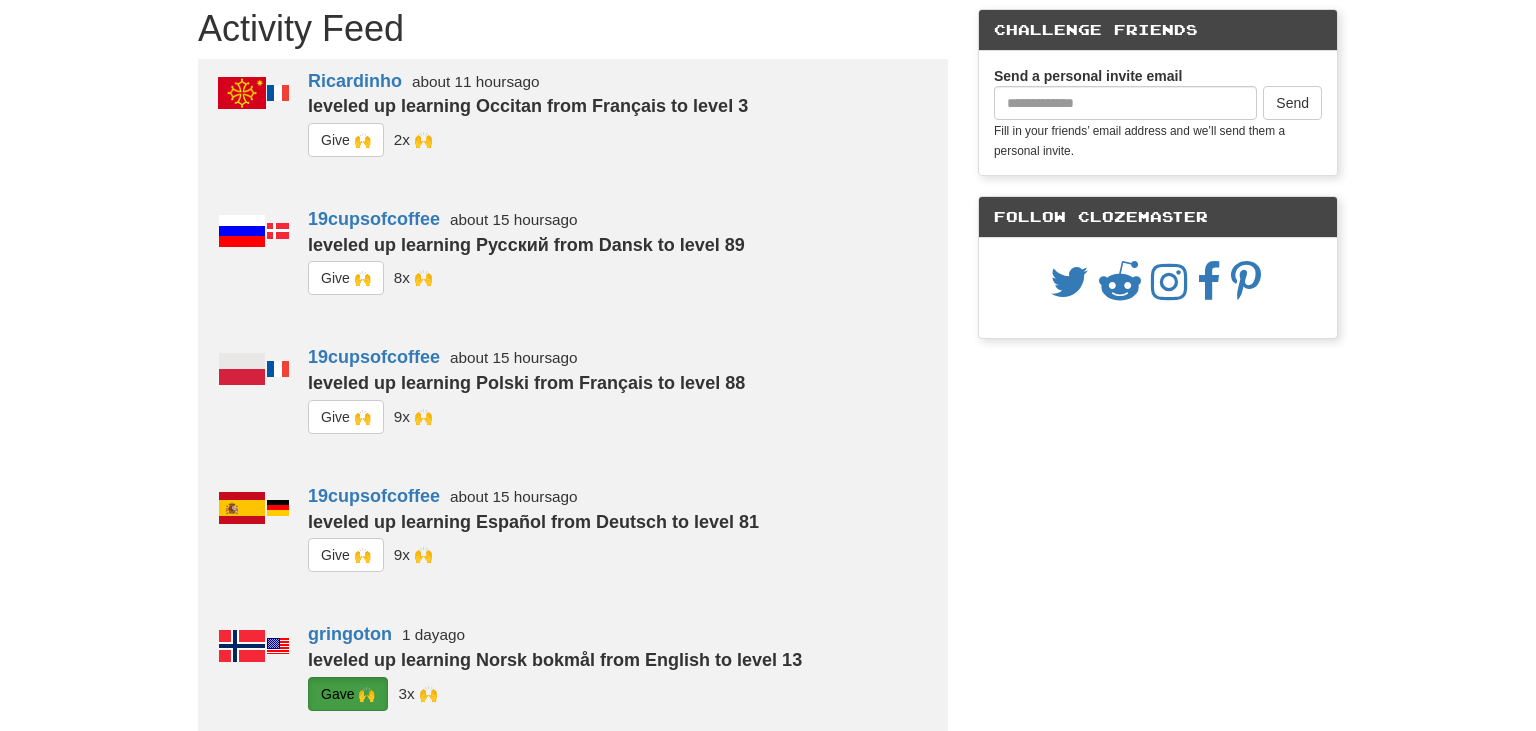 scroll, scrollTop: 52, scrollLeft: 0, axis: vertical 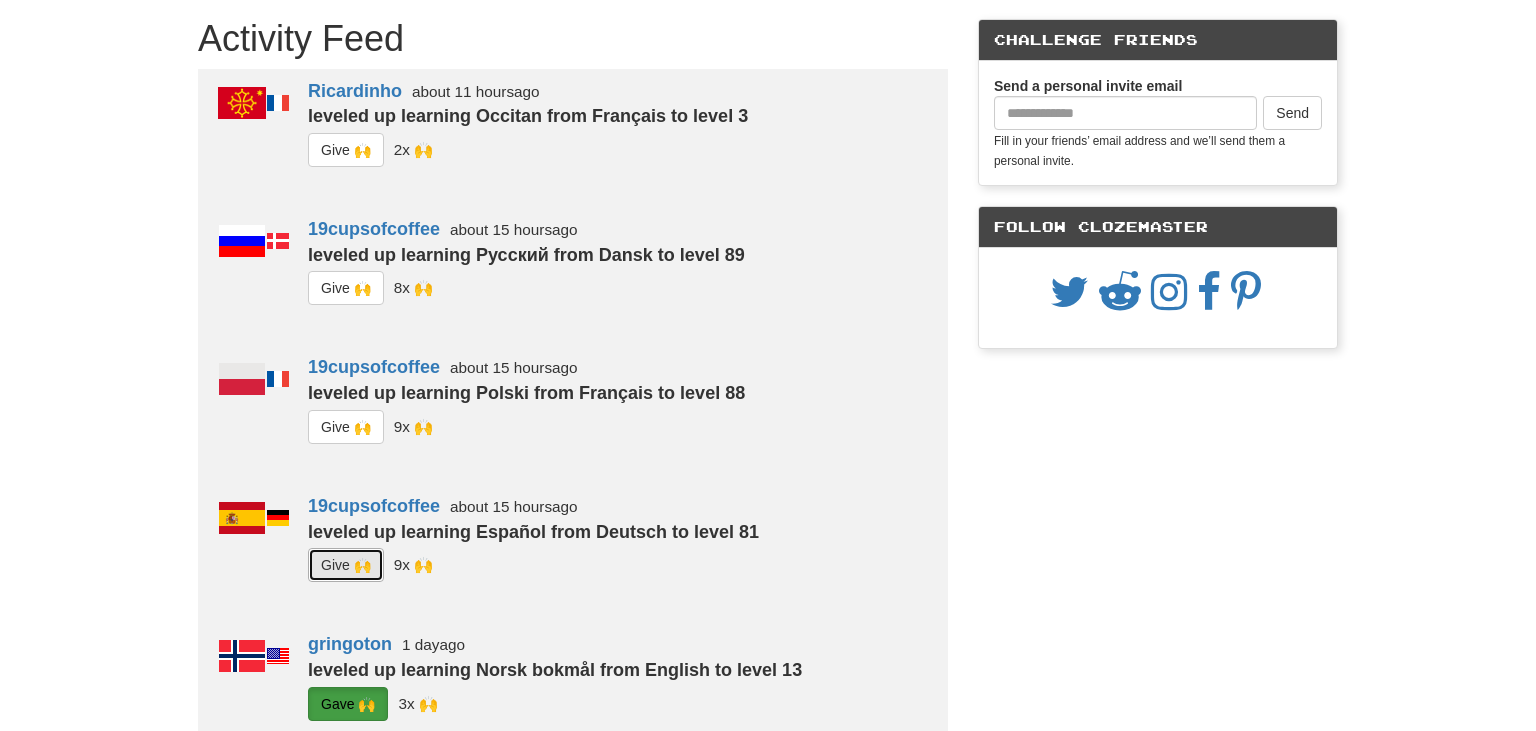 click on "G i ve 🙌" at bounding box center [346, 565] 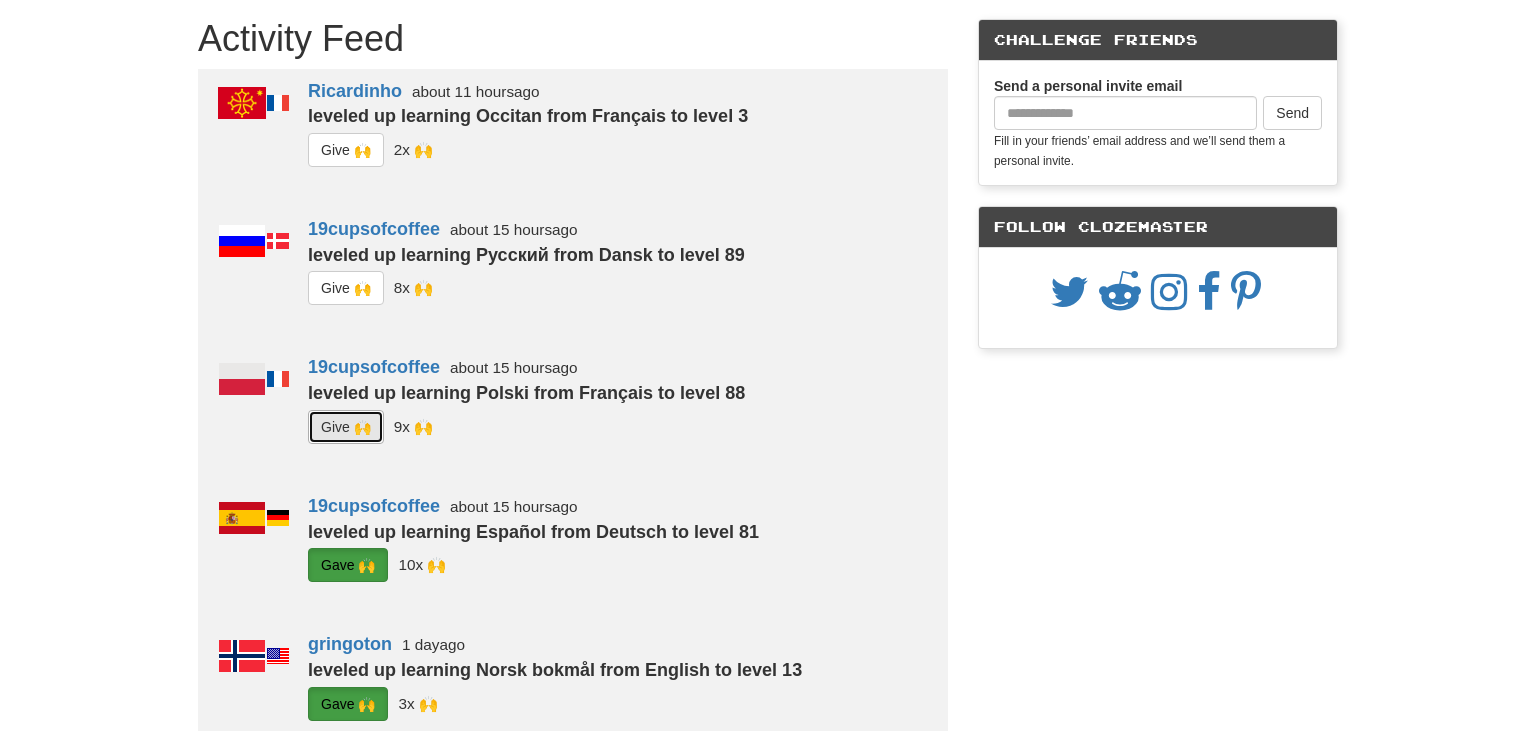 click on "G i ve 🙌" at bounding box center (346, 427) 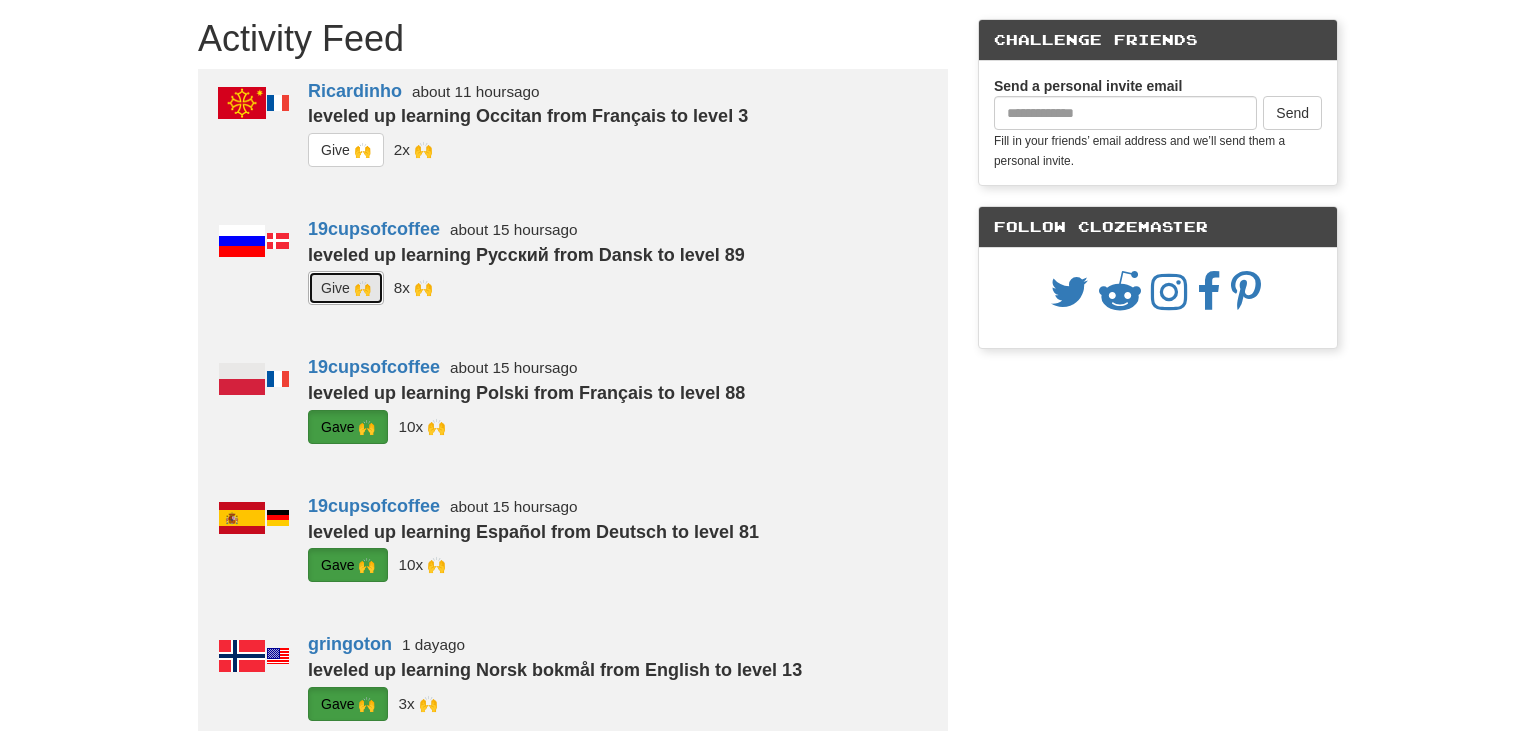click on "G i ve 🙌" at bounding box center (346, 288) 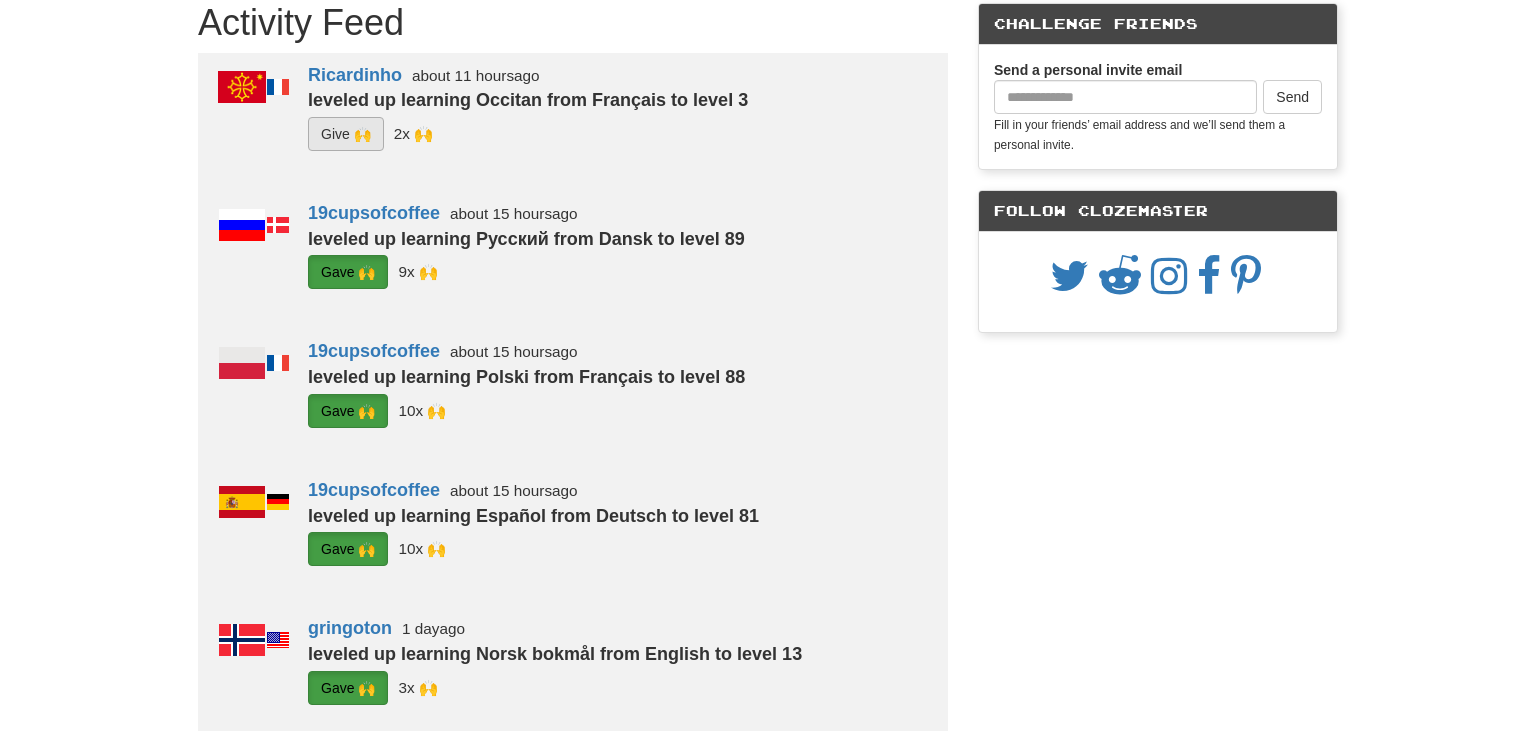 scroll, scrollTop: 67, scrollLeft: 0, axis: vertical 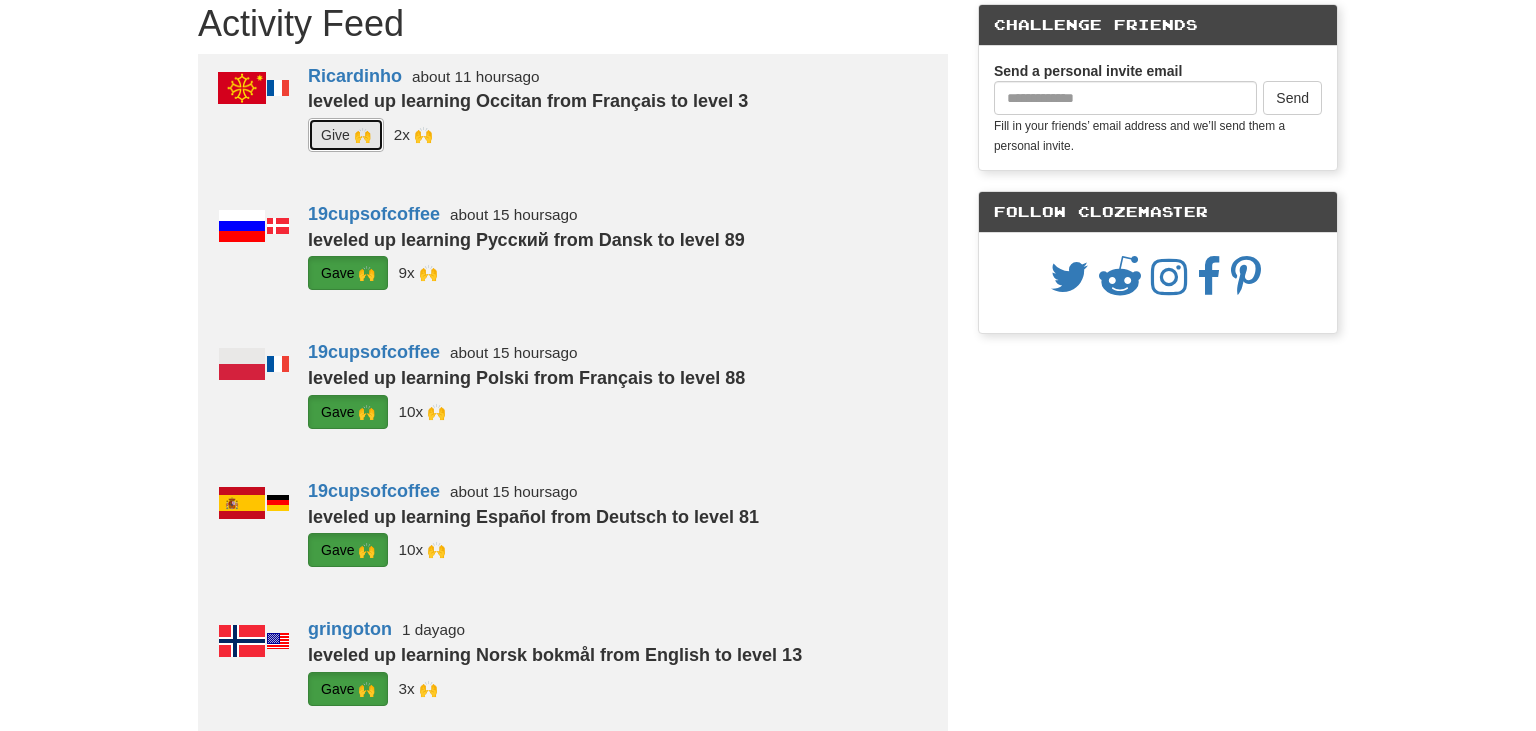 click on "G i ve 🙌" at bounding box center (346, 135) 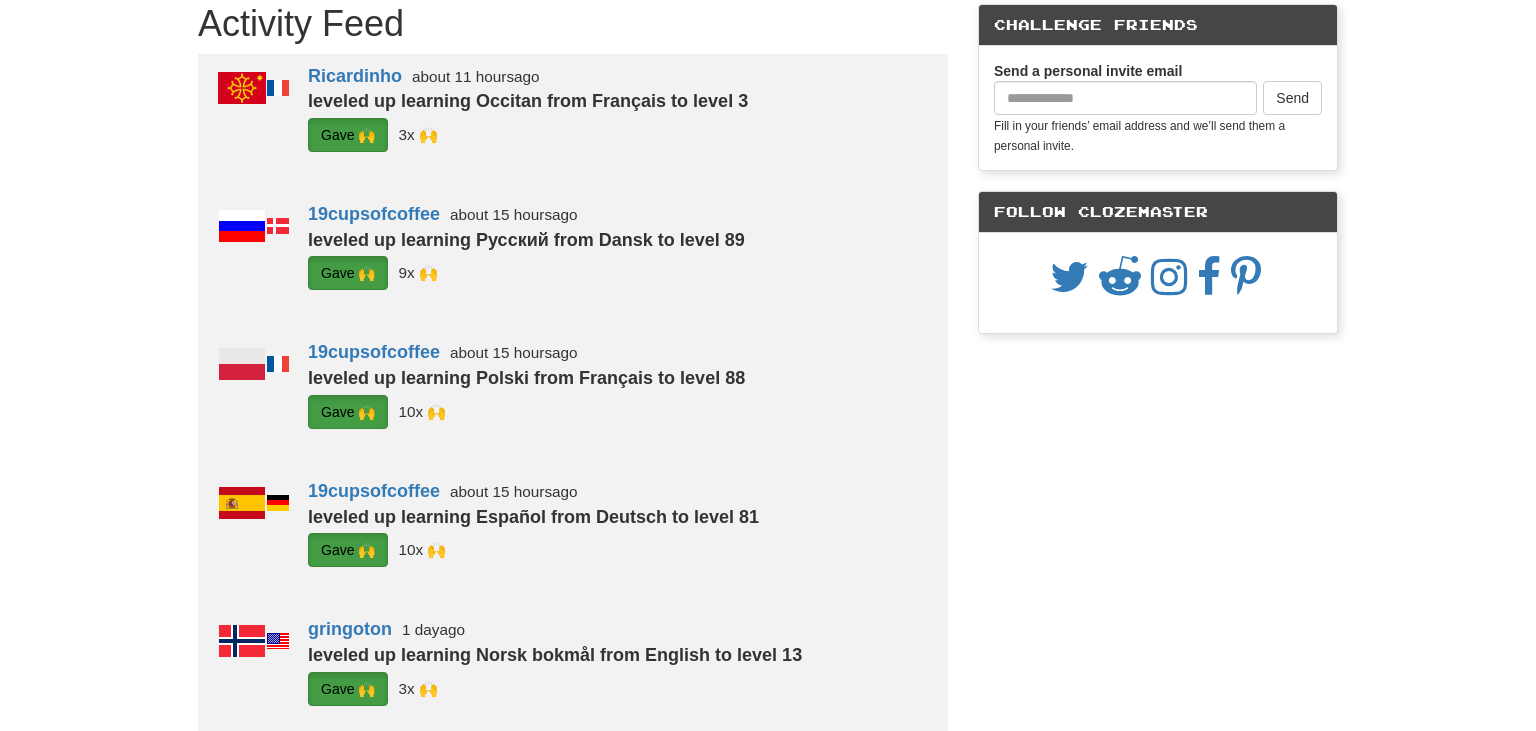 drag, startPoint x: 1527, startPoint y: 106, endPoint x: 1528, endPoint y: 52, distance: 54.00926 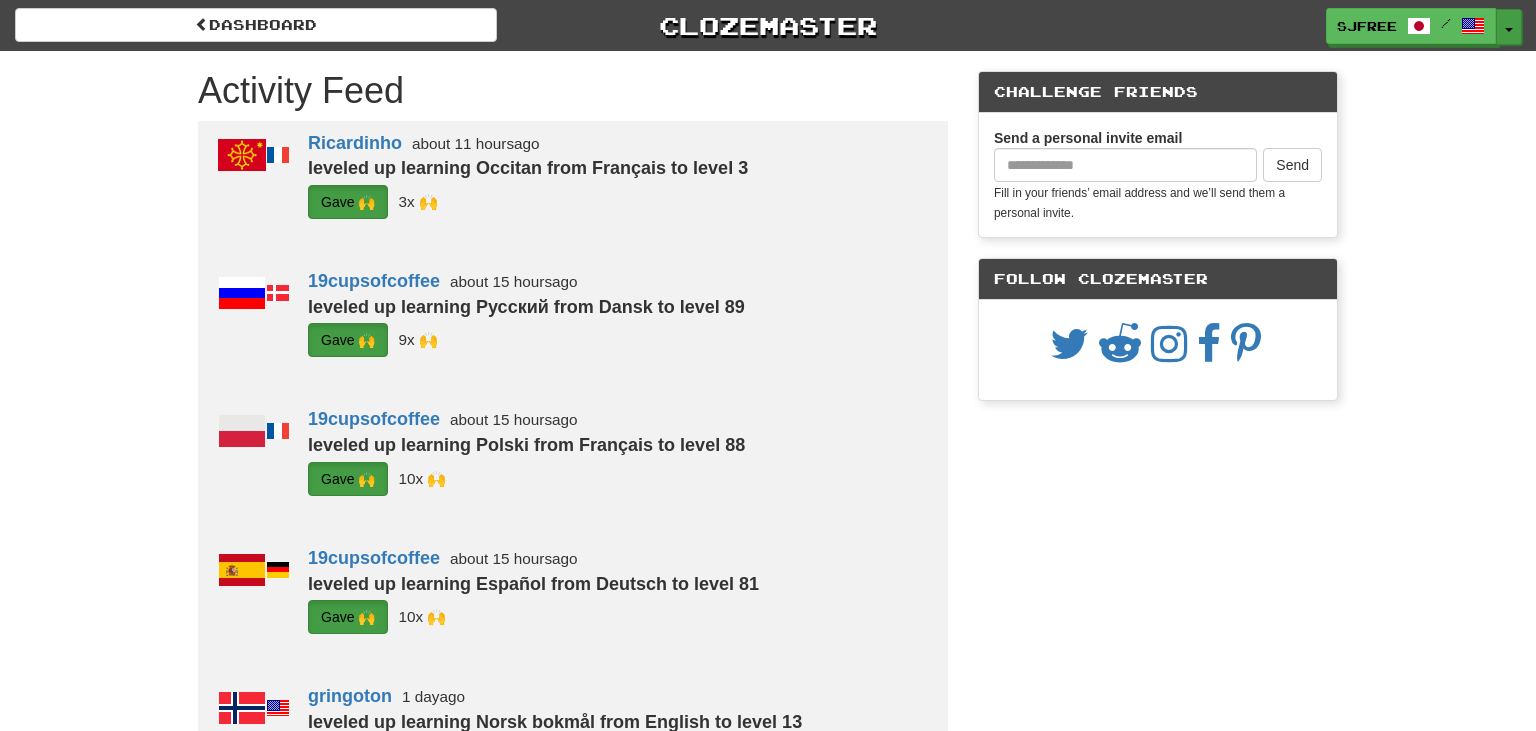 click on "Toggle Dropdown" at bounding box center (1509, 27) 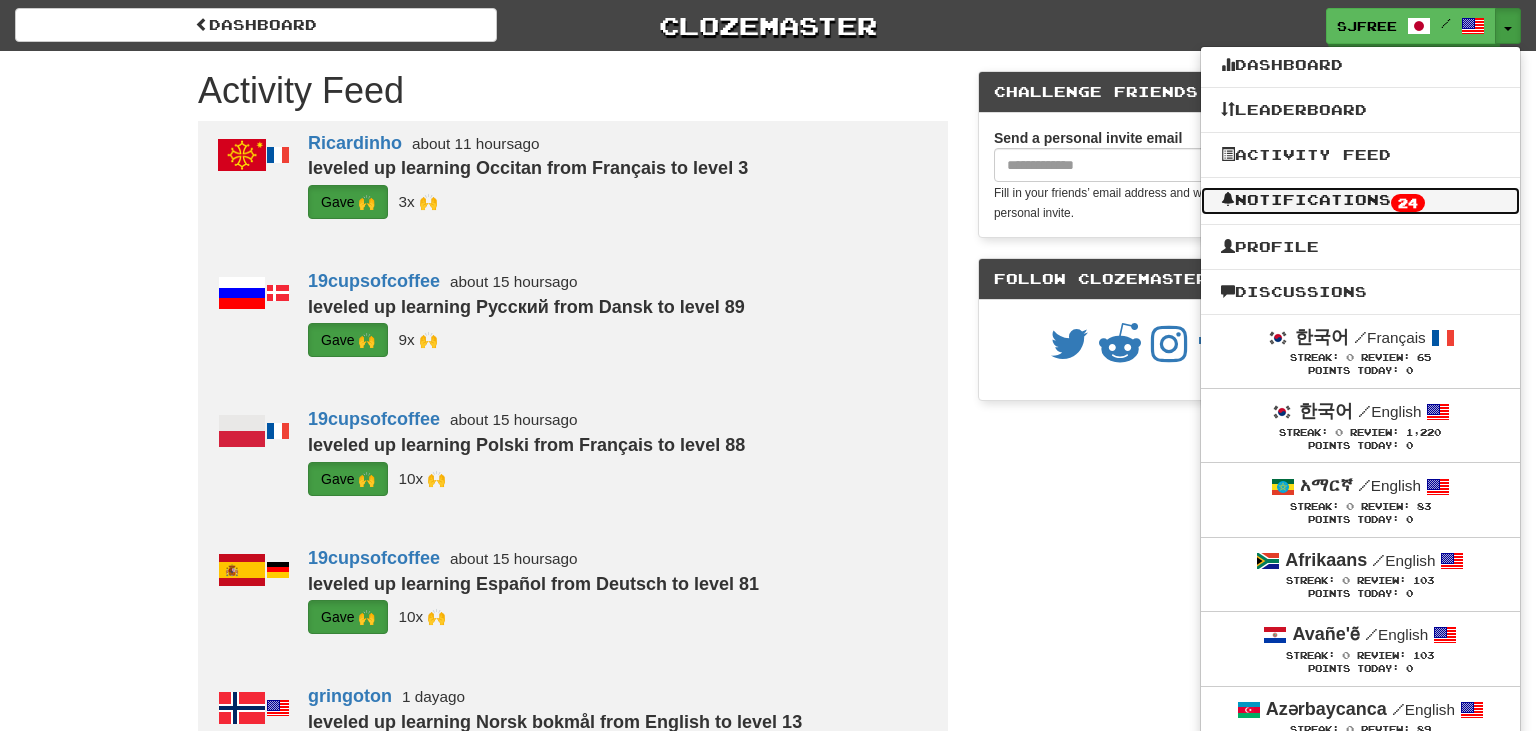 click on "24" at bounding box center [1408, 203] 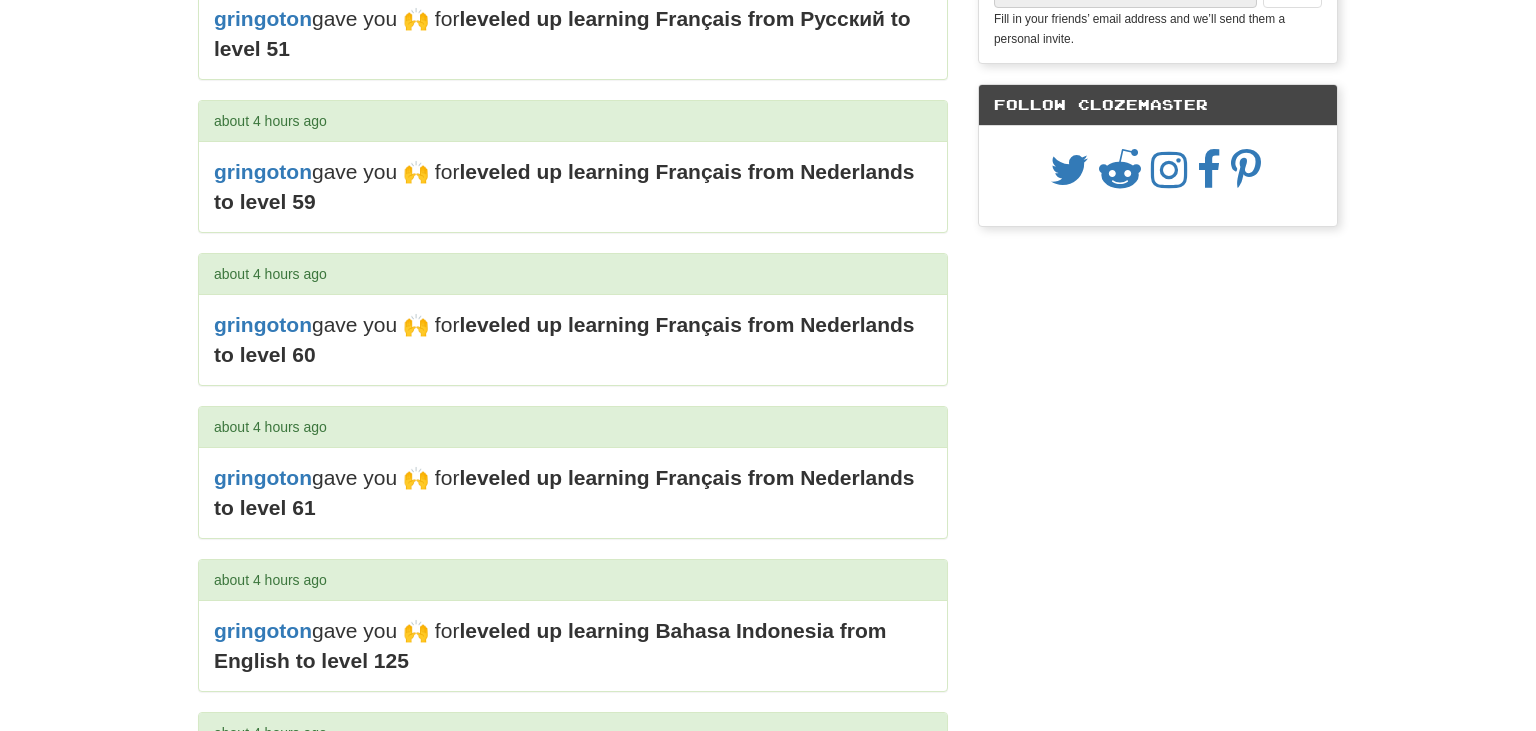 scroll, scrollTop: 0, scrollLeft: 0, axis: both 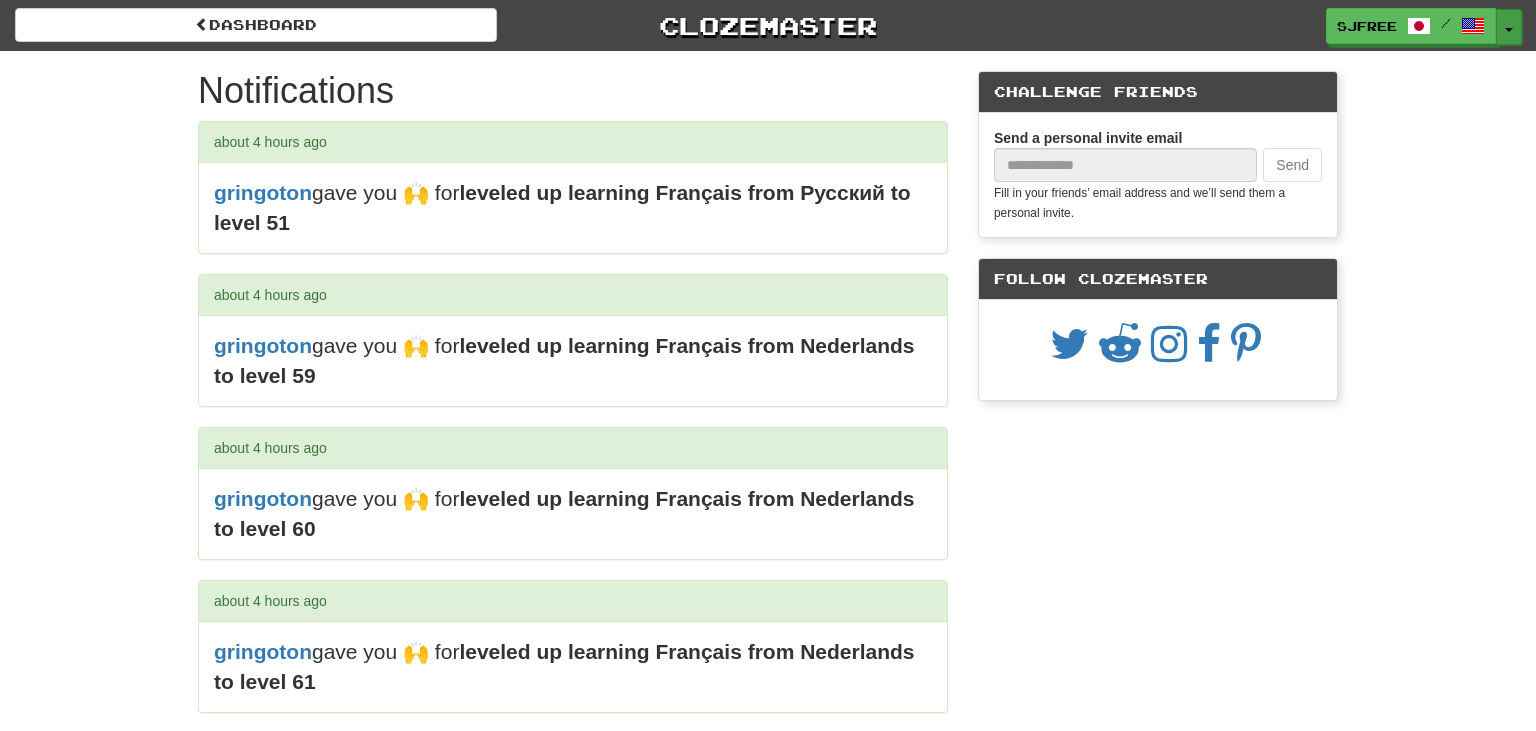 click on "Toggle Dropdown" at bounding box center (1509, 27) 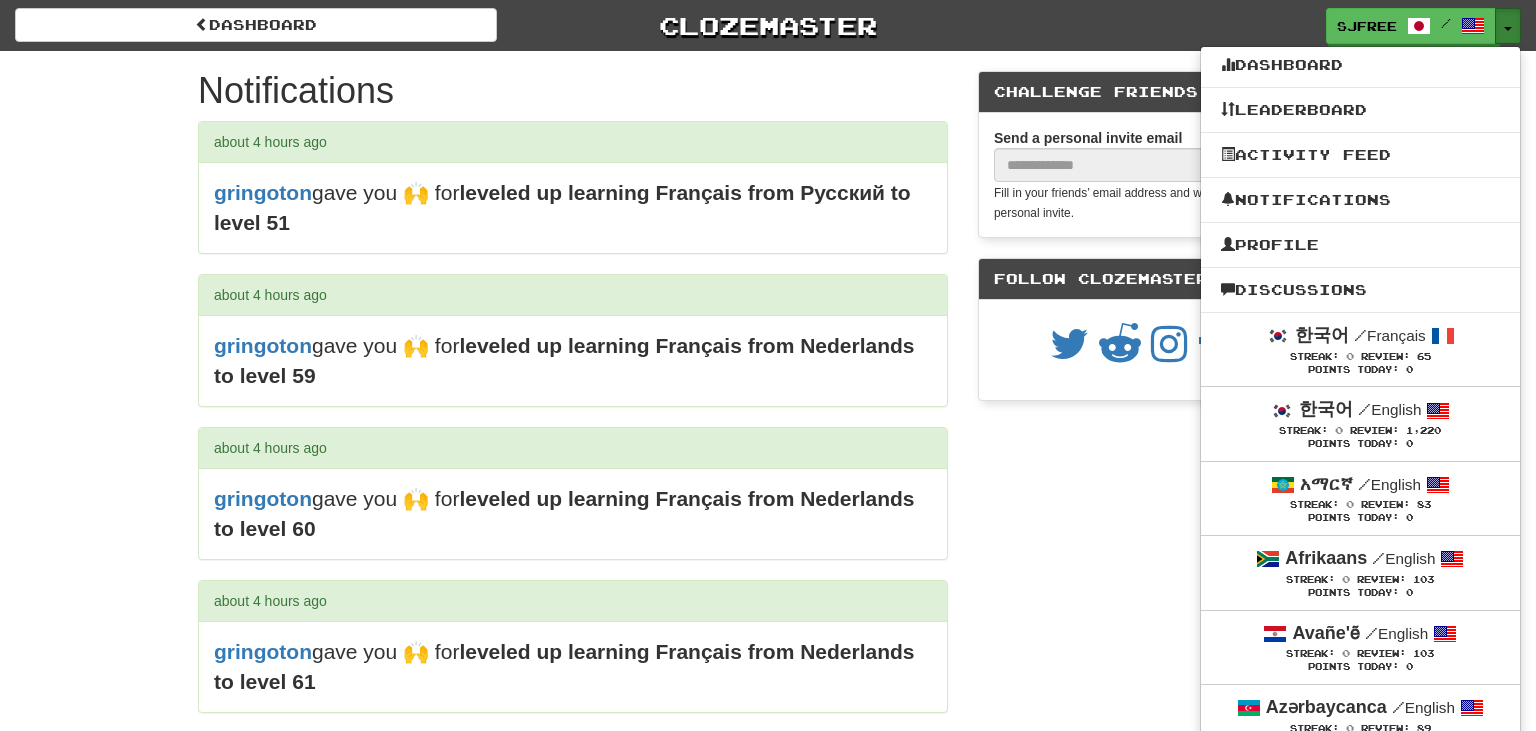 drag, startPoint x: 1530, startPoint y: 46, endPoint x: 1535, endPoint y: 59, distance: 13.928389 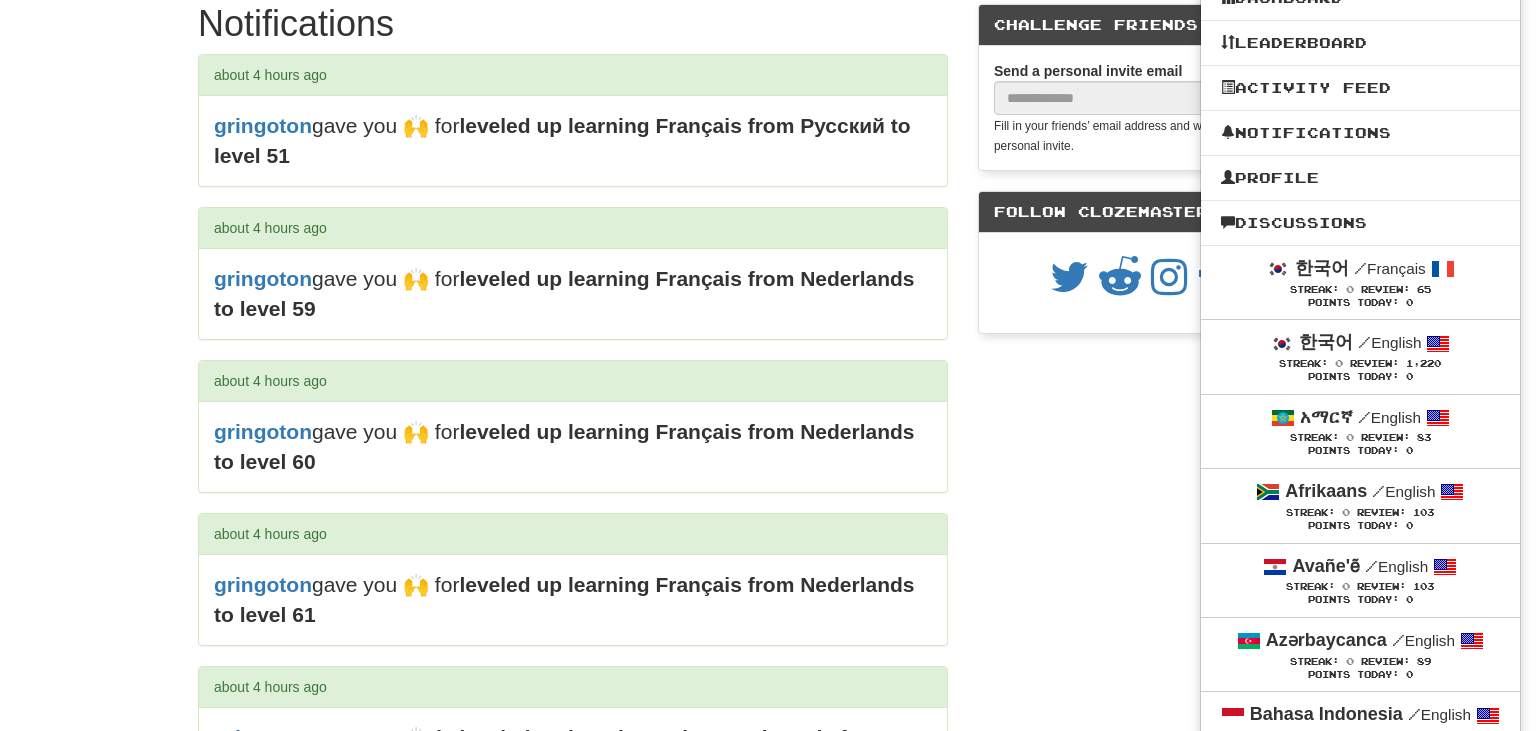 scroll, scrollTop: 53, scrollLeft: 0, axis: vertical 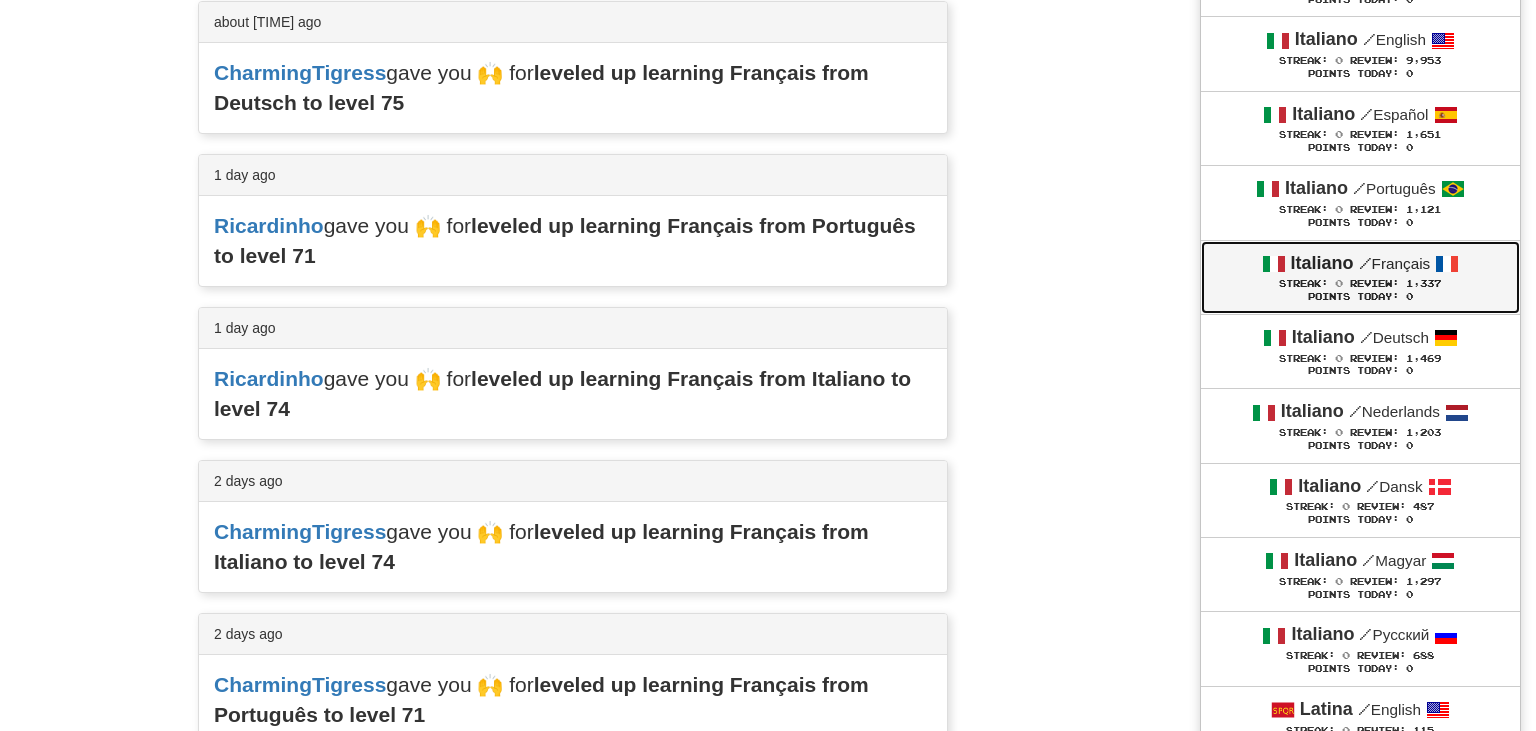 drag, startPoint x: 1527, startPoint y: 36, endPoint x: 1519, endPoint y: 259, distance: 223.14345 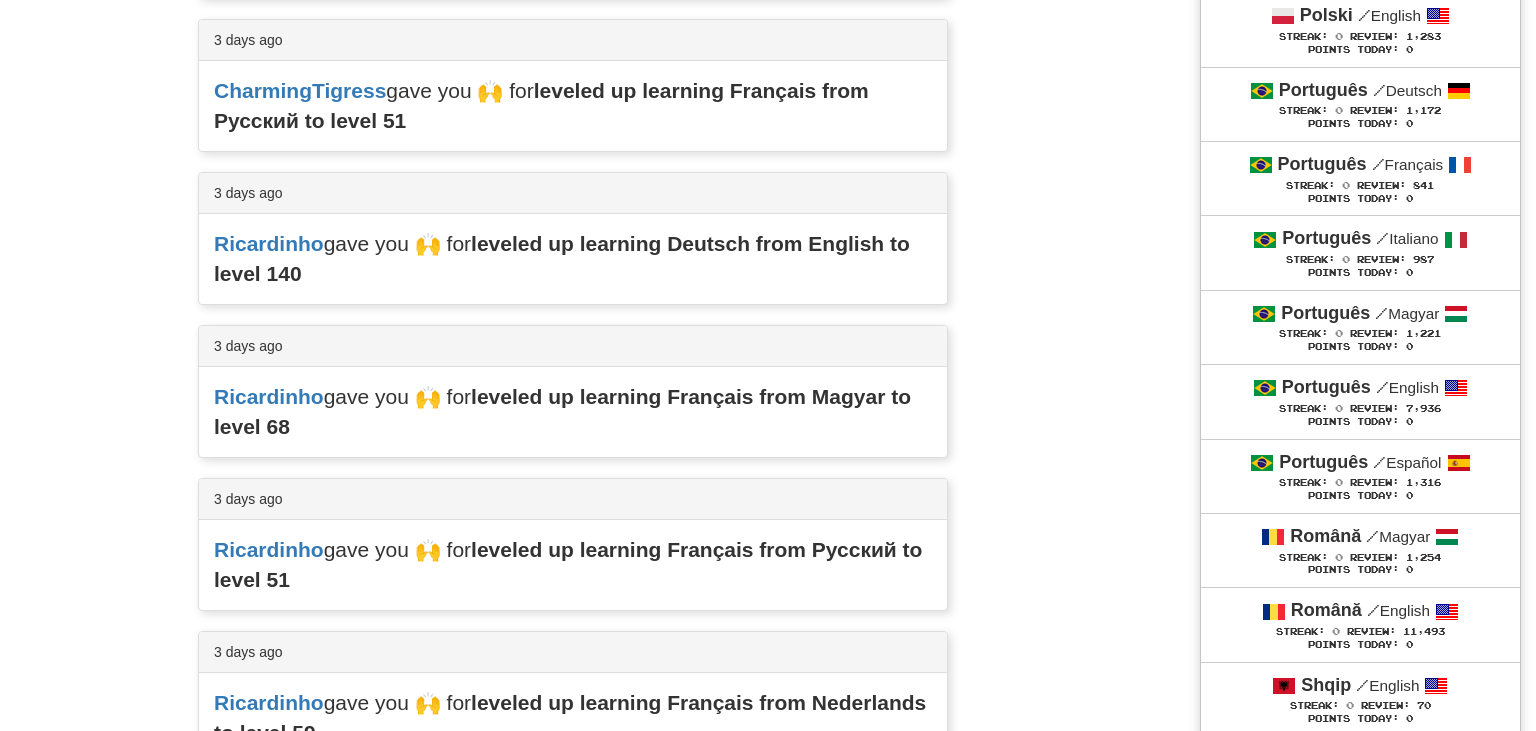 scroll, scrollTop: 5331, scrollLeft: 0, axis: vertical 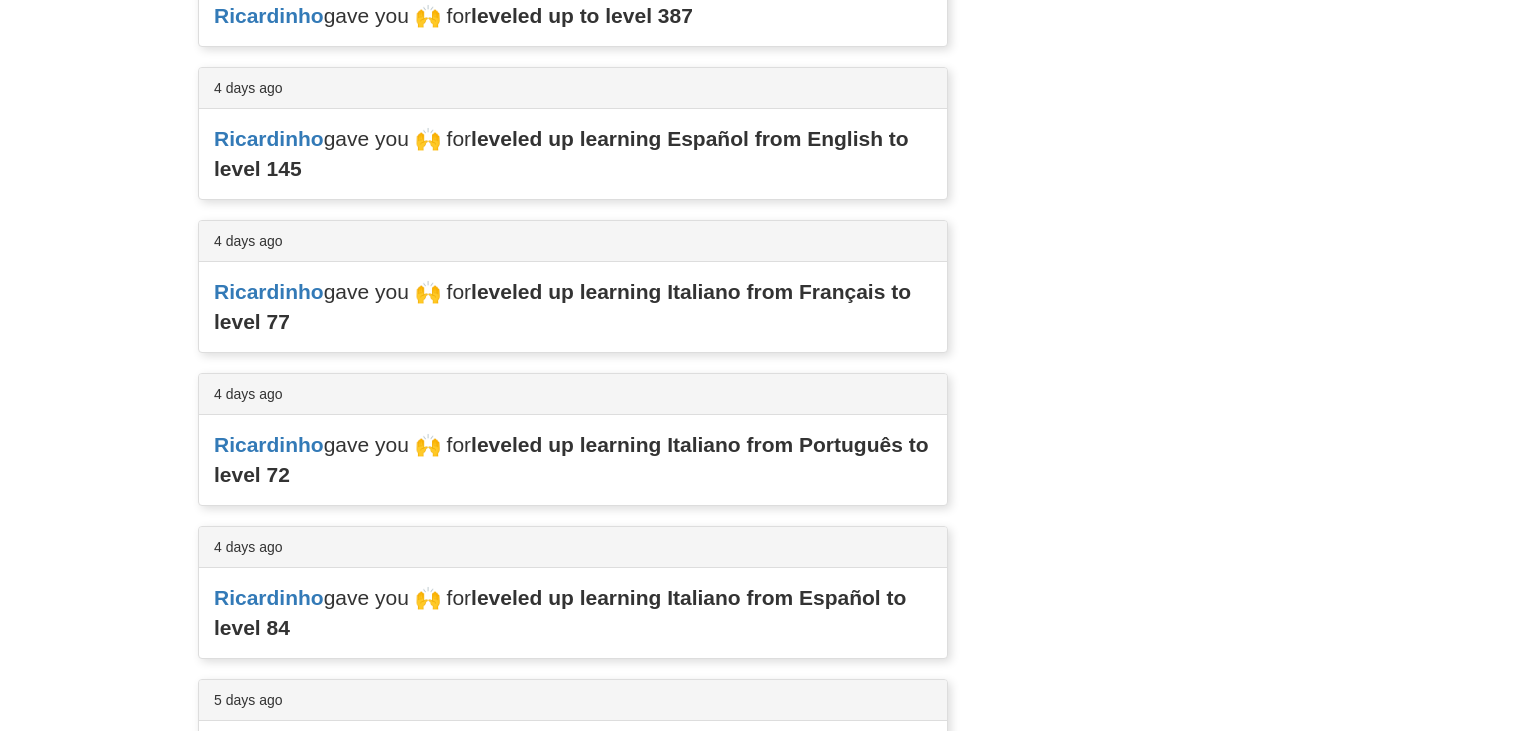 drag, startPoint x: 1535, startPoint y: 271, endPoint x: 1524, endPoint y: 534, distance: 263.22995 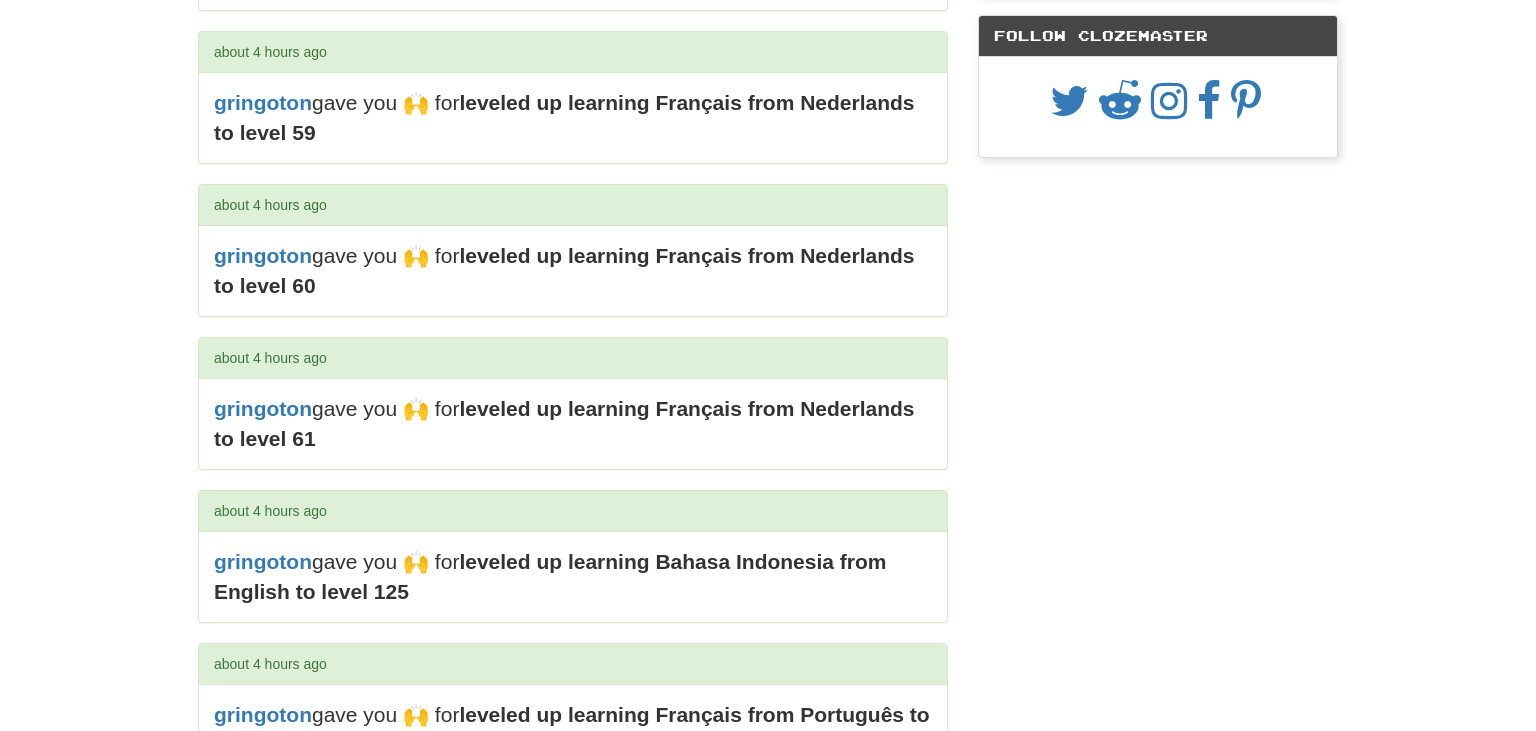 scroll, scrollTop: 0, scrollLeft: 0, axis: both 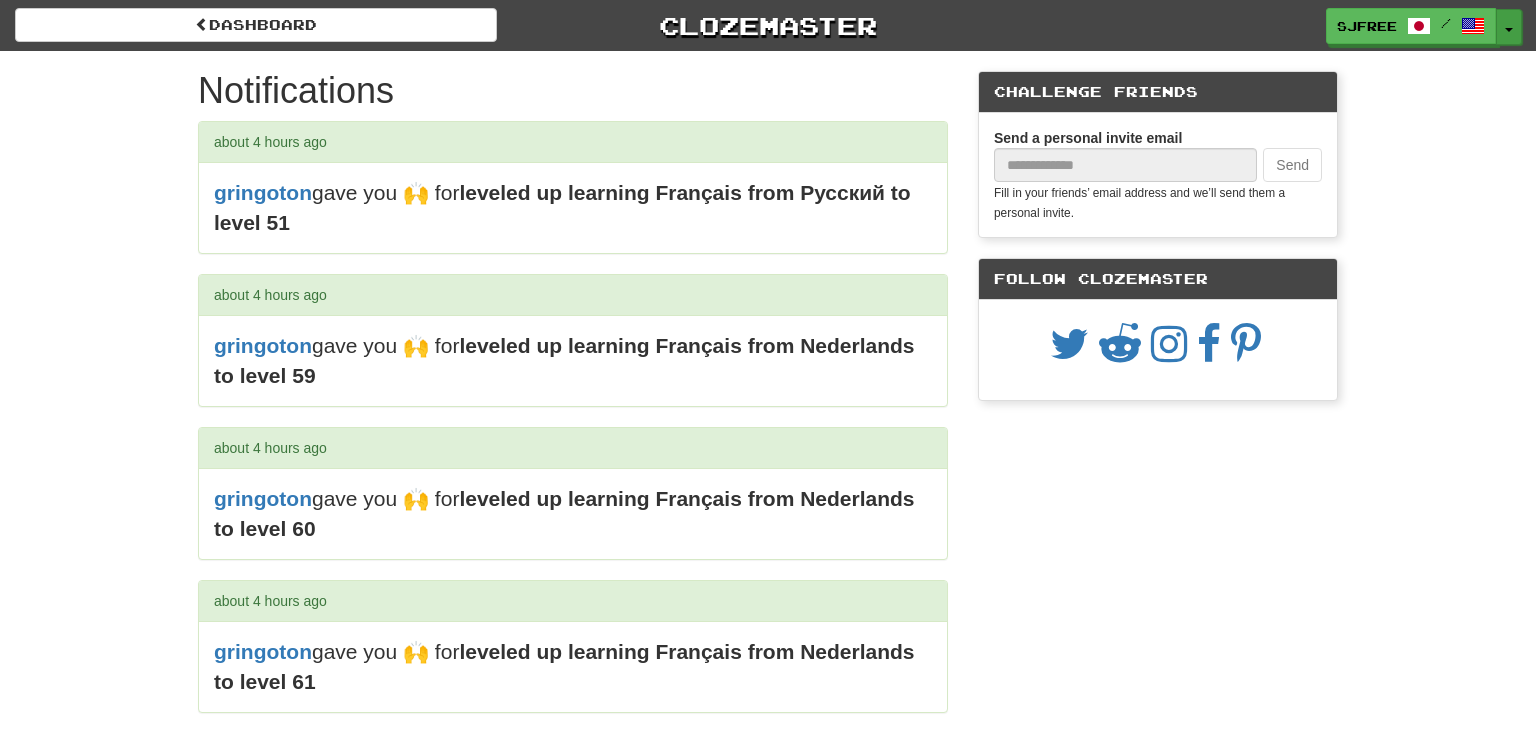 click on "Toggle Dropdown" at bounding box center [1509, 27] 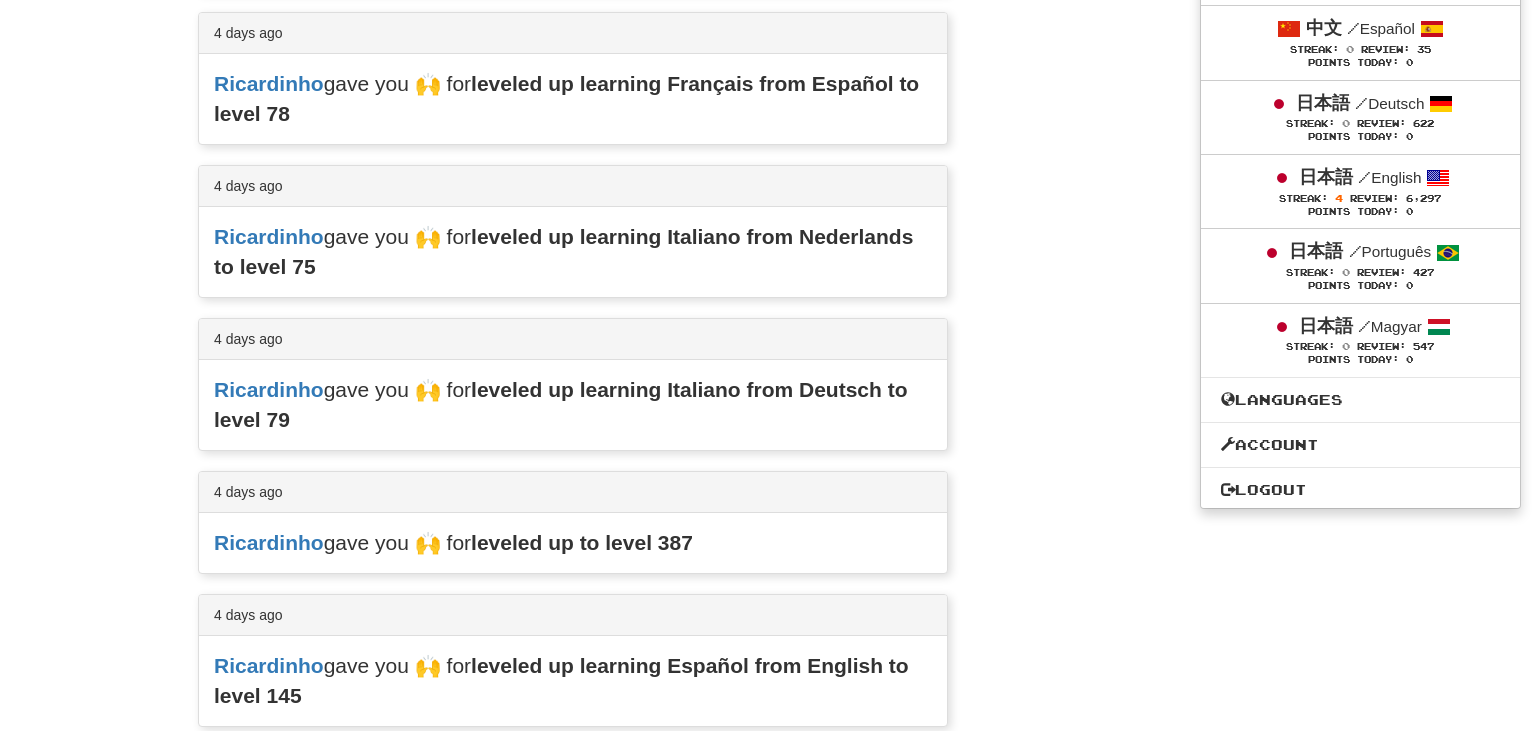 scroll, scrollTop: 8300, scrollLeft: 0, axis: vertical 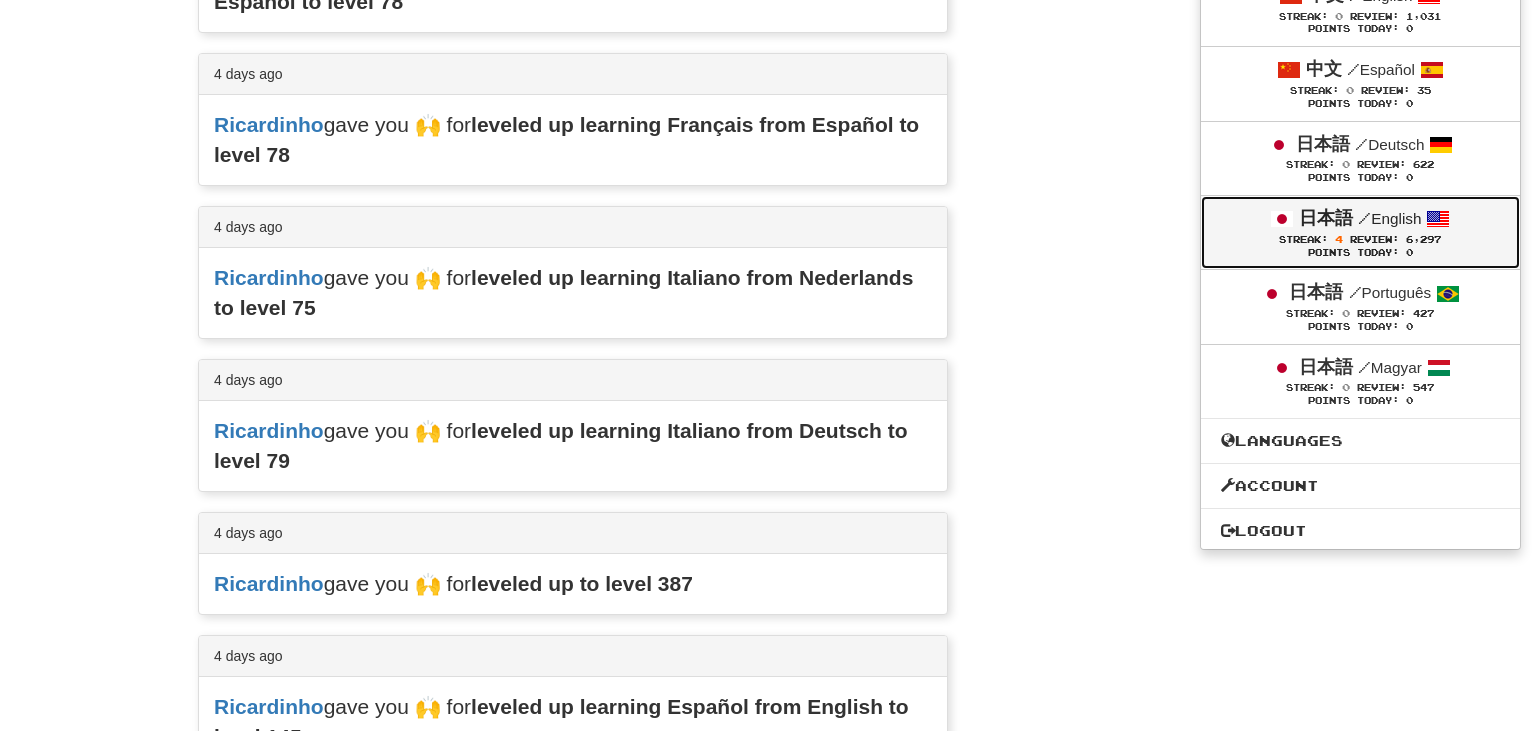 click on "日本語
/
English" at bounding box center [1360, 219] 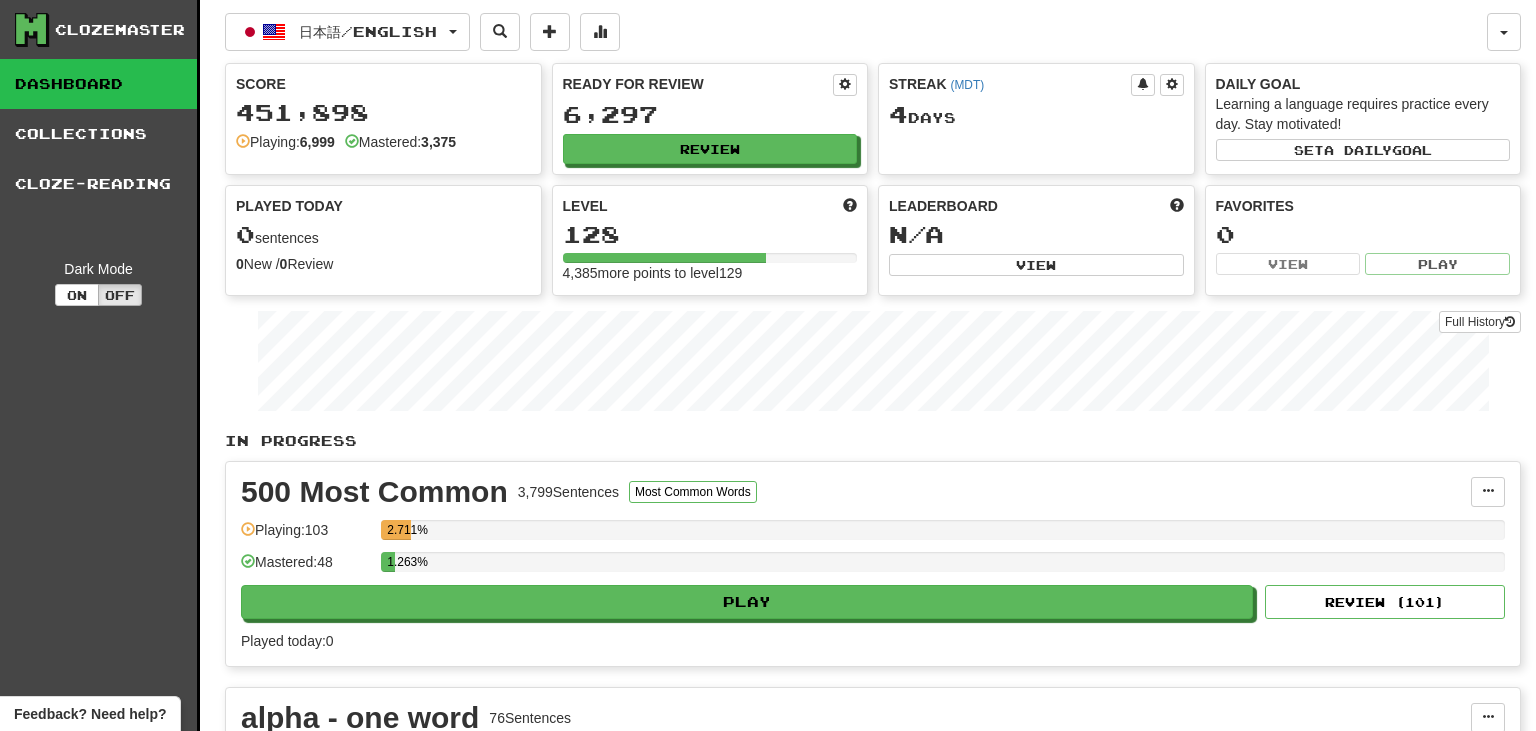 scroll, scrollTop: 0, scrollLeft: 0, axis: both 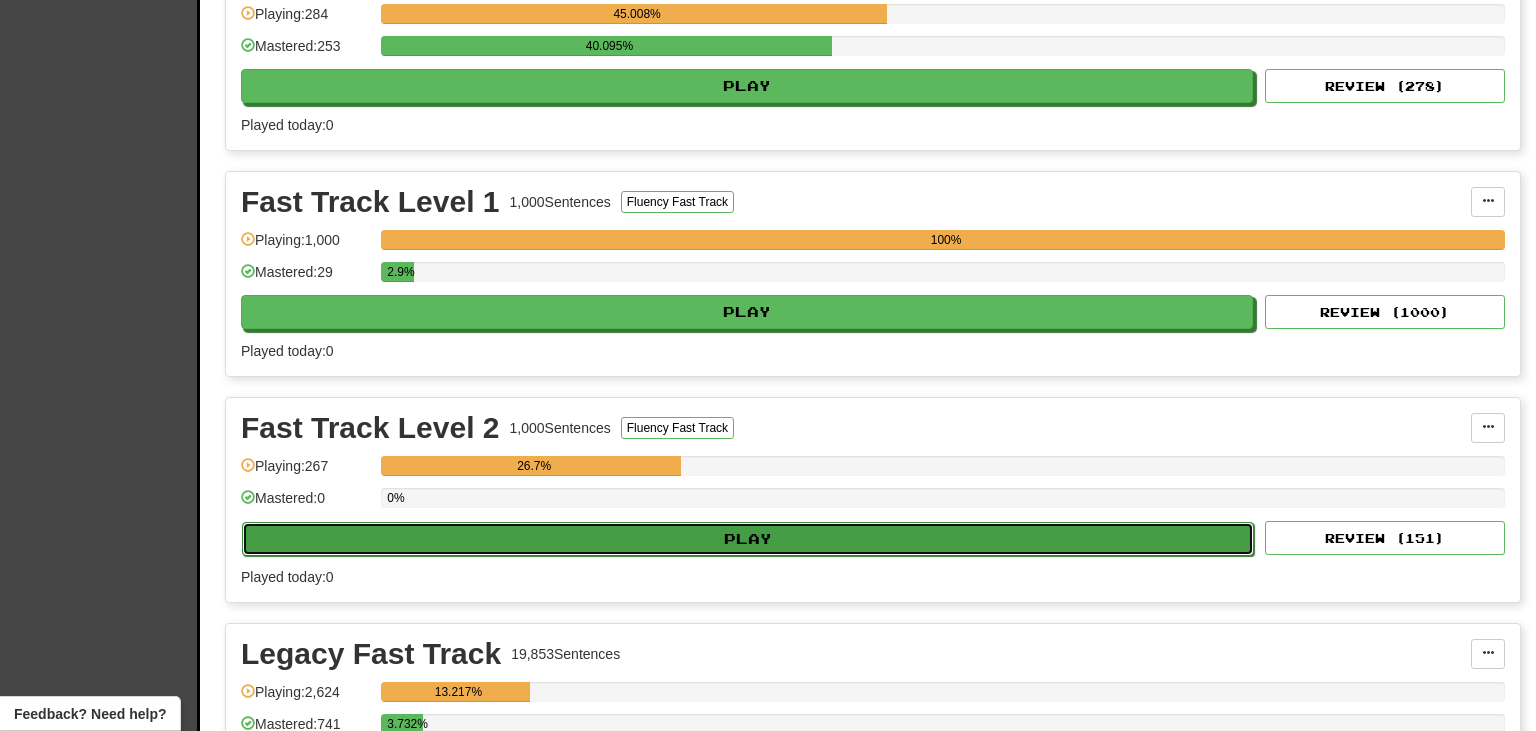 click on "Play" at bounding box center [748, 539] 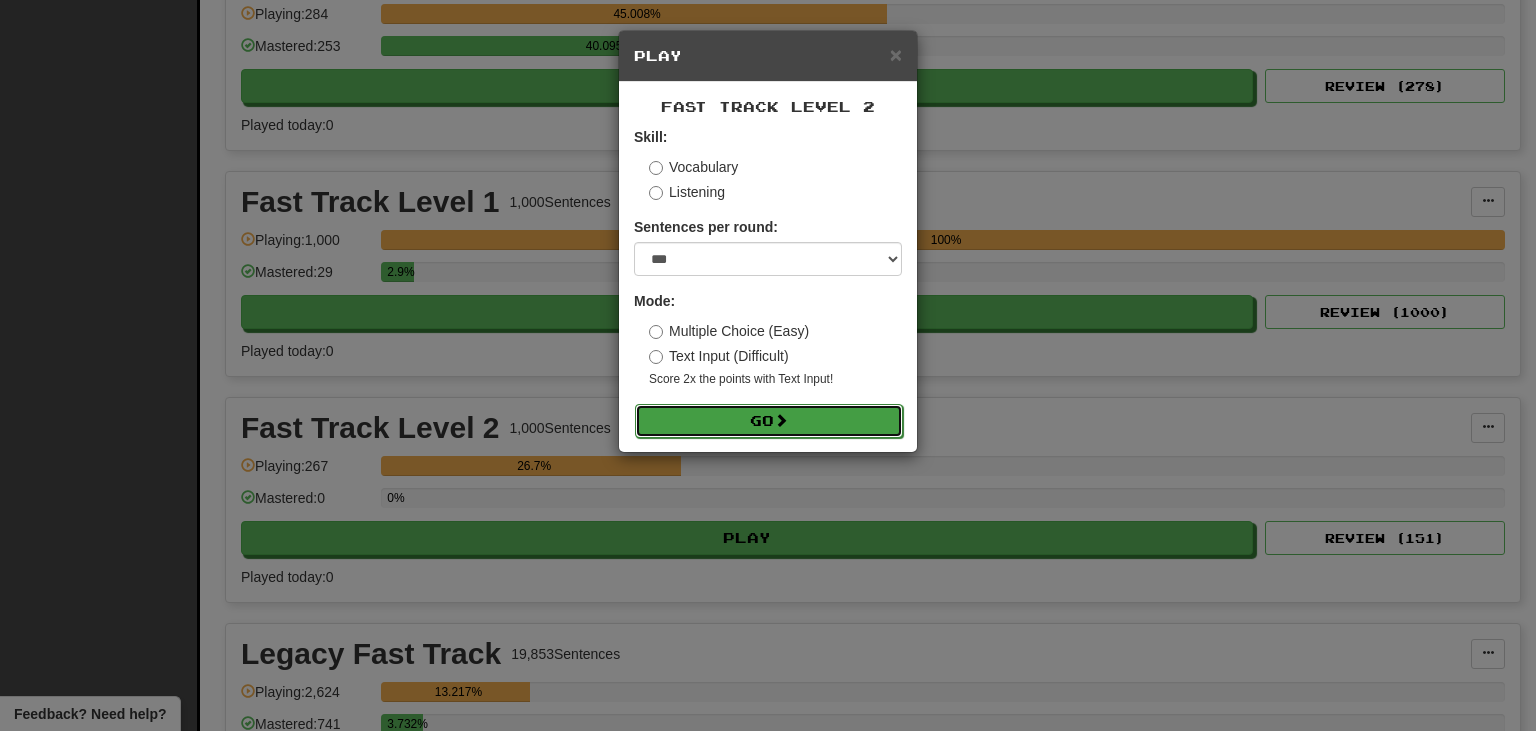 click on "Go" at bounding box center (769, 421) 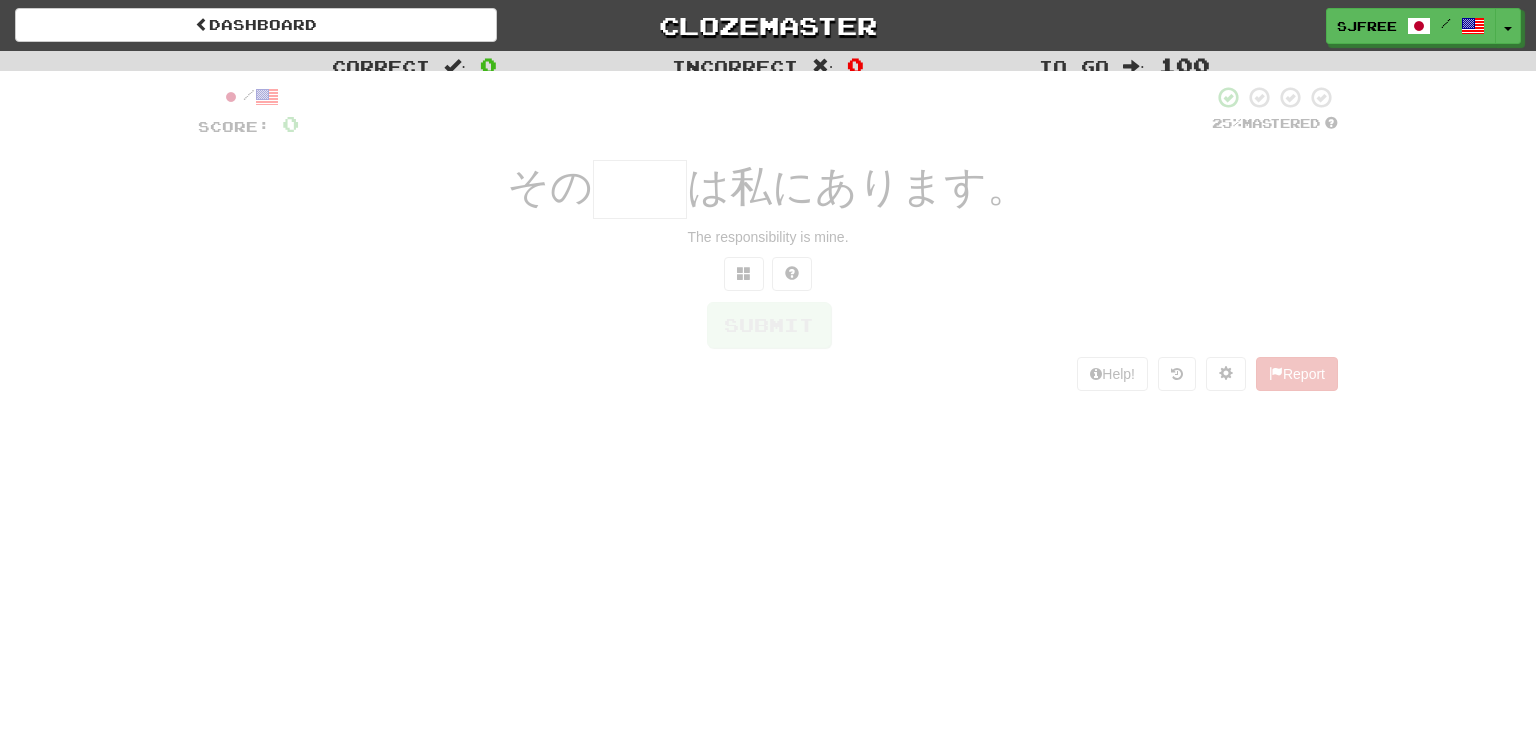 scroll, scrollTop: 0, scrollLeft: 0, axis: both 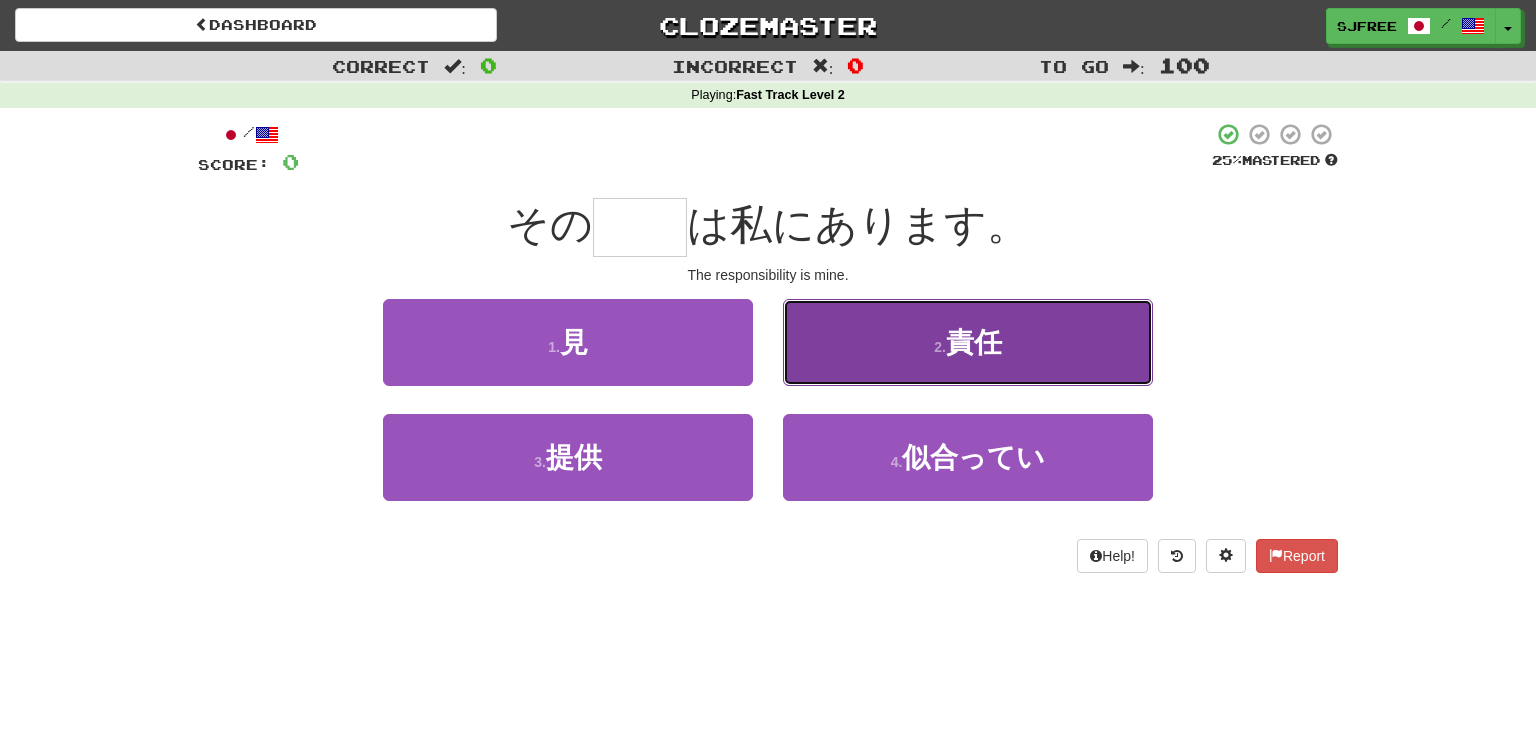 click on "2 .  責任" at bounding box center (968, 342) 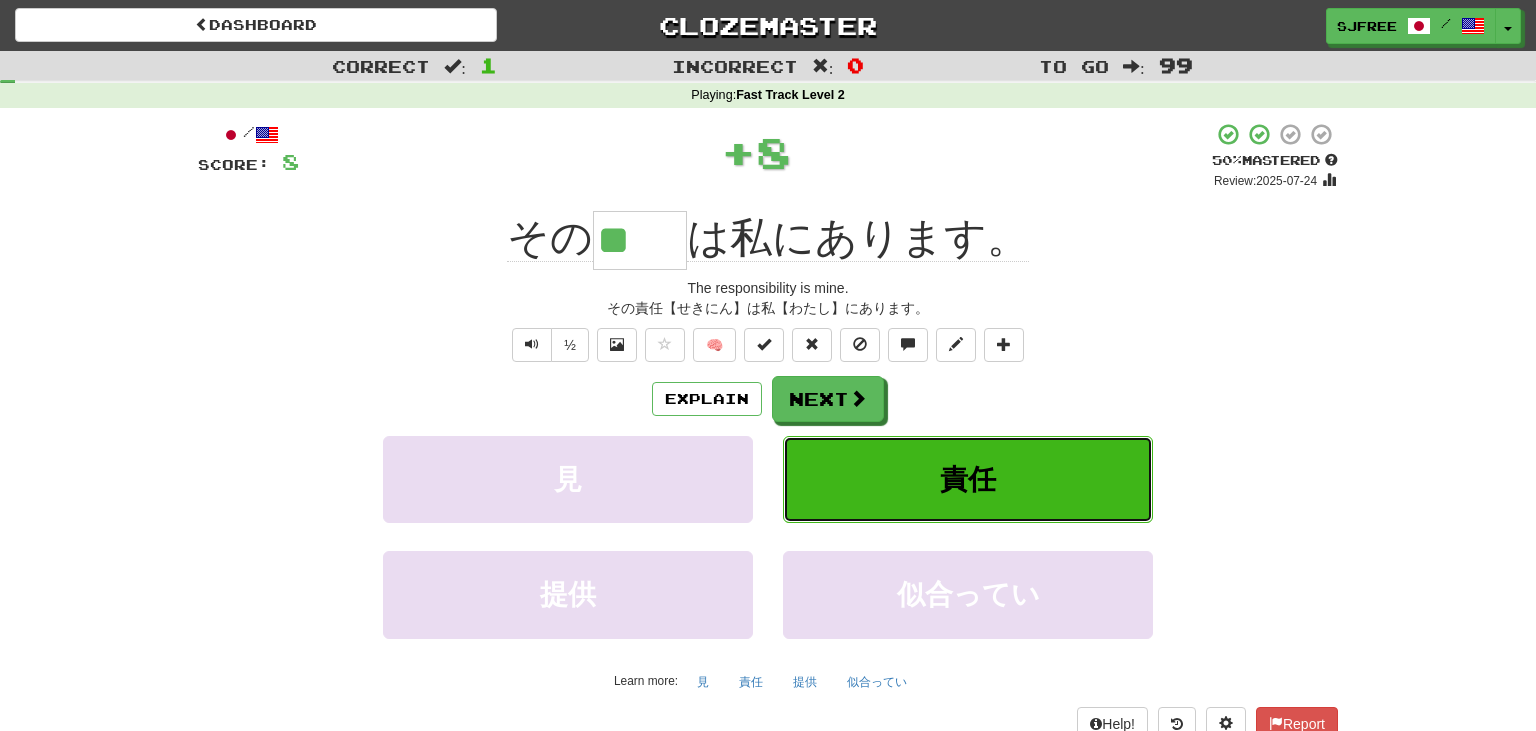 type on "**" 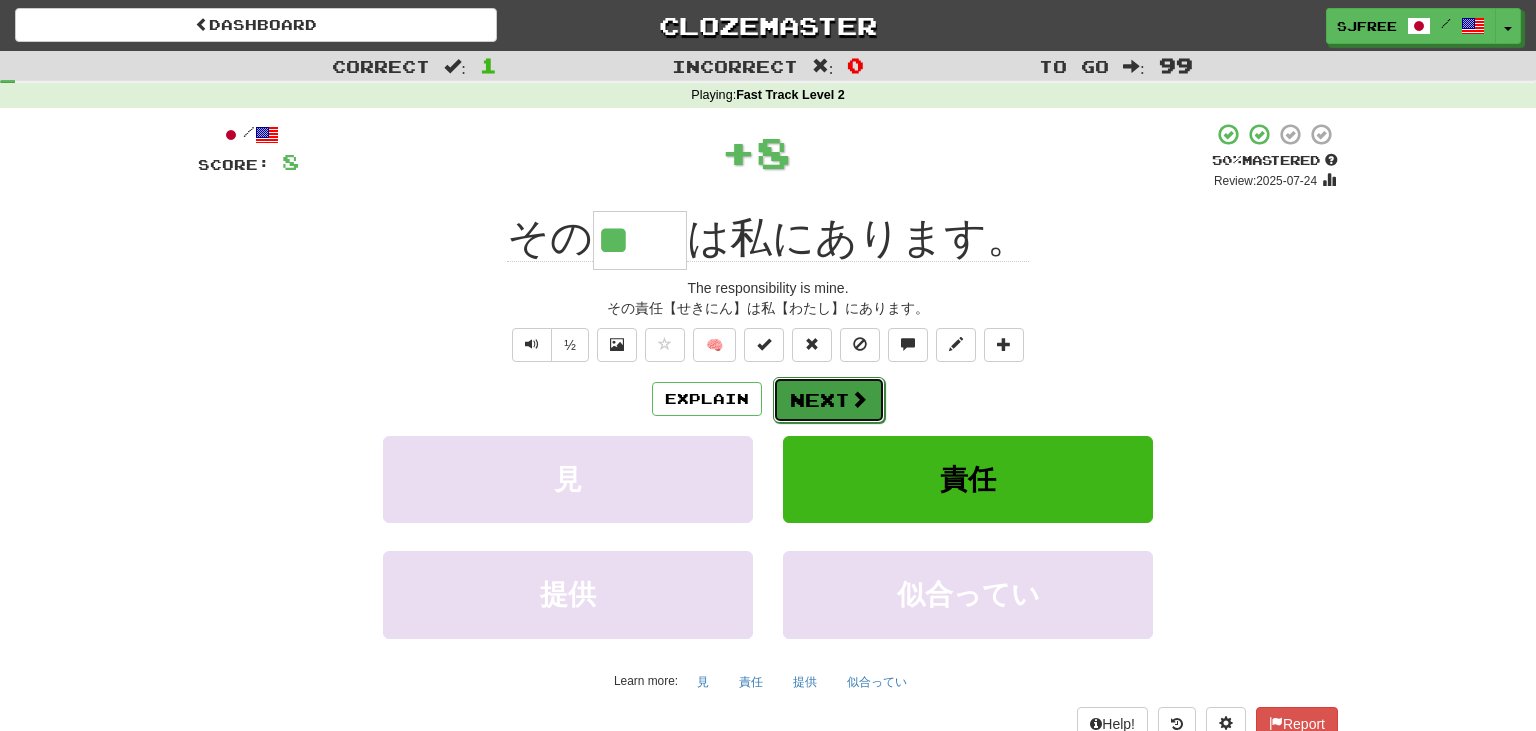 click at bounding box center (859, 399) 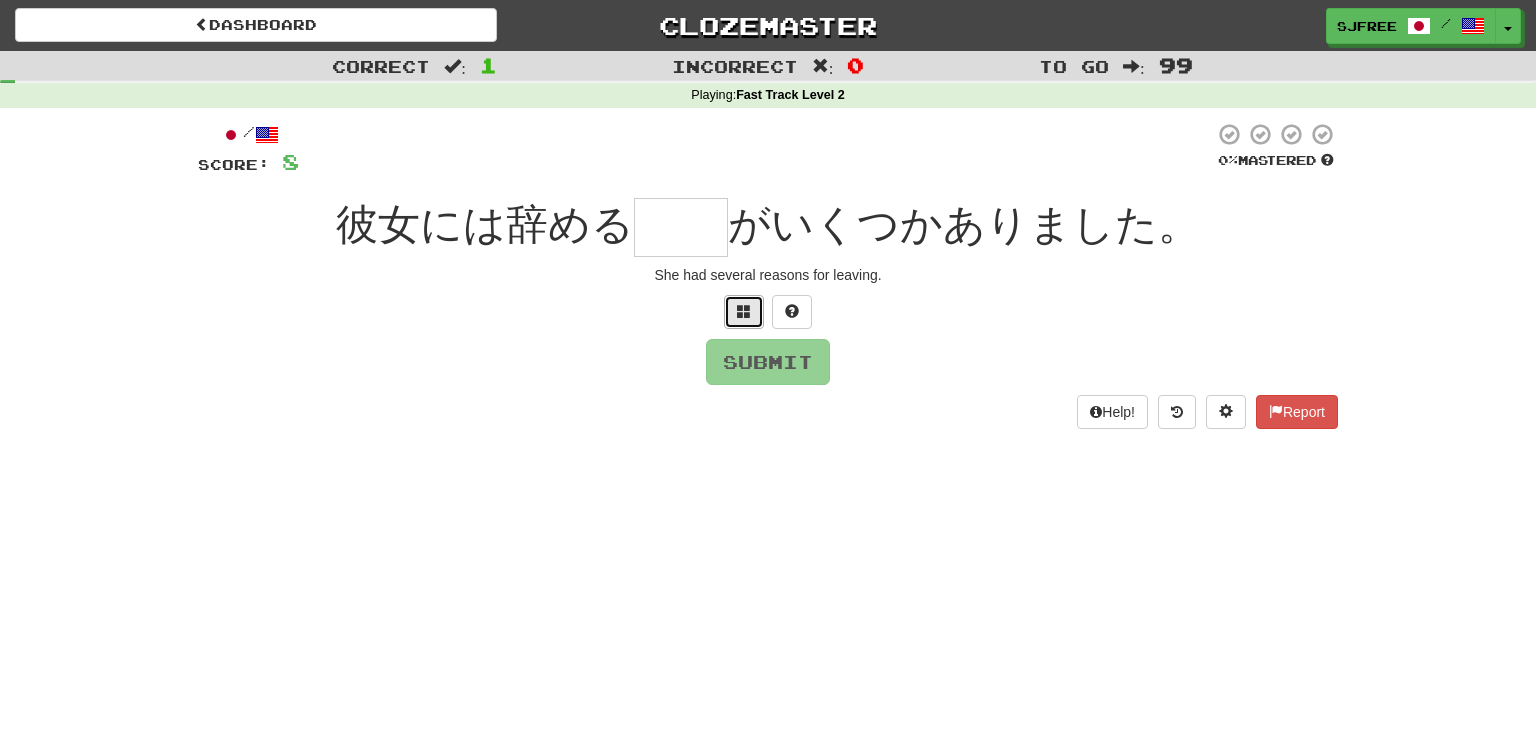 click at bounding box center [744, 311] 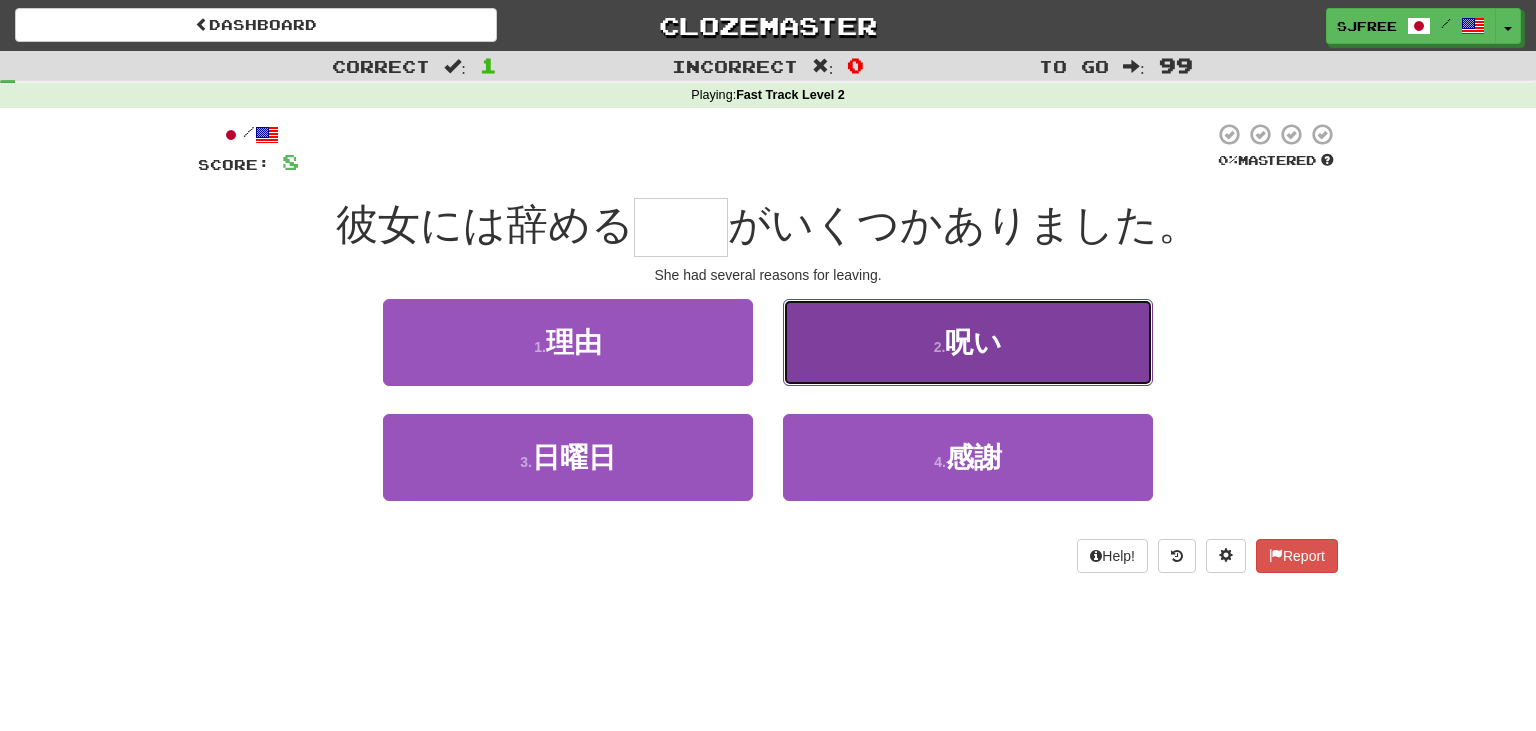 click on "2 ." at bounding box center (940, 347) 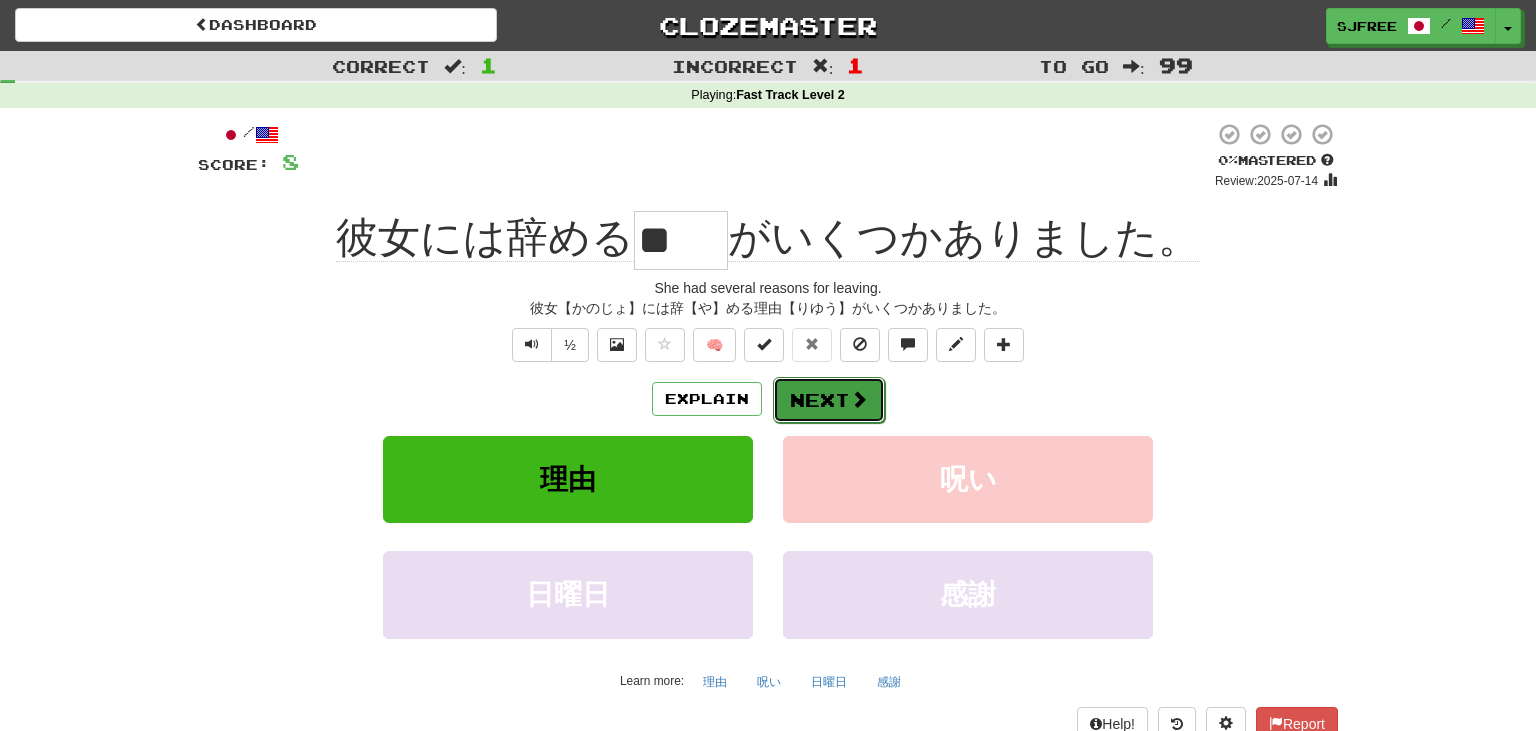 click on "Next" at bounding box center [829, 400] 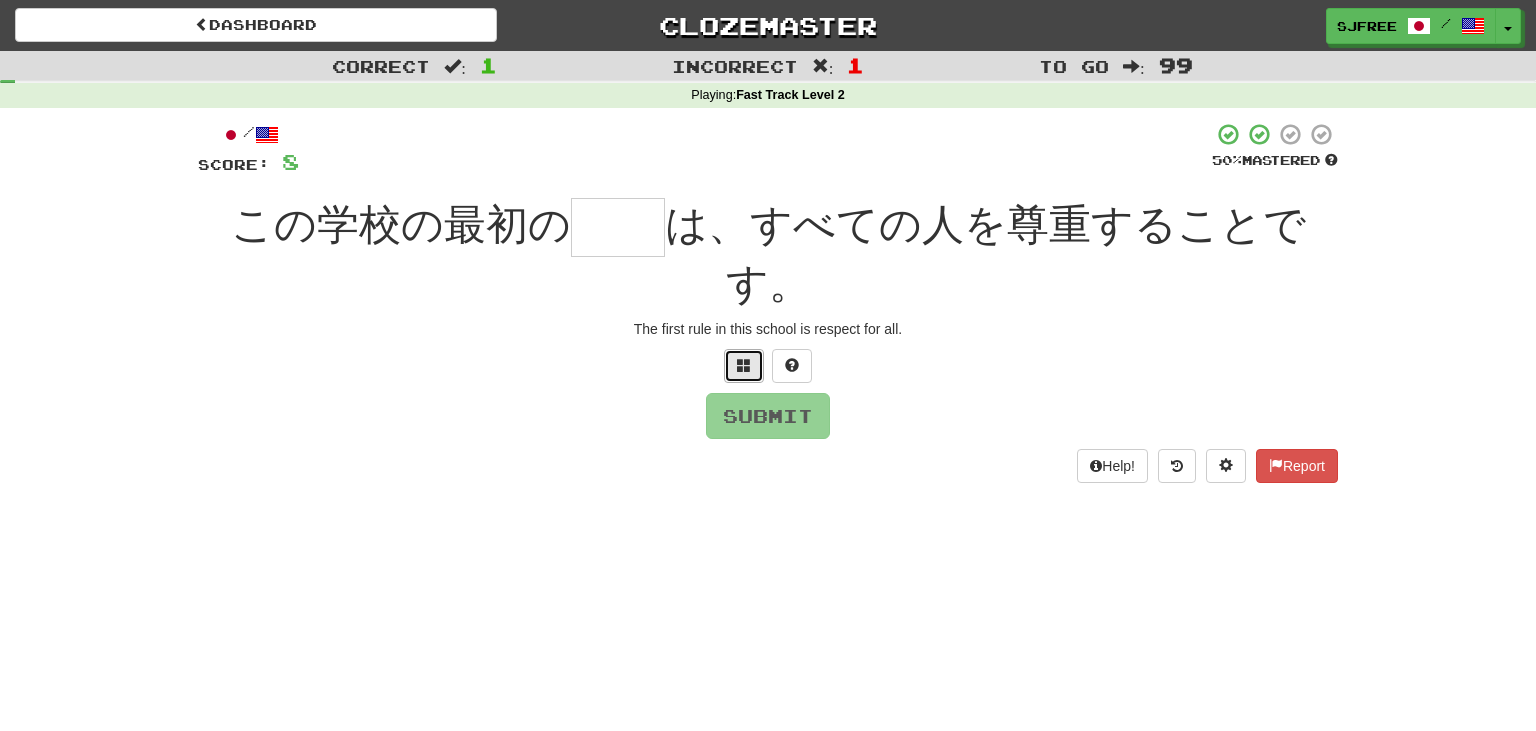 click at bounding box center [744, 365] 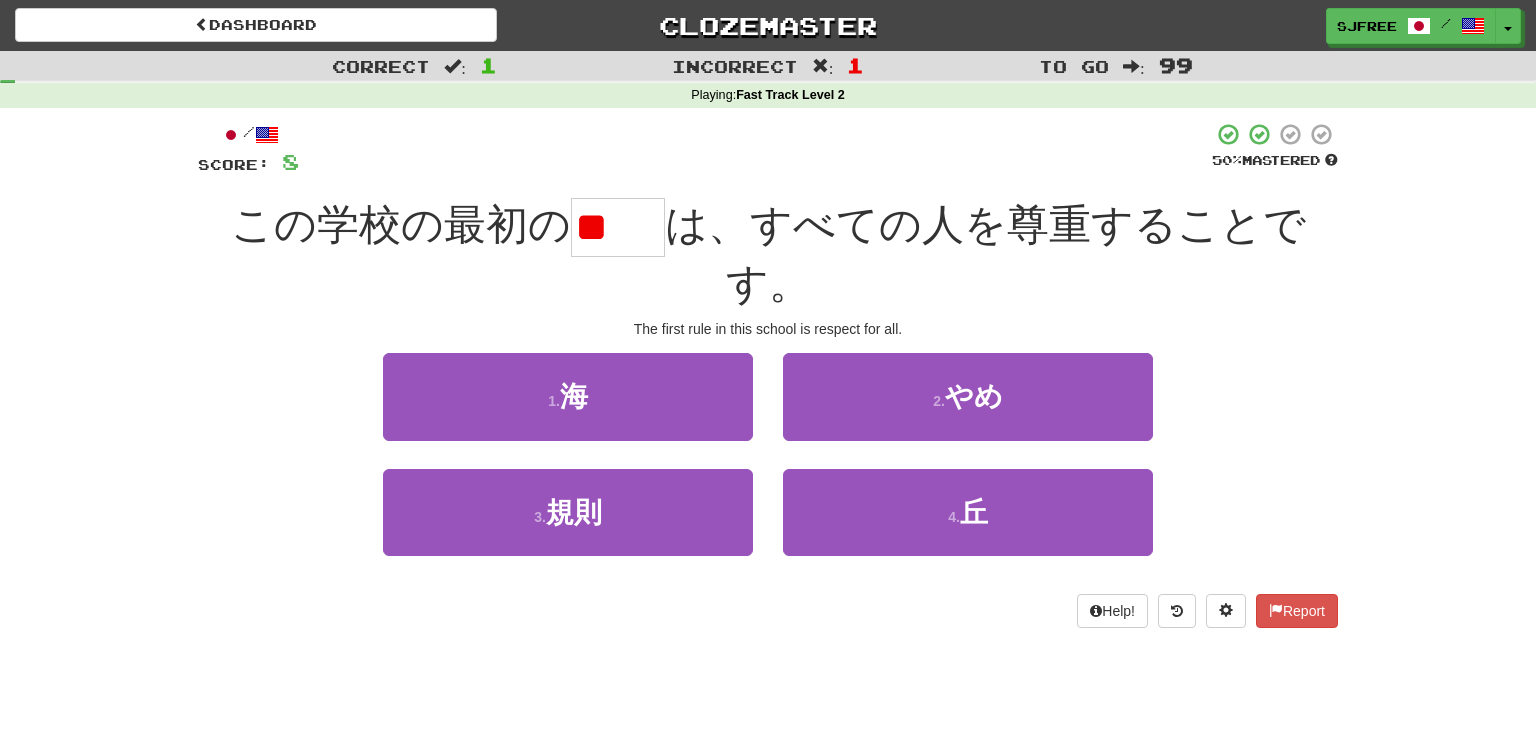 type on "*" 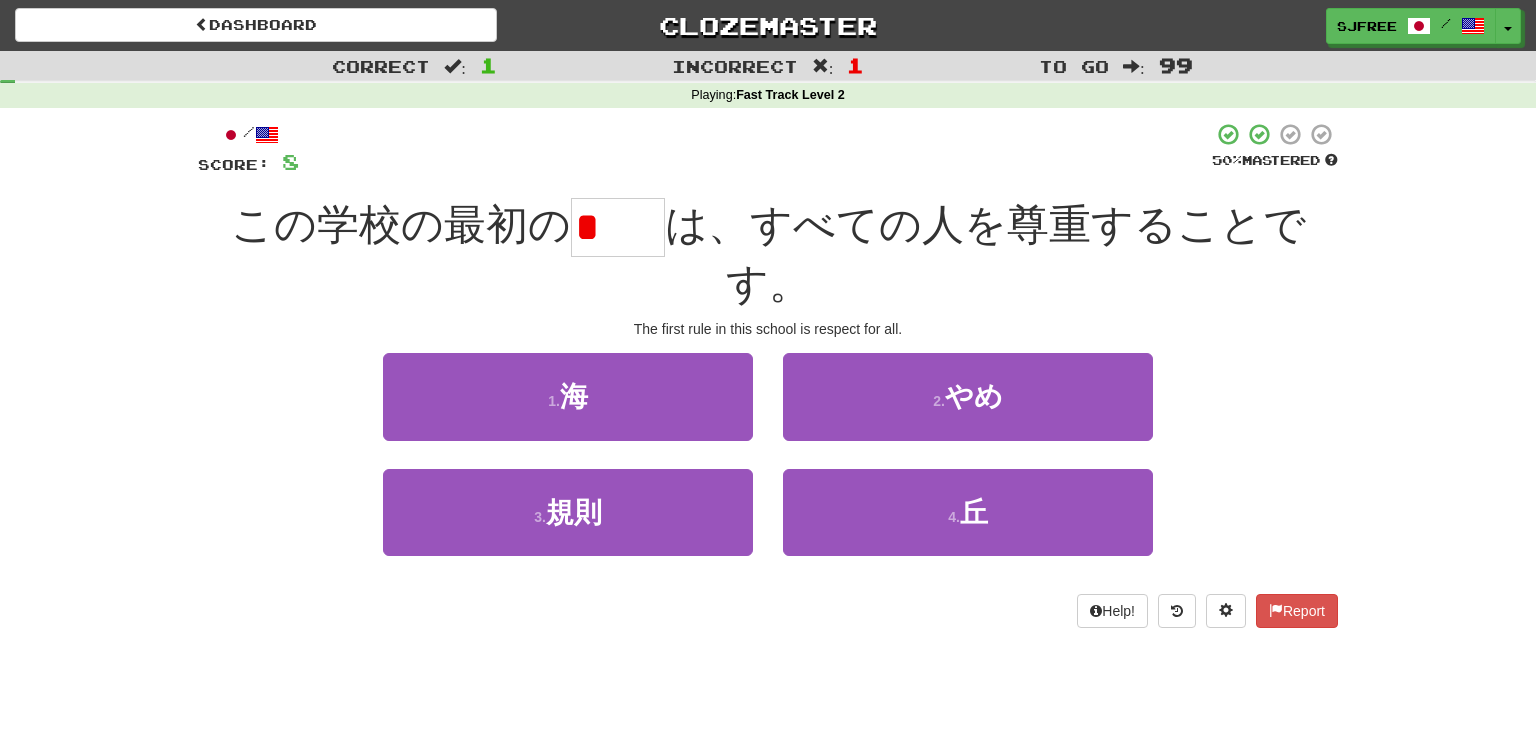 type on "*" 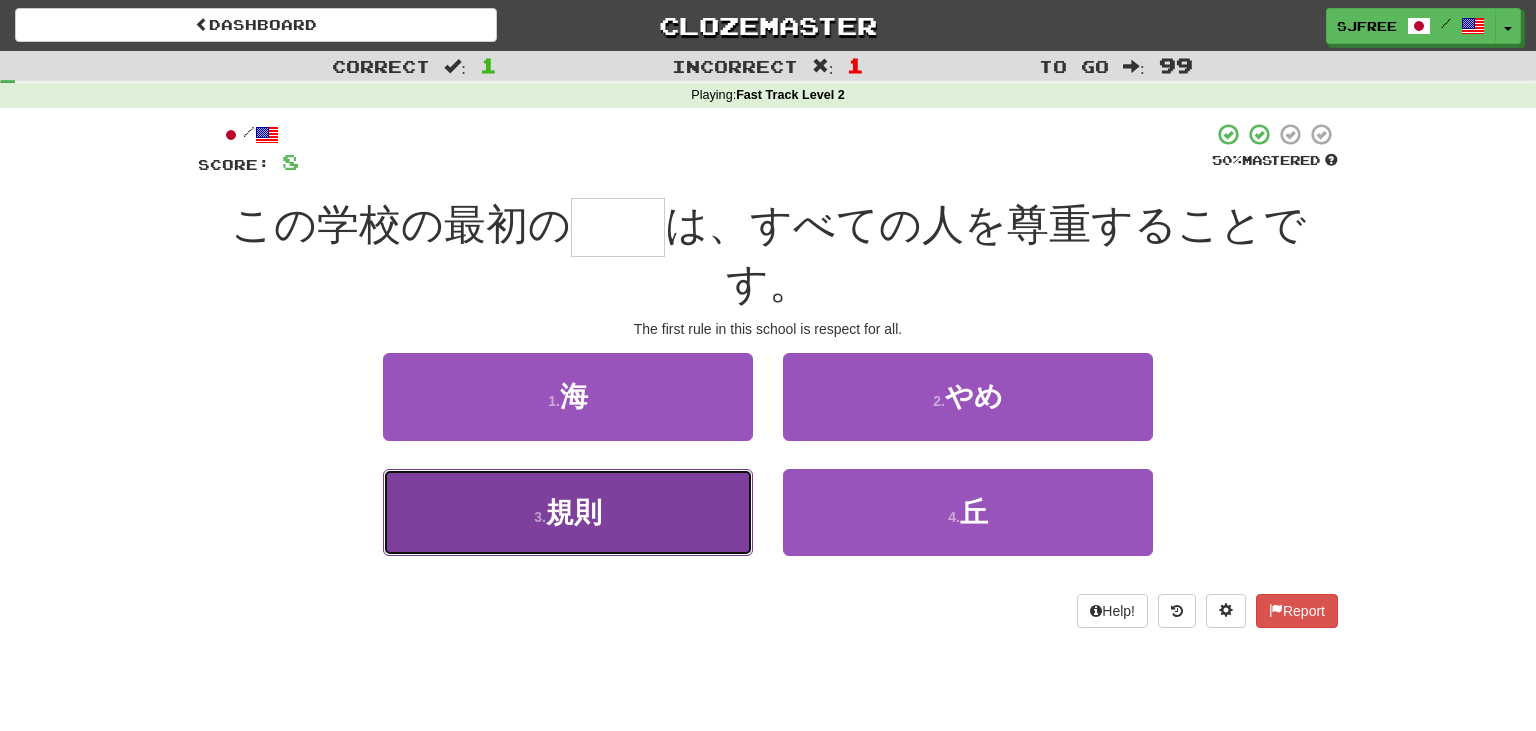 click on "規則" at bounding box center [574, 512] 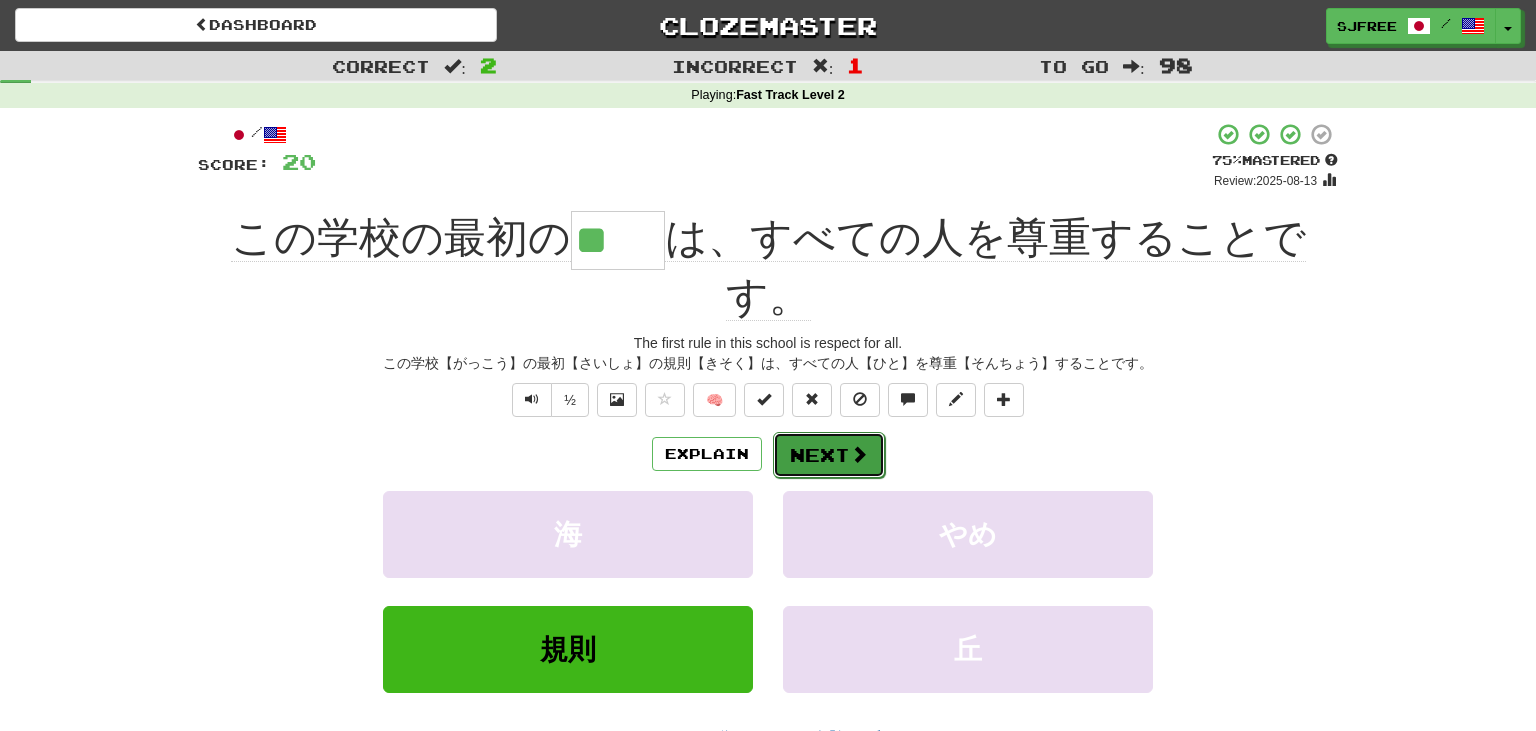 click at bounding box center (859, 454) 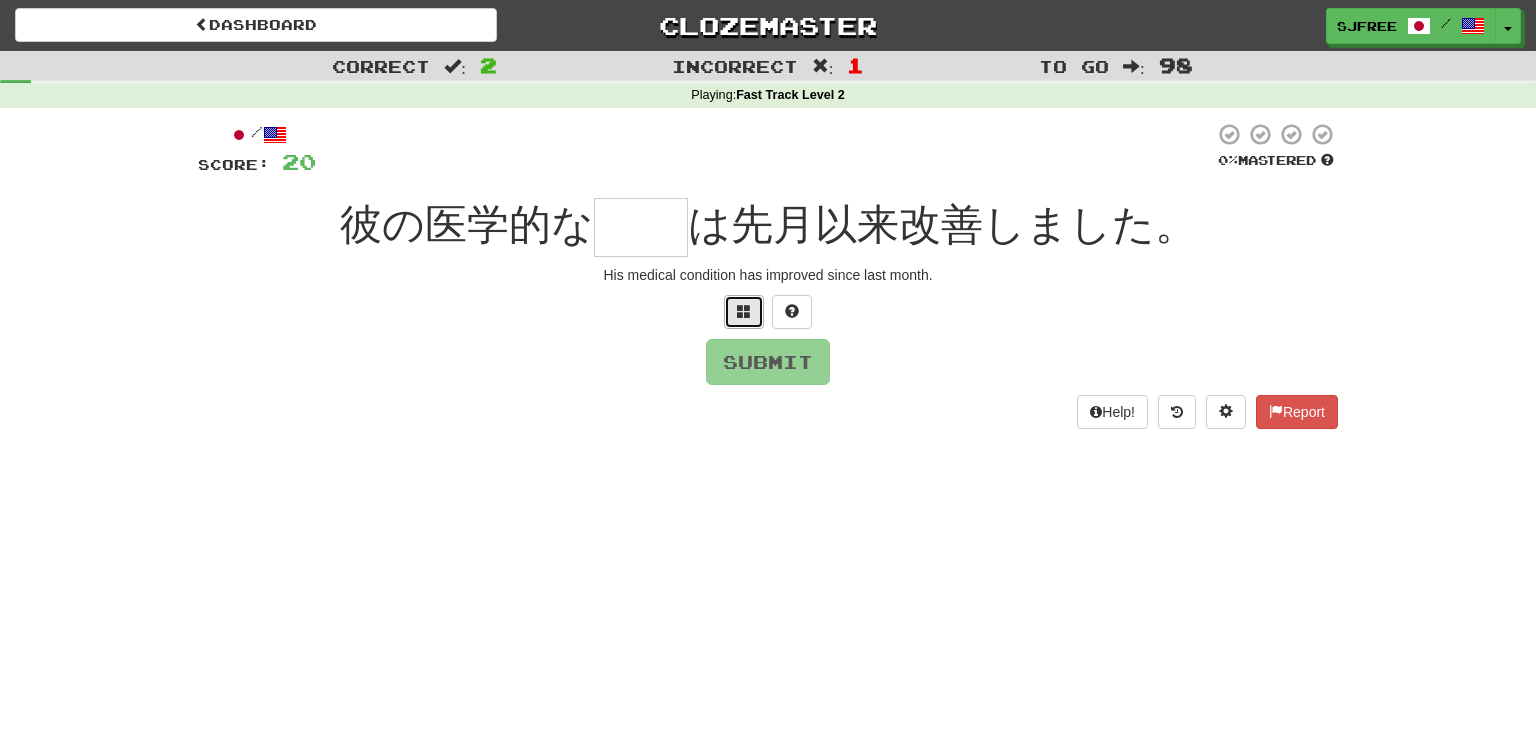 click at bounding box center [744, 311] 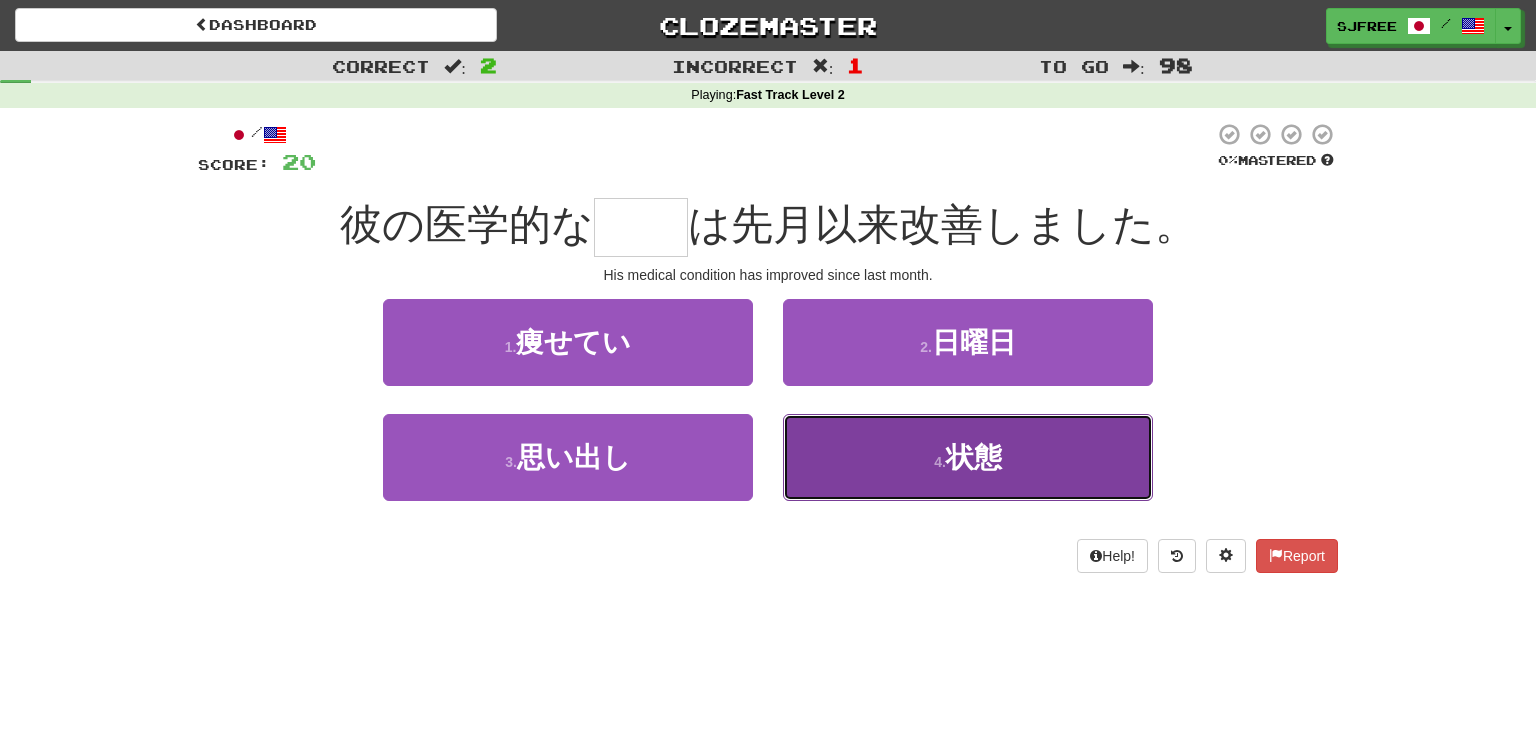 click on "4 .  状態" at bounding box center (968, 457) 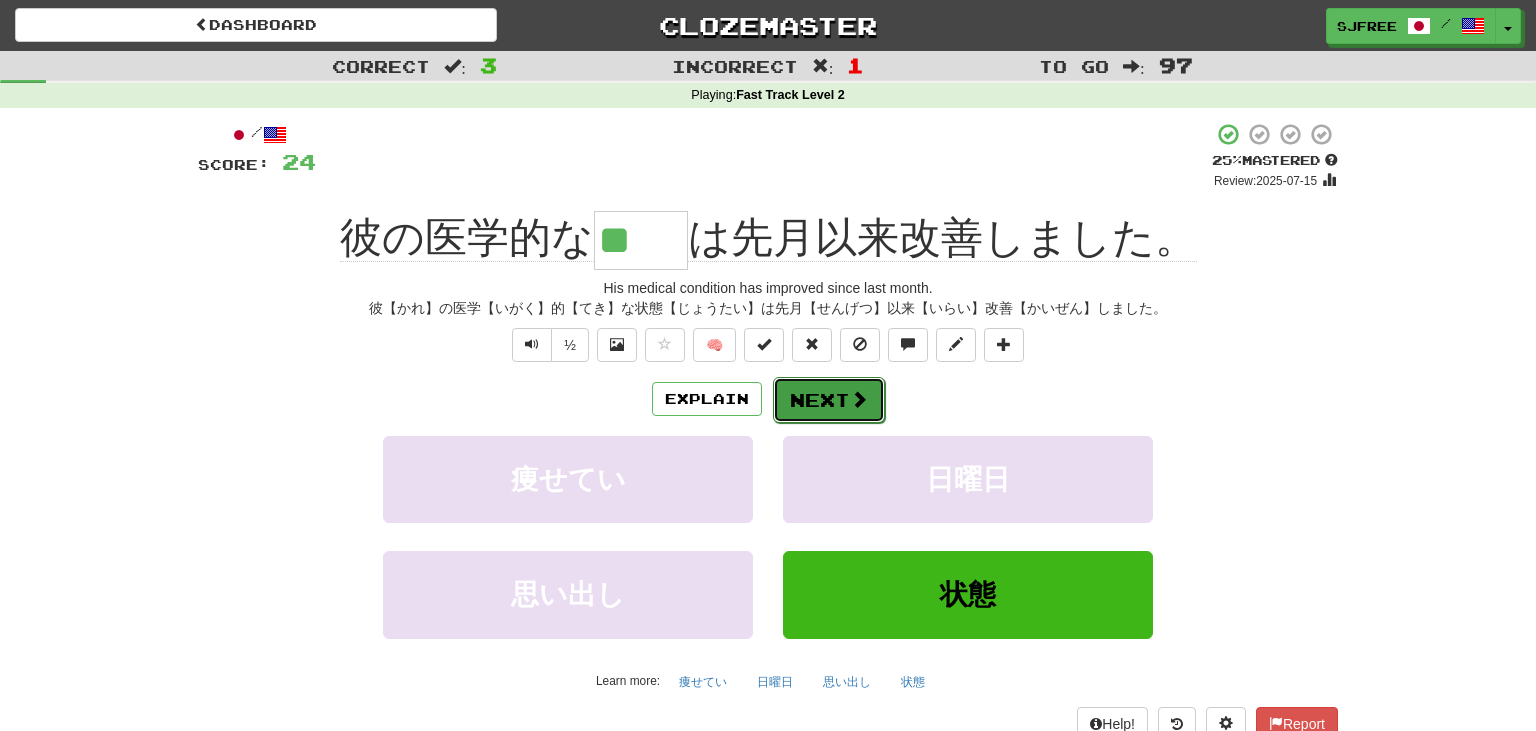 click on "Next" at bounding box center [829, 400] 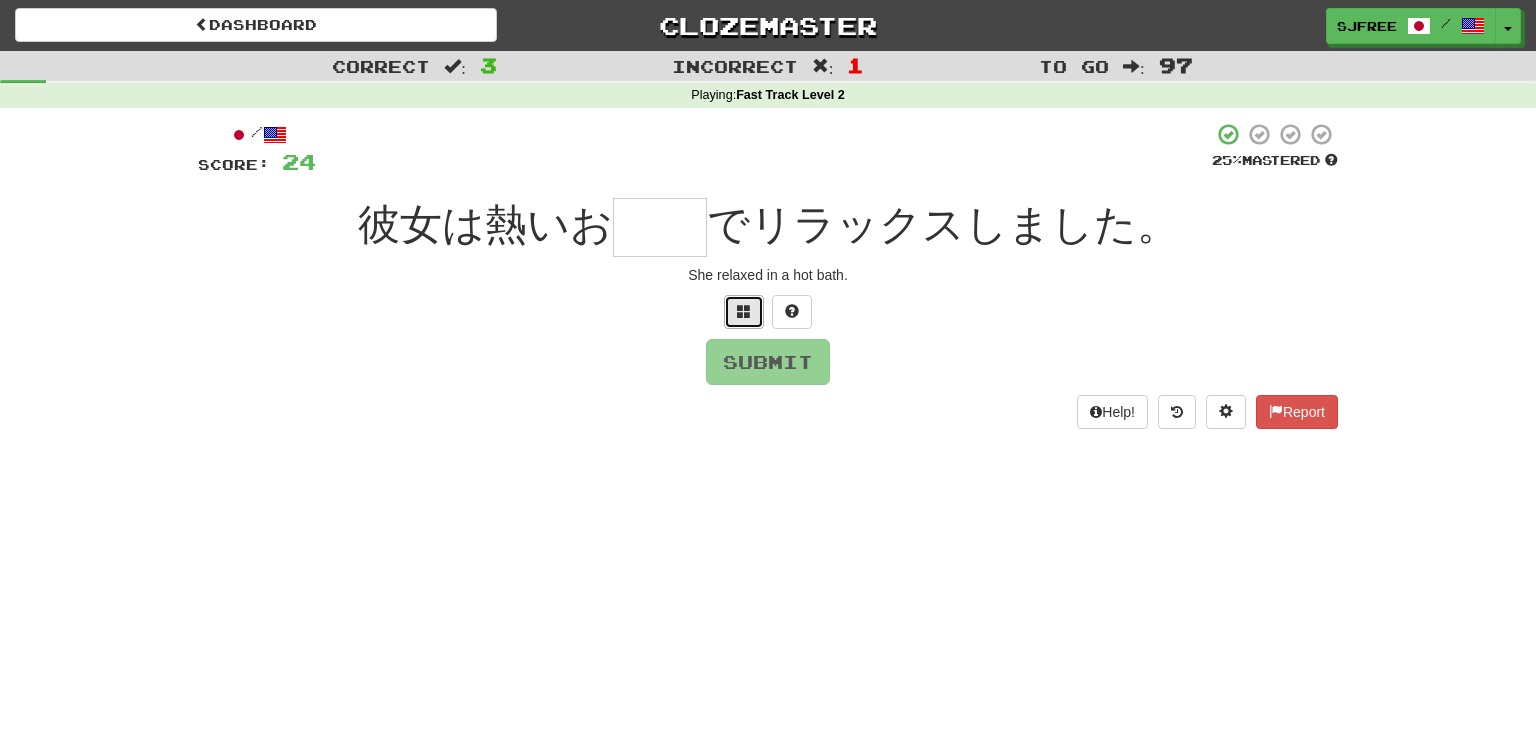 click at bounding box center (744, 312) 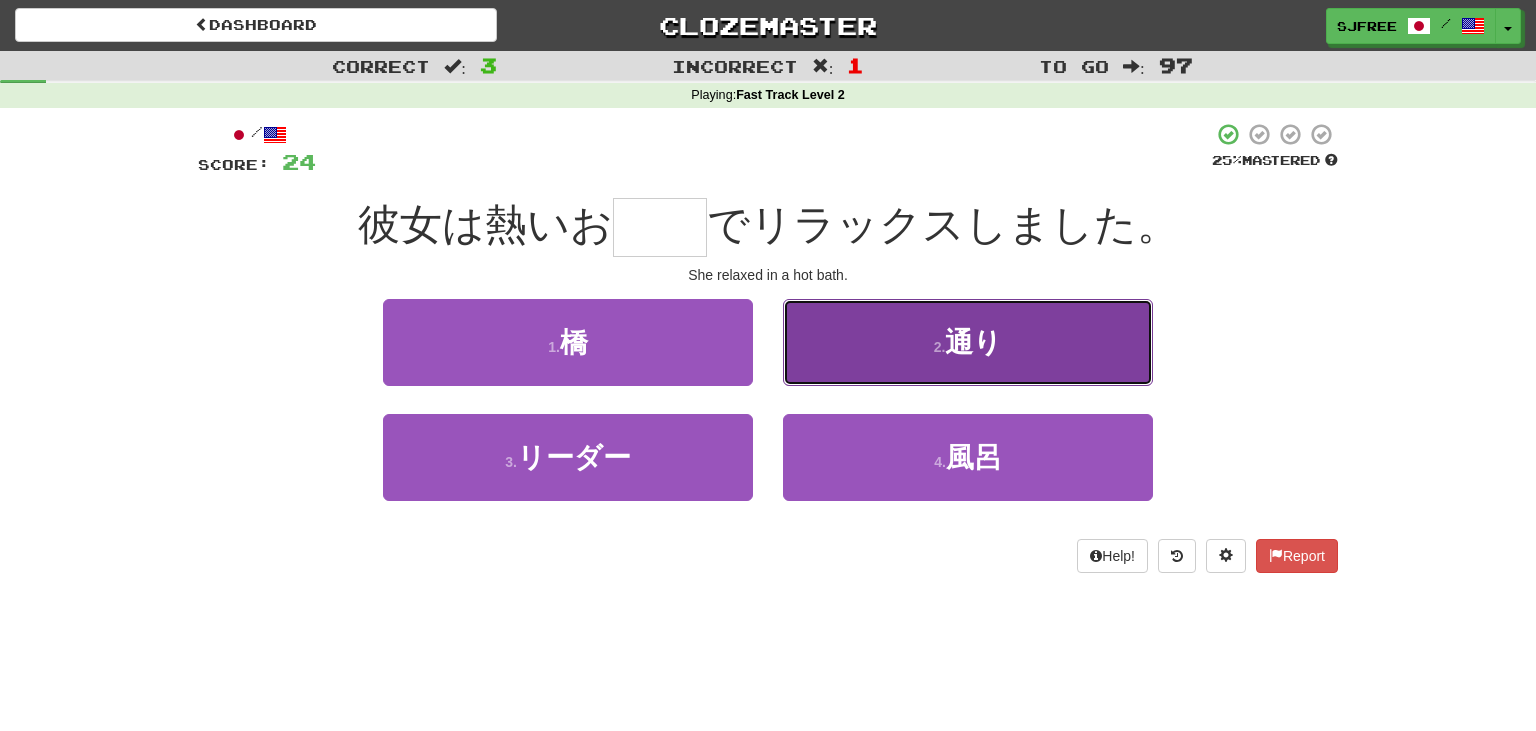 click on "2 .  通り" at bounding box center [968, 342] 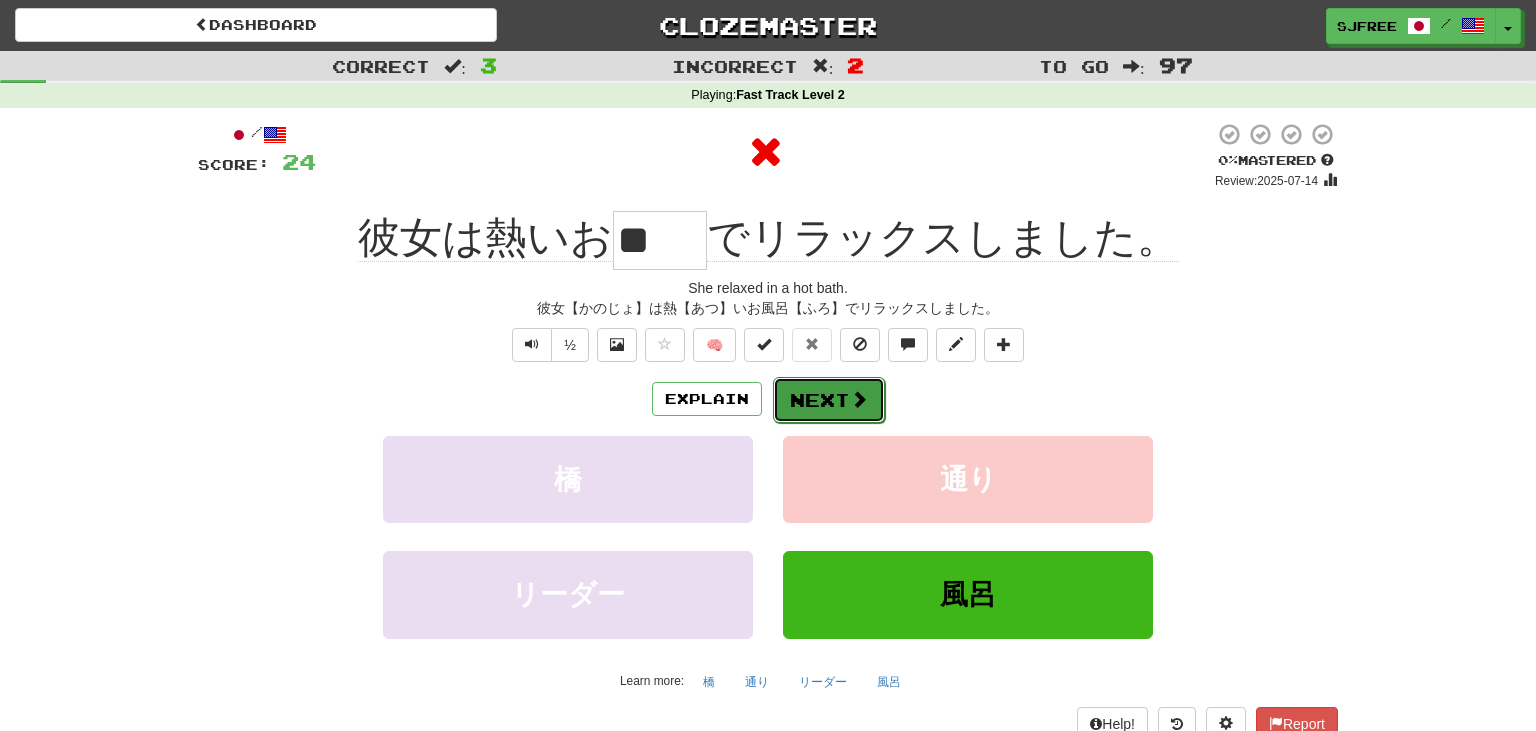 click on "Next" at bounding box center (829, 400) 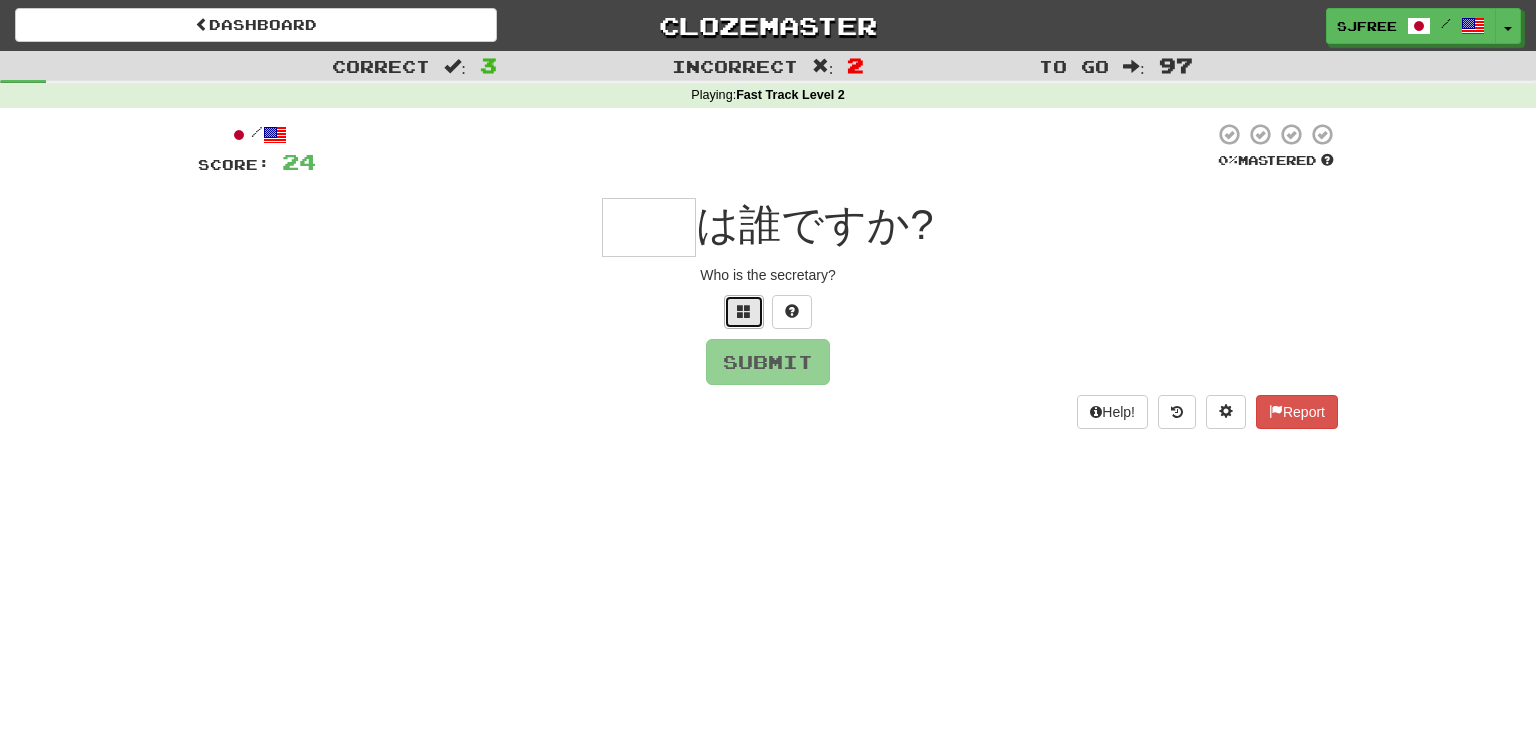 click at bounding box center (744, 312) 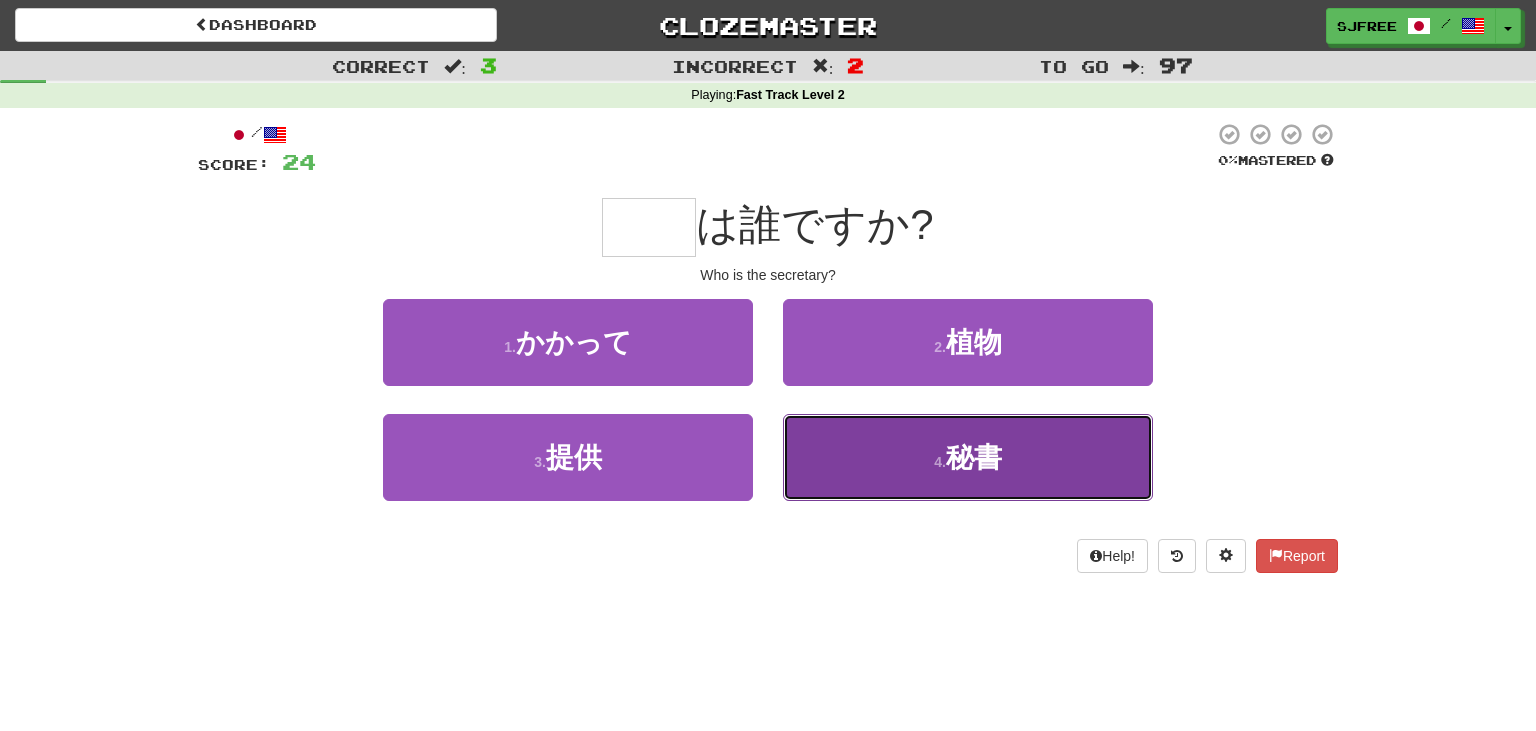 click on "4 .  秘書" at bounding box center (968, 457) 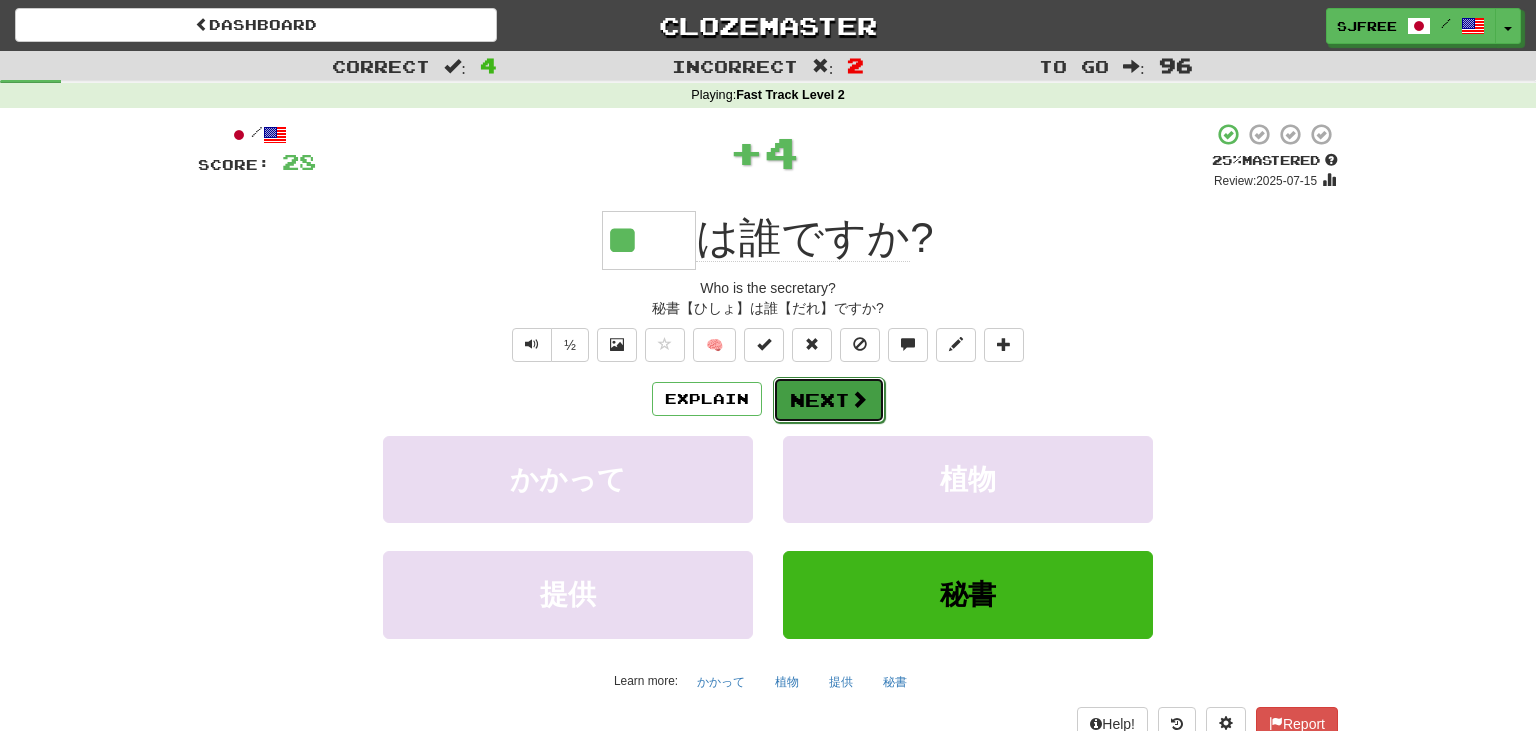 click on "Next" at bounding box center (829, 400) 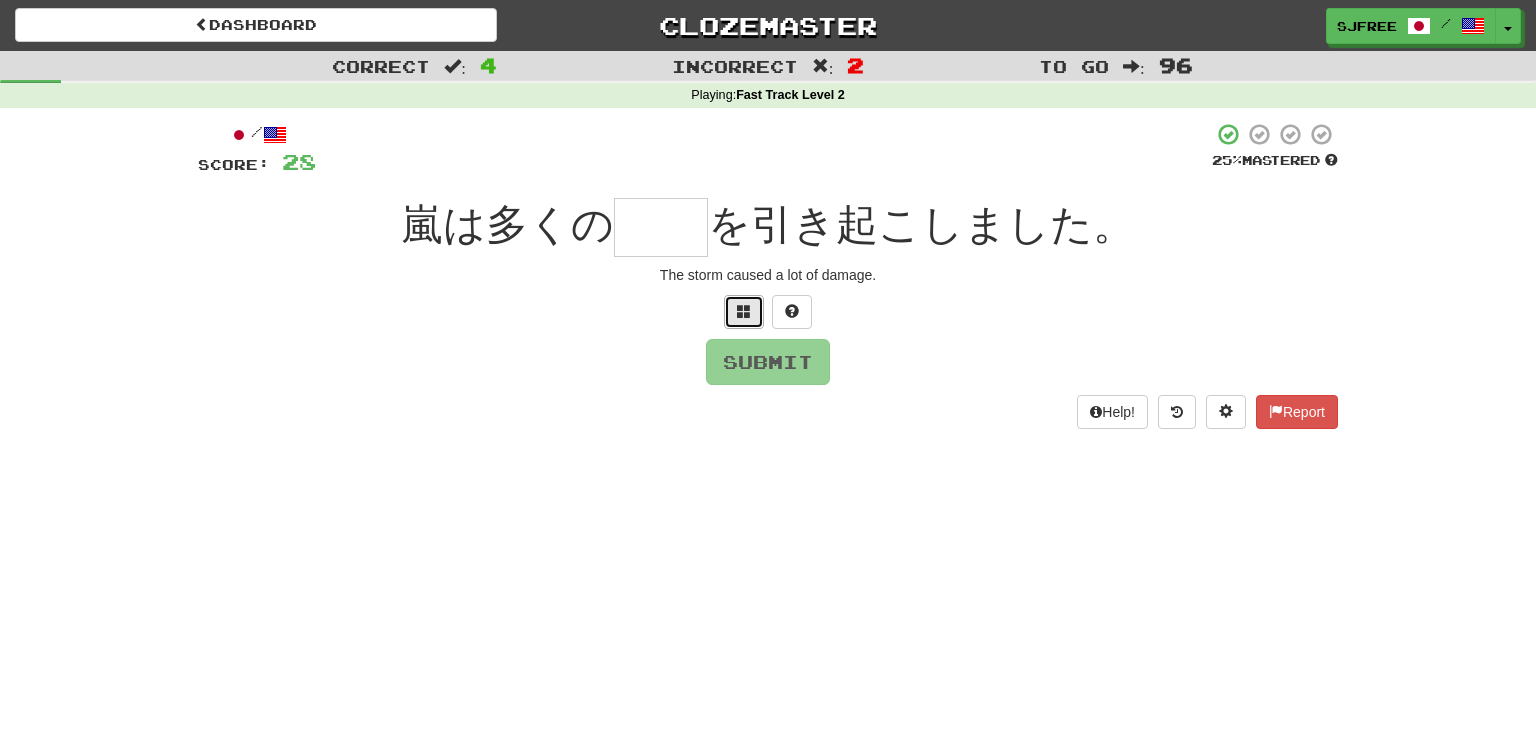 click at bounding box center [744, 311] 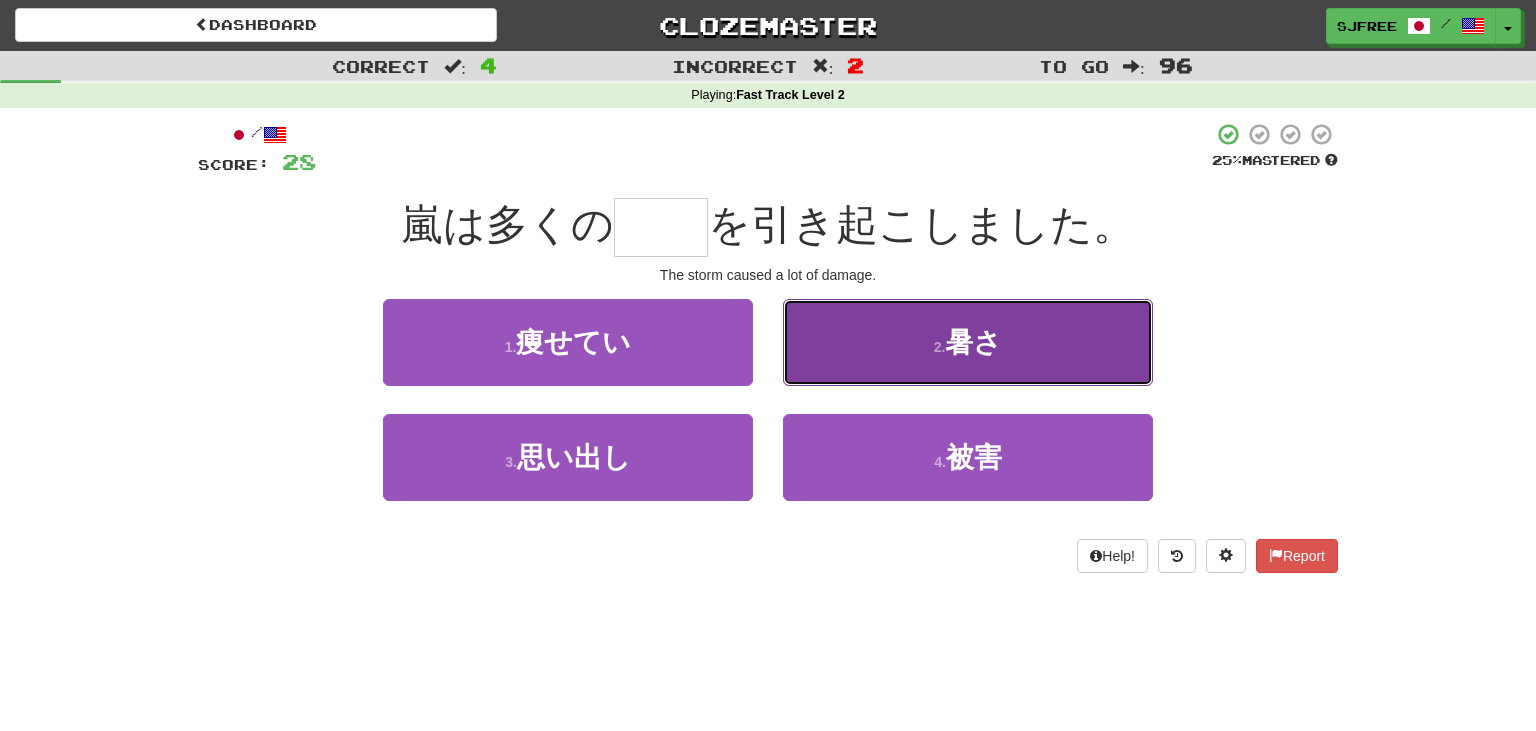 click on "2 .  暑さ" at bounding box center (968, 342) 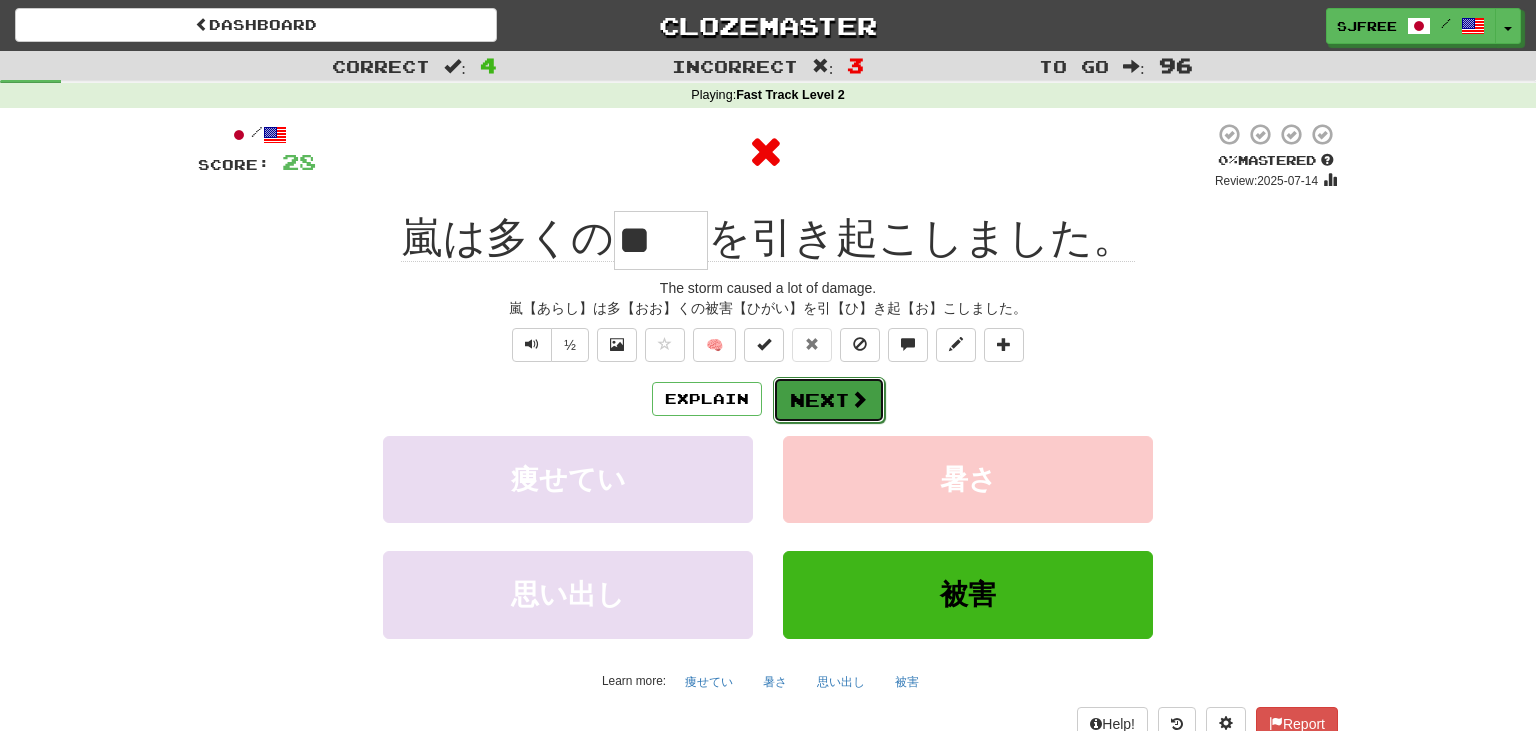 click on "Next" at bounding box center [829, 400] 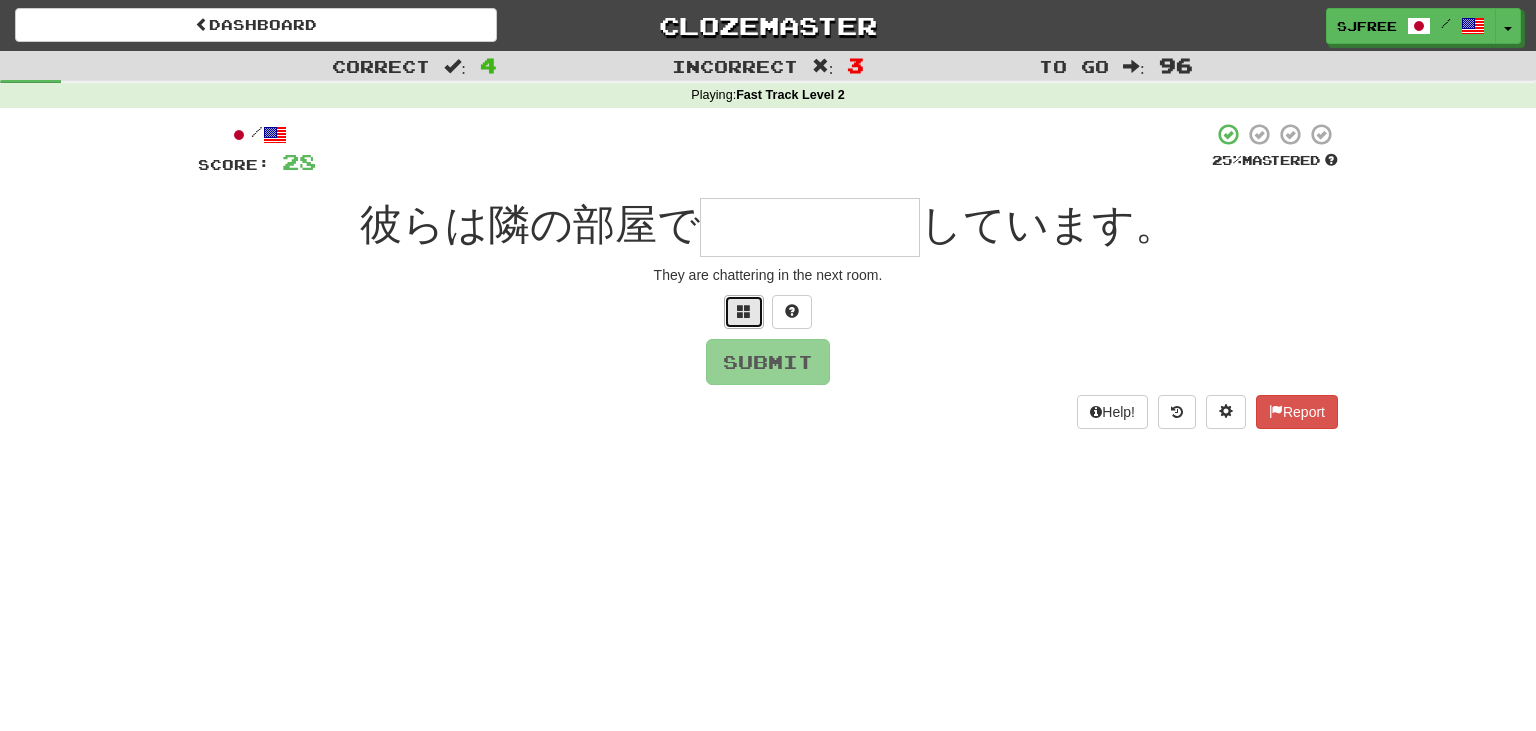 click at bounding box center [744, 311] 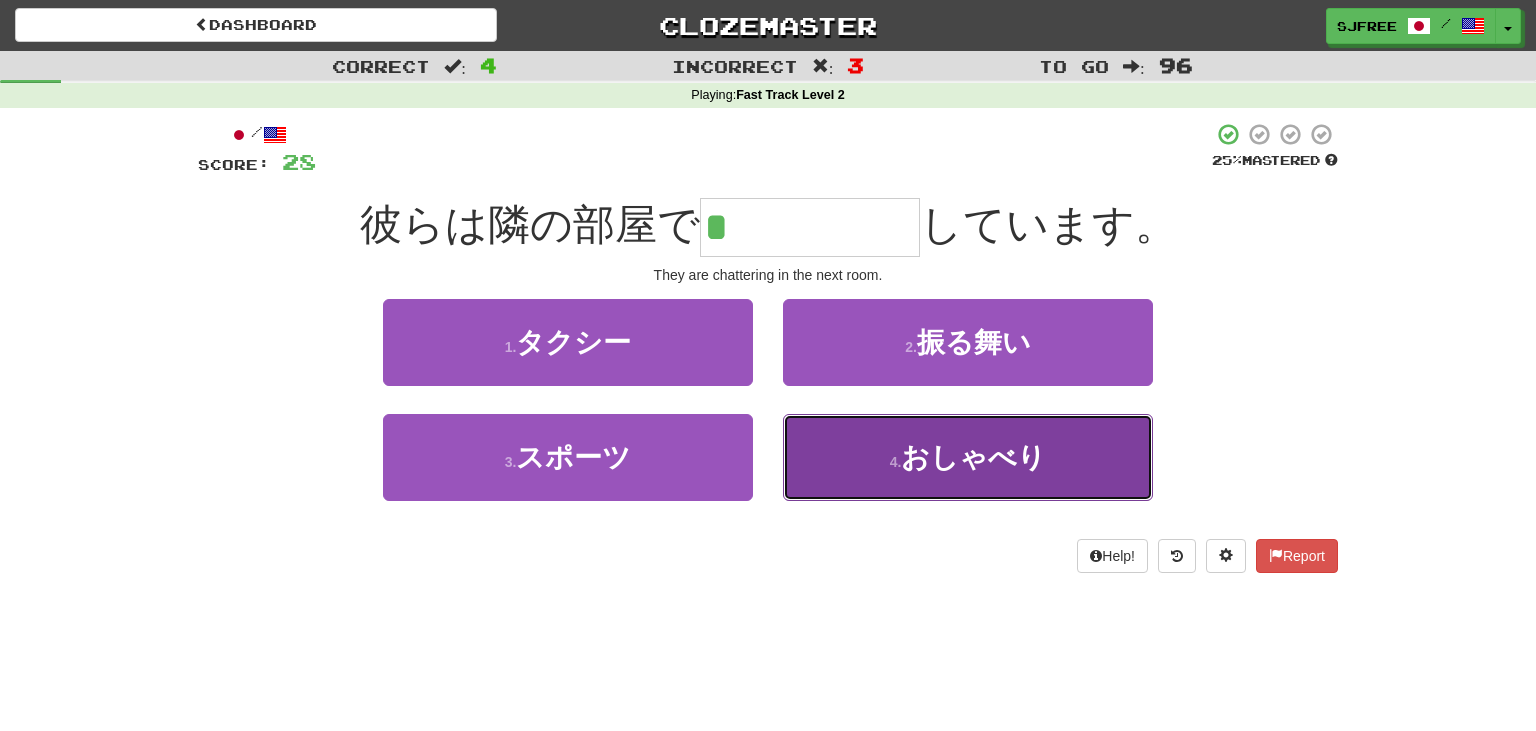click on "おしゃべり" at bounding box center (973, 457) 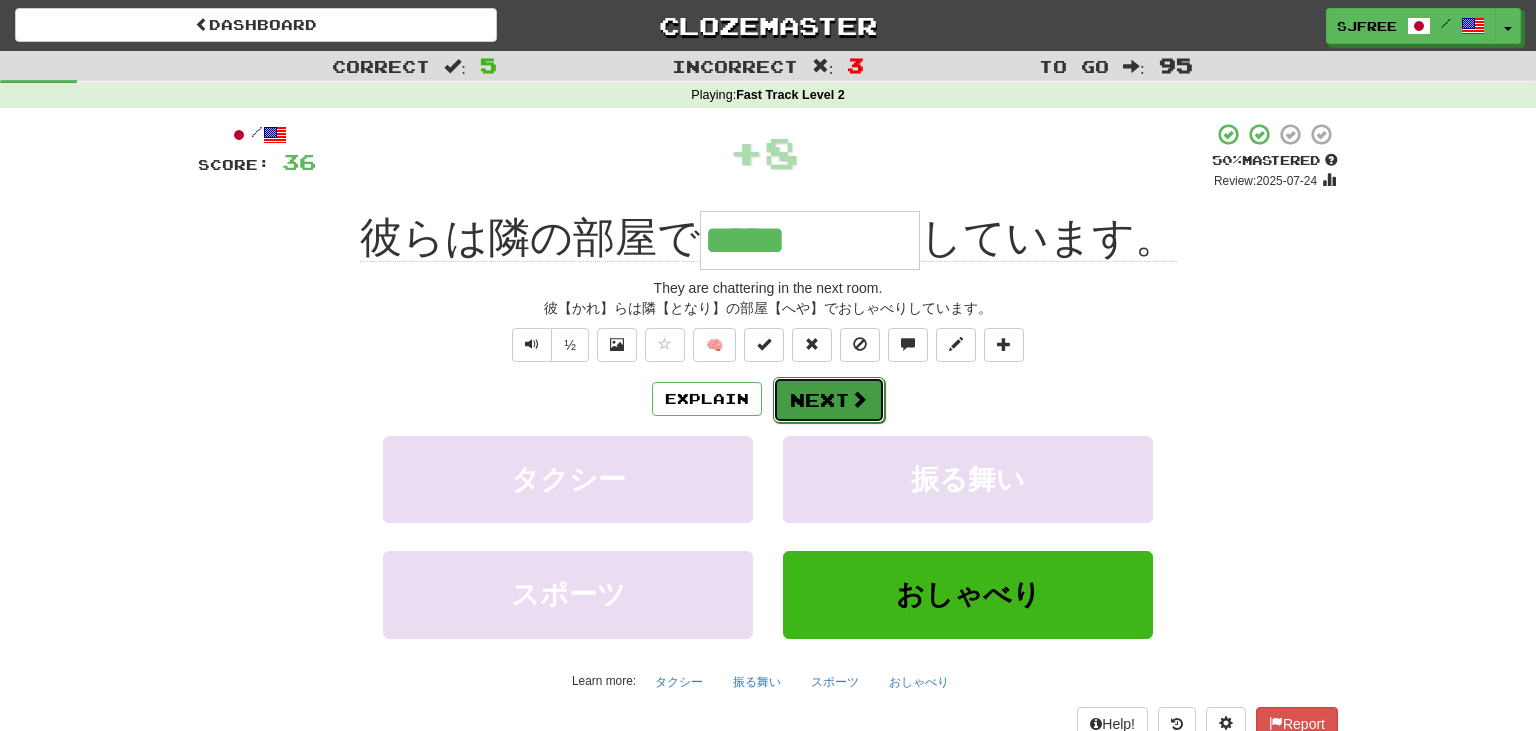 click on "Next" at bounding box center [829, 400] 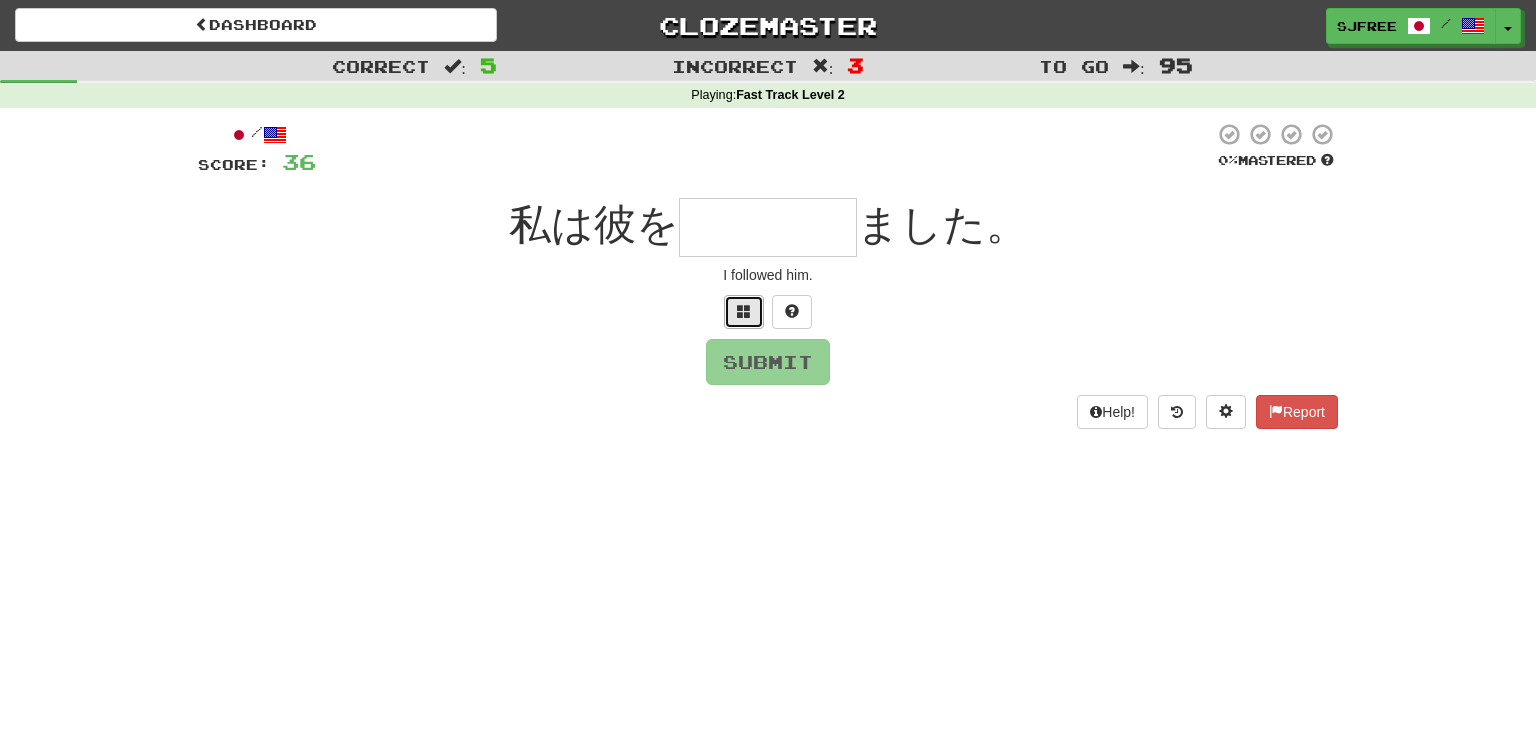 click at bounding box center [744, 311] 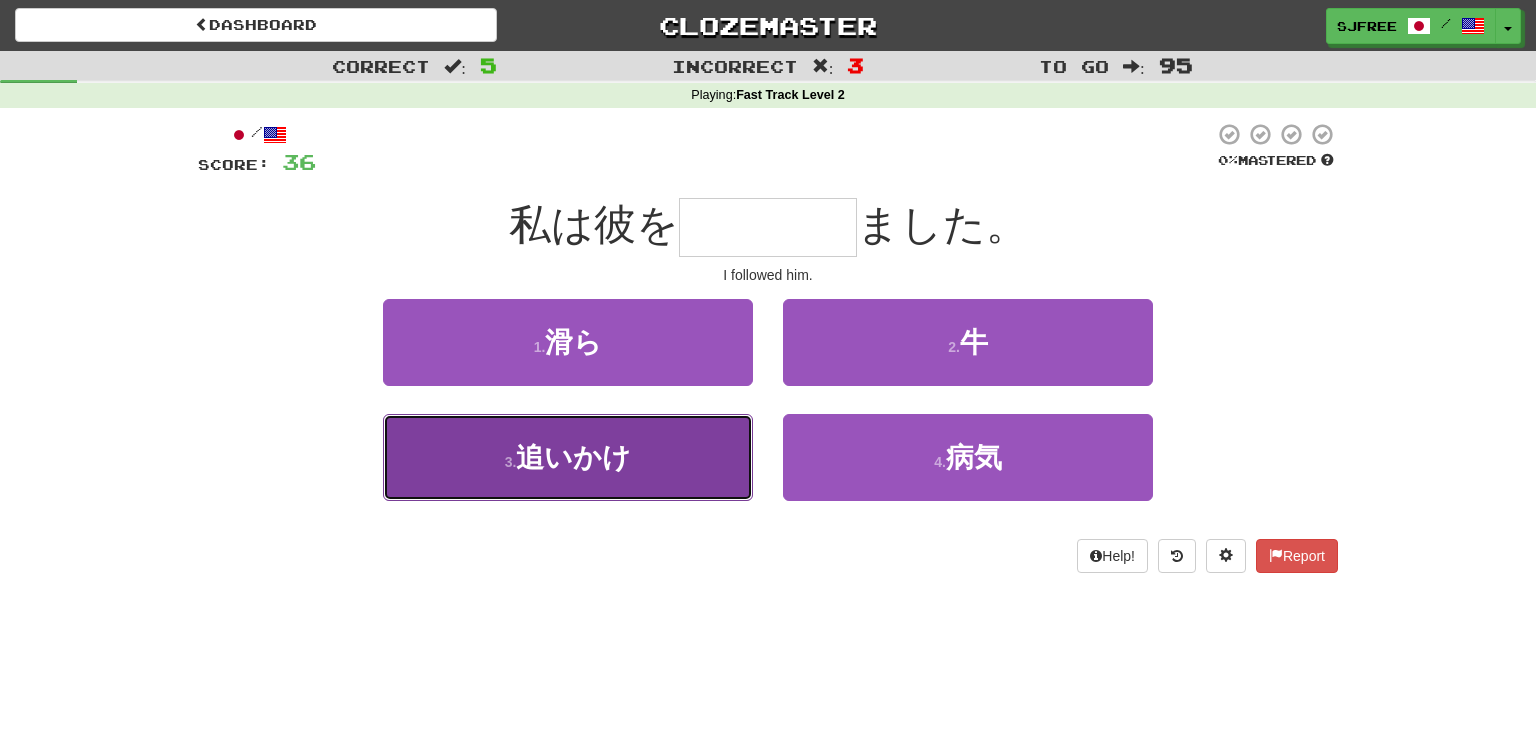 click on "3 .  追いかけ" at bounding box center [568, 457] 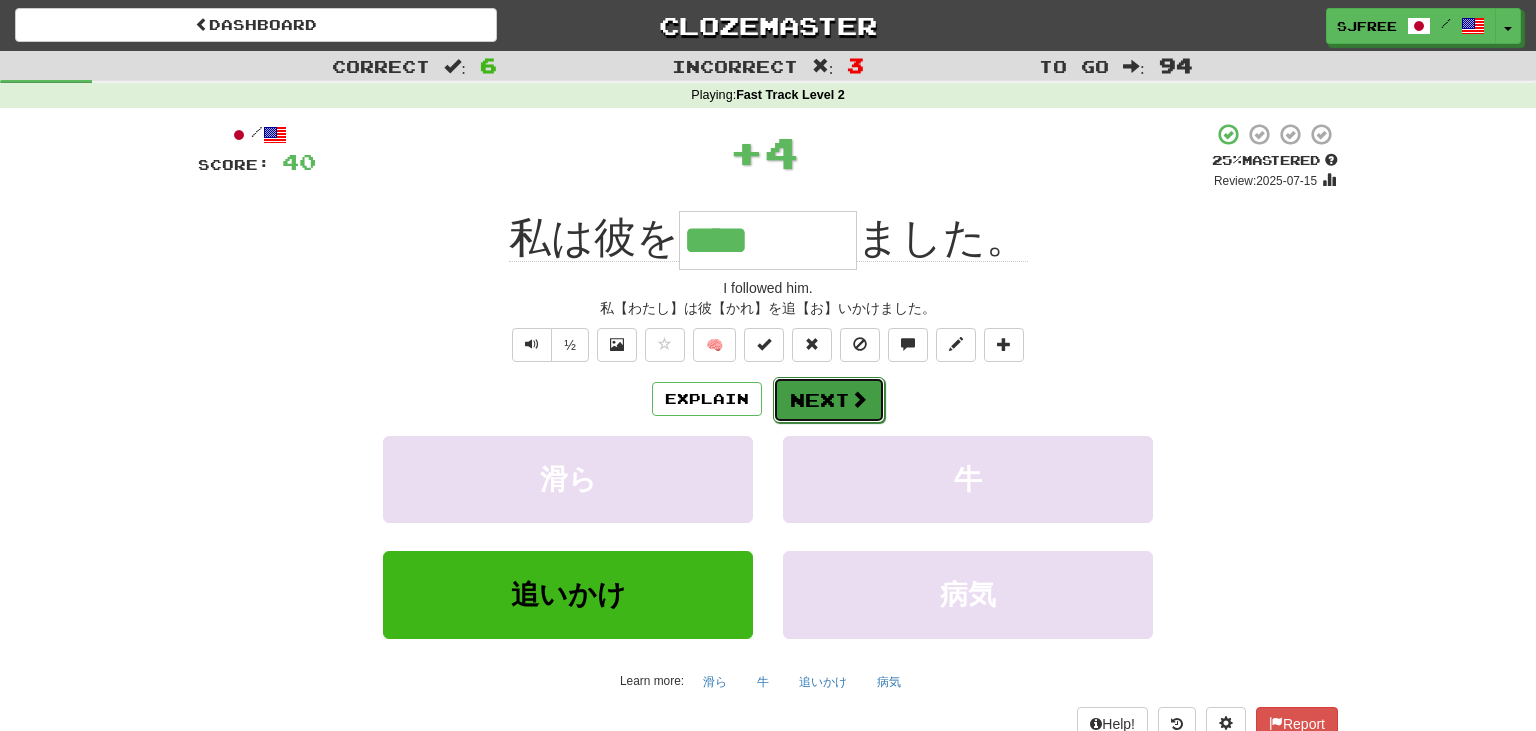 click on "Next" at bounding box center (829, 400) 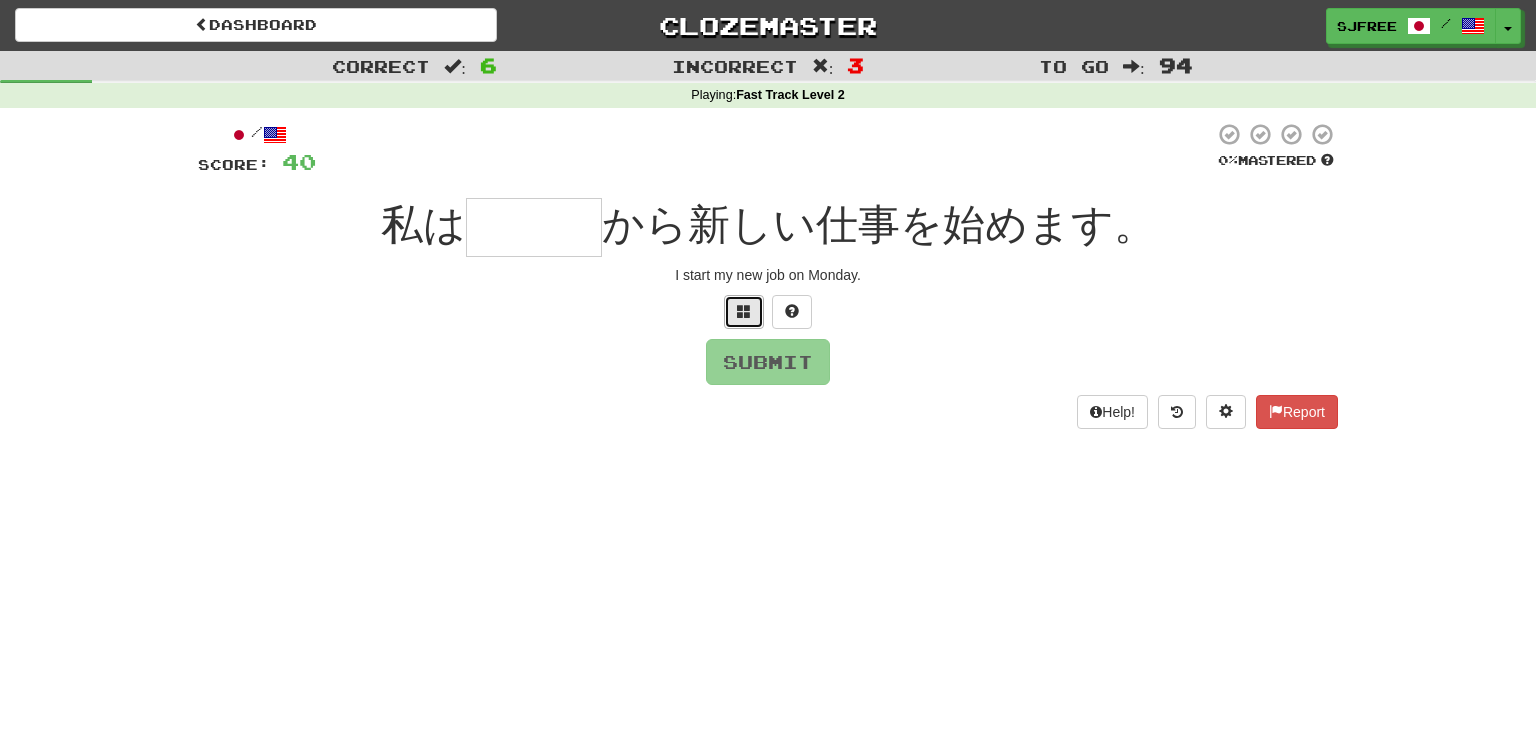 click at bounding box center [744, 311] 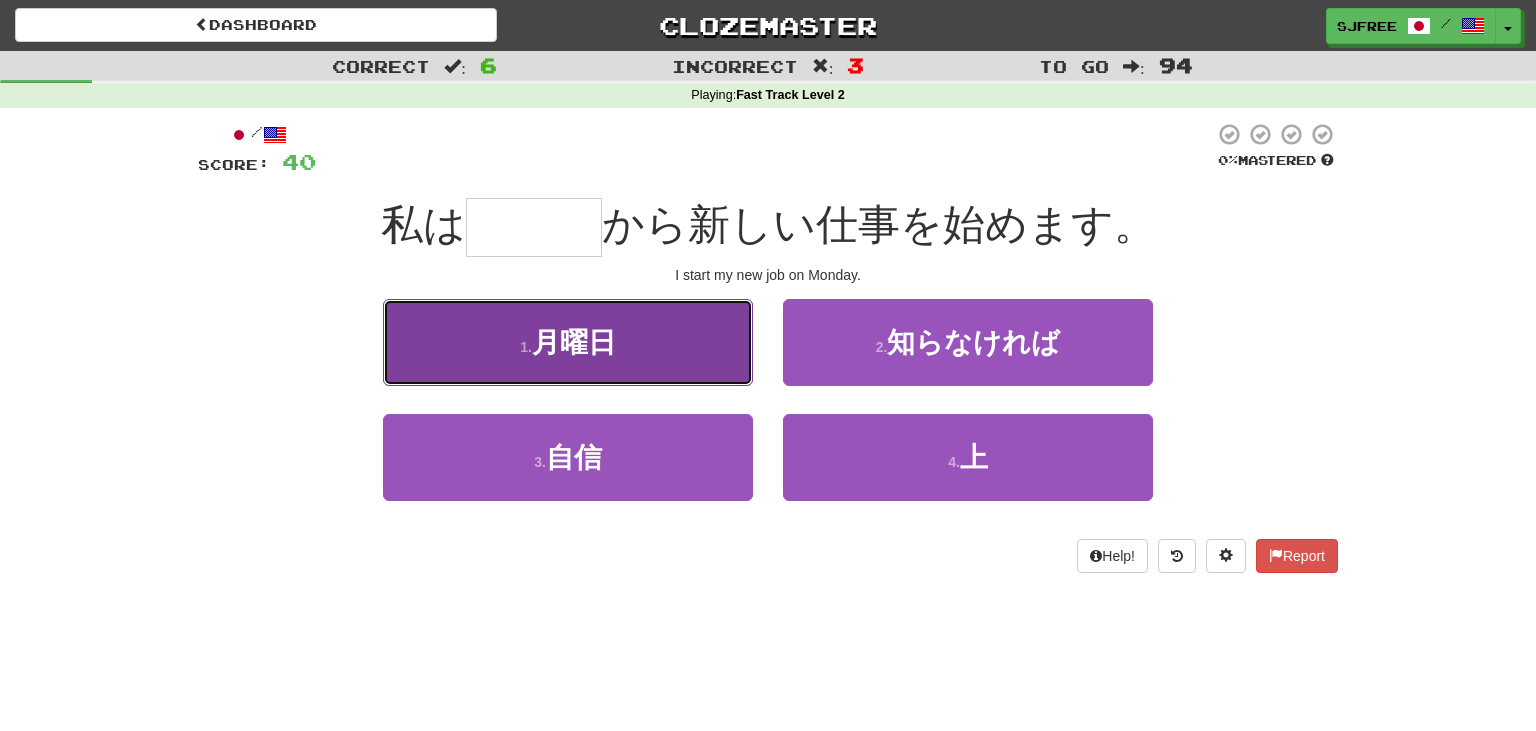 click on "1 .  月曜日" at bounding box center (568, 342) 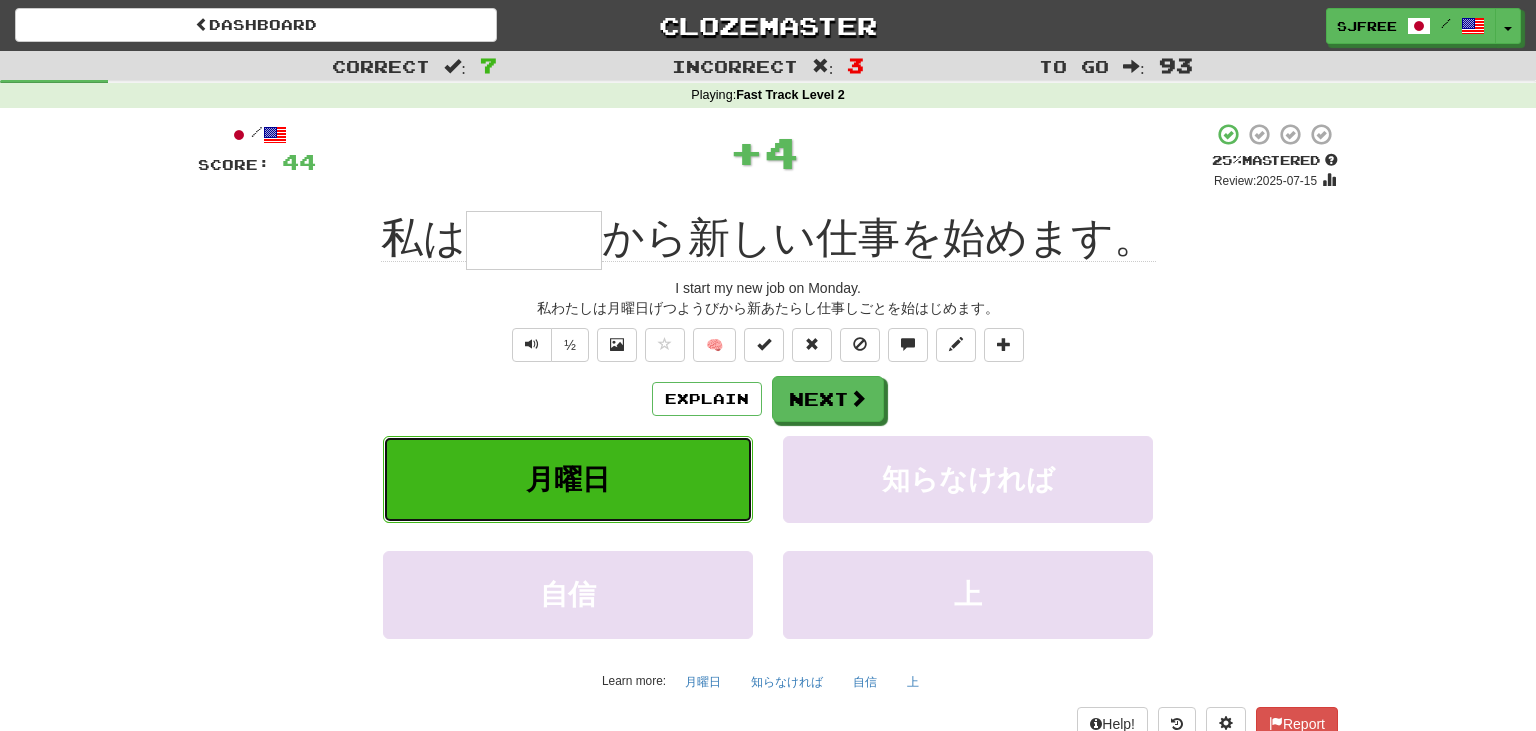 type on "***" 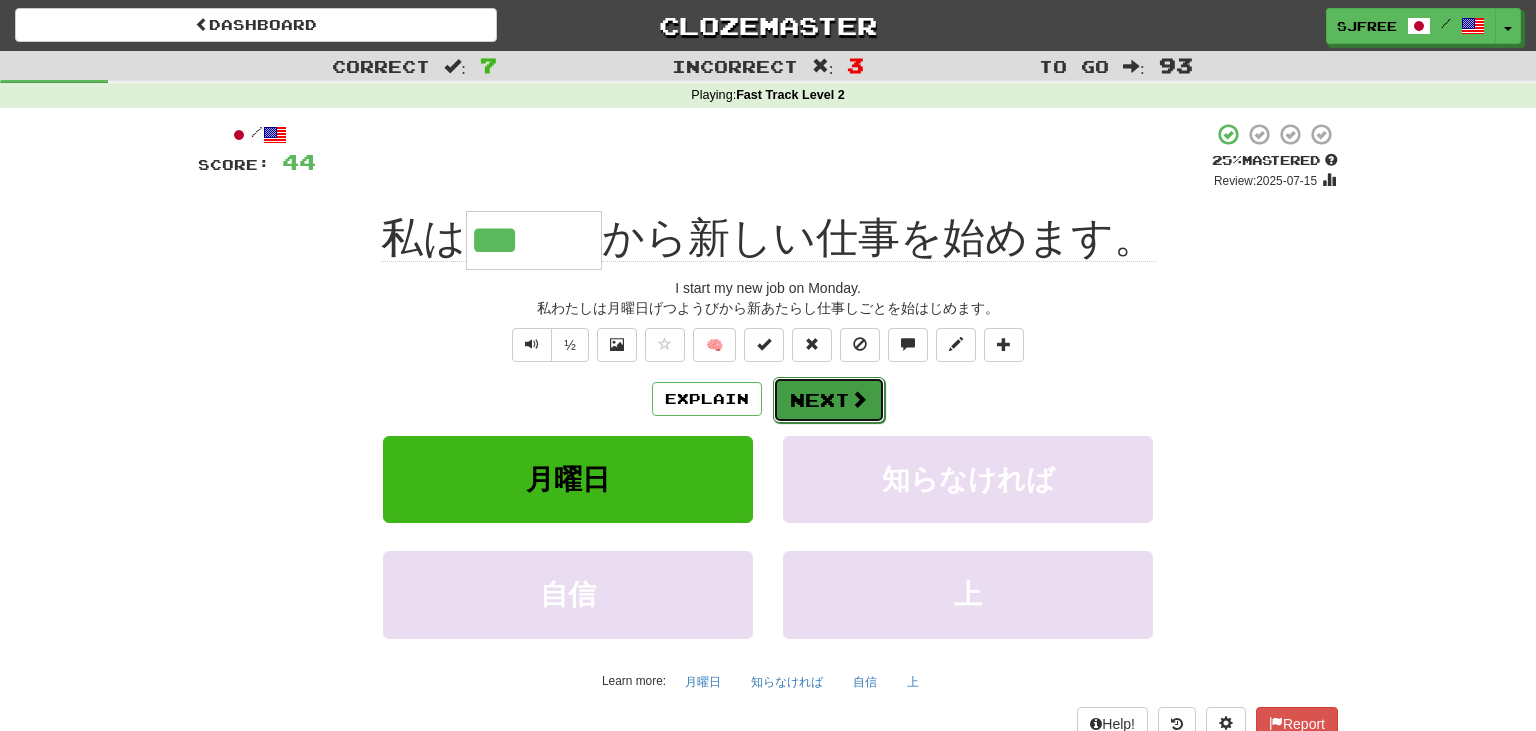 click on "Next" at bounding box center (829, 400) 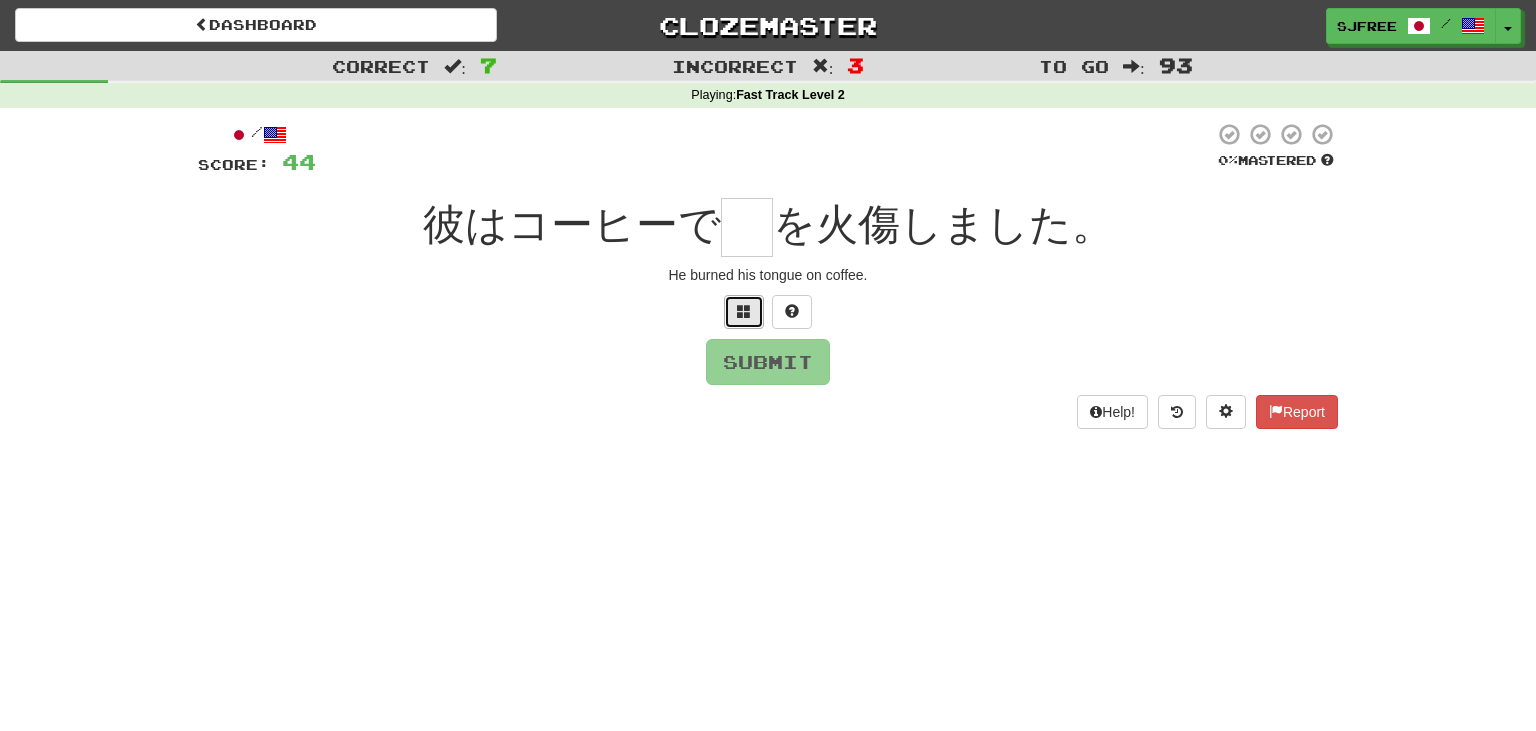 click at bounding box center [744, 311] 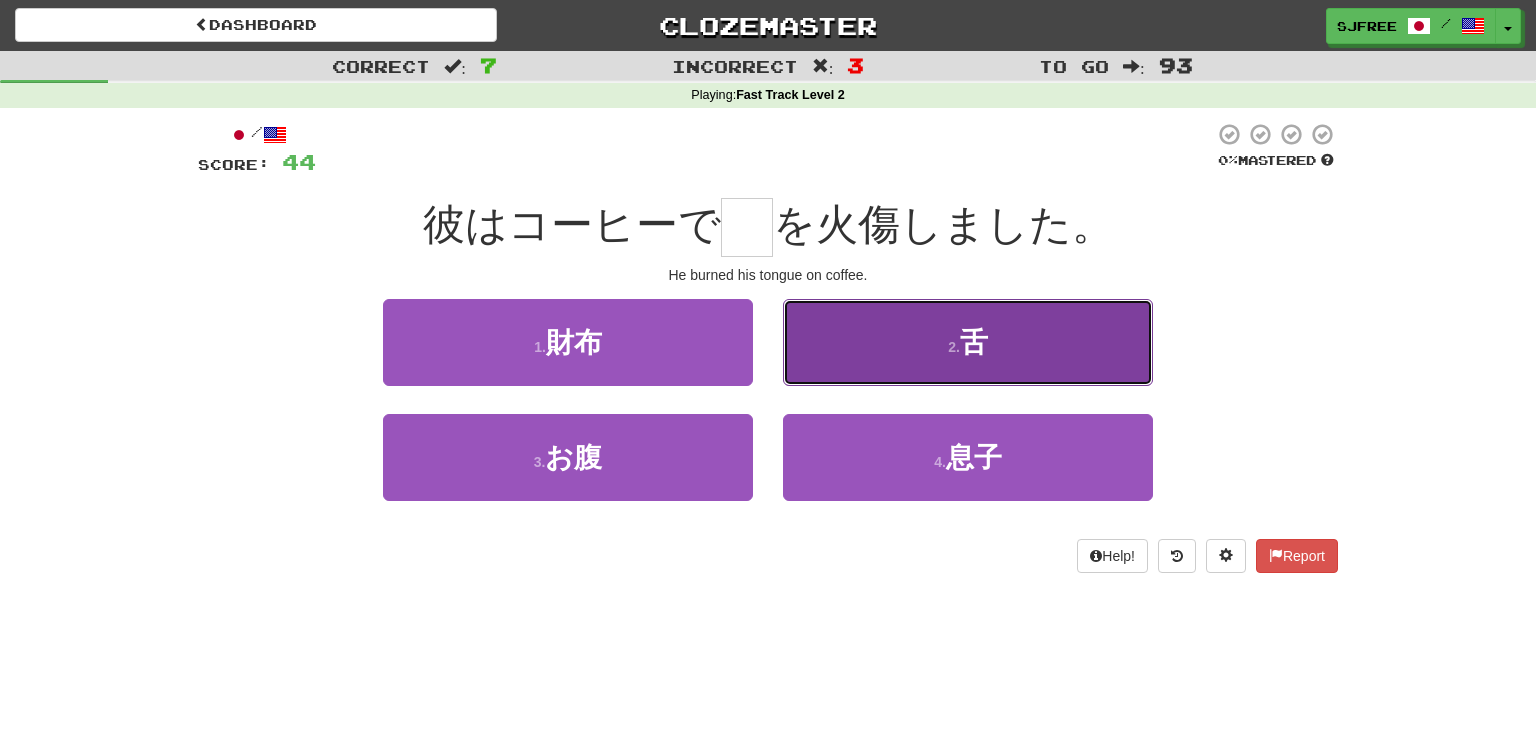 click on "2 .  舌" at bounding box center [968, 342] 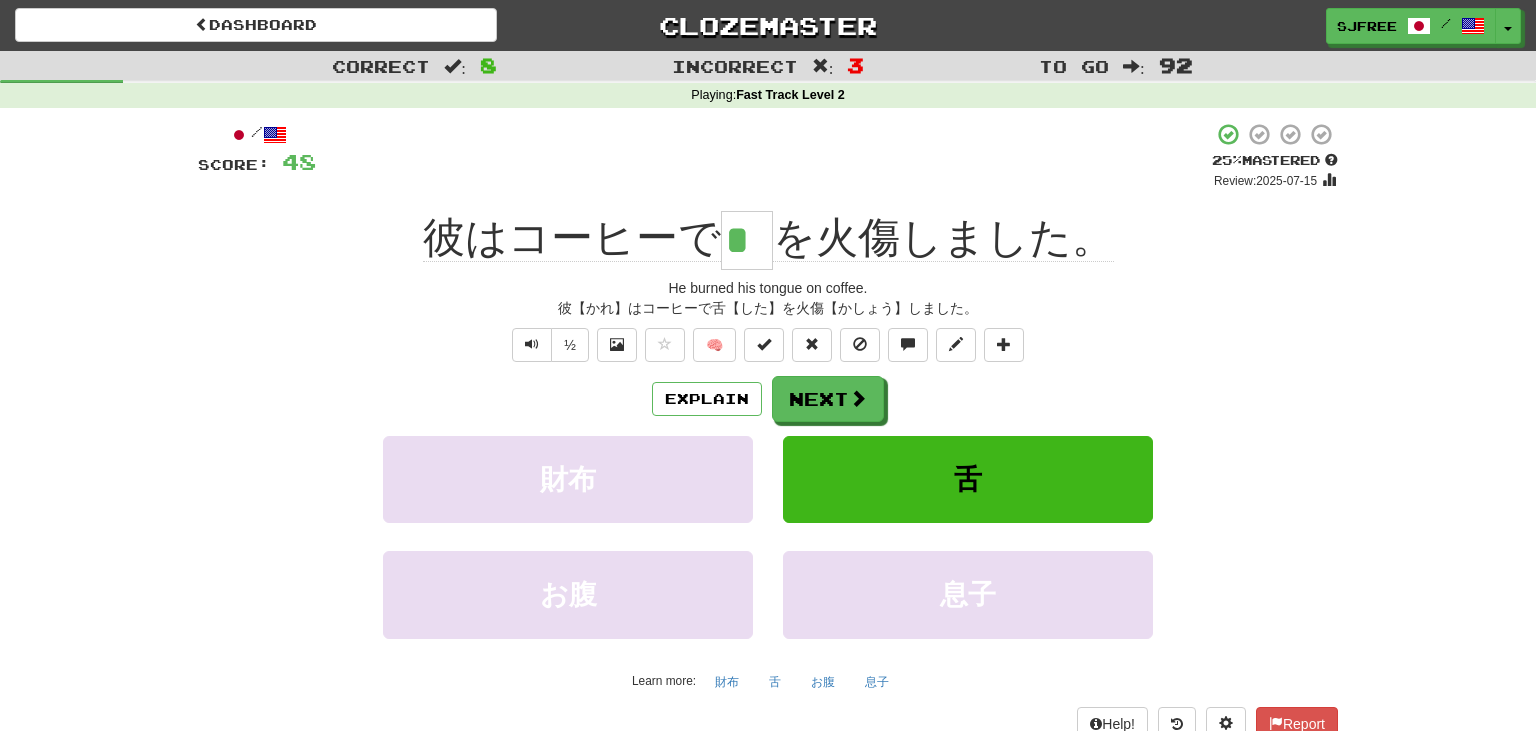 drag, startPoint x: 730, startPoint y: 234, endPoint x: 774, endPoint y: 246, distance: 45.607018 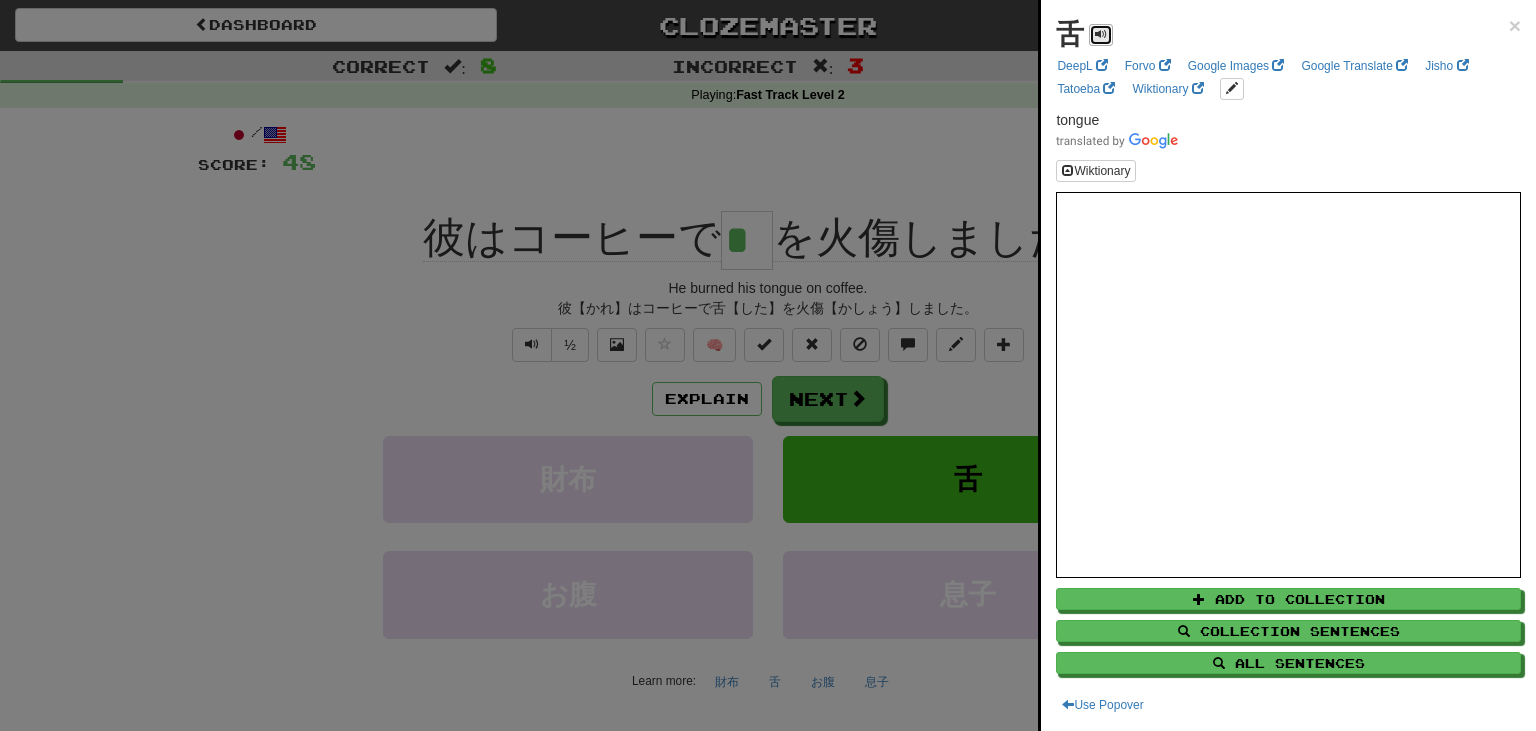 click at bounding box center (1101, 34) 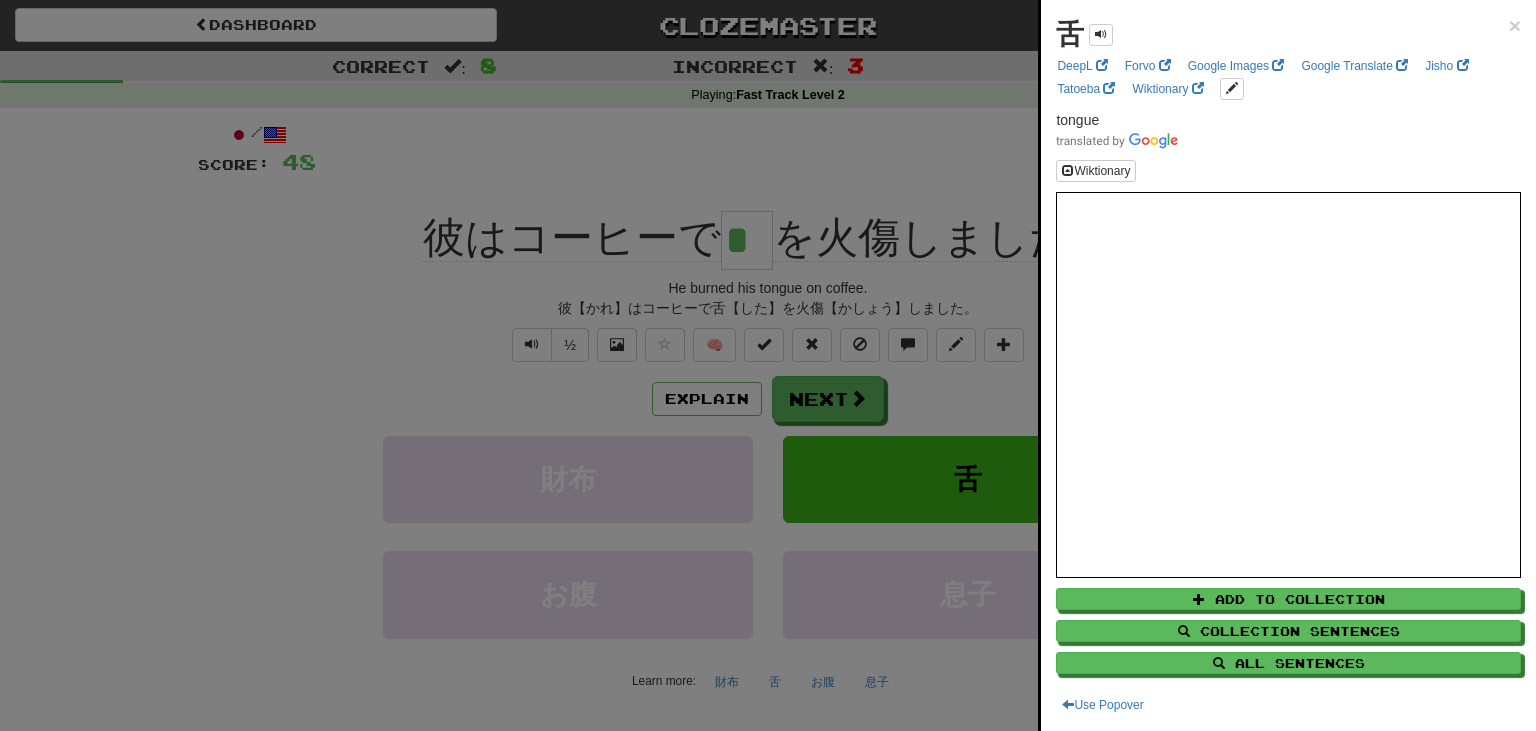 click at bounding box center [768, 365] 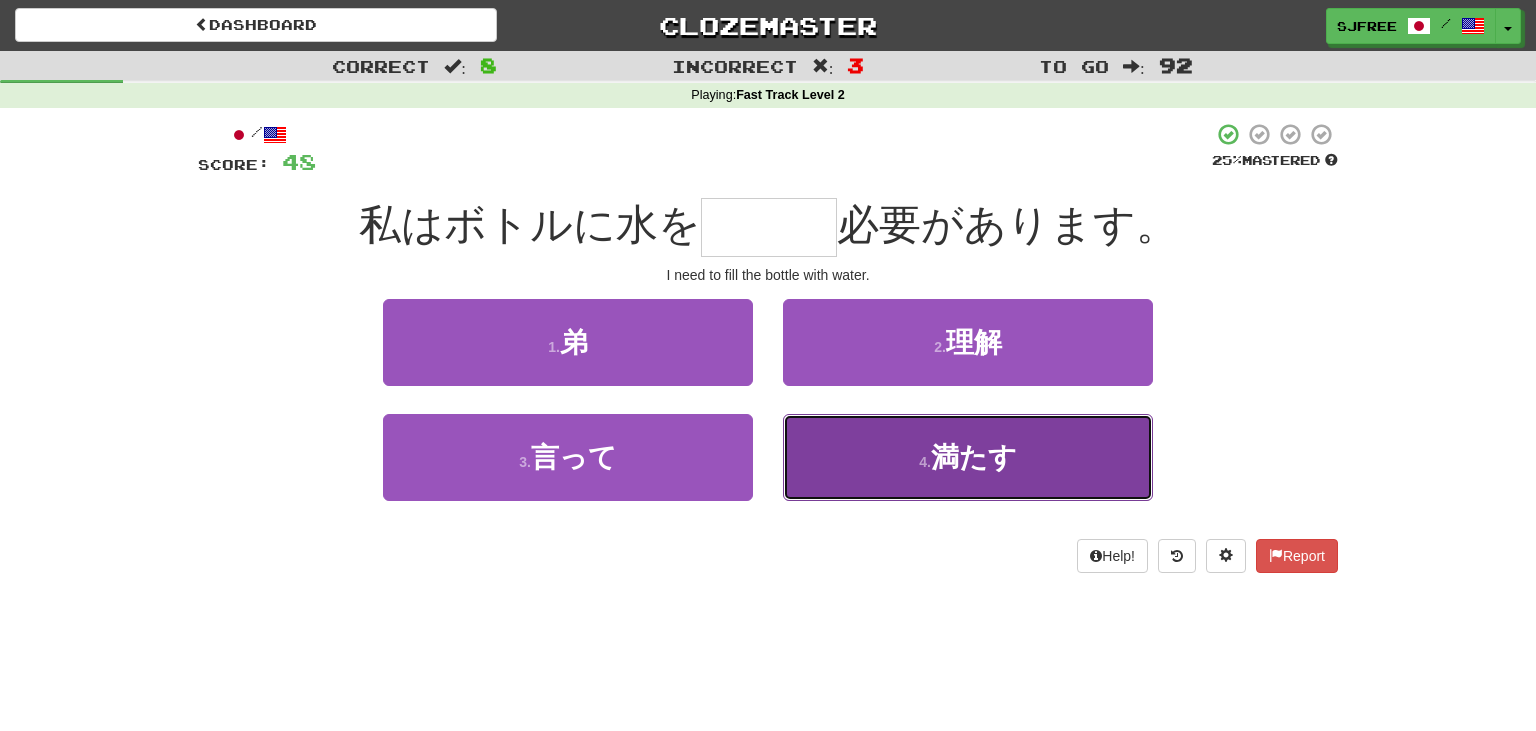 click on "4 .  満たす" at bounding box center [968, 457] 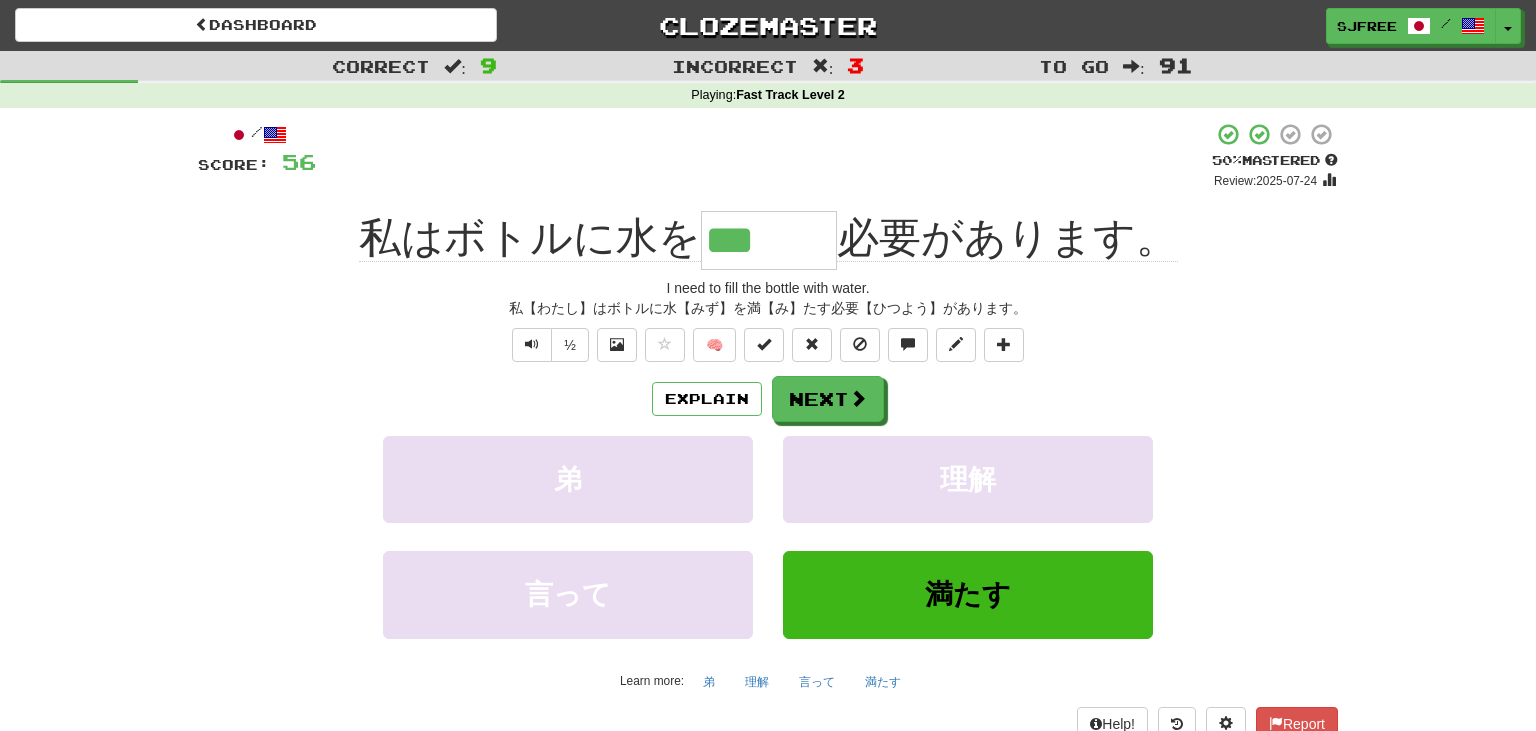 drag, startPoint x: 708, startPoint y: 244, endPoint x: 746, endPoint y: 249, distance: 38.327538 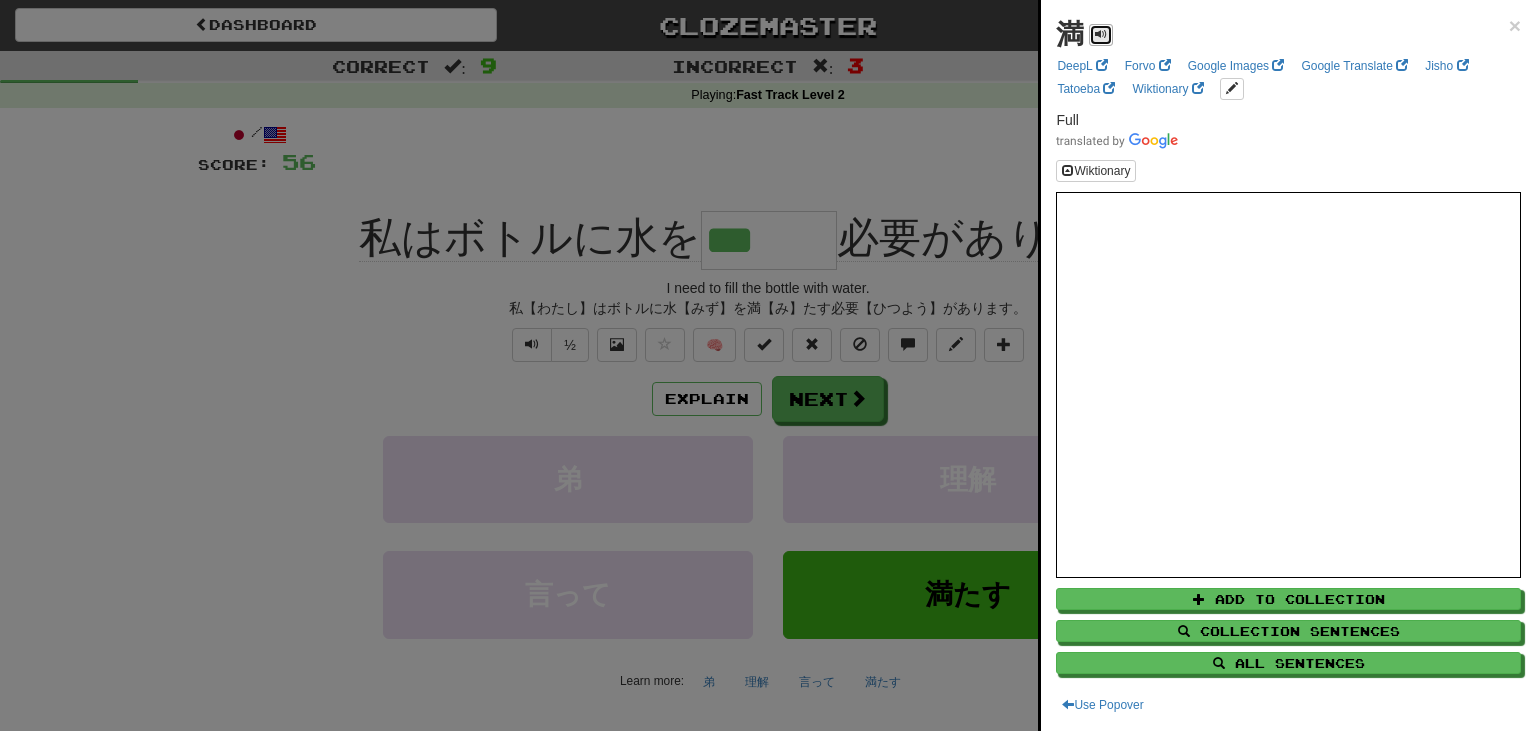 click at bounding box center (1101, 34) 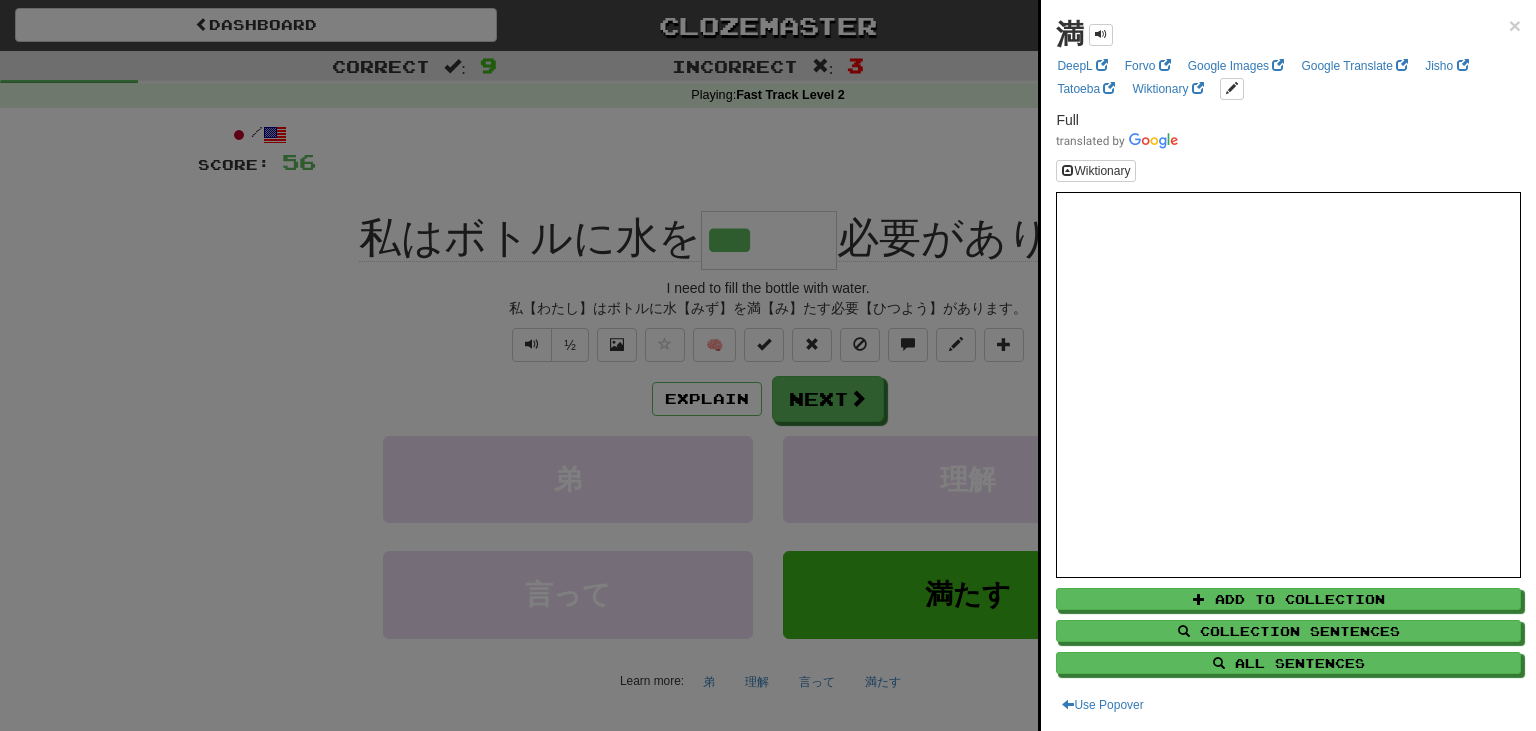 click at bounding box center [768, 365] 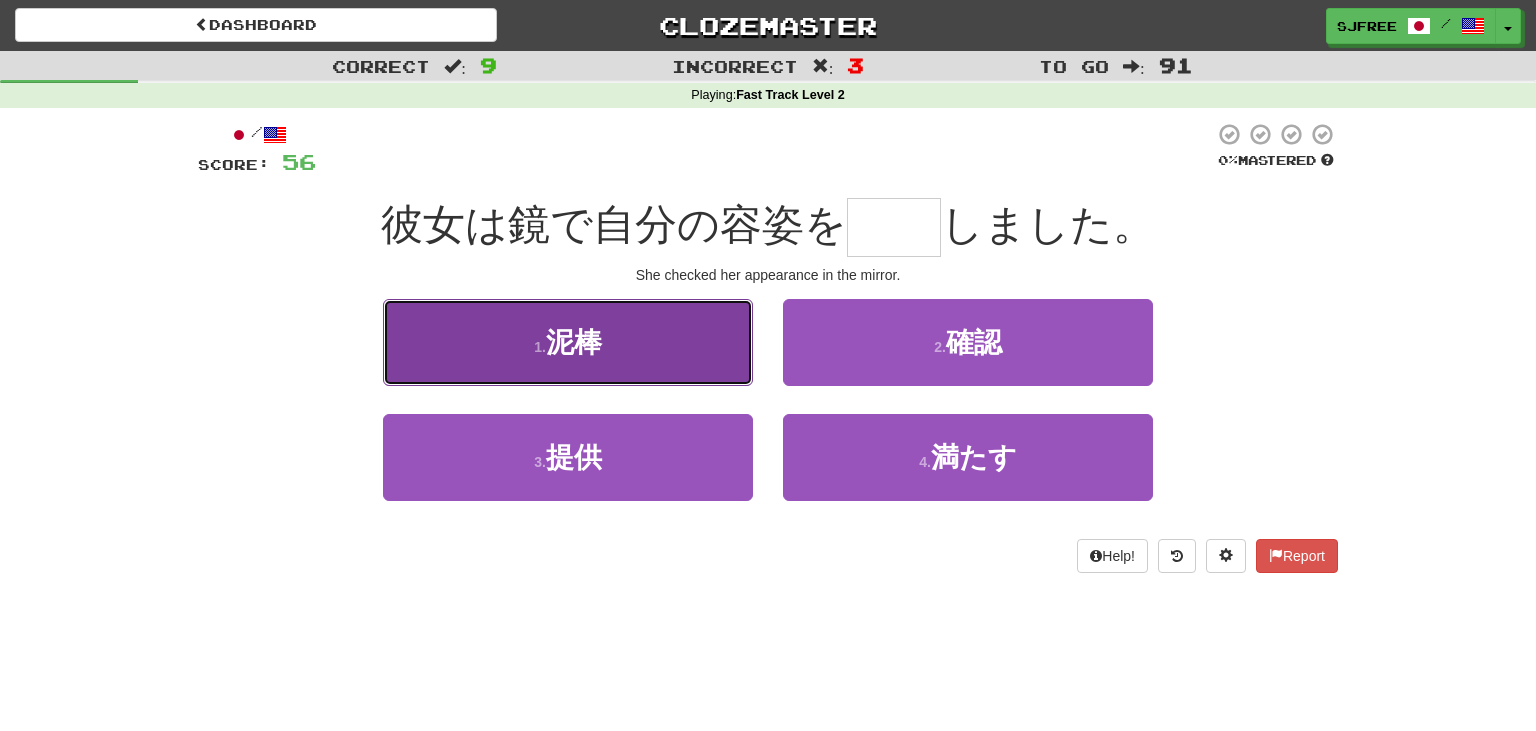 click on "1 .  泥棒" at bounding box center (568, 342) 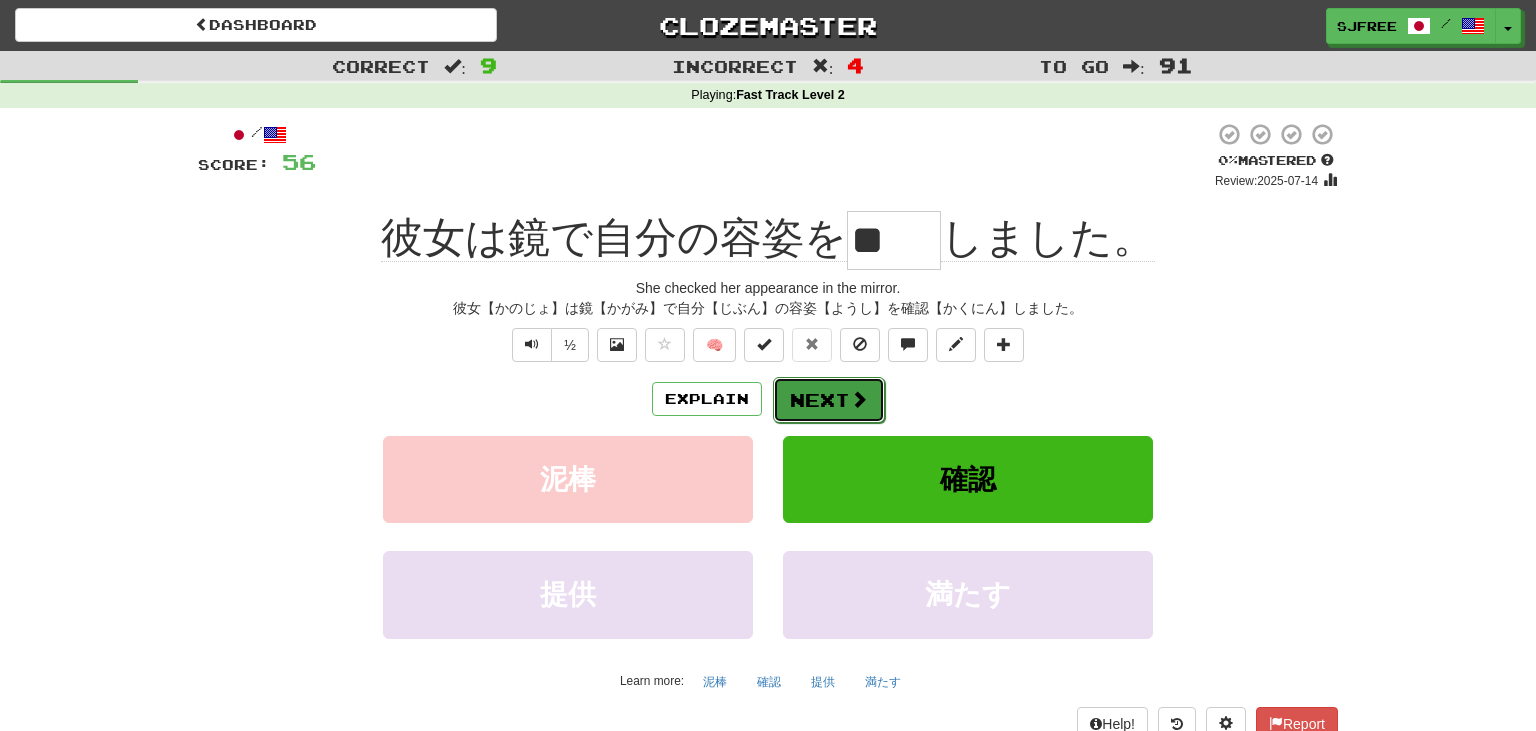 click on "Next" at bounding box center [829, 400] 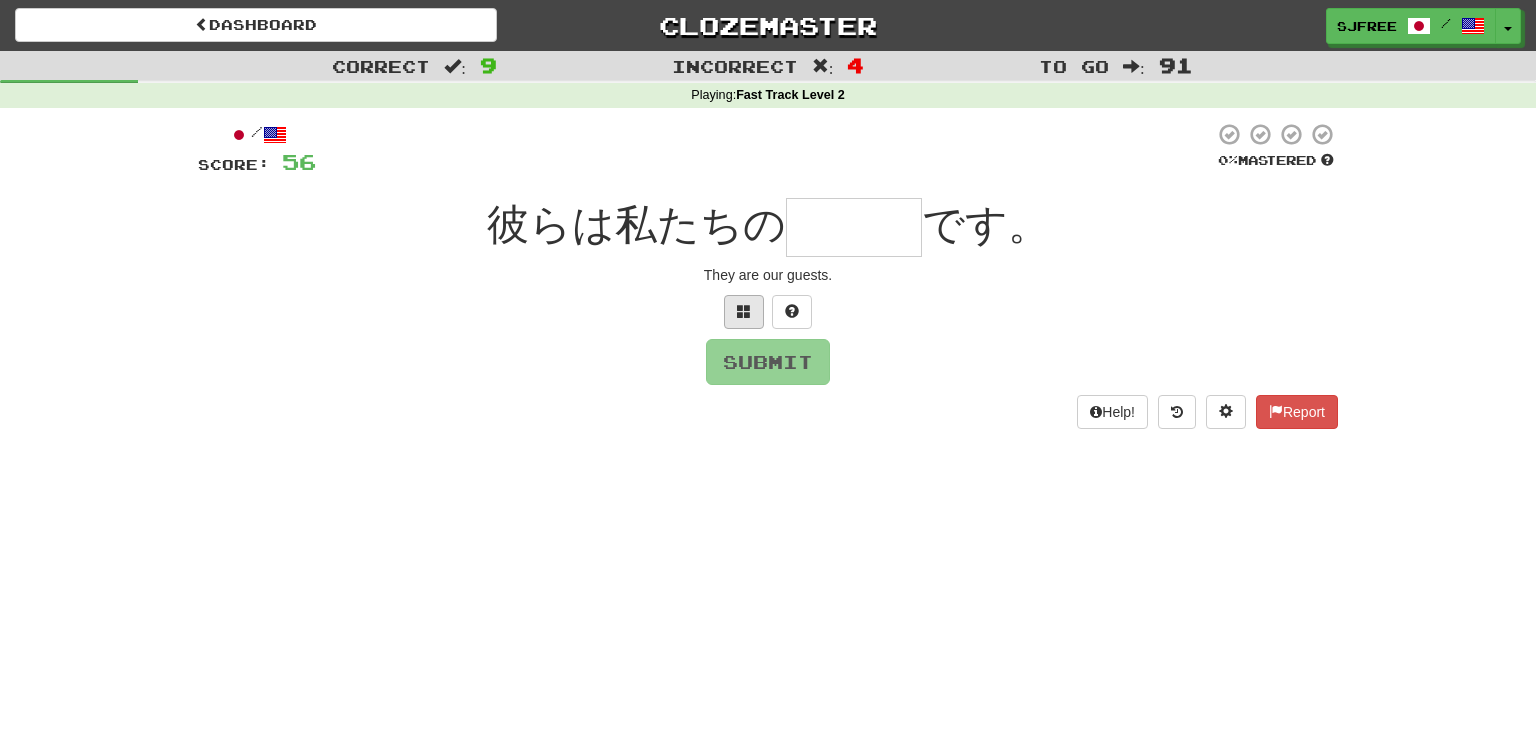 scroll, scrollTop: 24, scrollLeft: 0, axis: vertical 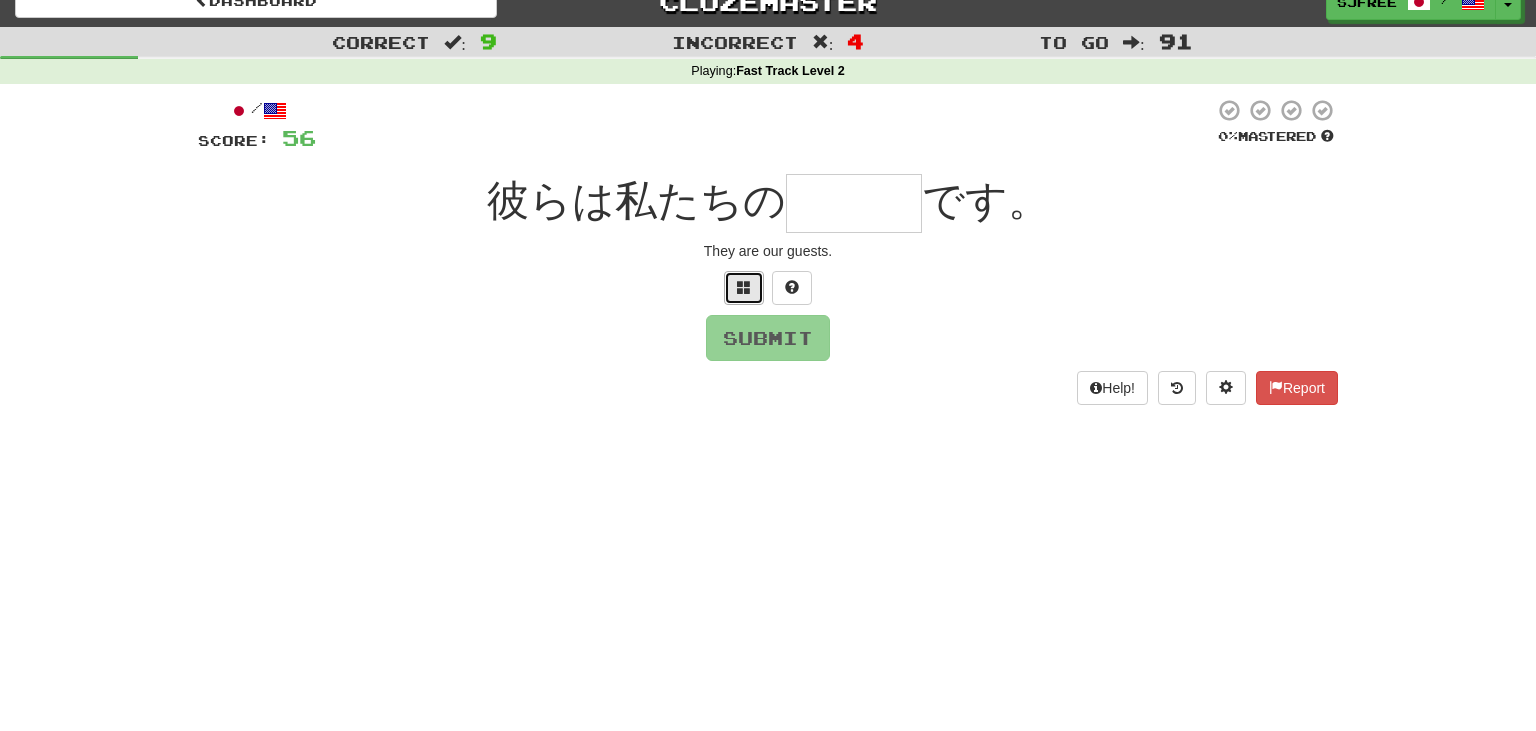 click at bounding box center (744, 287) 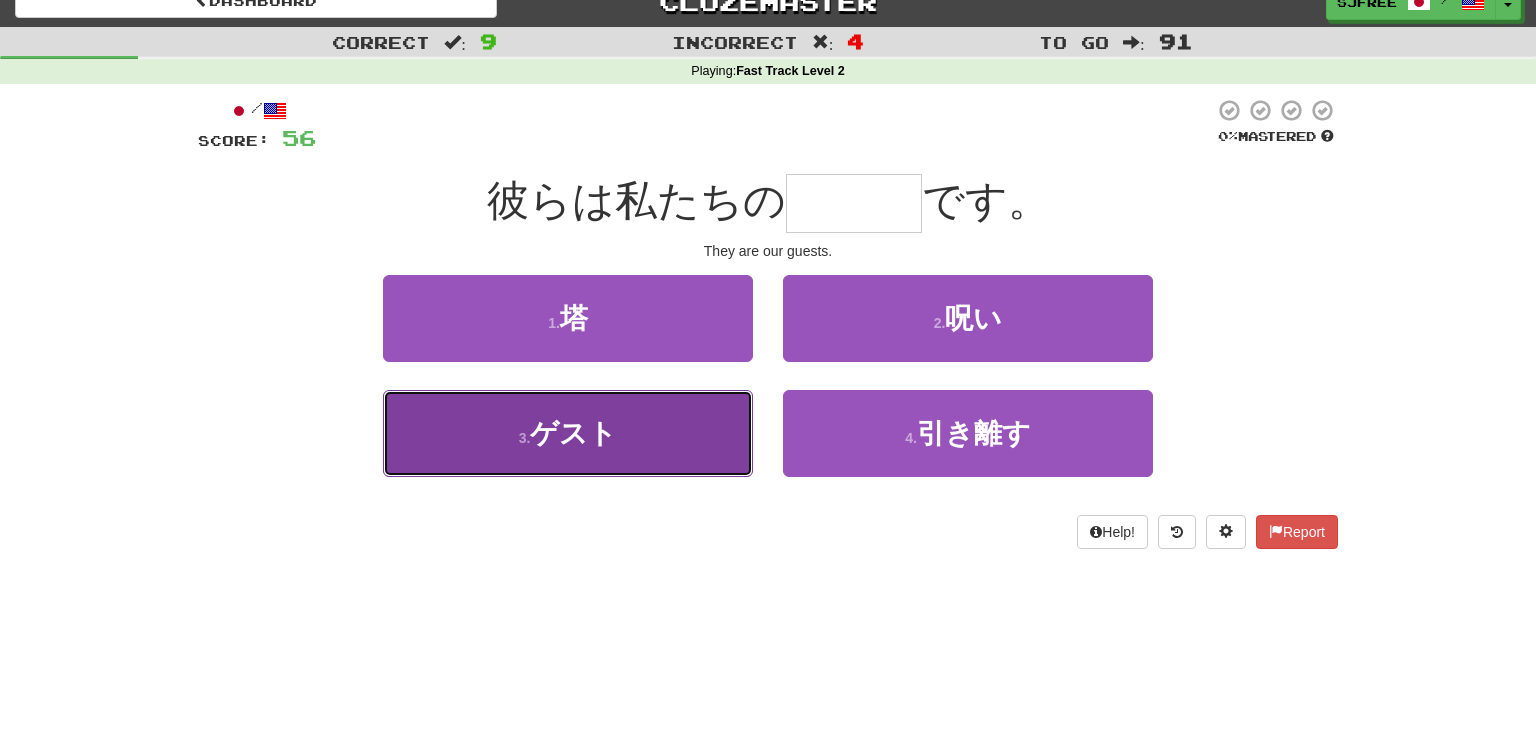 click on "3 .  ゲスト" at bounding box center [568, 433] 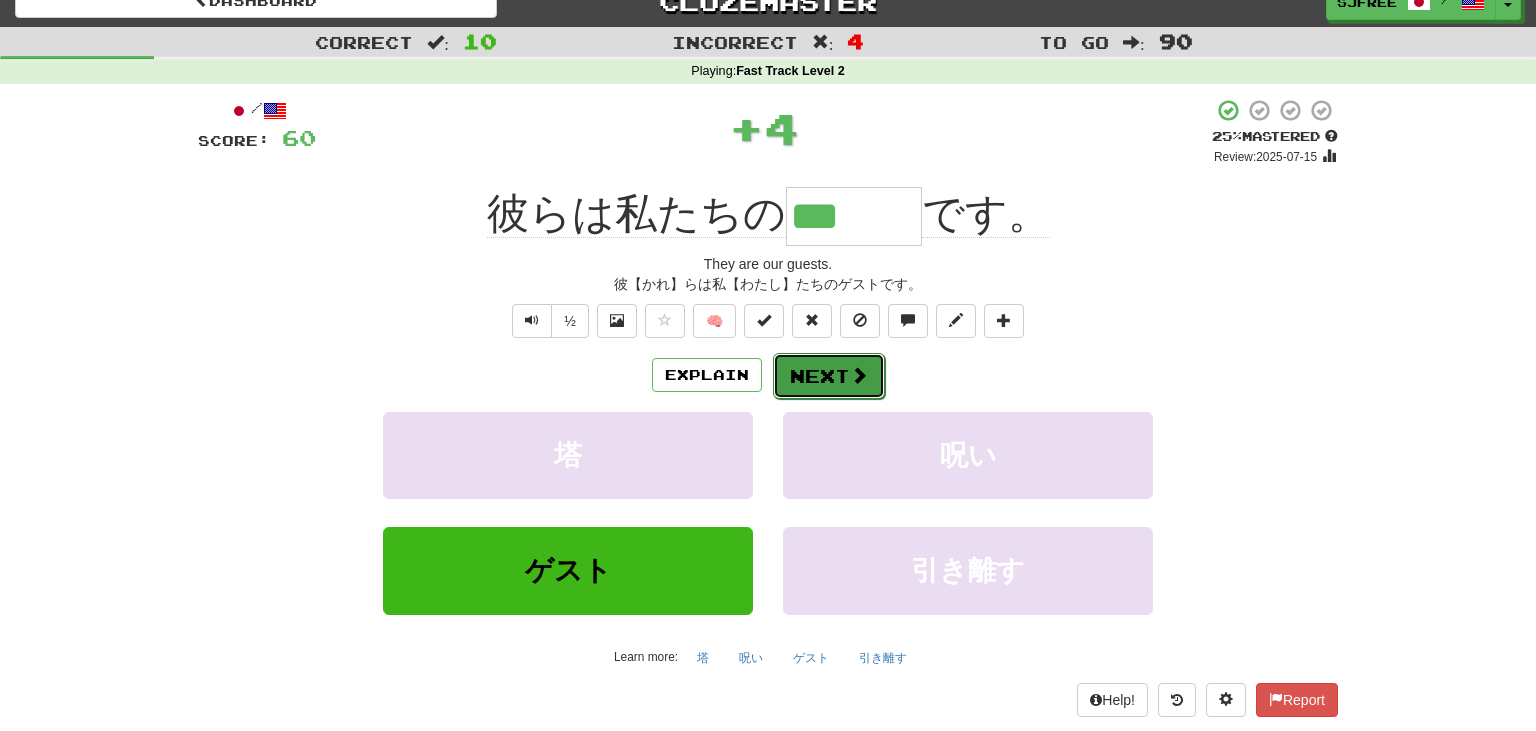 click at bounding box center [859, 375] 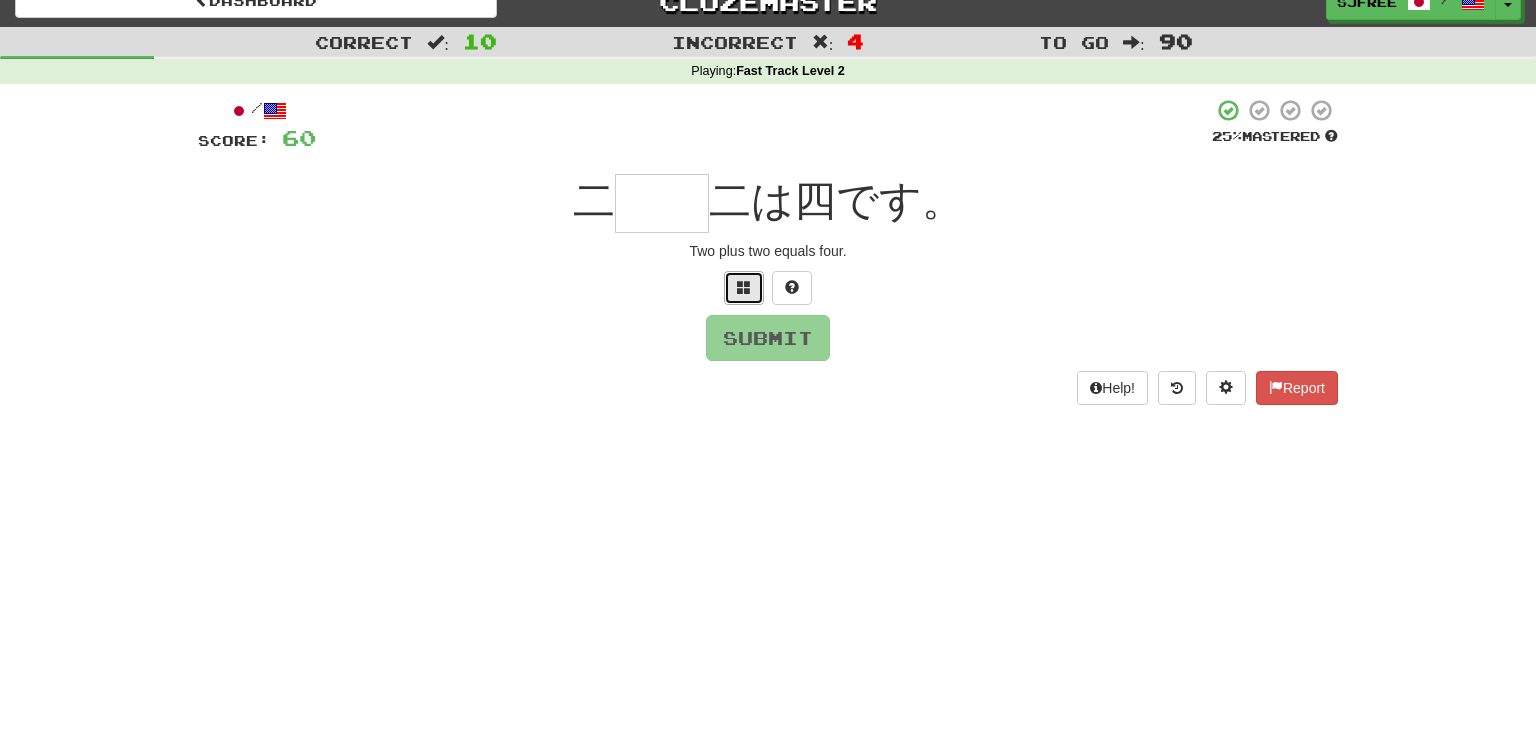 click at bounding box center [744, 287] 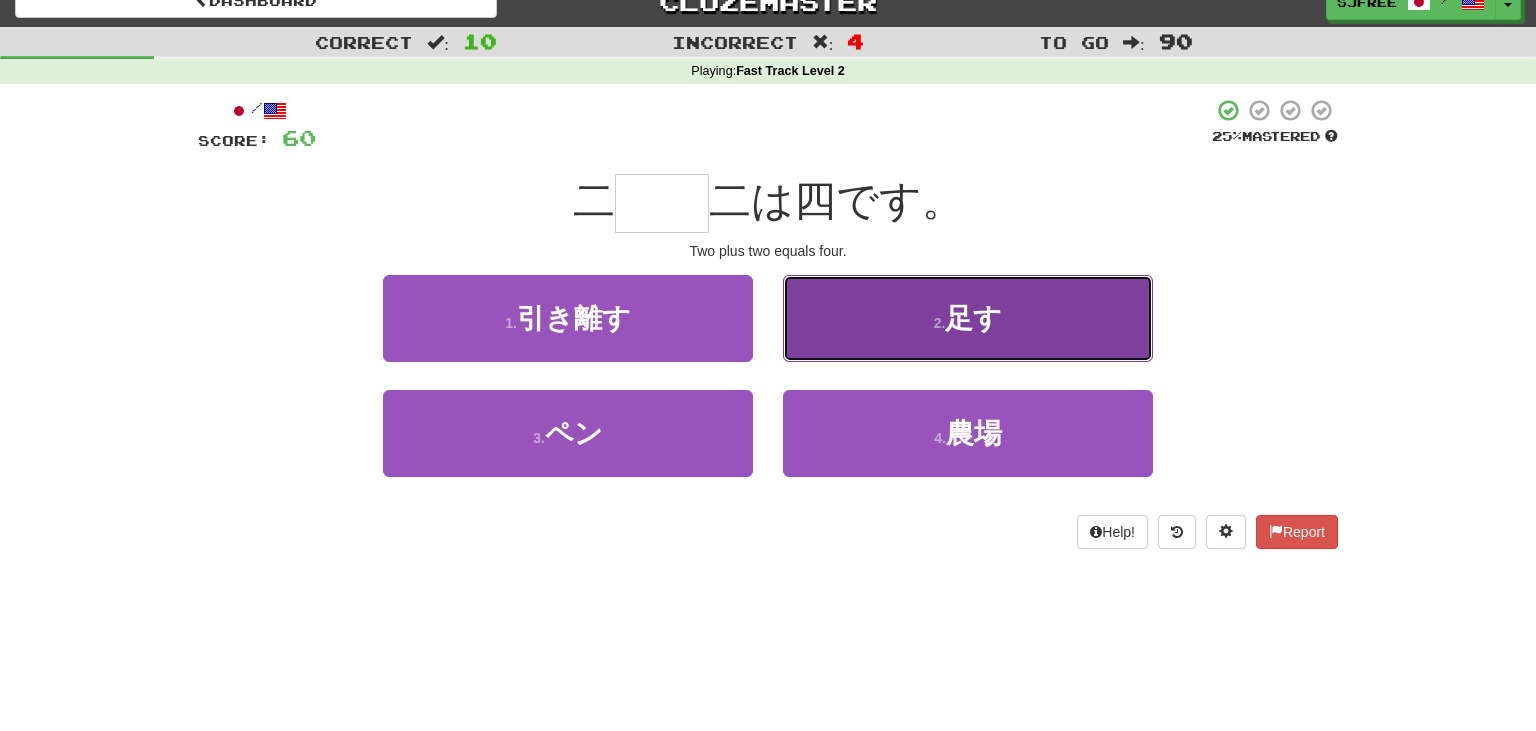 click on "2 .  足す" at bounding box center [968, 318] 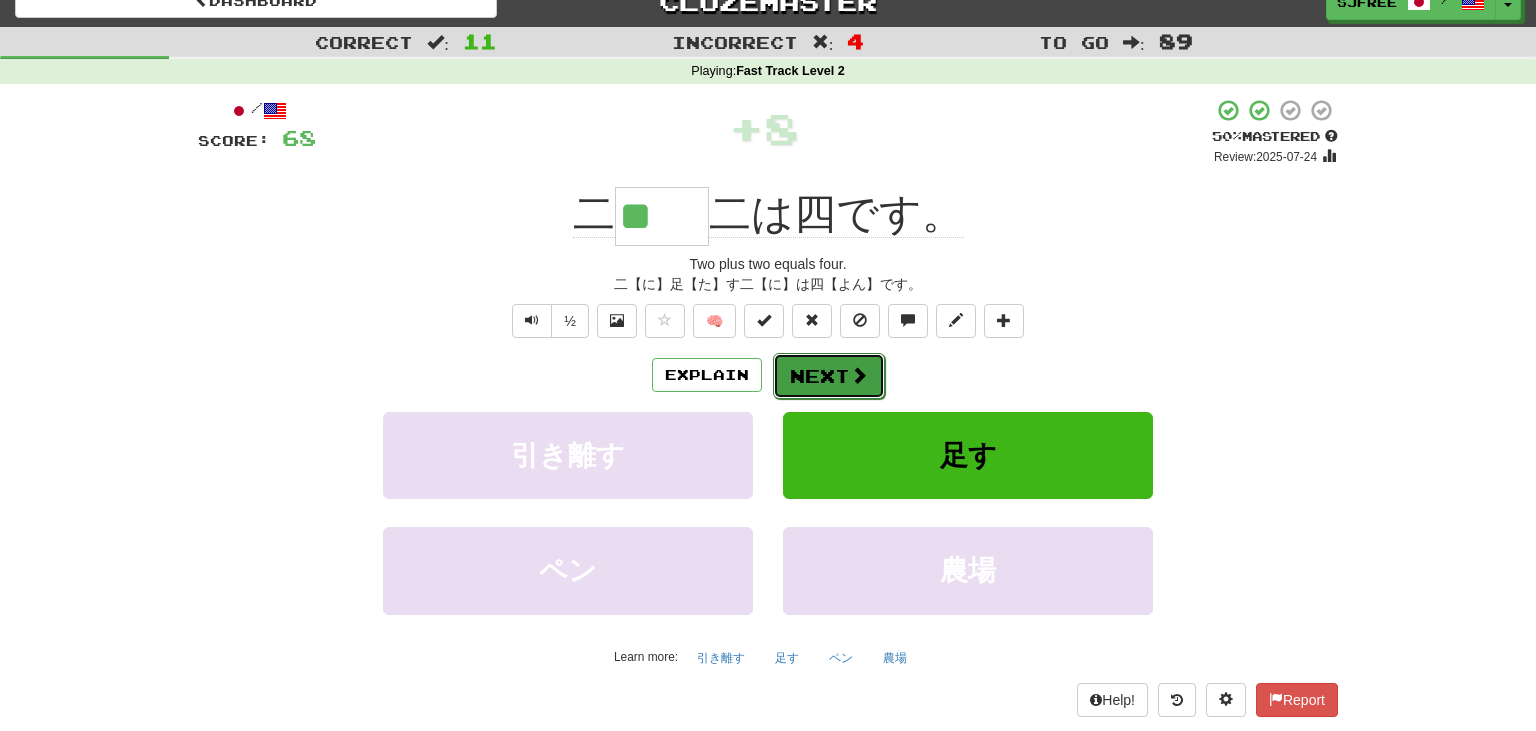 click on "Next" at bounding box center (829, 376) 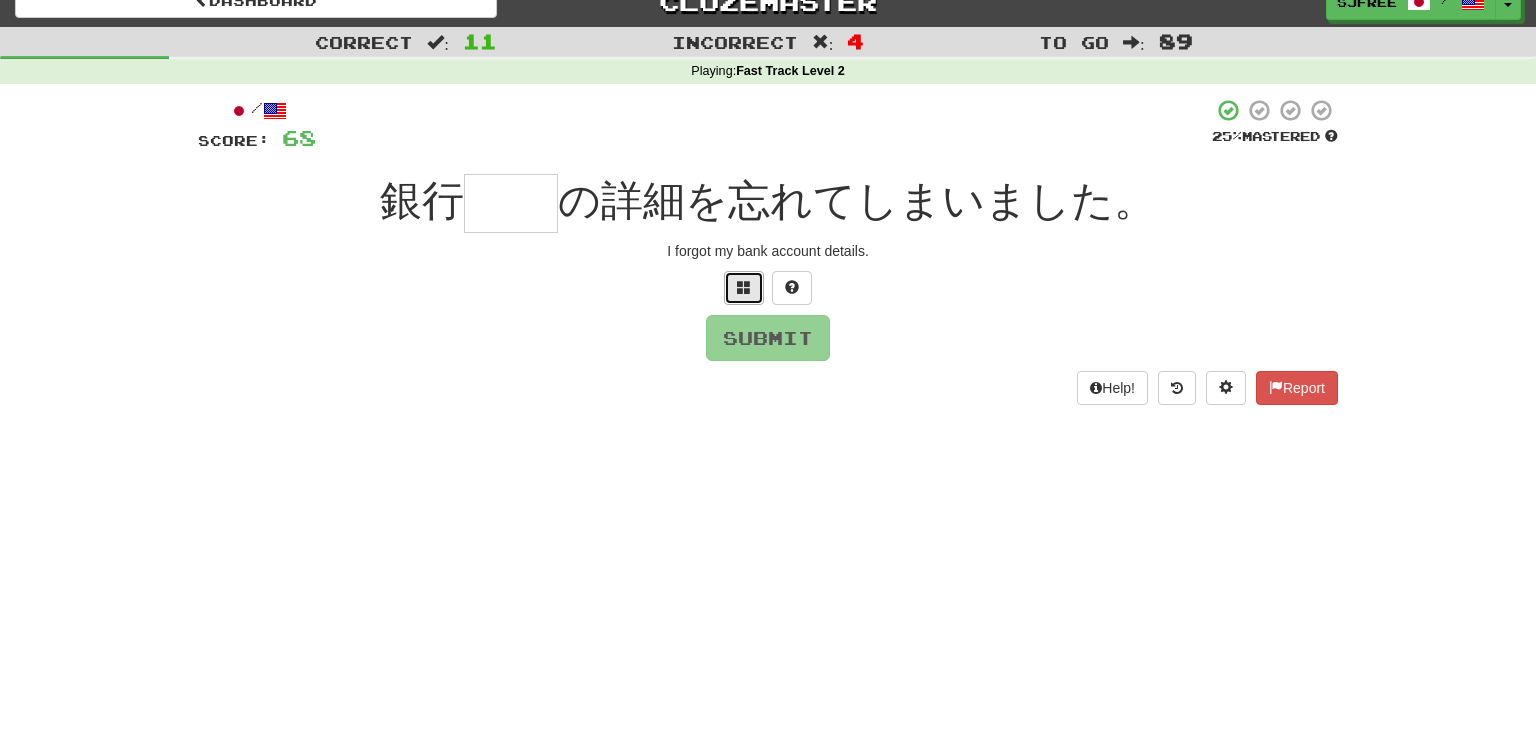 click at bounding box center [744, 288] 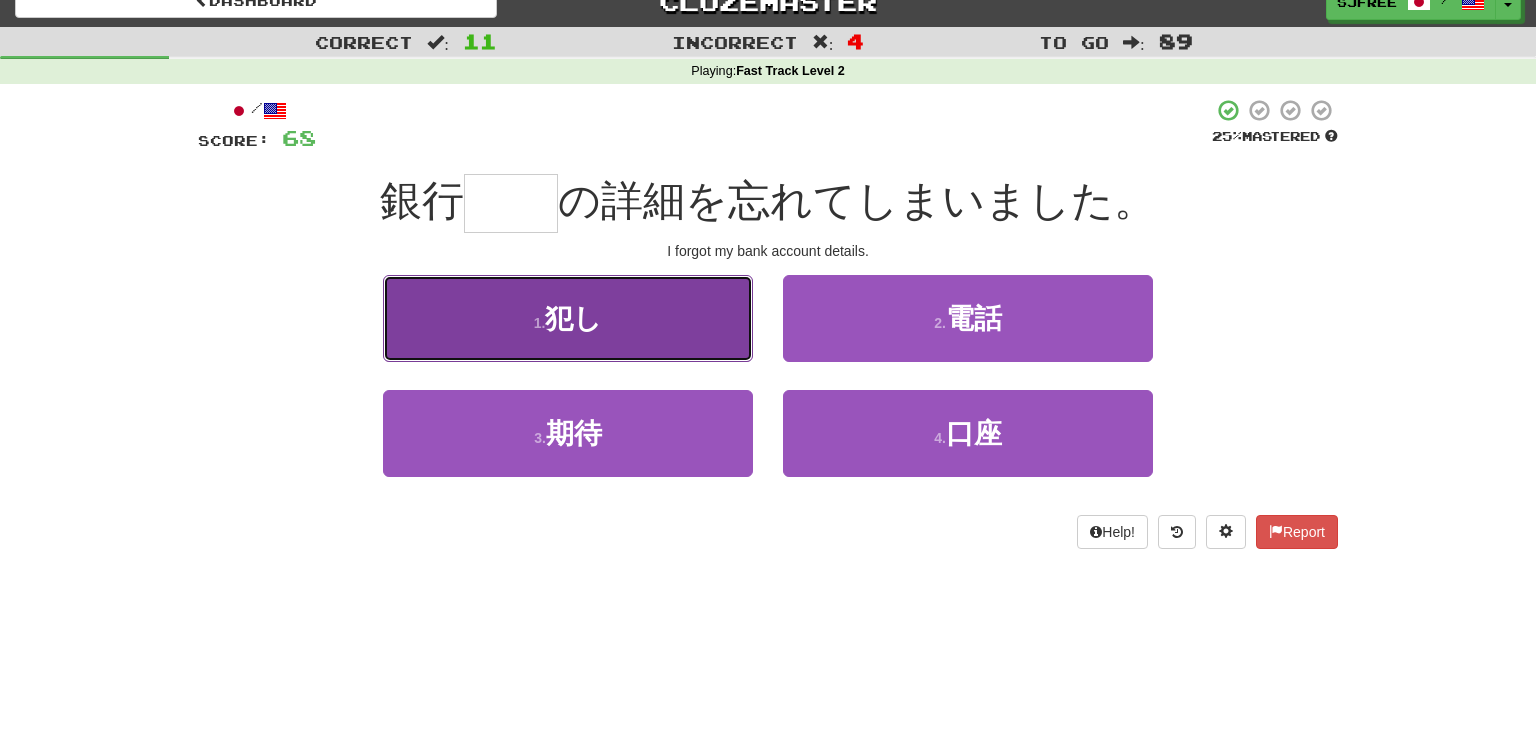 click on "1 ." at bounding box center (540, 323) 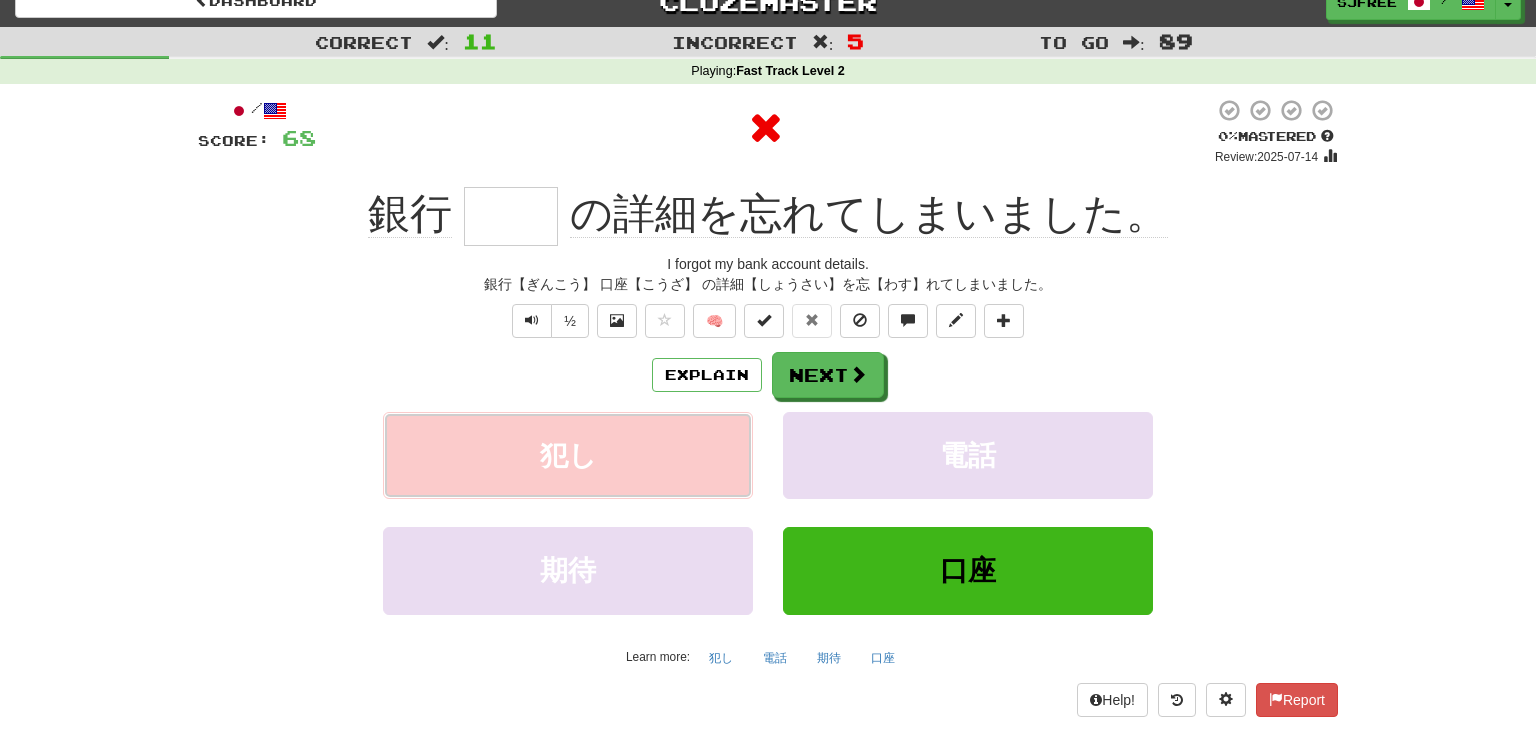 type on "**" 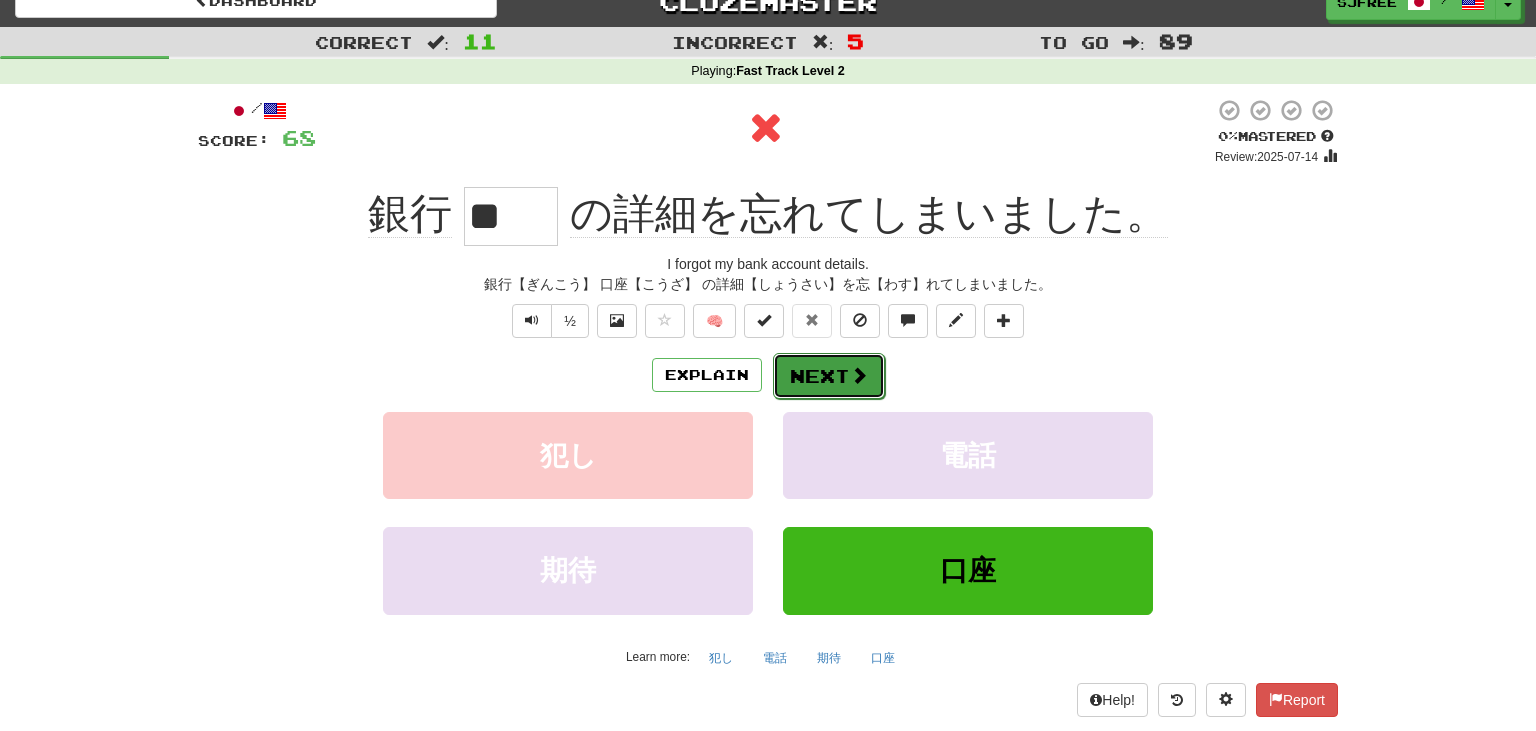 click on "Next" at bounding box center [829, 376] 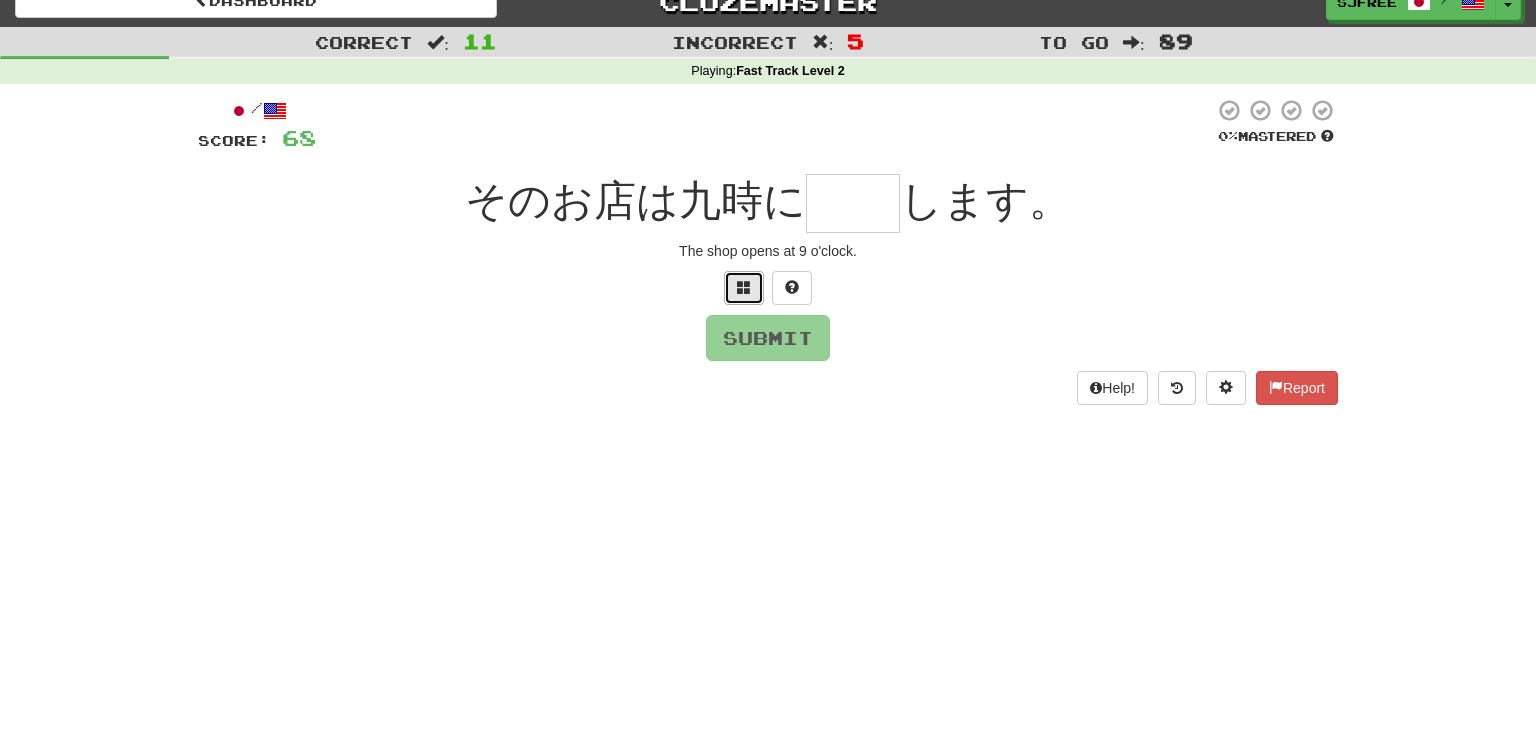 click at bounding box center [744, 288] 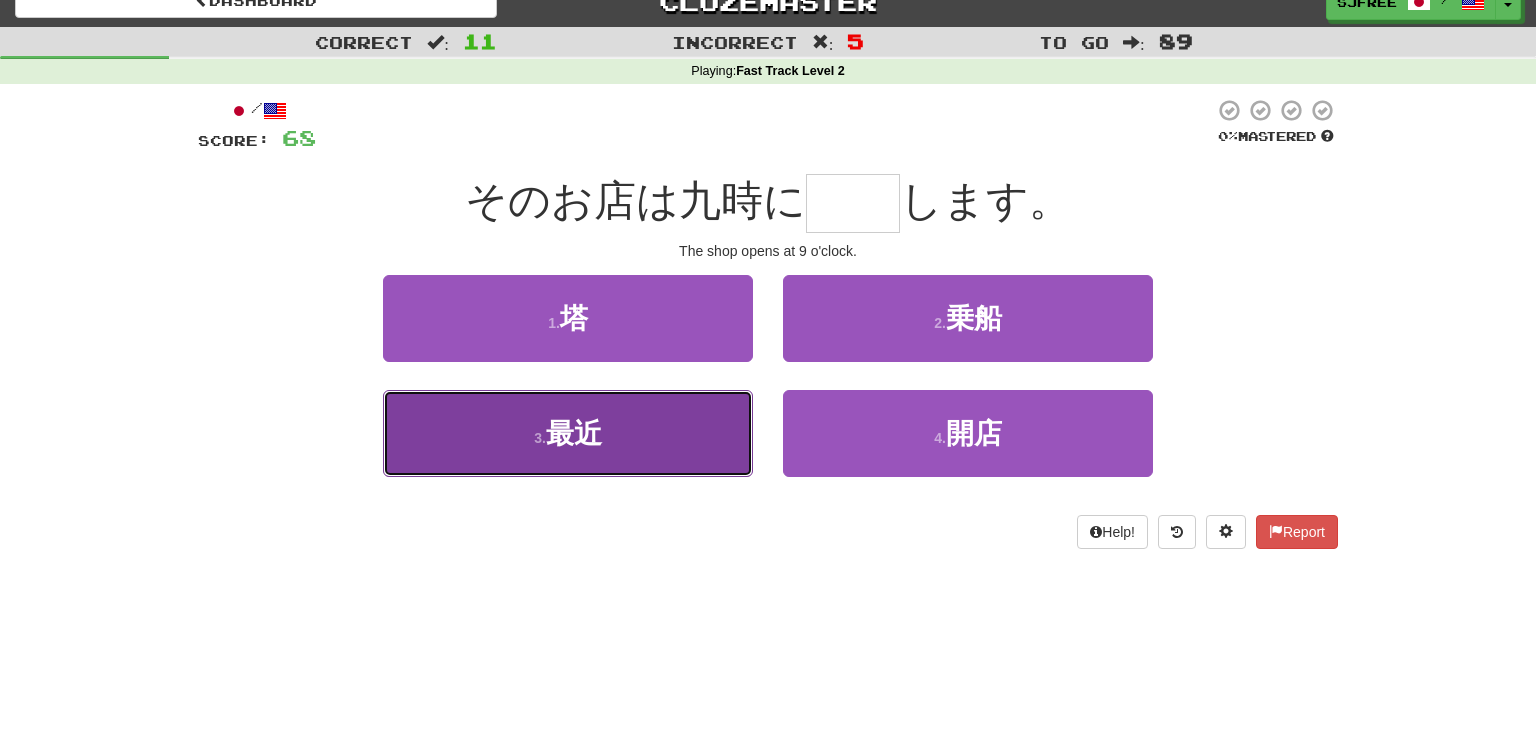 click on "3 .  最近" at bounding box center [568, 433] 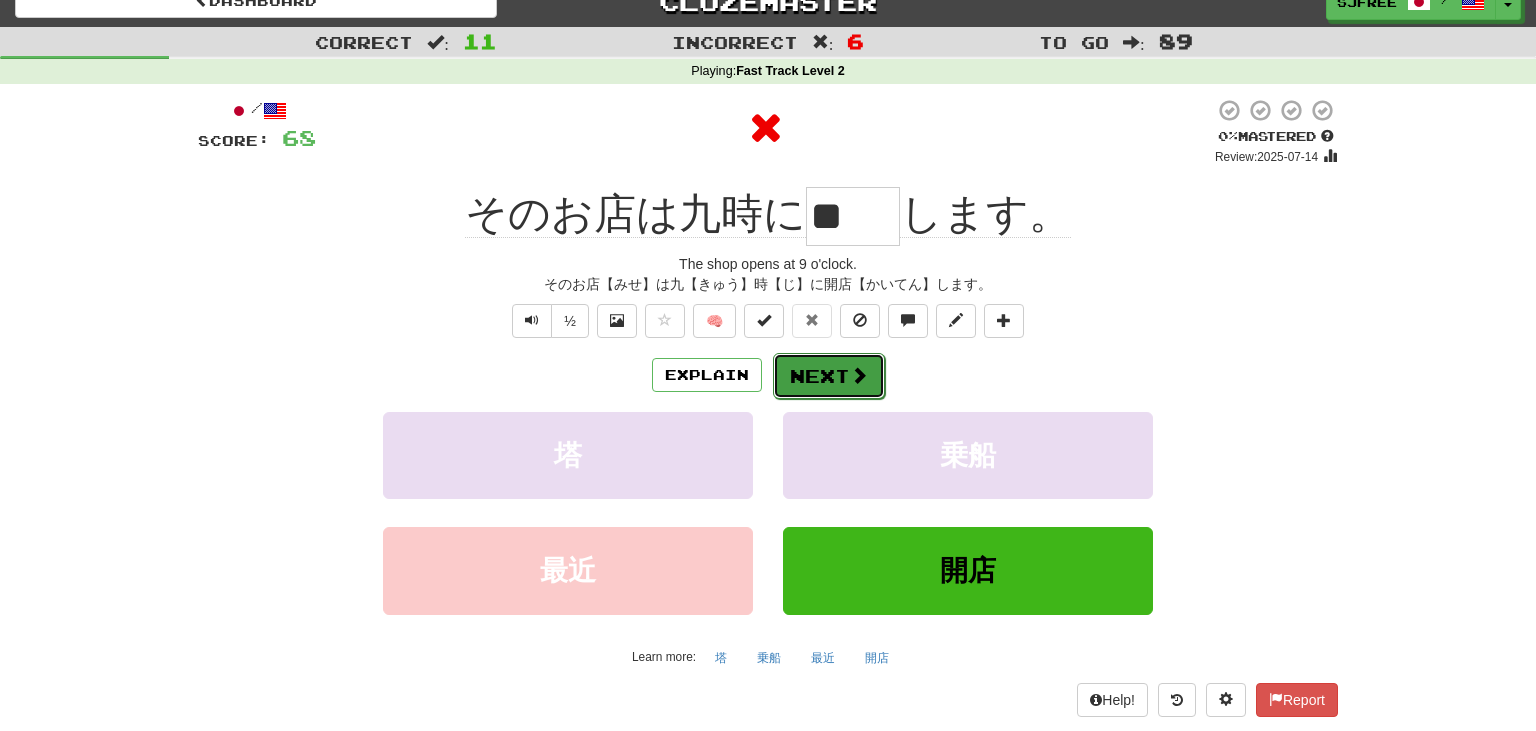 click on "Next" at bounding box center [829, 376] 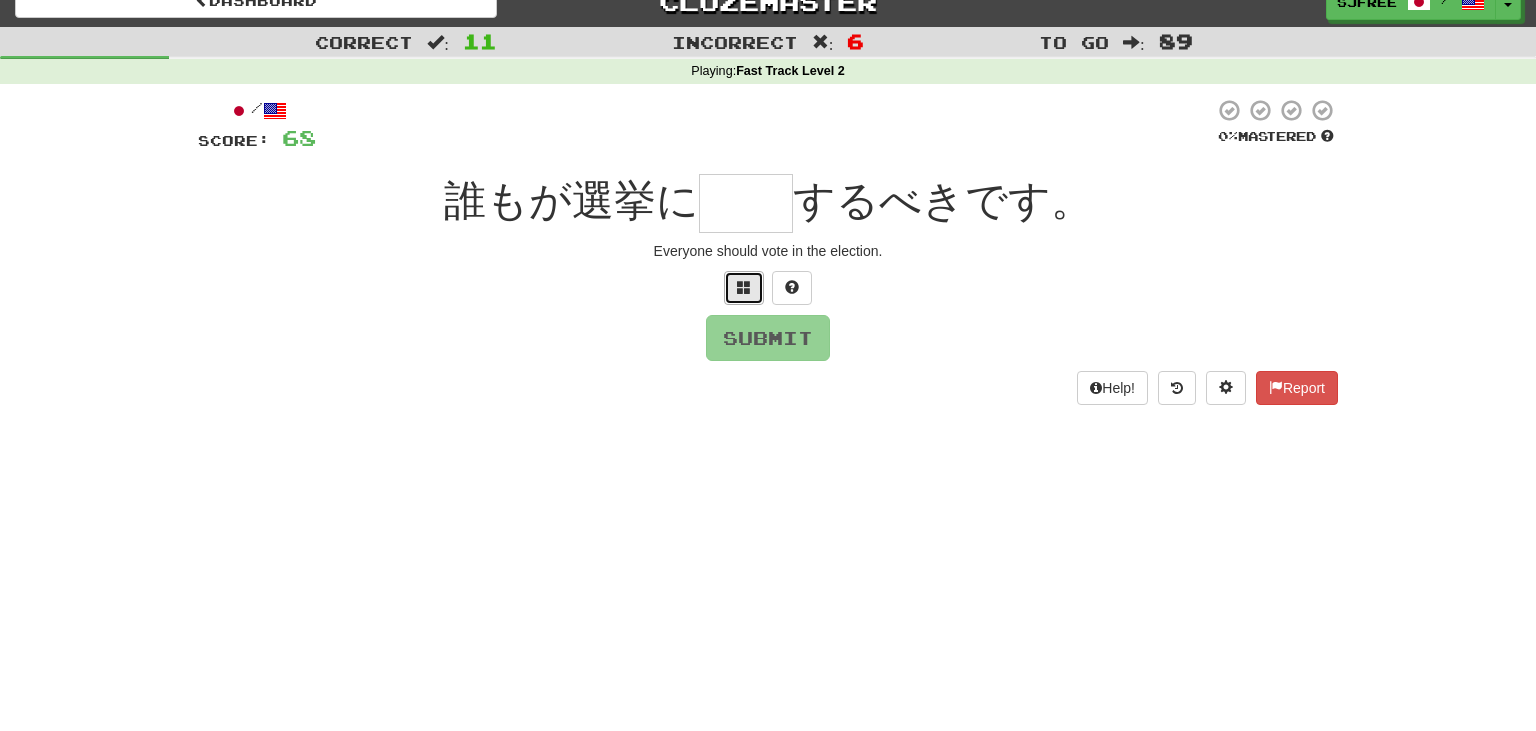 click at bounding box center (744, 287) 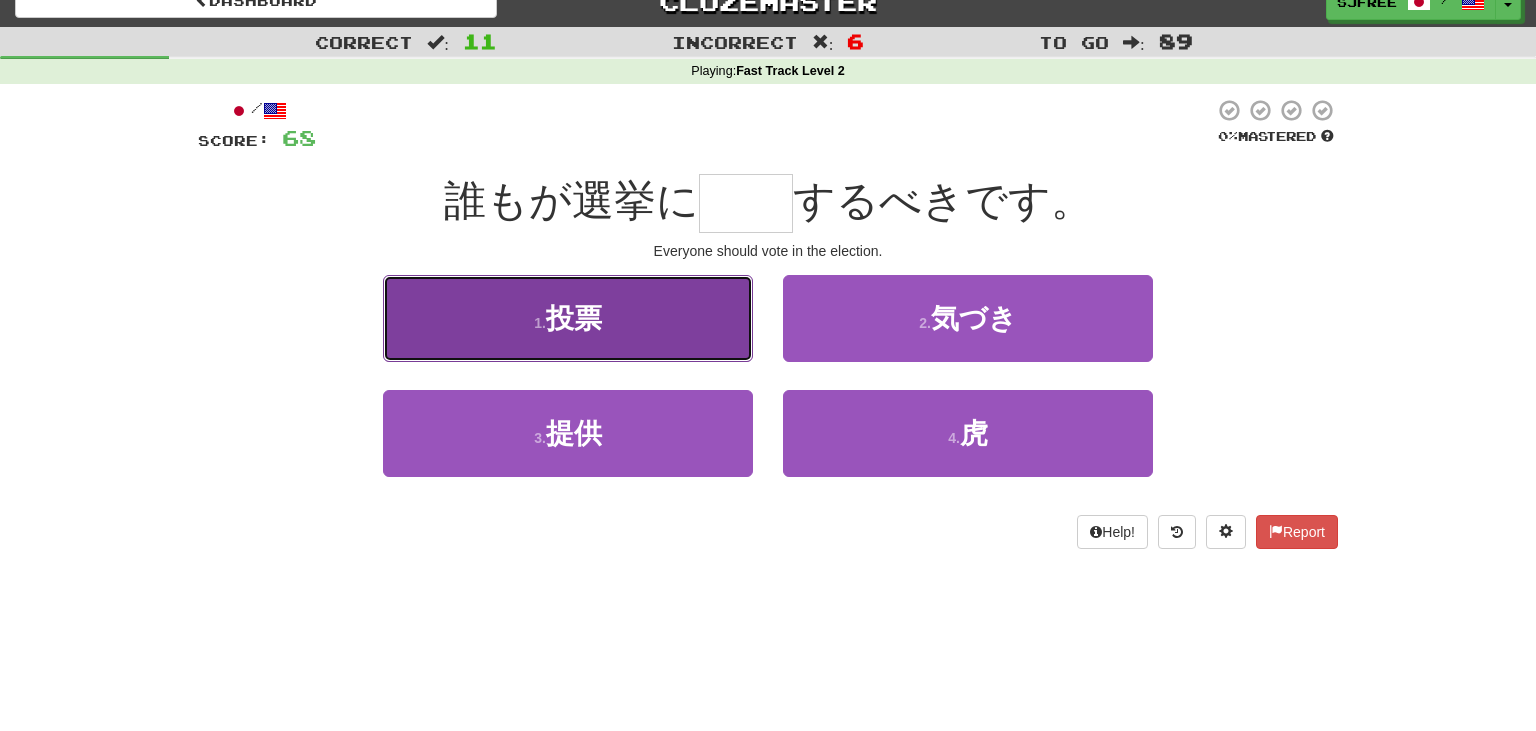 click on "1 .  投票" at bounding box center [568, 318] 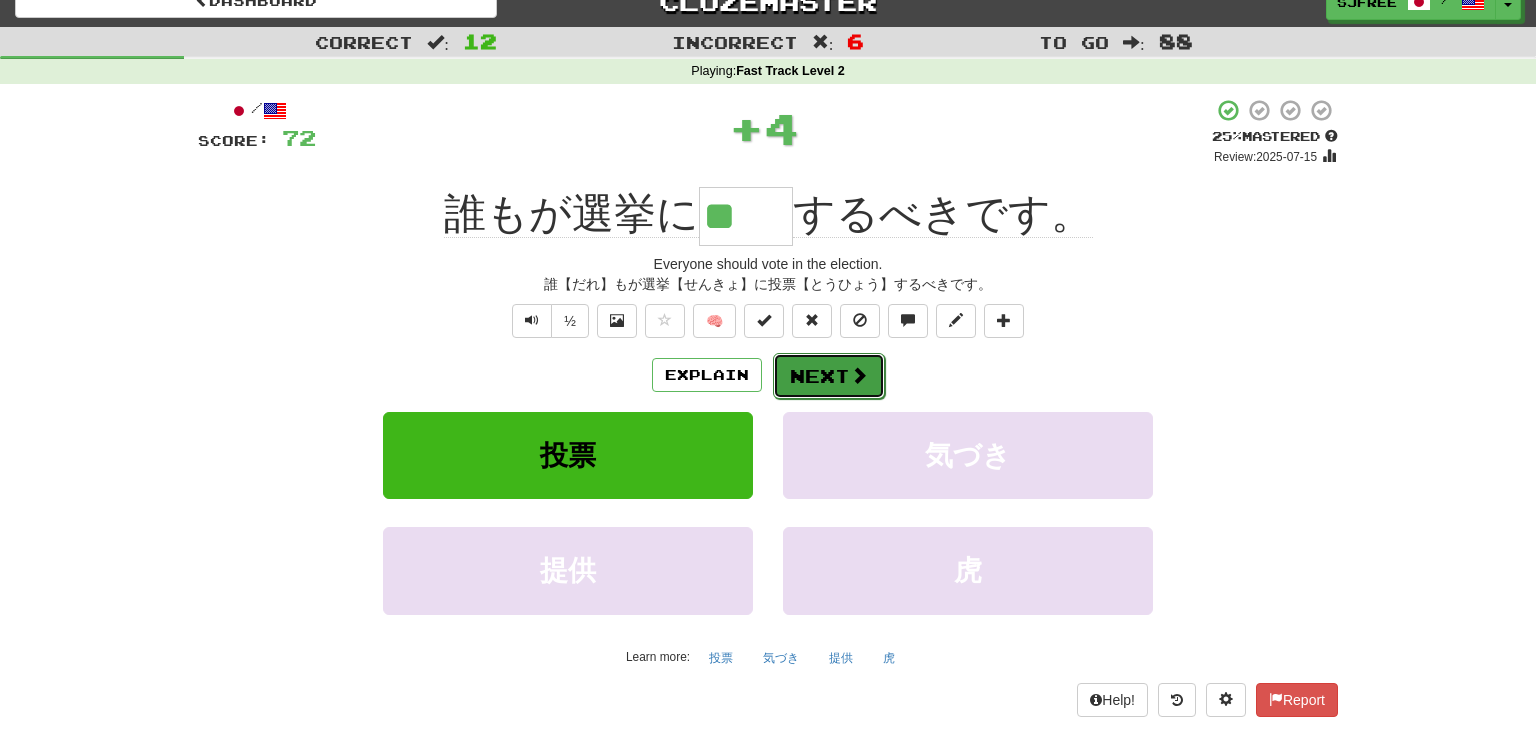 click on "Next" at bounding box center [829, 376] 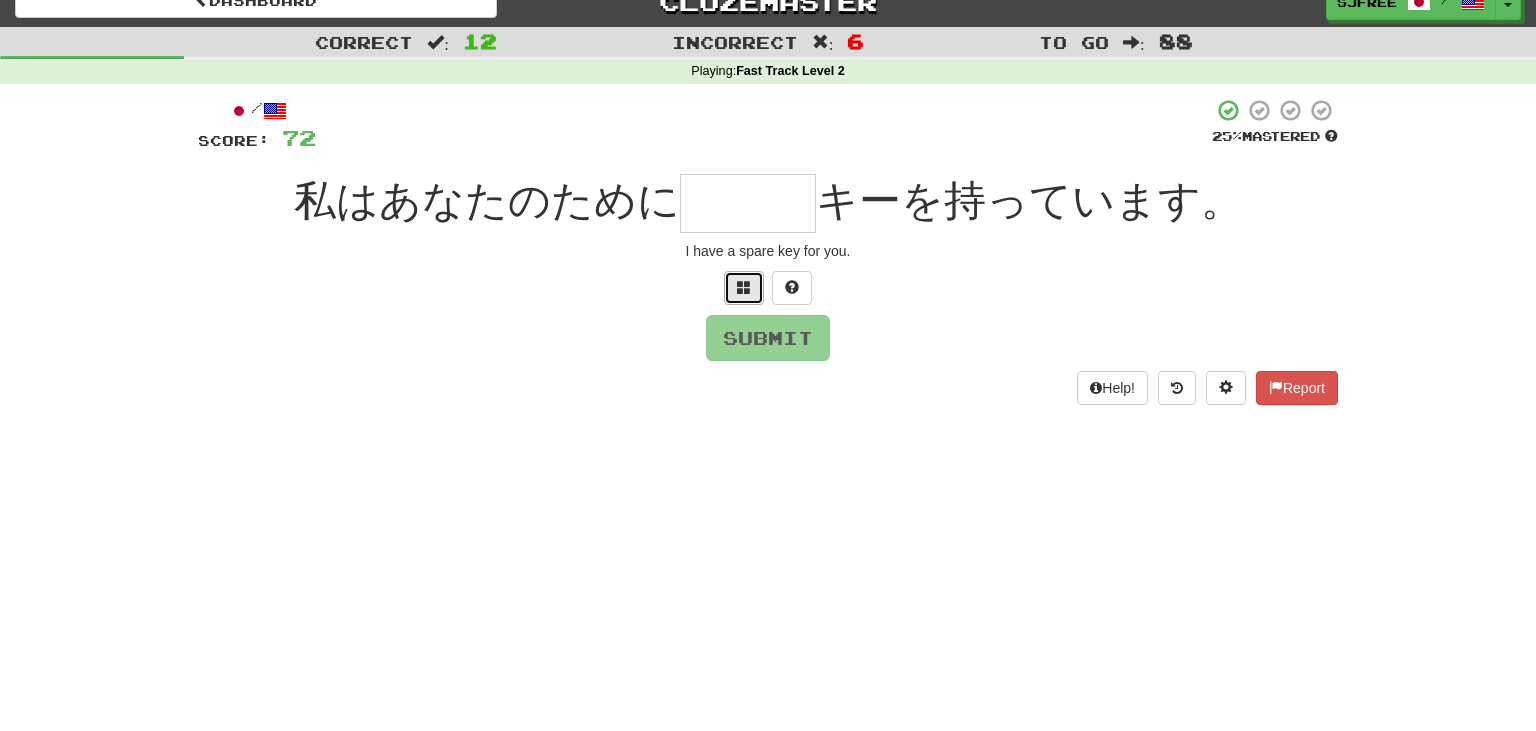 click at bounding box center (744, 288) 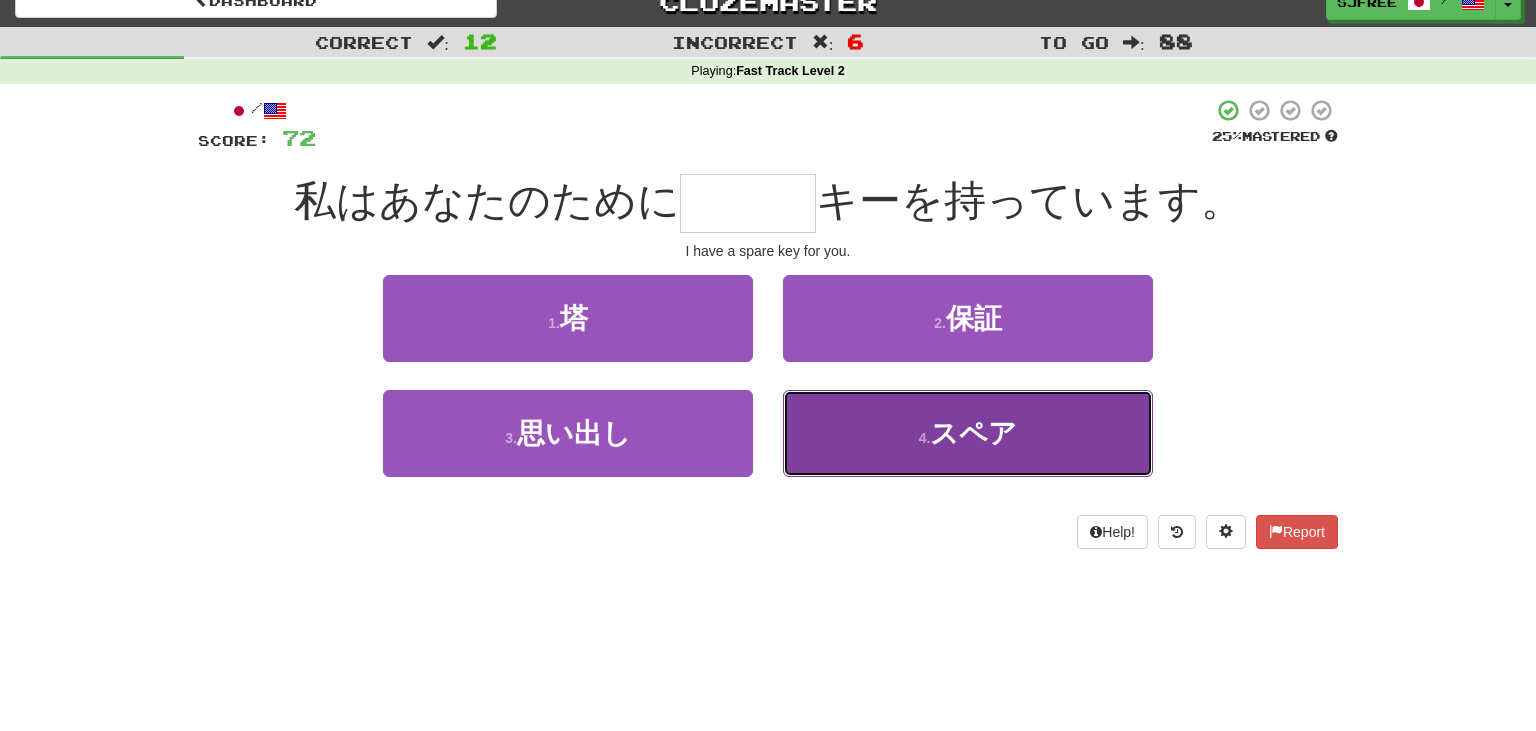 click on "4 .  スペア" at bounding box center [968, 433] 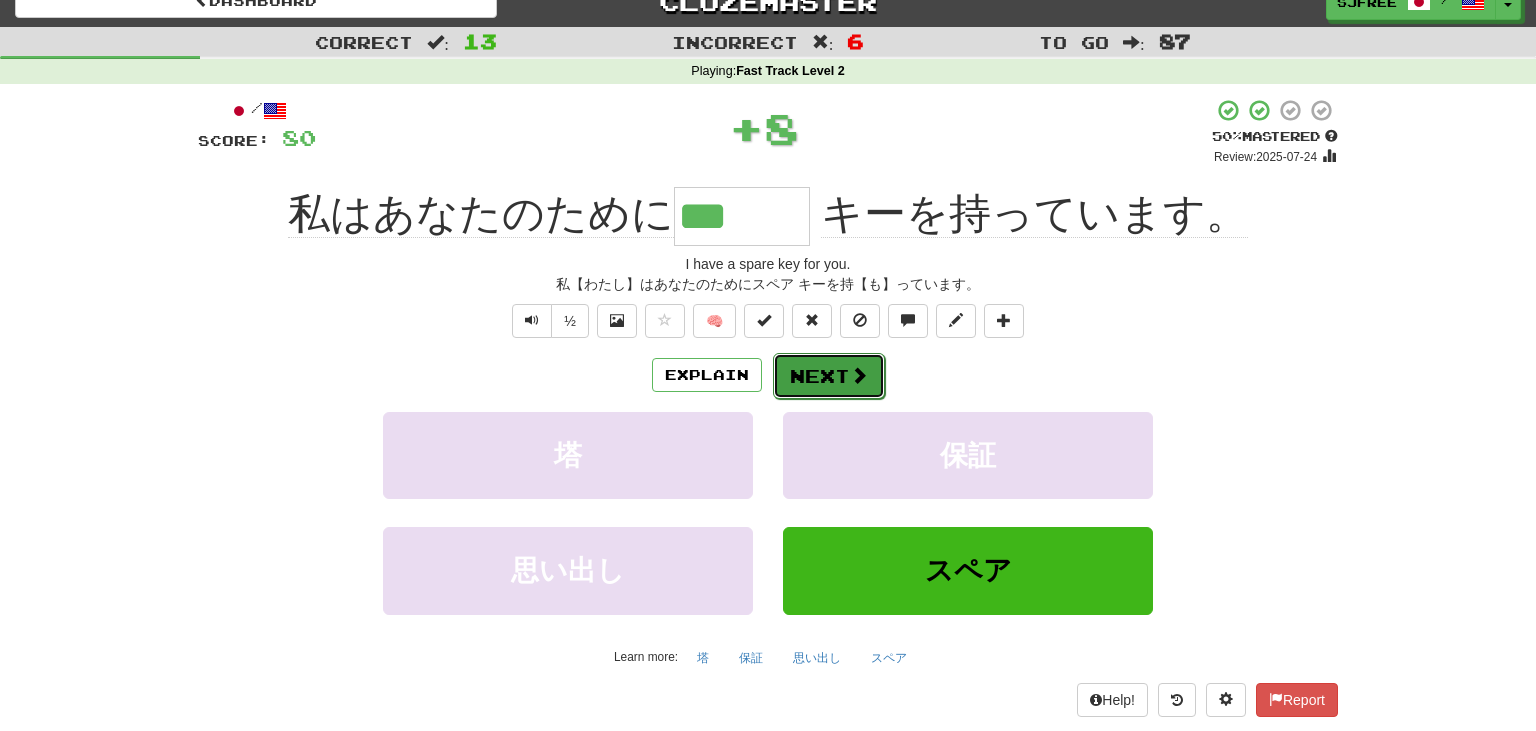 click on "Next" at bounding box center [829, 376] 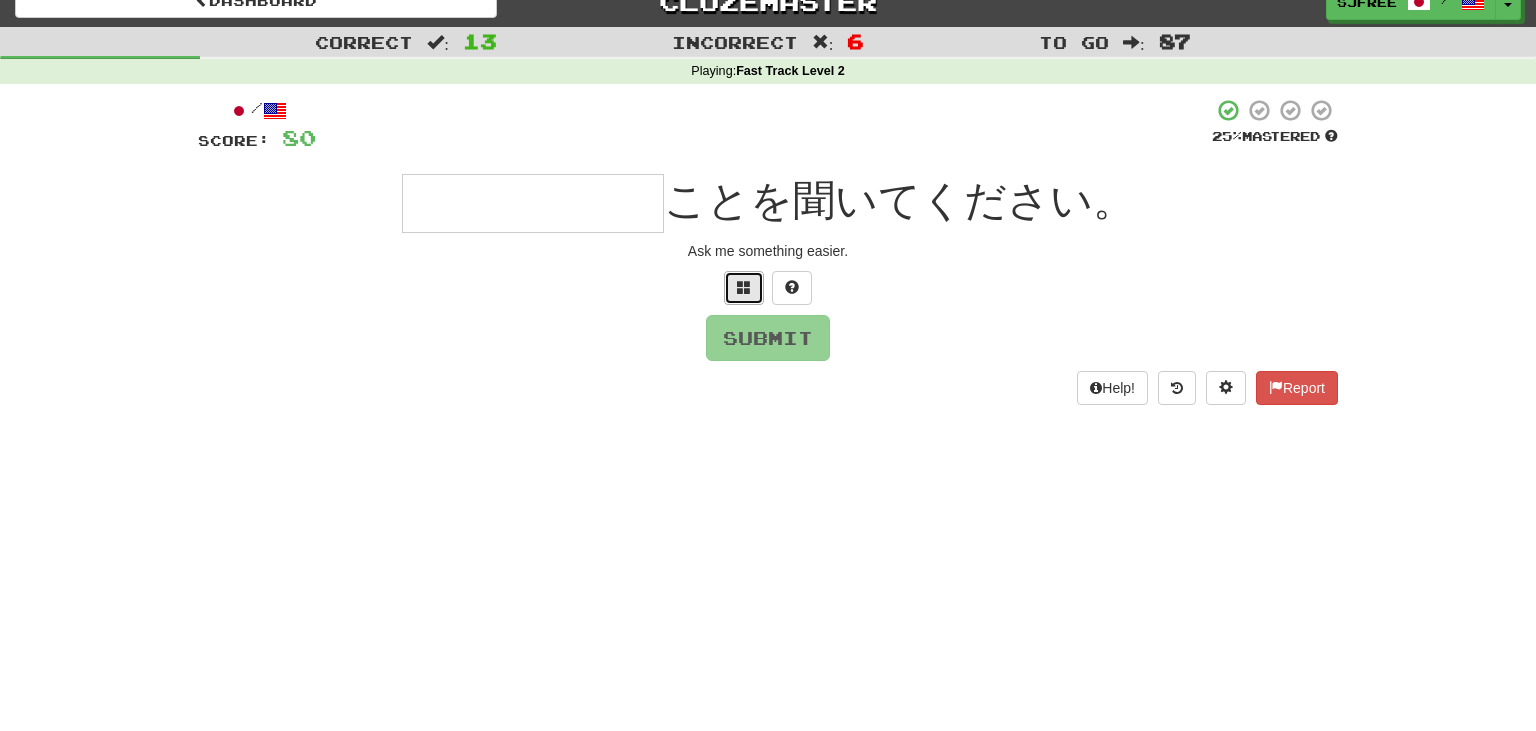 click at bounding box center [744, 287] 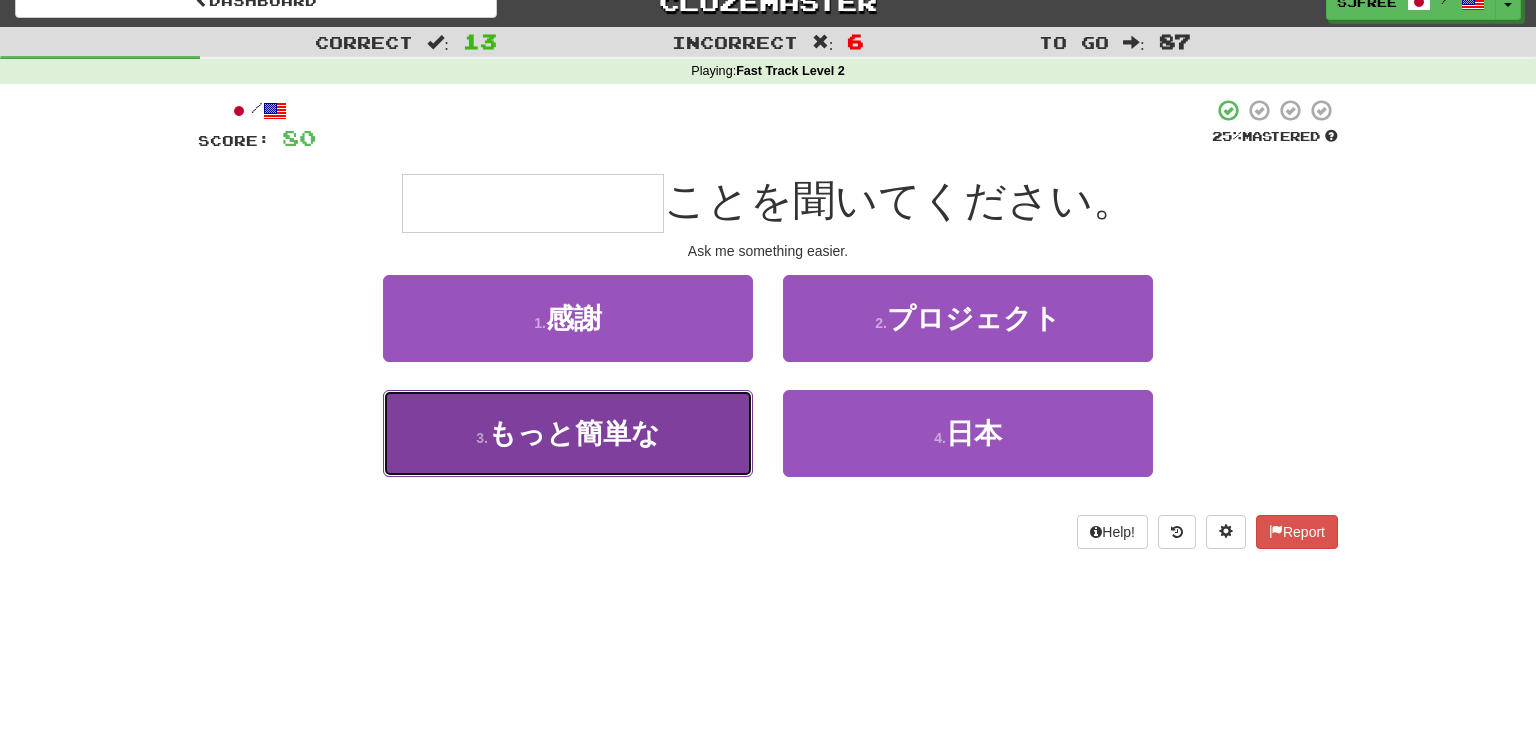 click on "3 .  もっと簡単な" at bounding box center [568, 433] 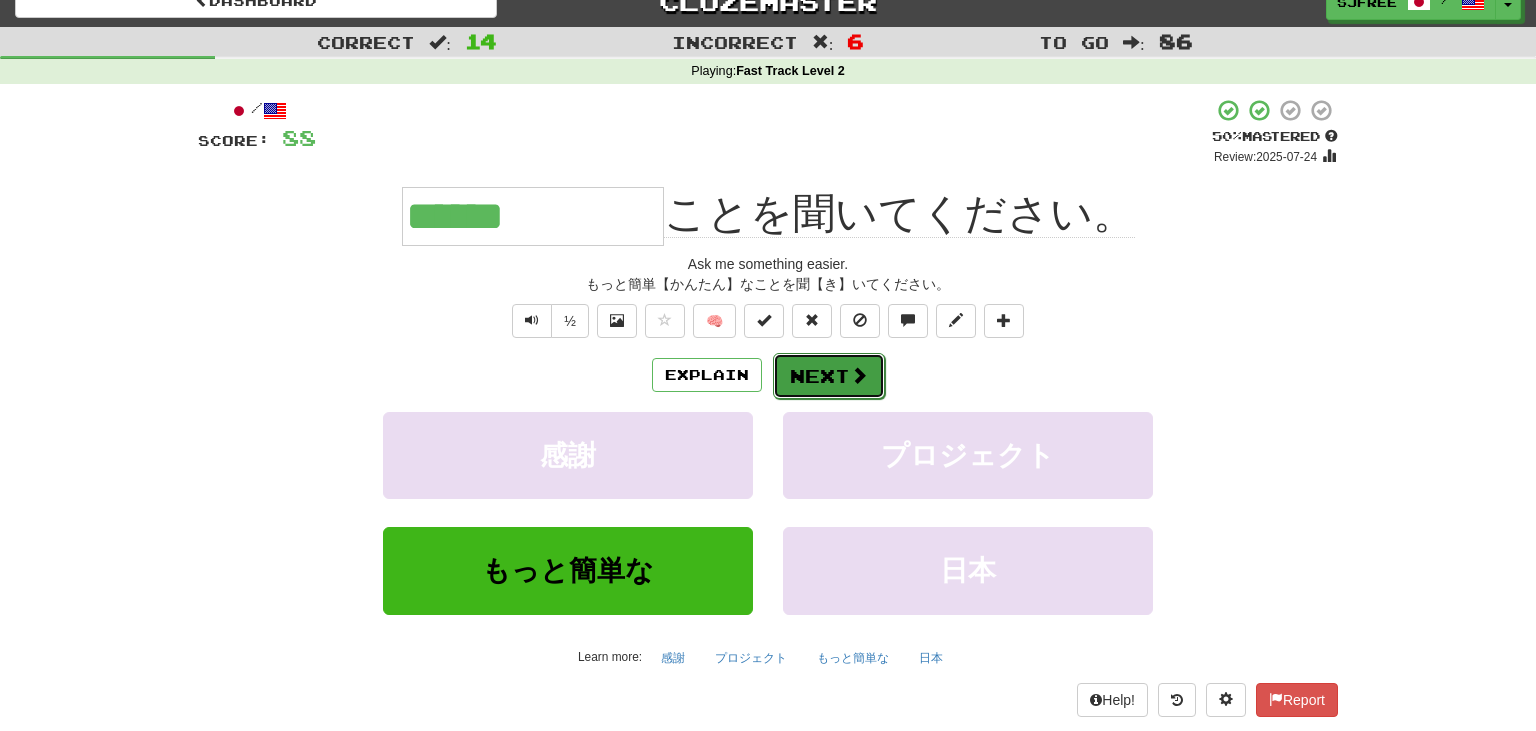 click on "Next" at bounding box center [829, 376] 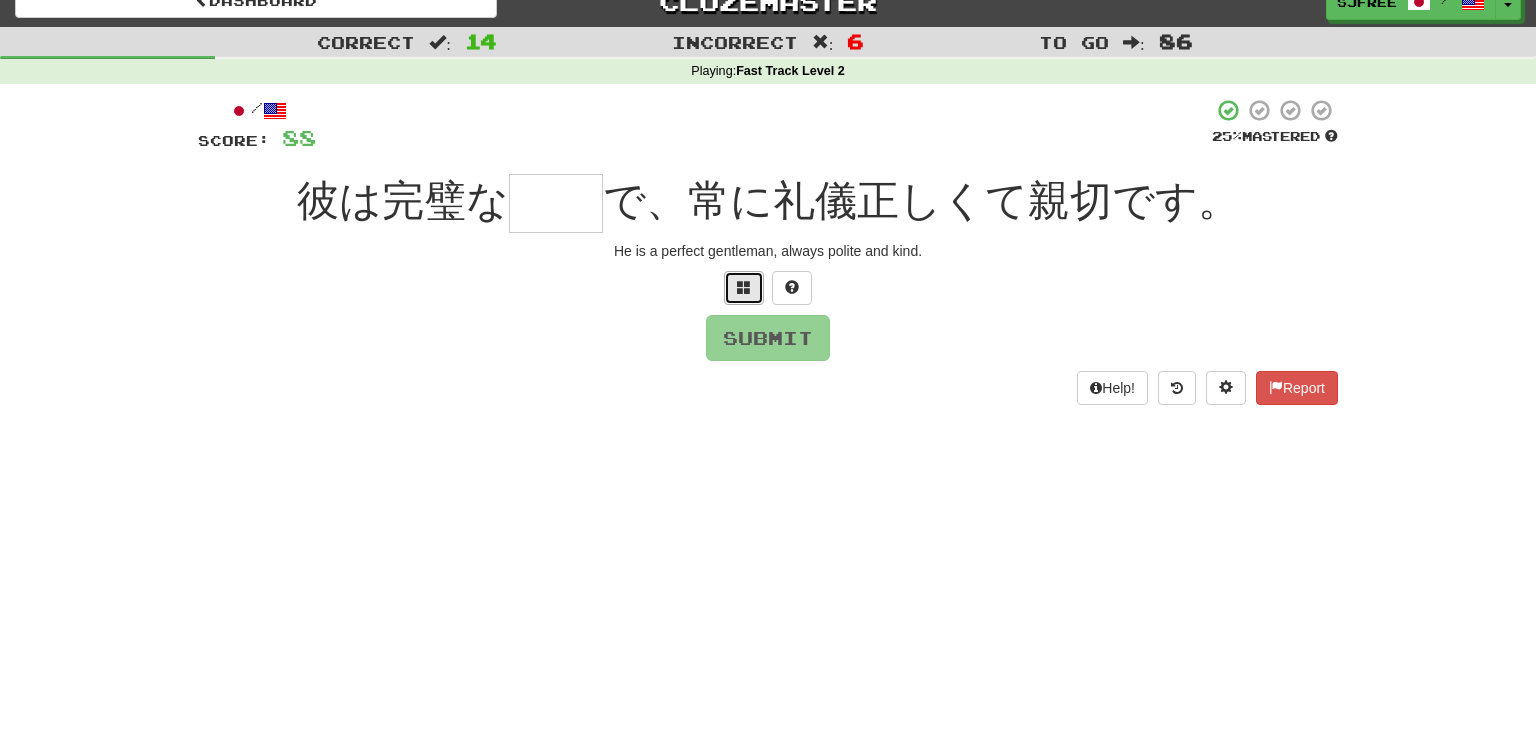 click at bounding box center [744, 288] 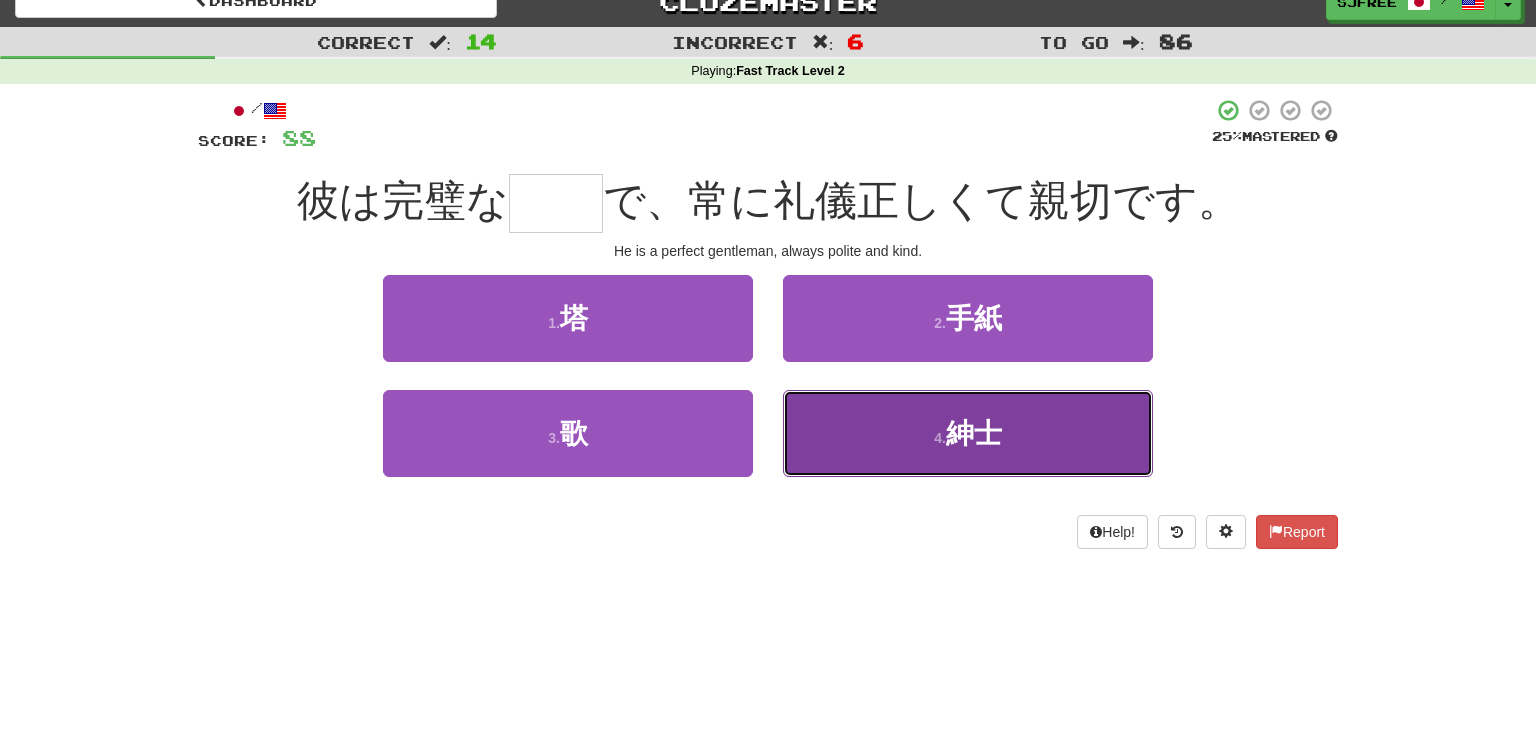 click on "4 .  紳士" at bounding box center [968, 433] 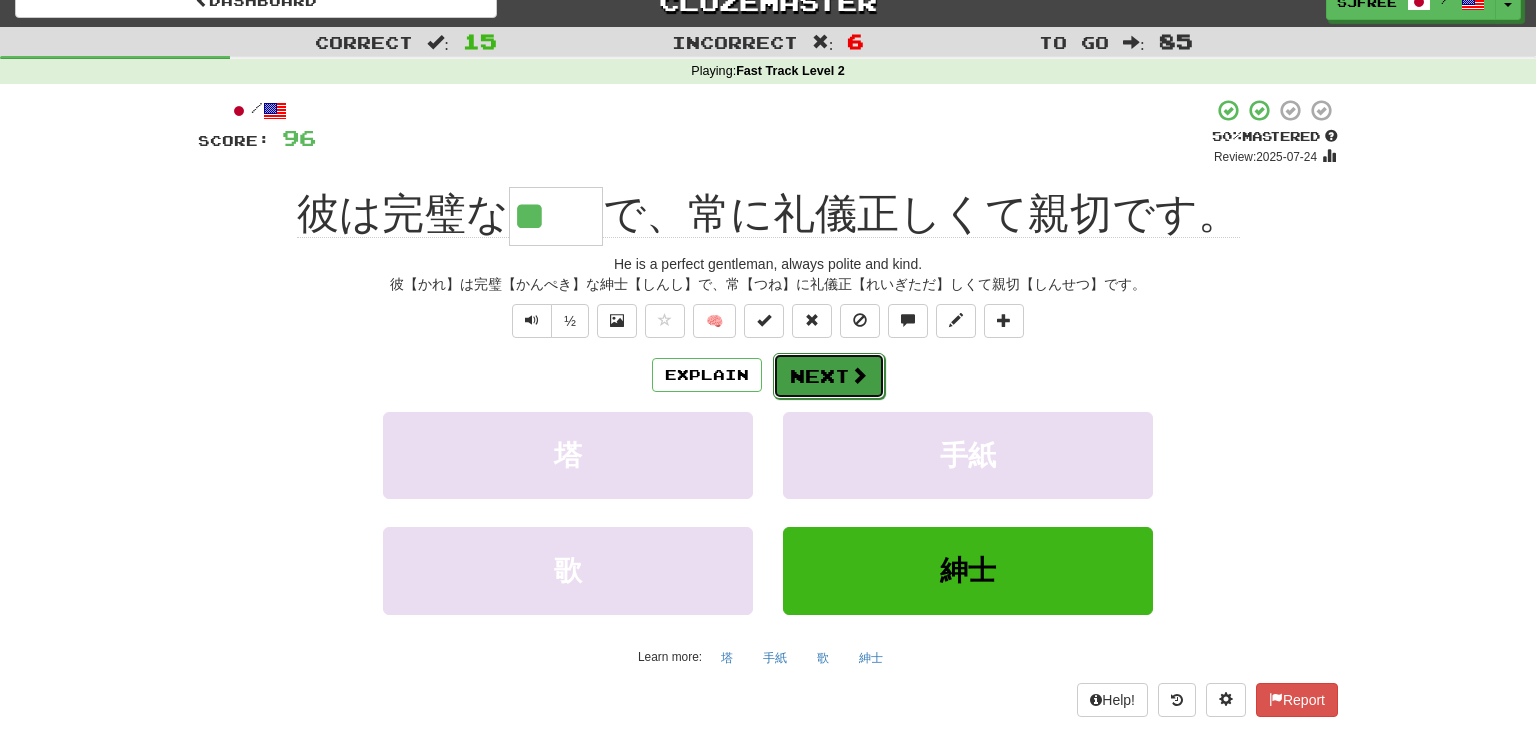 click at bounding box center (859, 375) 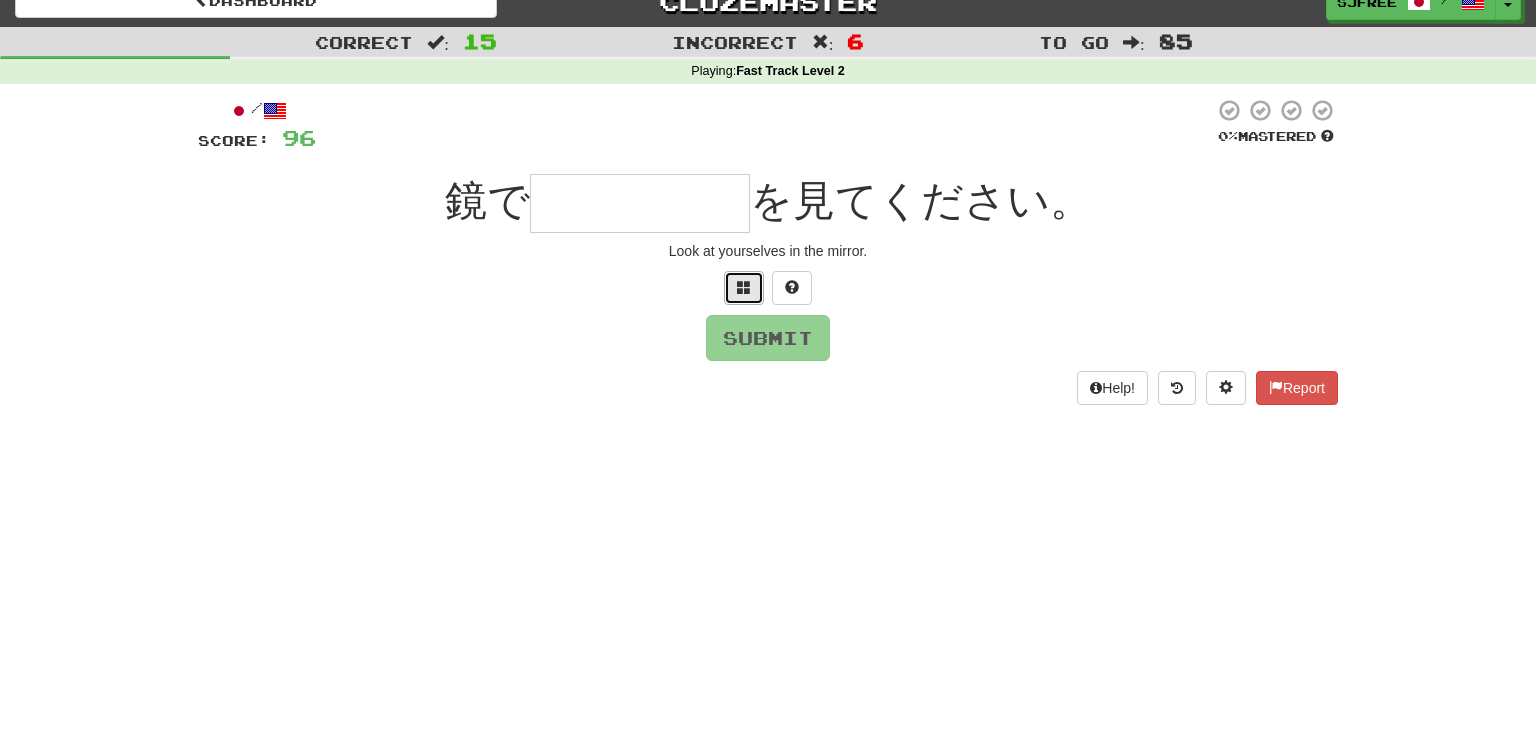 click at bounding box center [744, 287] 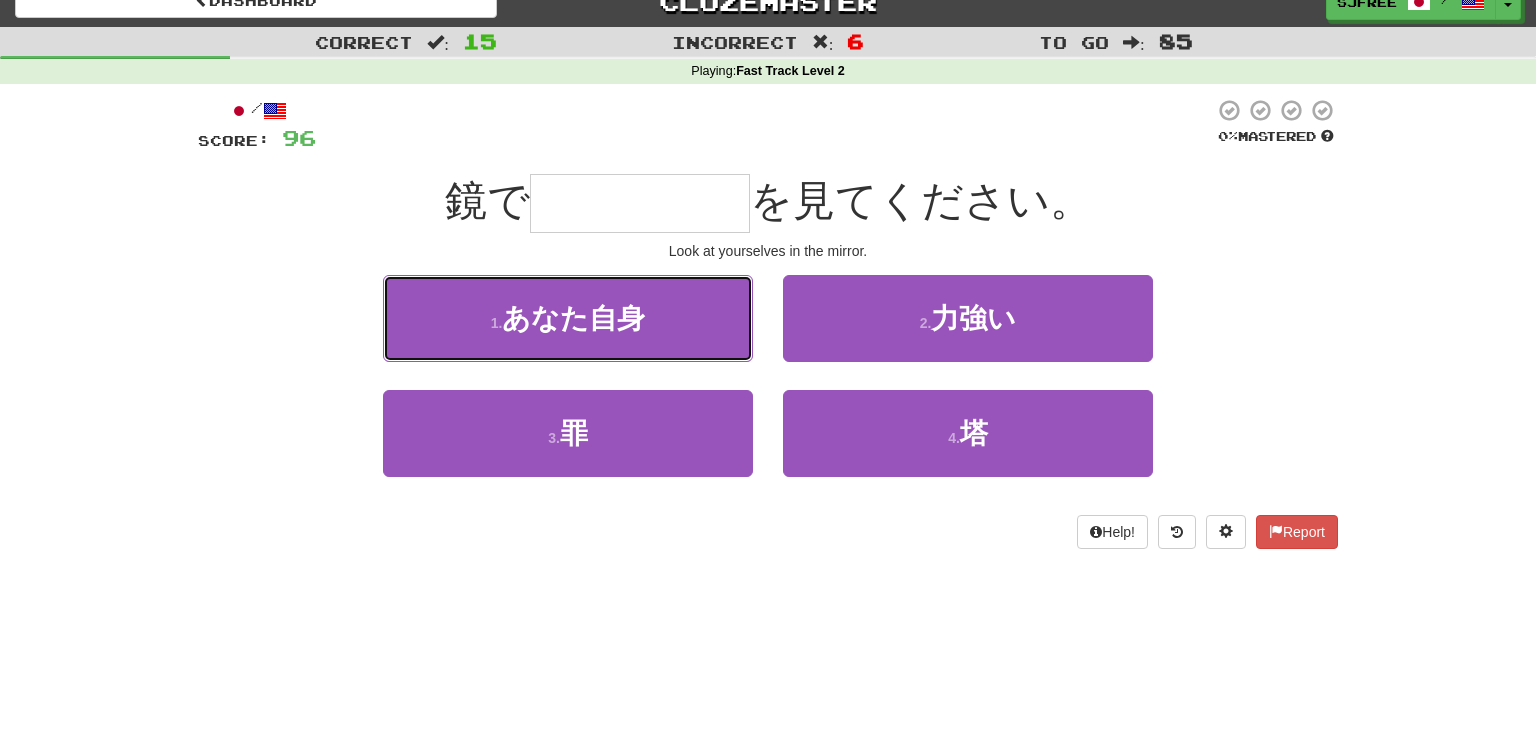 click on "1 .  あなた自身" at bounding box center [568, 318] 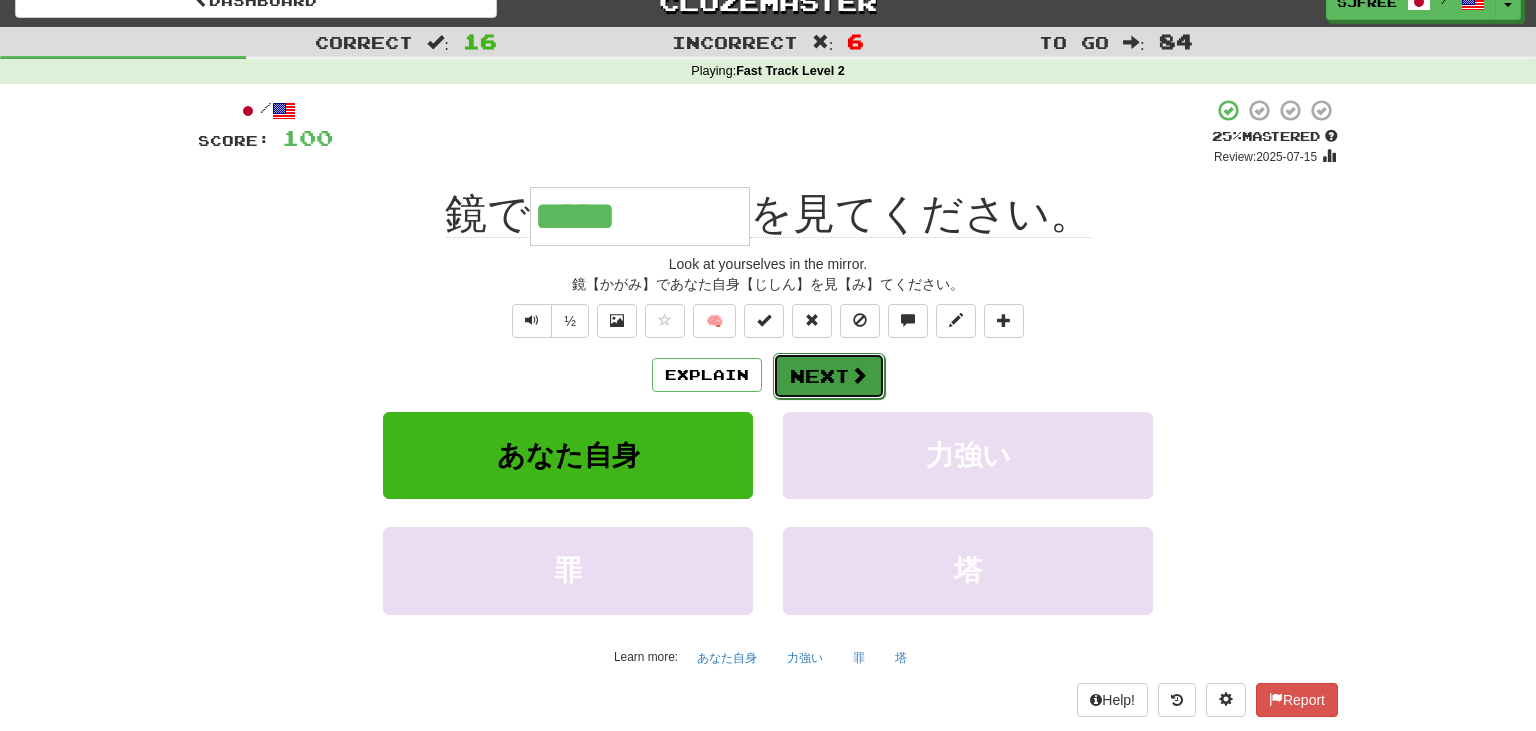 click on "Next" at bounding box center (829, 376) 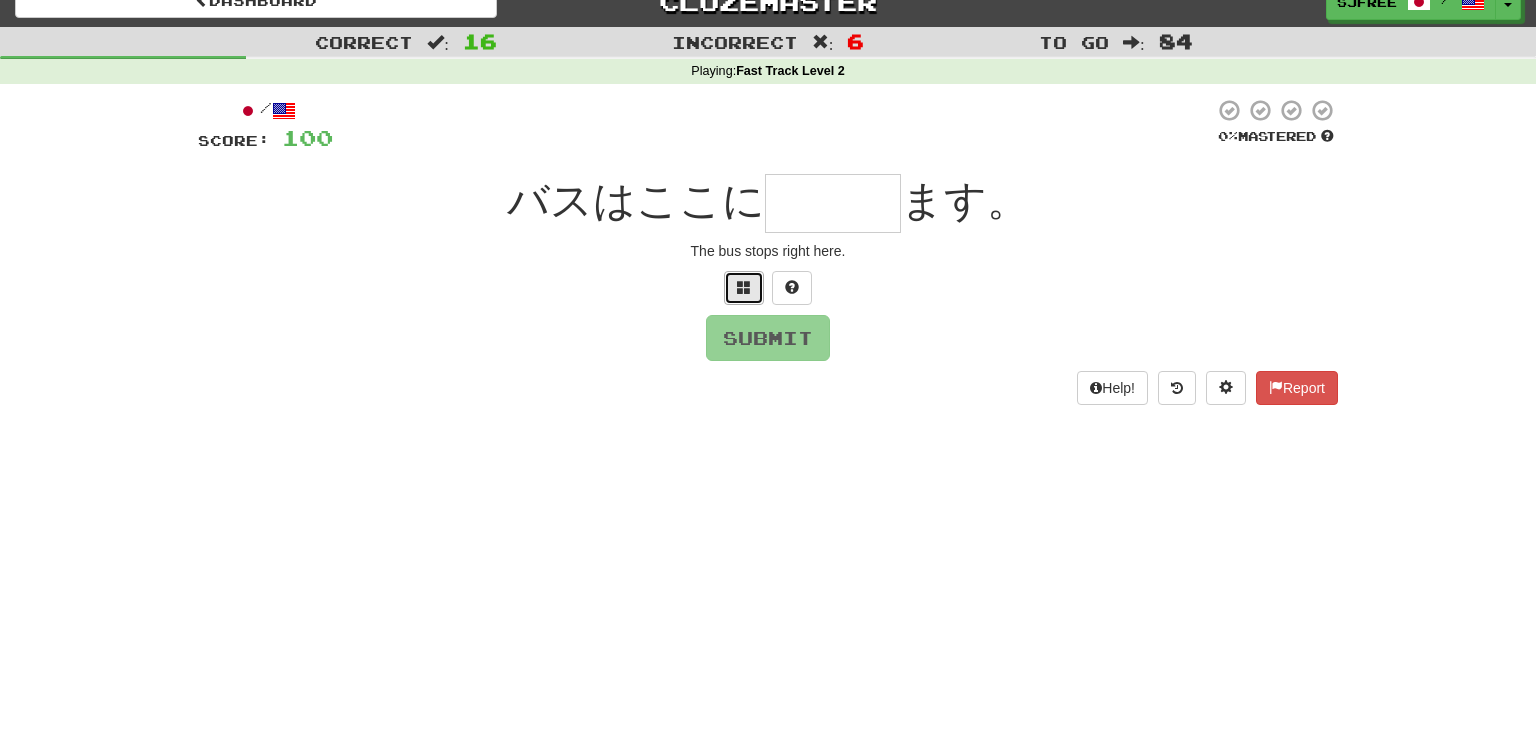 click at bounding box center (744, 288) 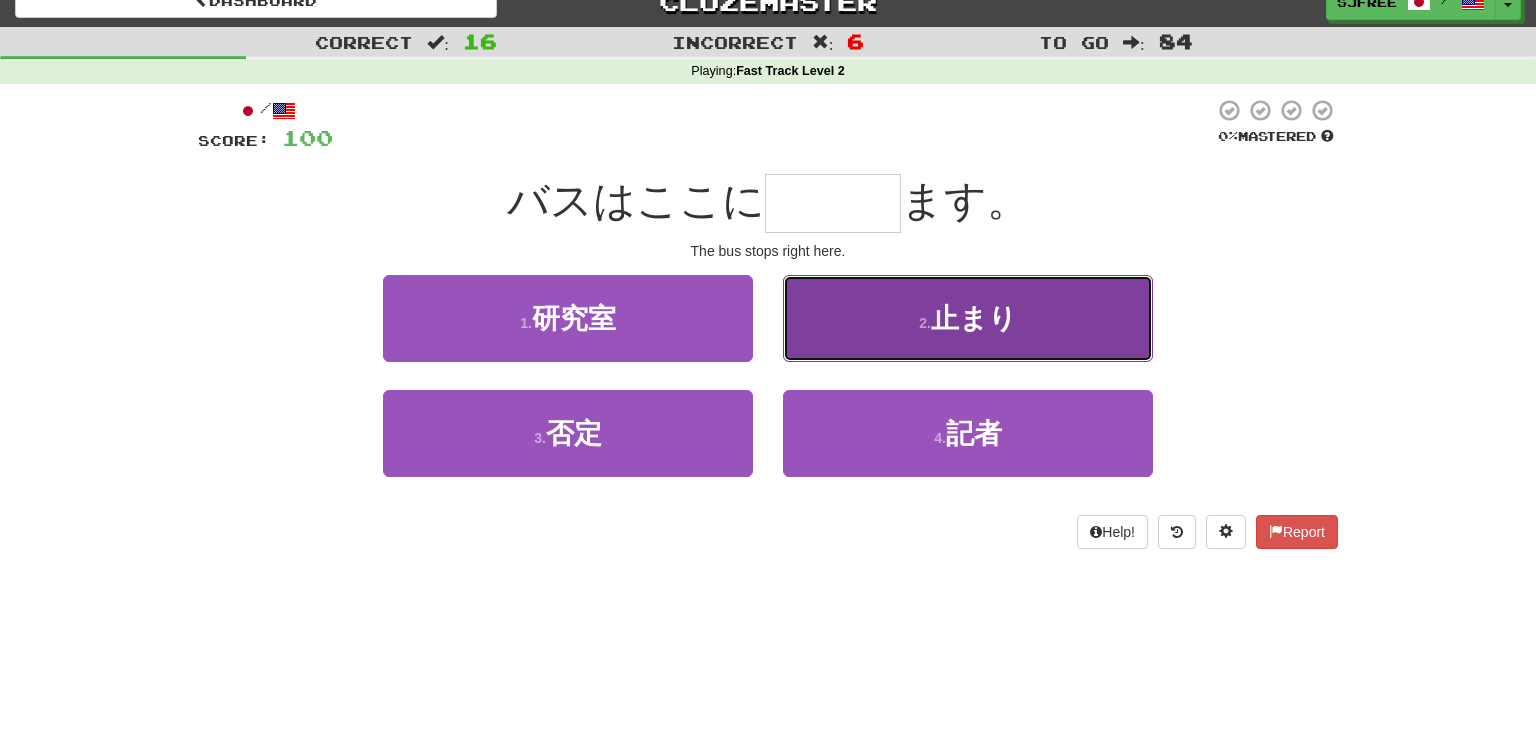 click on "2 .  止まり" at bounding box center [968, 318] 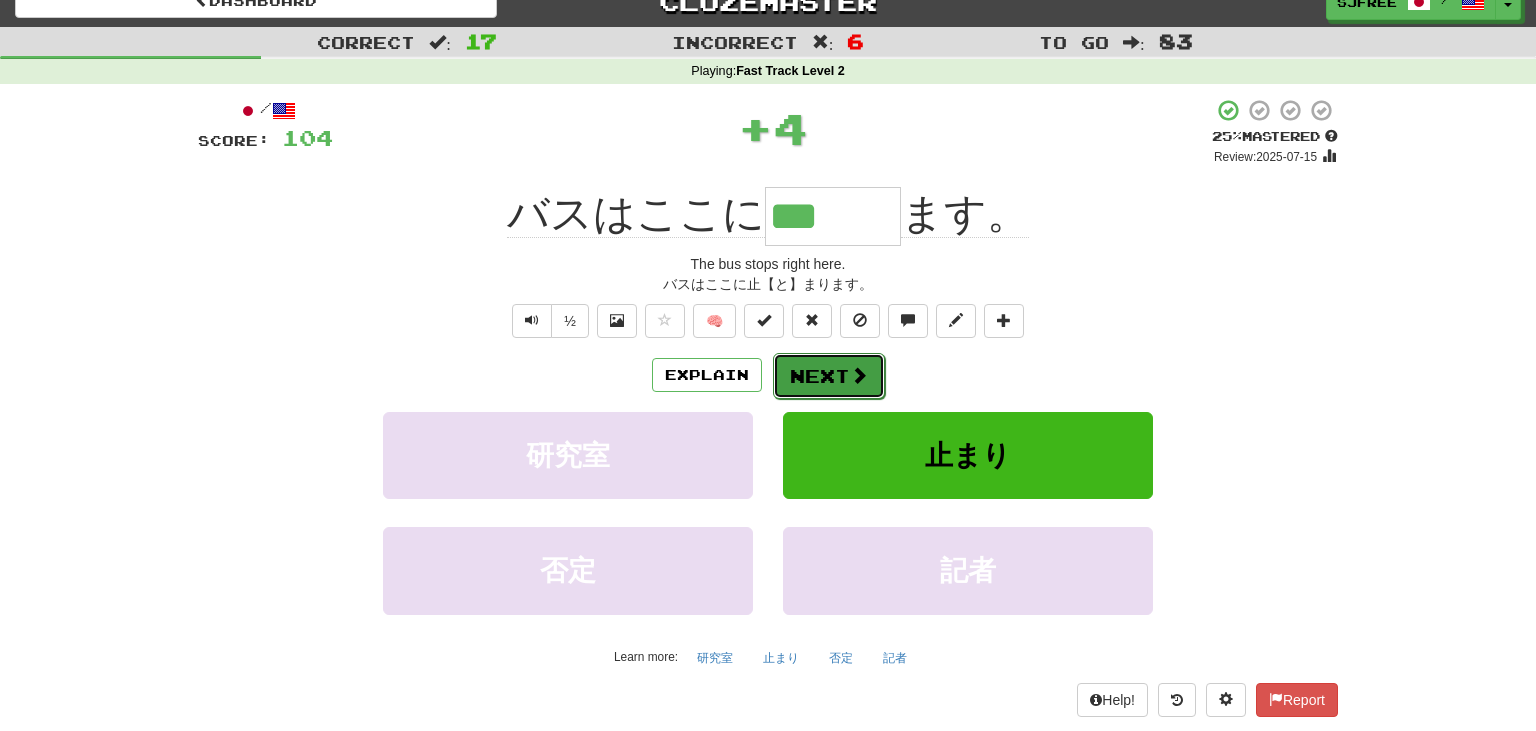 click on "Next" at bounding box center (829, 376) 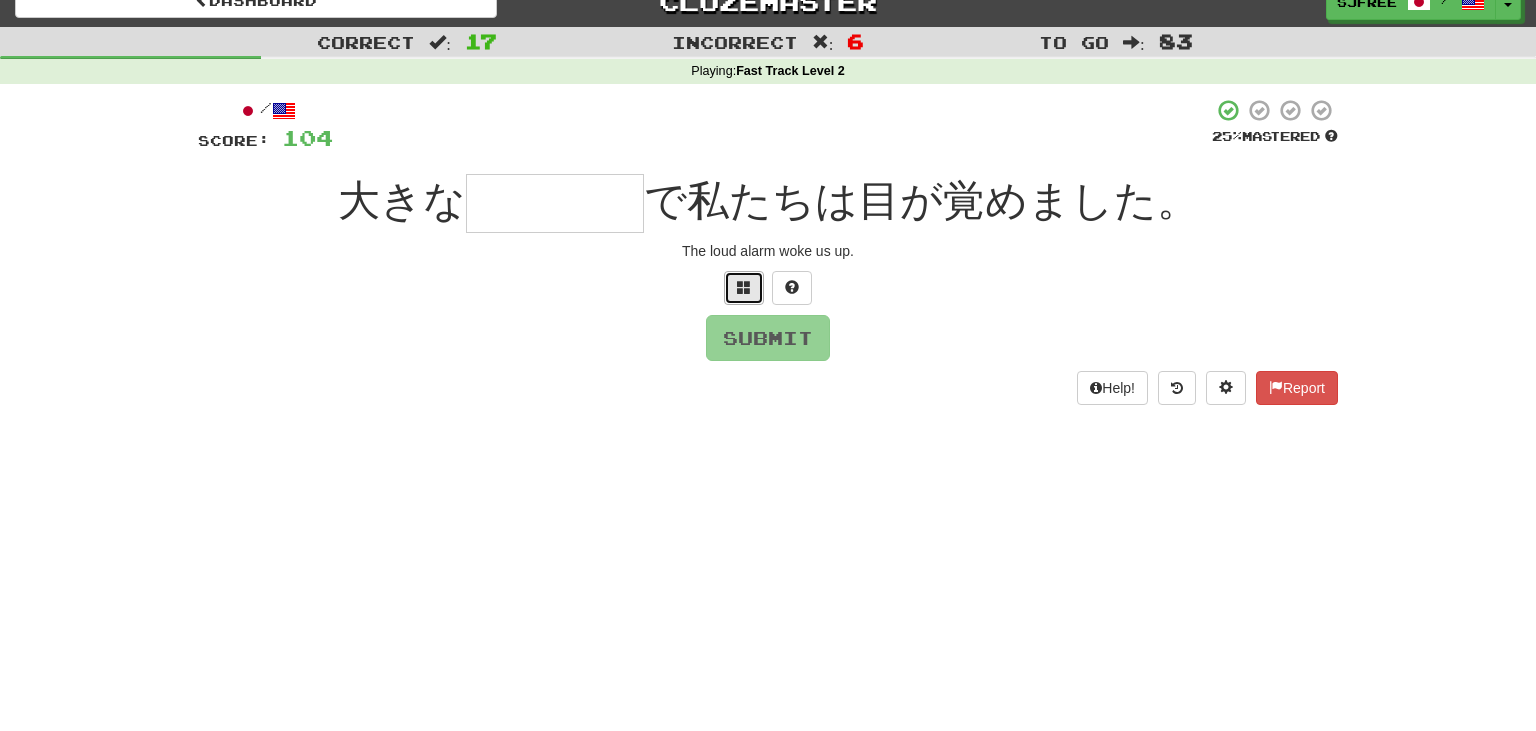 click at bounding box center [744, 288] 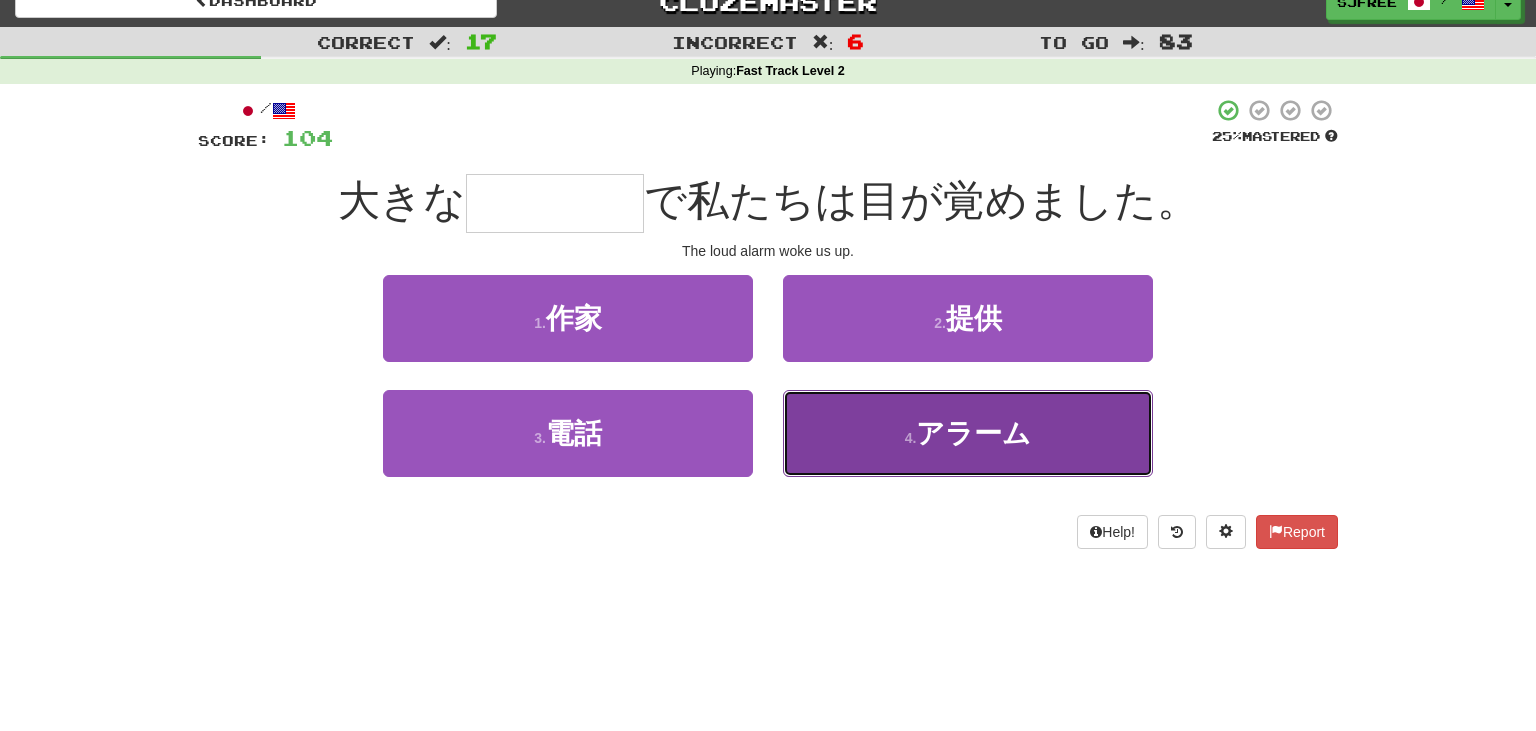 click on "4 .  アラーム" at bounding box center (968, 433) 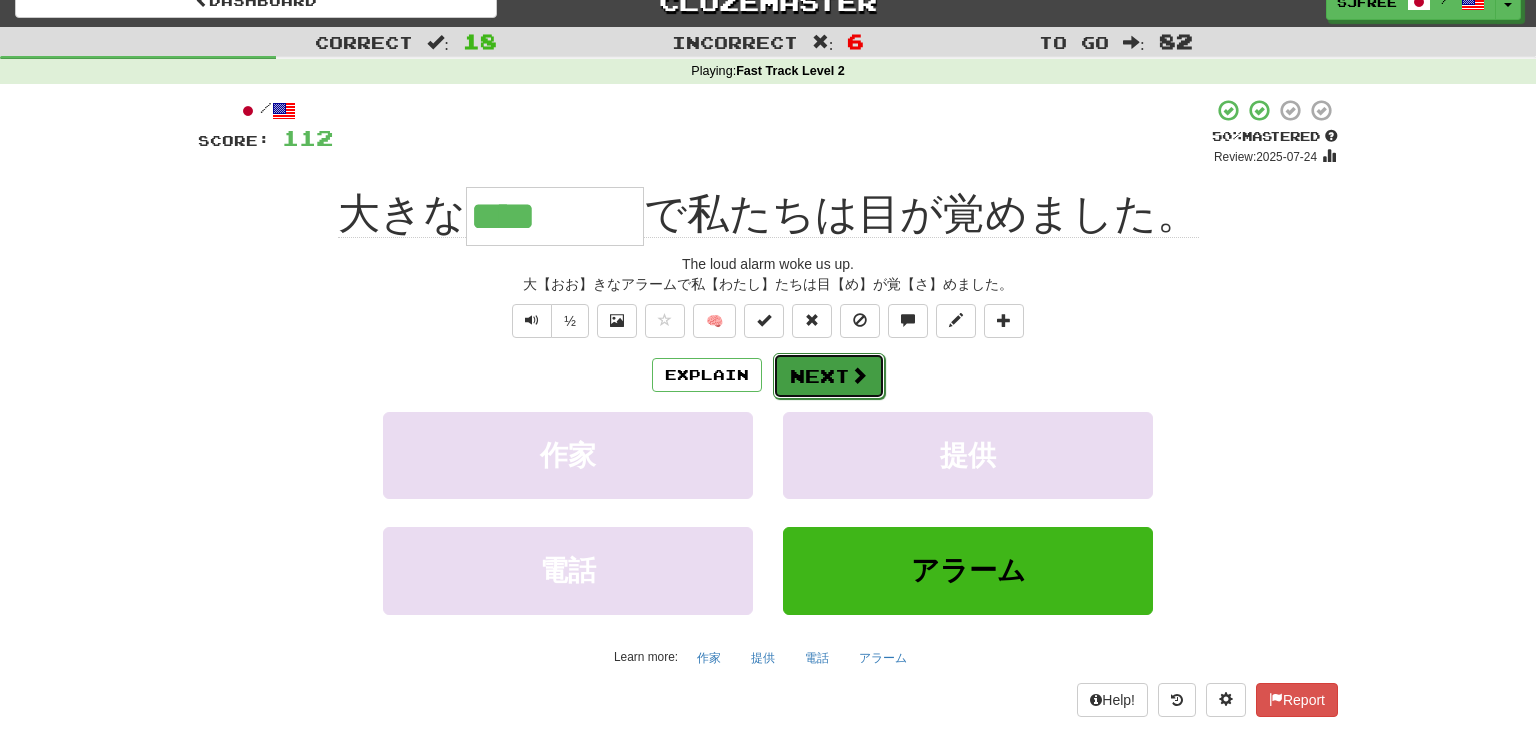 click on "Next" at bounding box center (829, 376) 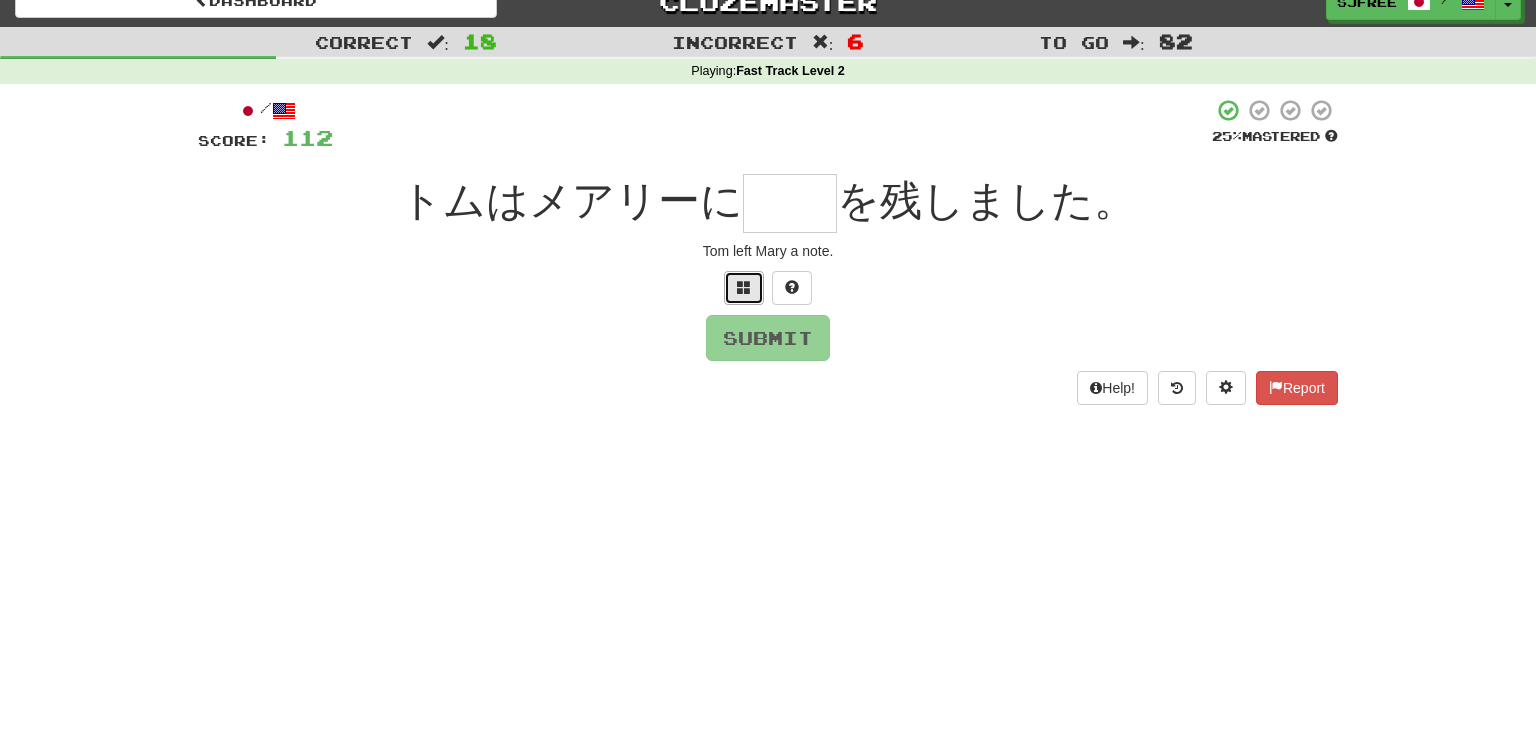 click at bounding box center [744, 287] 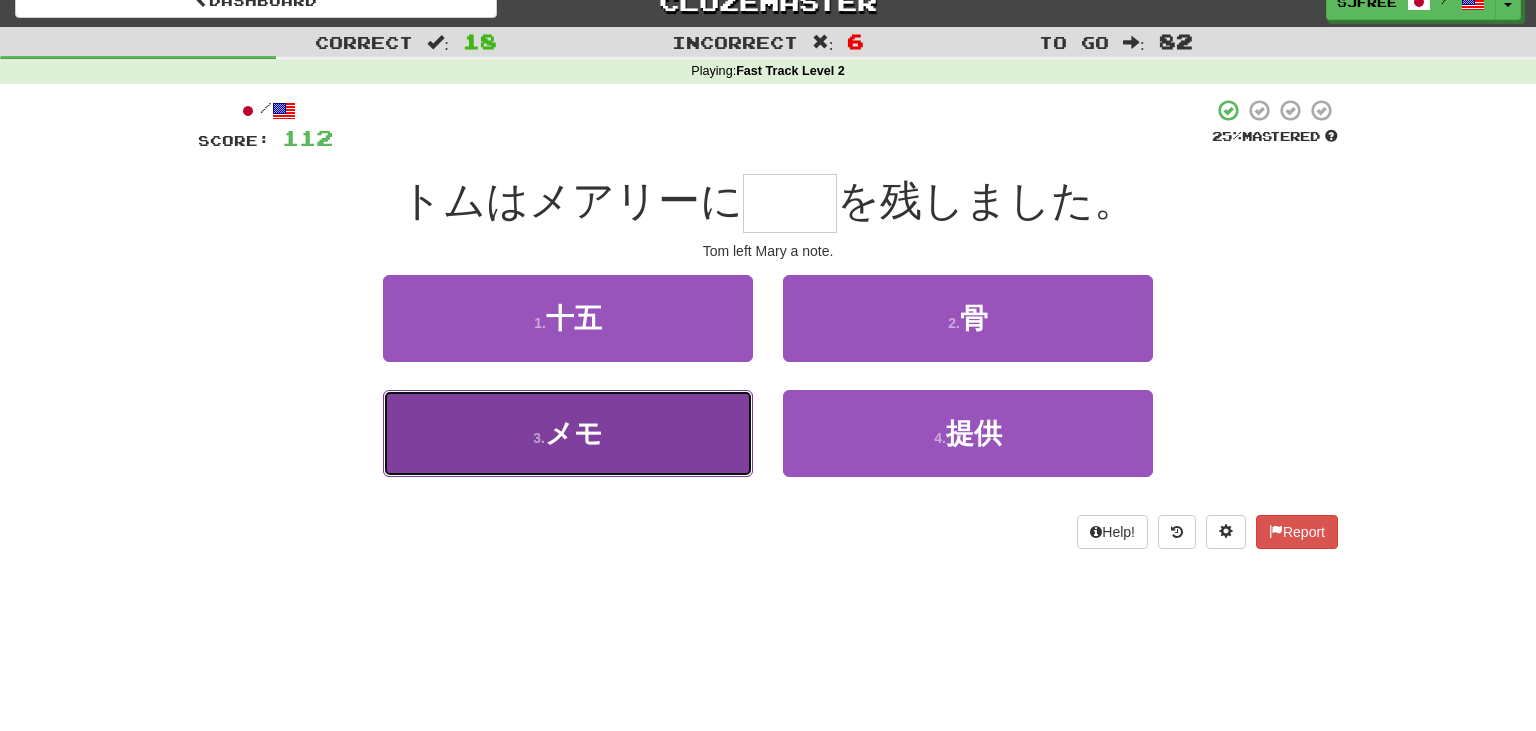 click on "3 .  メモ" at bounding box center [568, 433] 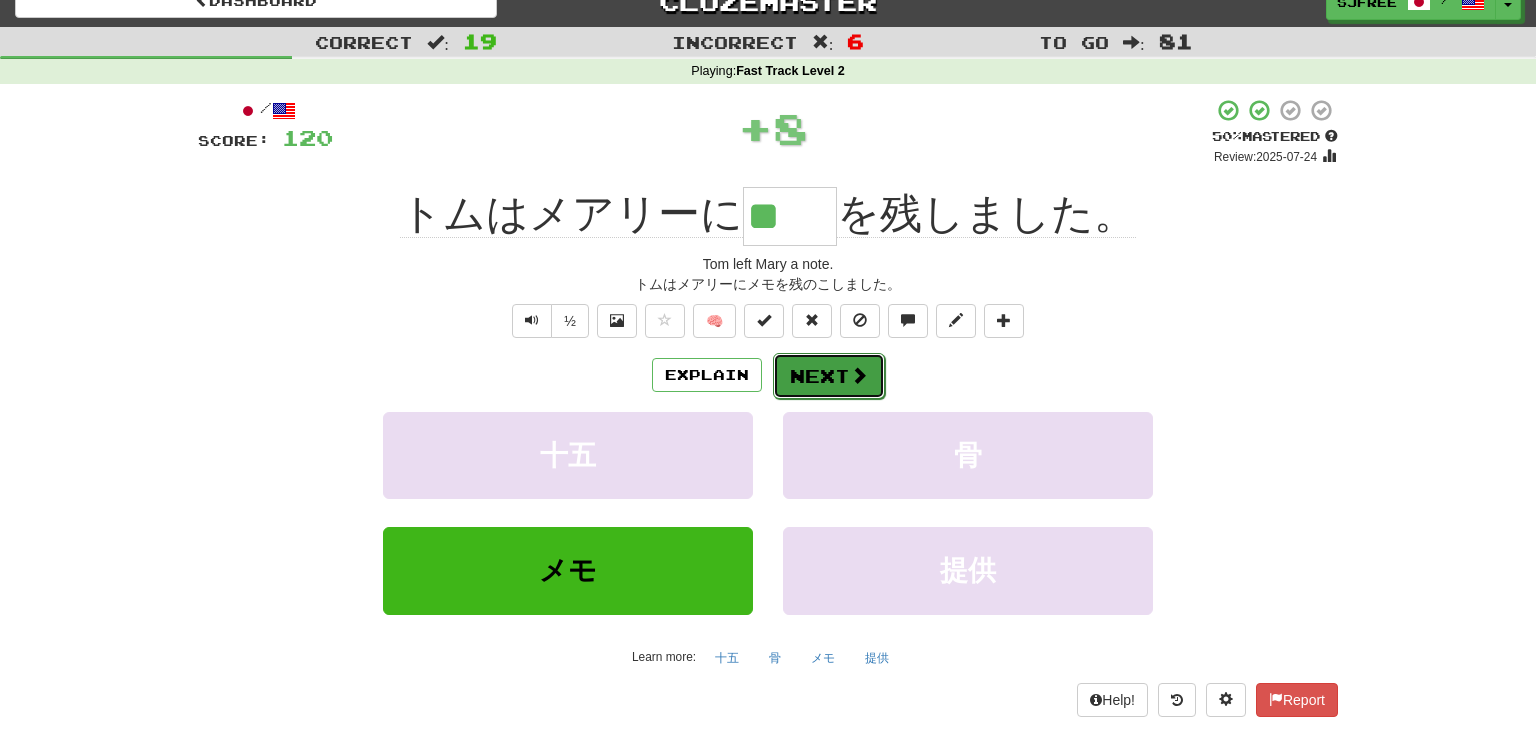 click on "Next" at bounding box center [829, 376] 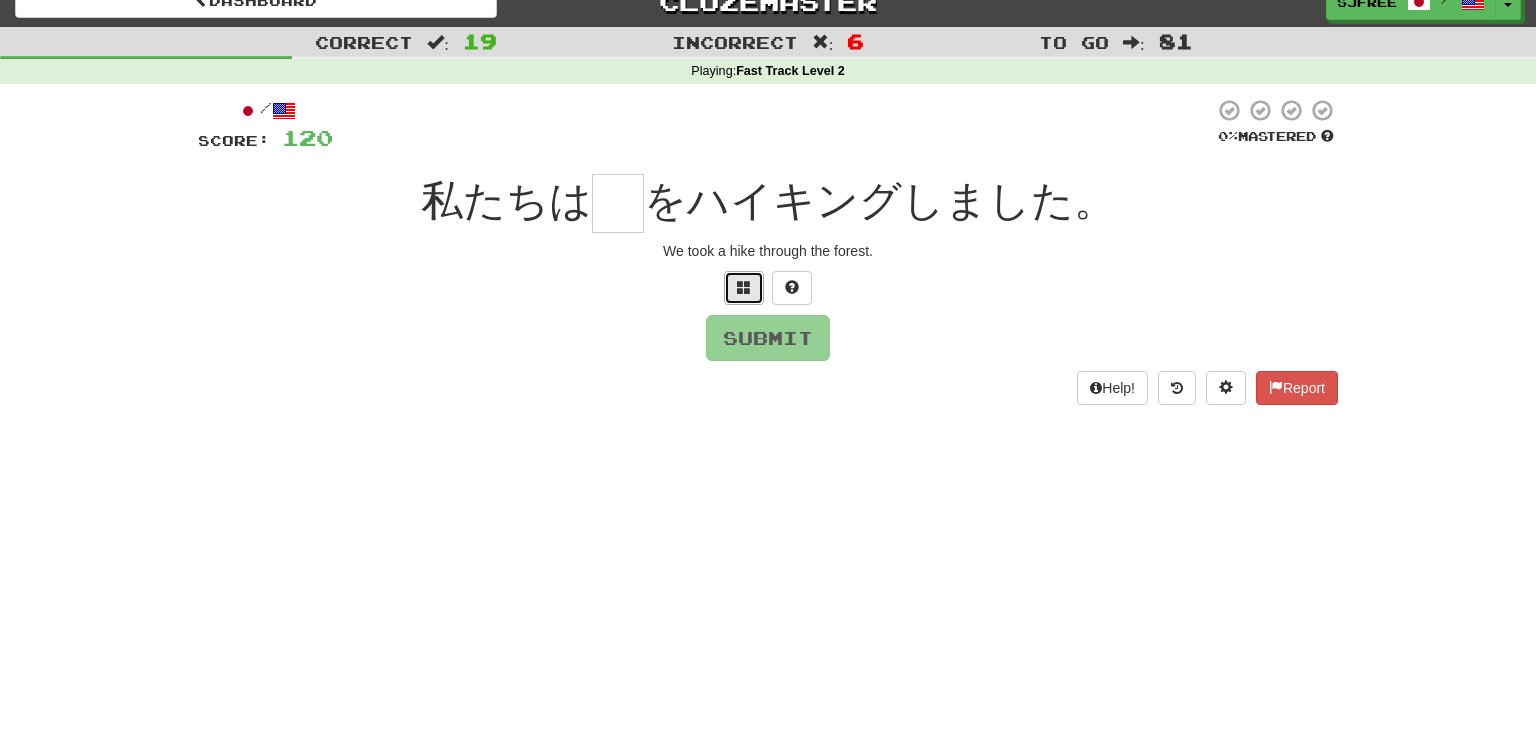 click at bounding box center [744, 288] 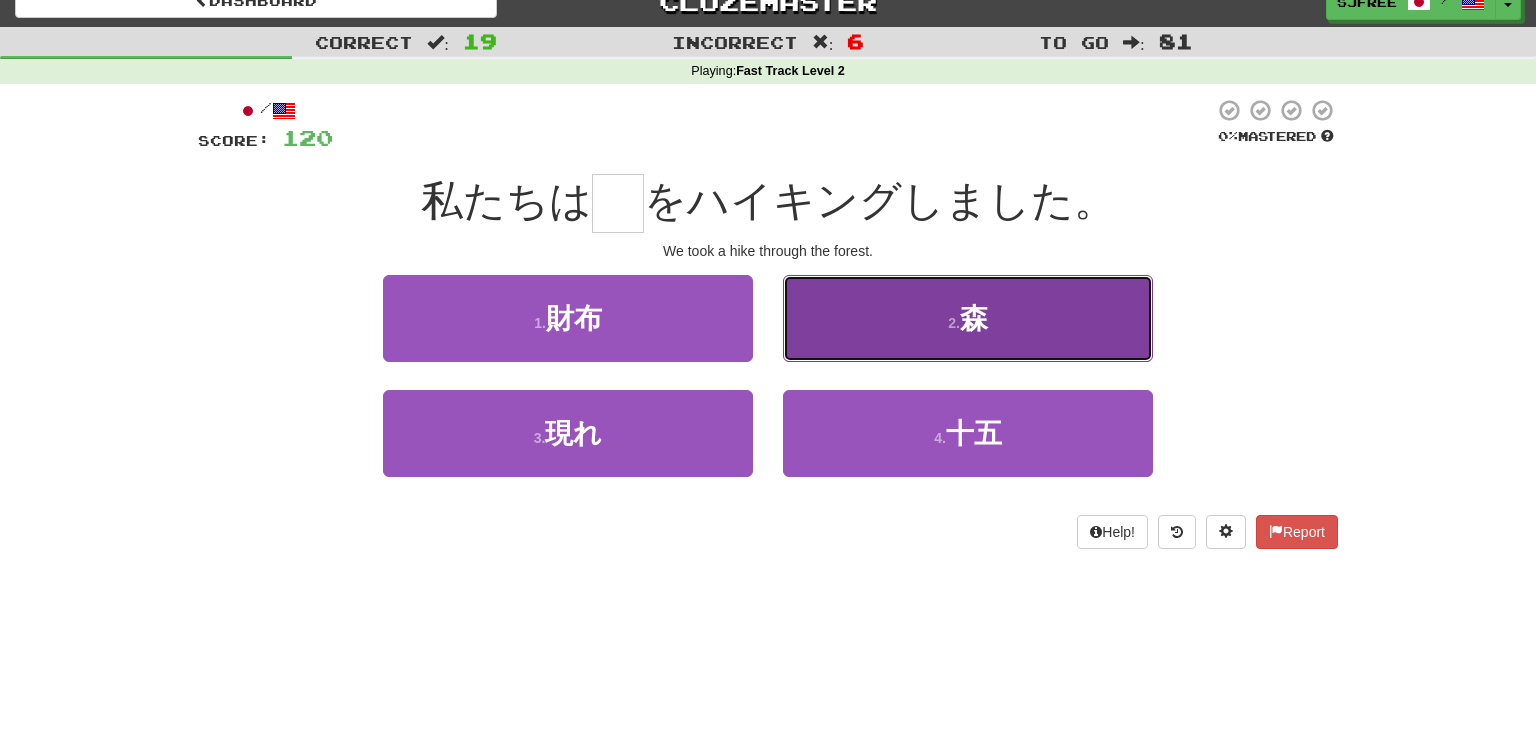 click on "2 .  森" at bounding box center [968, 318] 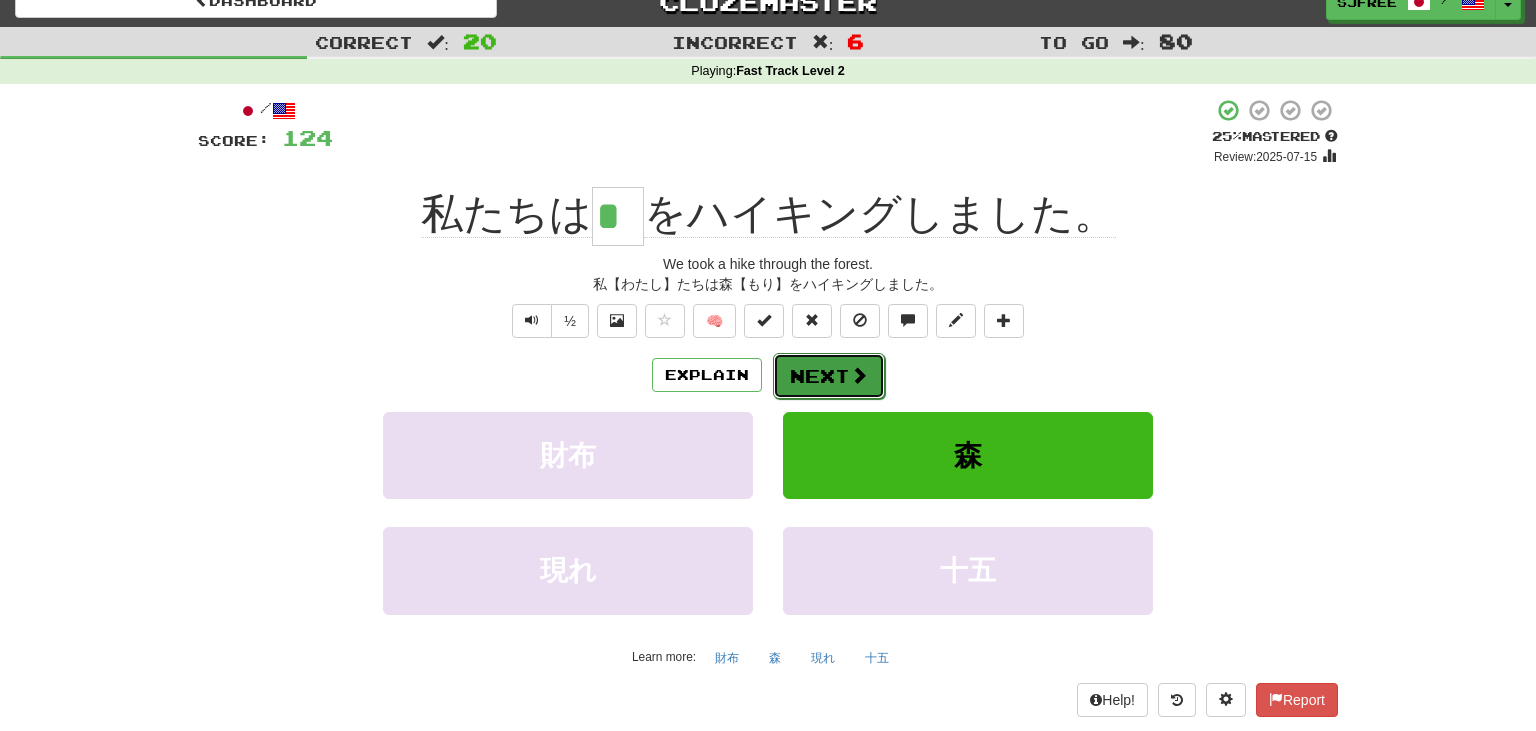 click on "Next" at bounding box center [829, 376] 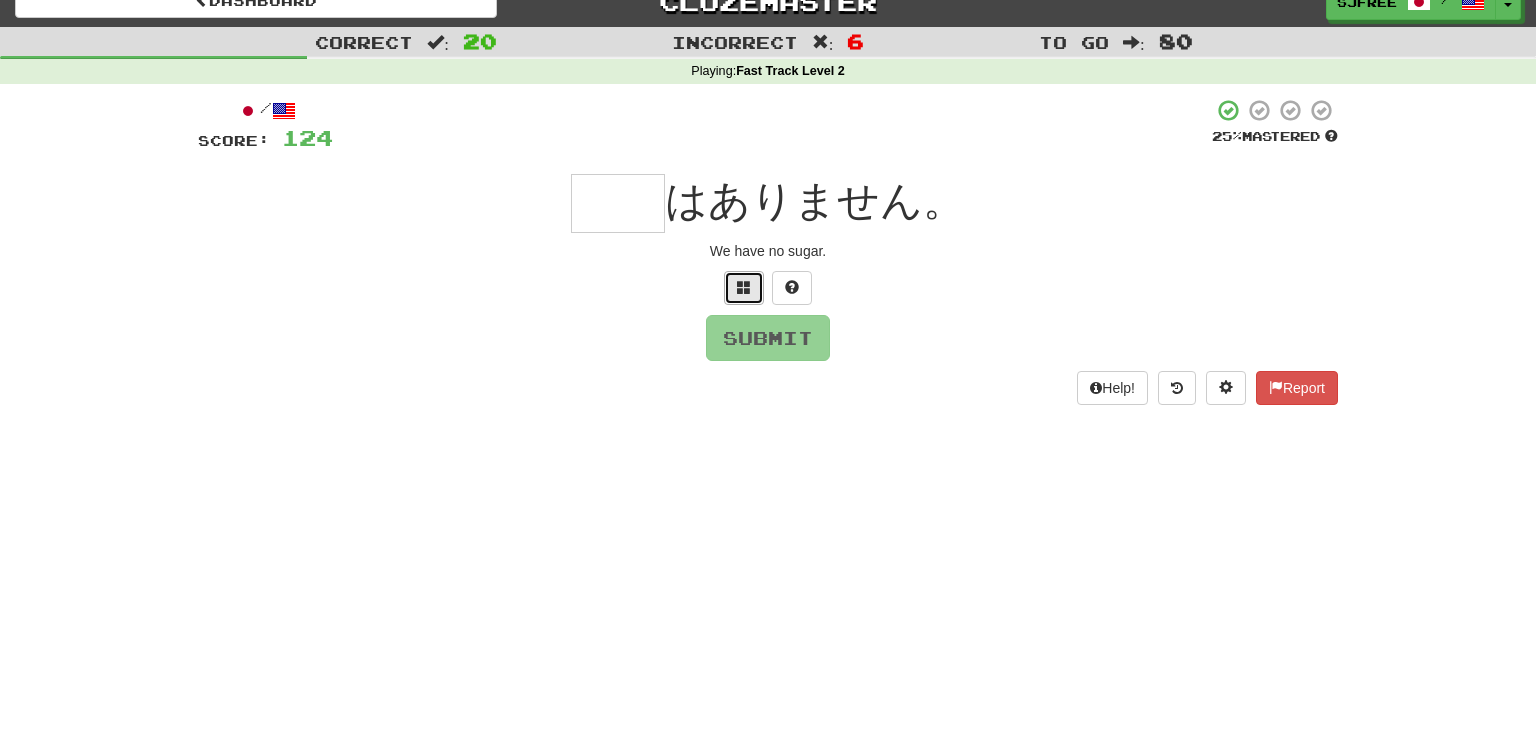 click at bounding box center [744, 287] 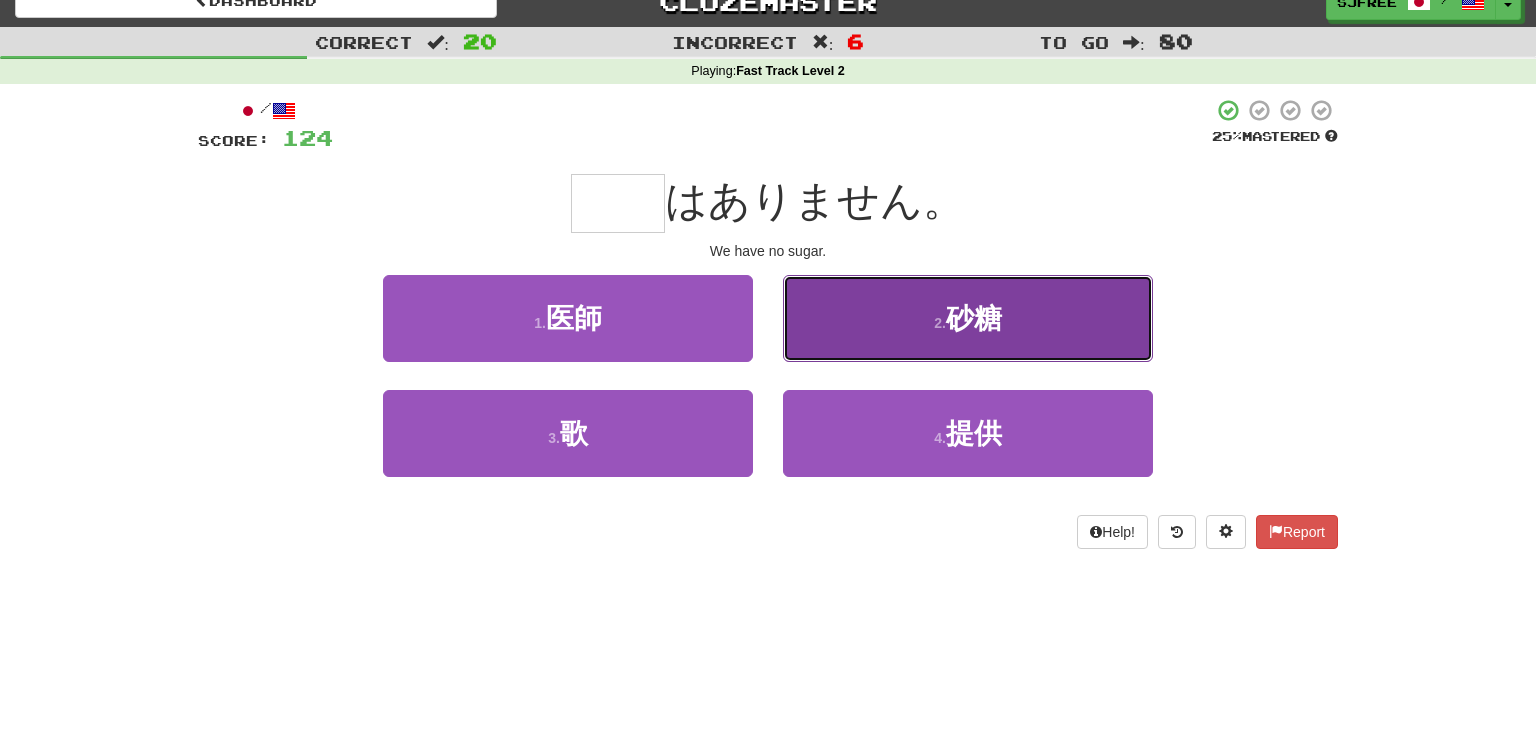 click on "2 .  砂糖" at bounding box center (968, 318) 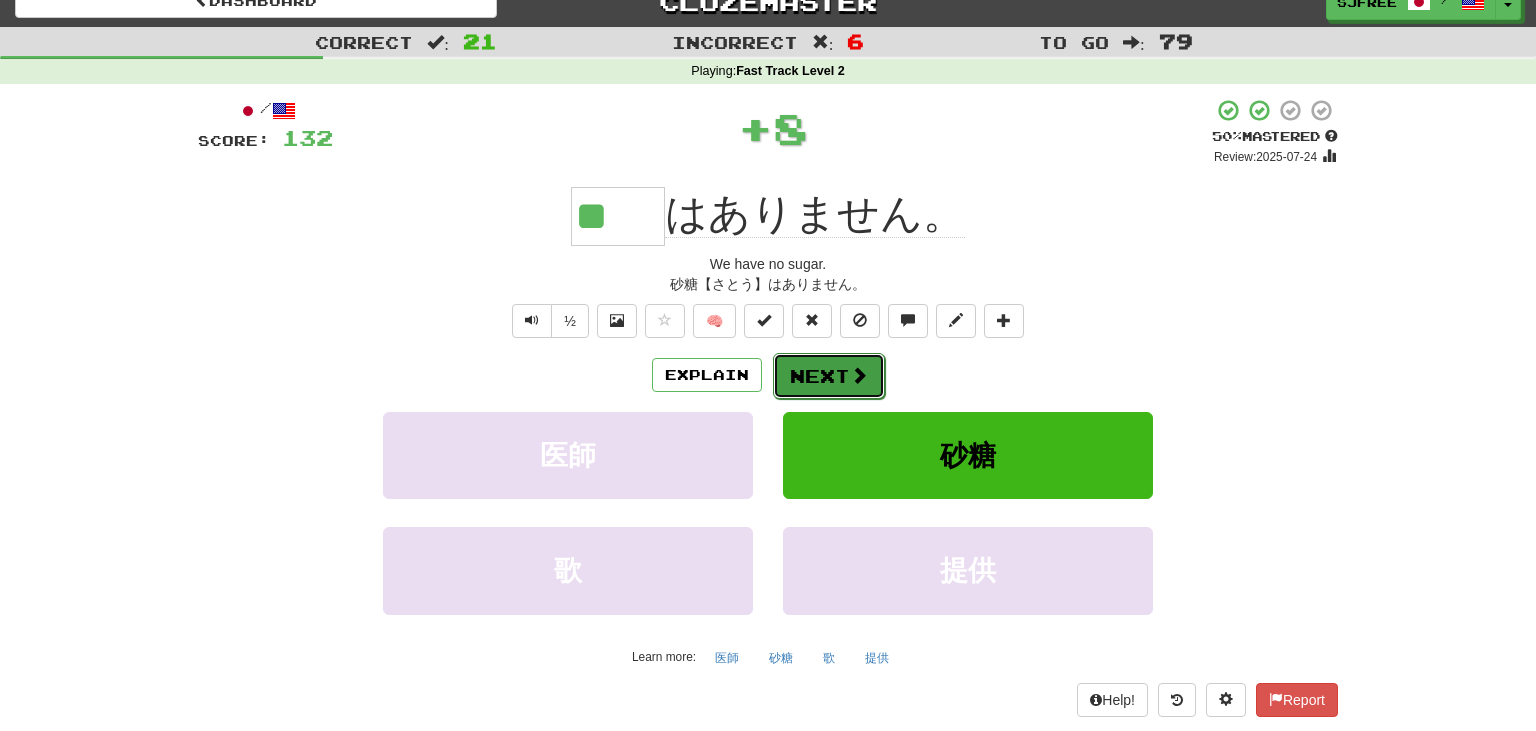 click at bounding box center [859, 375] 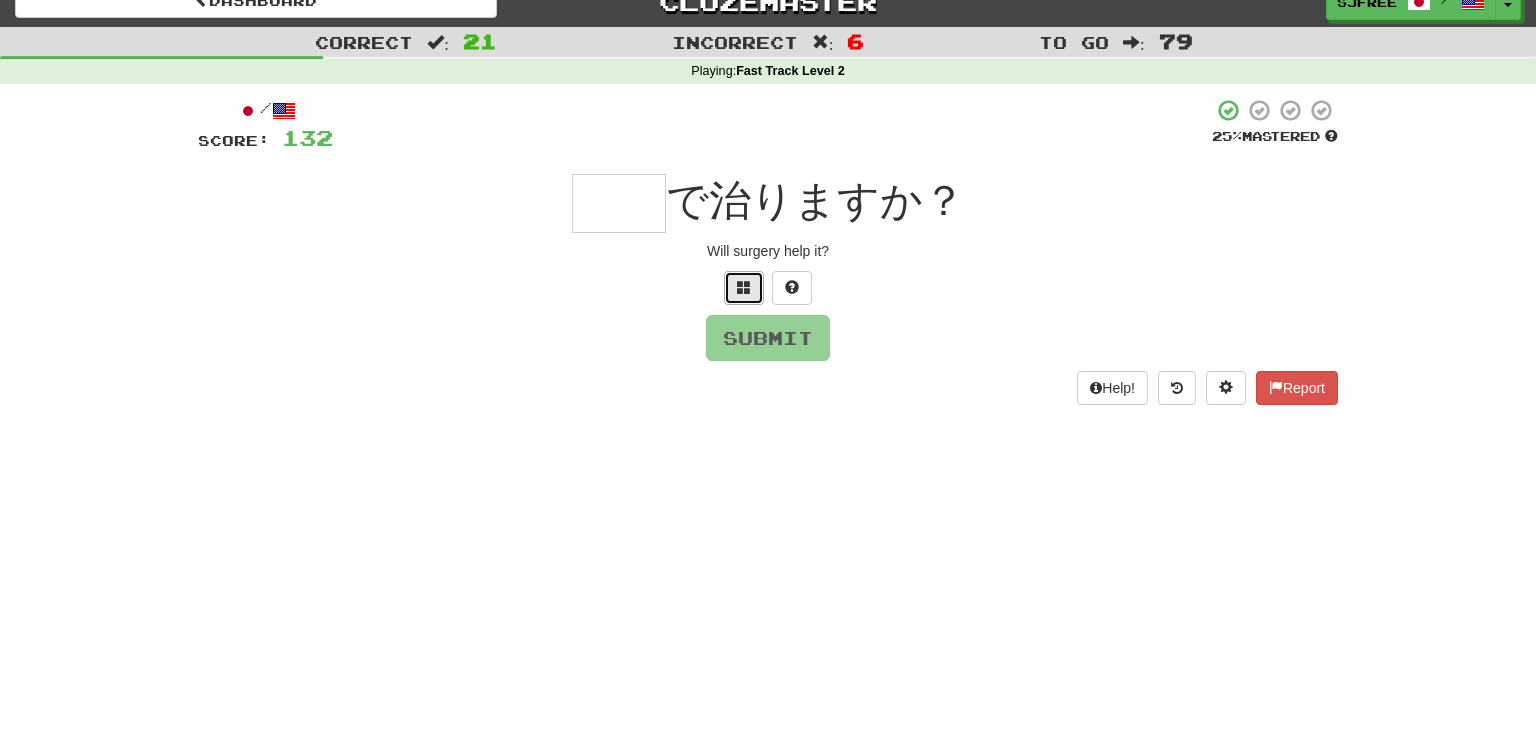 click at bounding box center (744, 287) 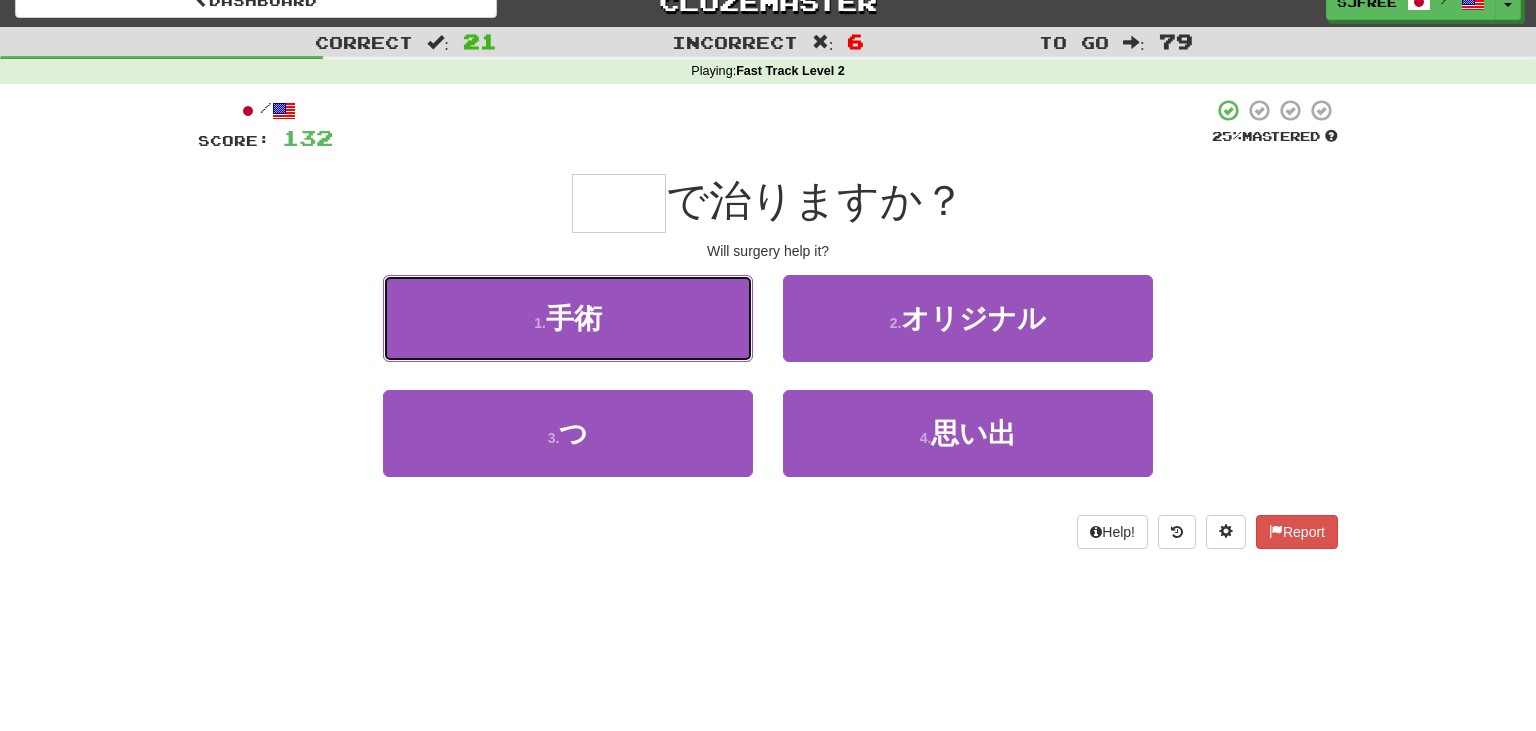 click on "1 .  手術" at bounding box center (568, 318) 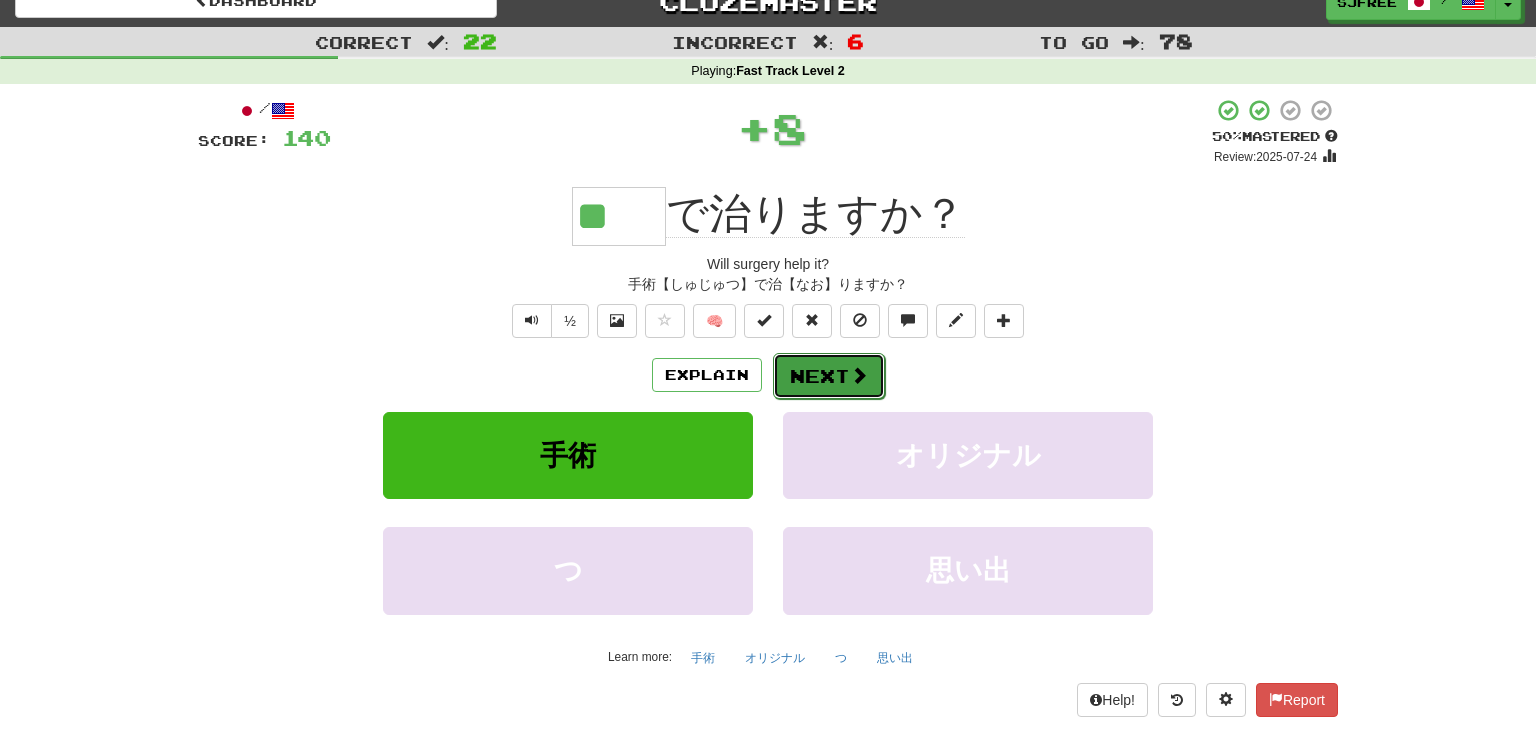 click on "Next" at bounding box center [829, 376] 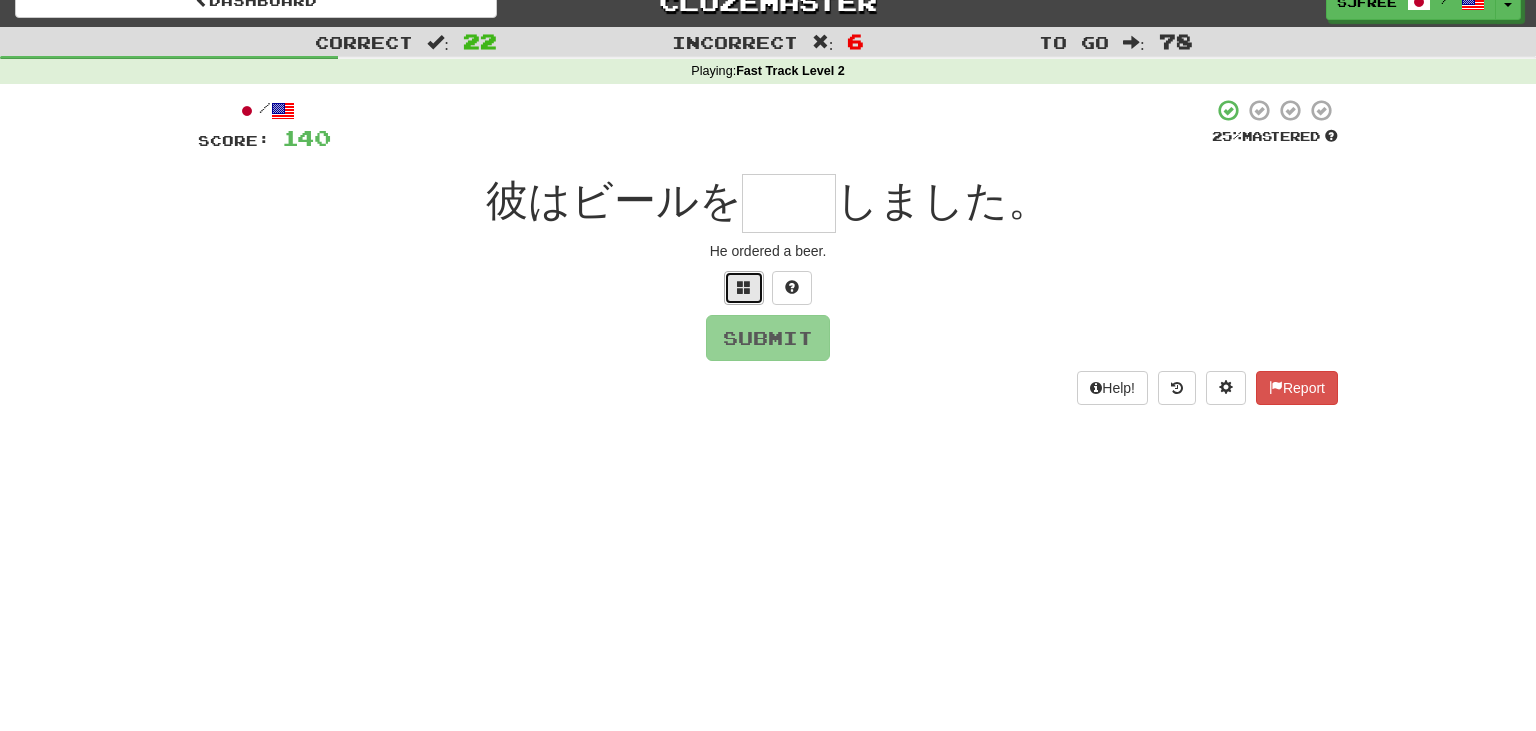 click at bounding box center [744, 287] 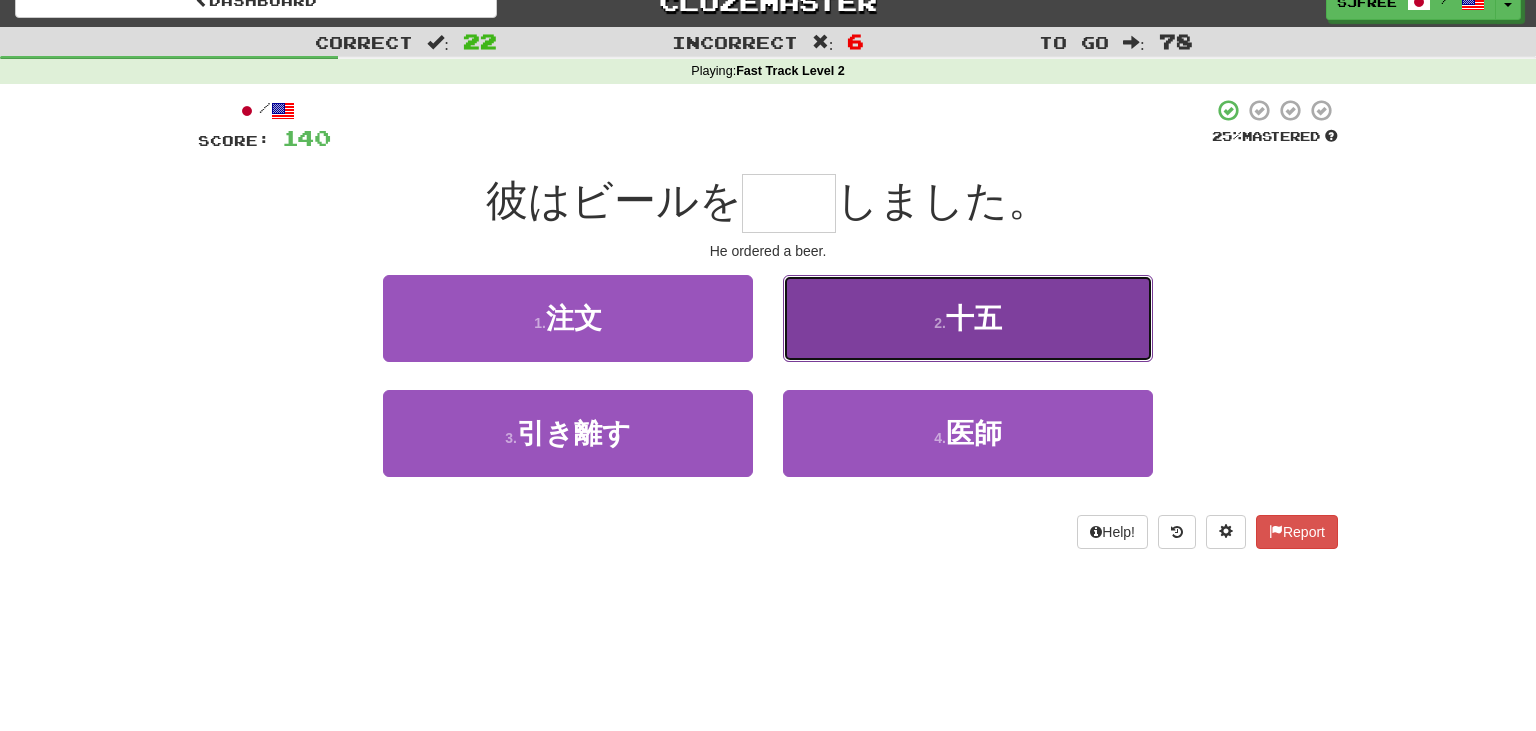 click on "2 .  十五" at bounding box center [968, 318] 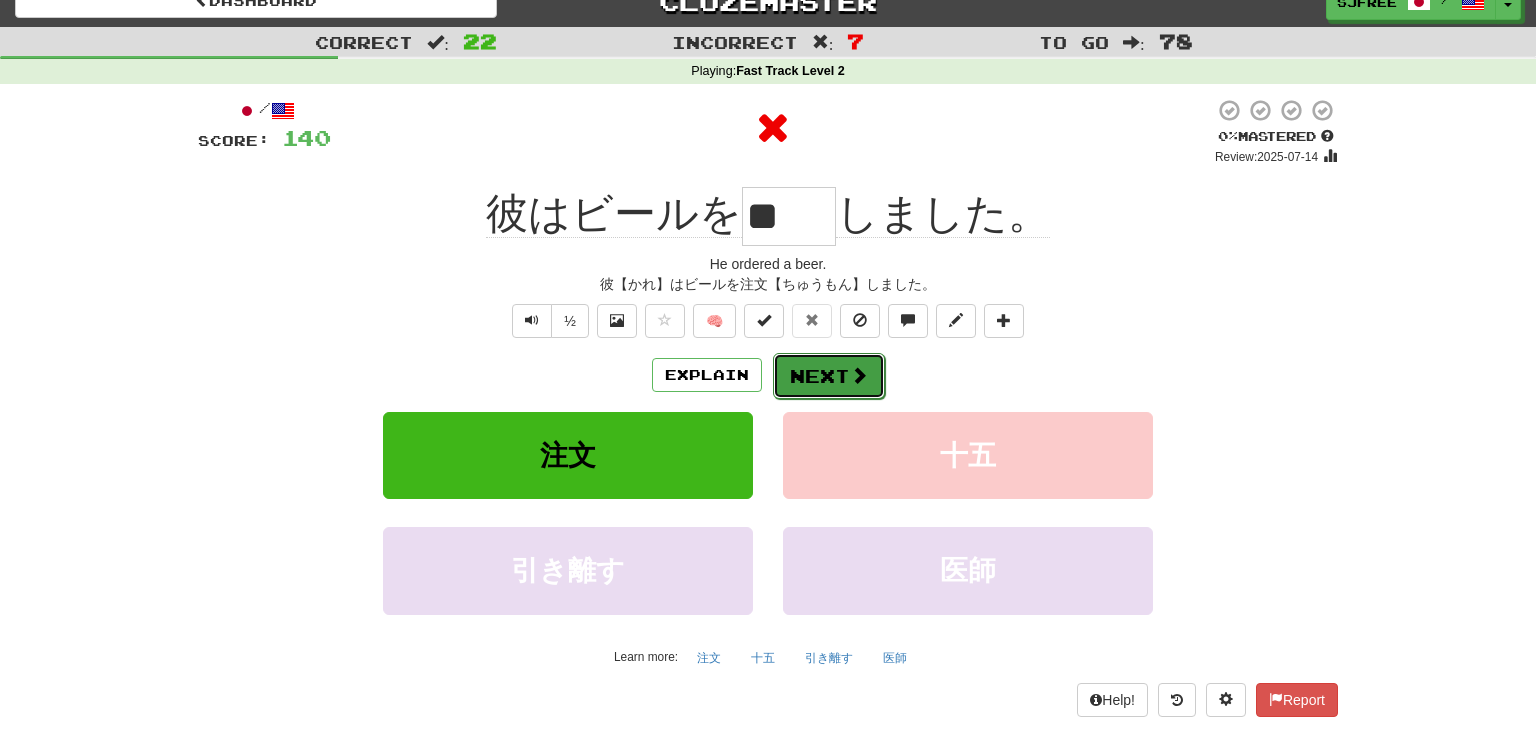 click on "Next" at bounding box center (829, 376) 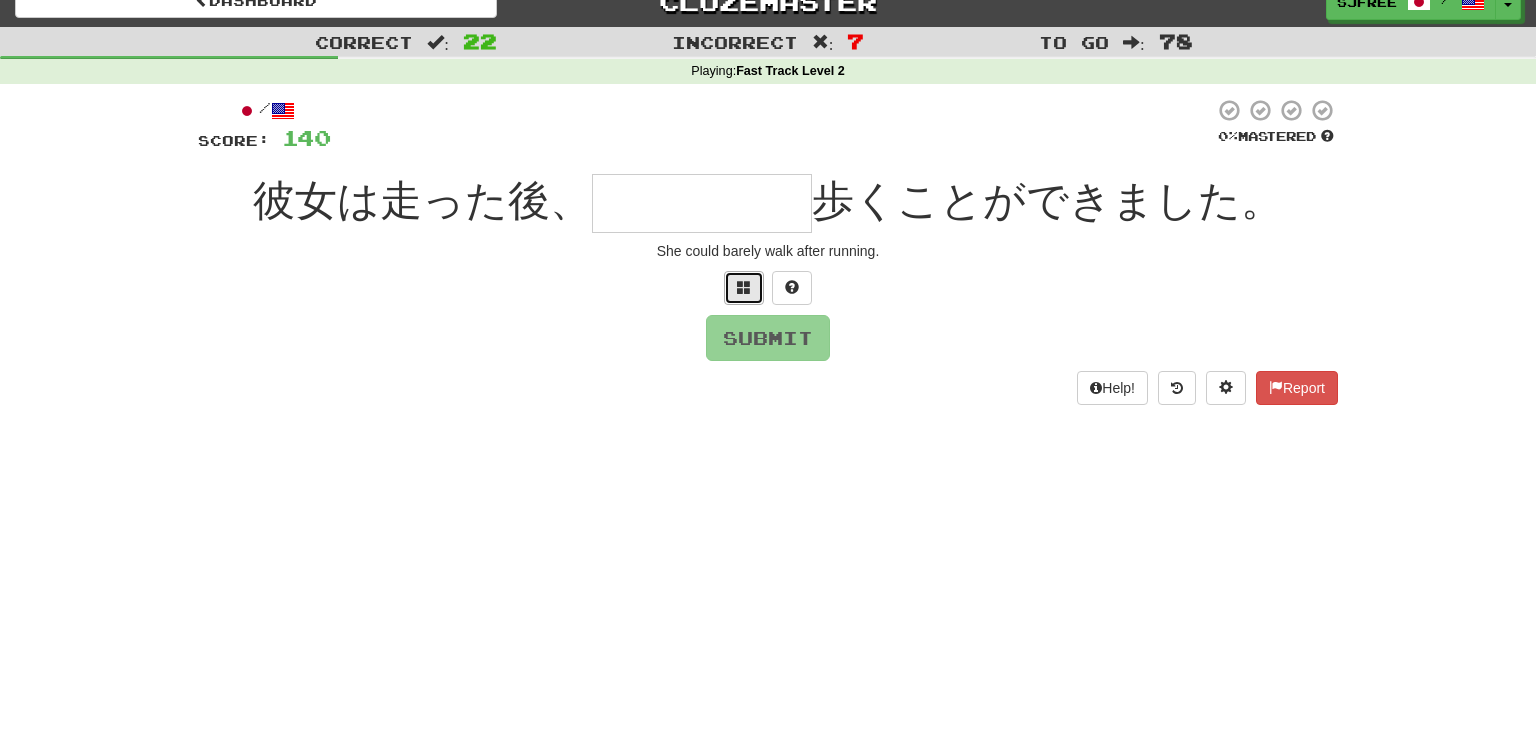 click at bounding box center [744, 287] 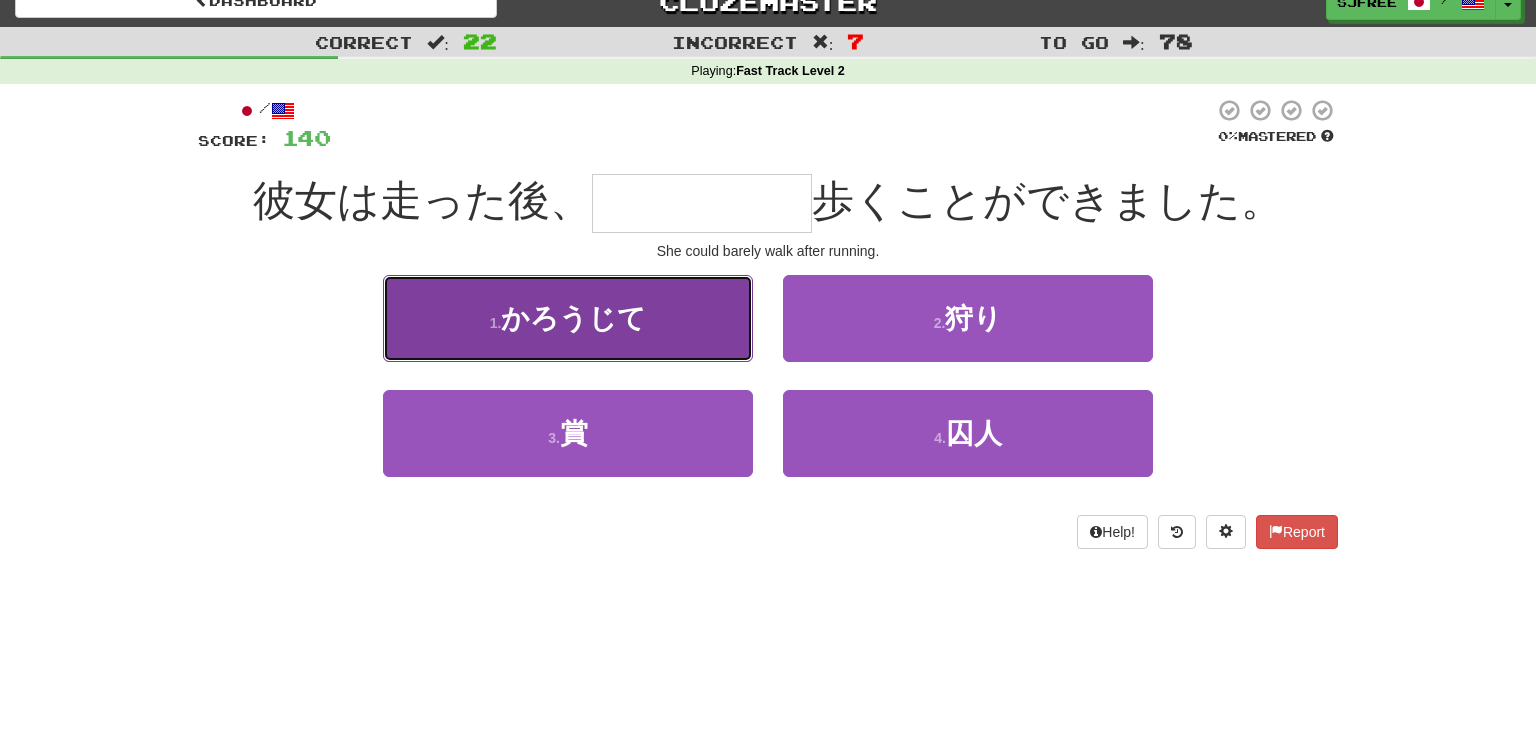 click on "1 .  かろうじて" at bounding box center (568, 318) 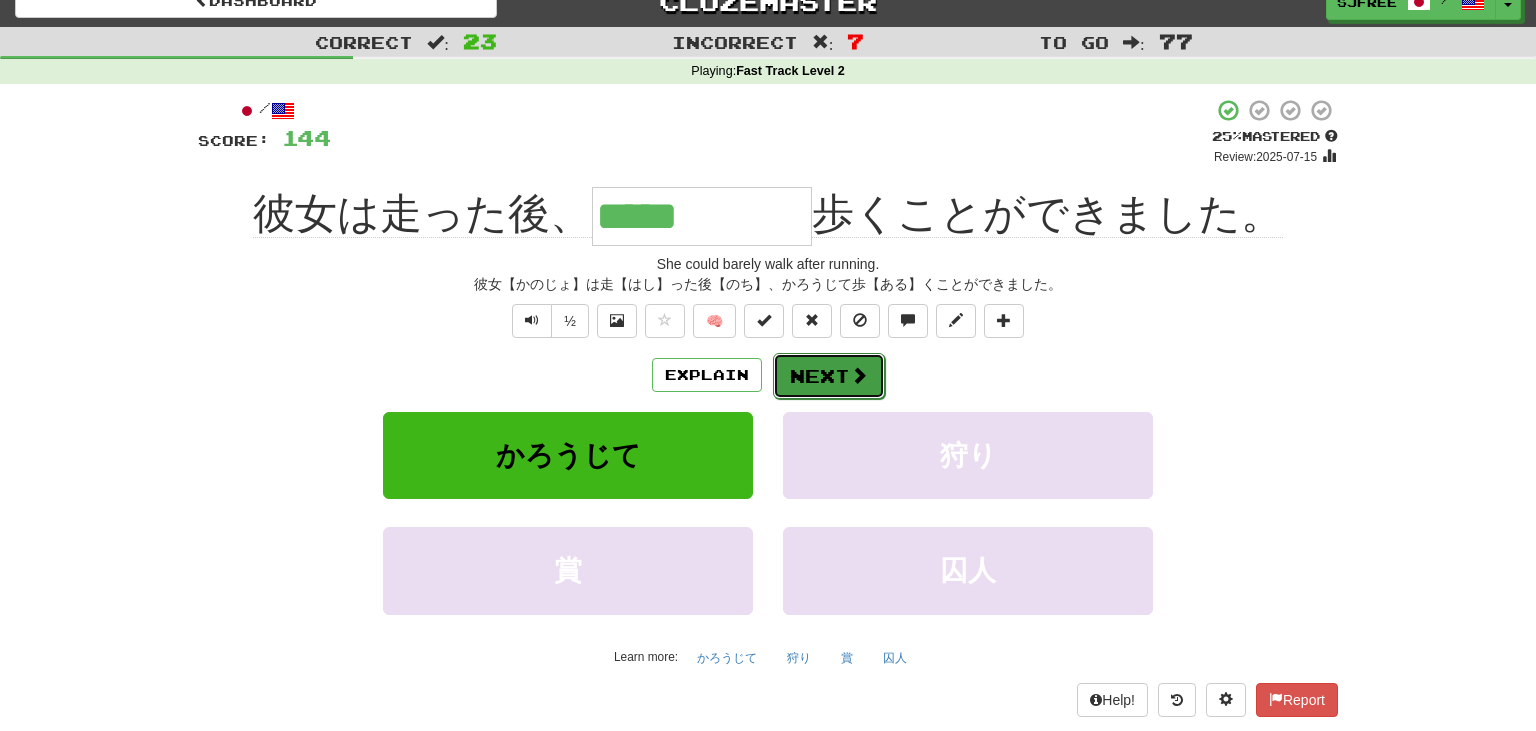 click on "Next" at bounding box center [829, 376] 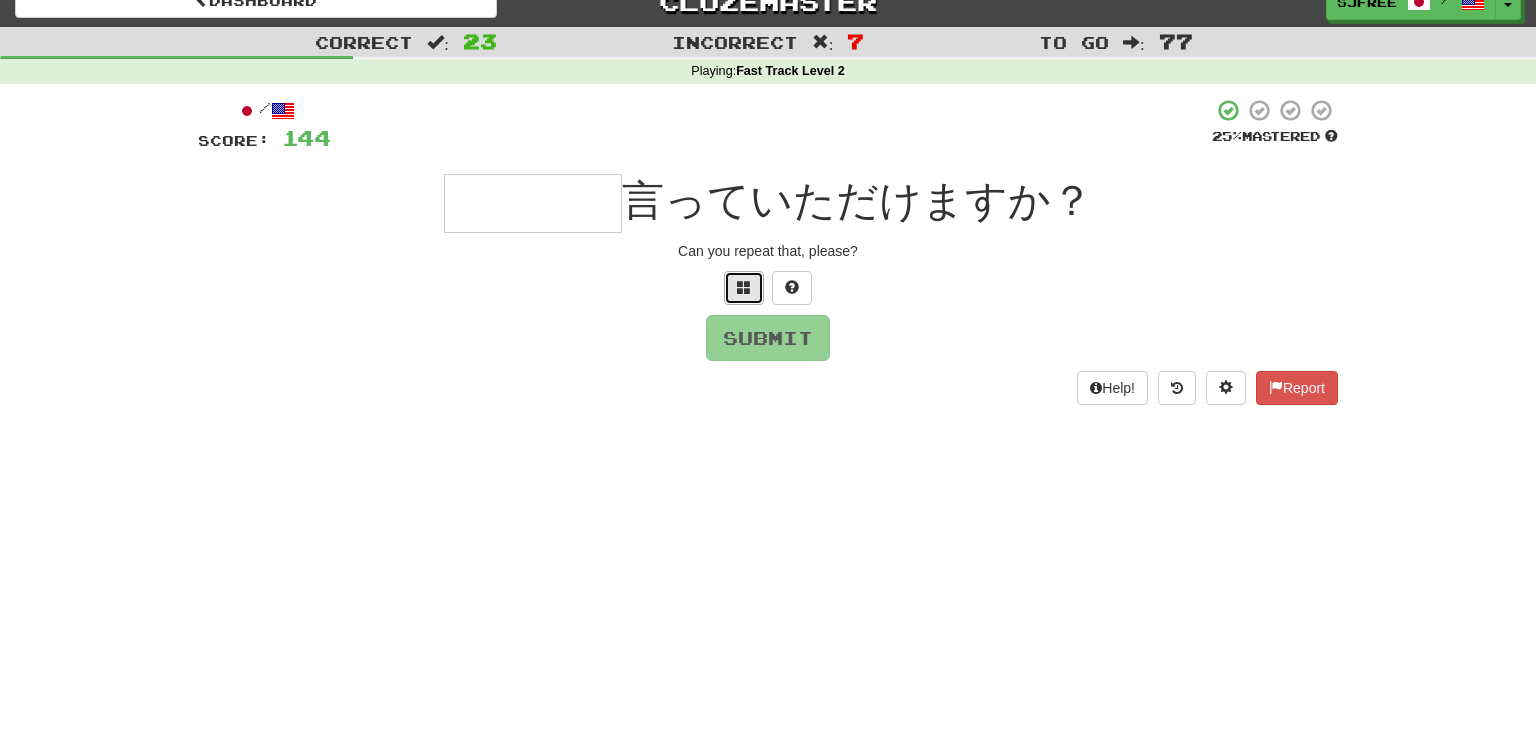 click at bounding box center (744, 287) 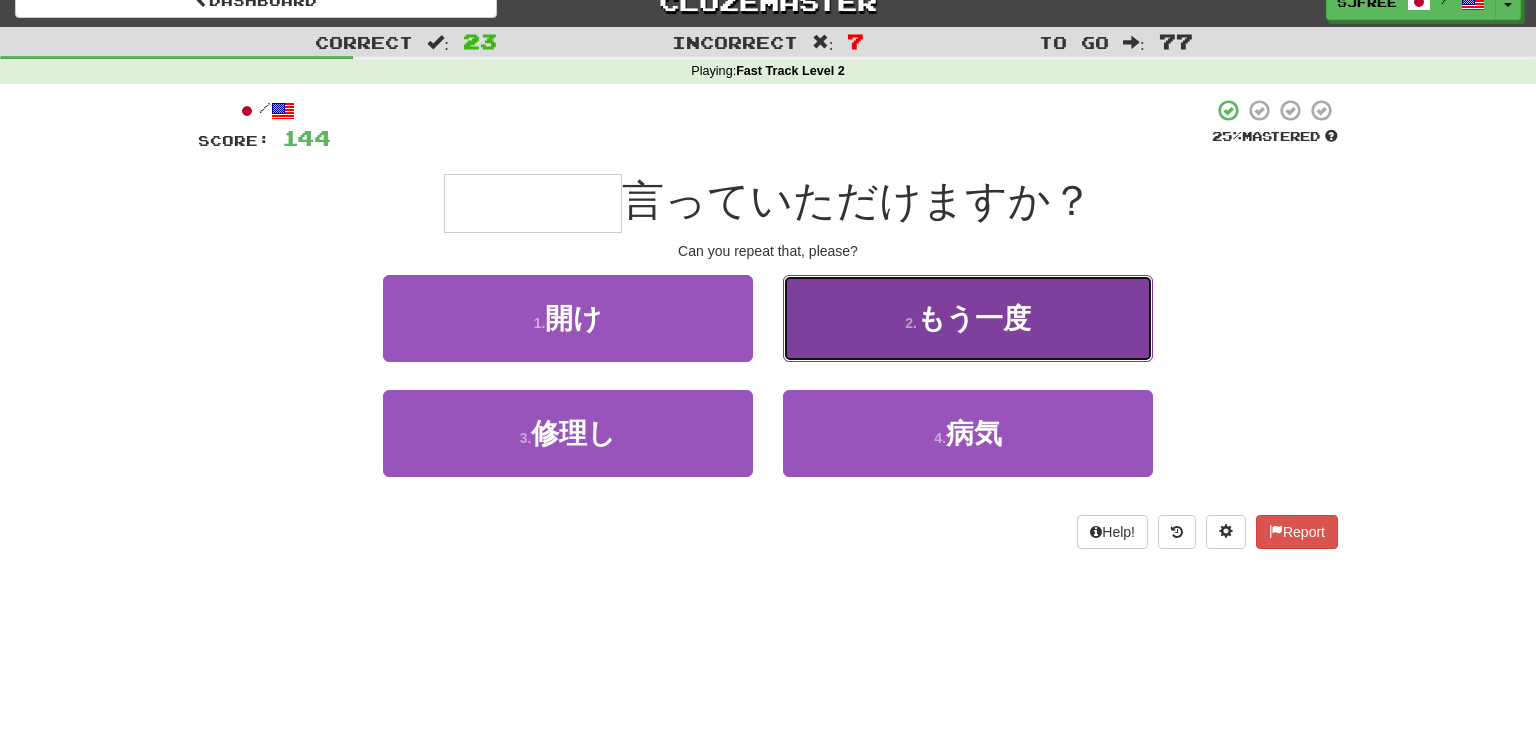 click on "2 .  もう一度" at bounding box center (968, 318) 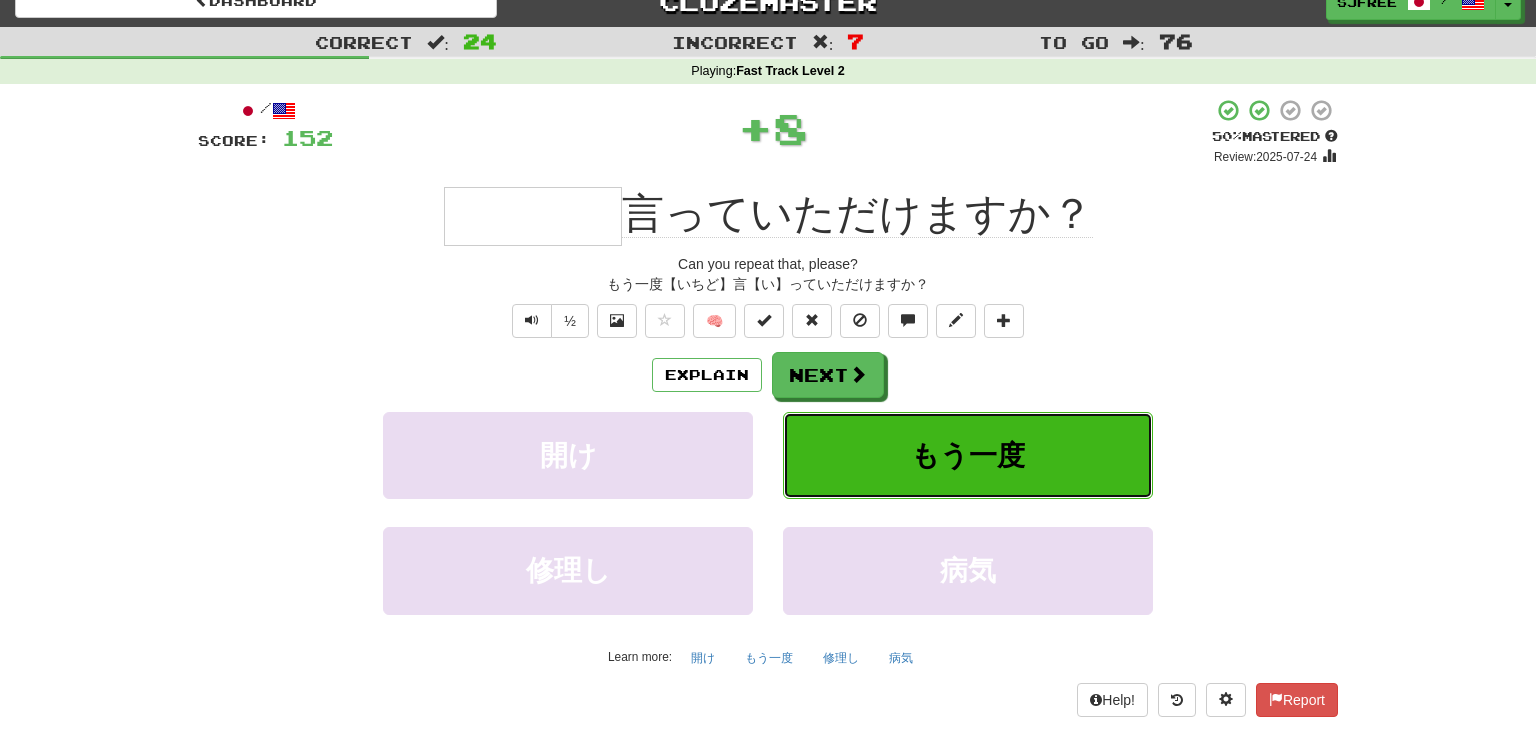 type on "****" 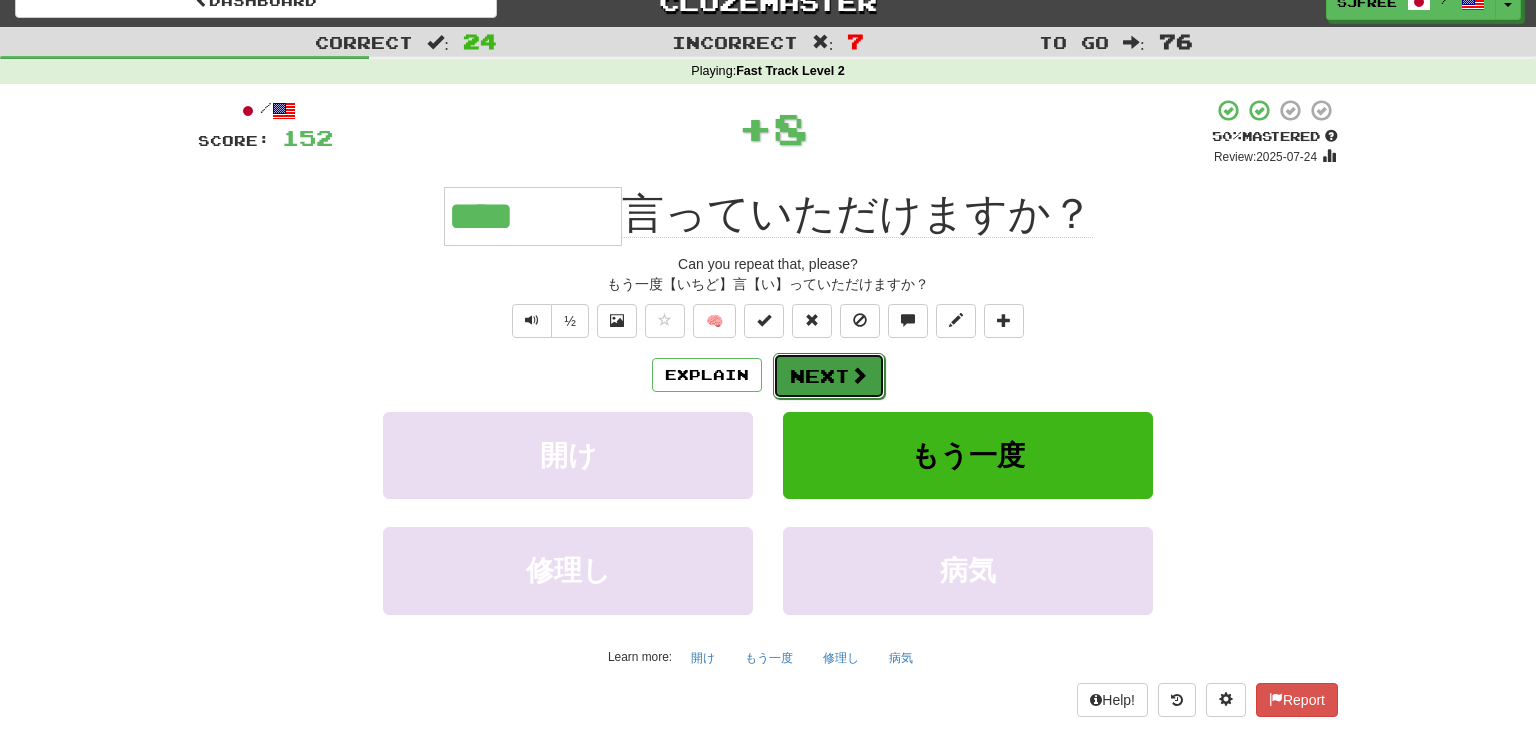 click on "Next" at bounding box center [829, 376] 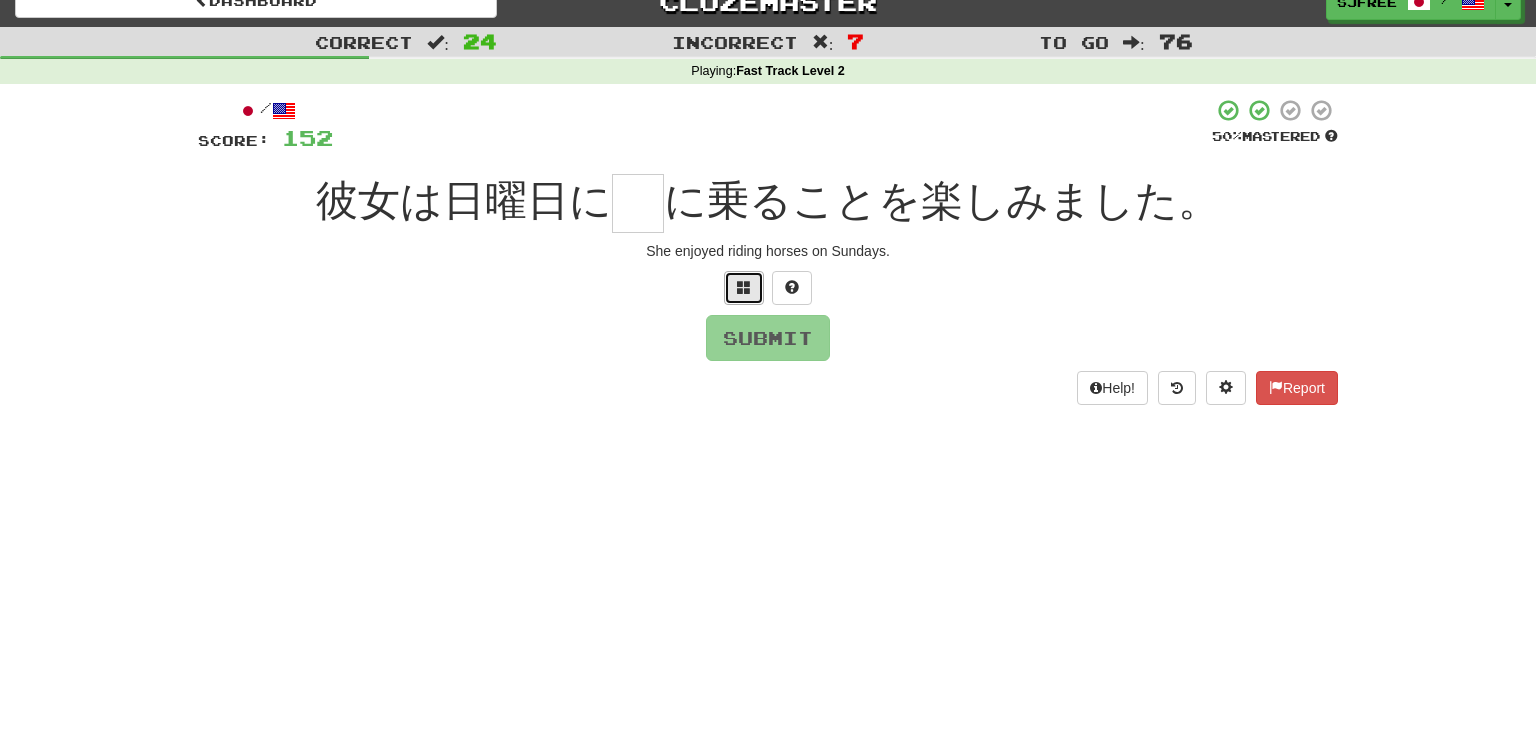 click at bounding box center (744, 287) 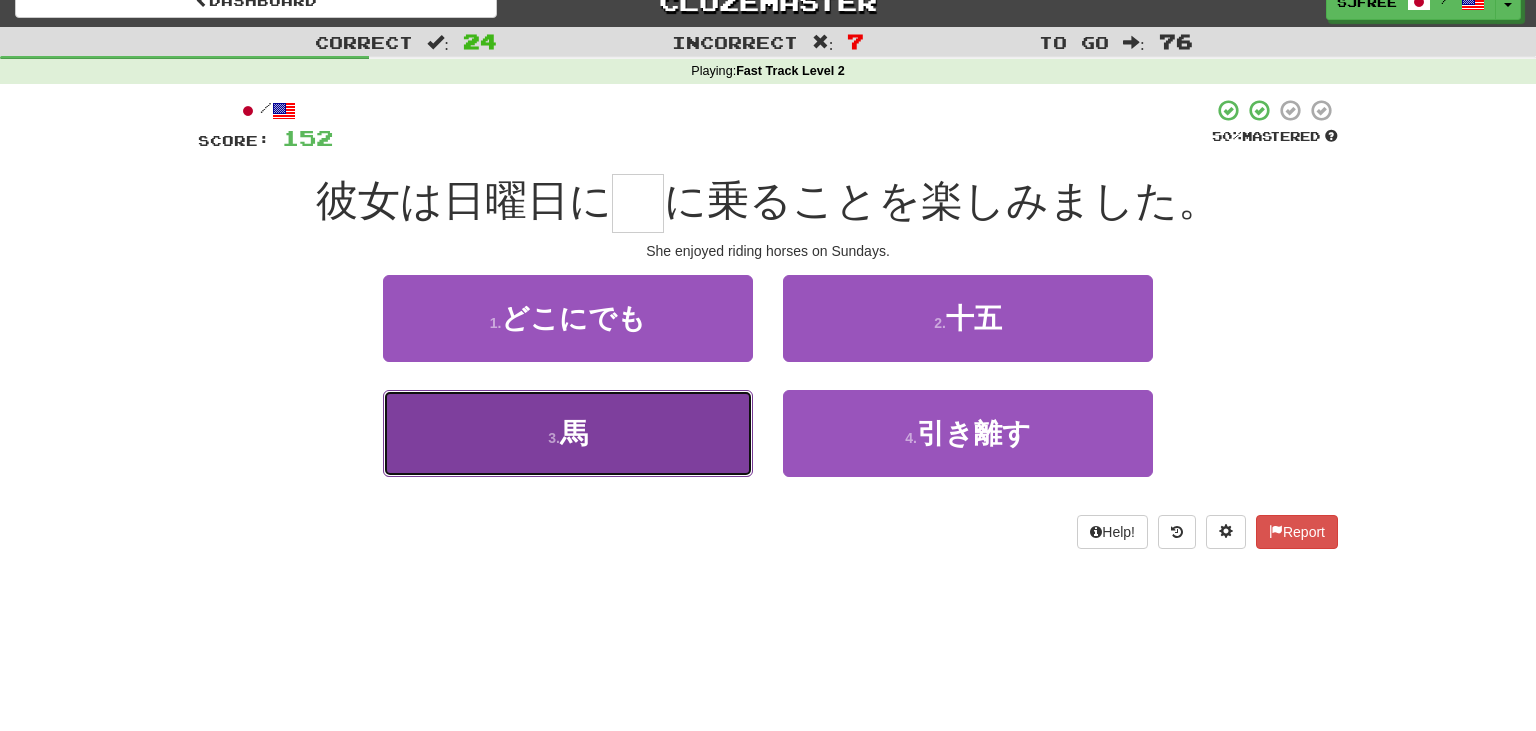 click on "3 .  馬" at bounding box center (568, 433) 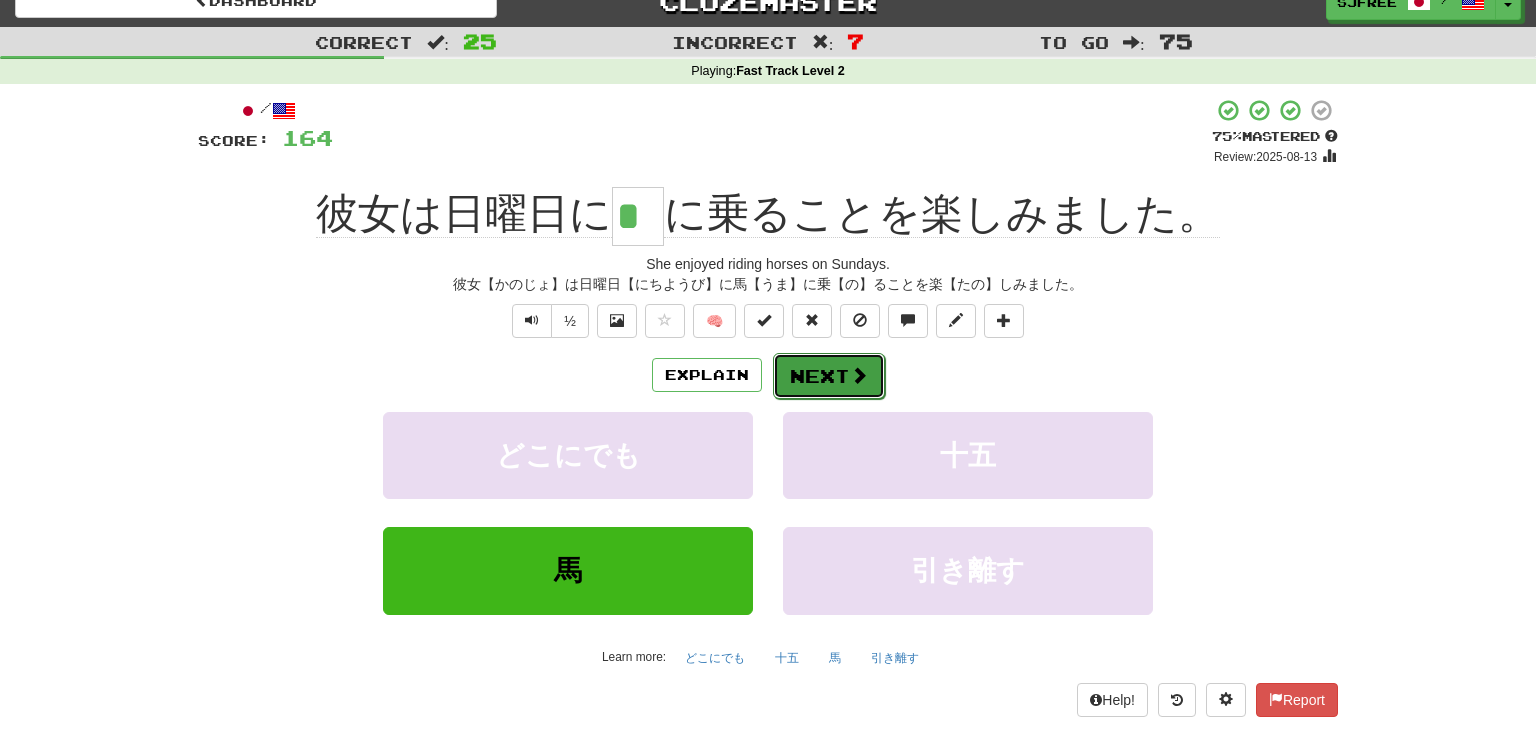 click on "Next" at bounding box center [829, 376] 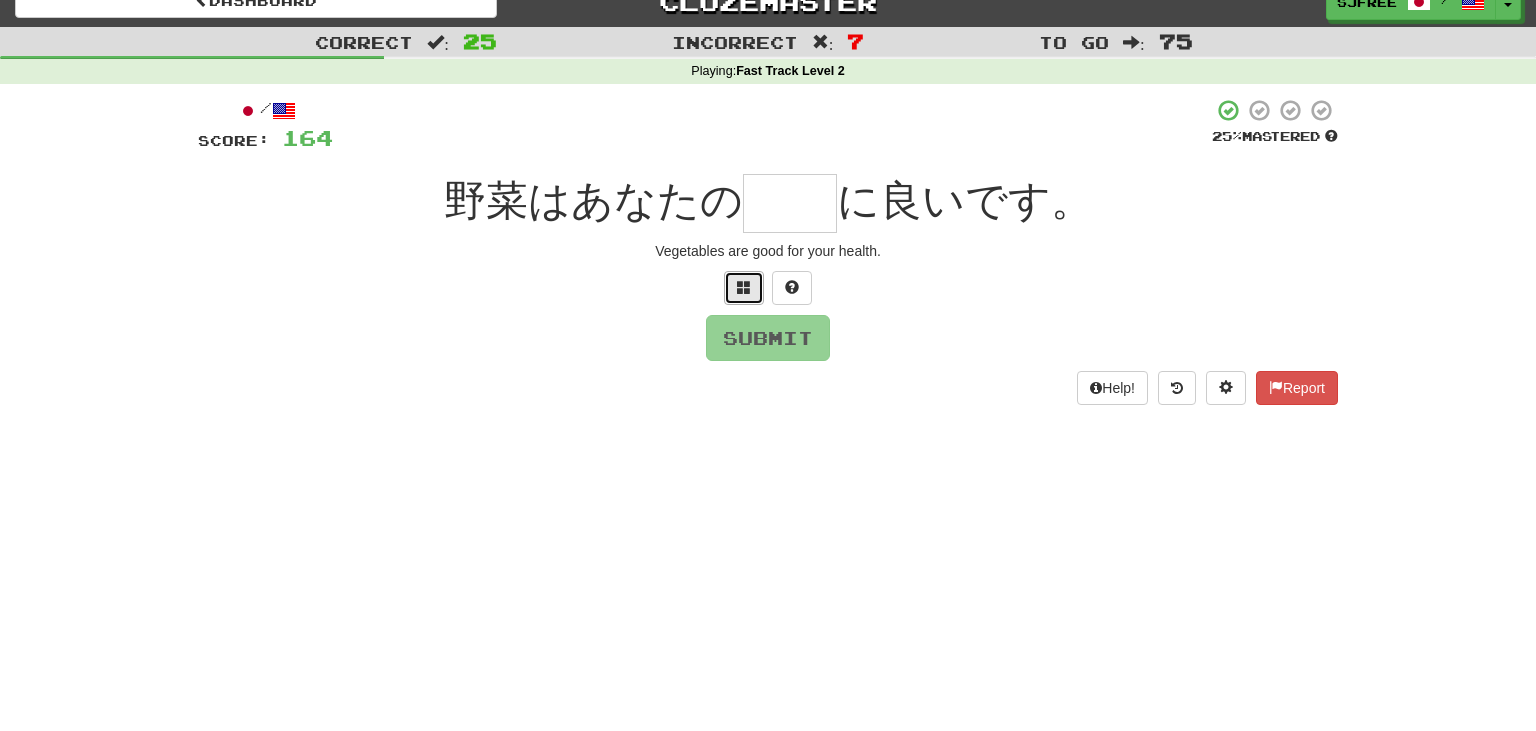 click at bounding box center [744, 287] 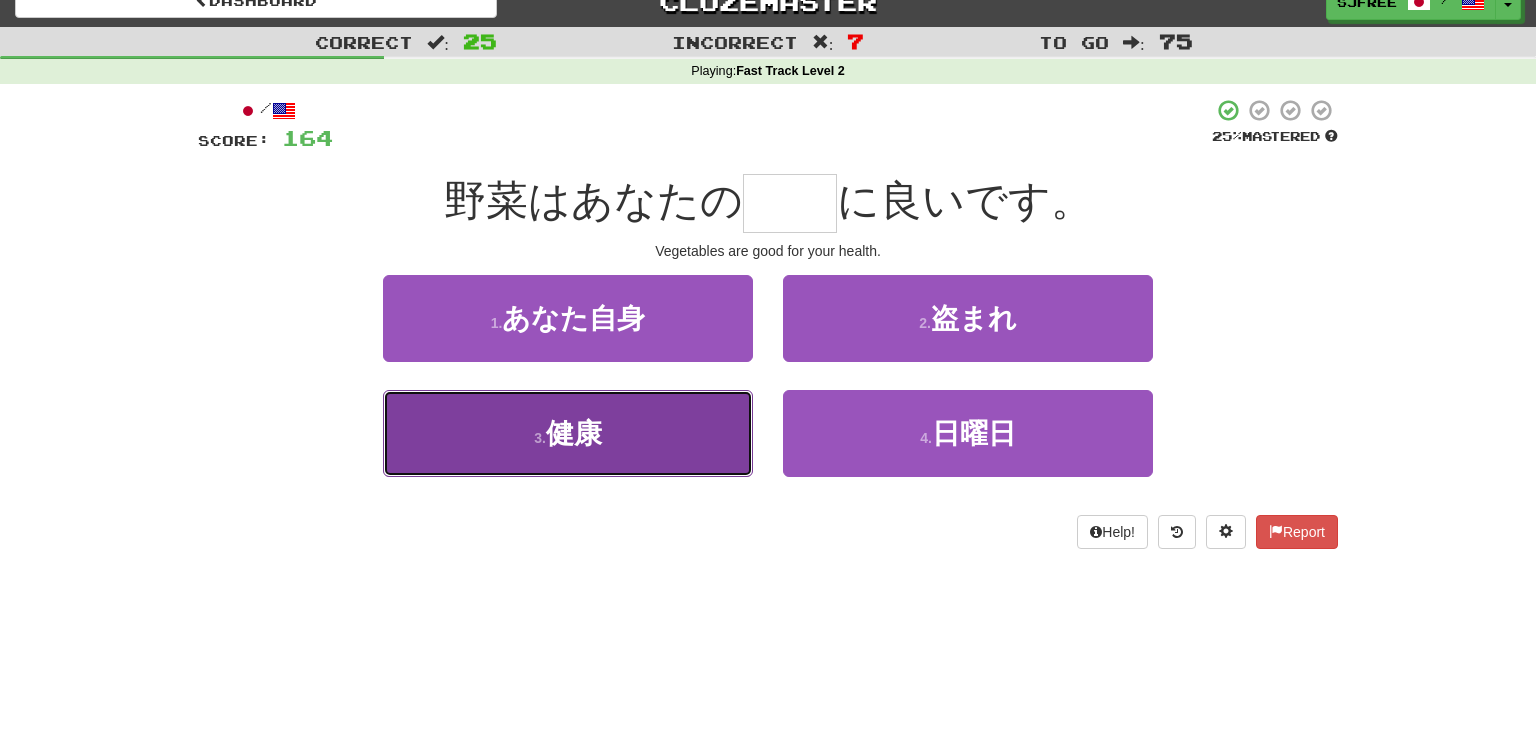 click on "3 .  健康" at bounding box center (568, 433) 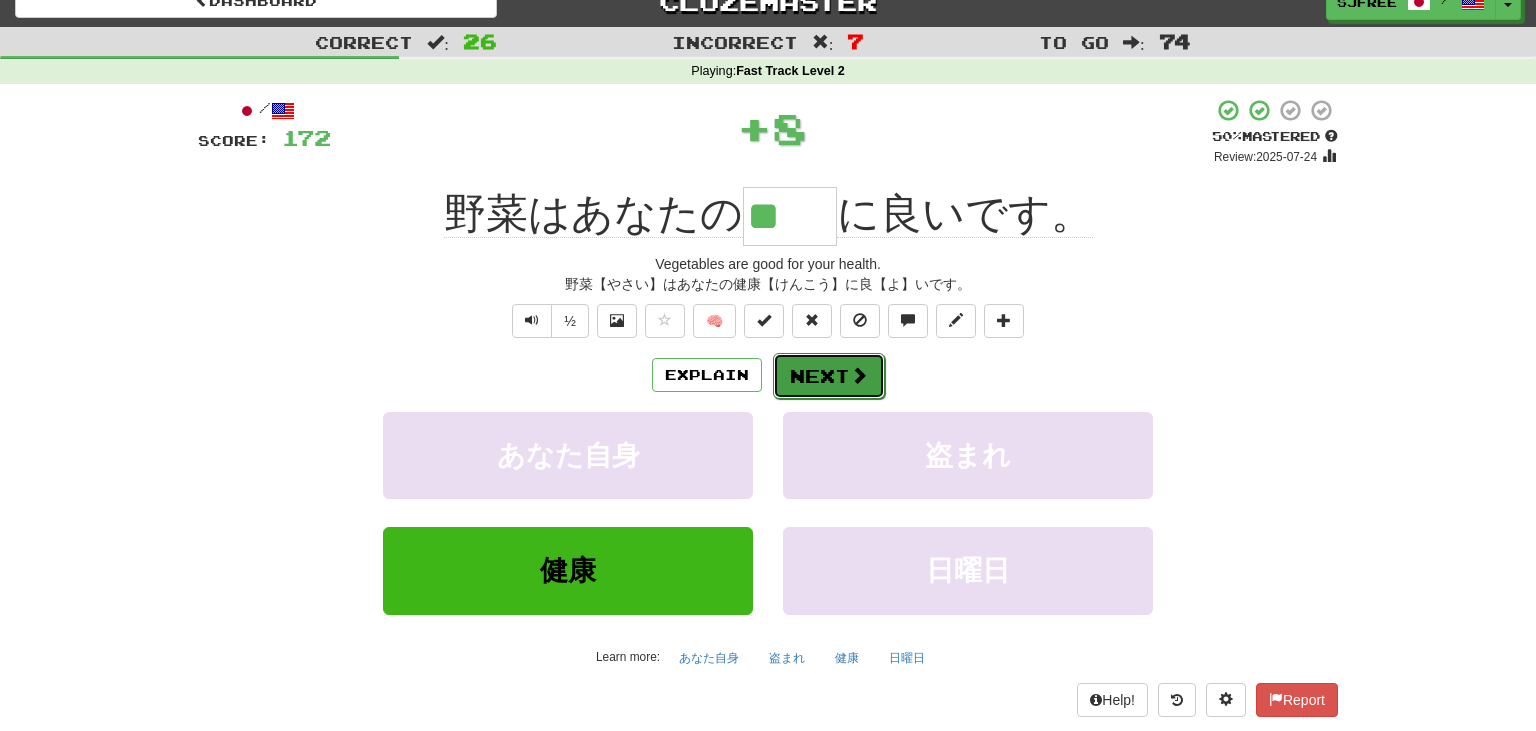 click at bounding box center [859, 375] 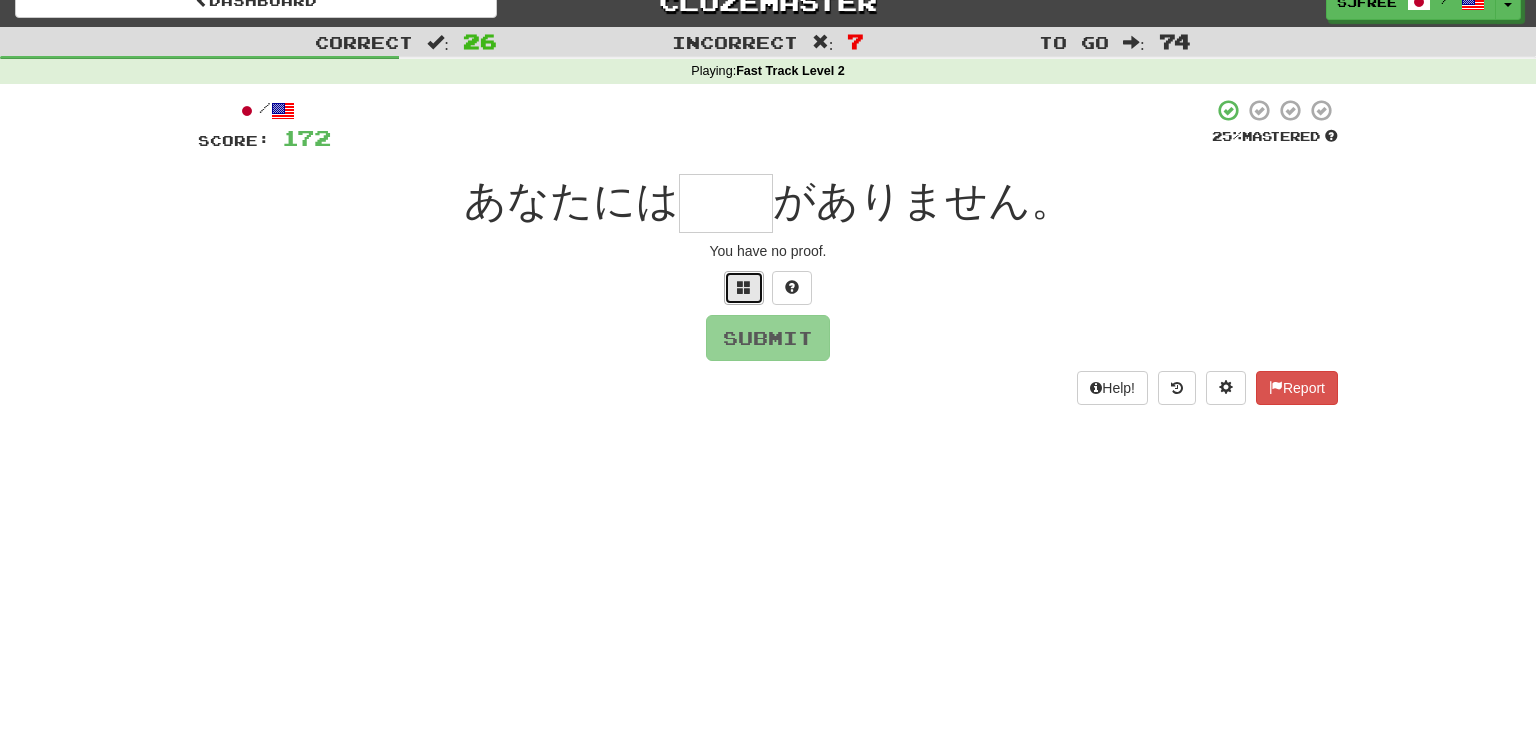 click at bounding box center (744, 287) 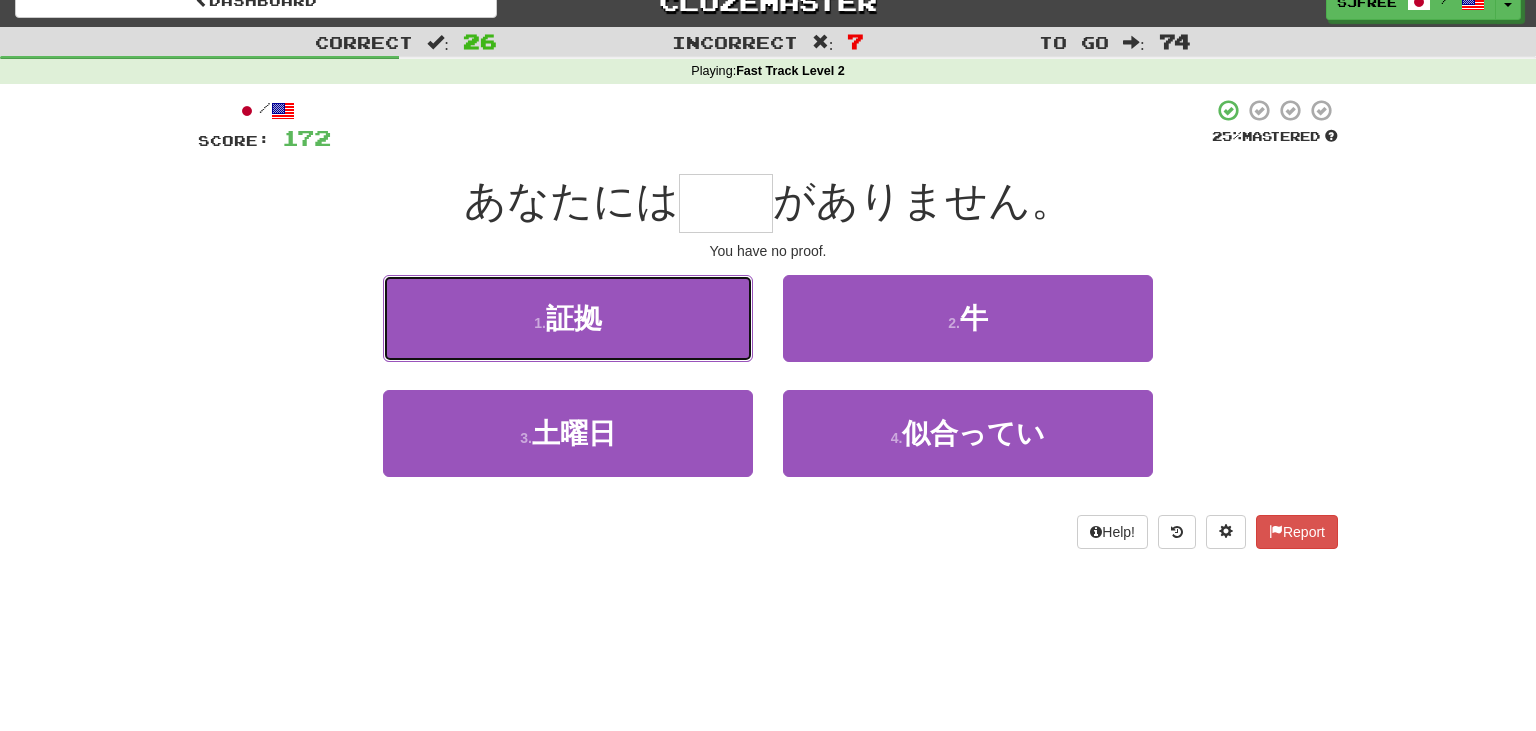 click on "1 .  証拠" at bounding box center (568, 318) 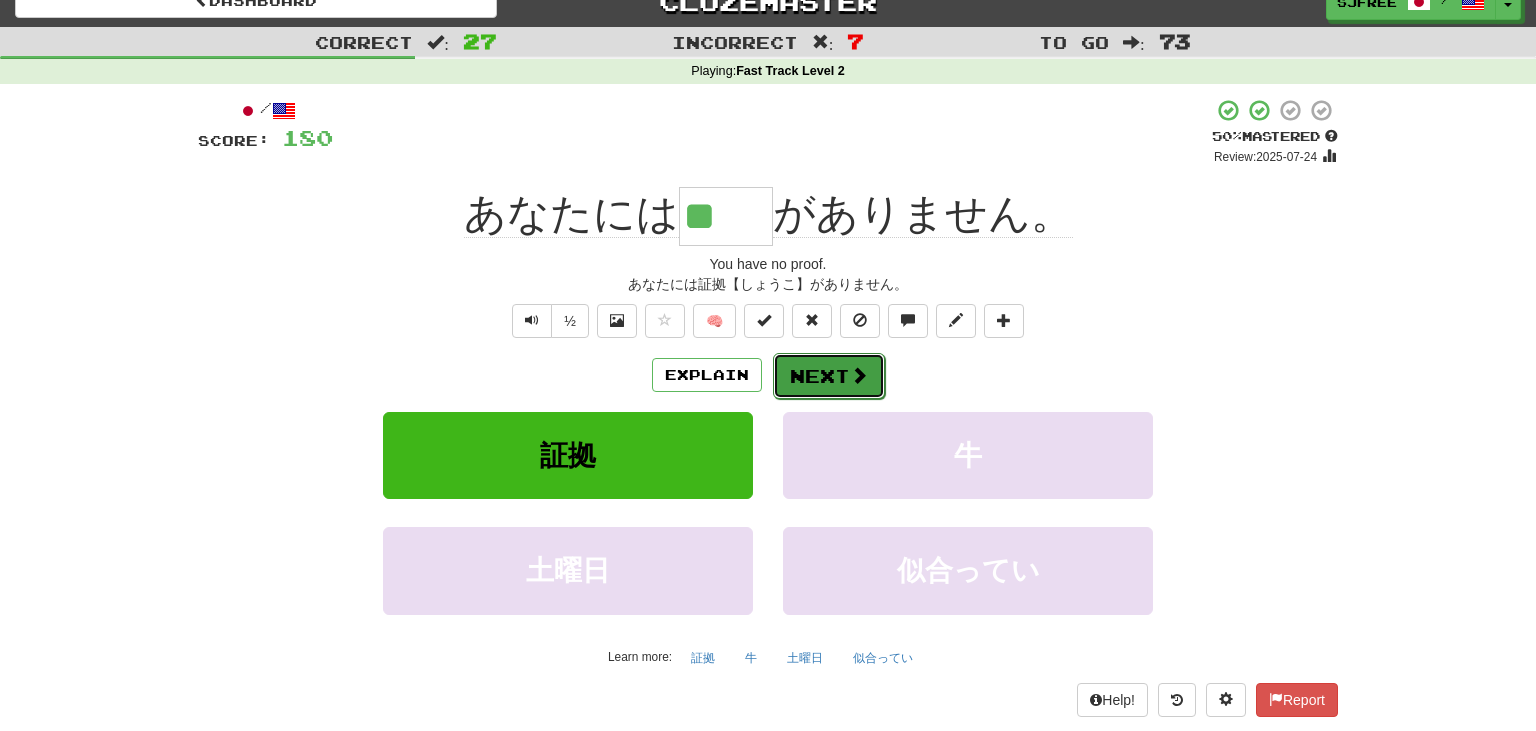 click on "Next" at bounding box center (829, 376) 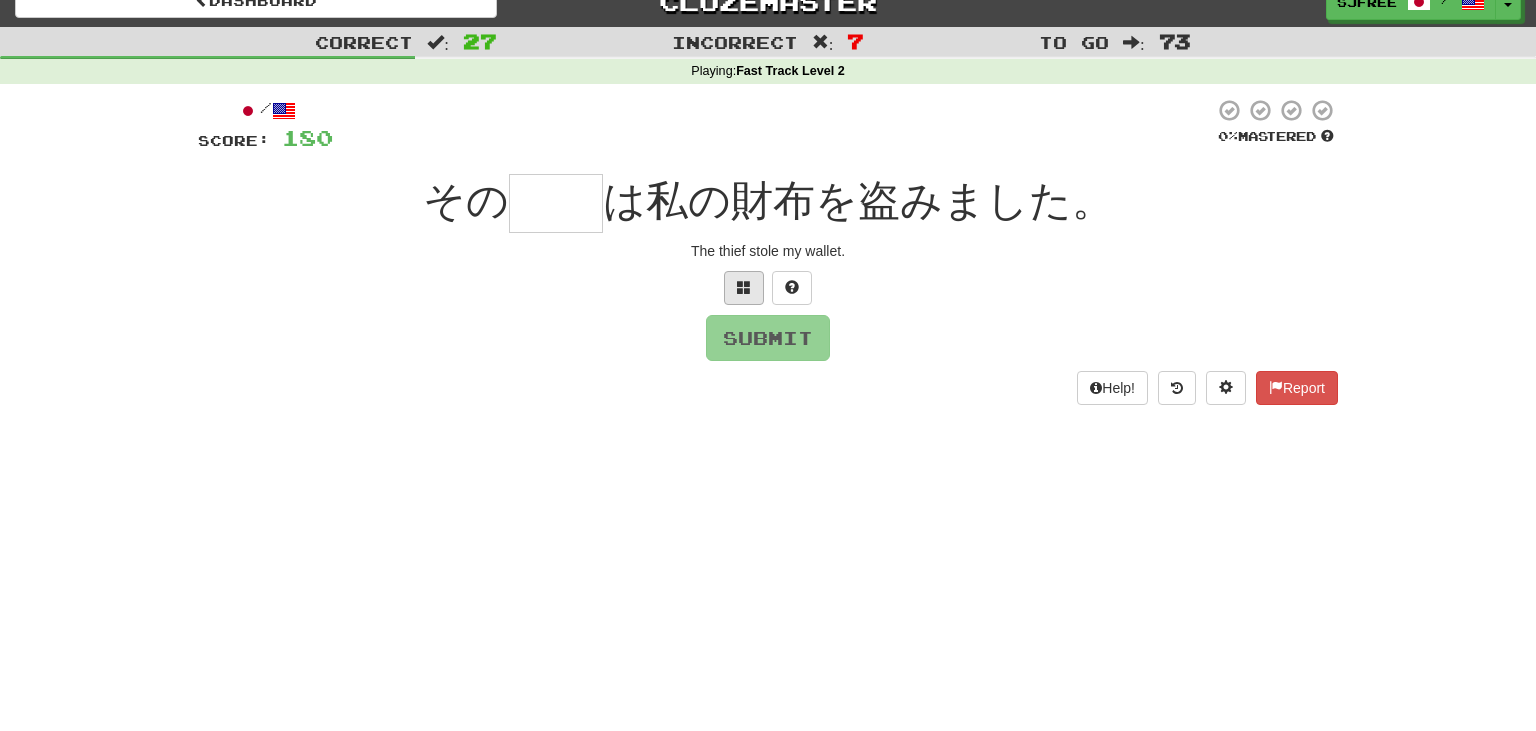 scroll, scrollTop: 41, scrollLeft: 0, axis: vertical 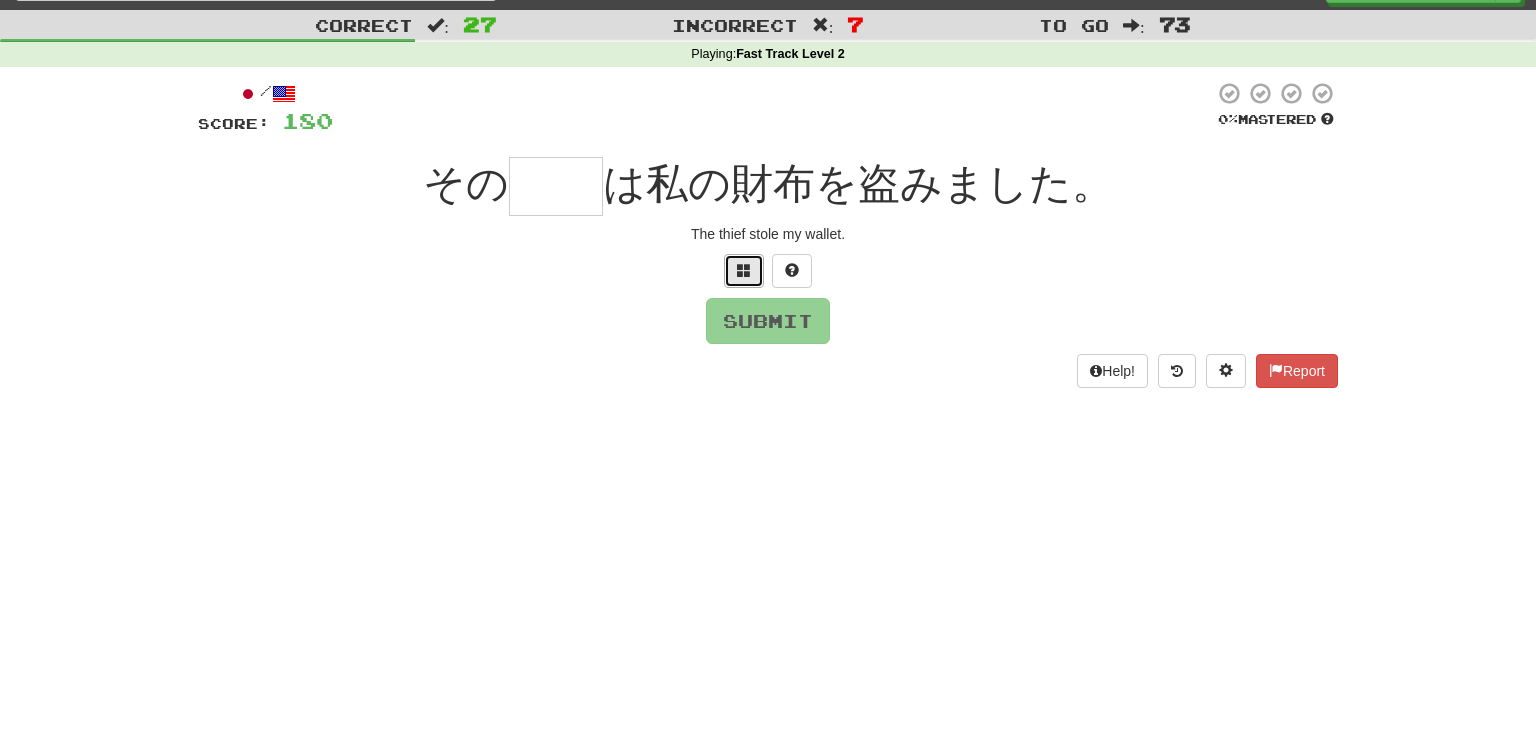 click at bounding box center (744, 270) 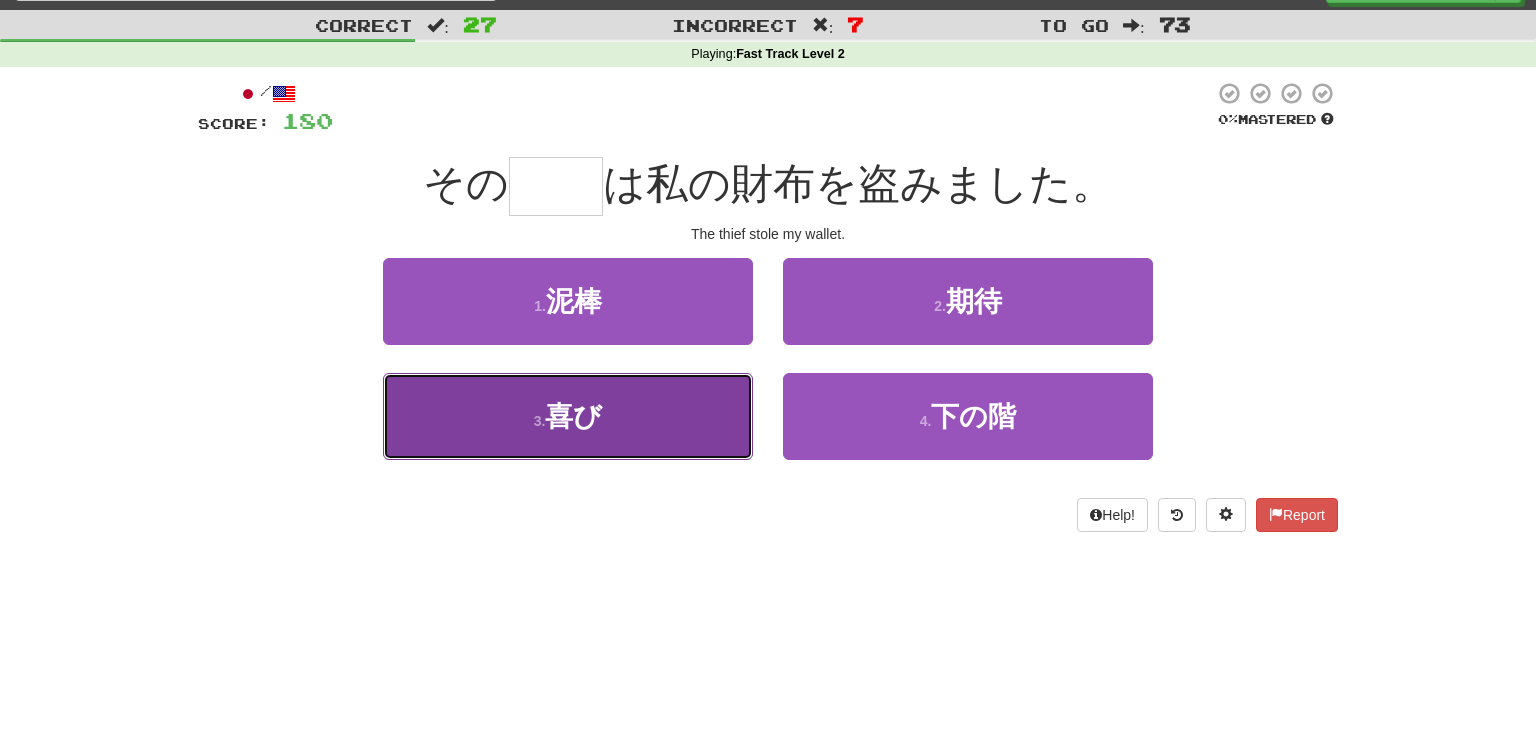 click on "3 .  喜び" at bounding box center (568, 416) 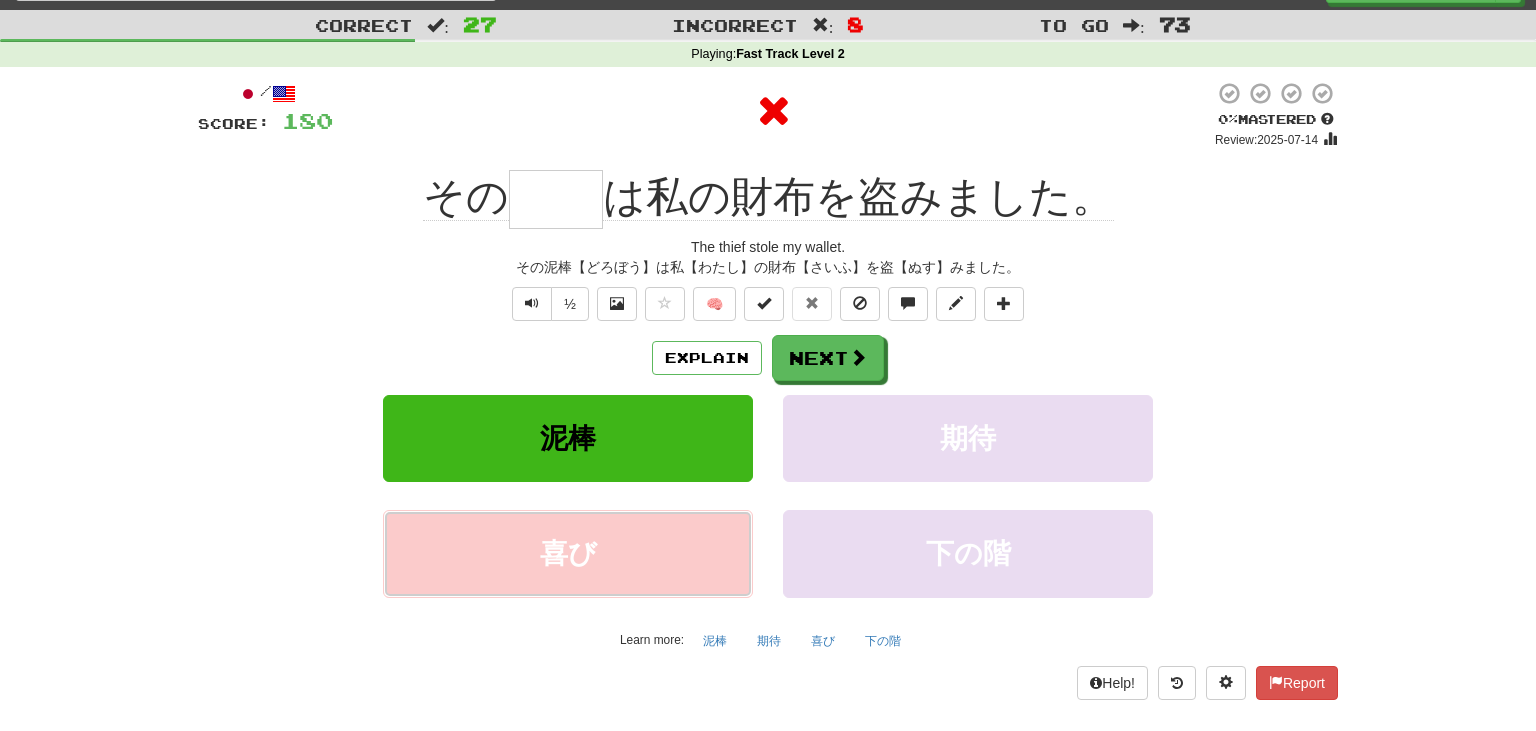 type on "**" 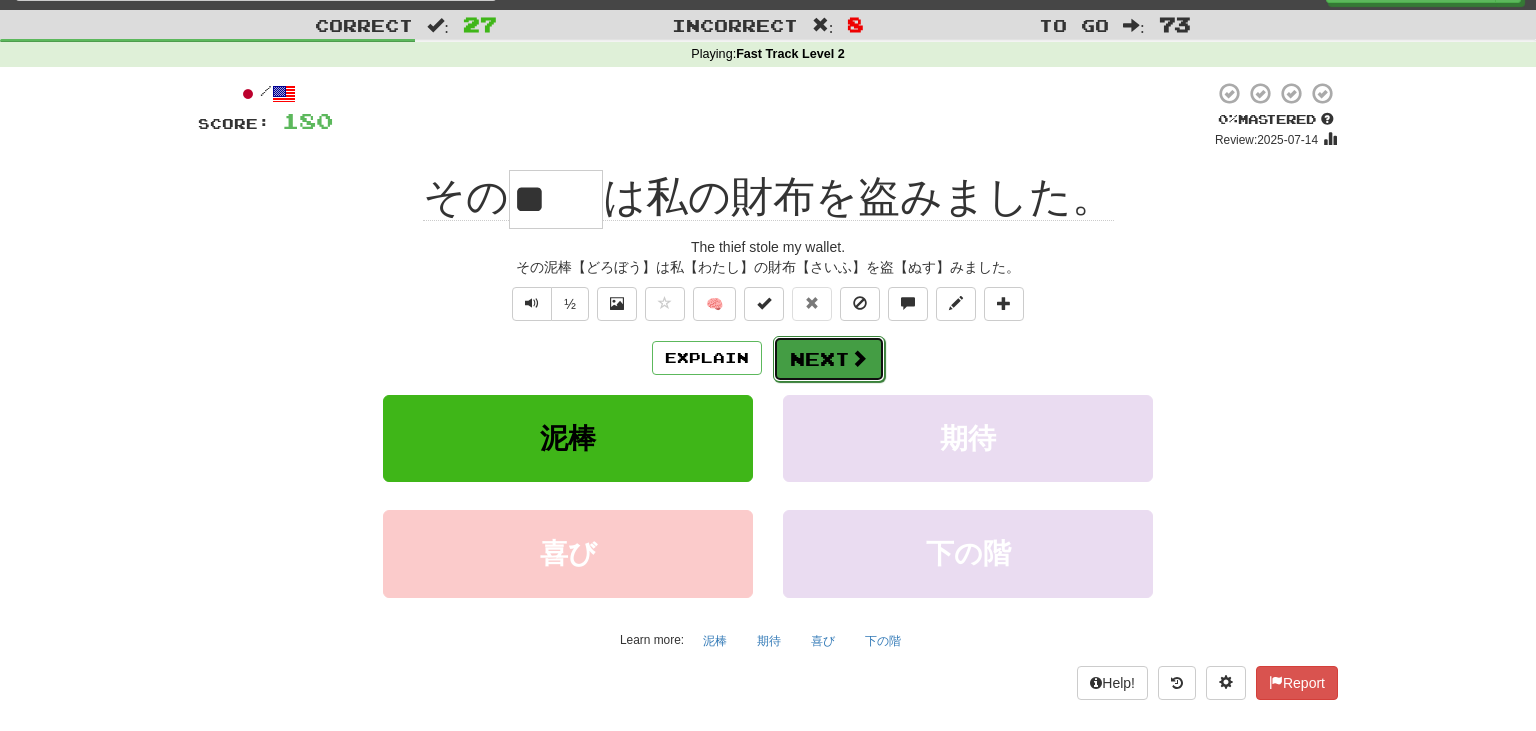click on "Next" at bounding box center (829, 359) 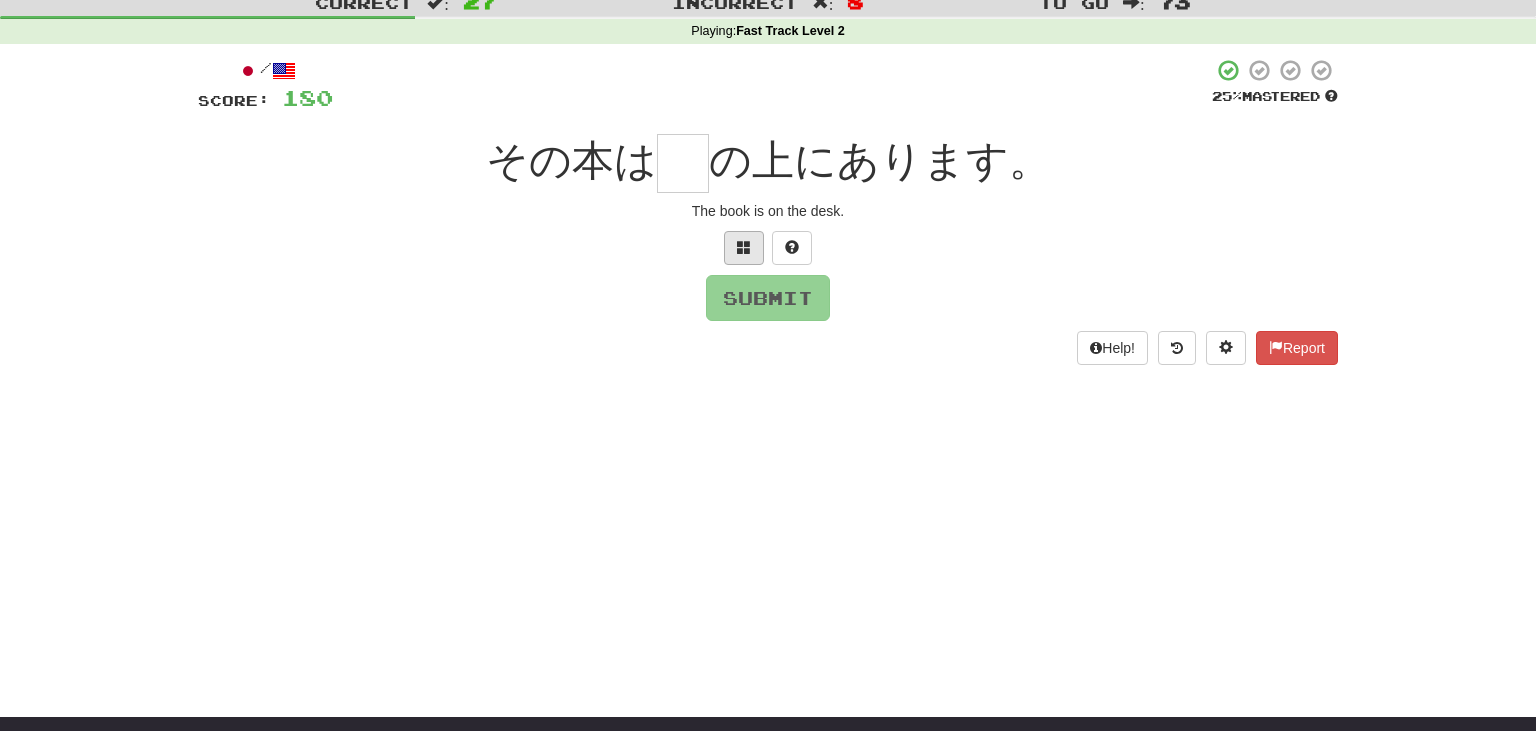 scroll, scrollTop: 64, scrollLeft: 0, axis: vertical 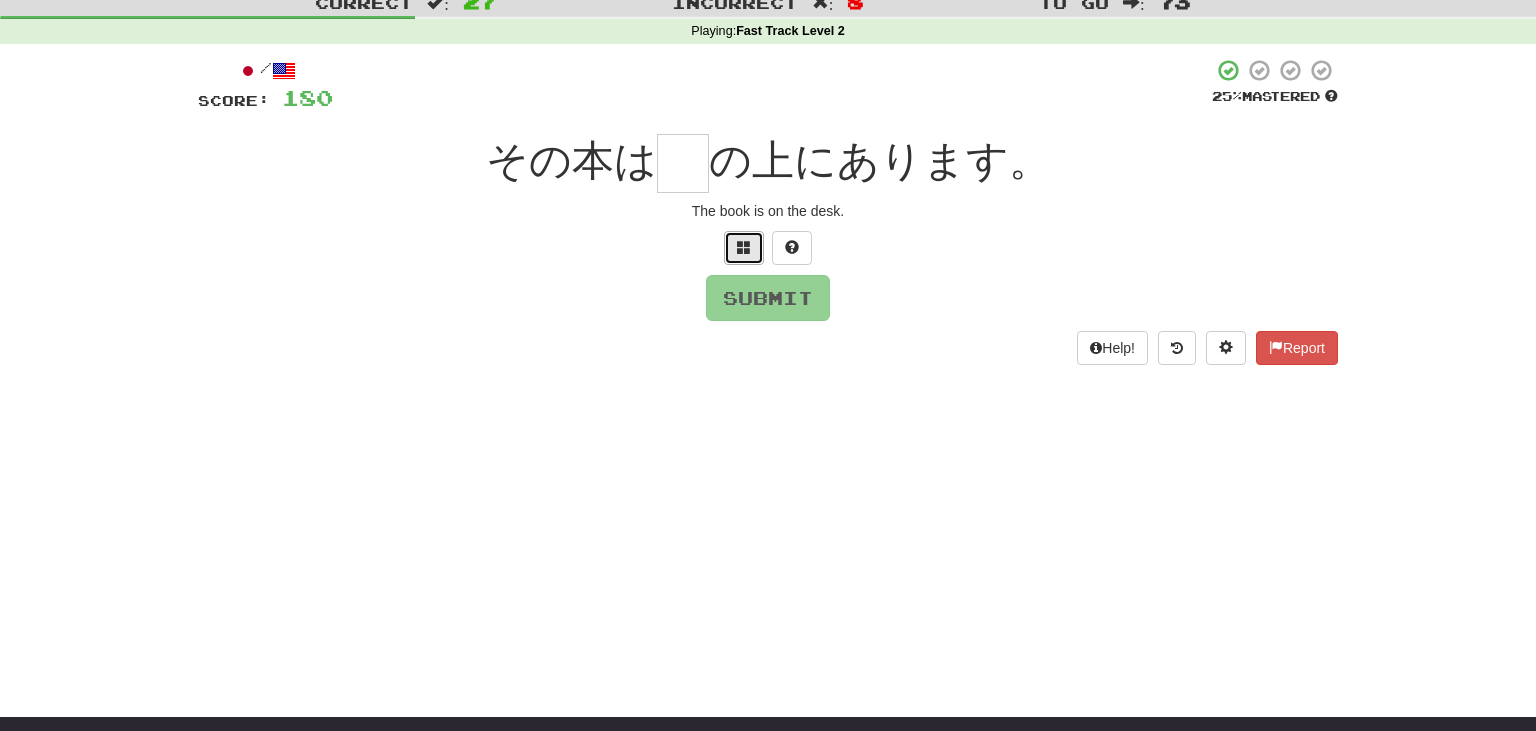 click at bounding box center [744, 247] 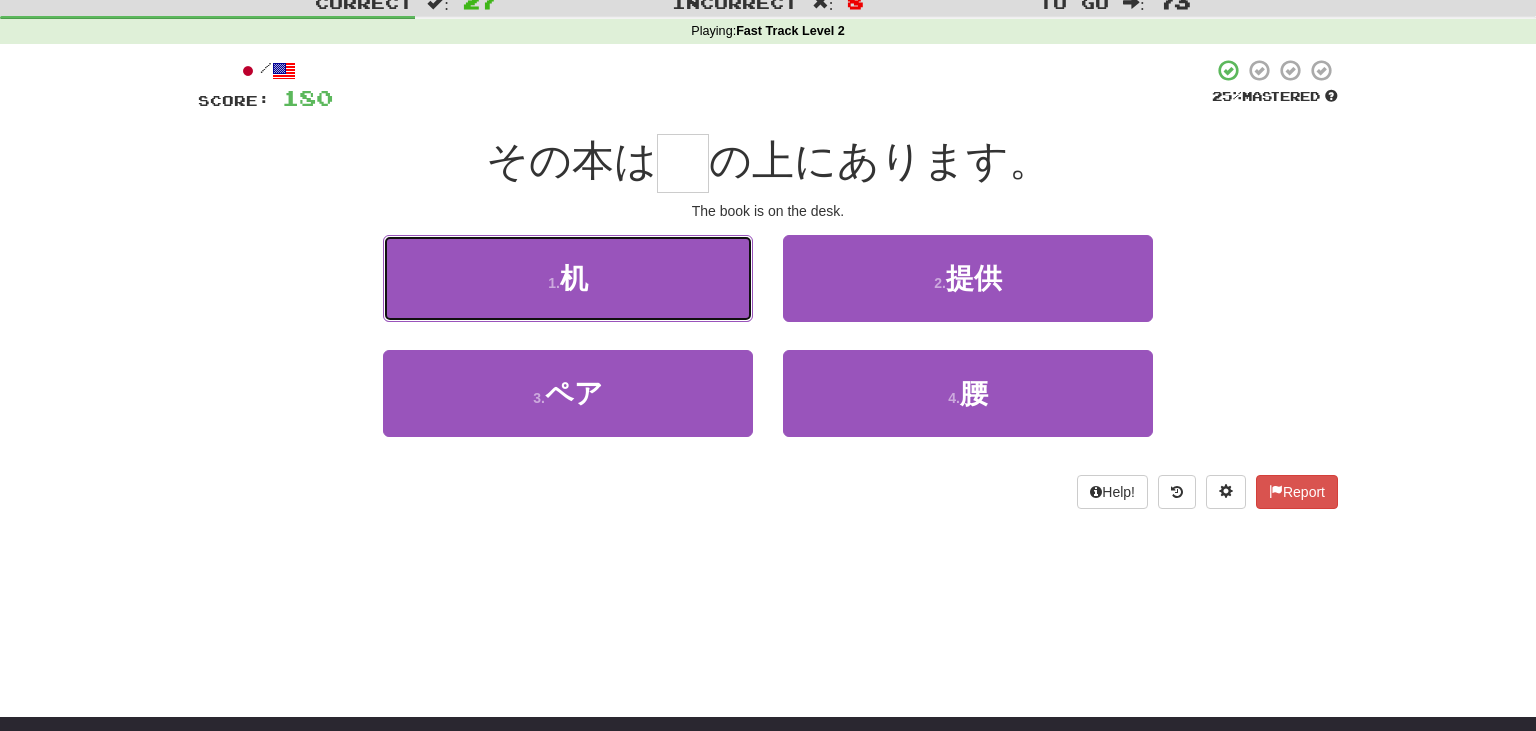 click on "1 .  机" at bounding box center [568, 278] 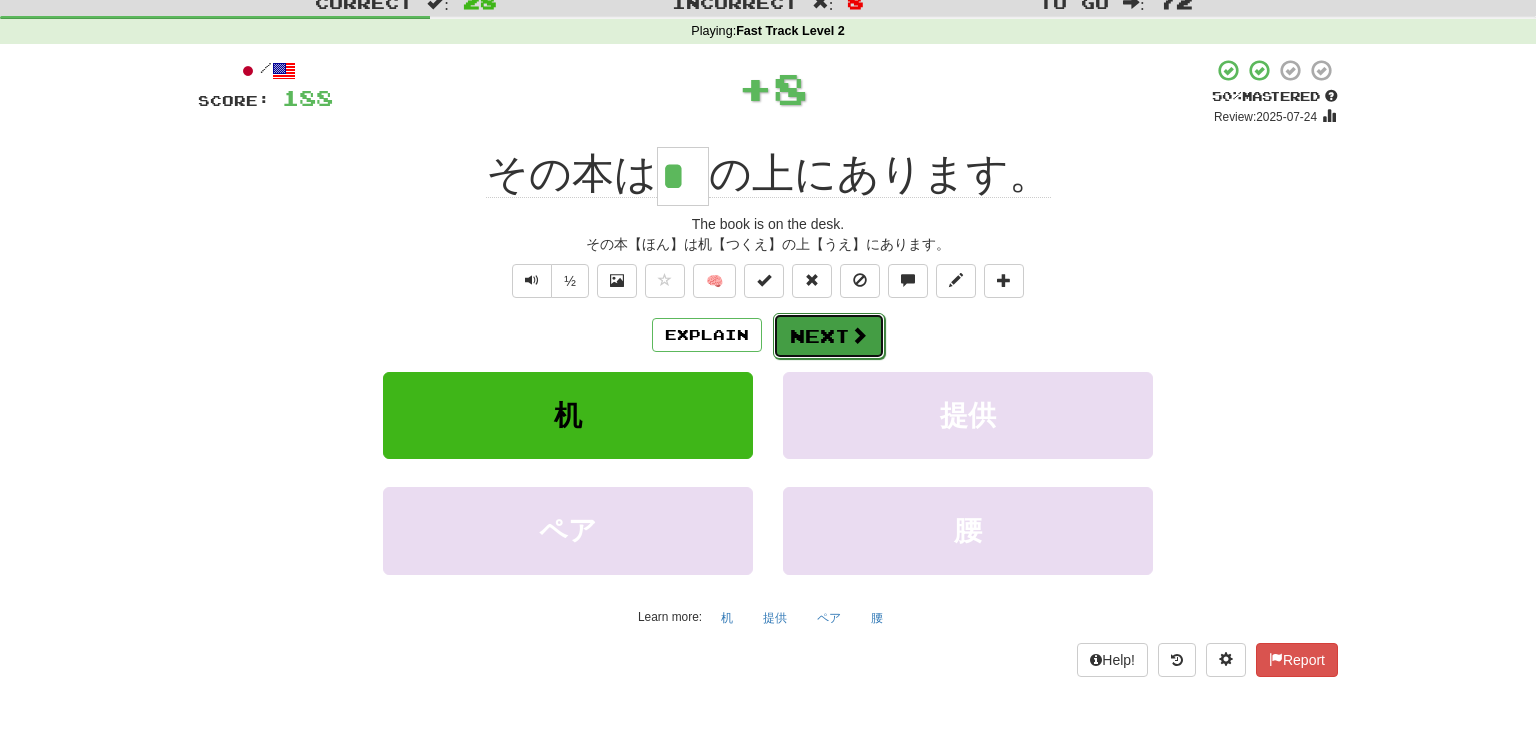click on "Next" at bounding box center (829, 336) 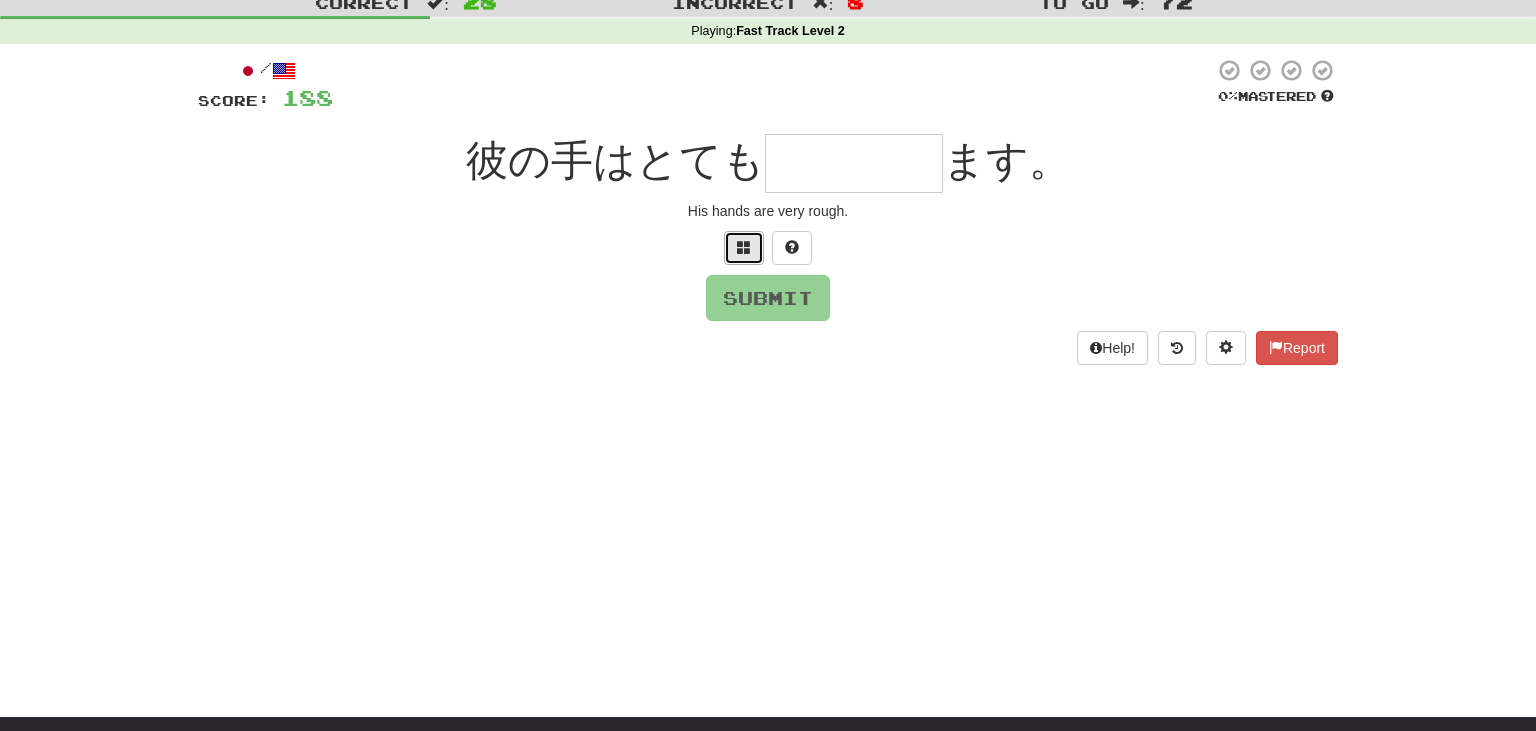 click at bounding box center [744, 248] 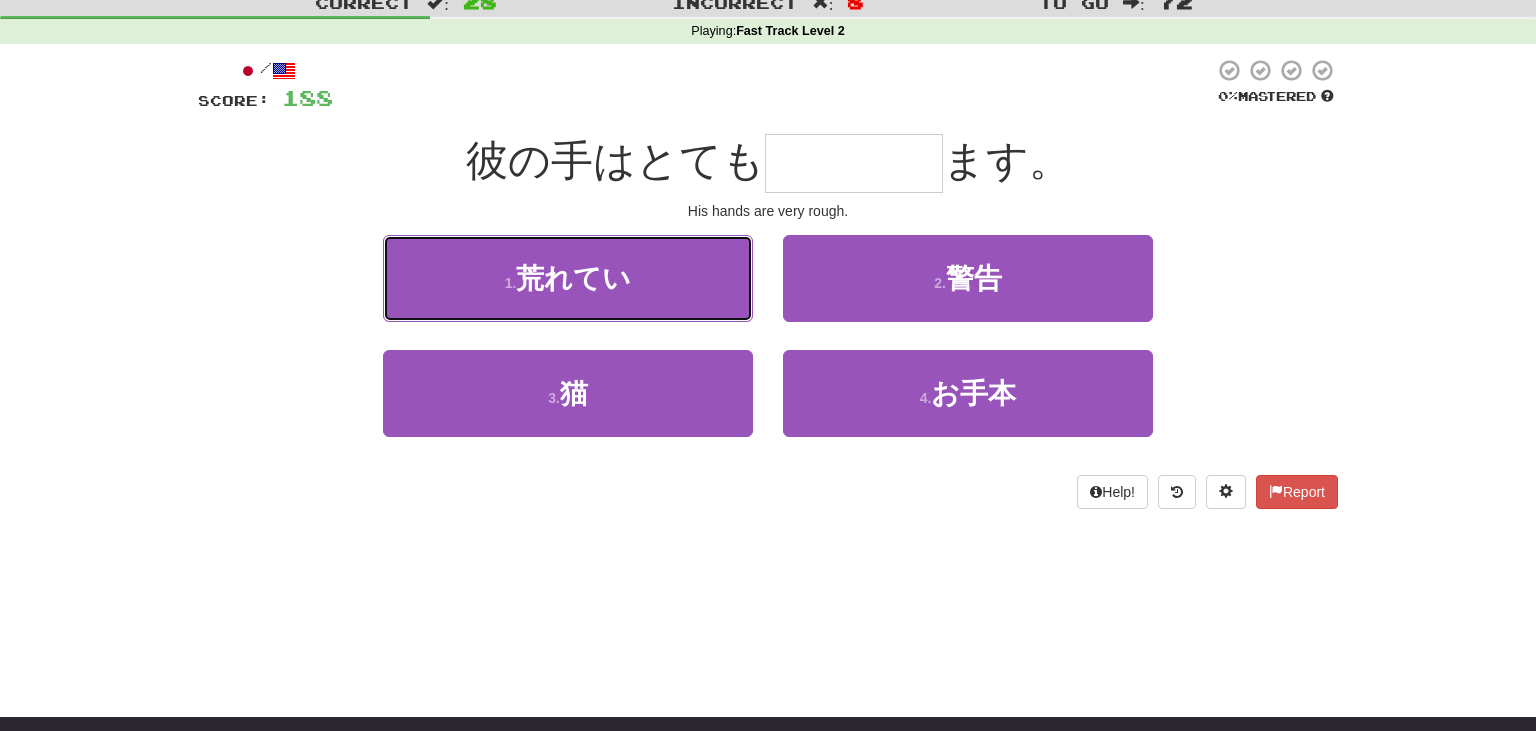 click on "1 .  荒れてい" at bounding box center (568, 278) 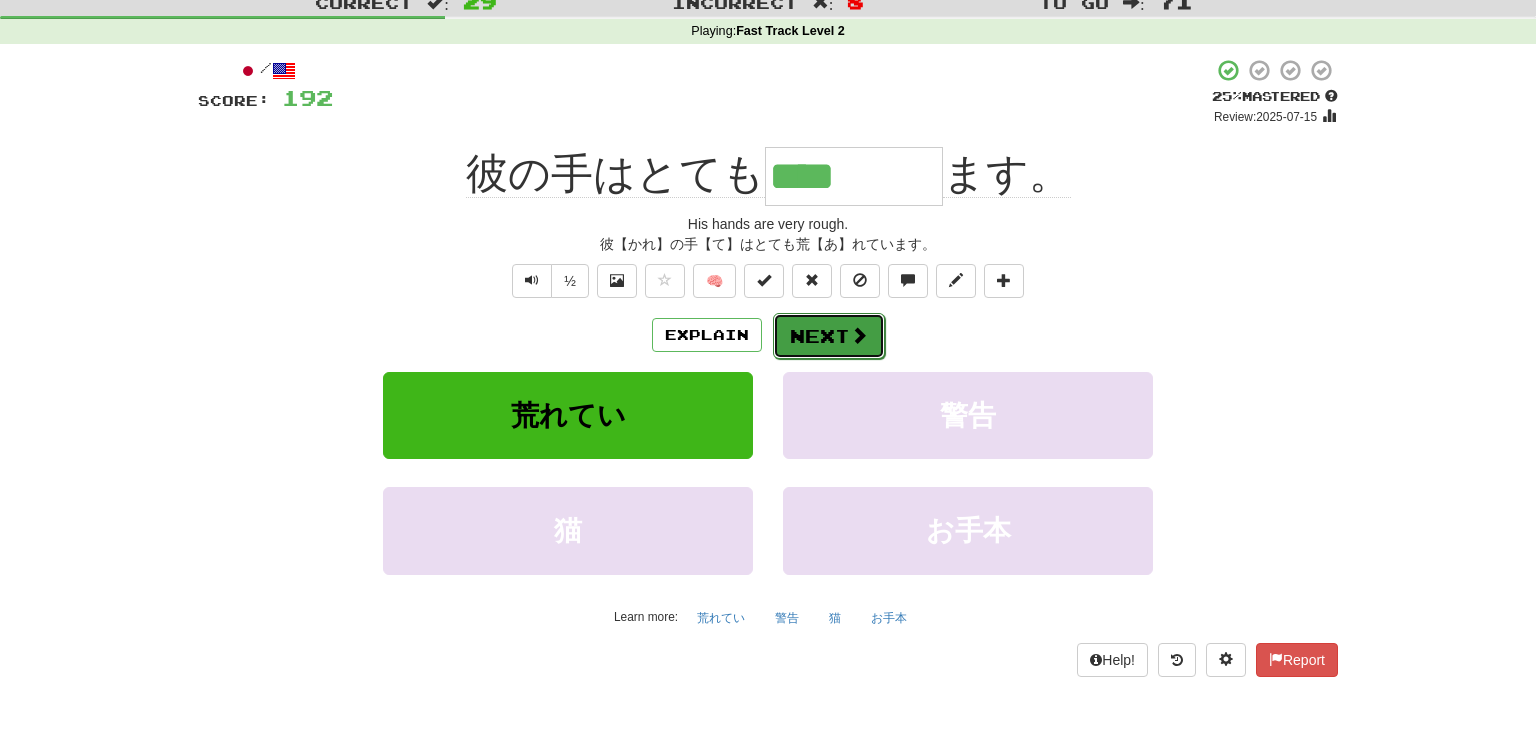 click on "Next" at bounding box center [829, 336] 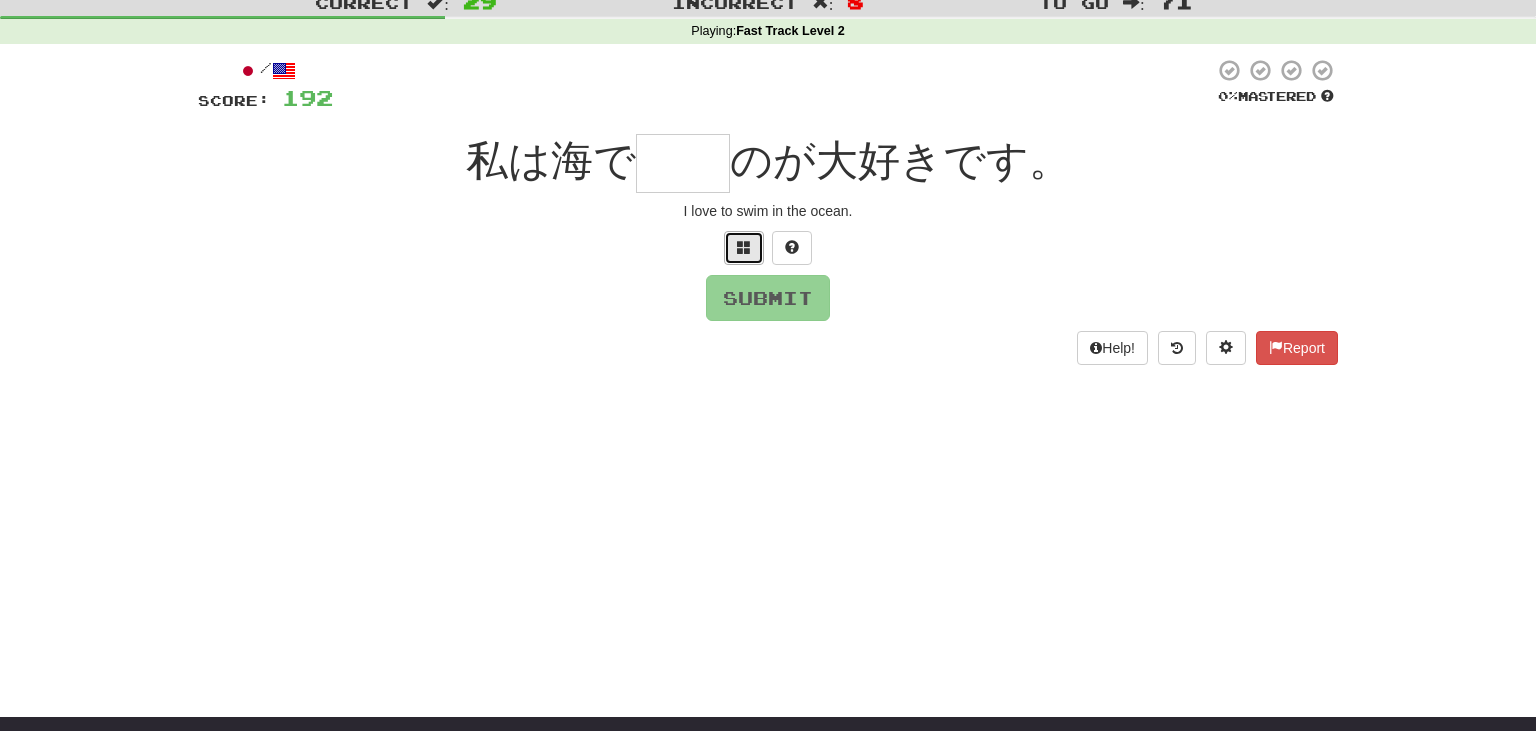 click at bounding box center (744, 247) 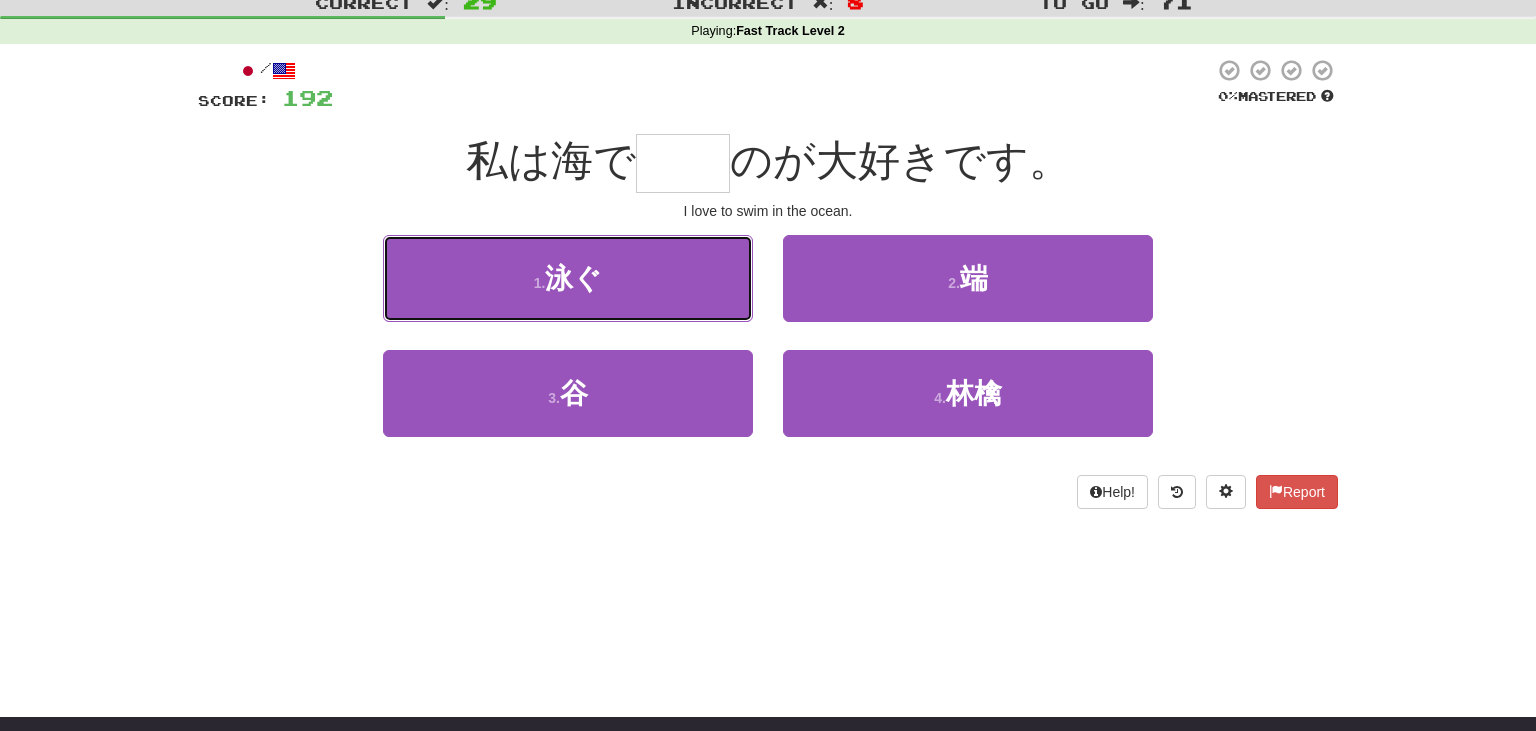 click on "1 .  泳ぐ" at bounding box center (568, 278) 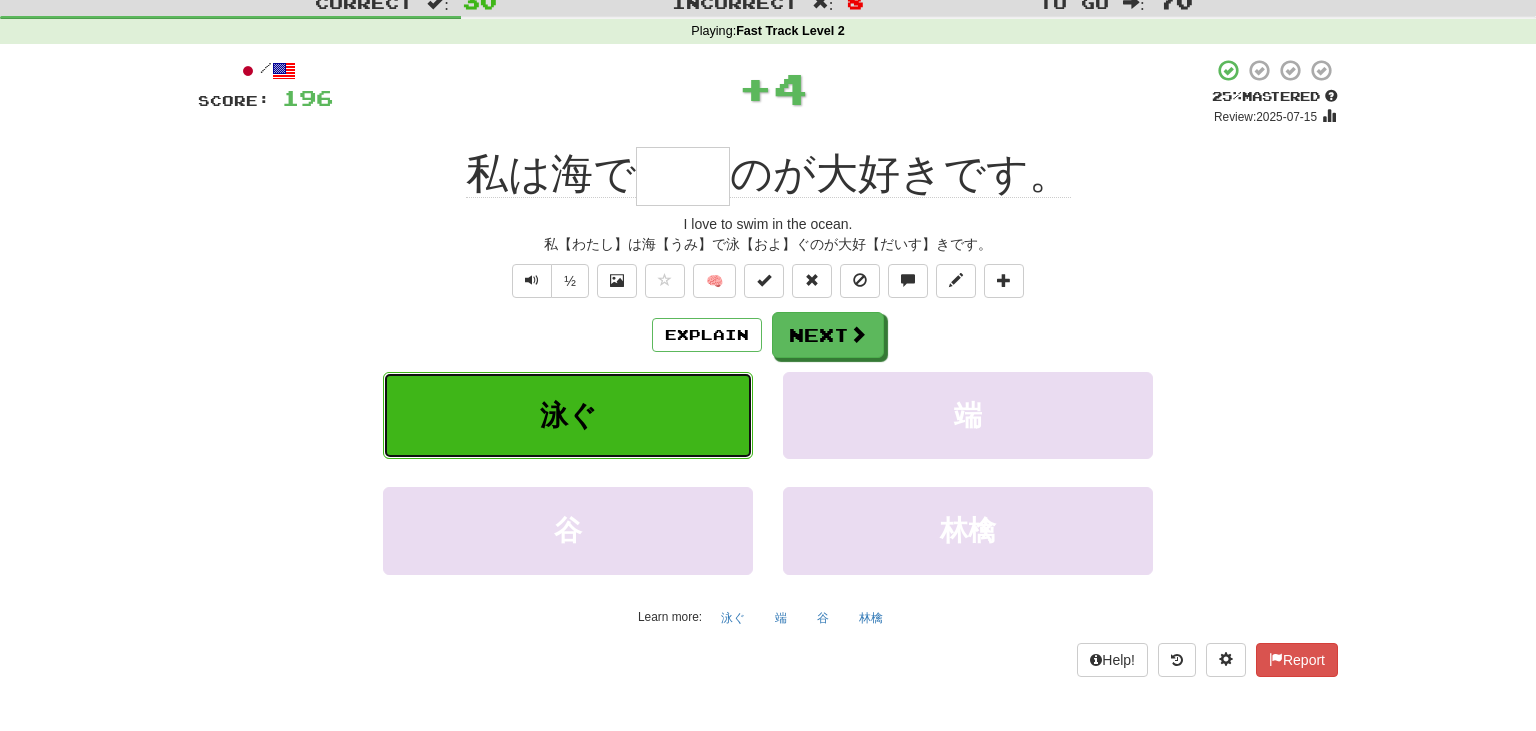 type on "**" 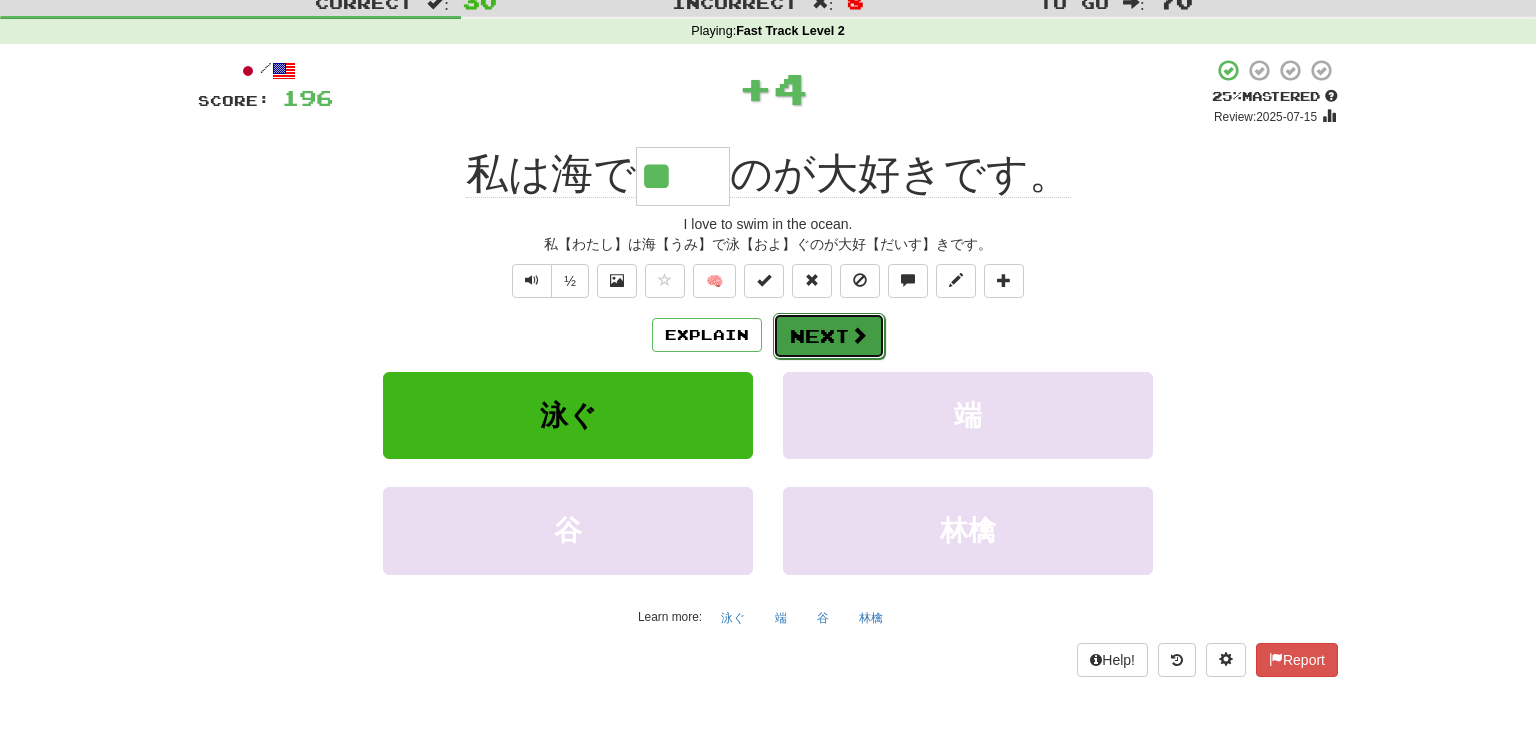 click on "Next" at bounding box center (829, 336) 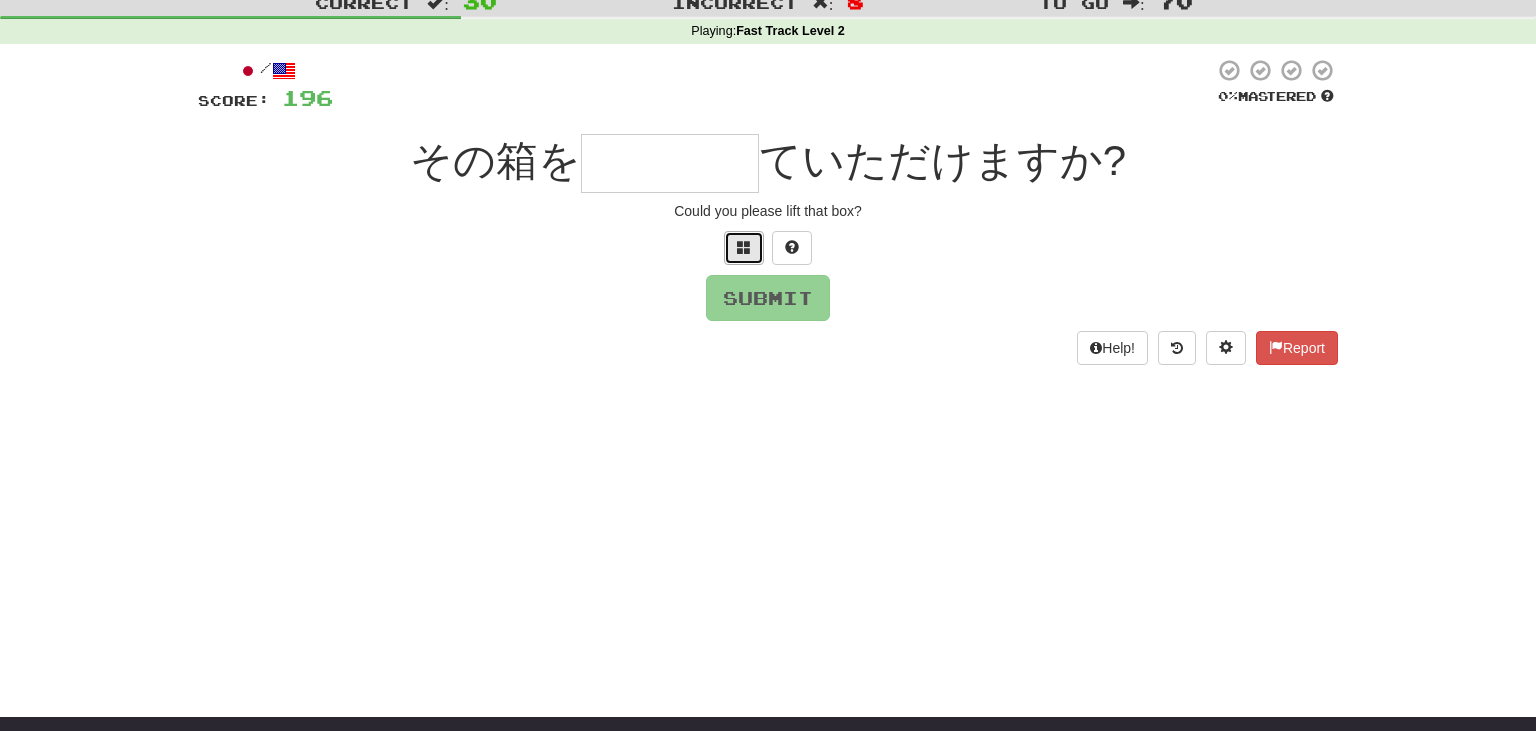 click at bounding box center (744, 248) 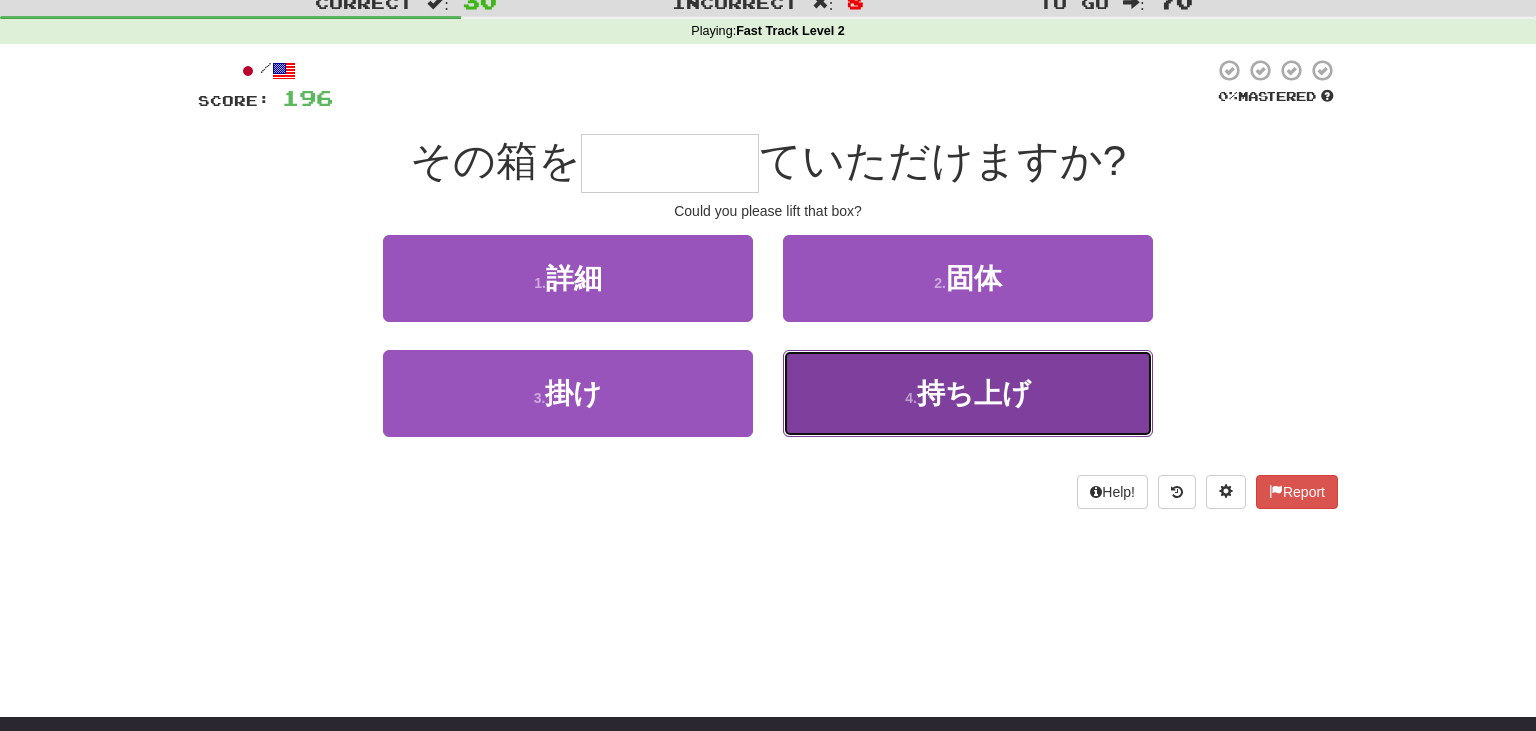 click on "4 .  持ち上げ" at bounding box center (968, 393) 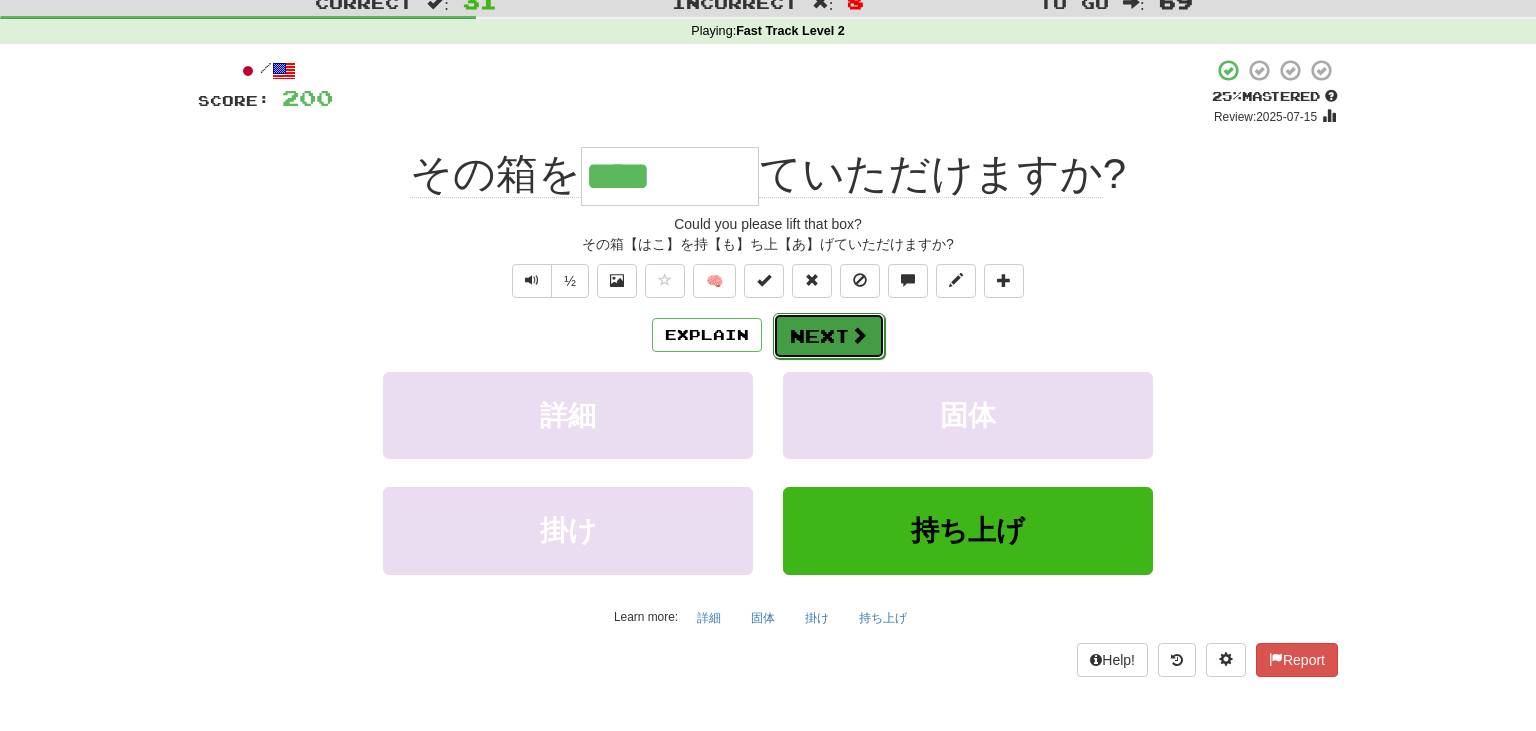 click on "Next" at bounding box center [829, 336] 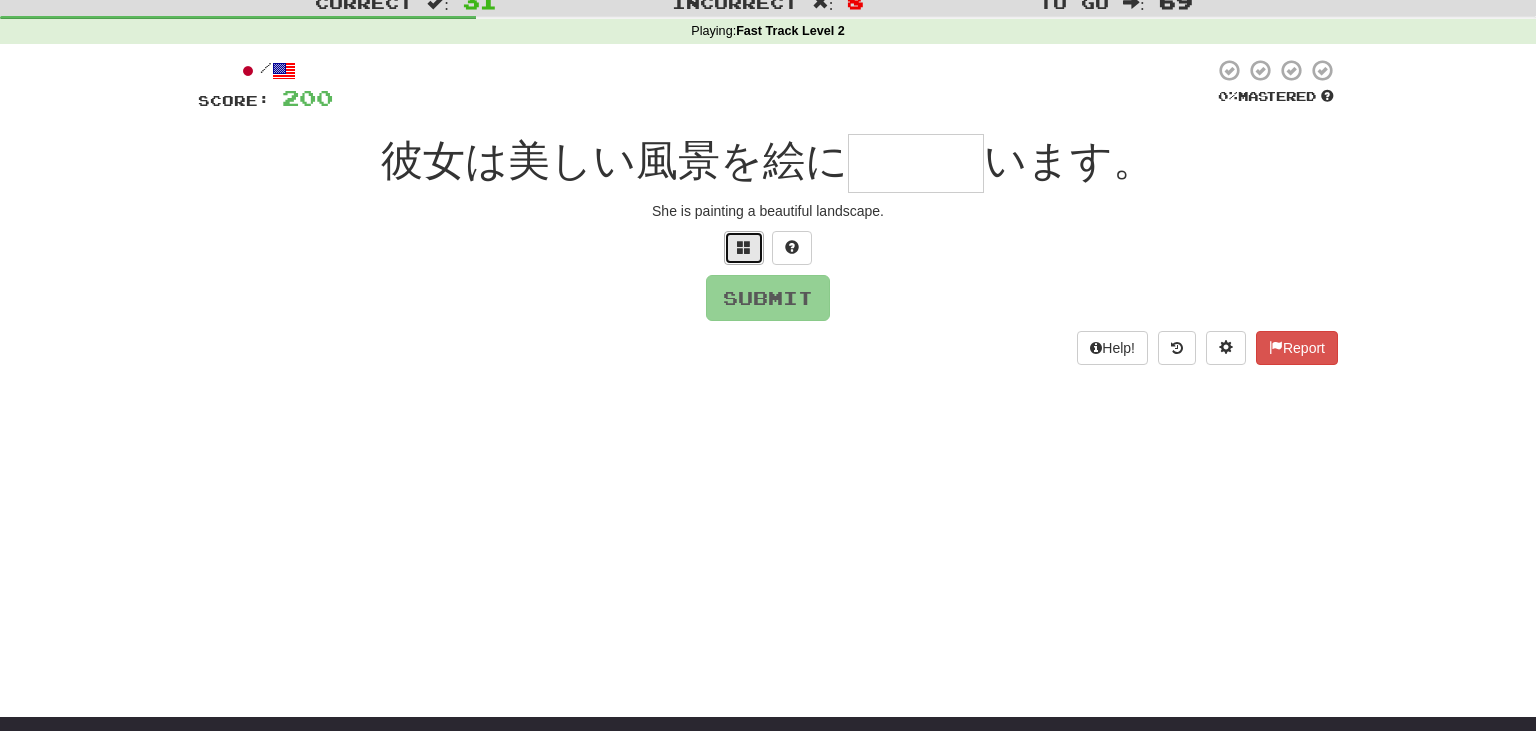 click at bounding box center [744, 247] 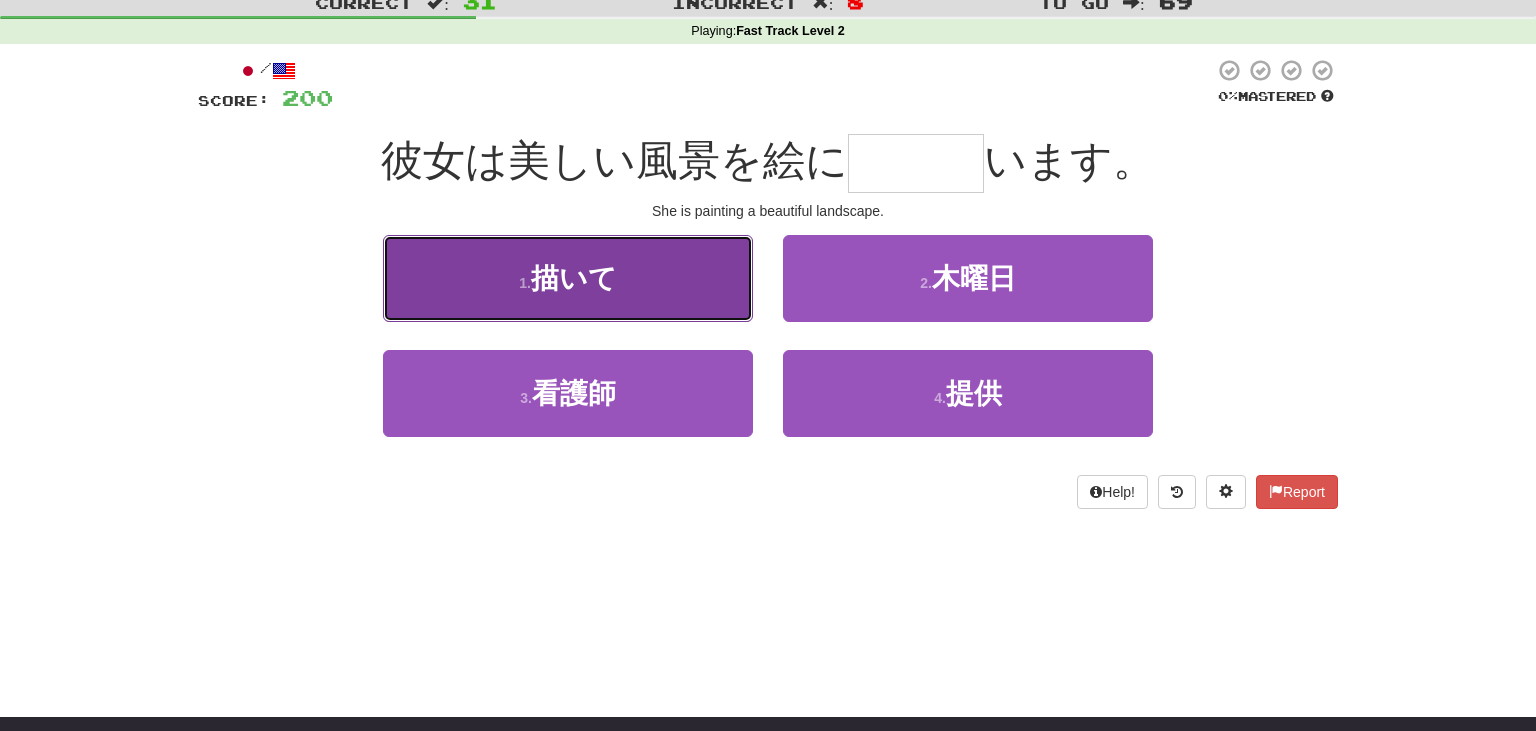 click on "1 .  描いて" at bounding box center [568, 278] 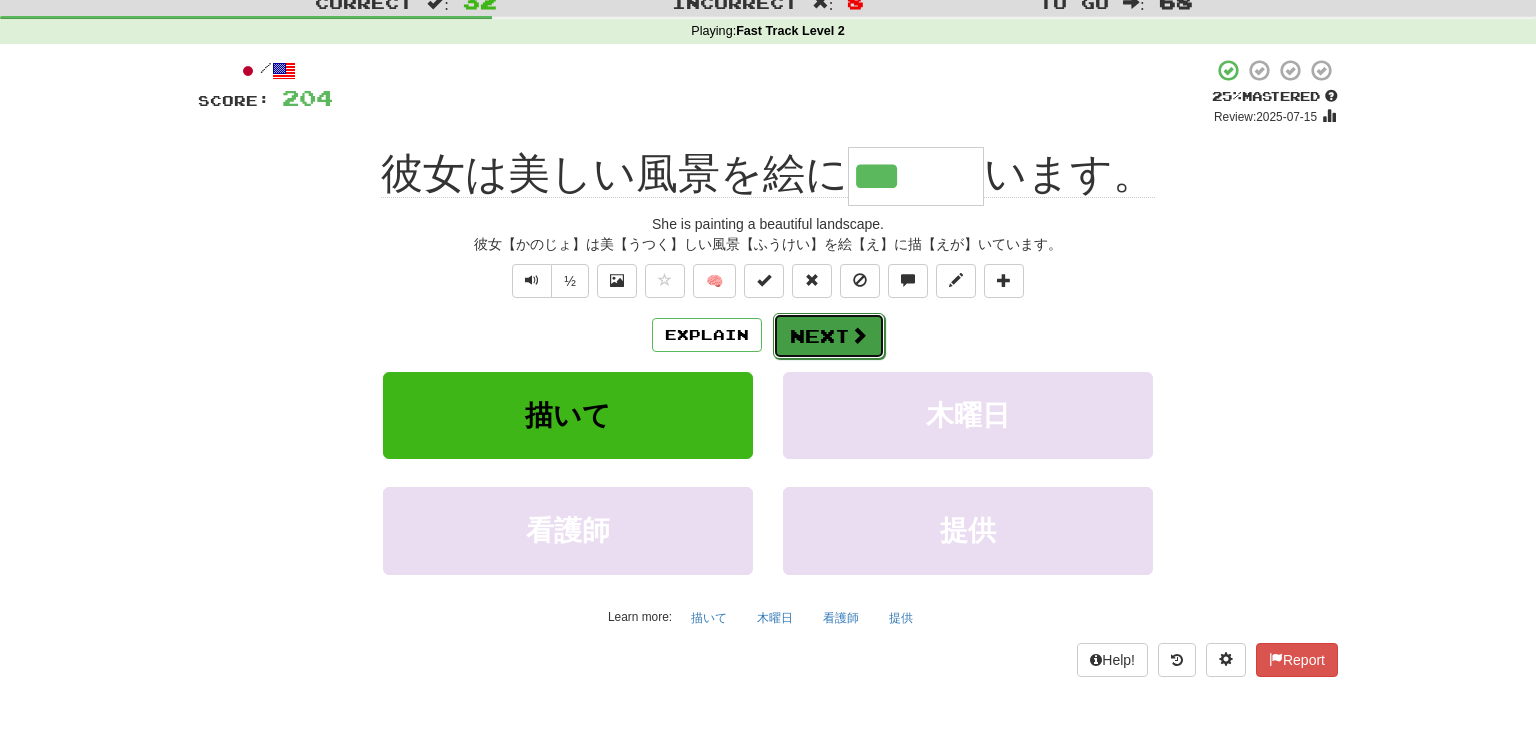 click on "Next" at bounding box center (829, 336) 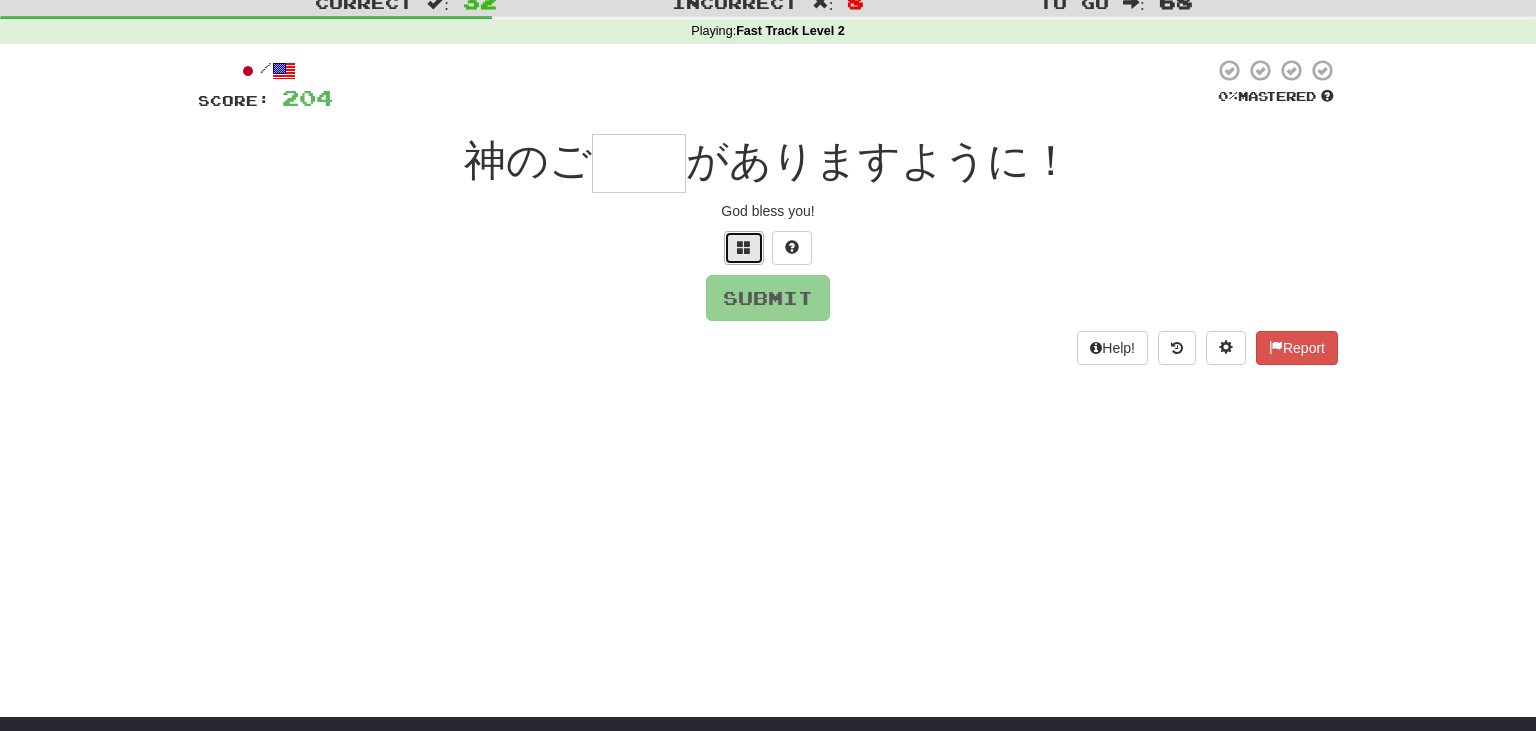 click at bounding box center [744, 248] 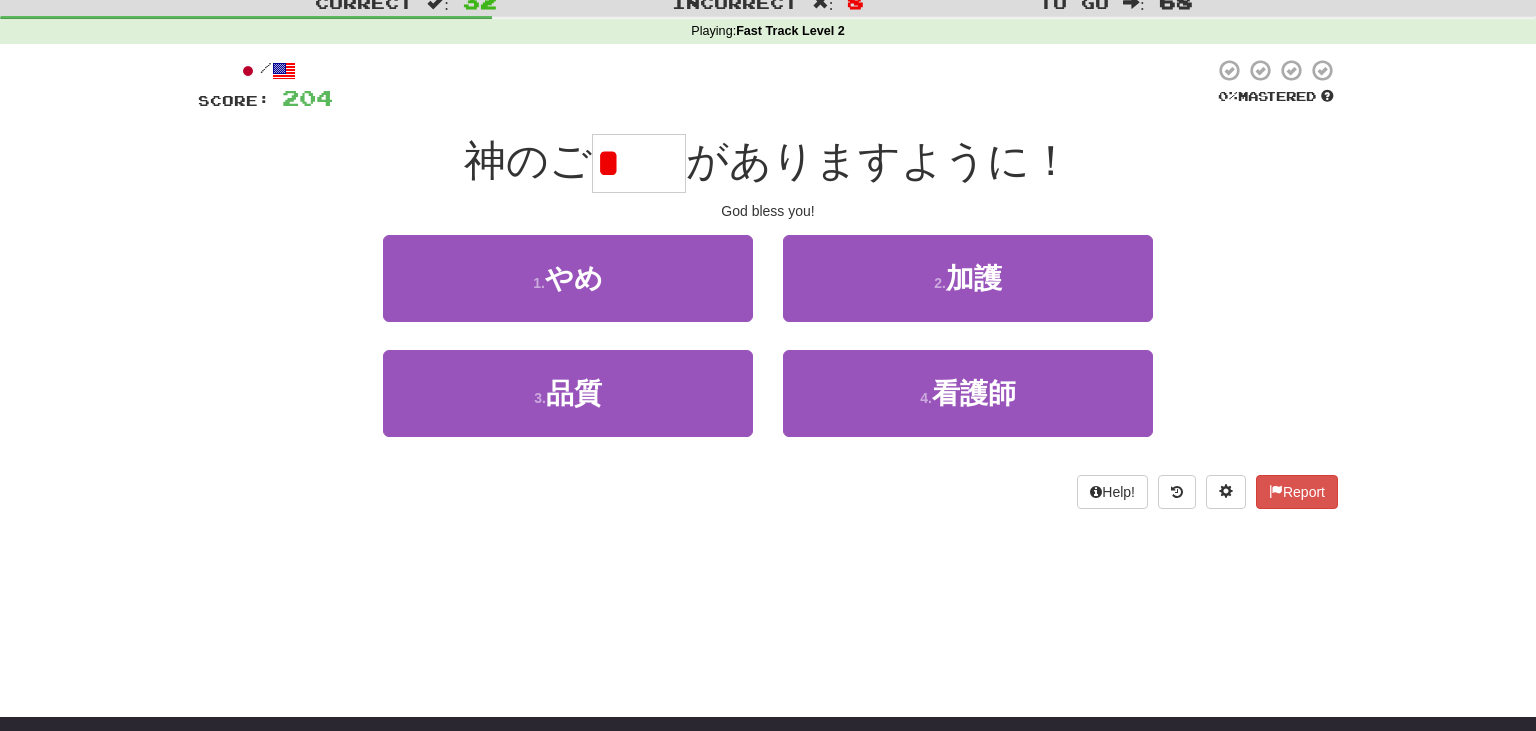 type on "*" 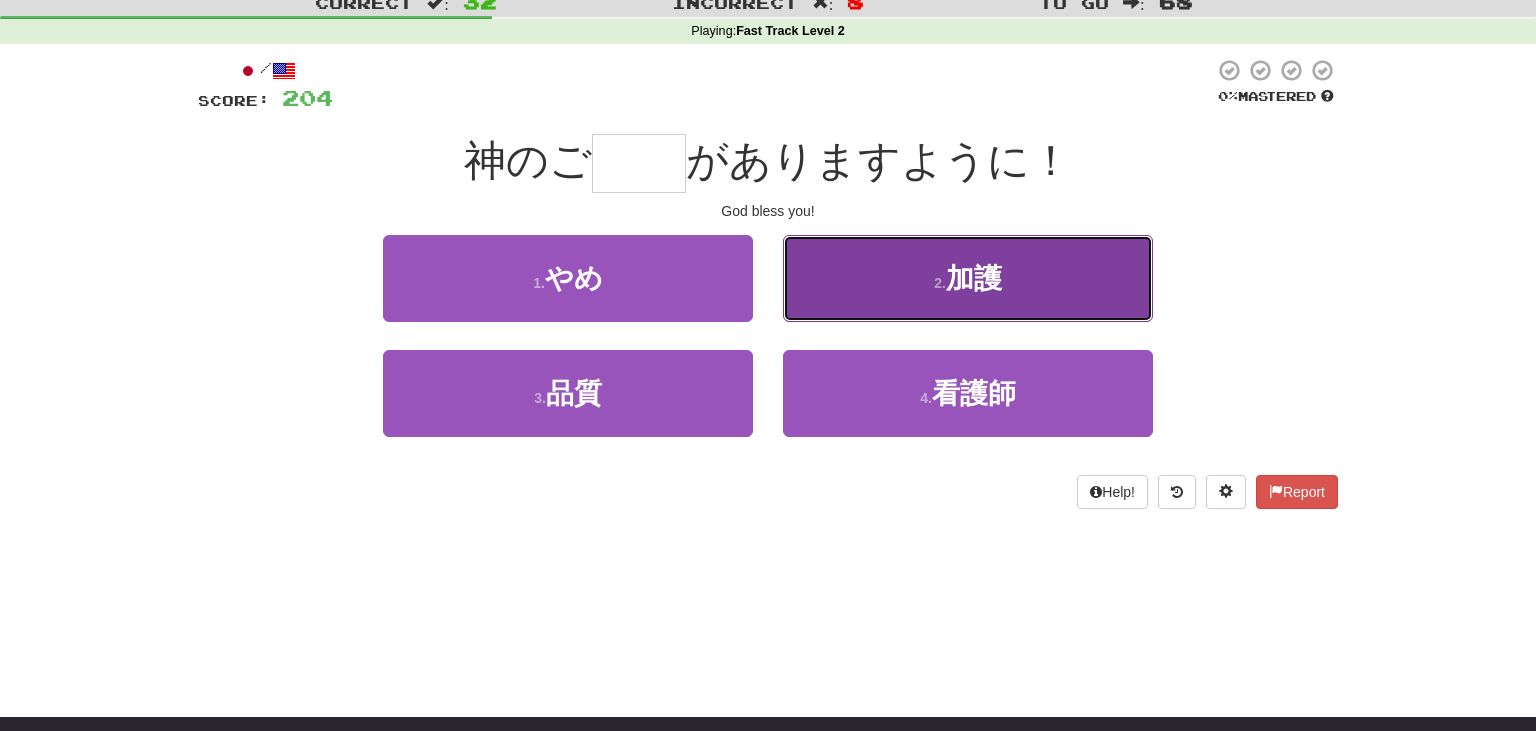 click on "2 .  加護" at bounding box center [968, 278] 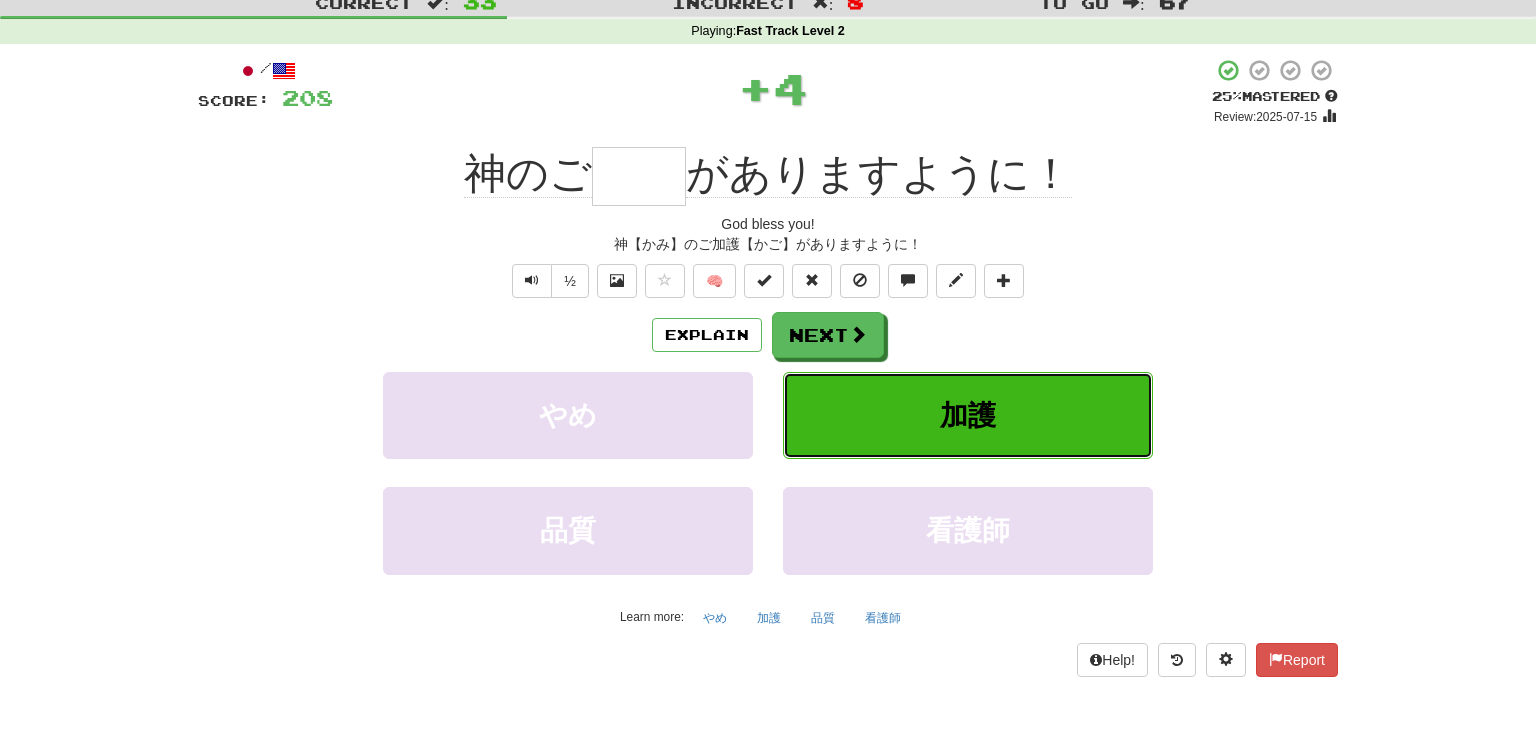 type on "**" 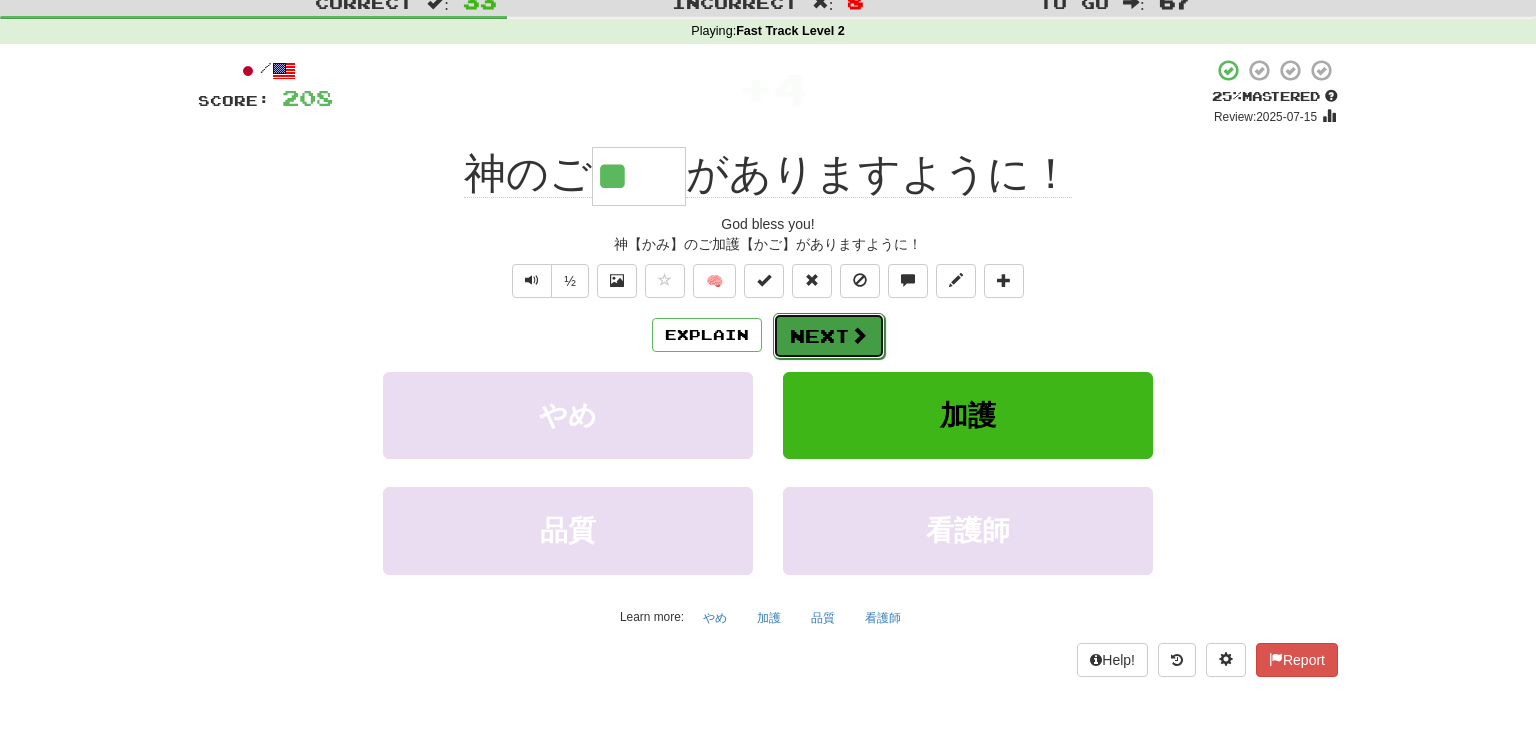 click on "Next" at bounding box center [829, 336] 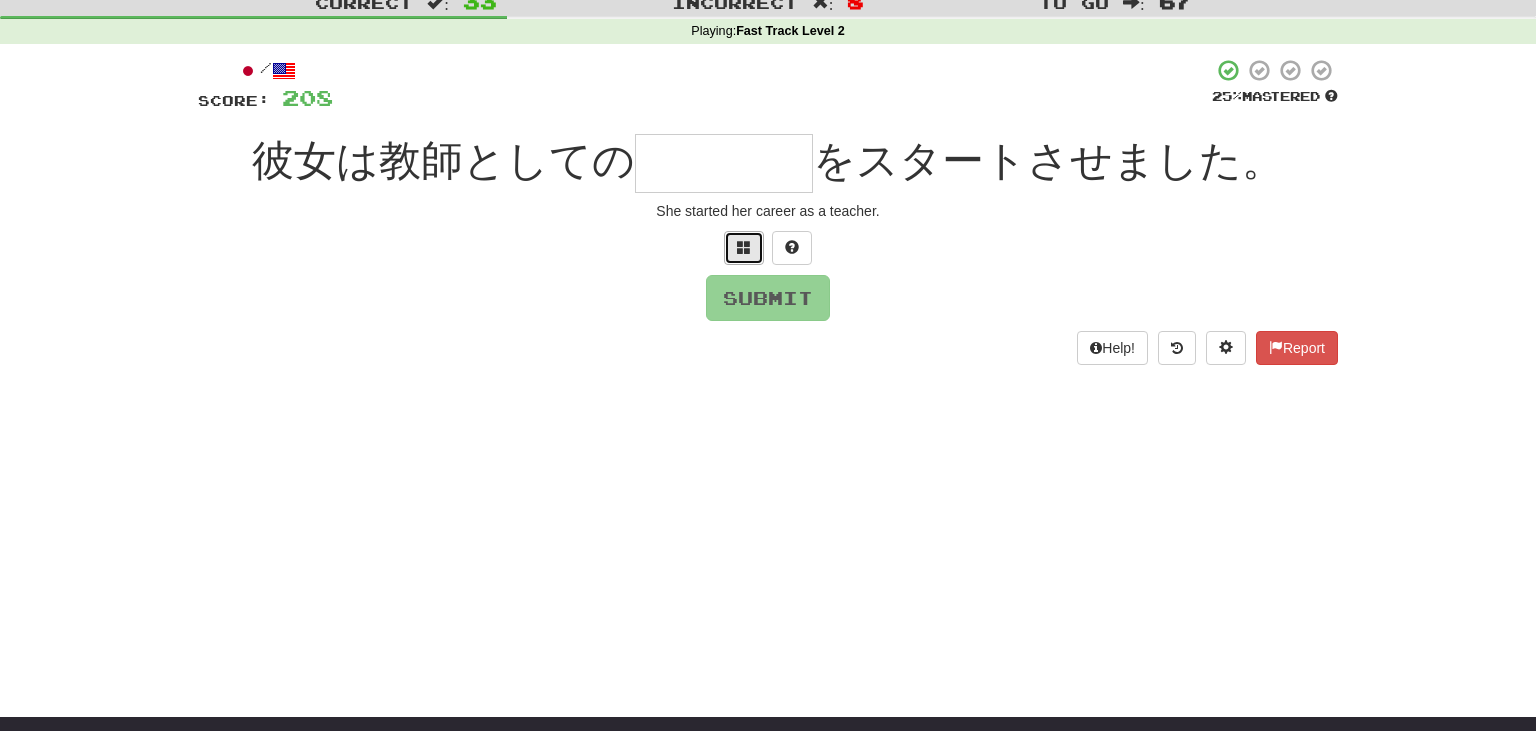 click at bounding box center [744, 248] 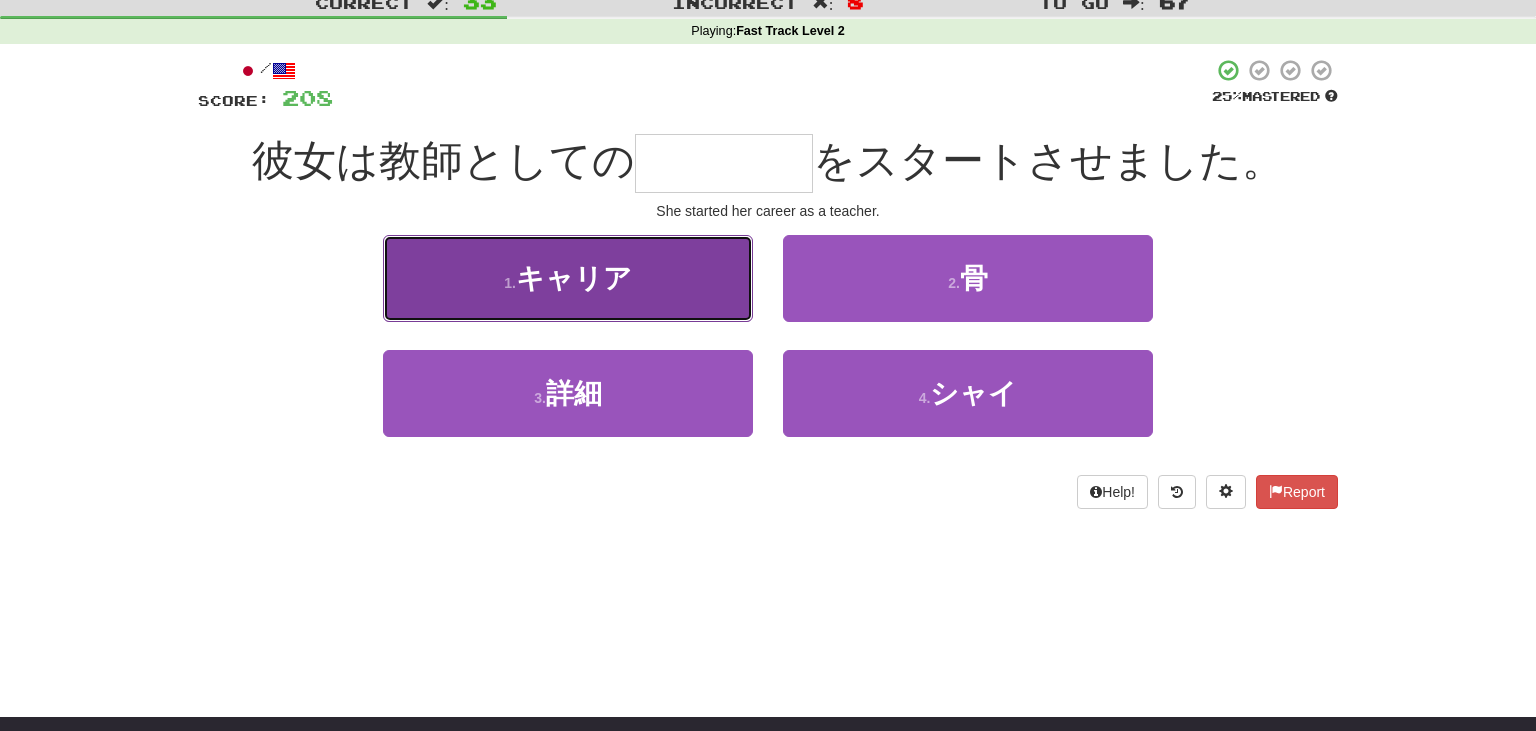 click on "1 .  キャリア" at bounding box center [568, 278] 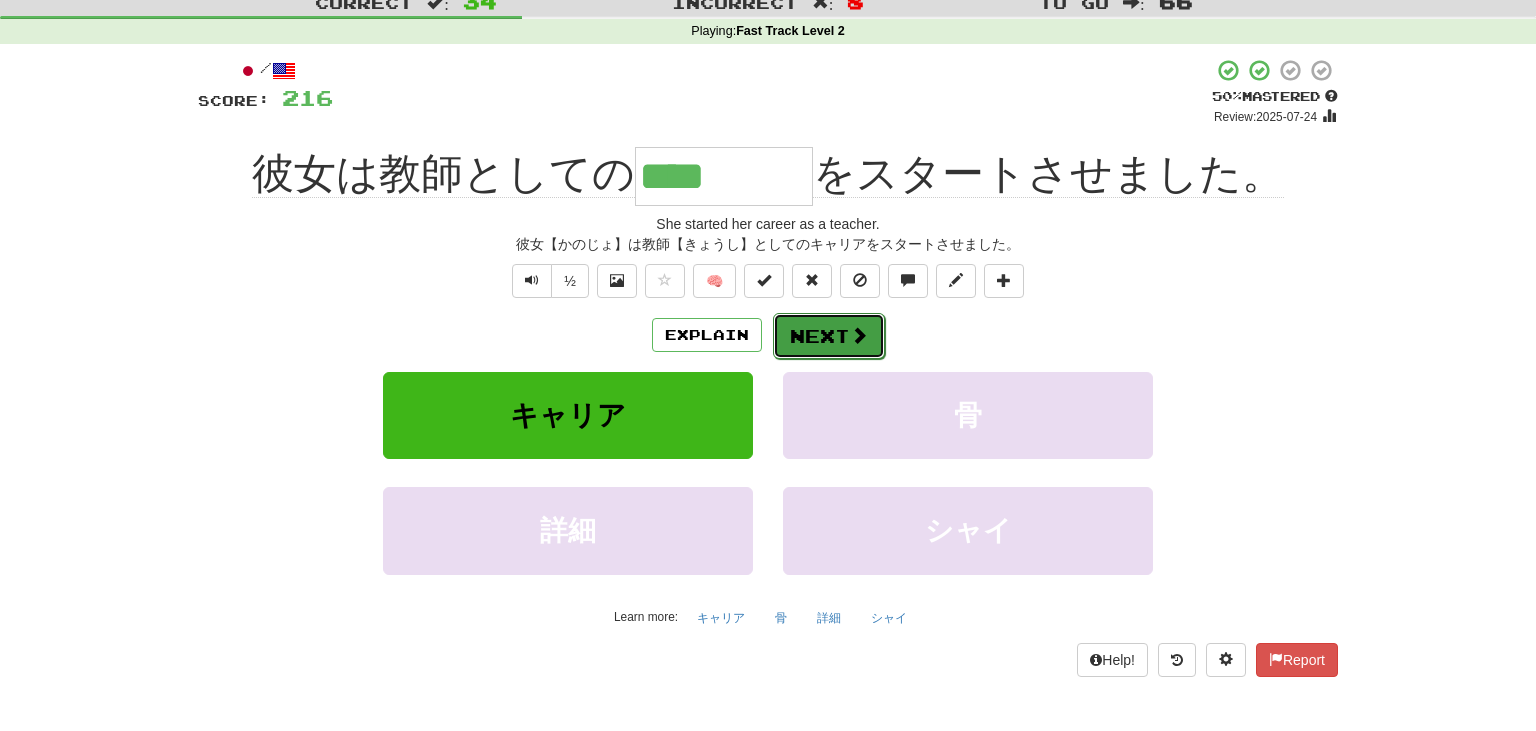 click on "Next" at bounding box center (829, 336) 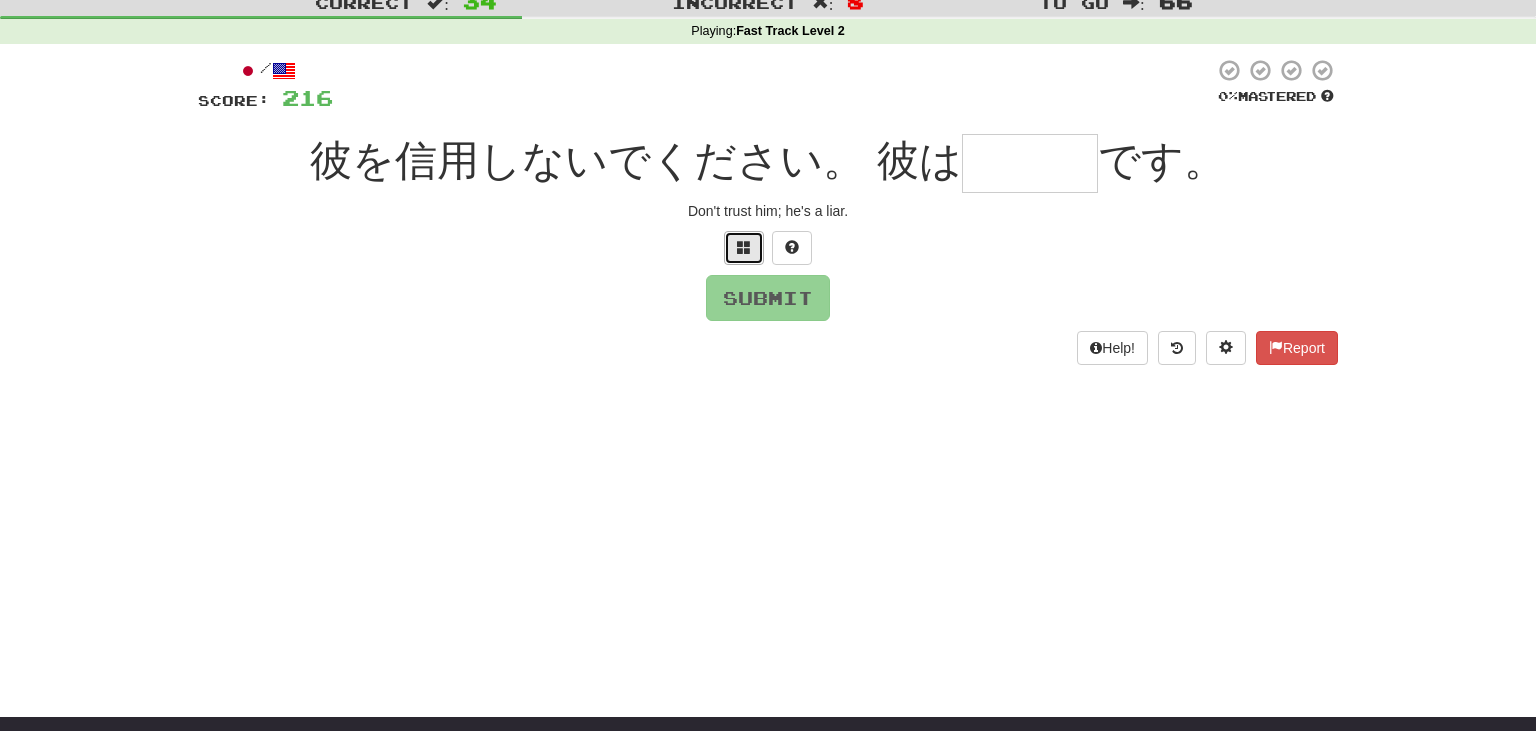 click at bounding box center [744, 247] 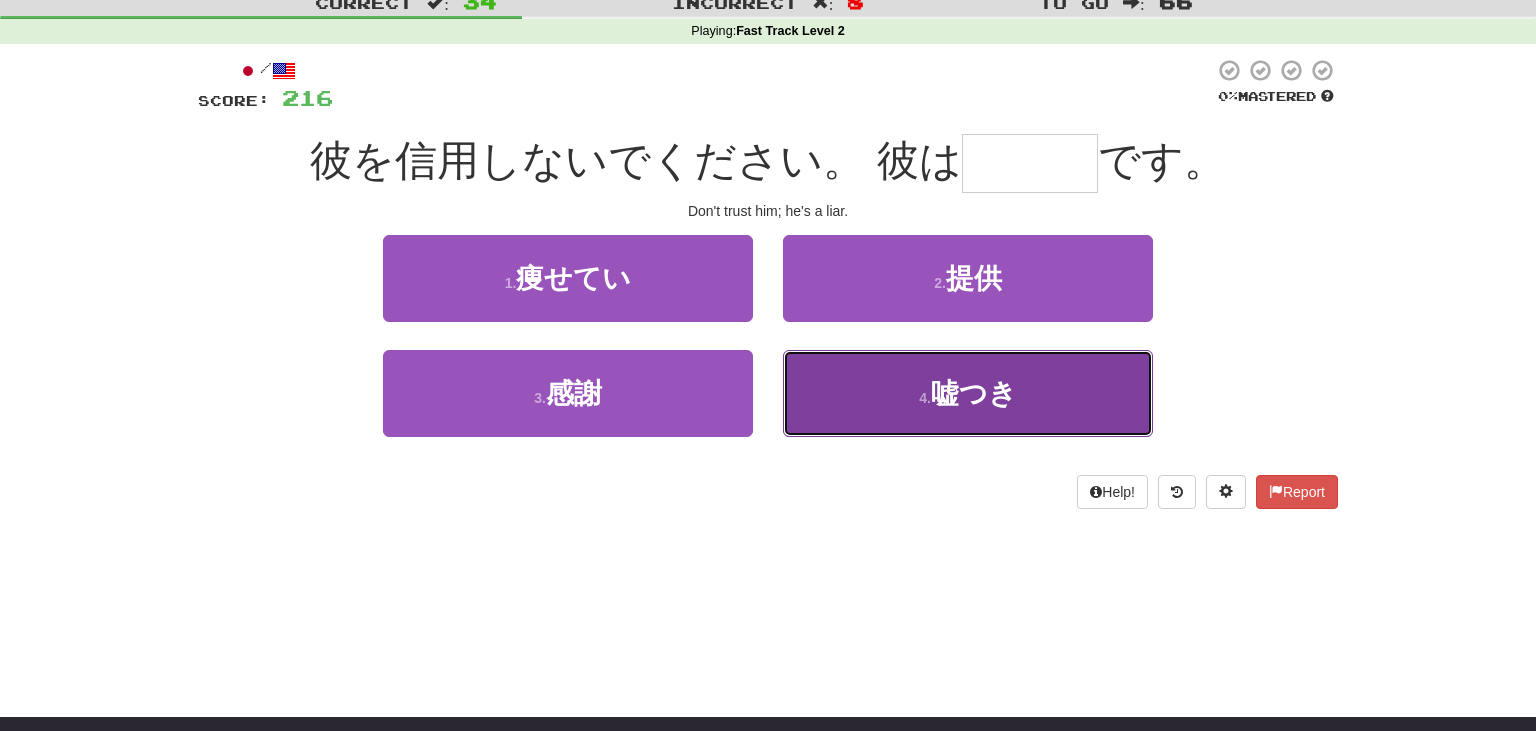 click on "4 .  嘘つき" at bounding box center (968, 393) 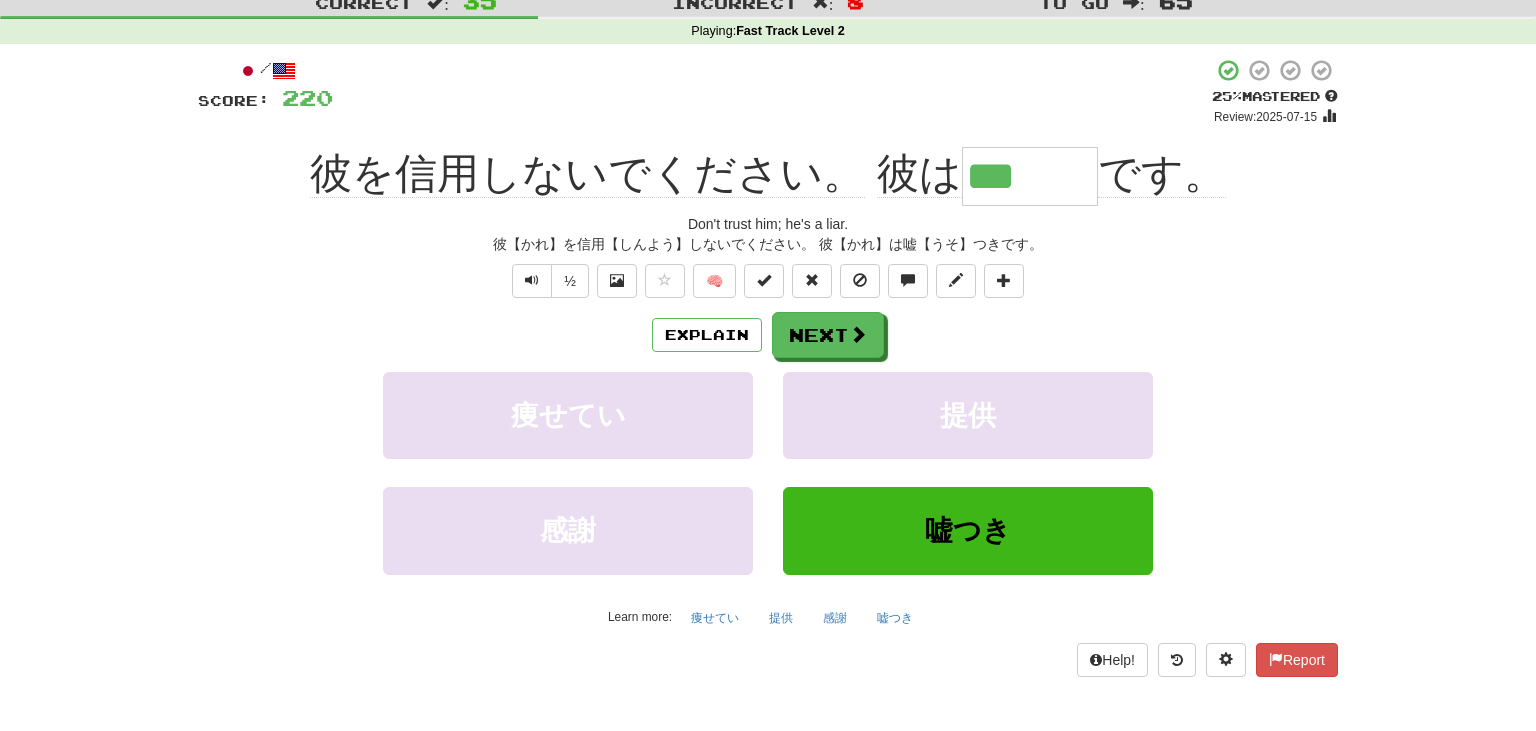 click on "Explain Next 痩せてい 提供 感謝 嘘つき Learn more: 痩せてい 提供 感謝 嘘つき" at bounding box center (768, 472) 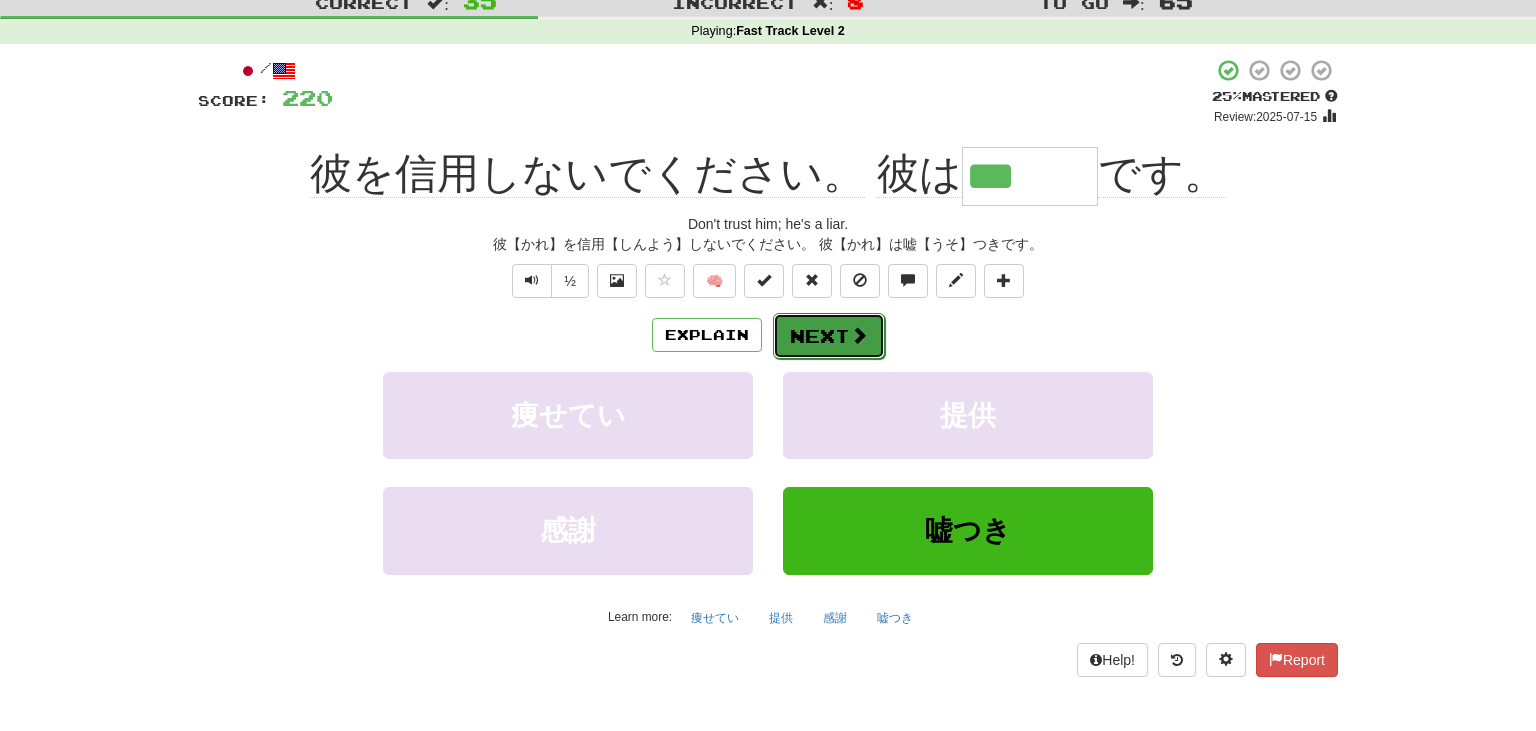 click on "Next" at bounding box center (829, 336) 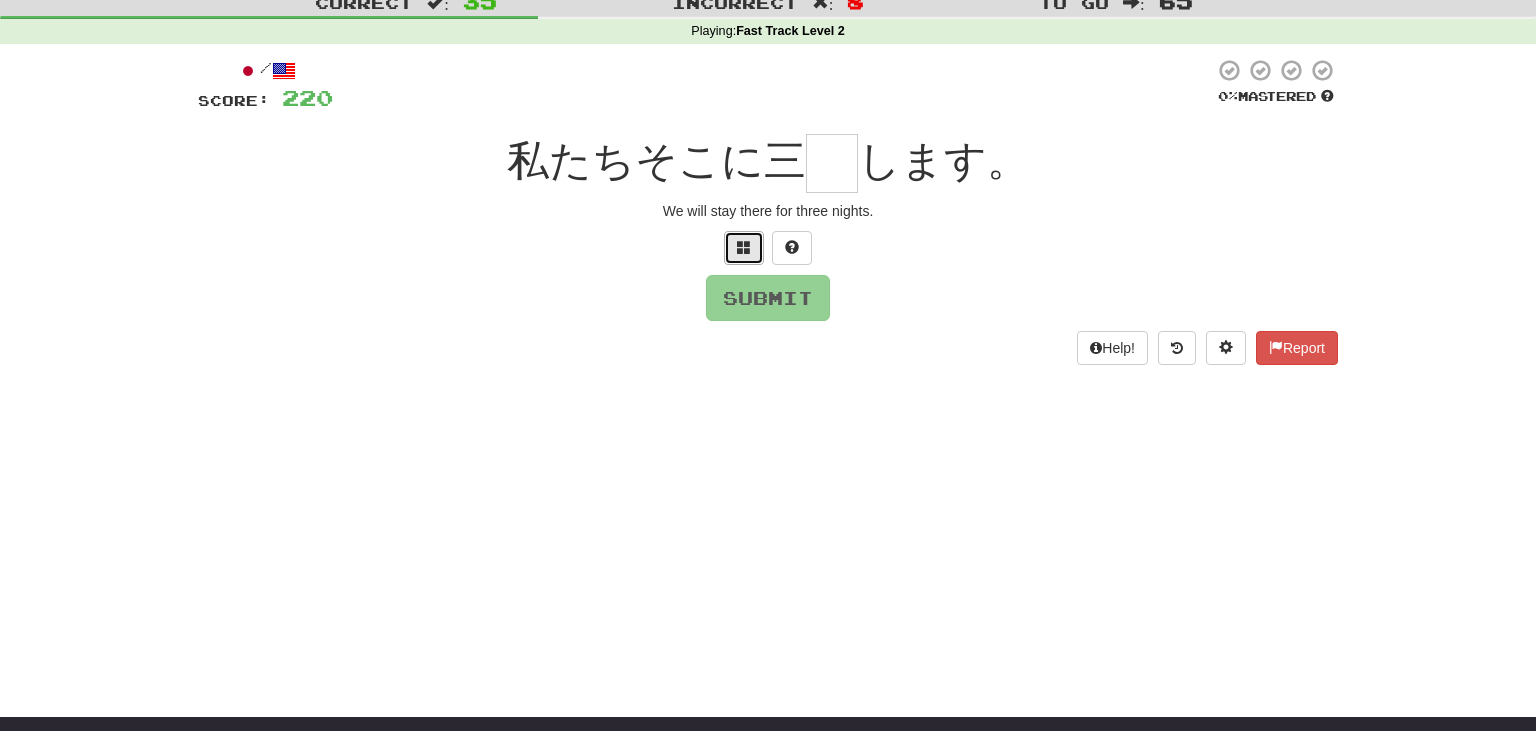 click at bounding box center (744, 248) 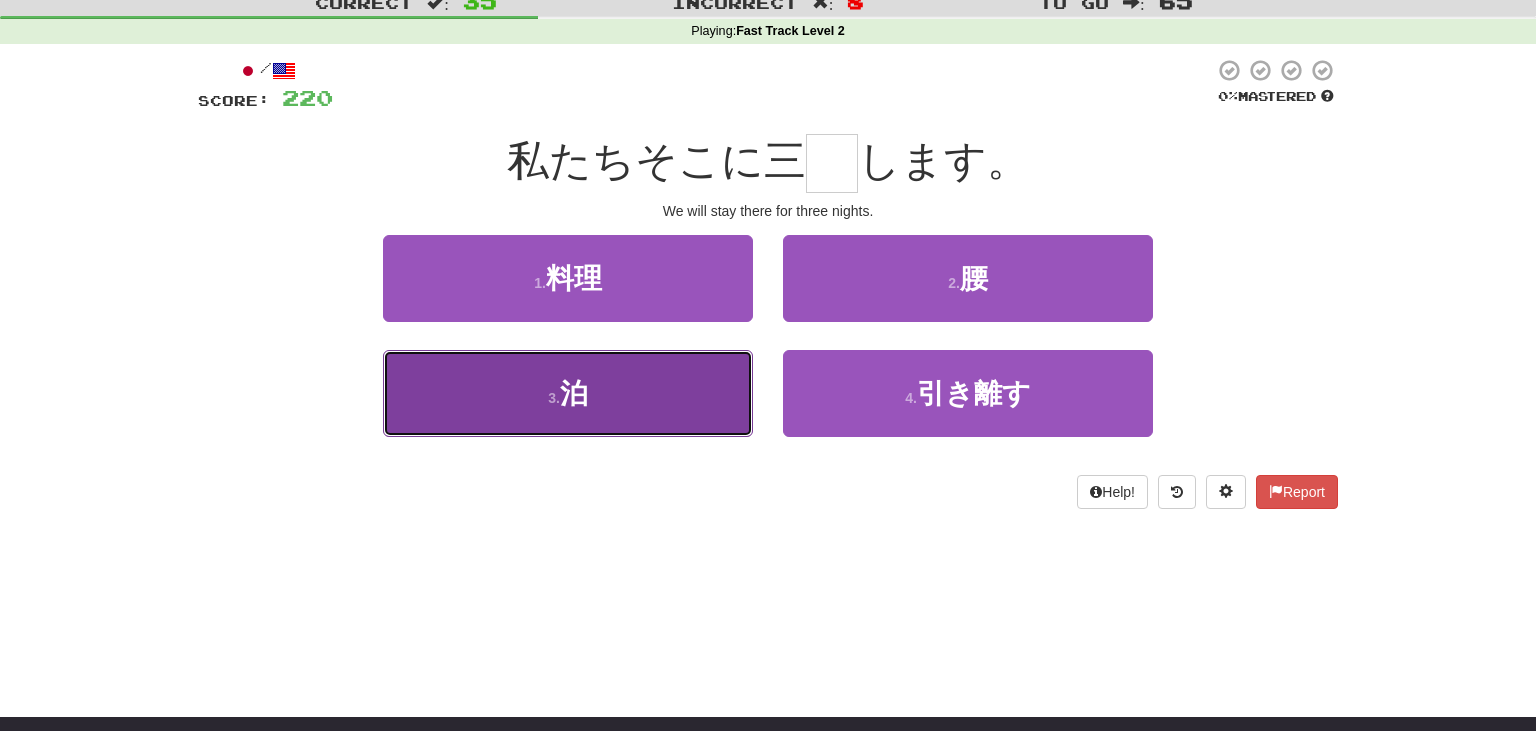 click on "3 .  泊" at bounding box center (568, 393) 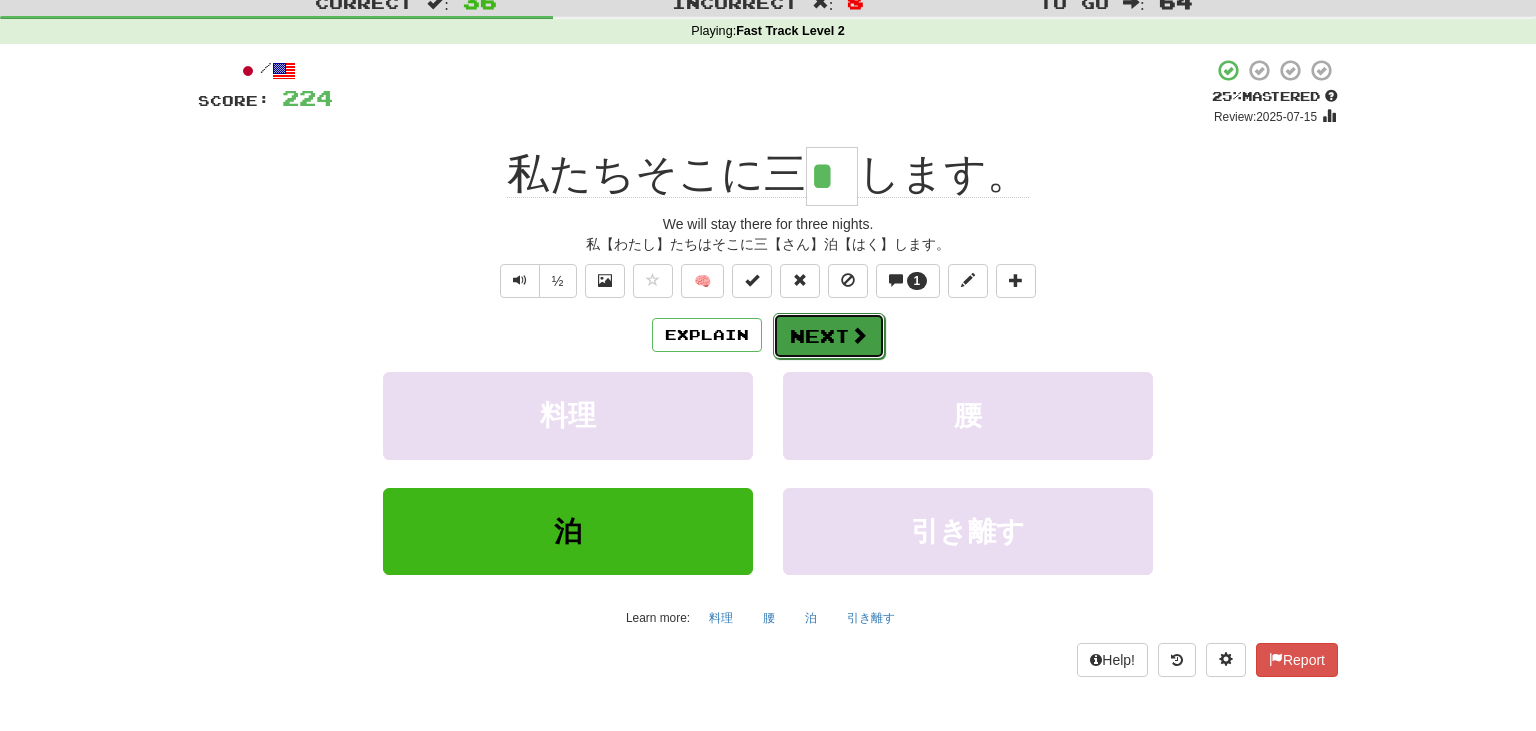 click on "Next" at bounding box center [829, 336] 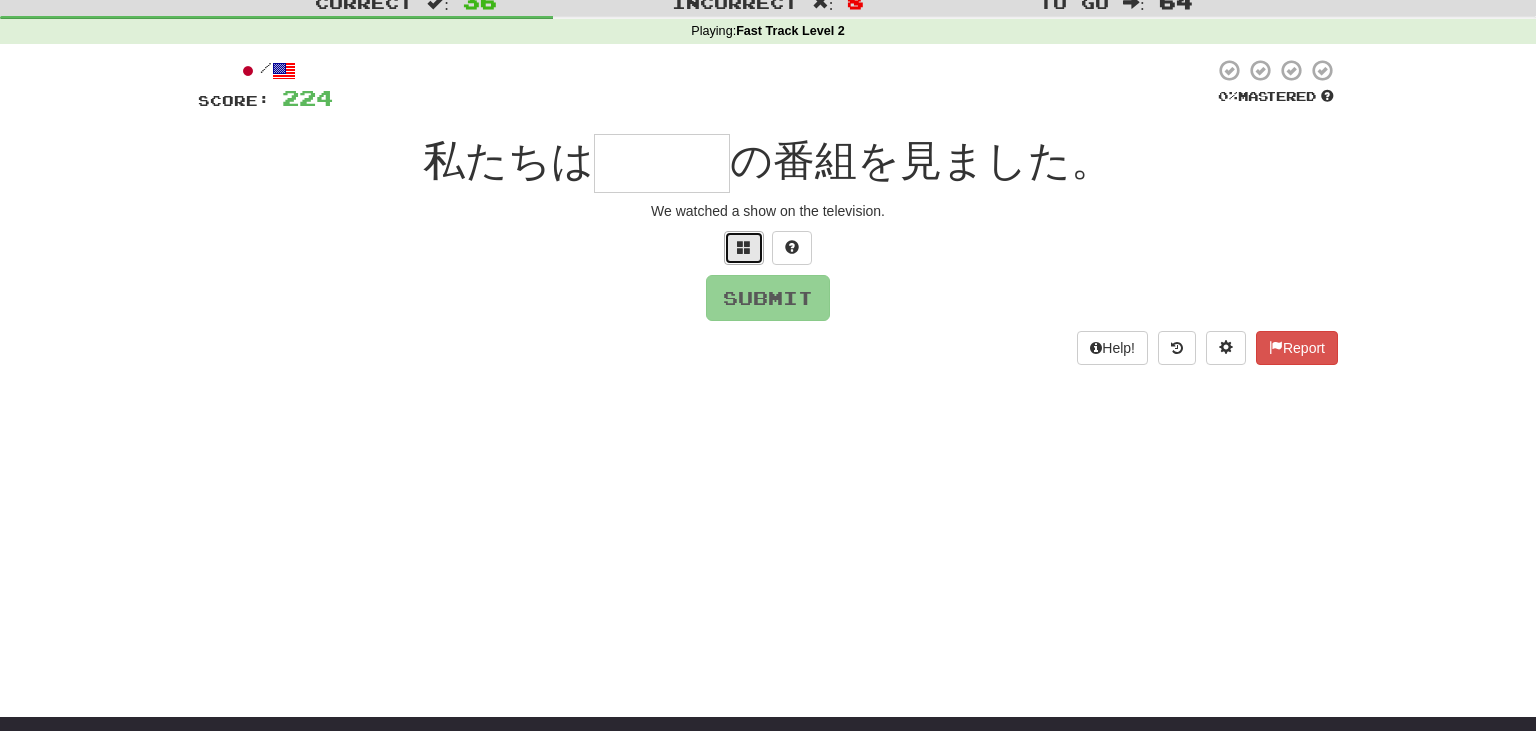 click at bounding box center (744, 247) 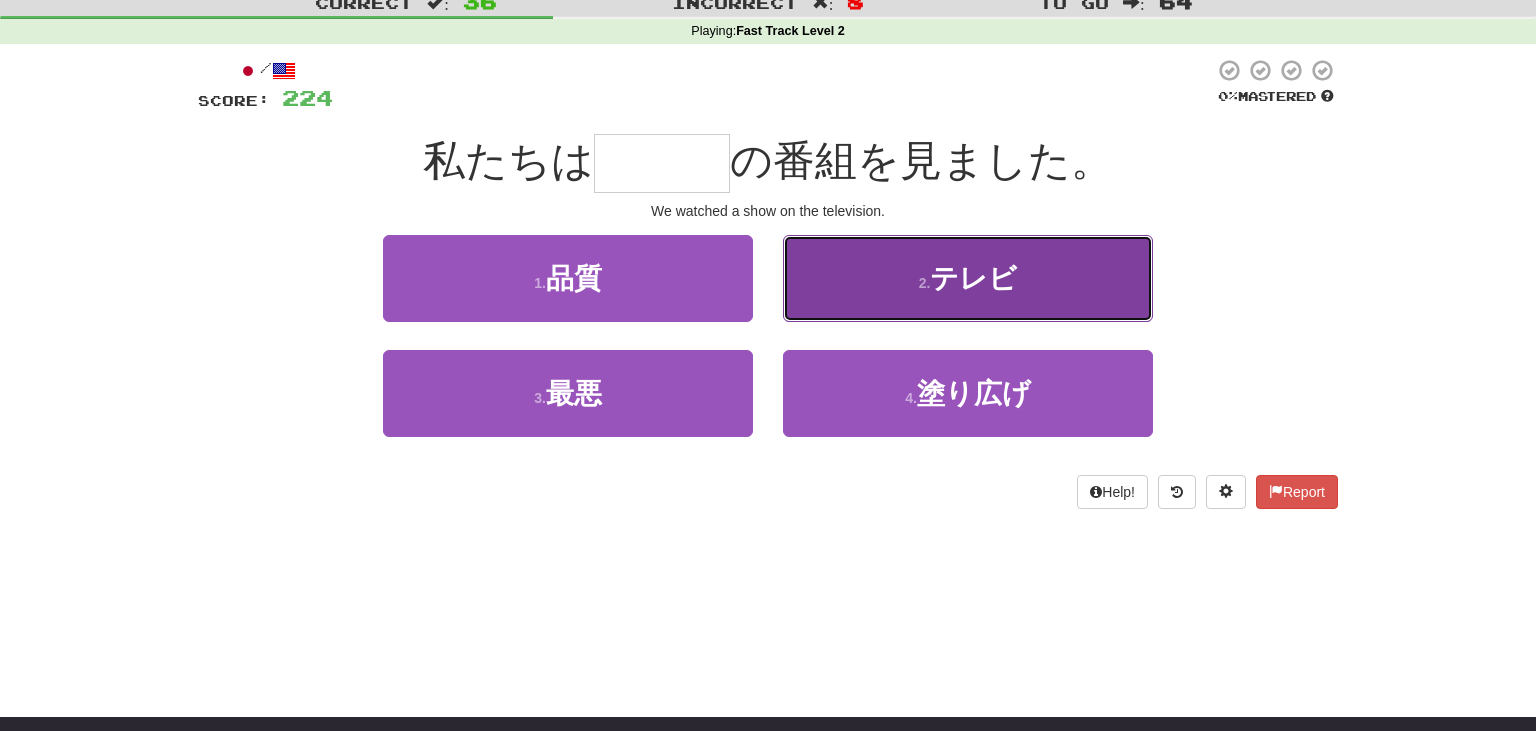 click on "2 .  テレビ" at bounding box center (968, 278) 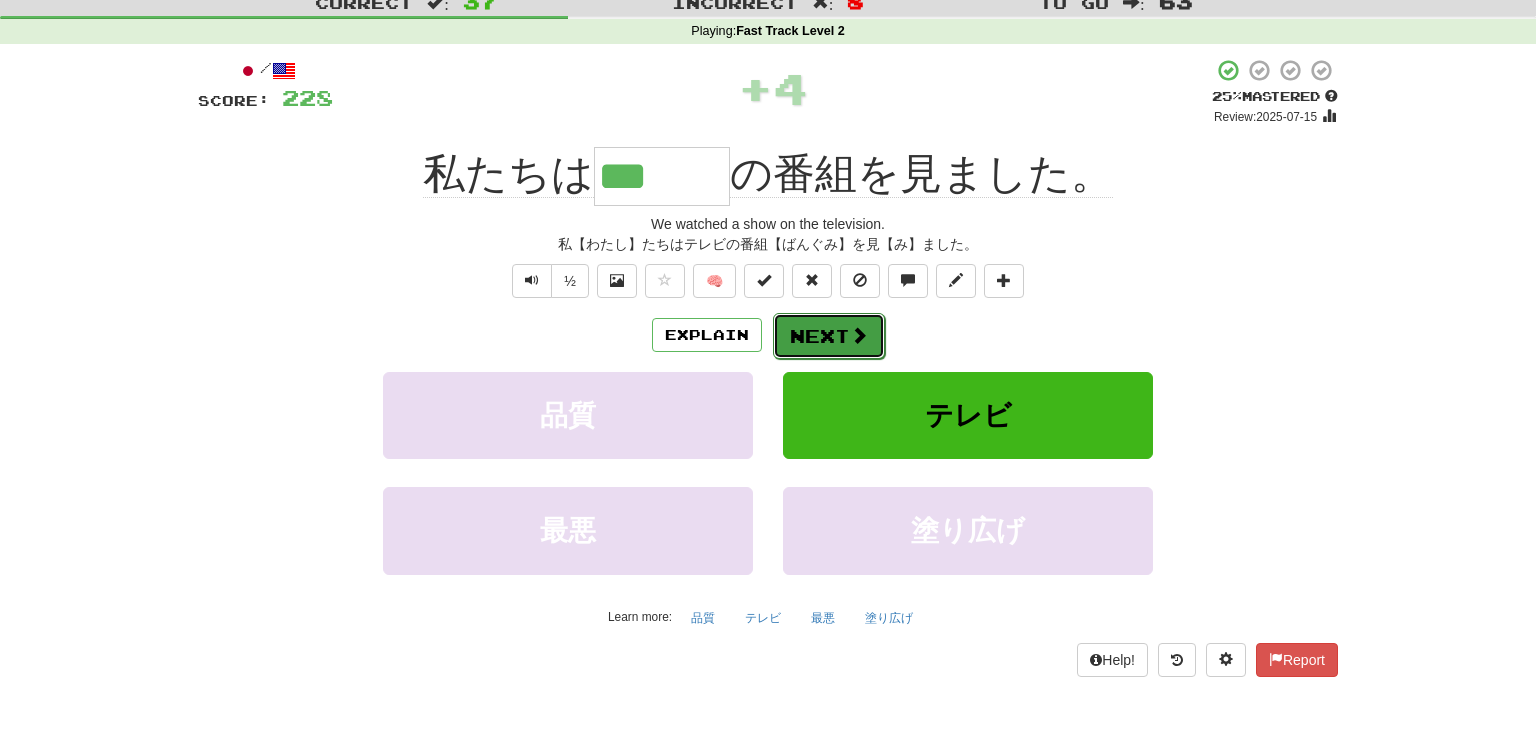 click at bounding box center (859, 335) 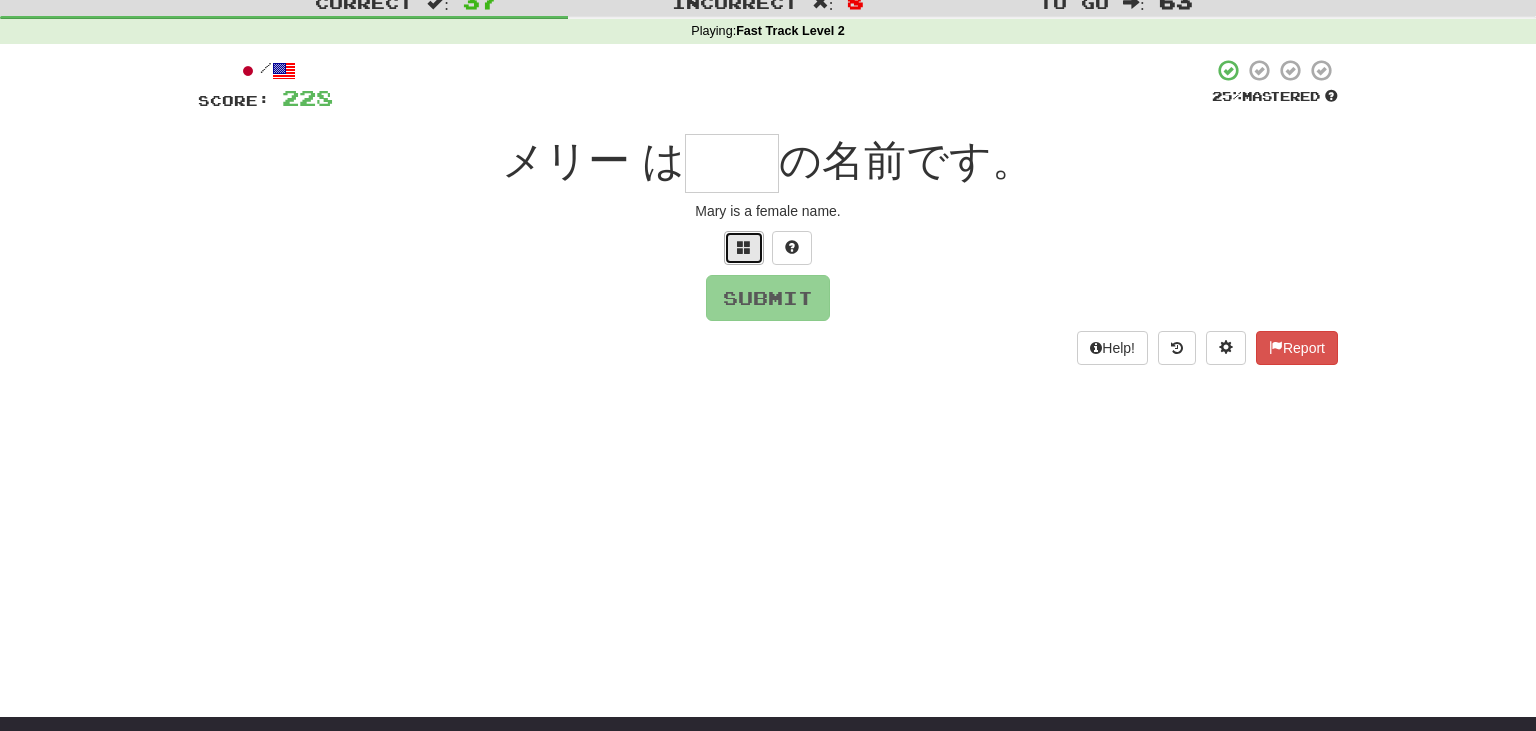 click at bounding box center (744, 248) 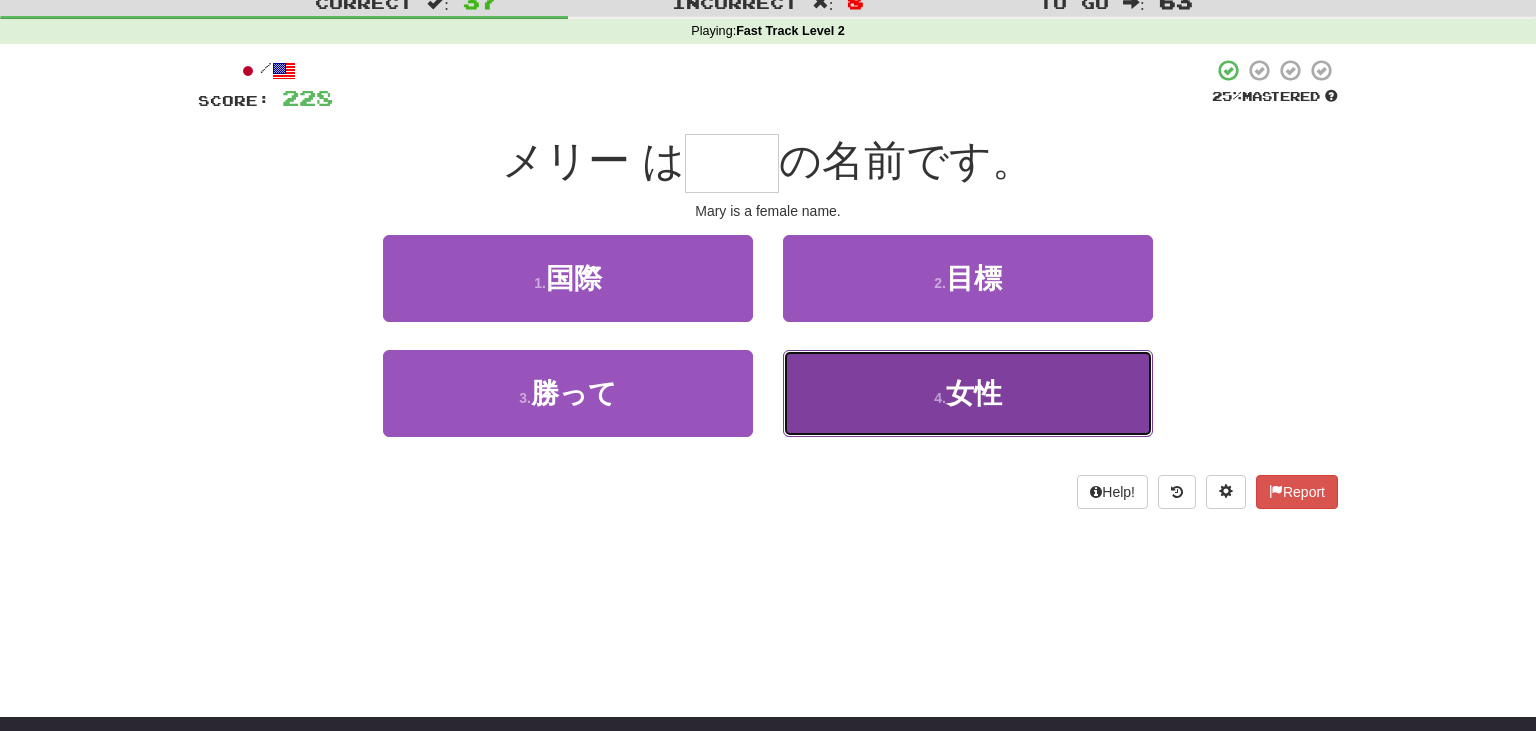 click on "4 .  女性" at bounding box center (968, 393) 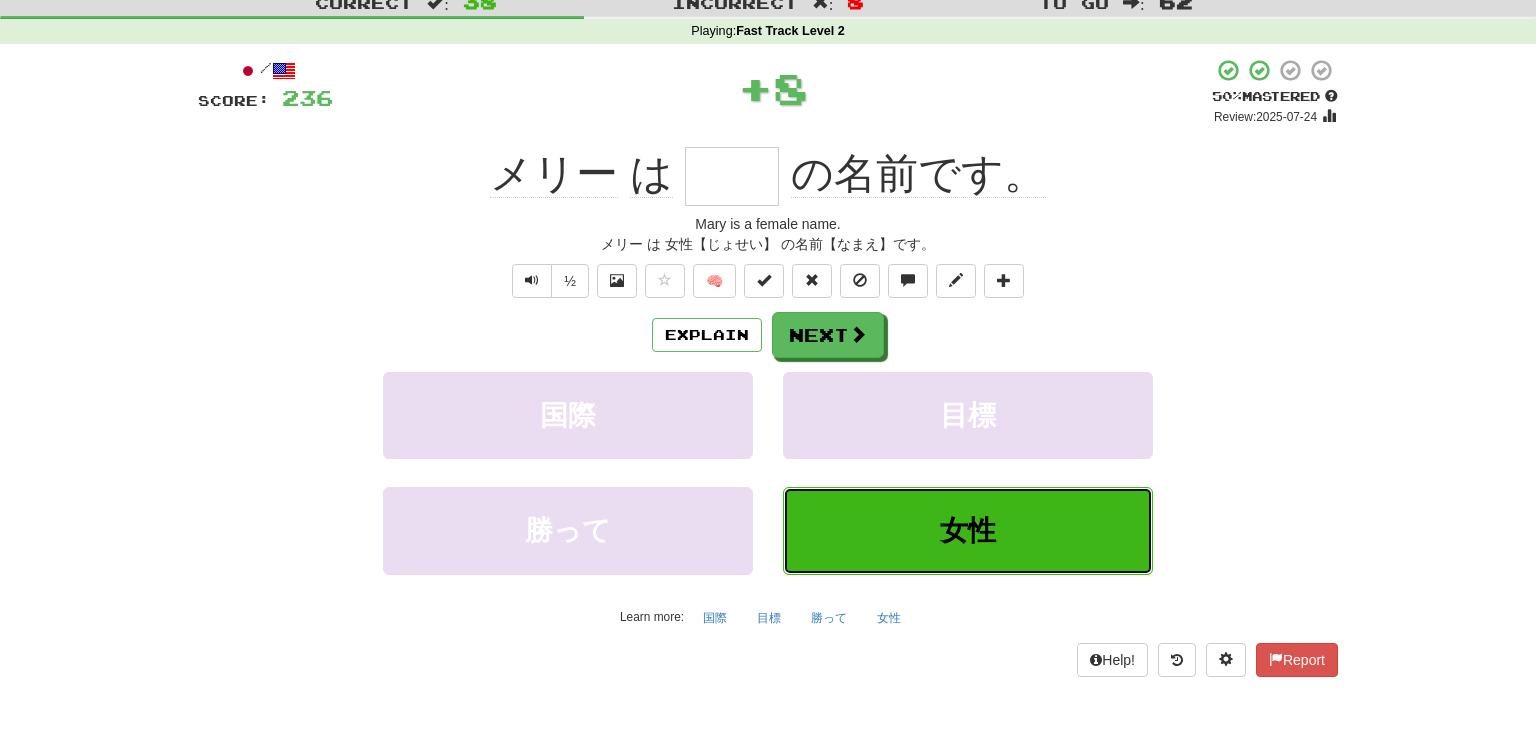 type on "**" 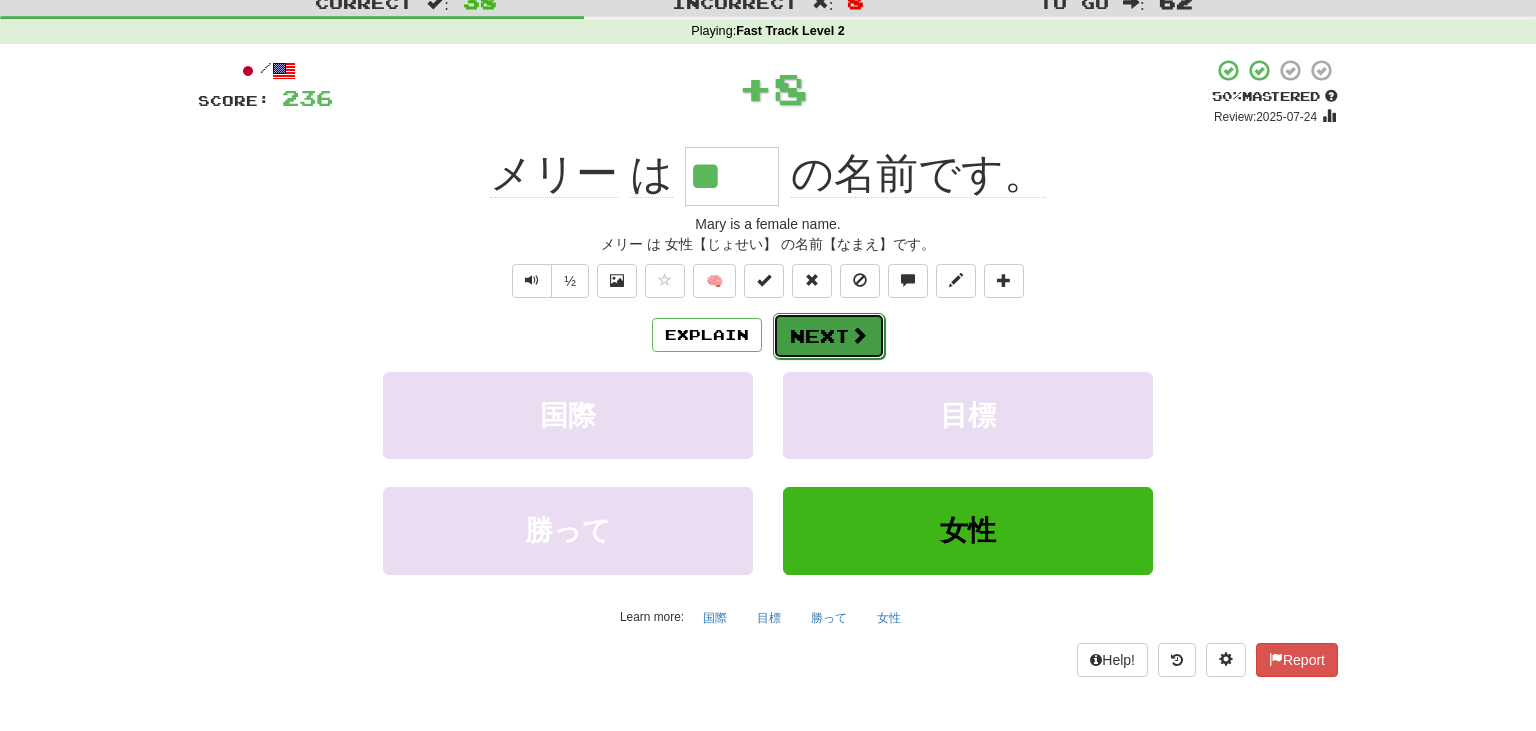 click on "Next" at bounding box center (829, 336) 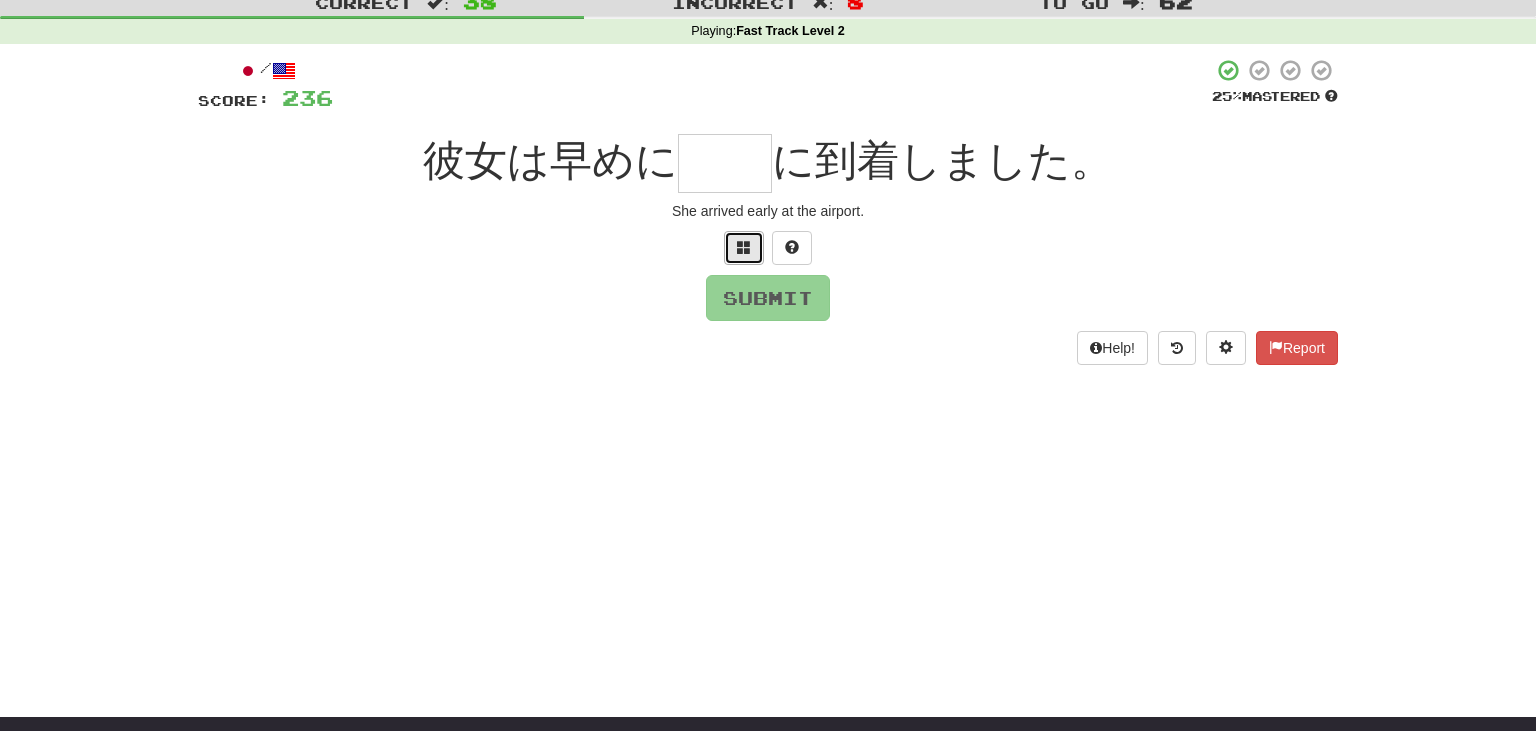 click at bounding box center (744, 248) 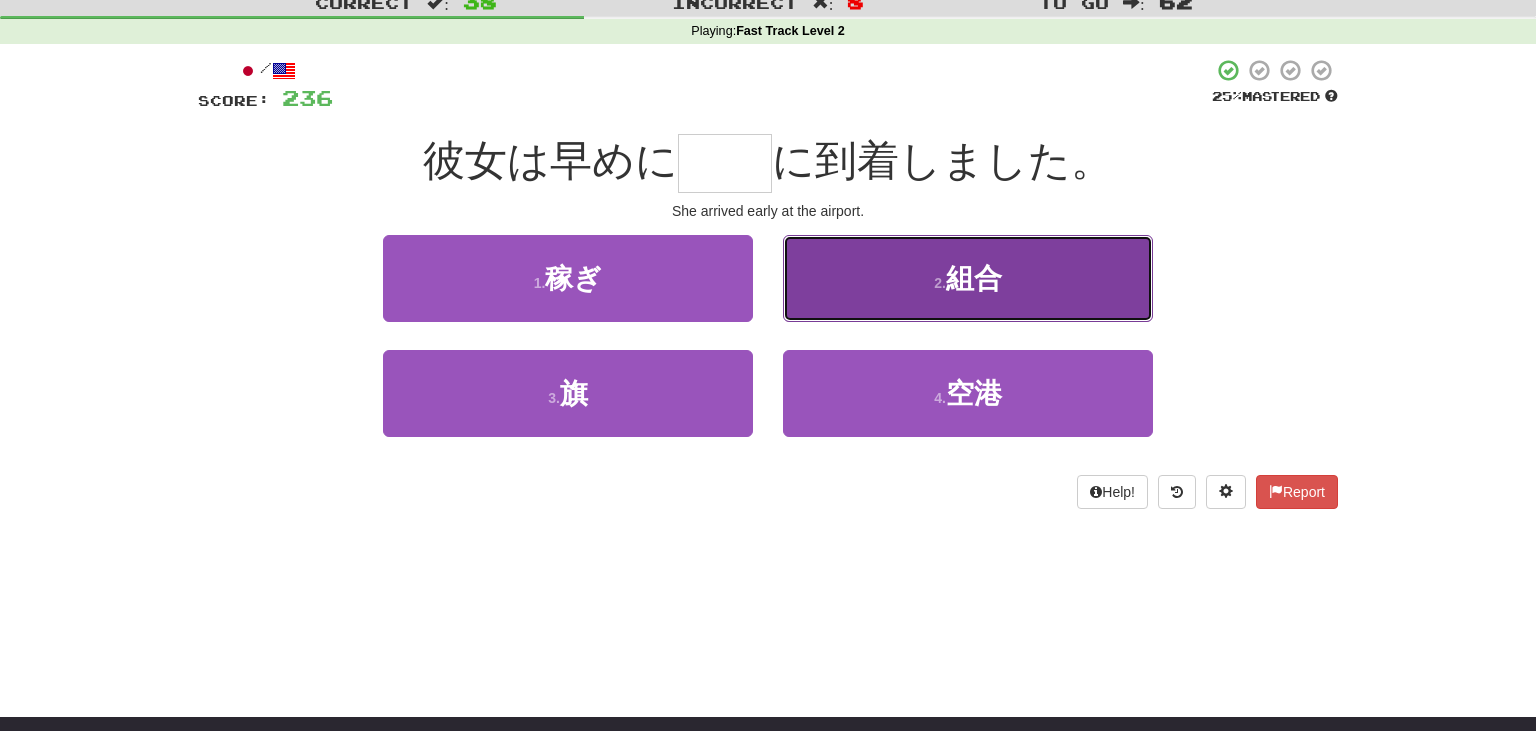 click on "2 .  組合" at bounding box center (968, 278) 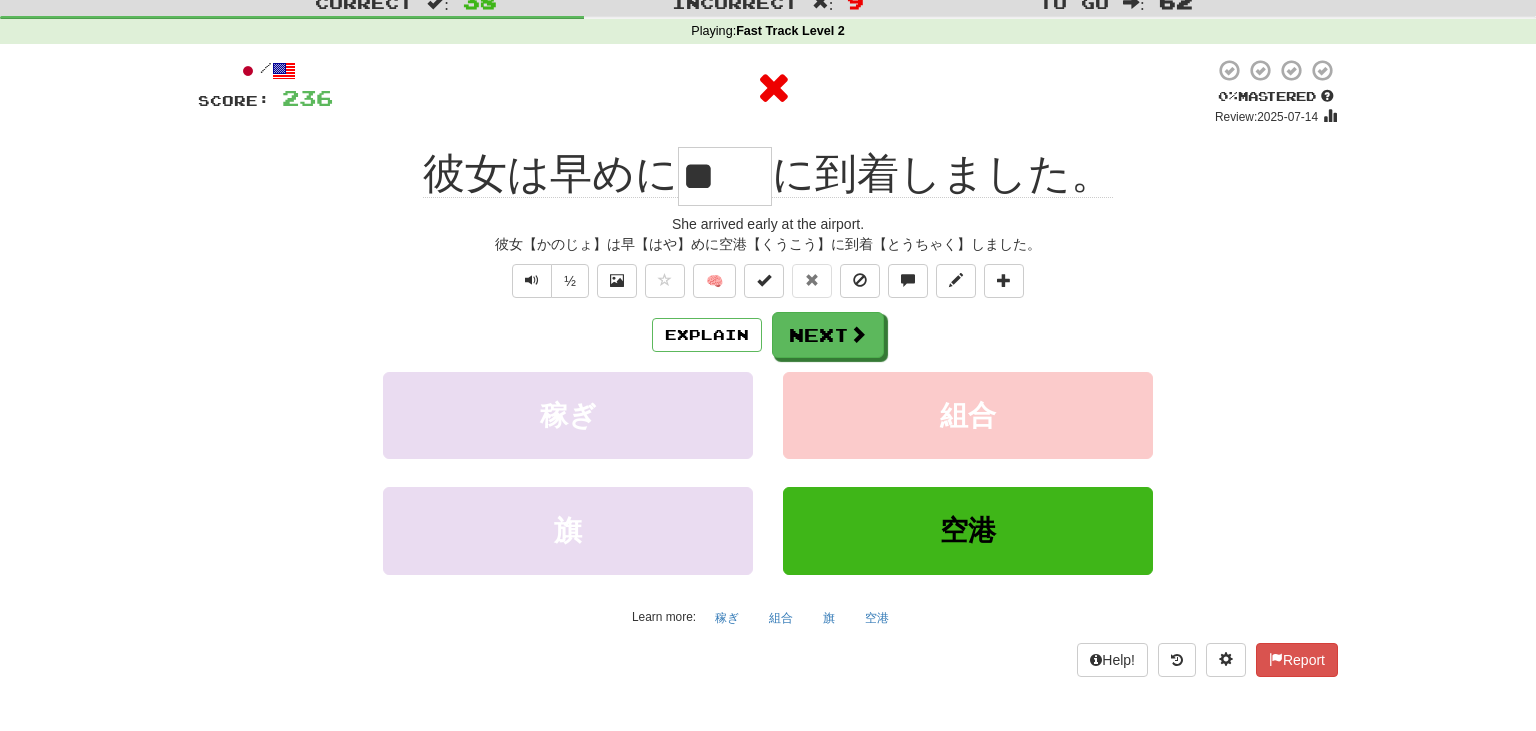 click on "Explain Next" at bounding box center (768, 335) 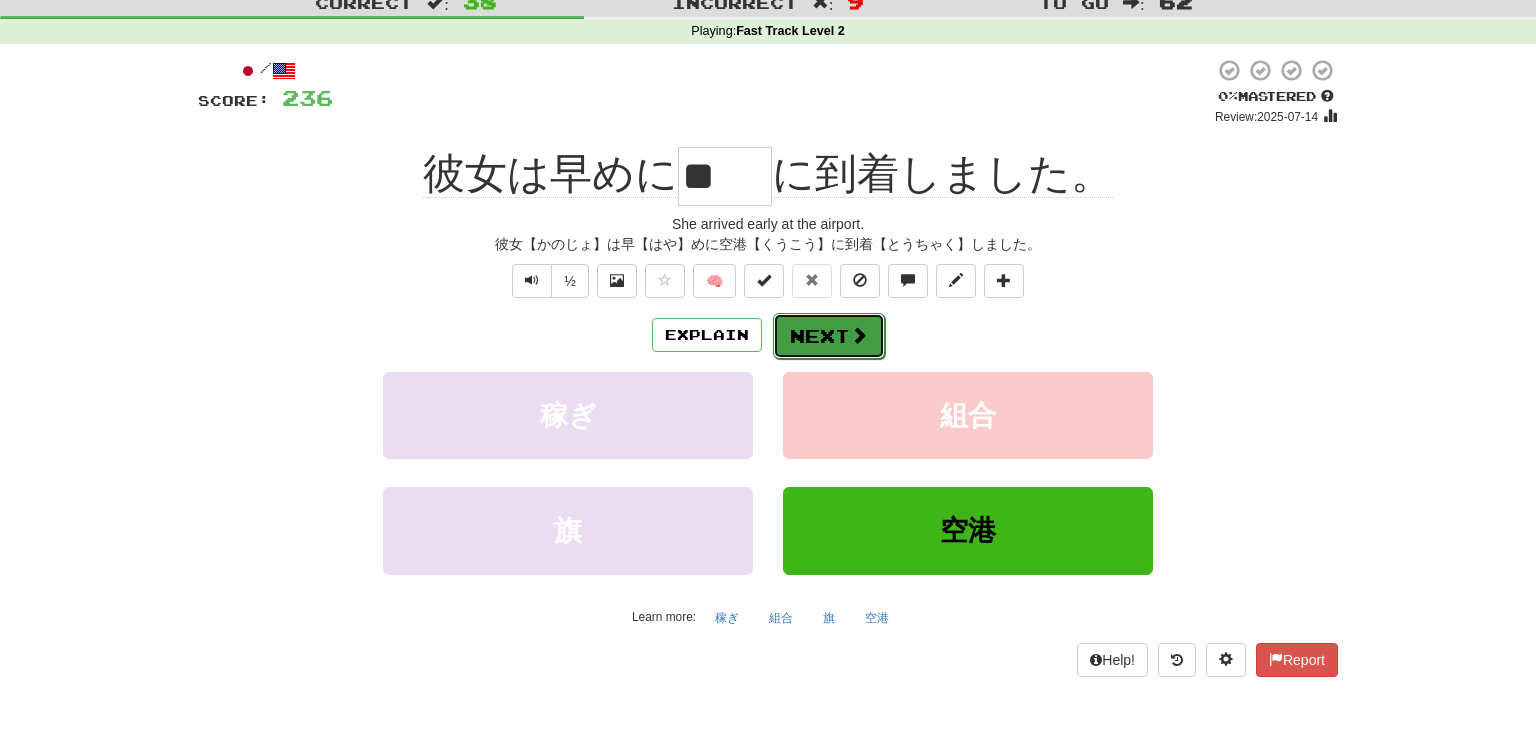 click on "Next" at bounding box center (829, 336) 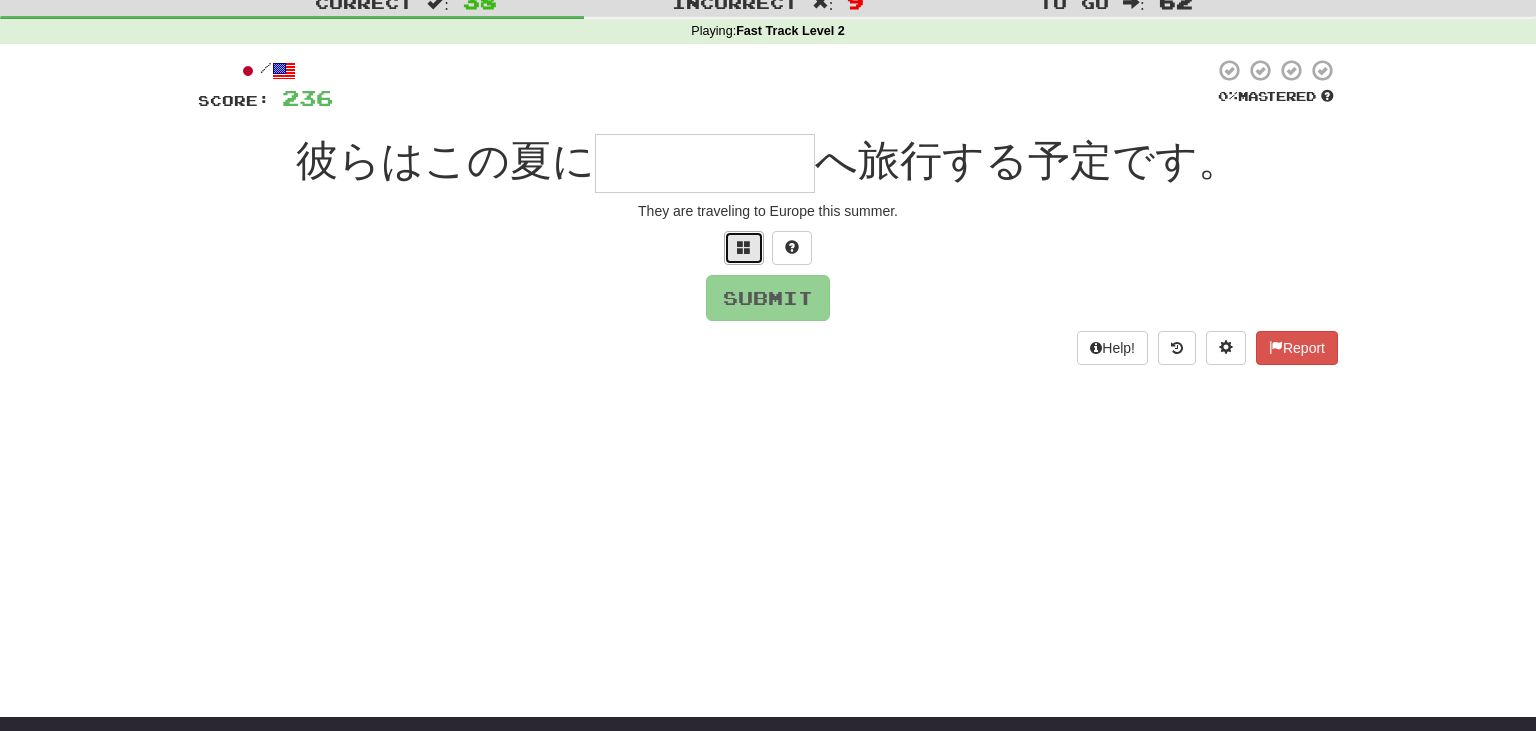 click at bounding box center [744, 247] 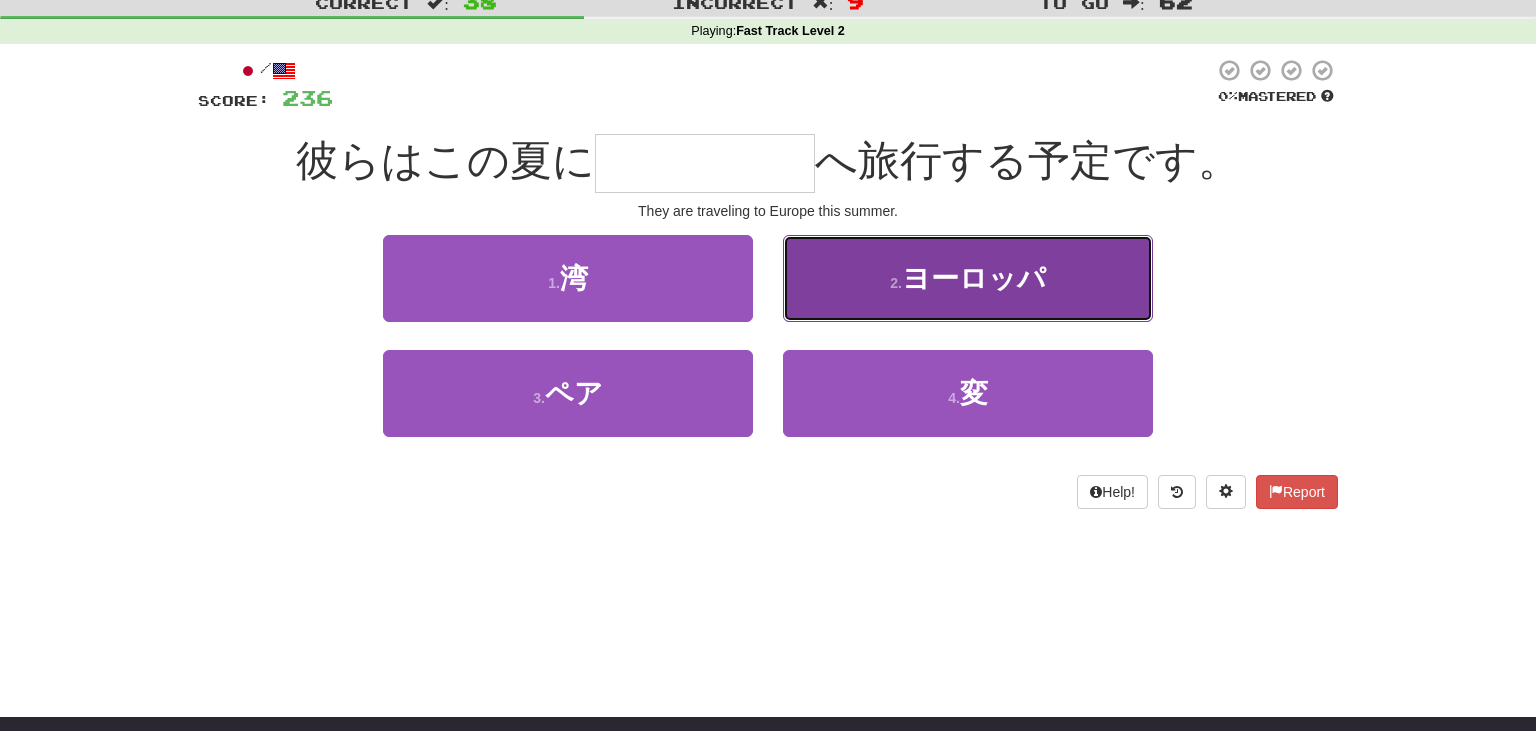 click on "2 .  ヨーロッパ" at bounding box center [968, 278] 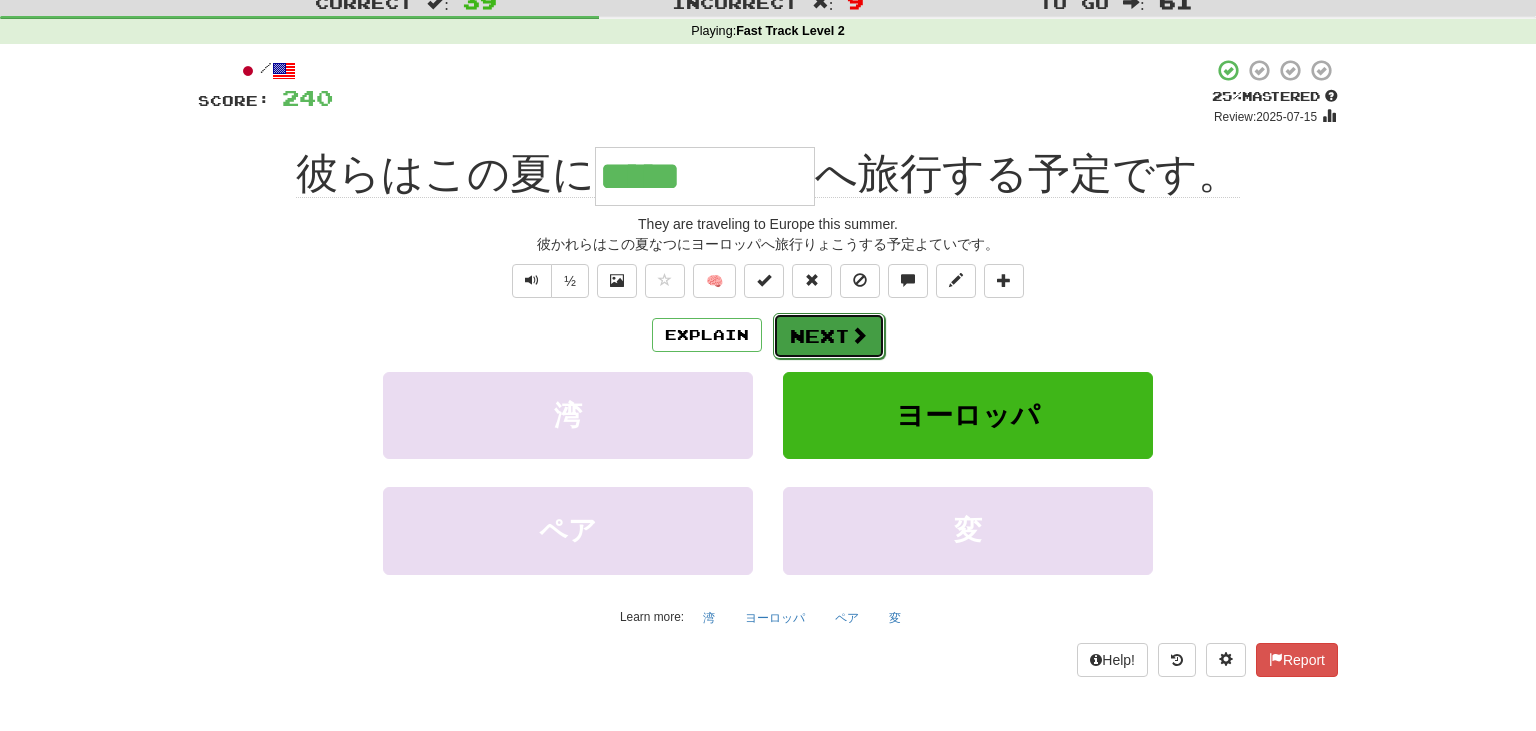 click on "Next" at bounding box center [829, 336] 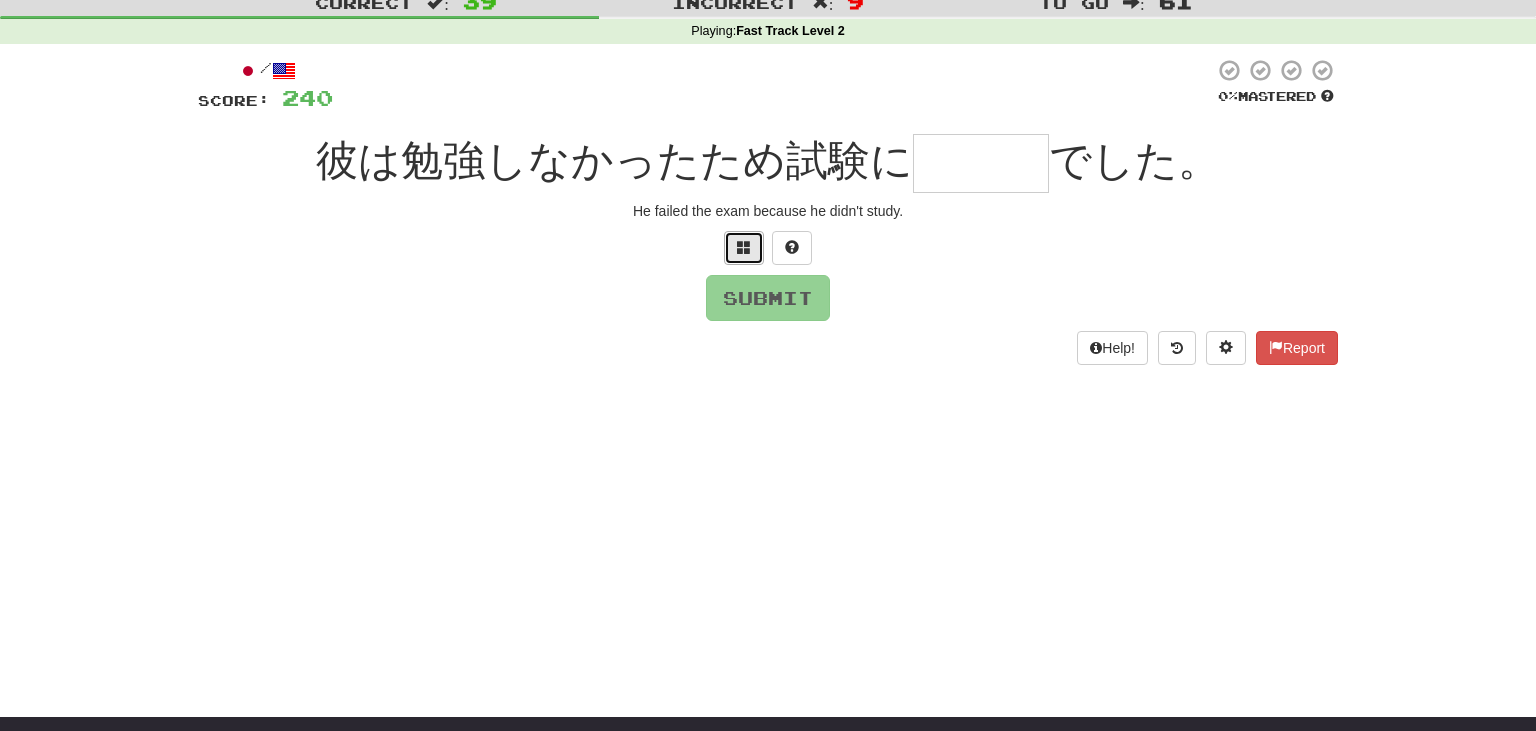 click at bounding box center (744, 247) 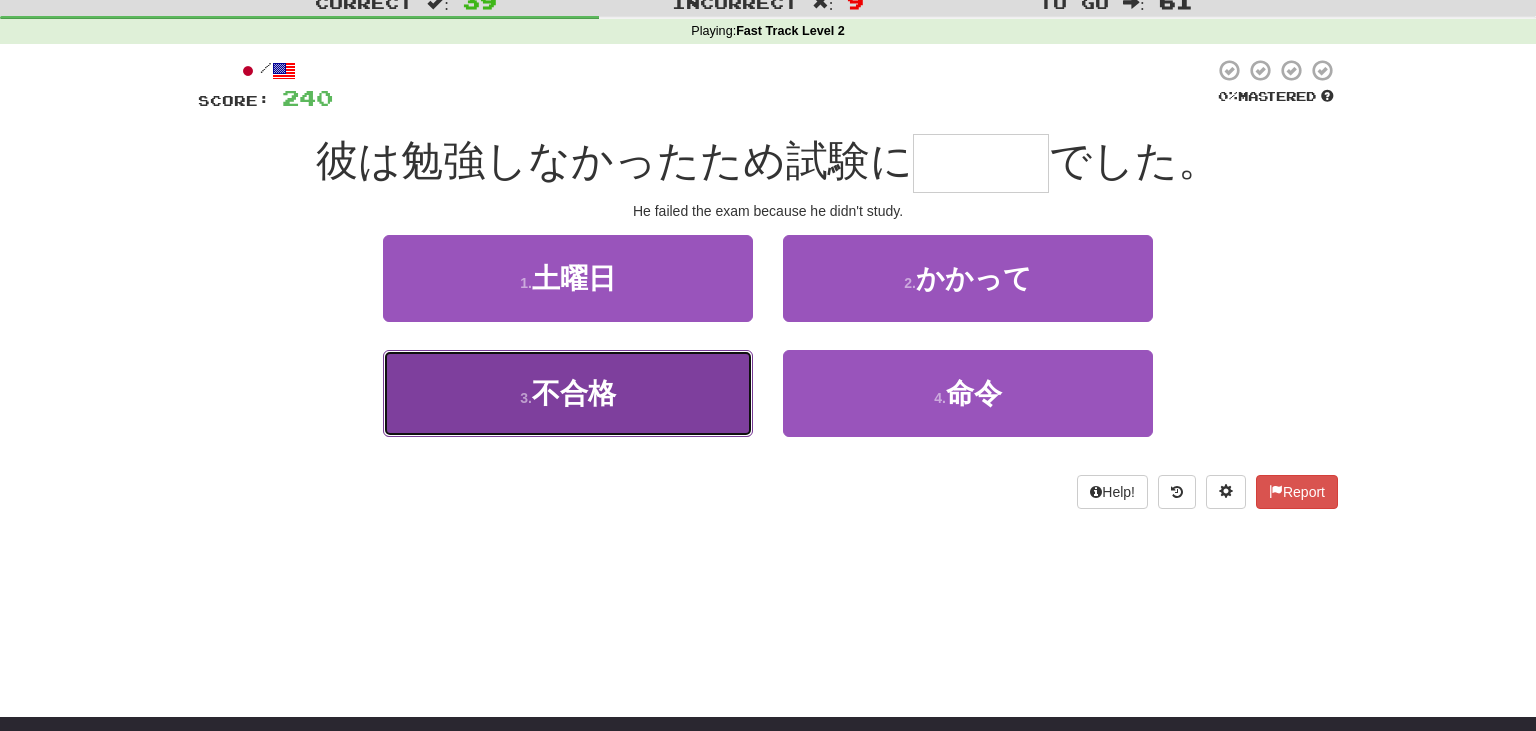 click on "3 .  不合格" at bounding box center [568, 393] 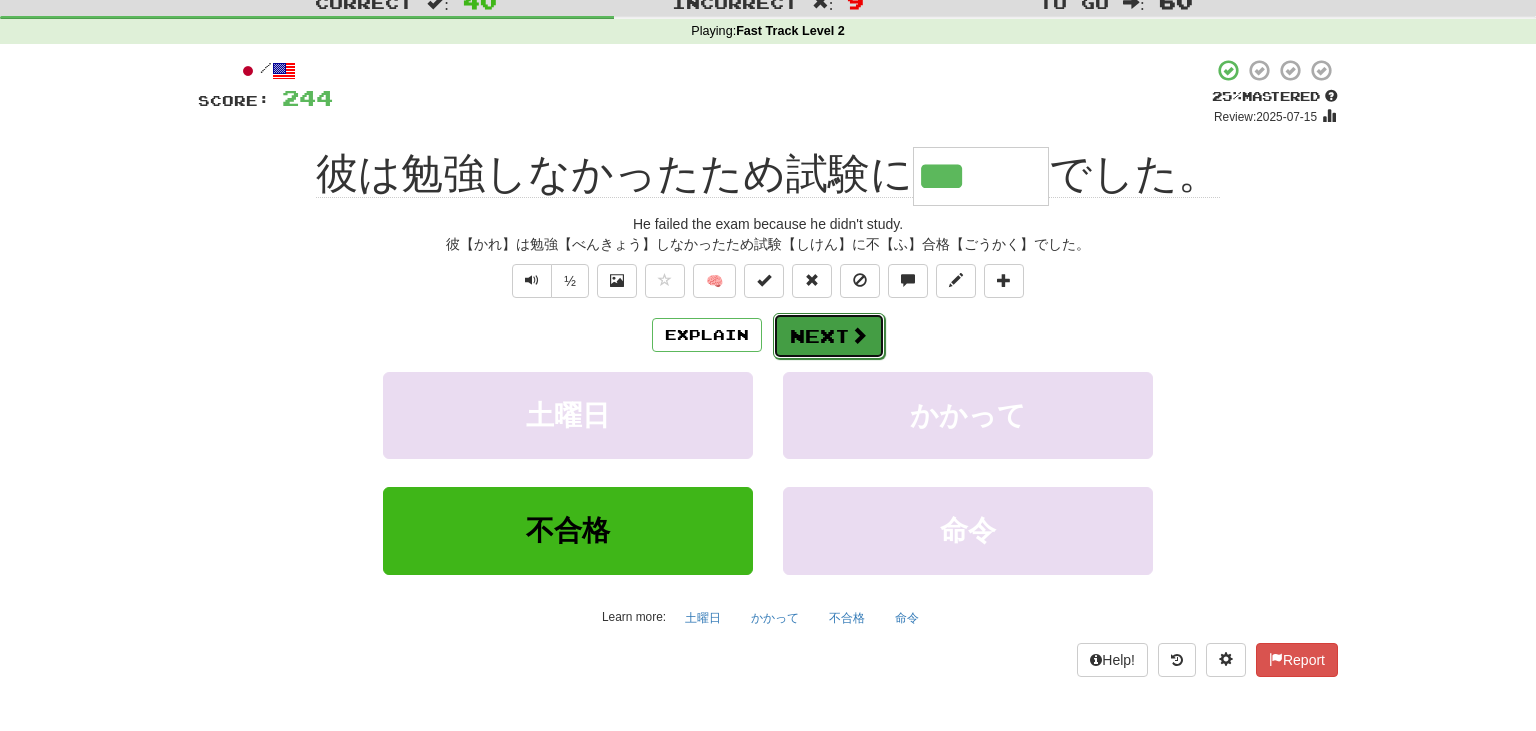 click at bounding box center (859, 335) 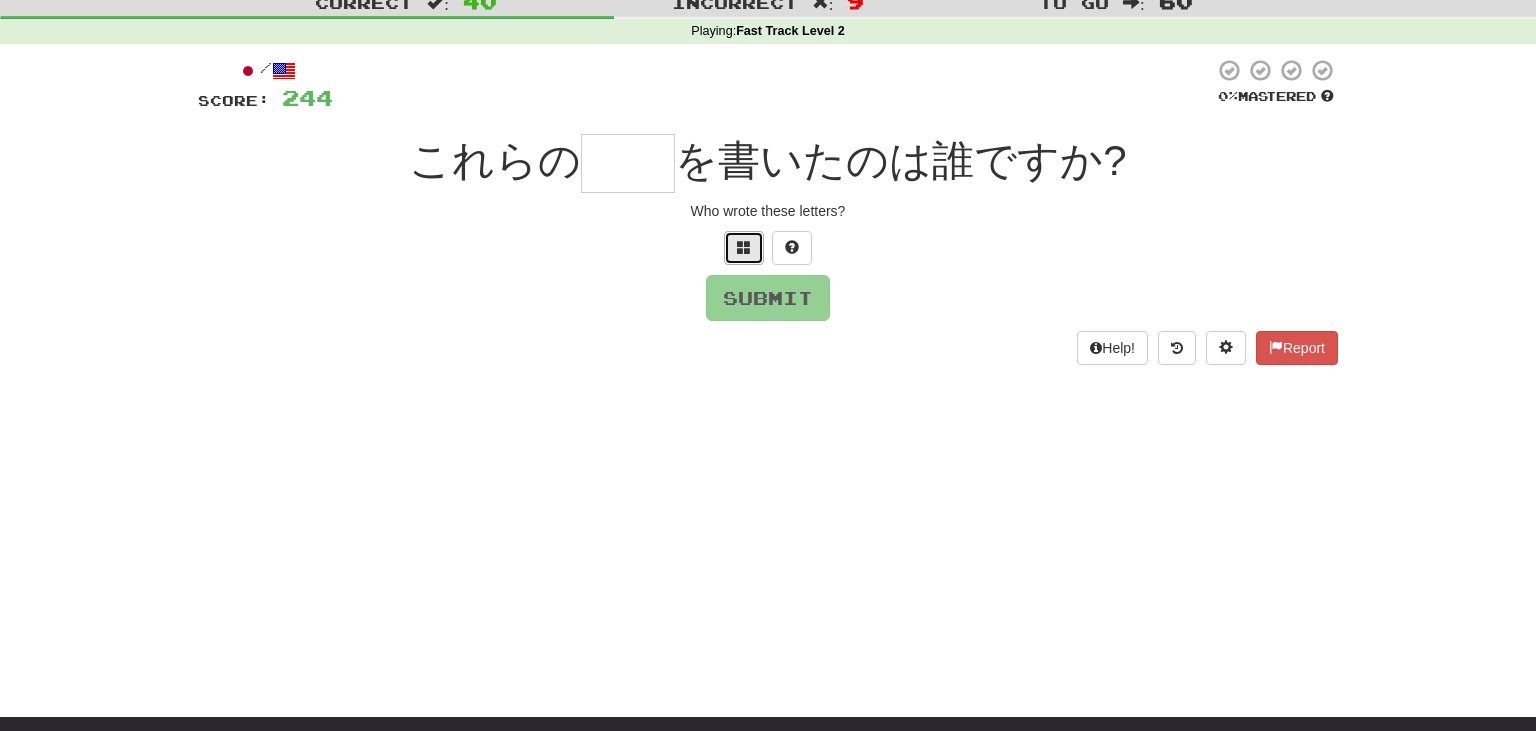click at bounding box center [744, 247] 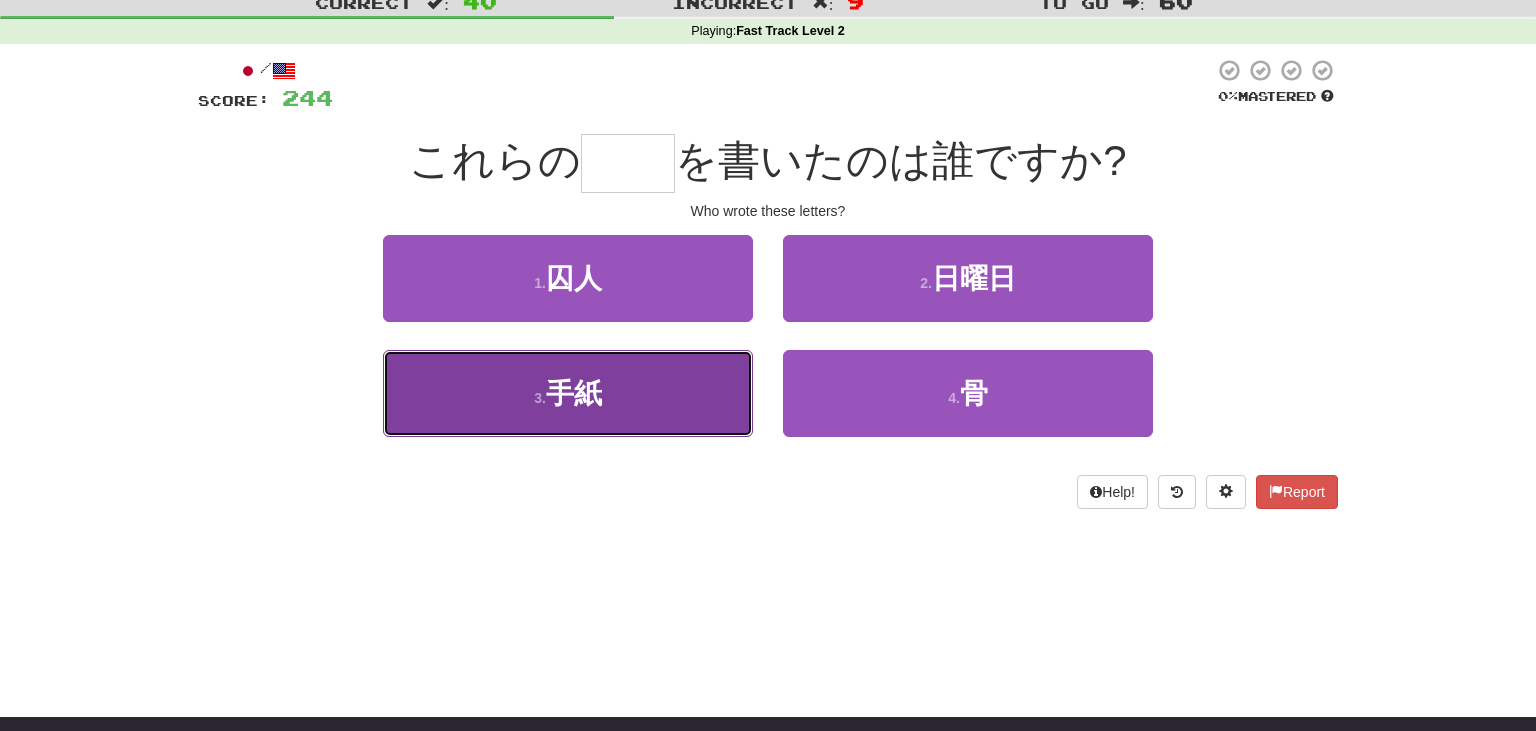 click on "3 .  手紙" at bounding box center (568, 393) 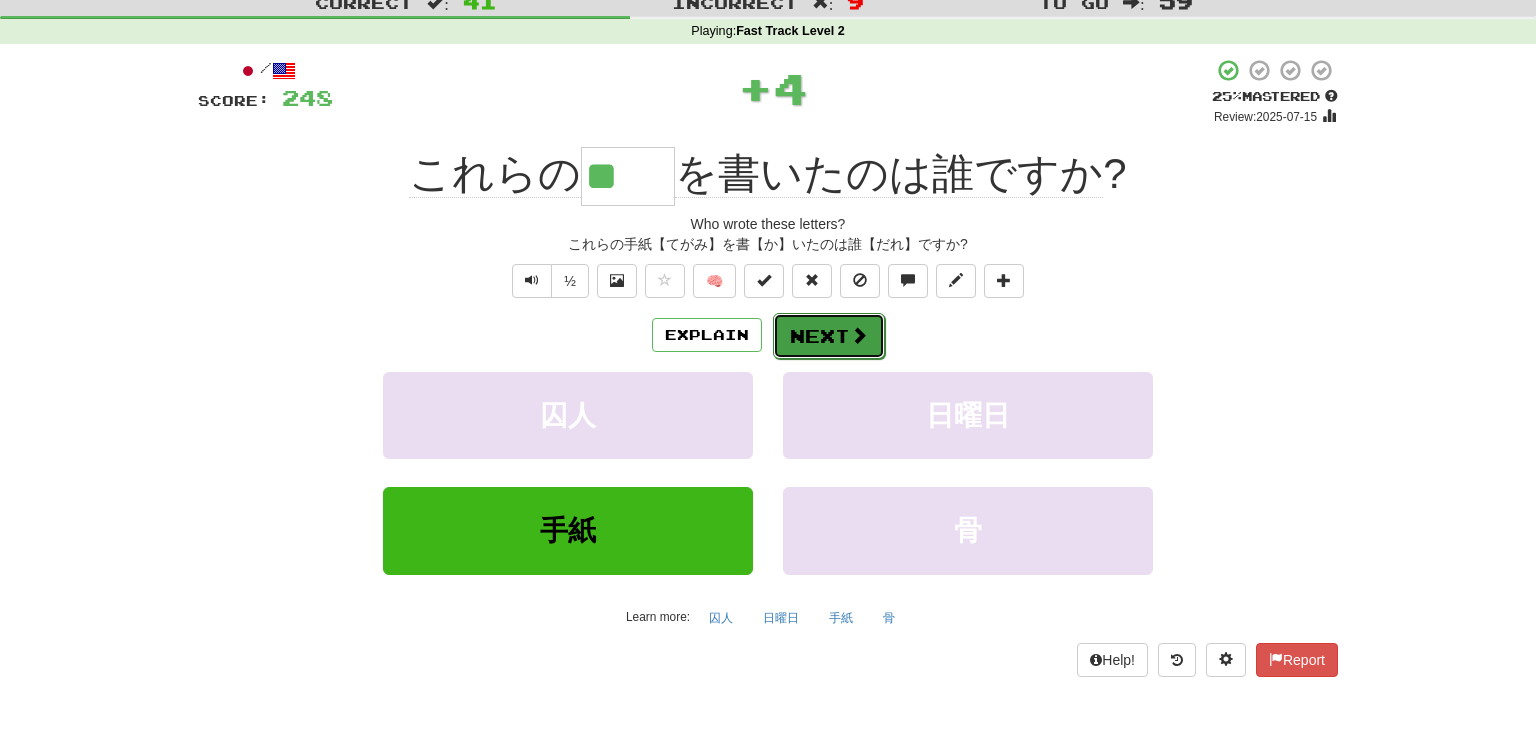 click on "Next" at bounding box center [829, 336] 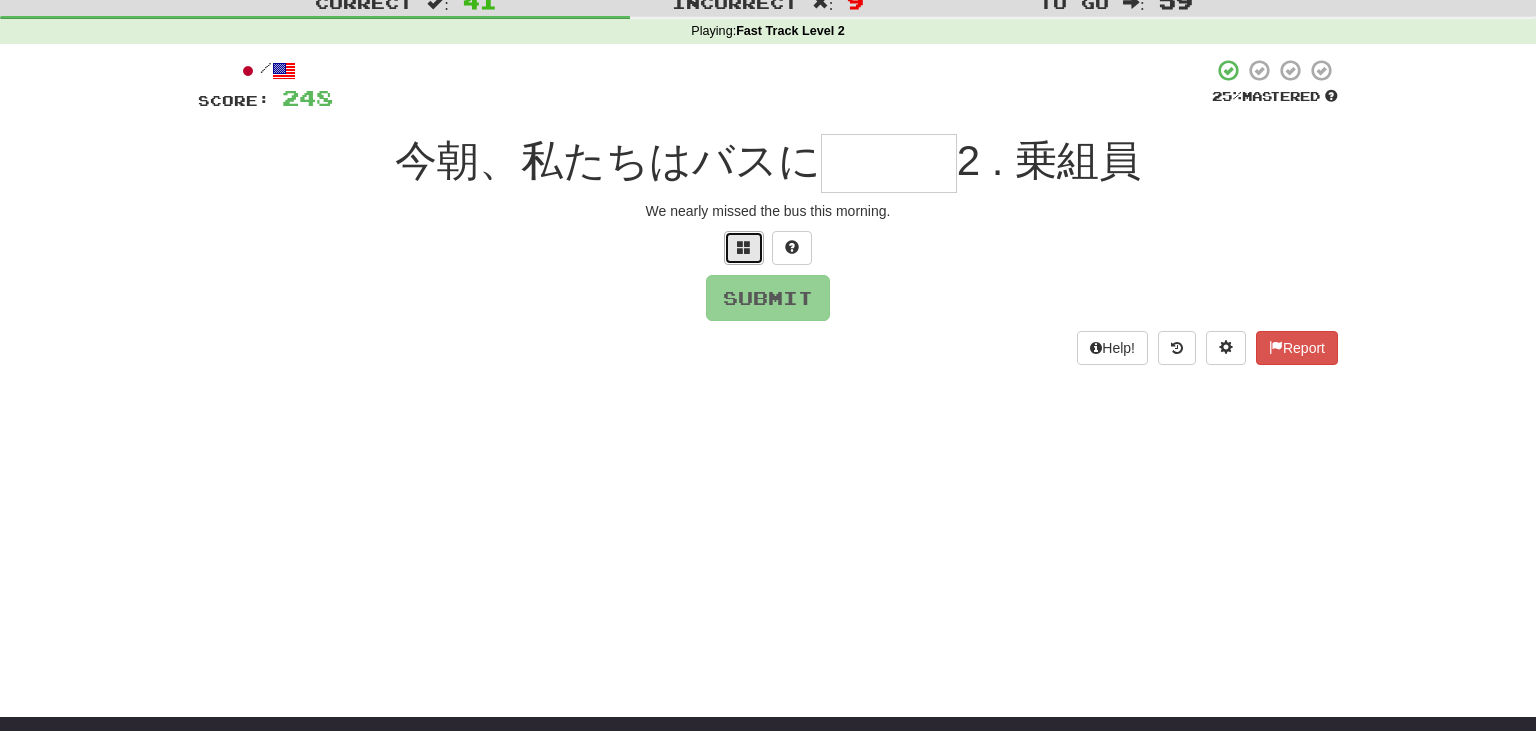 click at bounding box center (744, 248) 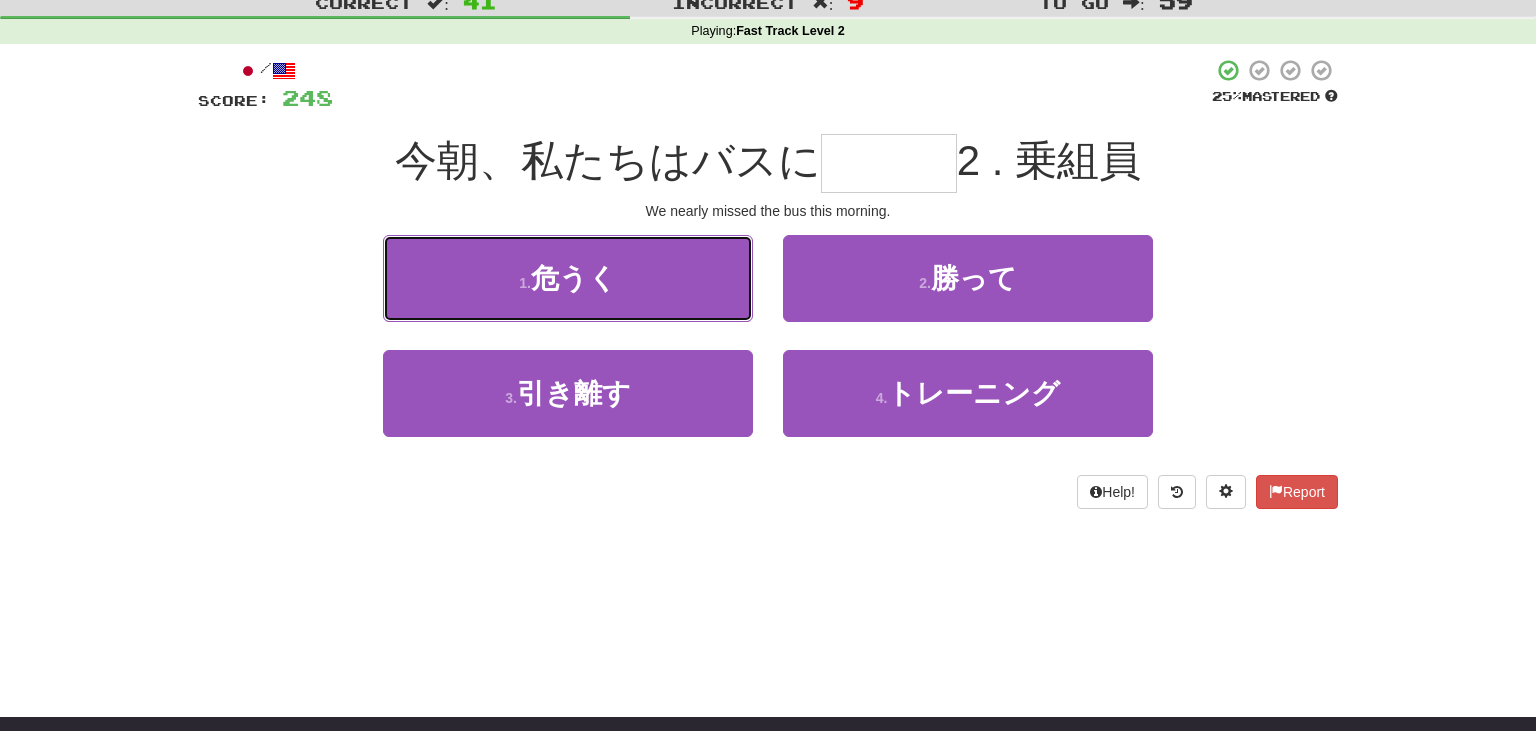 click on "1 .  危うく" at bounding box center [568, 278] 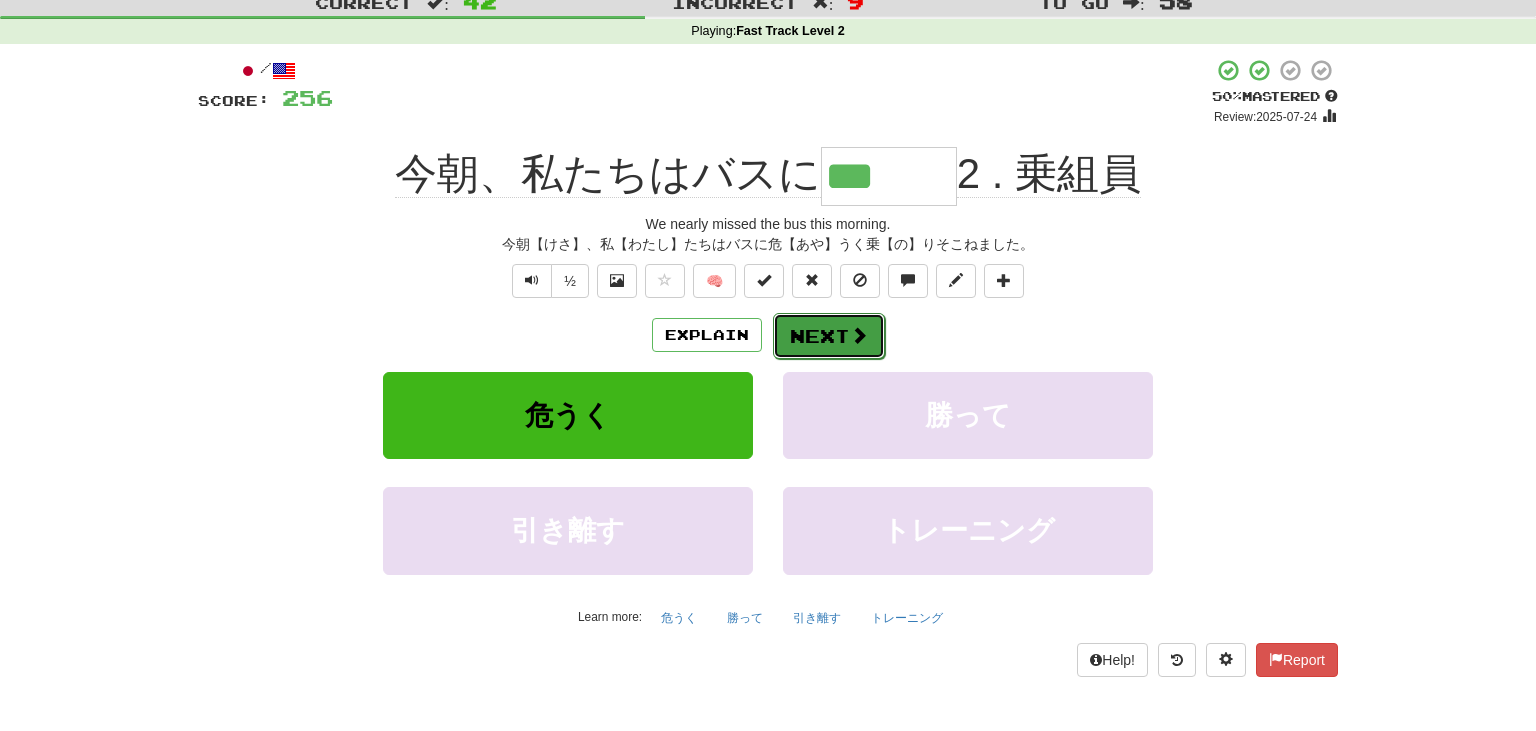 click on "Next" at bounding box center [829, 336] 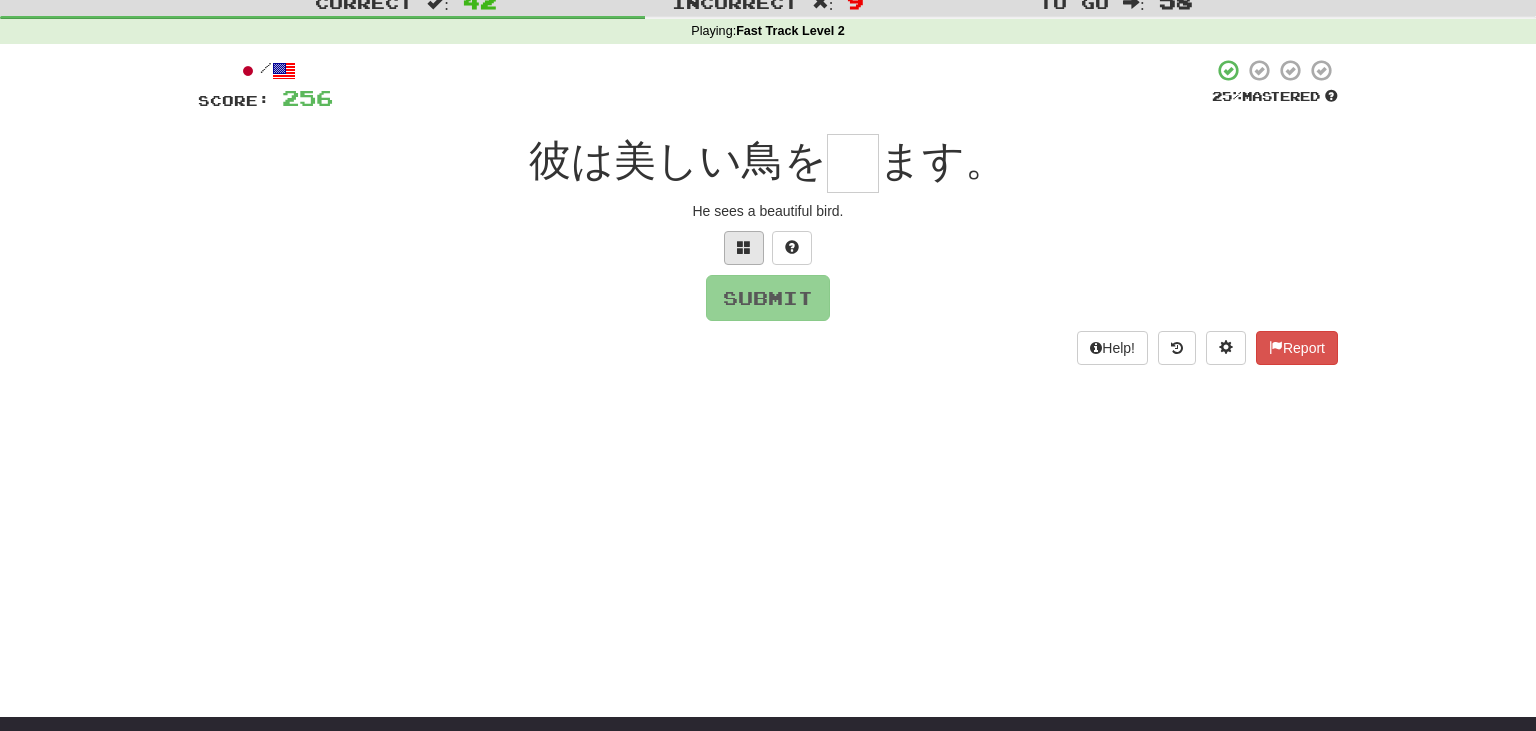 scroll, scrollTop: 80, scrollLeft: 0, axis: vertical 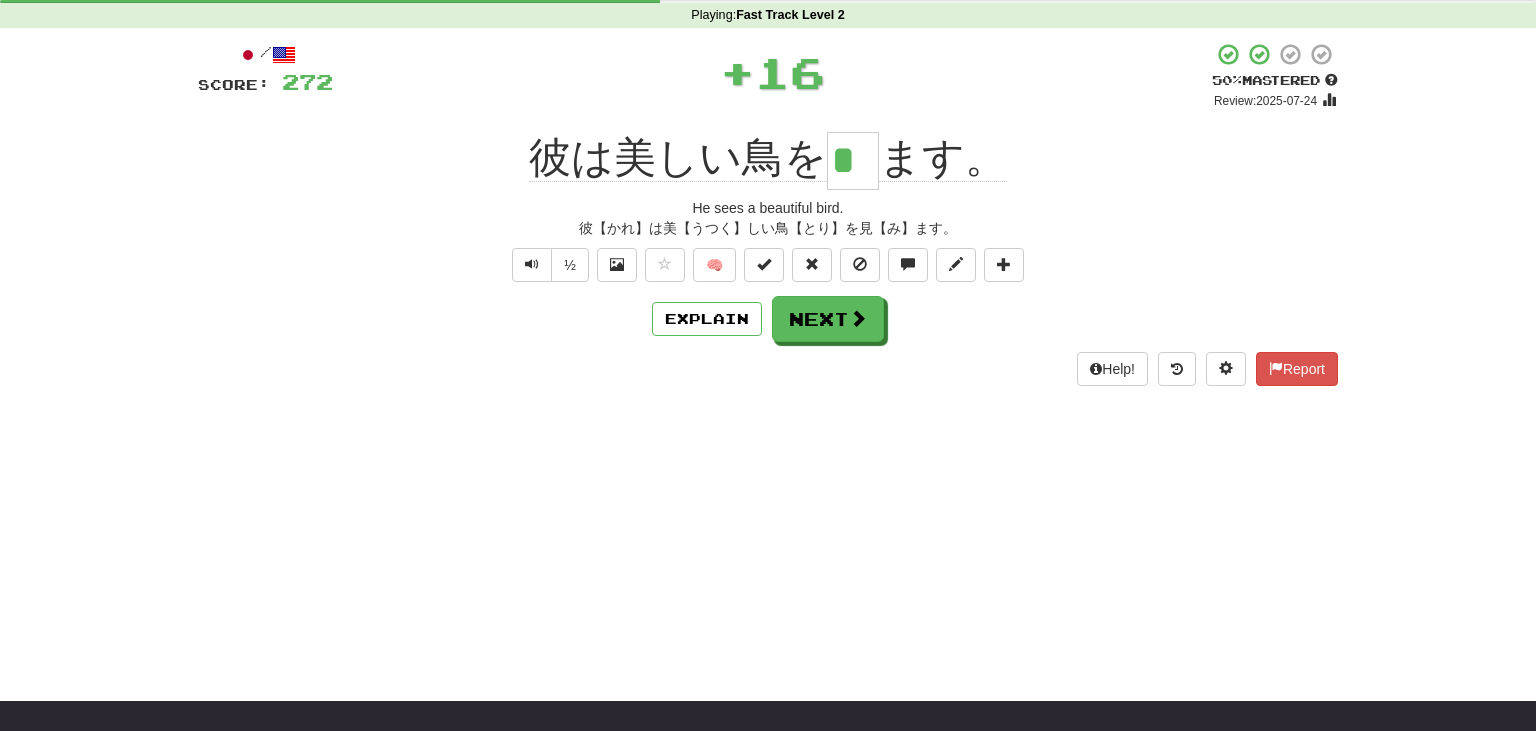 type on "*" 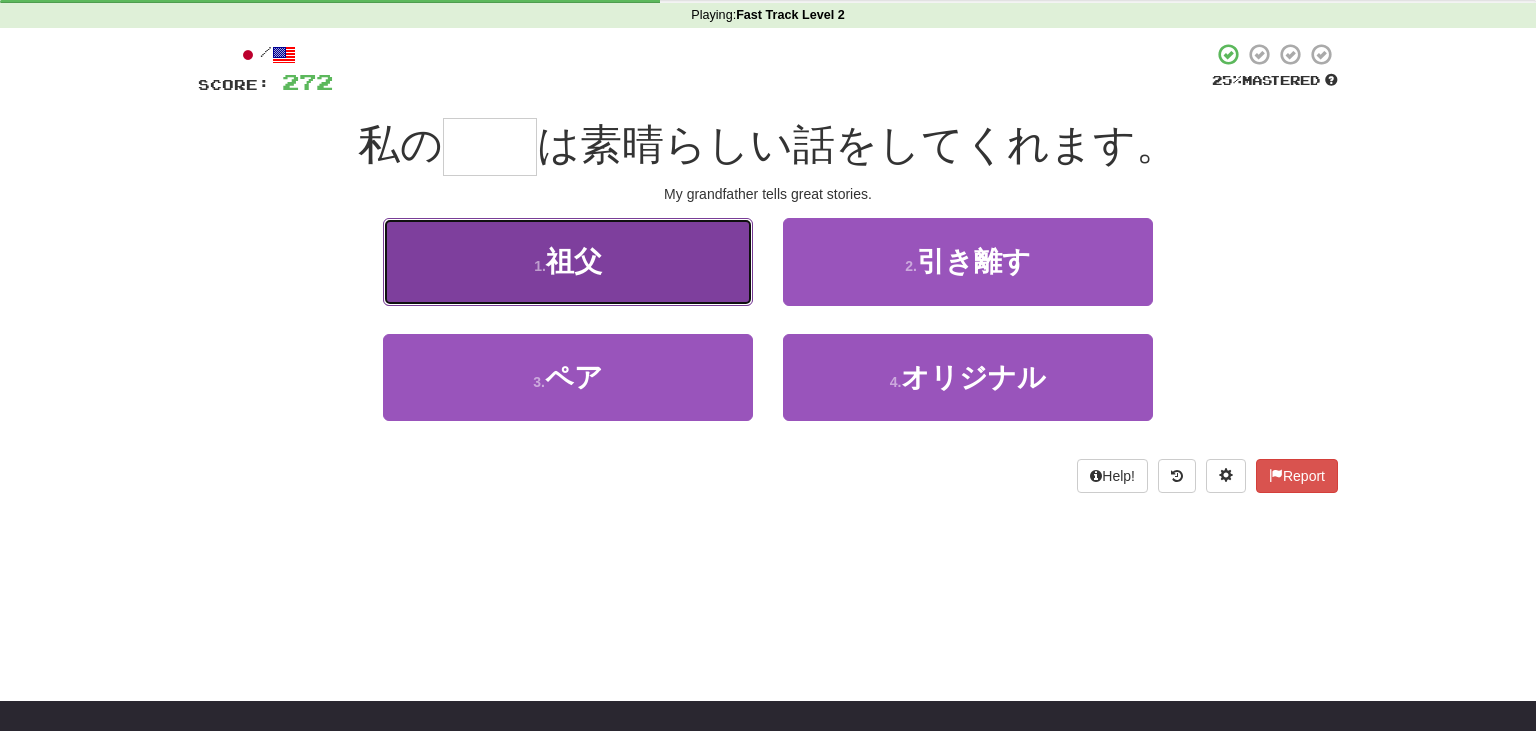 click on "1 .  祖父" at bounding box center [568, 261] 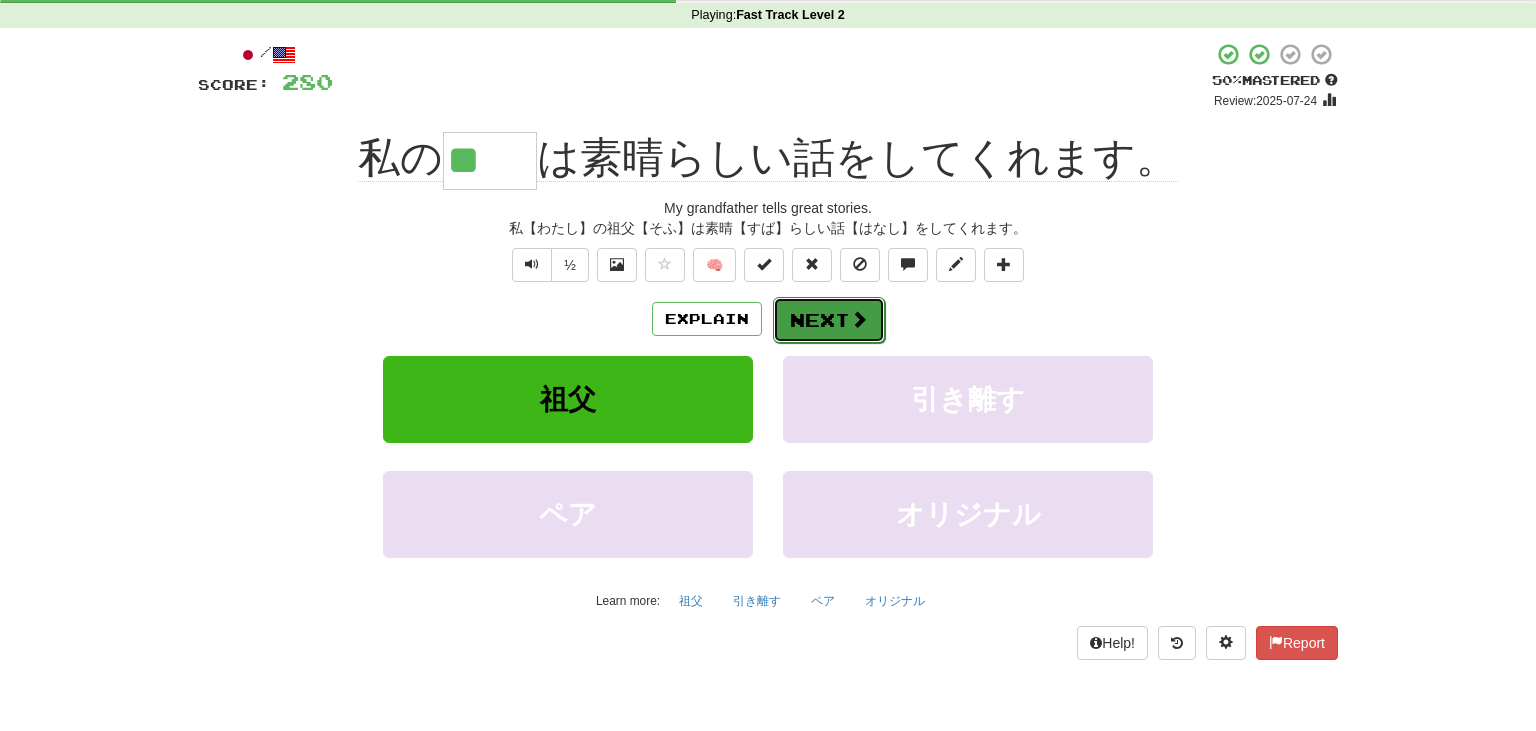 click on "Next" at bounding box center [829, 320] 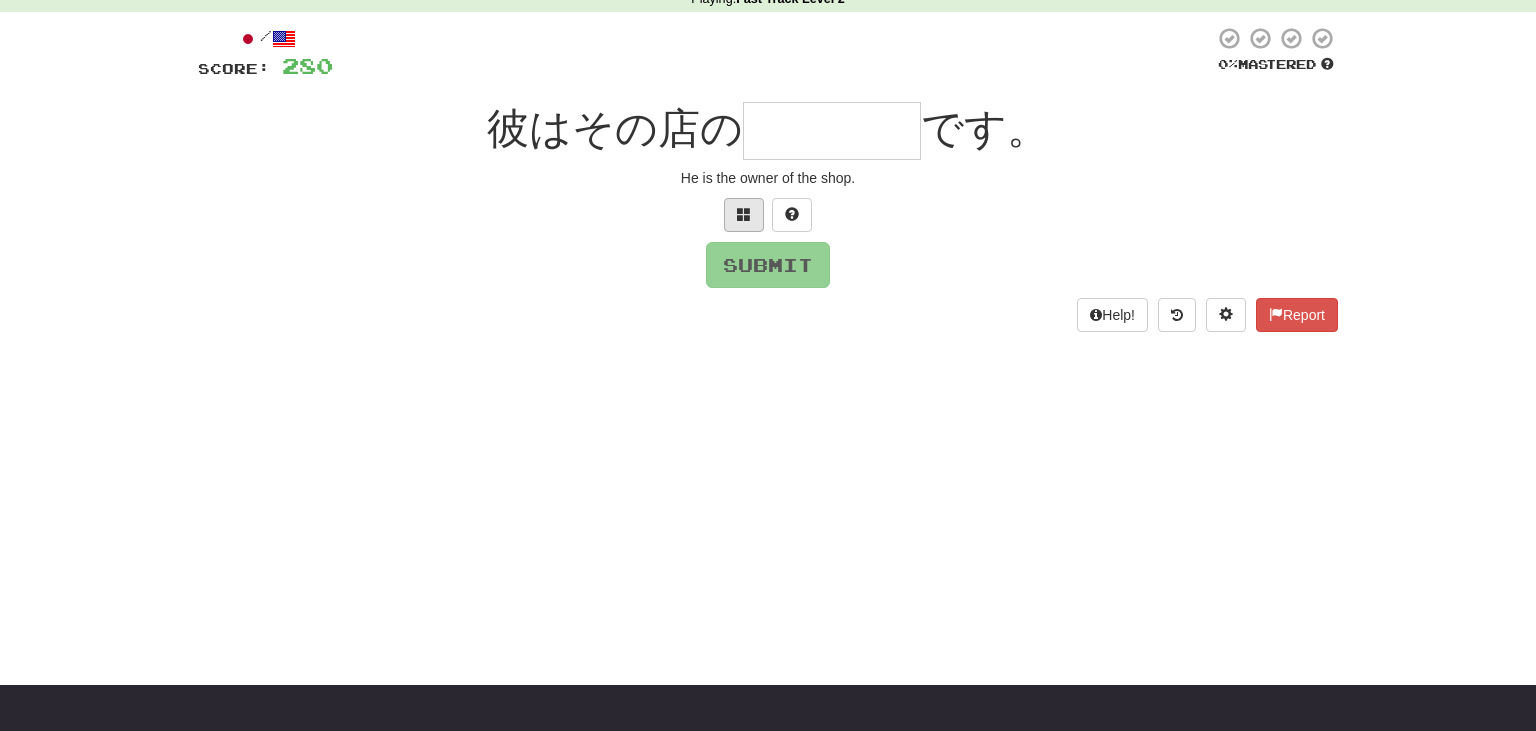 scroll, scrollTop: 106, scrollLeft: 0, axis: vertical 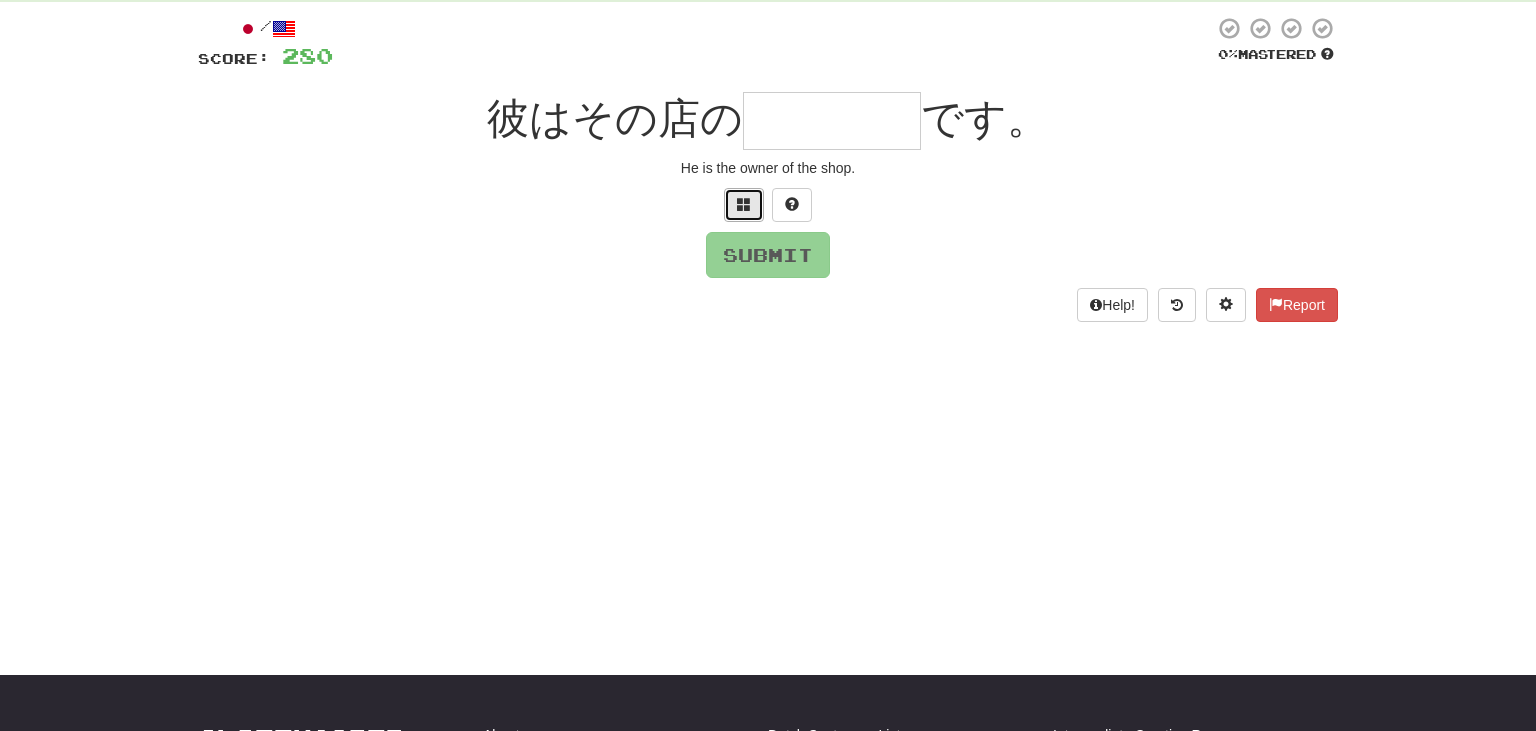 click at bounding box center [744, 205] 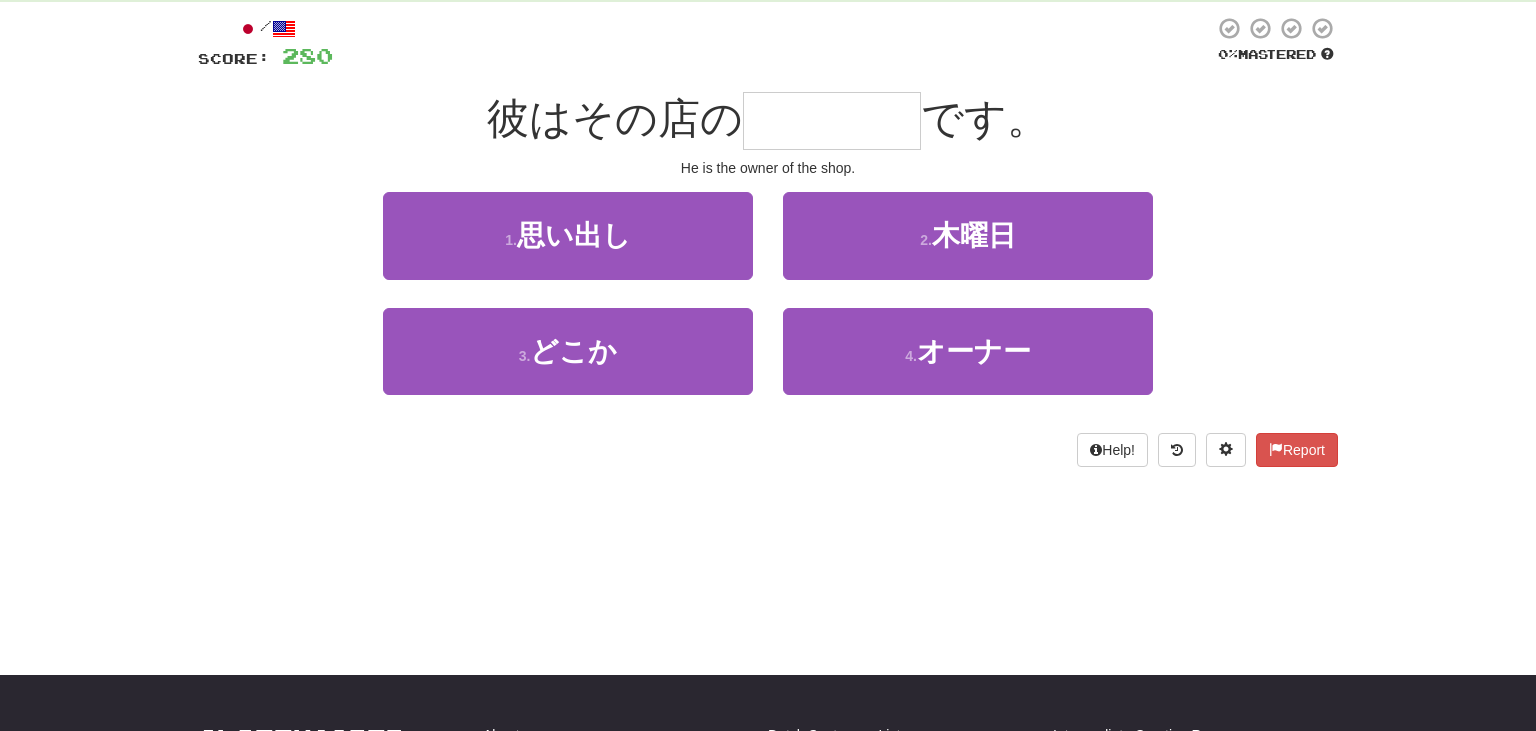 click on "/  Score:   280 0 %  Mastered 彼はその店の です。 He is the owner of the shop. 1 .  思い出し 2 .  木曜日 3 .  どこか 4 .  オーナー  Help!  Report" at bounding box center [768, 241] 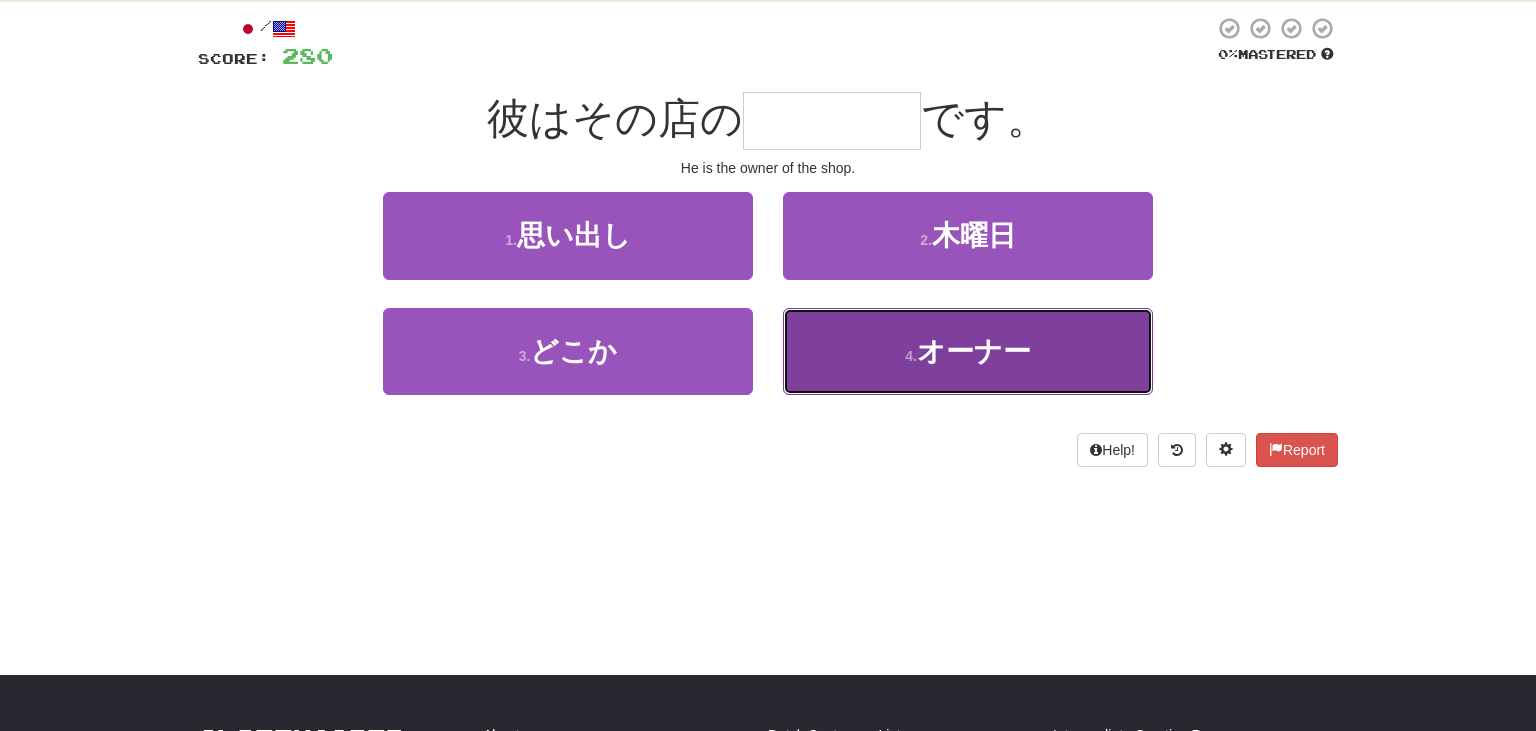 click on "4 .  オーナー" at bounding box center (968, 351) 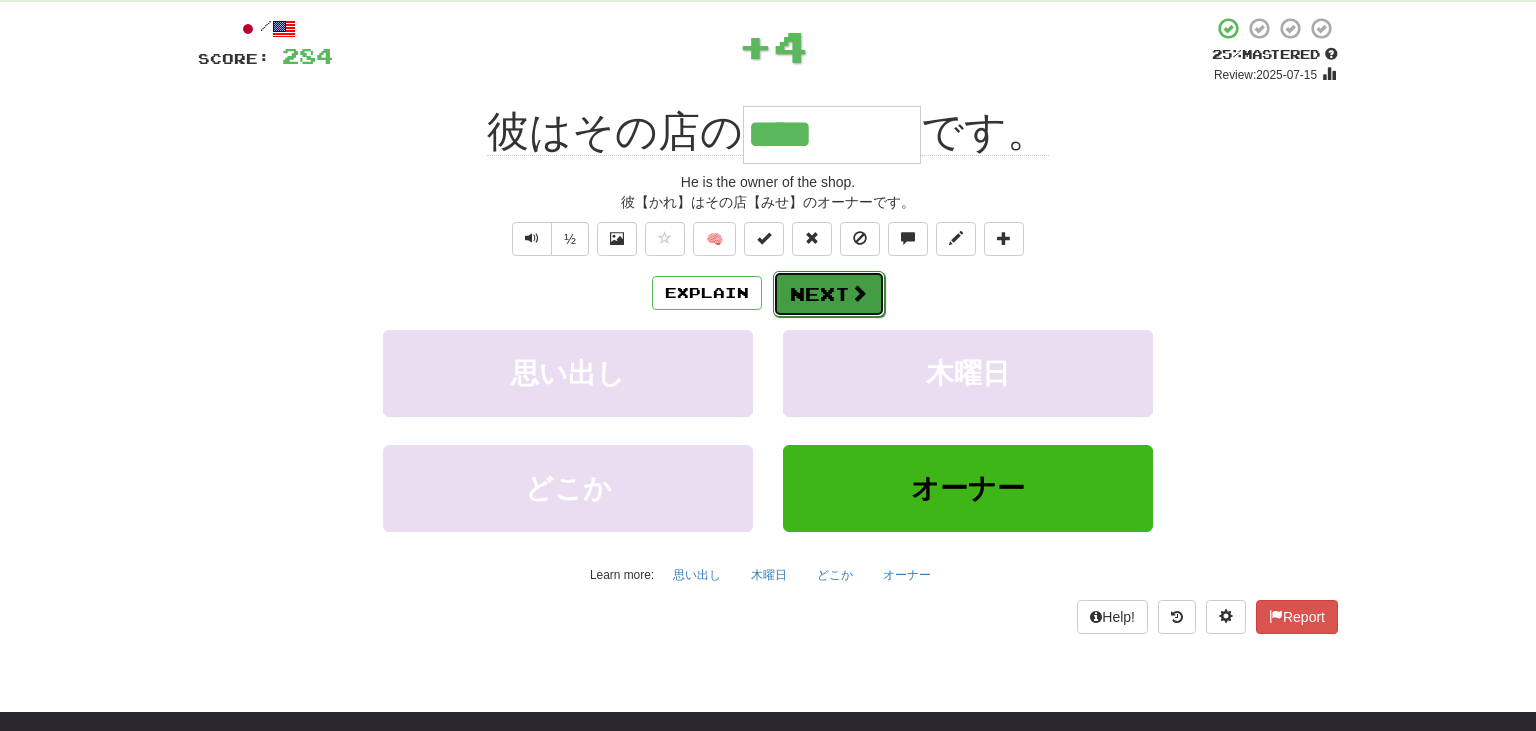 click at bounding box center [859, 293] 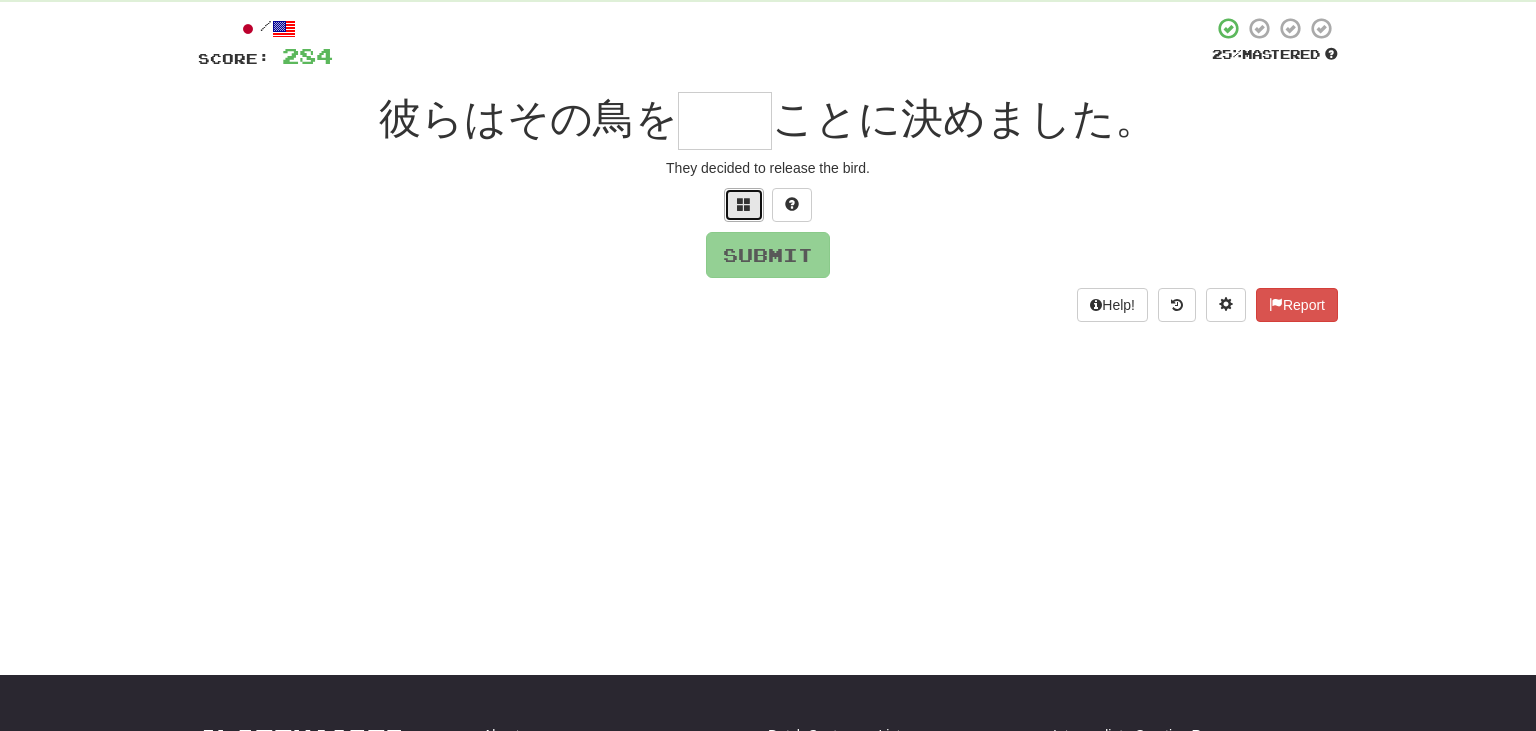 click at bounding box center [744, 204] 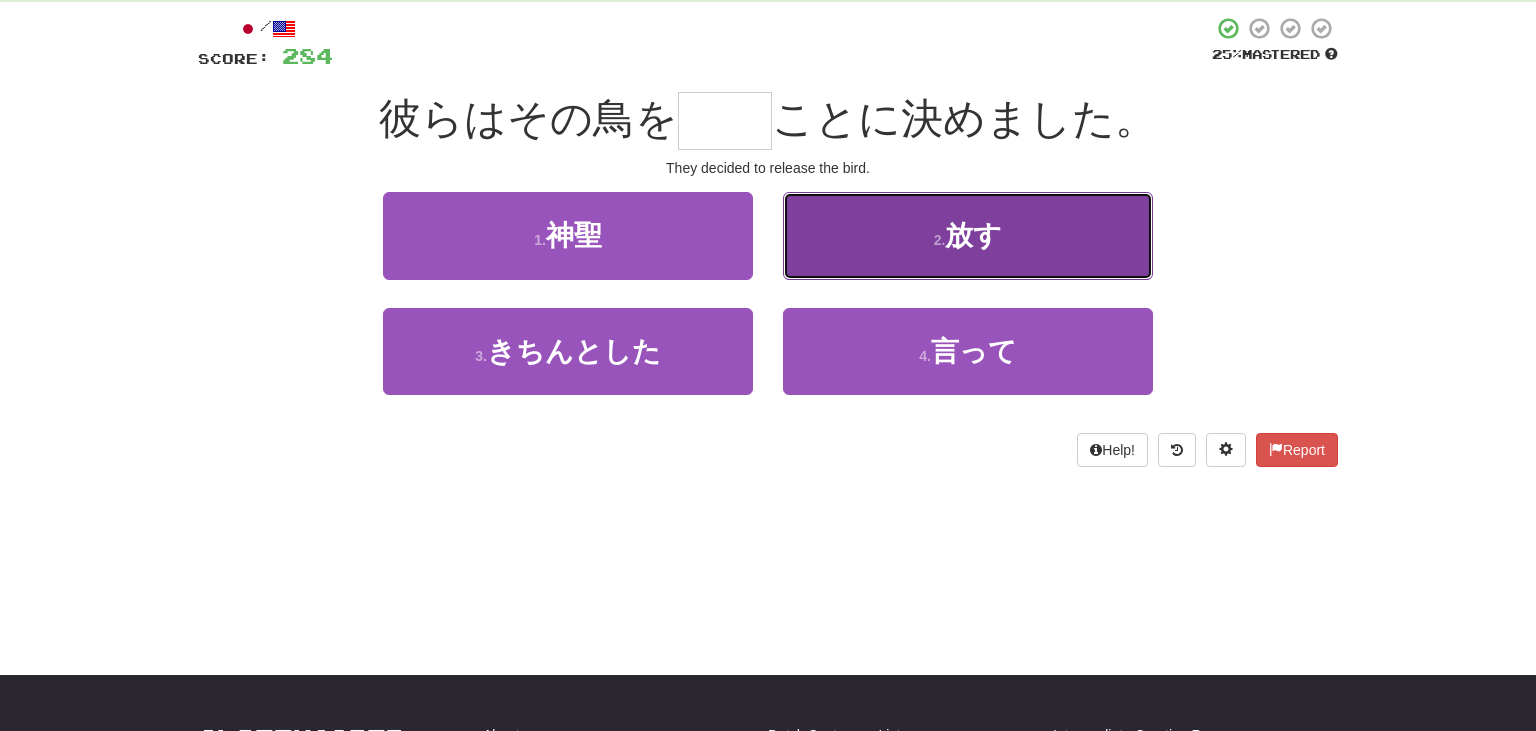 click on "放す" at bounding box center [973, 235] 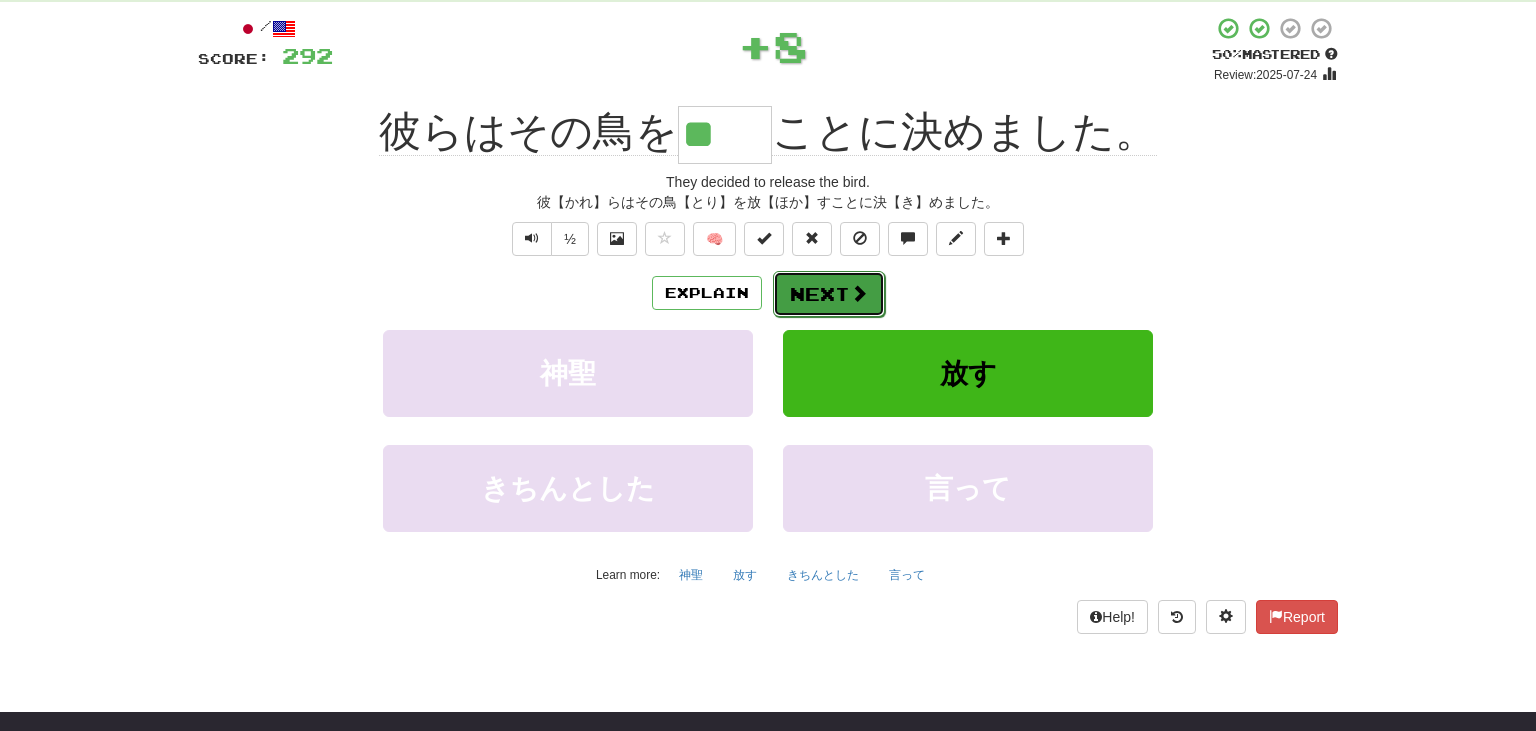 click on "Next" at bounding box center (829, 294) 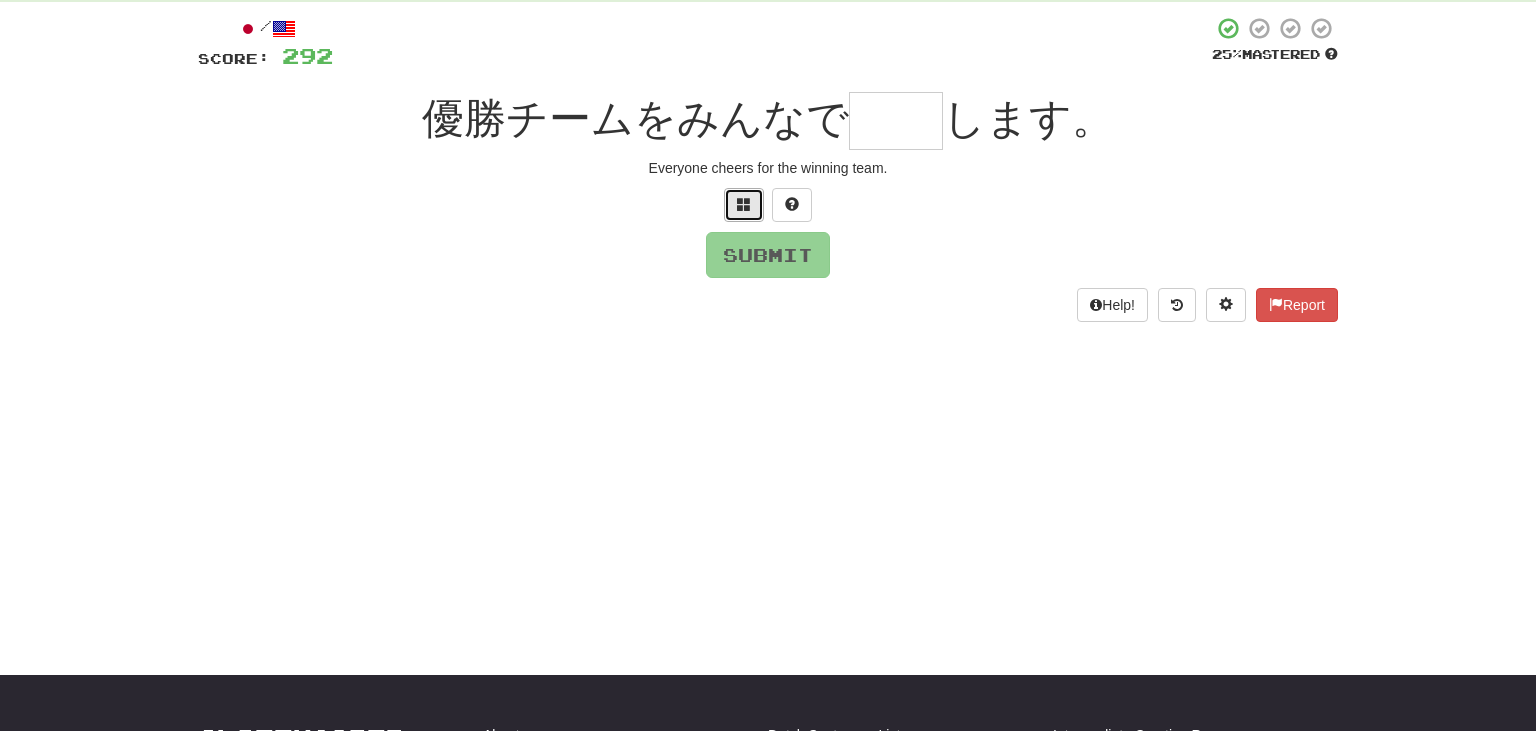 click at bounding box center [744, 204] 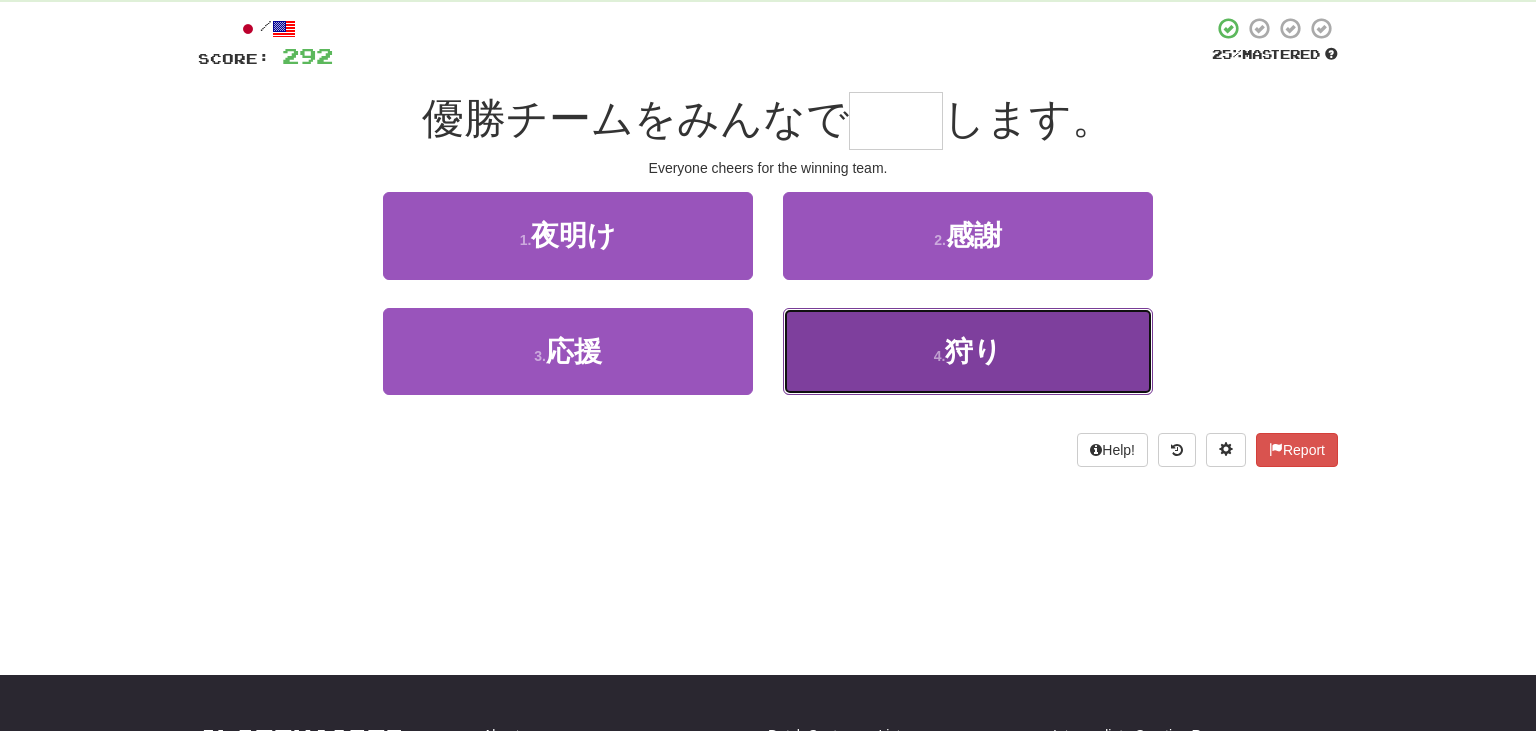 click on "4 .  狩り" at bounding box center [968, 351] 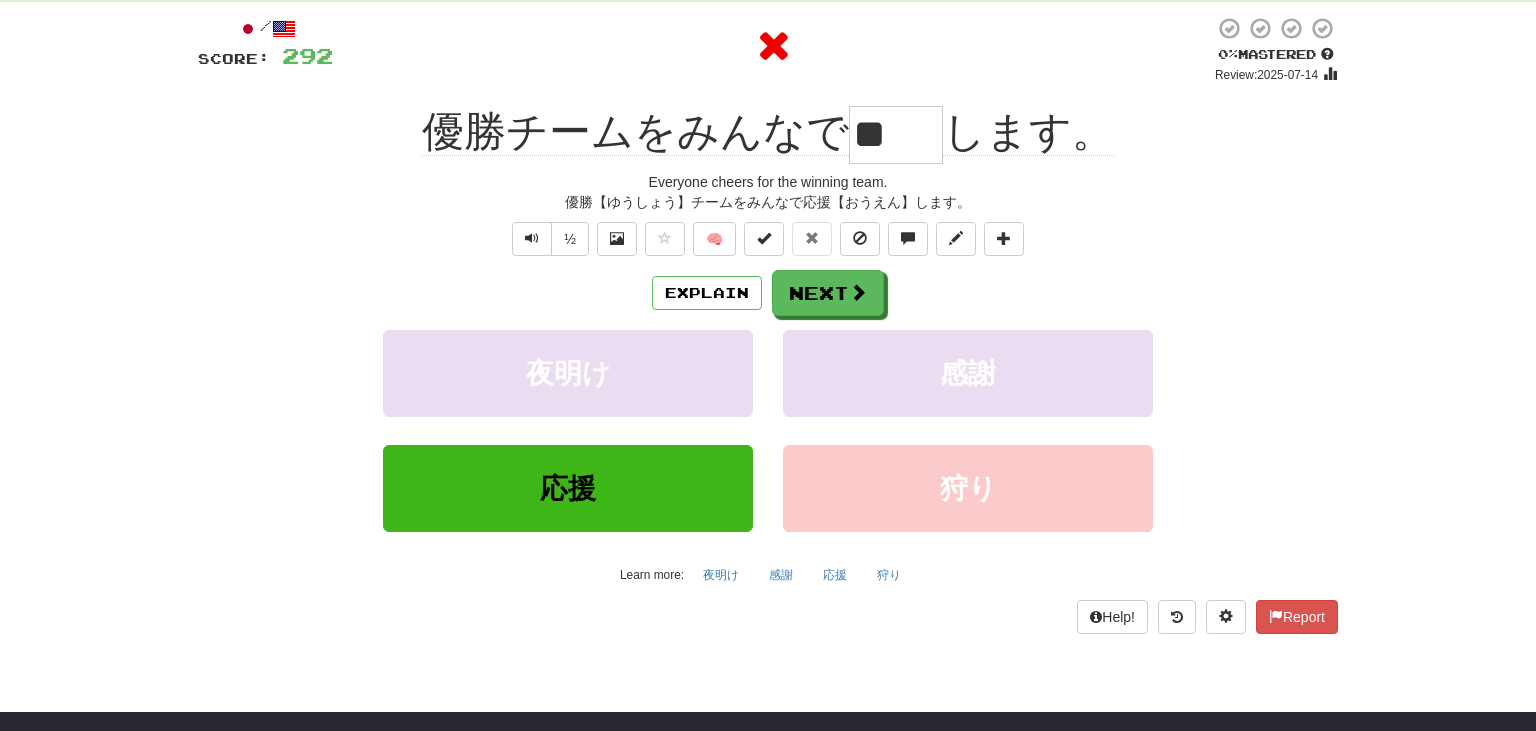click on "Explain Next 夜明け 感謝 応援 狩り Learn more: 夜明け 感謝 応援 狩り" at bounding box center [768, 430] 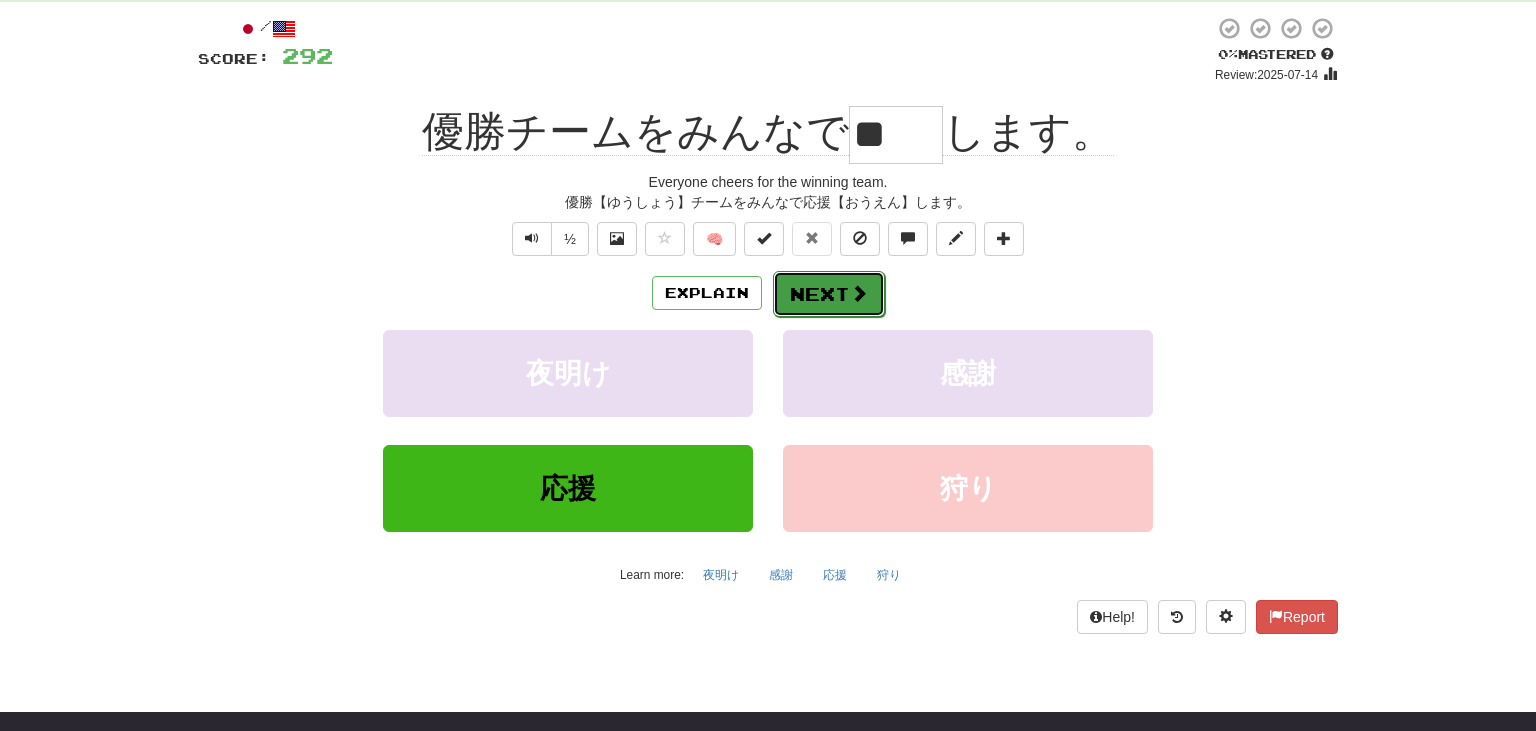 click on "Next" at bounding box center (829, 294) 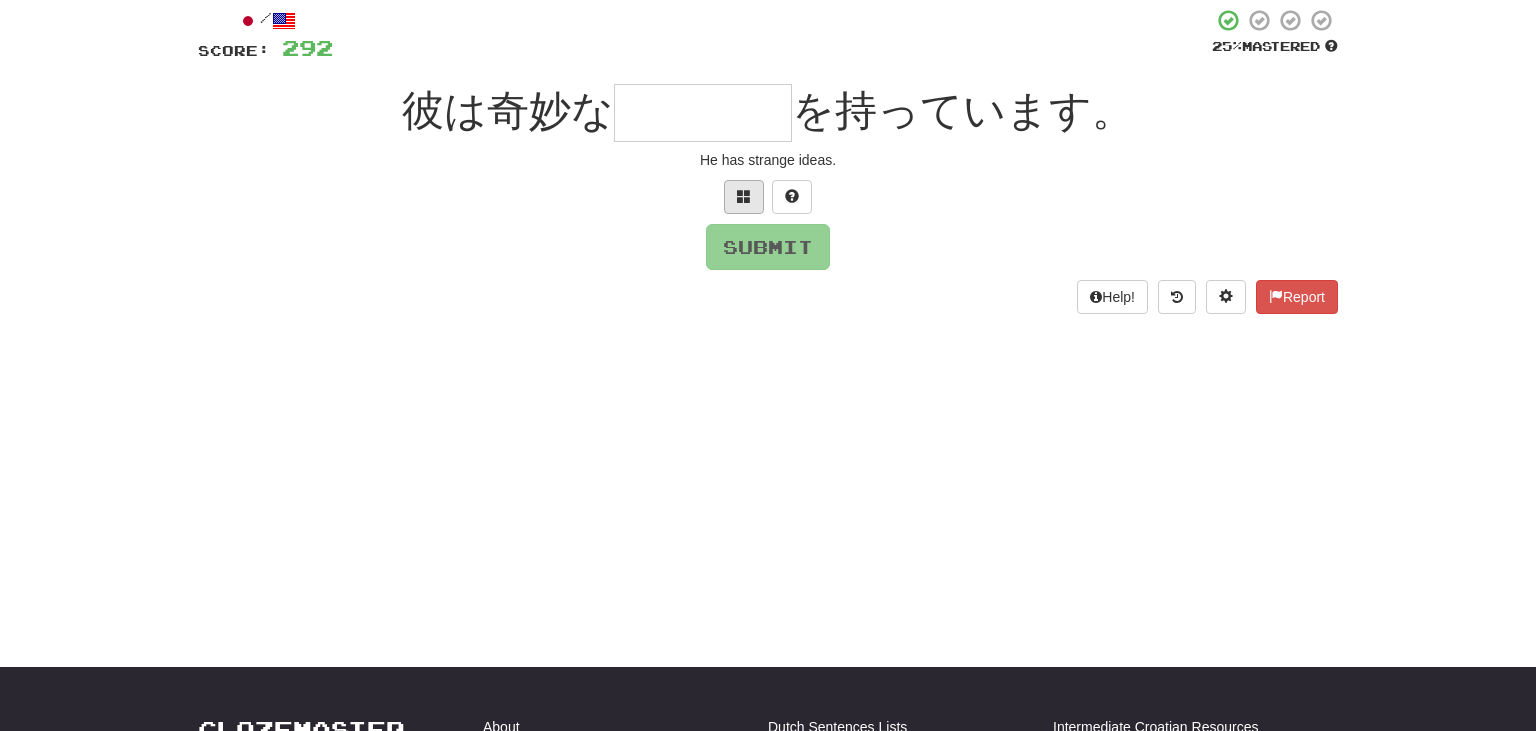 scroll, scrollTop: 115, scrollLeft: 0, axis: vertical 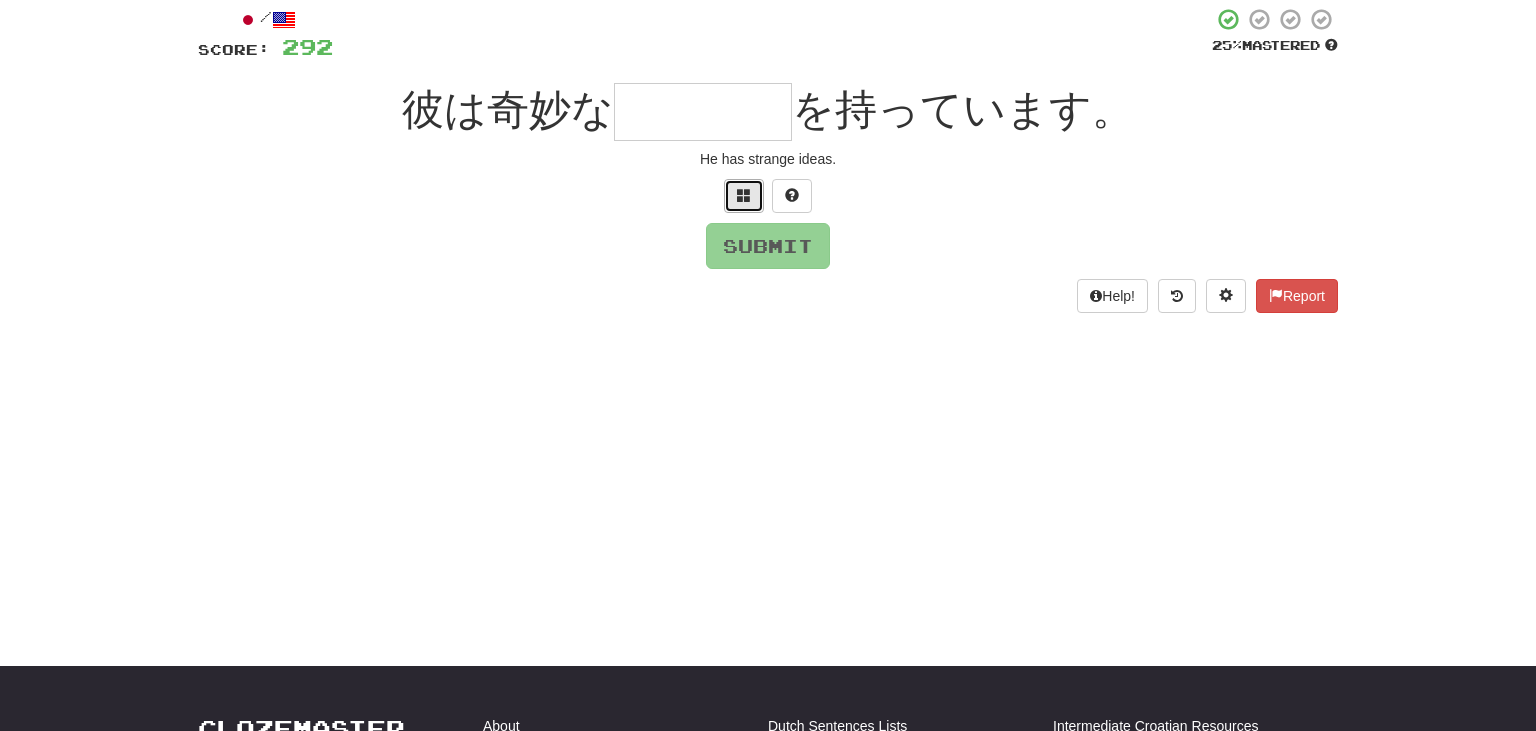 click at bounding box center (744, 195) 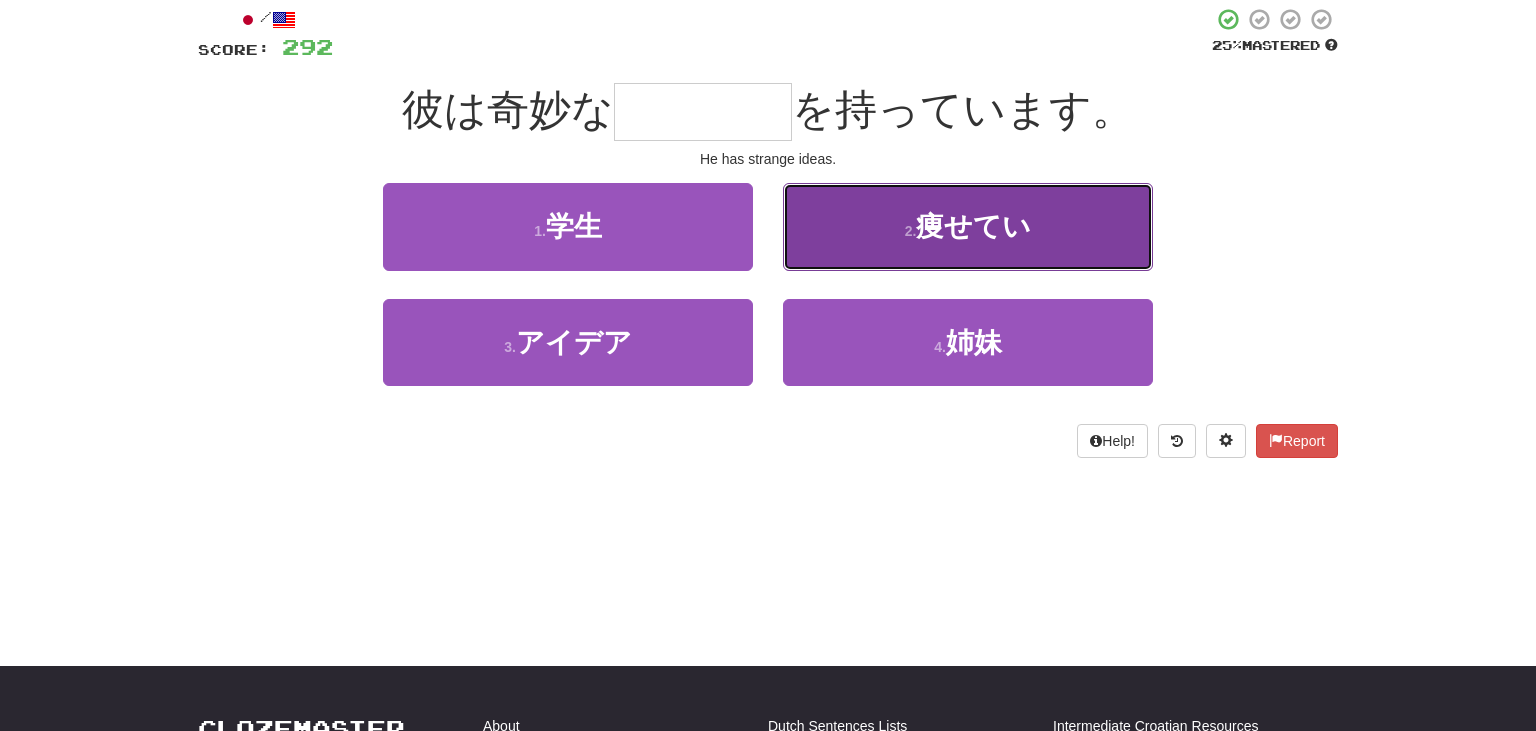 click on "痩せてい" at bounding box center (973, 226) 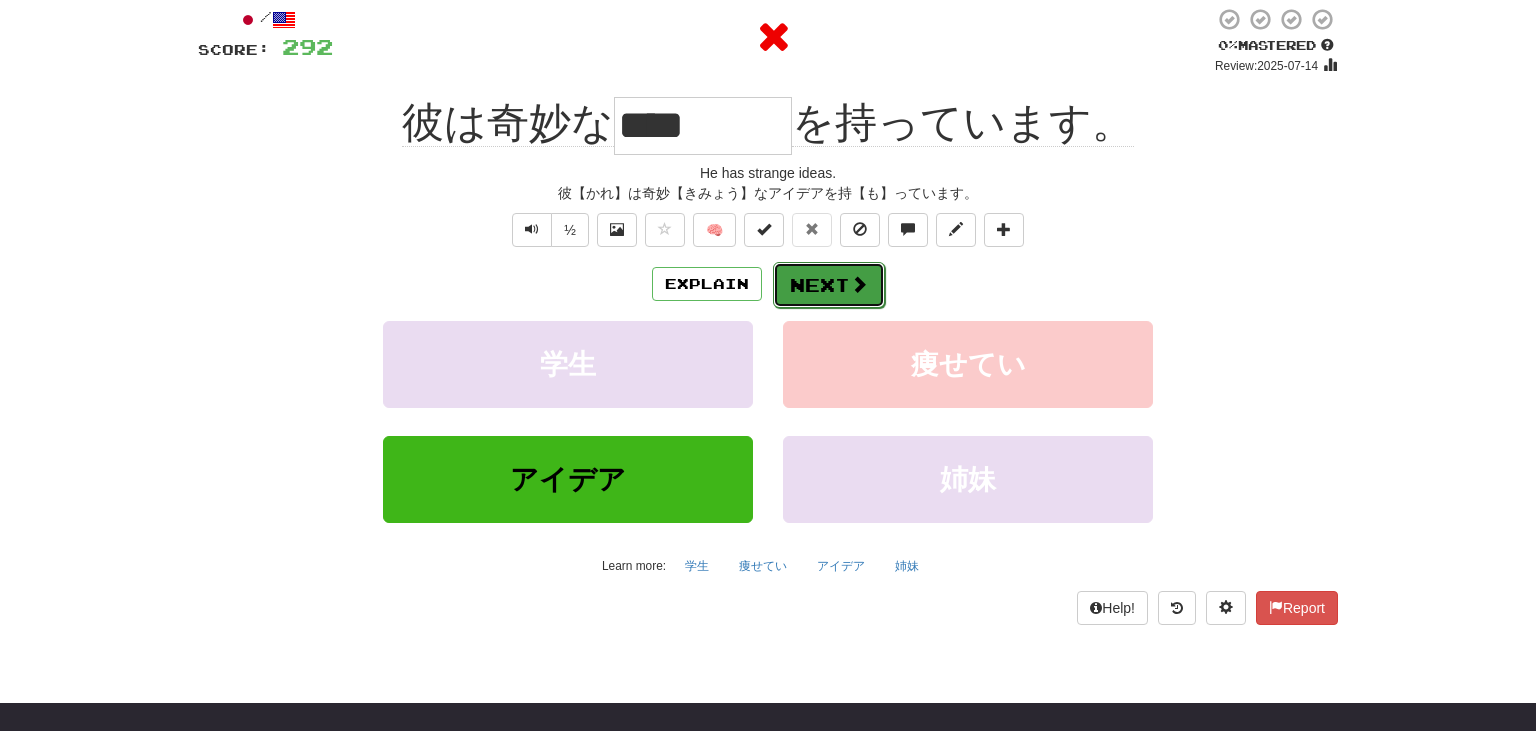 click on "Next" at bounding box center (829, 285) 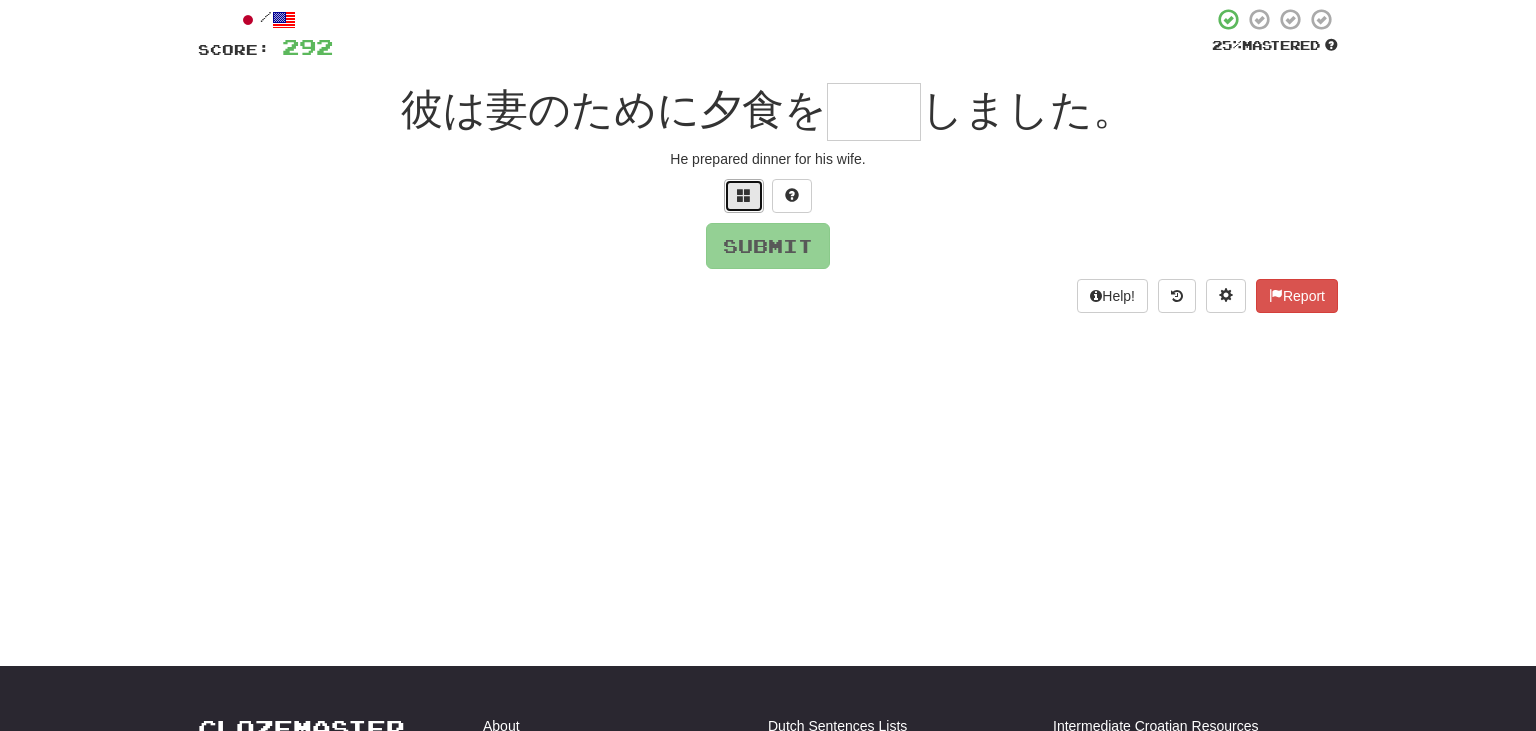 click at bounding box center (744, 195) 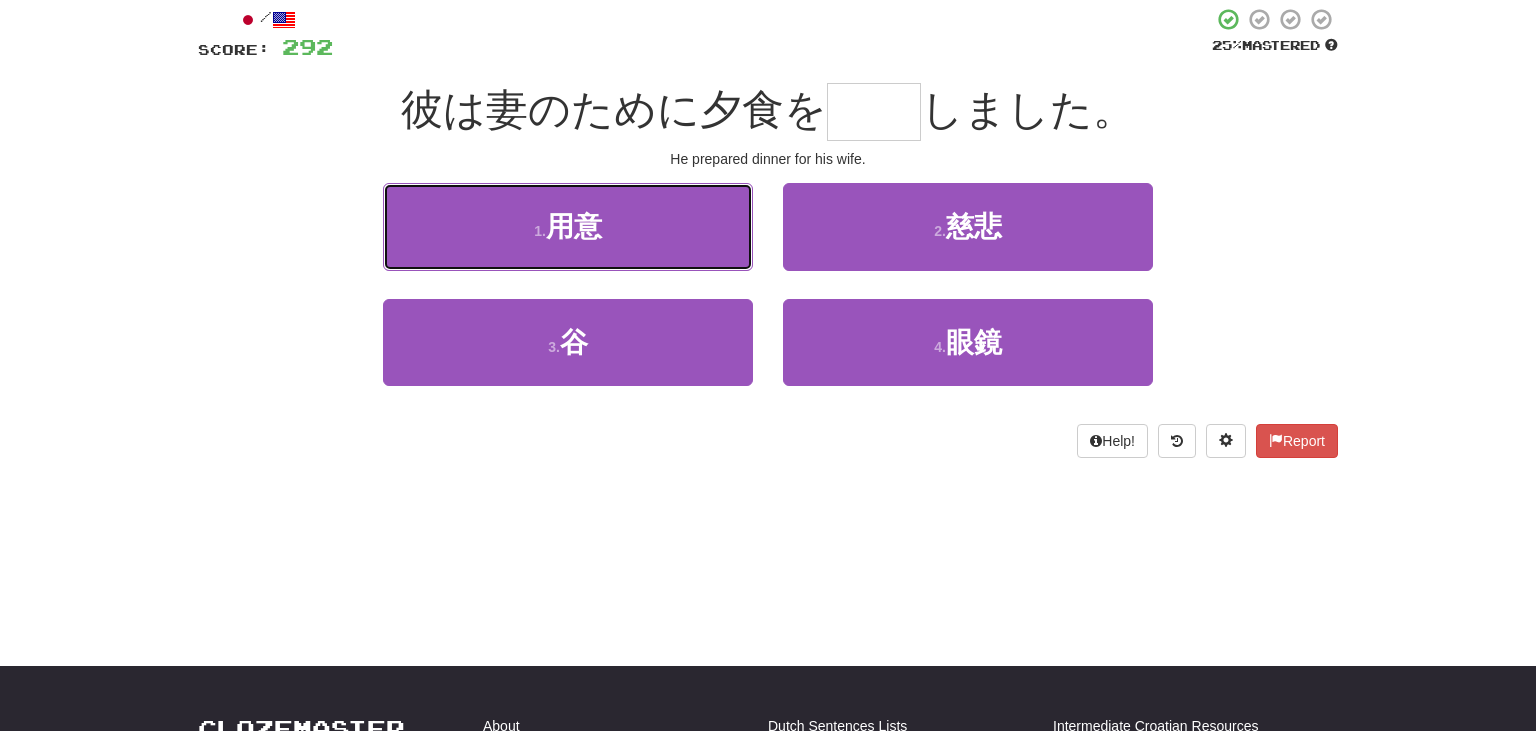 click on "1 .  用意" at bounding box center [568, 226] 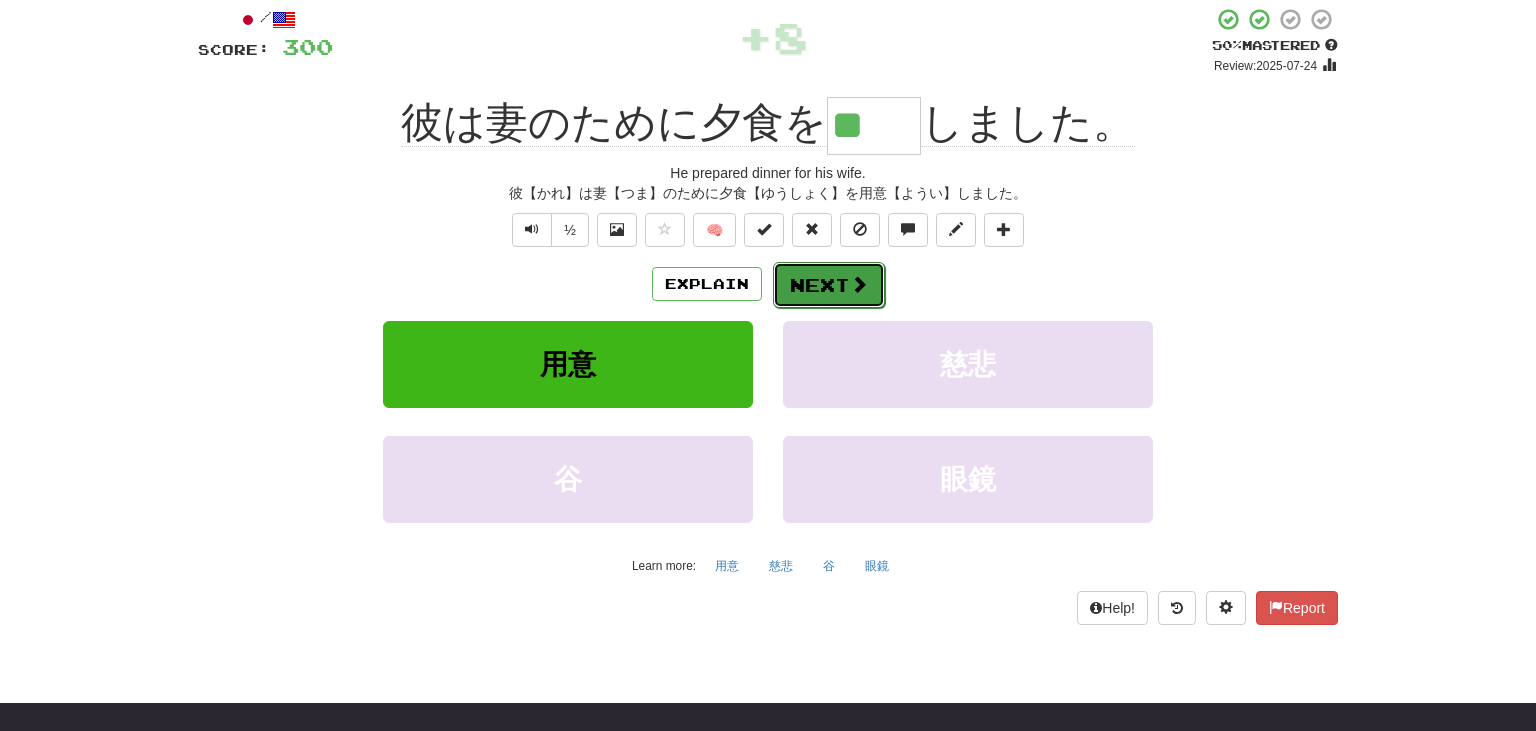 click at bounding box center [859, 284] 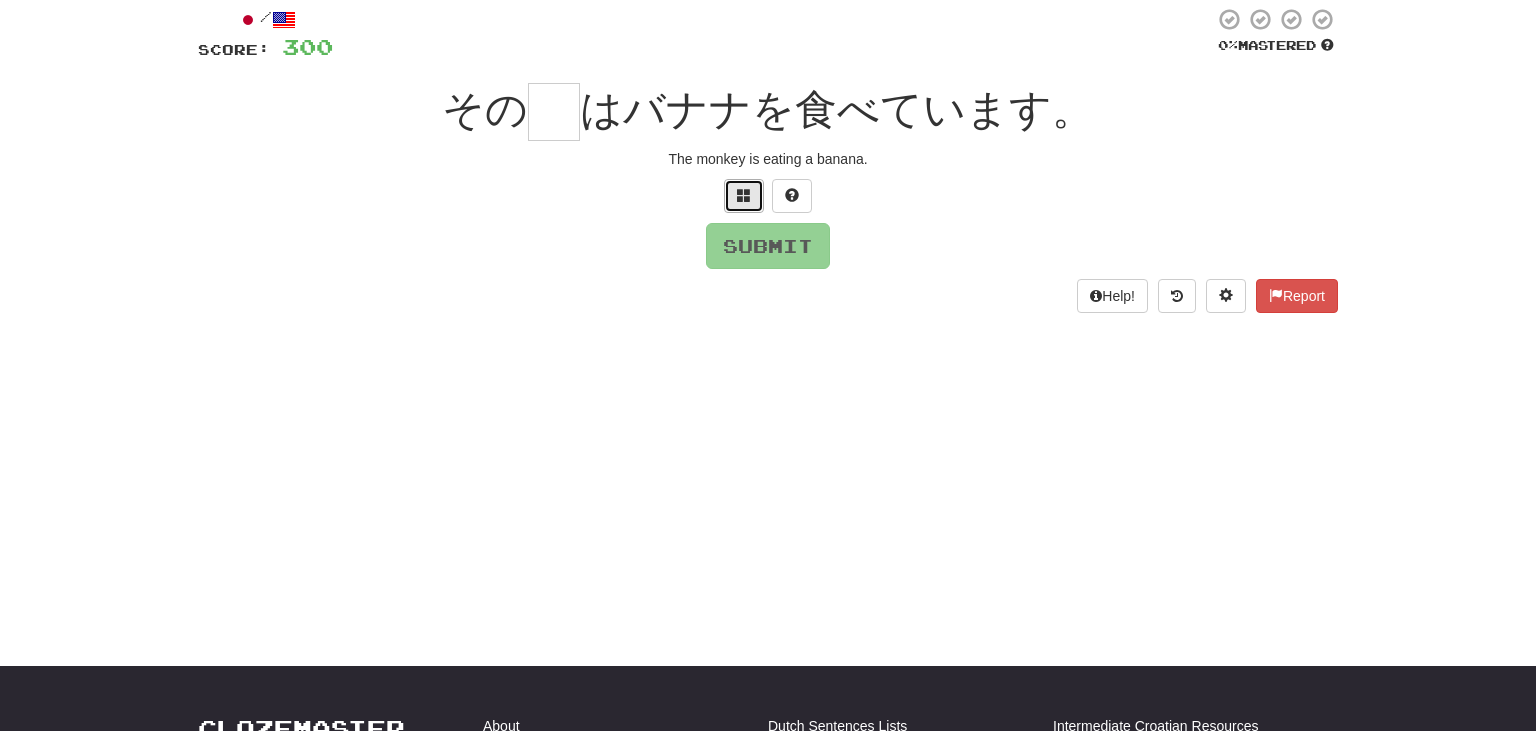 click at bounding box center (744, 195) 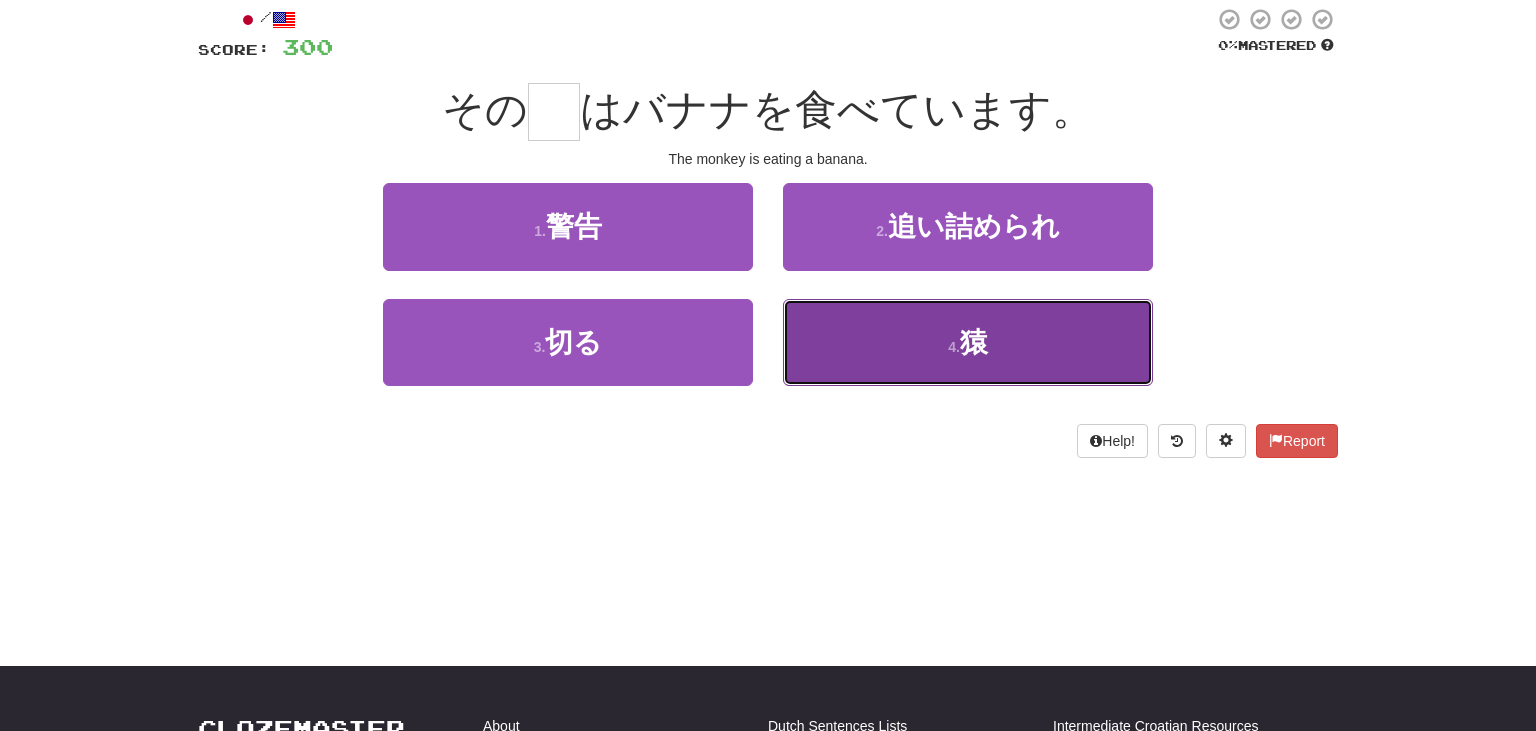click on "4 .  猿" at bounding box center (968, 342) 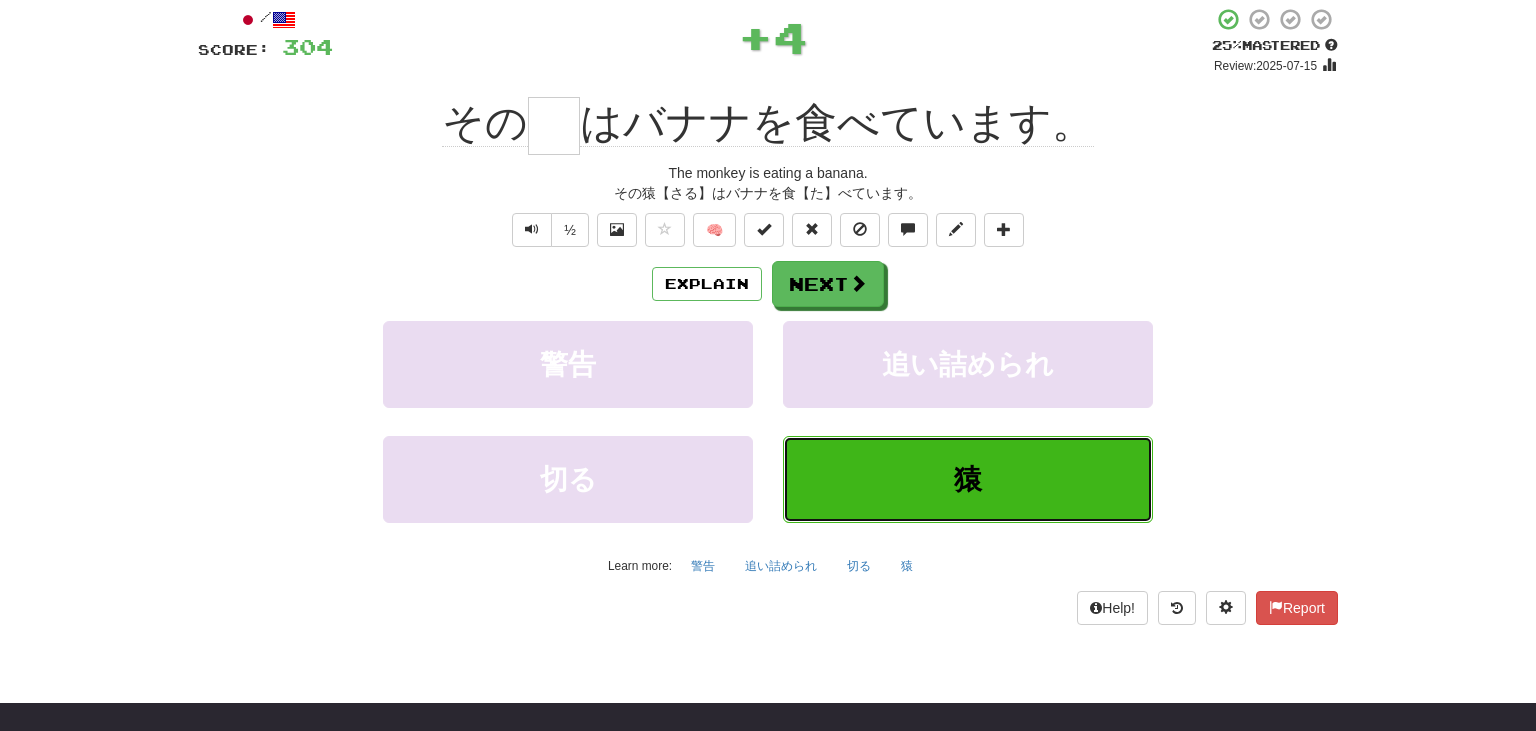 type on "*" 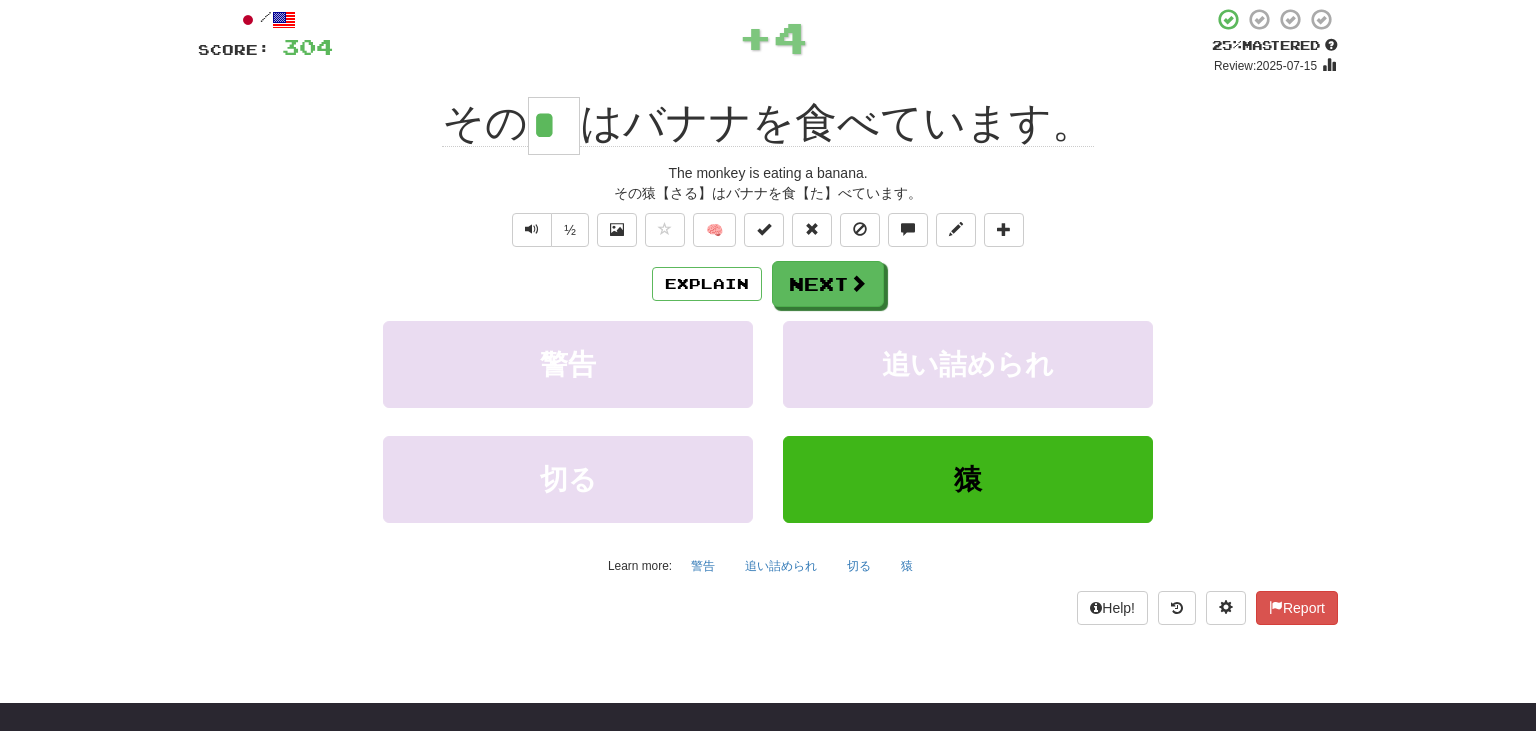 drag, startPoint x: 537, startPoint y: 116, endPoint x: 585, endPoint y: 115, distance: 48.010414 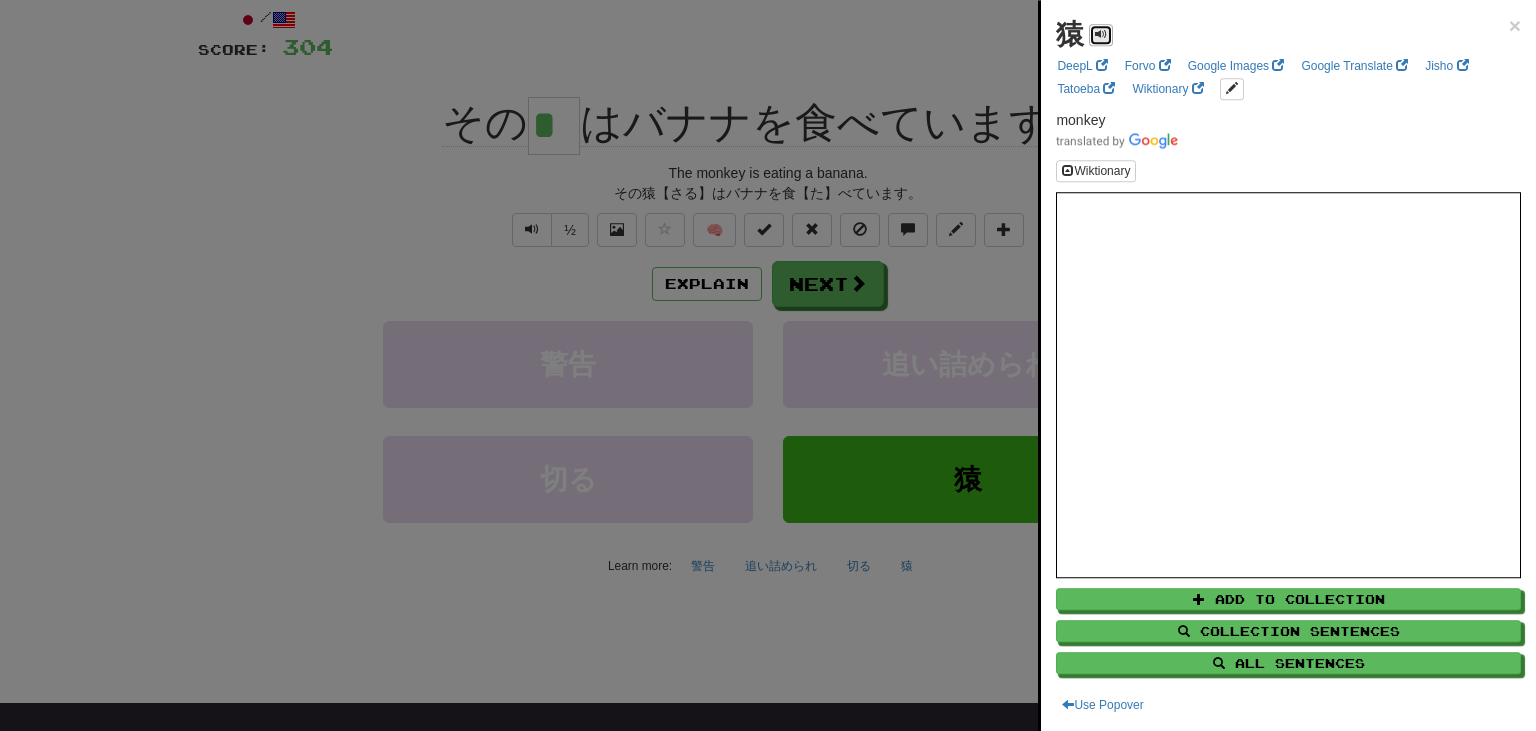 click at bounding box center (1101, 34) 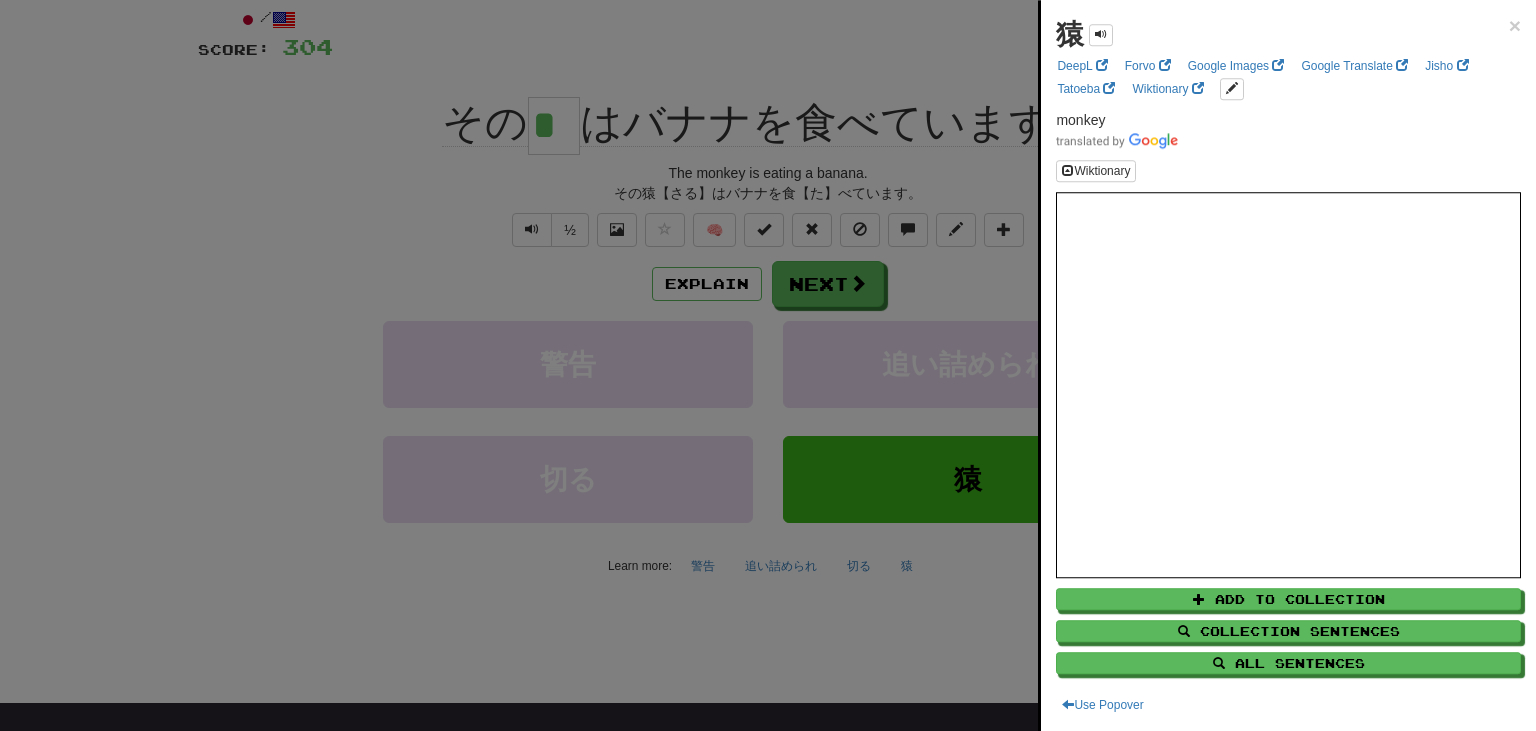 click at bounding box center (768, 365) 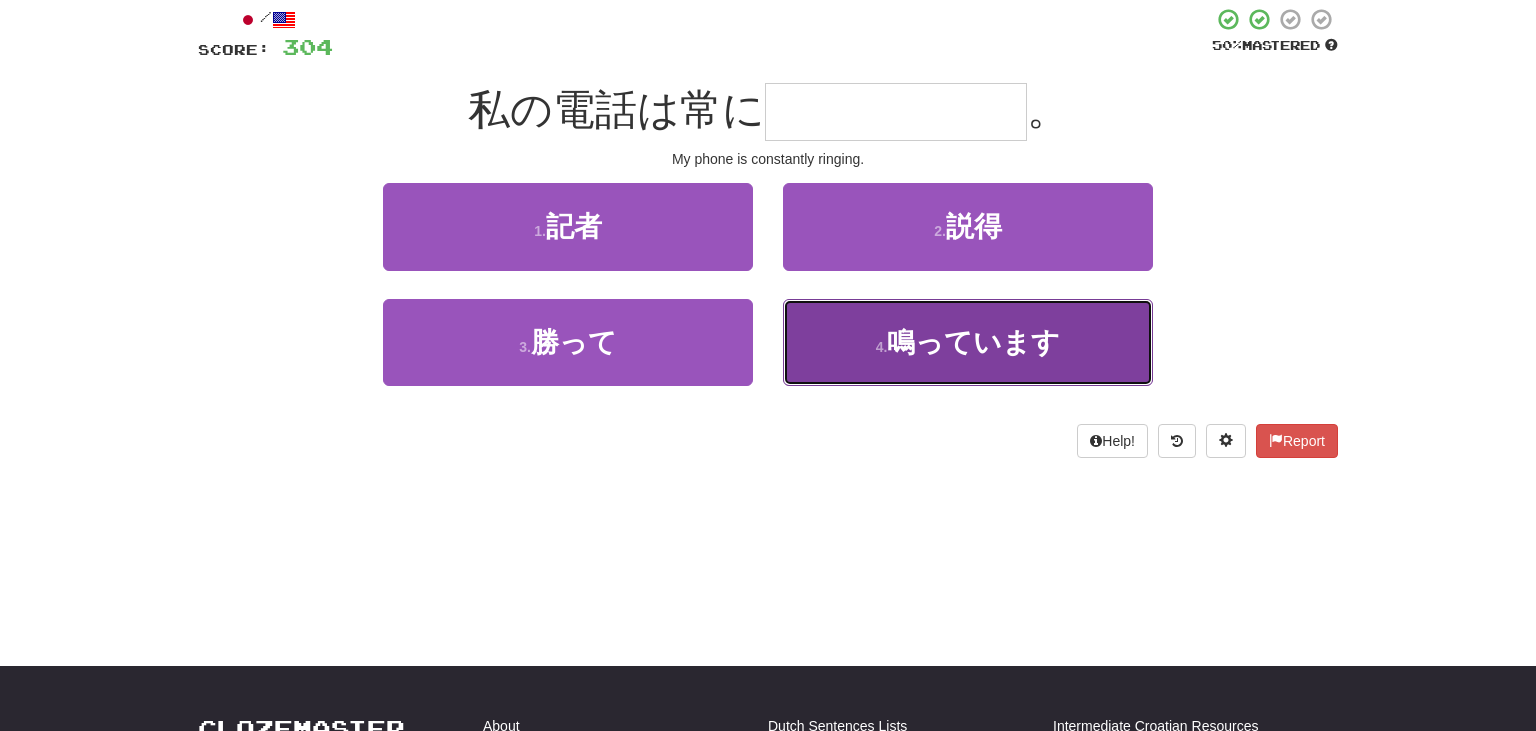 click on "鳴っています" at bounding box center [973, 342] 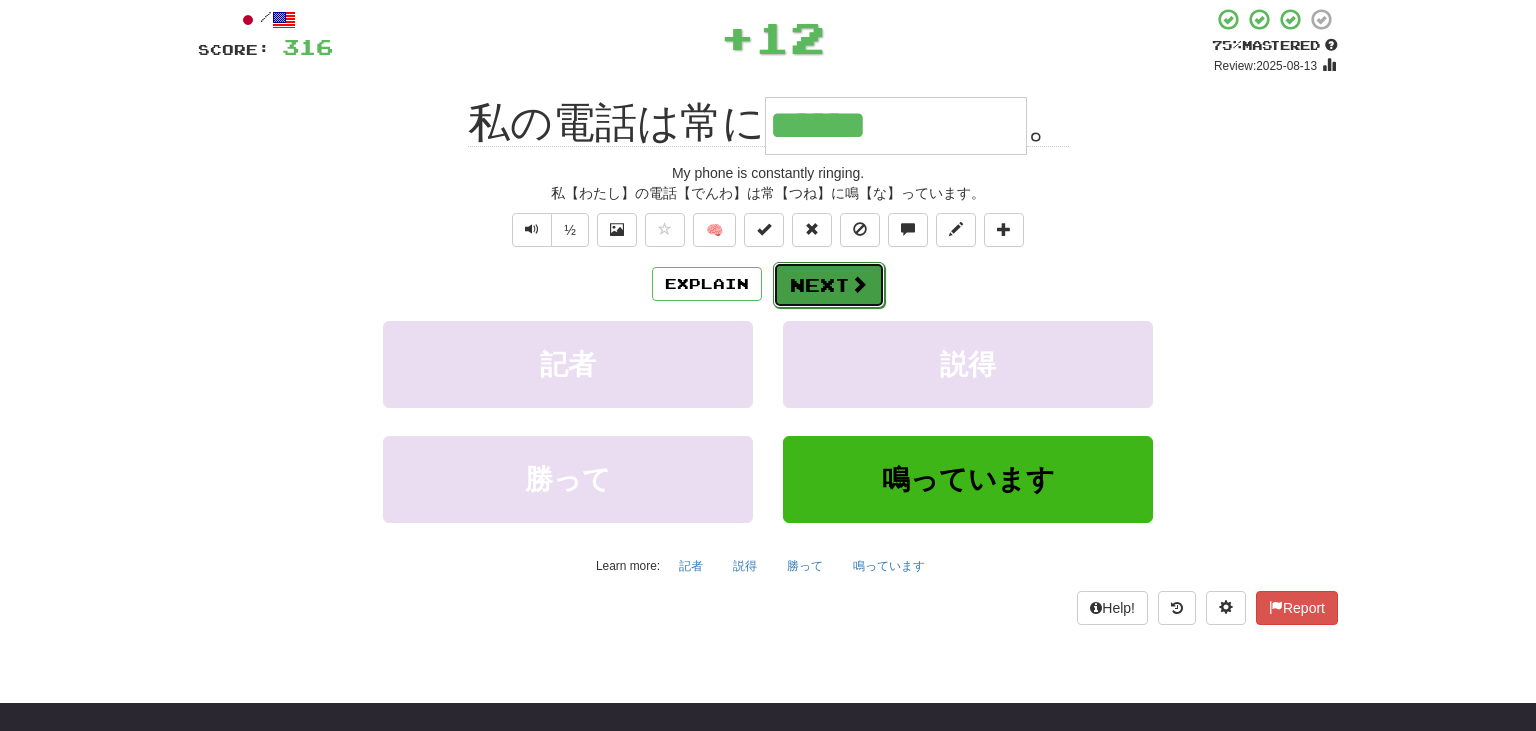 click on "Next" at bounding box center [829, 285] 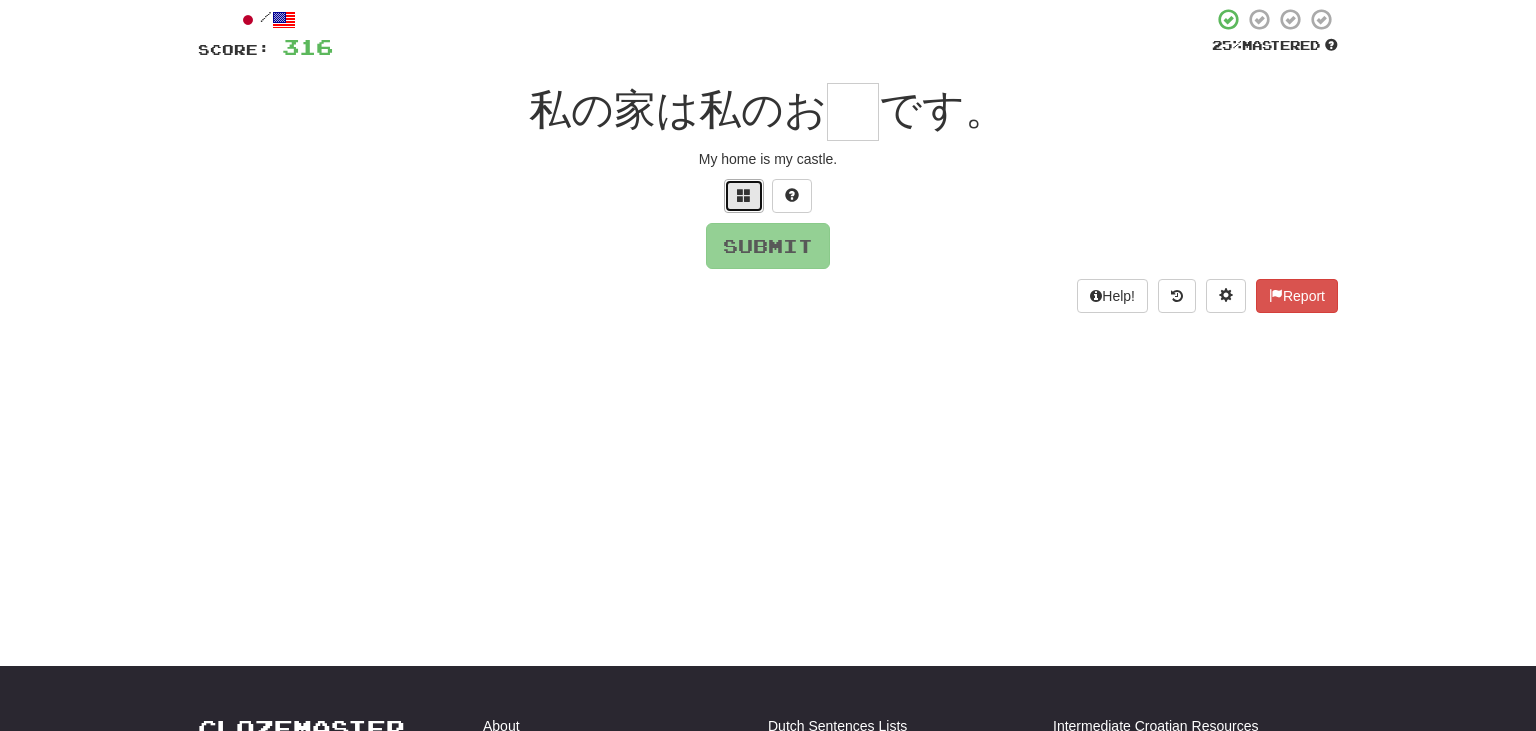 click at bounding box center [744, 195] 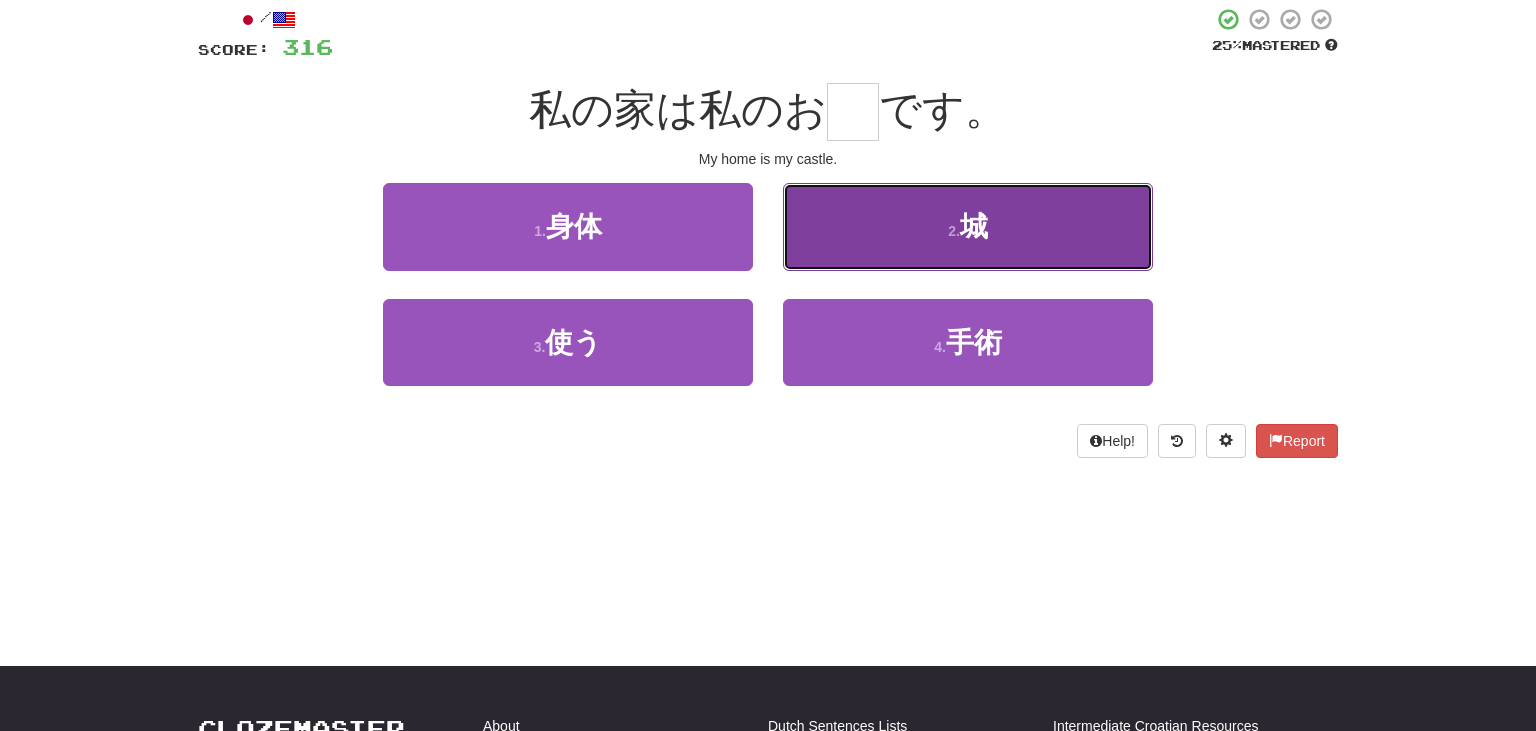 click on "2 .  城" at bounding box center [968, 226] 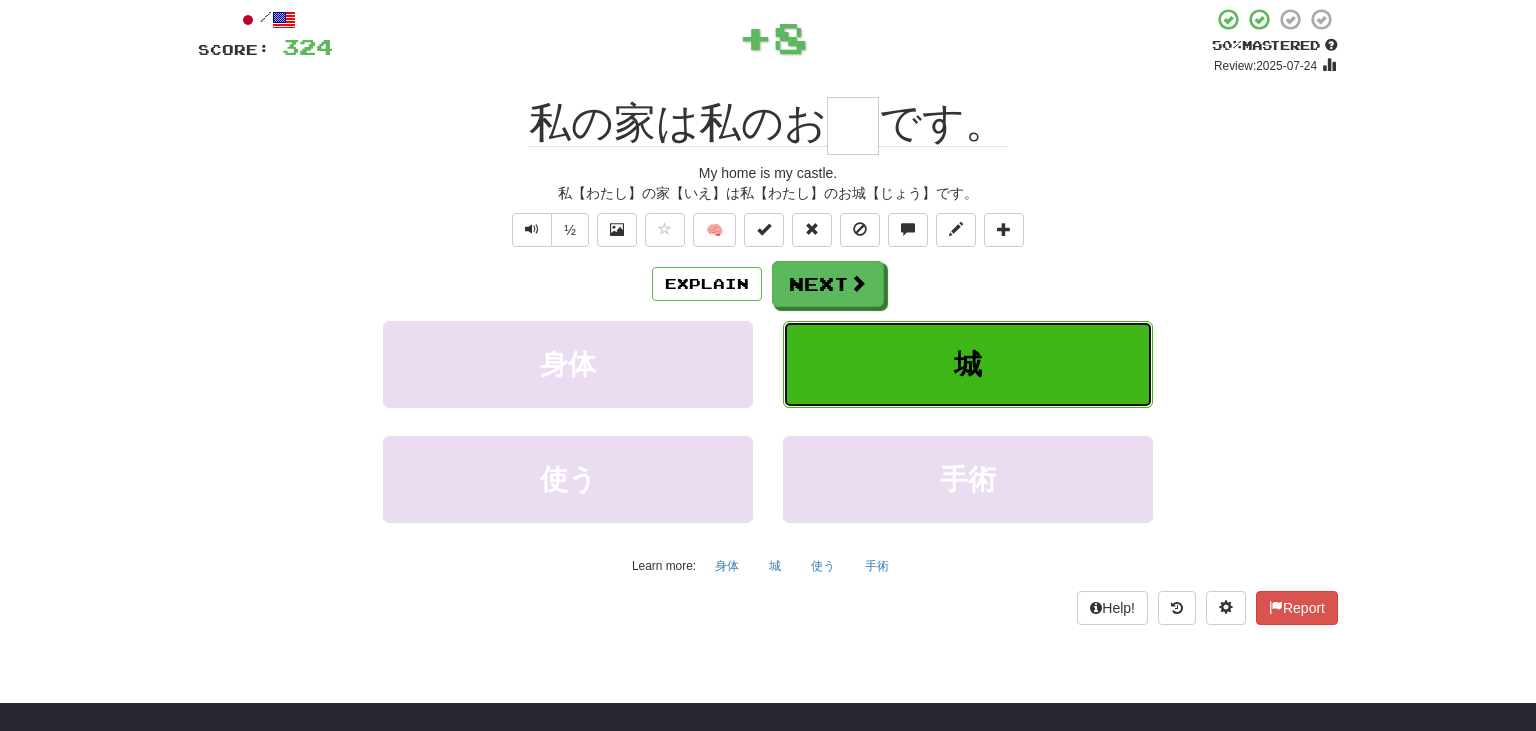type on "*" 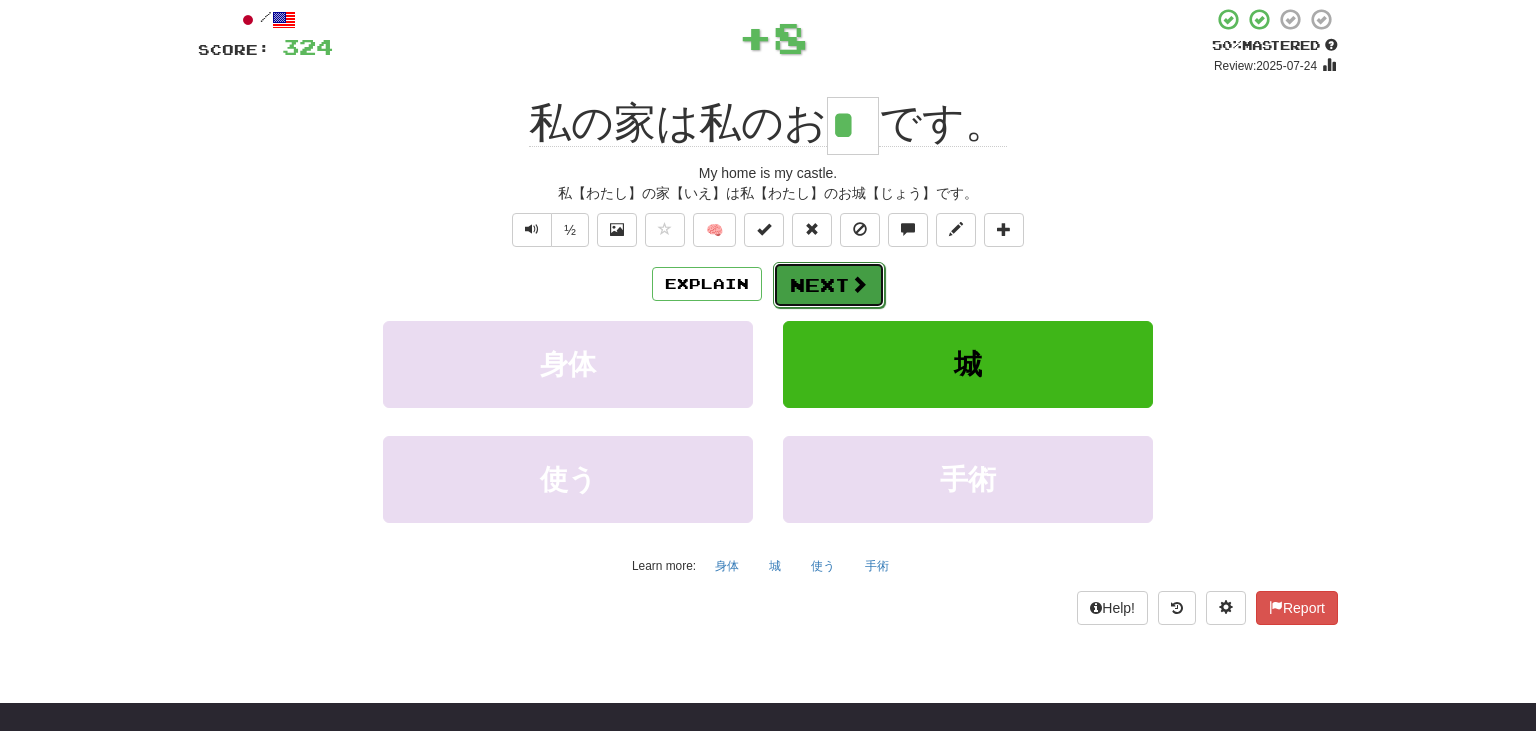 click on "Next" at bounding box center [829, 285] 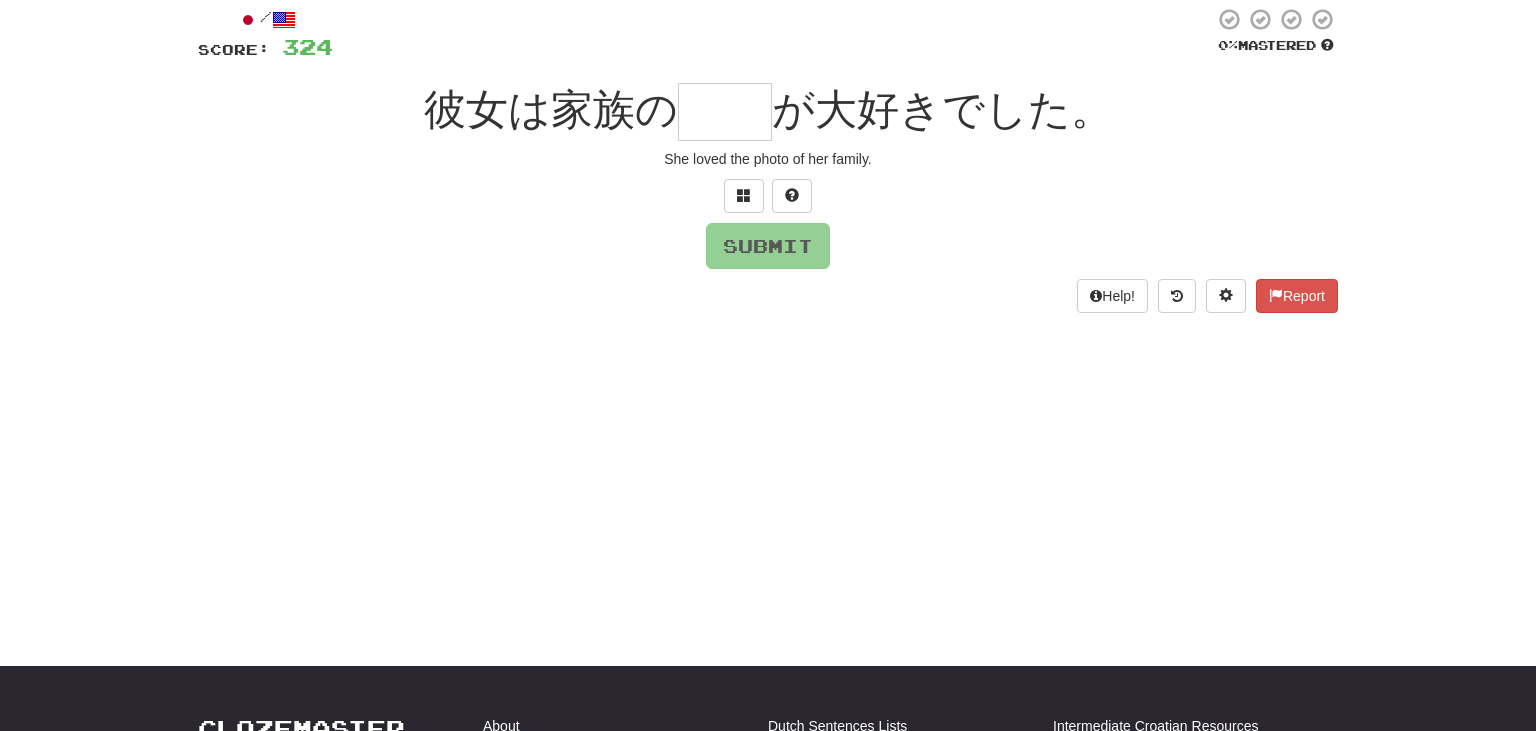 click on "/  Score:   324 0 %  Mastered 彼女は家族の   が大好きでした。 She loved the photo of her family. Submit  Help!  Report" at bounding box center [768, 160] 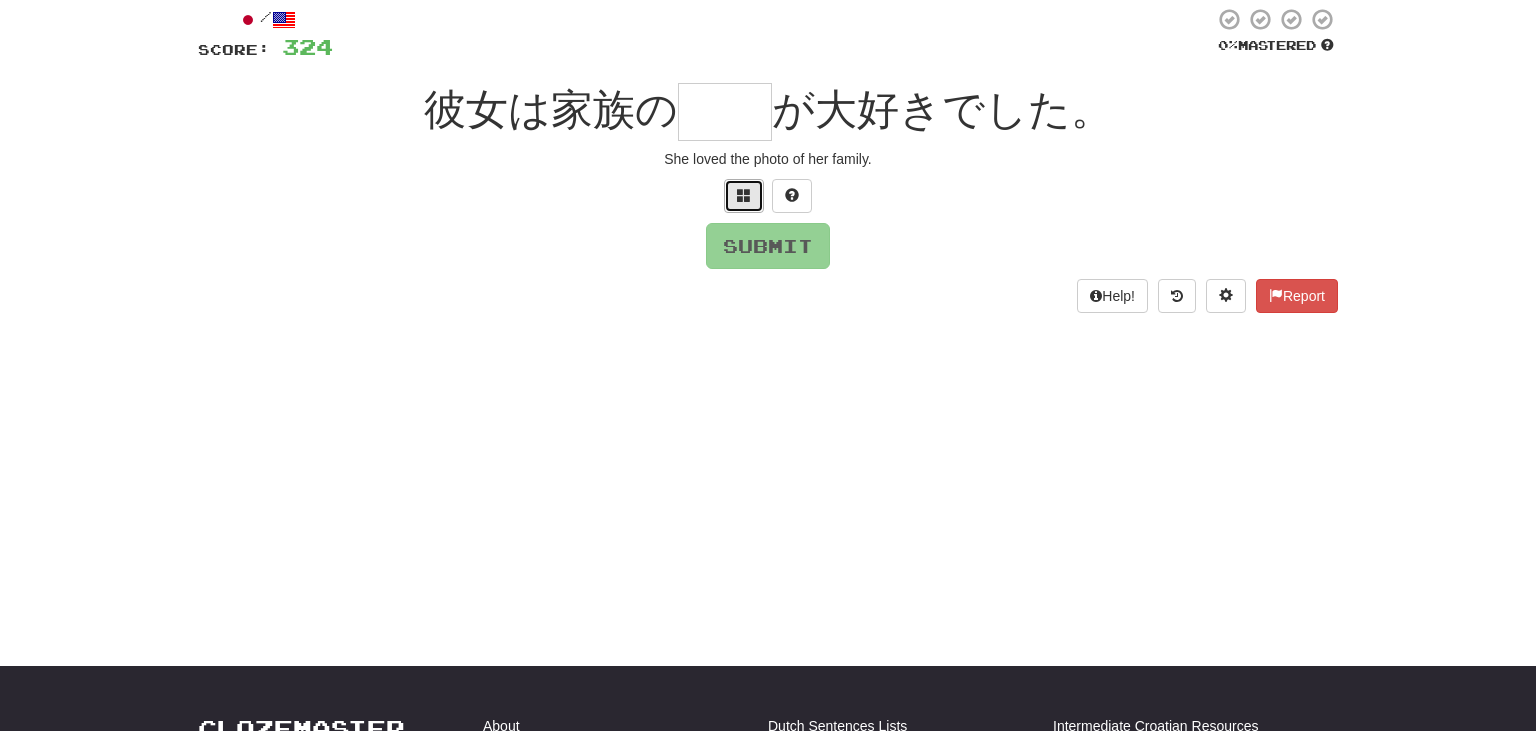 click at bounding box center (744, 195) 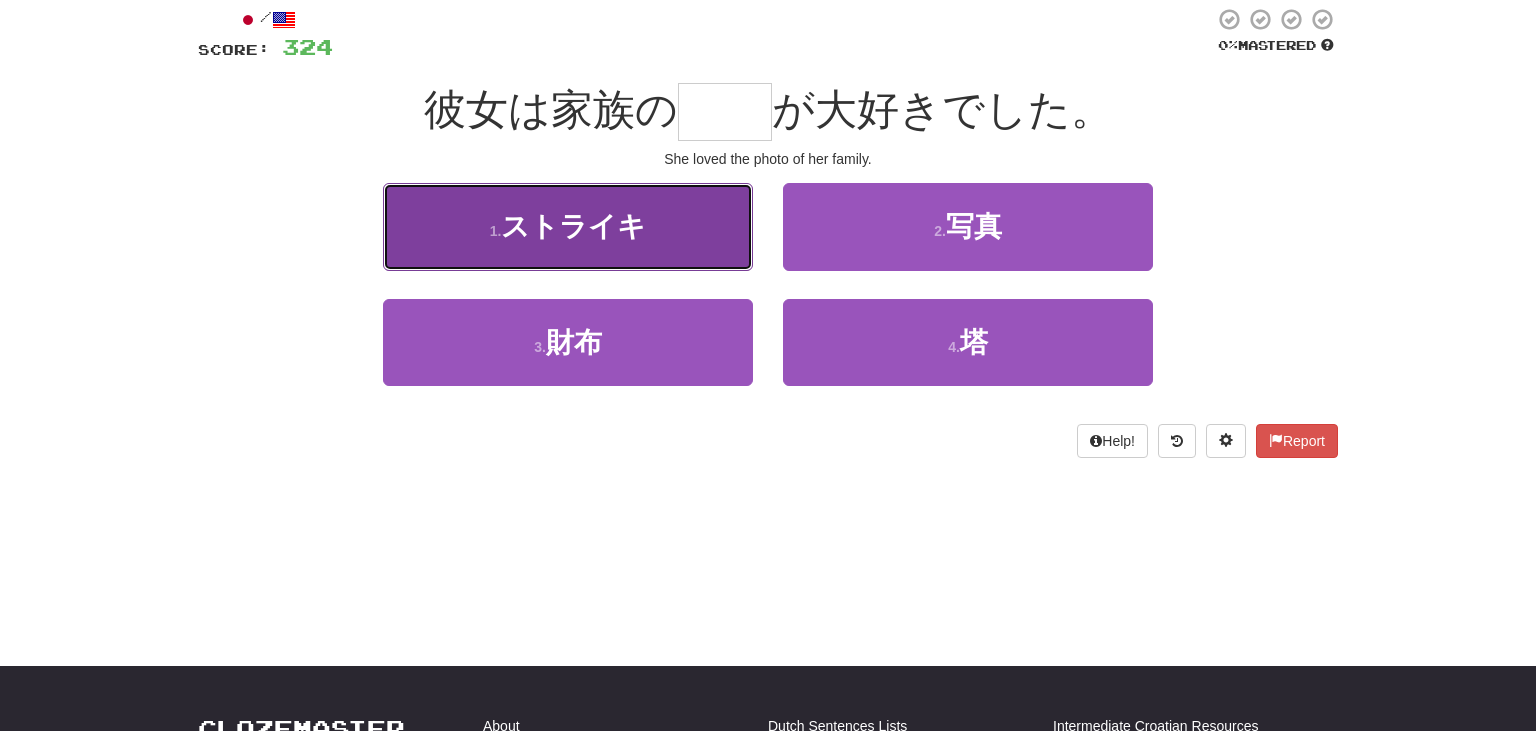 click on "1 .  ストライキ" at bounding box center [568, 226] 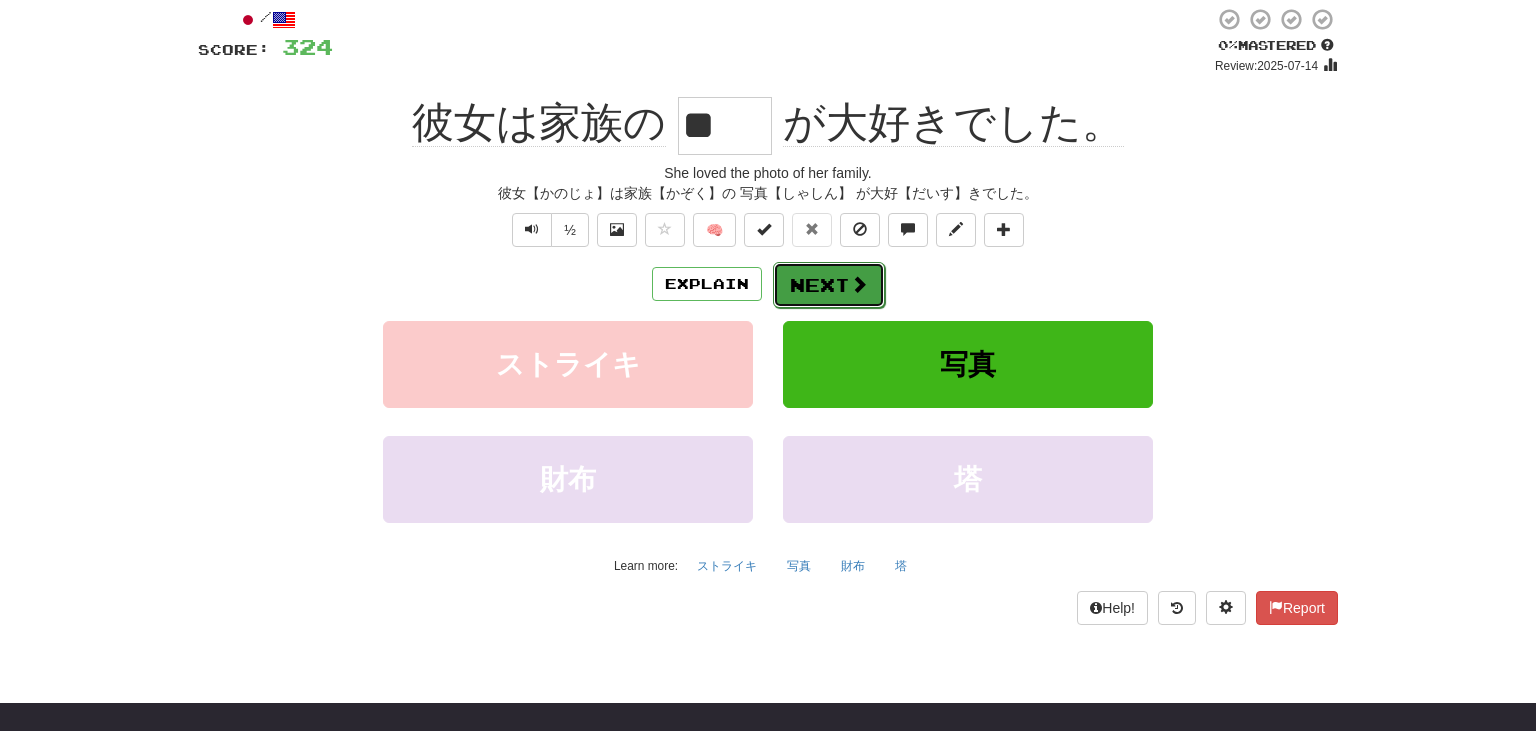 click on "Next" at bounding box center [829, 285] 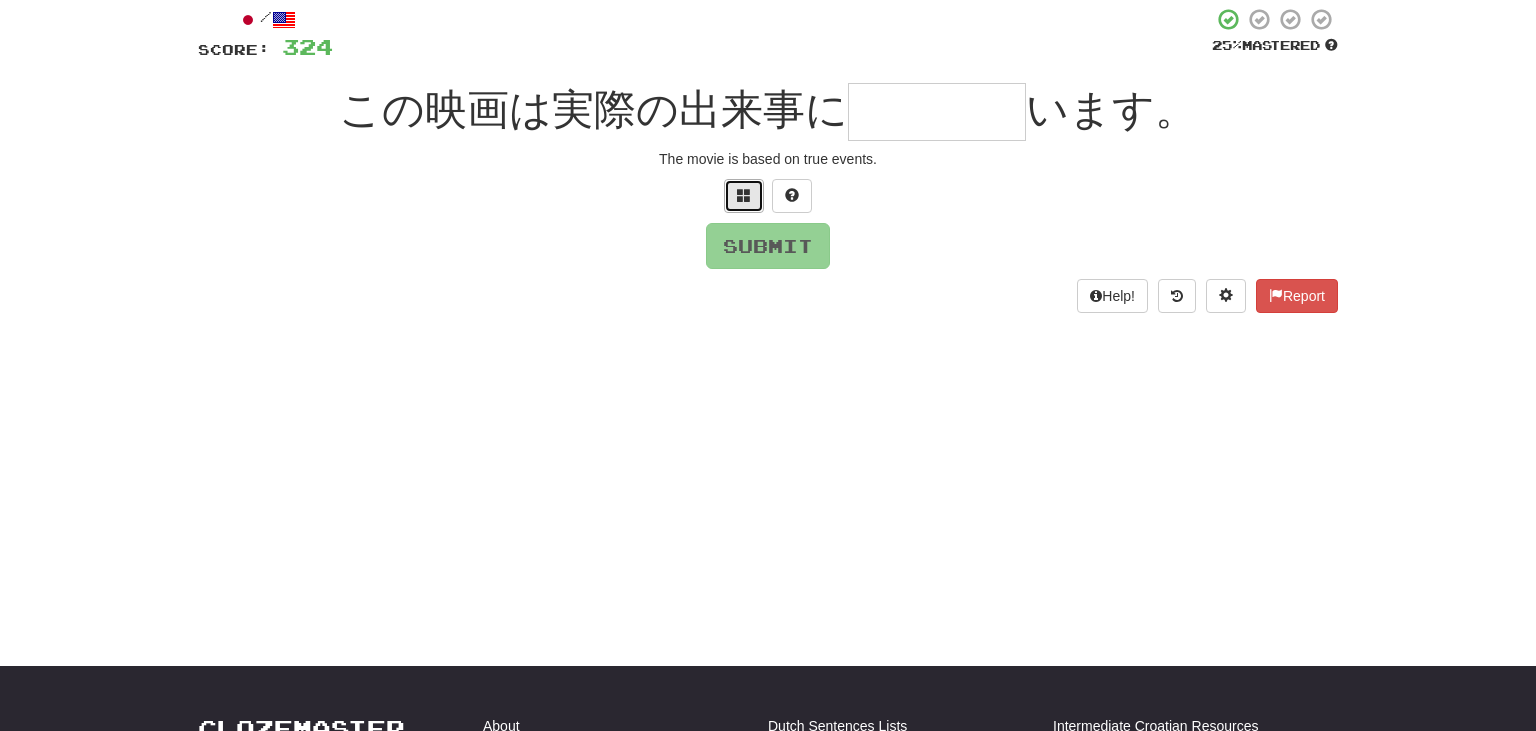 click at bounding box center [744, 196] 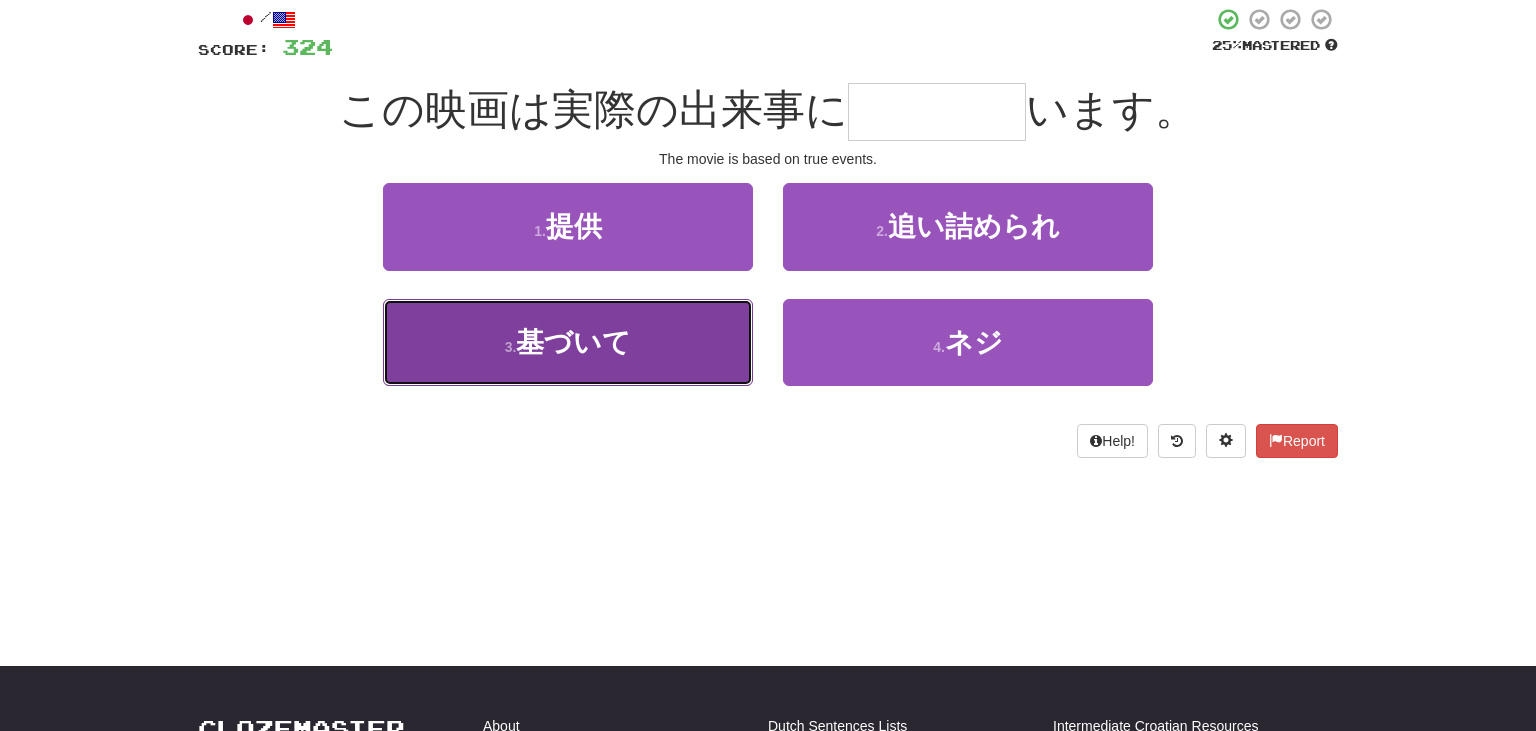 click on "3 .  基づいて" at bounding box center (568, 342) 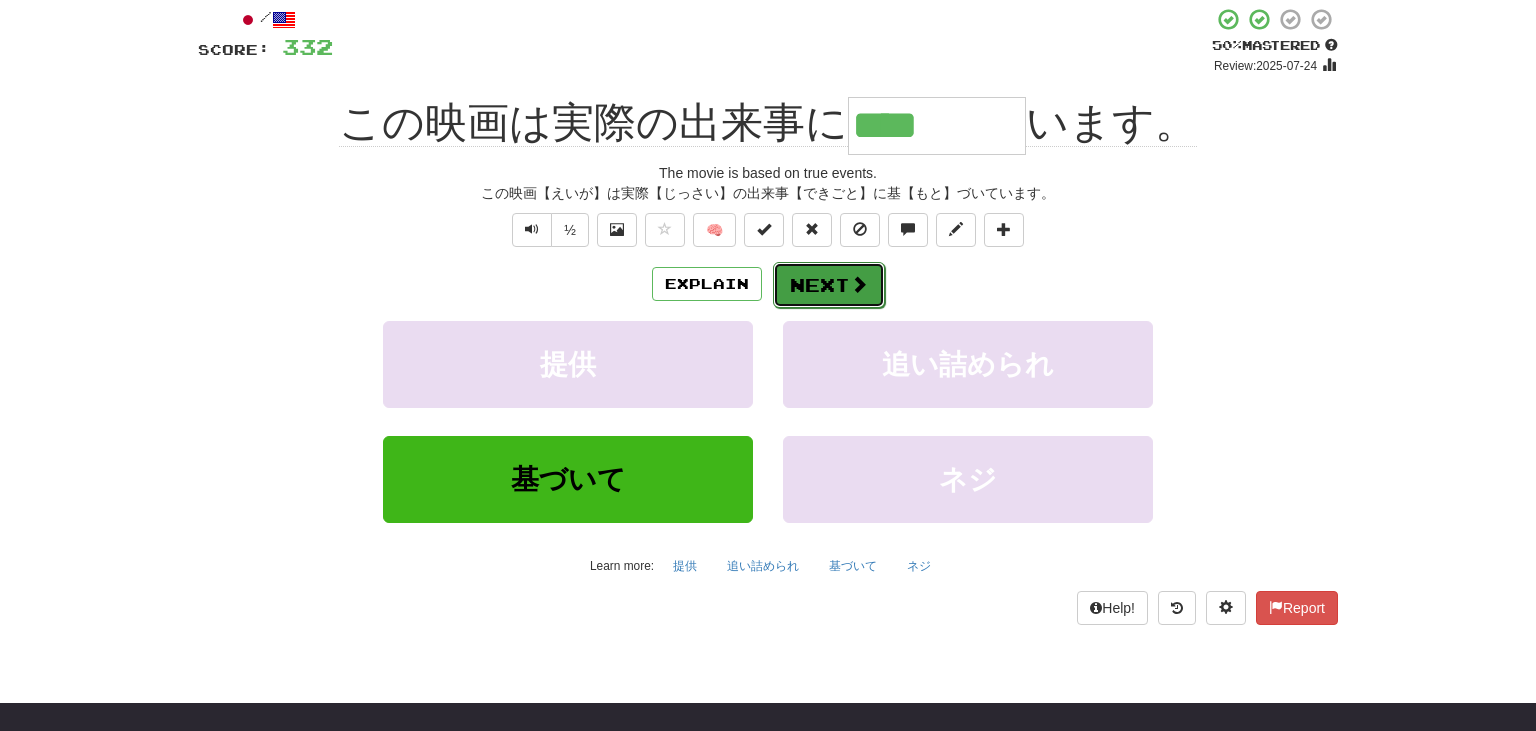 click on "Next" at bounding box center [829, 285] 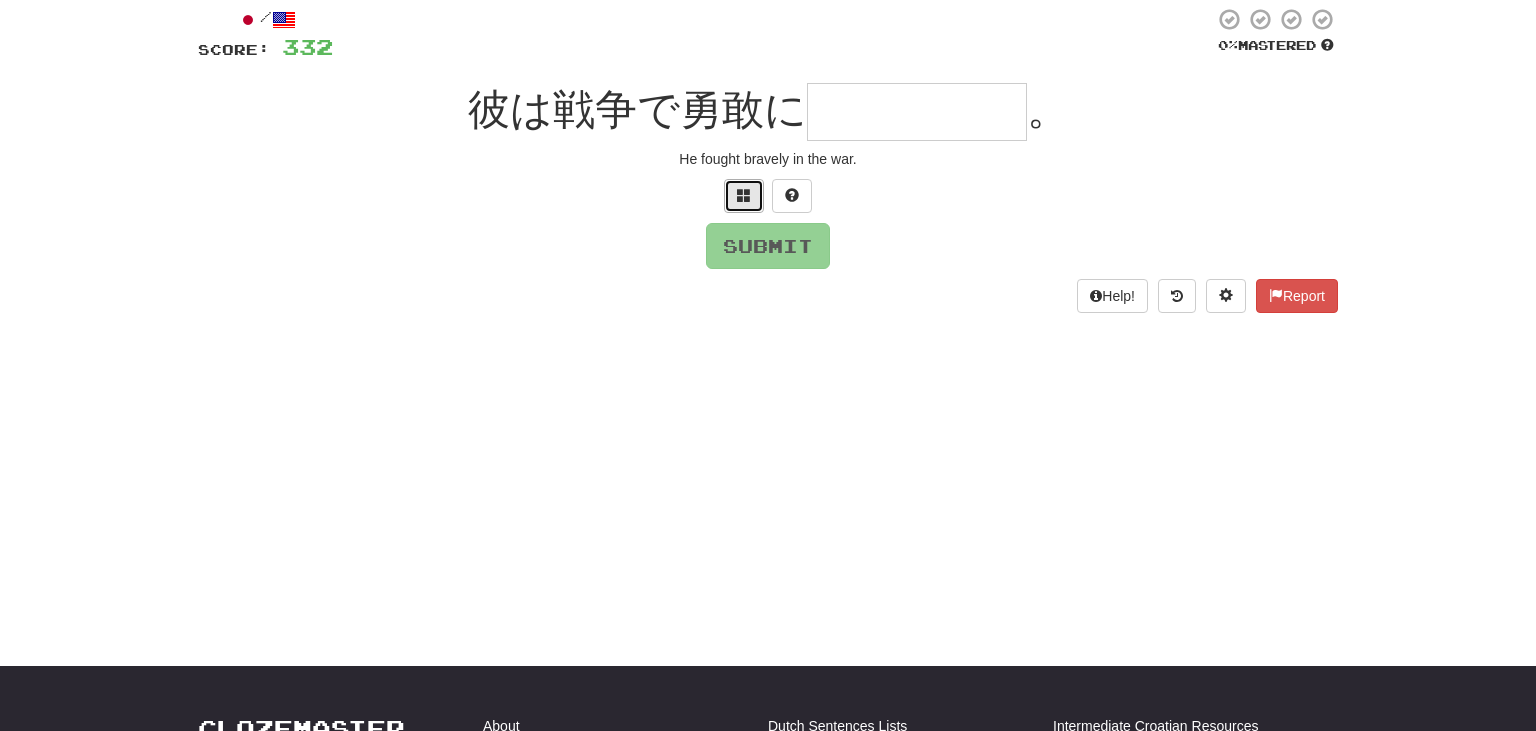 click at bounding box center (744, 196) 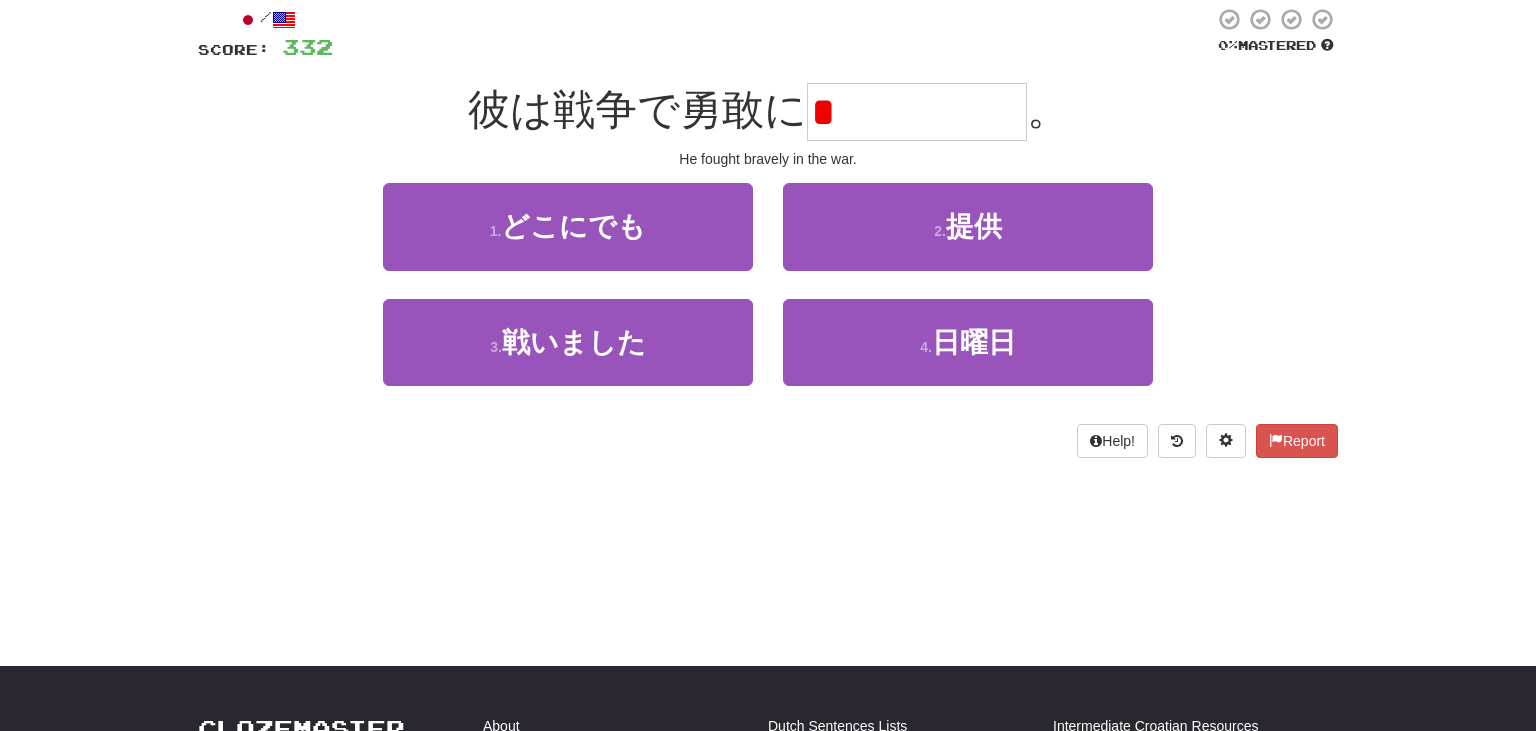 type on "*" 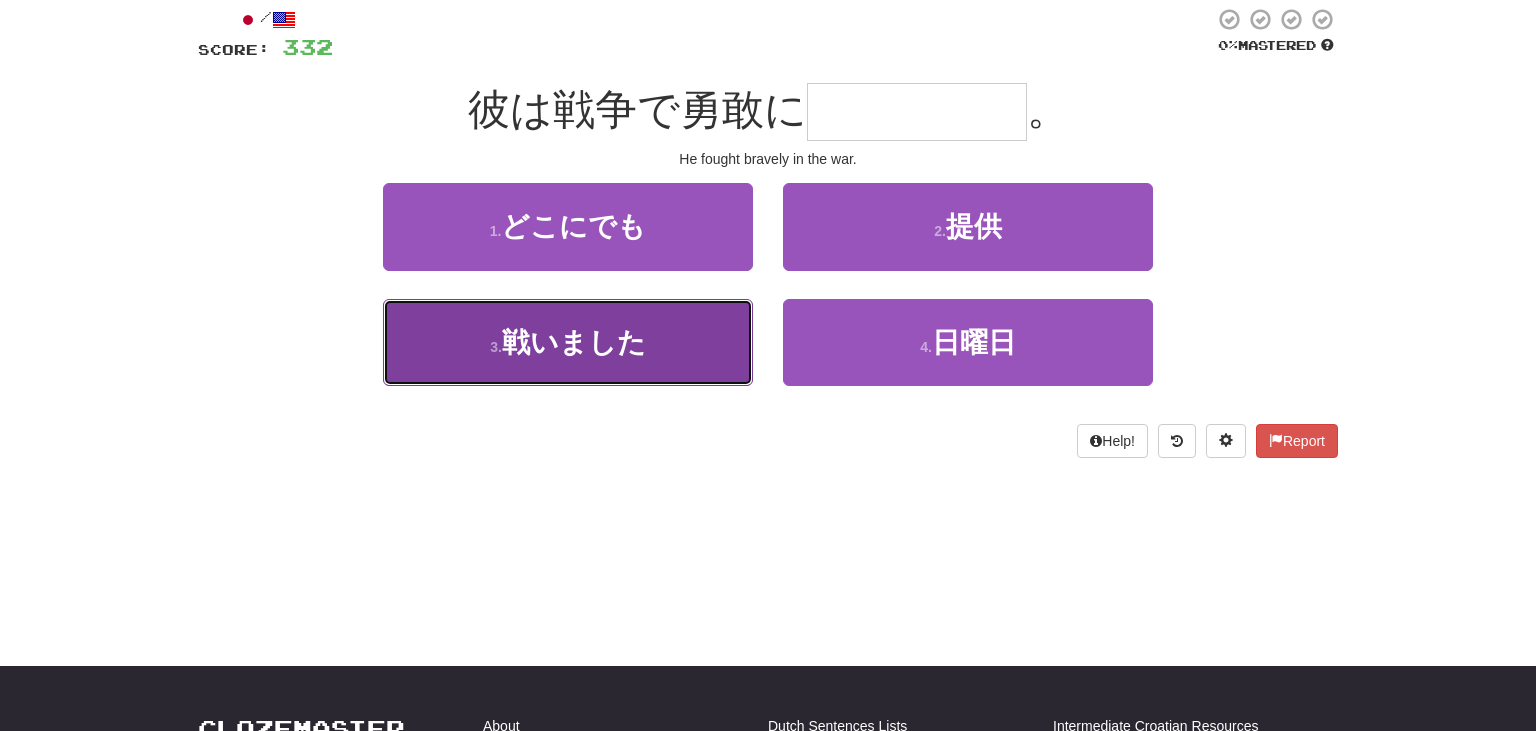 click on "3 .  戦いました" at bounding box center (568, 342) 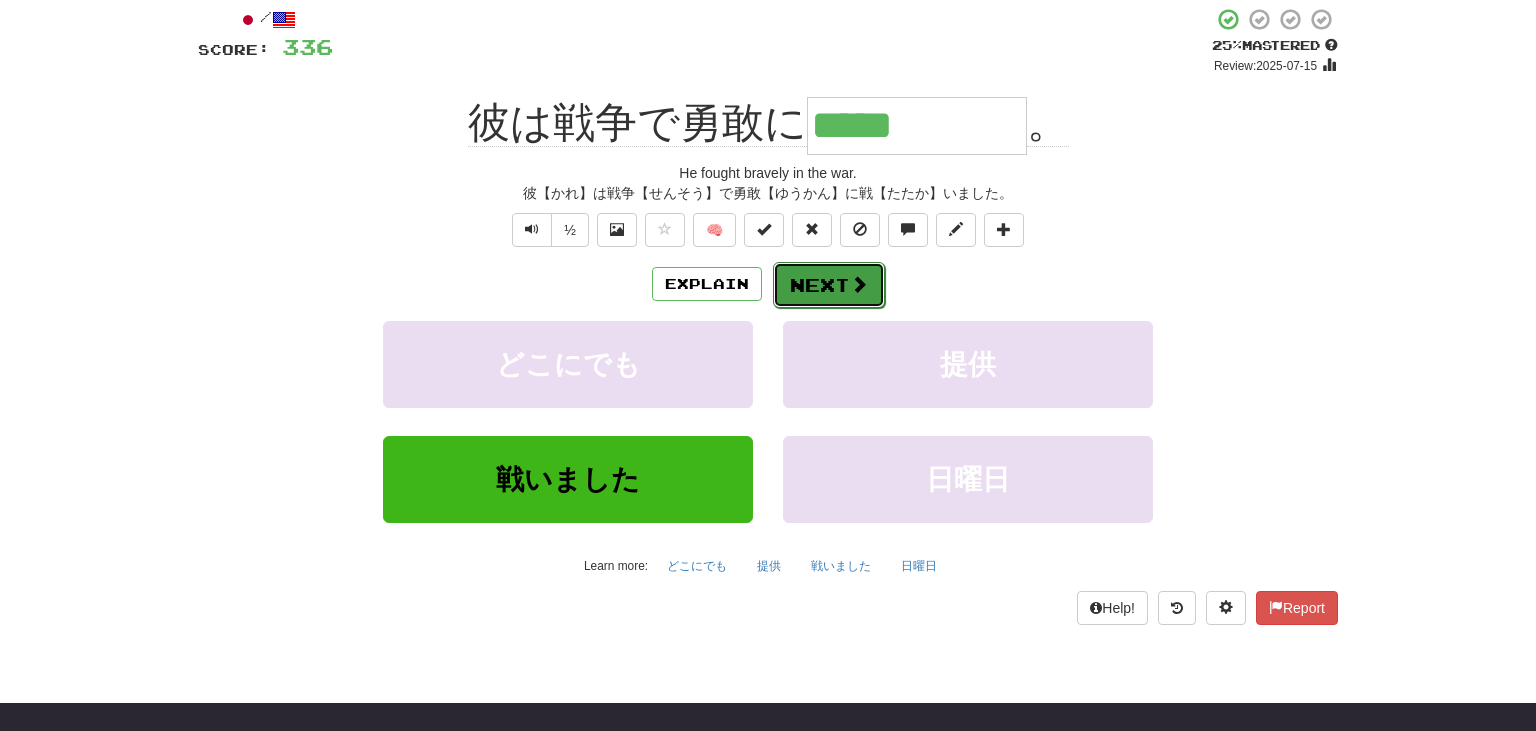 click at bounding box center (859, 284) 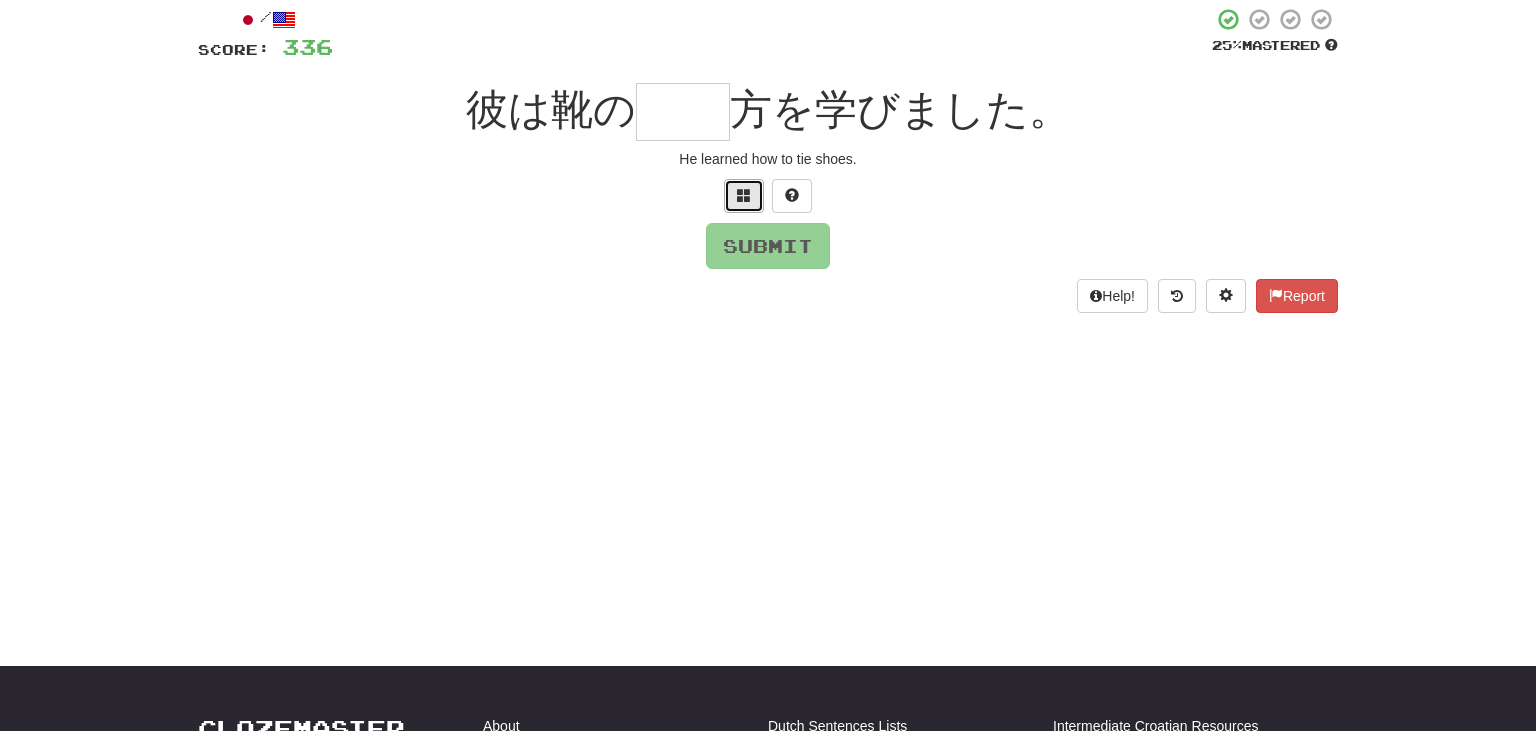 click at bounding box center (744, 195) 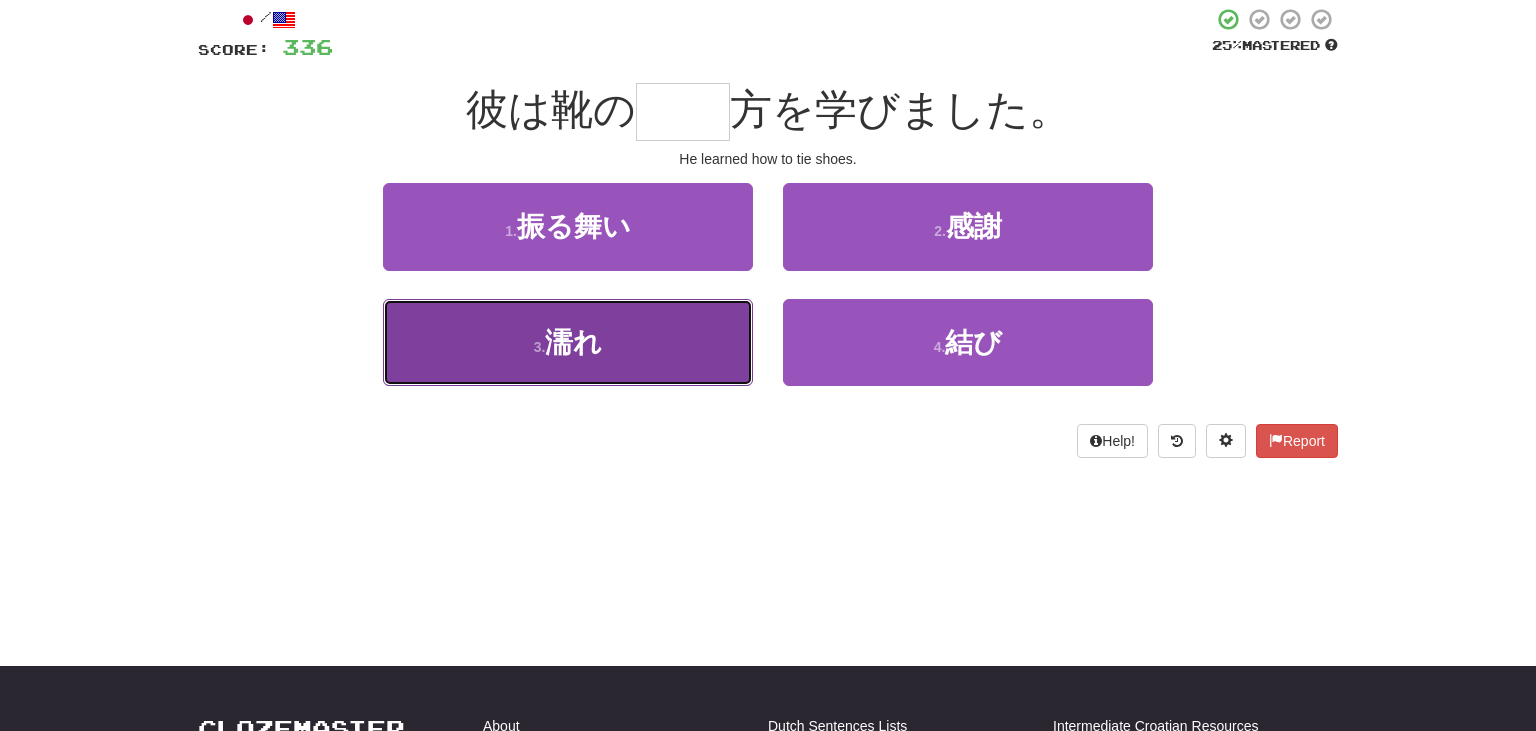 click on "3 .  濡れ" at bounding box center [568, 342] 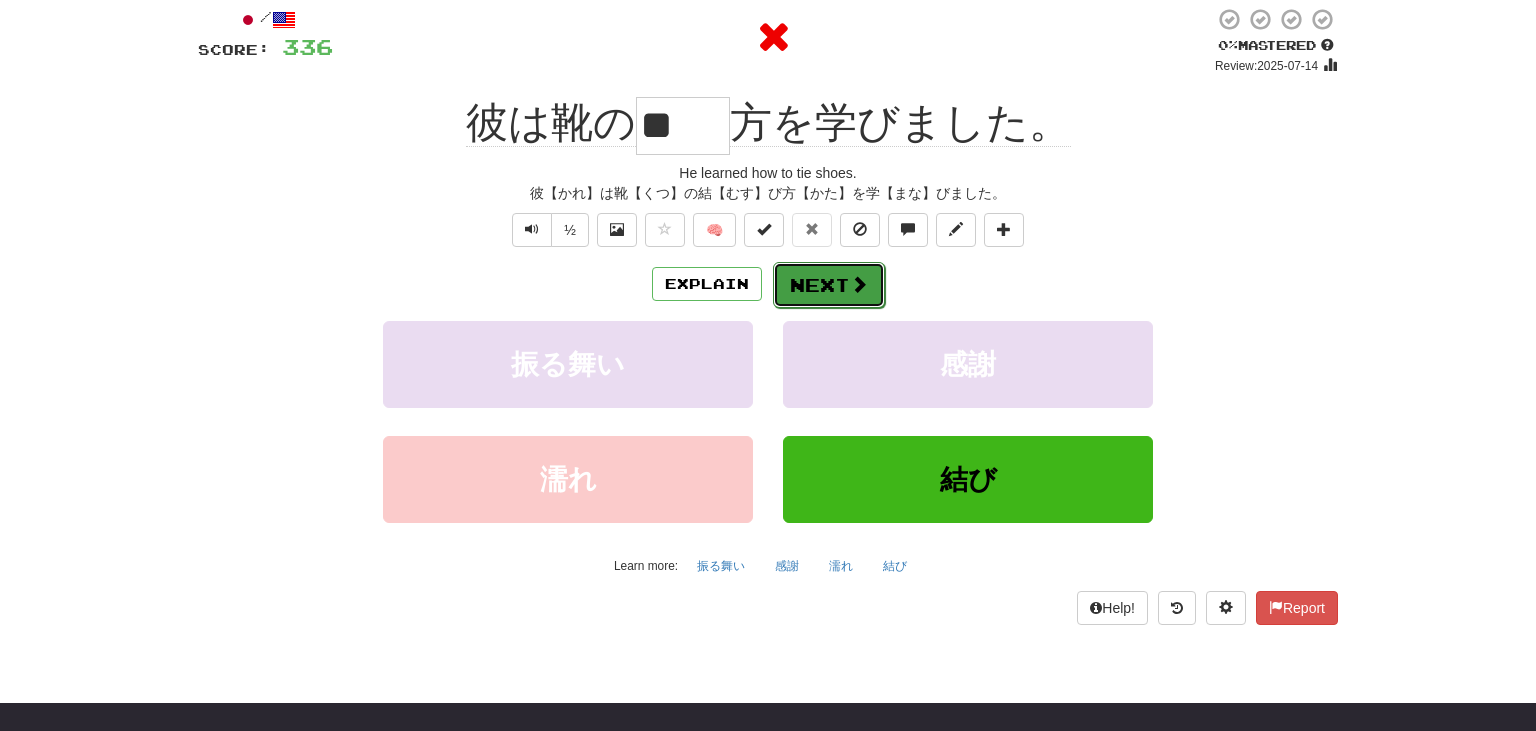click at bounding box center [859, 284] 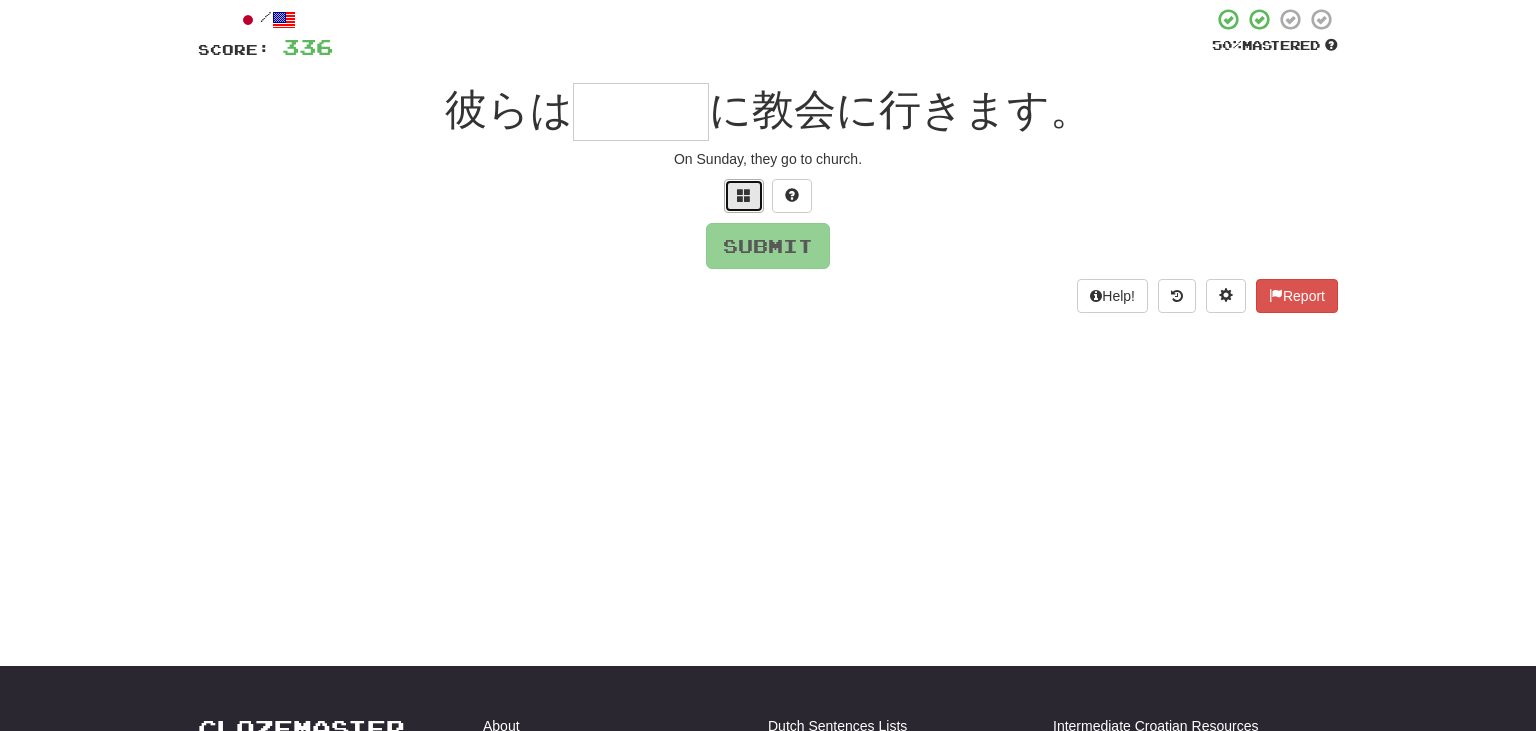 click at bounding box center [744, 196] 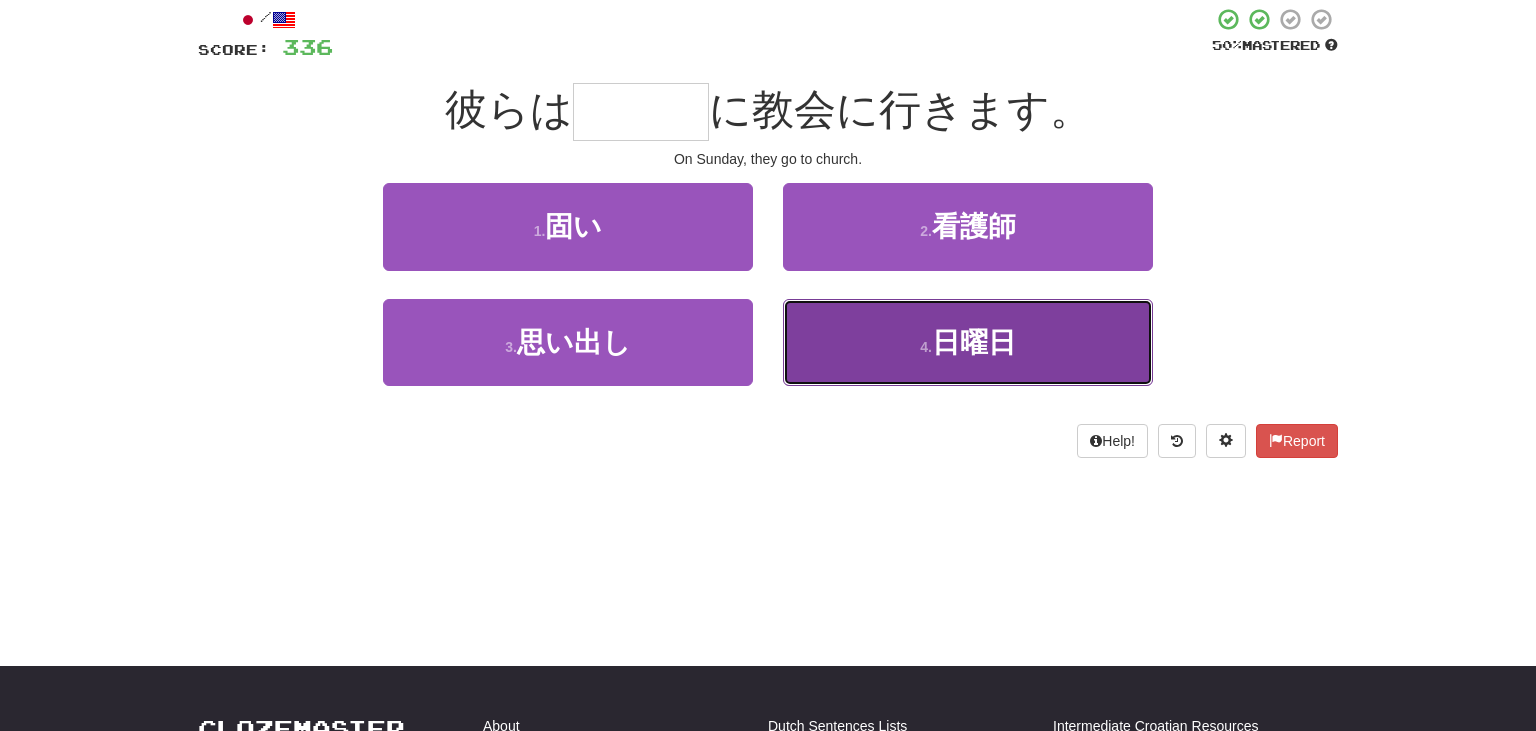 click on "4 .  日曜日" at bounding box center (968, 342) 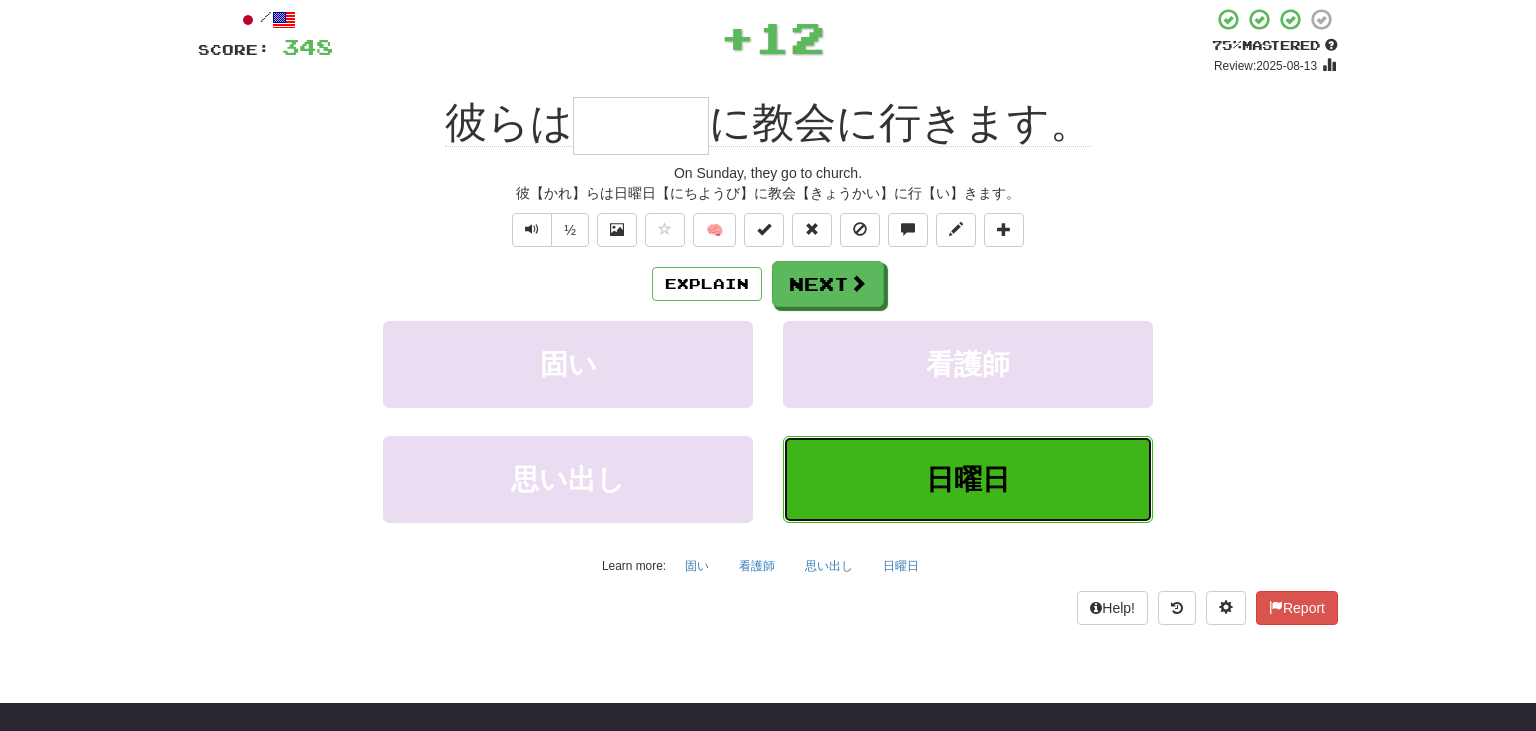 type on "***" 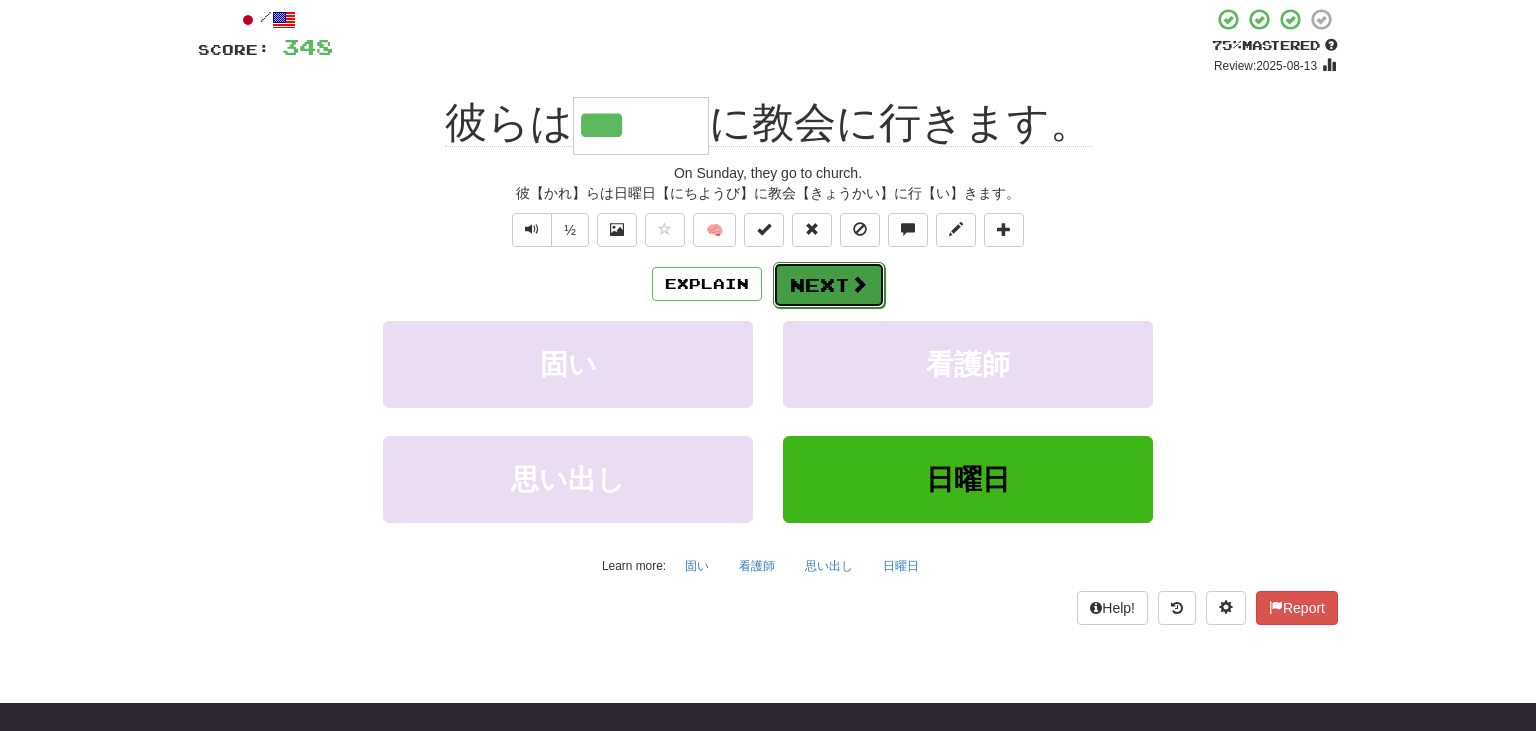 click on "Next" at bounding box center (829, 285) 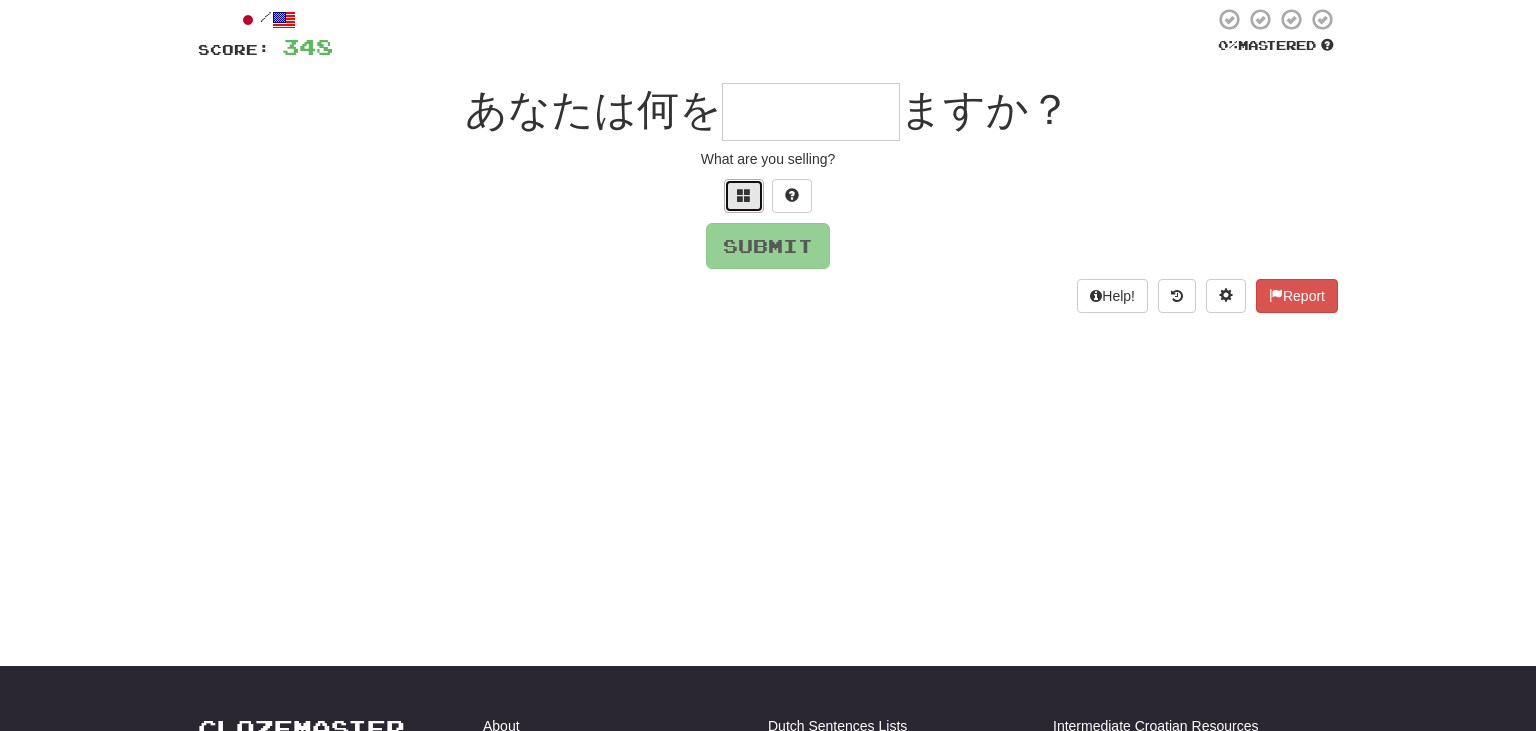 click at bounding box center (744, 195) 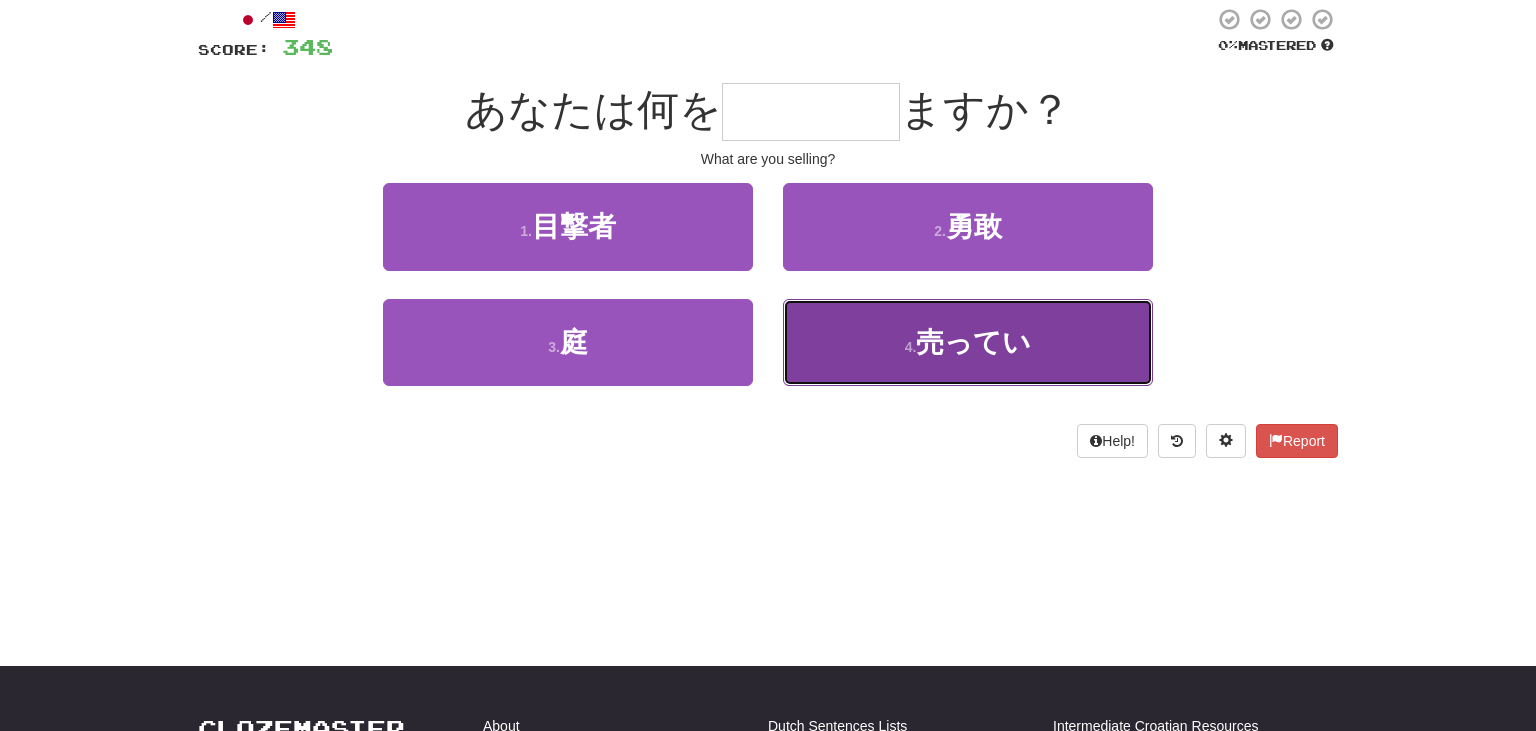 click on "4 .  売ってい" at bounding box center (968, 342) 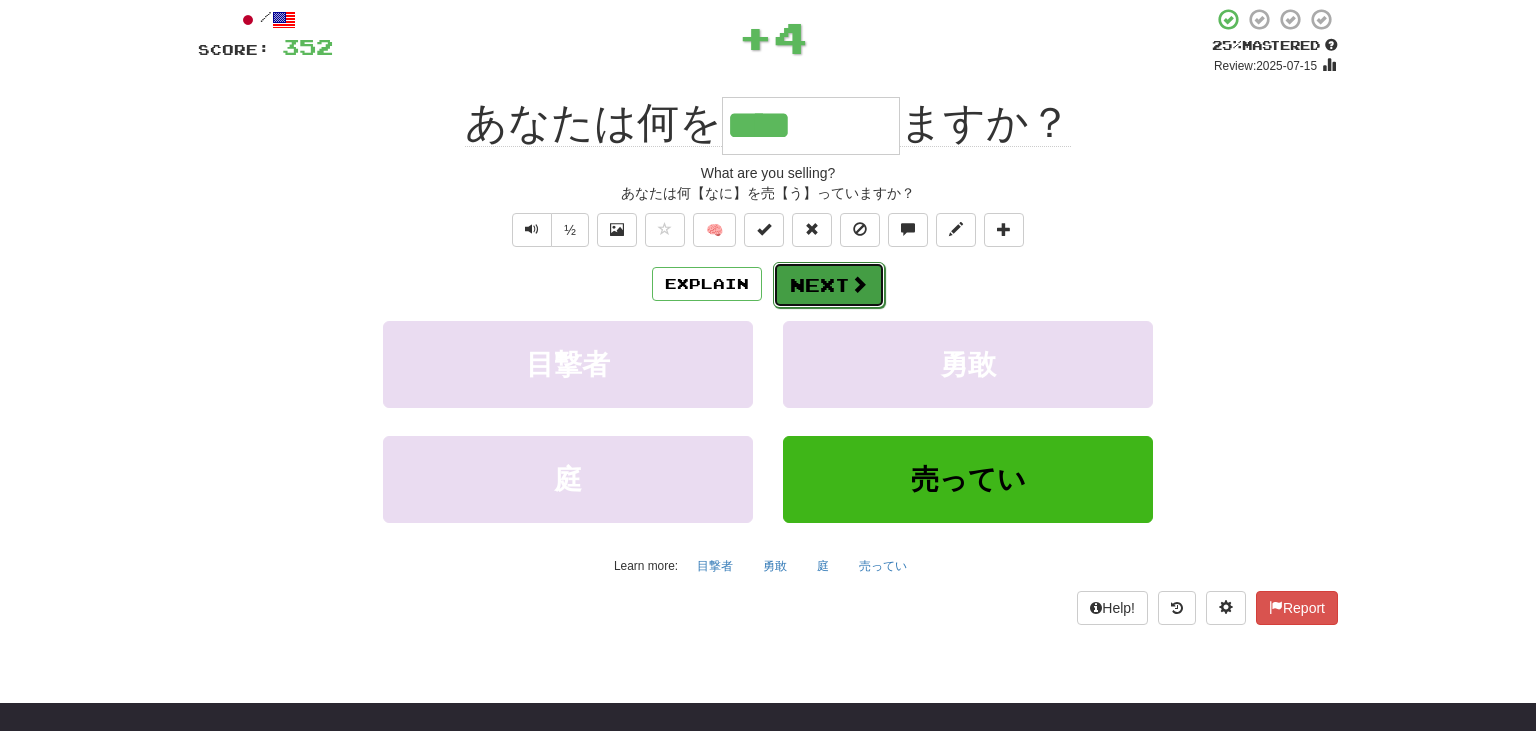 click at bounding box center (859, 284) 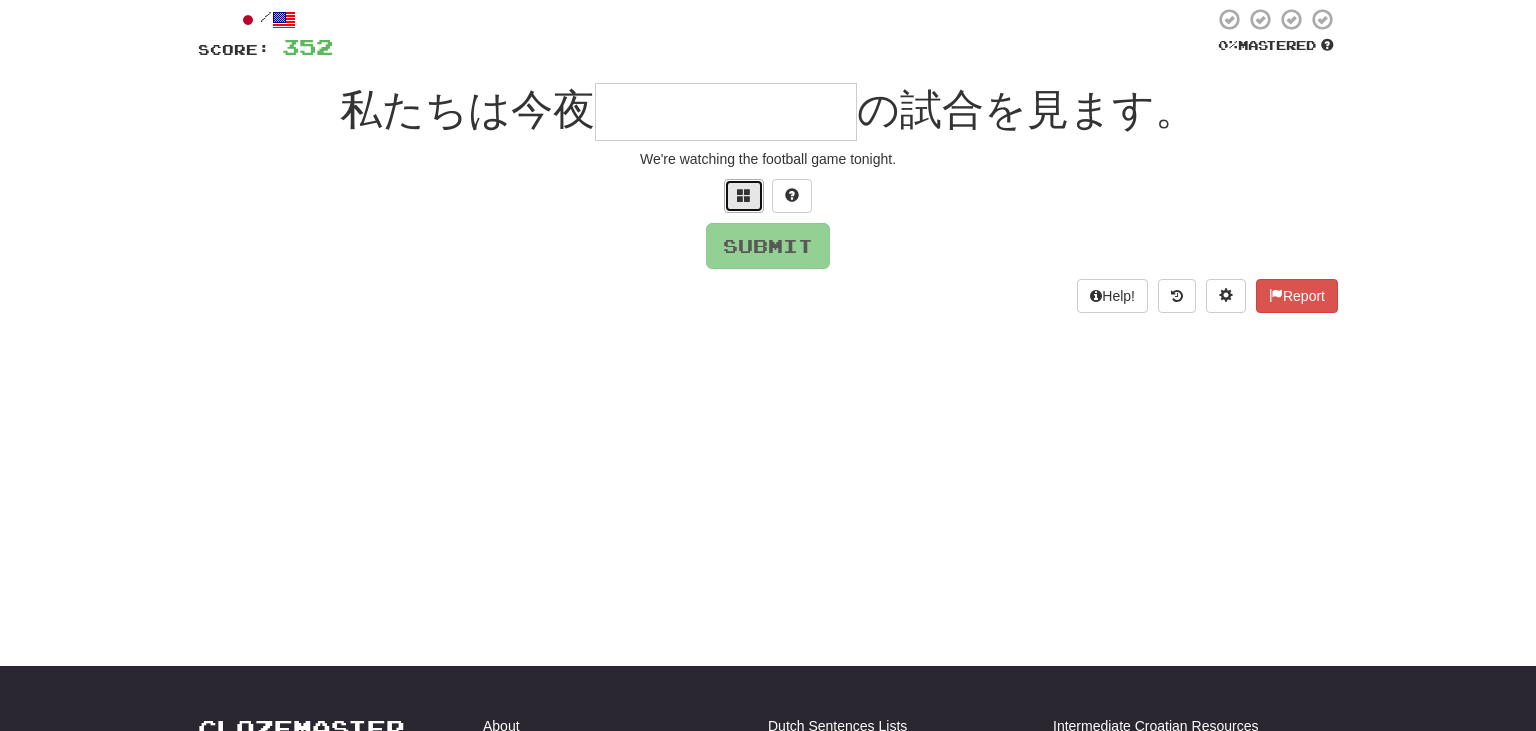 click at bounding box center [744, 196] 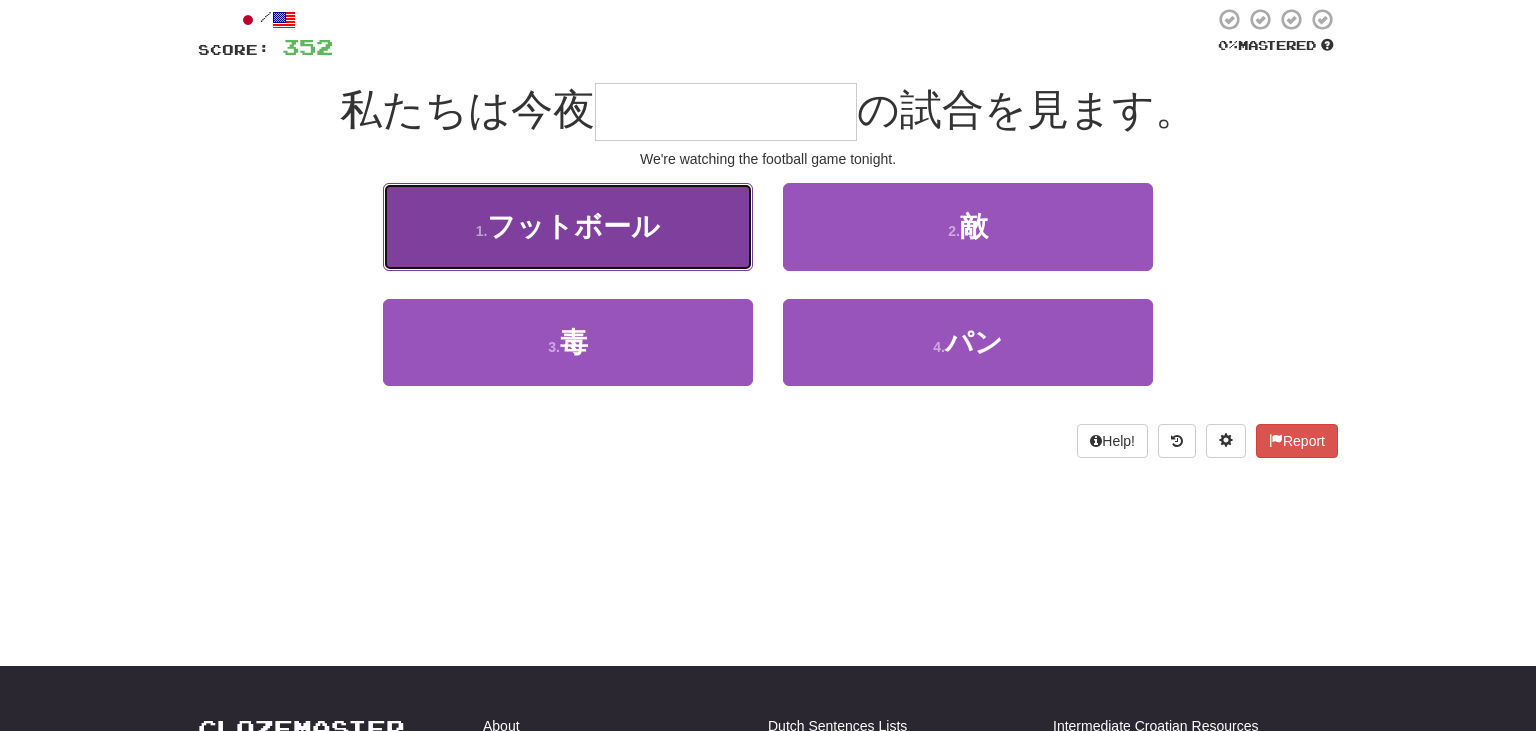 click on "1 .  フットボール" at bounding box center (568, 226) 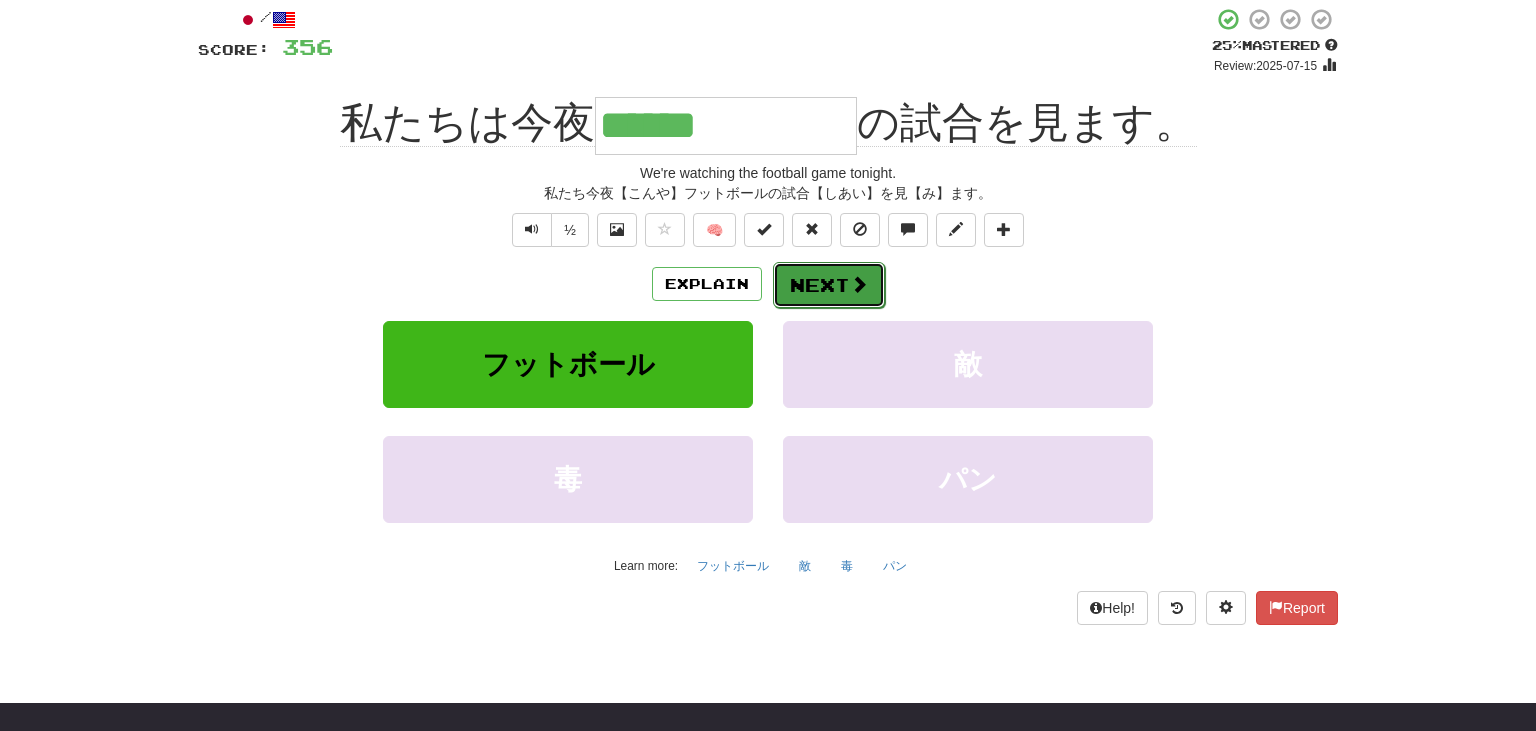 click at bounding box center (859, 284) 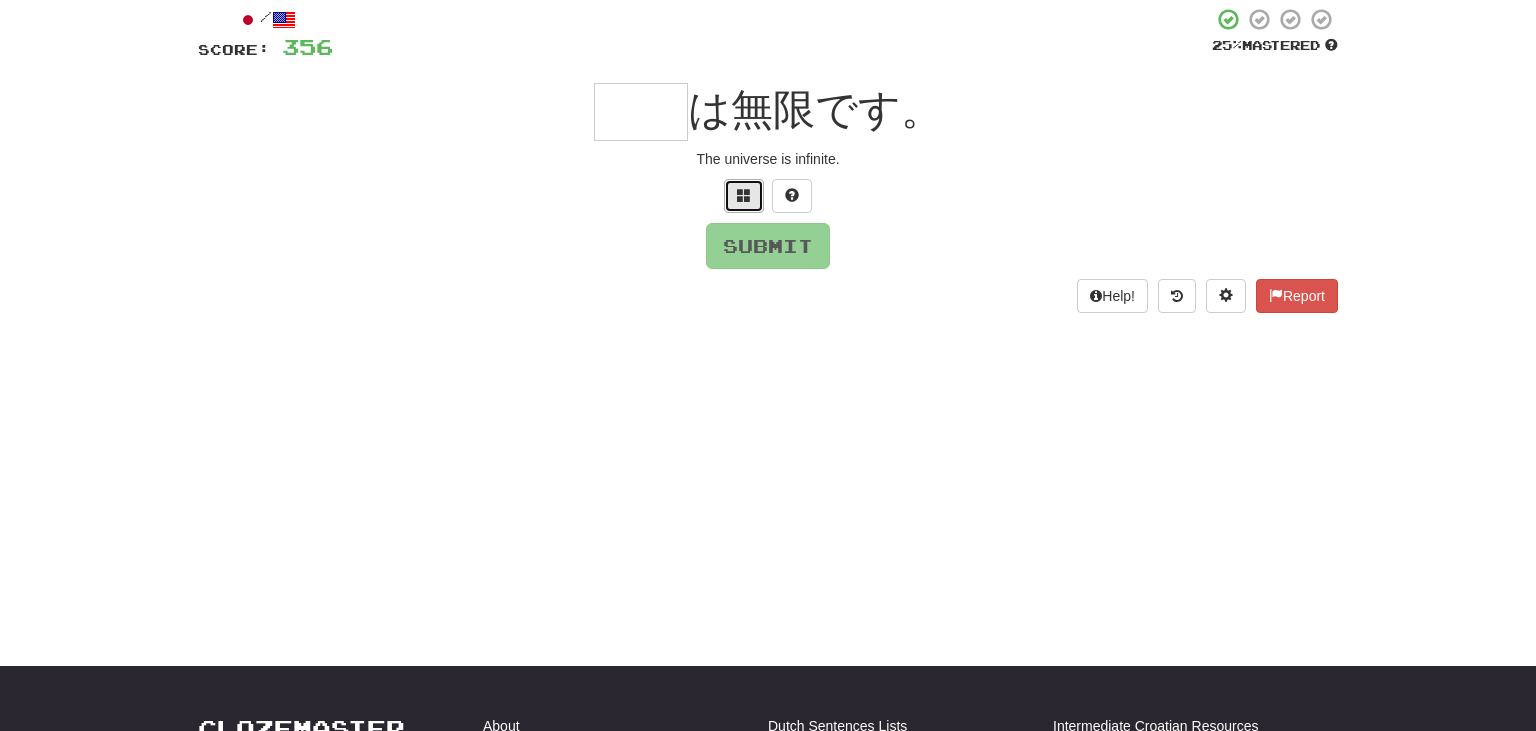 click at bounding box center (744, 196) 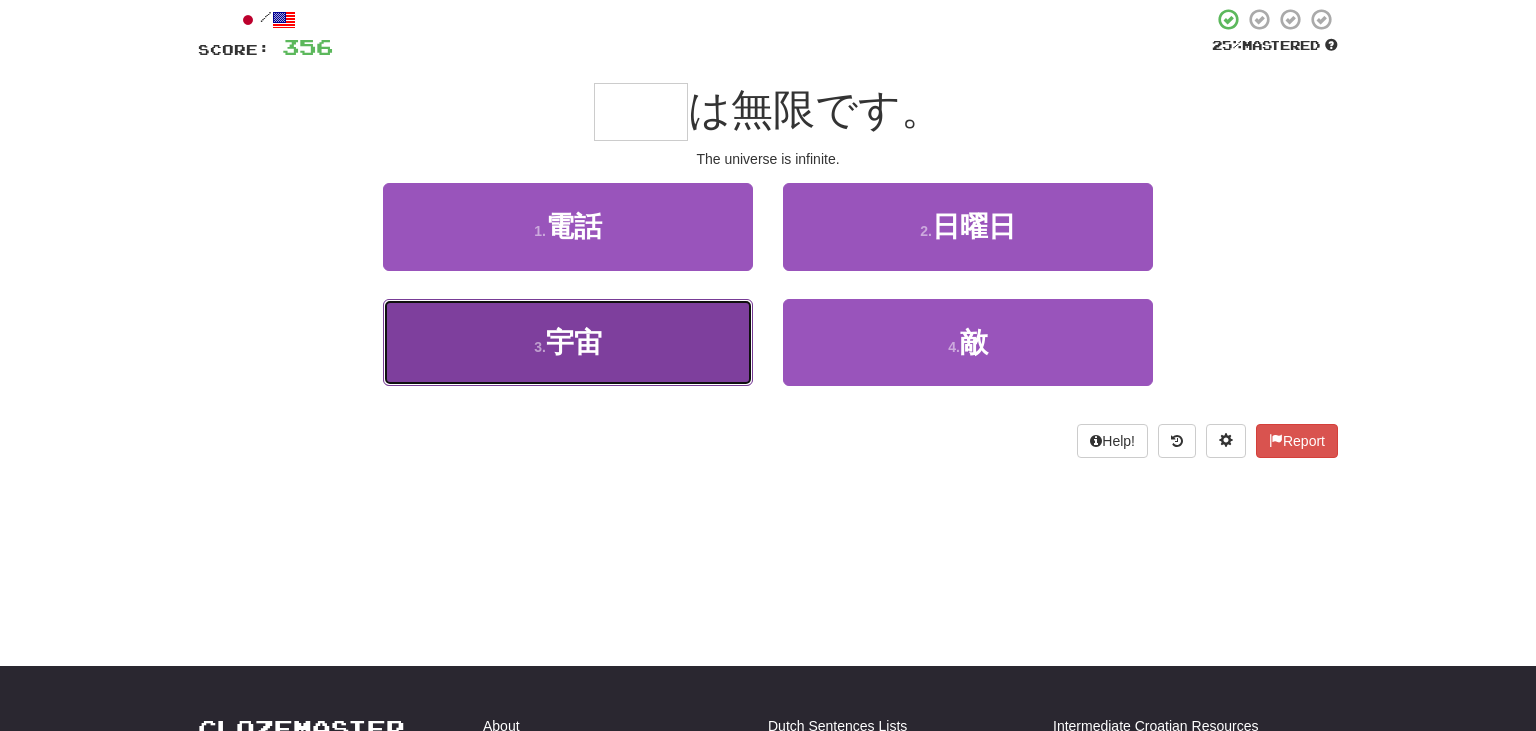 click on "3 .  宇宙" at bounding box center (568, 342) 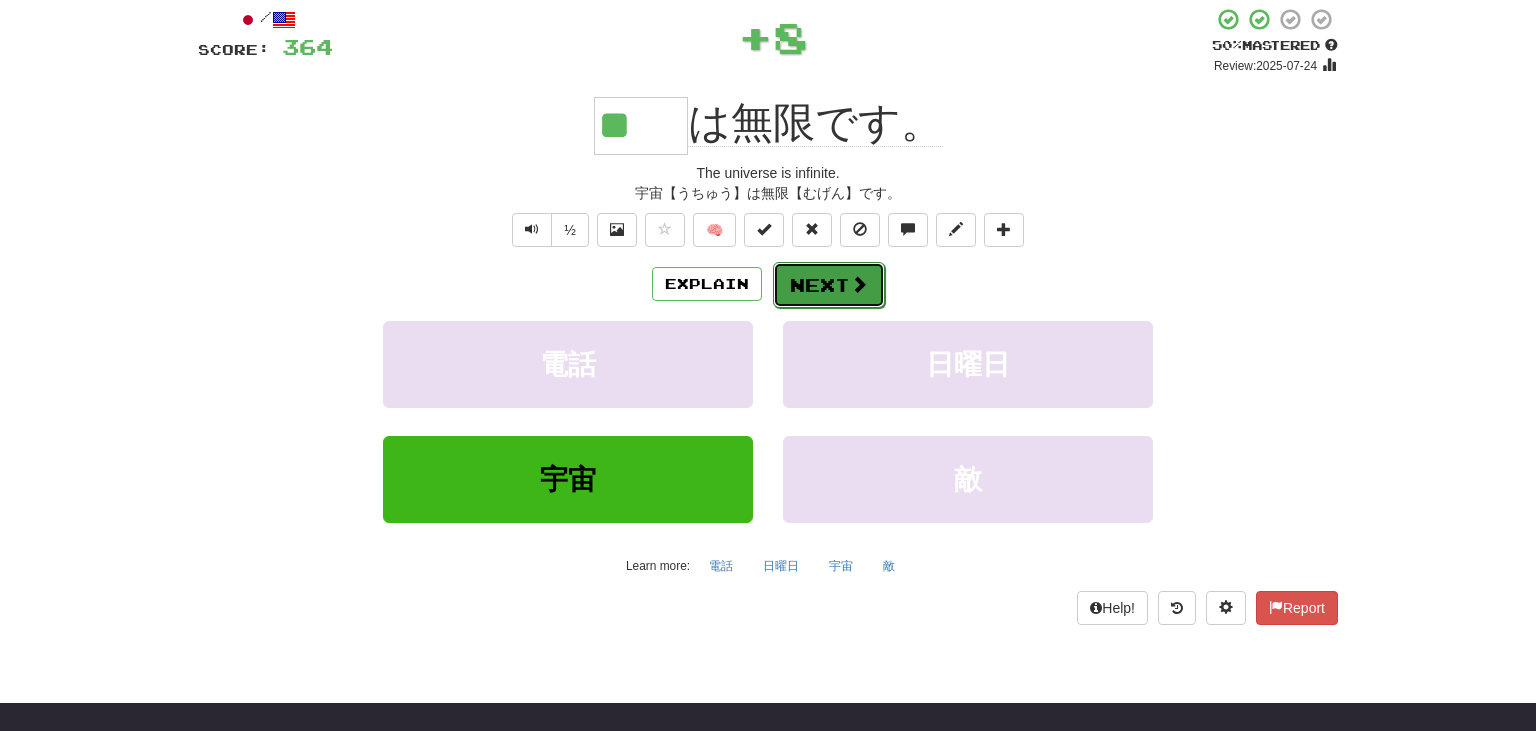 click on "Next" at bounding box center [829, 285] 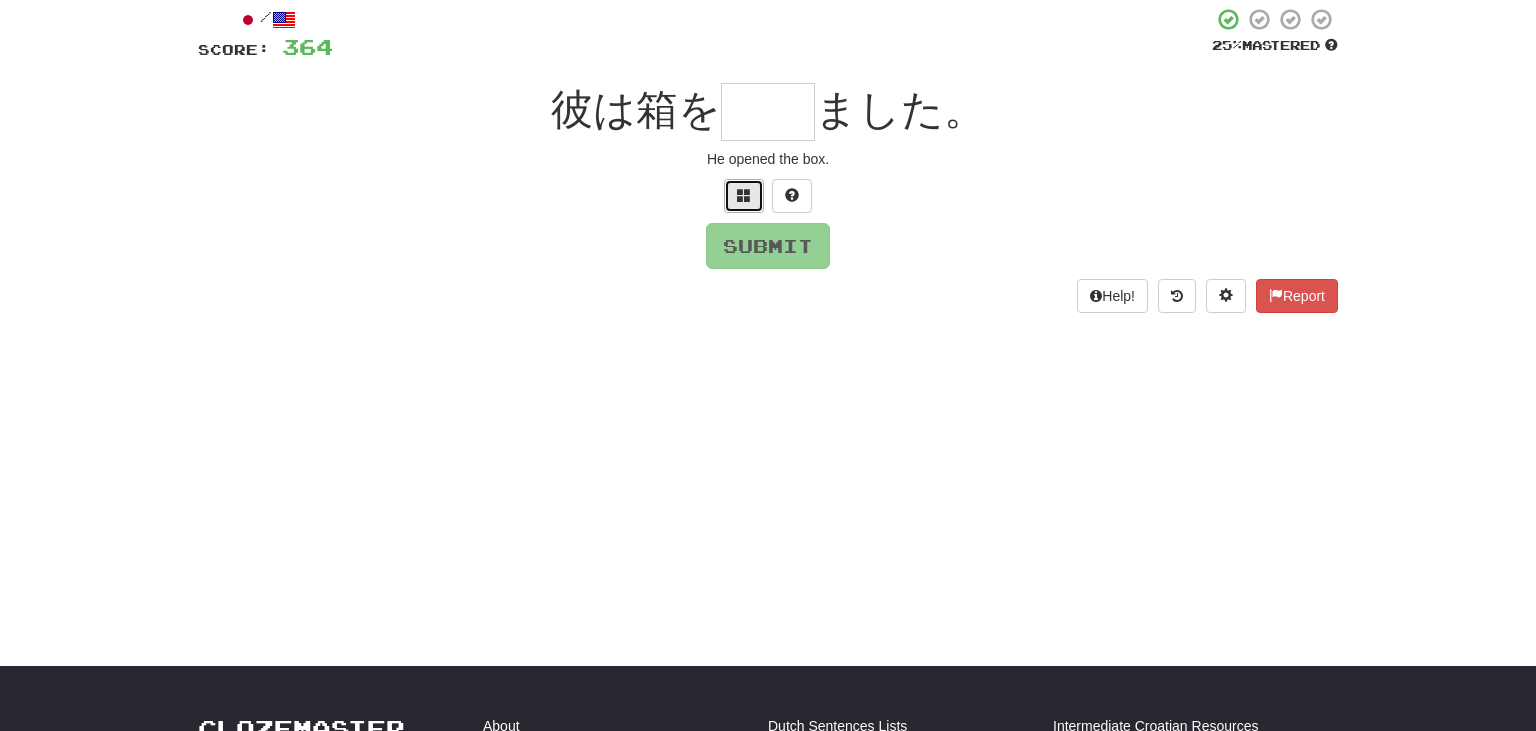click at bounding box center [744, 195] 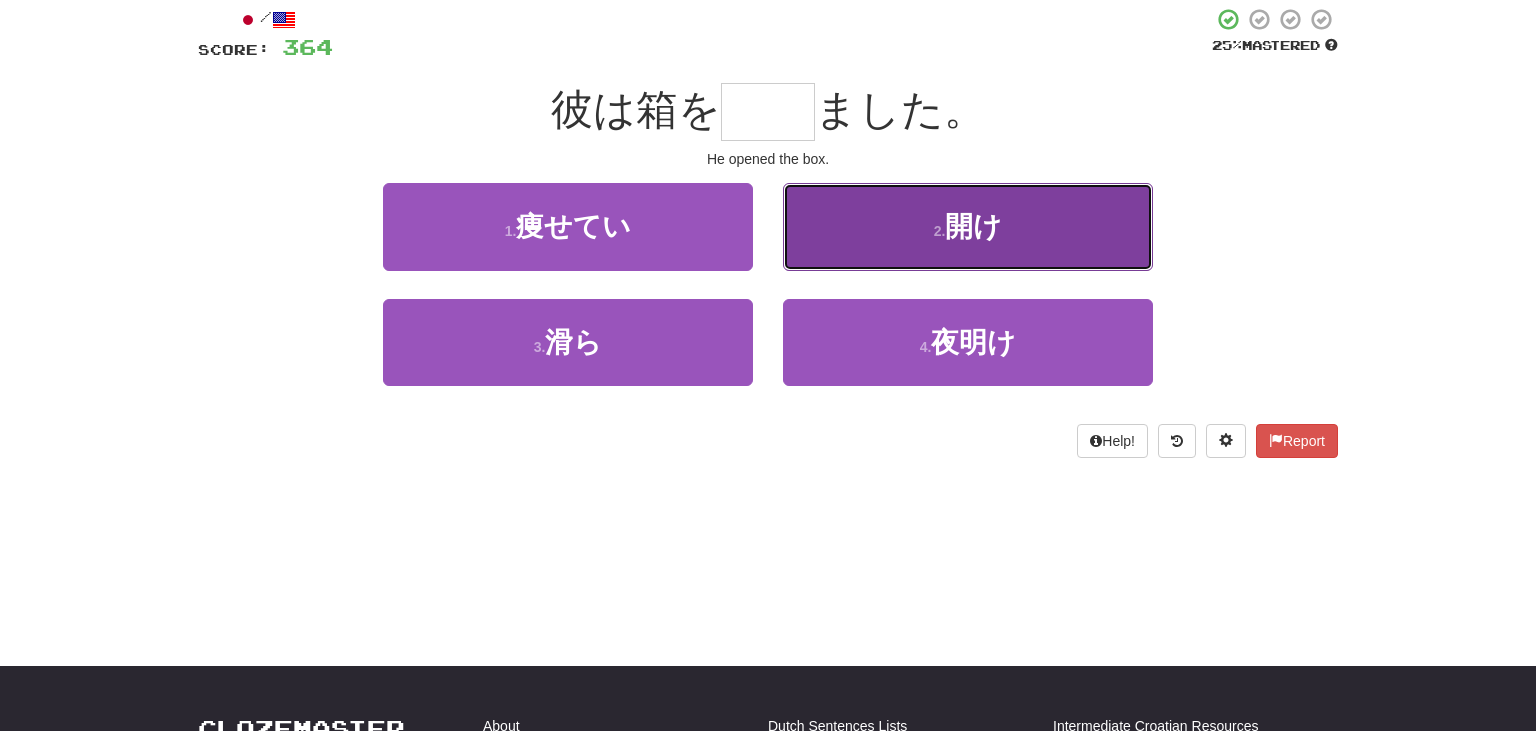 click on "開け" at bounding box center (973, 226) 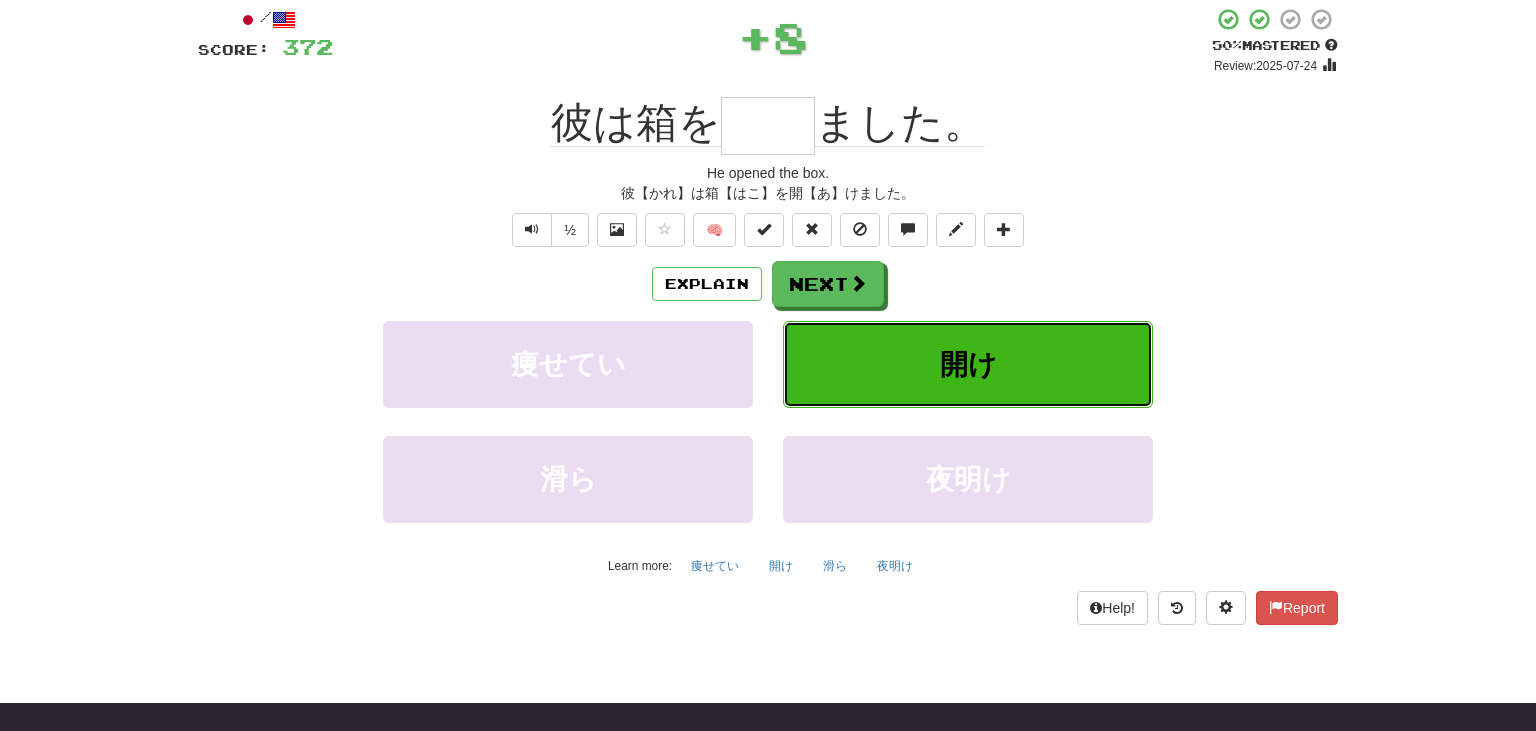 type on "**" 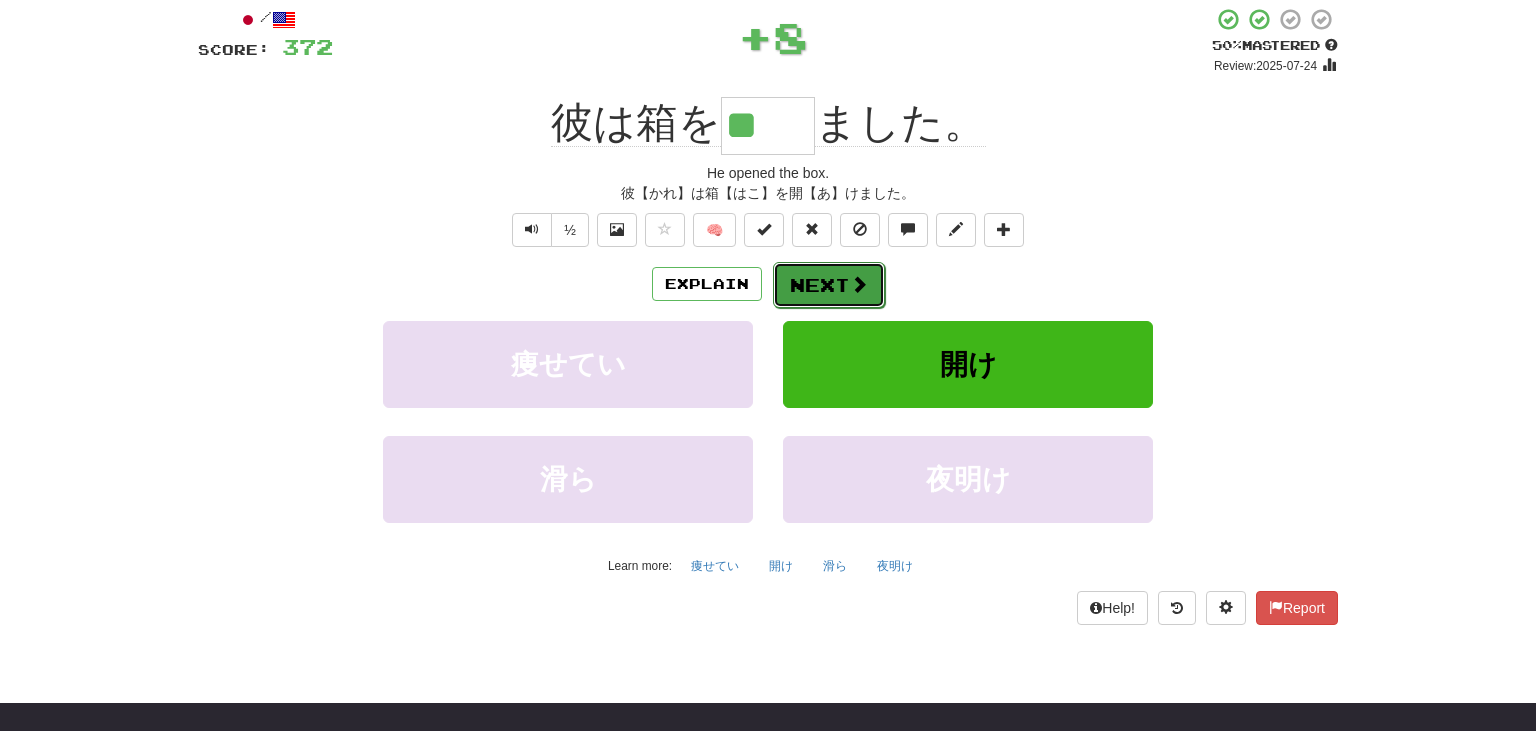 click on "Next" at bounding box center (829, 285) 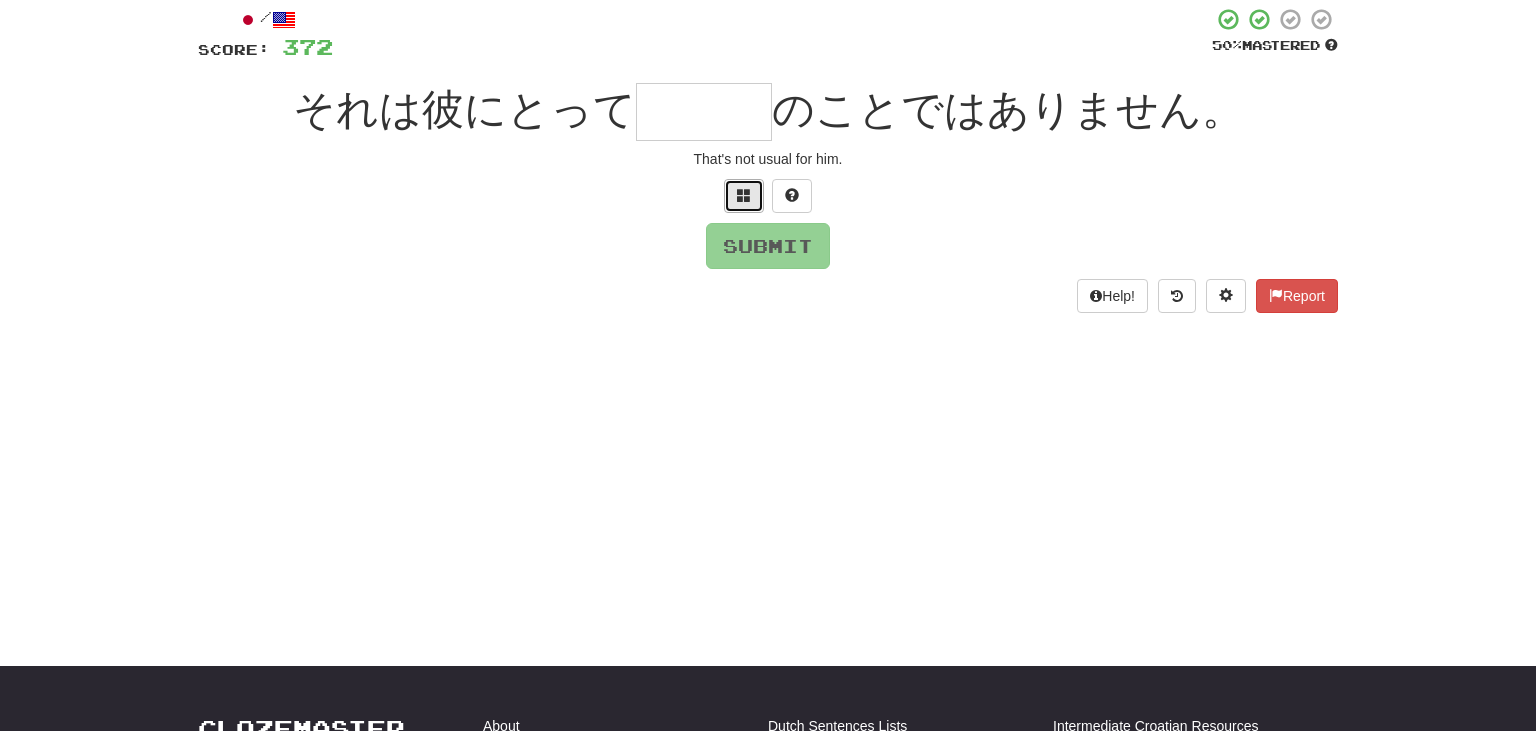 click at bounding box center (744, 195) 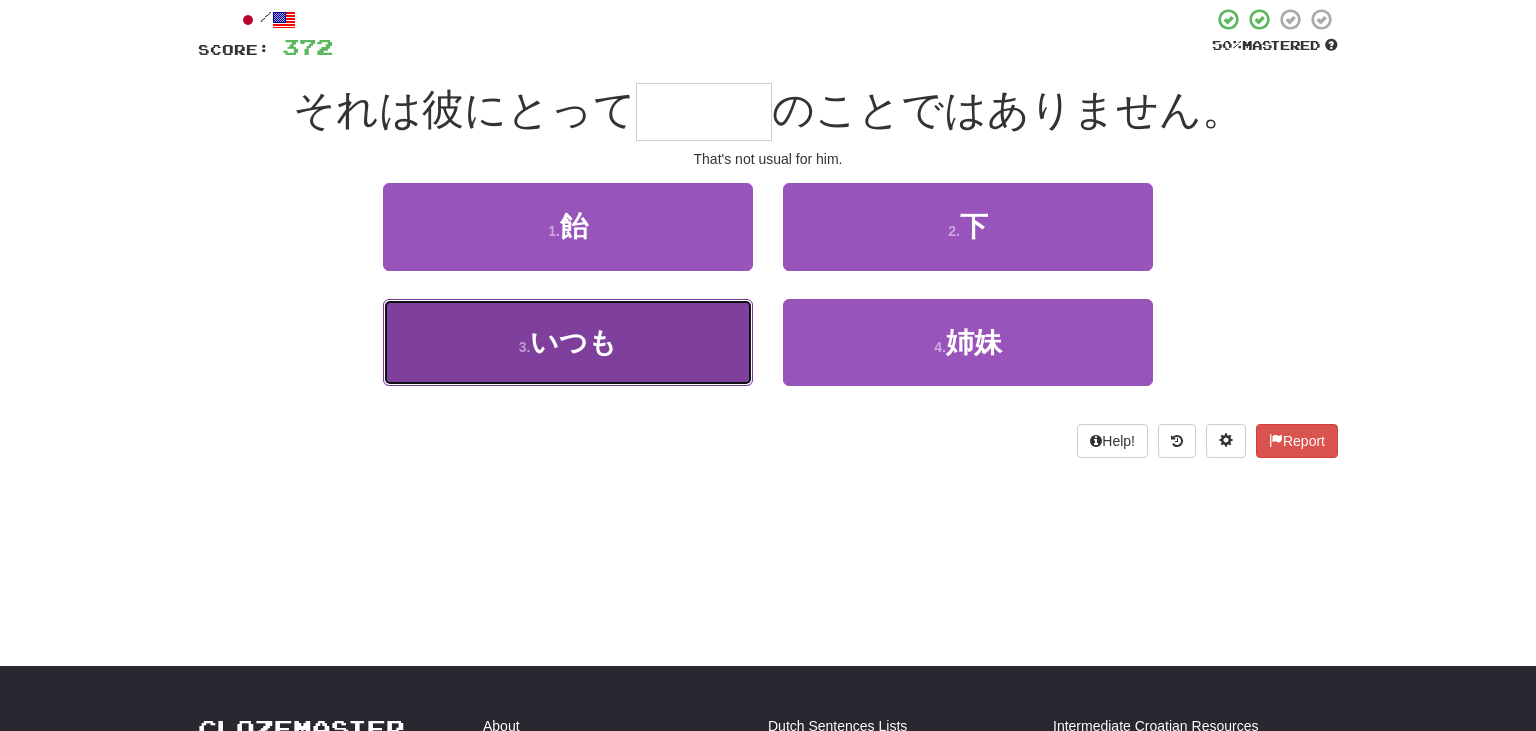 click on "3 .  いつも" at bounding box center (568, 342) 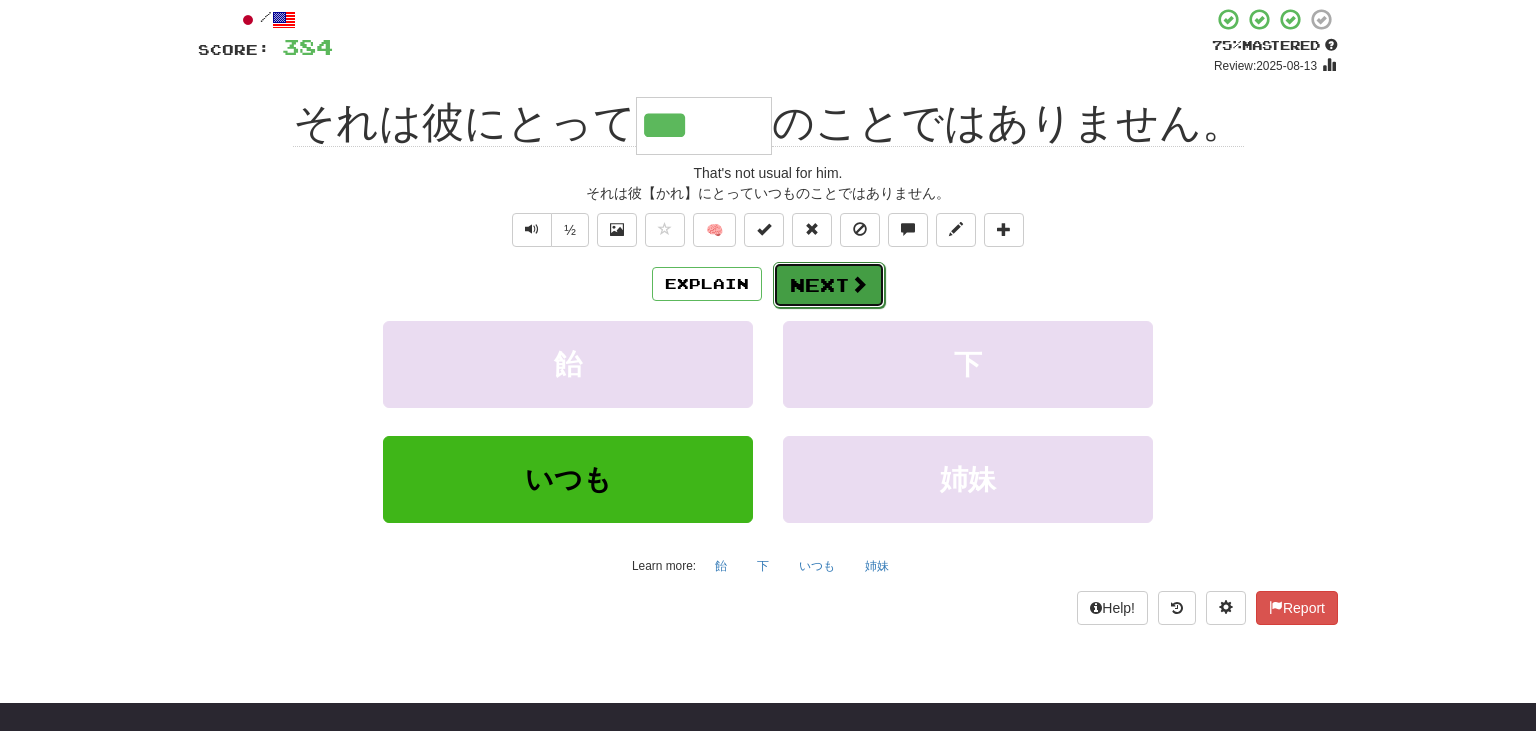 click at bounding box center (859, 284) 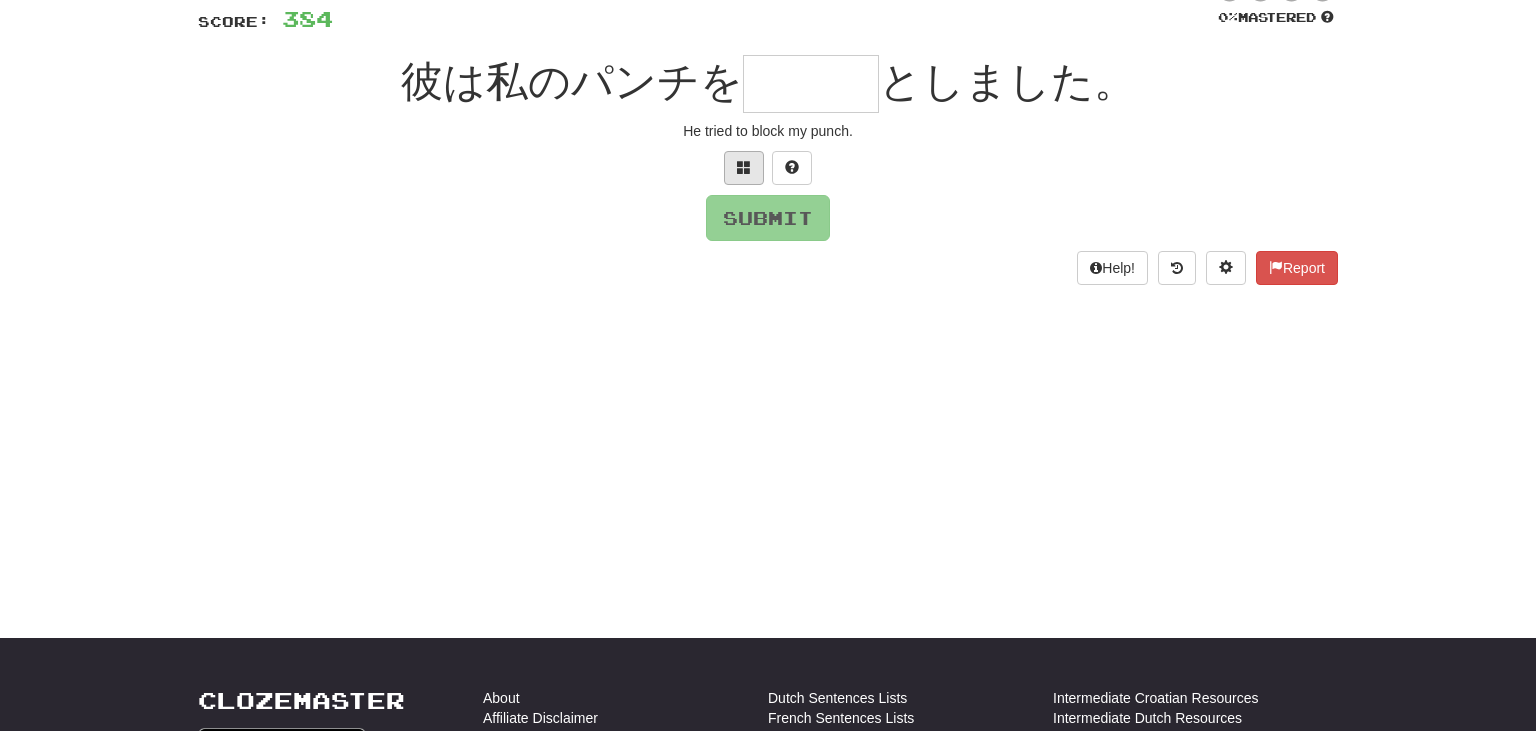scroll, scrollTop: 140, scrollLeft: 0, axis: vertical 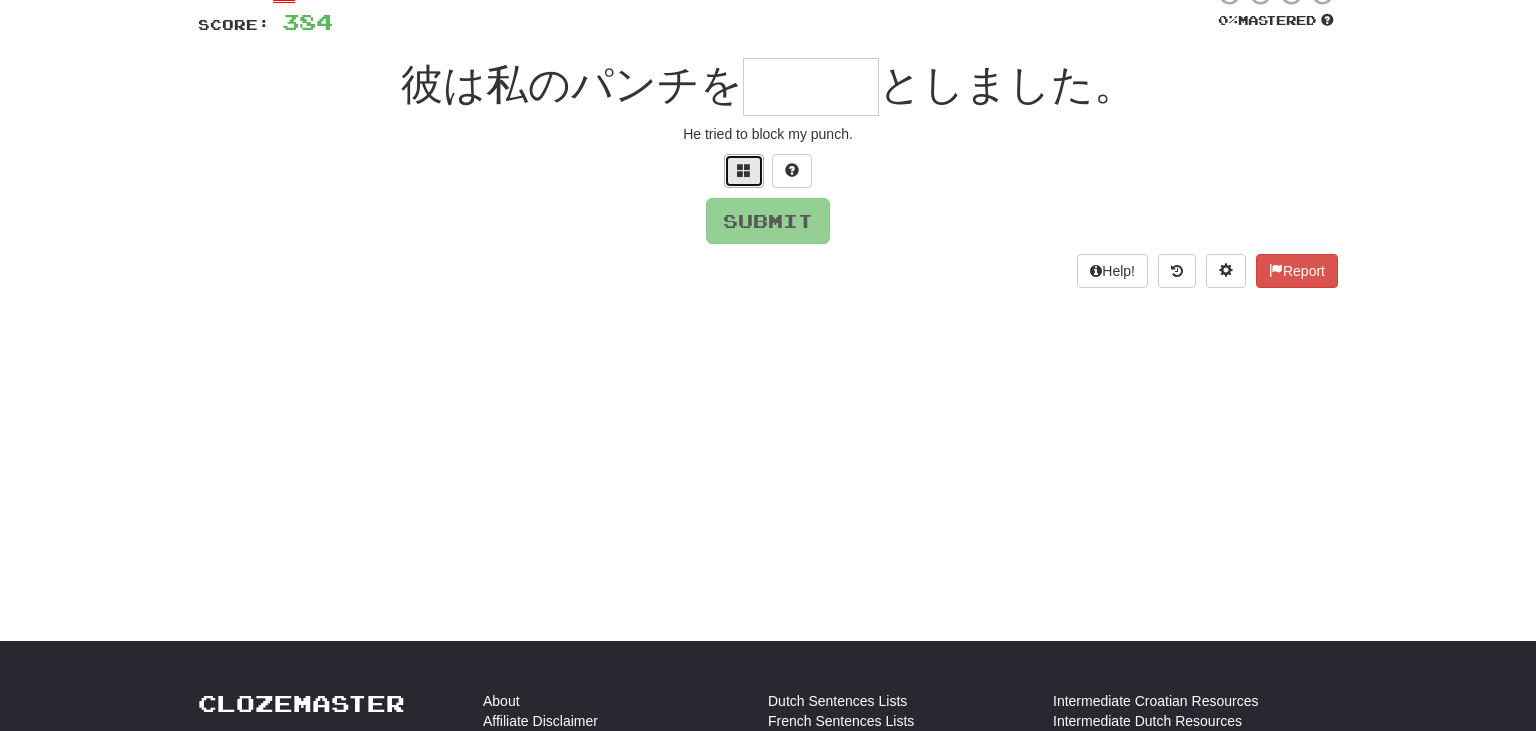 click at bounding box center (744, 171) 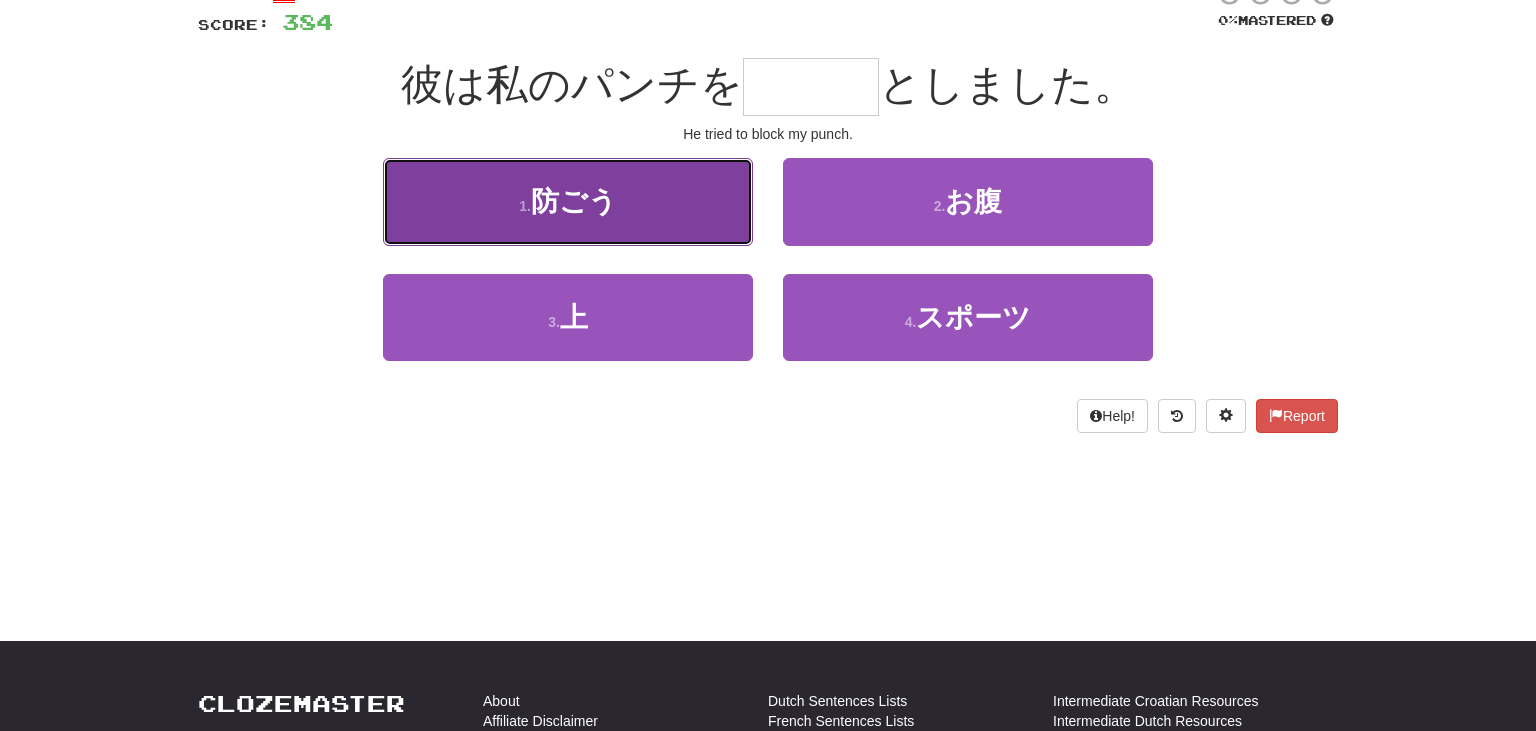 click on "1 .  防ごう" at bounding box center [568, 201] 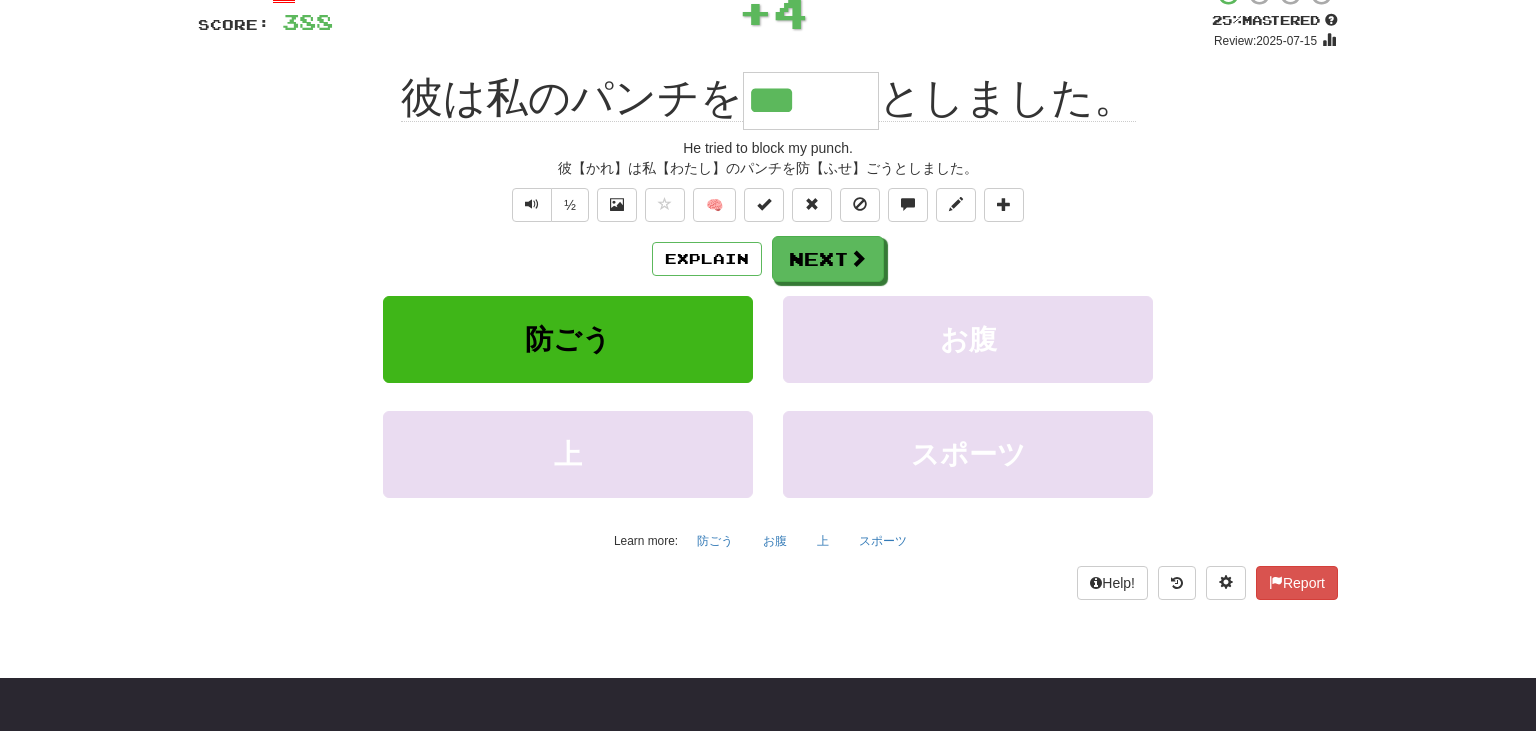 click on "Explain Next" at bounding box center [768, 259] 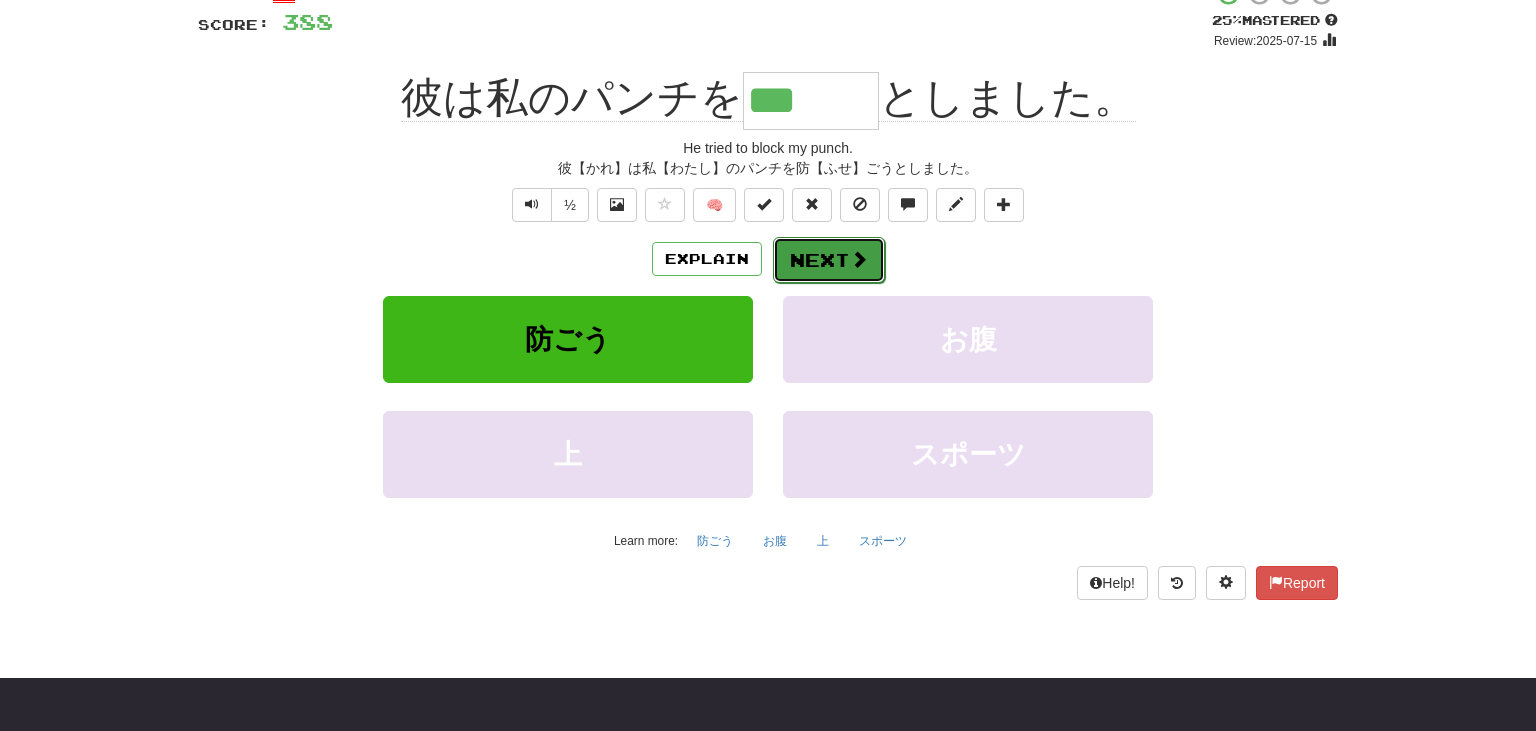 click at bounding box center [859, 259] 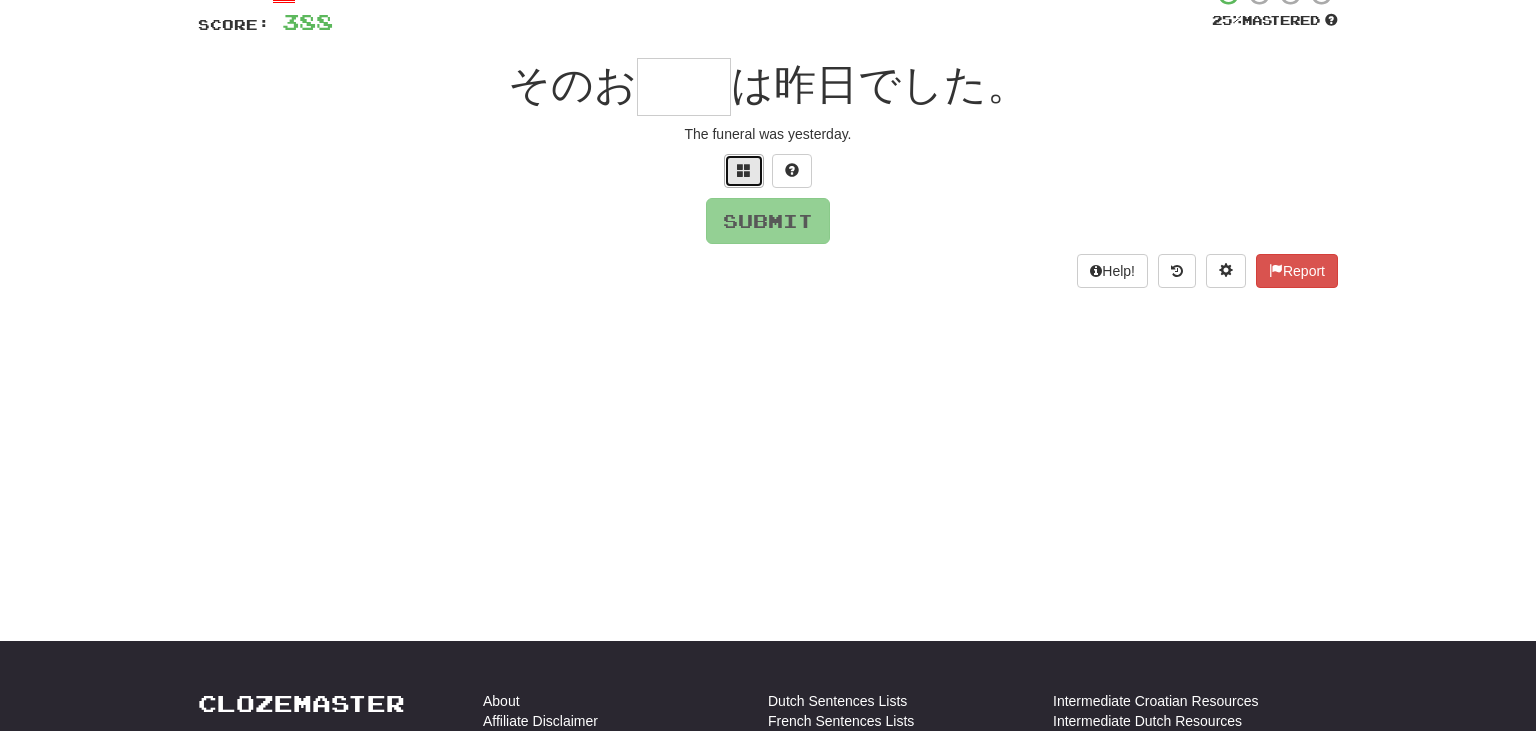 click at bounding box center (744, 171) 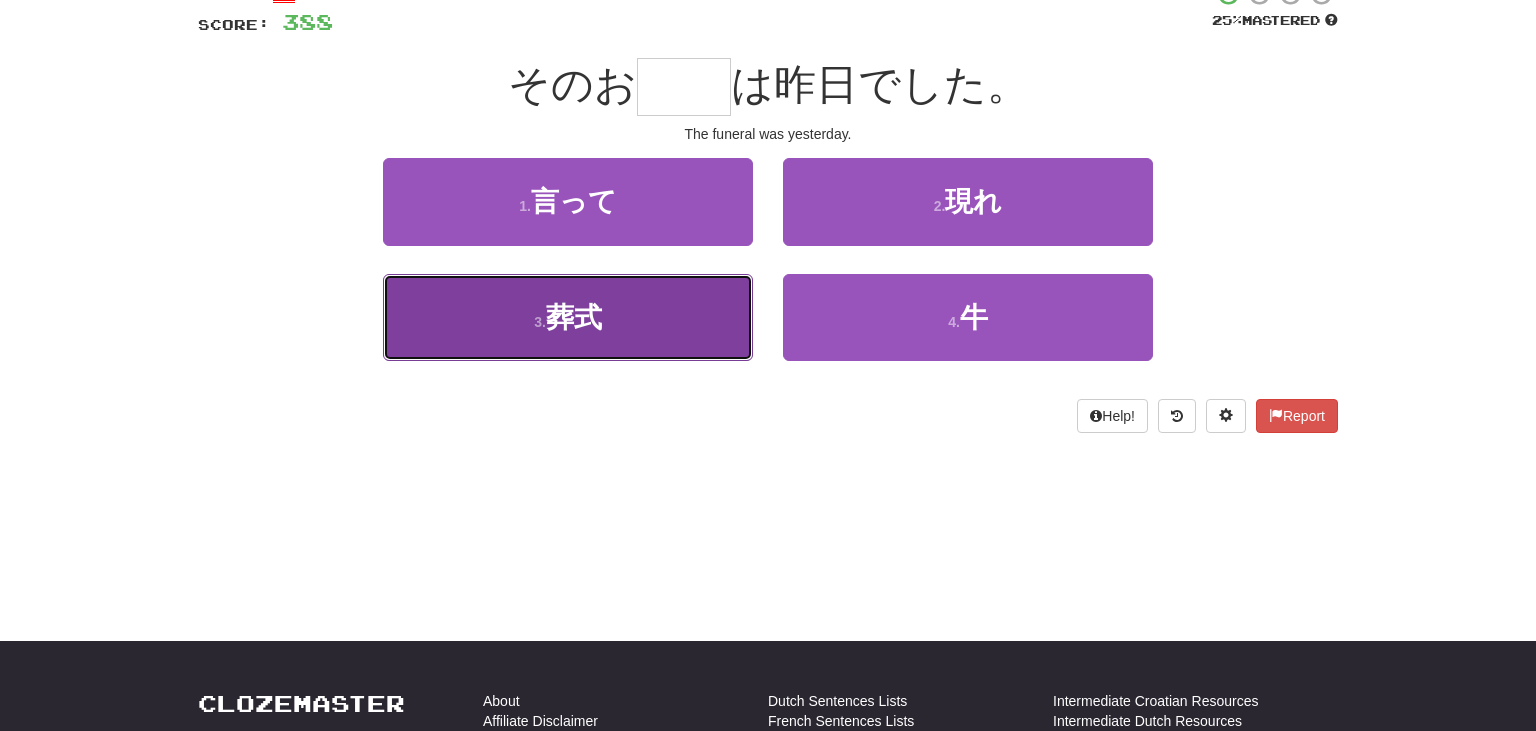 click on "3 .  葬式" at bounding box center [568, 317] 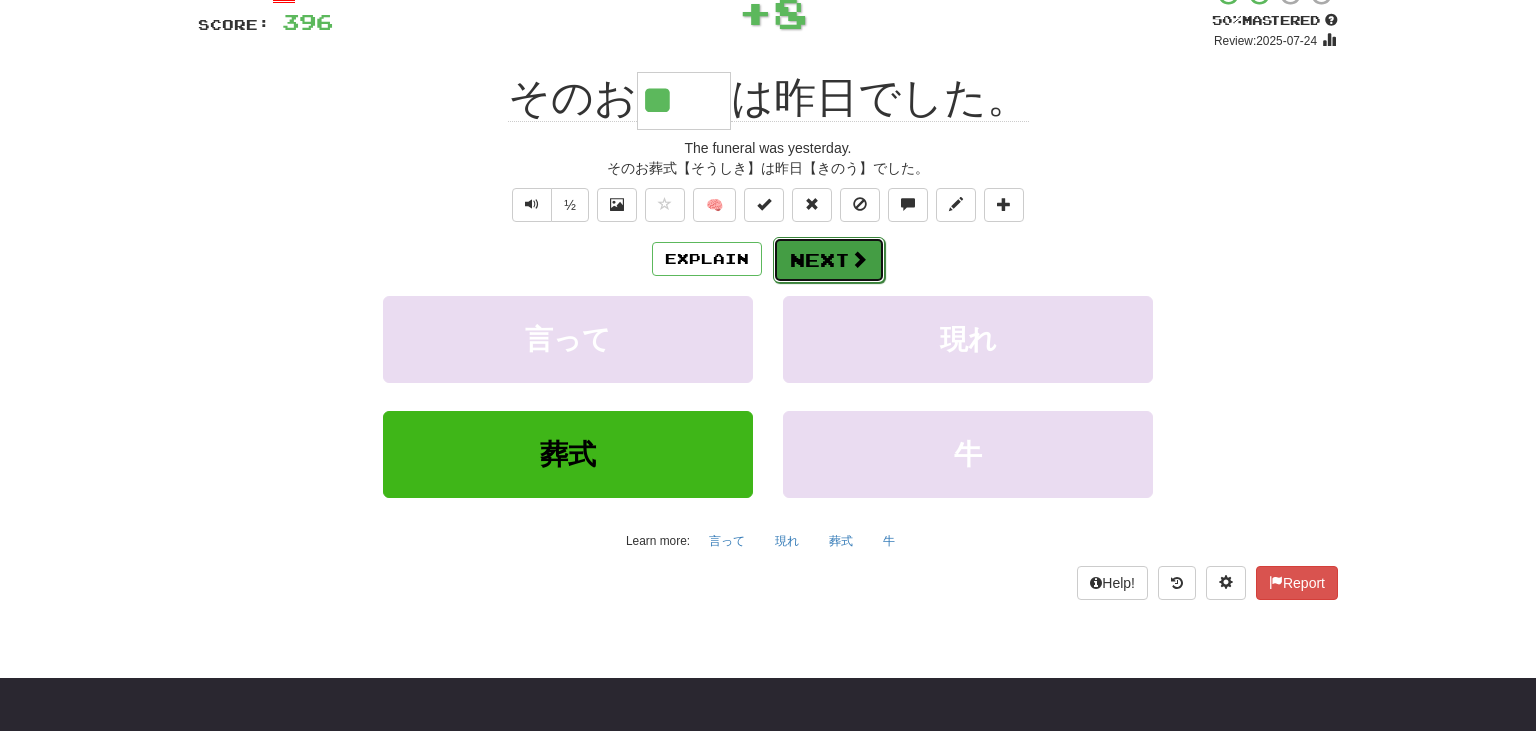 click at bounding box center [859, 259] 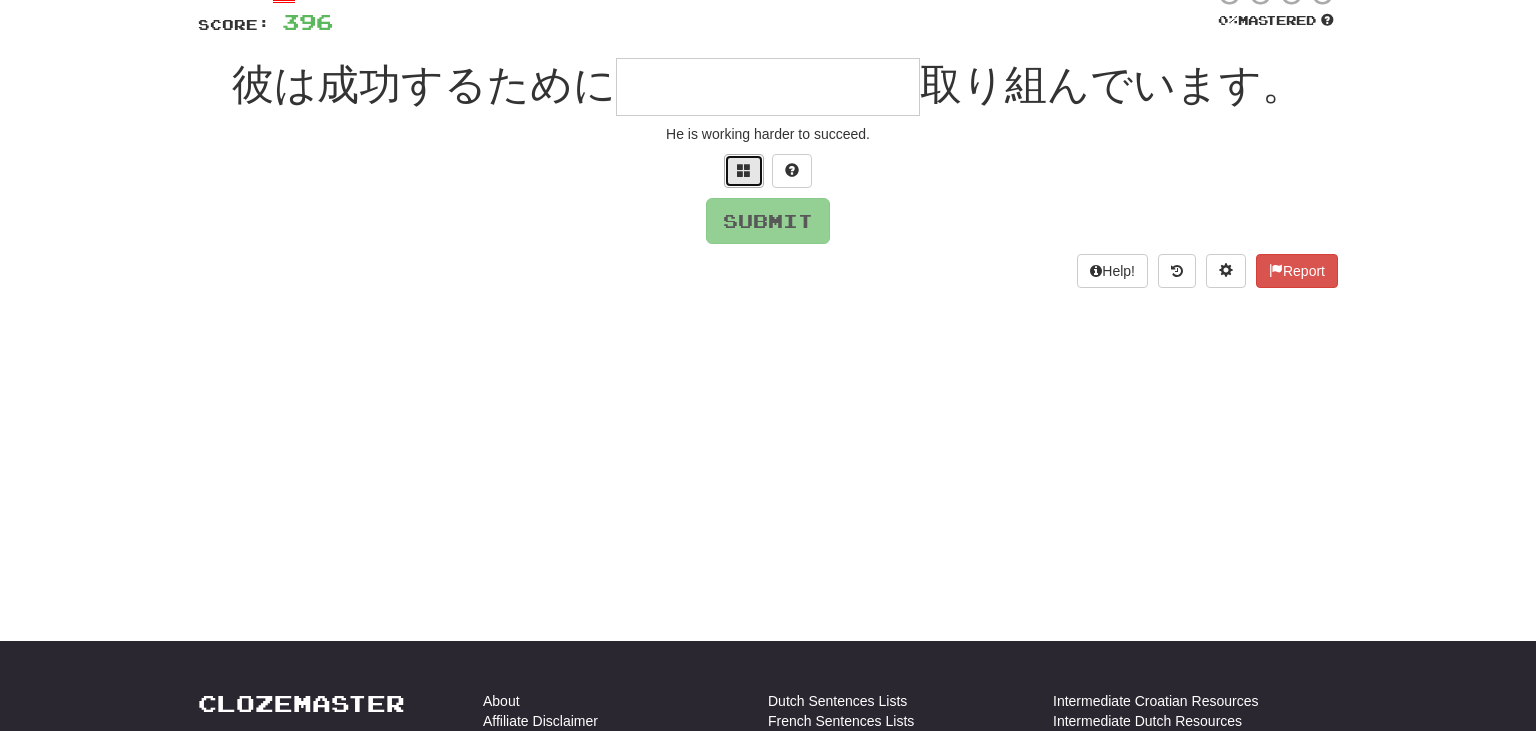 click at bounding box center [744, 171] 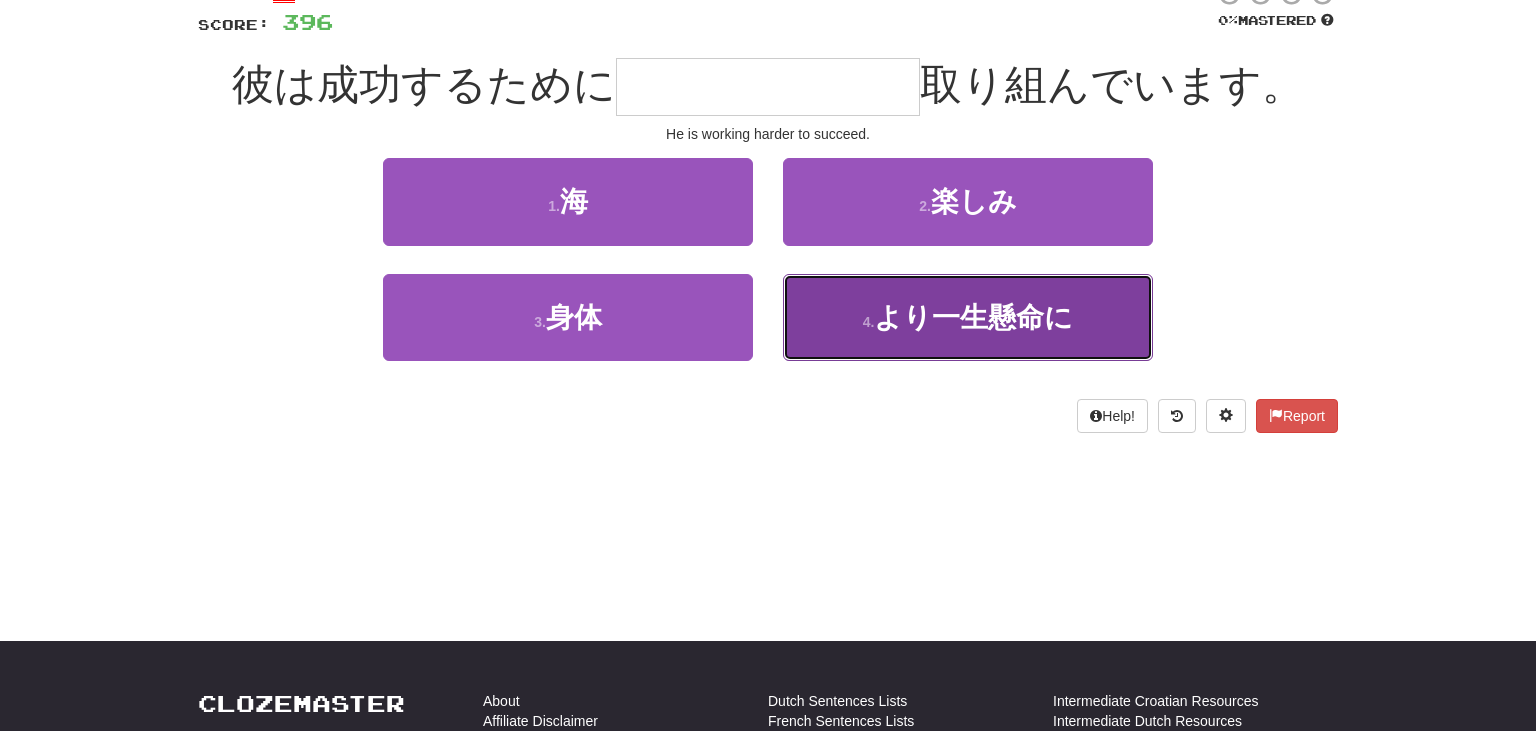 click on "より一生懸命に" at bounding box center [973, 317] 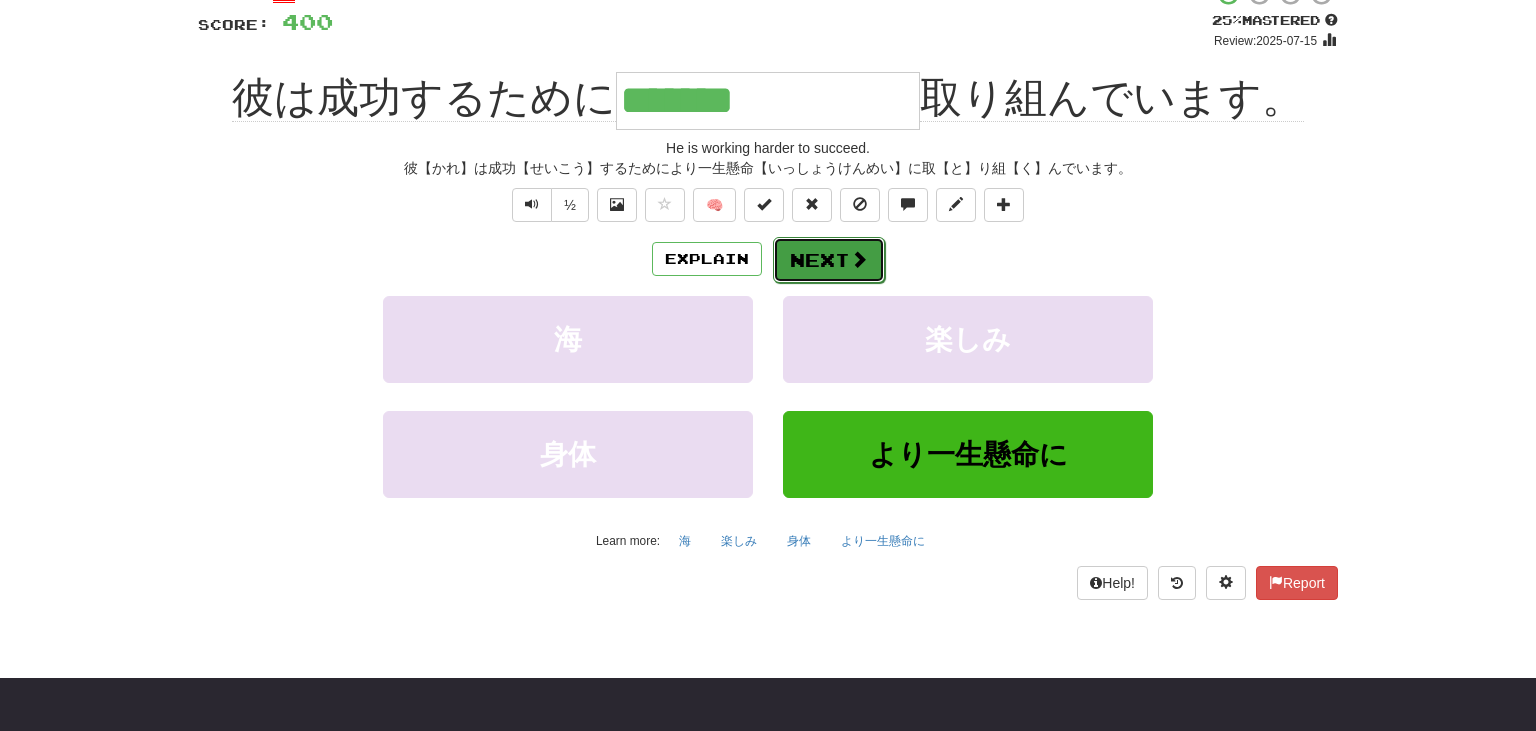 click on "Next" at bounding box center [829, 260] 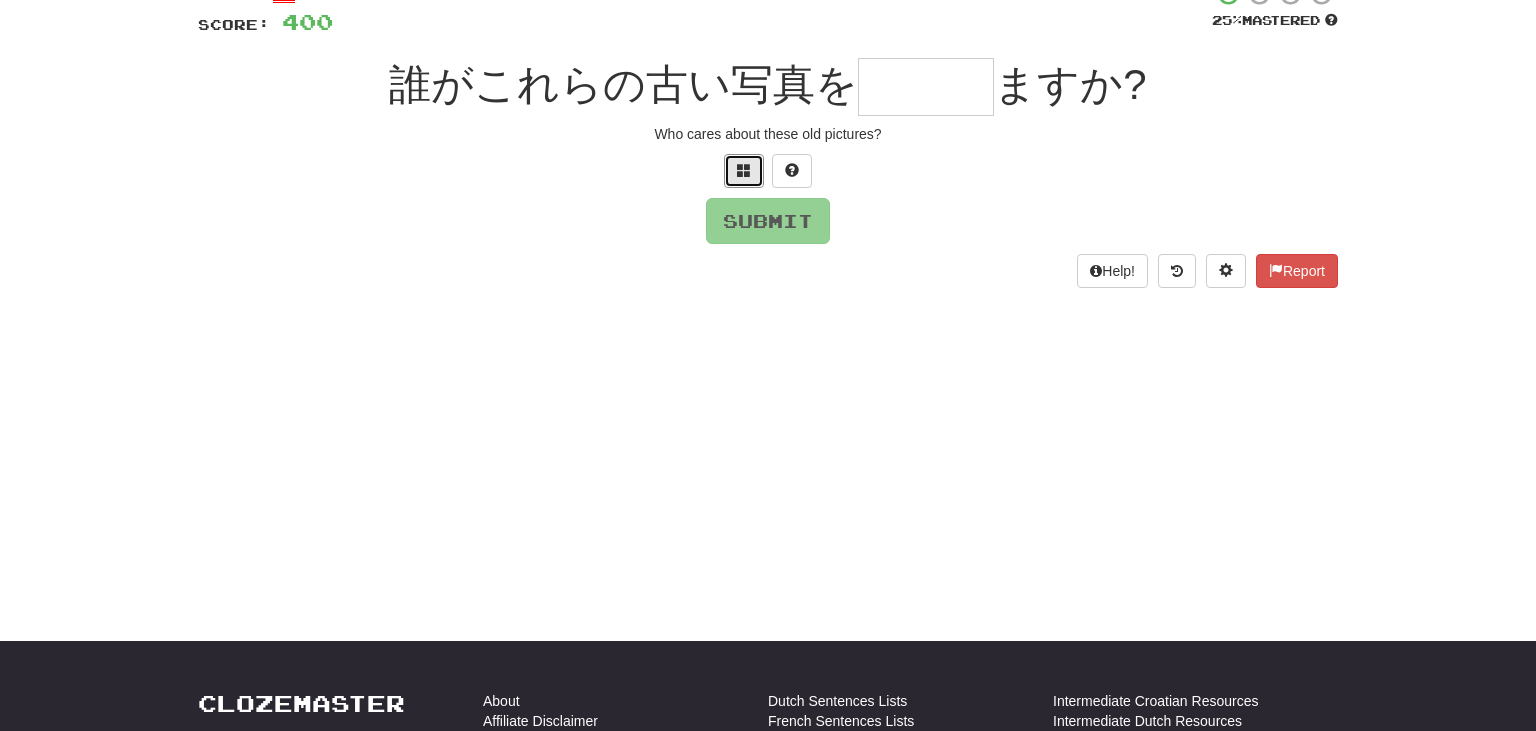drag, startPoint x: 742, startPoint y: 173, endPoint x: 966, endPoint y: 209, distance: 226.87442 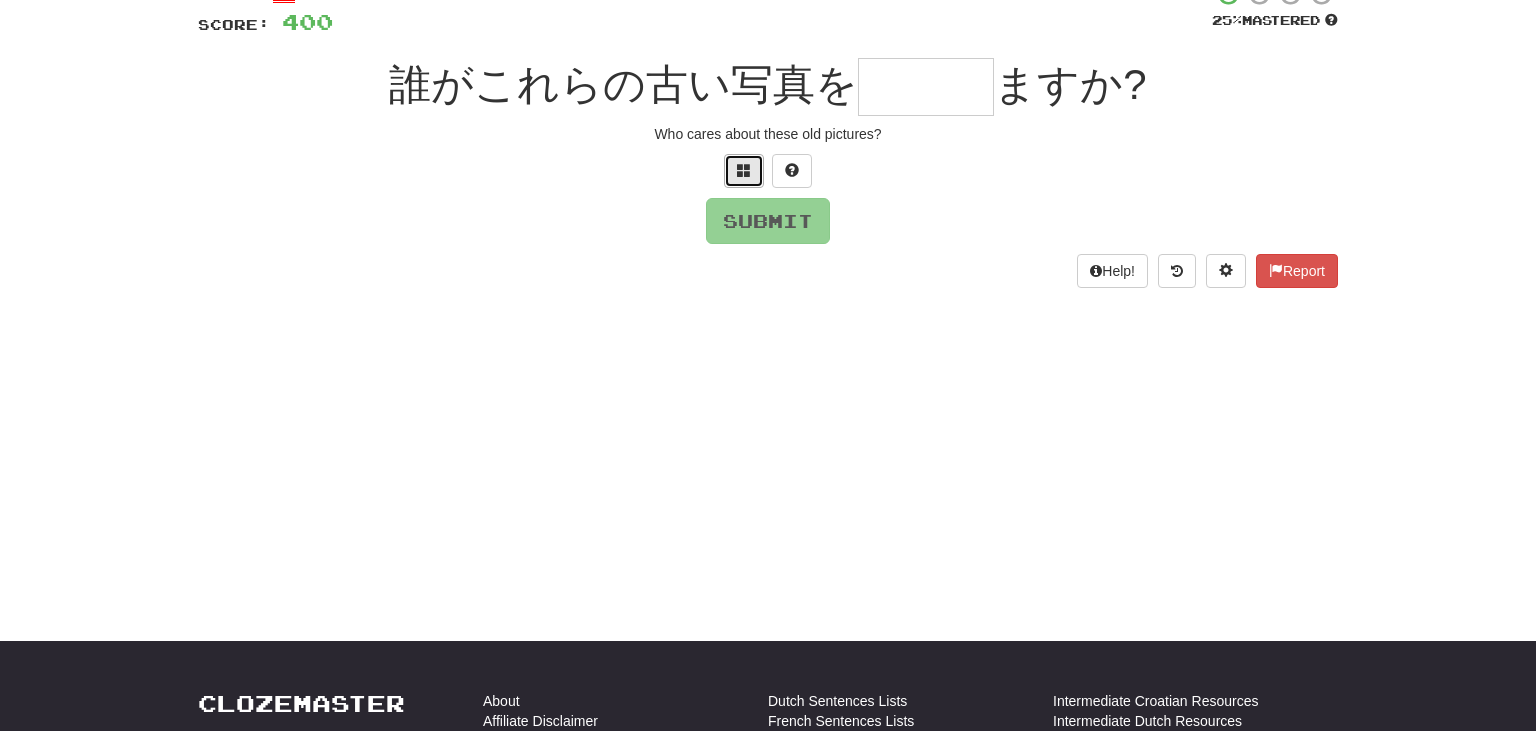 click at bounding box center [744, 171] 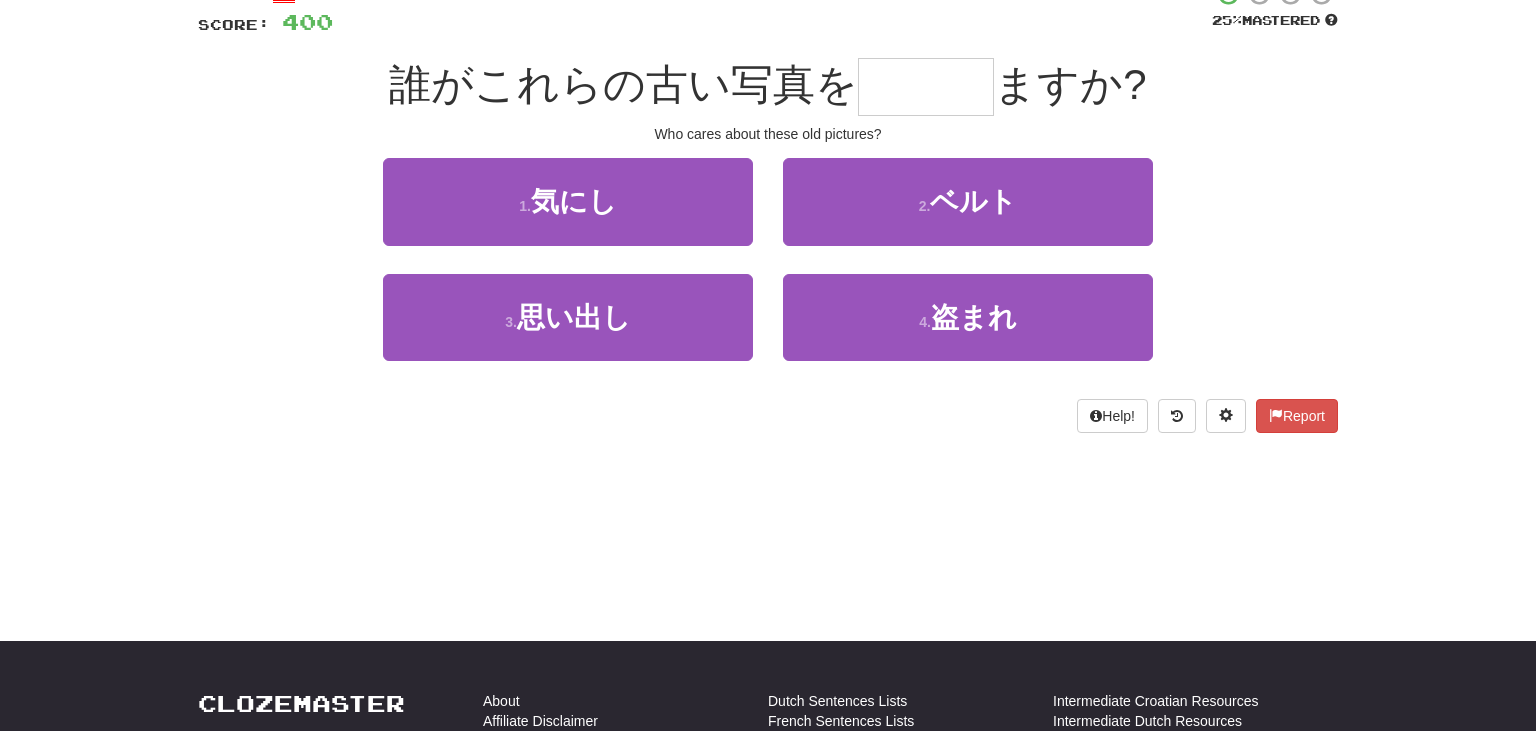 click on "Who cares about these old pictures?" at bounding box center (768, 134) 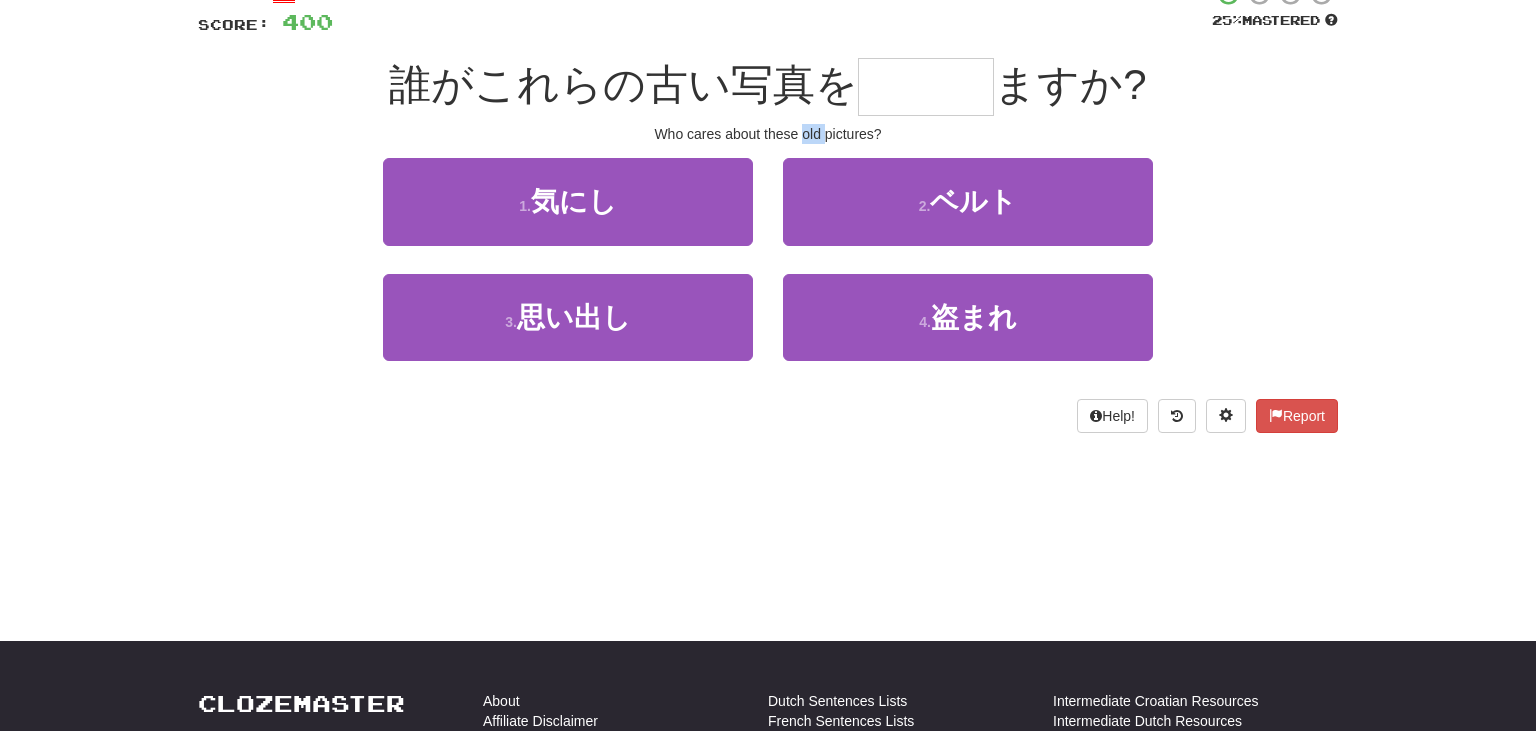 click on "Who cares about these old pictures?" at bounding box center (768, 134) 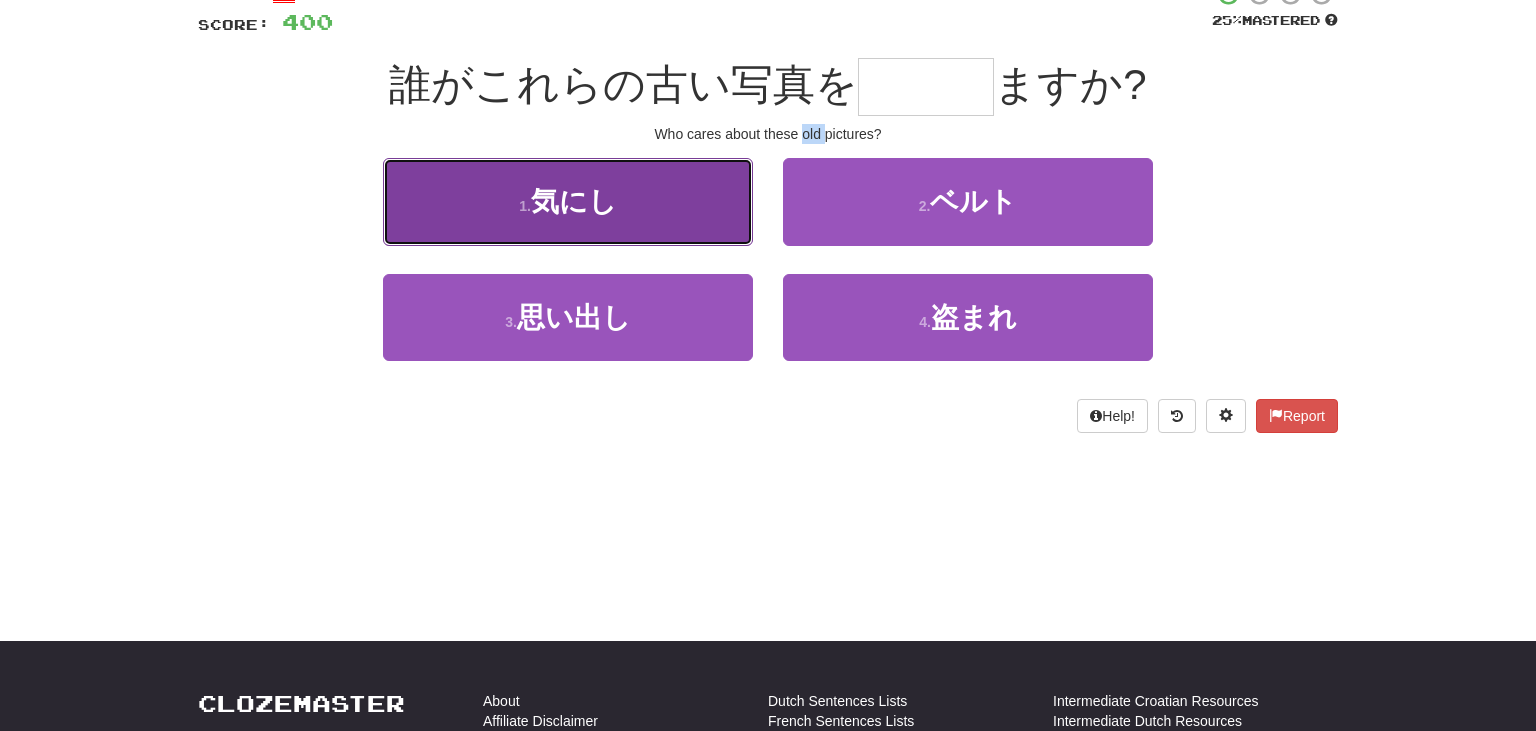 click on "1 .  気にし" at bounding box center (568, 201) 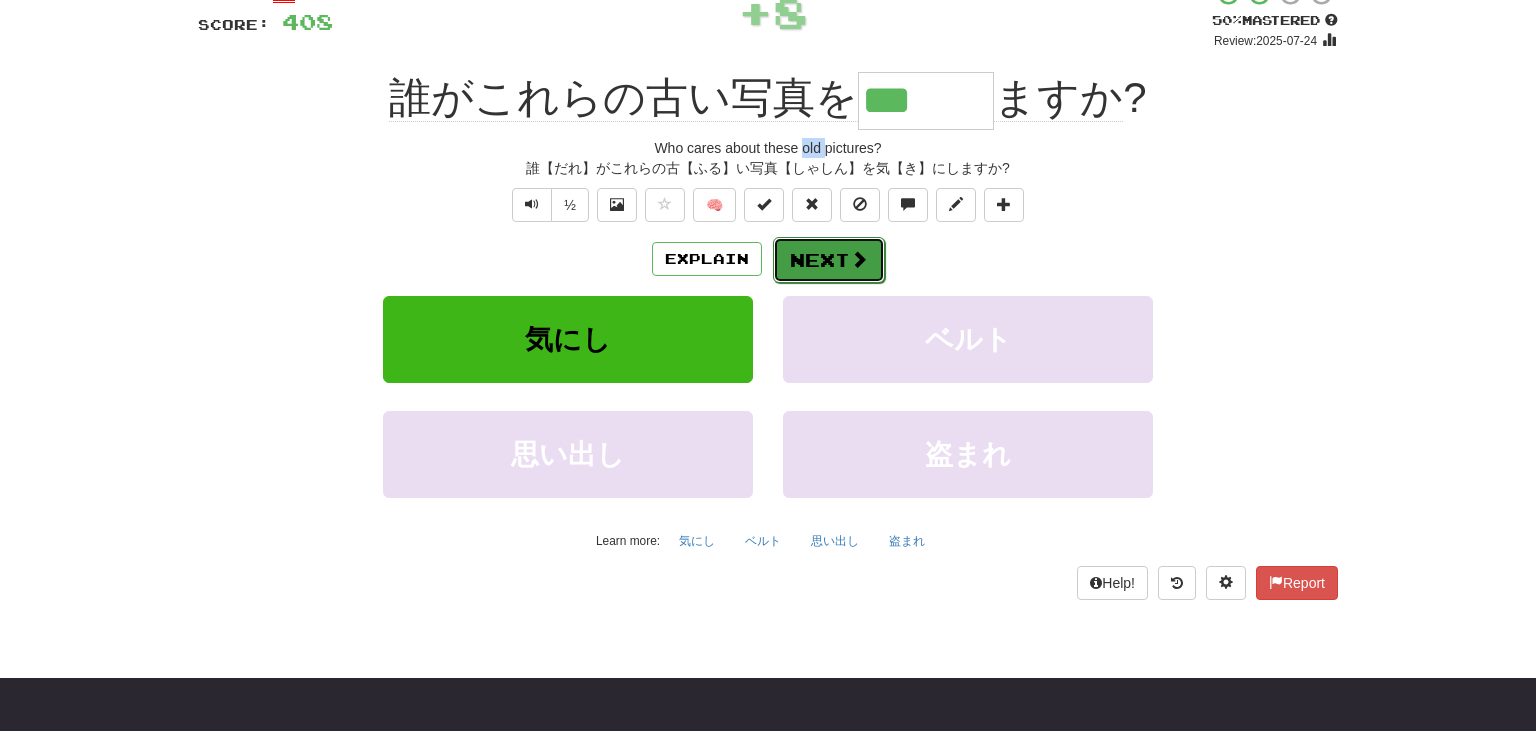click on "Next" at bounding box center (829, 260) 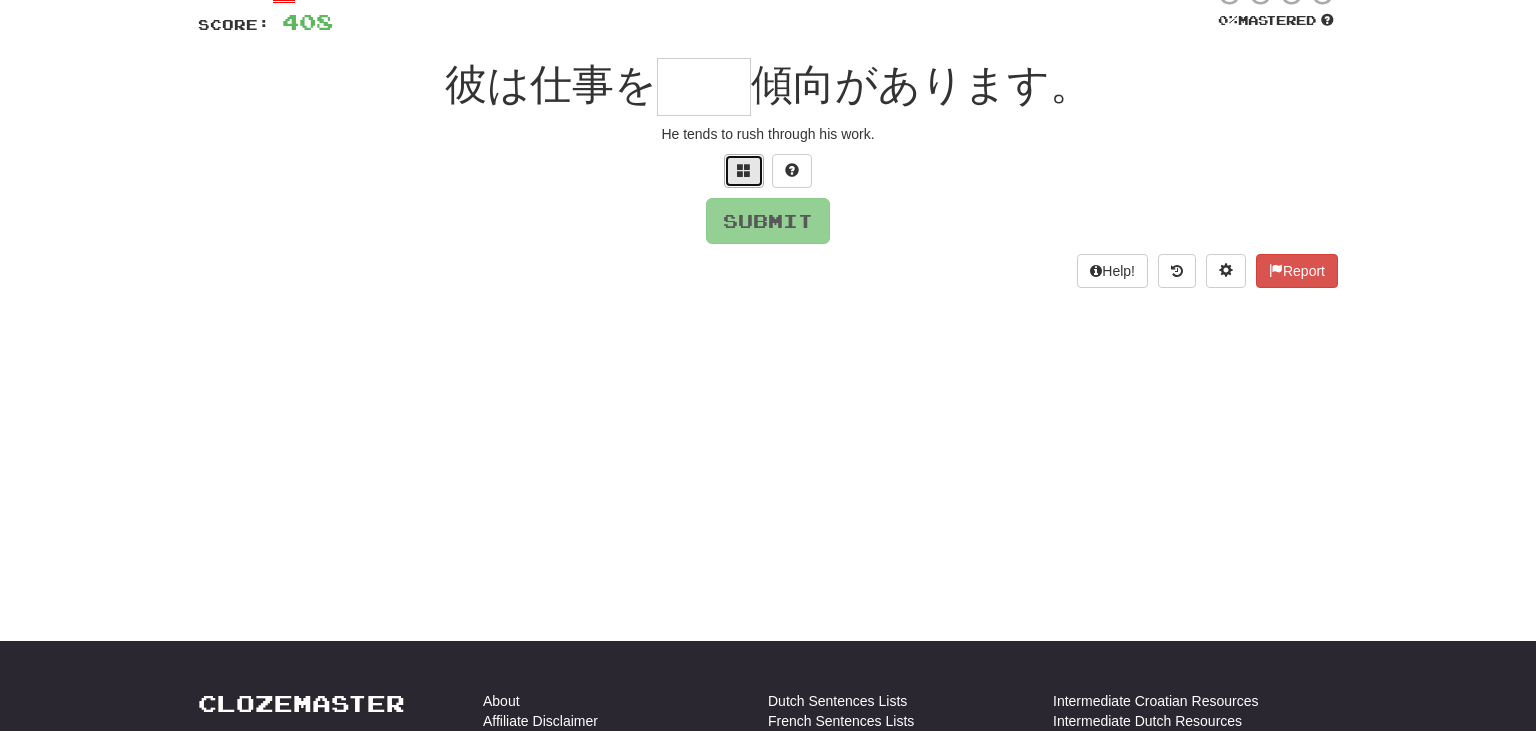 click at bounding box center (744, 171) 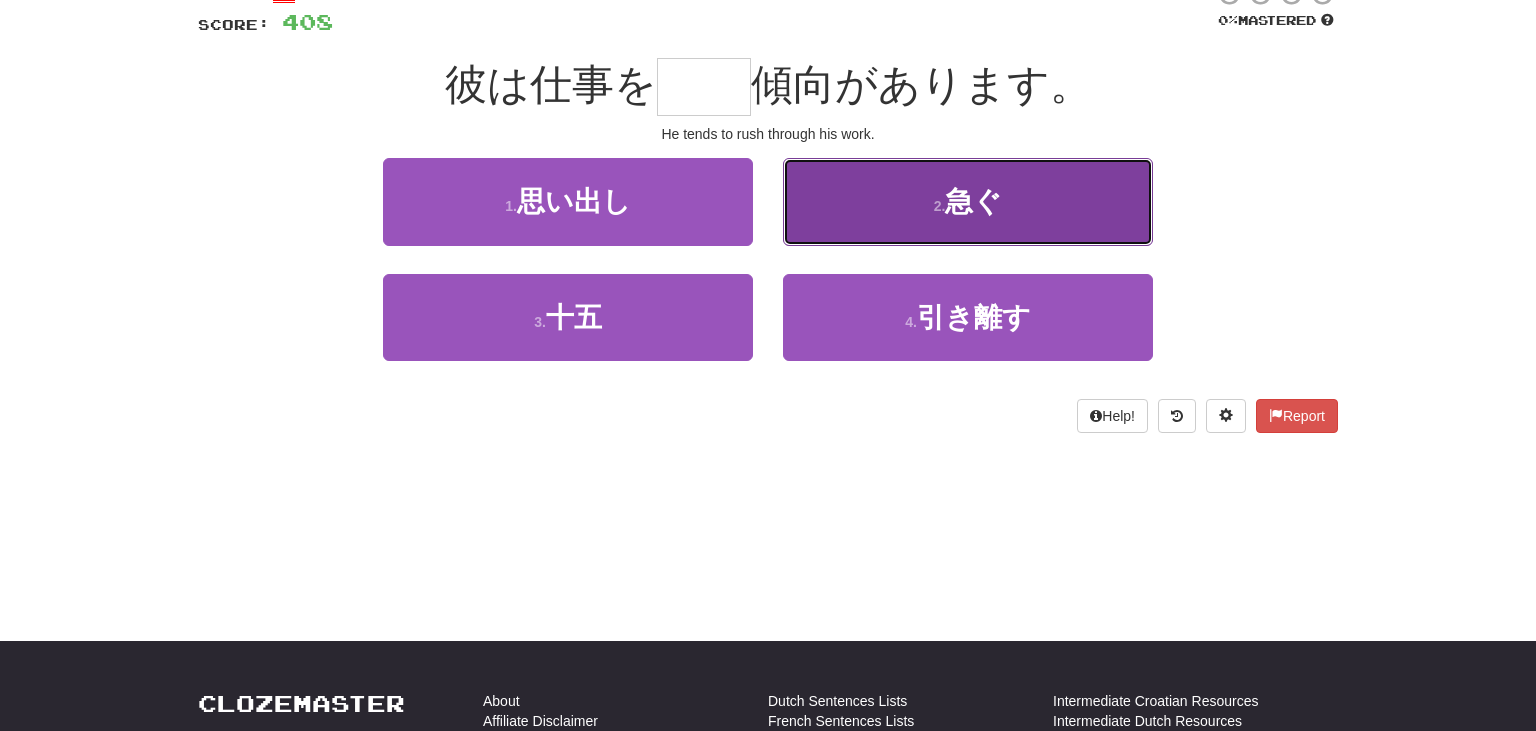 click on "2 .  急ぐ" at bounding box center (968, 201) 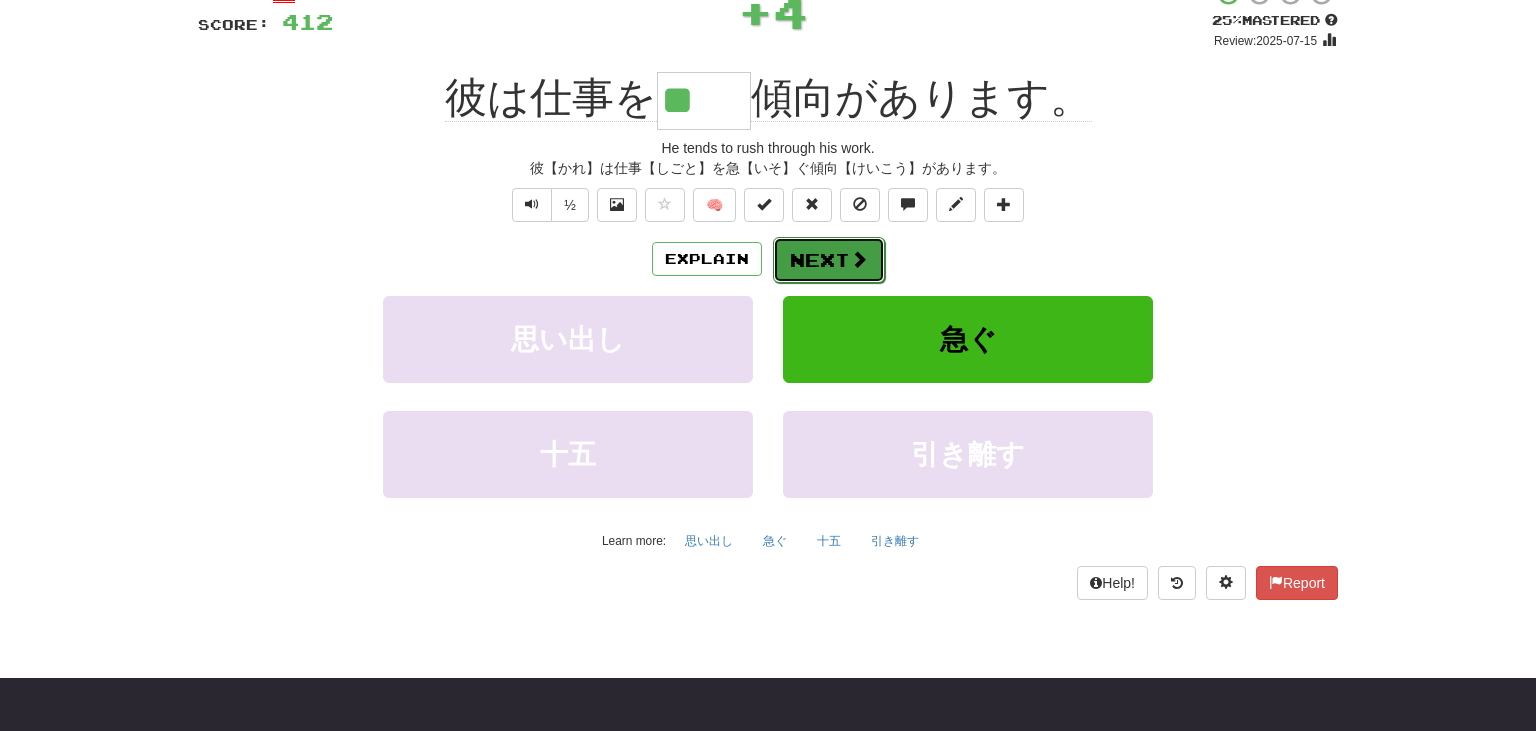 click on "Next" at bounding box center [829, 260] 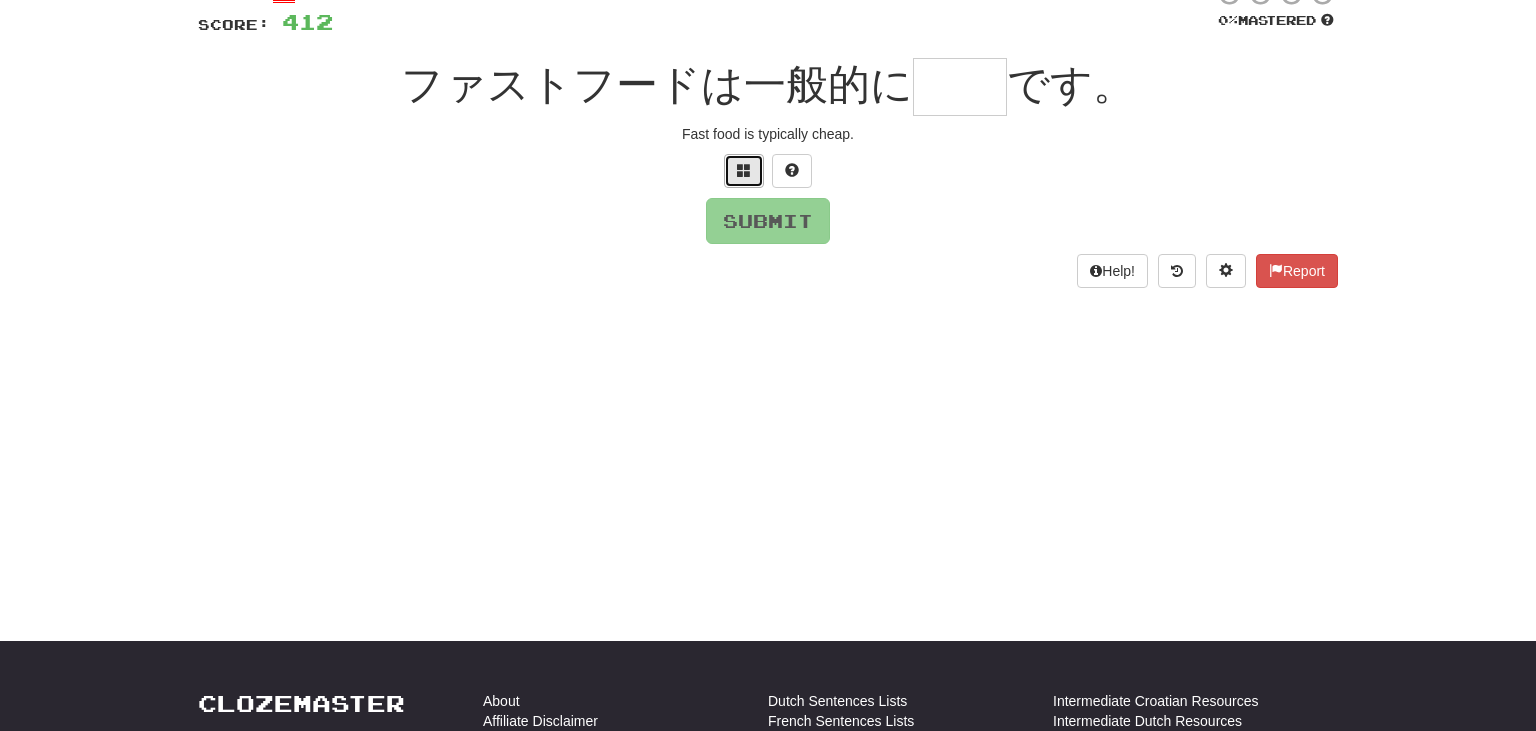 click at bounding box center [744, 170] 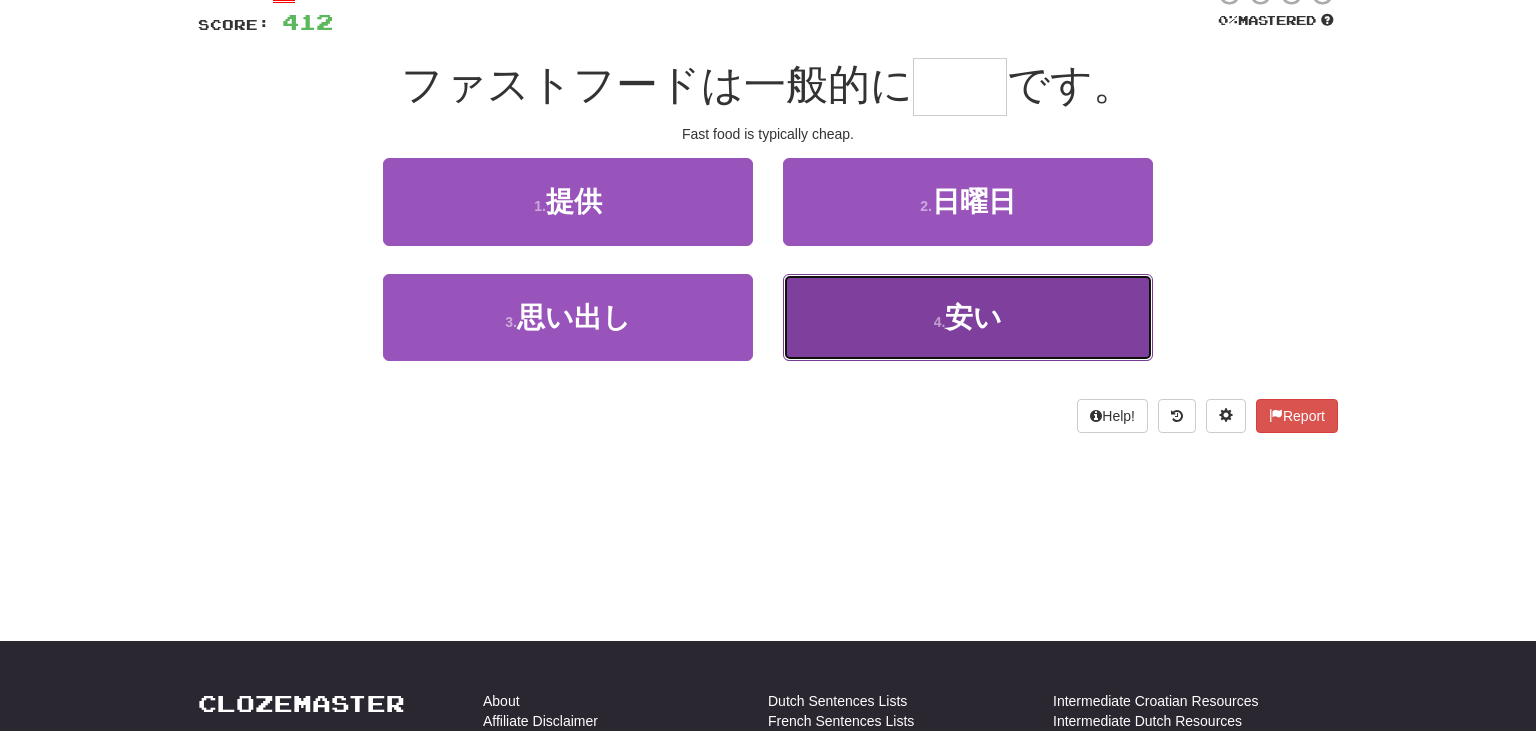 click on "4 .  安い" at bounding box center (968, 317) 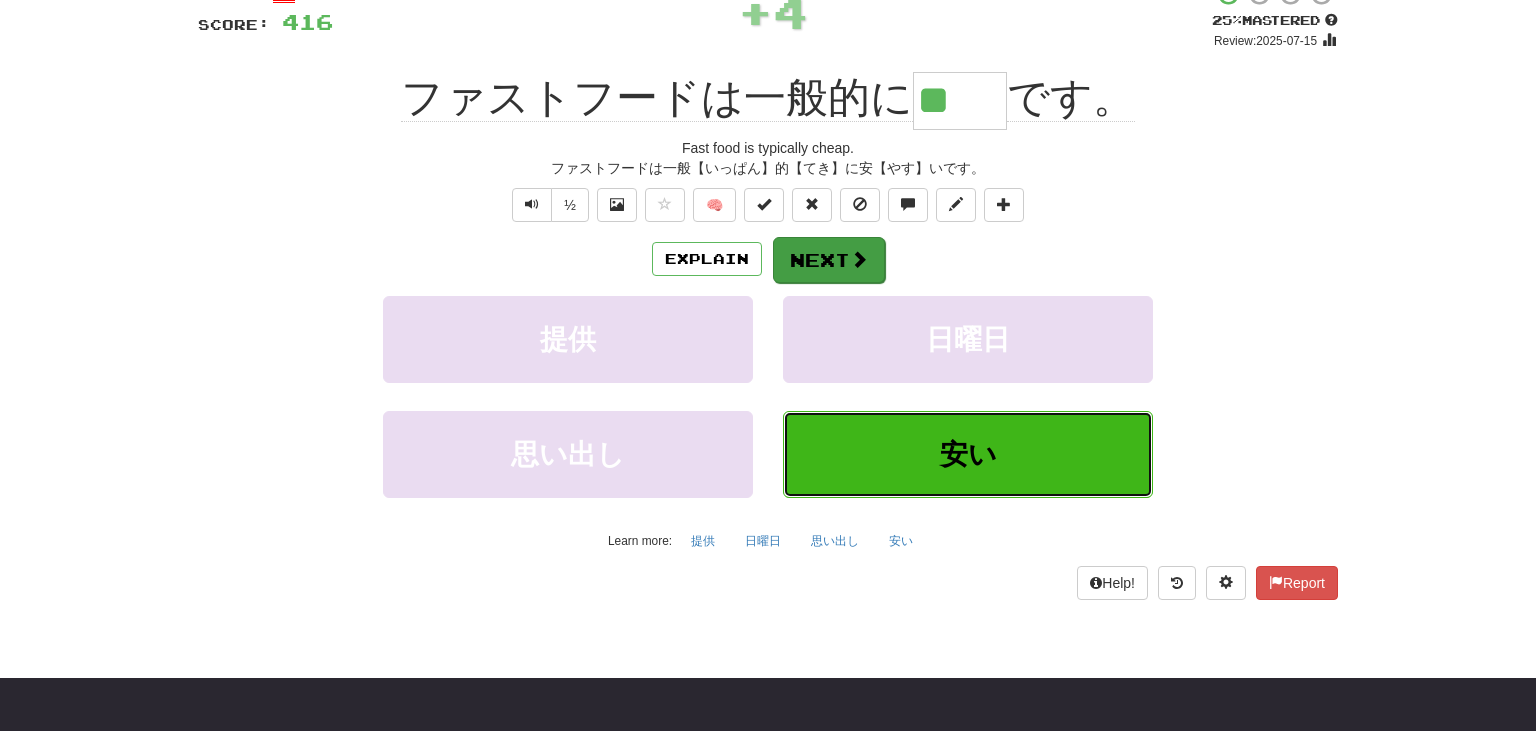 scroll, scrollTop: 148, scrollLeft: 0, axis: vertical 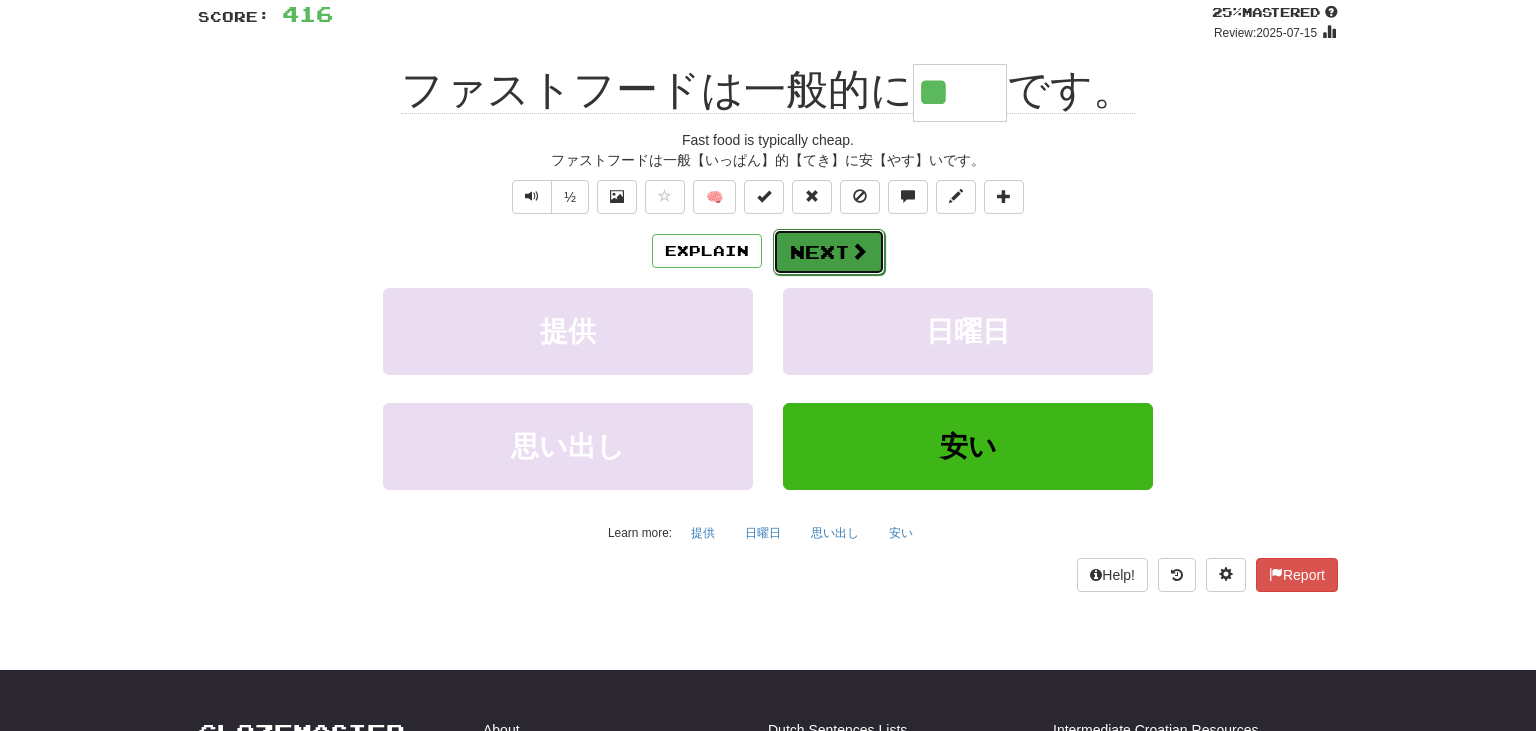 click on "Next" at bounding box center (829, 252) 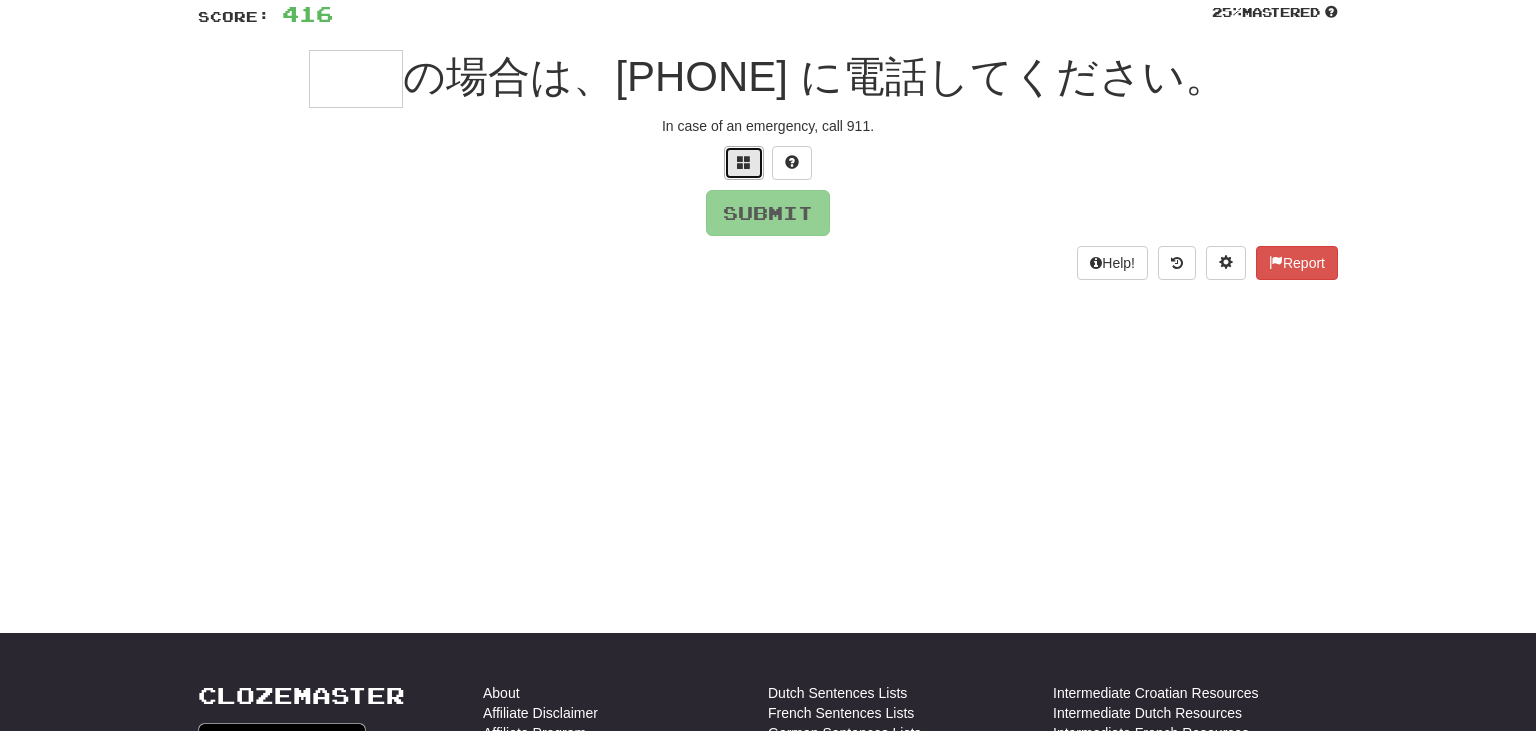 click at bounding box center [744, 162] 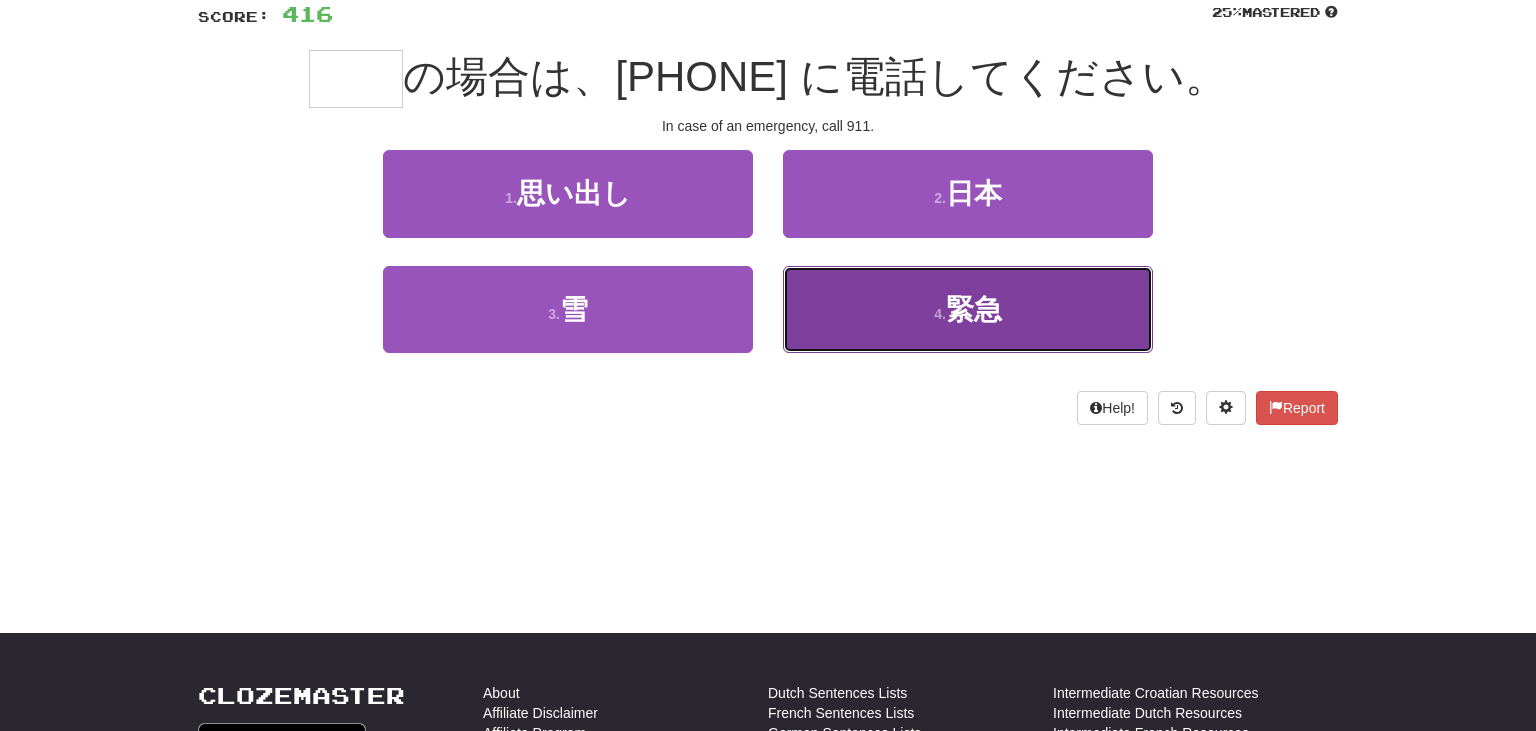 click on "4 .  緊急" at bounding box center (968, 309) 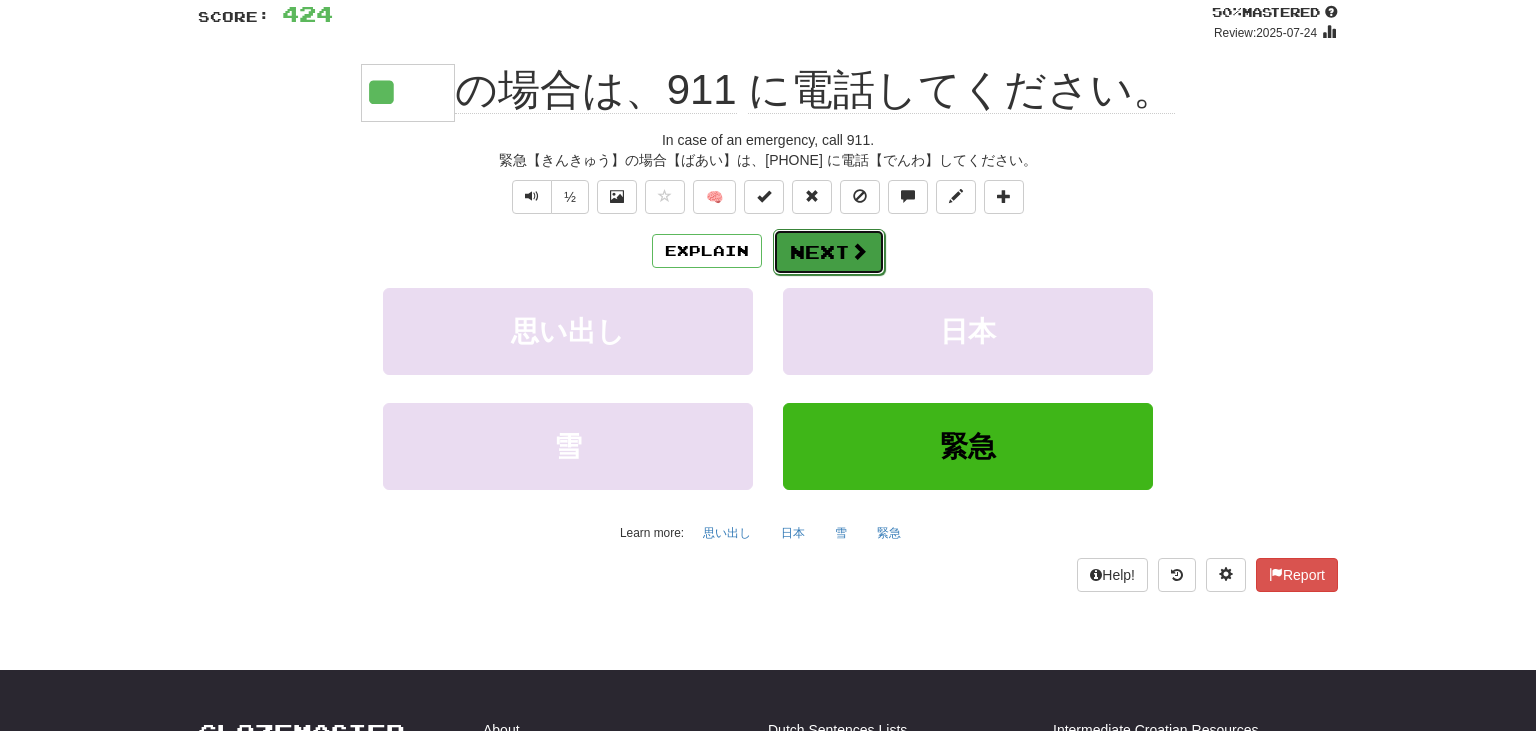 click at bounding box center [859, 251] 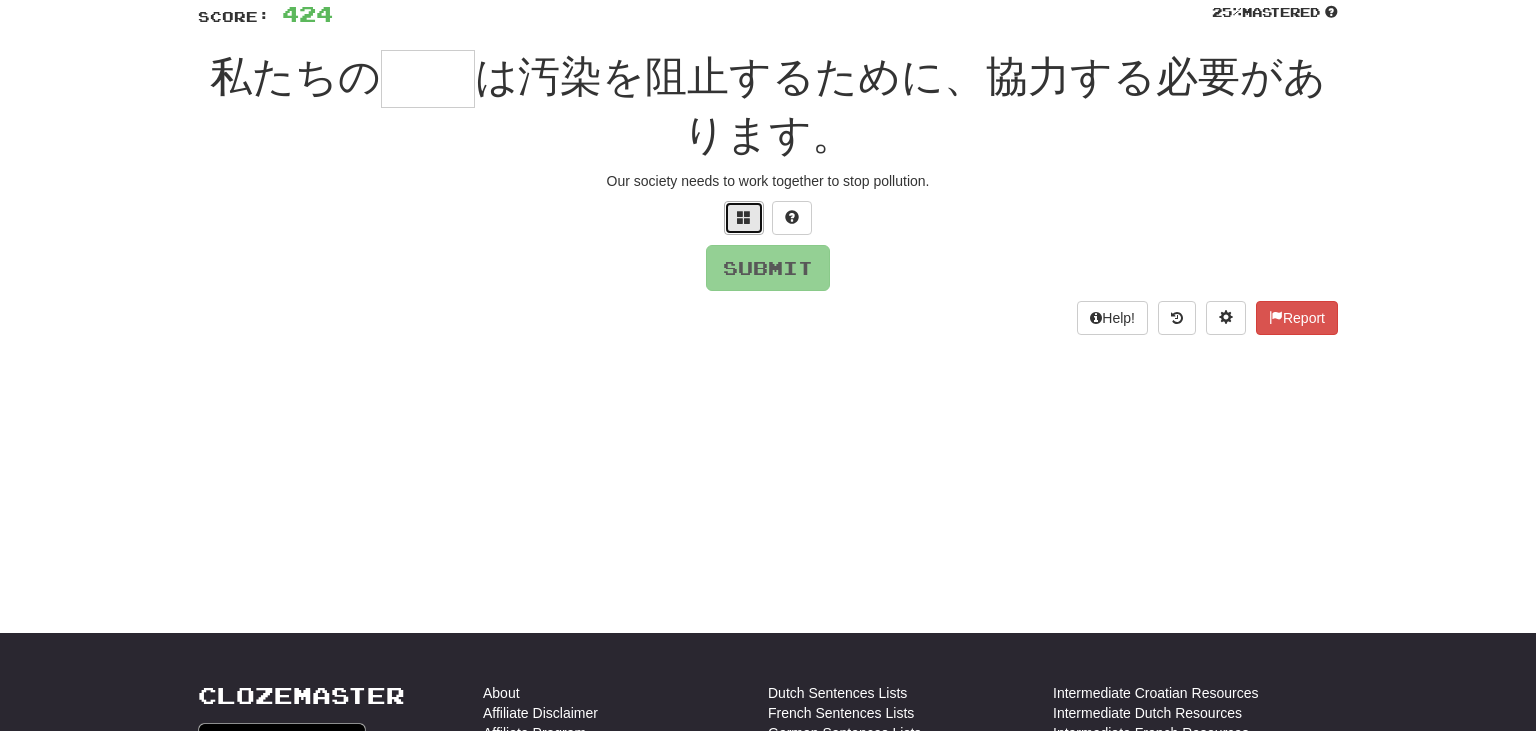 click at bounding box center [744, 218] 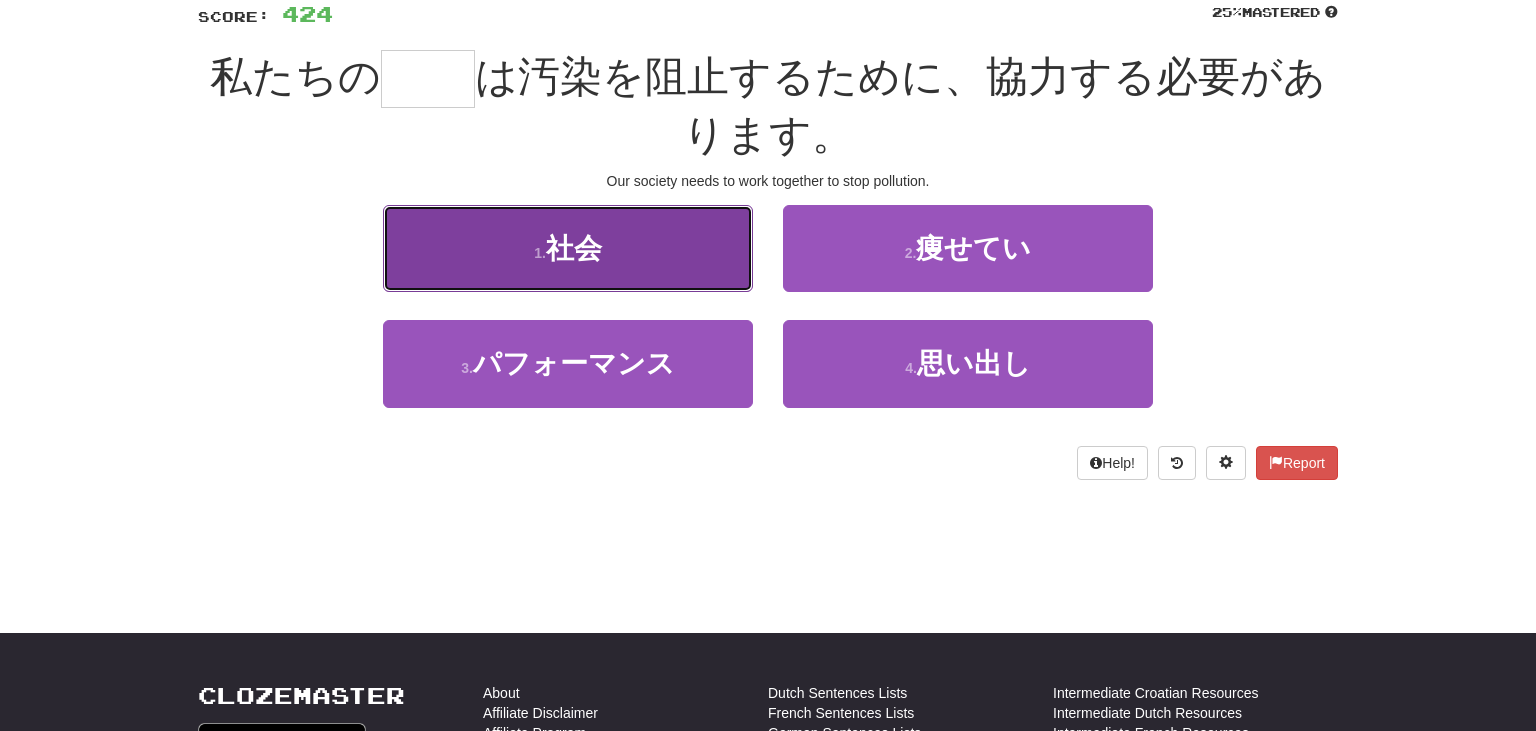 click on "1 .  社会" at bounding box center (568, 248) 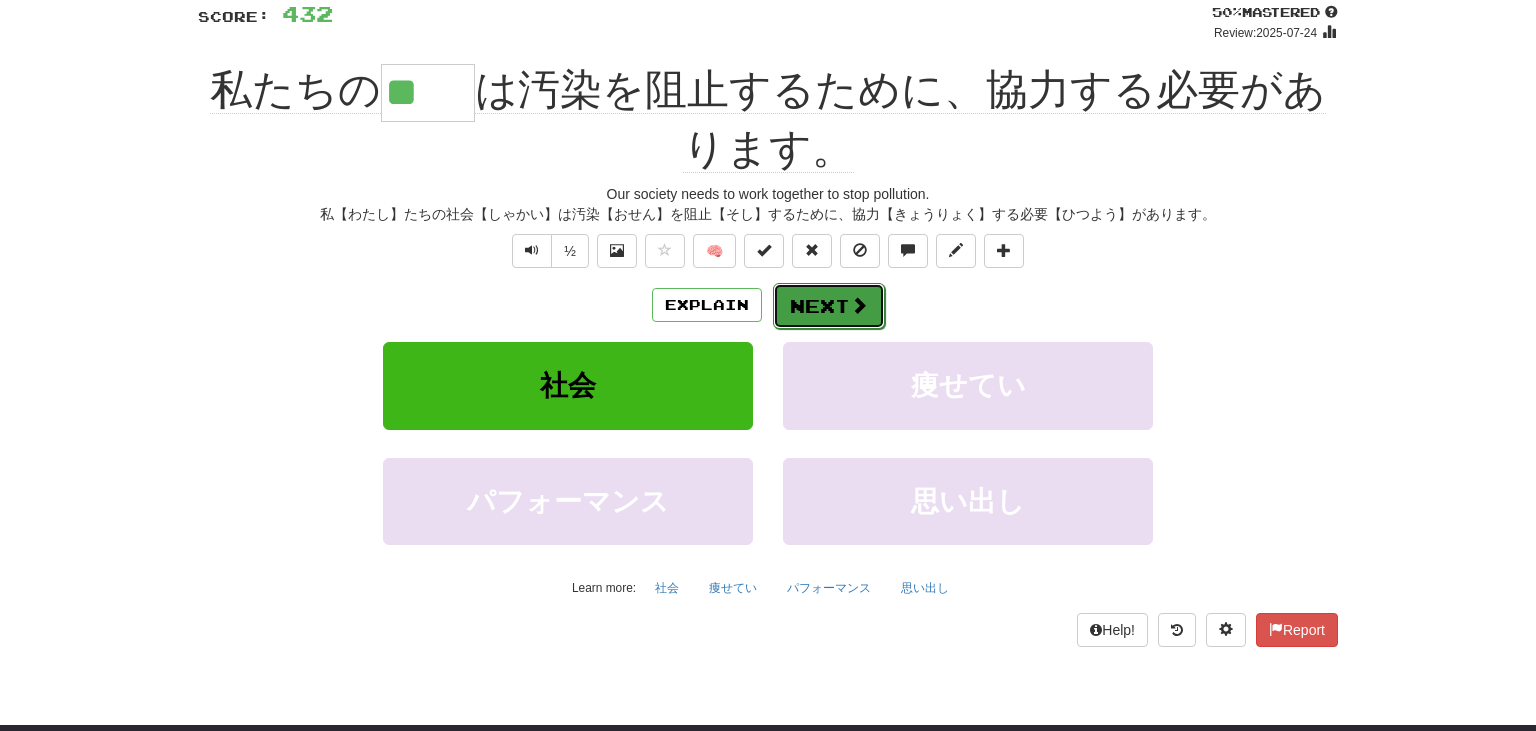 click at bounding box center [859, 305] 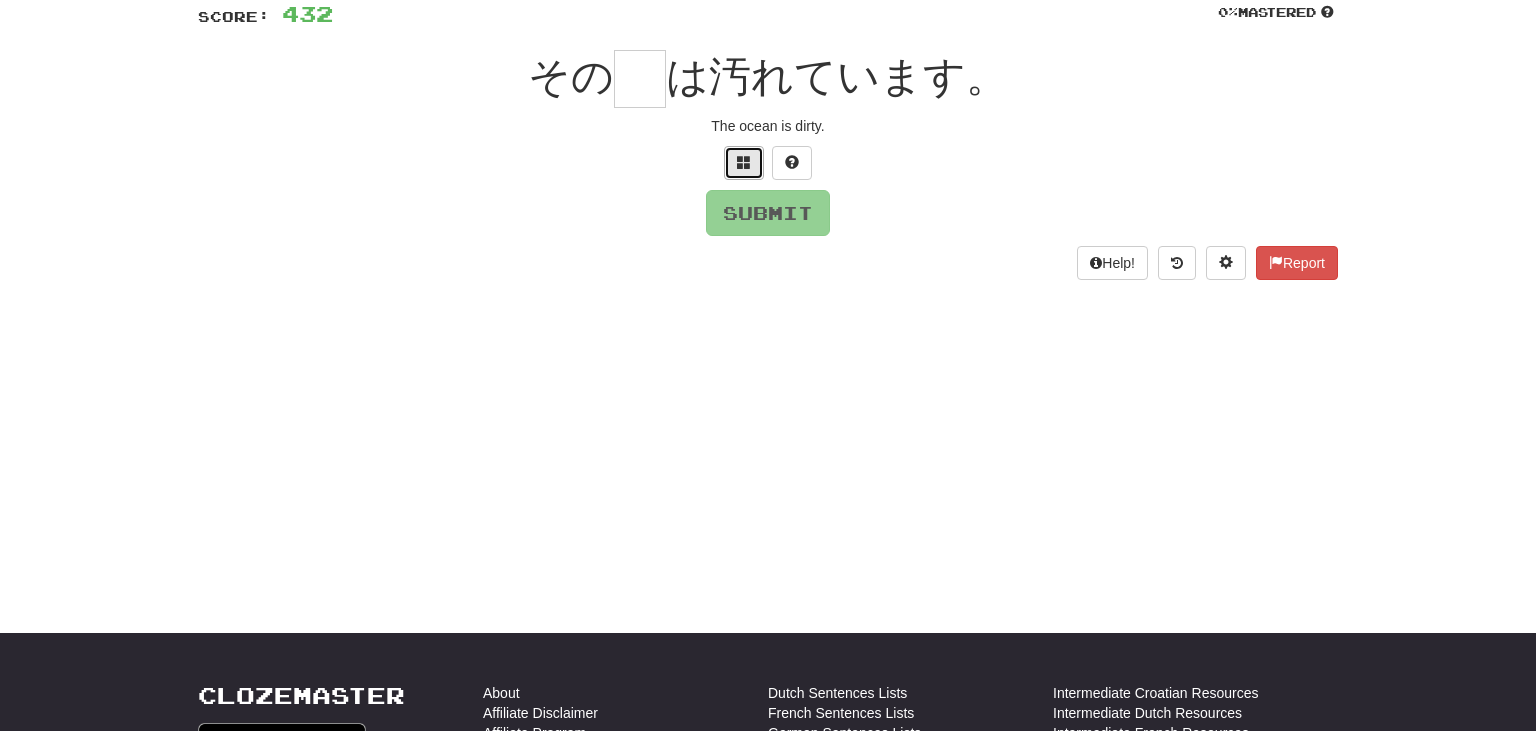 click at bounding box center (744, 162) 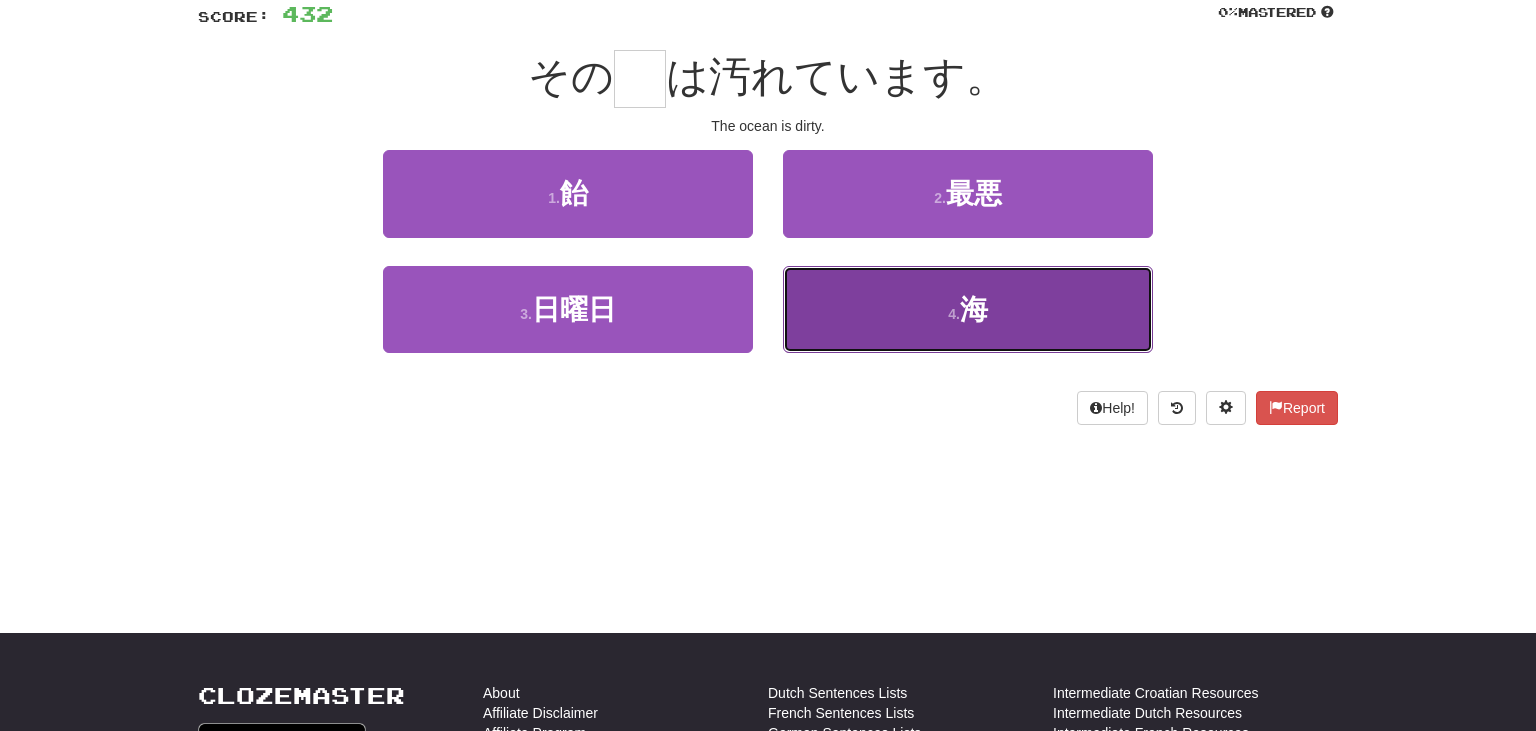 click on "4 .  海" at bounding box center (968, 309) 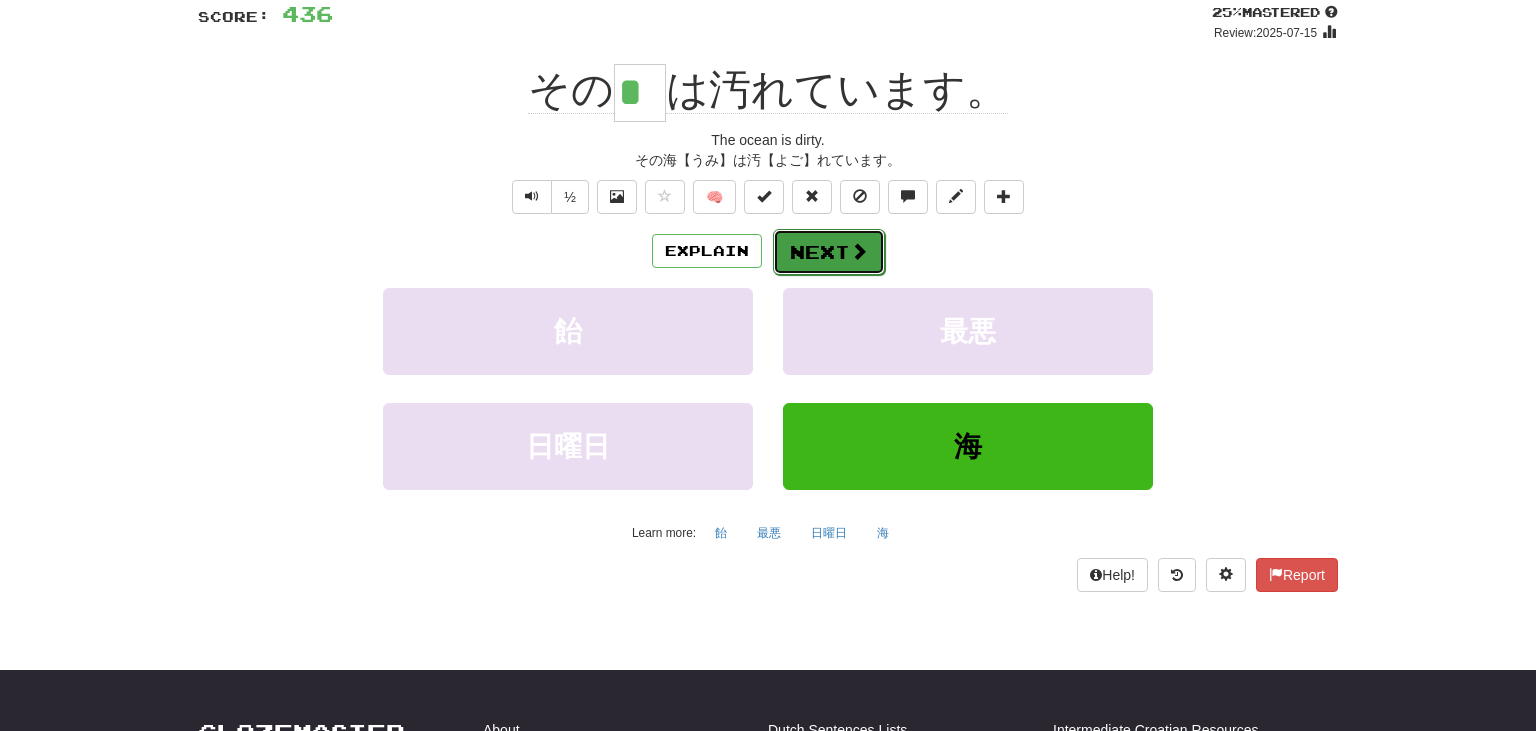 click at bounding box center [859, 251] 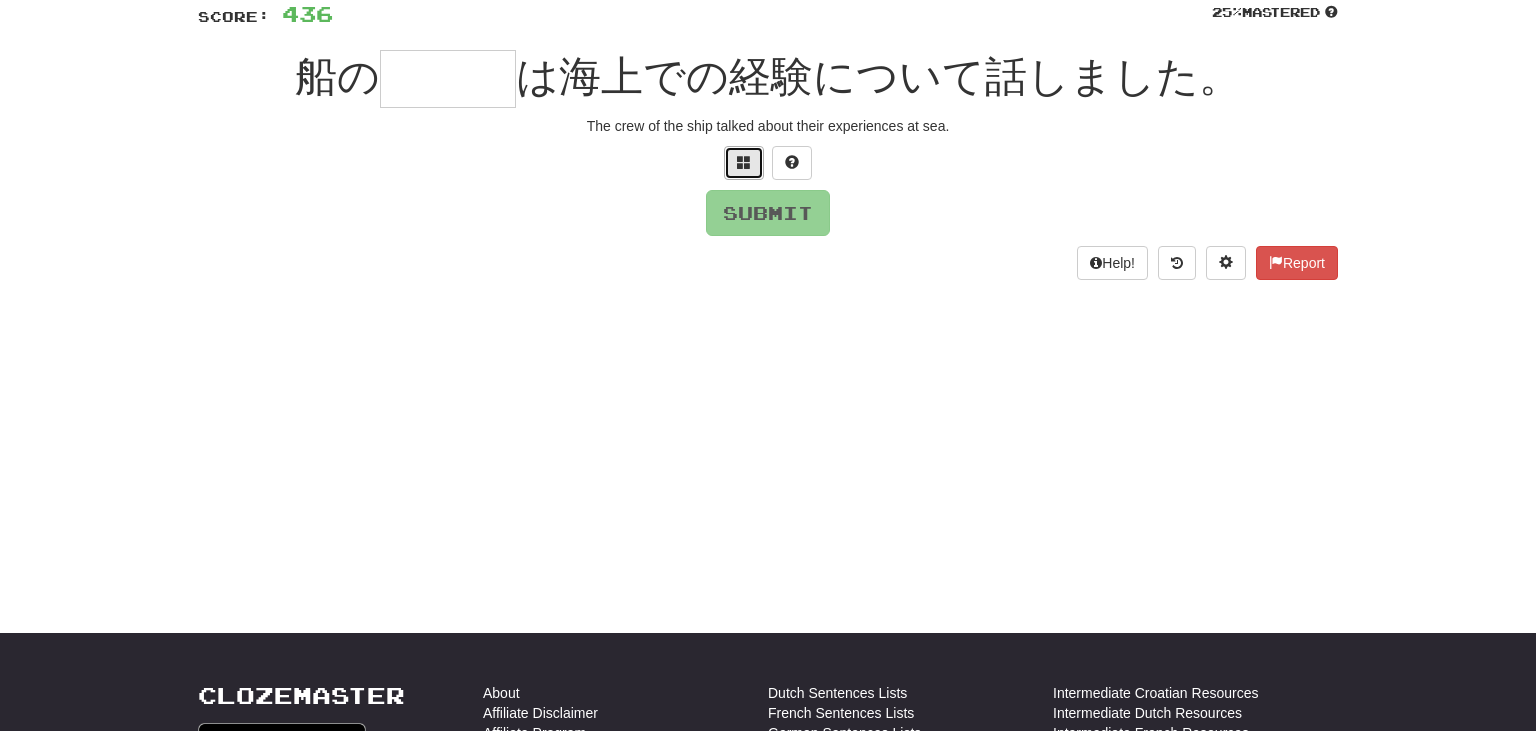 click at bounding box center (744, 162) 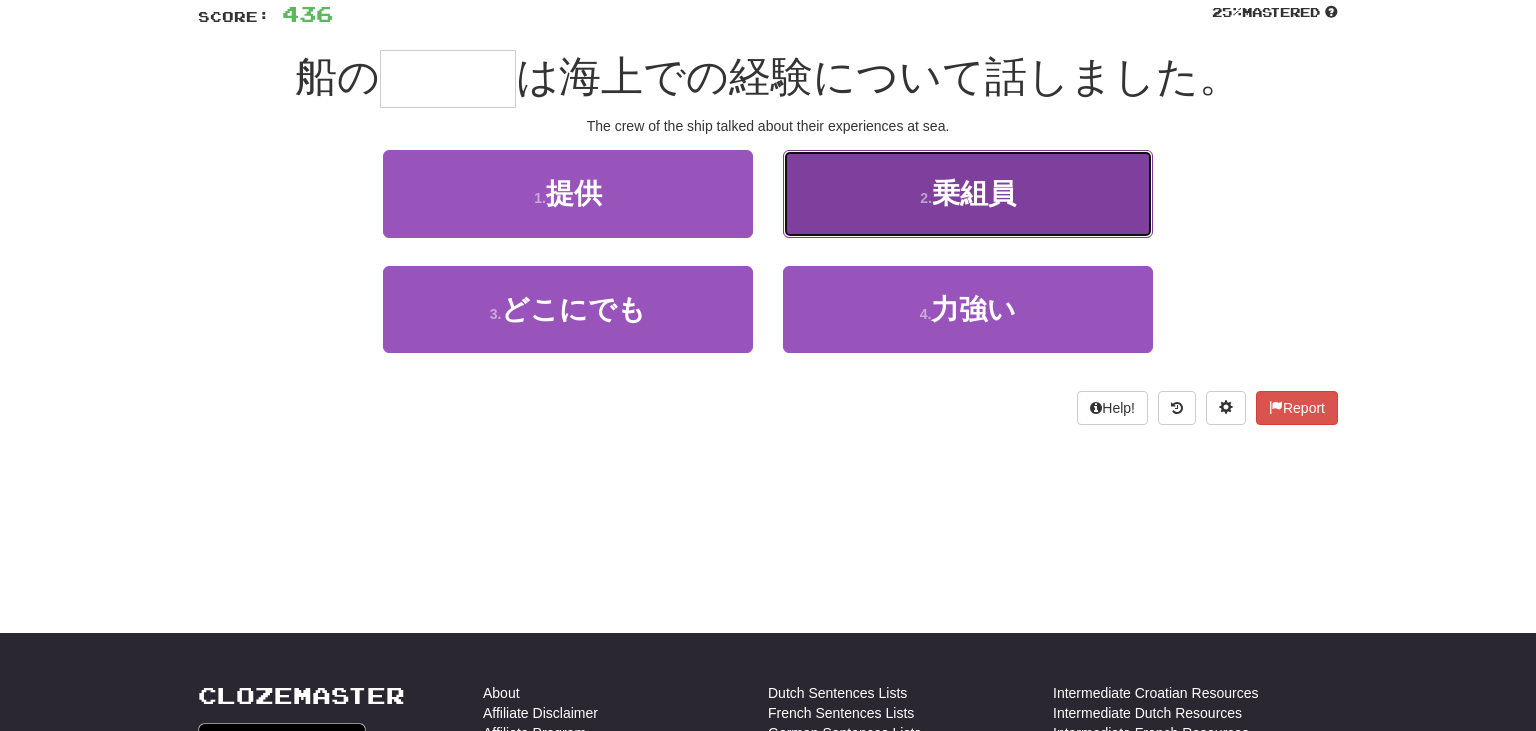 click on "2 .  乗組員" at bounding box center [968, 193] 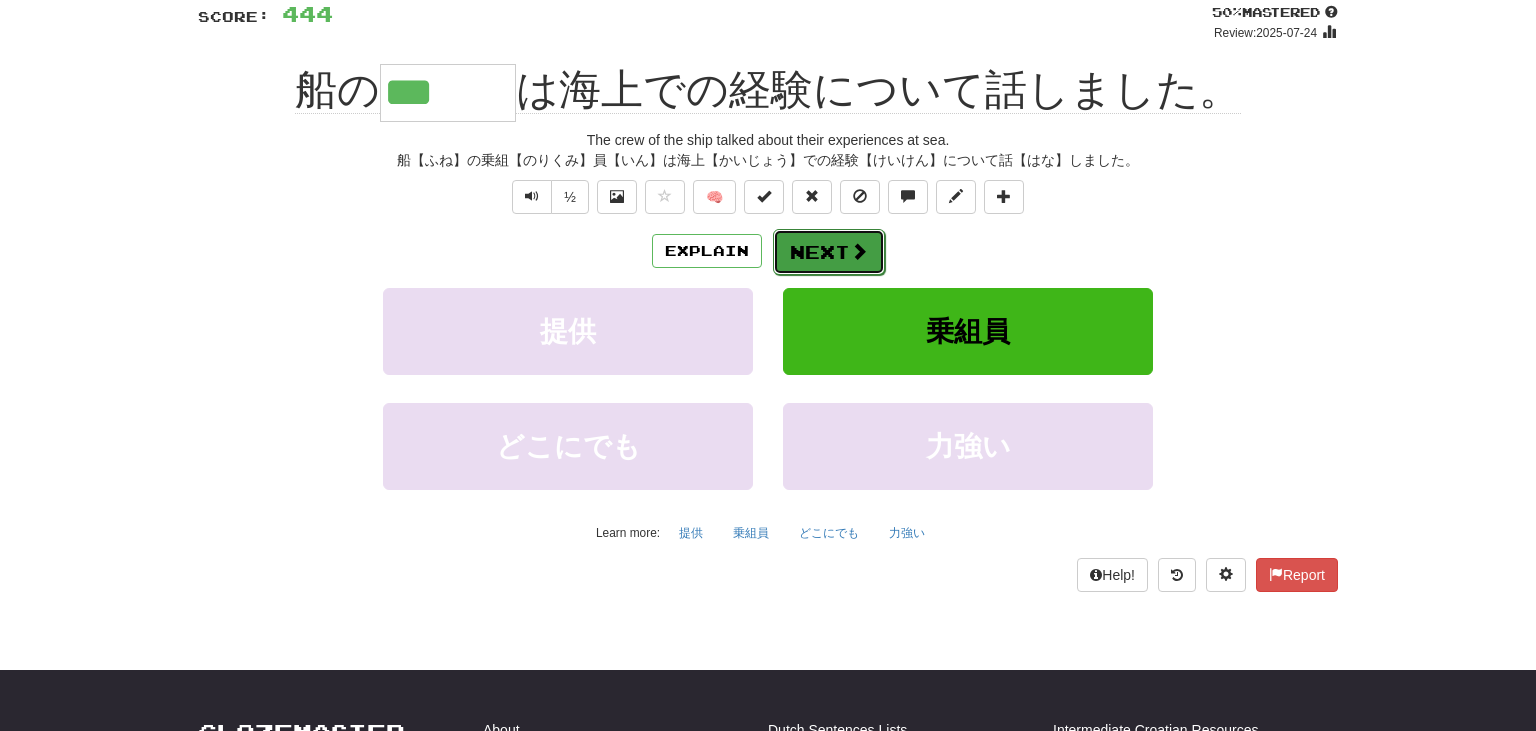 click on "Next" at bounding box center [829, 252] 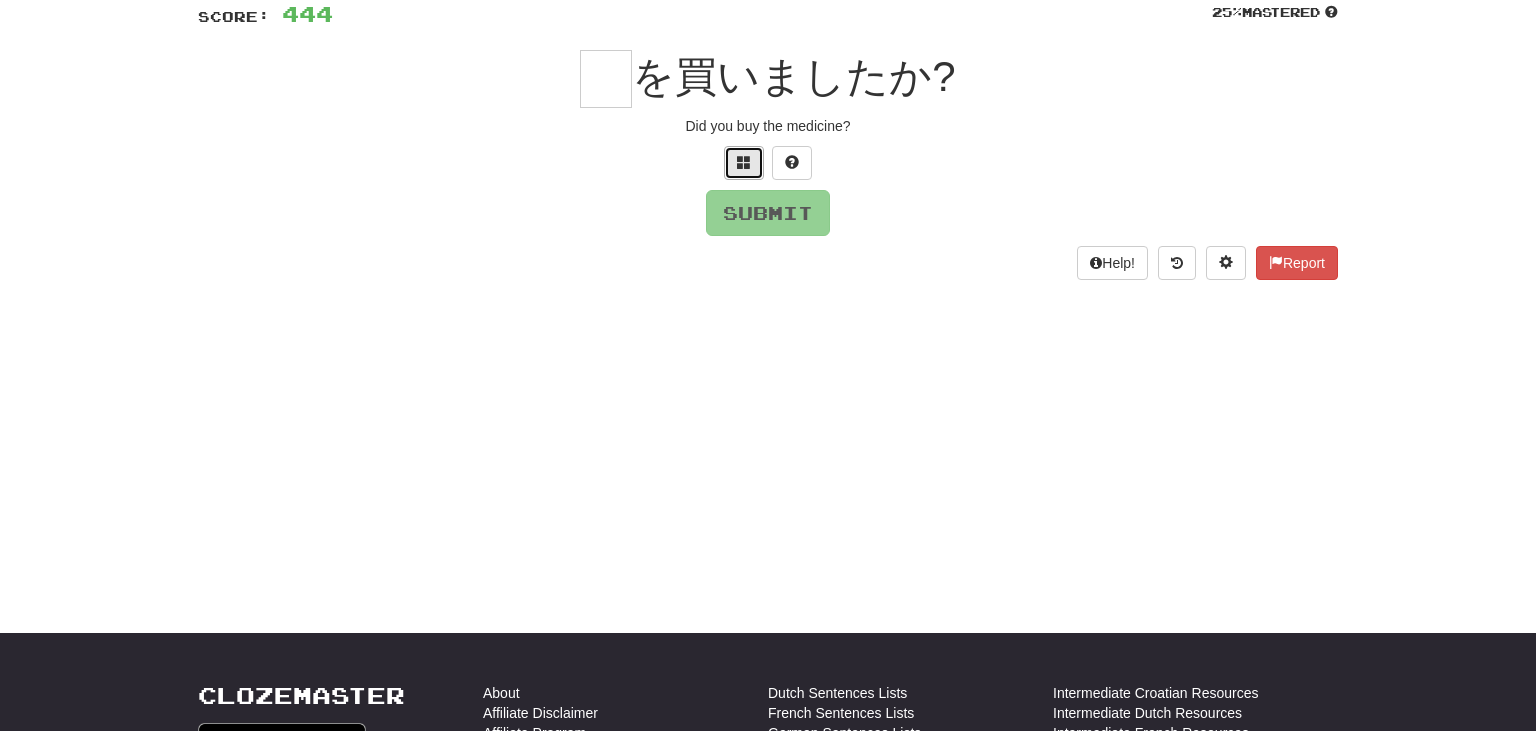 click at bounding box center (744, 163) 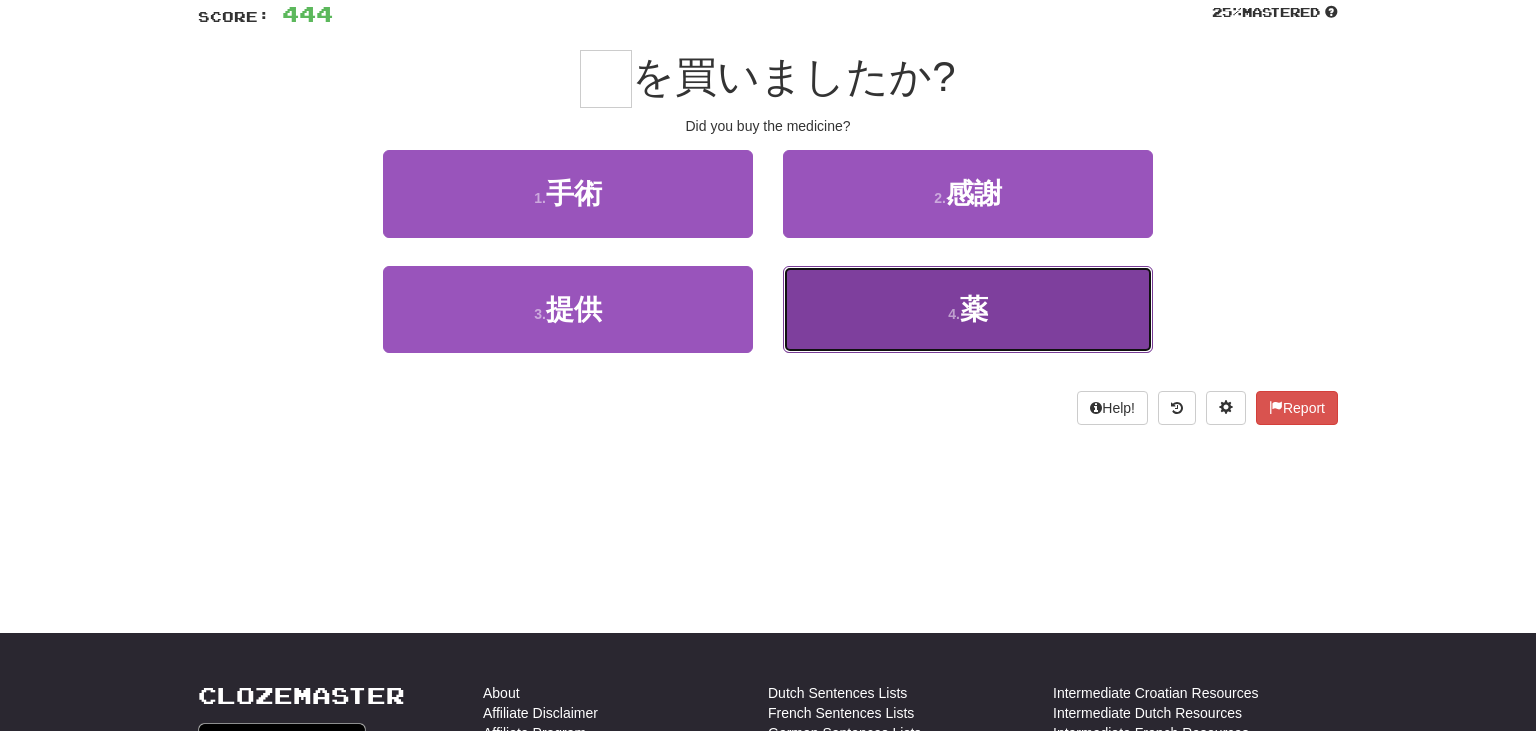 click on "4 .  薬" at bounding box center [968, 309] 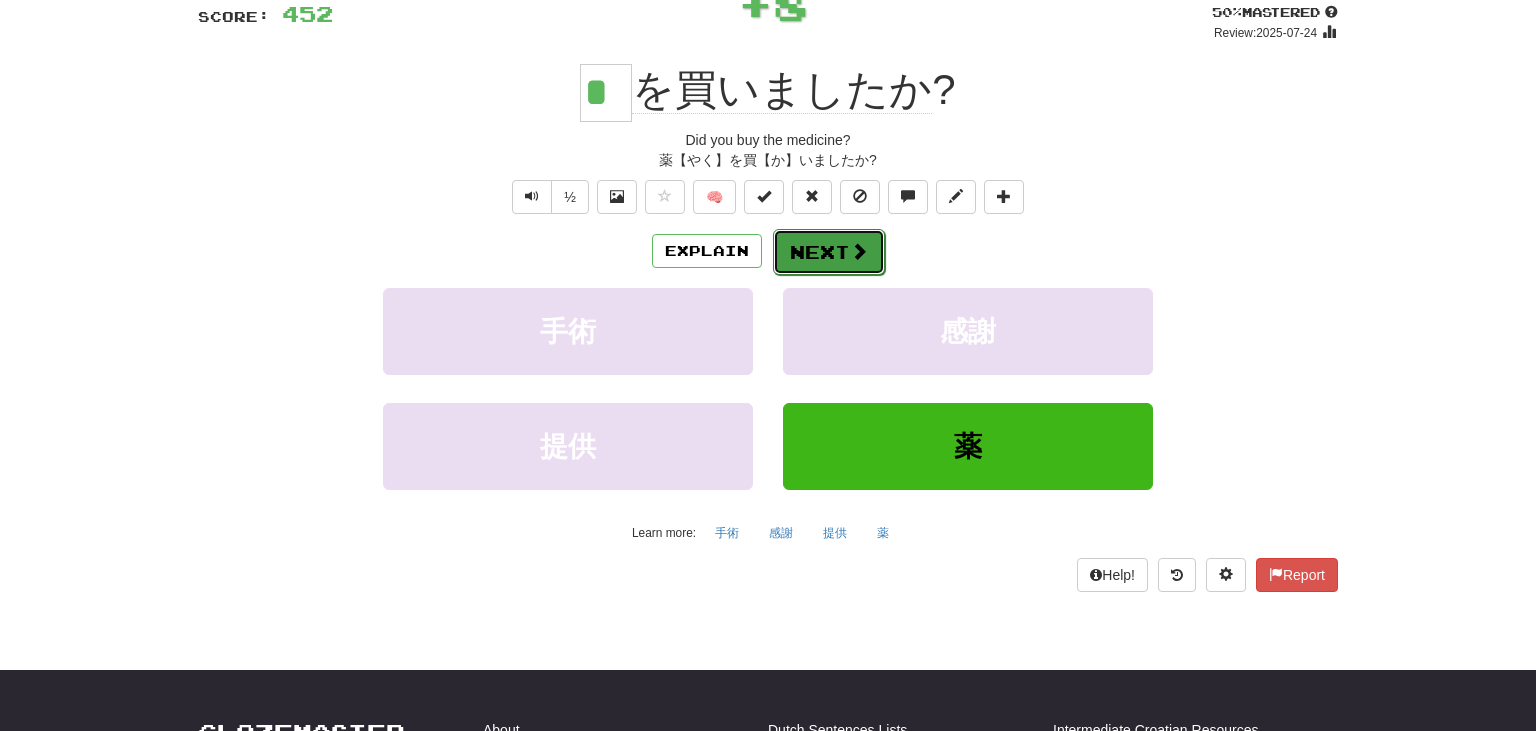 click on "Next" at bounding box center [829, 252] 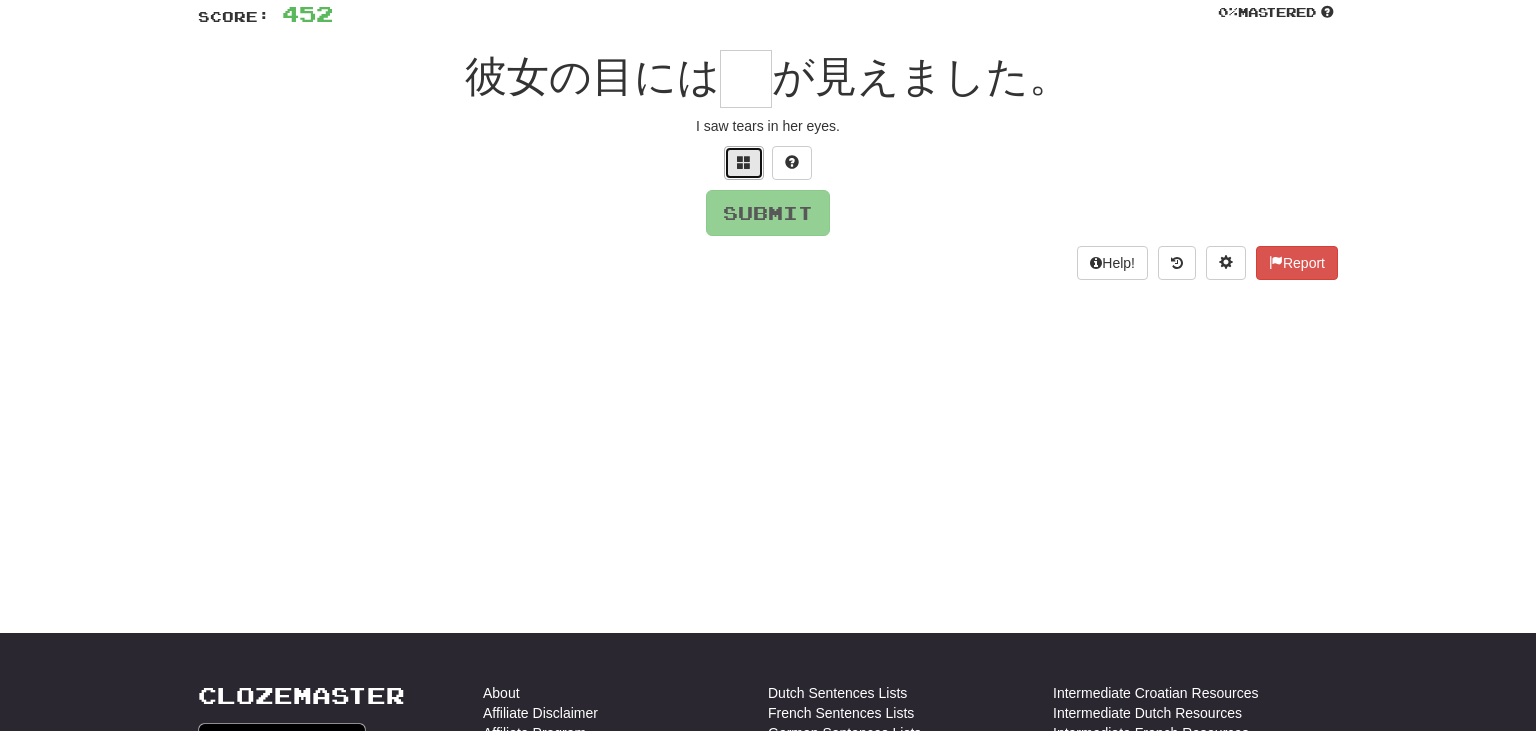 click at bounding box center [744, 163] 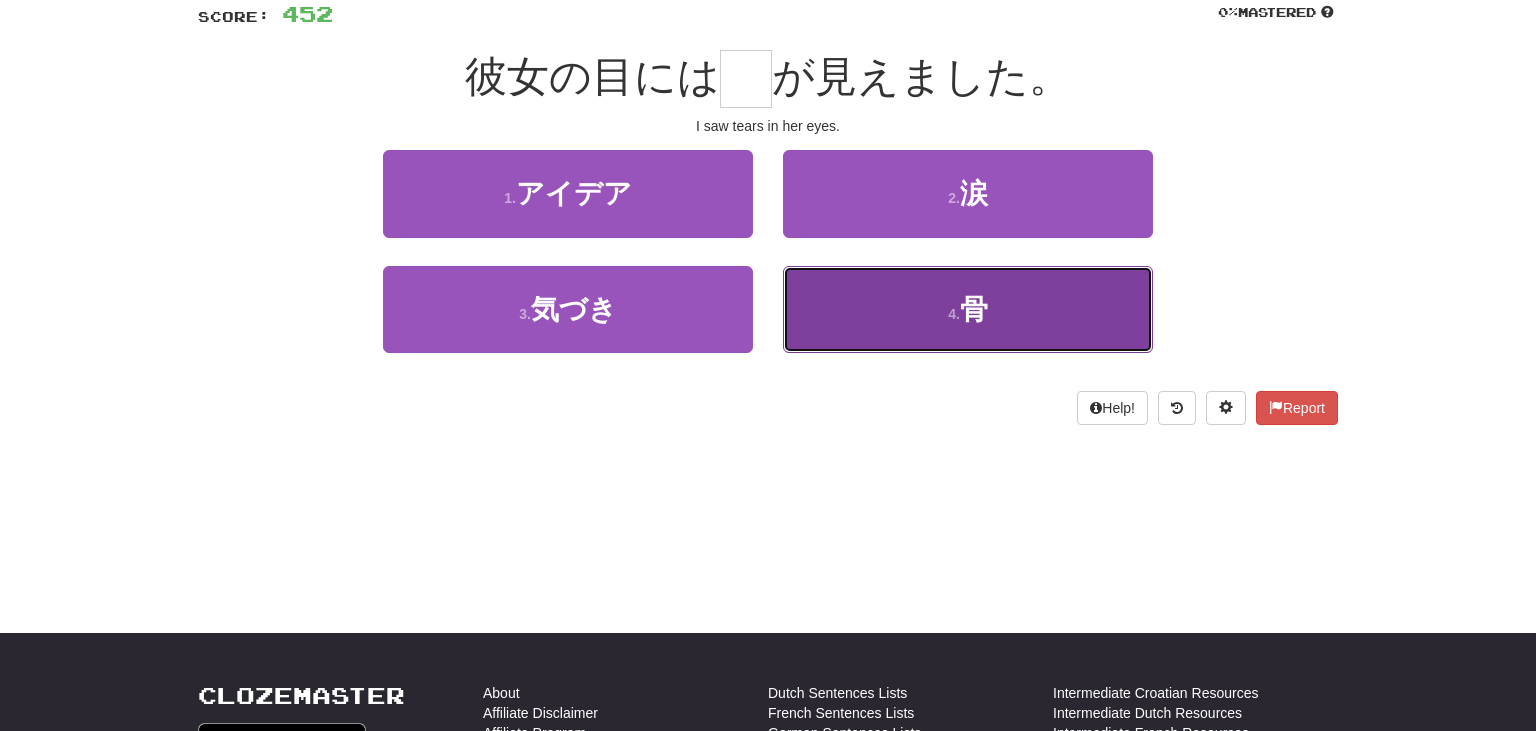 click on "4 .  骨" at bounding box center (968, 309) 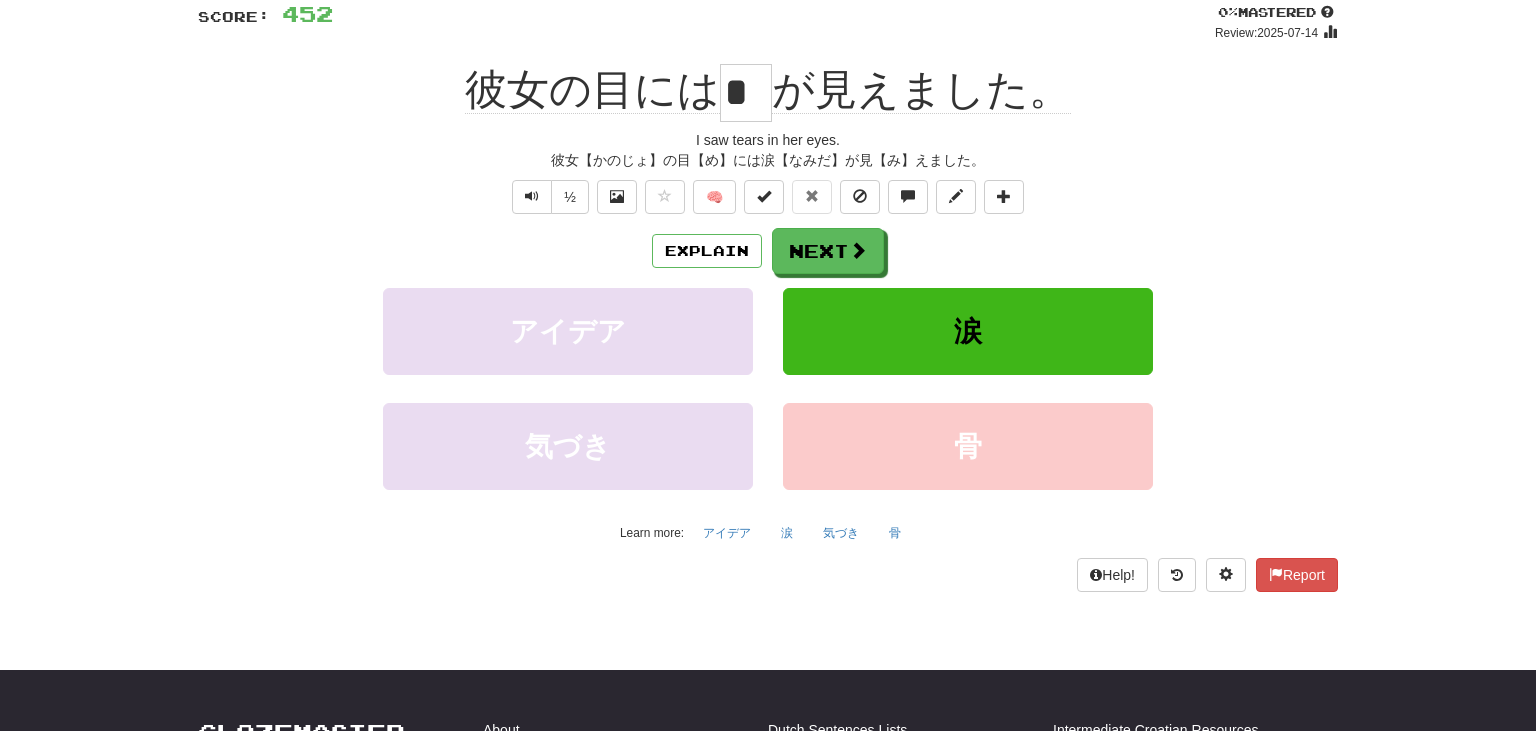 drag, startPoint x: 732, startPoint y: 81, endPoint x: 772, endPoint y: 111, distance: 50 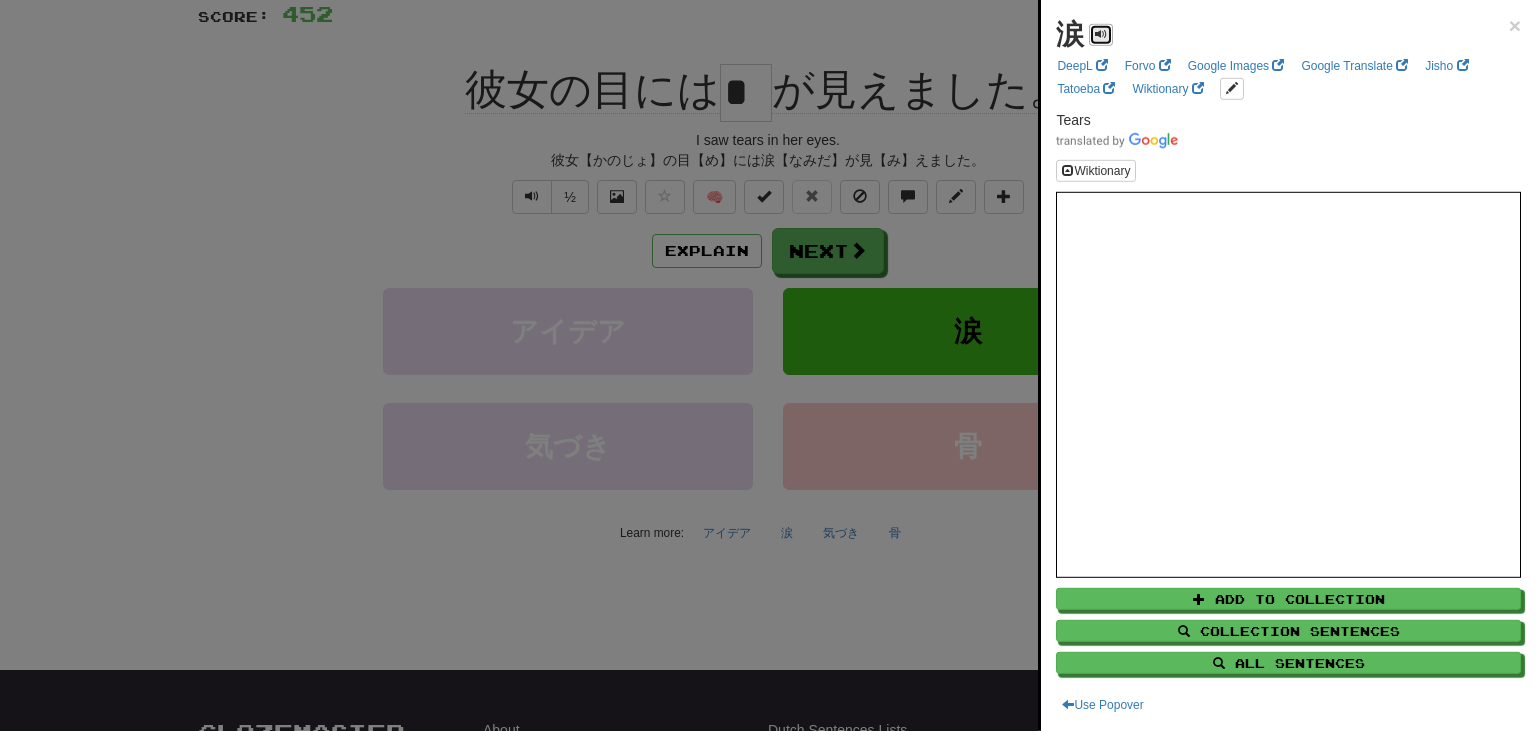 click at bounding box center [1101, 34] 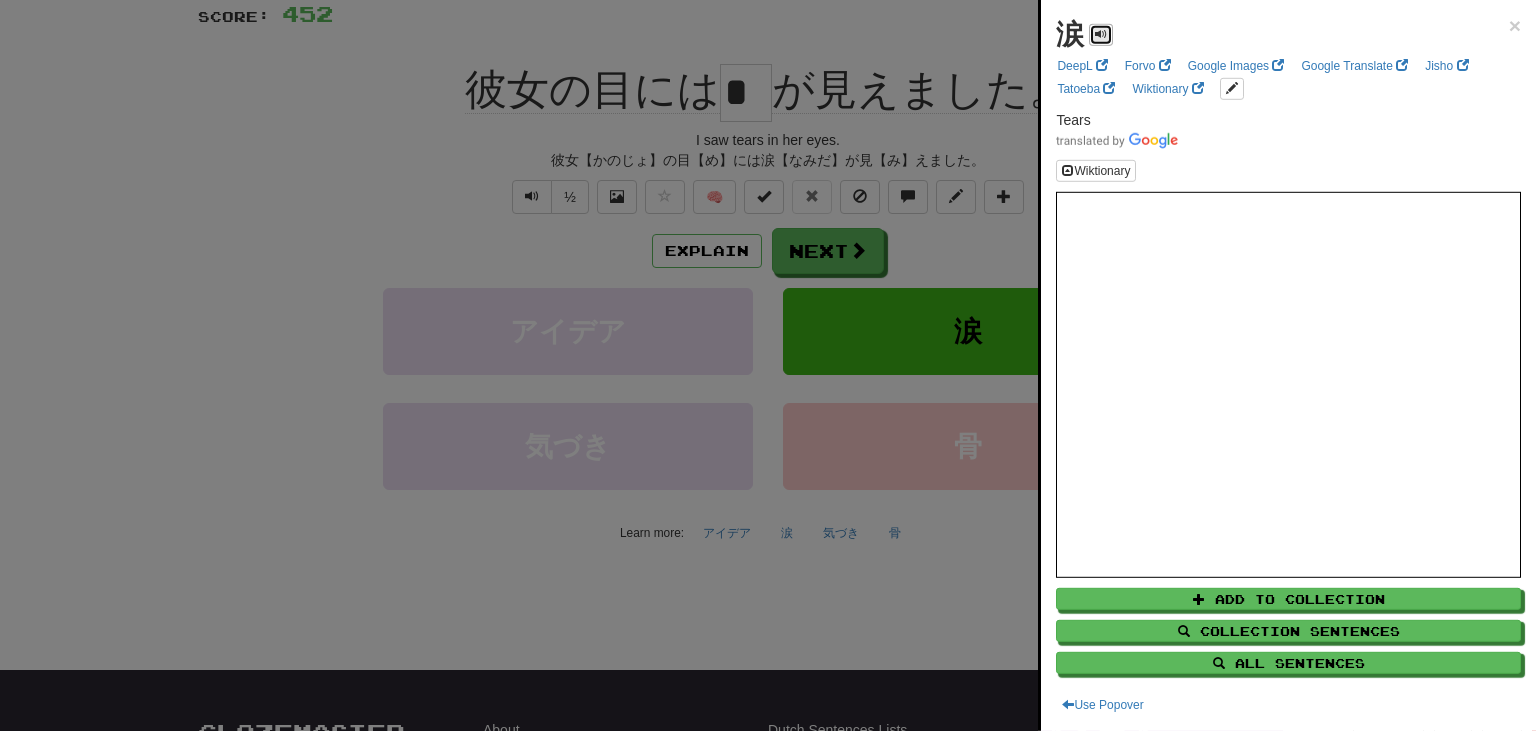 click at bounding box center [1101, 34] 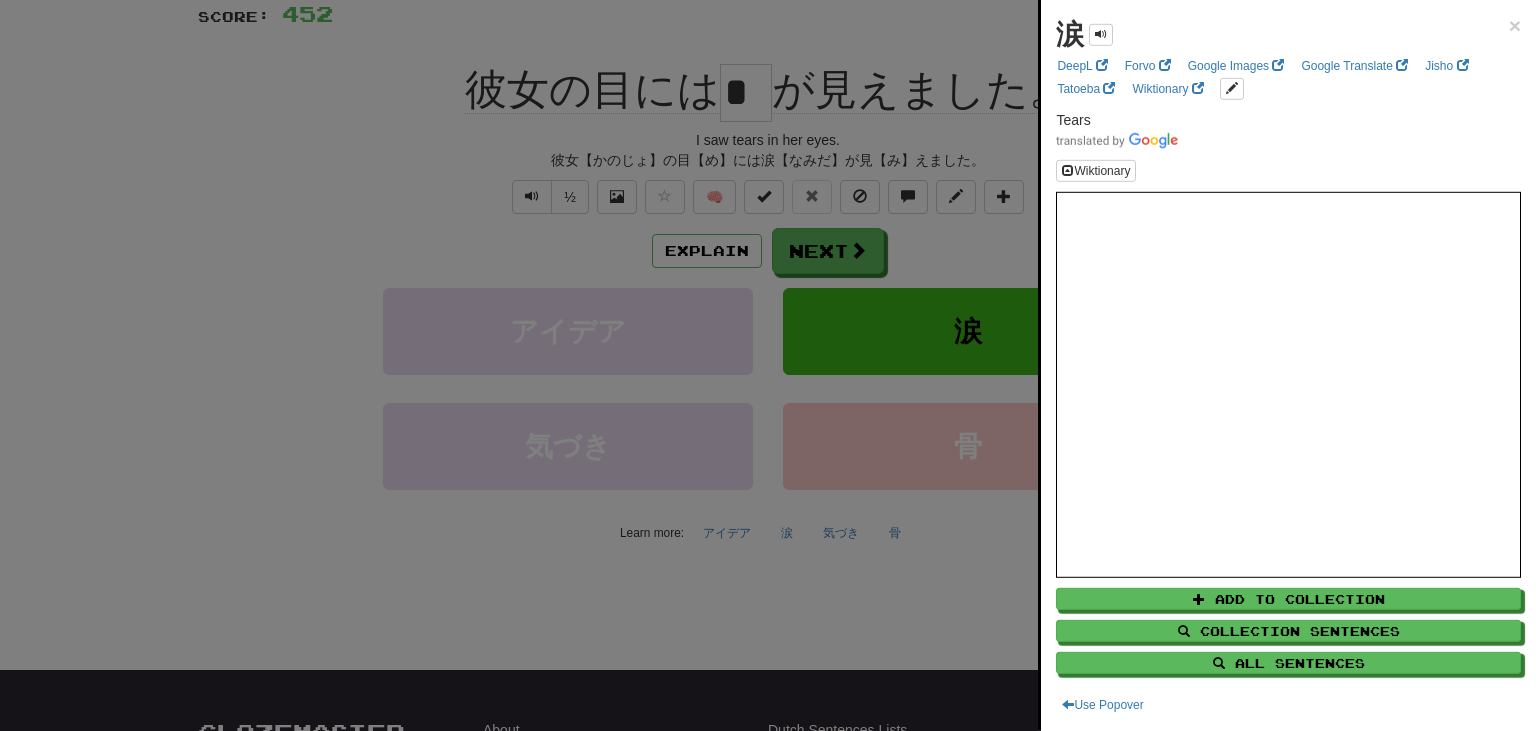 click at bounding box center (768, 365) 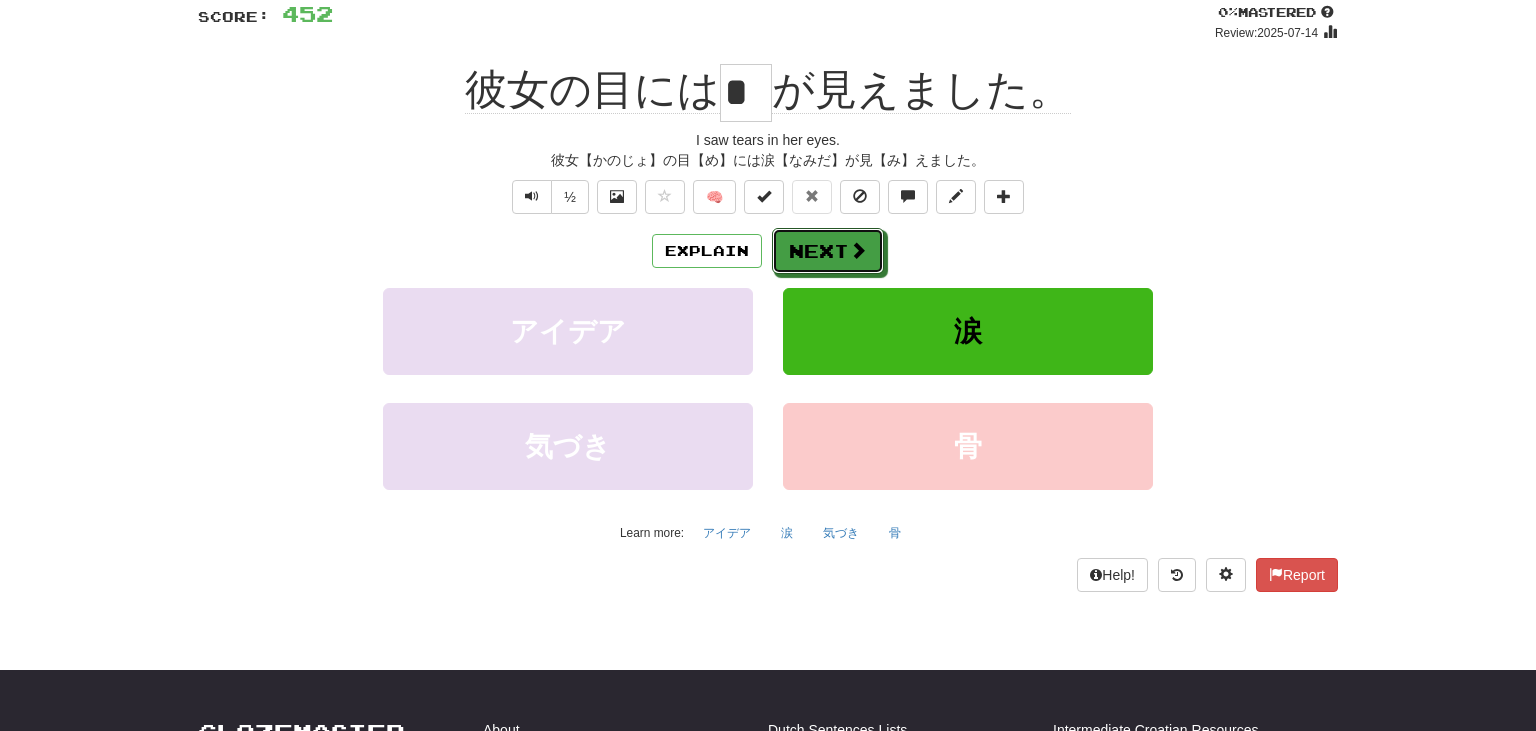 click at bounding box center [858, 250] 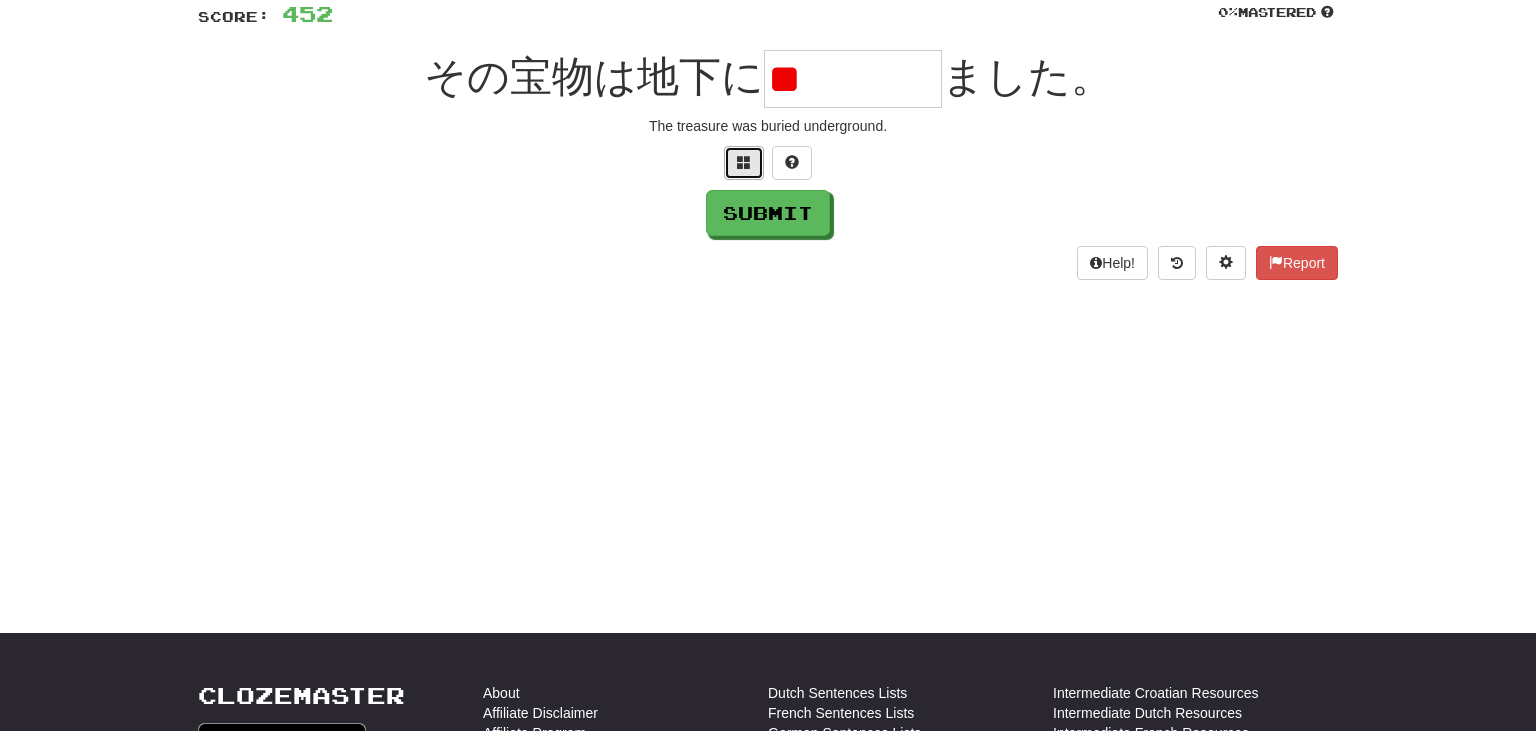 click at bounding box center (744, 163) 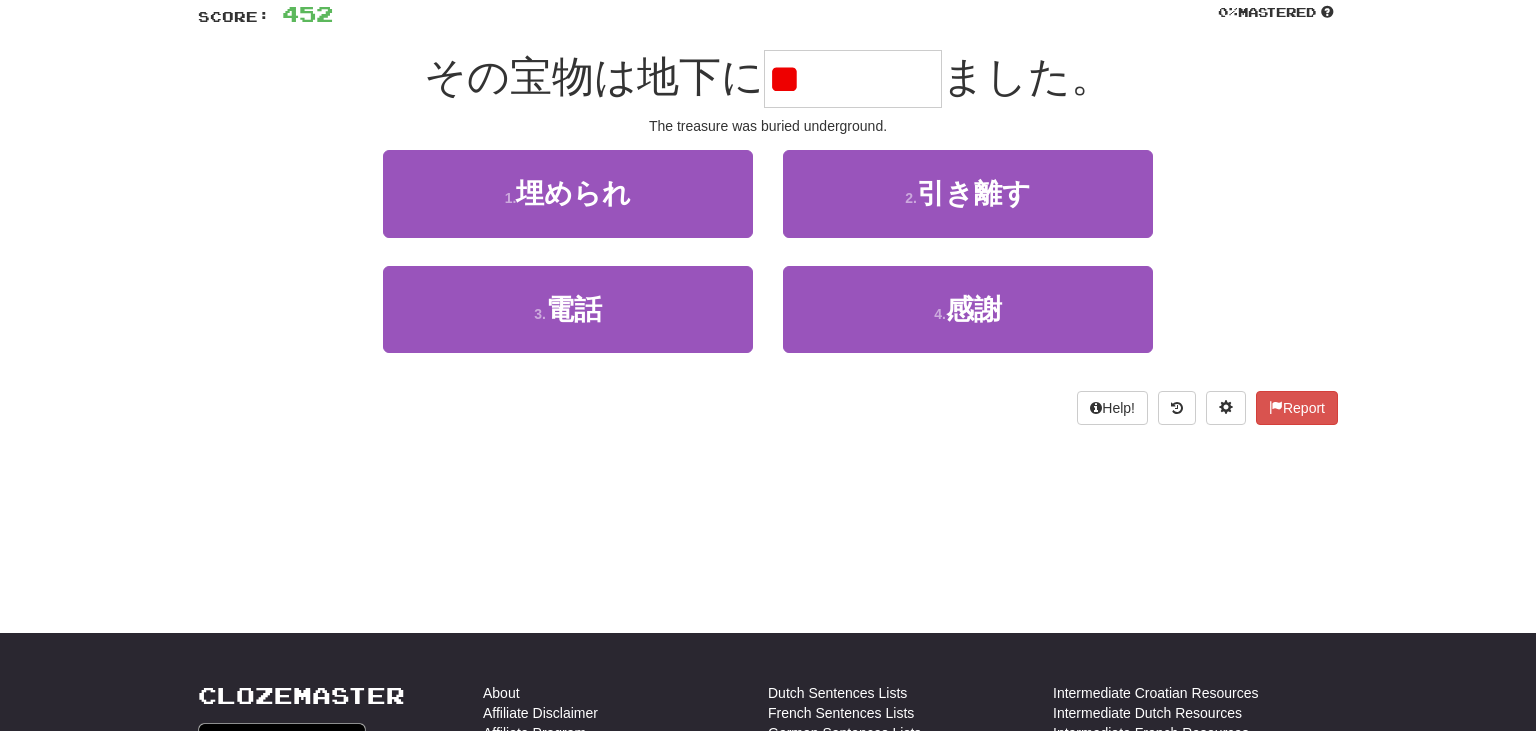 type on "*" 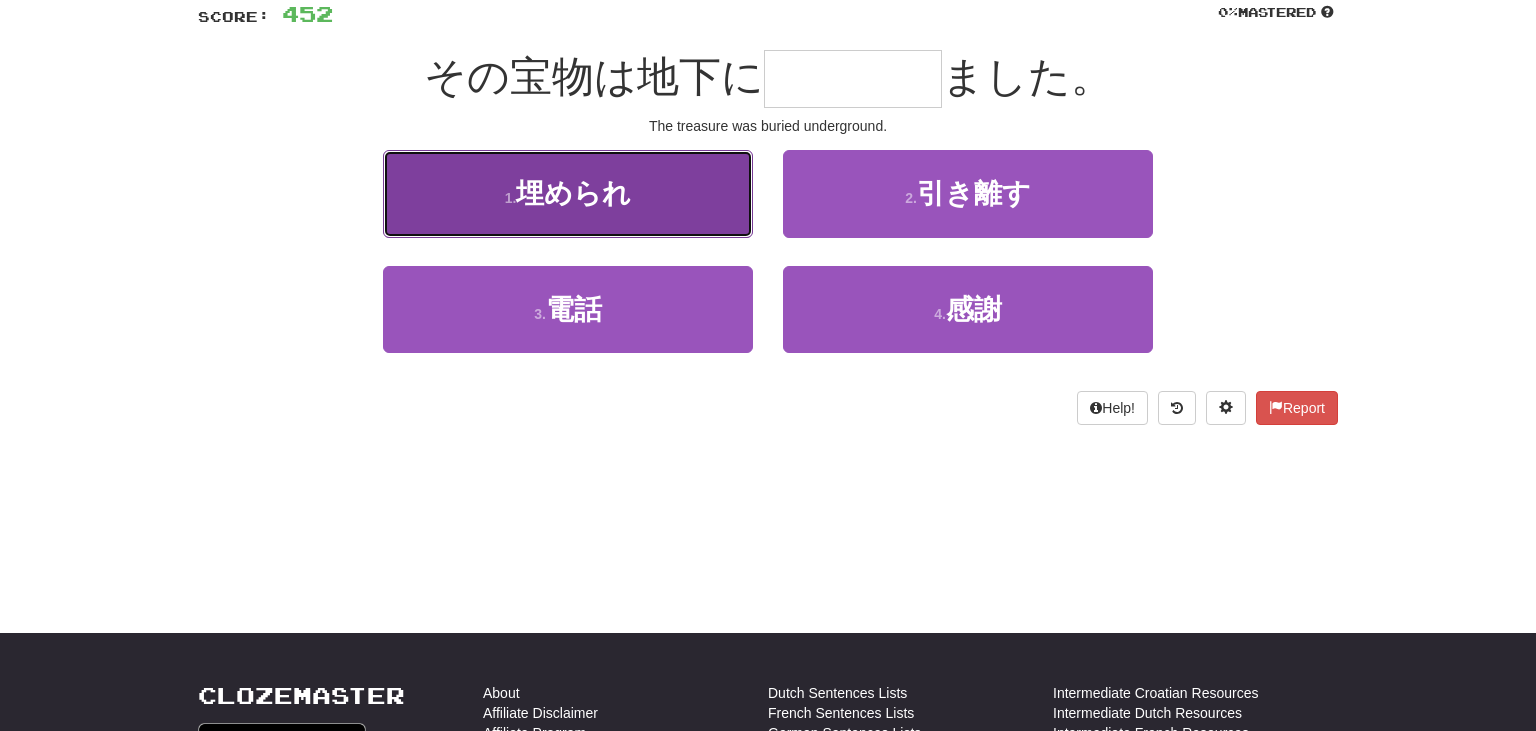 click on "1 .  埋められ" at bounding box center [568, 193] 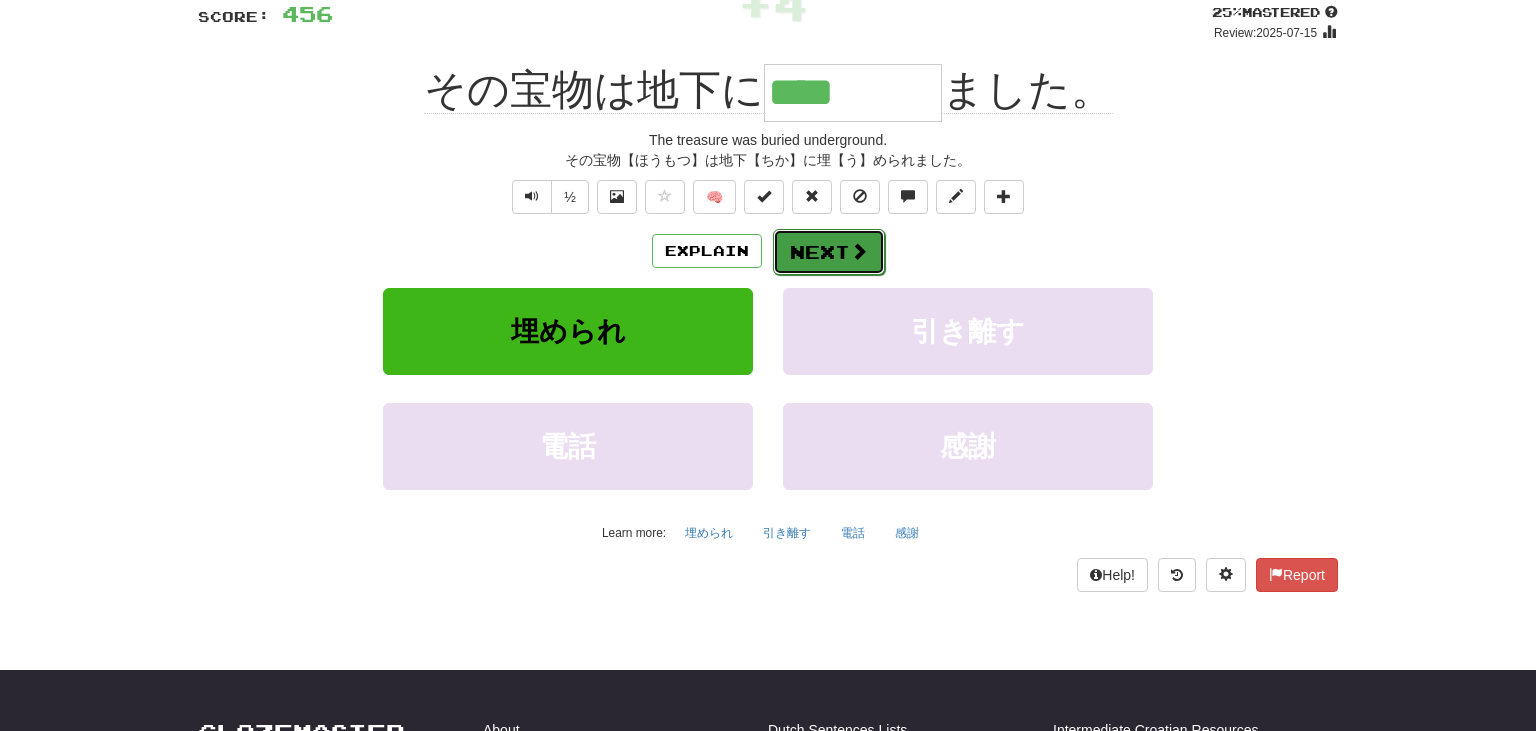 click on "Next" at bounding box center (829, 252) 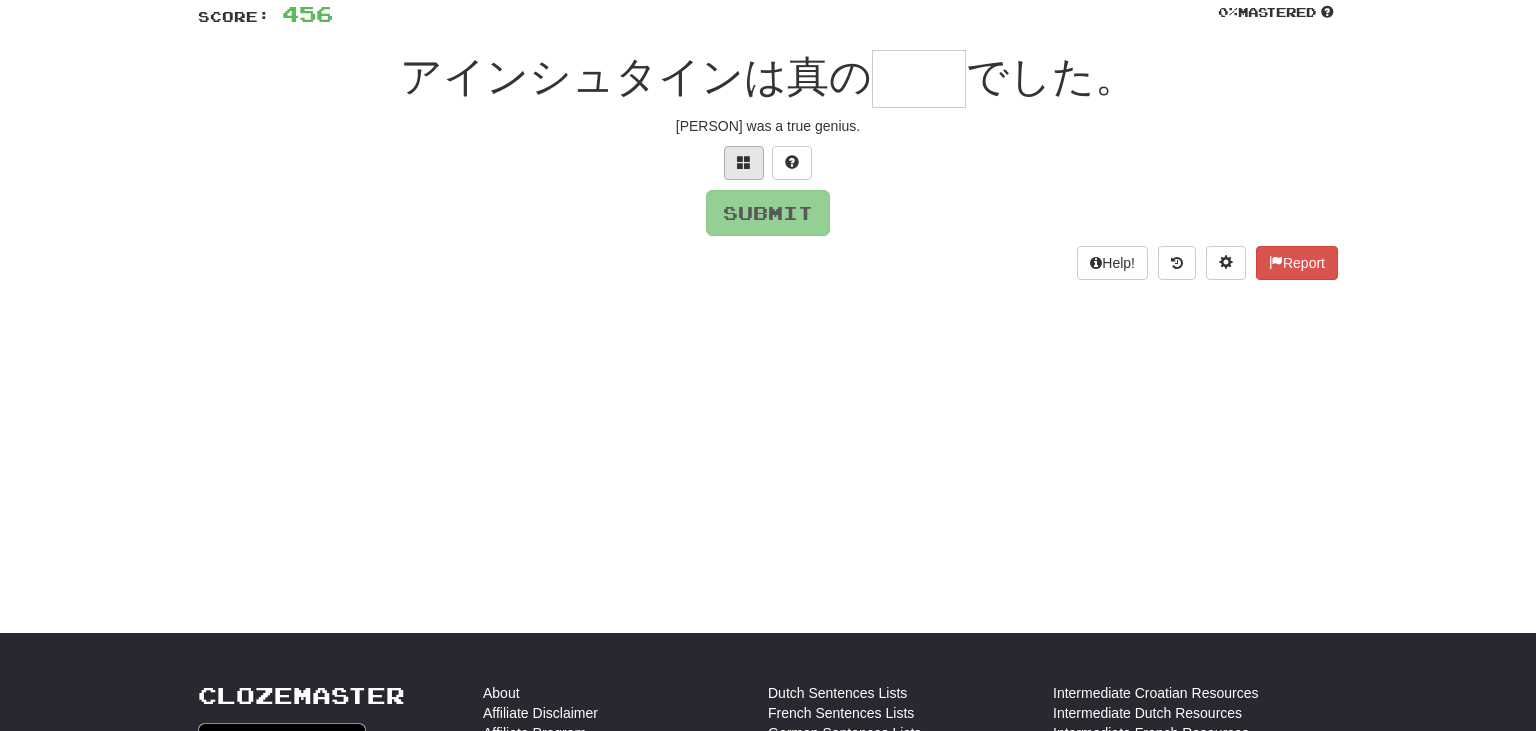 scroll, scrollTop: 166, scrollLeft: 0, axis: vertical 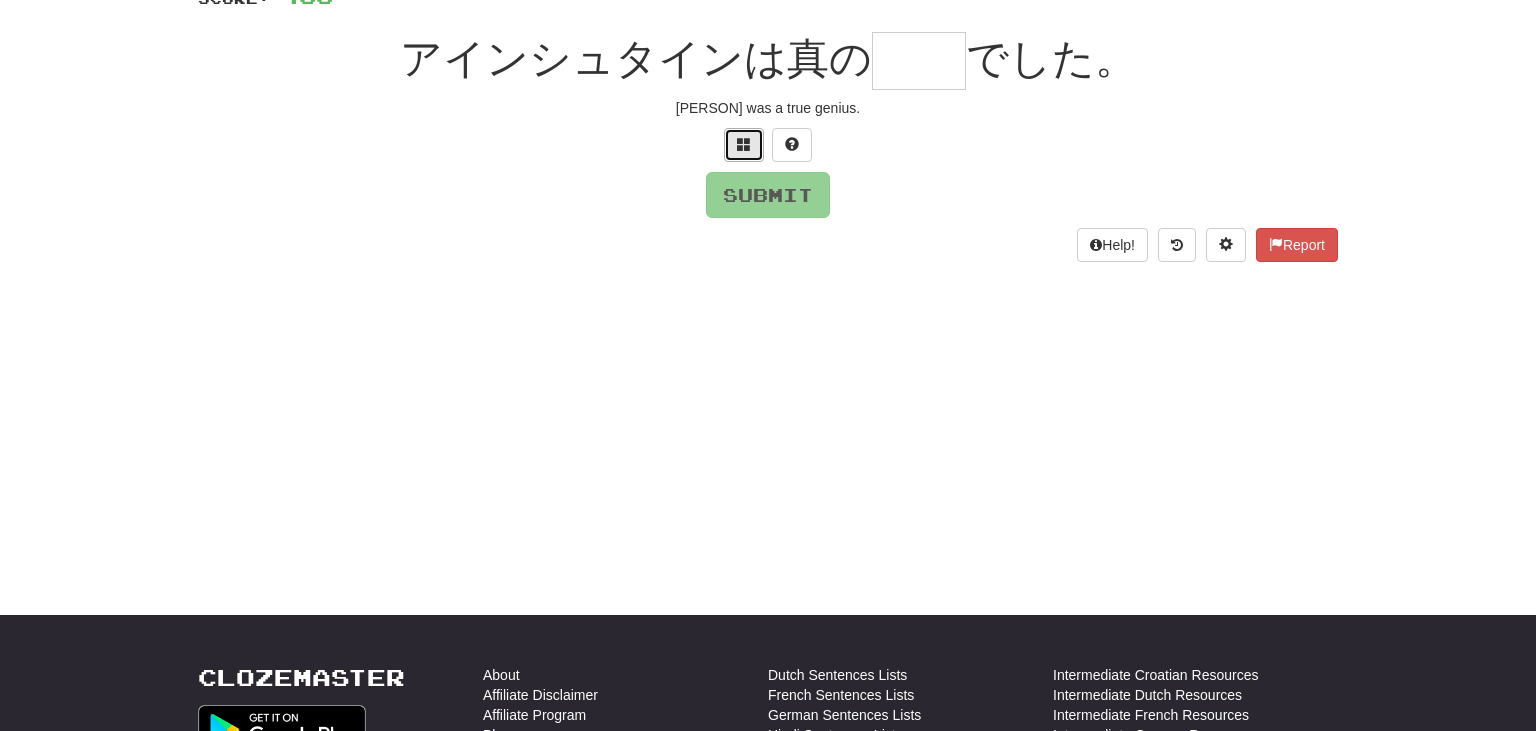 click at bounding box center (744, 144) 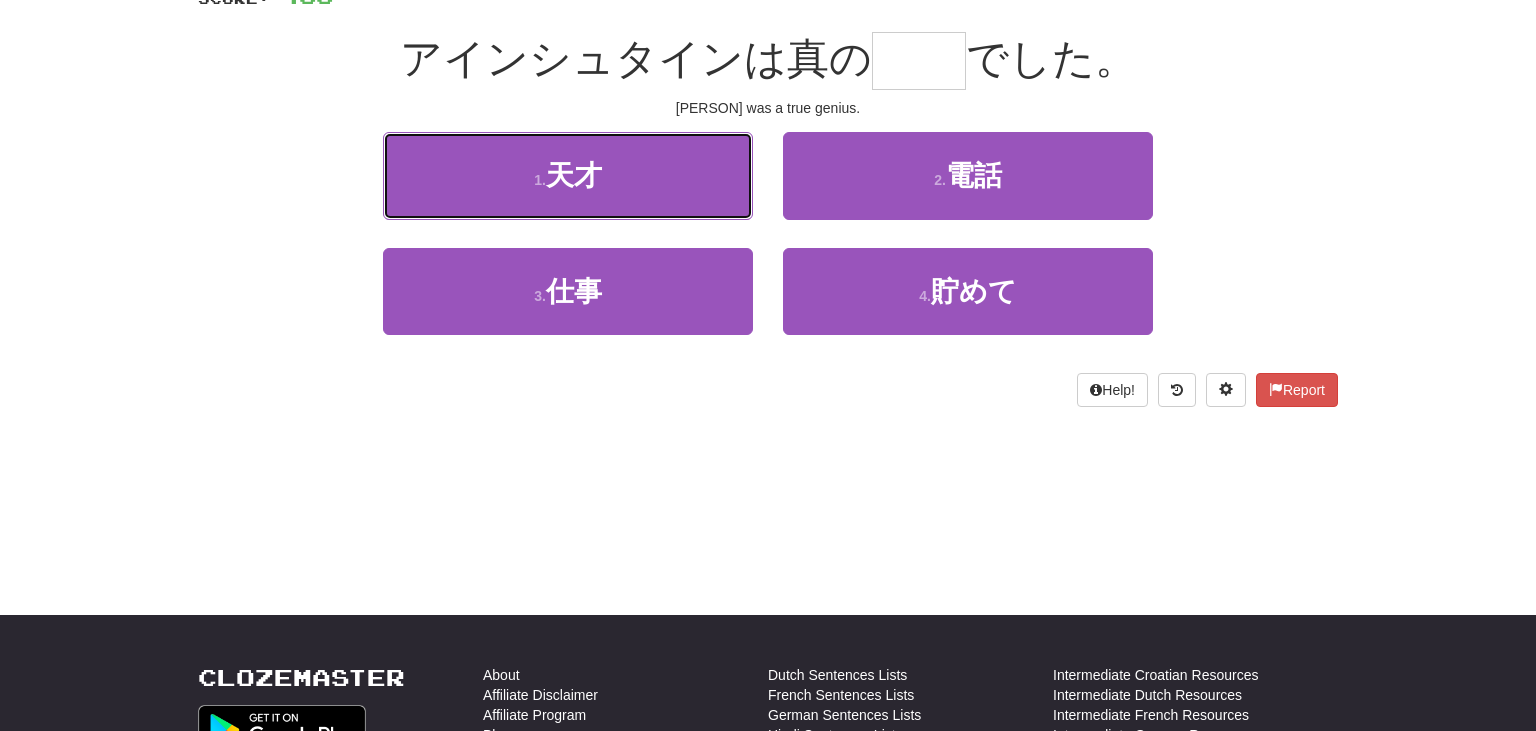 click on "1 .  天才" at bounding box center [568, 175] 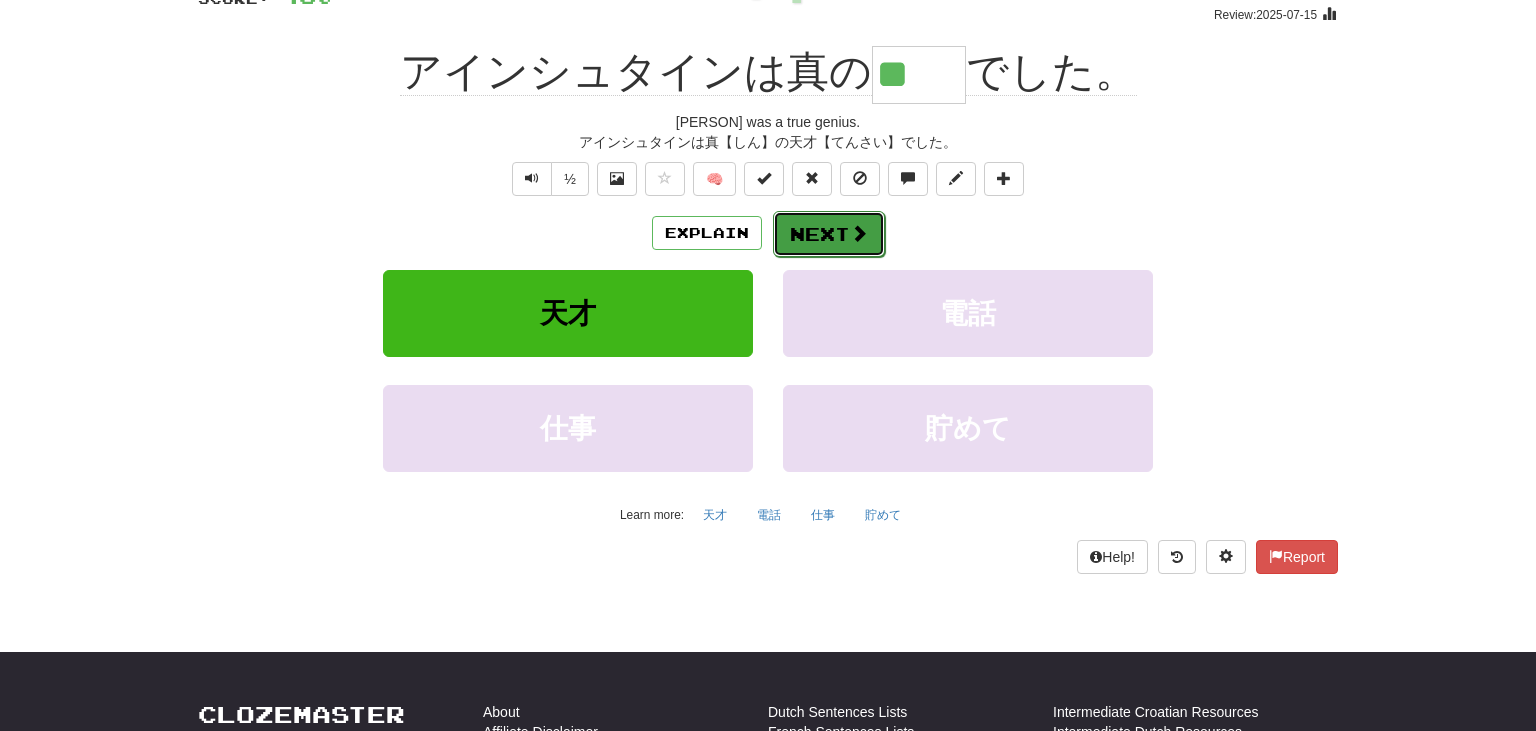 click at bounding box center (859, 233) 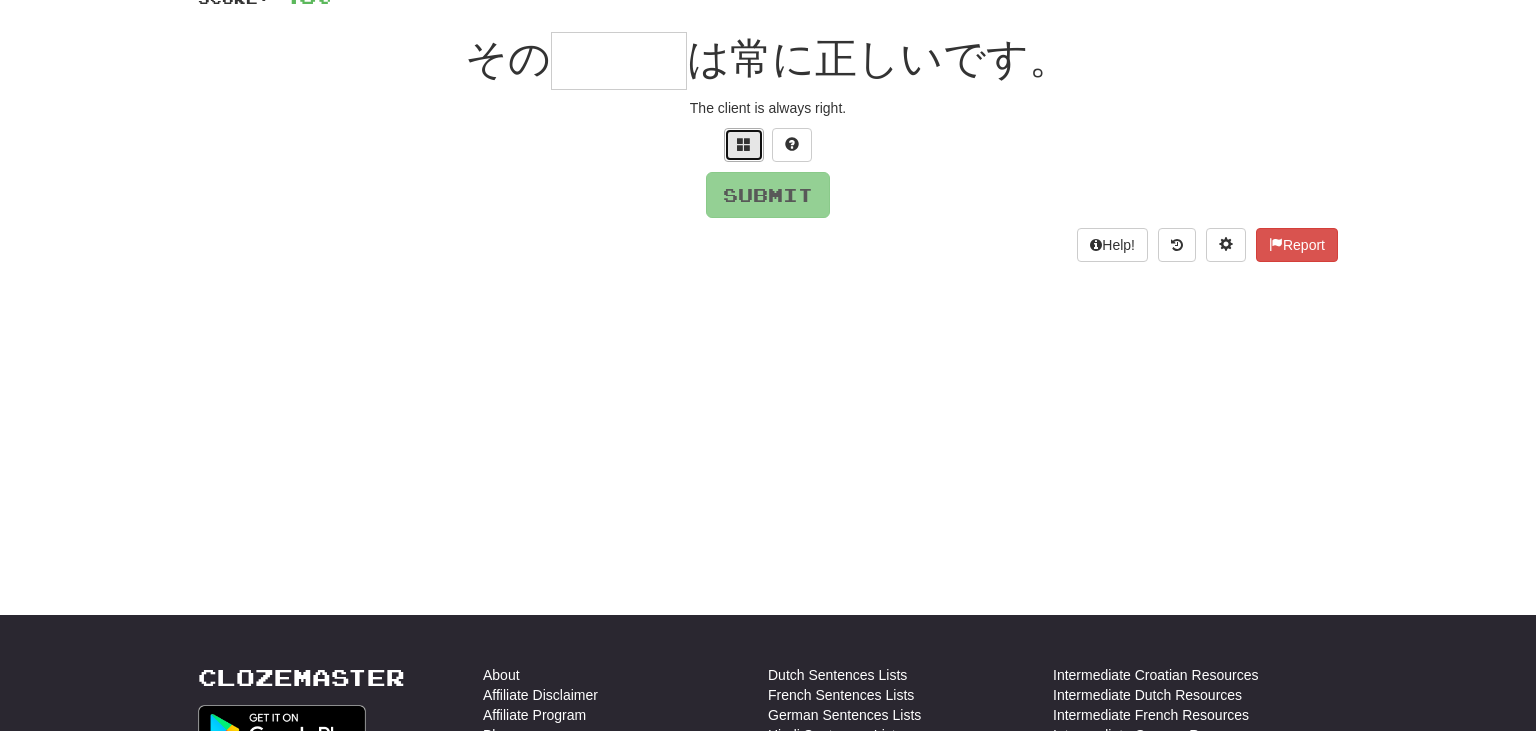click at bounding box center [744, 144] 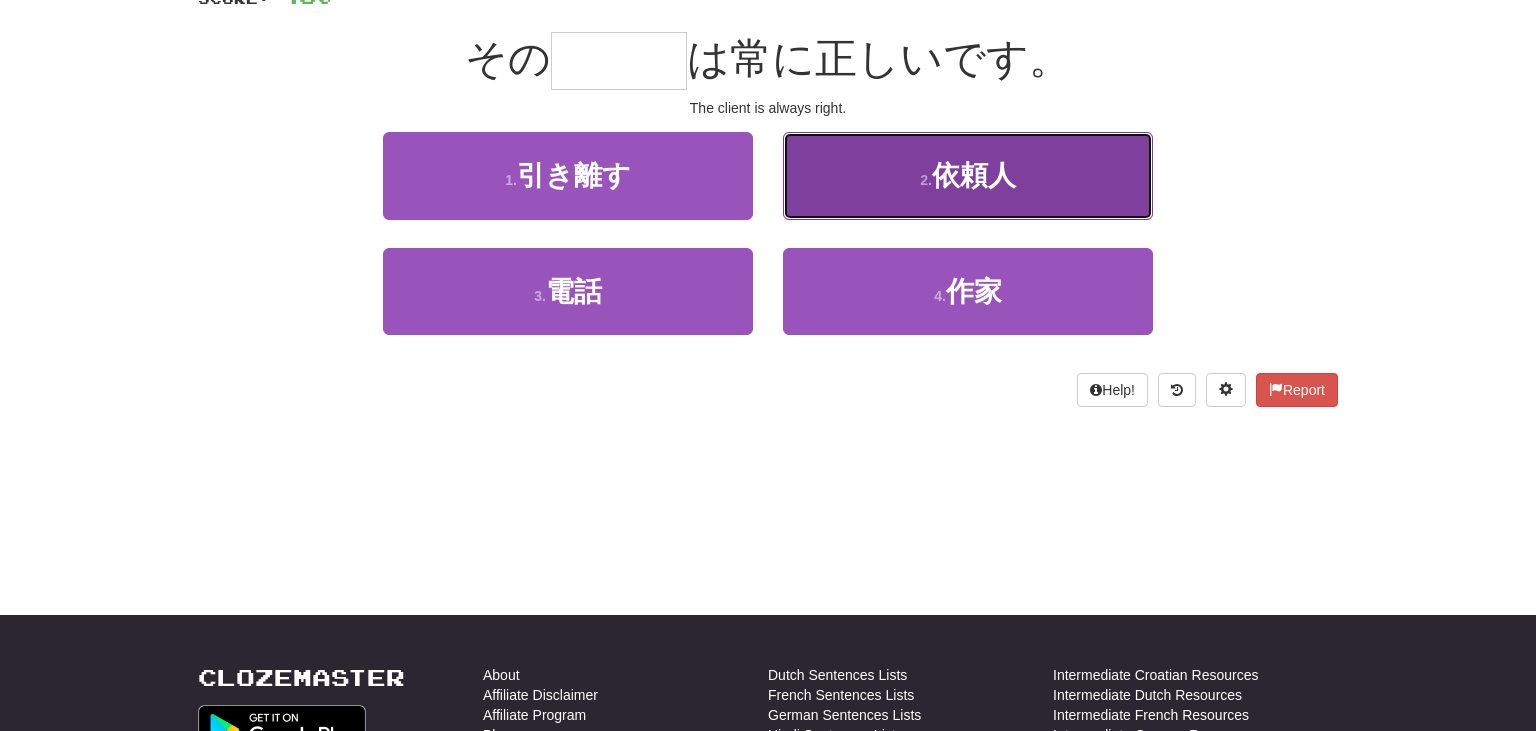 click on "2 .  依頼人" at bounding box center [968, 175] 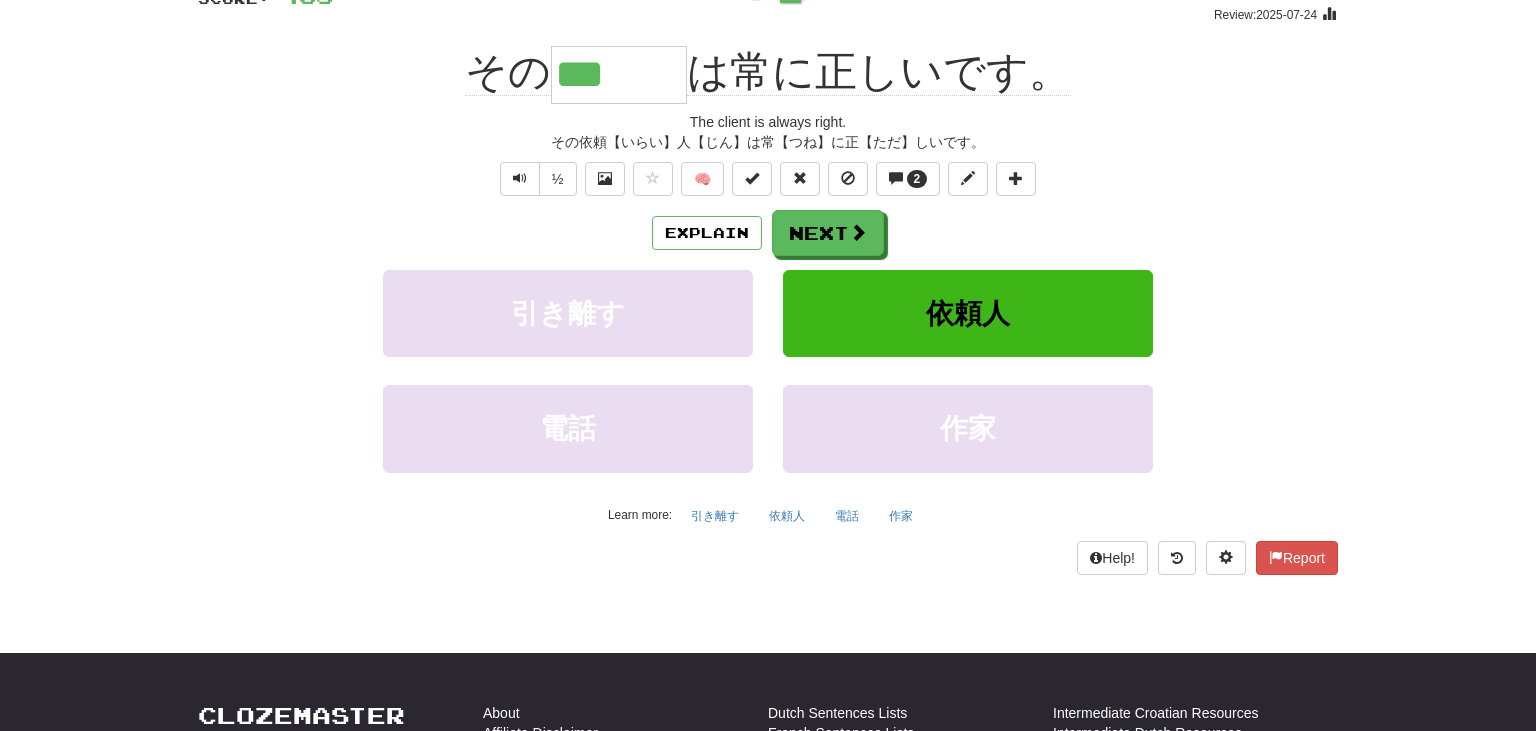 click on "½ 🧠 2" at bounding box center (768, 179) 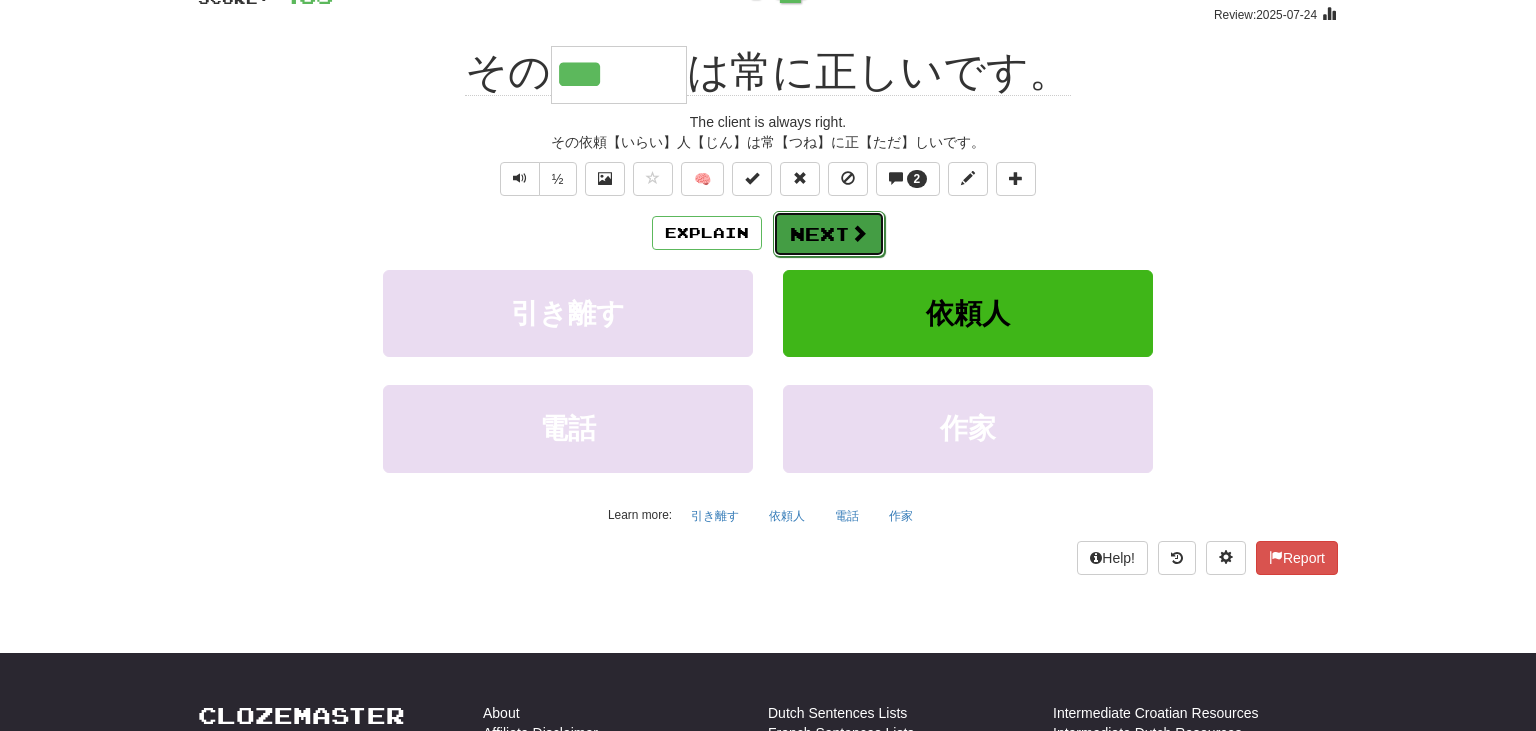 click at bounding box center [859, 233] 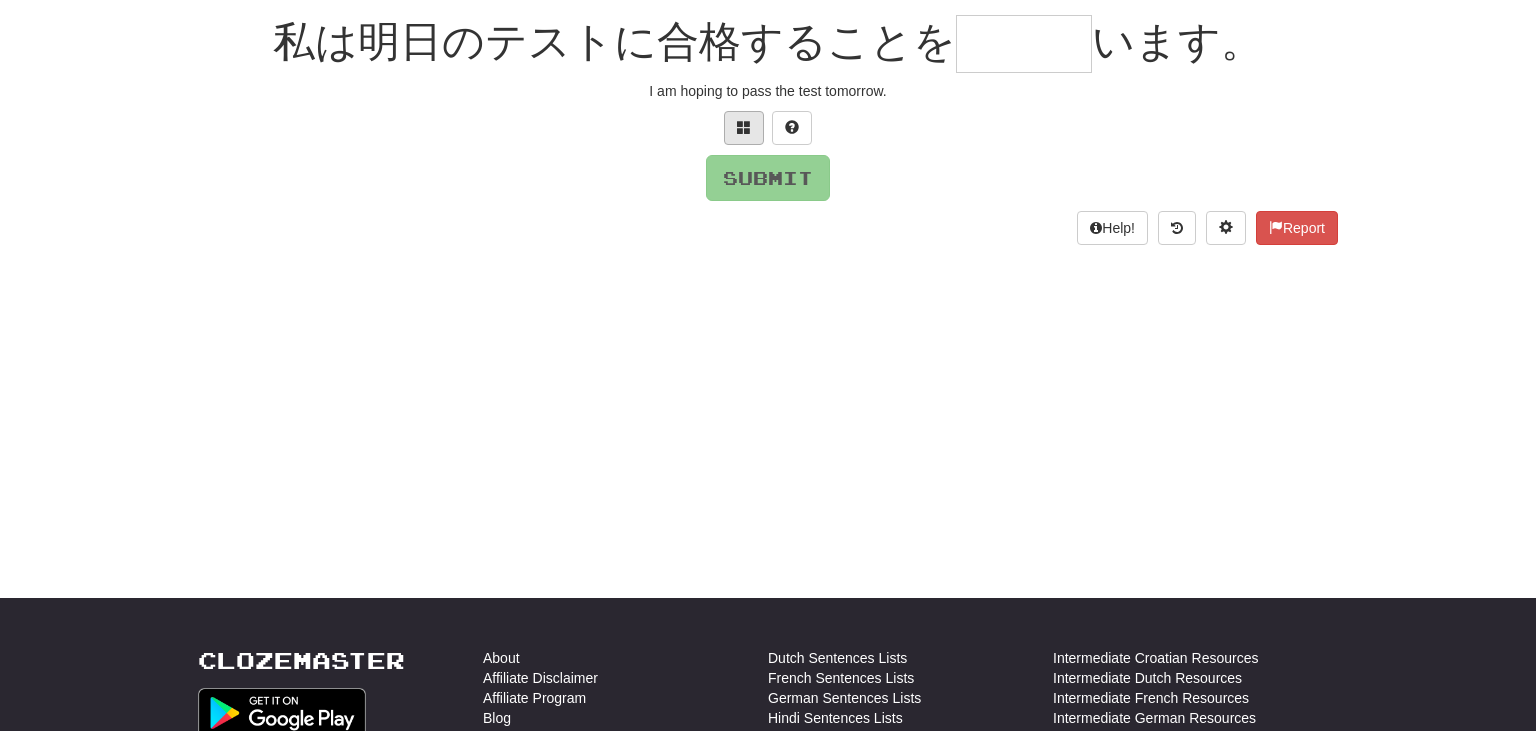 scroll, scrollTop: 184, scrollLeft: 0, axis: vertical 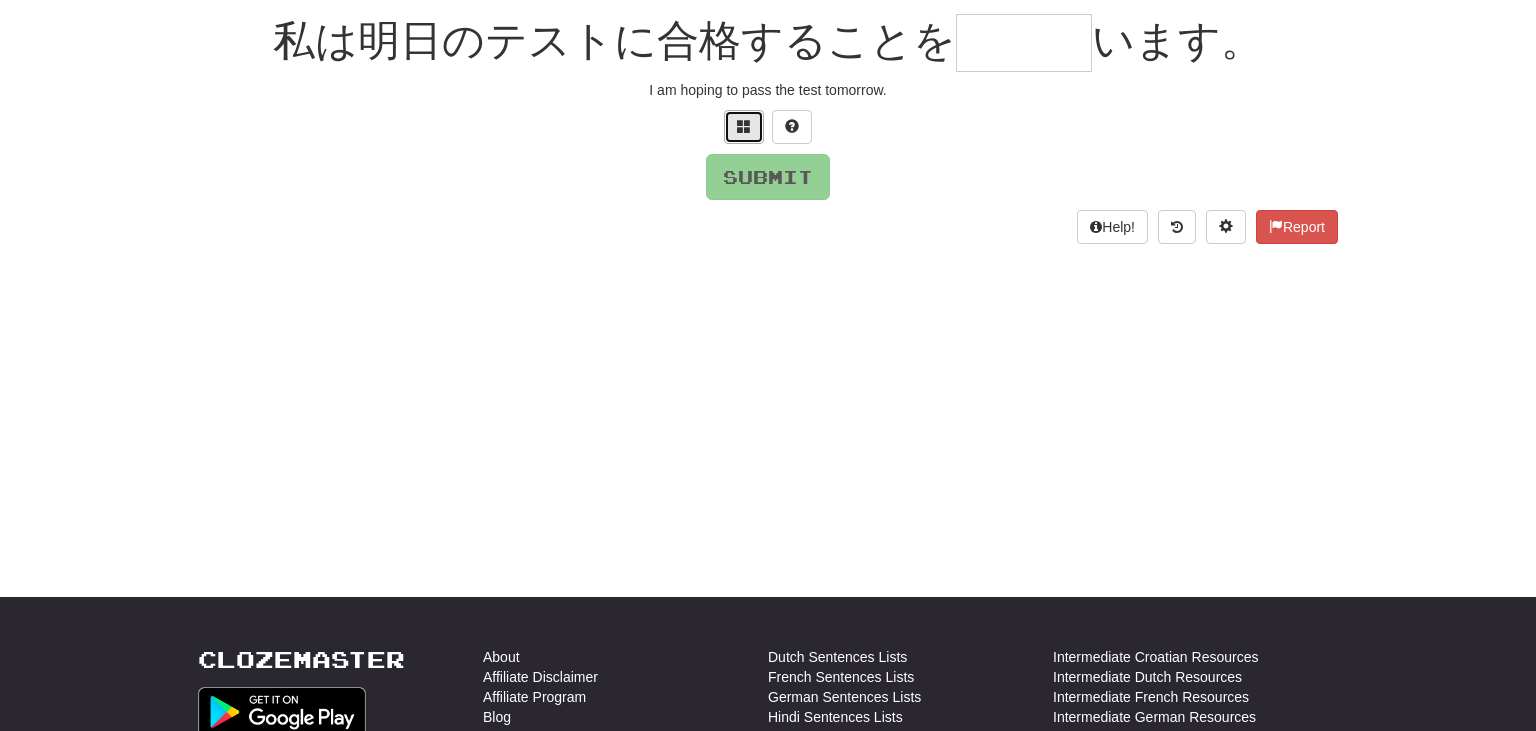 click at bounding box center [744, 127] 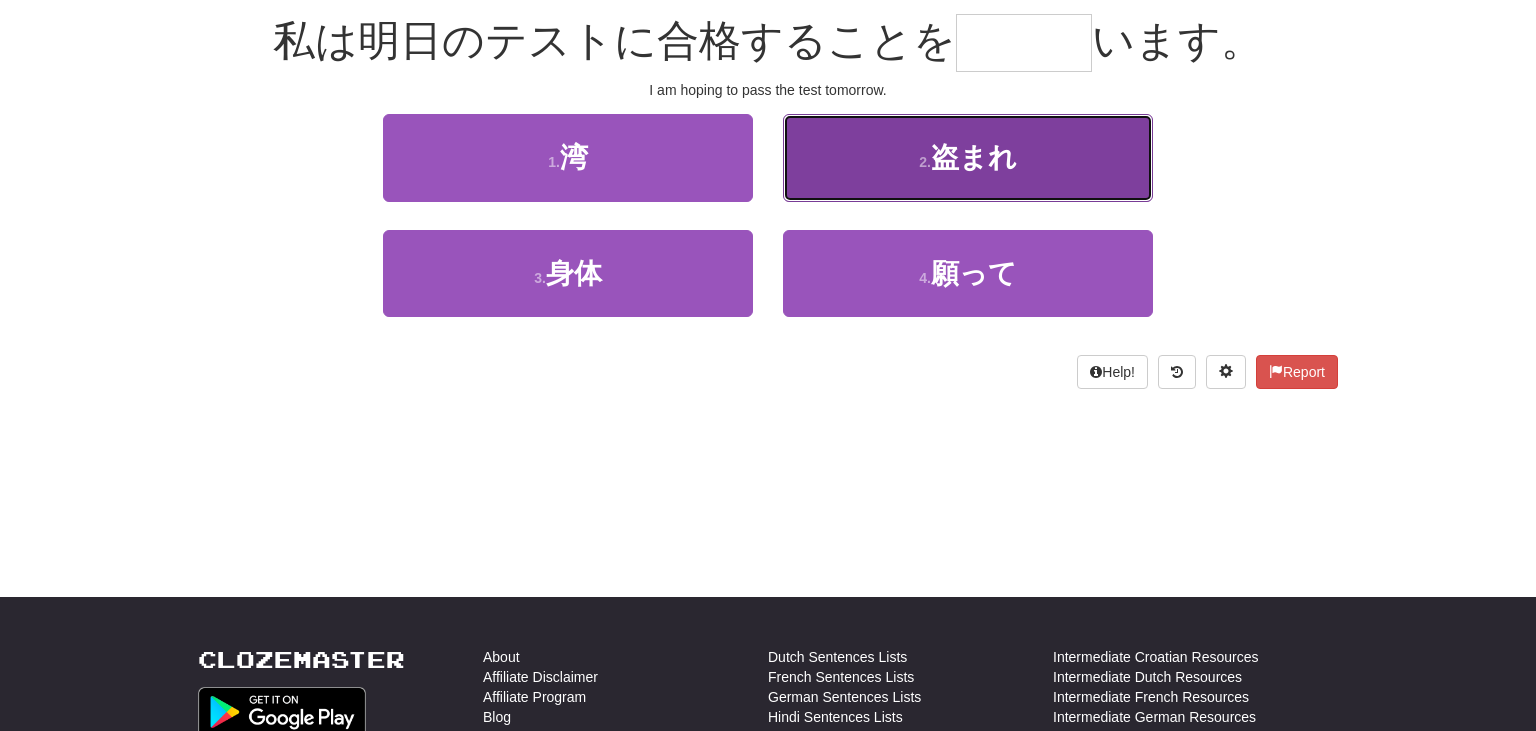 click on "2 .  盗まれ" at bounding box center [968, 157] 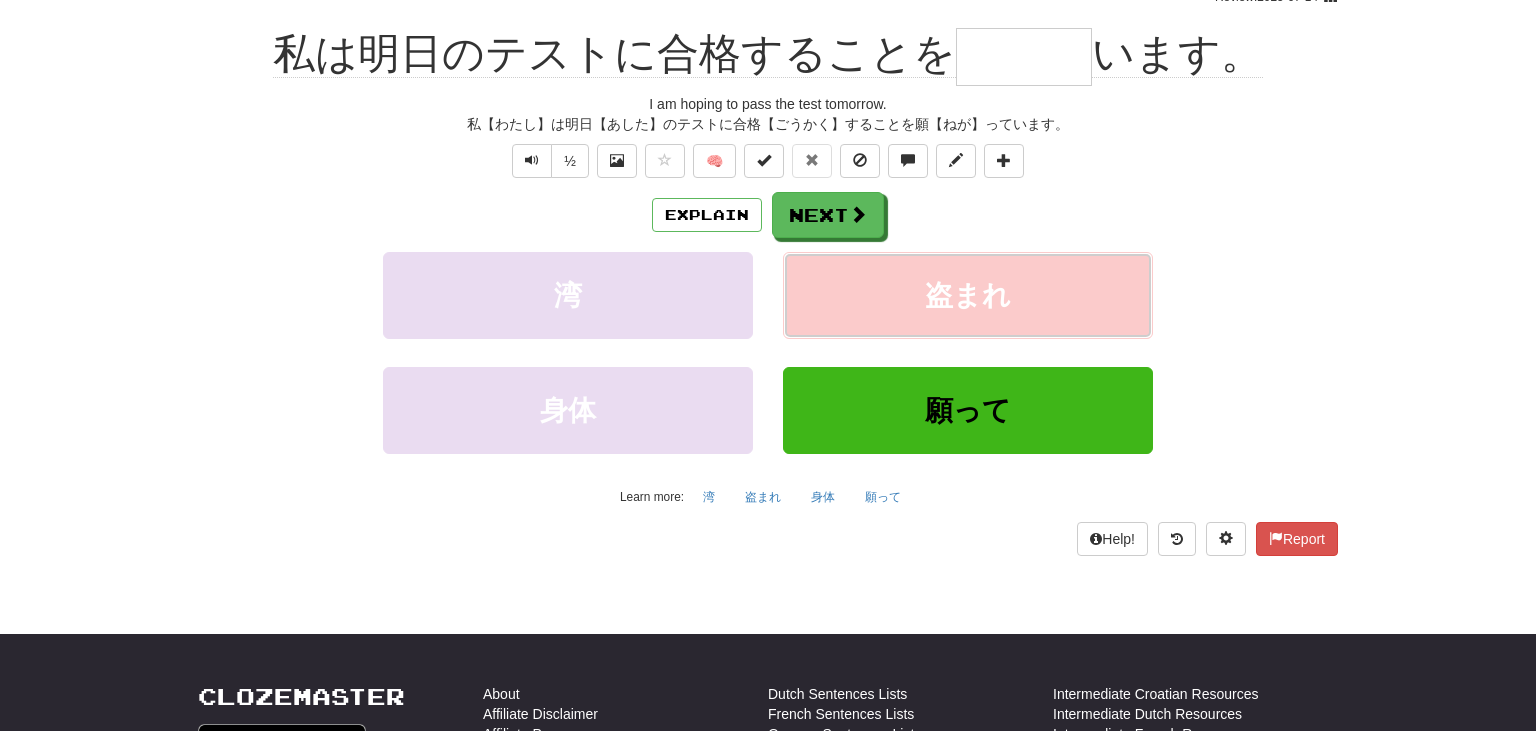 type on "***" 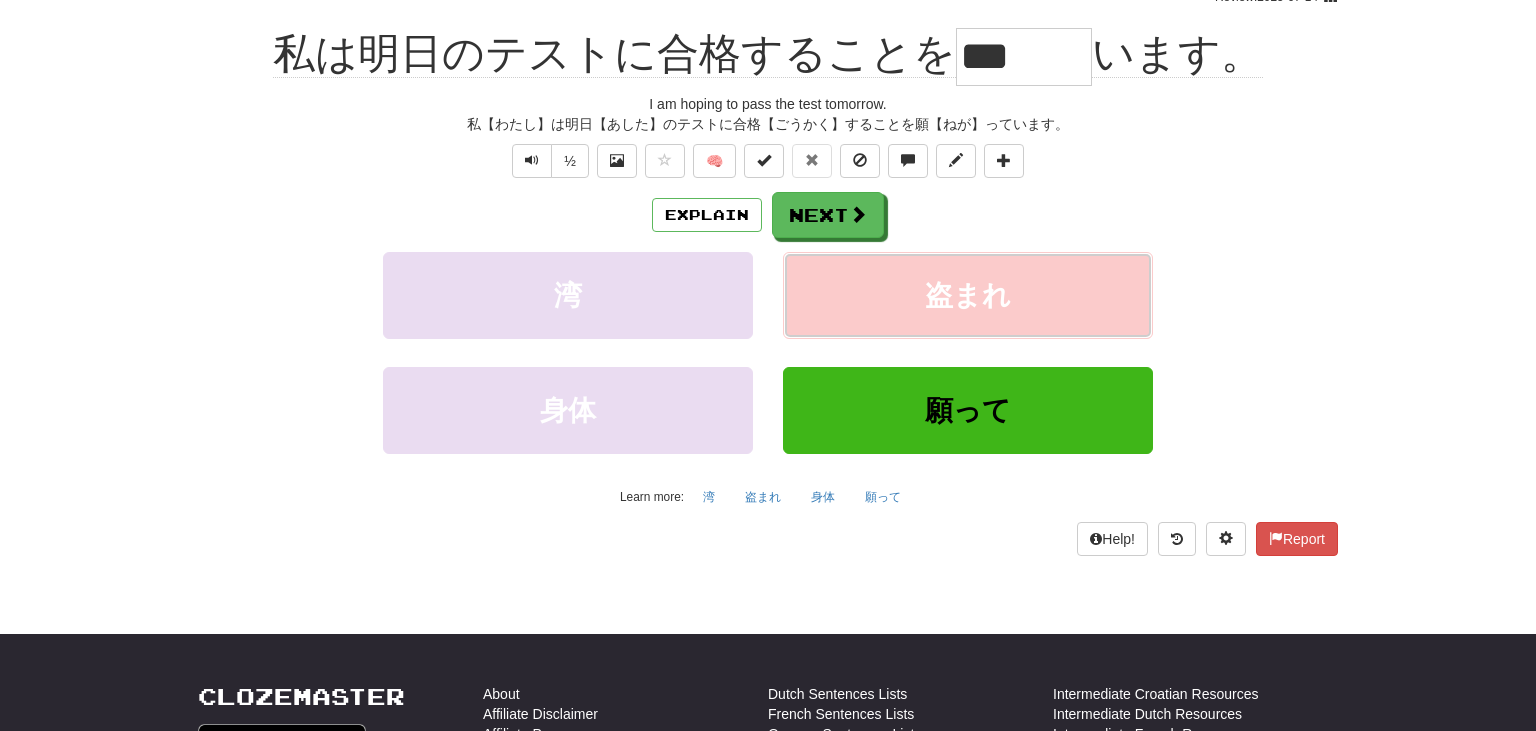 scroll, scrollTop: 196, scrollLeft: 0, axis: vertical 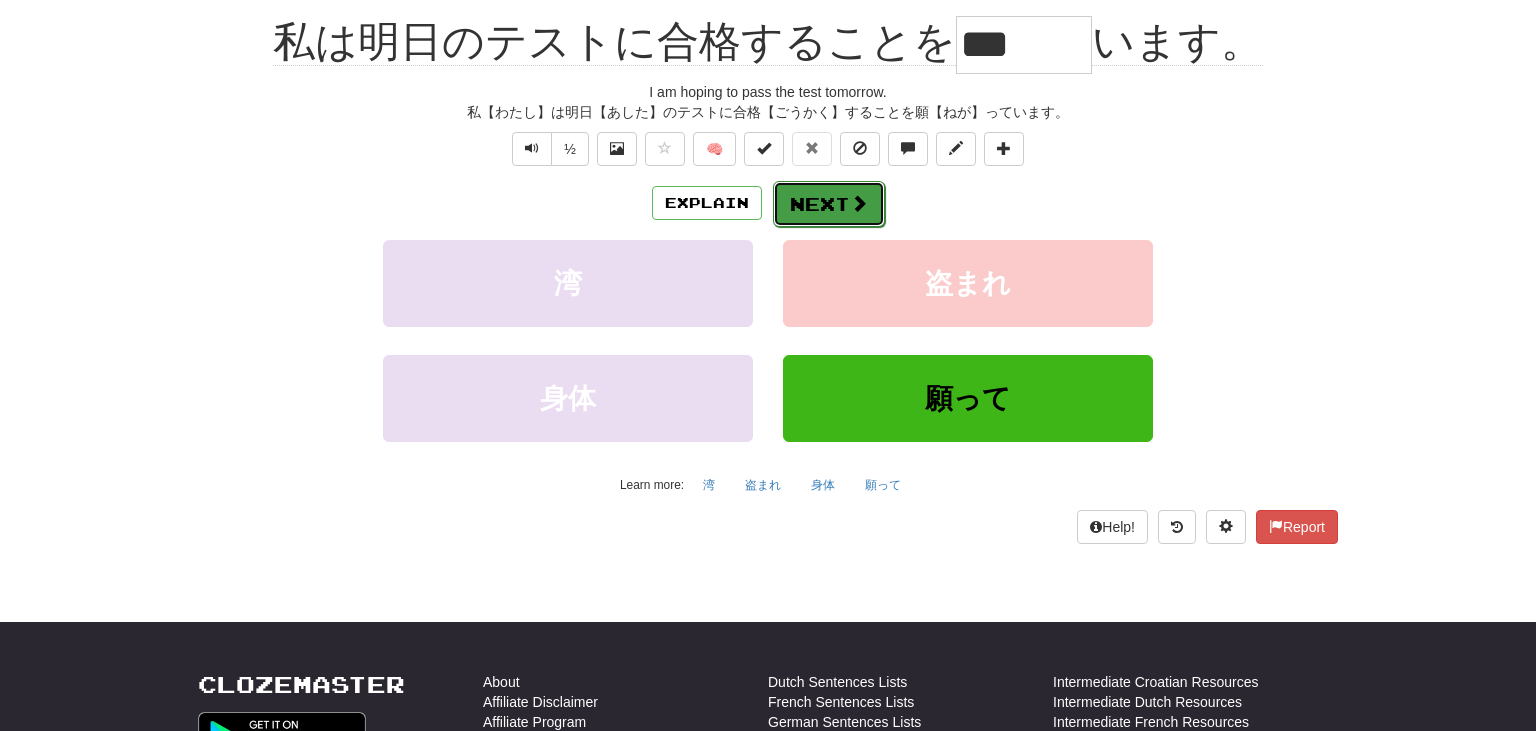 click on "Next" at bounding box center [829, 204] 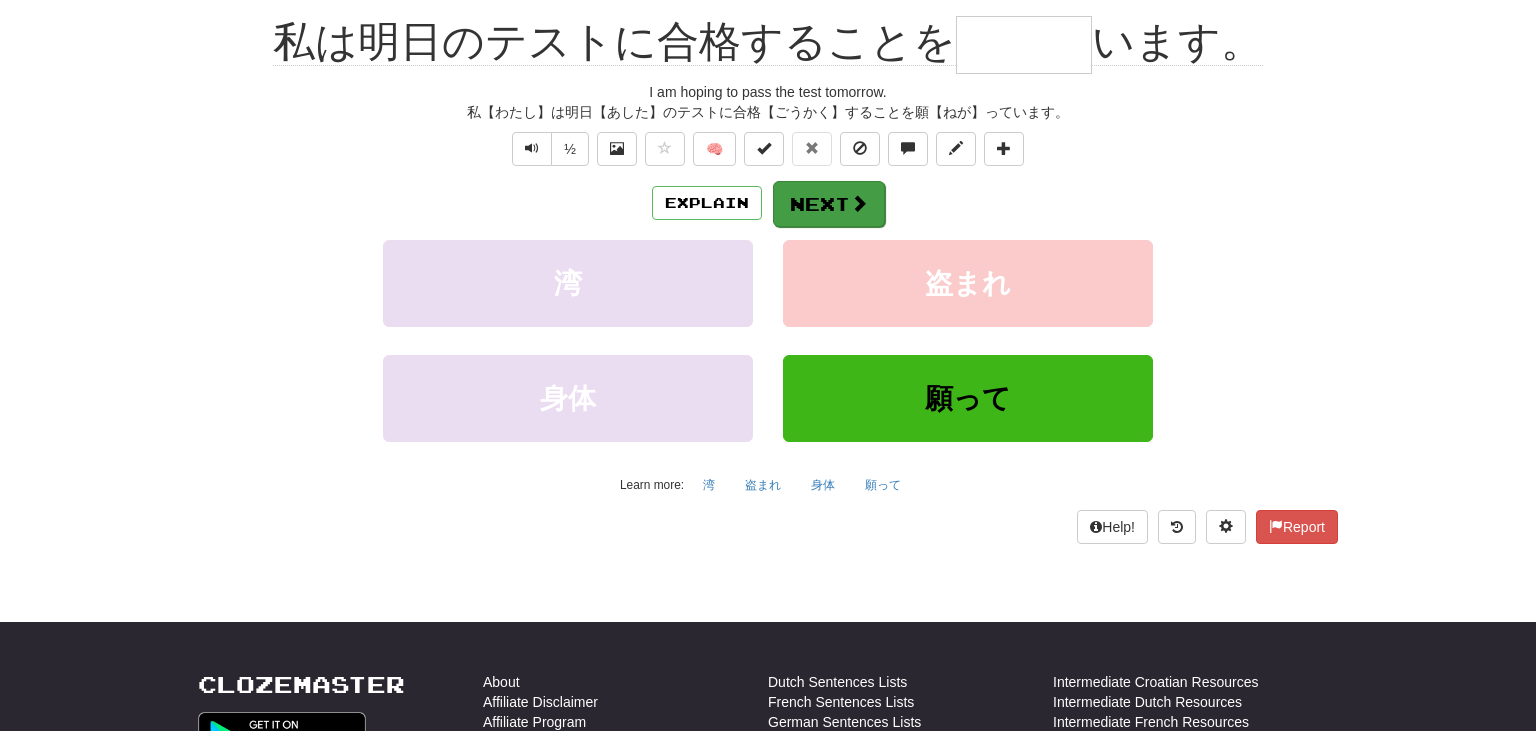 scroll, scrollTop: 184, scrollLeft: 0, axis: vertical 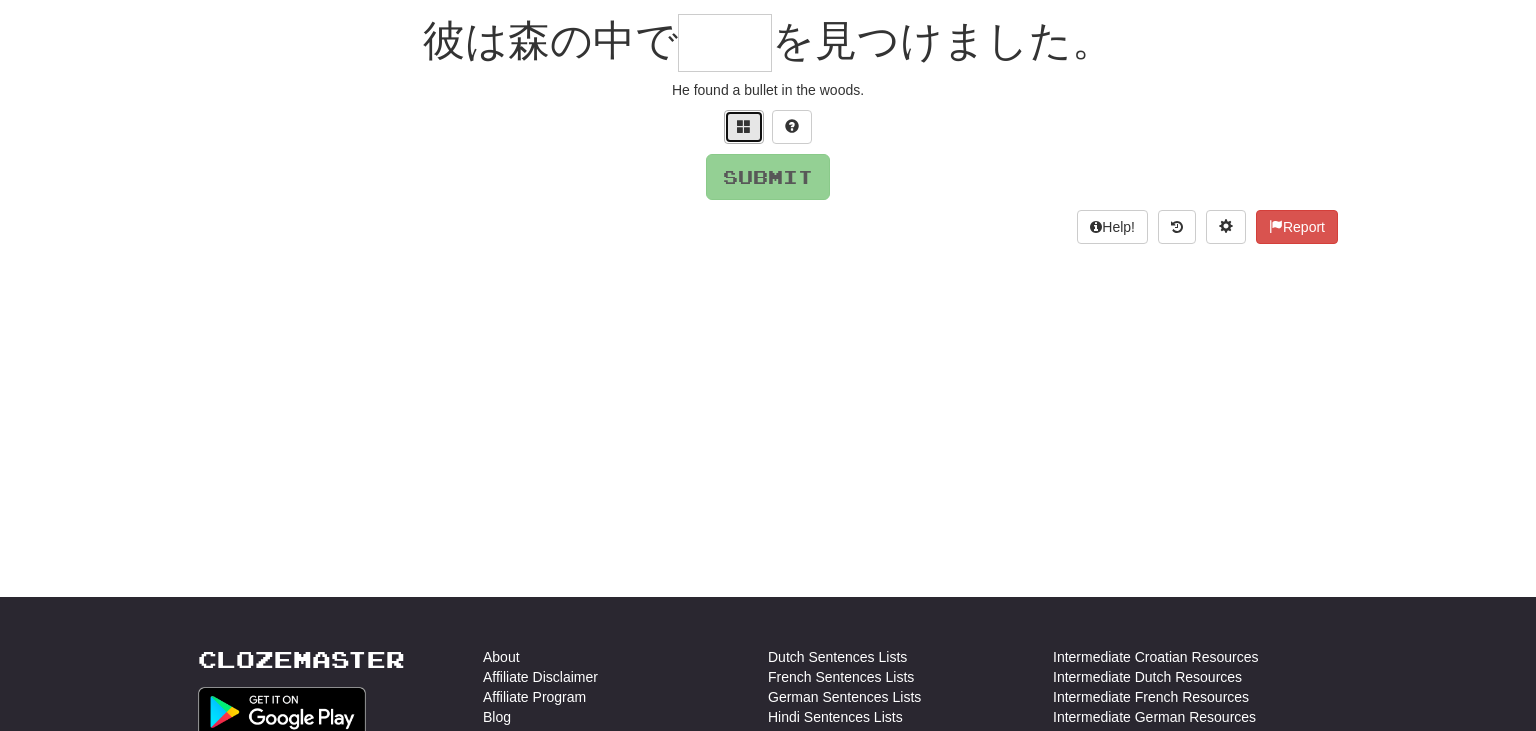 click at bounding box center (744, 127) 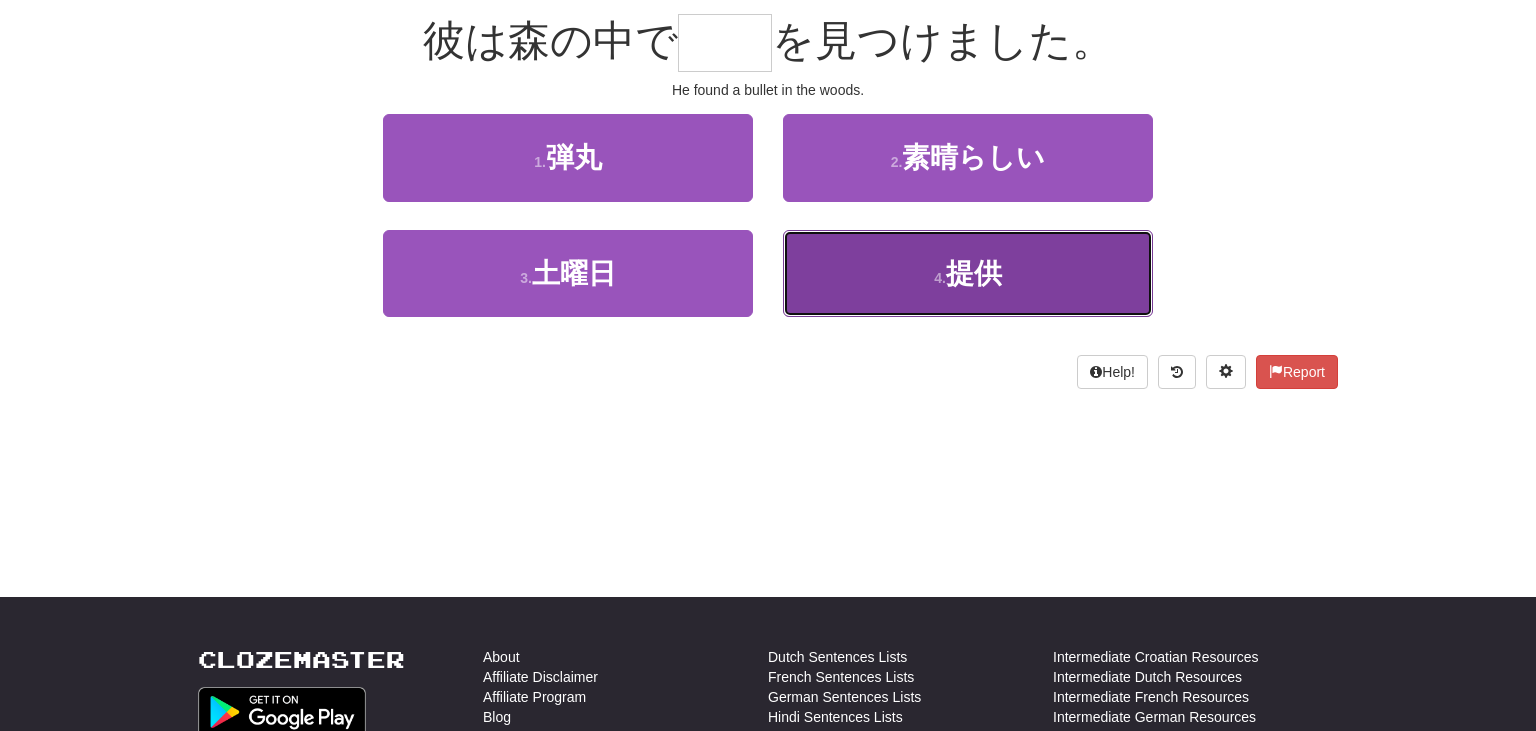 click on "4 .  提供" at bounding box center (968, 273) 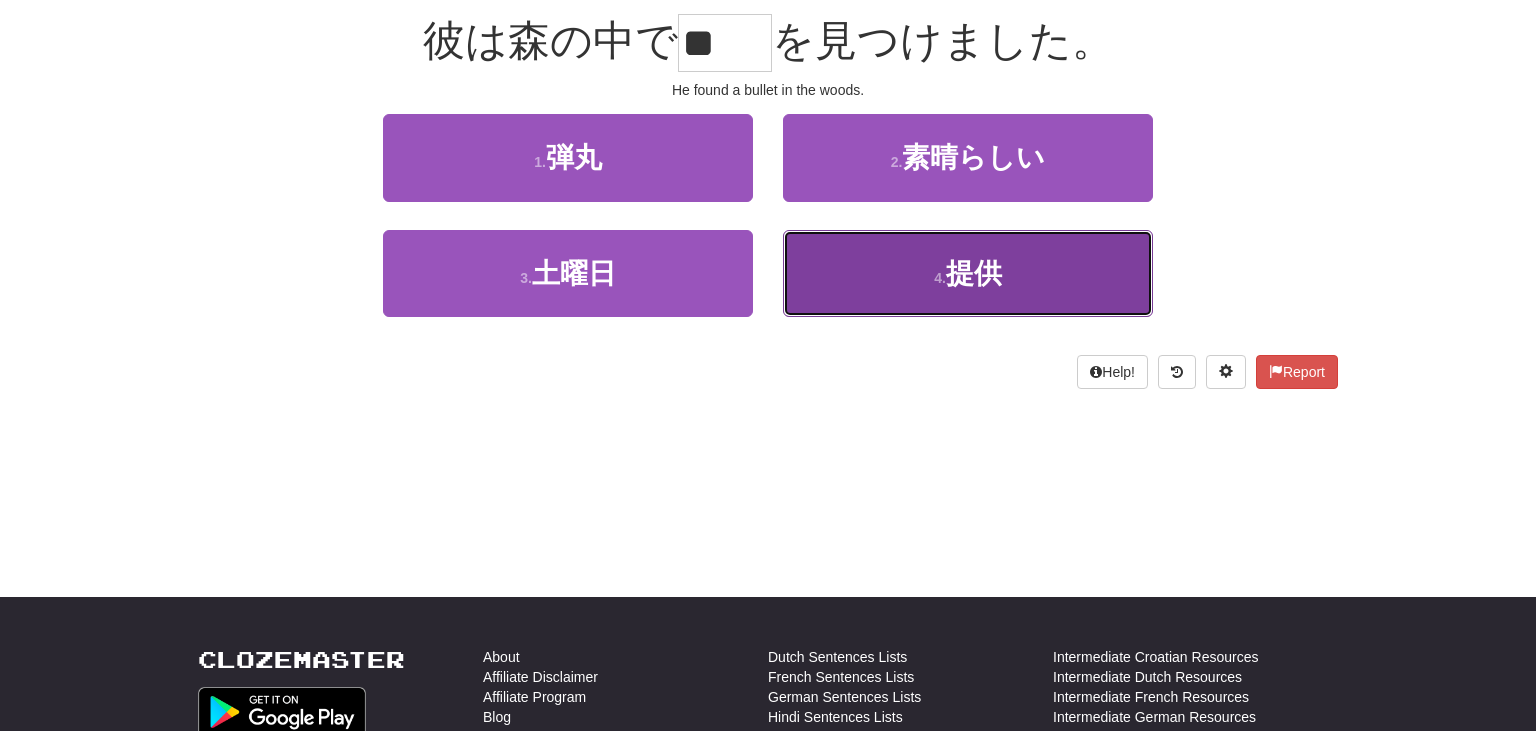 scroll, scrollTop: 196, scrollLeft: 0, axis: vertical 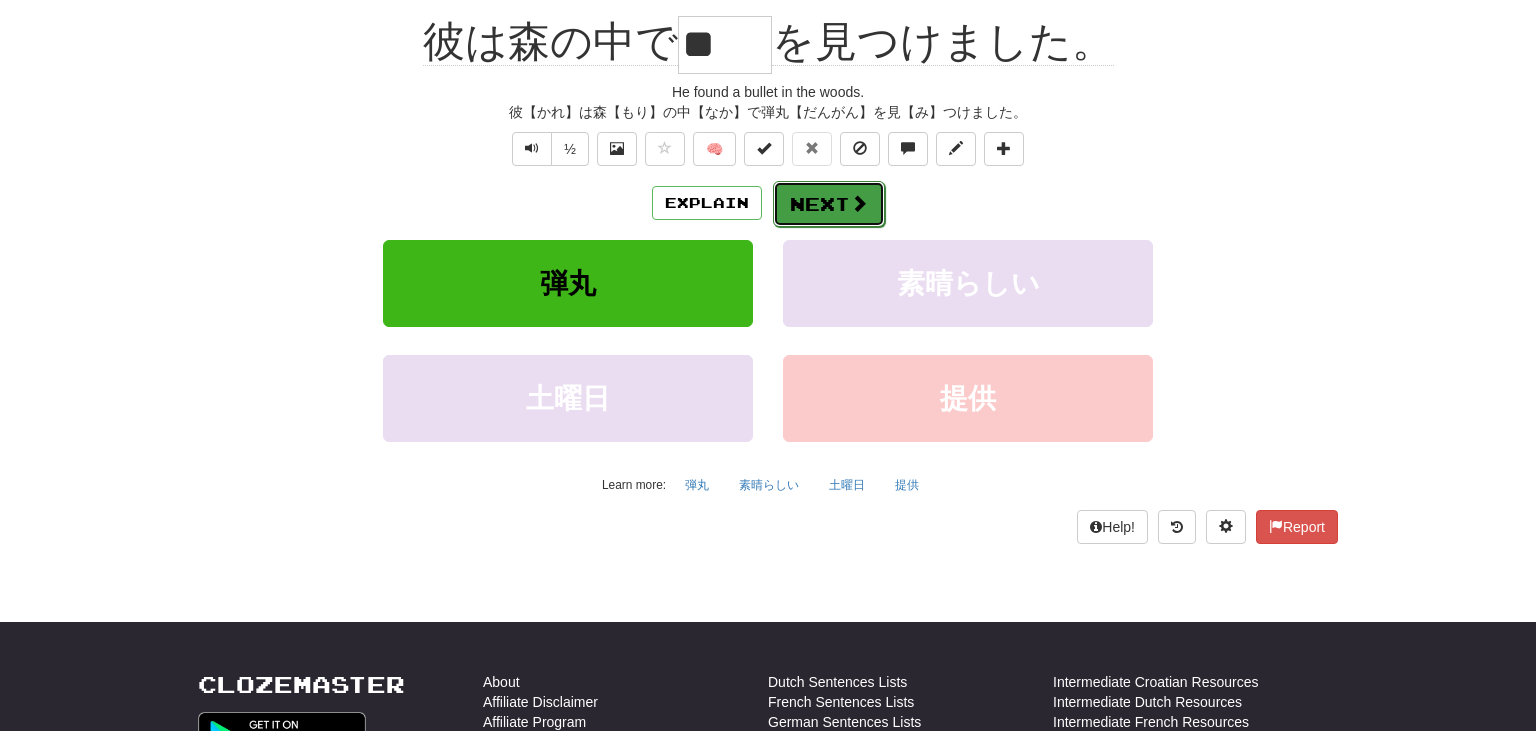 click on "Next" at bounding box center (829, 204) 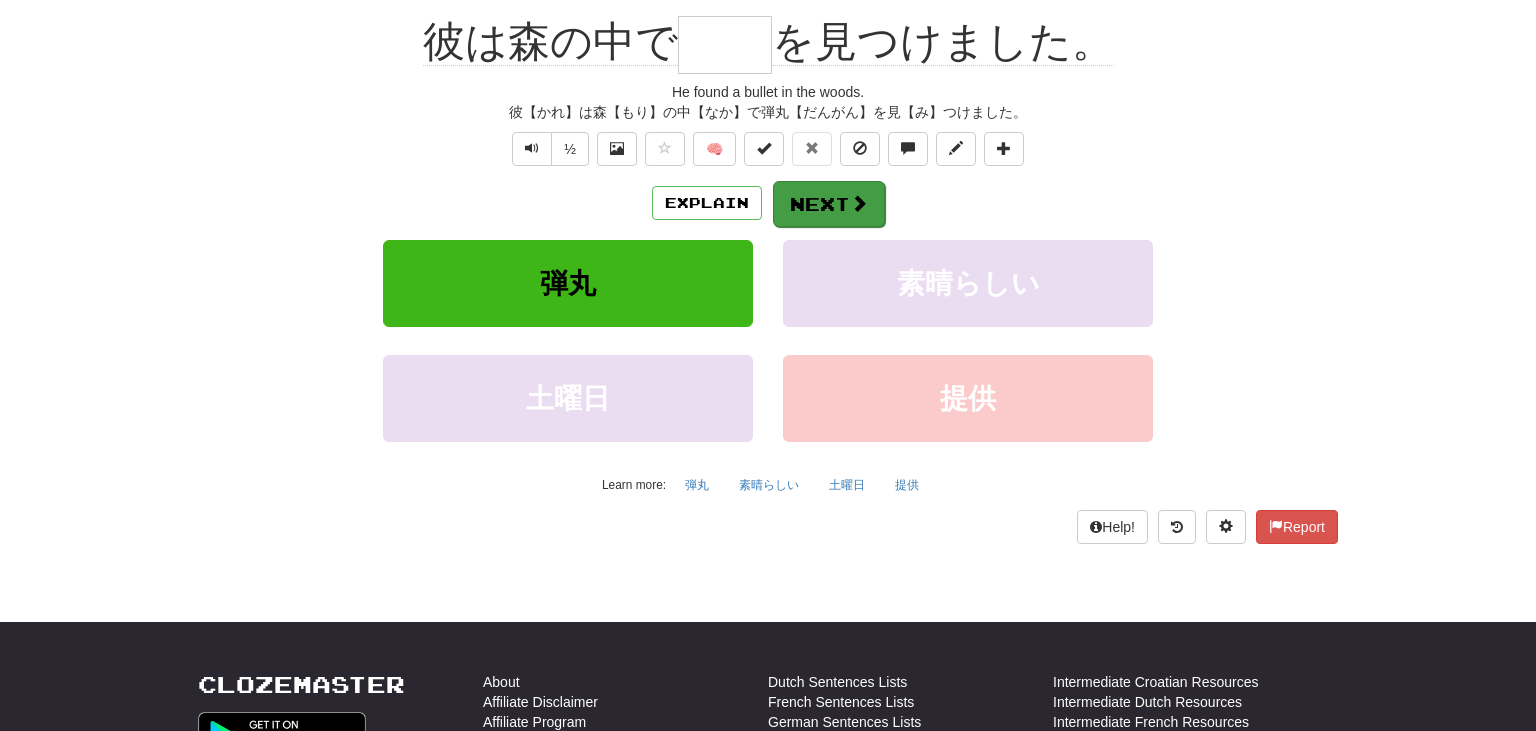 scroll, scrollTop: 184, scrollLeft: 0, axis: vertical 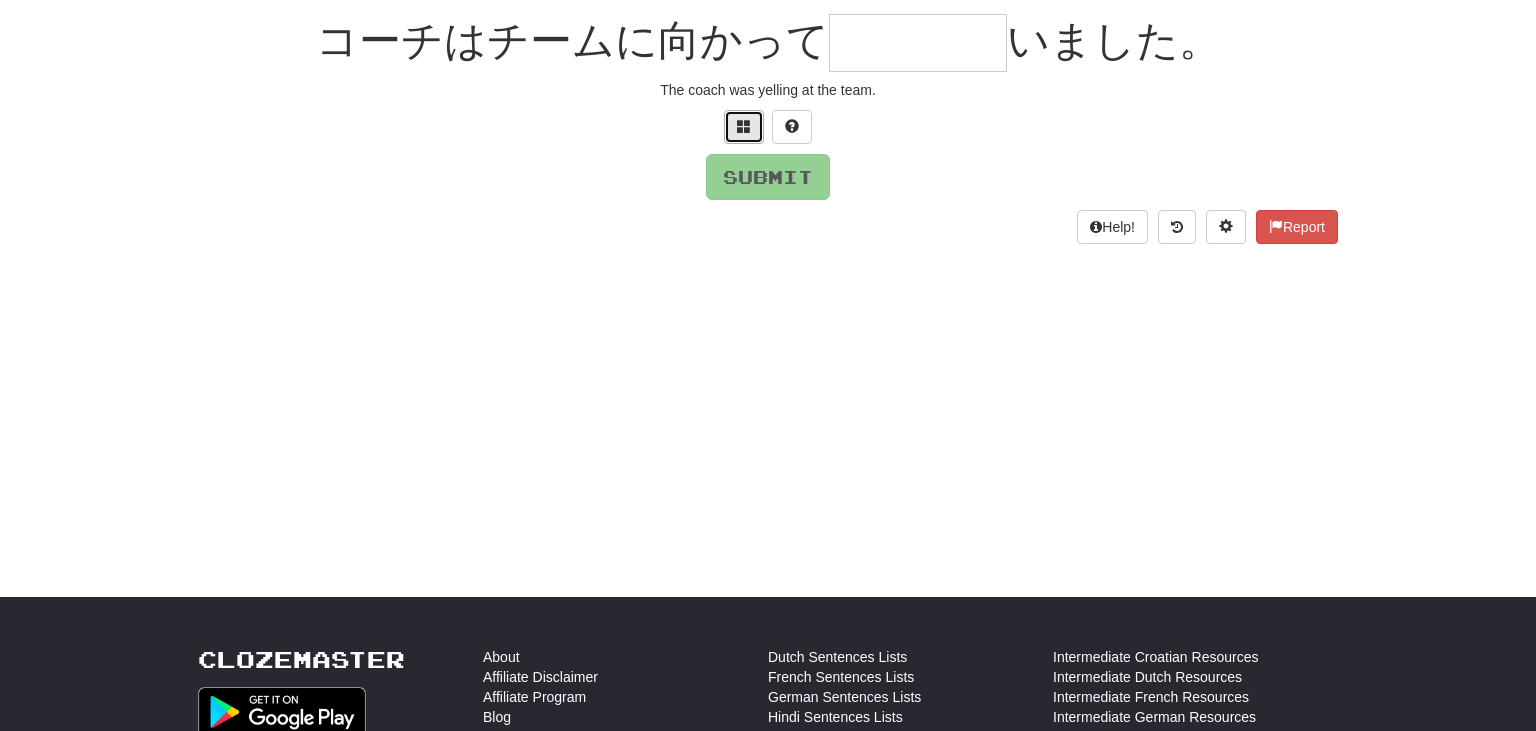 click at bounding box center [744, 126] 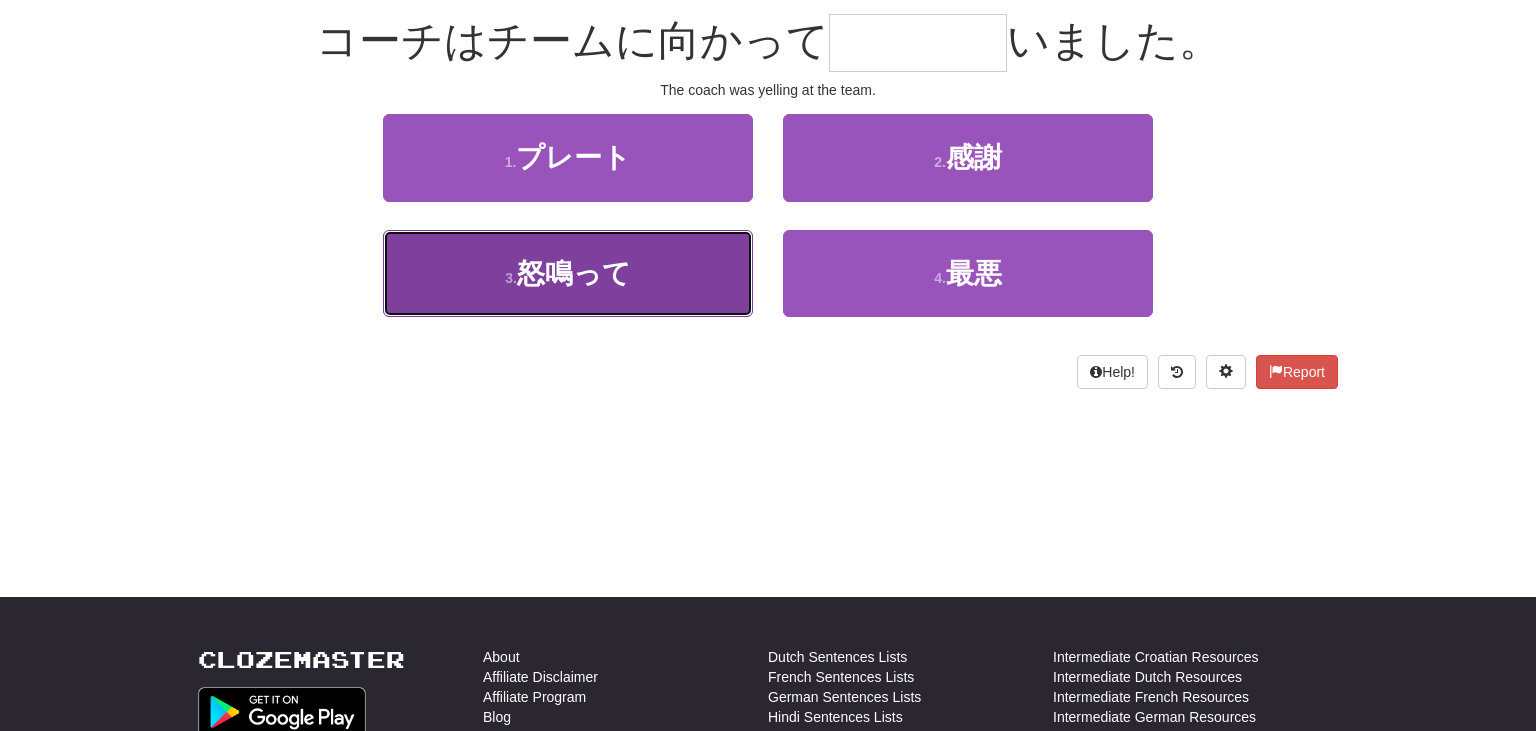 click on "3 .  怒鳴って" at bounding box center (568, 273) 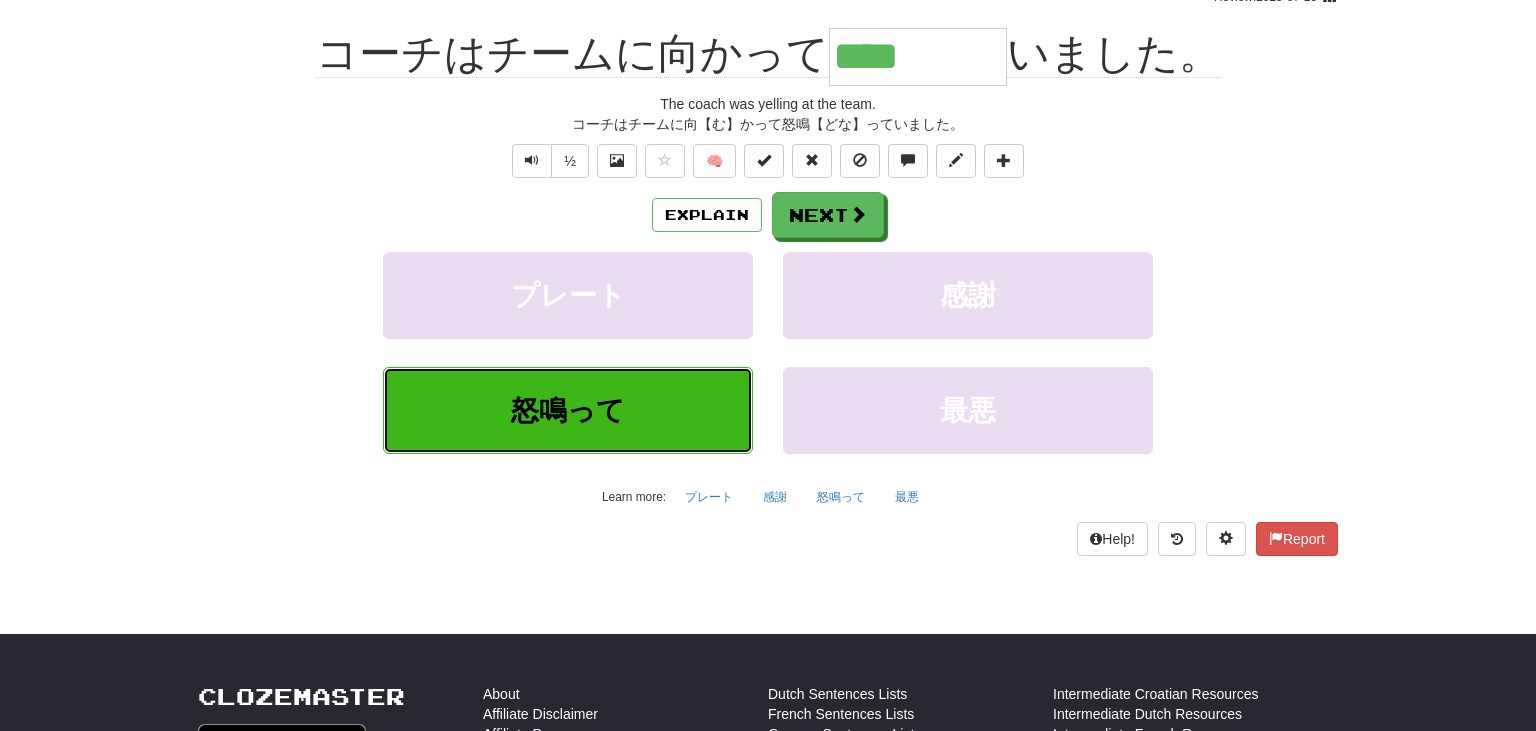 scroll, scrollTop: 196, scrollLeft: 0, axis: vertical 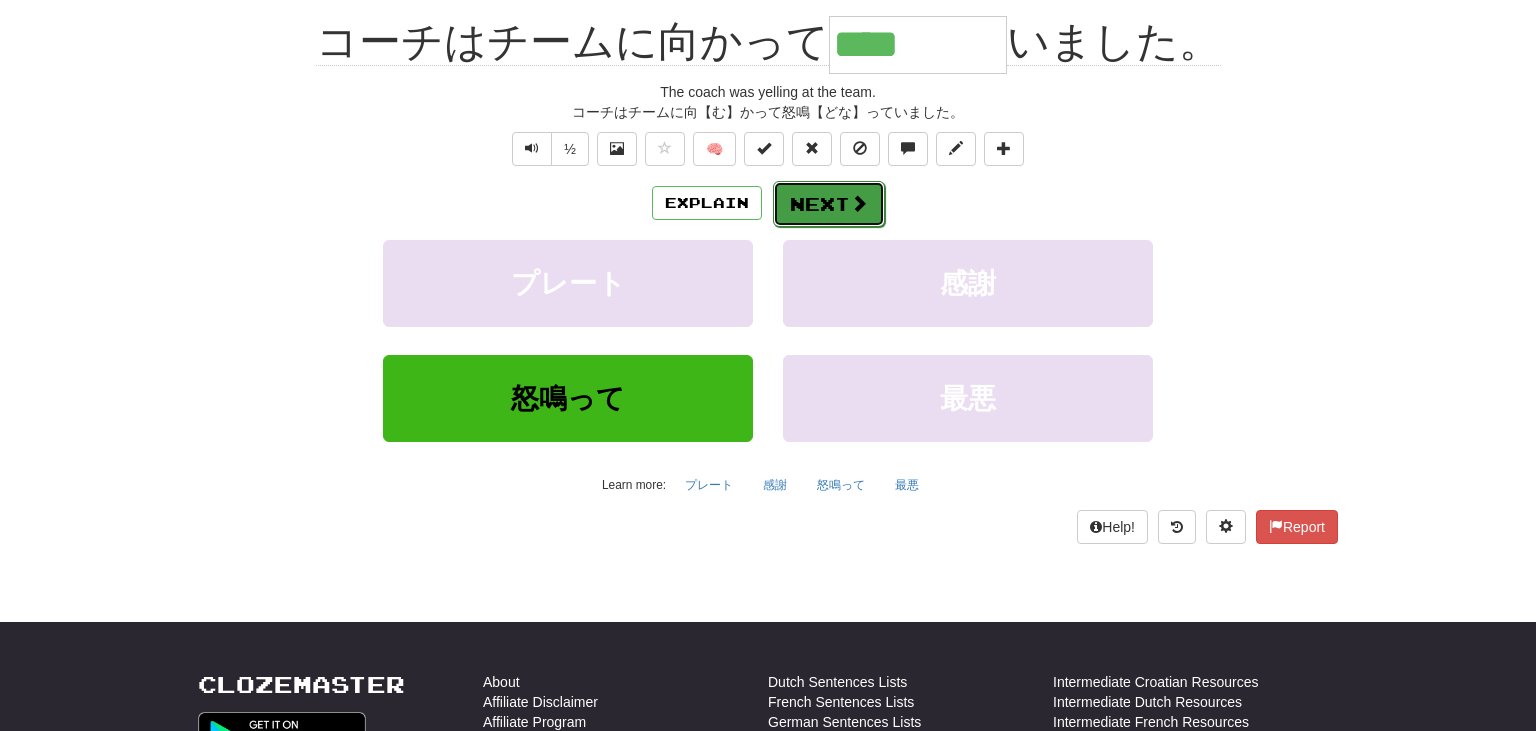click at bounding box center (859, 203) 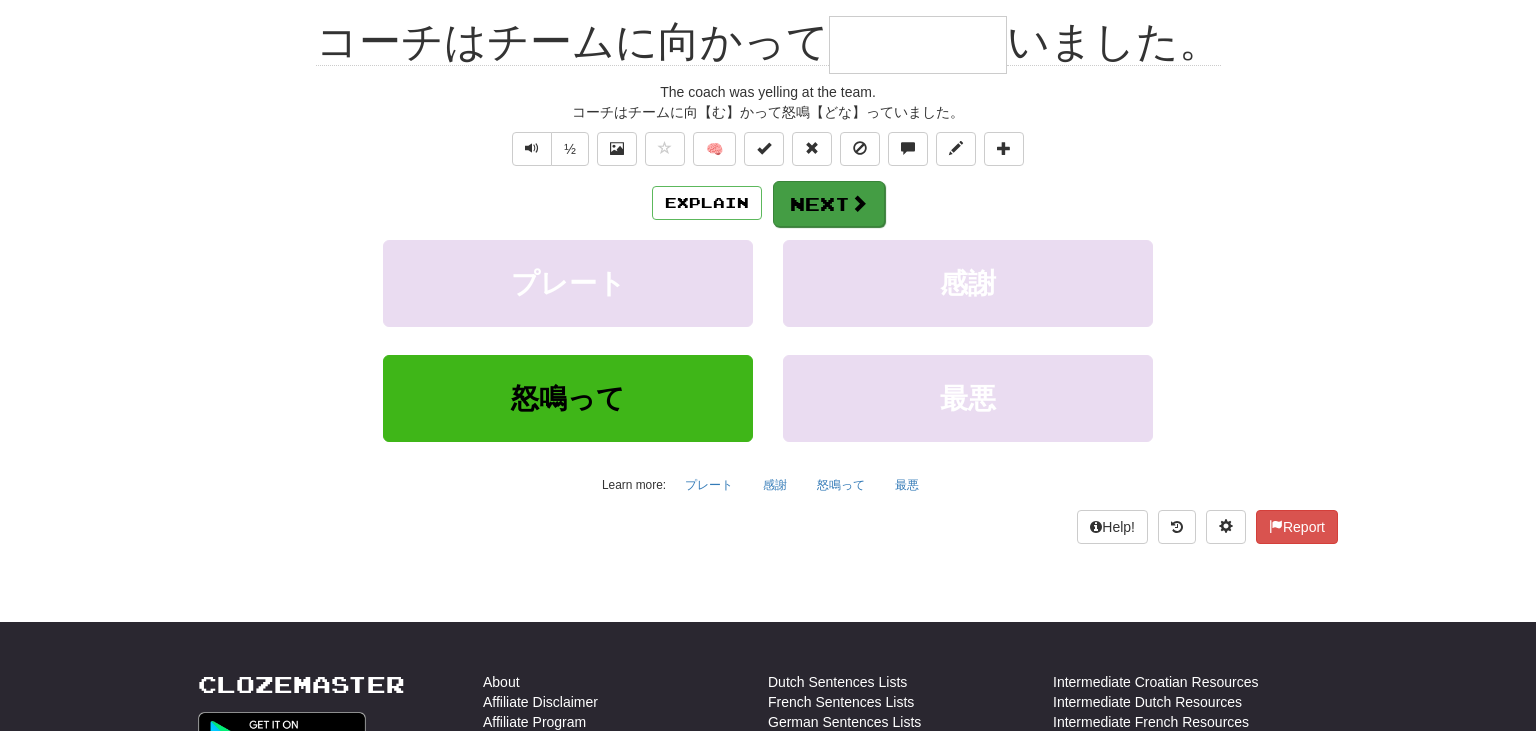 scroll, scrollTop: 184, scrollLeft: 0, axis: vertical 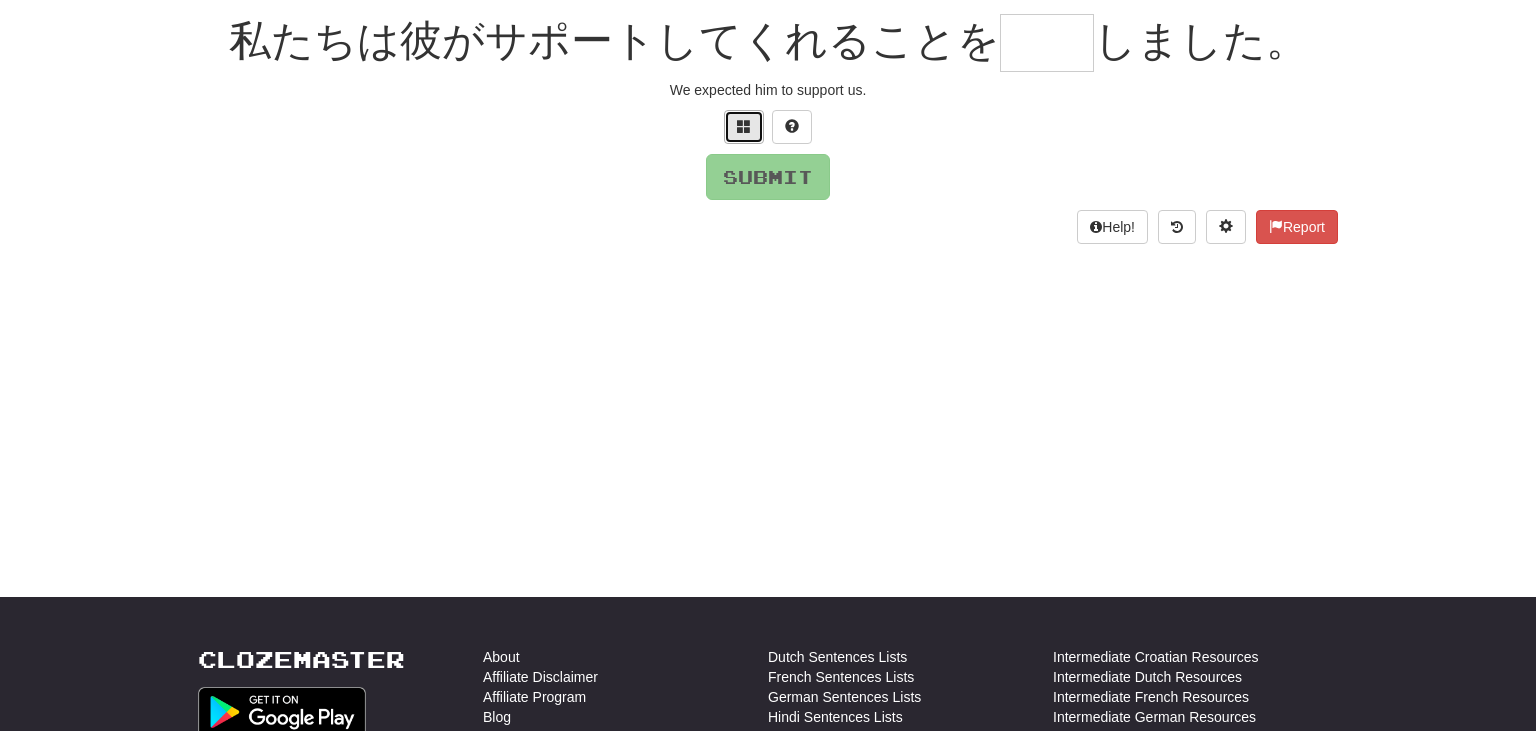click at bounding box center (744, 126) 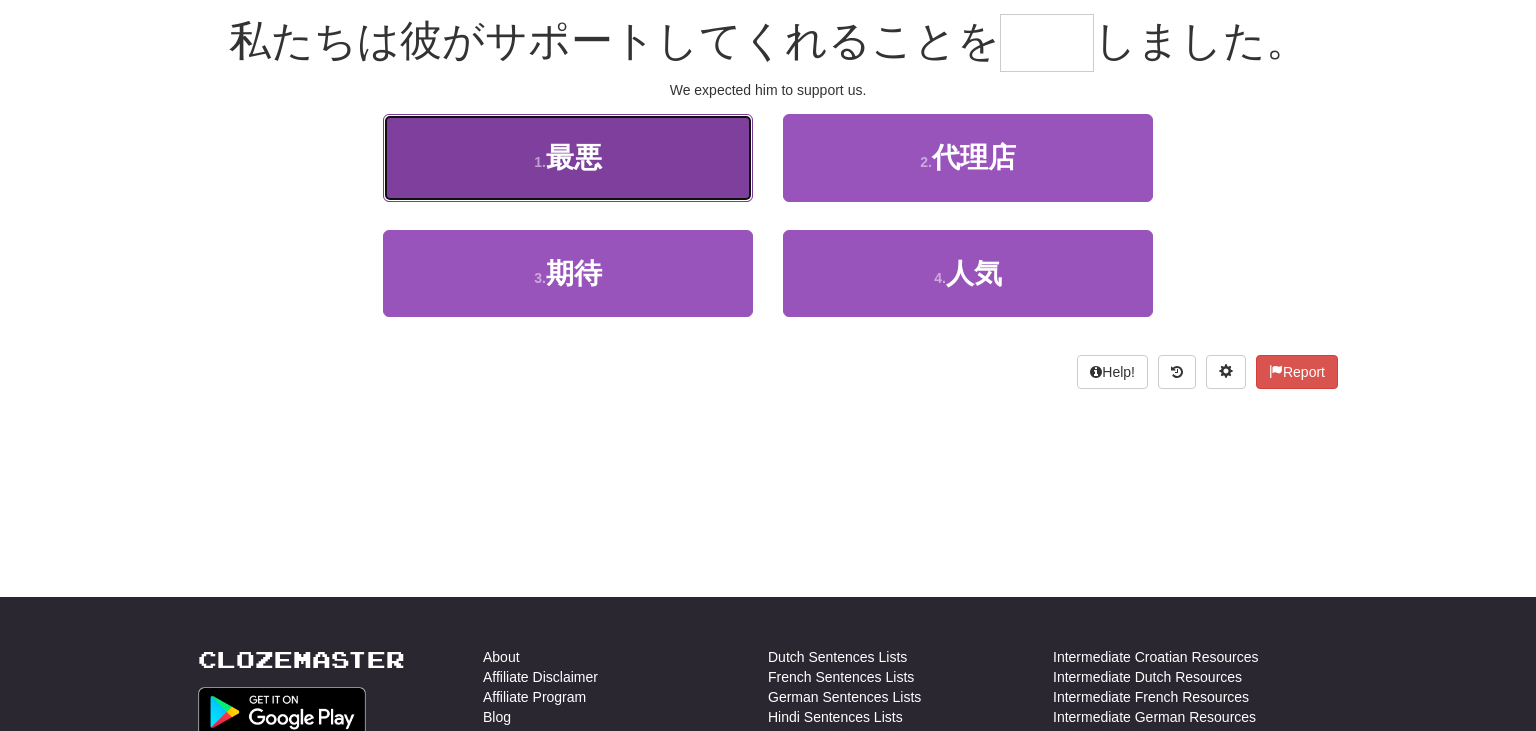 click on "1 .  最悪" at bounding box center (568, 157) 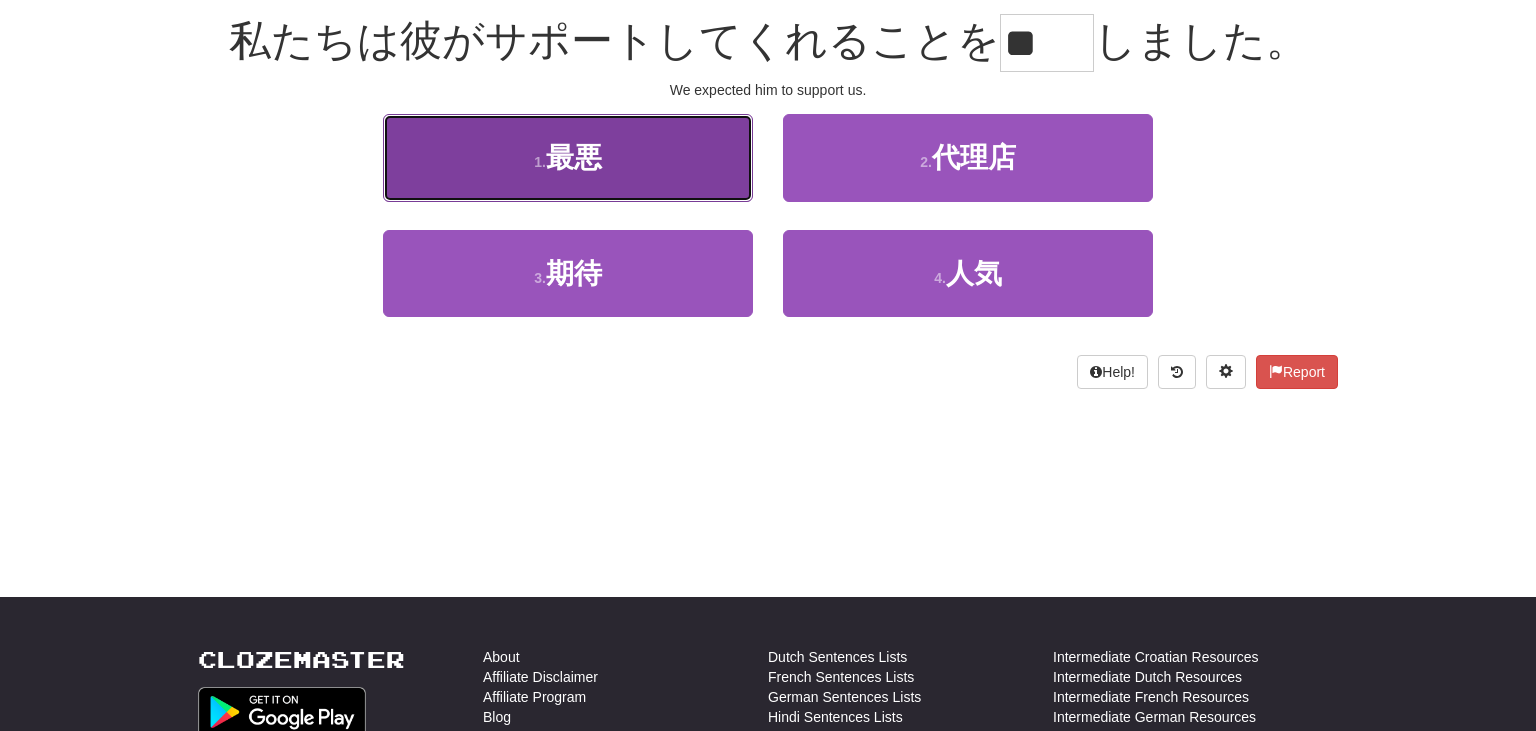 scroll, scrollTop: 196, scrollLeft: 0, axis: vertical 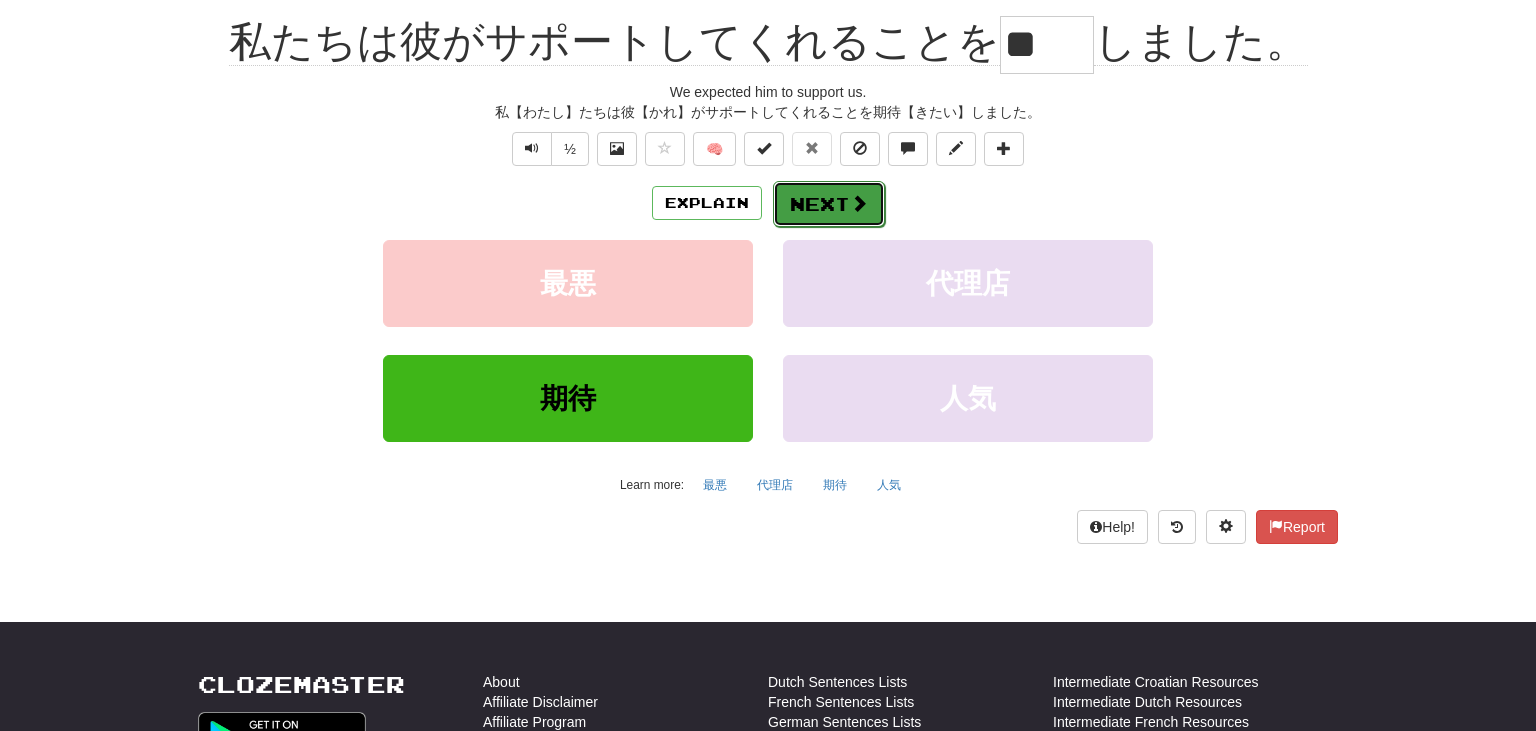 click on "Next" at bounding box center (829, 204) 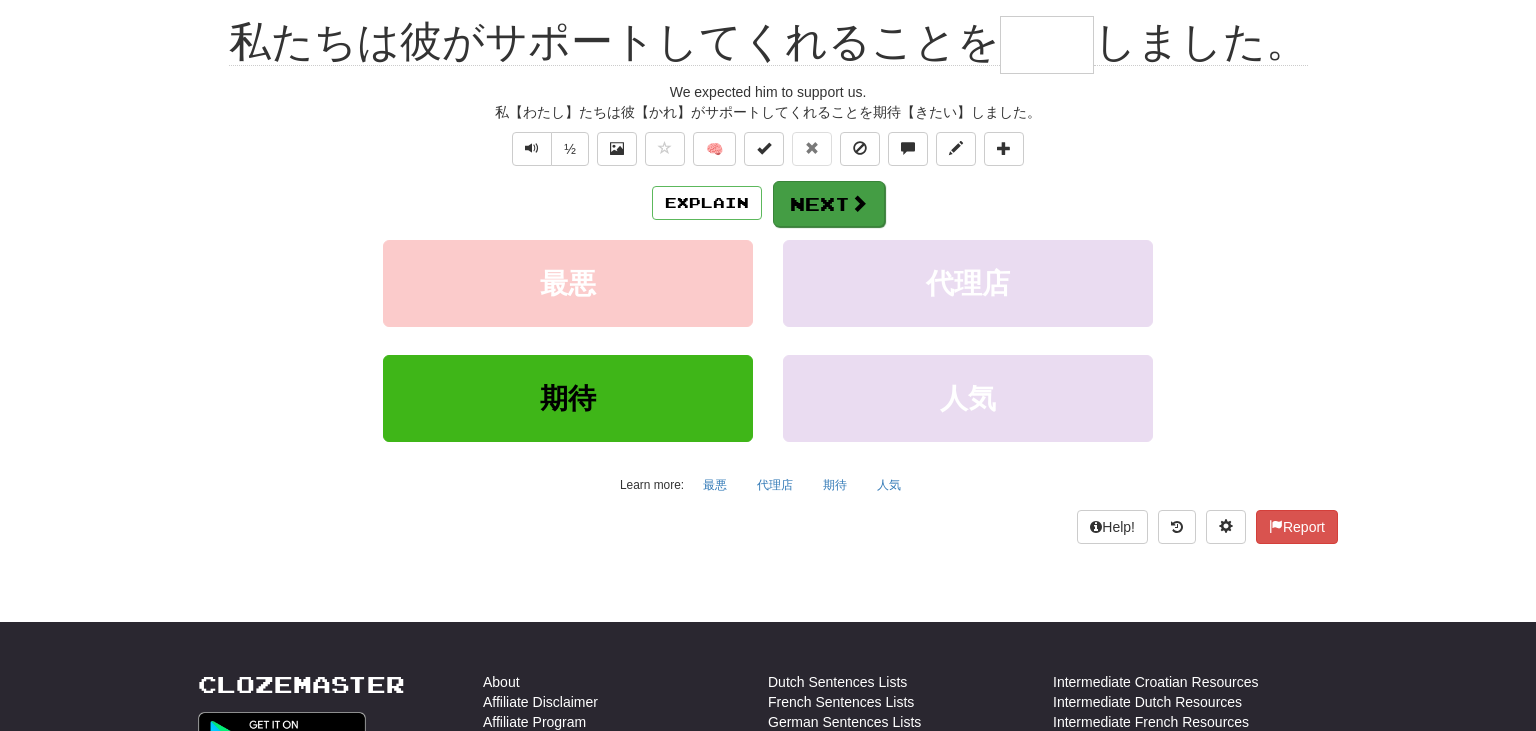 scroll, scrollTop: 184, scrollLeft: 0, axis: vertical 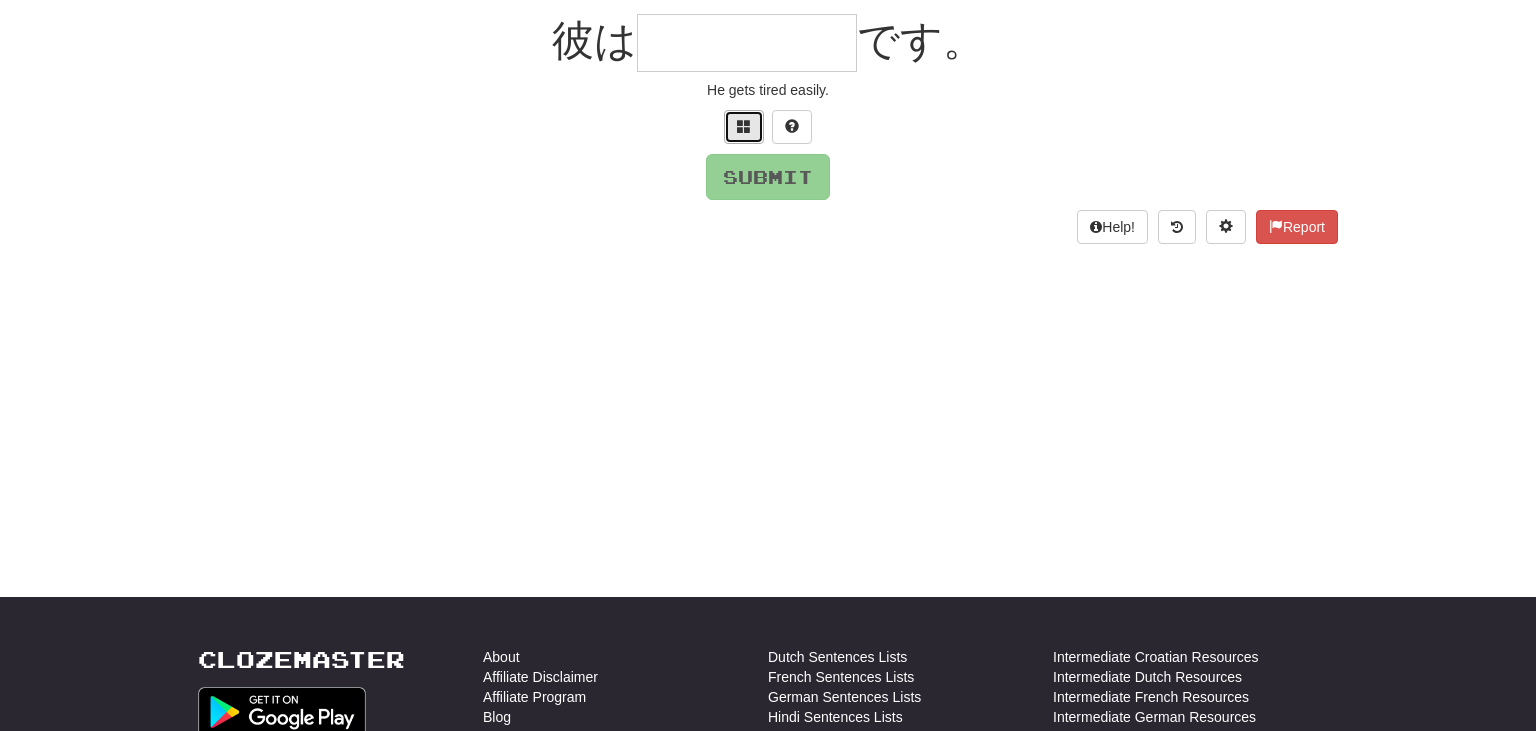 click at bounding box center [744, 127] 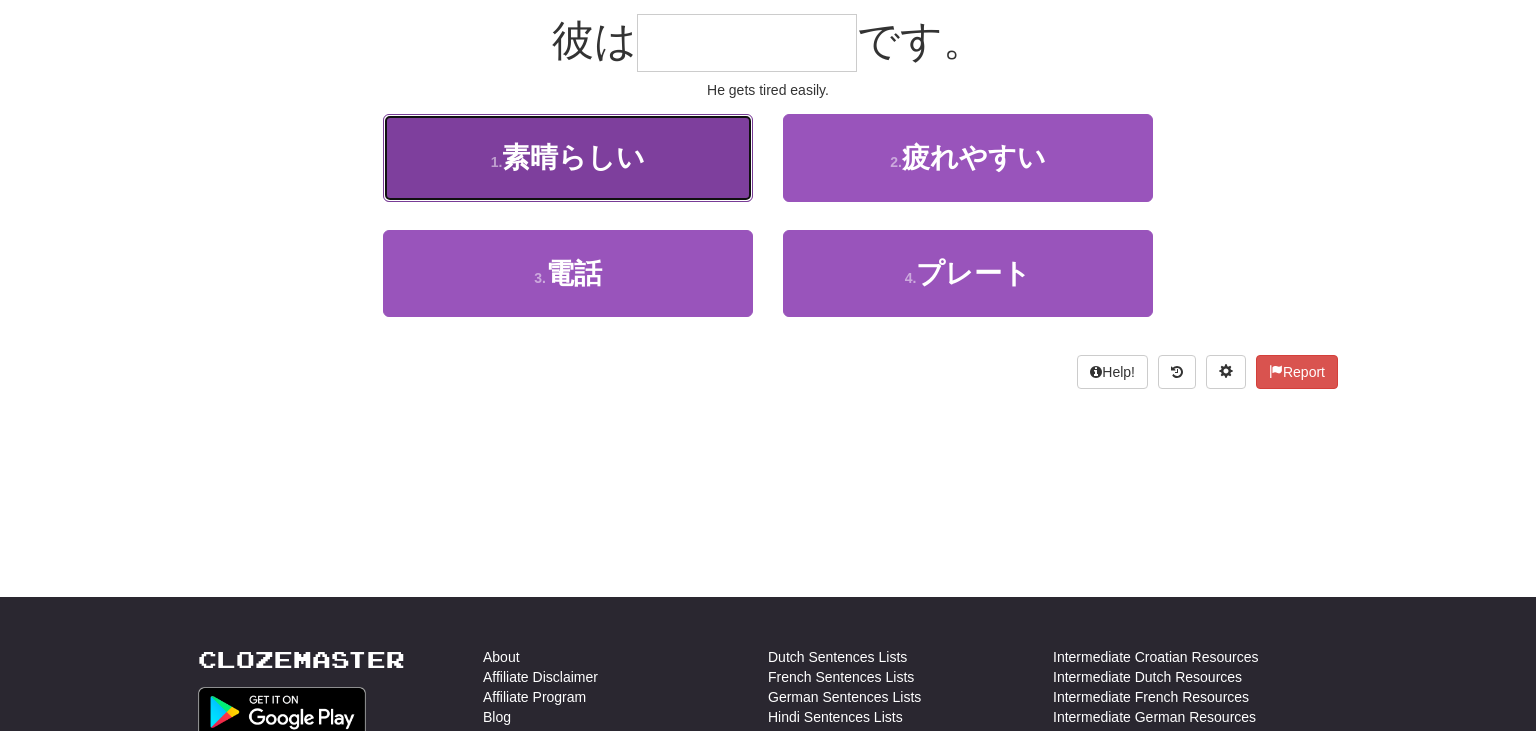 click on "1 .  素晴らしい" at bounding box center [568, 157] 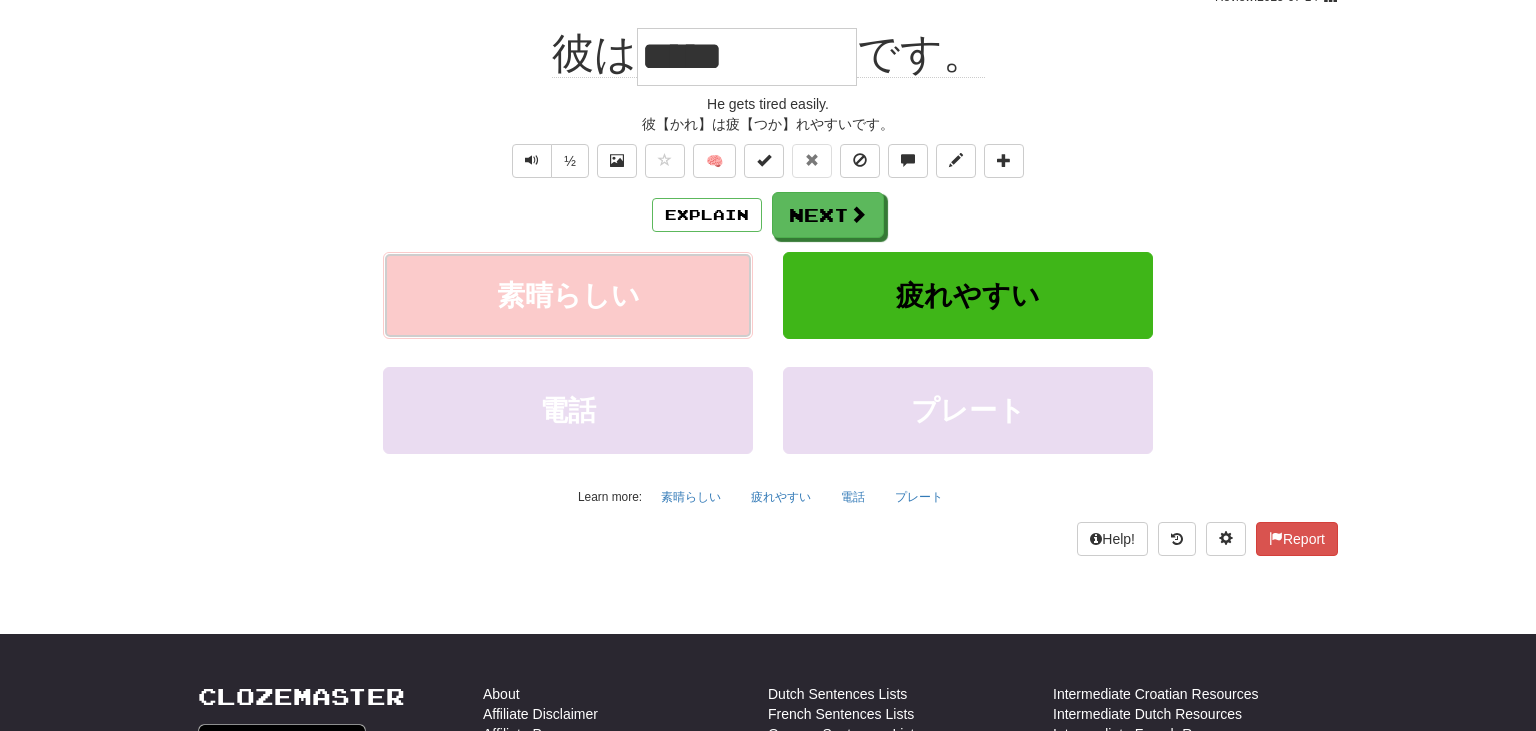 scroll, scrollTop: 196, scrollLeft: 0, axis: vertical 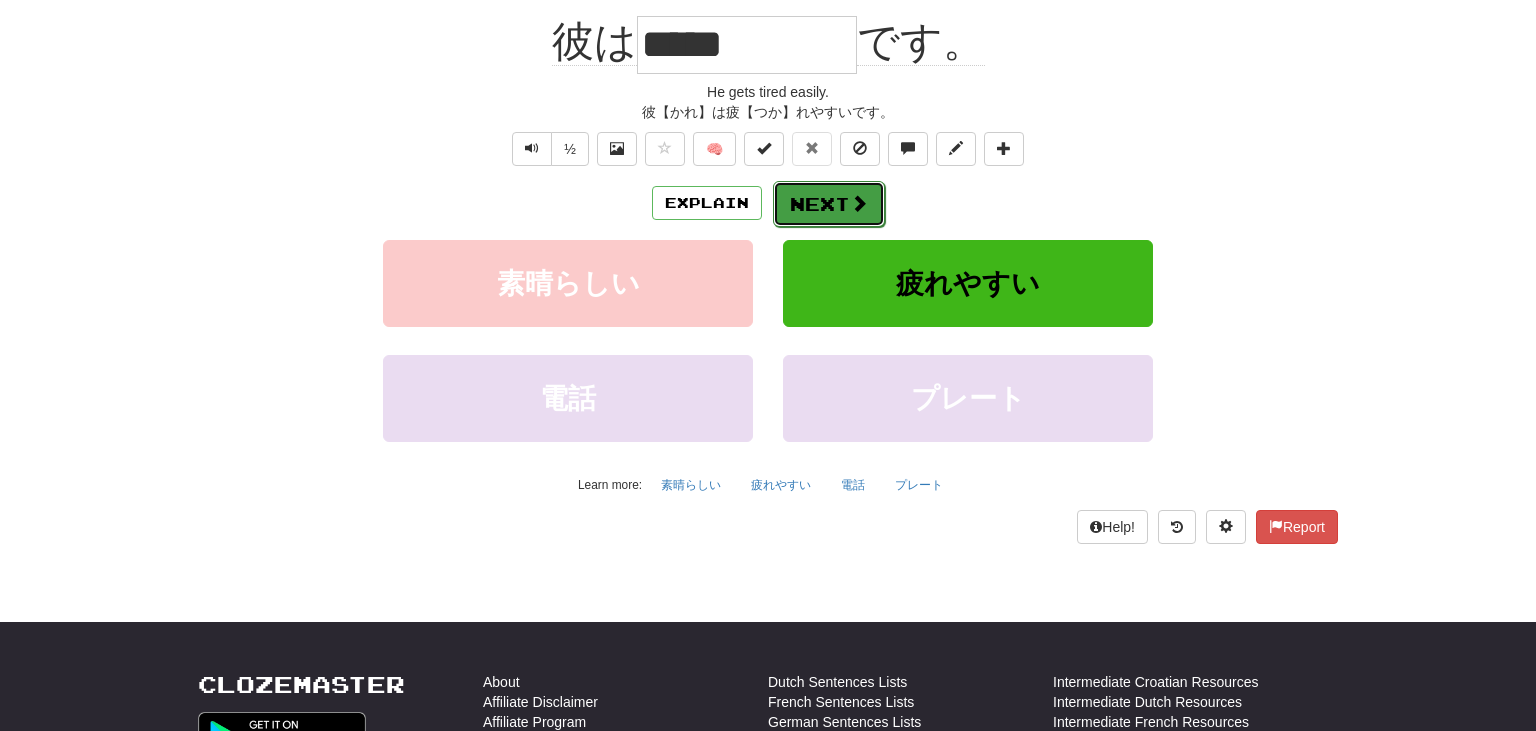 click at bounding box center [859, 203] 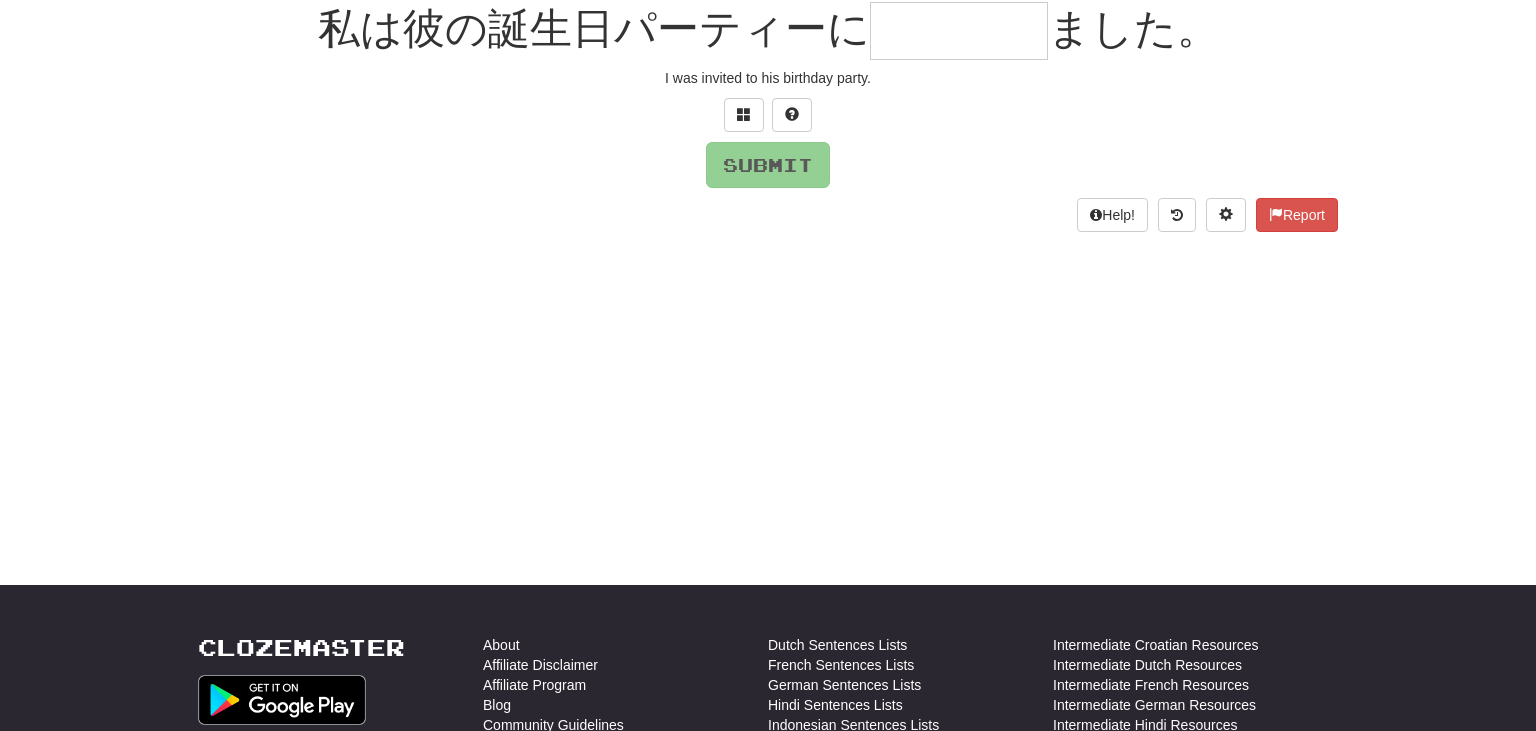 scroll, scrollTop: 184, scrollLeft: 0, axis: vertical 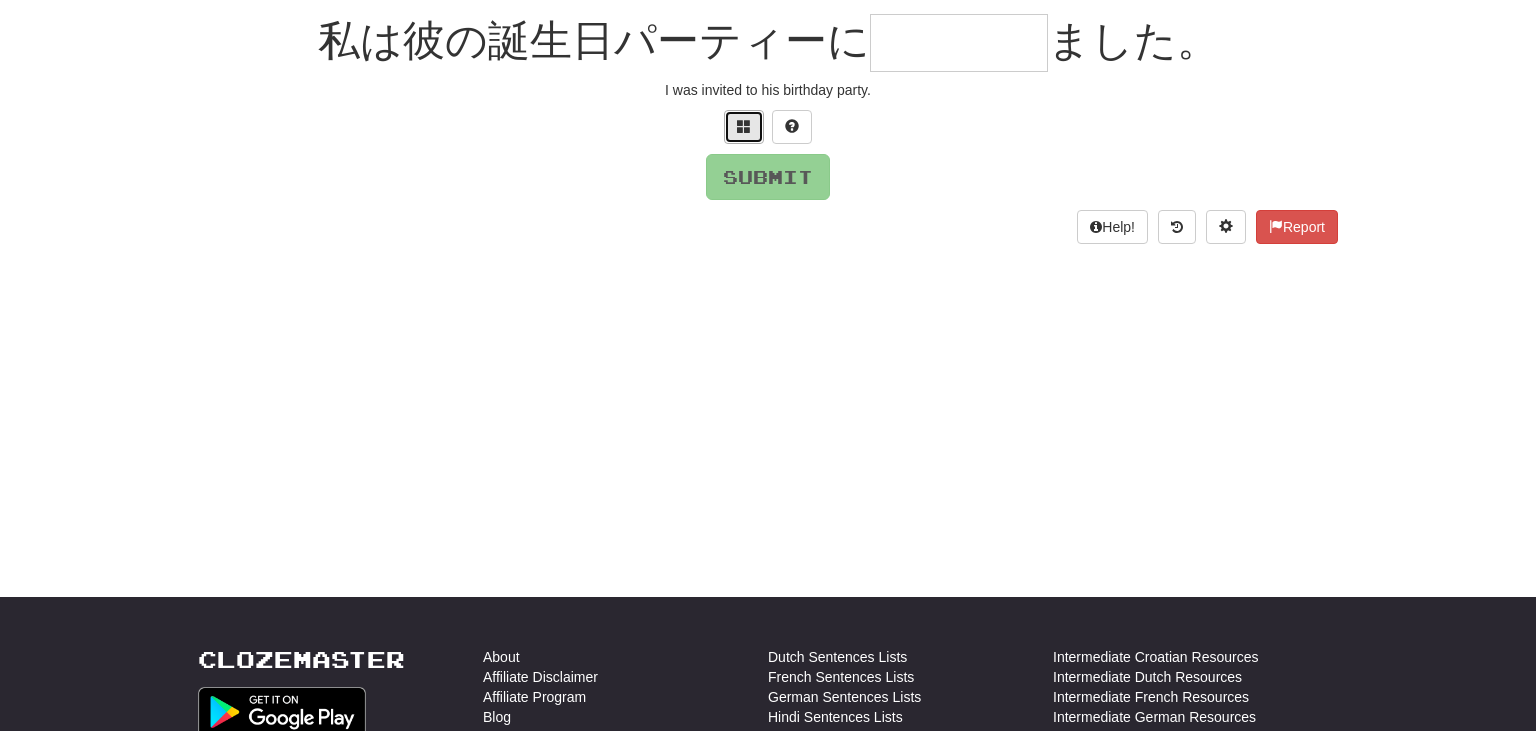 click at bounding box center (744, 126) 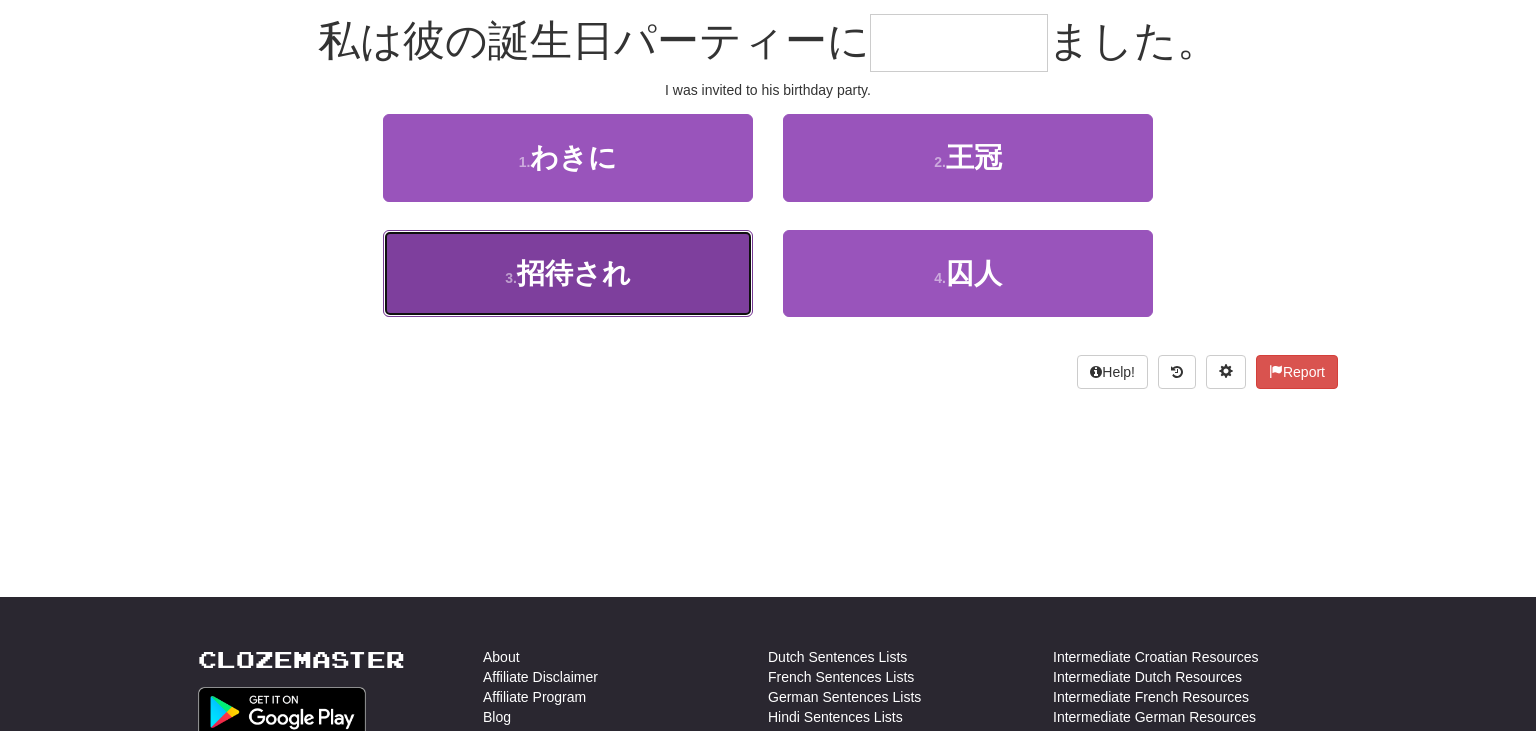 click on "3 .  招待され" at bounding box center (568, 273) 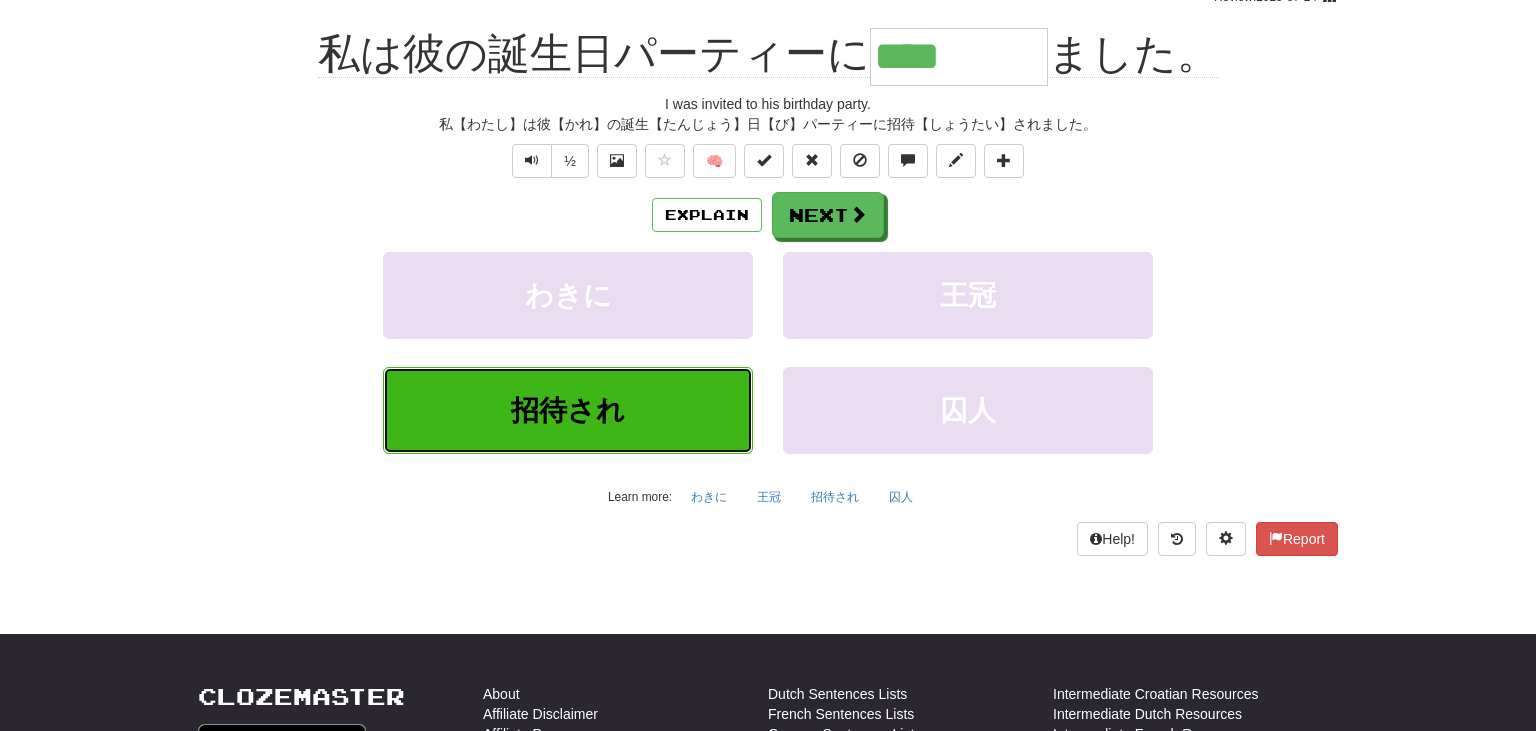 scroll, scrollTop: 196, scrollLeft: 0, axis: vertical 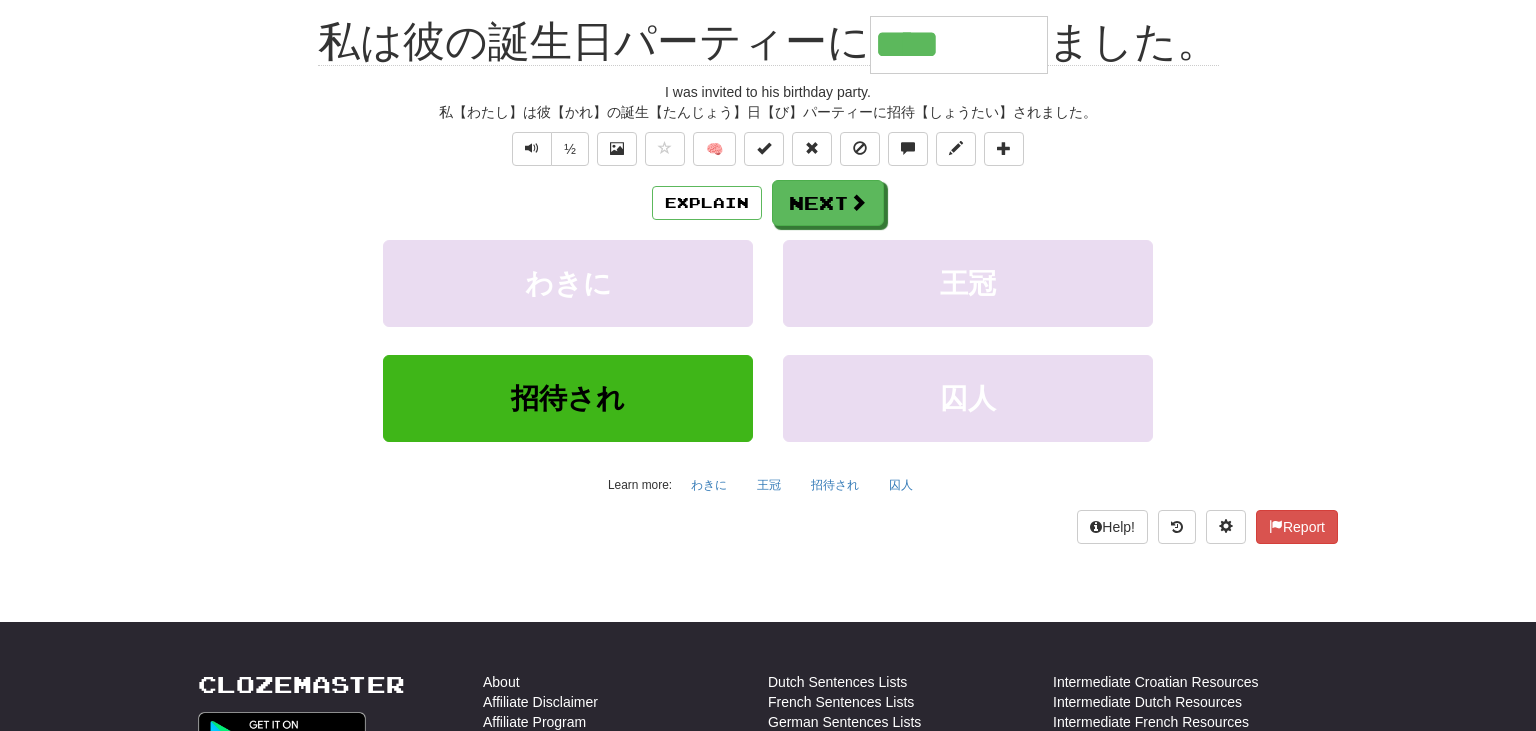 click on "Explain Next" at bounding box center (768, 203) 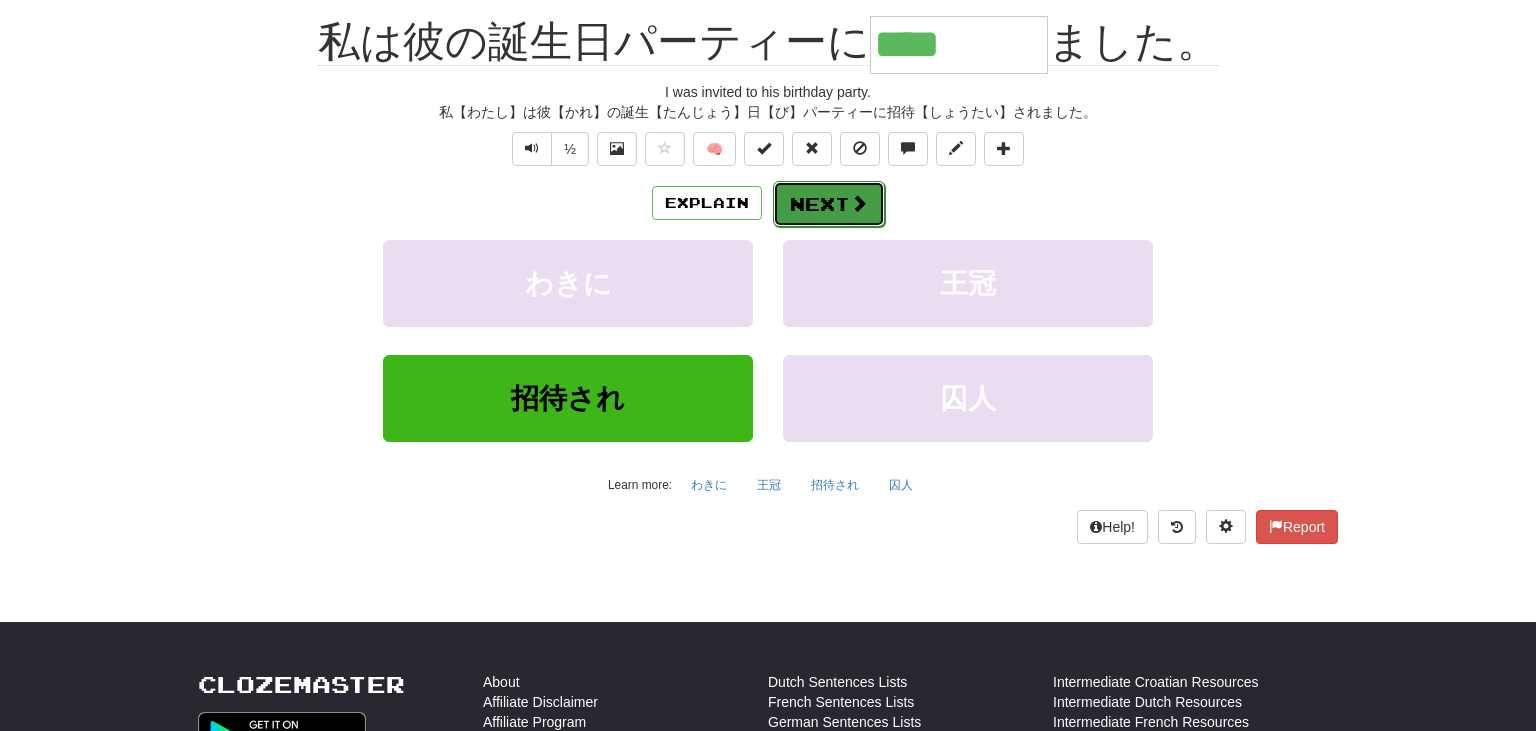 click at bounding box center (859, 203) 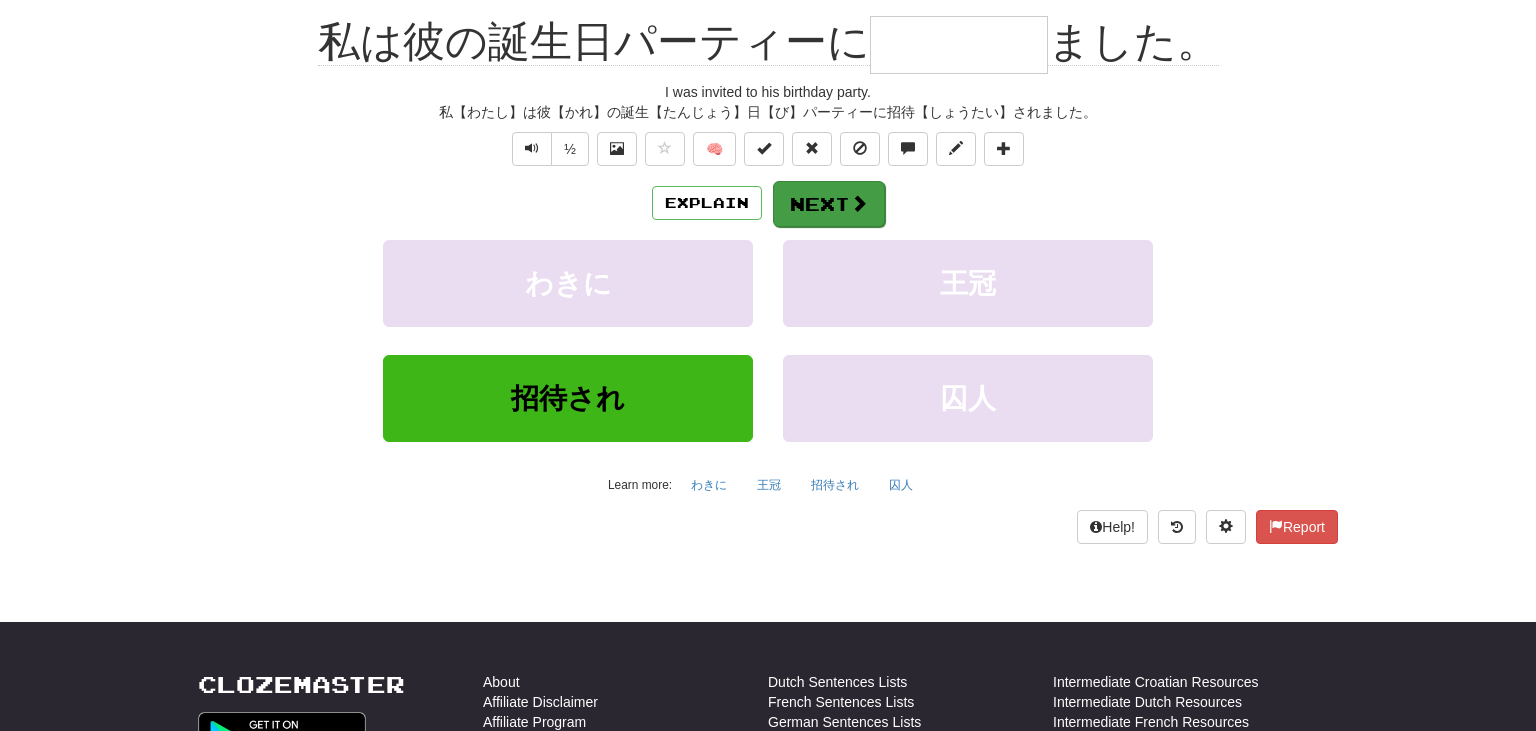 scroll, scrollTop: 184, scrollLeft: 0, axis: vertical 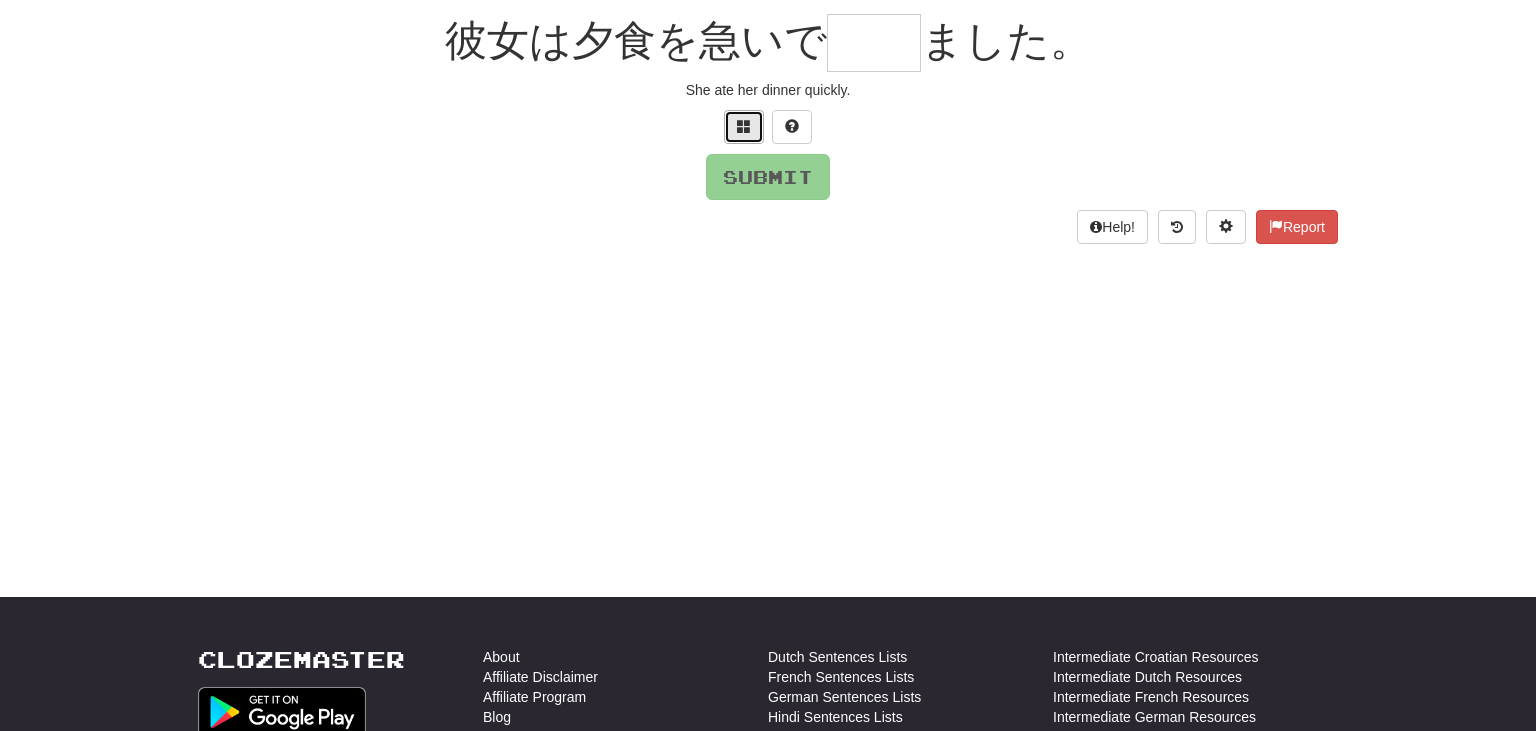 click at bounding box center (744, 126) 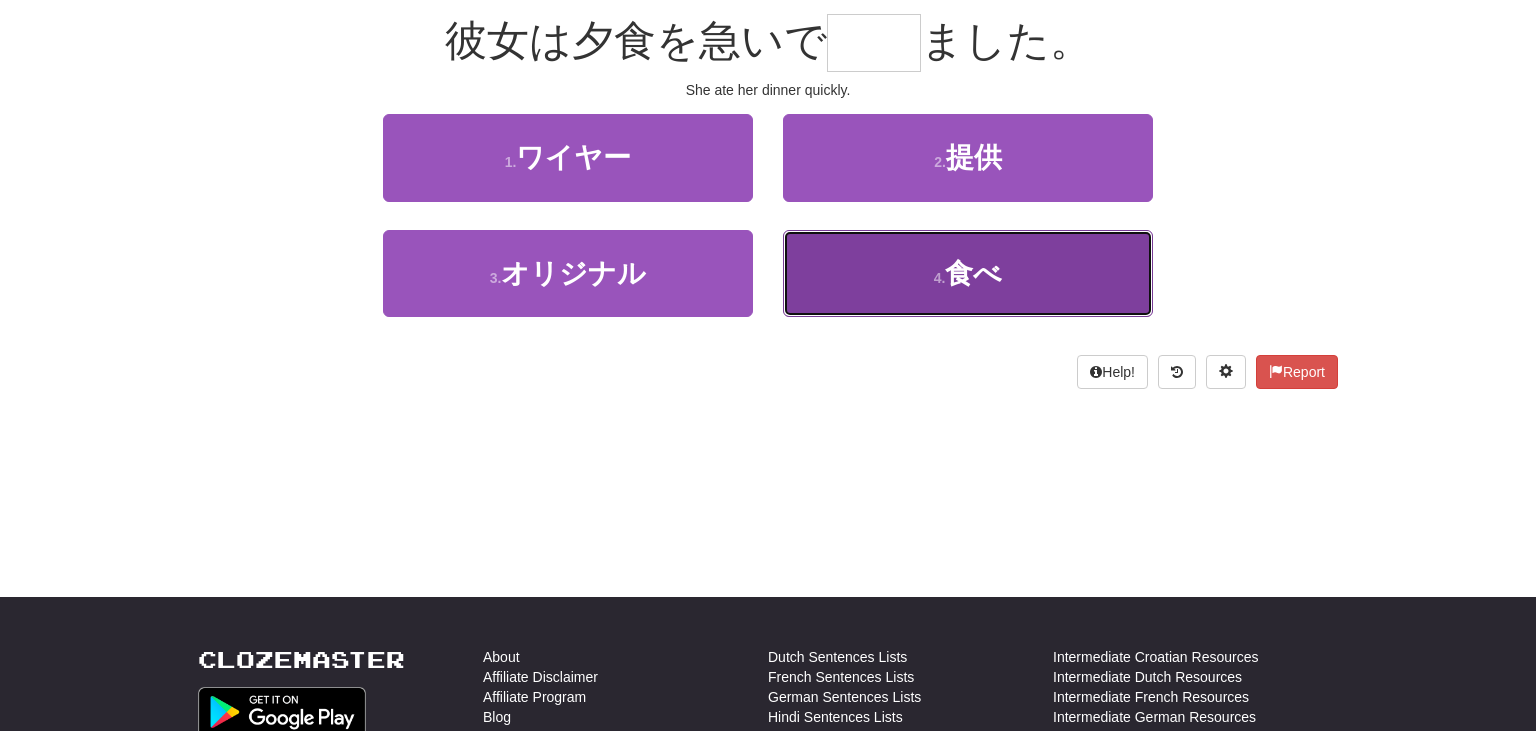 click on "4 .  食べ" at bounding box center [968, 273] 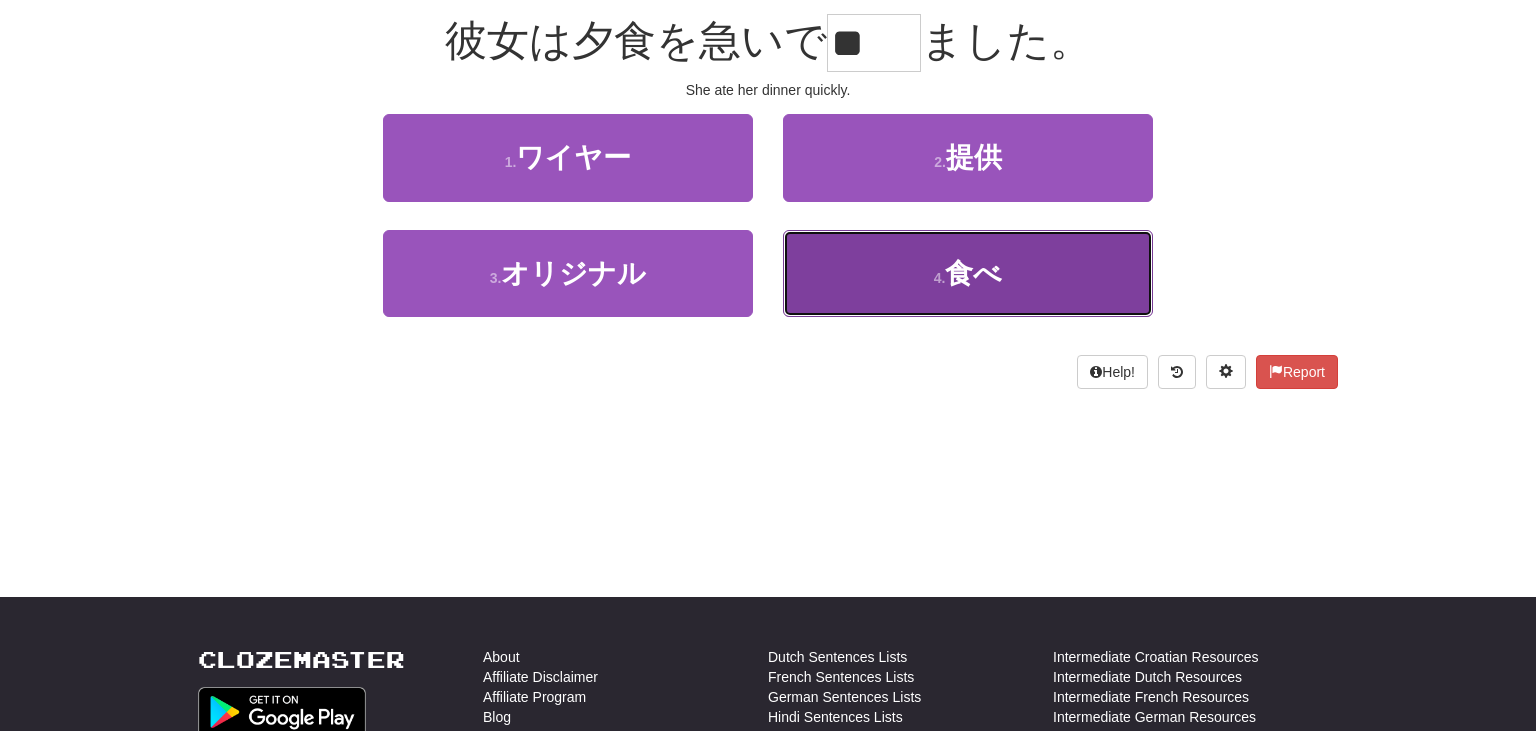 scroll, scrollTop: 196, scrollLeft: 0, axis: vertical 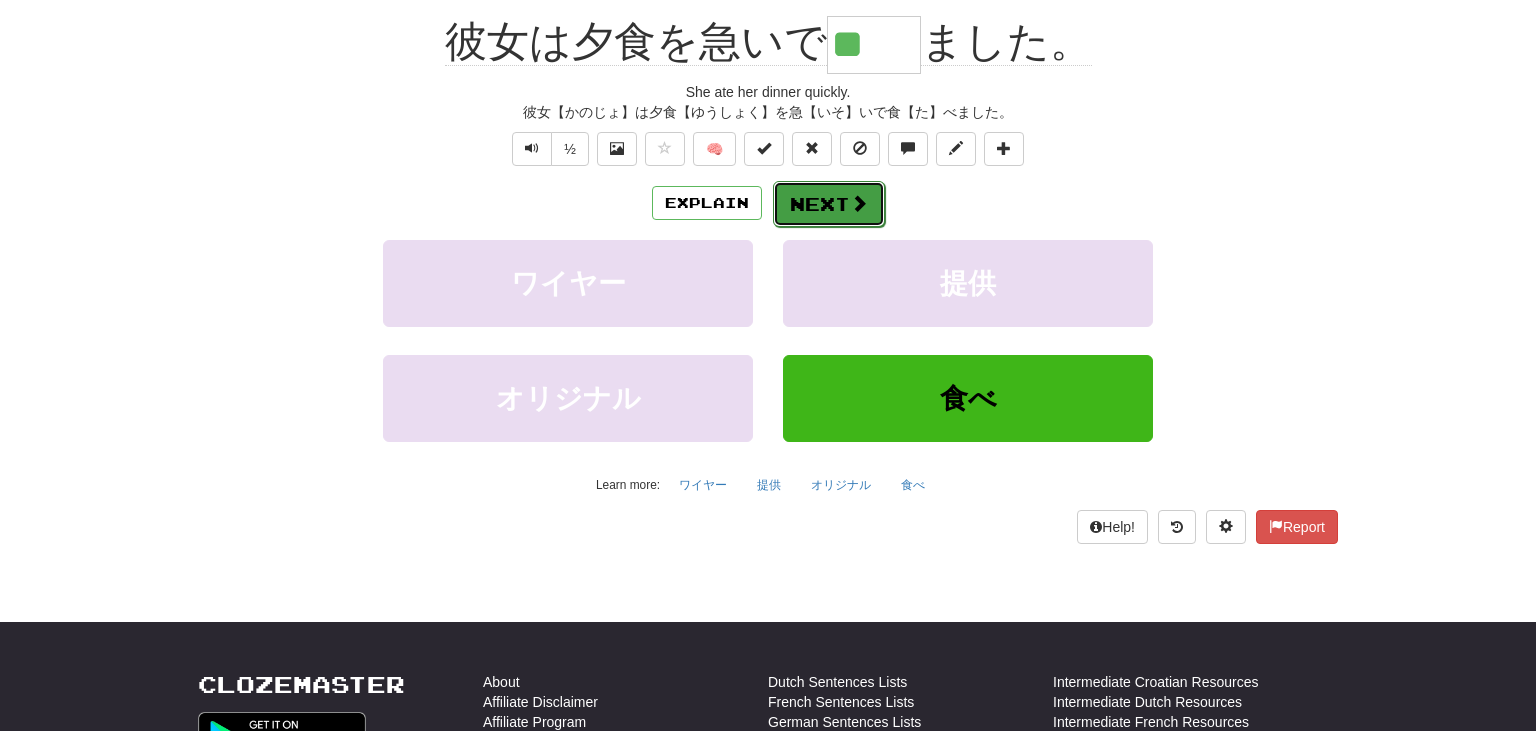 click on "Next" at bounding box center (829, 204) 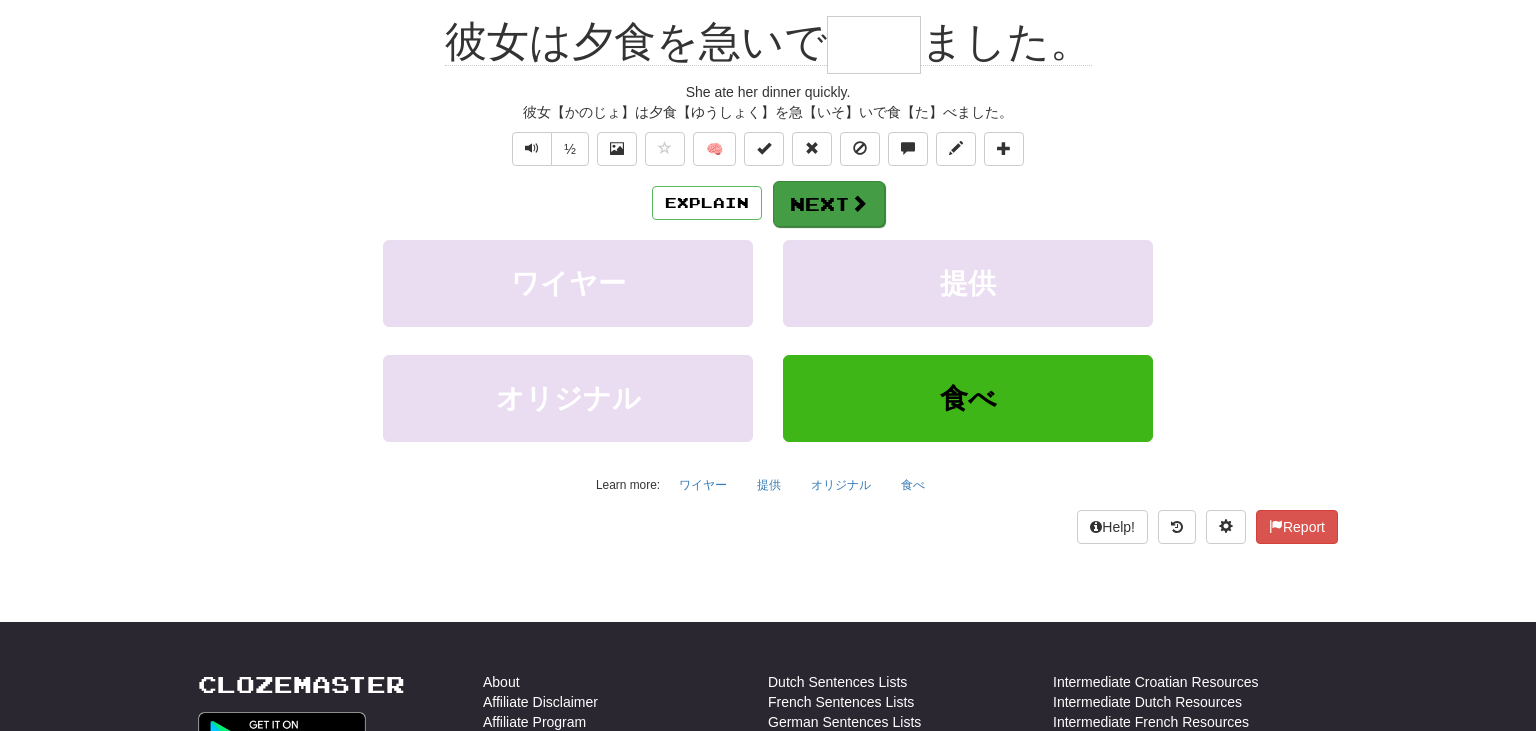 scroll, scrollTop: 184, scrollLeft: 0, axis: vertical 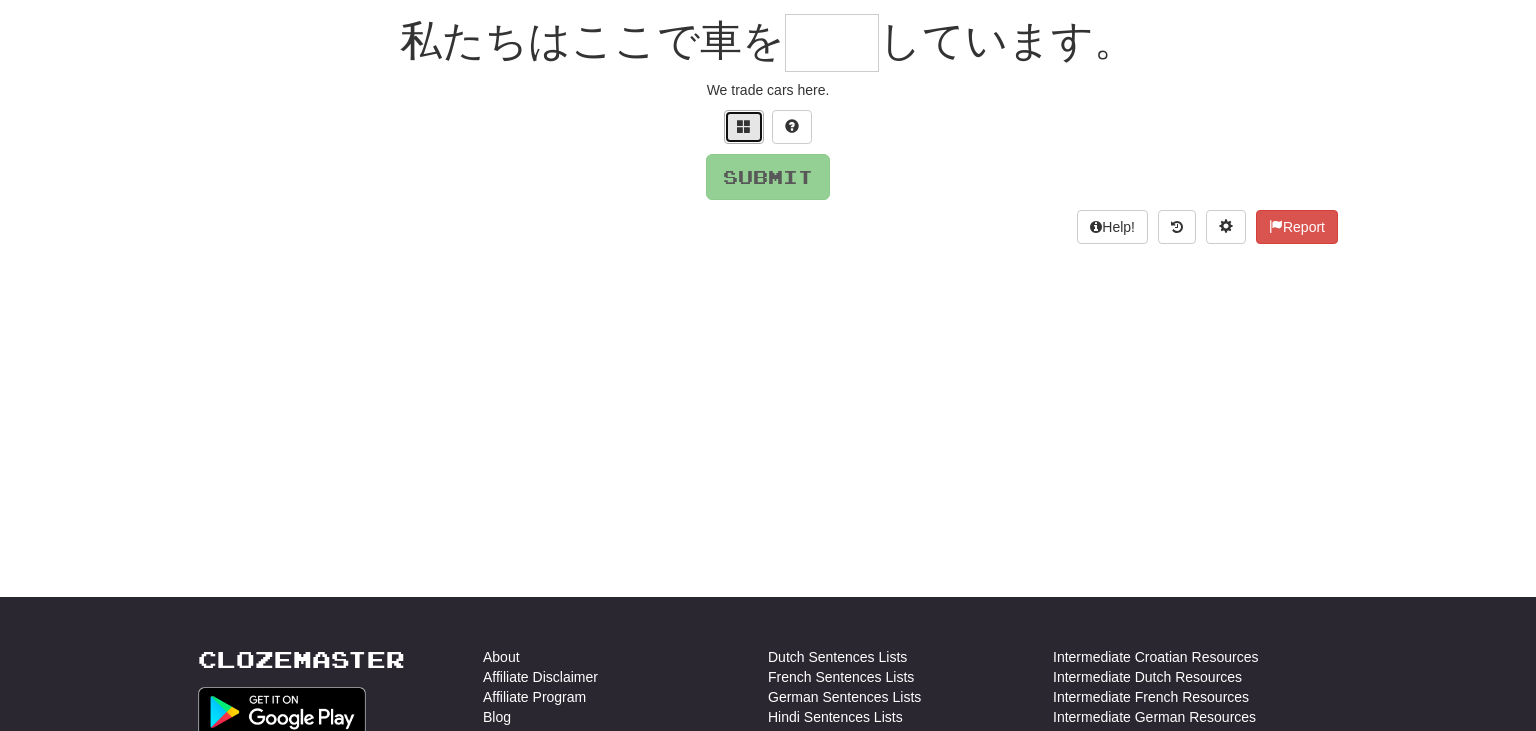 click at bounding box center (744, 127) 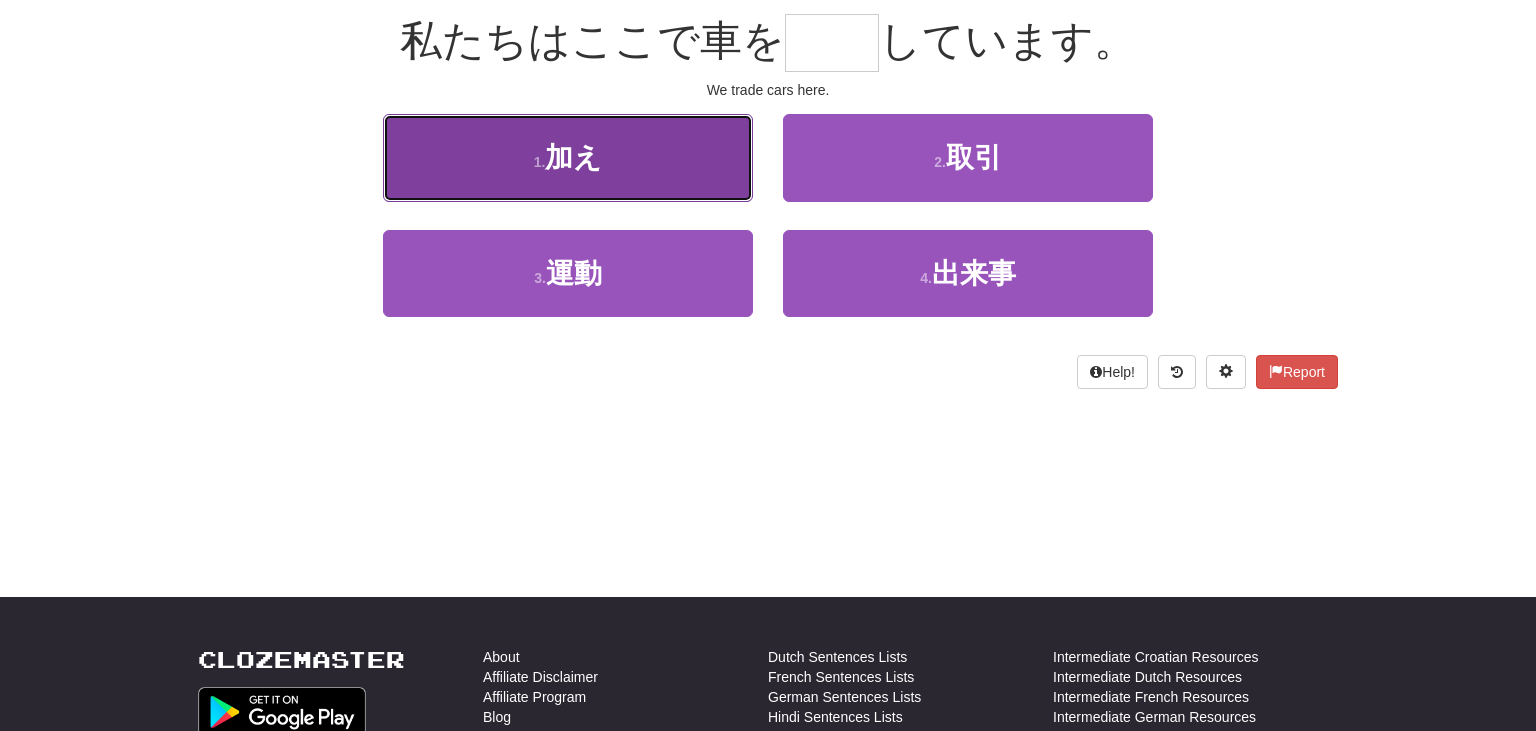 click on "1 .  加え" at bounding box center [568, 157] 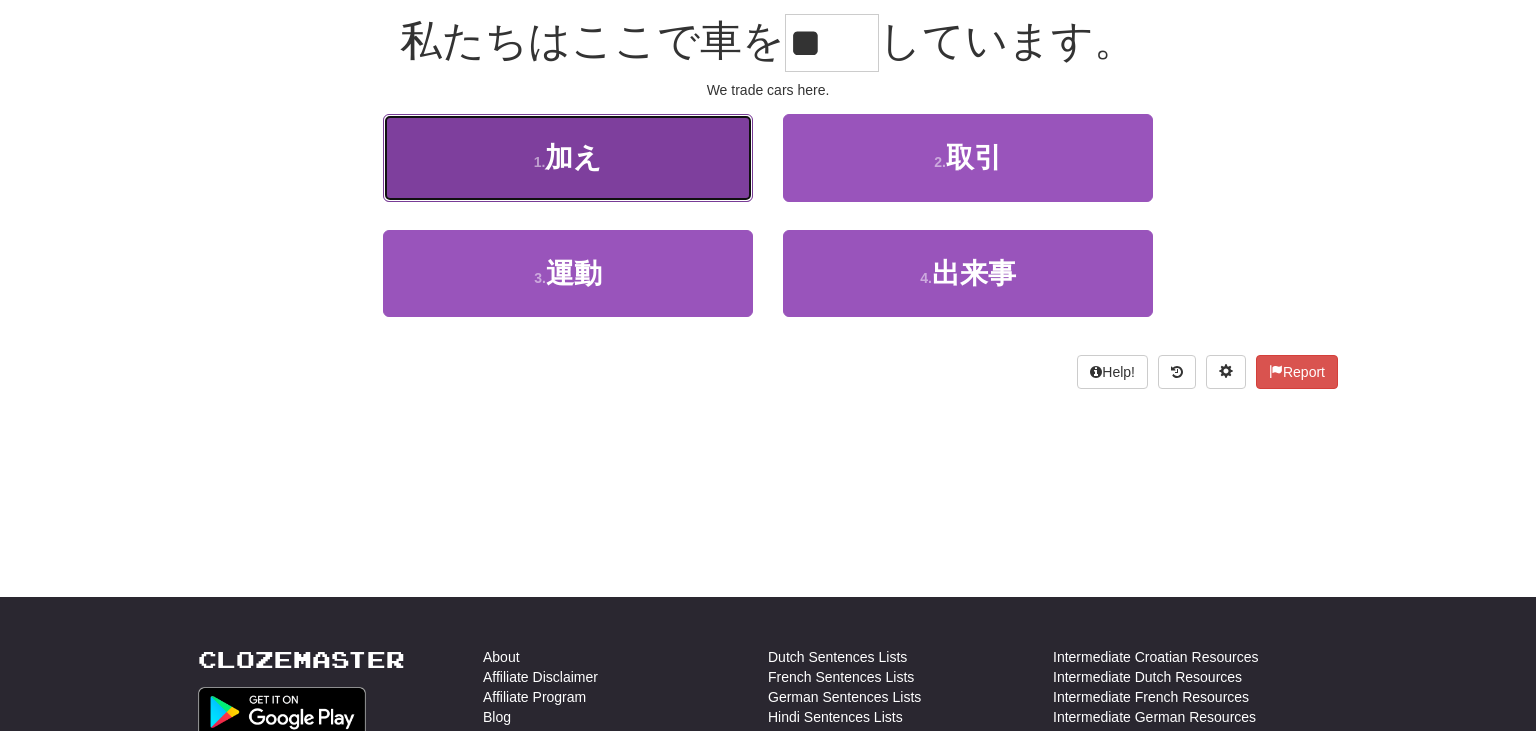 scroll, scrollTop: 196, scrollLeft: 0, axis: vertical 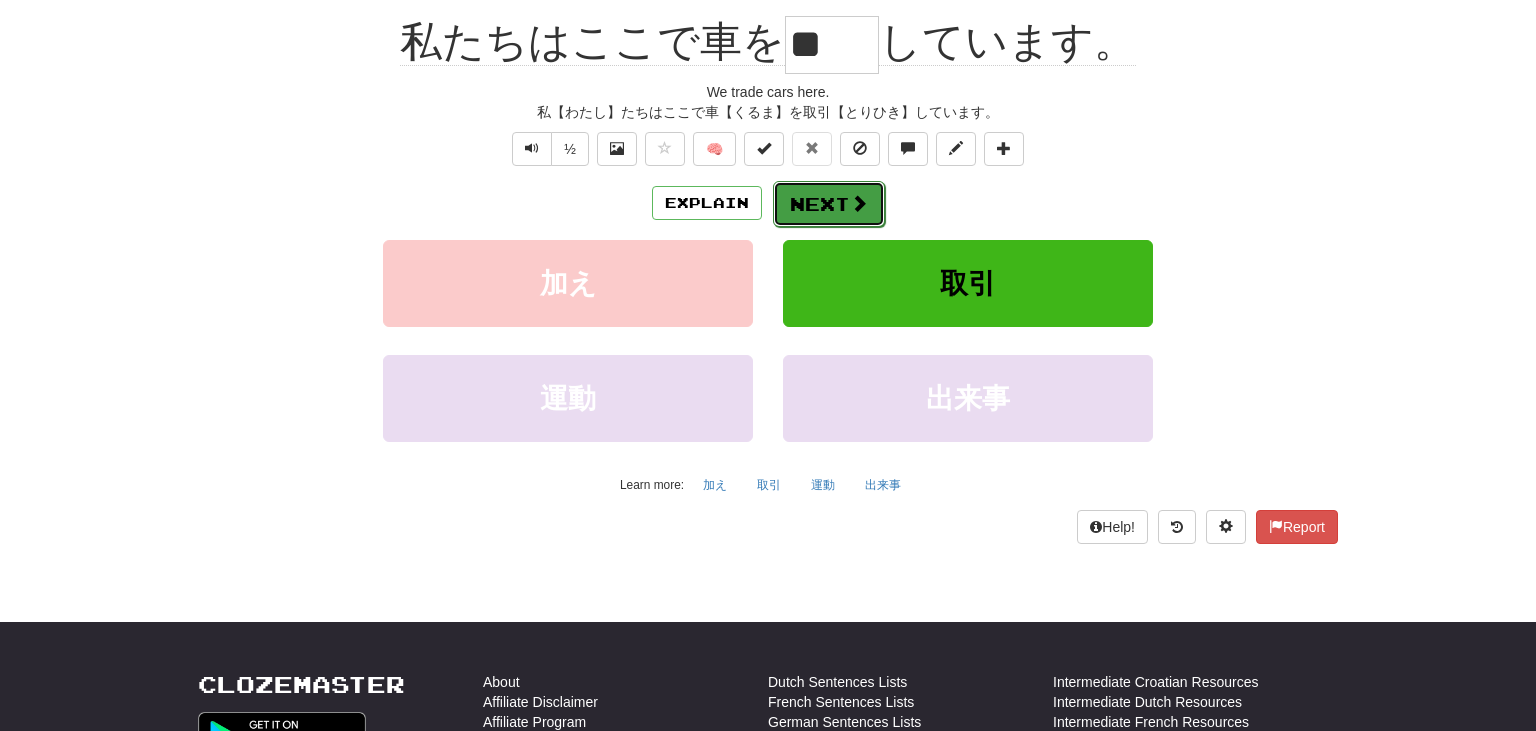 click at bounding box center (859, 203) 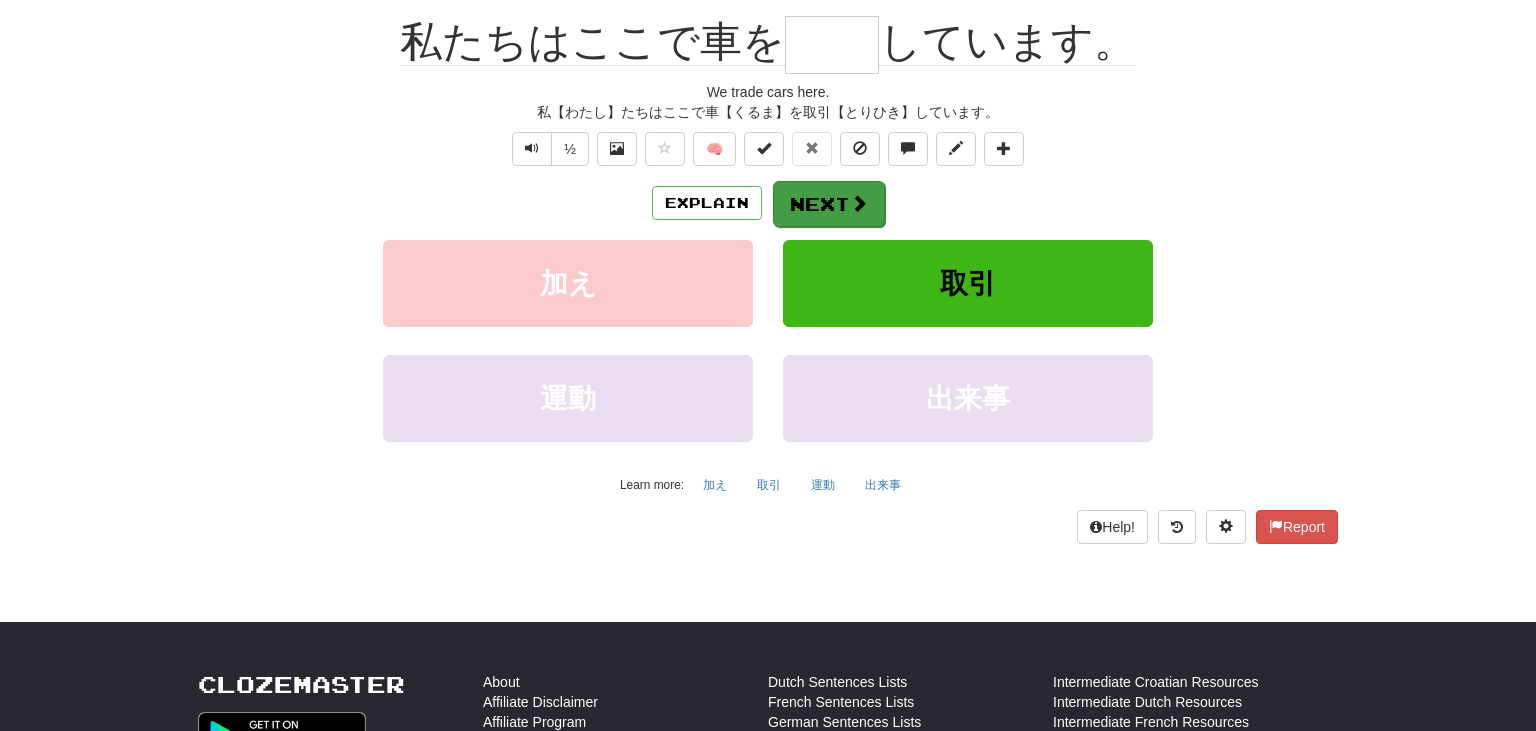 scroll, scrollTop: 184, scrollLeft: 0, axis: vertical 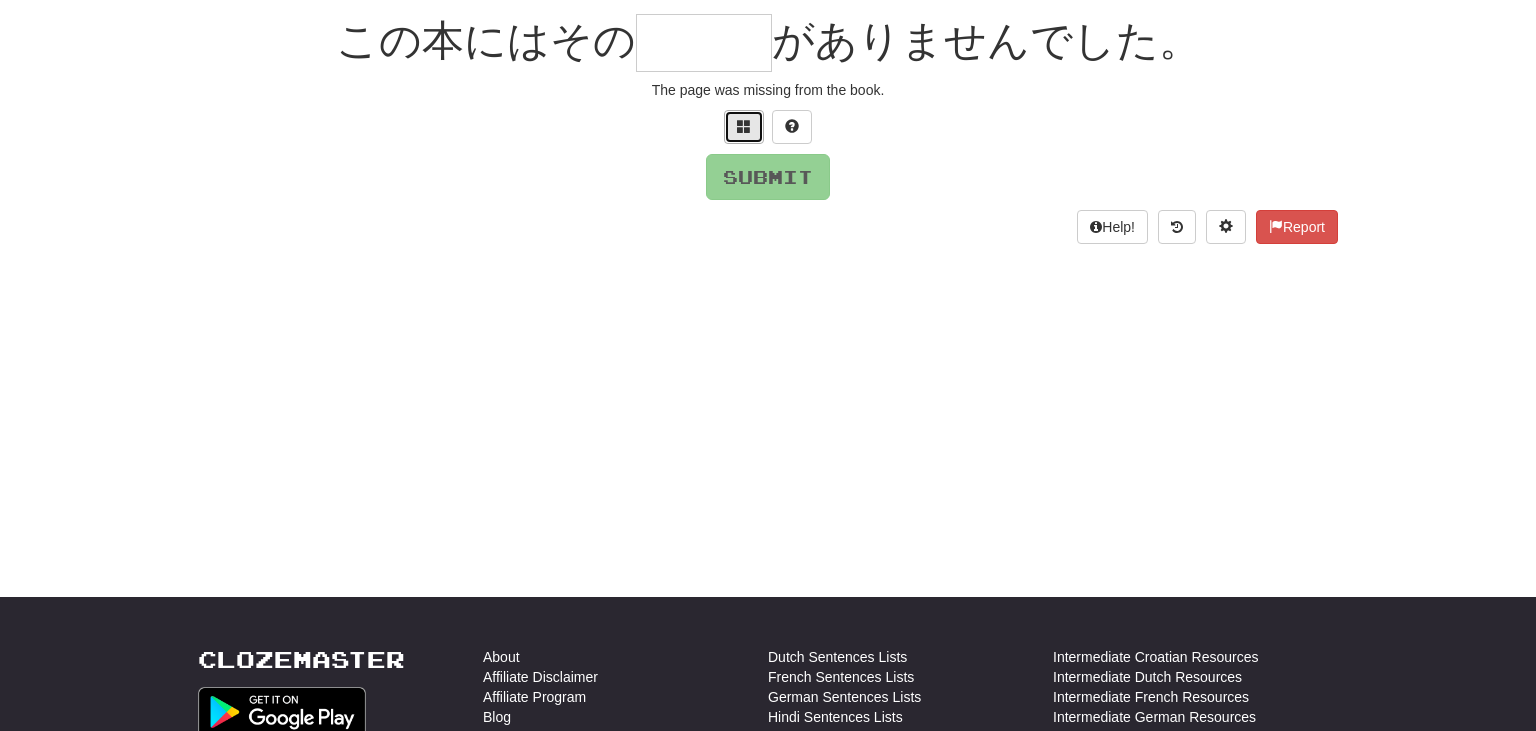 click at bounding box center (744, 126) 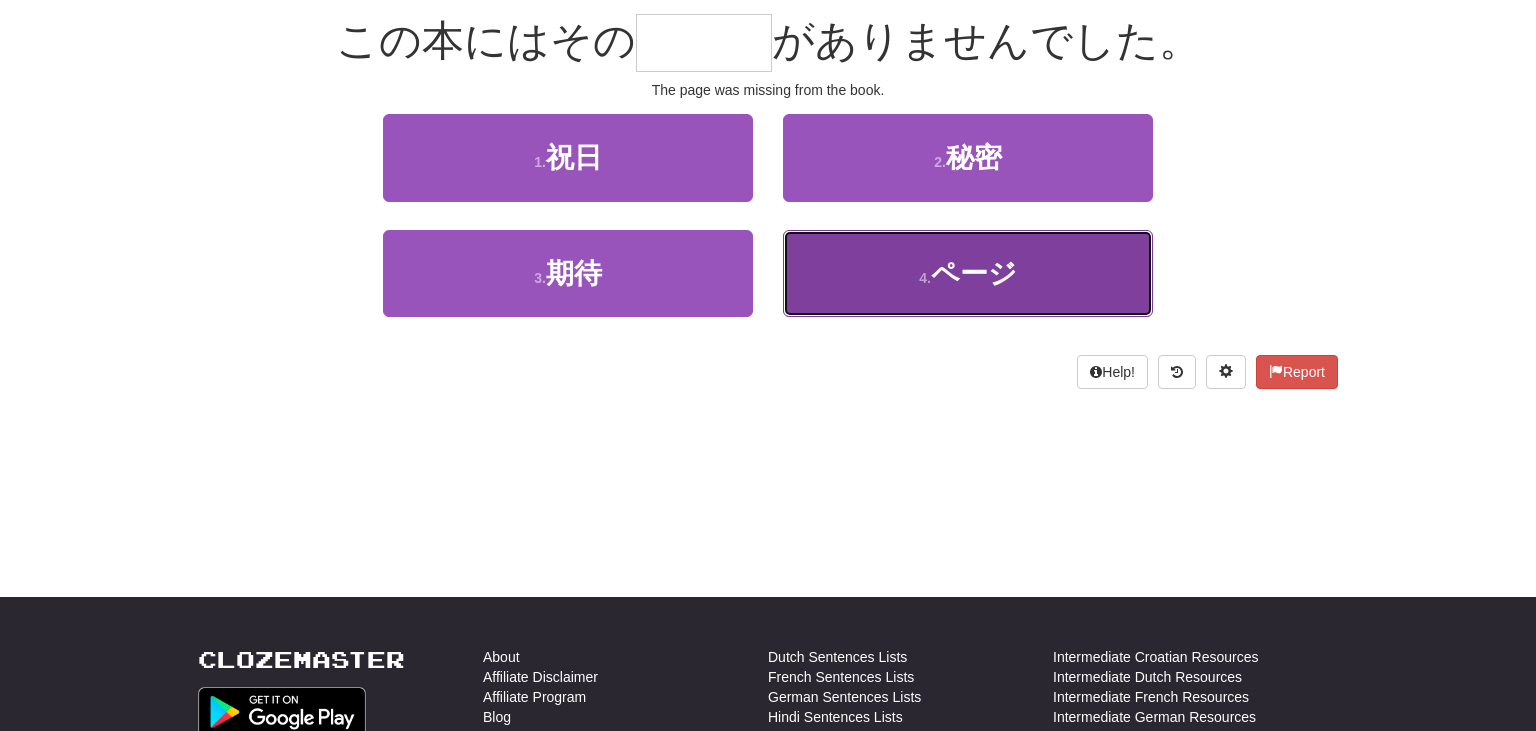 click on "ページ" at bounding box center (974, 273) 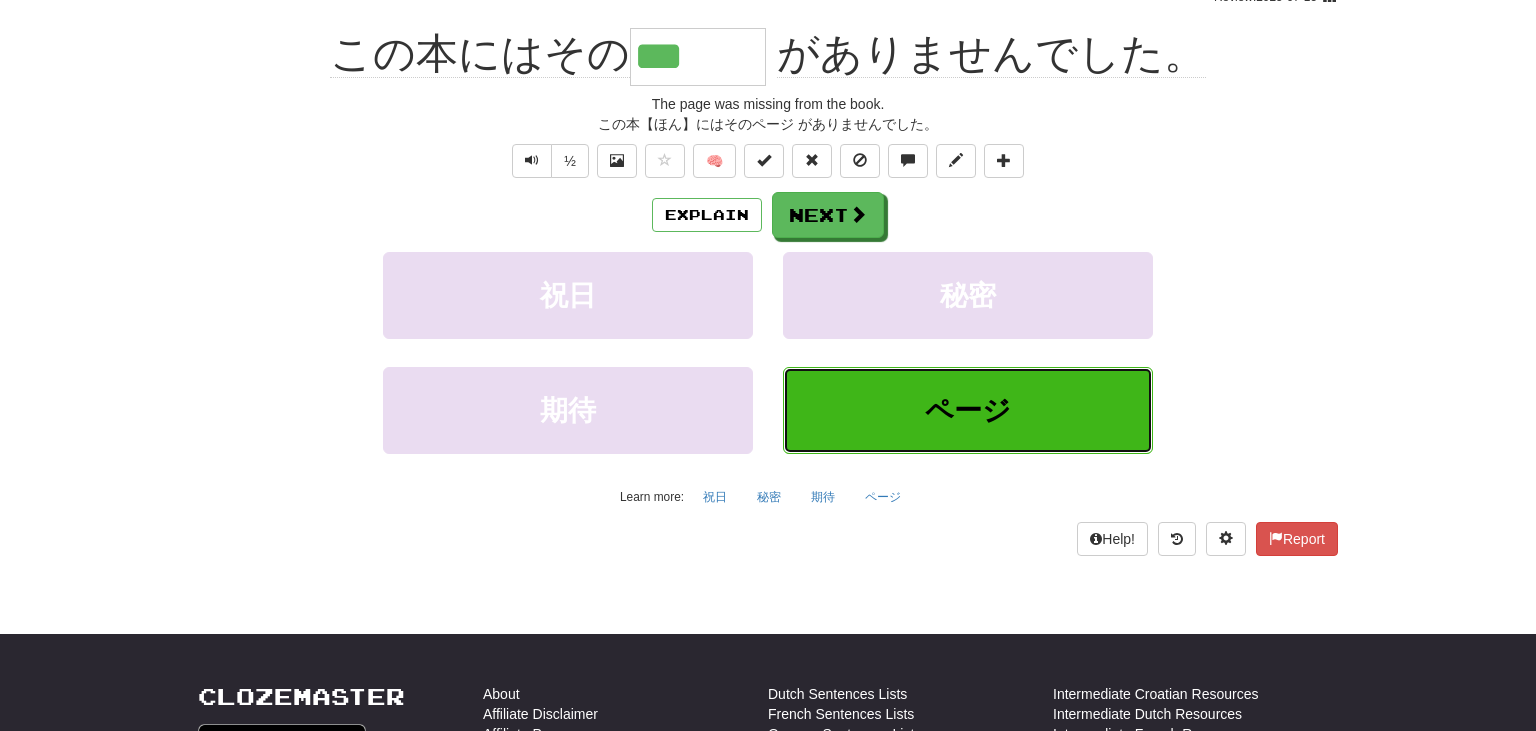 scroll, scrollTop: 196, scrollLeft: 0, axis: vertical 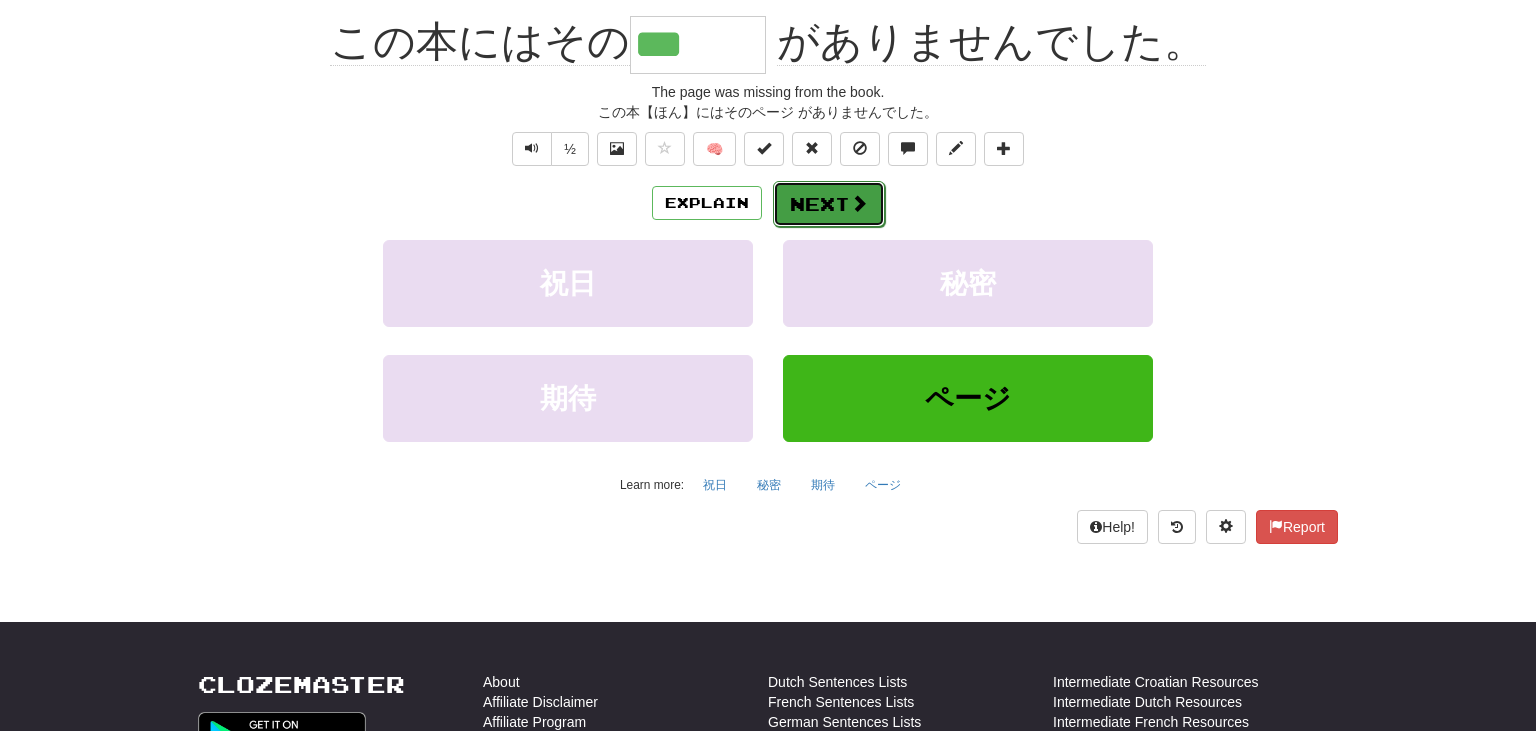 click on "Next" at bounding box center (829, 204) 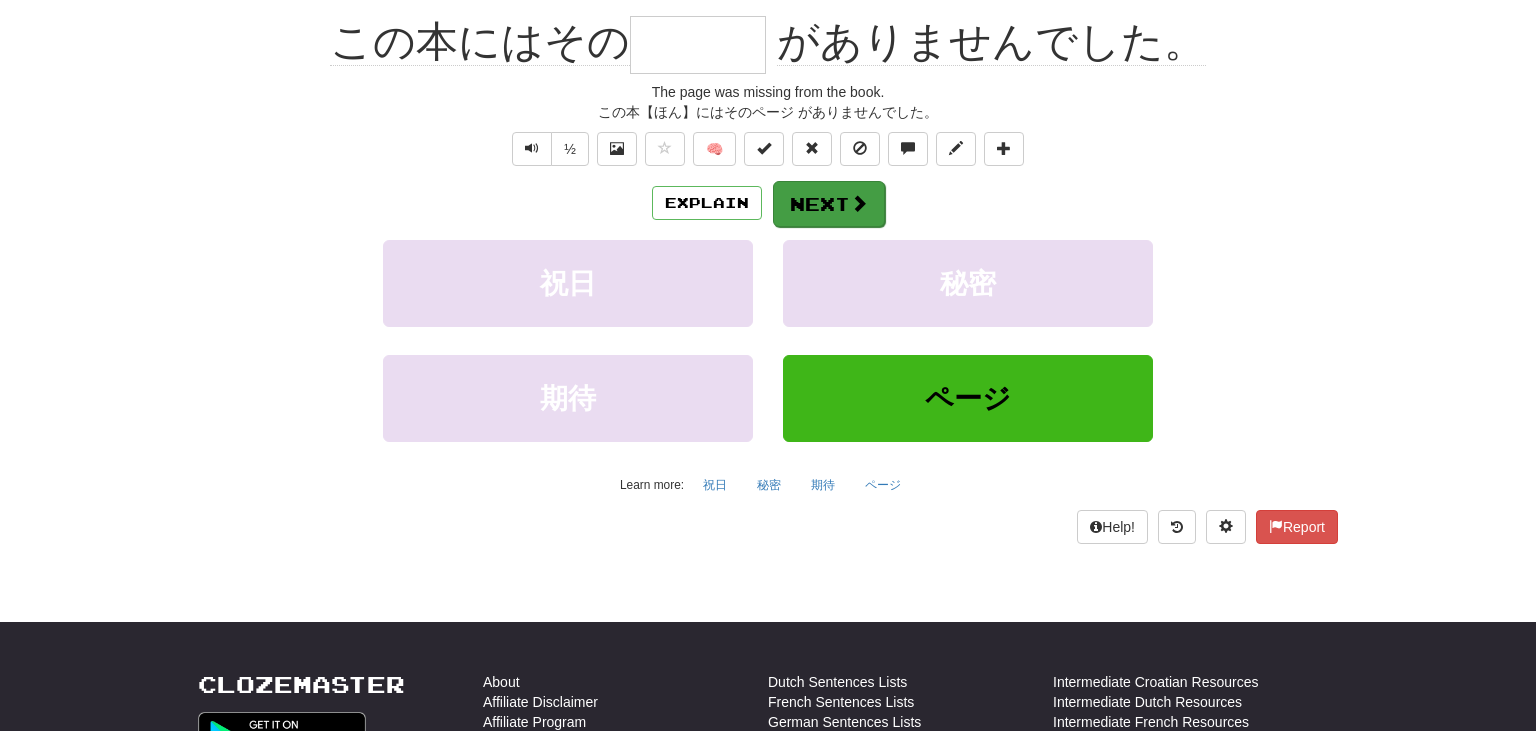 scroll, scrollTop: 184, scrollLeft: 0, axis: vertical 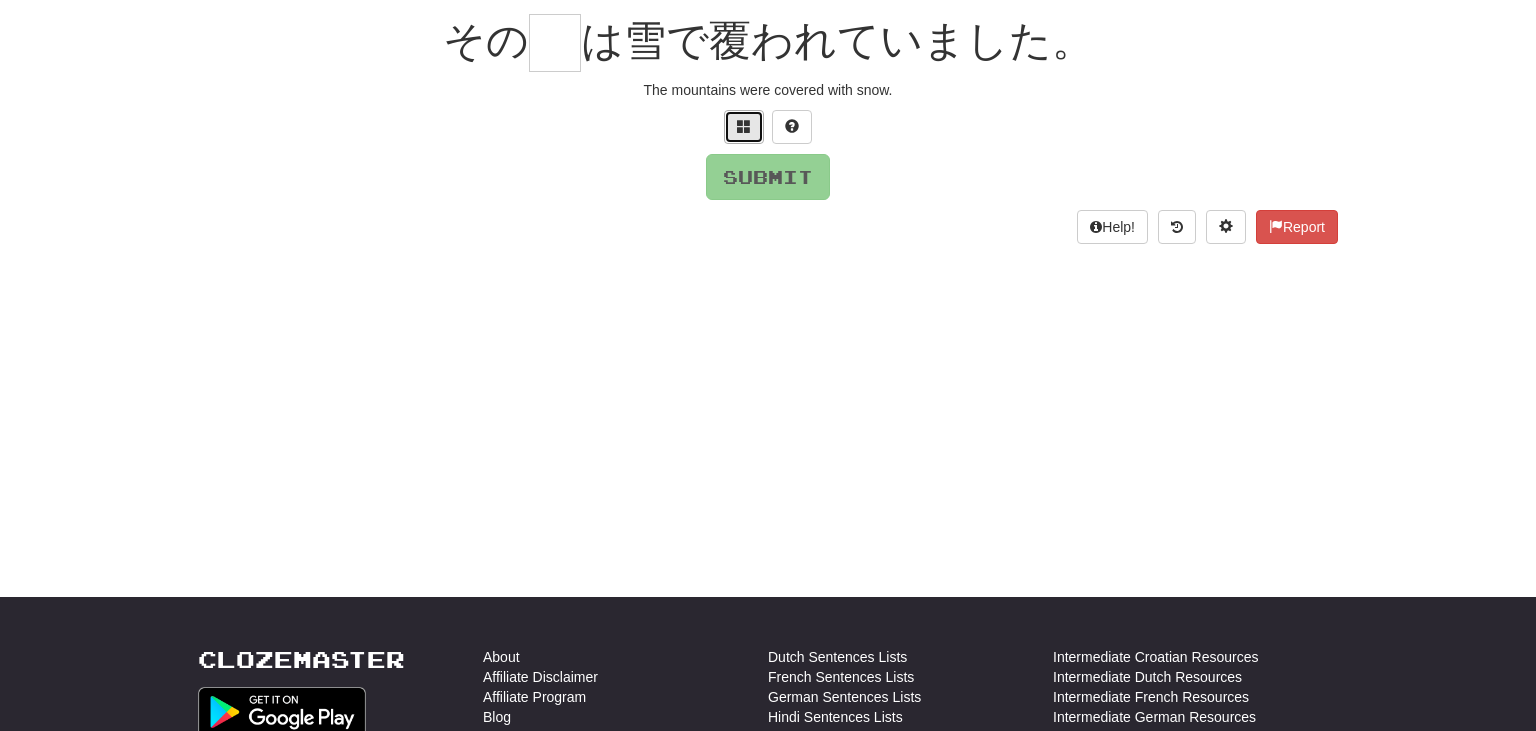click at bounding box center [744, 126] 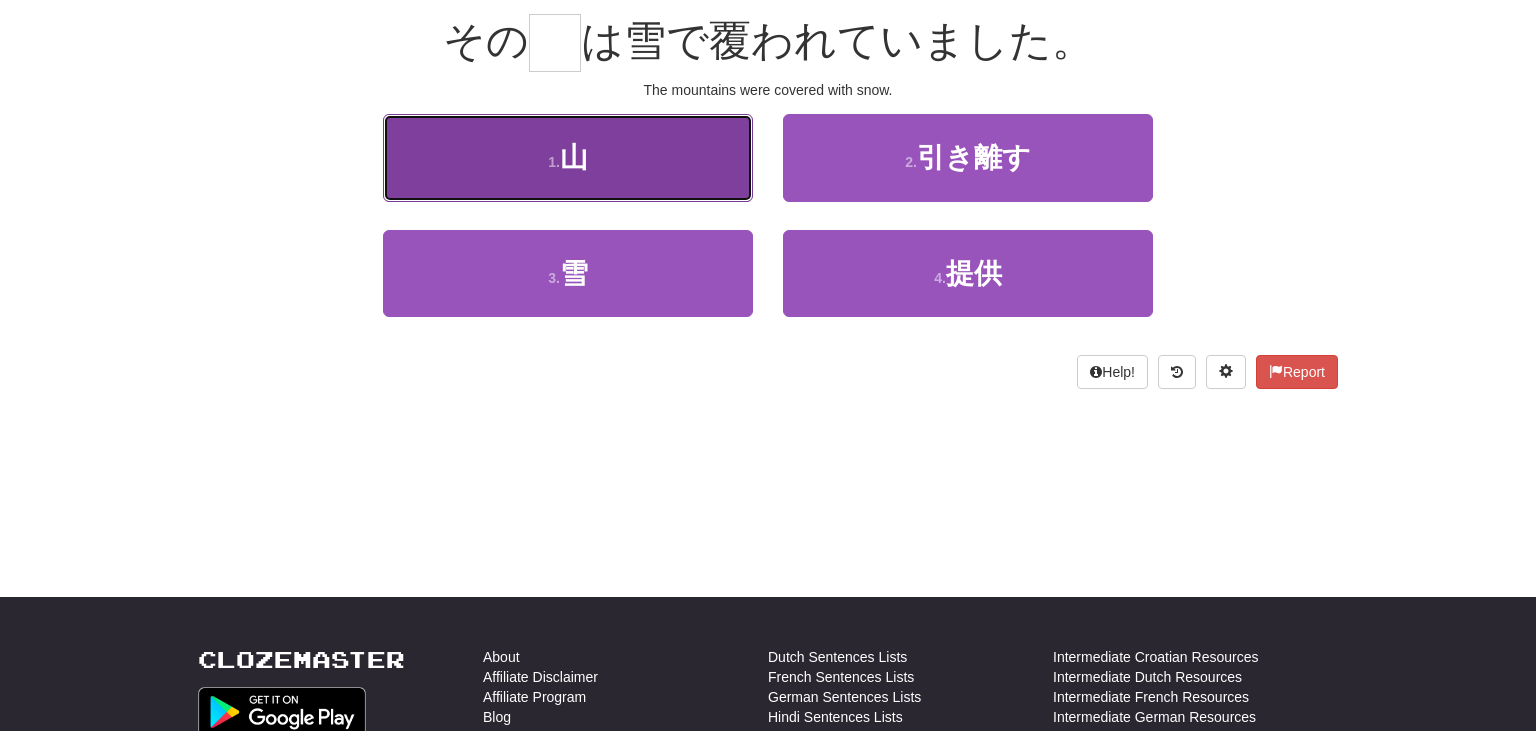 click on "1 .  山" at bounding box center (568, 157) 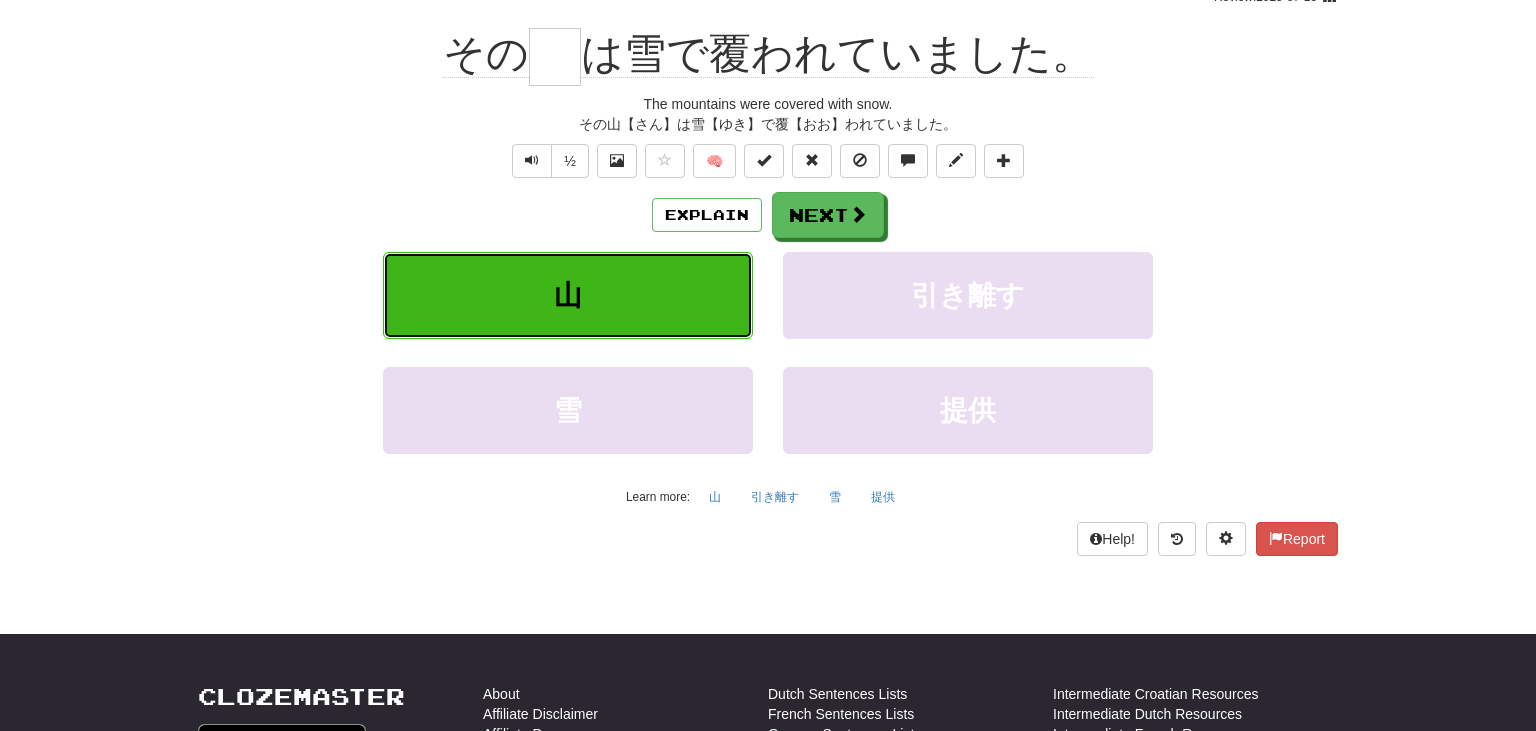 type on "*" 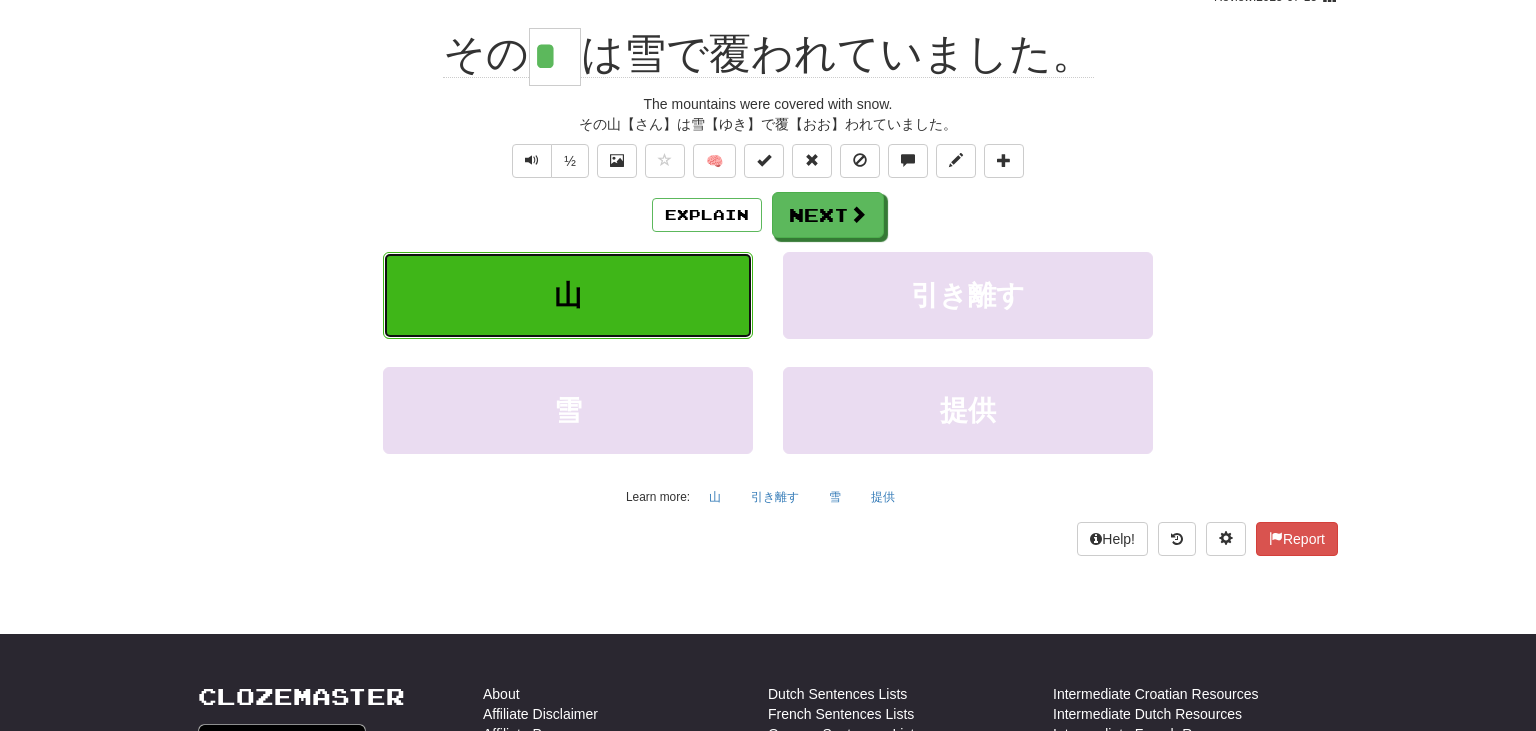 scroll, scrollTop: 196, scrollLeft: 0, axis: vertical 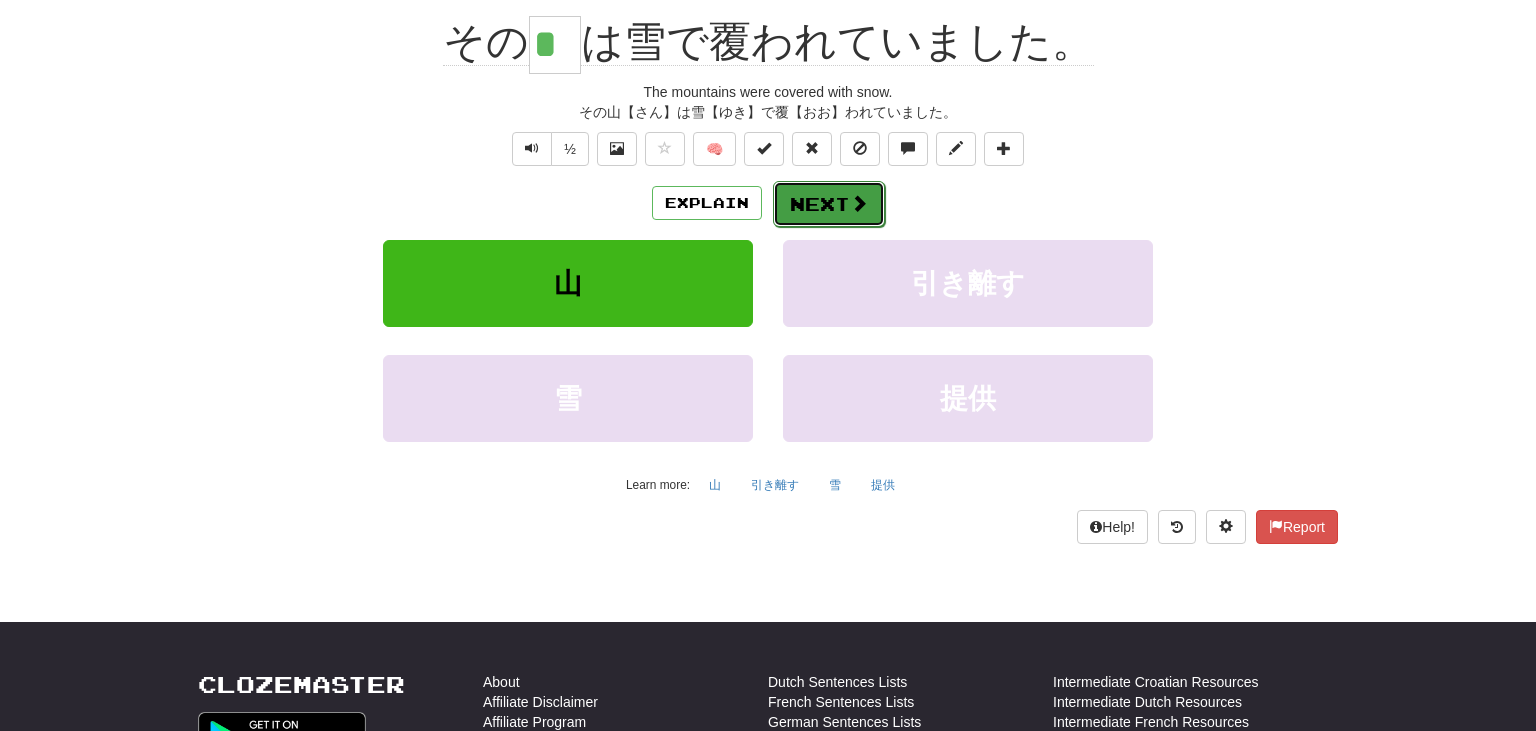 click on "Next" at bounding box center [829, 204] 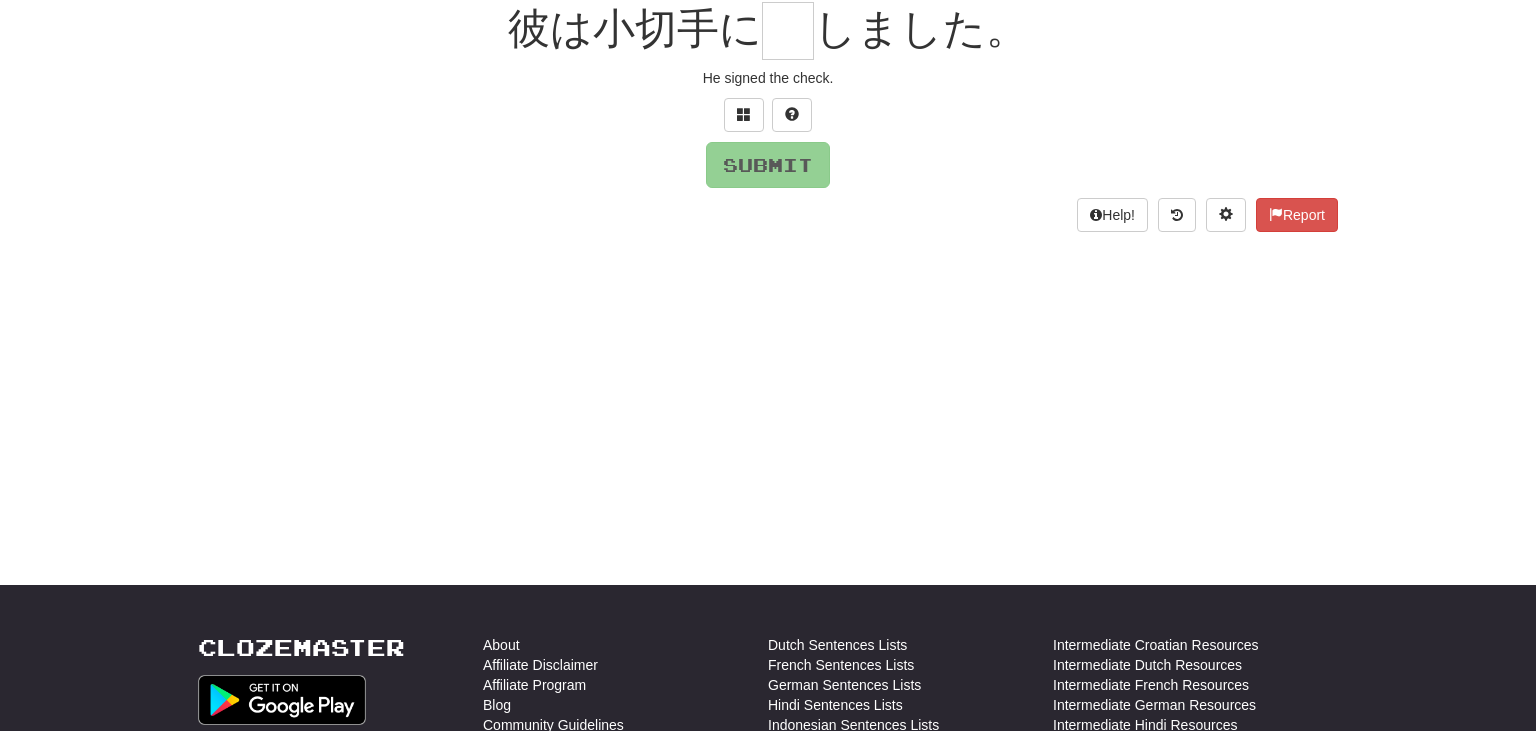 scroll, scrollTop: 184, scrollLeft: 0, axis: vertical 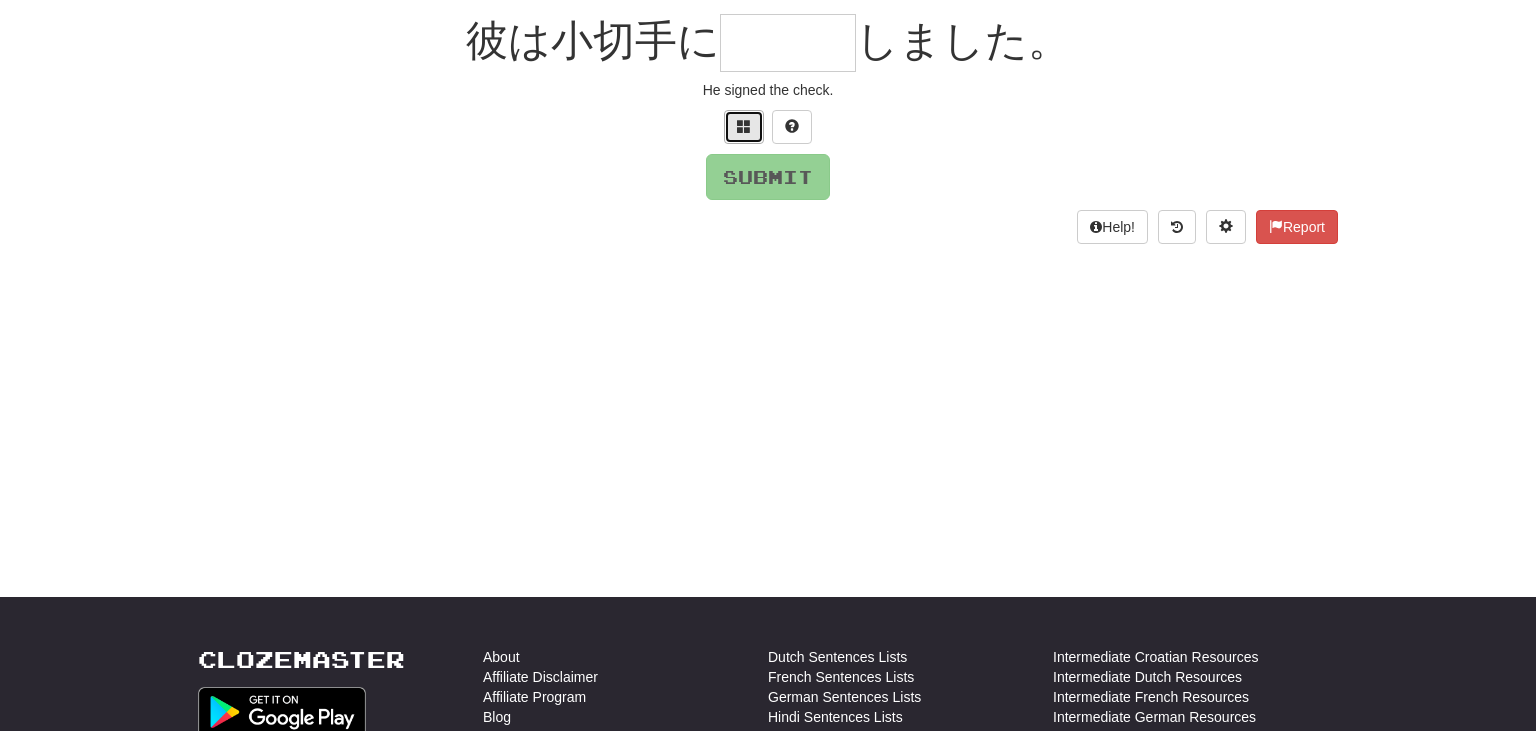 click at bounding box center [744, 126] 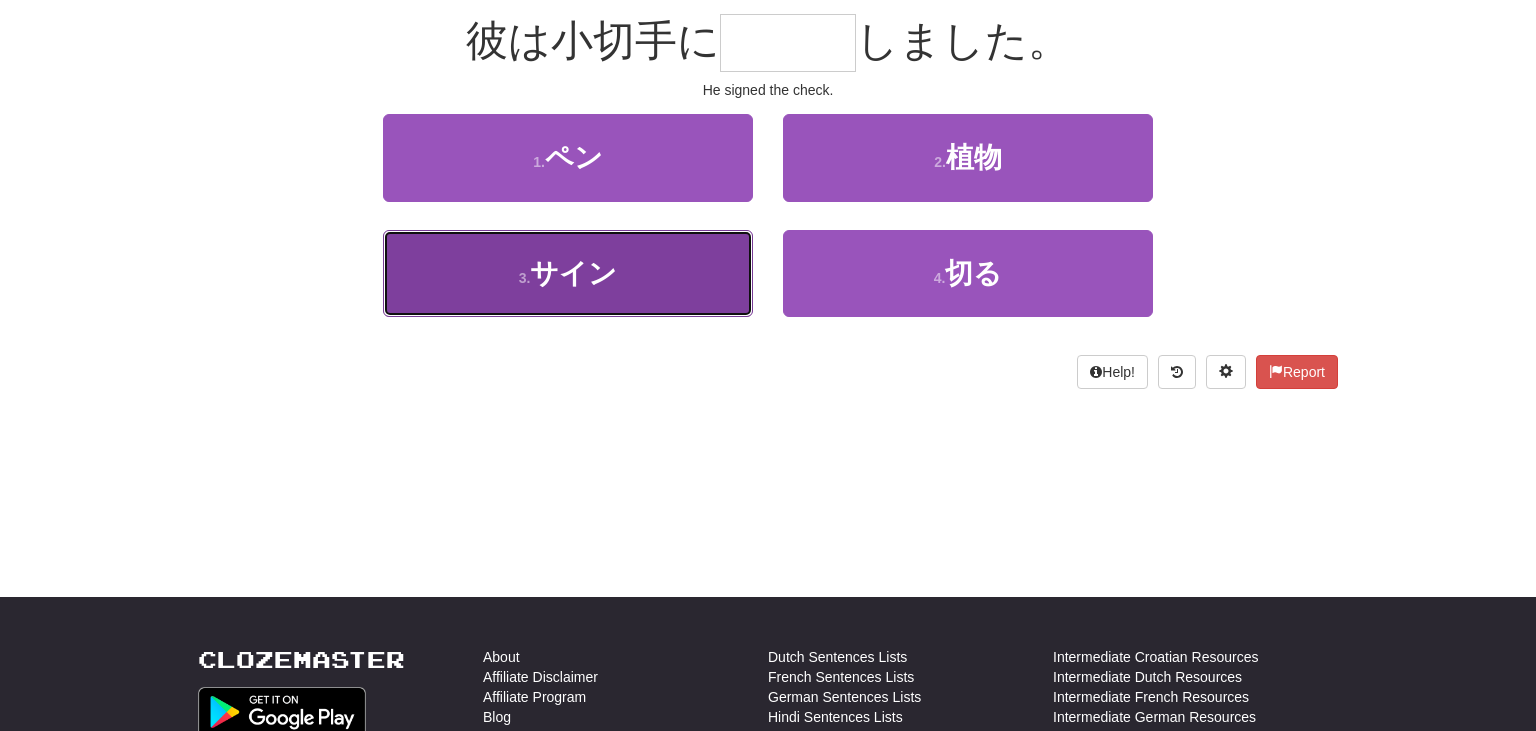 click on "3 .  サイン" at bounding box center (568, 273) 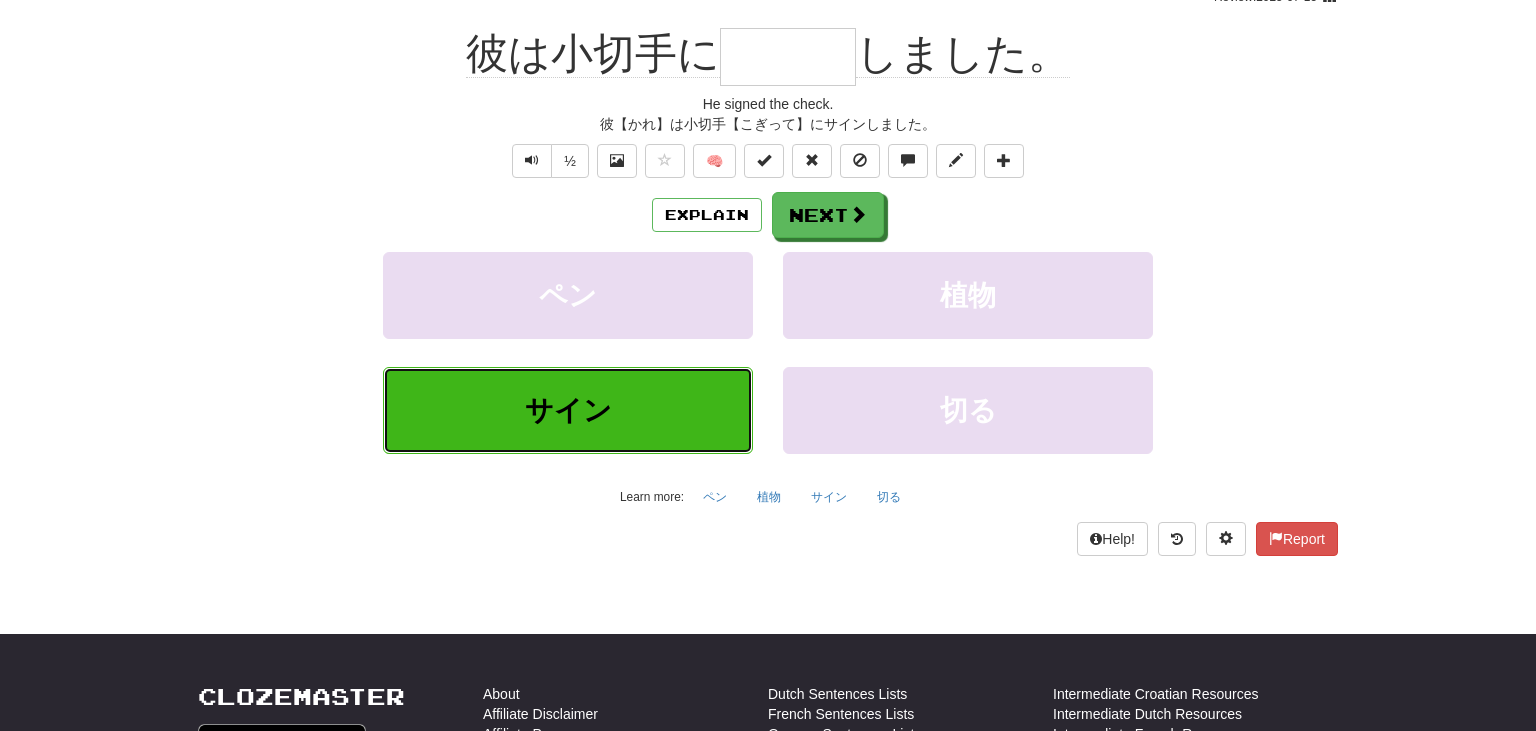type on "***" 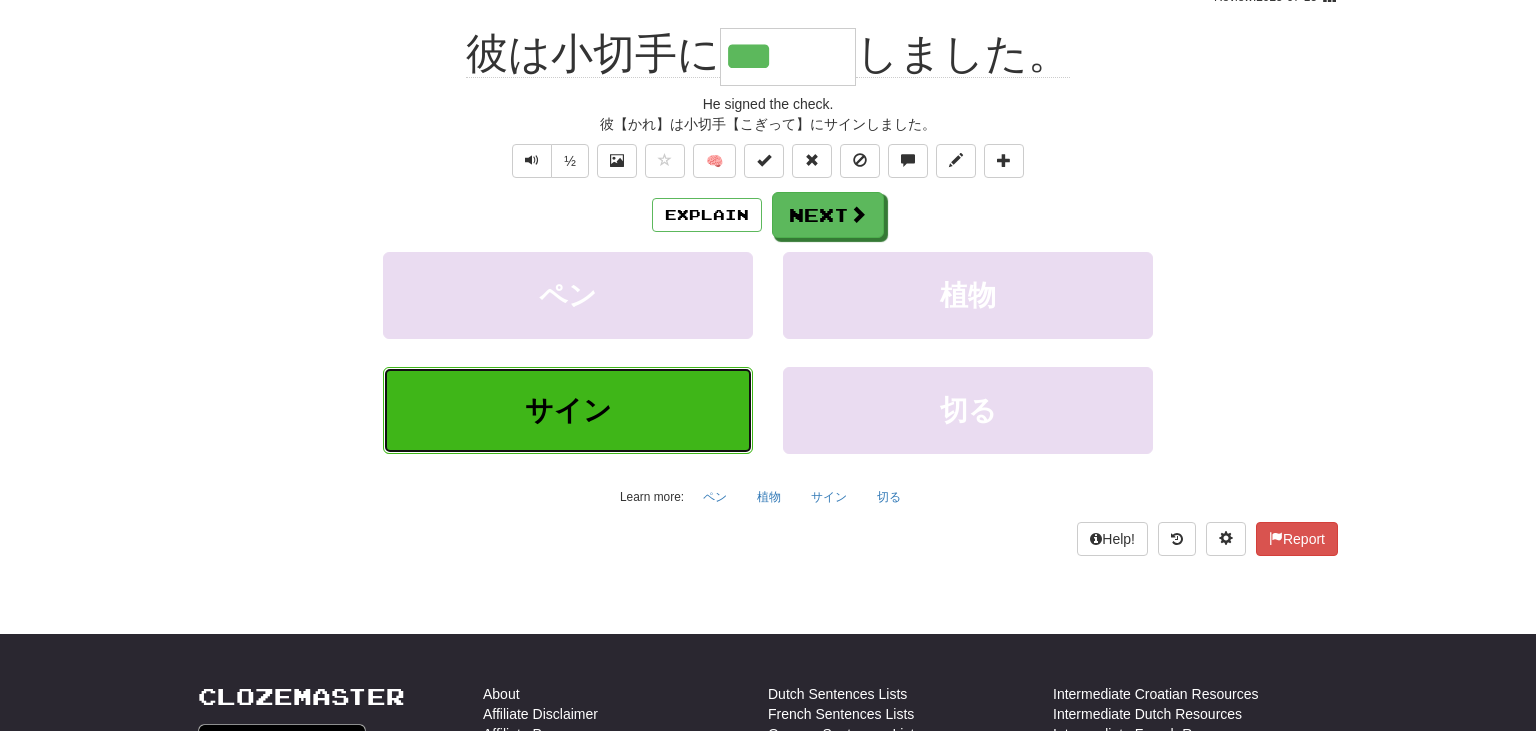 scroll, scrollTop: 196, scrollLeft: 0, axis: vertical 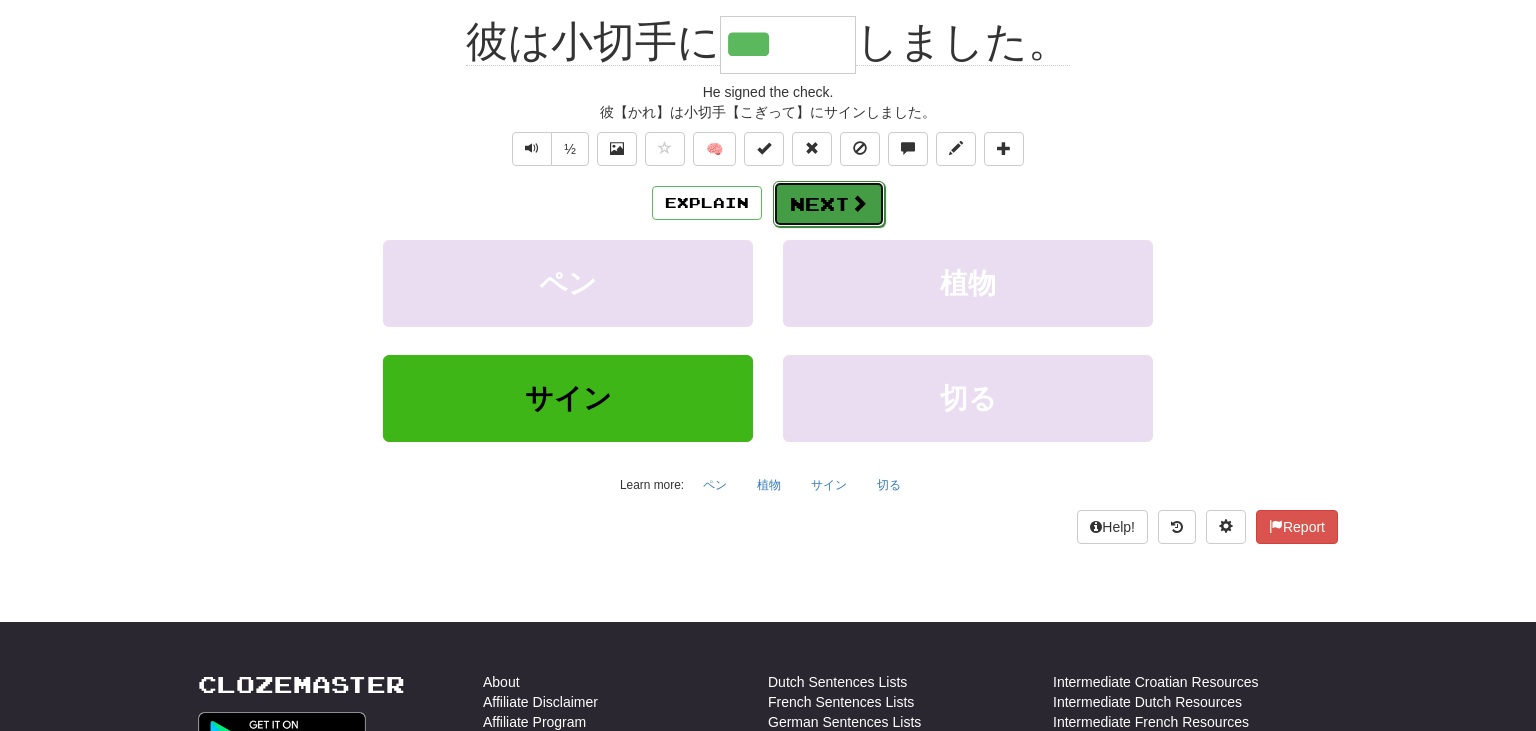 click on "Next" at bounding box center [829, 204] 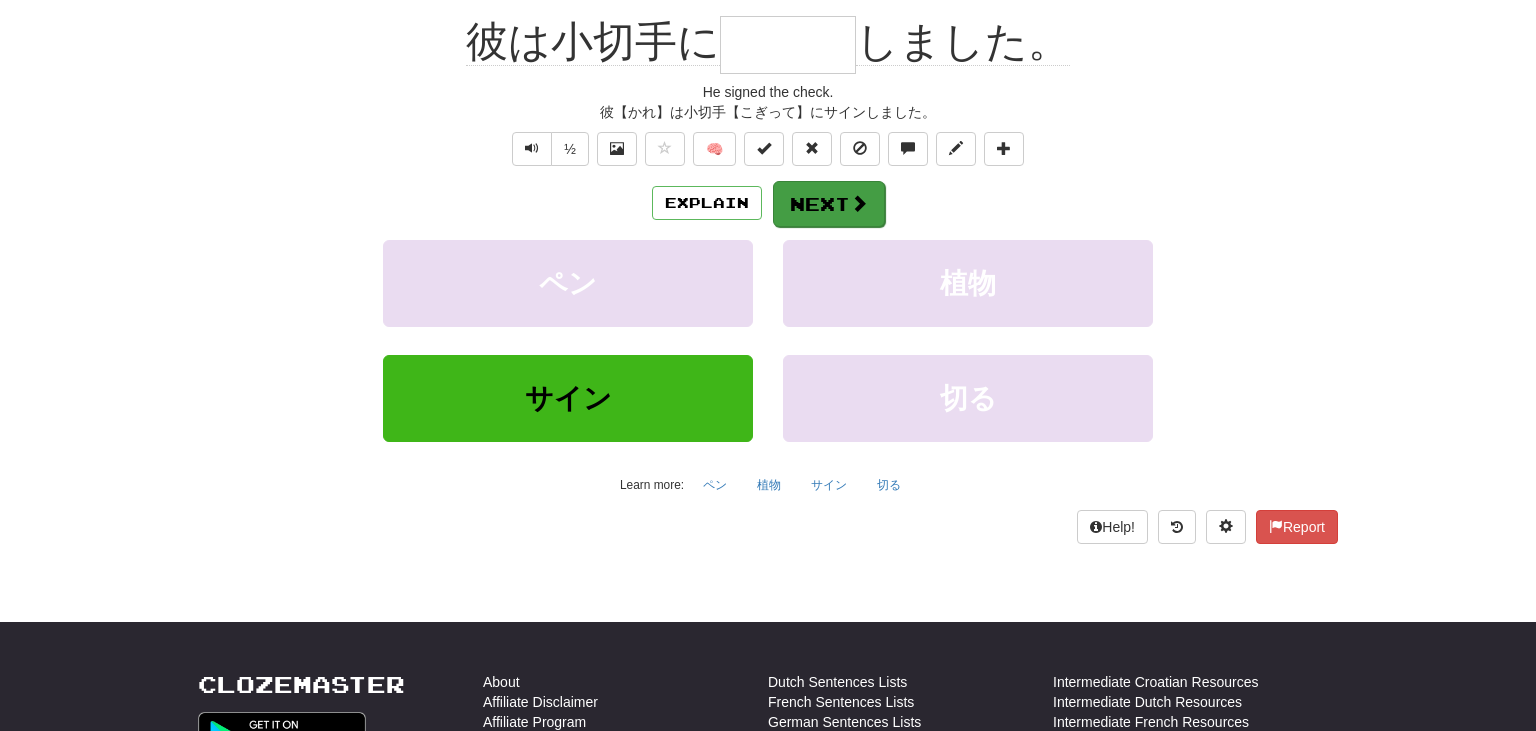 scroll, scrollTop: 184, scrollLeft: 0, axis: vertical 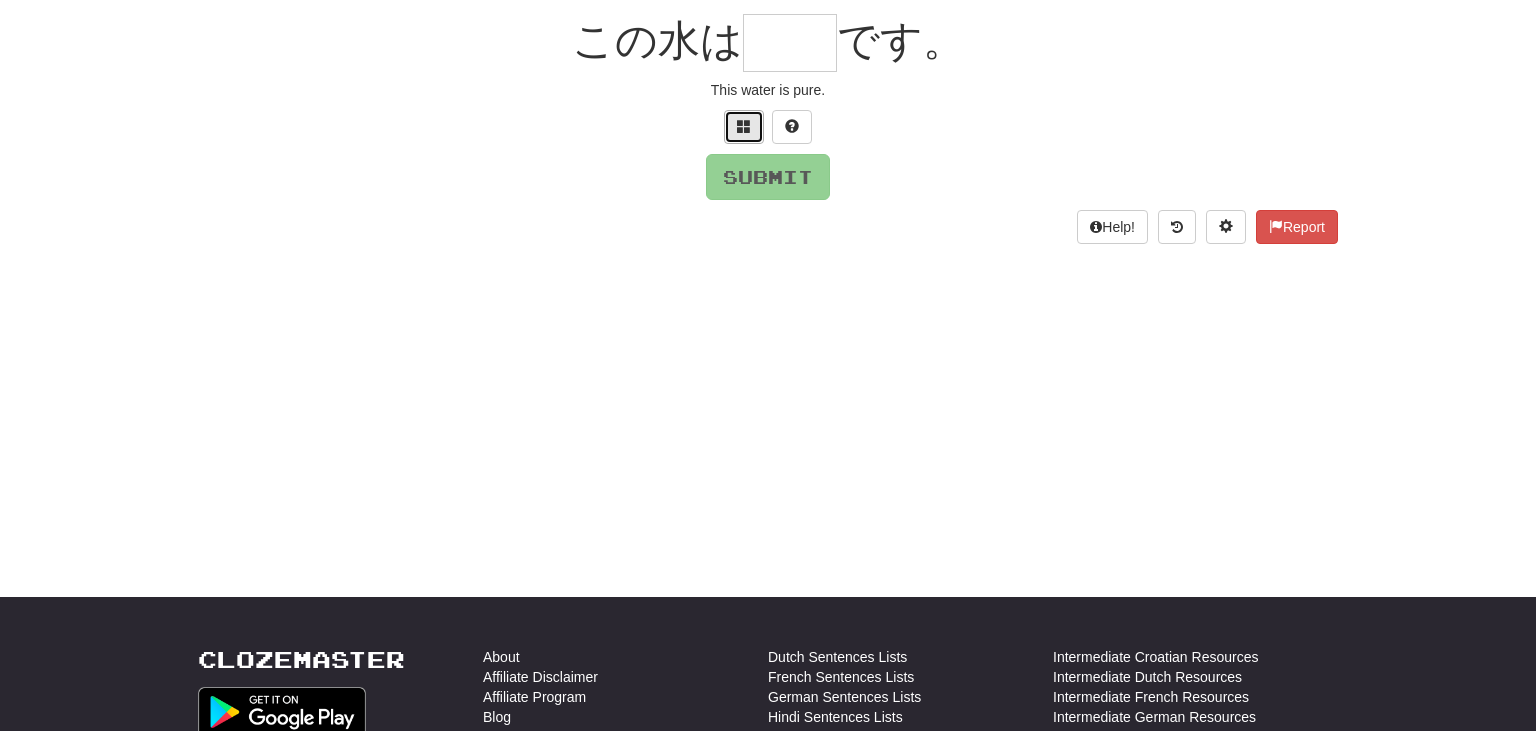 click at bounding box center (744, 126) 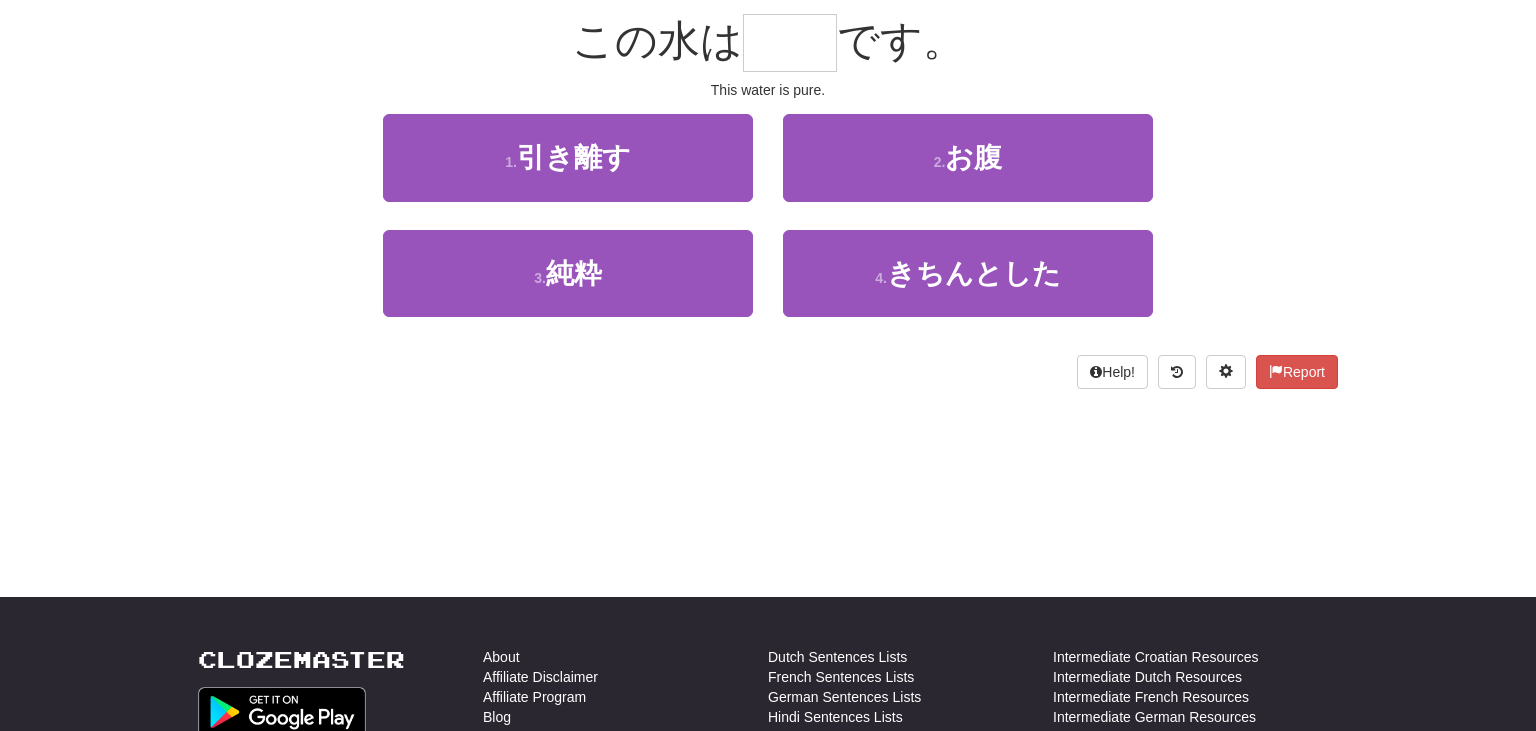 type on "*" 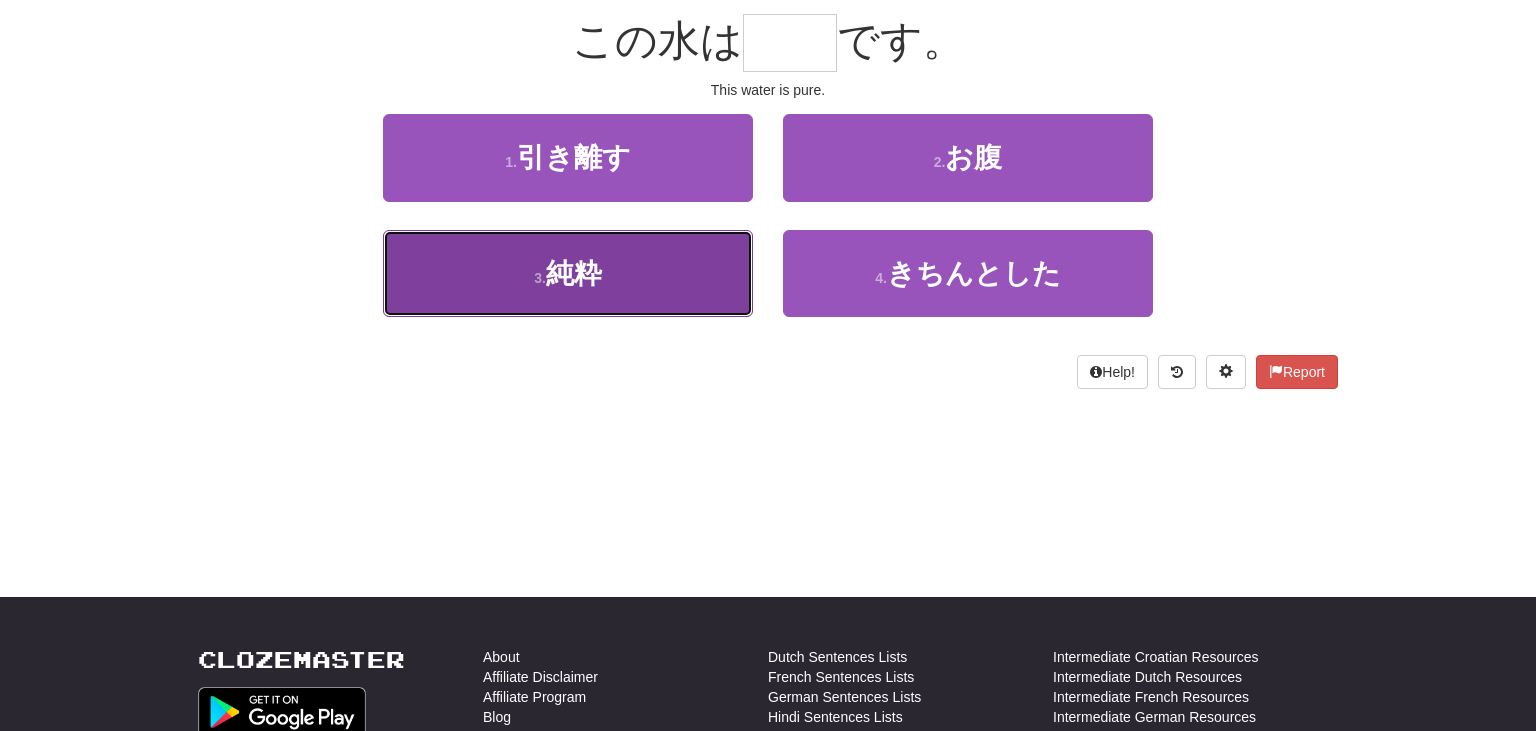 click on "3 .  純粋" at bounding box center [568, 273] 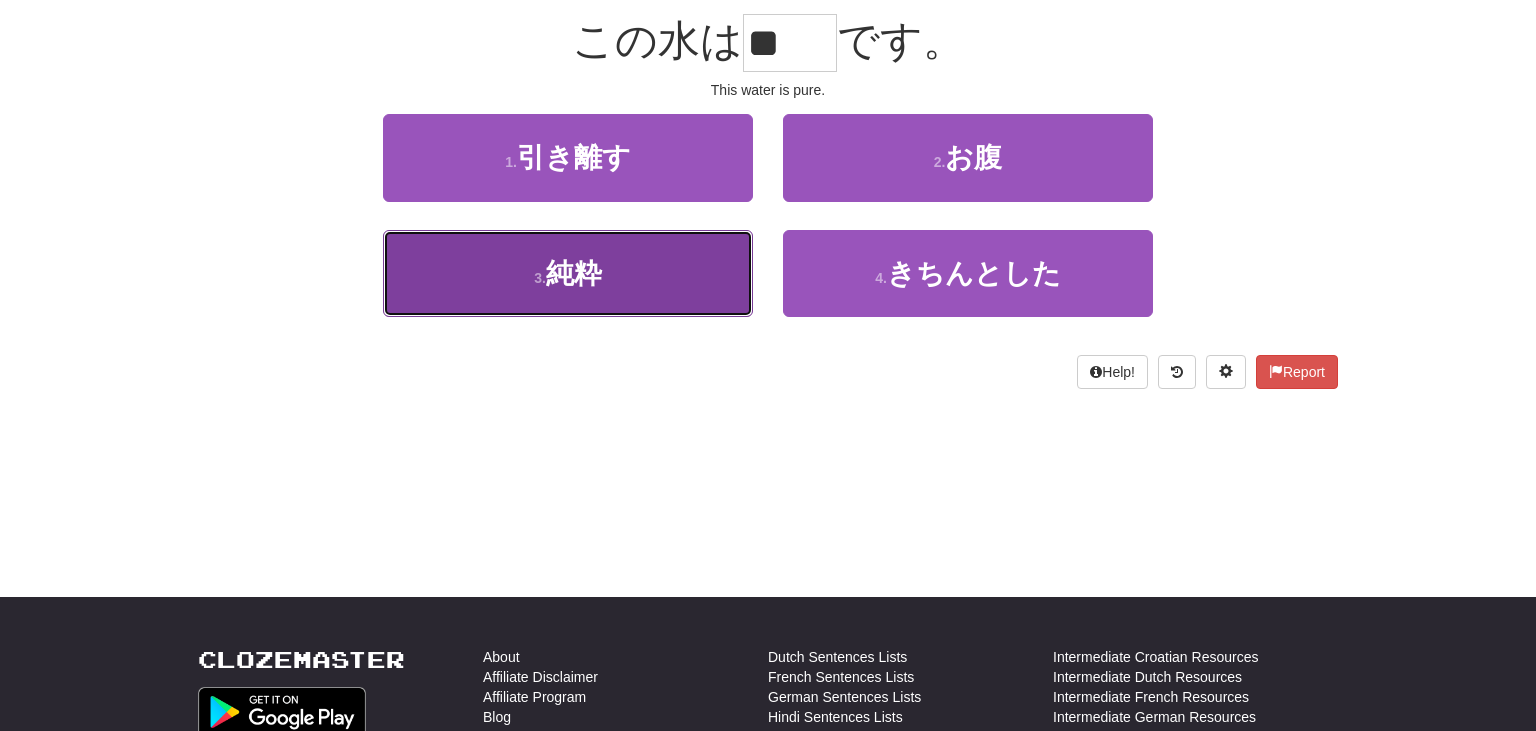 scroll, scrollTop: 196, scrollLeft: 0, axis: vertical 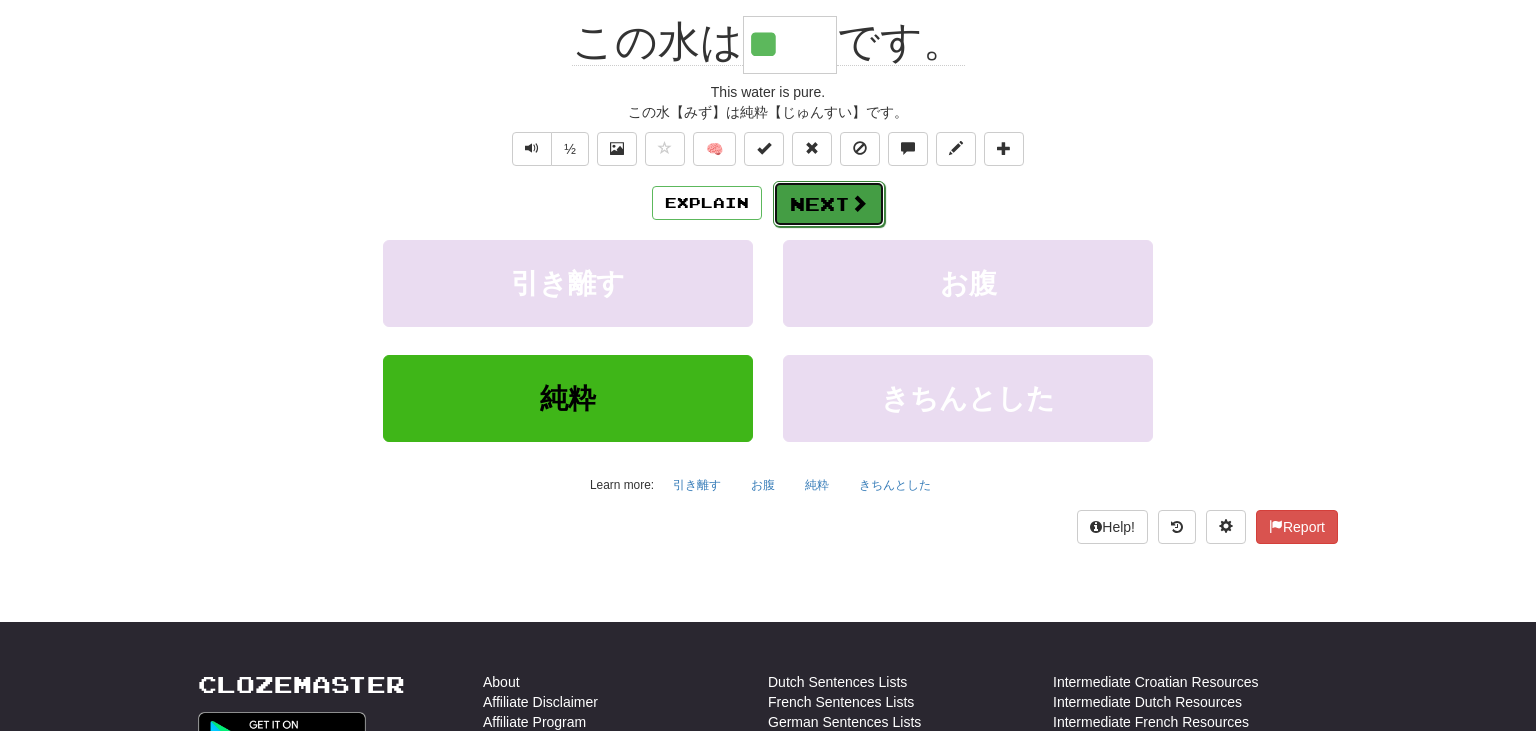 click on "Next" at bounding box center [829, 204] 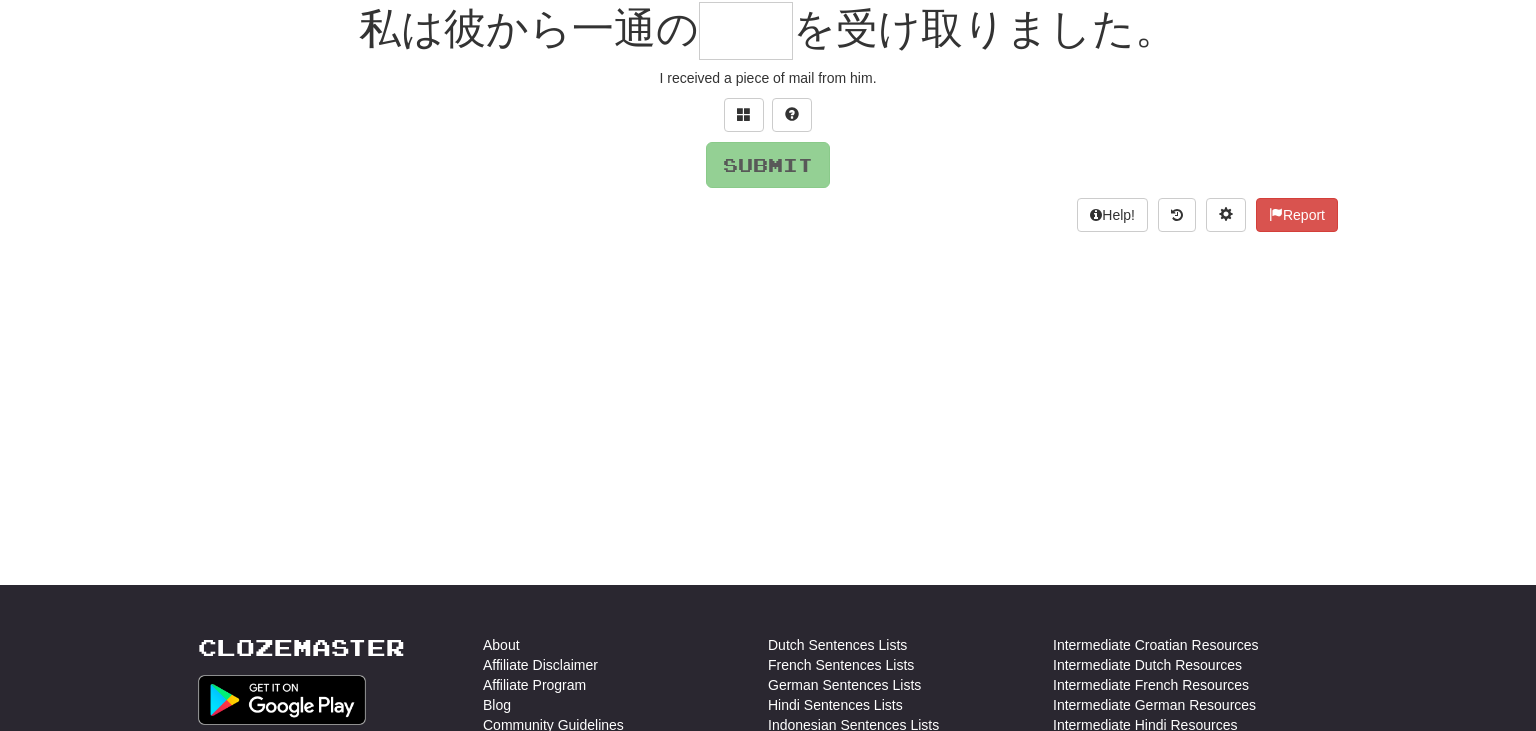 scroll, scrollTop: 184, scrollLeft: 0, axis: vertical 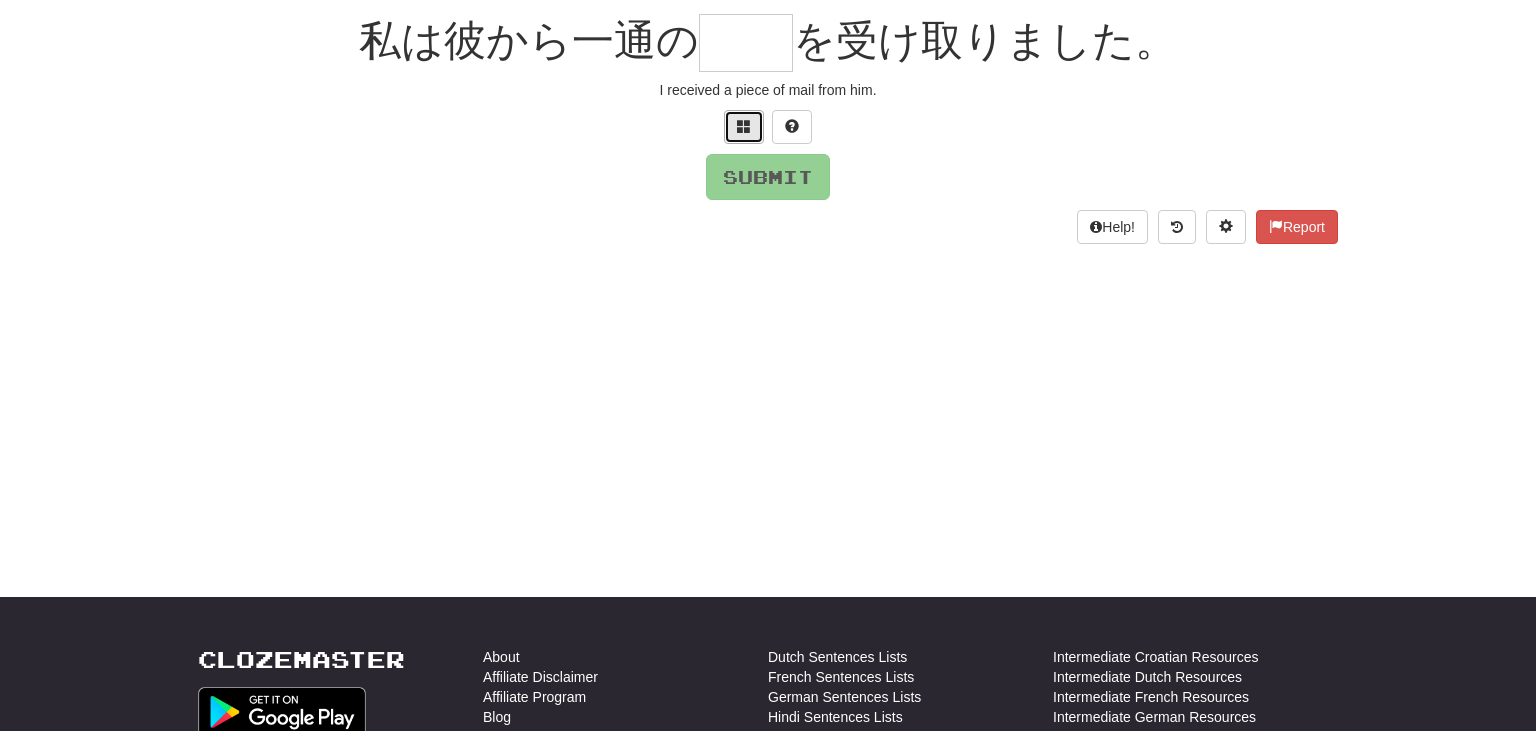 click at bounding box center [744, 126] 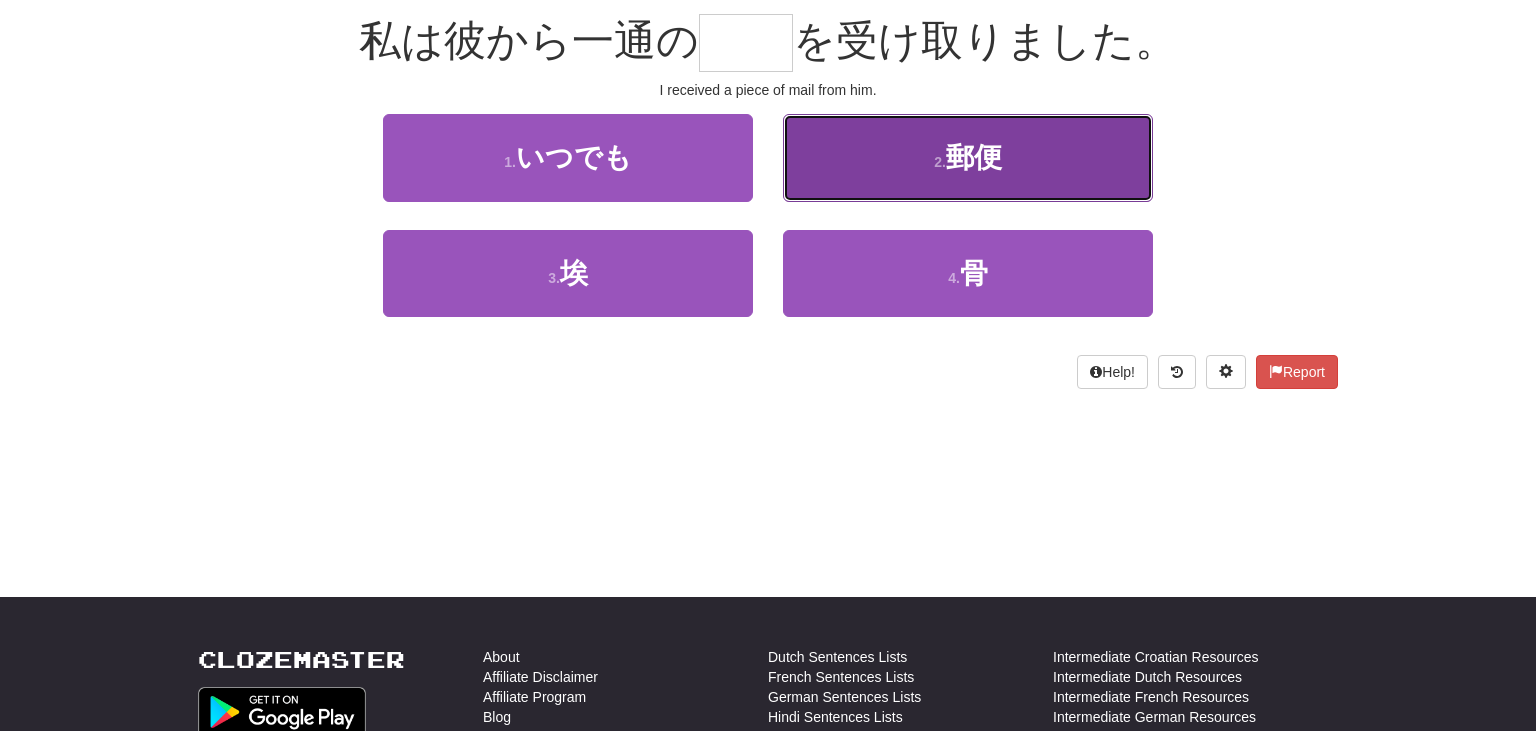 click on "2 .  郵便" at bounding box center (968, 157) 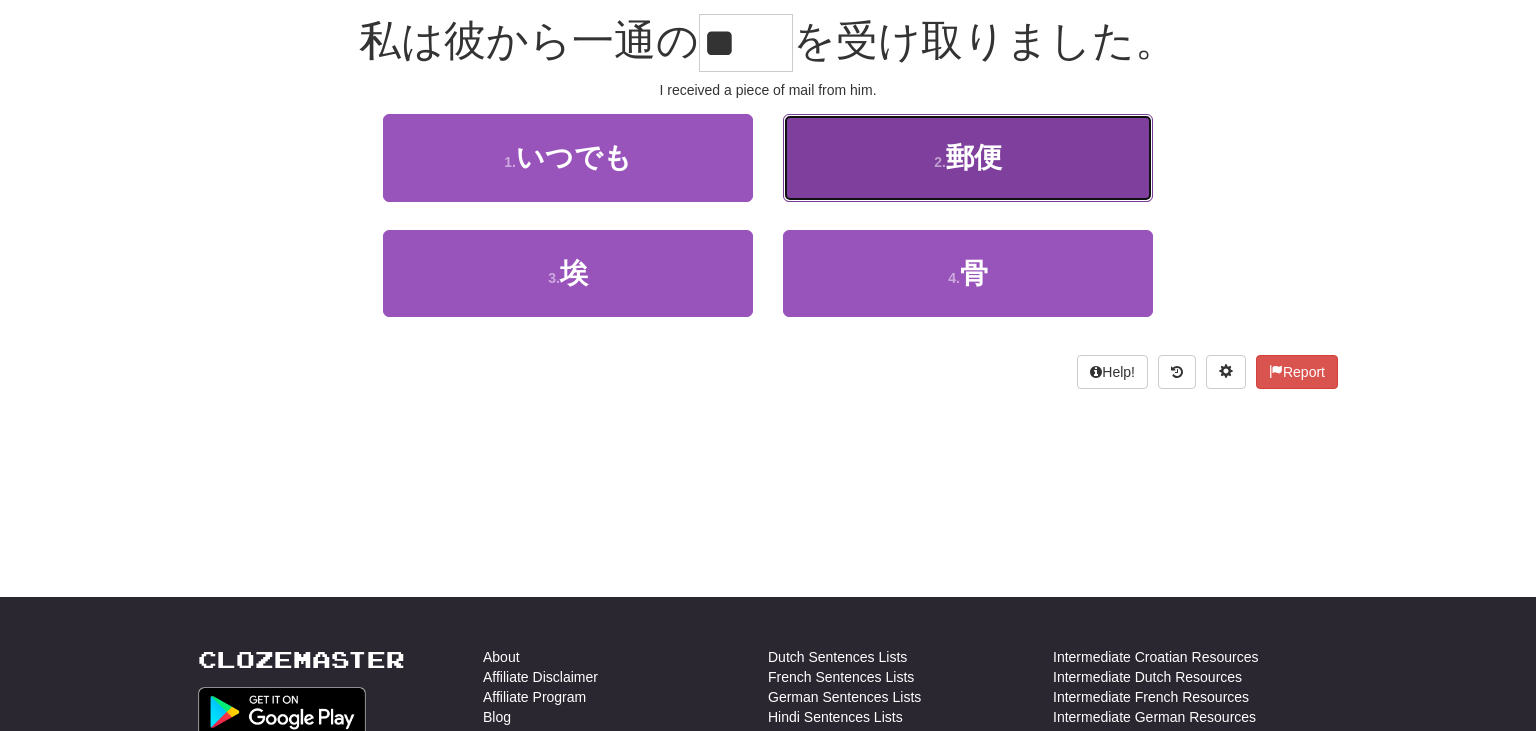 scroll, scrollTop: 196, scrollLeft: 0, axis: vertical 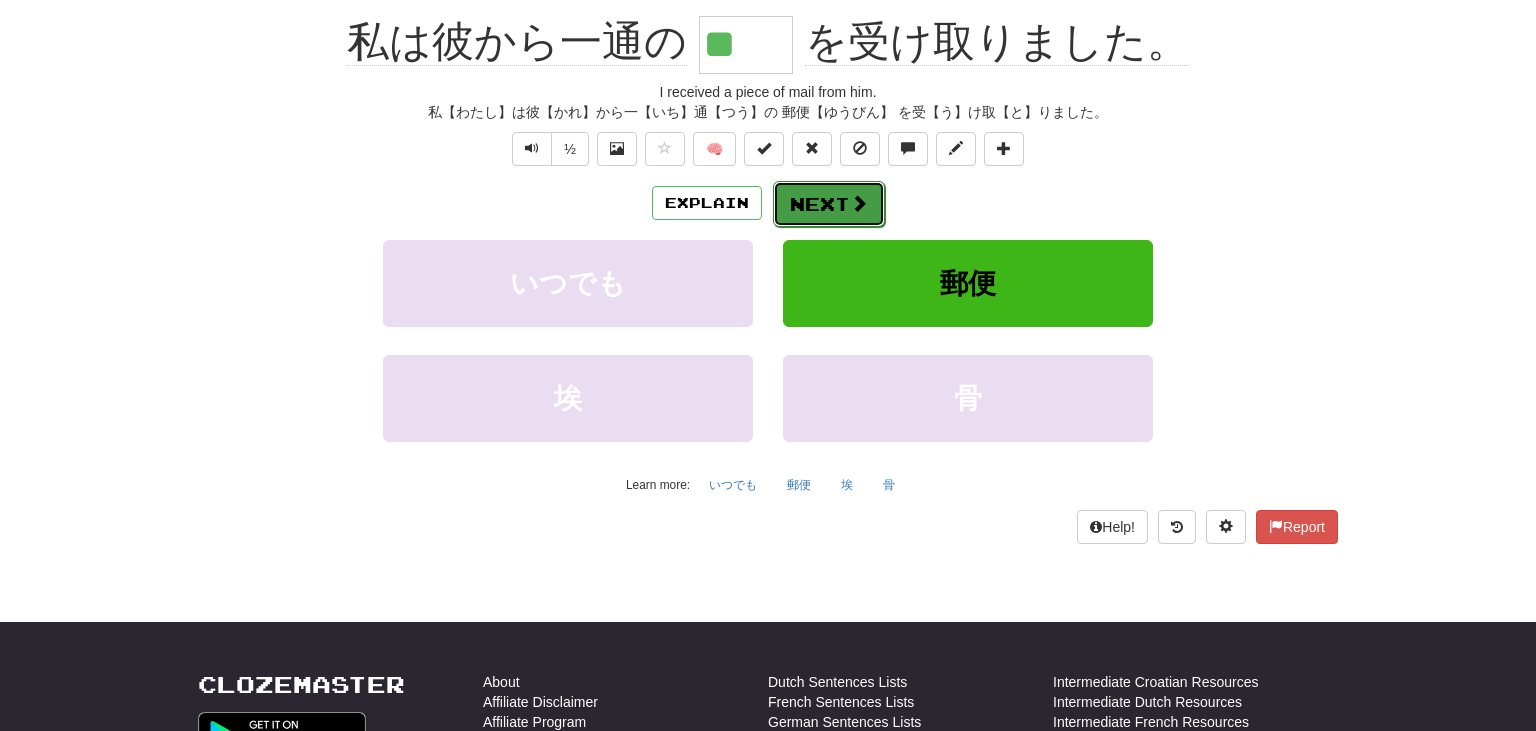 click at bounding box center (859, 203) 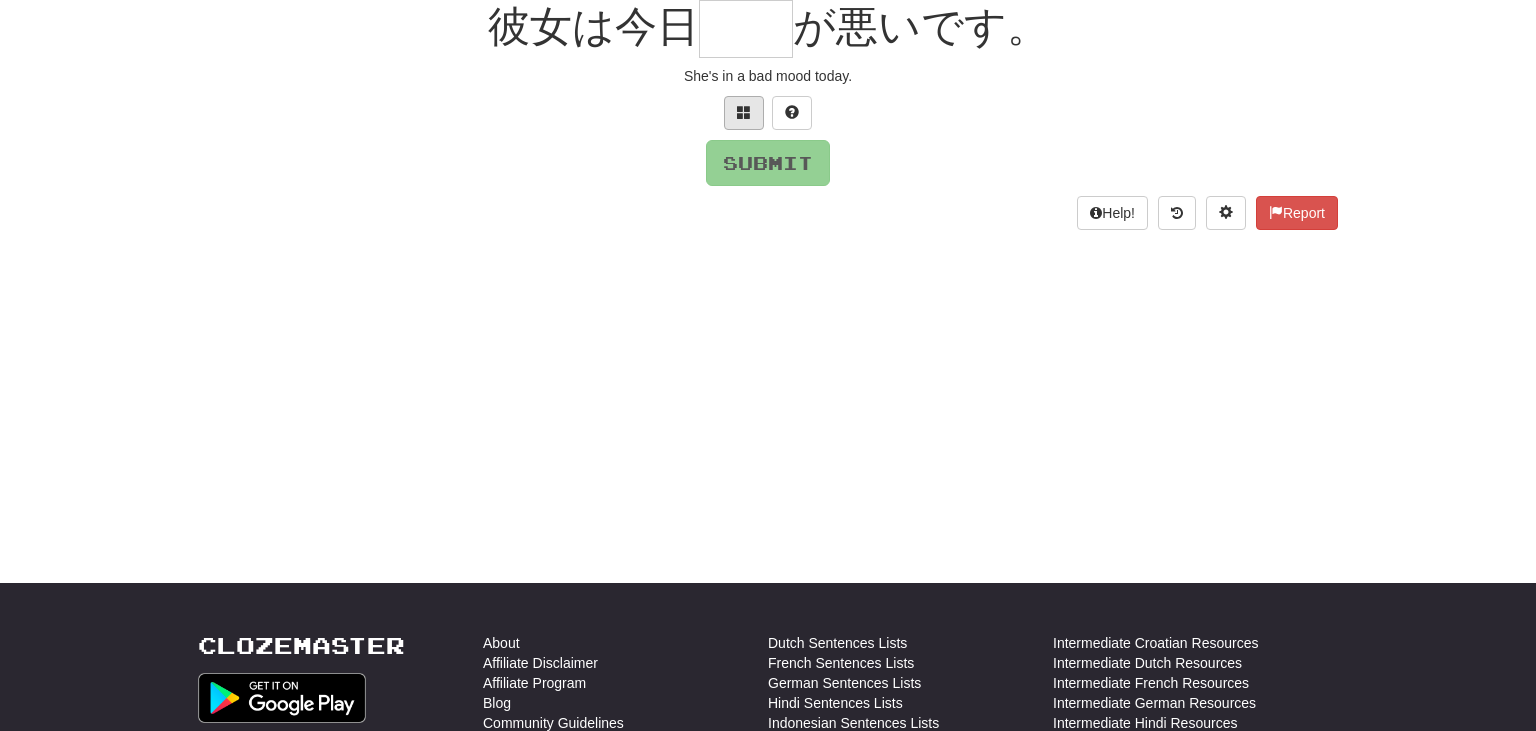 scroll, scrollTop: 199, scrollLeft: 0, axis: vertical 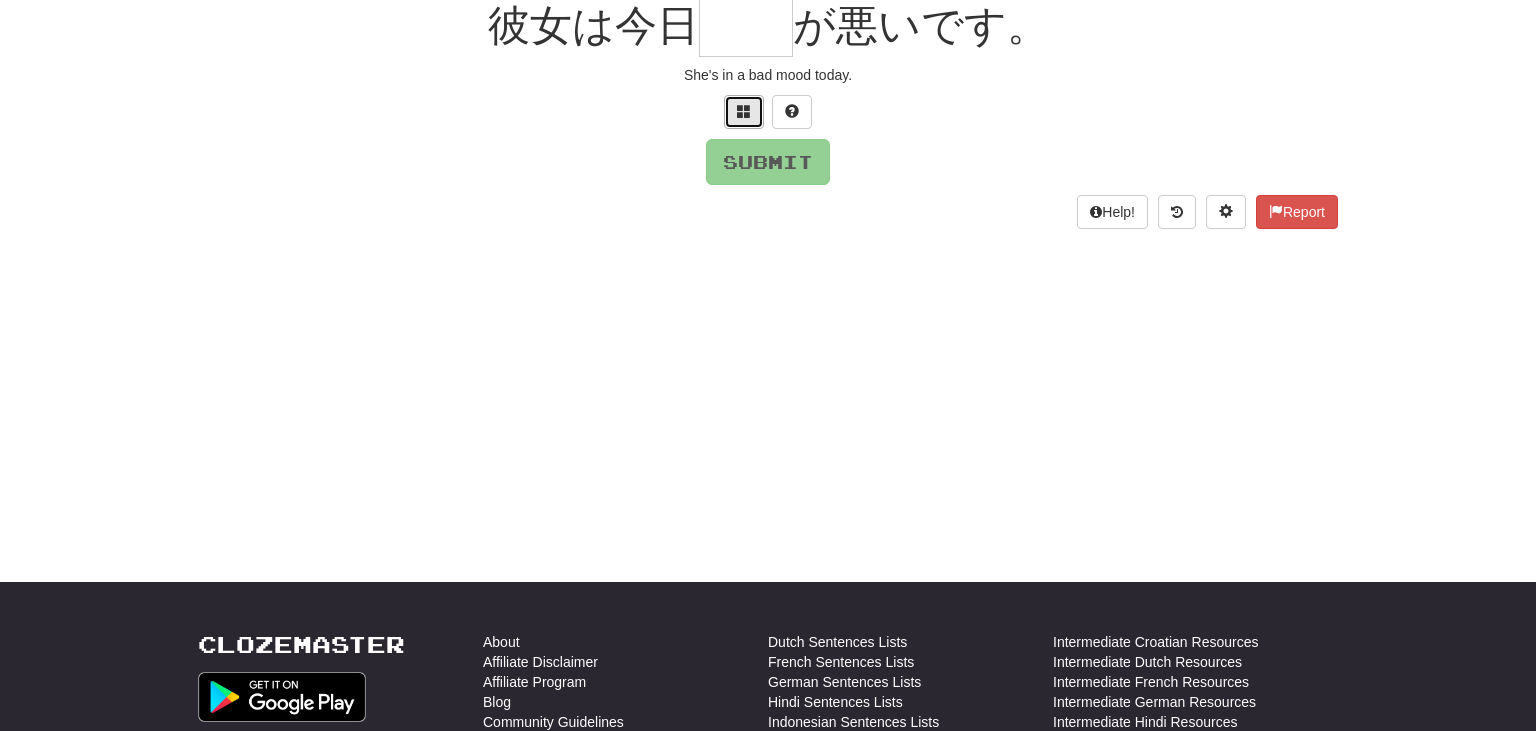 click at bounding box center [744, 112] 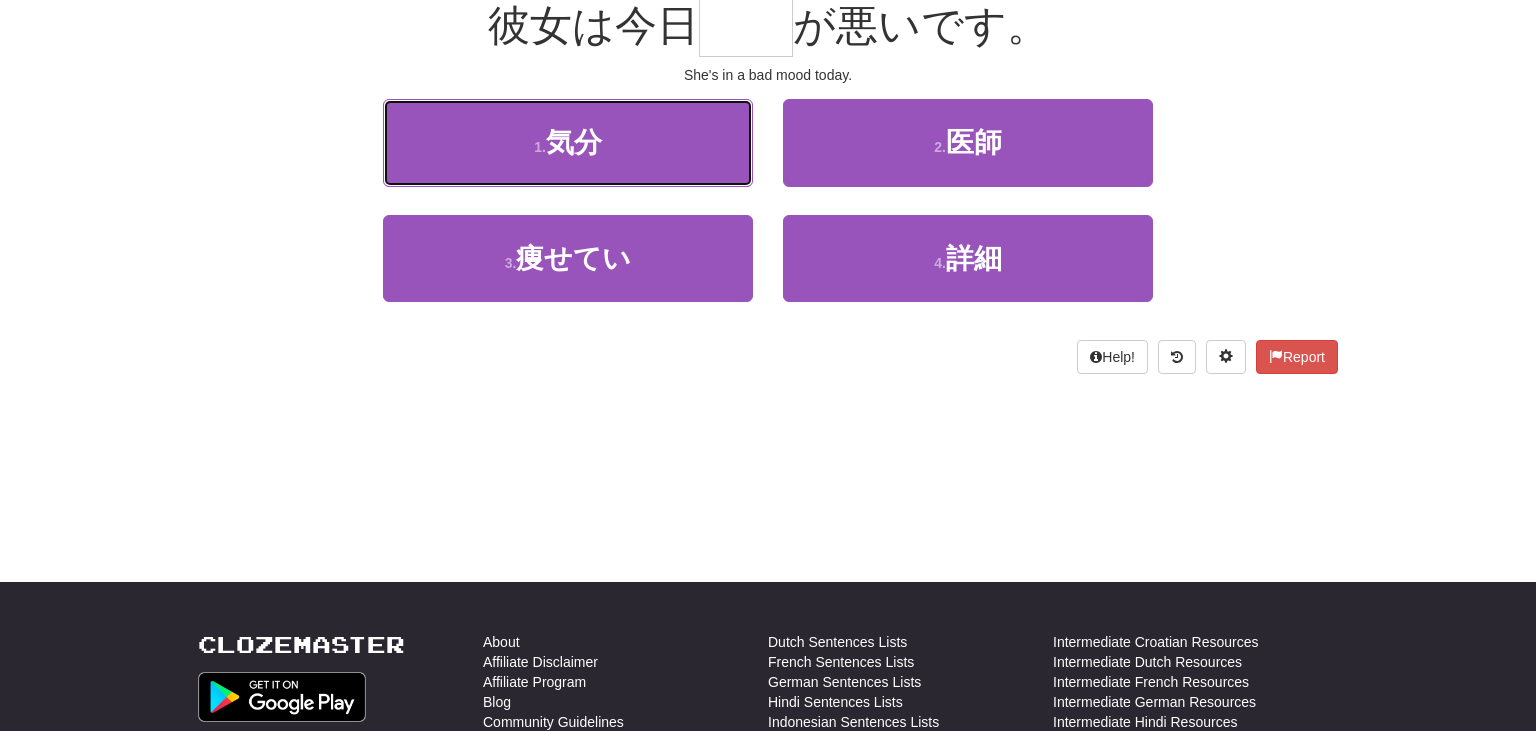 click on "1 .  気分" at bounding box center (568, 142) 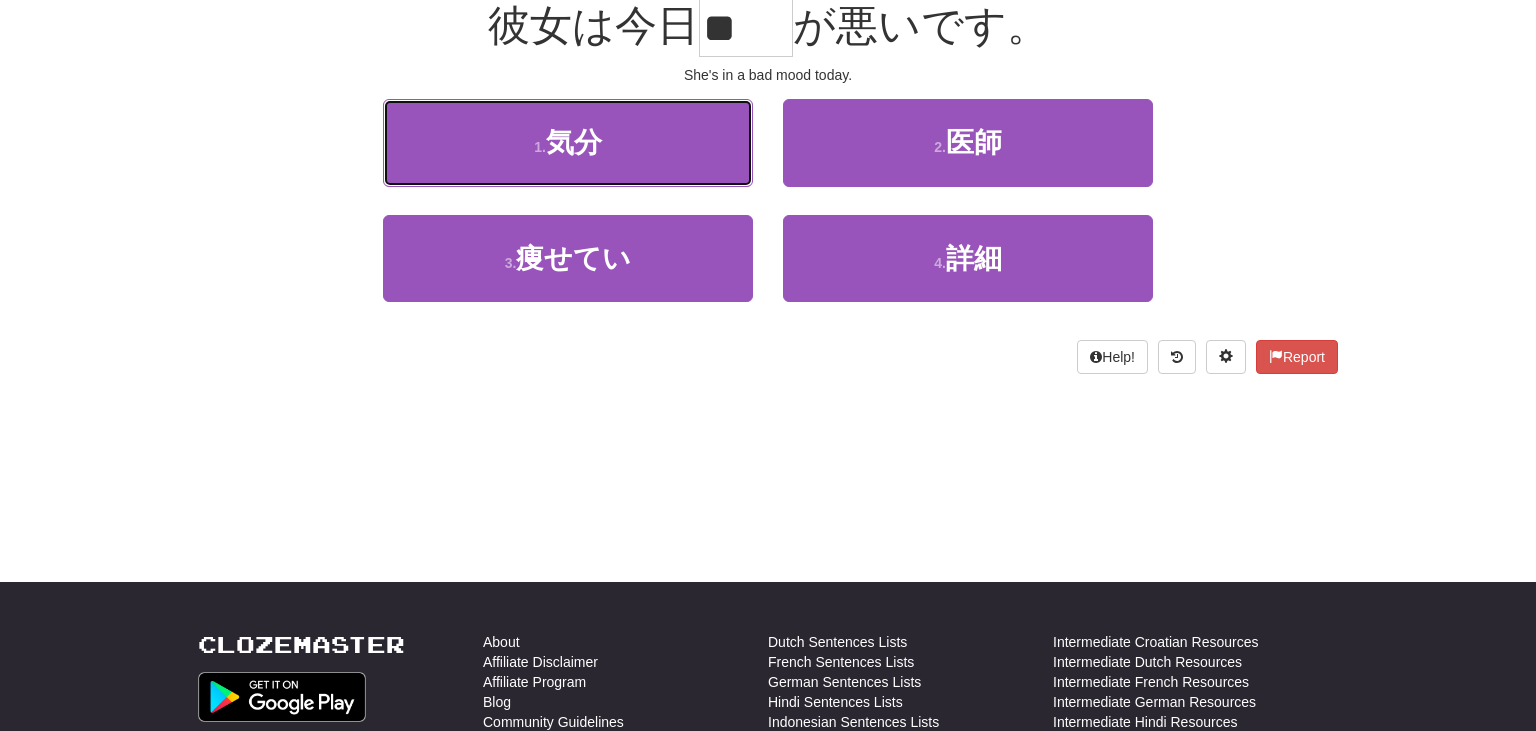 scroll, scrollTop: 211, scrollLeft: 0, axis: vertical 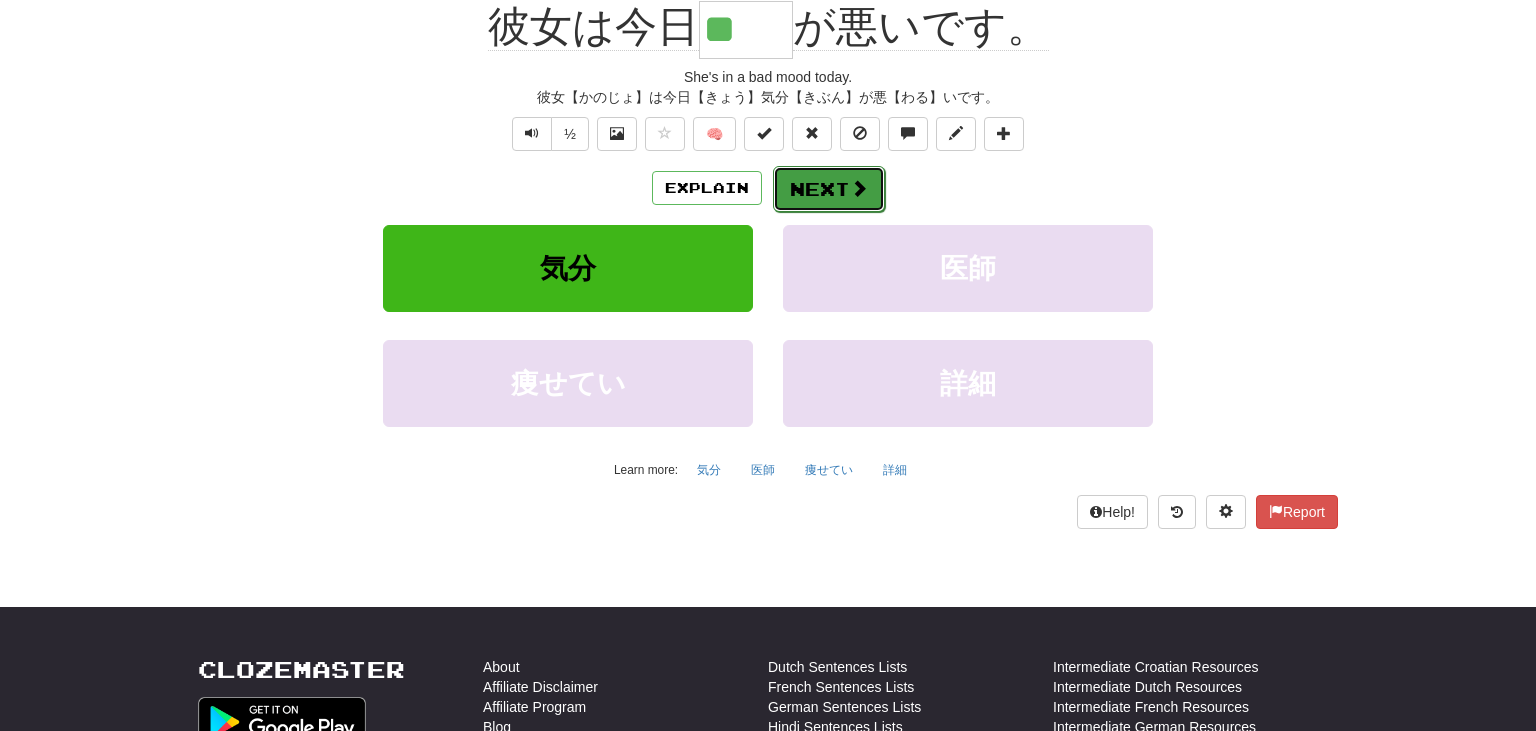 click at bounding box center (859, 188) 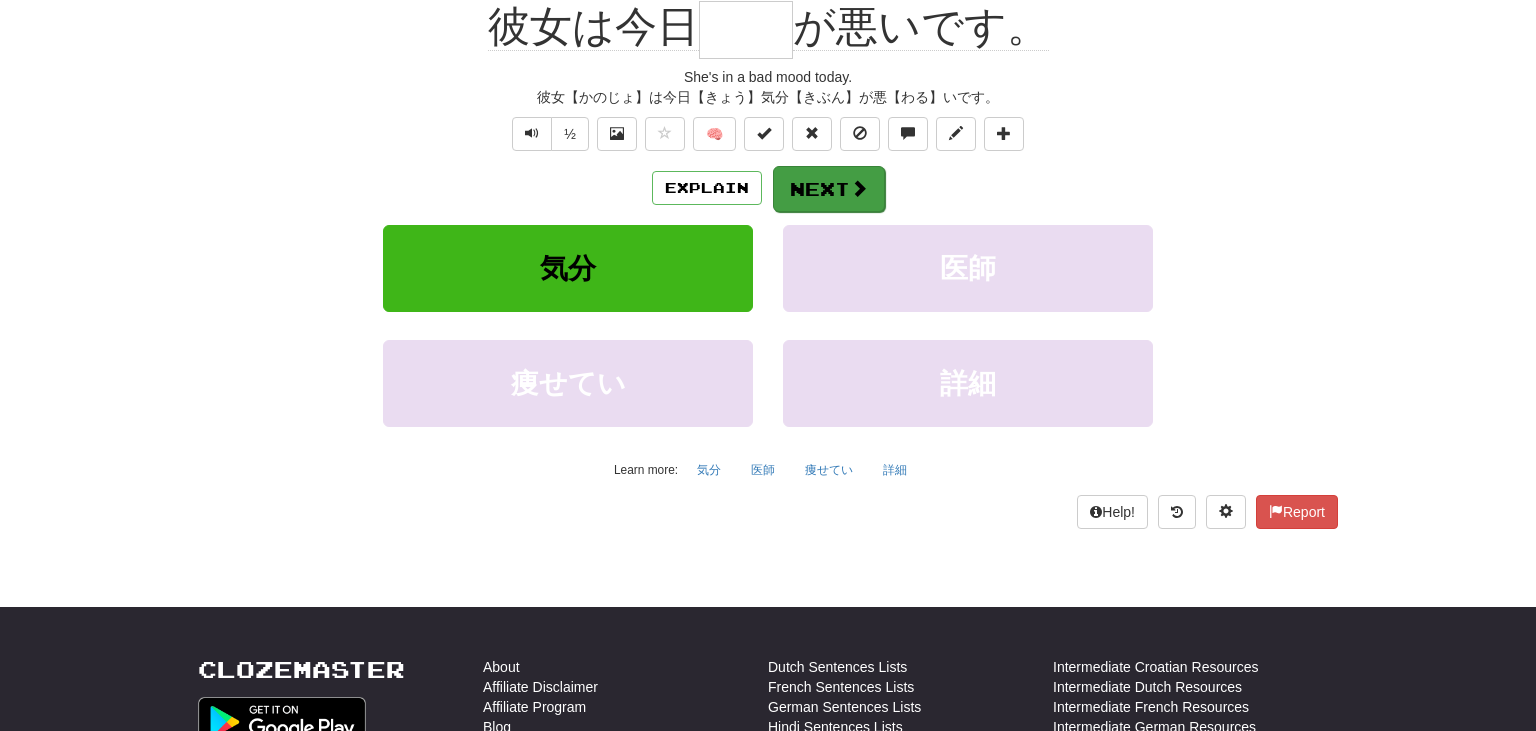 scroll, scrollTop: 199, scrollLeft: 0, axis: vertical 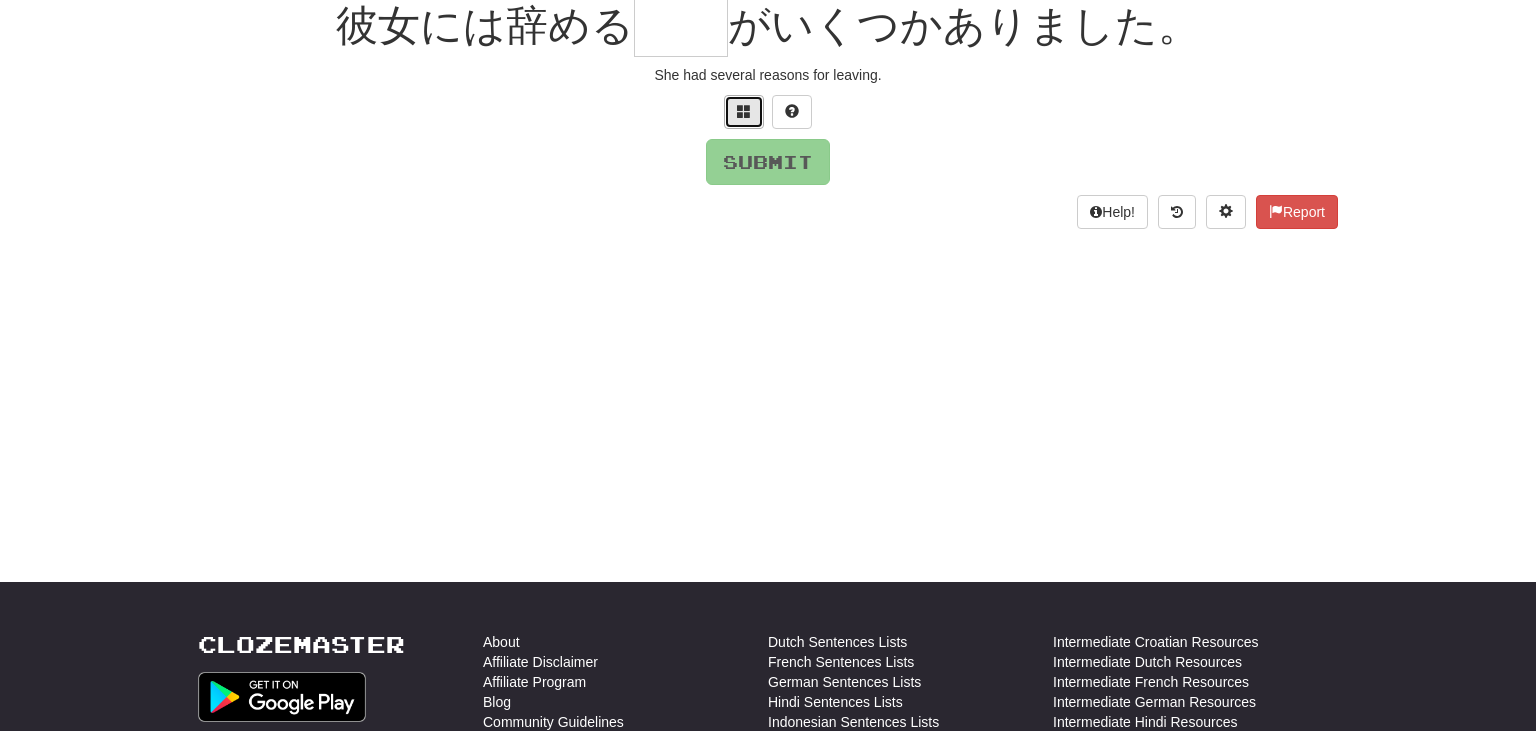 click at bounding box center [744, 111] 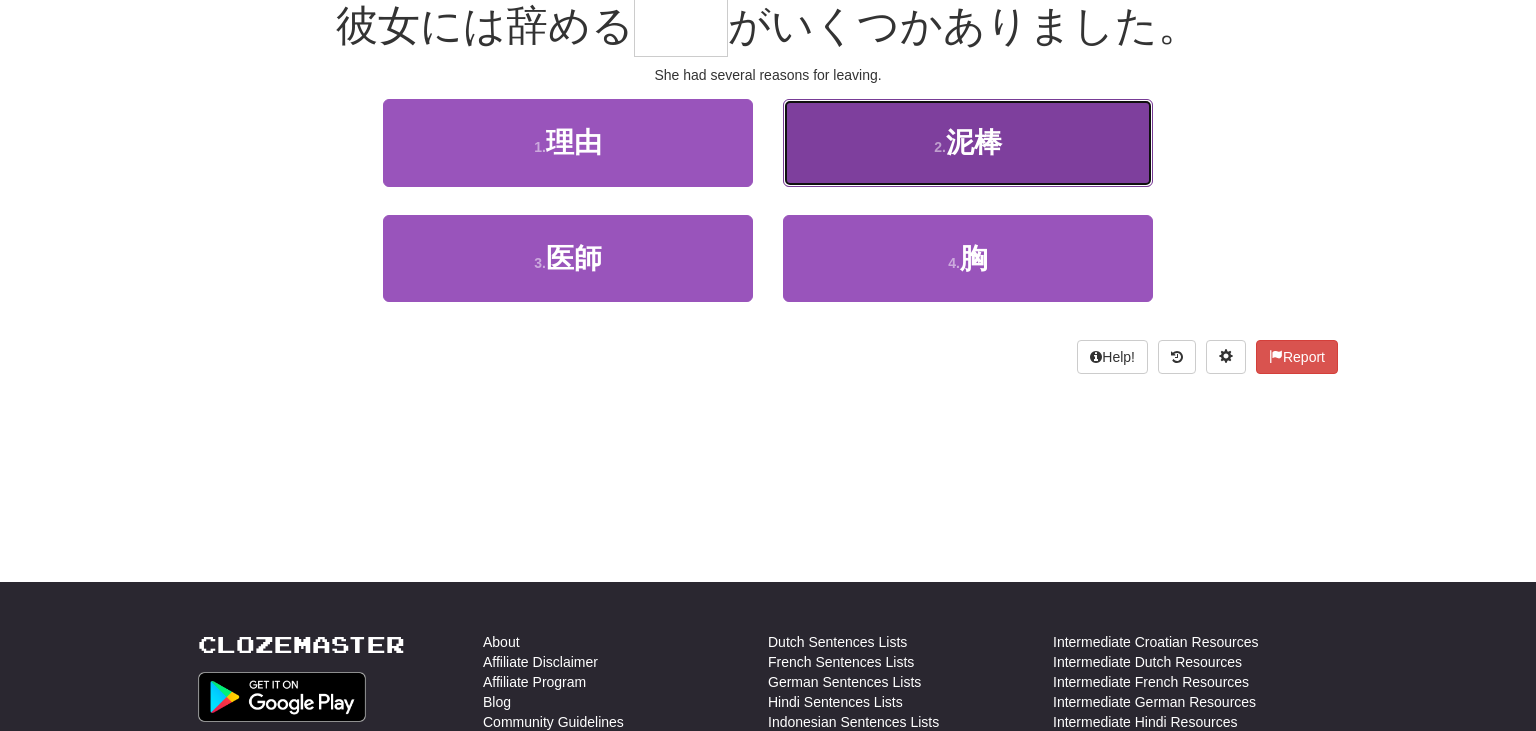 click on "泥棒" at bounding box center [974, 142] 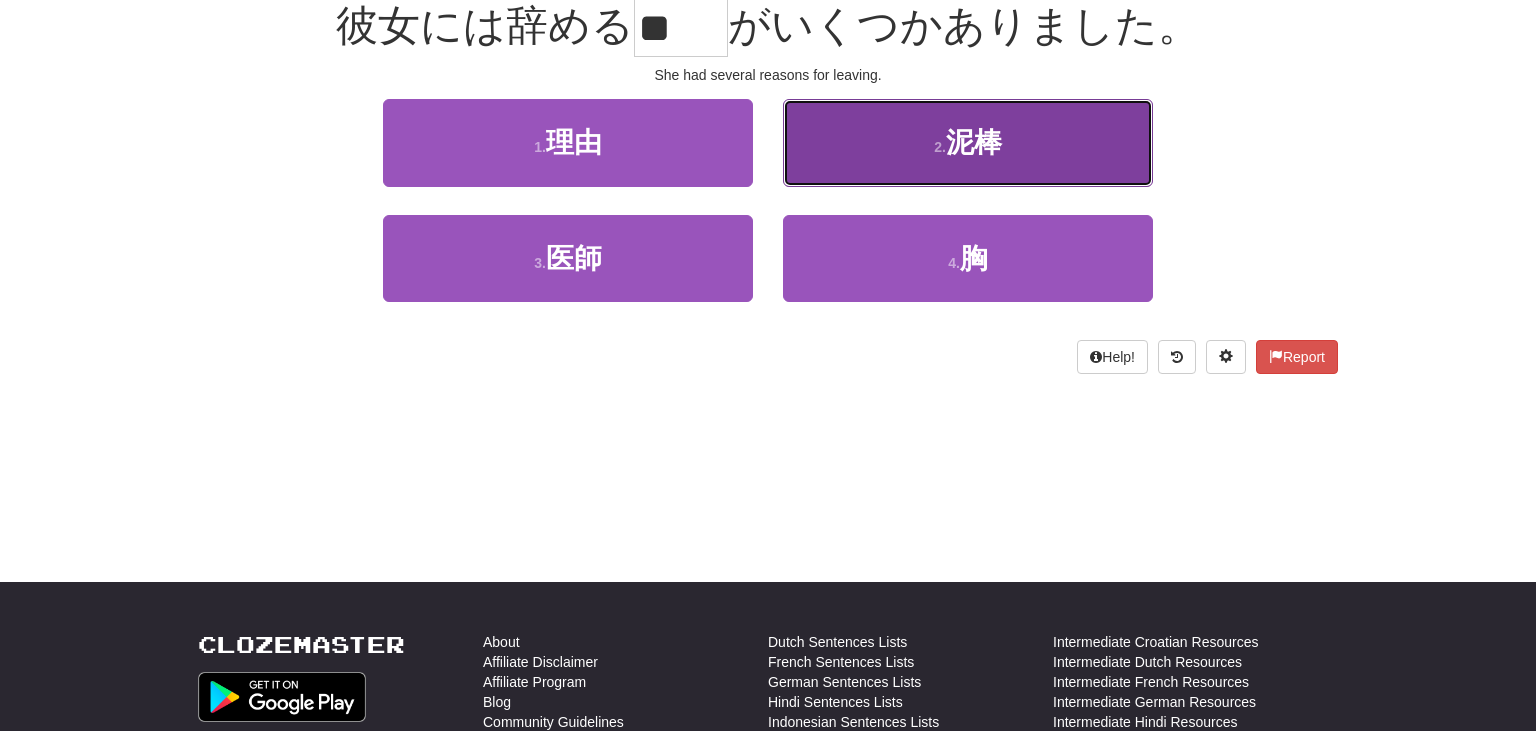 scroll, scrollTop: 211, scrollLeft: 0, axis: vertical 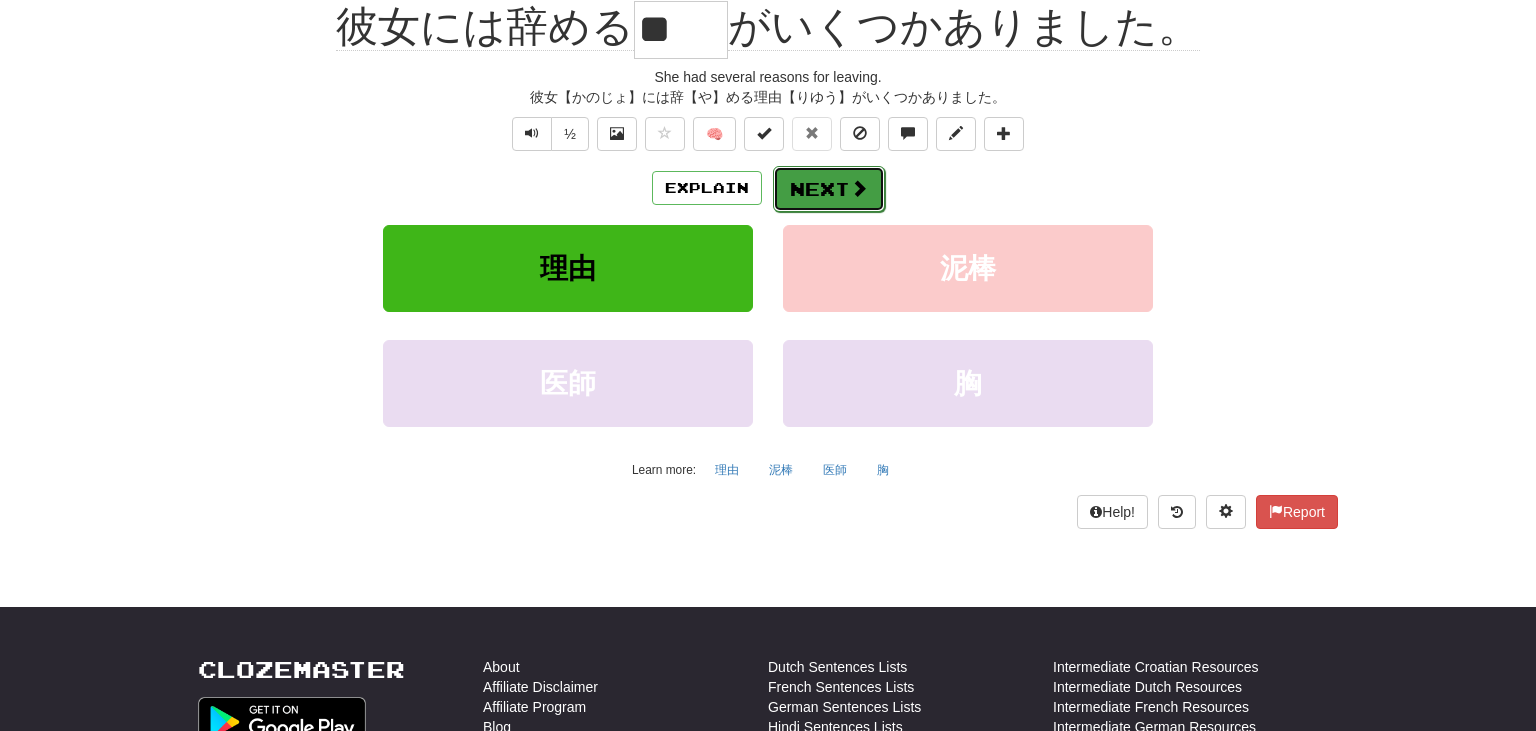 click on "Next" at bounding box center (829, 189) 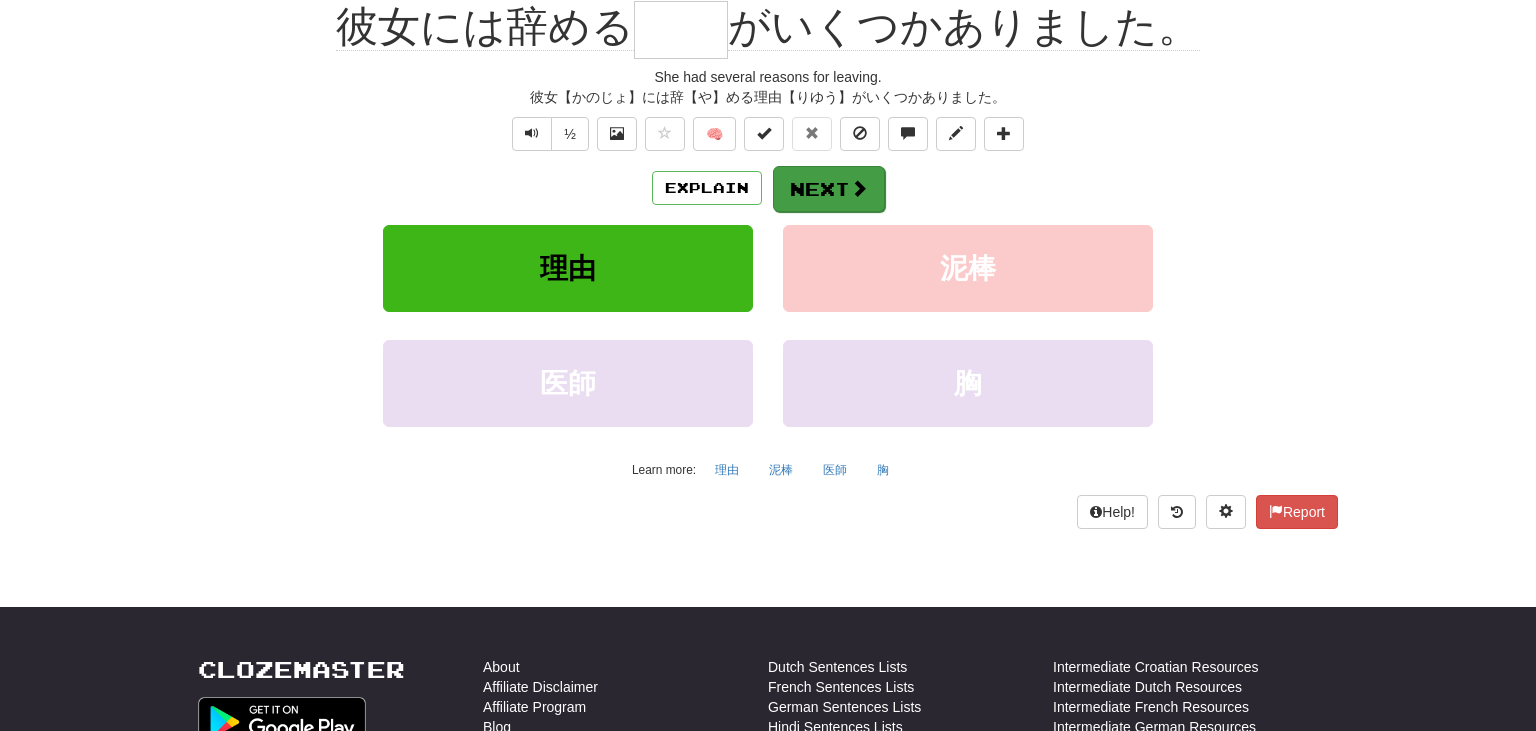 scroll, scrollTop: 199, scrollLeft: 0, axis: vertical 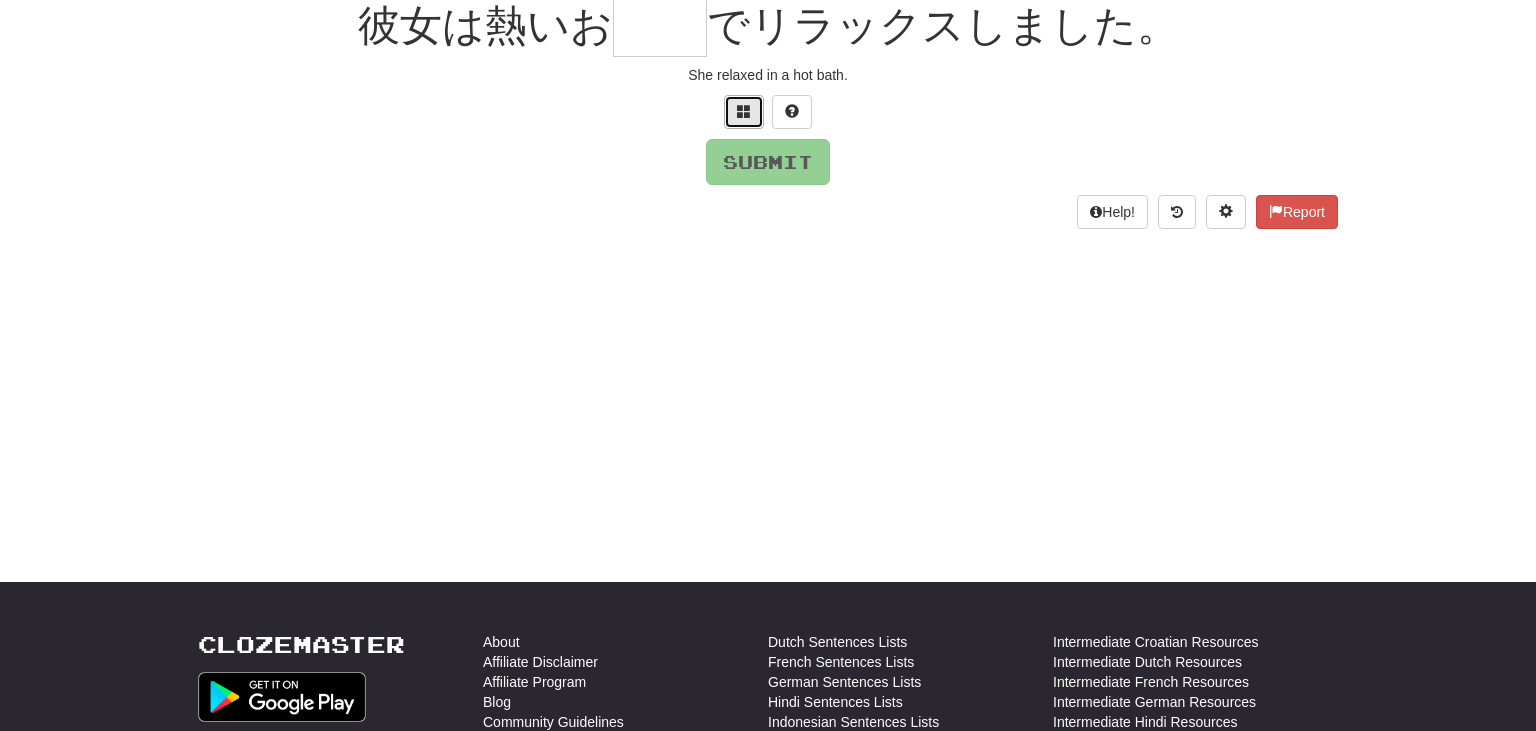 click at bounding box center (744, 111) 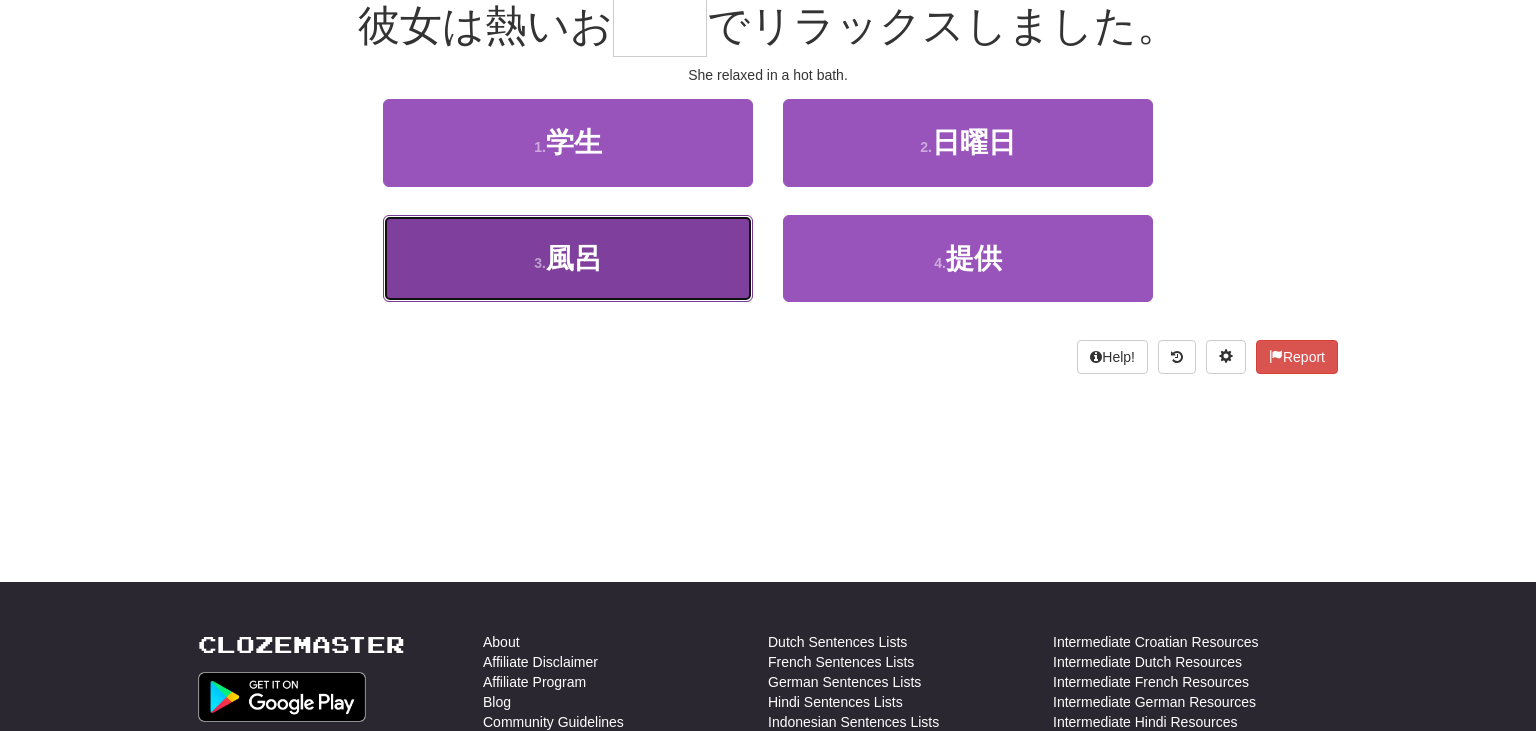 click on "3 .  風呂" at bounding box center (568, 258) 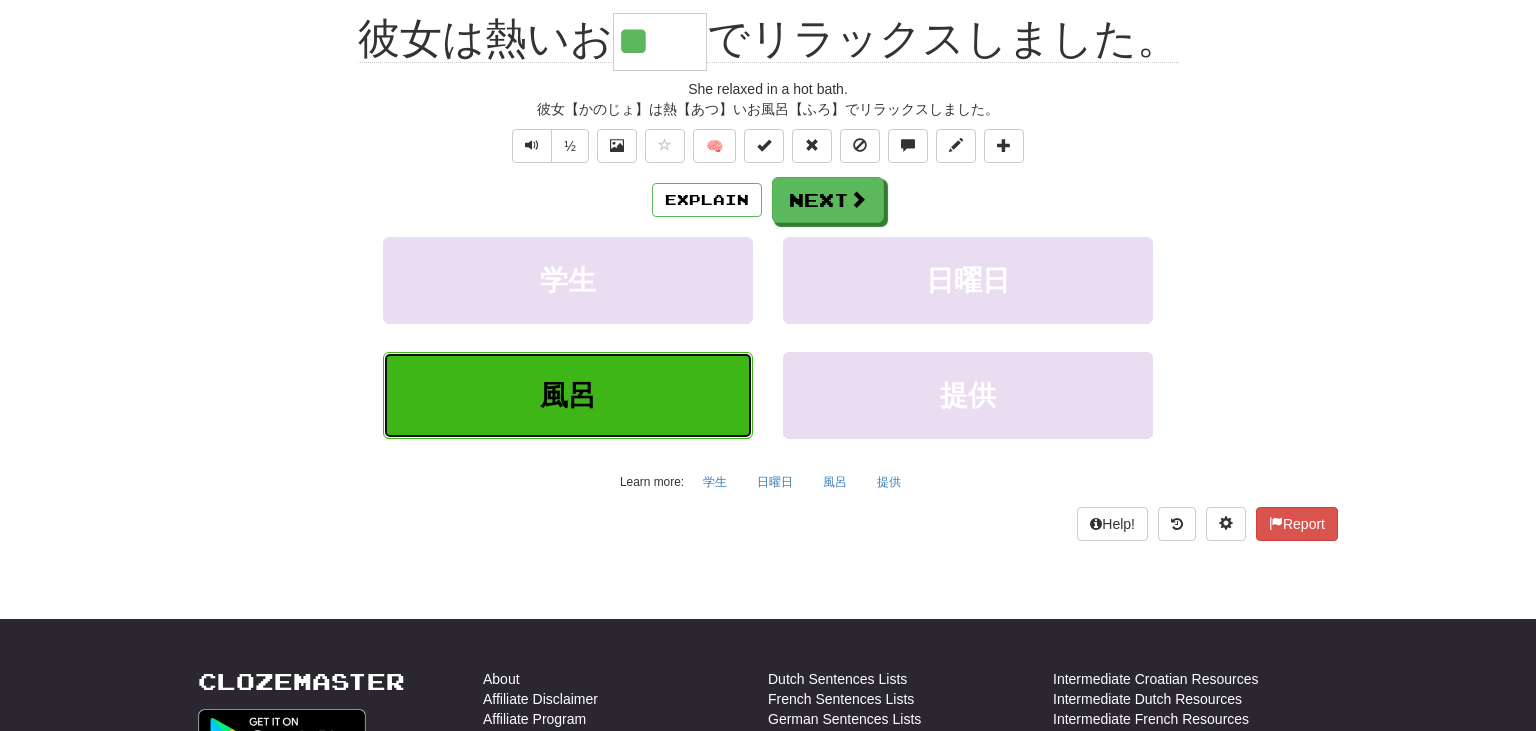 scroll, scrollTop: 211, scrollLeft: 0, axis: vertical 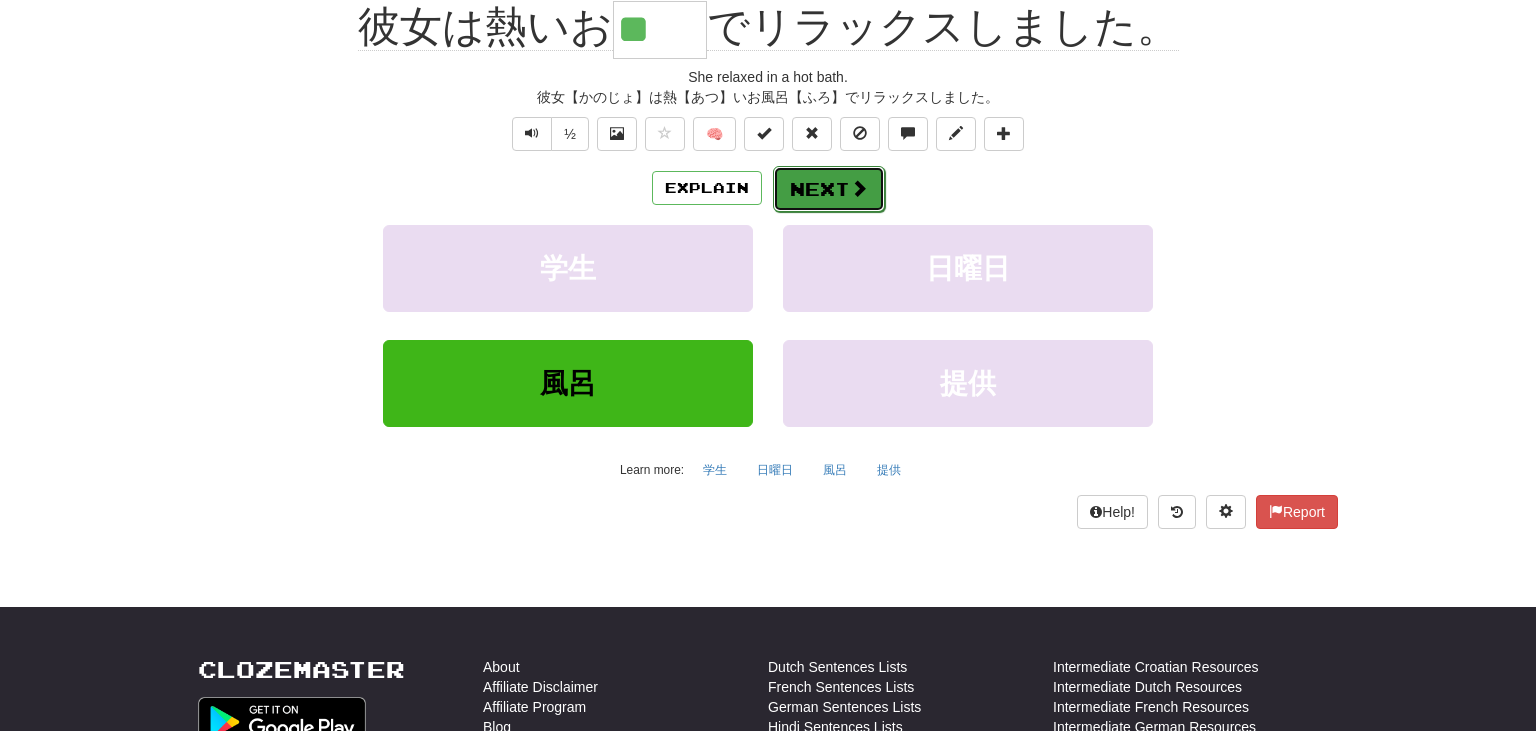 click on "Next" at bounding box center [829, 189] 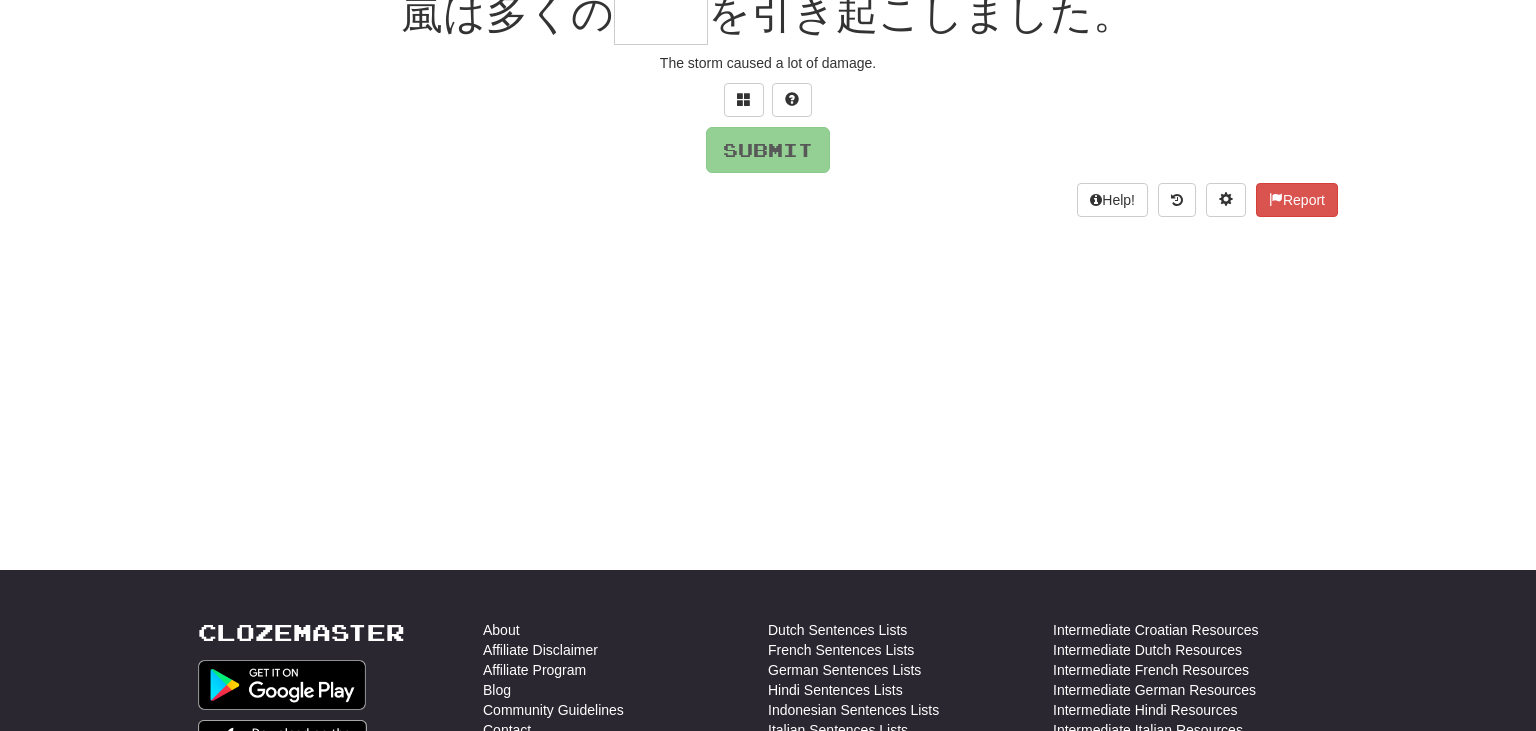 scroll, scrollTop: 199, scrollLeft: 0, axis: vertical 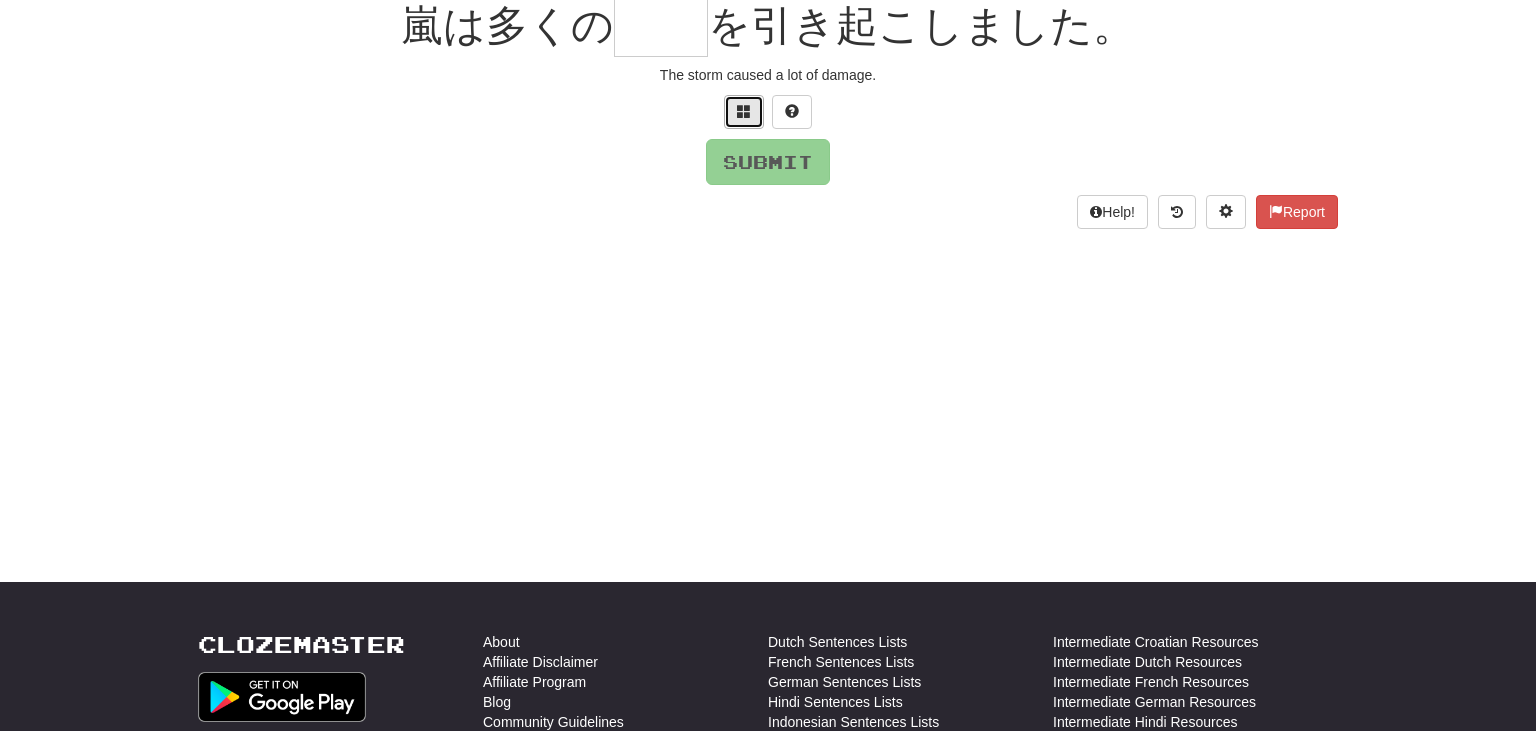 click at bounding box center [744, 112] 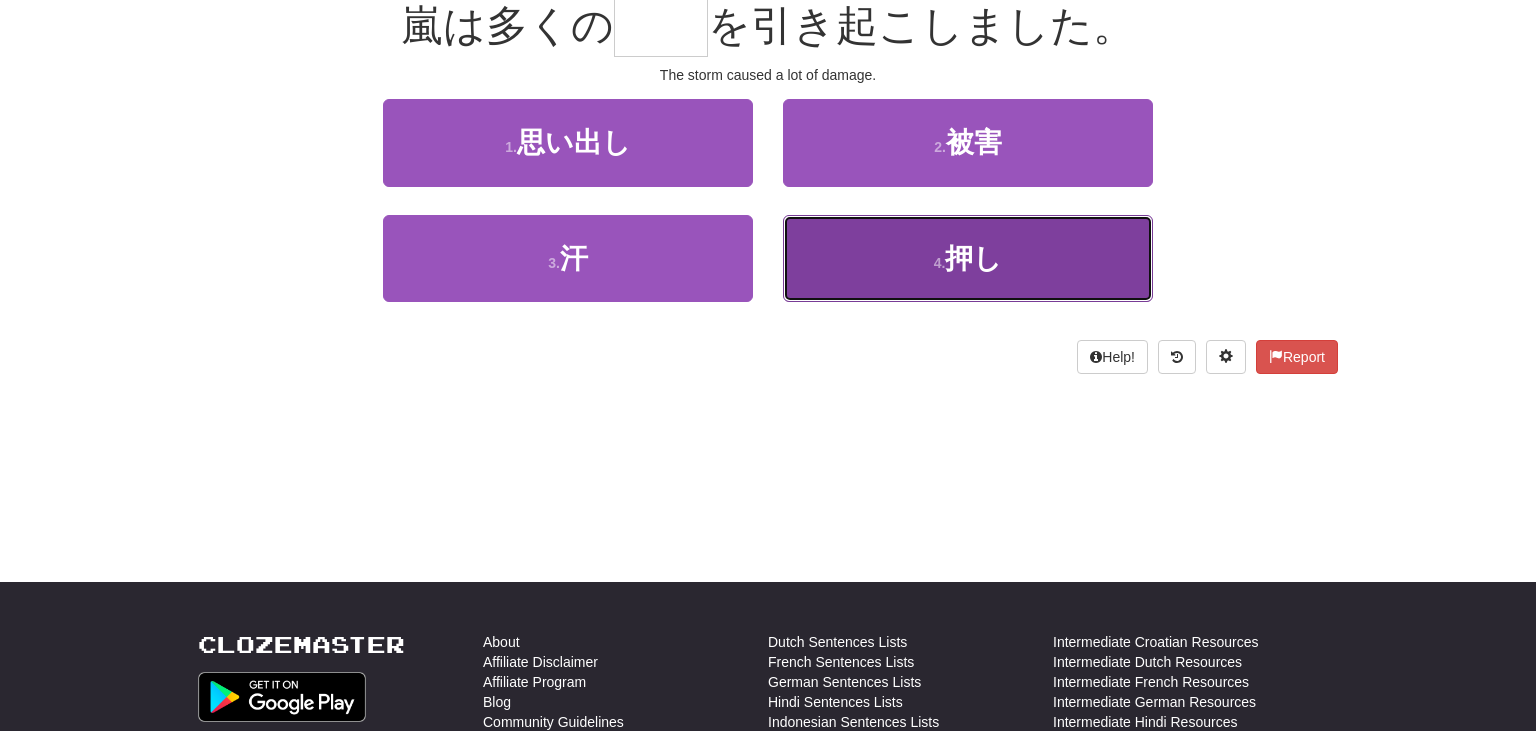 click on "4 .  押し" at bounding box center (968, 258) 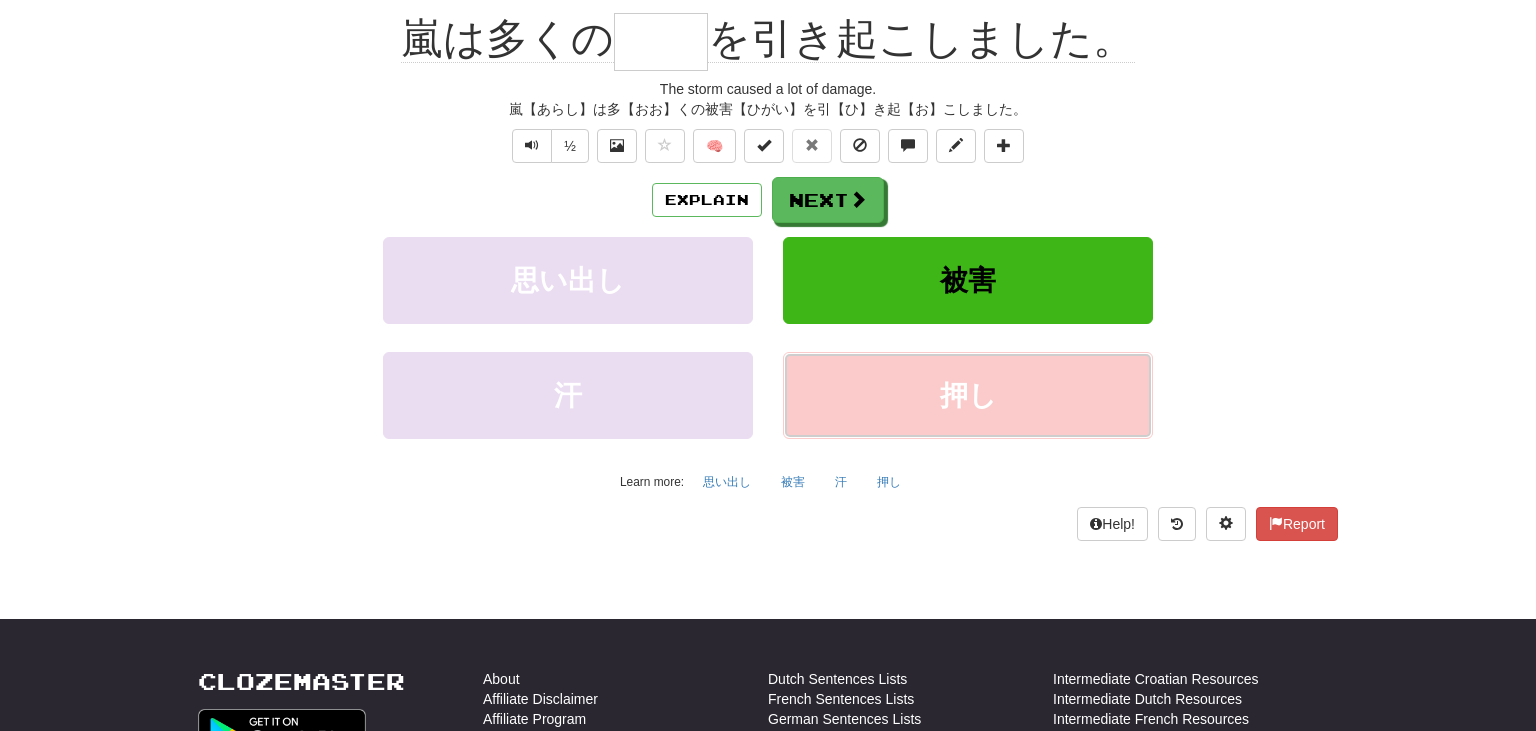 type on "**" 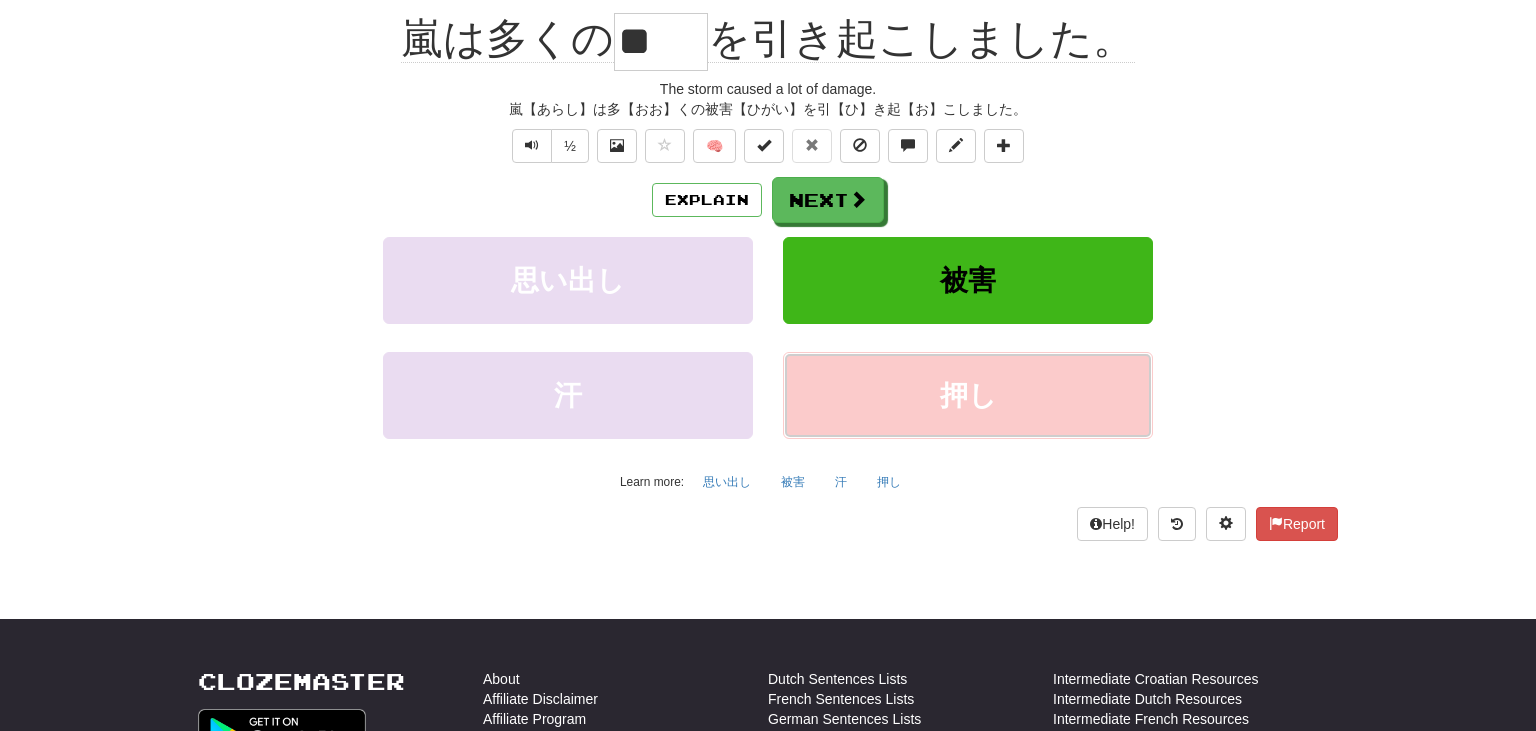scroll, scrollTop: 211, scrollLeft: 0, axis: vertical 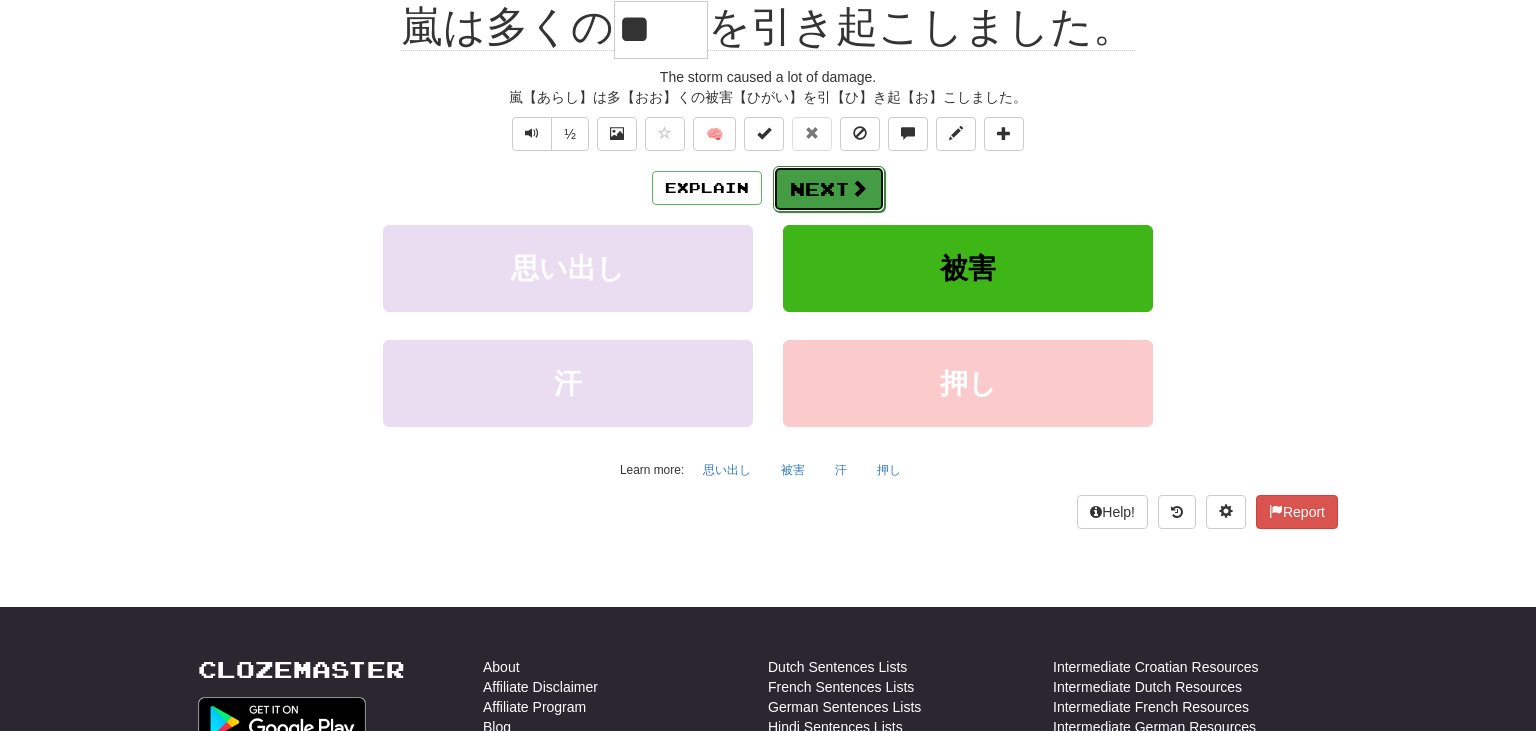 click at bounding box center [859, 188] 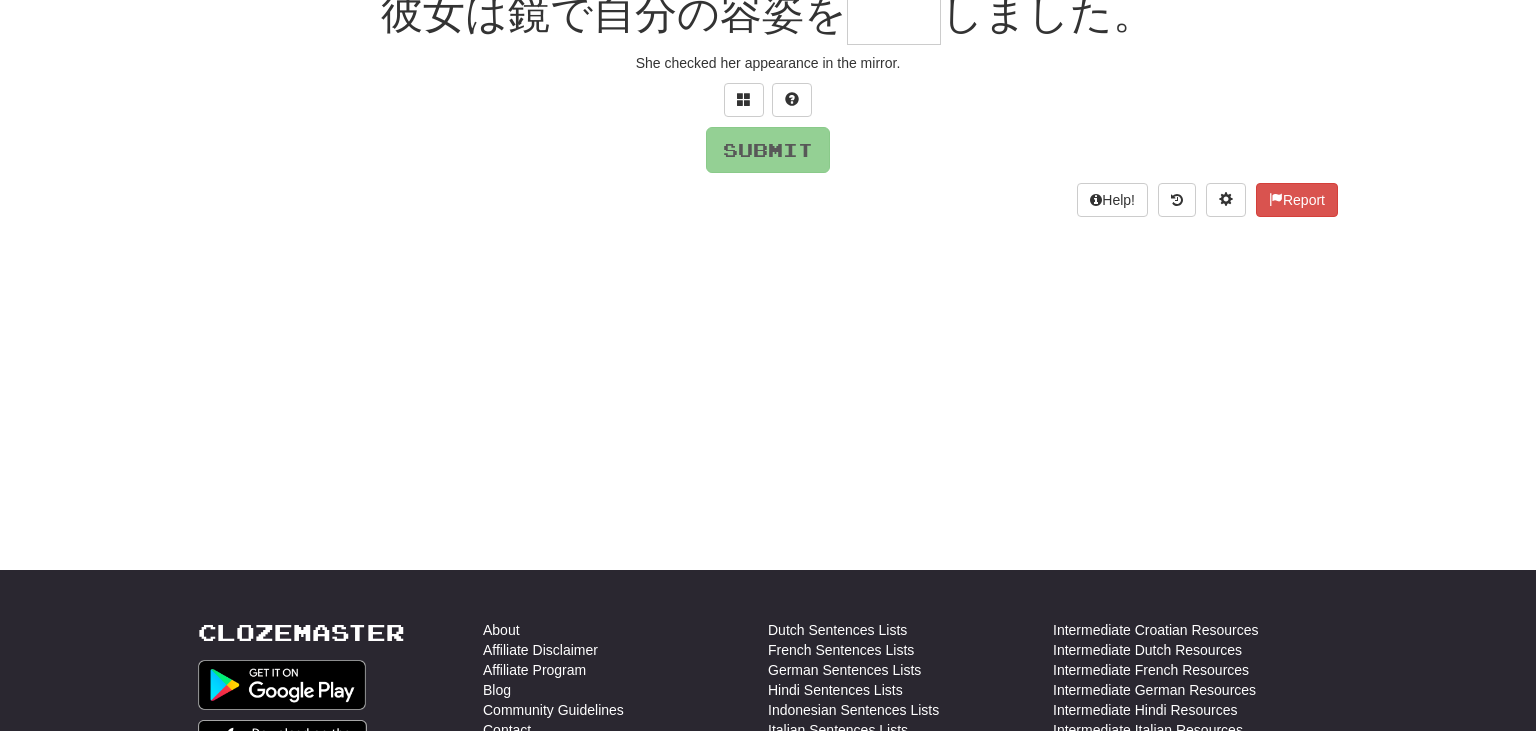 scroll, scrollTop: 199, scrollLeft: 0, axis: vertical 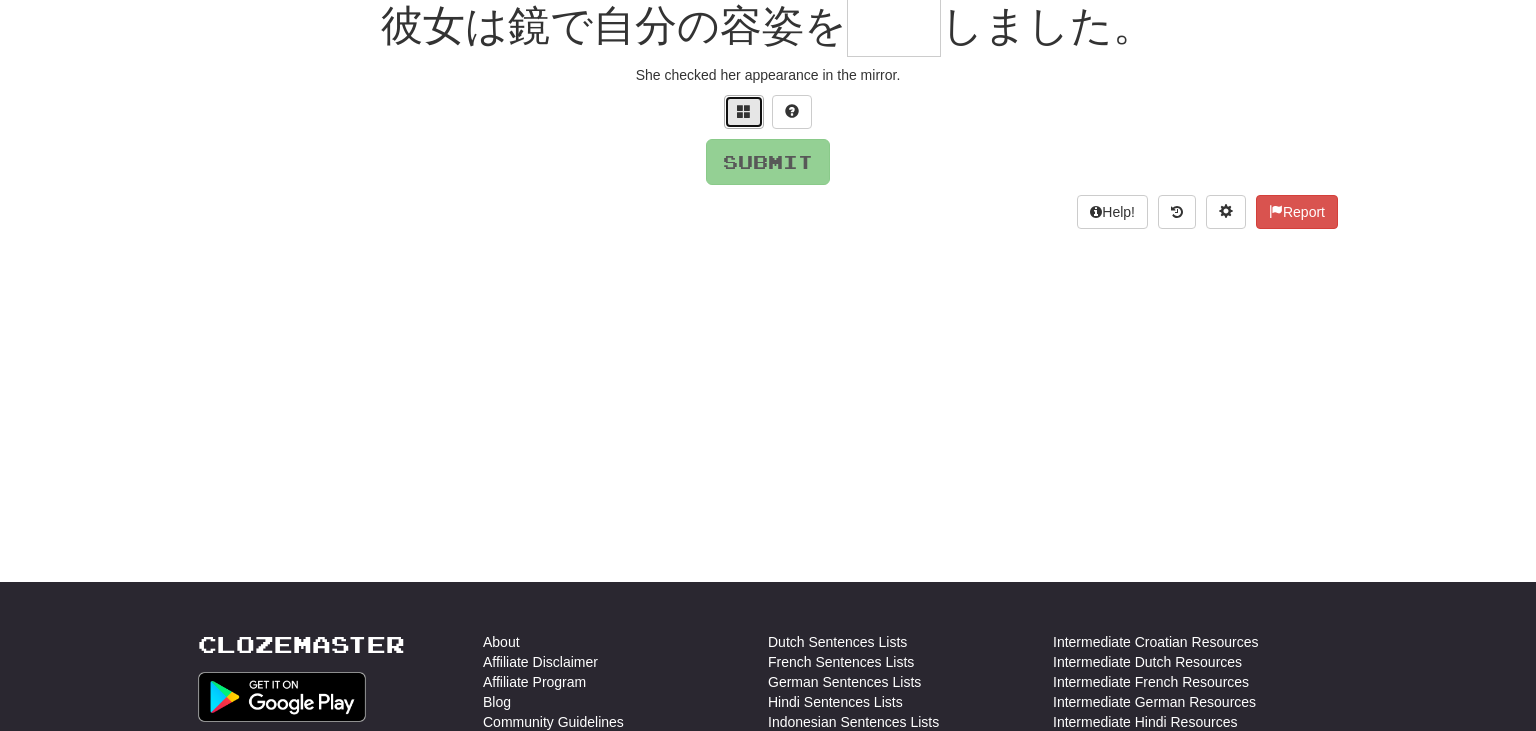 click at bounding box center [744, 111] 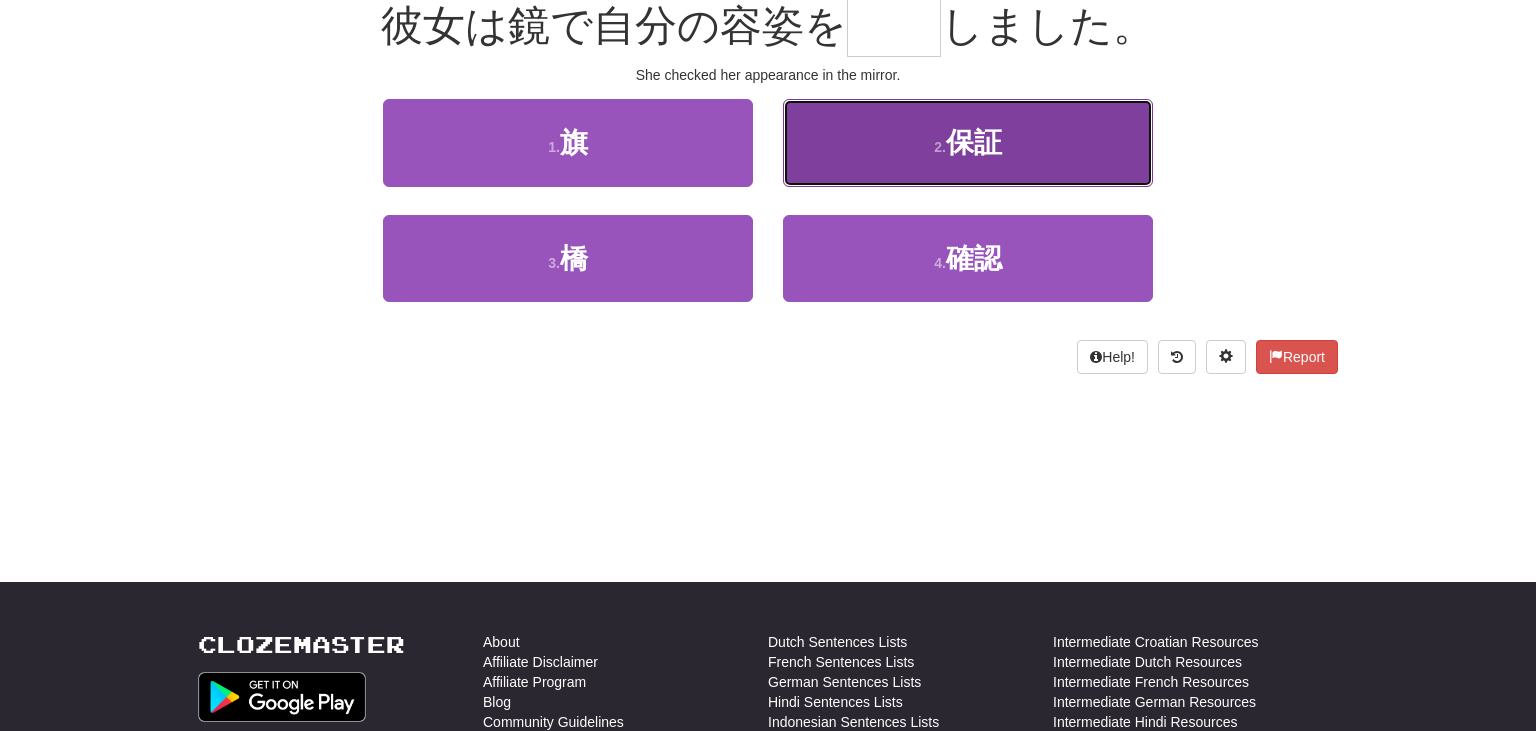 click on "2 .  保証" at bounding box center (968, 142) 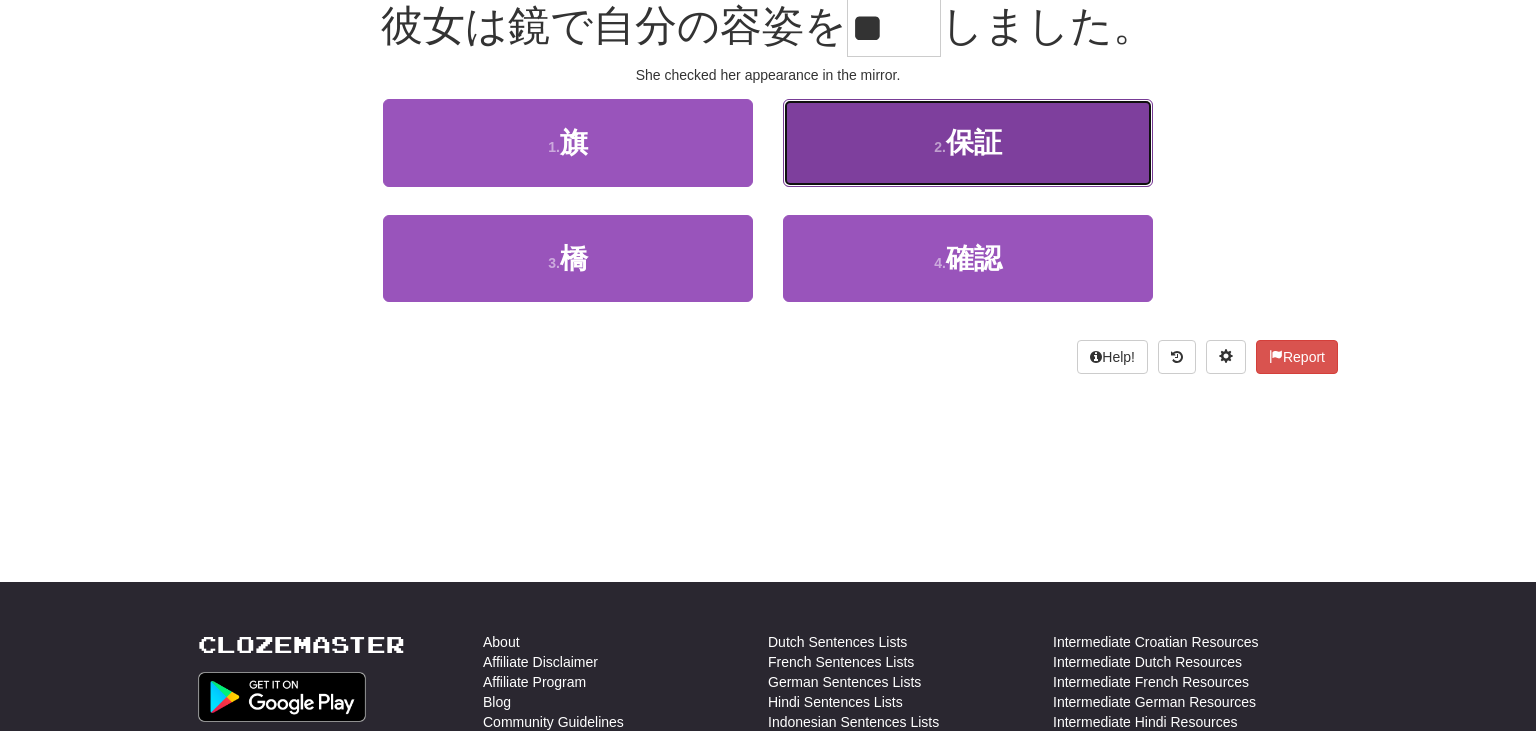 scroll, scrollTop: 211, scrollLeft: 0, axis: vertical 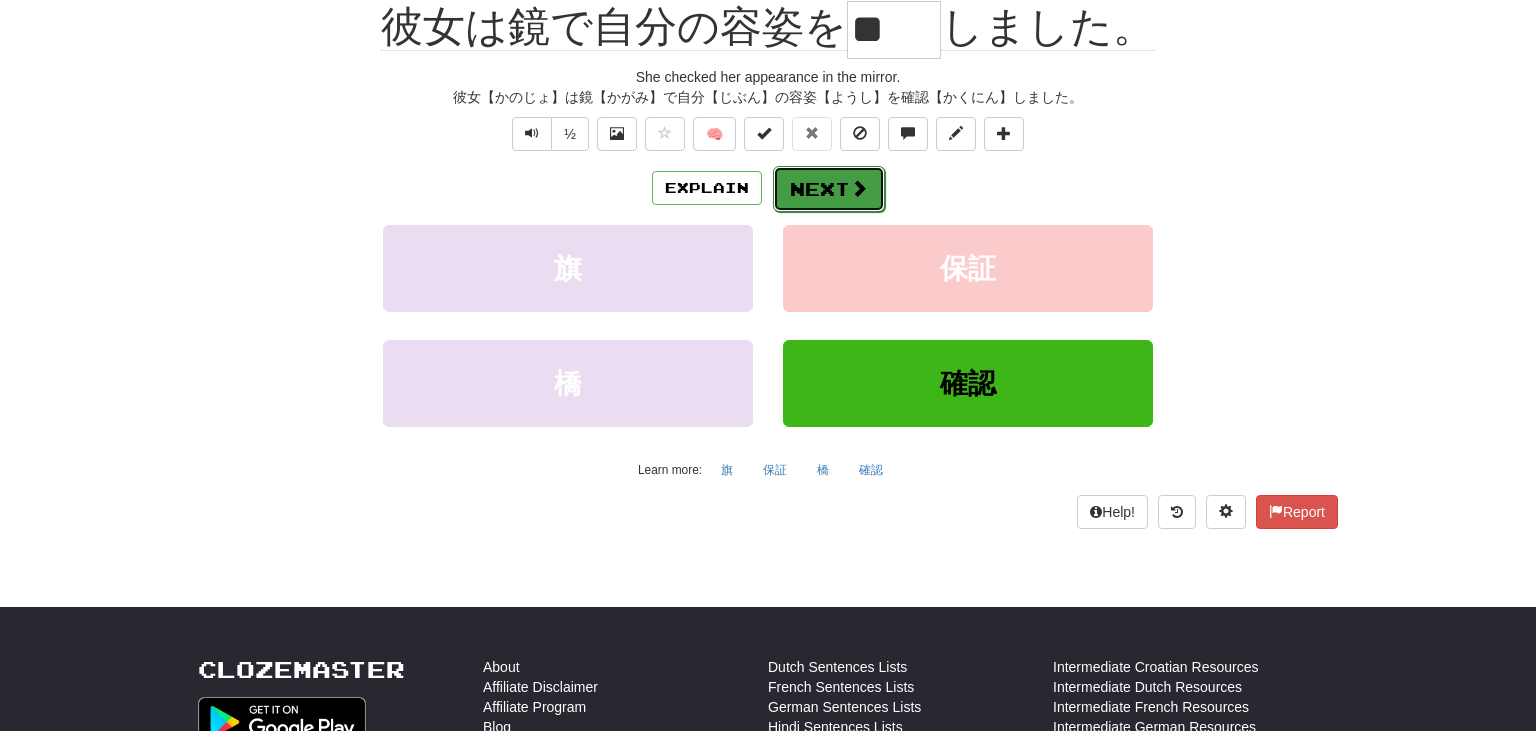 click on "Next" at bounding box center [829, 189] 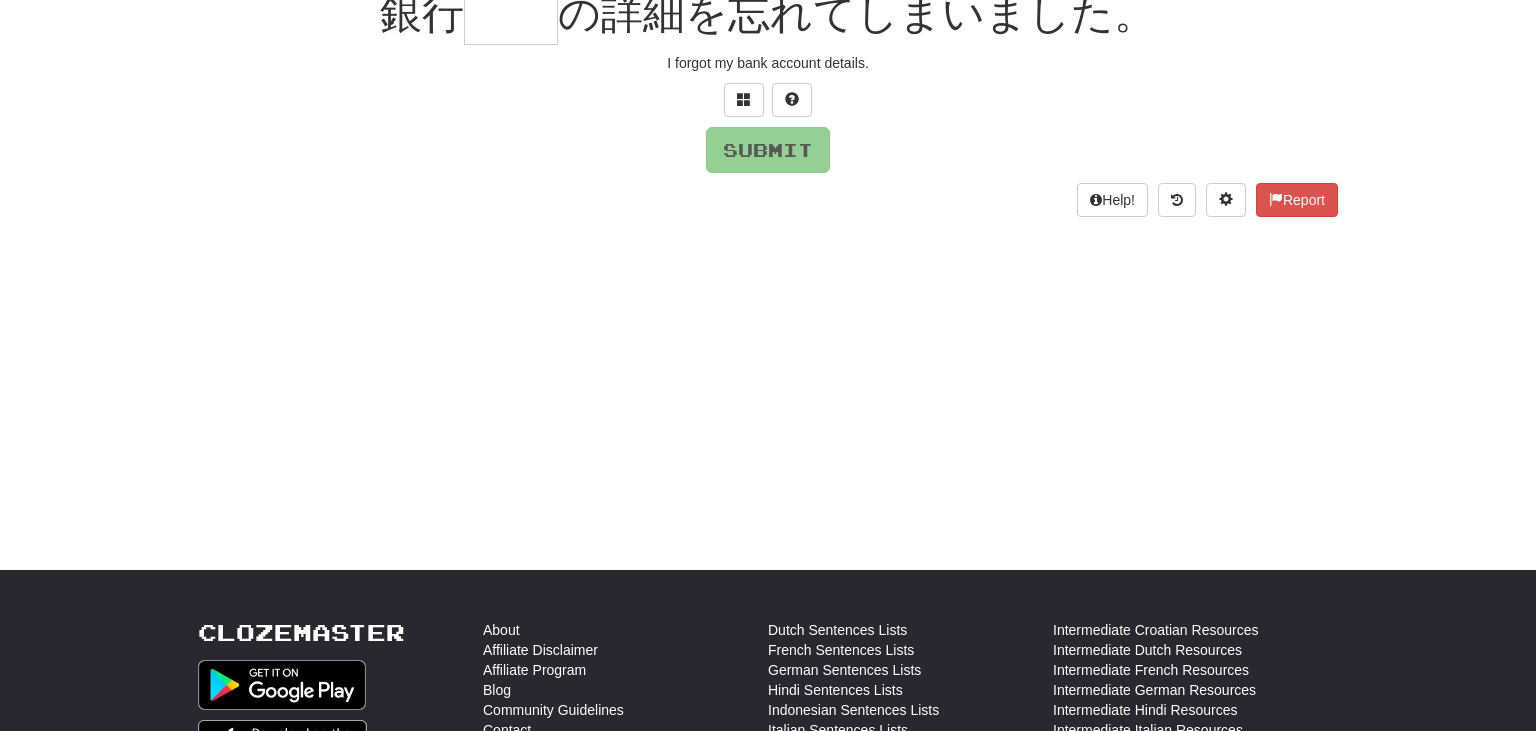 scroll, scrollTop: 199, scrollLeft: 0, axis: vertical 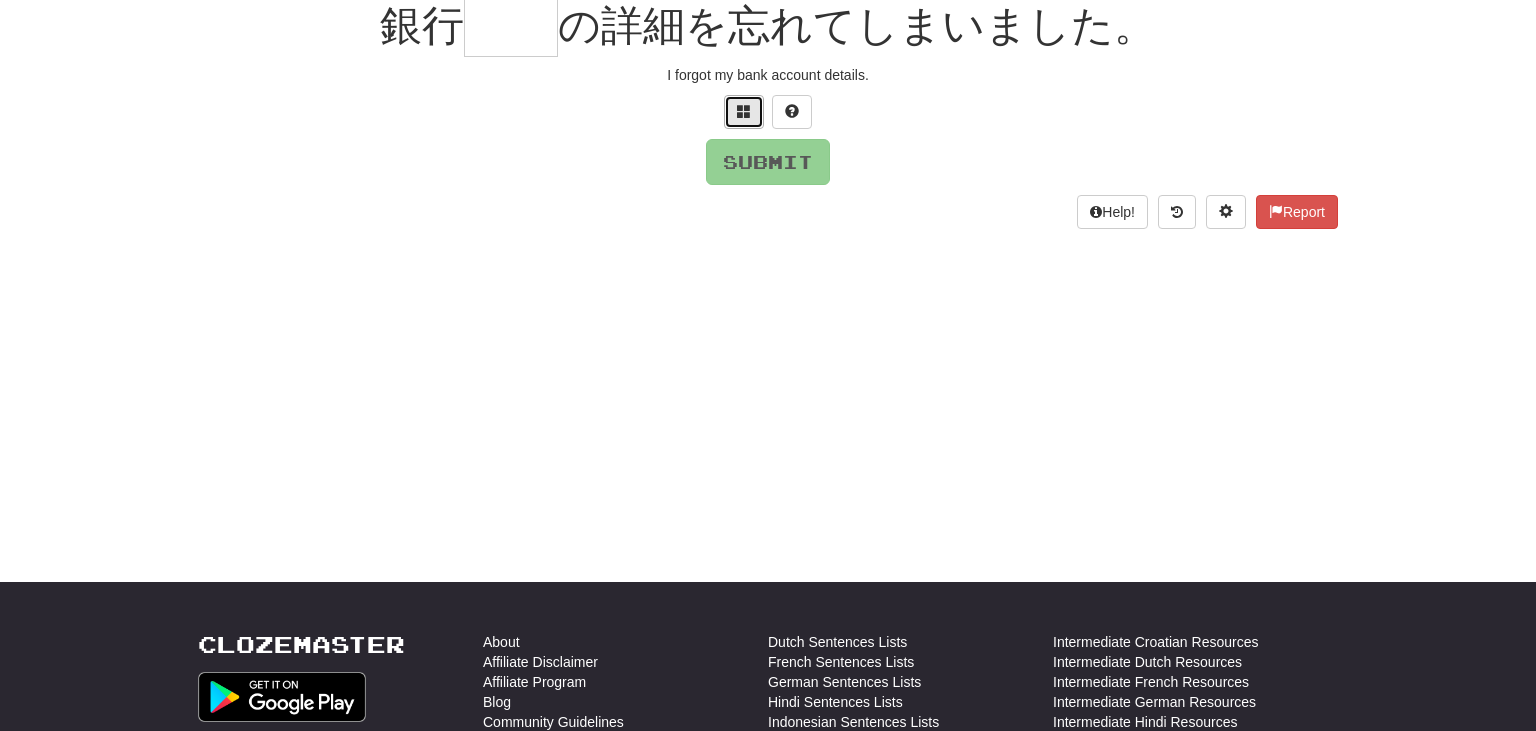 click at bounding box center (744, 111) 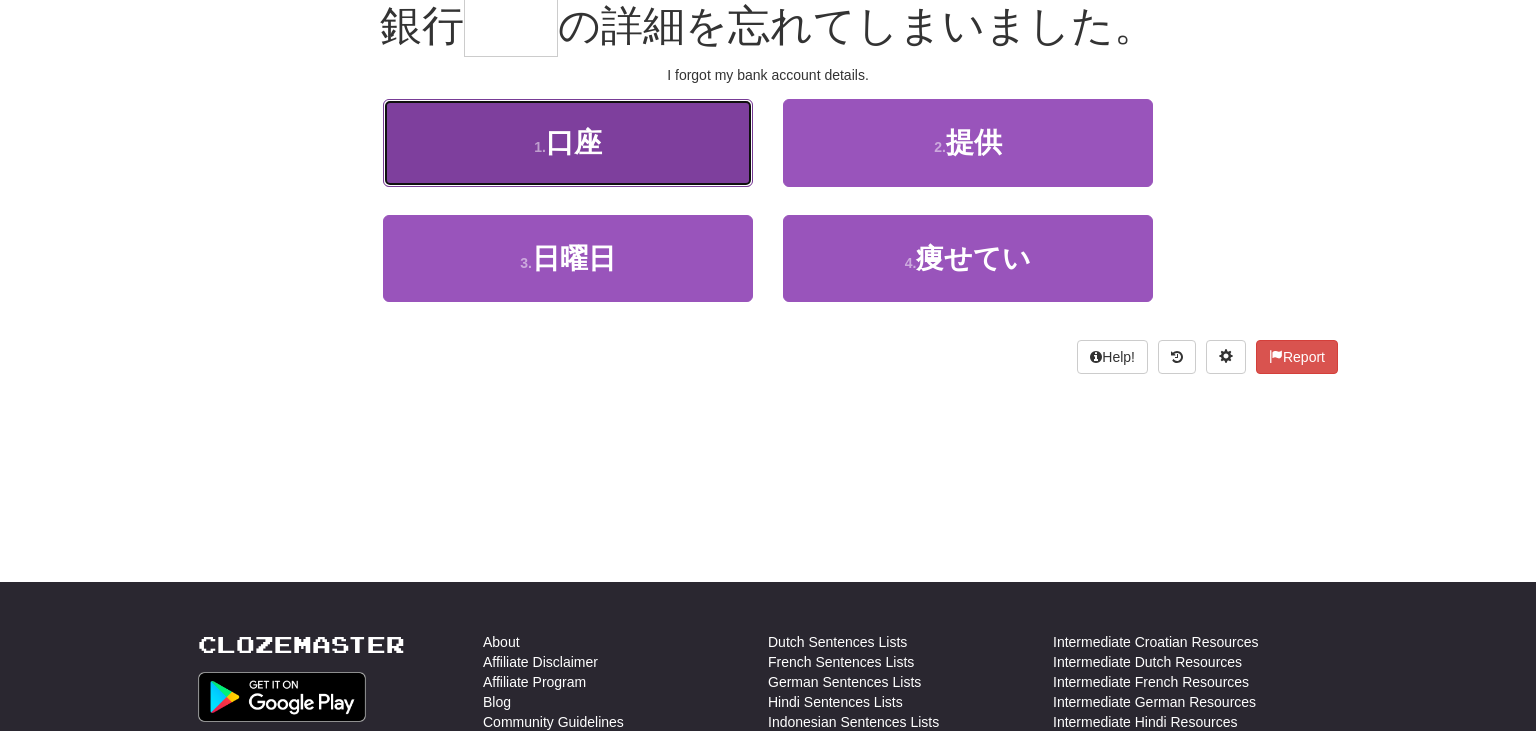 click on "1 .  口座" at bounding box center (568, 142) 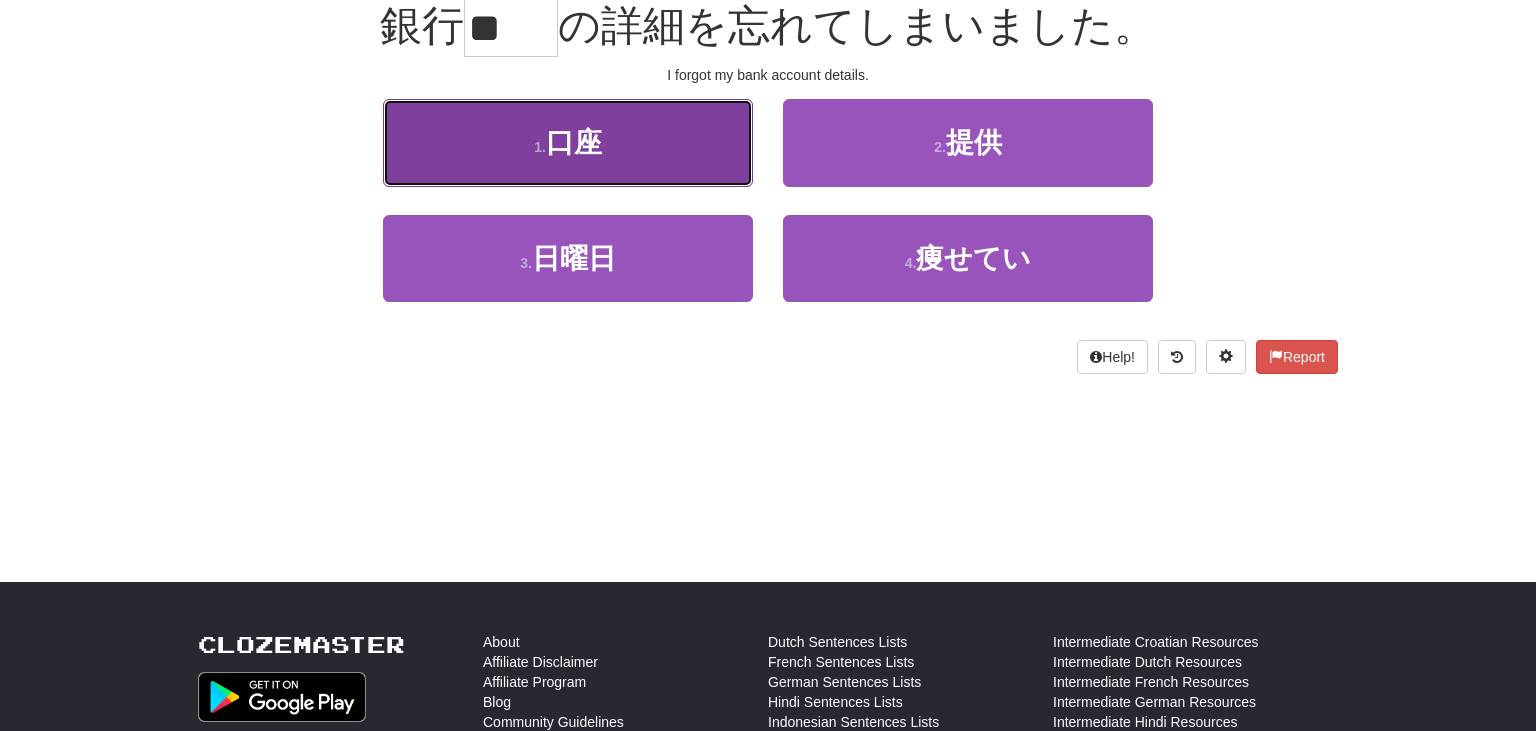 scroll, scrollTop: 211, scrollLeft: 0, axis: vertical 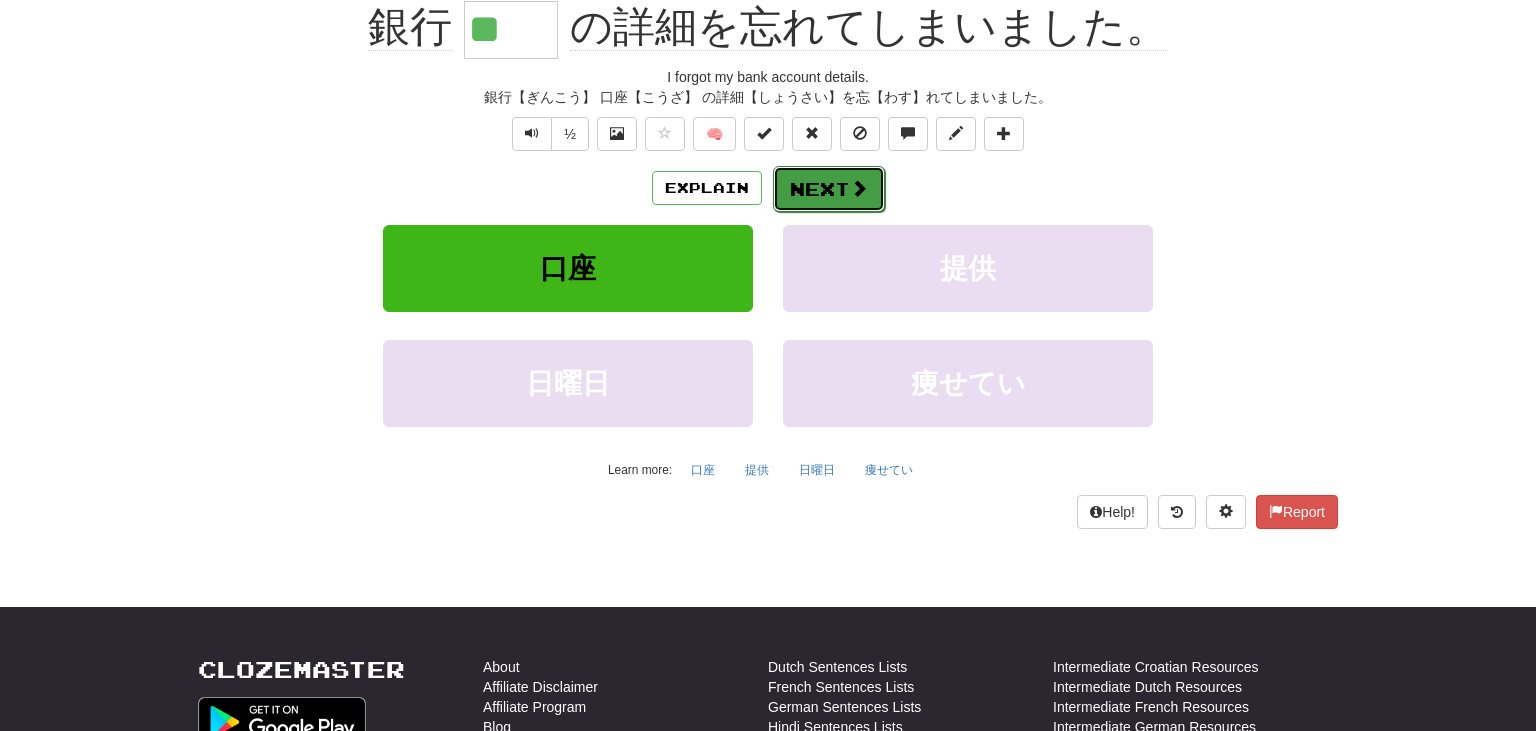 click at bounding box center (859, 188) 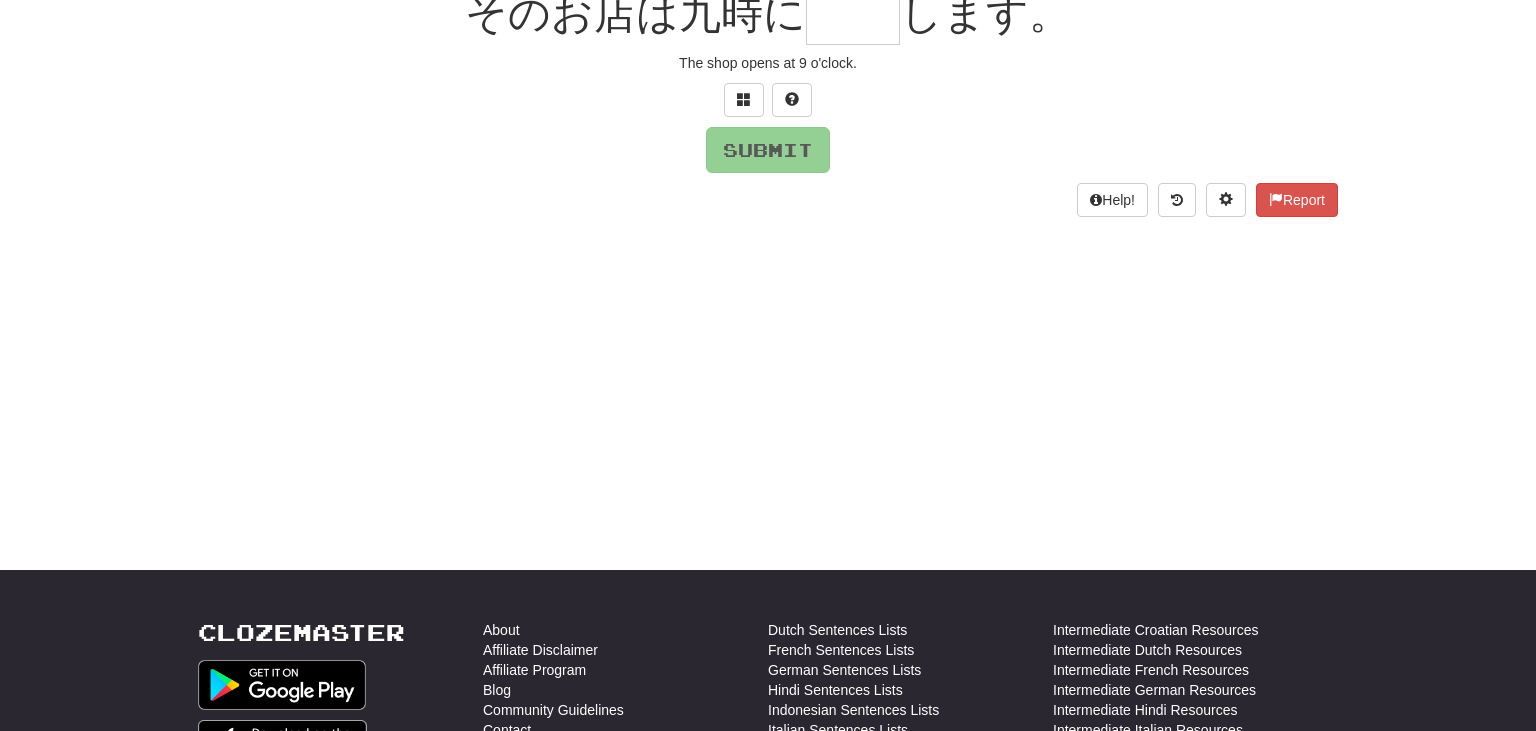 scroll, scrollTop: 199, scrollLeft: 0, axis: vertical 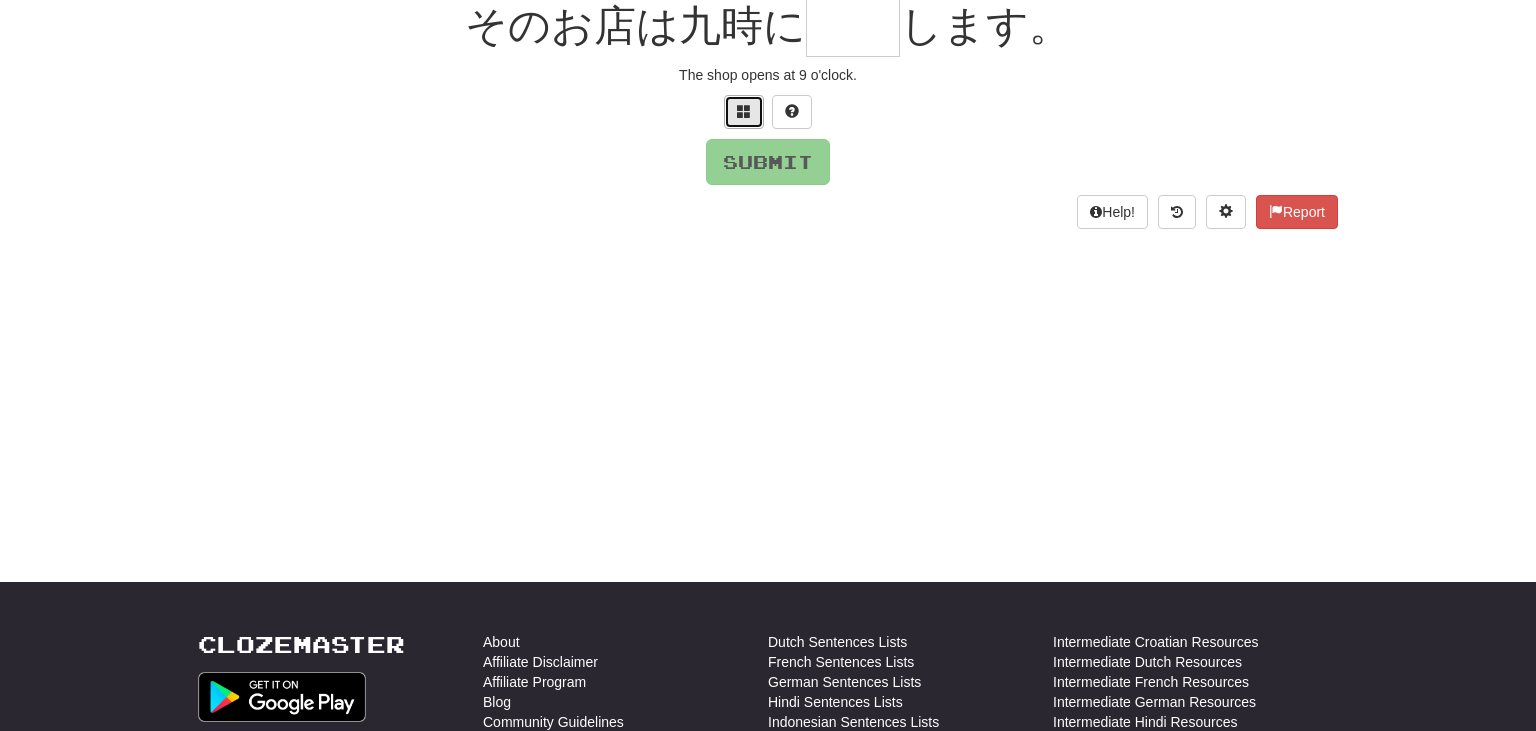 click at bounding box center (744, 112) 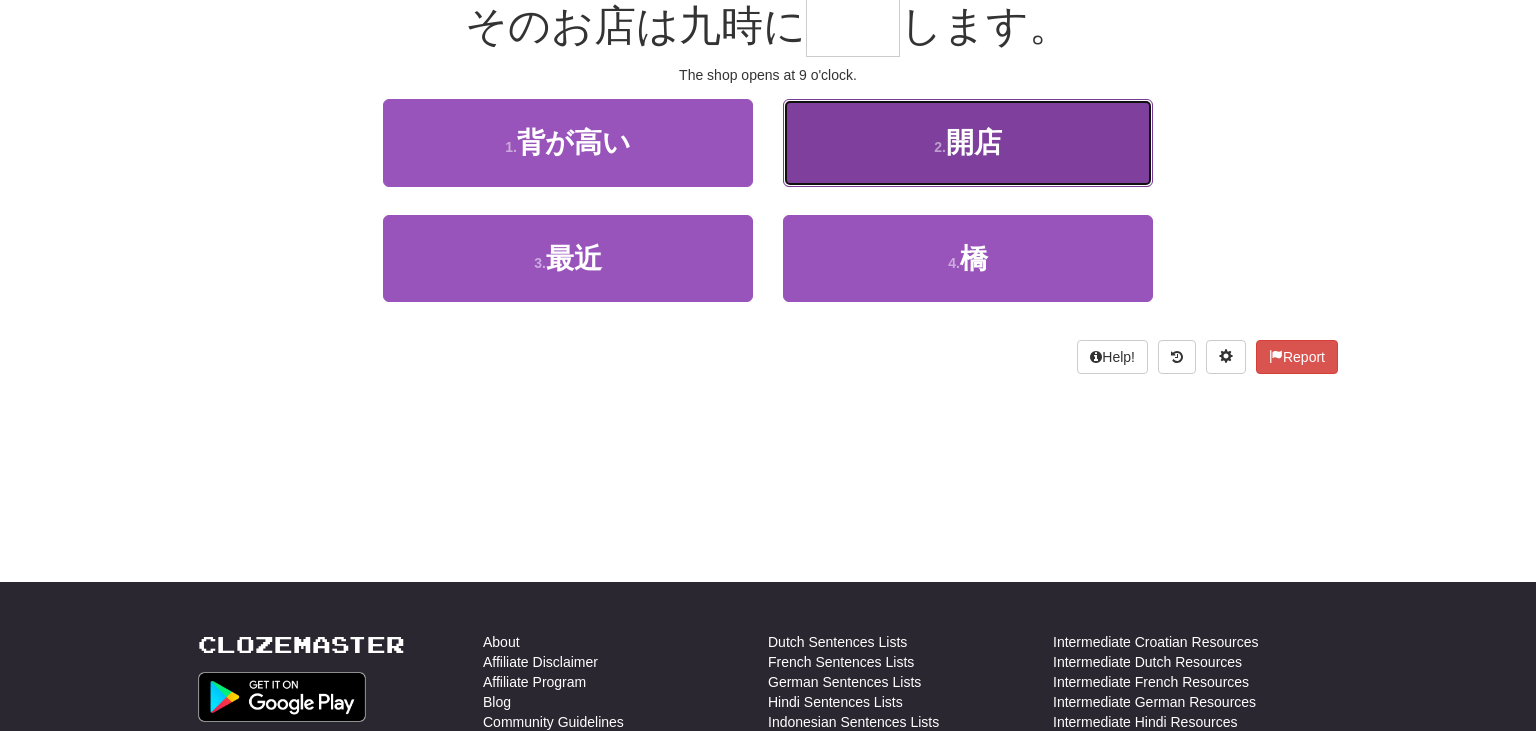 click on "2 .  開店" at bounding box center [968, 142] 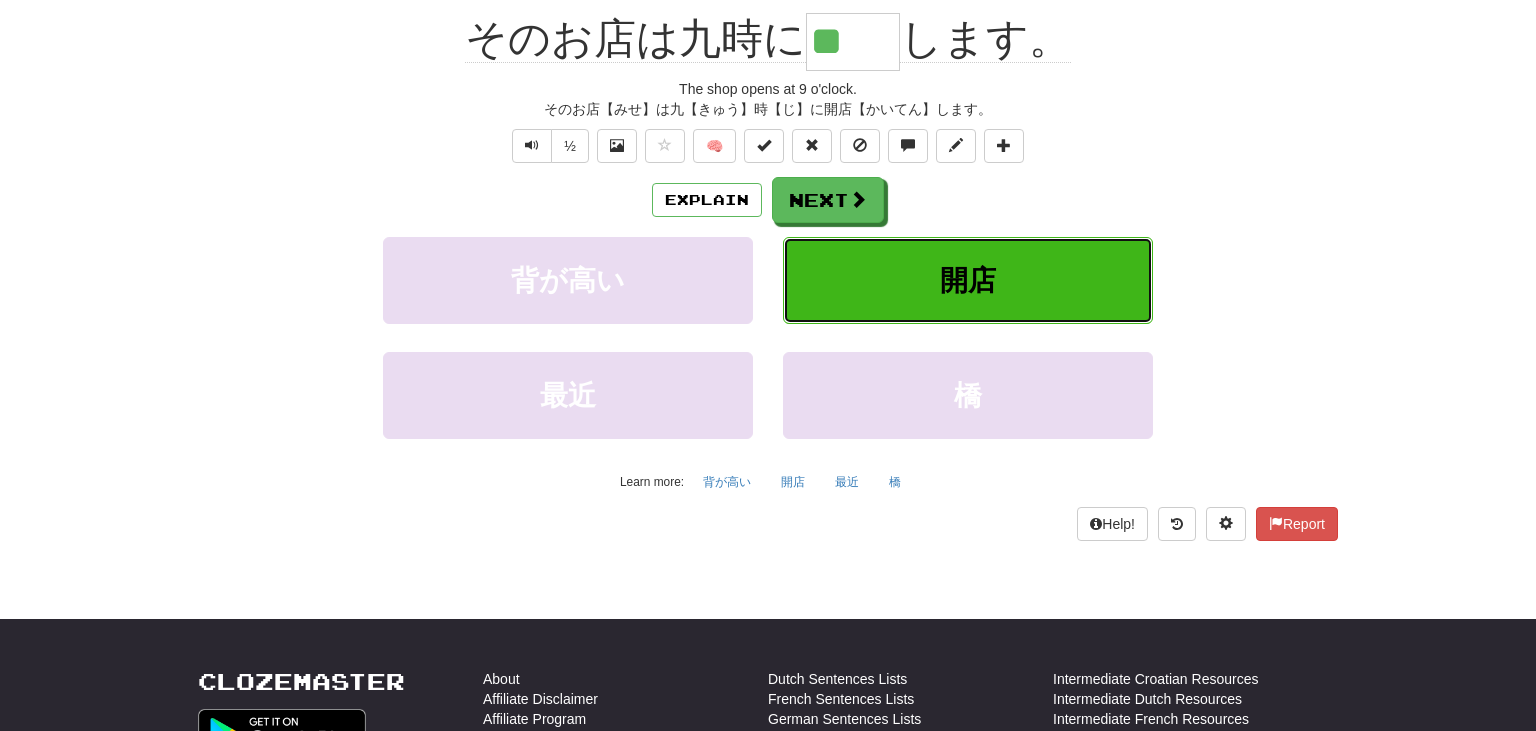 scroll, scrollTop: 211, scrollLeft: 0, axis: vertical 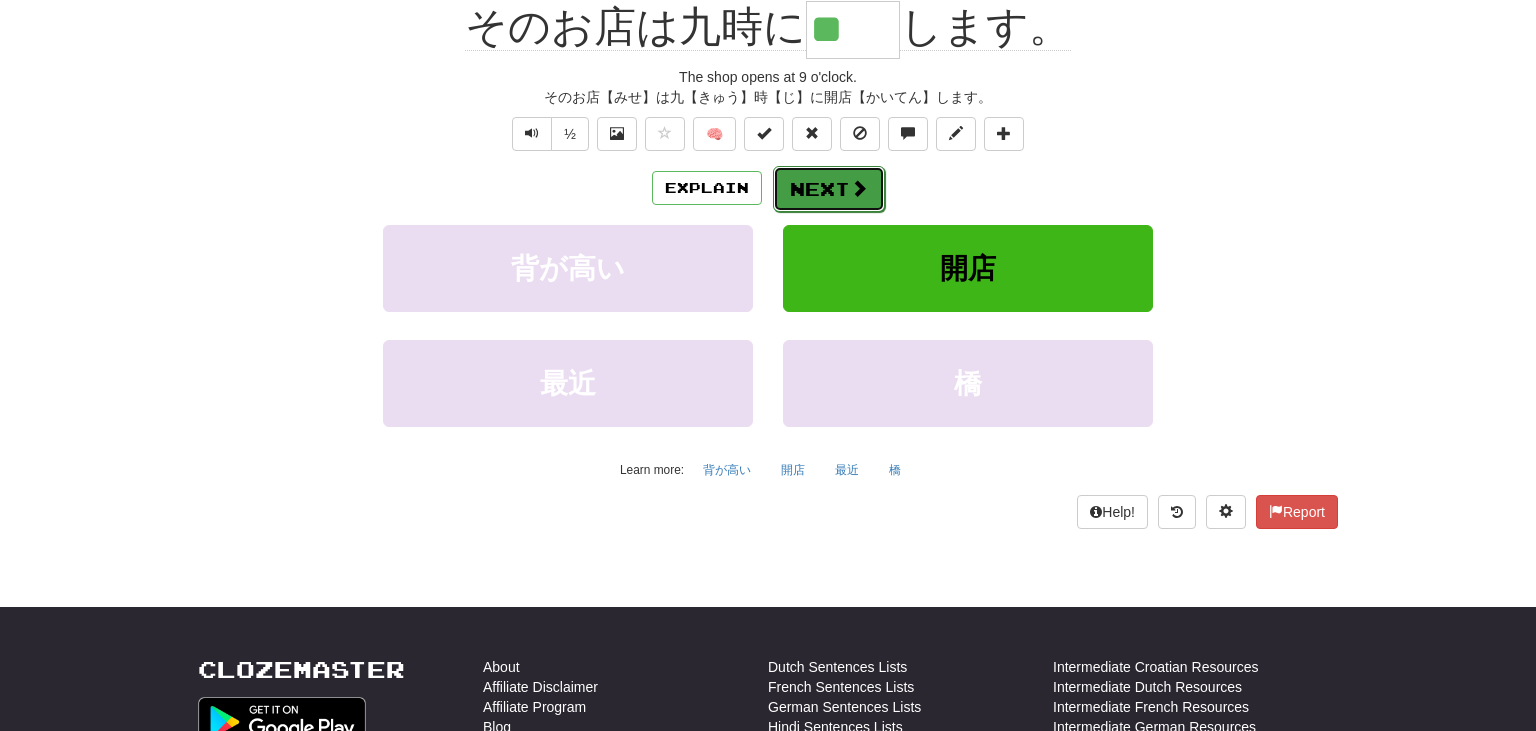 click on "Next" at bounding box center (829, 189) 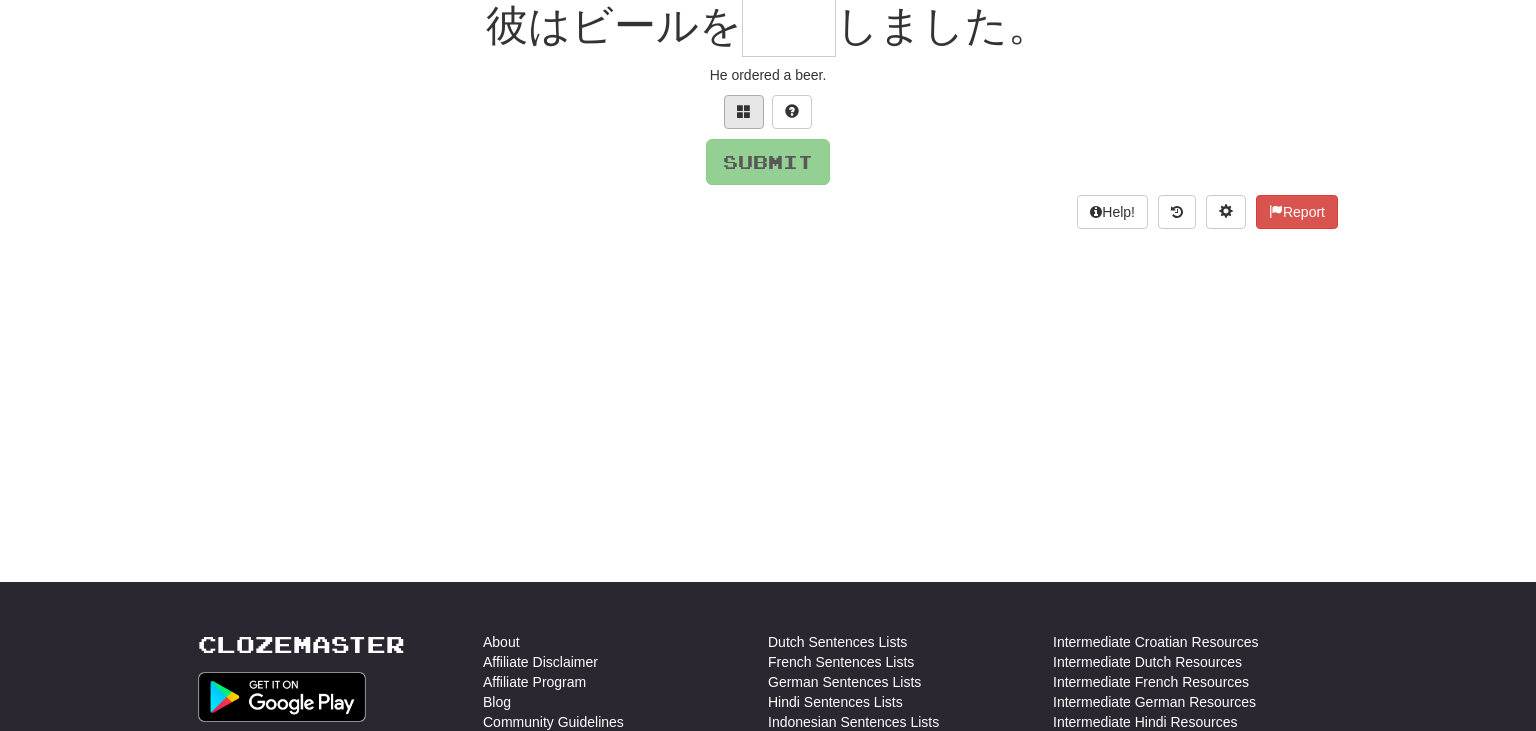 scroll, scrollTop: 208, scrollLeft: 0, axis: vertical 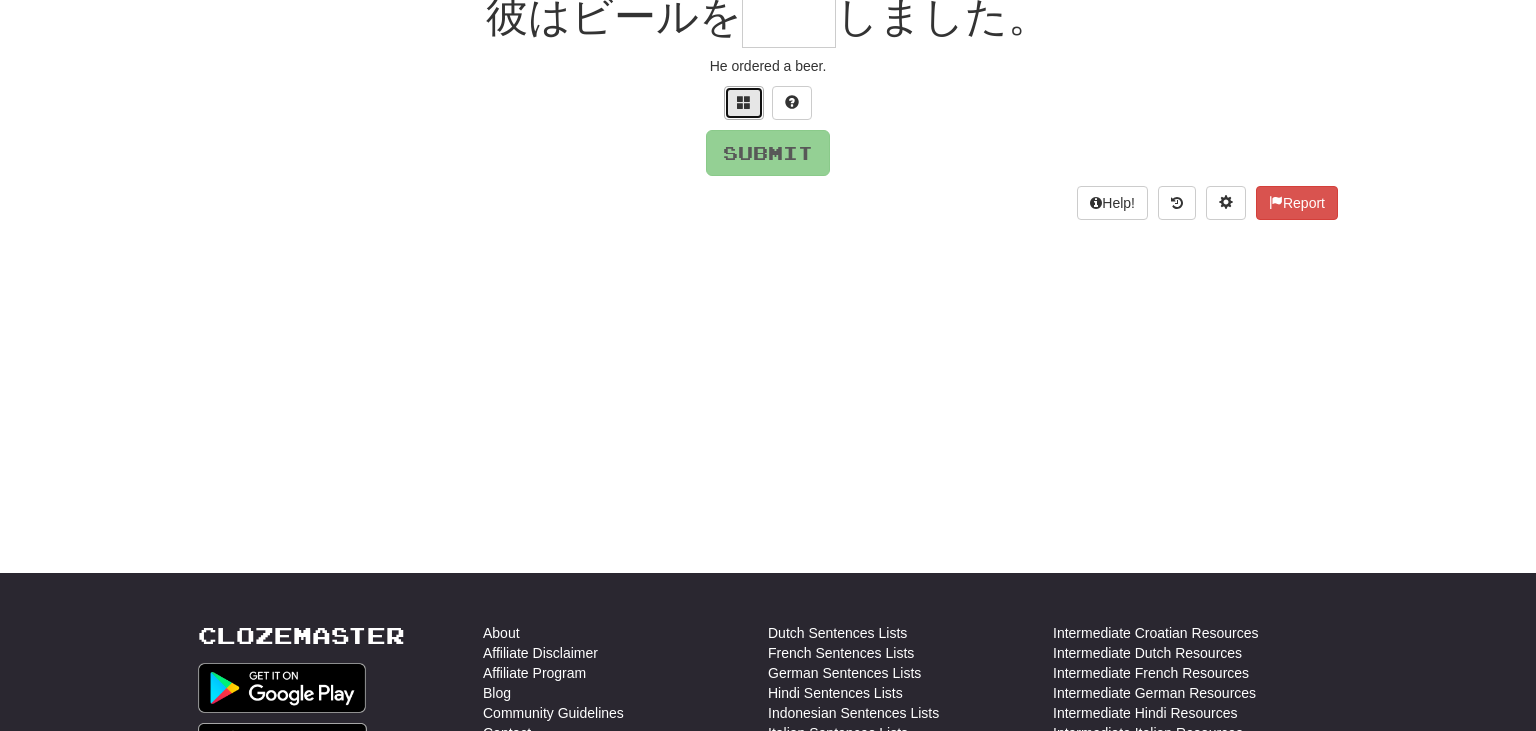 click at bounding box center (744, 102) 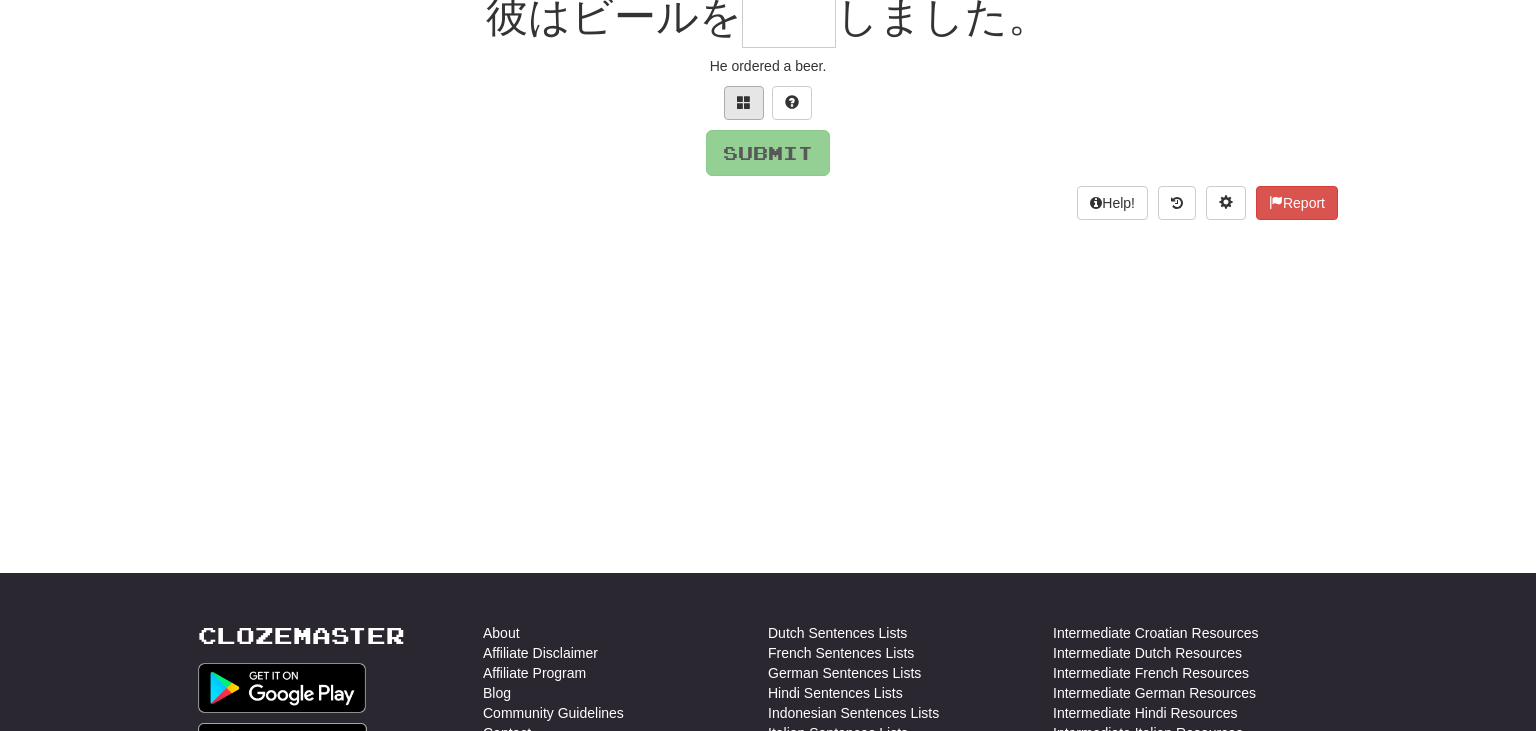 scroll, scrollTop: 200, scrollLeft: 0, axis: vertical 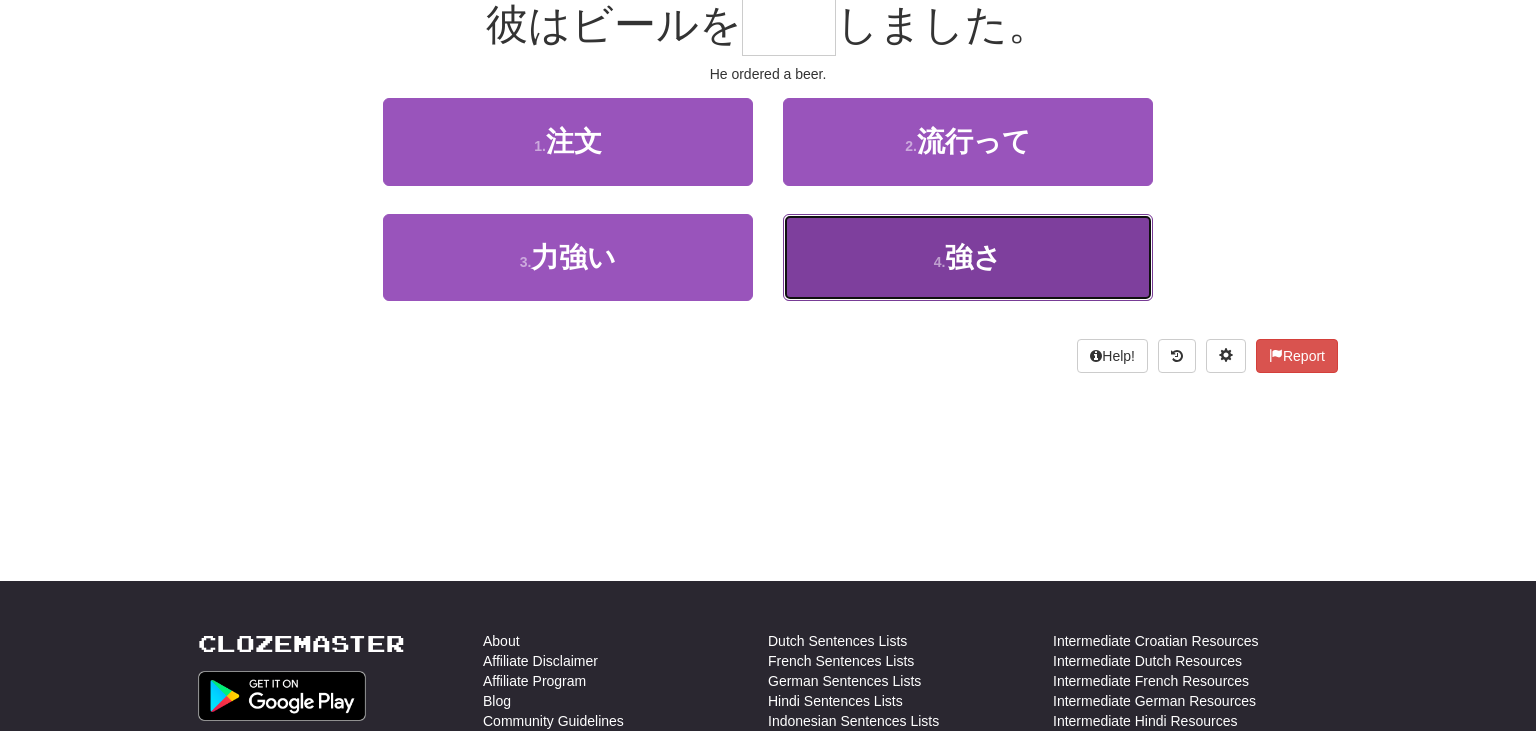 click on "4 .  強さ" at bounding box center [968, 257] 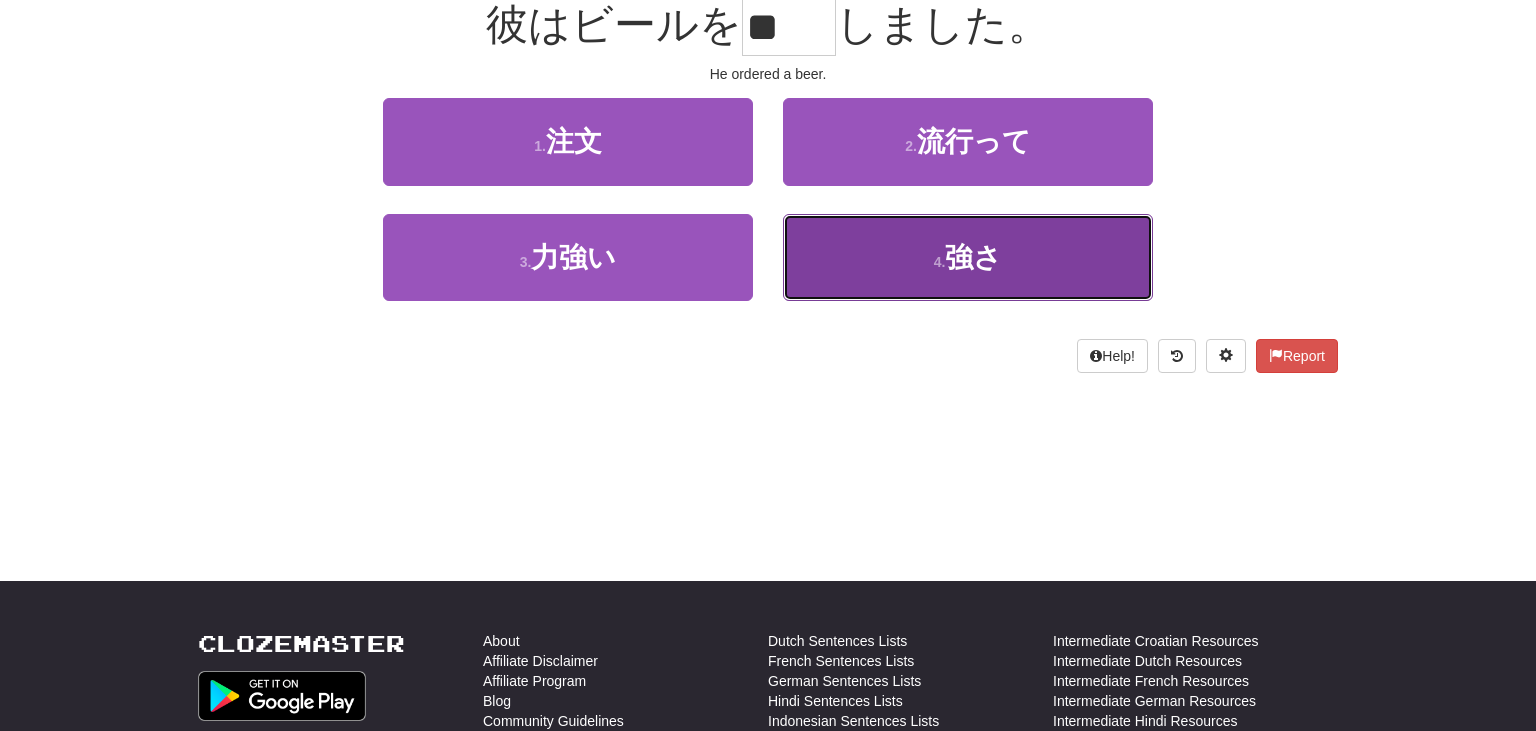 scroll, scrollTop: 213, scrollLeft: 0, axis: vertical 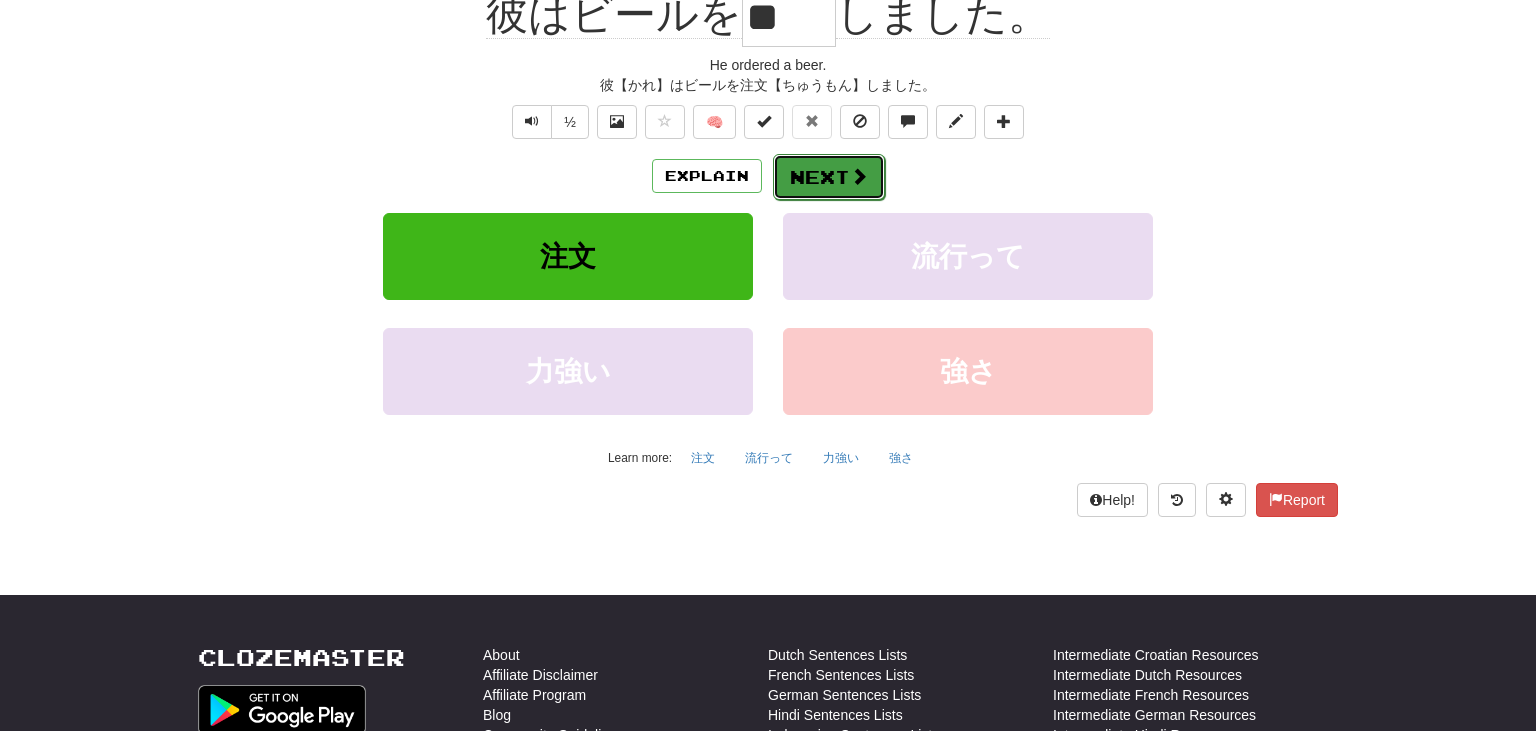 click on "Next" at bounding box center [829, 177] 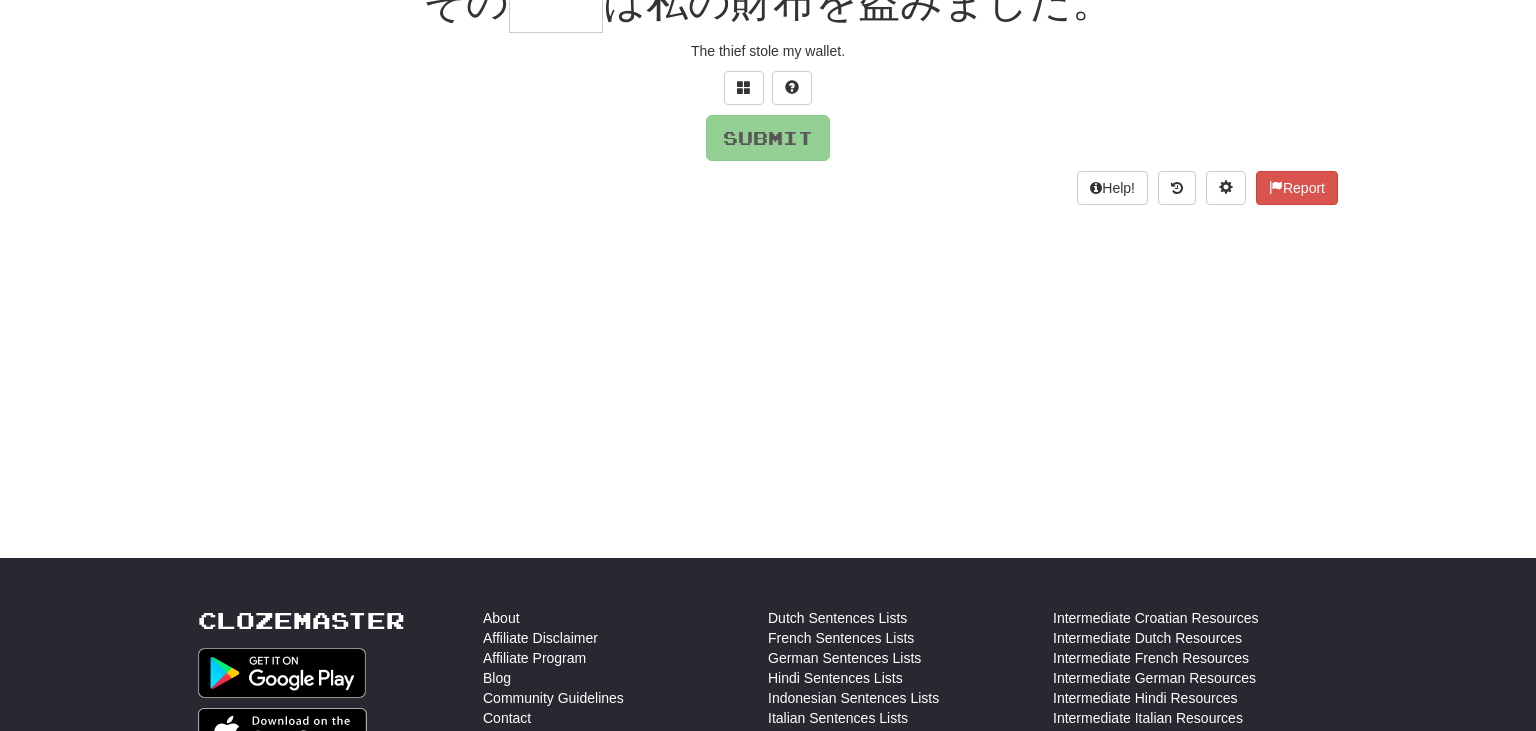 scroll, scrollTop: 200, scrollLeft: 0, axis: vertical 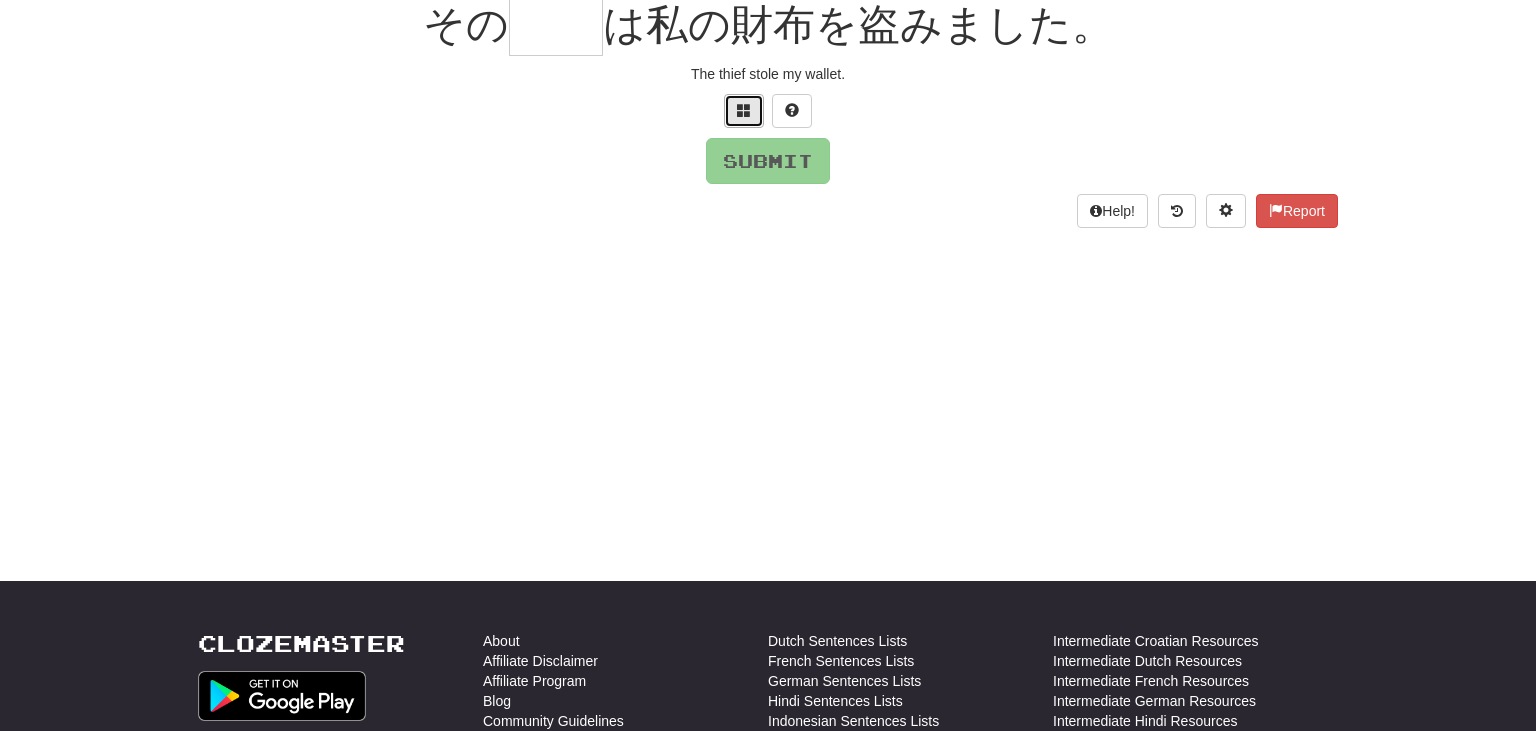 click at bounding box center [744, 111] 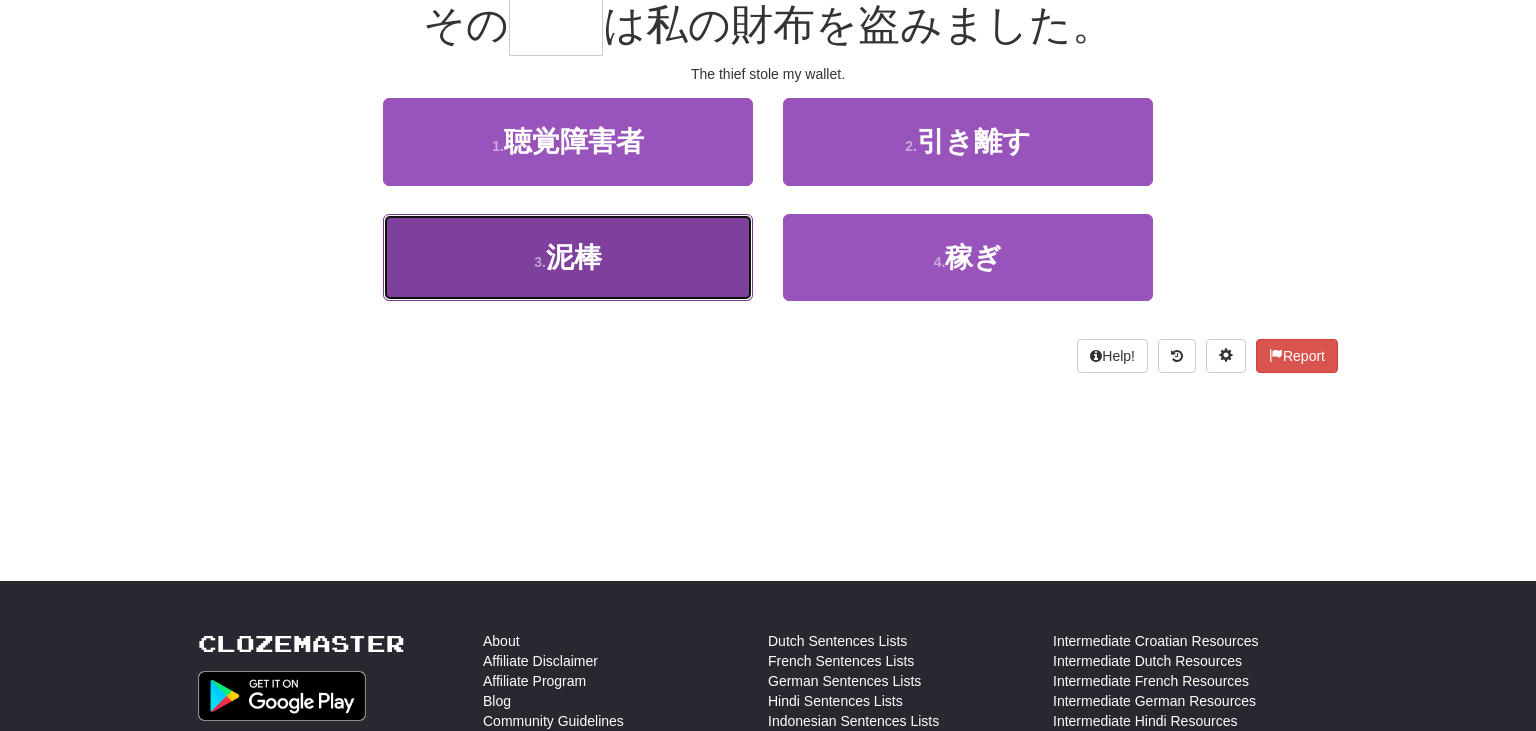 click on "3 .  泥棒" at bounding box center [568, 257] 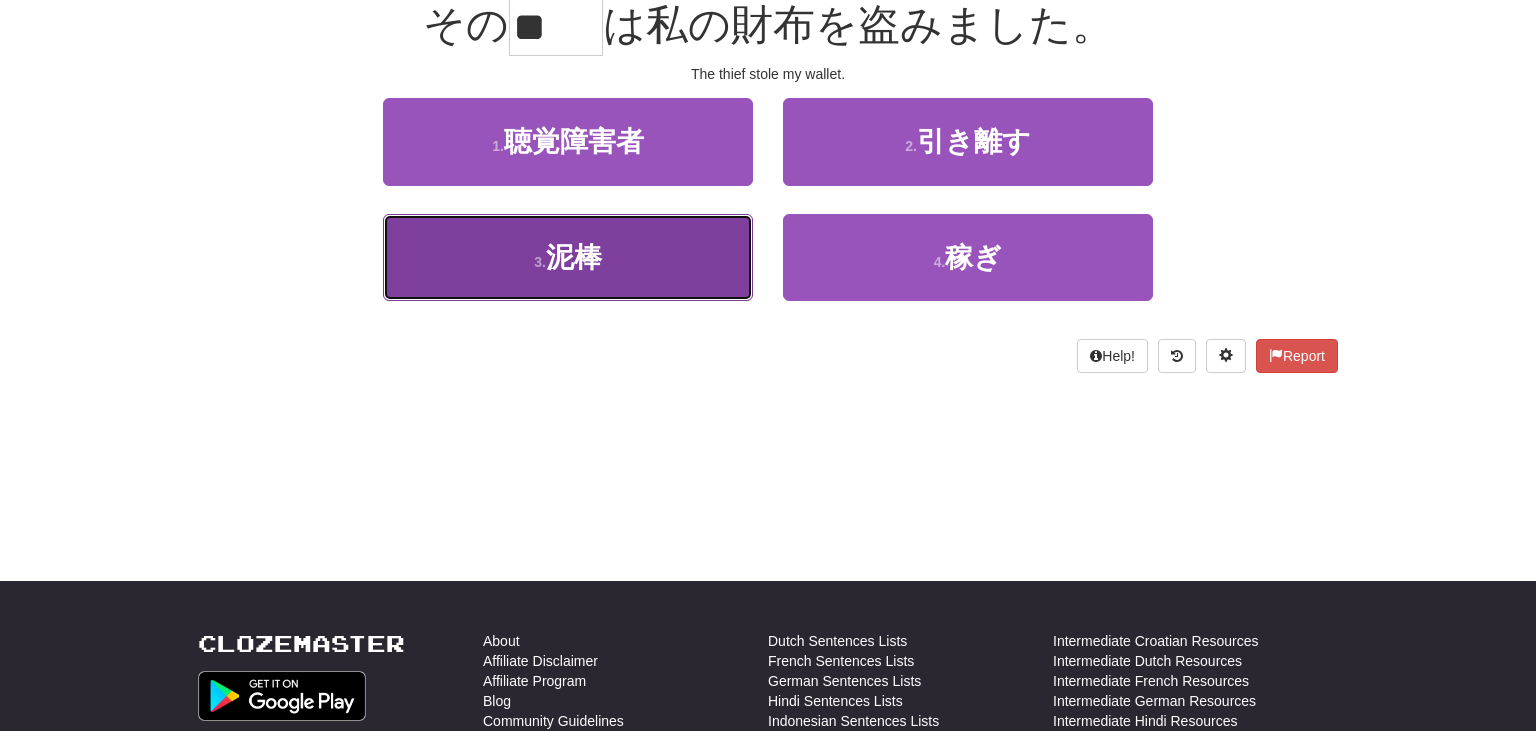 scroll, scrollTop: 213, scrollLeft: 0, axis: vertical 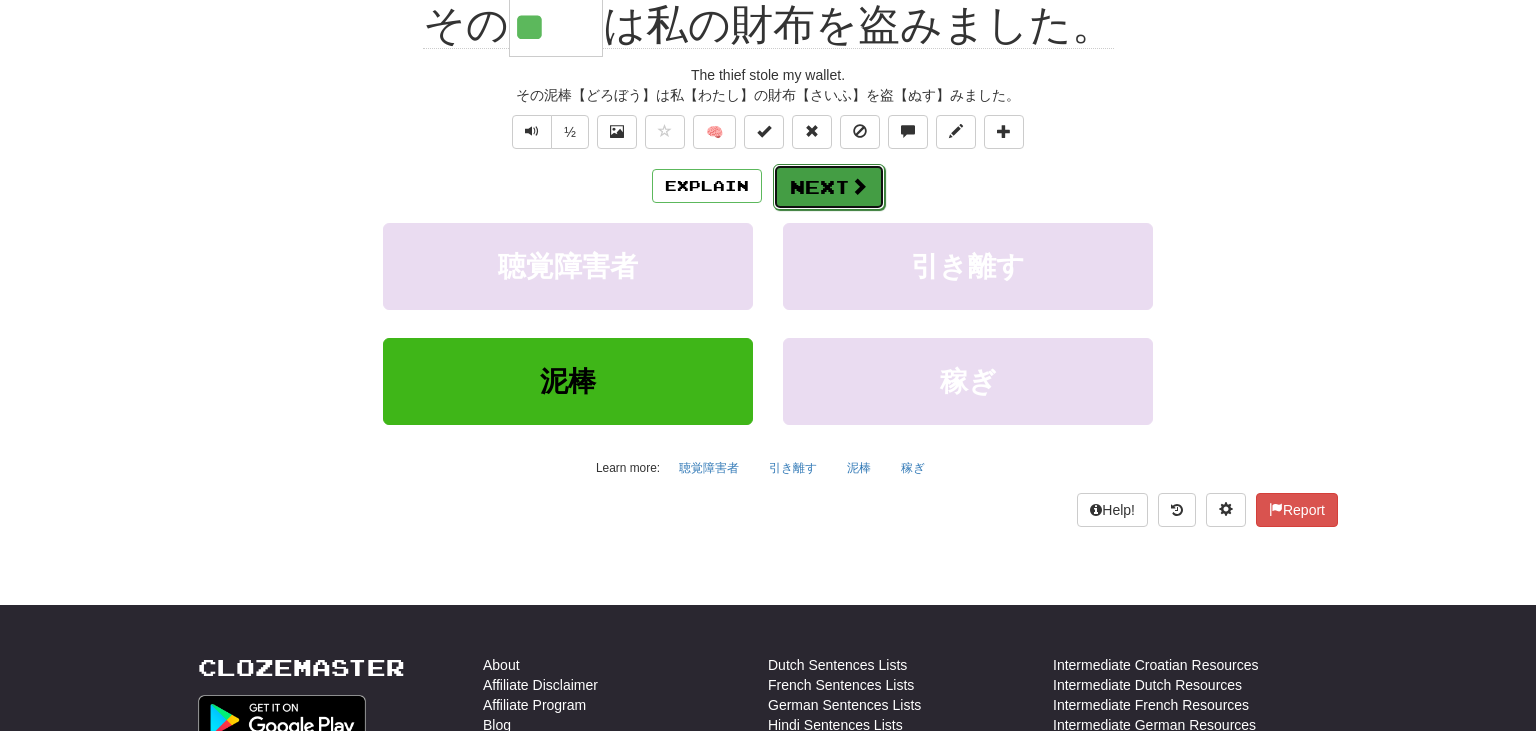 click on "Next" at bounding box center (829, 187) 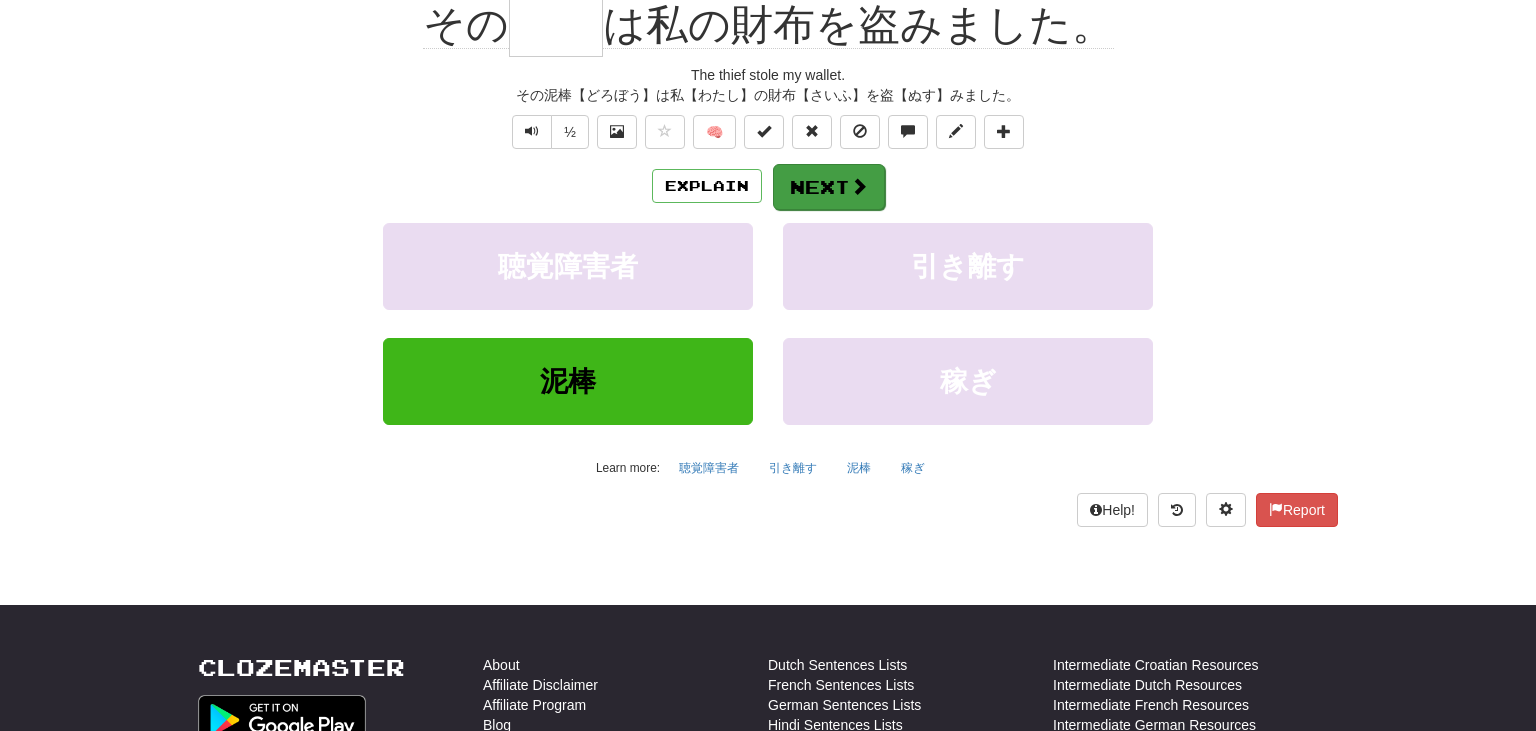 scroll, scrollTop: 200, scrollLeft: 0, axis: vertical 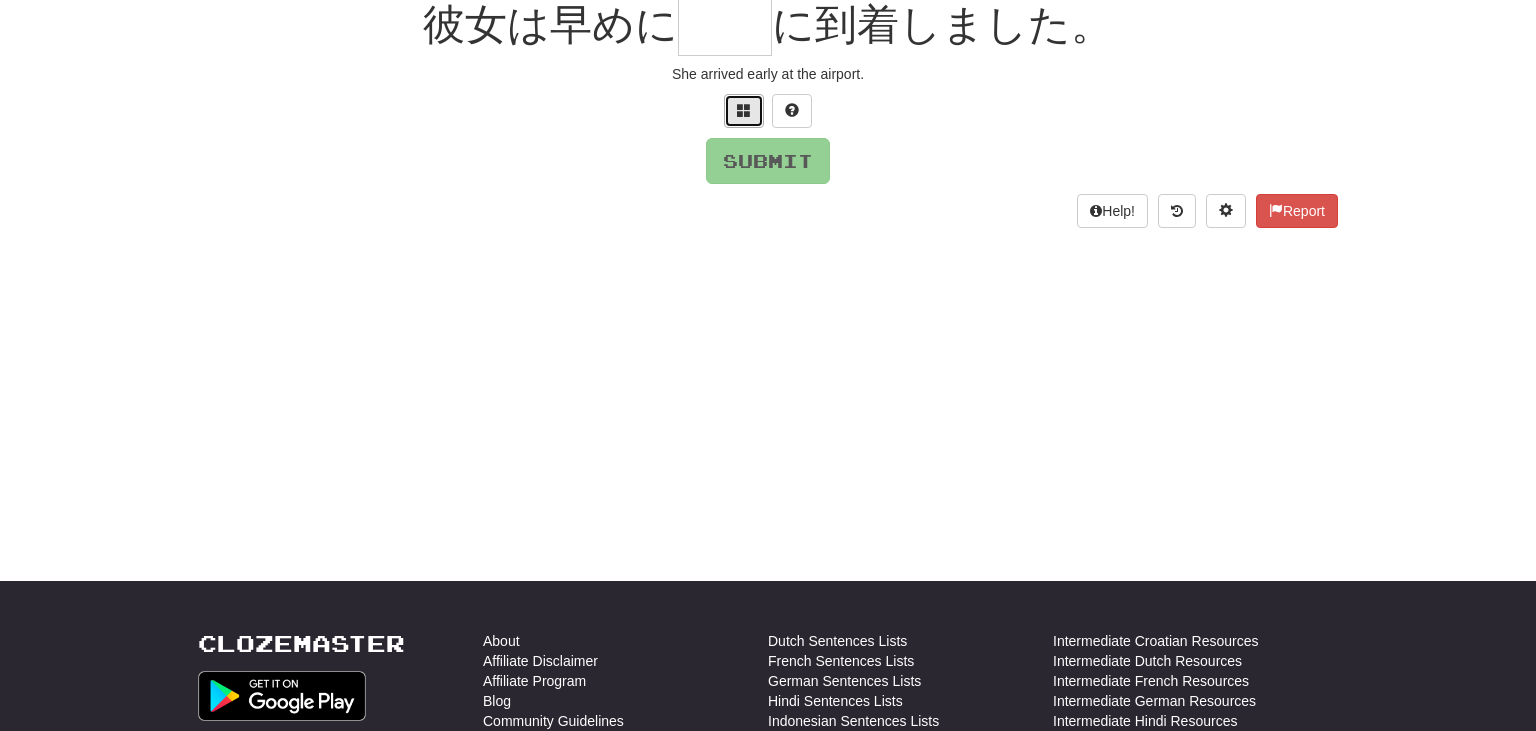 click at bounding box center [744, 110] 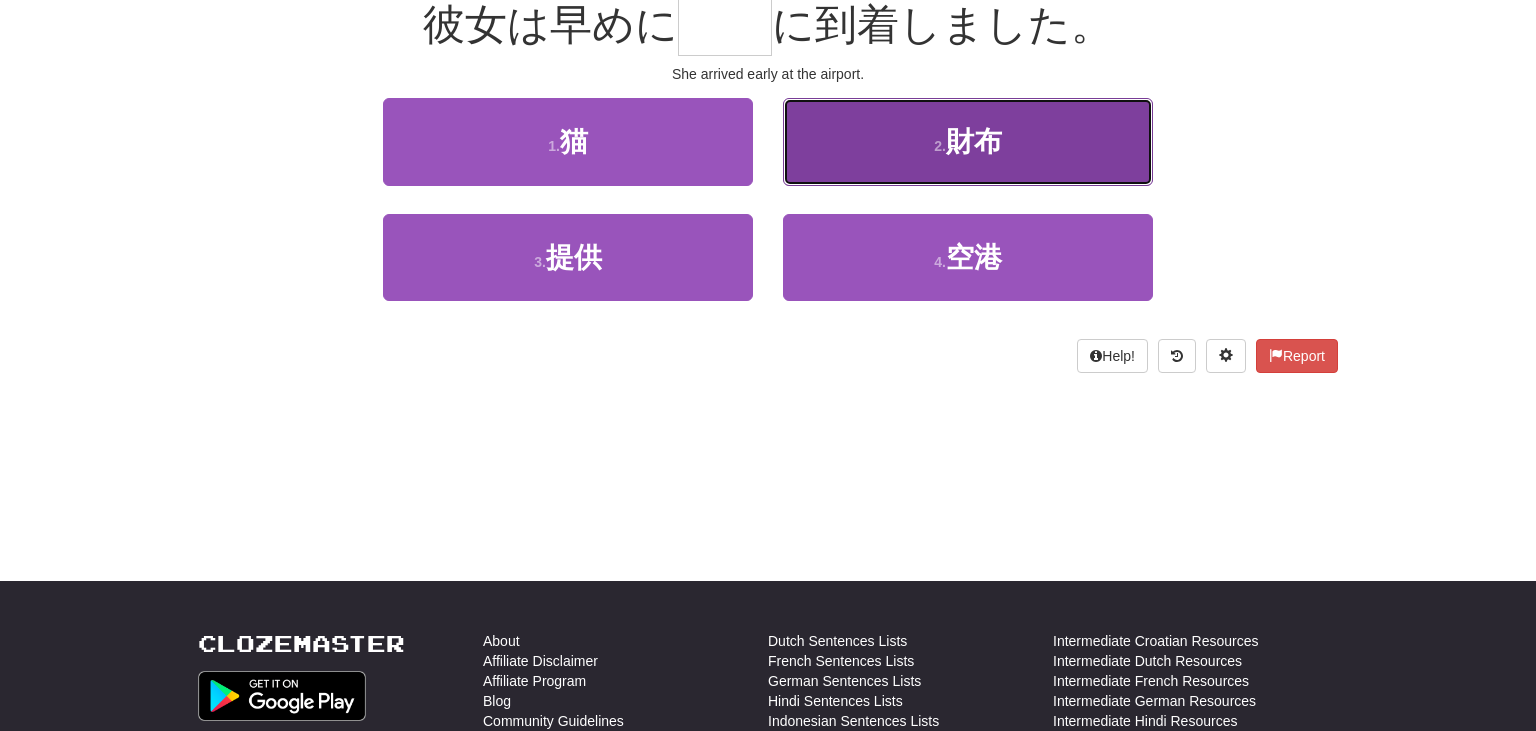 click on "2 .  財布" at bounding box center [968, 141] 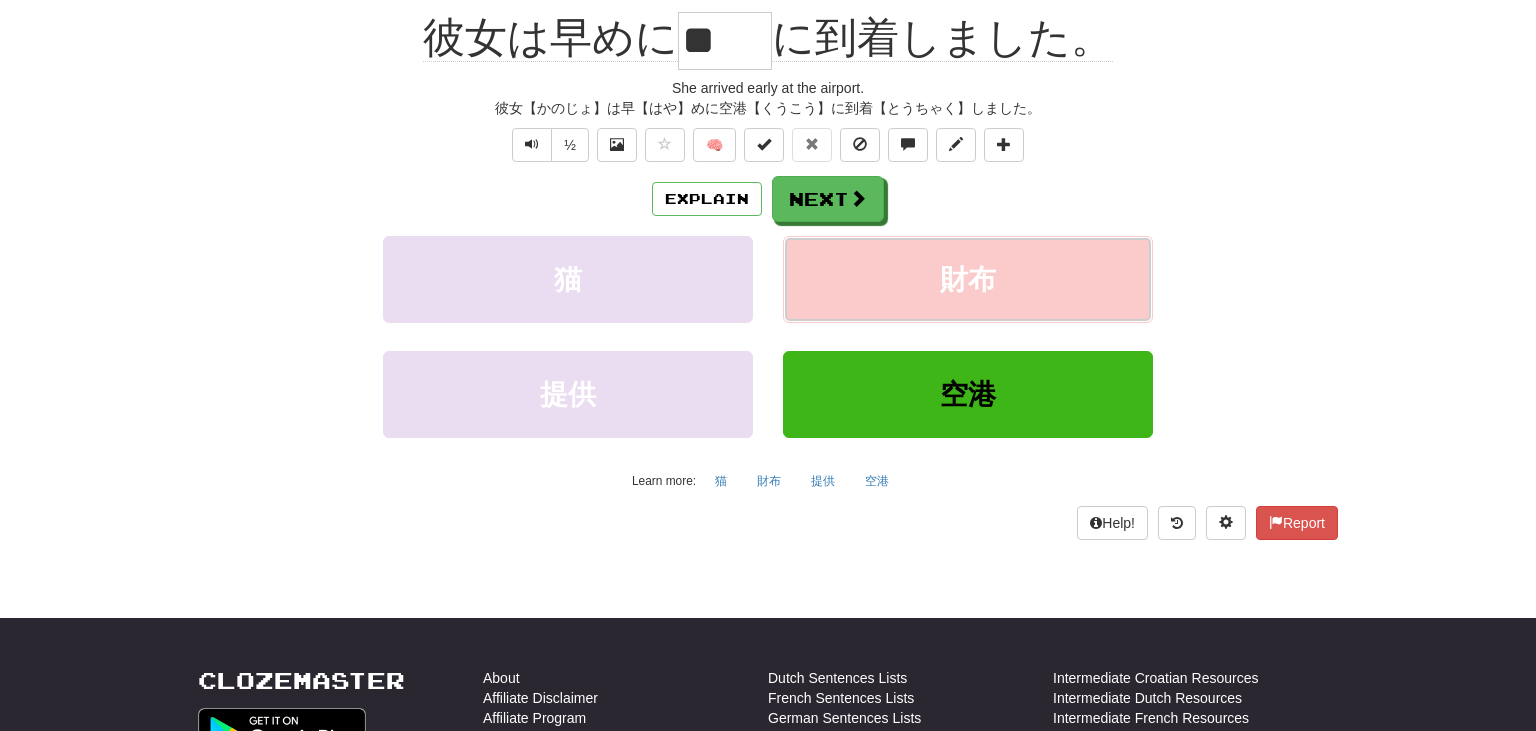 scroll, scrollTop: 213, scrollLeft: 0, axis: vertical 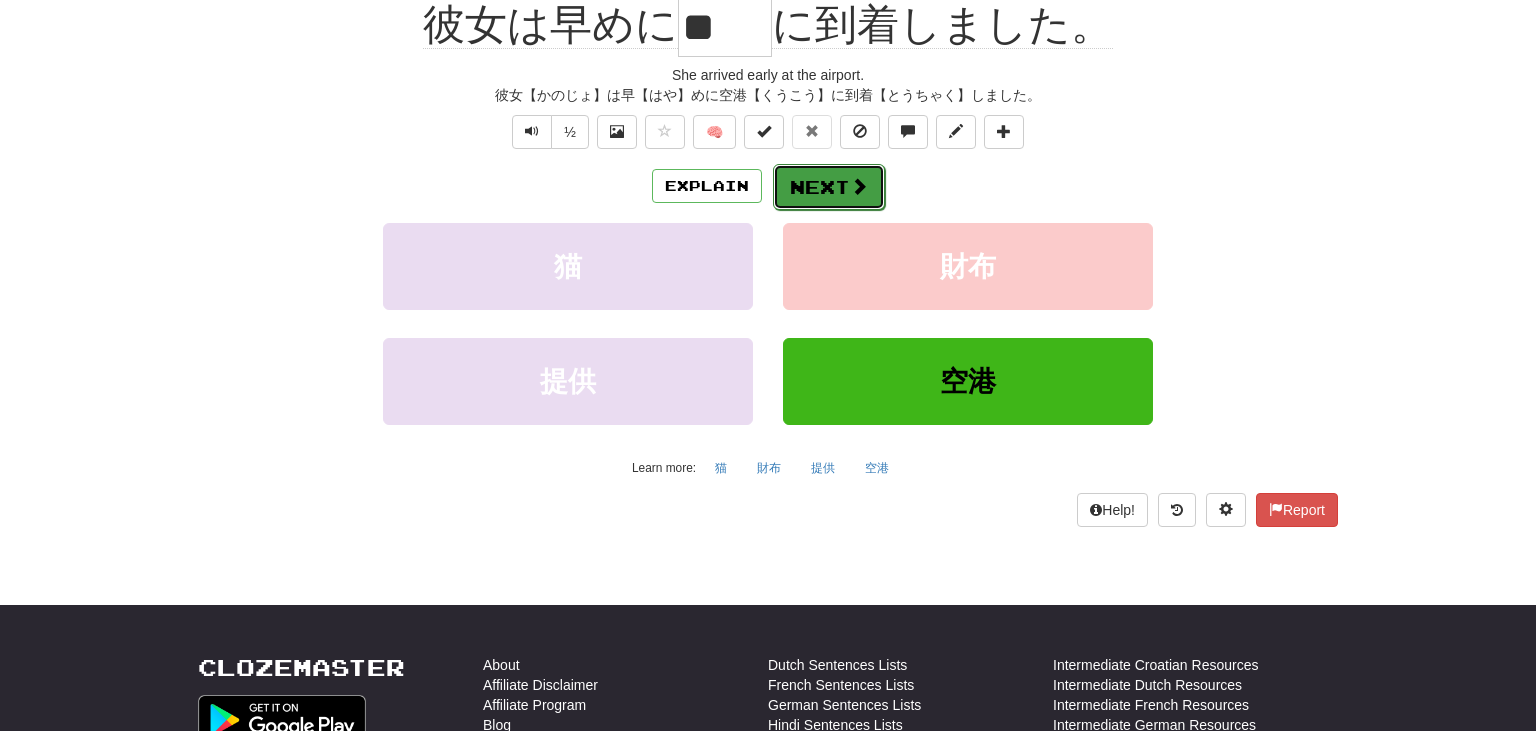click on "Next" at bounding box center (829, 187) 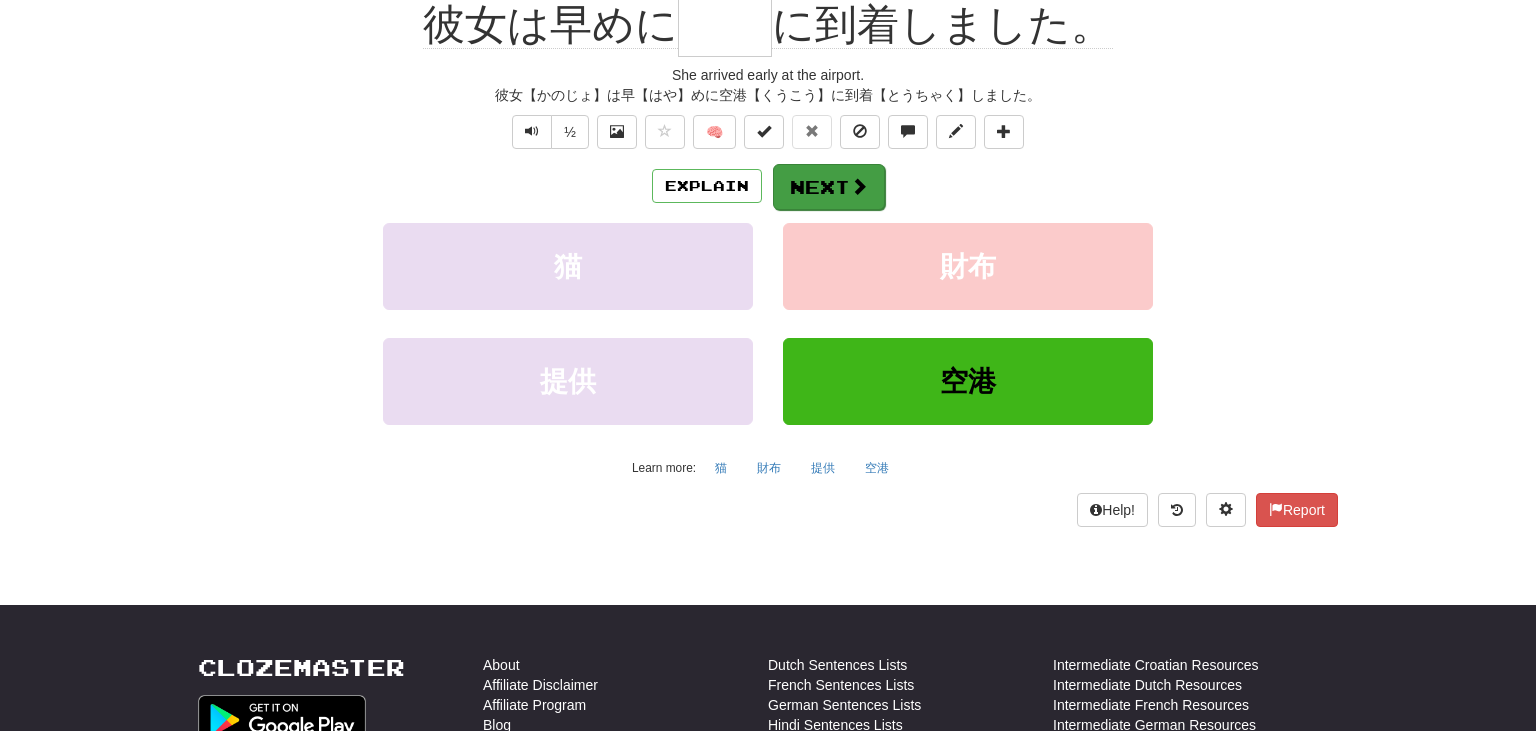 scroll, scrollTop: 200, scrollLeft: 0, axis: vertical 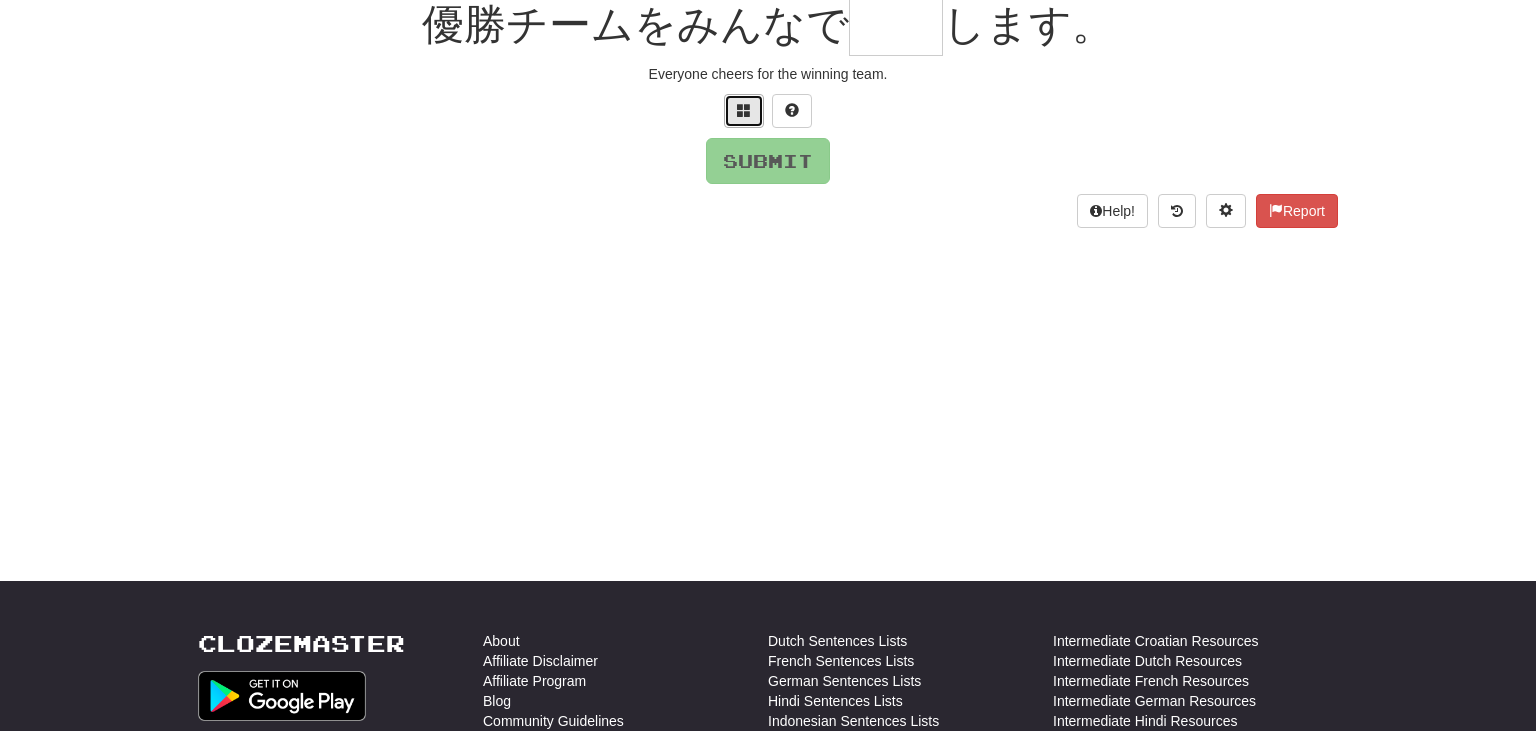 click at bounding box center (744, 111) 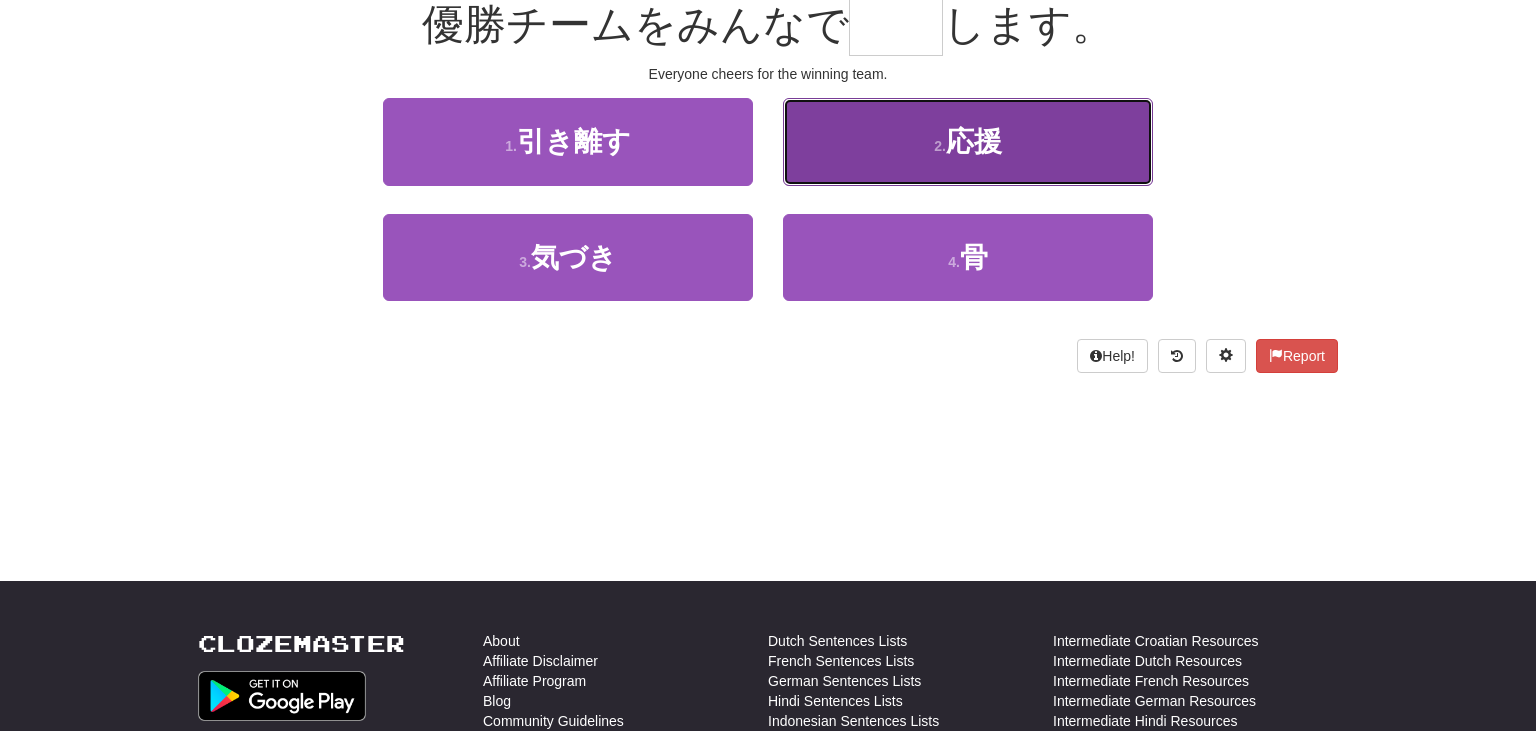 click on "2 .  応援" at bounding box center [968, 141] 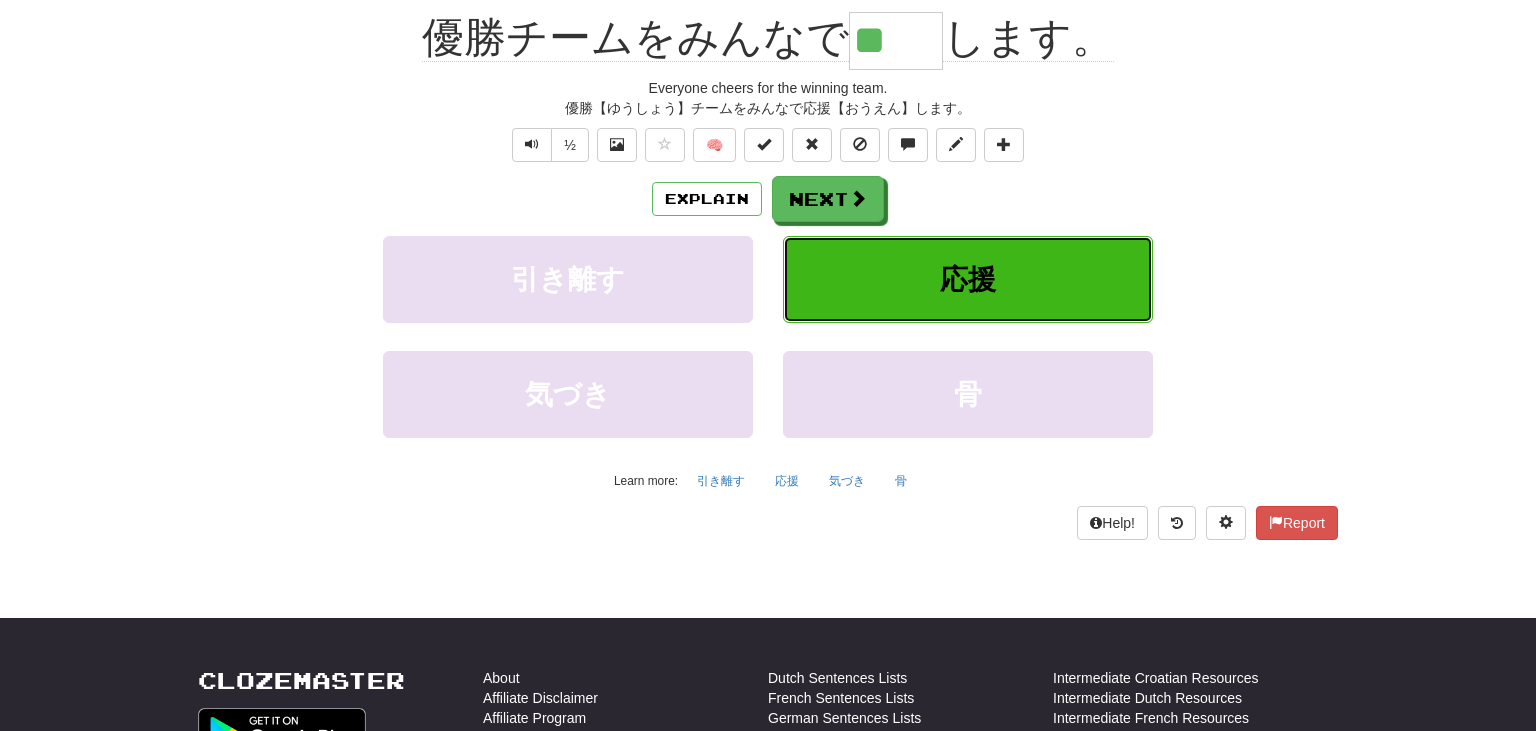 scroll, scrollTop: 213, scrollLeft: 0, axis: vertical 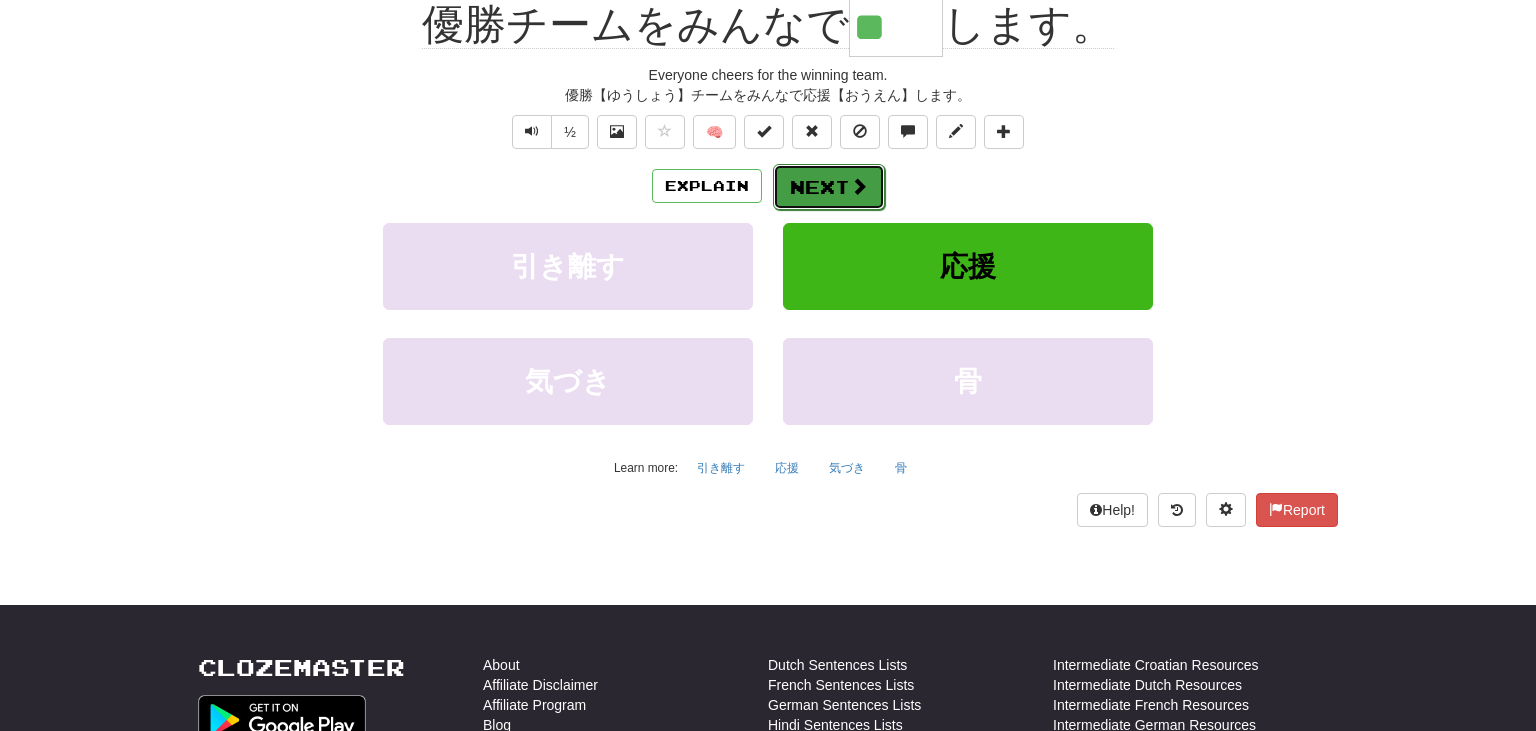 click on "Next" at bounding box center [829, 187] 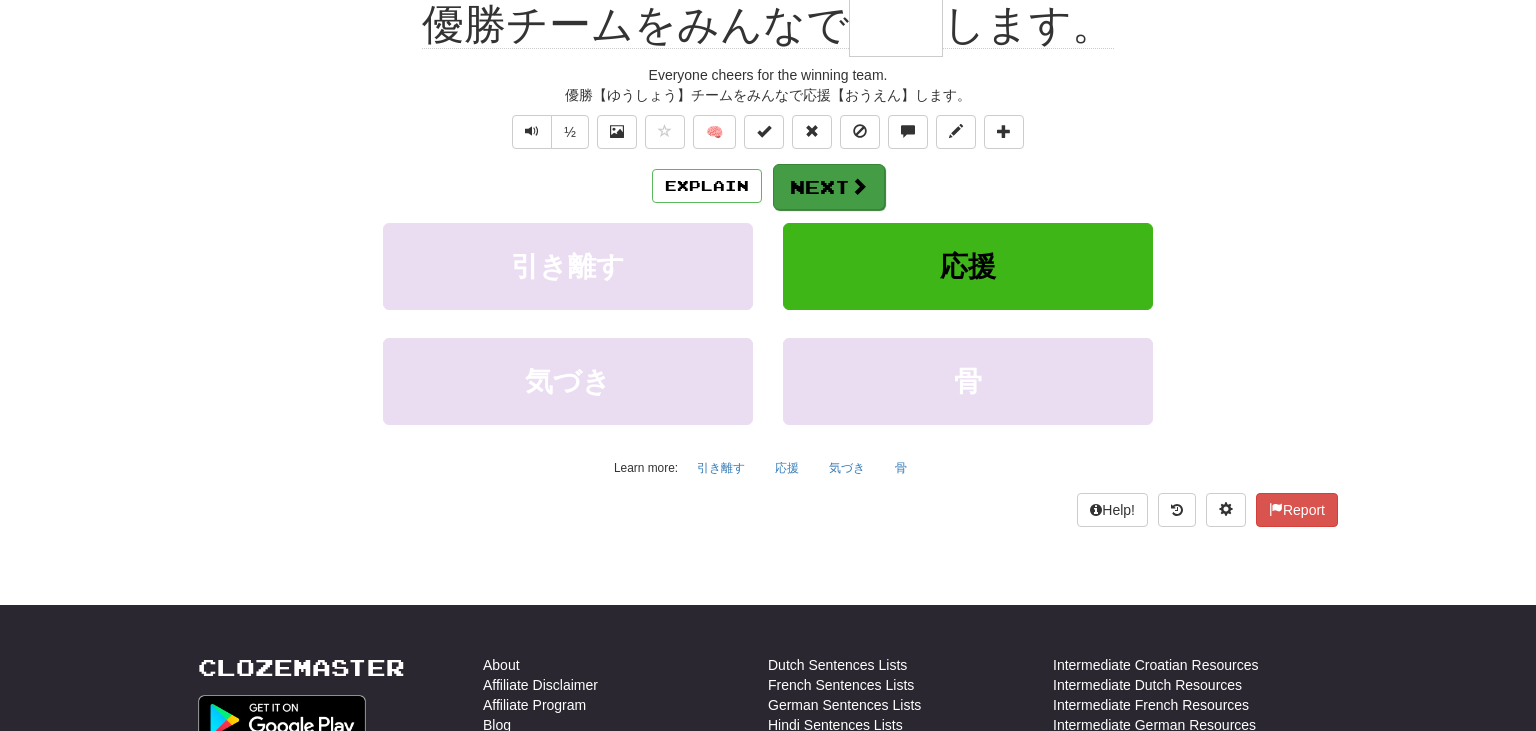 scroll, scrollTop: 200, scrollLeft: 0, axis: vertical 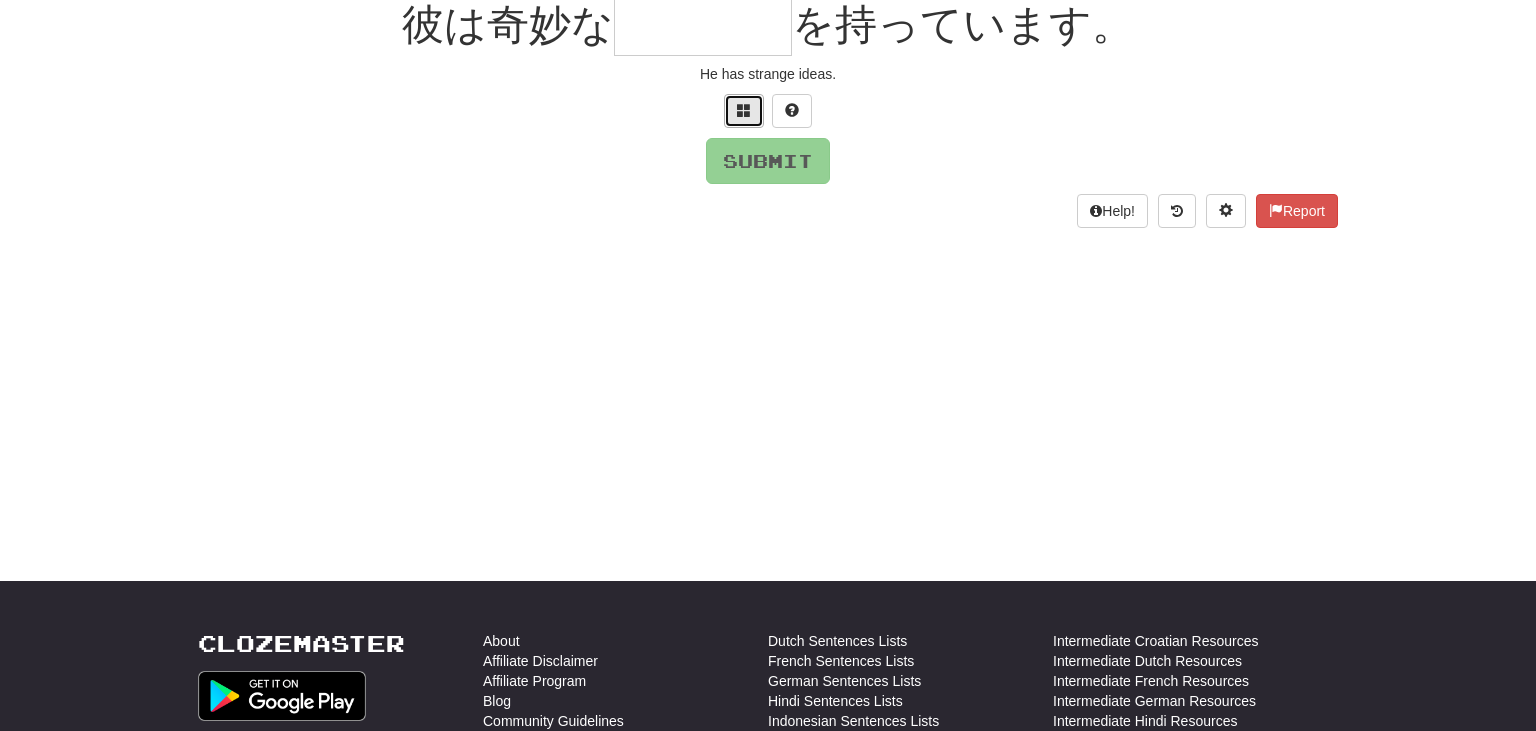 click at bounding box center (744, 111) 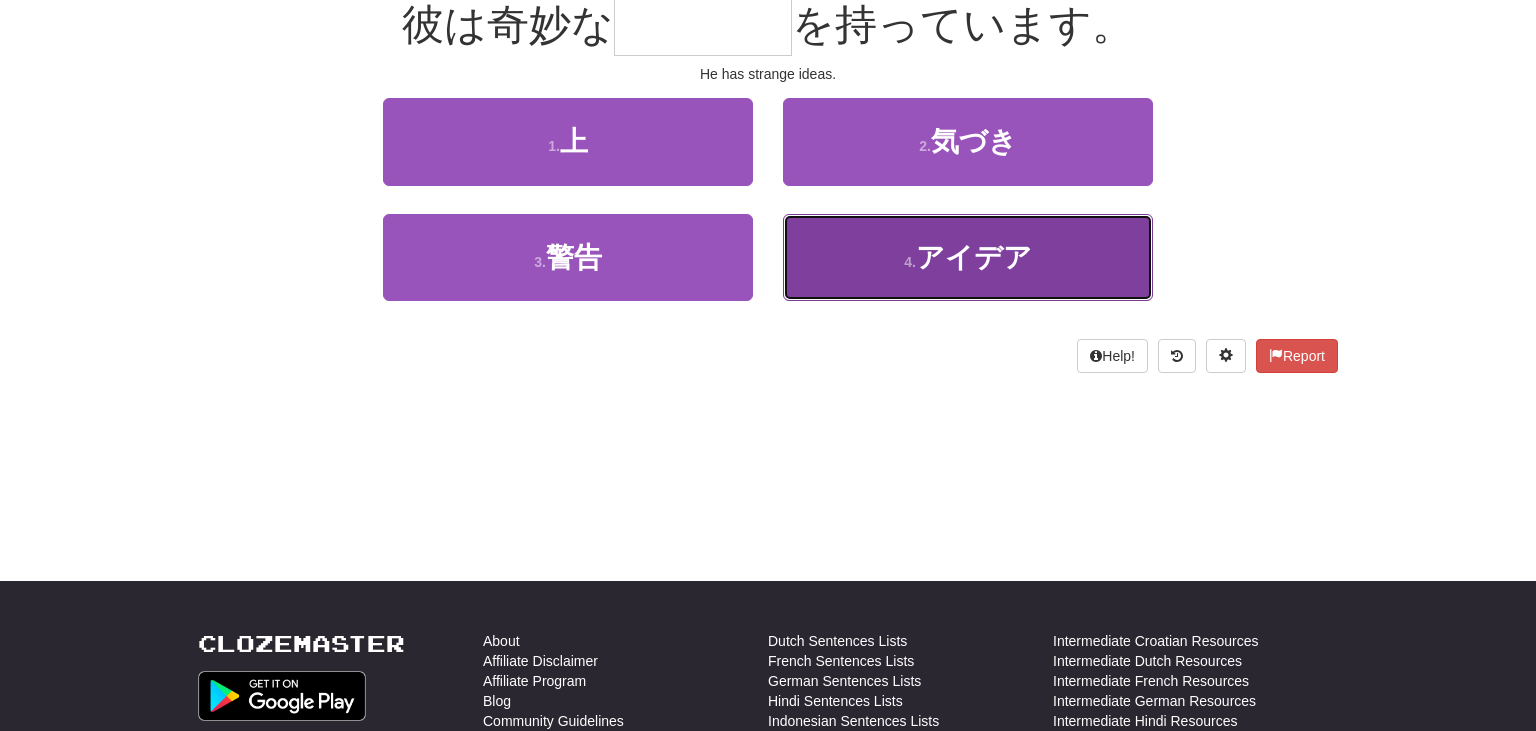 click on "4 .  アイデア" at bounding box center (968, 257) 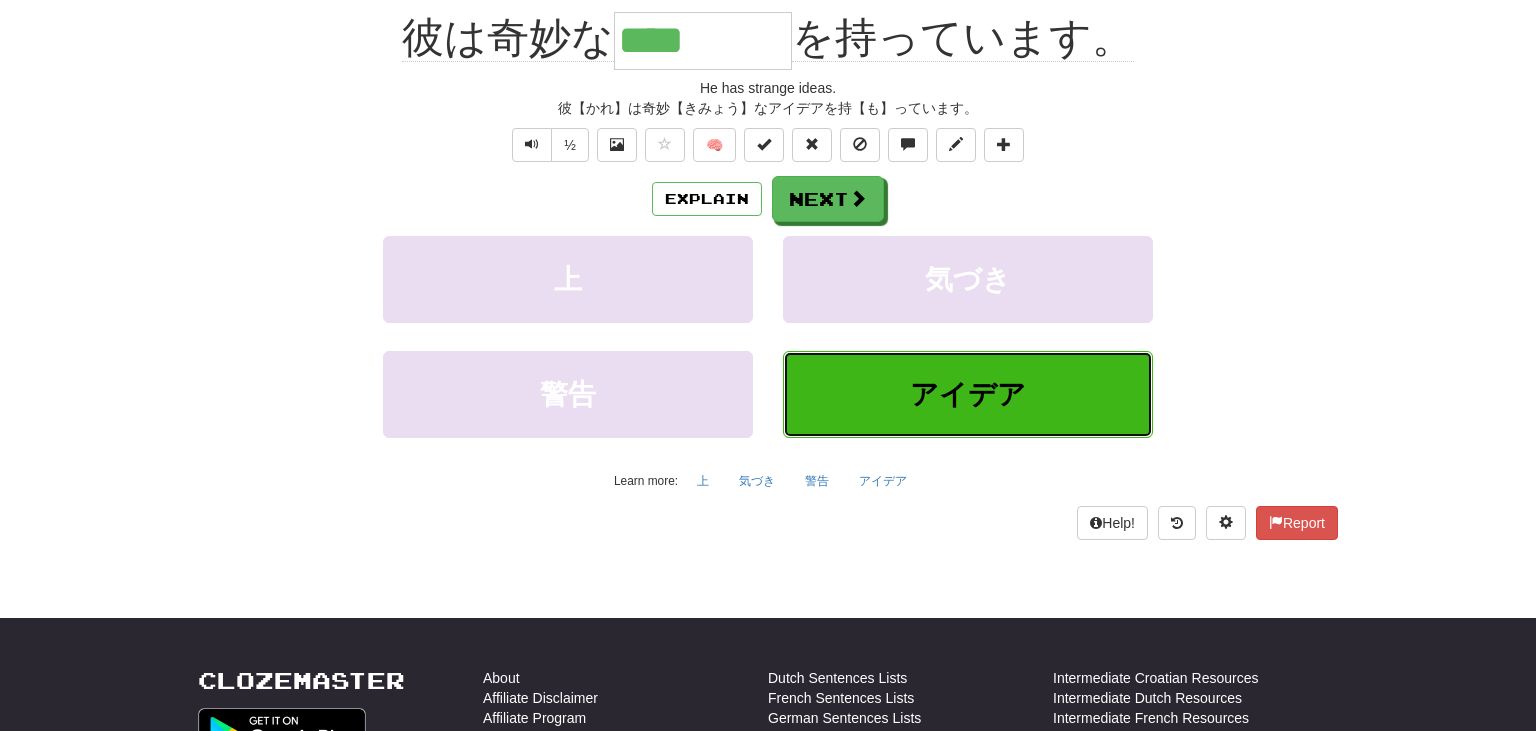 scroll, scrollTop: 213, scrollLeft: 0, axis: vertical 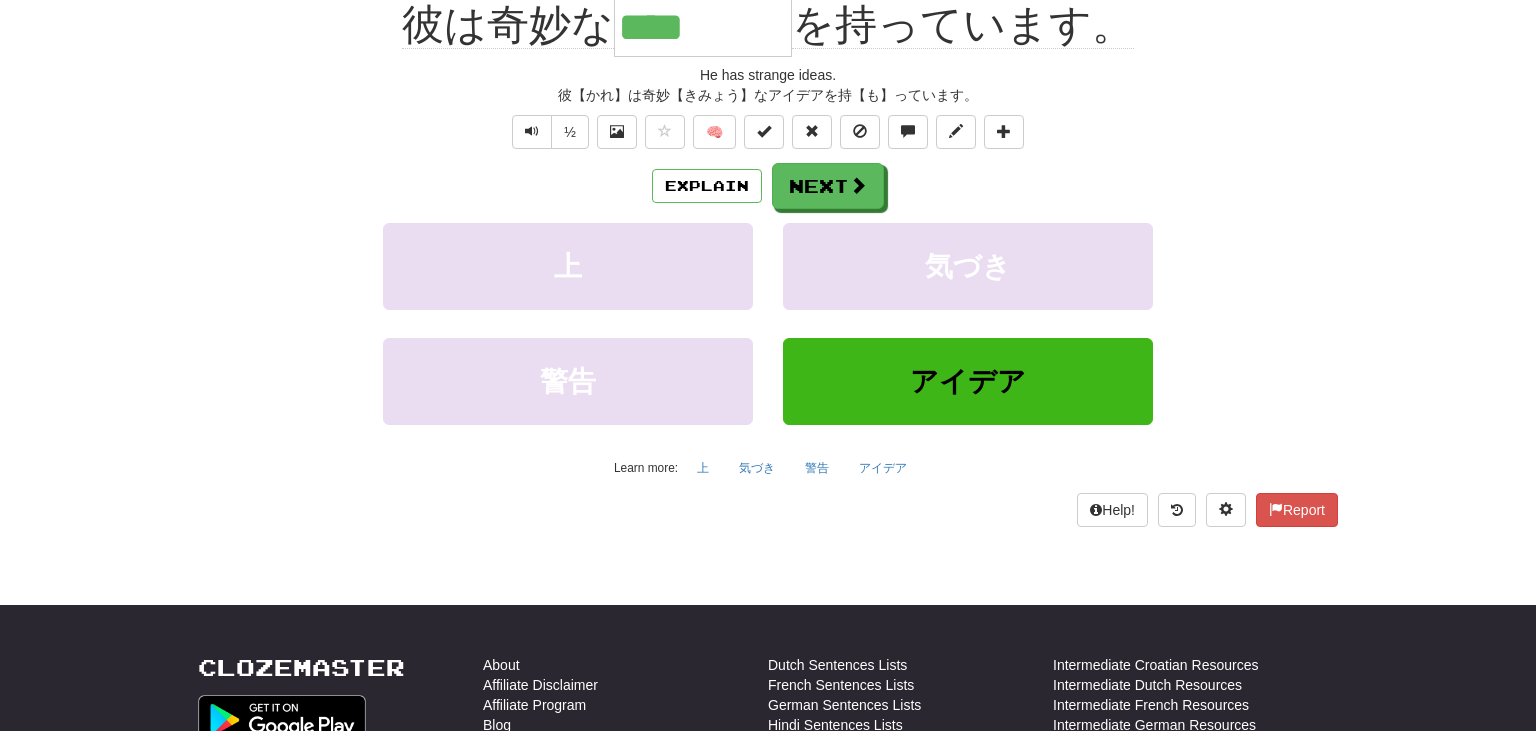 click on "Explain Next" at bounding box center [768, 186] 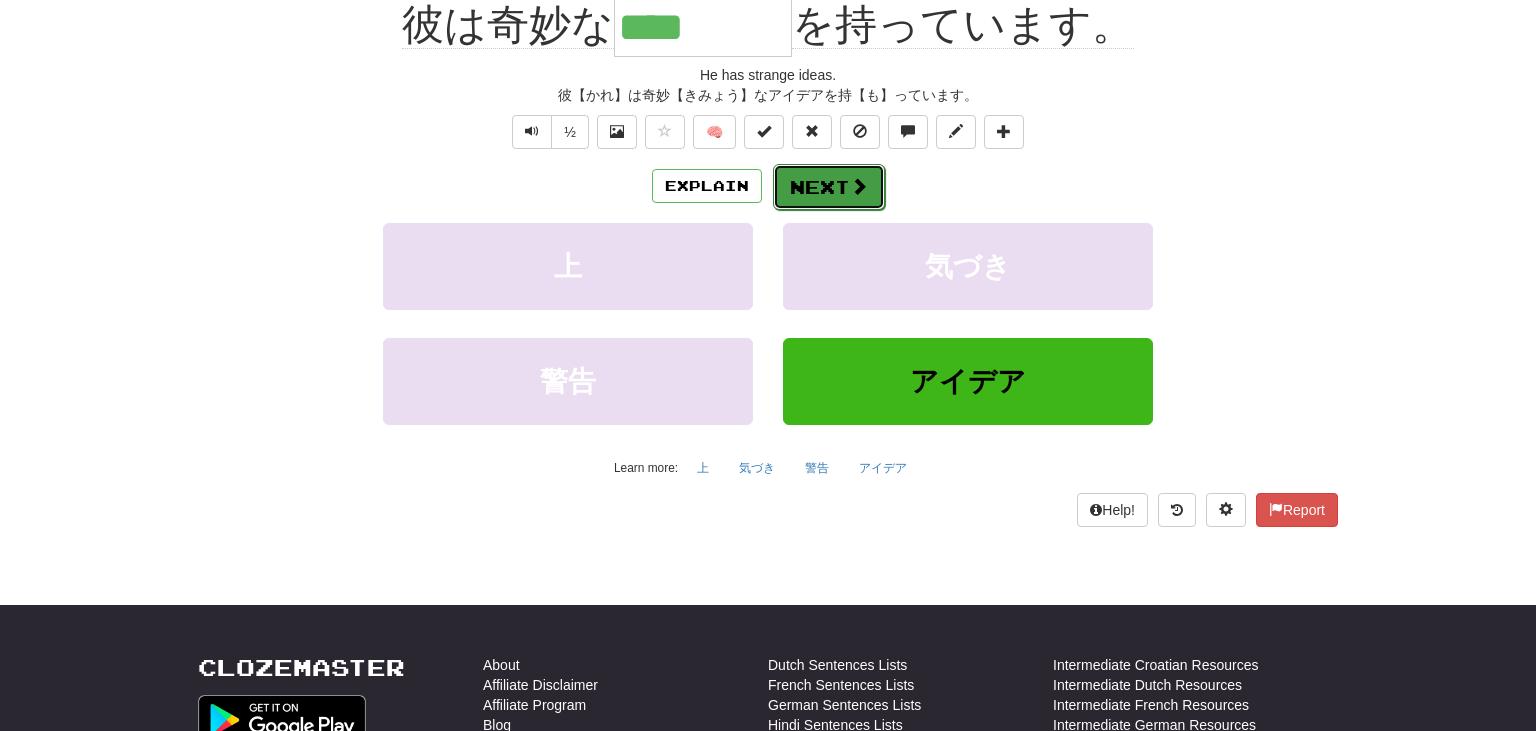 click on "Next" at bounding box center (829, 187) 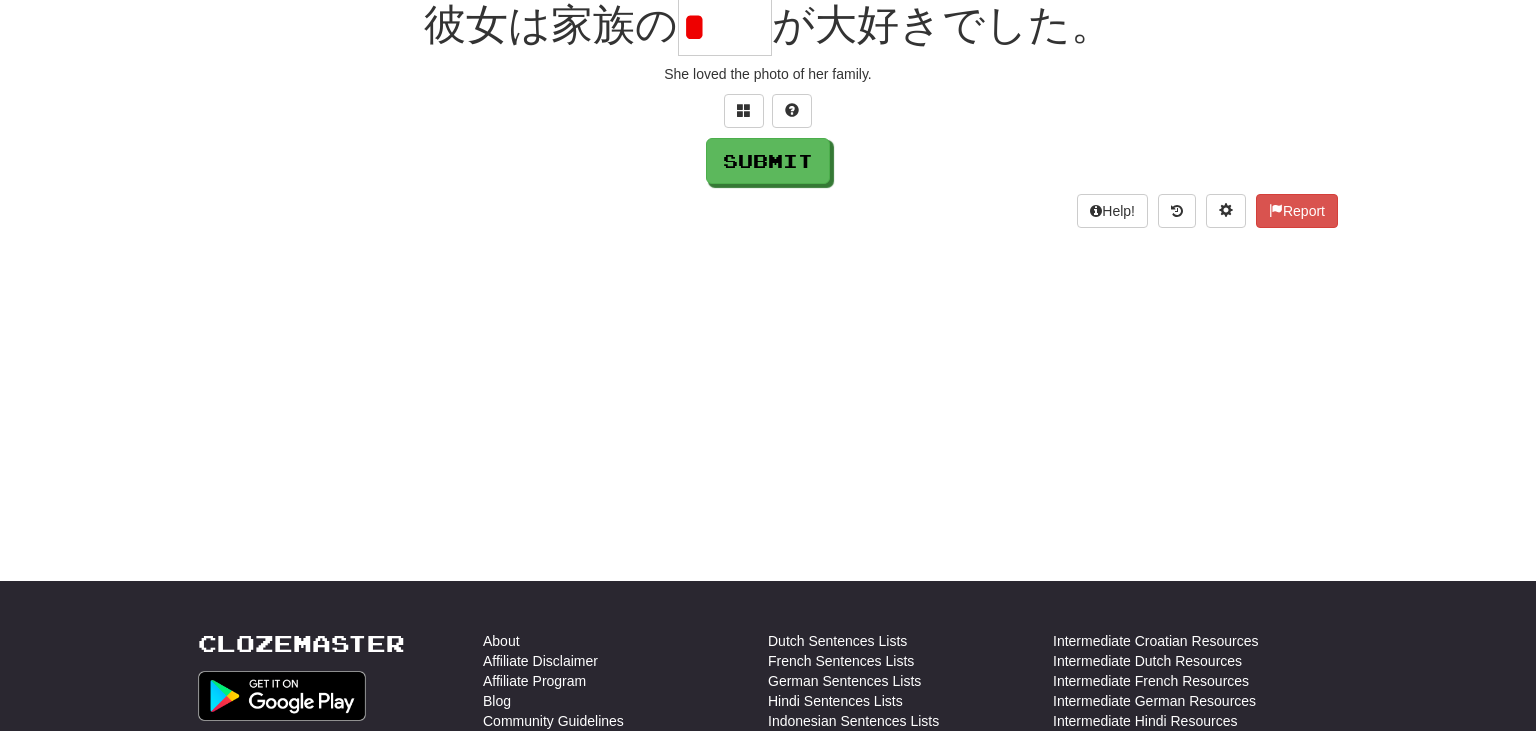 scroll, scrollTop: 197, scrollLeft: 0, axis: vertical 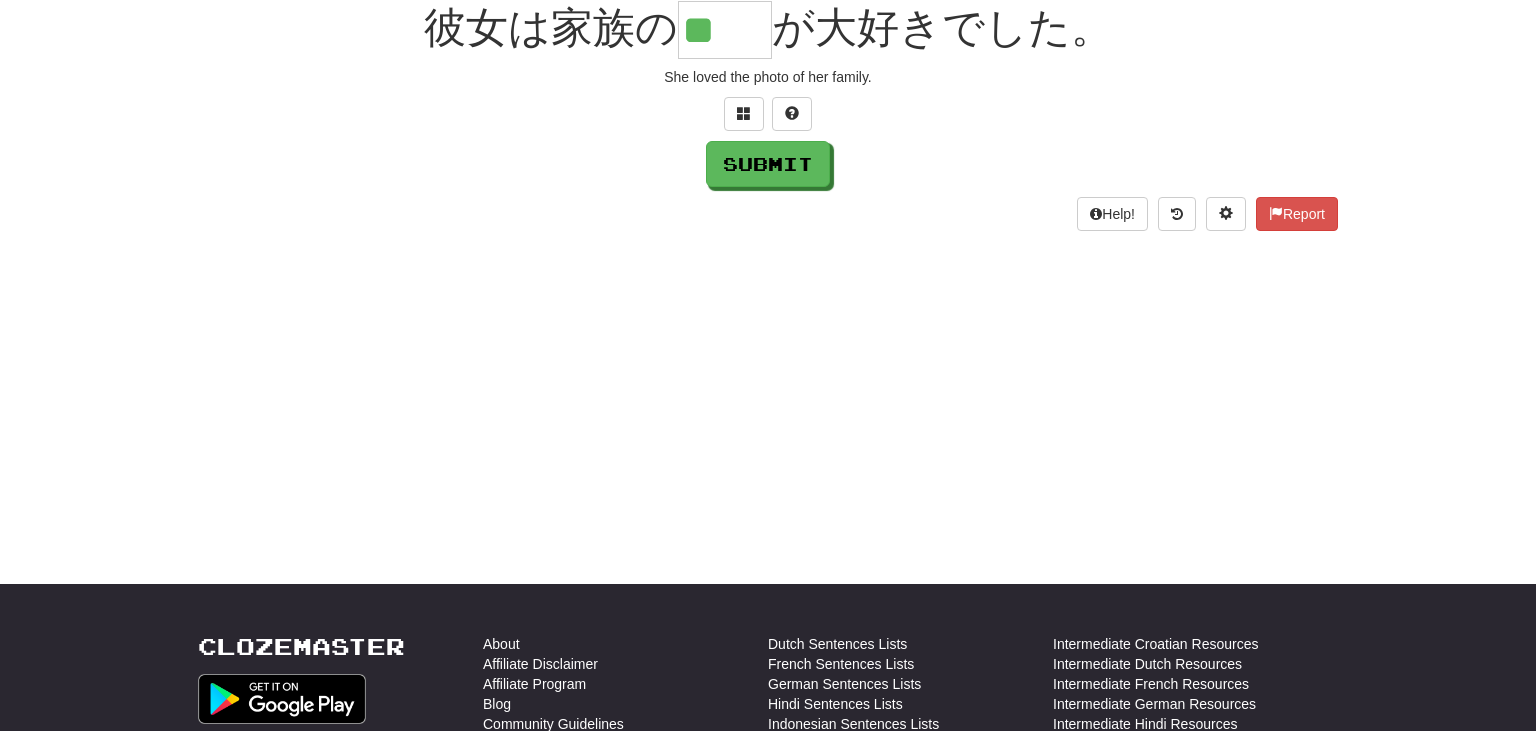 type on "**" 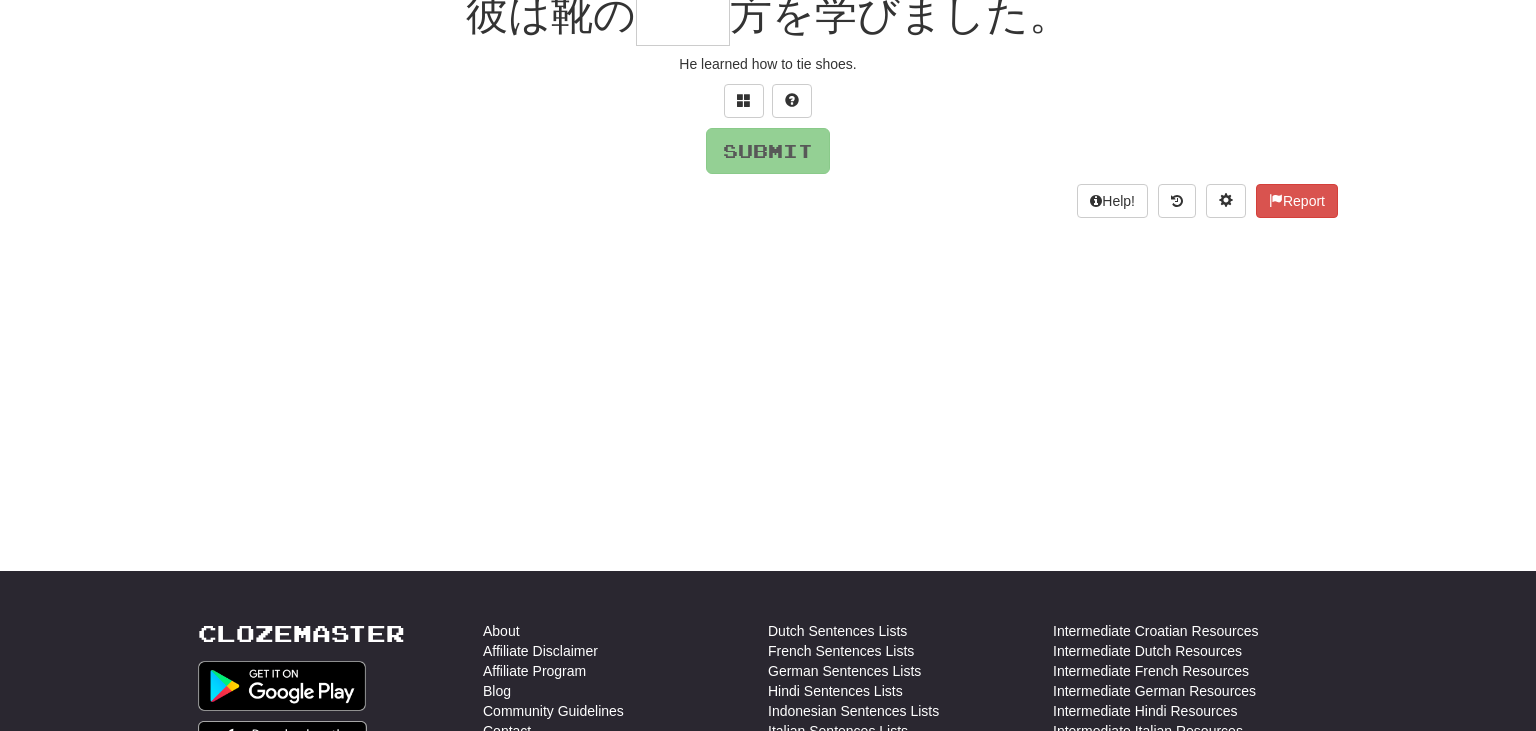 scroll, scrollTop: 197, scrollLeft: 0, axis: vertical 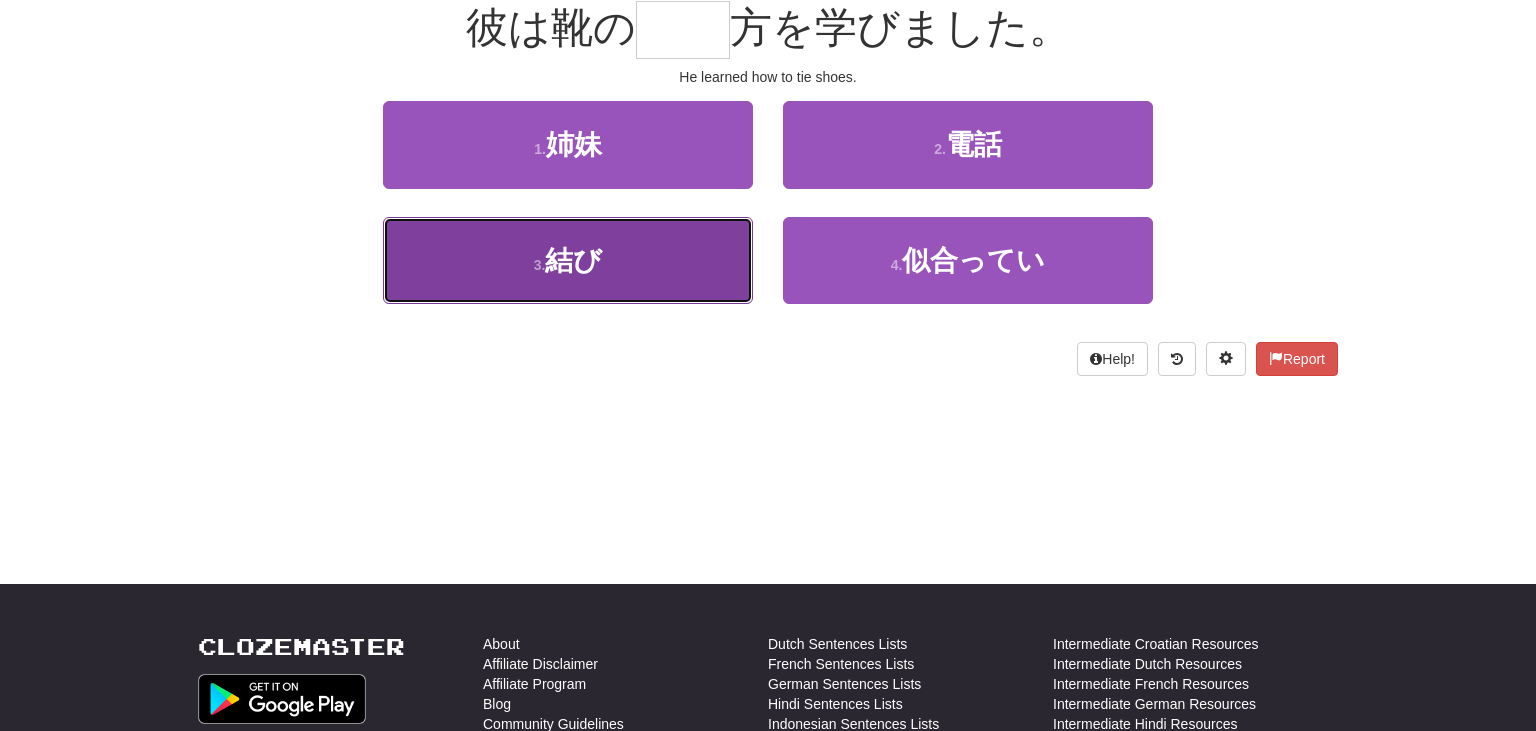 click on "3 .  結び" at bounding box center [568, 260] 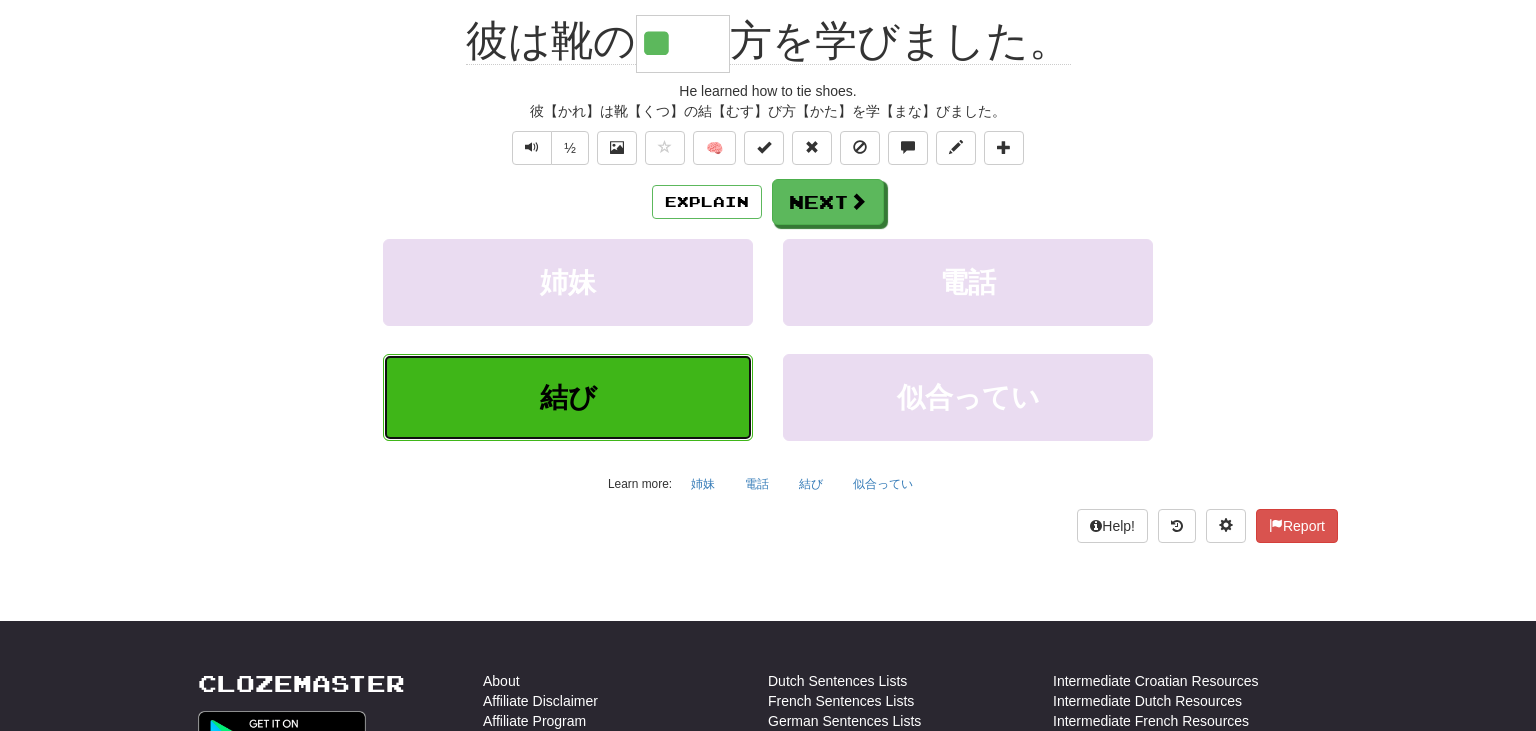 scroll, scrollTop: 210, scrollLeft: 0, axis: vertical 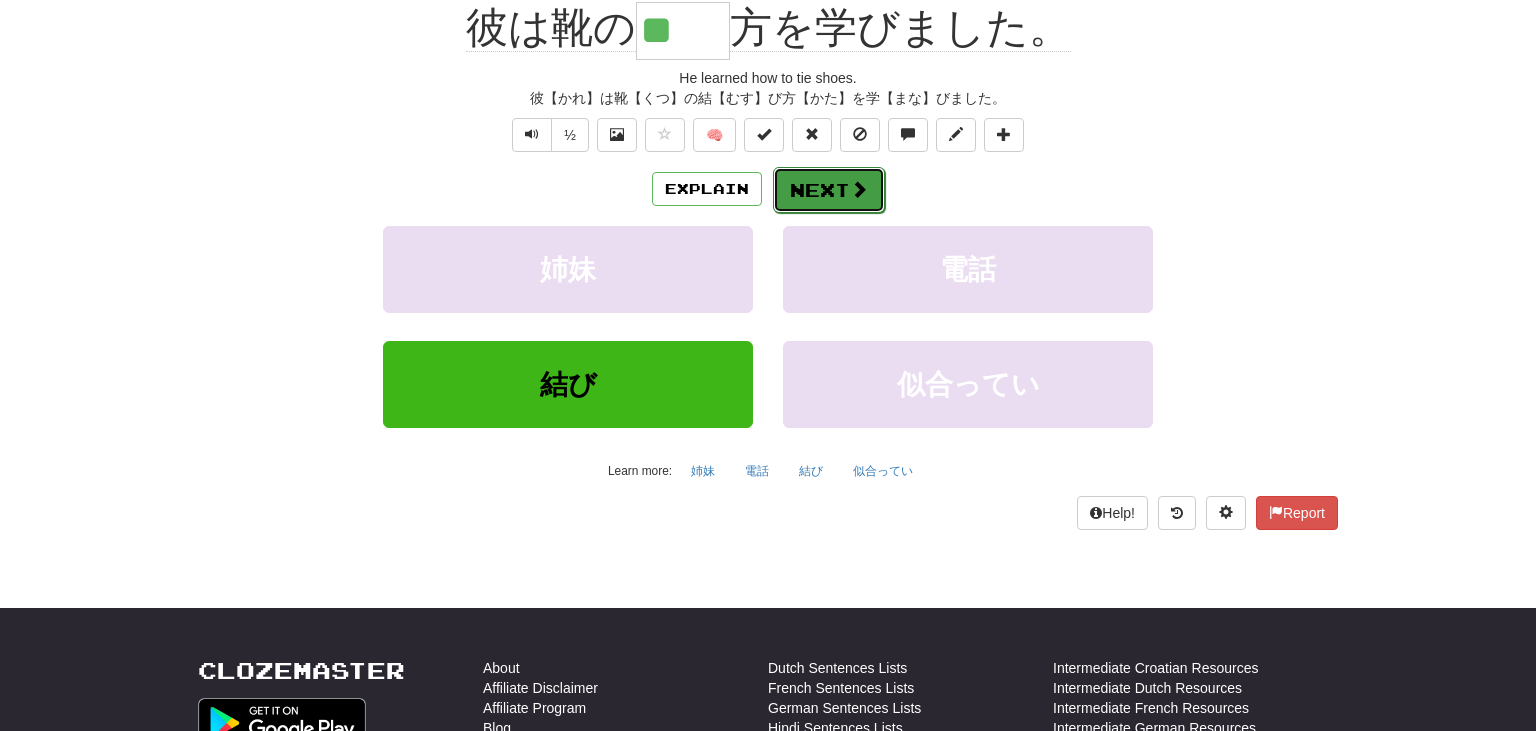 click on "Next" at bounding box center (829, 190) 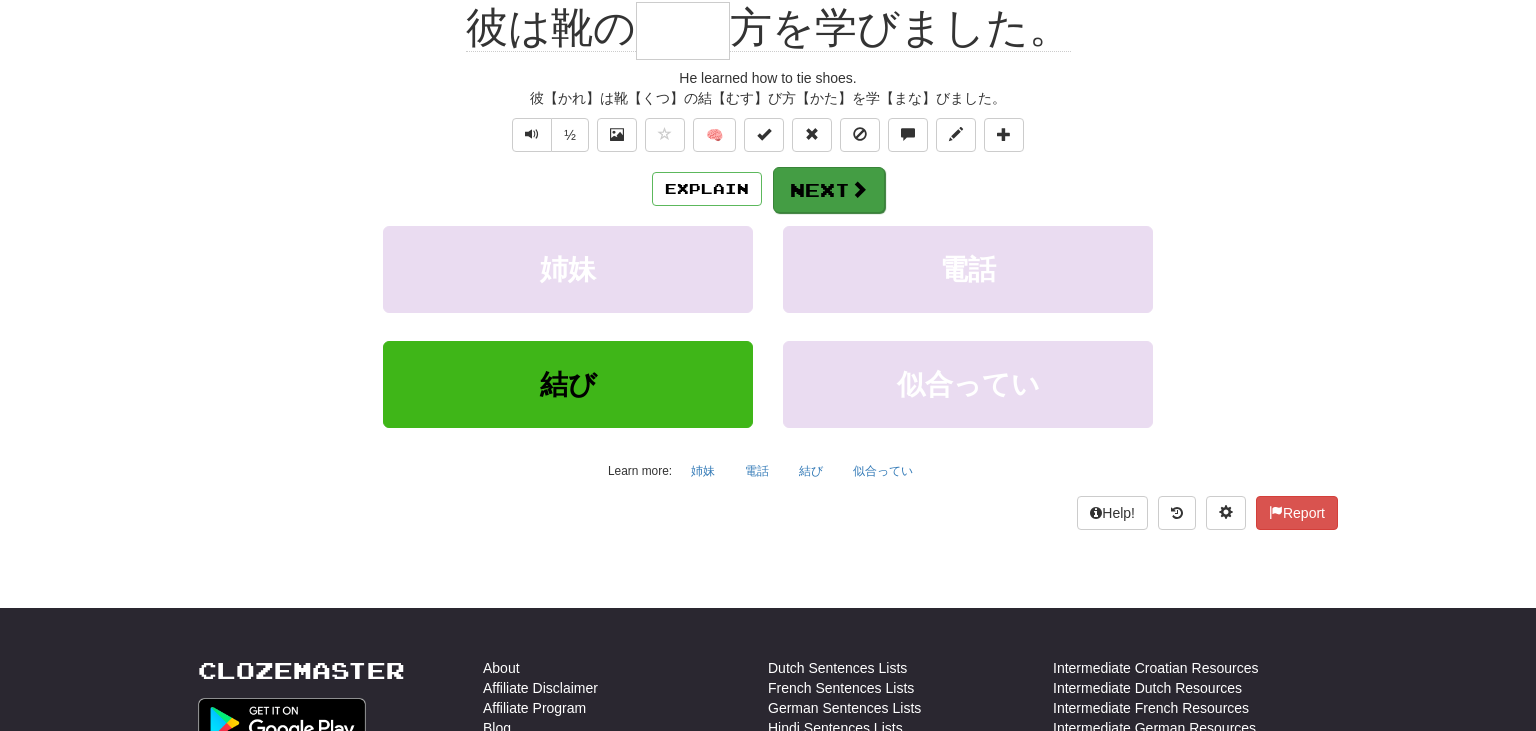 scroll, scrollTop: 197, scrollLeft: 0, axis: vertical 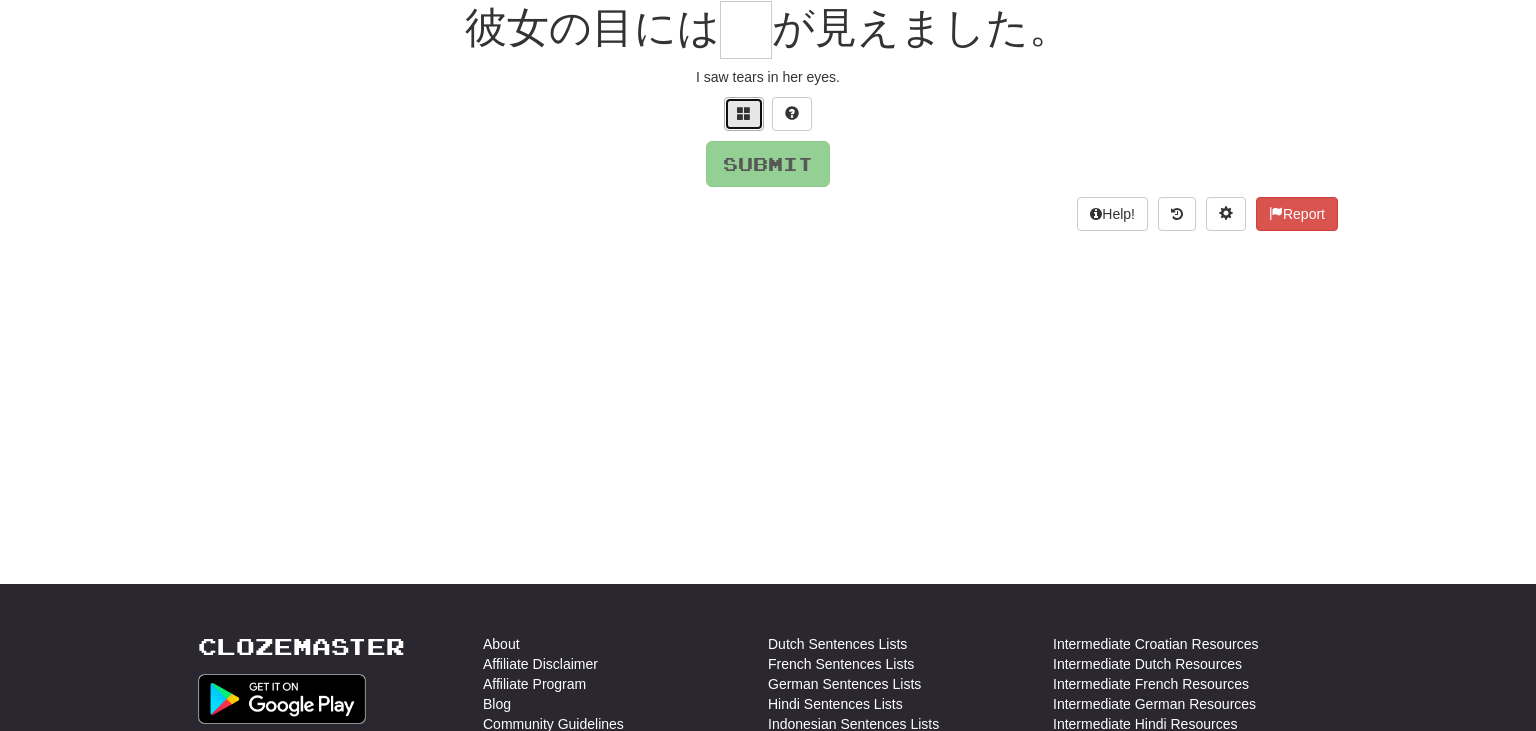 click at bounding box center (744, 114) 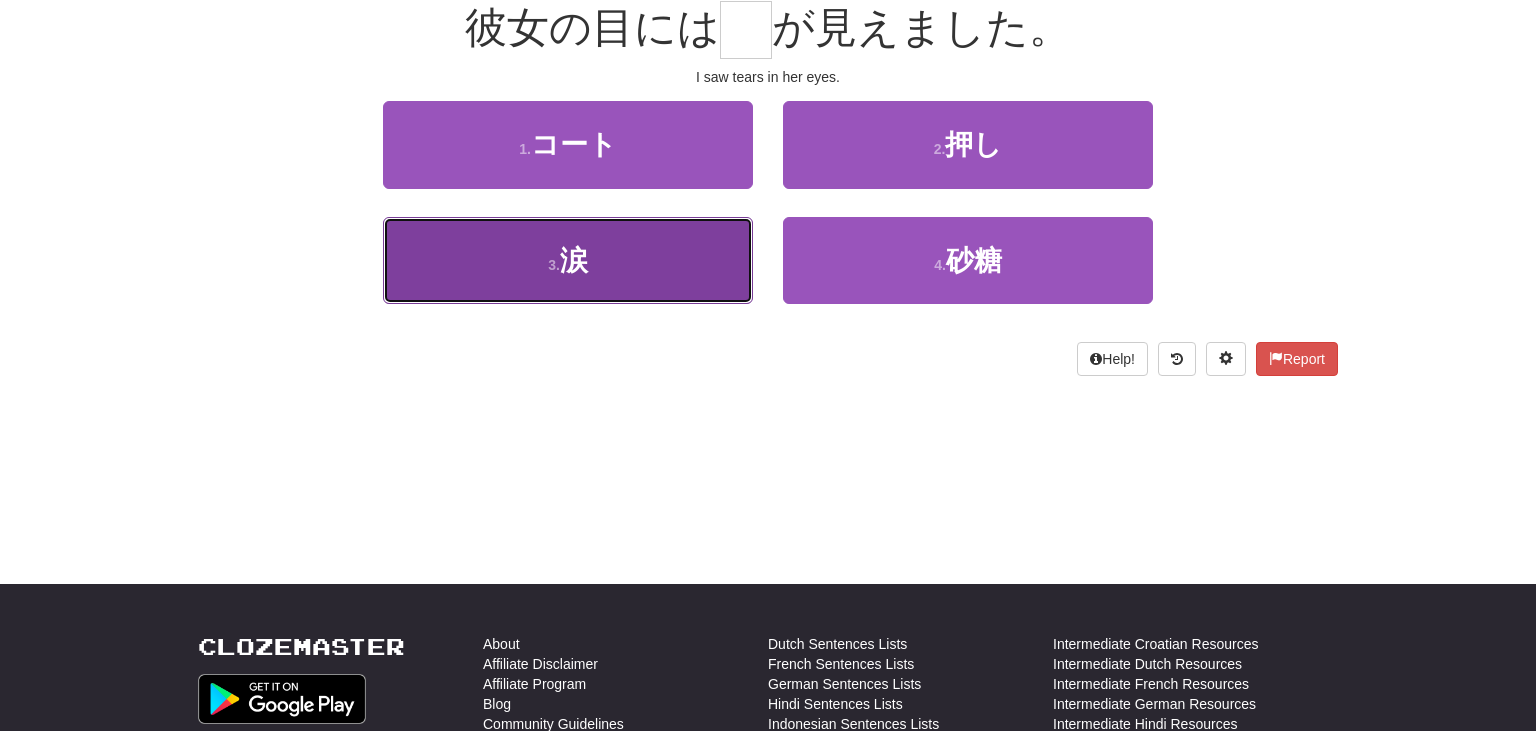 click on "3 .  涙" at bounding box center [568, 260] 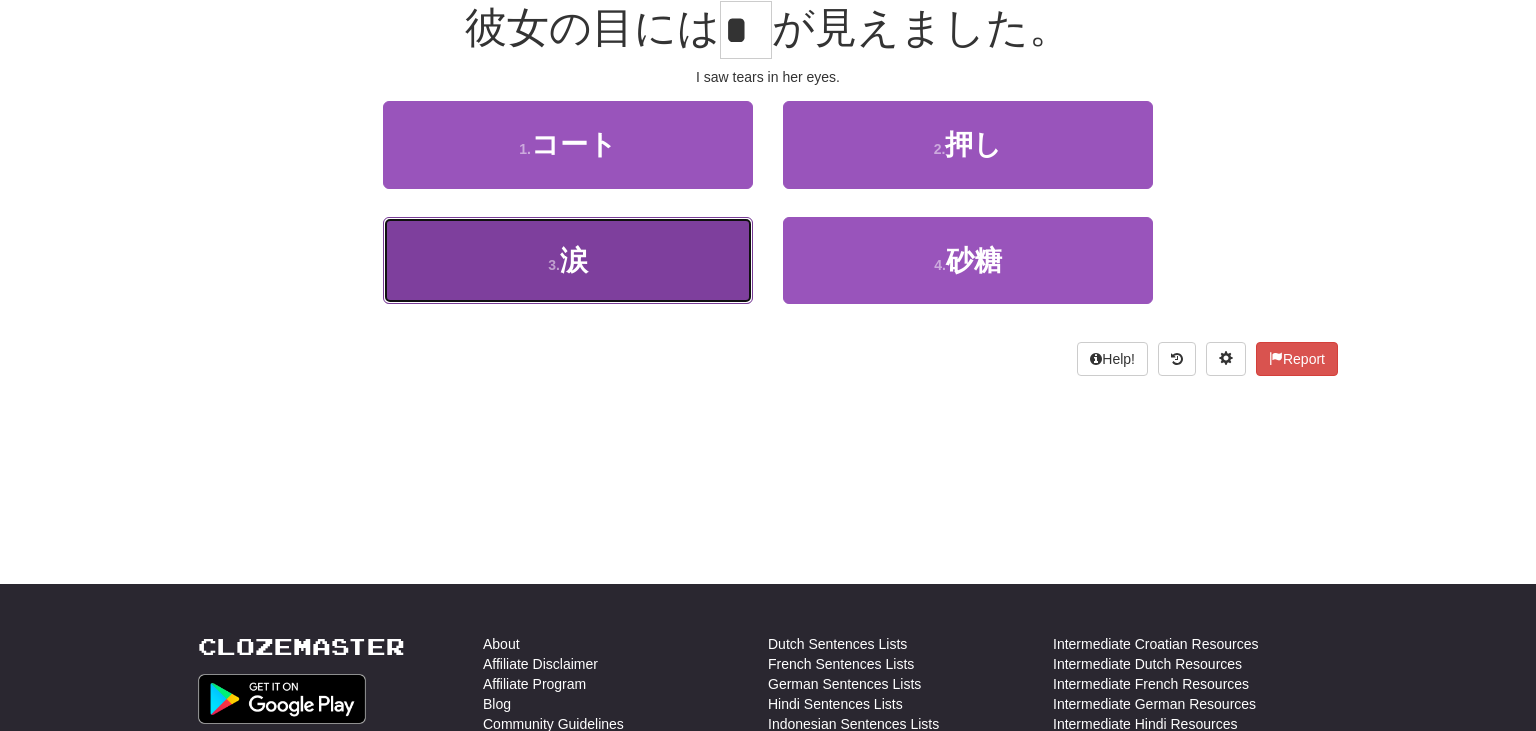 scroll, scrollTop: 210, scrollLeft: 0, axis: vertical 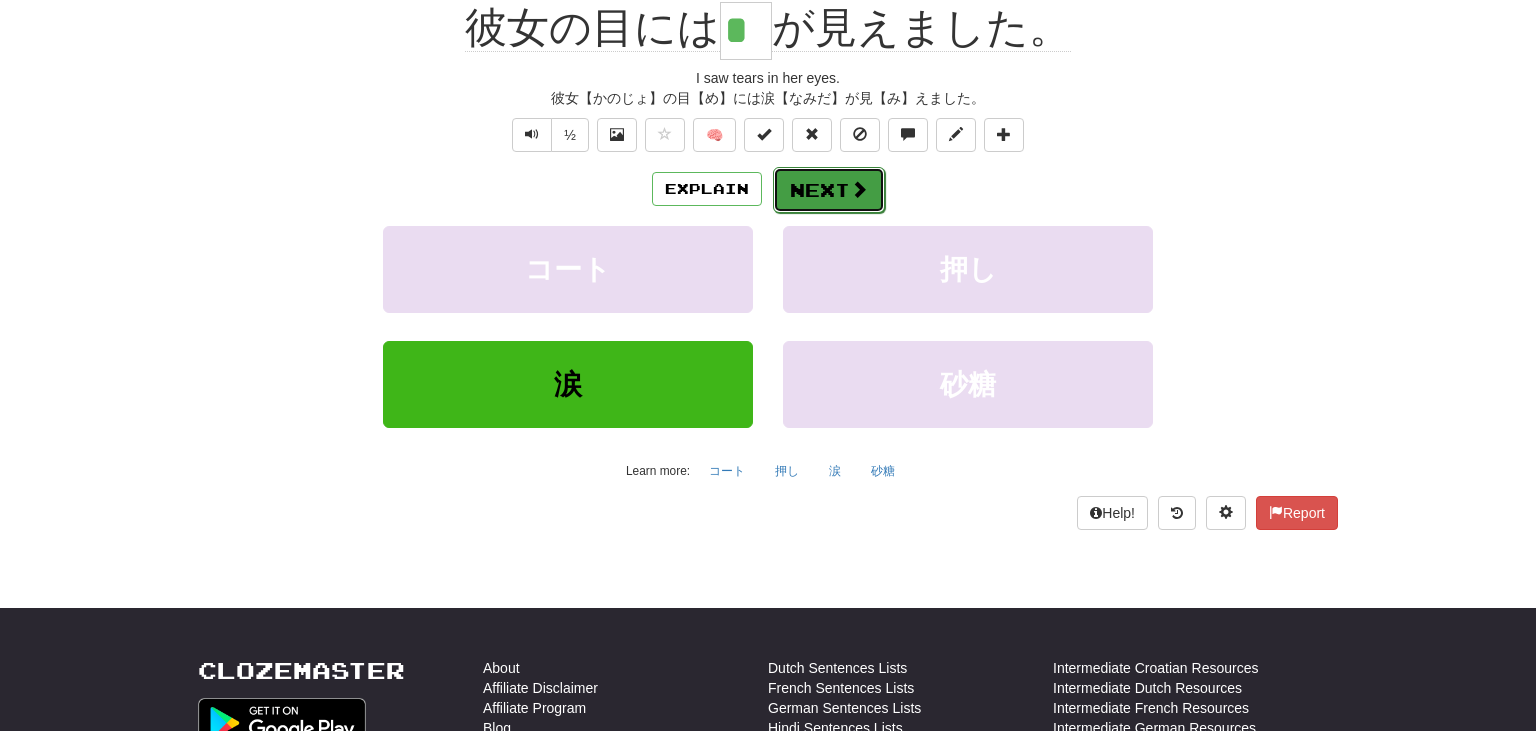 click on "Next" at bounding box center [829, 190] 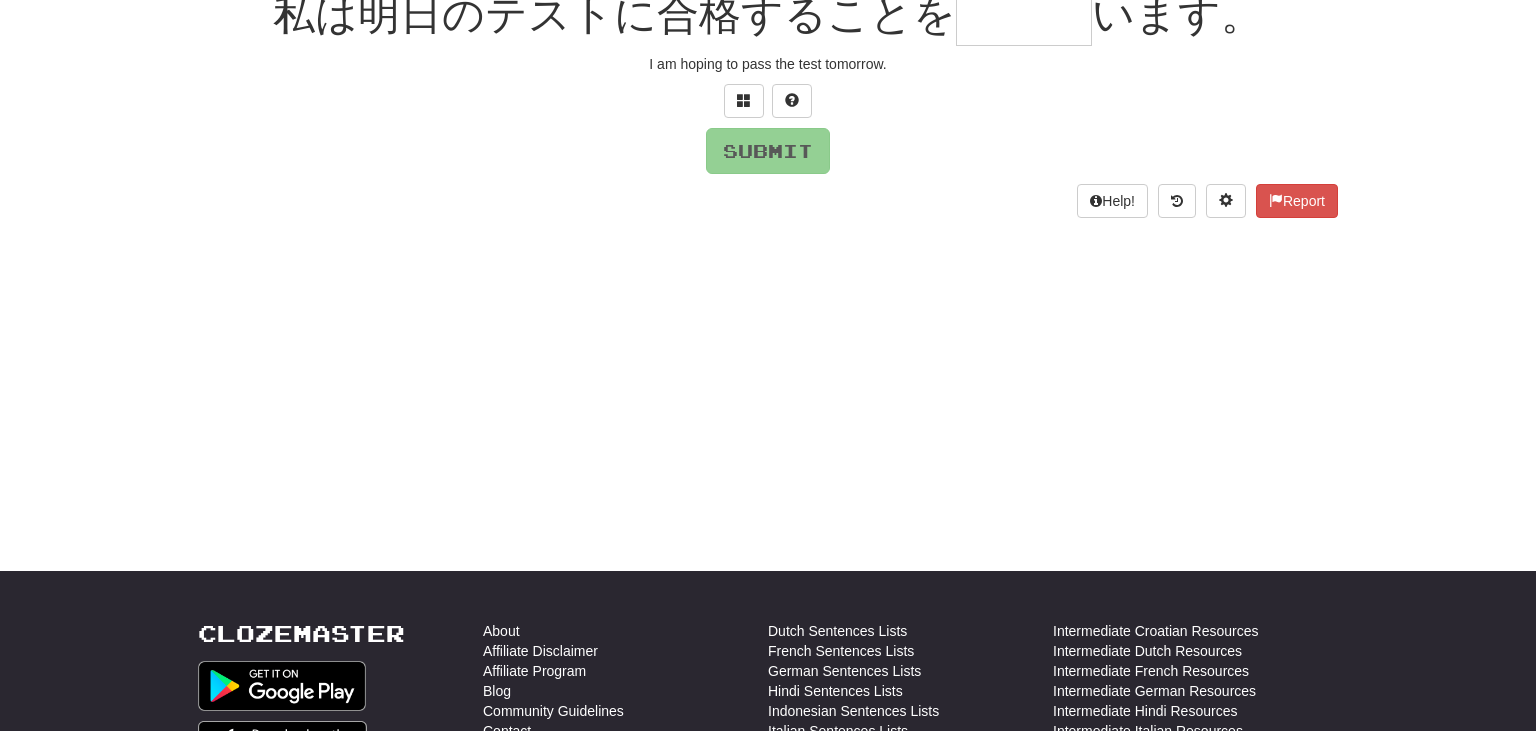 scroll, scrollTop: 197, scrollLeft: 0, axis: vertical 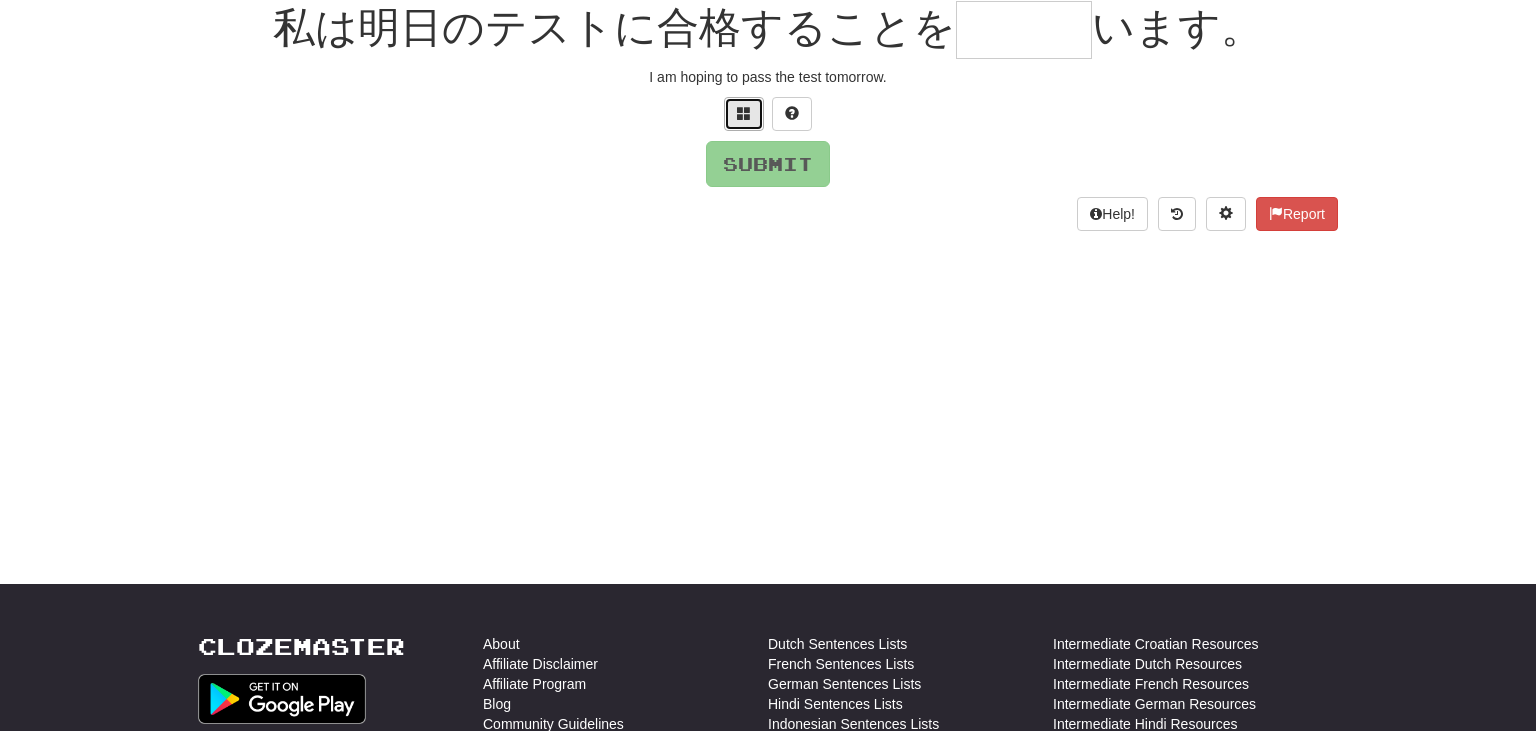 click at bounding box center (744, 114) 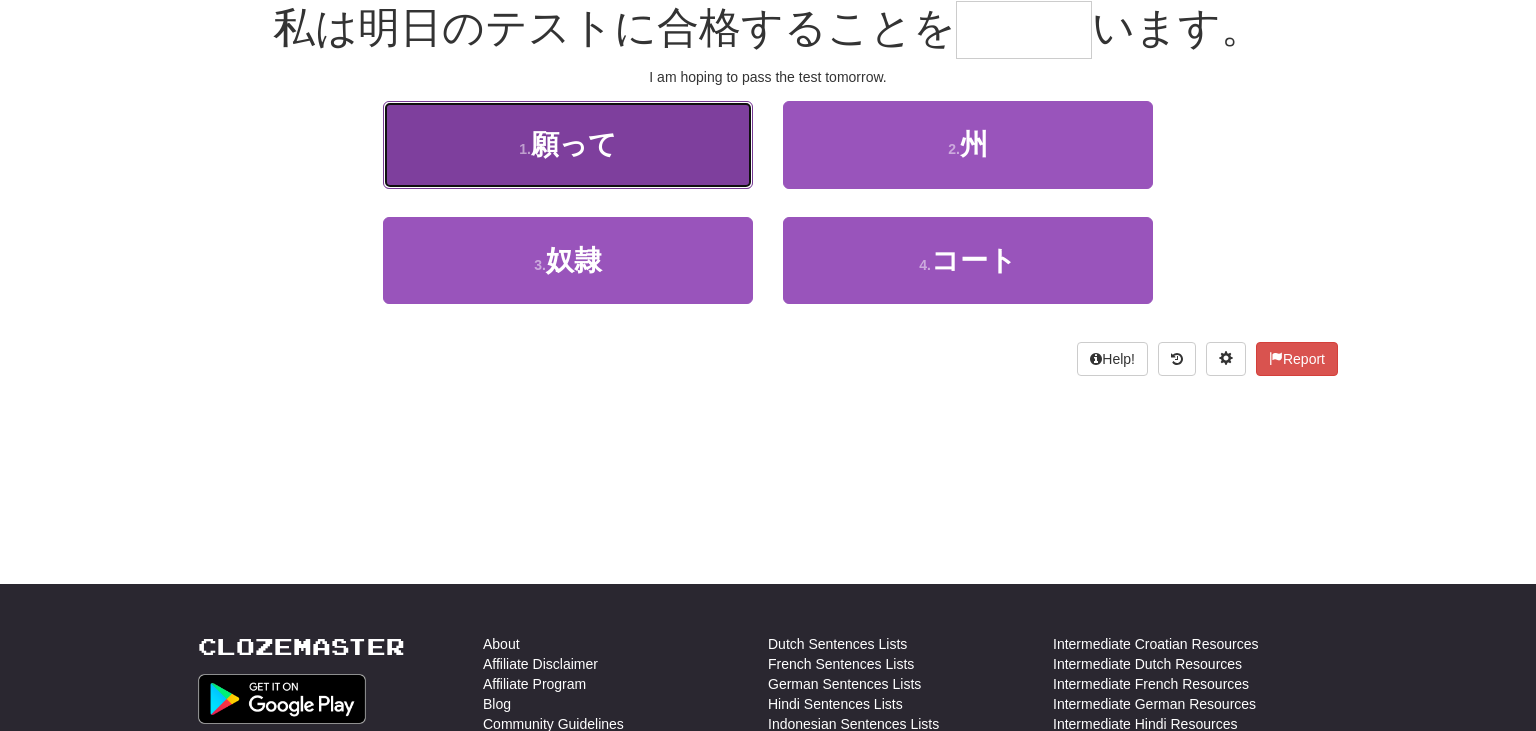 click on "1 .  願って" at bounding box center (568, 144) 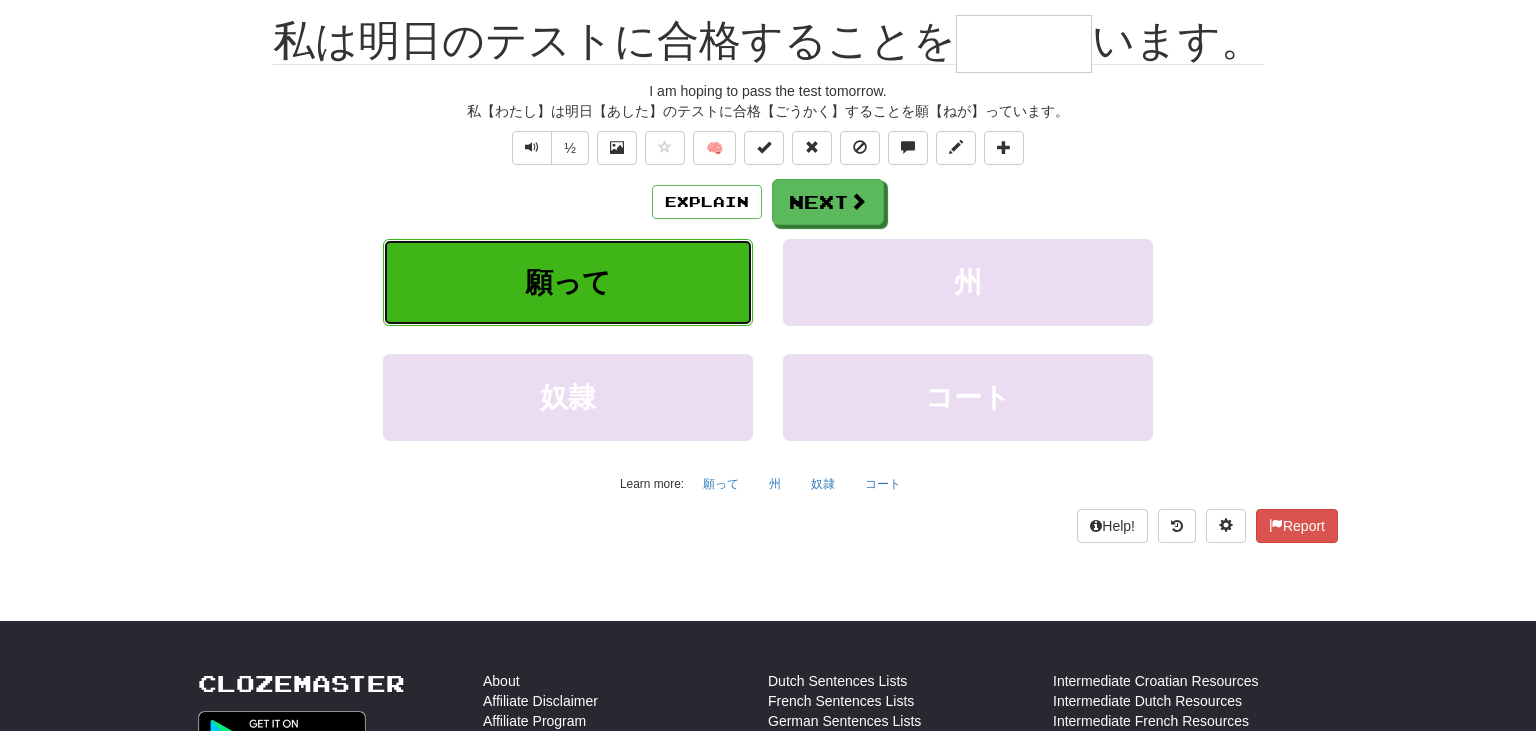type on "***" 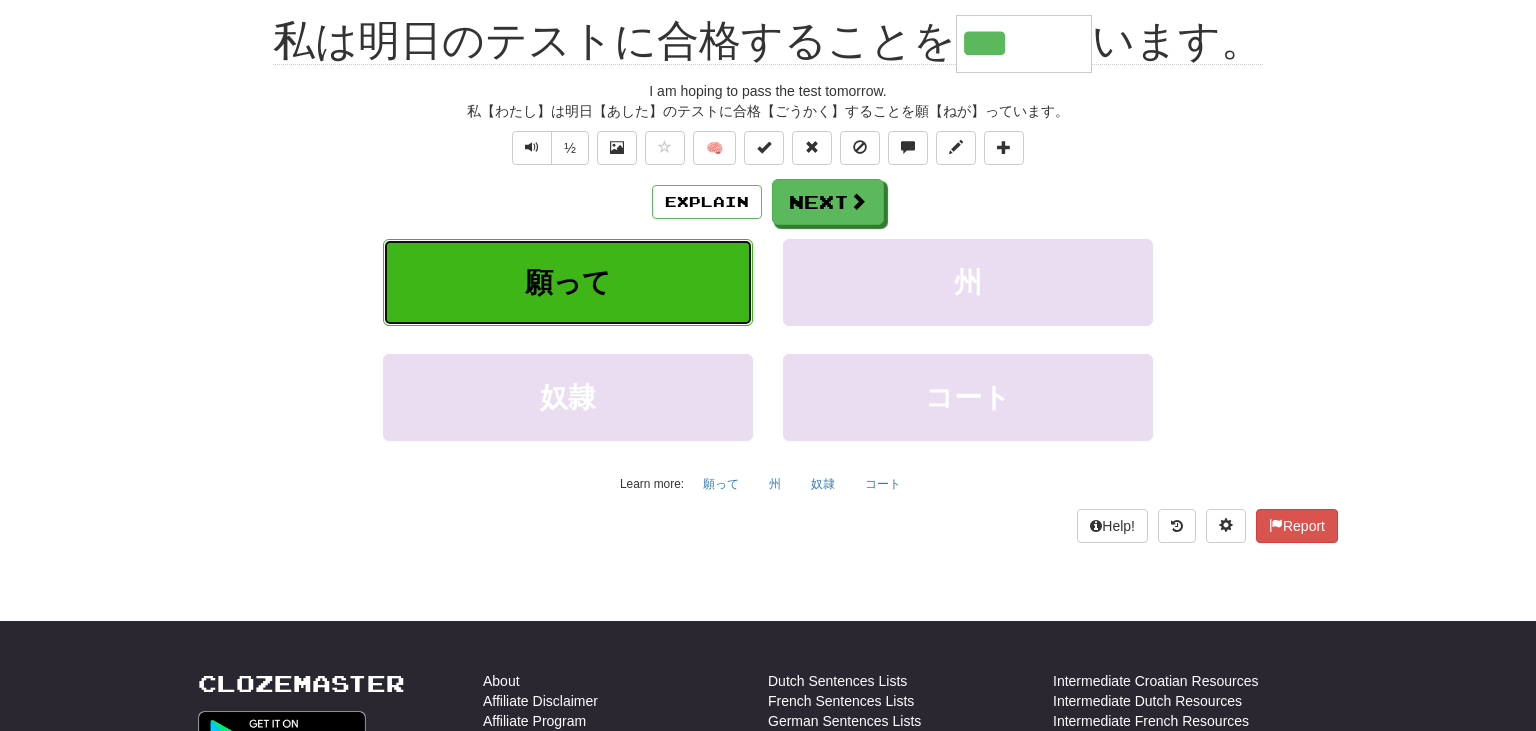 scroll, scrollTop: 210, scrollLeft: 0, axis: vertical 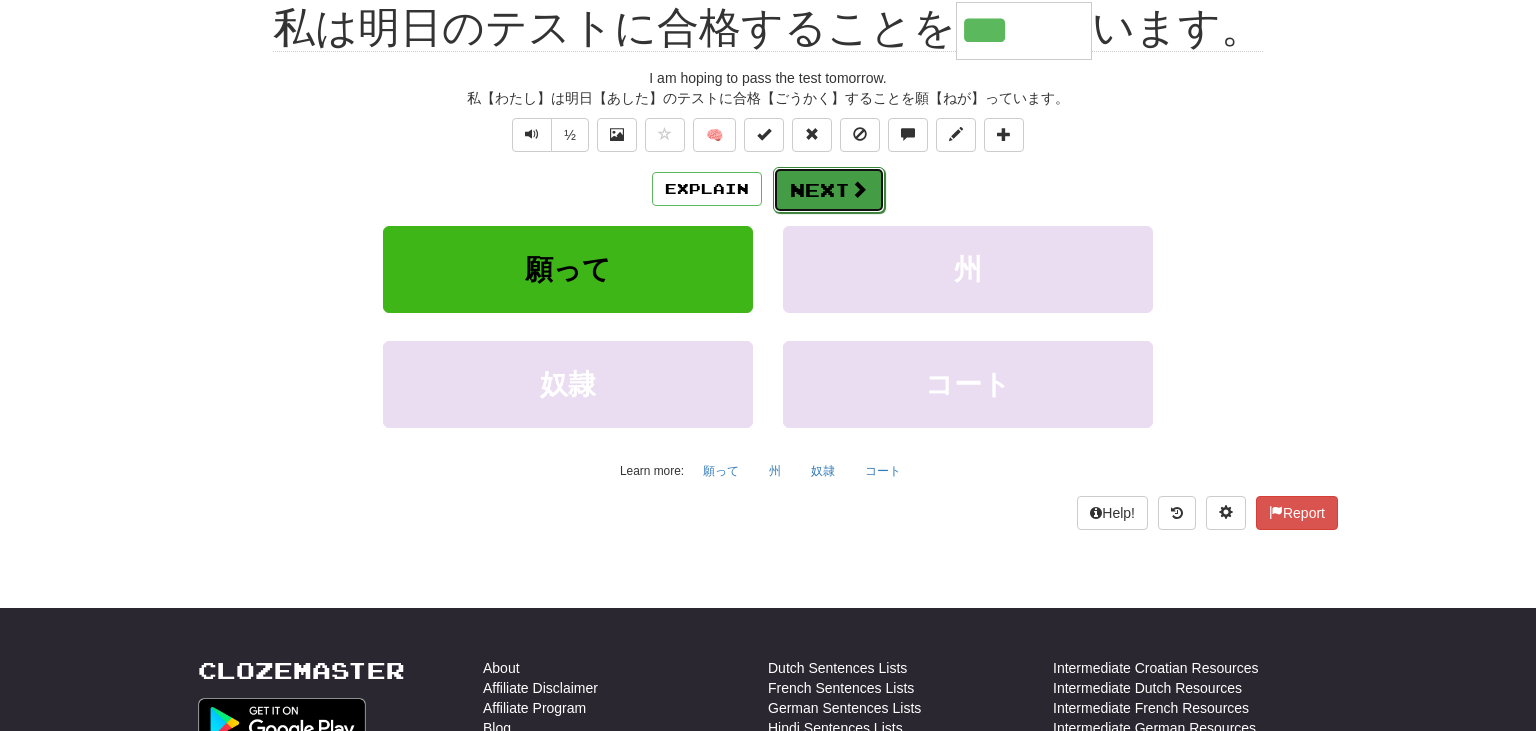 click at bounding box center (859, 189) 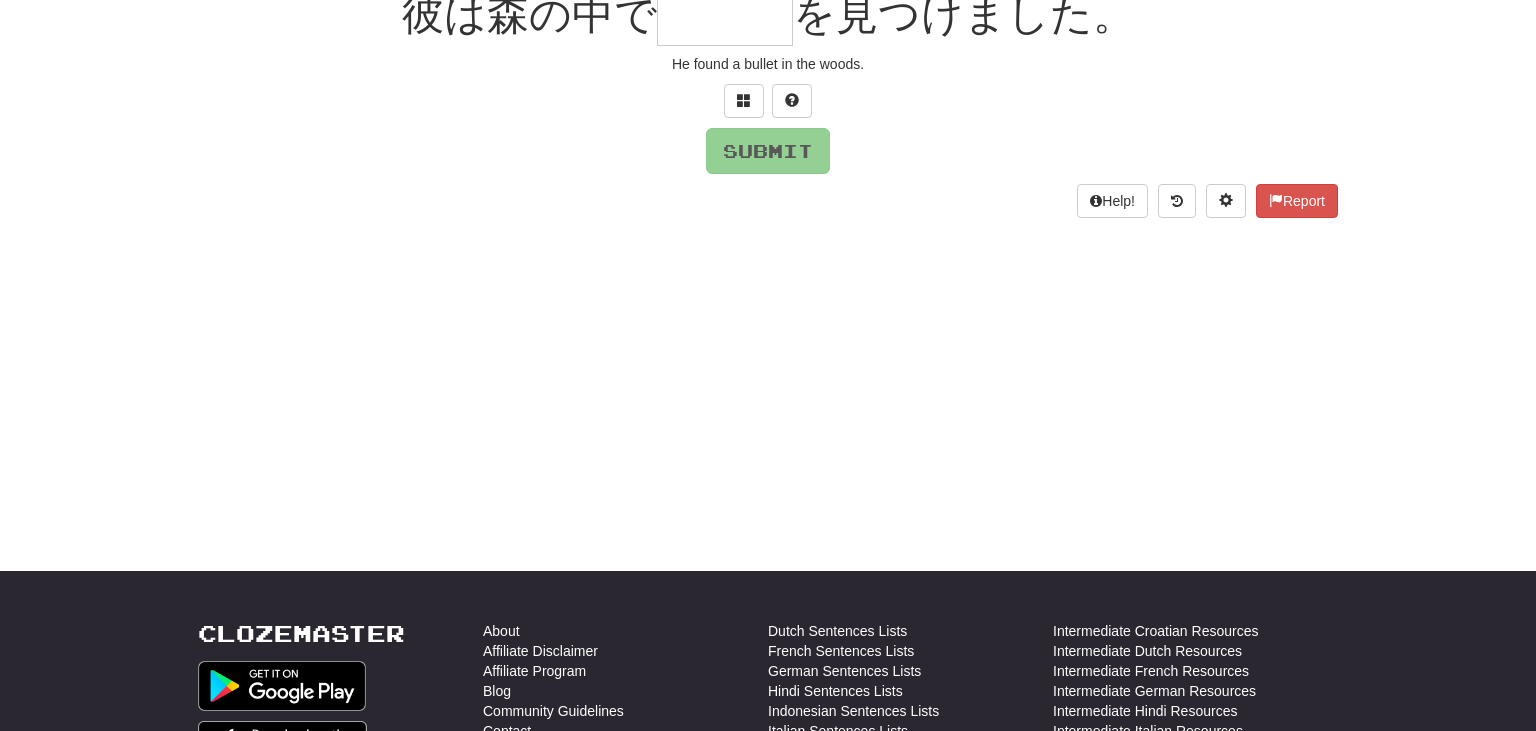 scroll, scrollTop: 197, scrollLeft: 0, axis: vertical 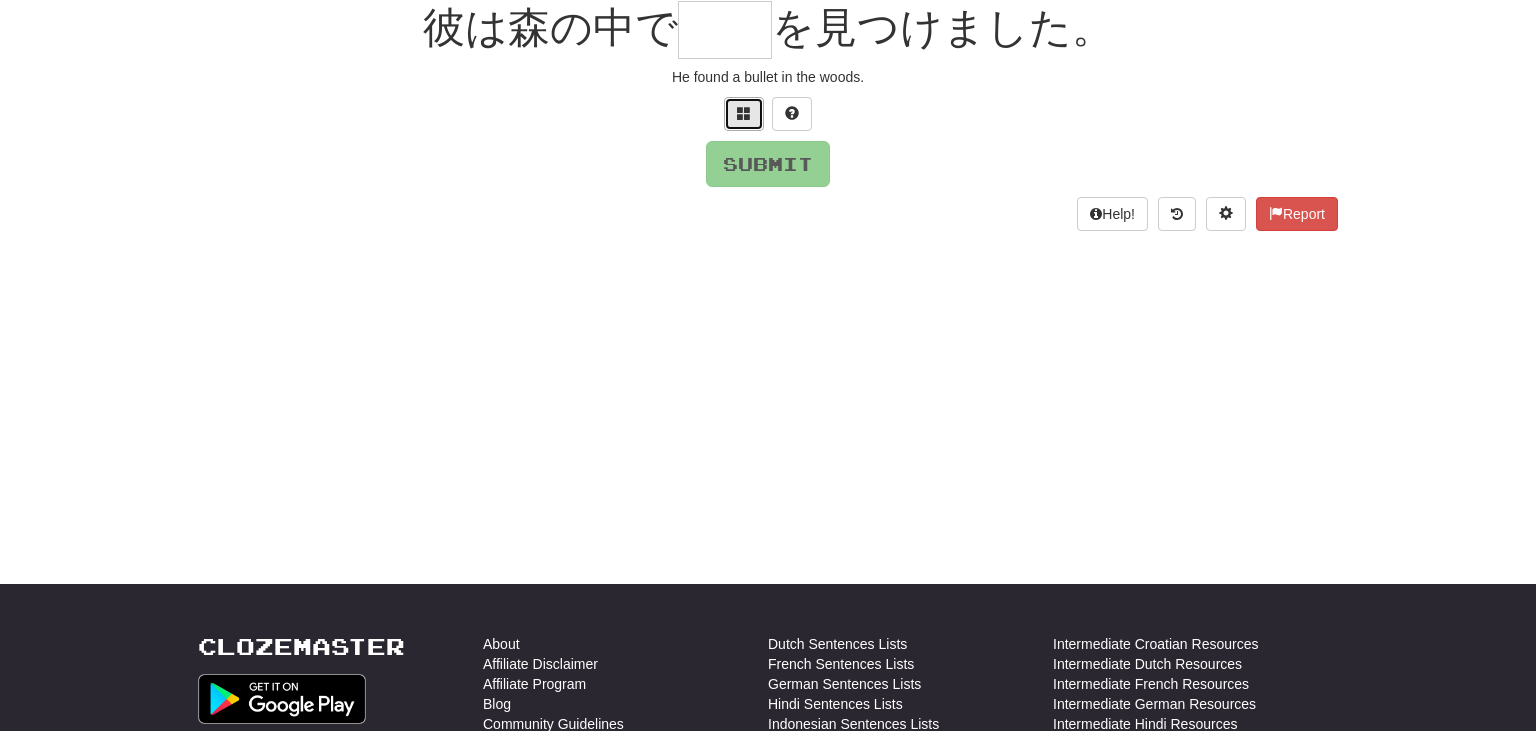click at bounding box center [744, 113] 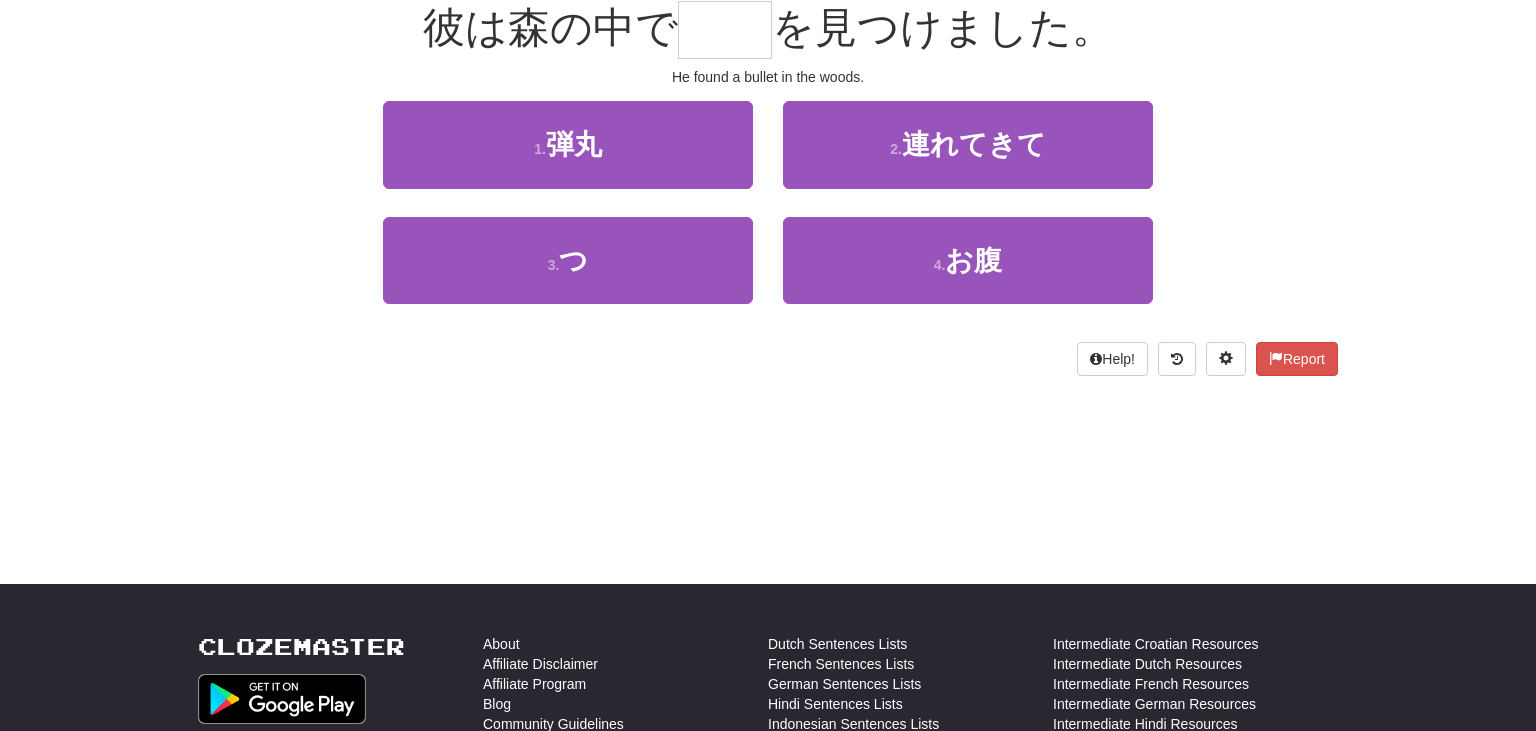 type on "*" 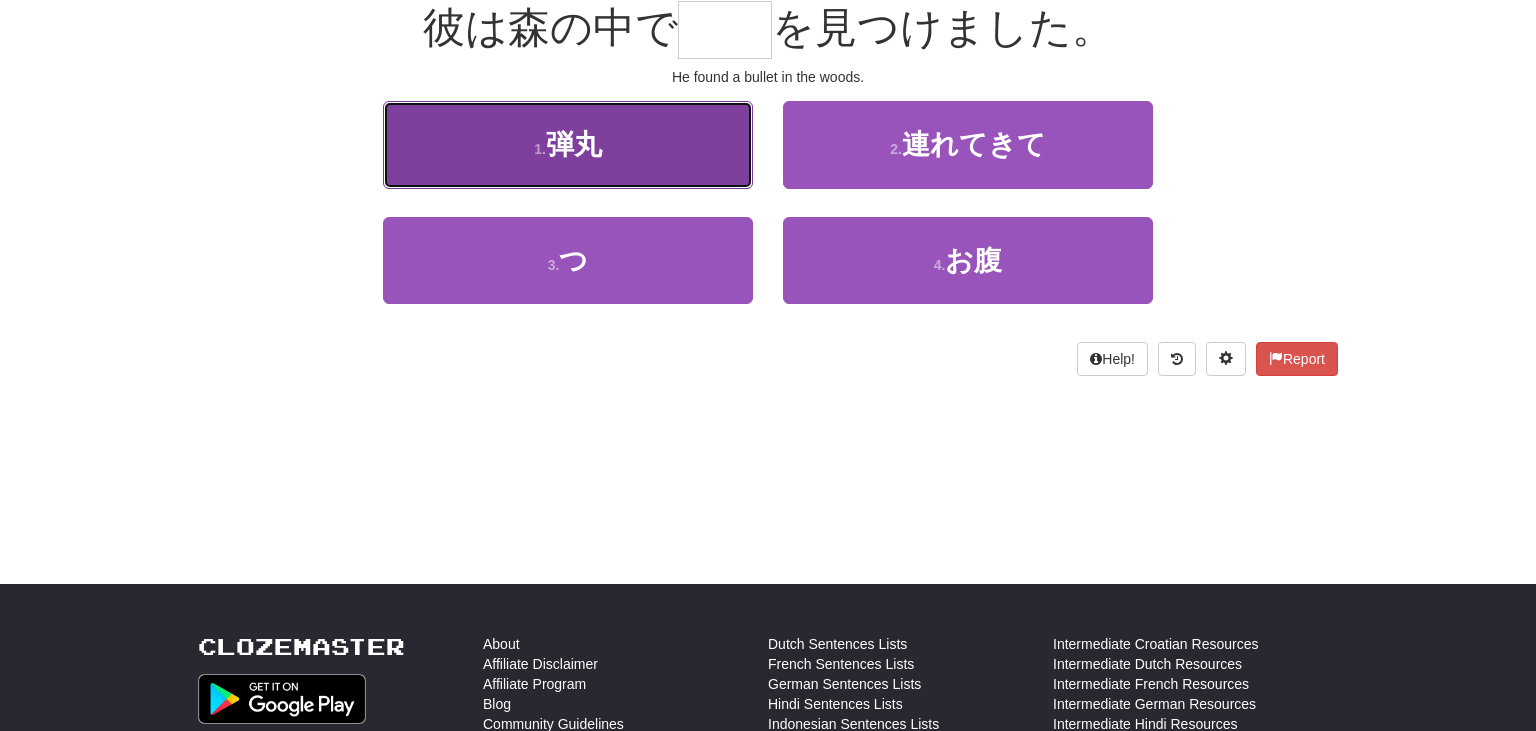 click on "1 .  弾丸" at bounding box center [568, 144] 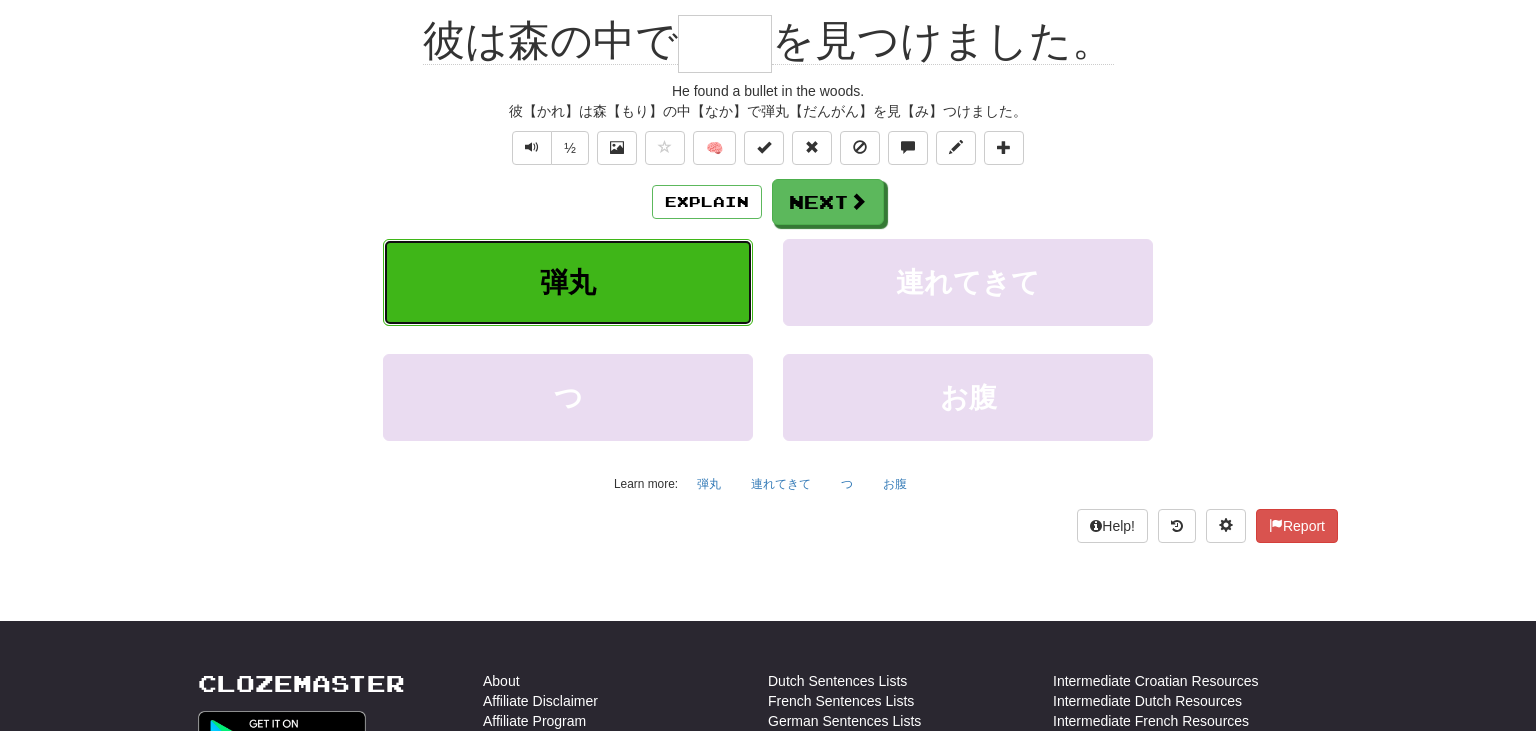 type on "**" 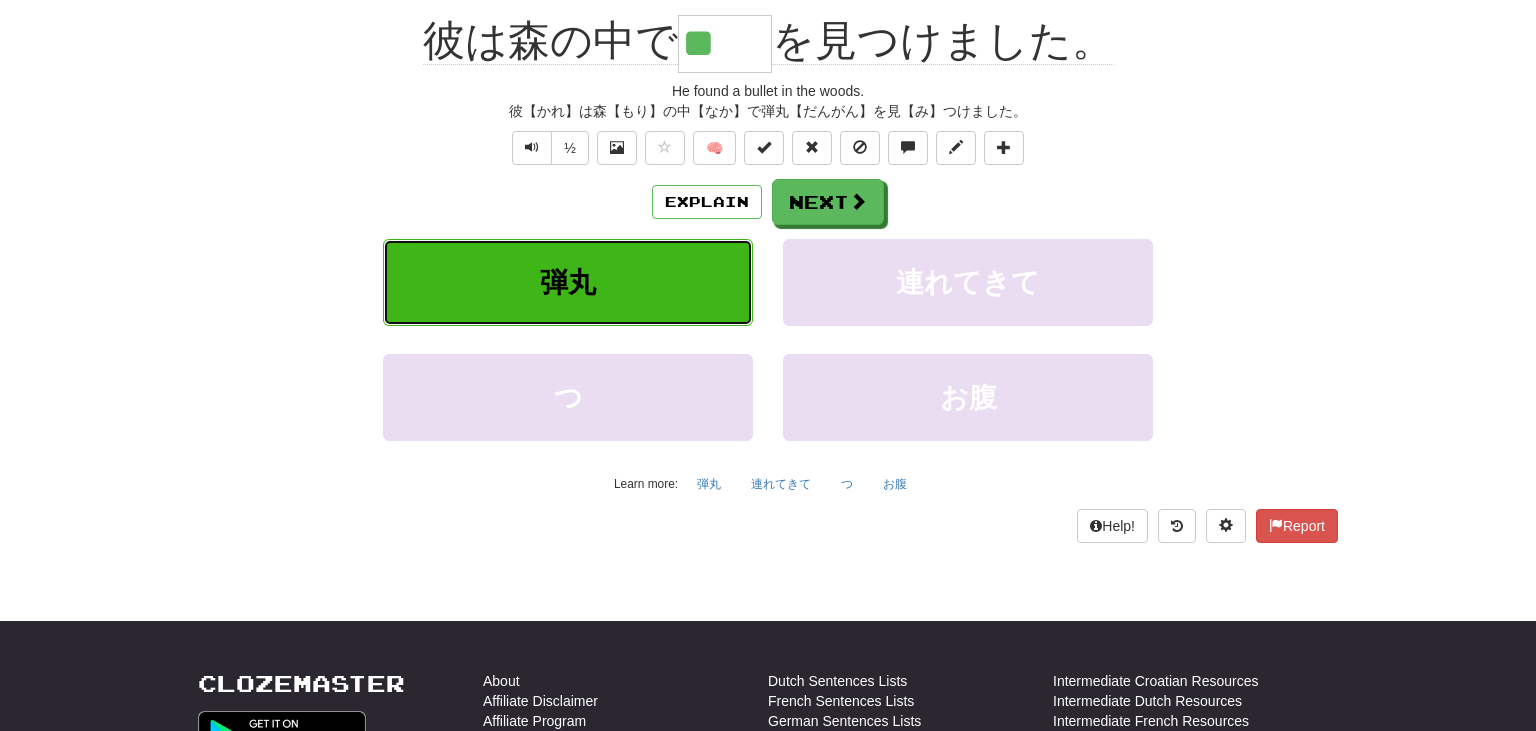 scroll, scrollTop: 210, scrollLeft: 0, axis: vertical 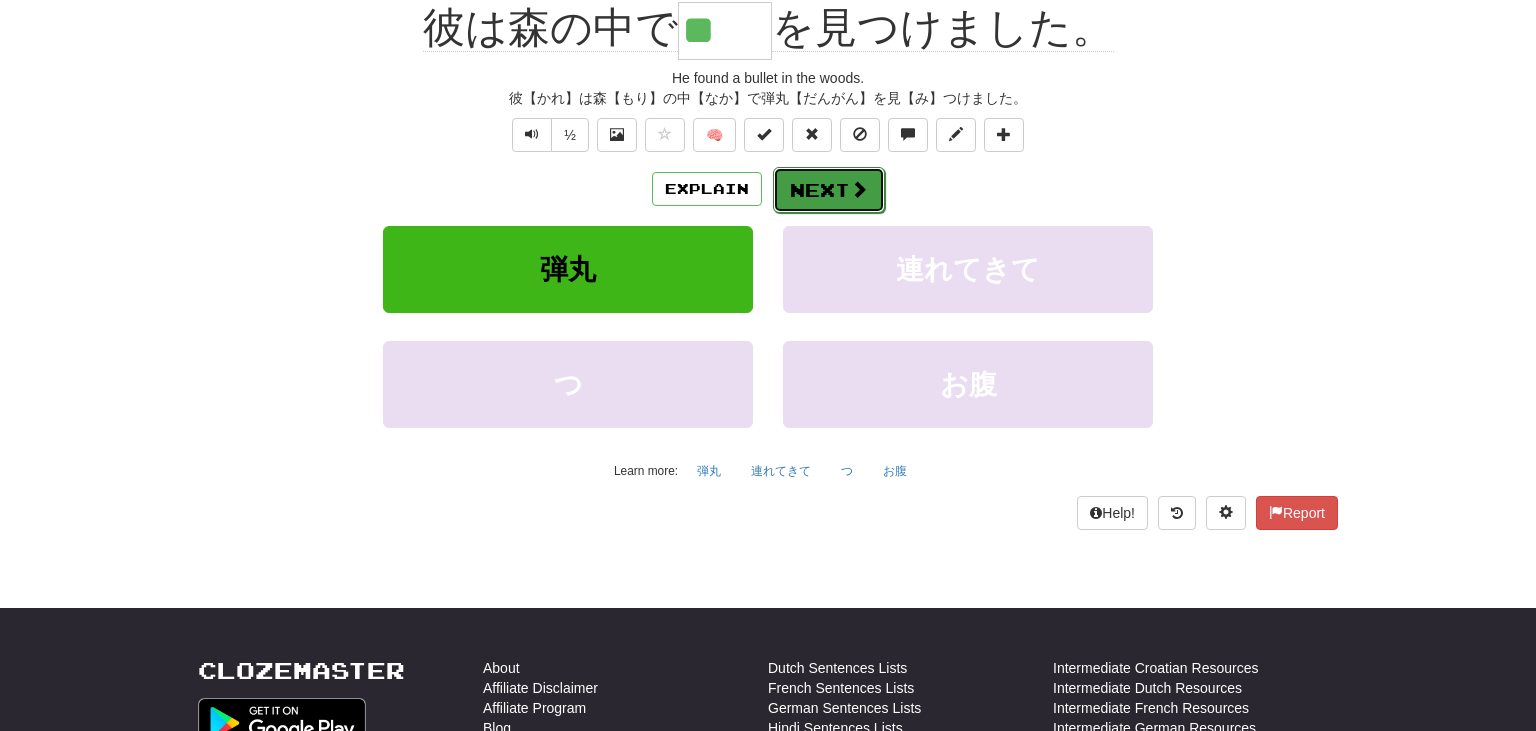 click at bounding box center [859, 189] 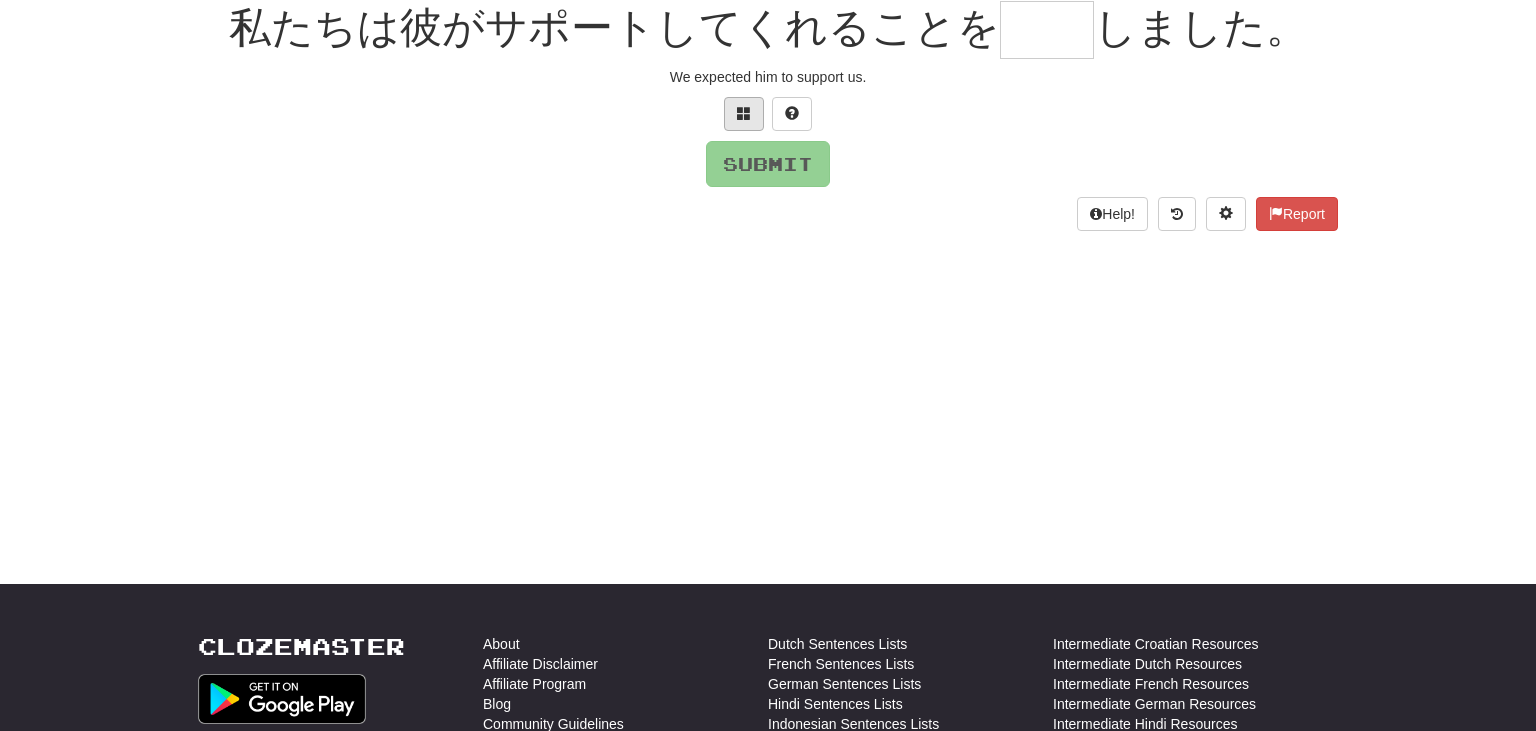 scroll, scrollTop: 215, scrollLeft: 0, axis: vertical 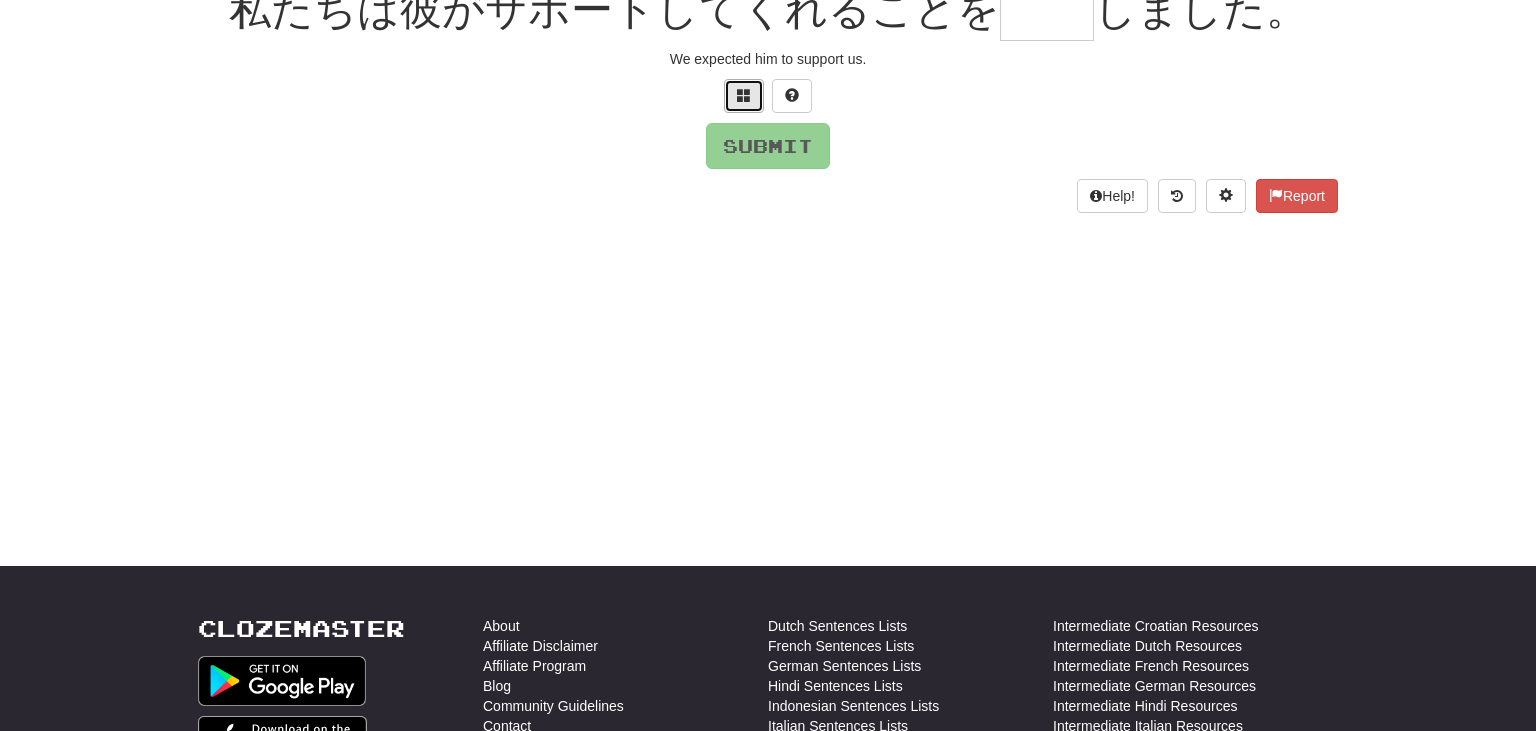 click at bounding box center (744, 96) 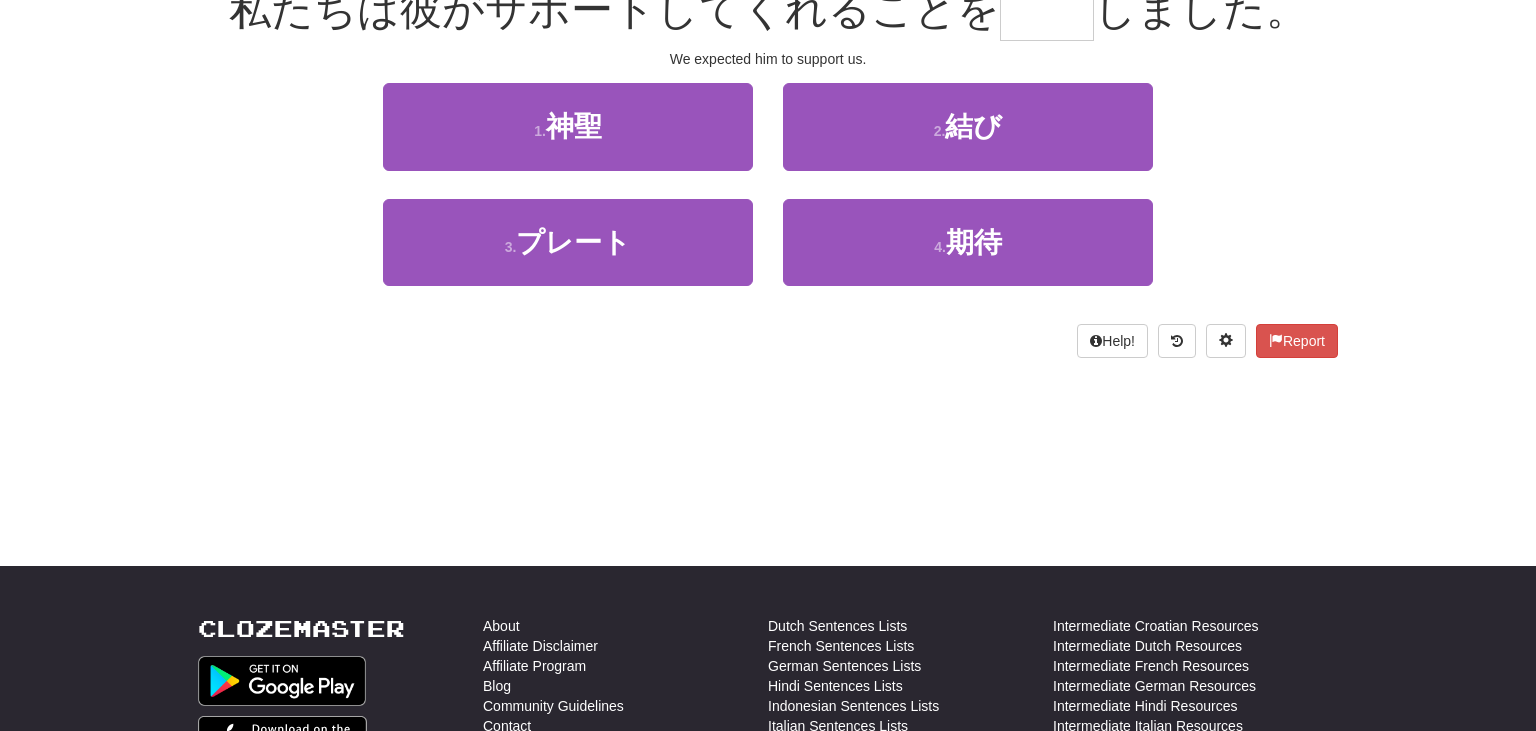 scroll, scrollTop: 200, scrollLeft: 0, axis: vertical 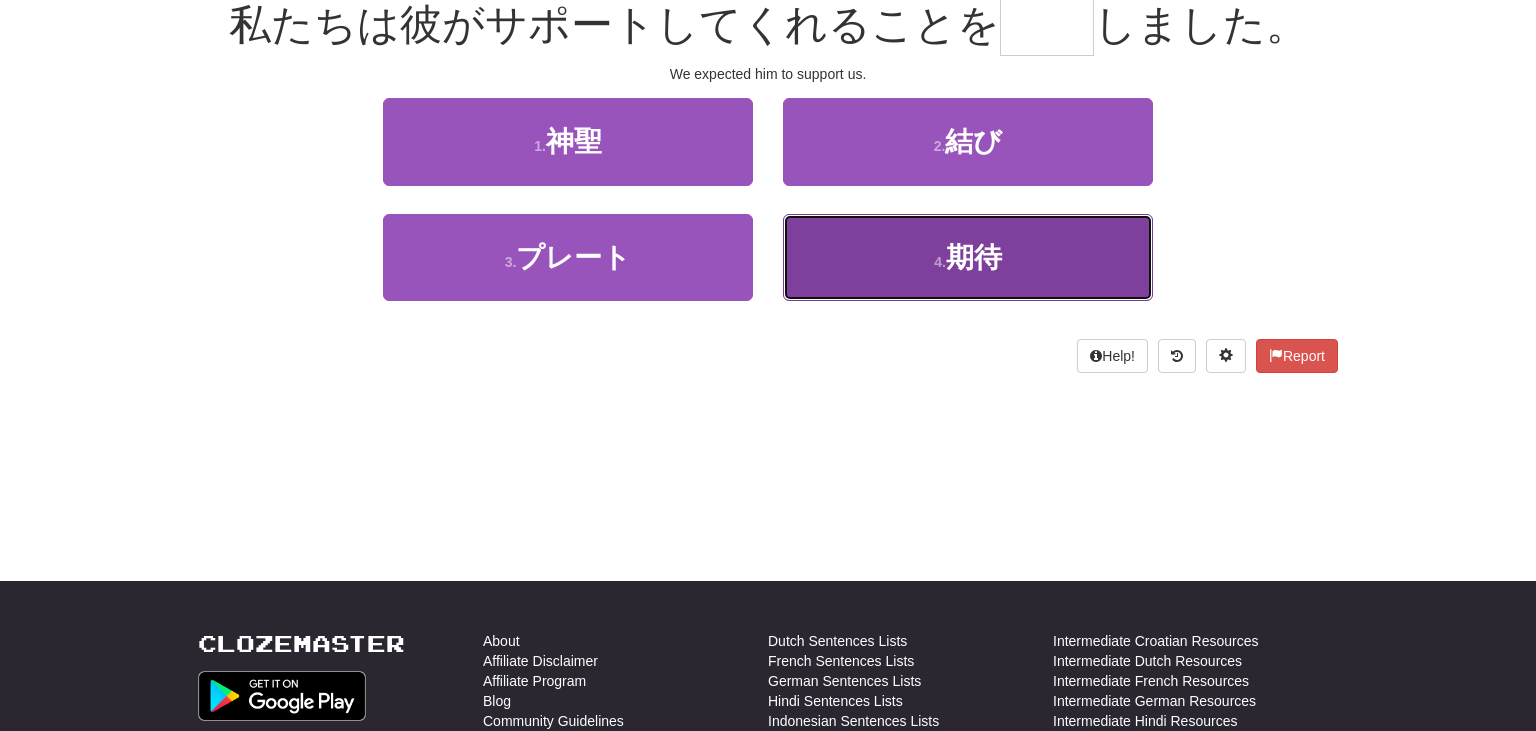 click on "期待" at bounding box center [974, 257] 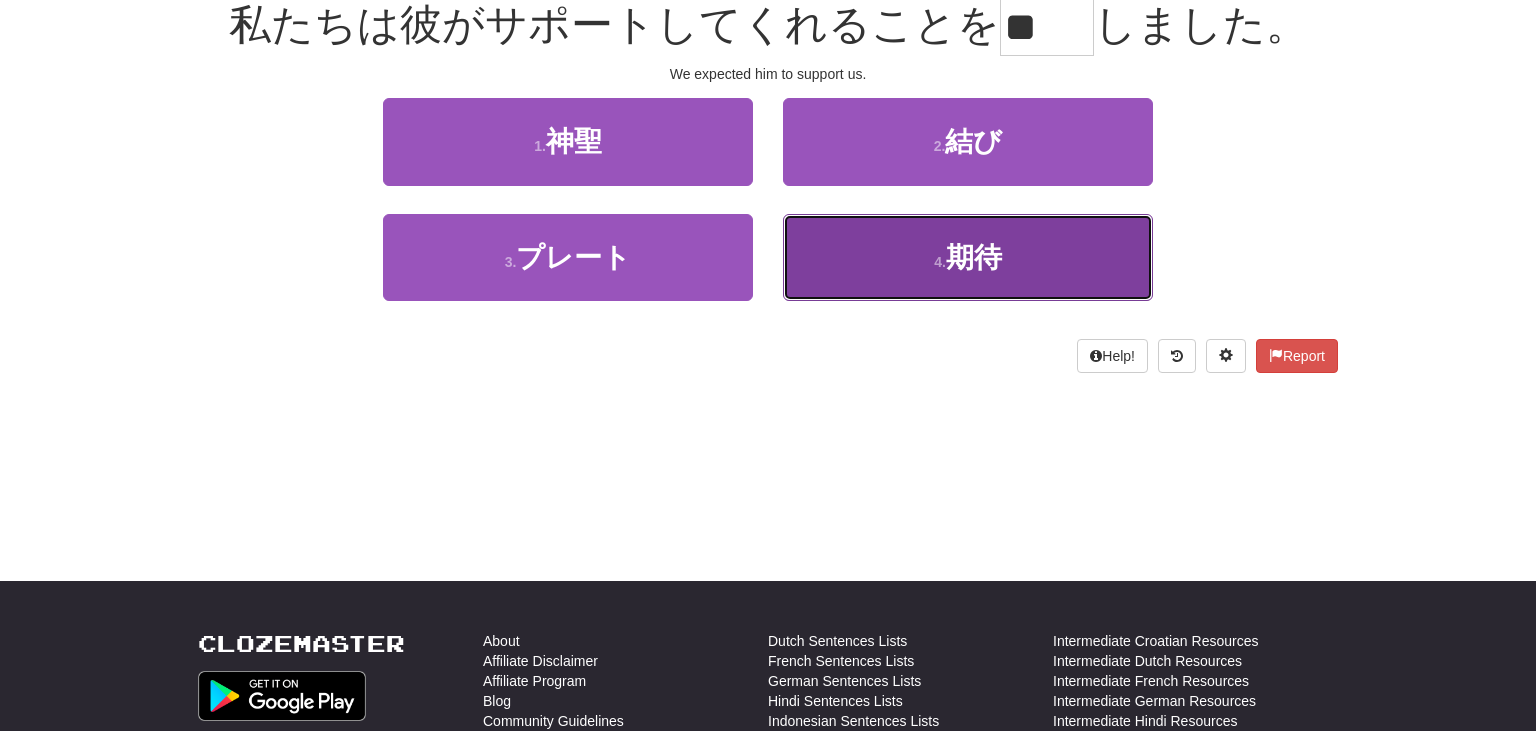 scroll, scrollTop: 213, scrollLeft: 0, axis: vertical 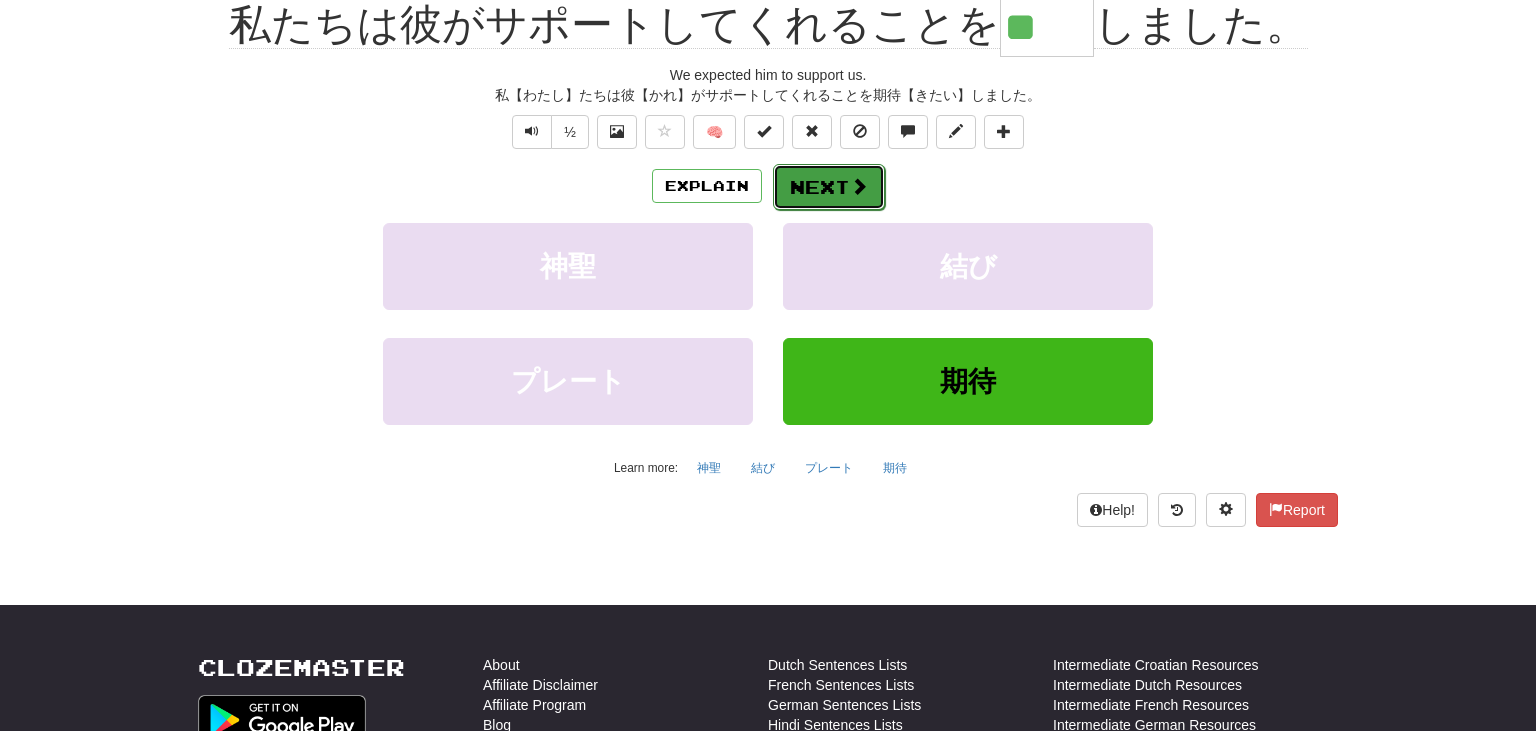 click on "Next" at bounding box center (829, 187) 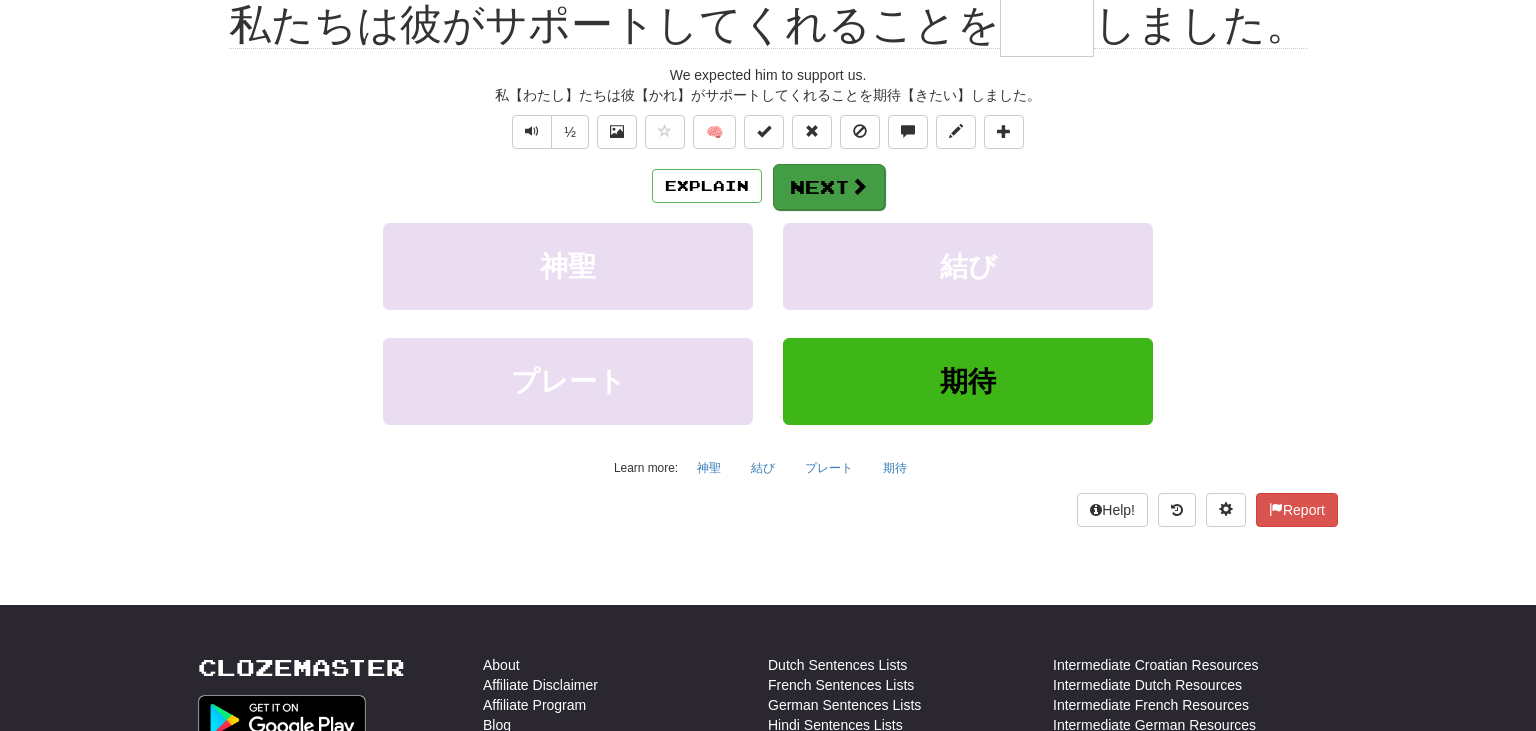 scroll, scrollTop: 200, scrollLeft: 0, axis: vertical 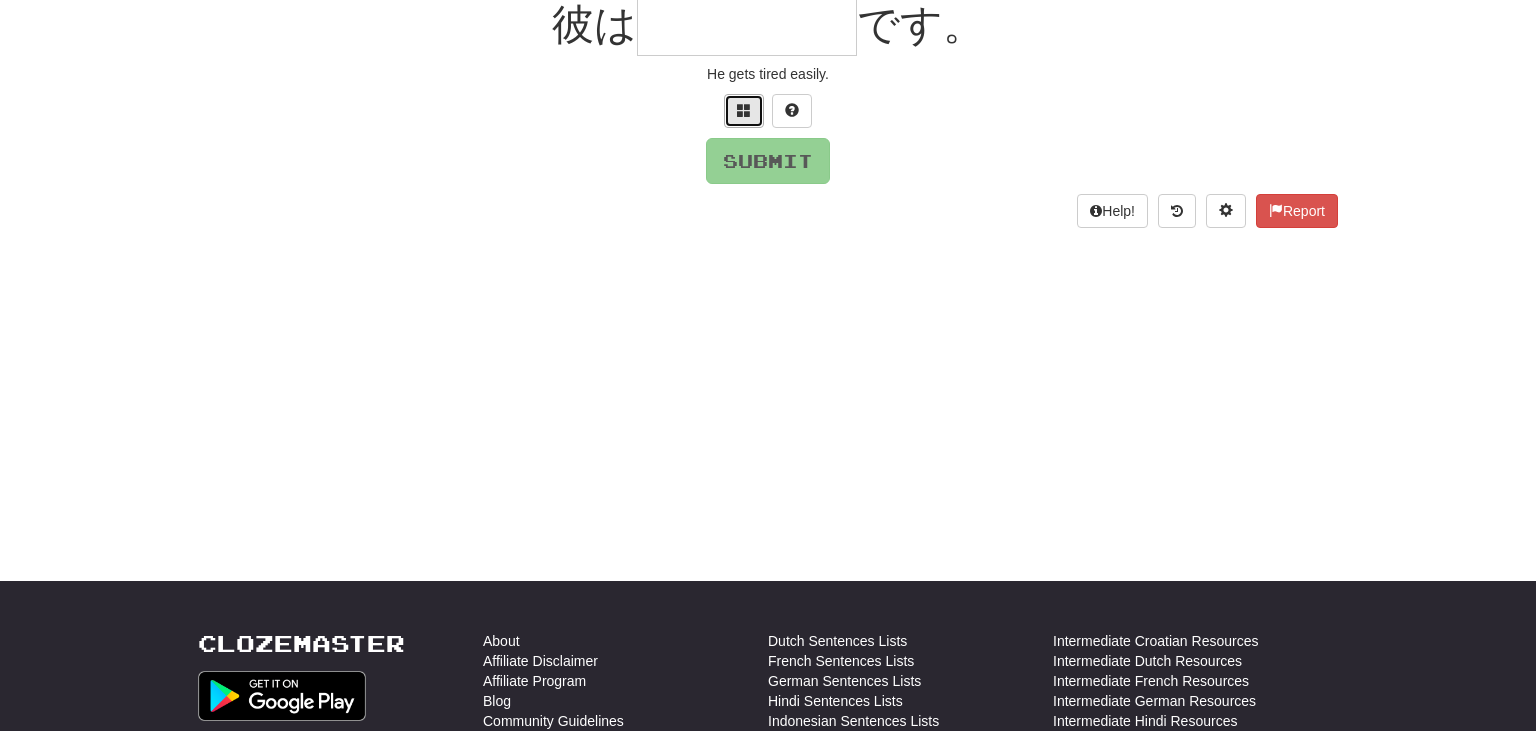 click at bounding box center [744, 110] 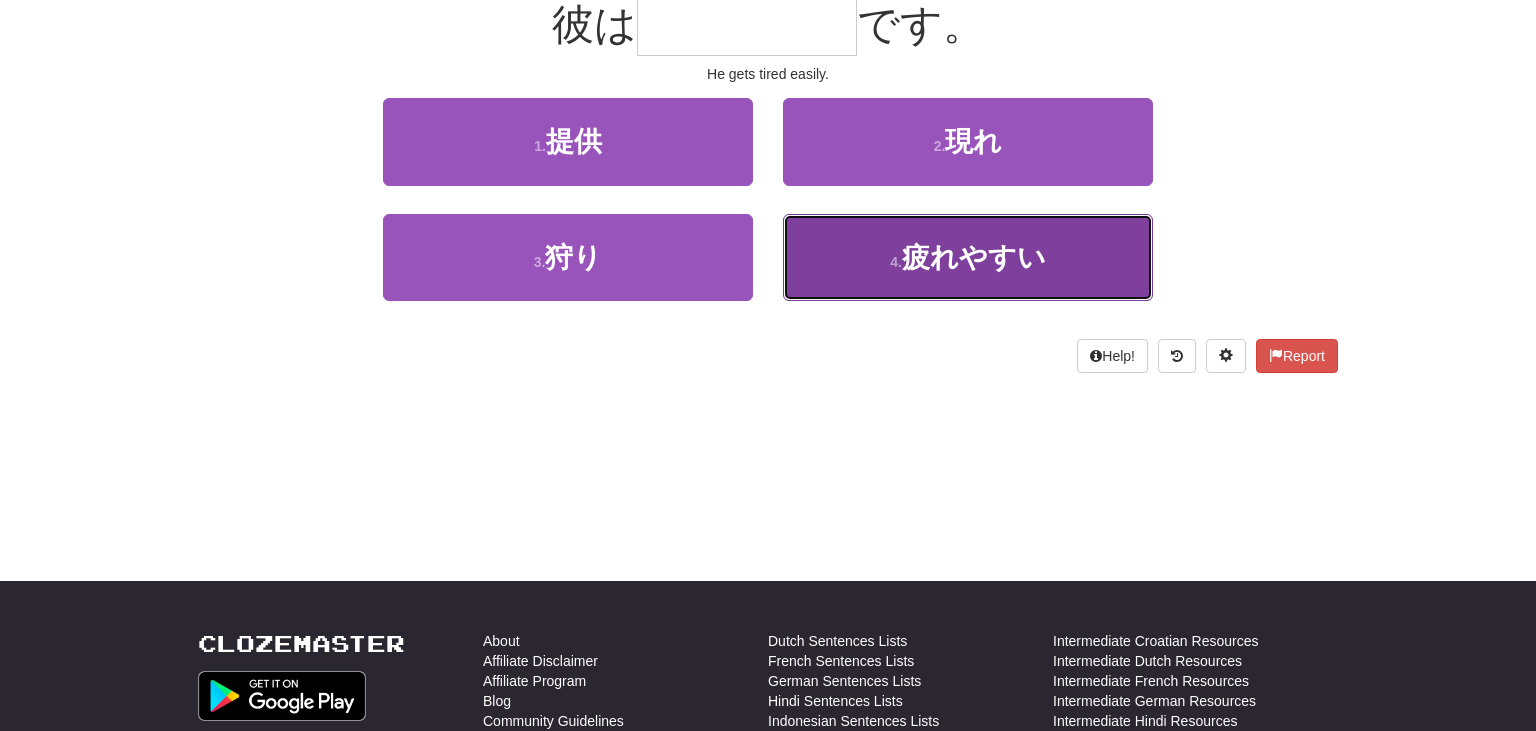 click on "疲れやすい" at bounding box center (974, 257) 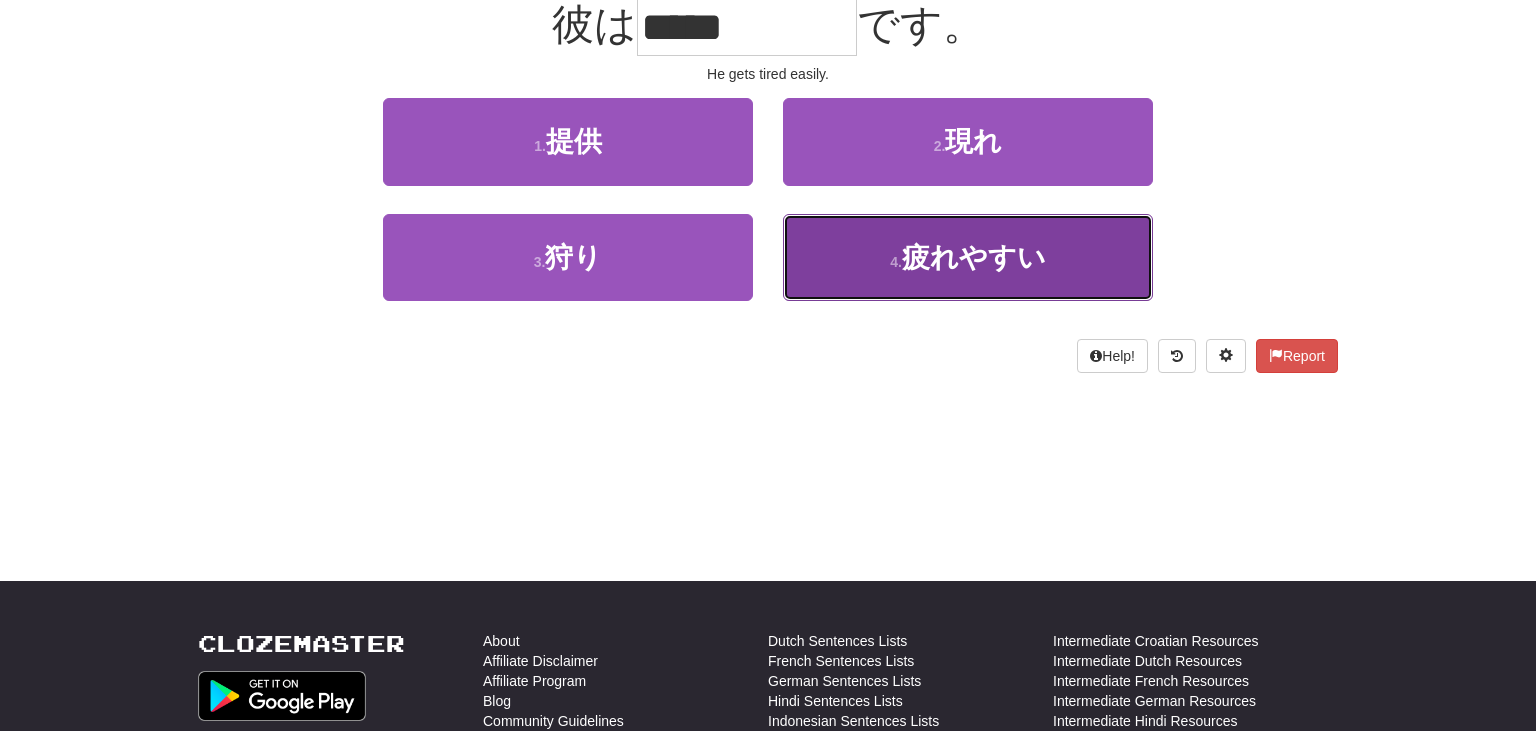 scroll, scrollTop: 213, scrollLeft: 0, axis: vertical 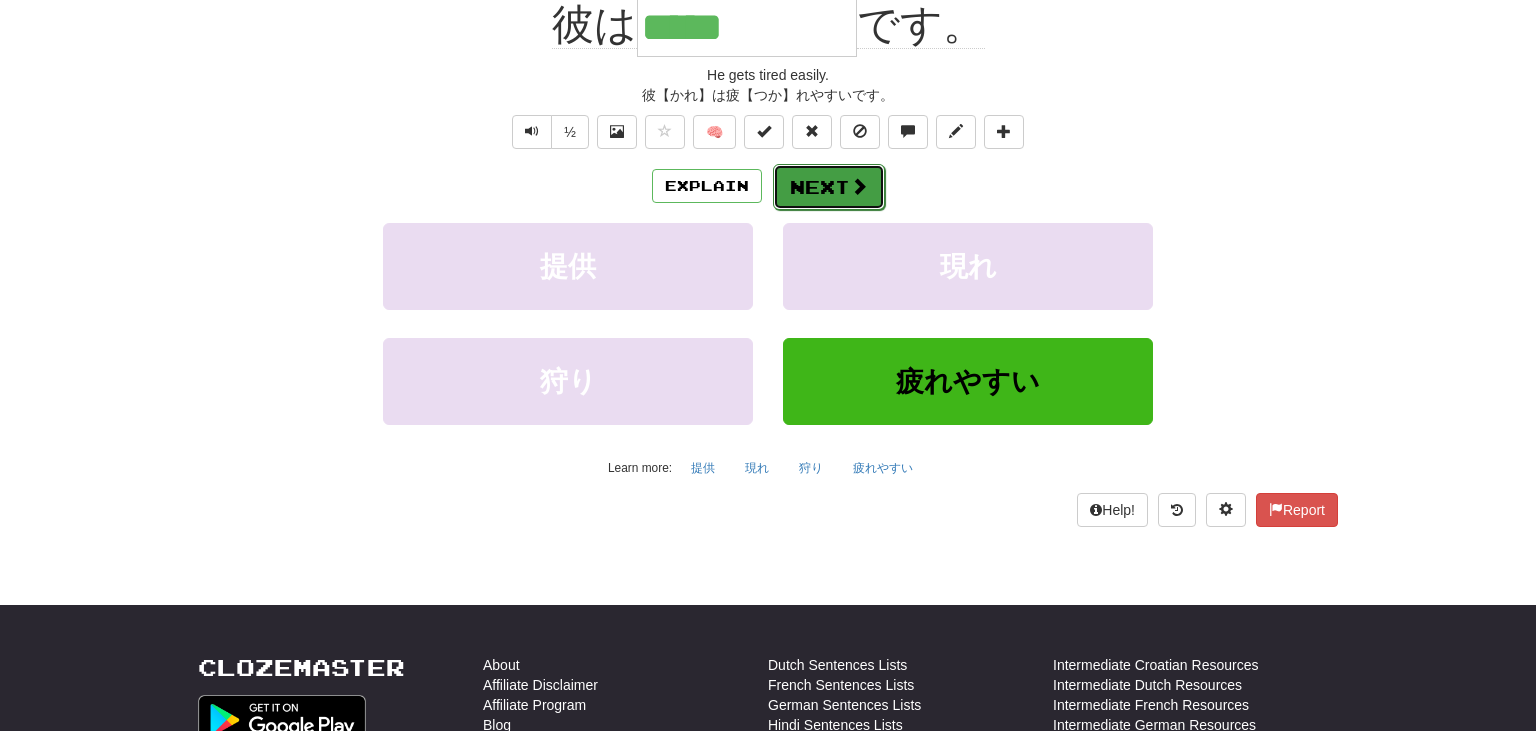 click on "Next" at bounding box center [829, 187] 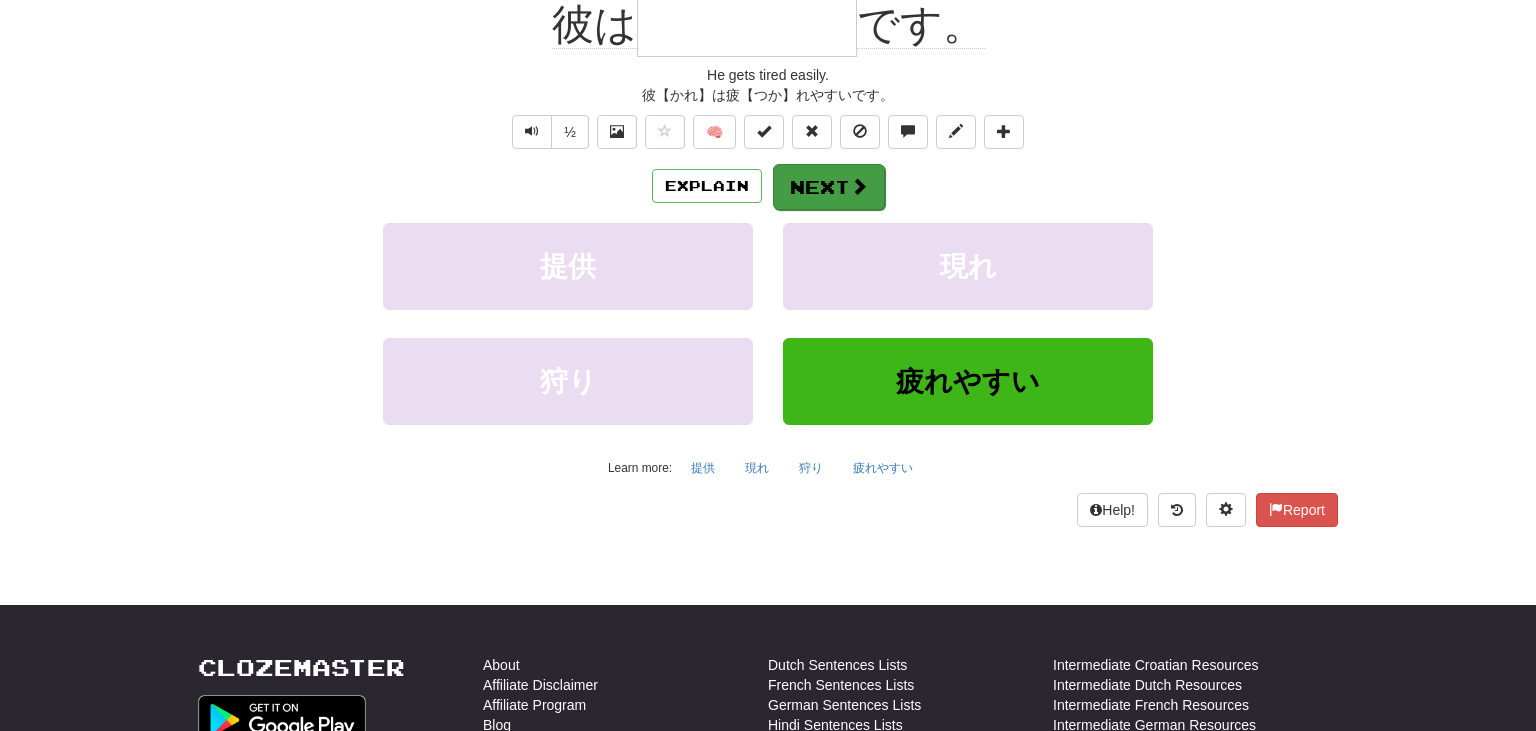 scroll, scrollTop: 200, scrollLeft: 0, axis: vertical 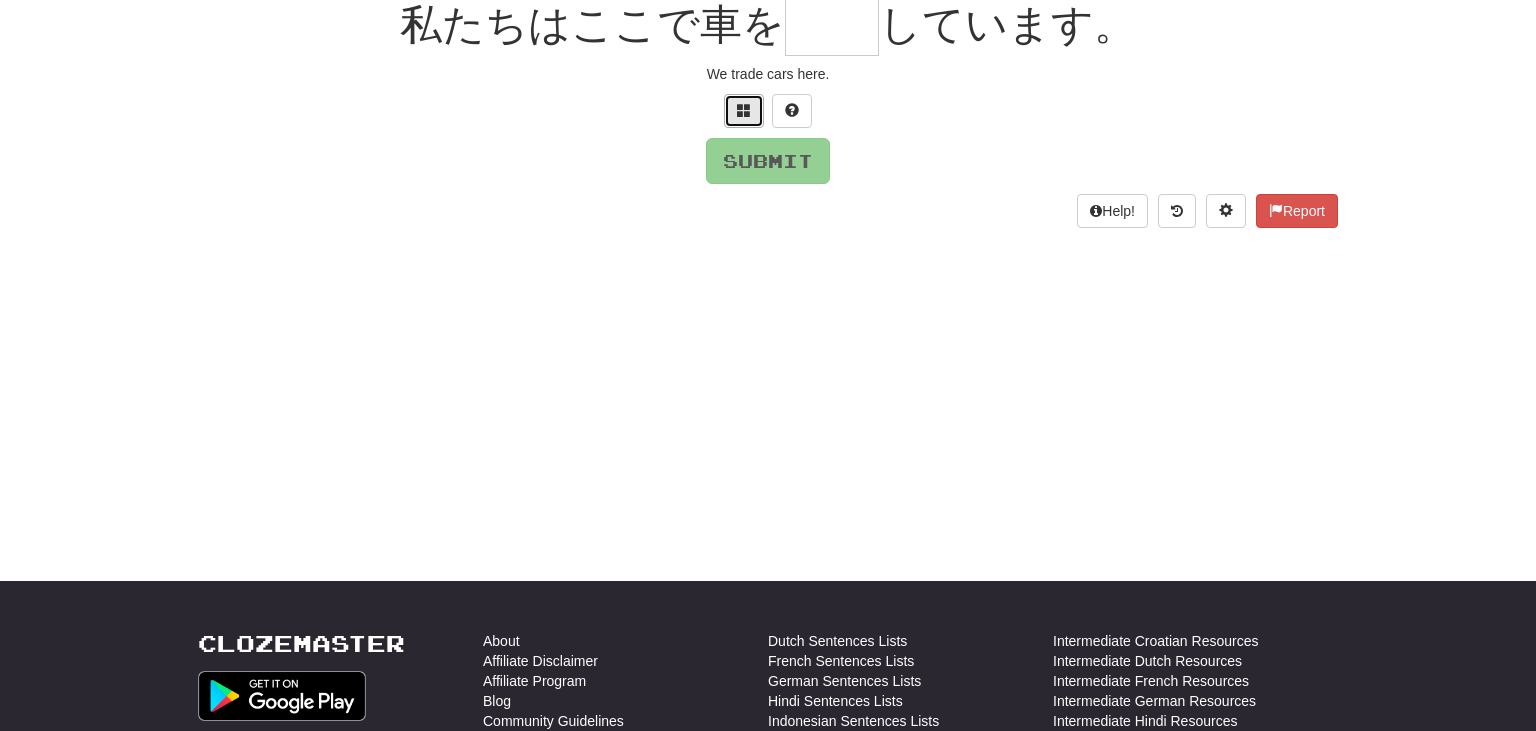 click at bounding box center [744, 110] 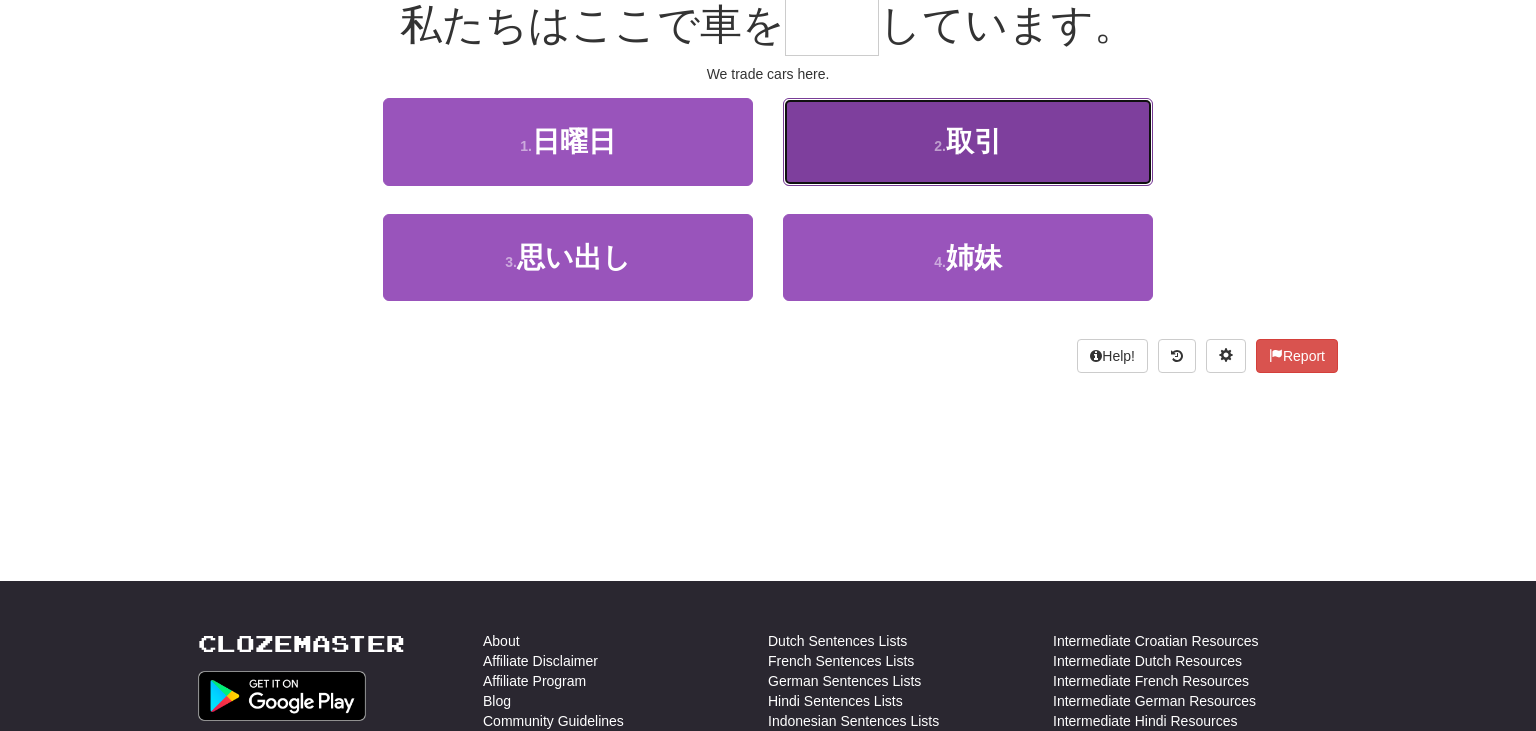 click on "2 .  取引" at bounding box center (968, 141) 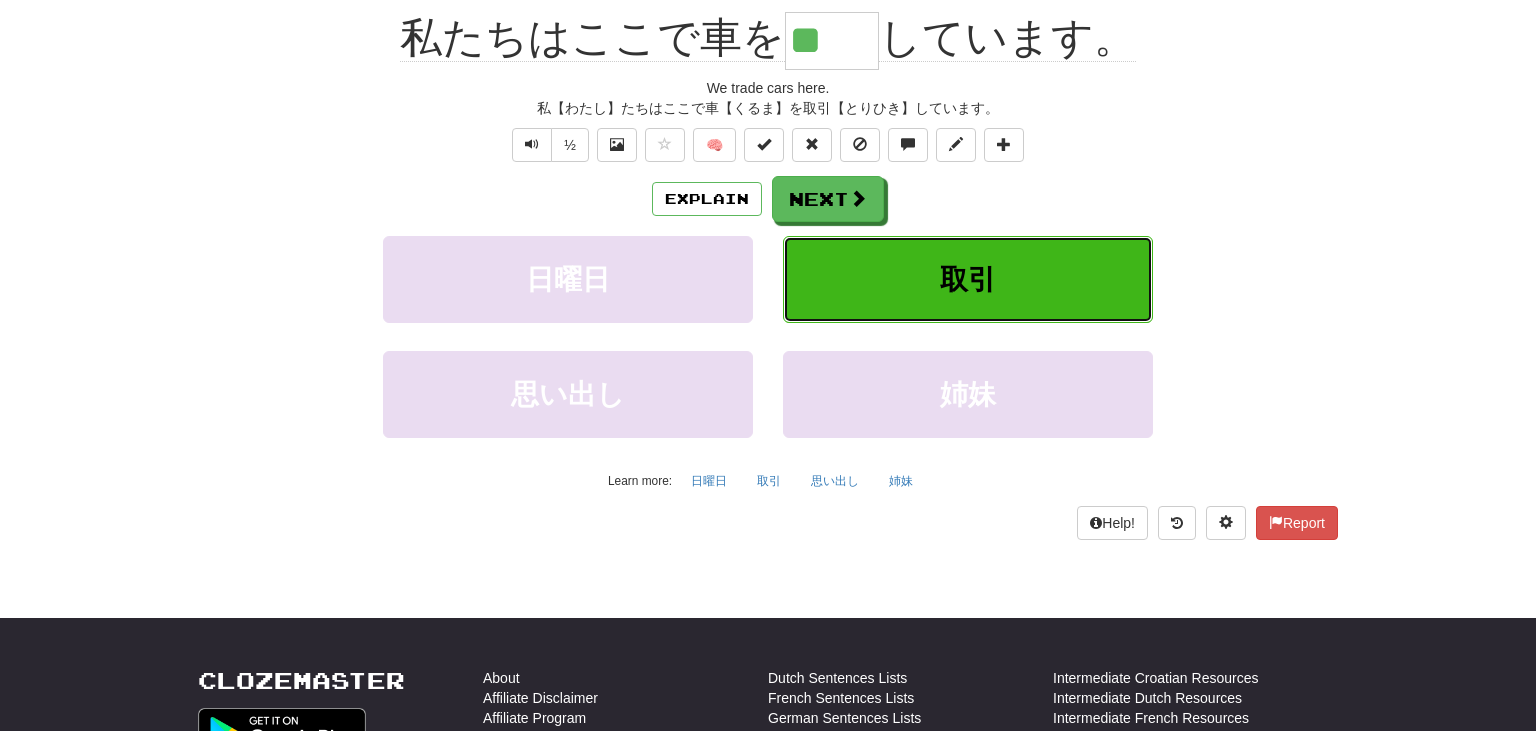 scroll, scrollTop: 213, scrollLeft: 0, axis: vertical 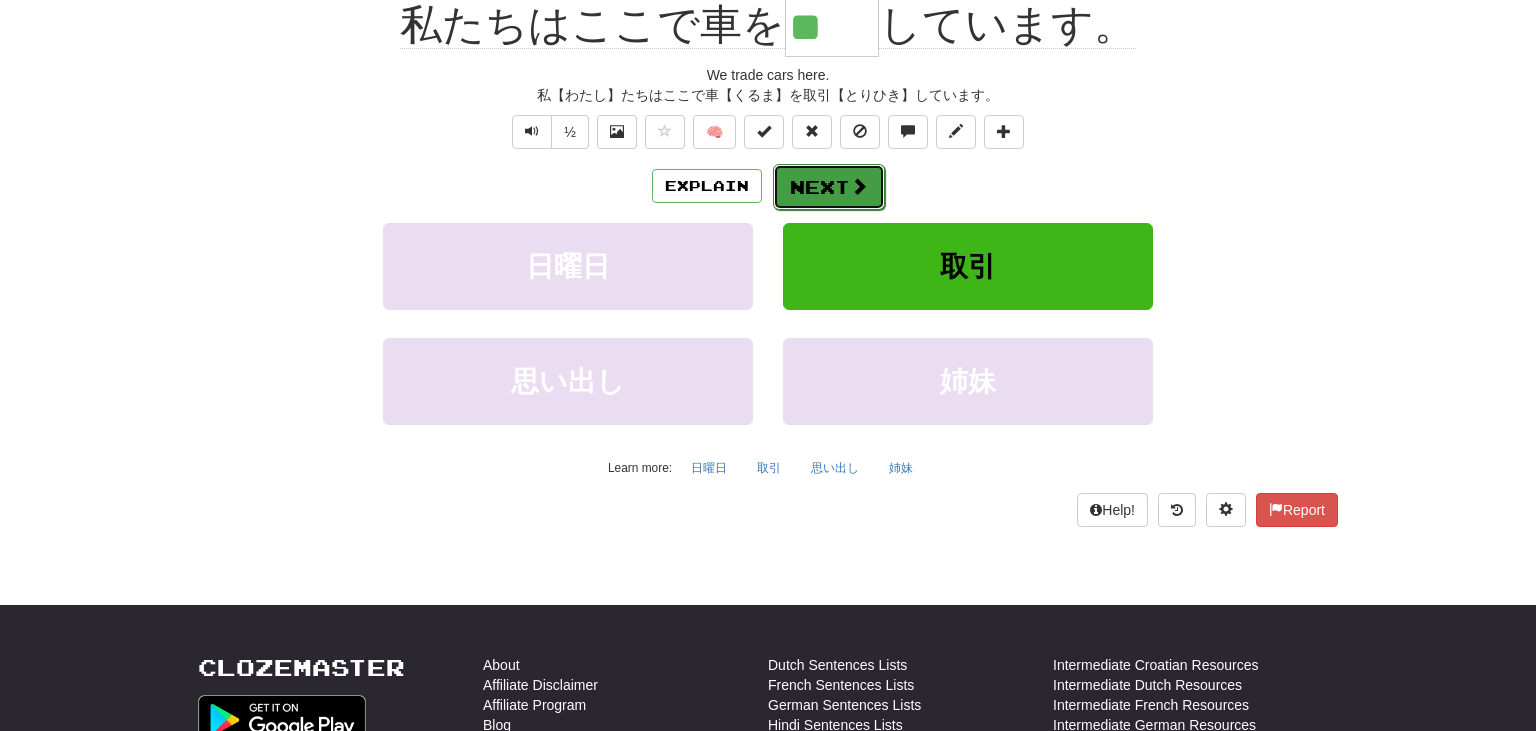 click at bounding box center (859, 186) 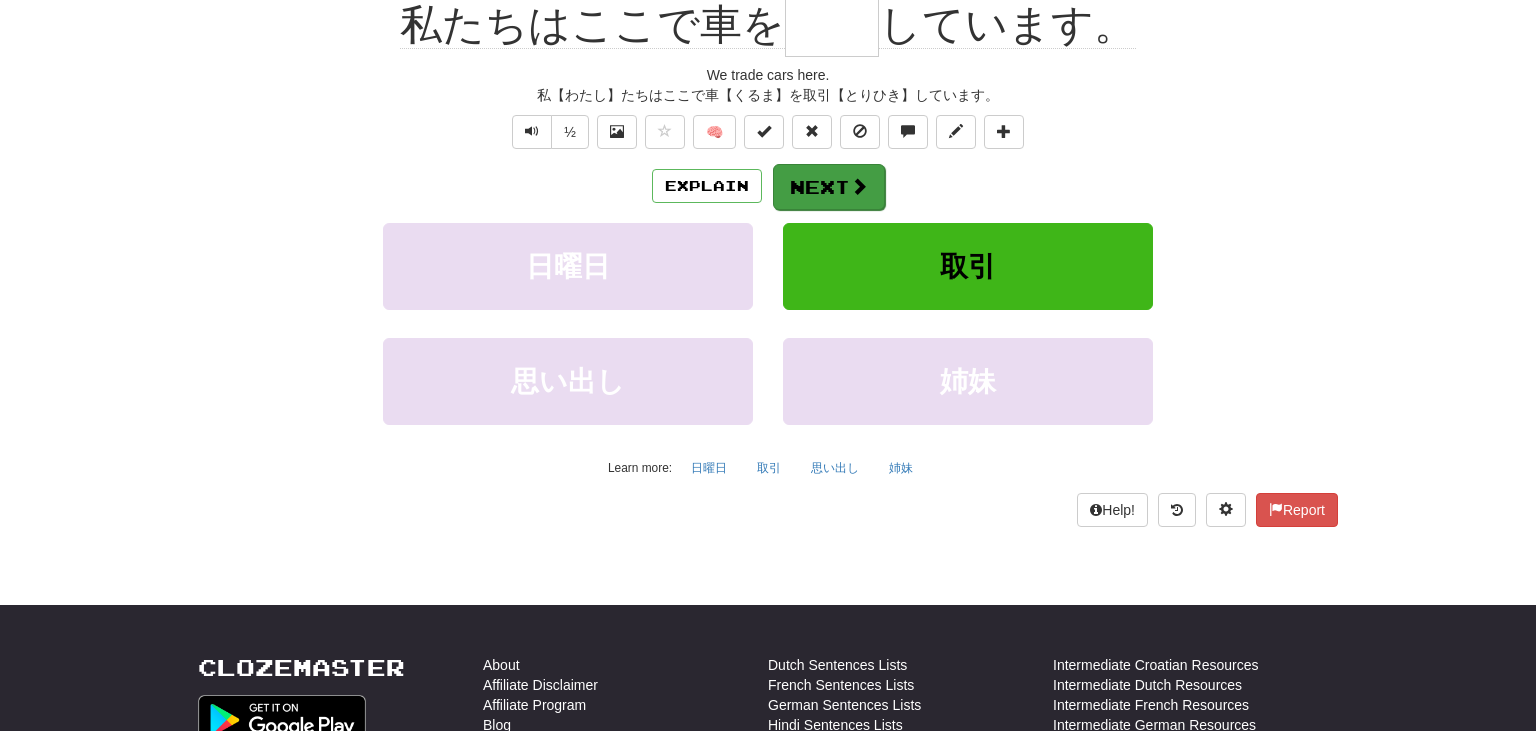 scroll, scrollTop: 200, scrollLeft: 0, axis: vertical 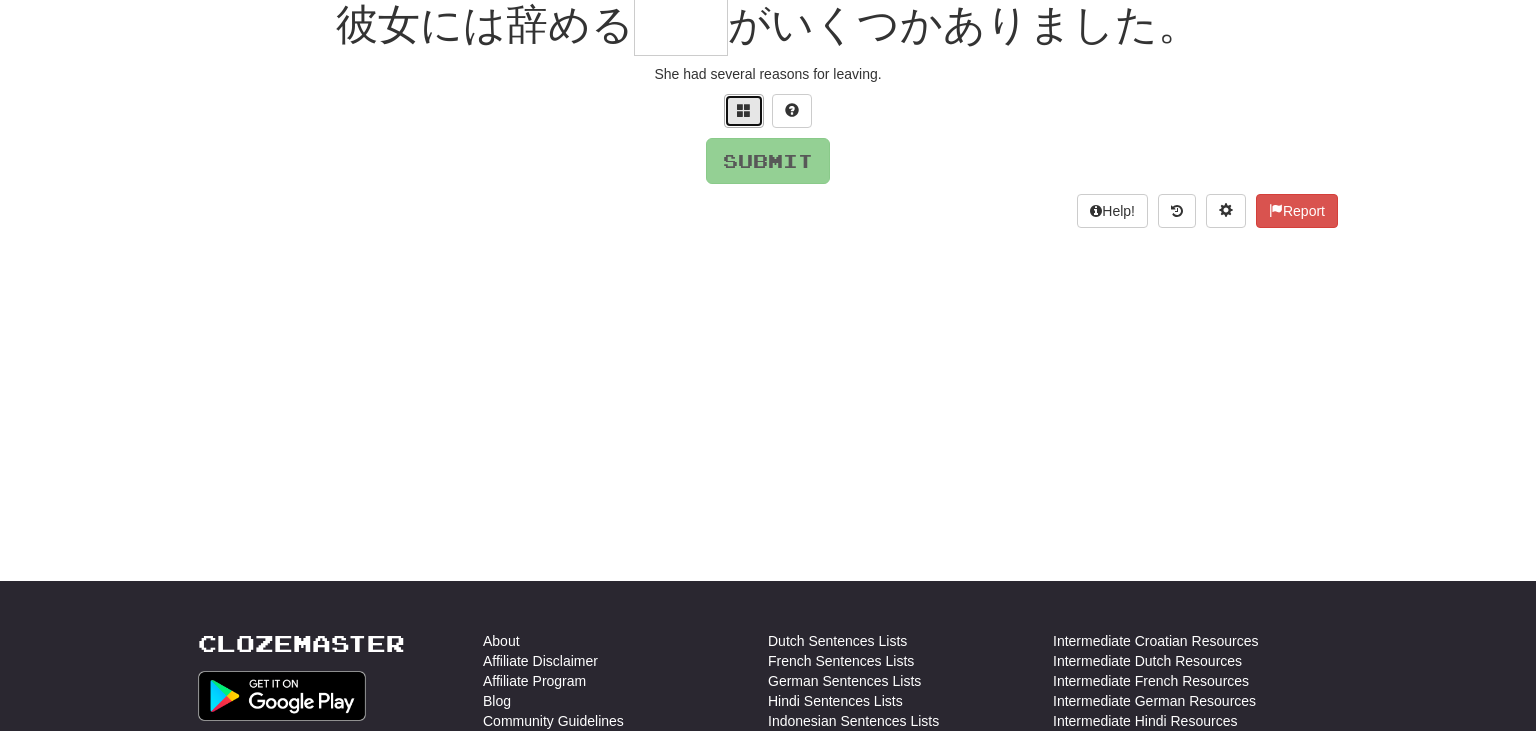 click at bounding box center [744, 111] 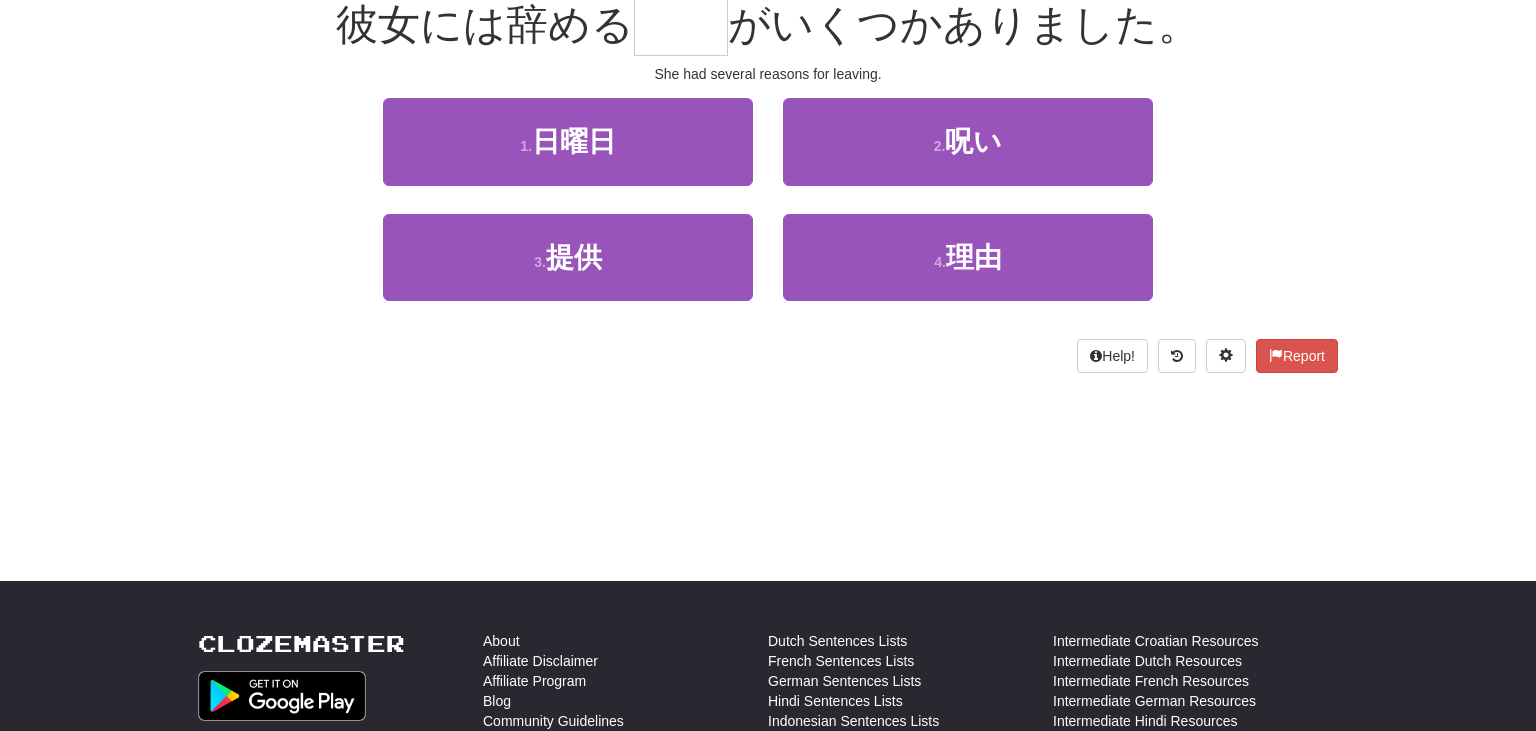 click on "彼女には辞める がいくつかありました。" at bounding box center [768, 27] 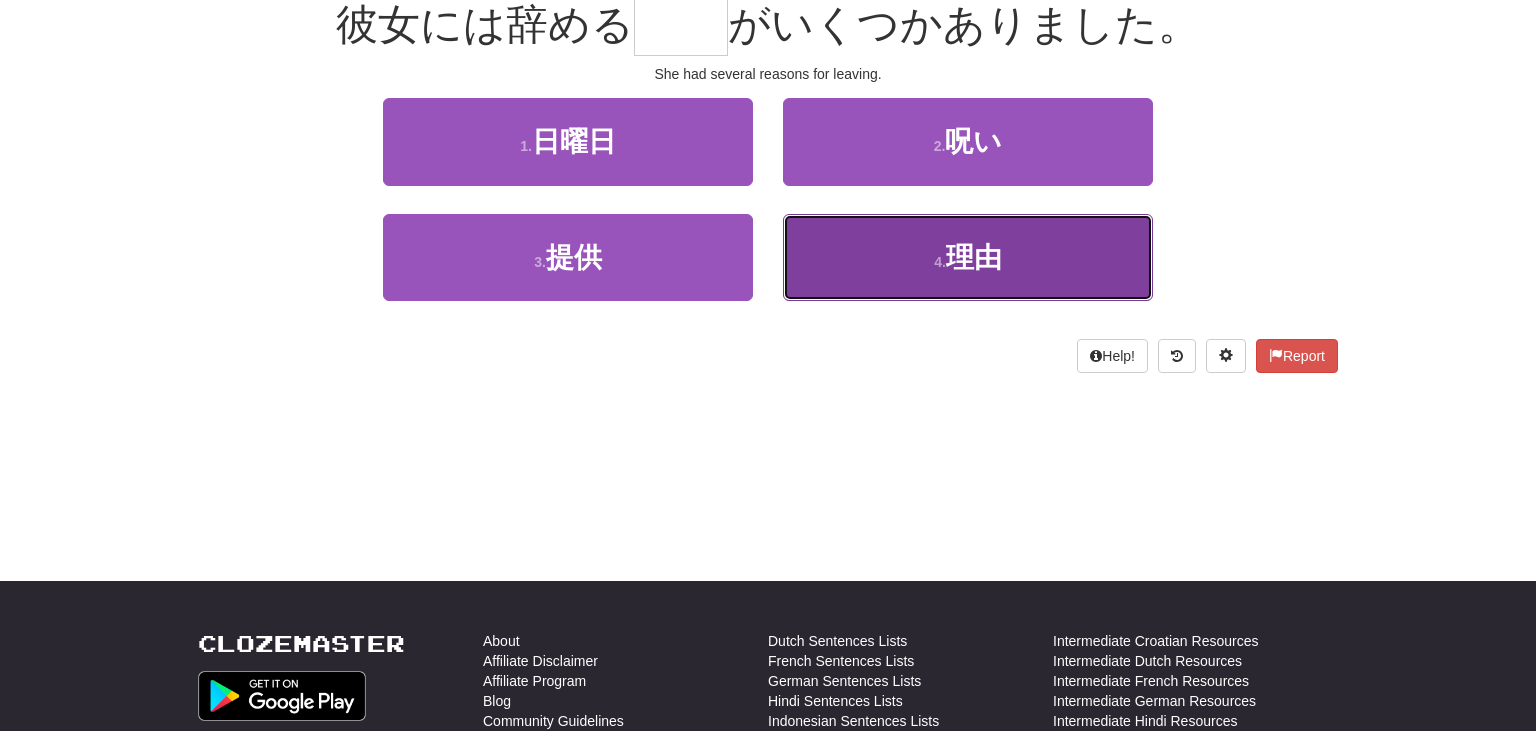 click on "4 .  理由" at bounding box center (968, 257) 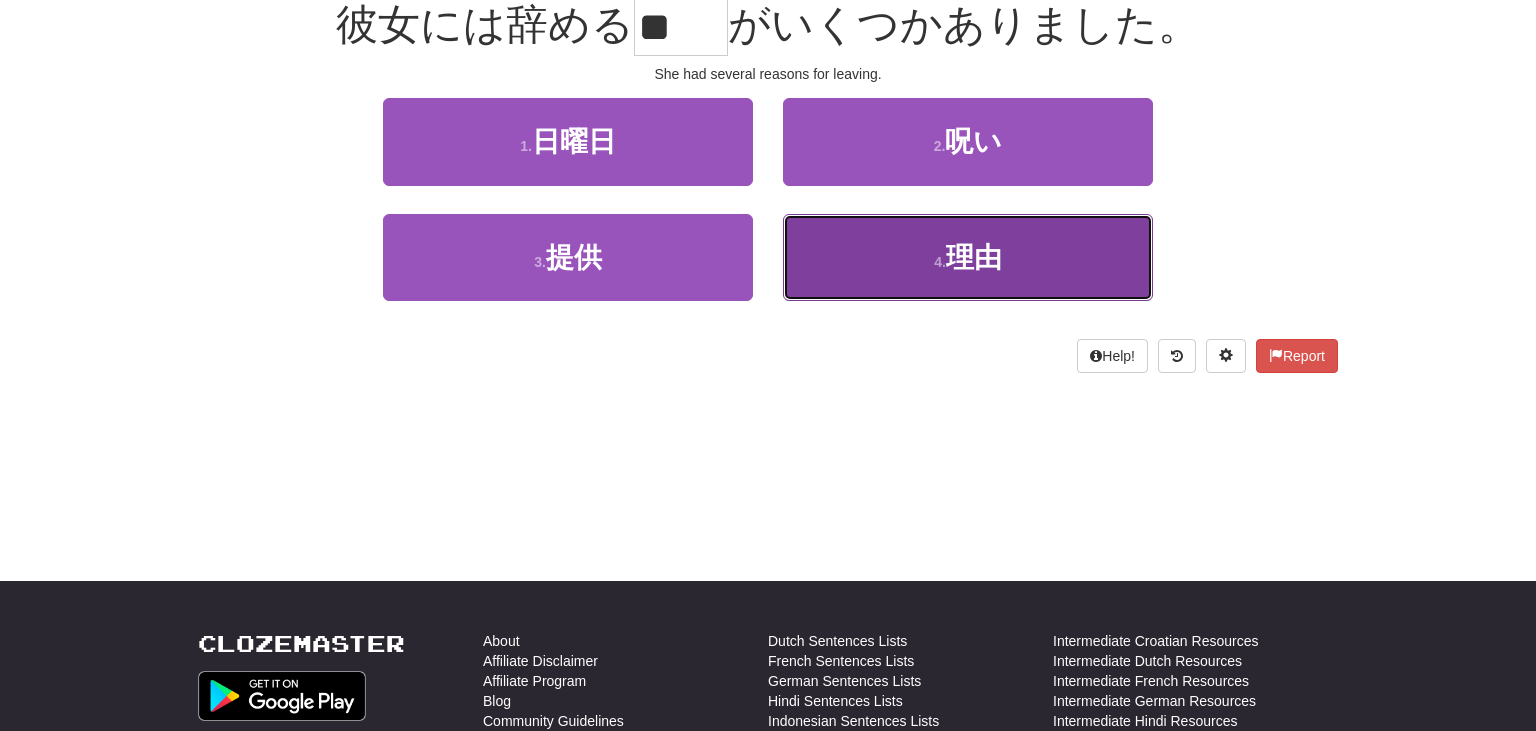 scroll, scrollTop: 213, scrollLeft: 0, axis: vertical 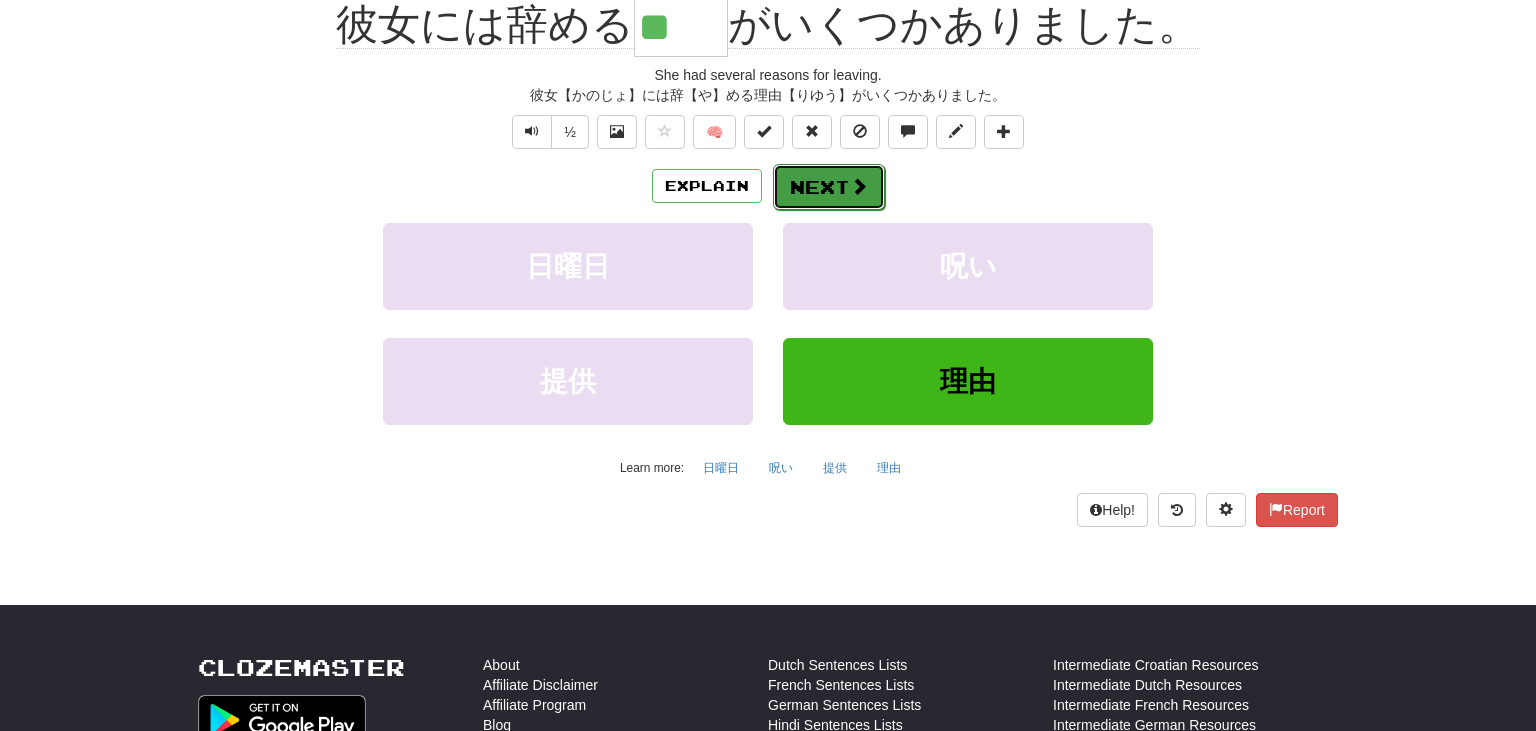 click at bounding box center (859, 186) 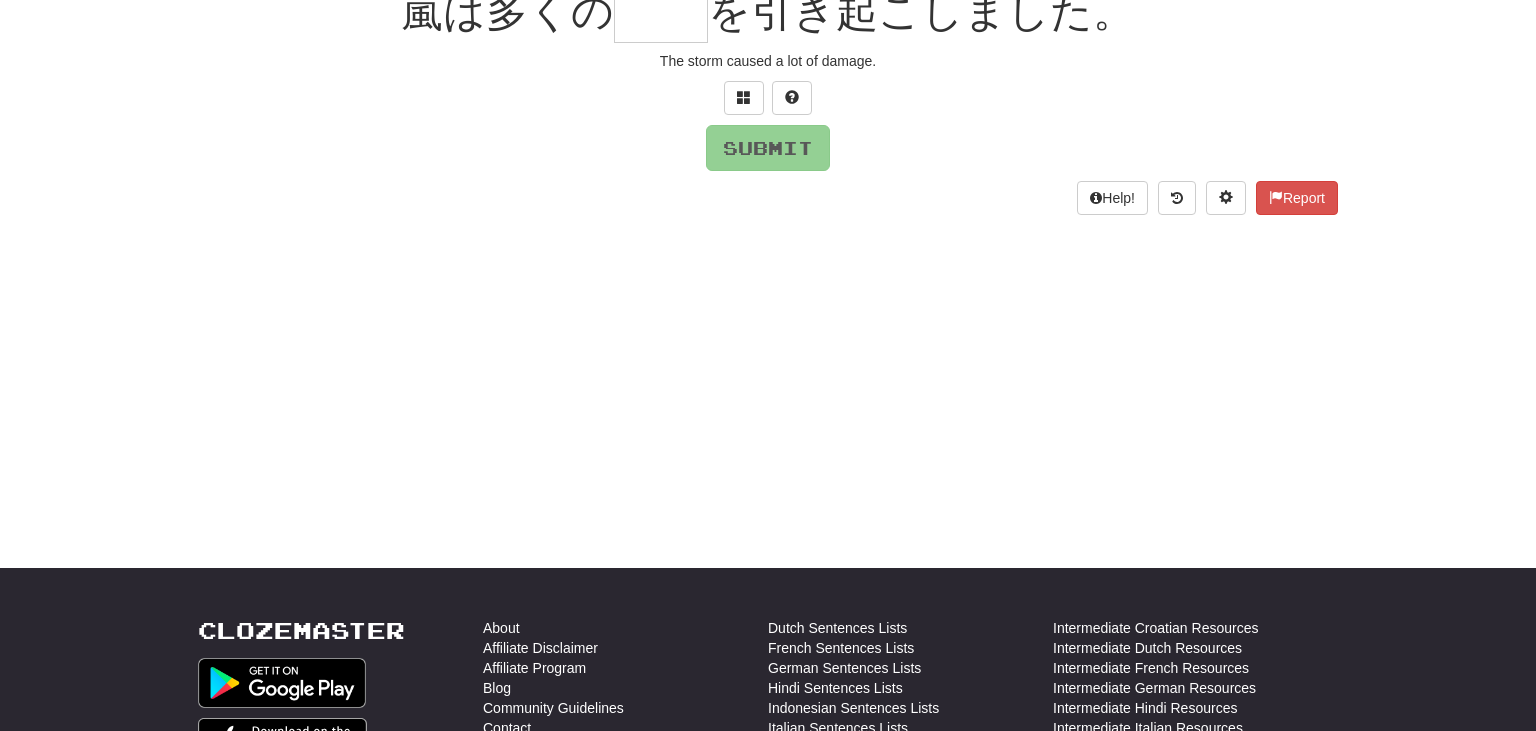 scroll, scrollTop: 200, scrollLeft: 0, axis: vertical 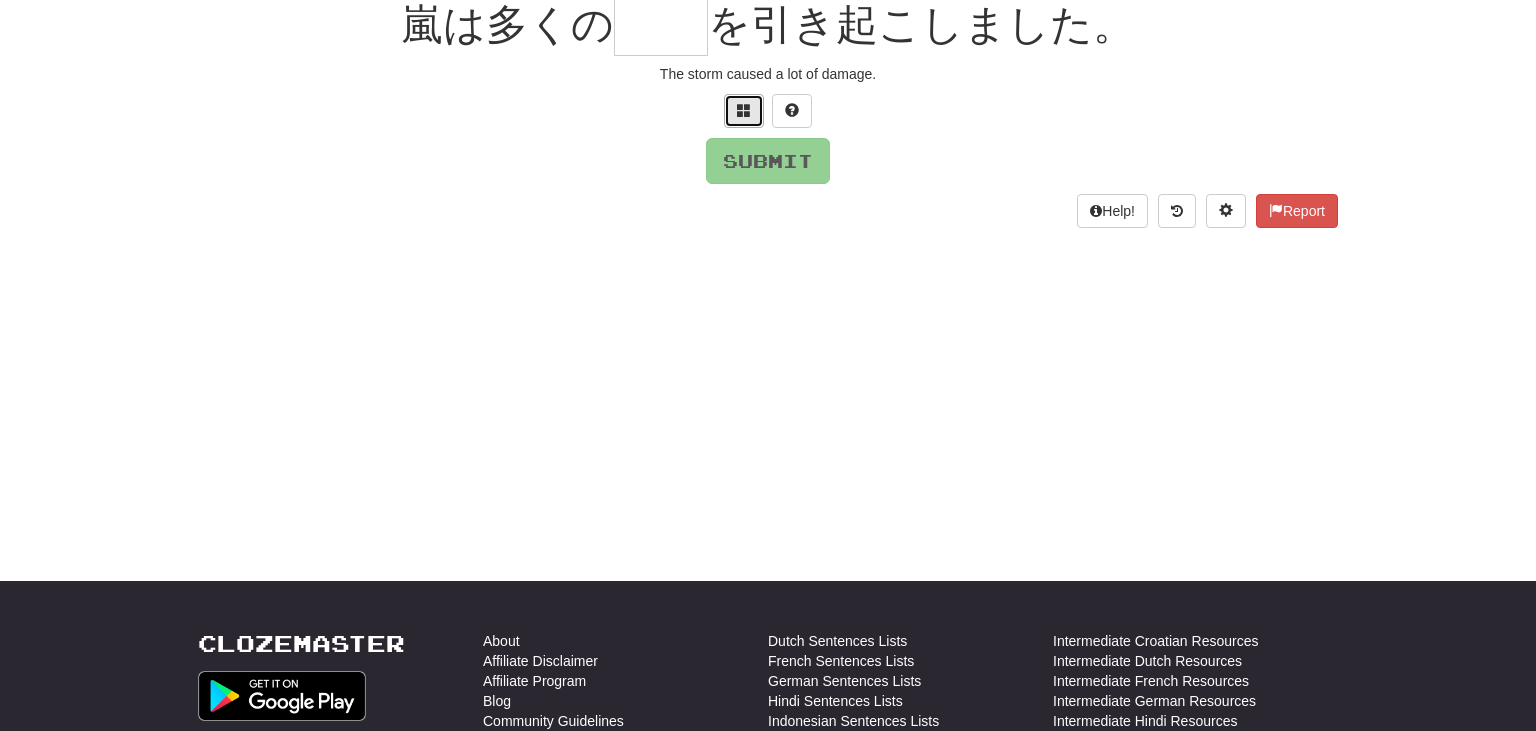 click at bounding box center (744, 110) 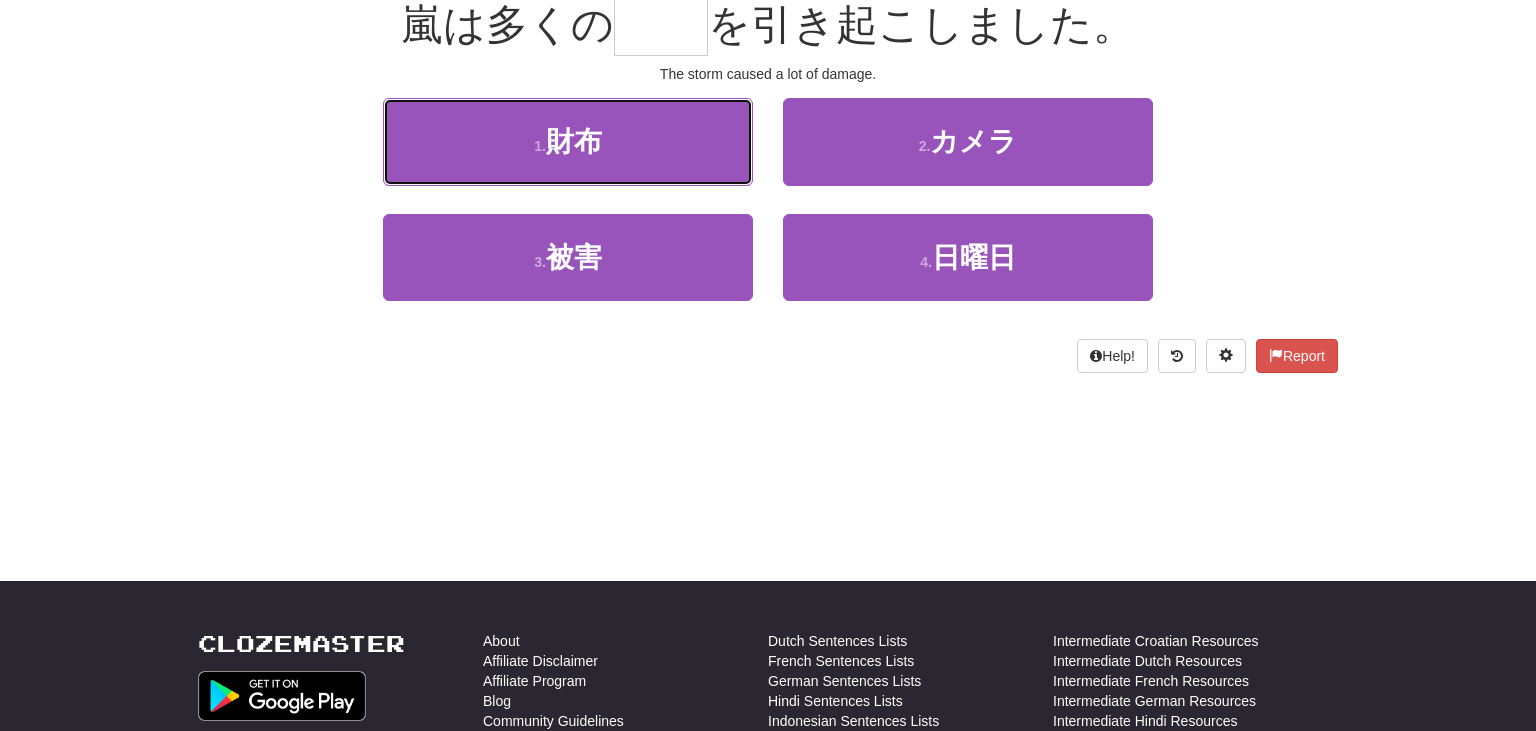 click on "1 .  財布" at bounding box center [568, 141] 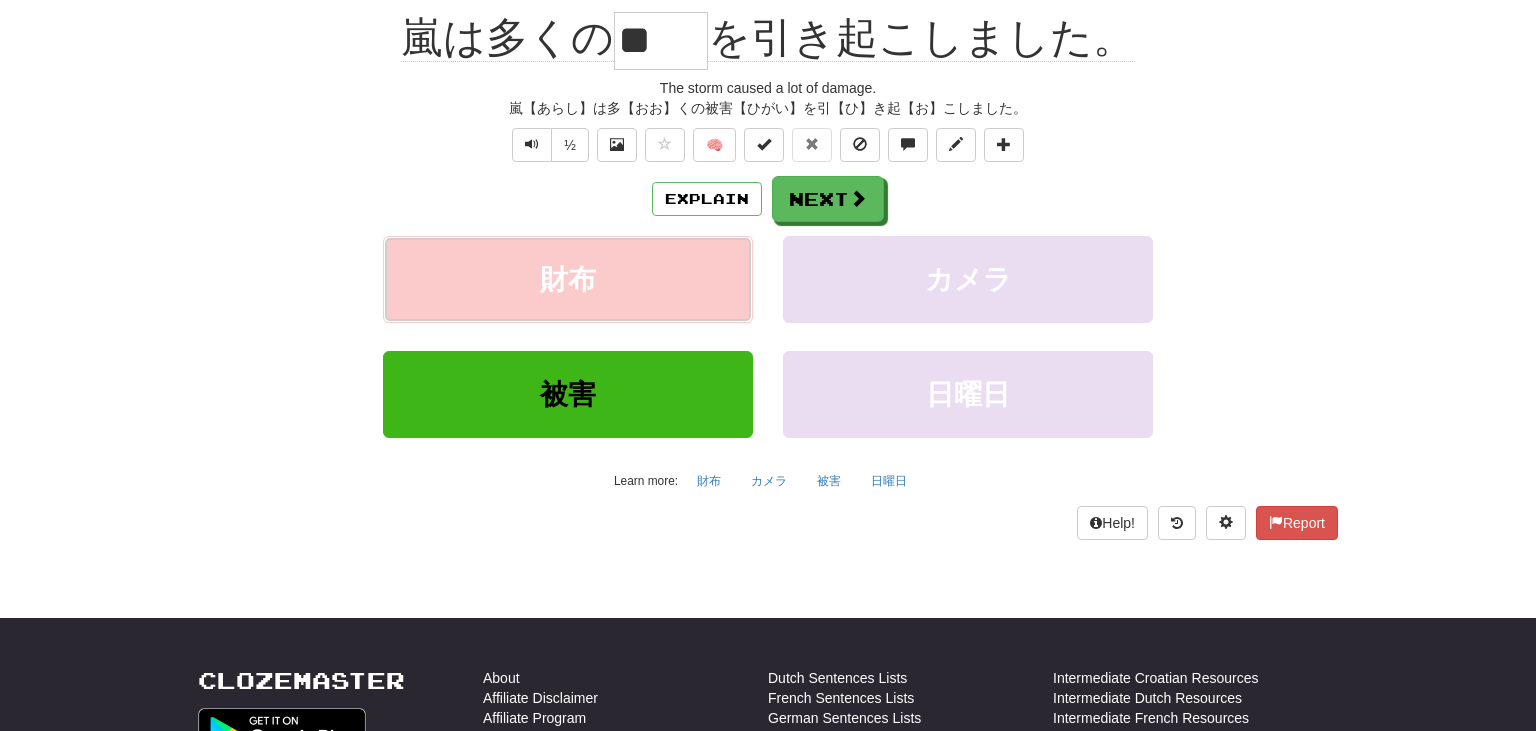 scroll, scrollTop: 213, scrollLeft: 0, axis: vertical 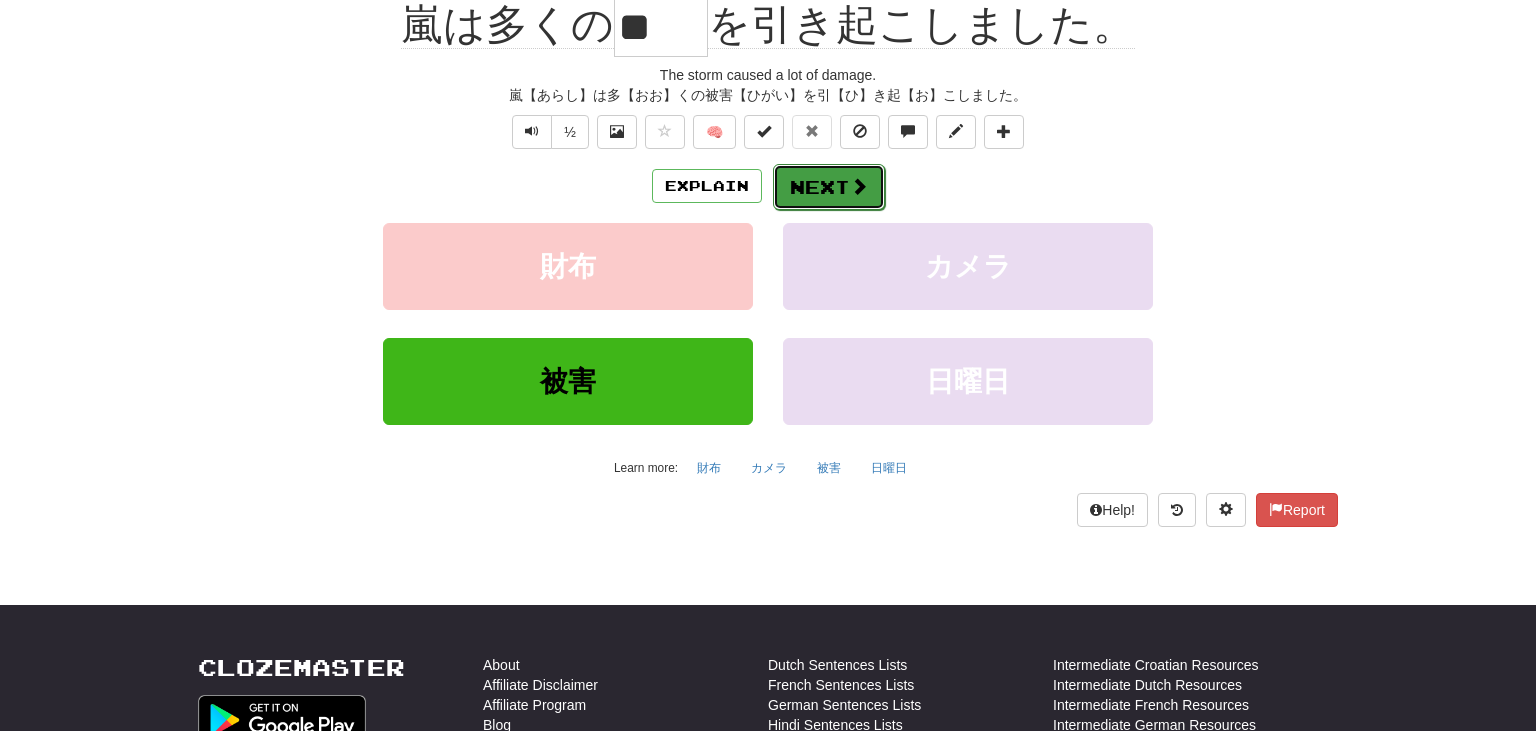 click at bounding box center (859, 186) 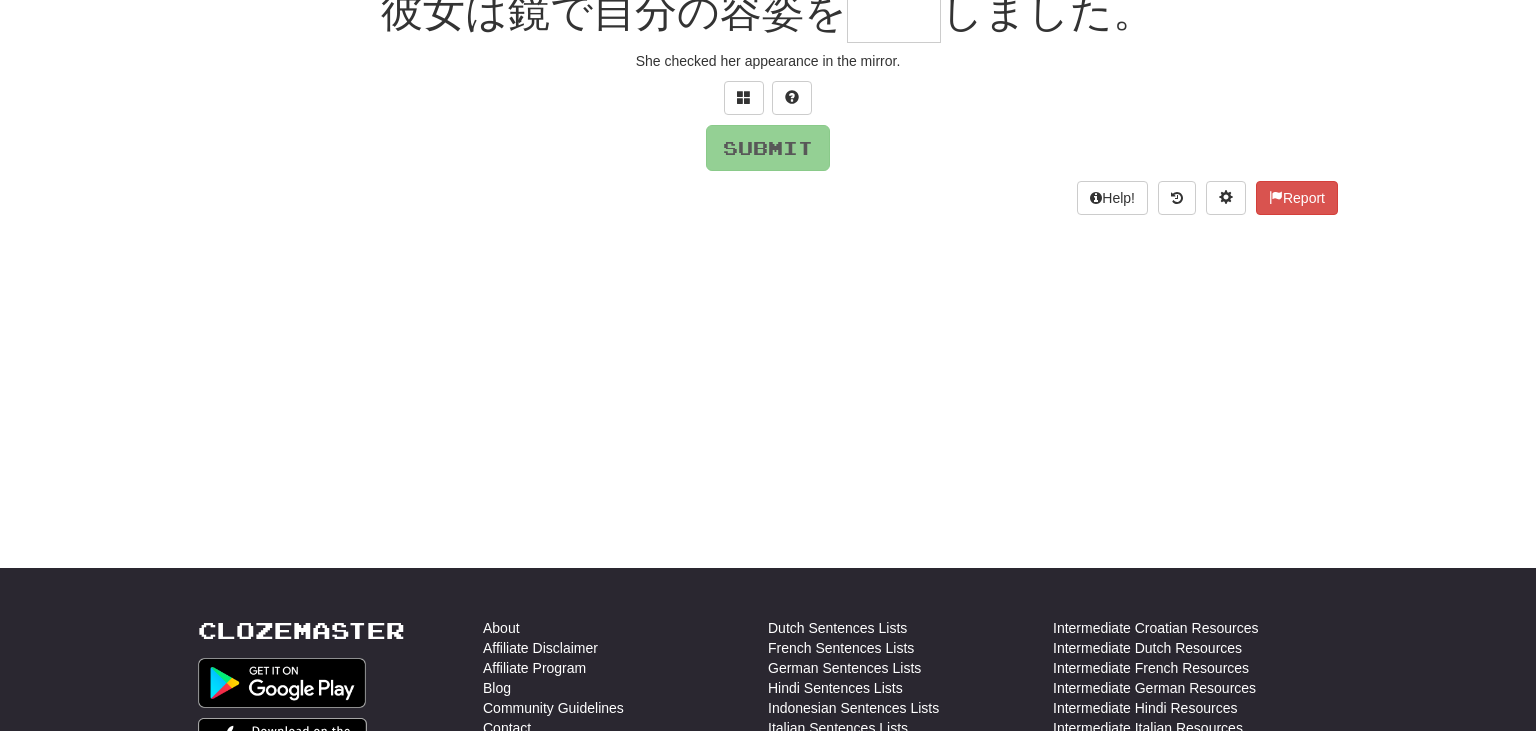 scroll, scrollTop: 200, scrollLeft: 0, axis: vertical 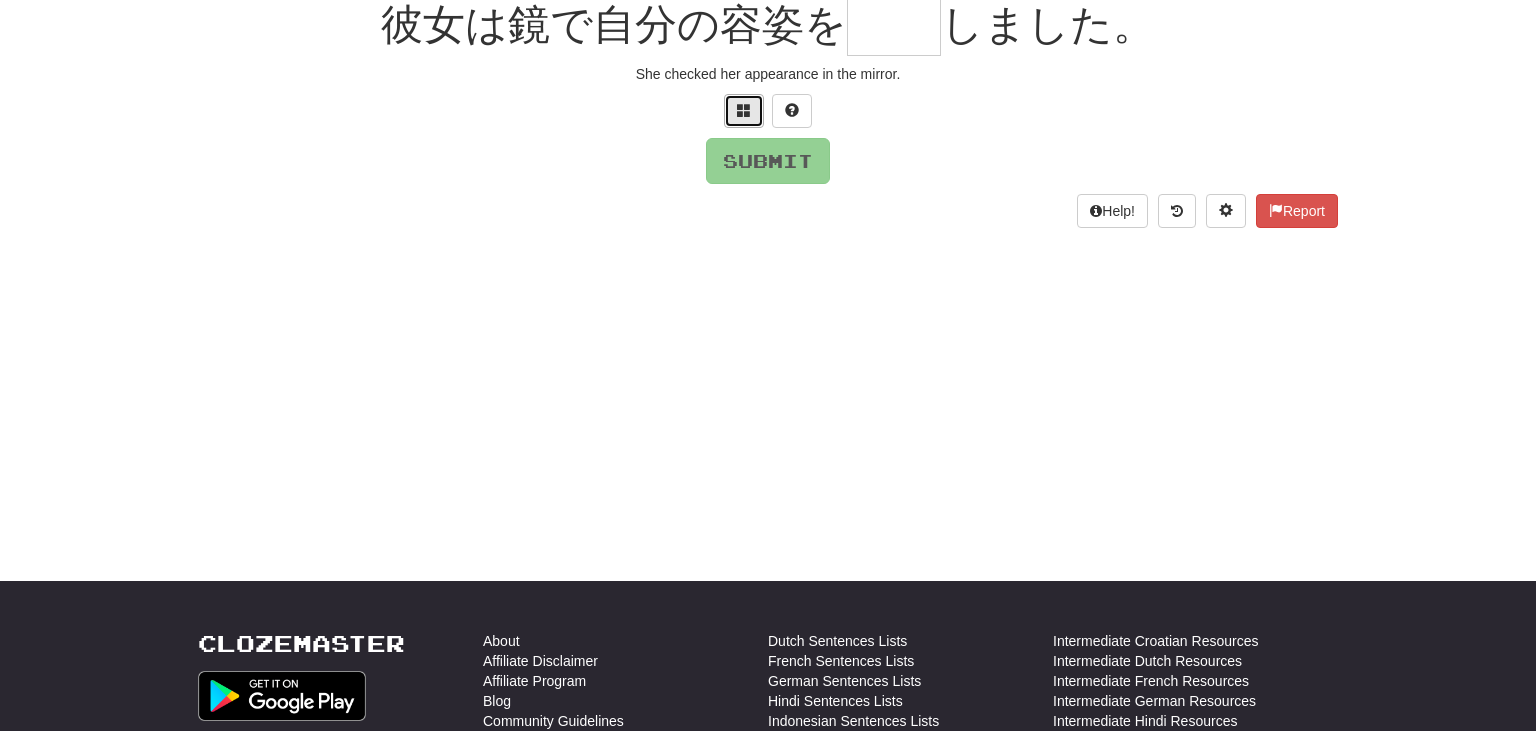 click at bounding box center [744, 110] 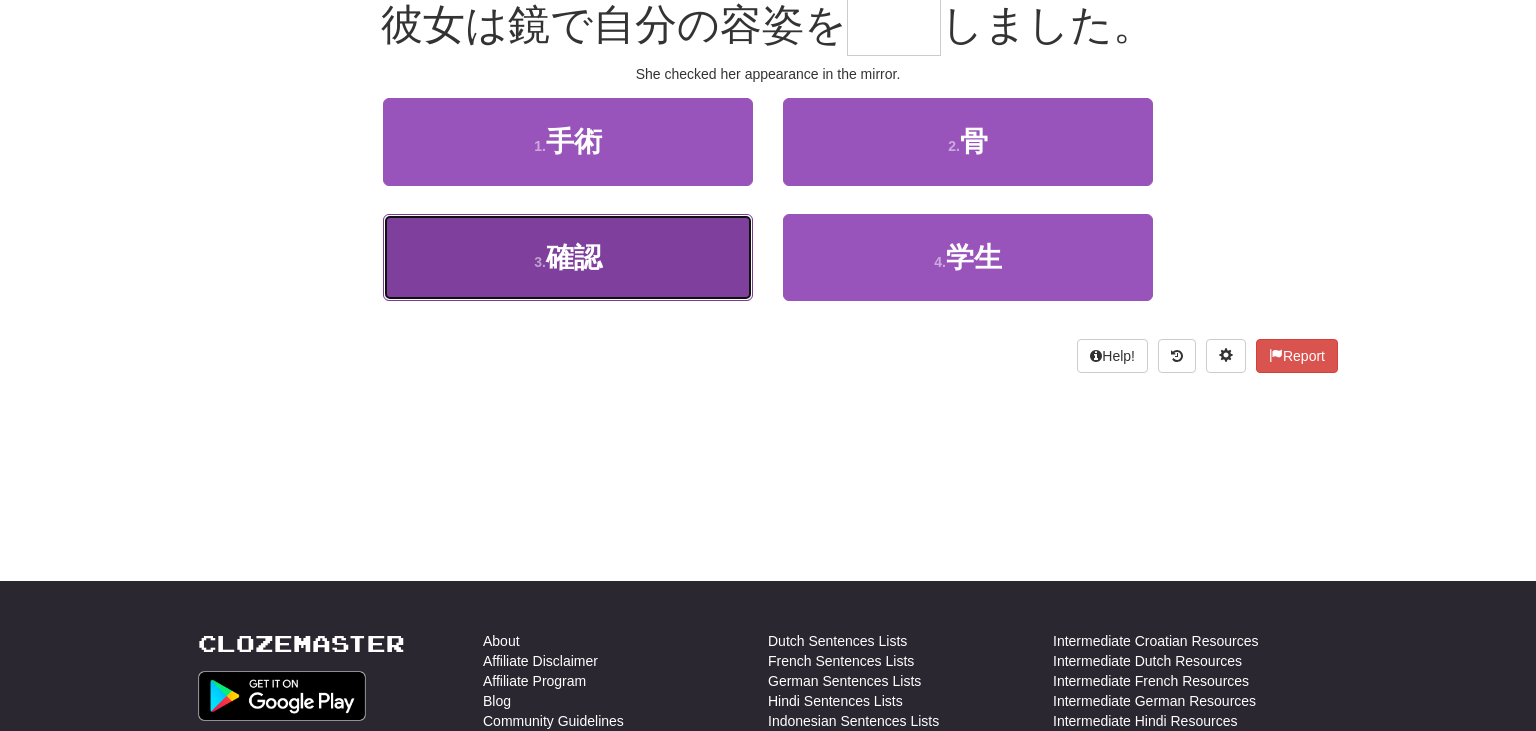 click on "3 .  確認" at bounding box center [568, 257] 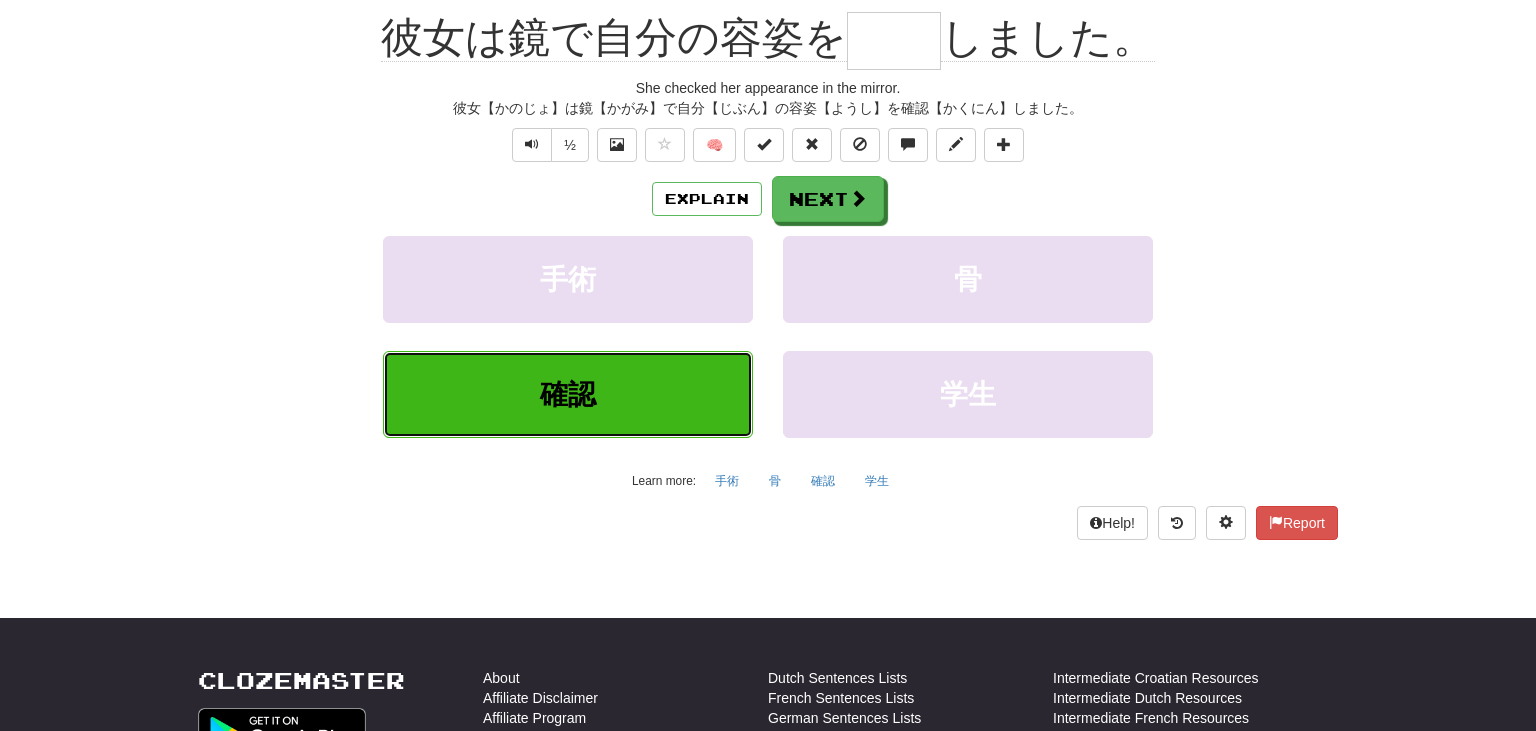 type on "**" 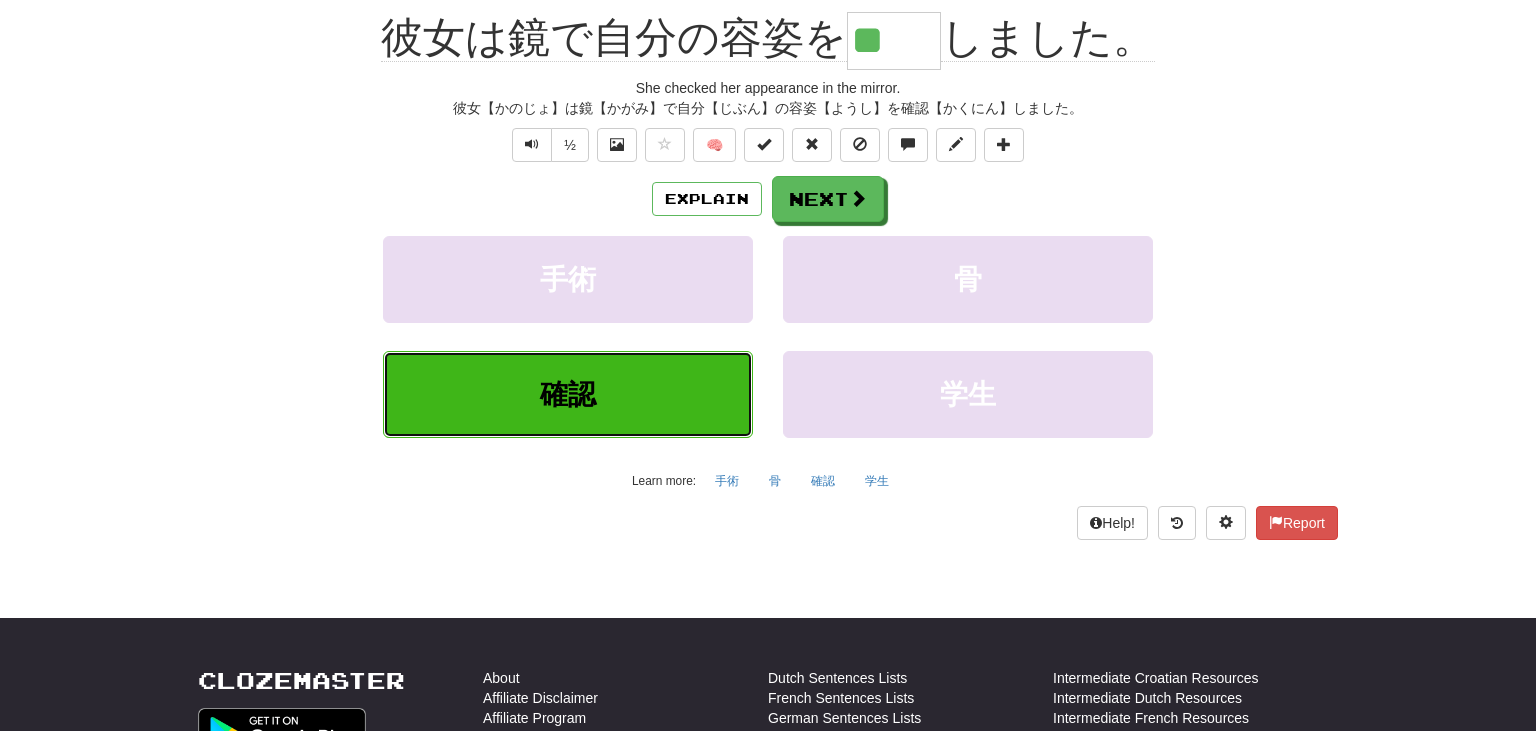 scroll, scrollTop: 213, scrollLeft: 0, axis: vertical 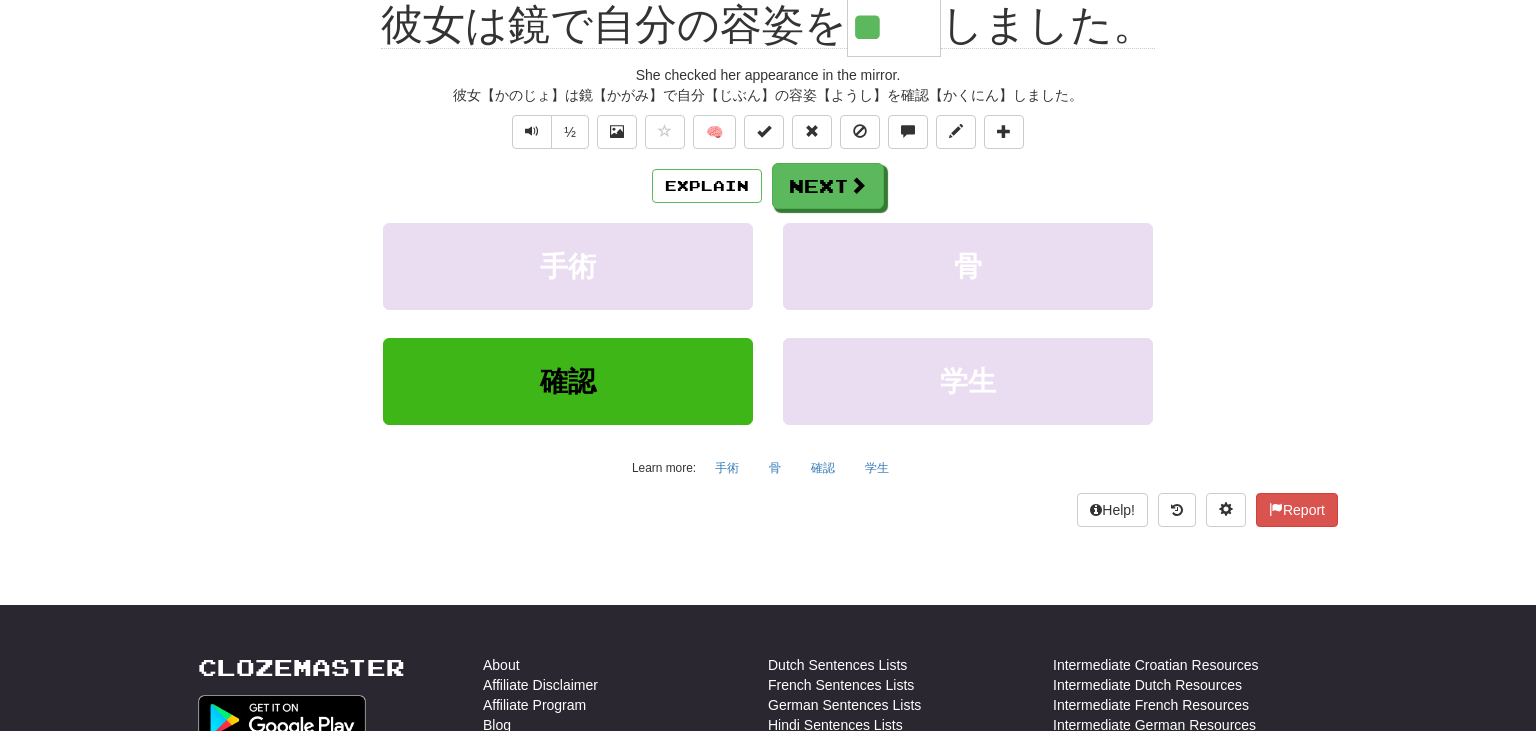 click on "Explain Next" at bounding box center (768, 186) 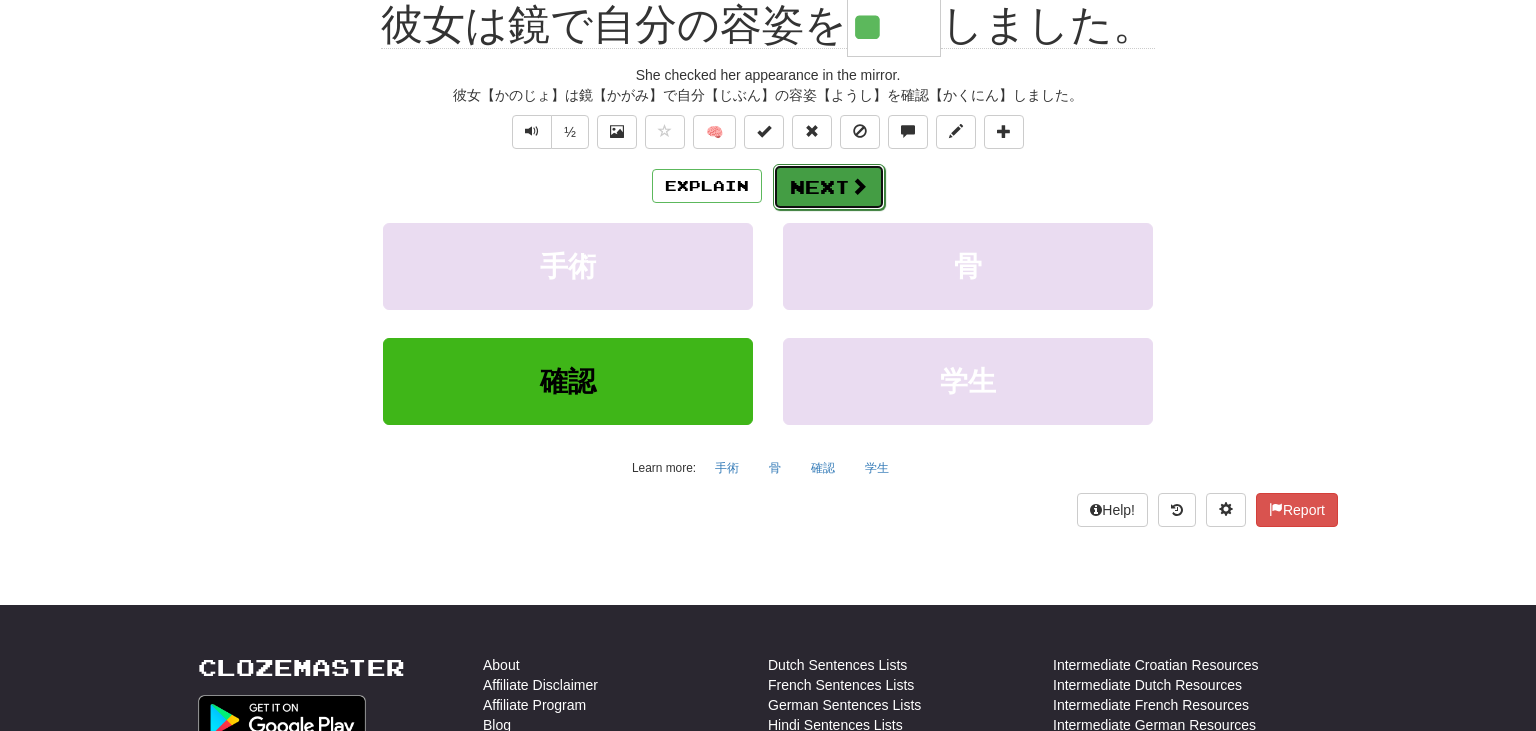 click on "Next" at bounding box center (829, 187) 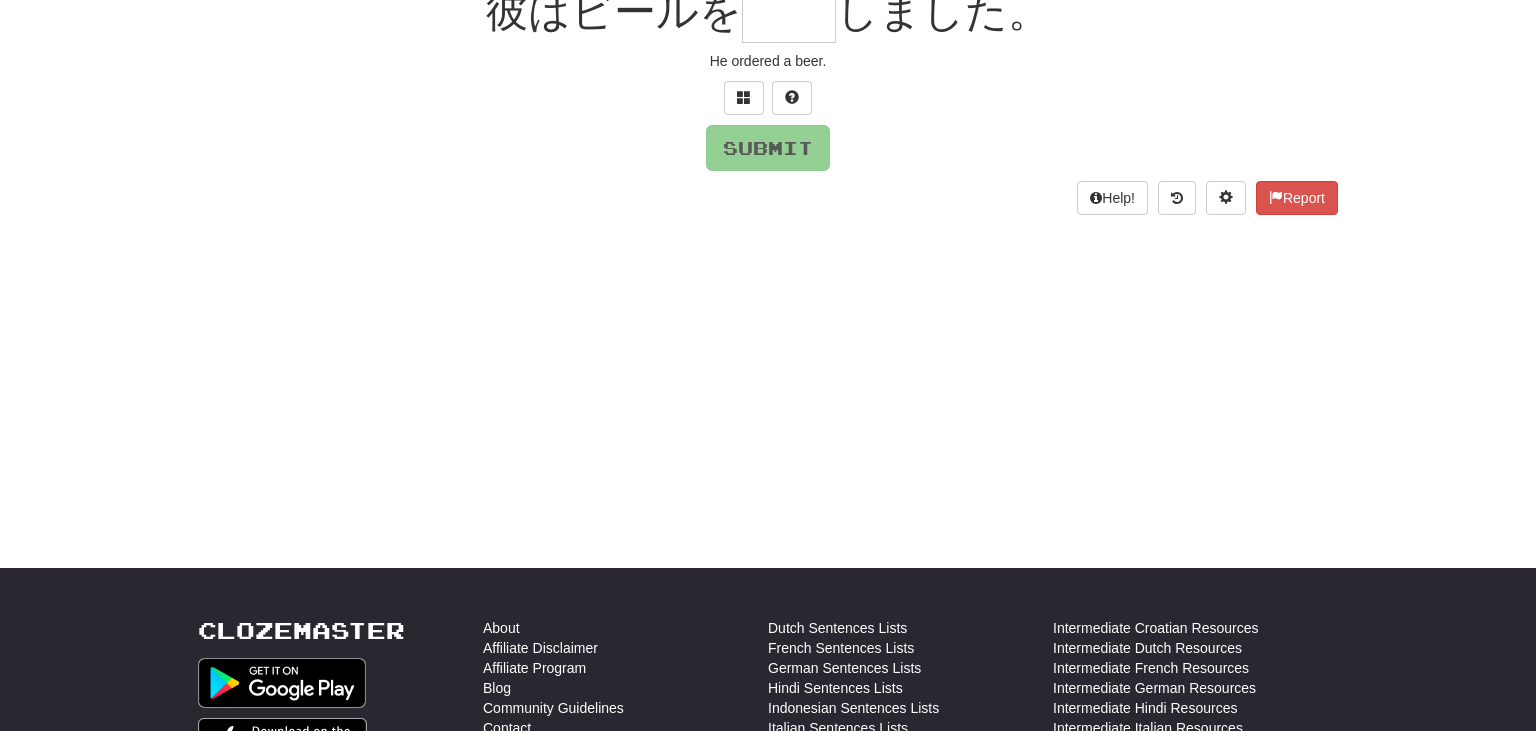 scroll, scrollTop: 200, scrollLeft: 0, axis: vertical 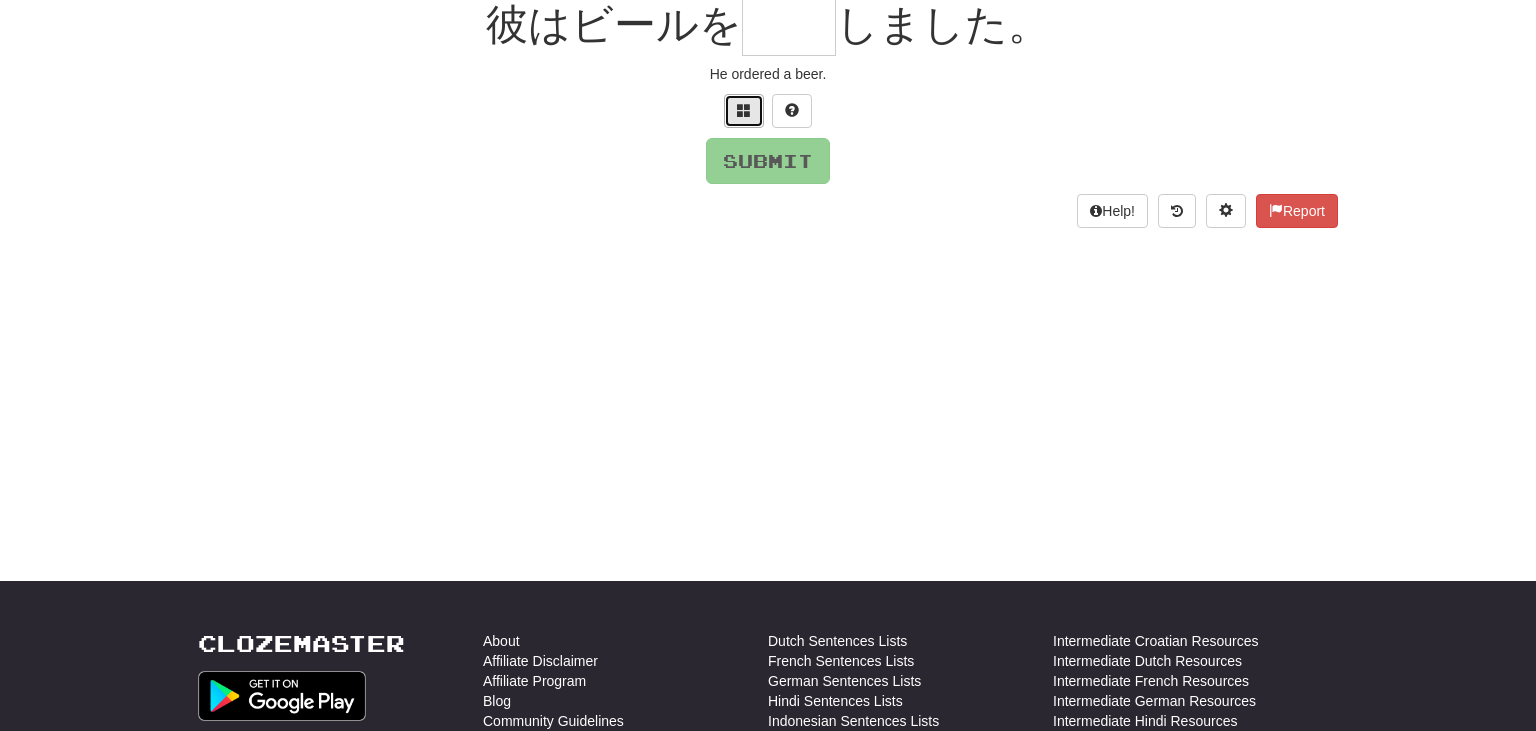 click at bounding box center [744, 111] 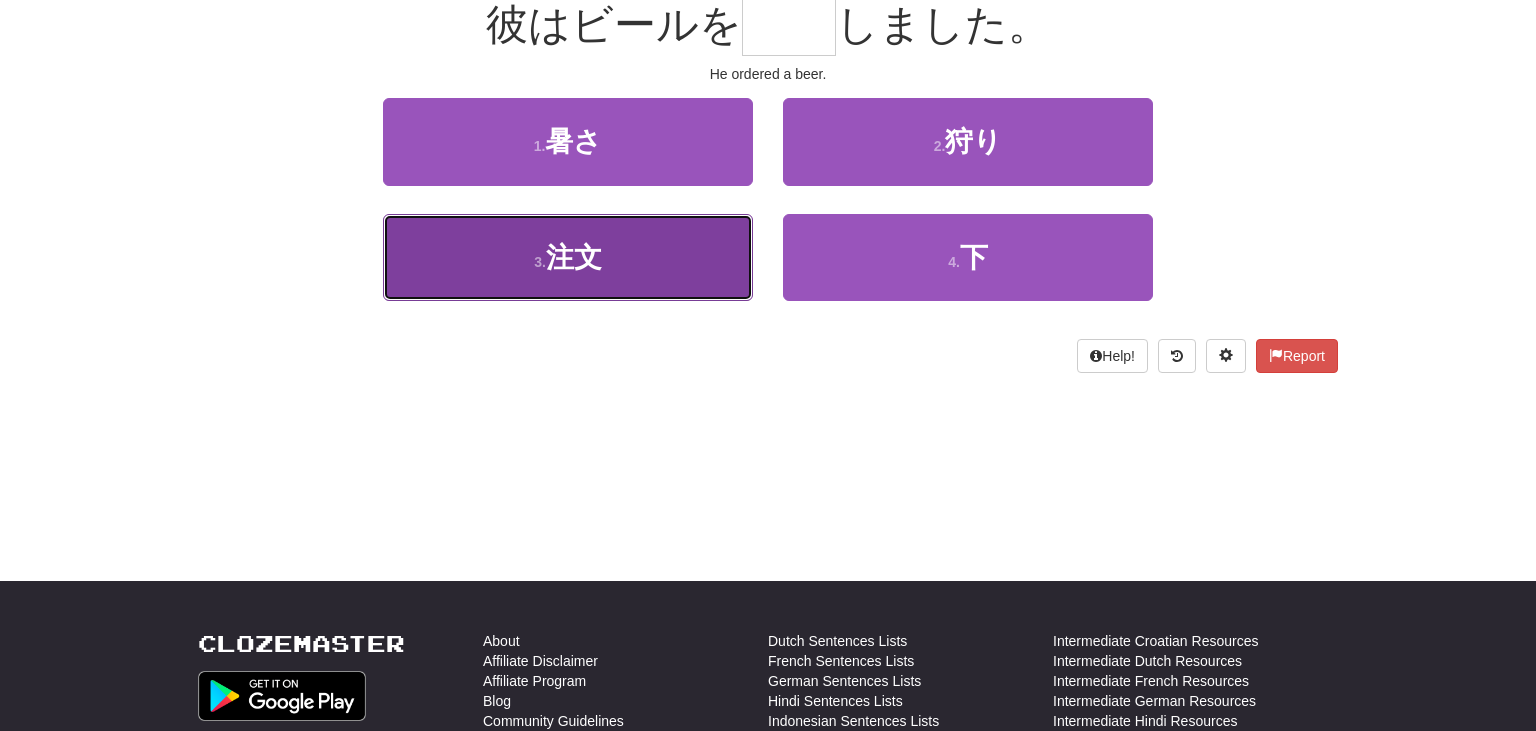 click on "3 .  注文" at bounding box center (568, 257) 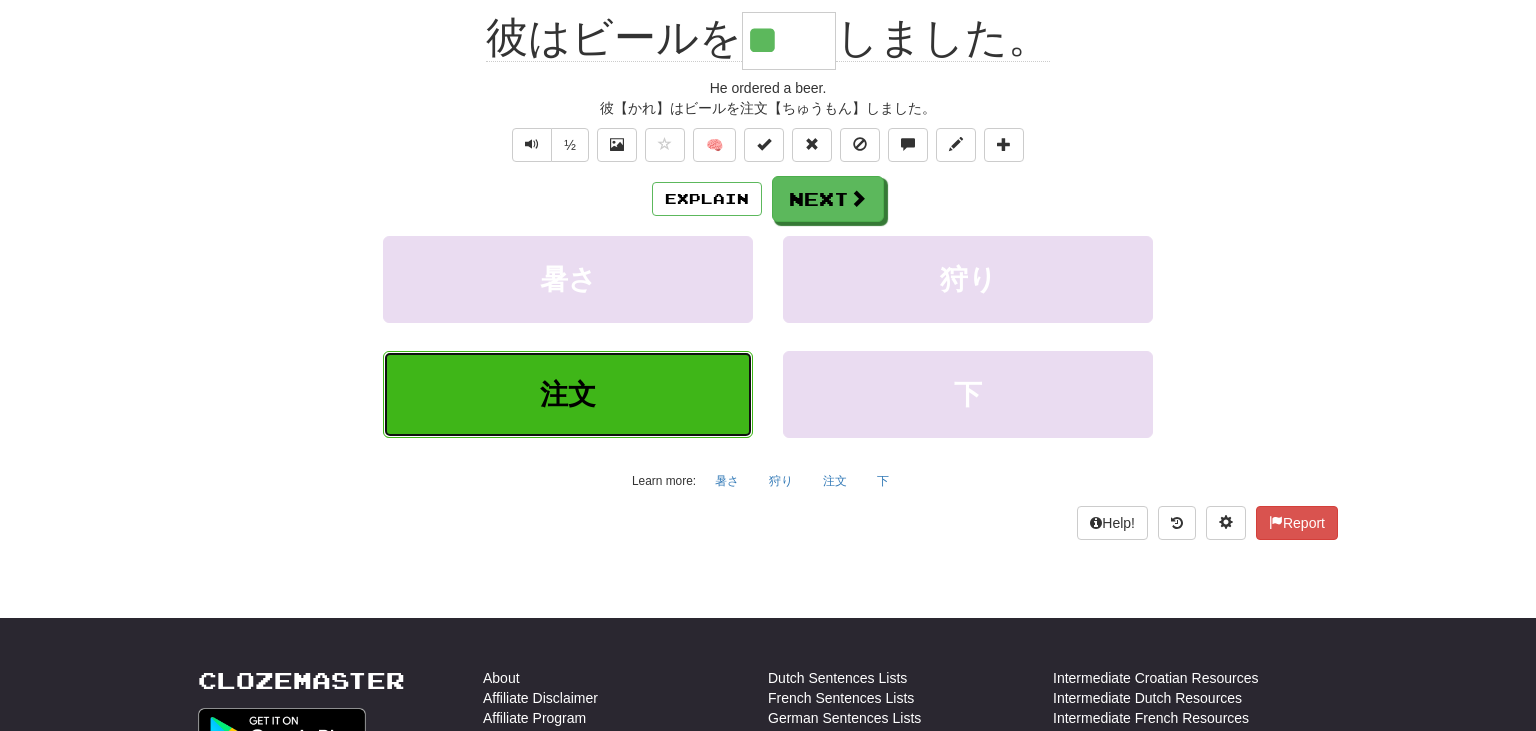 scroll, scrollTop: 213, scrollLeft: 0, axis: vertical 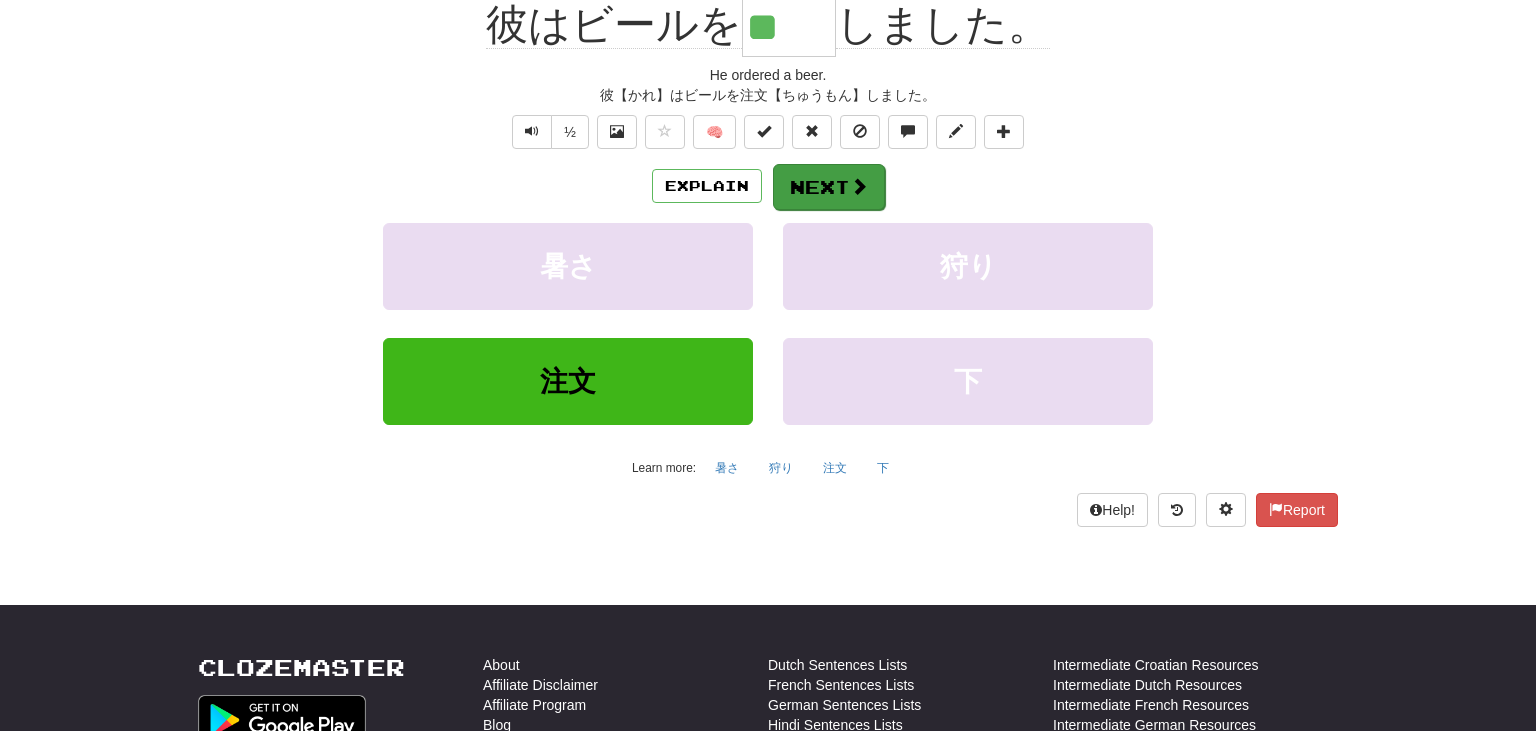 drag, startPoint x: 1061, startPoint y: 218, endPoint x: 860, endPoint y: 191, distance: 202.80533 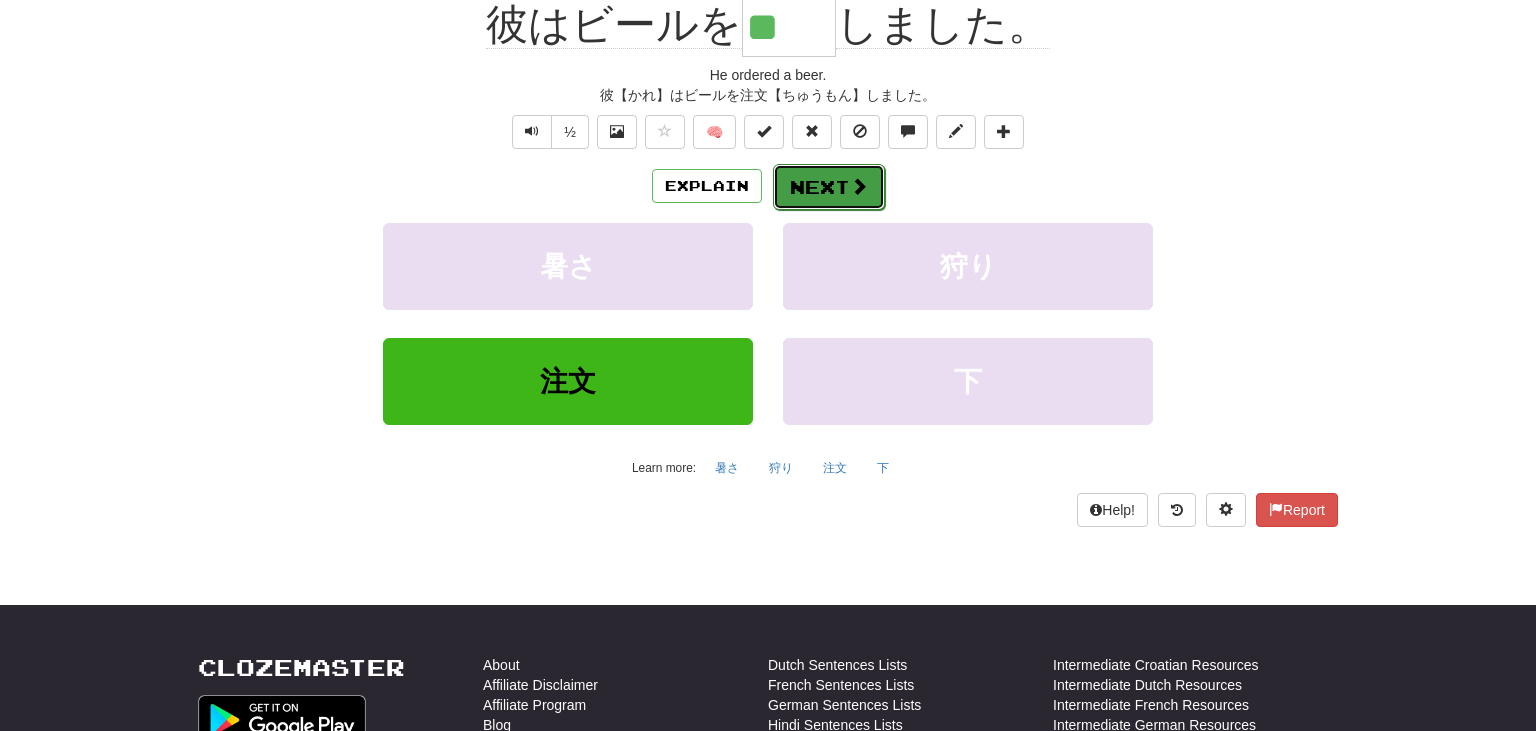 click at bounding box center [859, 186] 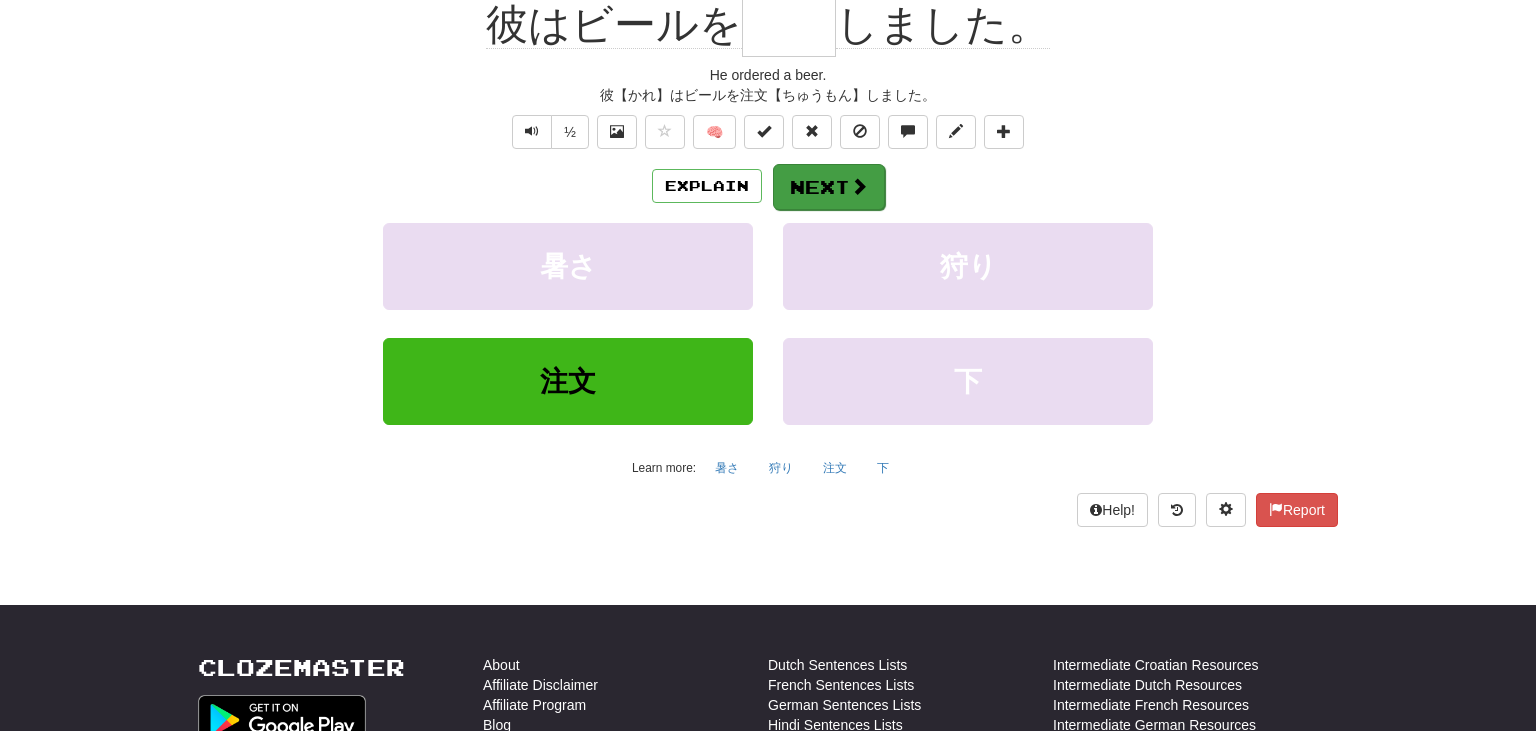 scroll, scrollTop: 200, scrollLeft: 0, axis: vertical 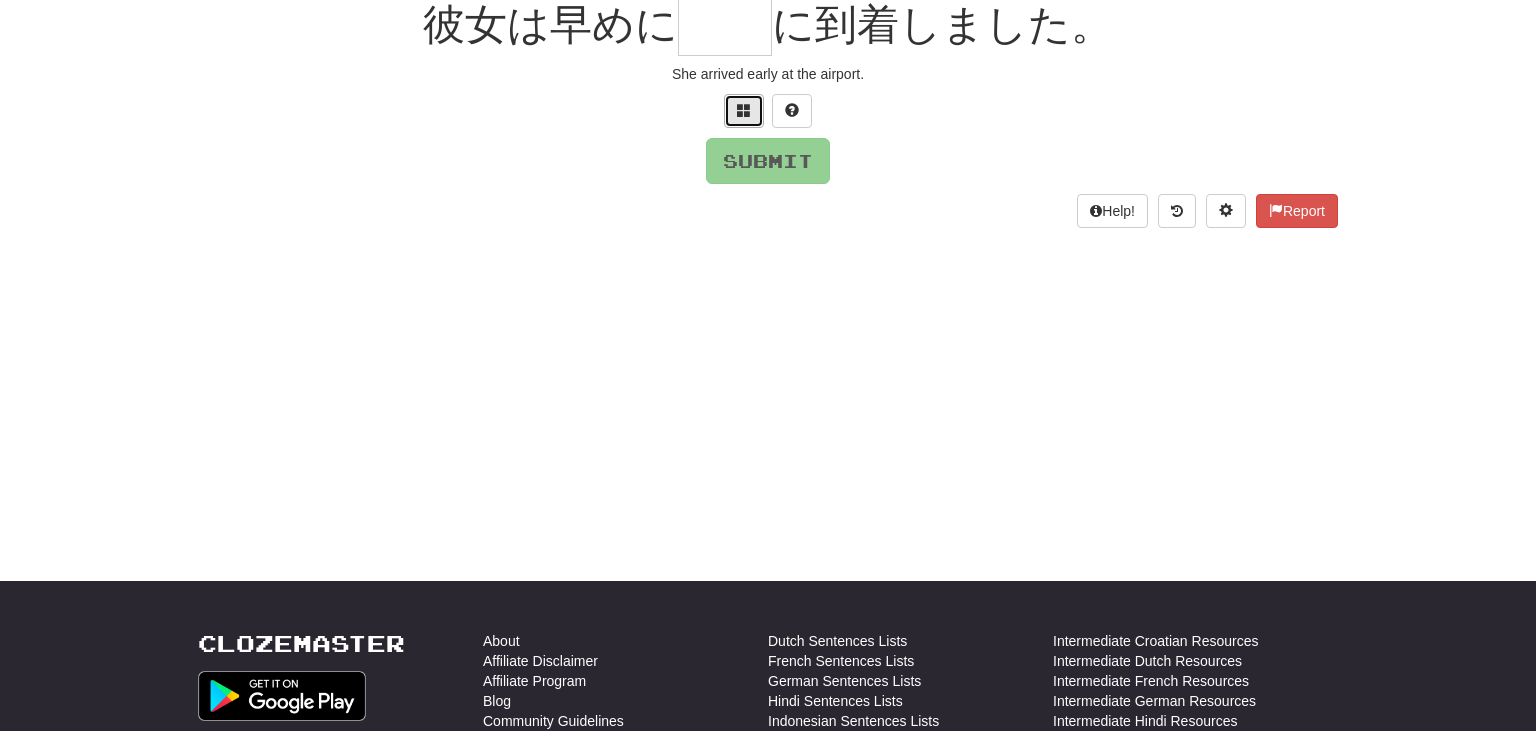 click at bounding box center (744, 110) 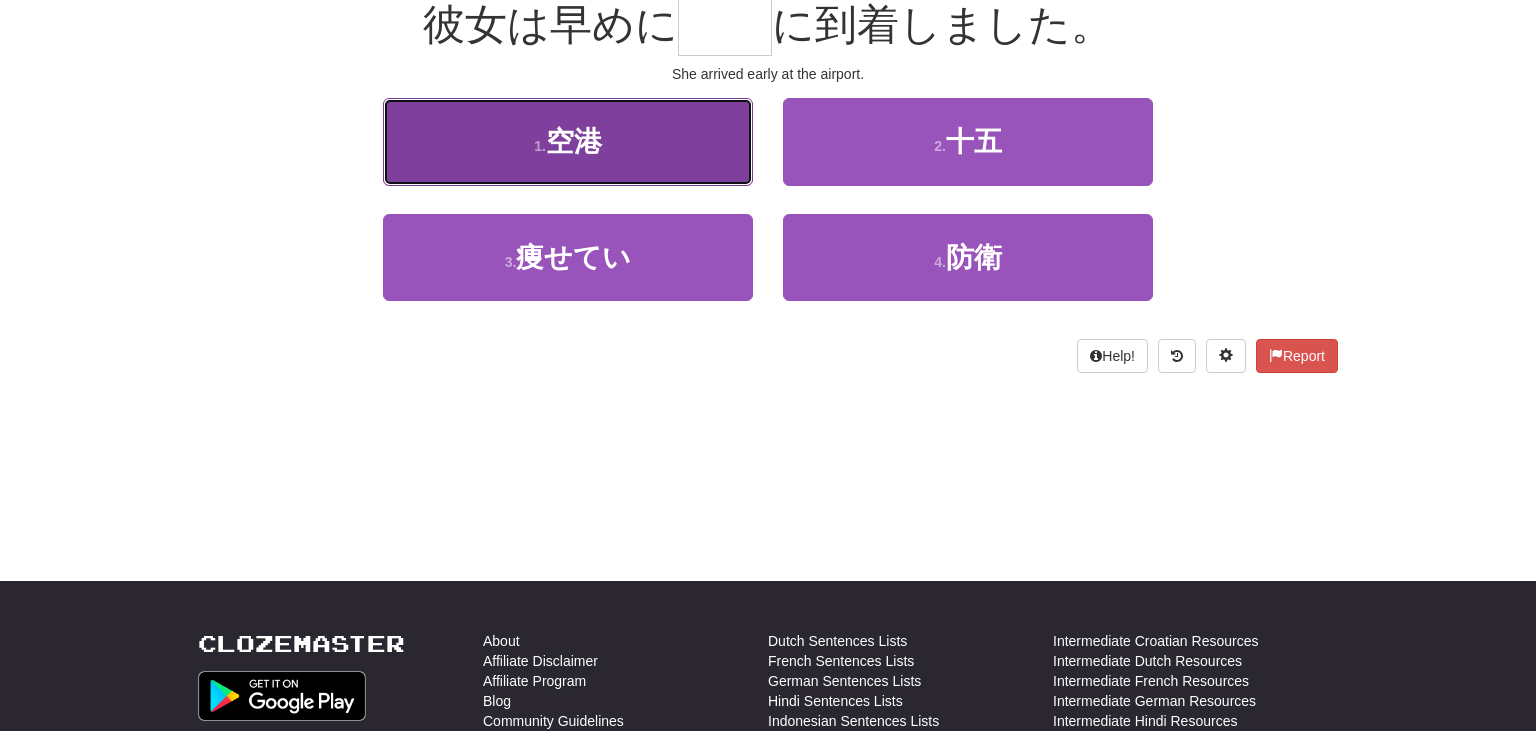 click on "1 .  空港" at bounding box center [568, 141] 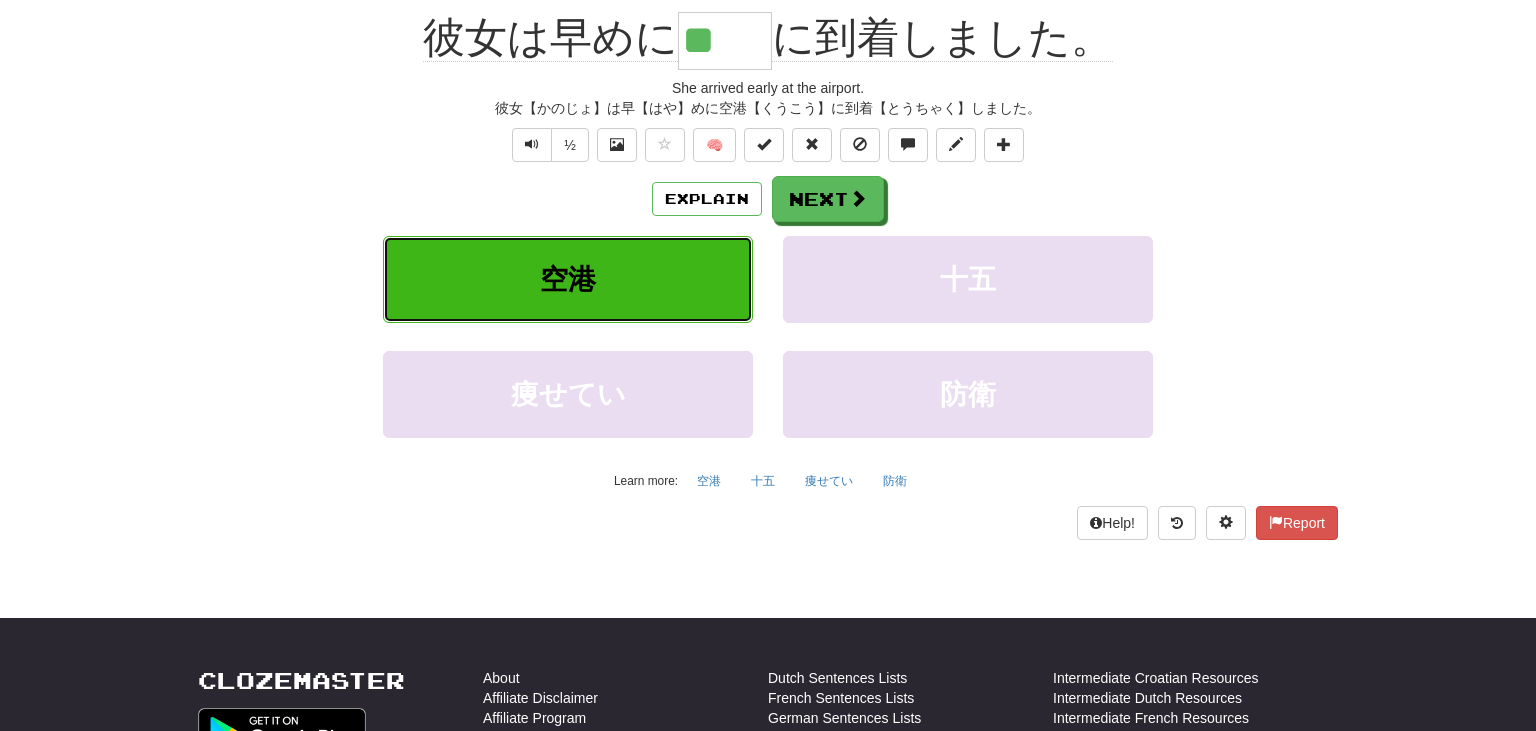 scroll, scrollTop: 213, scrollLeft: 0, axis: vertical 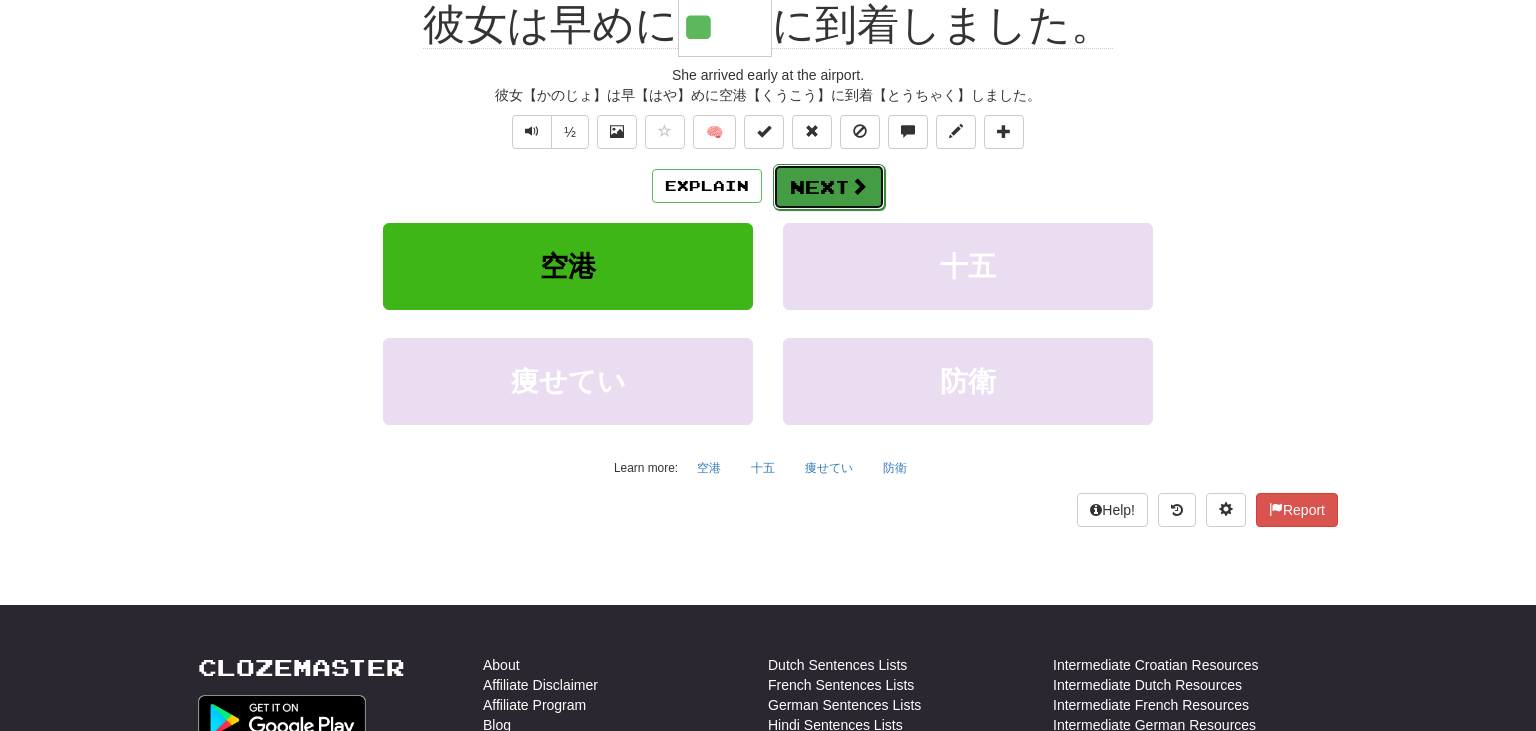 click on "Next" at bounding box center (829, 187) 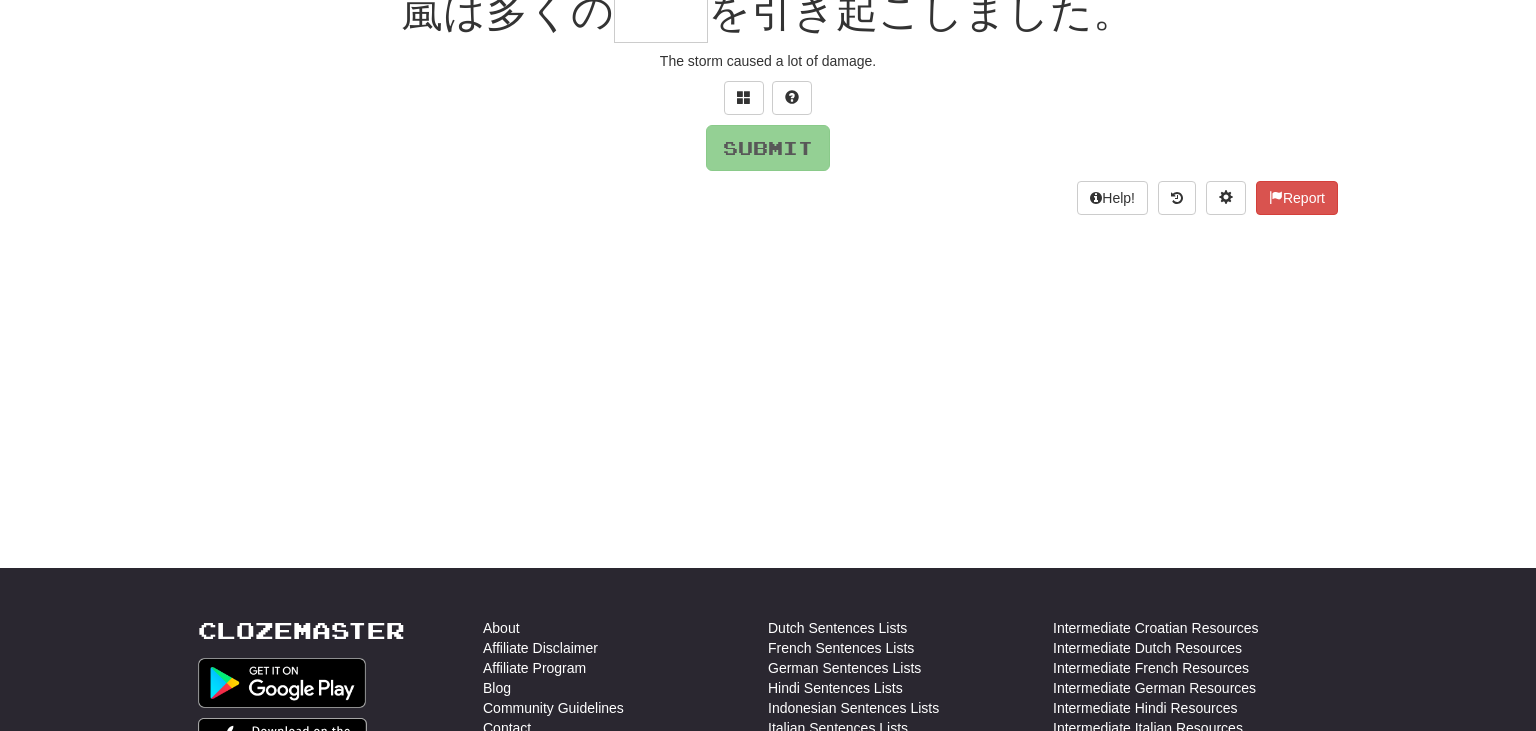 scroll, scrollTop: 200, scrollLeft: 0, axis: vertical 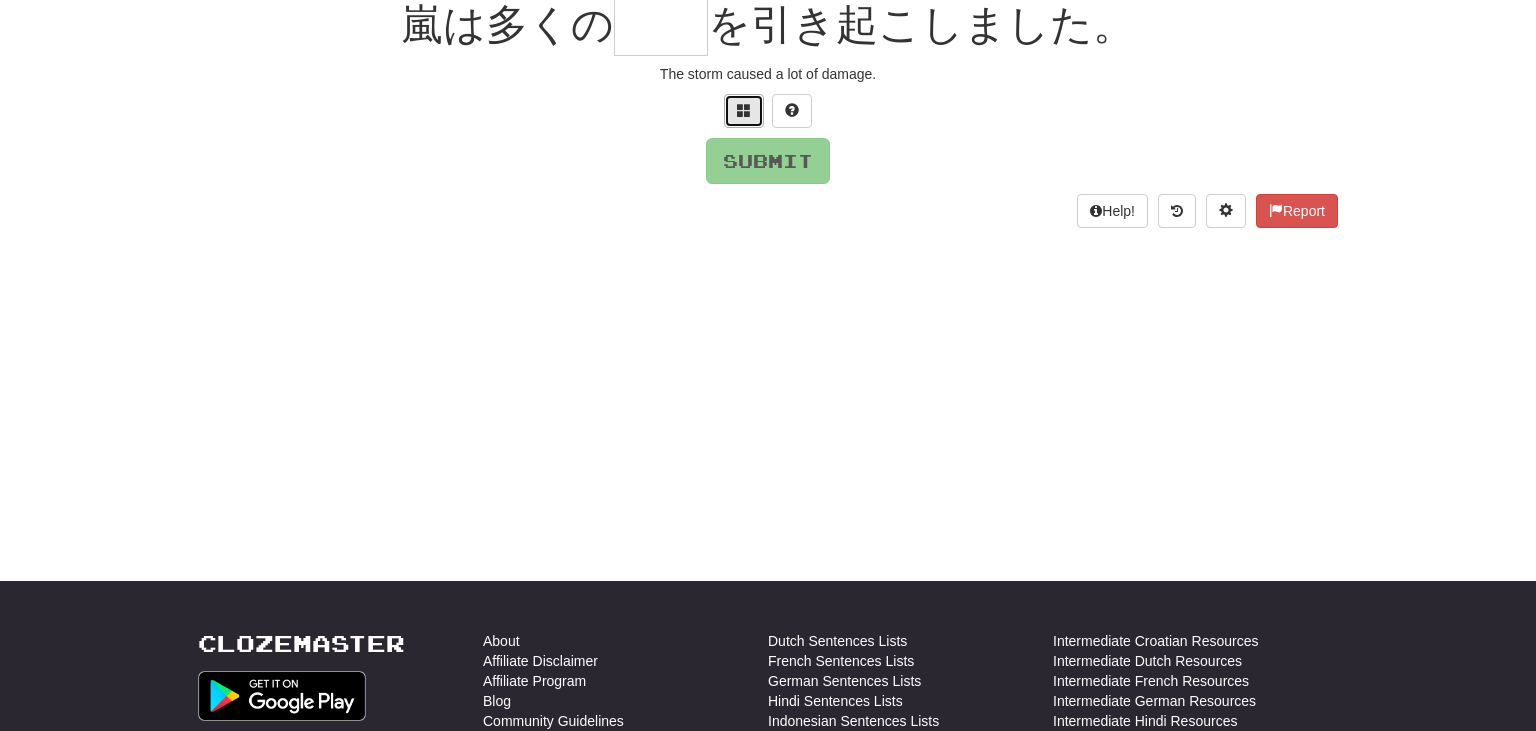 click at bounding box center [744, 111] 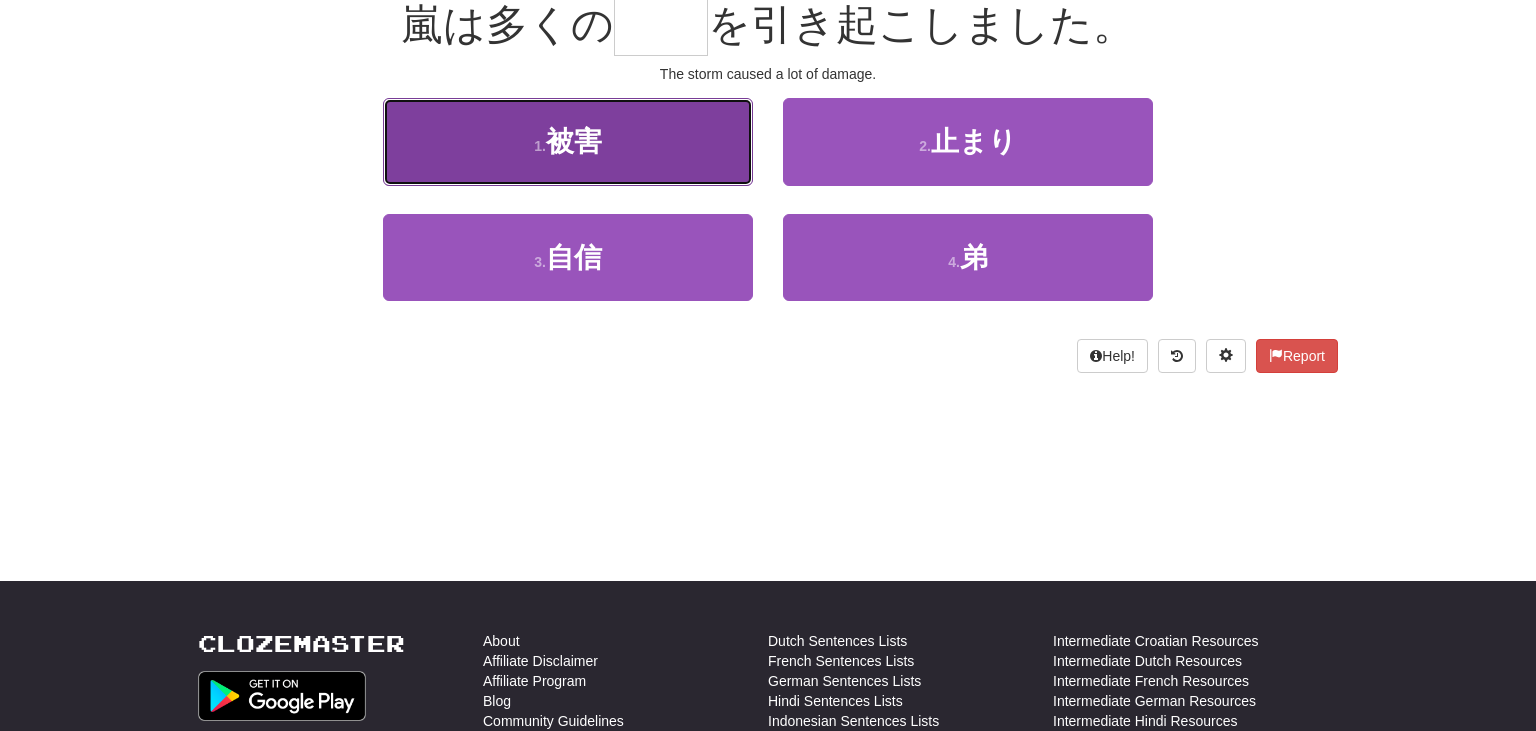 click on "1 .  被害" at bounding box center [568, 141] 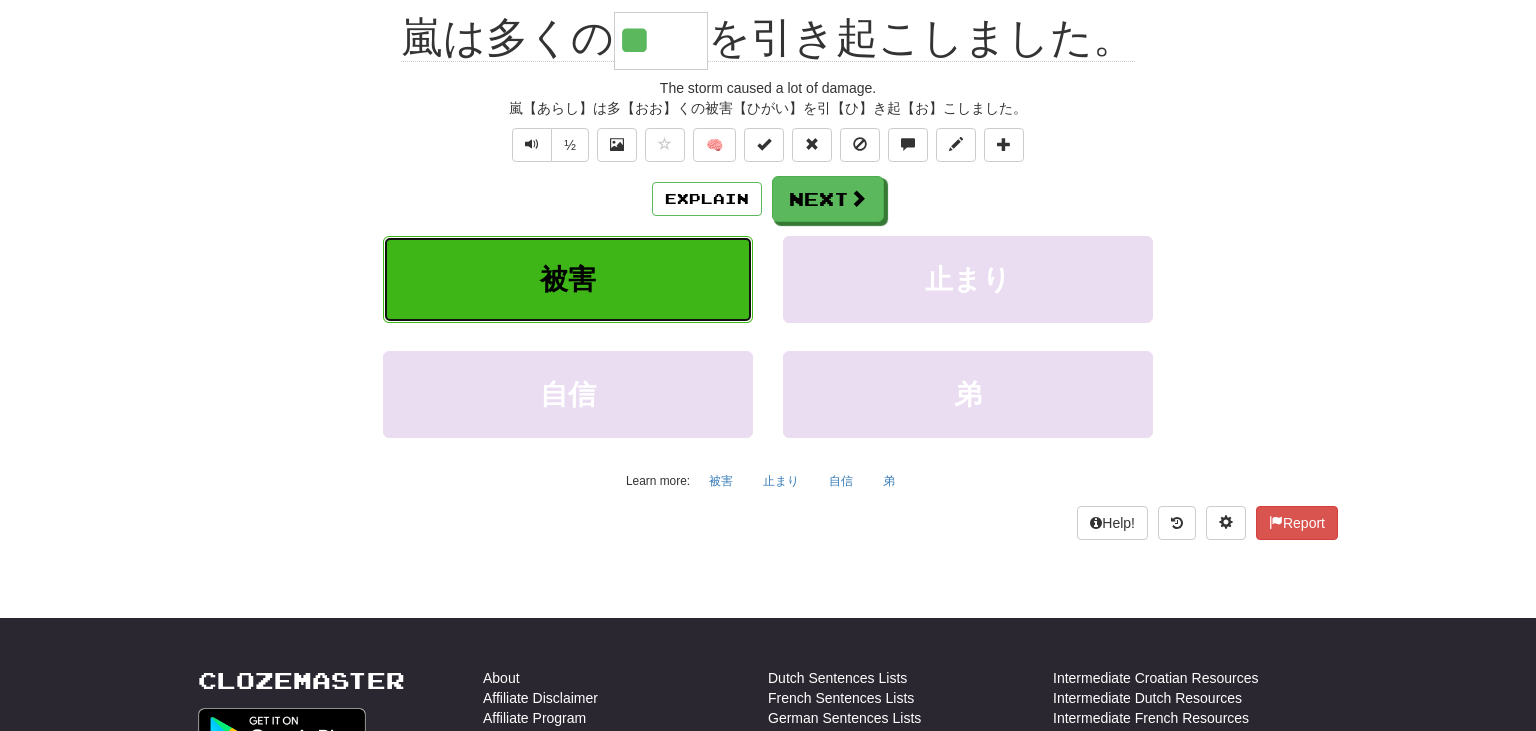 scroll, scrollTop: 213, scrollLeft: 0, axis: vertical 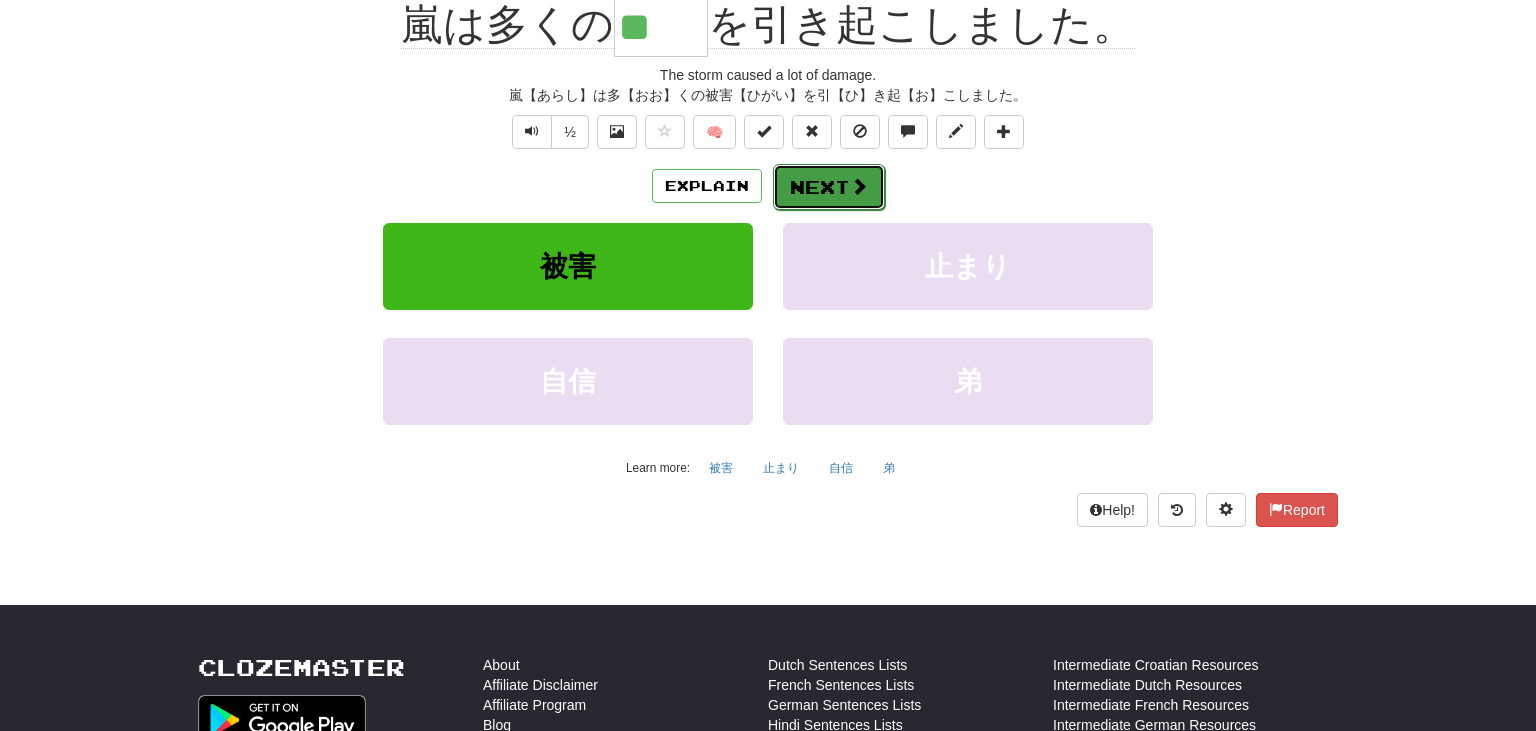 click at bounding box center (859, 186) 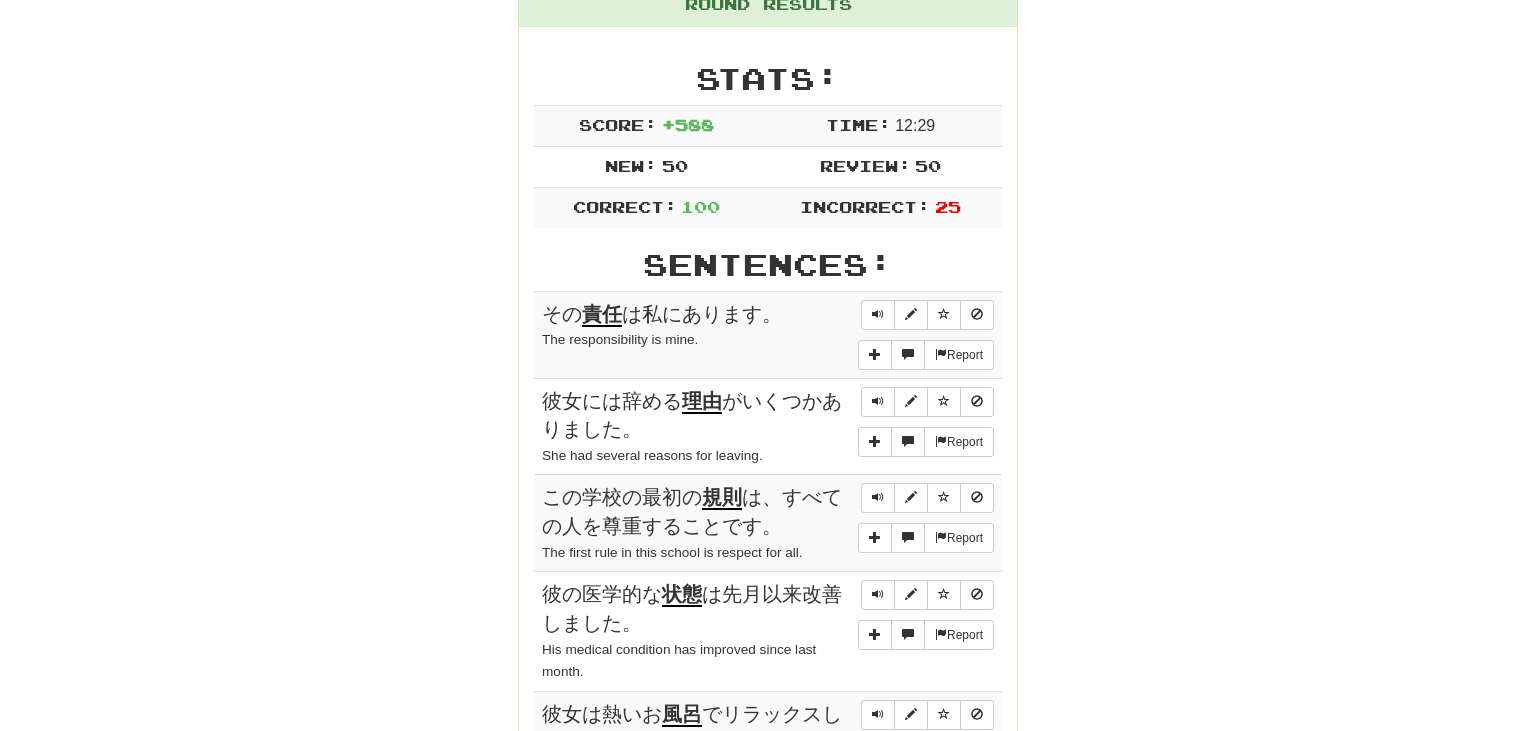 scroll, scrollTop: 301, scrollLeft: 0, axis: vertical 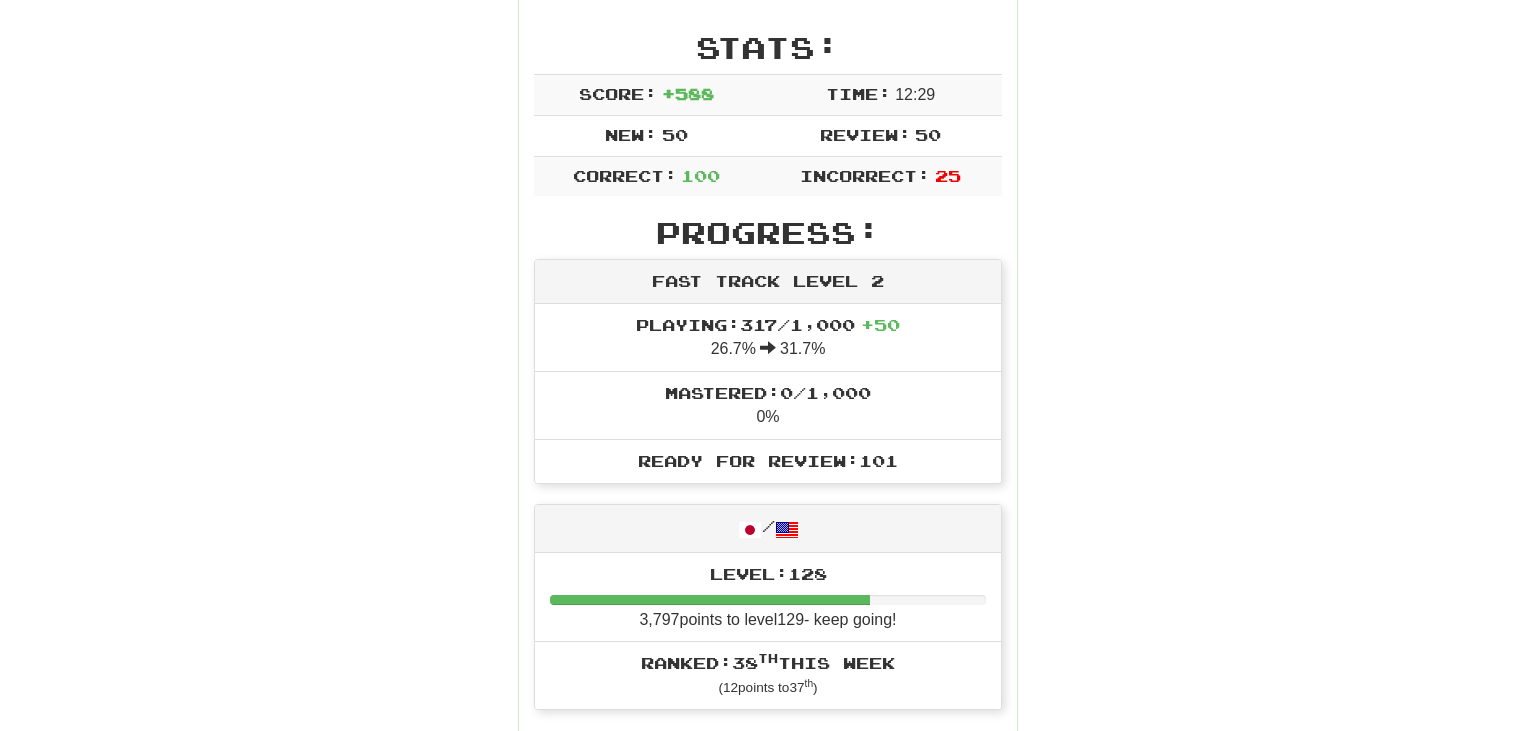 click on "Incorrect:   25" at bounding box center [880, 176] 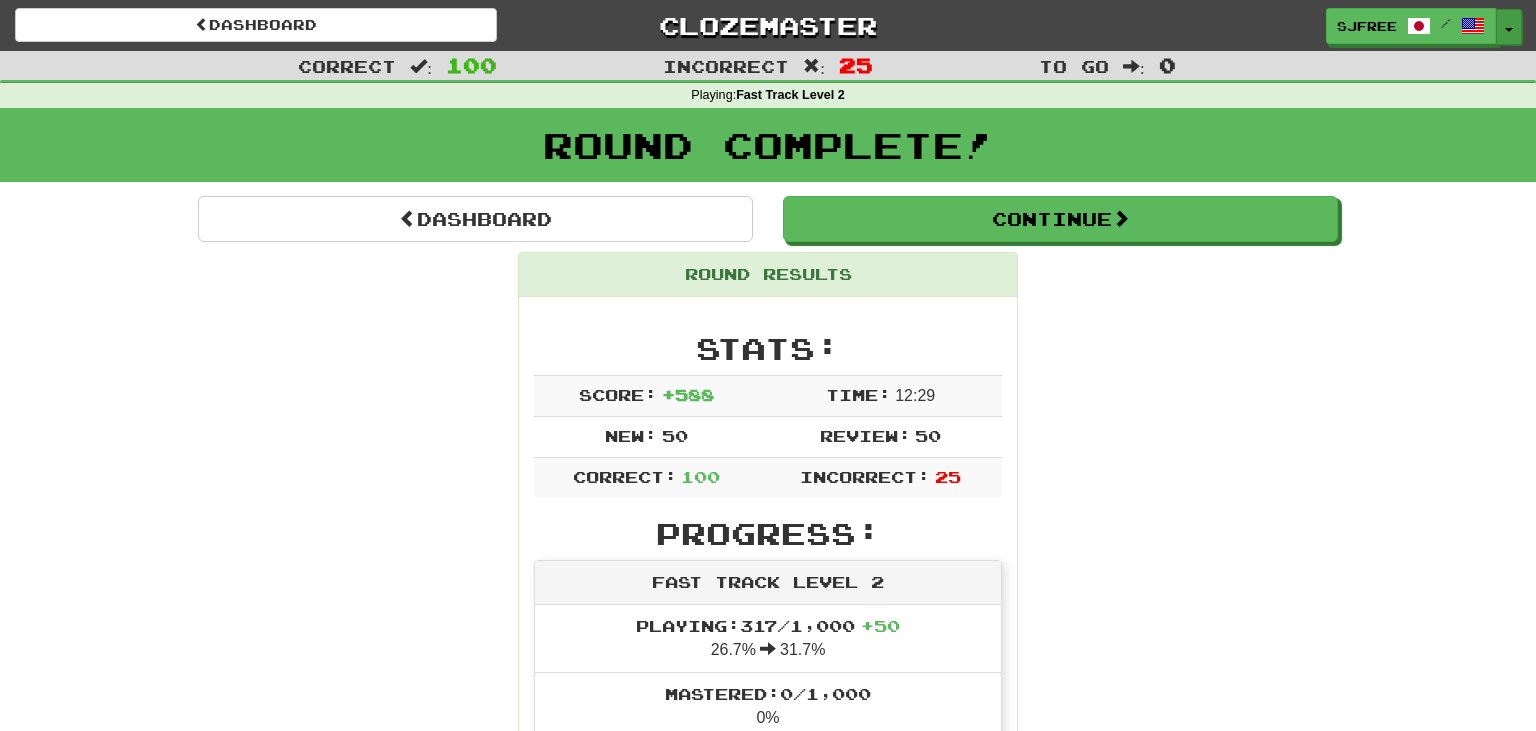 click on "Toggle Dropdown" at bounding box center (1509, 27) 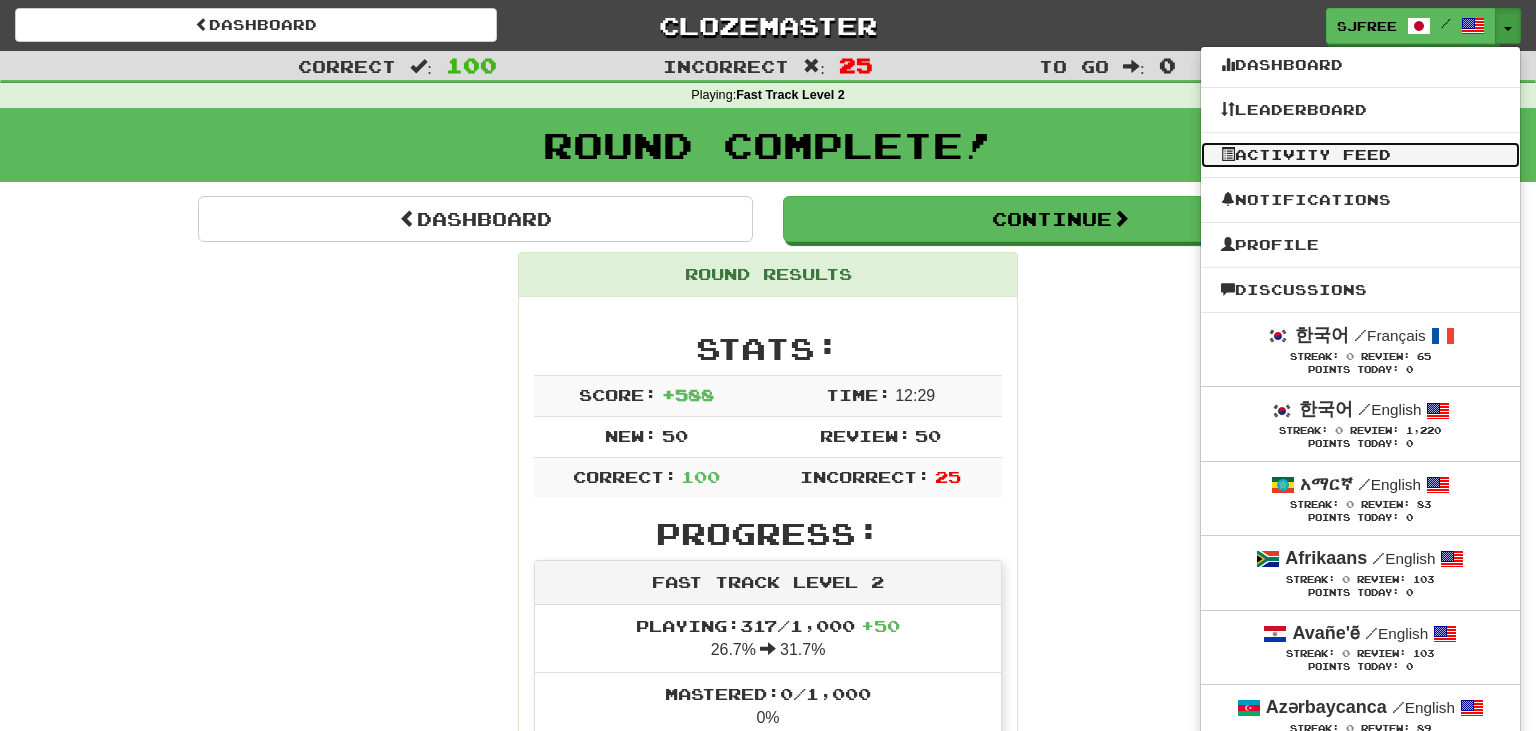 click on "Activity Feed" at bounding box center [1360, 155] 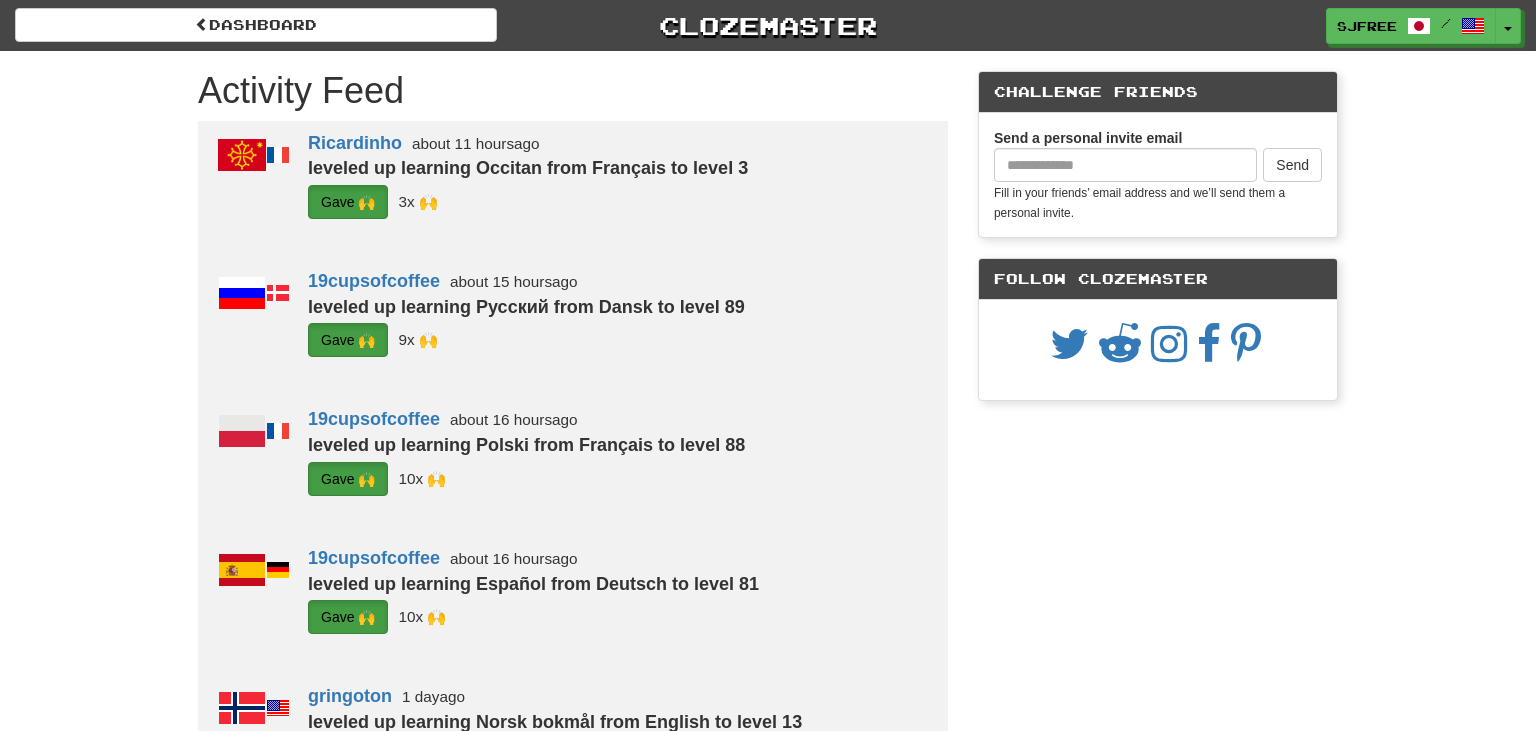 scroll, scrollTop: 0, scrollLeft: 0, axis: both 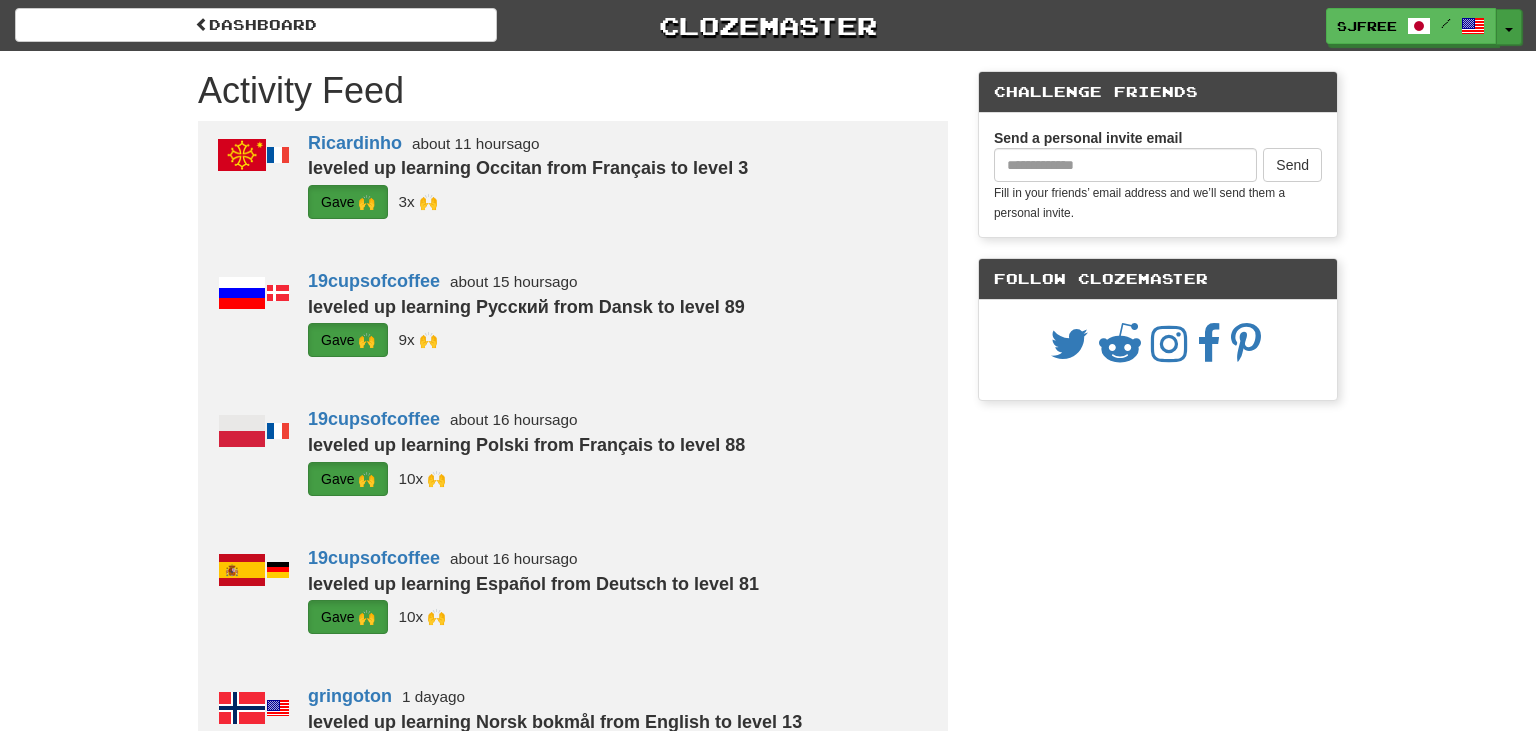 click on "Toggle Dropdown" at bounding box center [1509, 27] 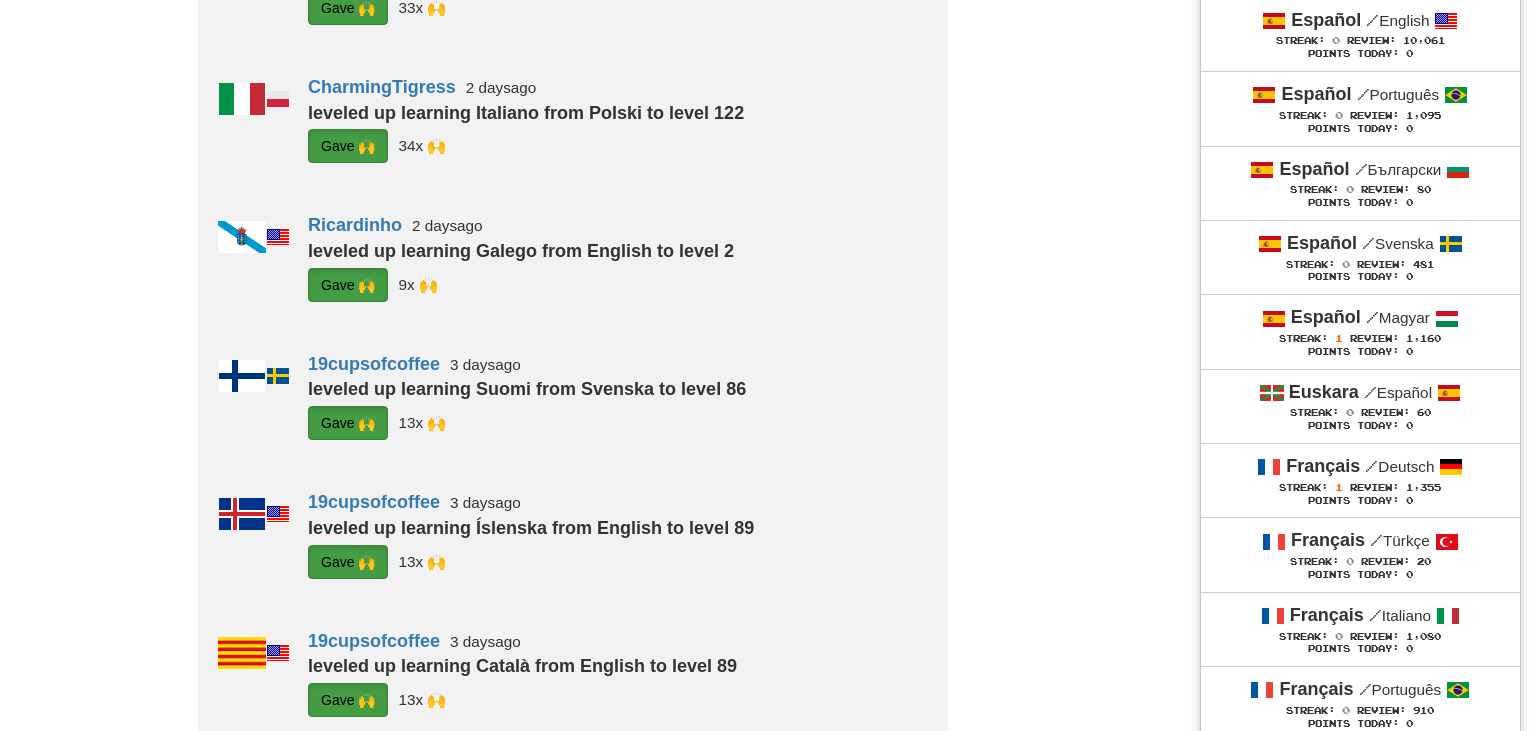 scroll, scrollTop: 2508, scrollLeft: 0, axis: vertical 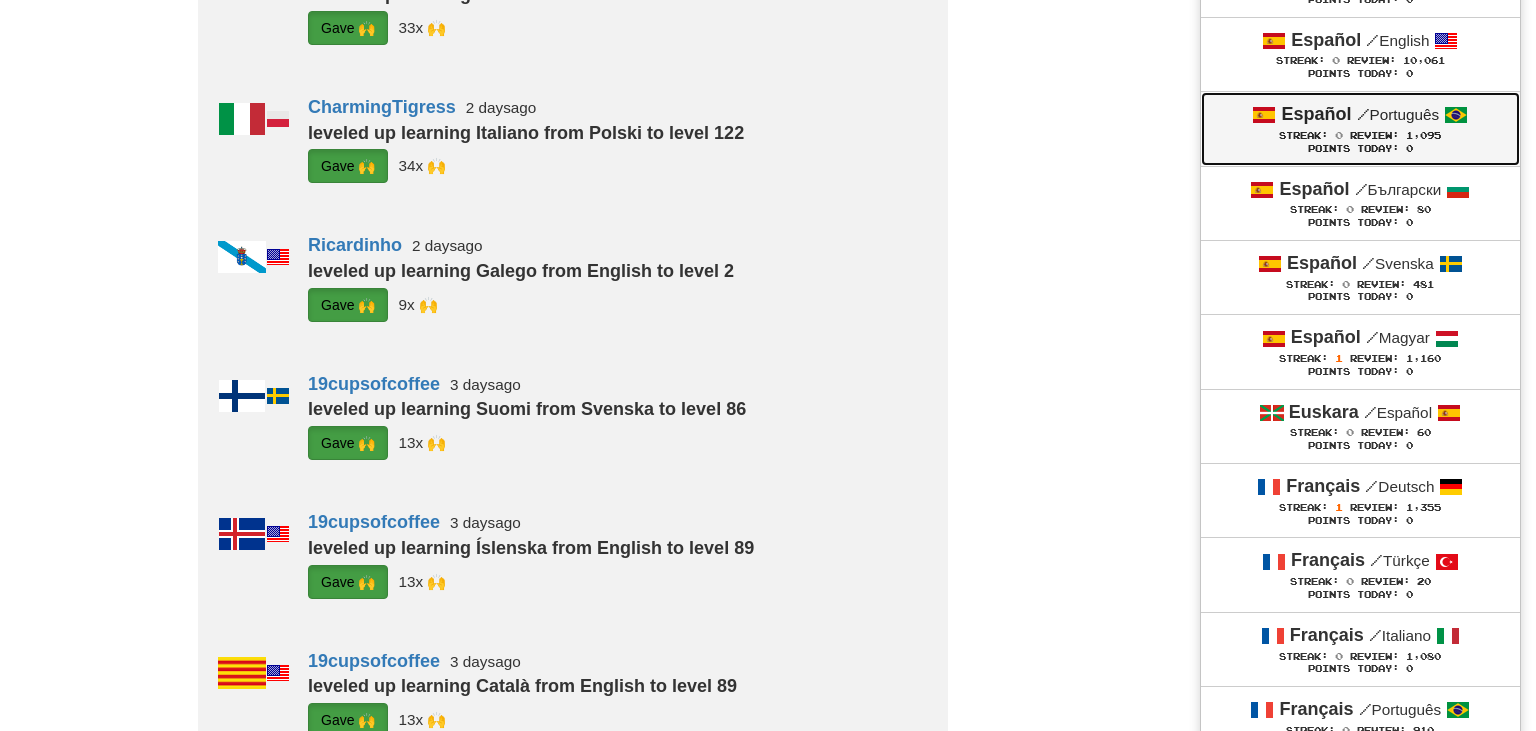 click on "Points Today: 0" at bounding box center (1360, 149) 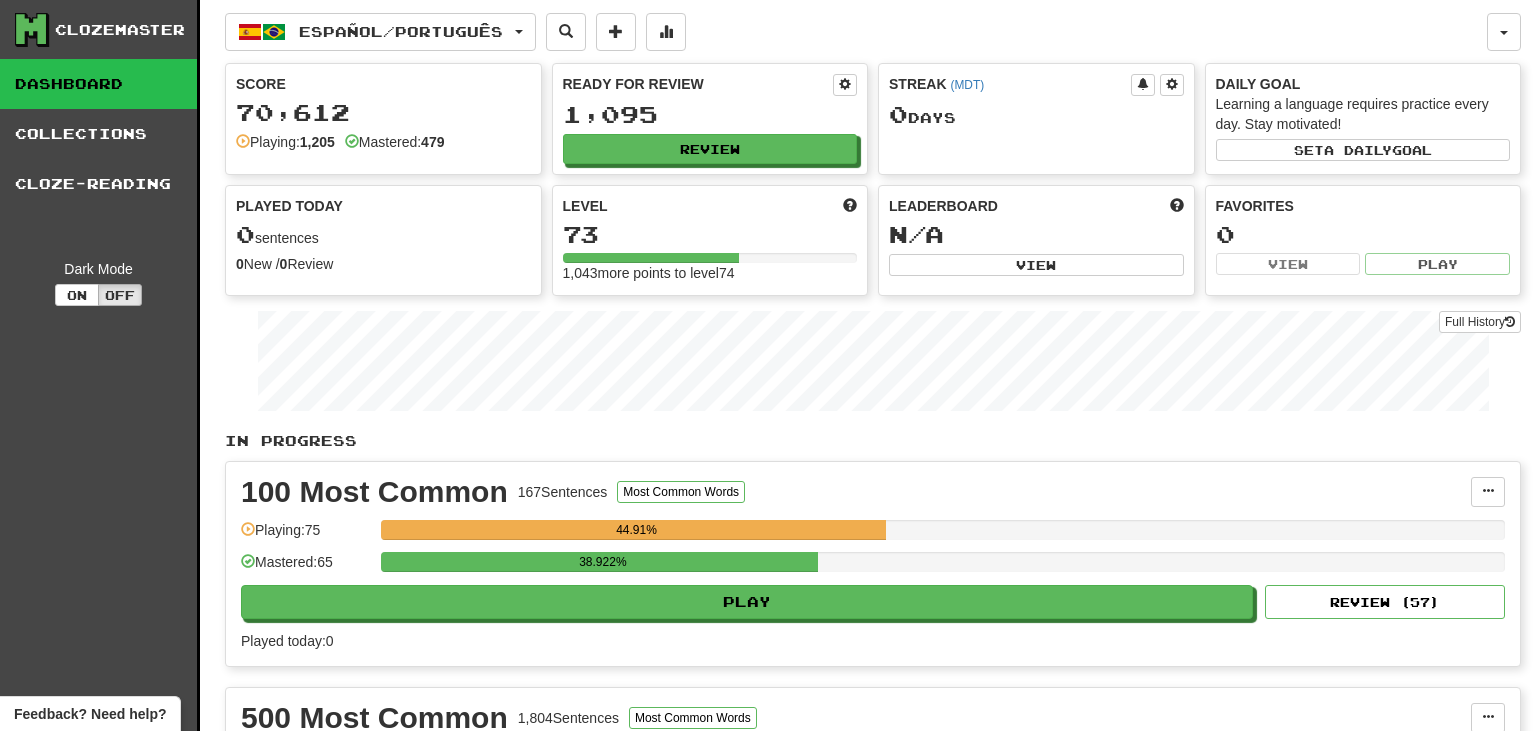 scroll, scrollTop: 0, scrollLeft: 0, axis: both 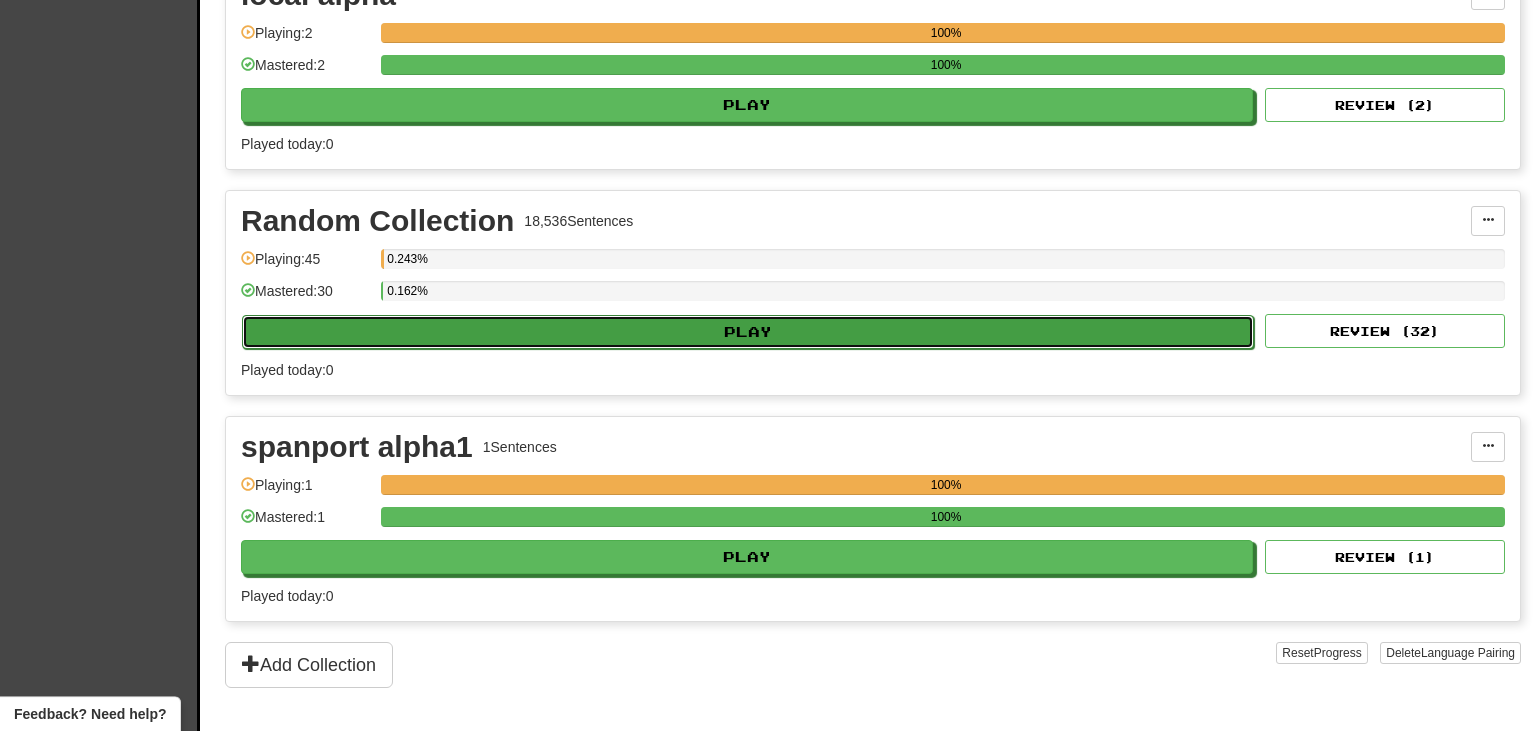 click on "Play" at bounding box center (748, 332) 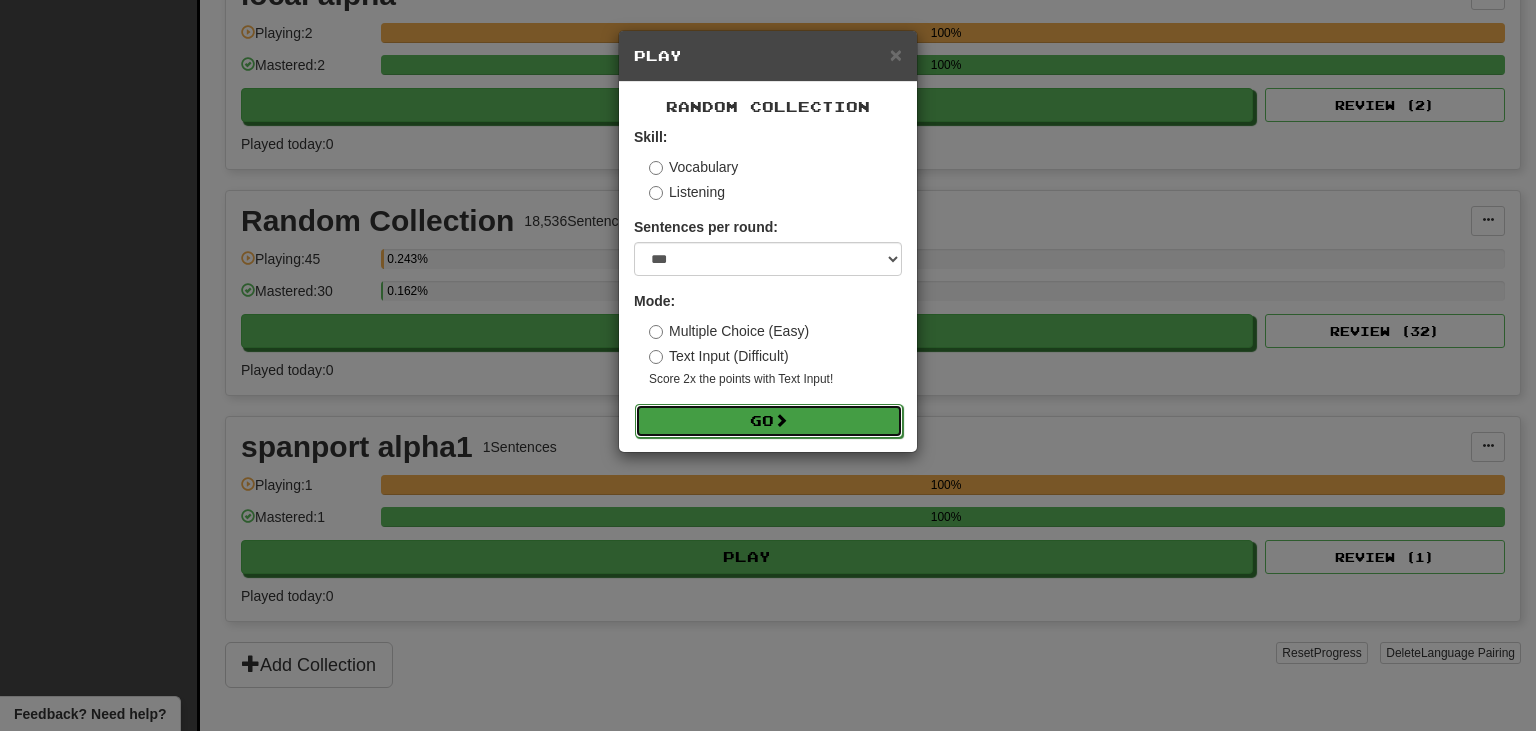 click on "Go" at bounding box center [769, 421] 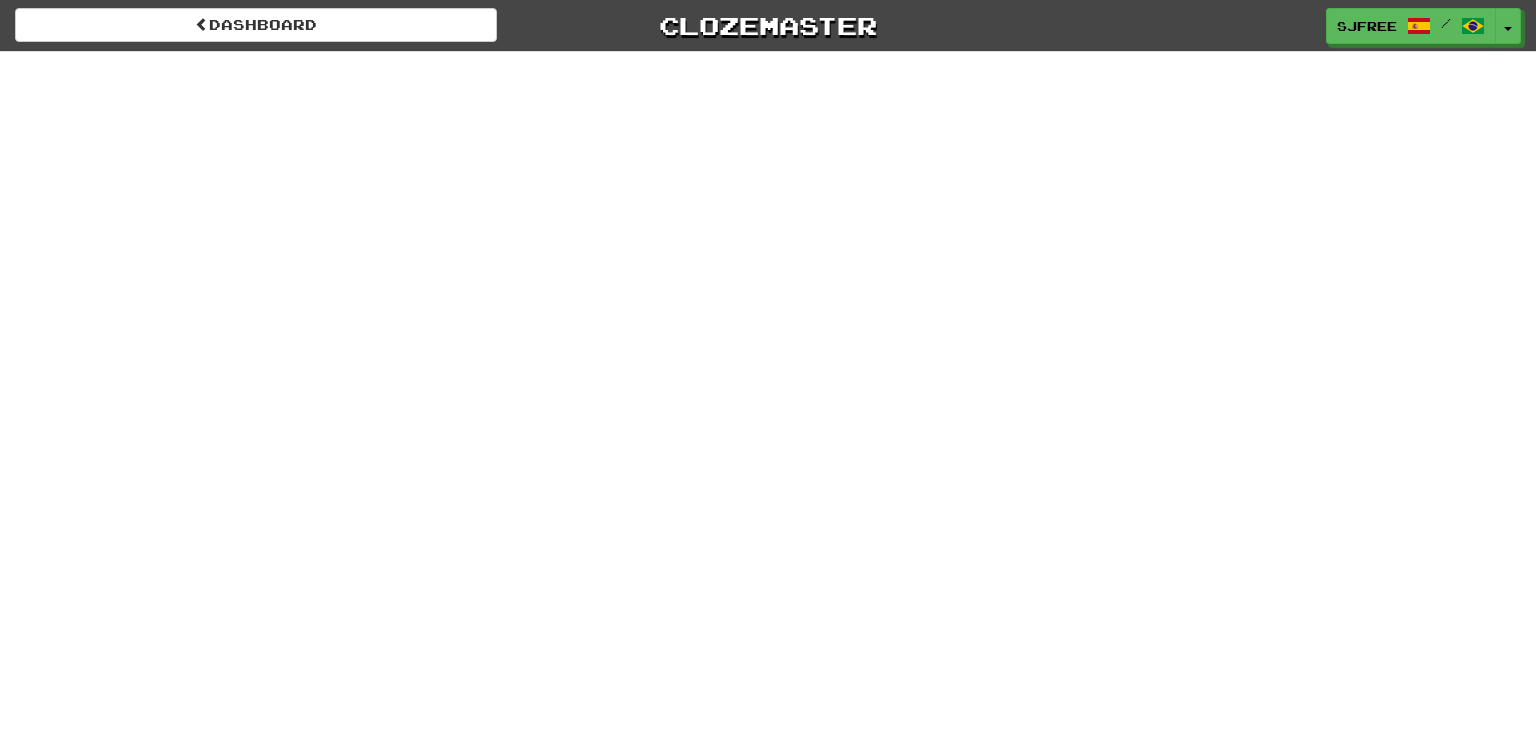 scroll, scrollTop: 0, scrollLeft: 0, axis: both 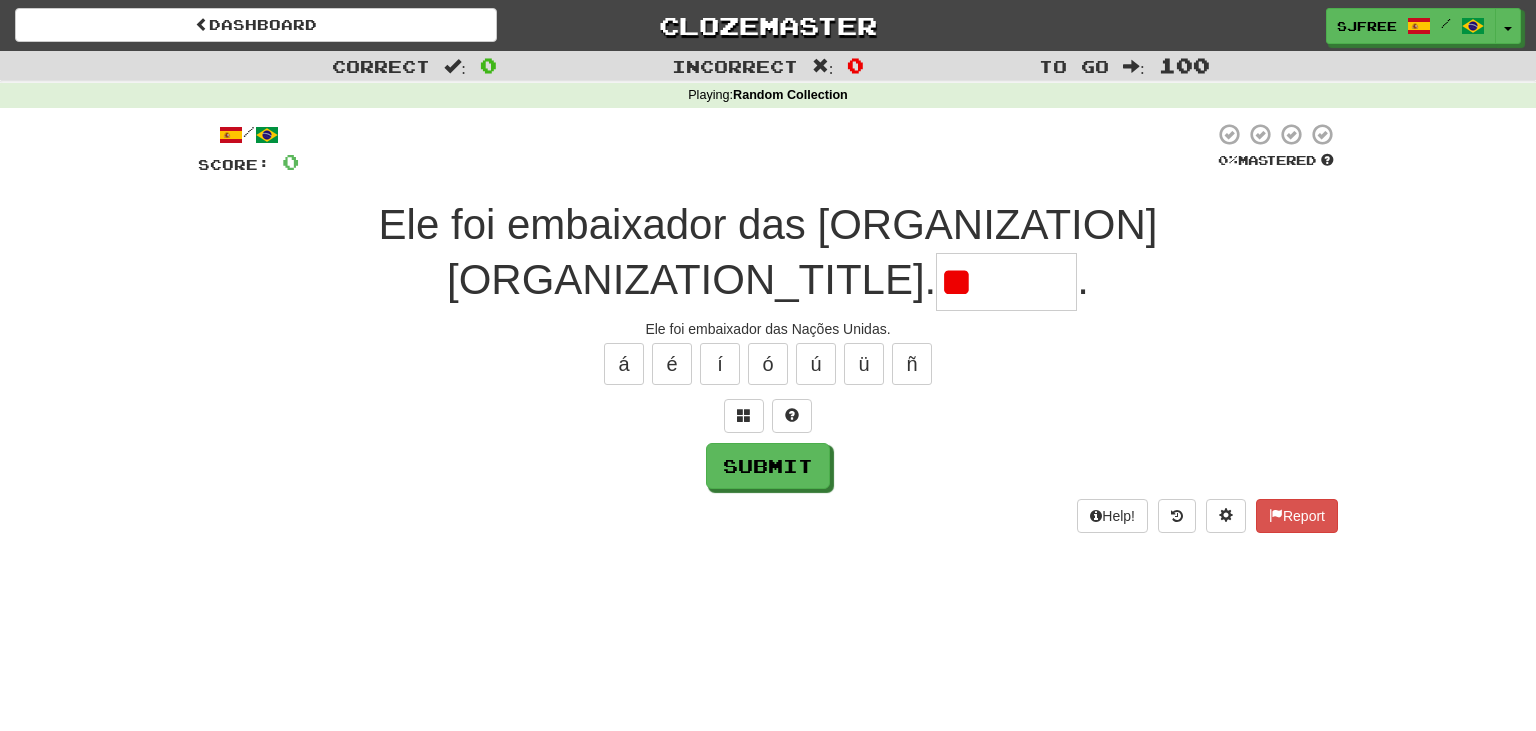 type on "*" 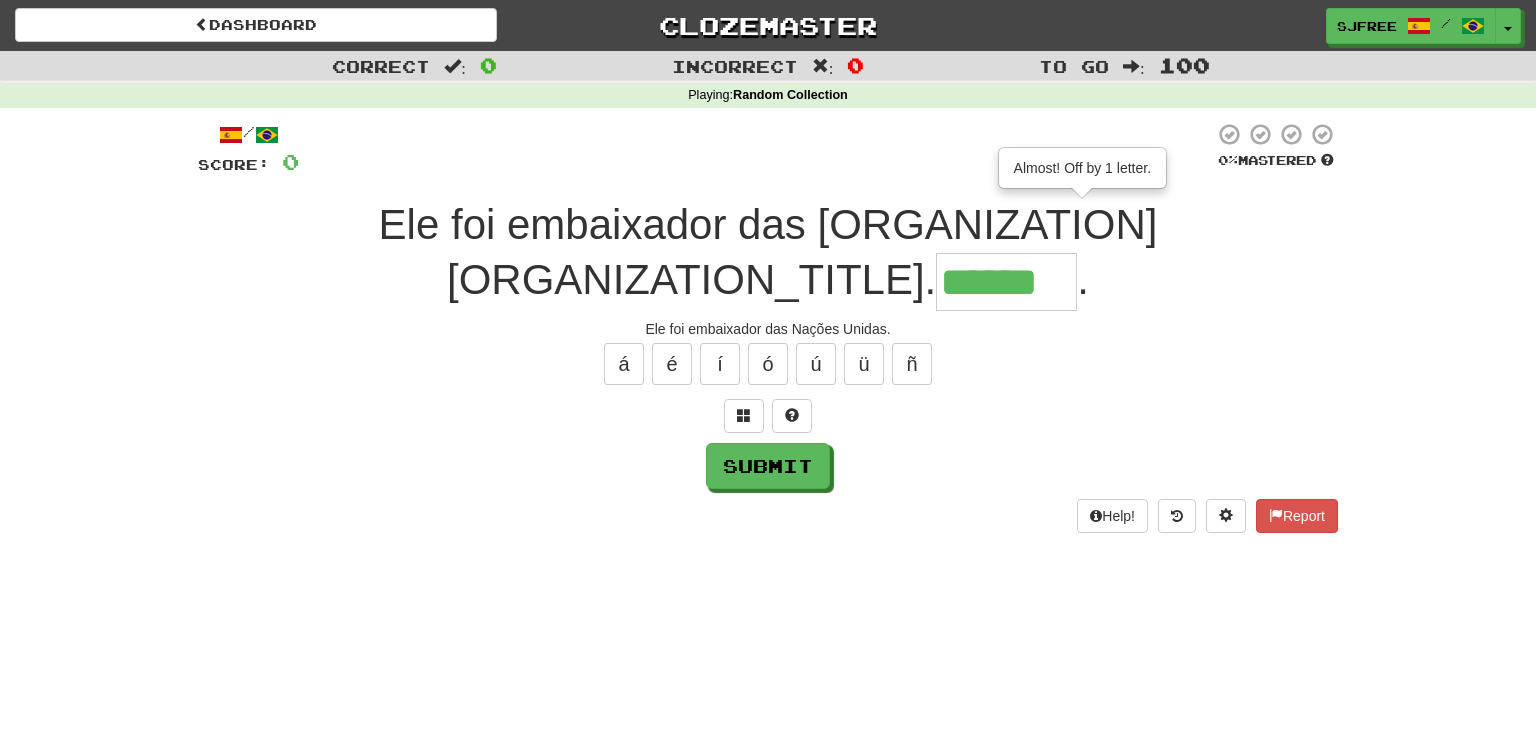type on "******" 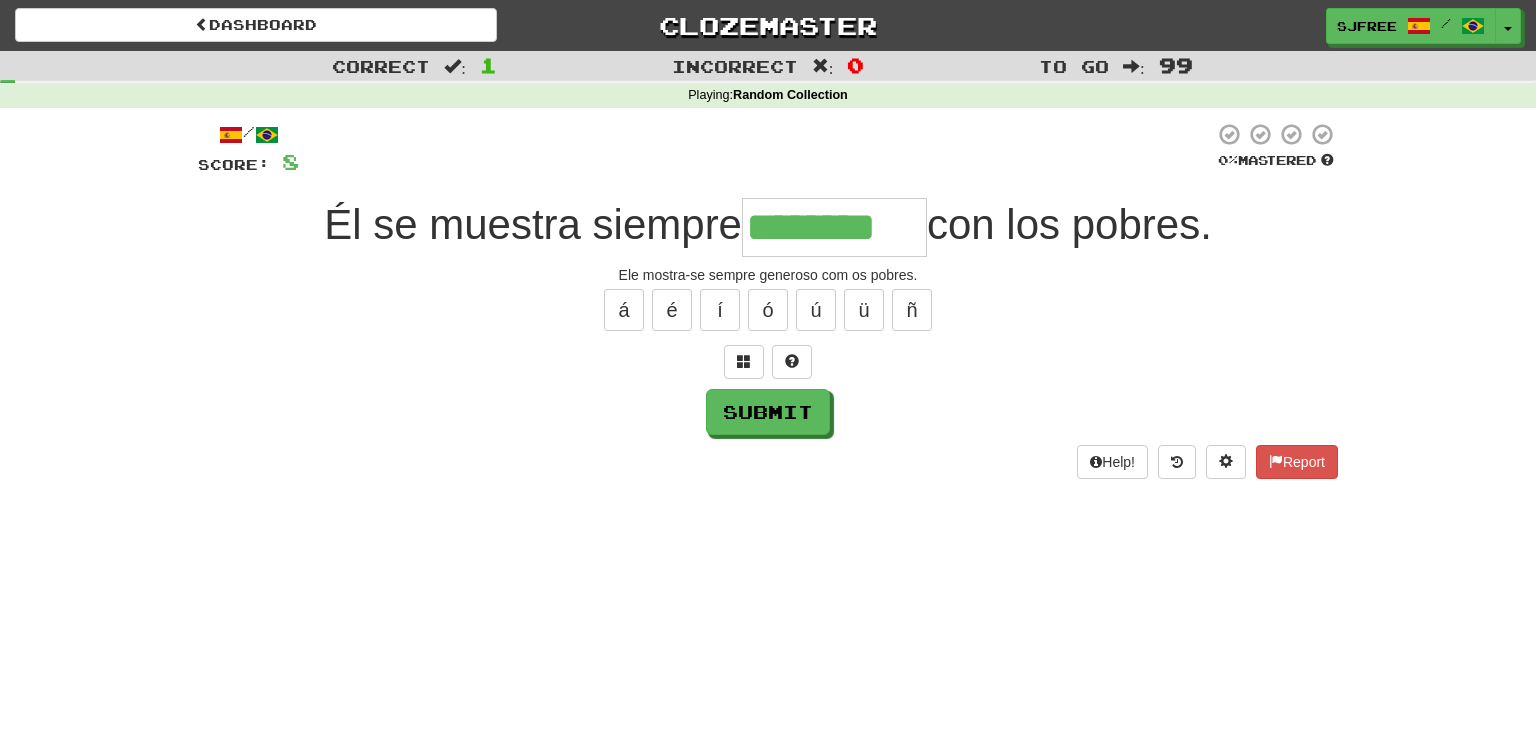 type on "********" 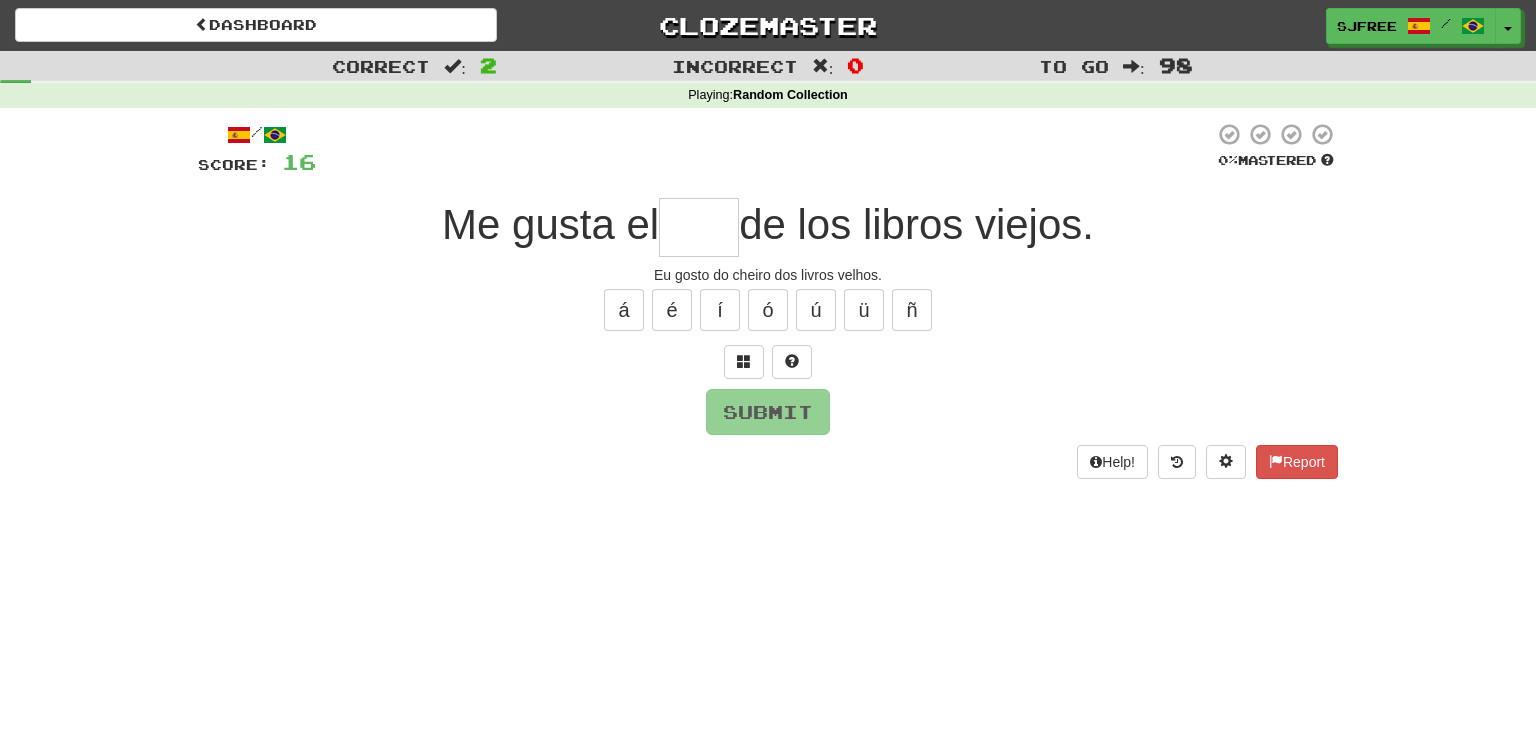 type on "*" 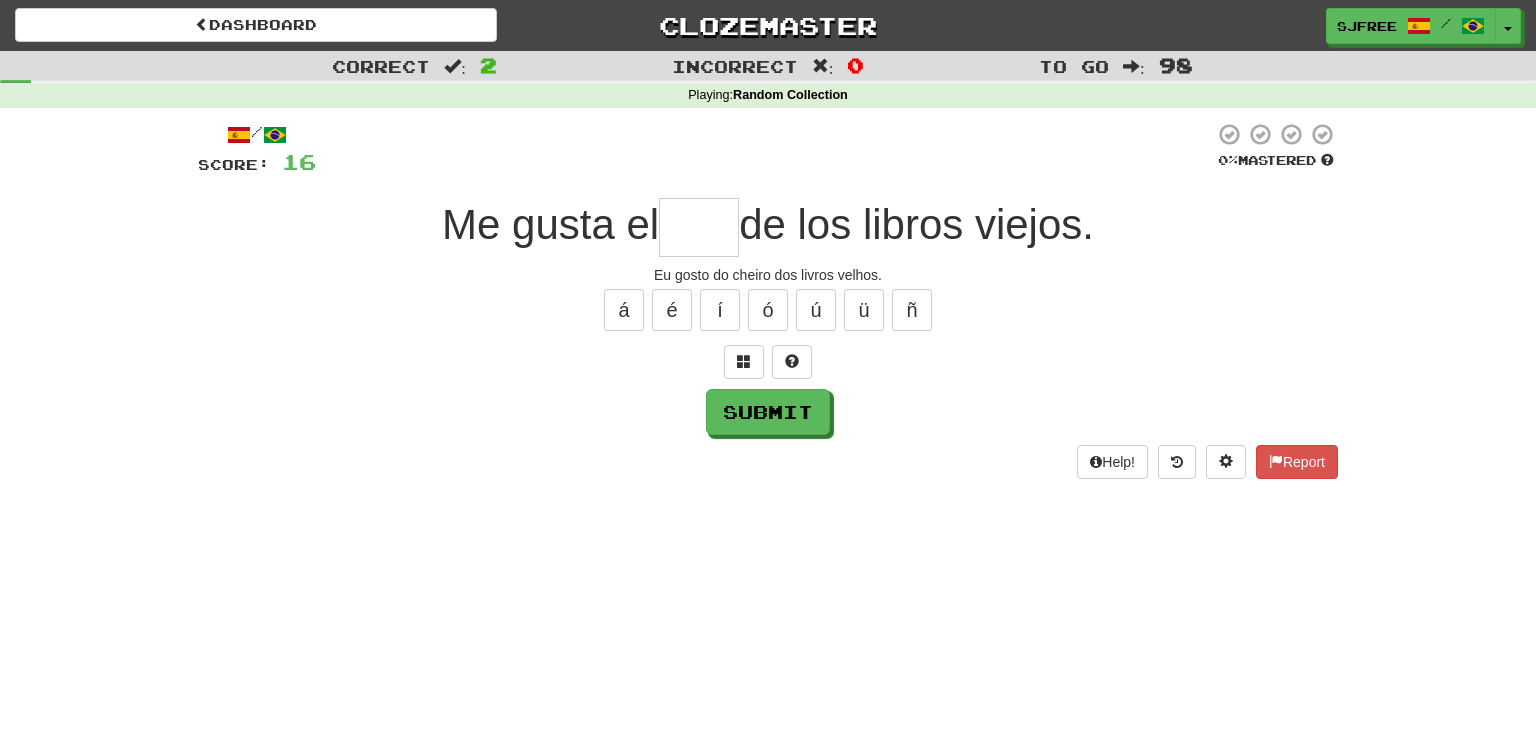 type on "*" 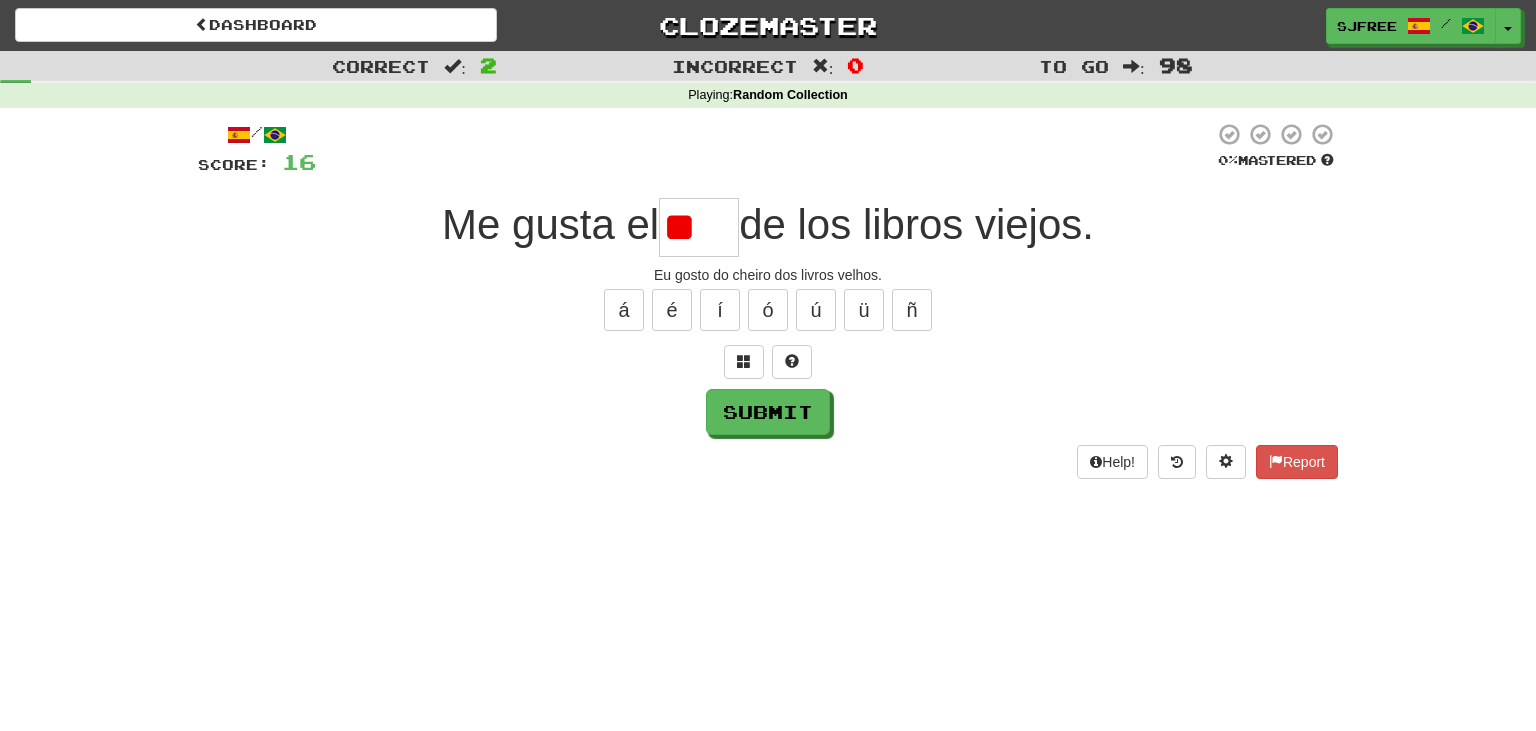 type on "*" 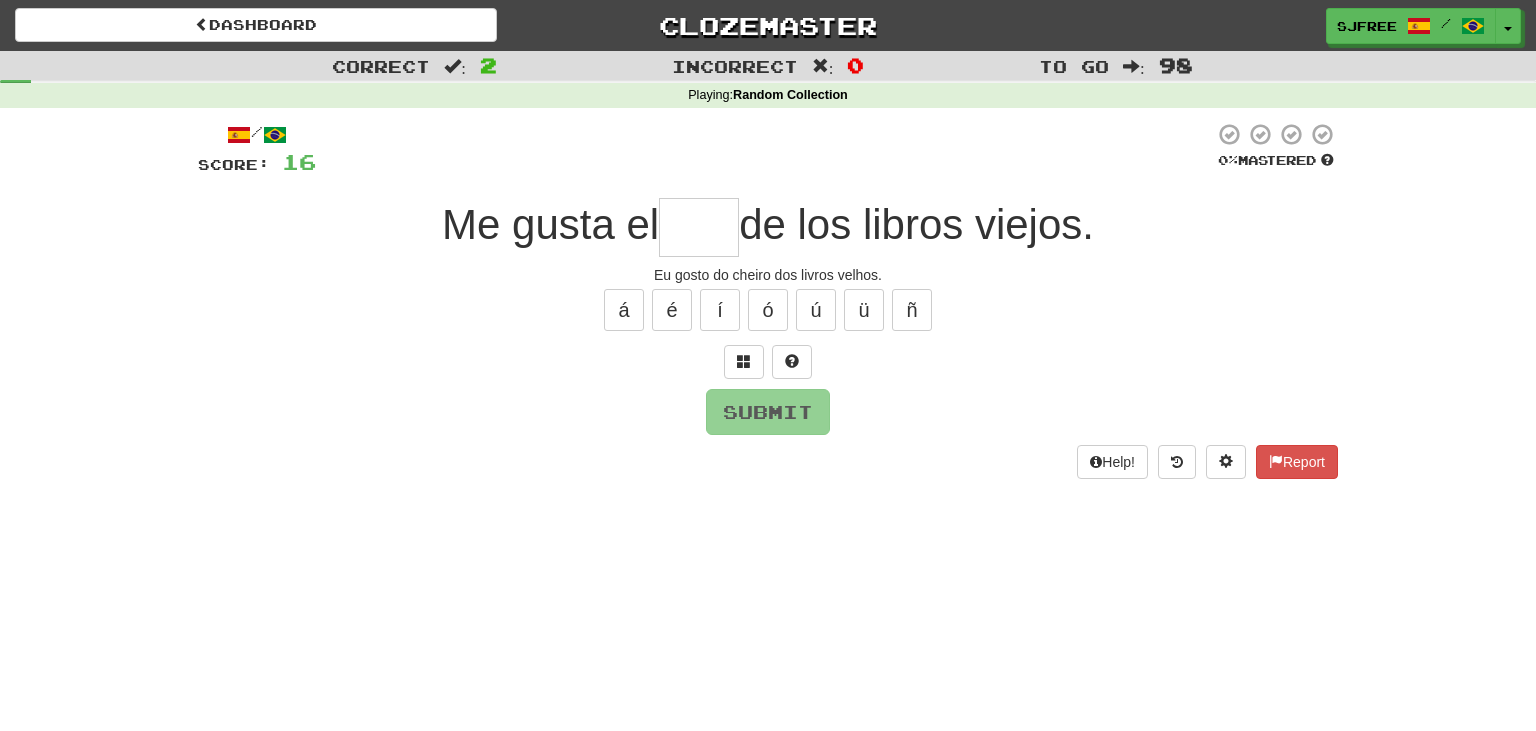 type on "*" 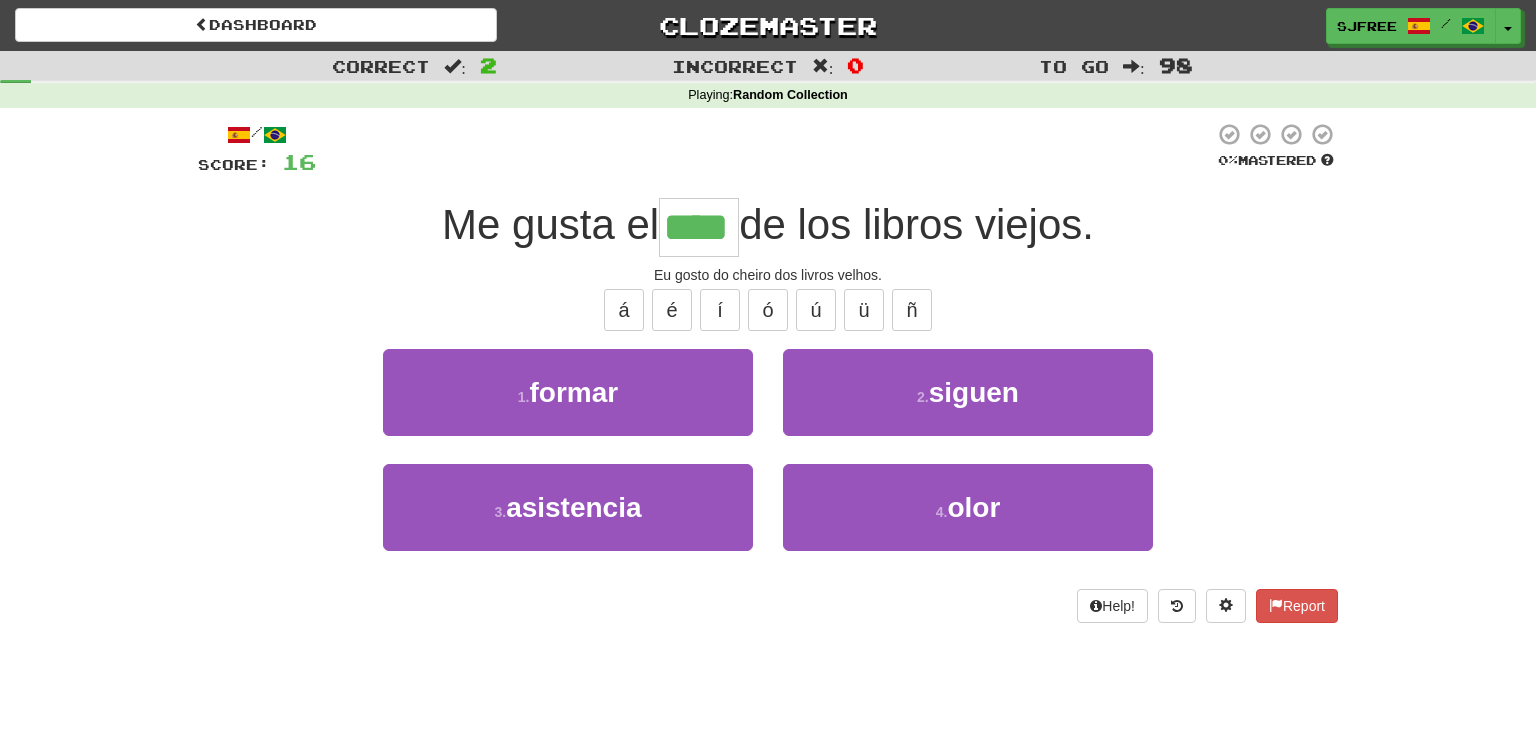type on "****" 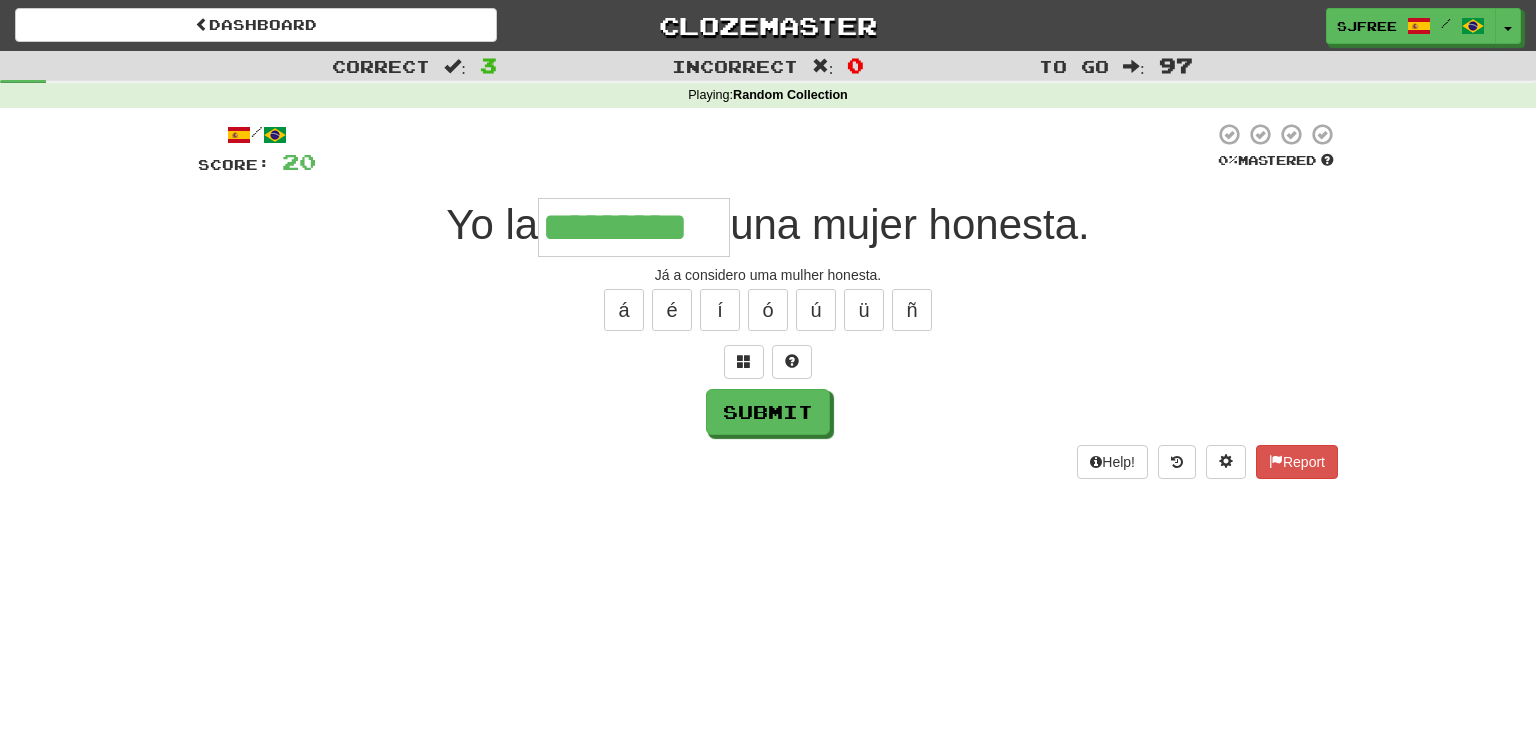 type on "*********" 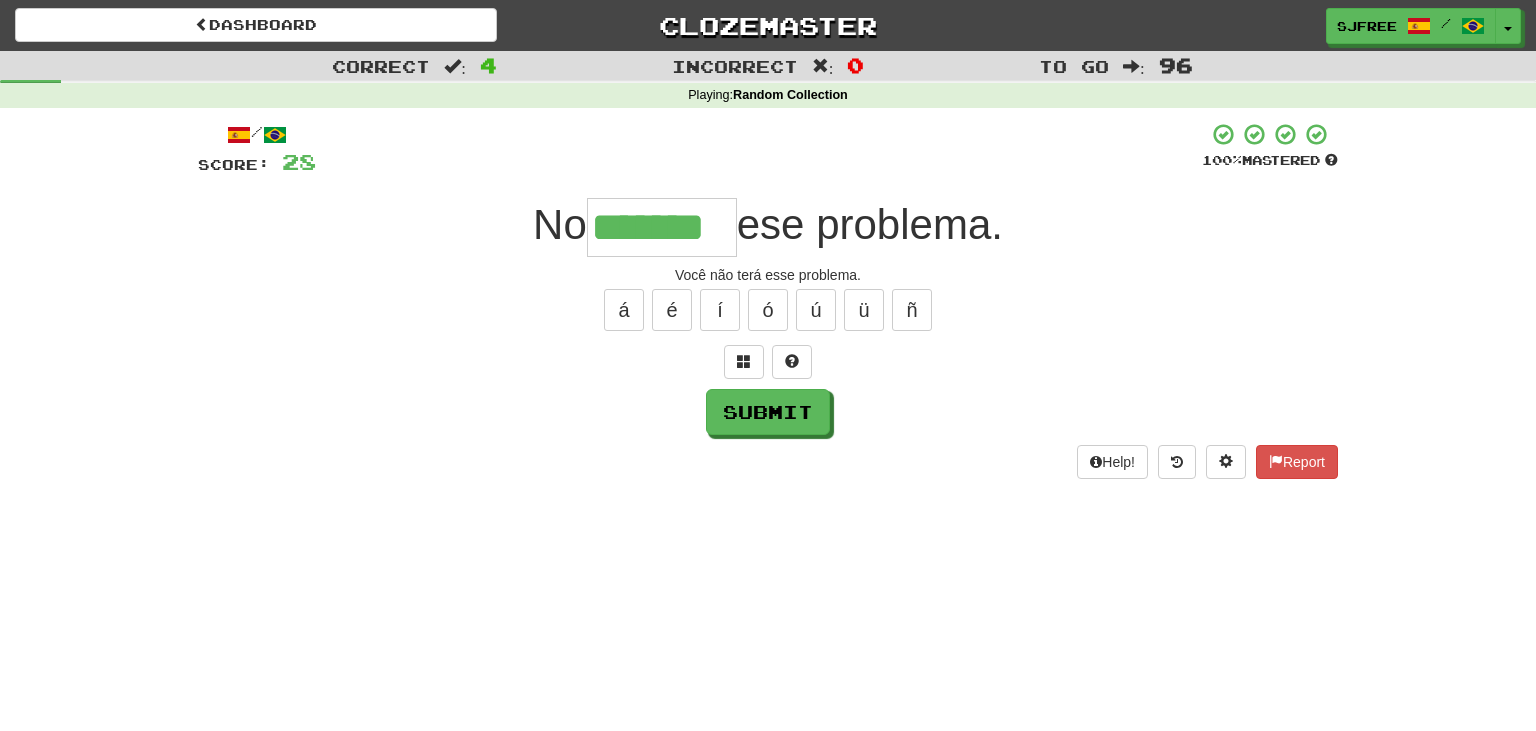 type on "*******" 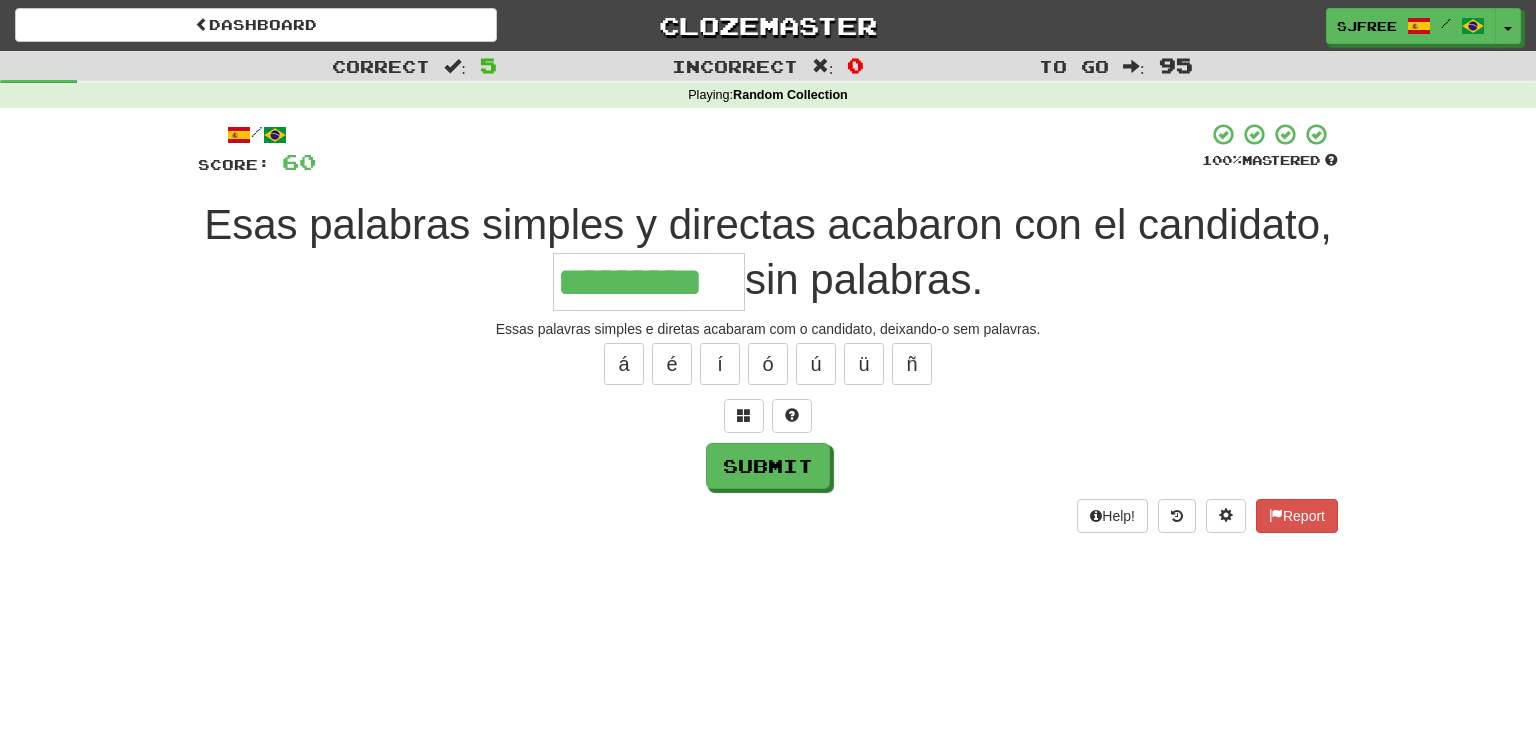 type on "*********" 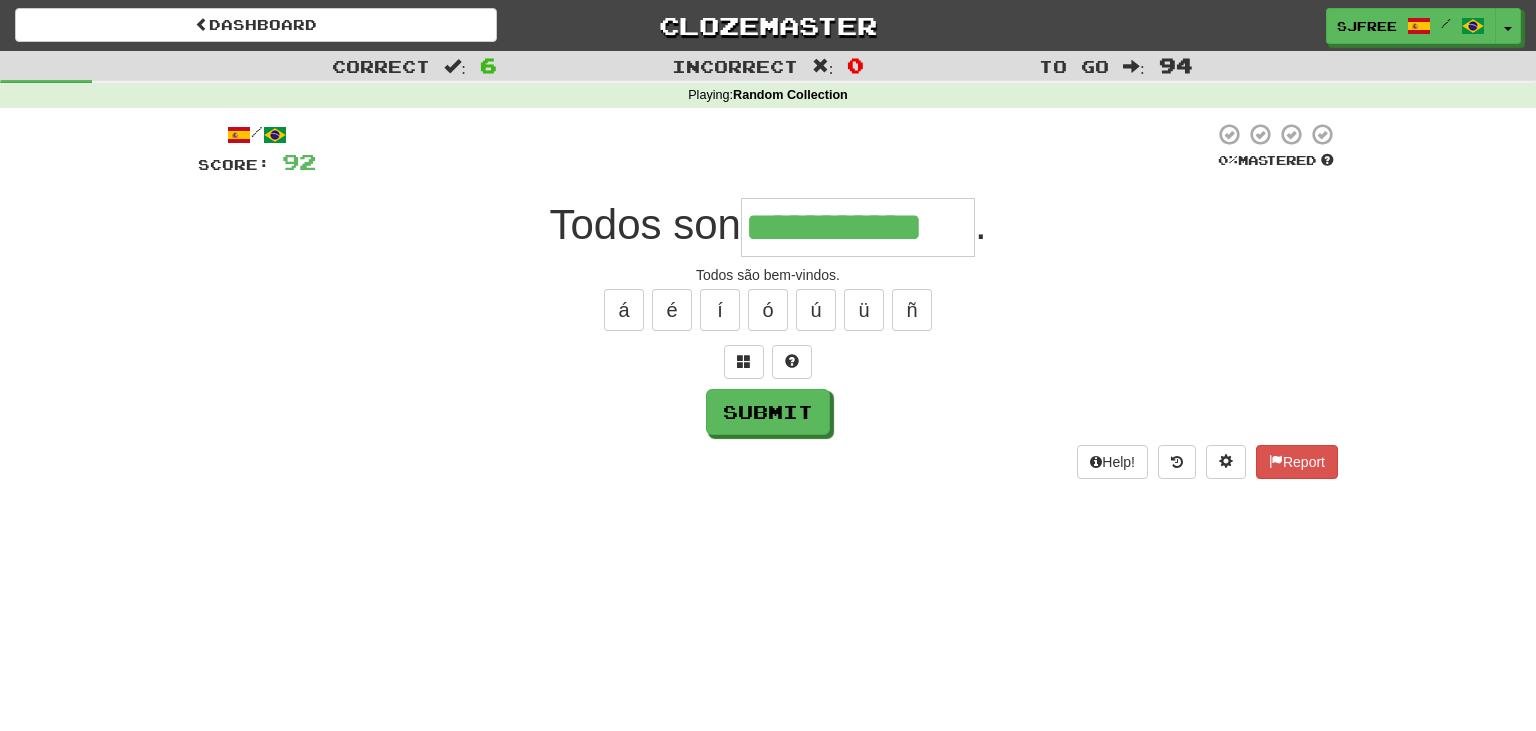 type on "**********" 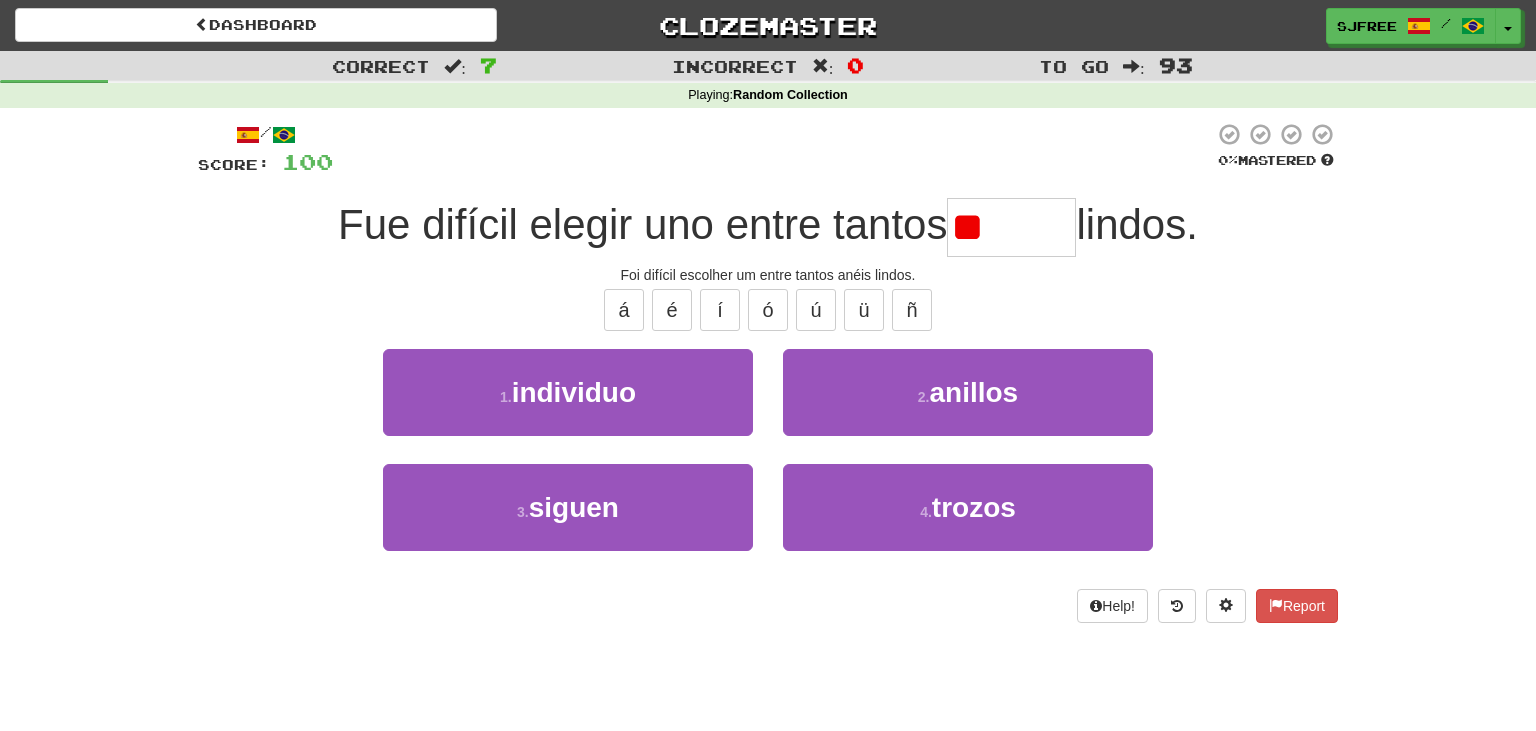 type on "*" 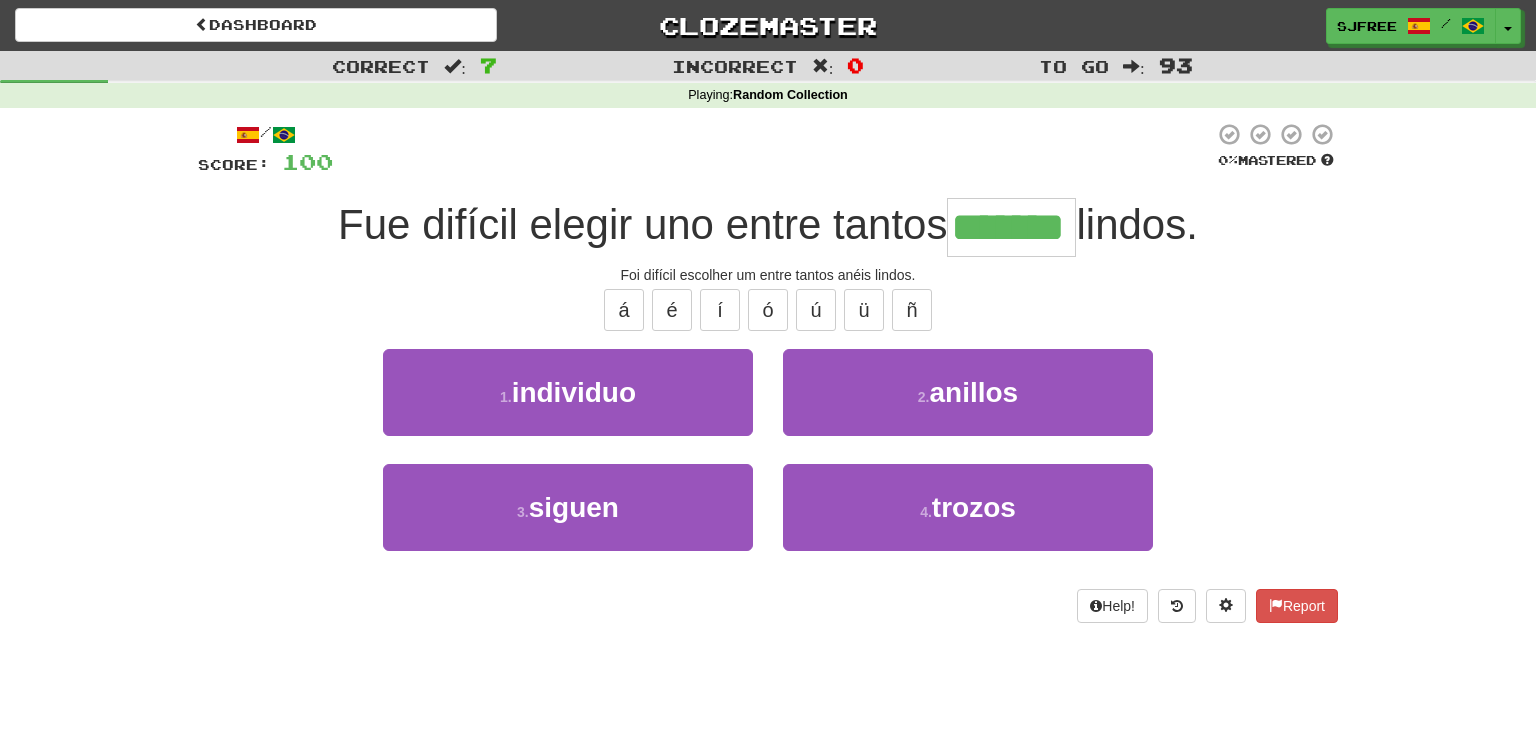 type on "*******" 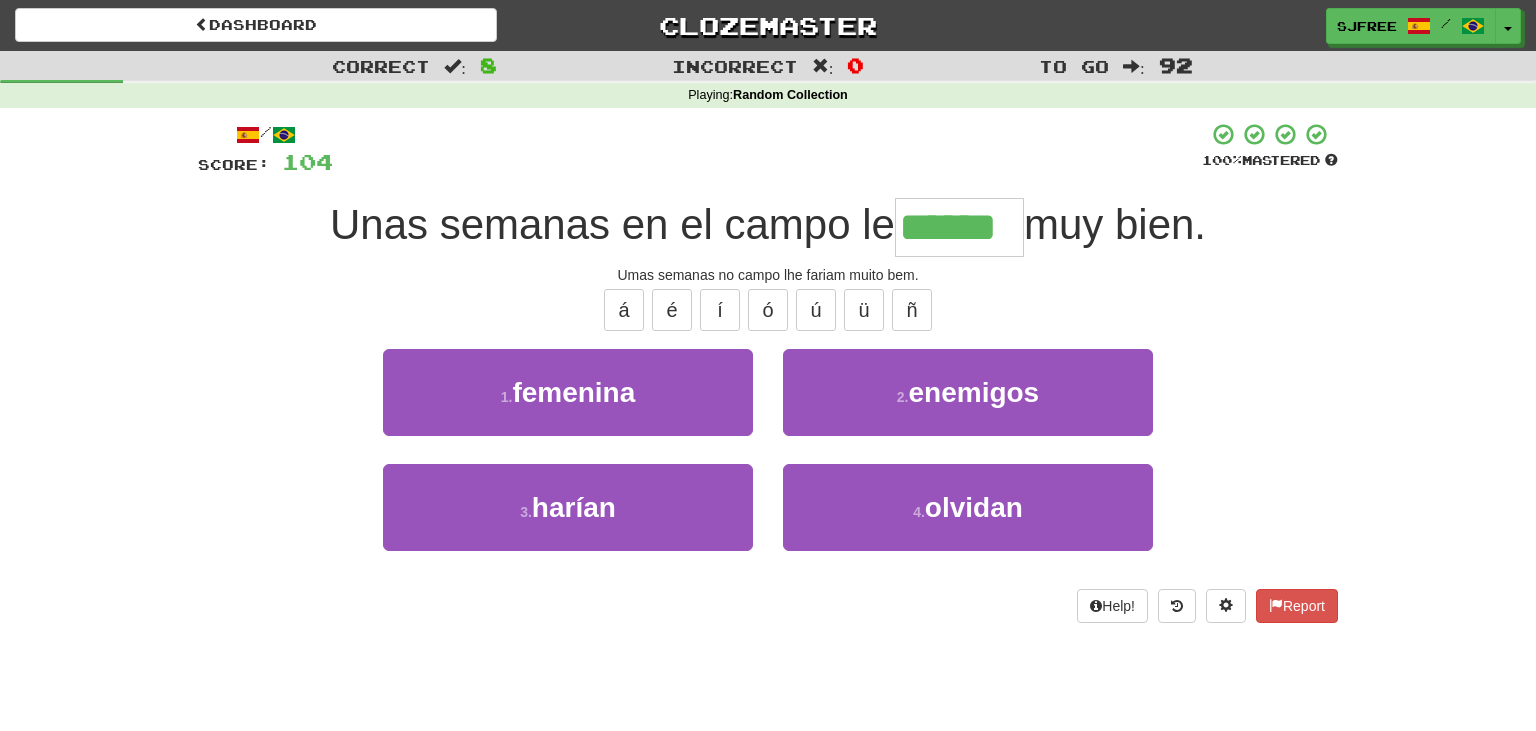 type on "******" 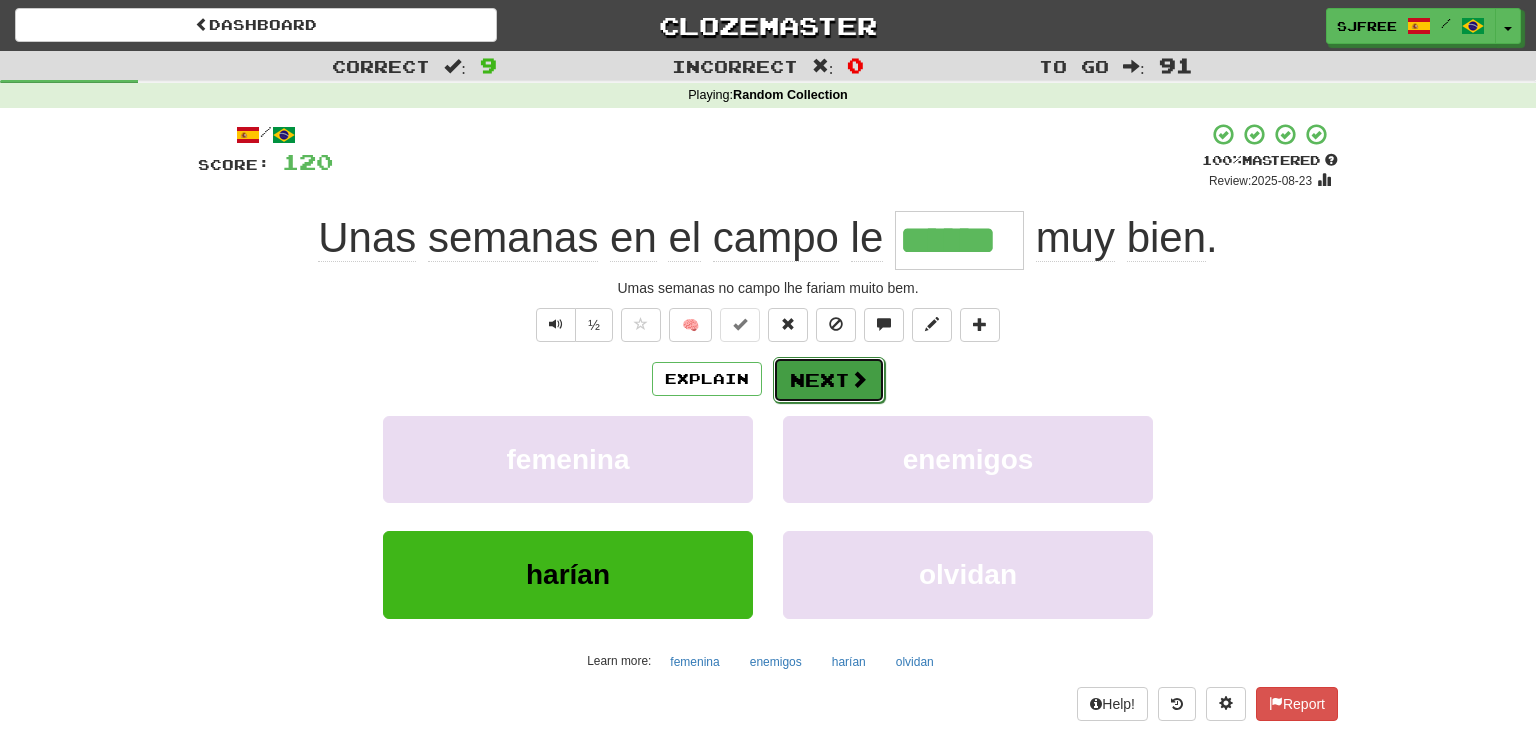 click on "Next" at bounding box center [829, 380] 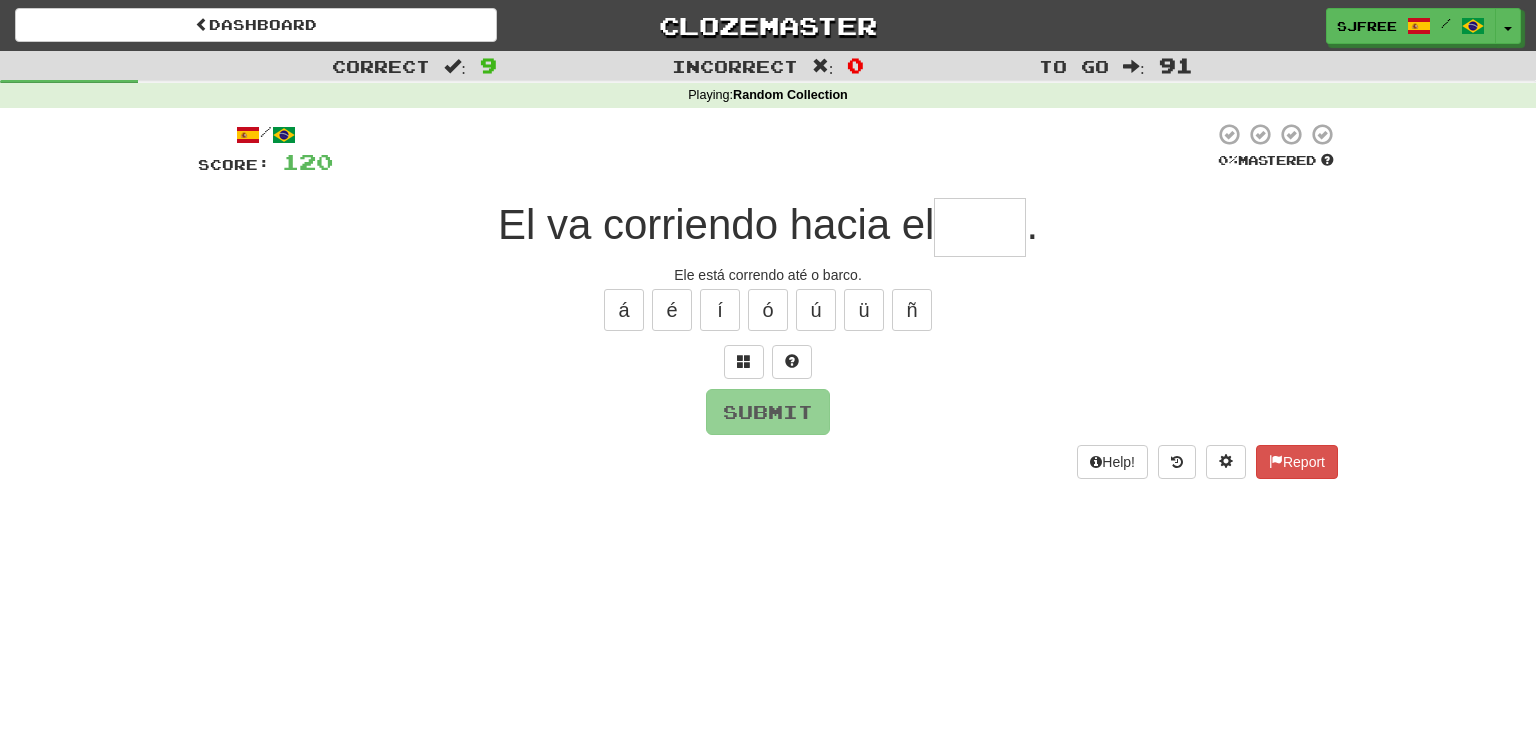 click at bounding box center (980, 227) 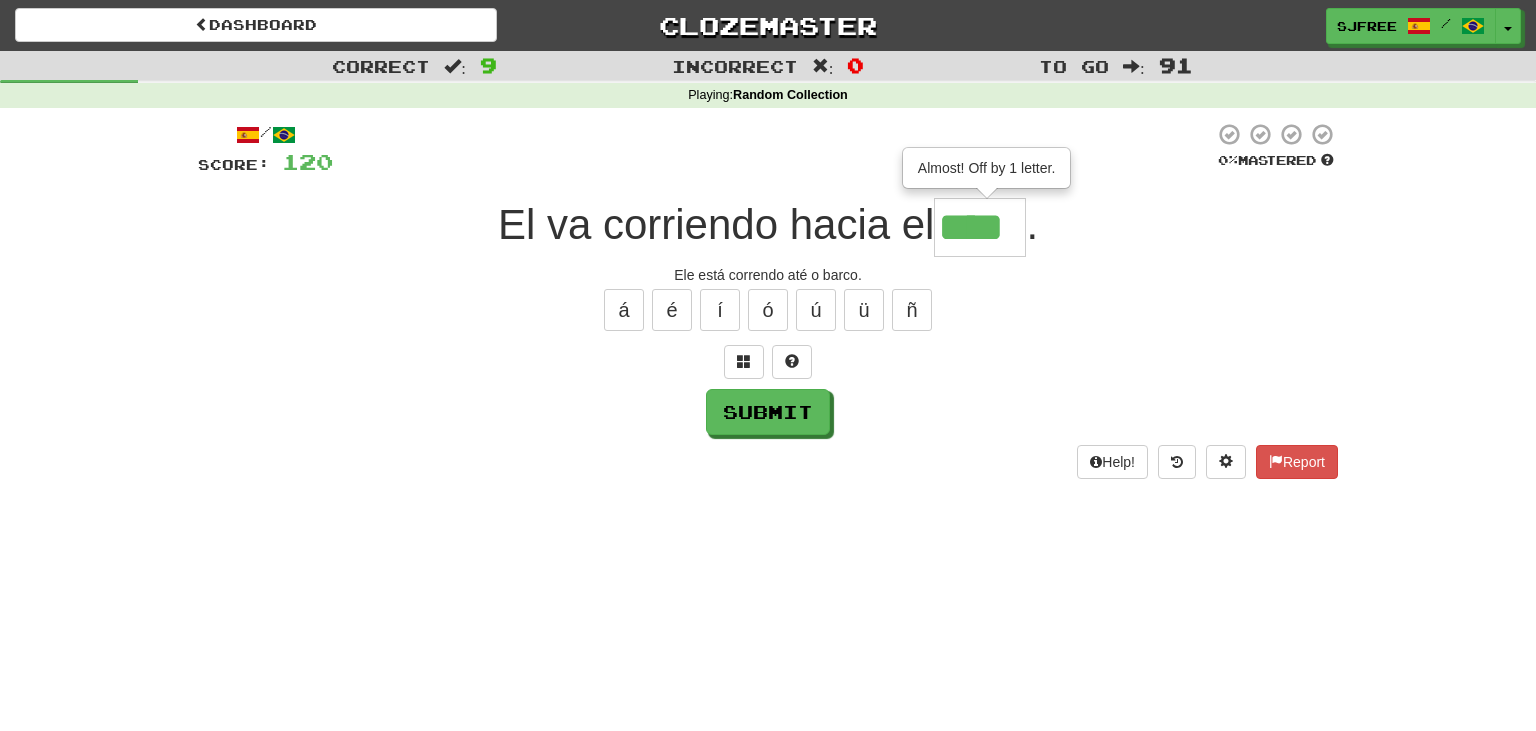 type on "****" 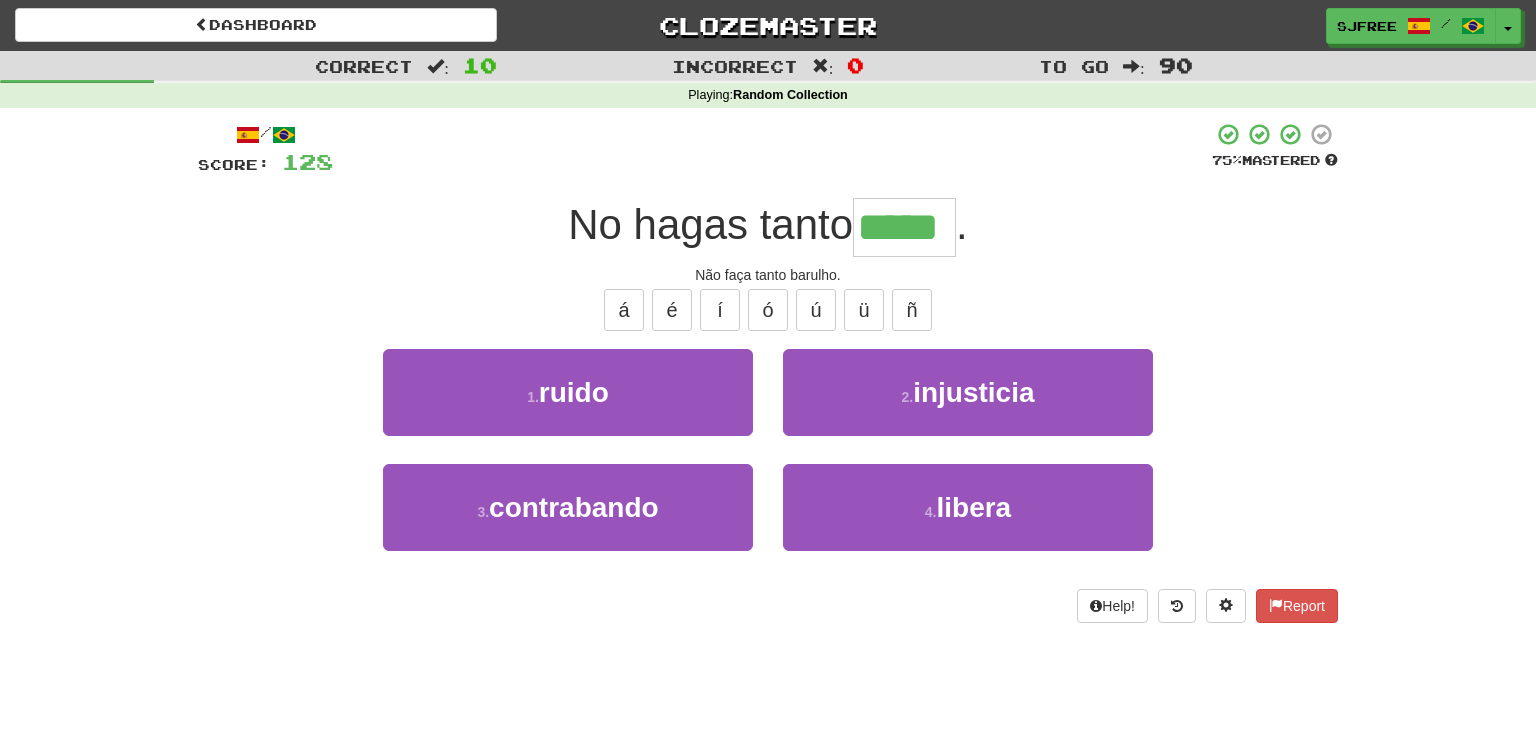 type on "*****" 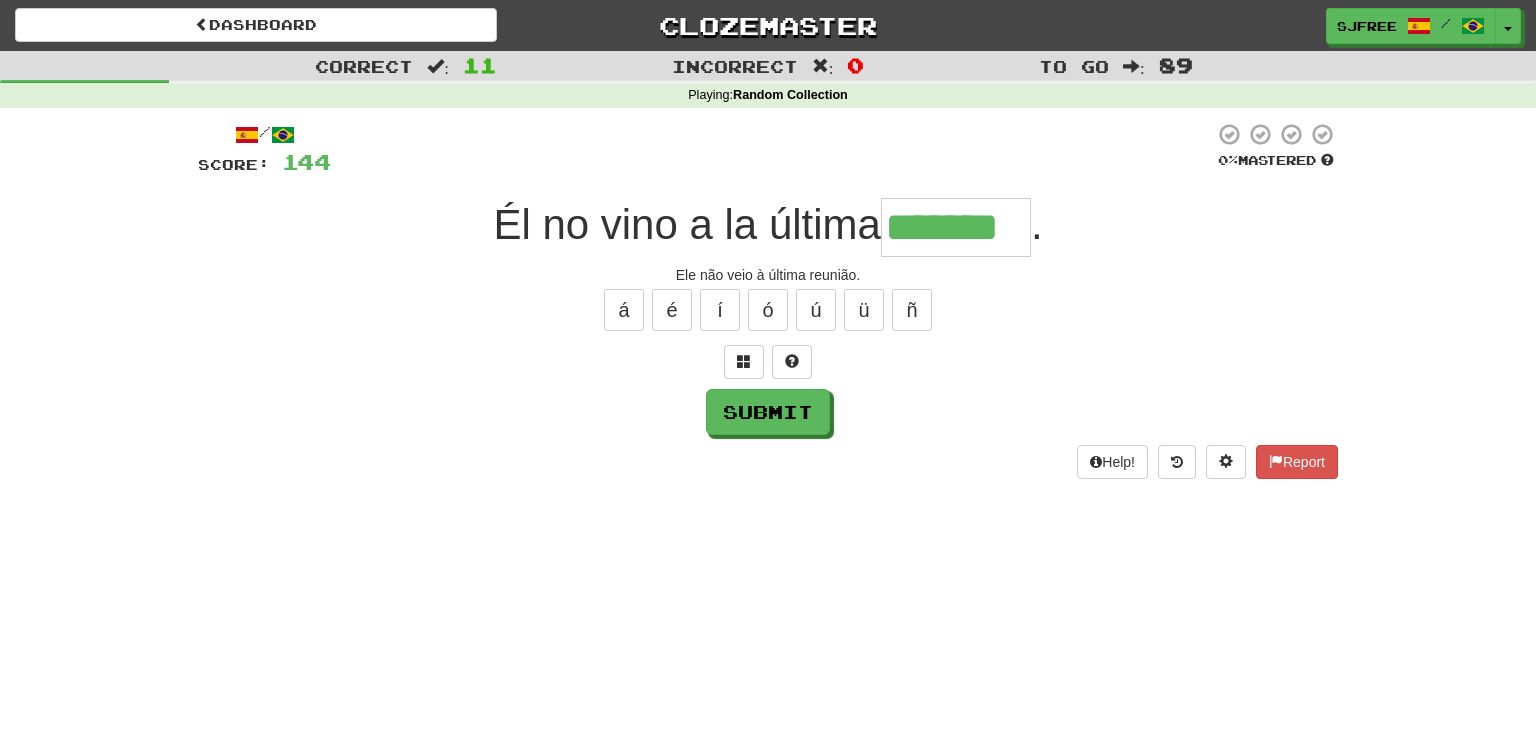 type on "*******" 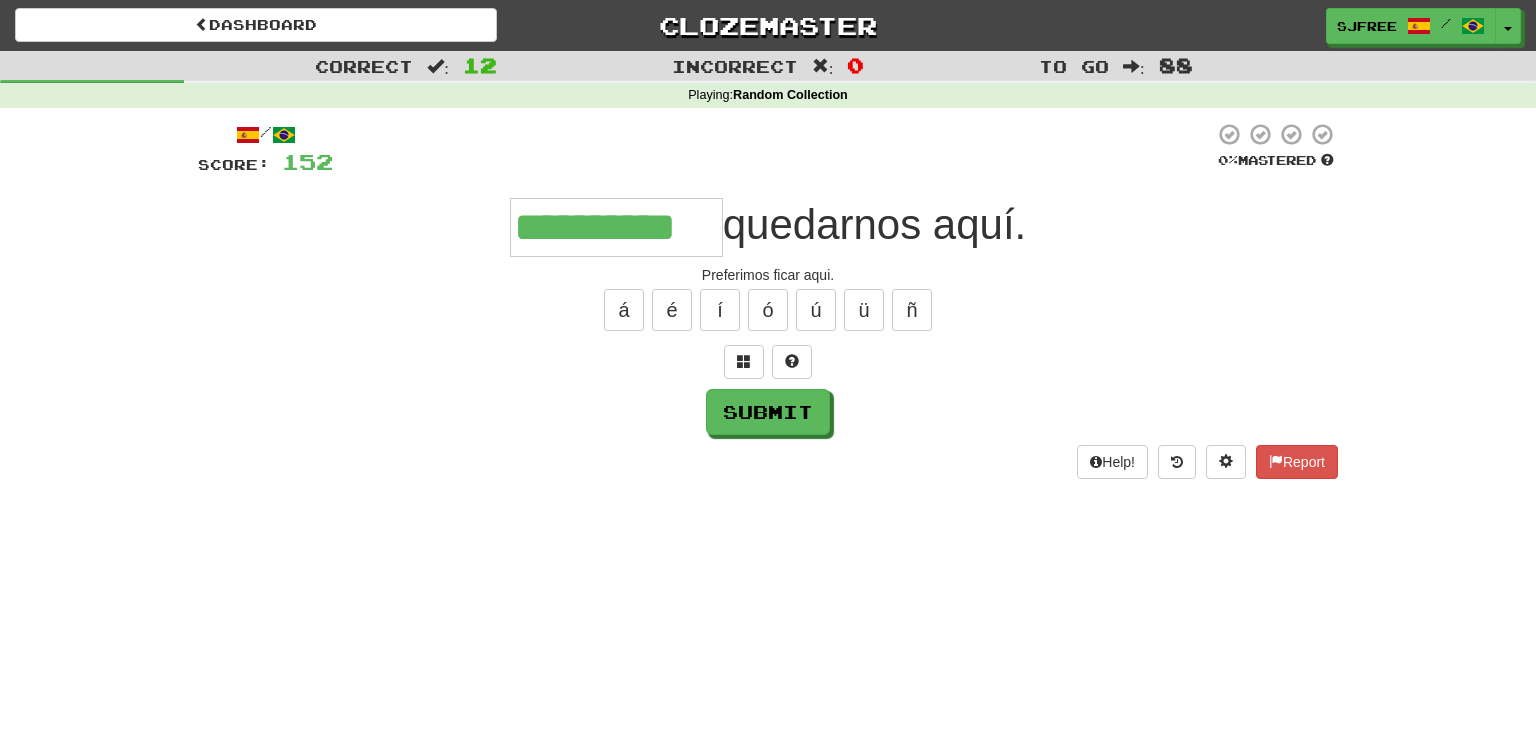 type on "**********" 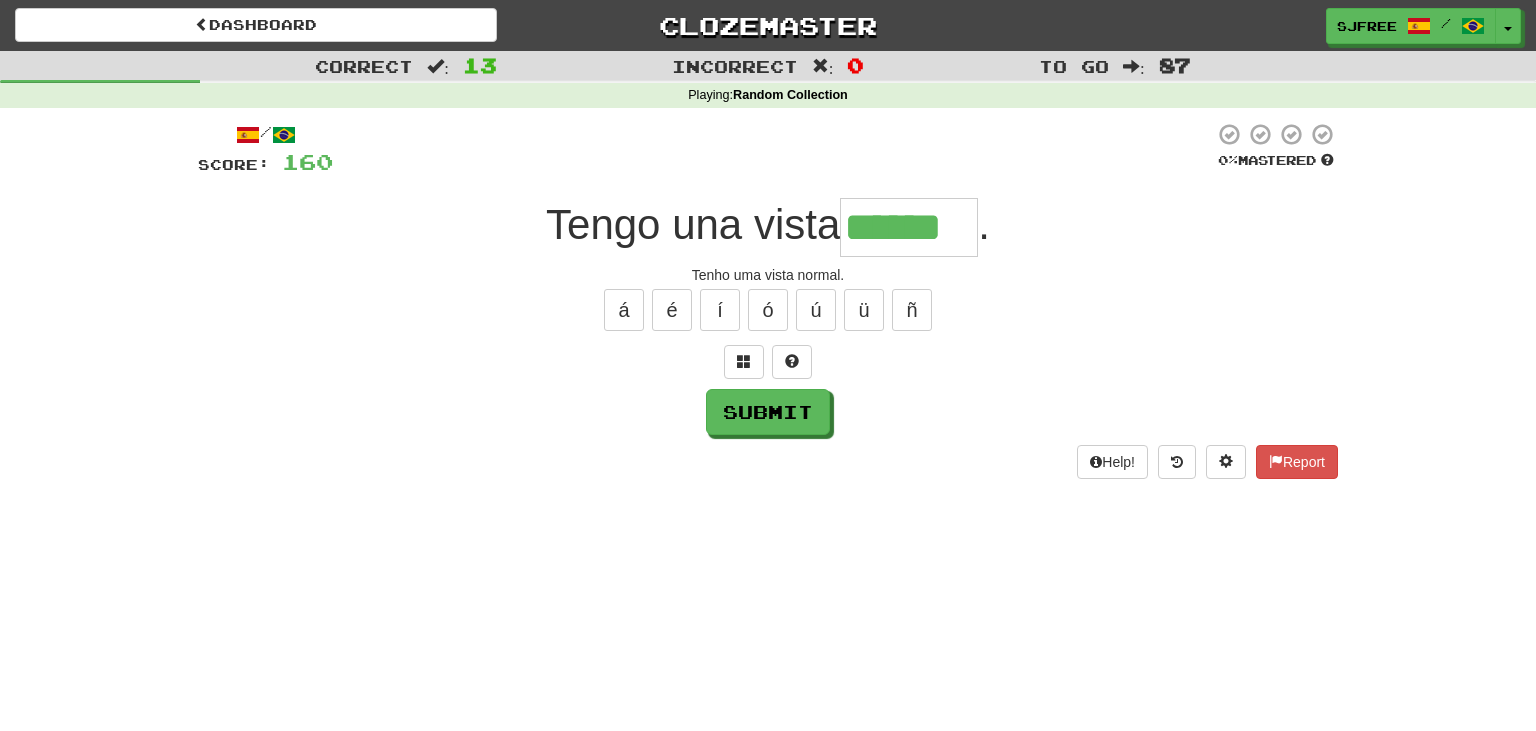 type on "******" 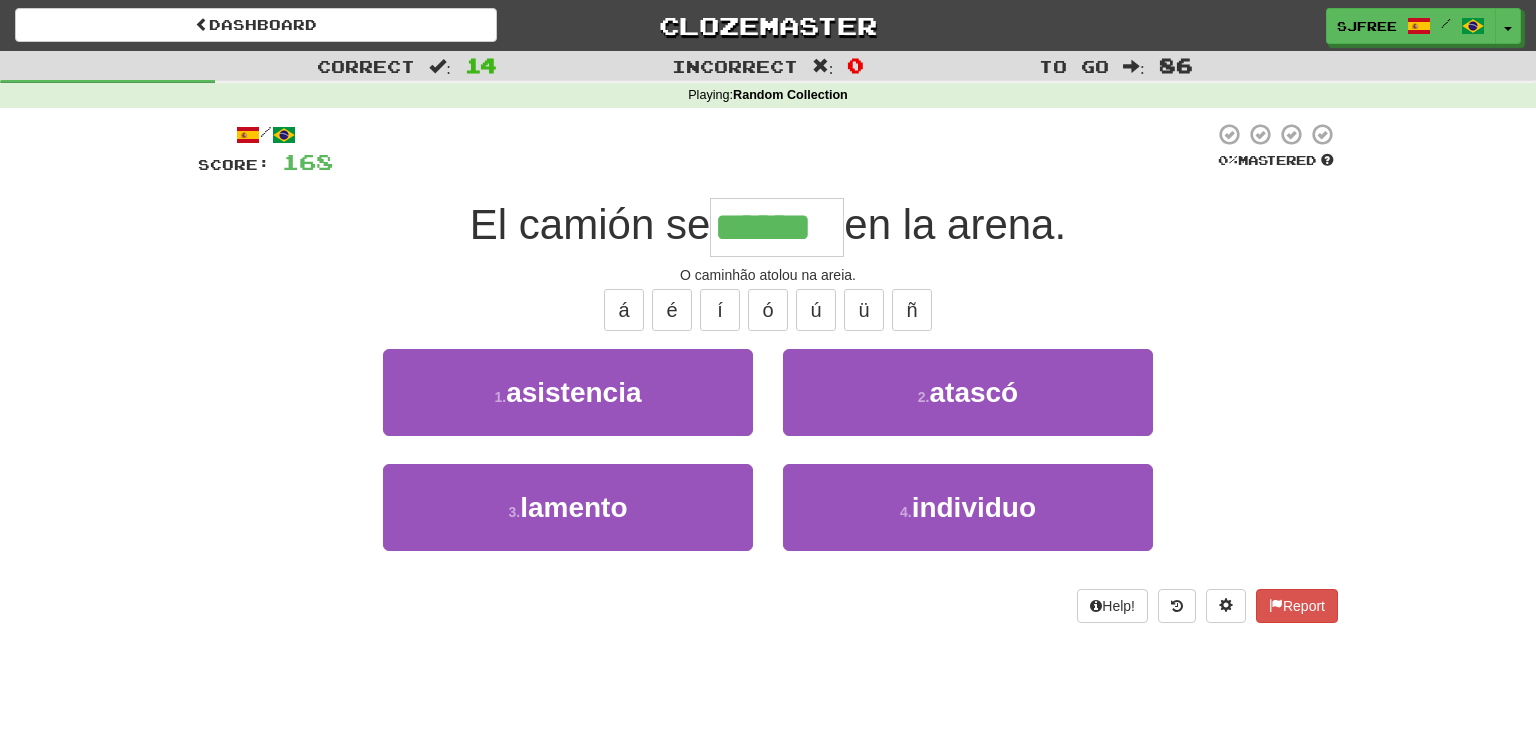type on "******" 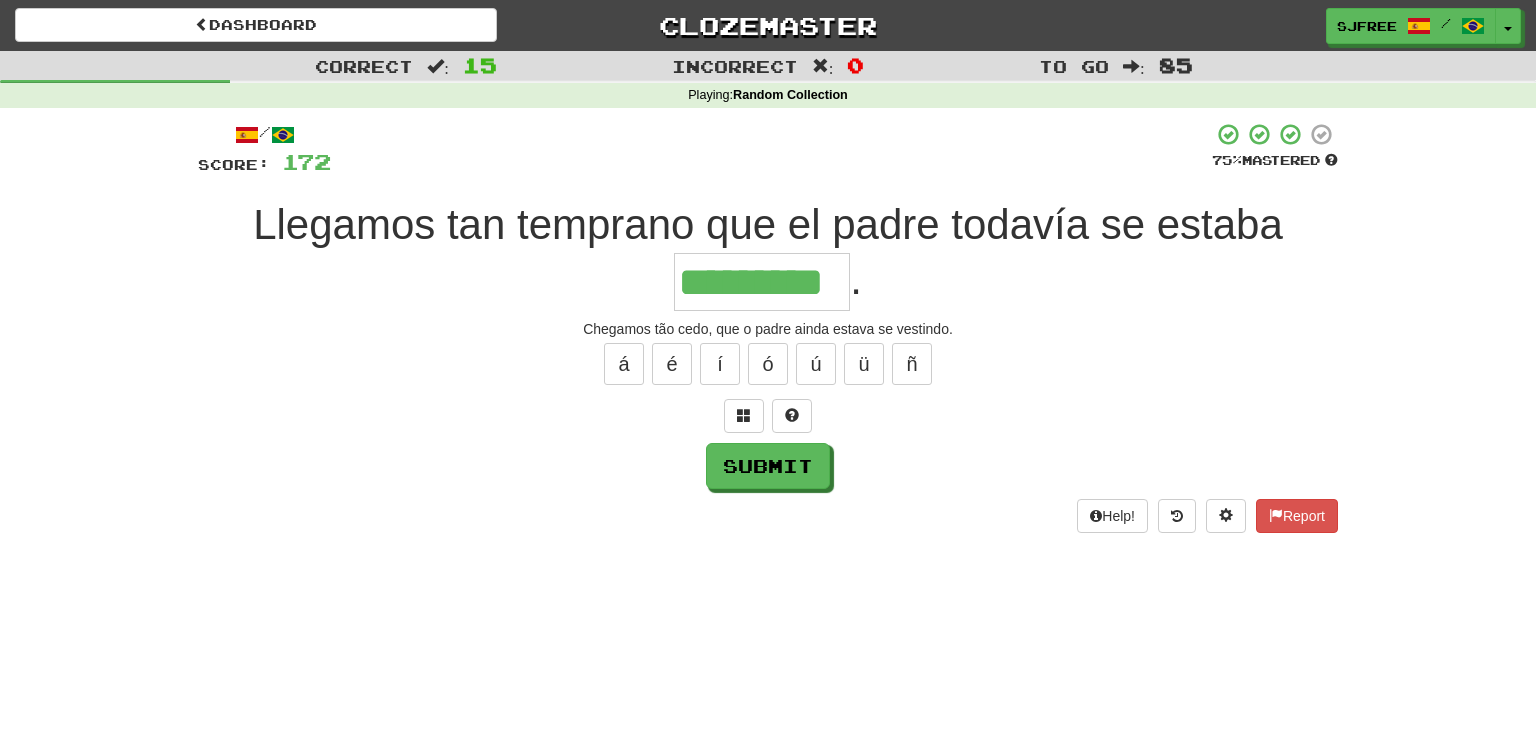 type on "*********" 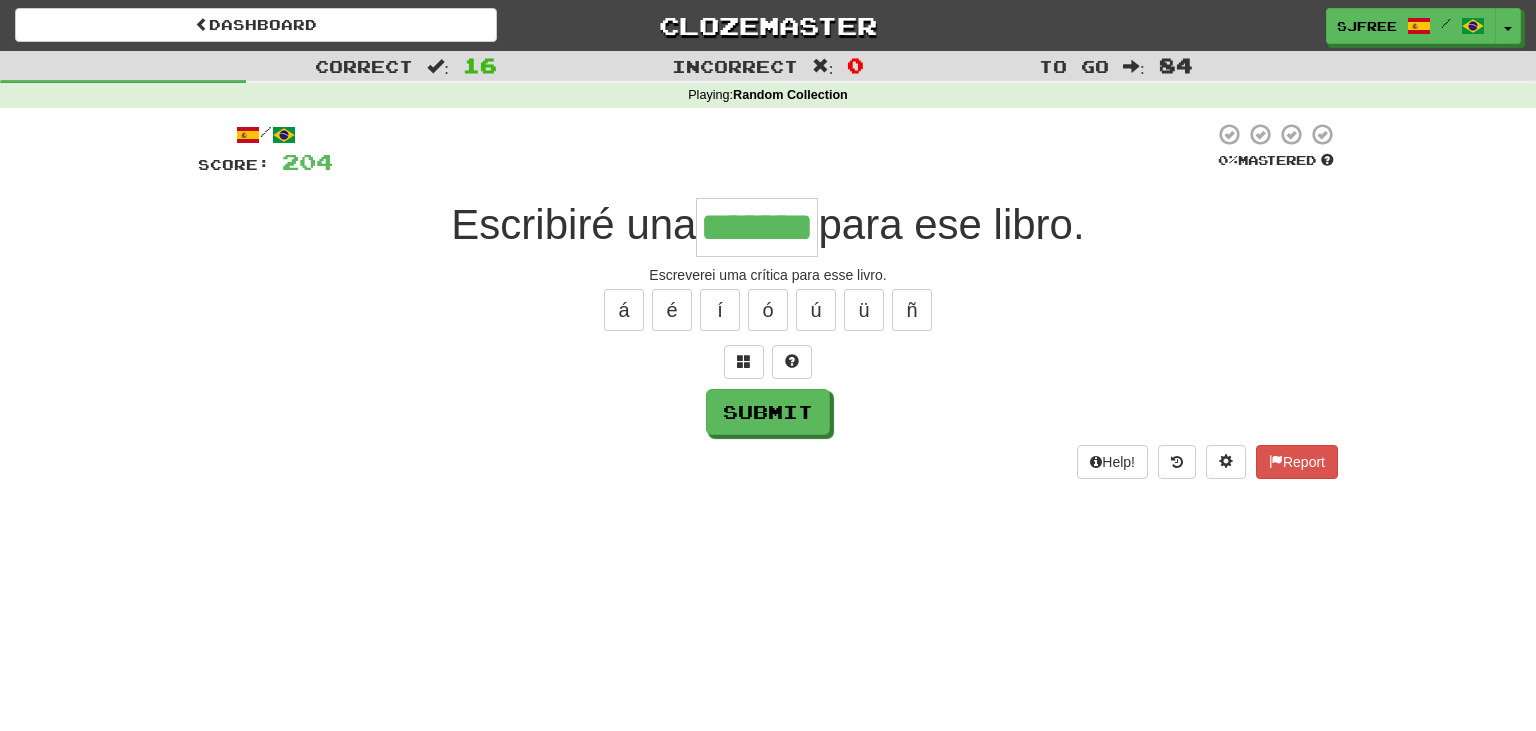 type on "*******" 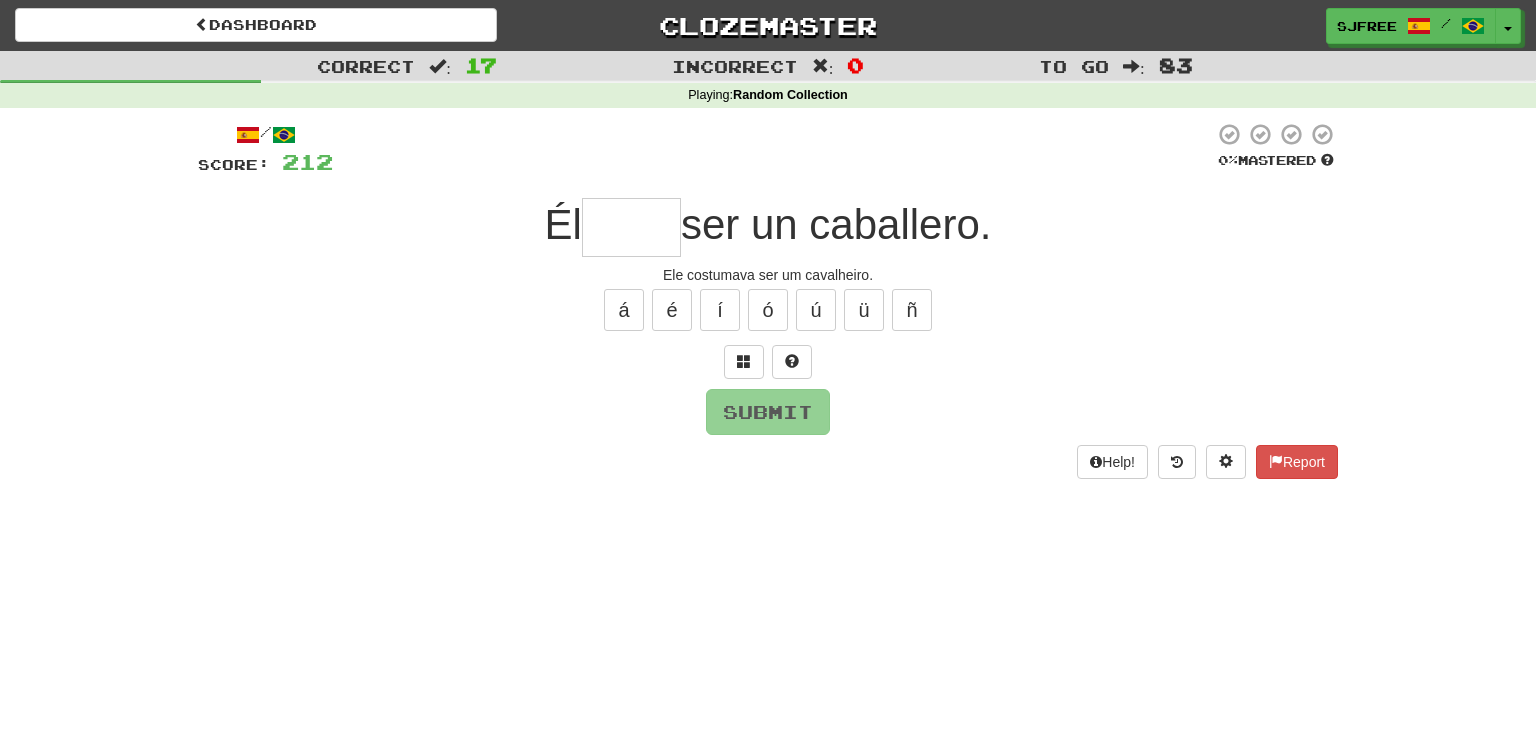 type on "*" 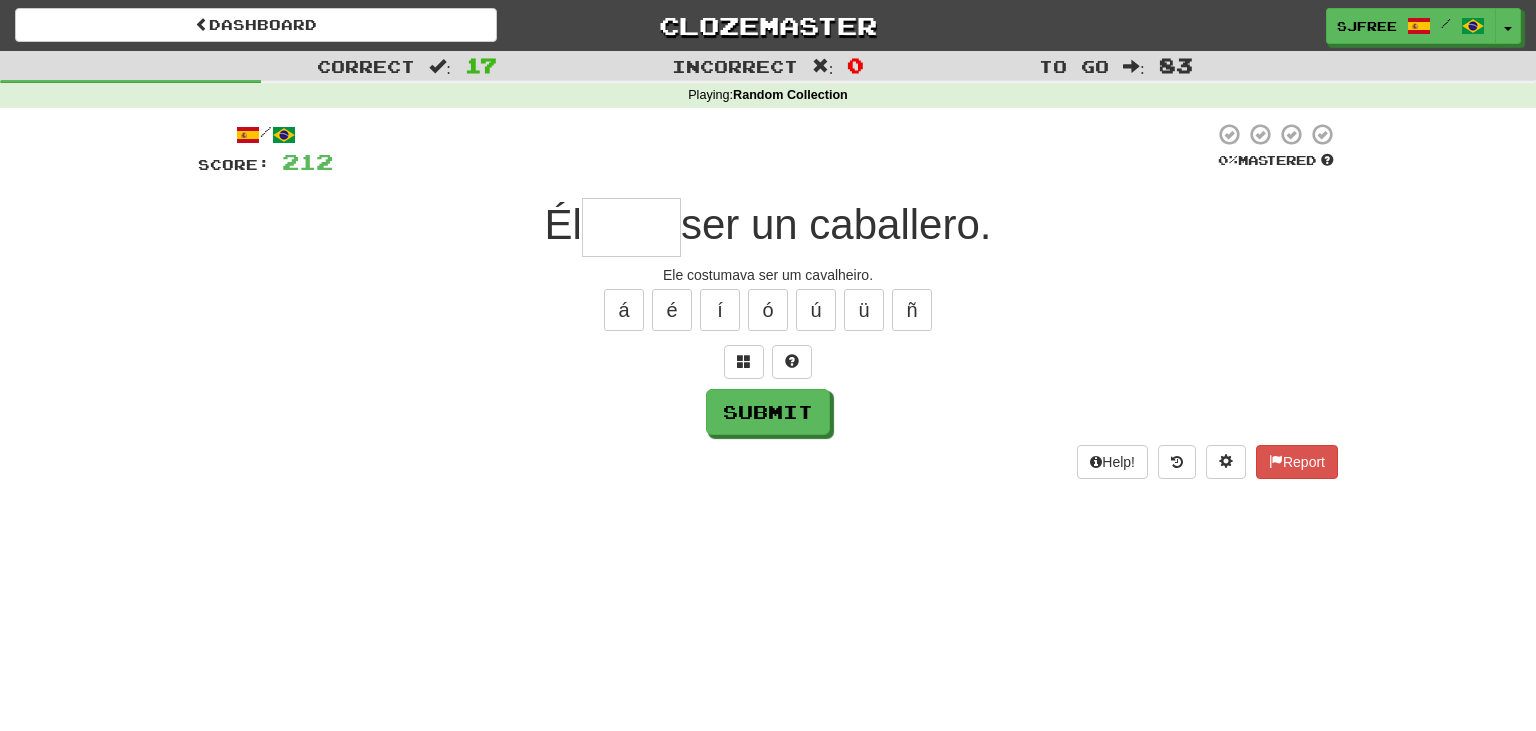 type on "*" 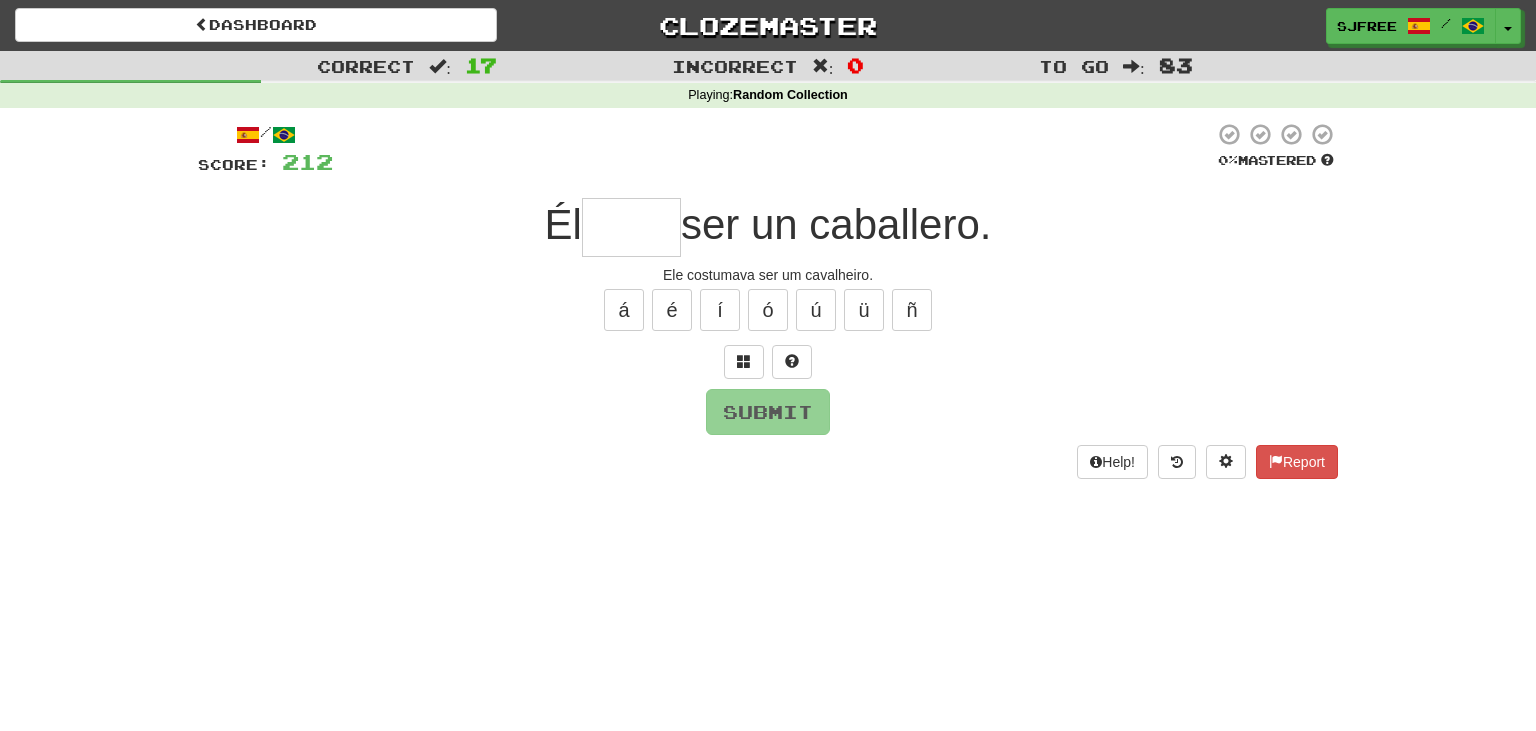 type on "*" 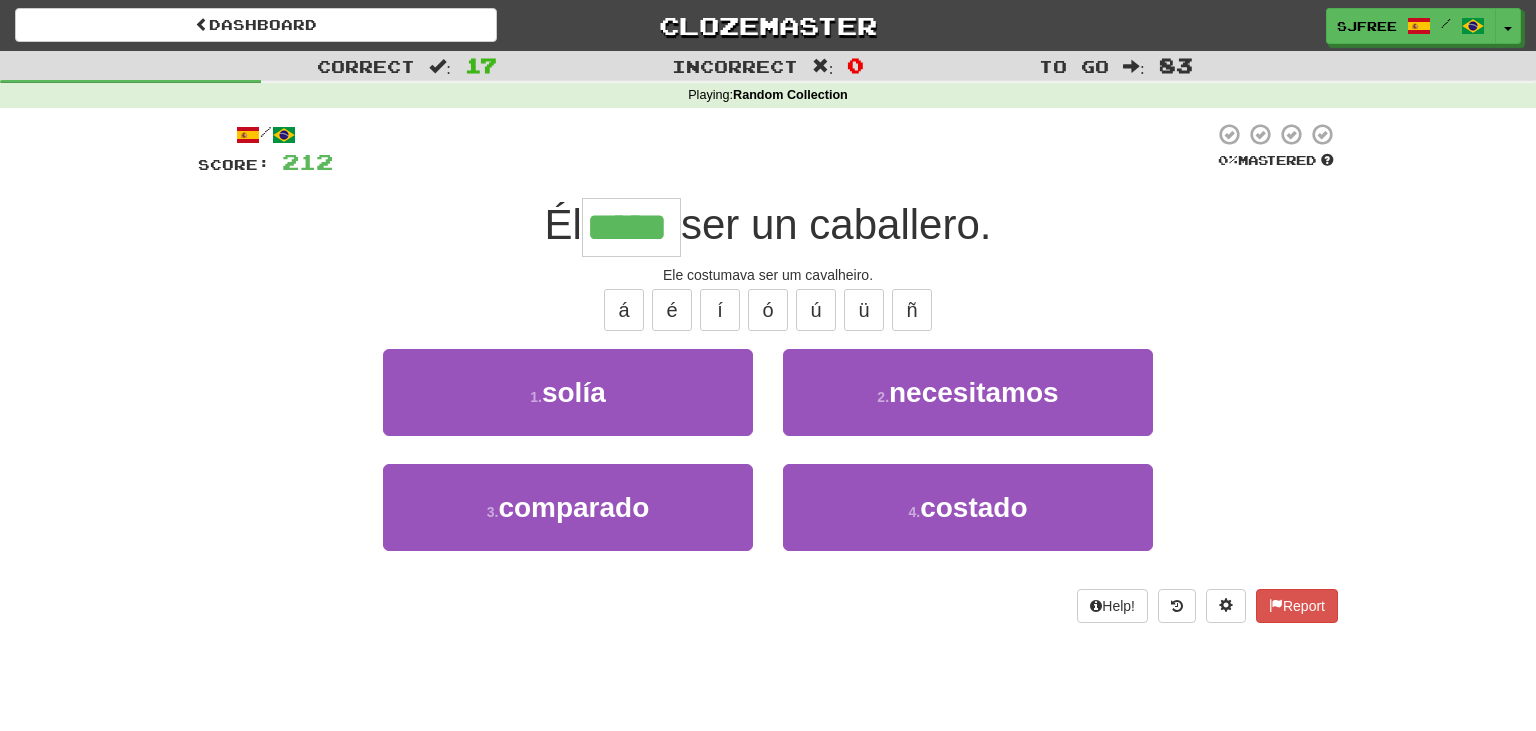 type on "*****" 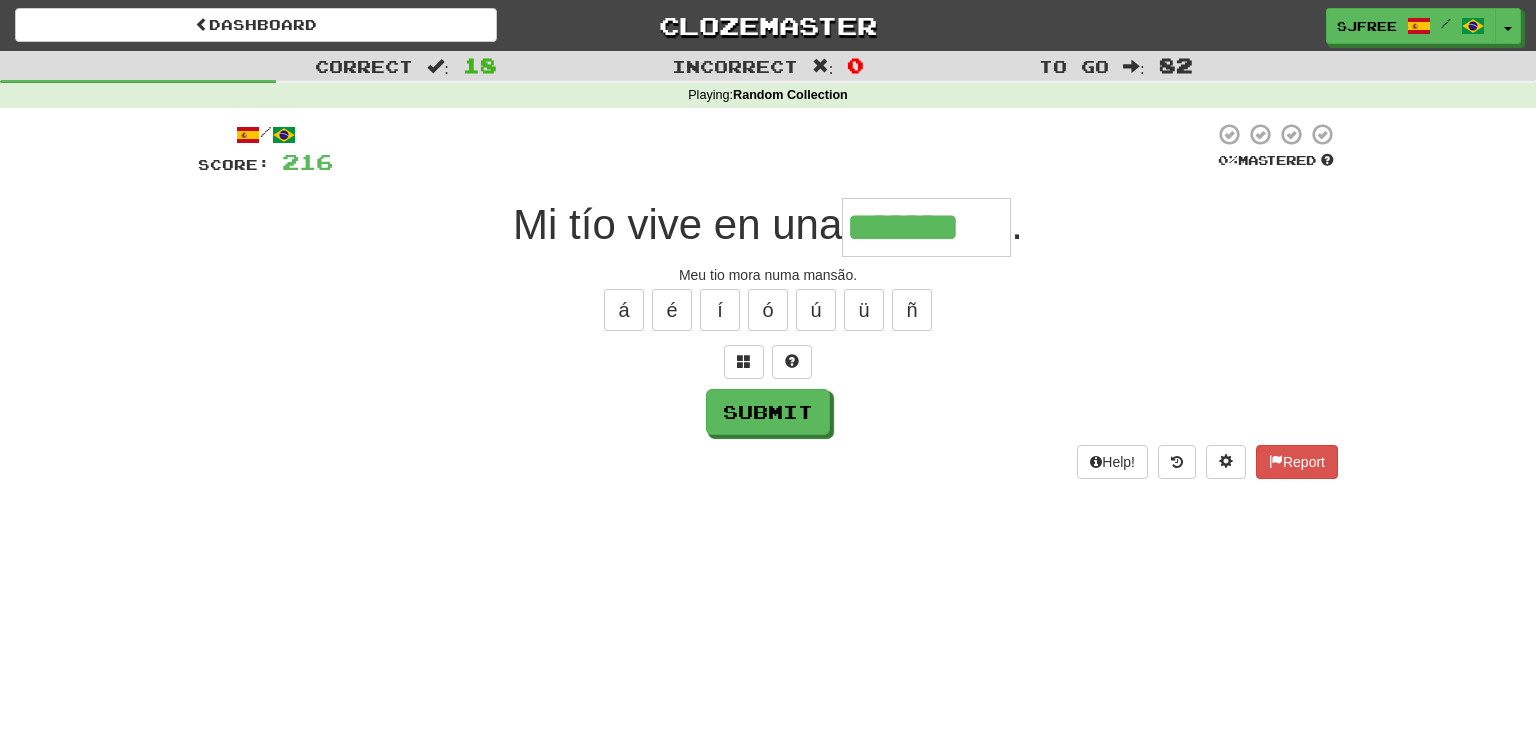 type on "*******" 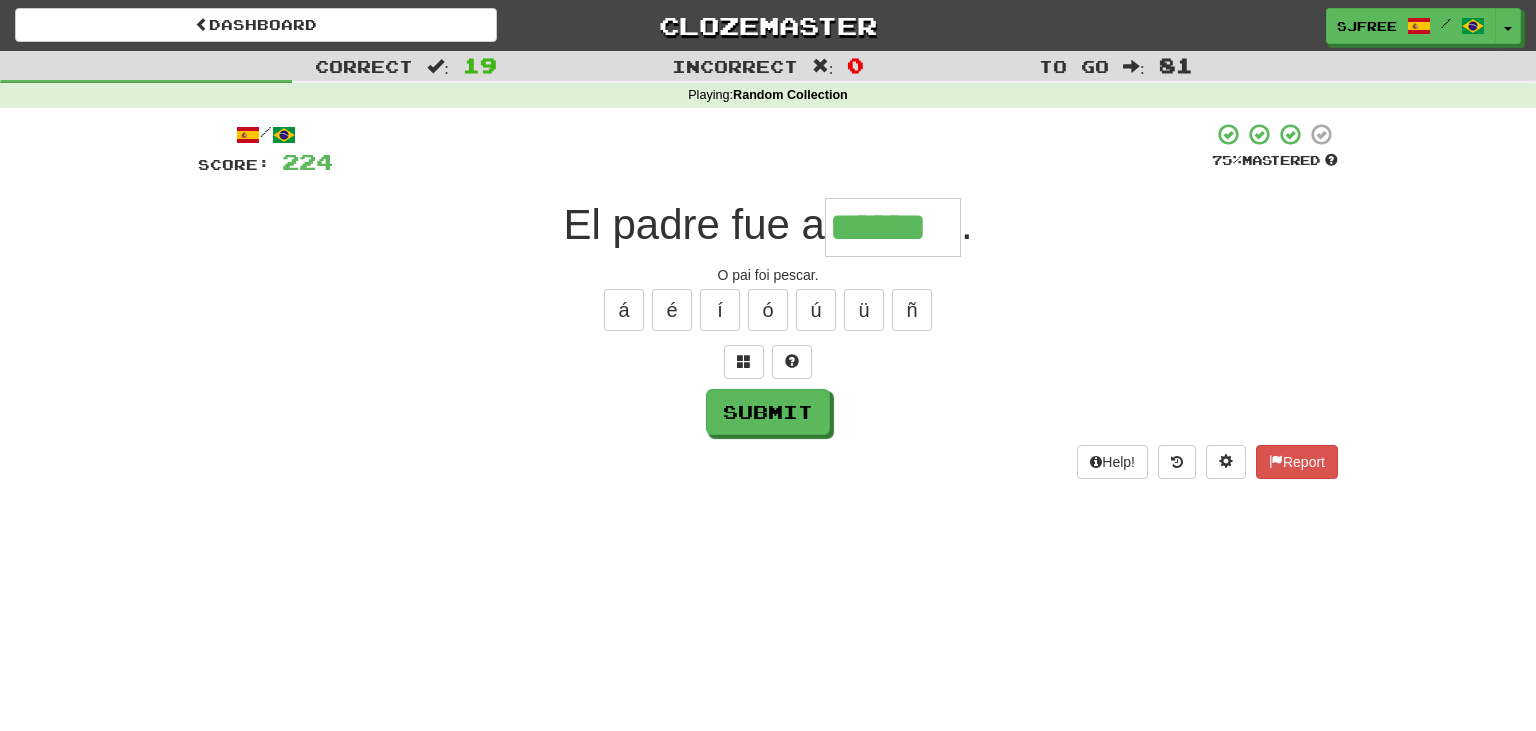 type on "******" 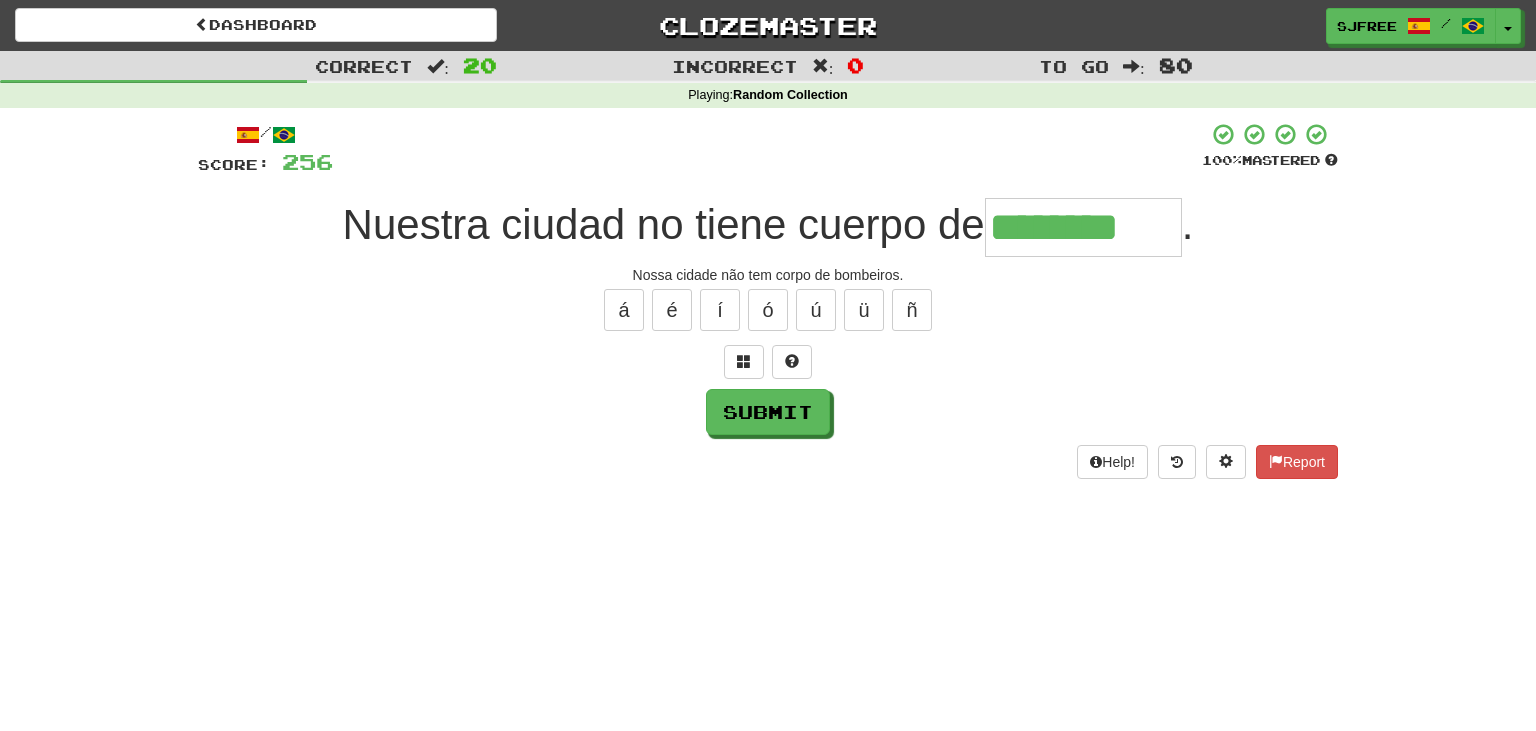 type on "********" 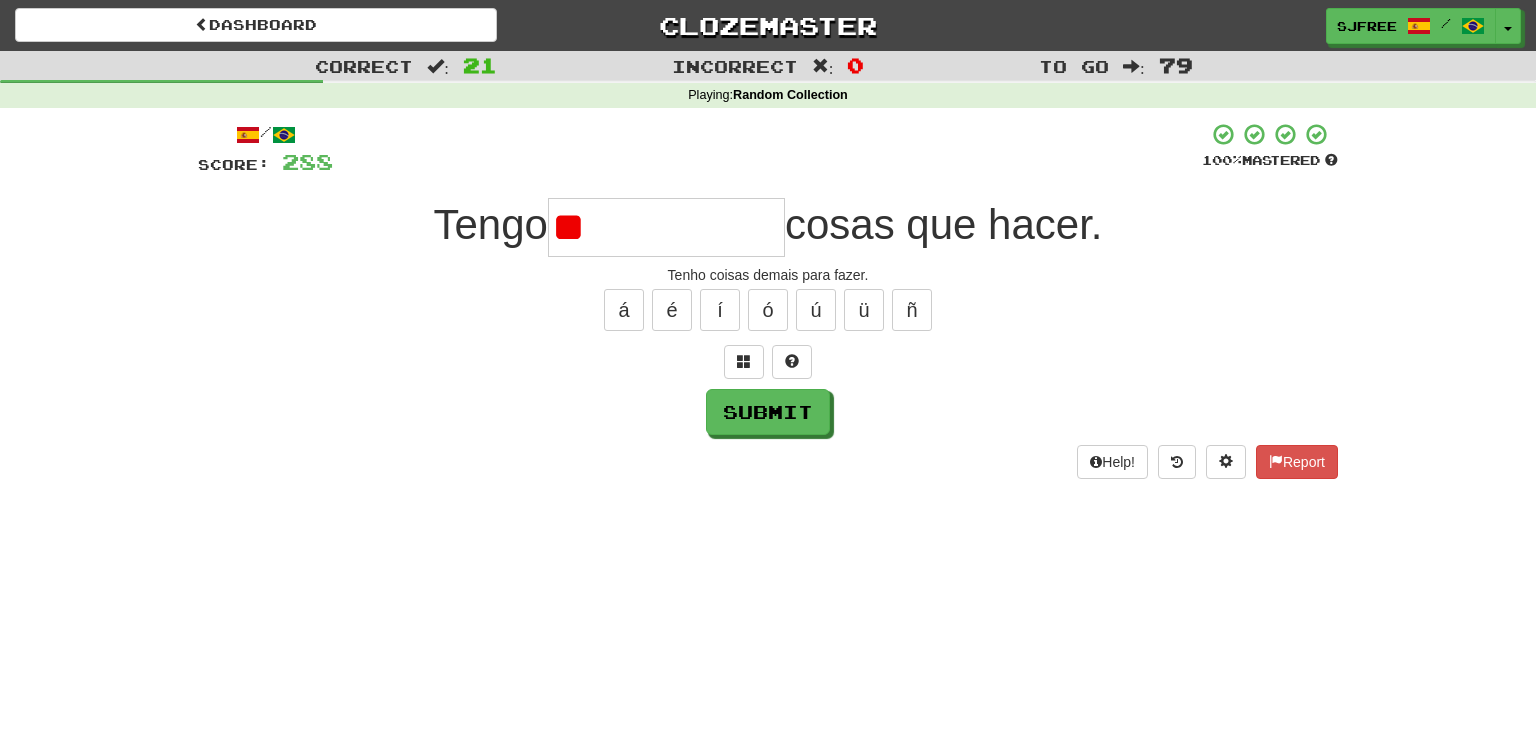 type on "*" 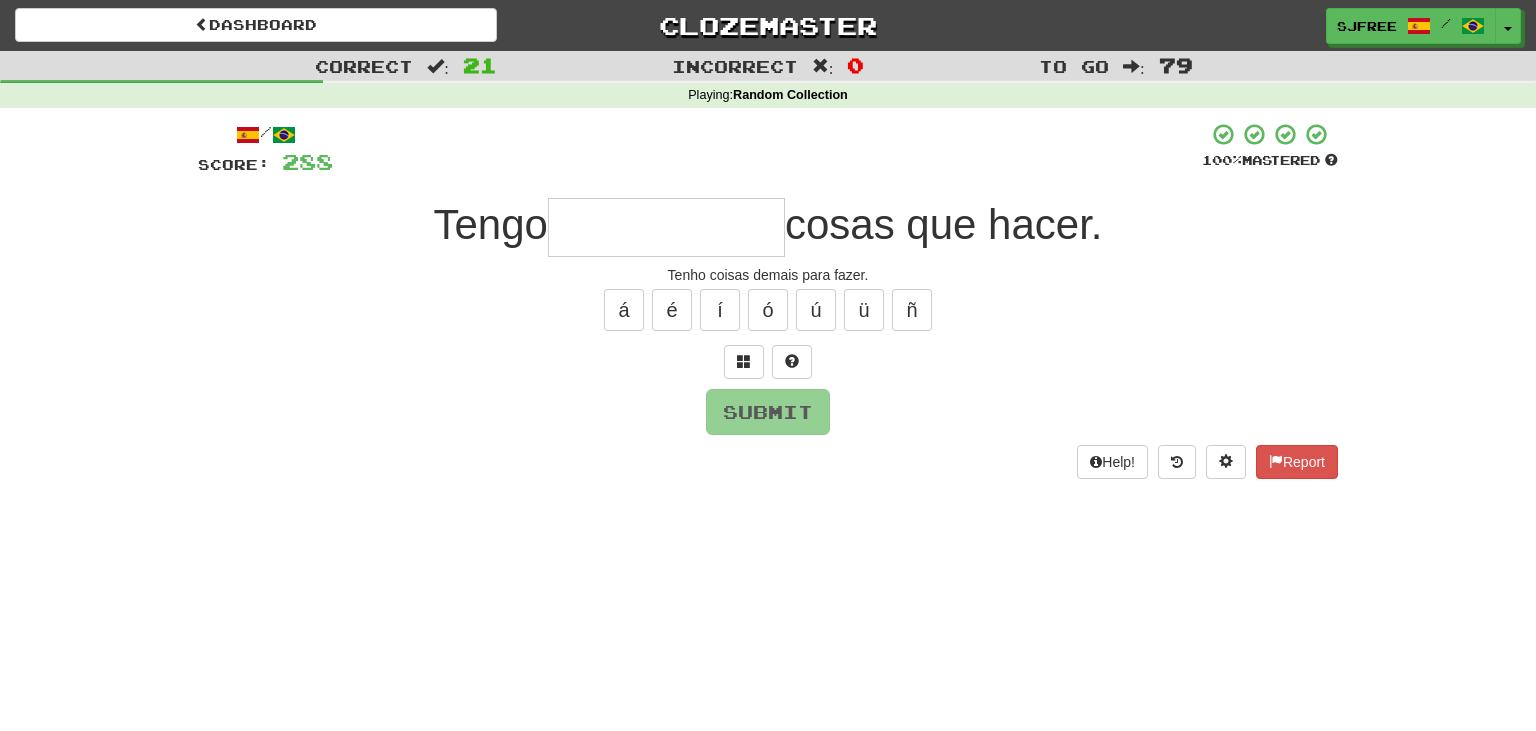 type on "*" 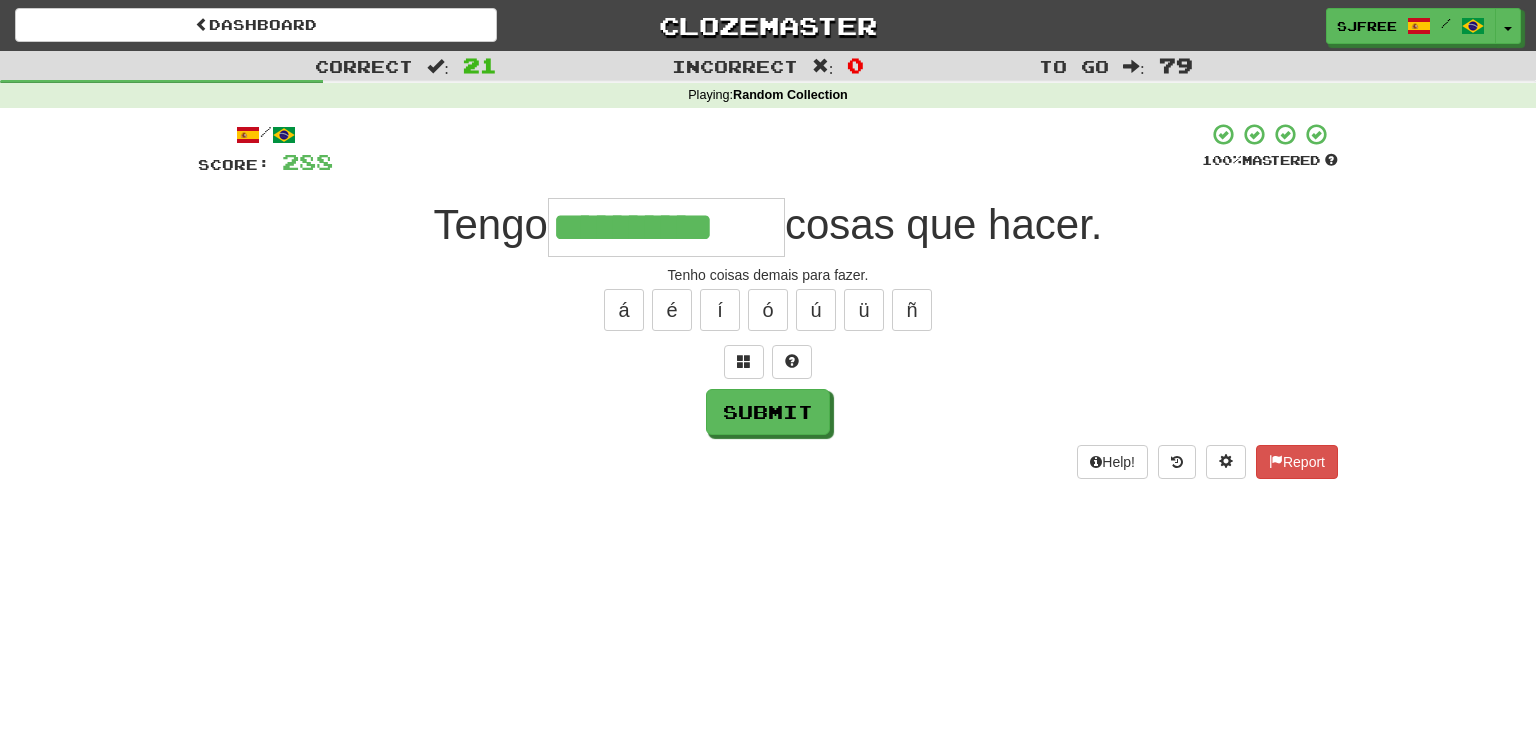type on "**********" 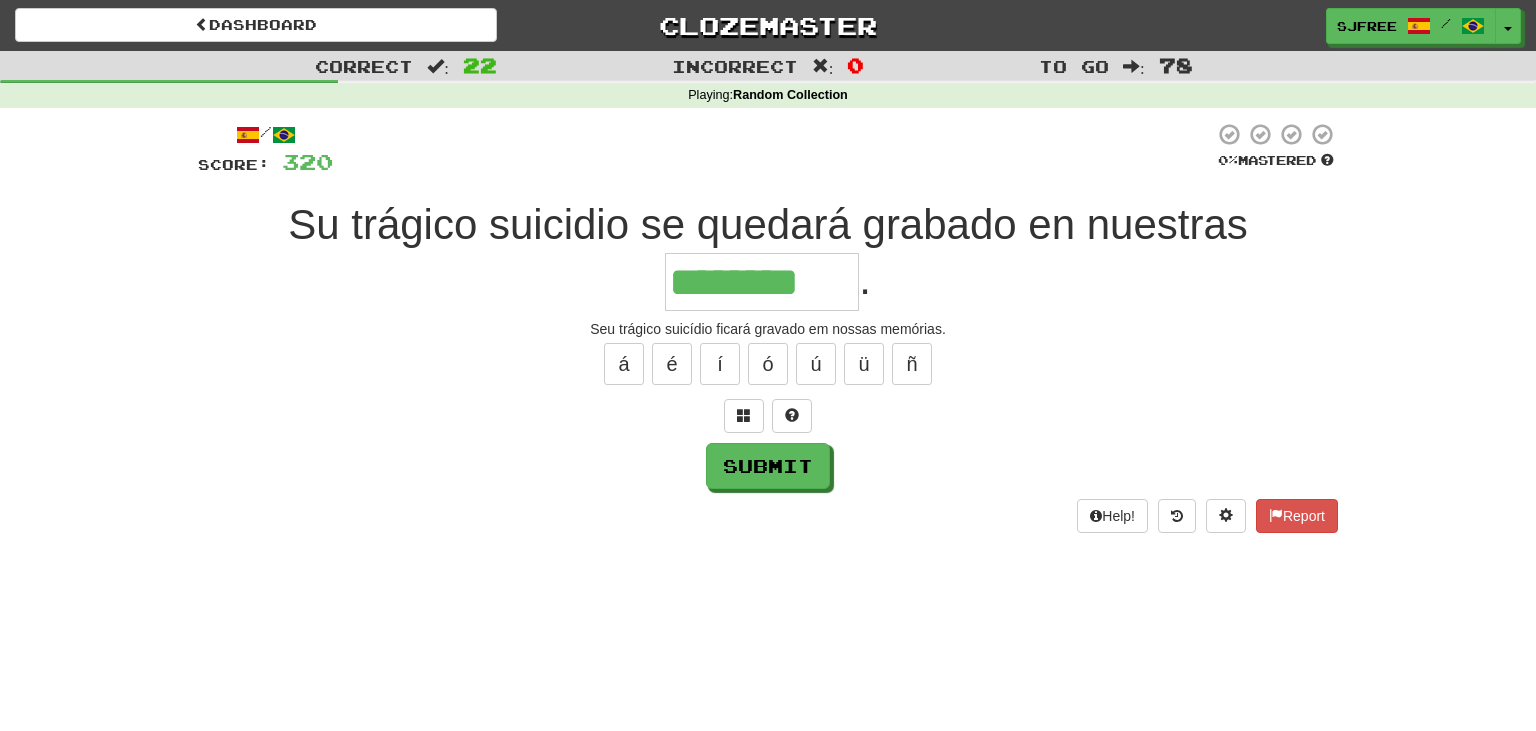 type on "********" 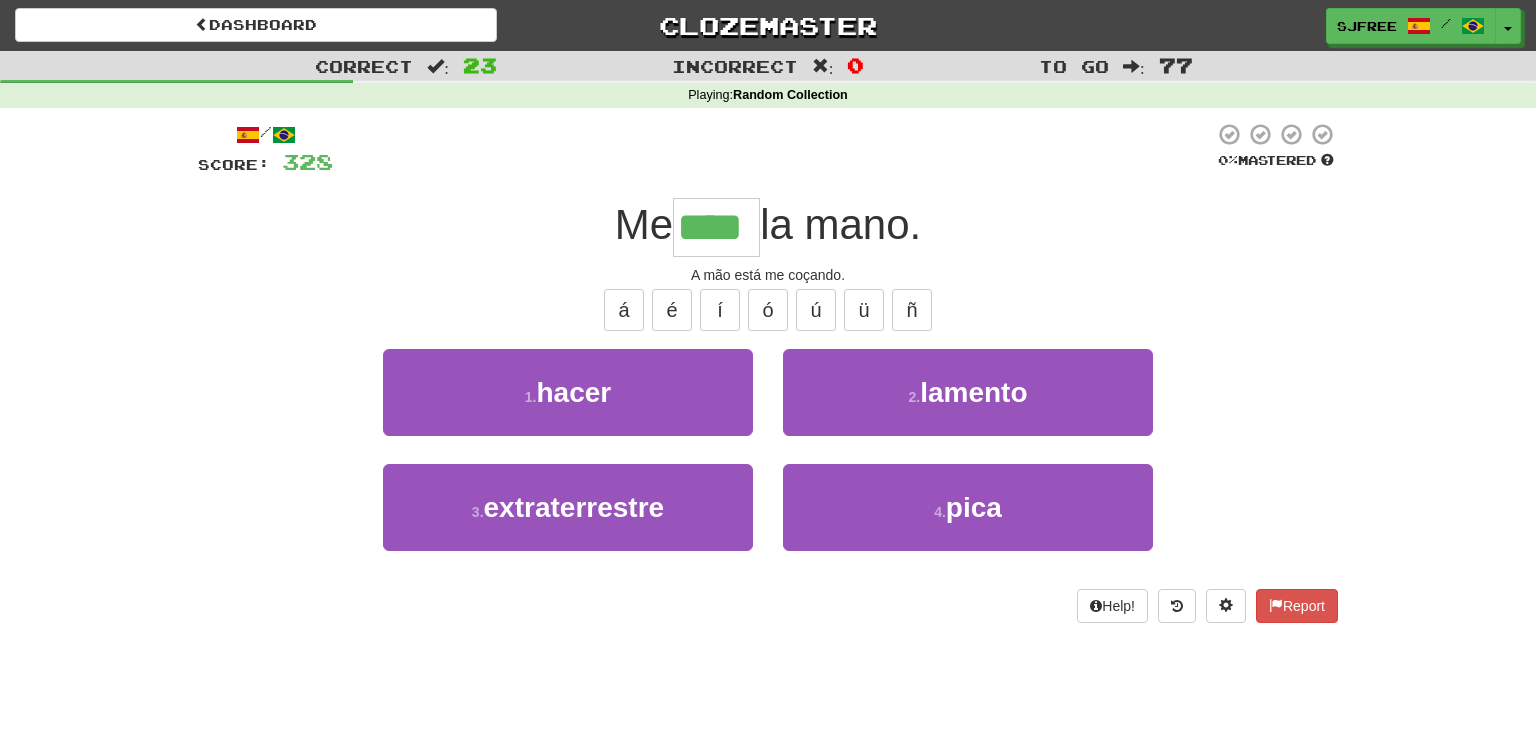 type on "****" 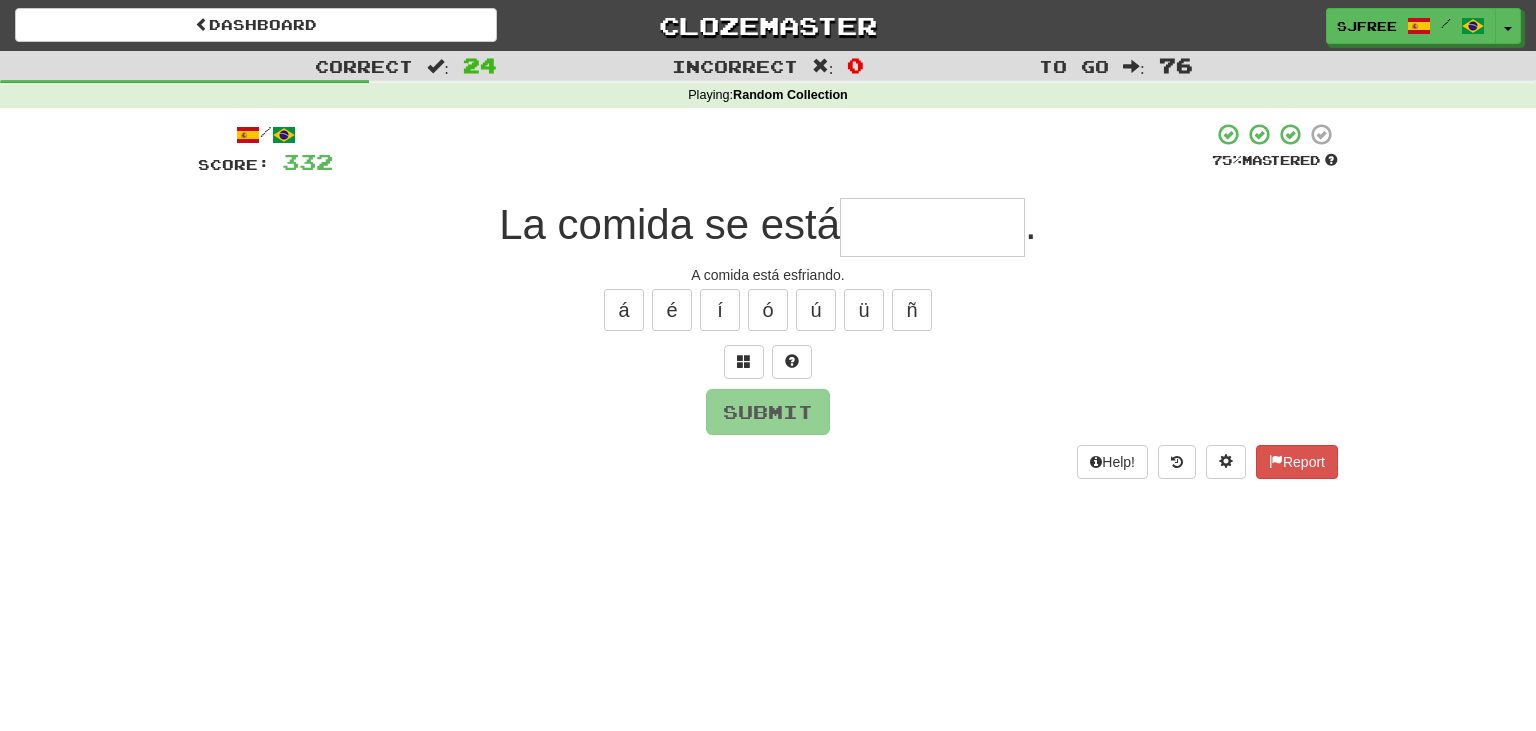 click at bounding box center (932, 227) 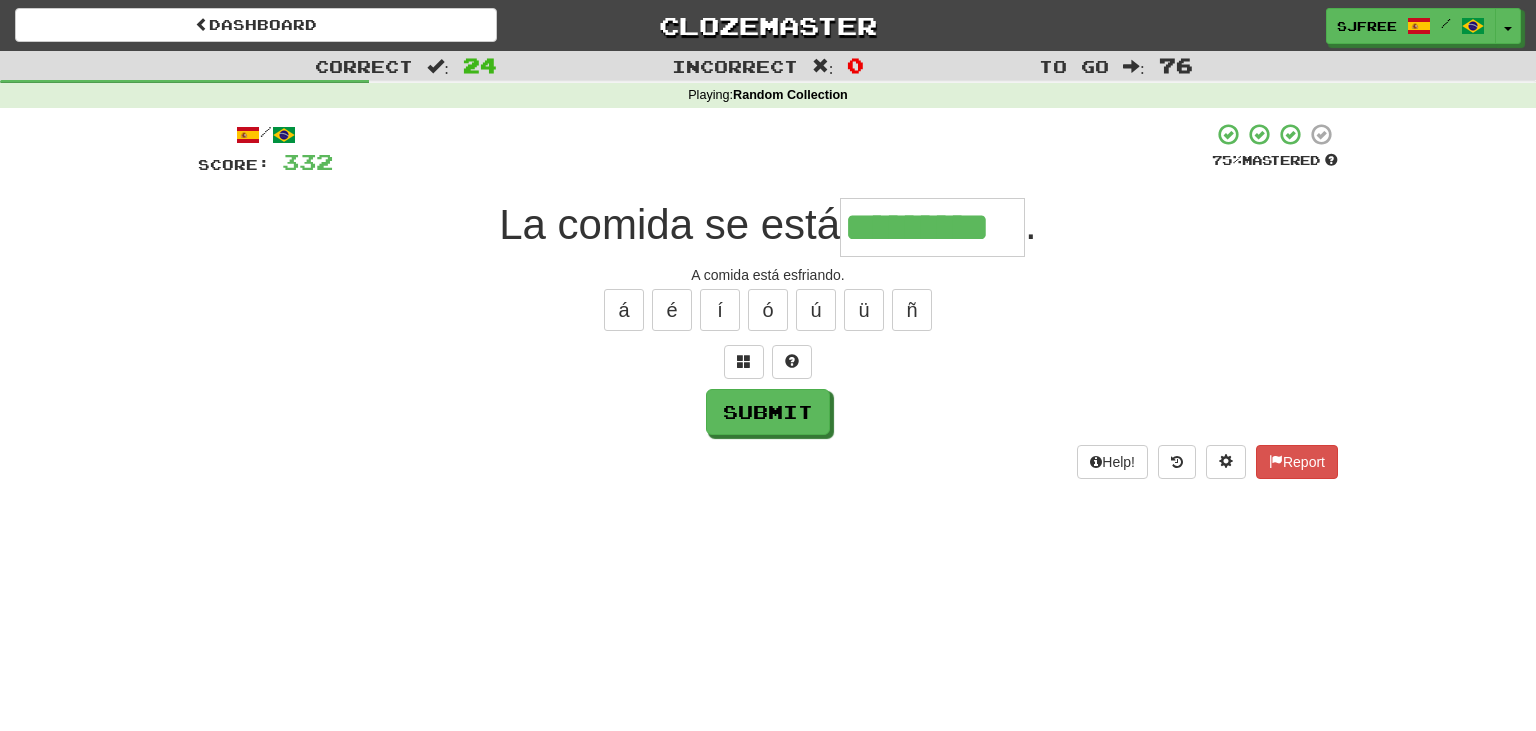 type on "*********" 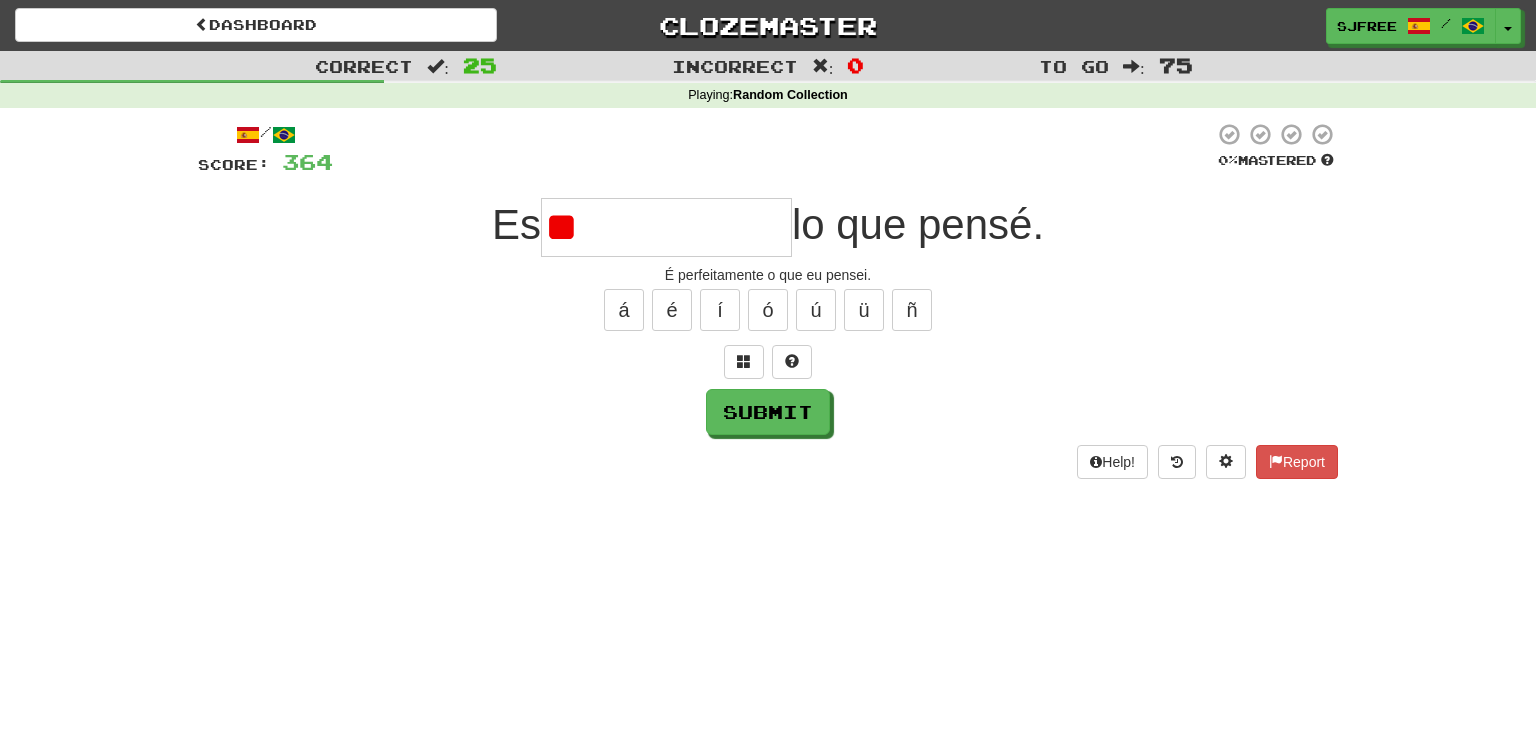 type on "*" 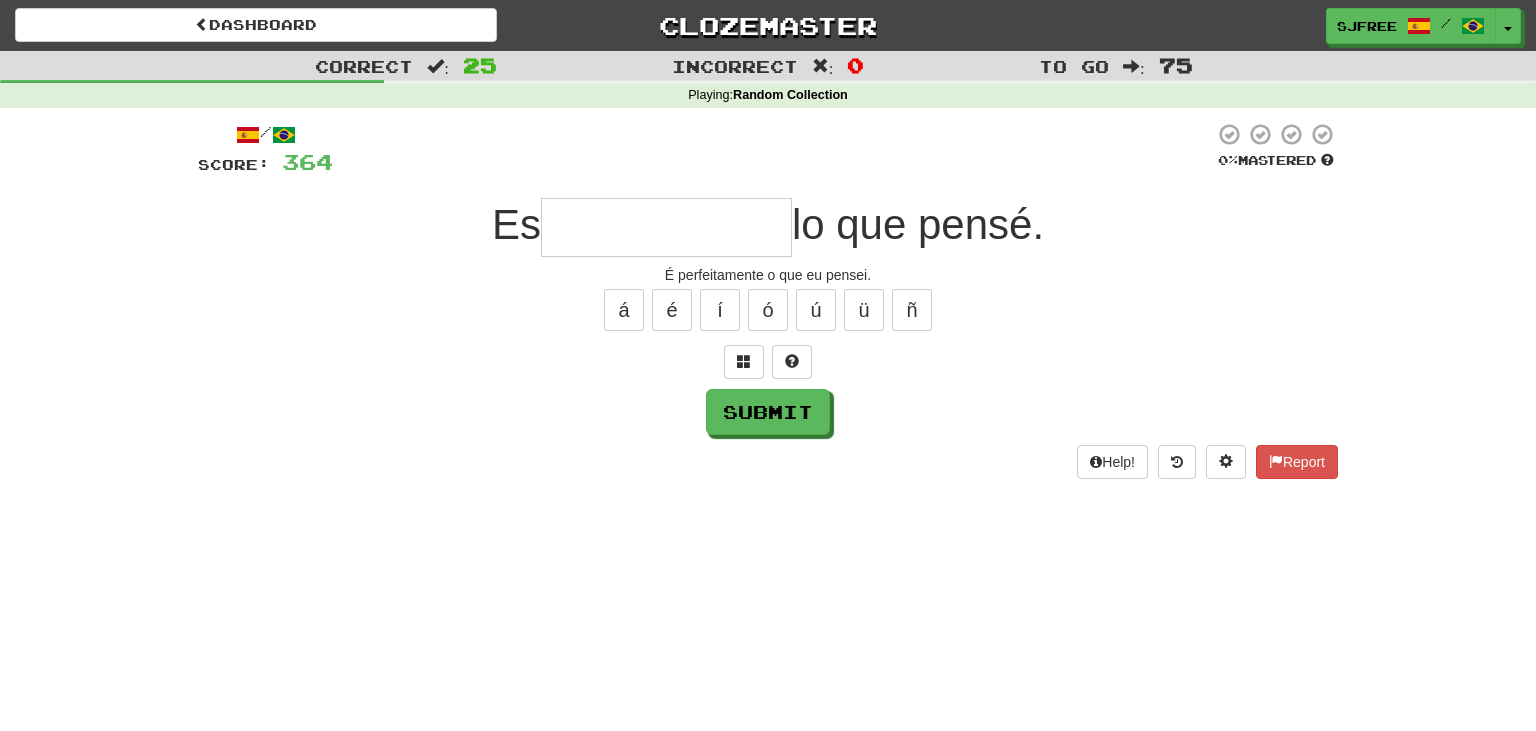 type on "*" 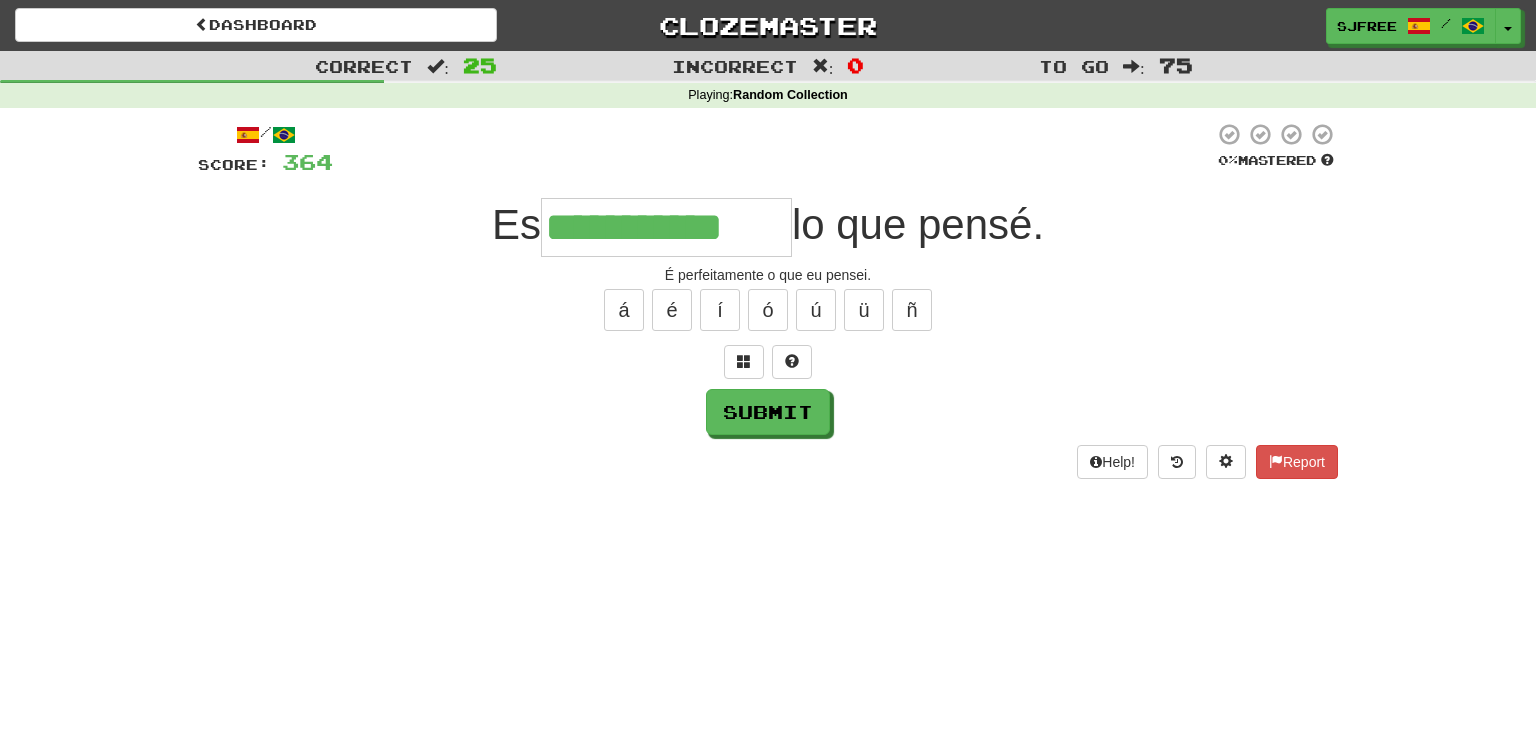 type on "**********" 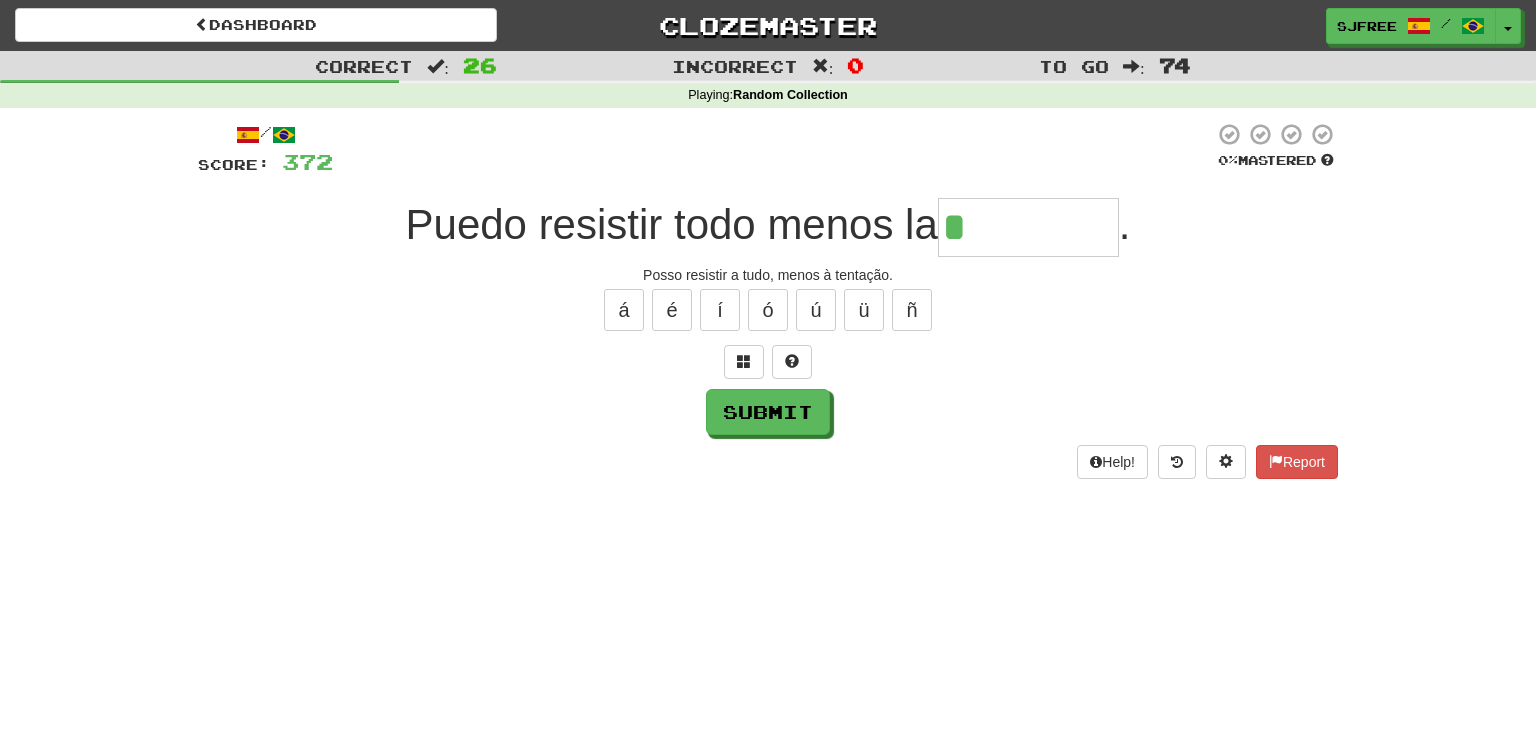 scroll, scrollTop: 2, scrollLeft: 0, axis: vertical 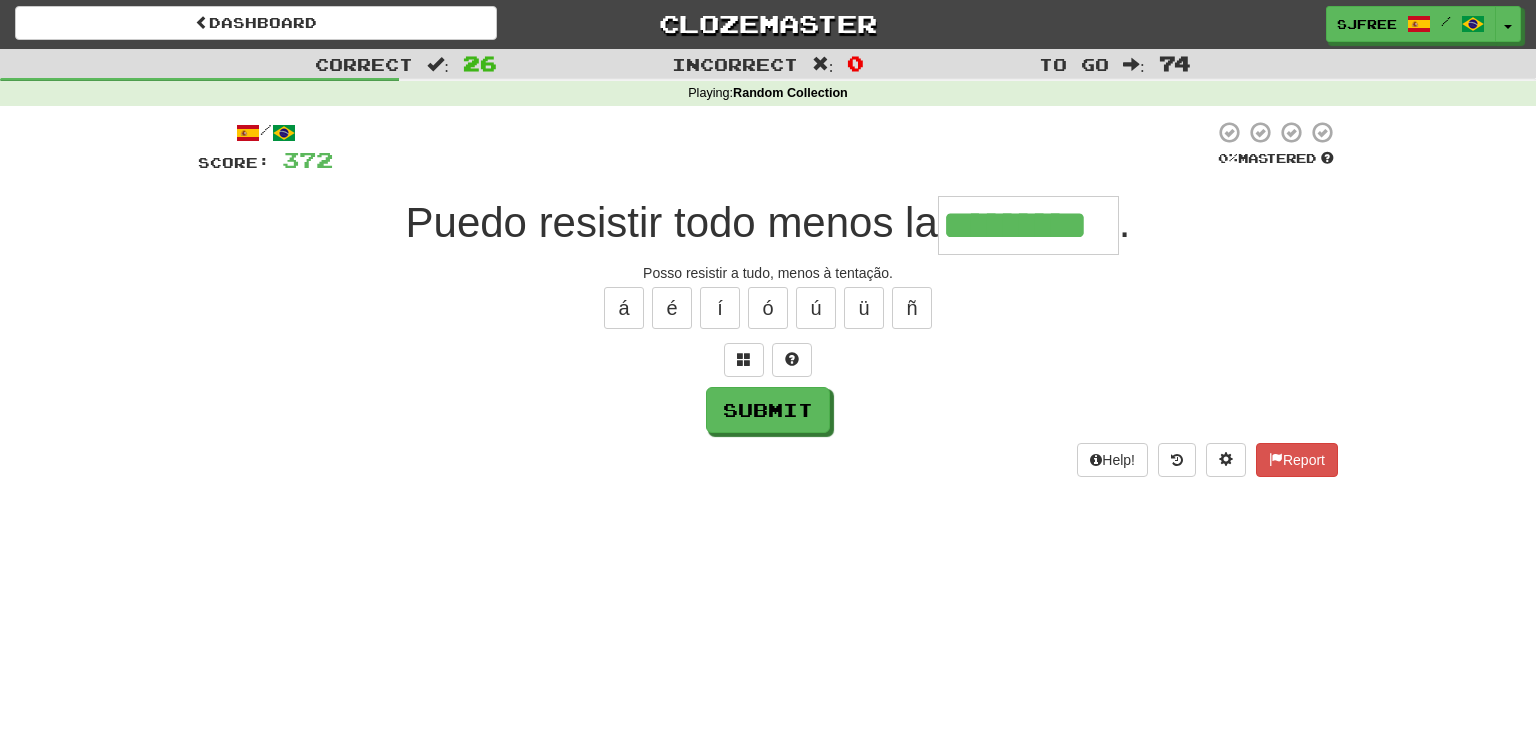 type on "*********" 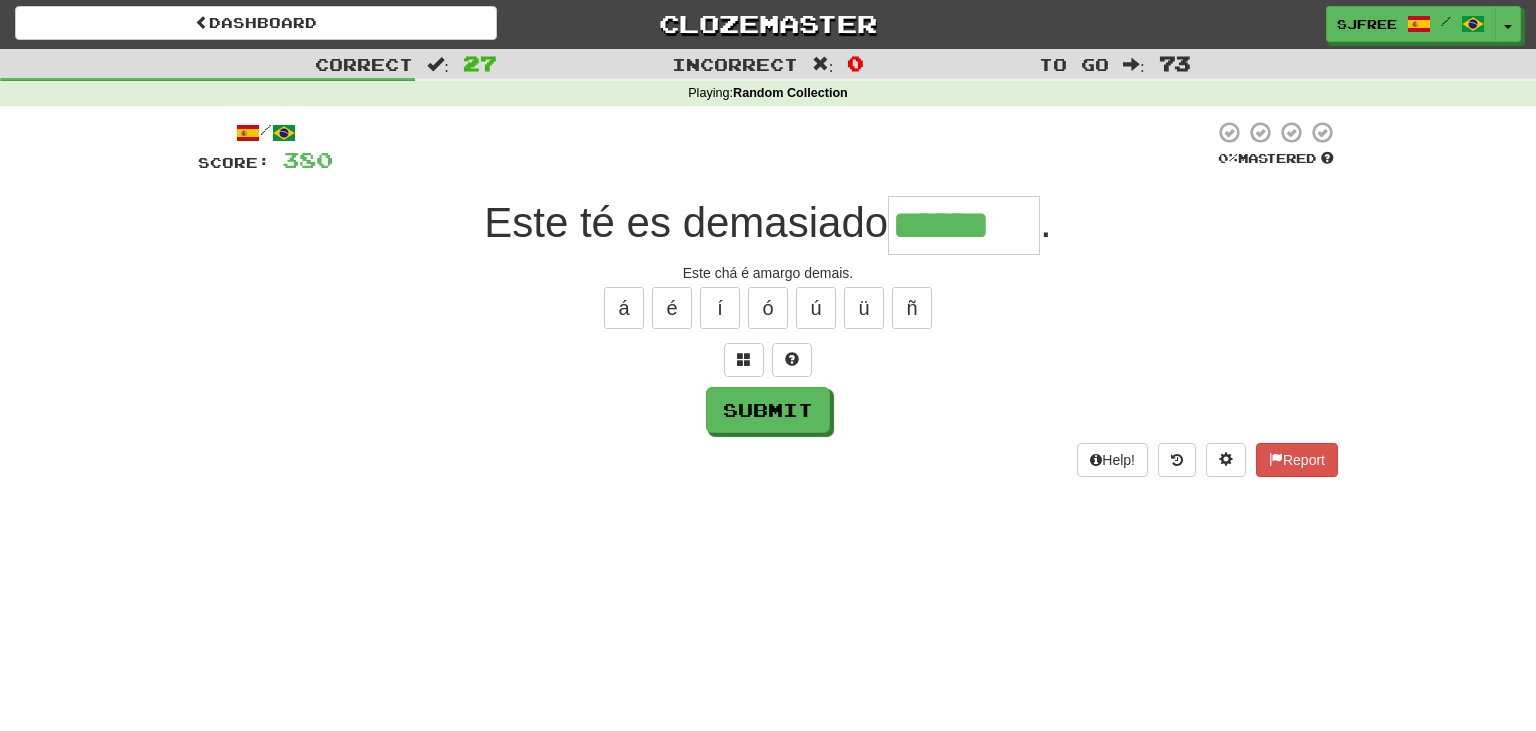 type on "******" 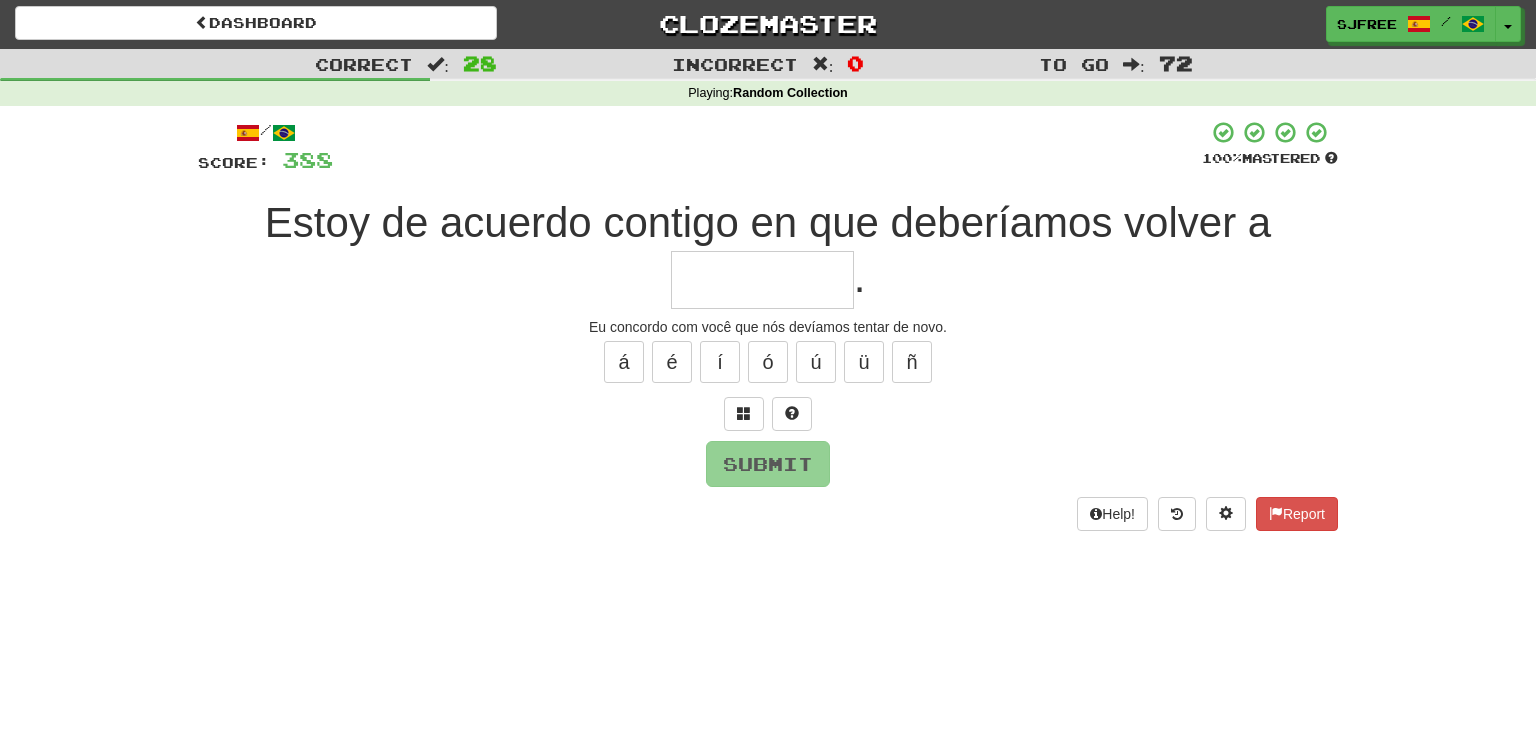 type on "*" 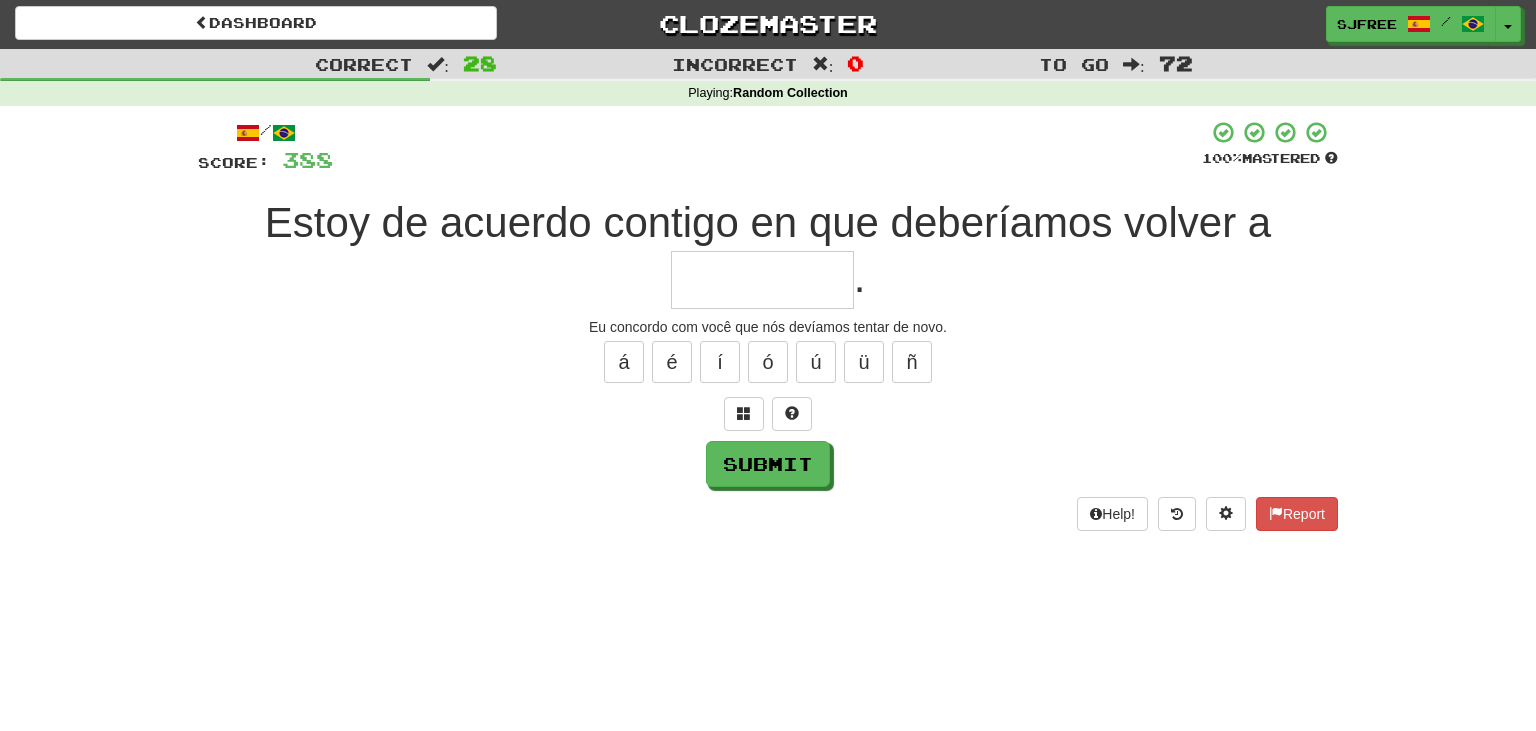 type on "*" 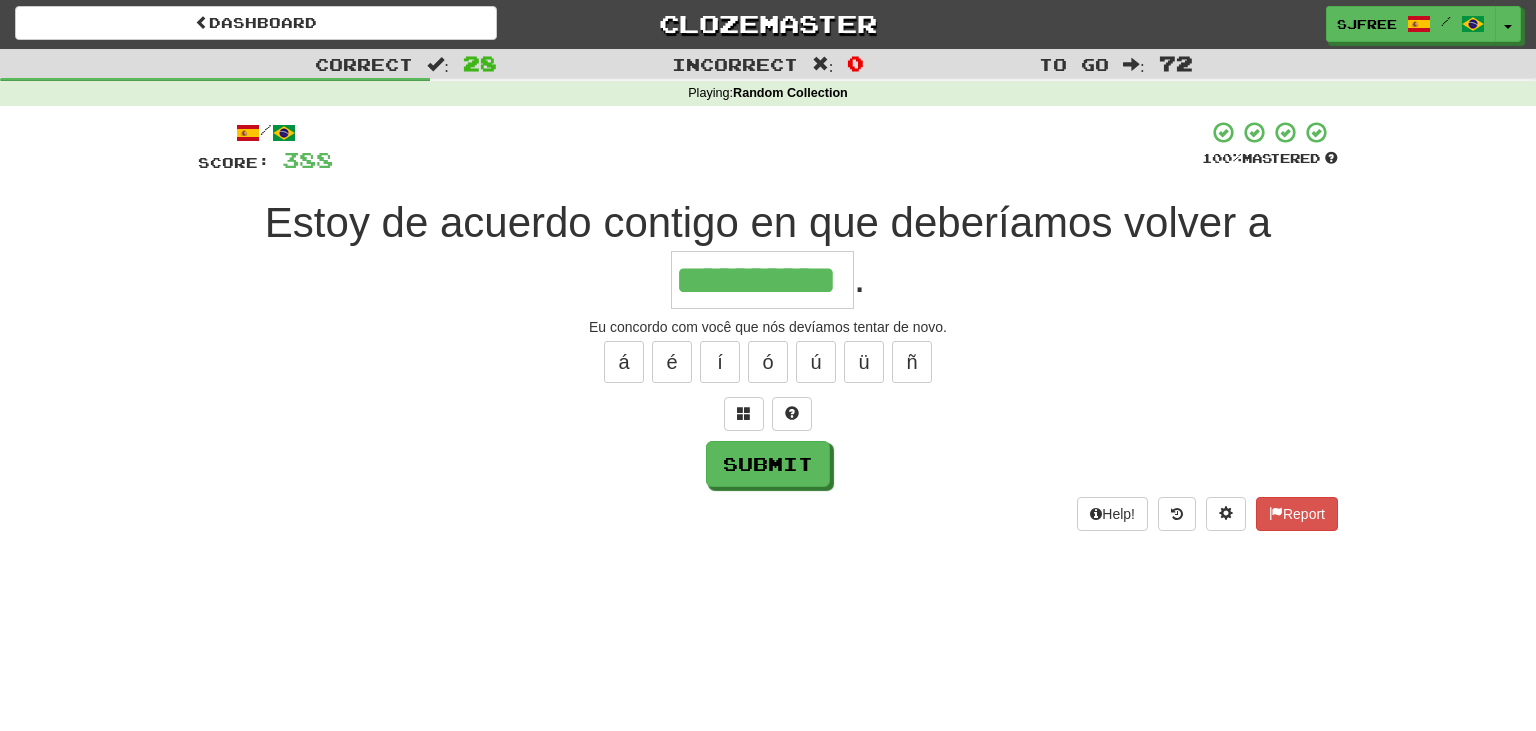 type on "**********" 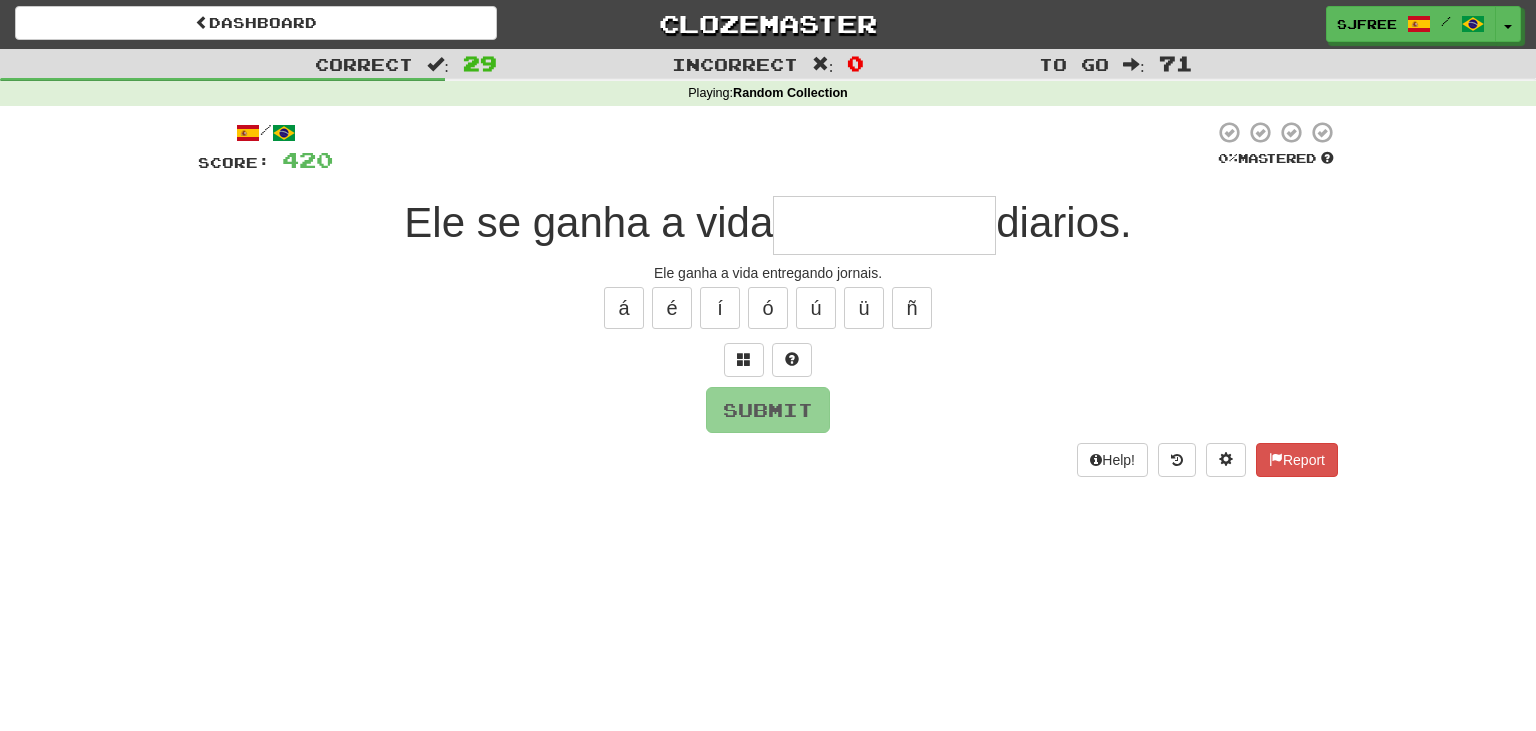 type on "*" 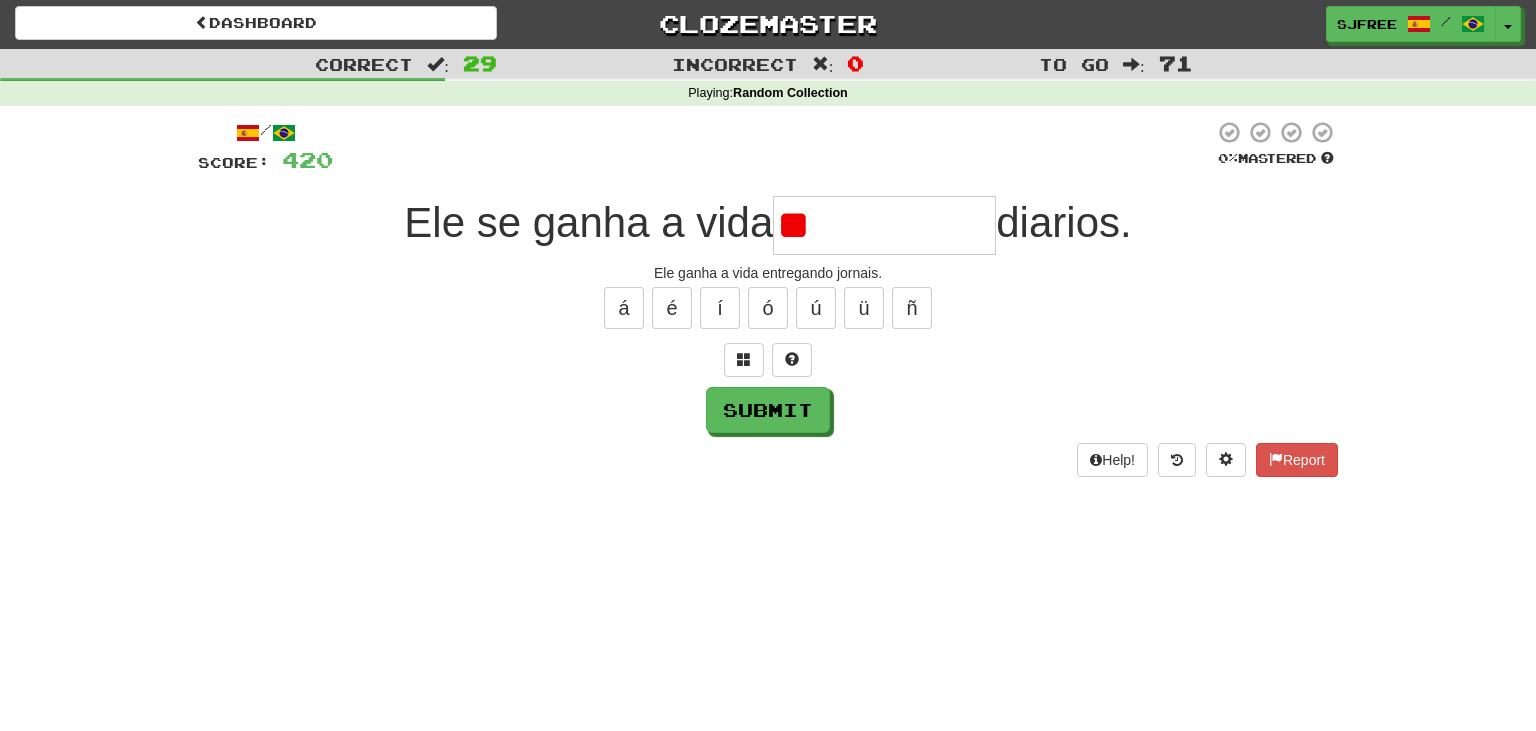 type on "*" 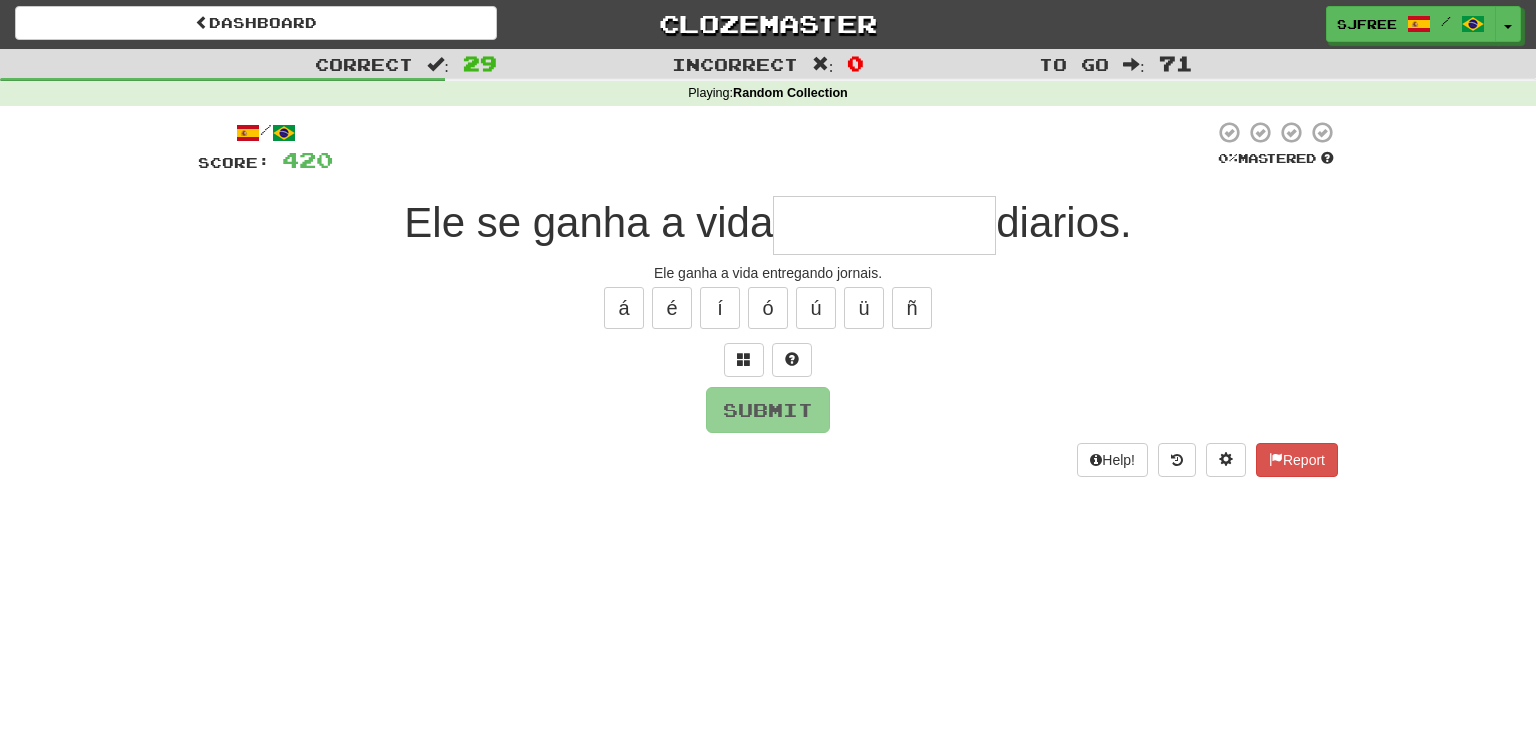 type on "*" 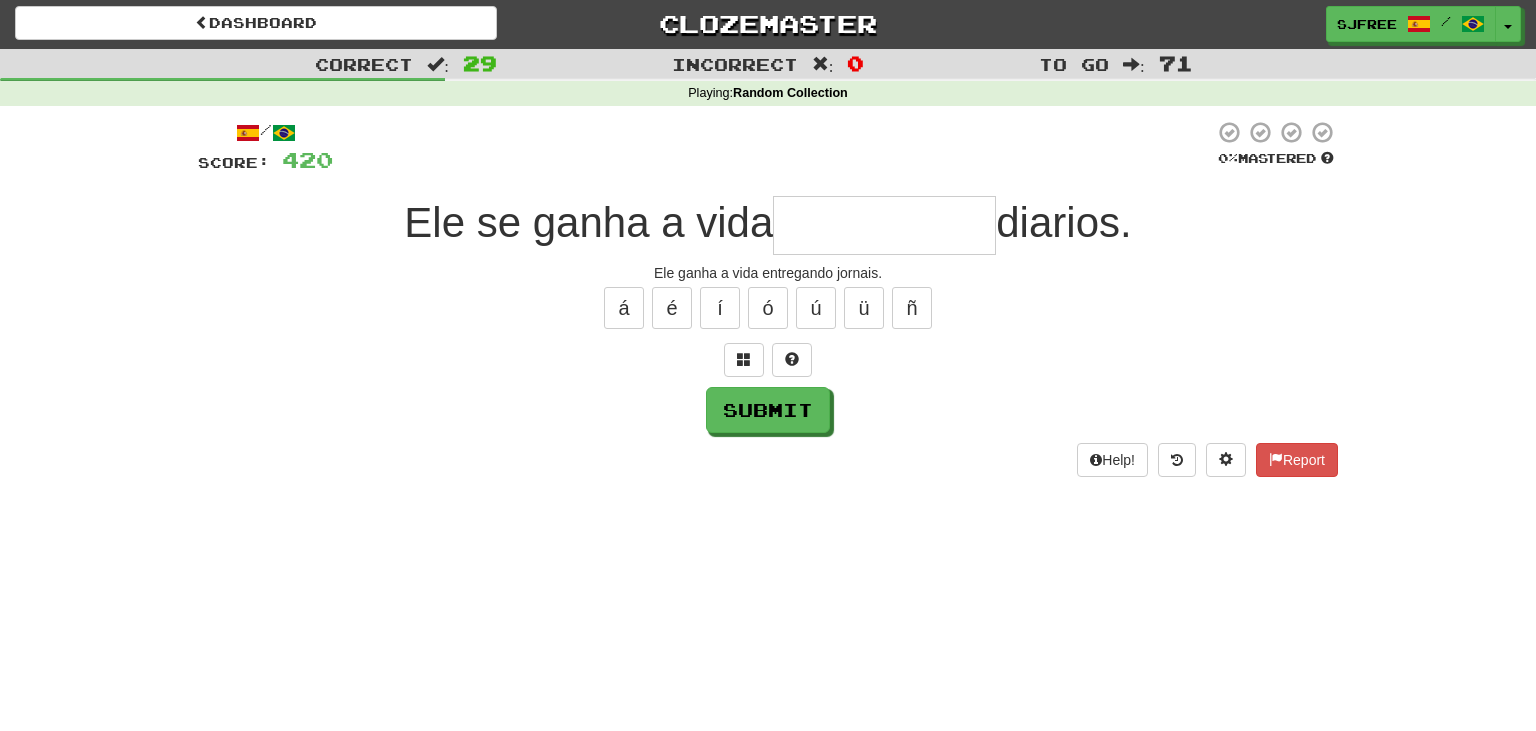 type on "*" 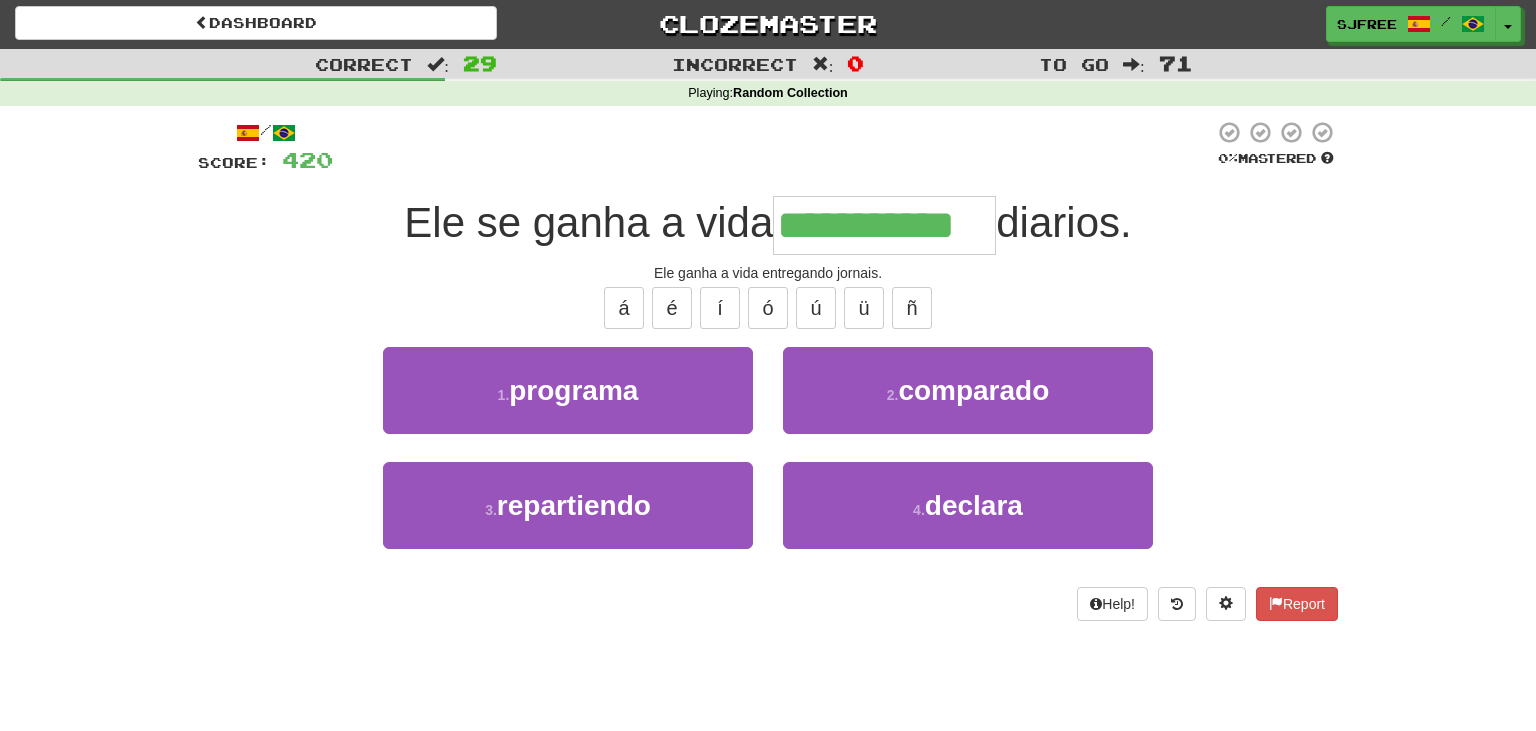 type on "**********" 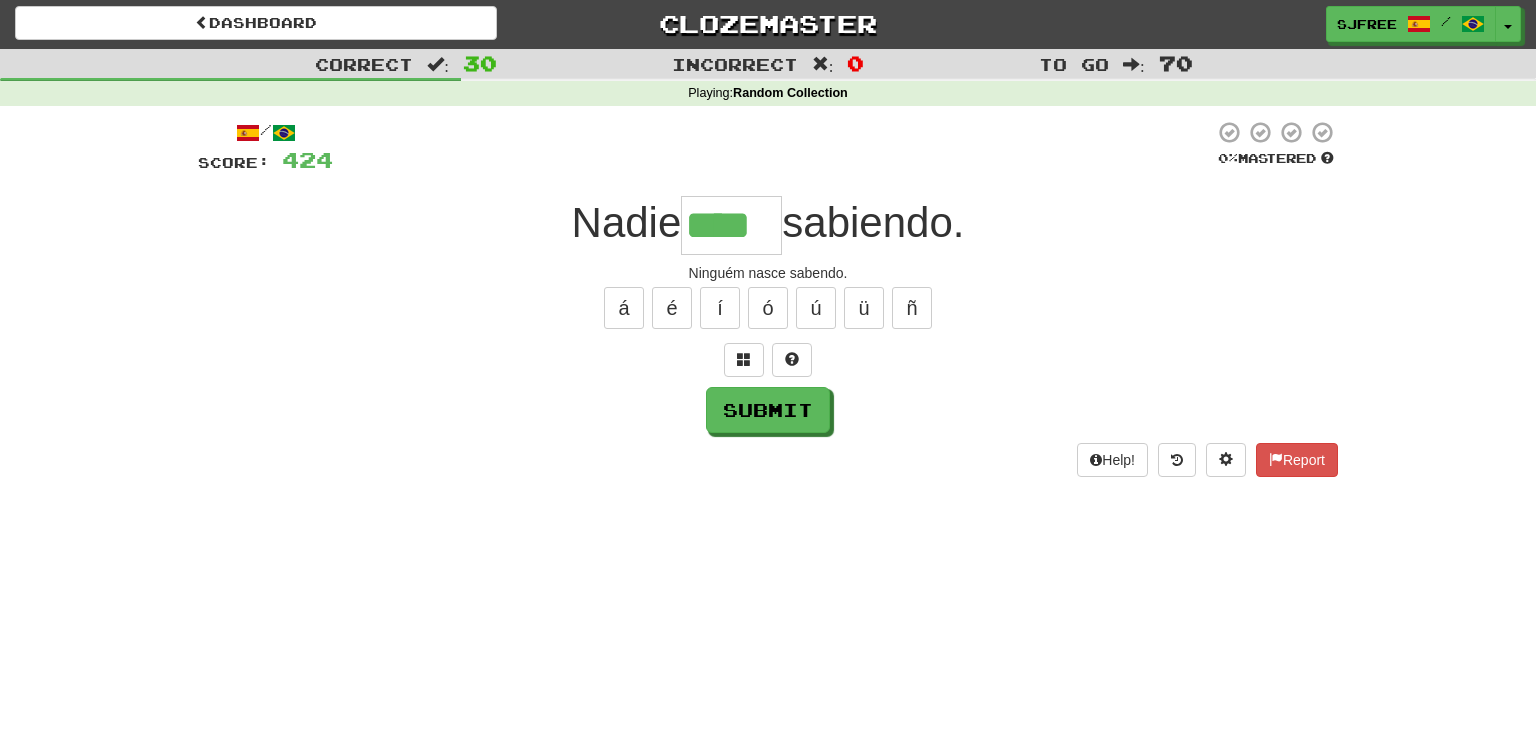 type on "****" 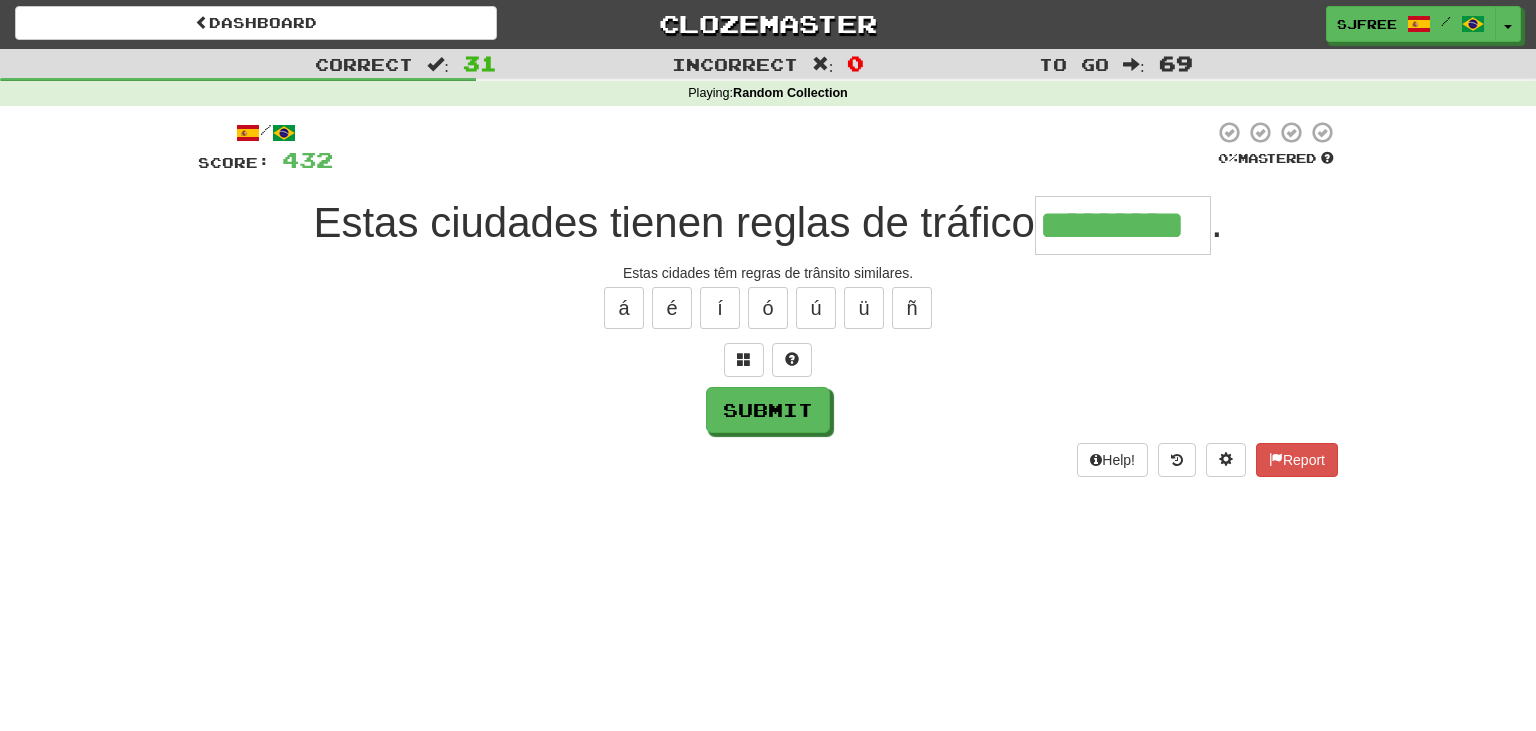 type on "*********" 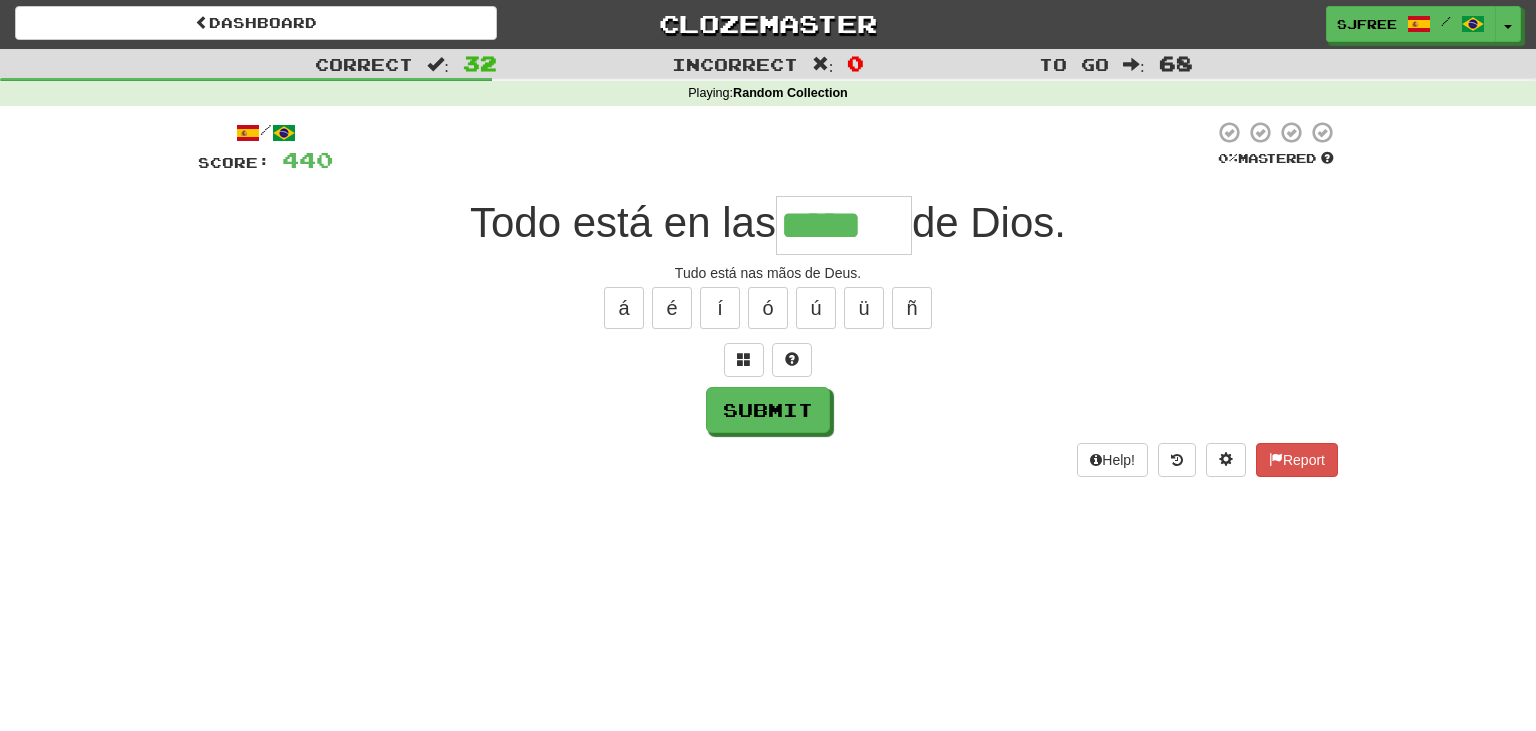 type on "*****" 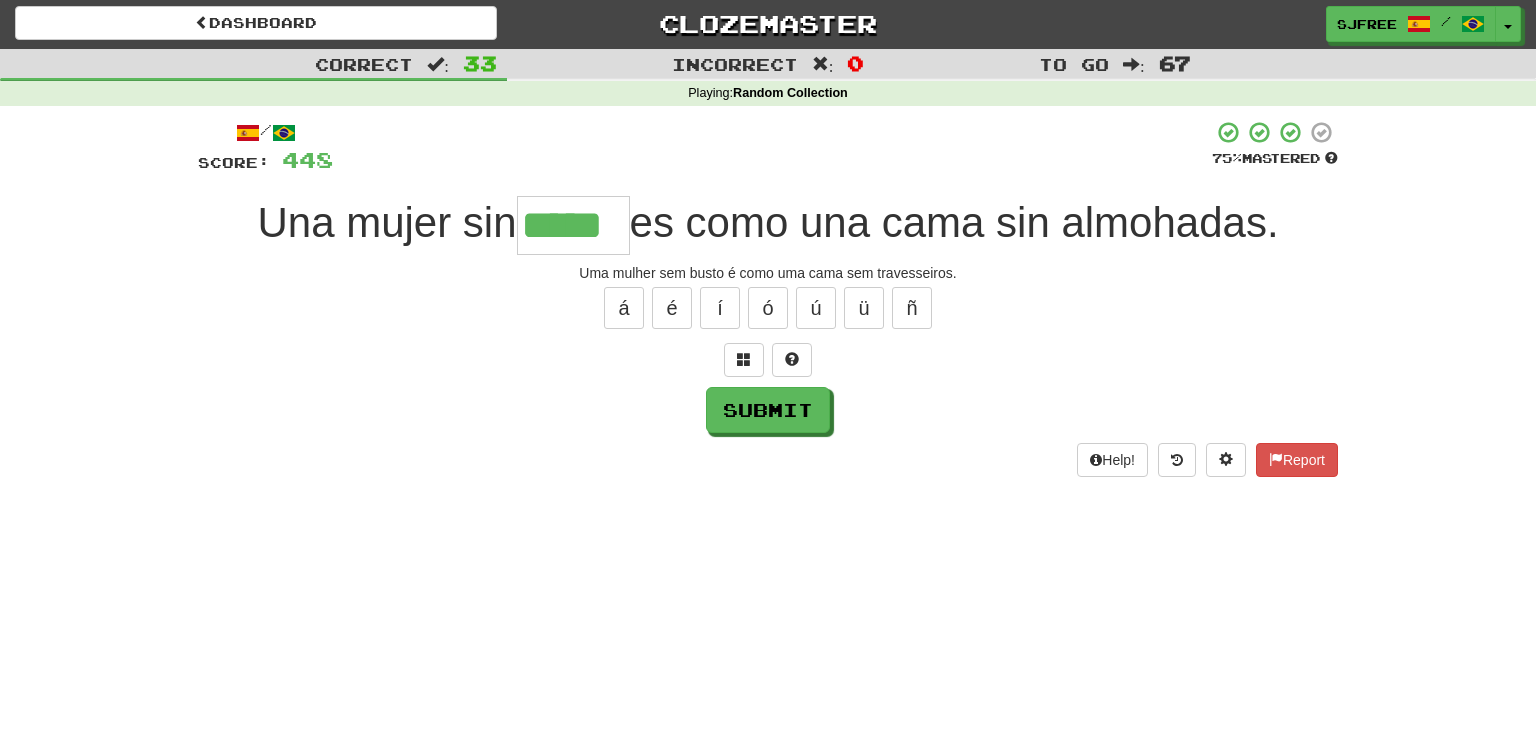 type on "*****" 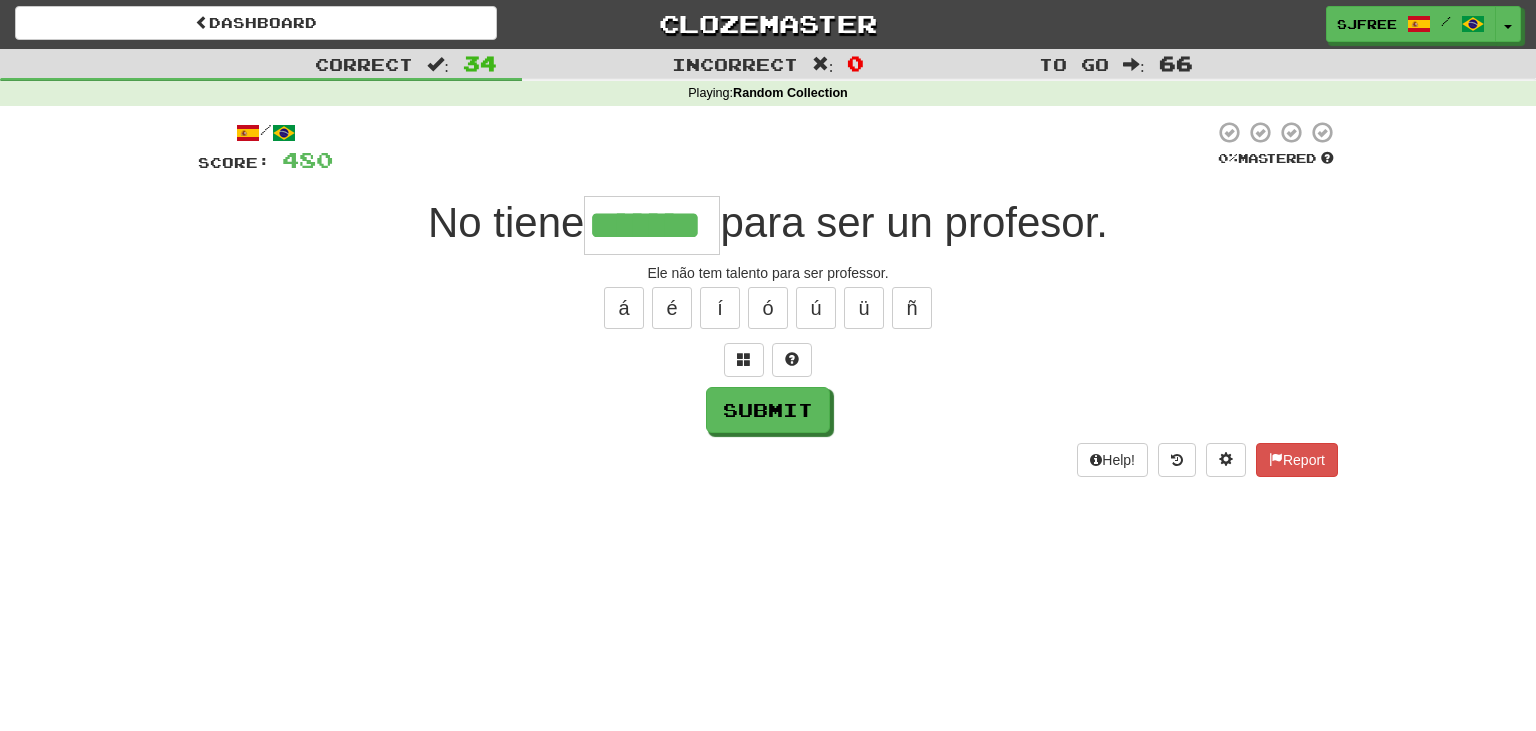 type on "*******" 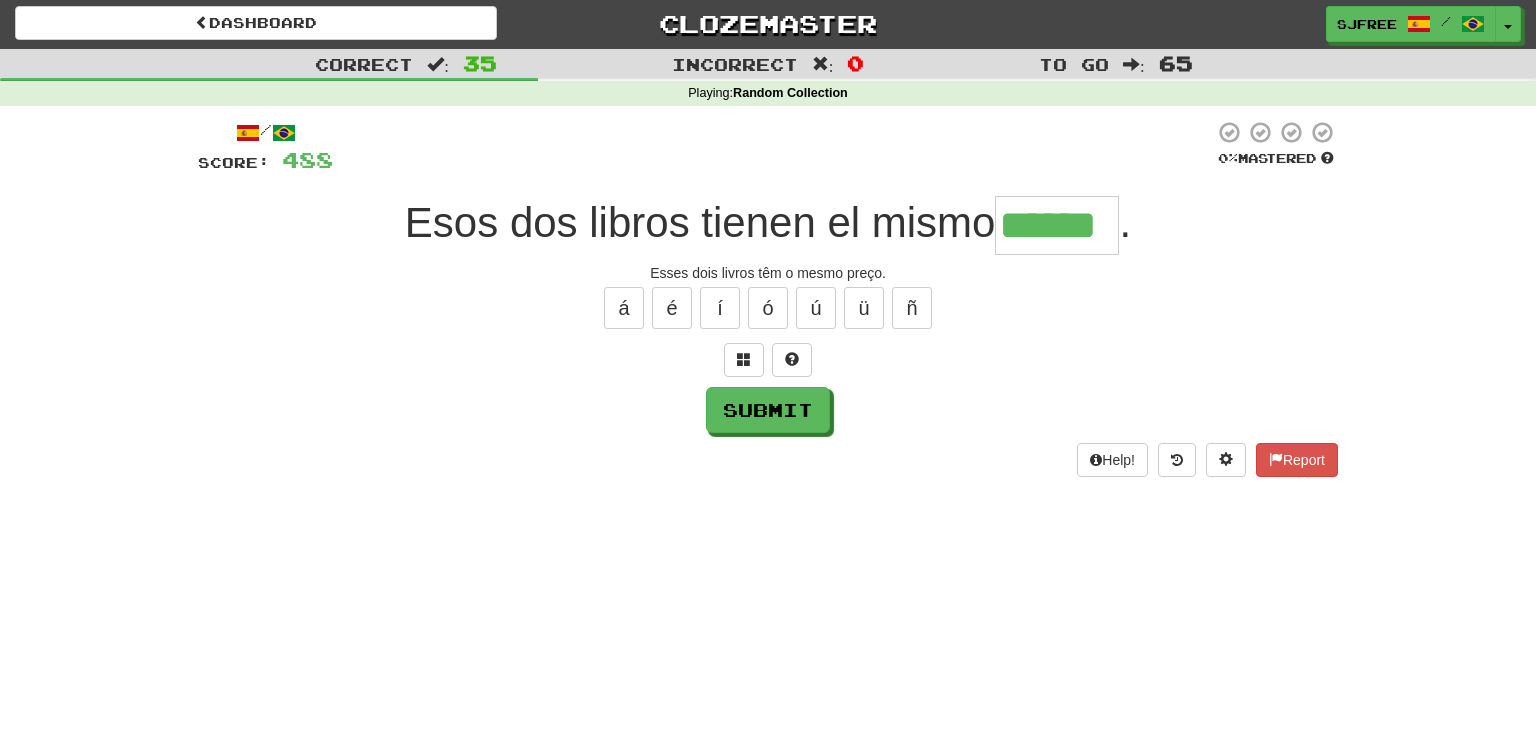 type on "******" 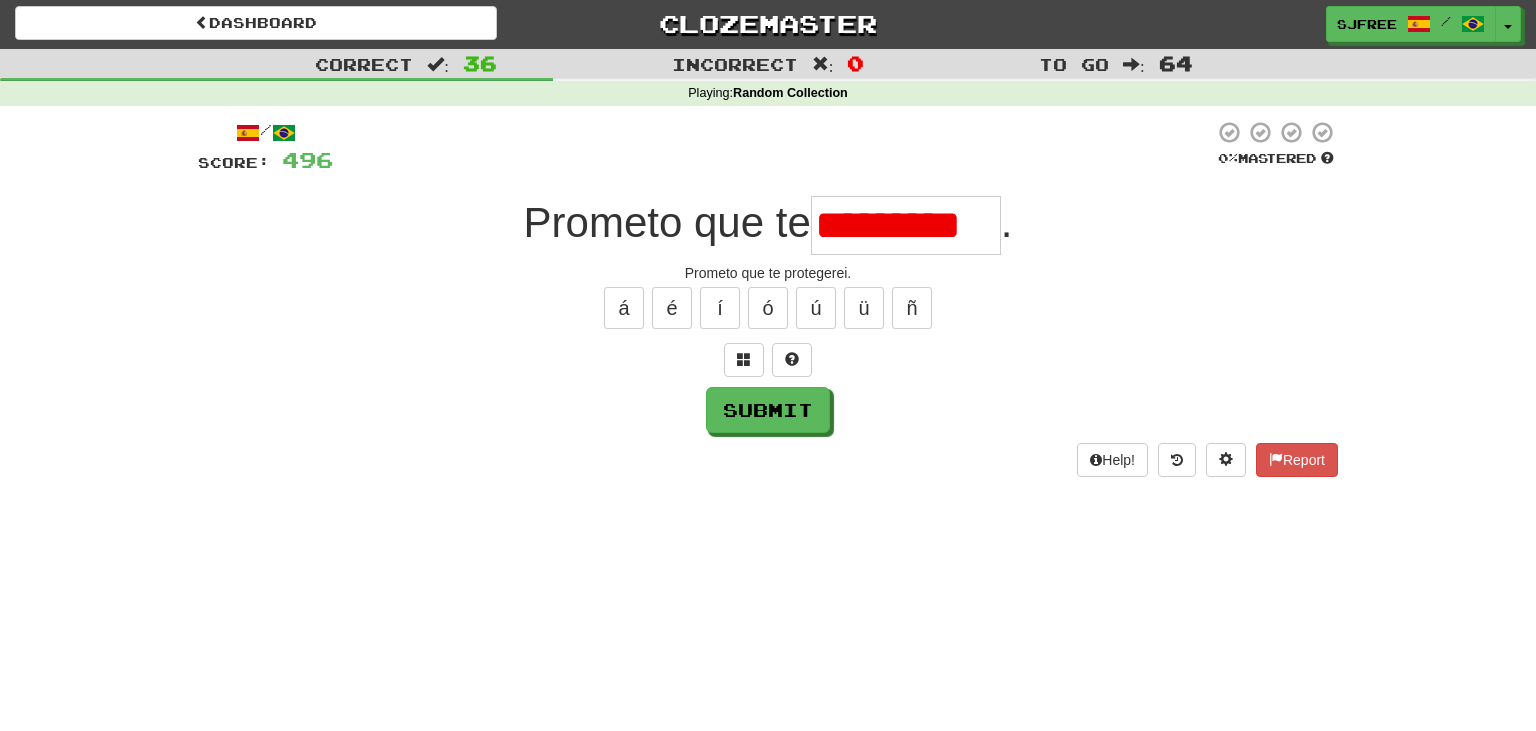 scroll, scrollTop: 0, scrollLeft: 0, axis: both 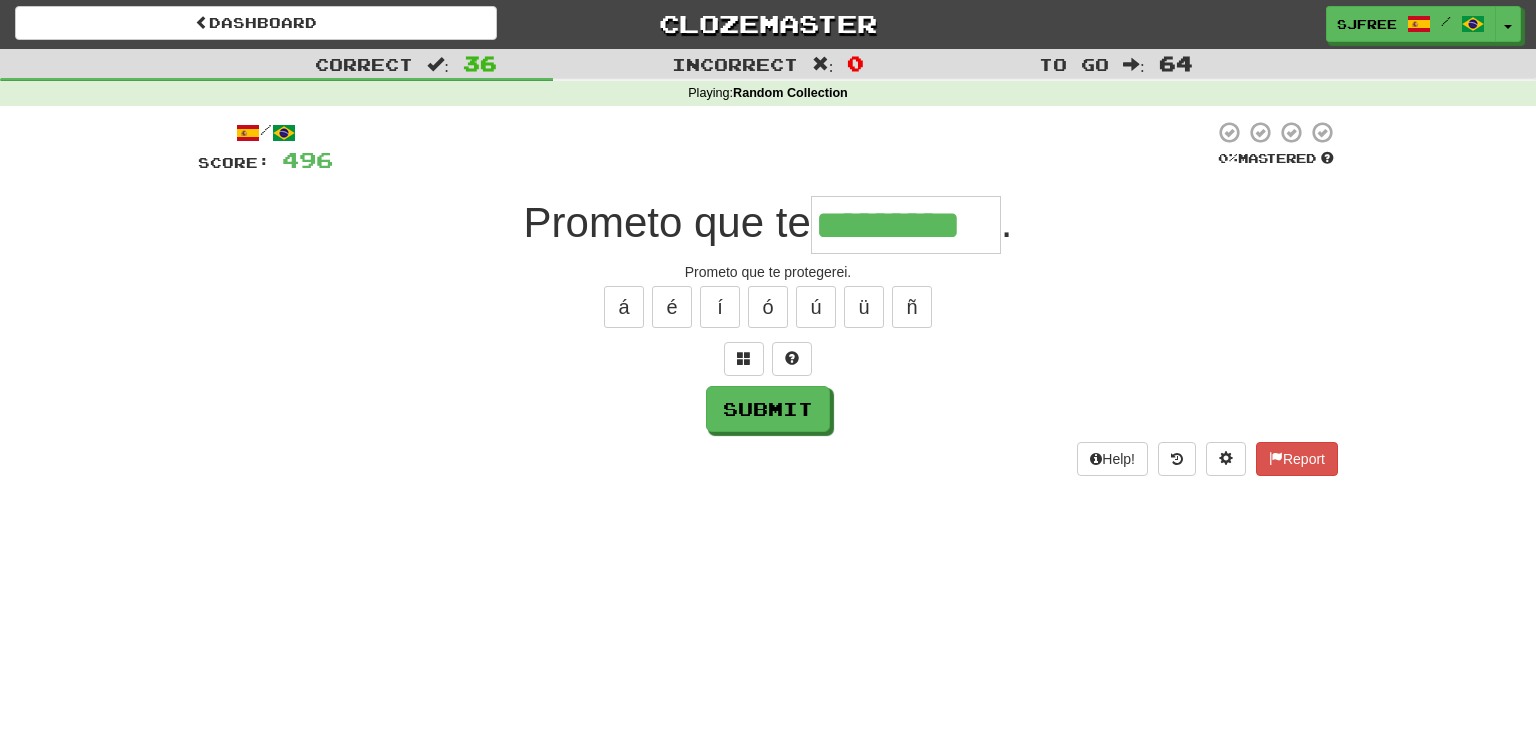 click on "*********" at bounding box center [906, 225] 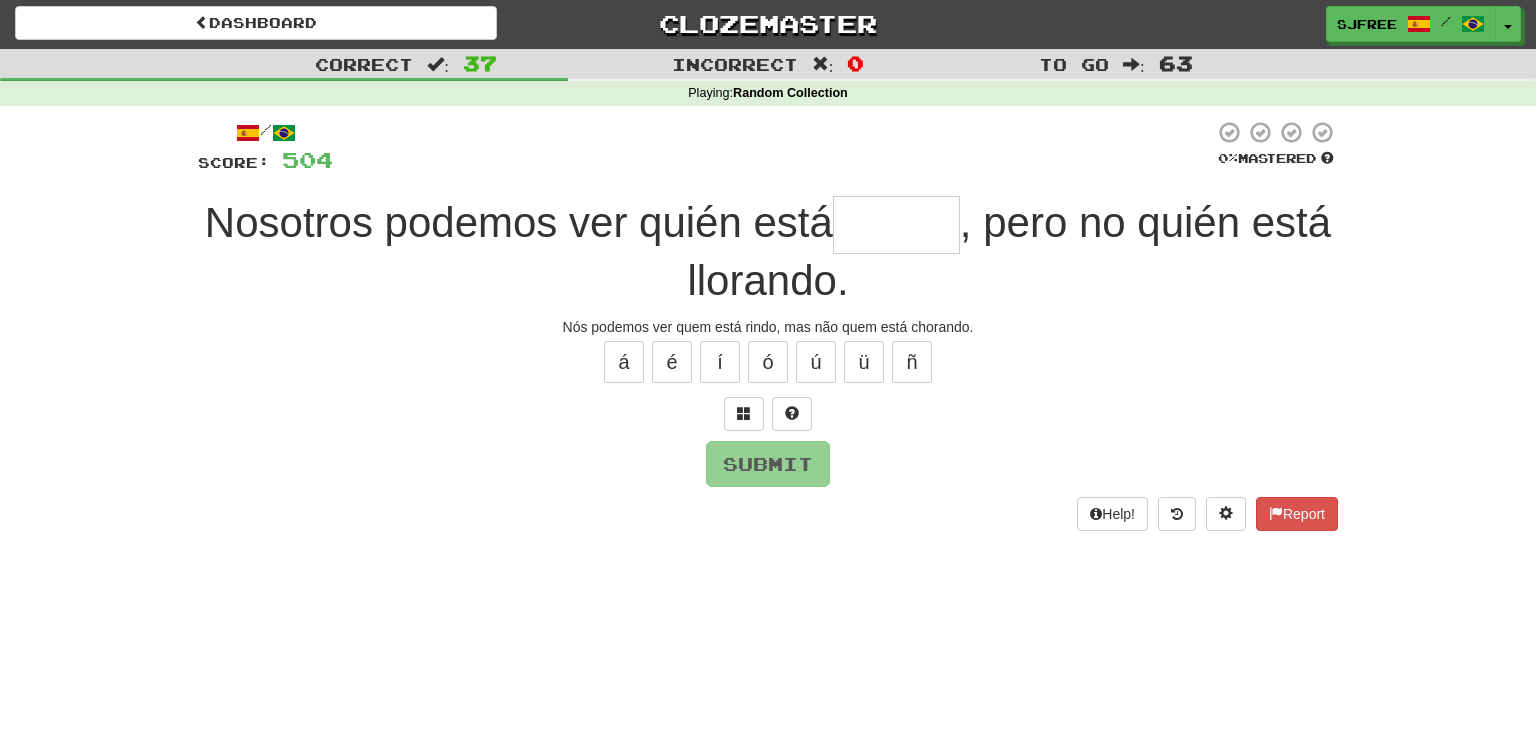 click at bounding box center (896, 225) 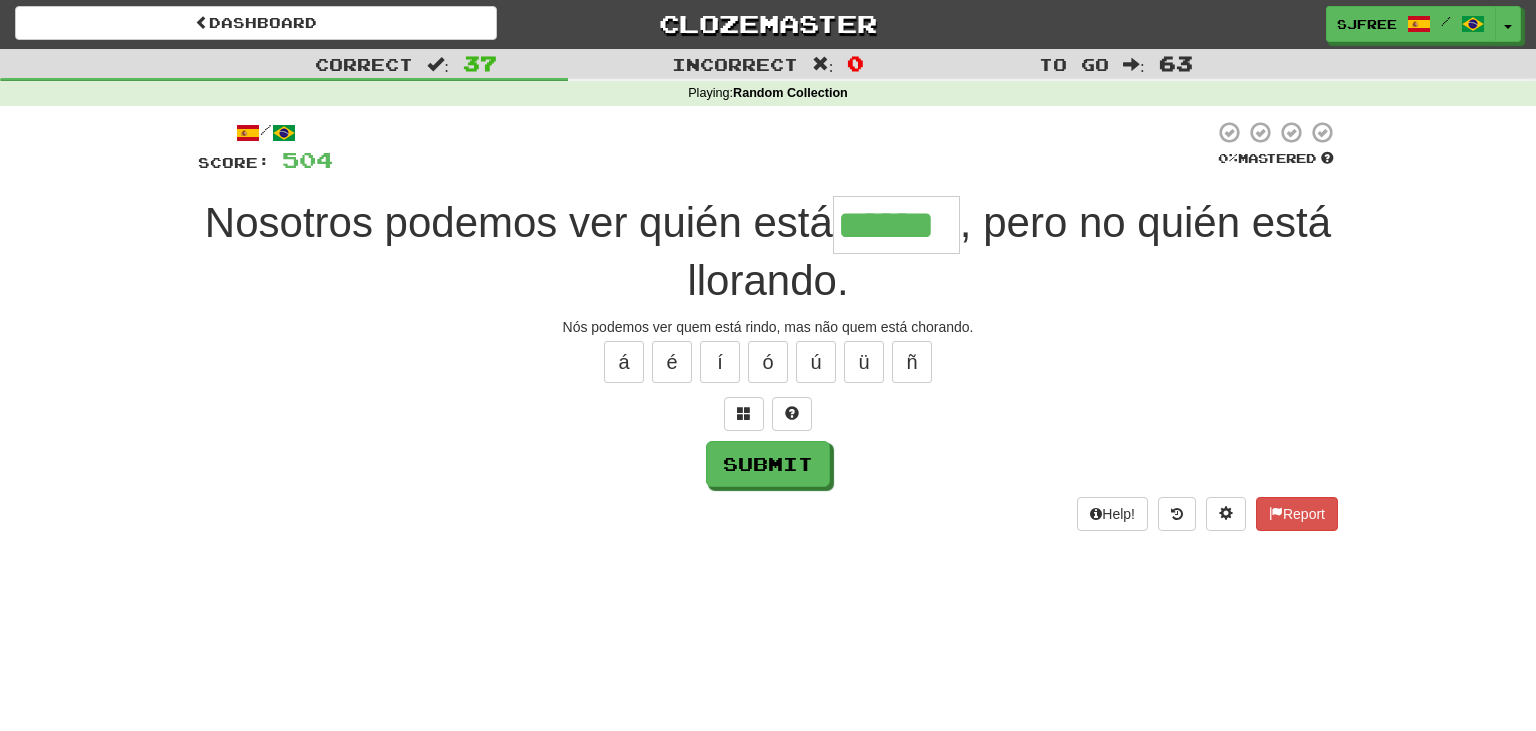 type on "******" 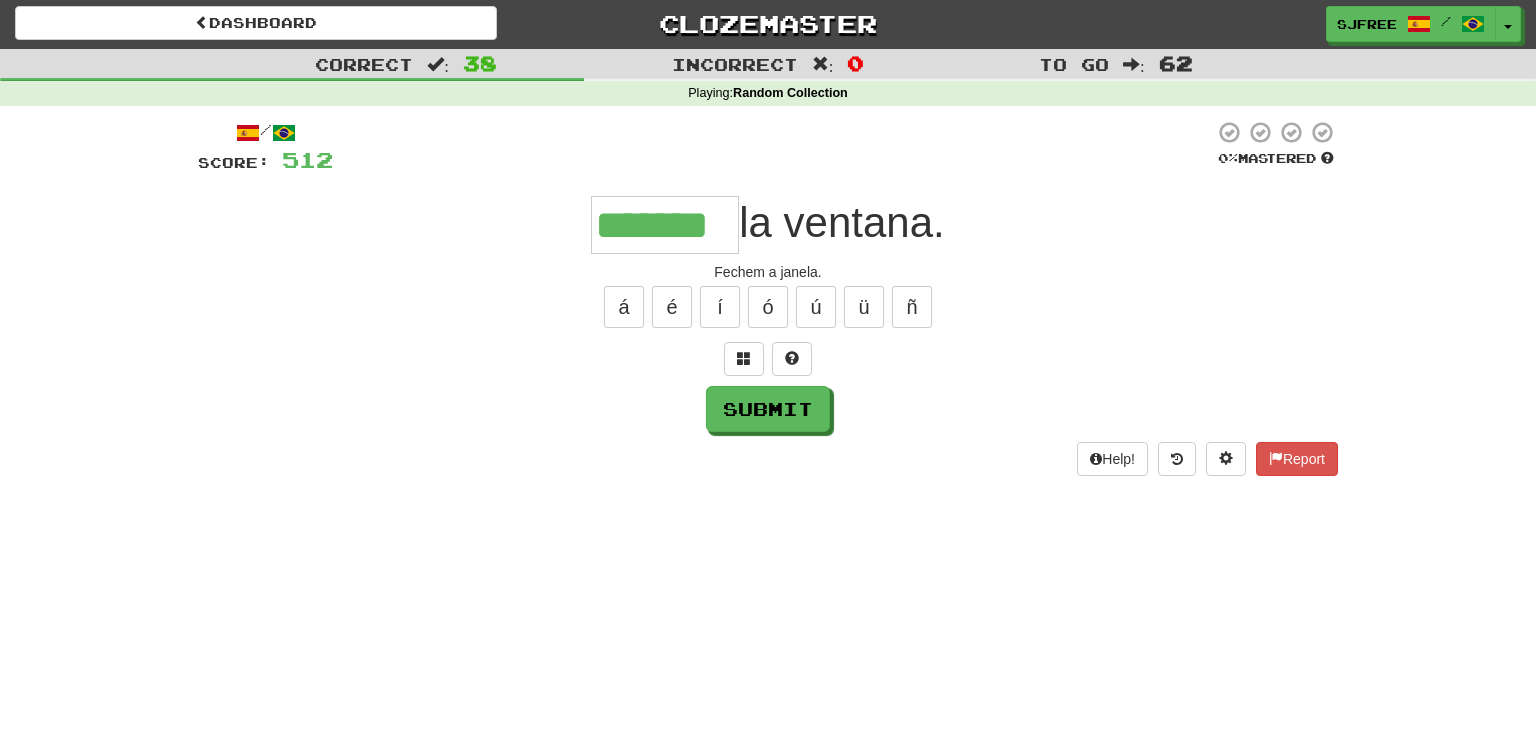 type on "*******" 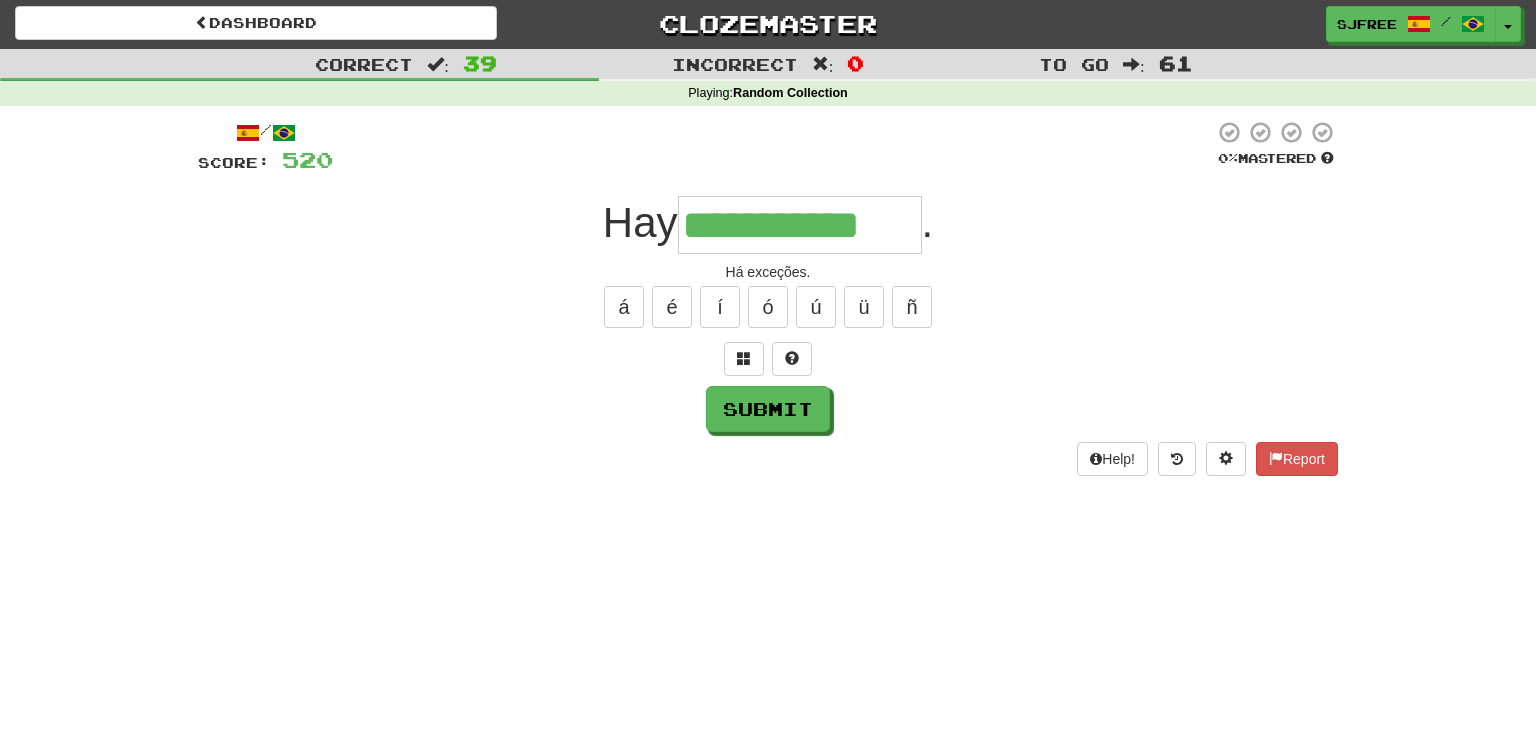 type on "**********" 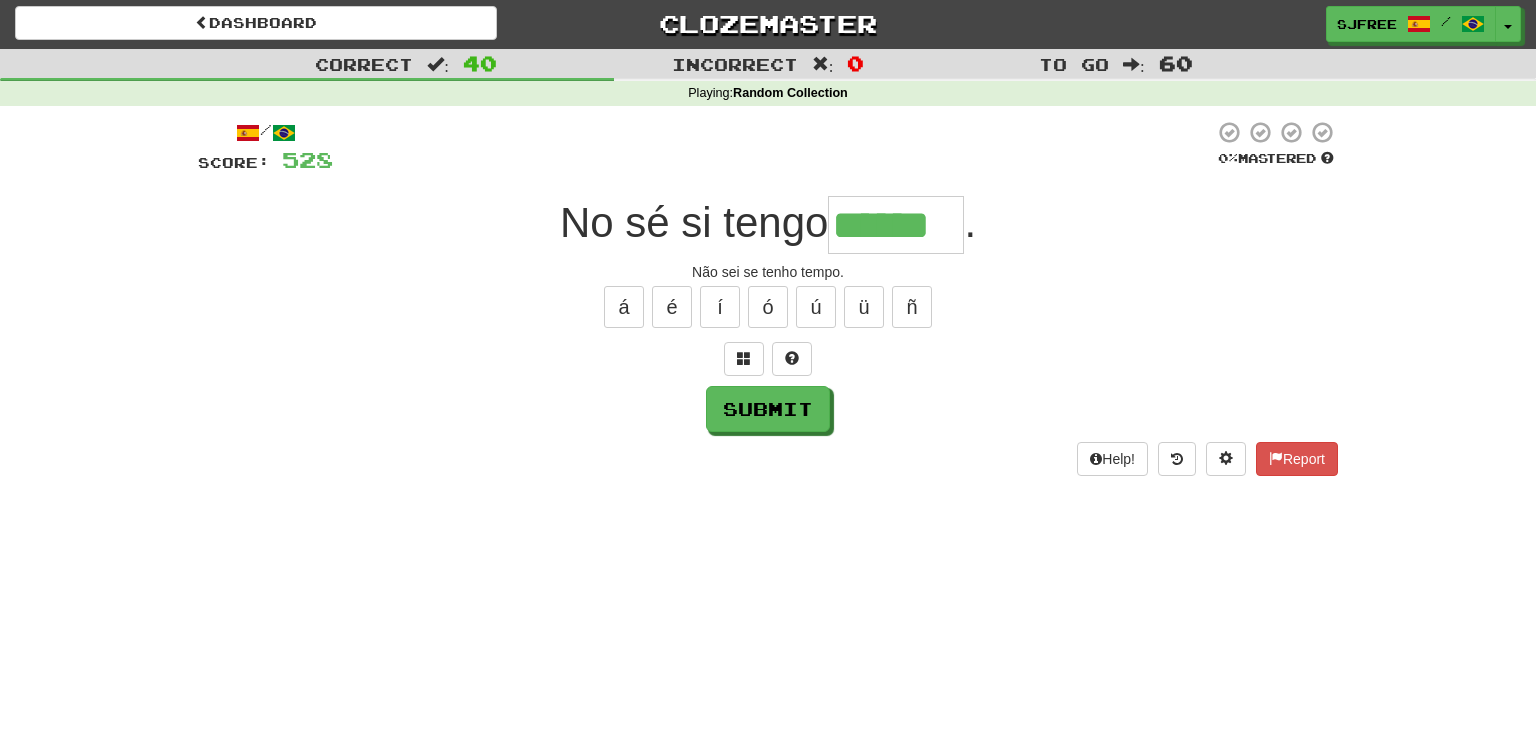 type on "******" 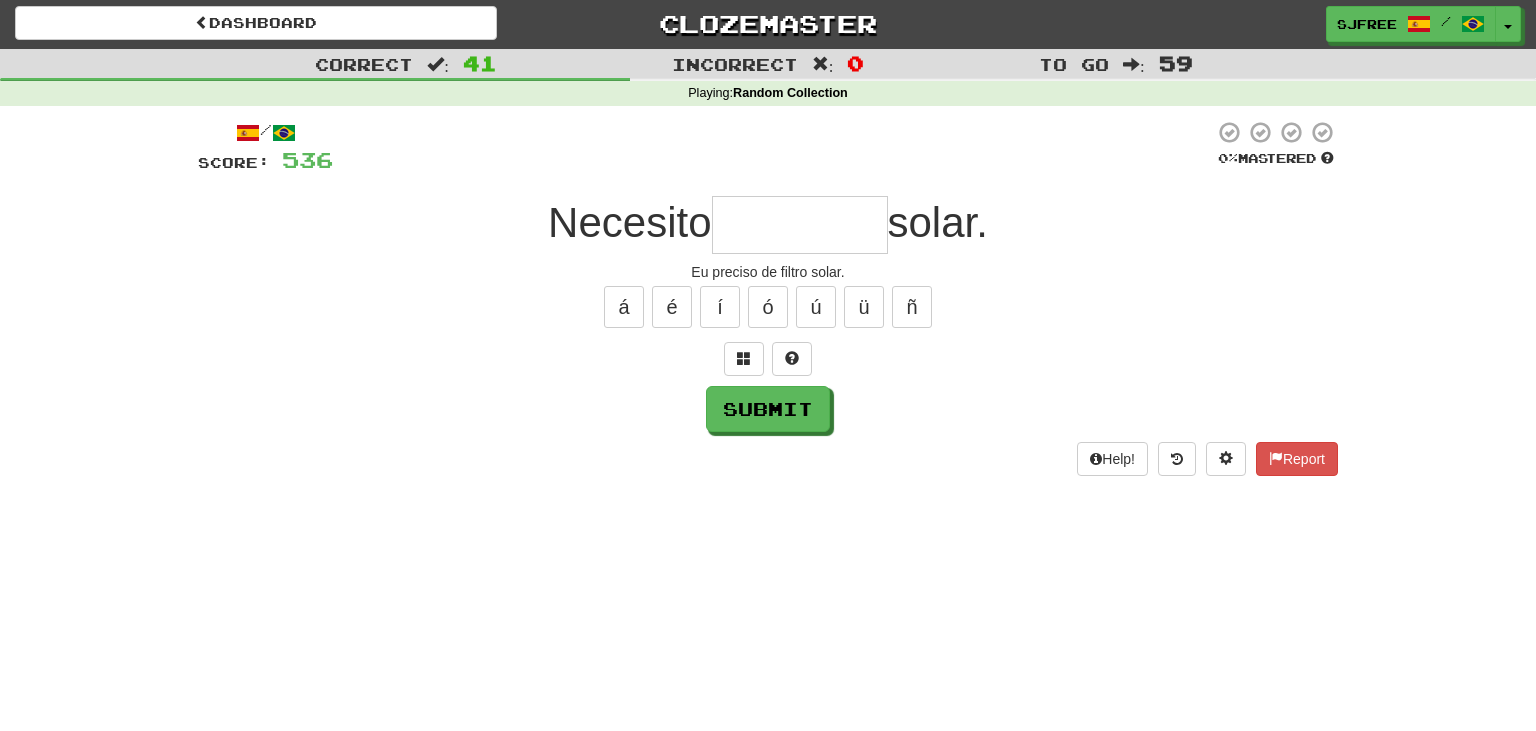 type on "*" 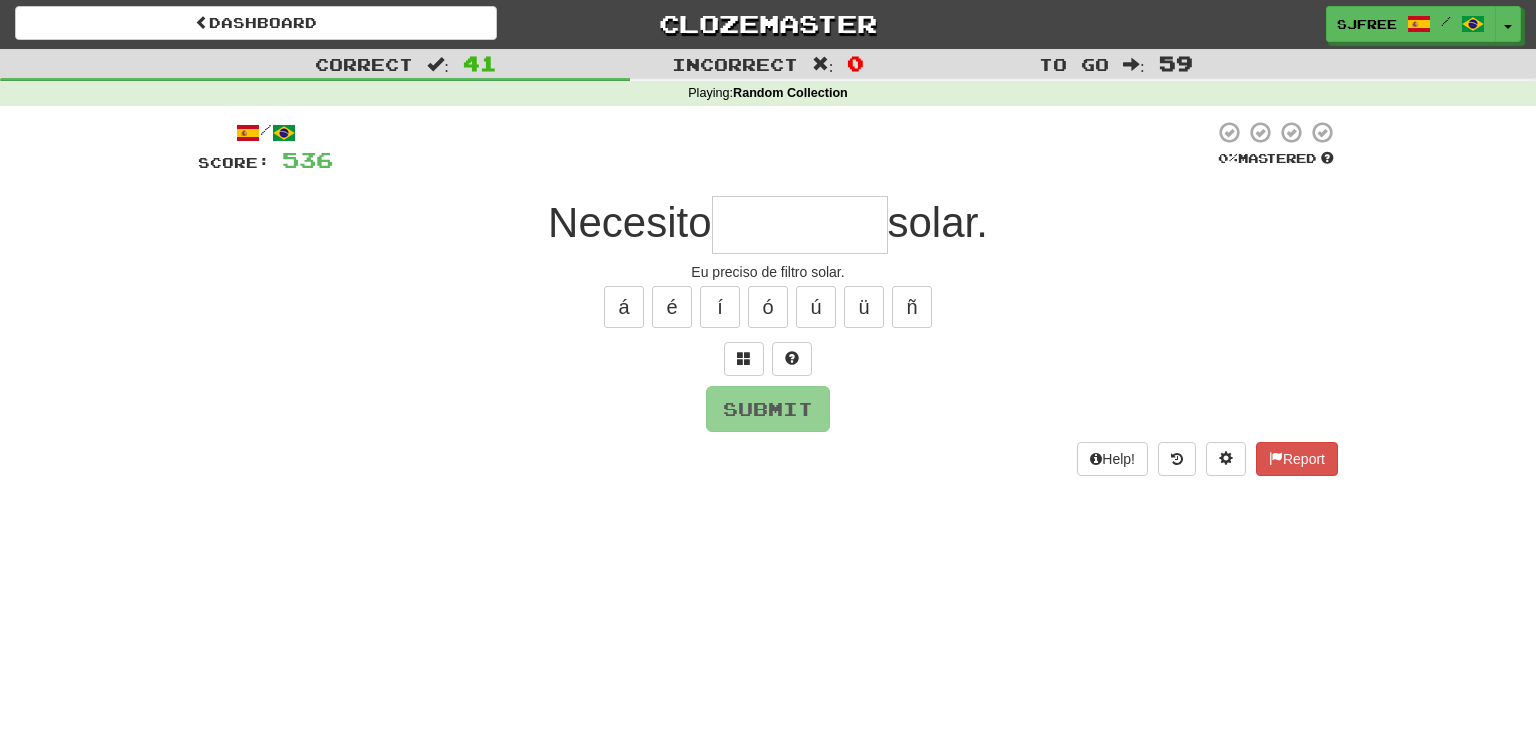 type on "*" 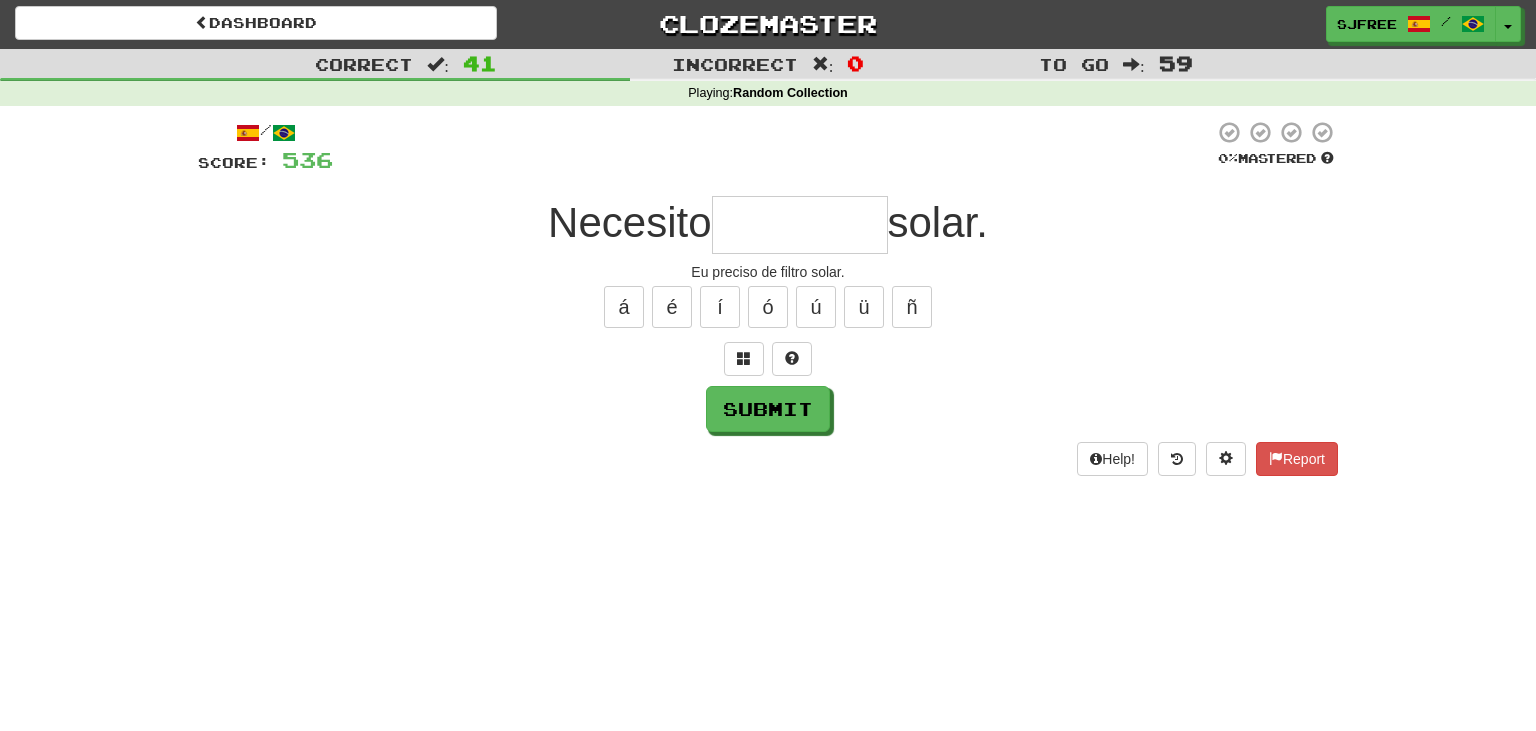 type on "*" 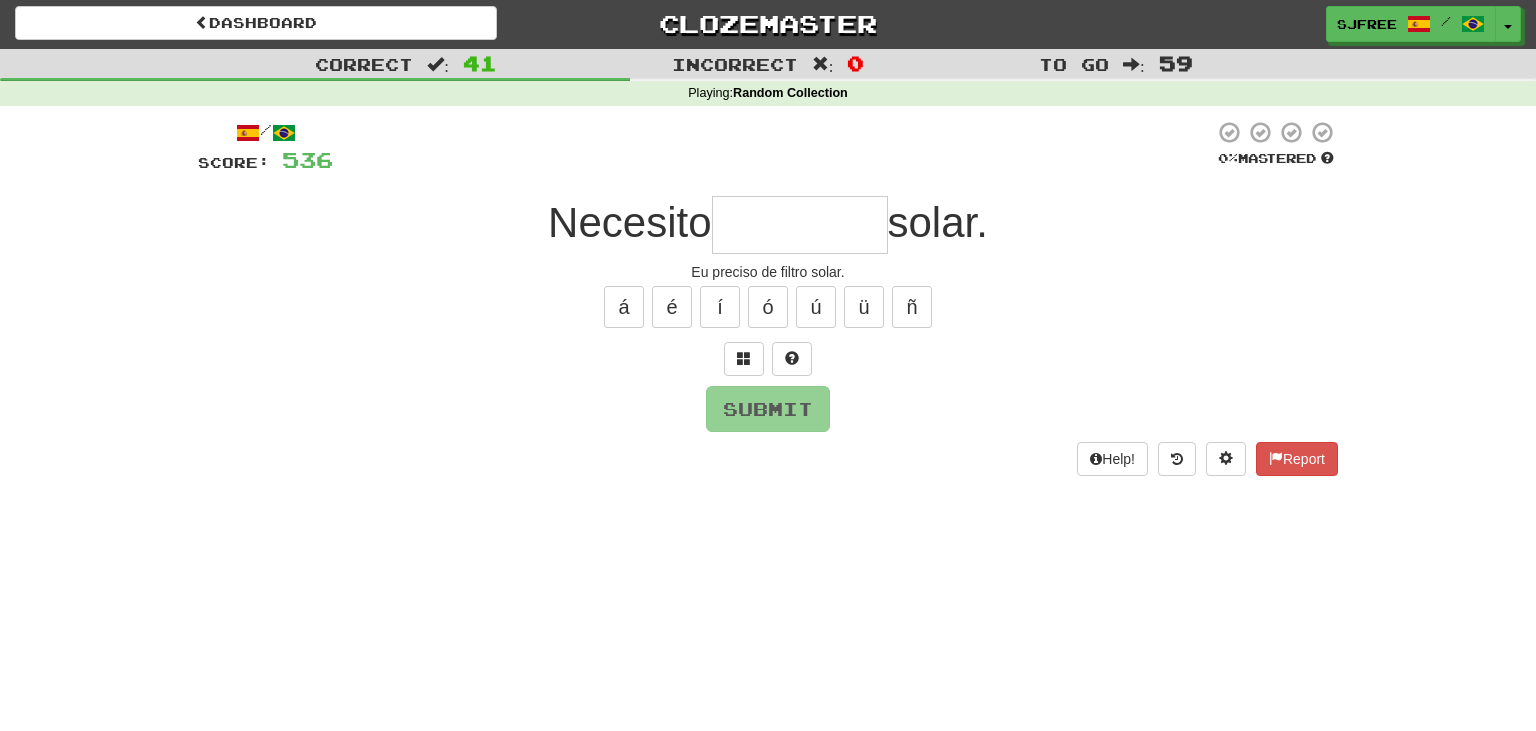 type on "*" 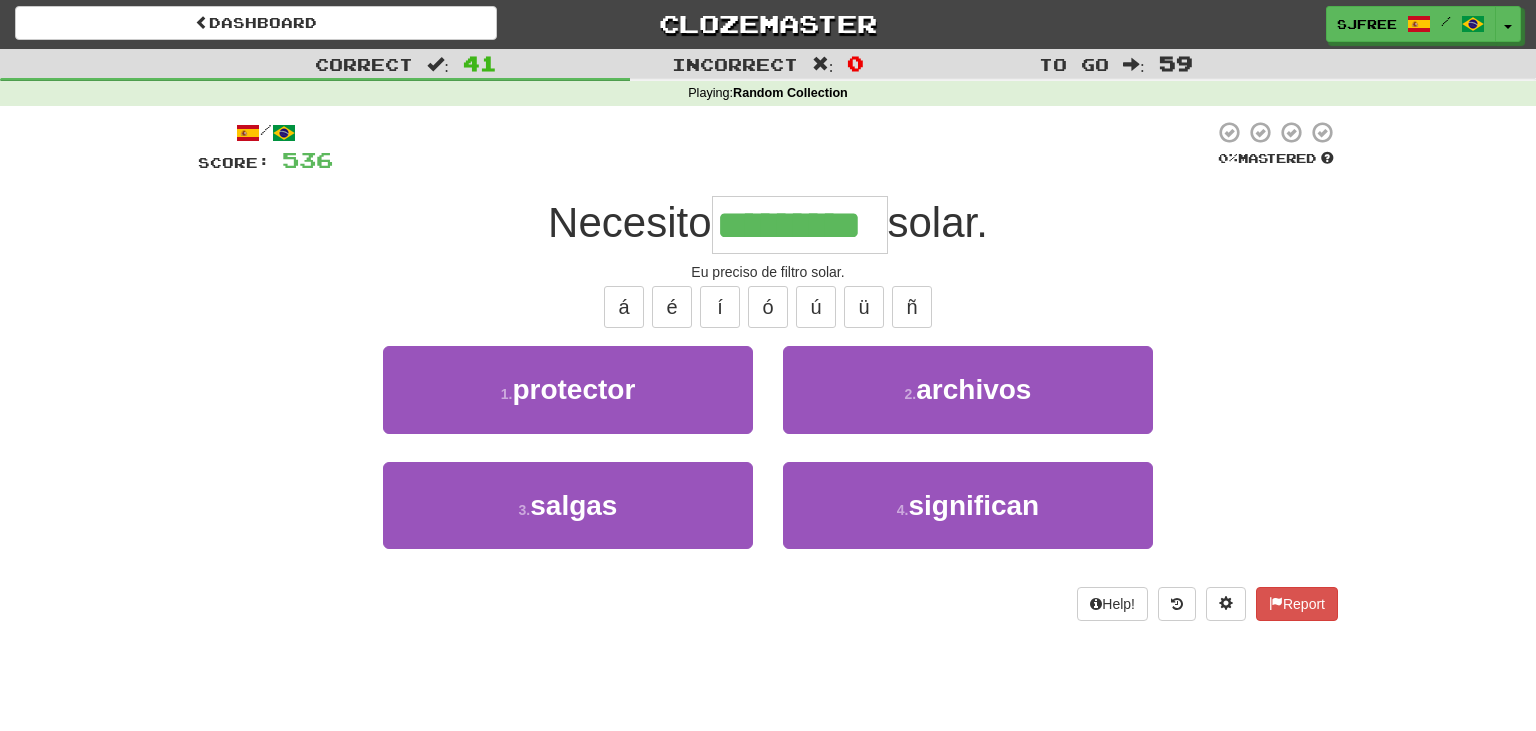 type on "*********" 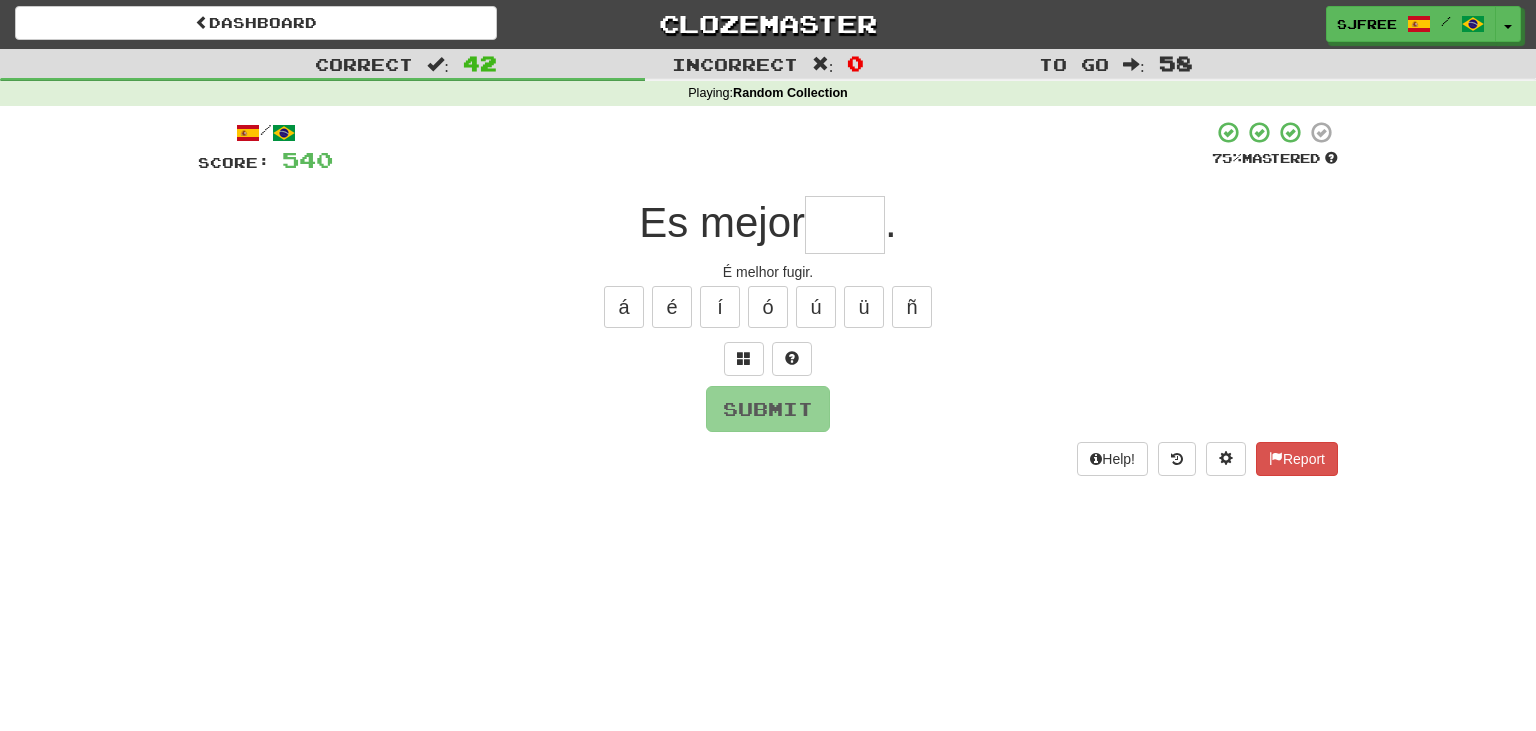 click at bounding box center [845, 225] 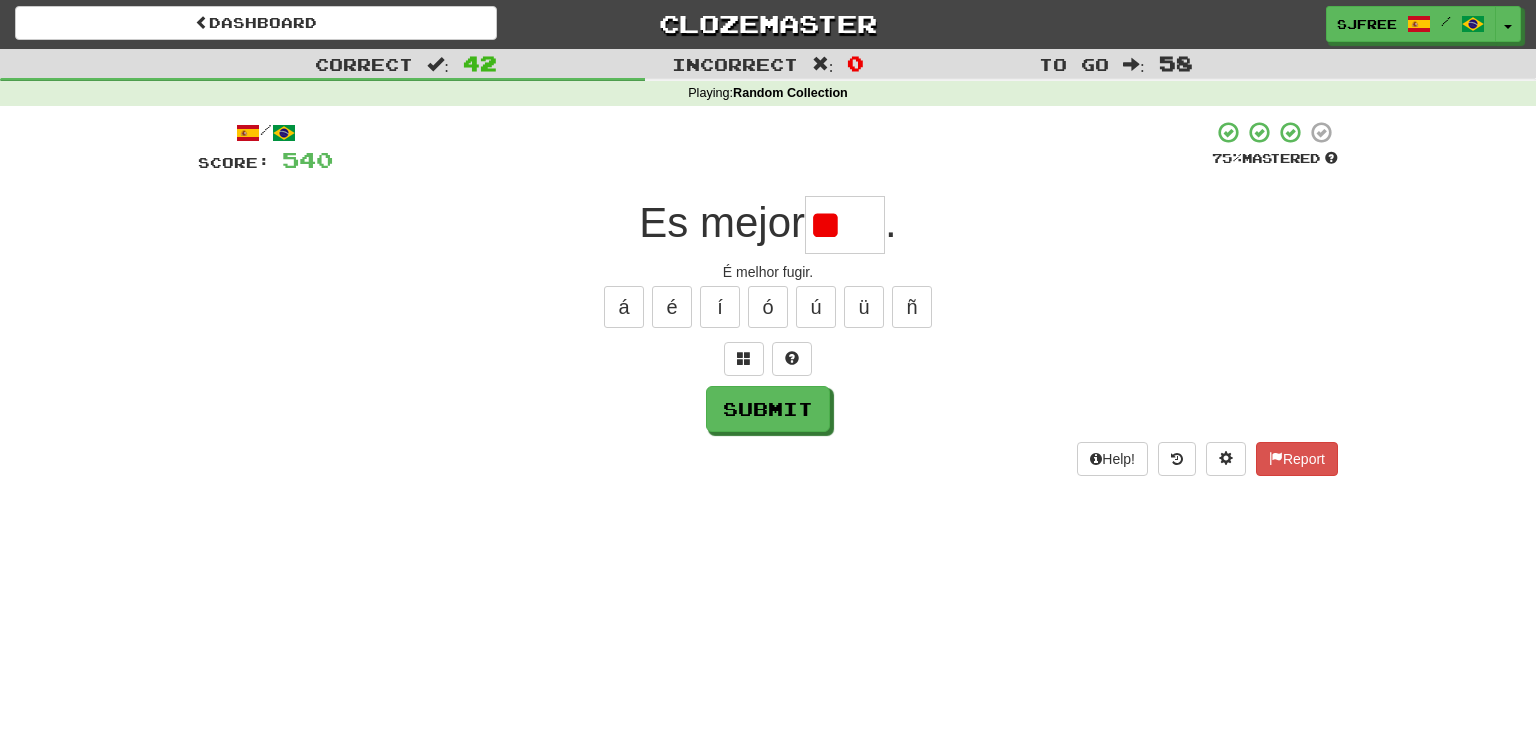 type on "*" 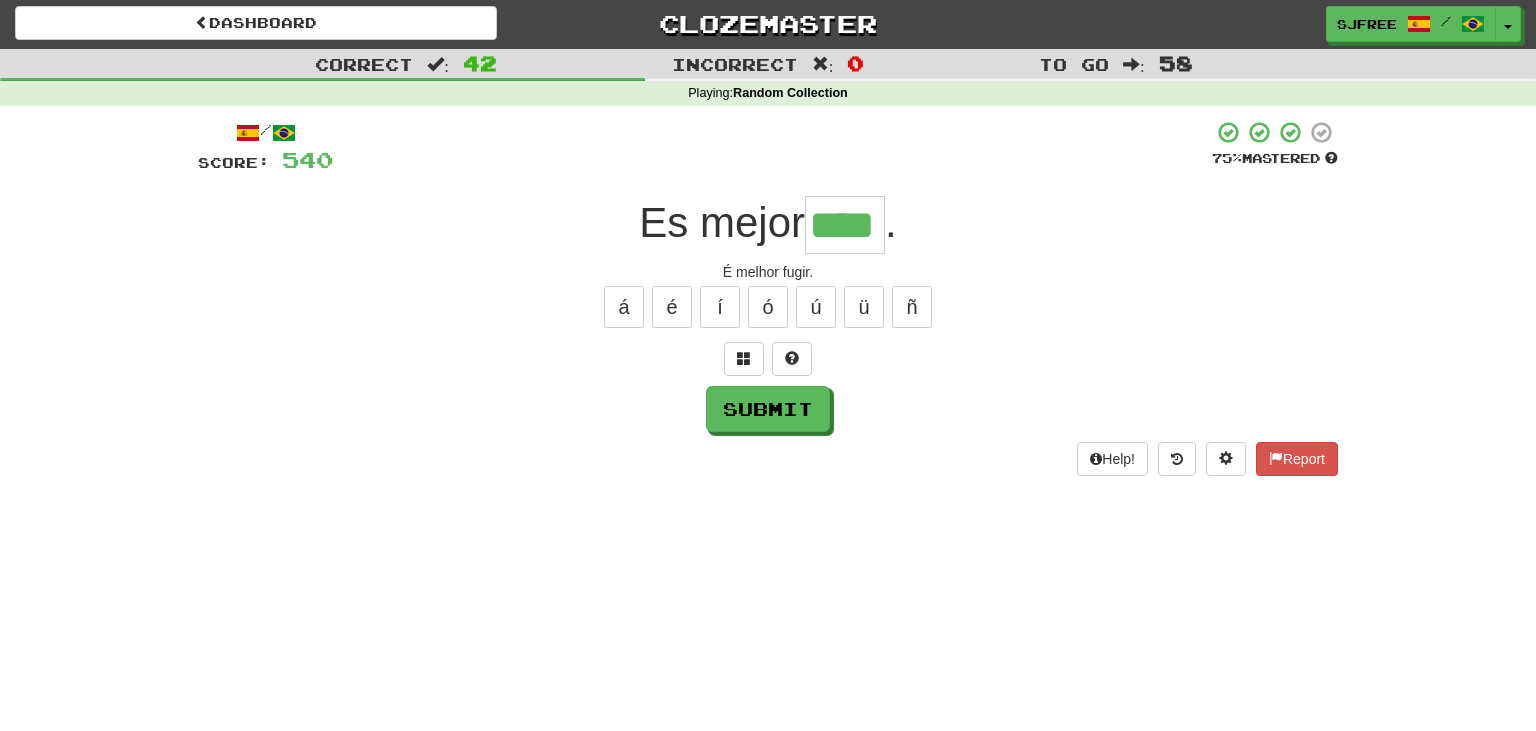 type on "****" 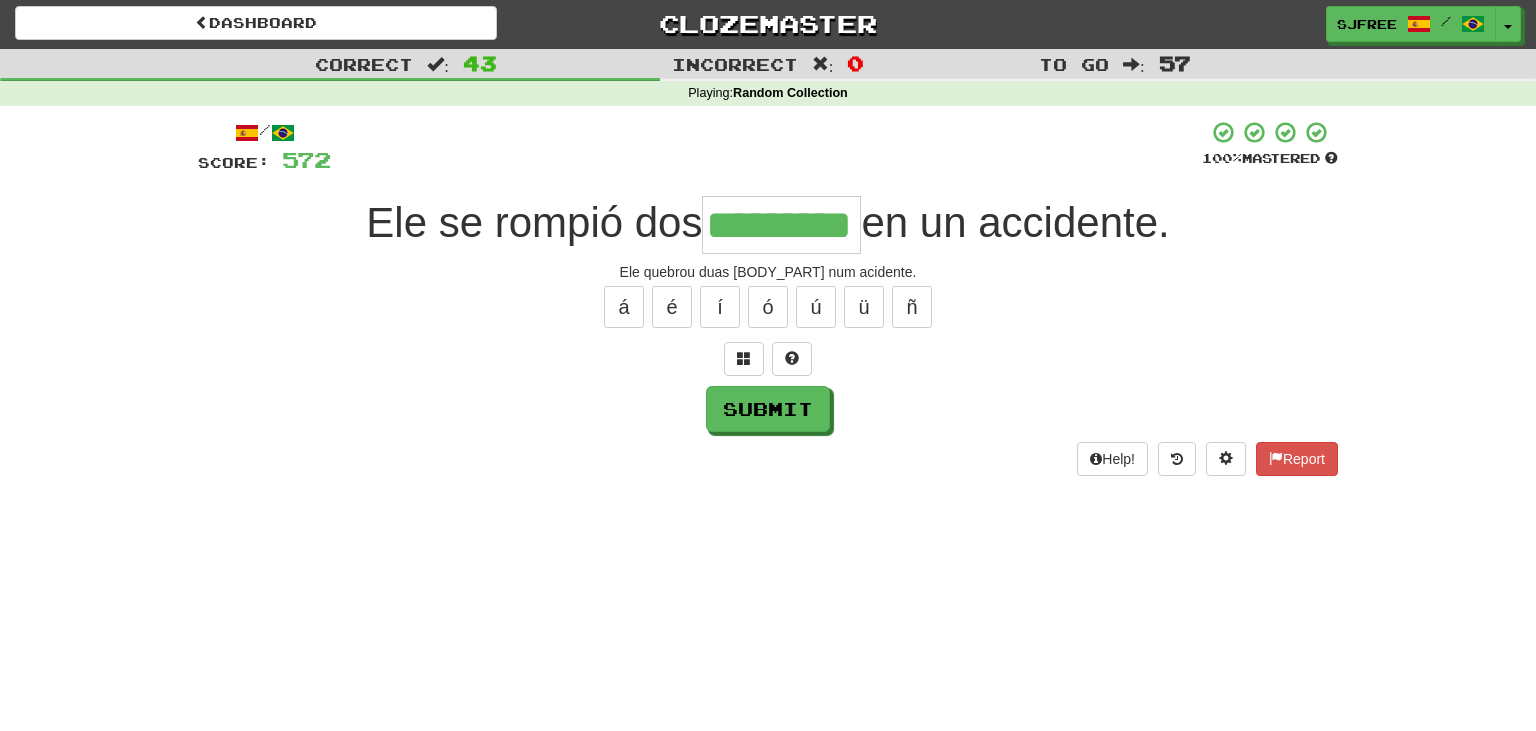 type on "*********" 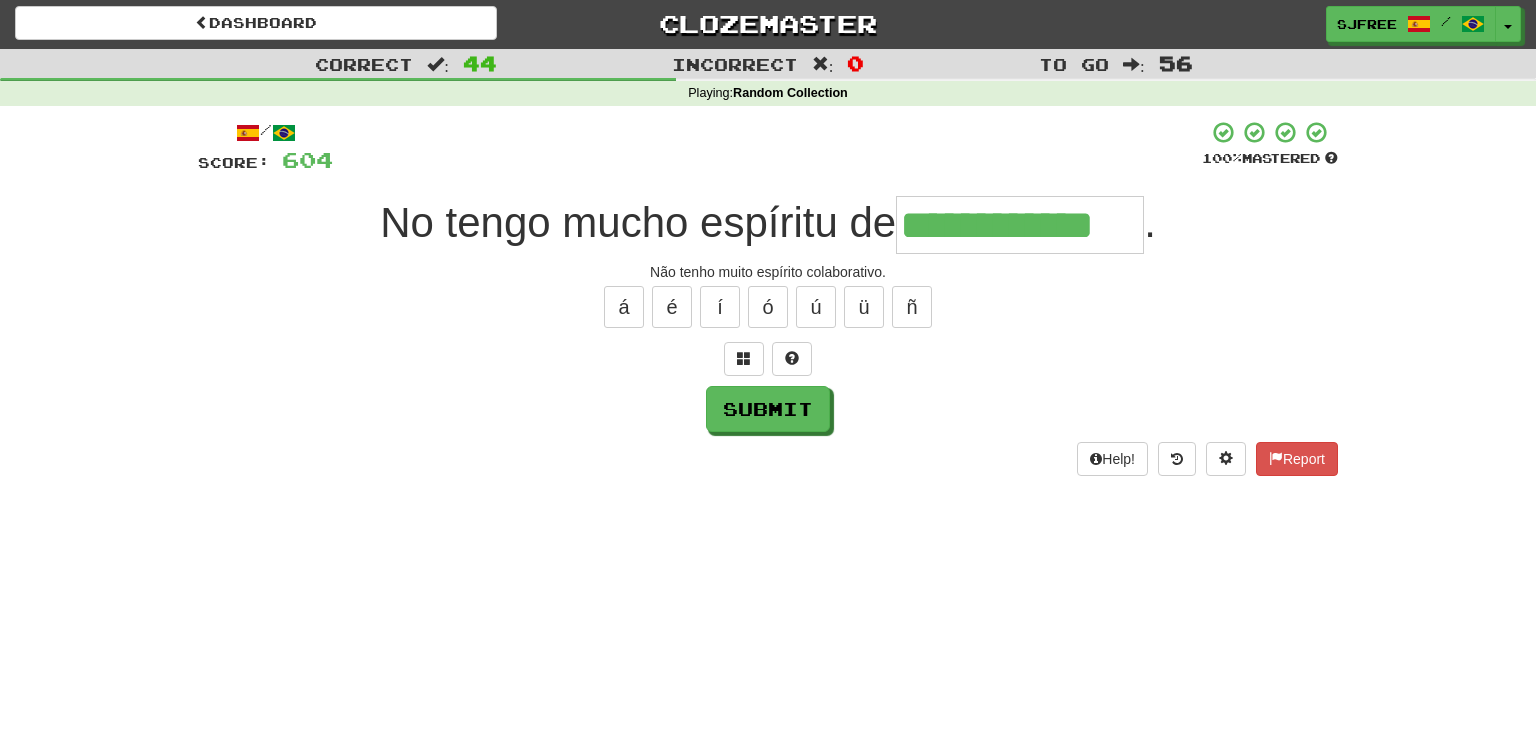 type on "**********" 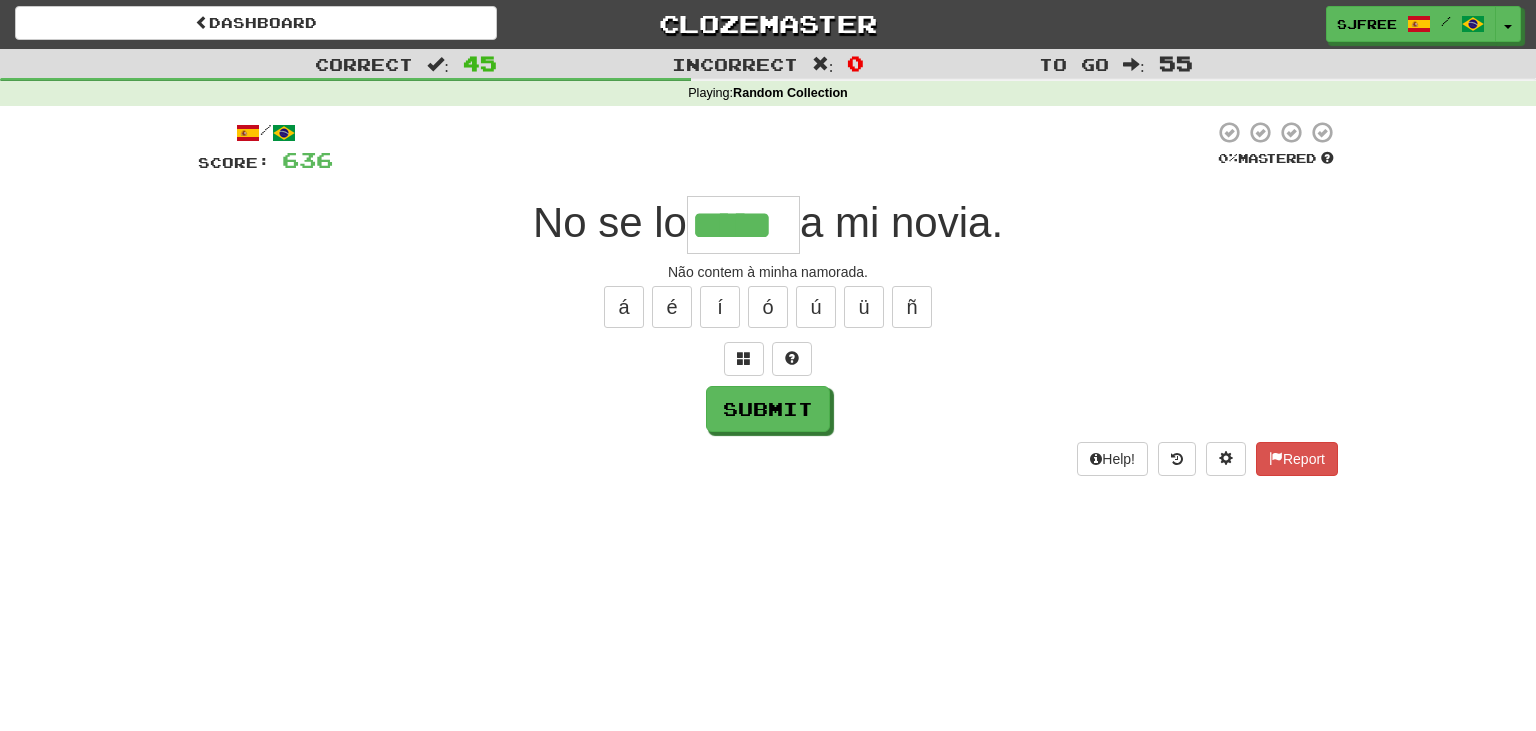 type on "*****" 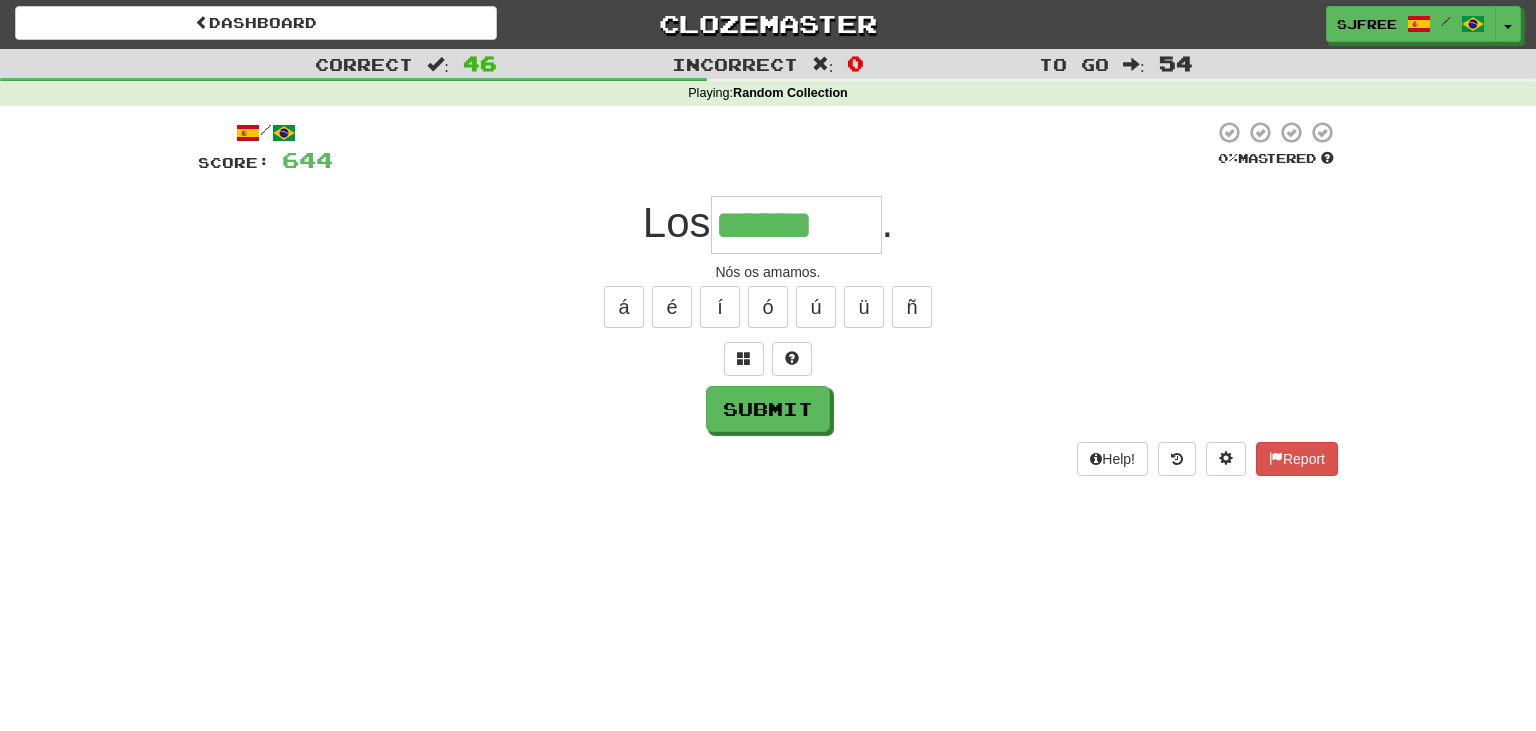 type on "******" 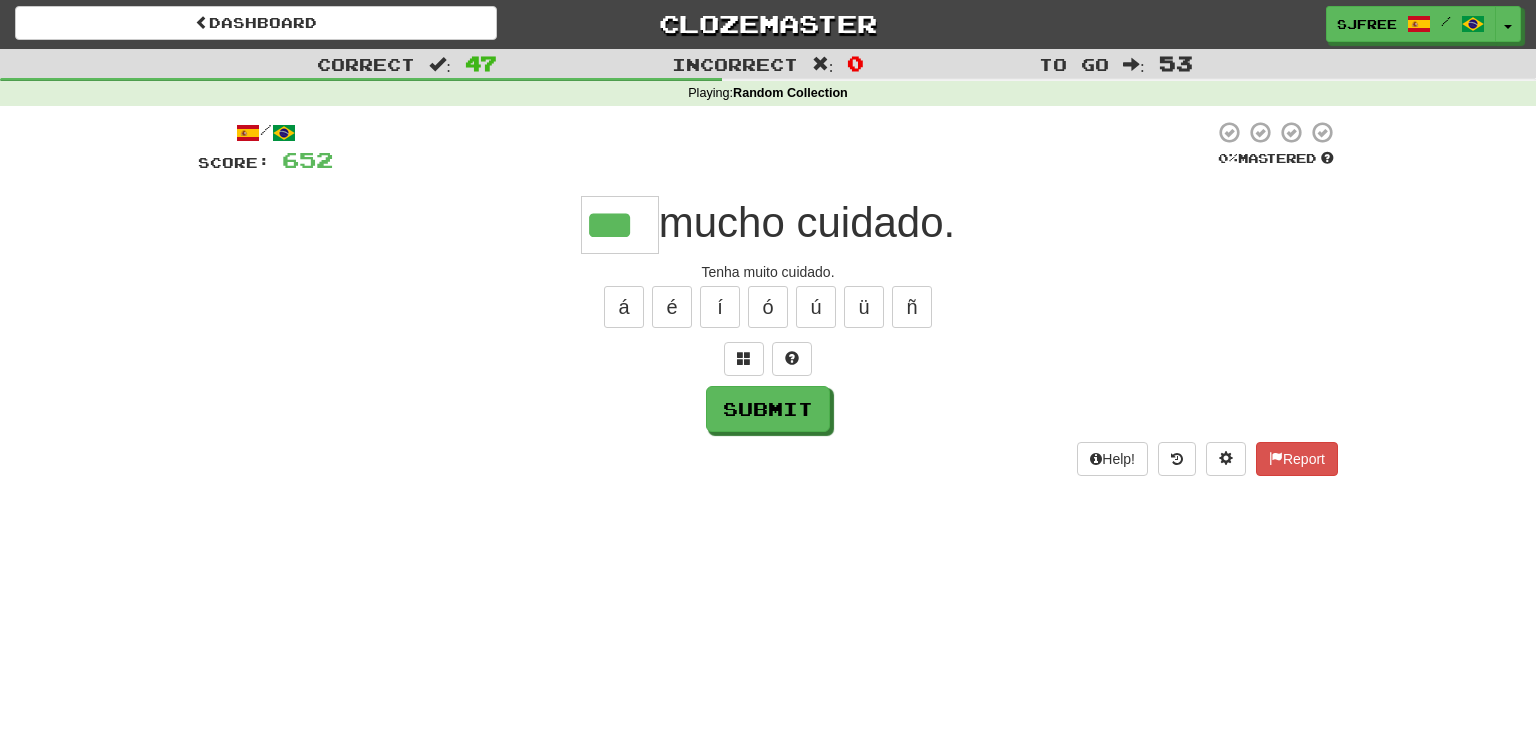 type on "***" 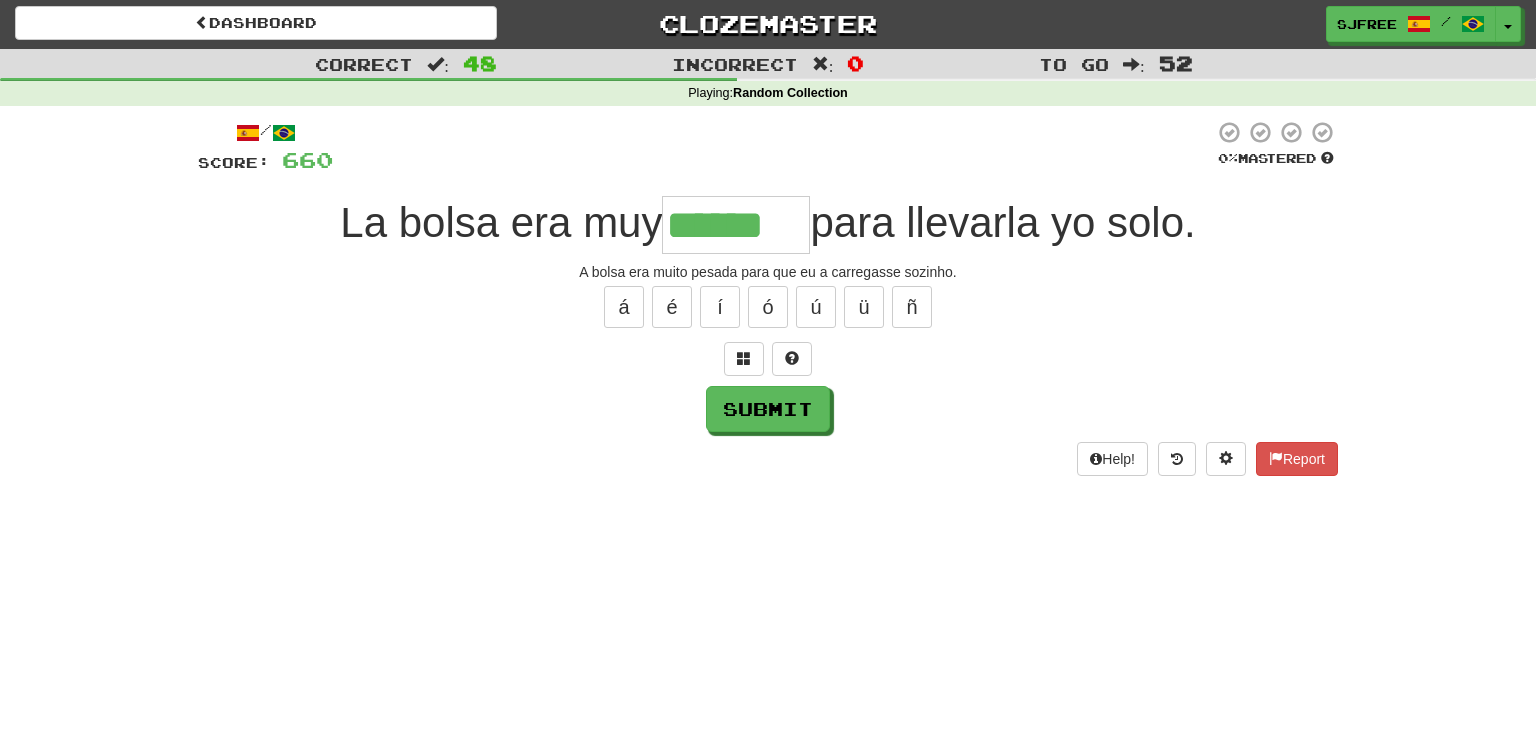 type on "******" 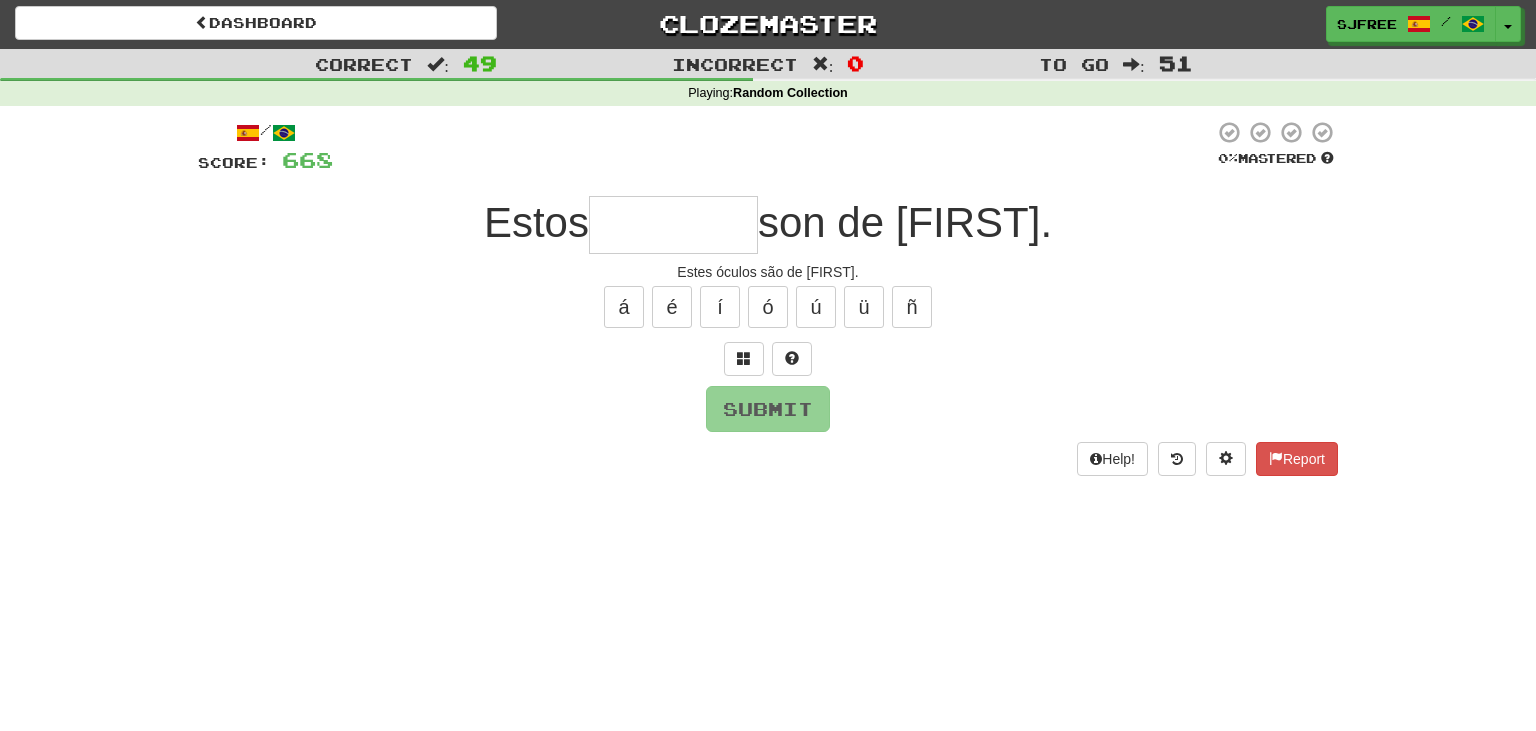 type on "*" 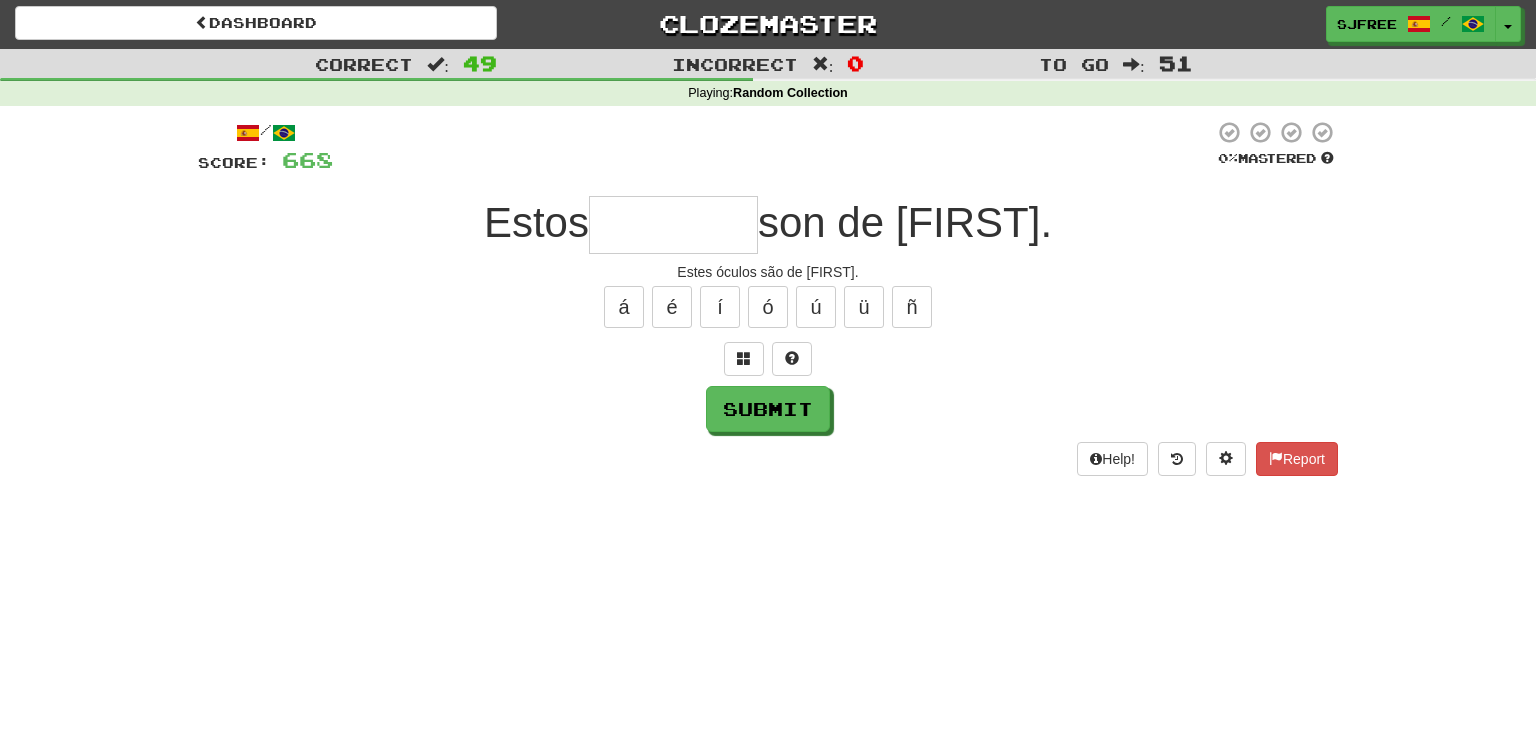 type on "*" 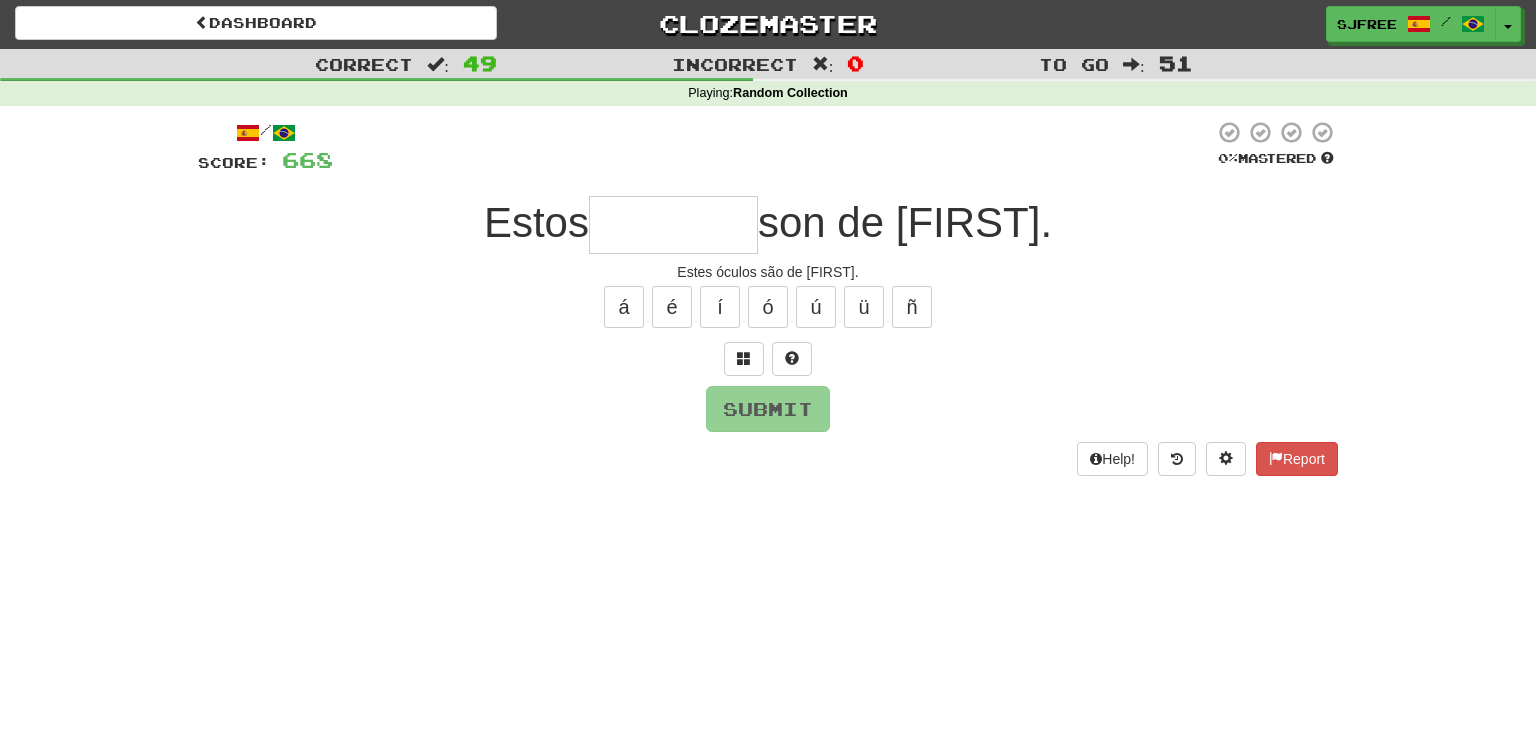type on "*" 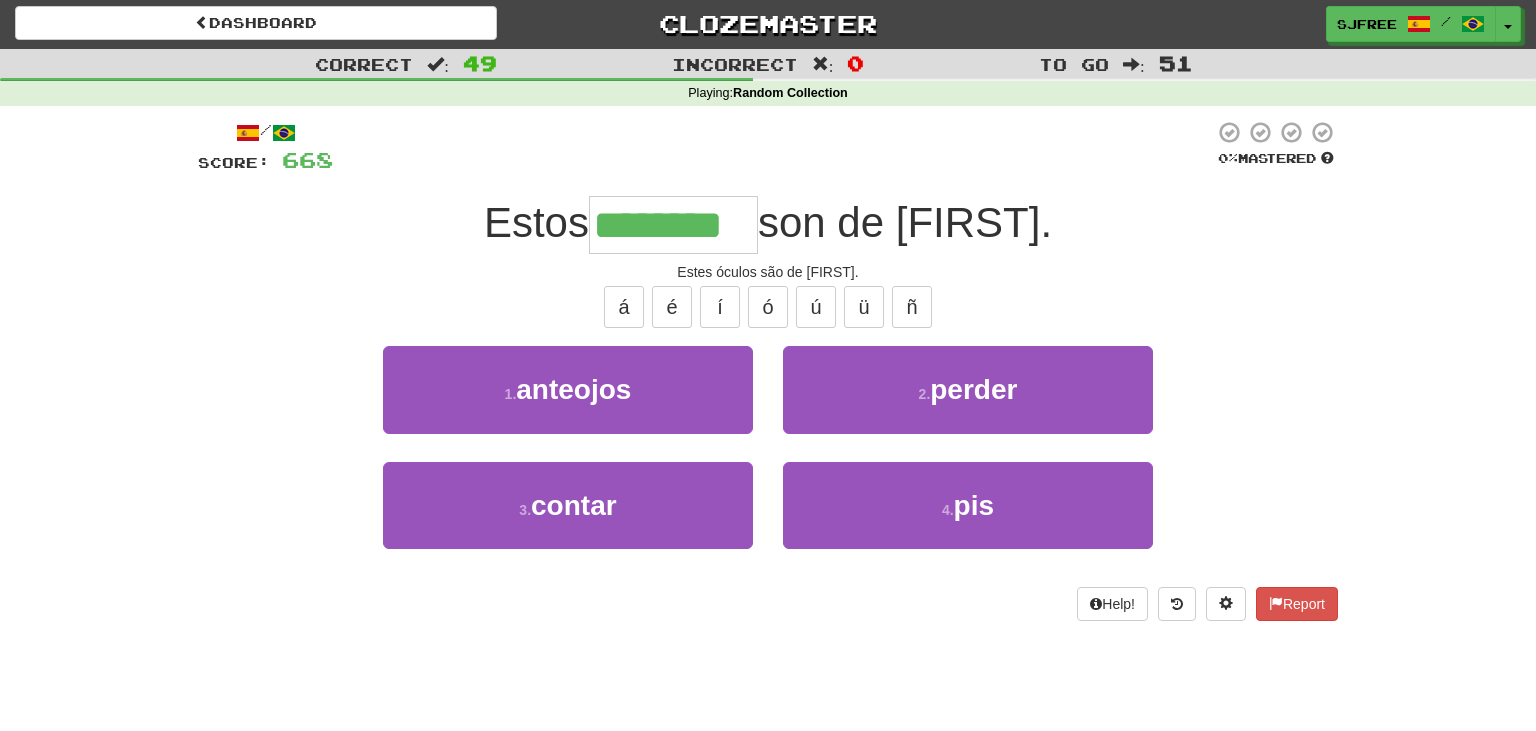 type on "********" 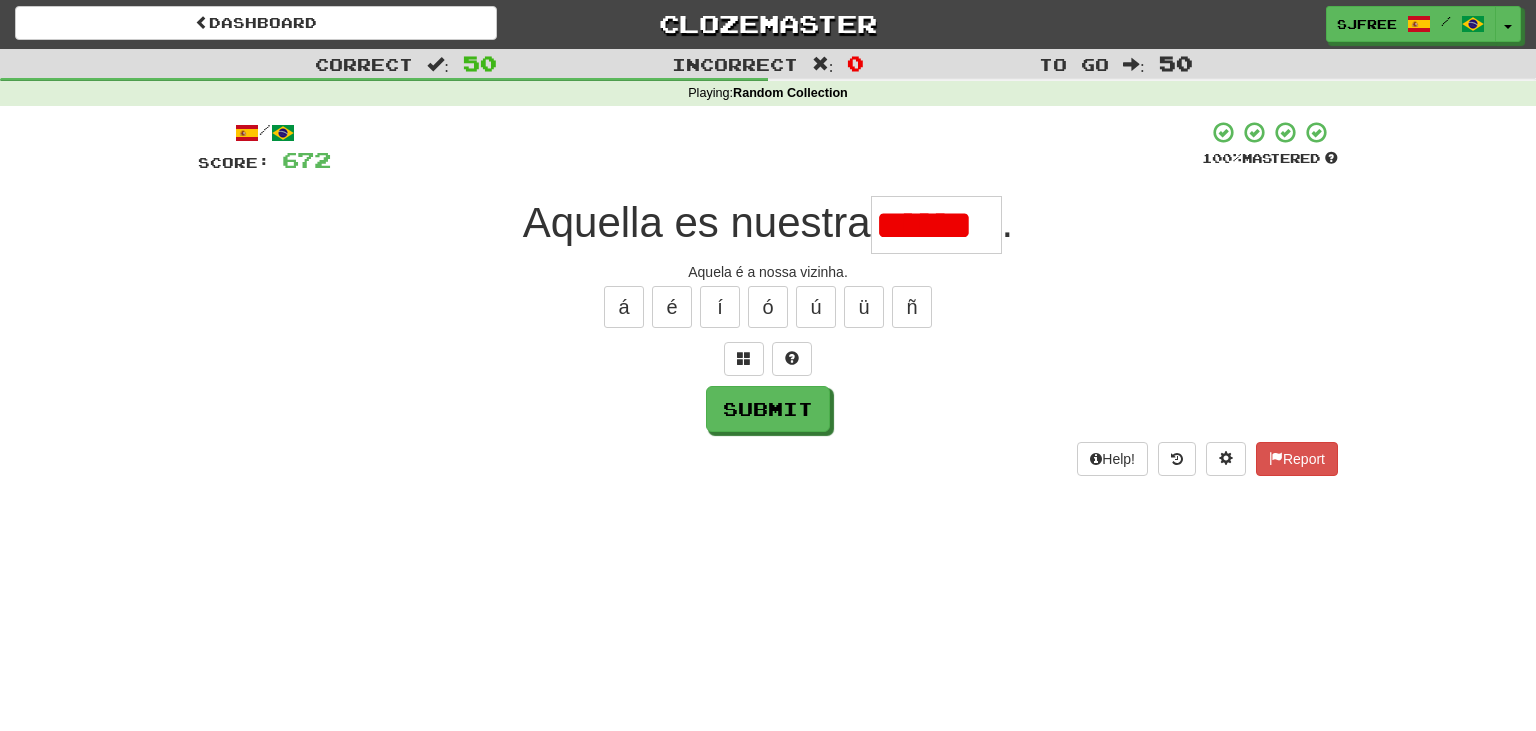 type on "******" 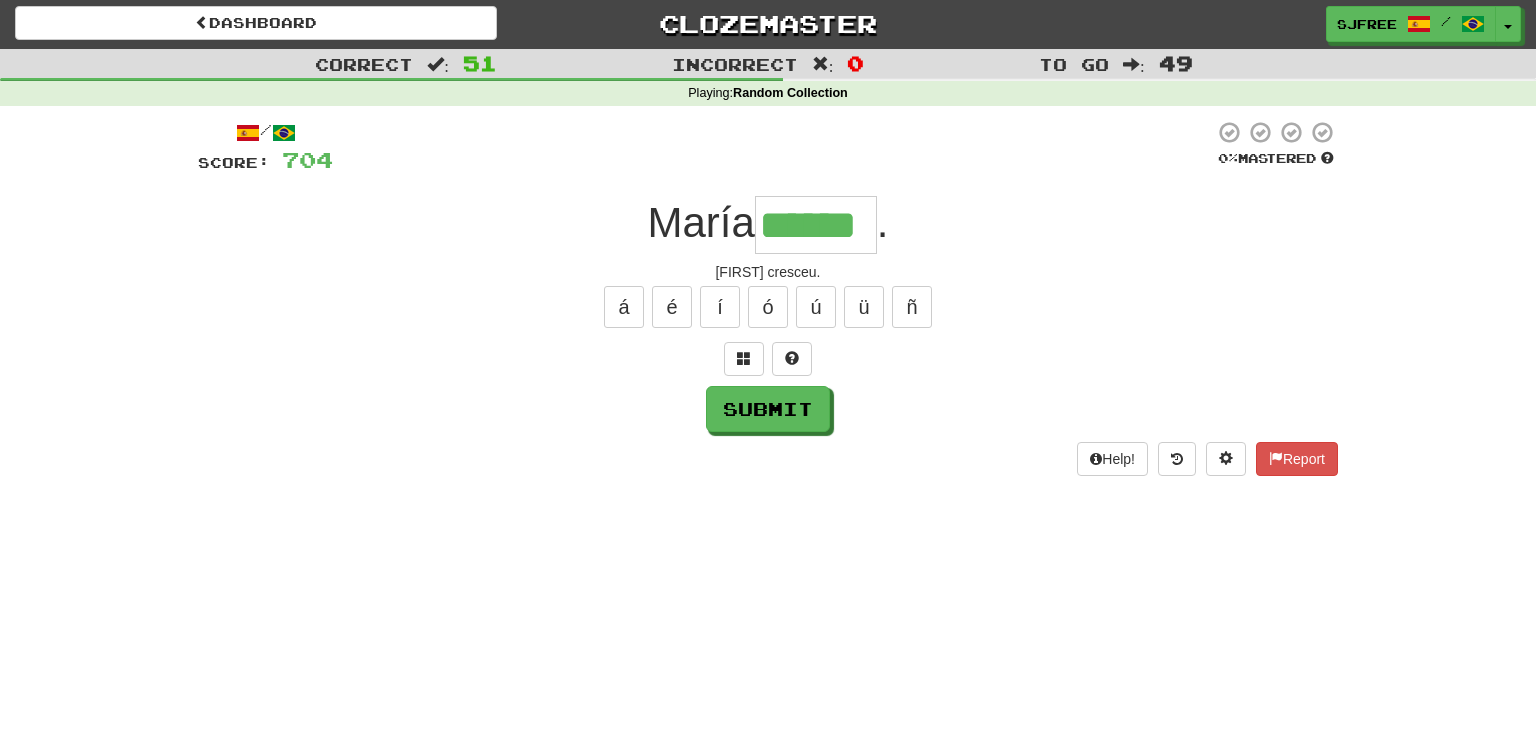 type on "******" 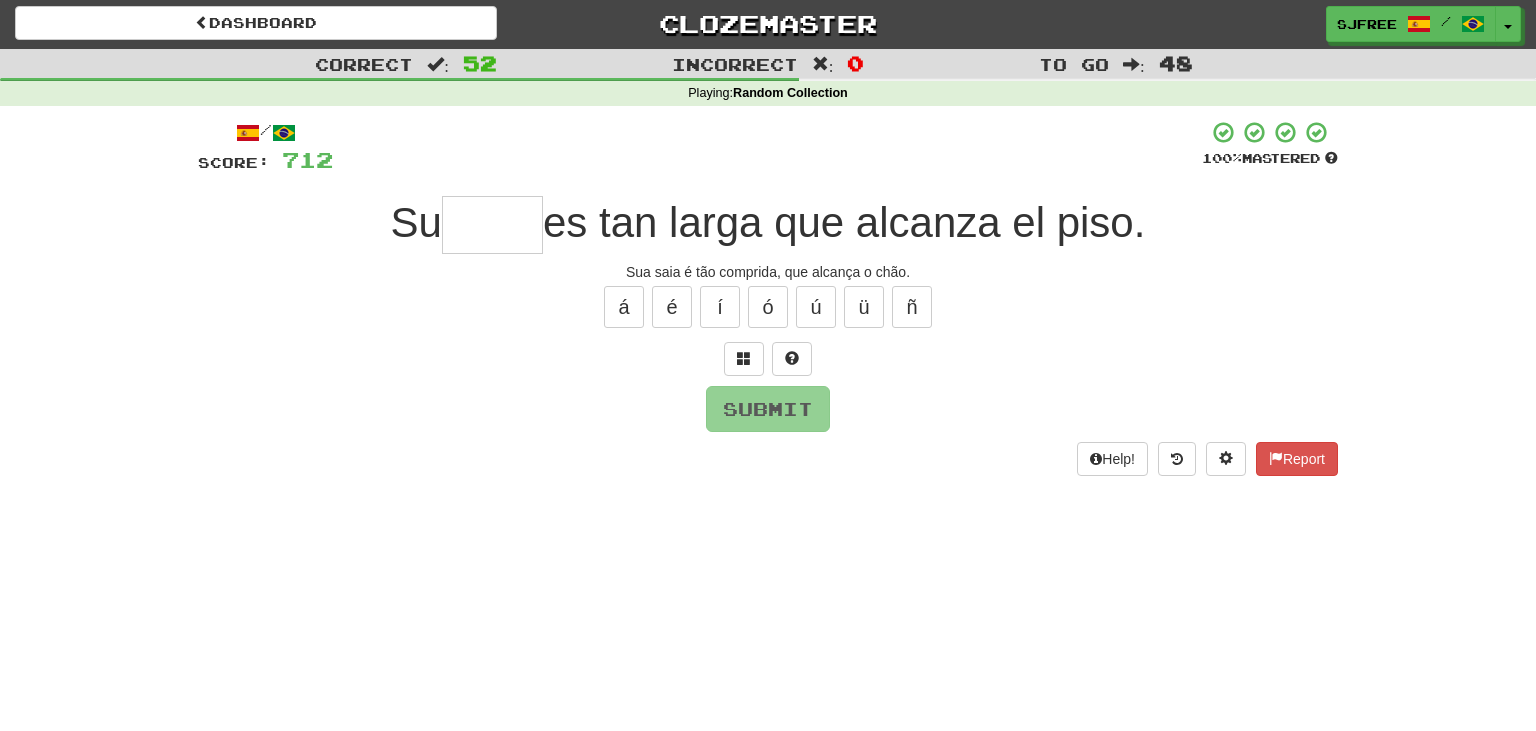 type on "*" 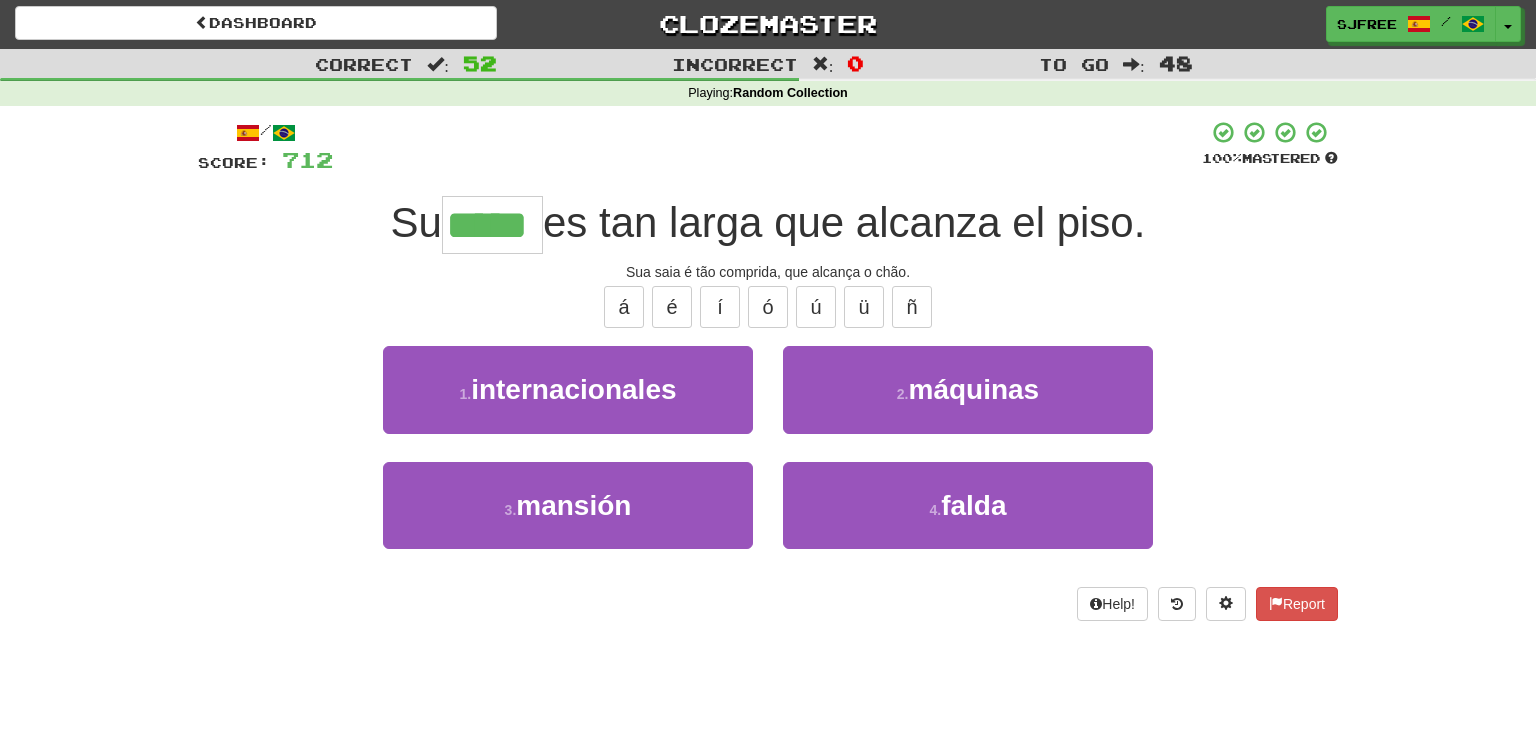 type on "*****" 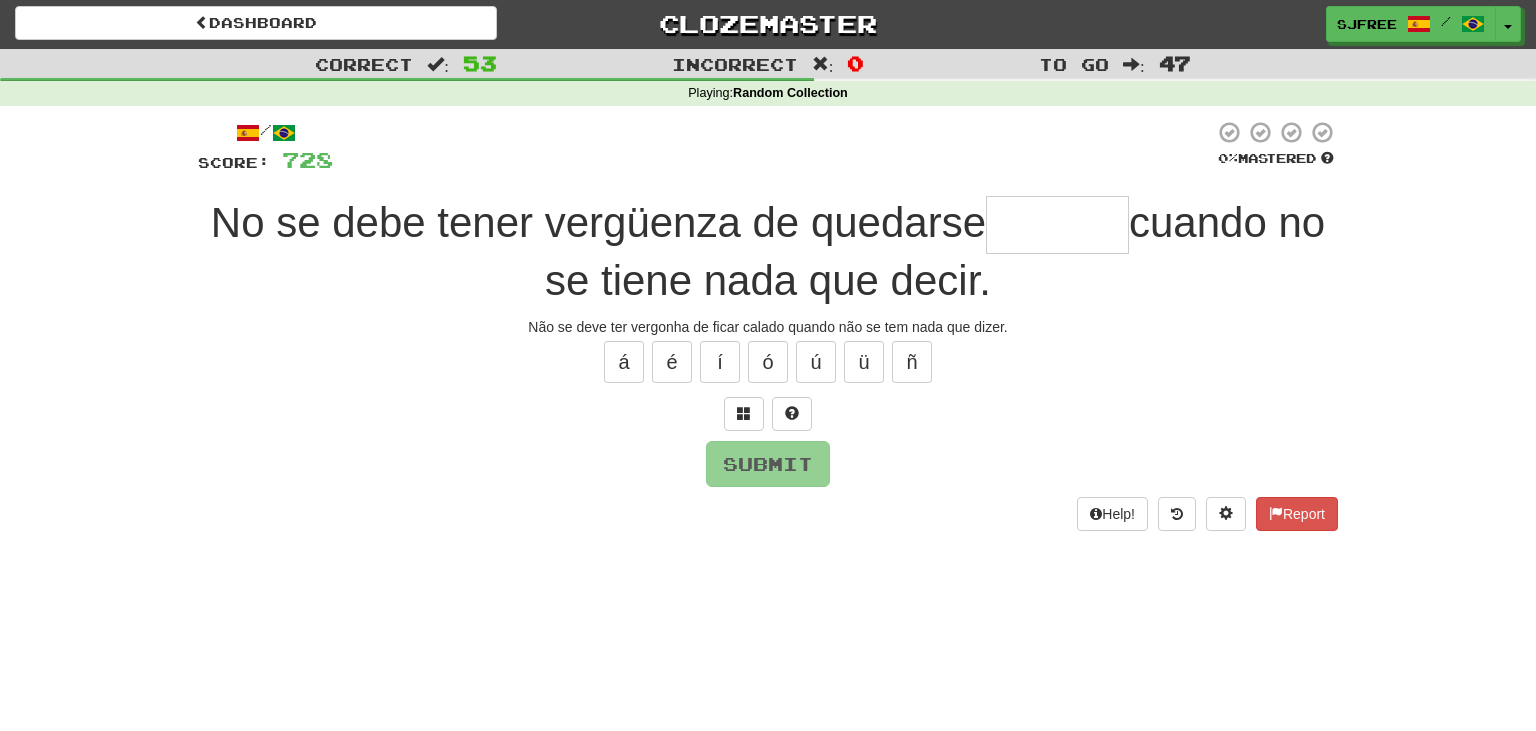 type on "*" 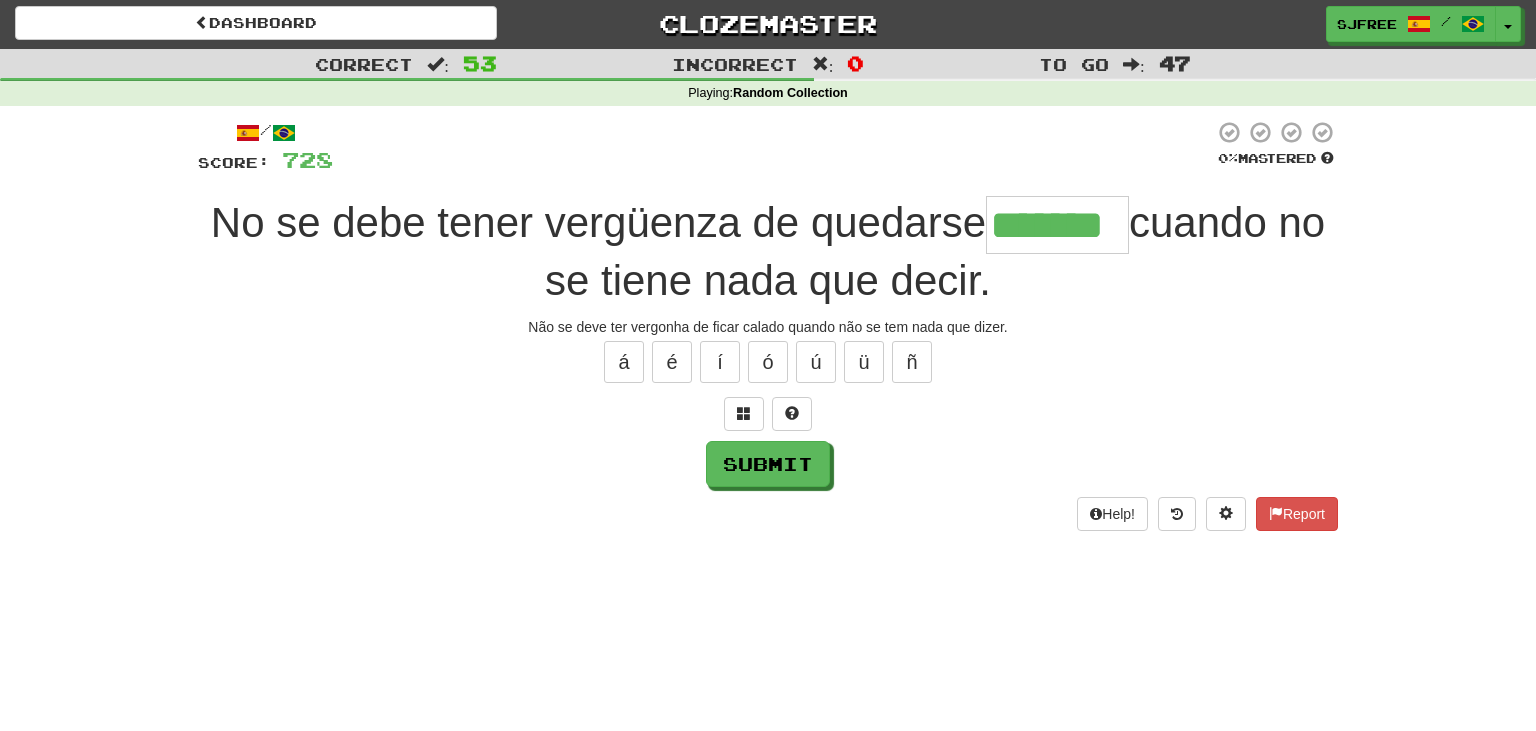 type on "*******" 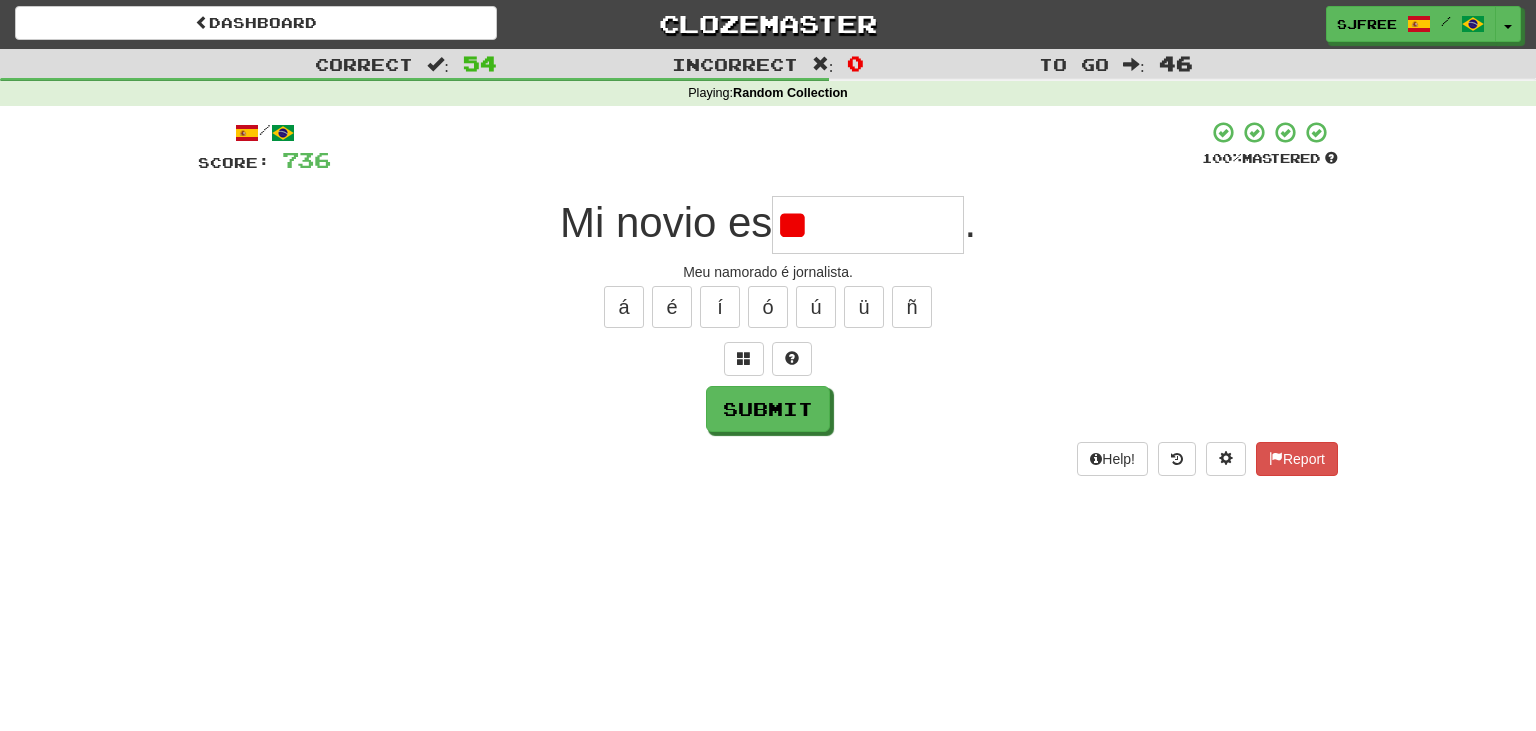 type on "*" 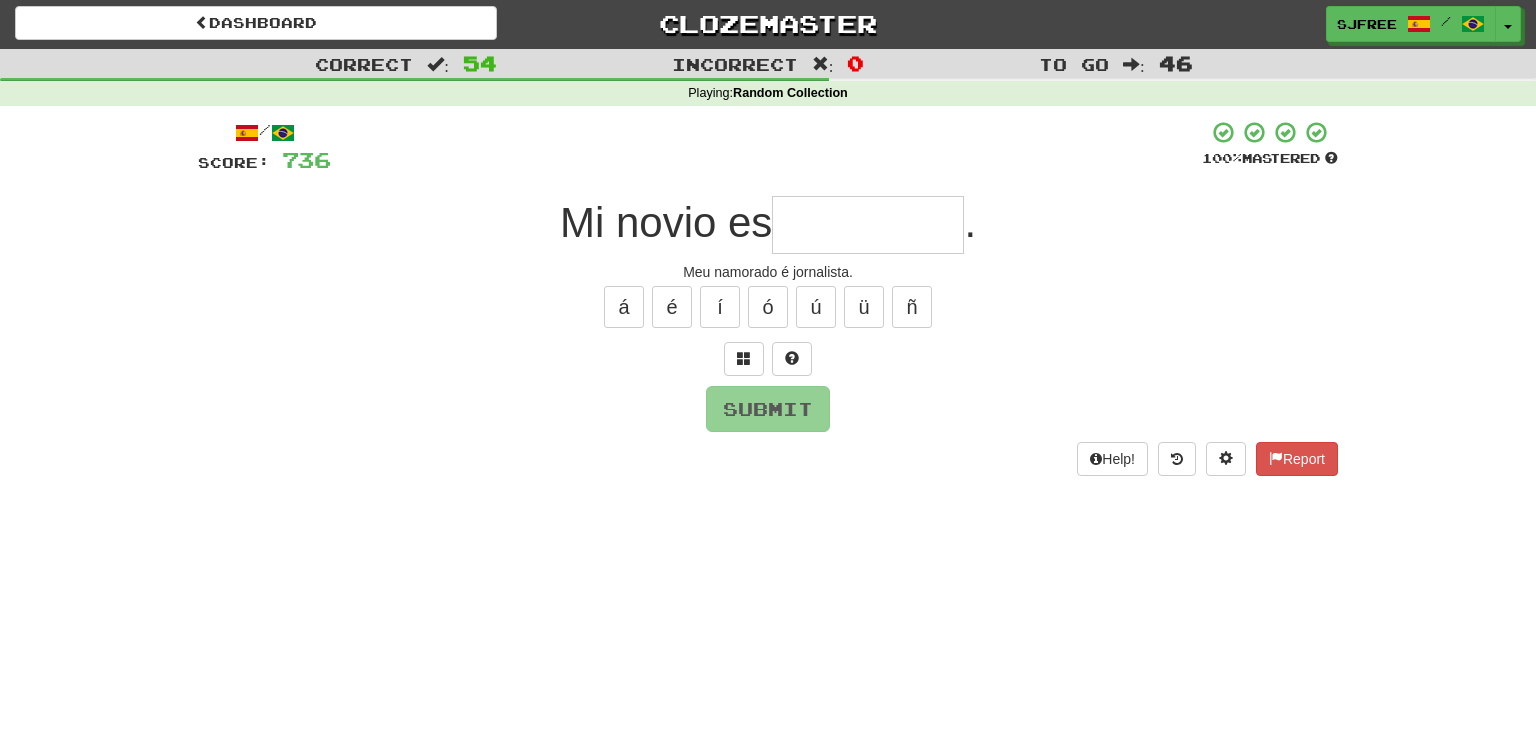 type on "*" 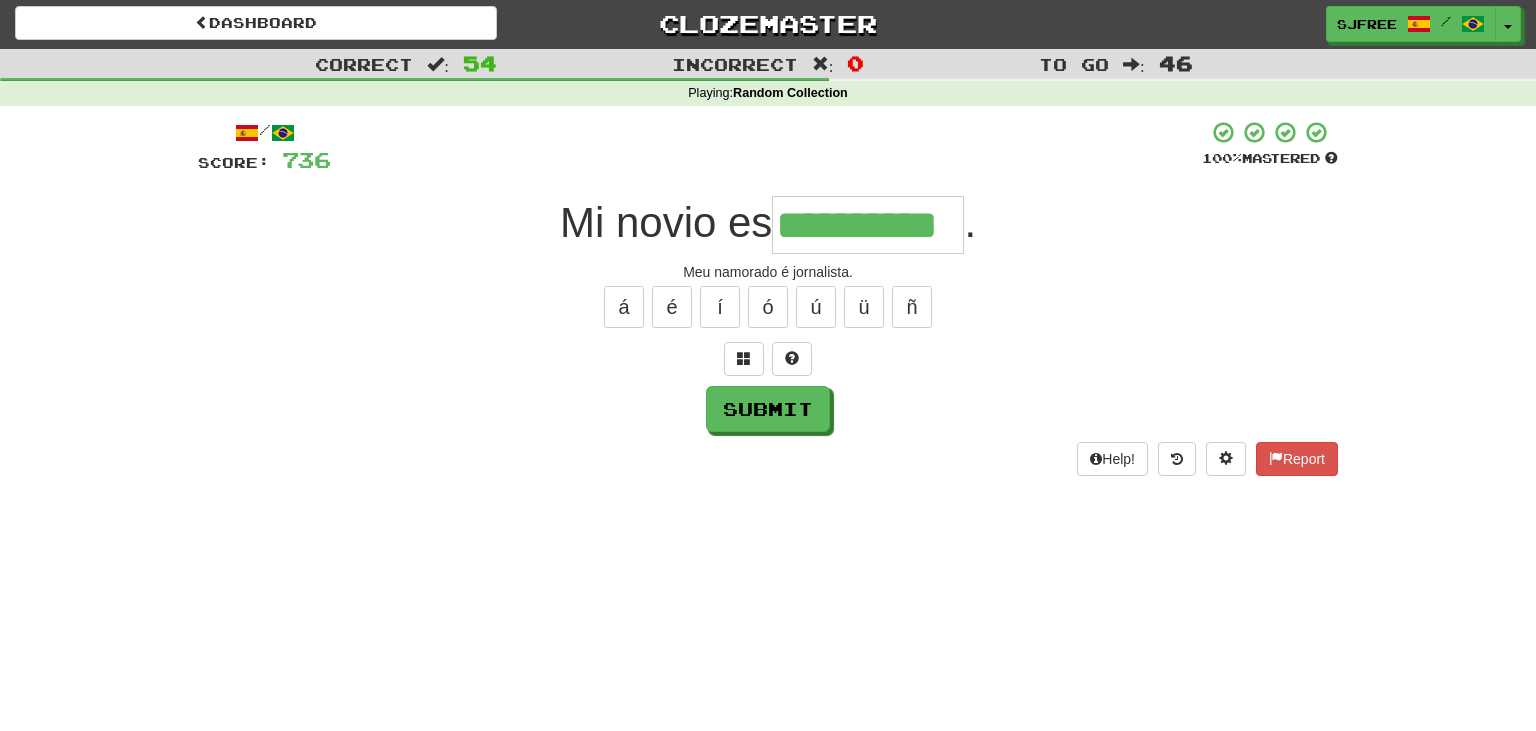 type on "**********" 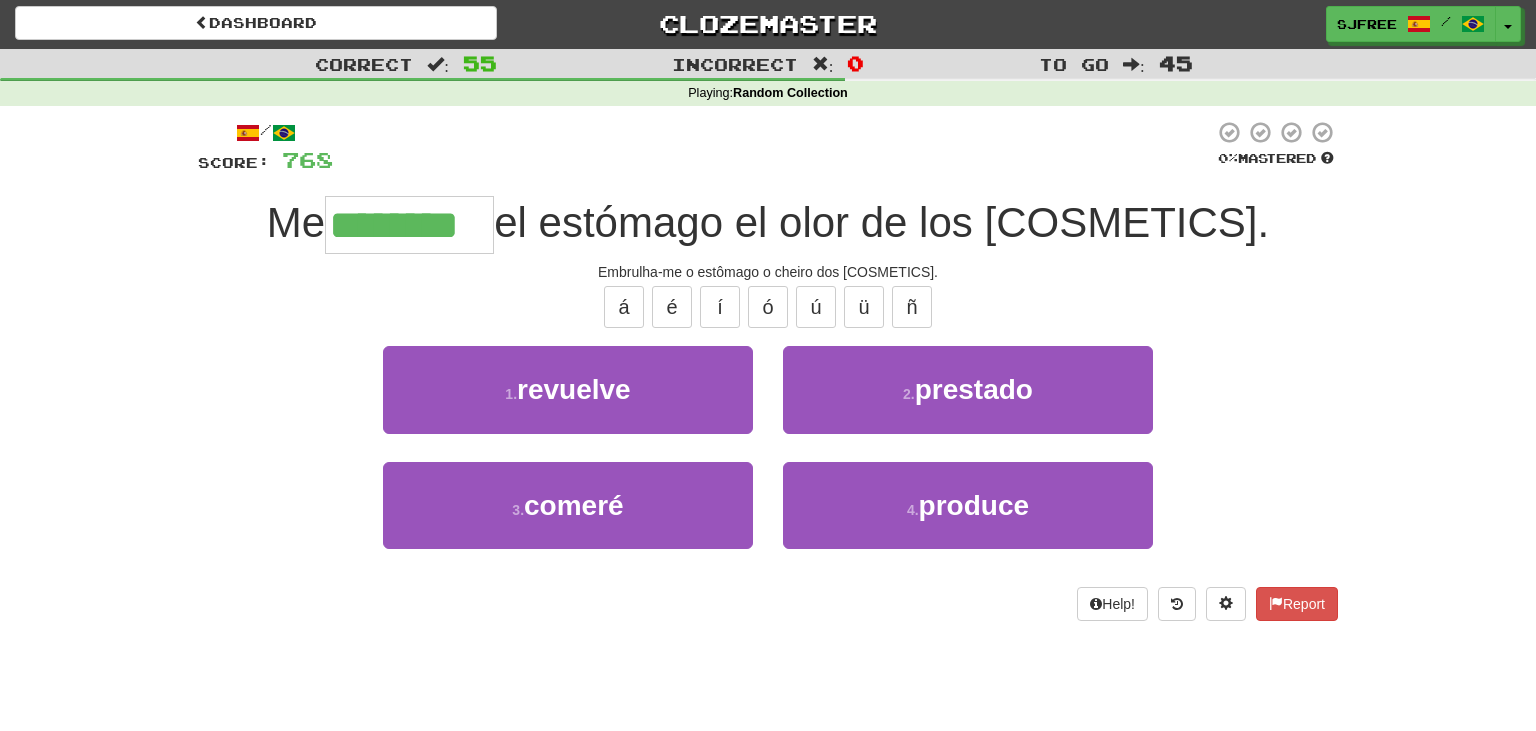 type on "********" 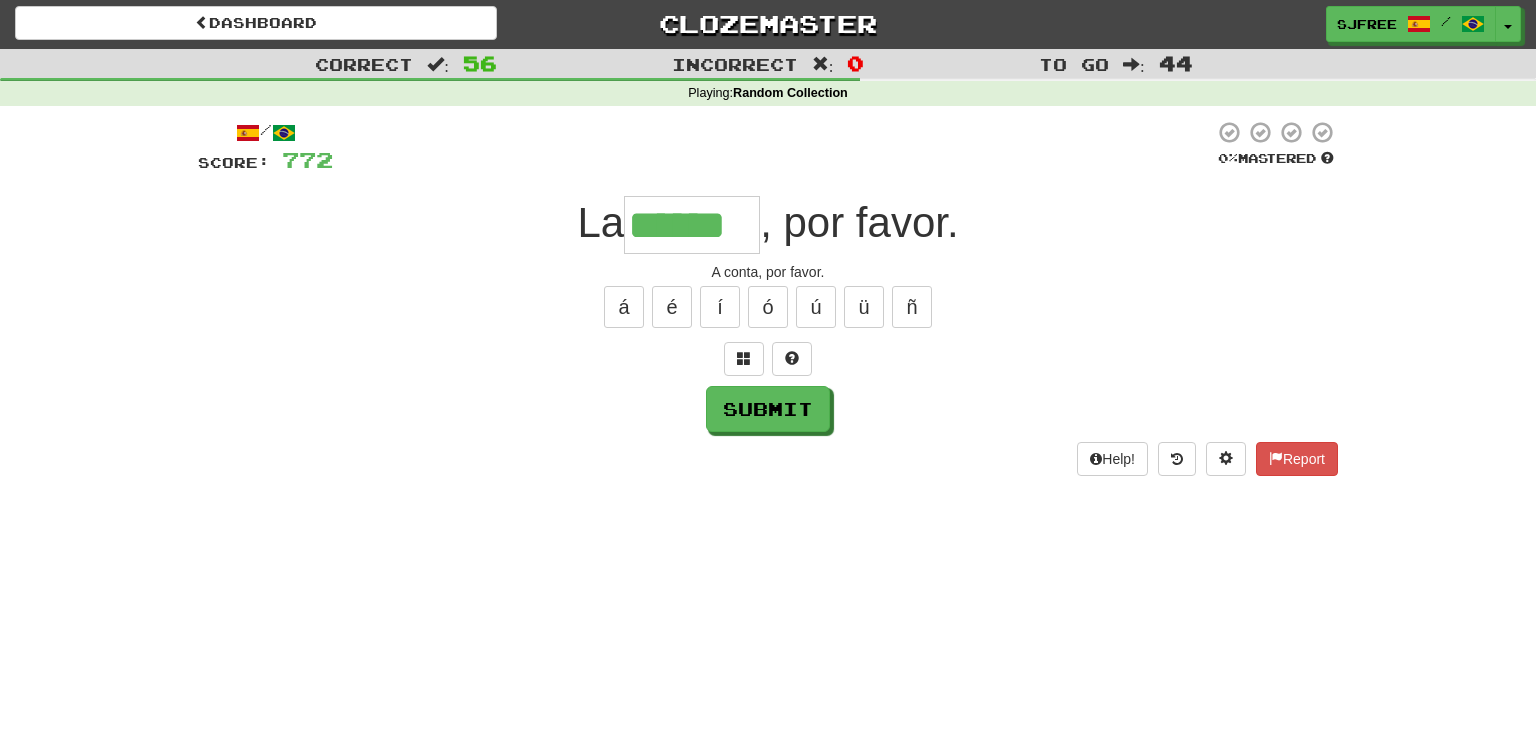 type on "******" 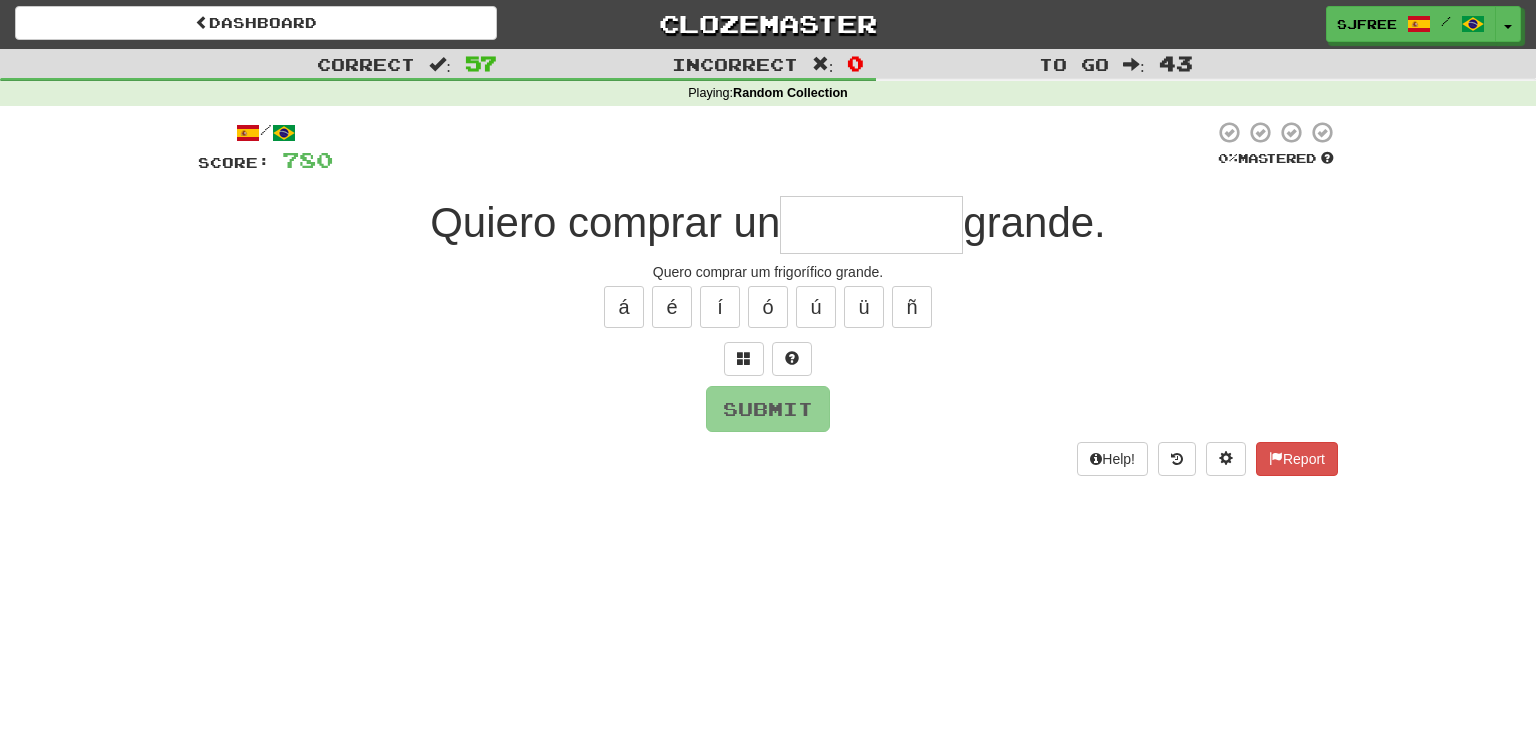 click on "Quiero comprar un" at bounding box center [605, 222] 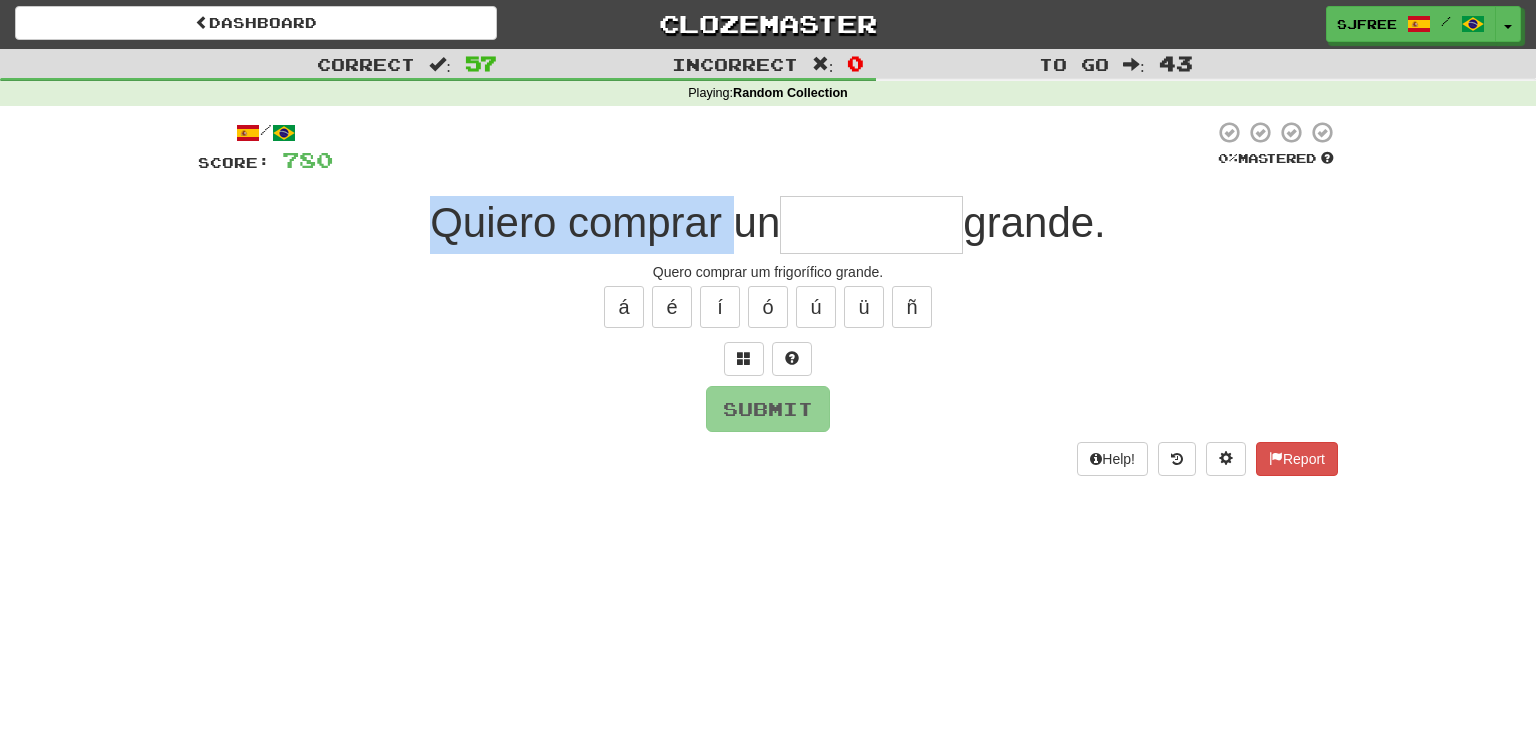 click on "Quiero comprar un" at bounding box center (605, 222) 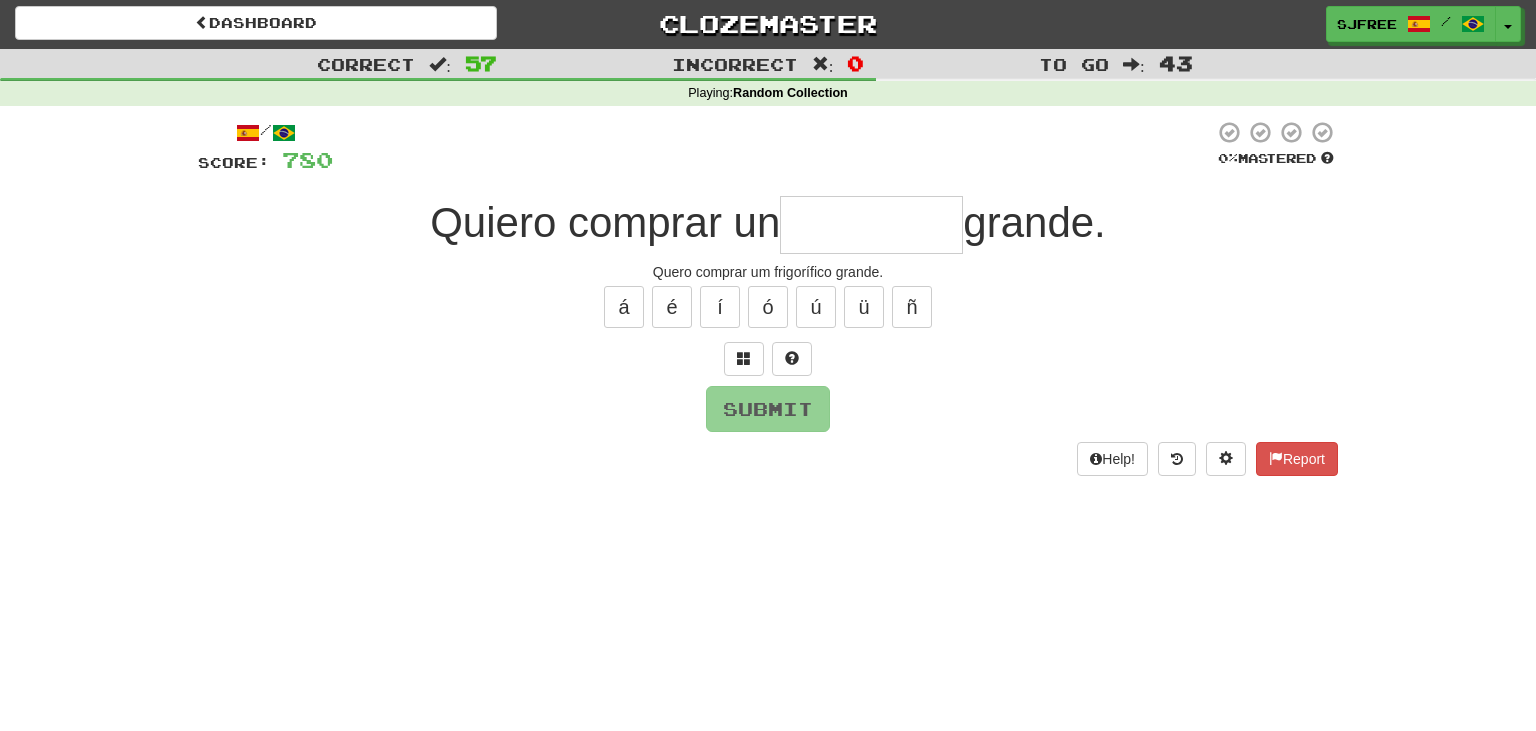 click at bounding box center [871, 225] 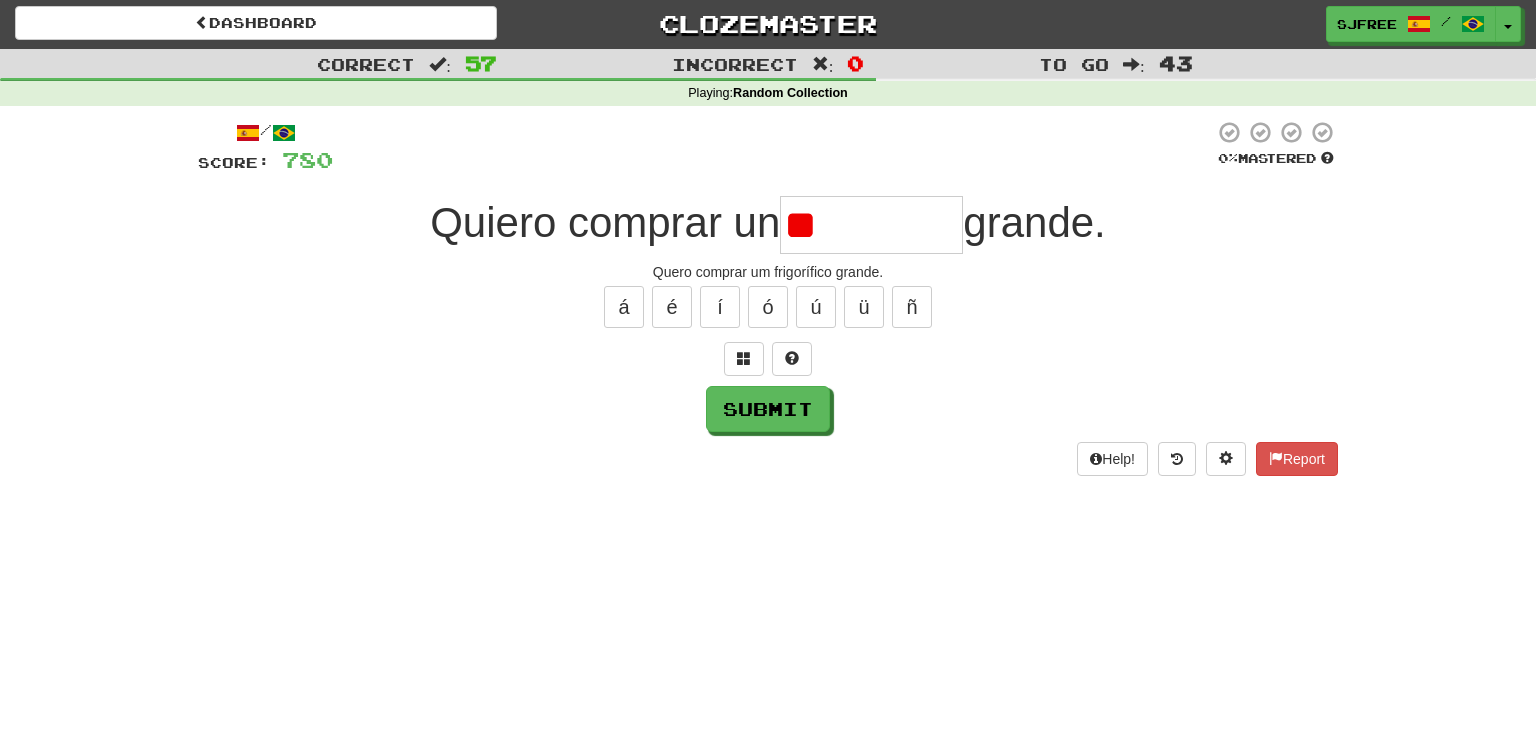 type on "*" 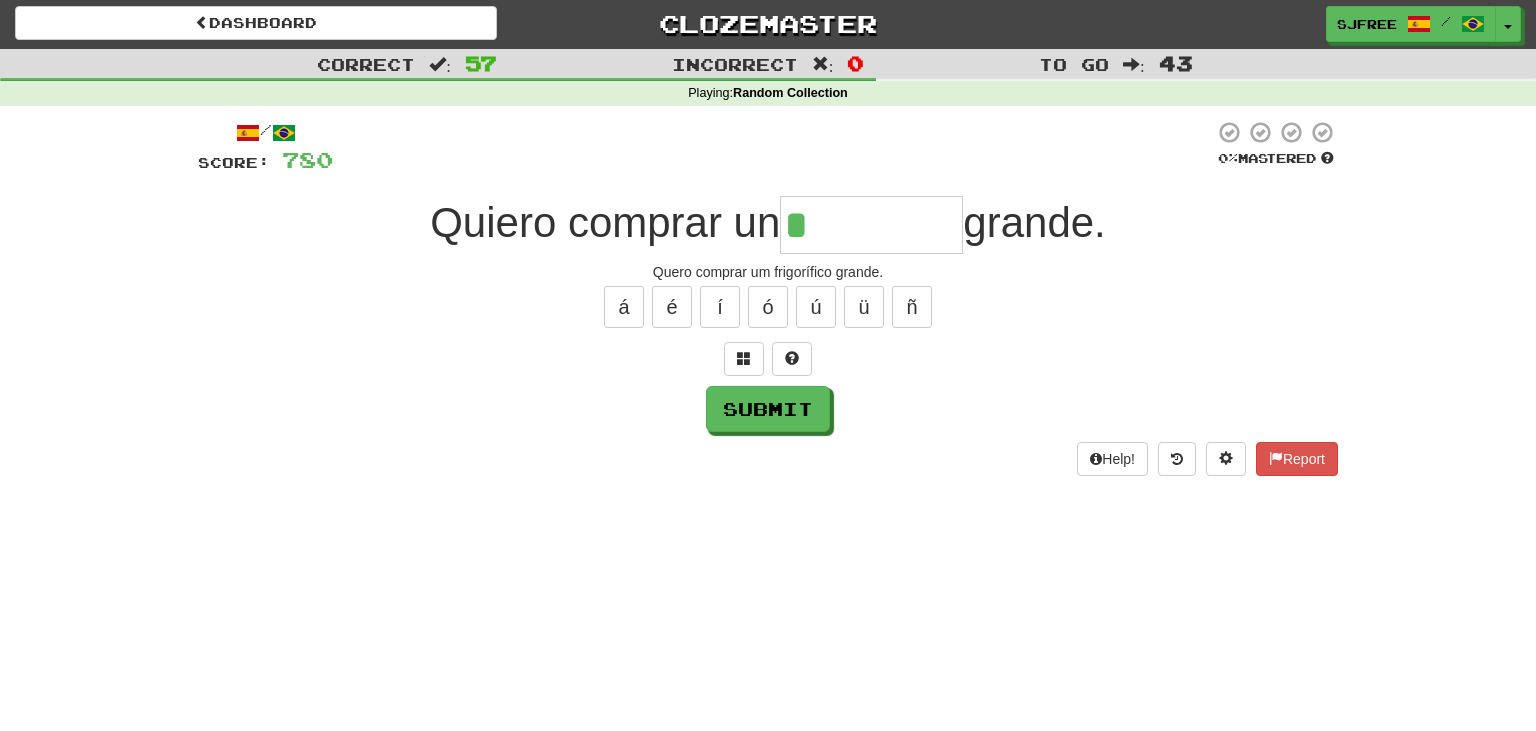 click on "*" at bounding box center [871, 225] 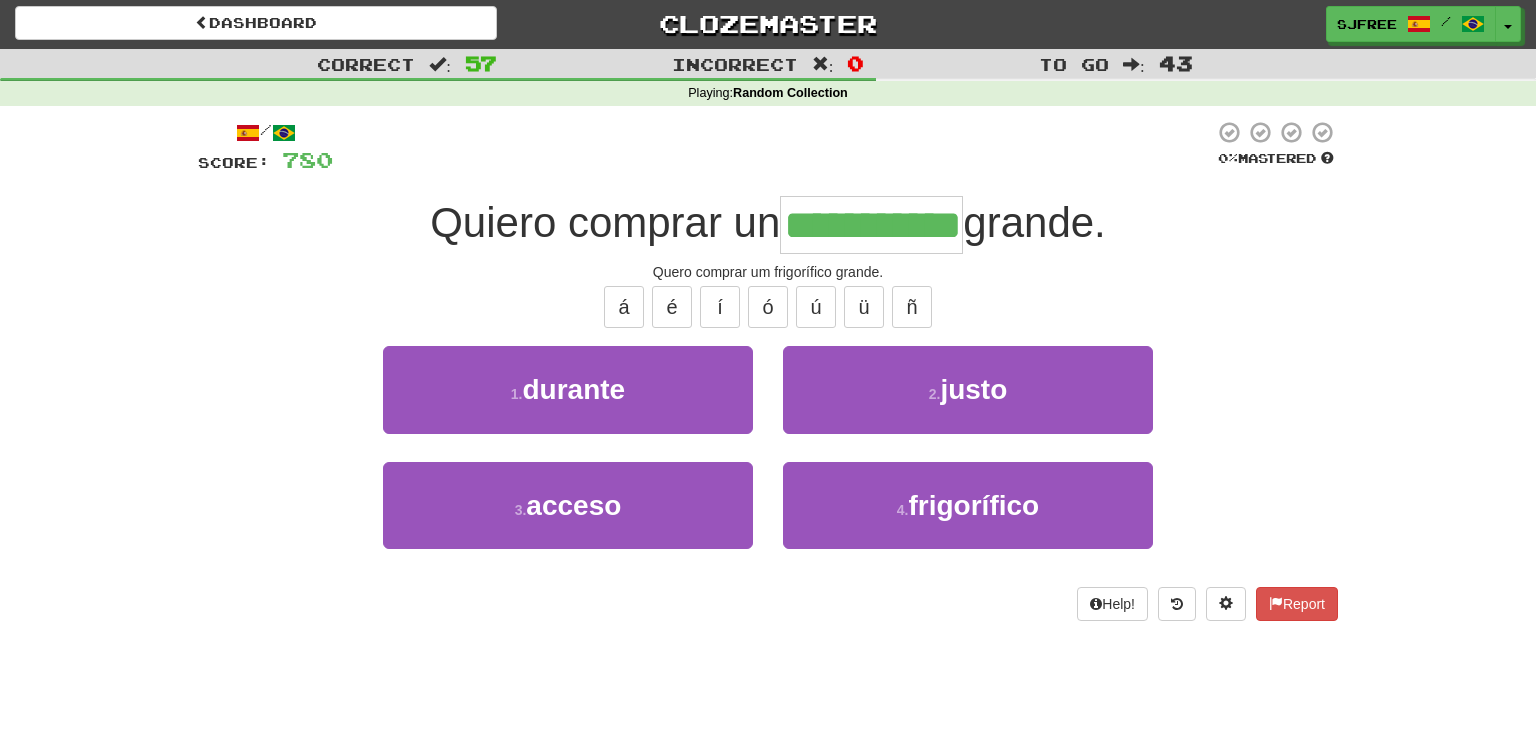 type on "**********" 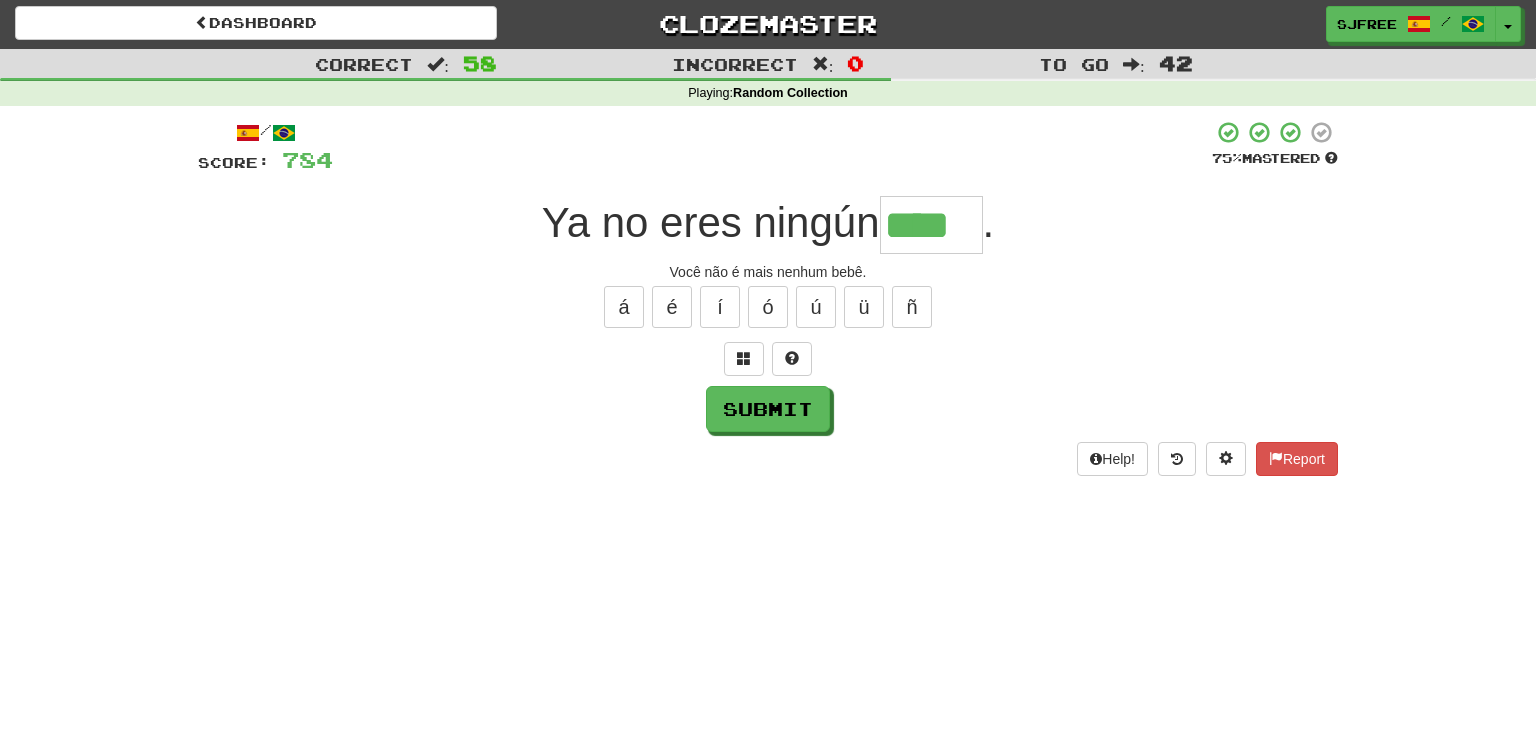 type on "****" 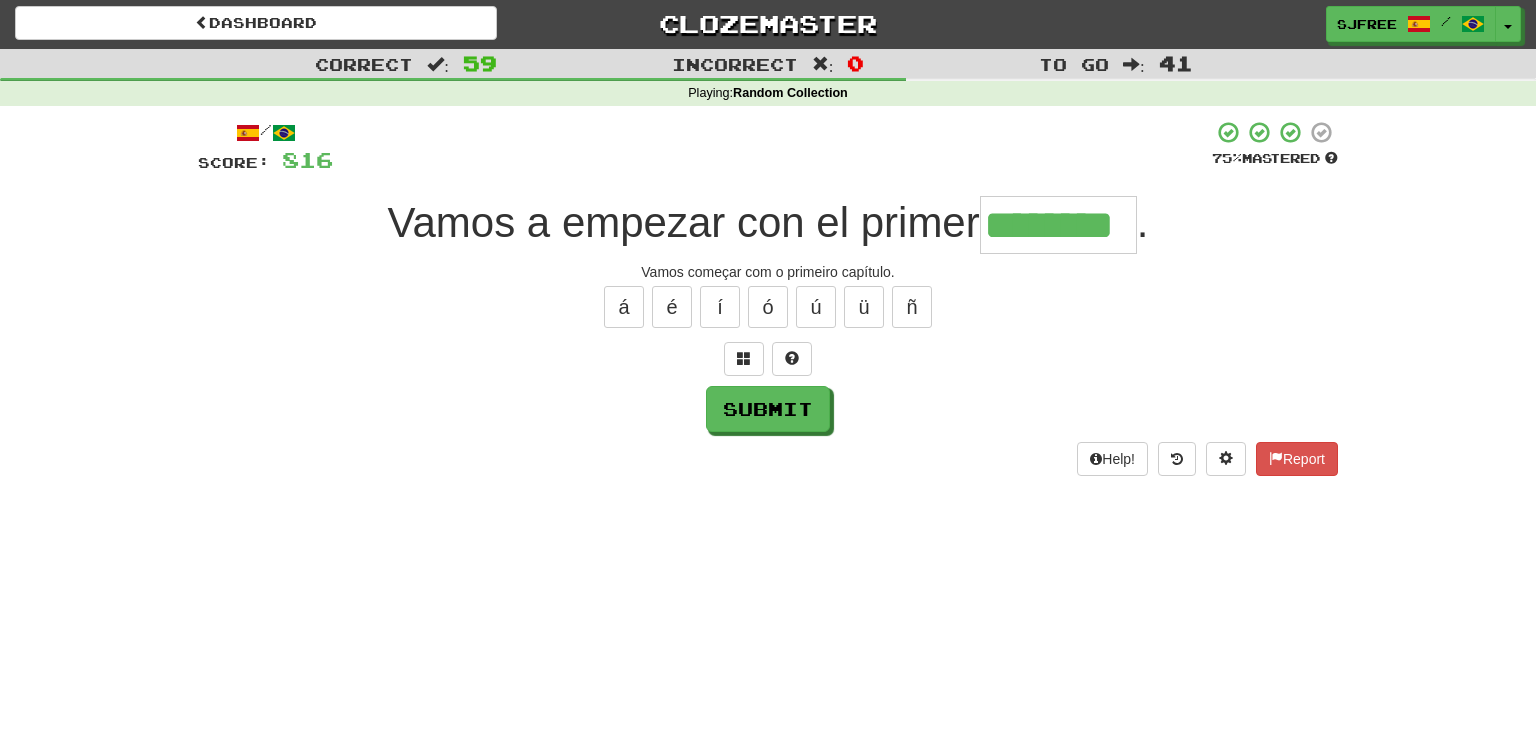 type on "********" 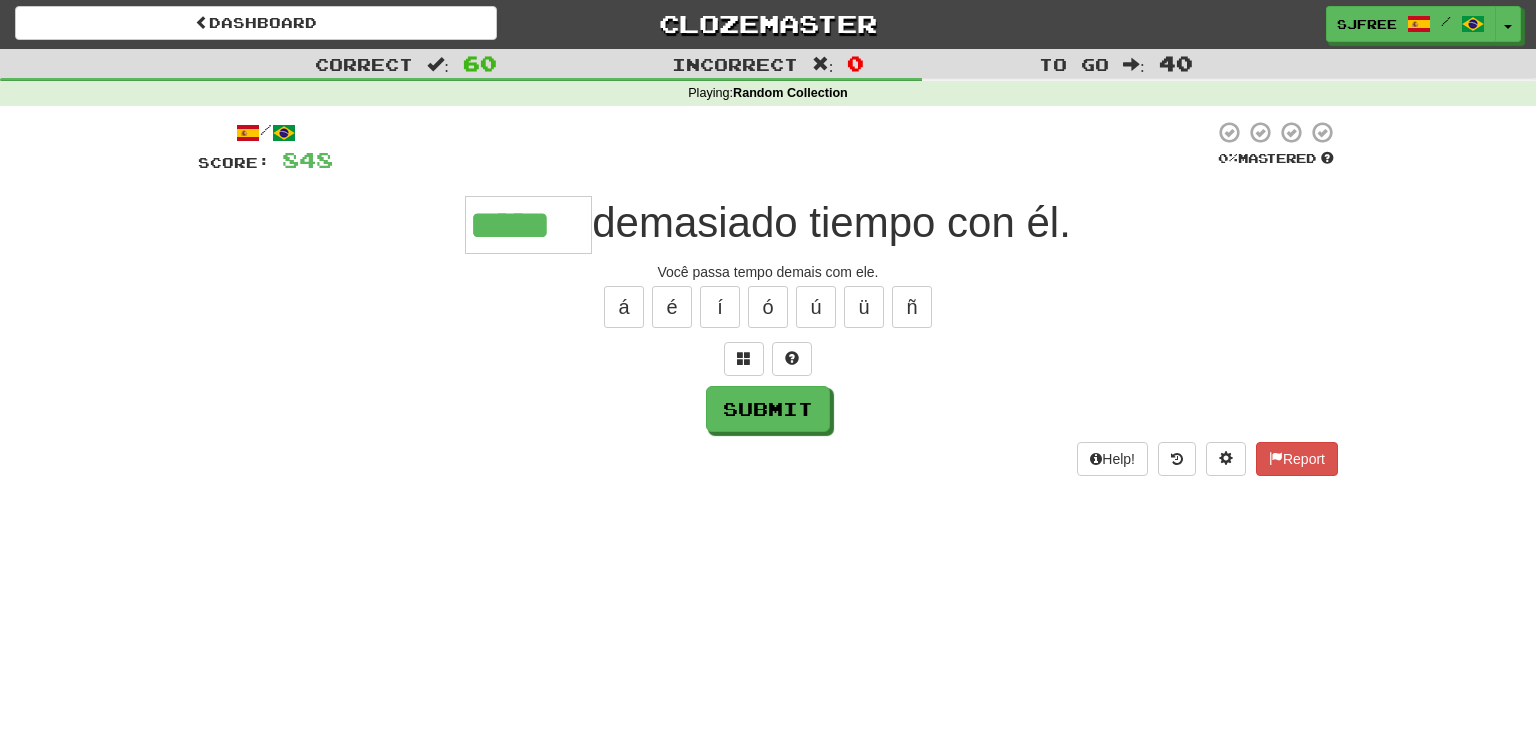 type on "*****" 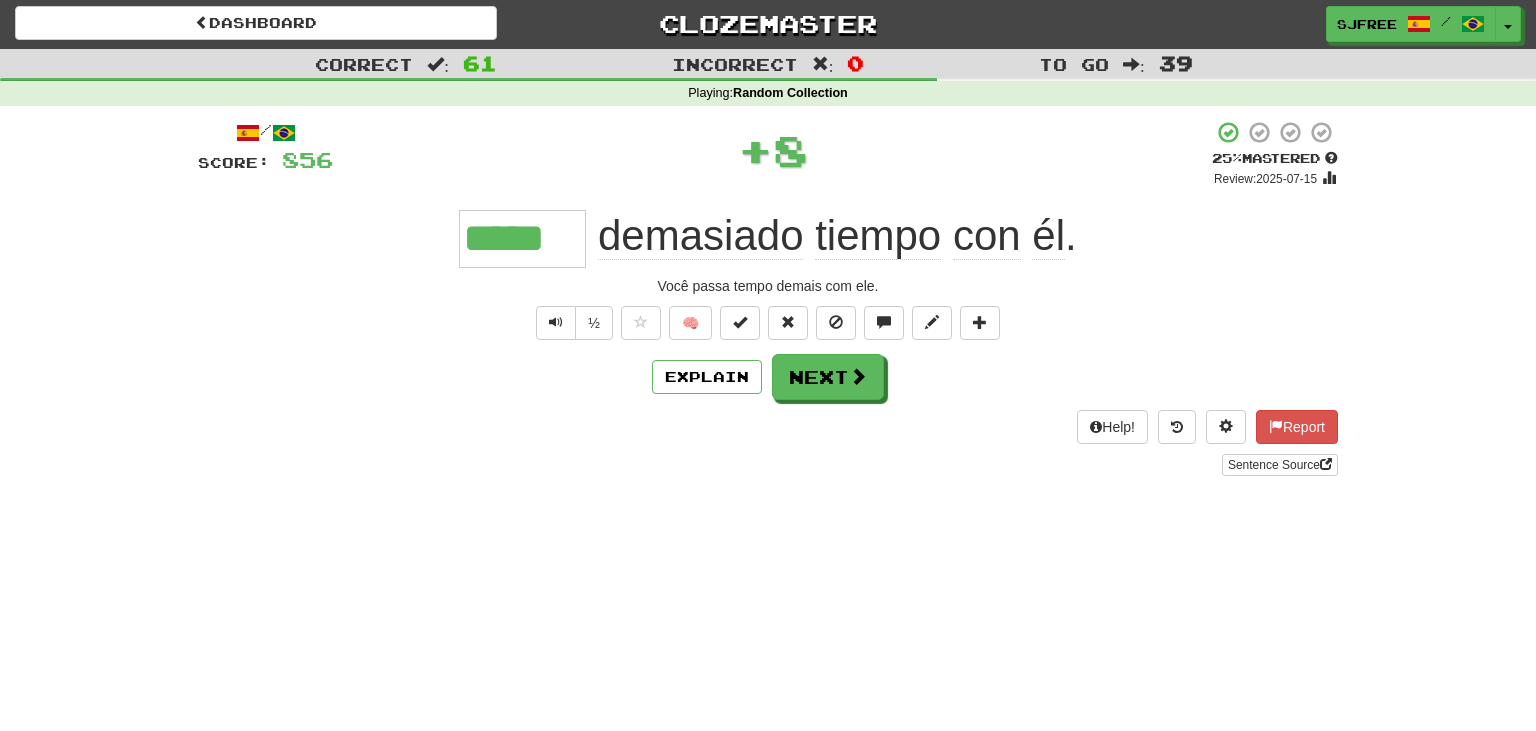 click on "tiempo" at bounding box center (878, 236) 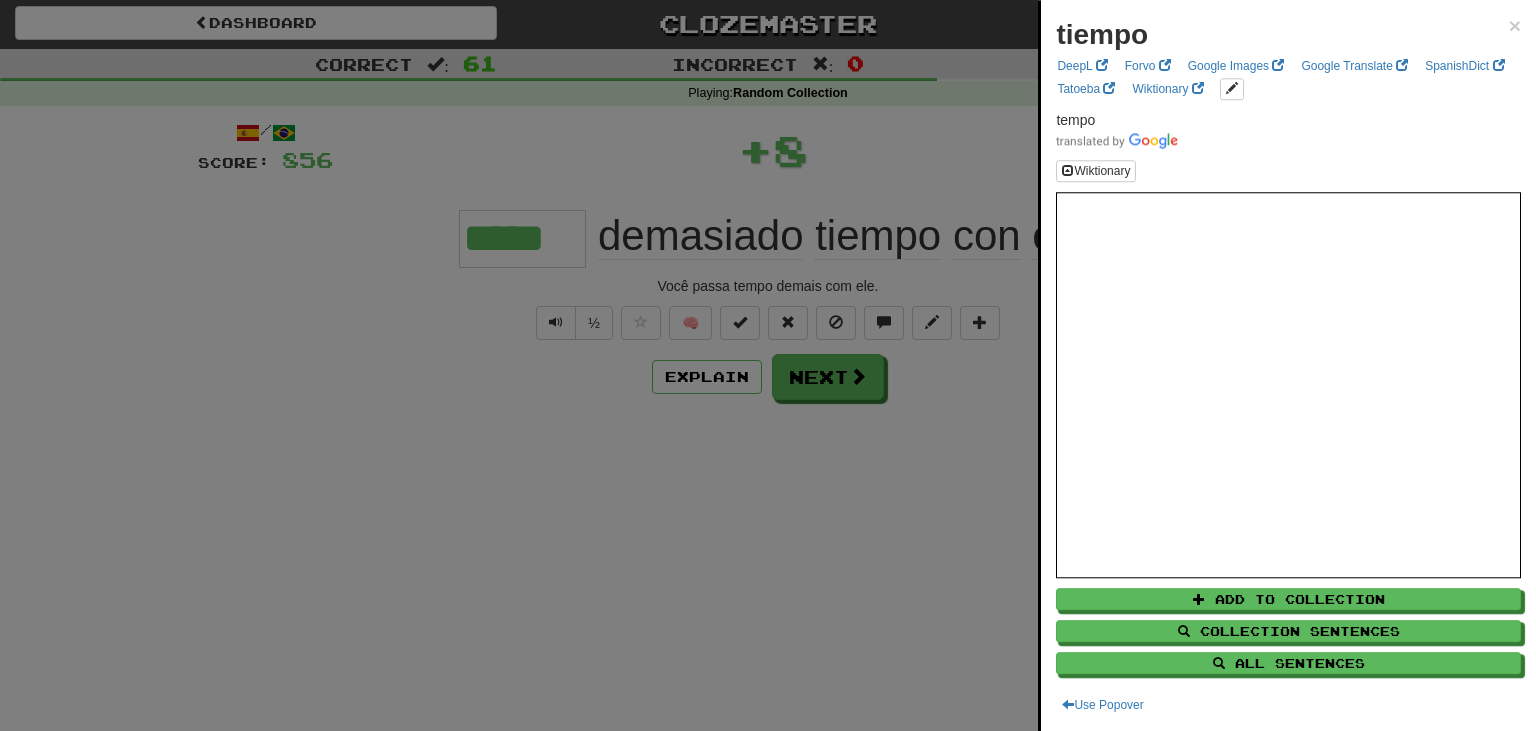 click at bounding box center [768, 365] 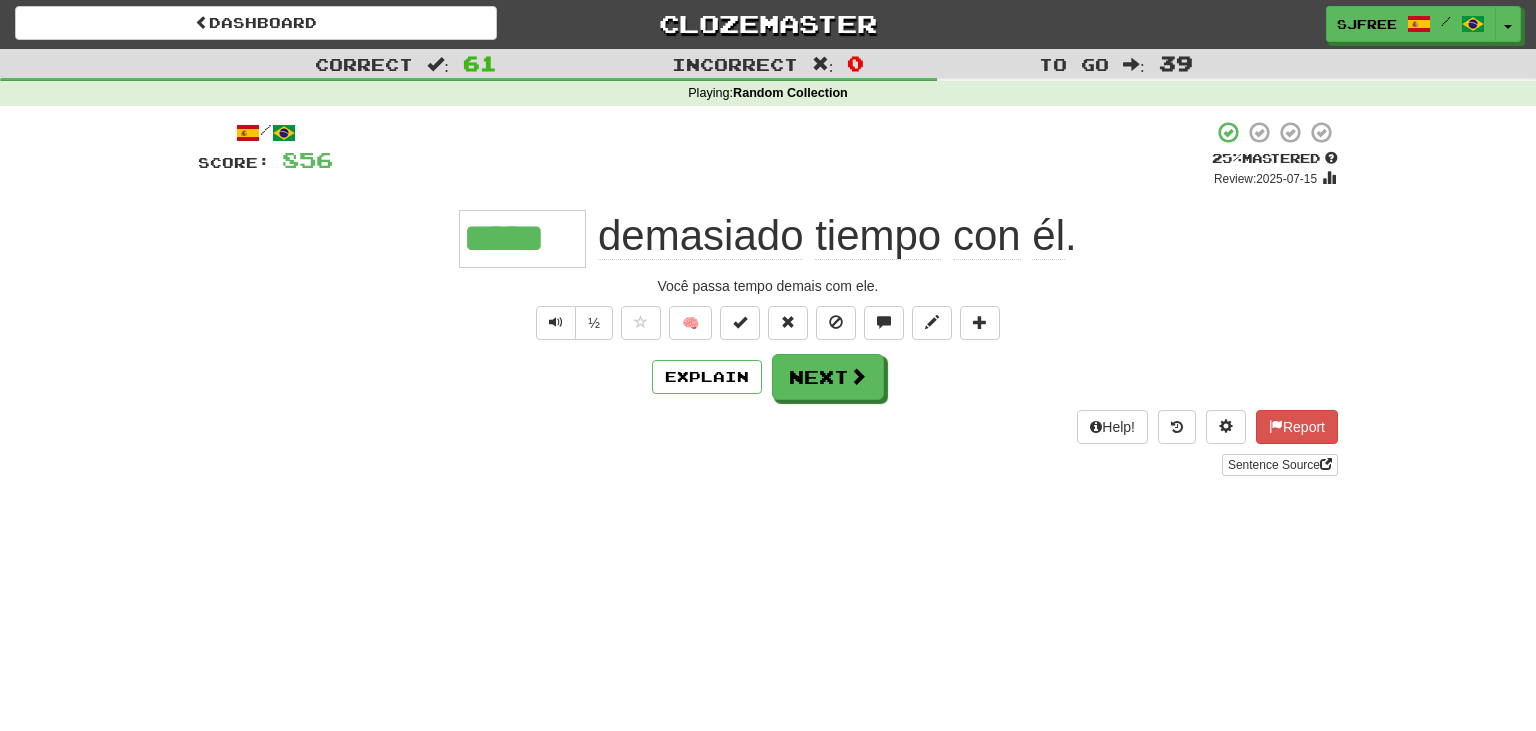 click on "tiempo" at bounding box center [878, 236] 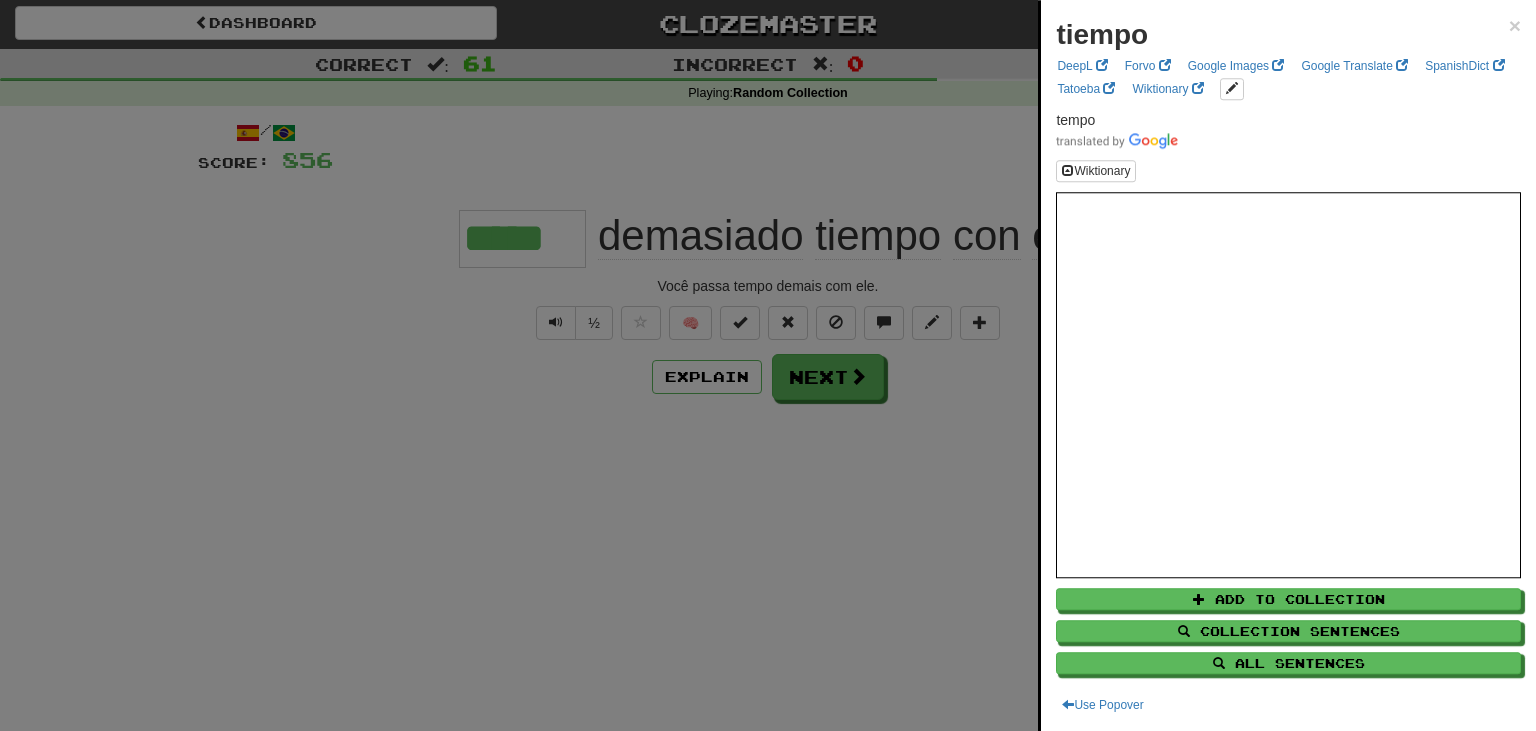 click at bounding box center (768, 365) 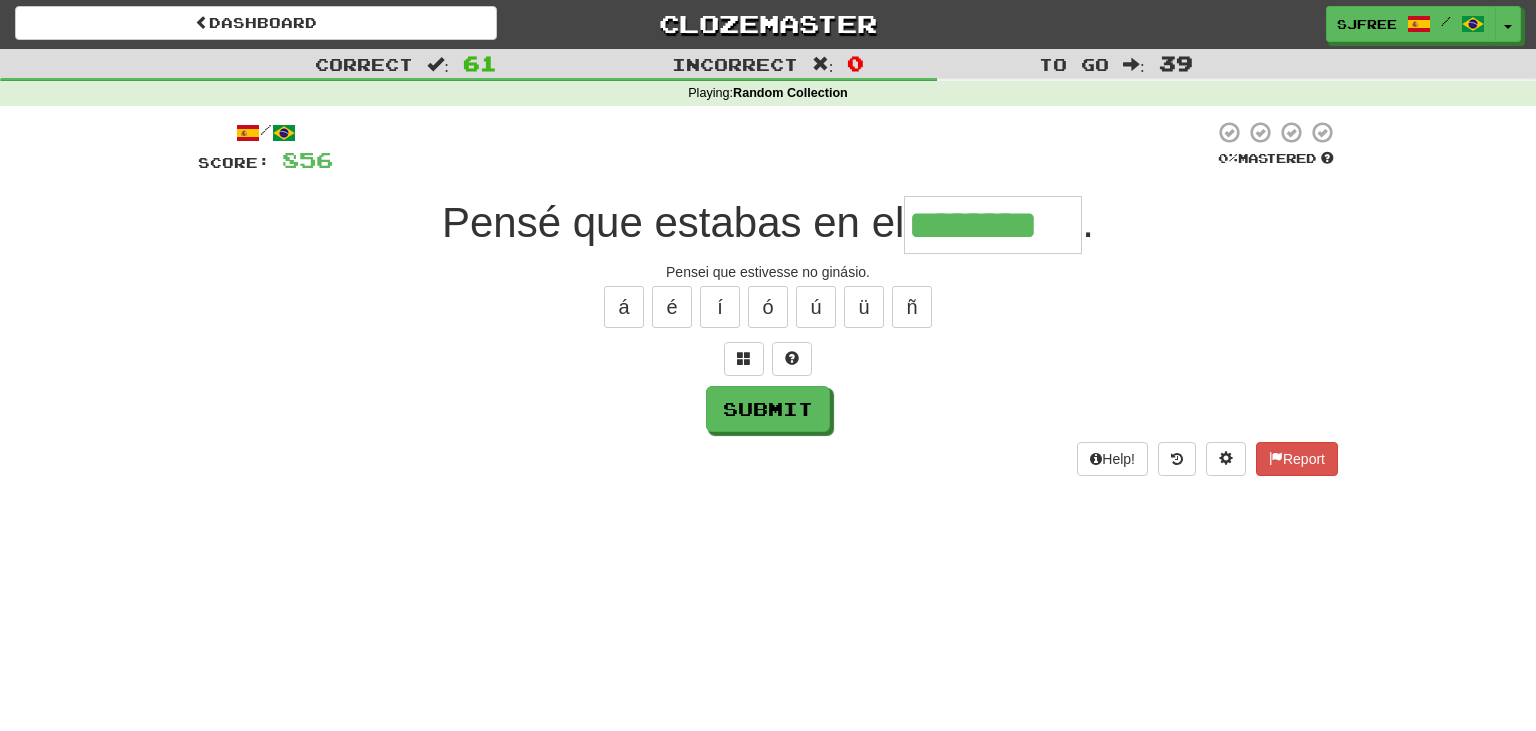 type on "********" 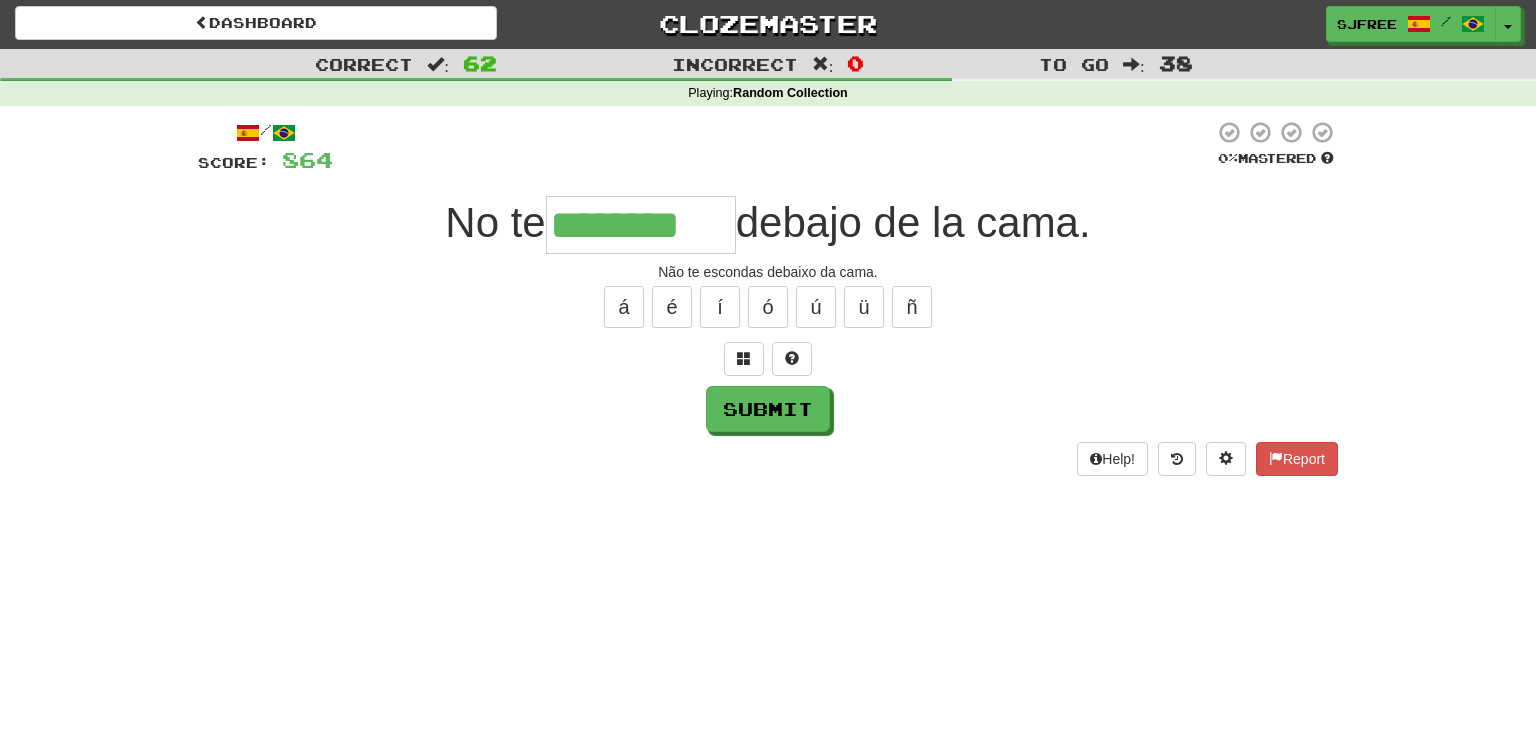 type on "********" 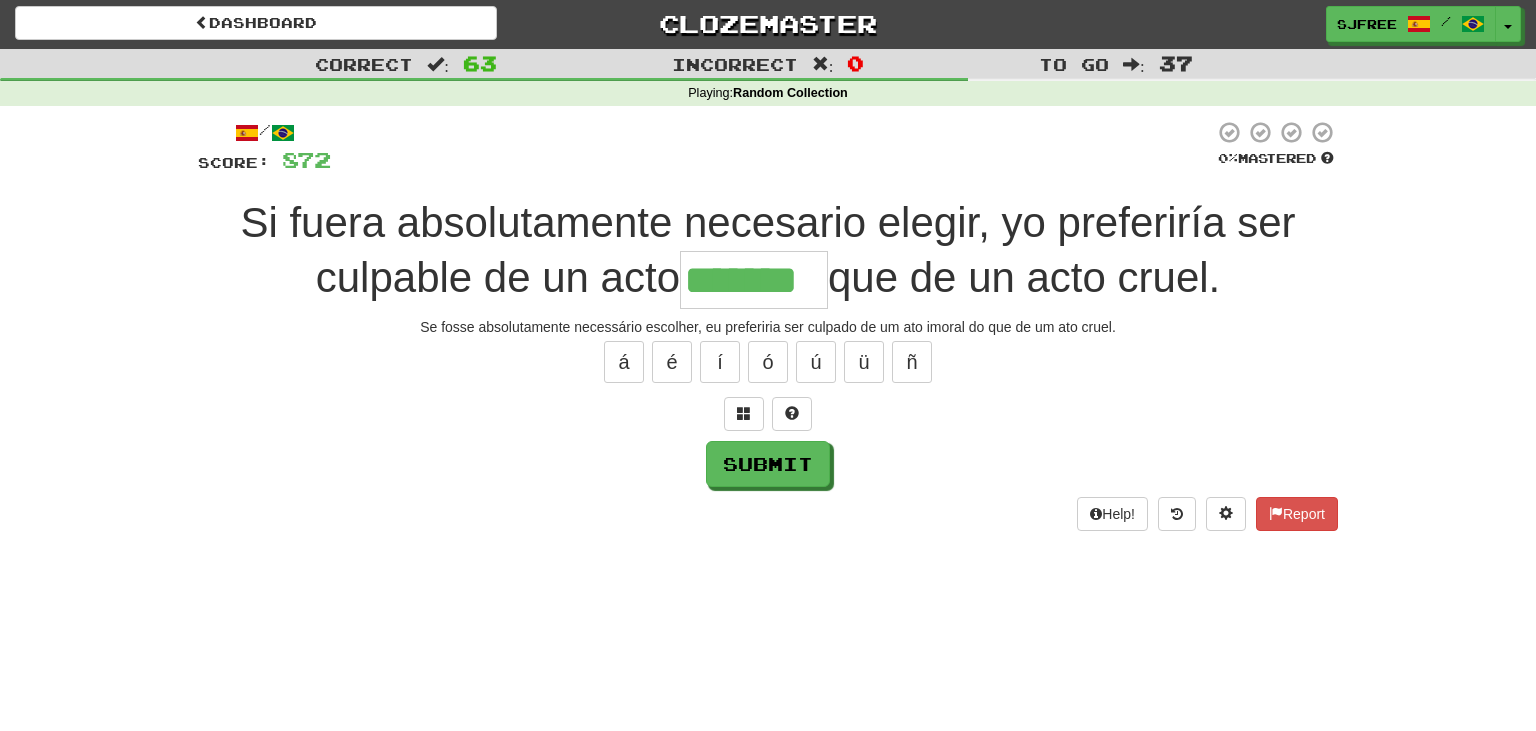 type on "*******" 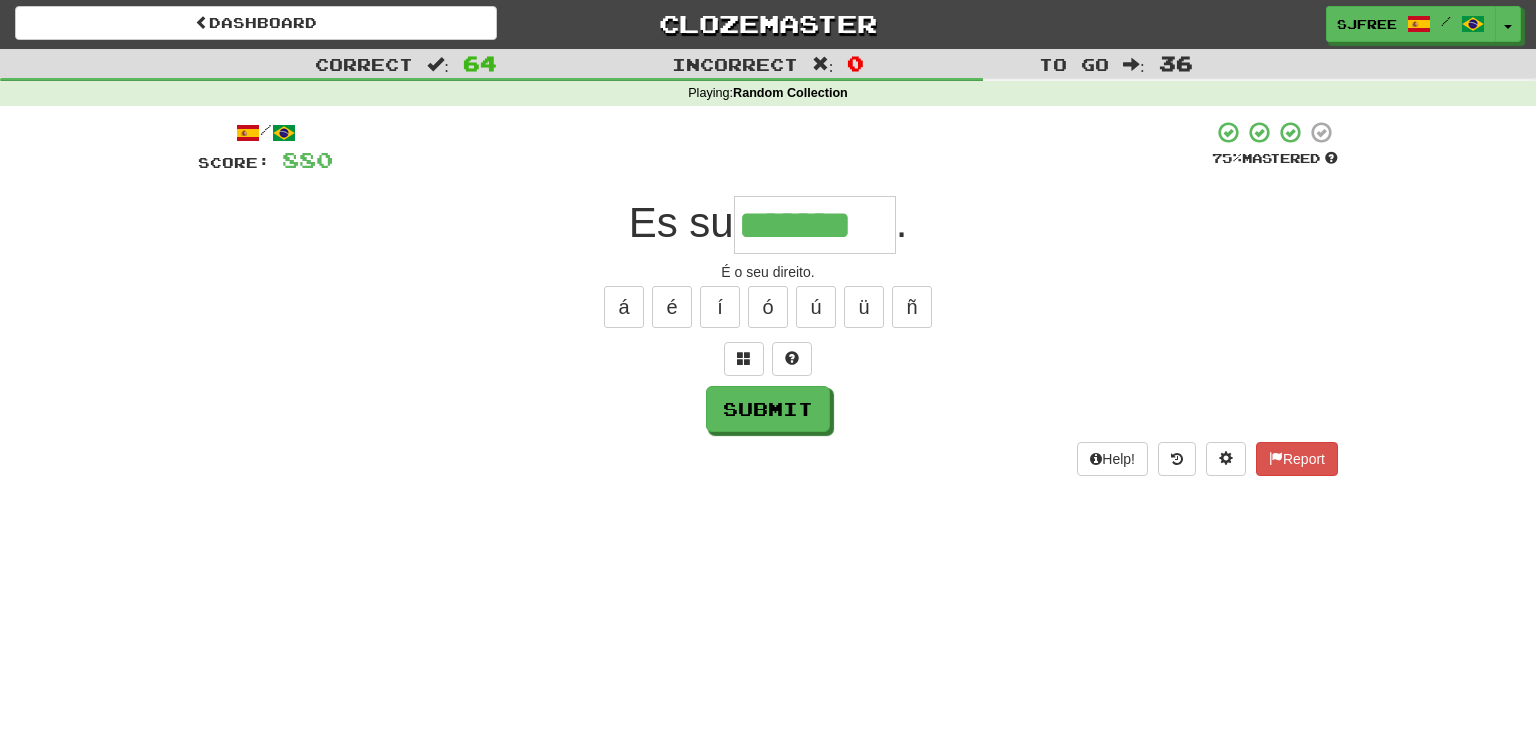type on "*******" 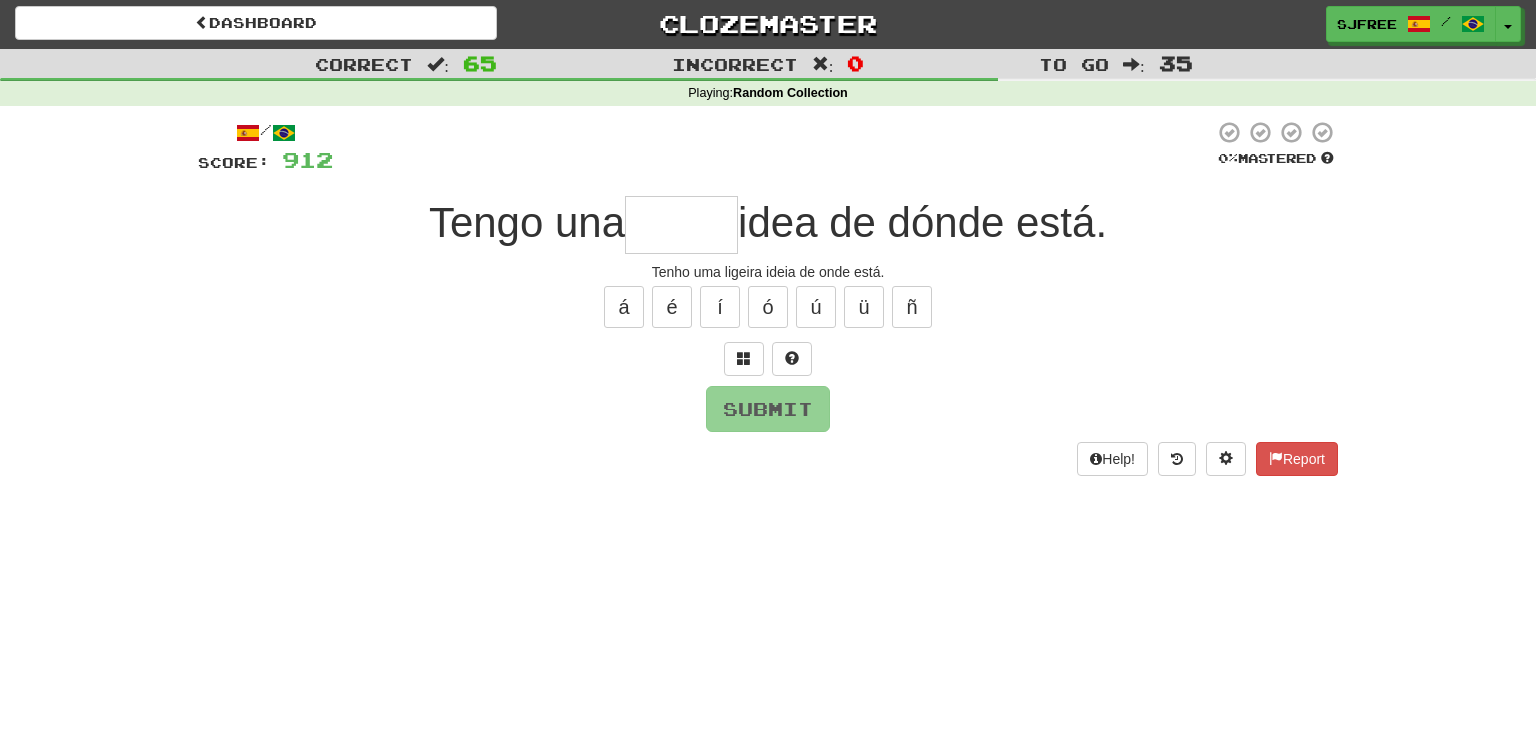 type on "*" 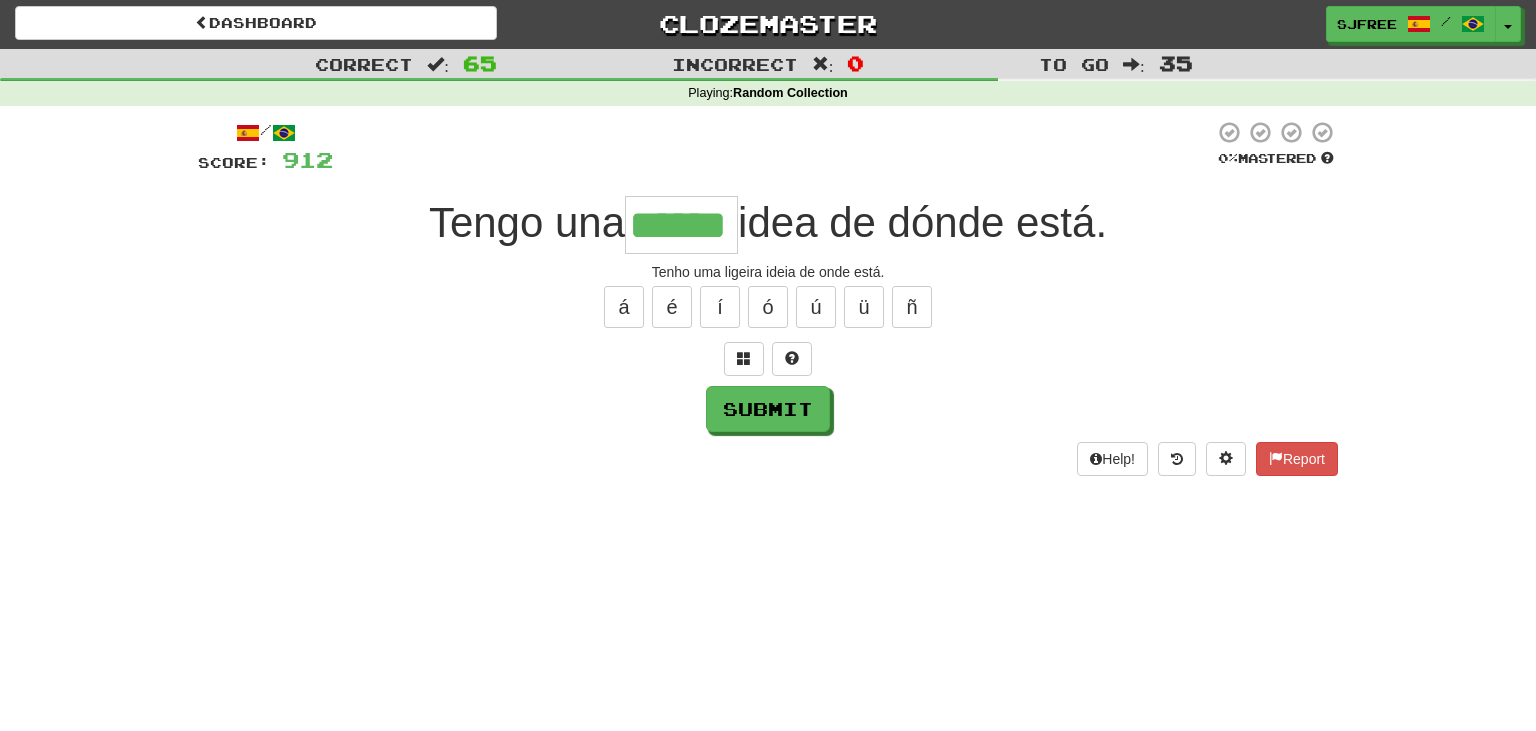 type on "******" 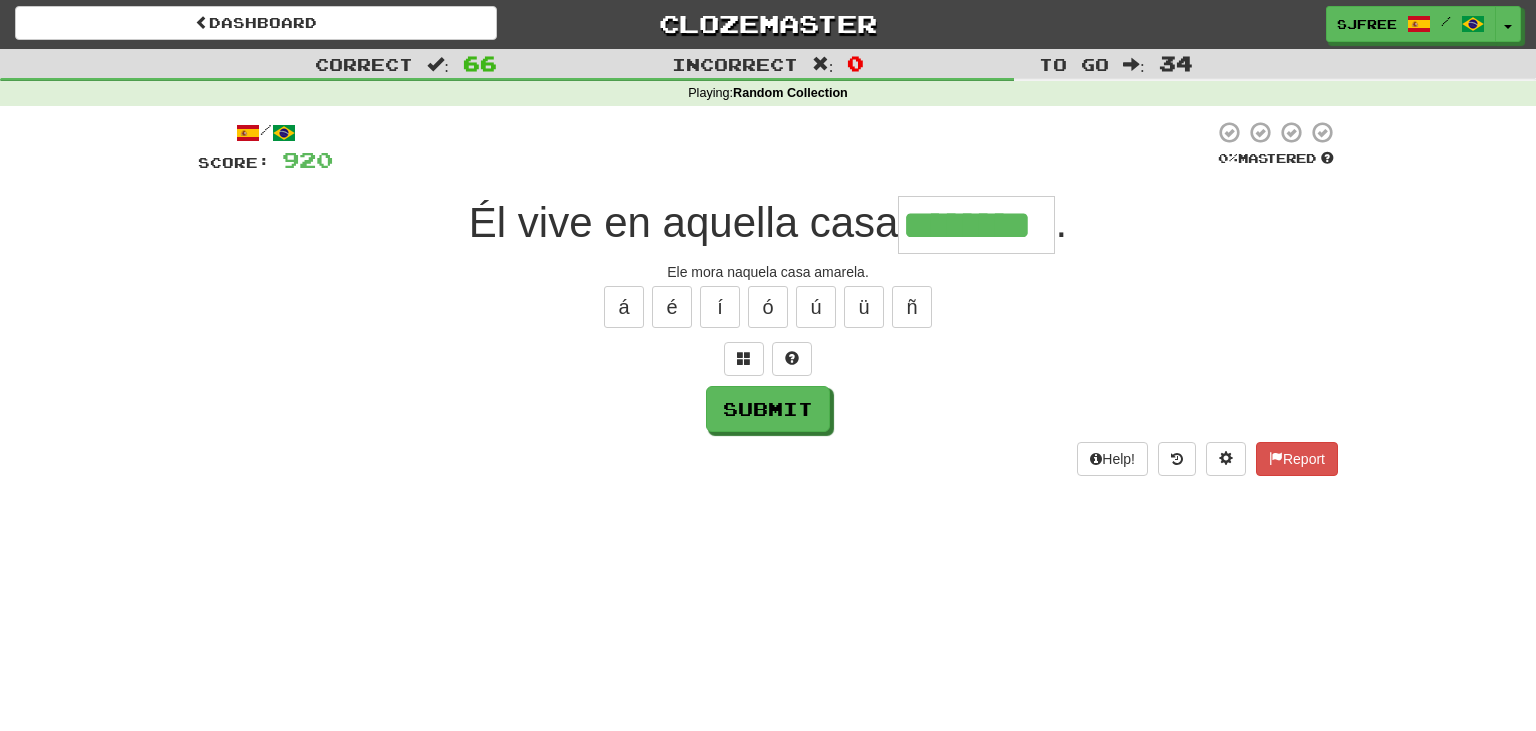 type on "********" 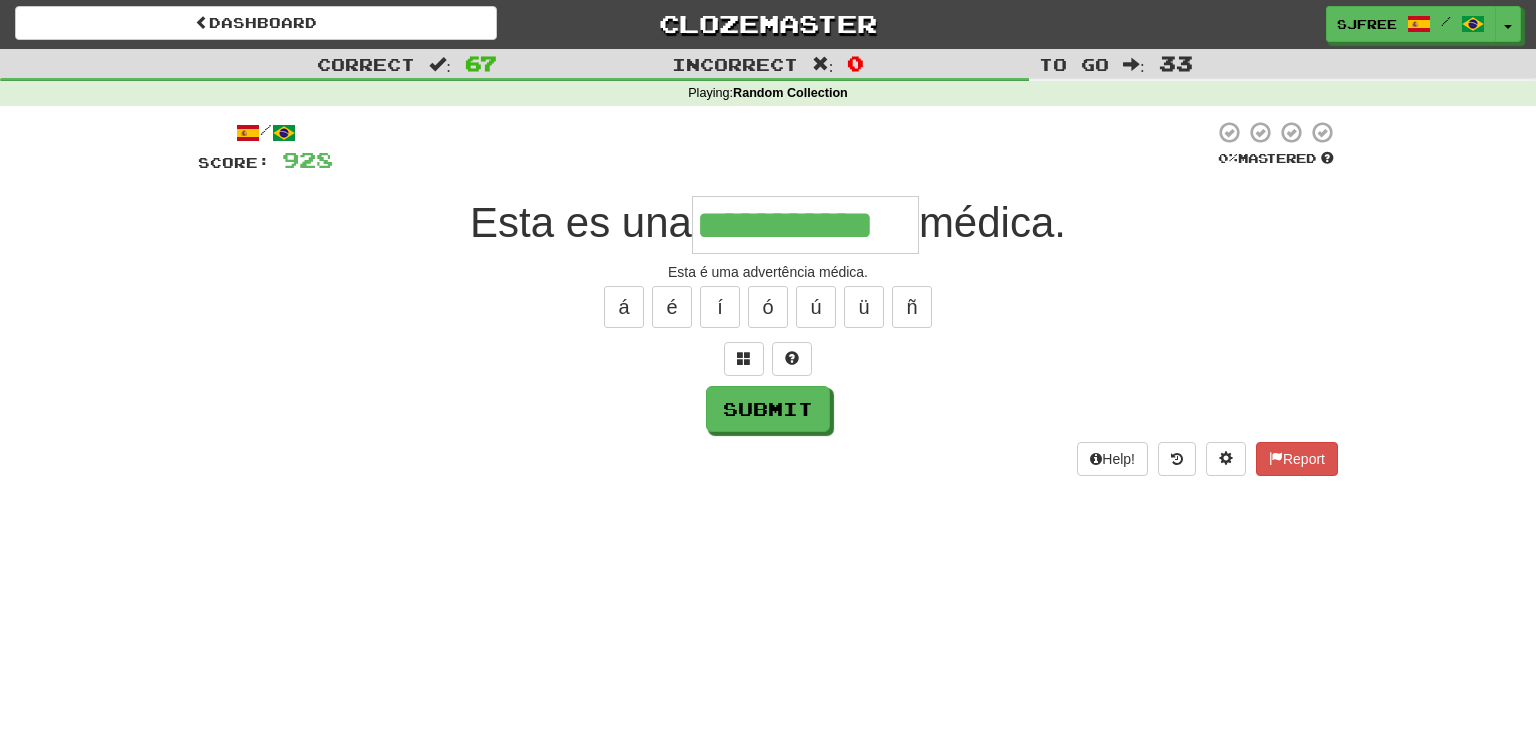 type on "**********" 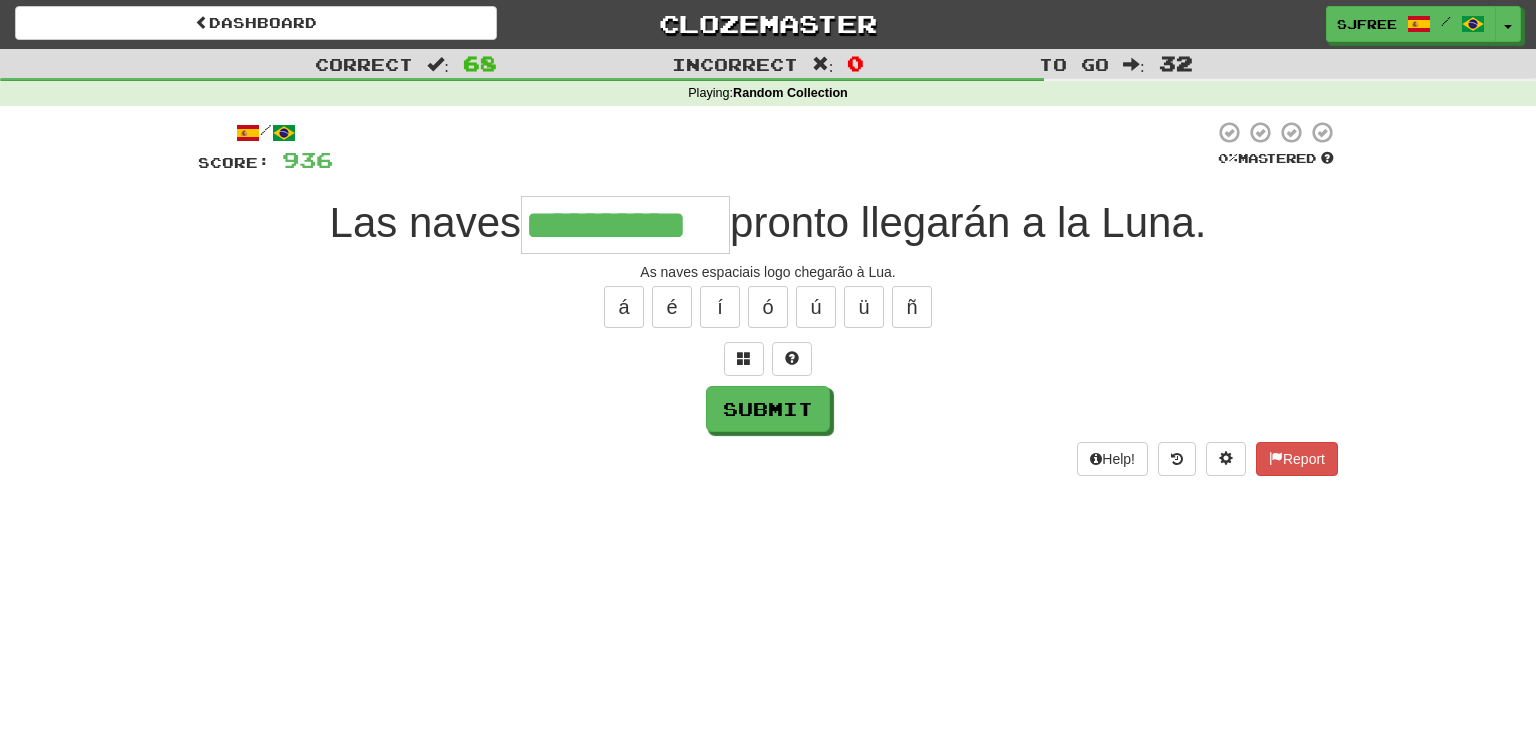 type on "**********" 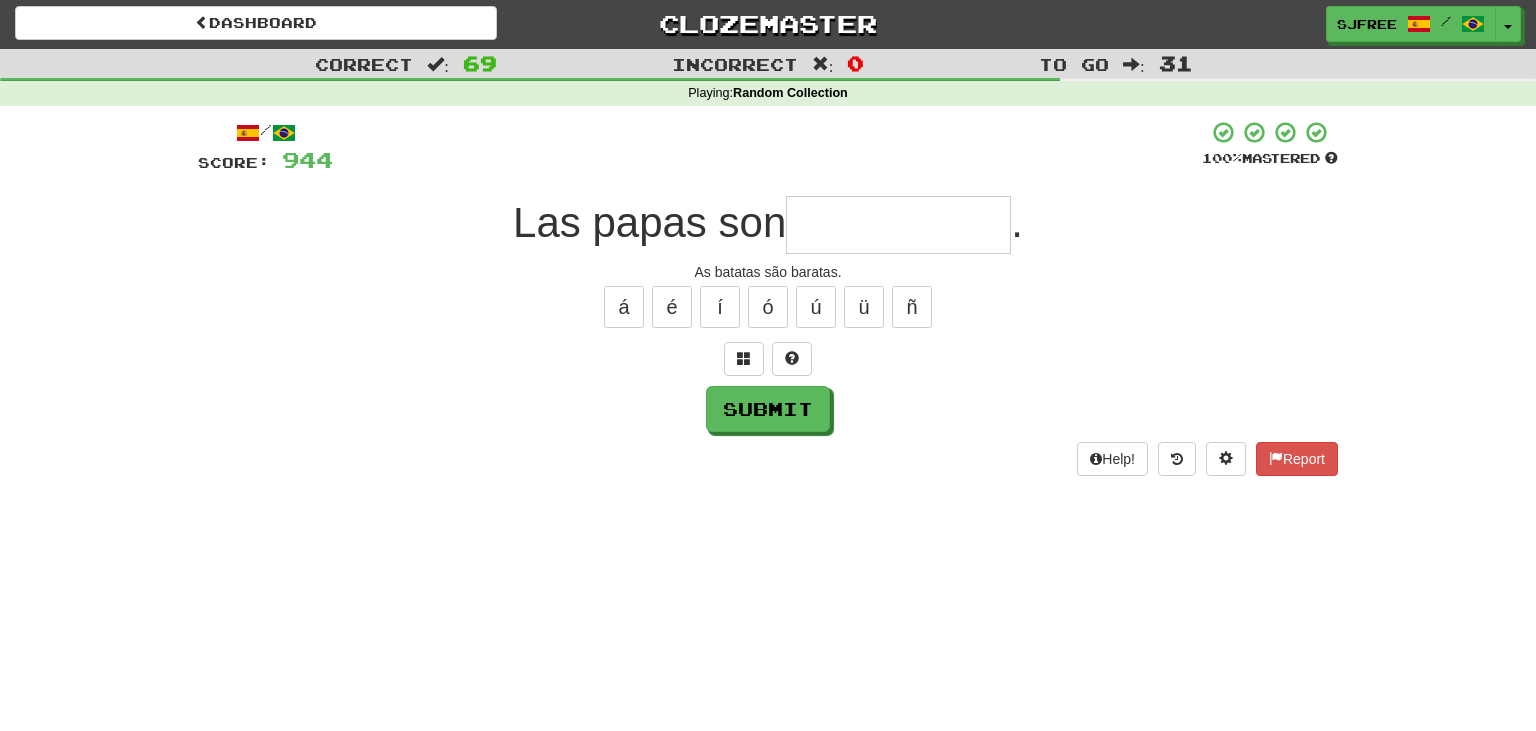 type on "*" 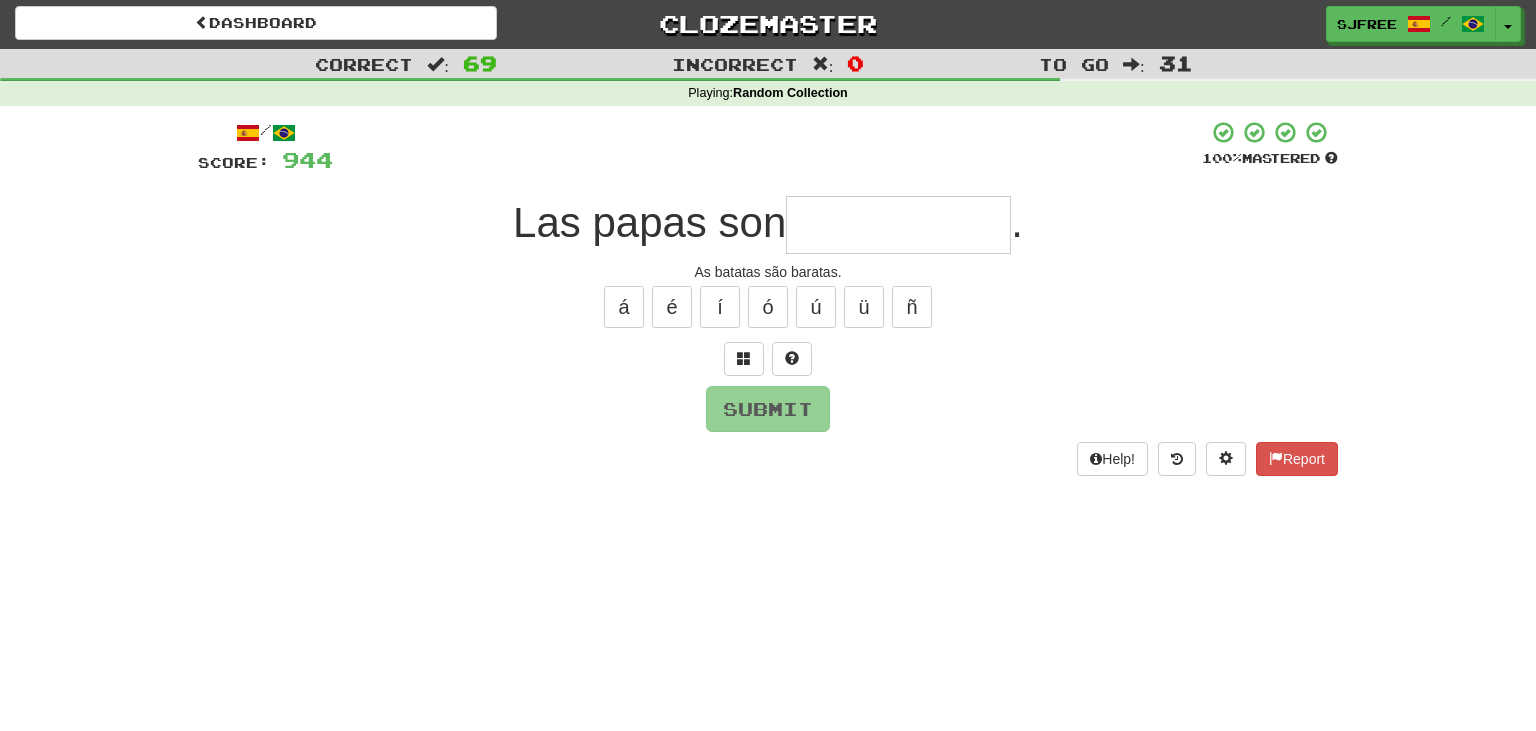 type on "*" 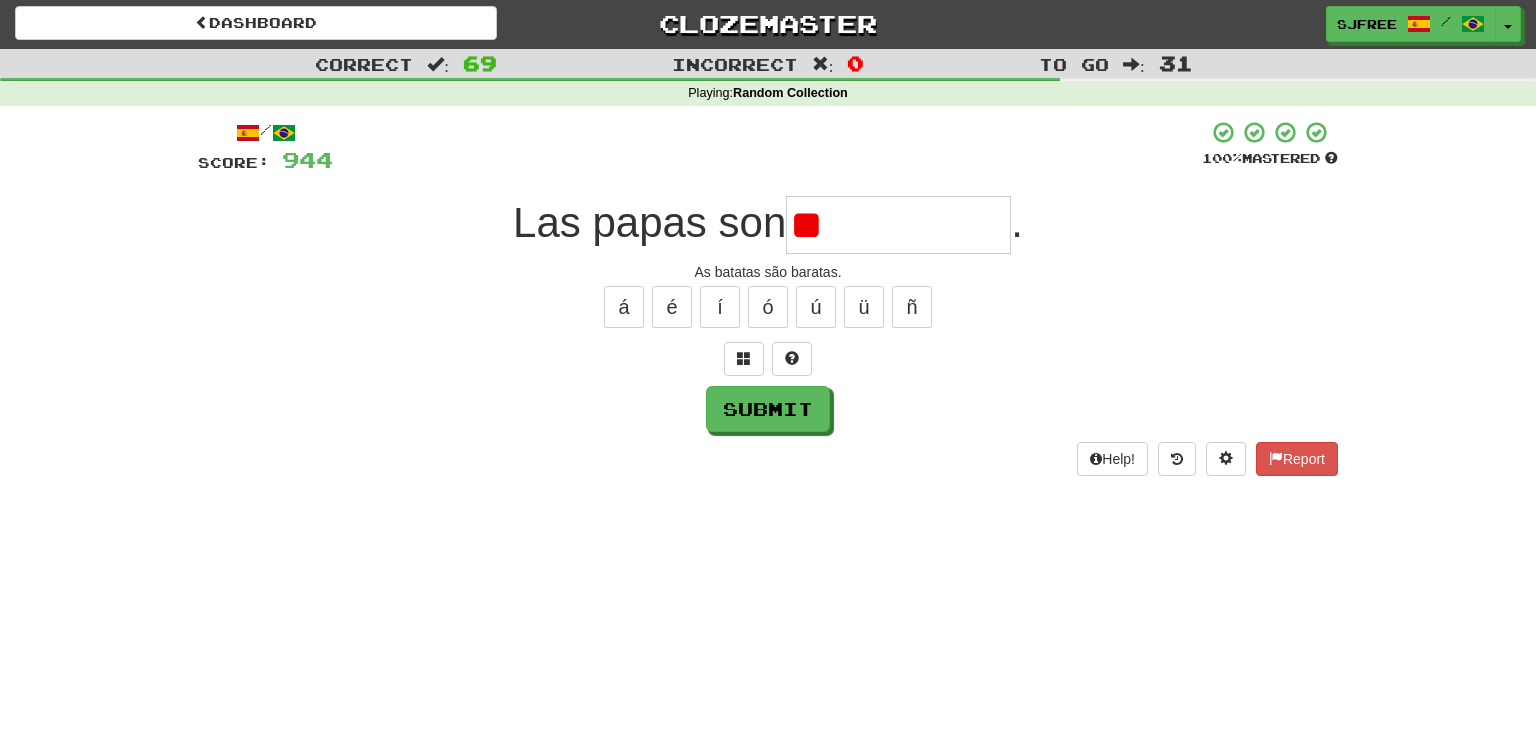 type on "*" 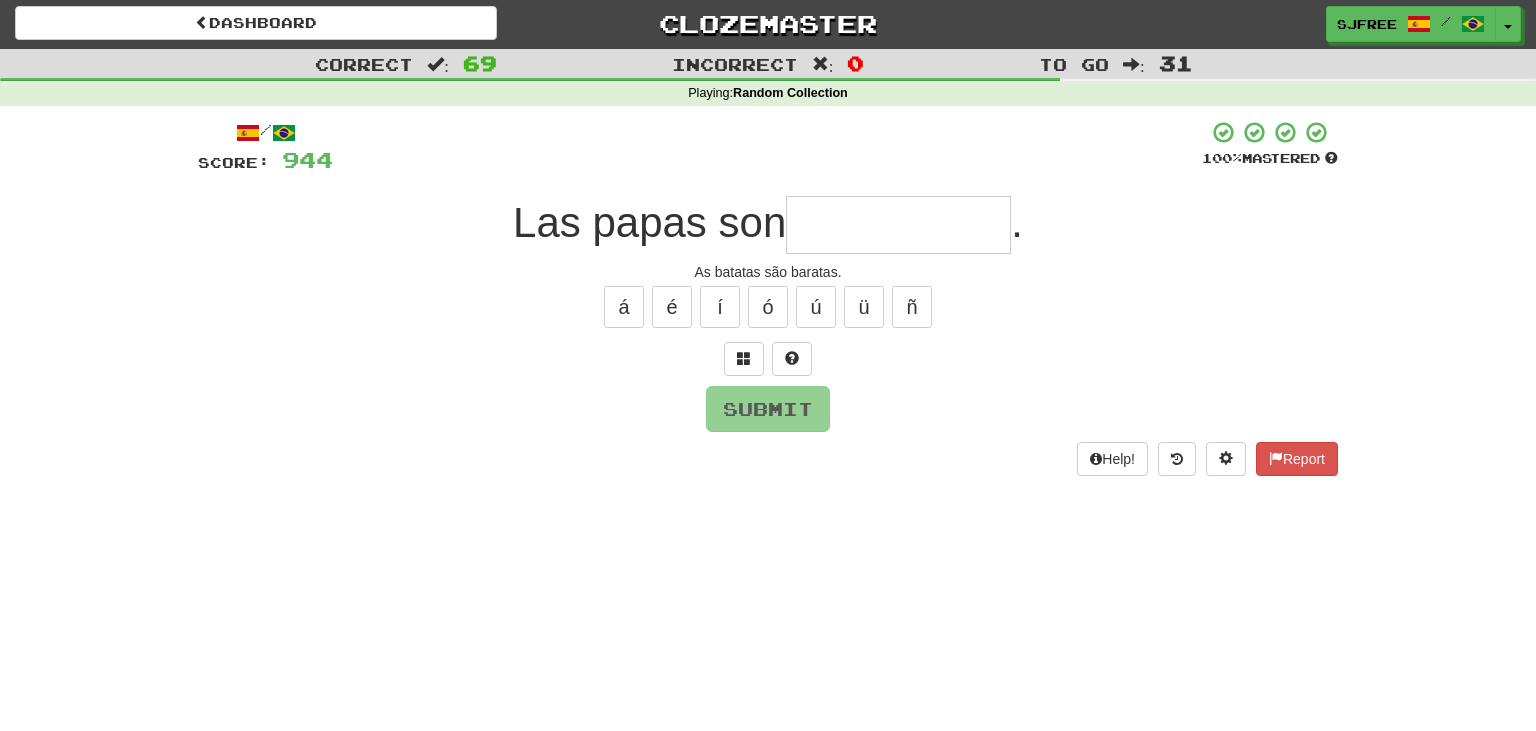 type on "*" 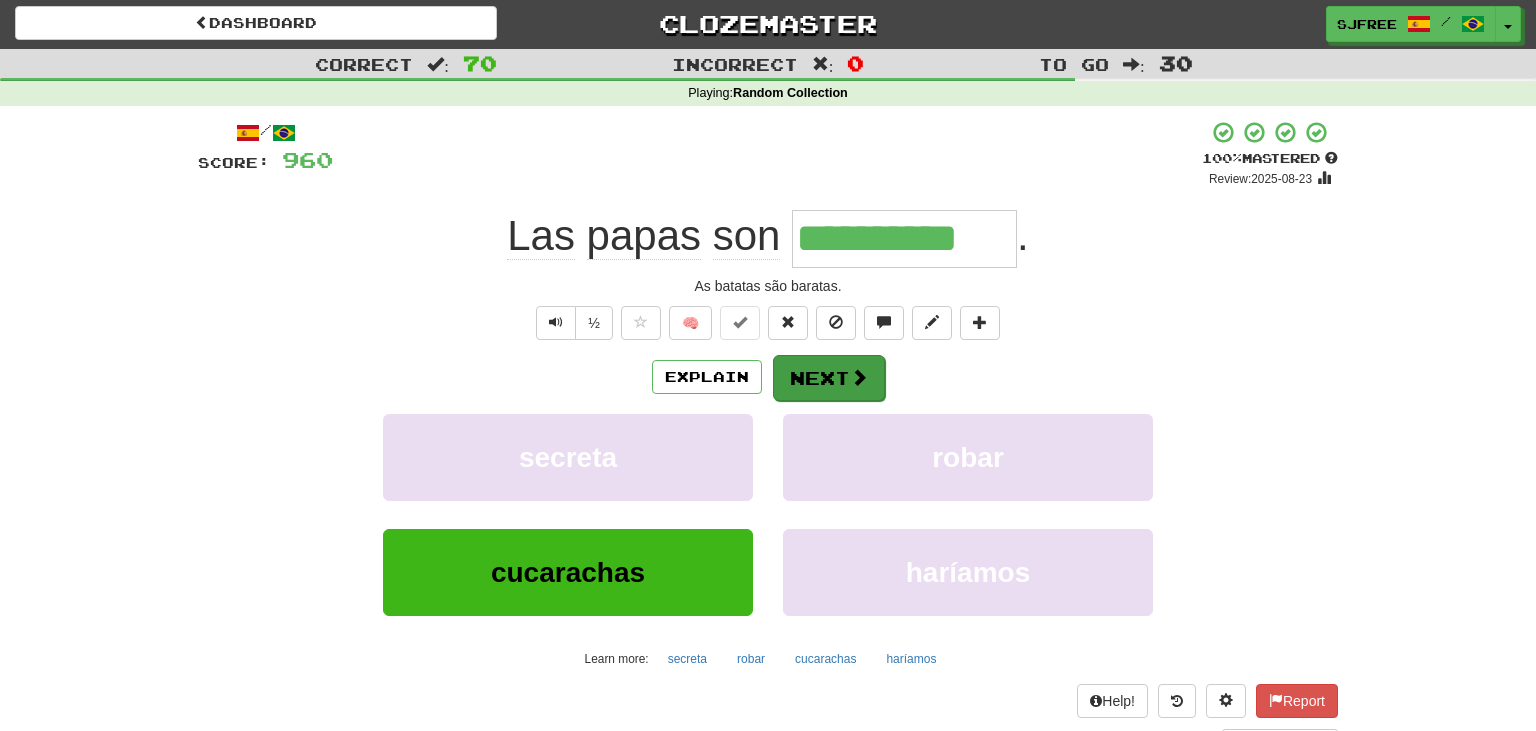 type on "**********" 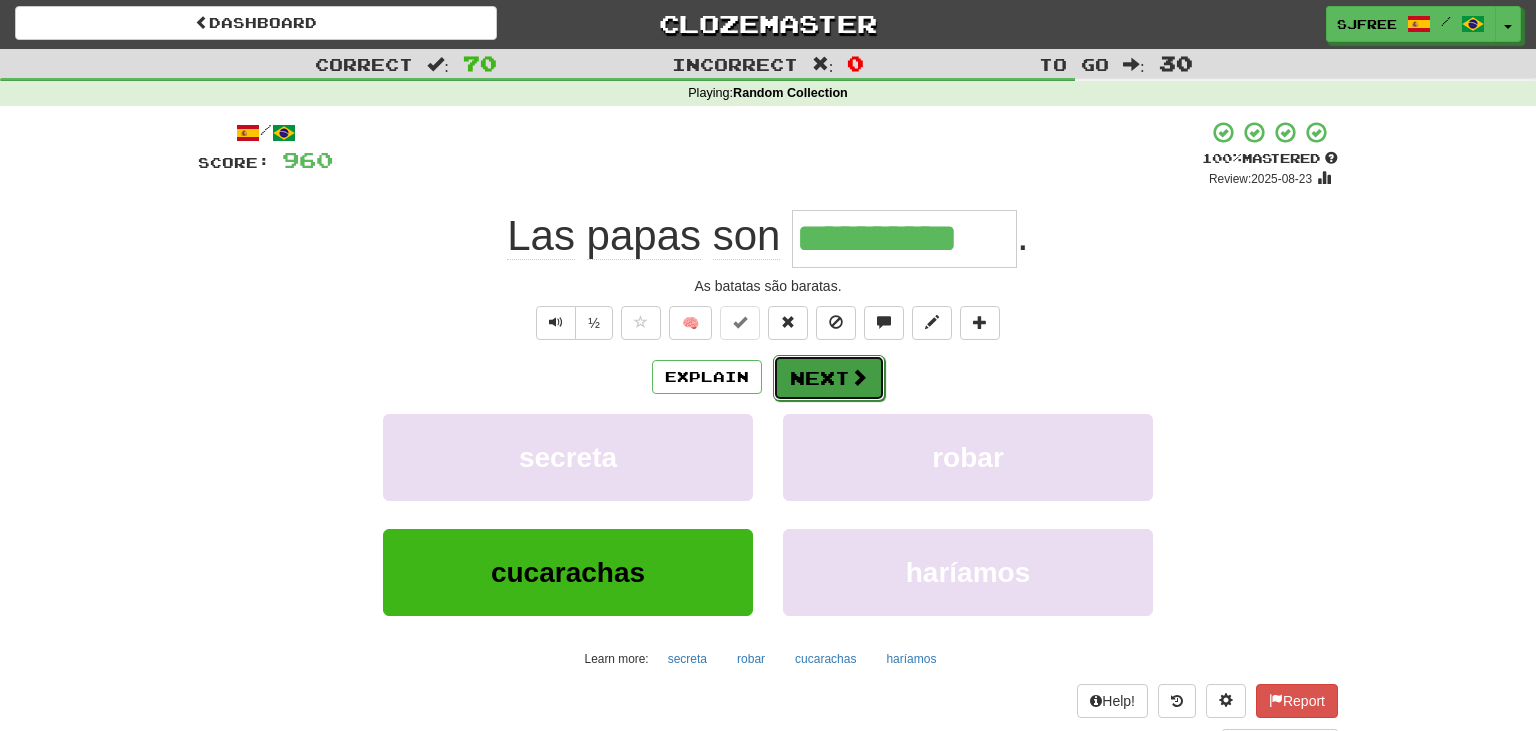 click at bounding box center (859, 377) 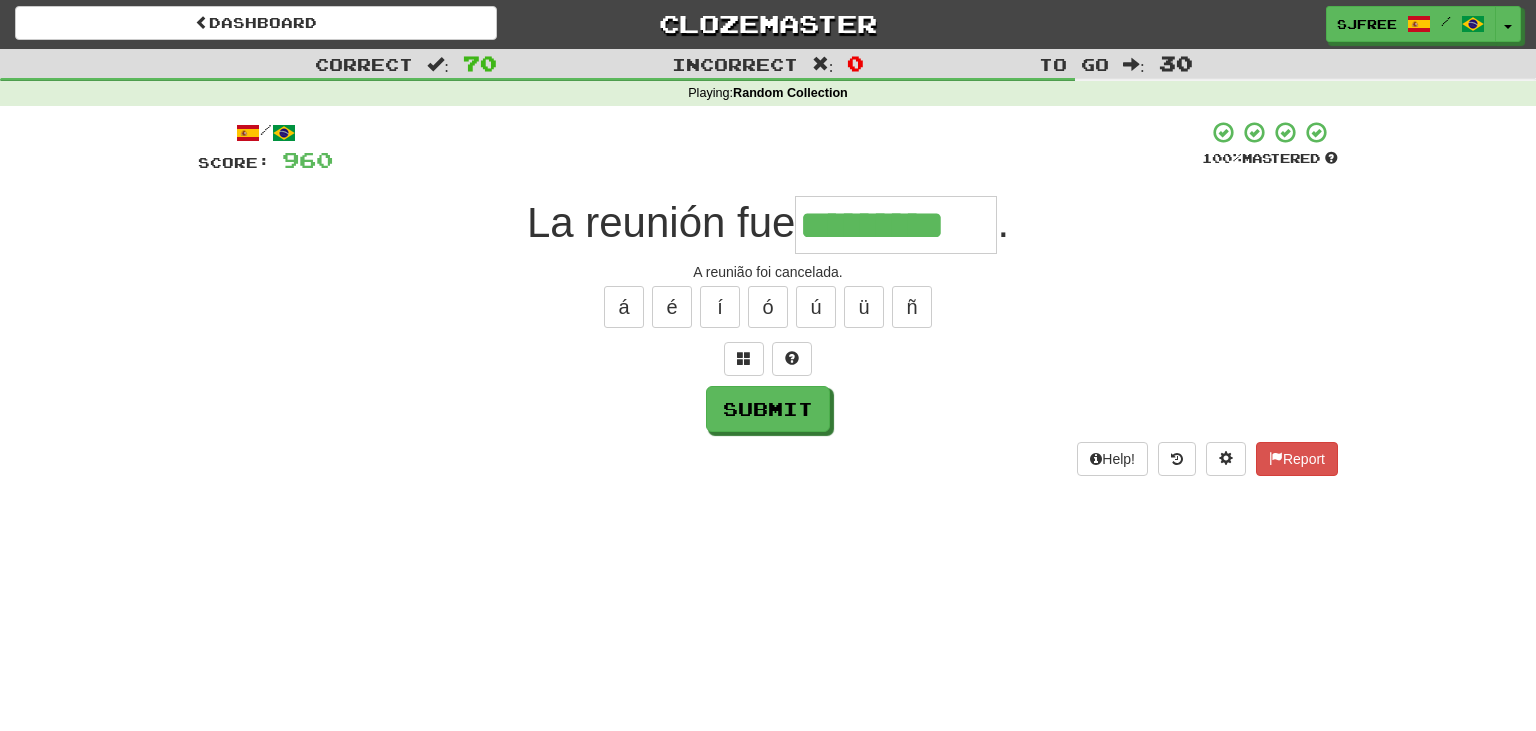 type on "*********" 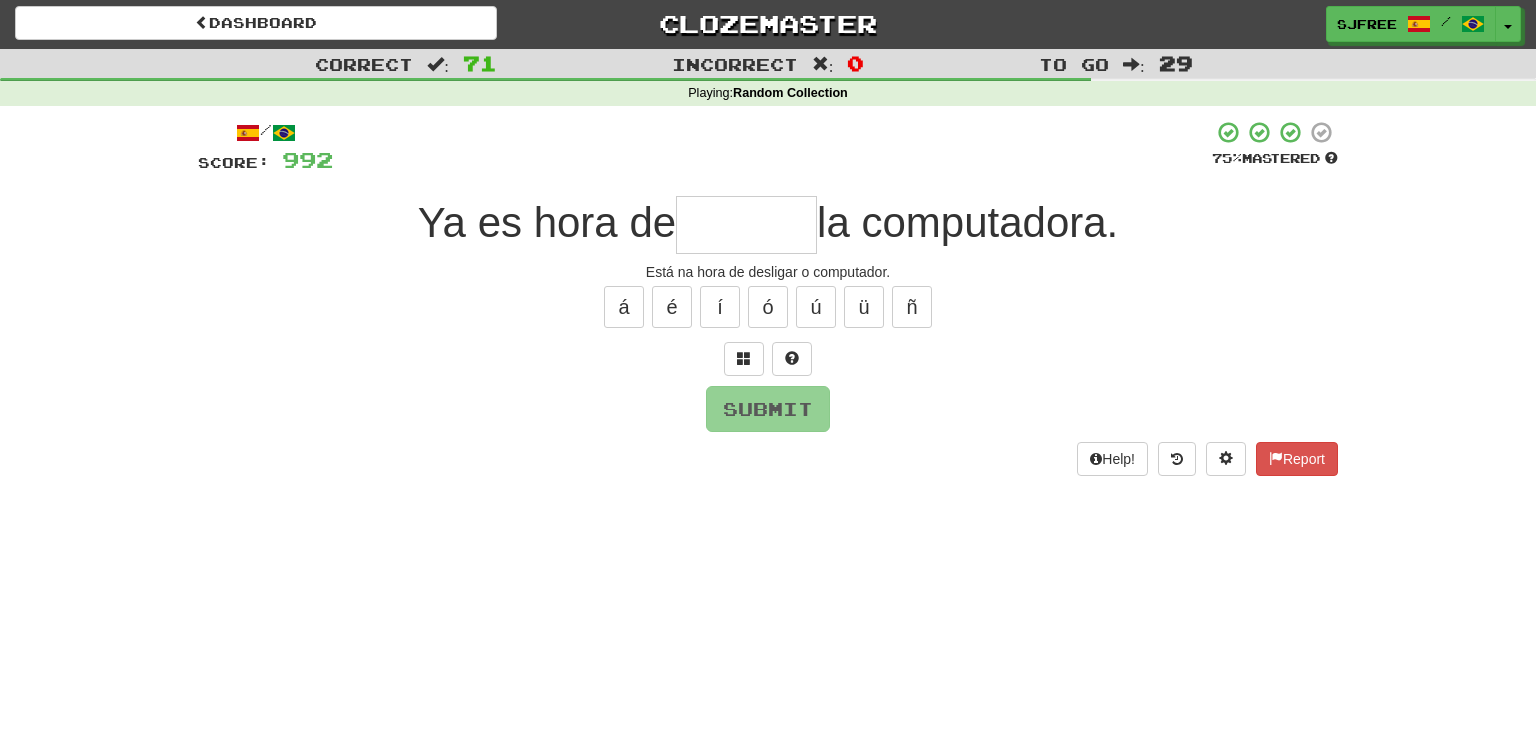 type on "*" 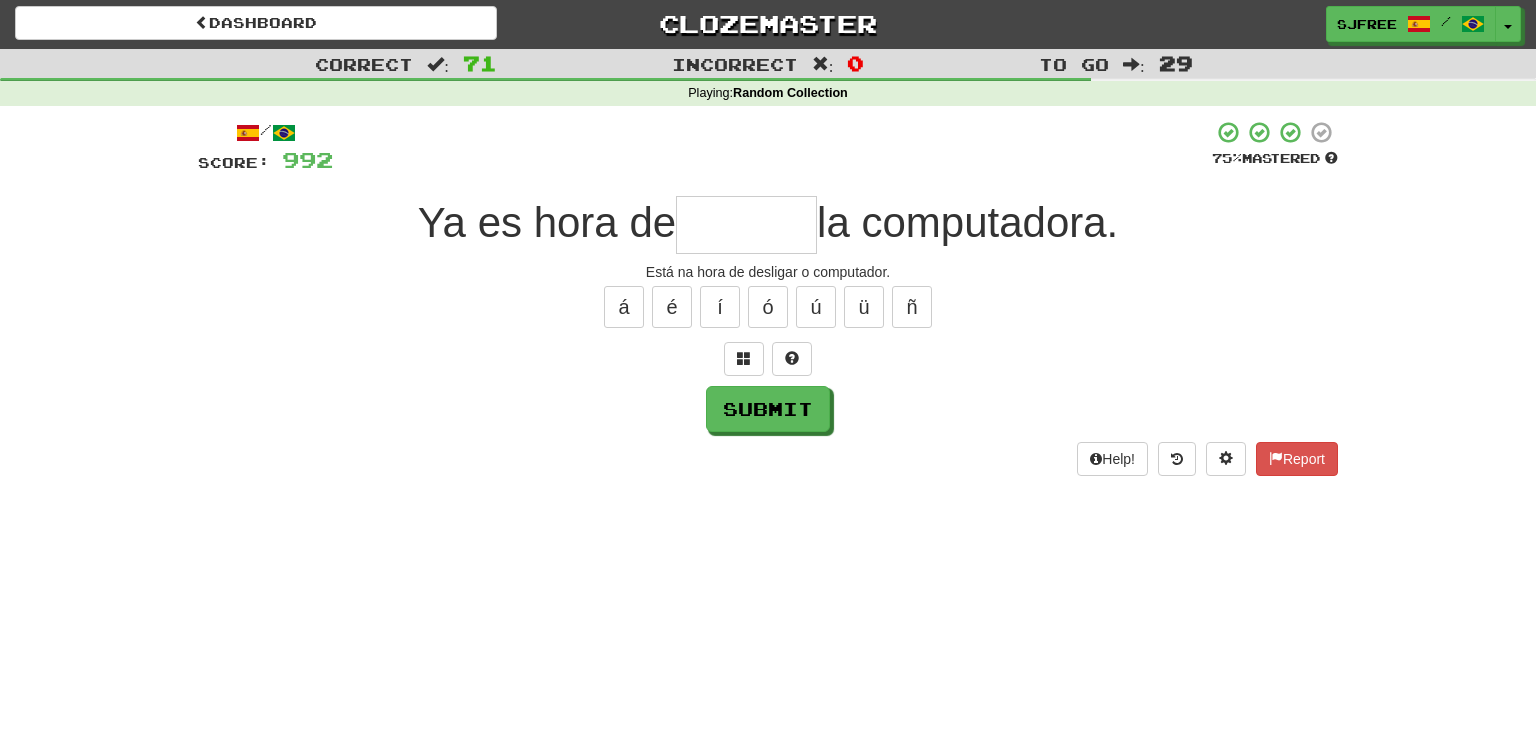 type on "*" 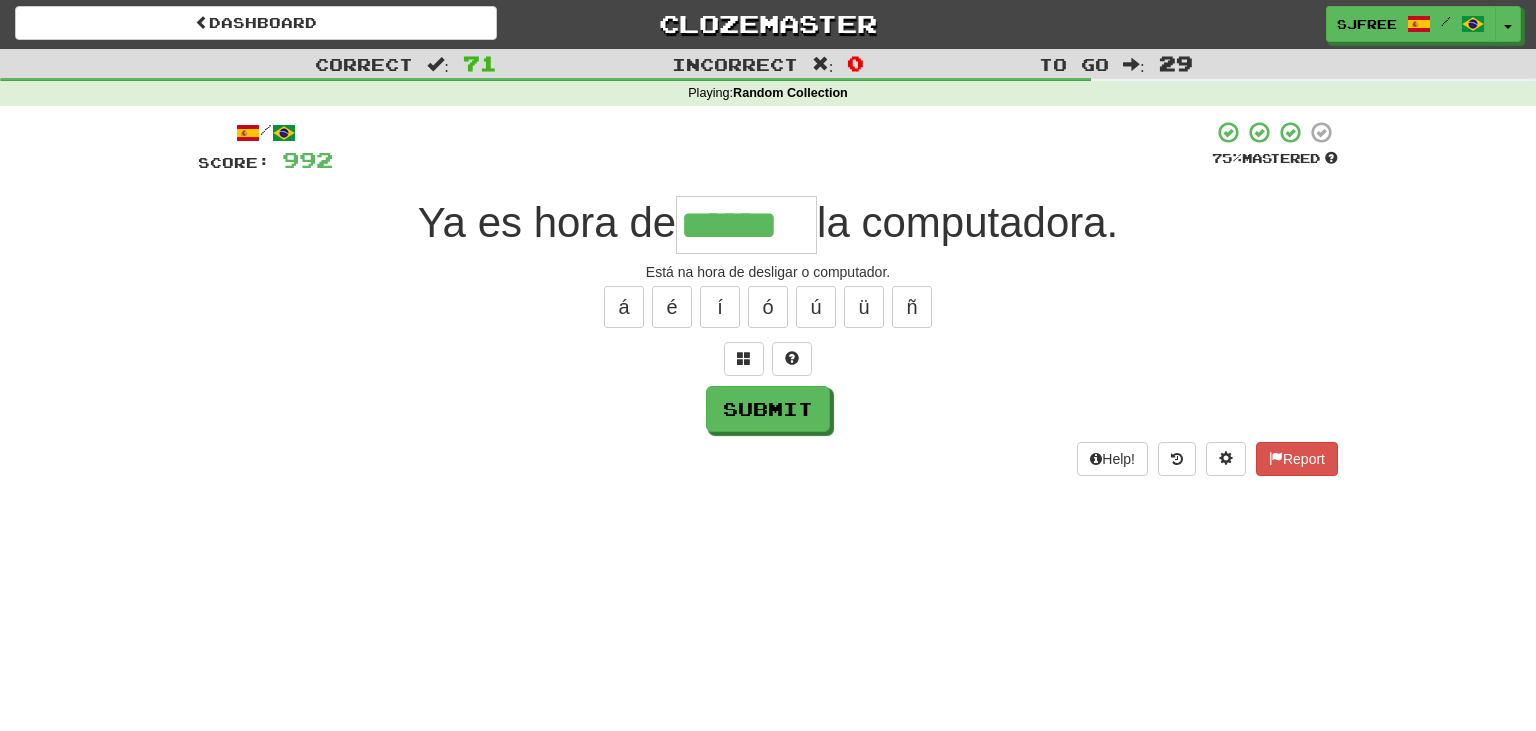 type on "******" 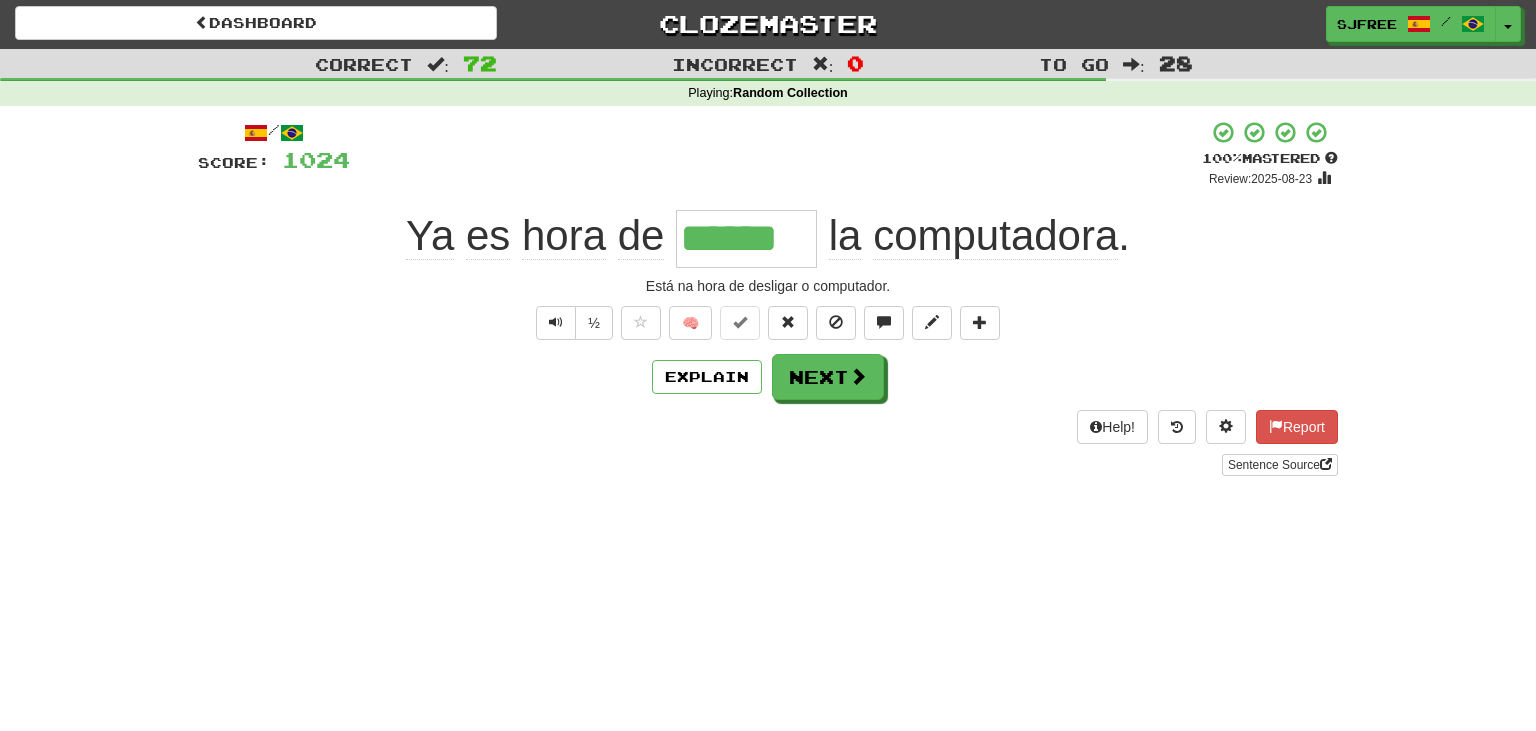 click on "+ 32" at bounding box center (776, 154) 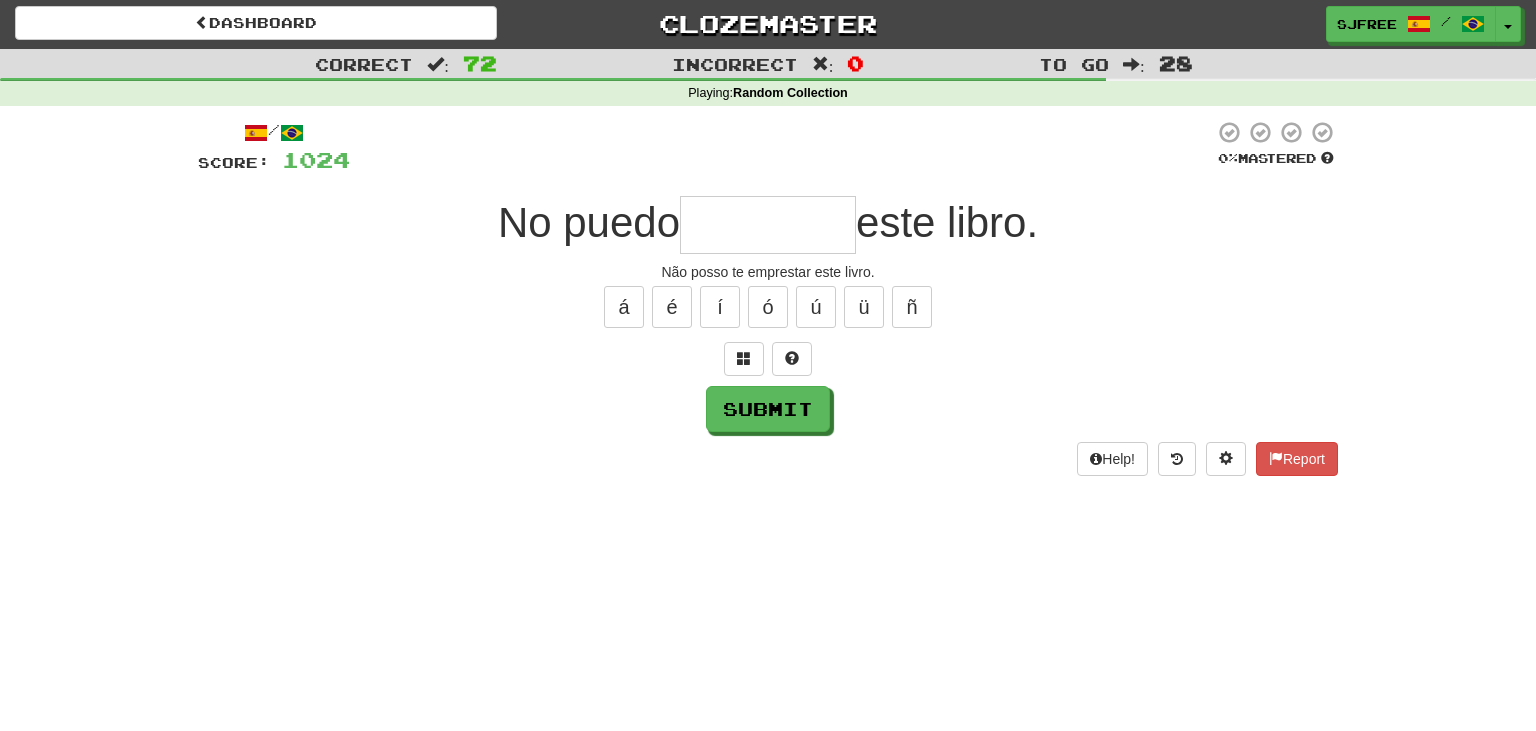 type on "*" 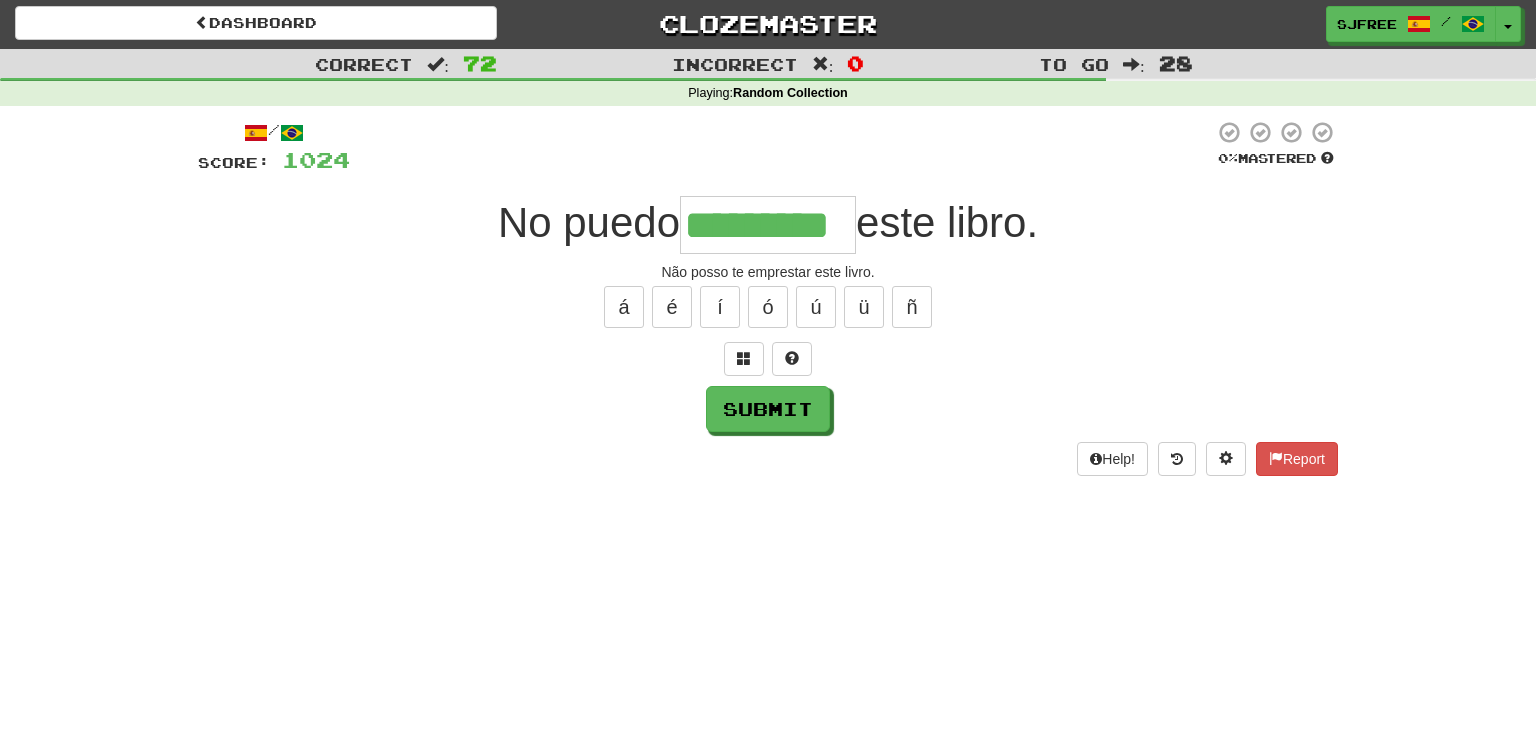 type on "*********" 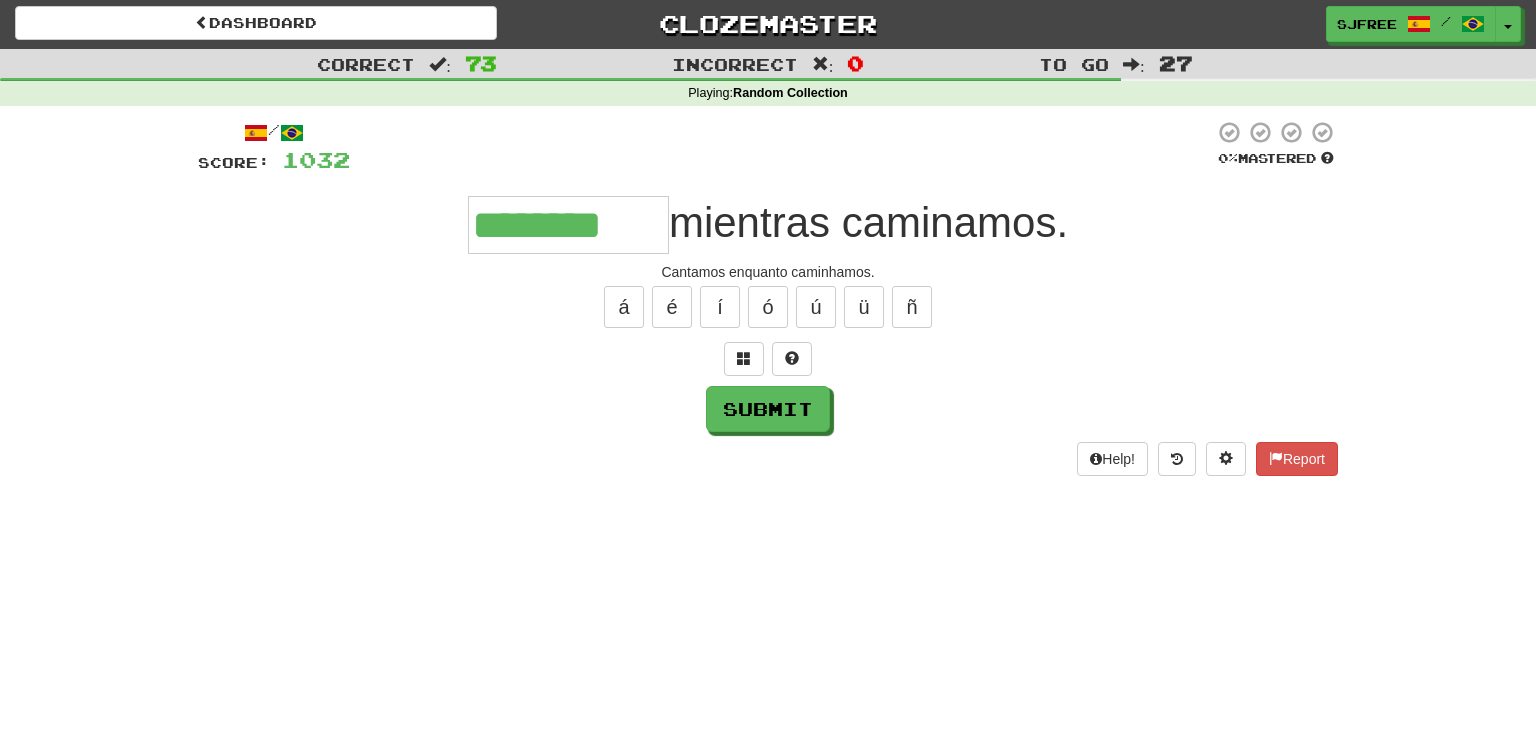 type on "********" 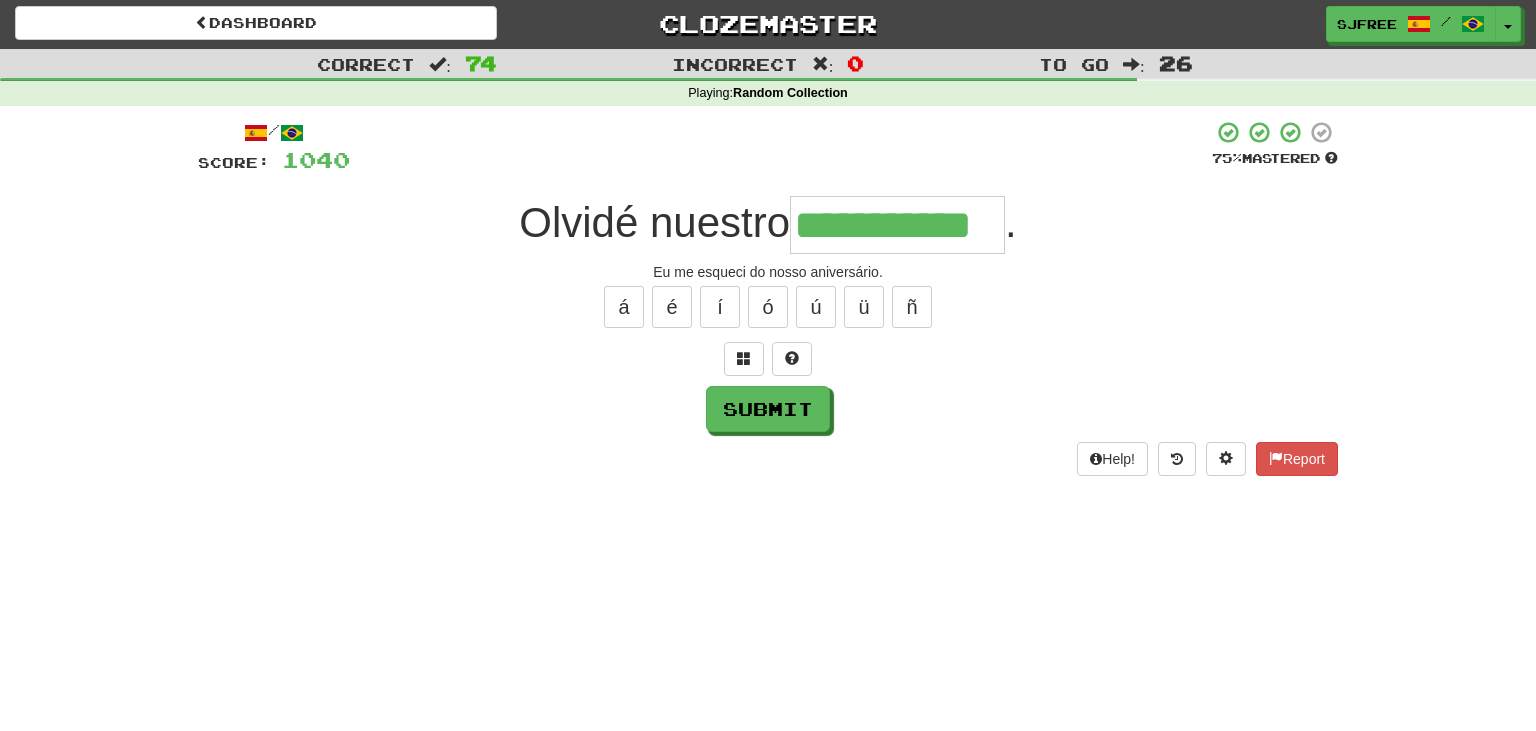 type on "**********" 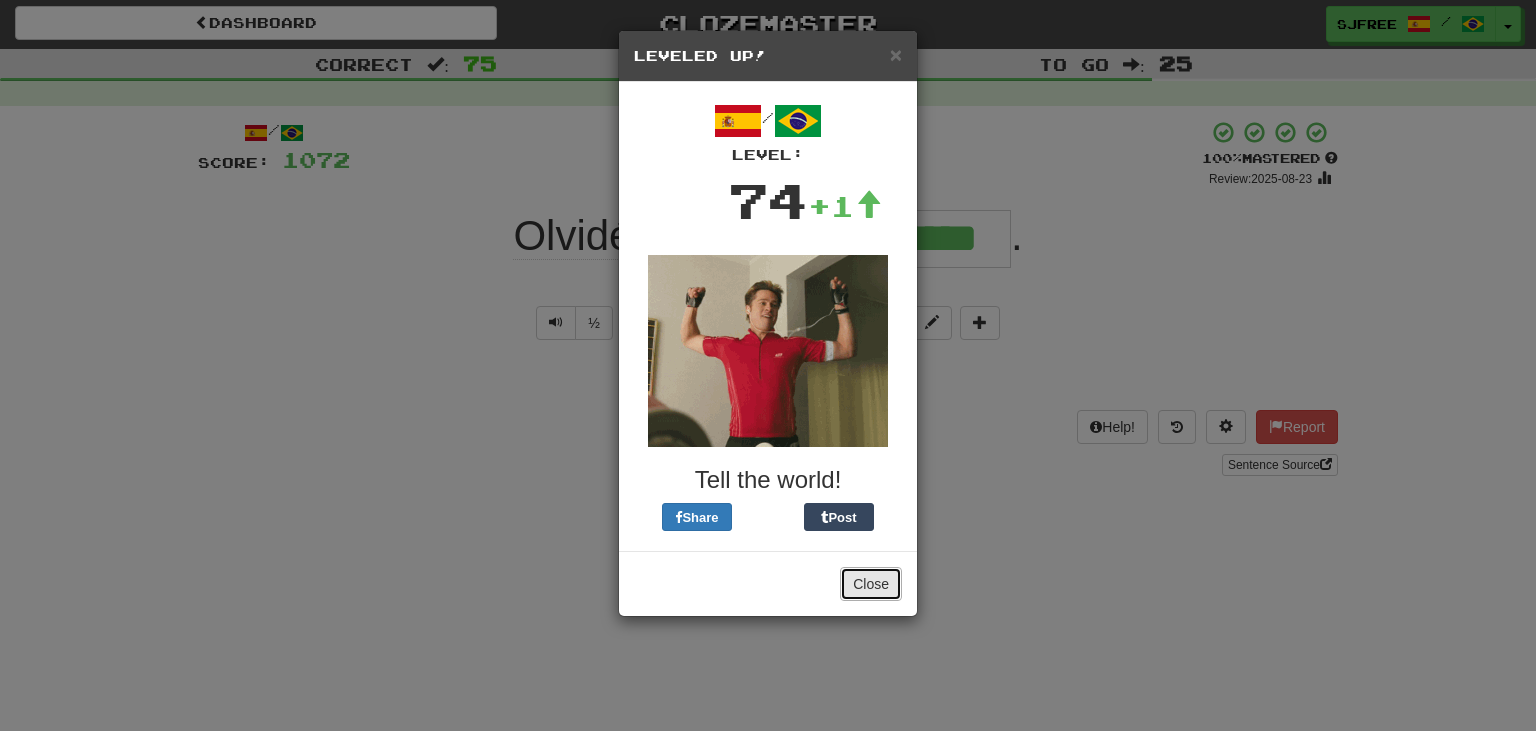 click on "Close" at bounding box center (871, 584) 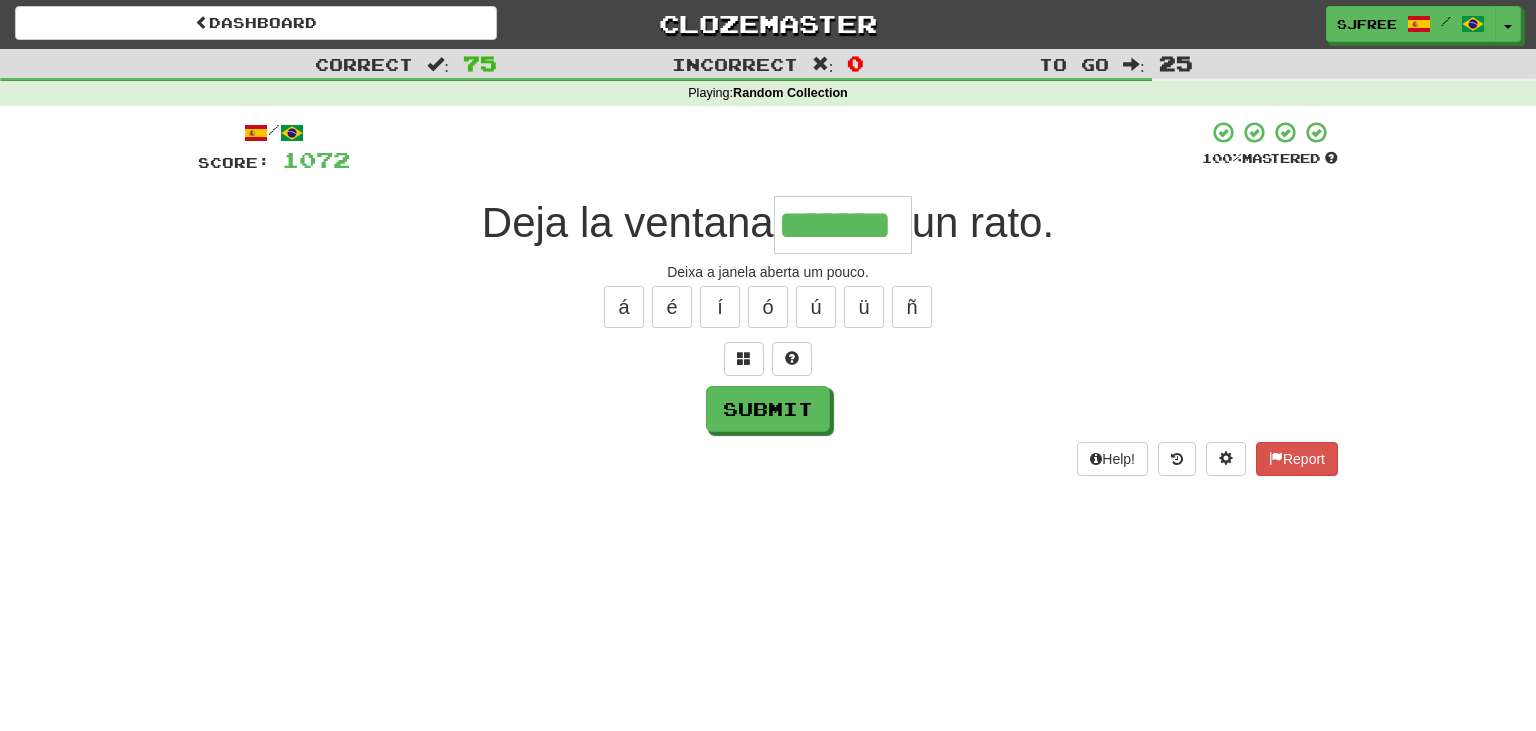 type on "*******" 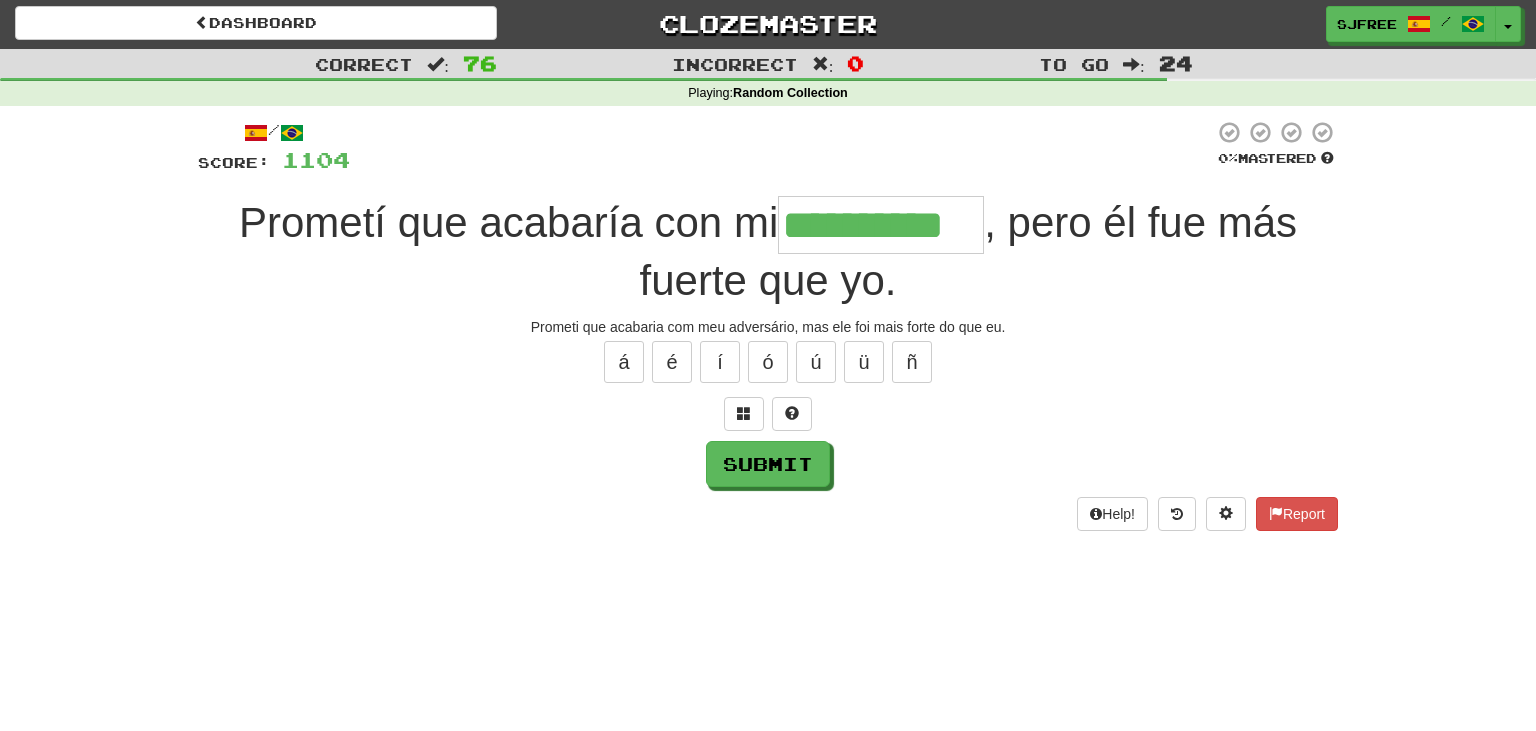 type on "**********" 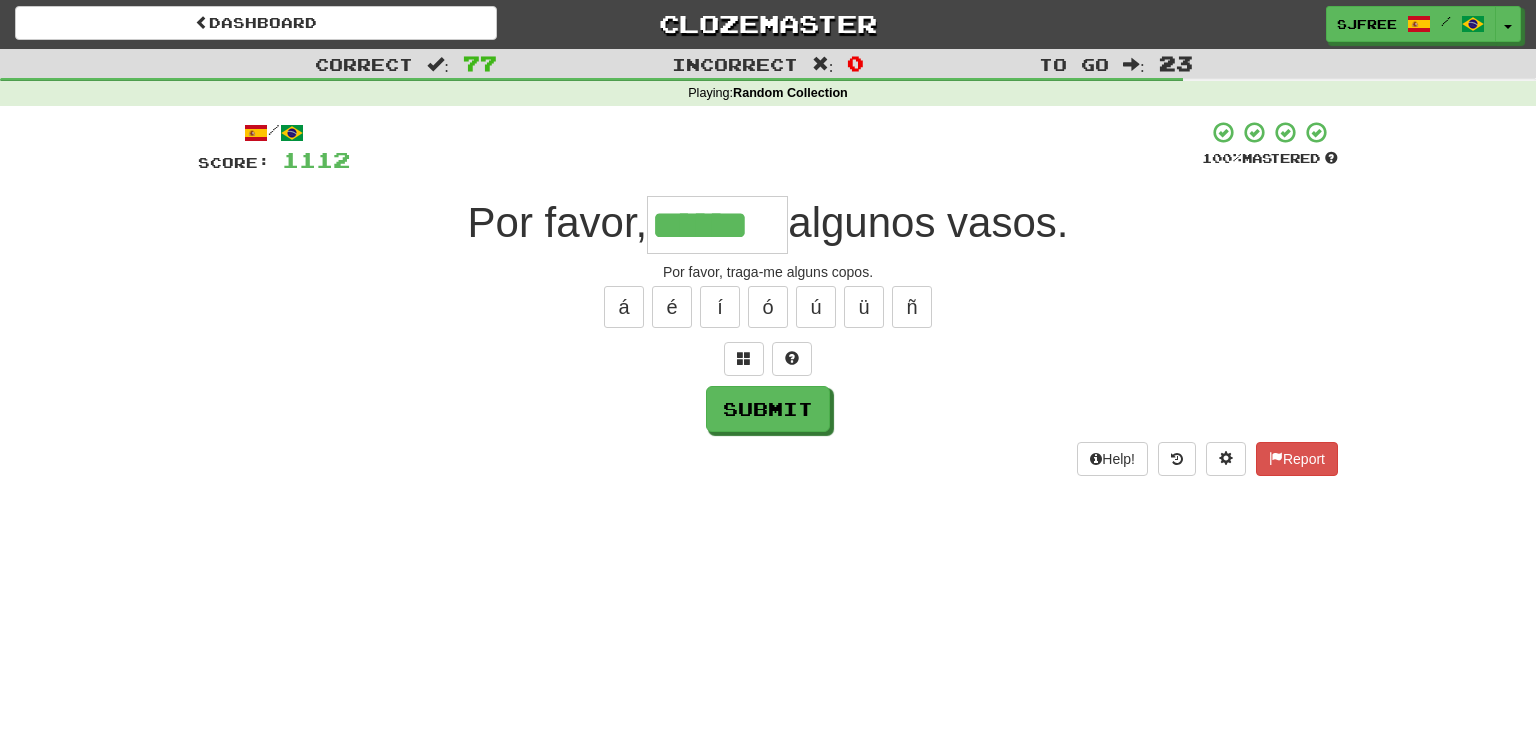 type on "******" 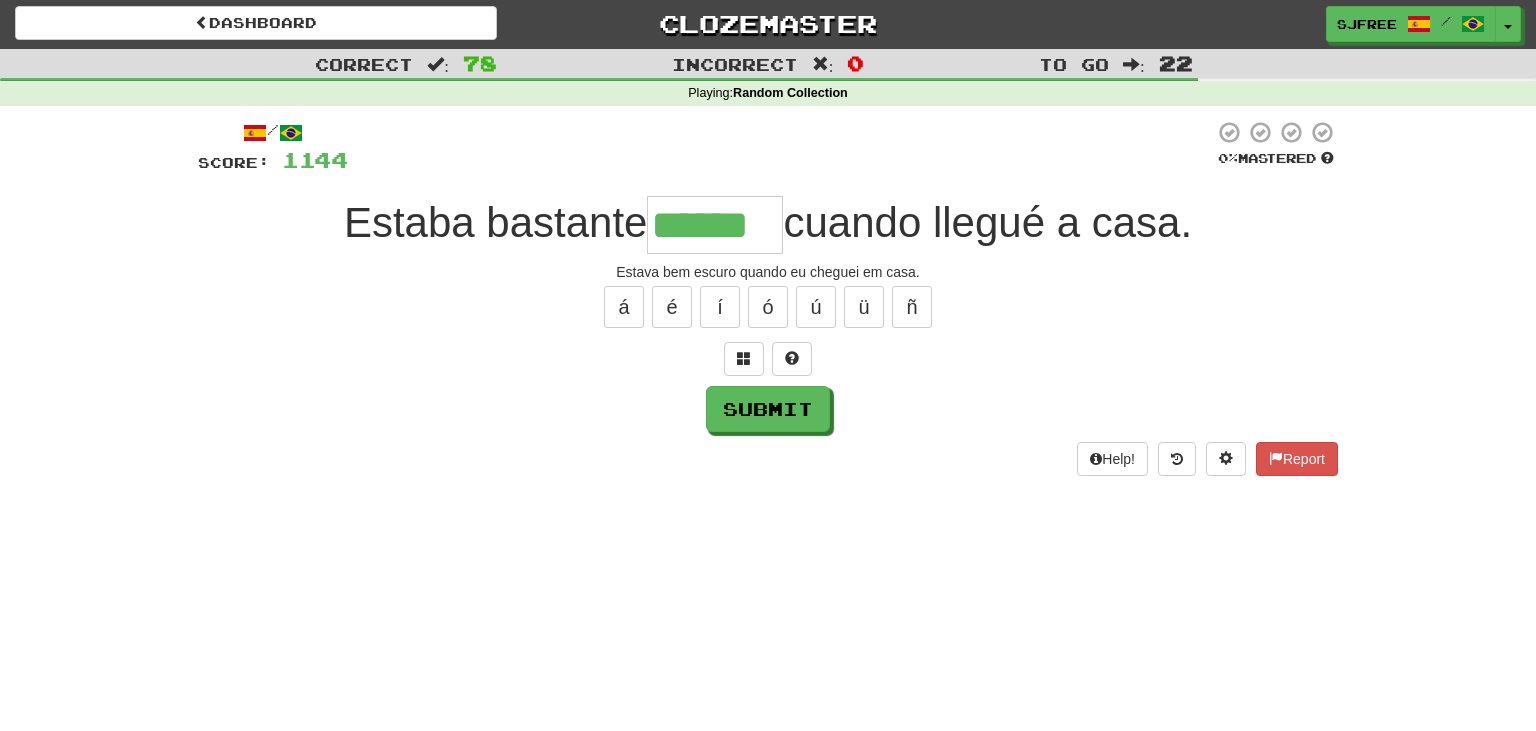 type on "******" 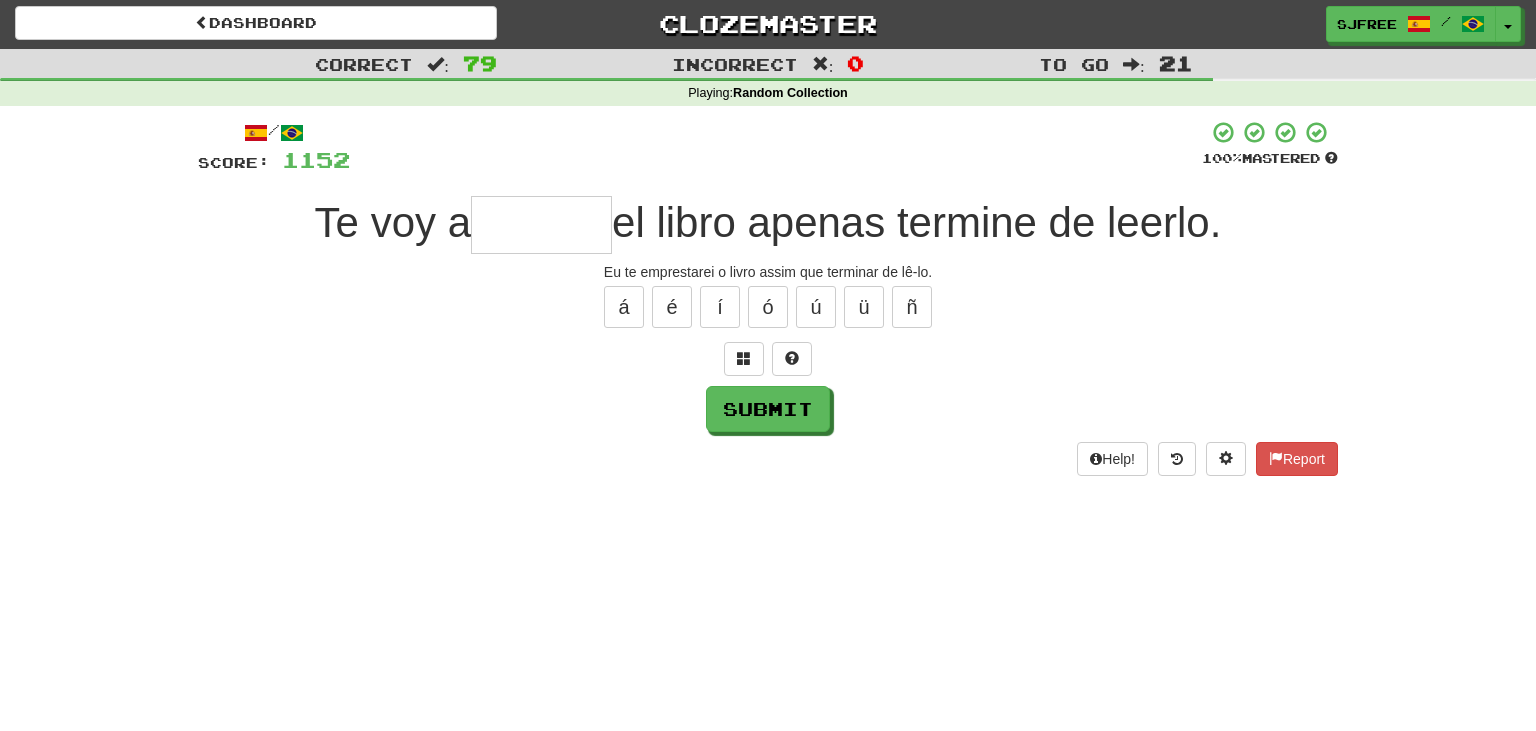 type on "*" 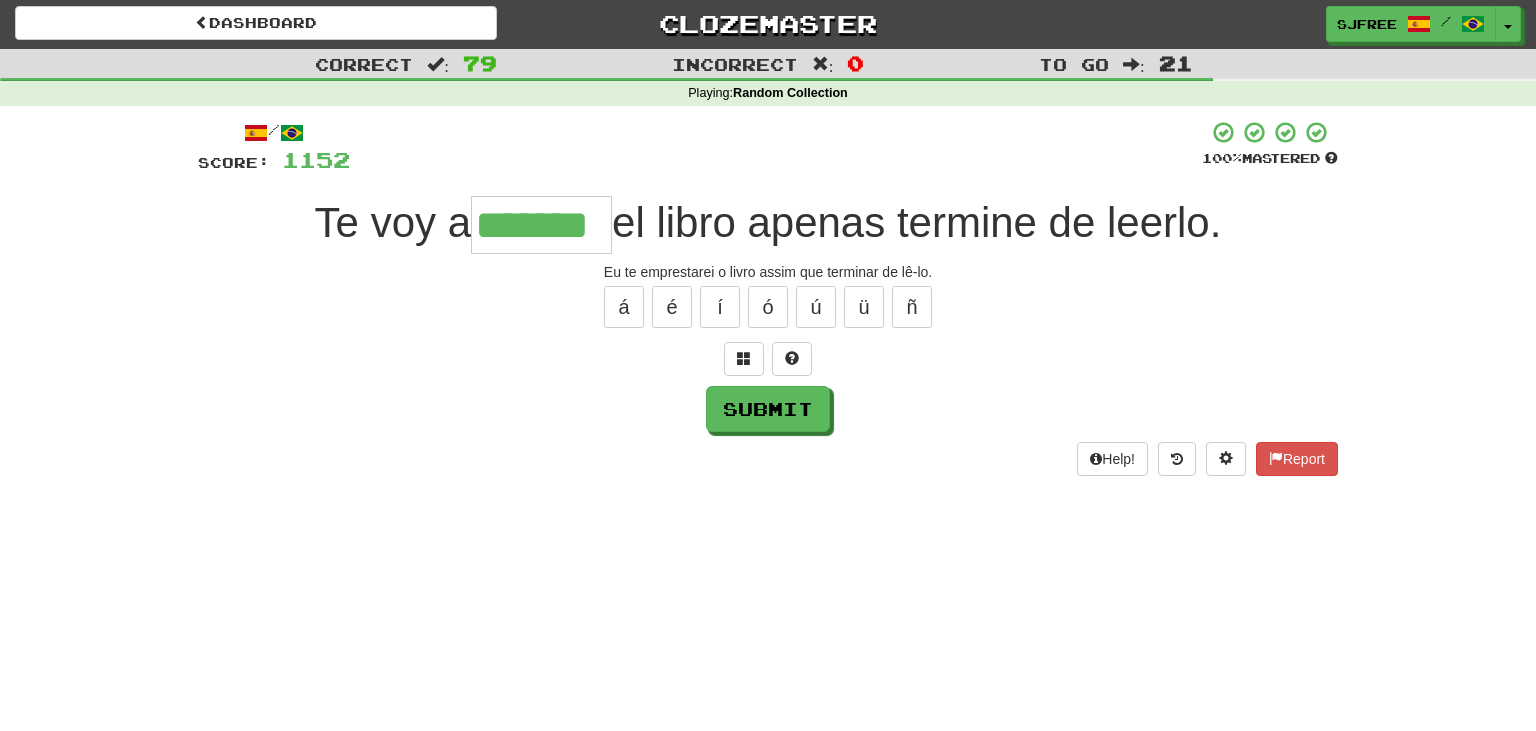 type on "*******" 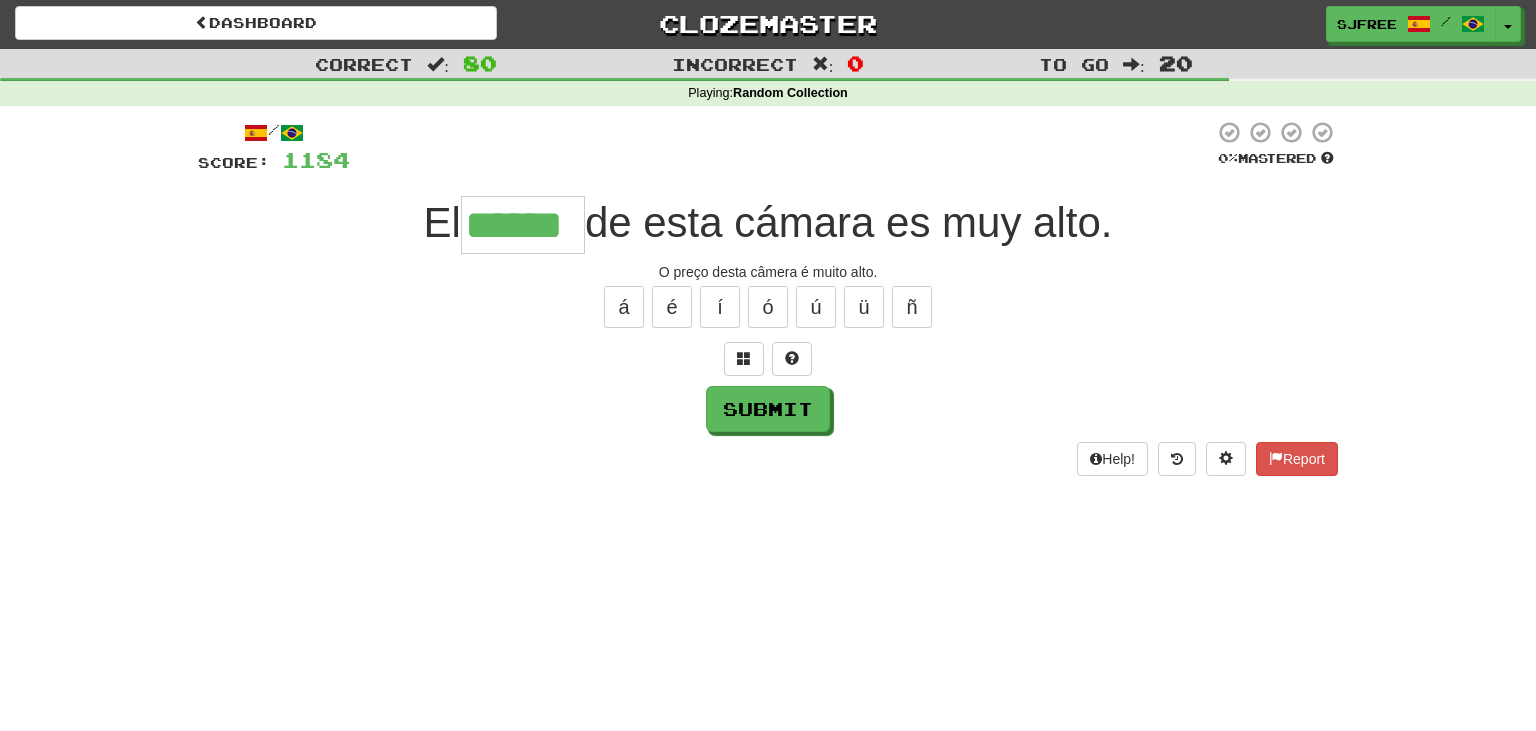 type on "******" 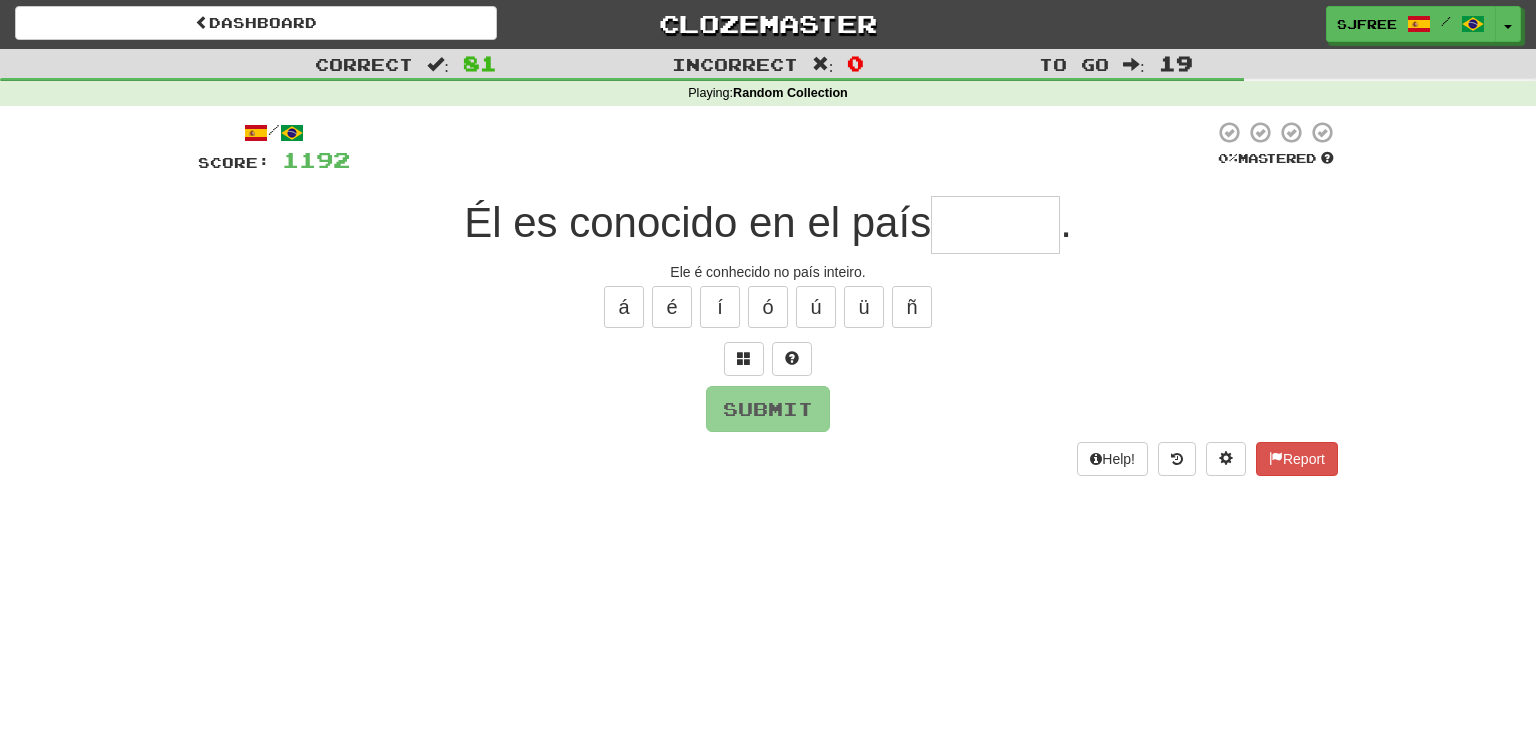 type on "*" 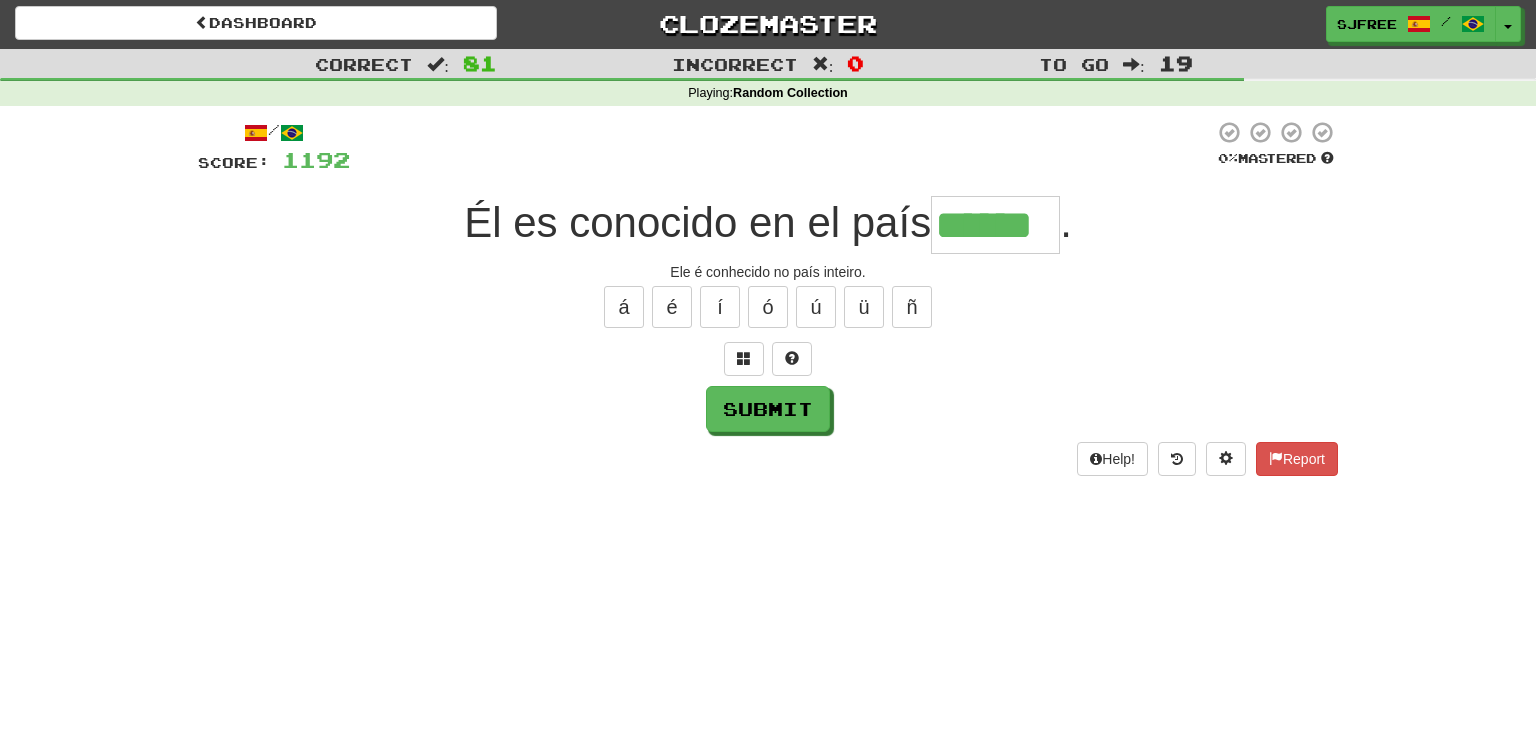 type on "******" 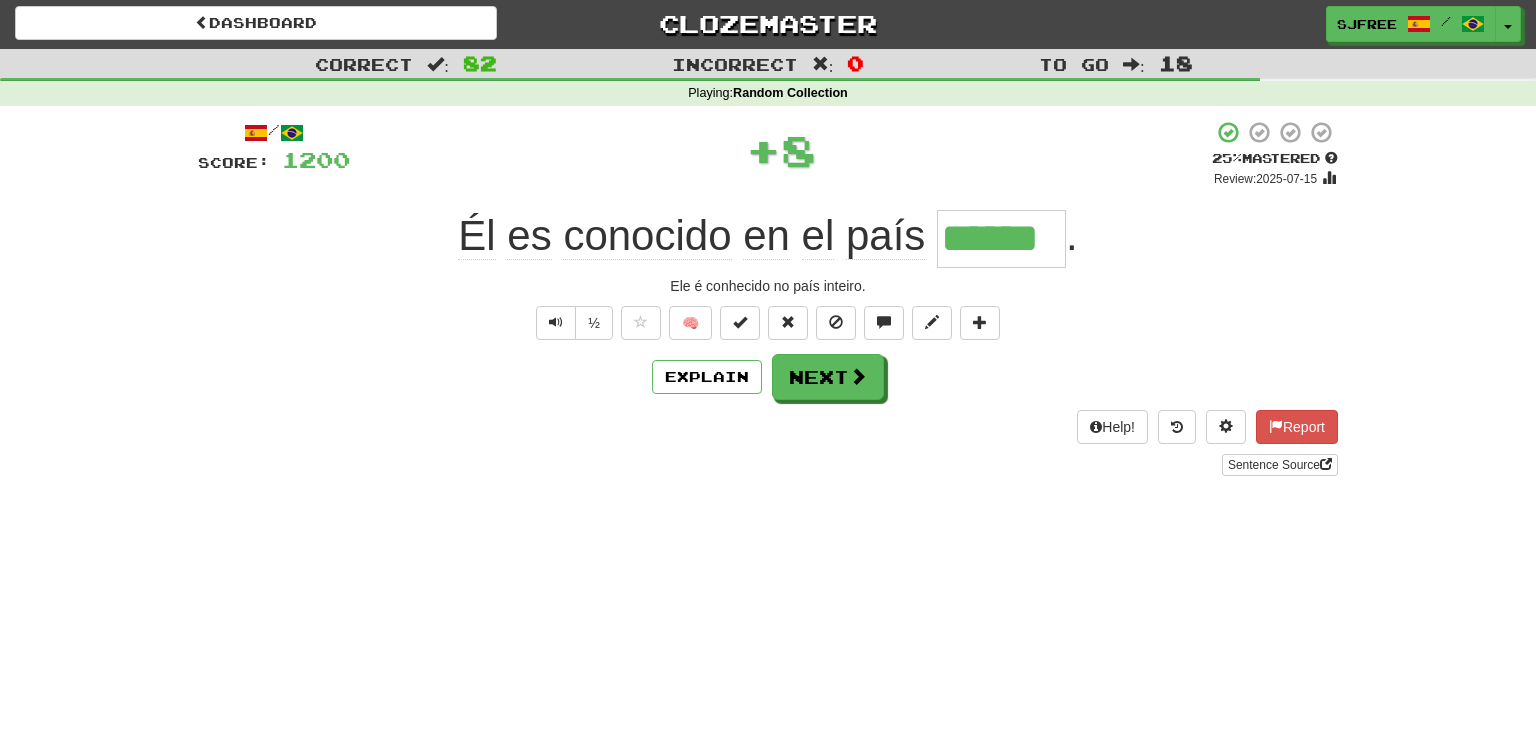 click on "Dashboard
Clozemaster
sjfree
/
Toggle Dropdown
Dashboard
Leaderboard
Activity Feed
Notifications
Profile
Discussions
한국어
/
Français
Streak:
0
Review:
65
Points Today: 0
한국어
/
English
Streak:
0
Review:
1,220
Points Today: 0
አማርኛ
/
English
Streak:
0
Review:
83
Points Today: 0
Afrikaans
/
English
Streak:
0
Review:
103
Points Today: 0
Avañe'ẽ
/
English
Streak:
0
Review:
103
Points Today: 0
Azərbaycanca
/
English
Streak:
0
Review:
89
Points Today: 0
Bahasa Indonesia
/
English
Streak:
0
Review:
5,203
Points Today: 0
/" at bounding box center [768, 363] 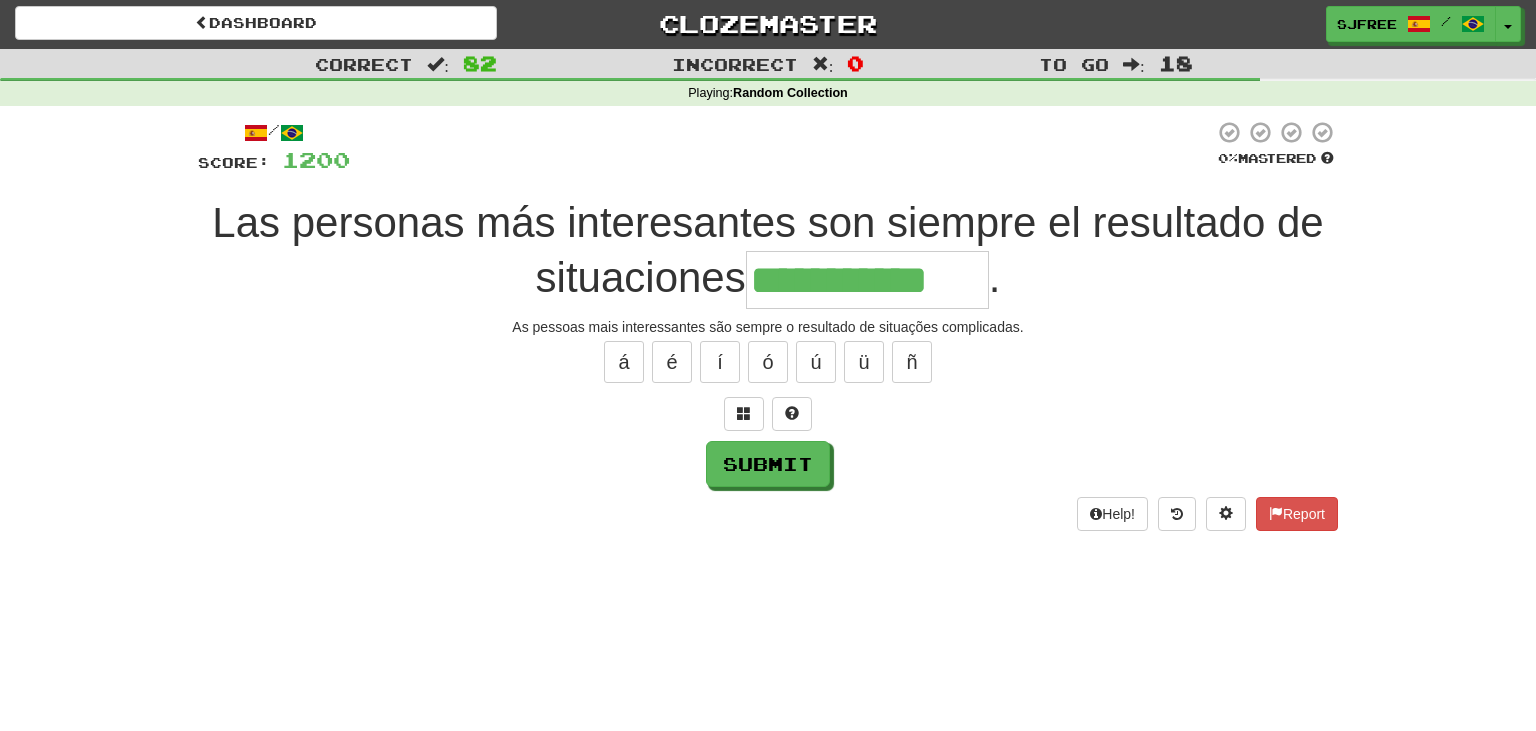 type on "**********" 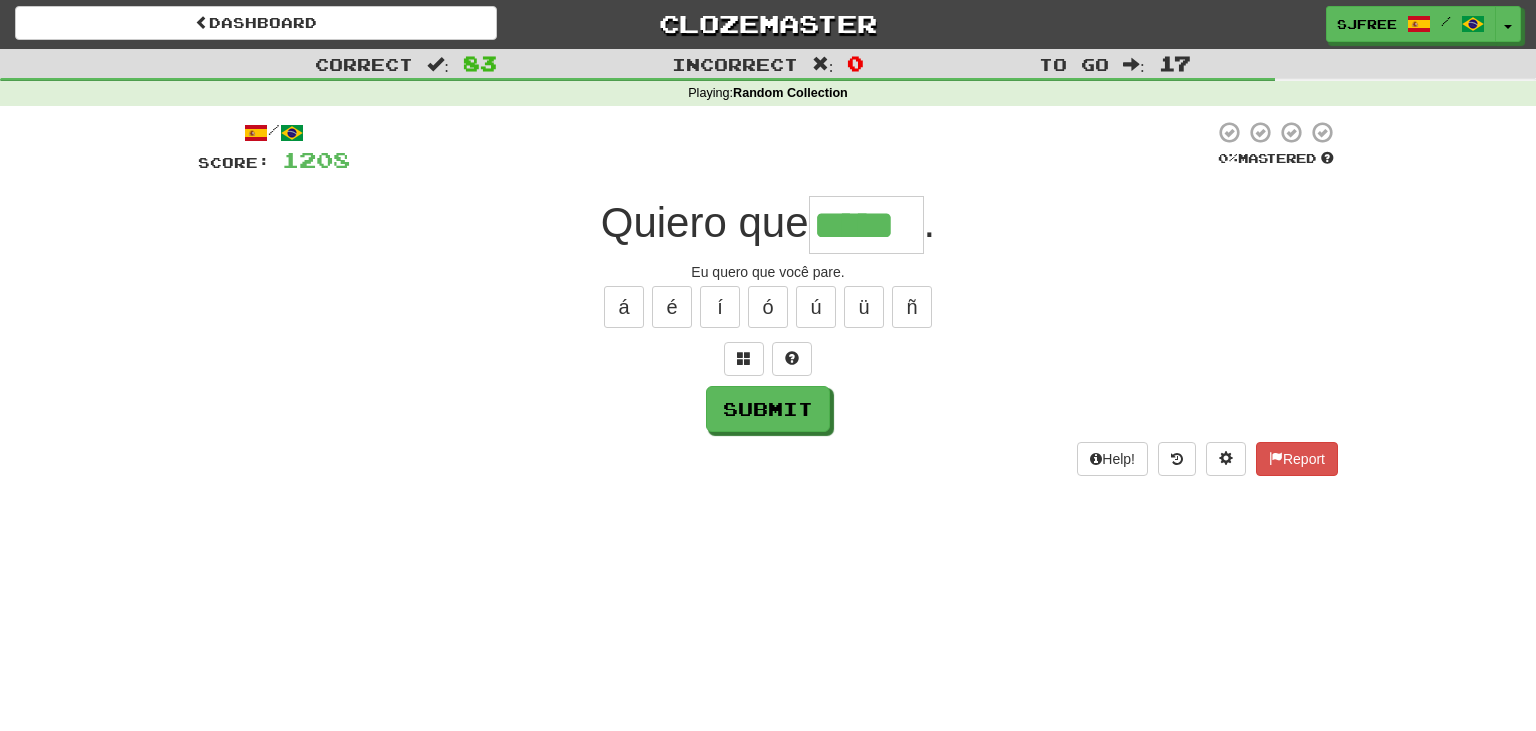 type on "*****" 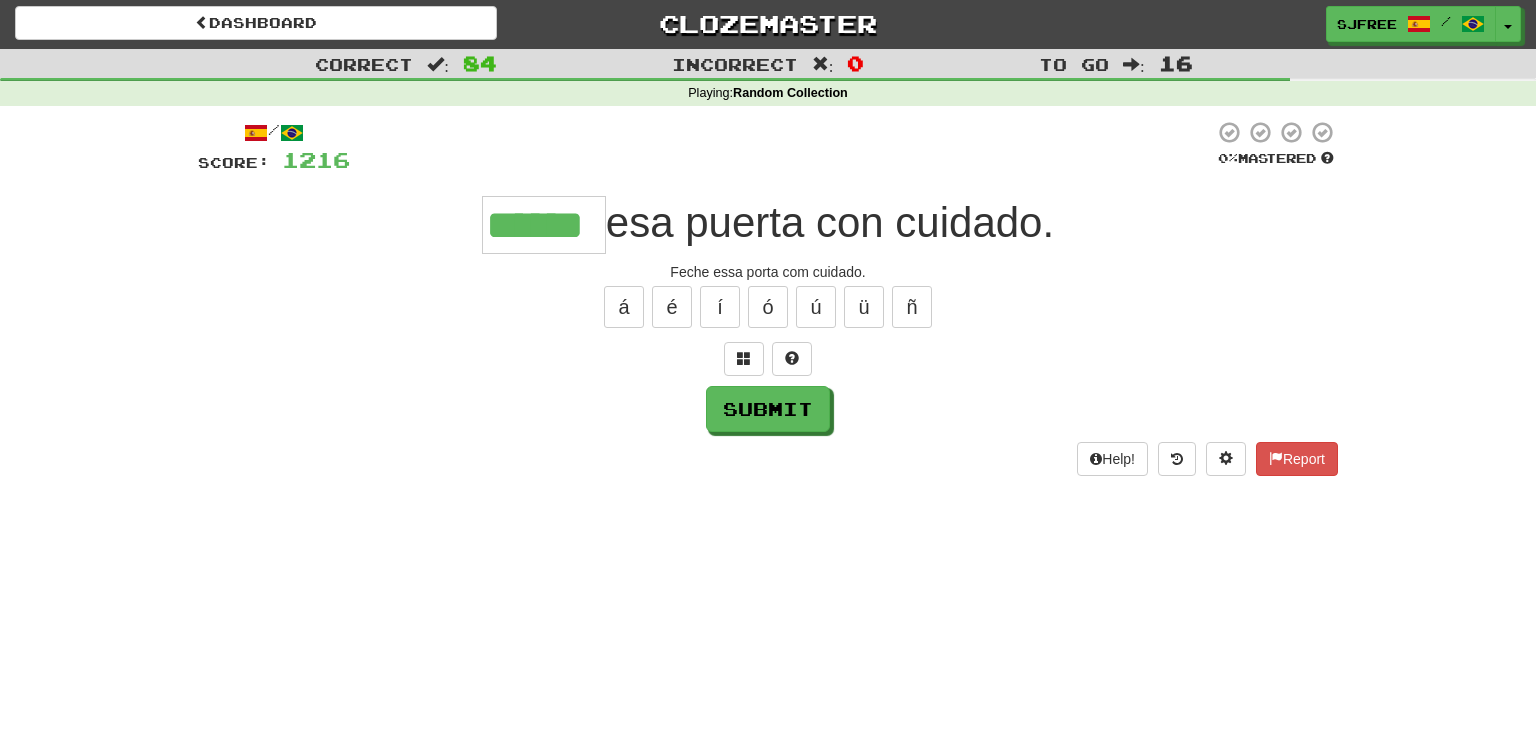 type on "******" 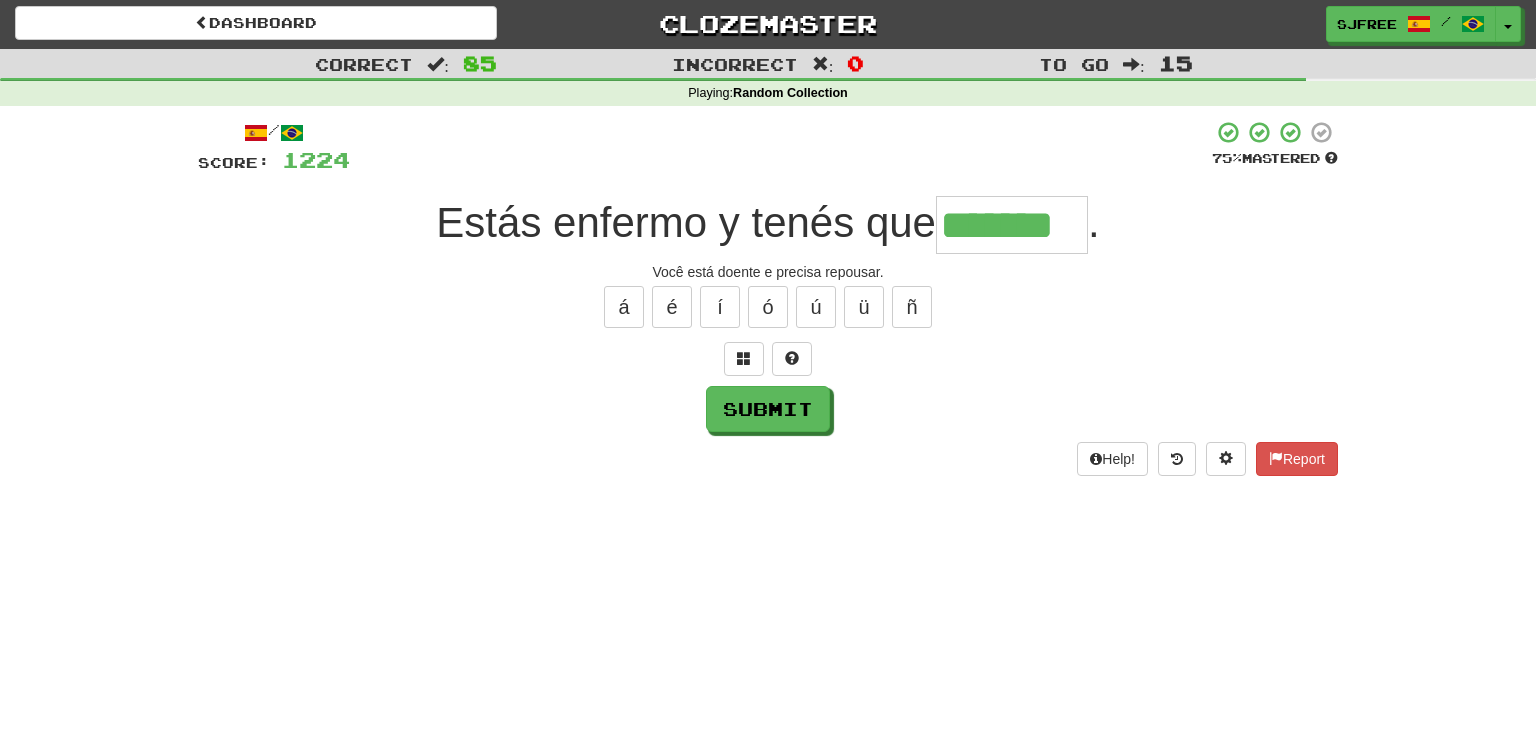 type on "*******" 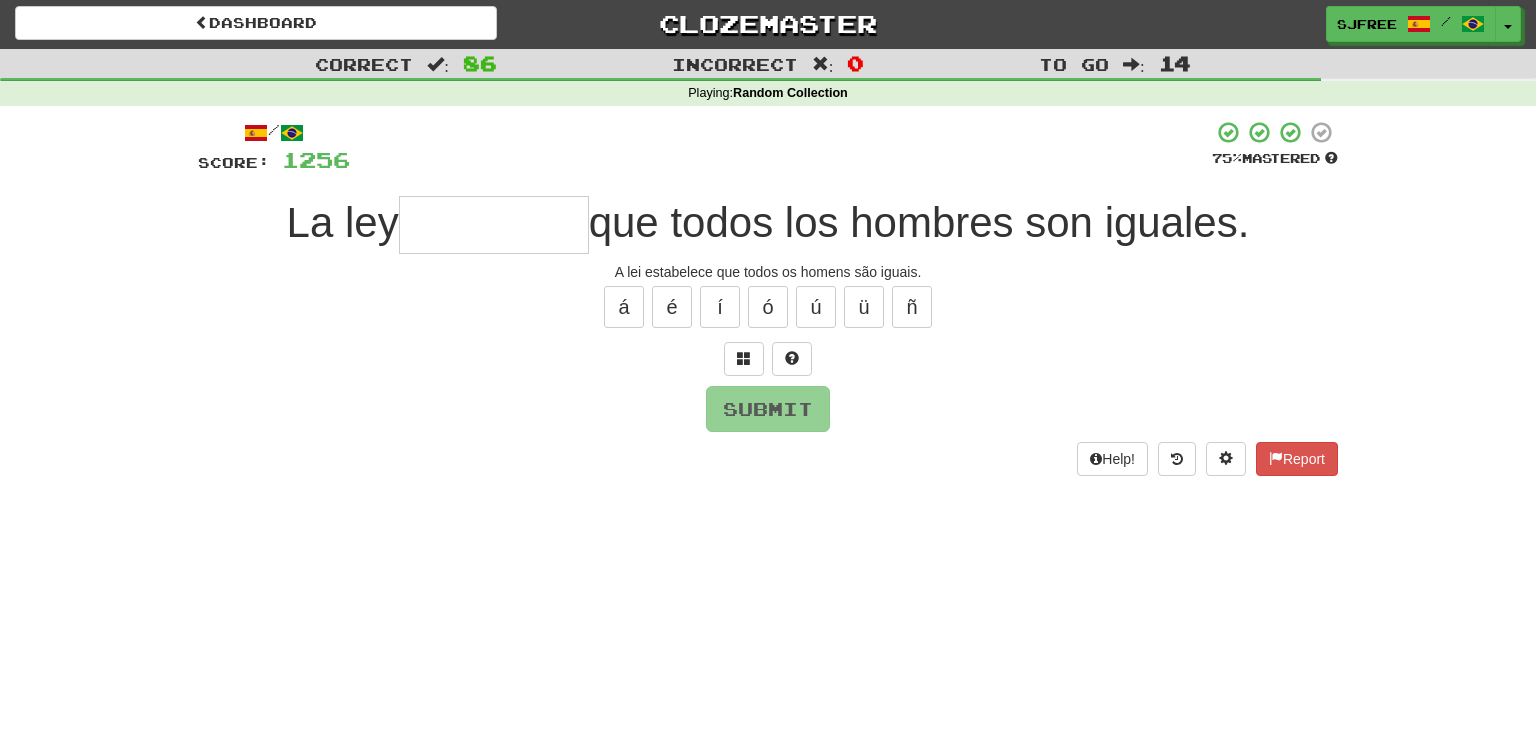 click on "Dashboard
Clozemaster
sjfree
/
Toggle Dropdown
Dashboard
Leaderboard
Activity Feed
Notifications
Profile
Discussions
한국어
/
Français
Streak:
0
Review:
65
Points Today: 0
한국어
/
English
Streak:
0
Review:
1,220
Points Today: 0
አማርኛ
/
English
Streak:
0
Review:
83
Points Today: 0
Afrikaans
/
English
Streak:
0
Review:
103
Points Today: 0
Avañe'ẽ
/
English
Streak:
0
Review:
103
Points Today: 0
Azərbaycanca
/
English
Streak:
0
Review:
89
Points Today: 0
Bahasa Indonesia
/
English
Streak:
0
Review:
5,203
Points Today: 0
/" at bounding box center (768, 363) 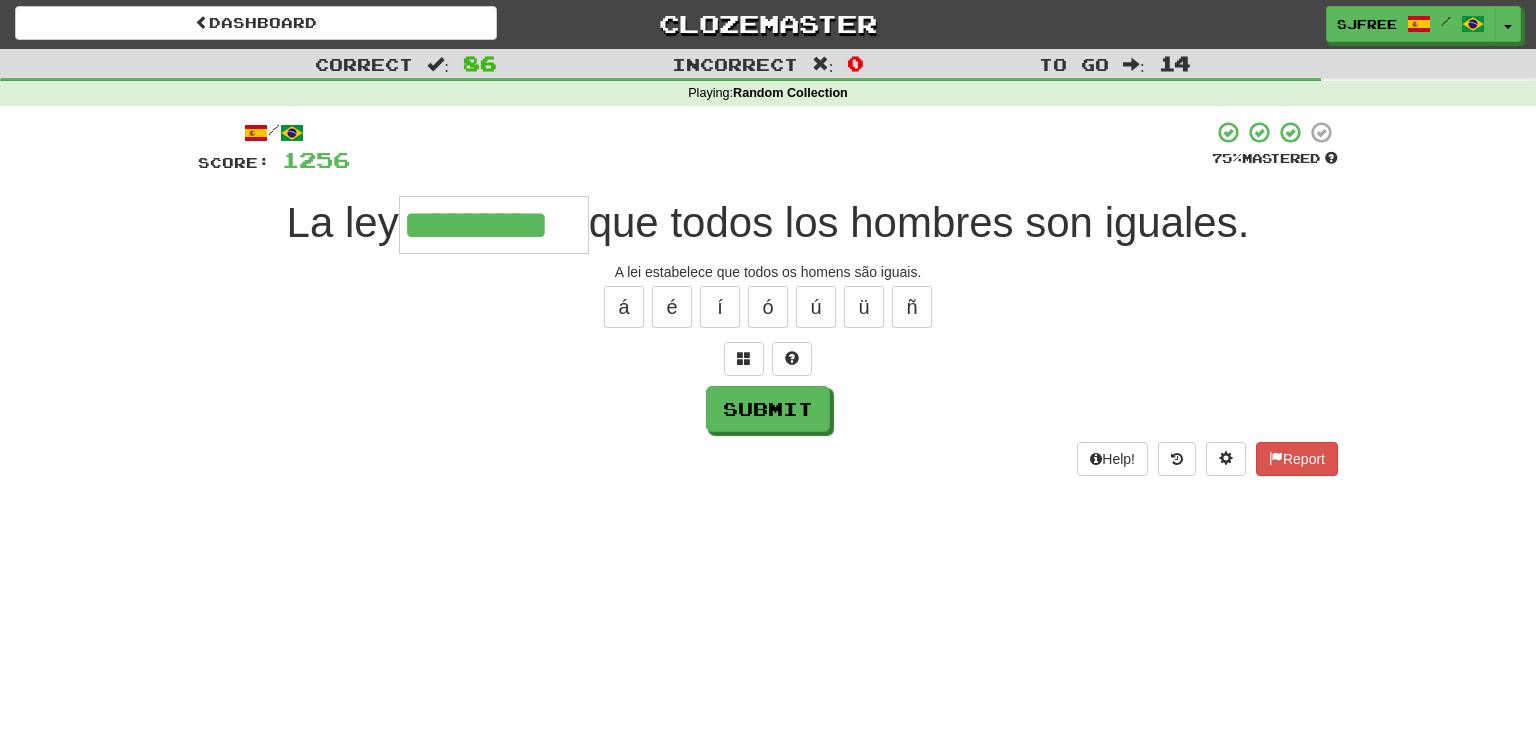 type on "*********" 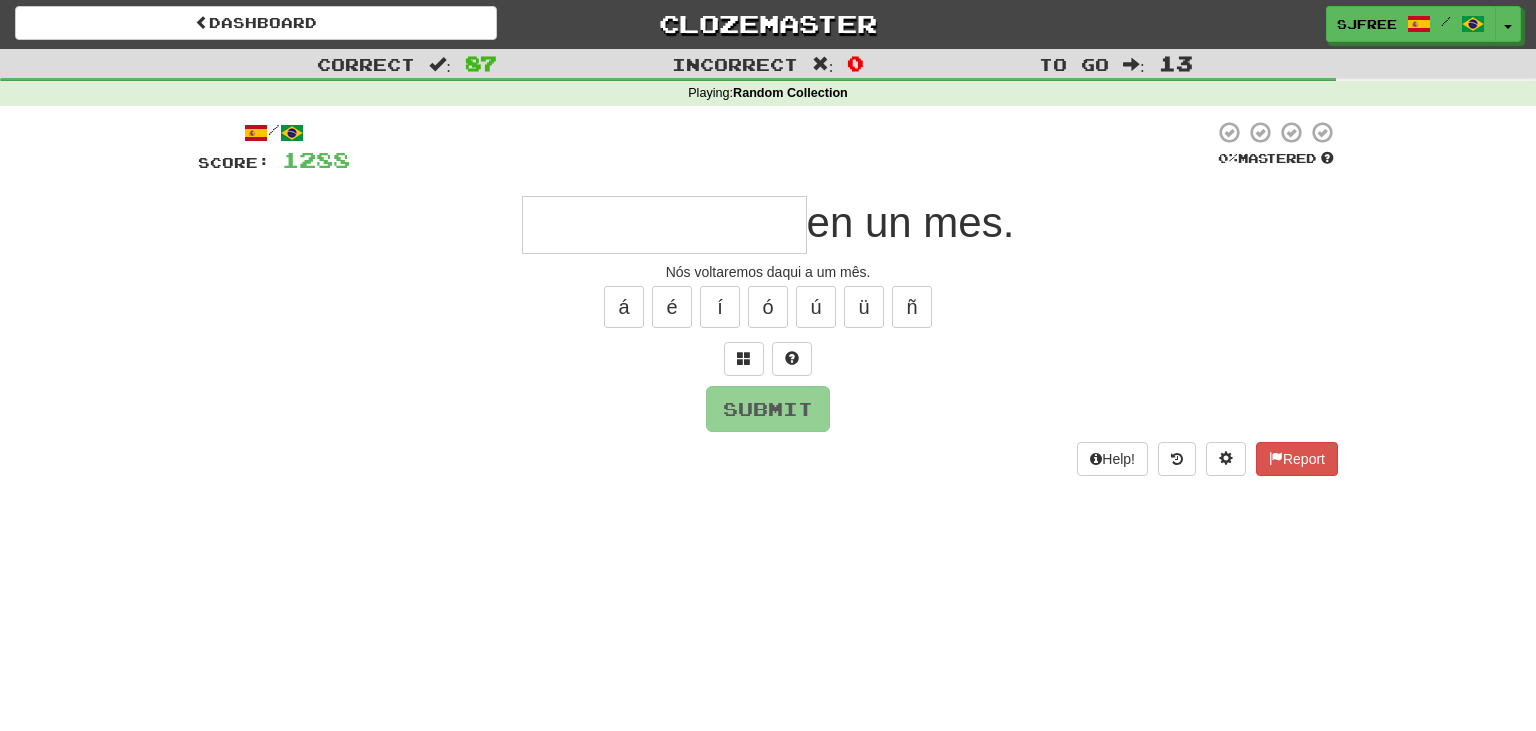 type on "*" 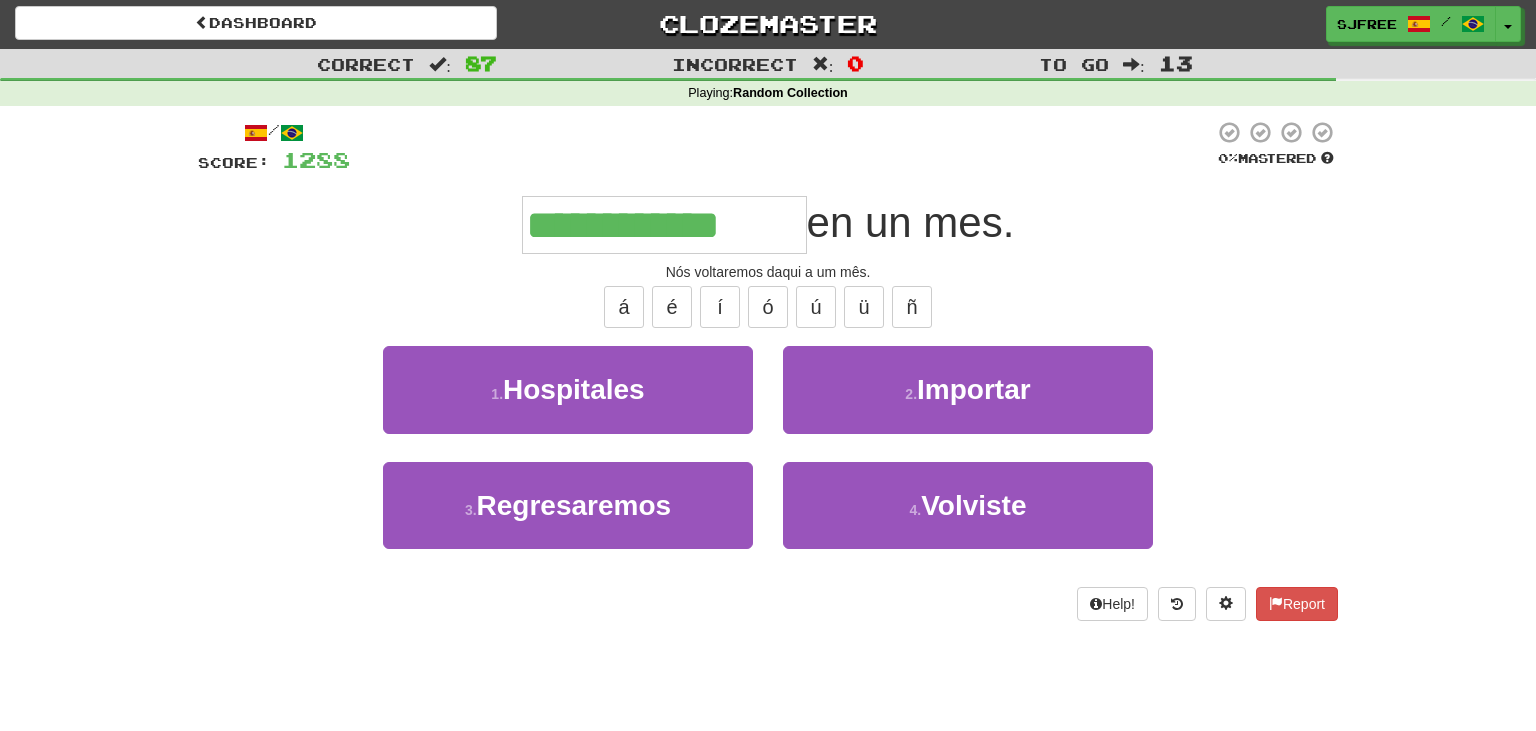 type on "**********" 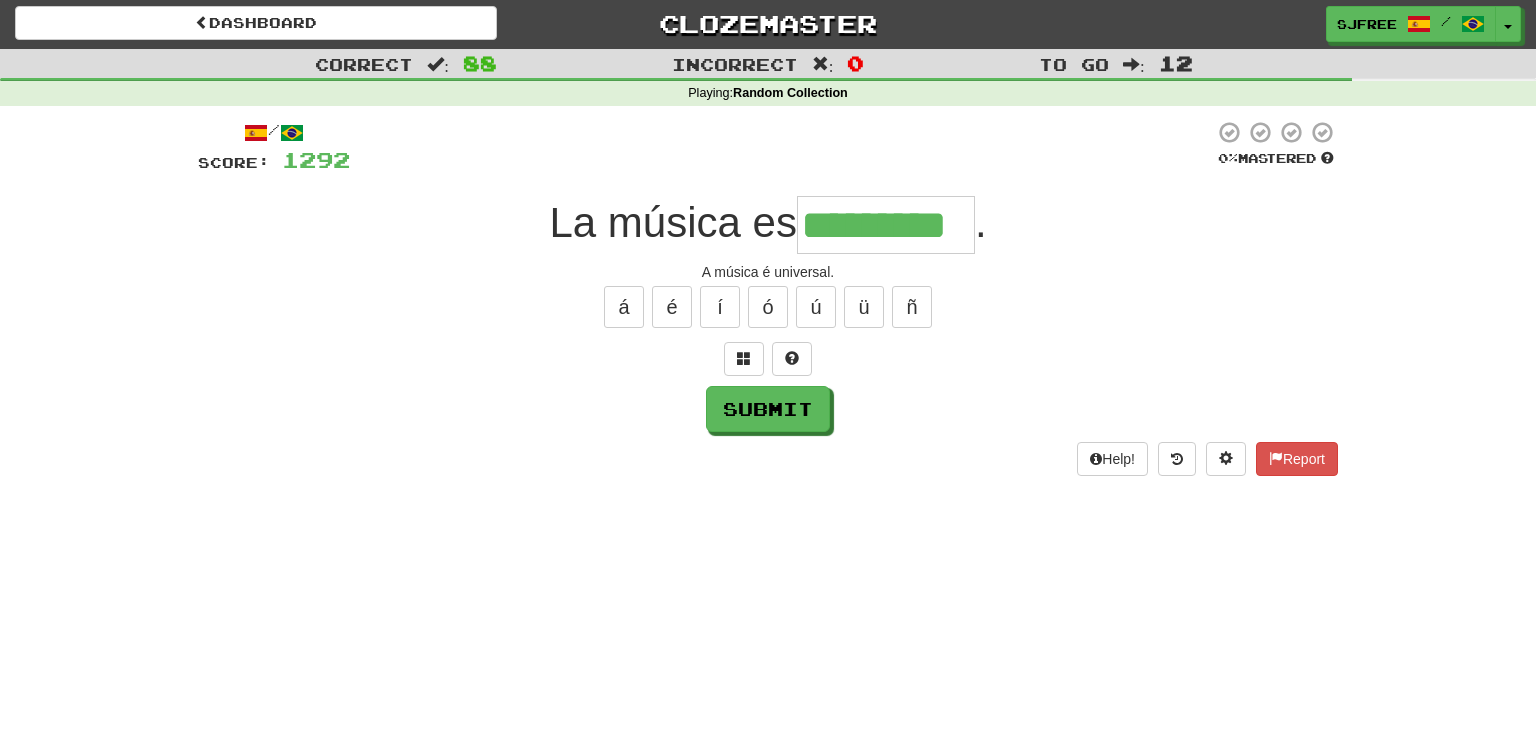 type on "*********" 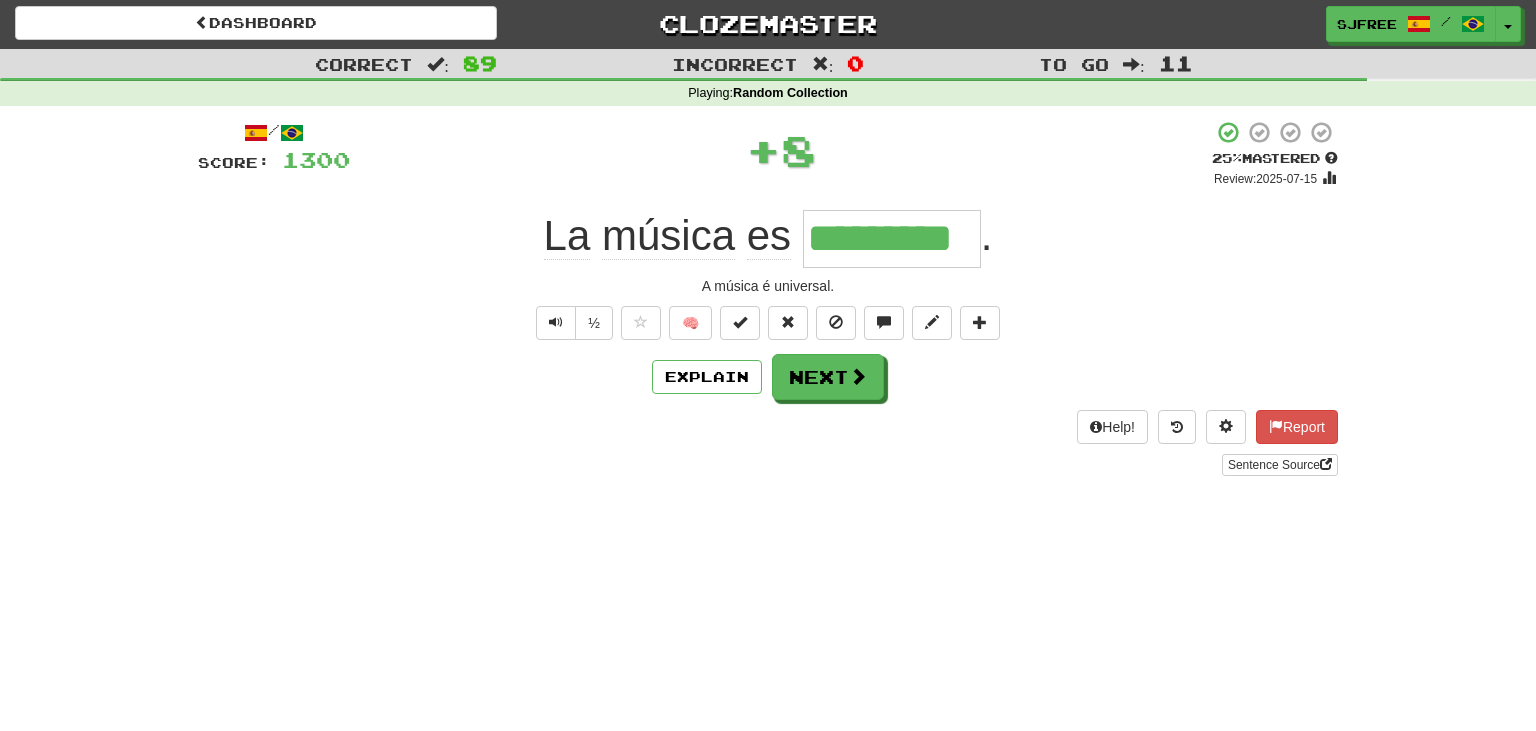 click on "/  Score:   1300 + 8 25 %  Mastered Review:  2025-07-15 La   música   es   ********* . A música é universal. ½ 🧠 Explain Next  Help!  Report Sentence Source" at bounding box center [768, 298] 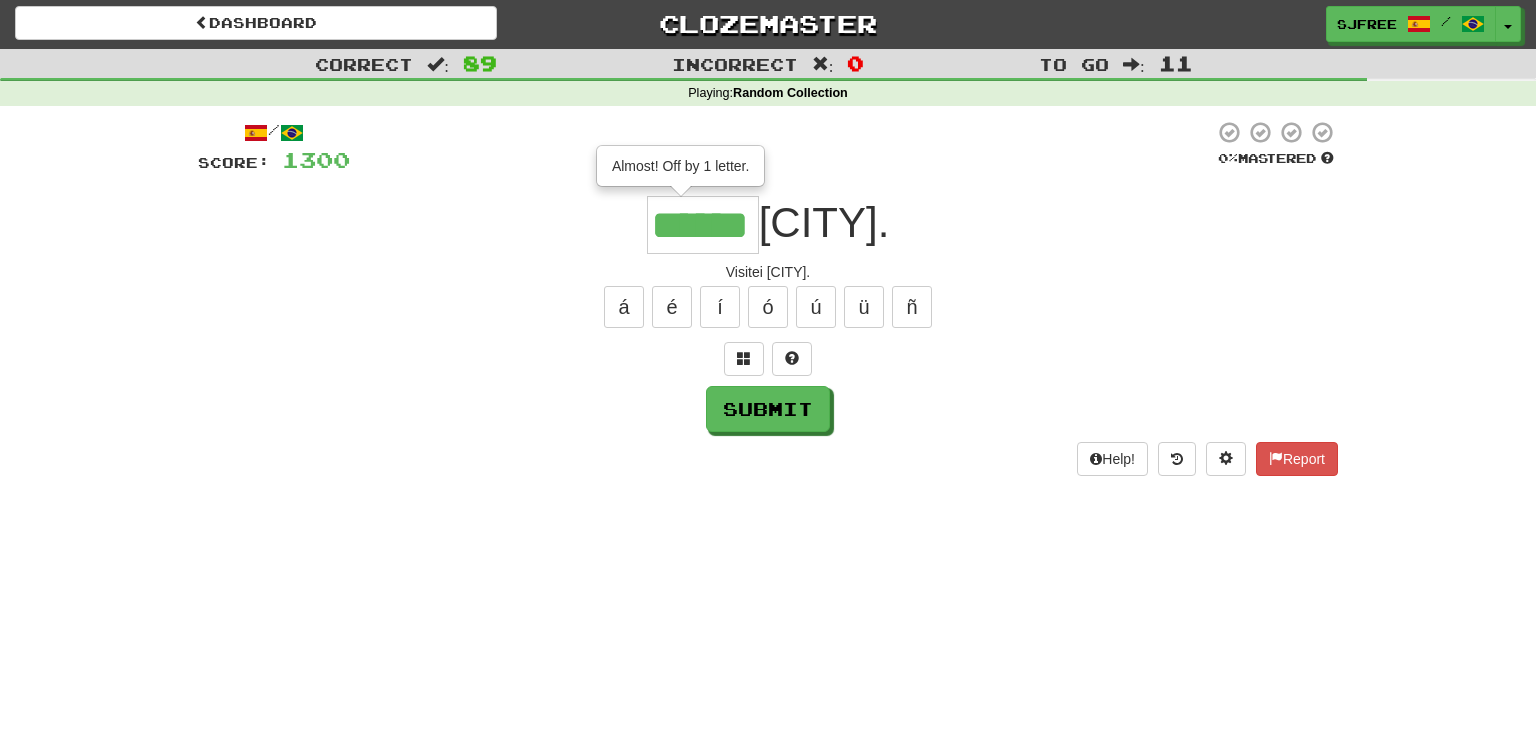 type on "******" 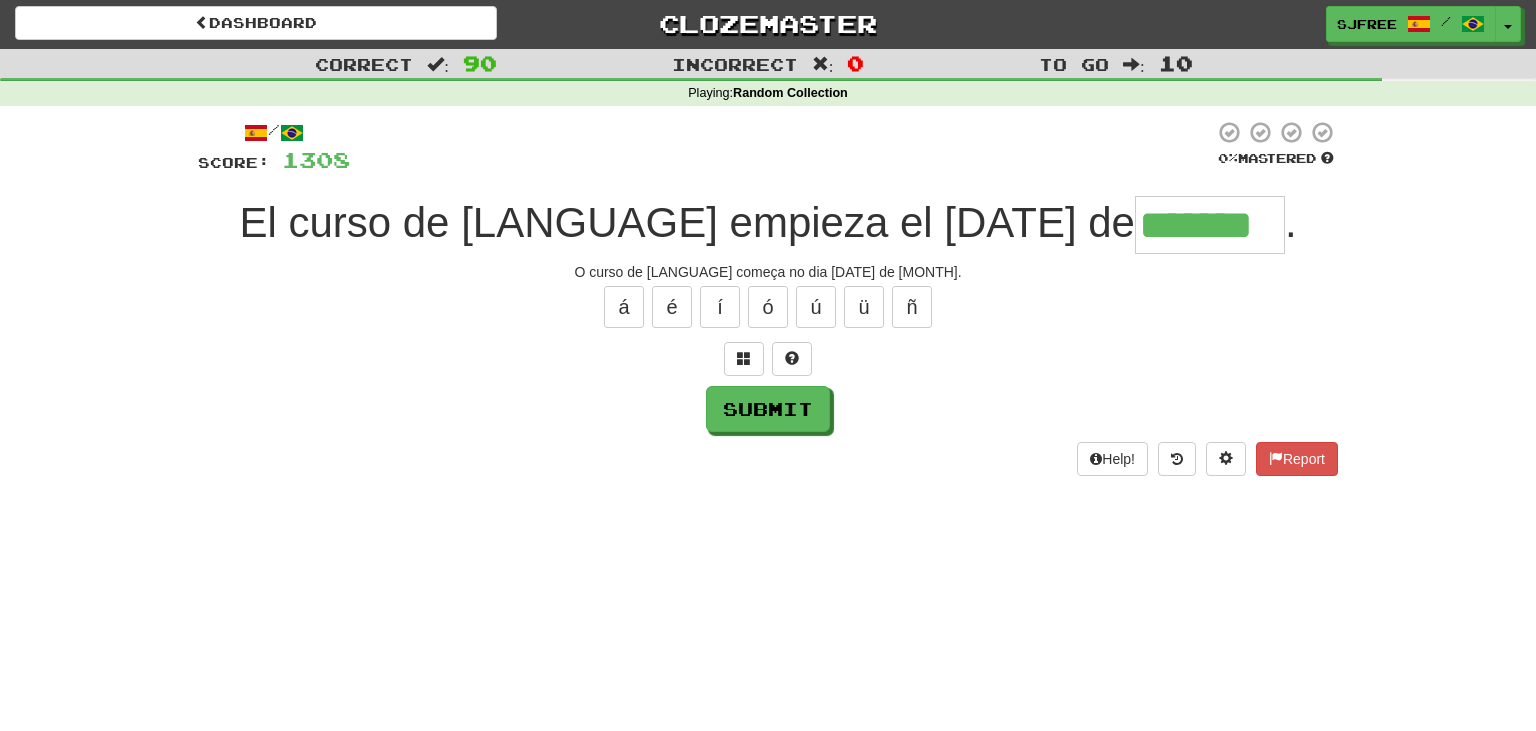 type on "*******" 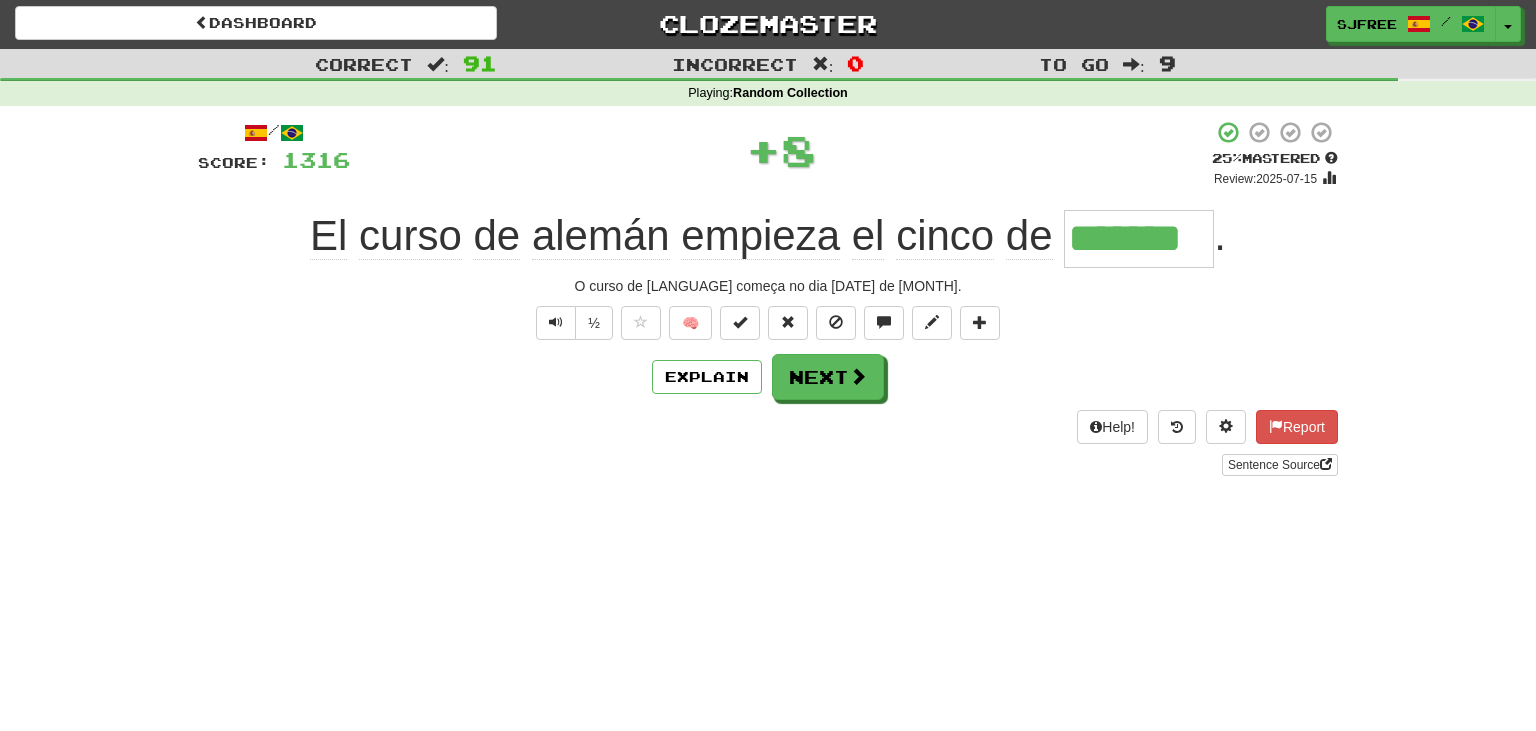 click on "½ 🧠" at bounding box center [768, 323] 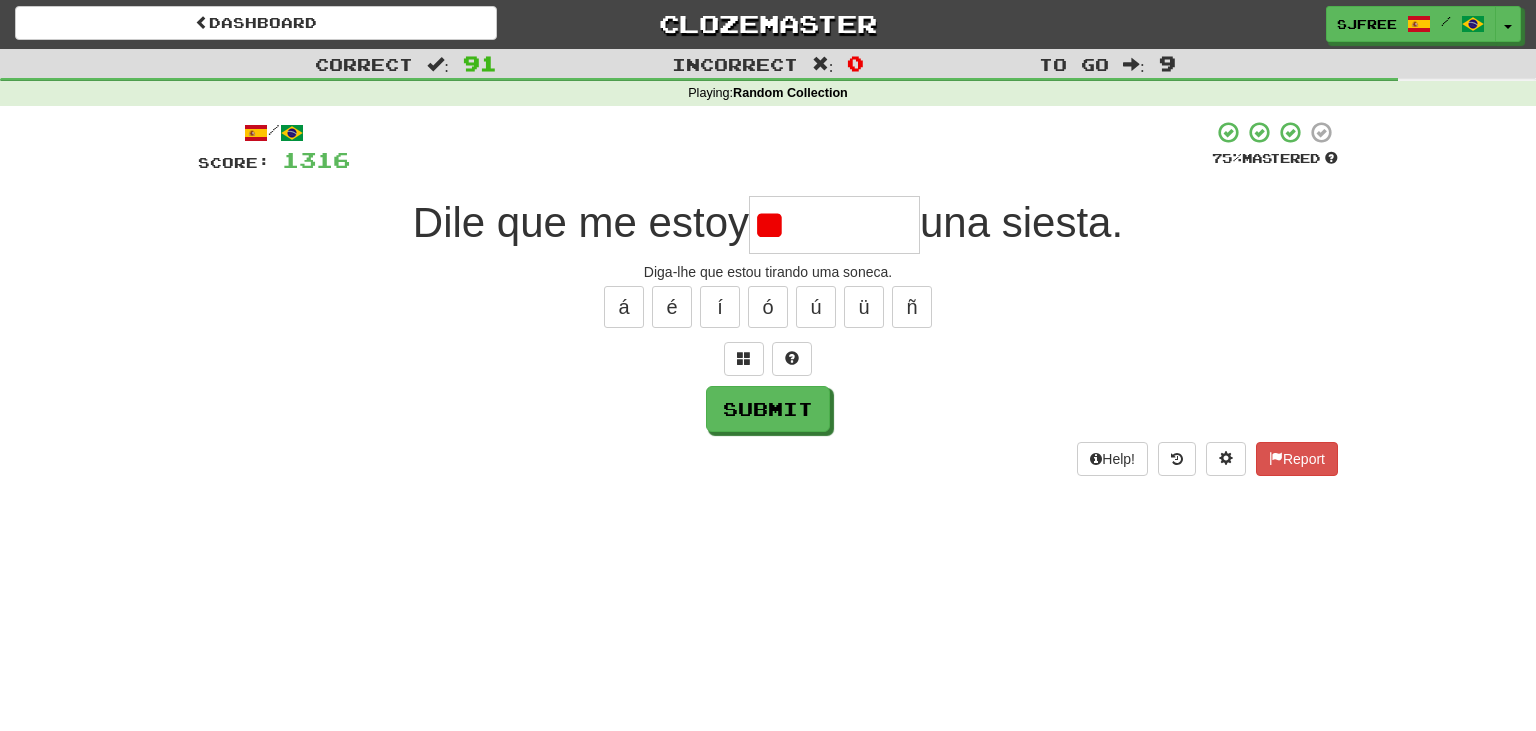 type on "*" 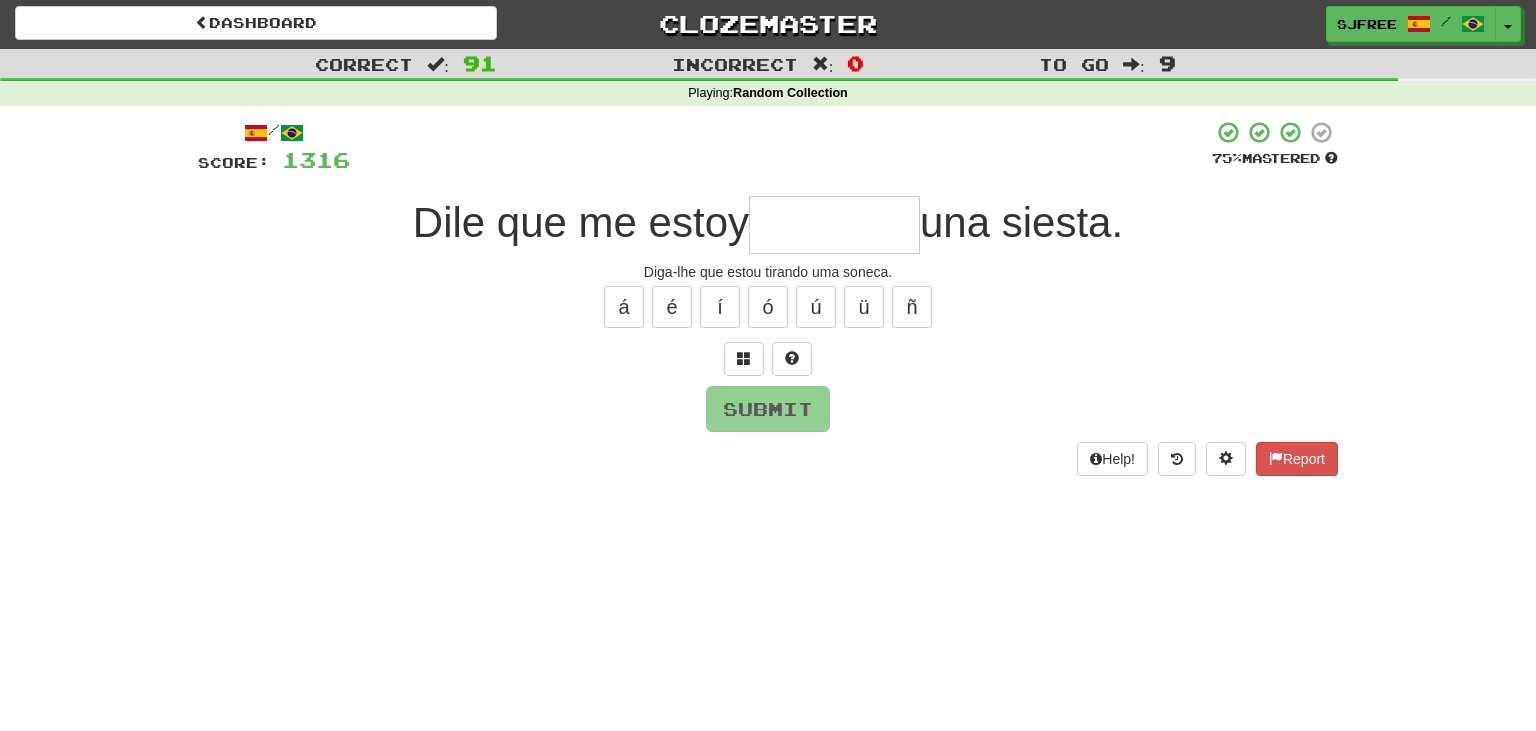 type on "*" 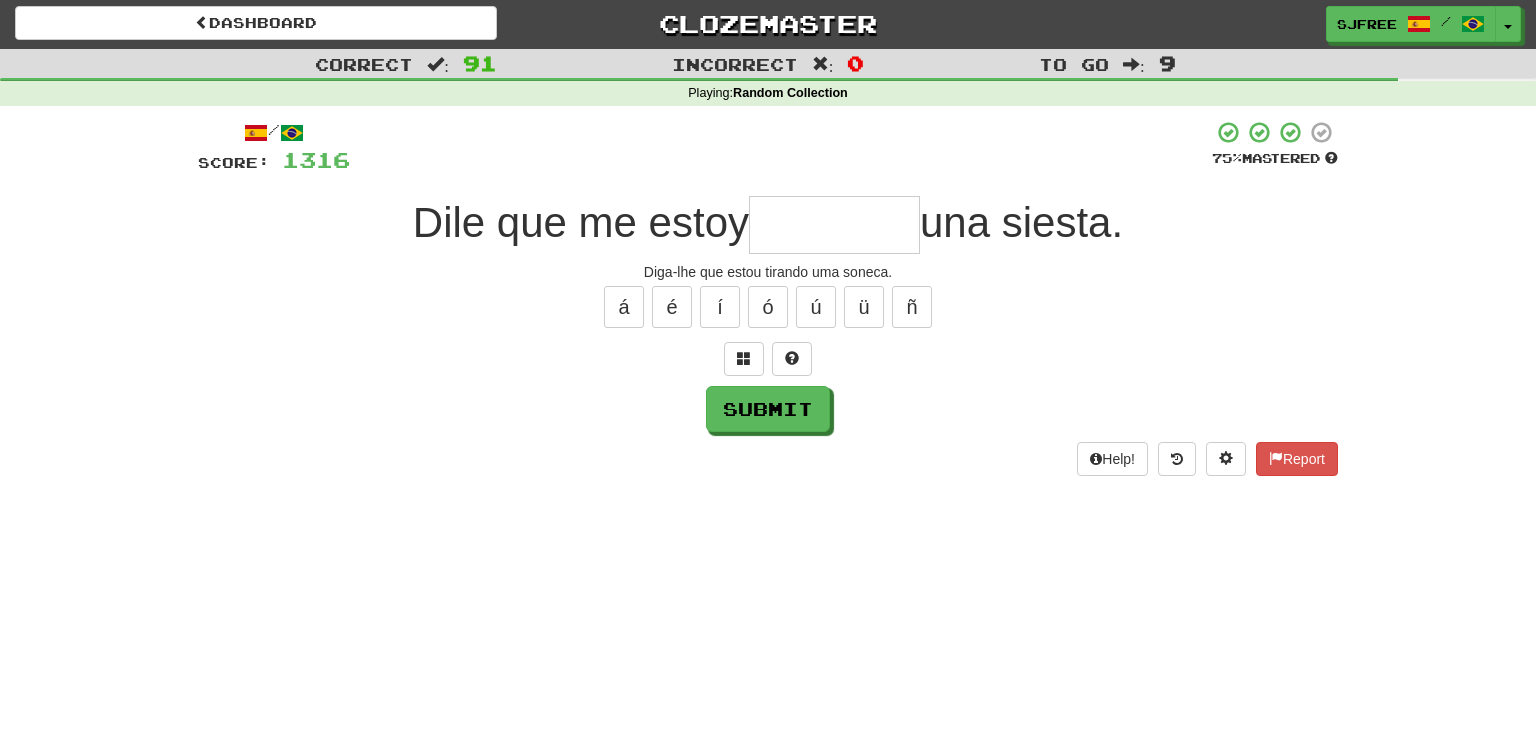 type on "*" 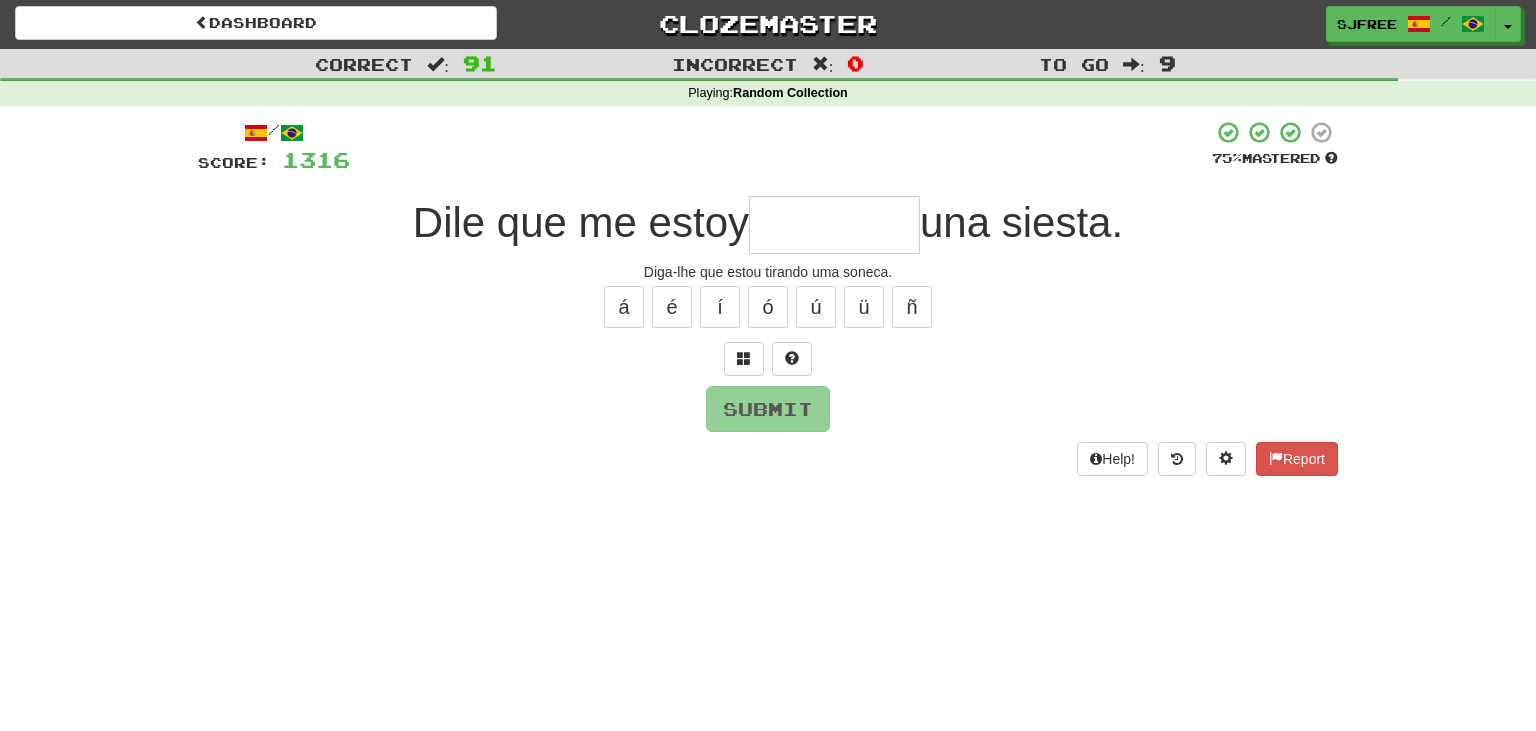 type on "*" 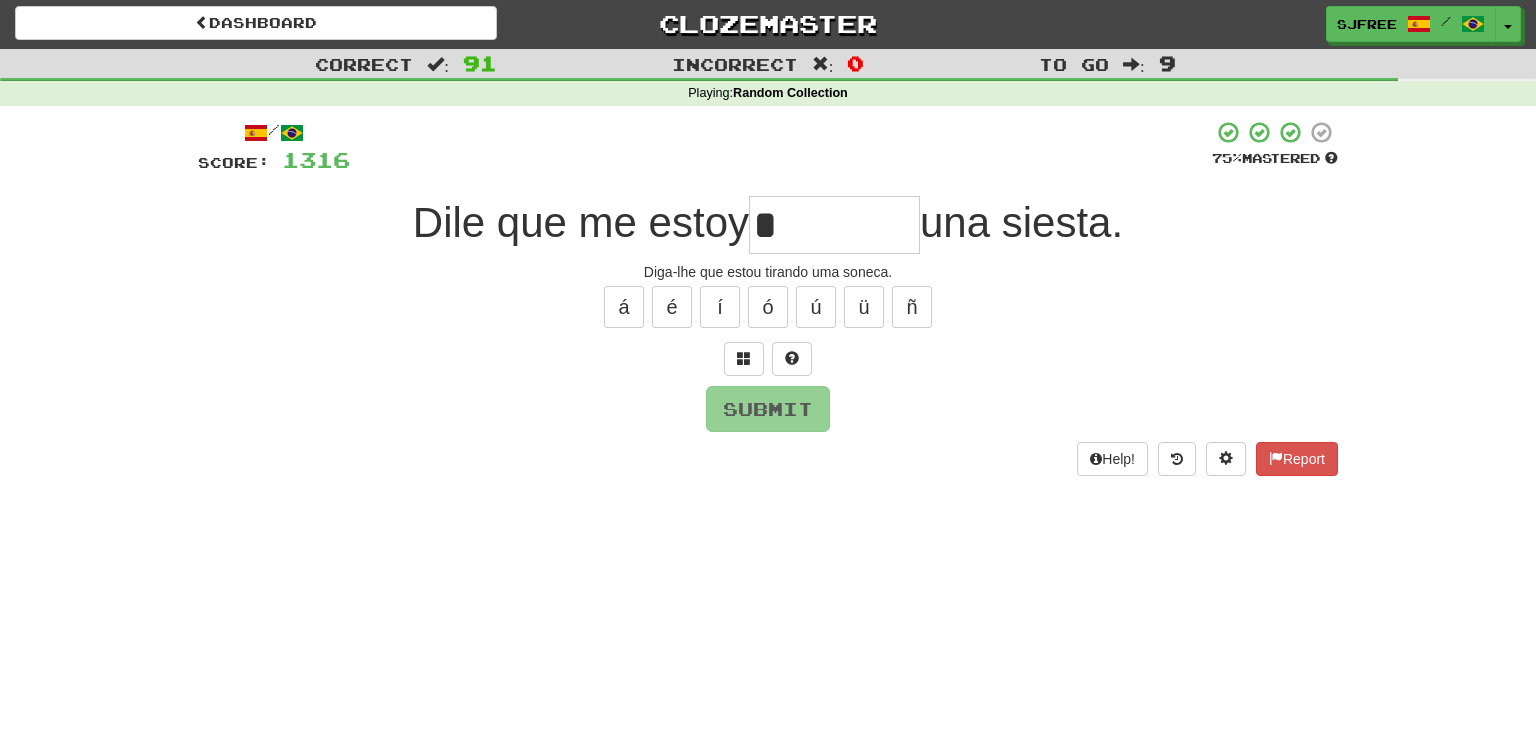 scroll, scrollTop: 0, scrollLeft: 0, axis: both 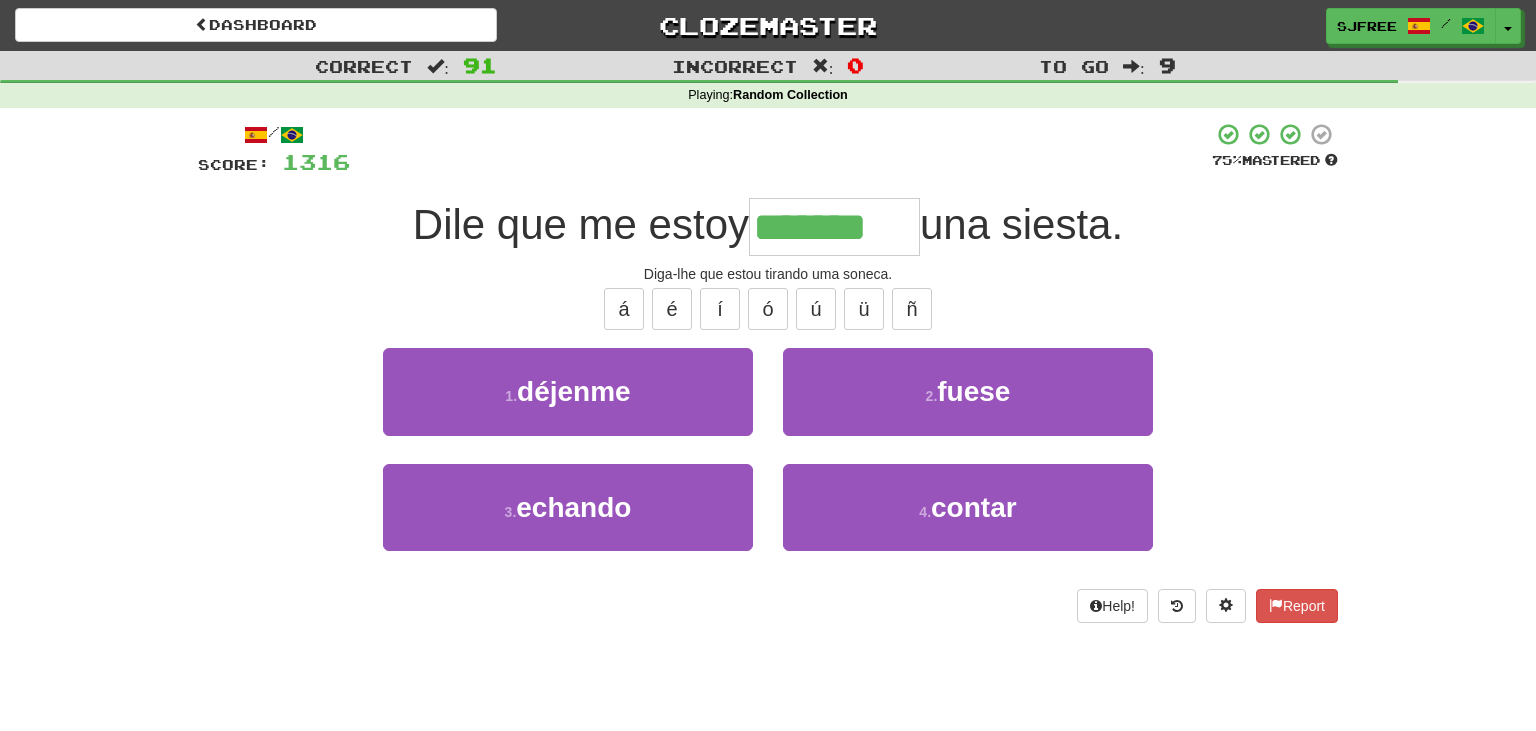 type on "*******" 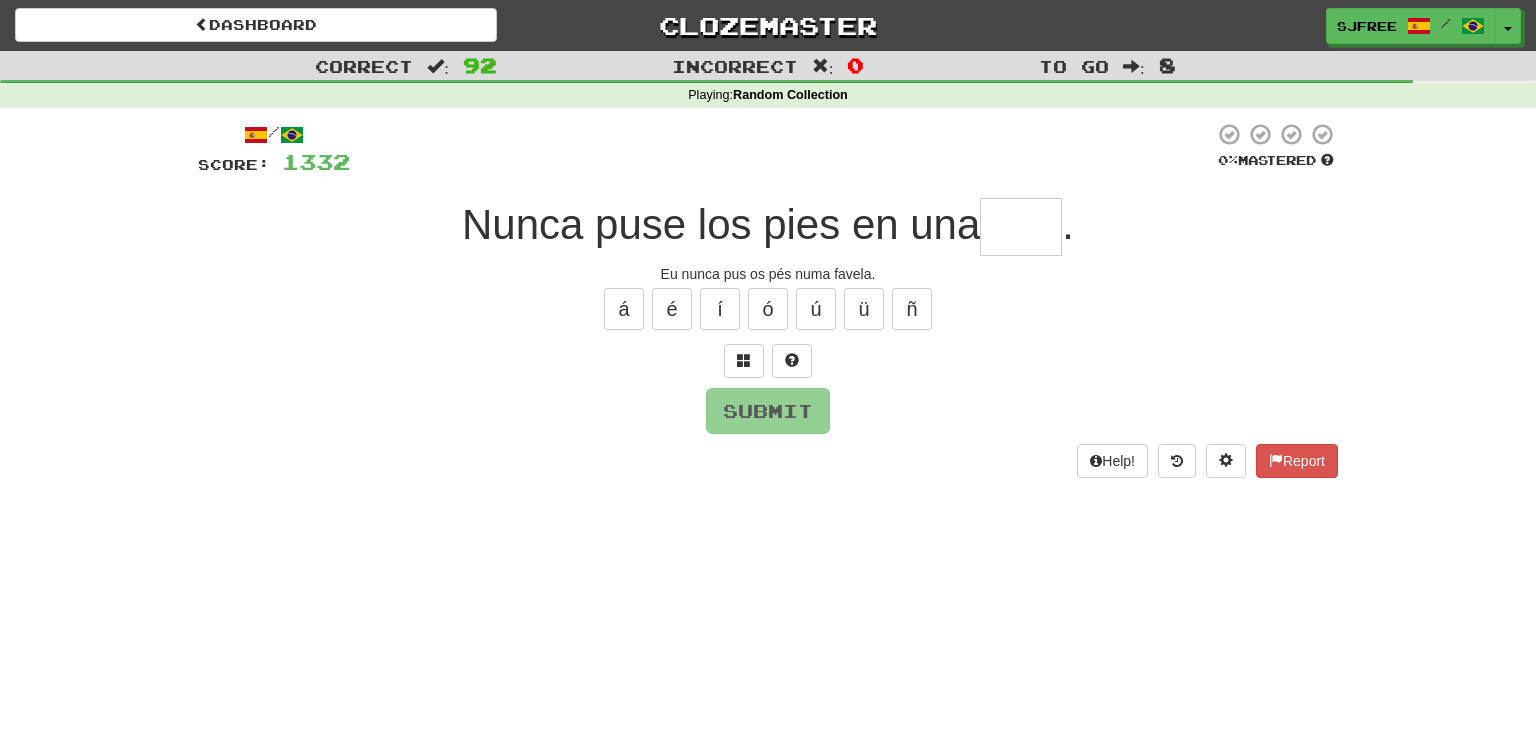 type on "*" 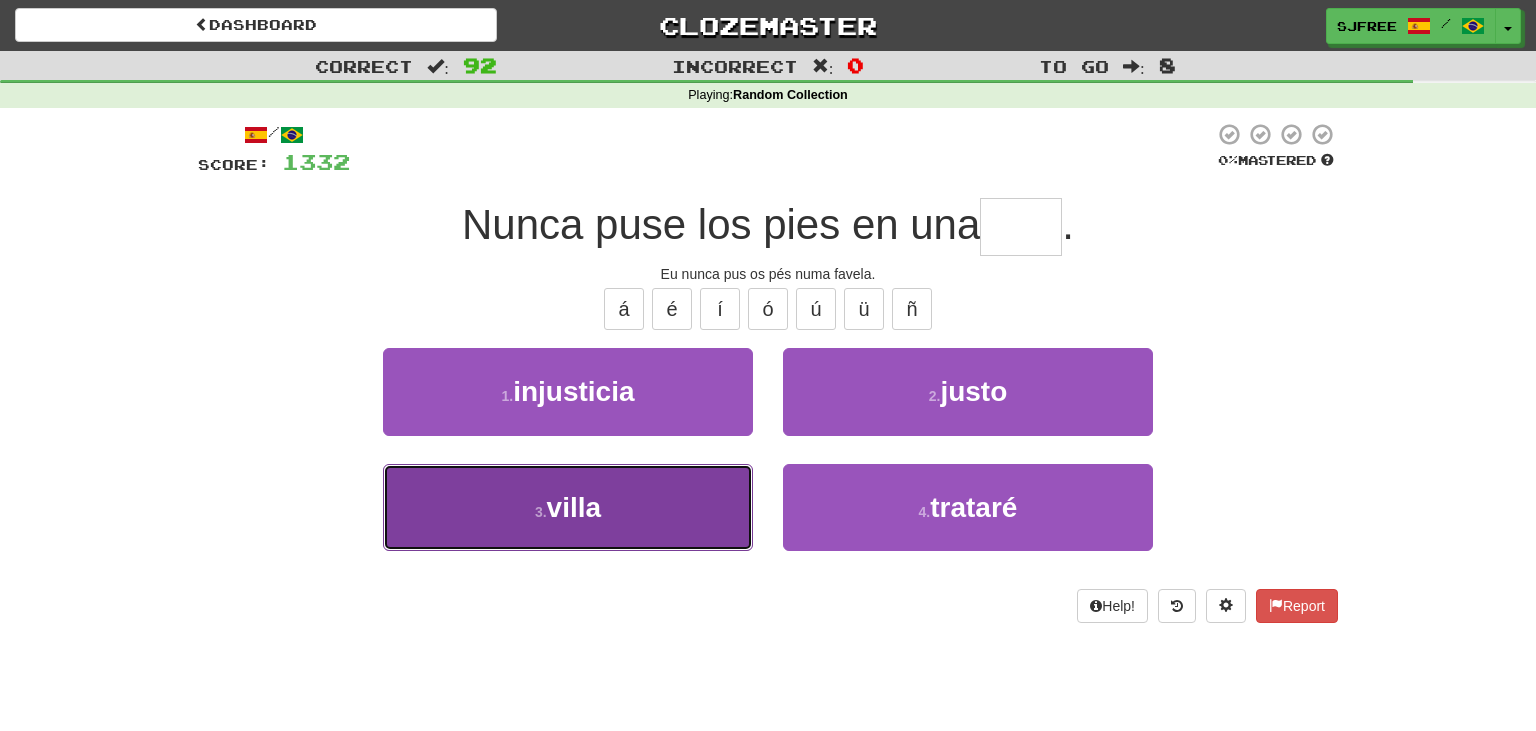 click on "villa" at bounding box center (574, 507) 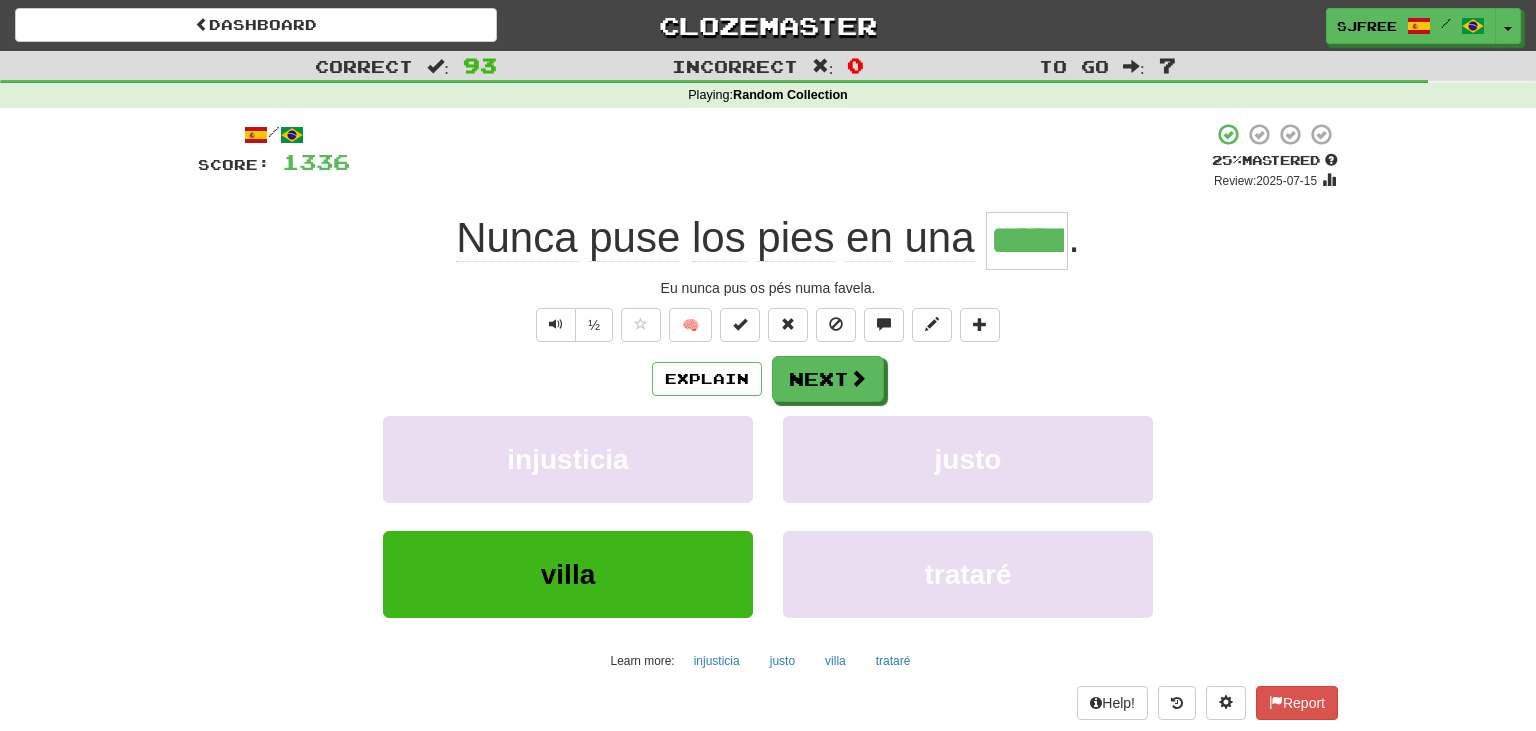click on "Nunca   puse   los   pies   en   una   ***** ." at bounding box center (768, 240) 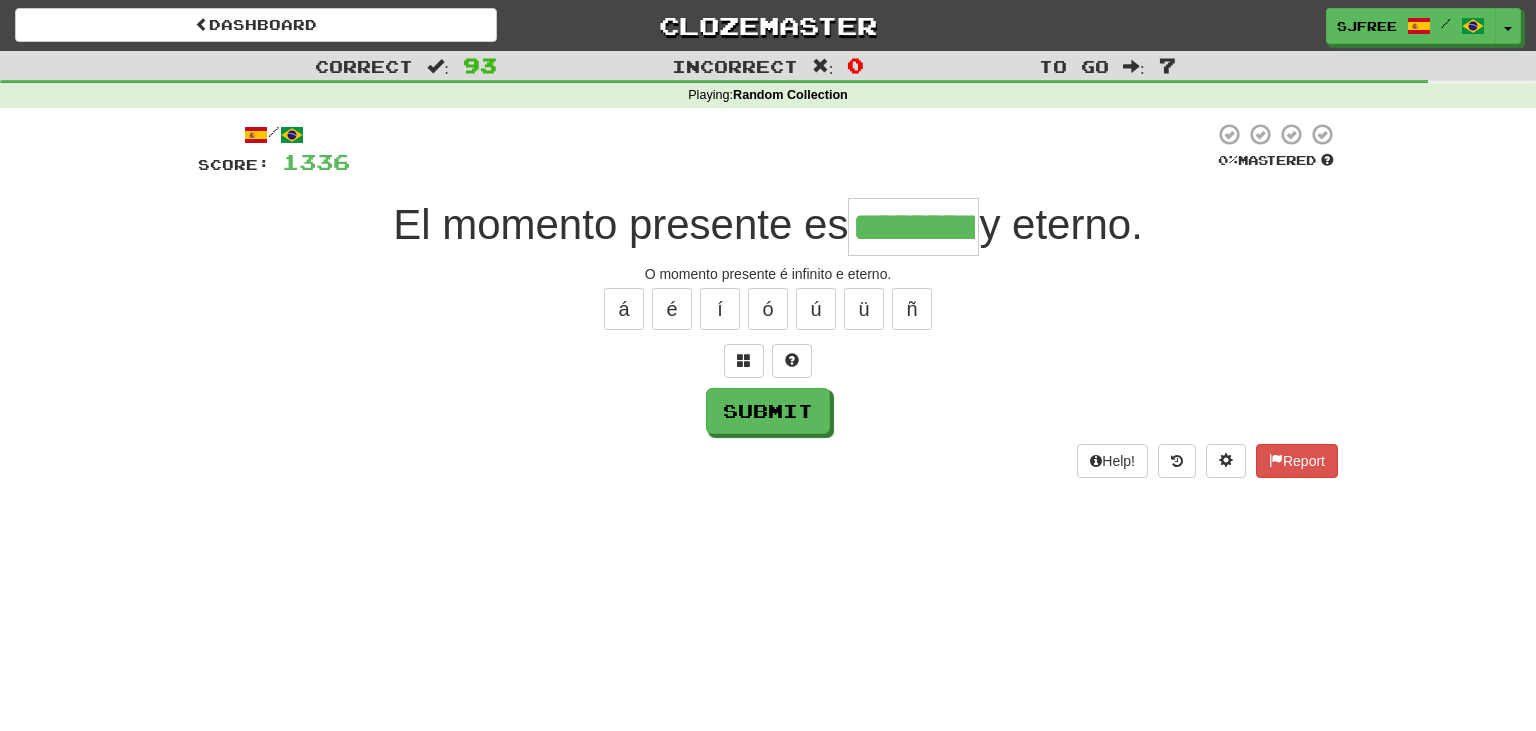 type on "********" 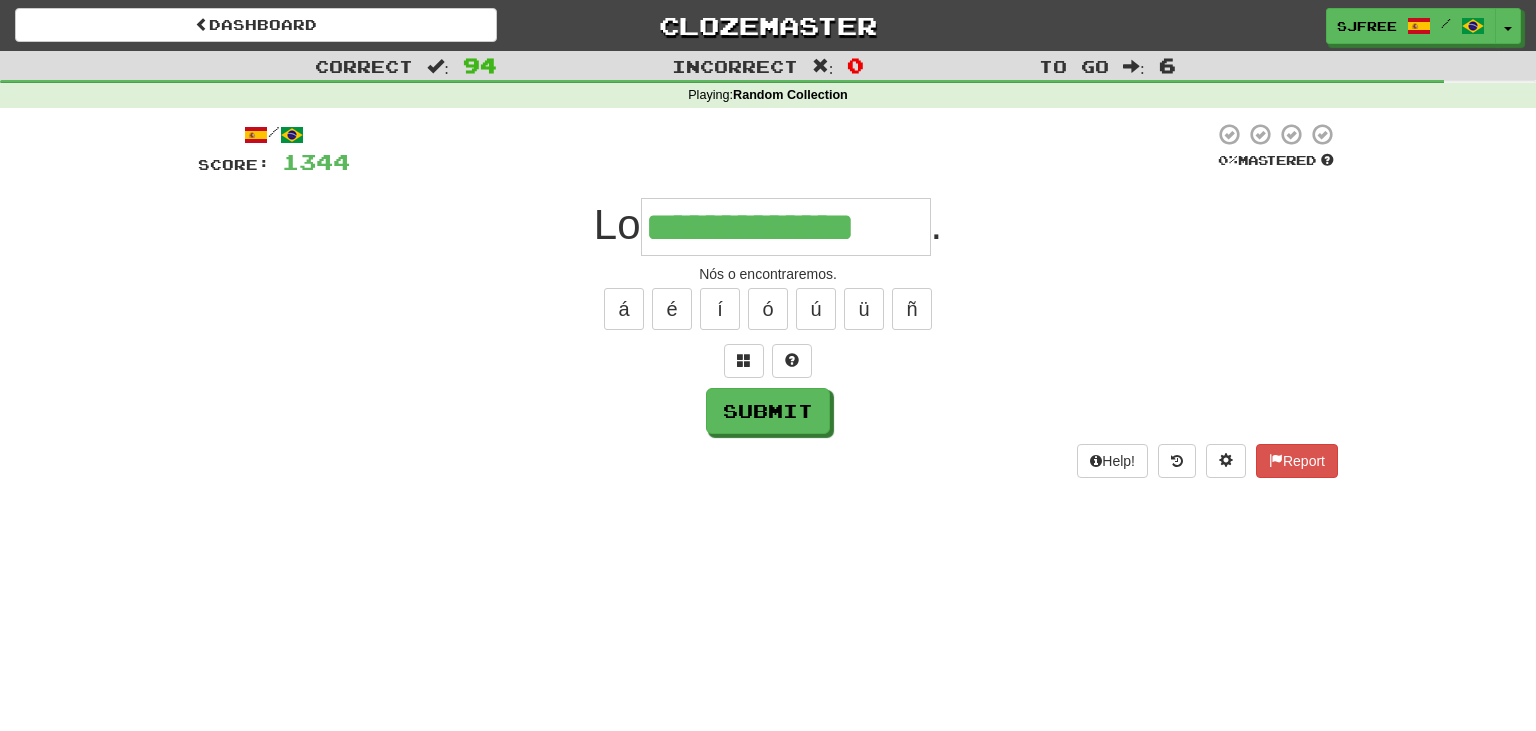 type on "**********" 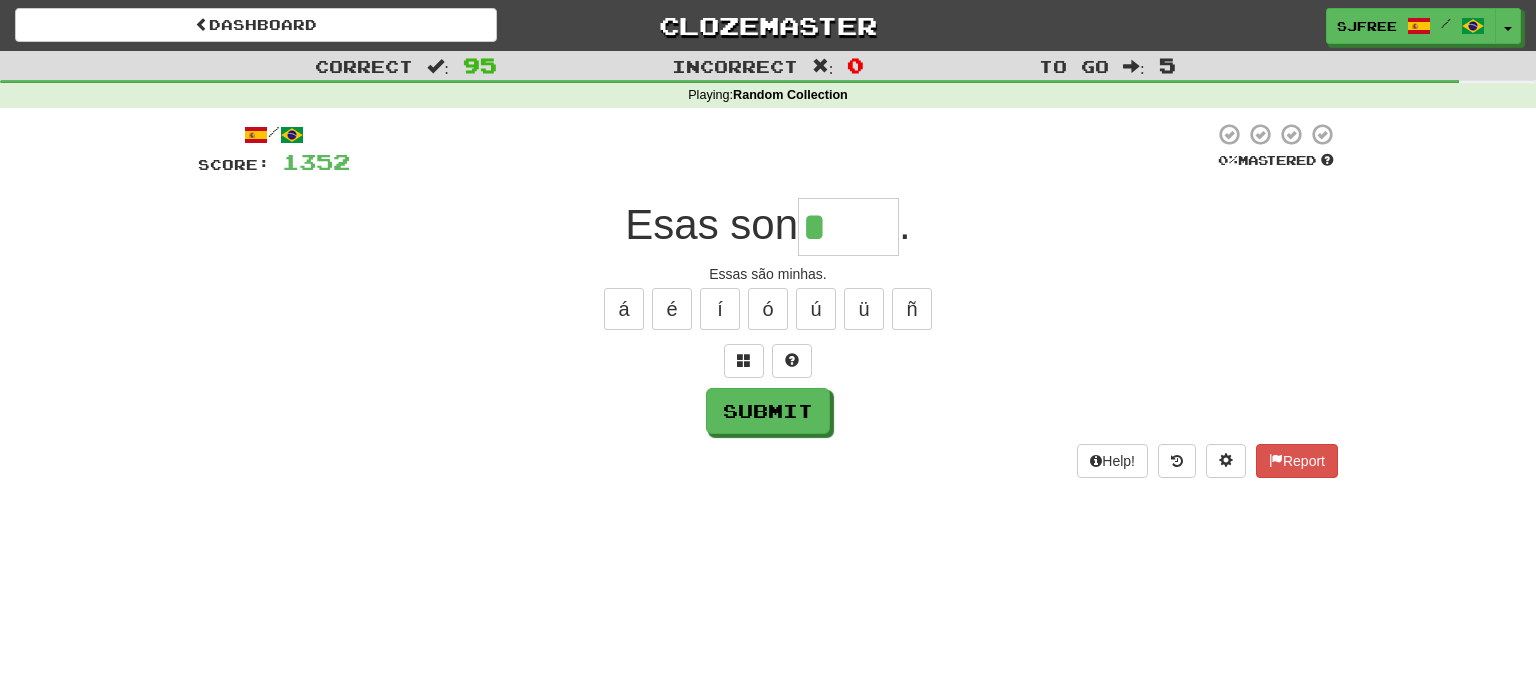 click on "*" at bounding box center (848, 227) 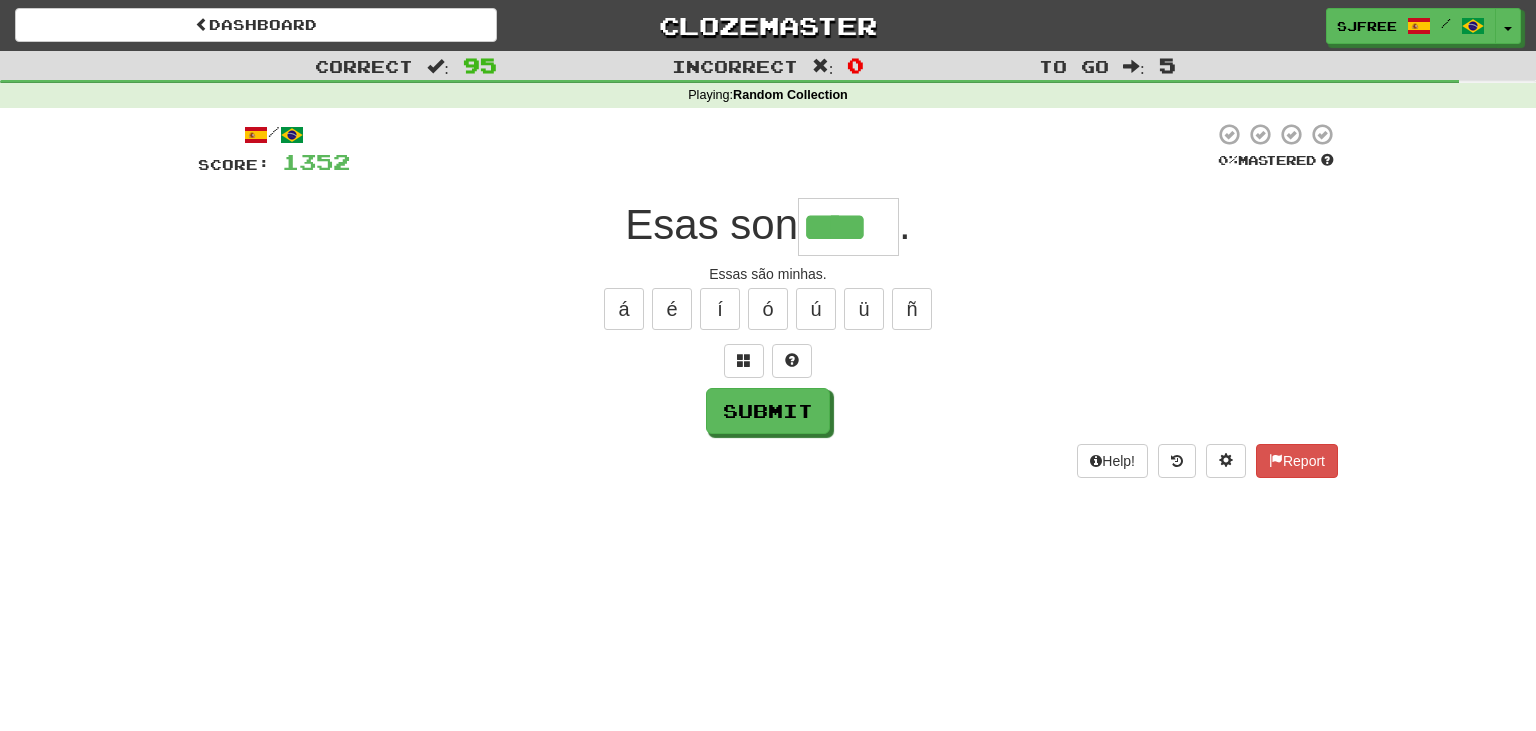 type on "****" 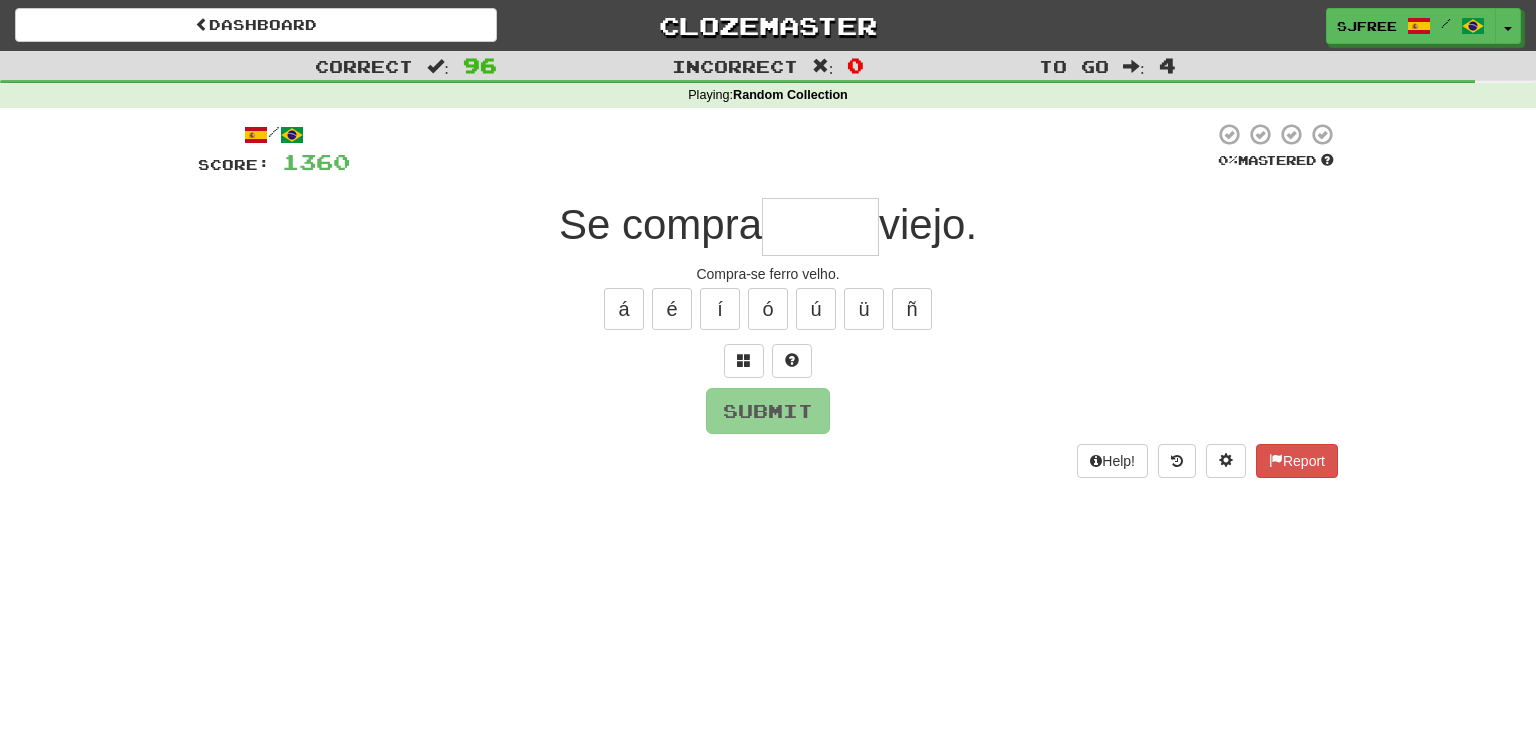 click at bounding box center (820, 227) 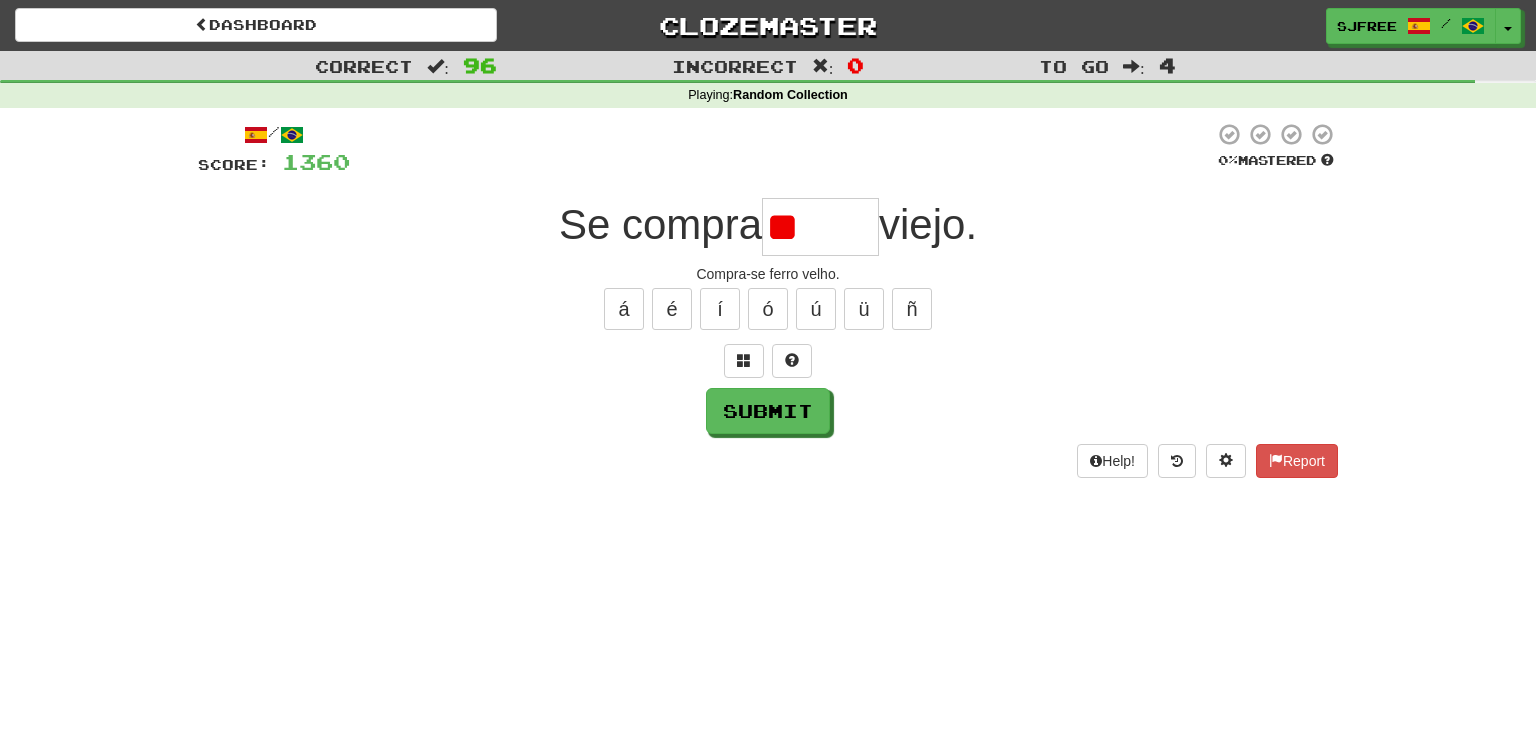 type on "*" 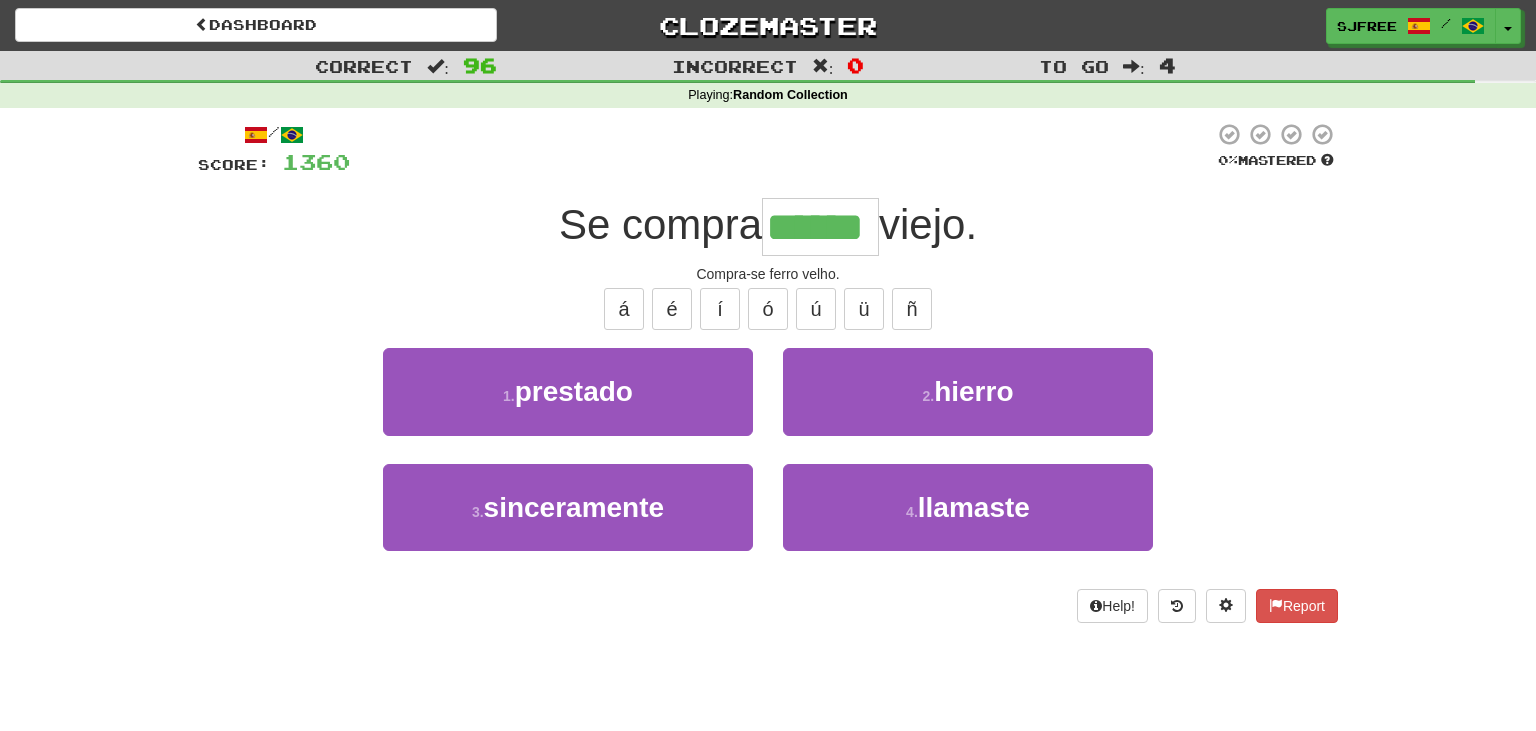 type on "******" 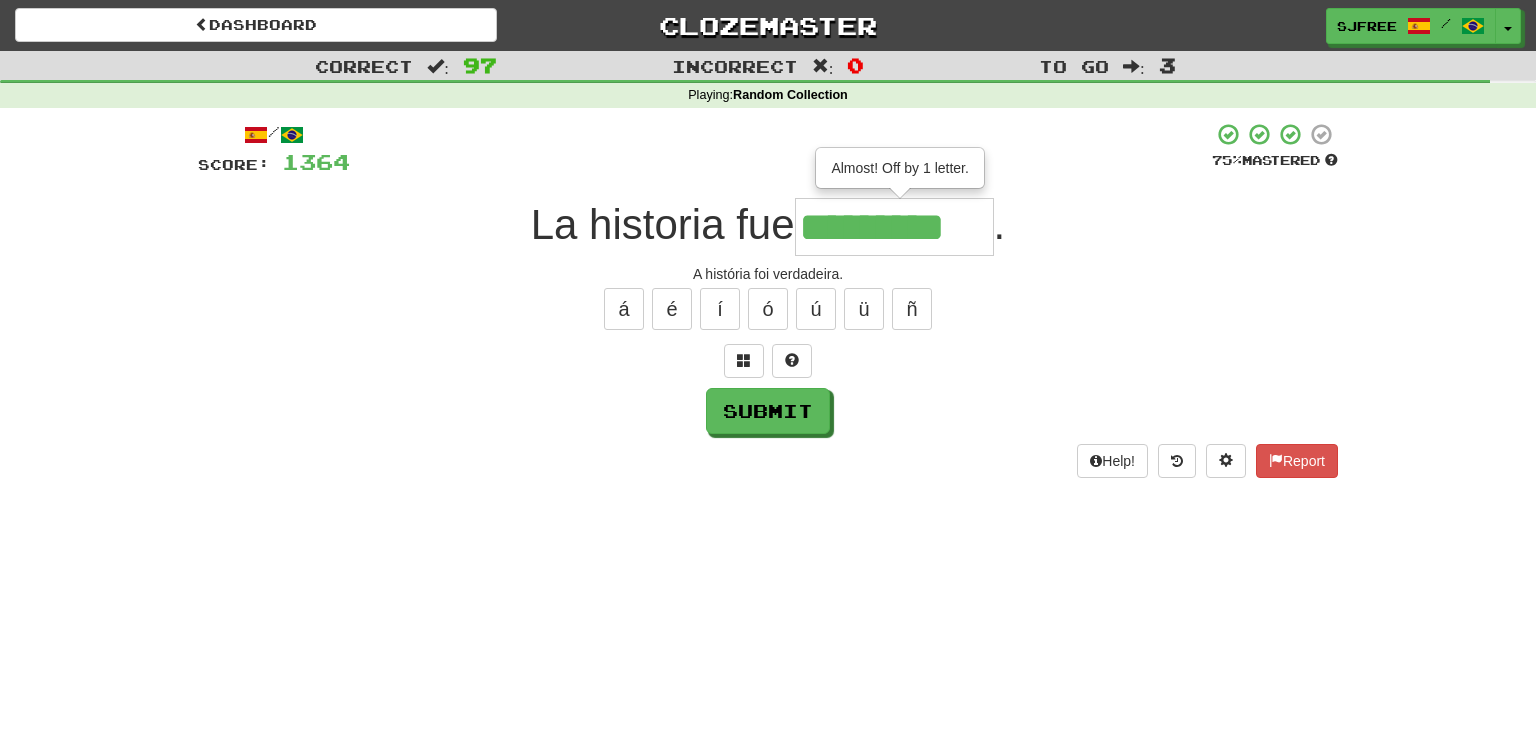 type on "*********" 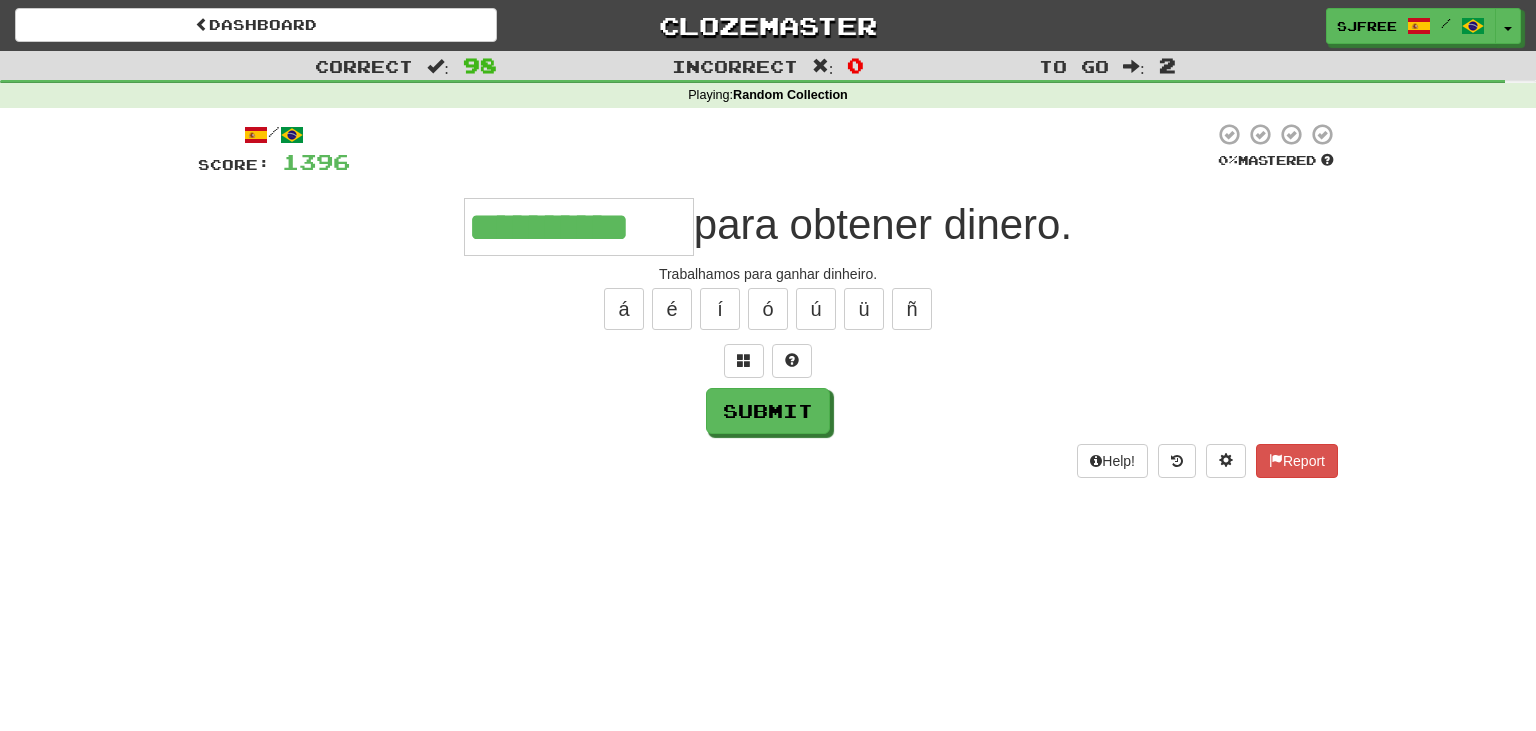 type on "**********" 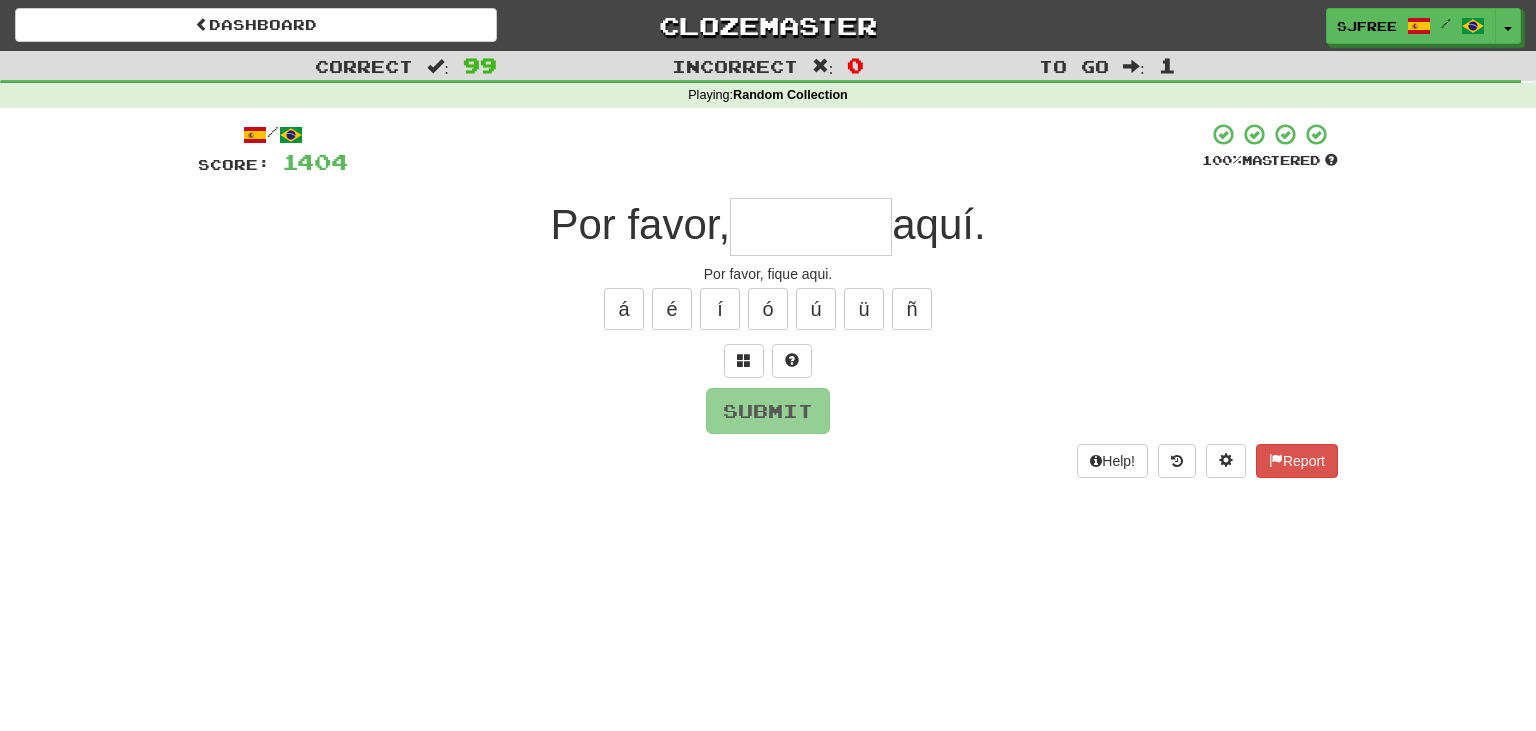 type on "*" 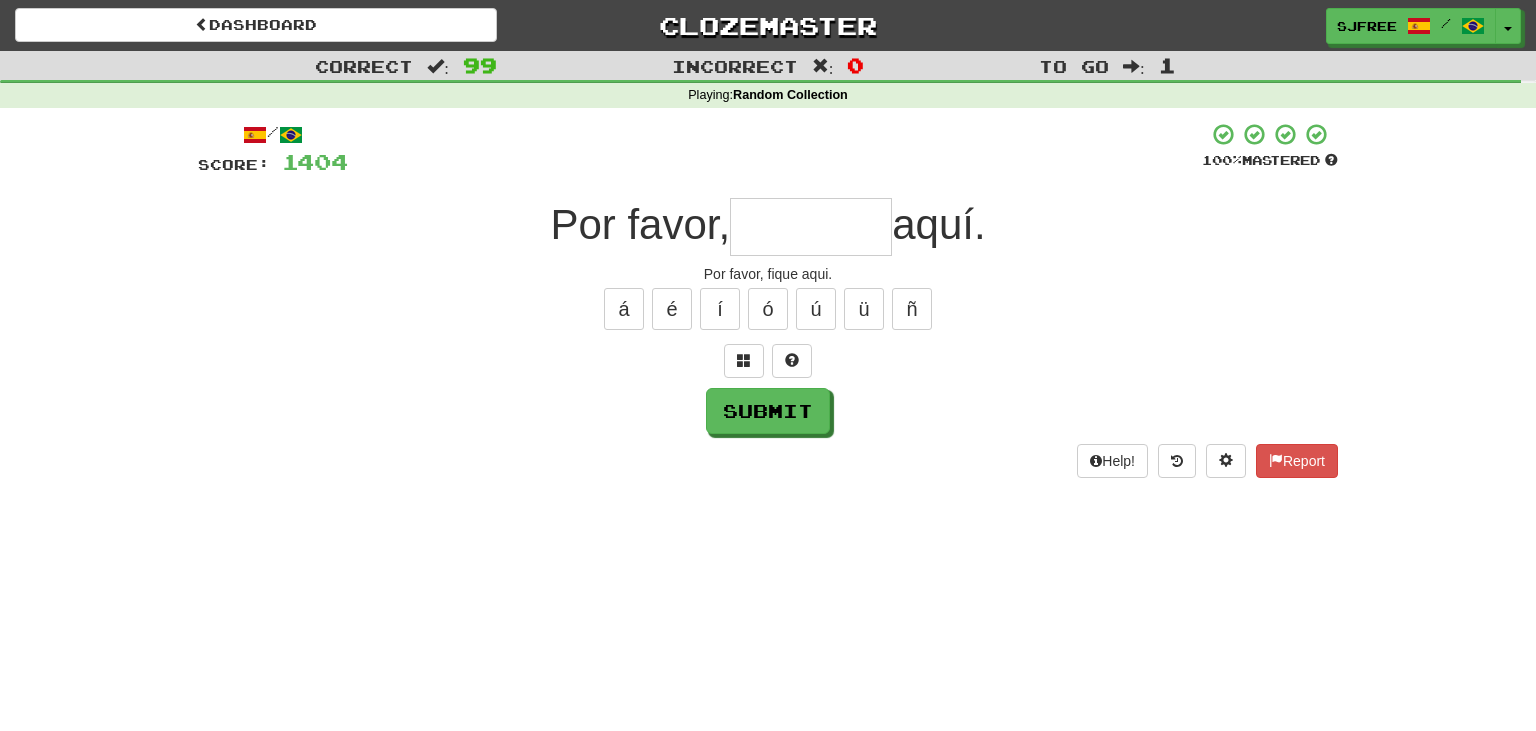 type on "*" 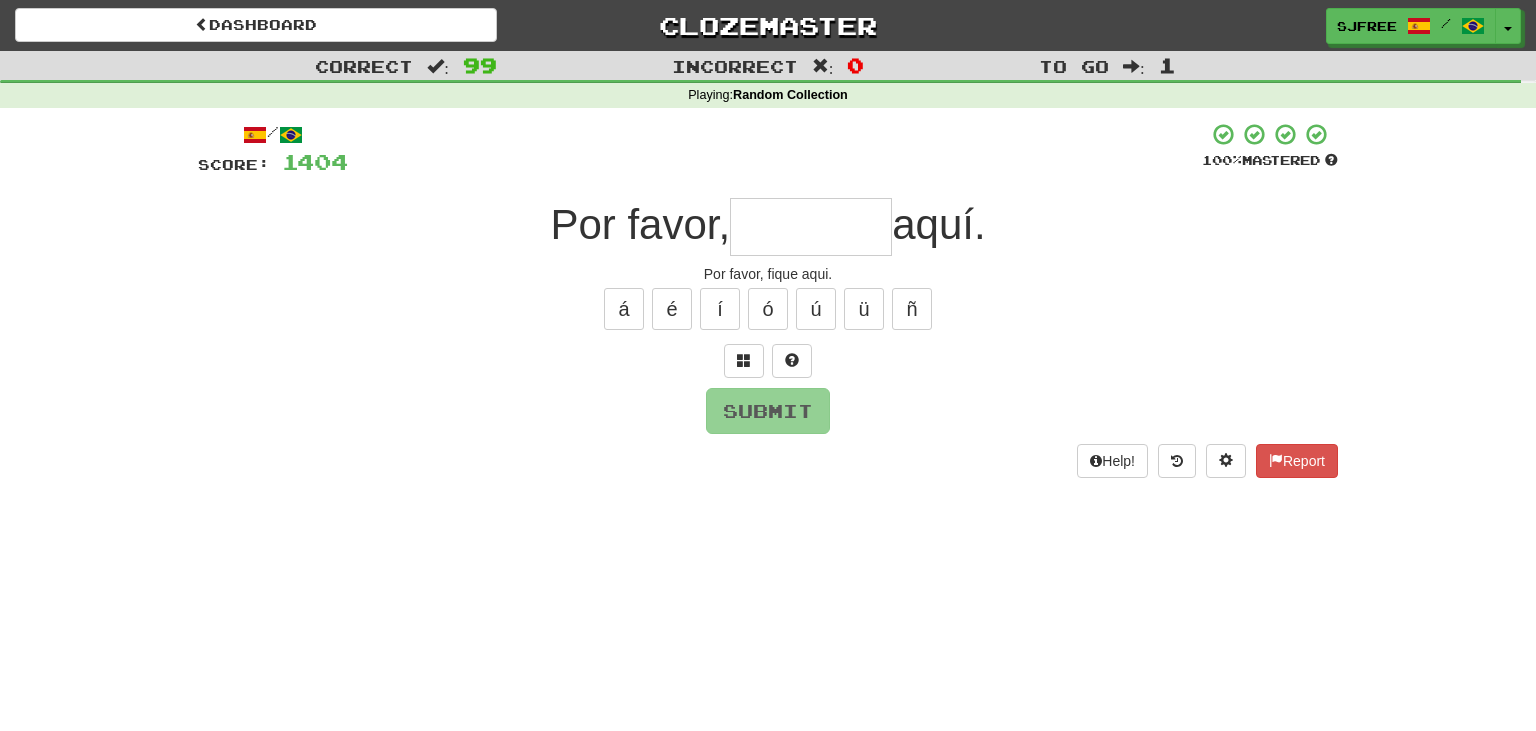 type on "*" 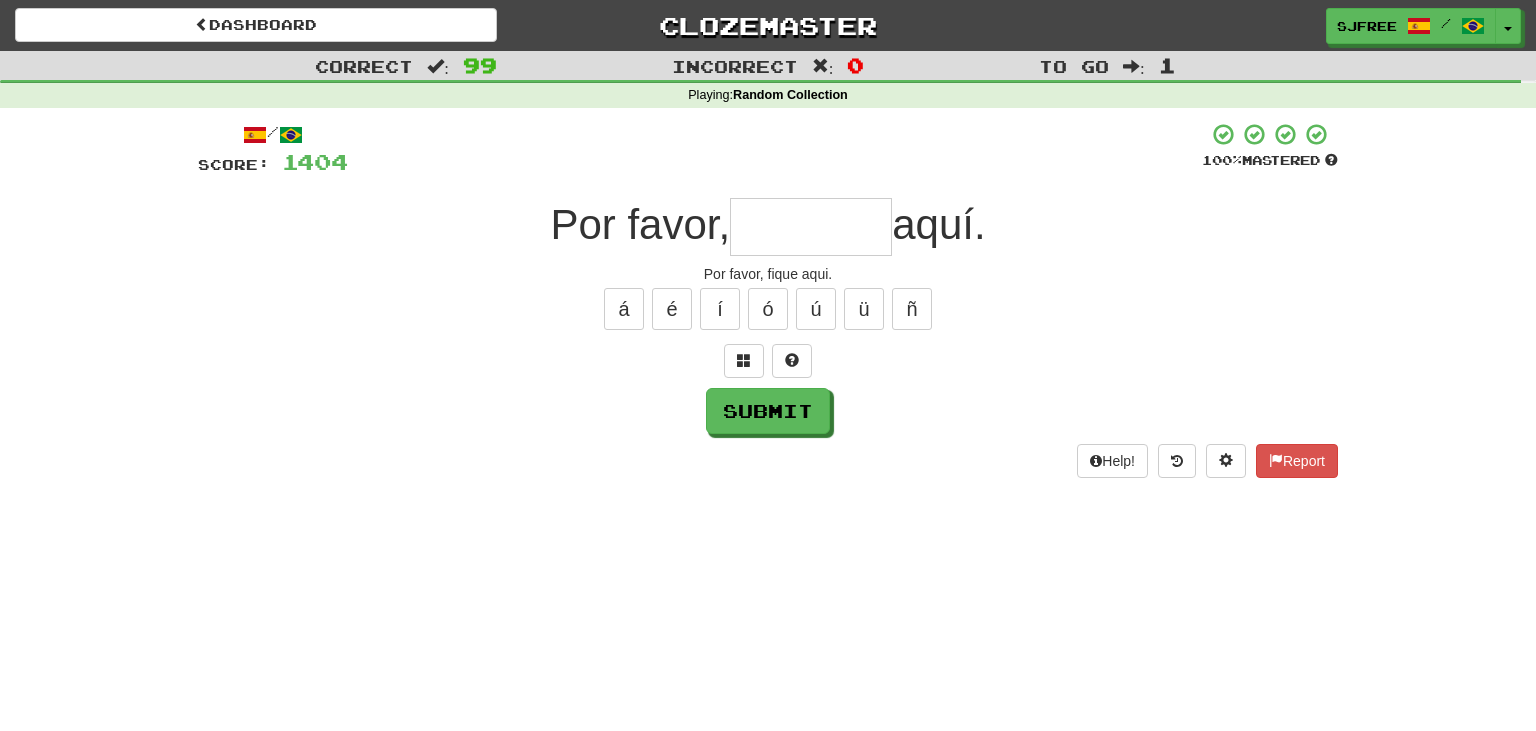 type on "*" 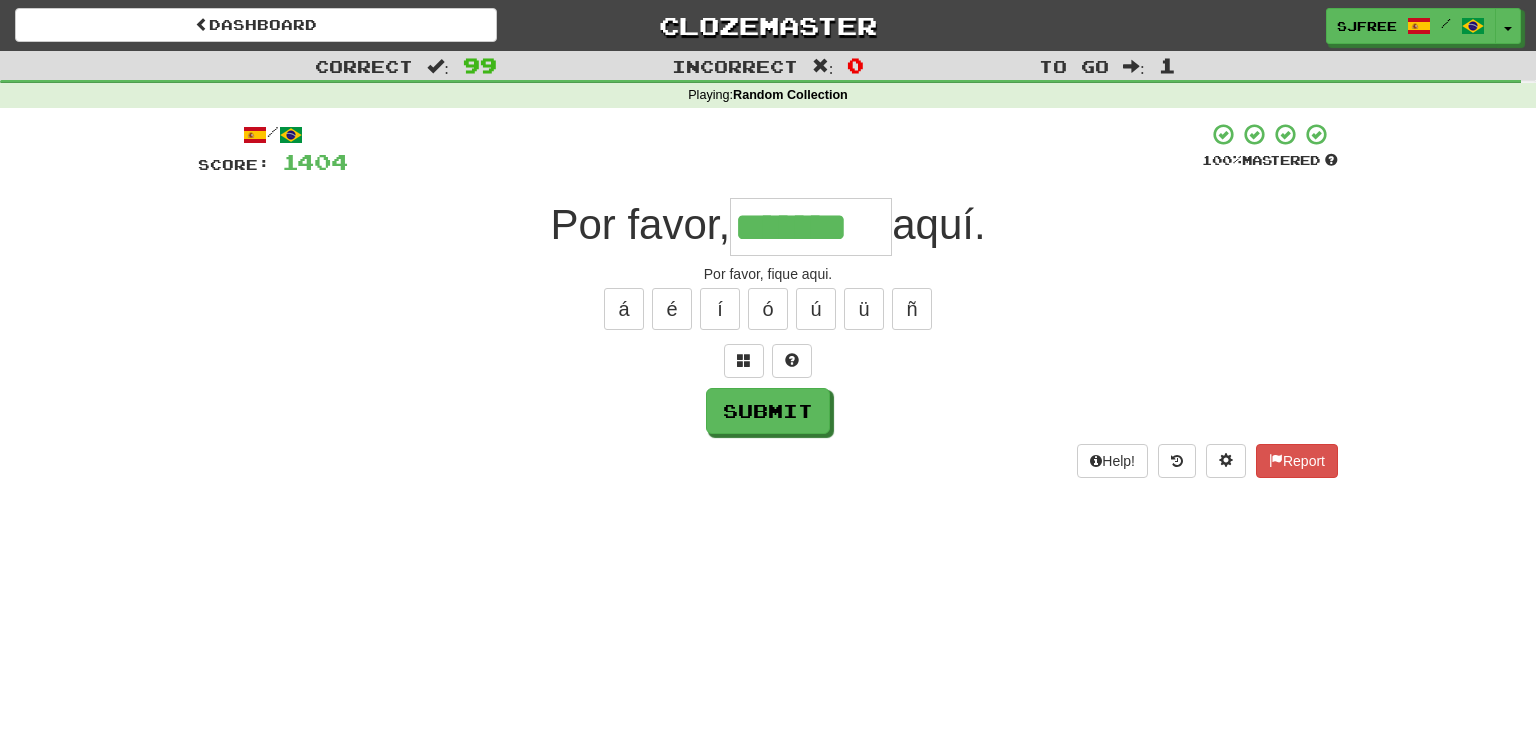 type on "*******" 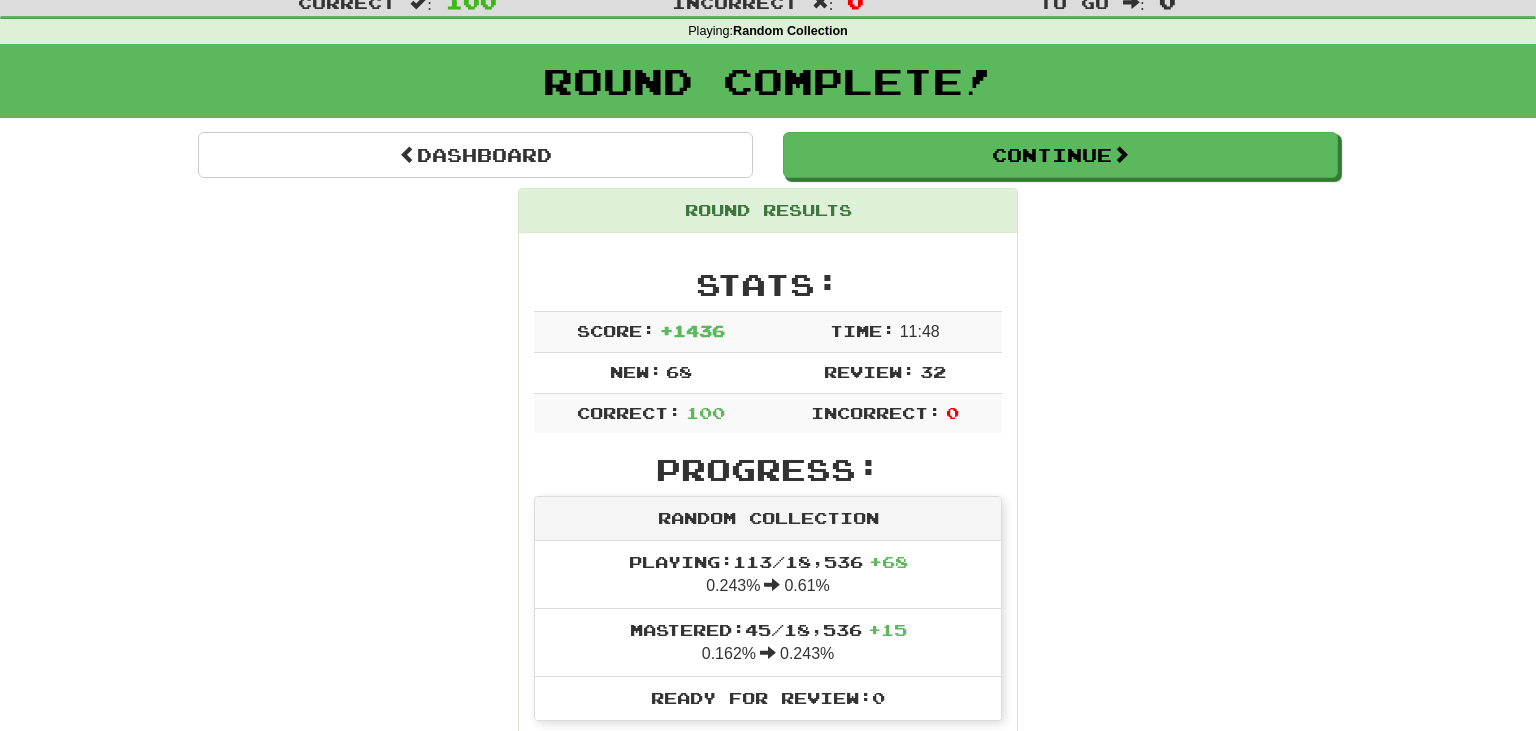 scroll, scrollTop: 0, scrollLeft: 0, axis: both 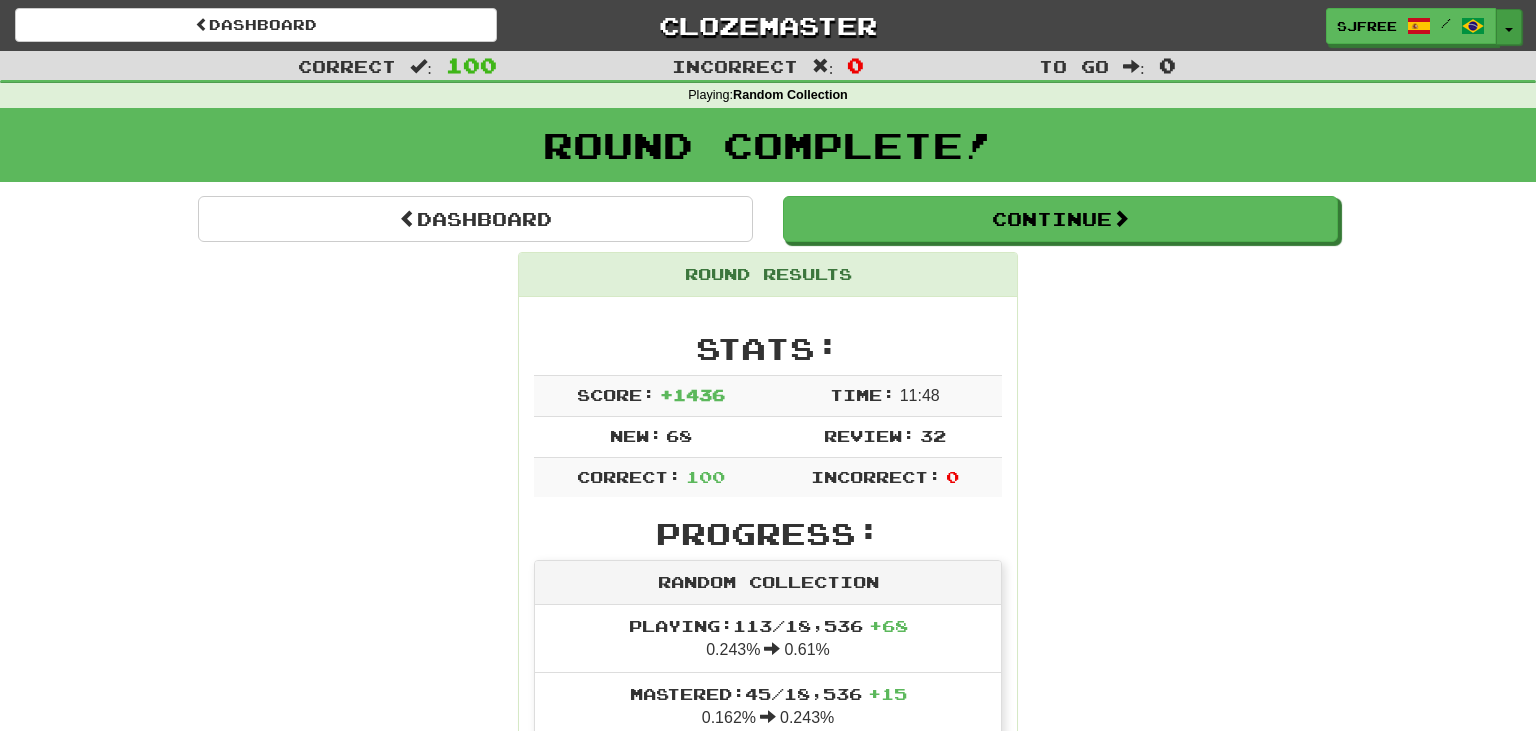 click on "Toggle Dropdown" at bounding box center (1509, 27) 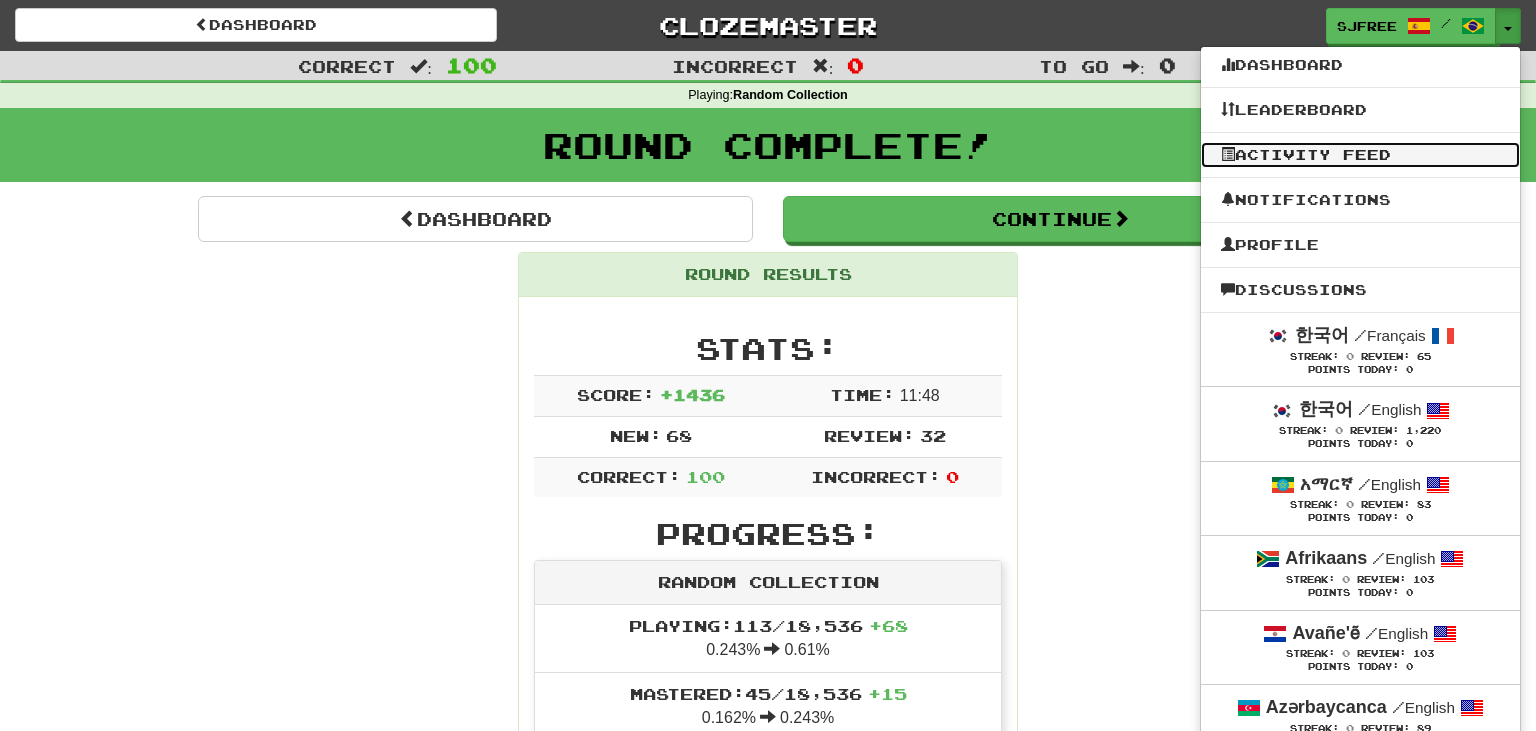 click on "Activity Feed" at bounding box center [1360, 155] 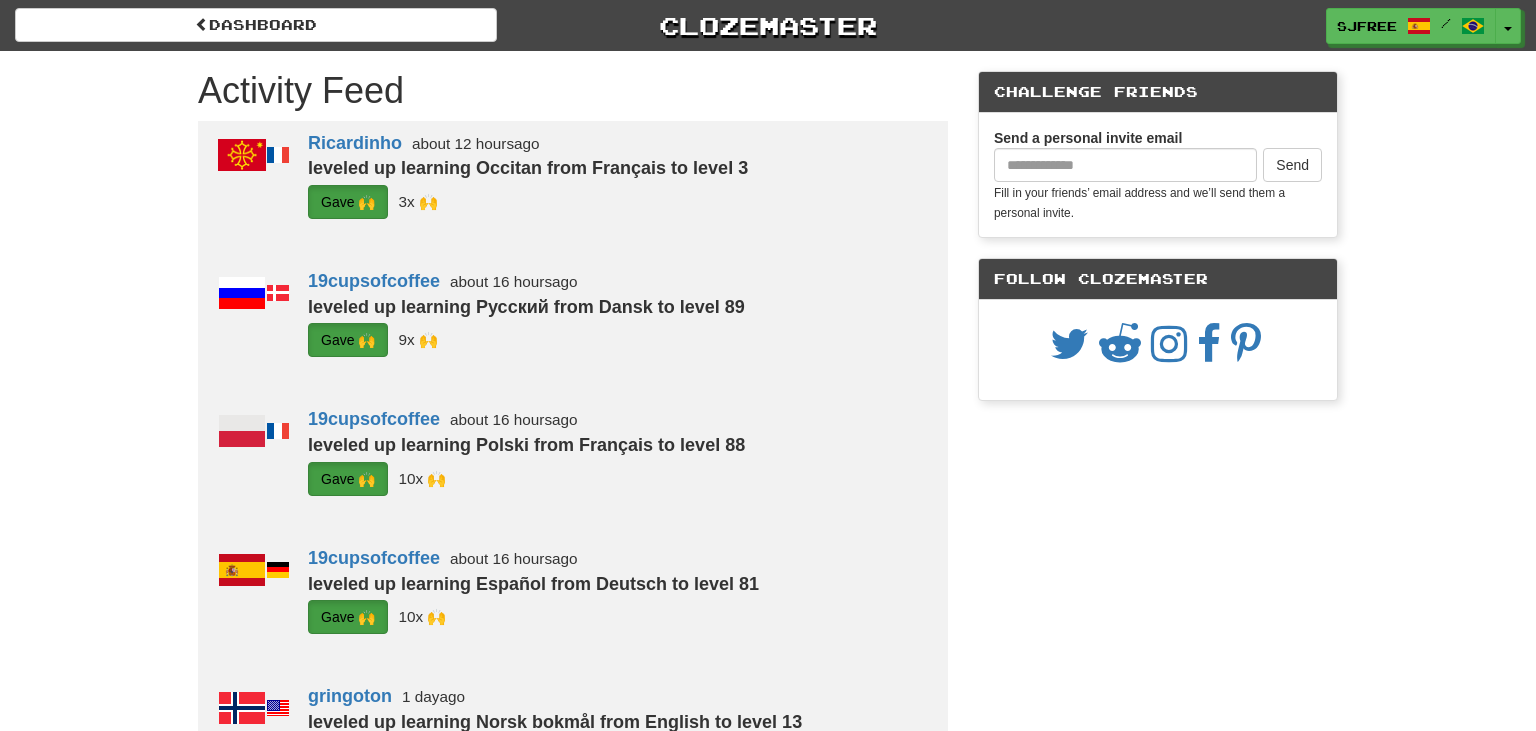 scroll, scrollTop: 0, scrollLeft: 0, axis: both 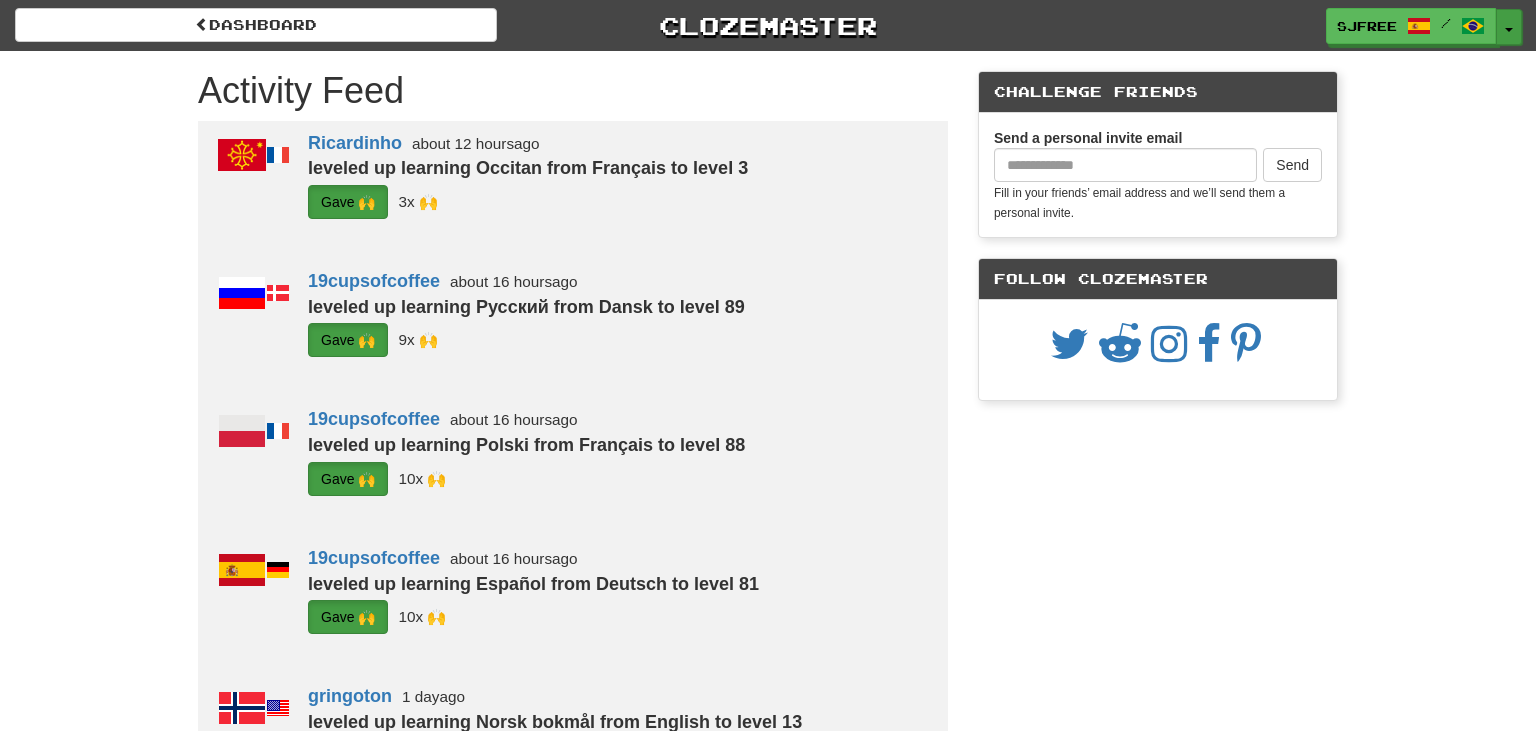 click on "Toggle Dropdown" at bounding box center (1509, 27) 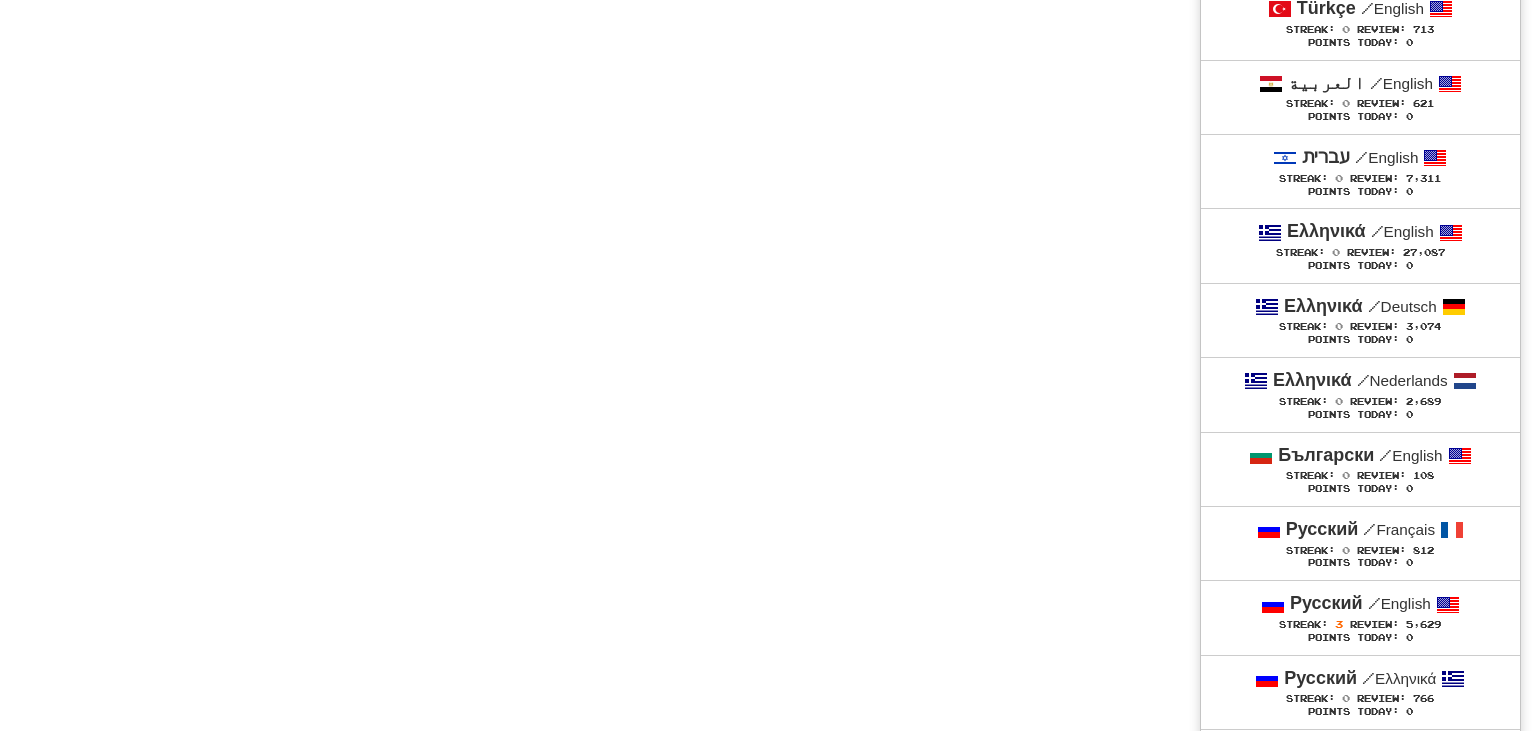scroll, scrollTop: 8088, scrollLeft: 0, axis: vertical 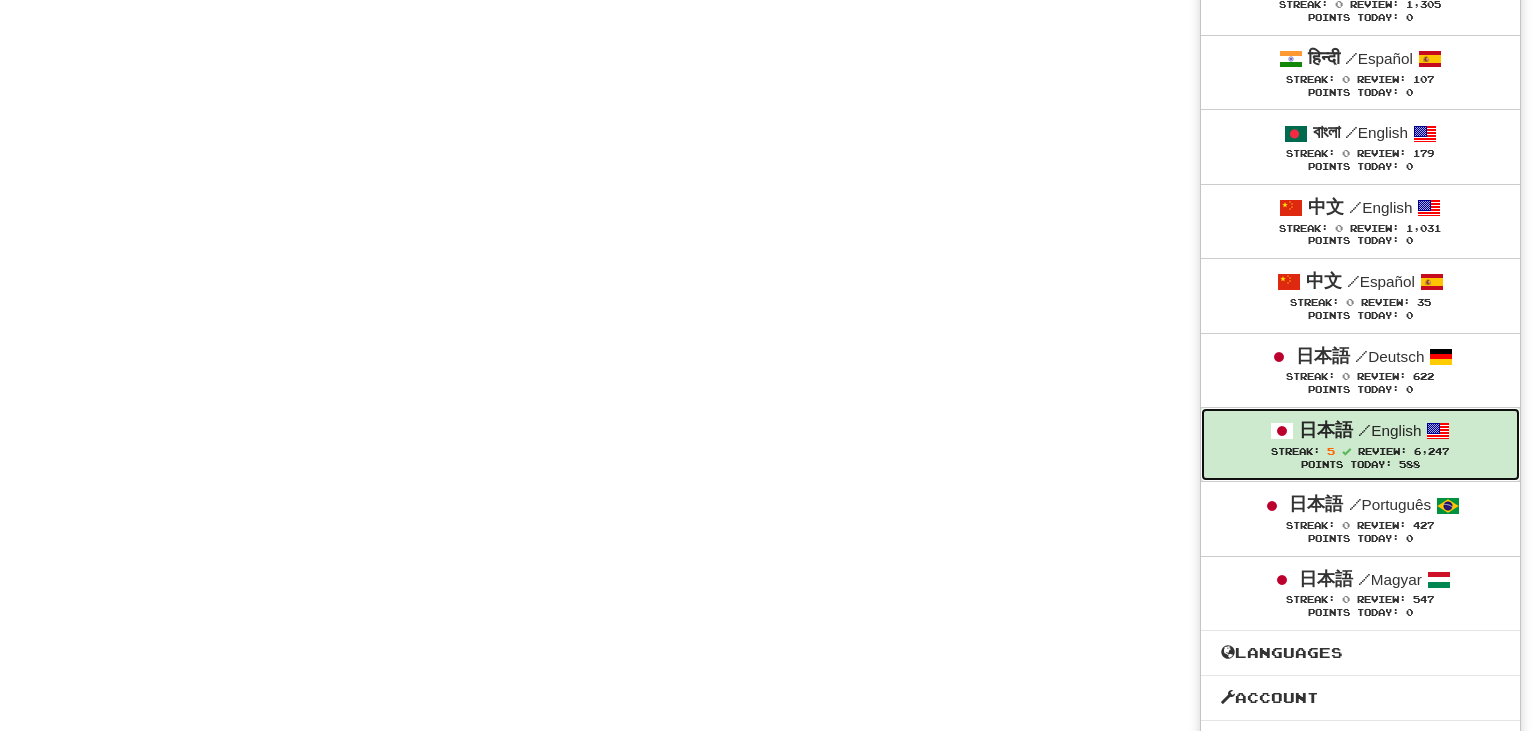 click on "Review:" at bounding box center [1382, 451] 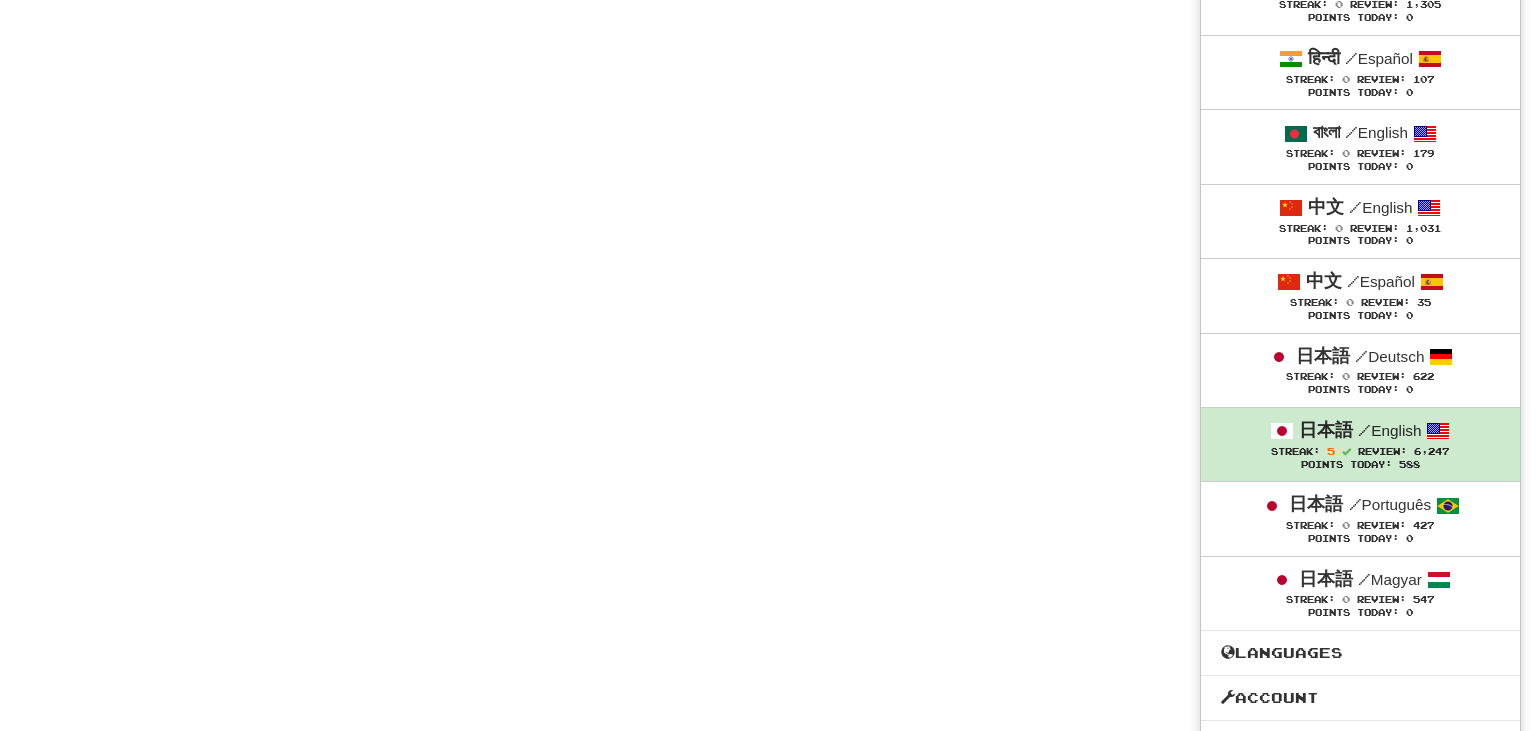 scroll, scrollTop: 4300, scrollLeft: 0, axis: vertical 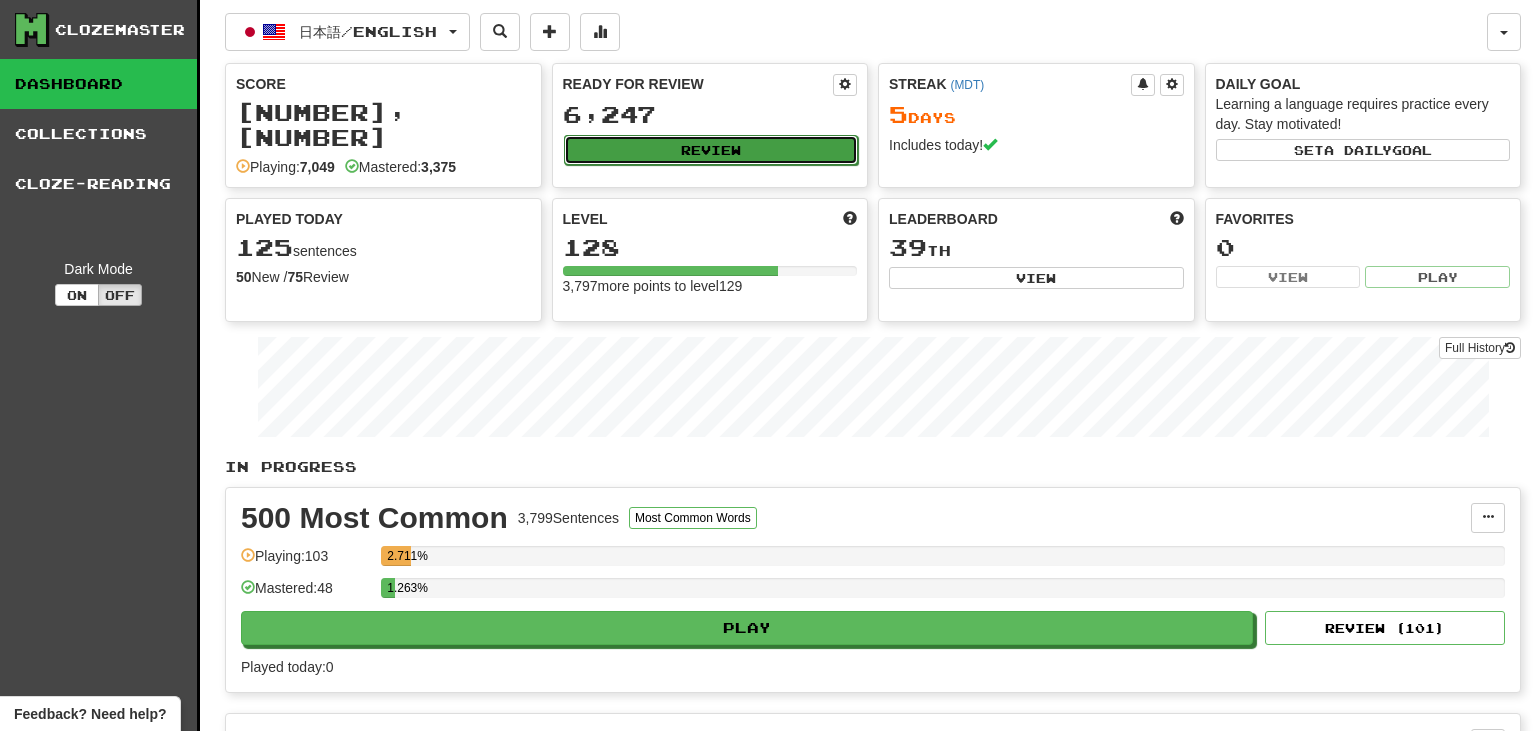 click on "Review" at bounding box center (711, 150) 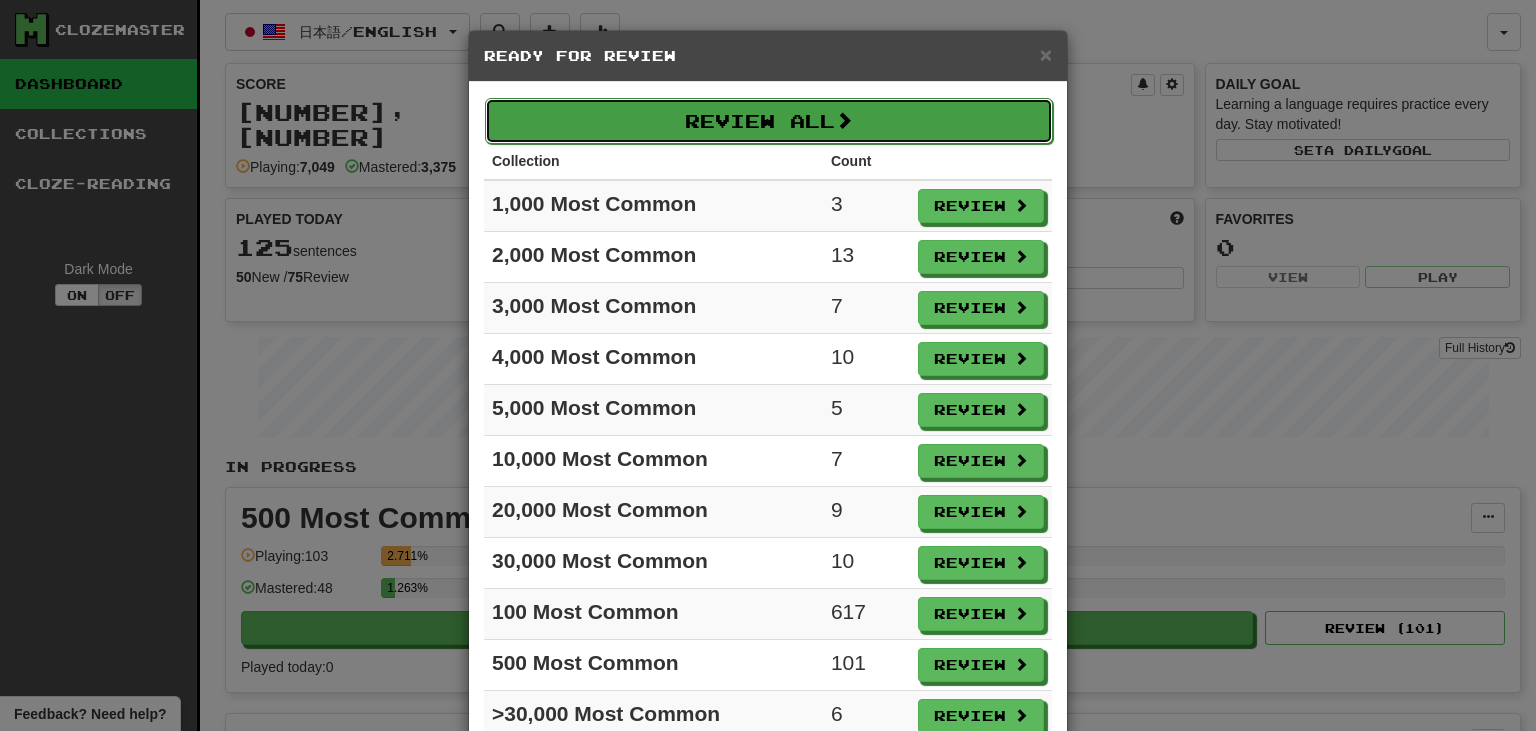 click on "Review All" at bounding box center (769, 121) 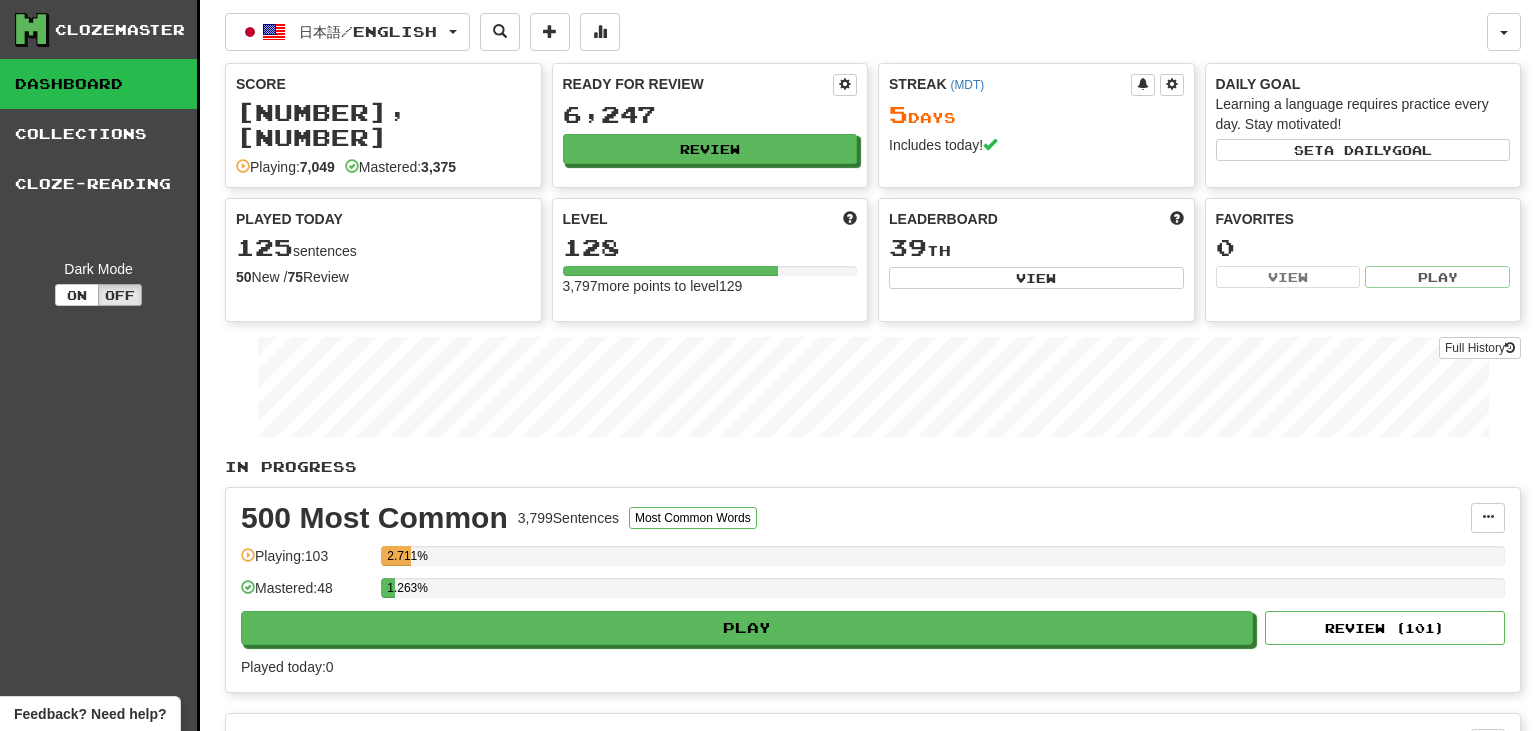 select on "***" 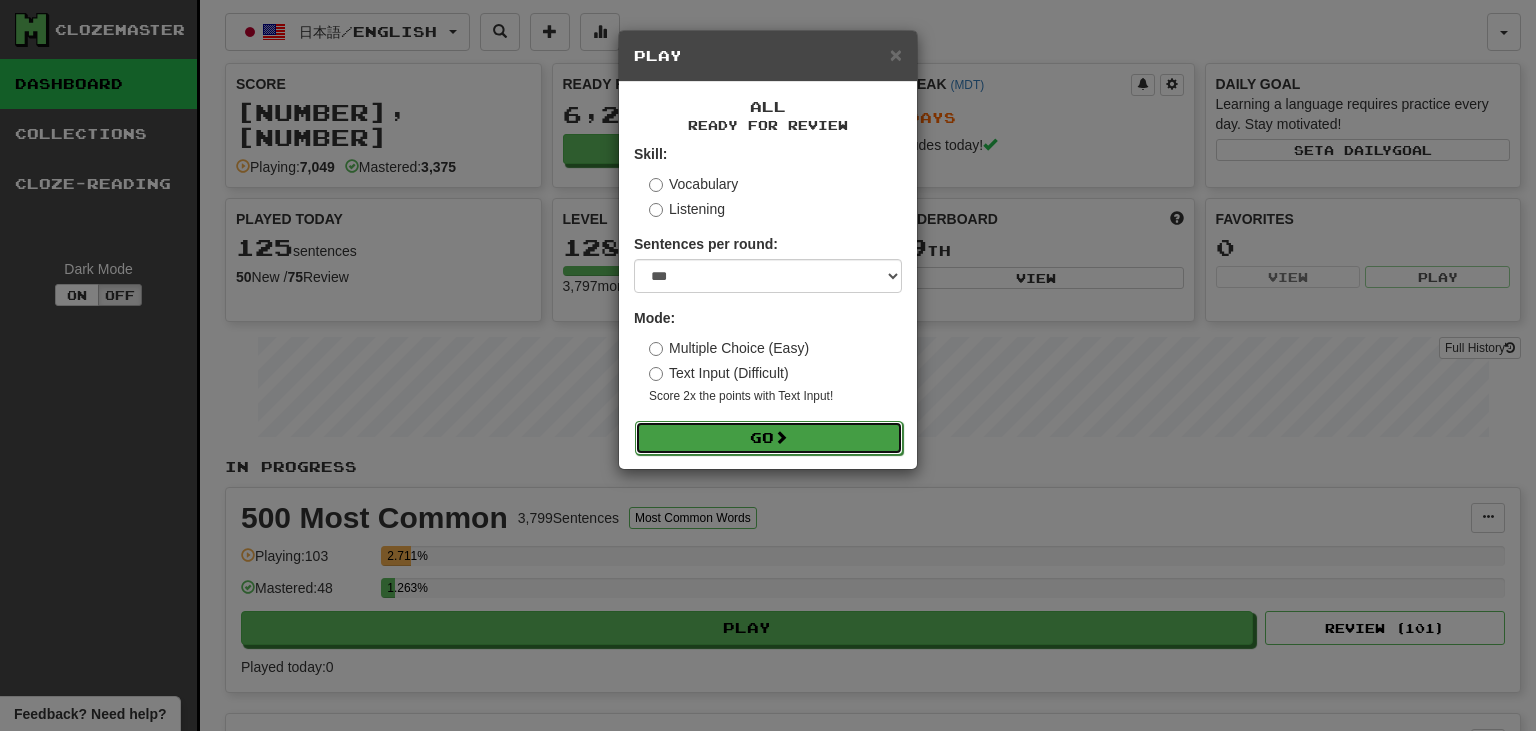 click on "Go" at bounding box center [769, 438] 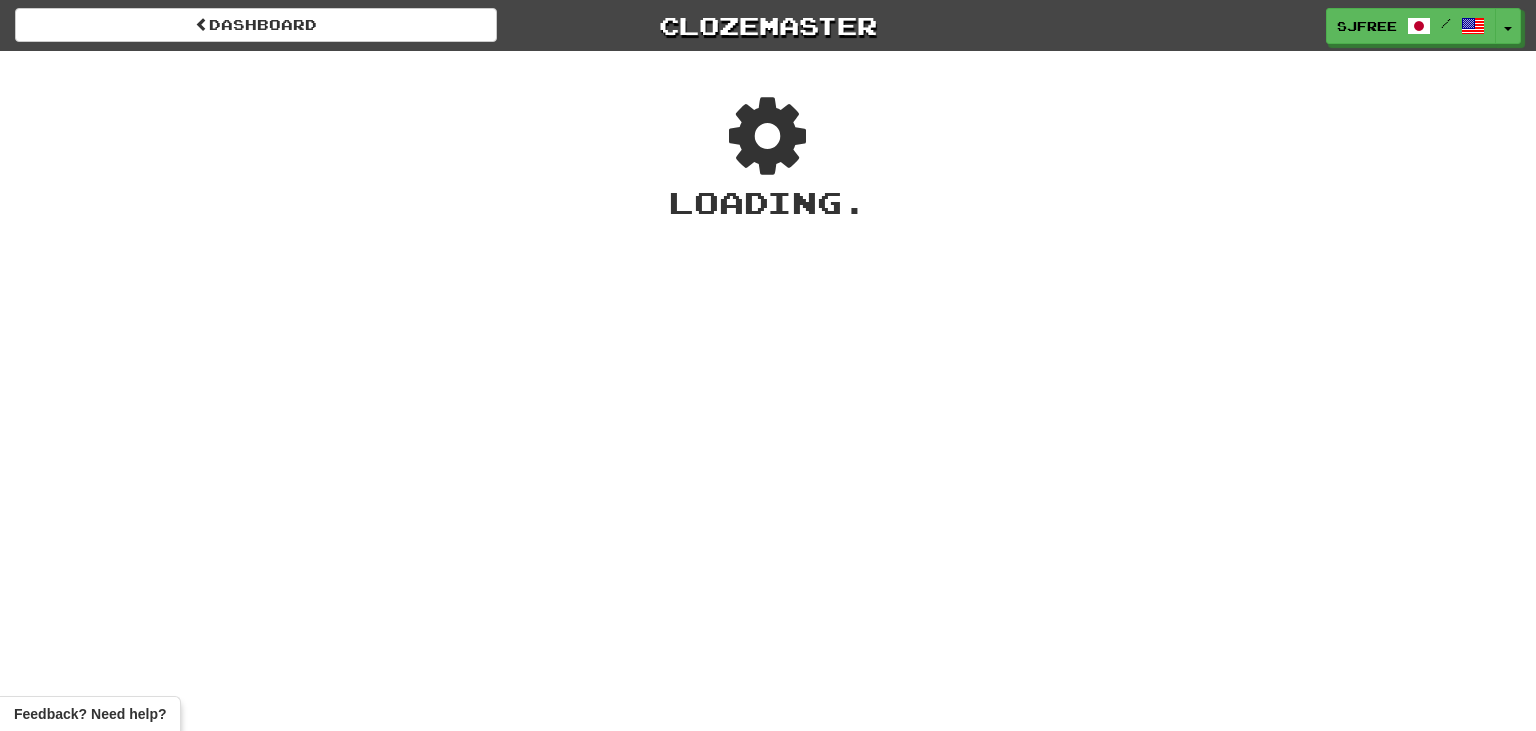 scroll, scrollTop: 0, scrollLeft: 0, axis: both 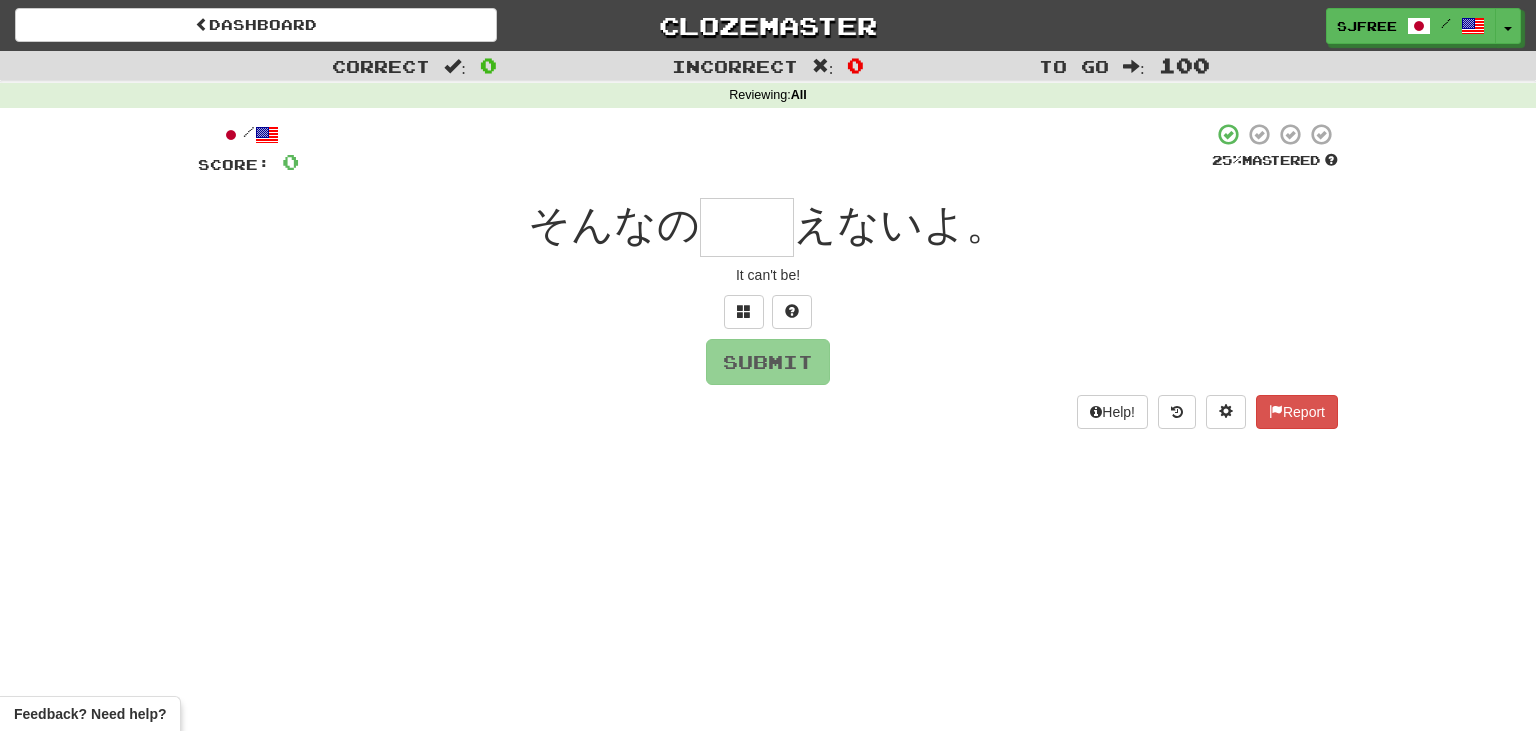 type on "*" 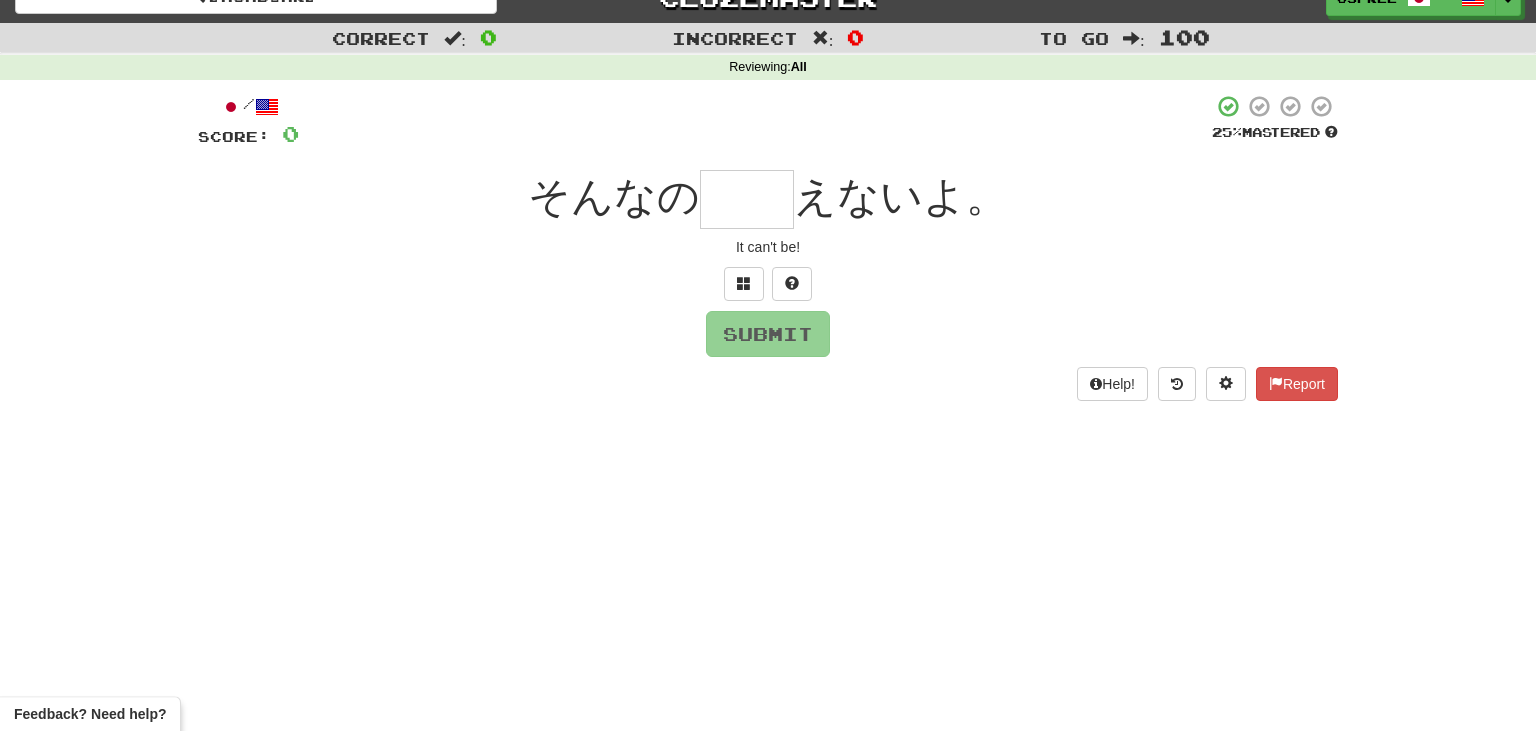 scroll, scrollTop: 25, scrollLeft: 0, axis: vertical 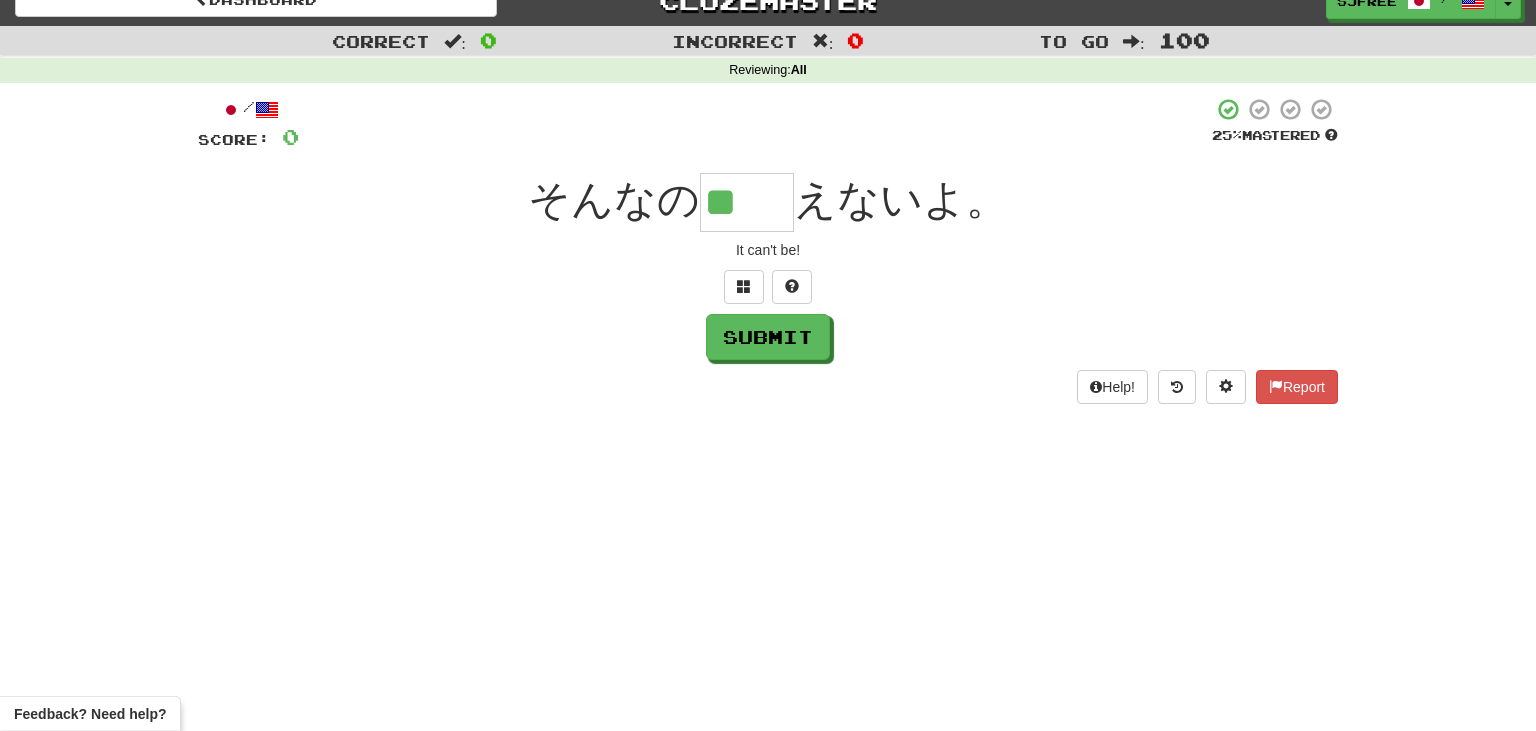 type on "**" 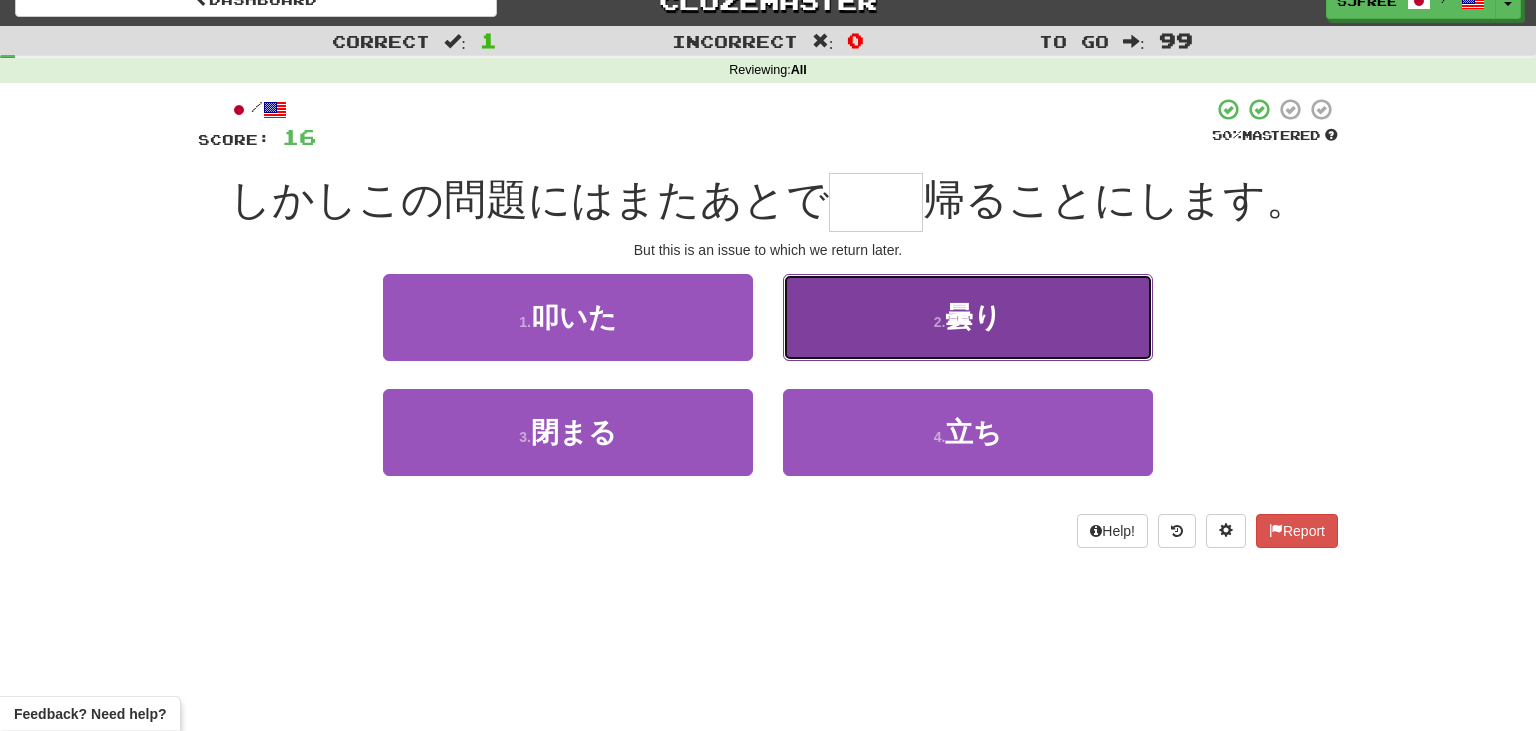 click on "曇り" at bounding box center [973, 317] 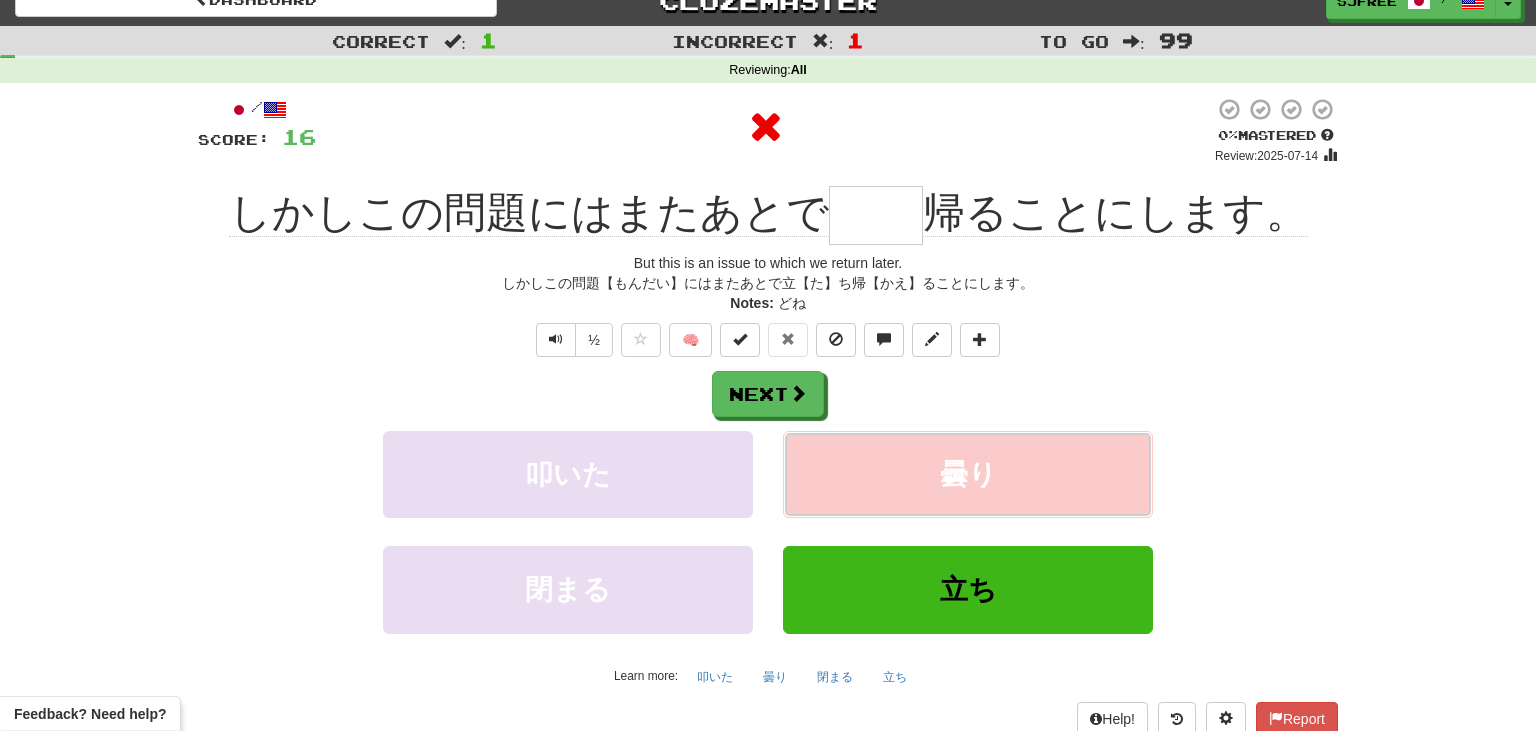 type on "**" 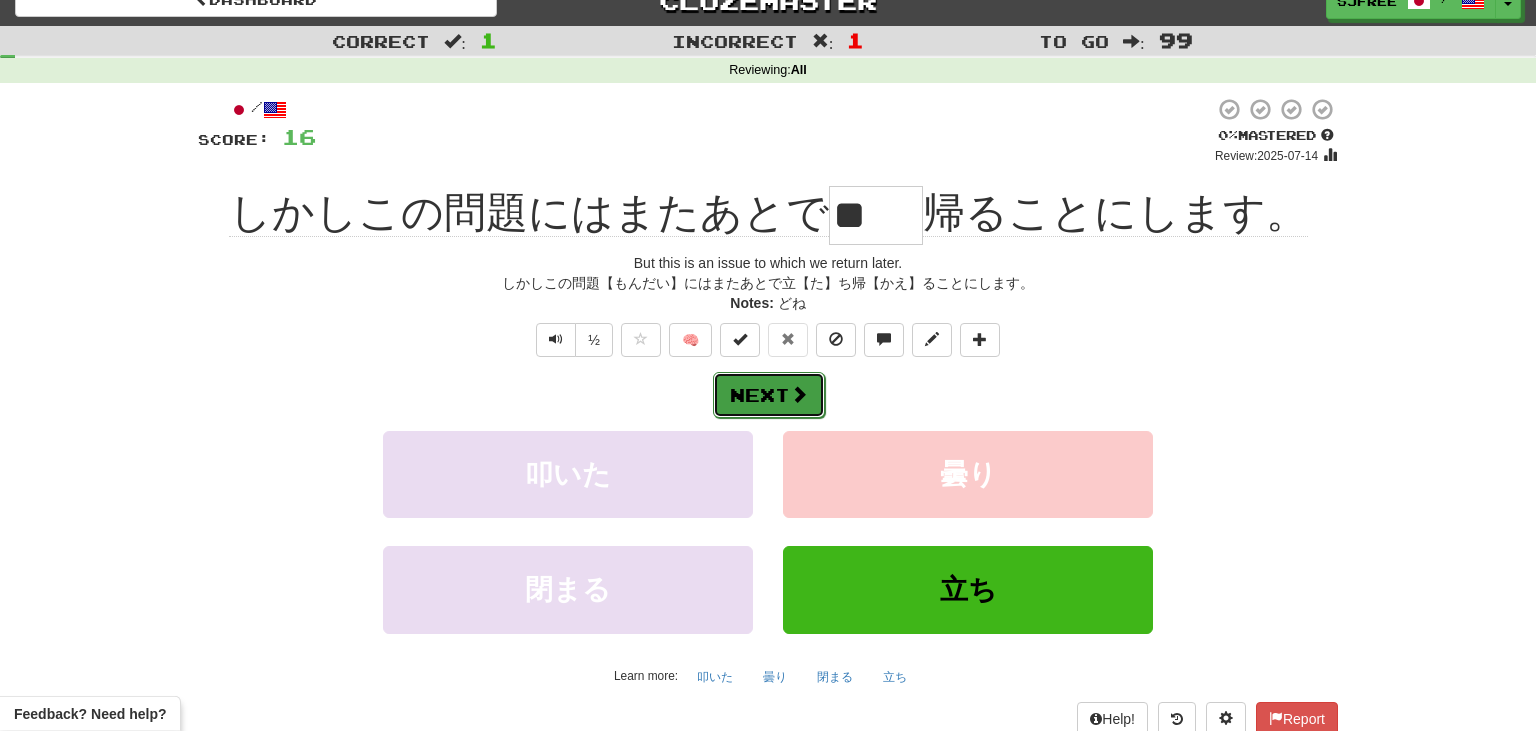 click at bounding box center (799, 394) 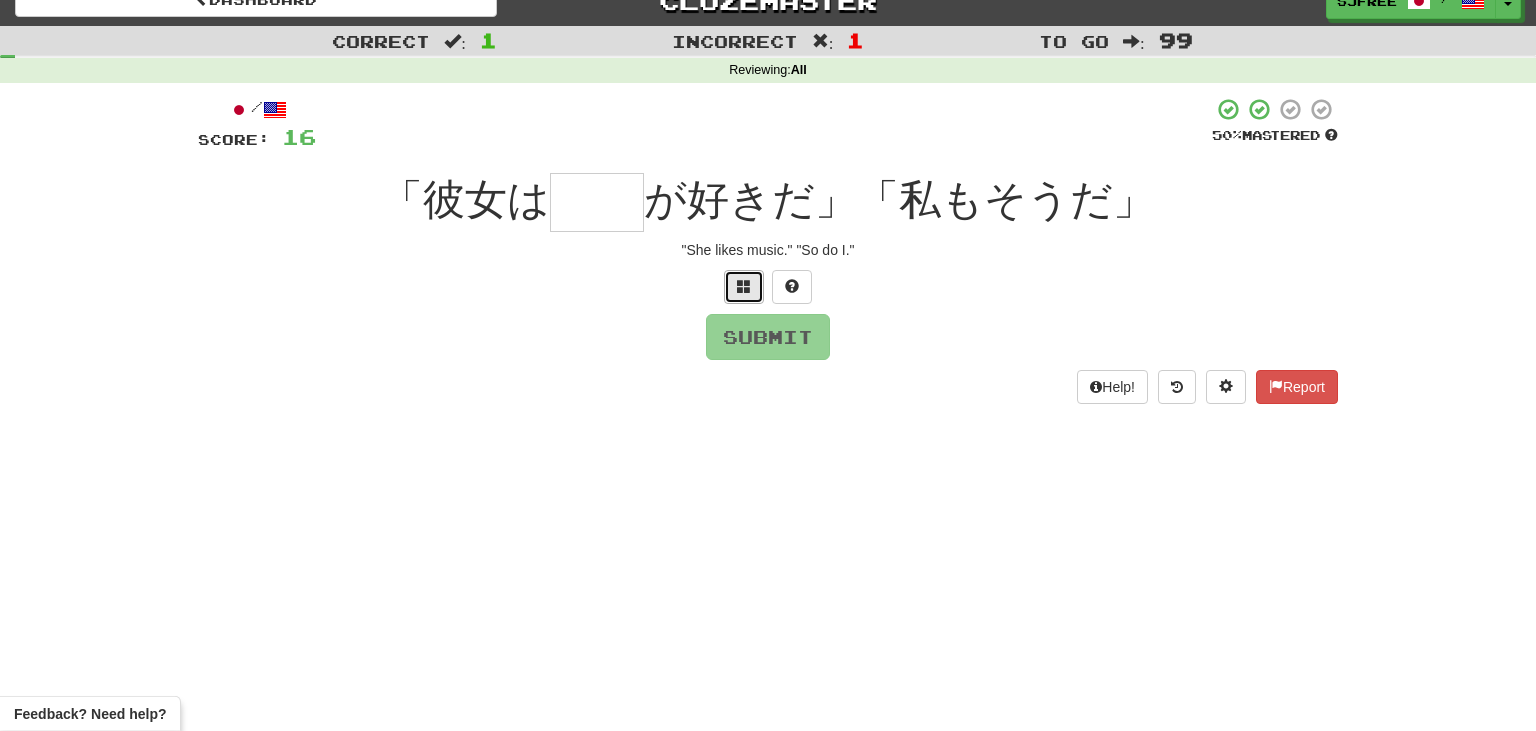 click at bounding box center [744, 287] 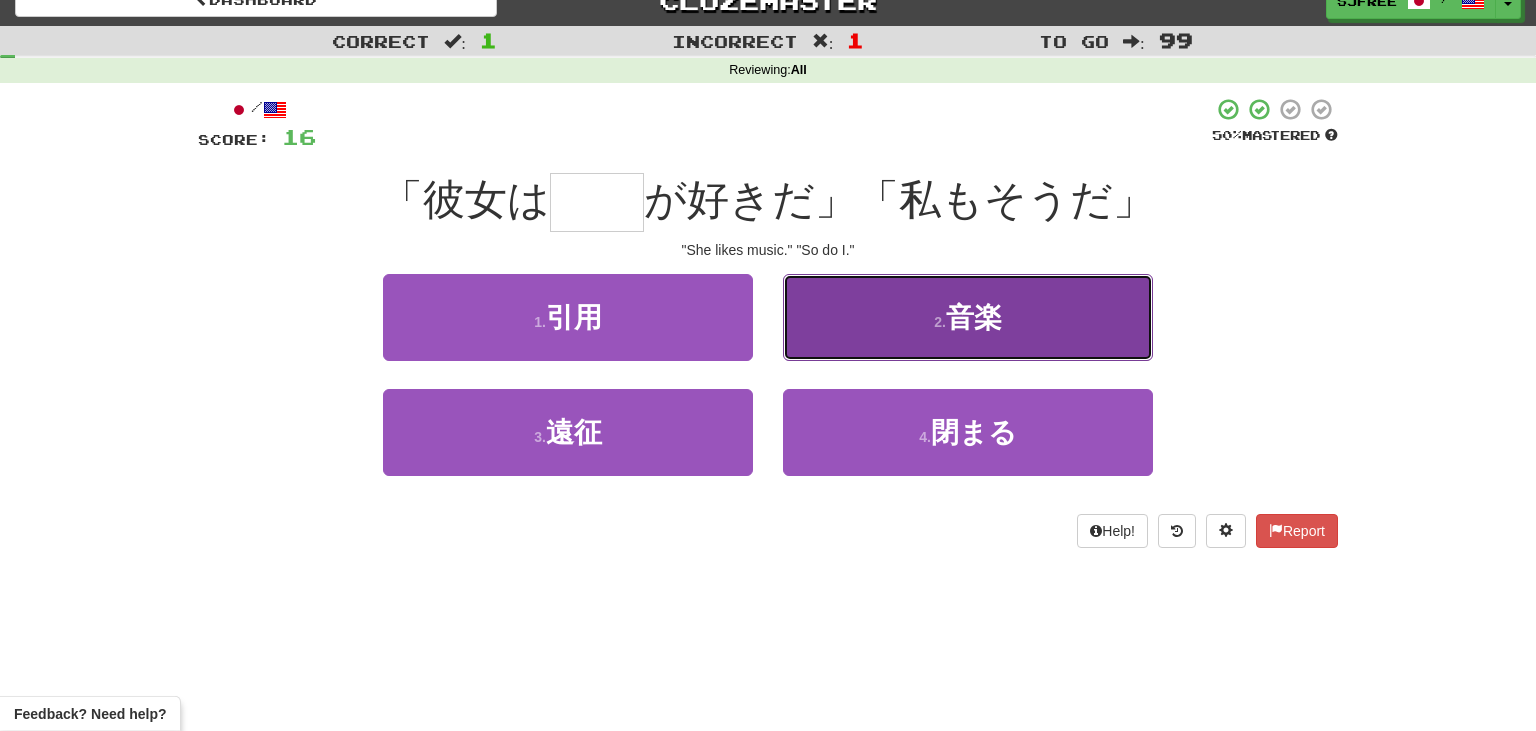 click on "2 .  音楽" at bounding box center [968, 317] 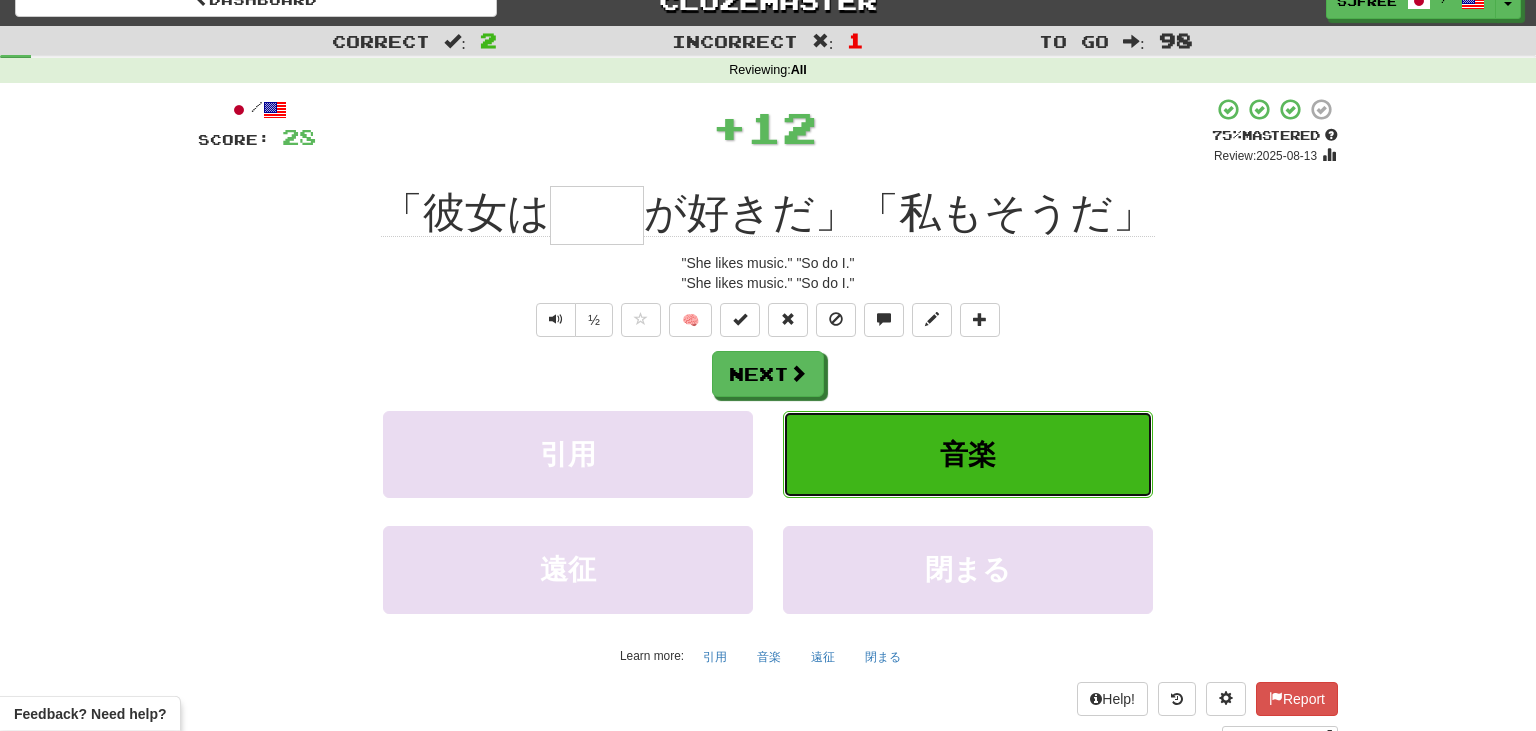 type on "**" 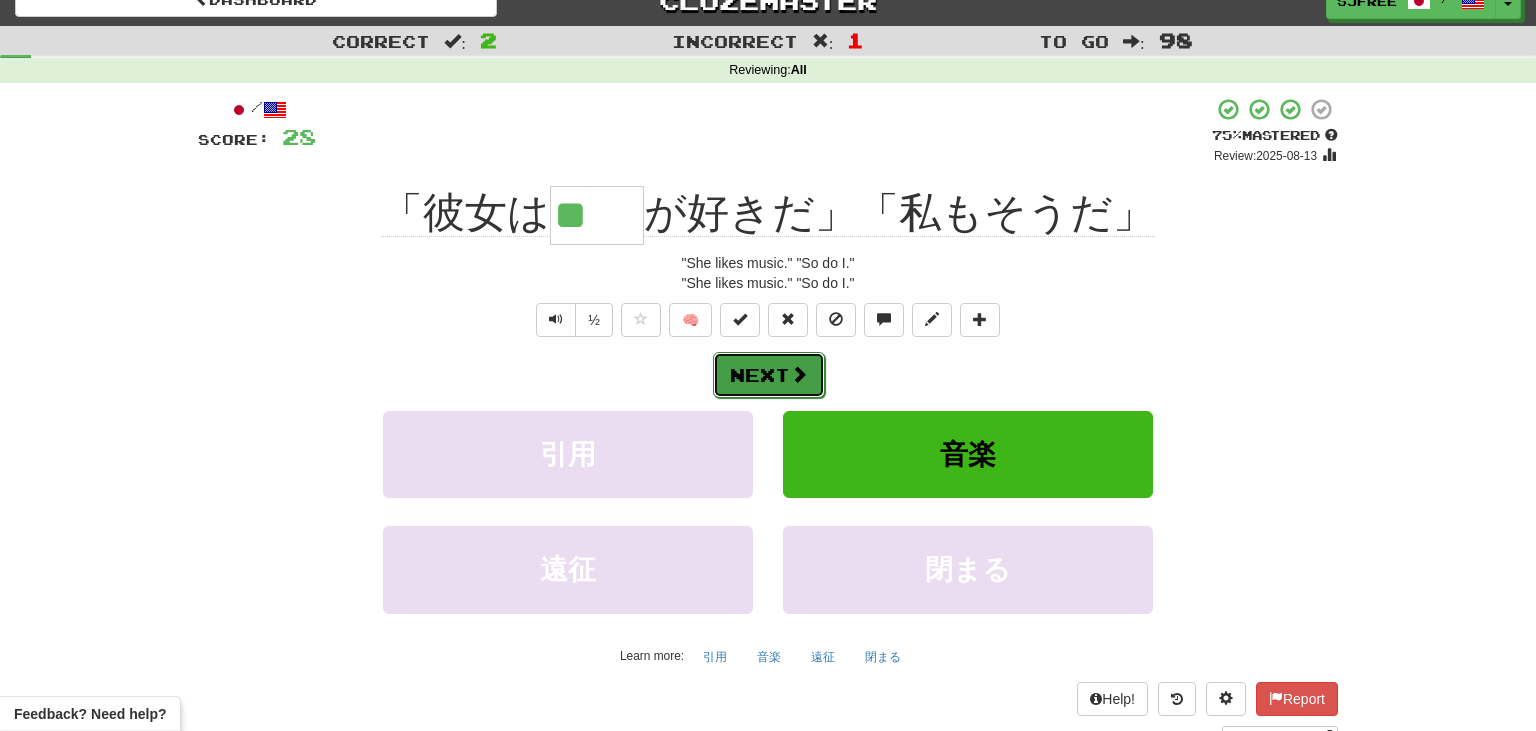 click on "Next" at bounding box center [769, 375] 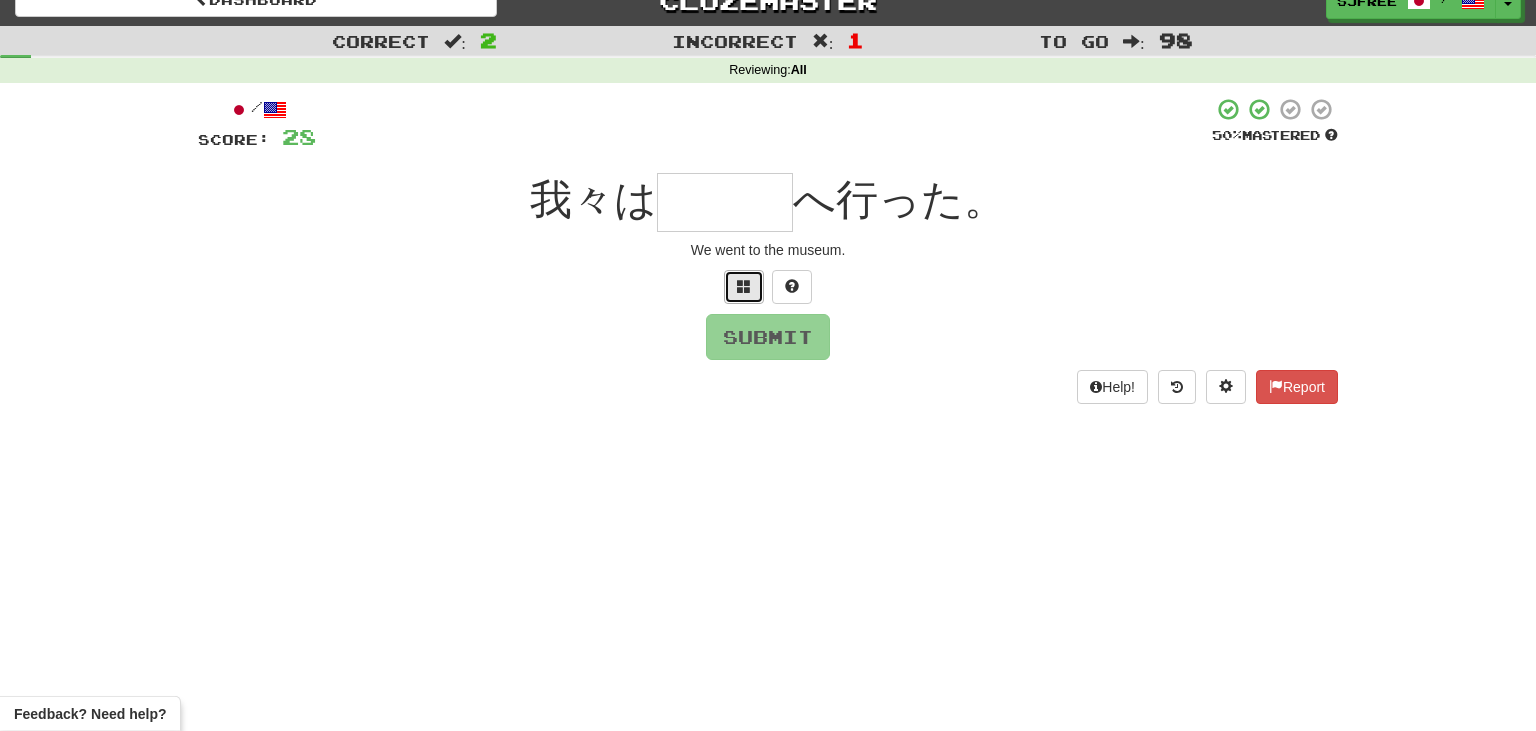 click at bounding box center (744, 287) 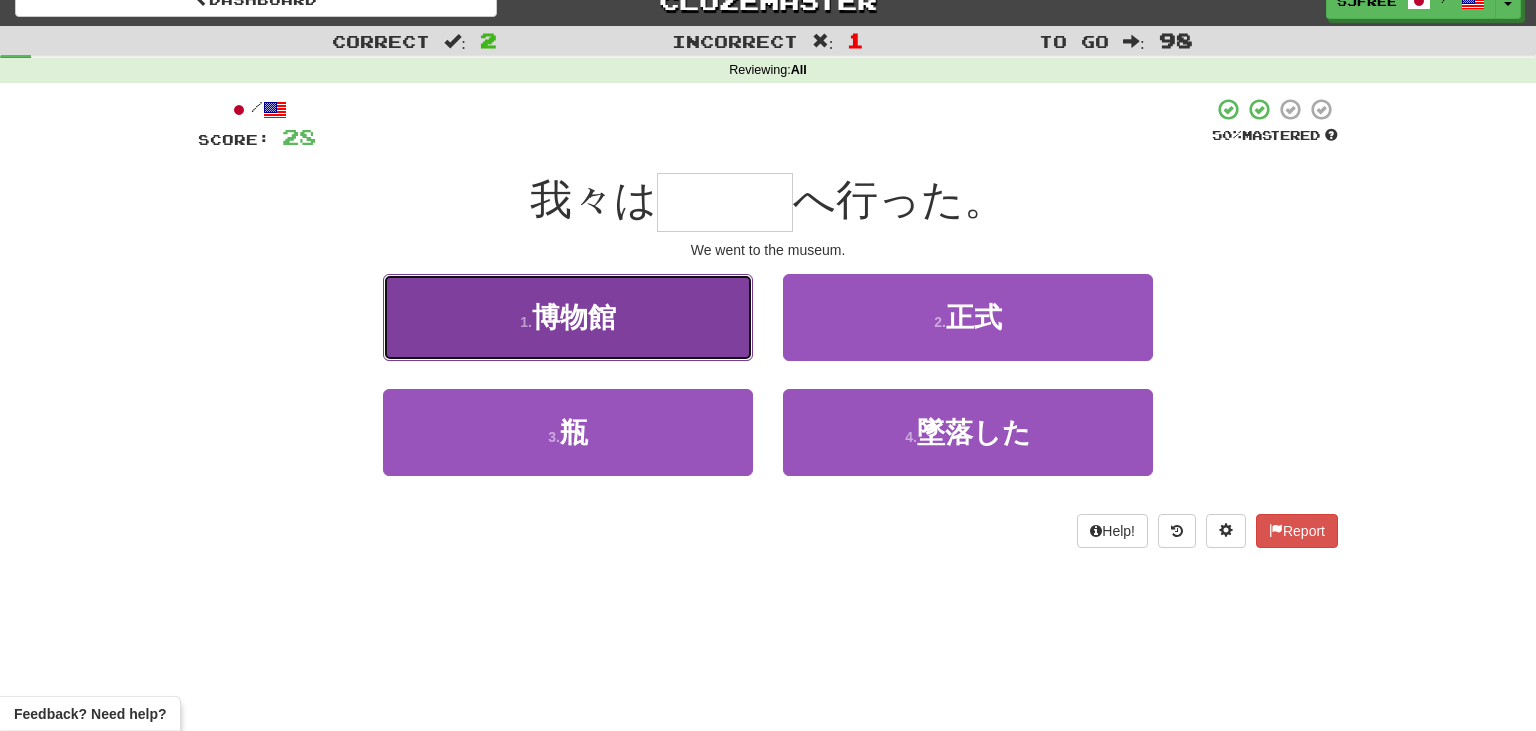 click on "1 .  博物館" at bounding box center [568, 317] 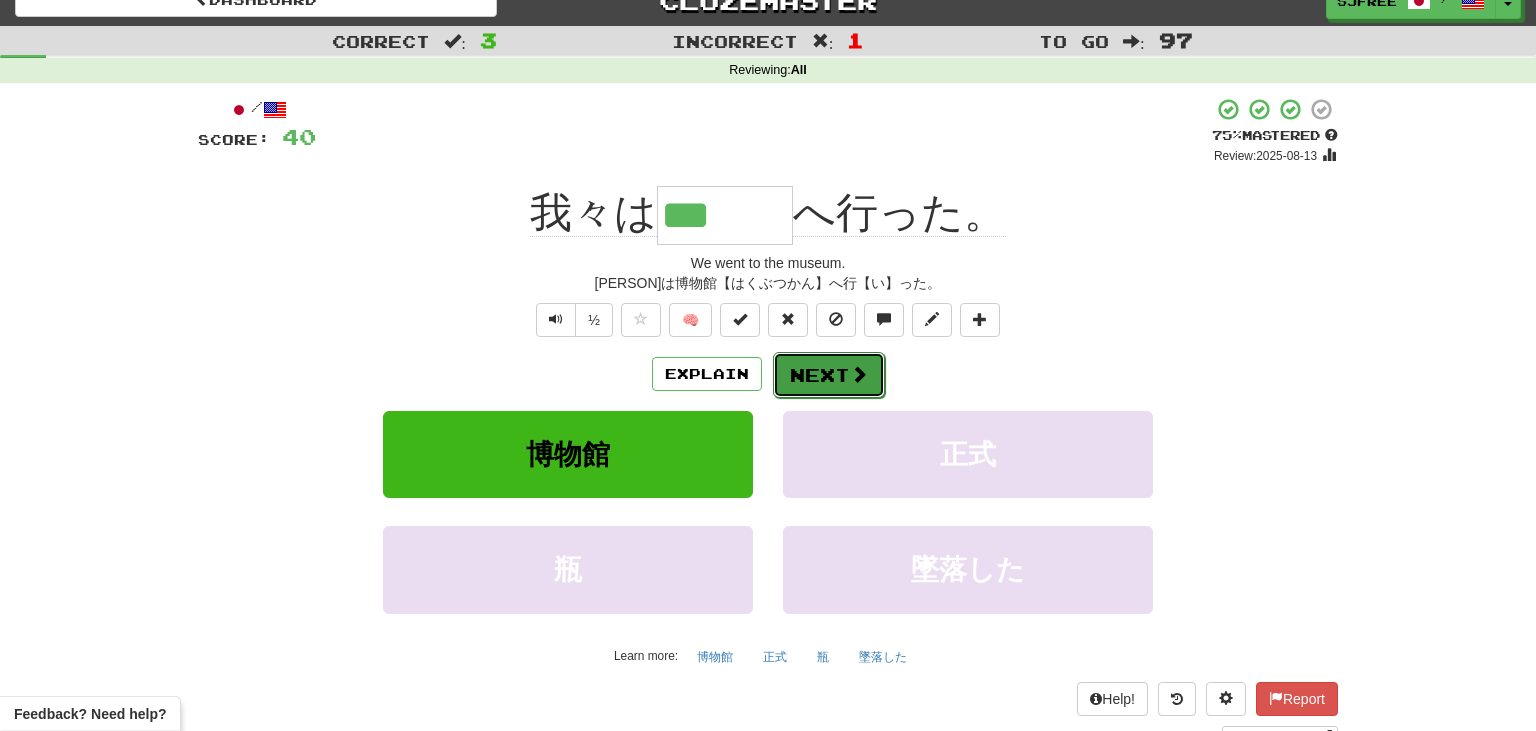 click at bounding box center (859, 374) 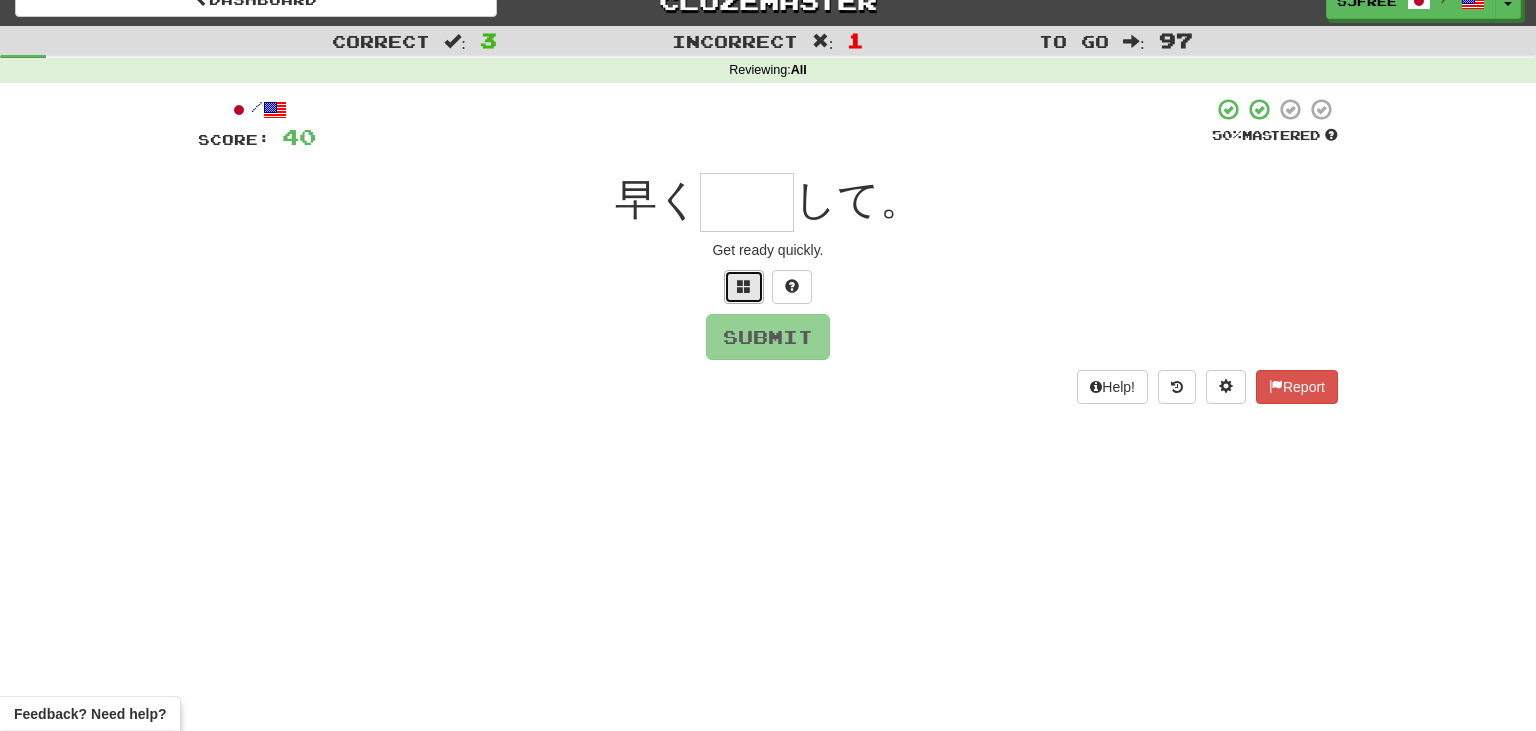 click at bounding box center (744, 287) 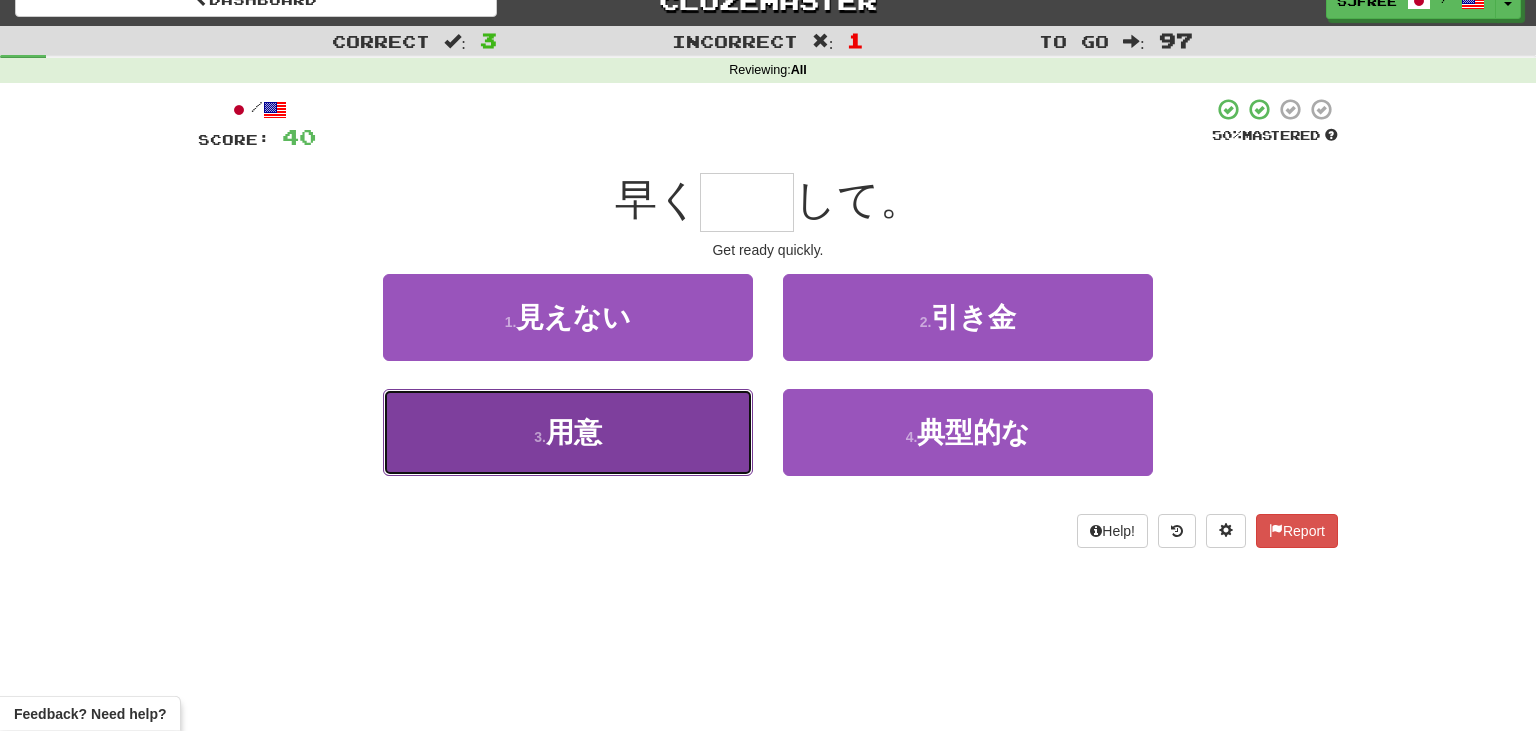 click on "3 .  用意" at bounding box center (568, 432) 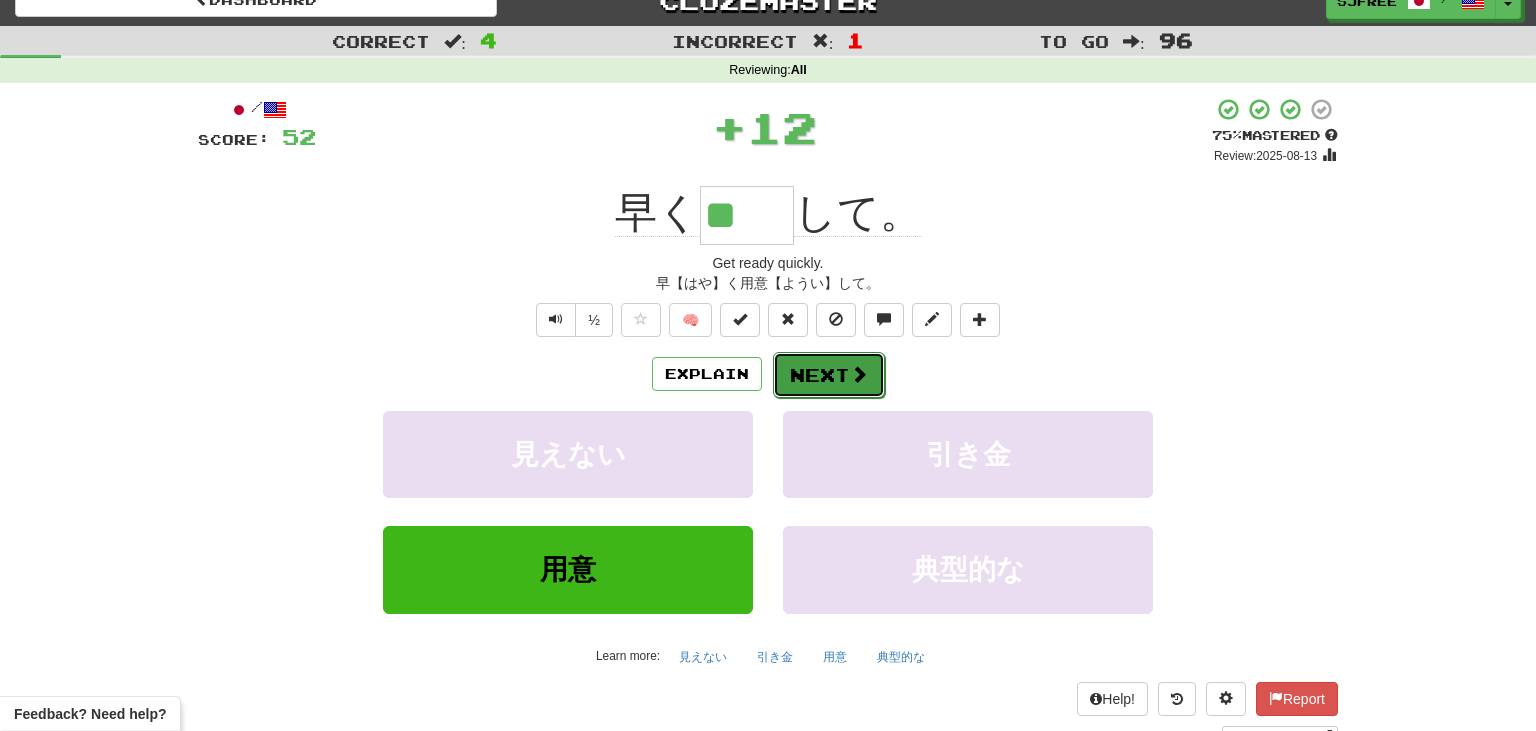 click on "Next" at bounding box center [829, 375] 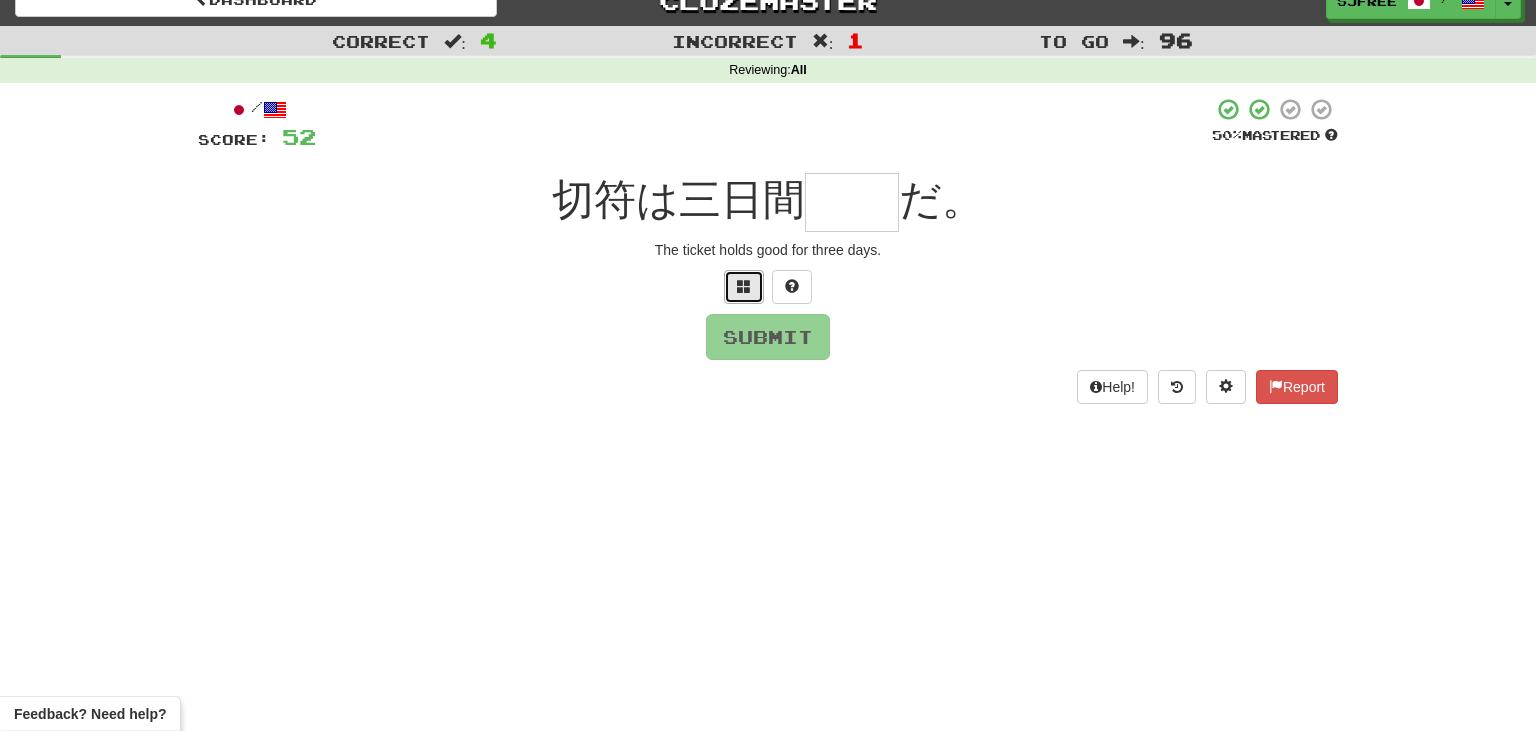 click at bounding box center (744, 287) 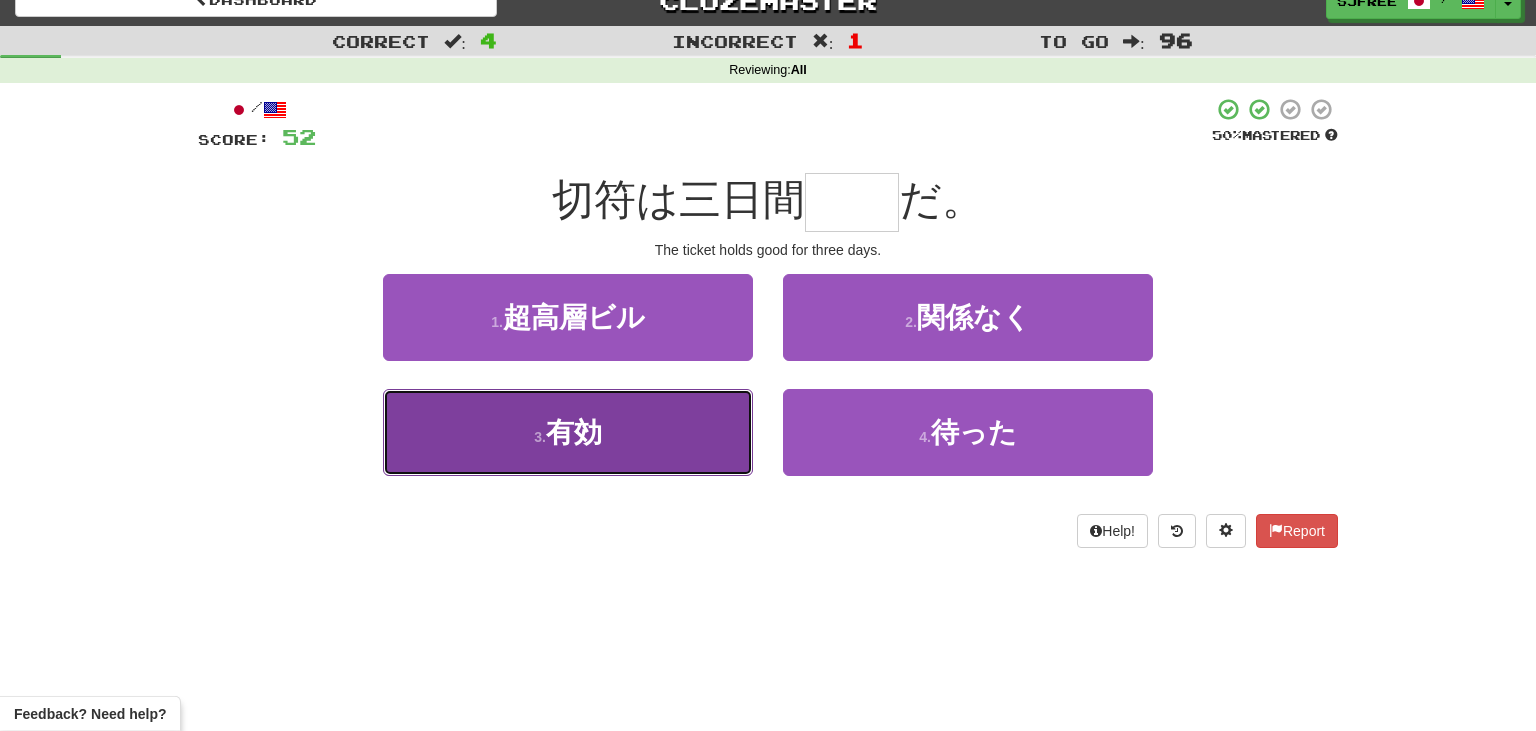 click on "3 .  有効" at bounding box center (568, 432) 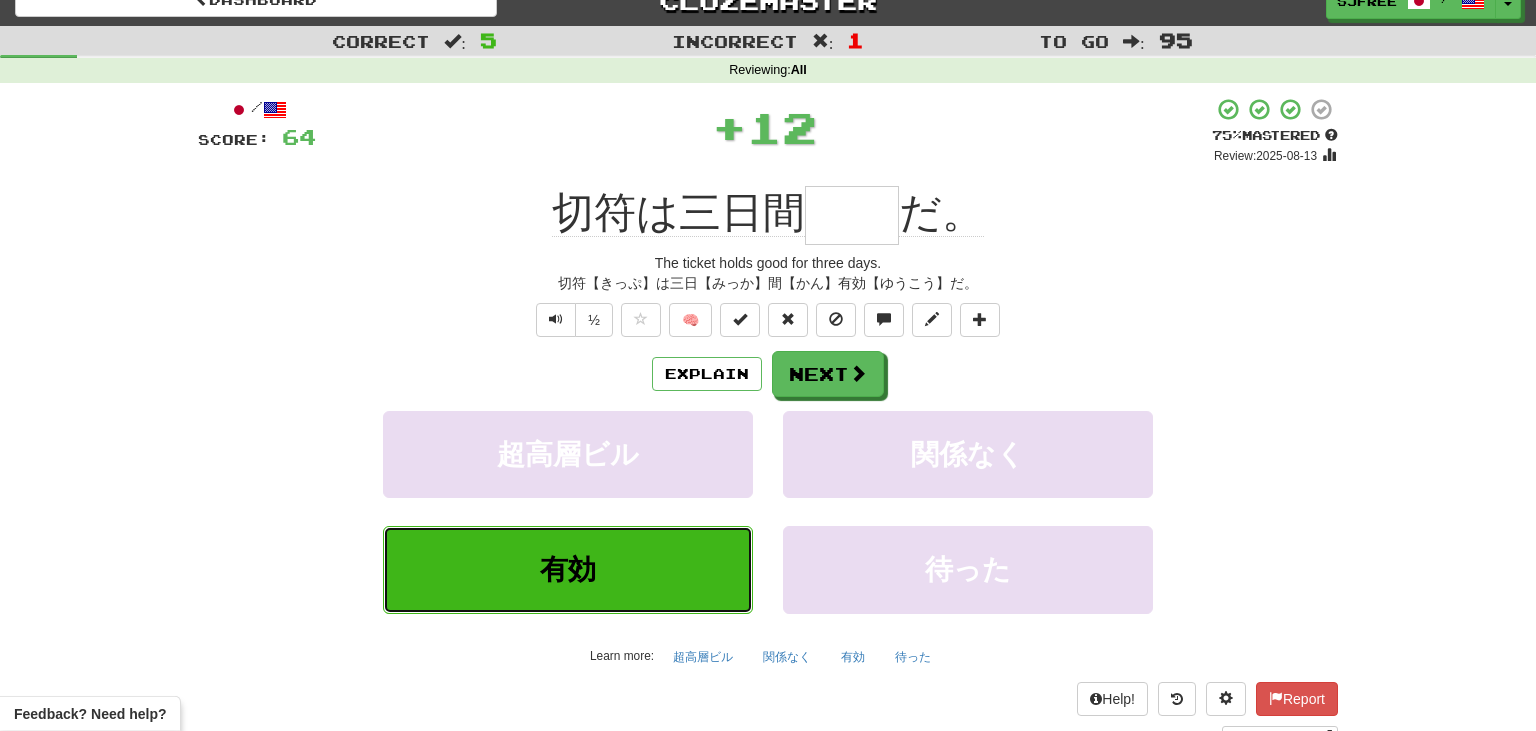 type on "**" 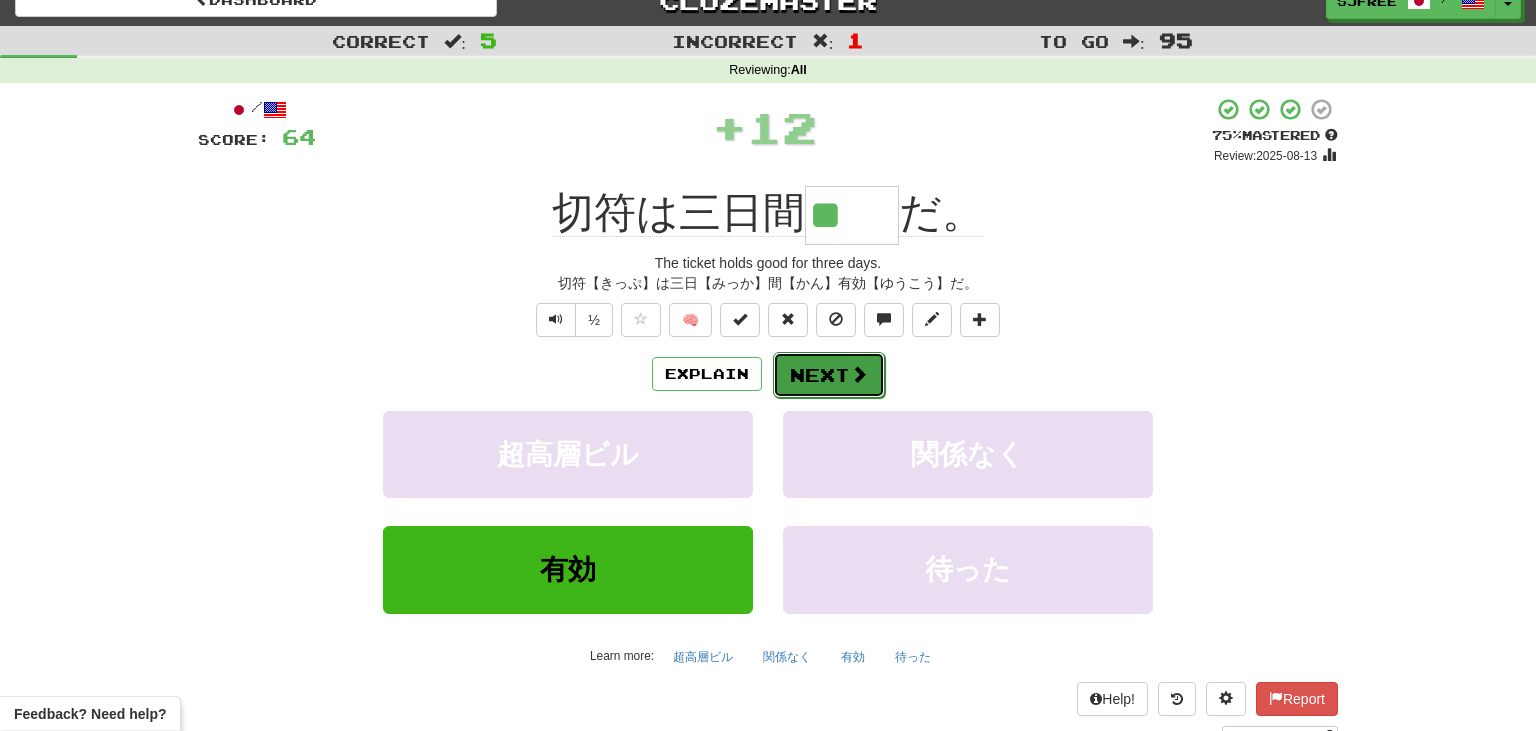 click on "Next" at bounding box center [829, 375] 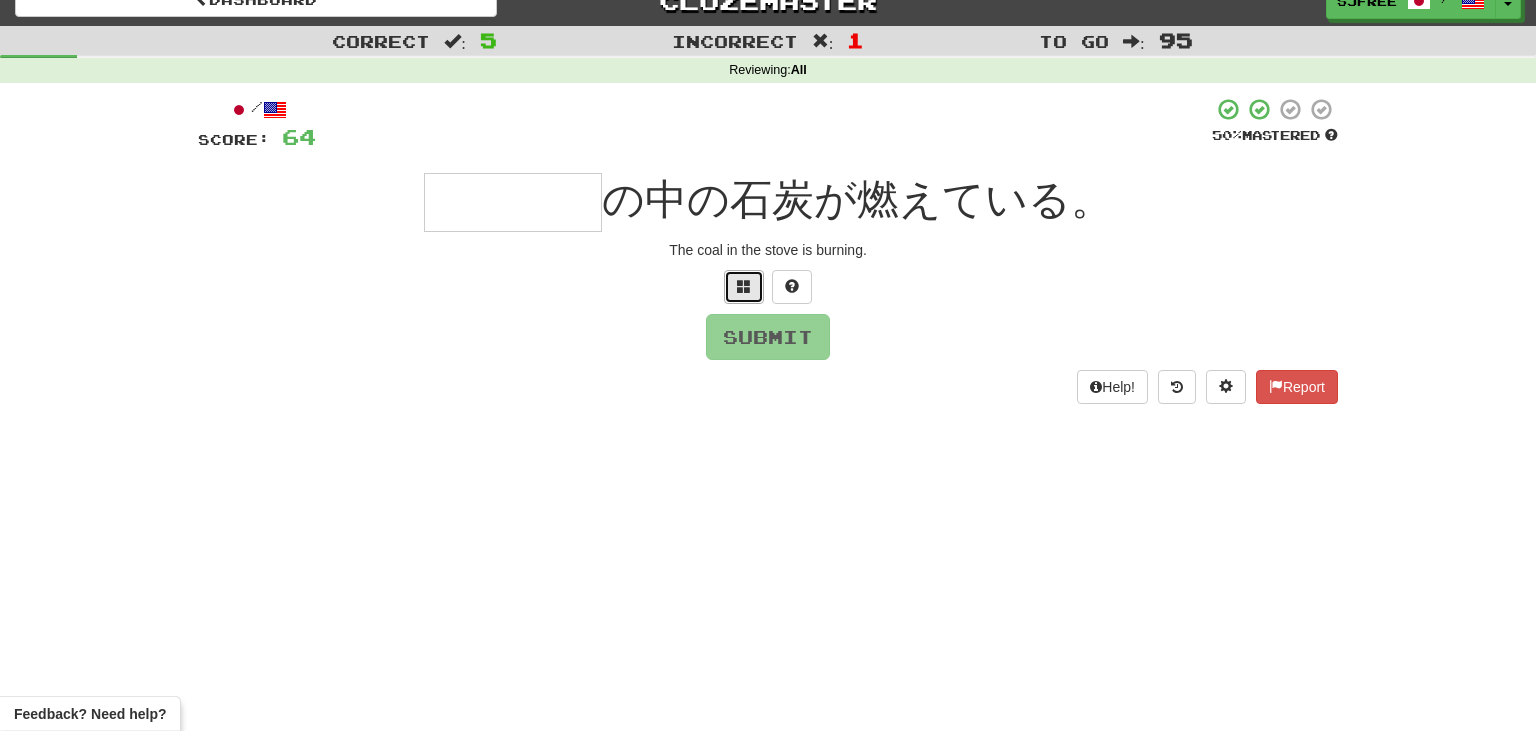 click at bounding box center (744, 286) 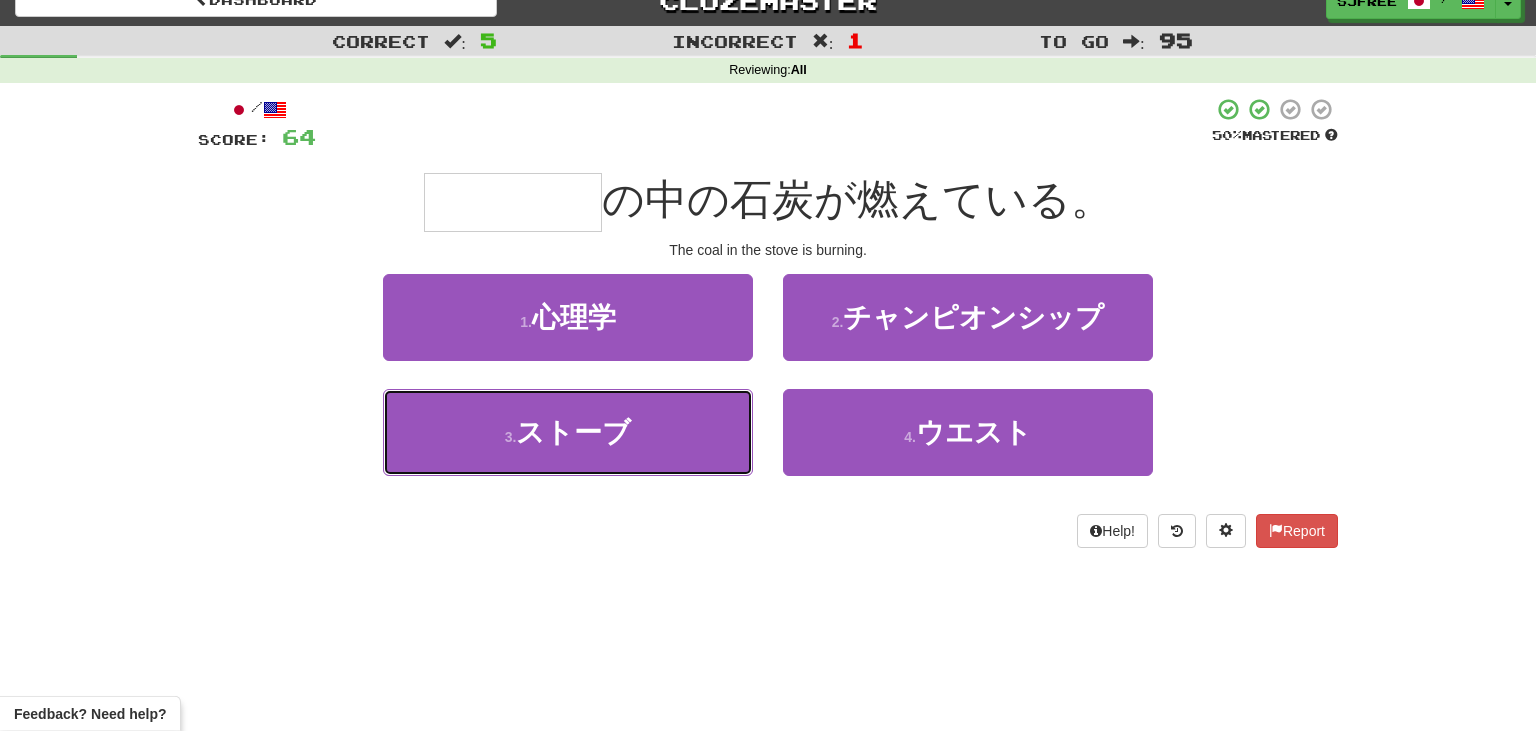 drag, startPoint x: 718, startPoint y: 433, endPoint x: 750, endPoint y: 539, distance: 110.724884 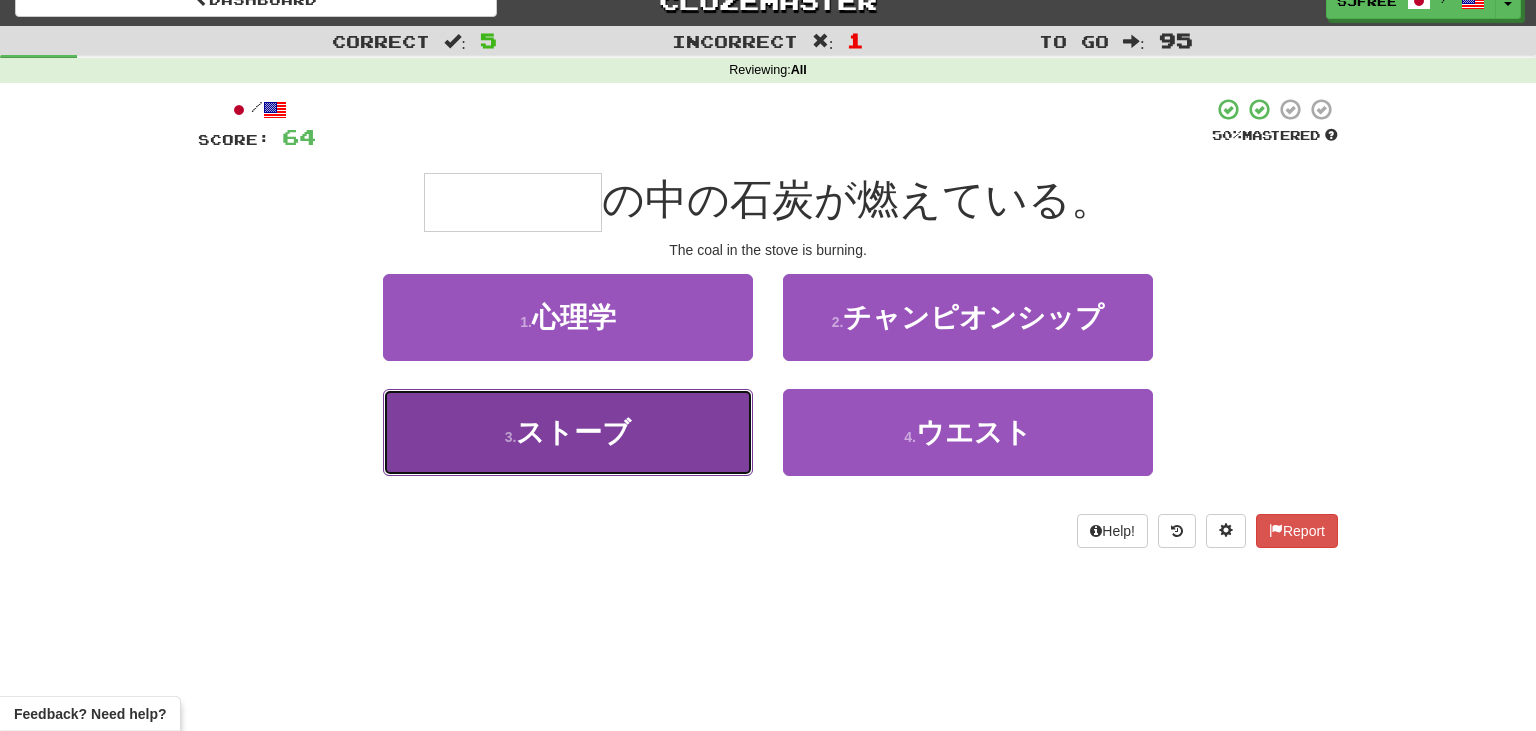 click on "3 .  ストーブ" at bounding box center [568, 432] 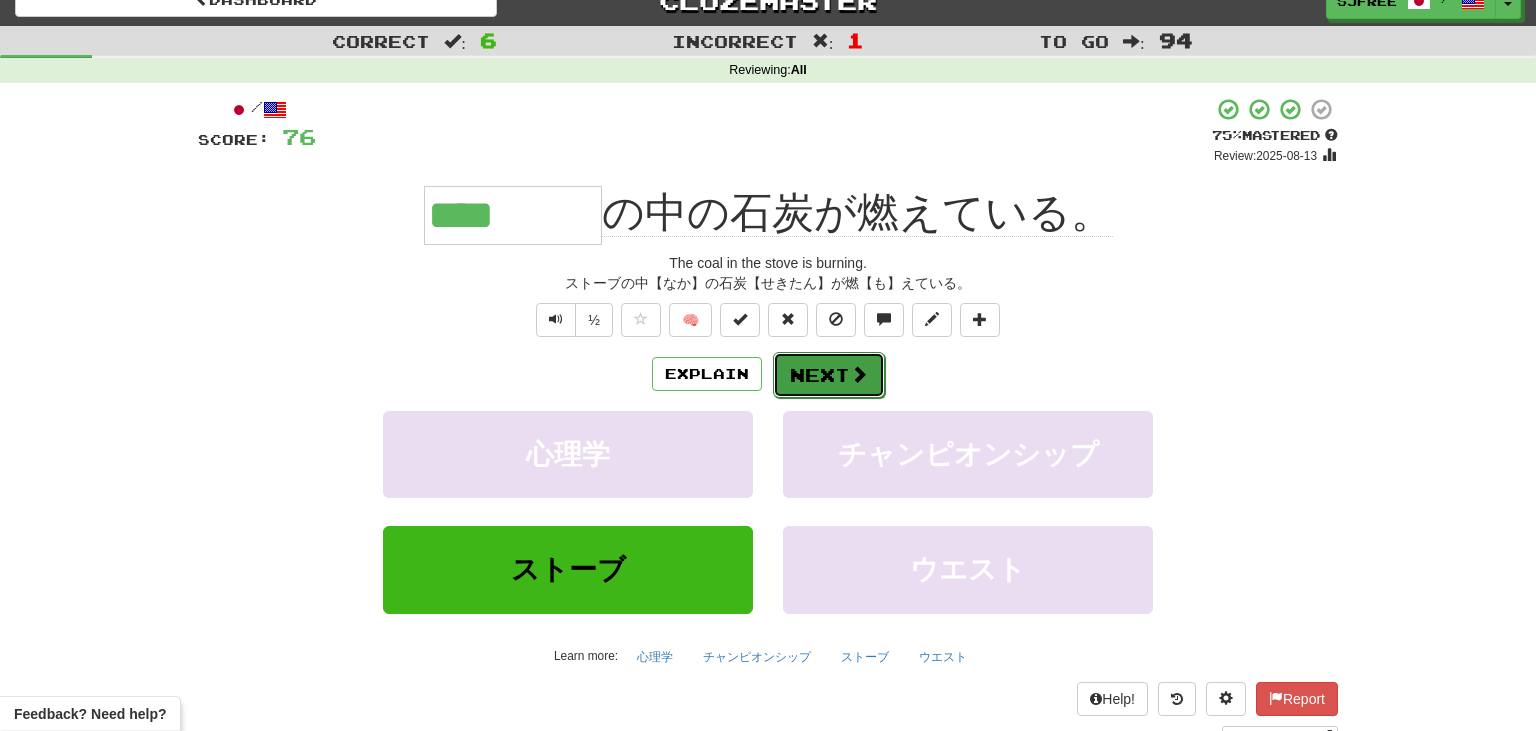 click on "Next" at bounding box center (829, 375) 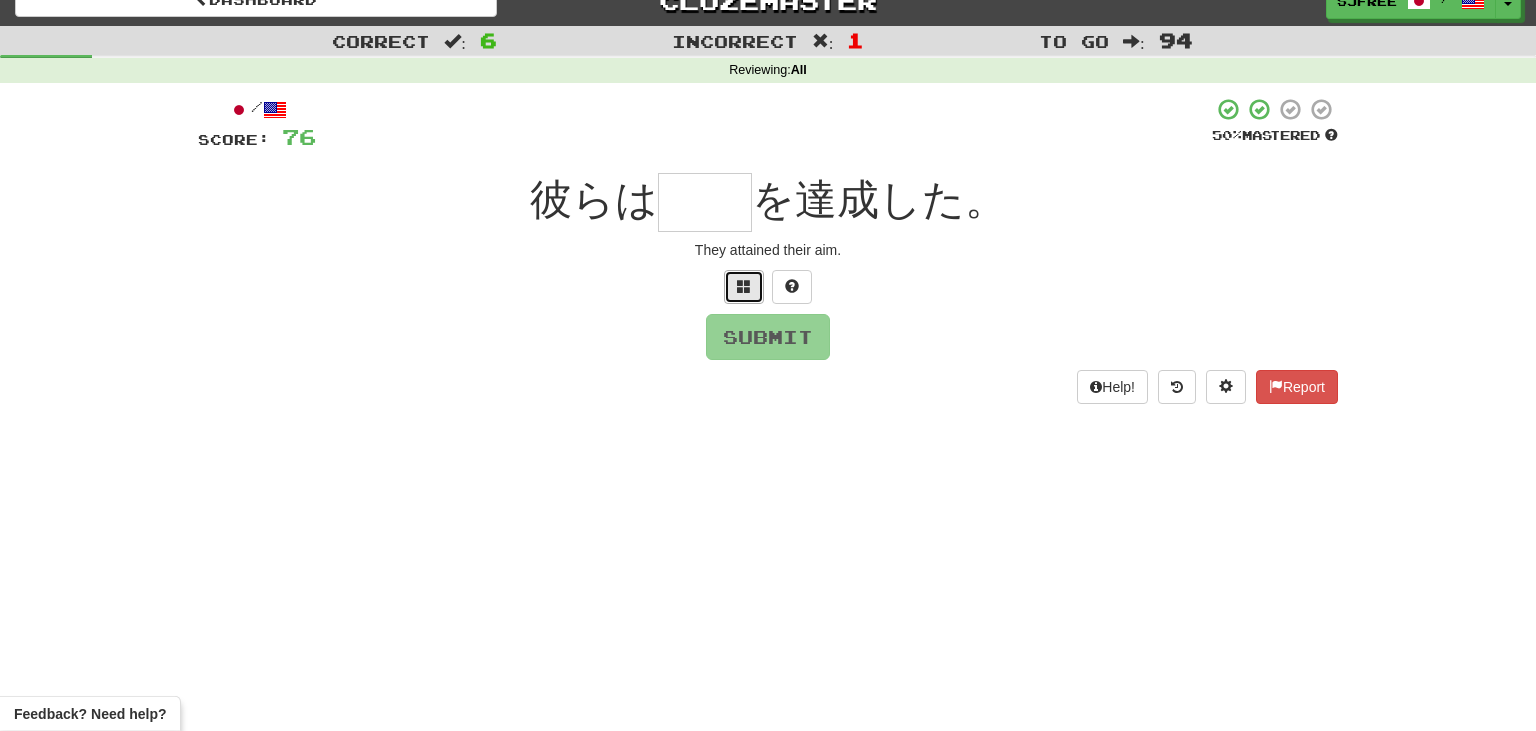 click at bounding box center (744, 286) 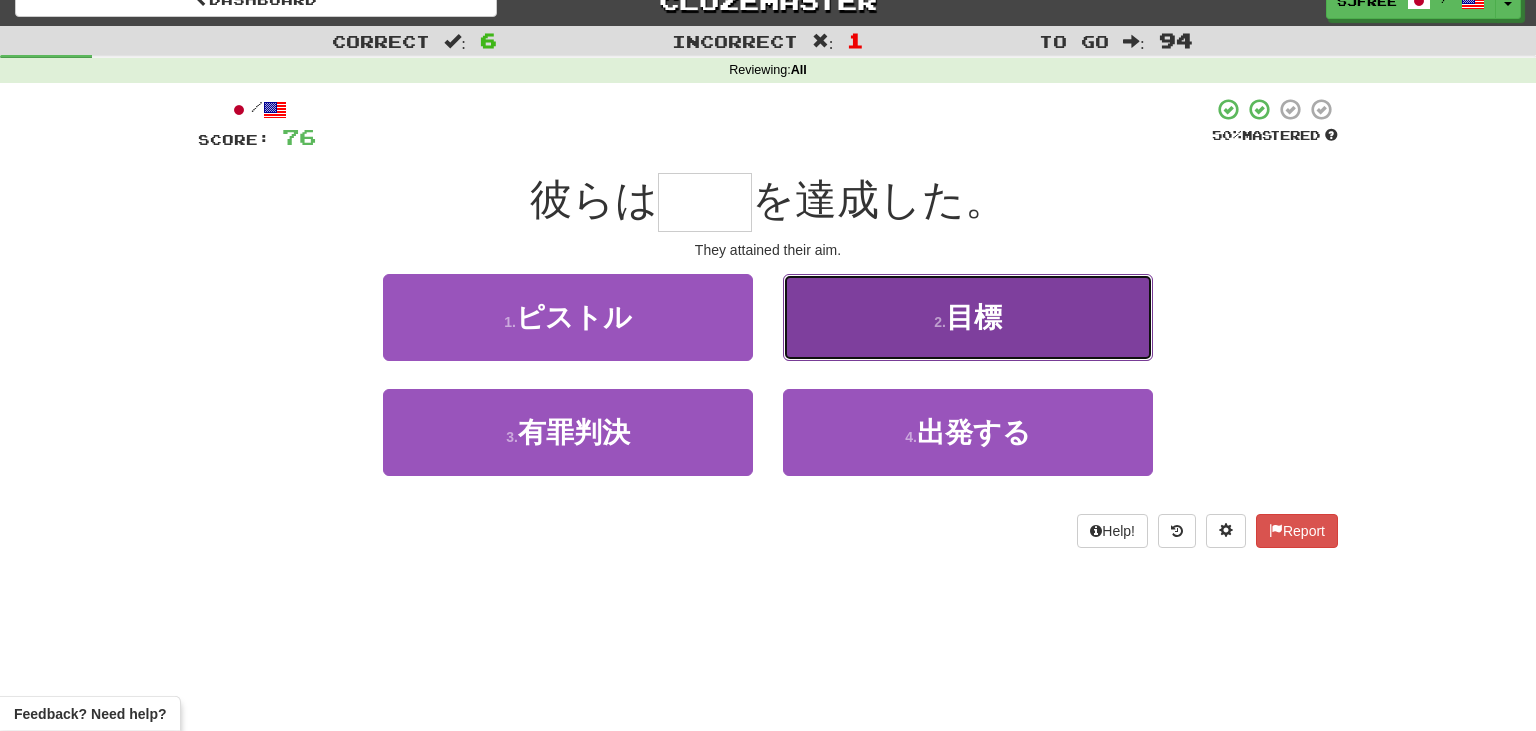 click on "目標" at bounding box center [974, 317] 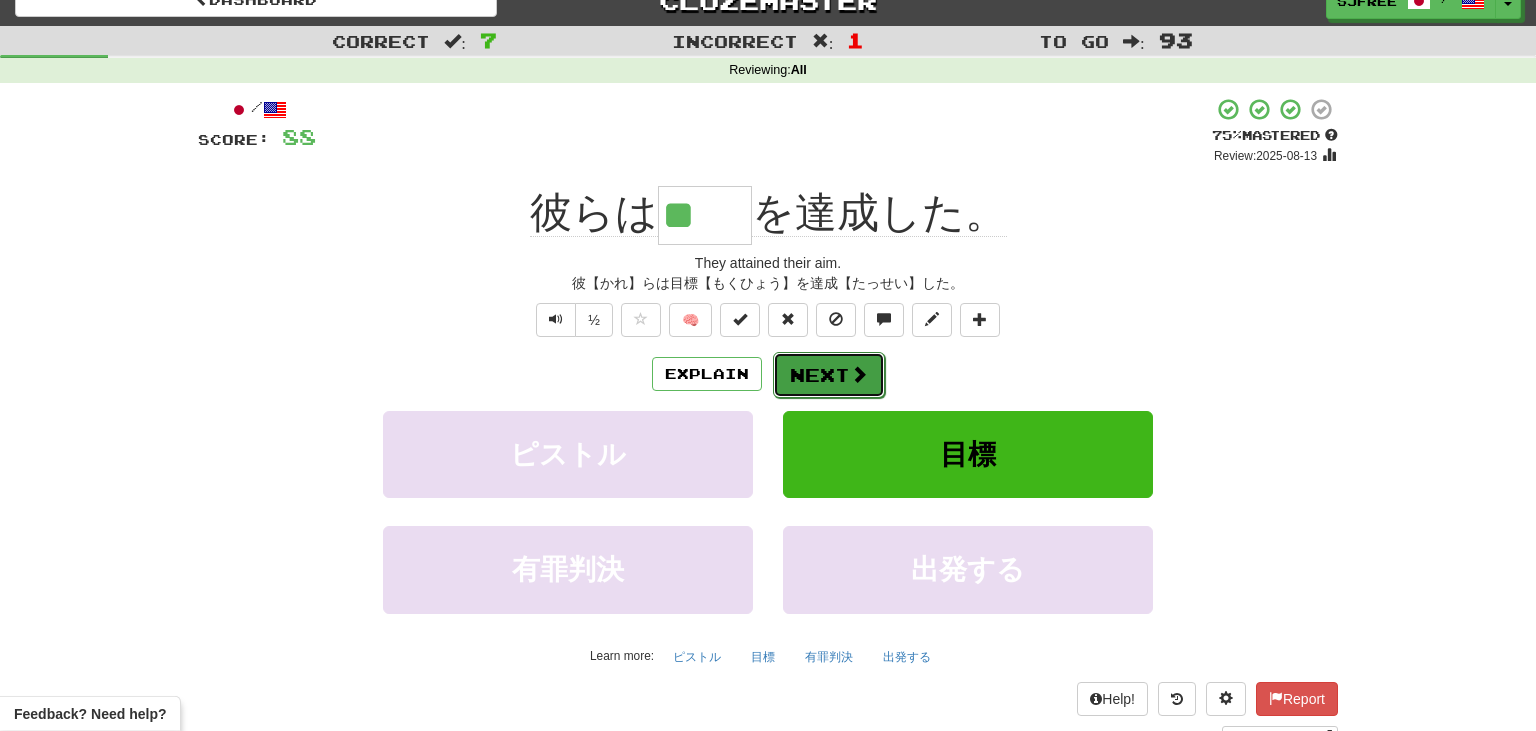 click at bounding box center (859, 374) 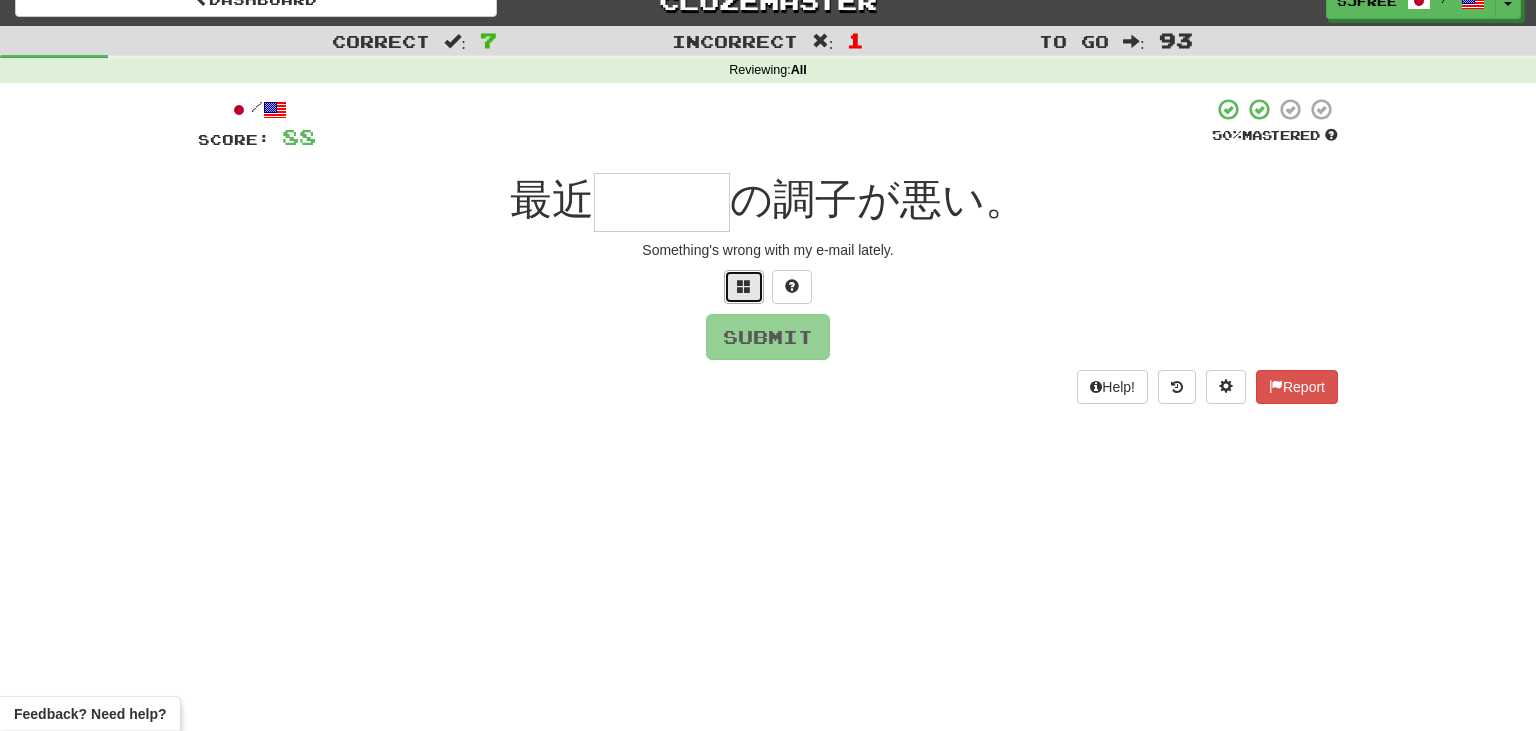 click at bounding box center (744, 286) 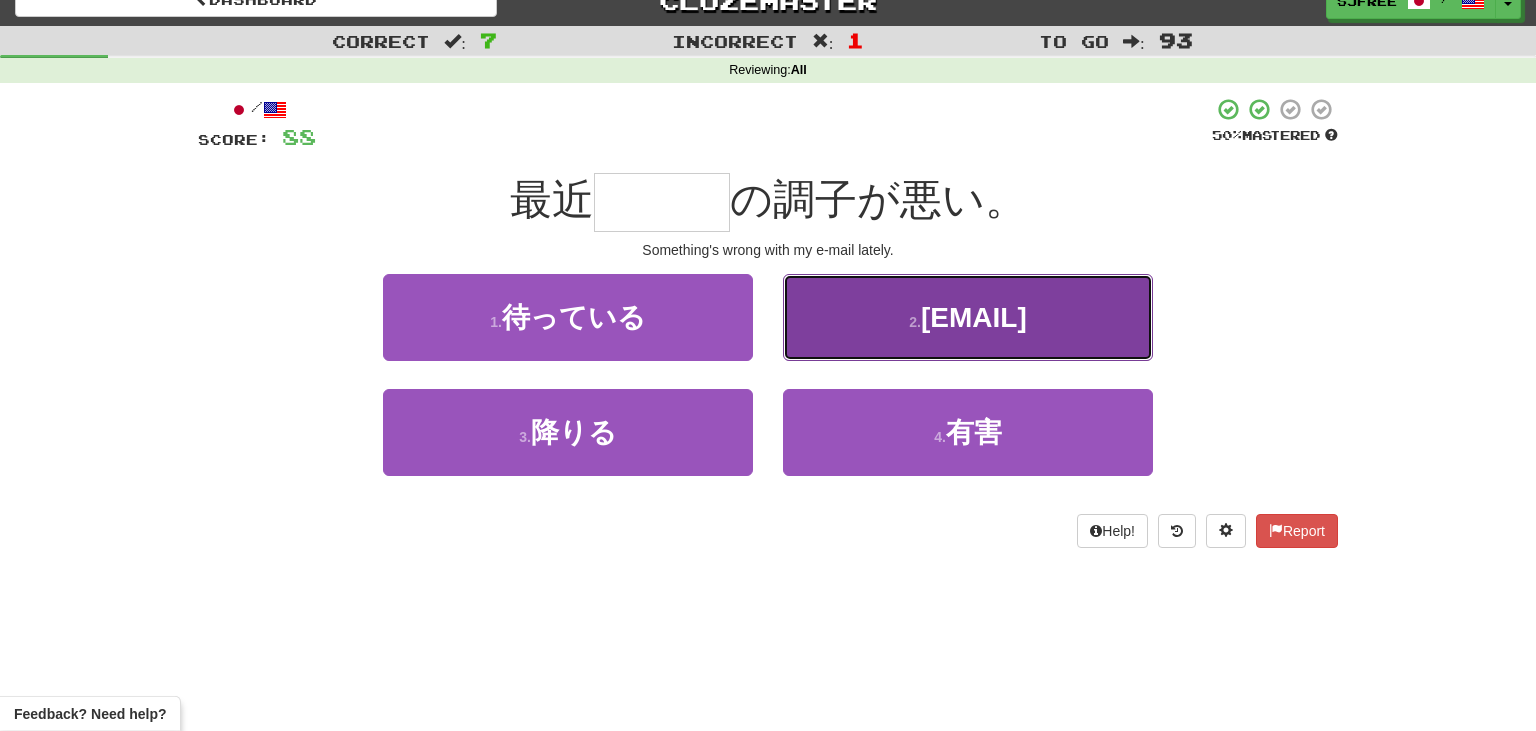 click on "2 .  メール" at bounding box center (968, 317) 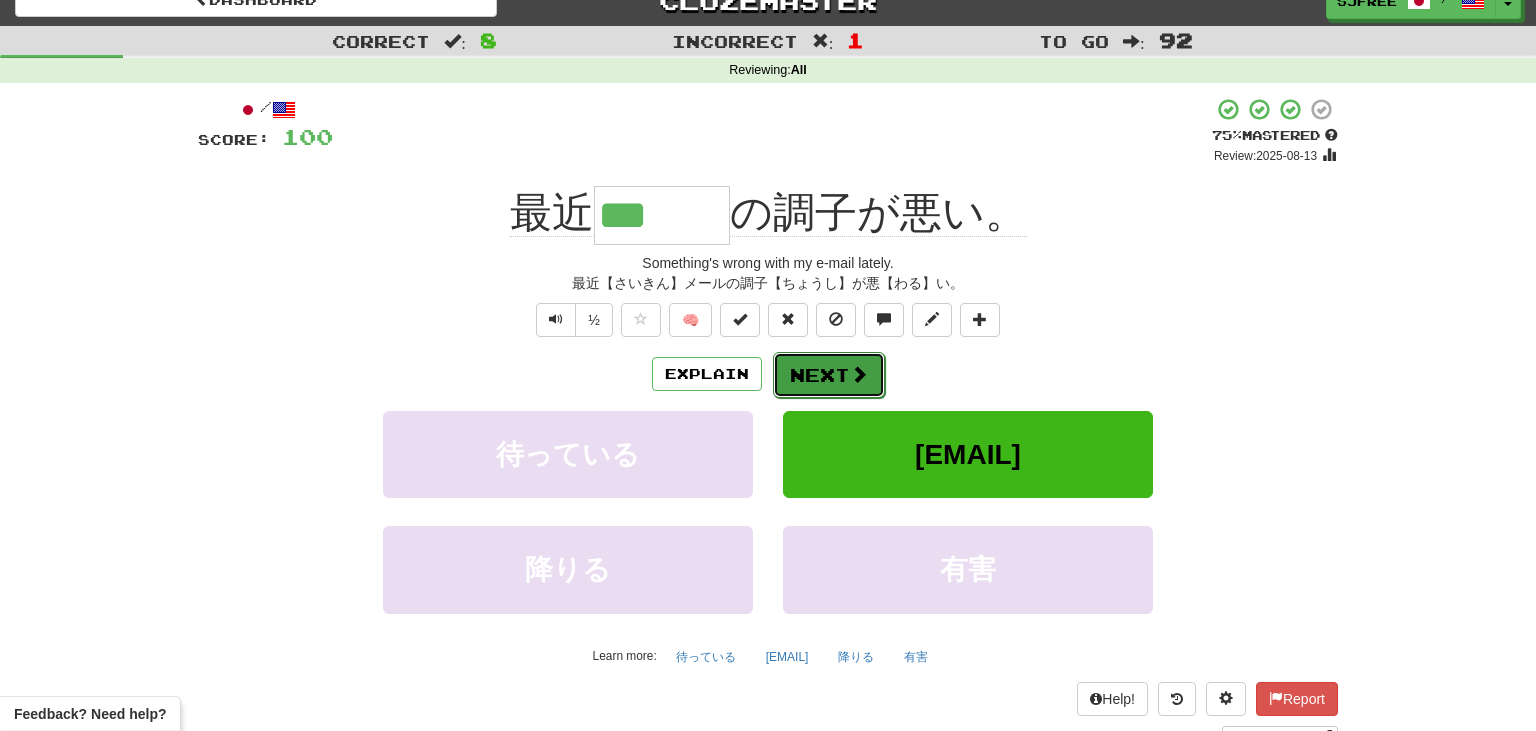 click on "Next" at bounding box center [829, 375] 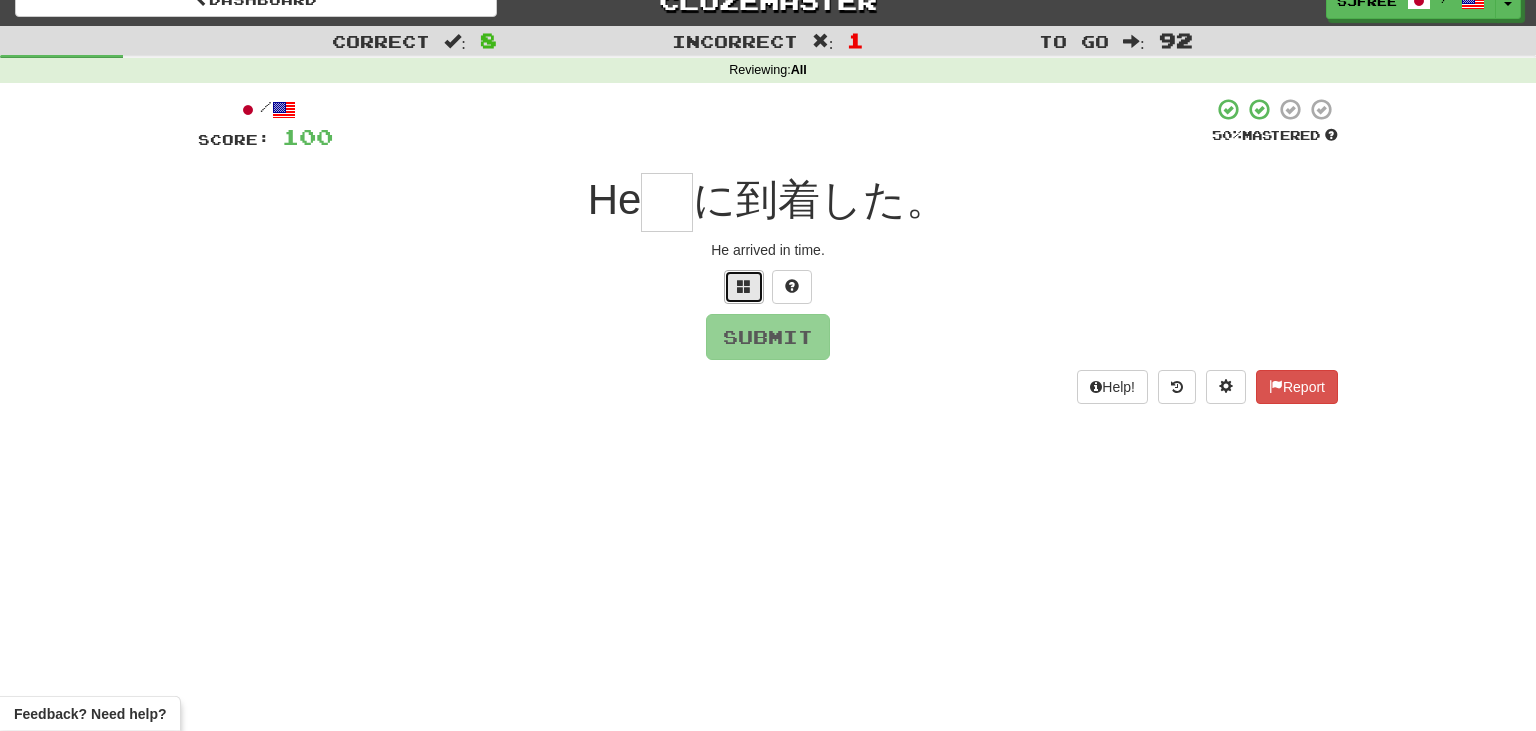 click at bounding box center (744, 286) 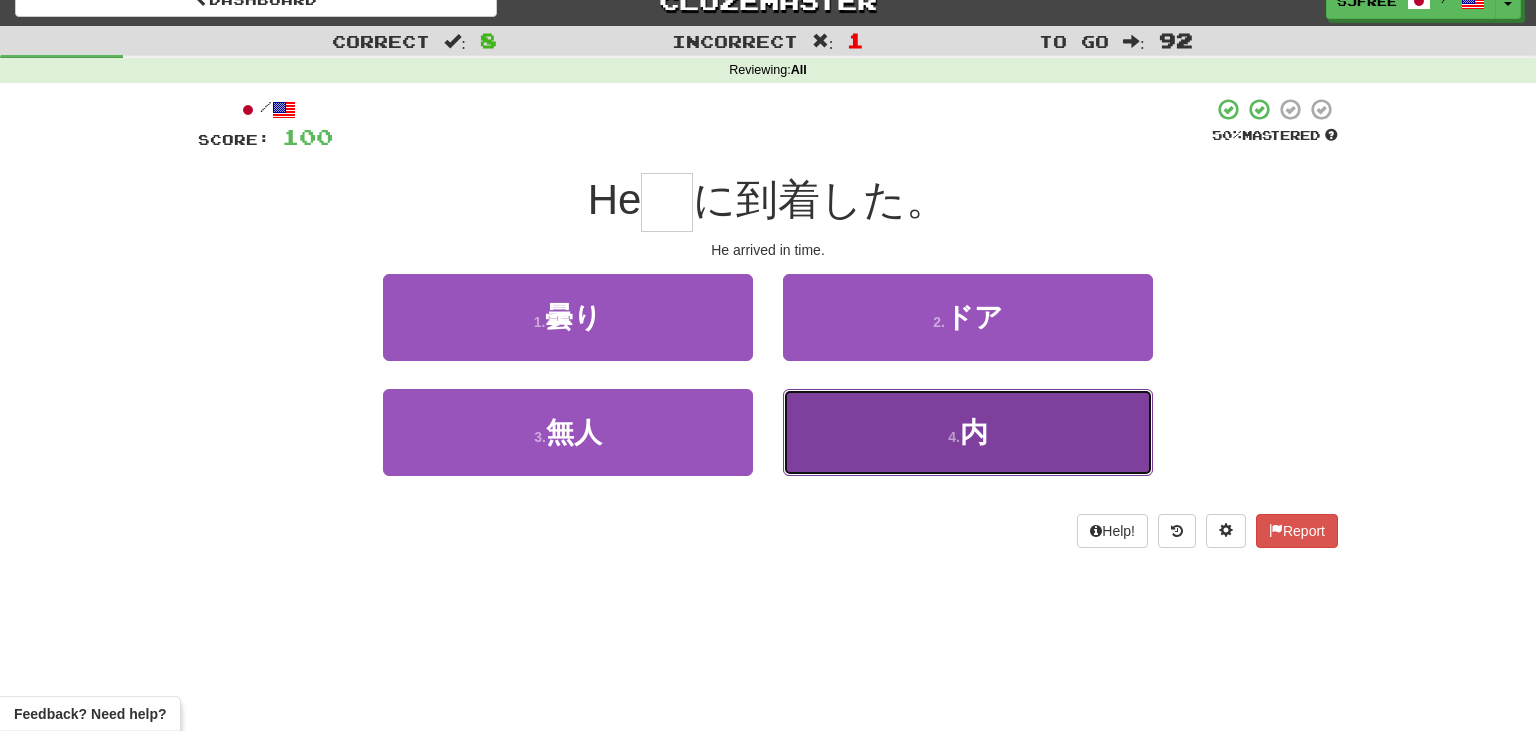 click on "4 .  内" at bounding box center [968, 432] 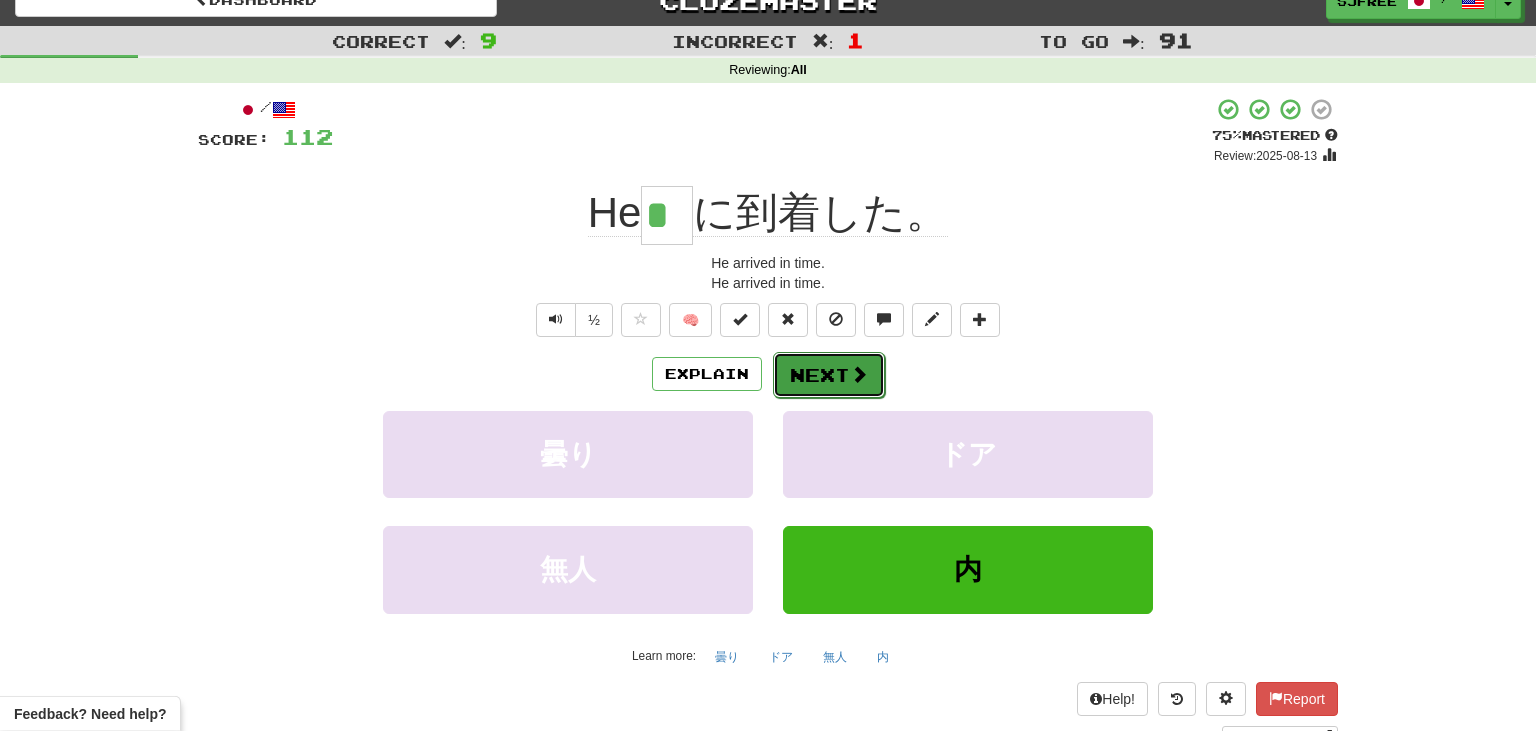 click on "Next" at bounding box center (829, 375) 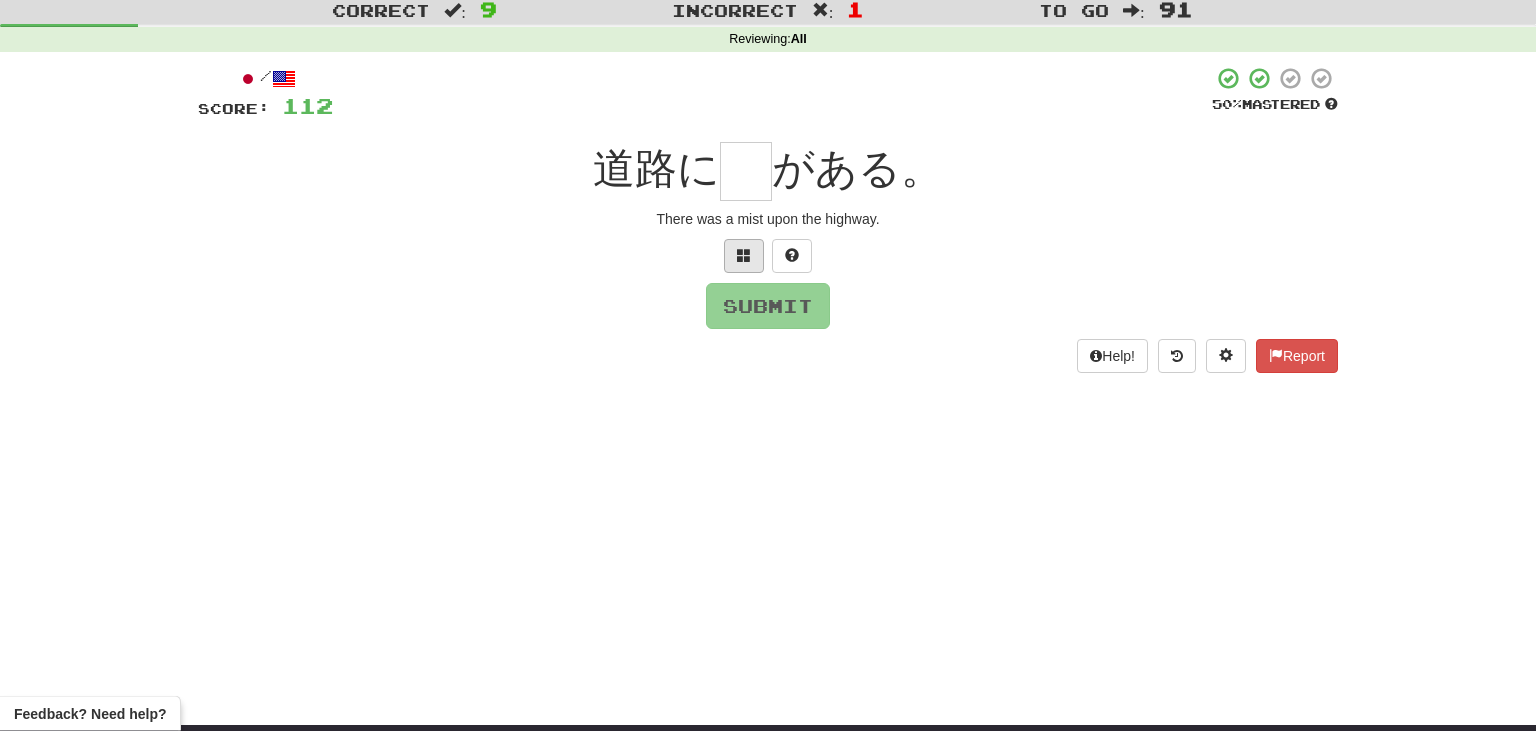 scroll, scrollTop: 58, scrollLeft: 0, axis: vertical 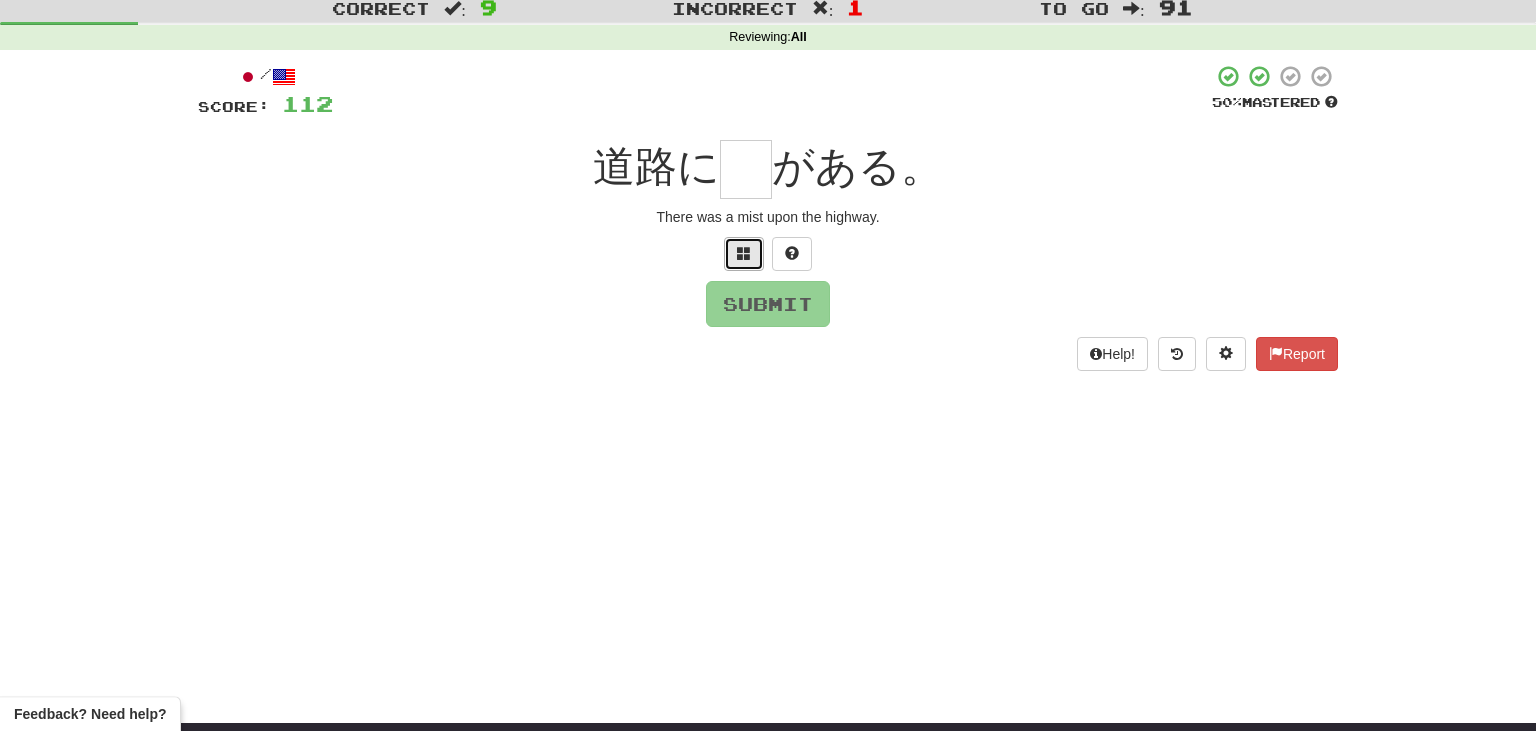 click at bounding box center [744, 254] 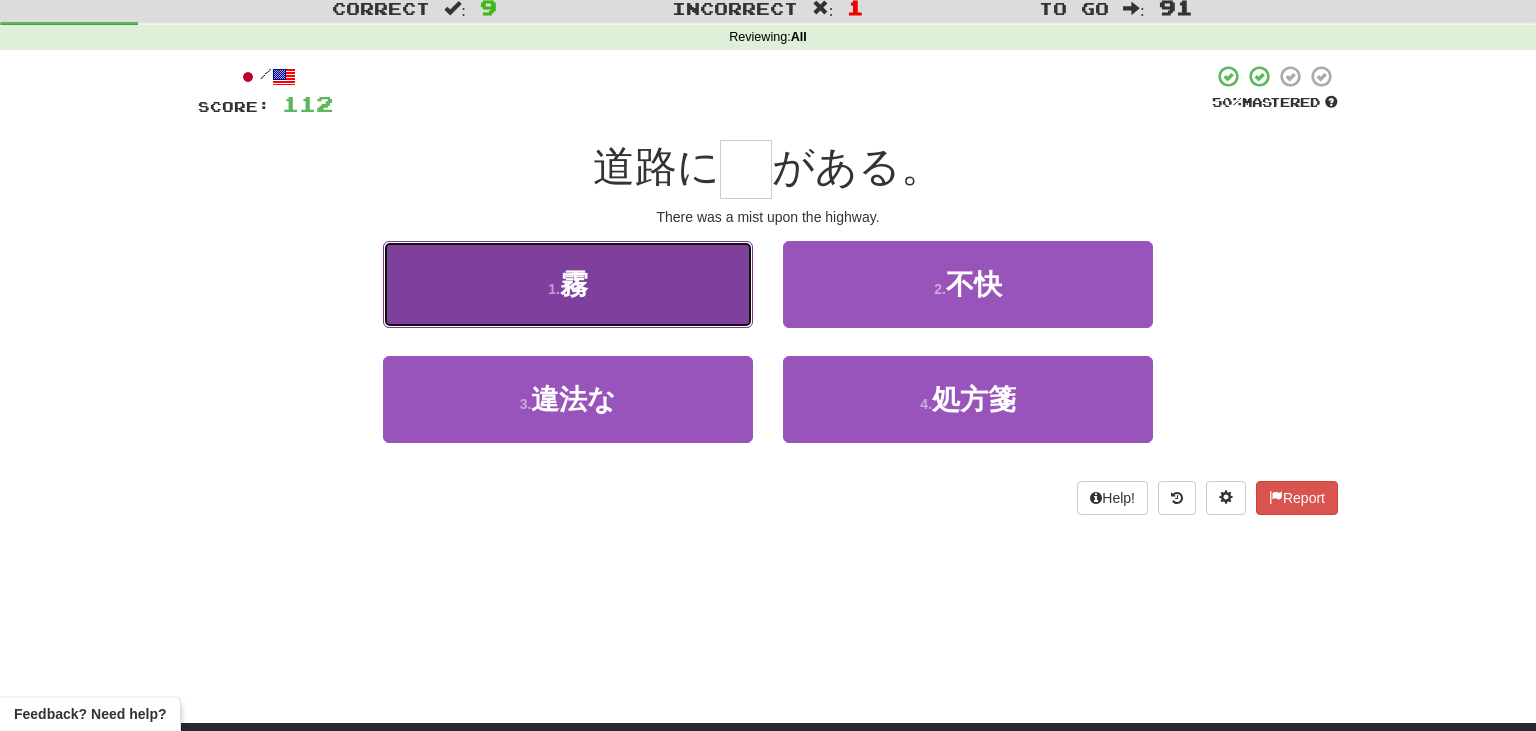 click on "1 .  霧" at bounding box center (568, 284) 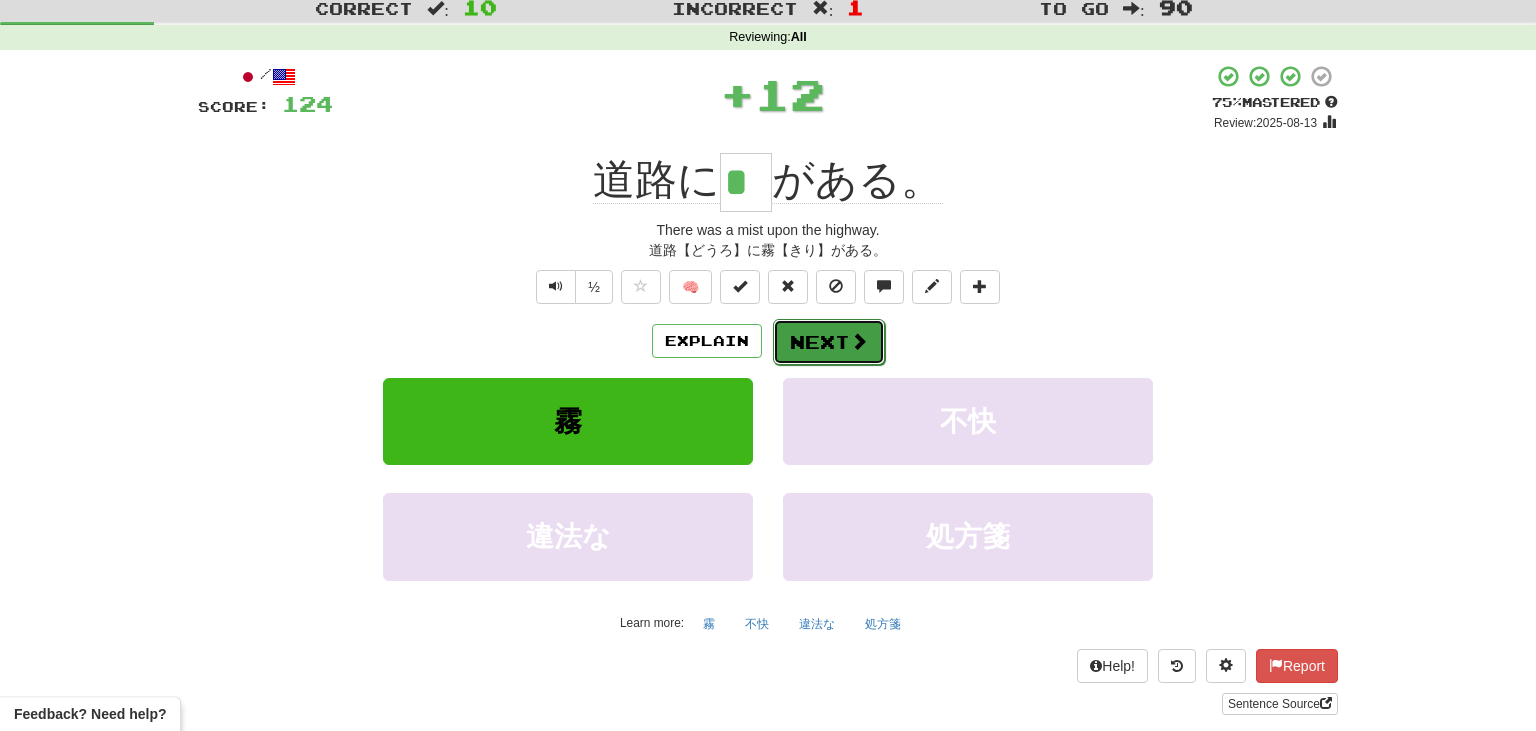 click at bounding box center (859, 341) 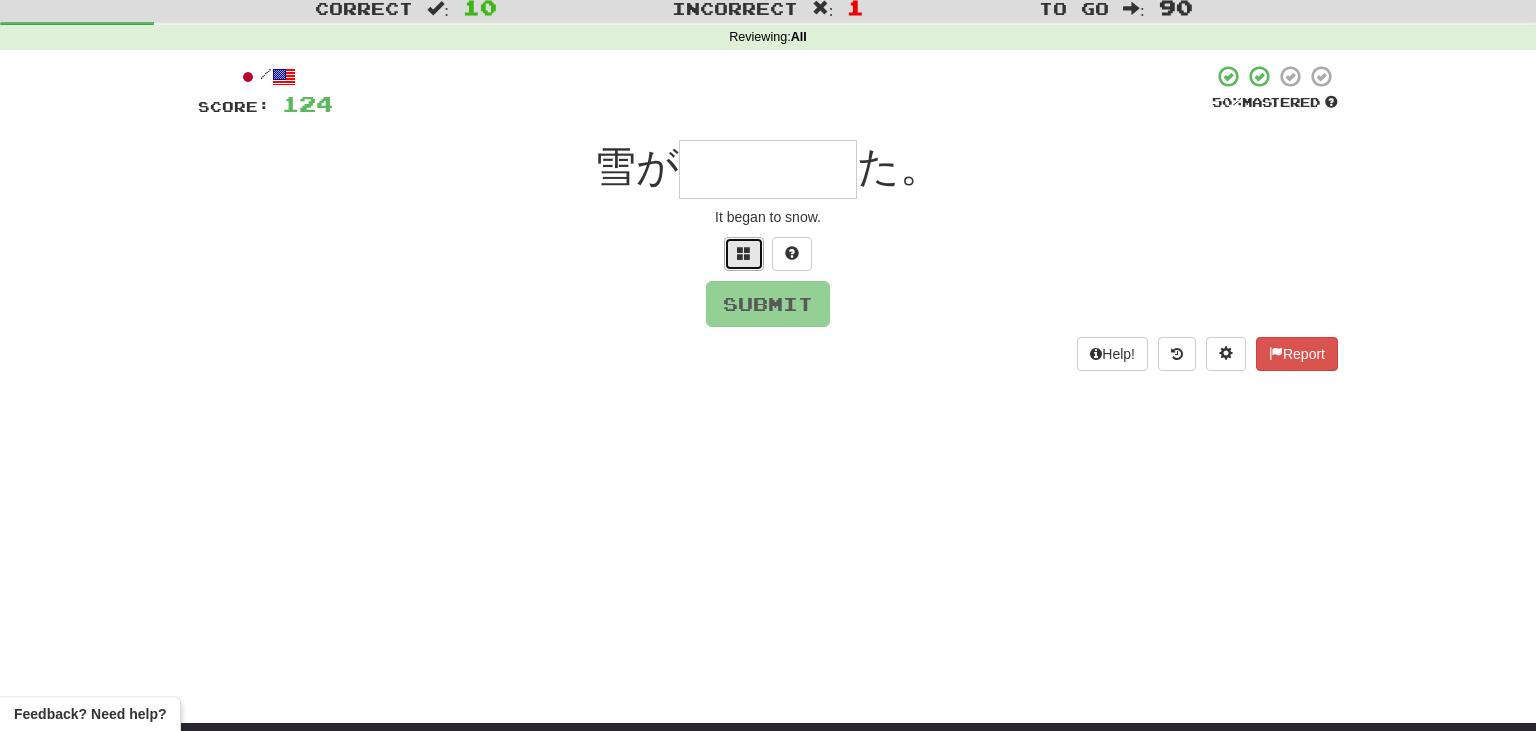 click at bounding box center (744, 254) 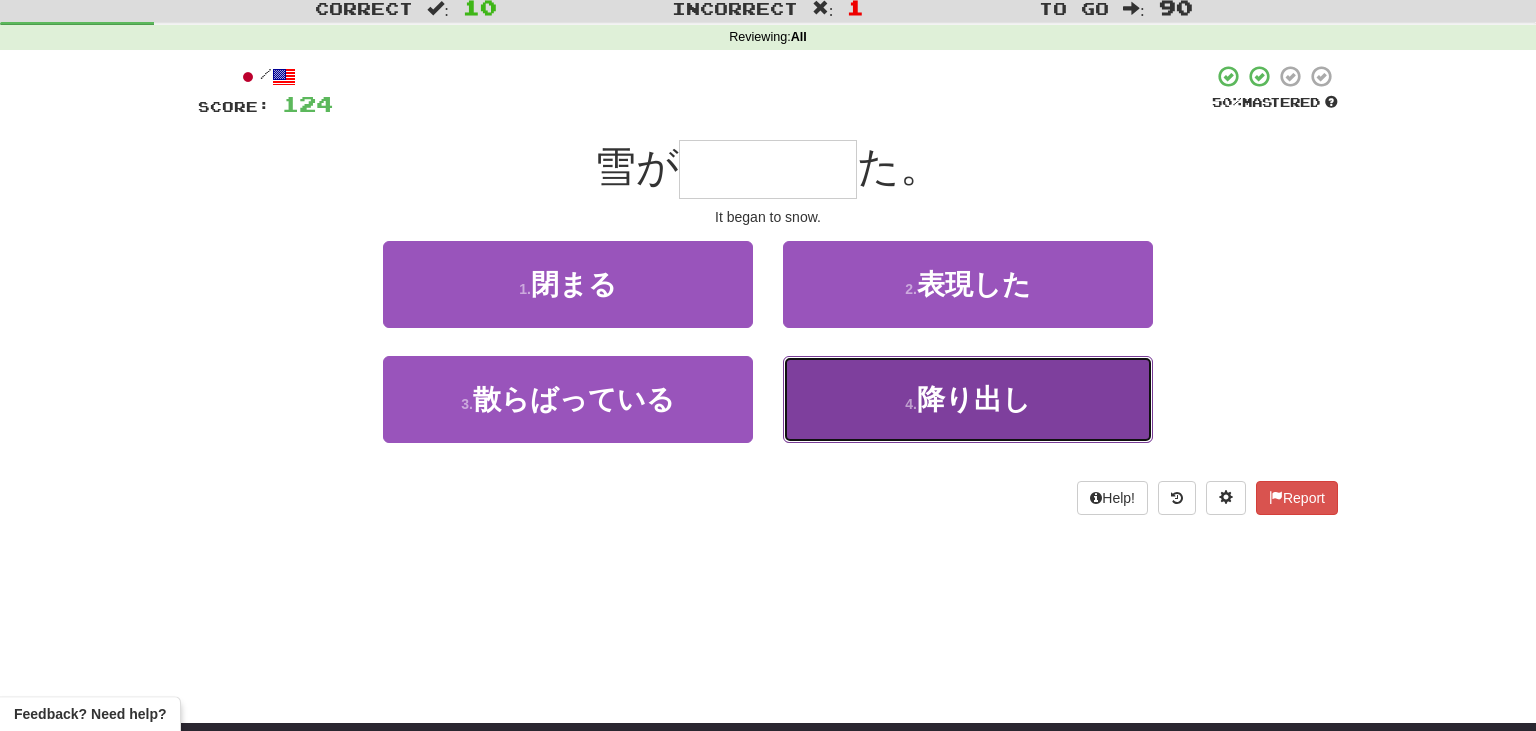 click on "4 .  降り出し" at bounding box center [968, 399] 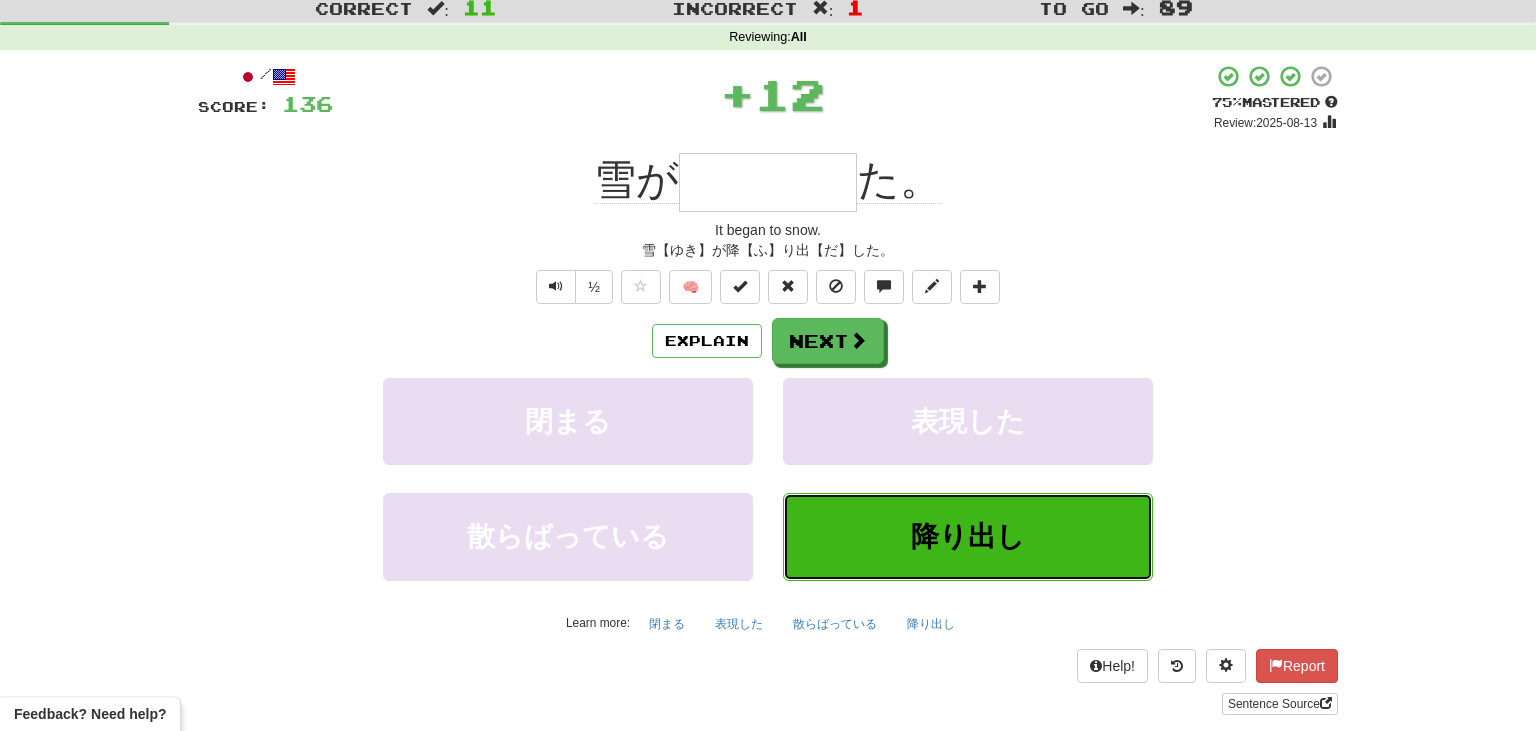 type on "****" 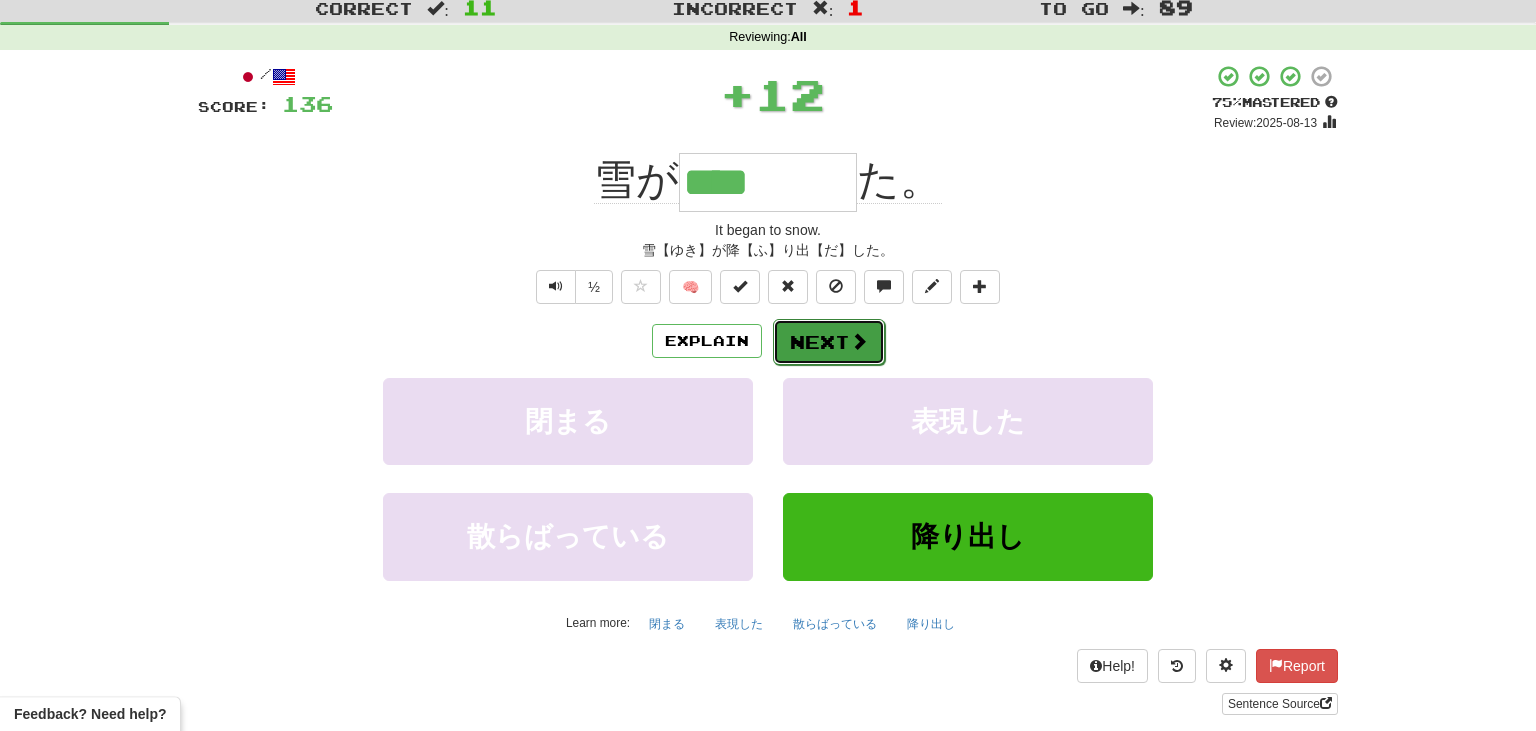 click on "Next" at bounding box center [829, 342] 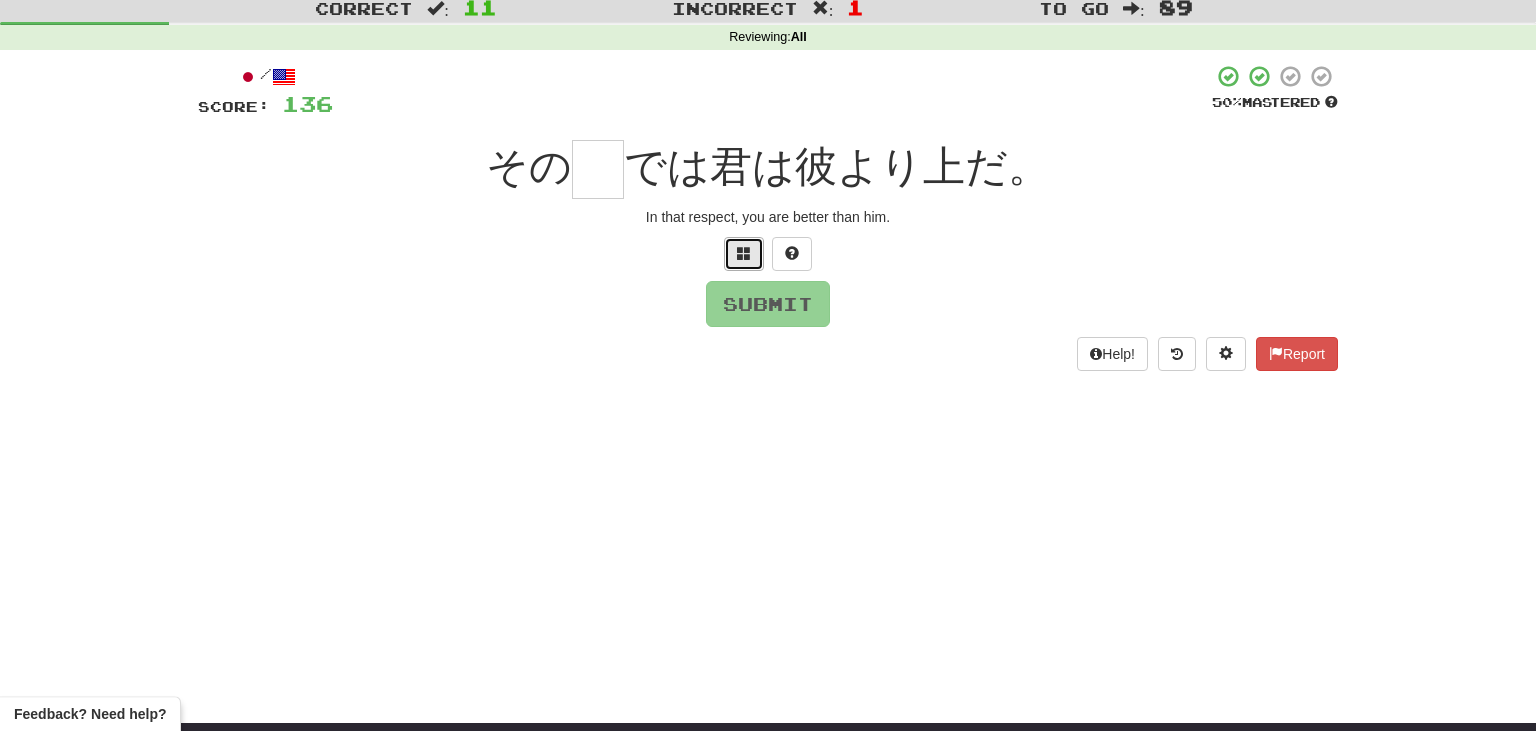 click at bounding box center [744, 254] 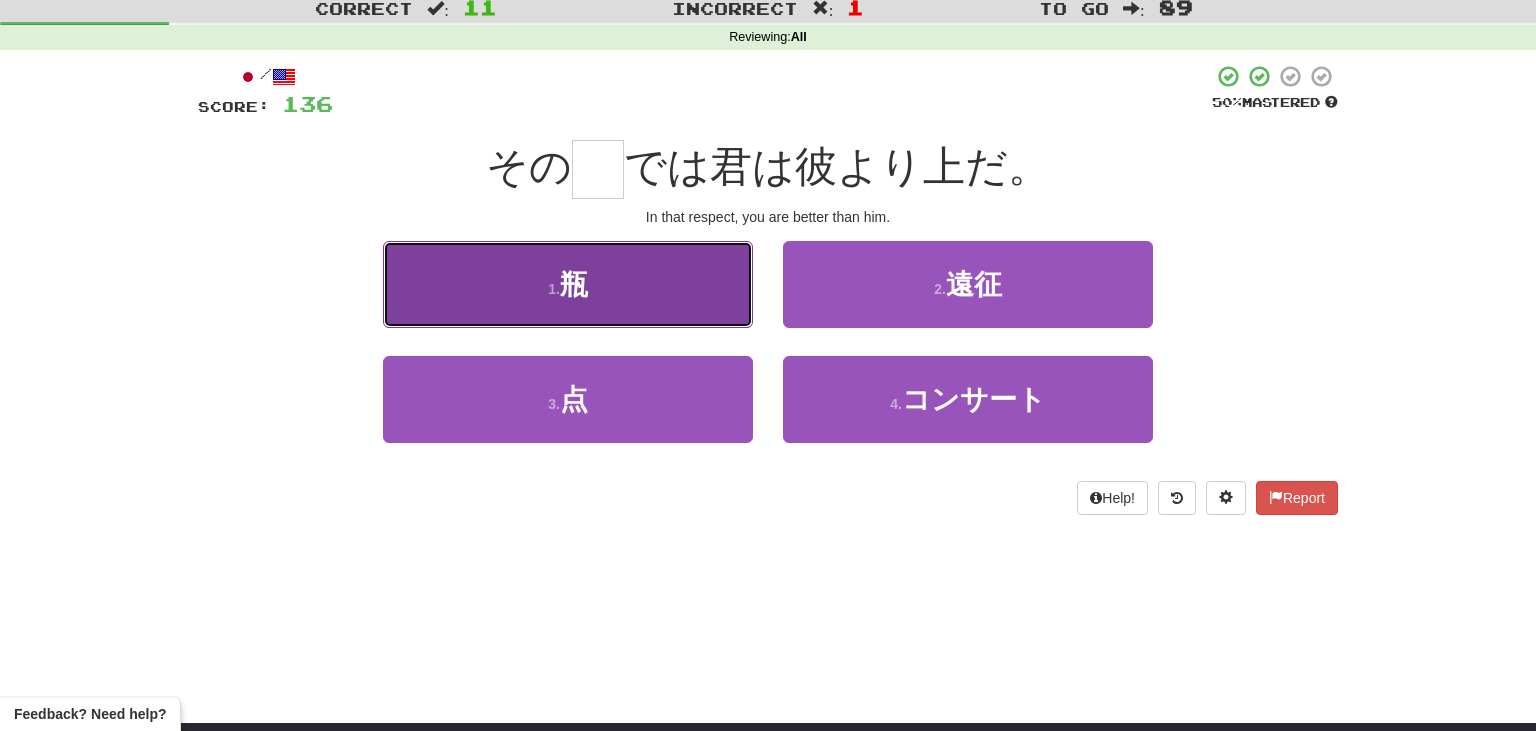 click on "1 .  瓶" at bounding box center [568, 284] 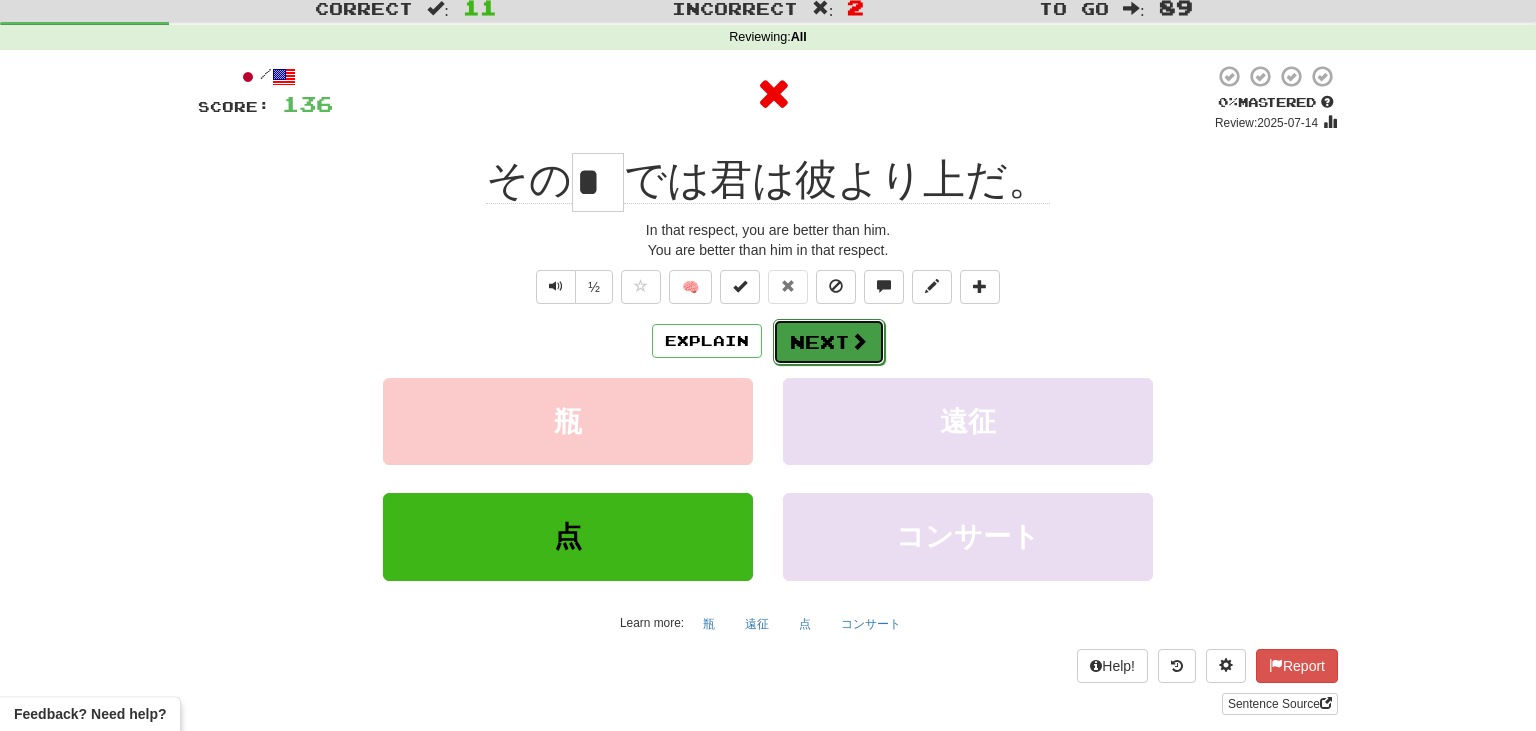click on "Next" at bounding box center (829, 342) 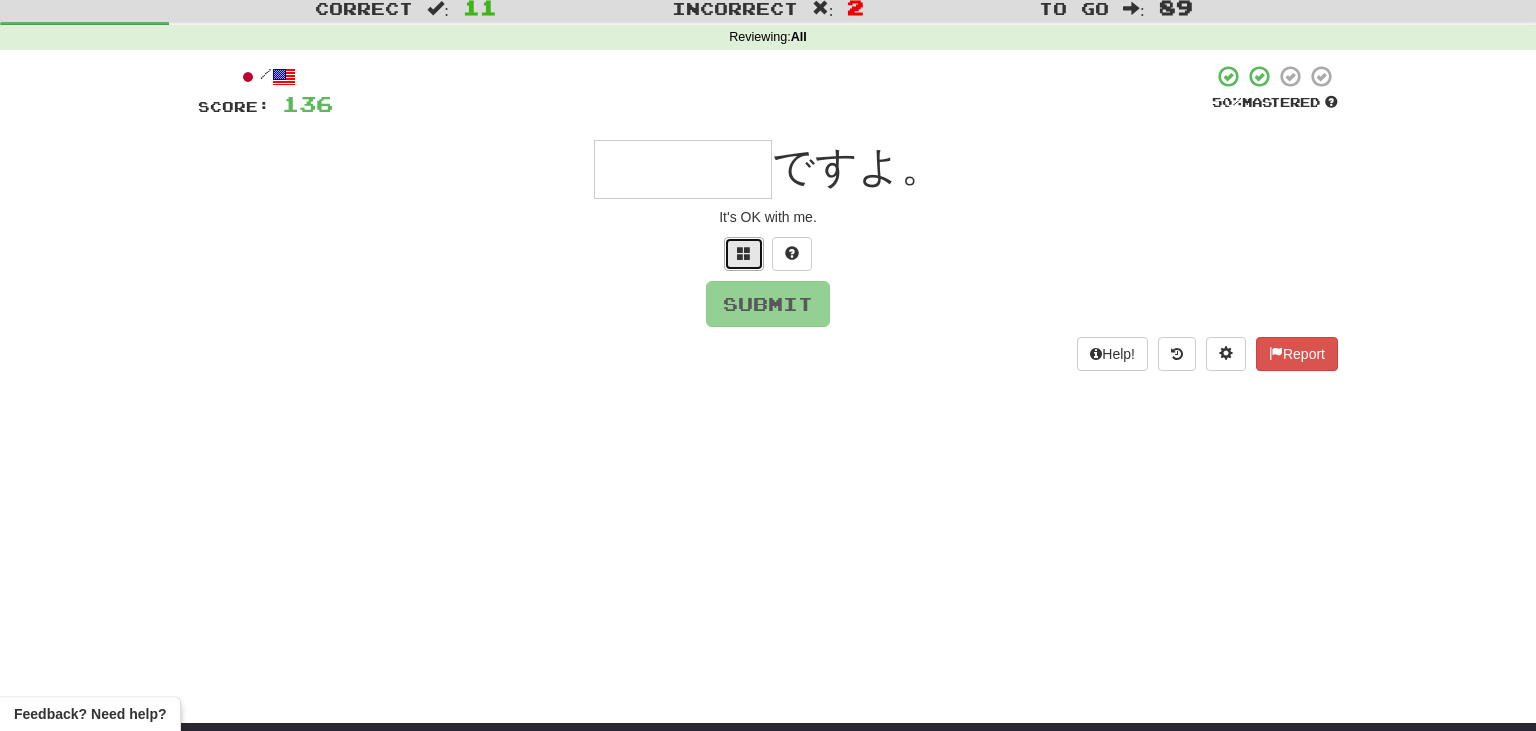 click at bounding box center (744, 253) 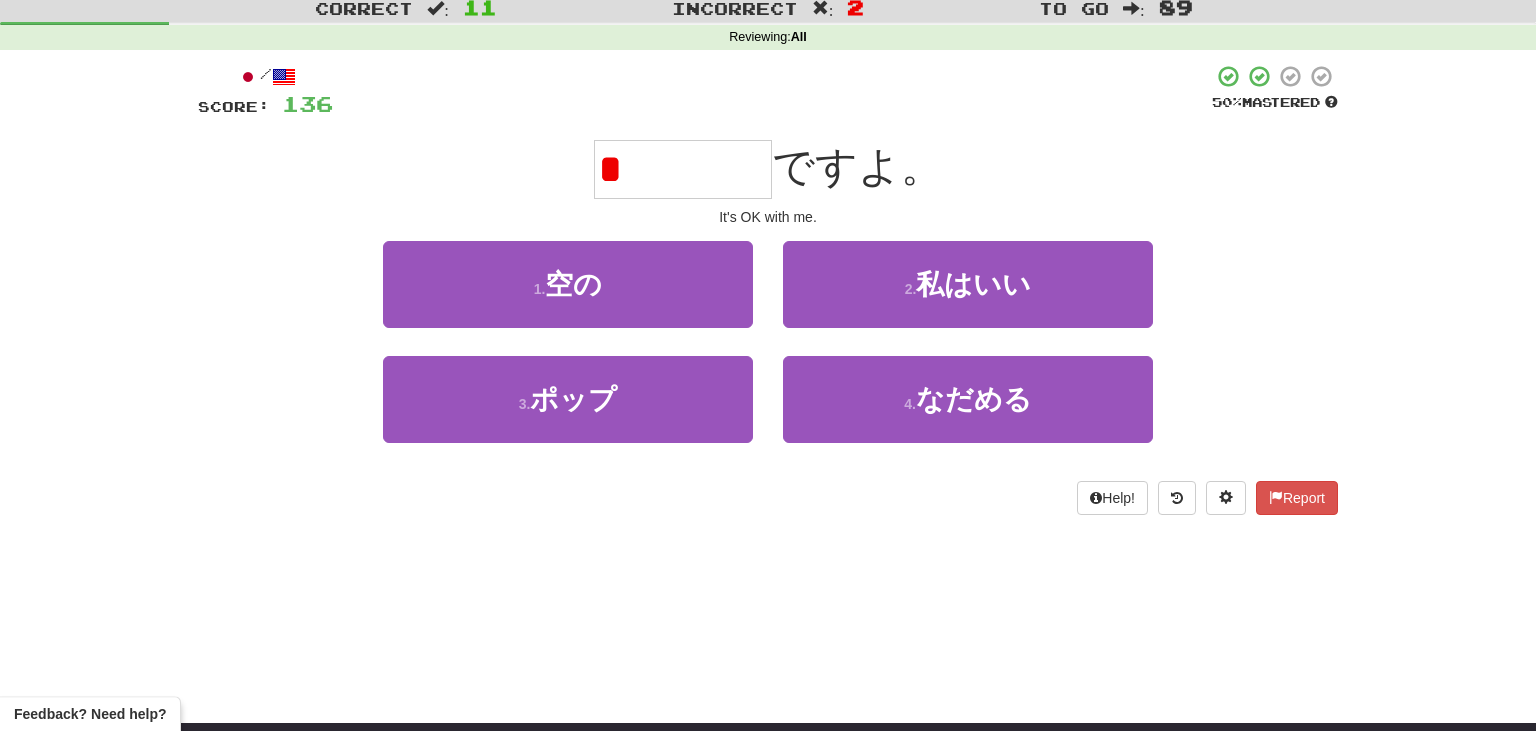type on "*" 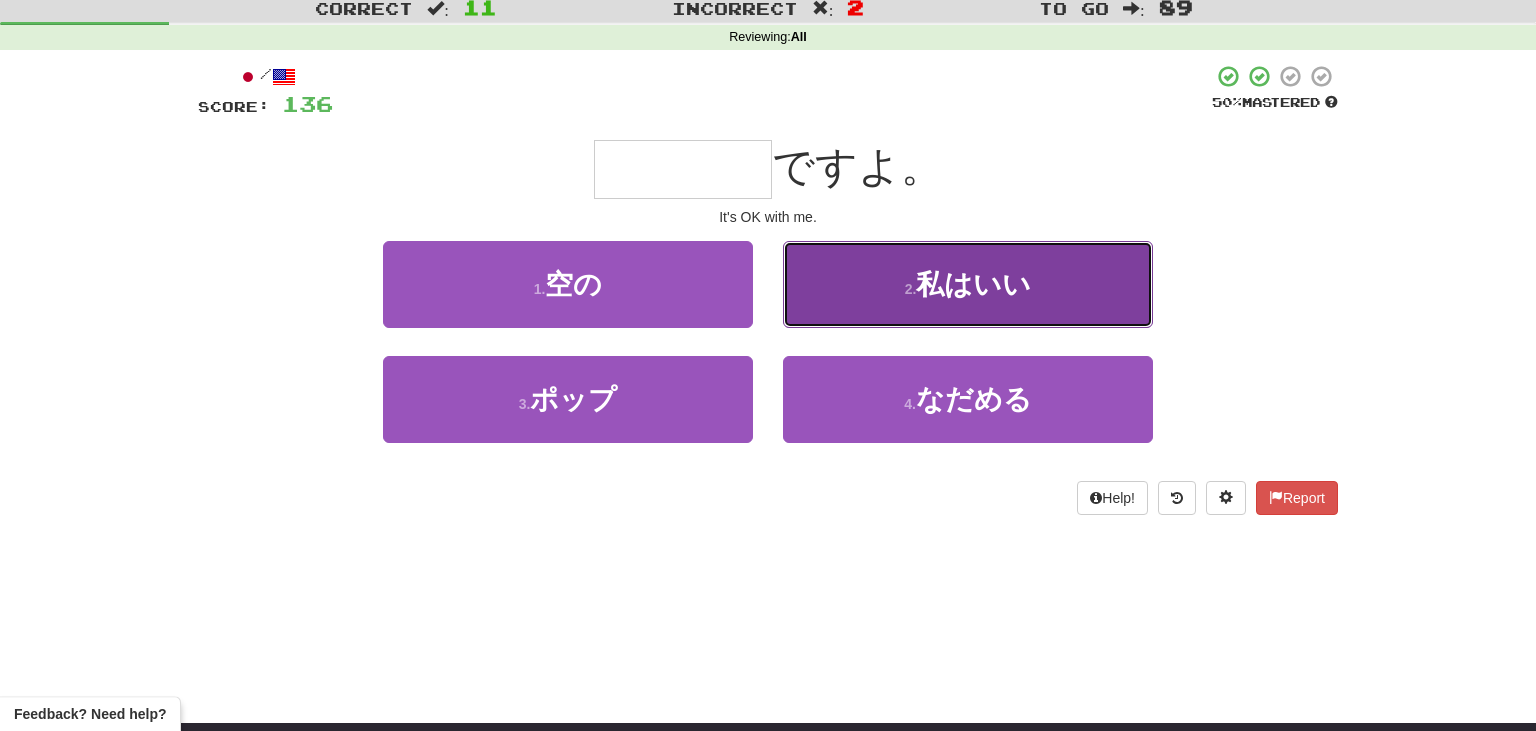 click on "2 .  私はいい" at bounding box center (968, 284) 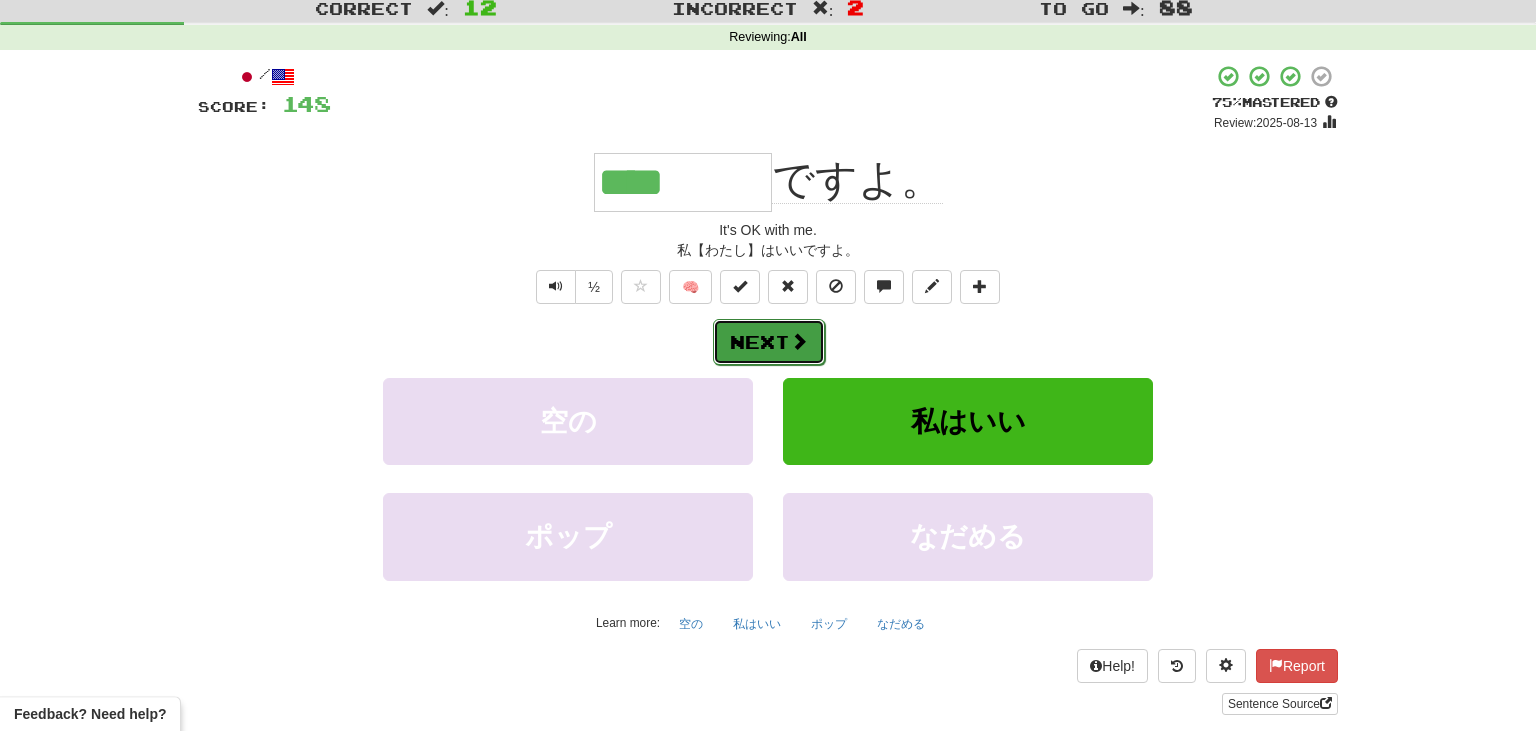 click on "Next" at bounding box center [769, 342] 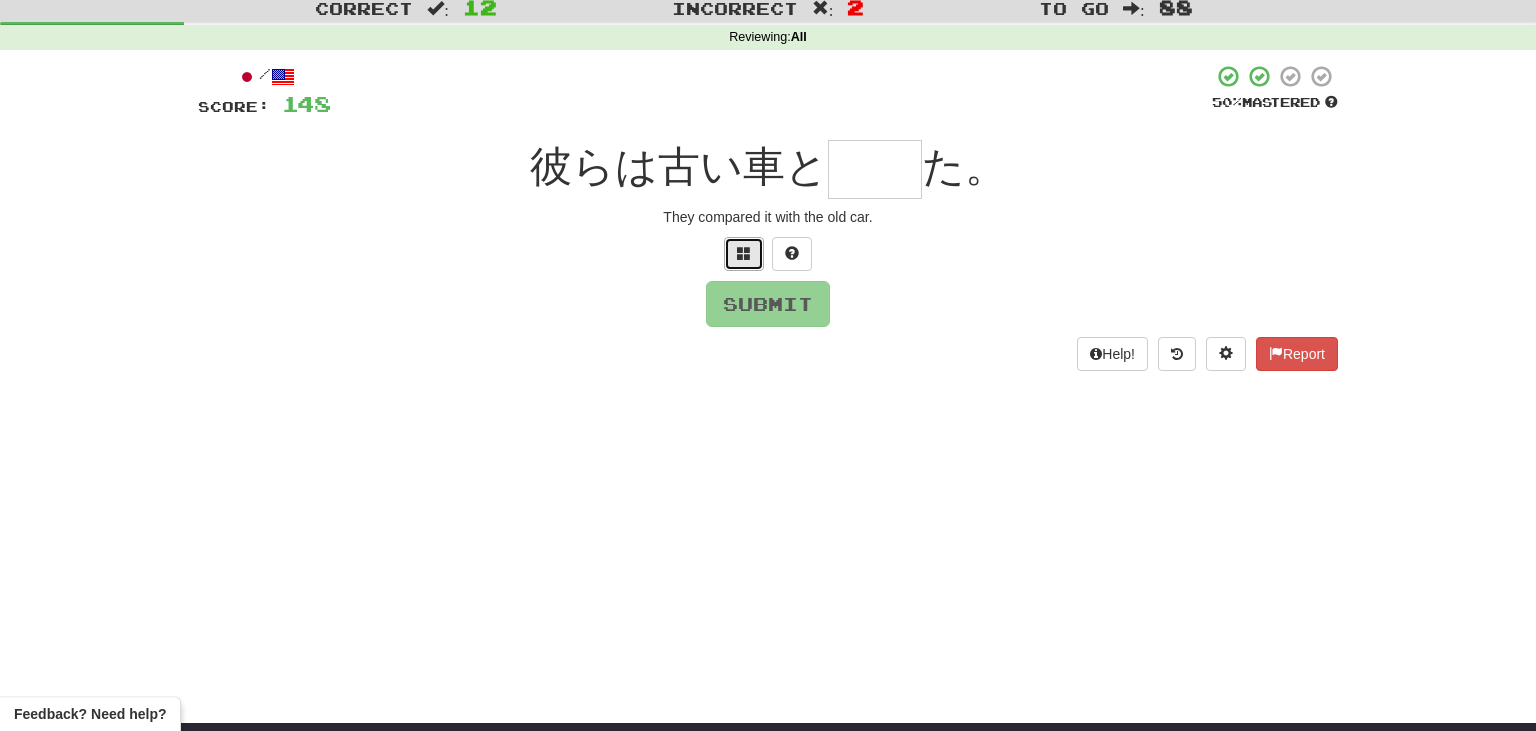 click at bounding box center [744, 254] 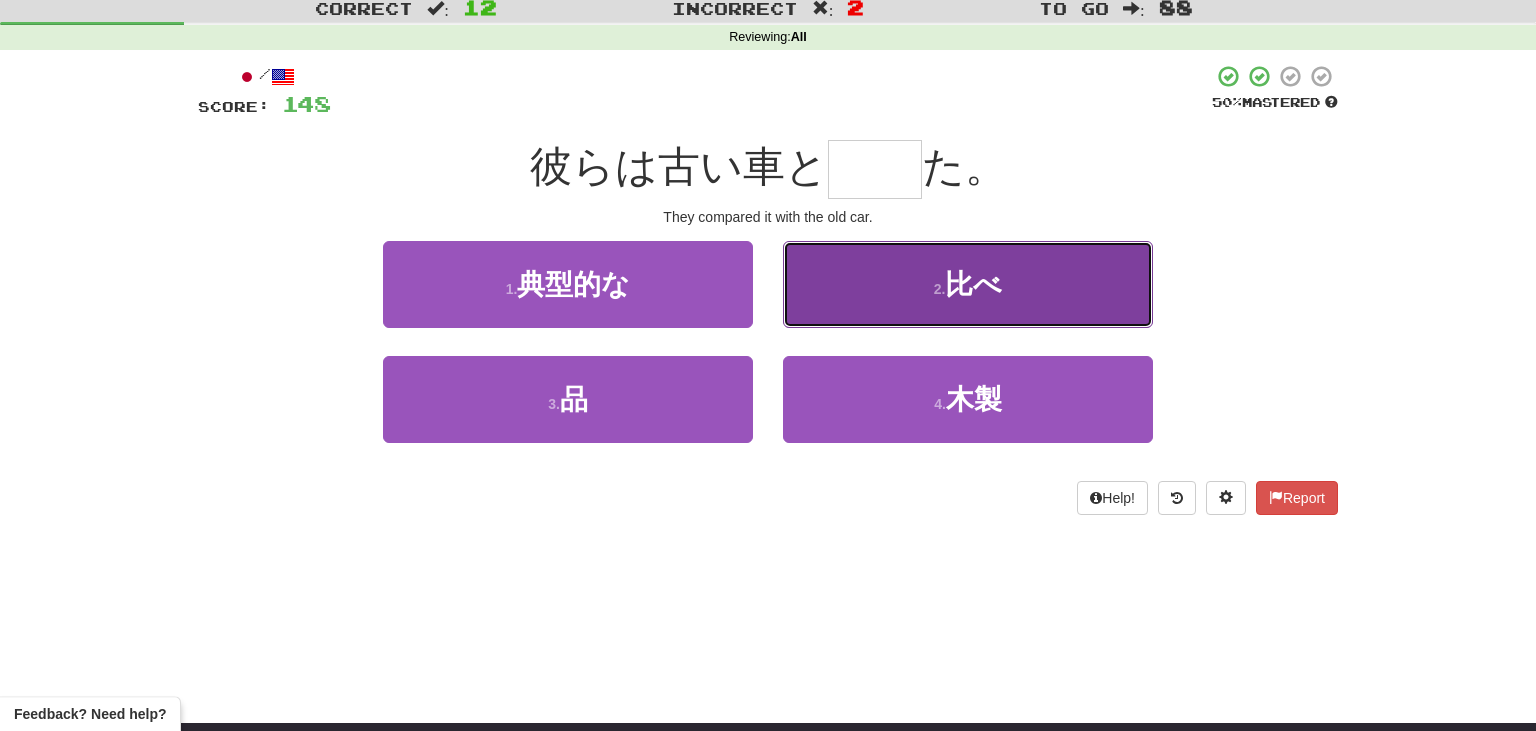click on "2 .  比べ" at bounding box center [968, 284] 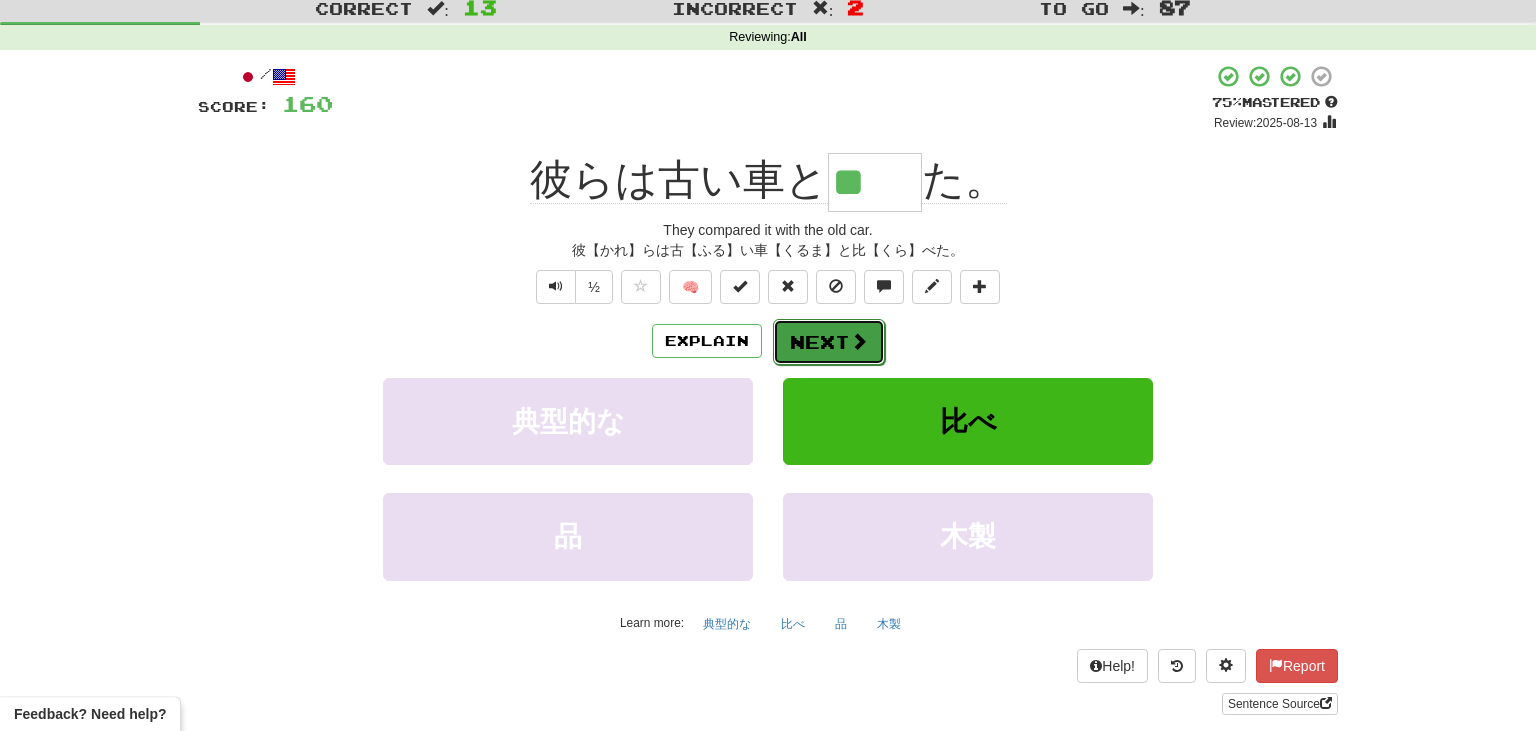 click at bounding box center (859, 341) 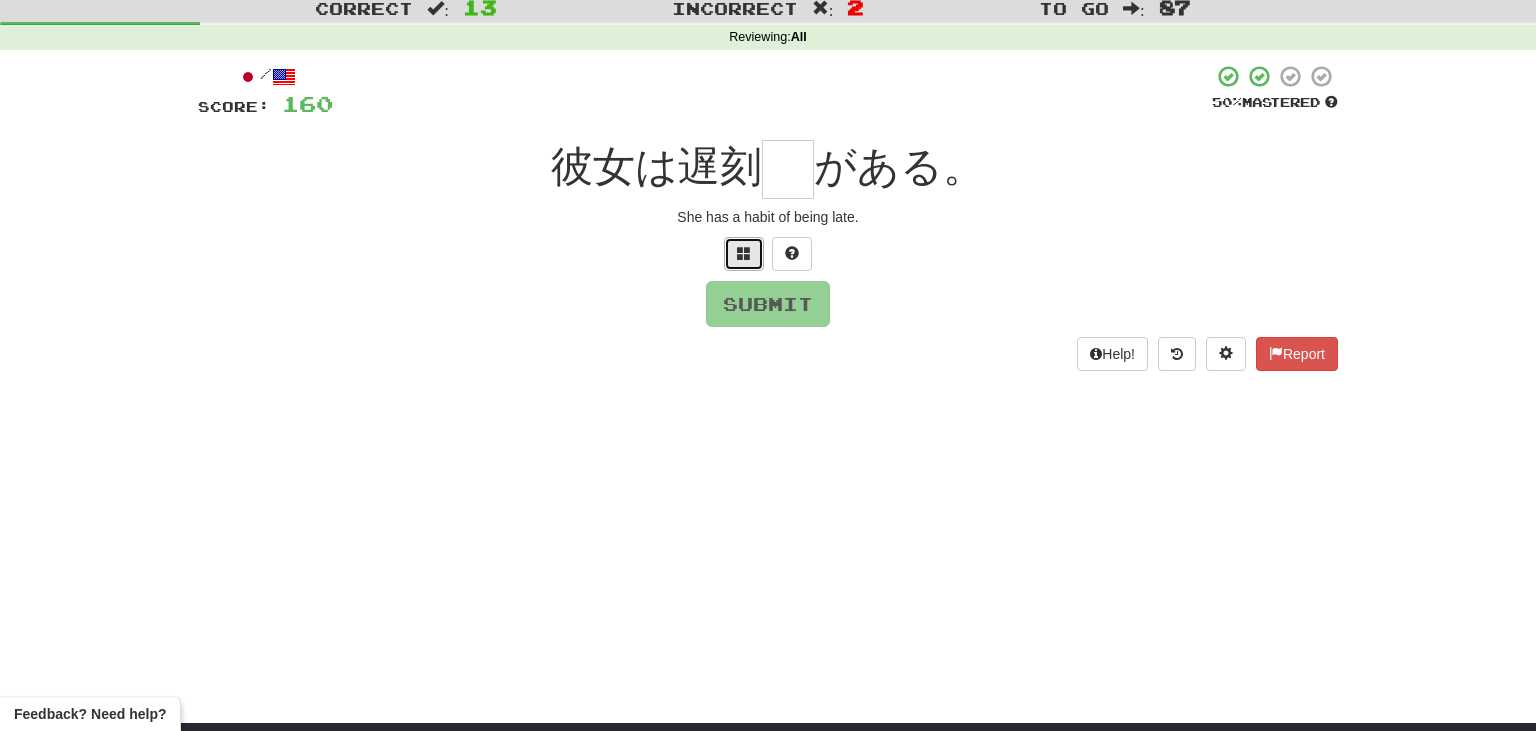 click at bounding box center [744, 254] 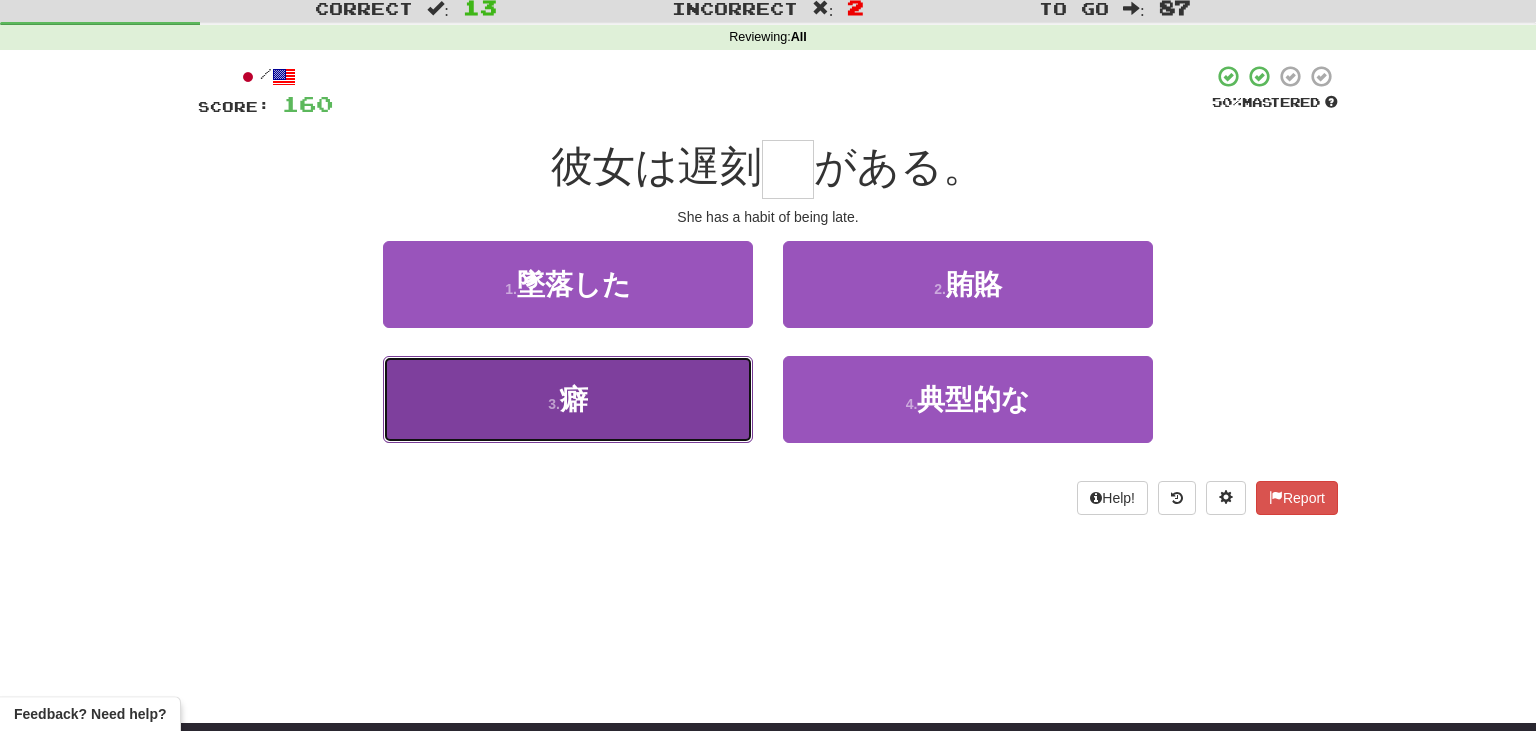 click on "3 .  癖" at bounding box center (568, 399) 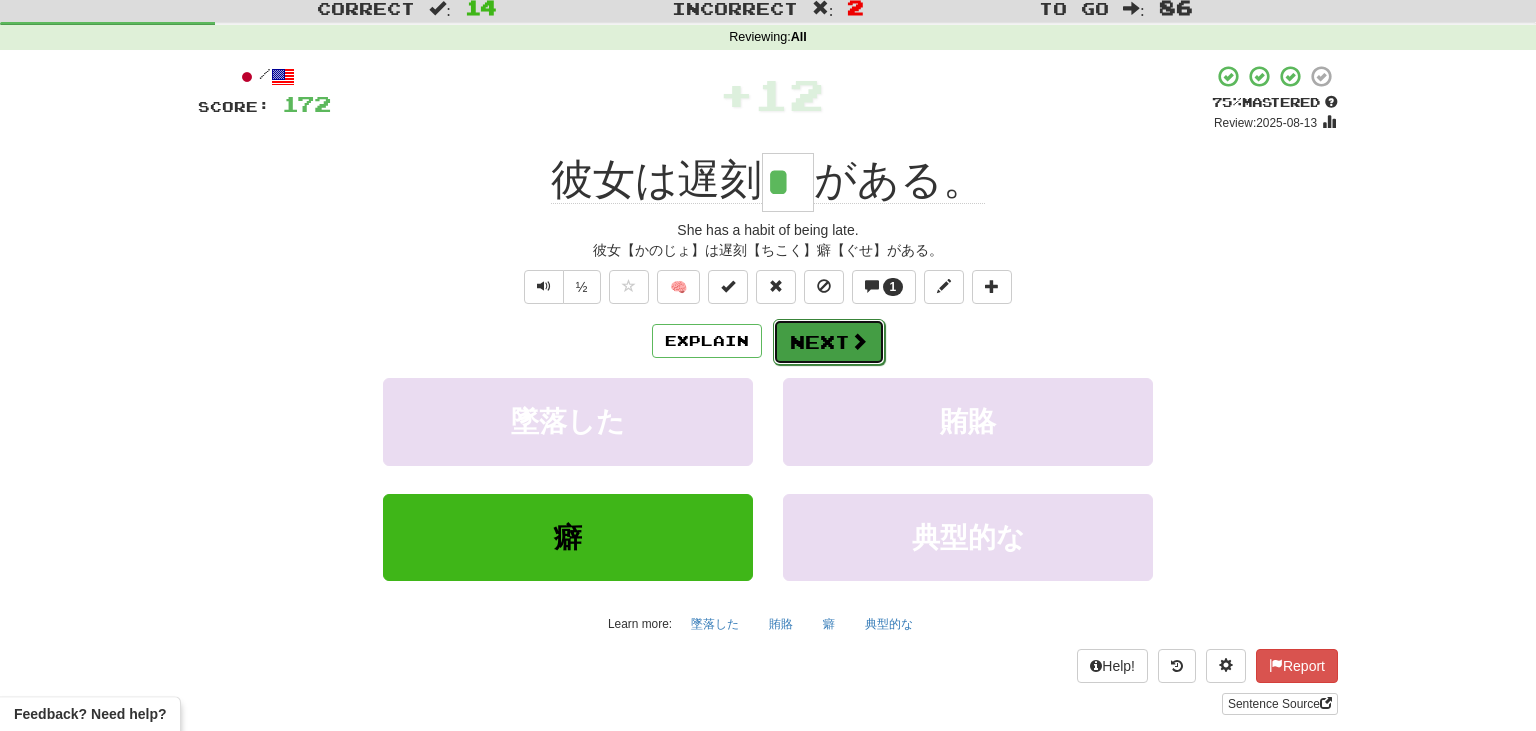 click on "Next" at bounding box center (829, 342) 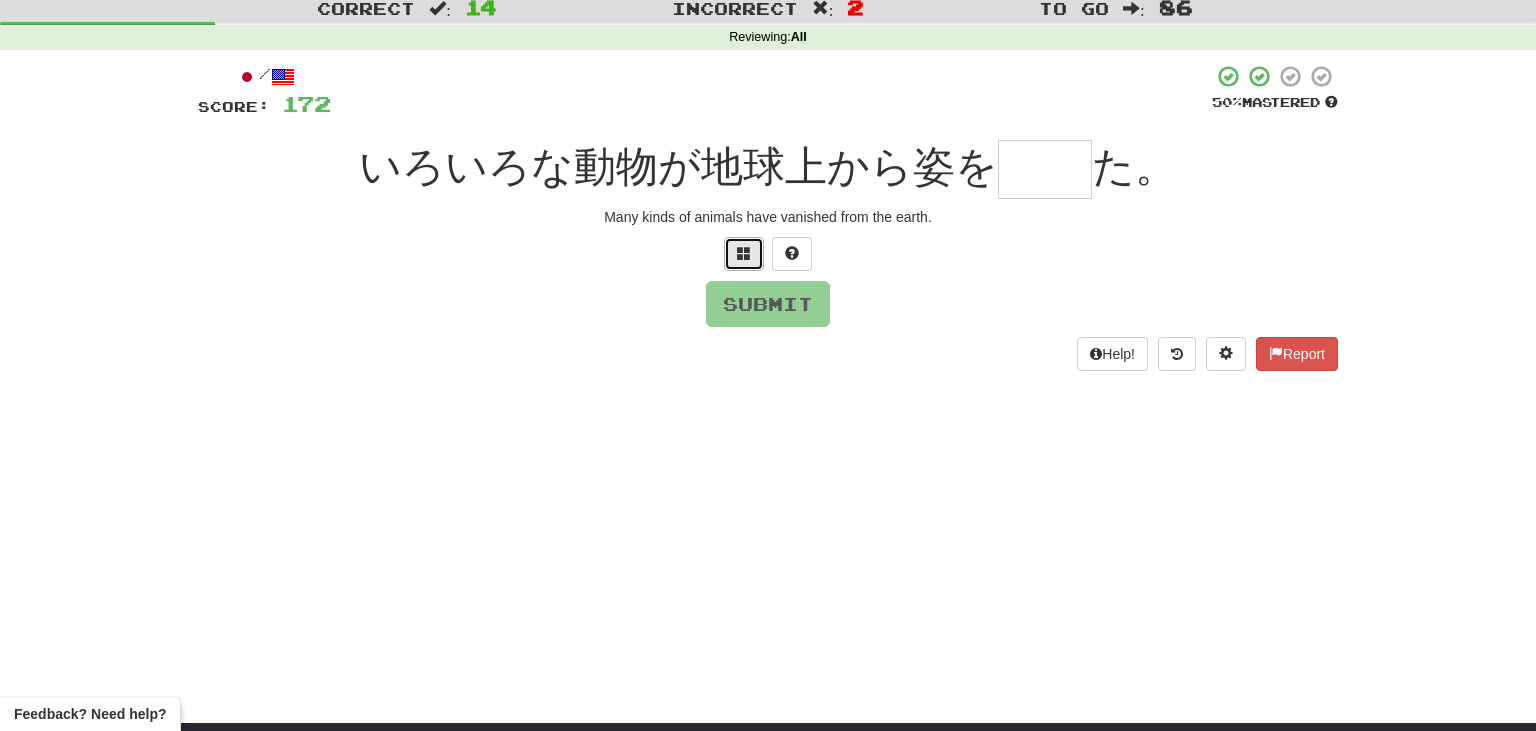 click at bounding box center (744, 253) 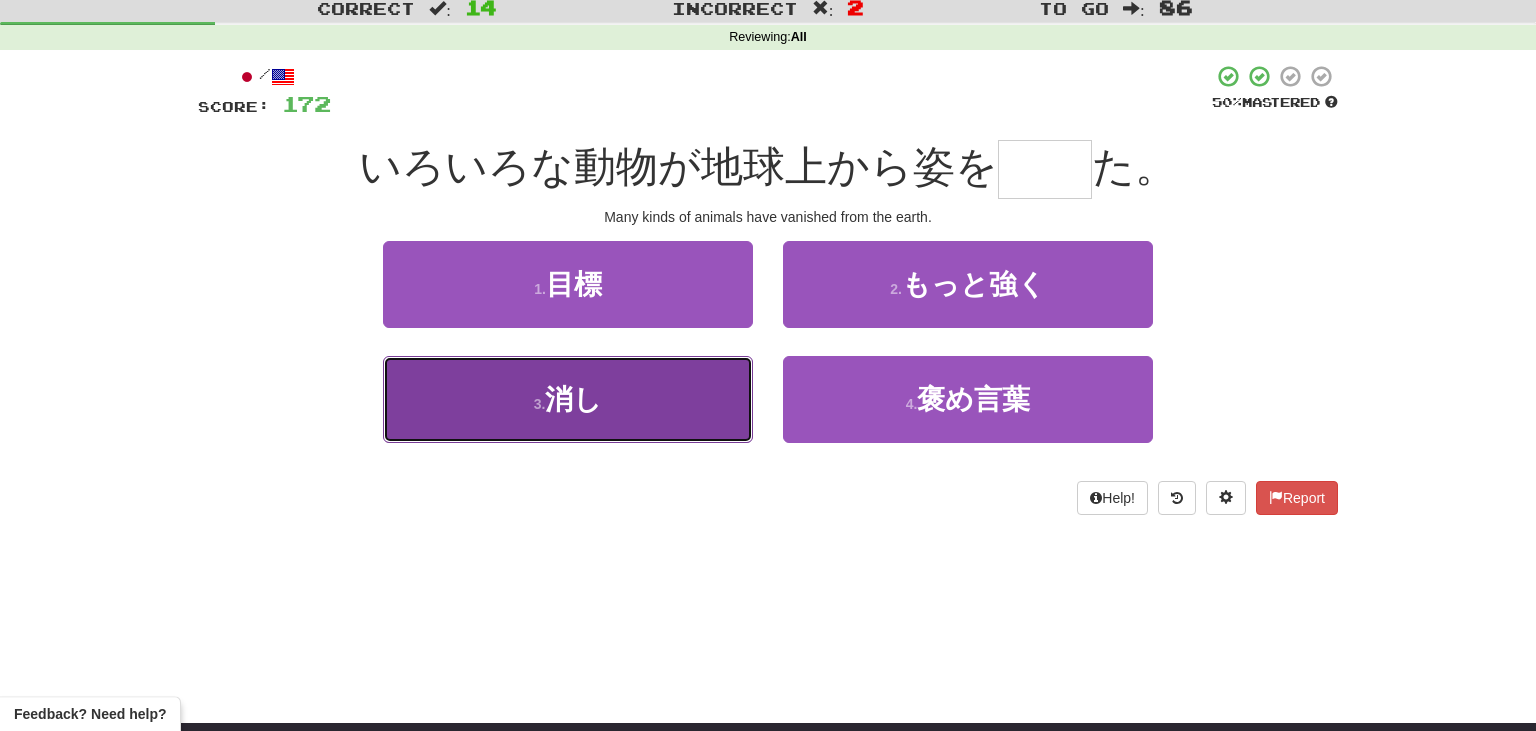 click on "3 .  消し" at bounding box center (568, 399) 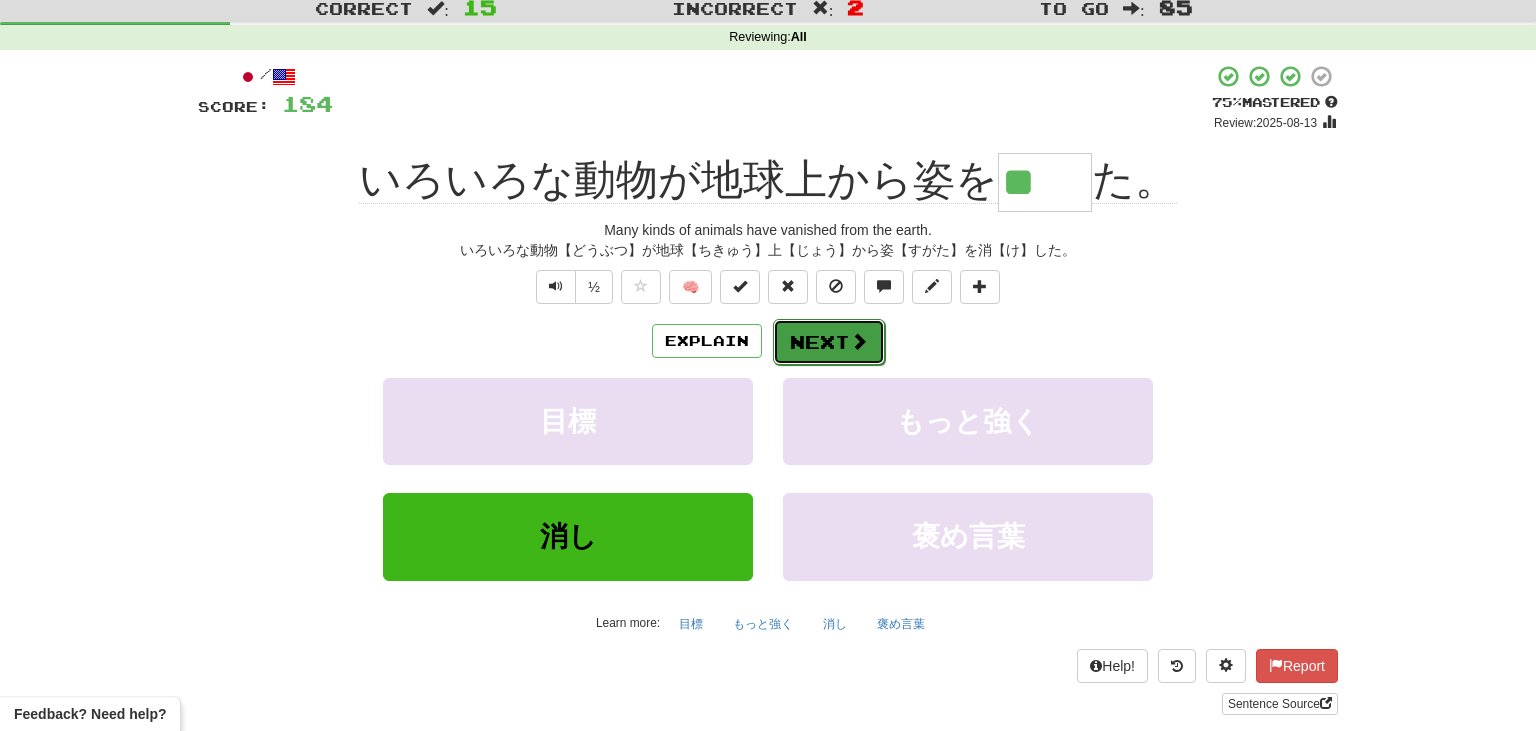click on "Next" at bounding box center [829, 342] 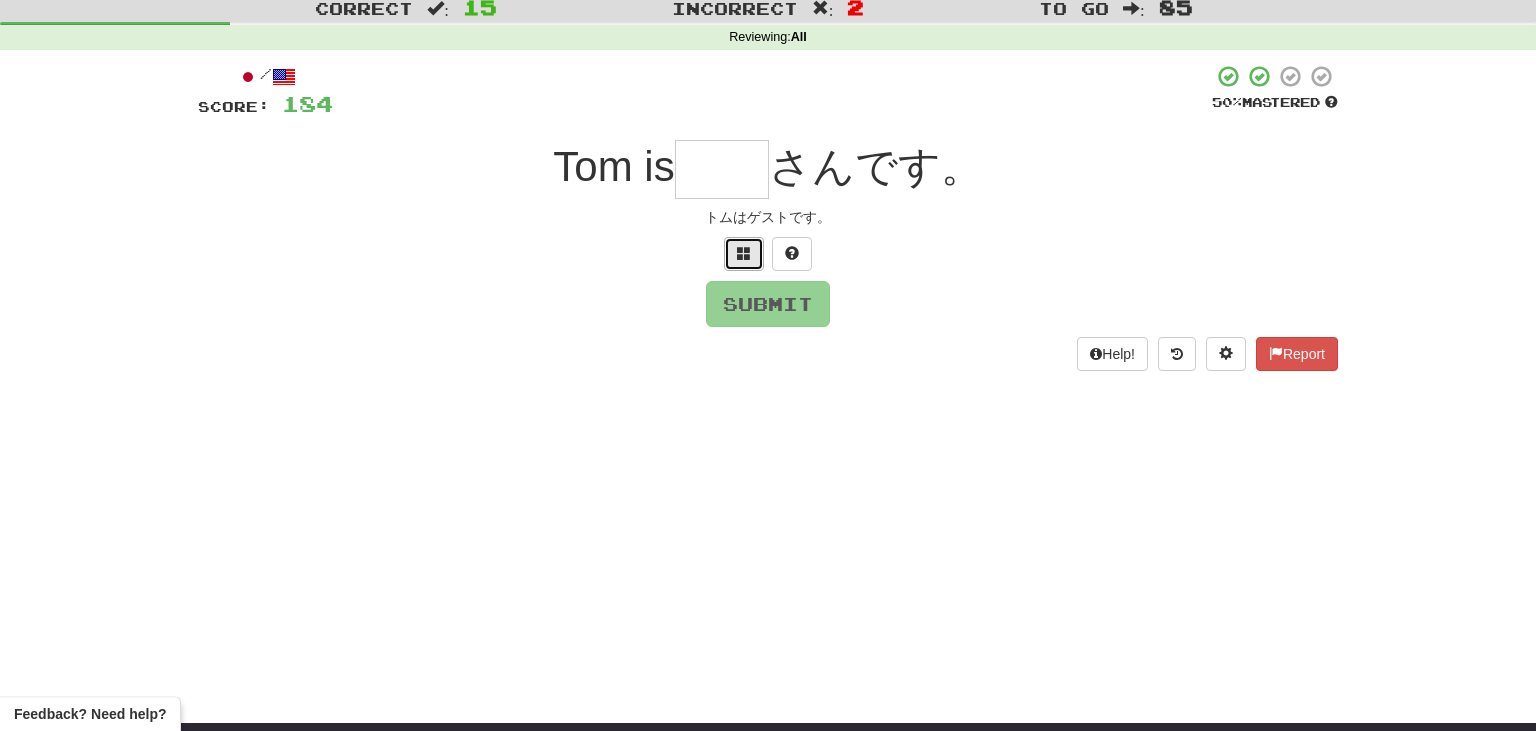 click at bounding box center [744, 253] 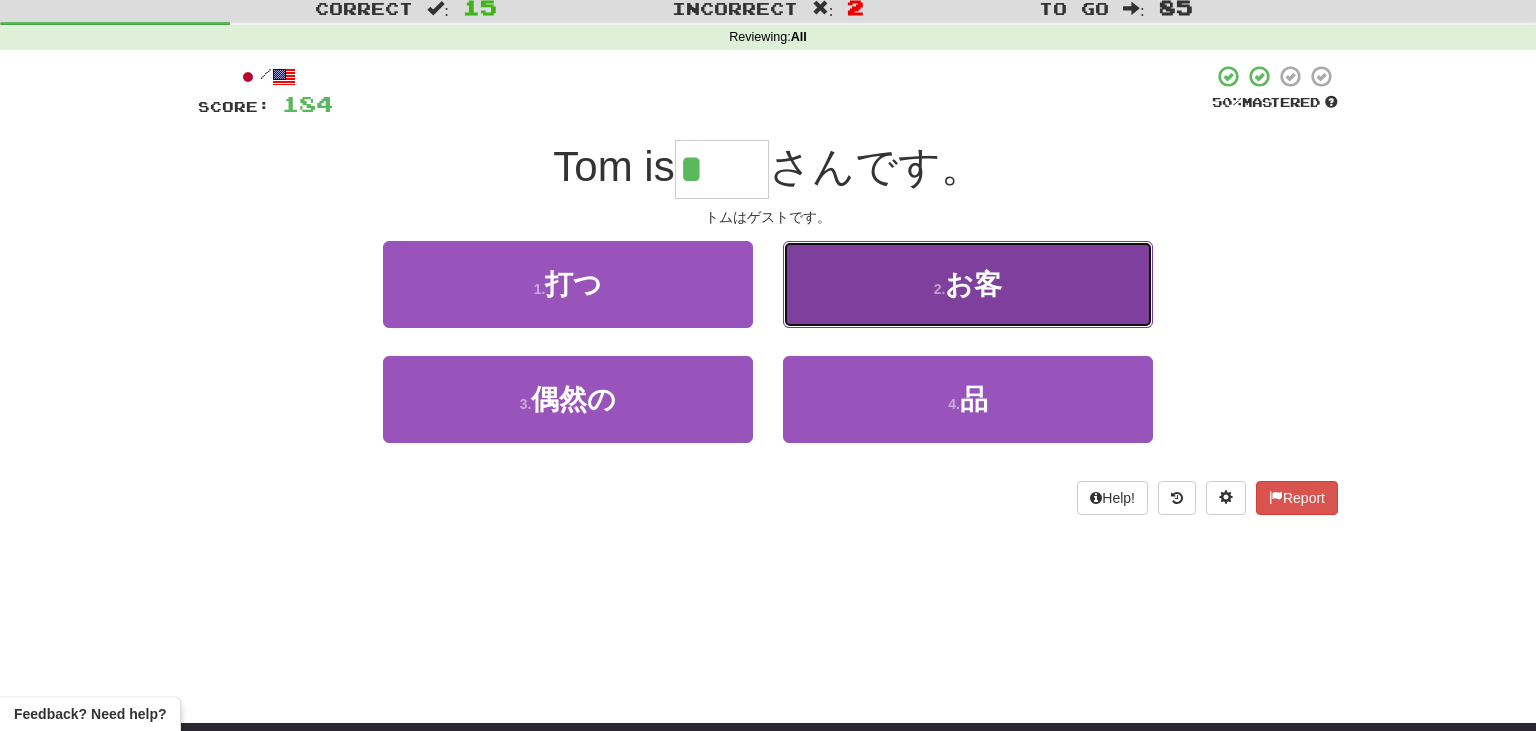 click on "お客" at bounding box center [973, 284] 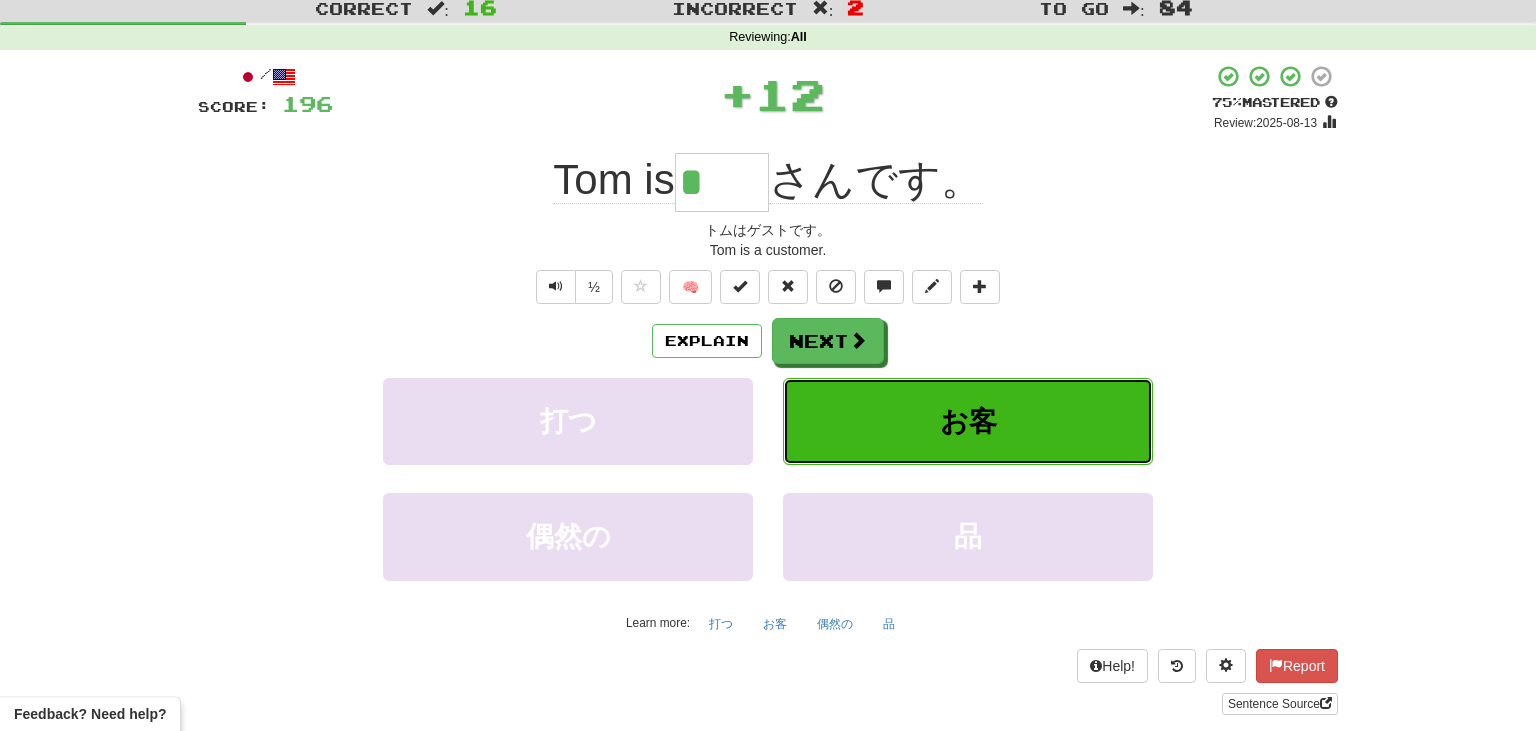 type on "**" 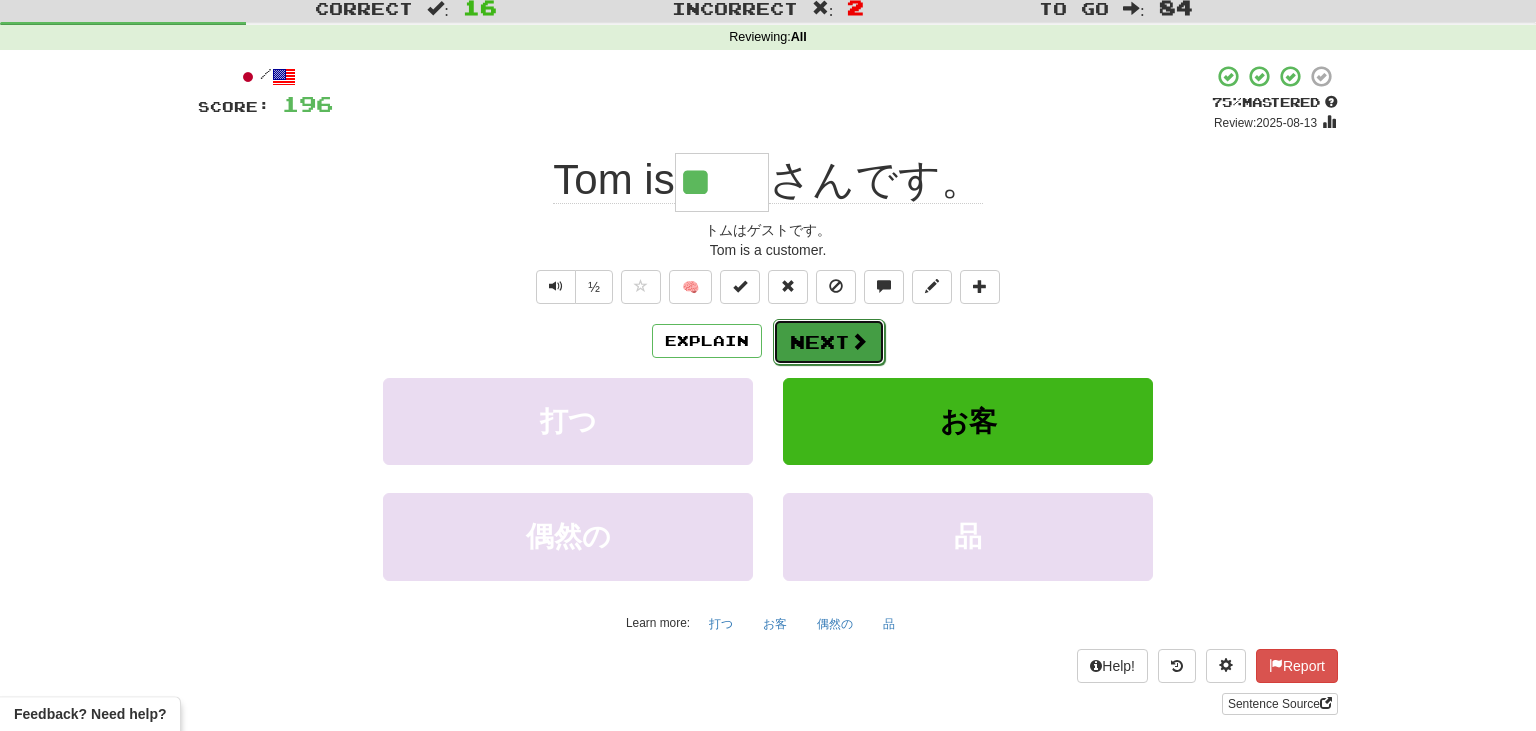 click on "Next" at bounding box center [829, 342] 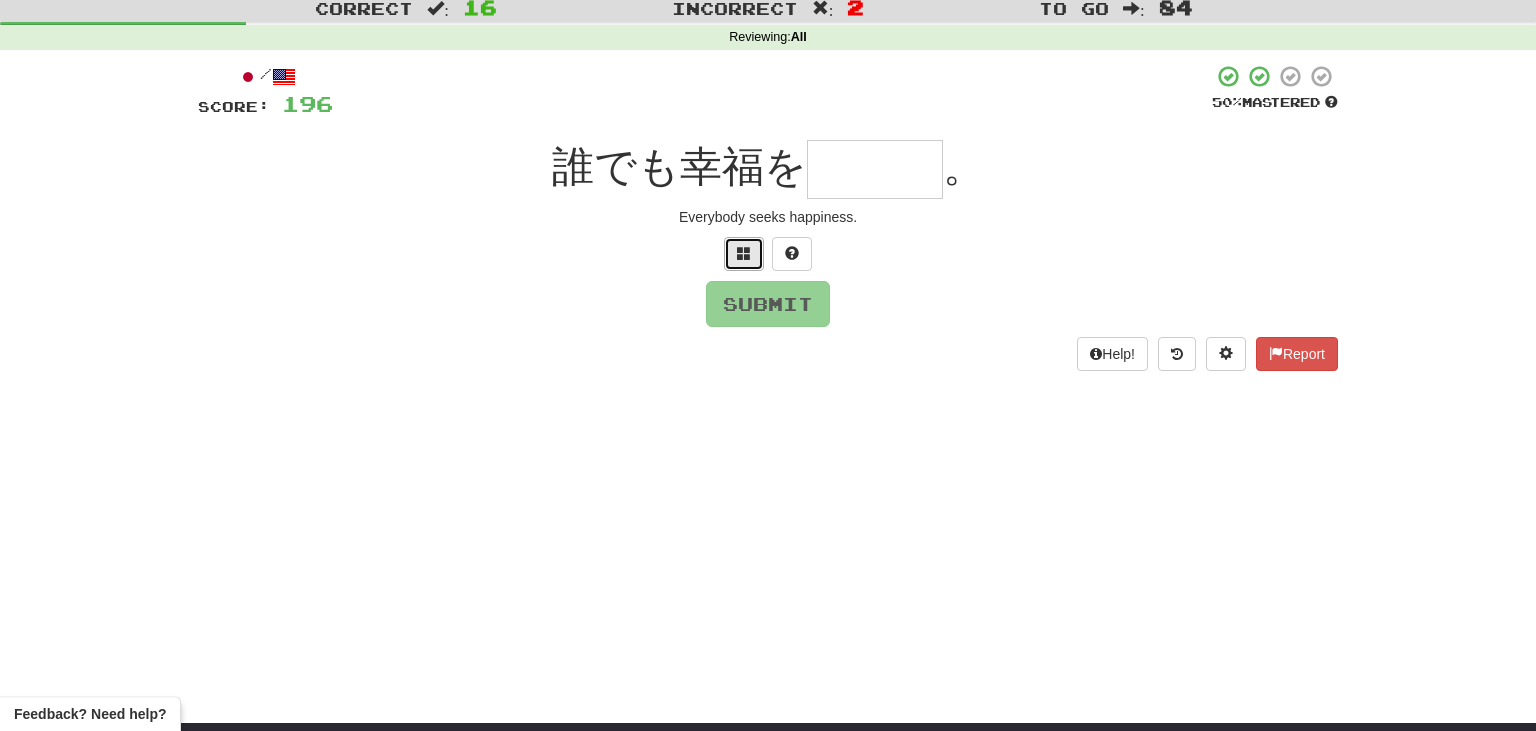 click at bounding box center (744, 253) 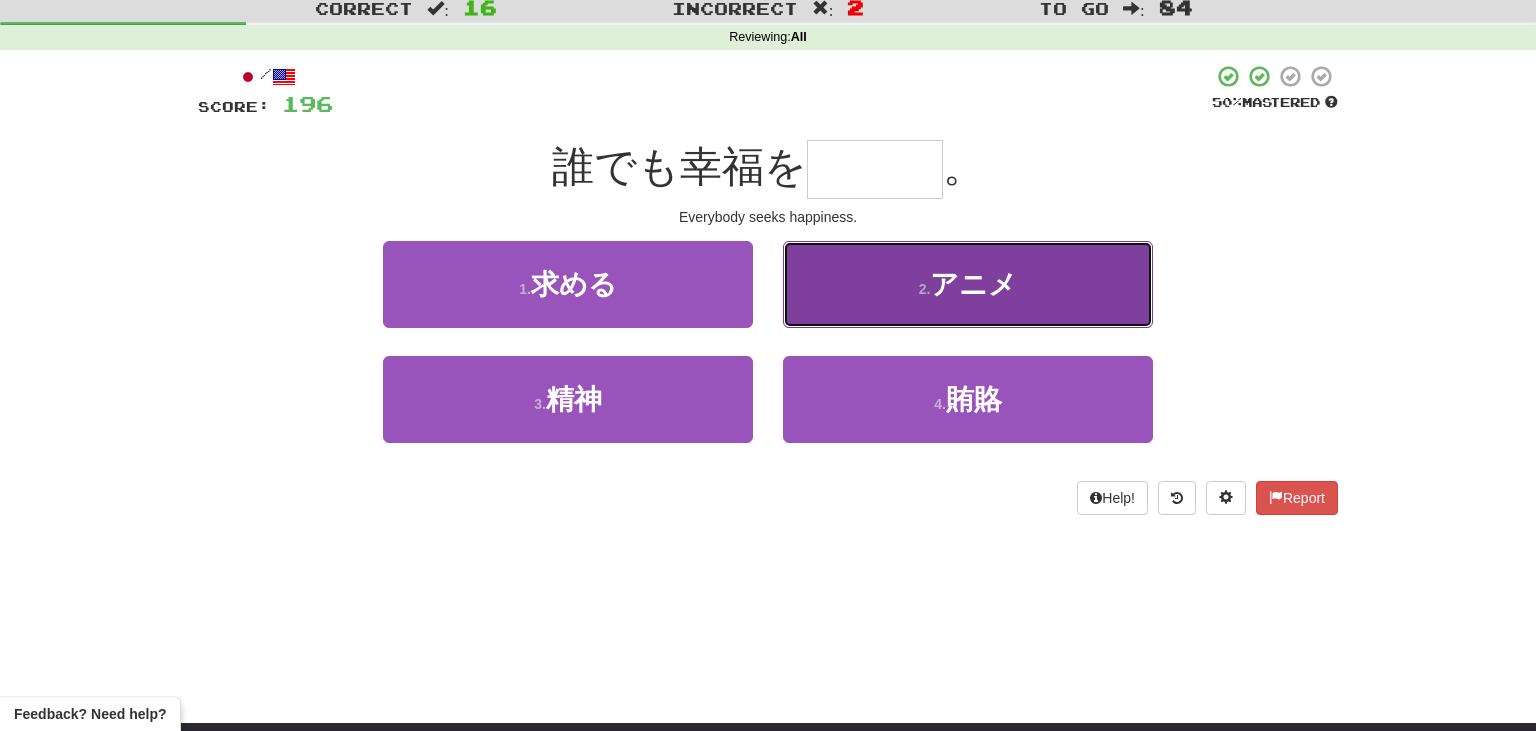 click on "2 .  アニメ" at bounding box center (968, 284) 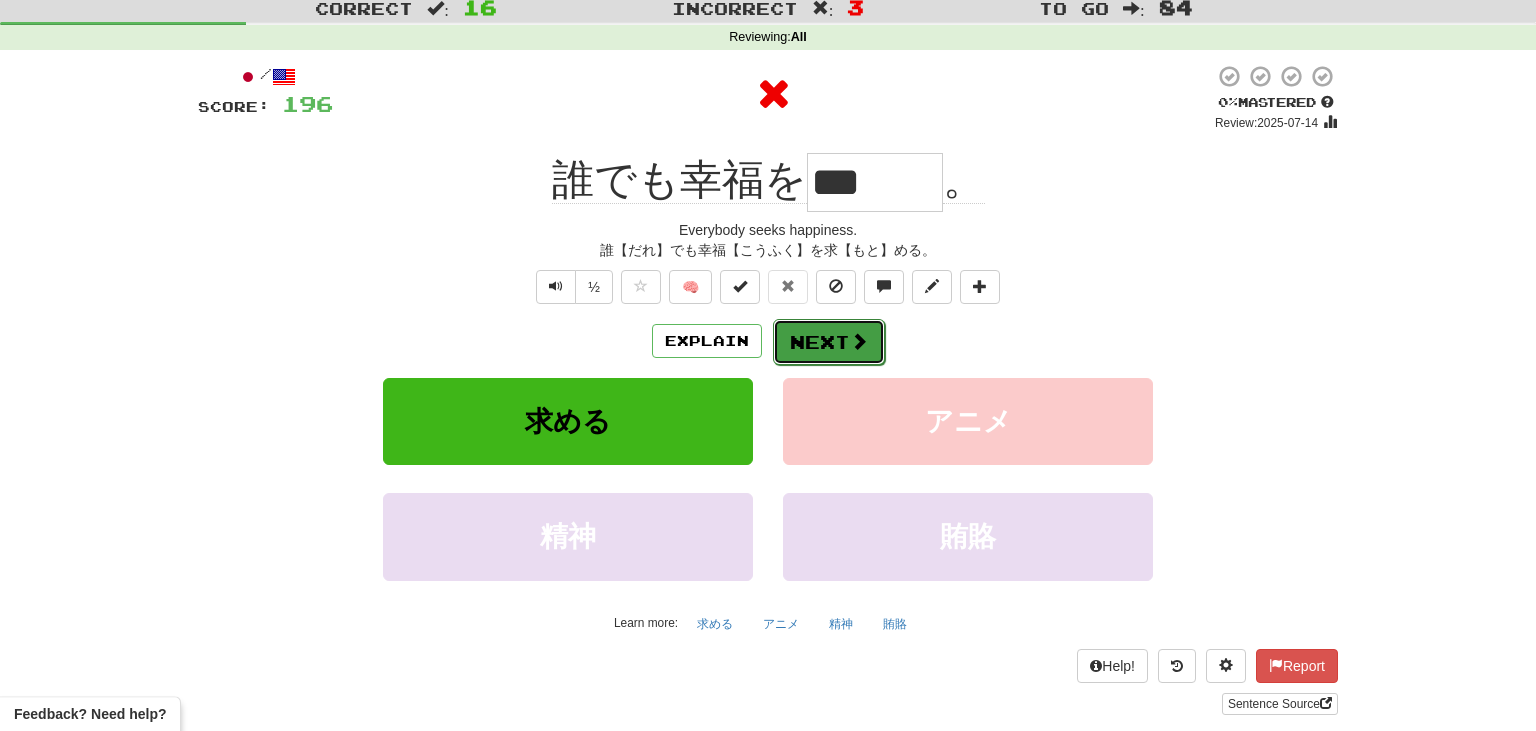 click at bounding box center [859, 341] 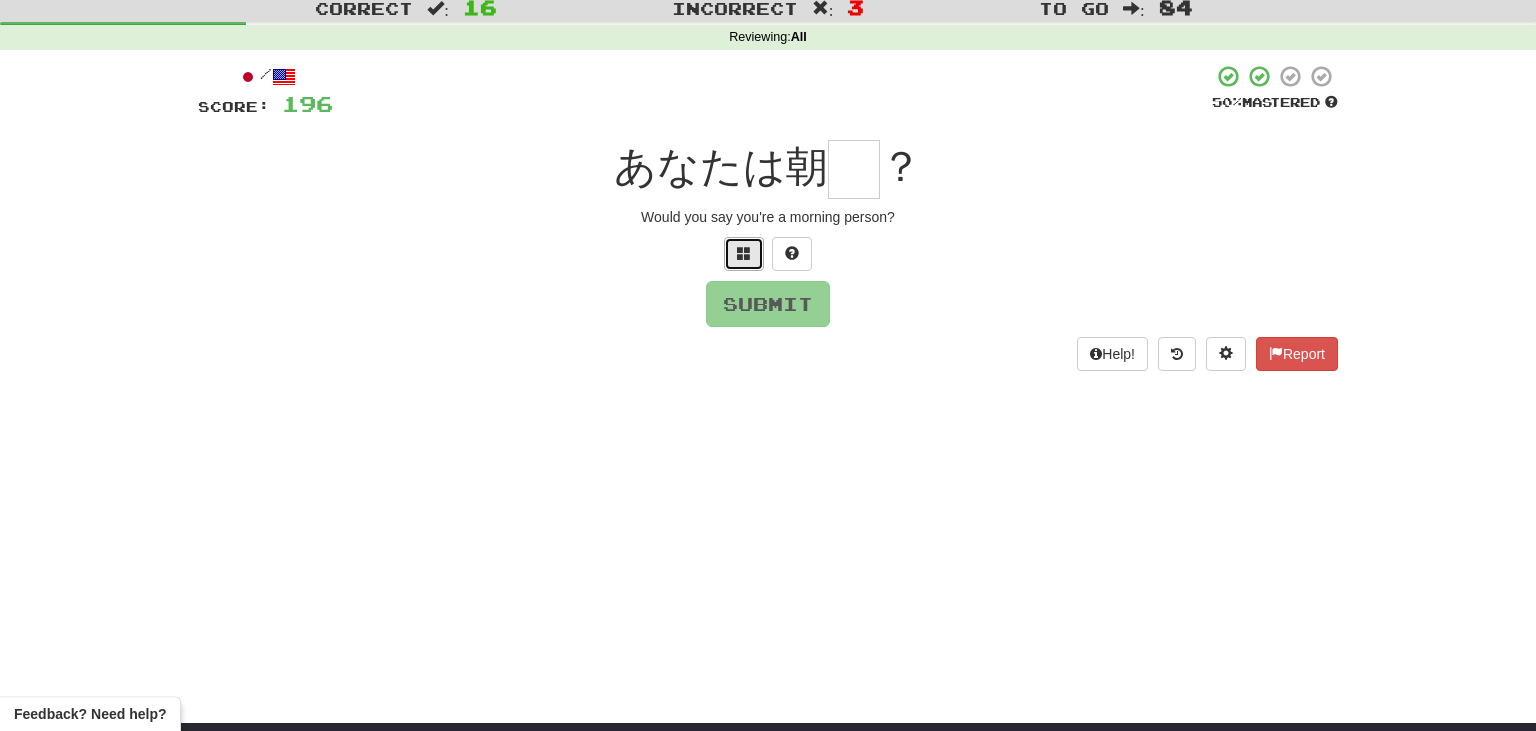 click at bounding box center (744, 253) 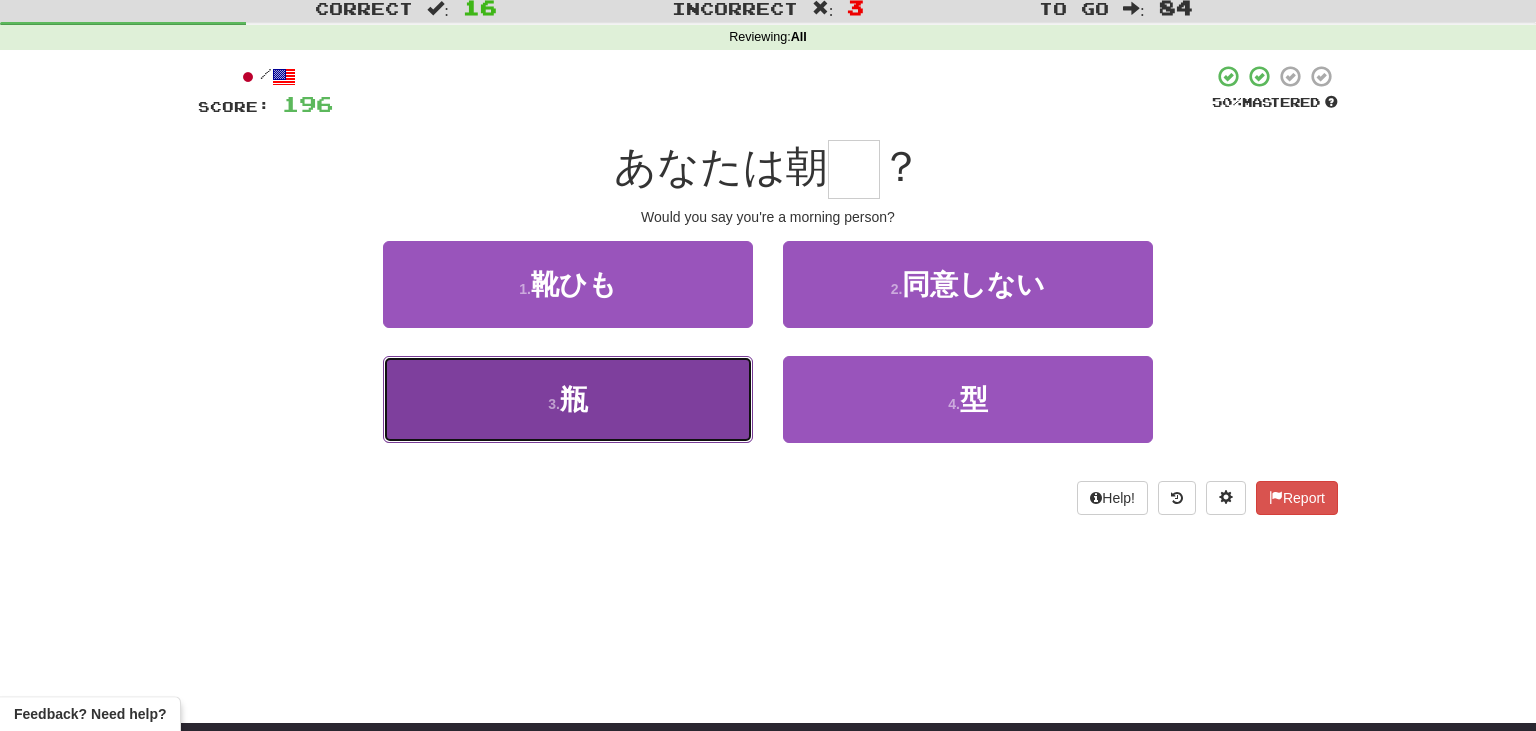 click on "3 .  瓶" at bounding box center [568, 399] 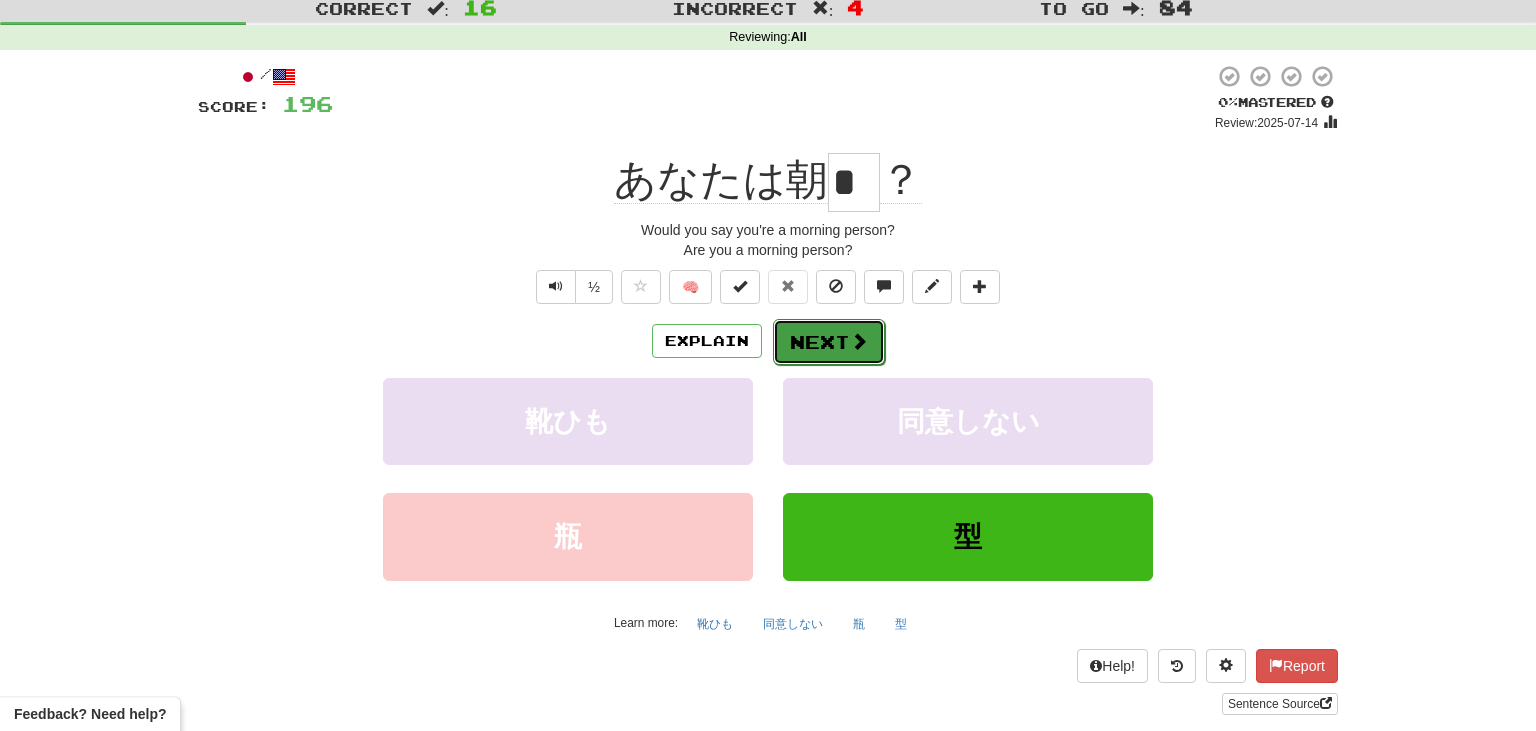 click on "Next" at bounding box center (829, 342) 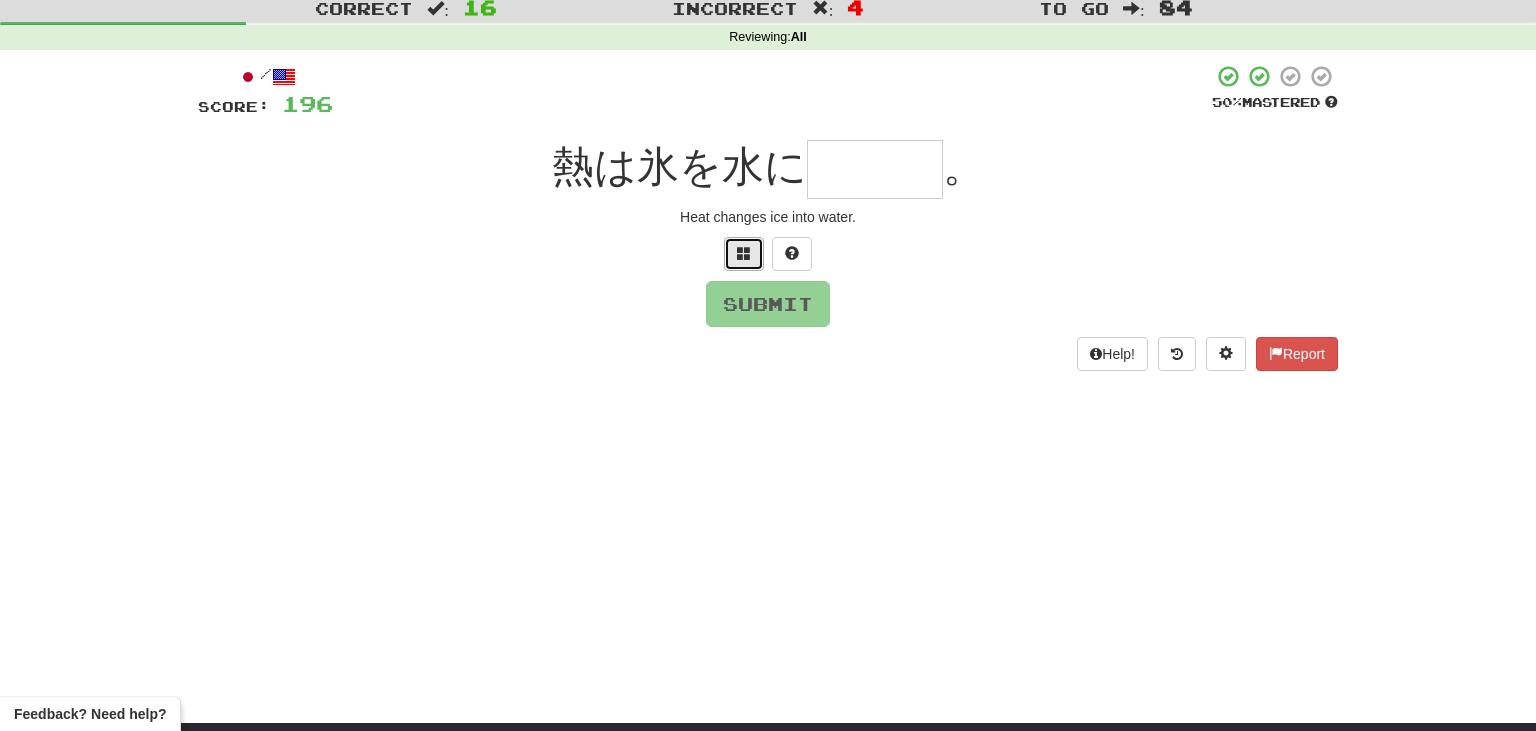 click at bounding box center (744, 253) 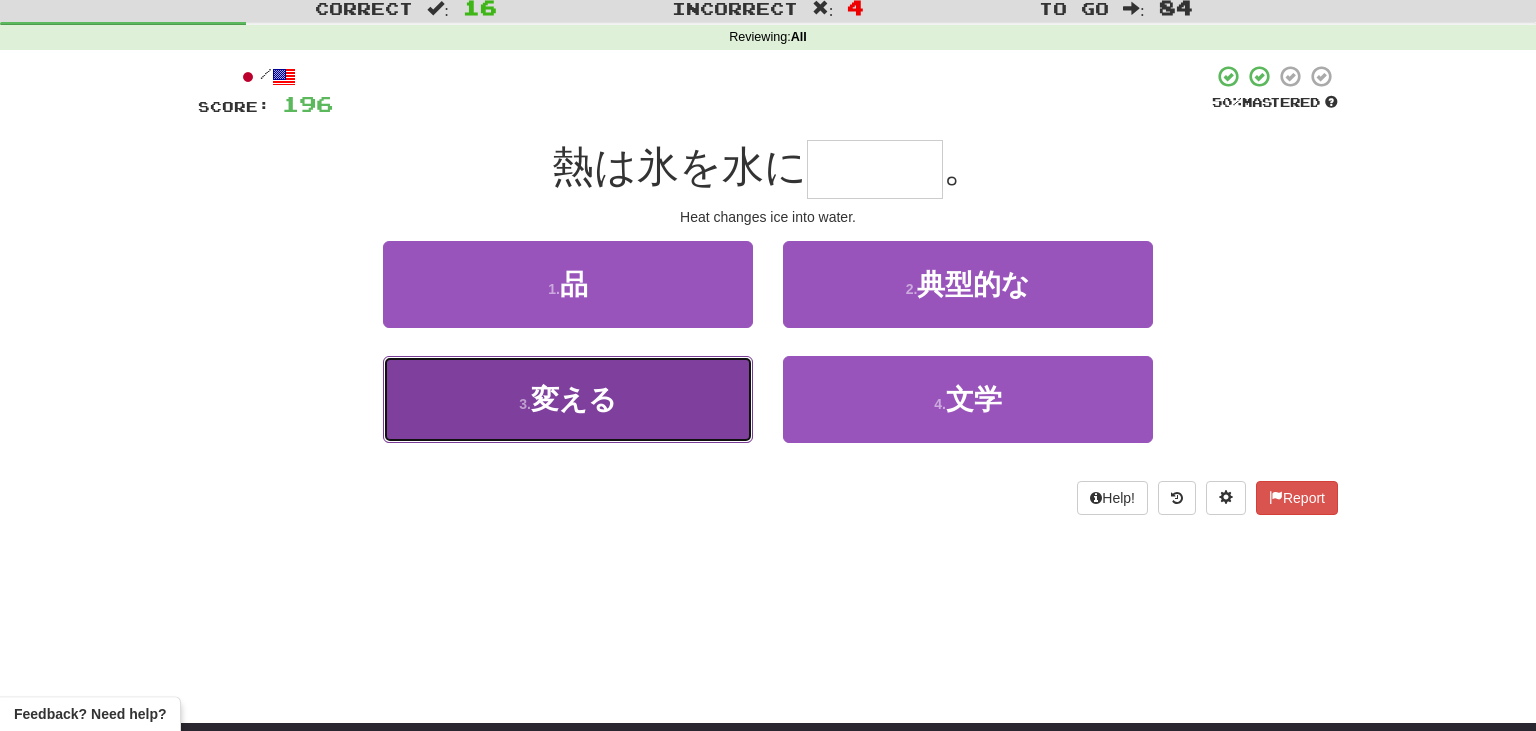 click on "3 .  変える" at bounding box center [568, 399] 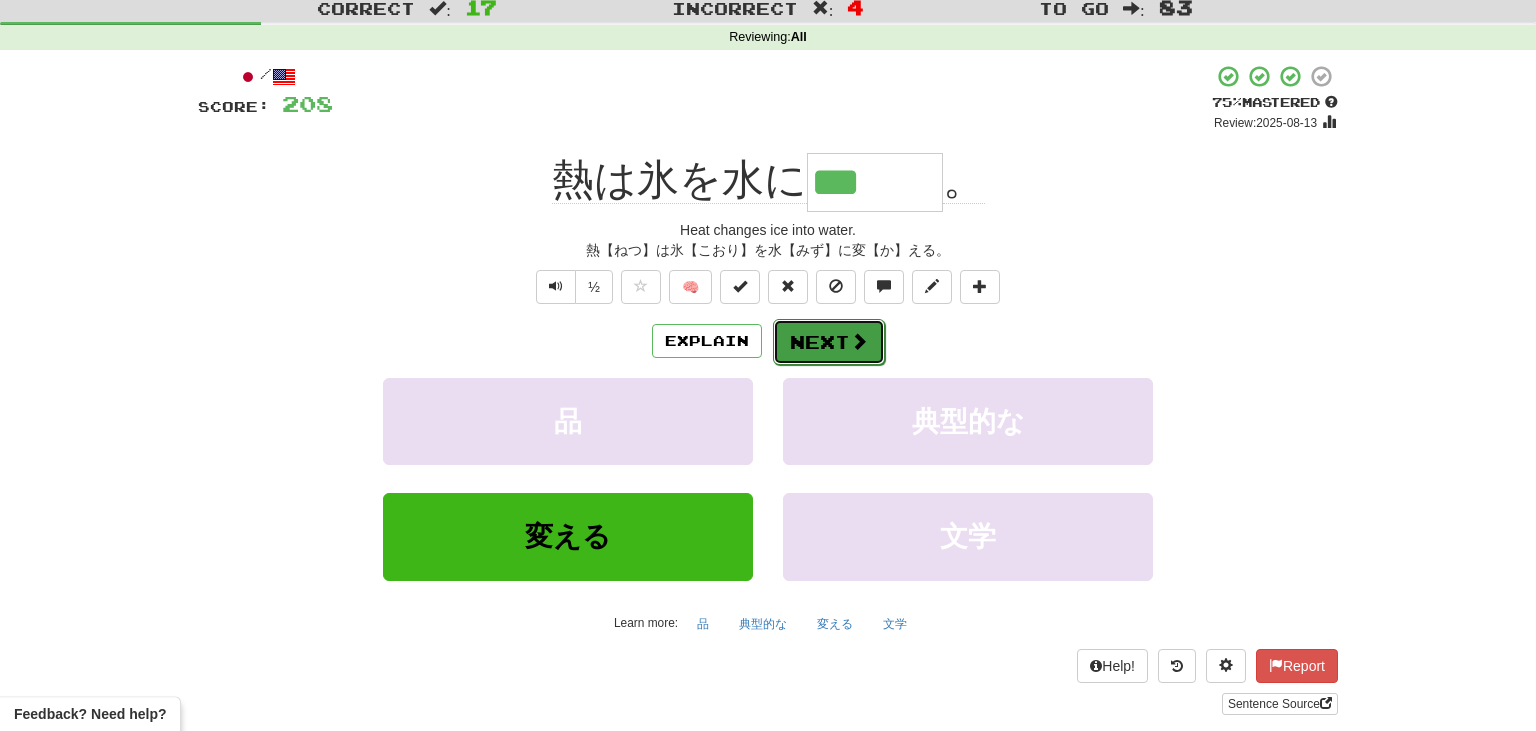 click on "Next" at bounding box center [829, 342] 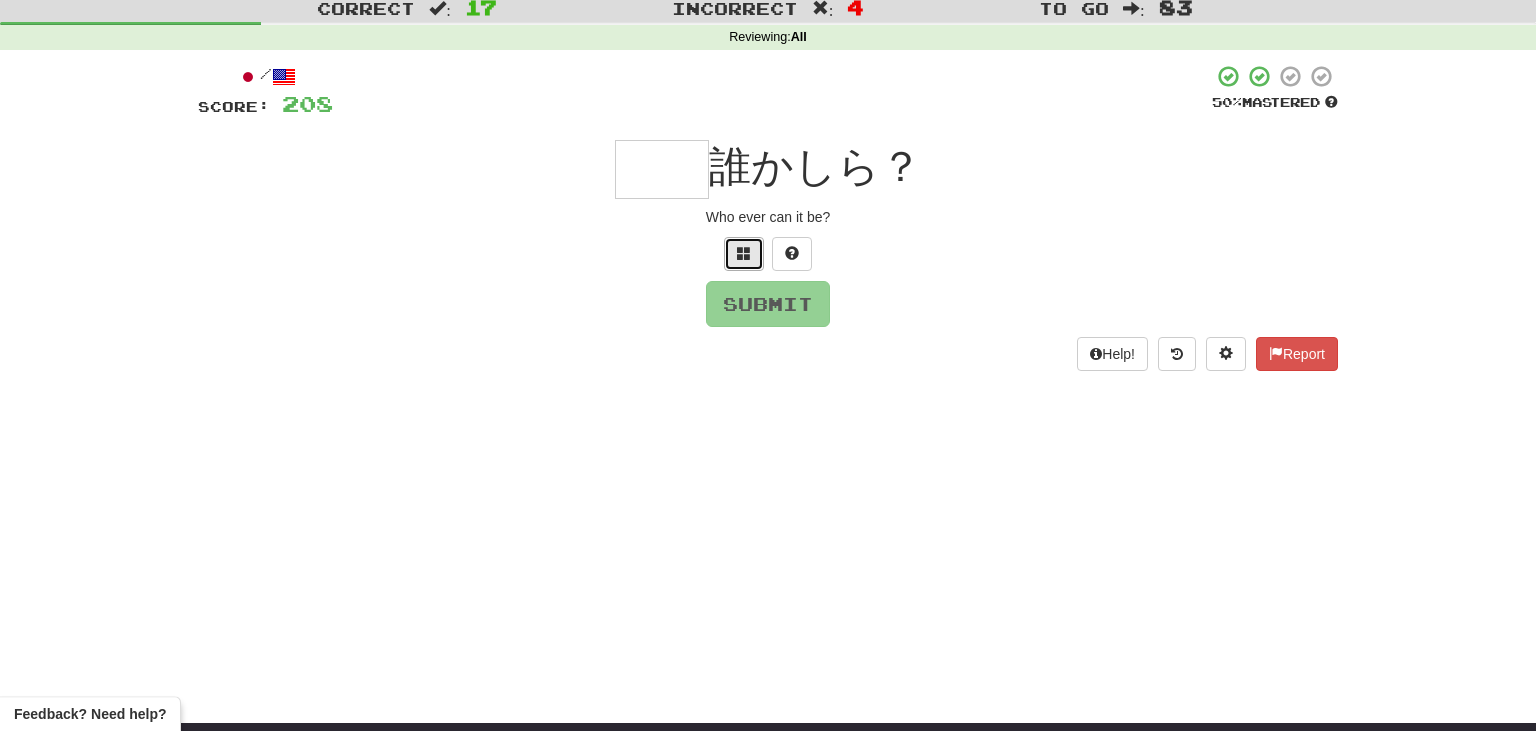 click at bounding box center (744, 253) 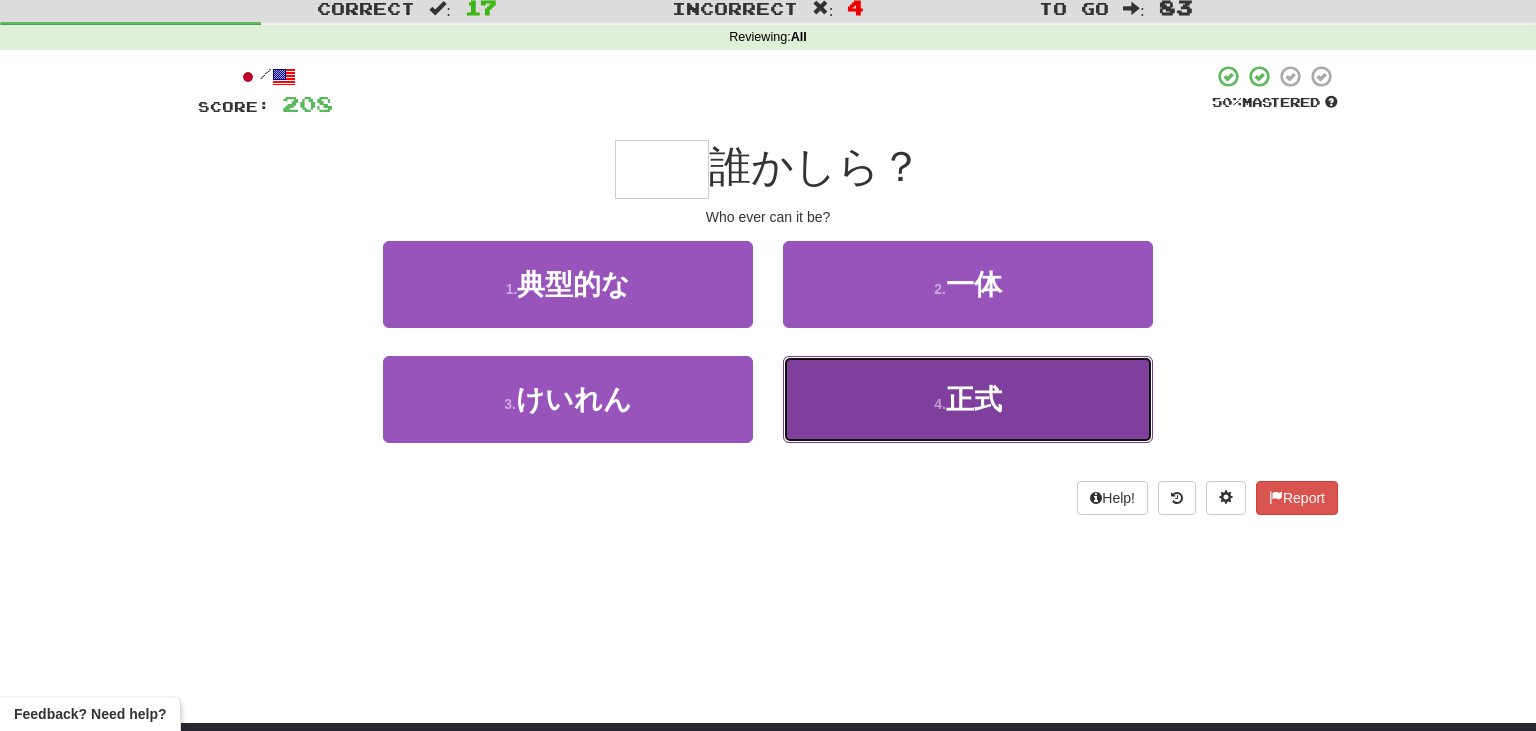click on "4 .  正式" at bounding box center [968, 399] 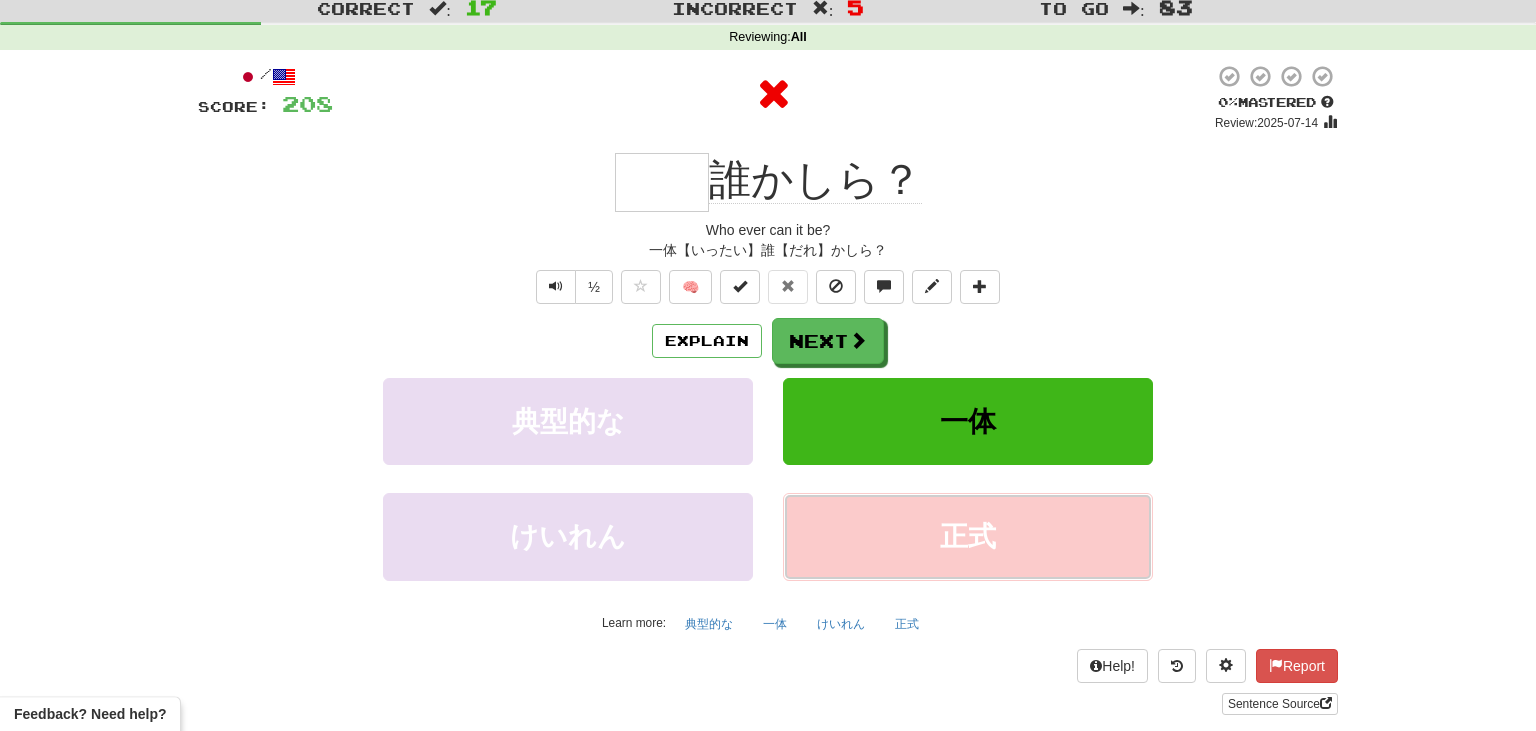 type on "**" 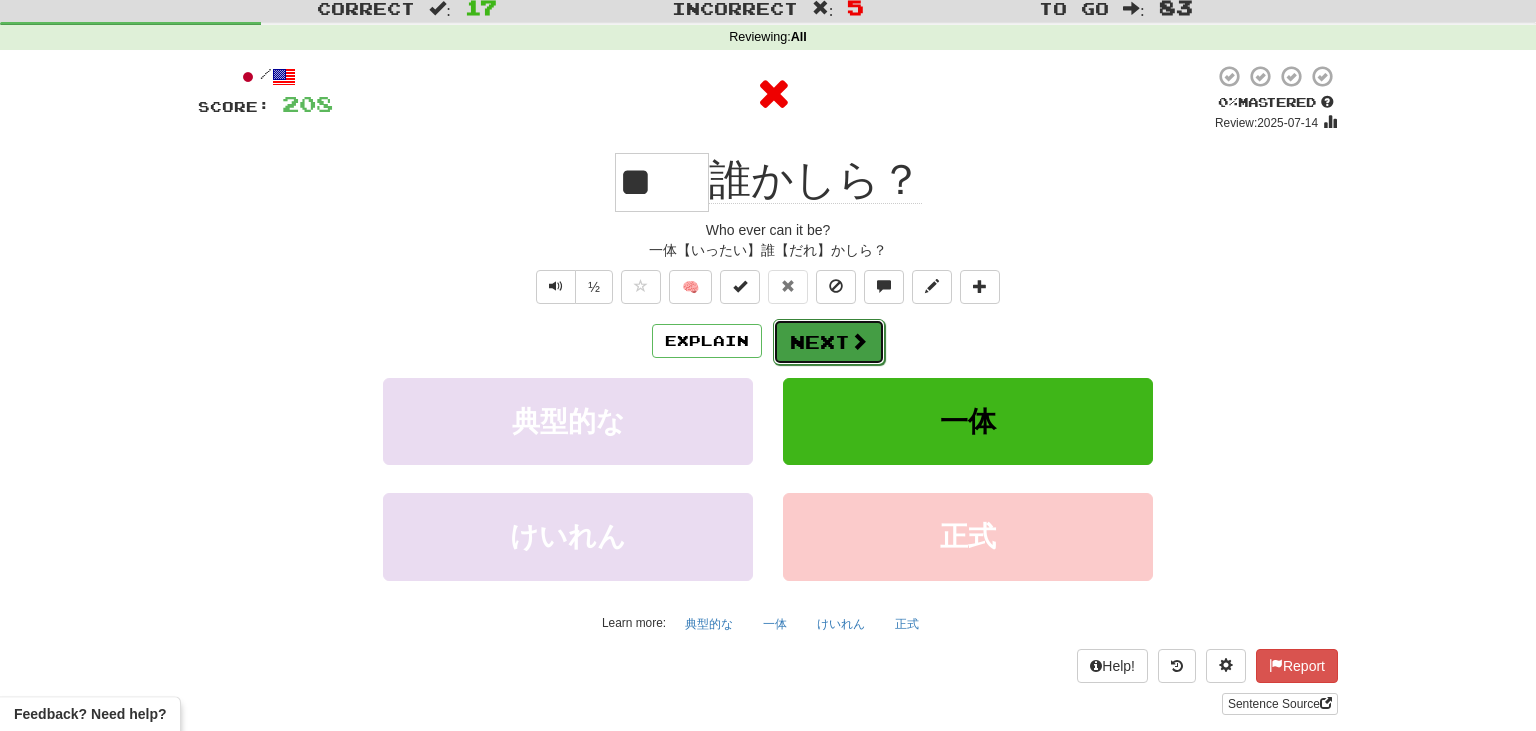 click on "Next" at bounding box center (829, 342) 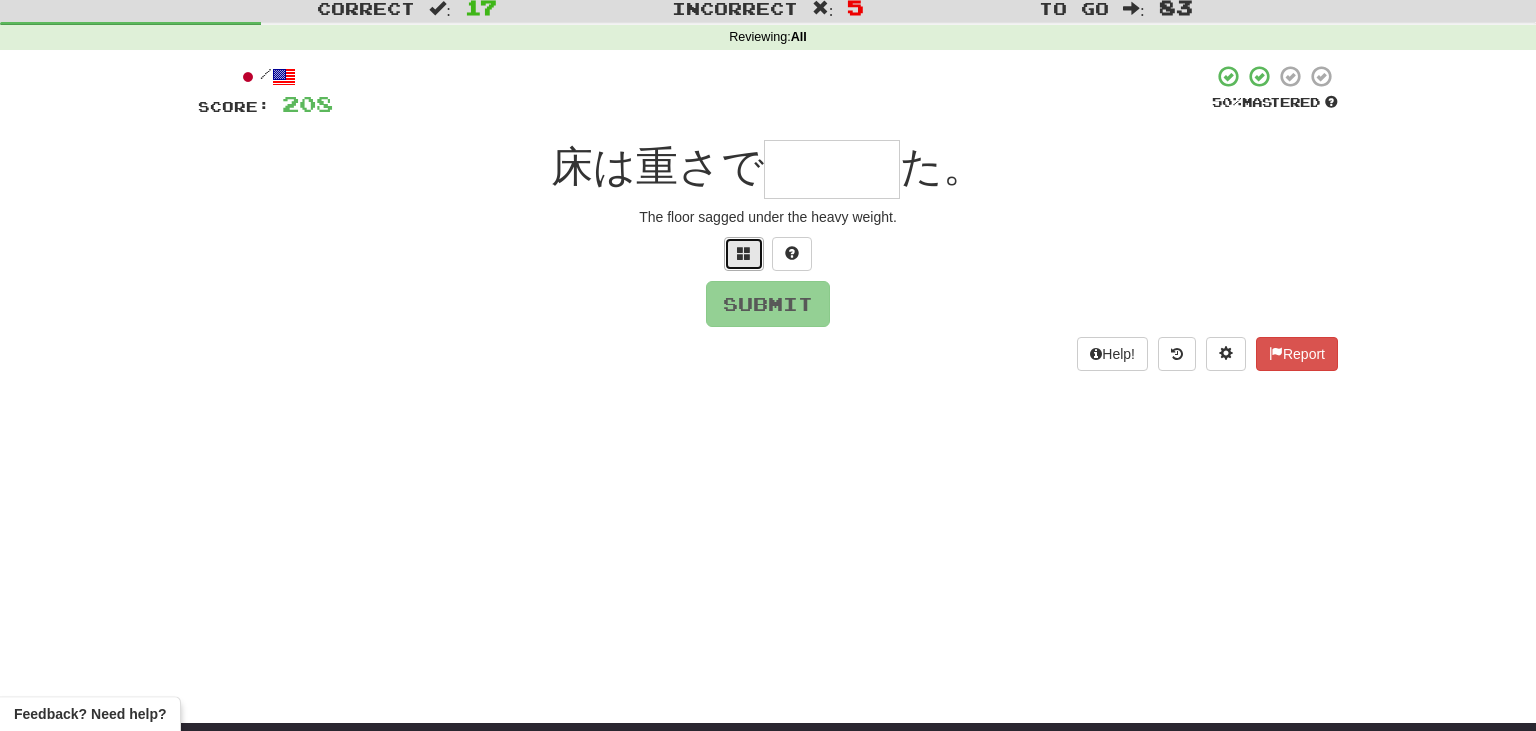 click at bounding box center [744, 254] 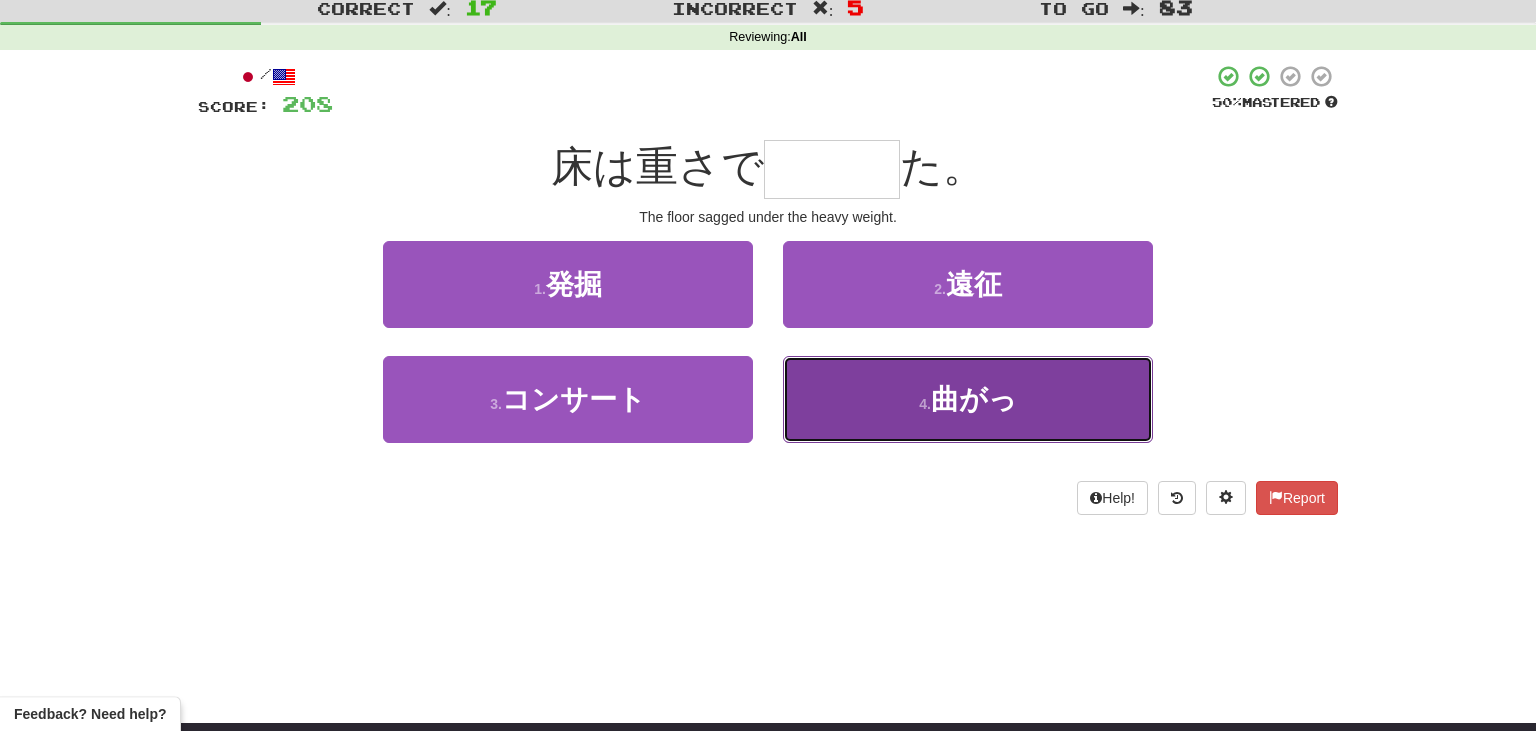 click on "曲がっ" at bounding box center [974, 399] 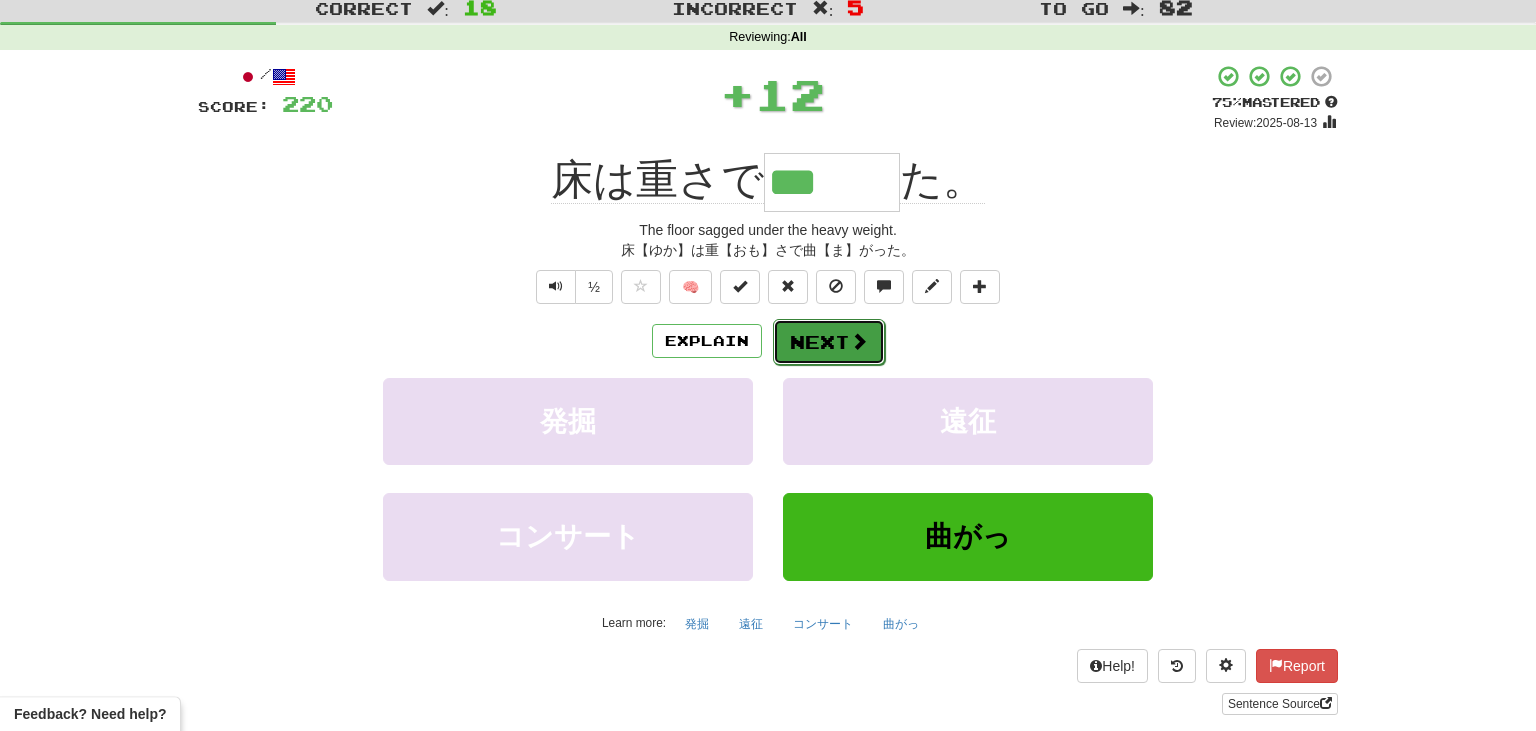 click on "Next" at bounding box center [829, 342] 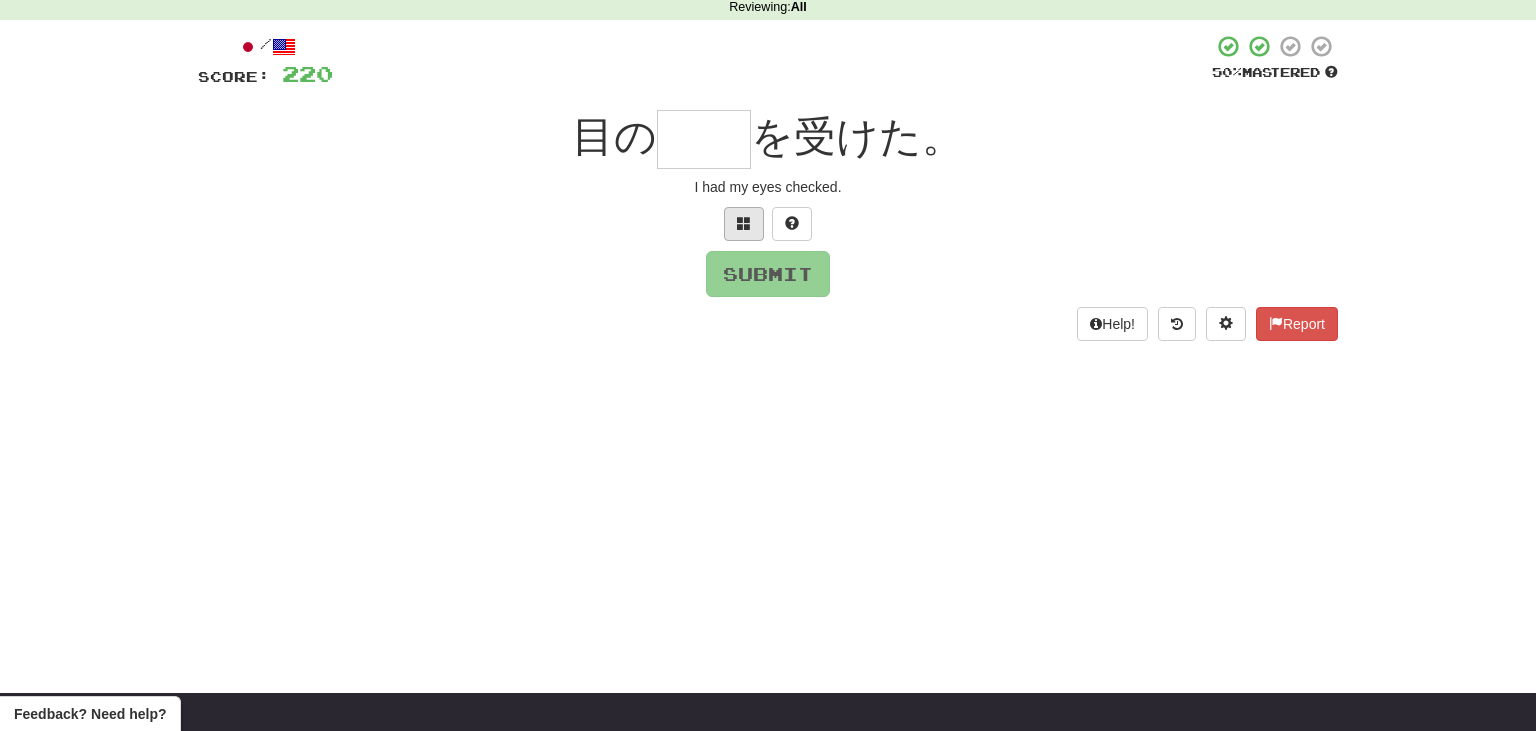 scroll, scrollTop: 88, scrollLeft: 0, axis: vertical 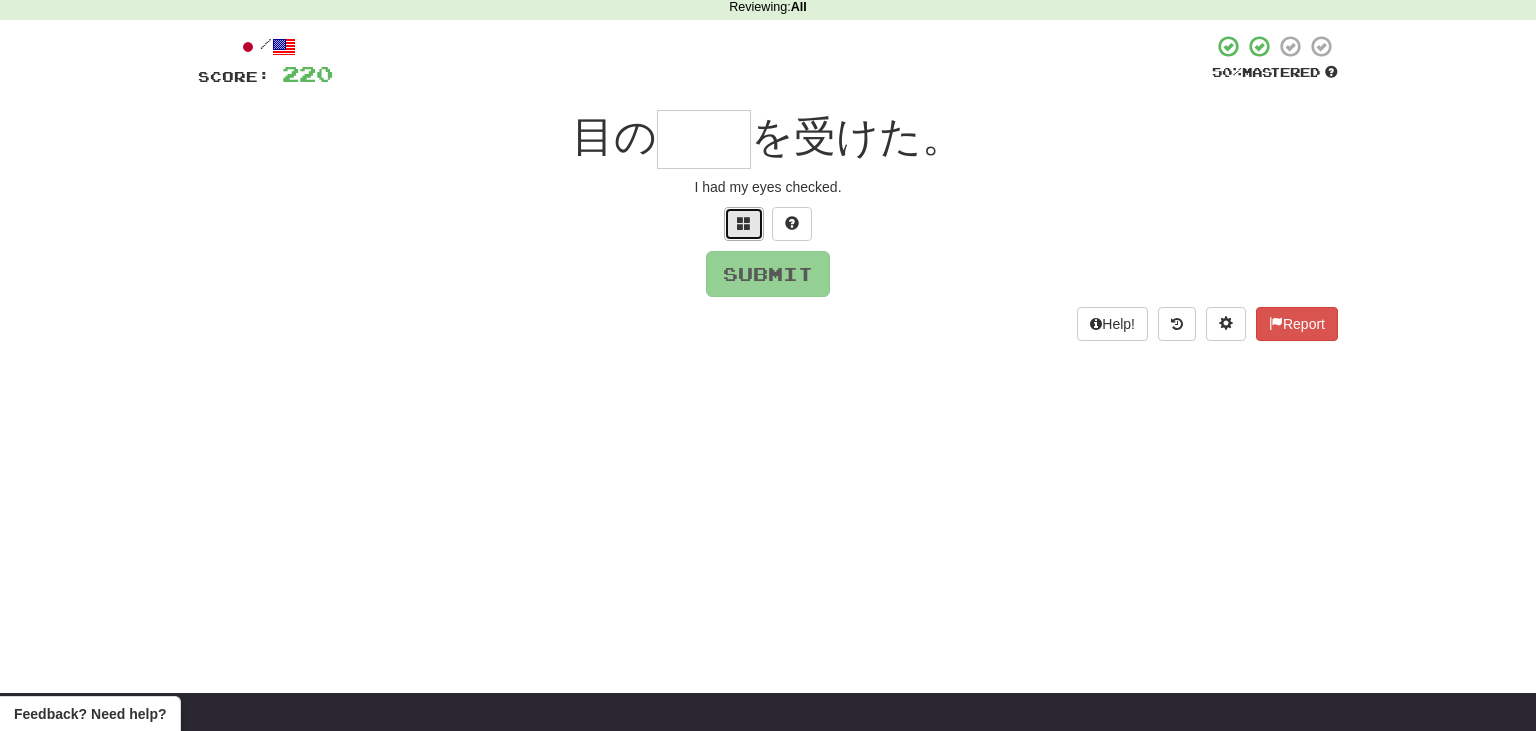 click at bounding box center [744, 223] 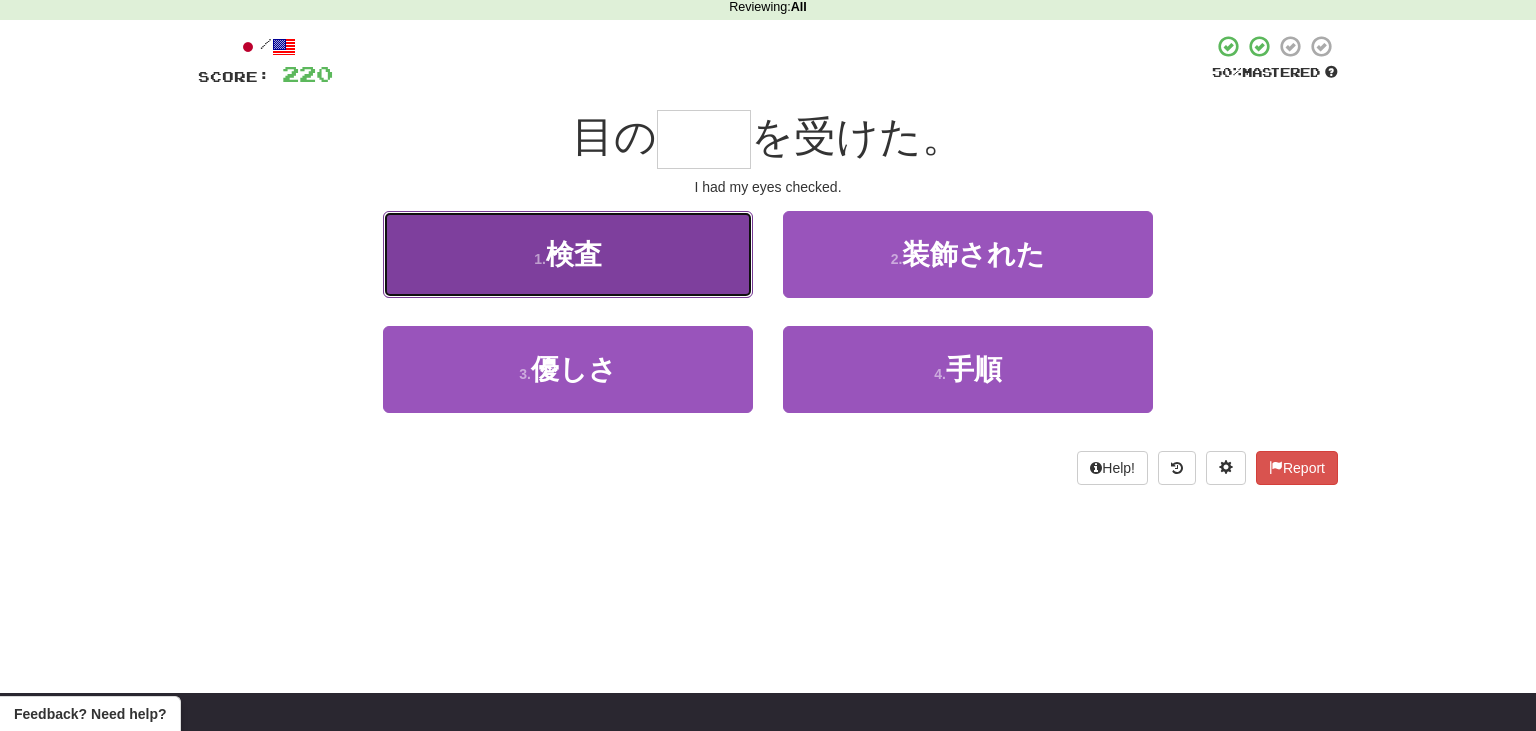 click on "1 .  検査" at bounding box center (568, 254) 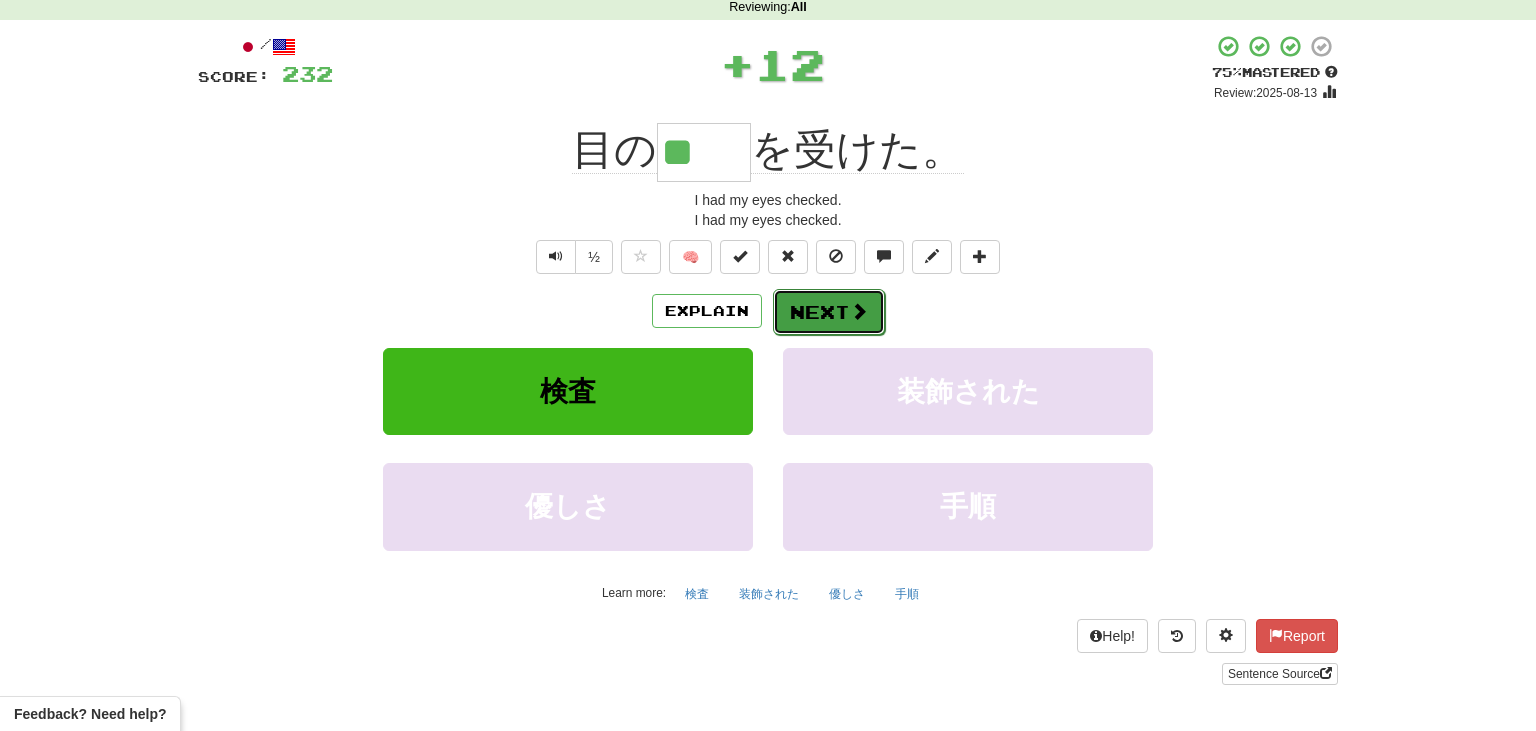 click on "Next" at bounding box center (829, 312) 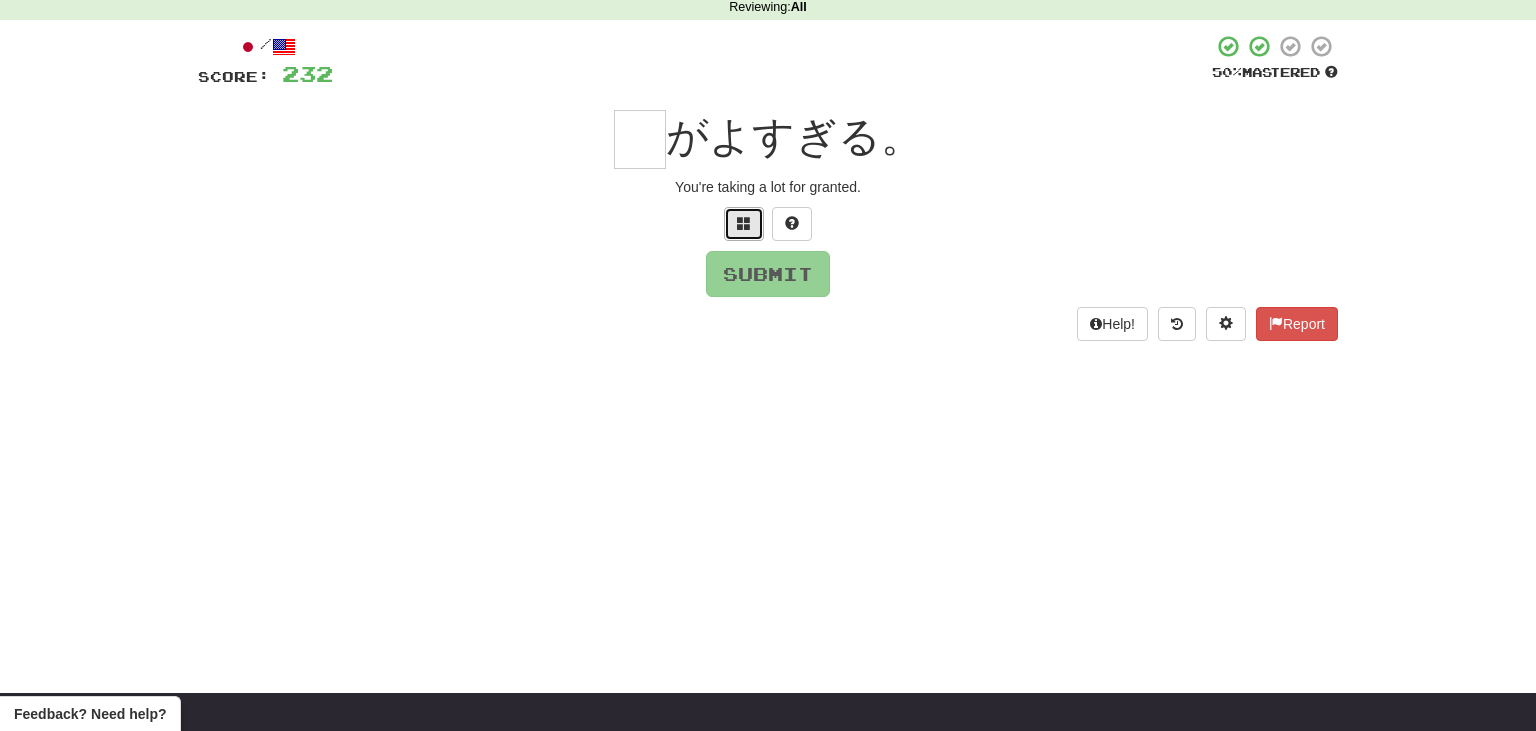 click at bounding box center [744, 223] 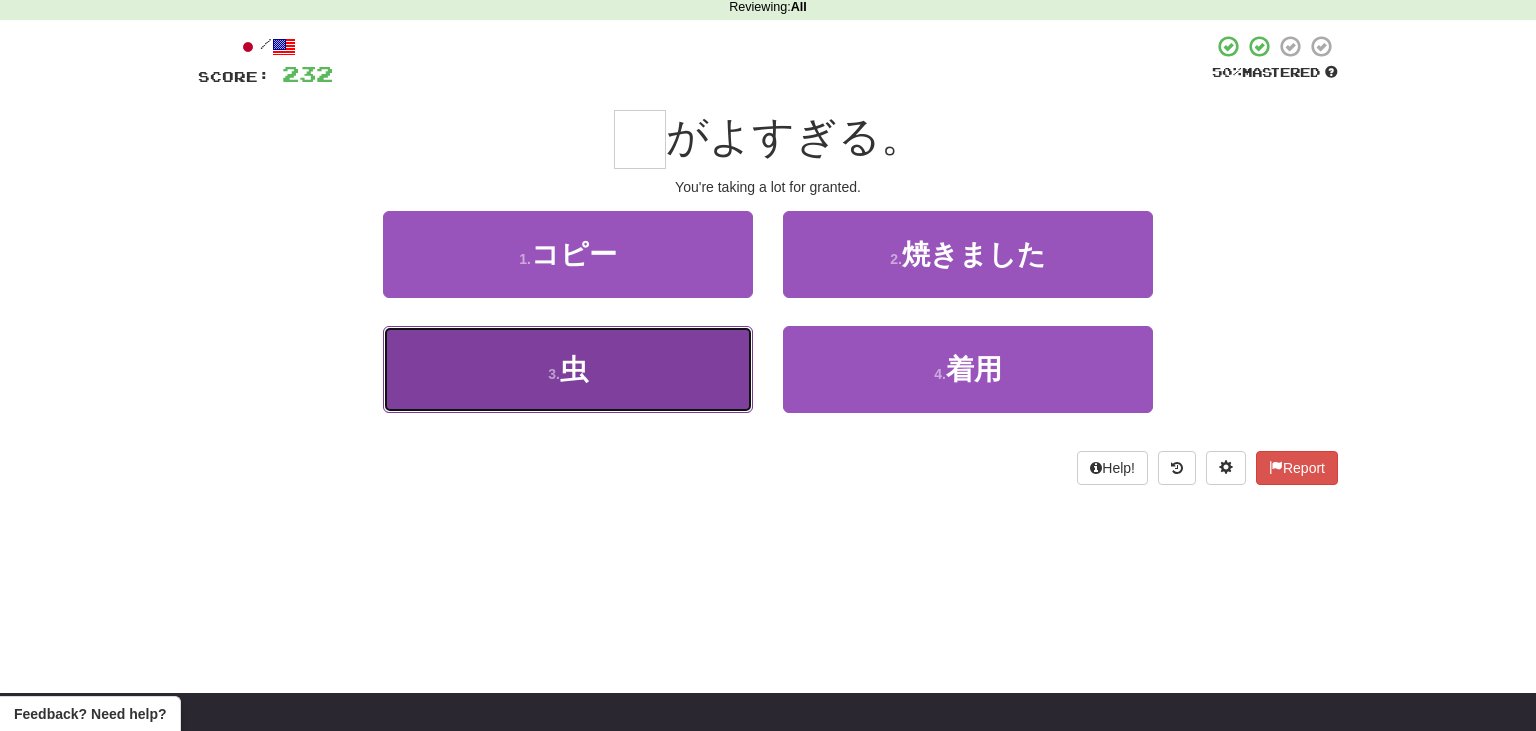 click on "3 .  虫" at bounding box center [568, 369] 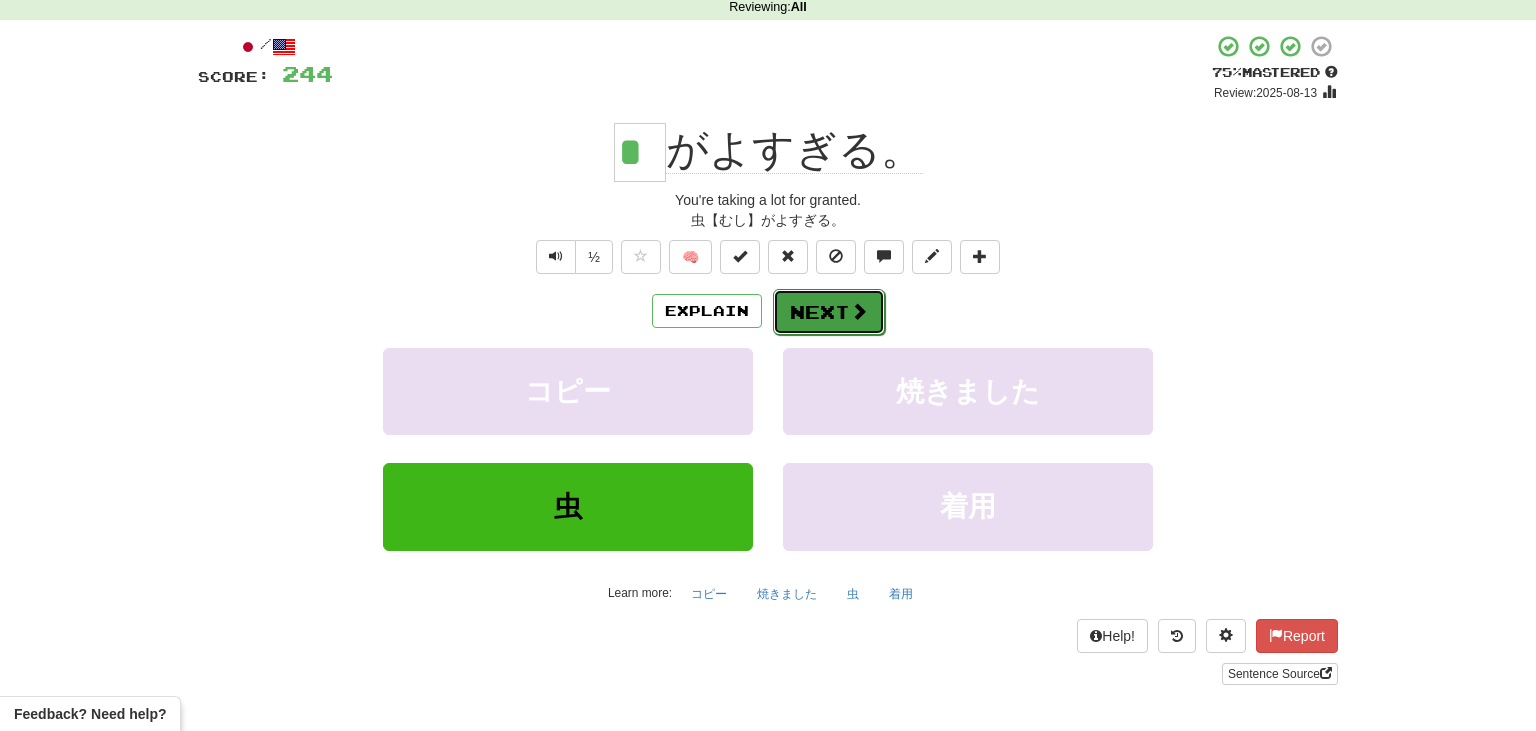 click on "Next" at bounding box center [829, 312] 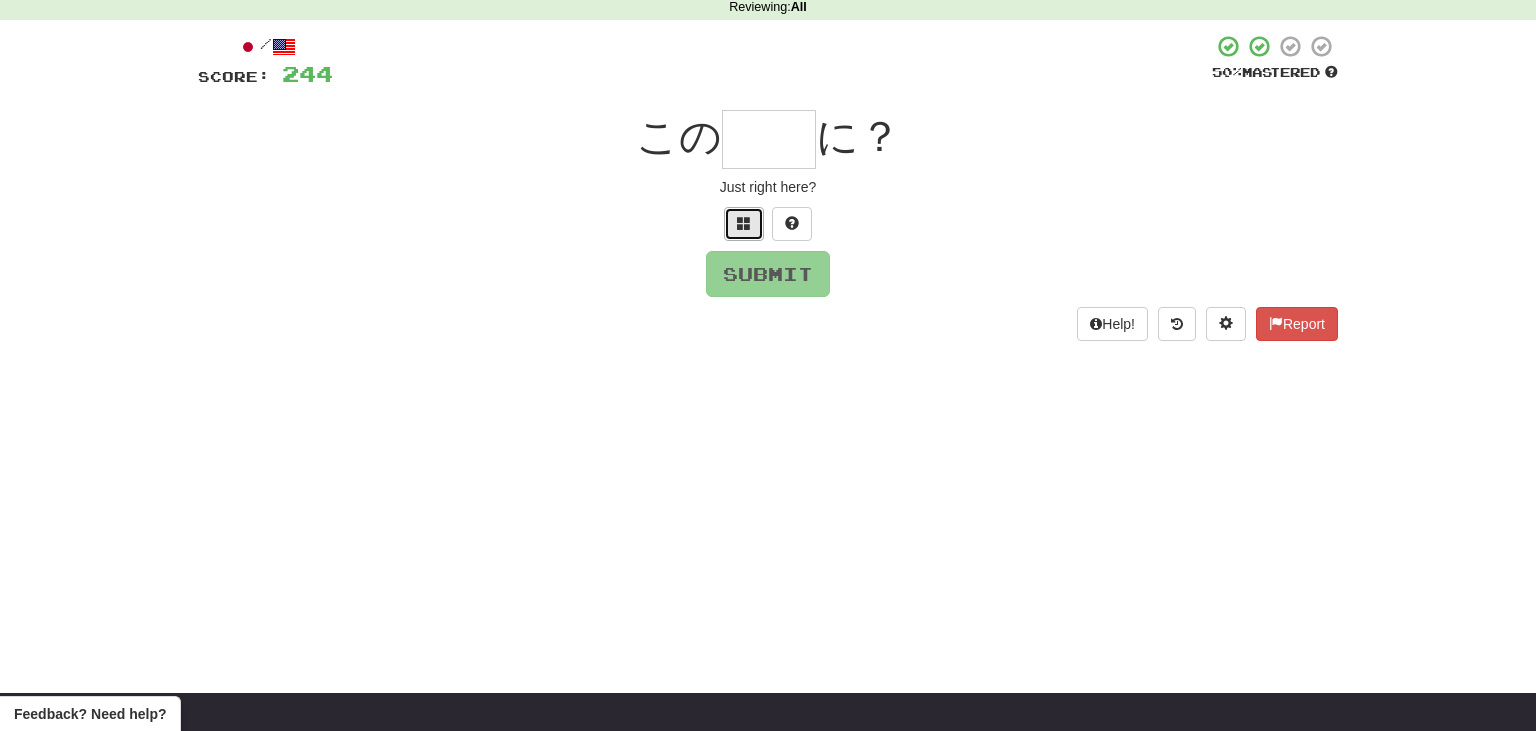 click at bounding box center [744, 223] 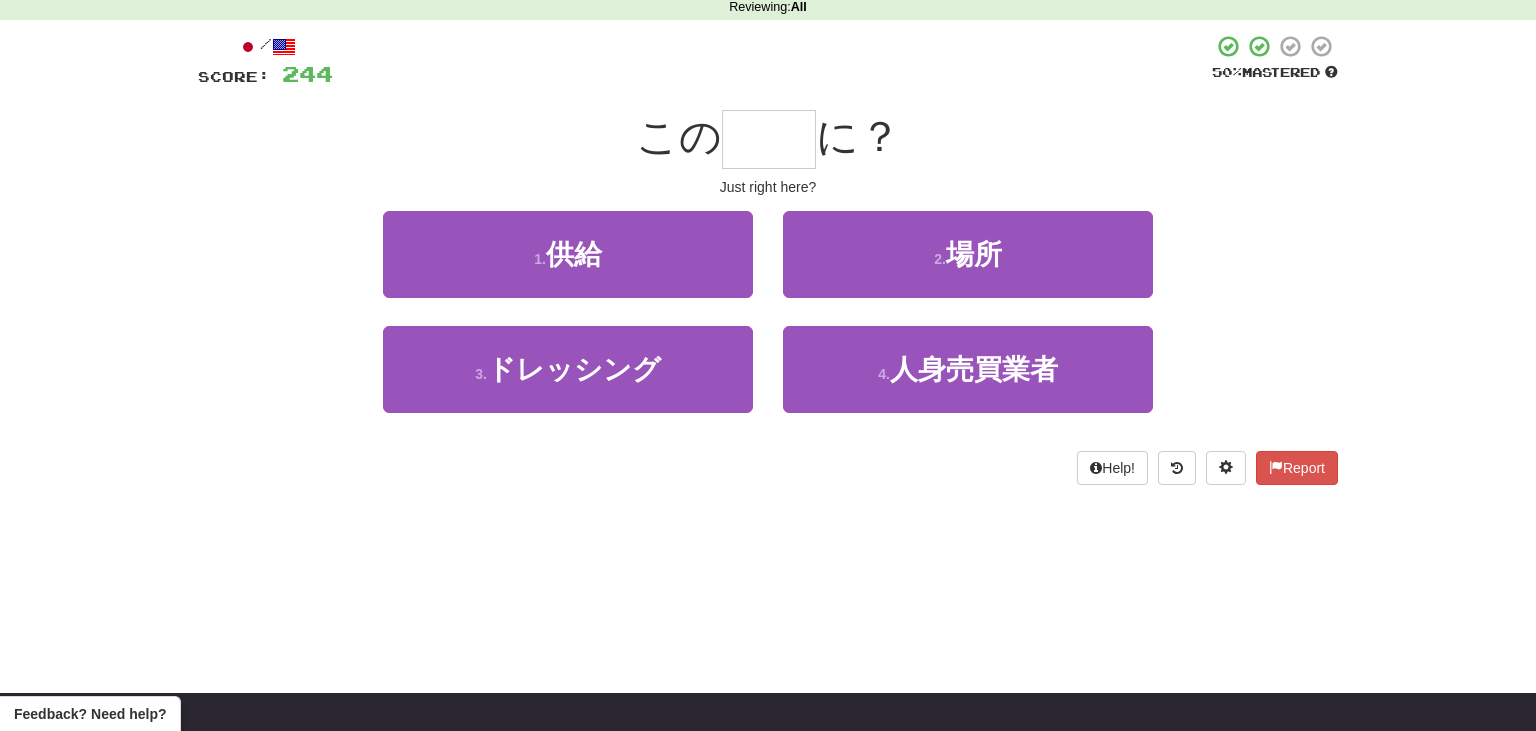 click on "この に？" at bounding box center (768, 139) 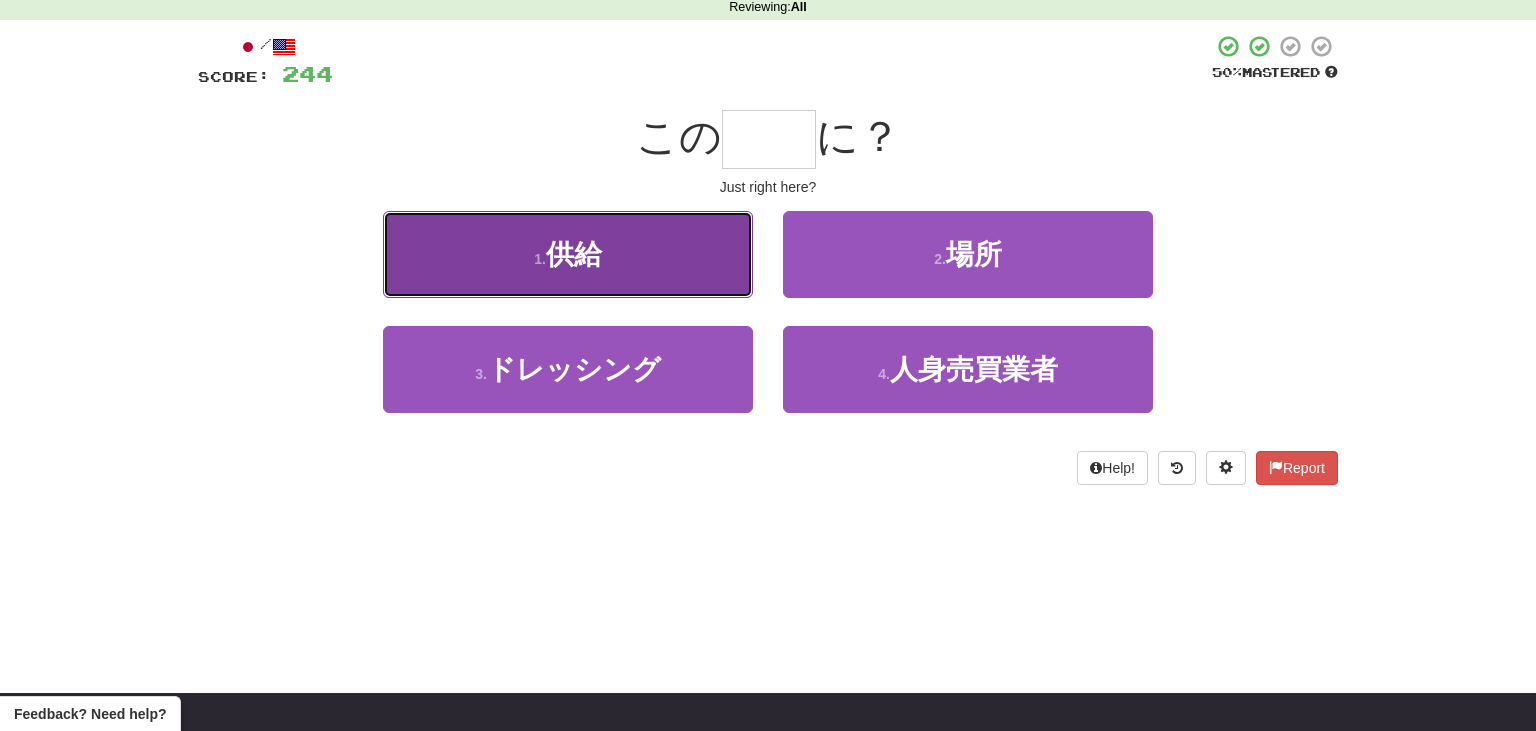 click on "1 .  供給" at bounding box center (568, 254) 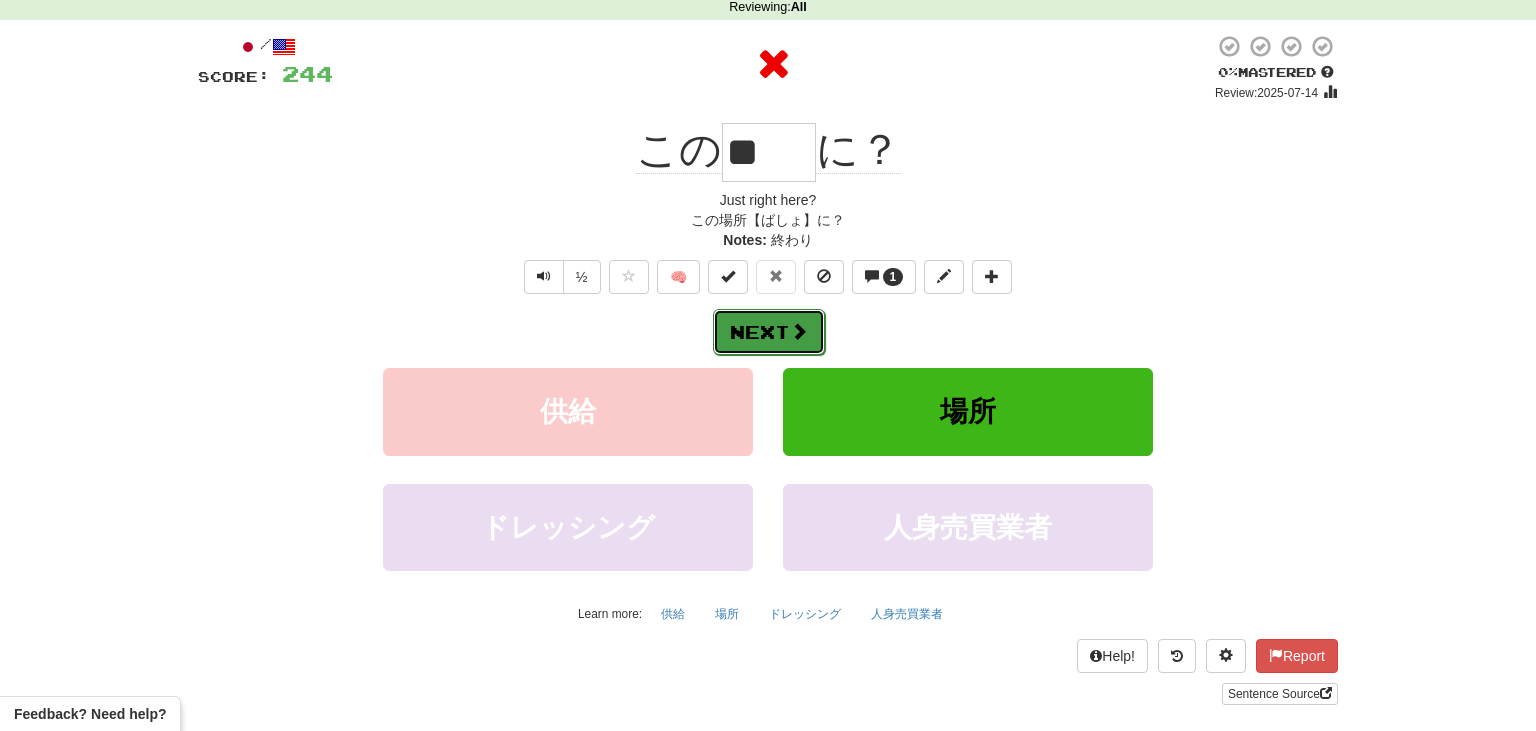 click at bounding box center (799, 331) 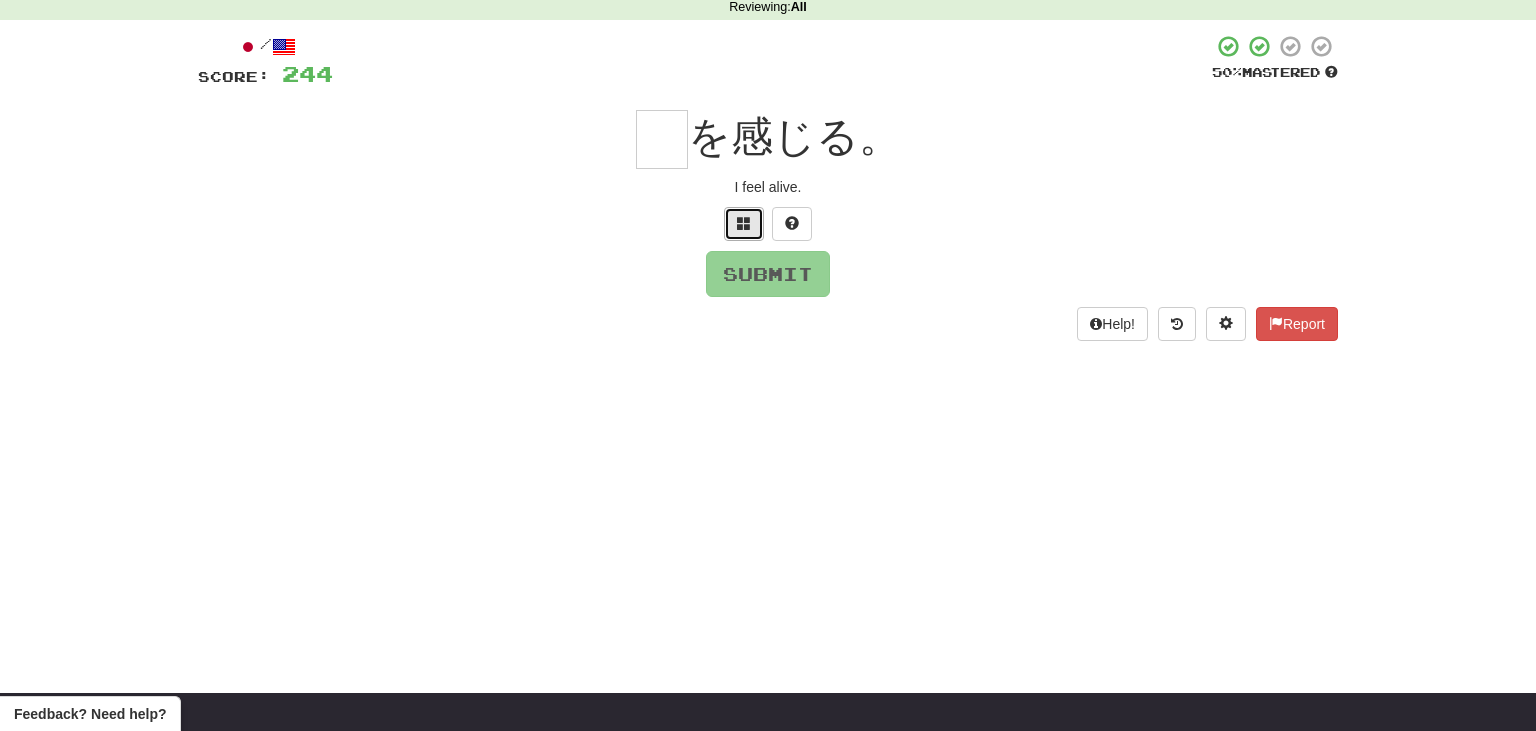 click at bounding box center (744, 223) 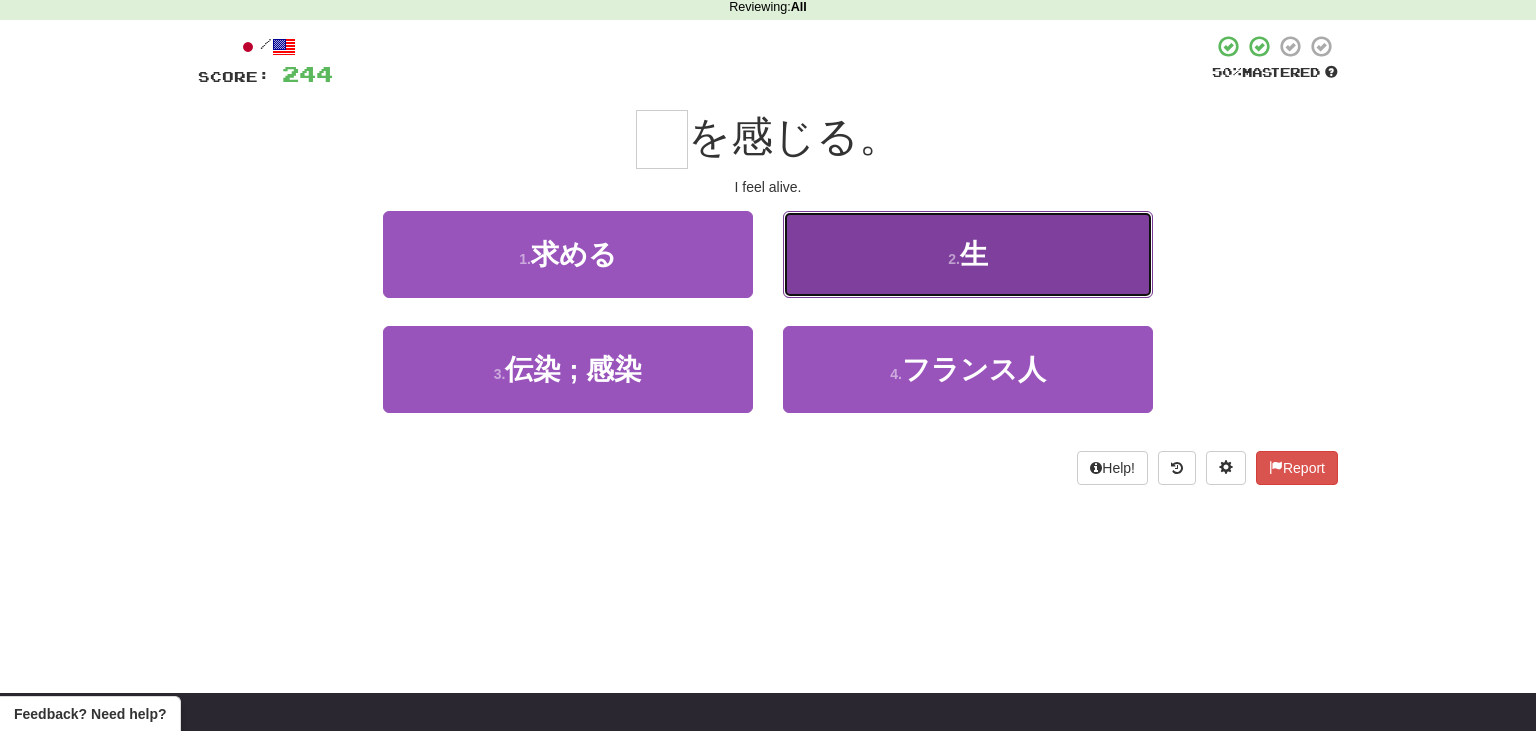 click on "2 .  生" at bounding box center (968, 254) 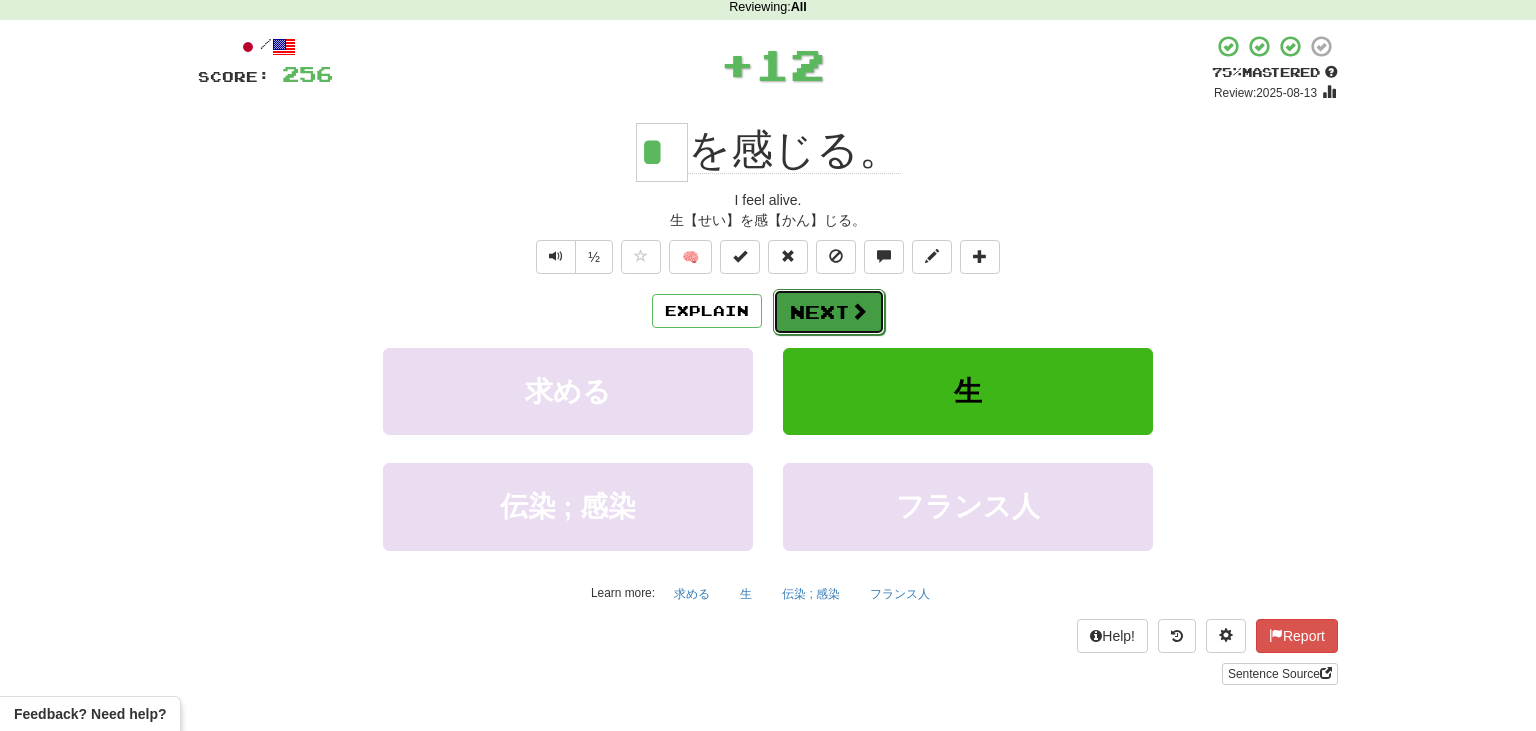 click at bounding box center (859, 311) 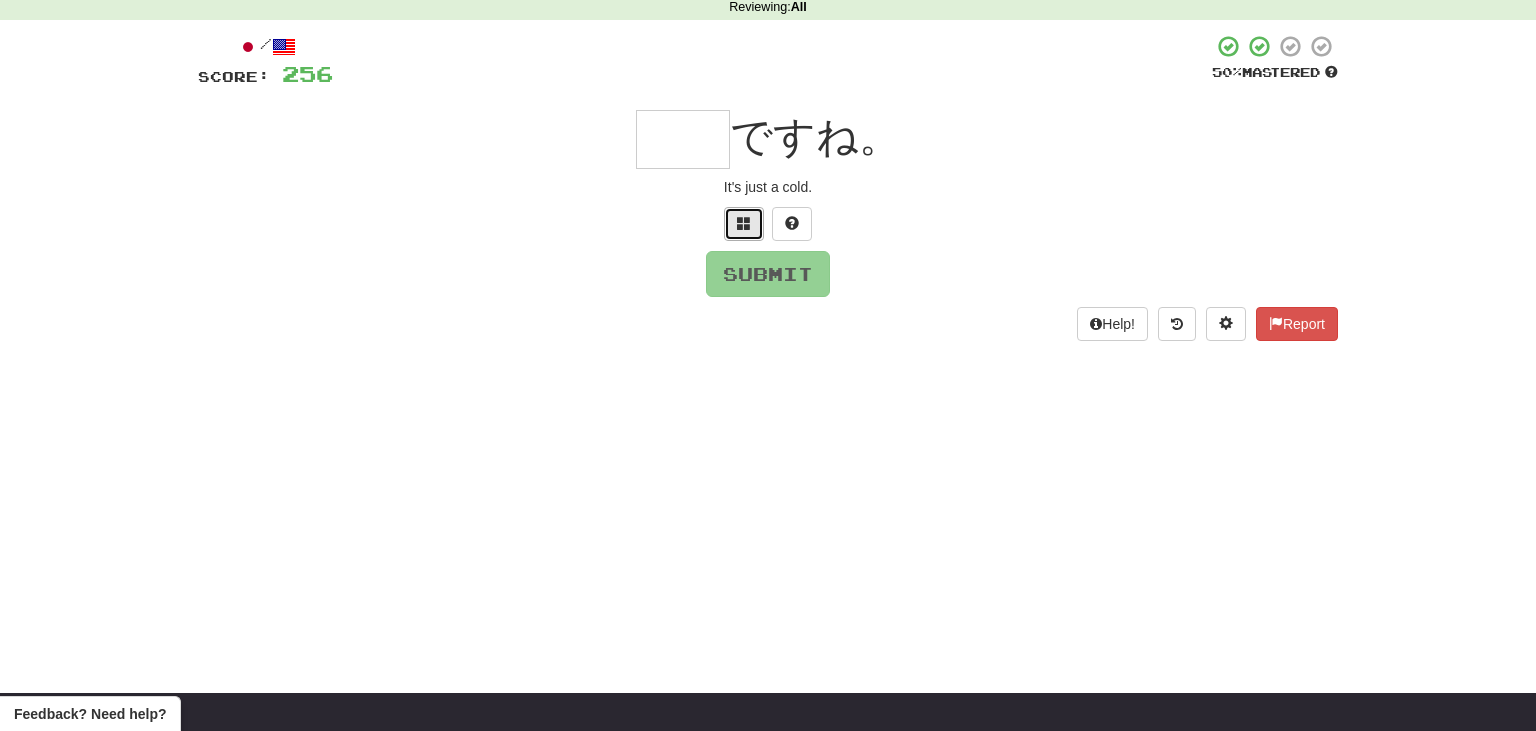click at bounding box center (744, 223) 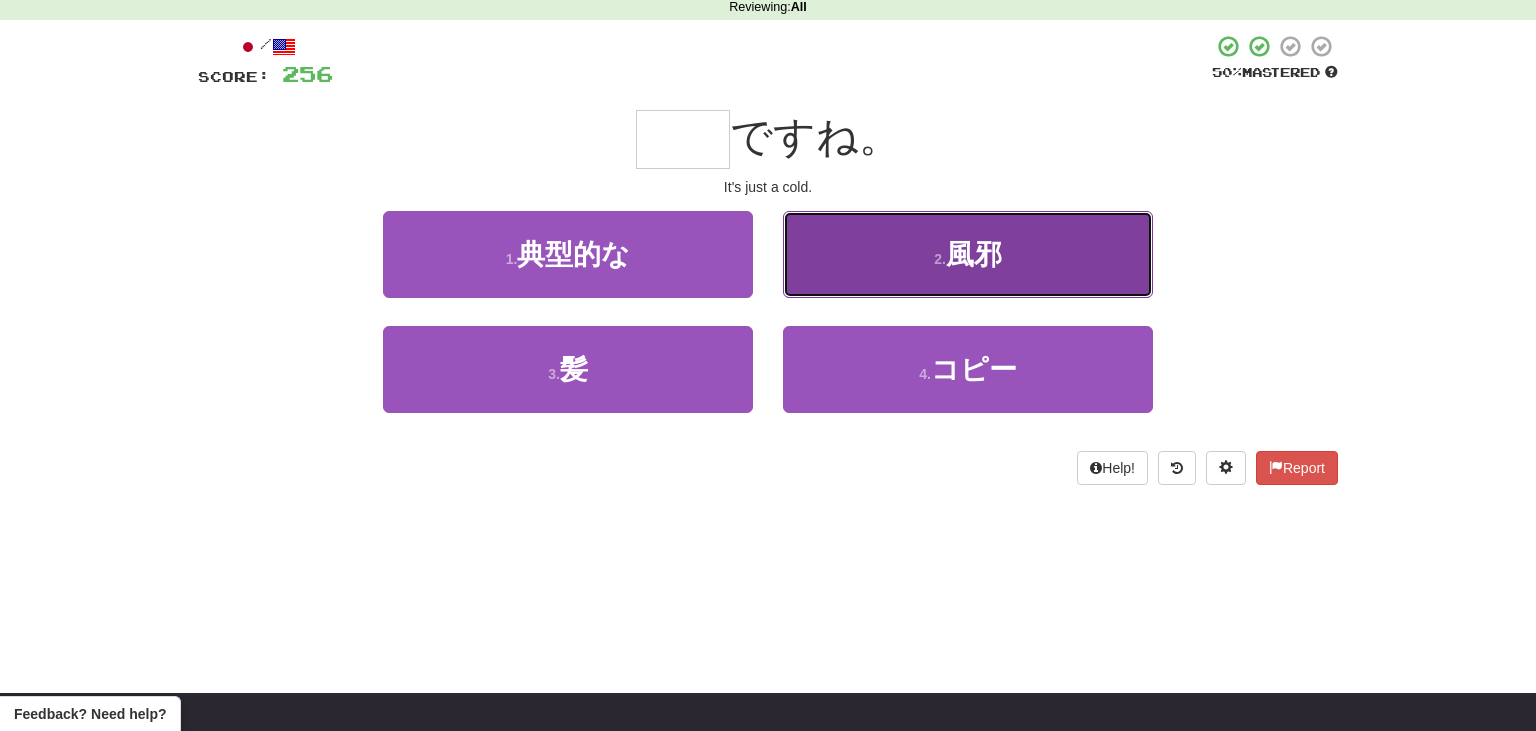 click on "2 .  風邪" at bounding box center (968, 254) 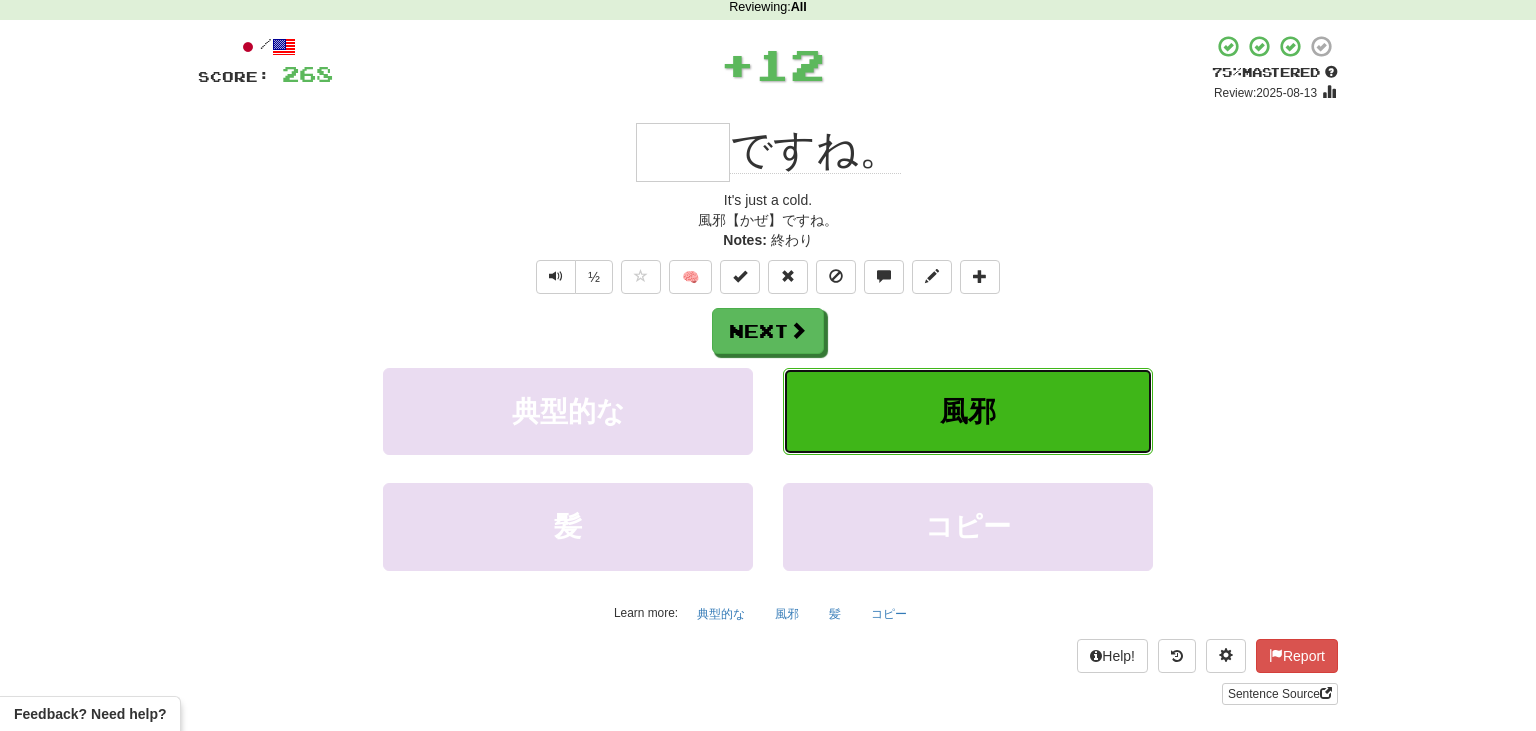 type on "**" 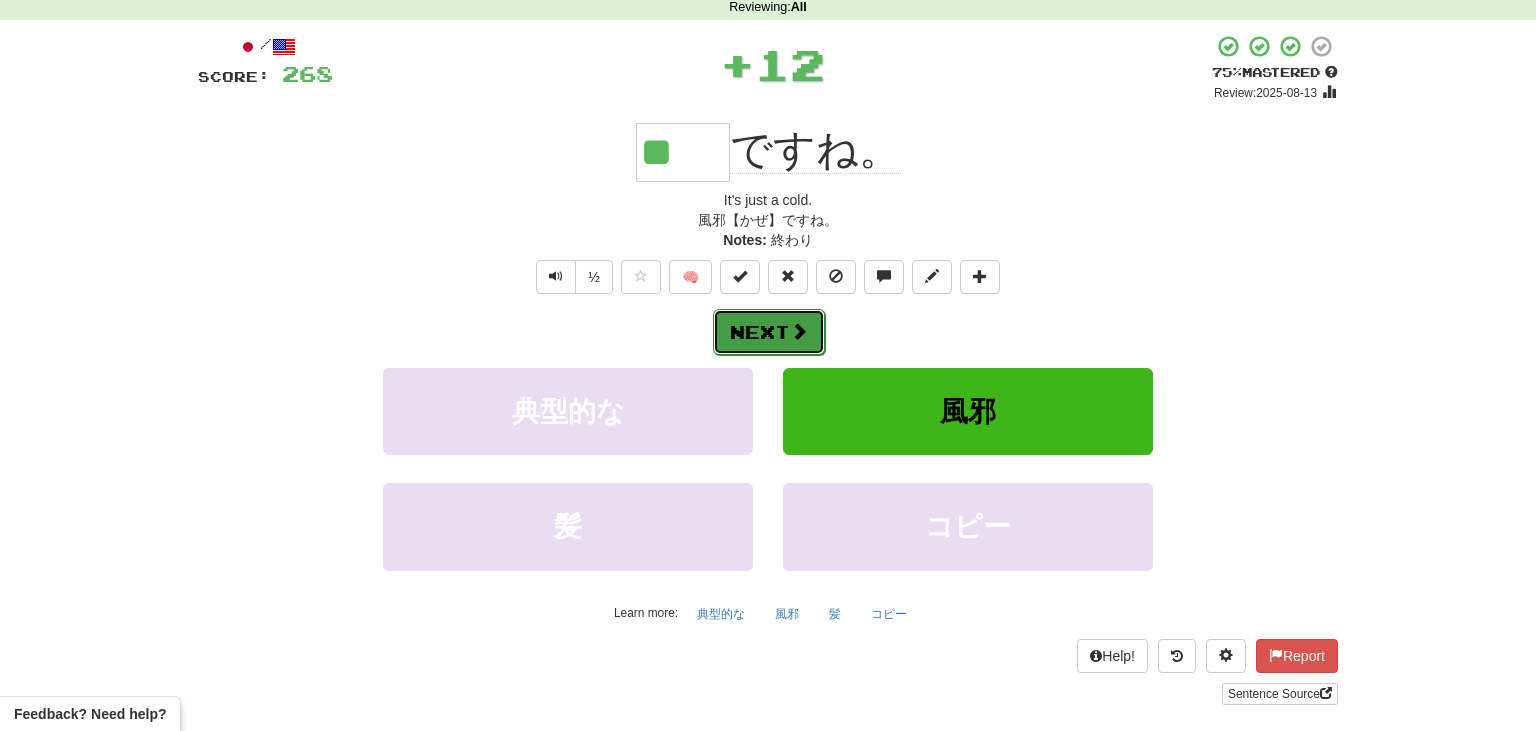 click on "Next" at bounding box center (769, 332) 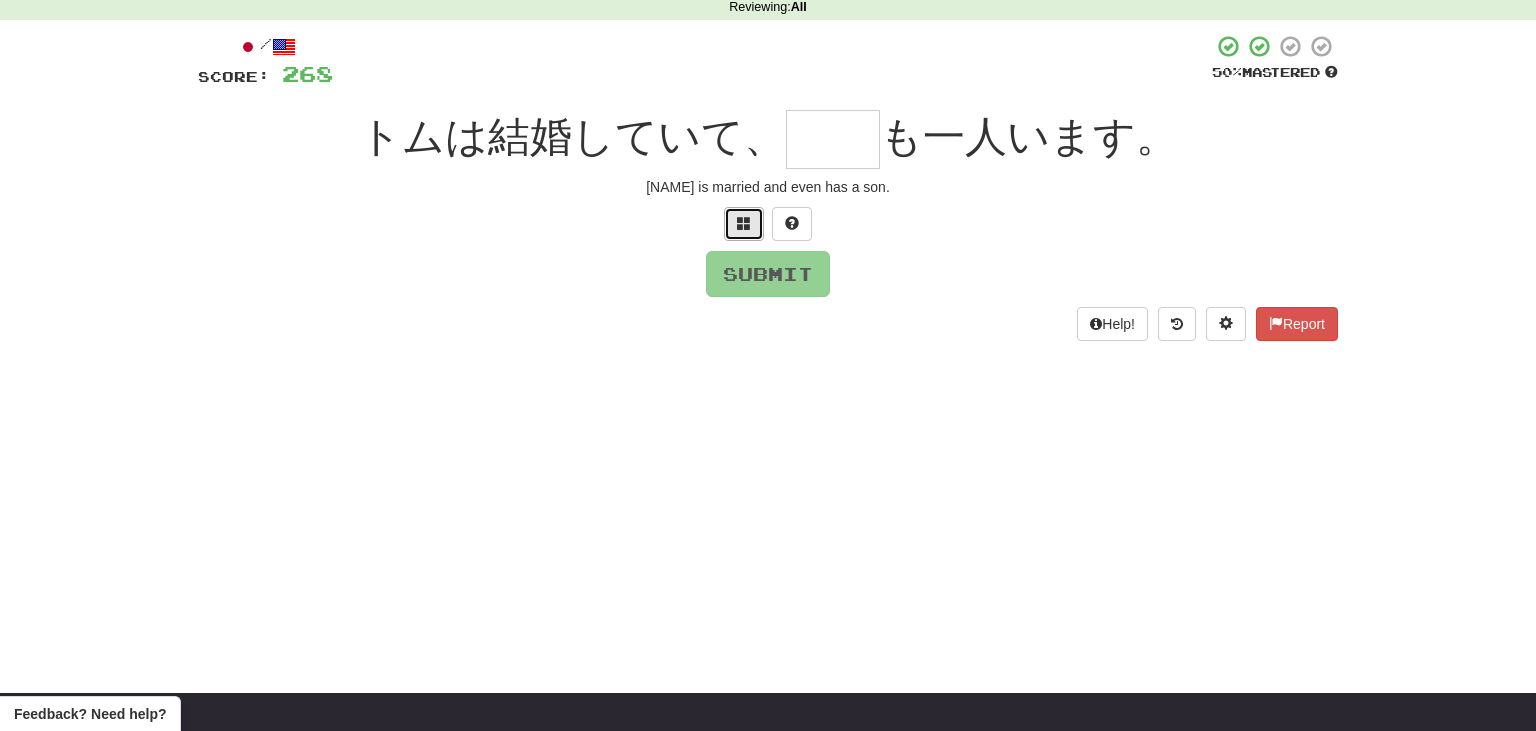 click at bounding box center [744, 224] 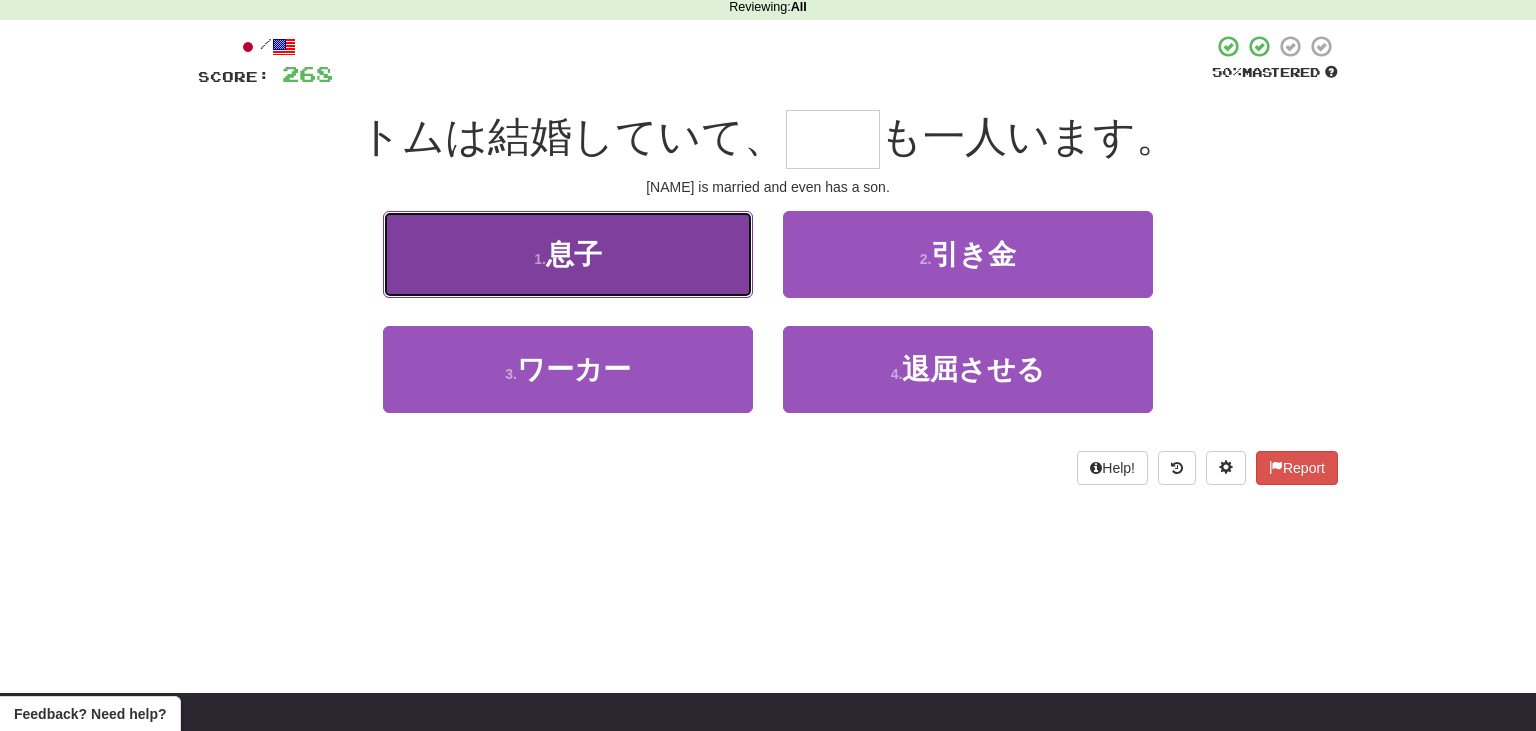 click on "1 .  息子" at bounding box center [568, 254] 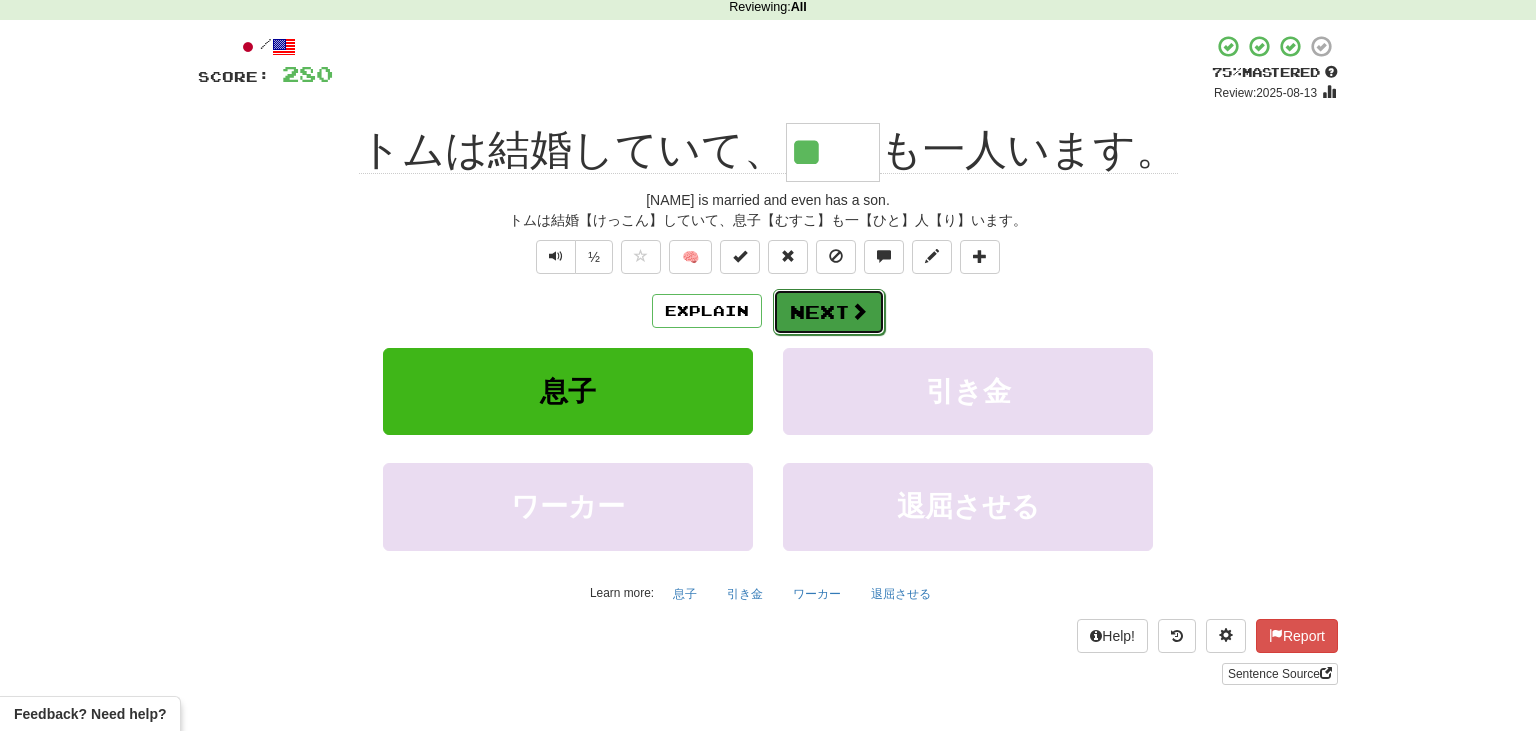 click on "Next" at bounding box center [829, 312] 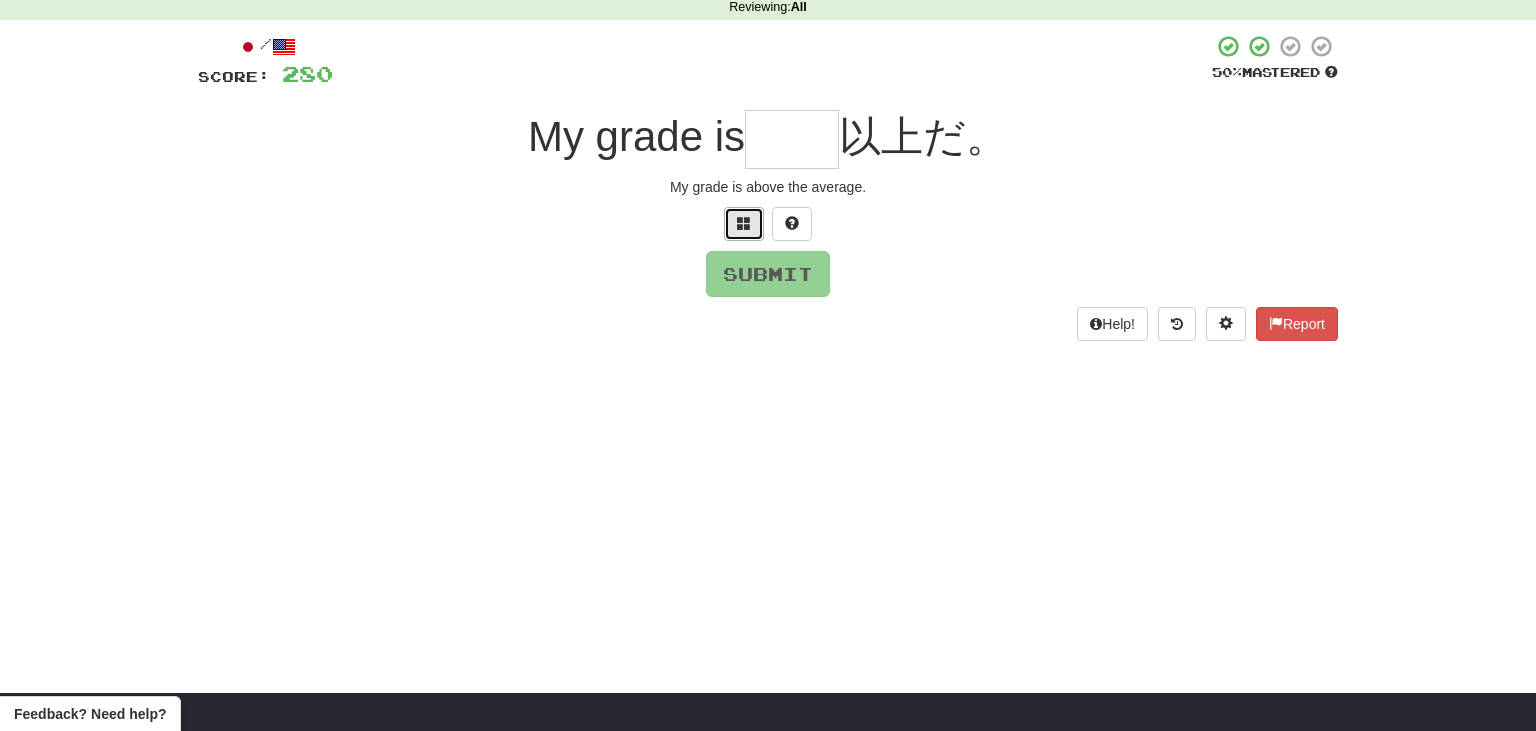 click at bounding box center (744, 223) 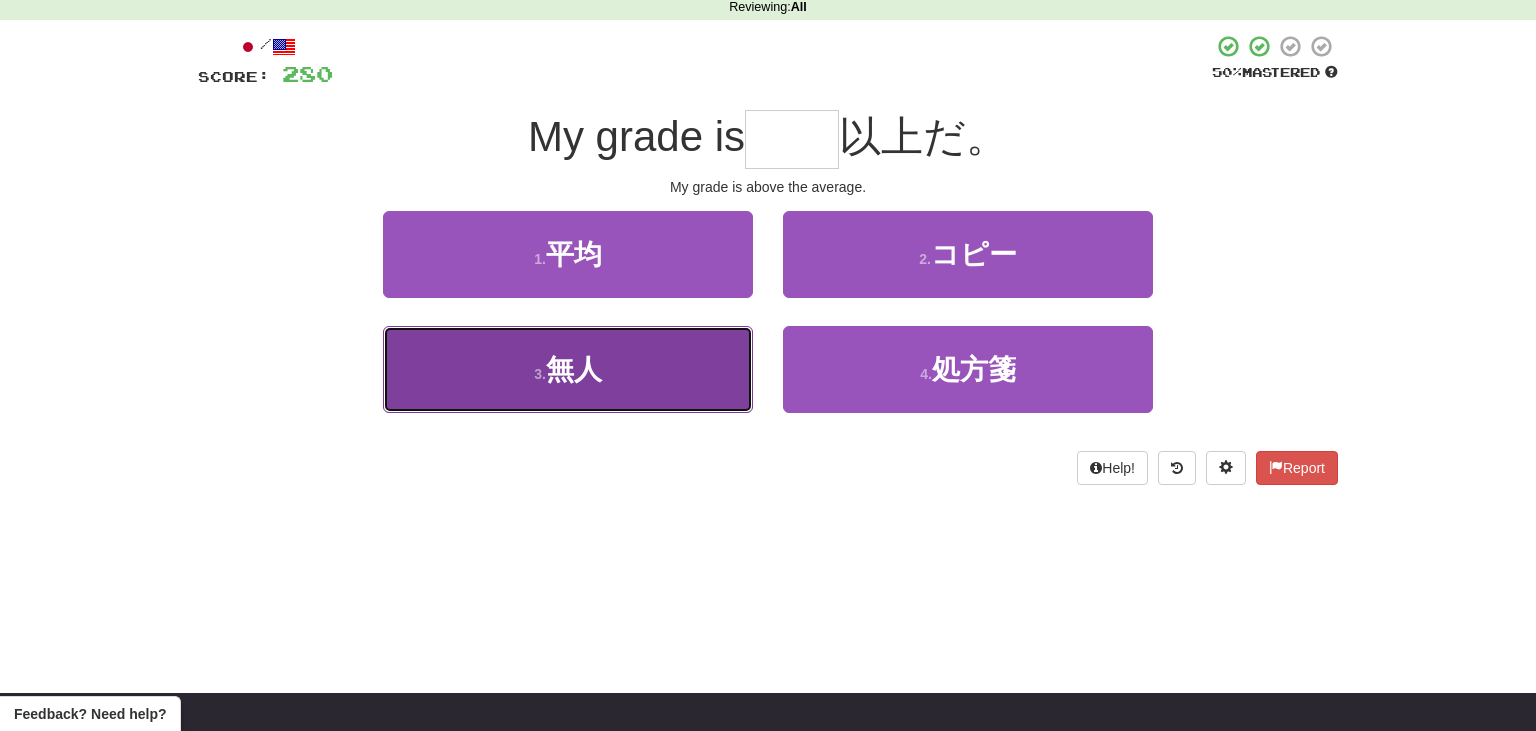 click on "3 .  無人" at bounding box center [568, 369] 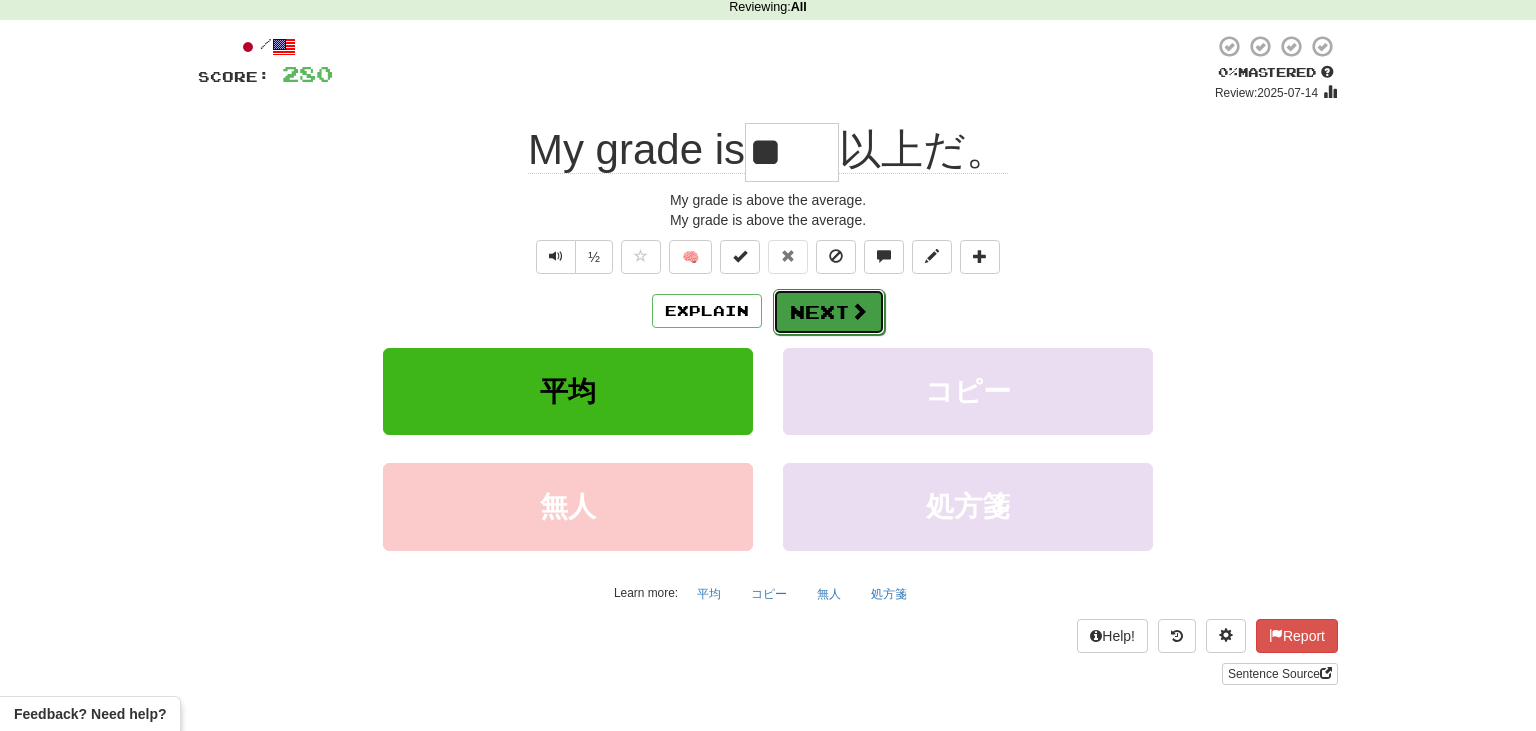 click on "Next" at bounding box center [829, 312] 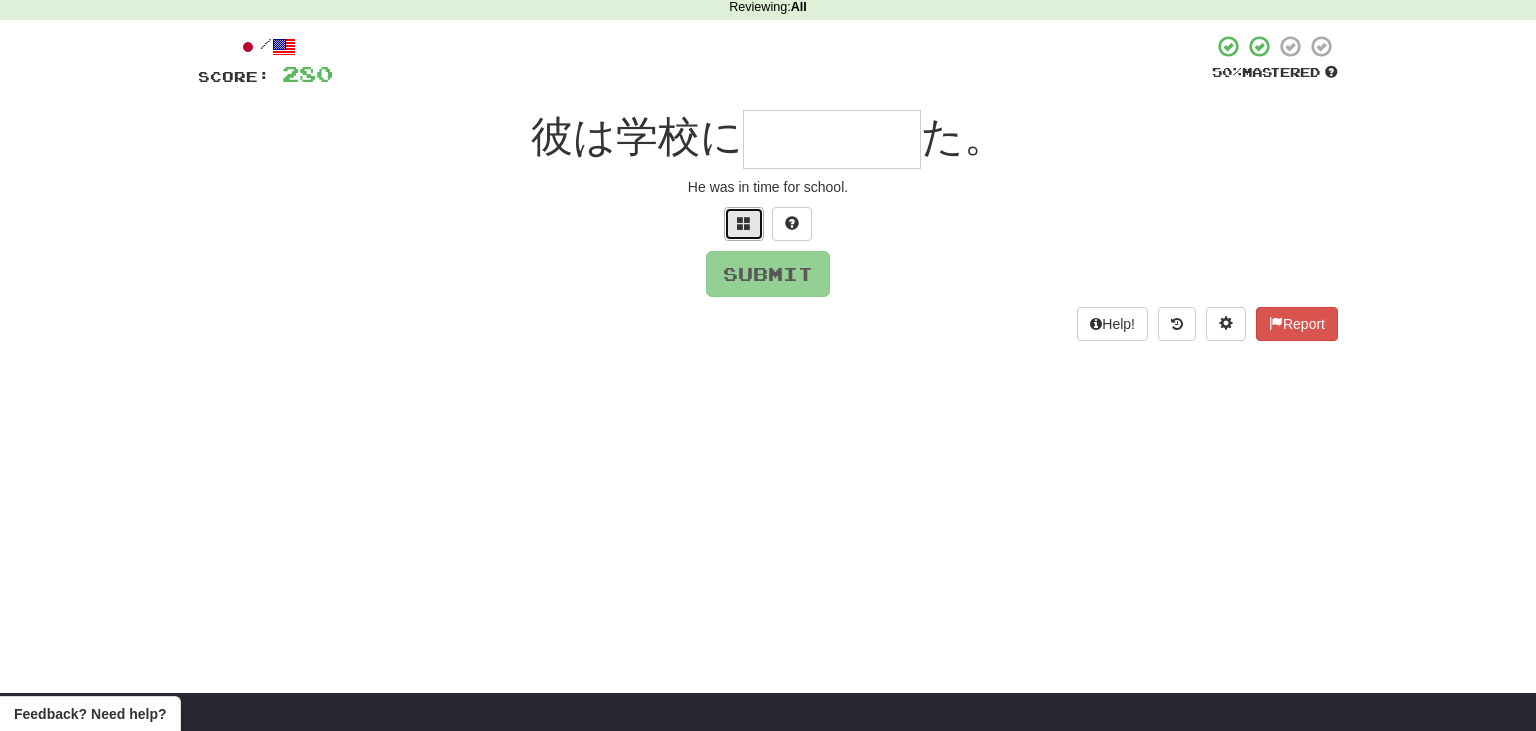 click at bounding box center (744, 224) 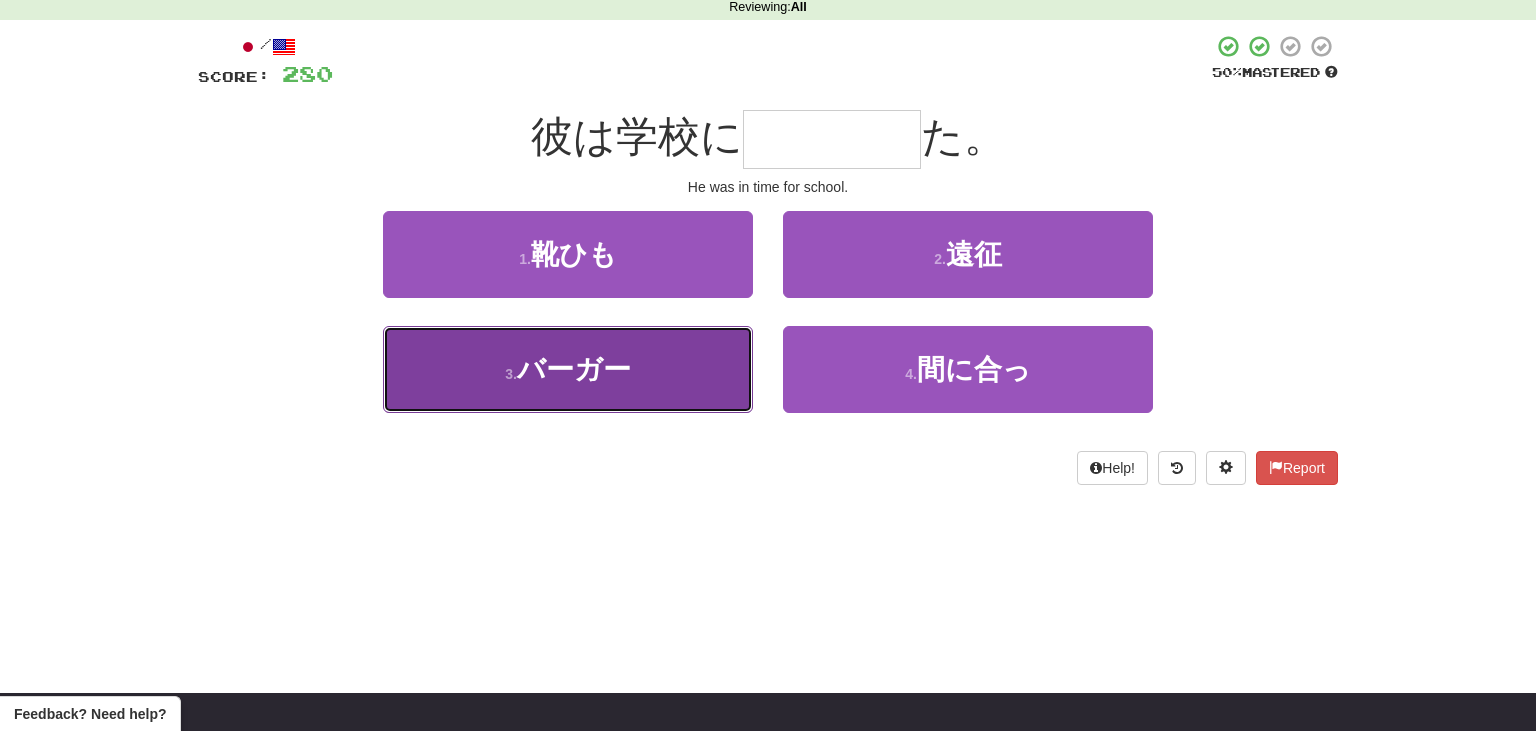 click on "3 .  バーガー" at bounding box center (568, 369) 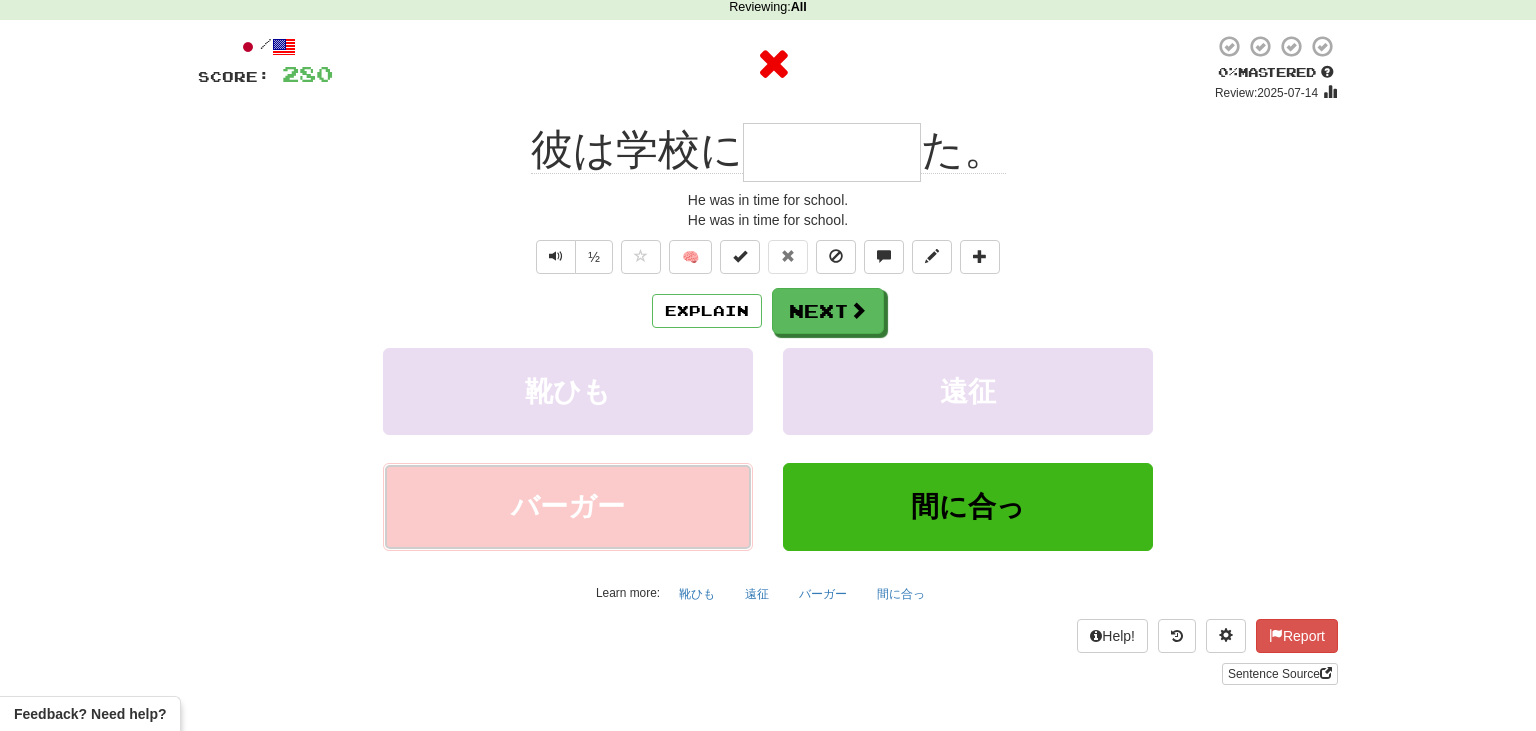type on "****" 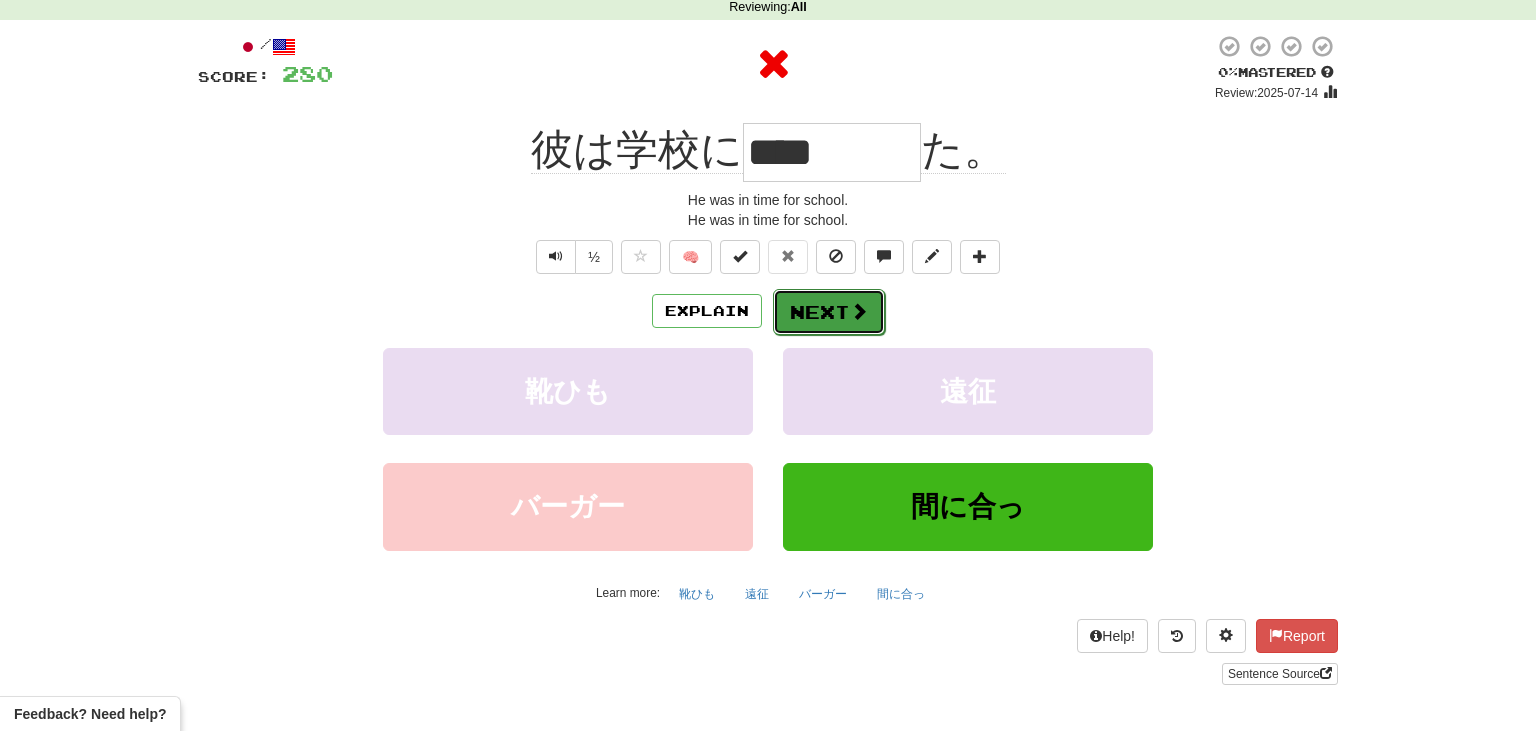 click on "Next" at bounding box center [829, 312] 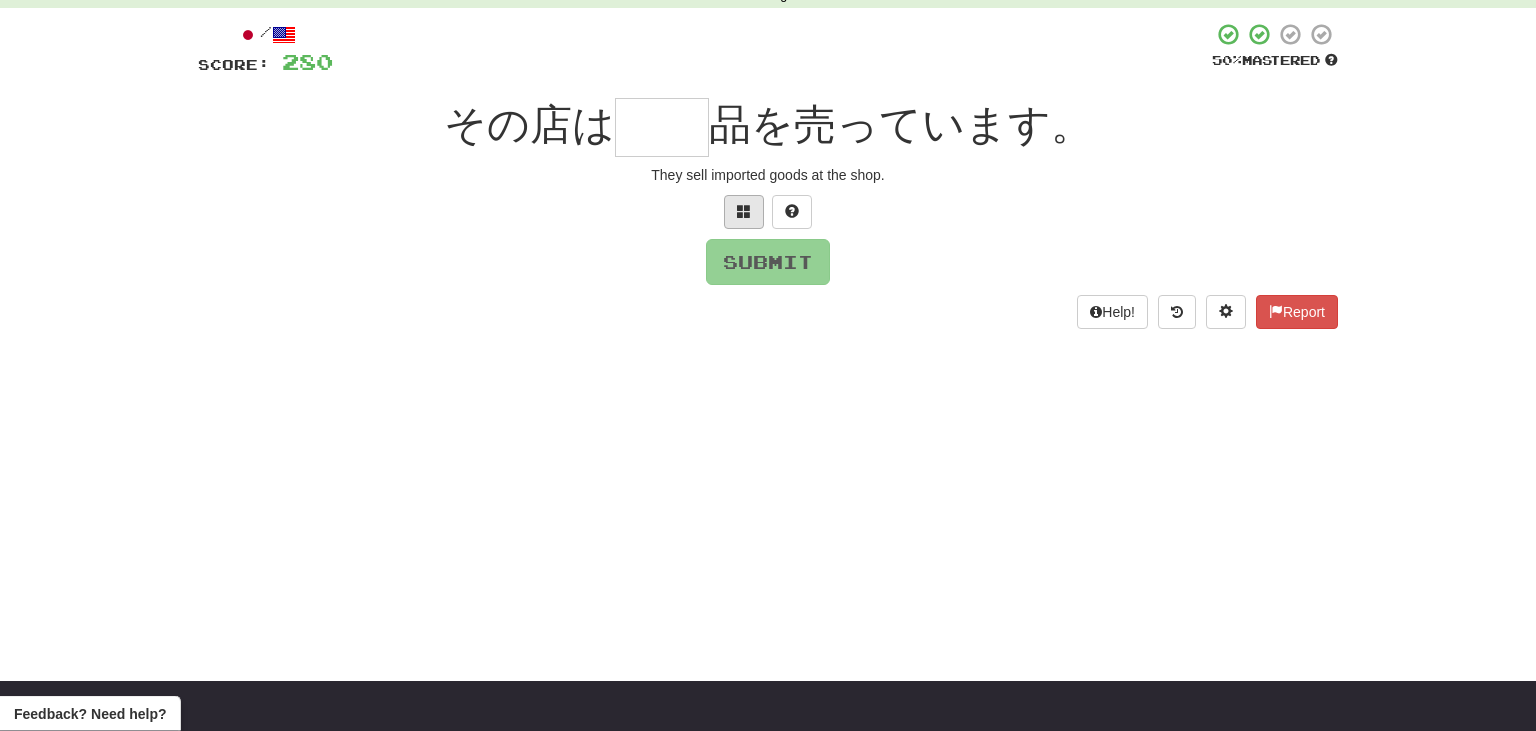 scroll, scrollTop: 101, scrollLeft: 0, axis: vertical 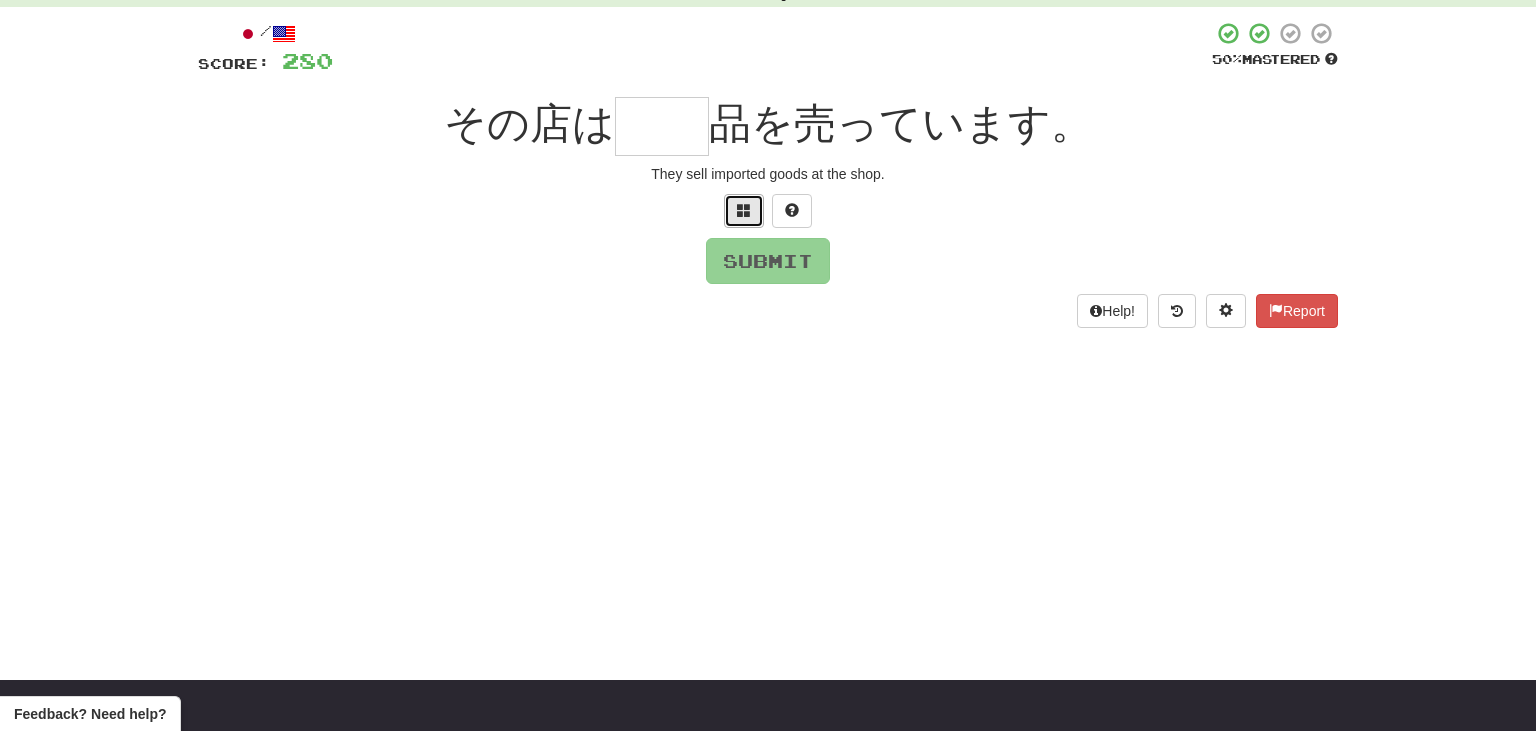 click at bounding box center (744, 210) 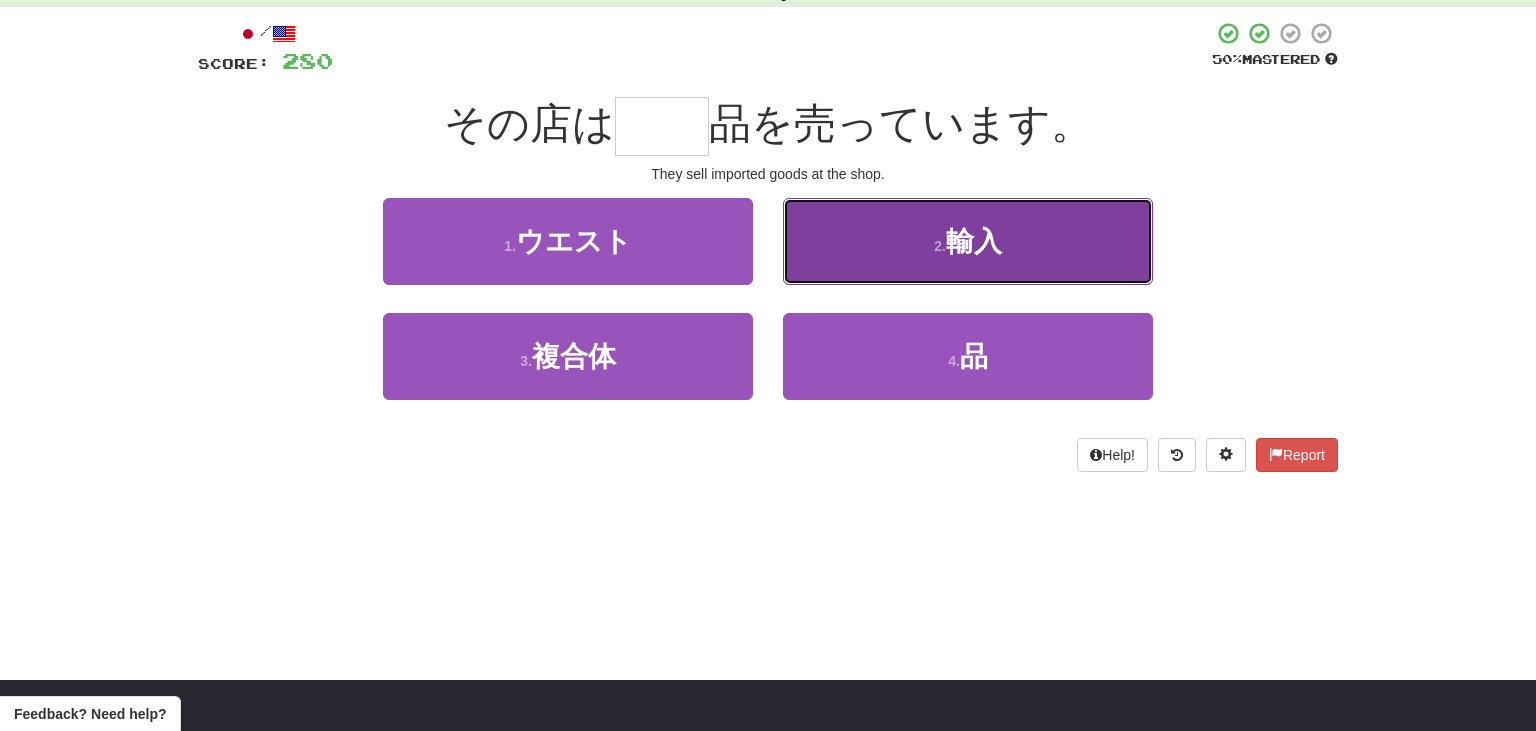click on "2 .  輸入" at bounding box center [968, 241] 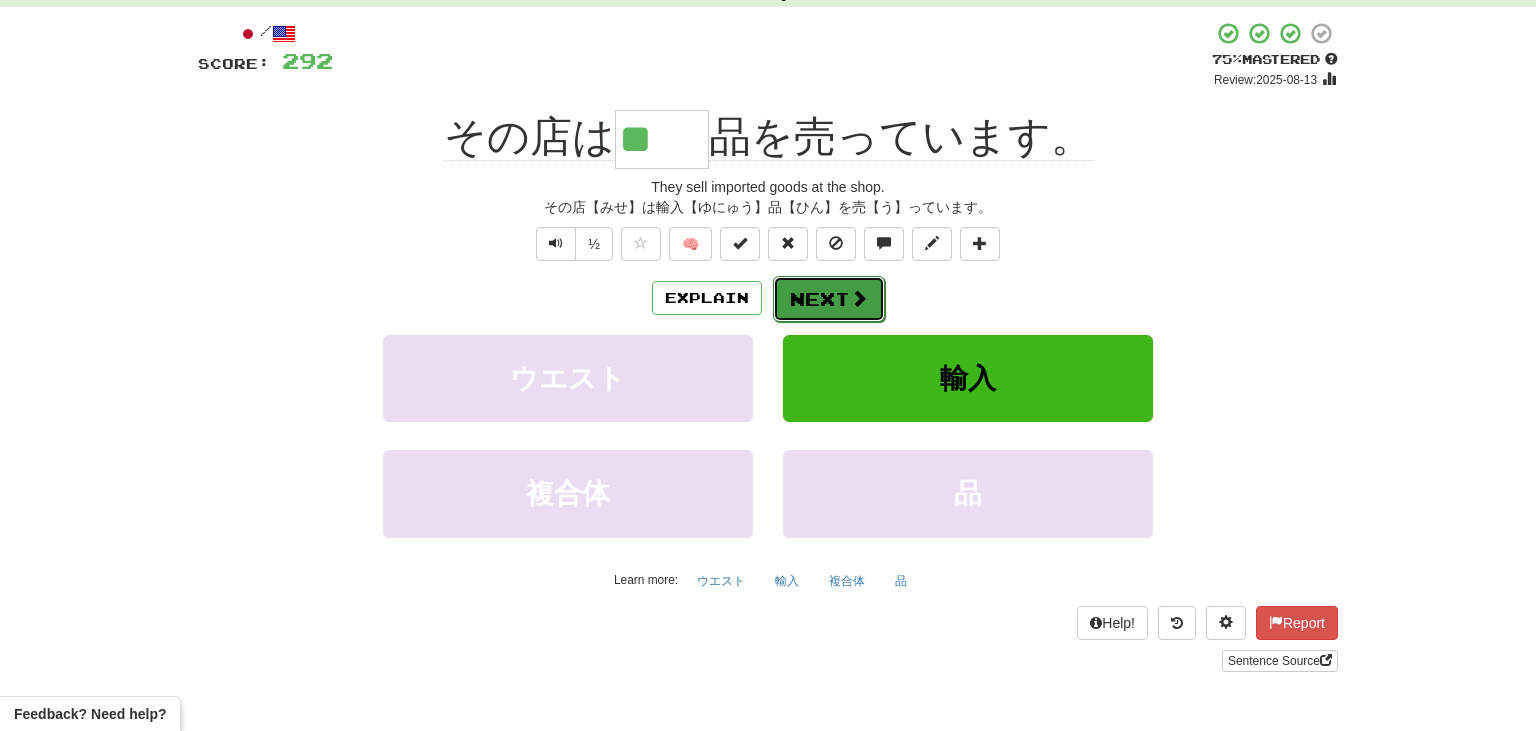 click on "Next" at bounding box center (829, 299) 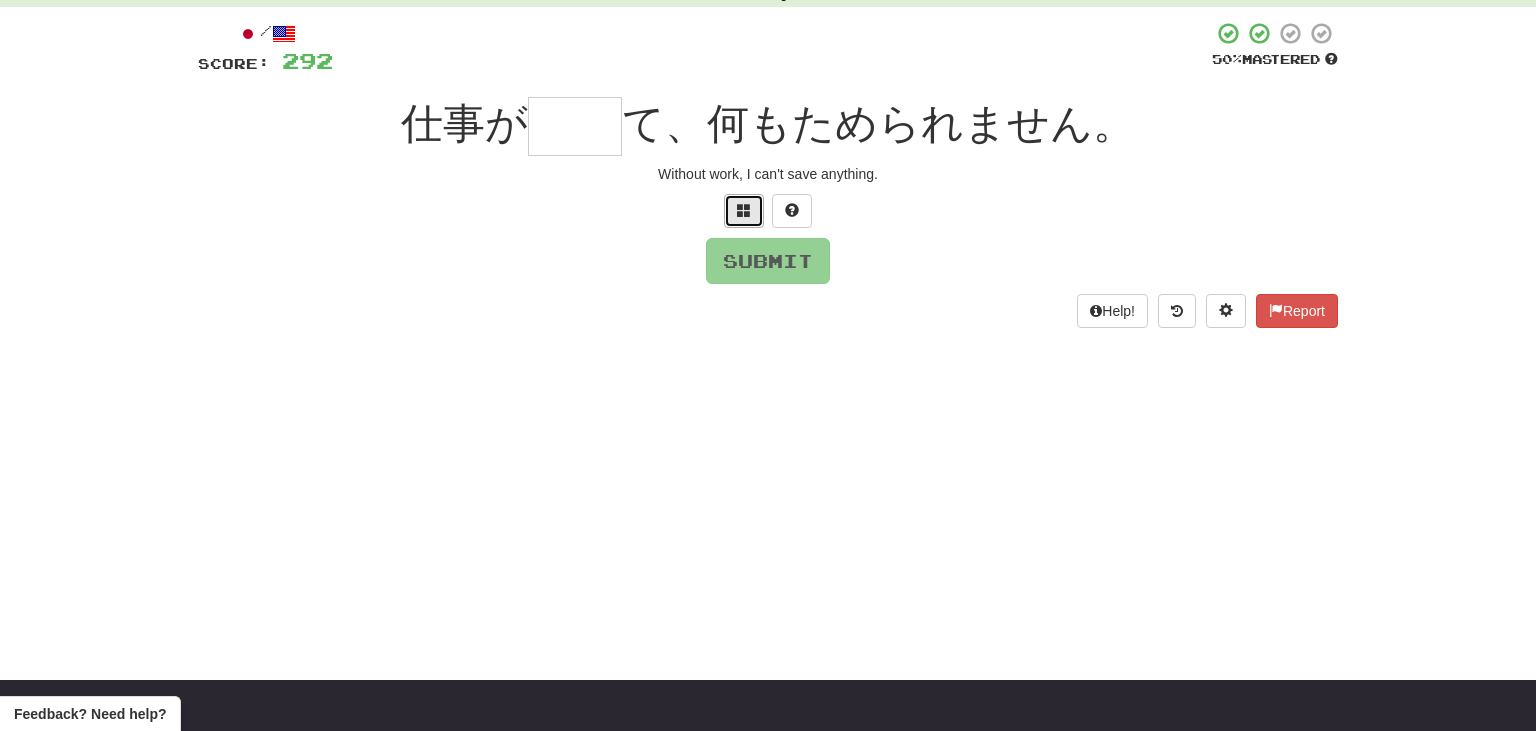 click at bounding box center (744, 210) 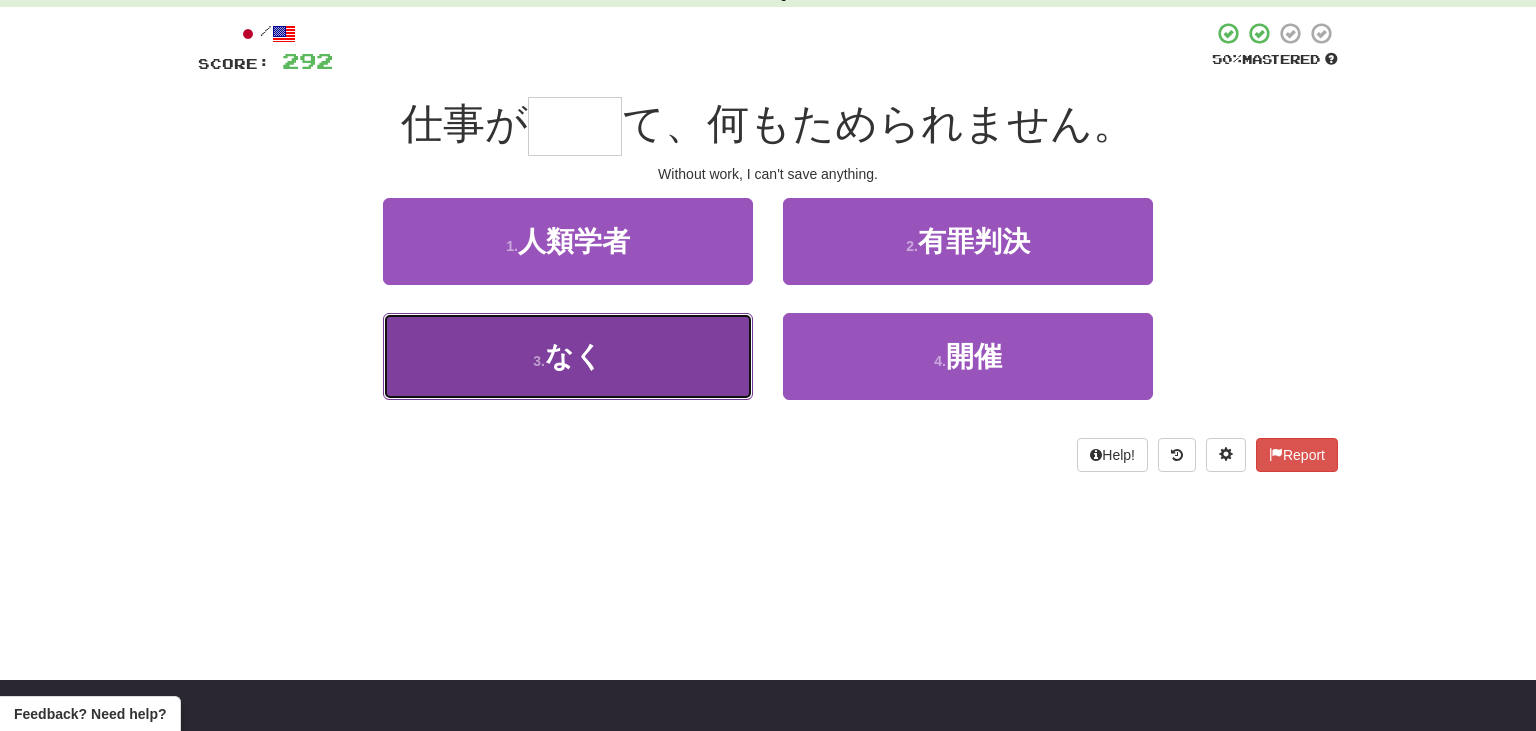 click on "3 .  なく" at bounding box center (568, 356) 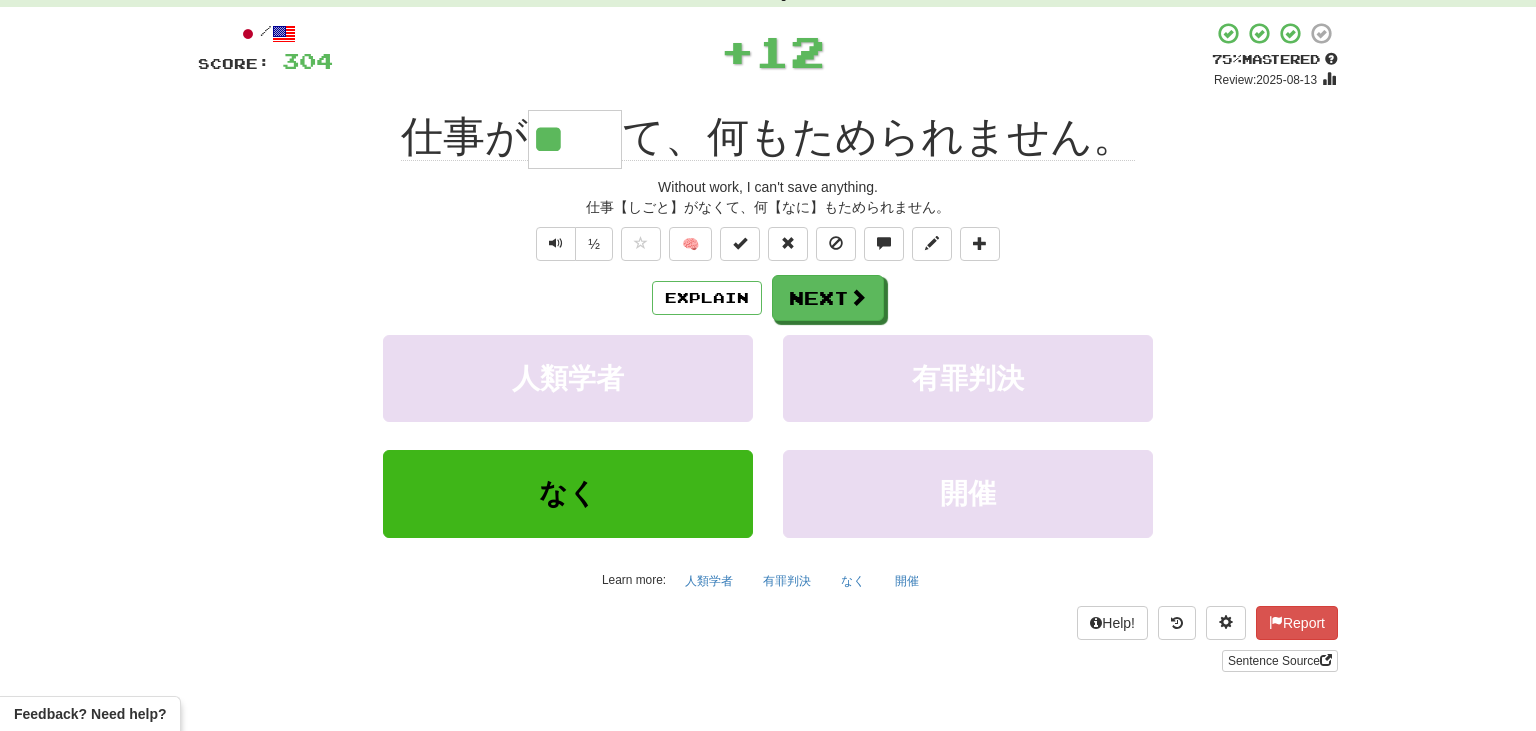 click on "Explain Next" at bounding box center (768, 298) 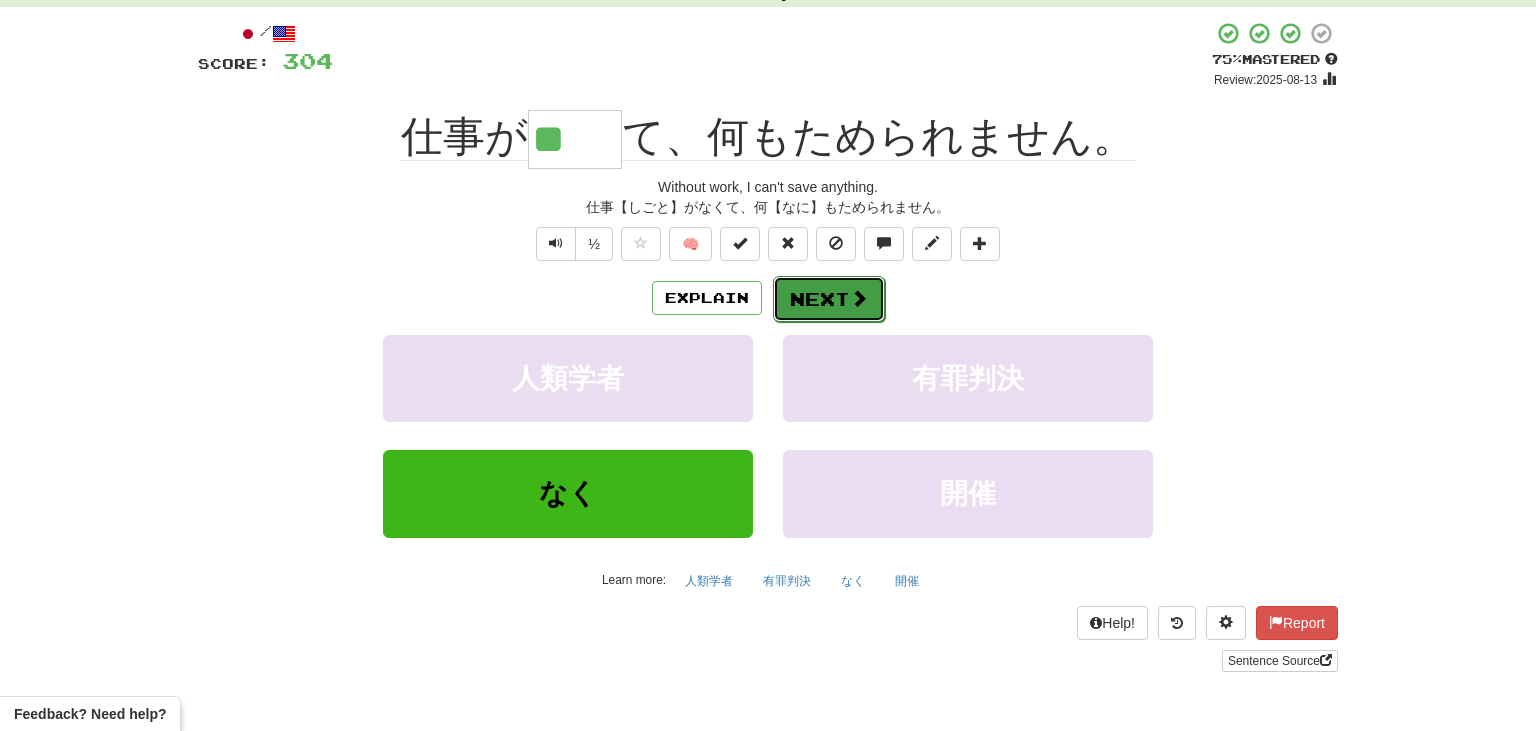 click at bounding box center [859, 298] 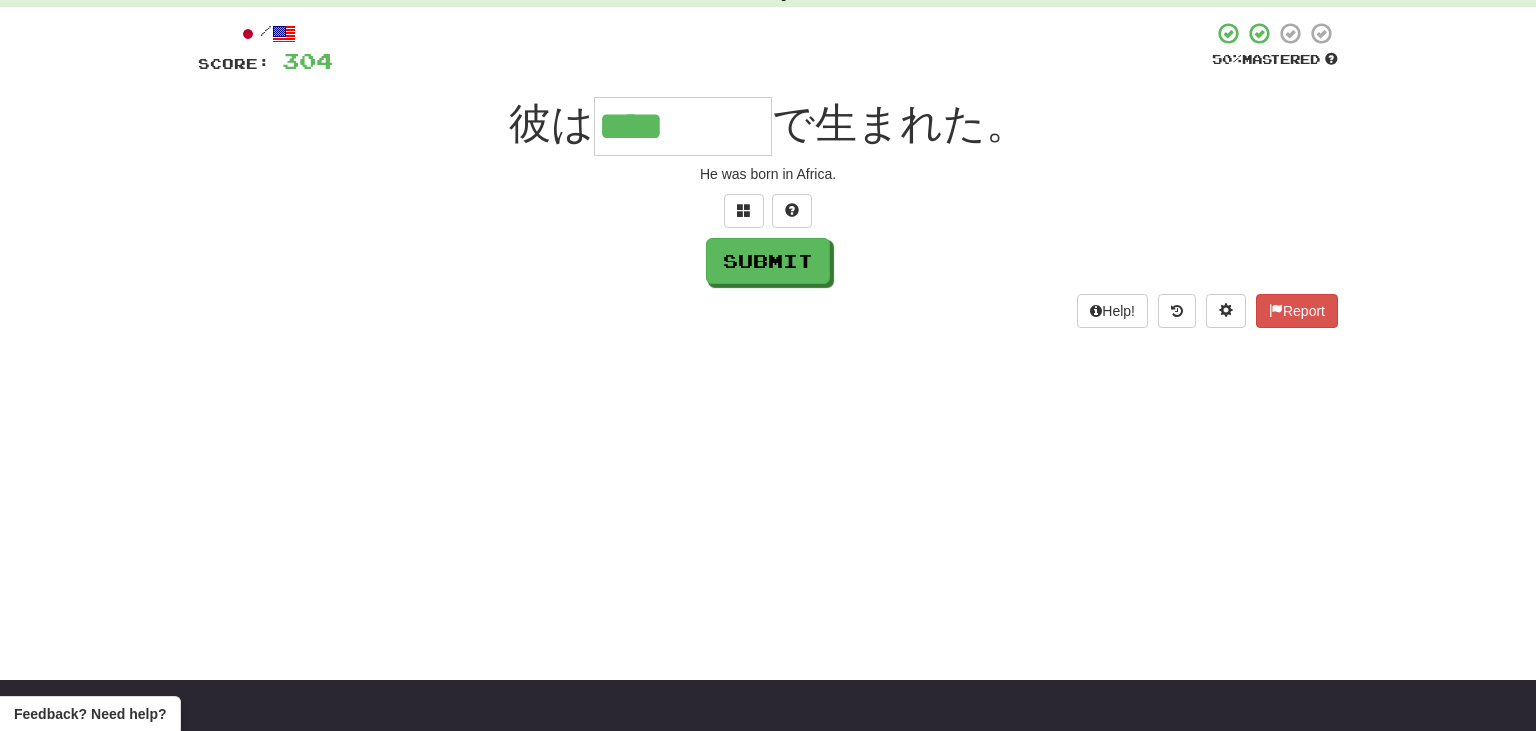 type on "****" 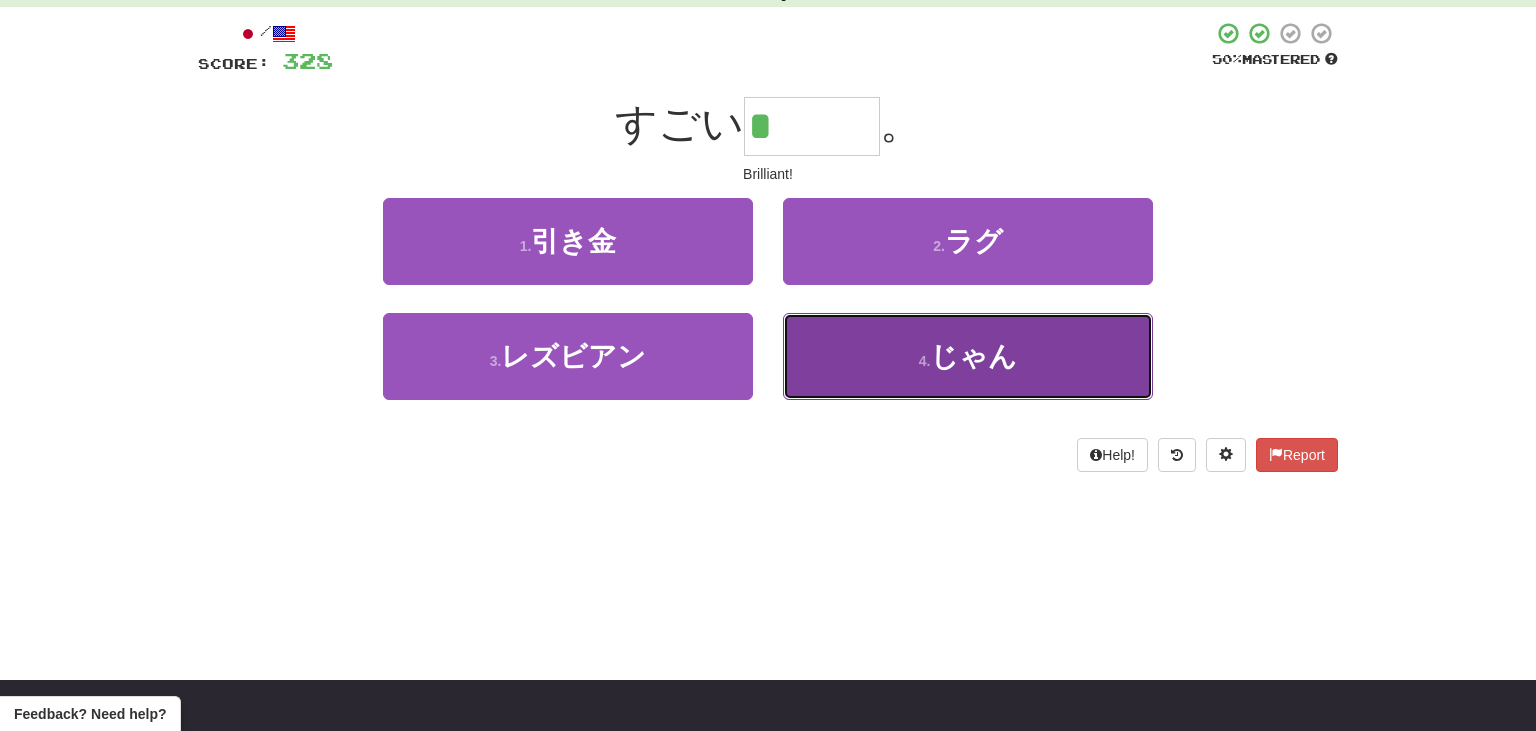 click on "じゃん" at bounding box center (973, 356) 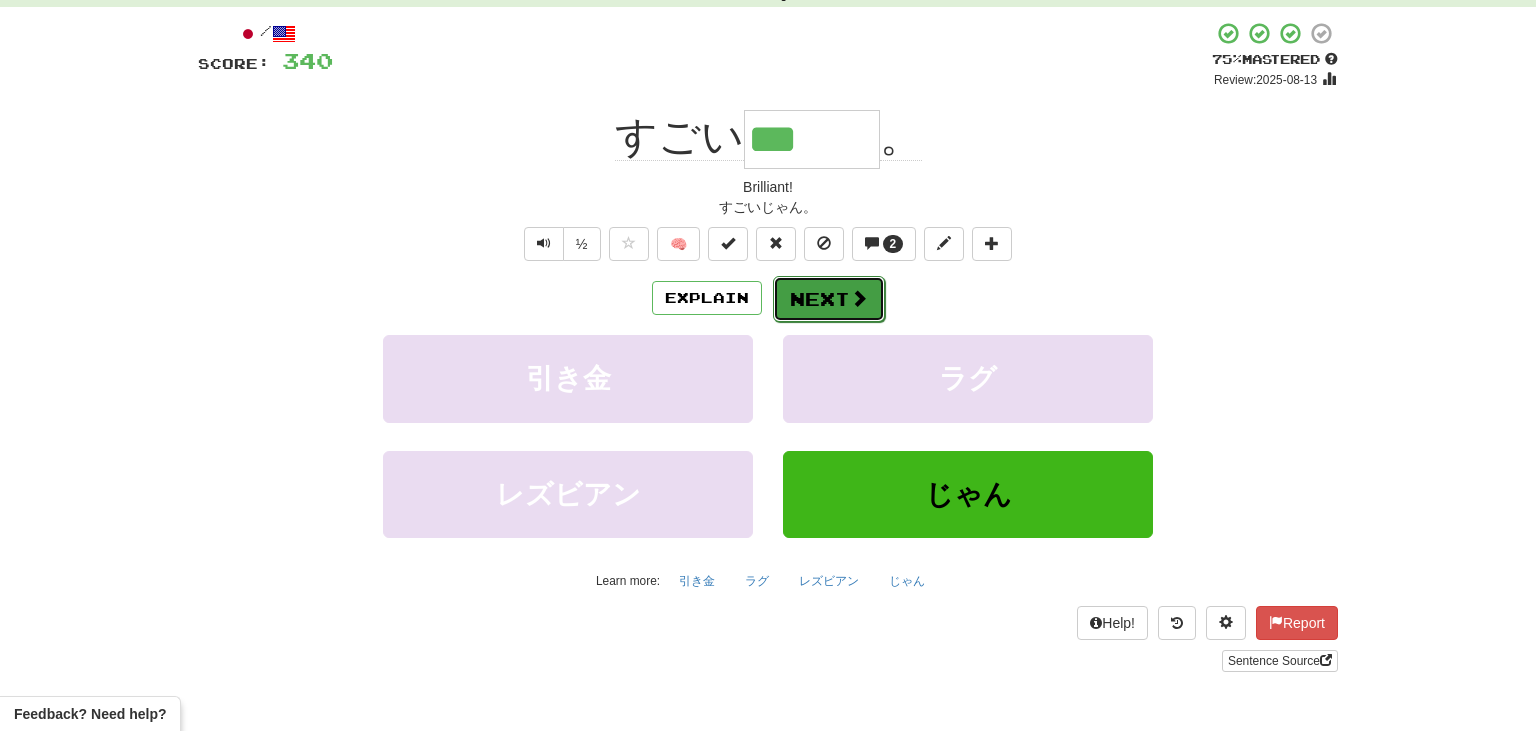 click at bounding box center [859, 298] 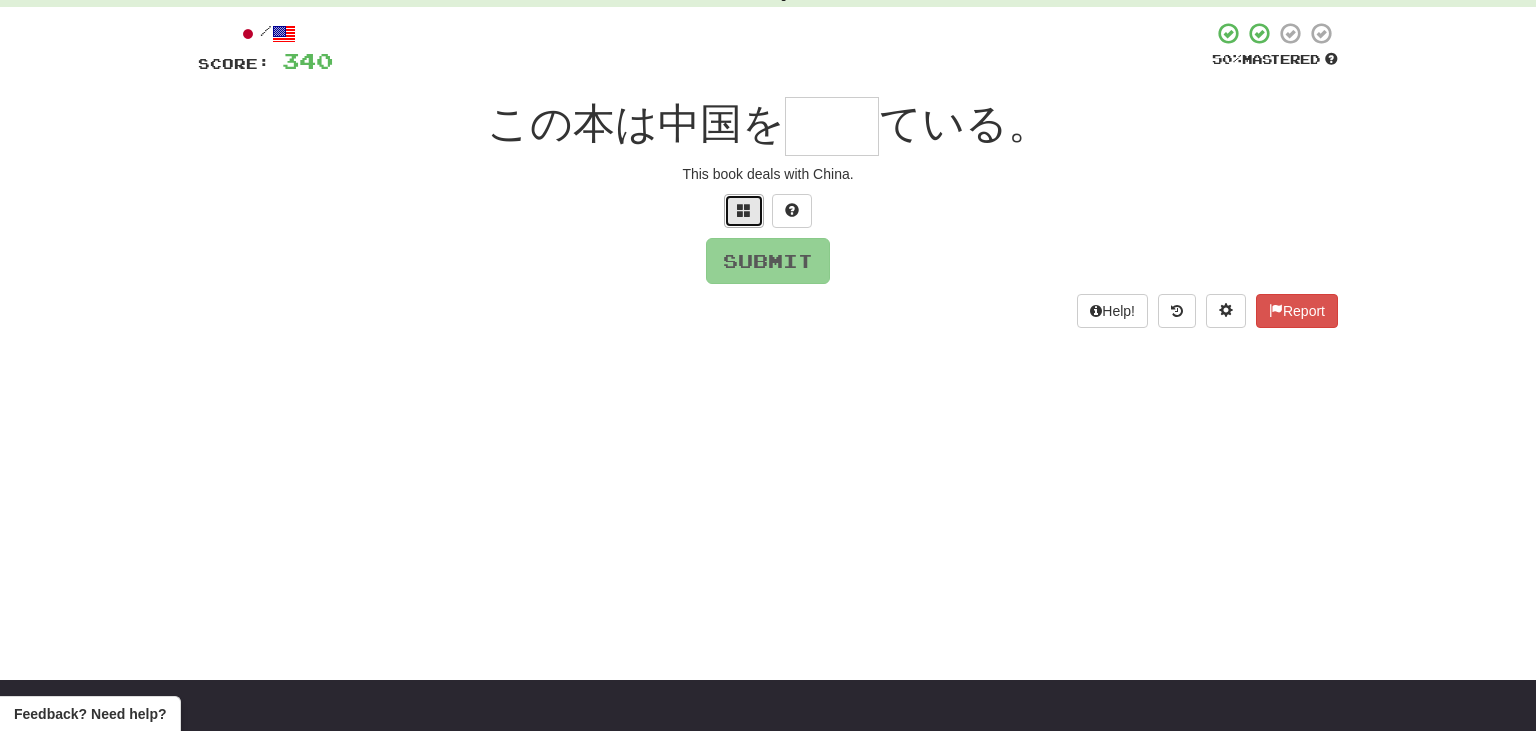 click at bounding box center [744, 210] 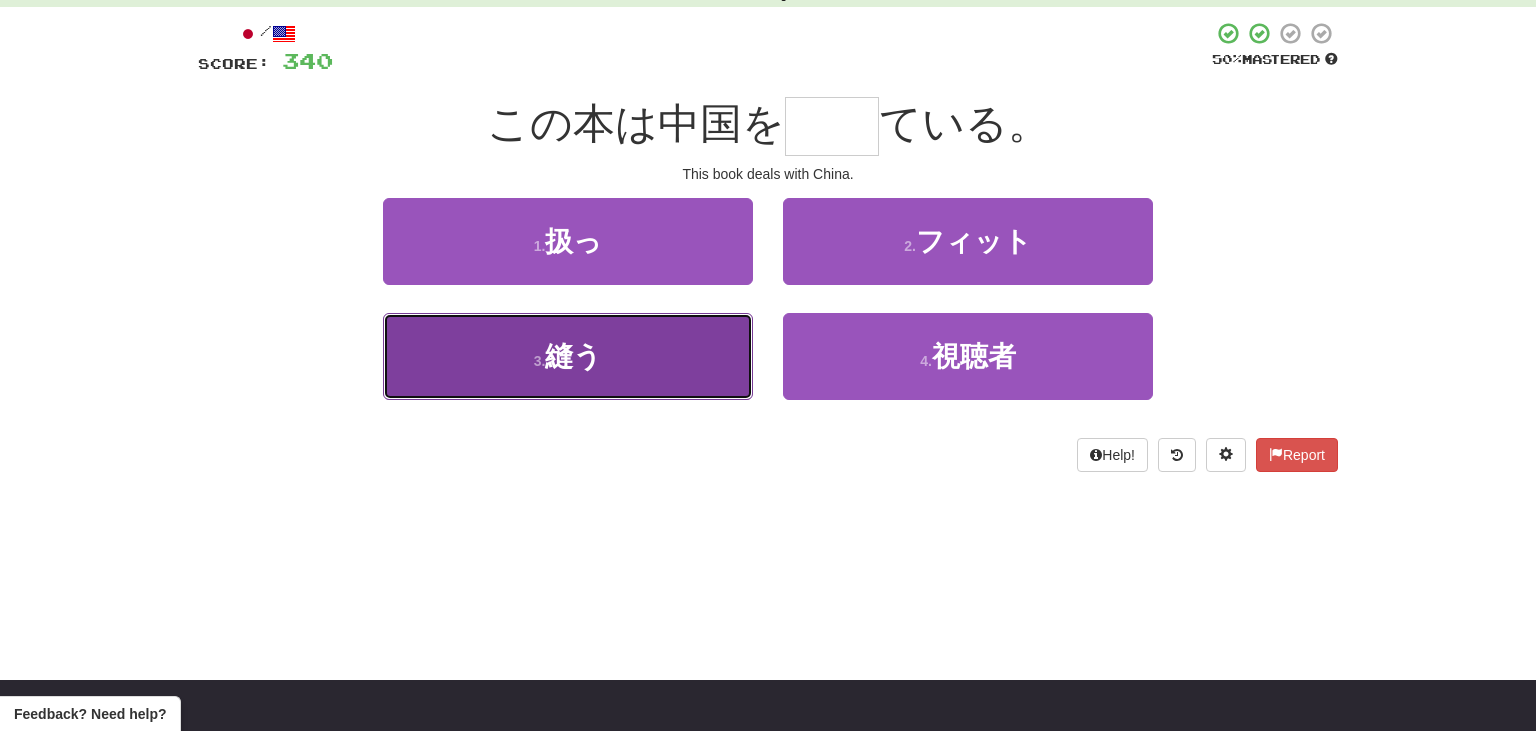 click on "3 .  縫う" at bounding box center (568, 356) 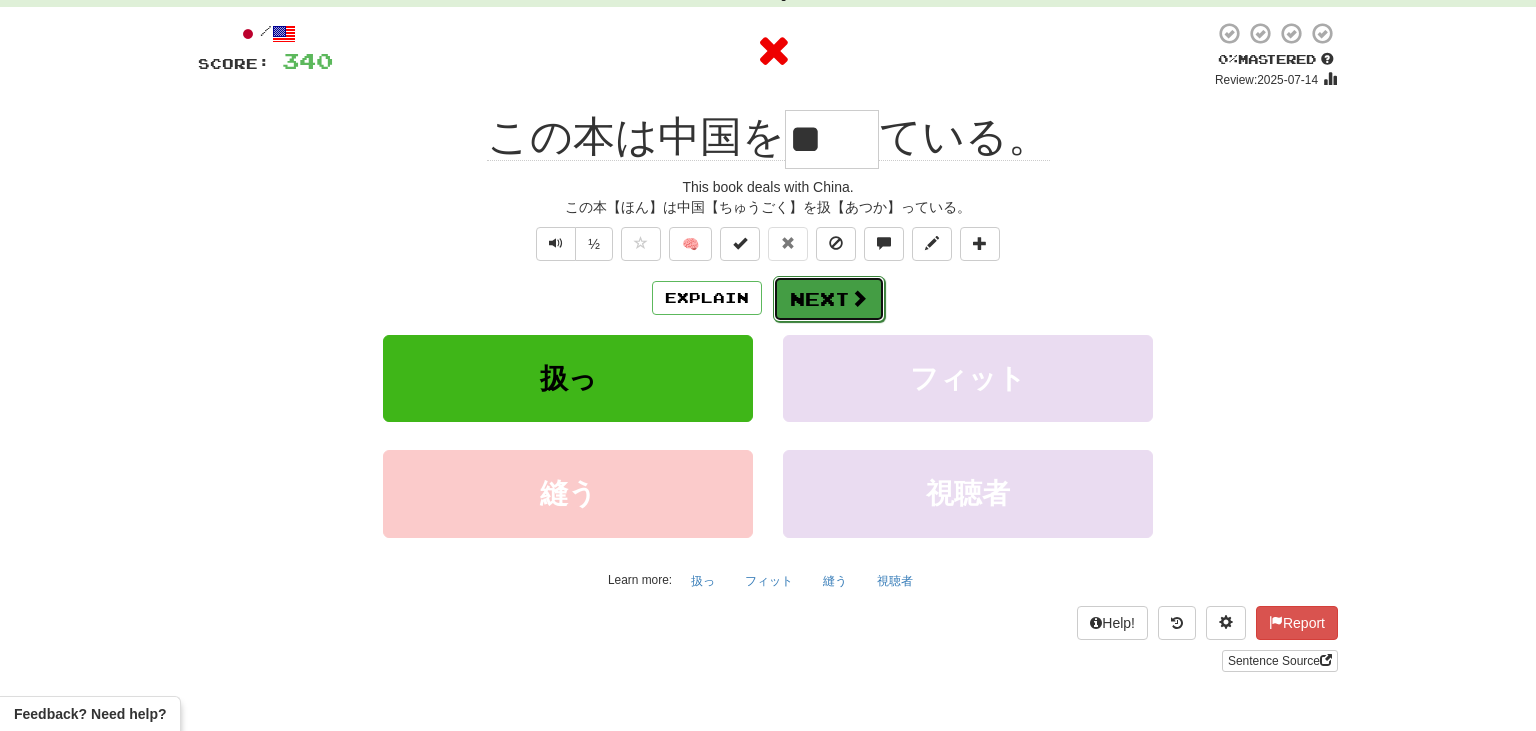 click on "Next" at bounding box center (829, 299) 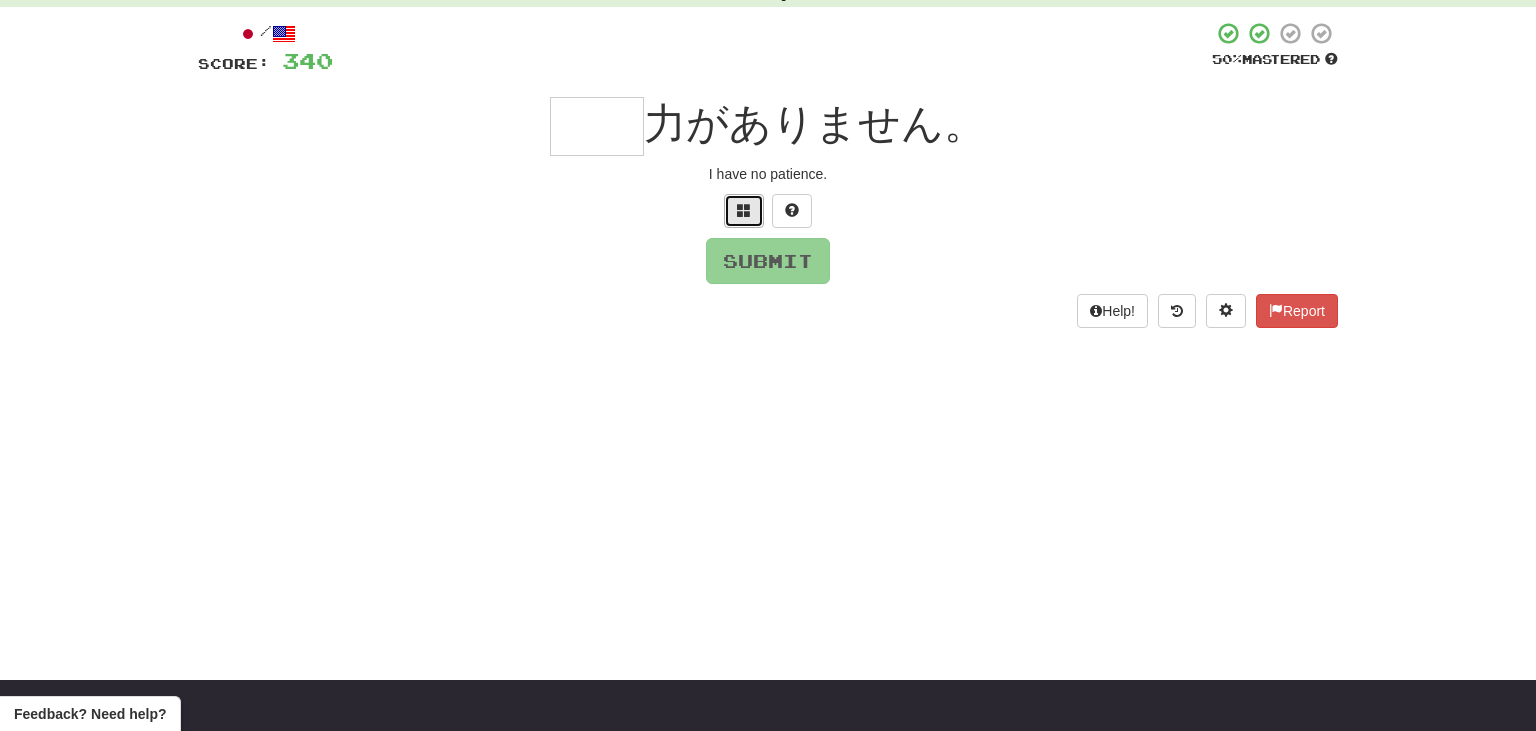 click at bounding box center (744, 210) 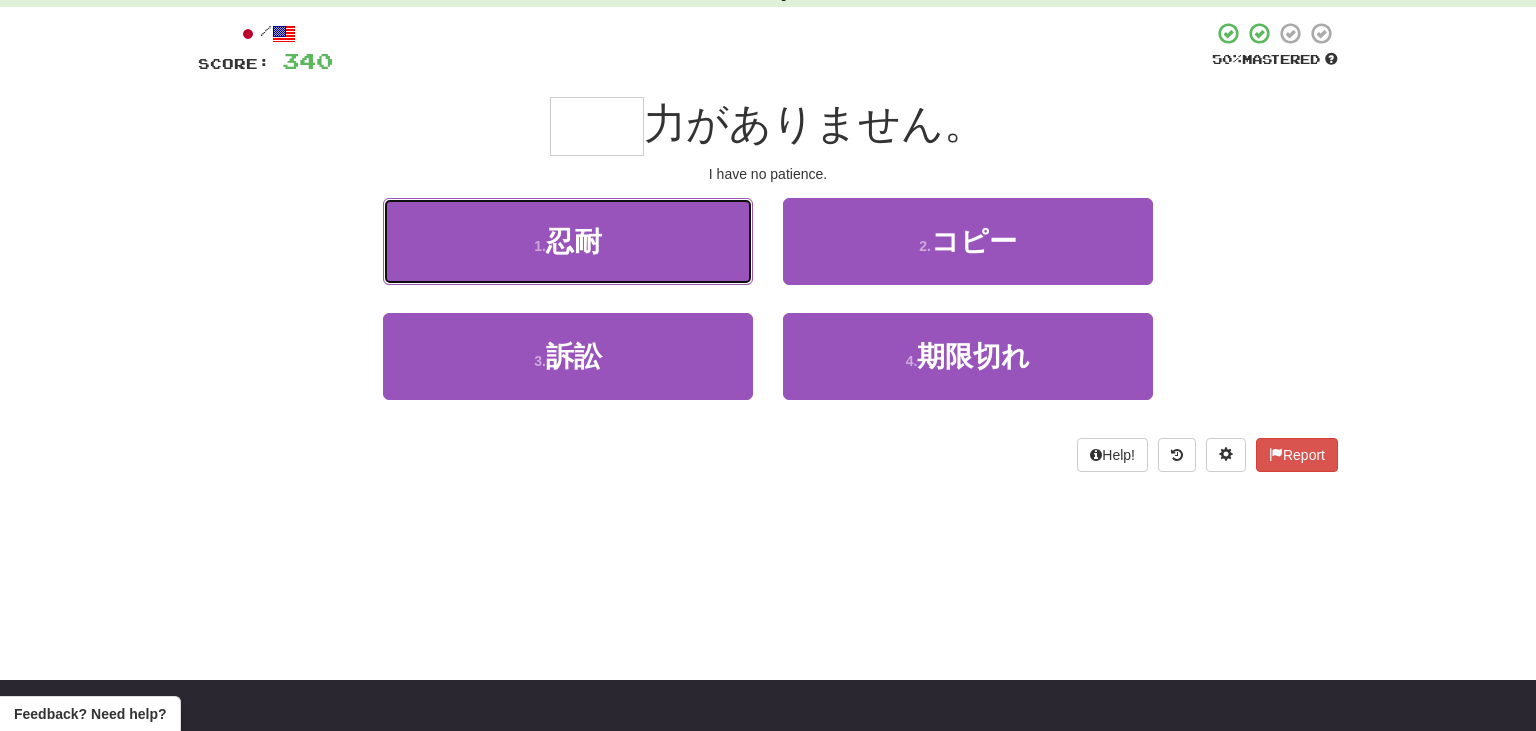 click on "1 .  忍耐" at bounding box center [568, 241] 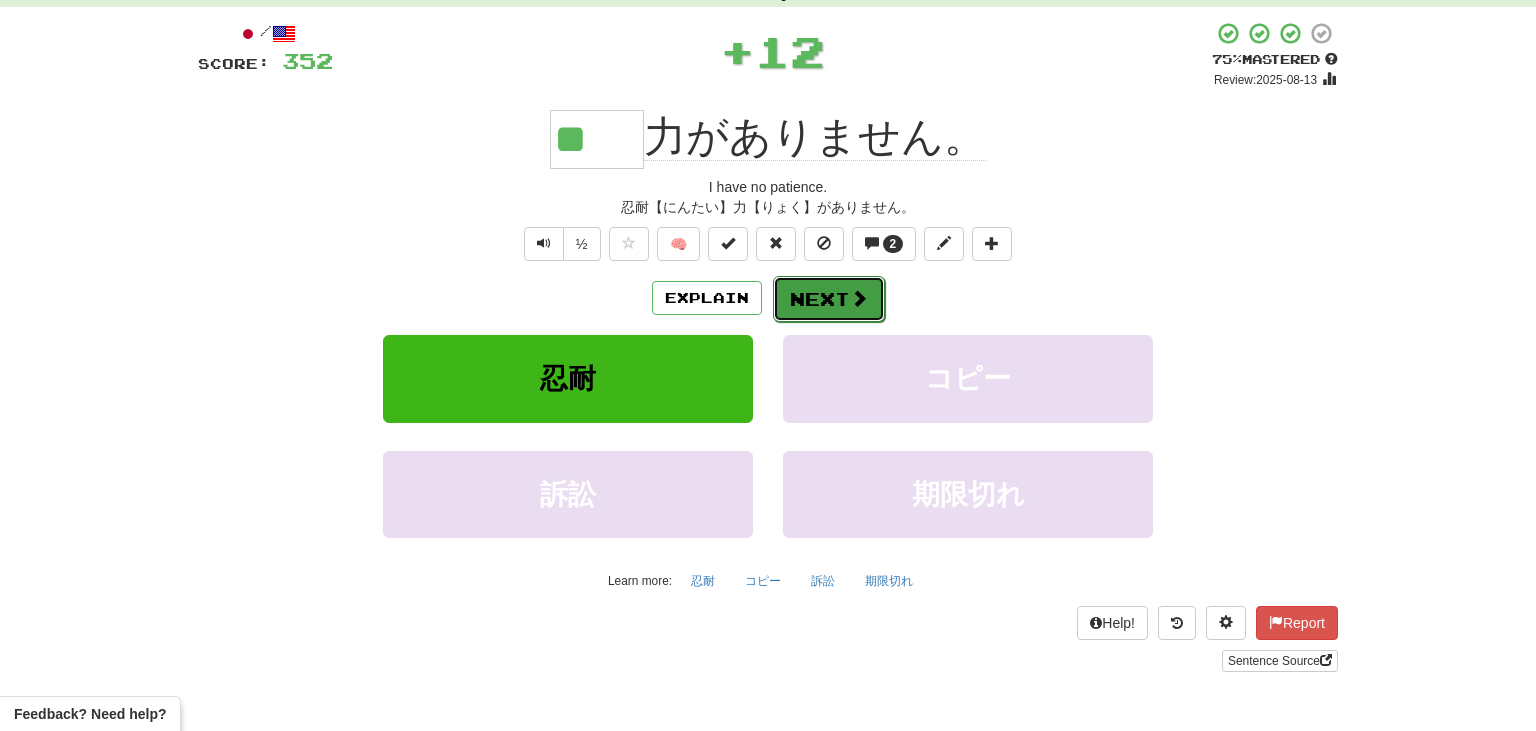 click on "Next" at bounding box center (829, 299) 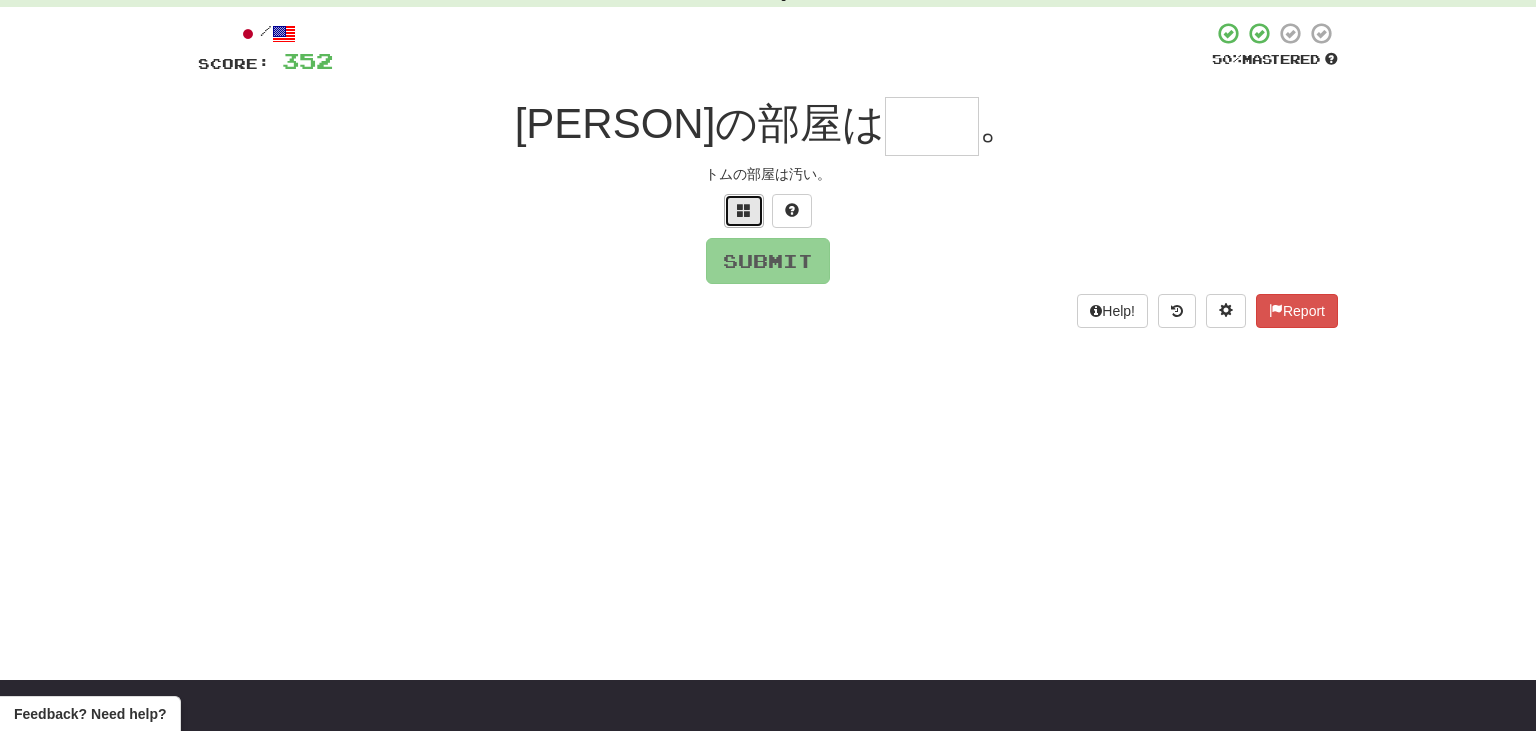 click at bounding box center (744, 211) 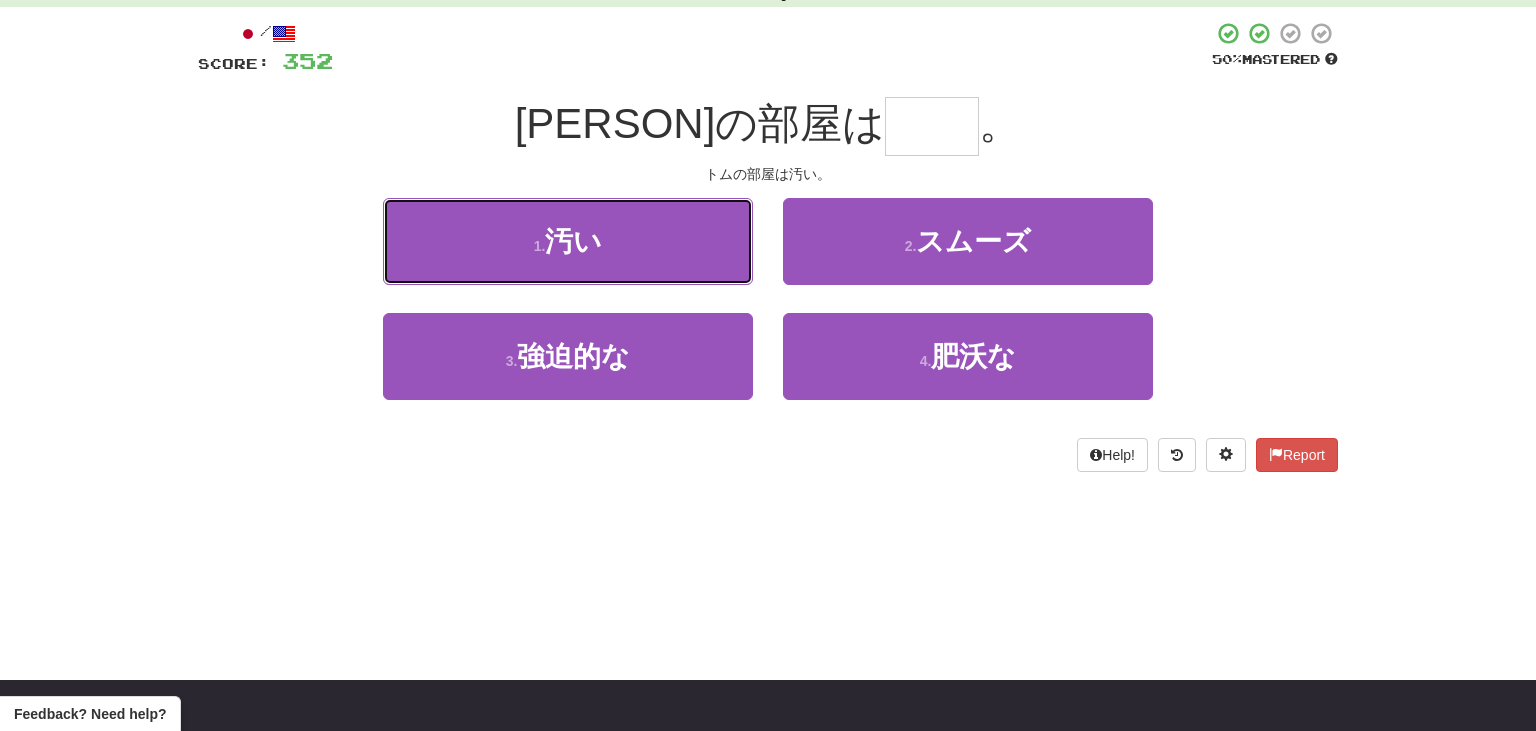 click on "1 .  汚い" at bounding box center [568, 241] 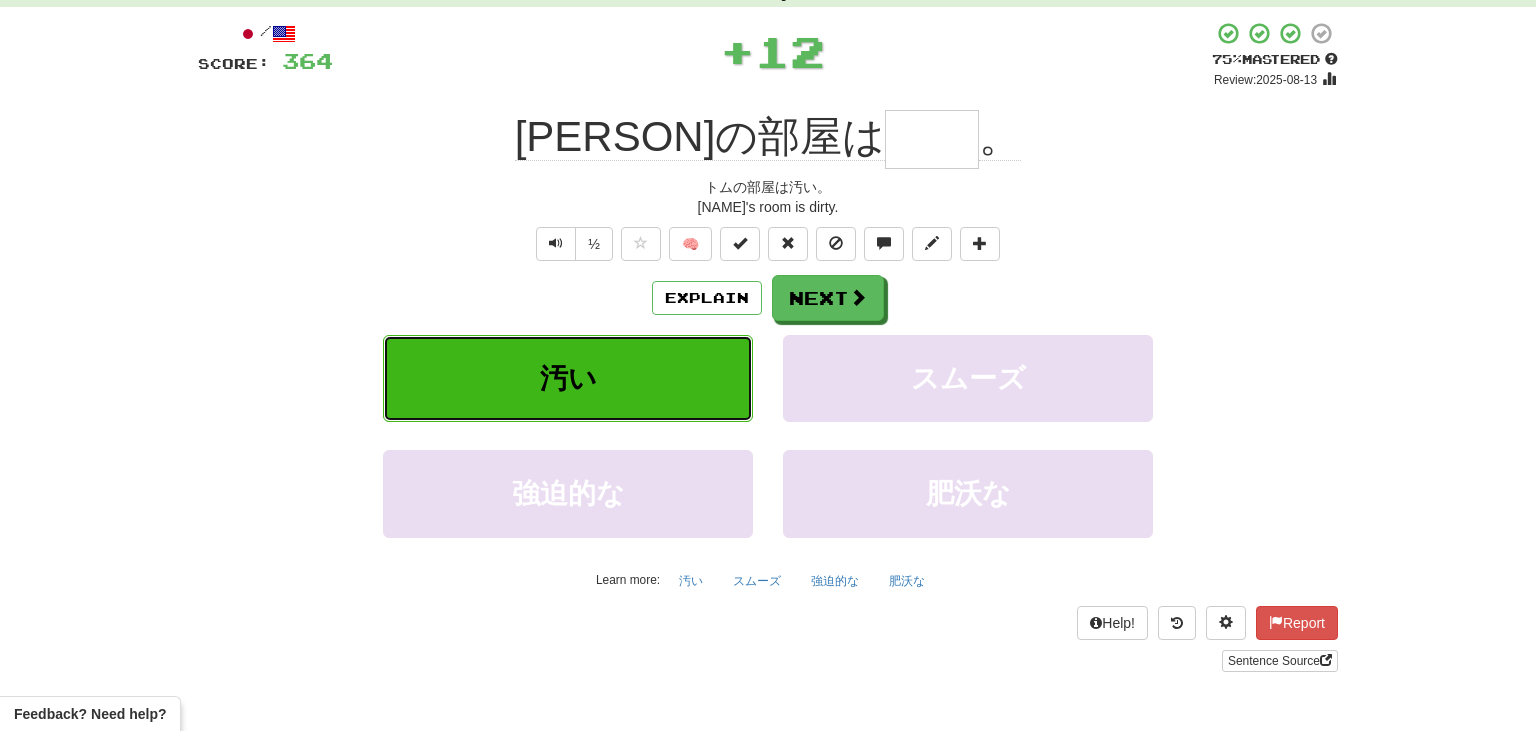 type on "**" 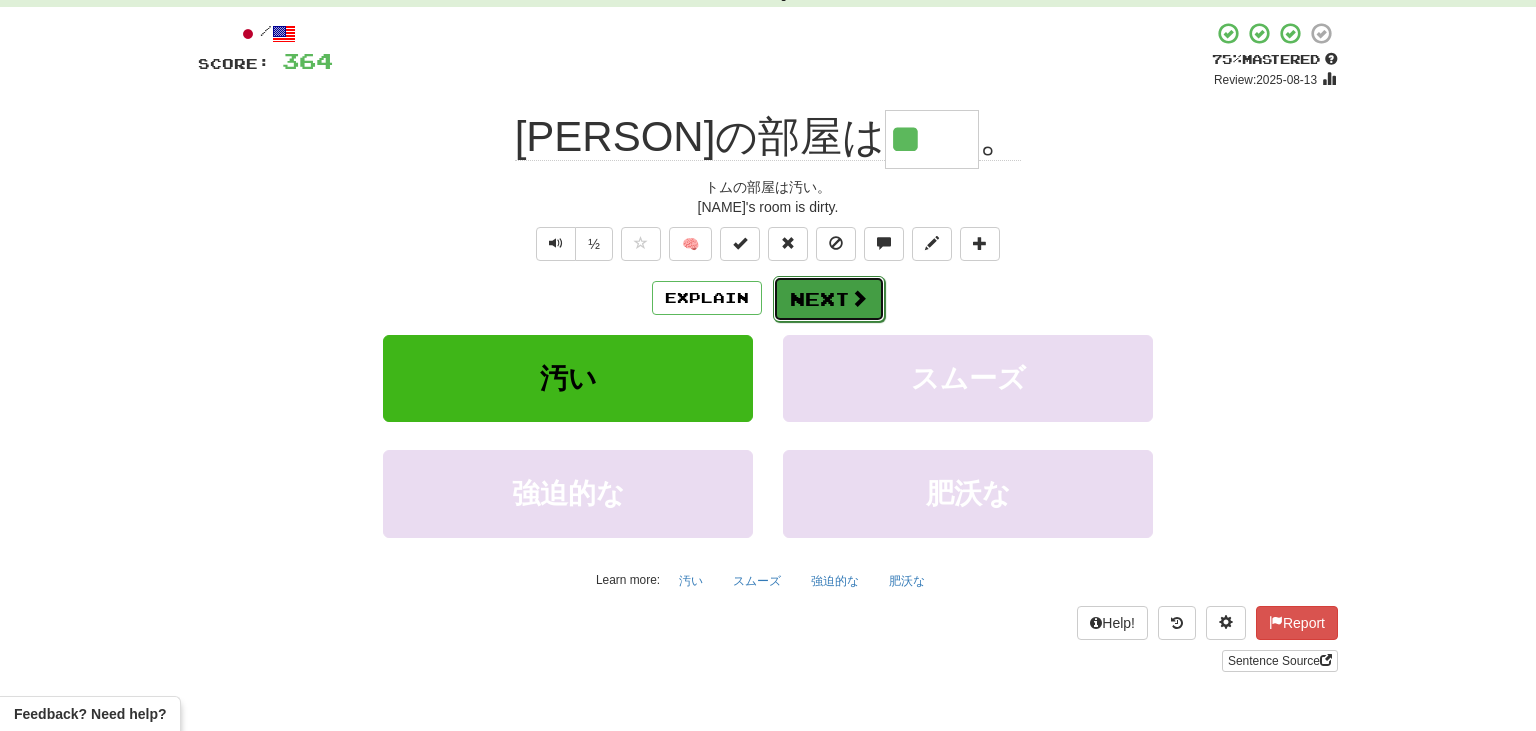 click at bounding box center [859, 298] 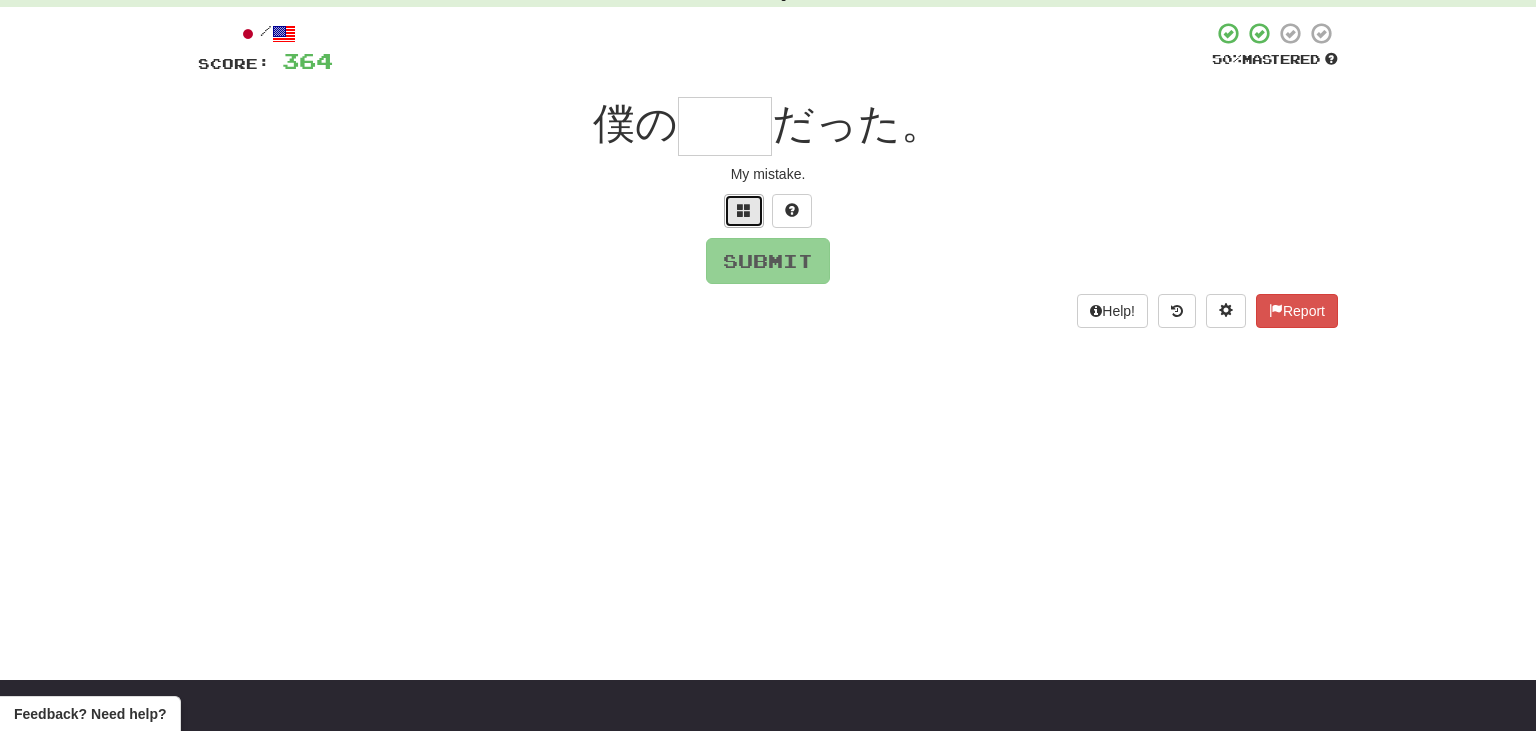 click at bounding box center [744, 210] 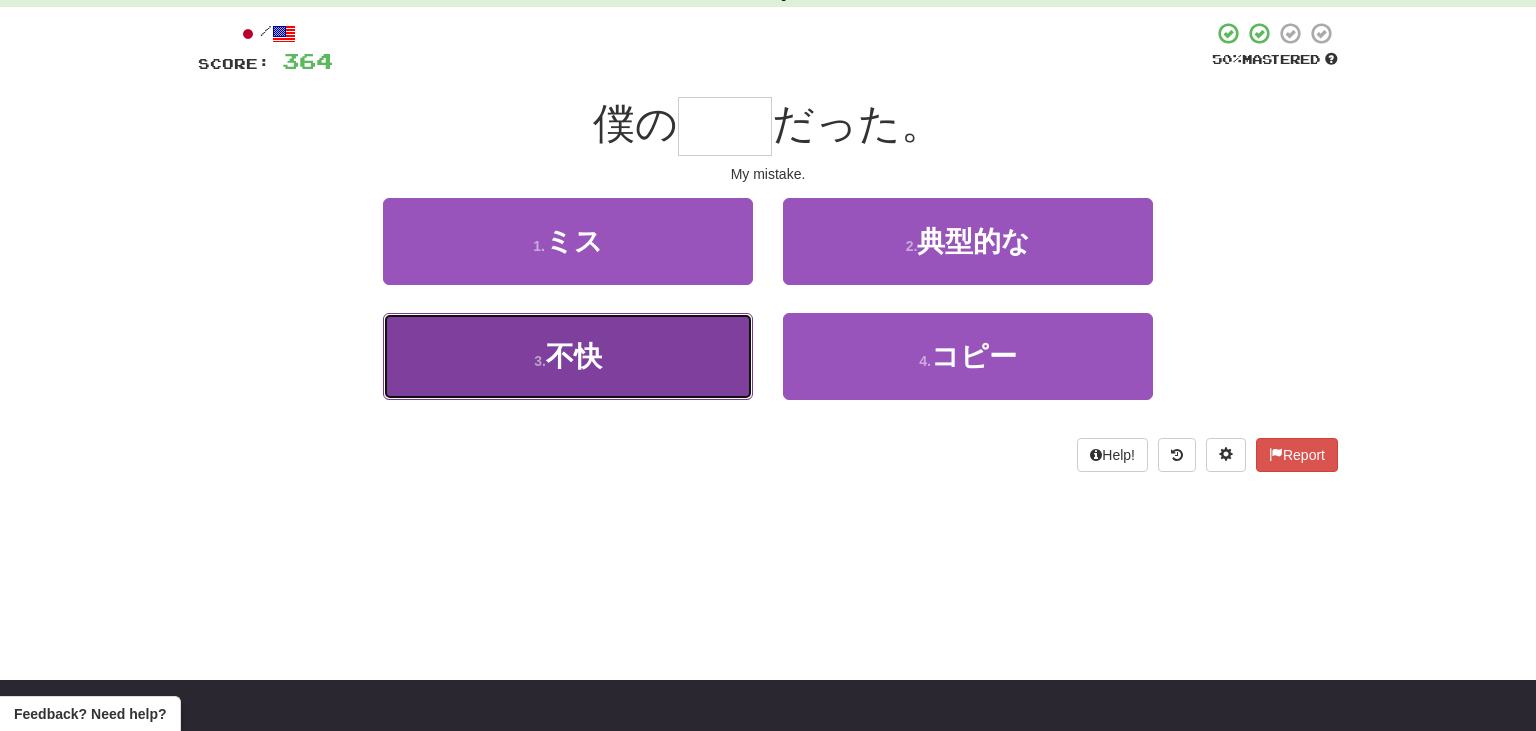 click on "3 .  不快" at bounding box center [568, 356] 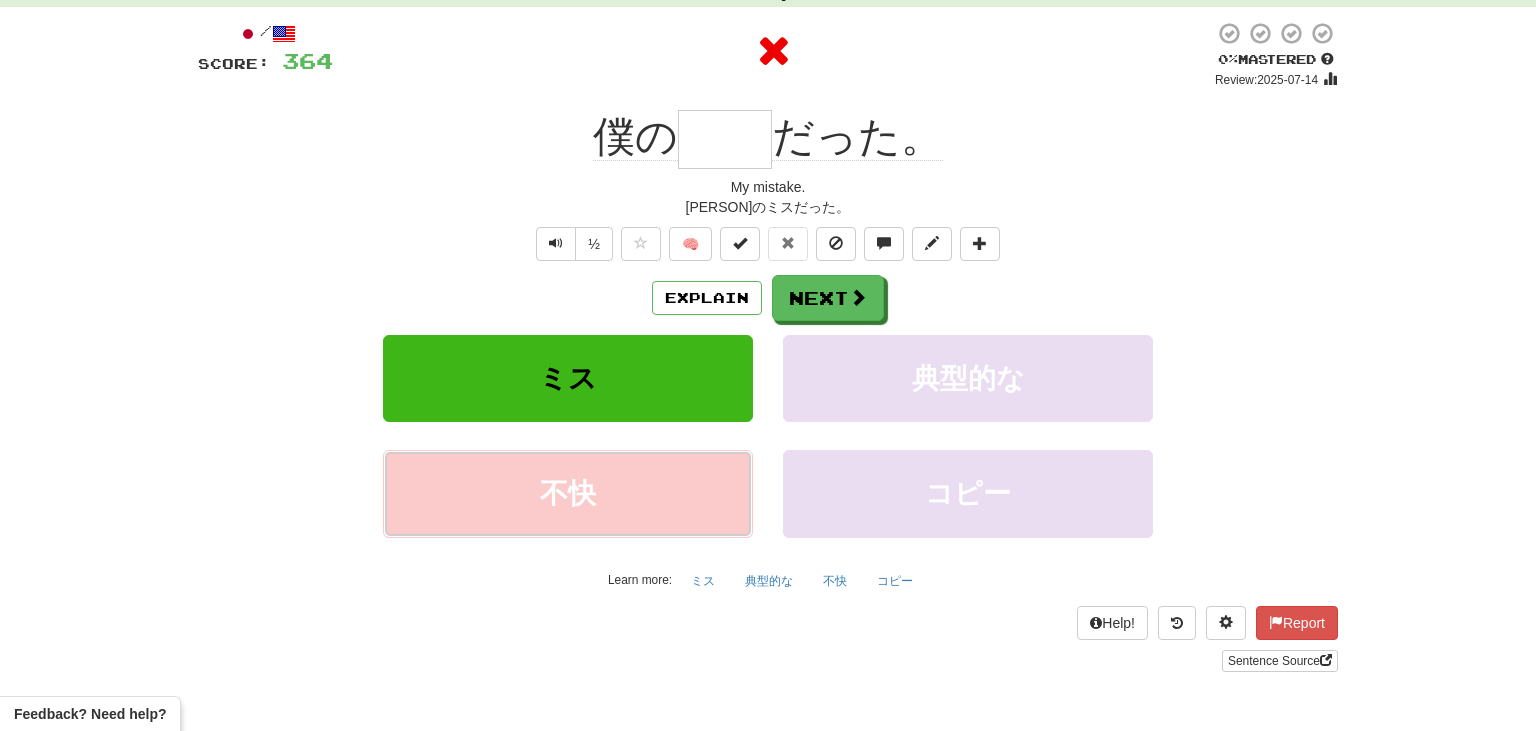 type on "**" 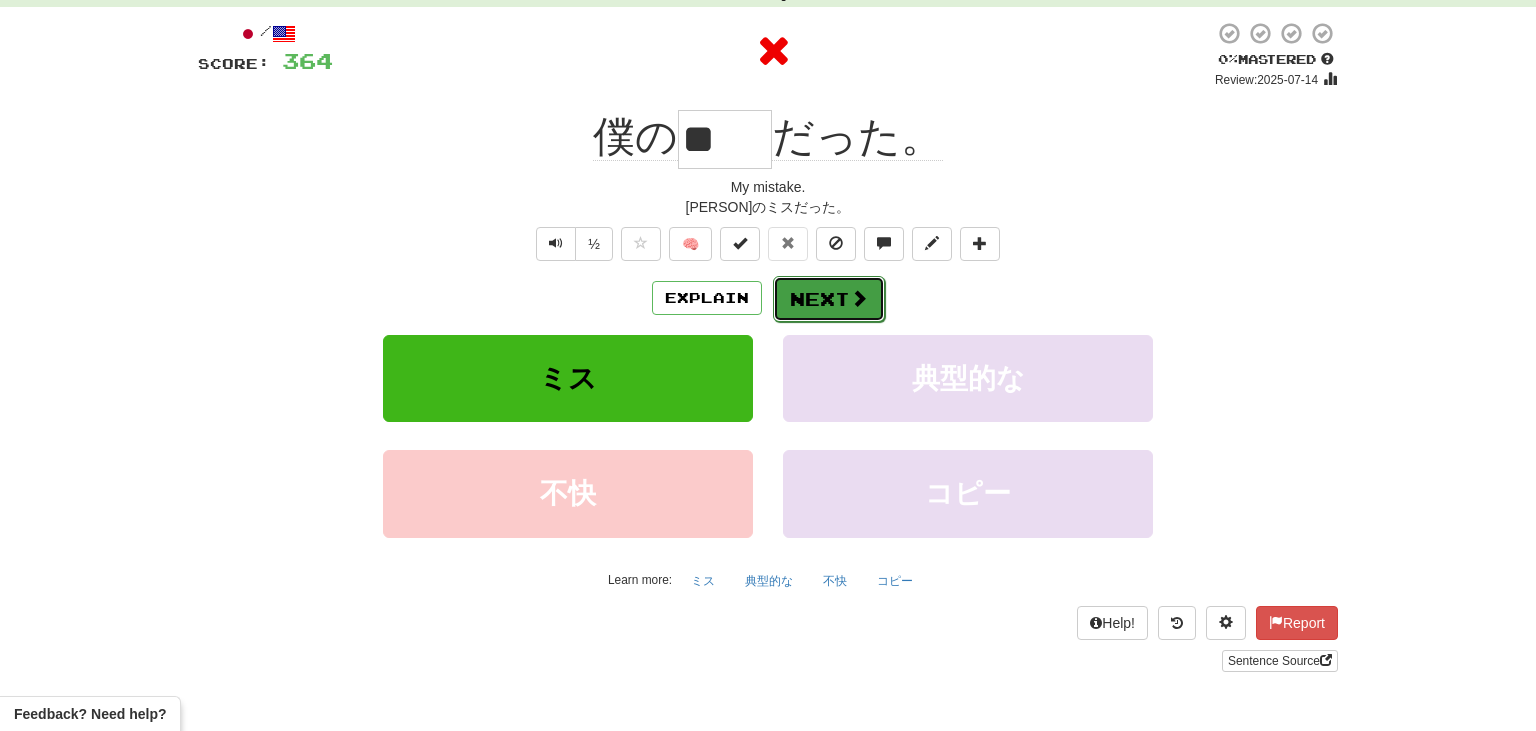 click on "Next" at bounding box center (829, 299) 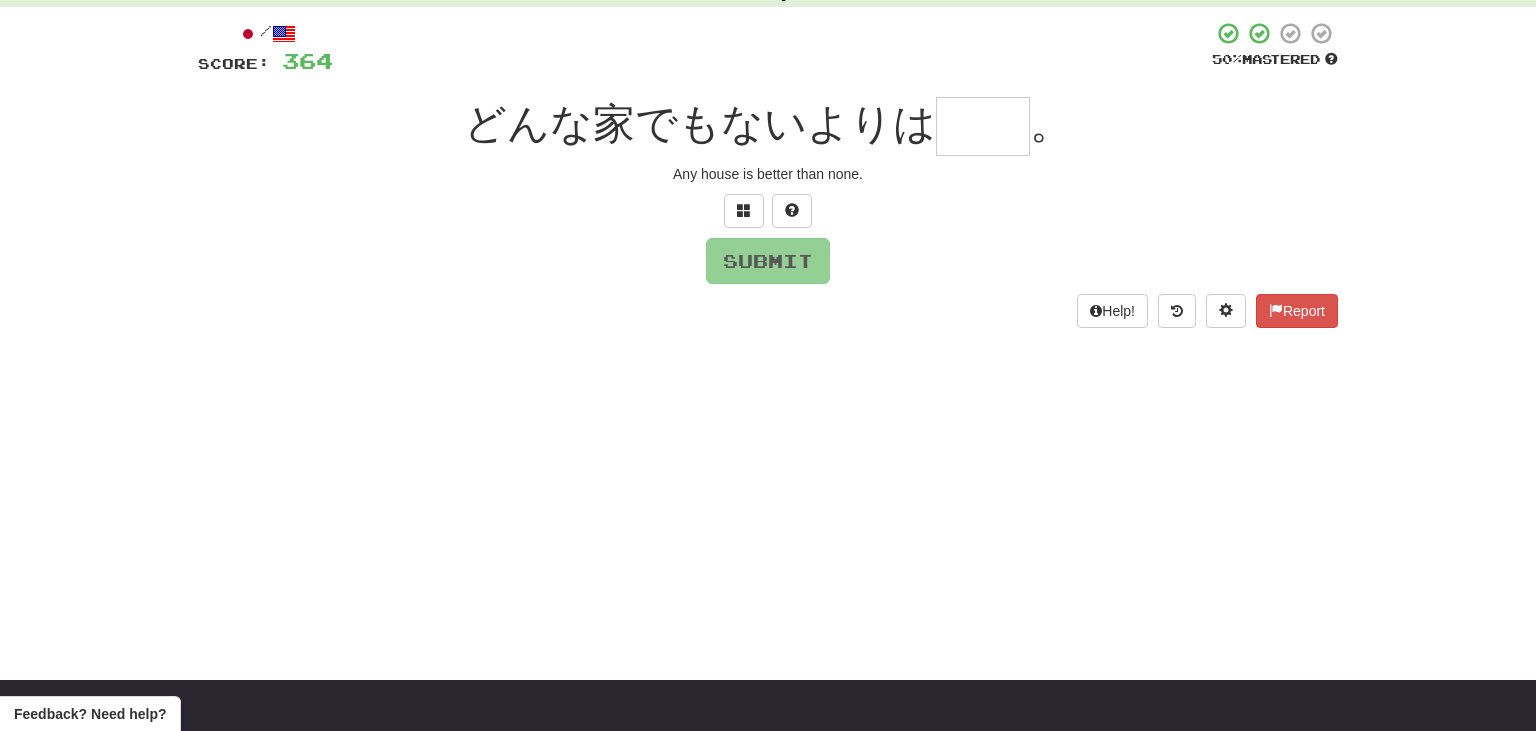 click on "Submit" at bounding box center (768, 261) 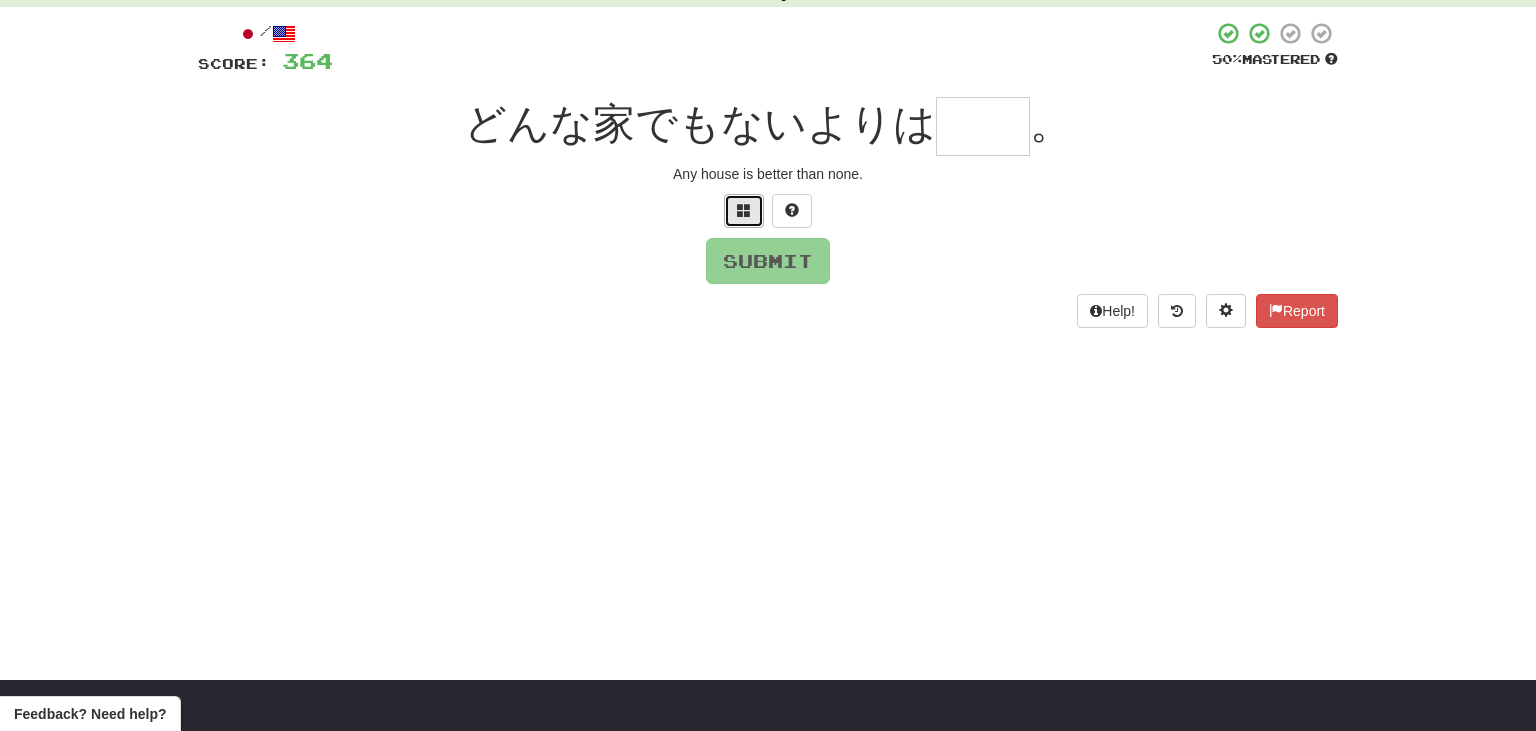 click at bounding box center (744, 211) 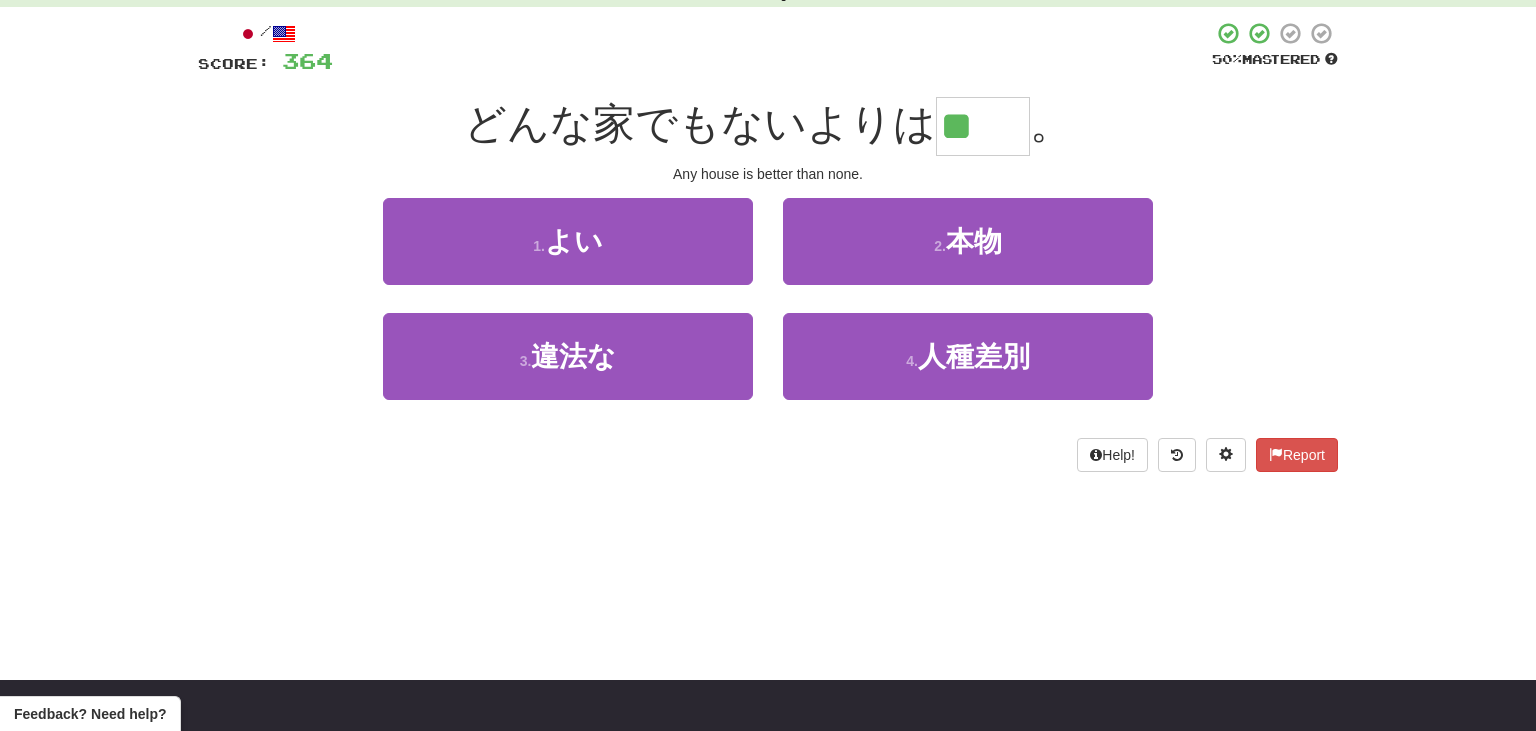 type on "**" 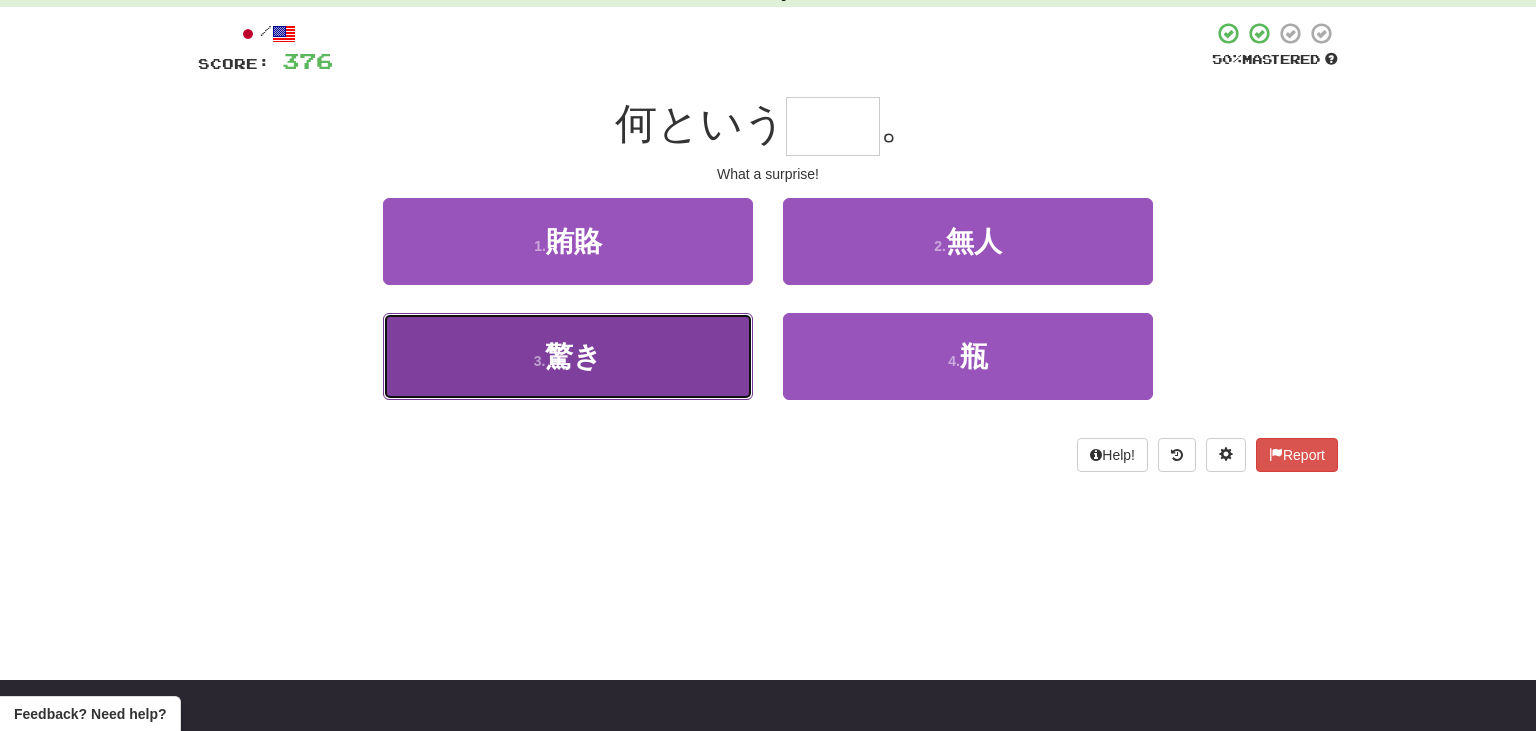 click on "3 .  驚き" at bounding box center [568, 356] 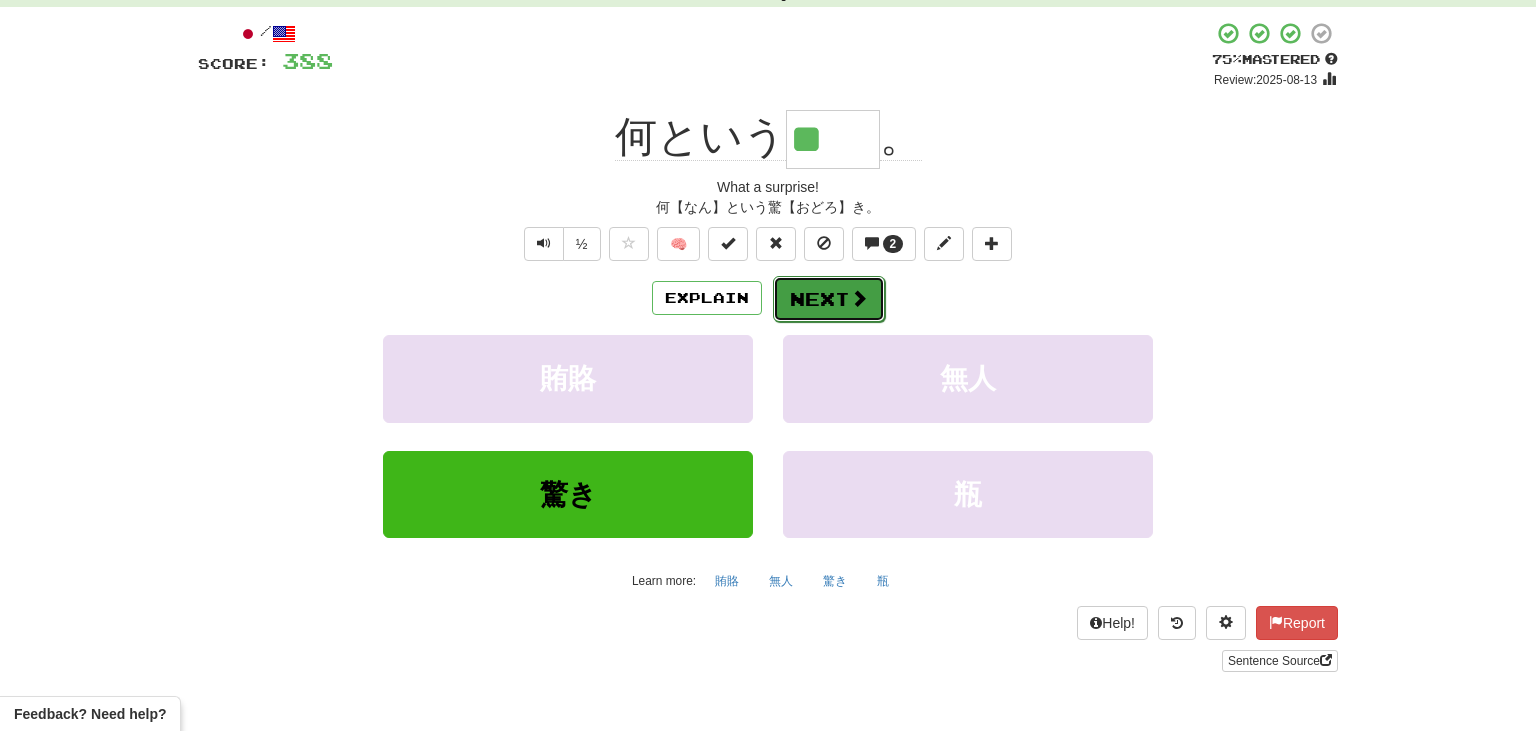 click on "Next" at bounding box center (829, 299) 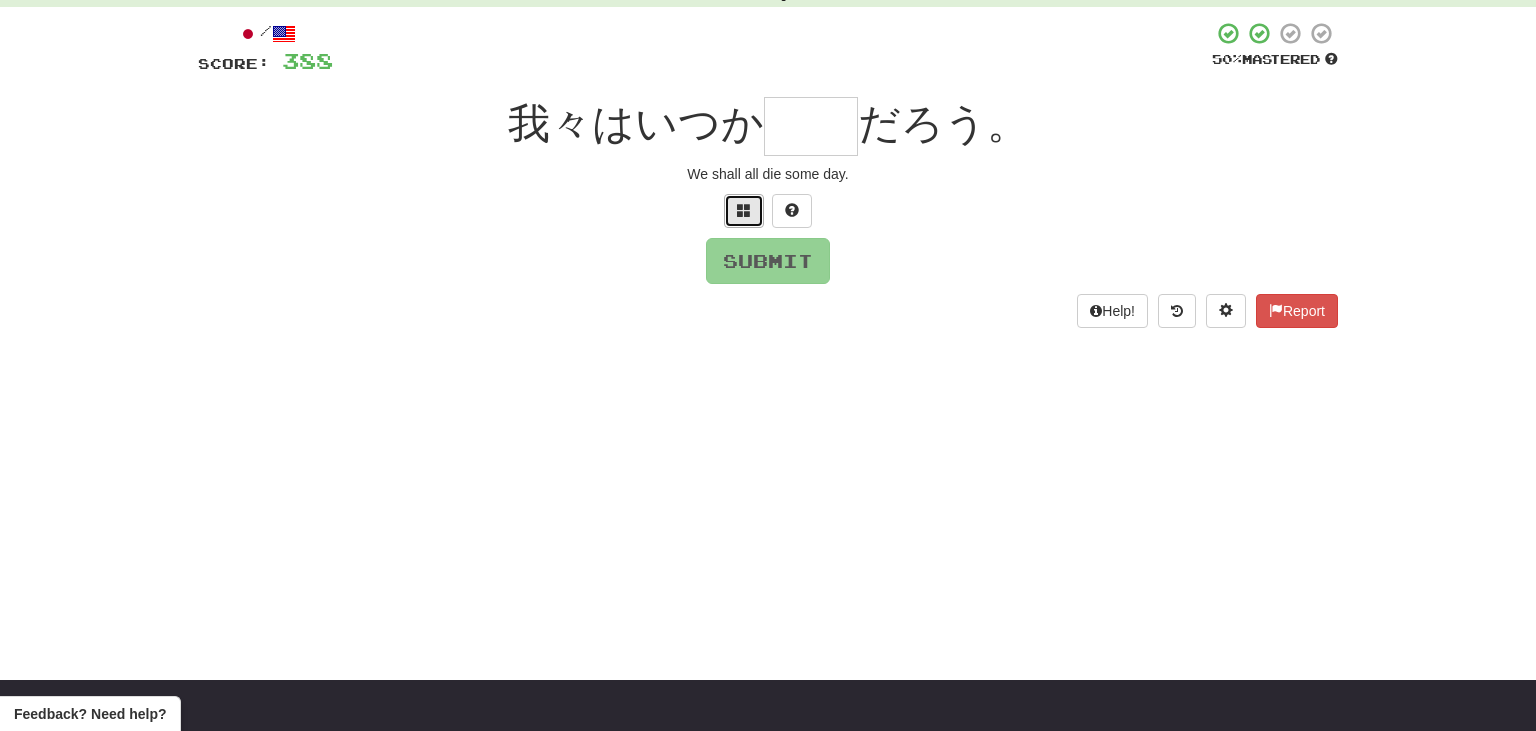 click at bounding box center (744, 211) 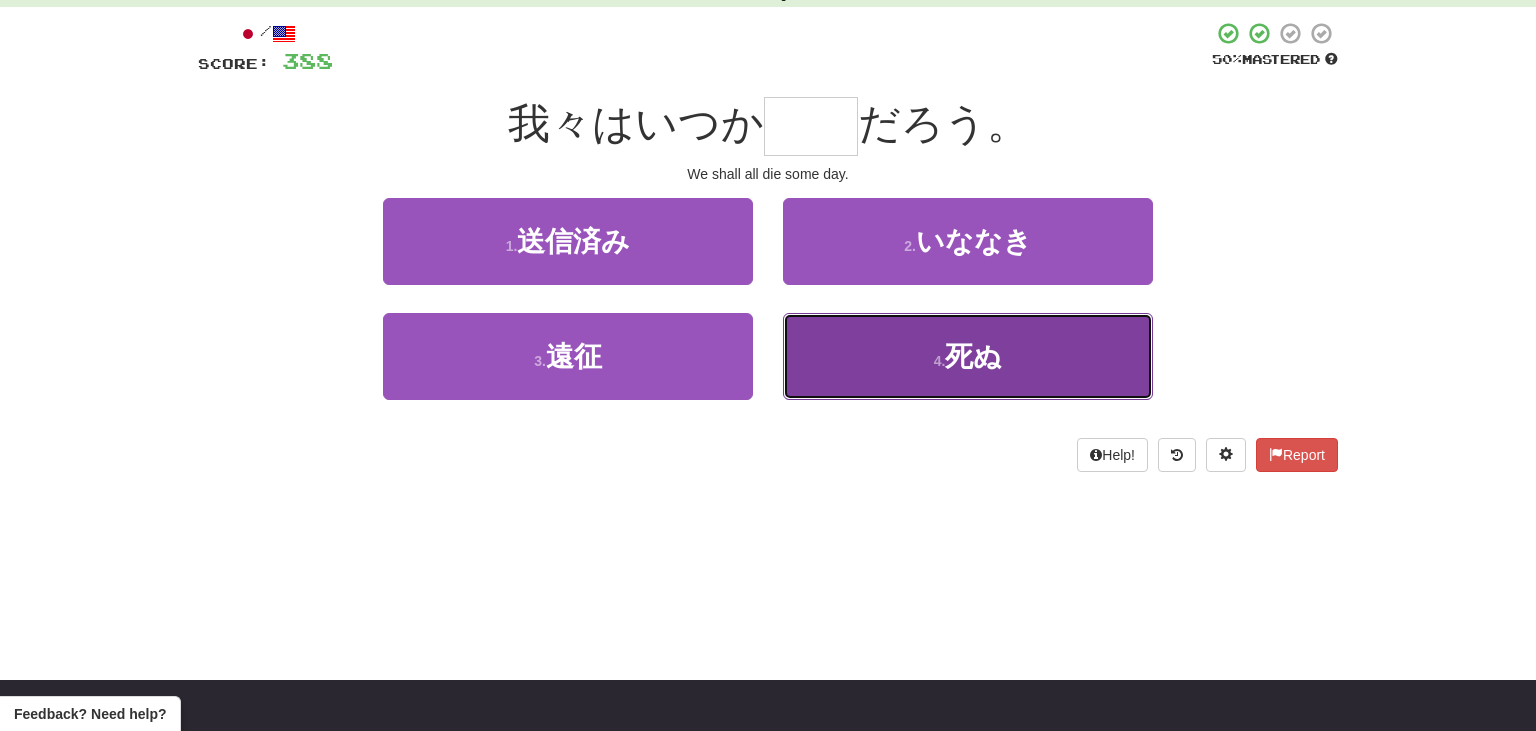 click on "4 .  死ぬ" at bounding box center (968, 356) 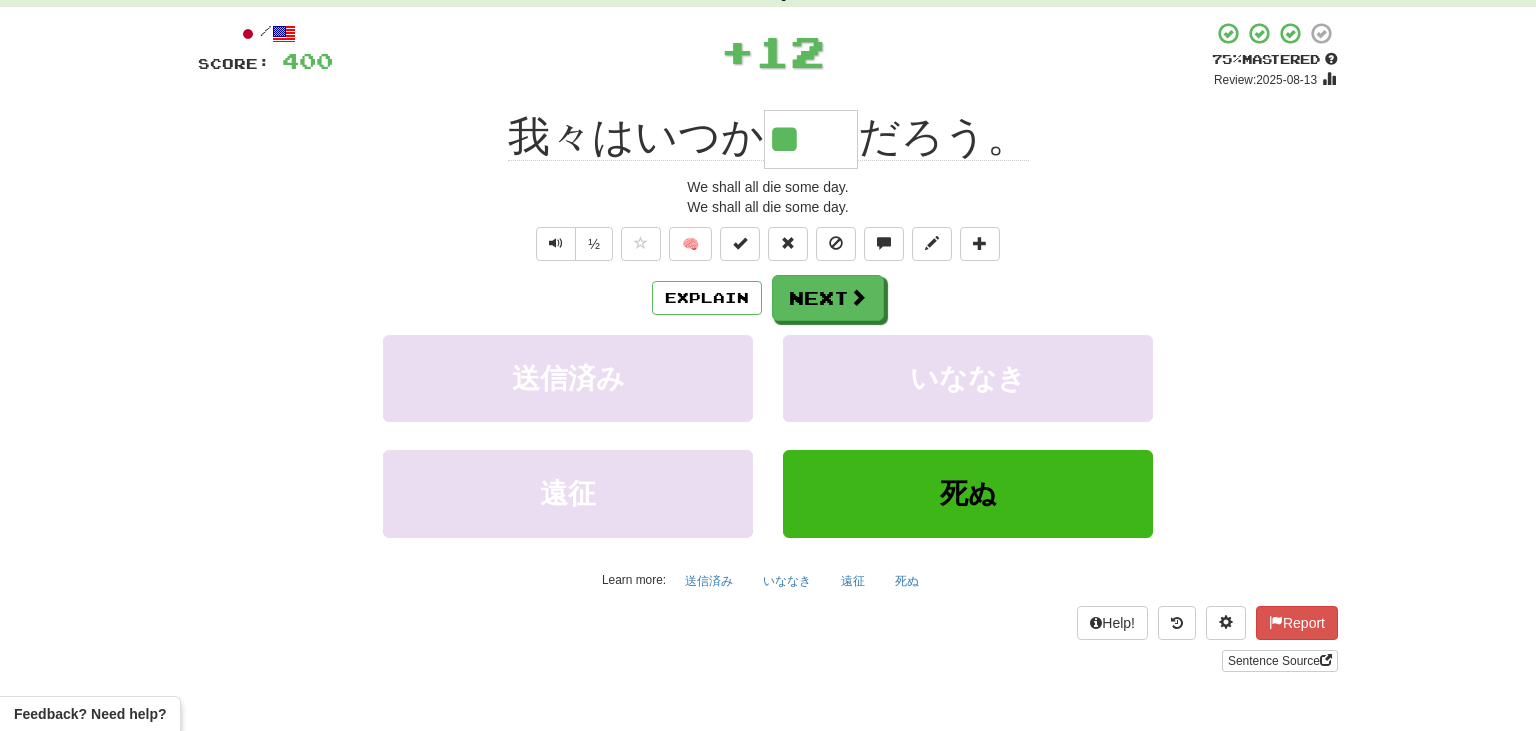 click on "Explain Next 送信済み いななき 遠征 死ぬ Learn more: 送信済み いななき 遠征 死ぬ" at bounding box center (768, 435) 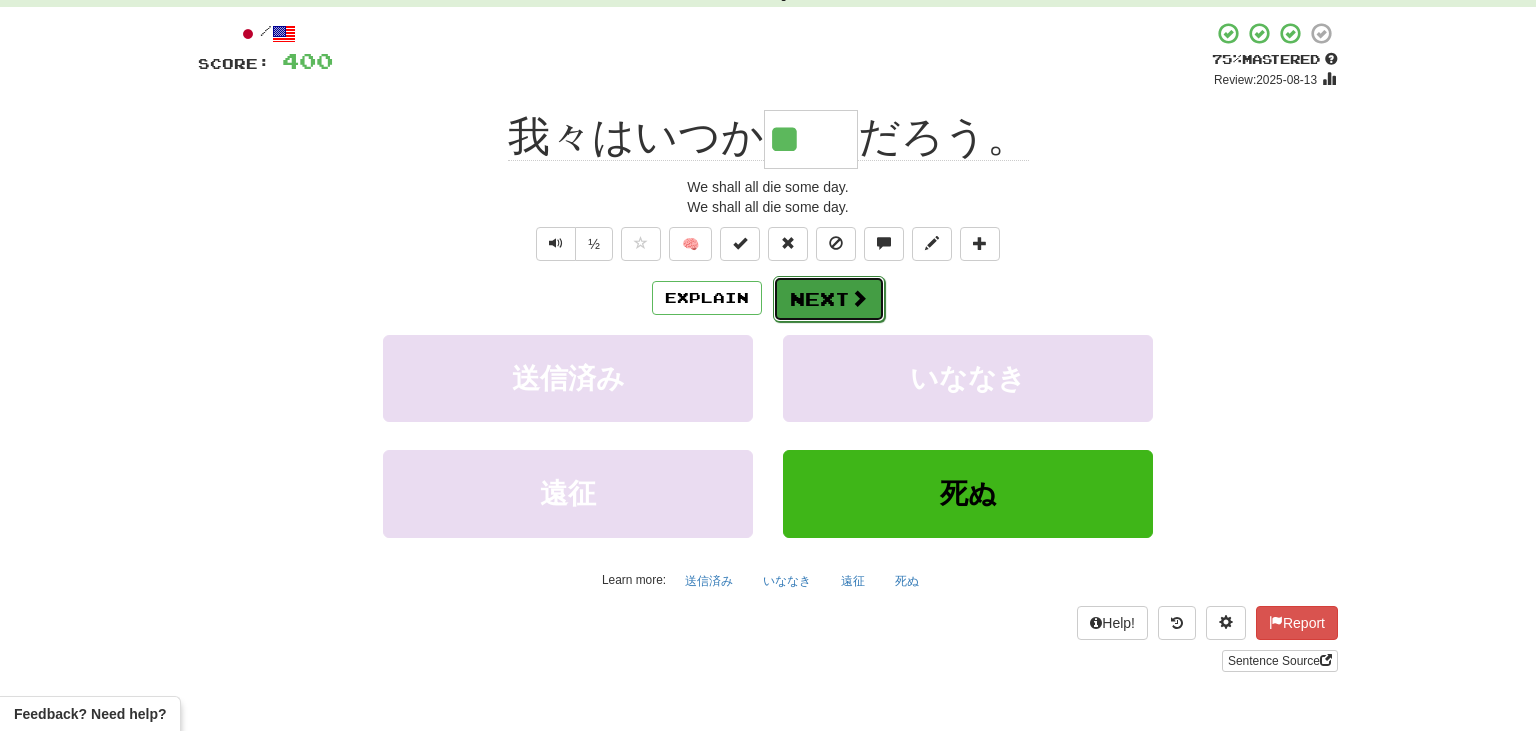 click on "Next" at bounding box center [829, 299] 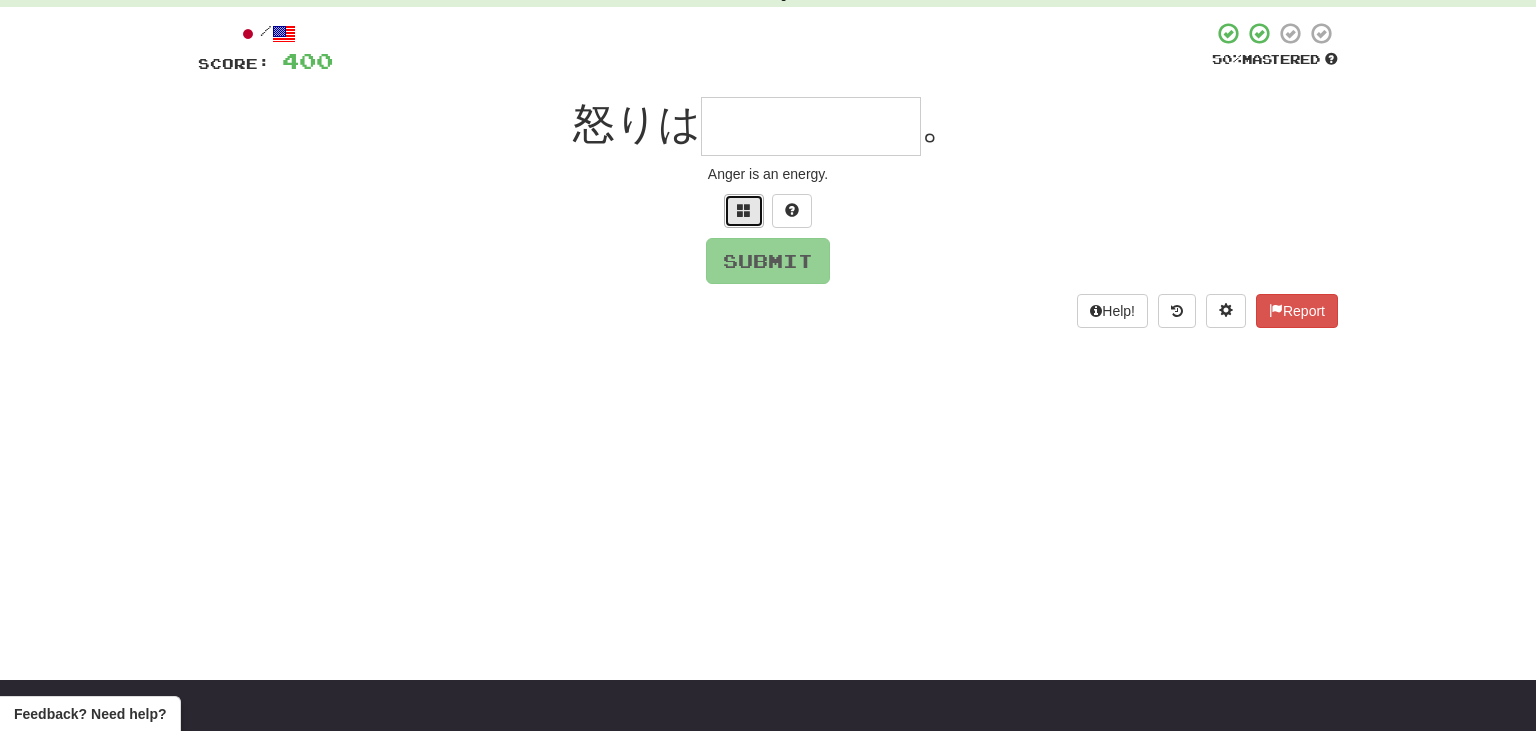 click at bounding box center (744, 210) 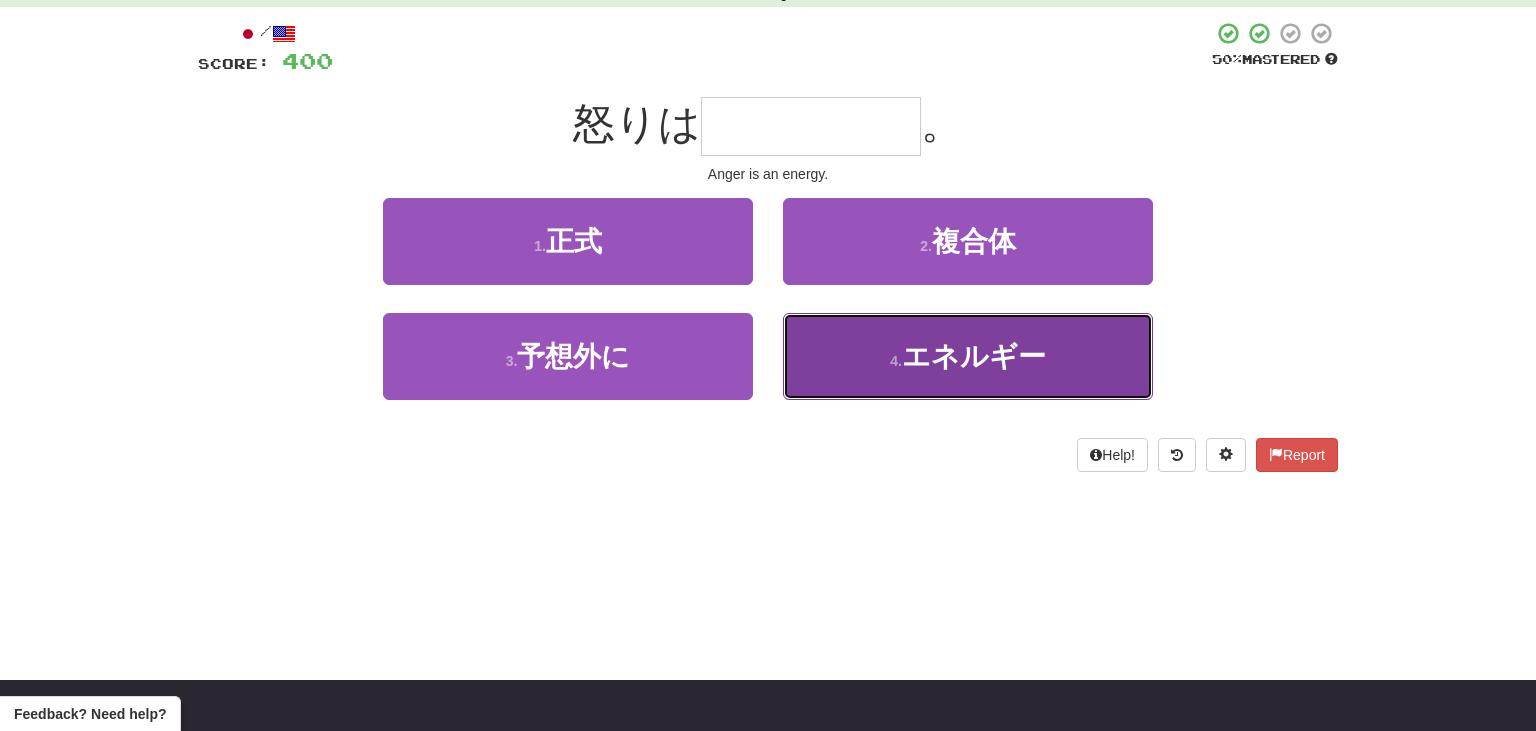 click on "4 .  エネルギー" at bounding box center [968, 356] 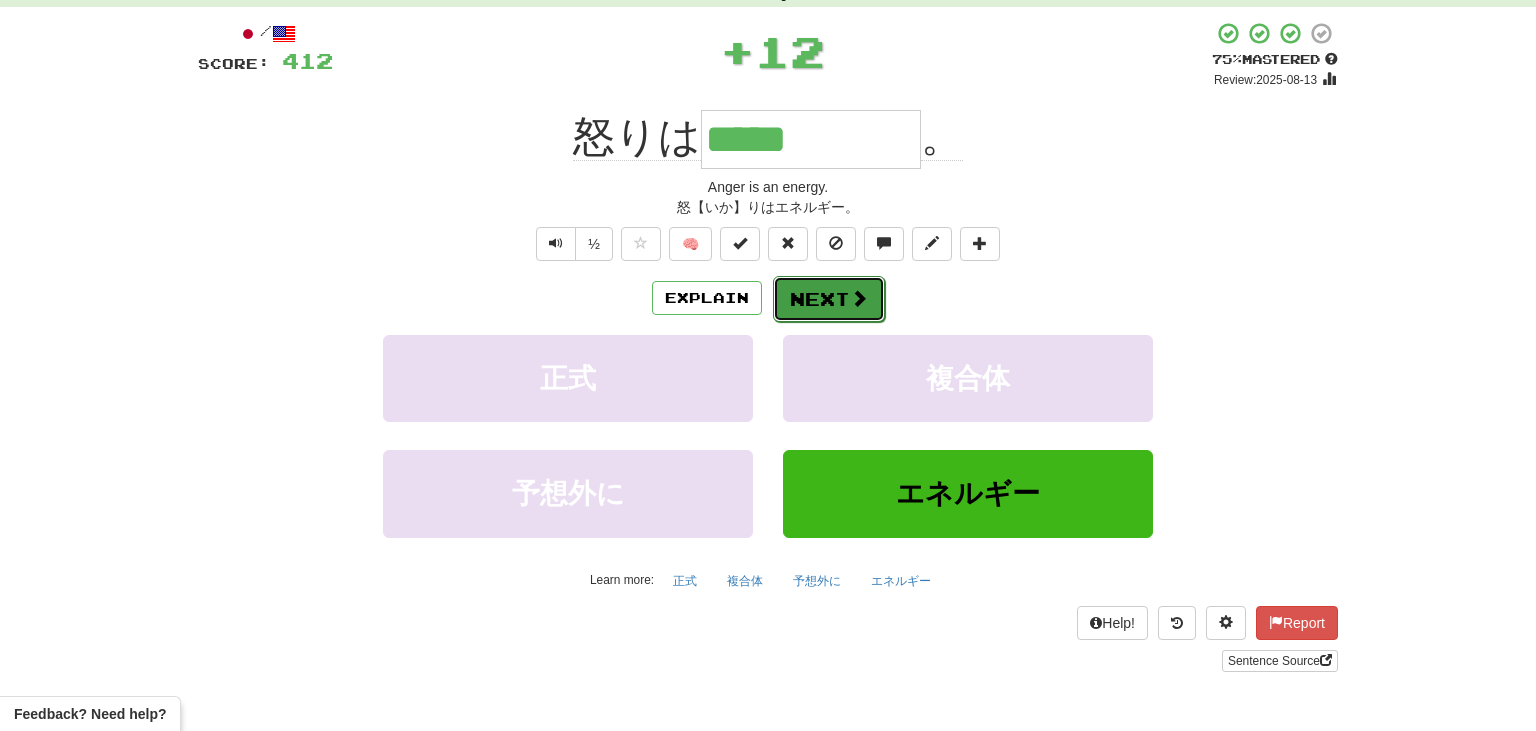 click on "Next" at bounding box center [829, 299] 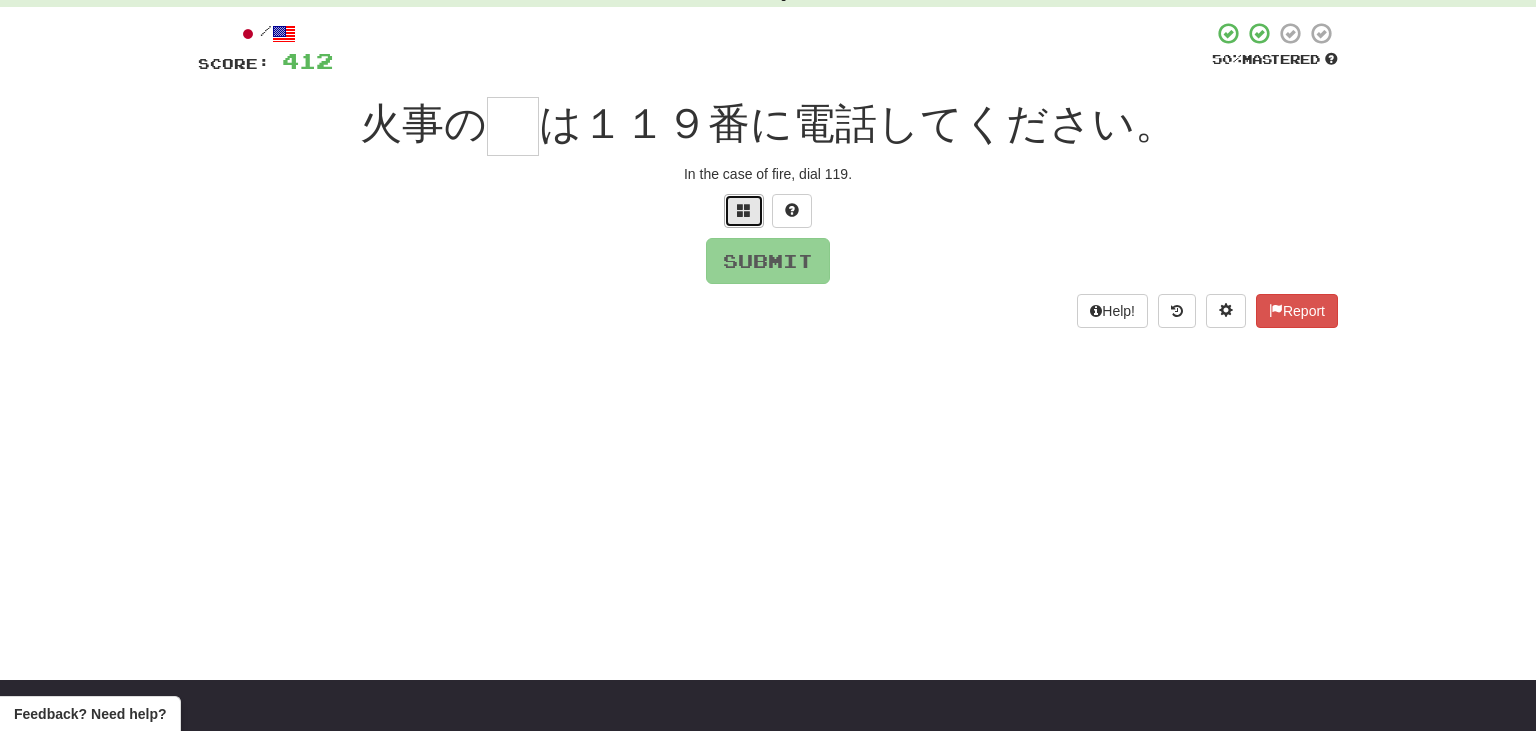 click at bounding box center [744, 211] 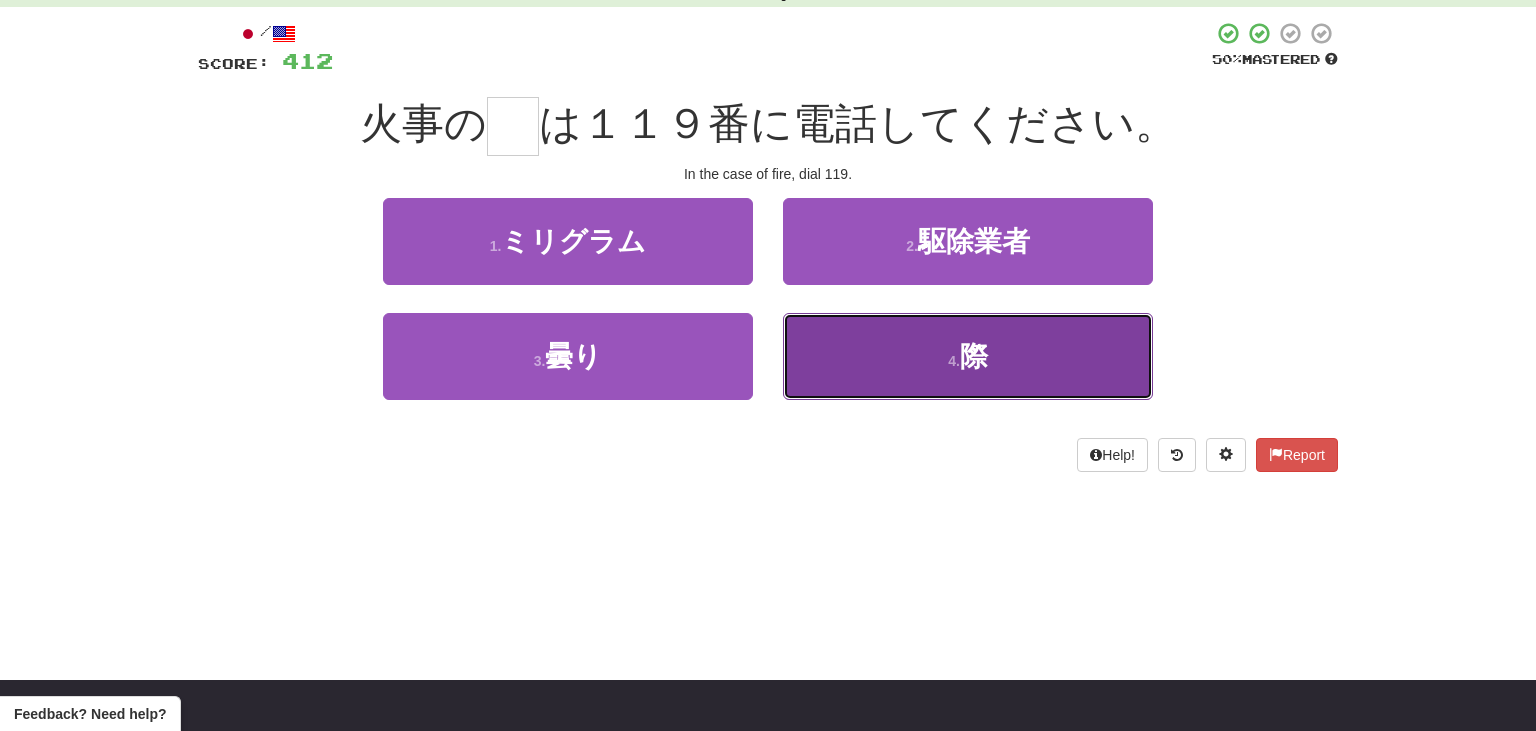 click on "4 .  際" at bounding box center (968, 356) 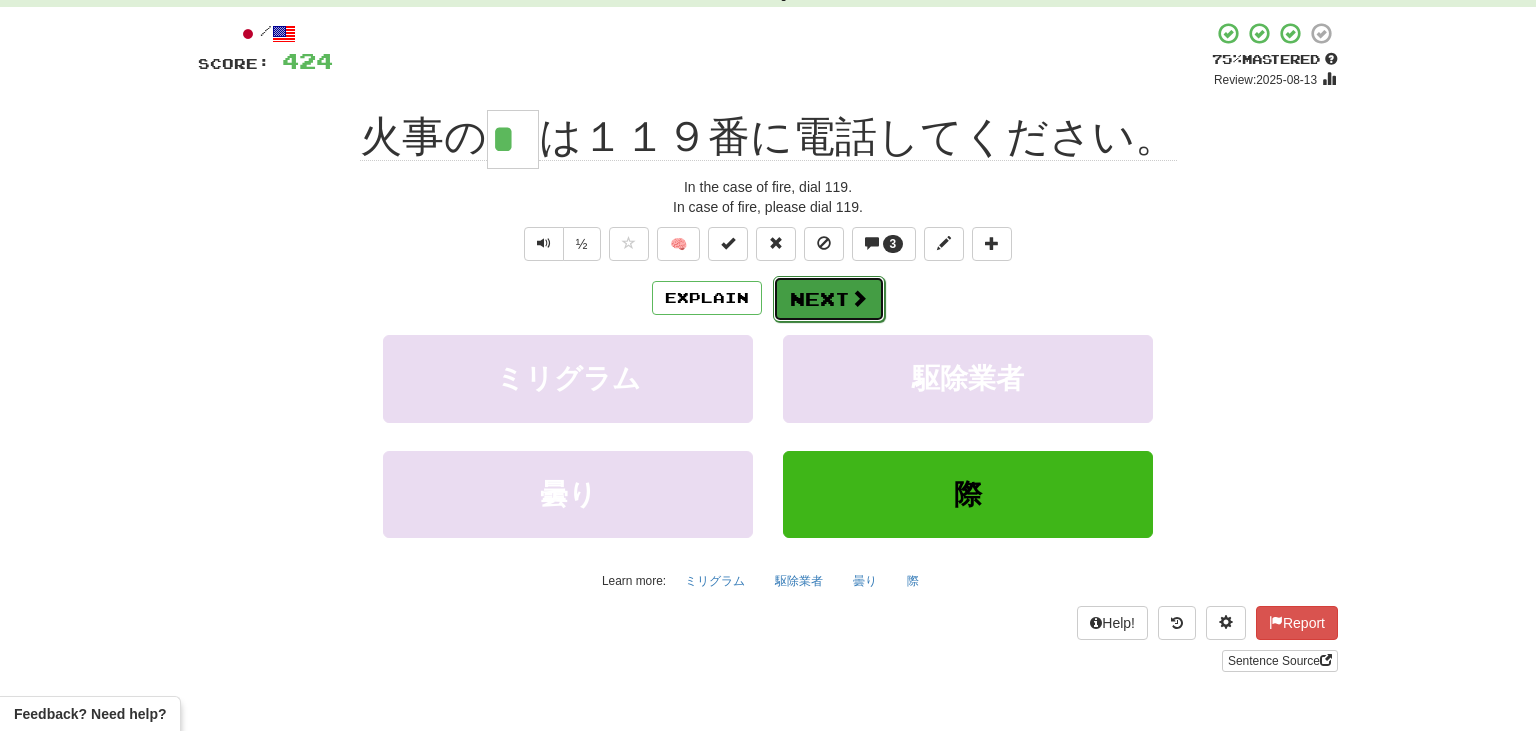 click on "Next" at bounding box center [829, 299] 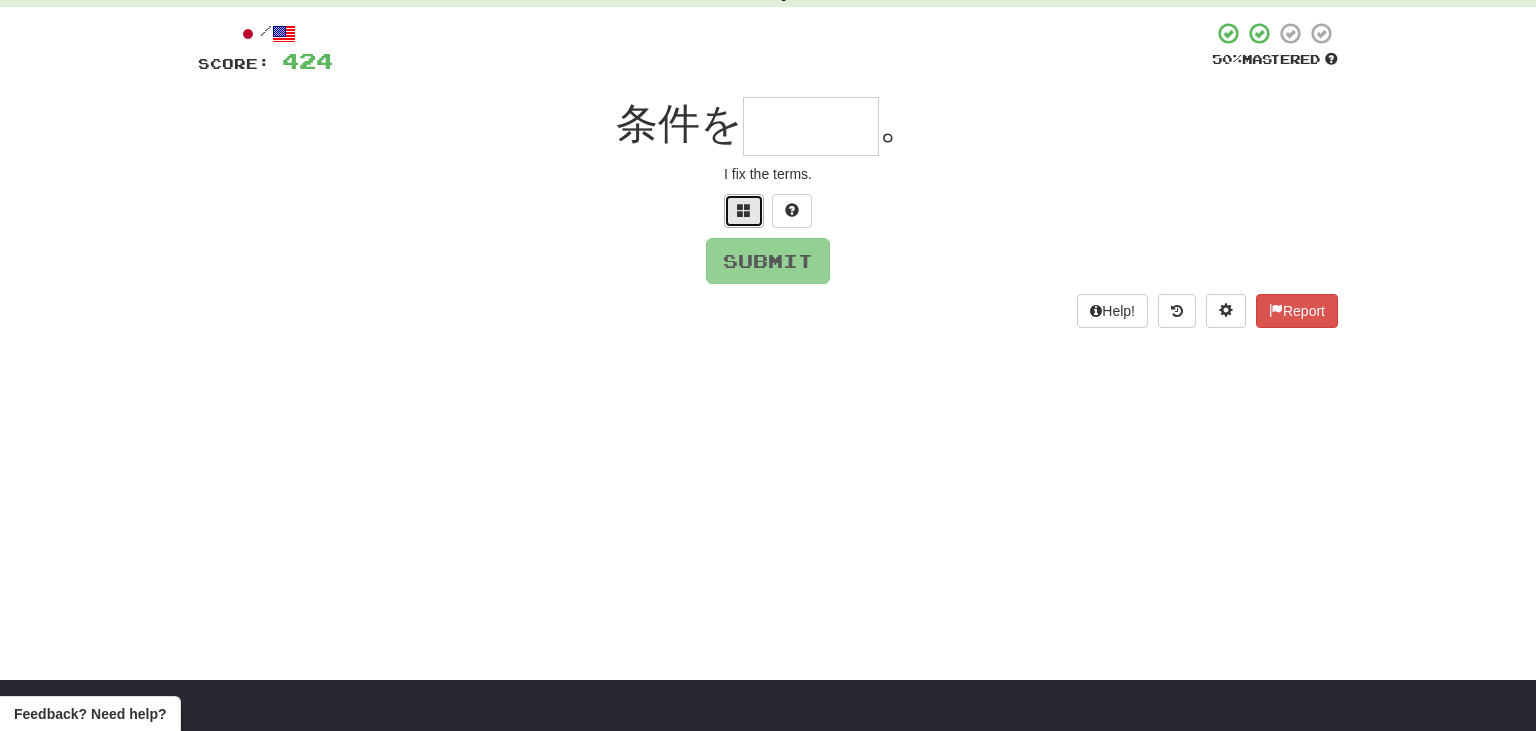 click at bounding box center [744, 210] 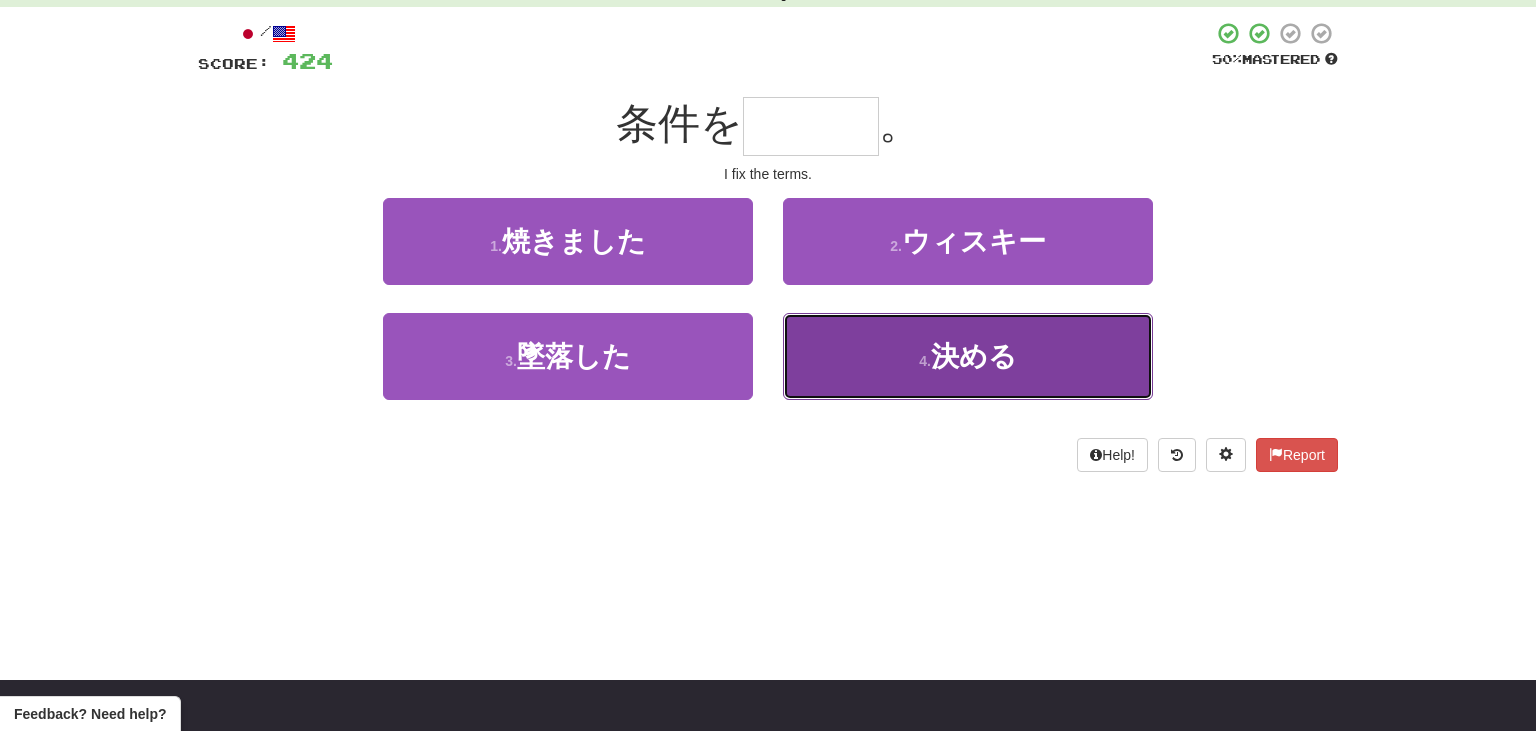 click on "4 .  決める" at bounding box center (968, 356) 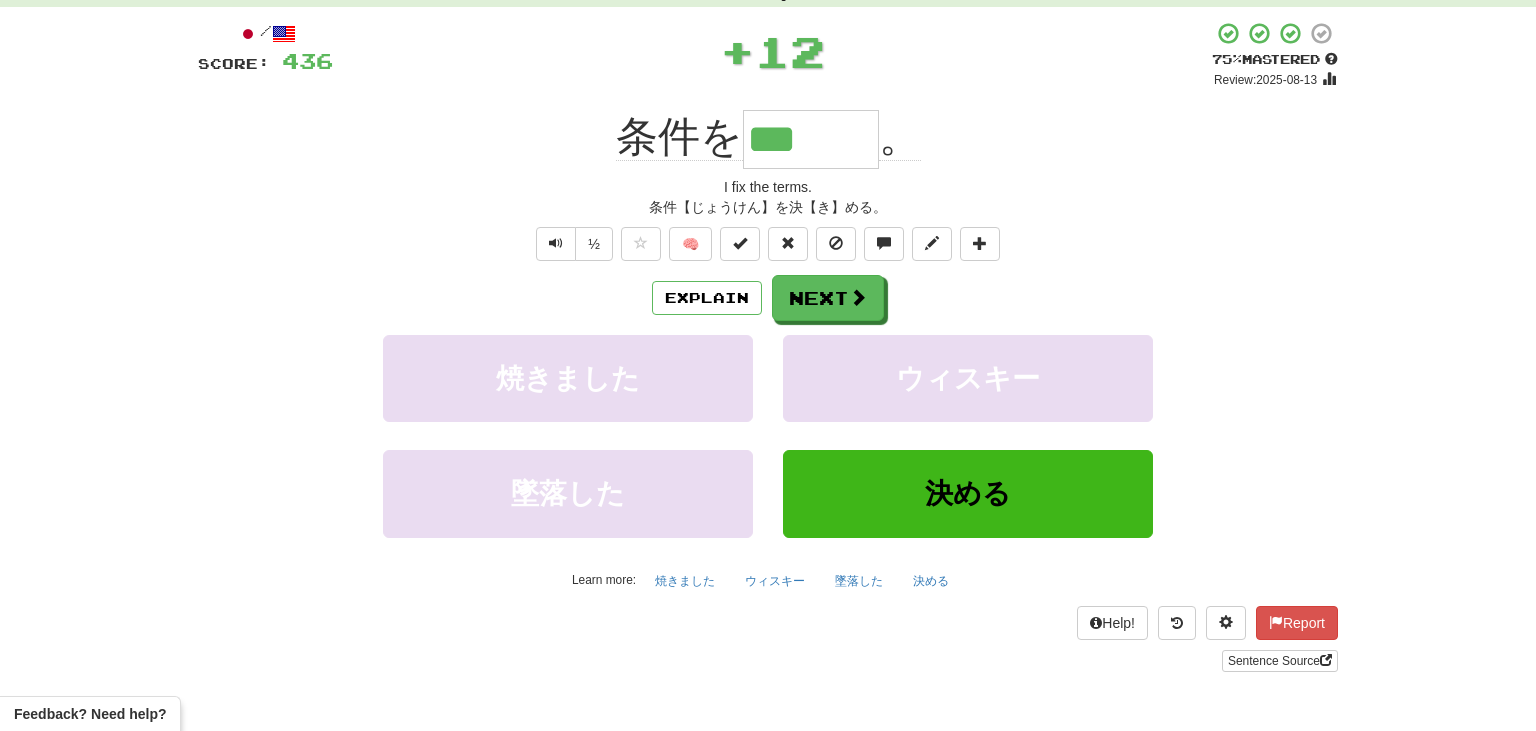 click on "Explain Next 焼きました ウィスキー 墜落した 決める Learn more: 焼きました ウィスキー 墜落した 決める" at bounding box center (768, 435) 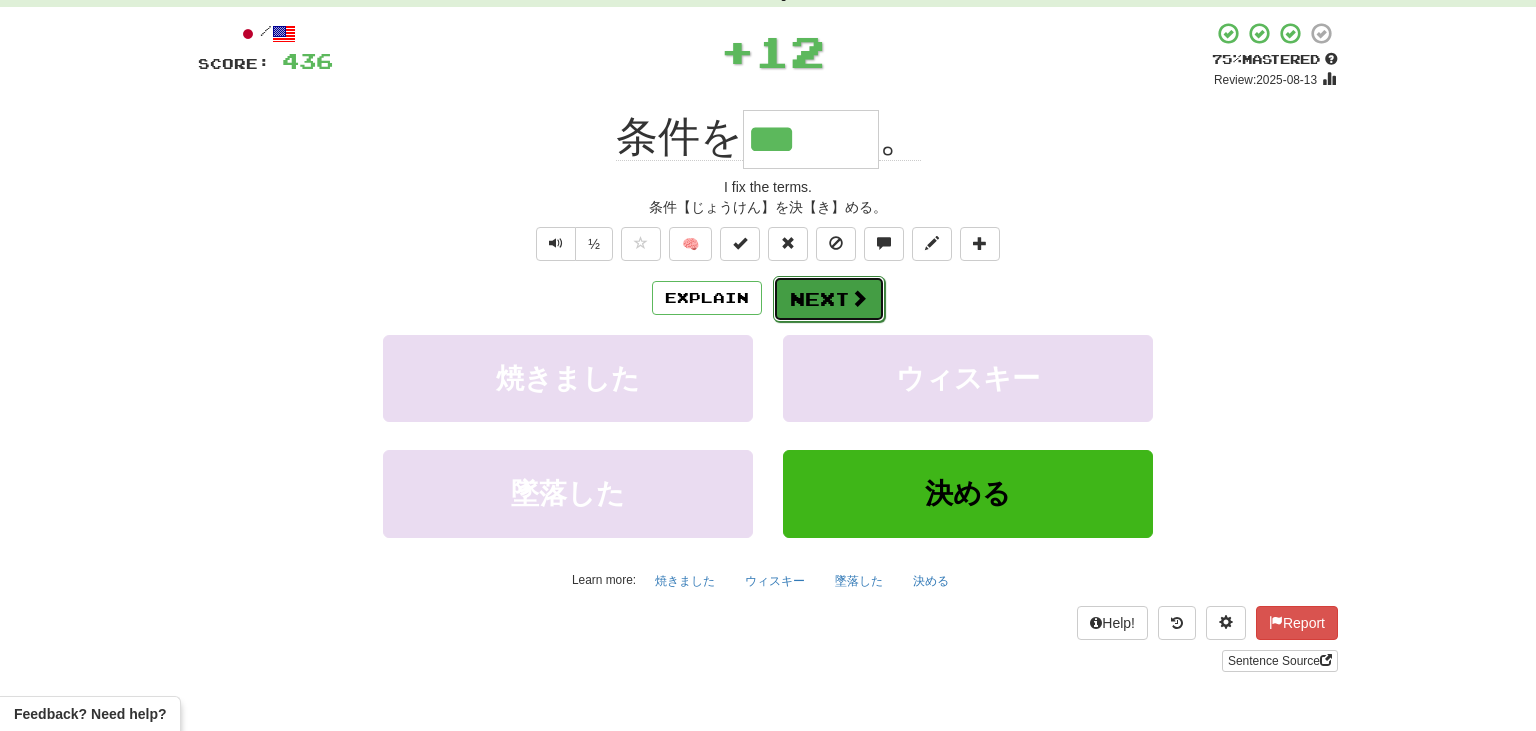 click on "Next" at bounding box center [829, 299] 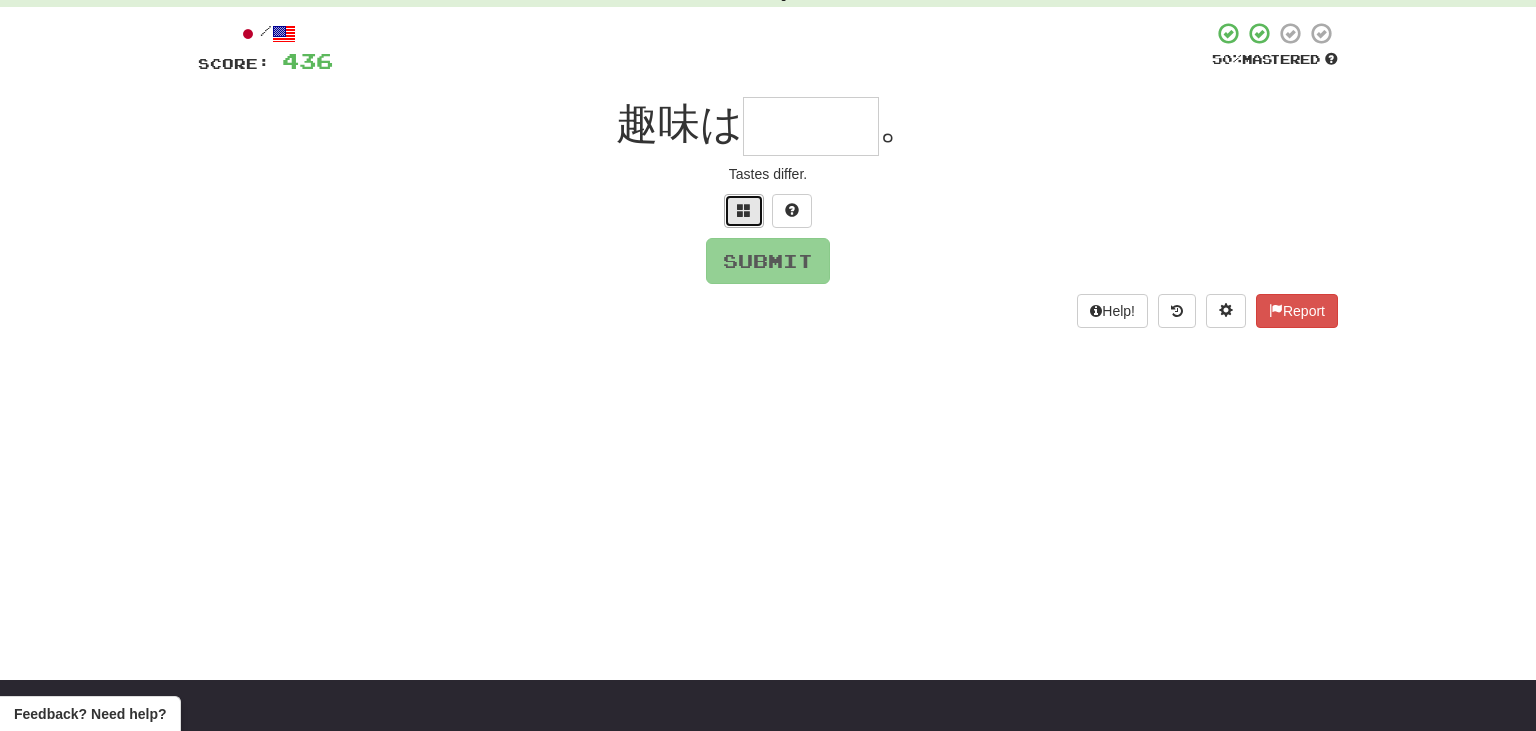 click at bounding box center [744, 211] 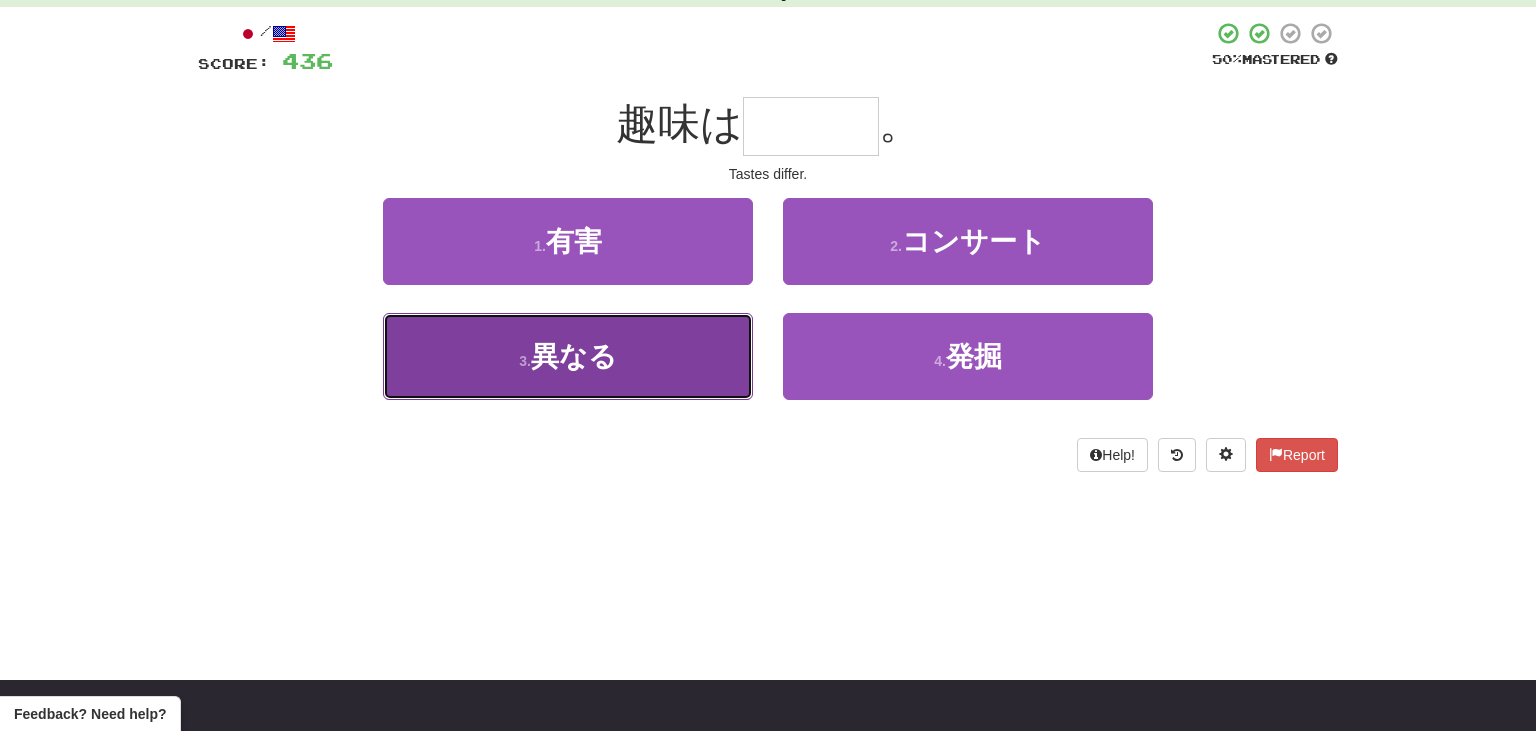 click on "3 .  異なる" at bounding box center [568, 356] 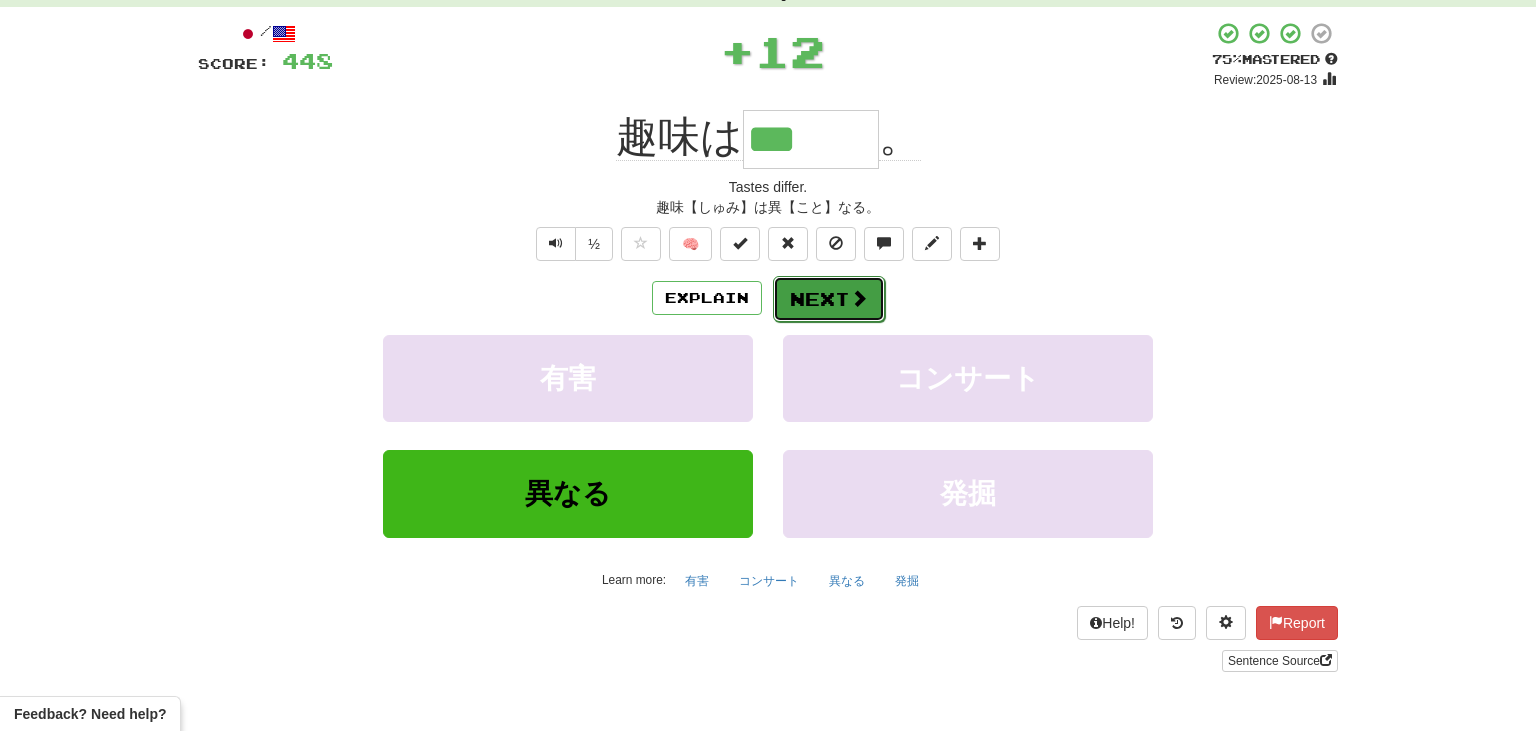 click on "Next" at bounding box center (829, 299) 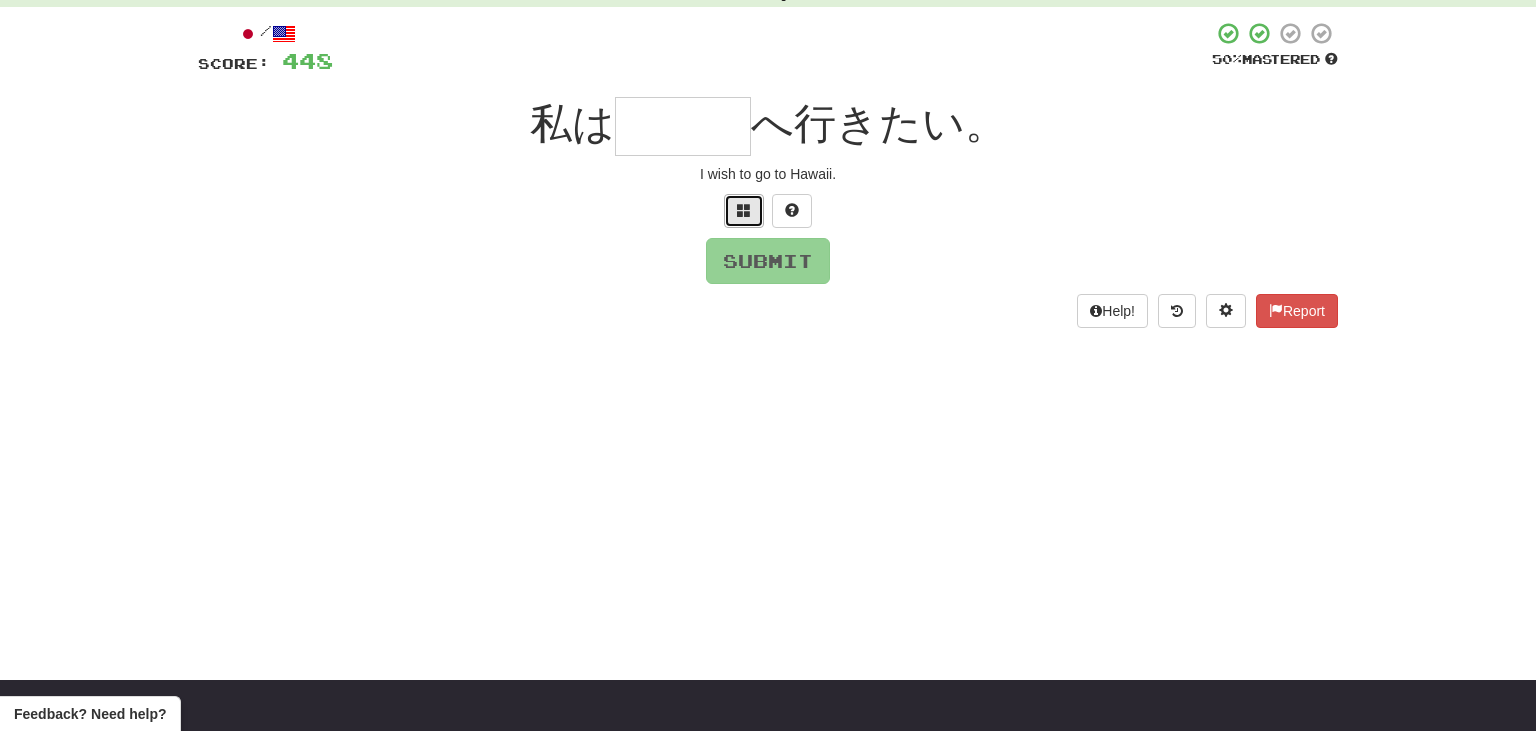 click at bounding box center [744, 210] 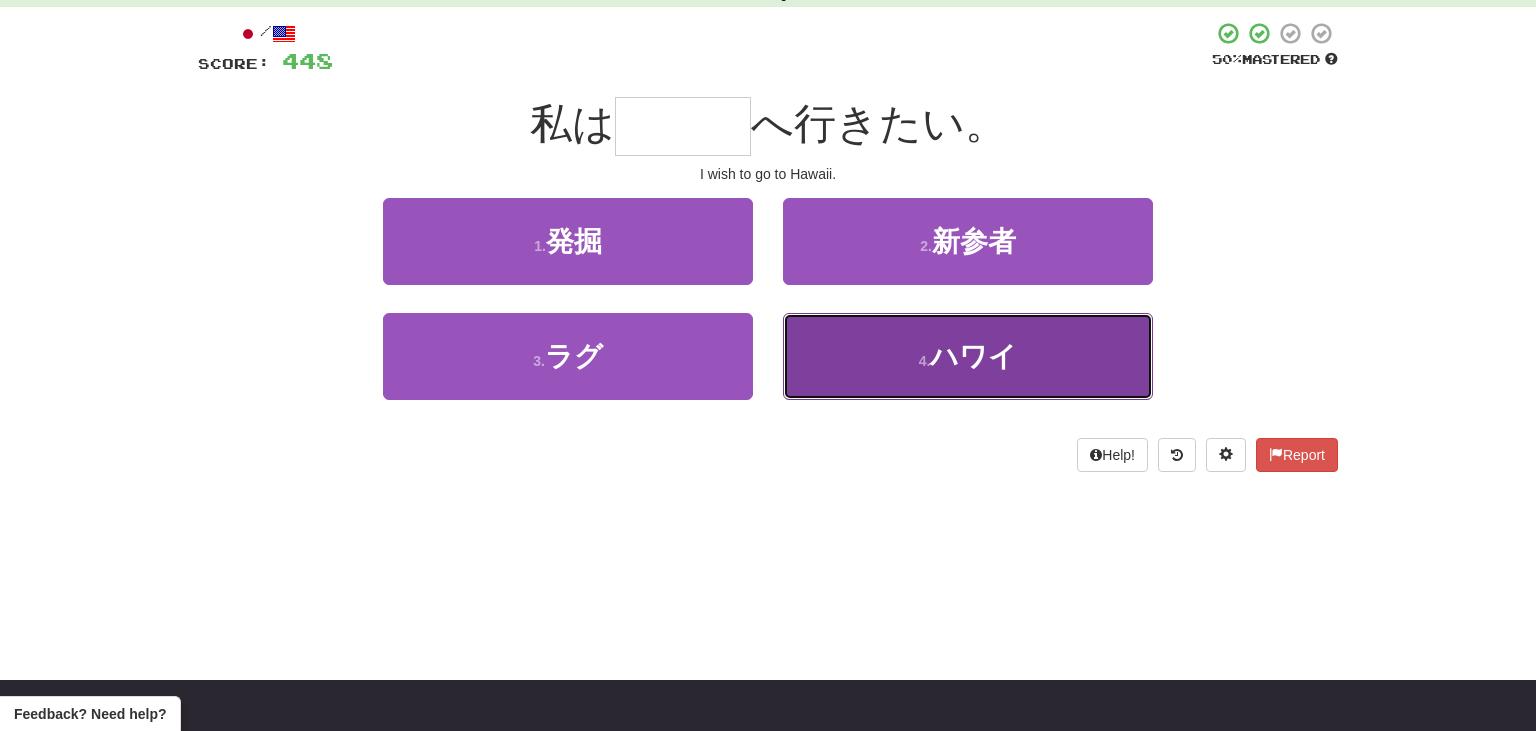 click on "ハワイ" at bounding box center (973, 356) 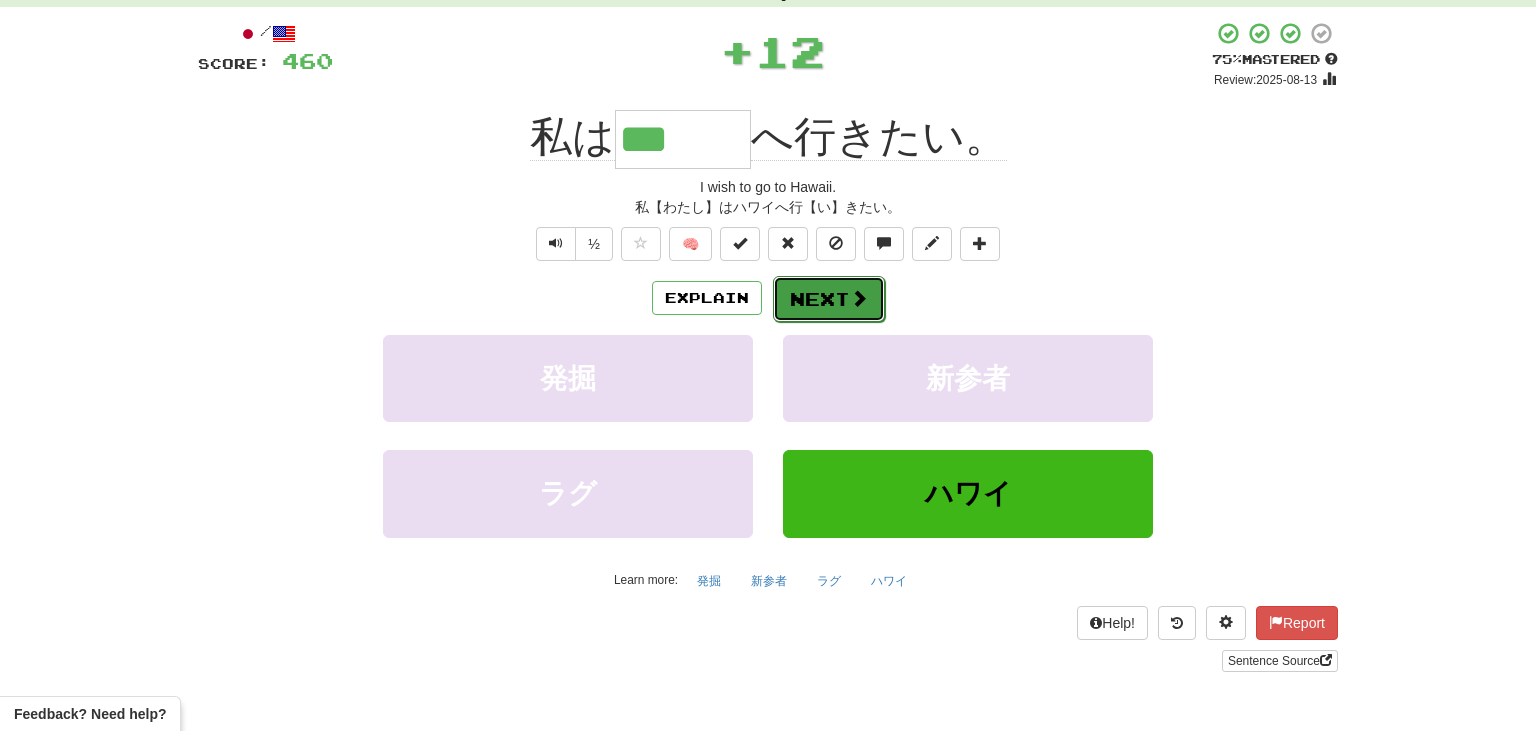 click on "Next" at bounding box center [829, 299] 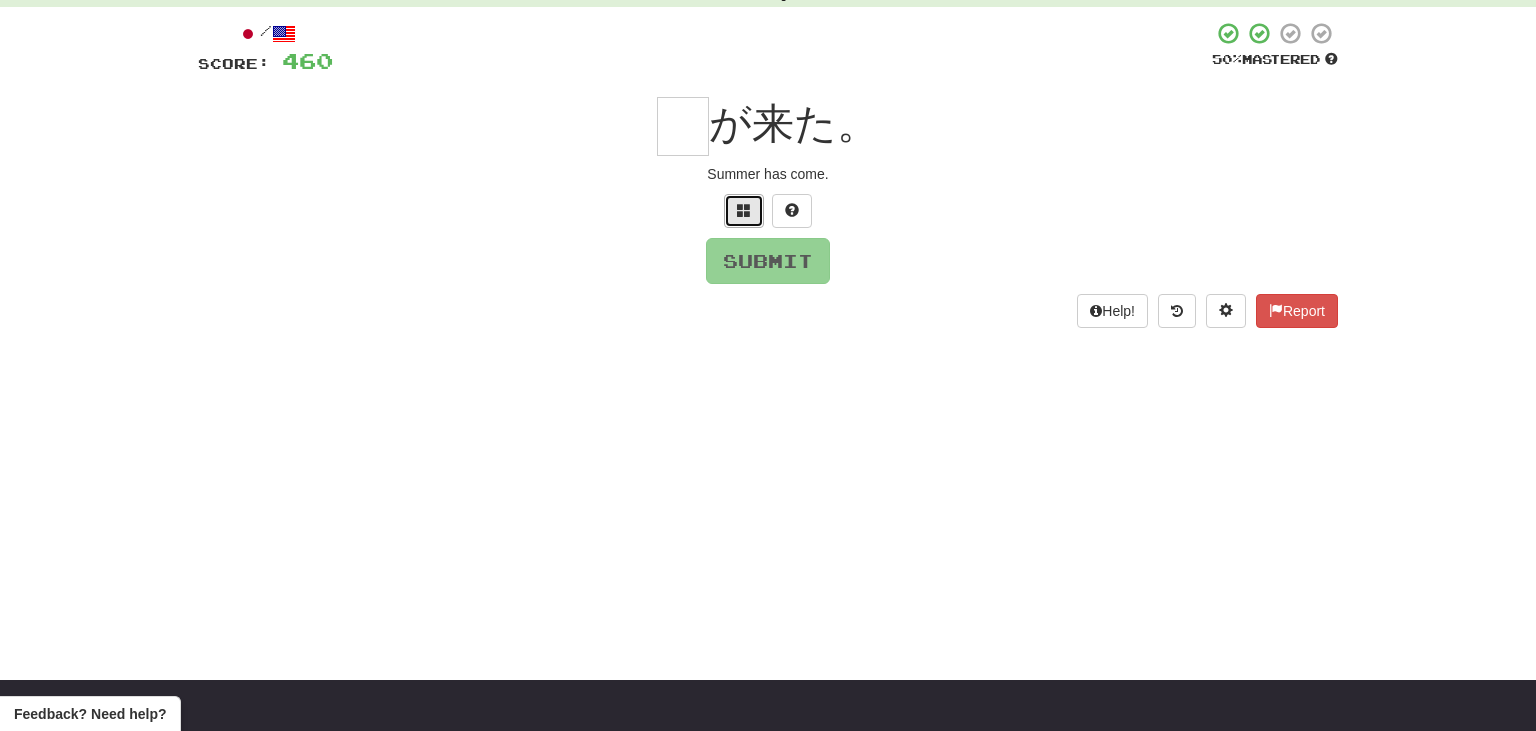 click at bounding box center (744, 211) 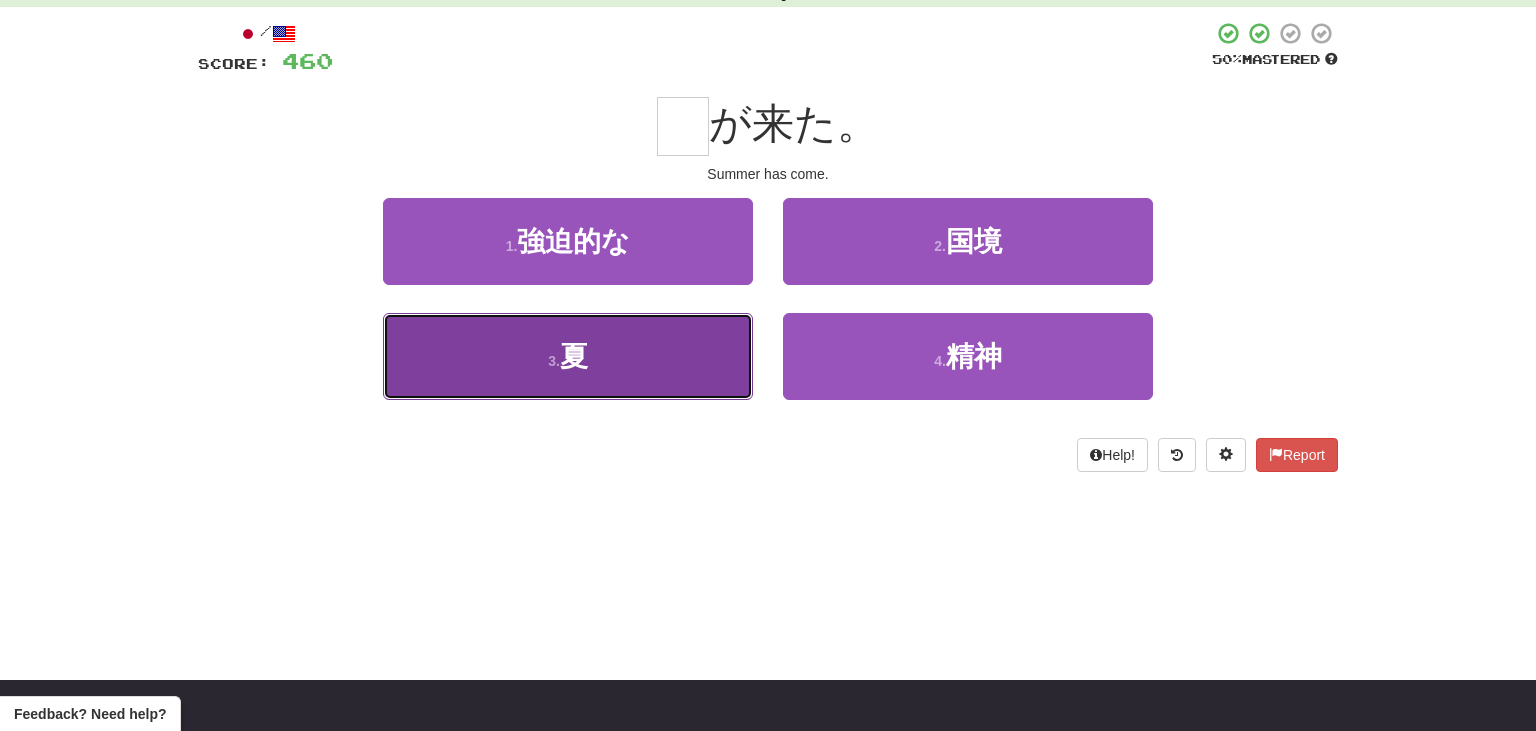 click on "3 .  夏" at bounding box center (568, 356) 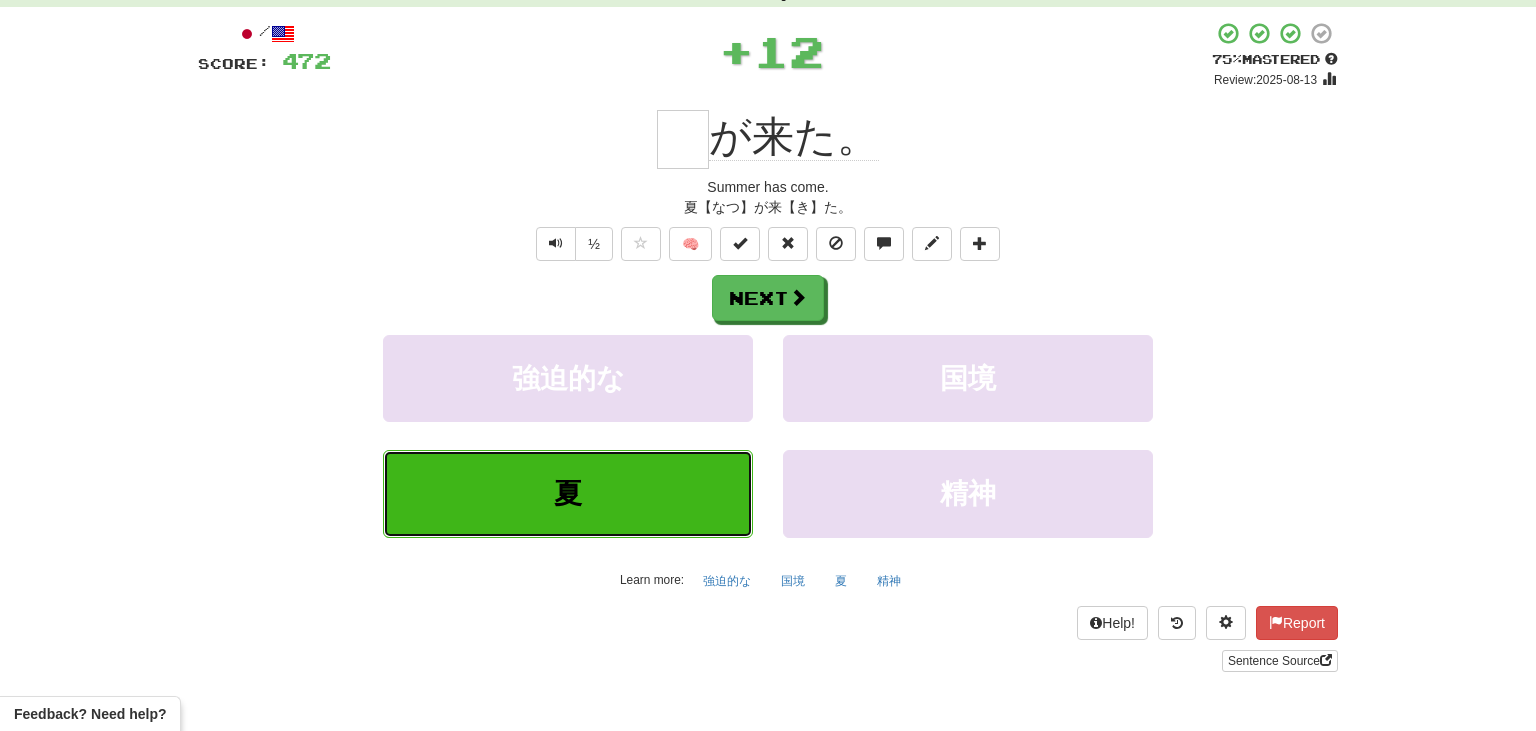 type on "*" 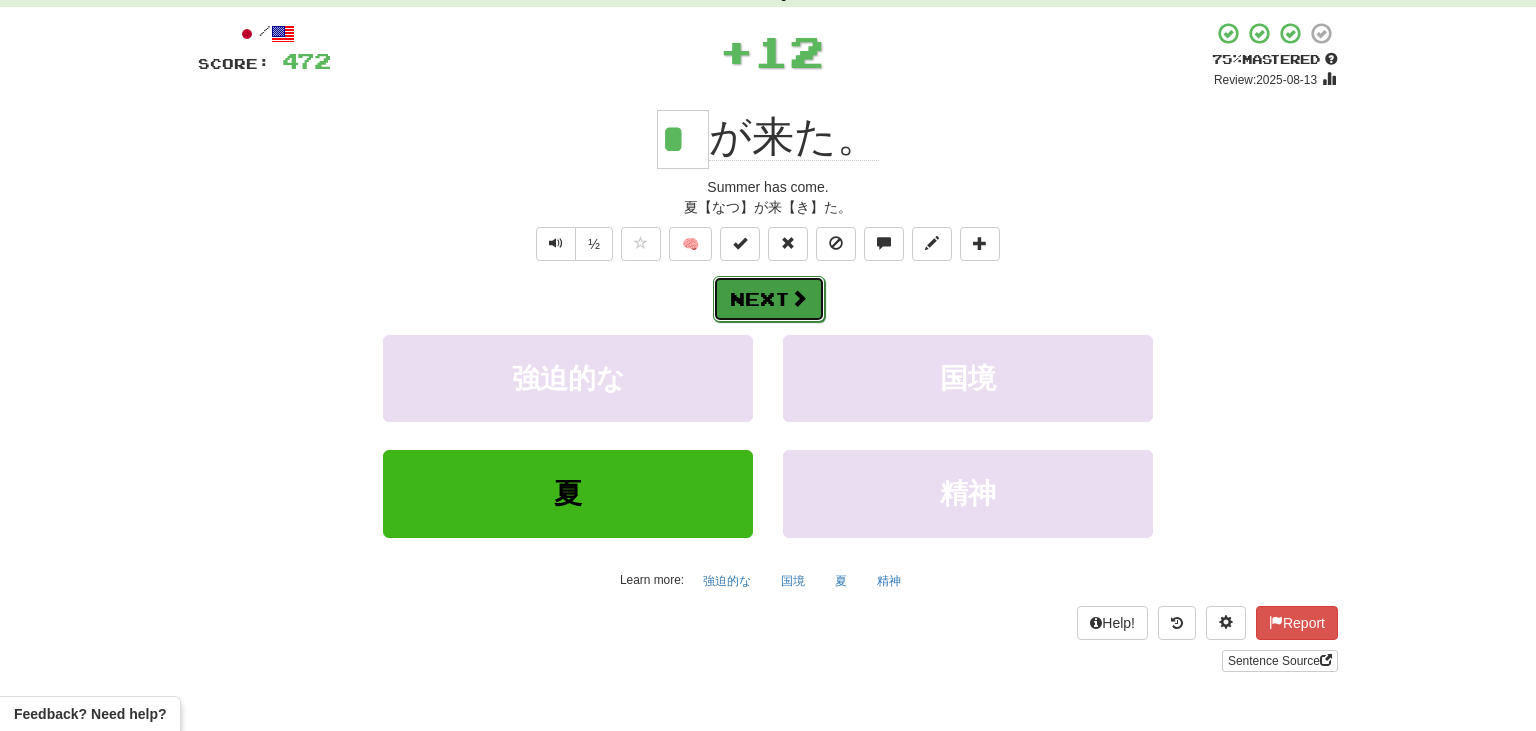 click on "Next" at bounding box center [769, 299] 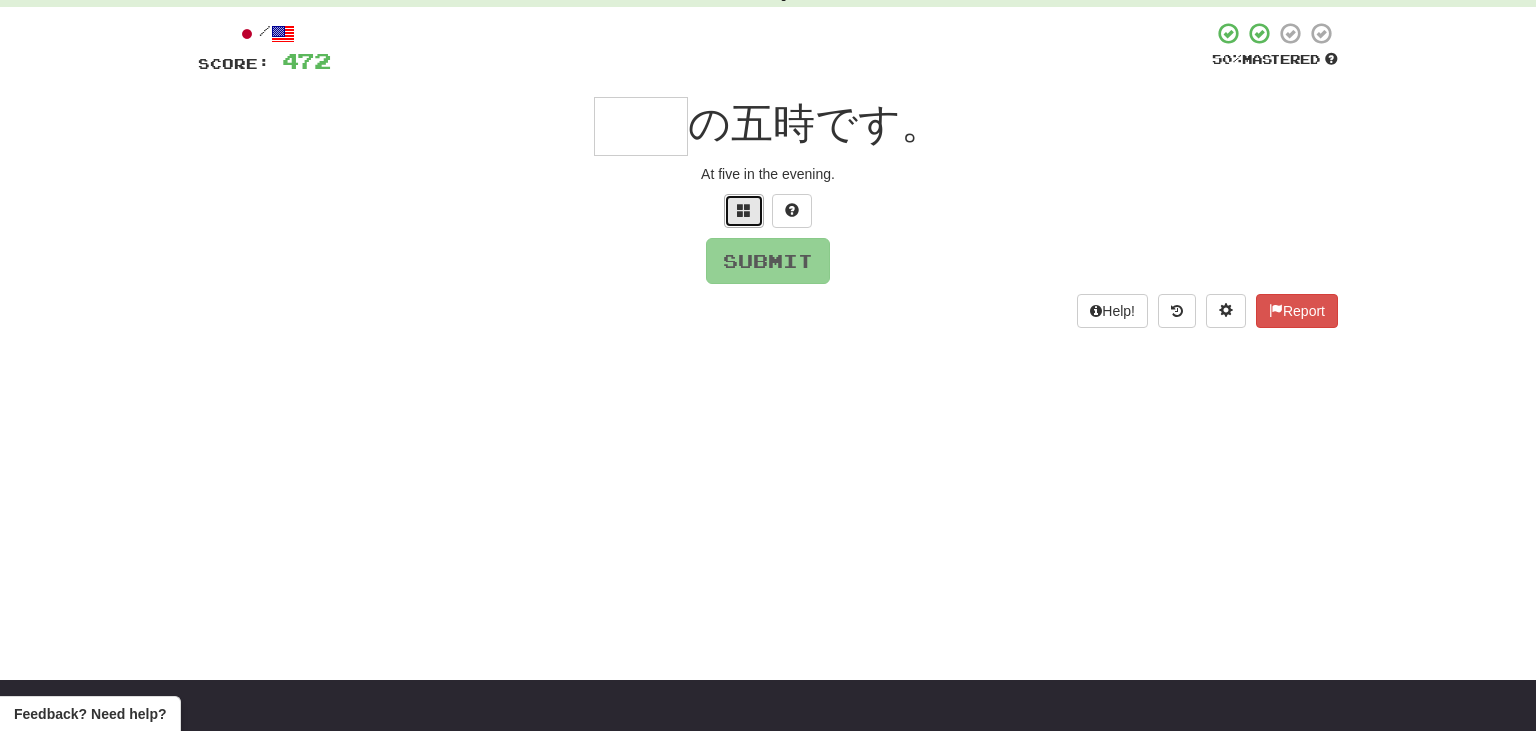click at bounding box center (744, 210) 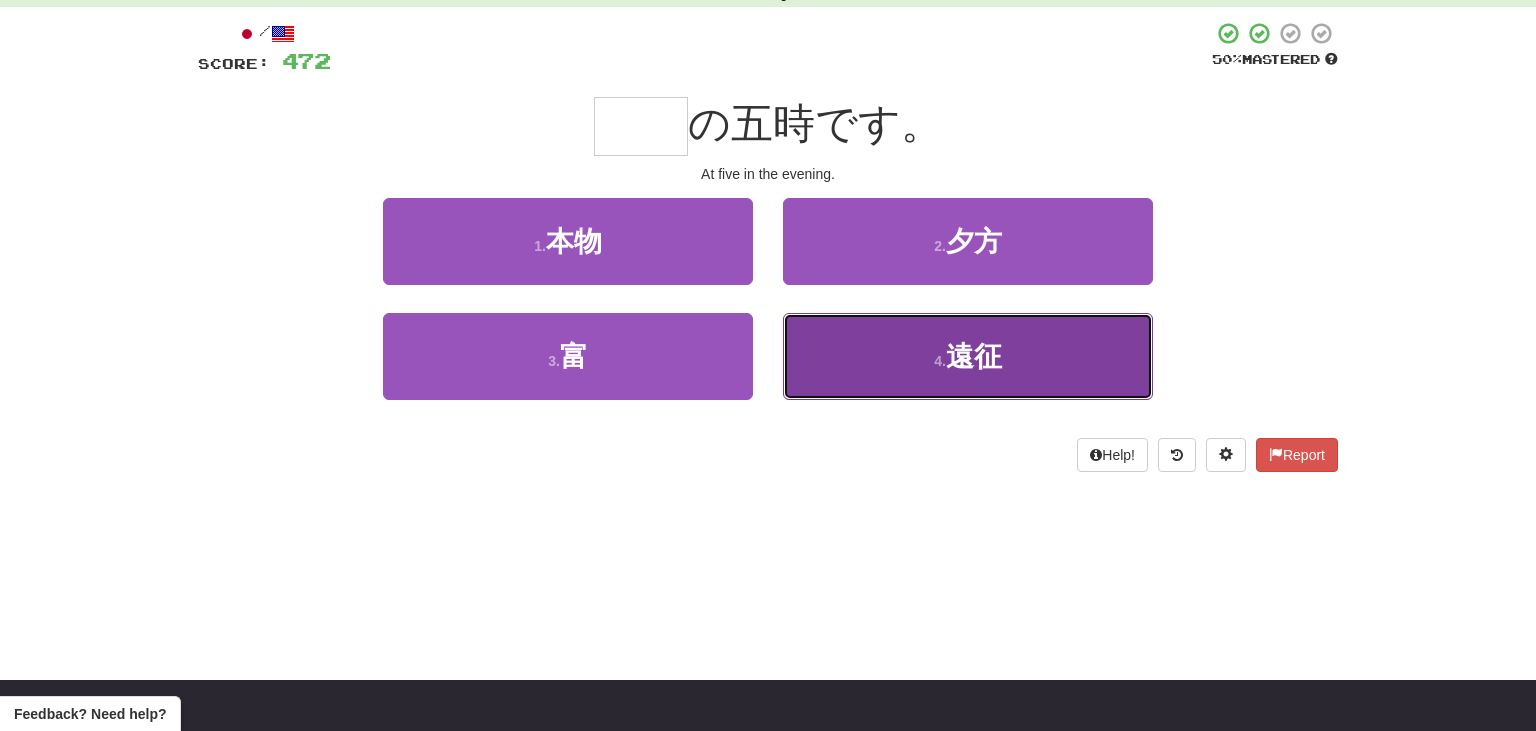 click on "4 .  遠征" at bounding box center (968, 356) 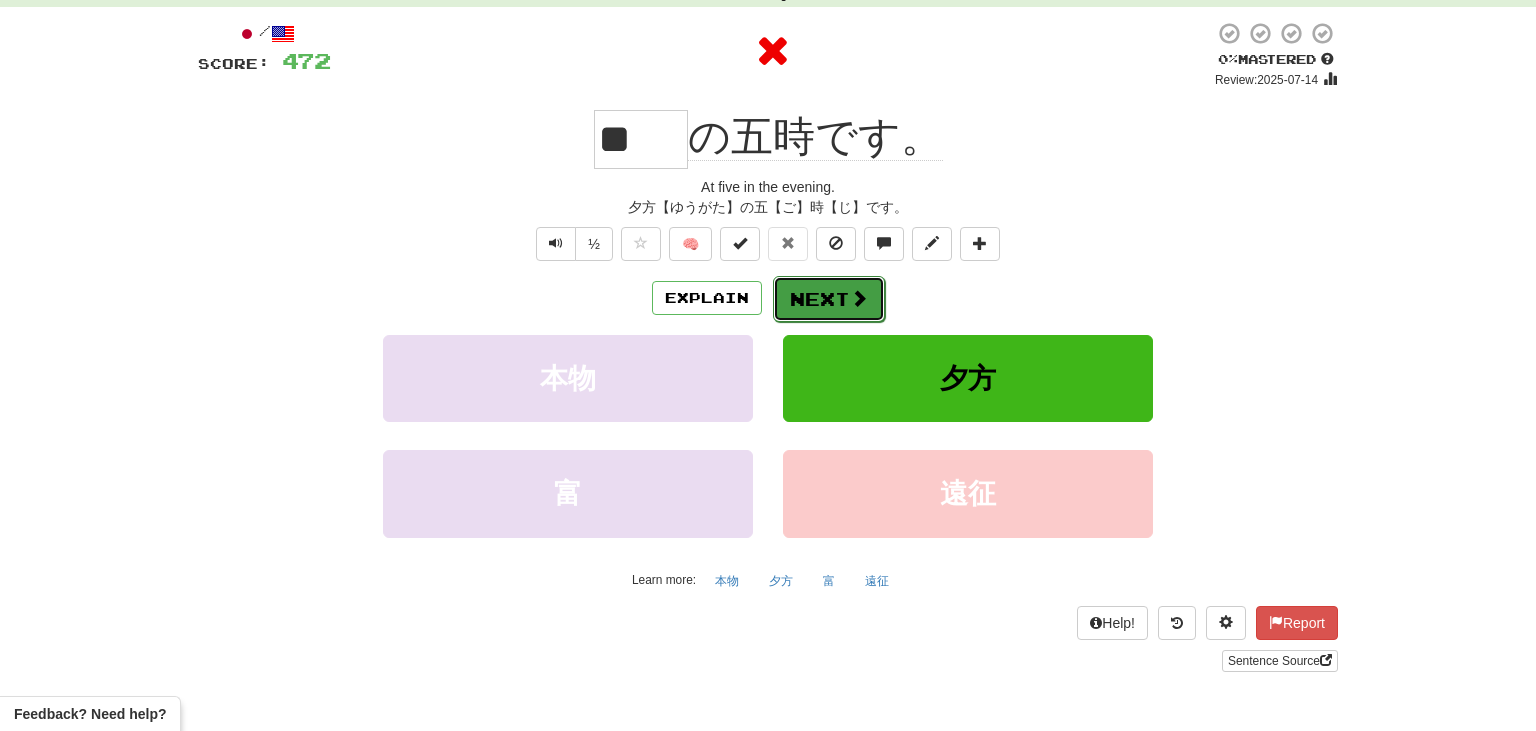 click on "Next" at bounding box center [829, 299] 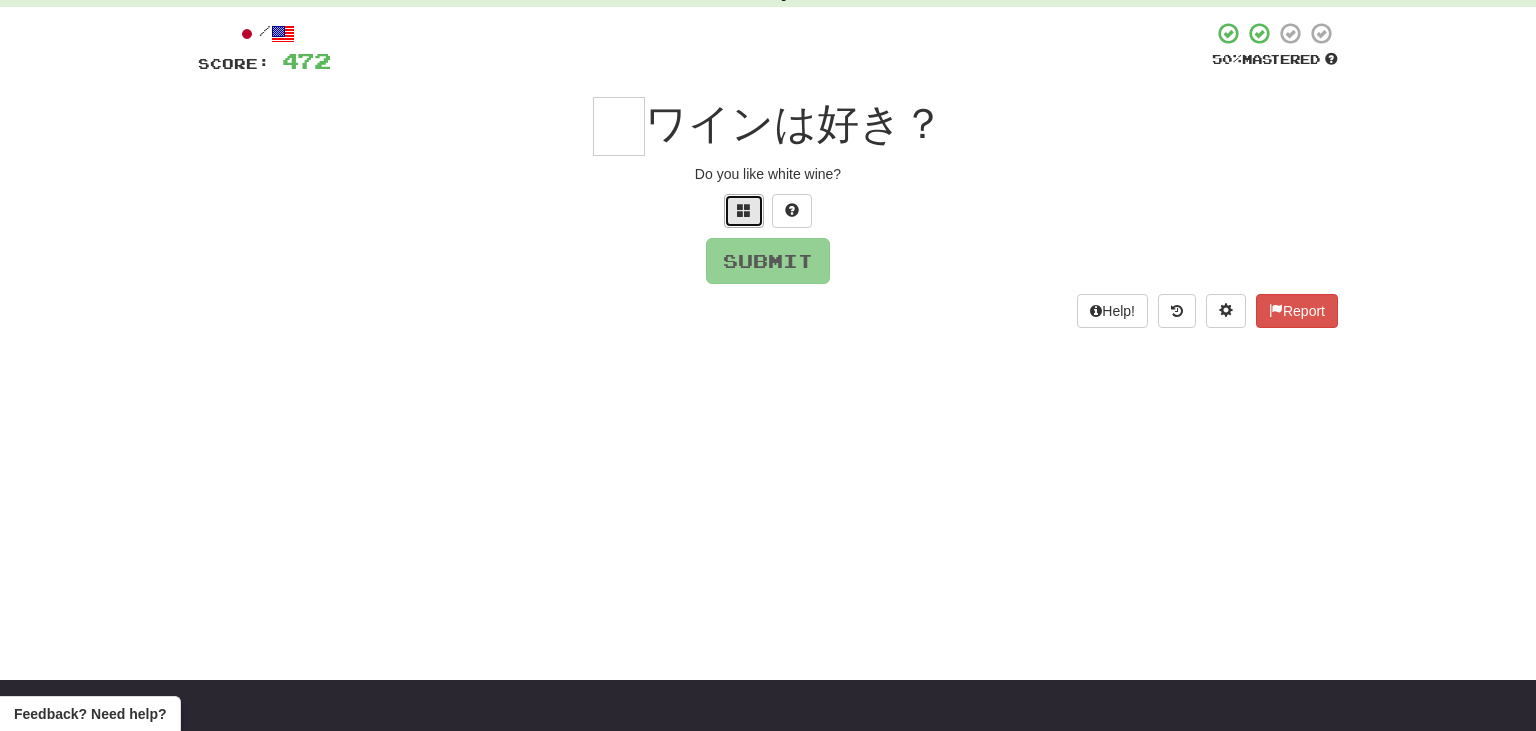 click at bounding box center [744, 211] 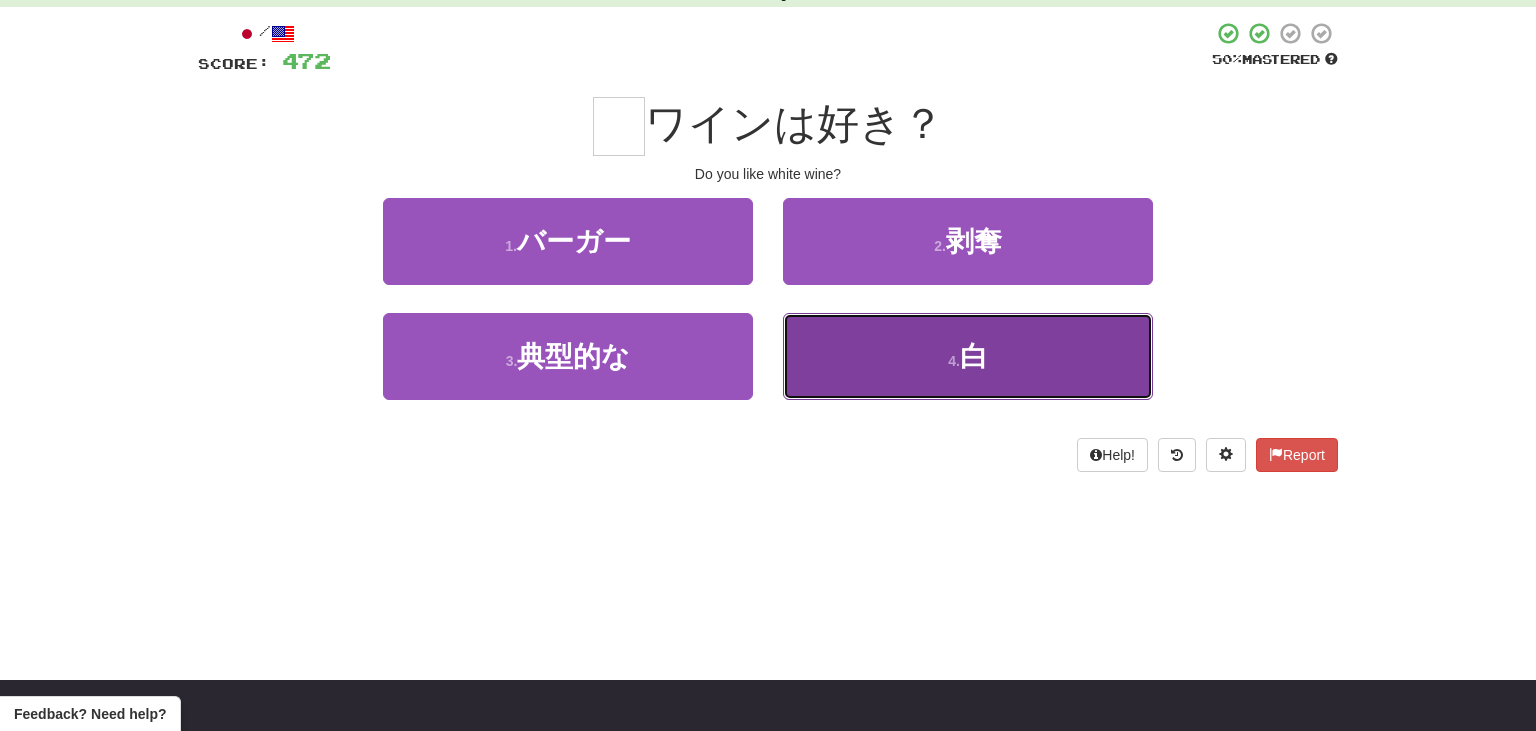 click on "4 .  白" at bounding box center [968, 356] 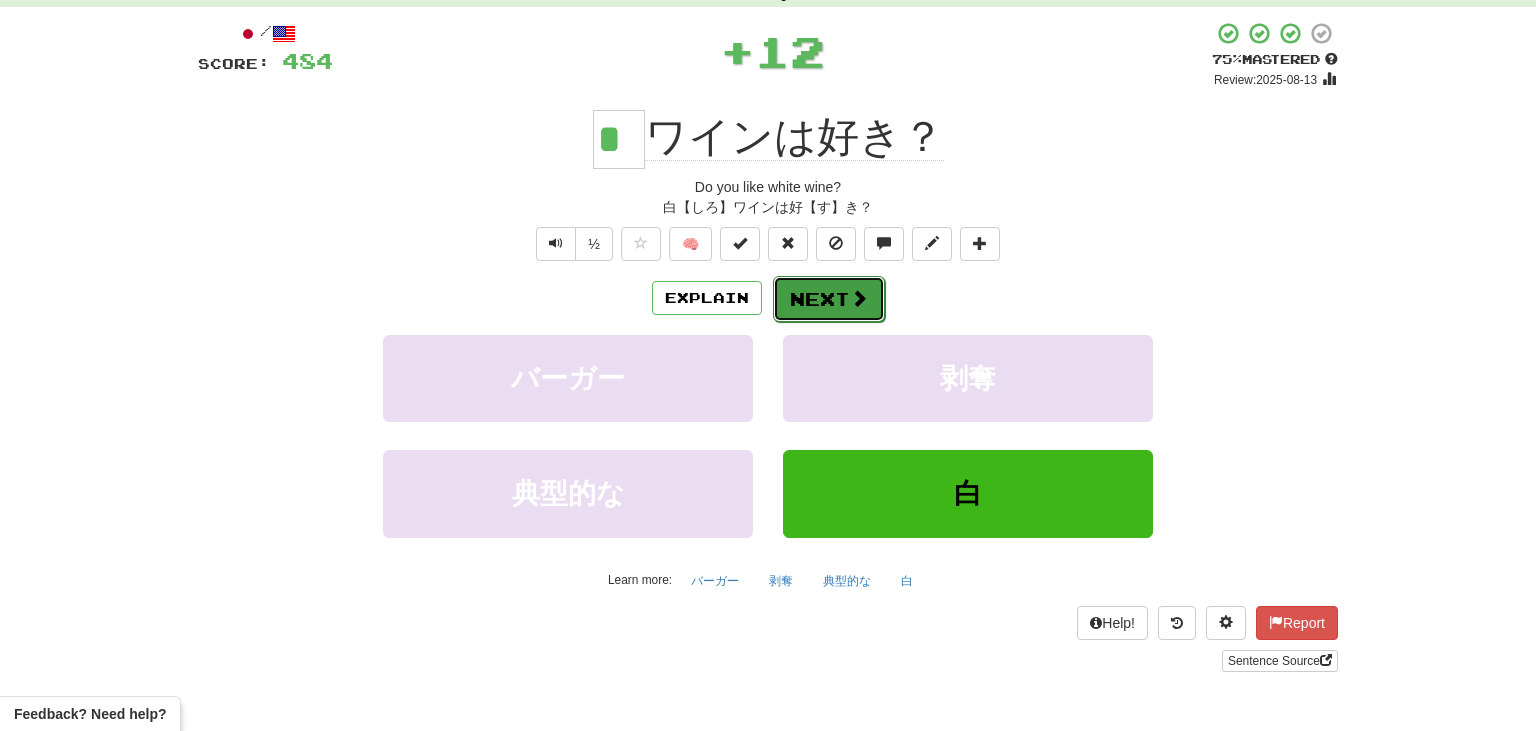 click on "Next" at bounding box center (829, 299) 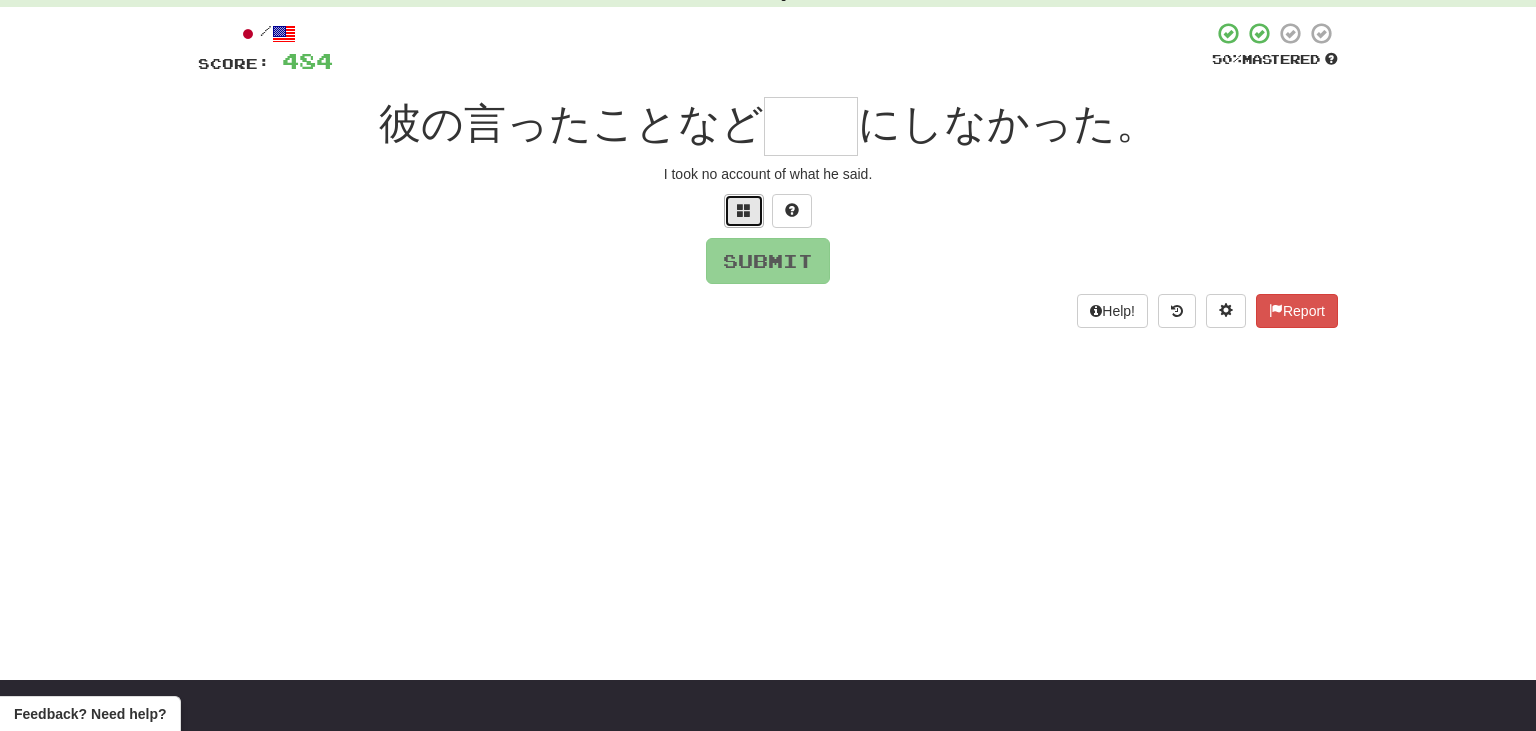 click at bounding box center [744, 211] 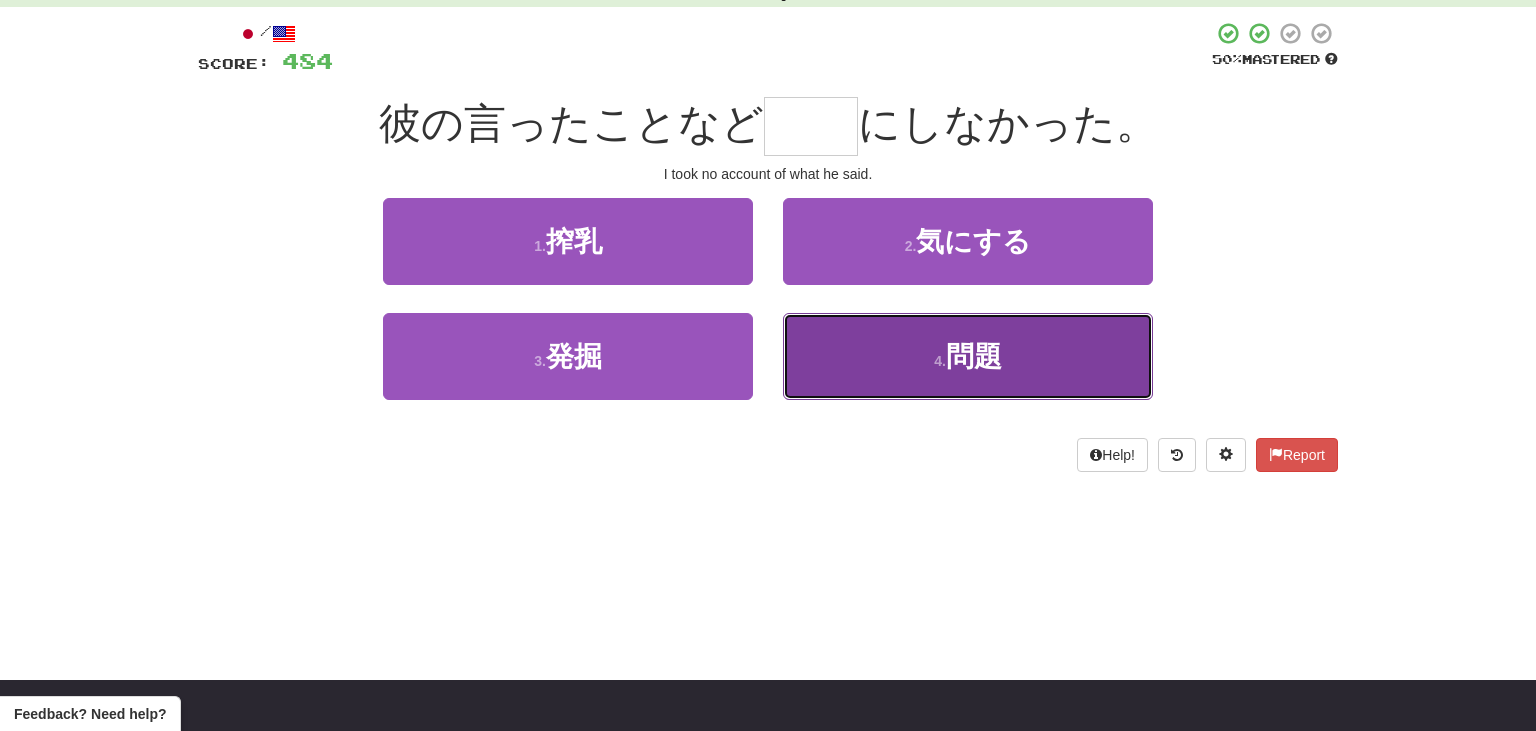 click on "4 .  問題" at bounding box center [968, 356] 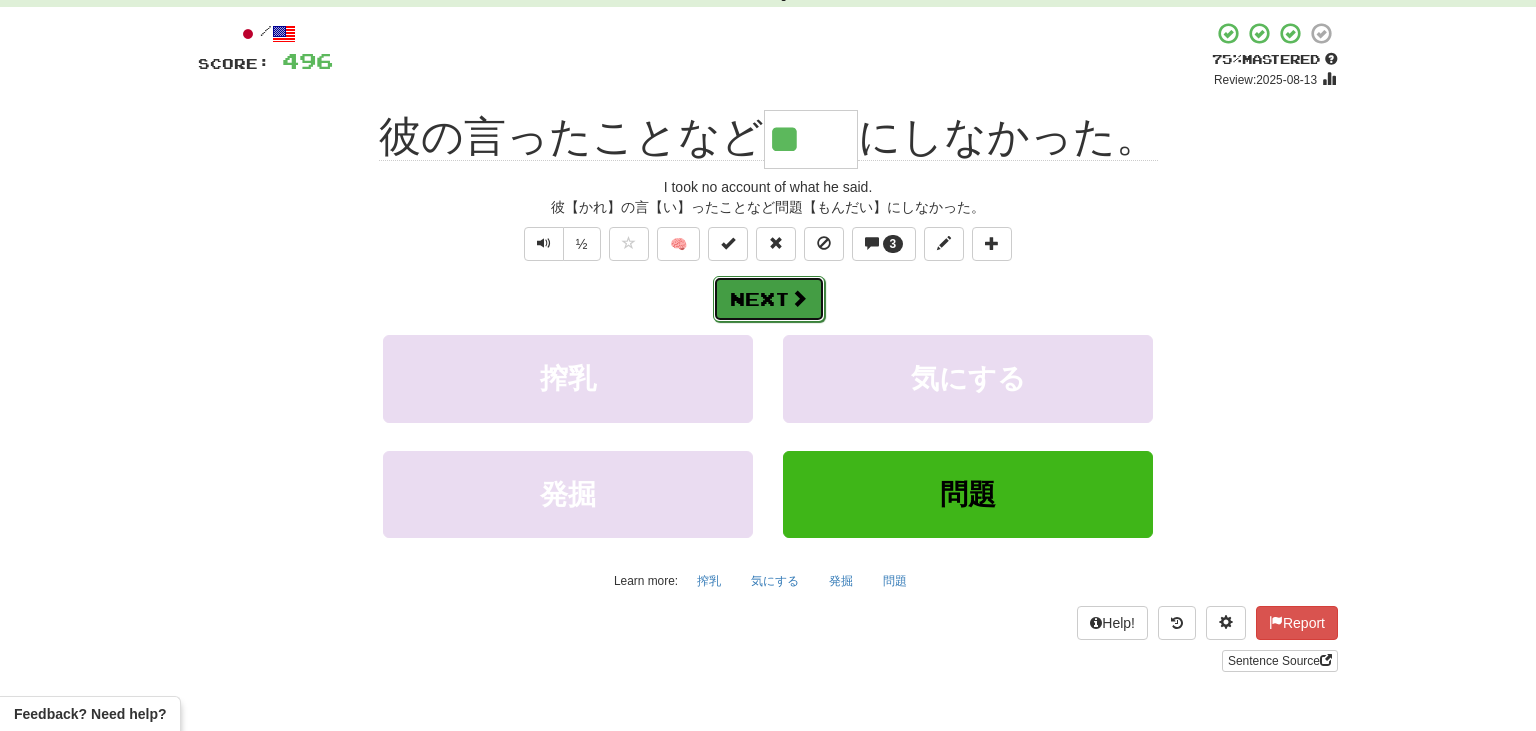 click on "Next" at bounding box center (769, 299) 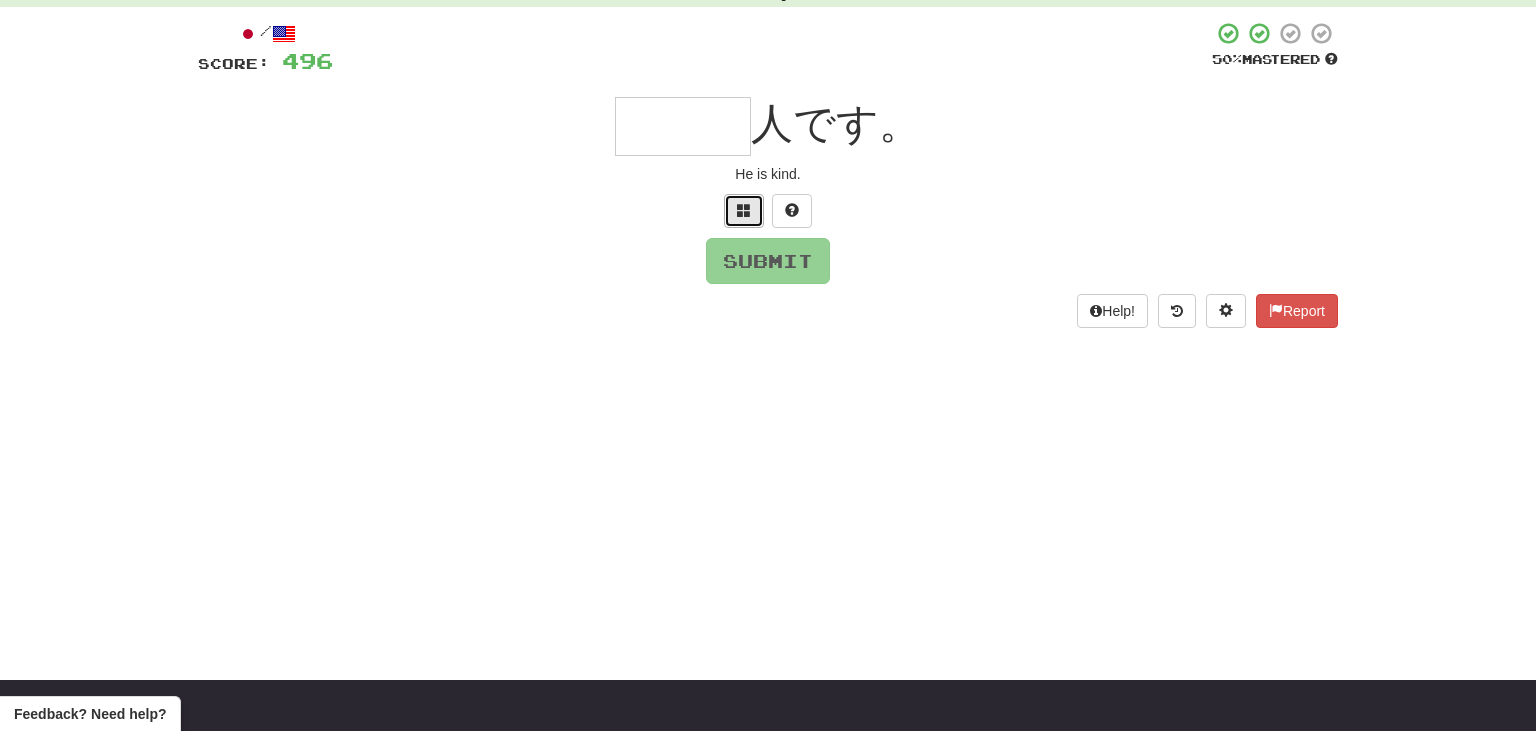 click at bounding box center (744, 210) 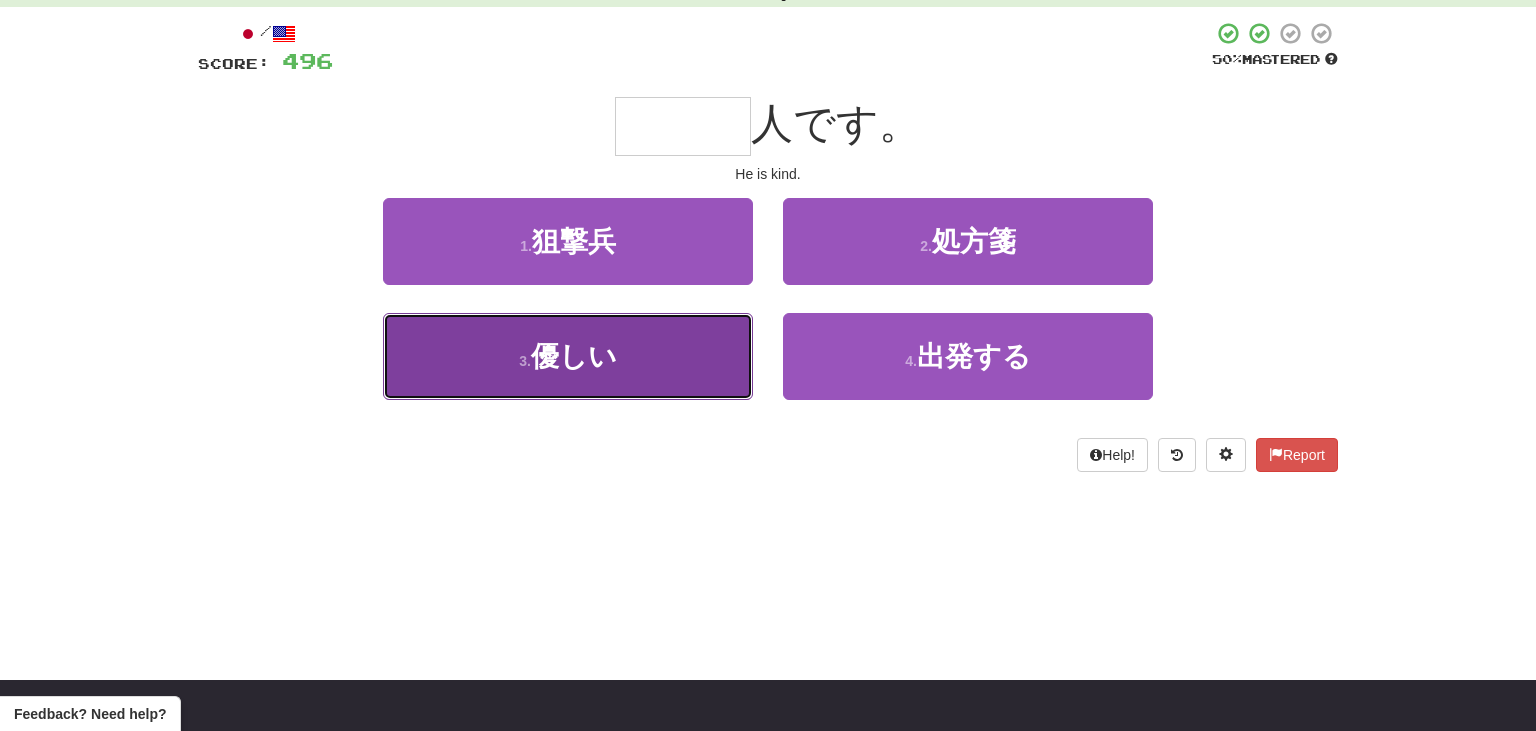 click on "3 .  優しい" at bounding box center (568, 356) 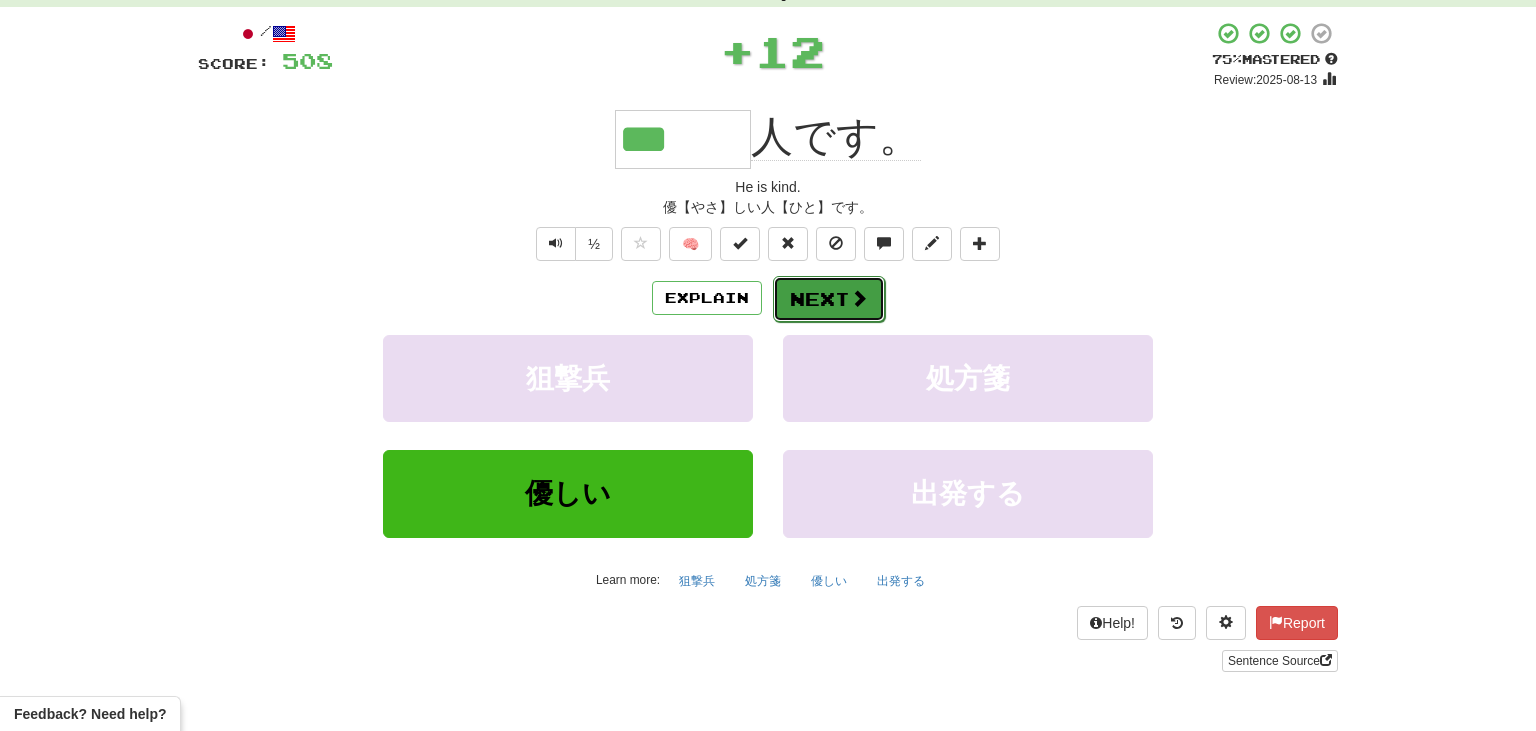 click on "Next" at bounding box center (829, 299) 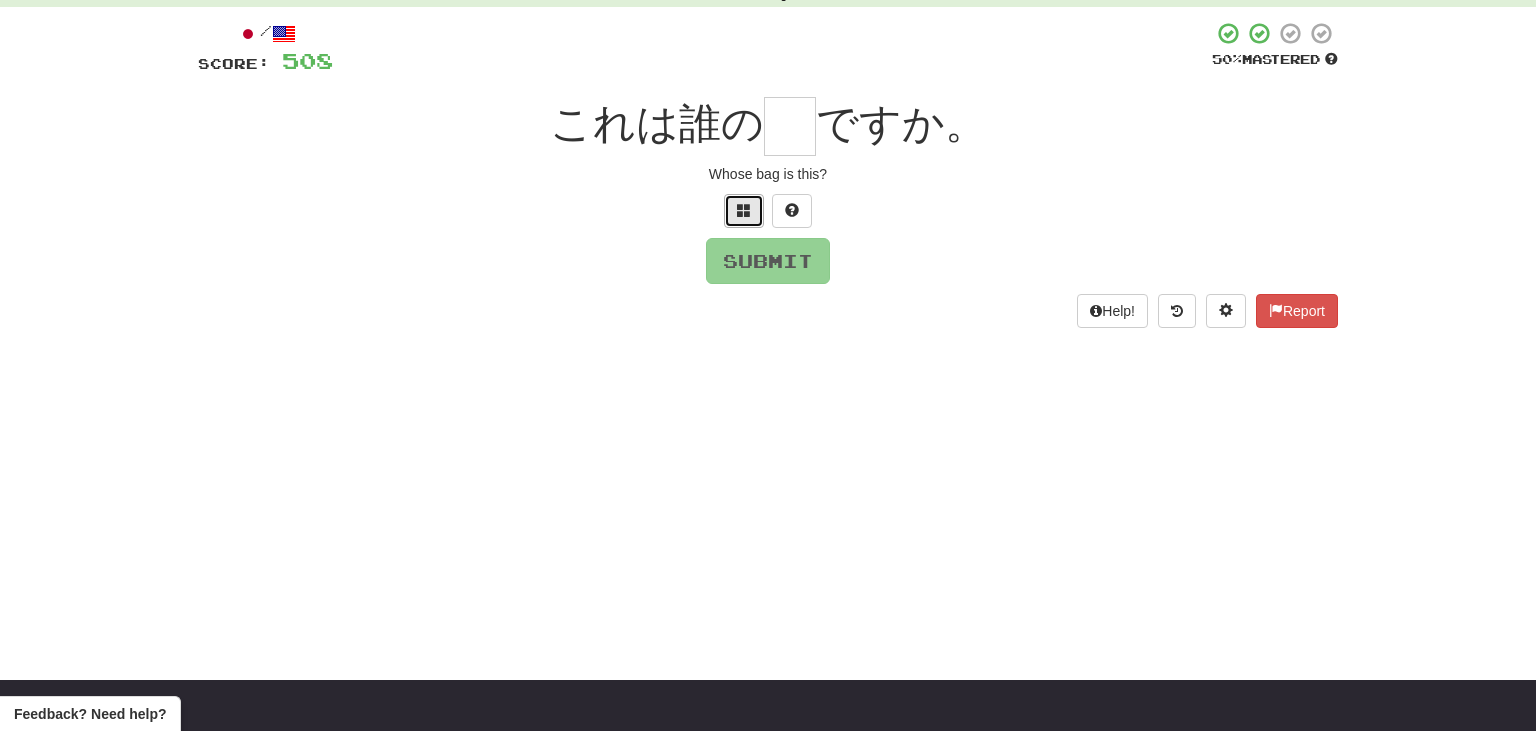 click at bounding box center (744, 210) 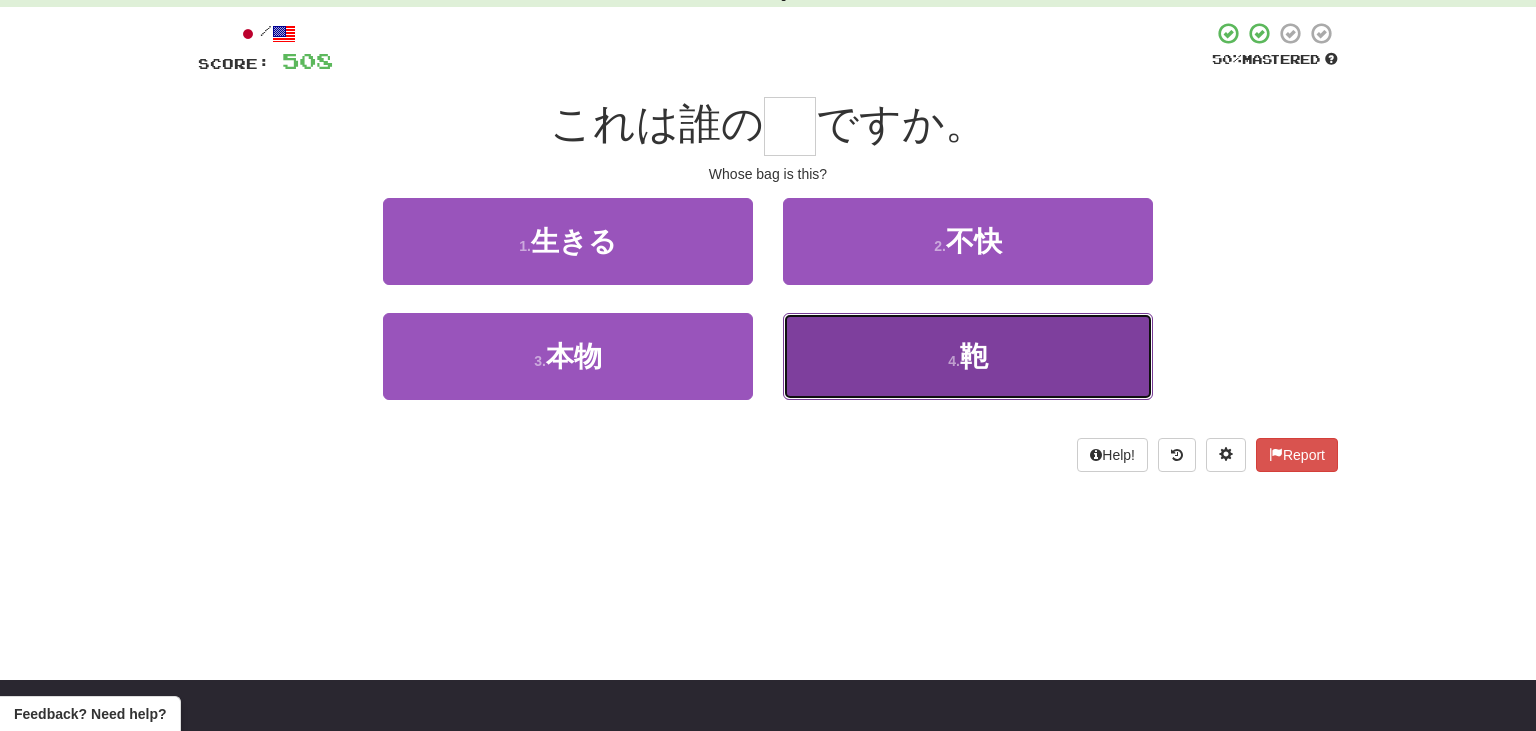 click on "4 .  鞄" at bounding box center (968, 356) 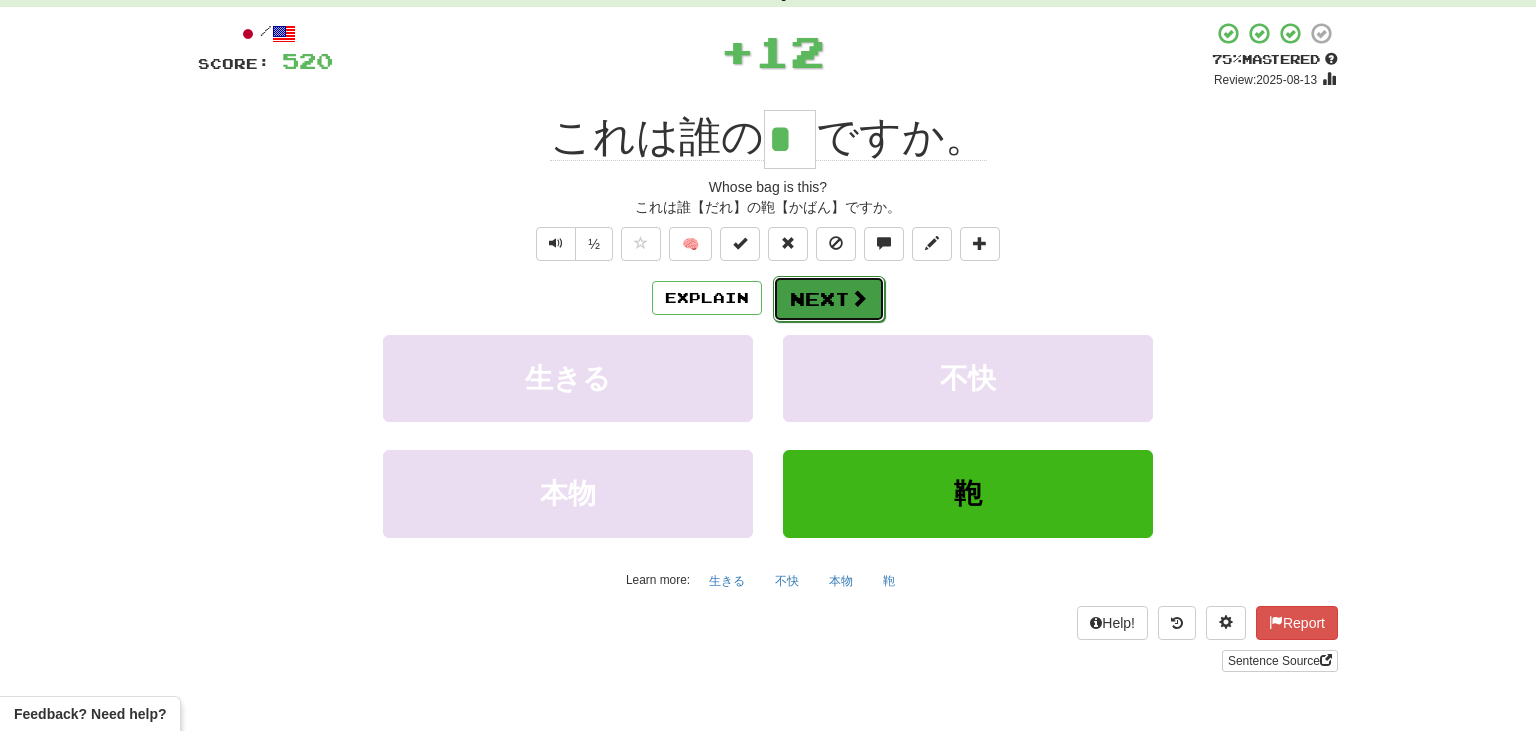 click on "Next" at bounding box center [829, 299] 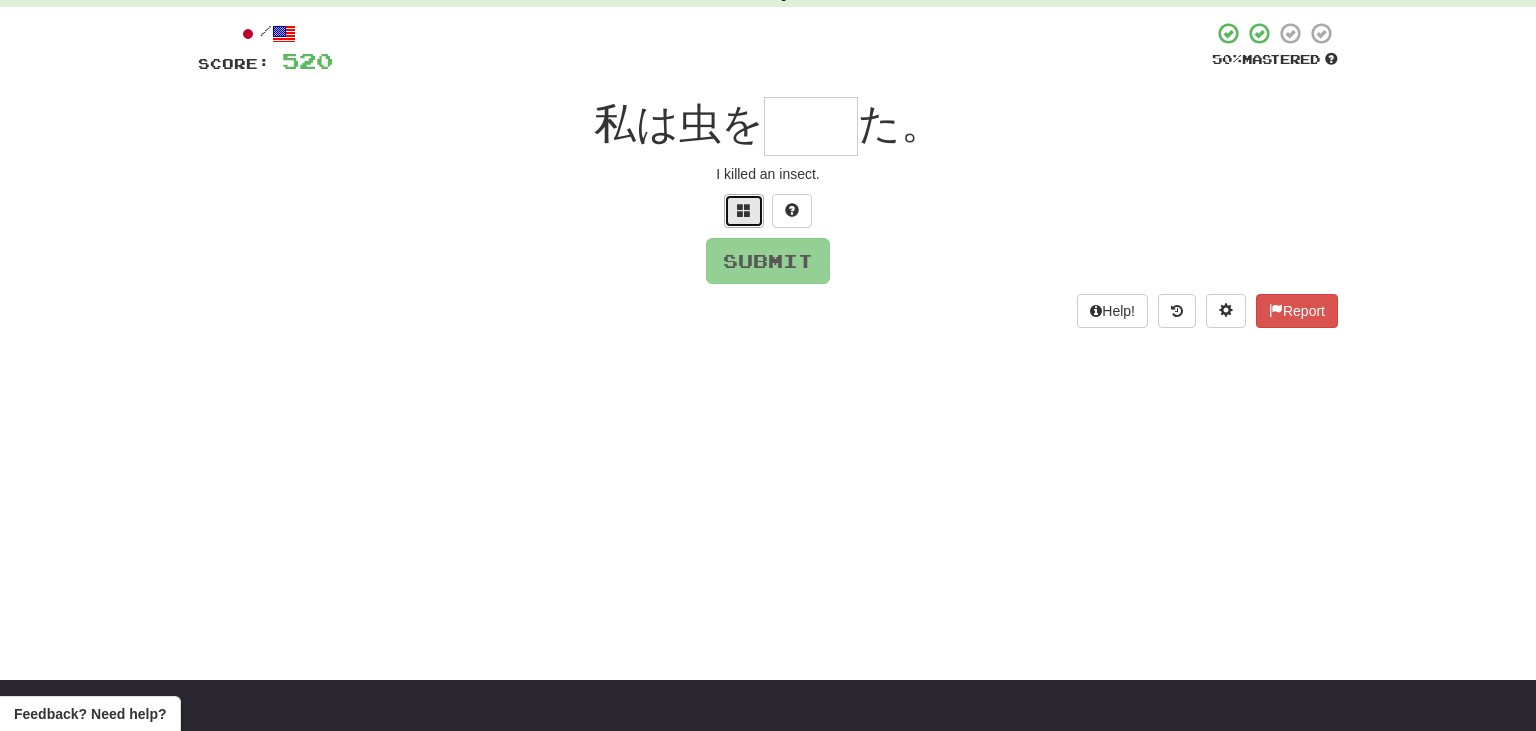 click at bounding box center [744, 210] 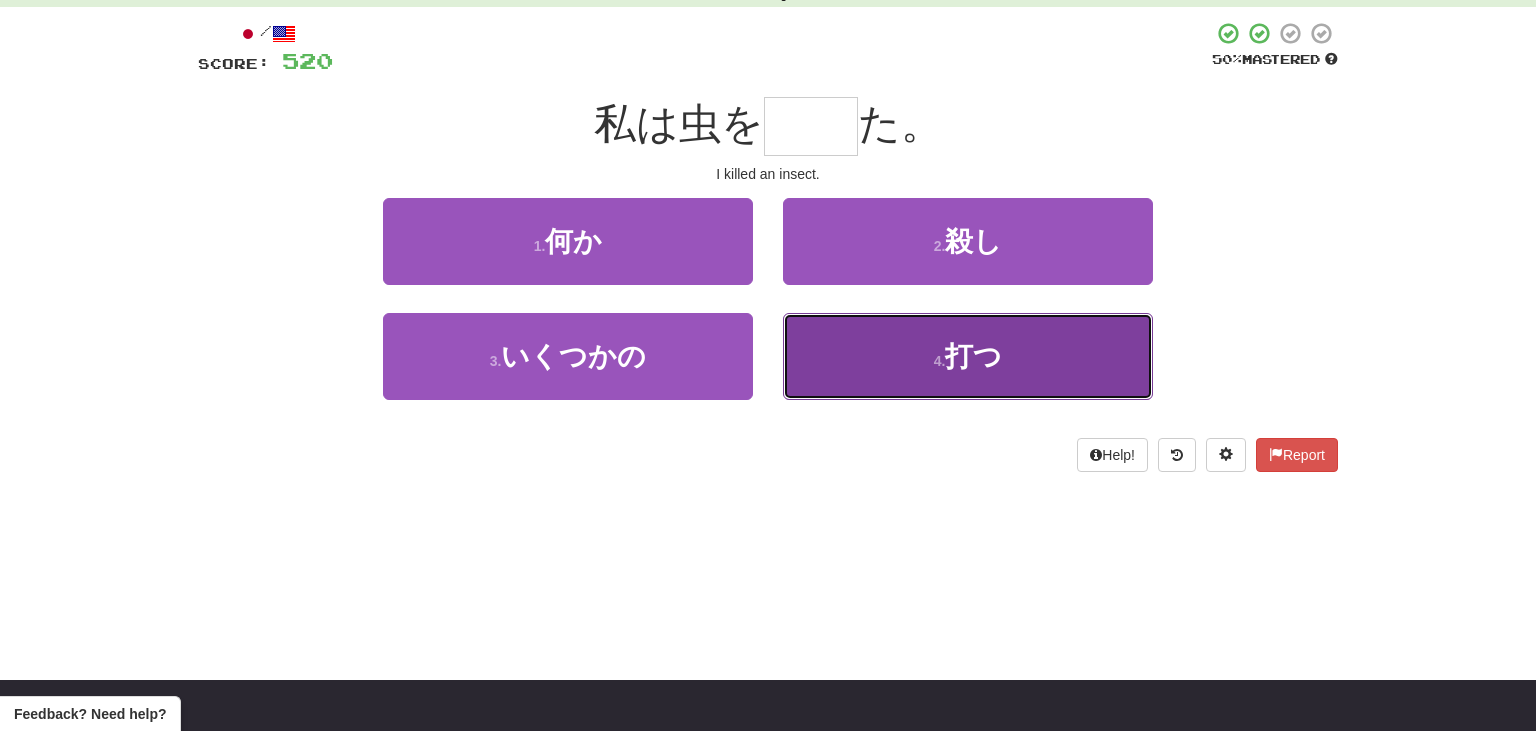 click on "打つ" at bounding box center (973, 356) 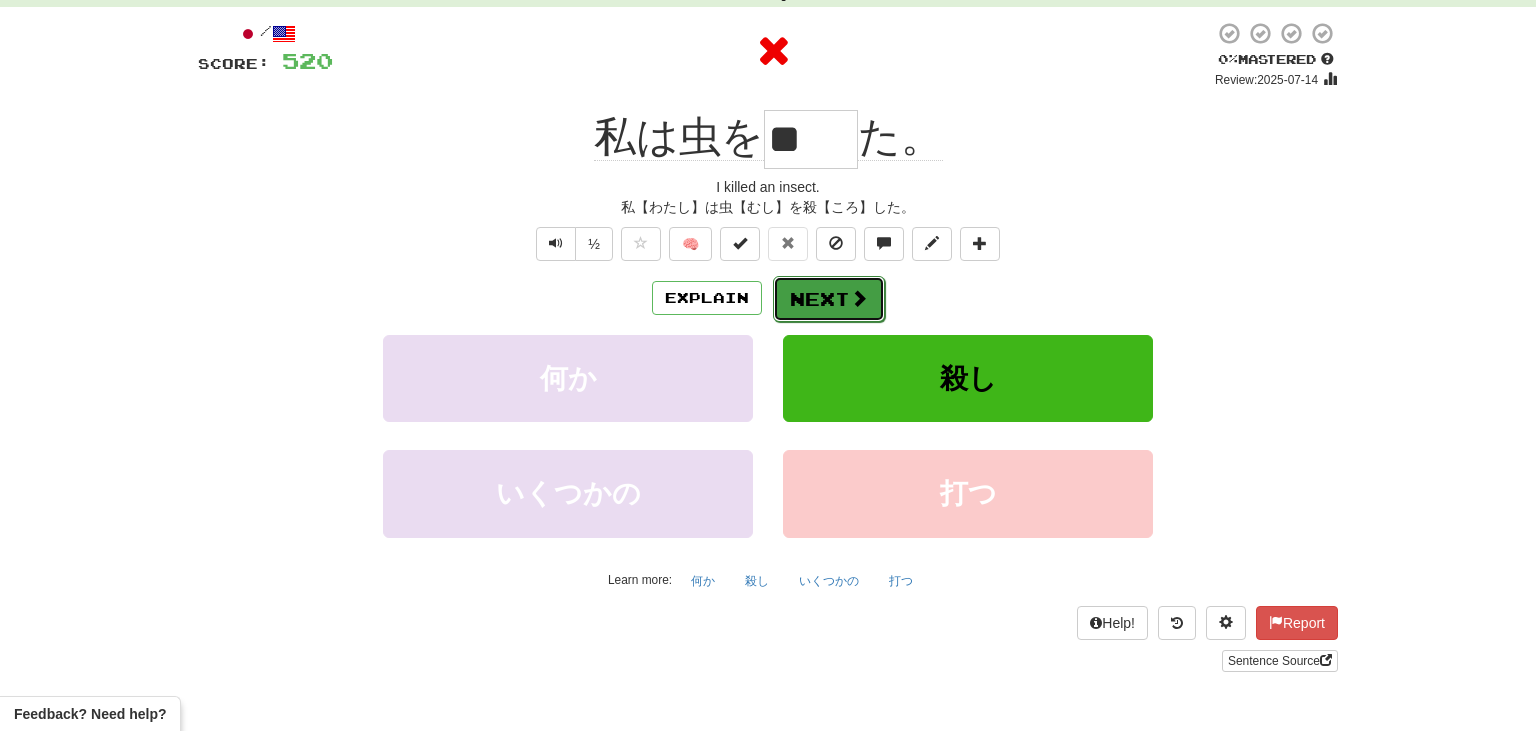 click on "Next" at bounding box center (829, 299) 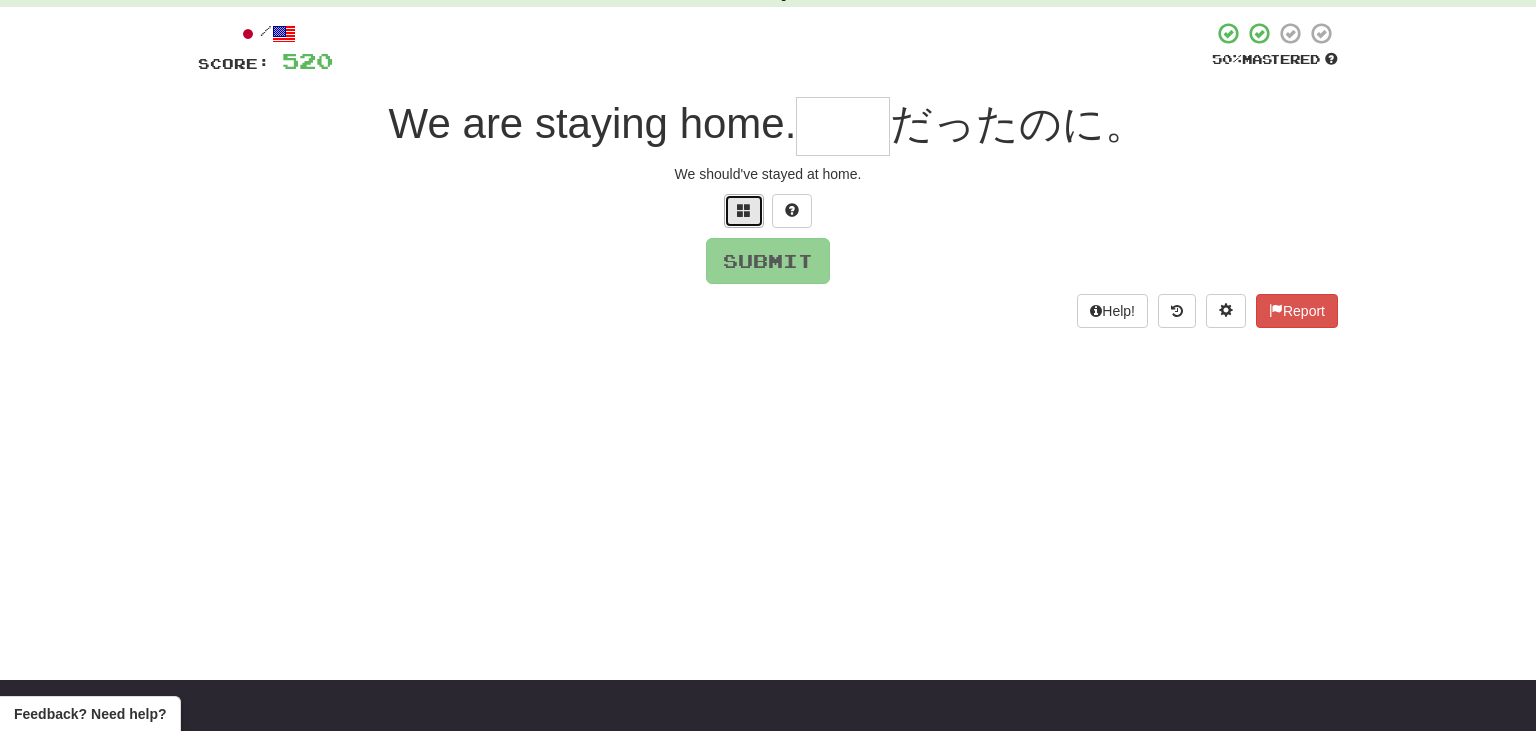 click at bounding box center [744, 211] 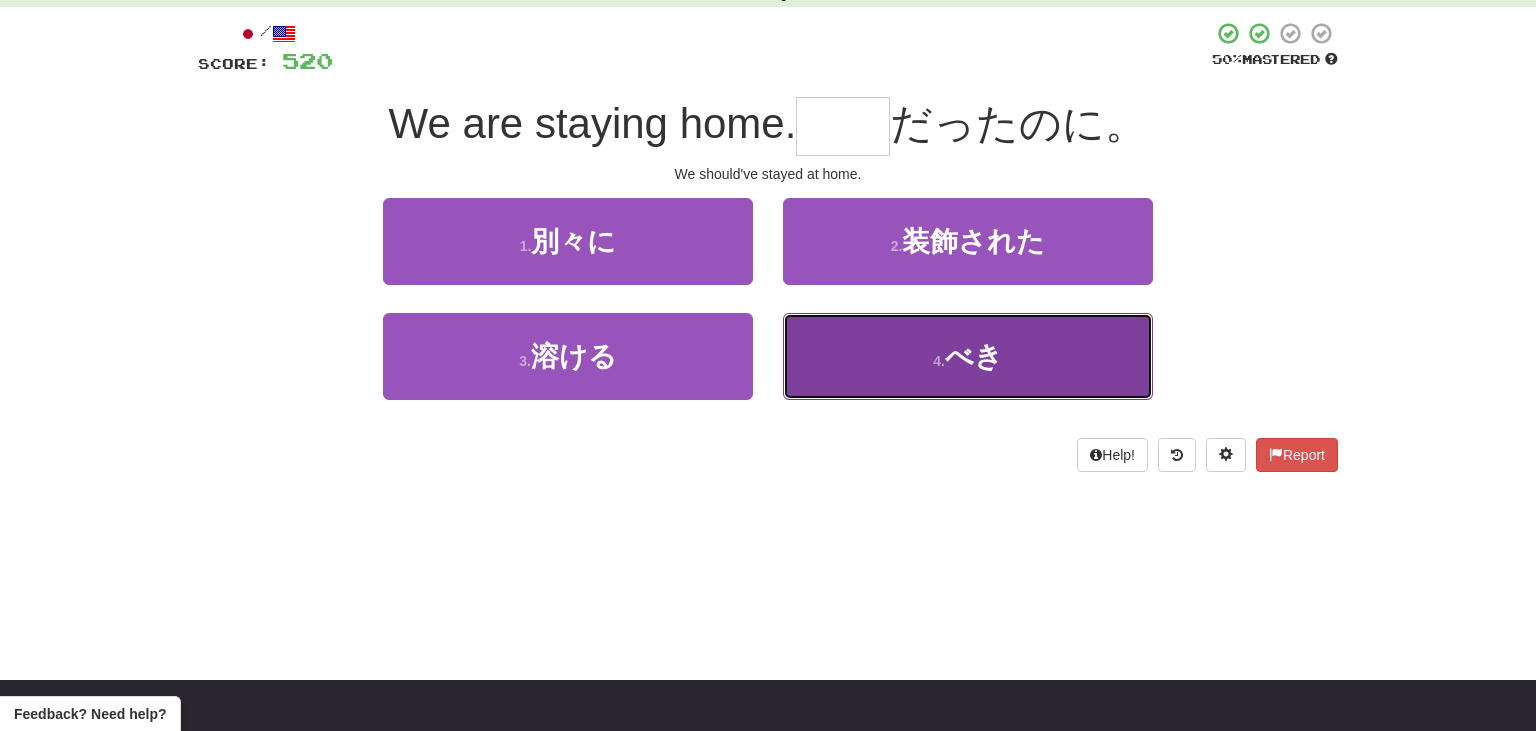 click on "4 .  べき" at bounding box center (968, 356) 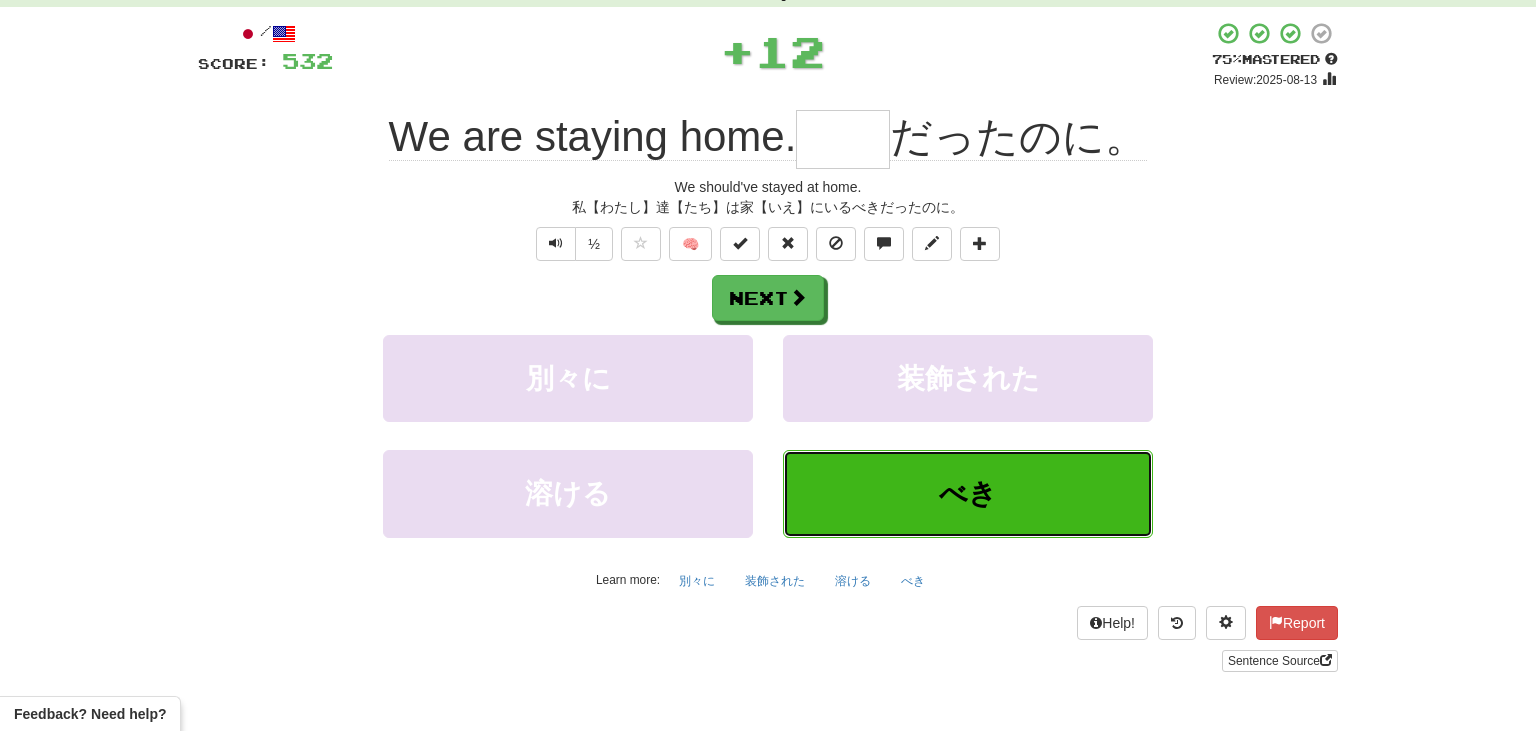 type on "**" 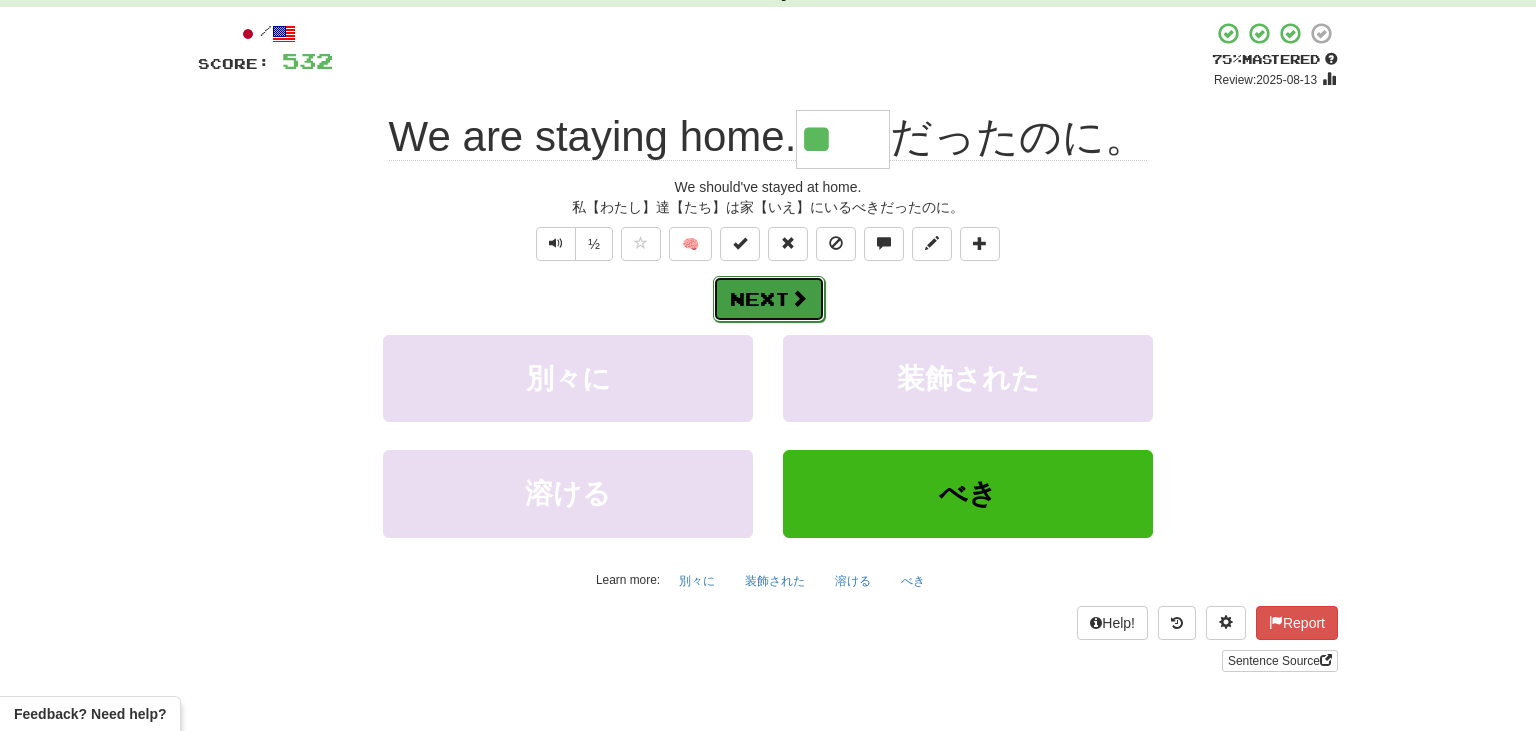 click on "Next" at bounding box center (769, 299) 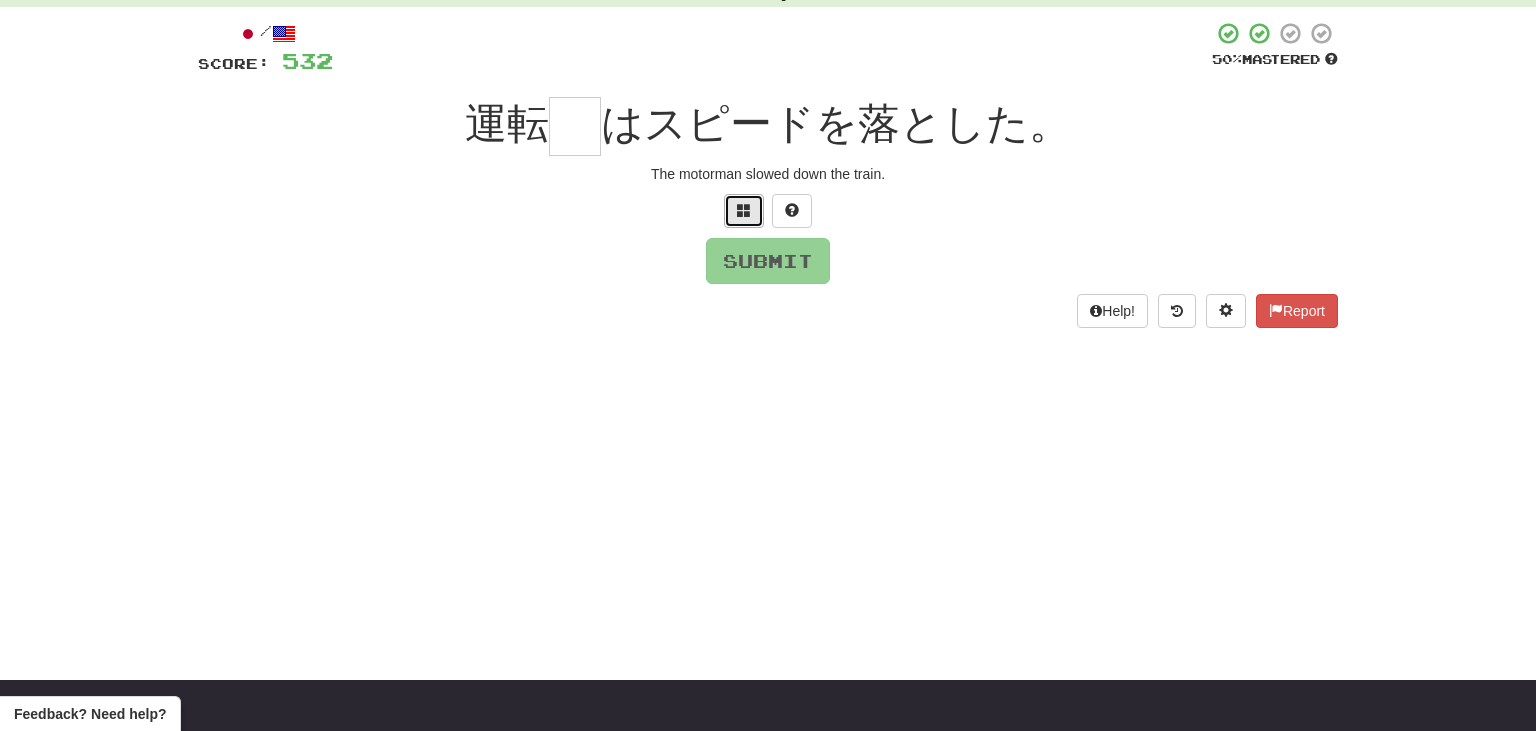 click at bounding box center (744, 210) 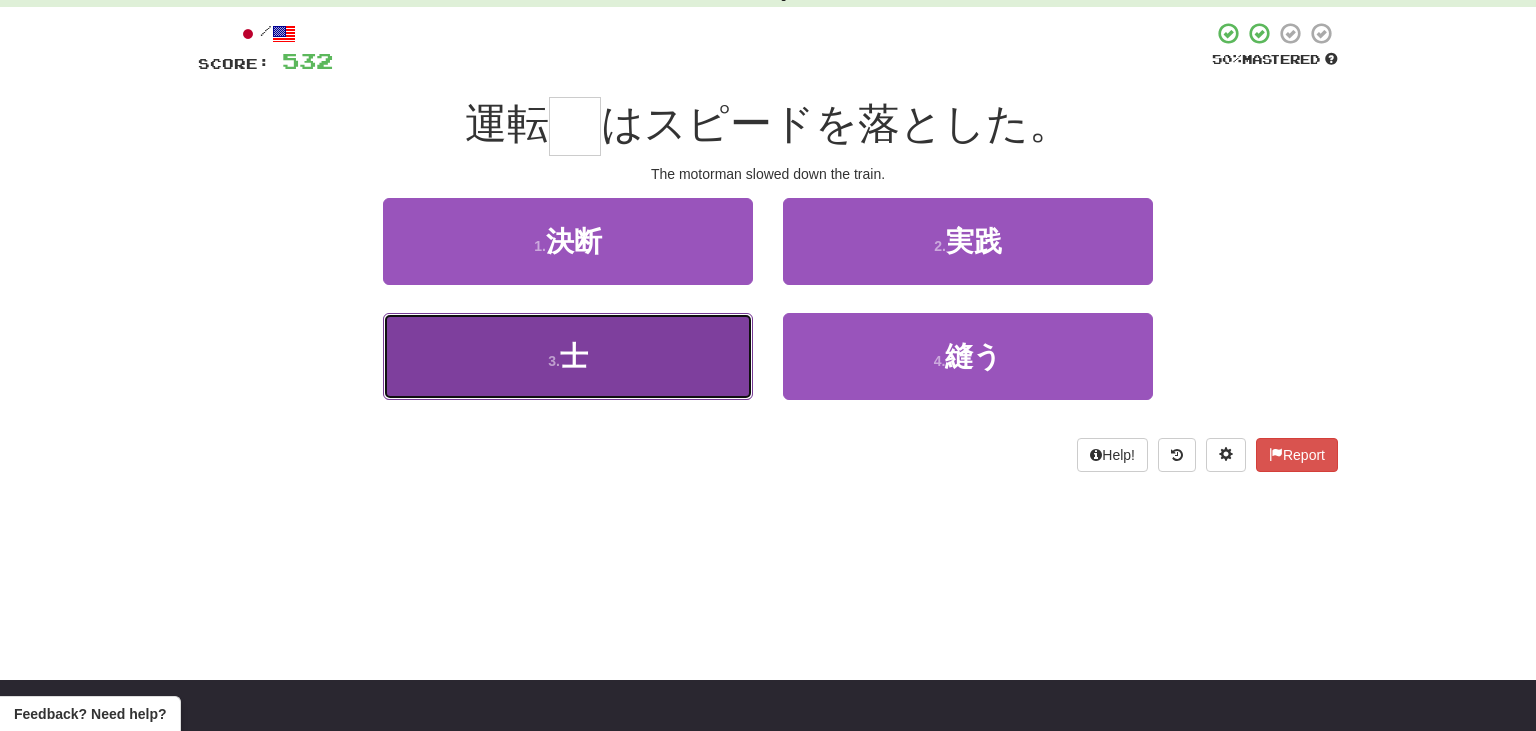 click on "3 .  士" at bounding box center (568, 356) 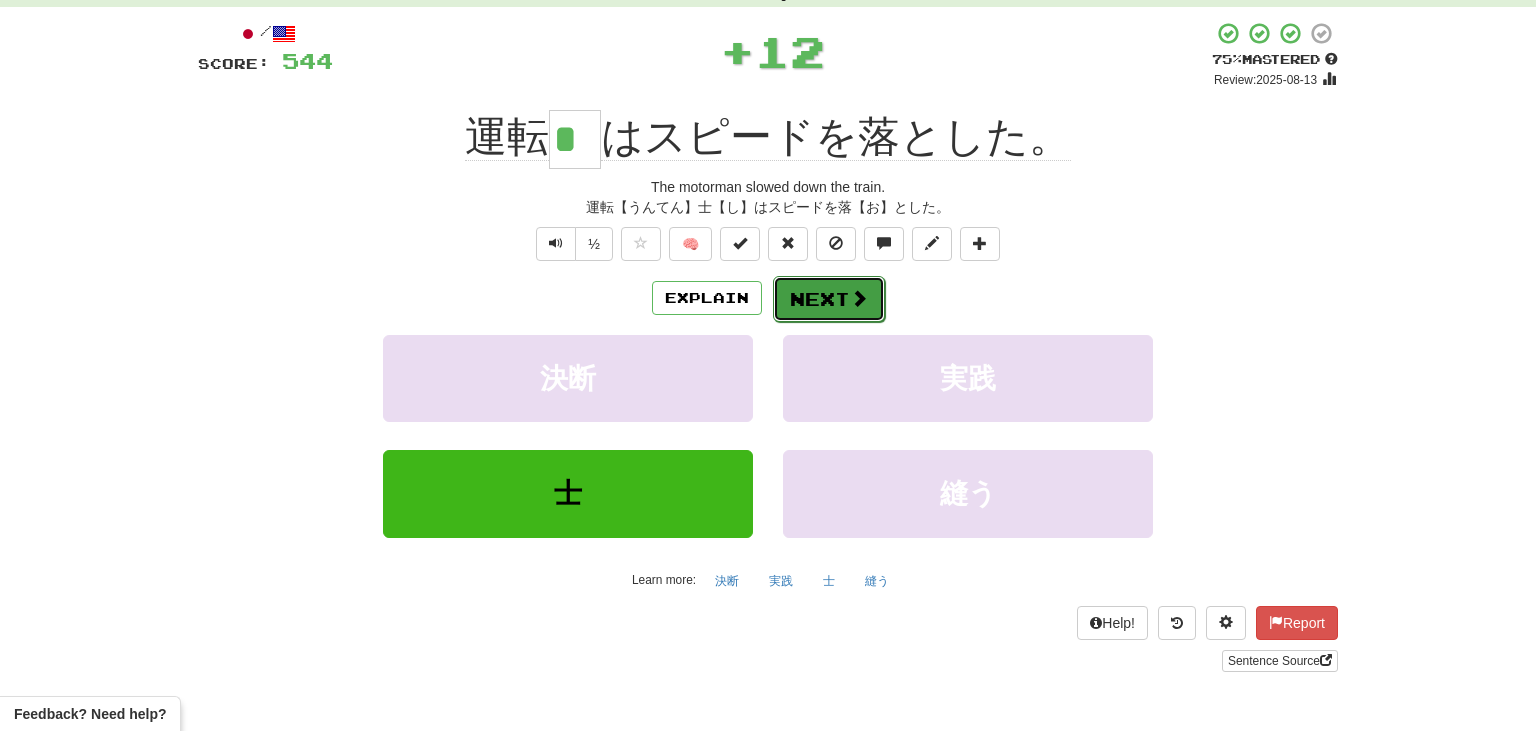 click on "Next" at bounding box center [829, 299] 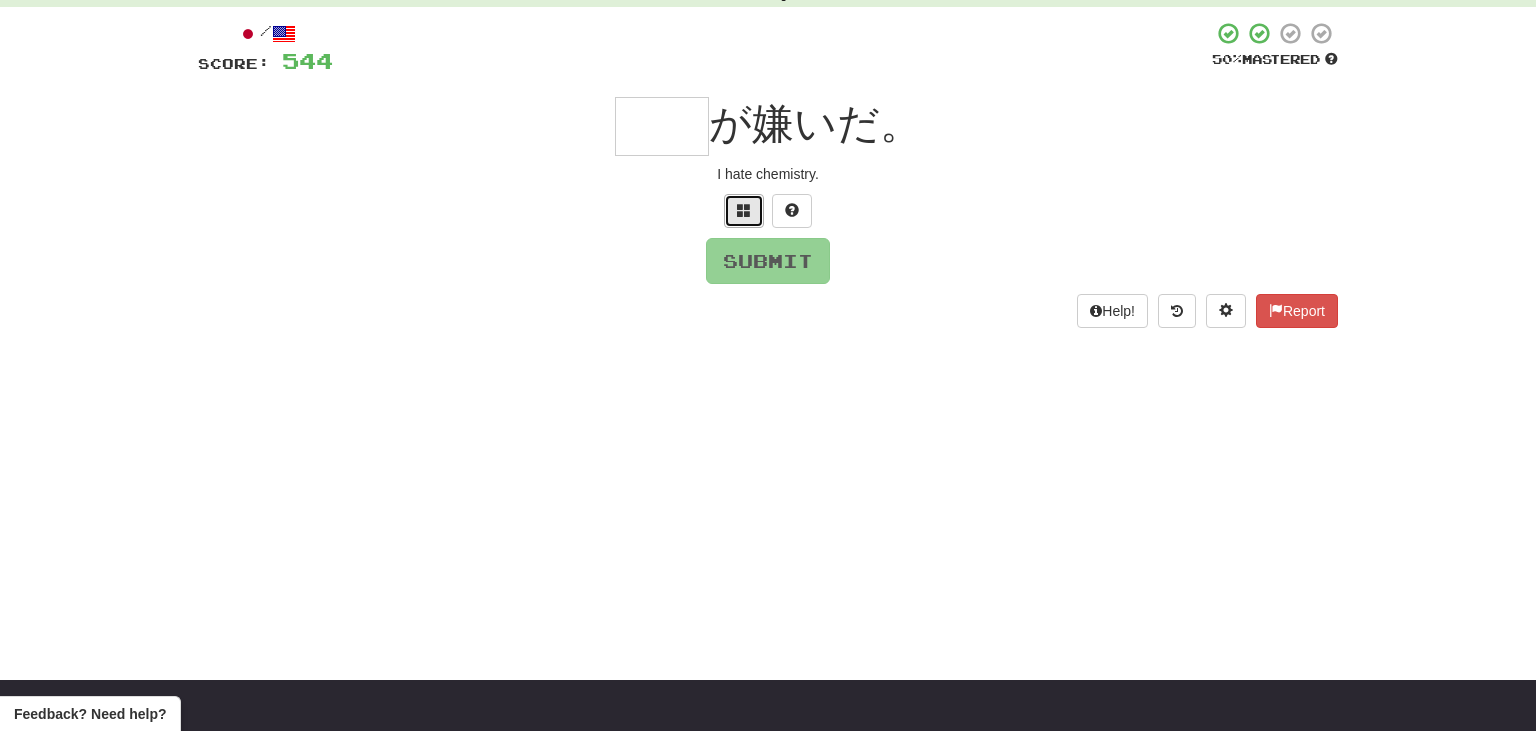 click at bounding box center (744, 211) 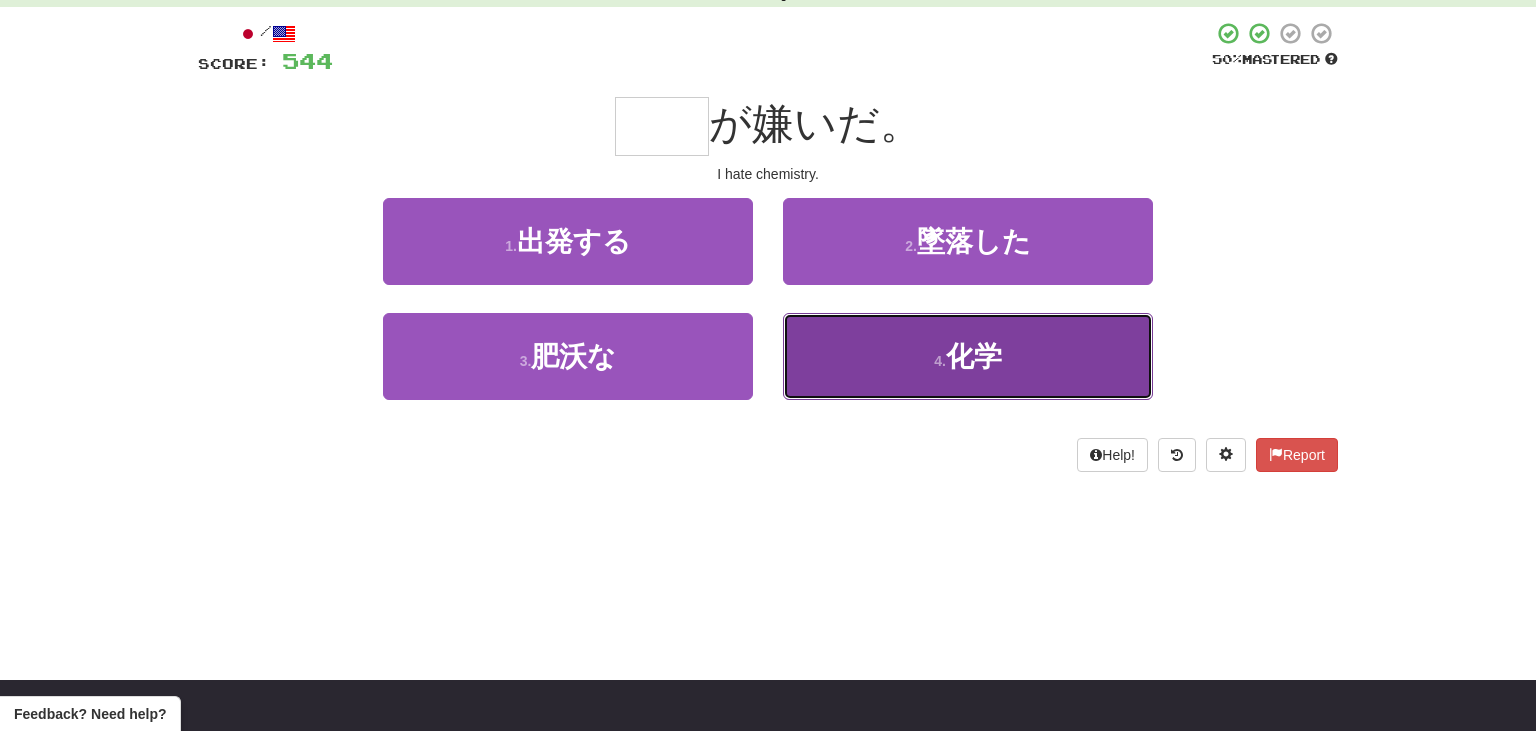 click on "4 .  化学" at bounding box center [968, 356] 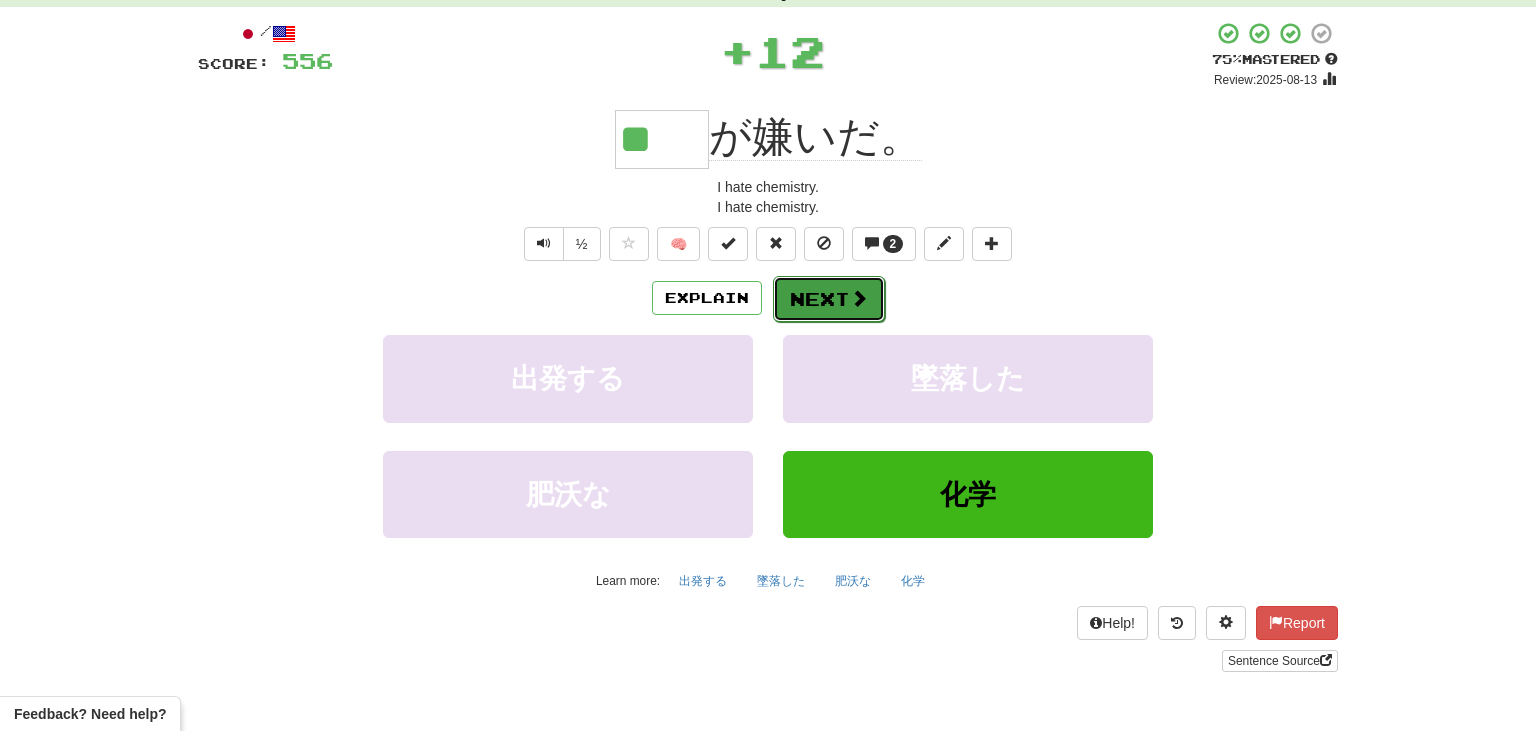 click at bounding box center (859, 298) 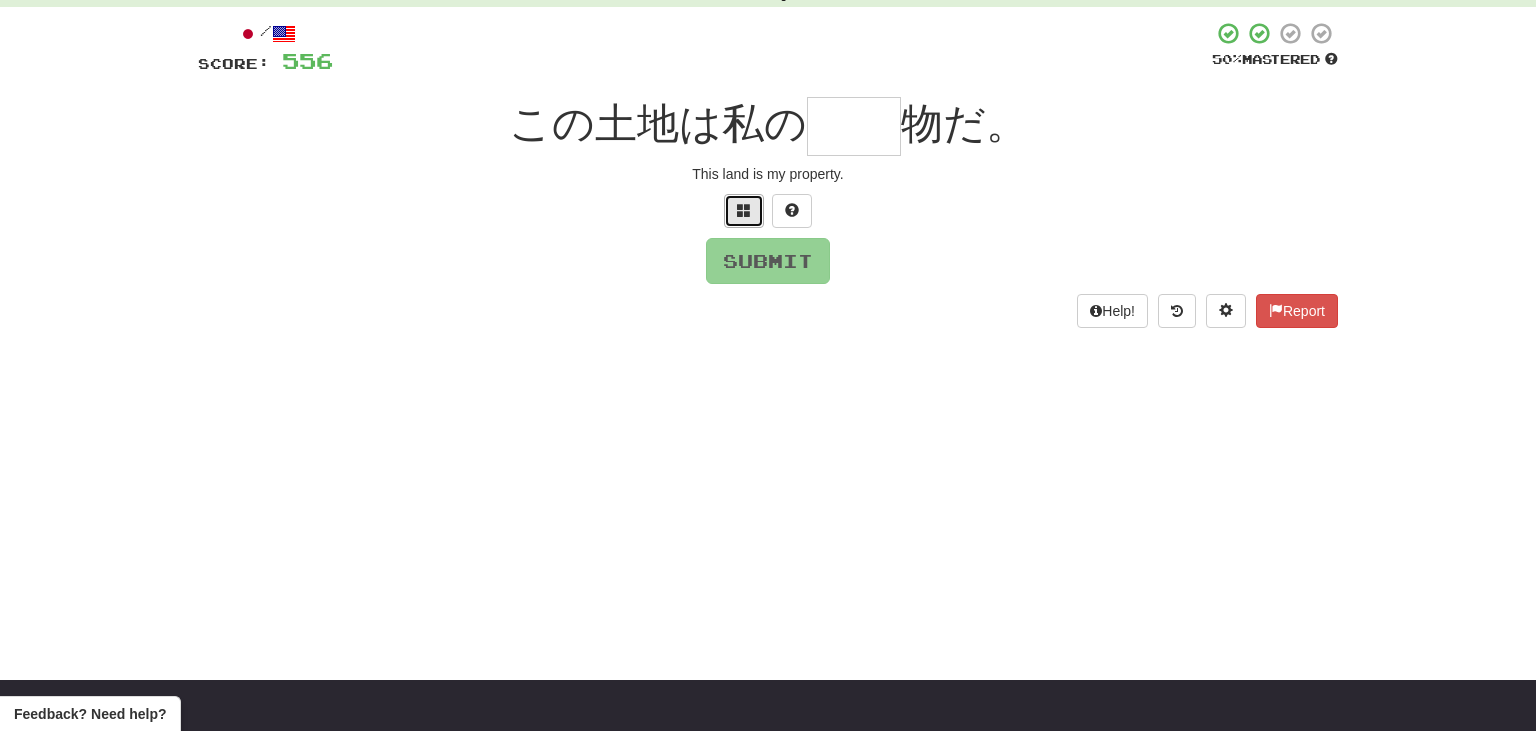 click at bounding box center (744, 210) 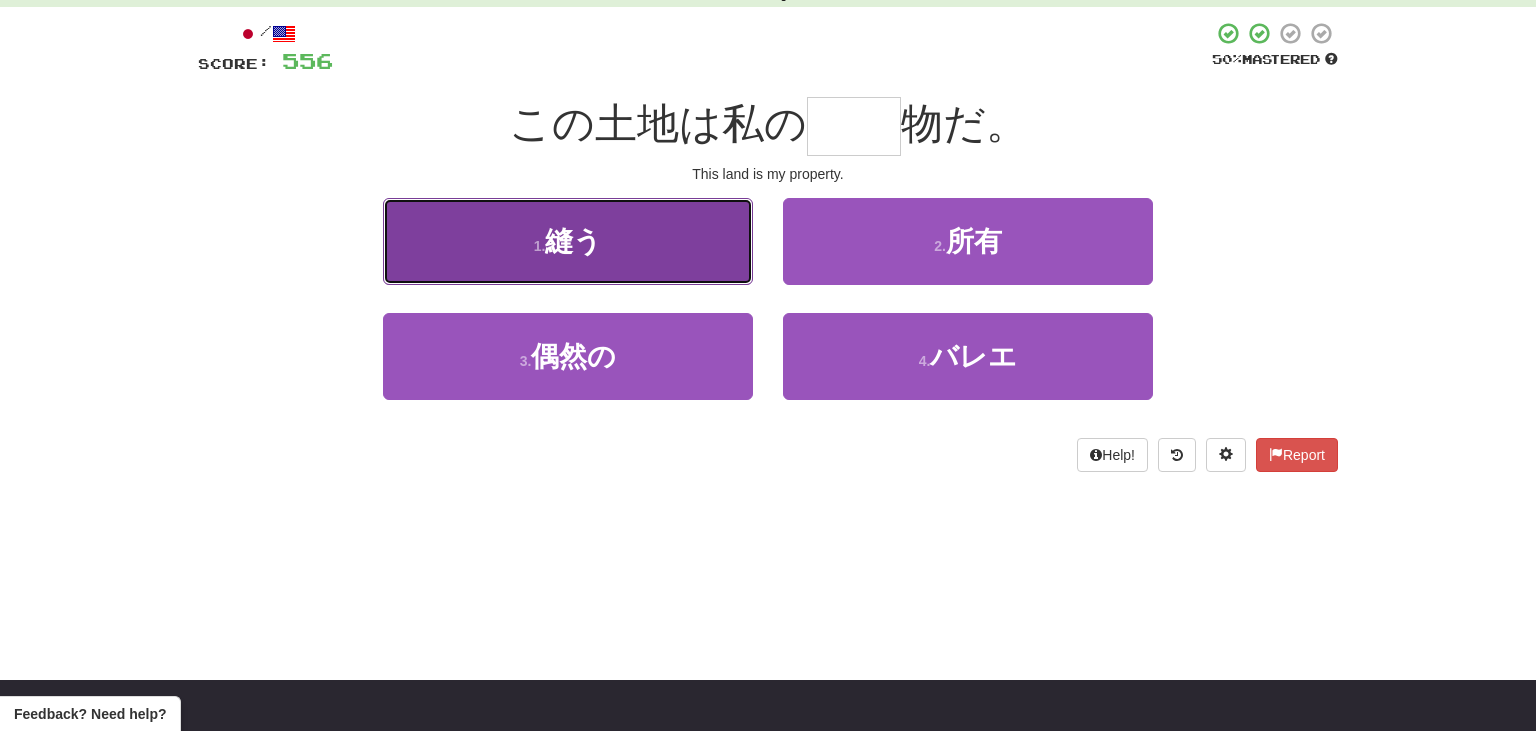 click on "1 .  縫う" at bounding box center [568, 241] 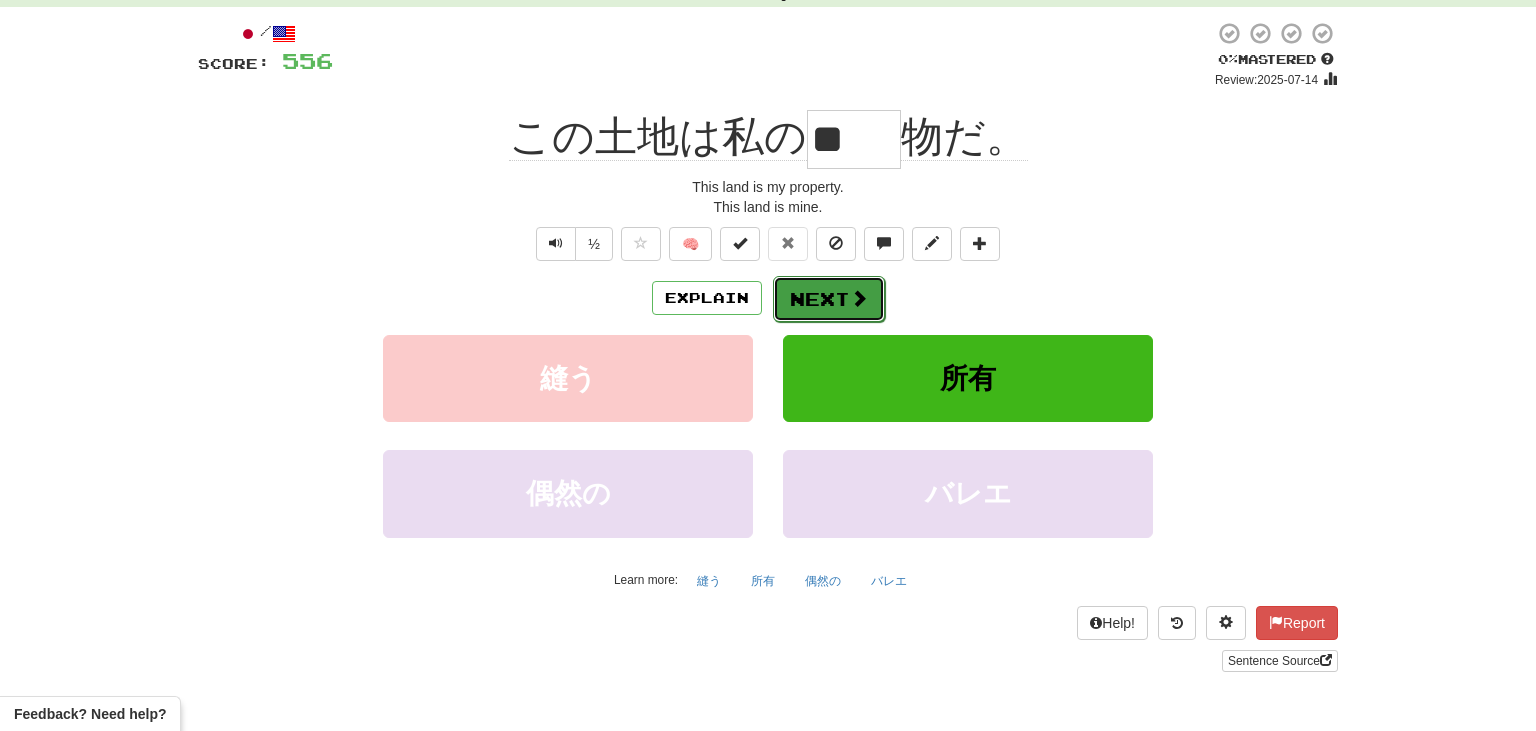 click on "Next" at bounding box center (829, 299) 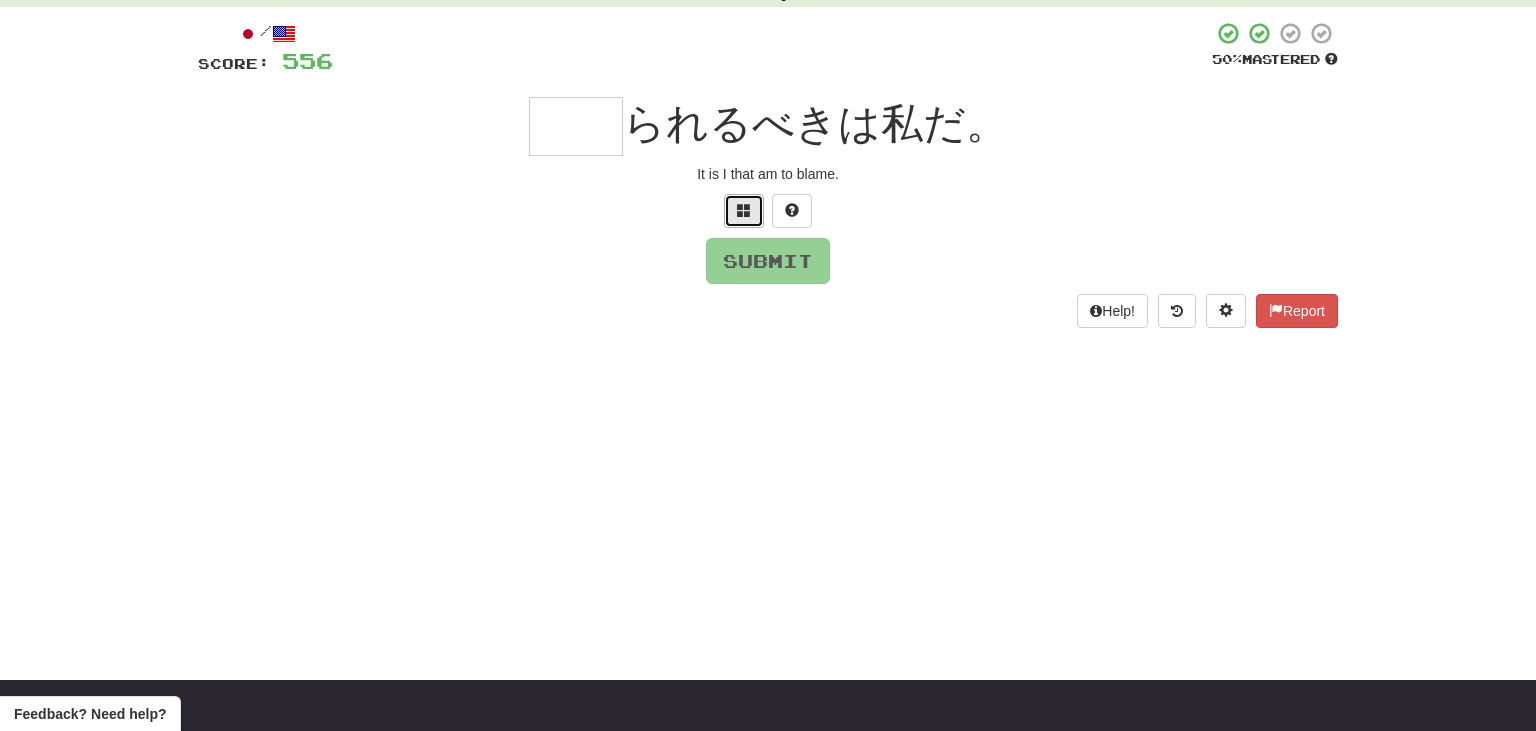 click at bounding box center [744, 210] 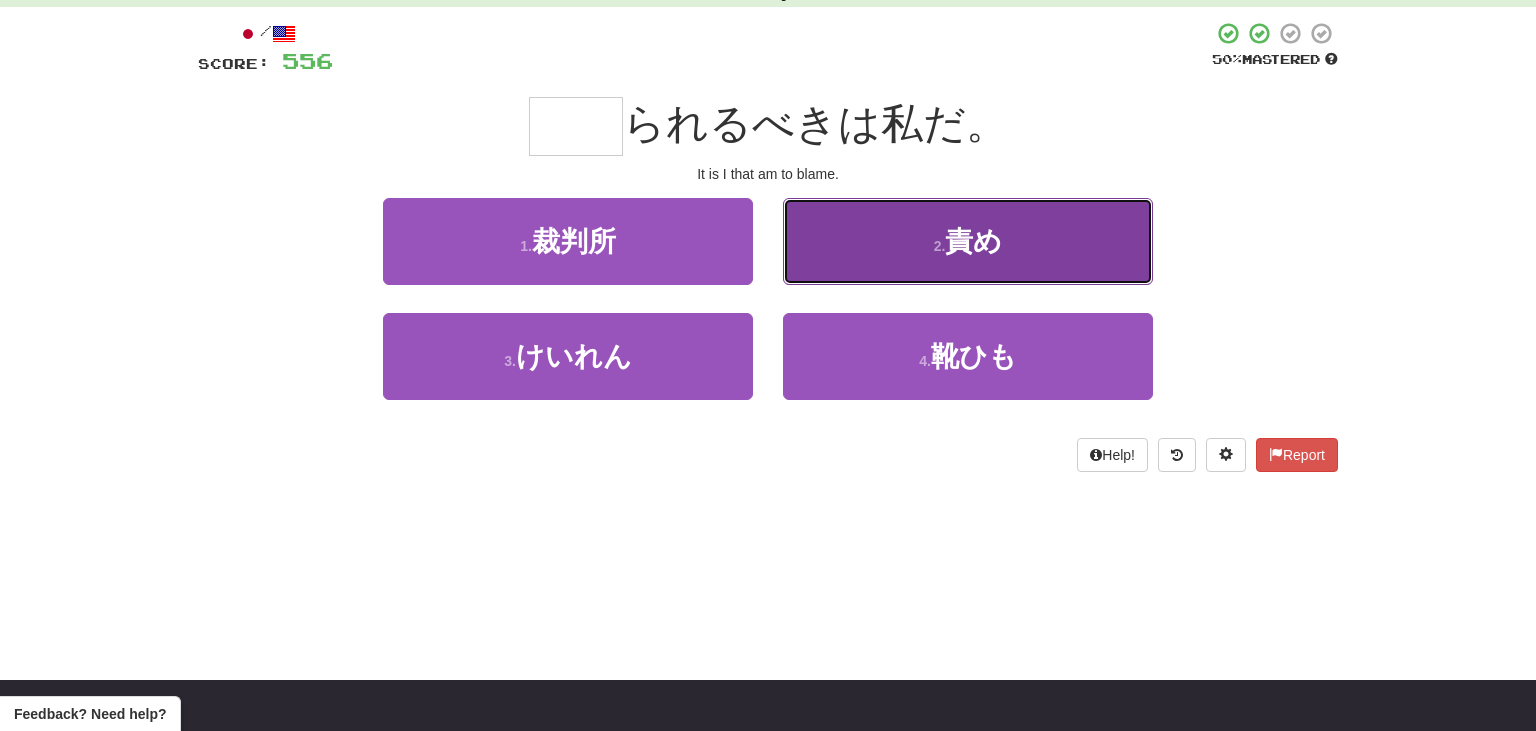 click on "2 .  責め" at bounding box center [968, 241] 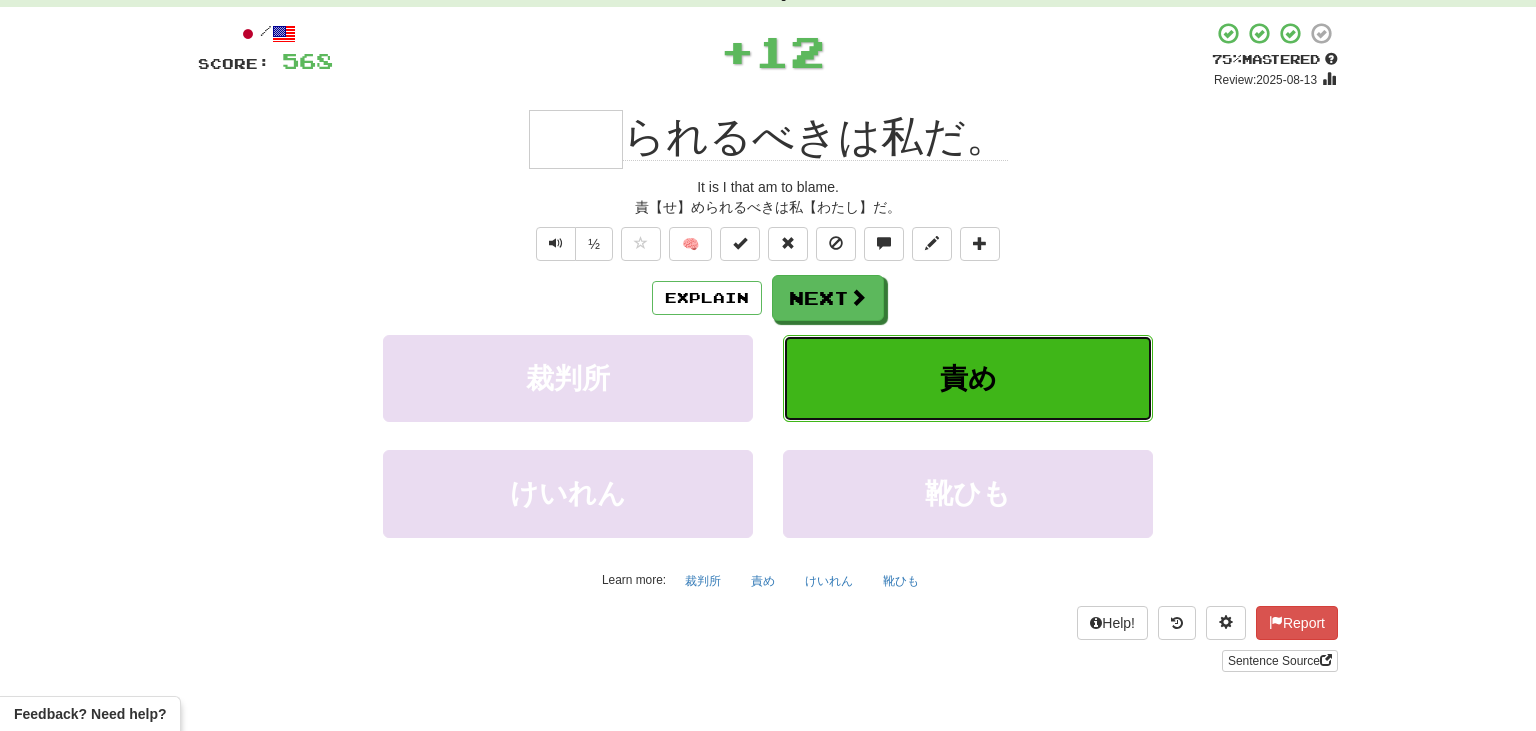 type on "**" 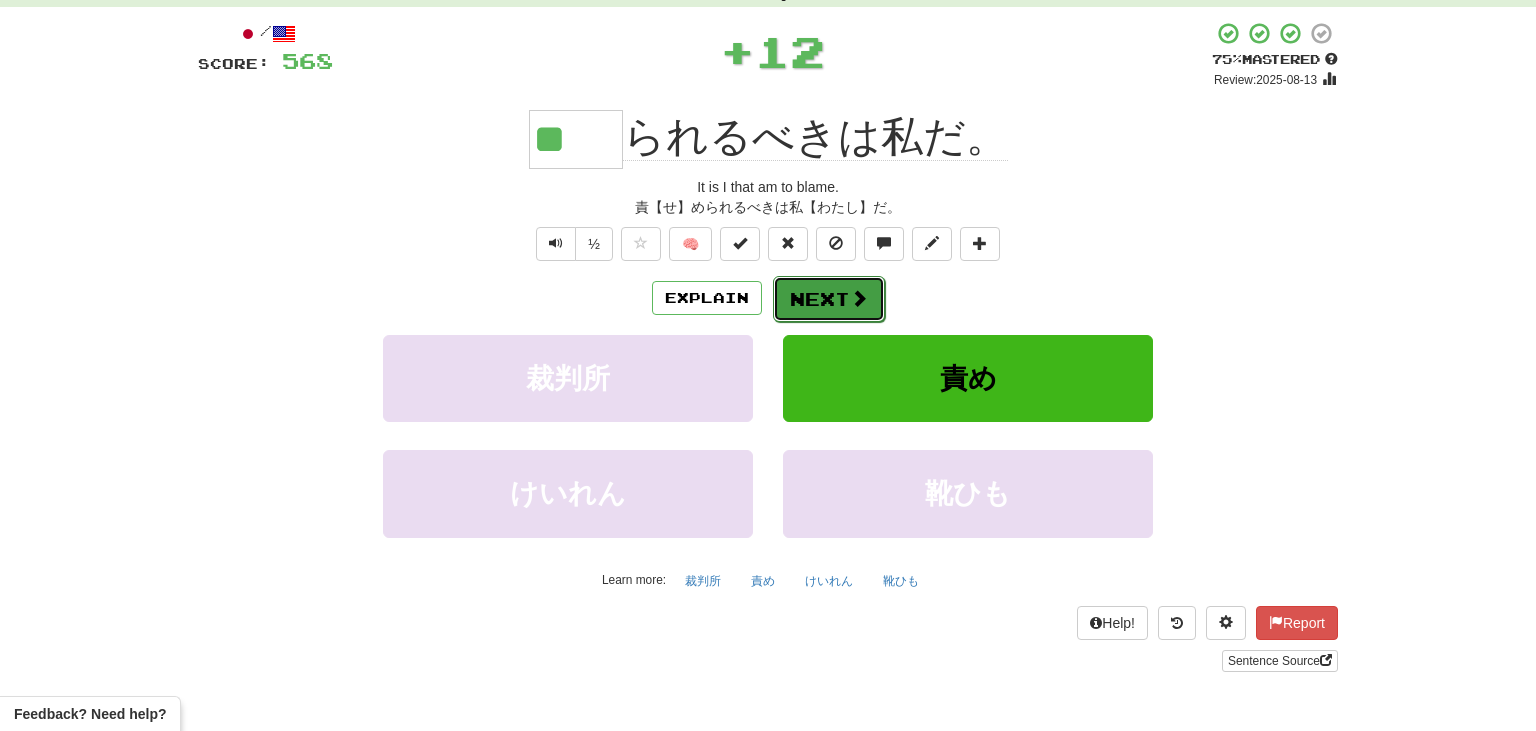 click on "Next" at bounding box center (829, 299) 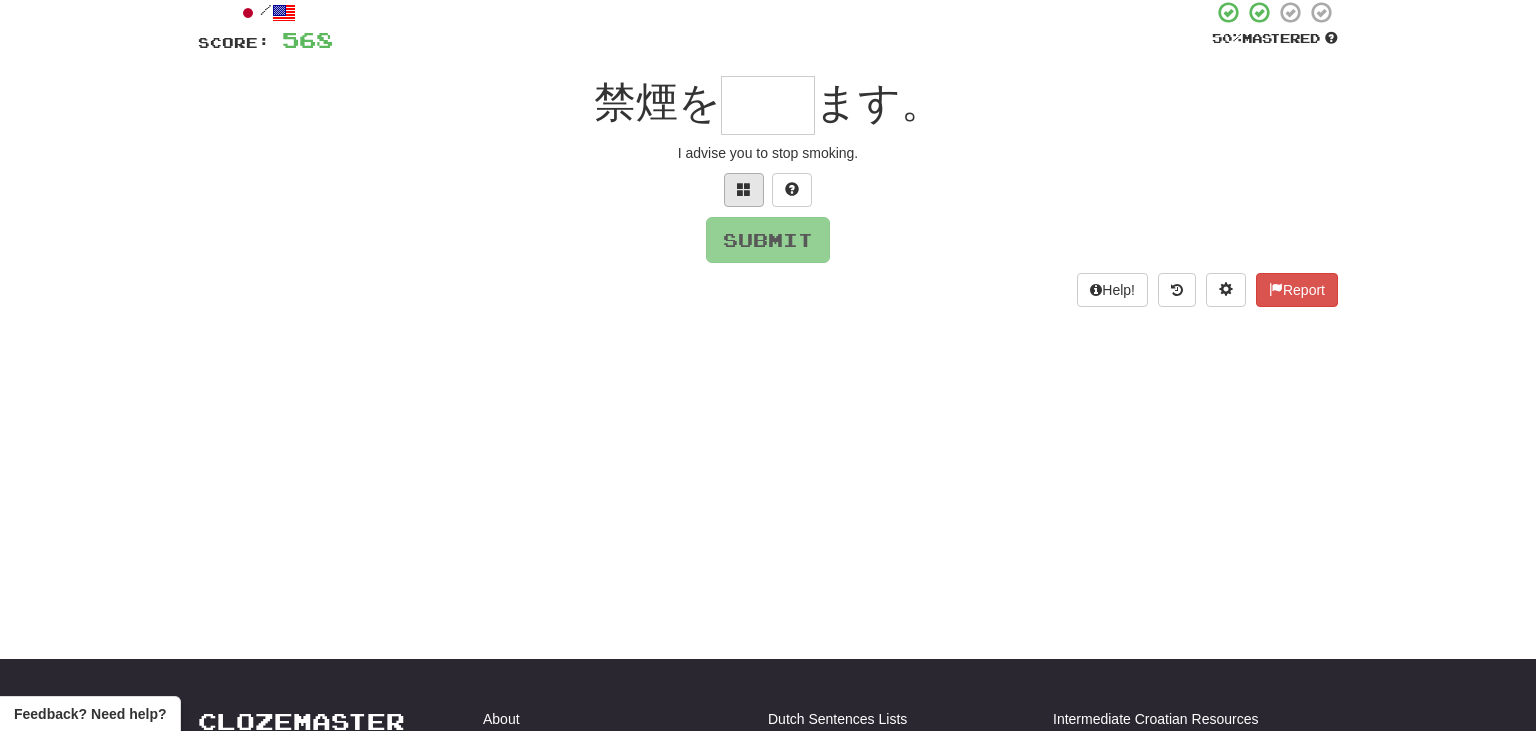 scroll, scrollTop: 108, scrollLeft: 0, axis: vertical 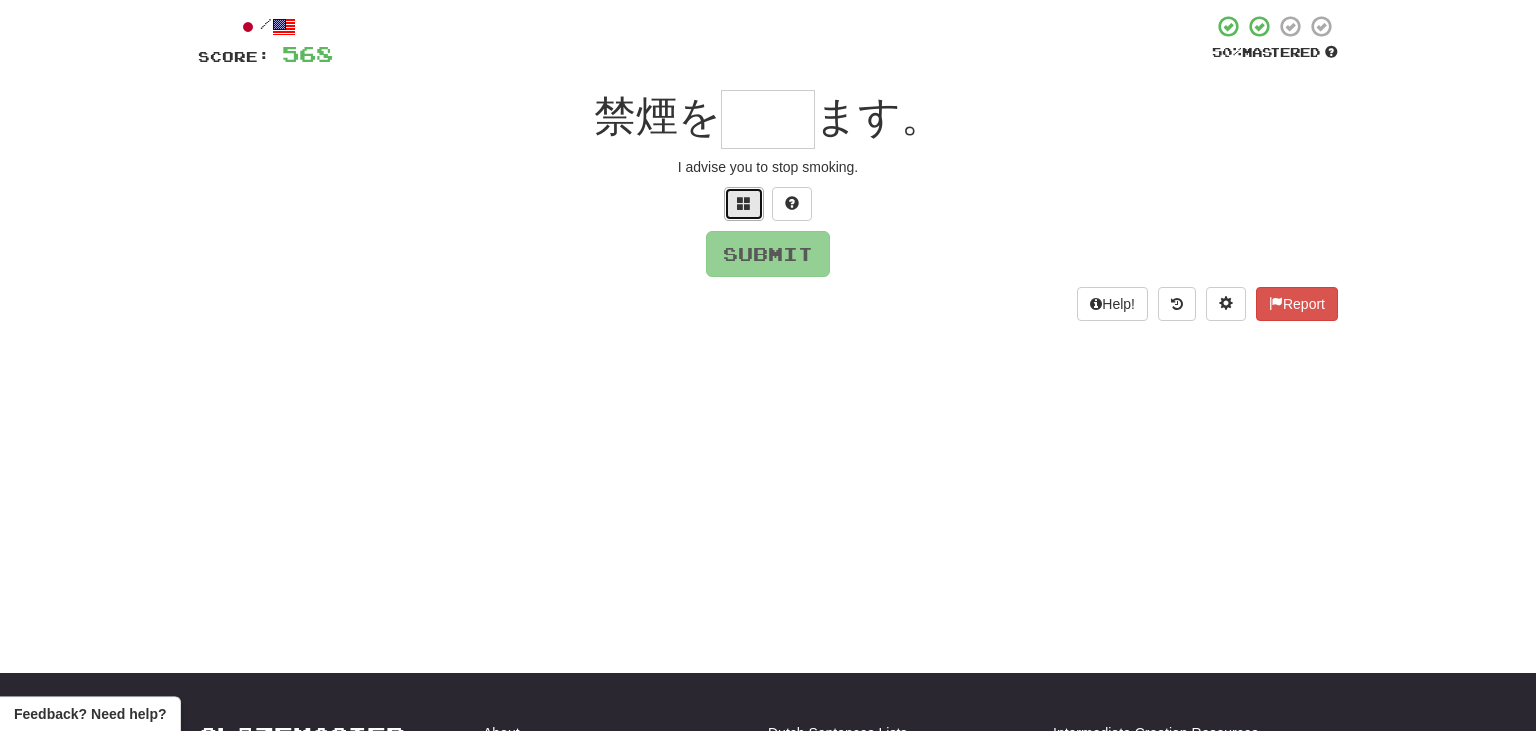 click at bounding box center [744, 203] 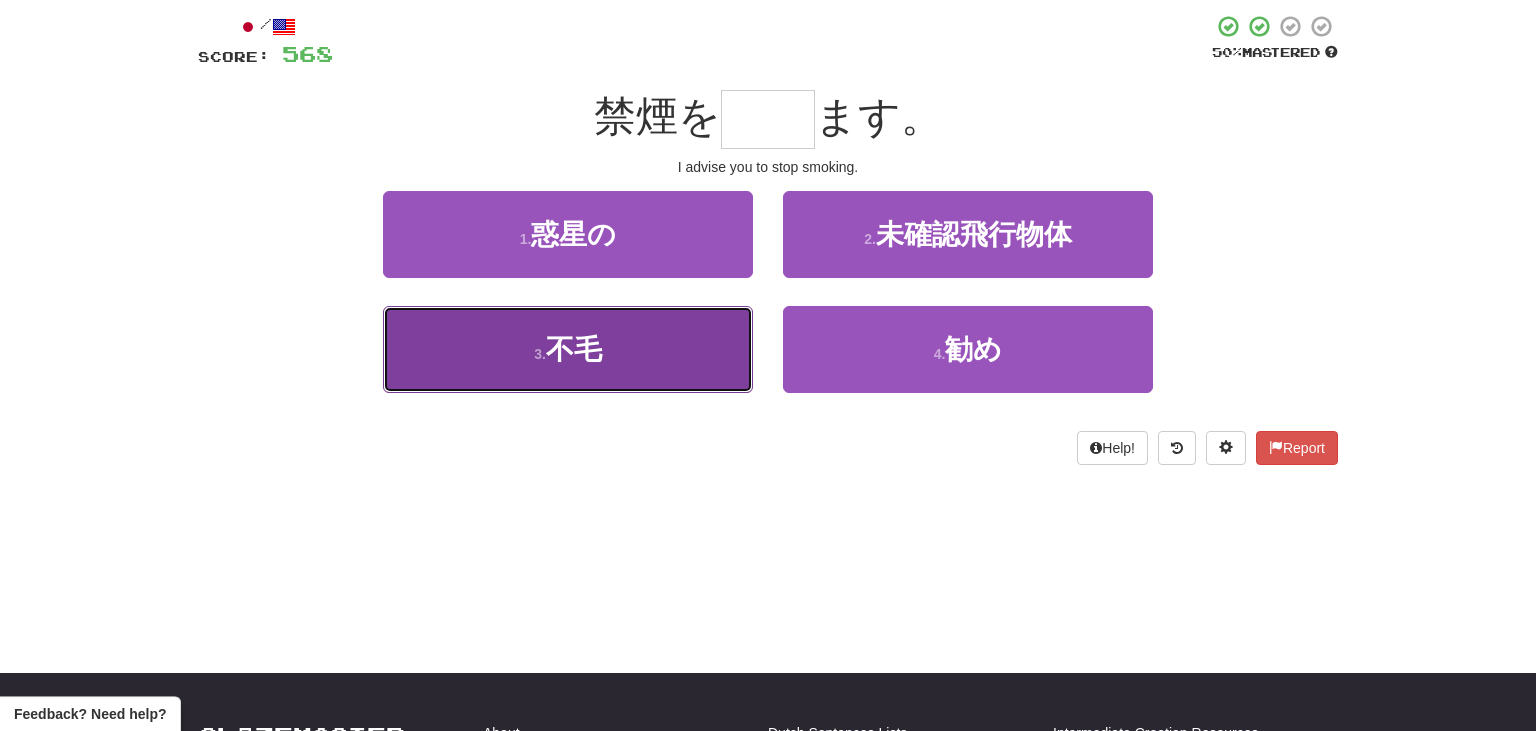 click on "3 .  不毛" at bounding box center (568, 349) 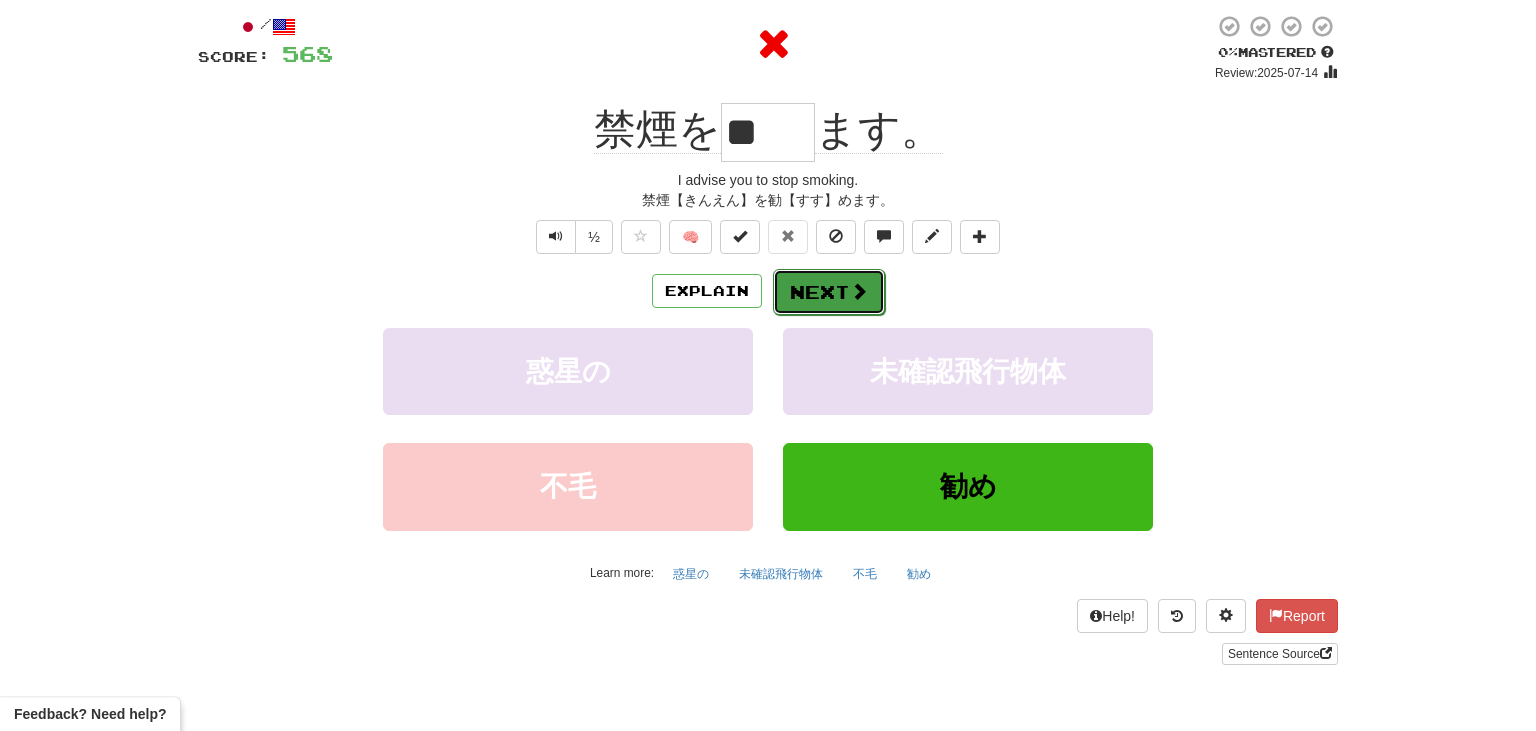 click on "Next" at bounding box center [829, 292] 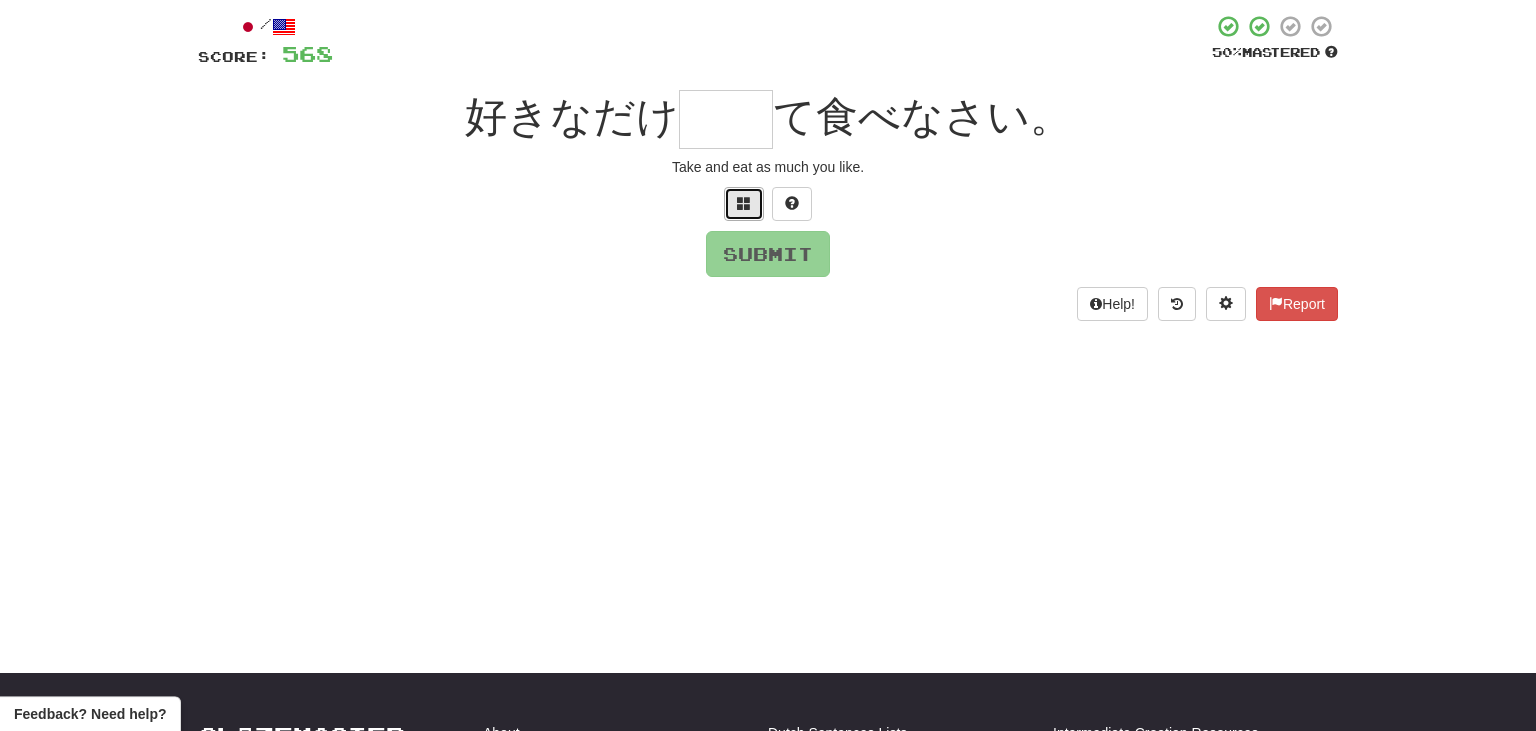 click at bounding box center (744, 203) 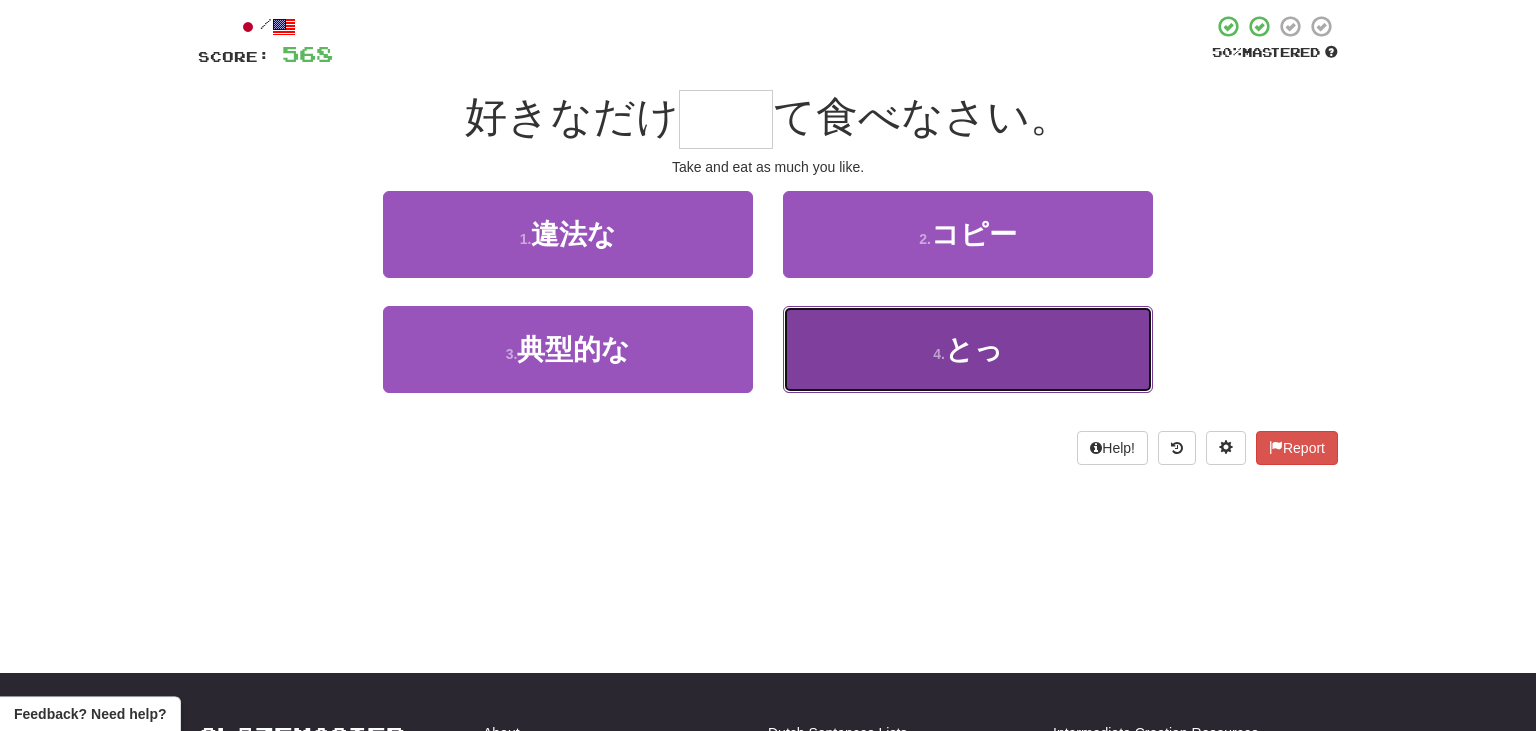 click on "4 .  とっ" at bounding box center (968, 349) 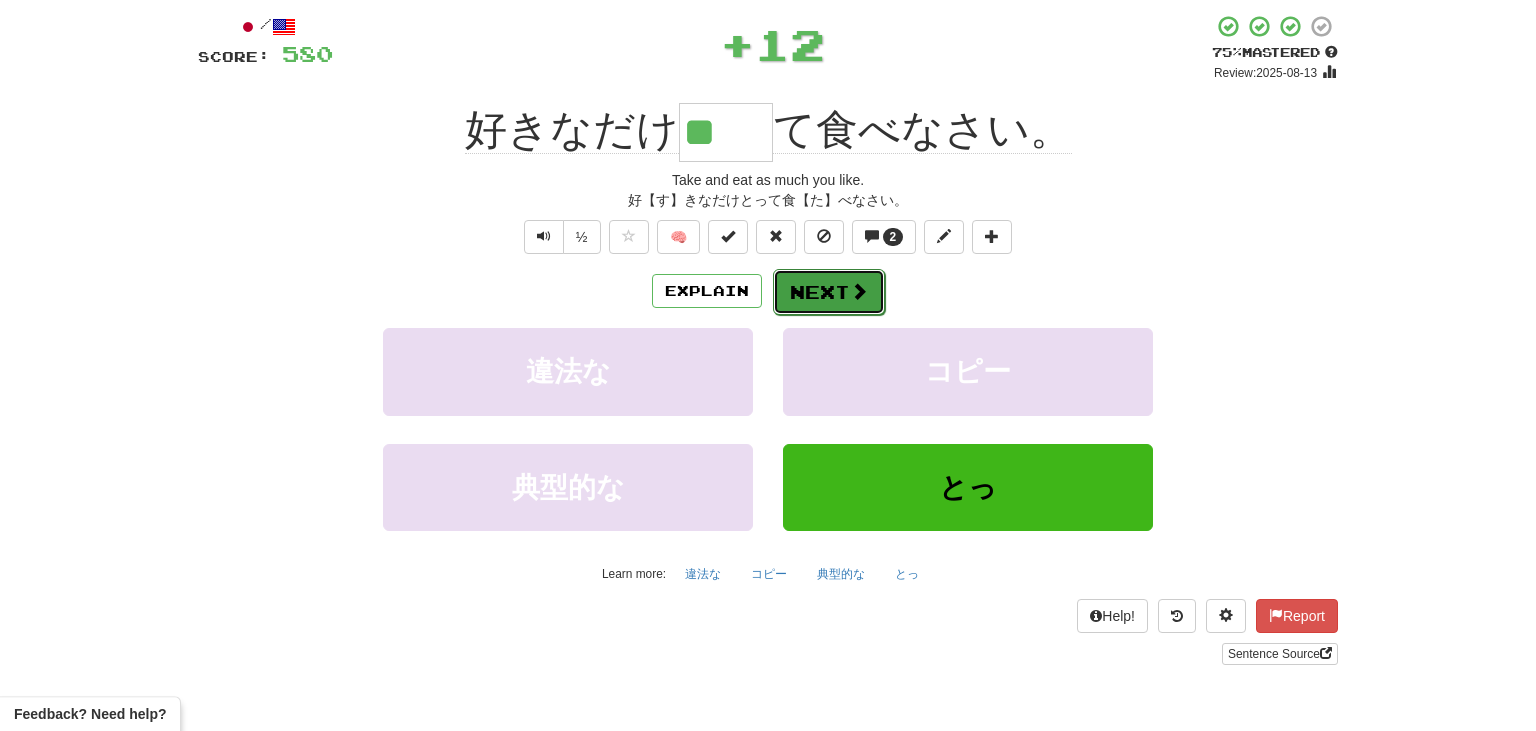 click at bounding box center [859, 291] 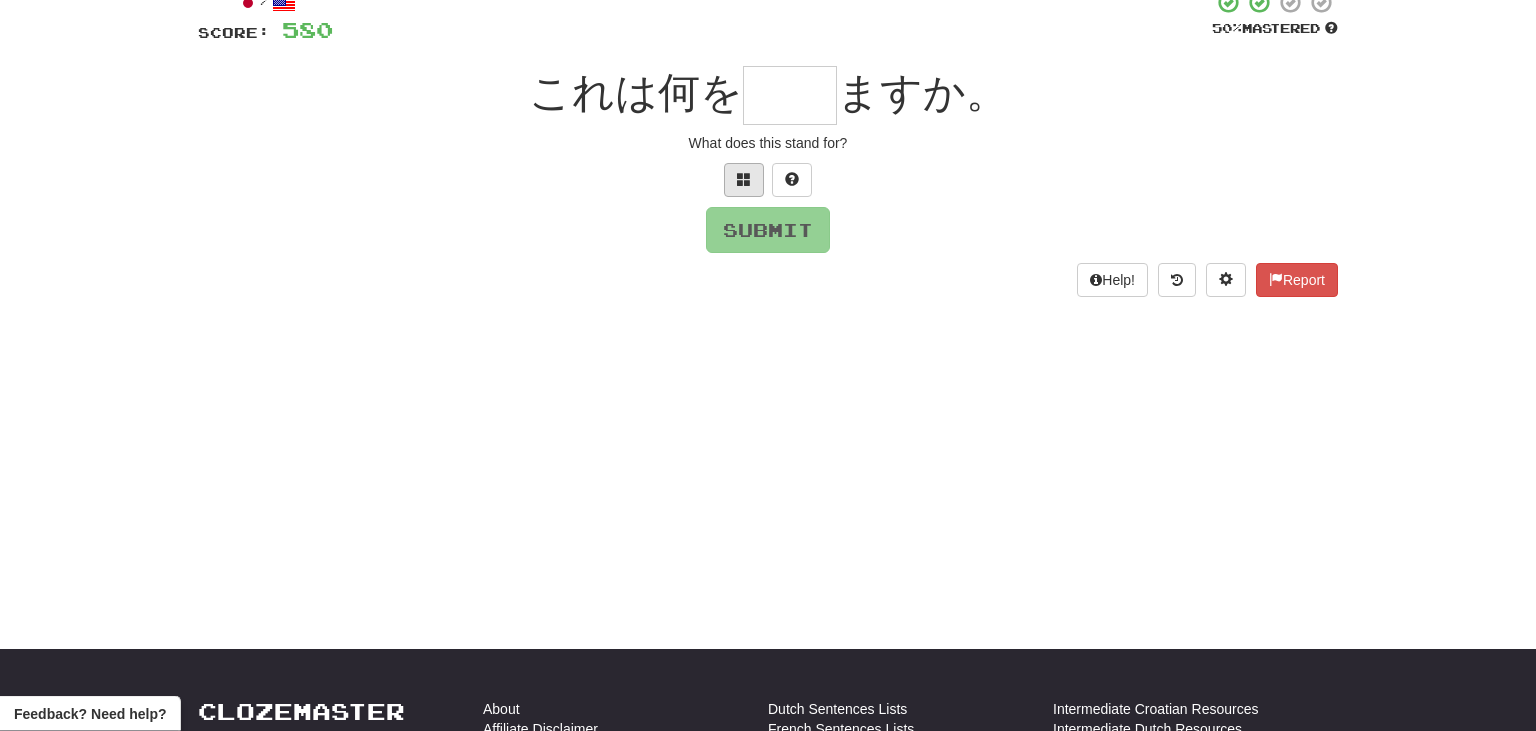 scroll, scrollTop: 133, scrollLeft: 0, axis: vertical 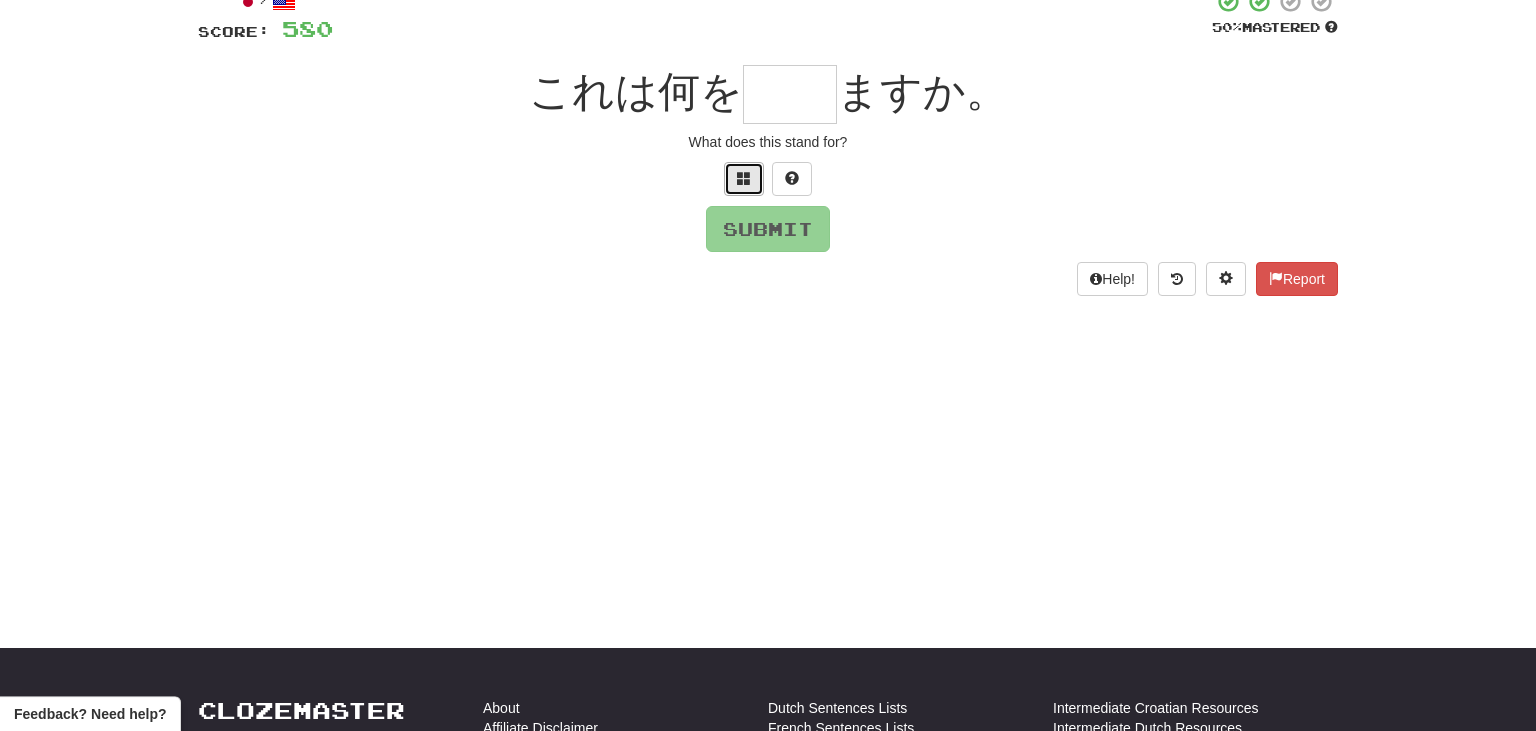 click at bounding box center (744, 179) 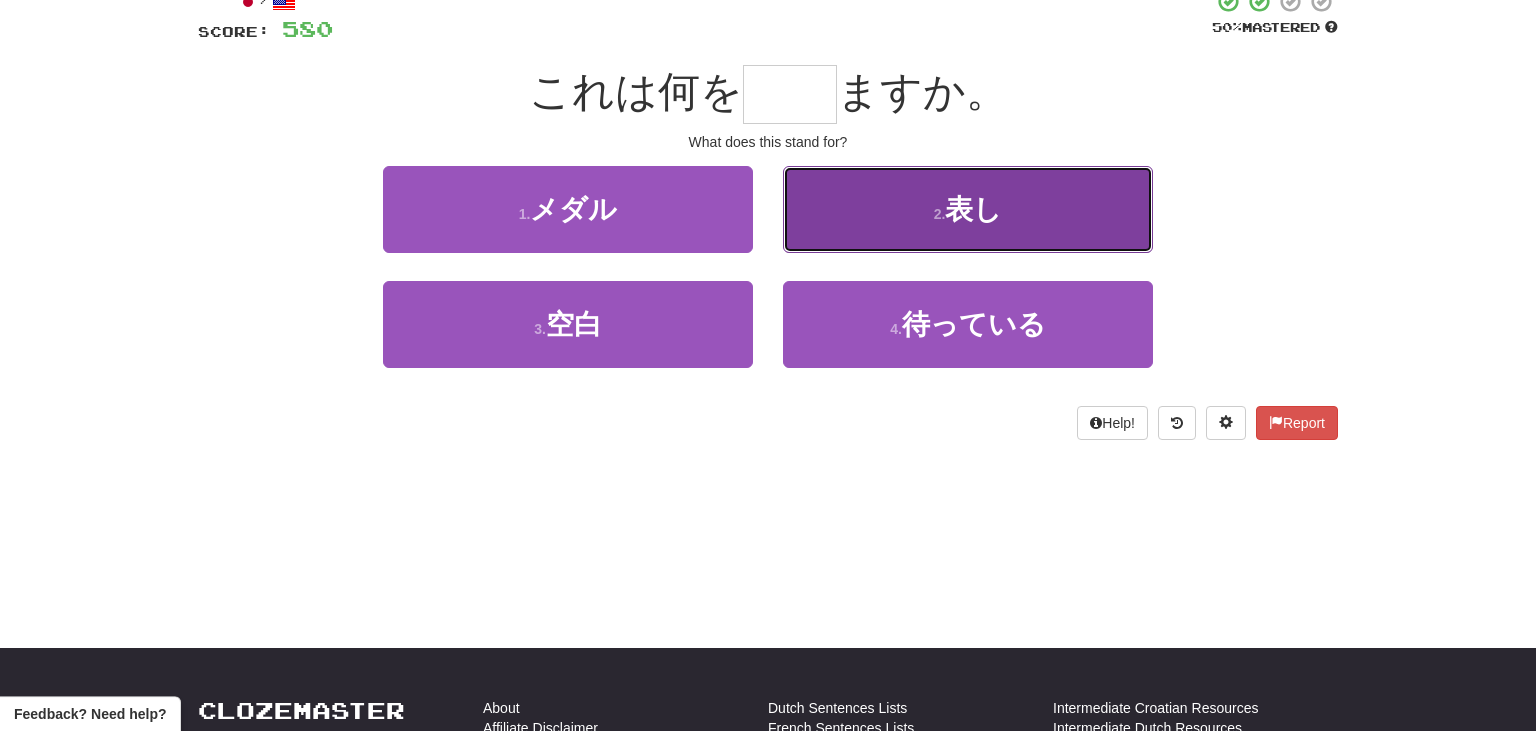 click on "2 .  表し" at bounding box center (968, 209) 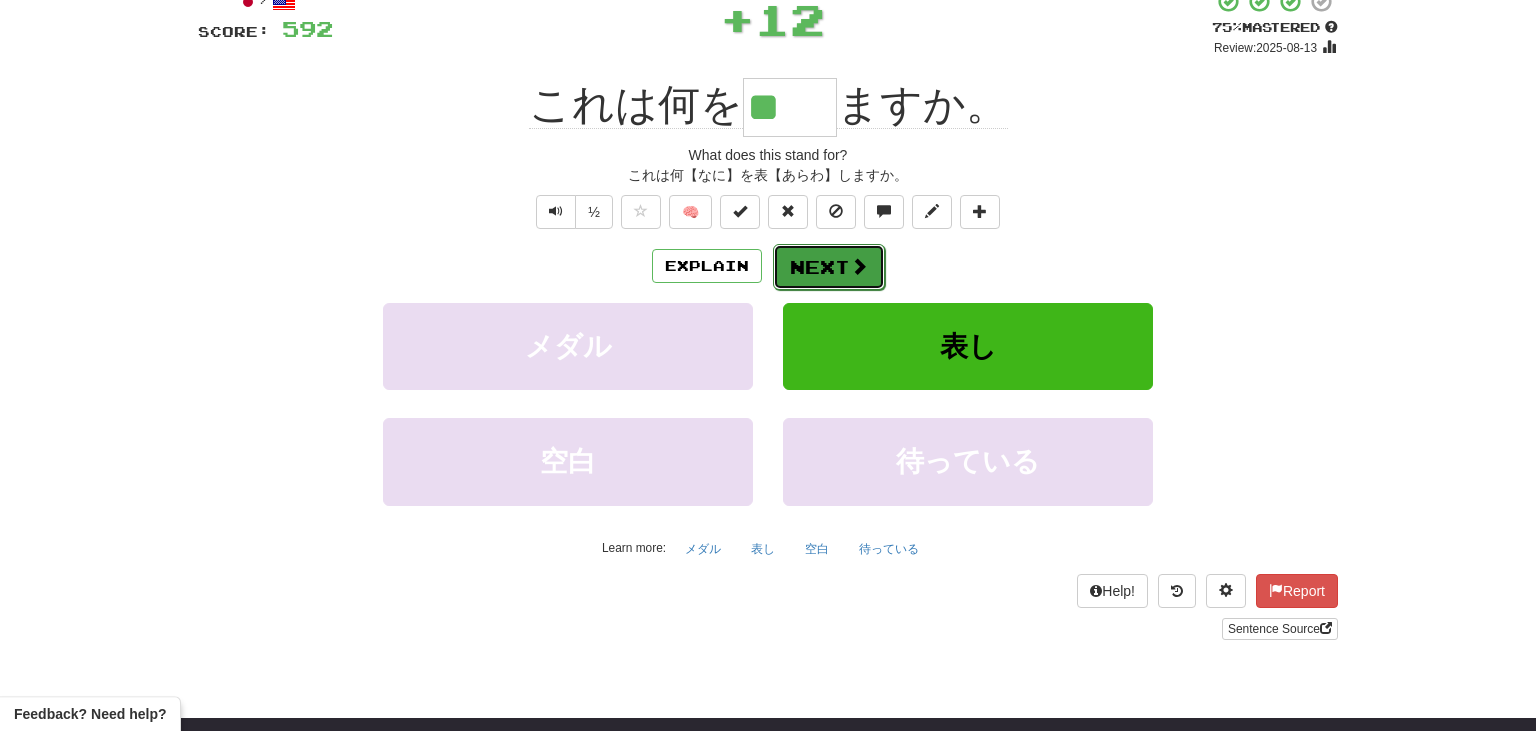 click on "Next" at bounding box center [829, 267] 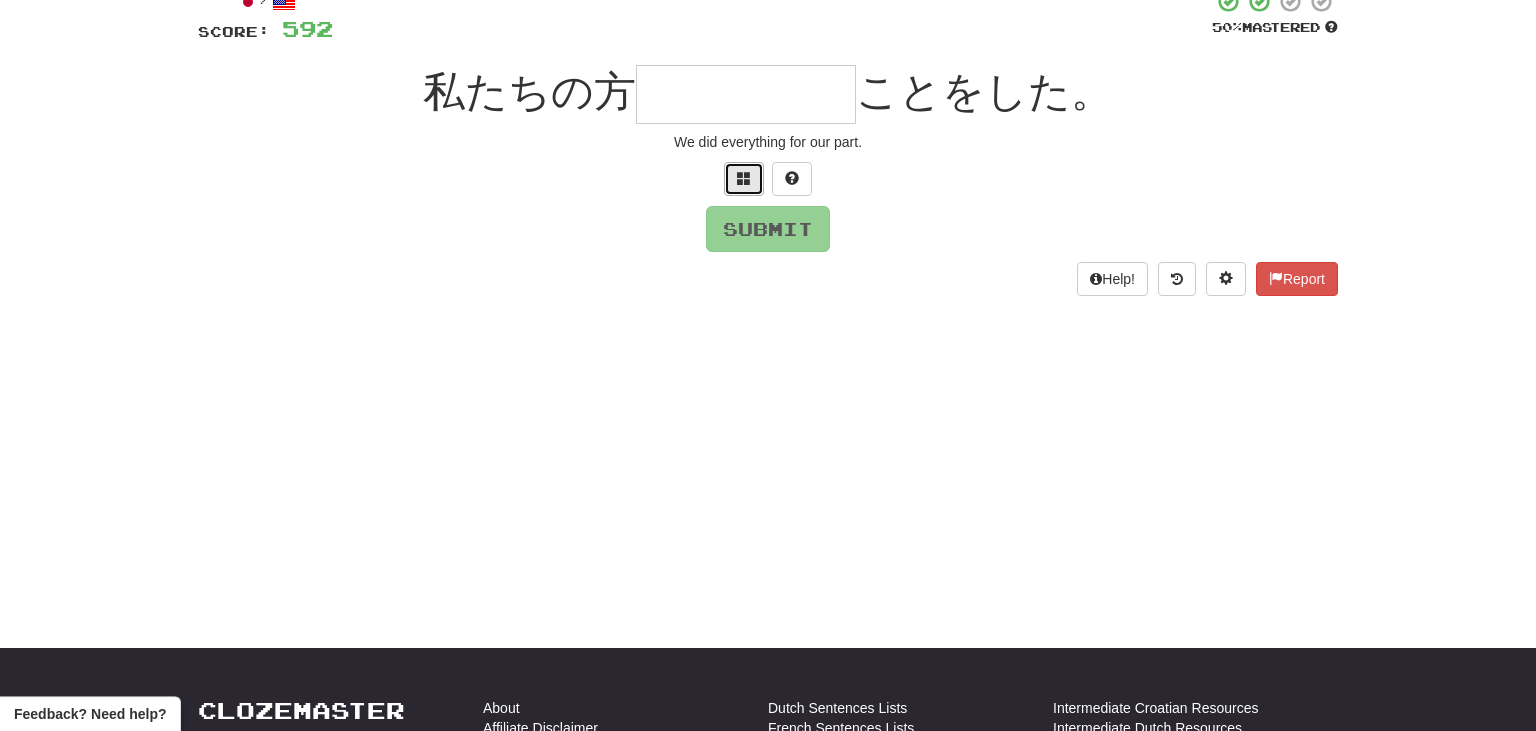 click at bounding box center (744, 179) 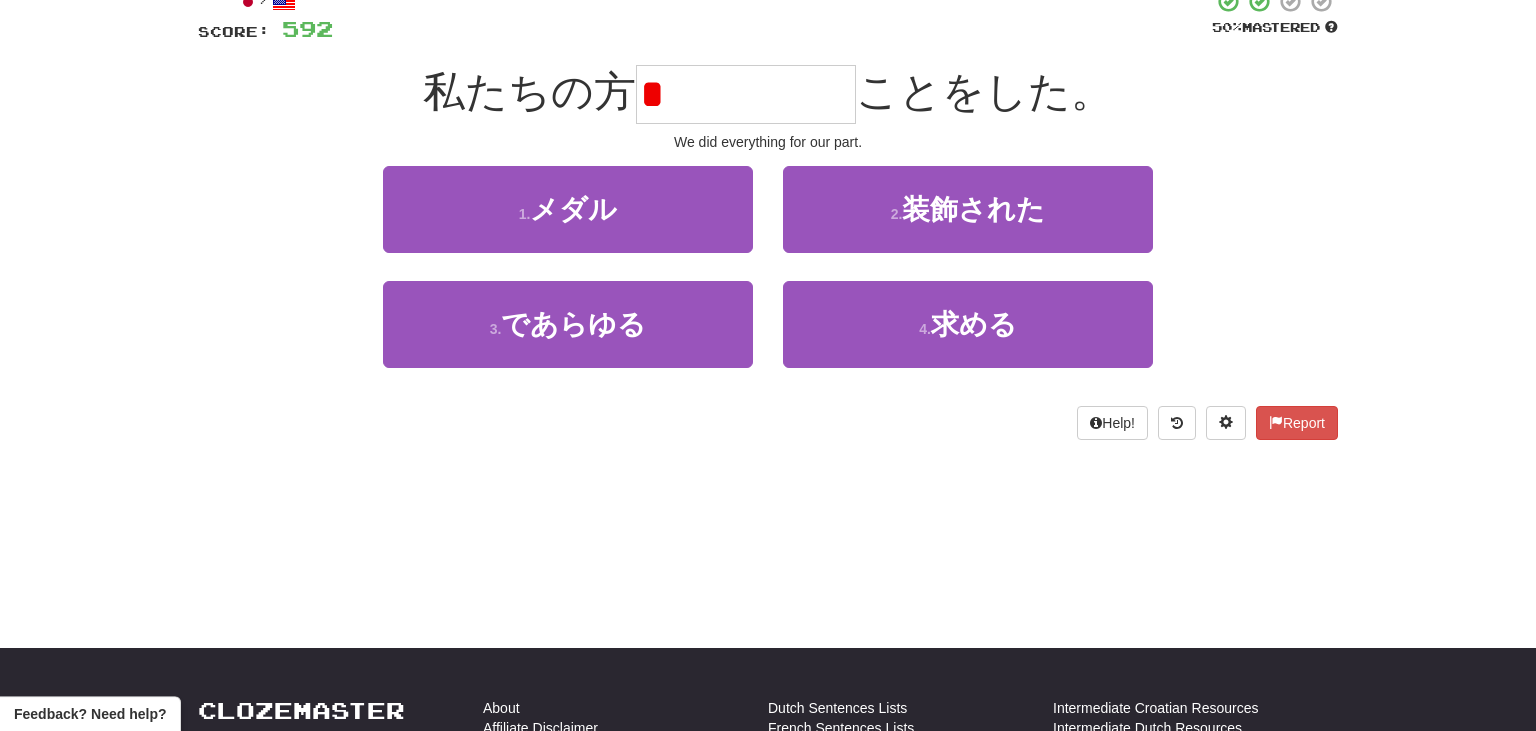 type on "*" 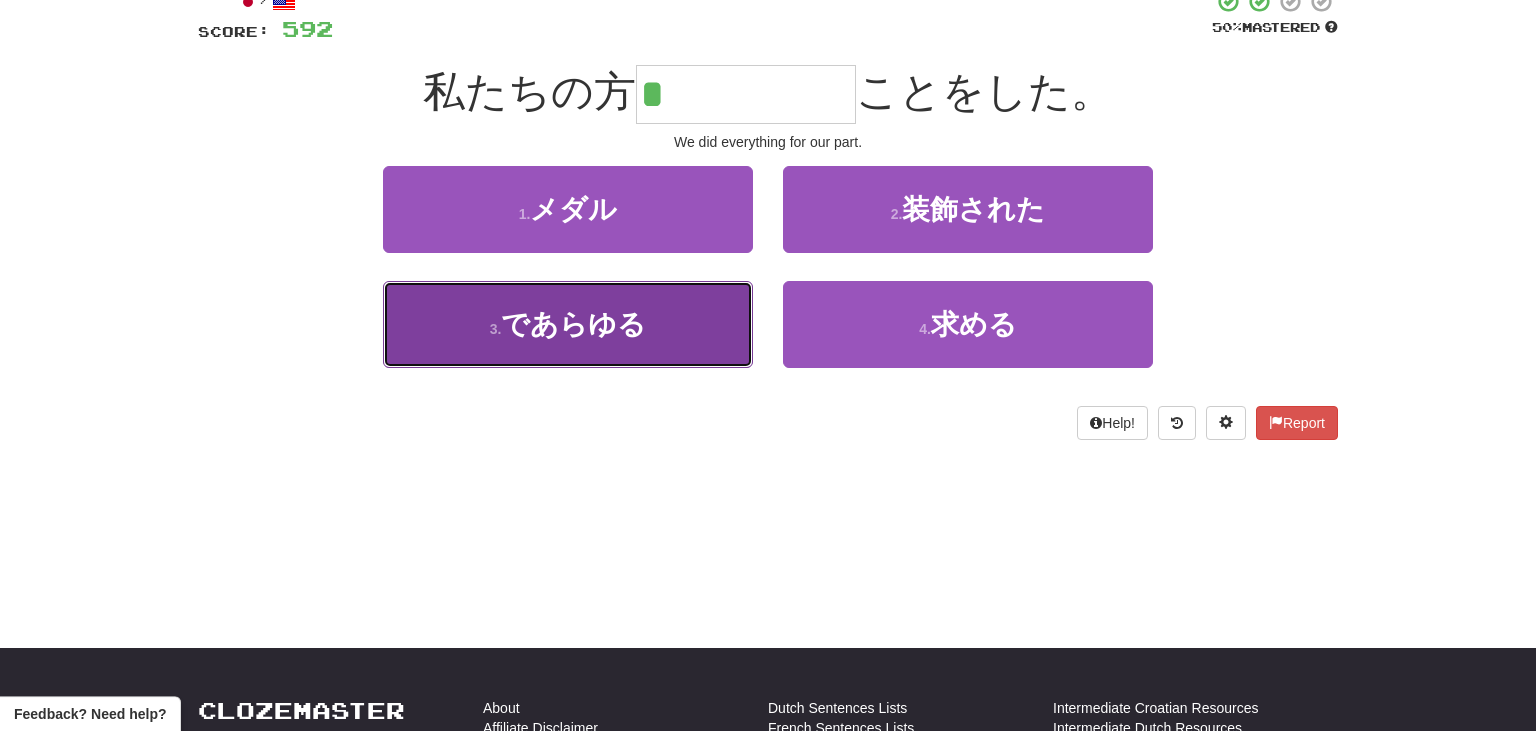 click on "であらゆる" at bounding box center (573, 324) 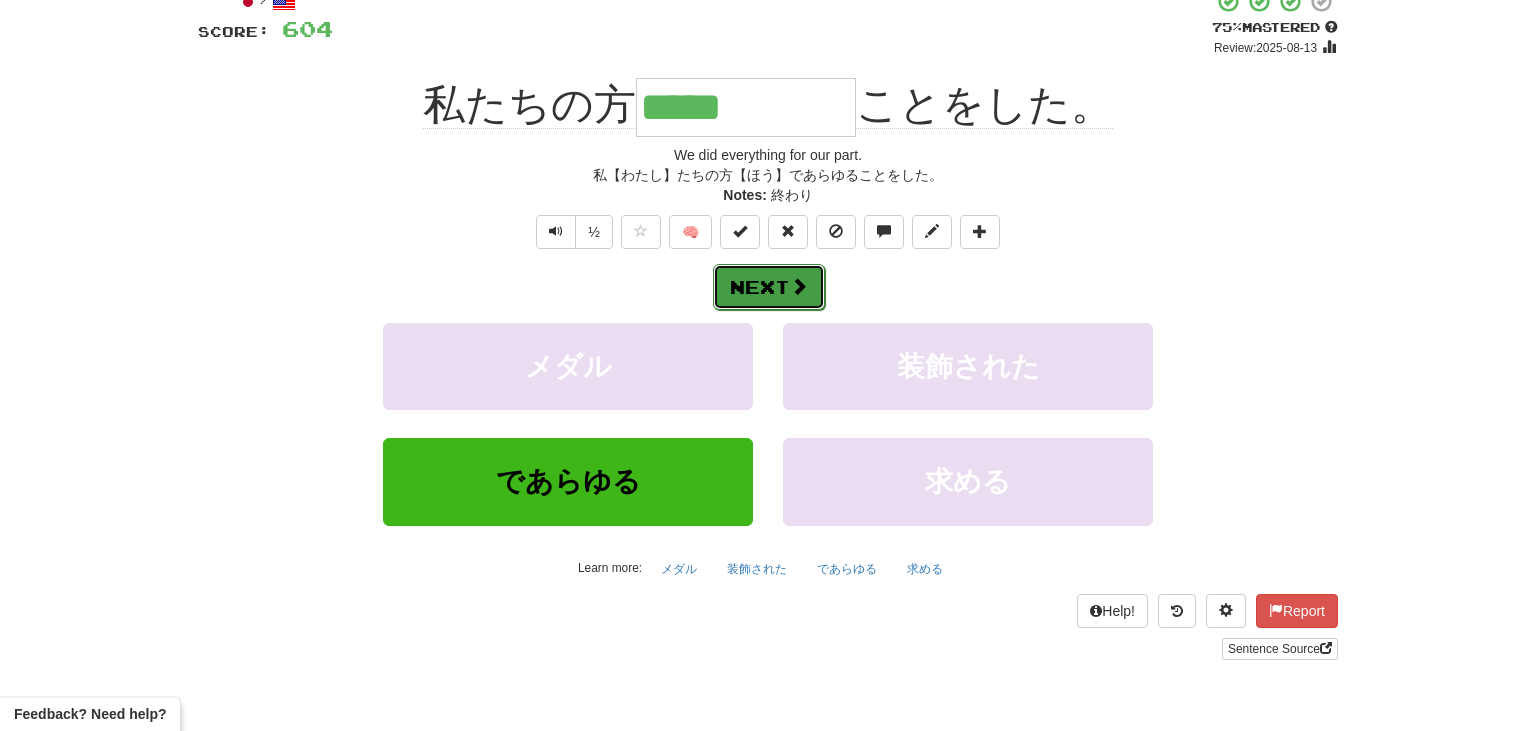 click on "Next" at bounding box center [769, 287] 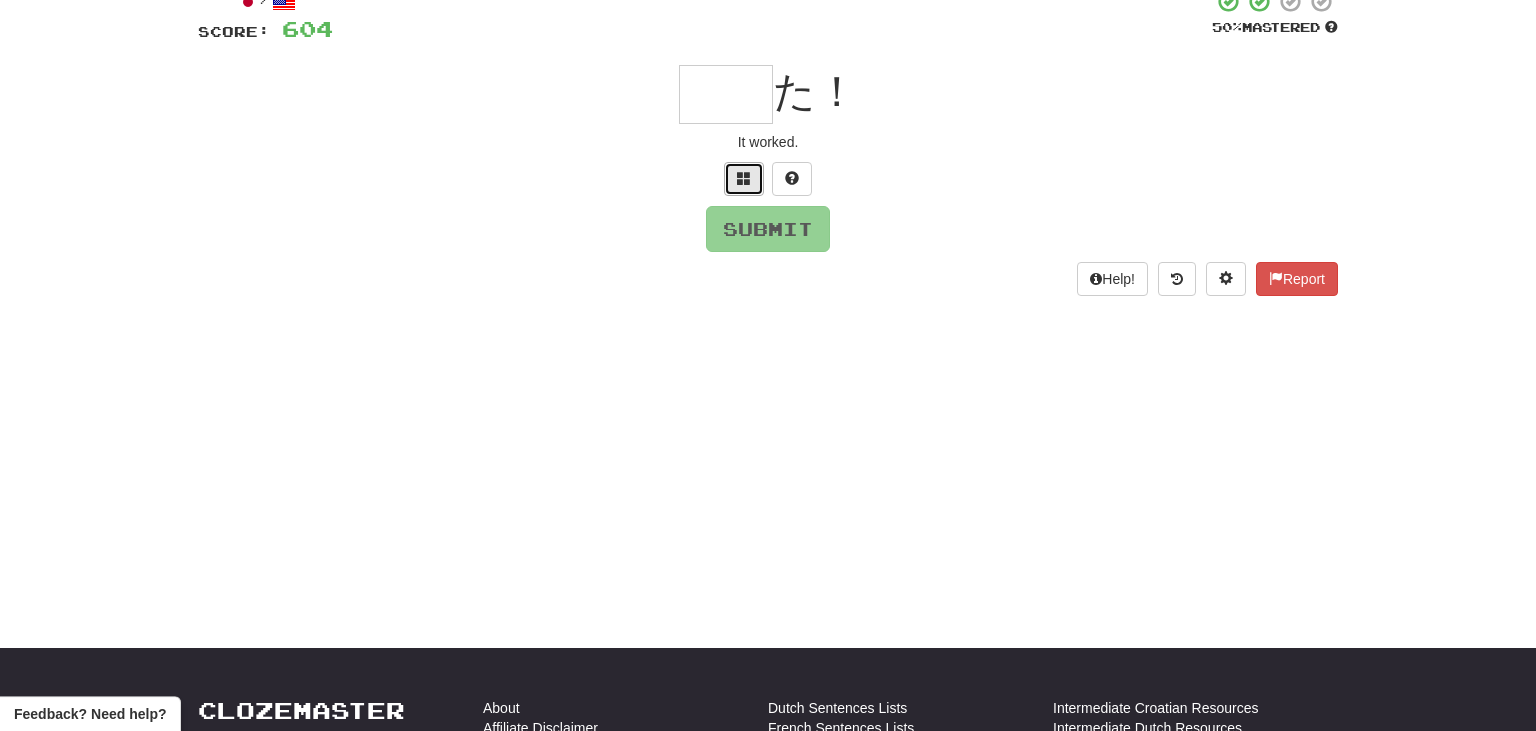 click at bounding box center [744, 178] 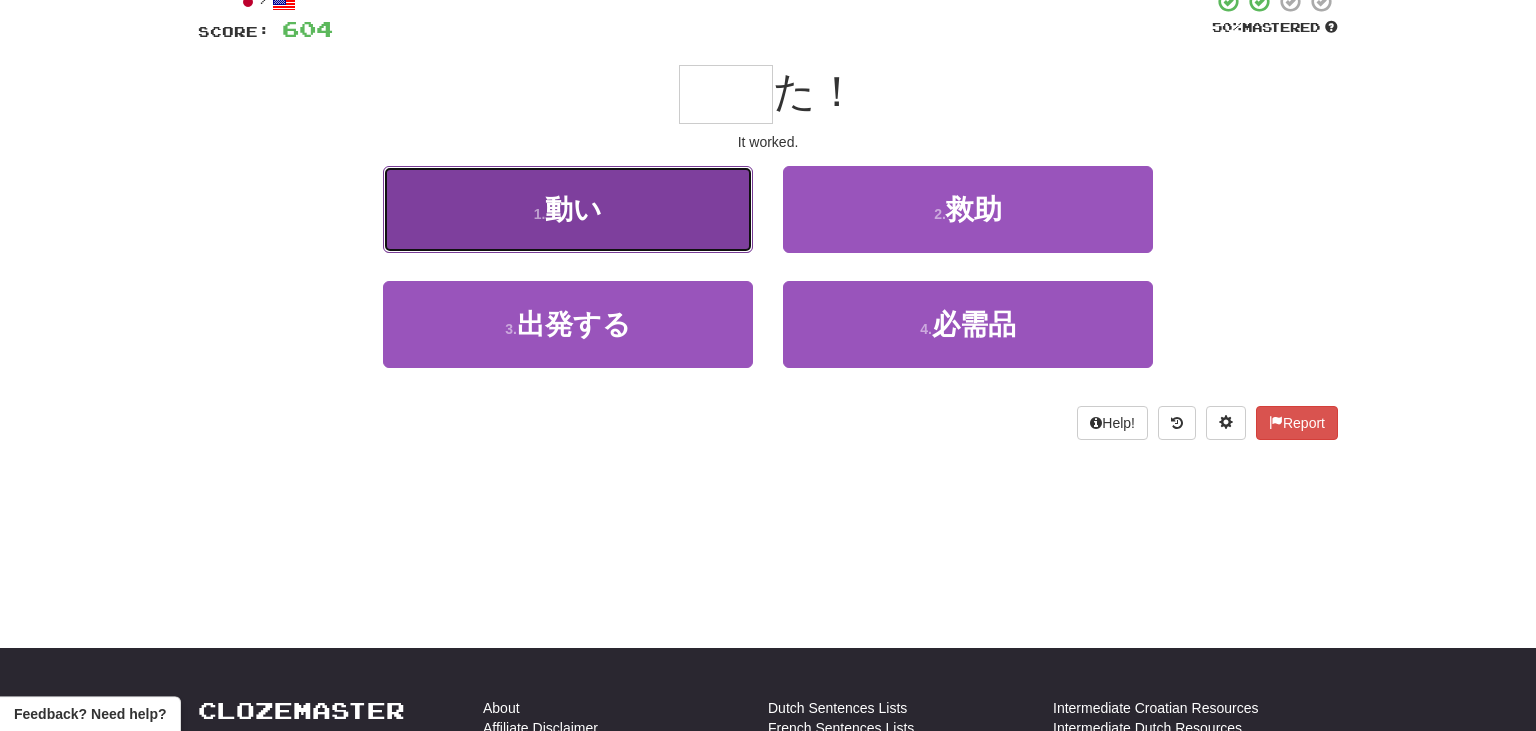 click on "1 .  動い" at bounding box center [568, 209] 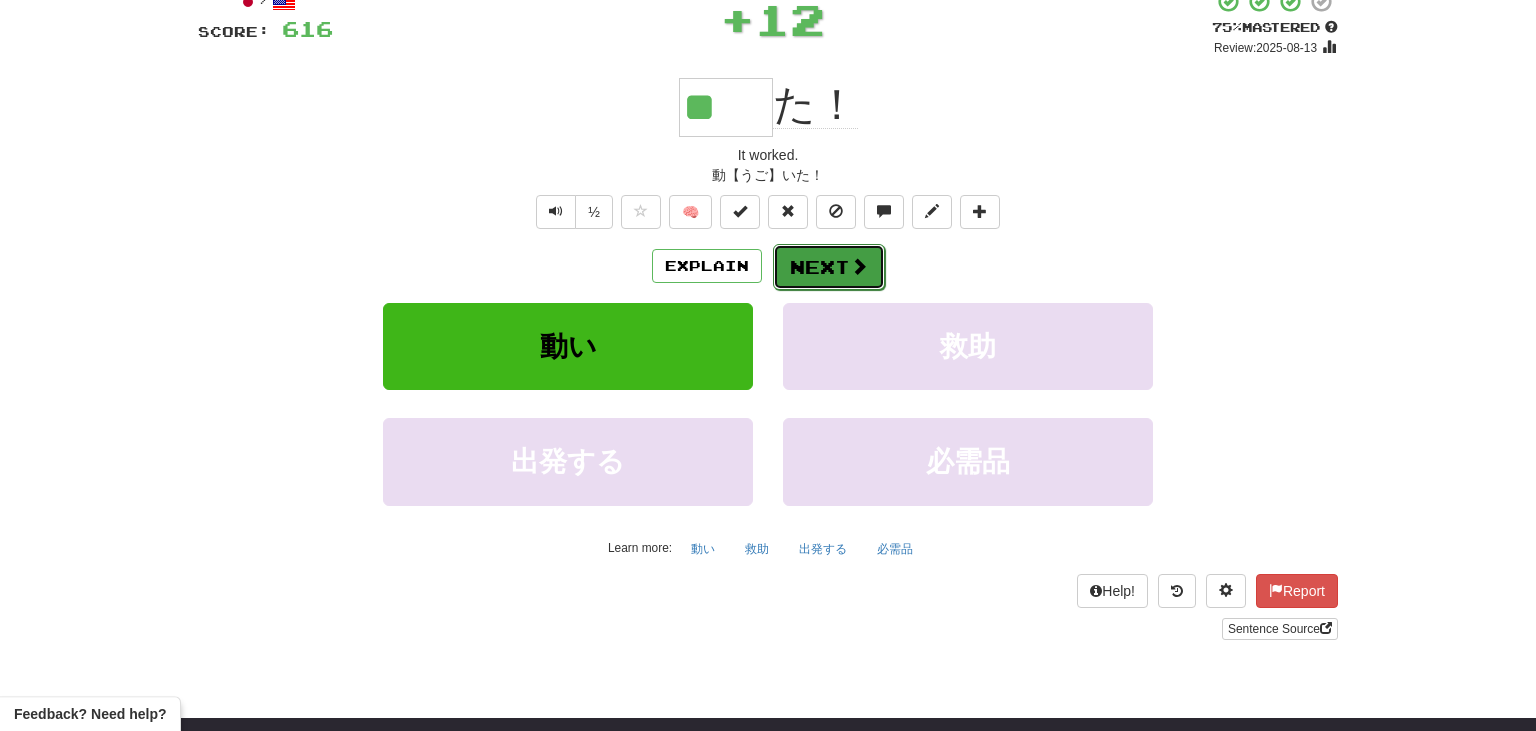 click at bounding box center [859, 266] 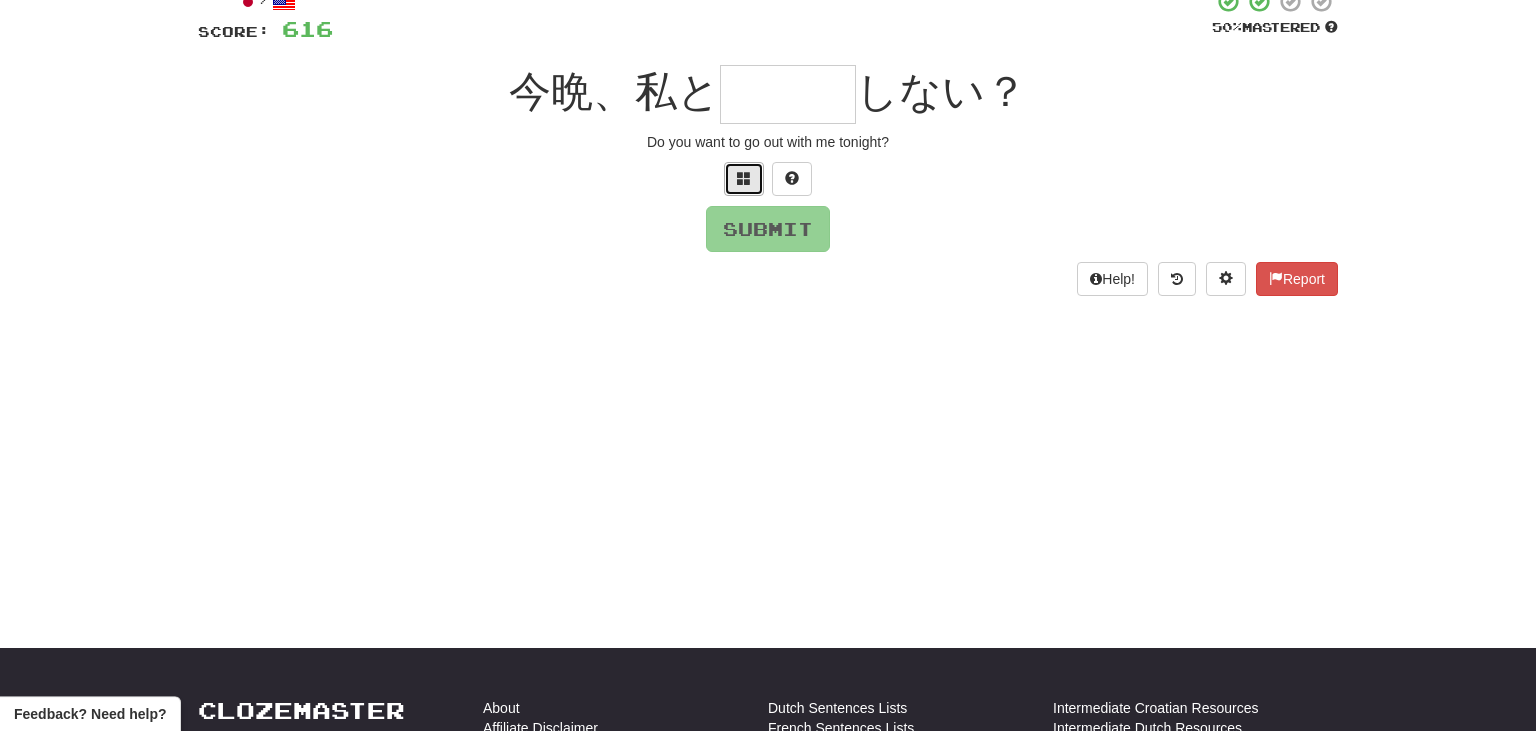 click at bounding box center [744, 178] 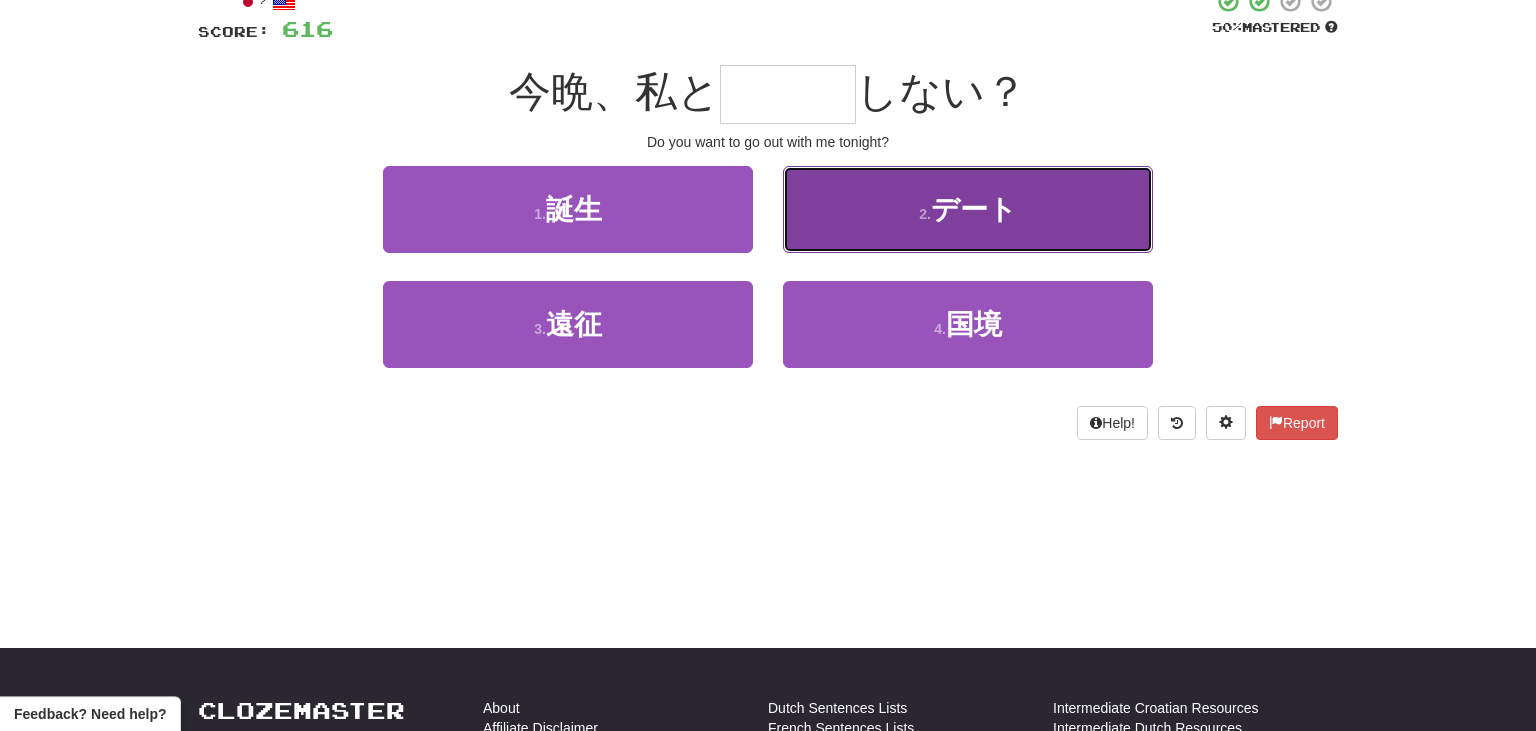 click on "2 .  デート" at bounding box center [968, 209] 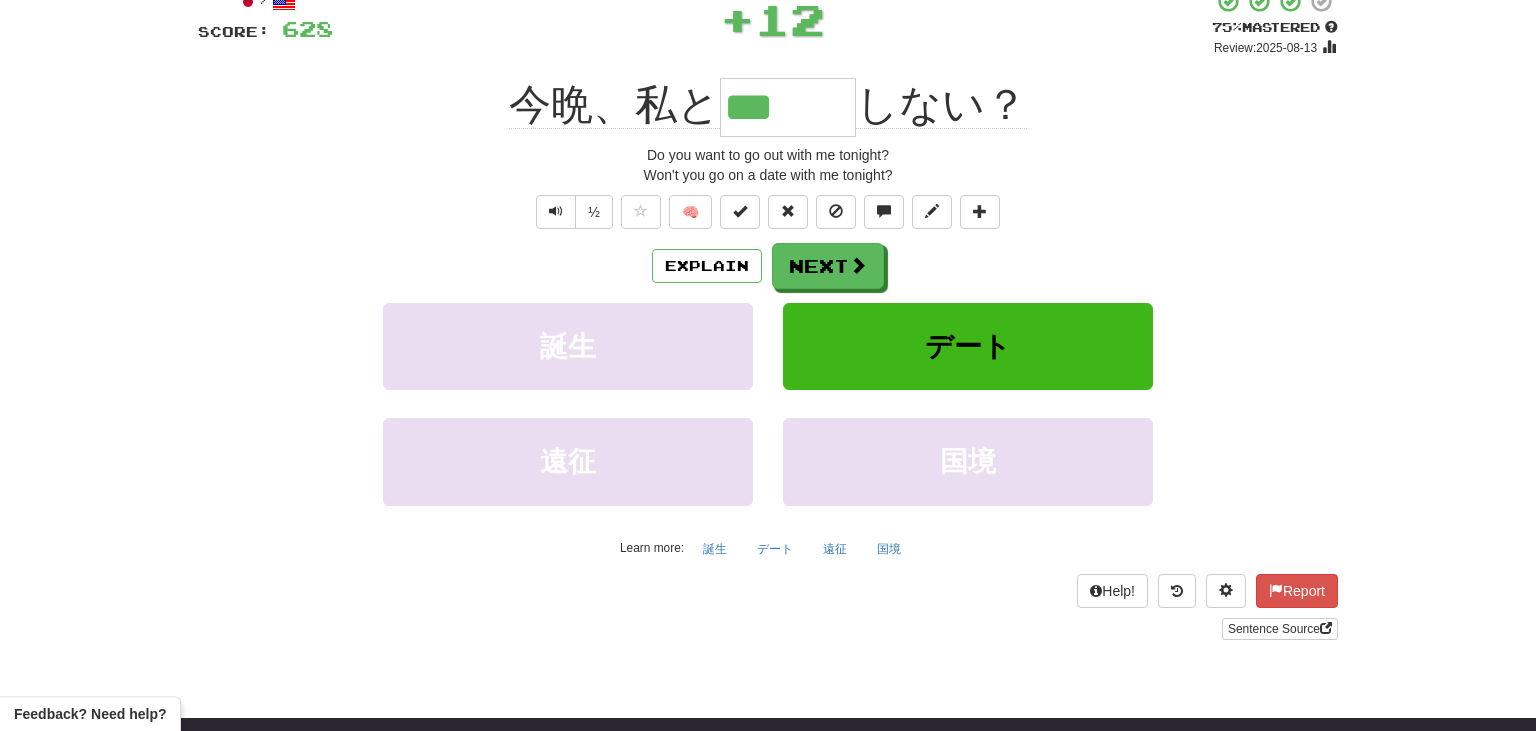 click on "Explain Next" at bounding box center (768, 266) 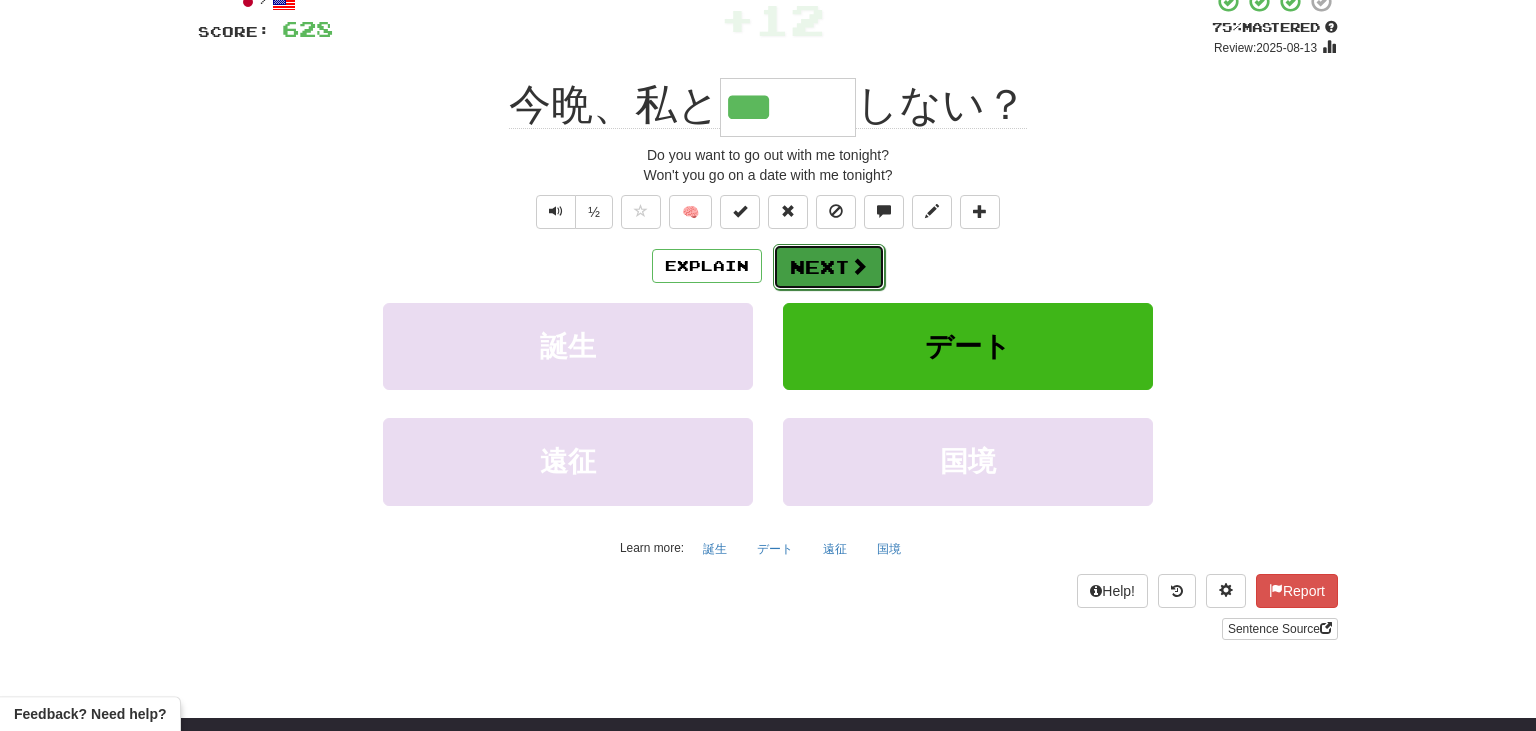 click on "Next" at bounding box center [829, 267] 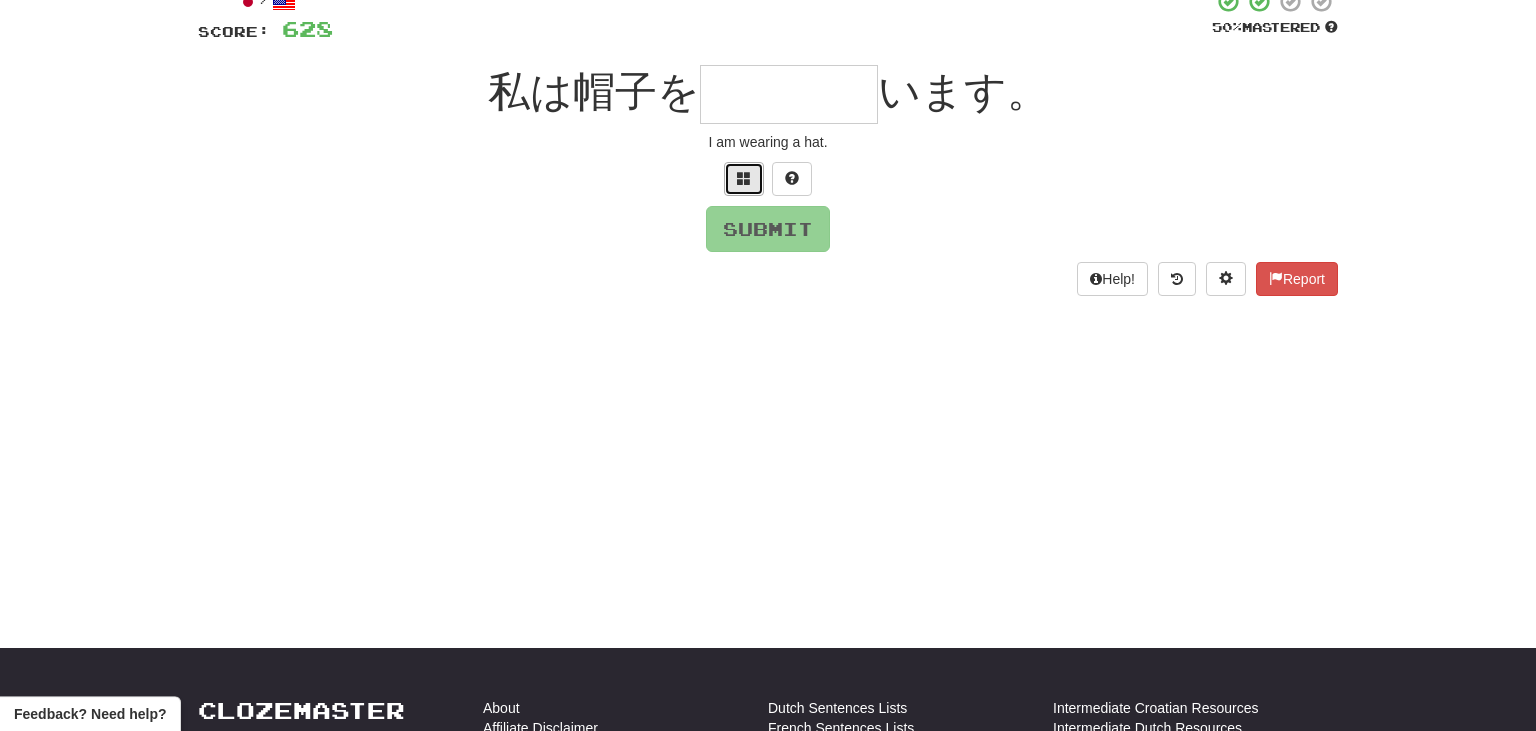 click at bounding box center (744, 179) 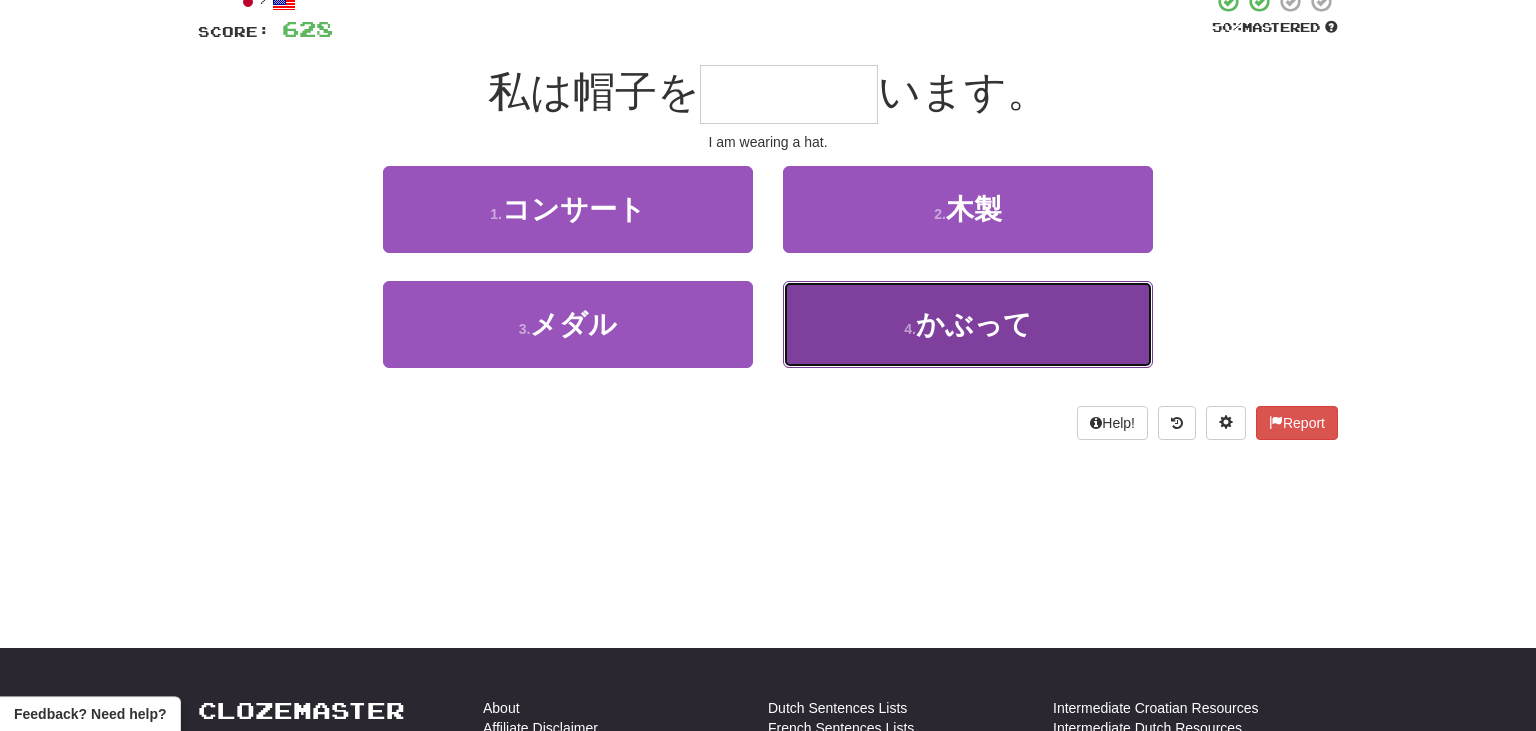 click on "かぶって" at bounding box center (974, 324) 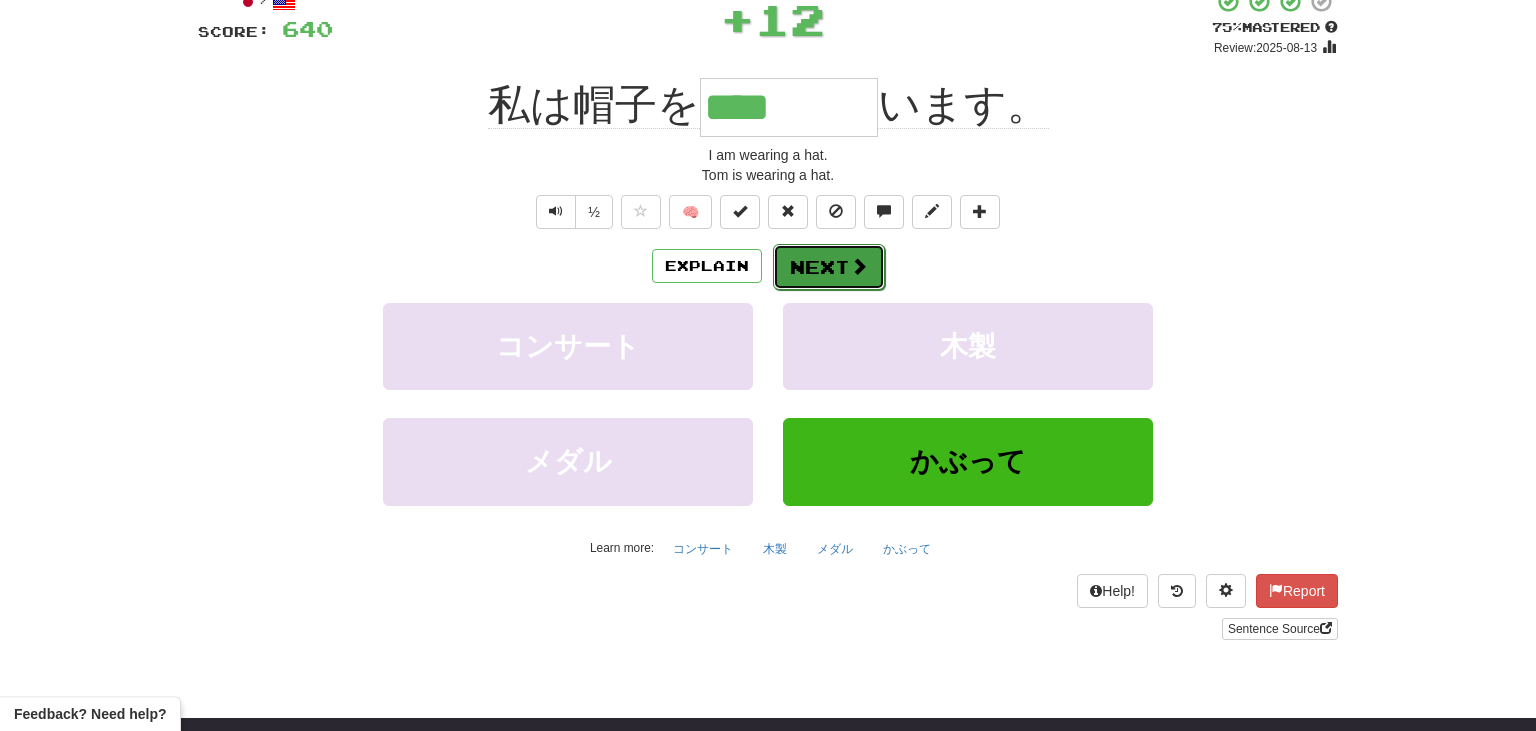 click on "Next" at bounding box center [829, 267] 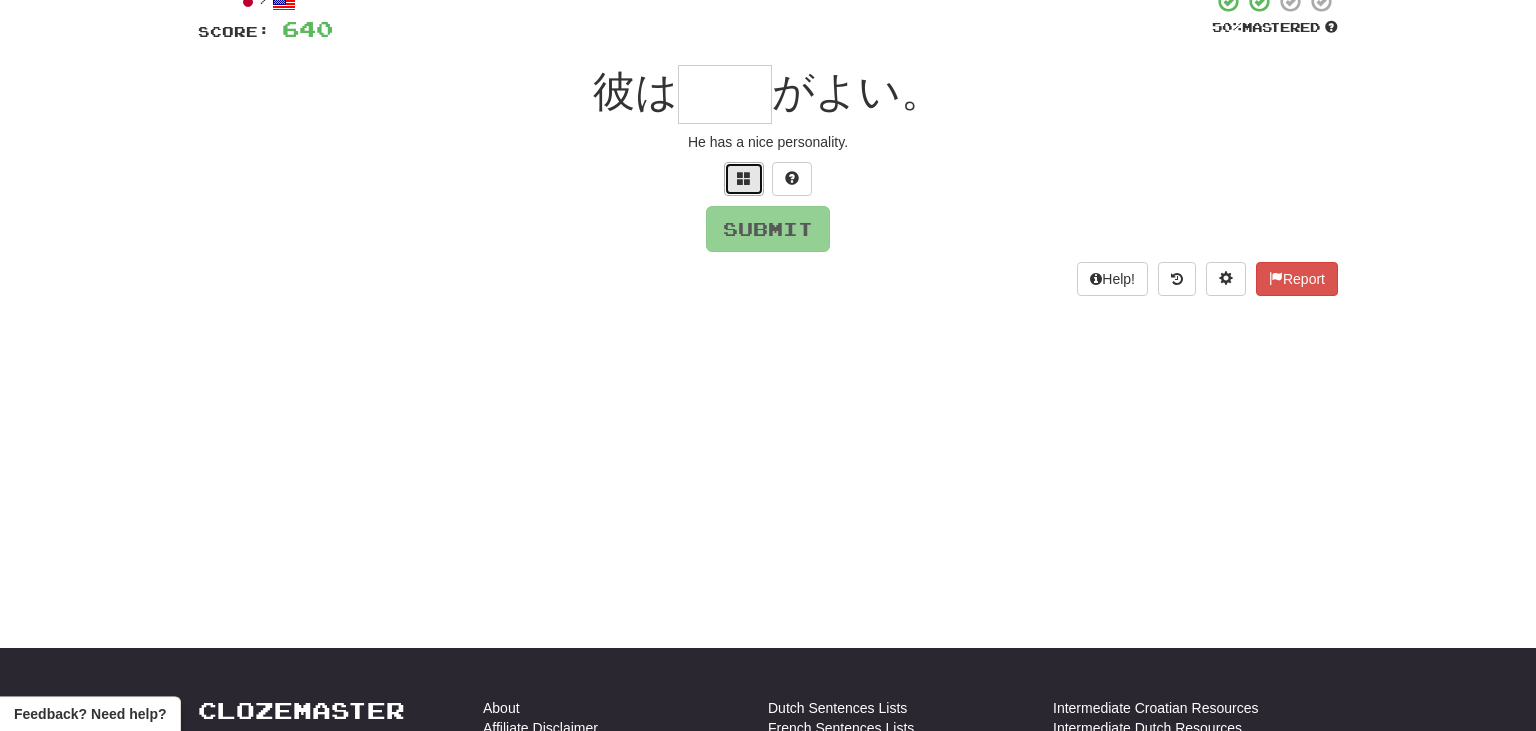 click at bounding box center [744, 179] 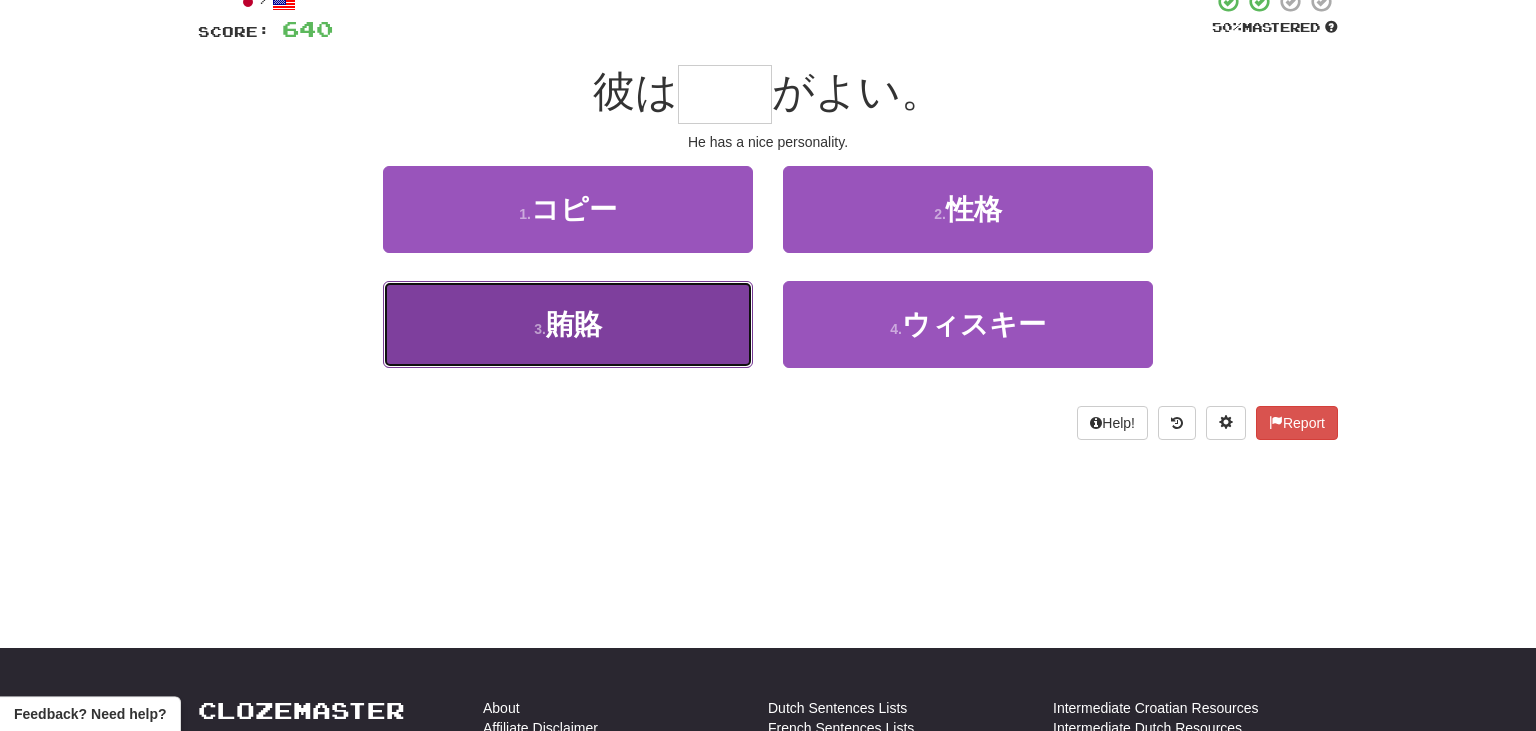 click on "3 .  賄賂" at bounding box center [568, 324] 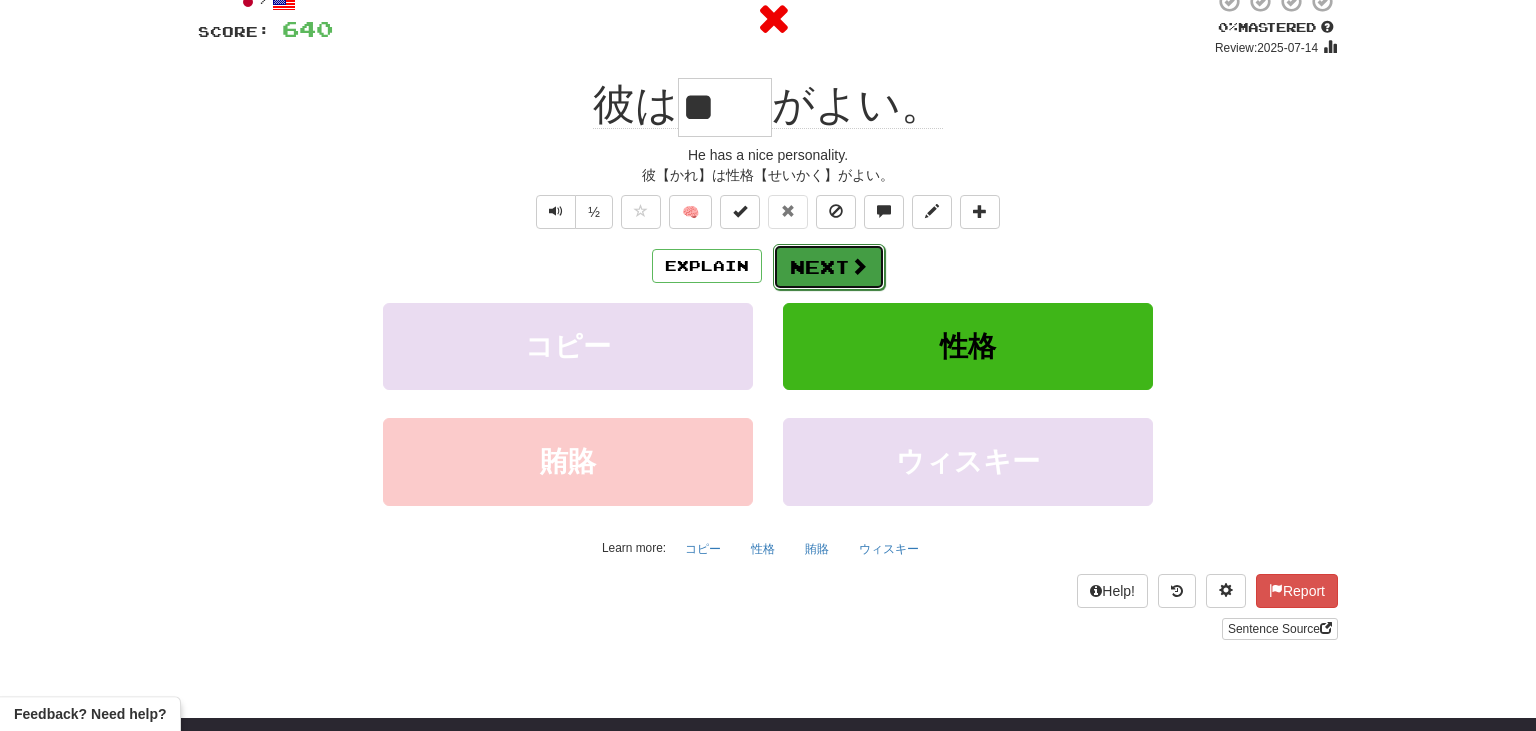 click on "Next" at bounding box center (829, 267) 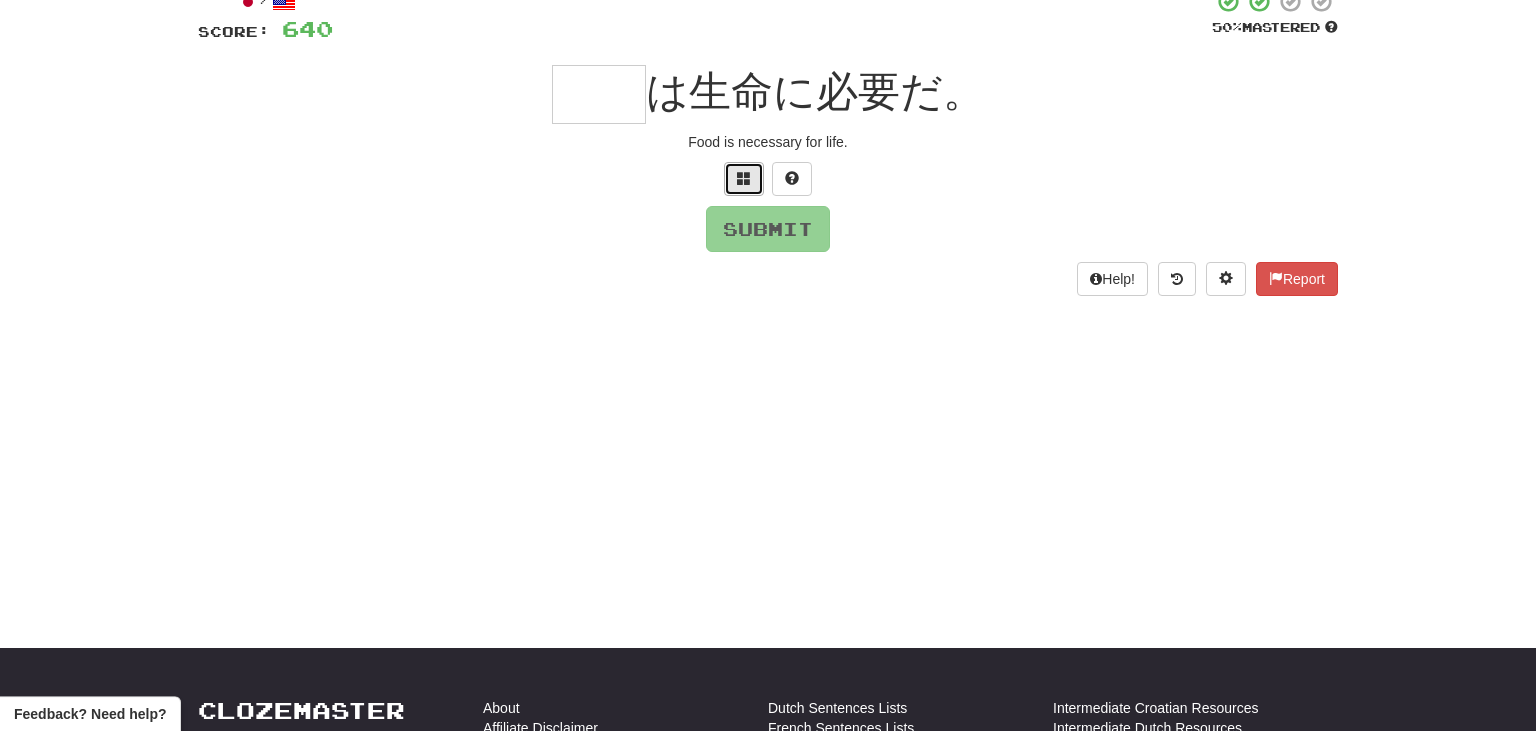 click at bounding box center (744, 179) 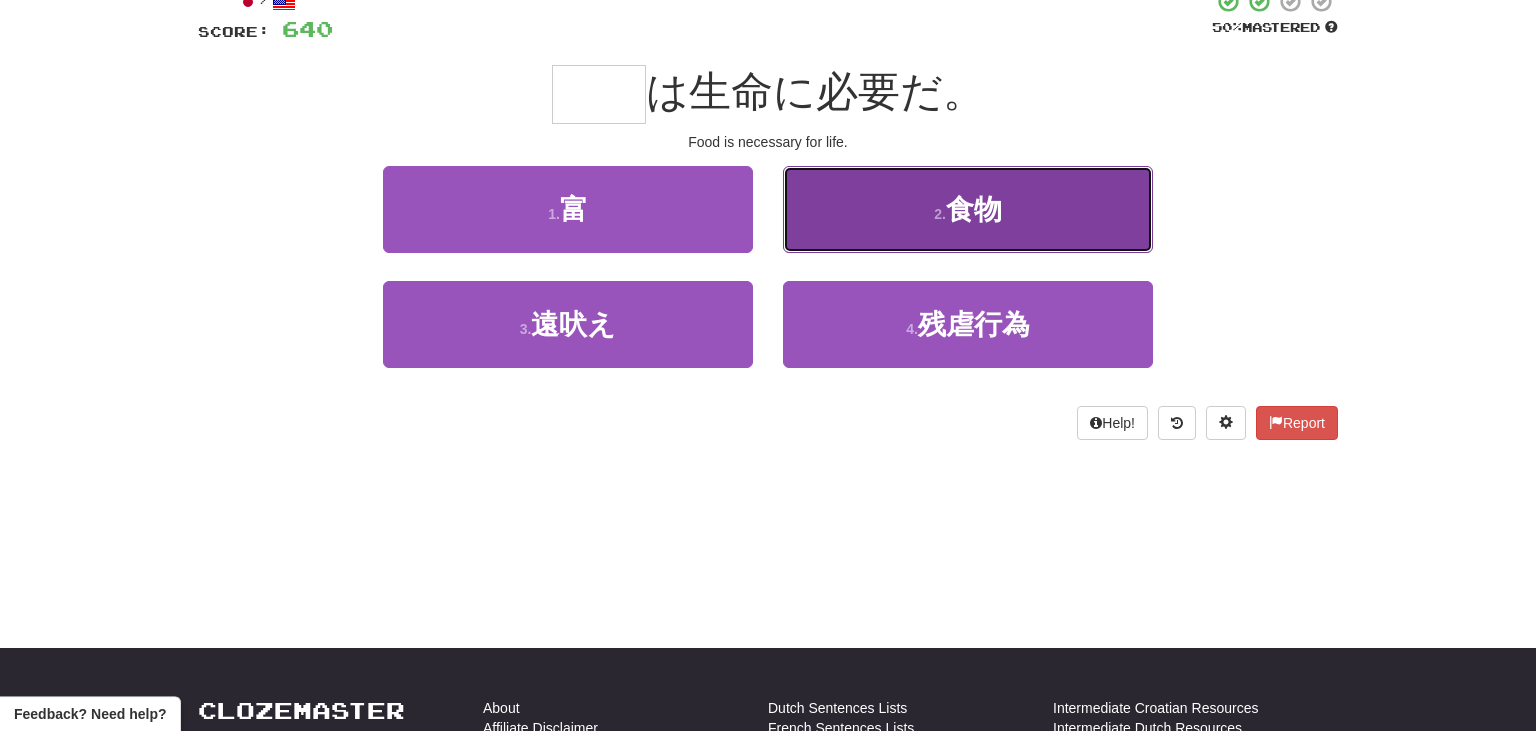 click on "2 .  食物" at bounding box center (968, 209) 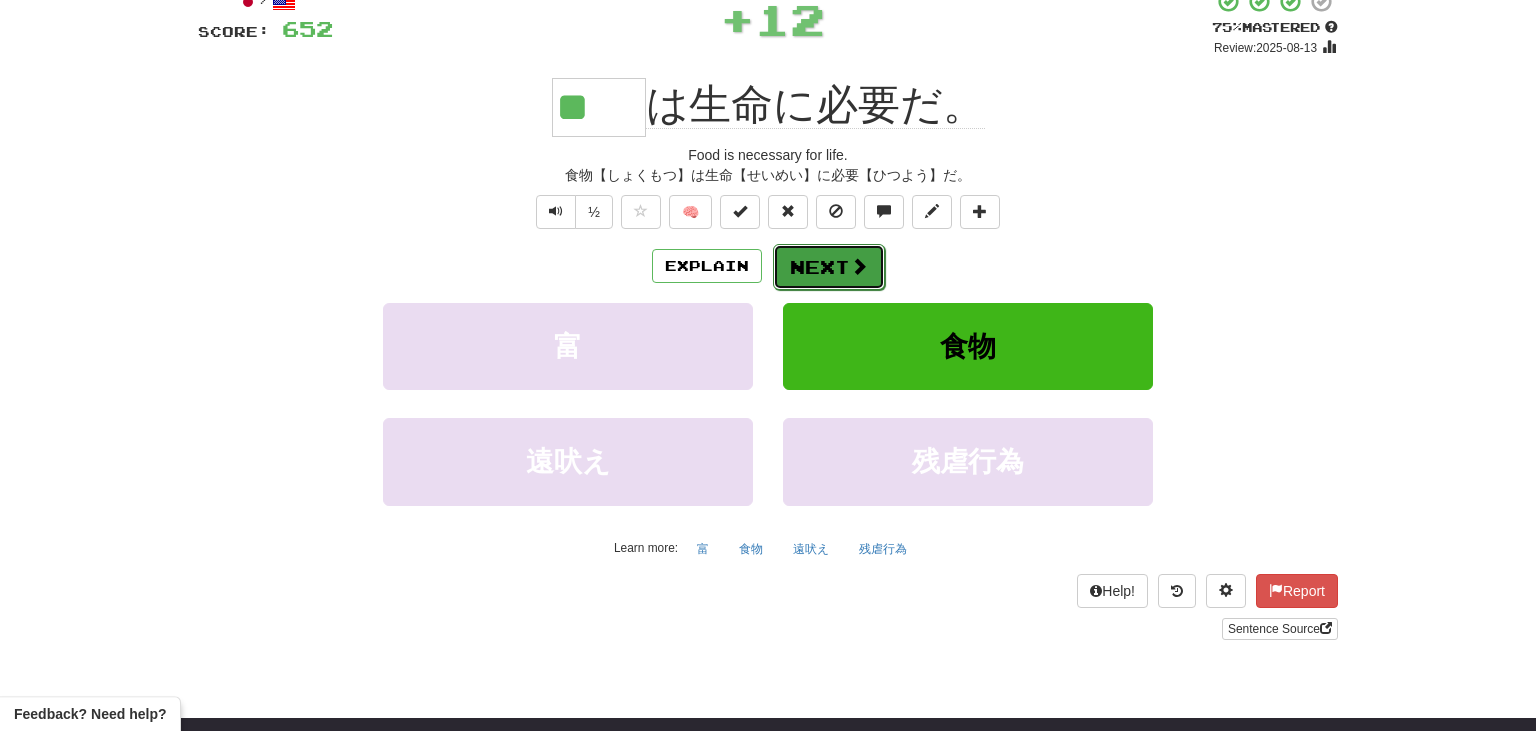 click on "Next" at bounding box center [829, 267] 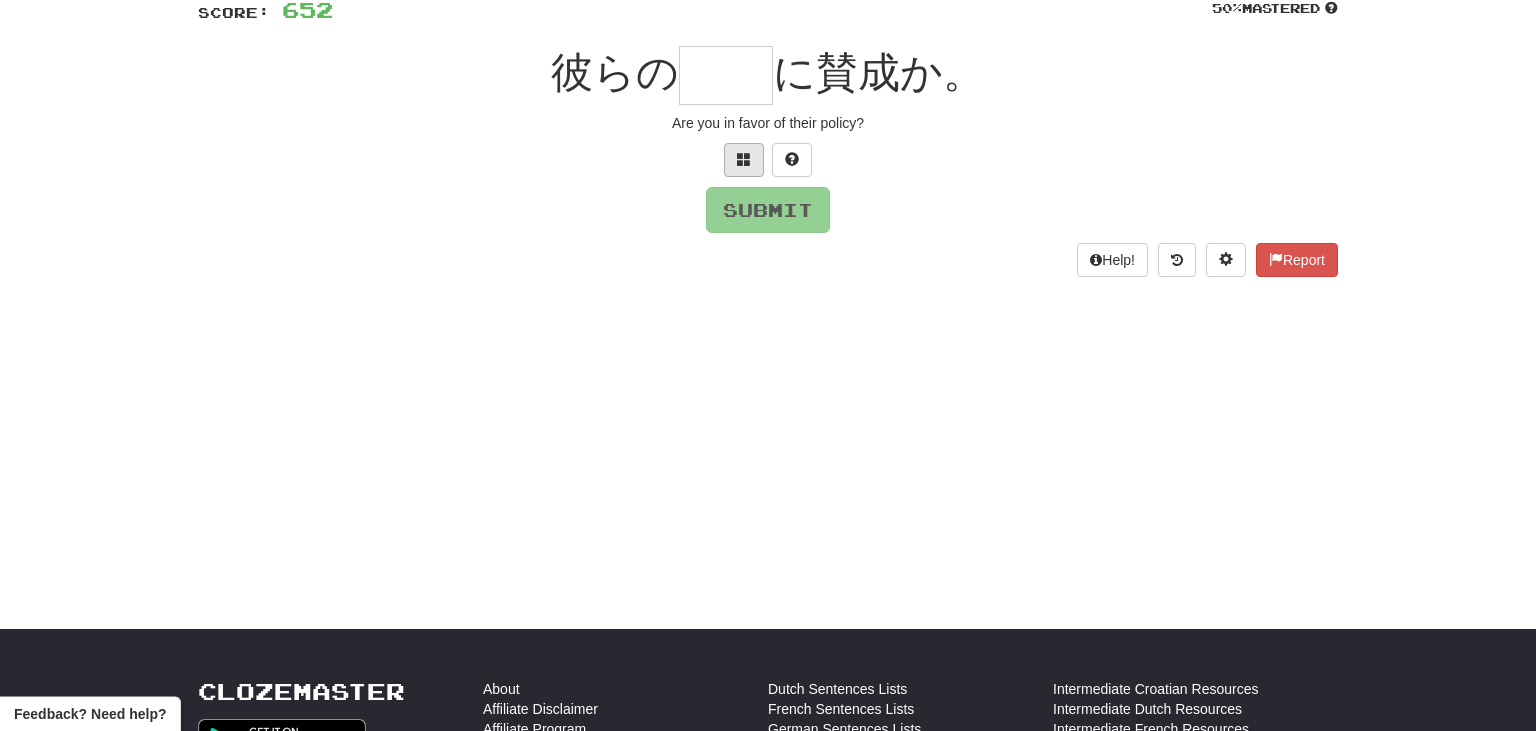 scroll, scrollTop: 152, scrollLeft: 0, axis: vertical 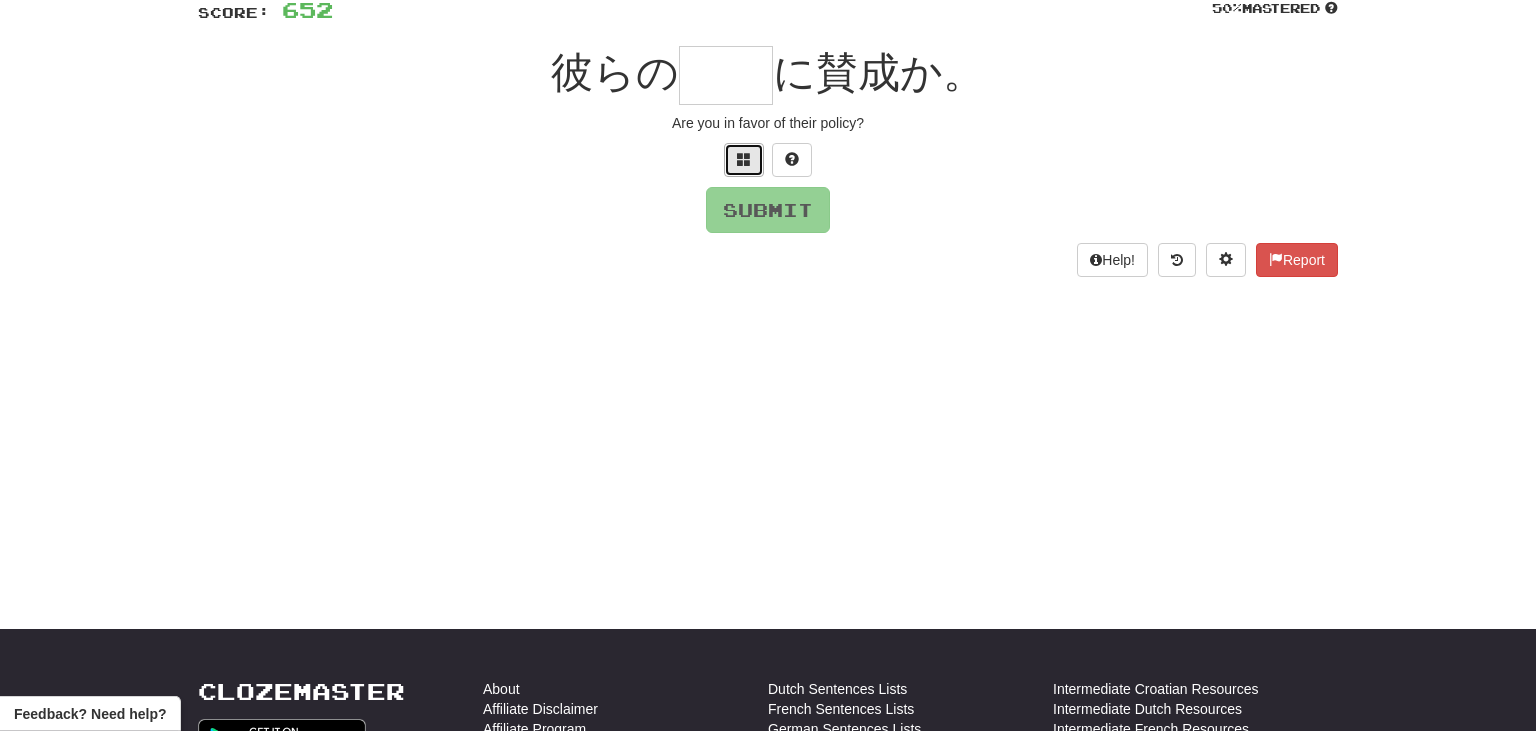 click at bounding box center (744, 160) 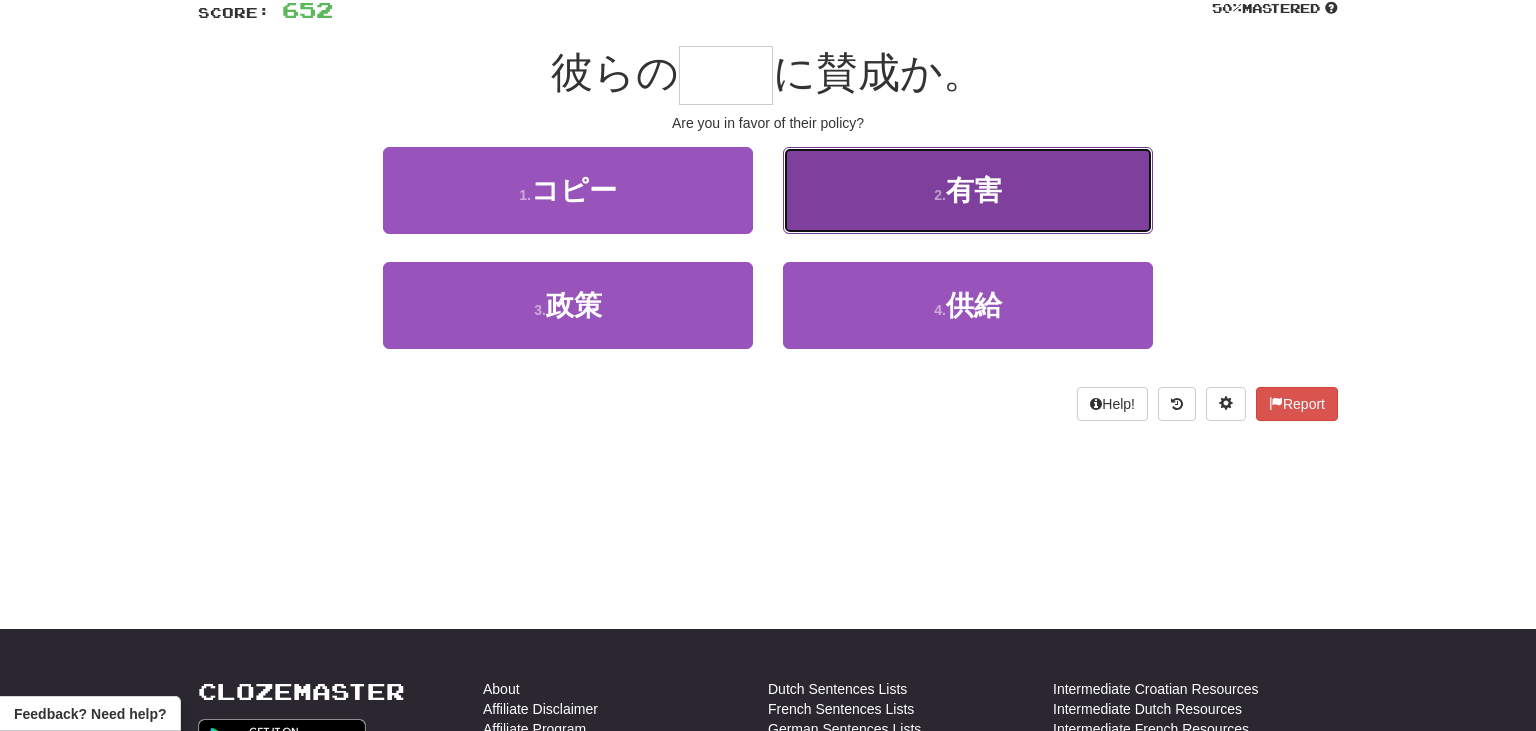 click on "2 .  有害" at bounding box center [968, 190] 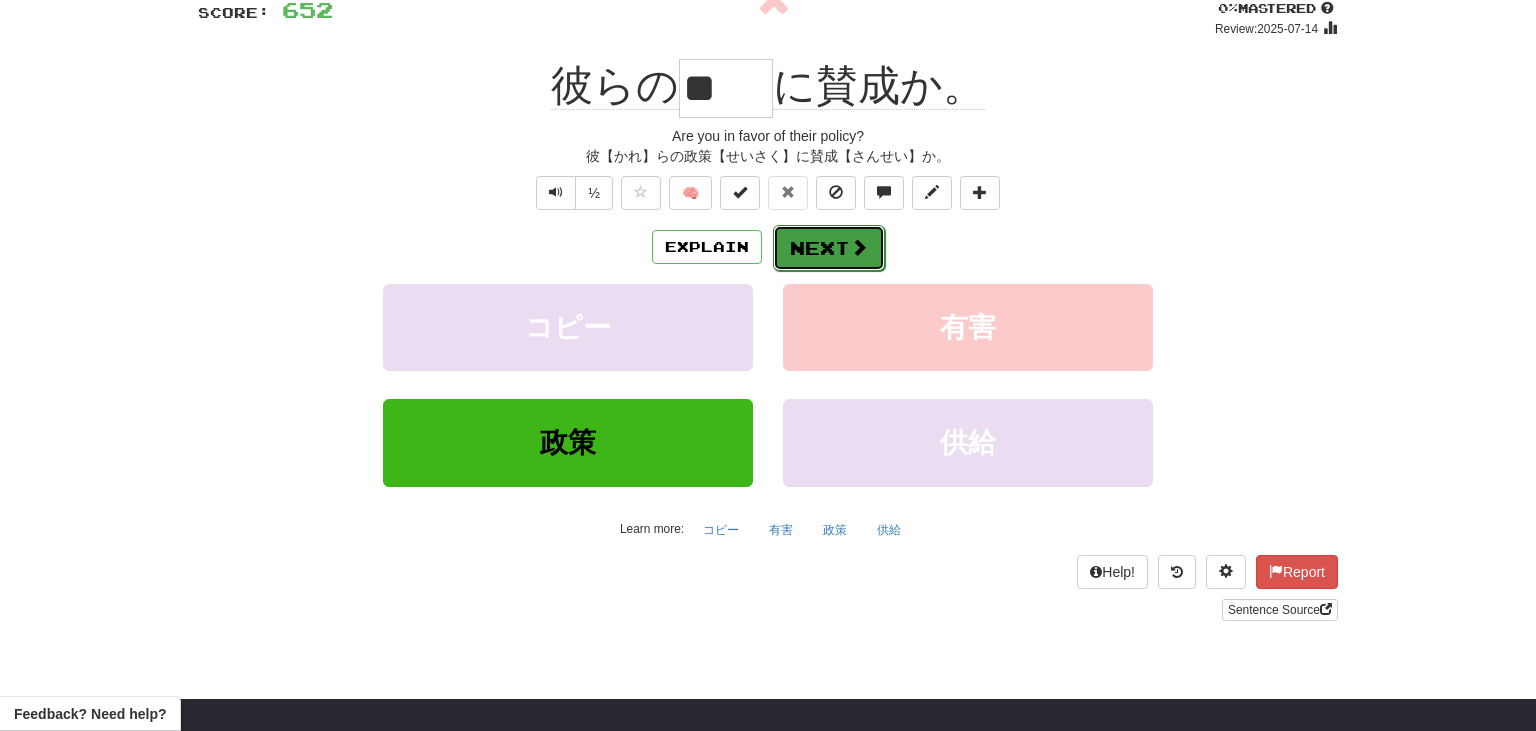 click on "Next" at bounding box center (829, 248) 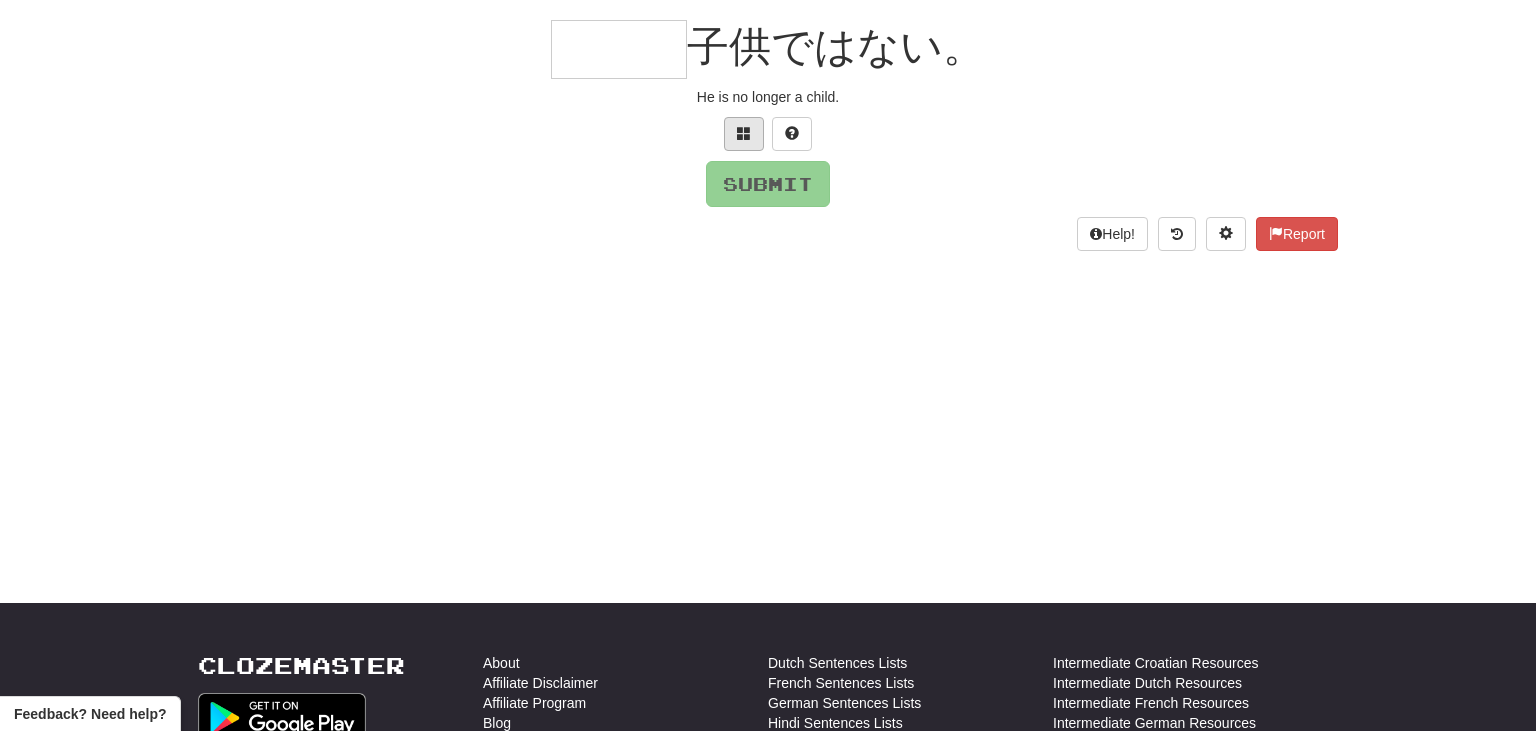 scroll, scrollTop: 174, scrollLeft: 0, axis: vertical 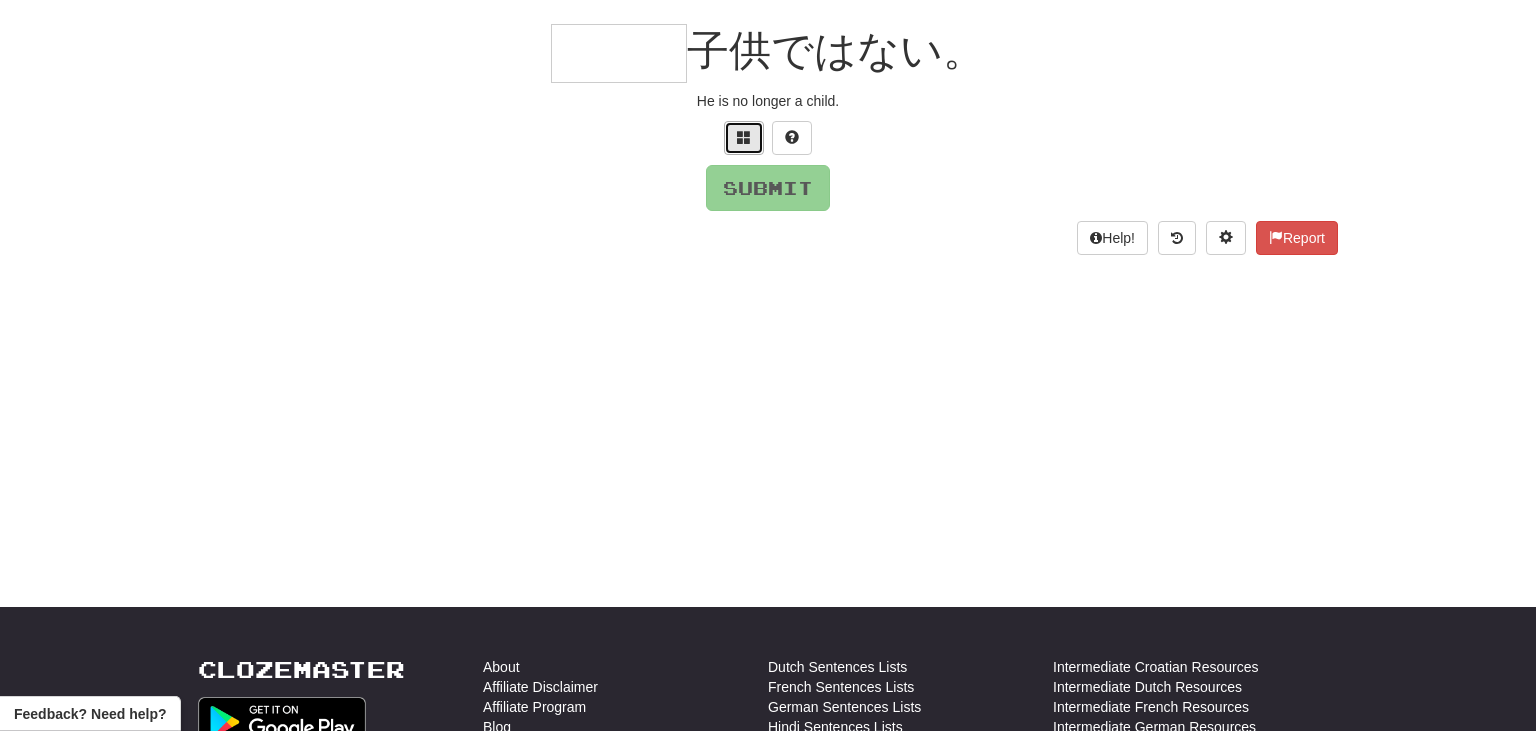 click at bounding box center (744, 137) 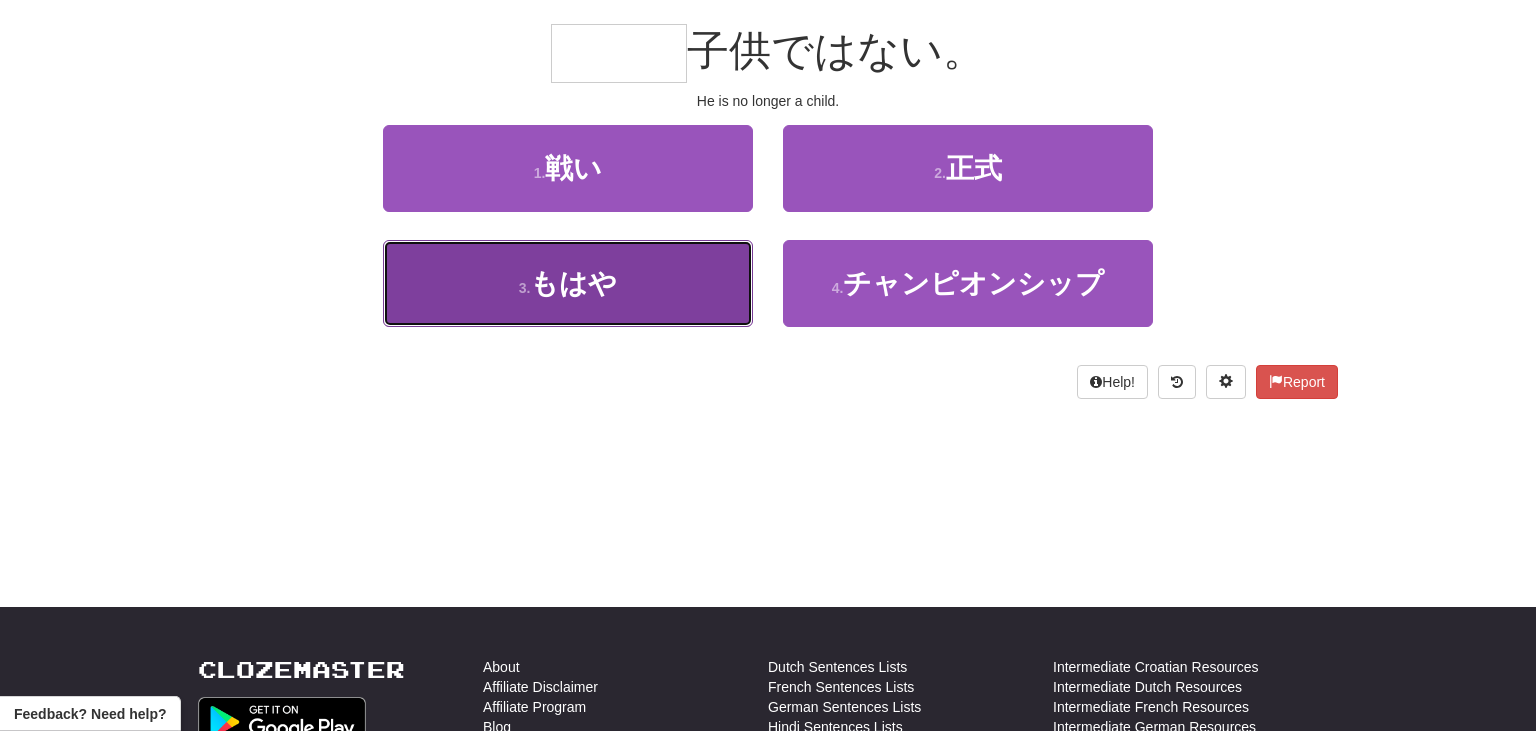 click on "3 .  もはや" at bounding box center (568, 283) 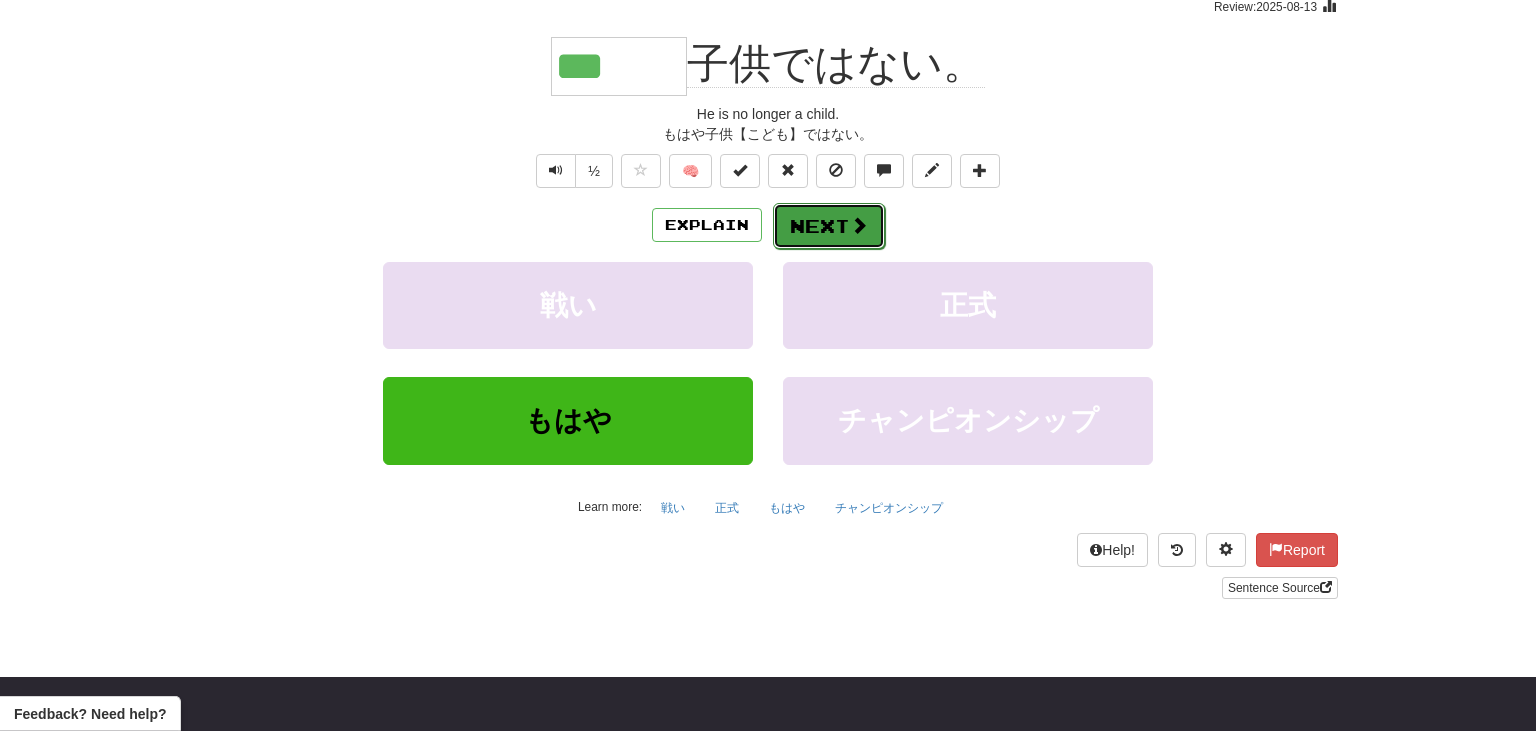 click on "Next" at bounding box center (829, 226) 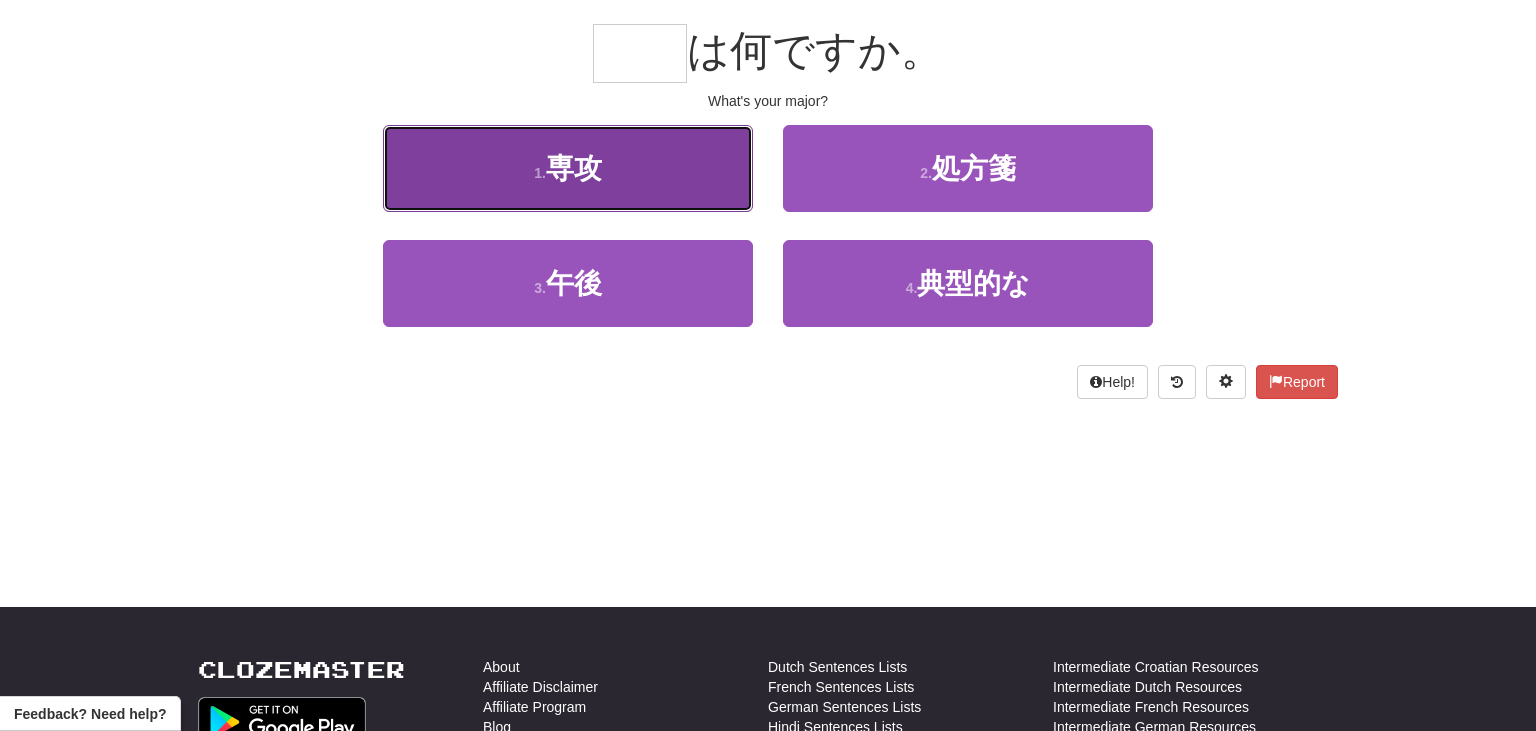 click on "1 .  専攻" at bounding box center (568, 168) 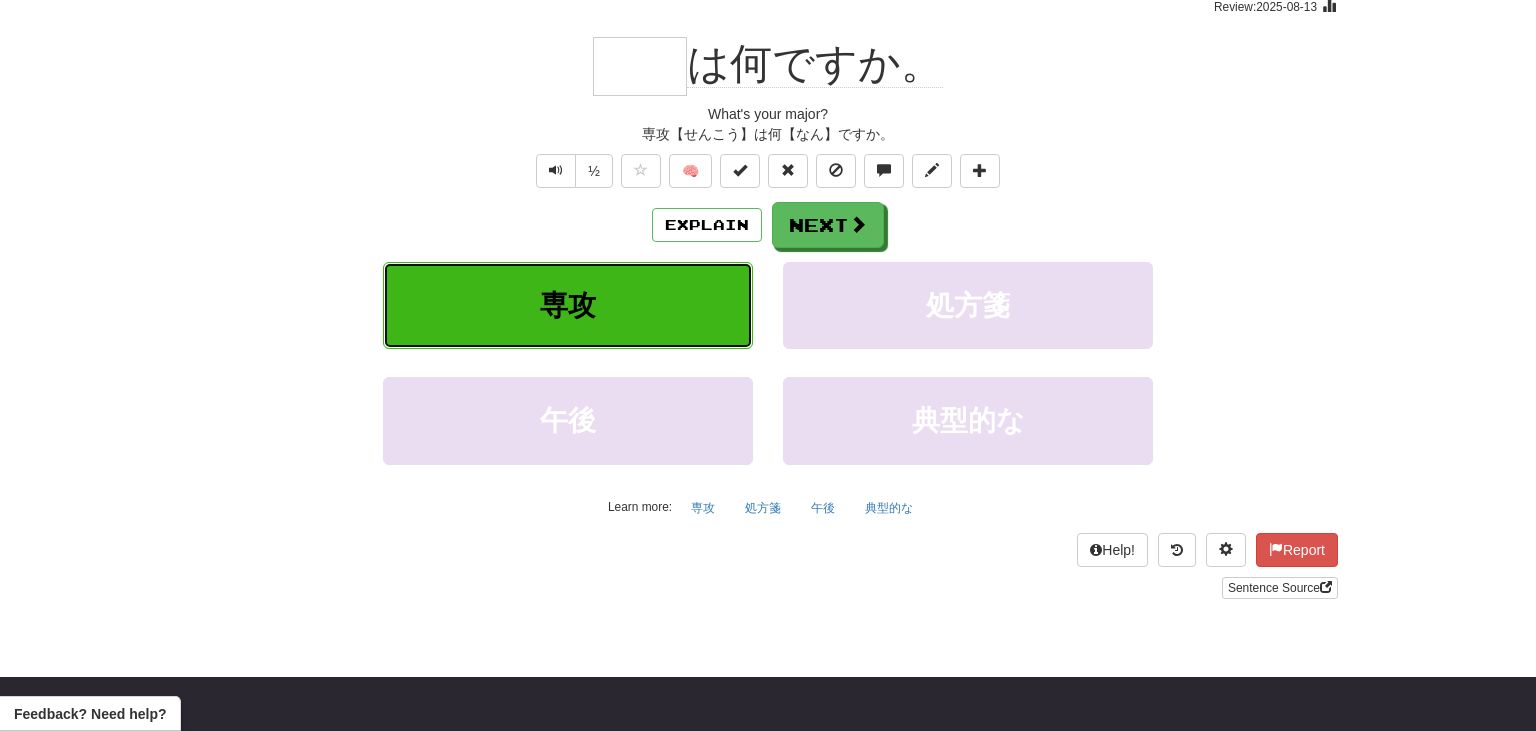 type on "**" 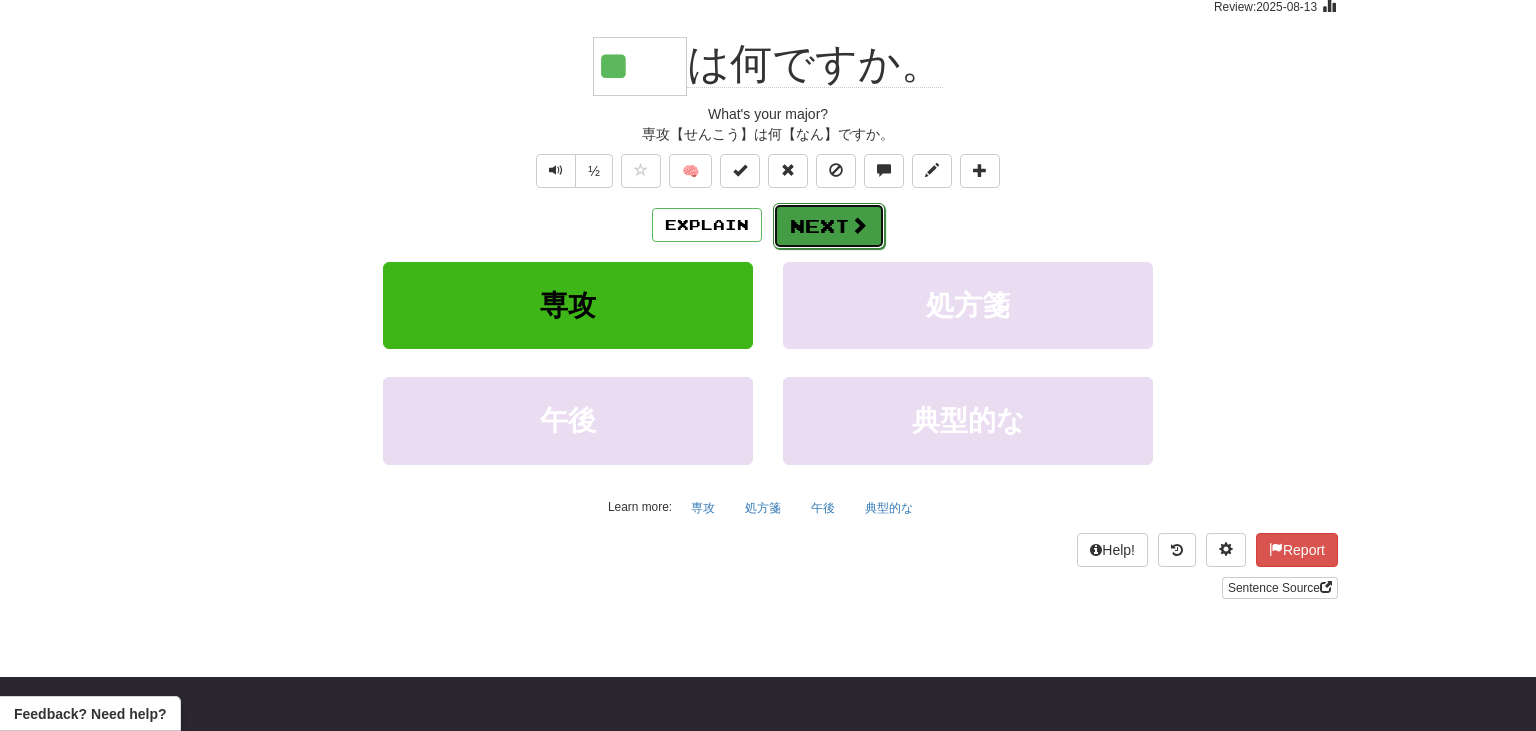 click on "Next" at bounding box center (829, 226) 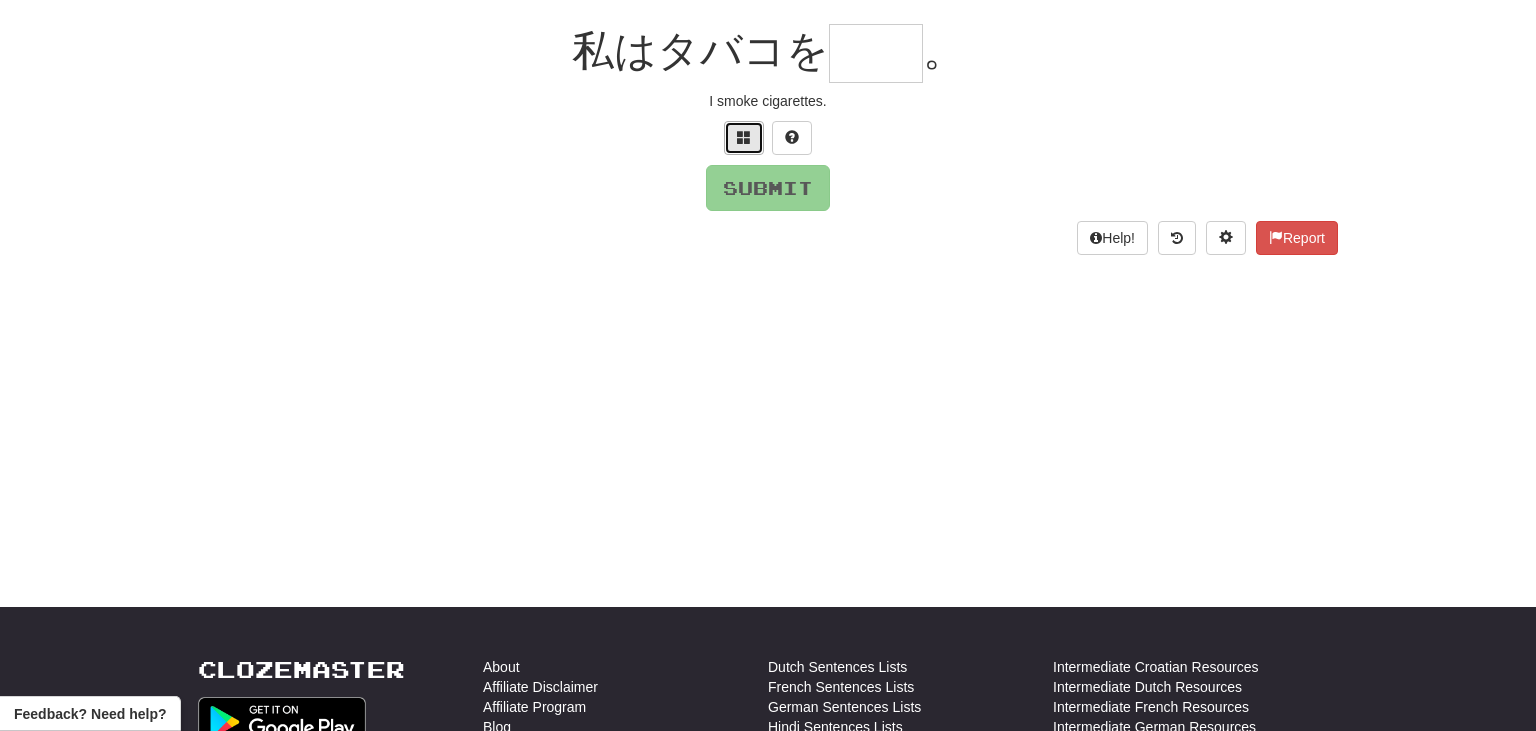 click at bounding box center [744, 137] 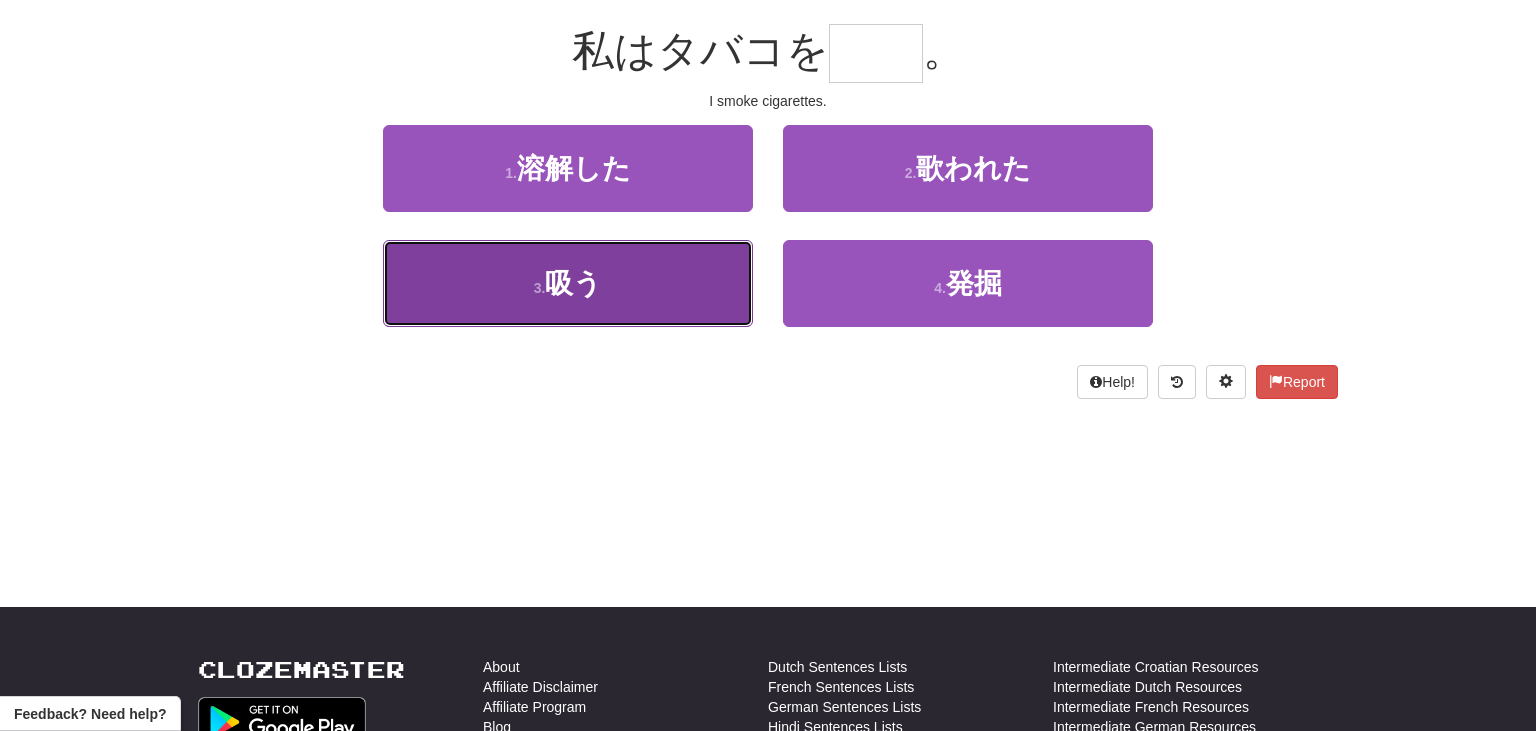 click on "3 .  吸う" at bounding box center [568, 283] 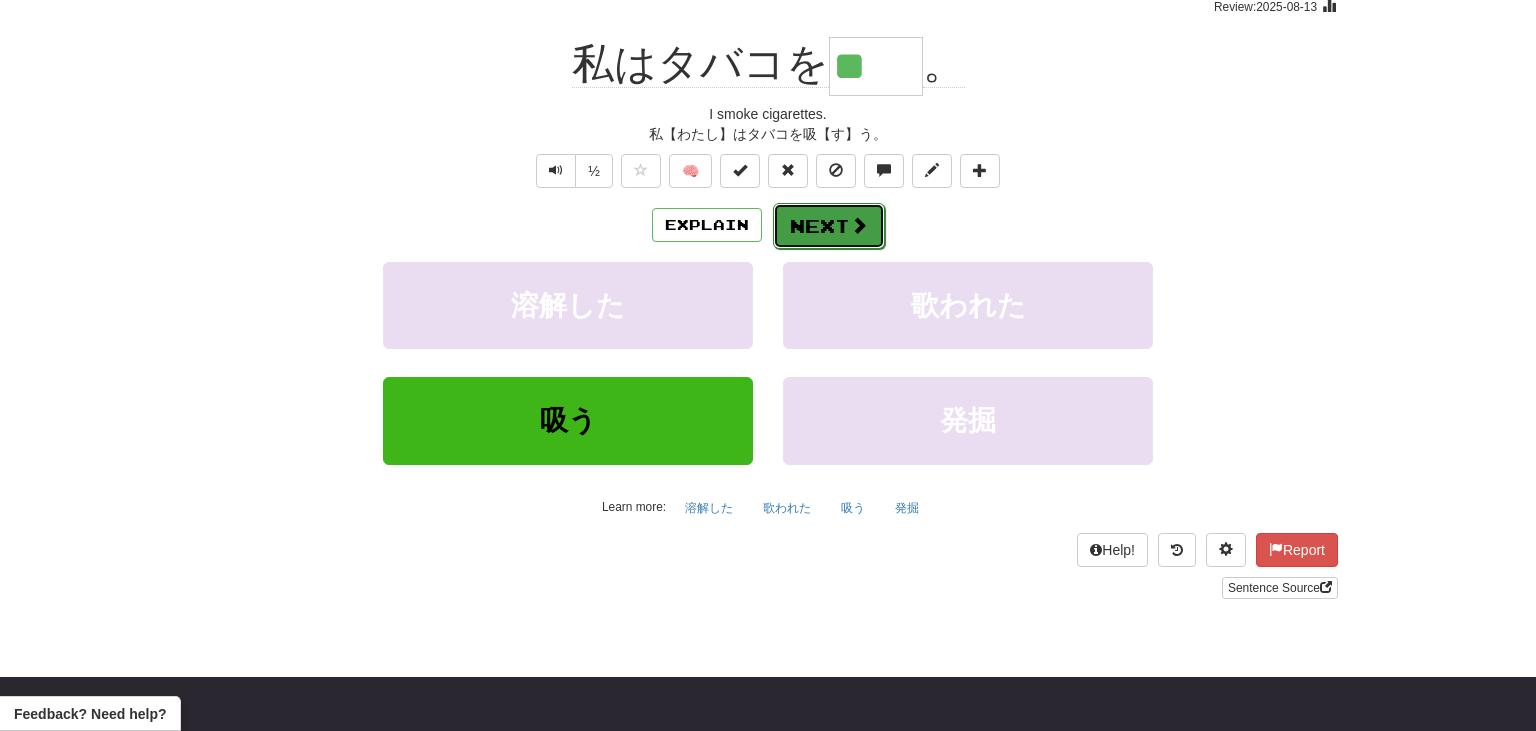 click on "Next" at bounding box center [829, 226] 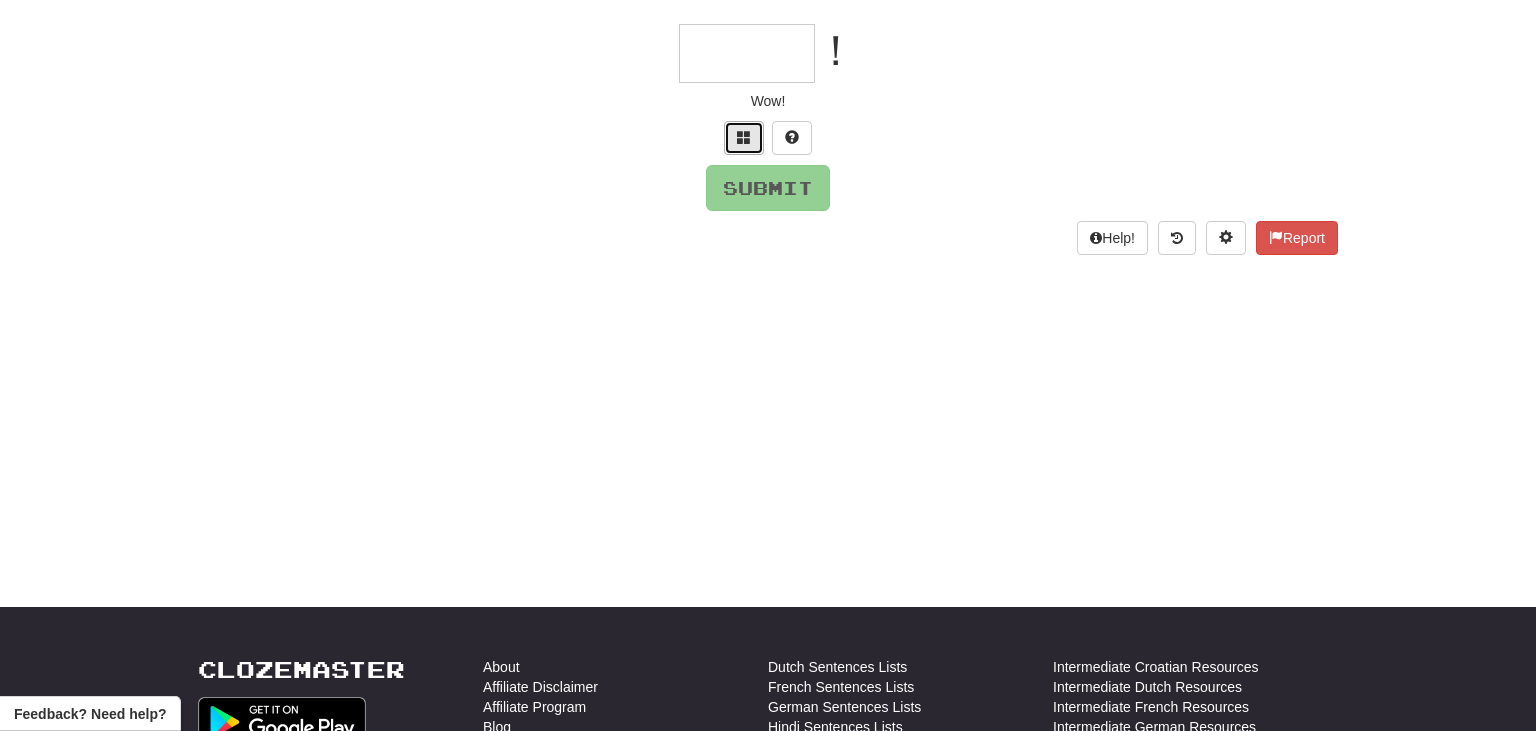 click at bounding box center [744, 137] 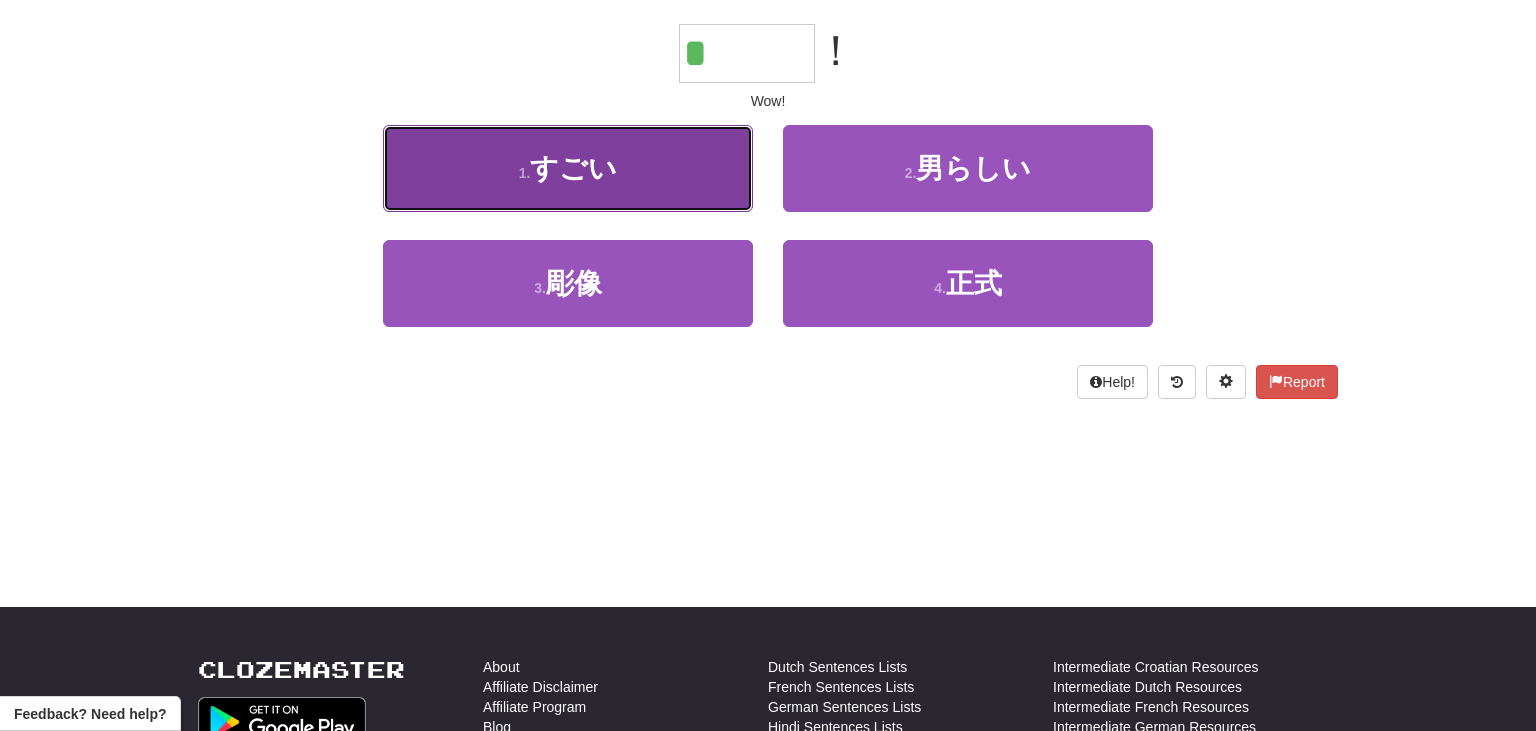 click on "すごい" at bounding box center [573, 168] 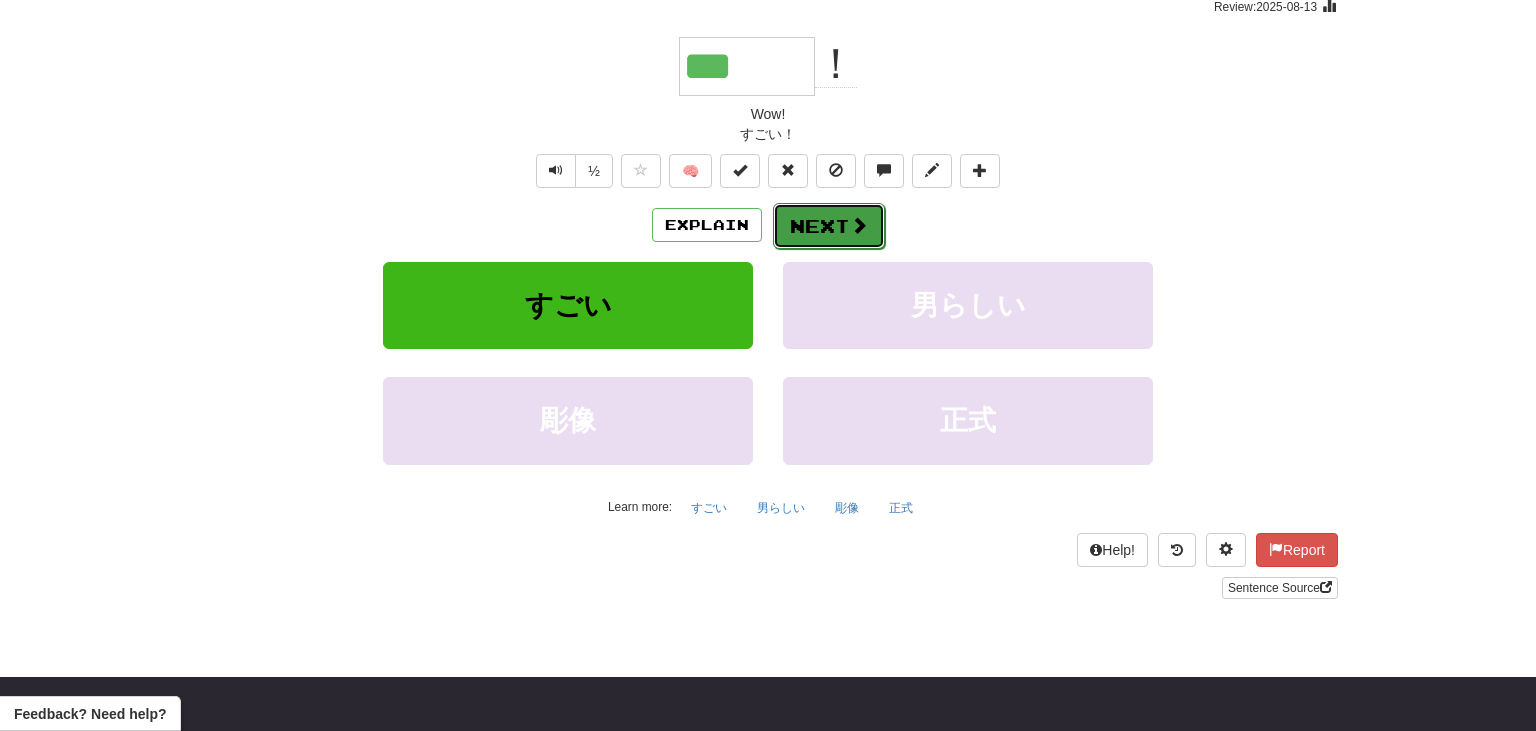 click at bounding box center (859, 225) 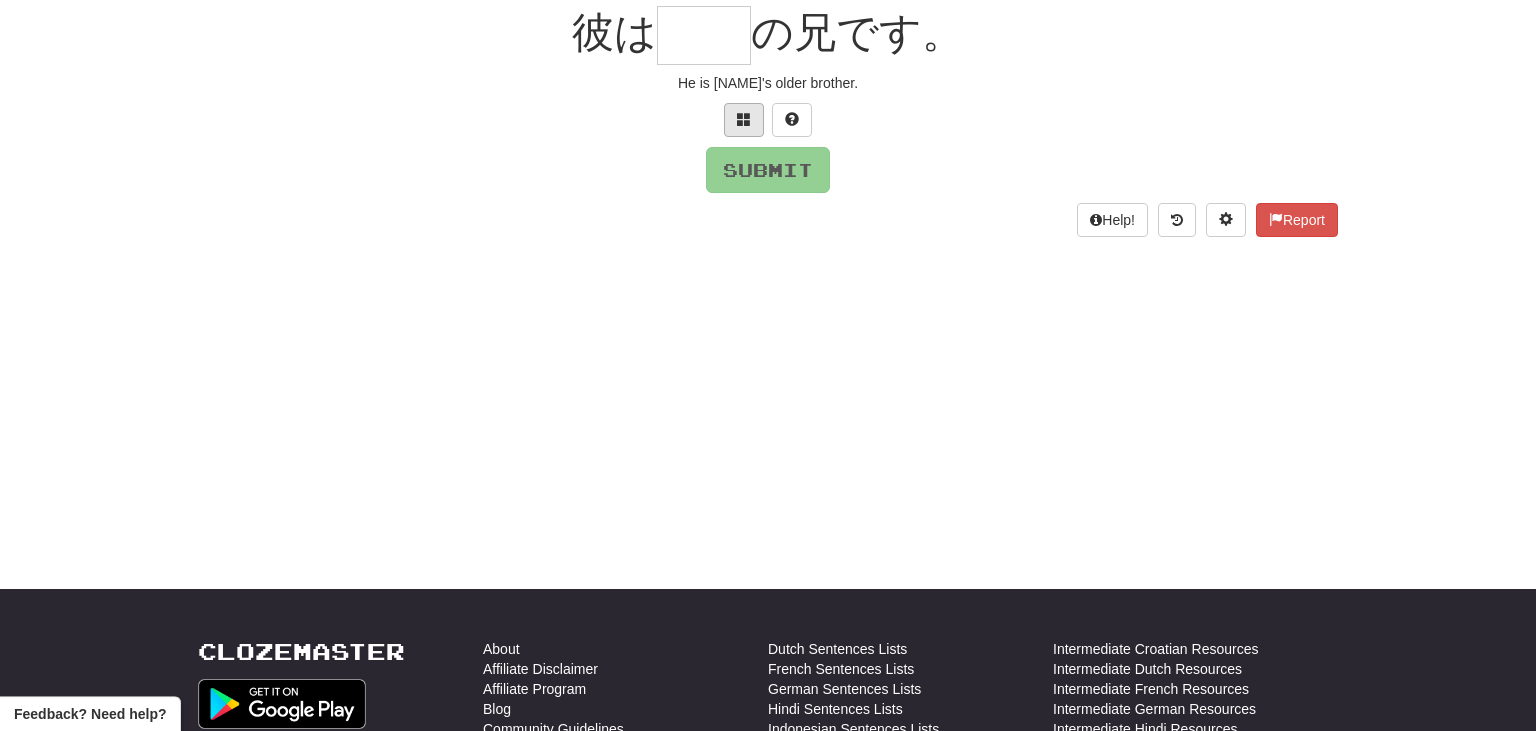 scroll, scrollTop: 194, scrollLeft: 0, axis: vertical 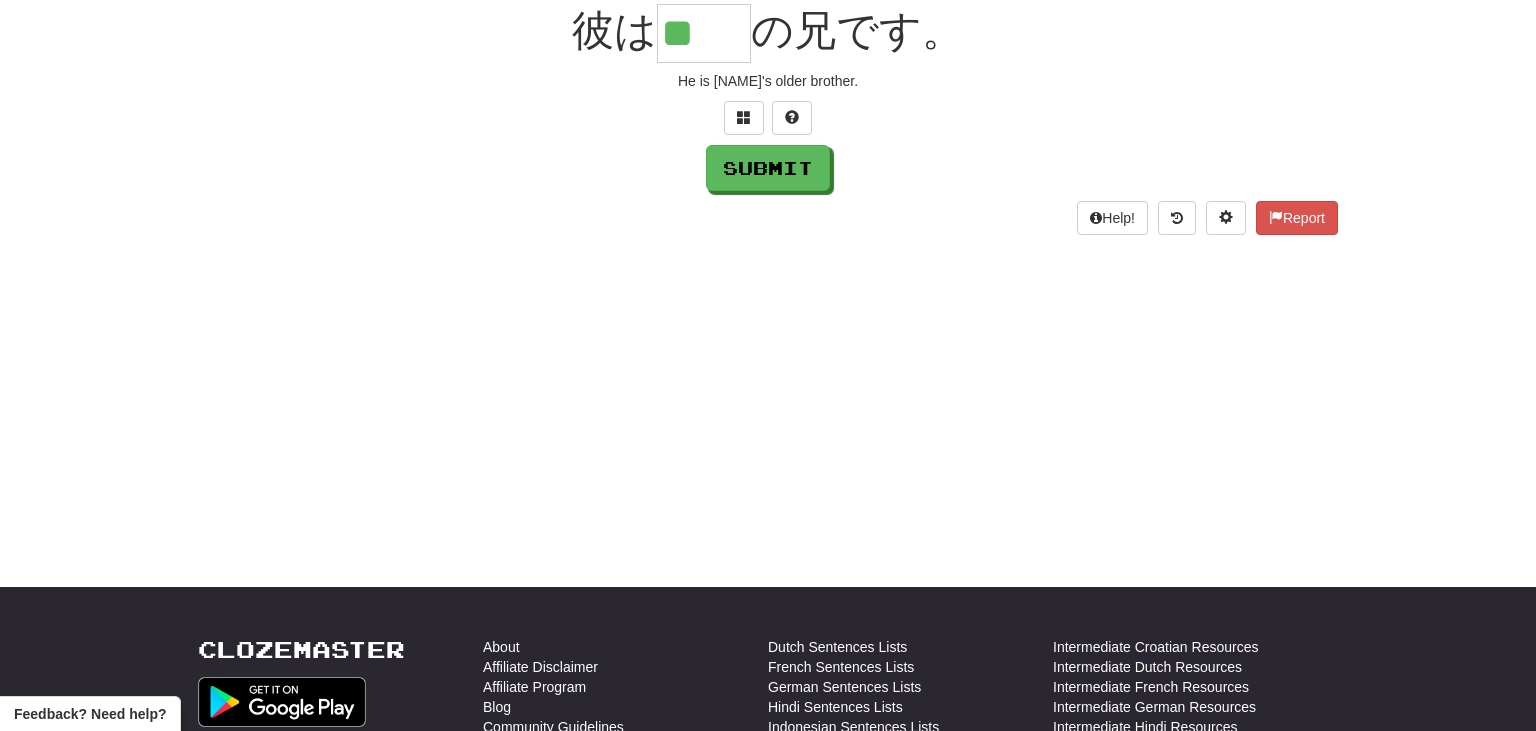 type on "**" 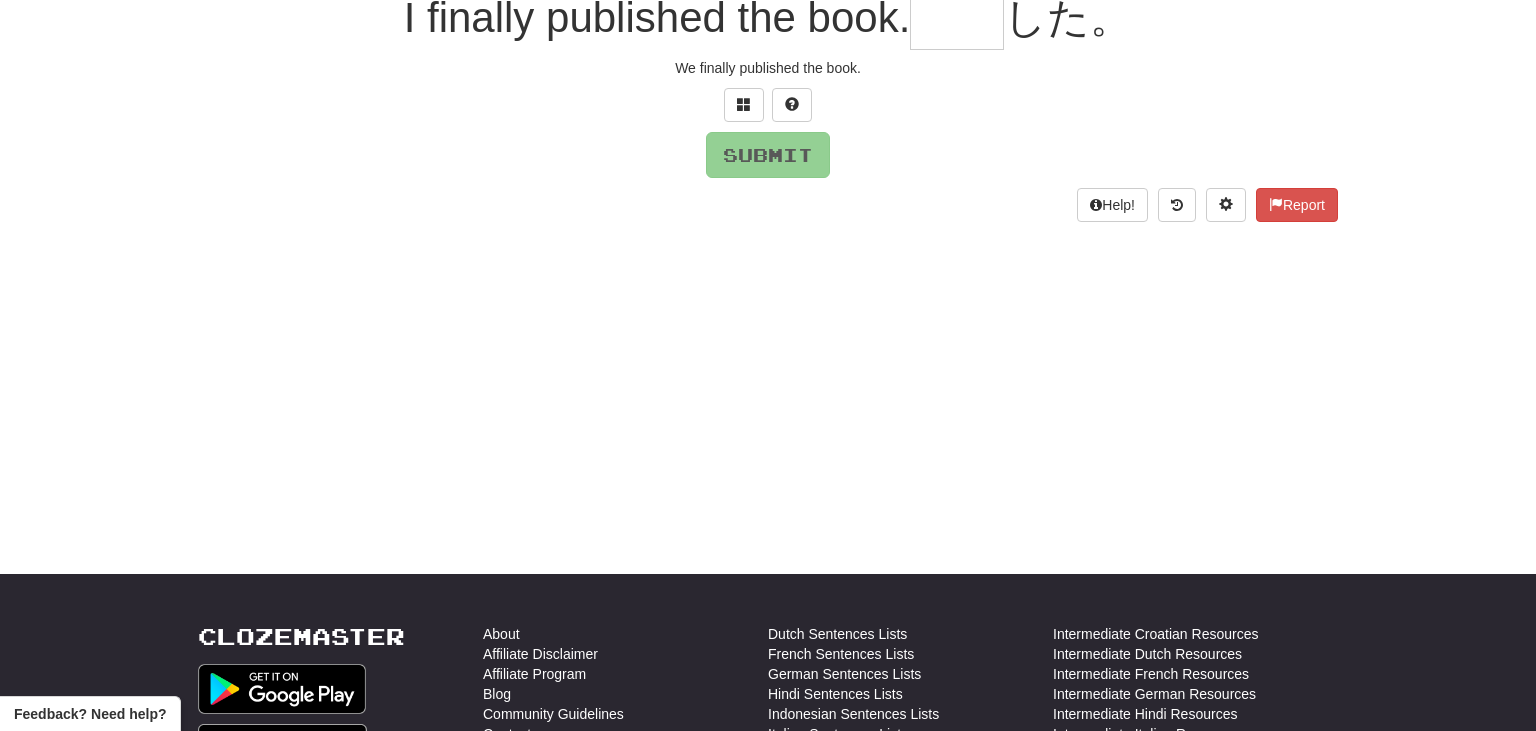 scroll, scrollTop: 194, scrollLeft: 0, axis: vertical 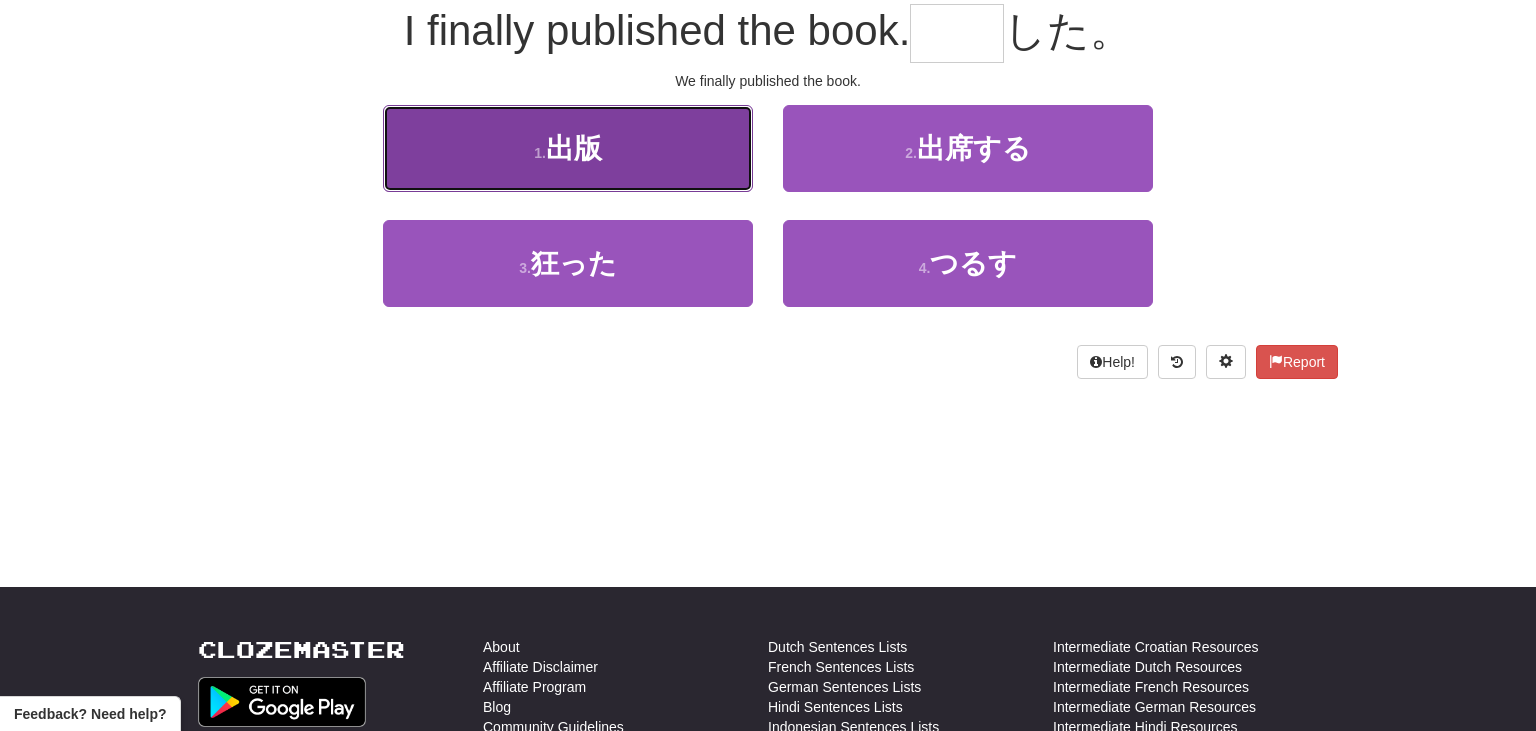 click on "1 .  出版" at bounding box center [568, 148] 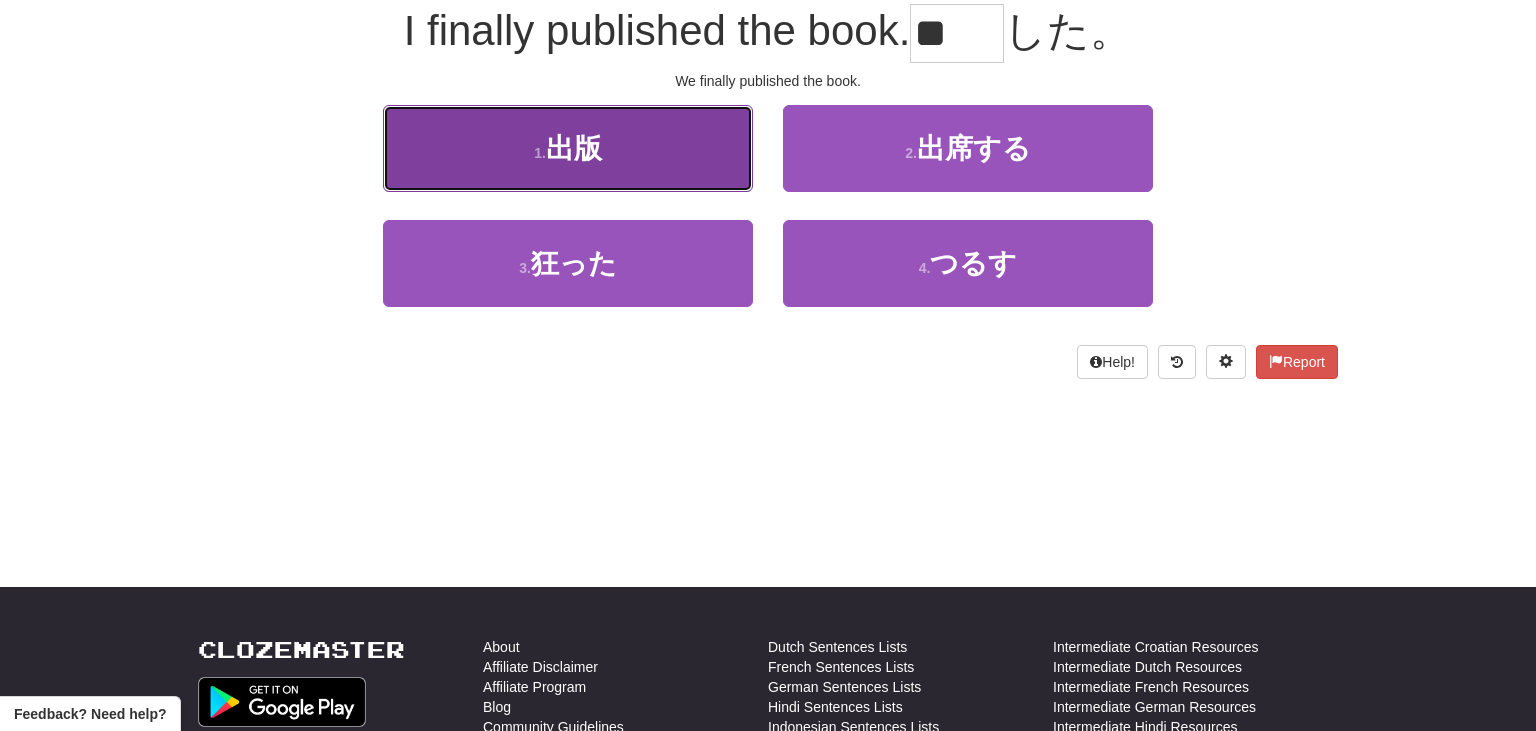 scroll, scrollTop: 207, scrollLeft: 0, axis: vertical 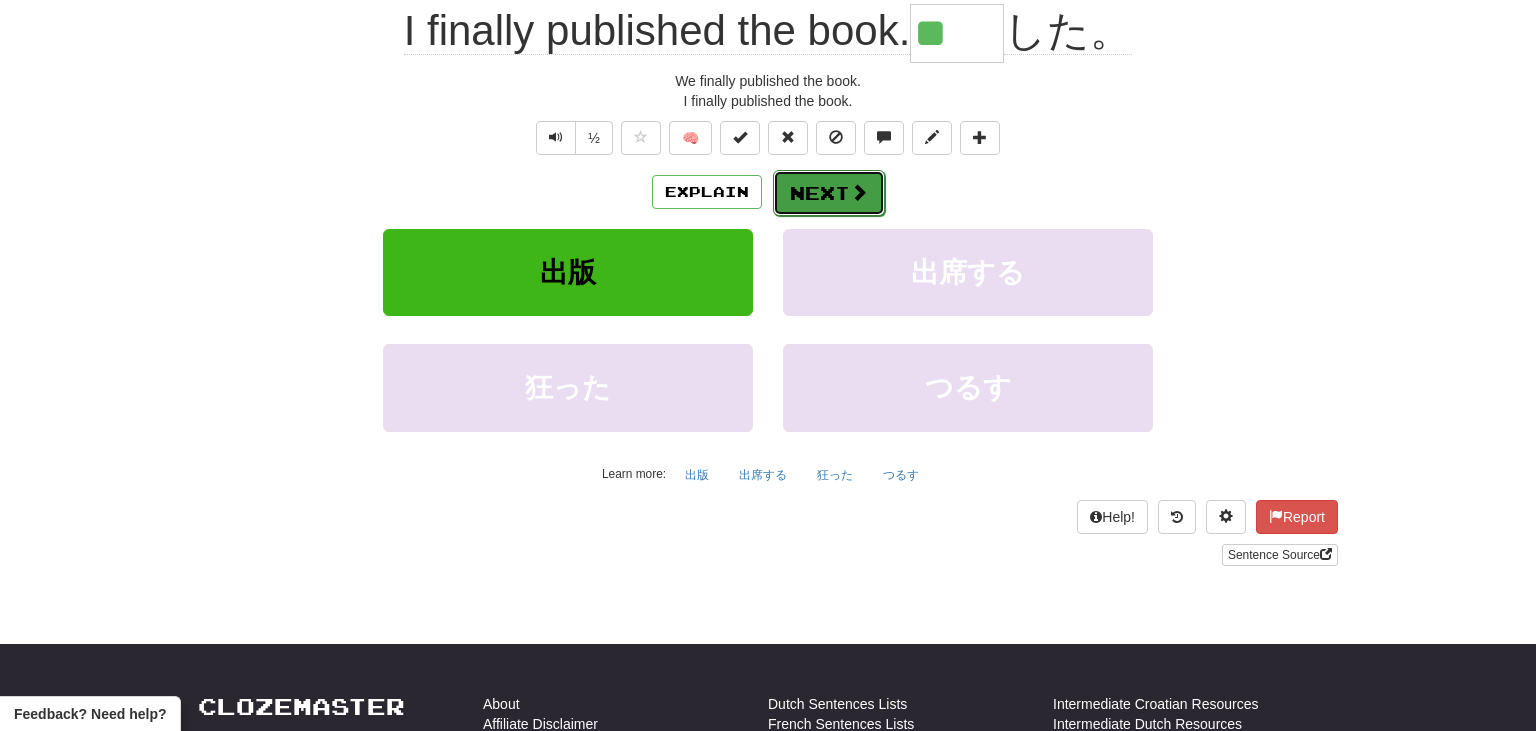 click on "Next" at bounding box center [829, 193] 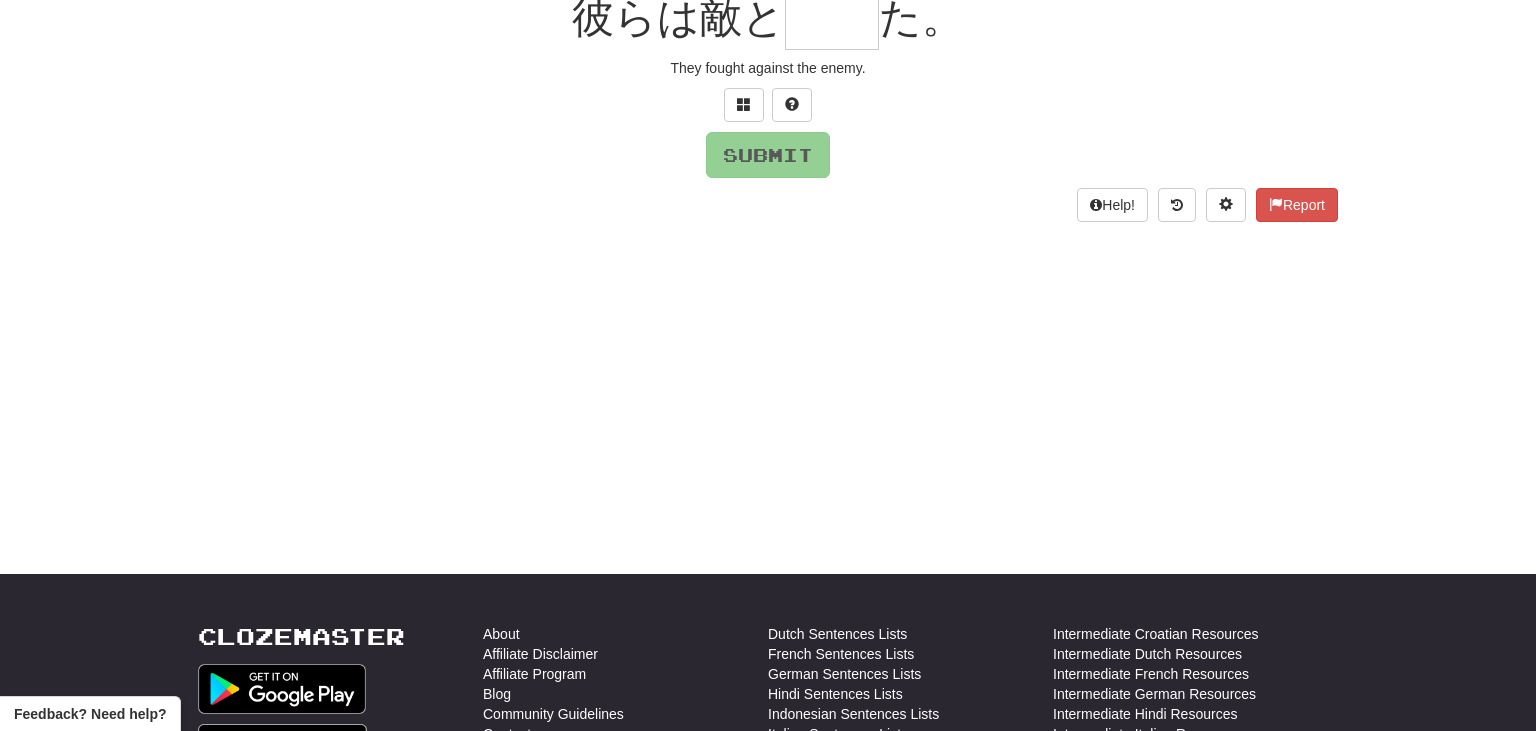 scroll, scrollTop: 194, scrollLeft: 0, axis: vertical 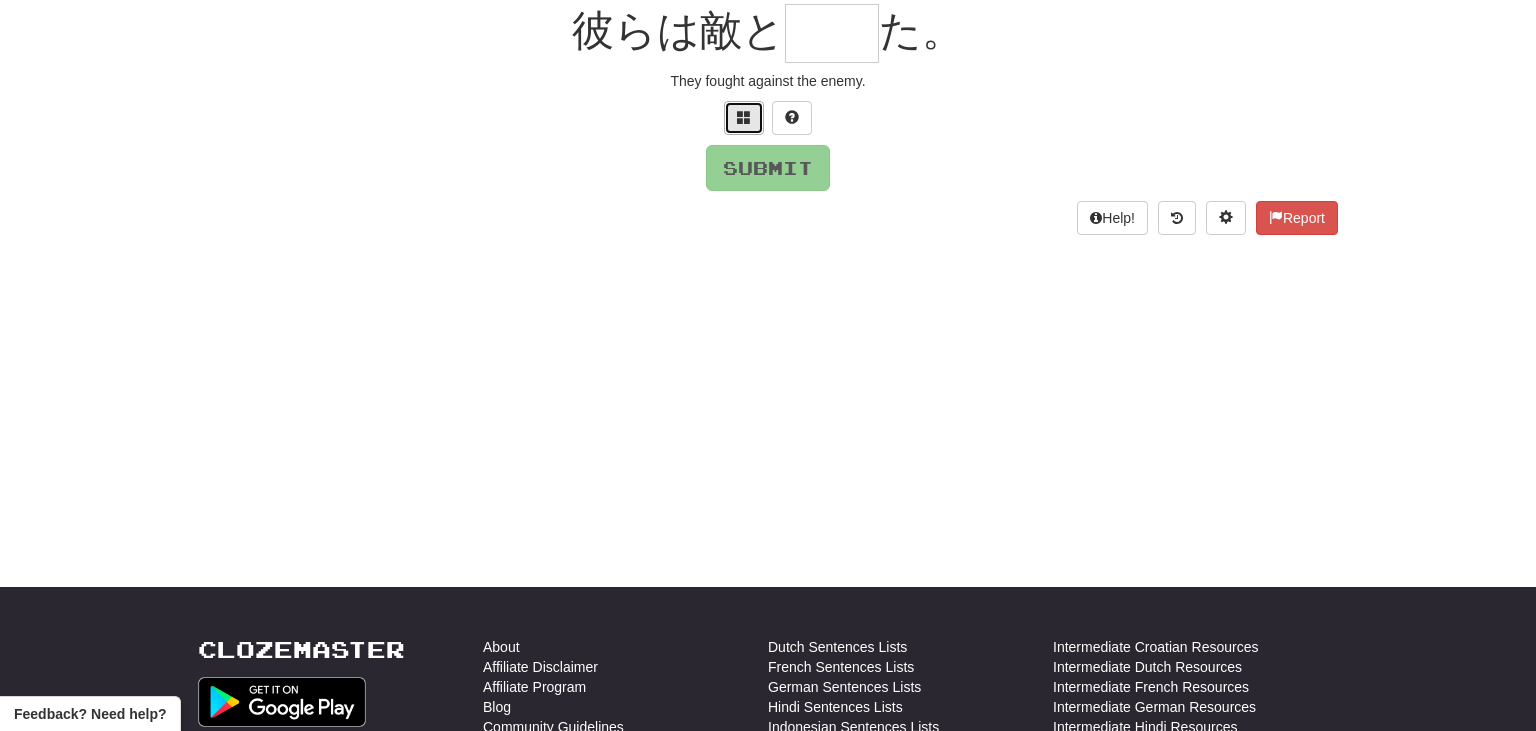 click at bounding box center [744, 118] 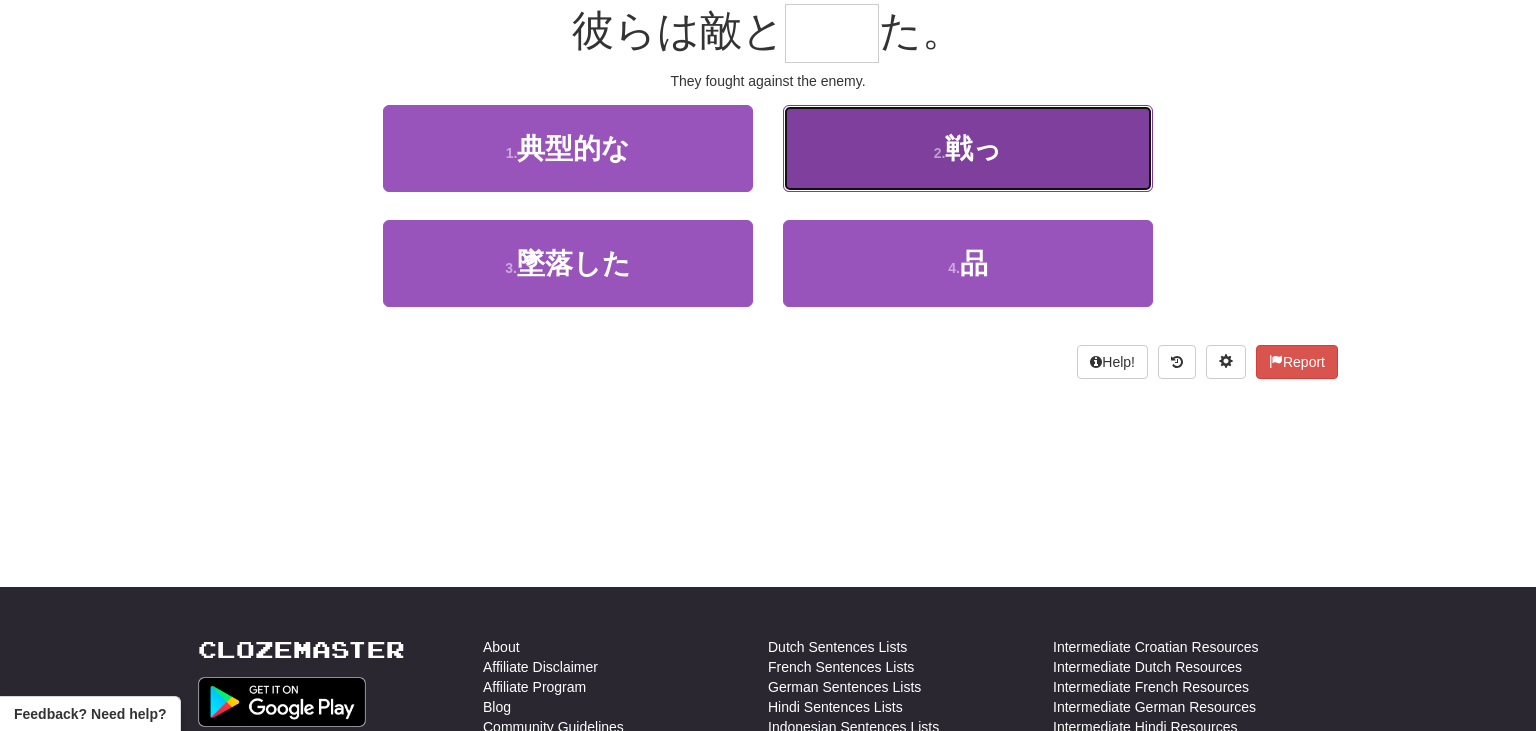 click on "2 ." at bounding box center [940, 153] 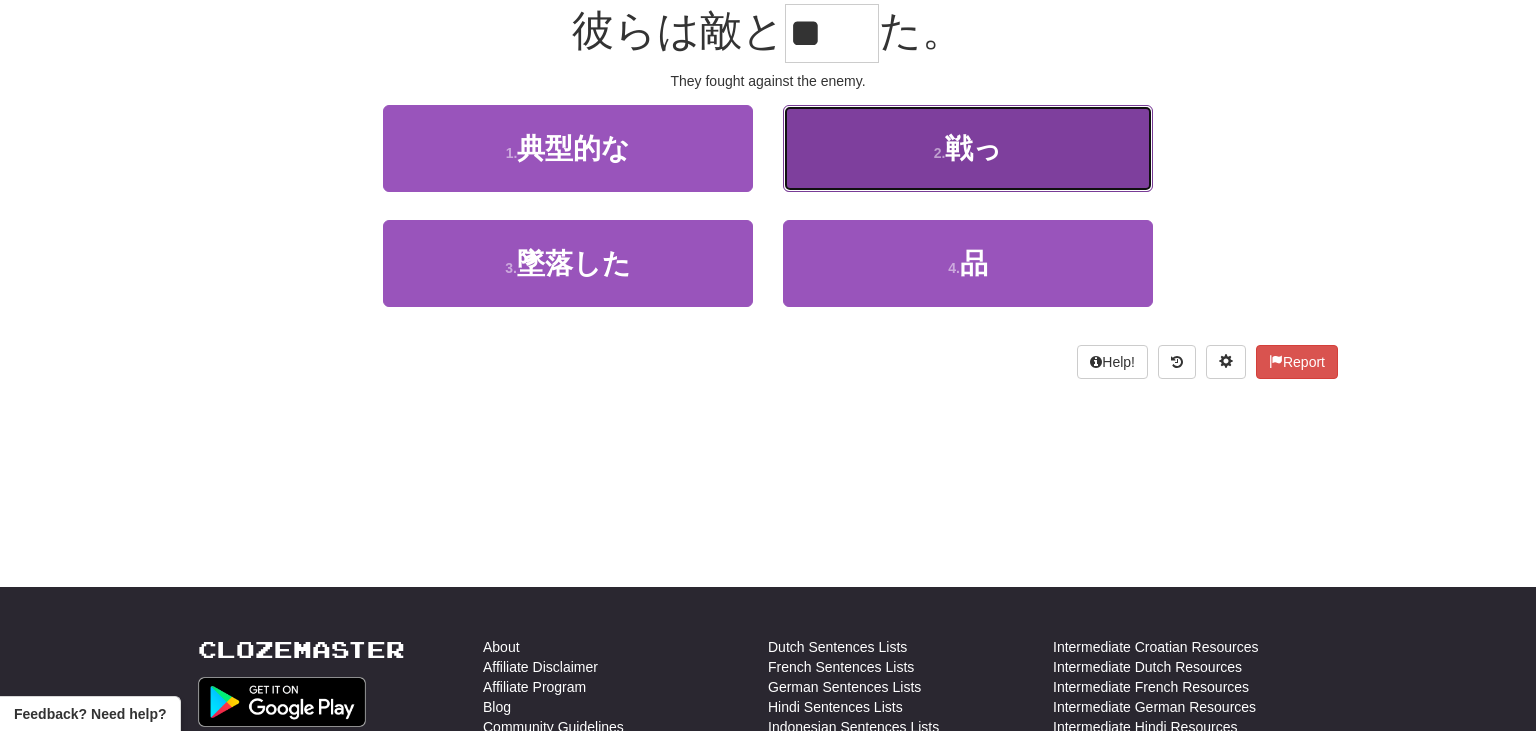 scroll, scrollTop: 207, scrollLeft: 0, axis: vertical 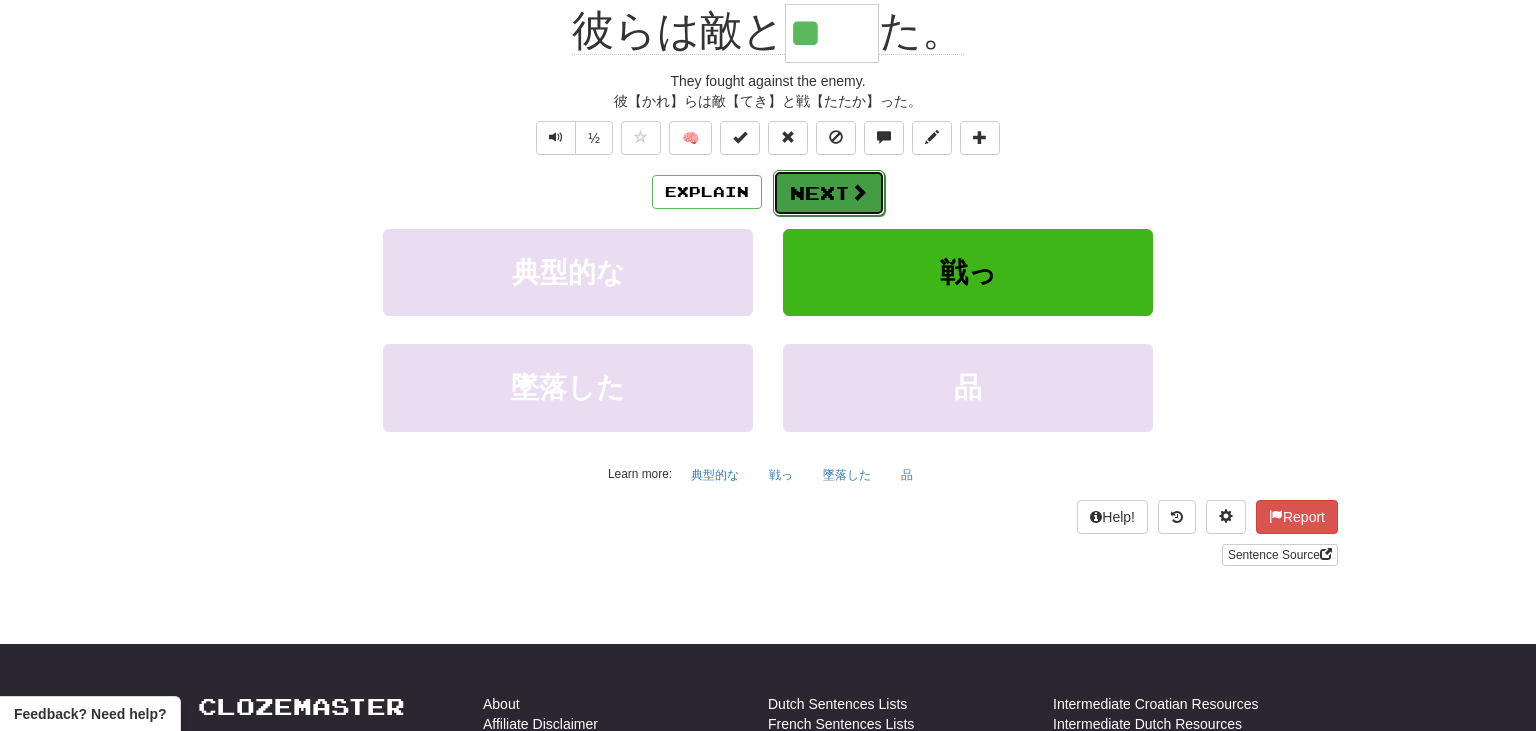 click at bounding box center (859, 192) 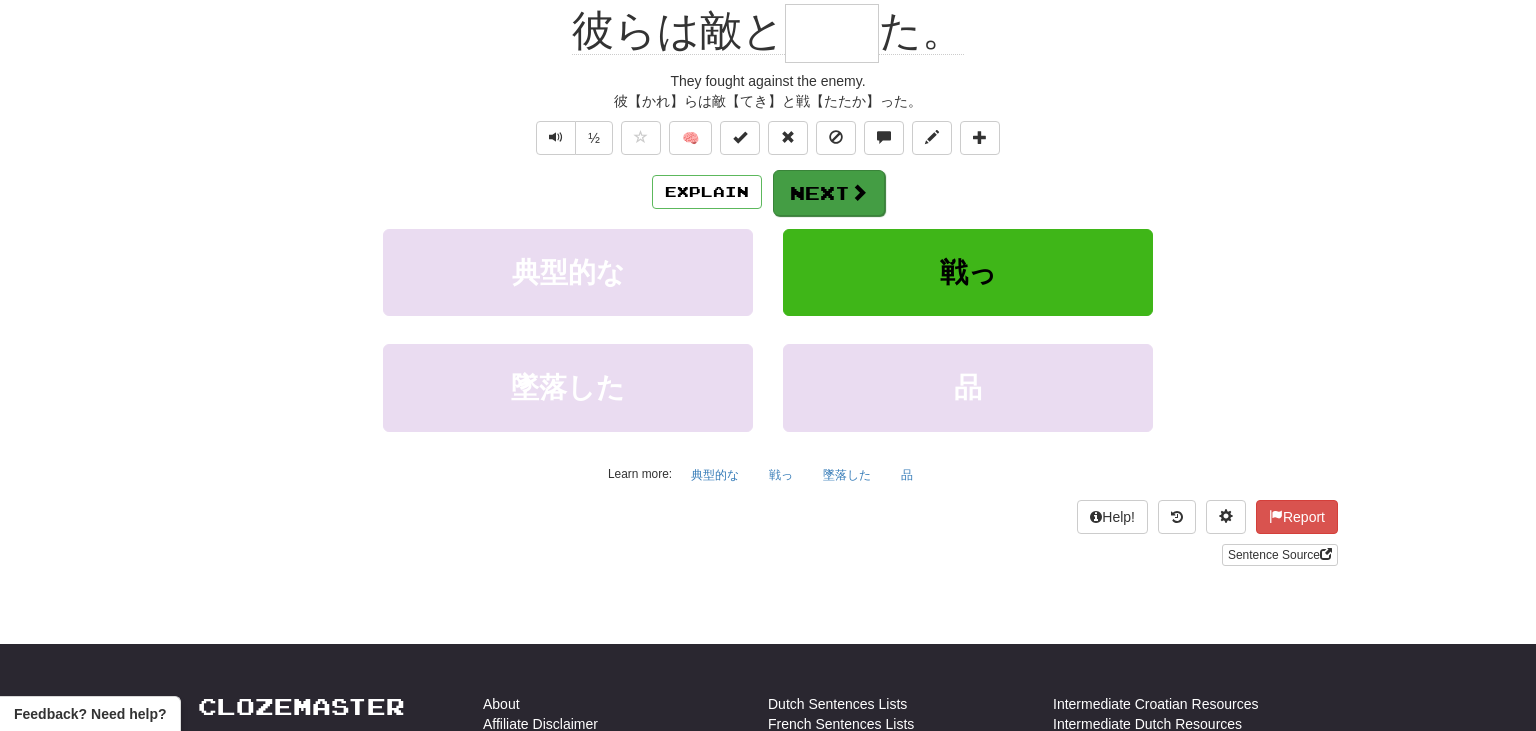 scroll, scrollTop: 194, scrollLeft: 0, axis: vertical 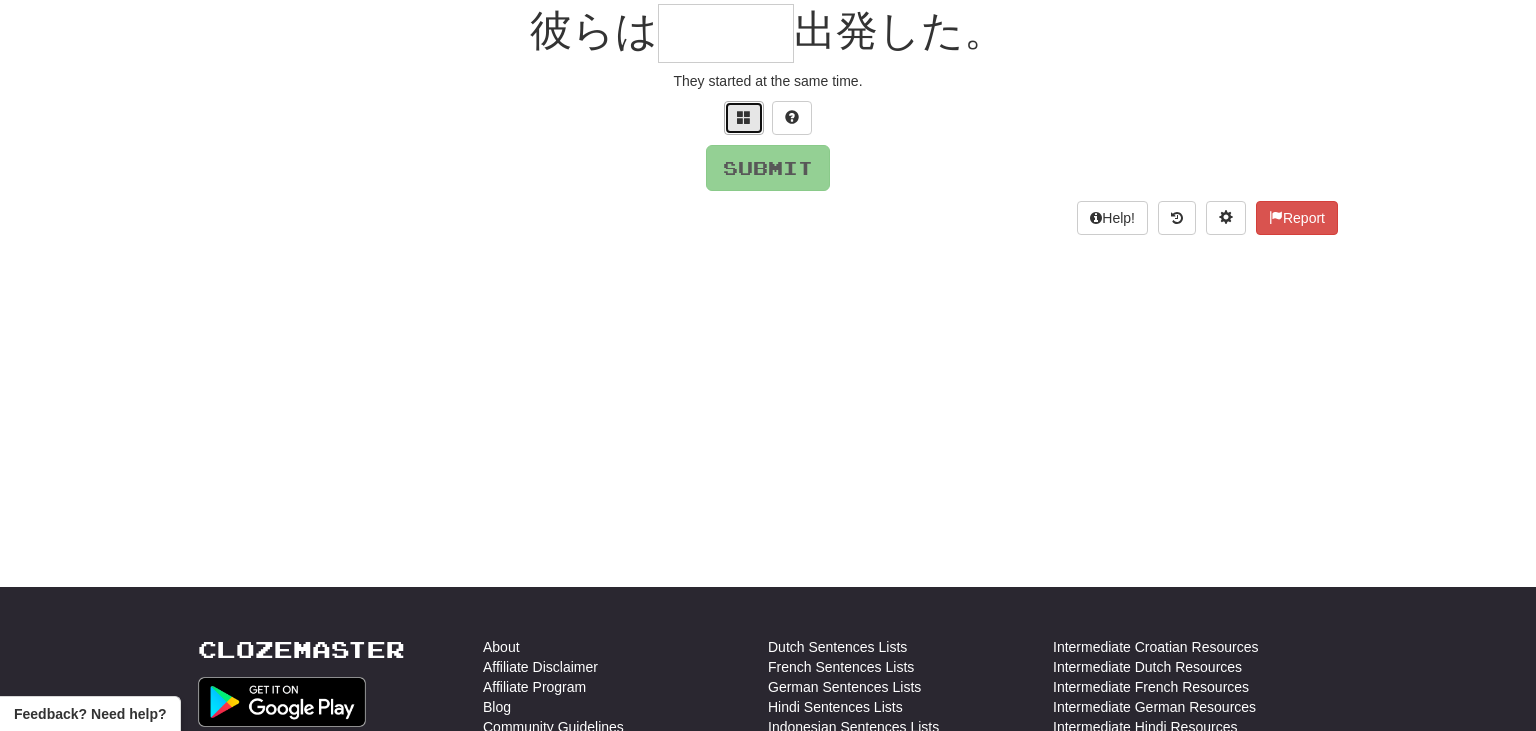 click at bounding box center [744, 117] 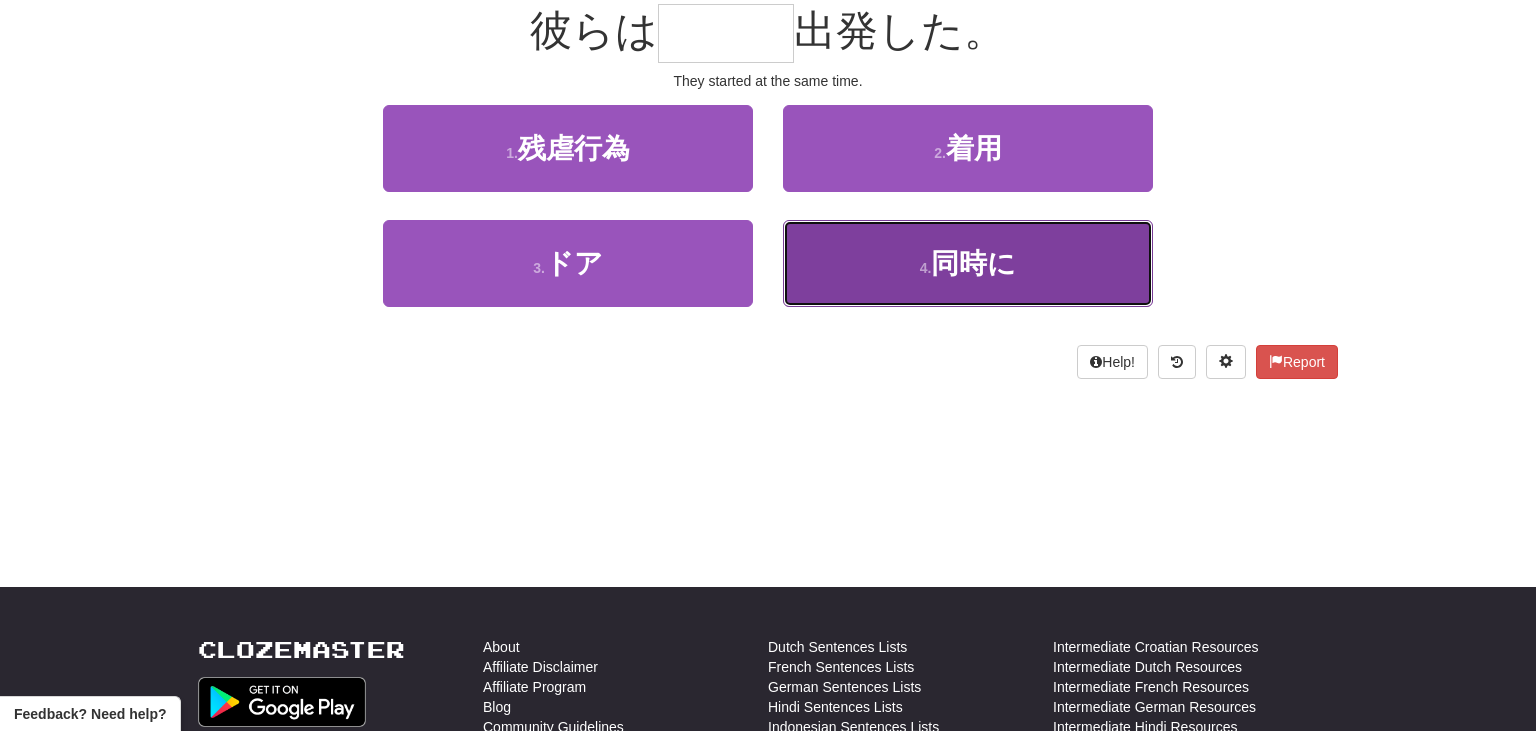click on "同時に" at bounding box center [973, 263] 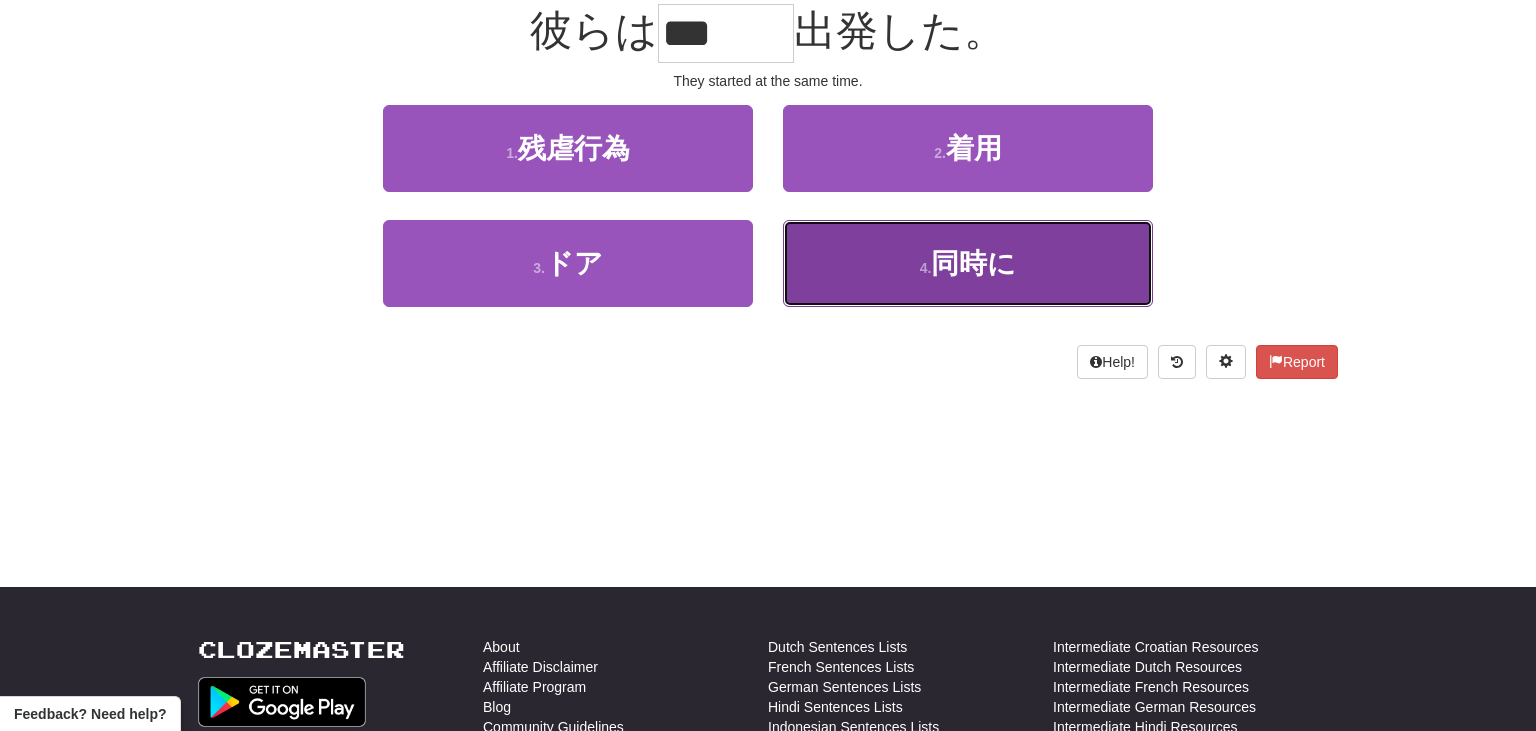 scroll, scrollTop: 207, scrollLeft: 0, axis: vertical 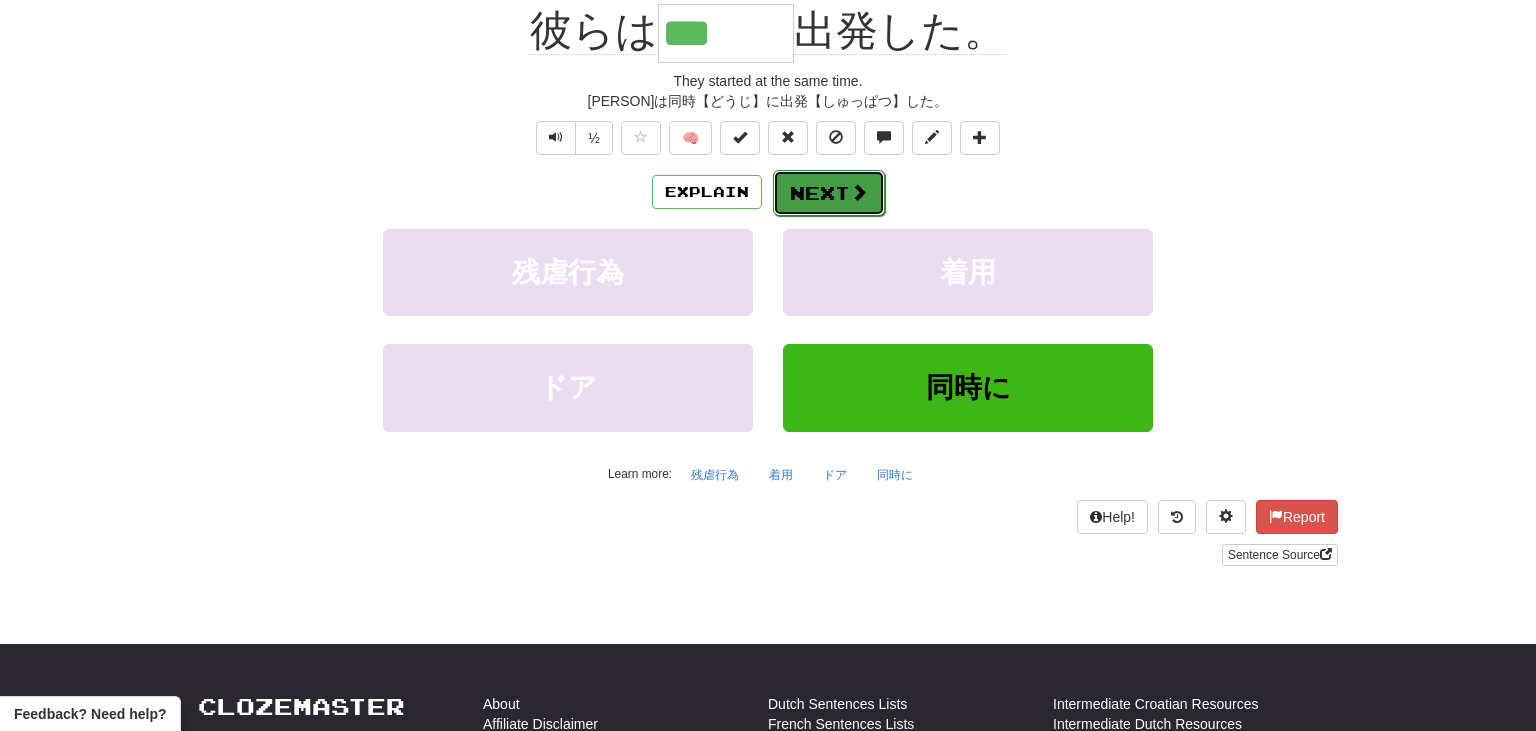 click on "Next" at bounding box center (829, 193) 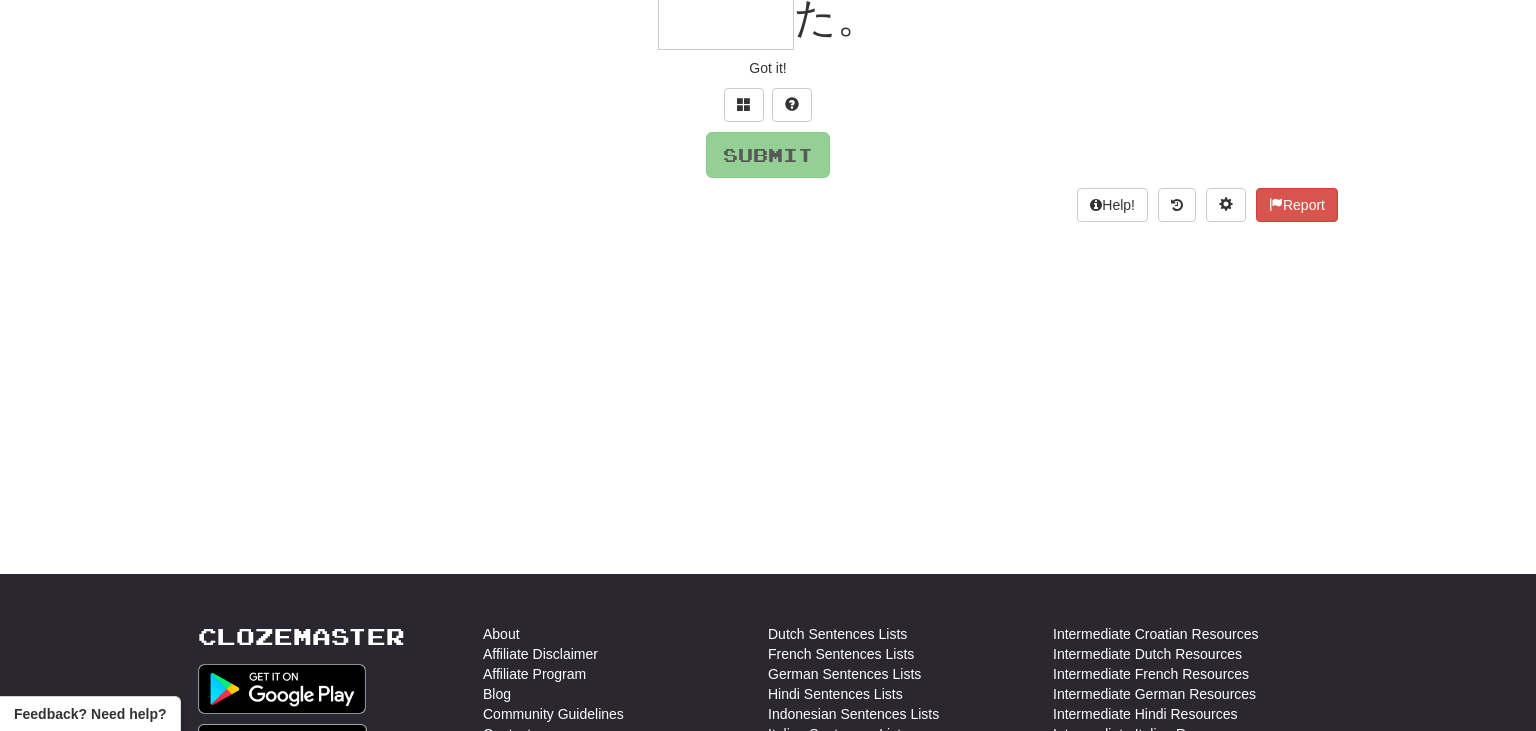 scroll, scrollTop: 194, scrollLeft: 0, axis: vertical 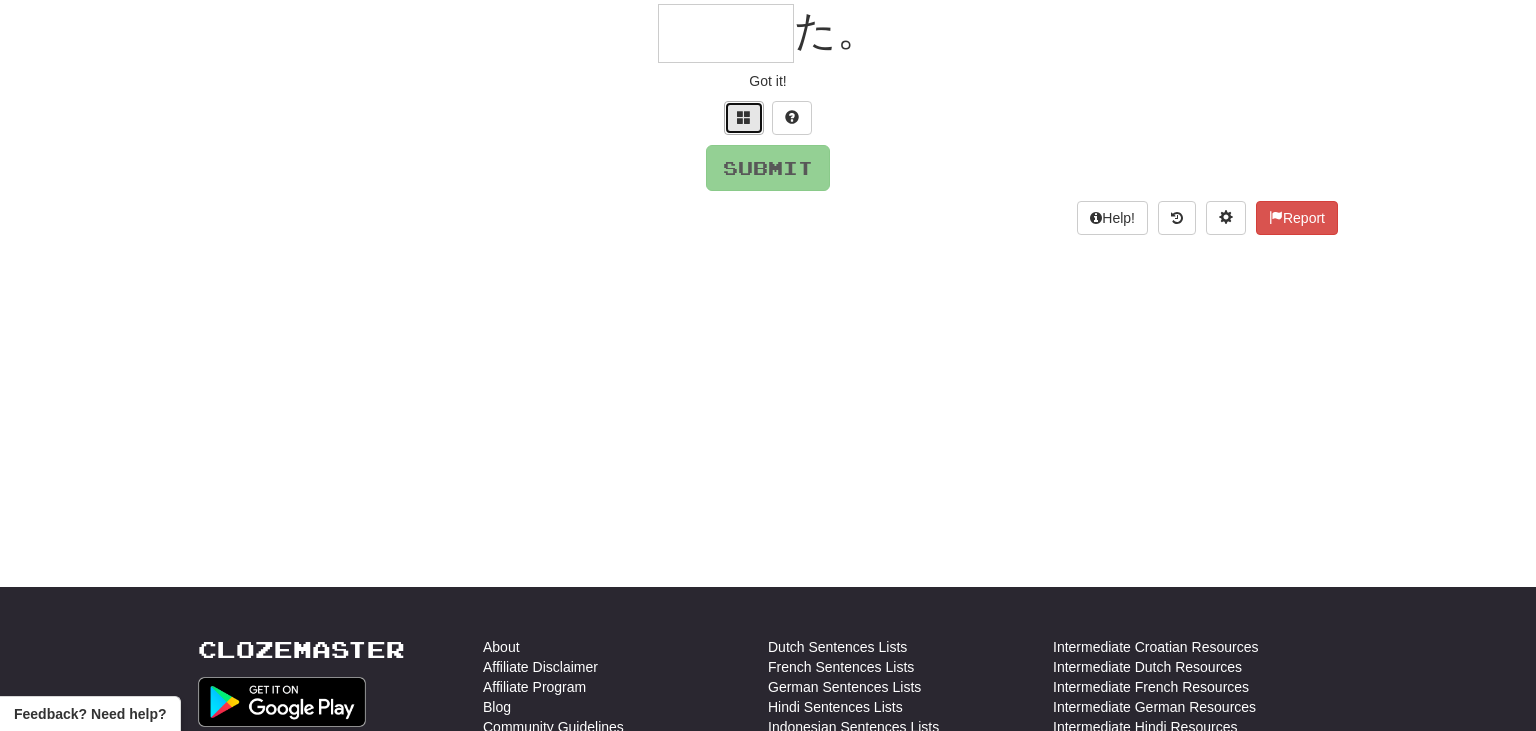 click at bounding box center [744, 117] 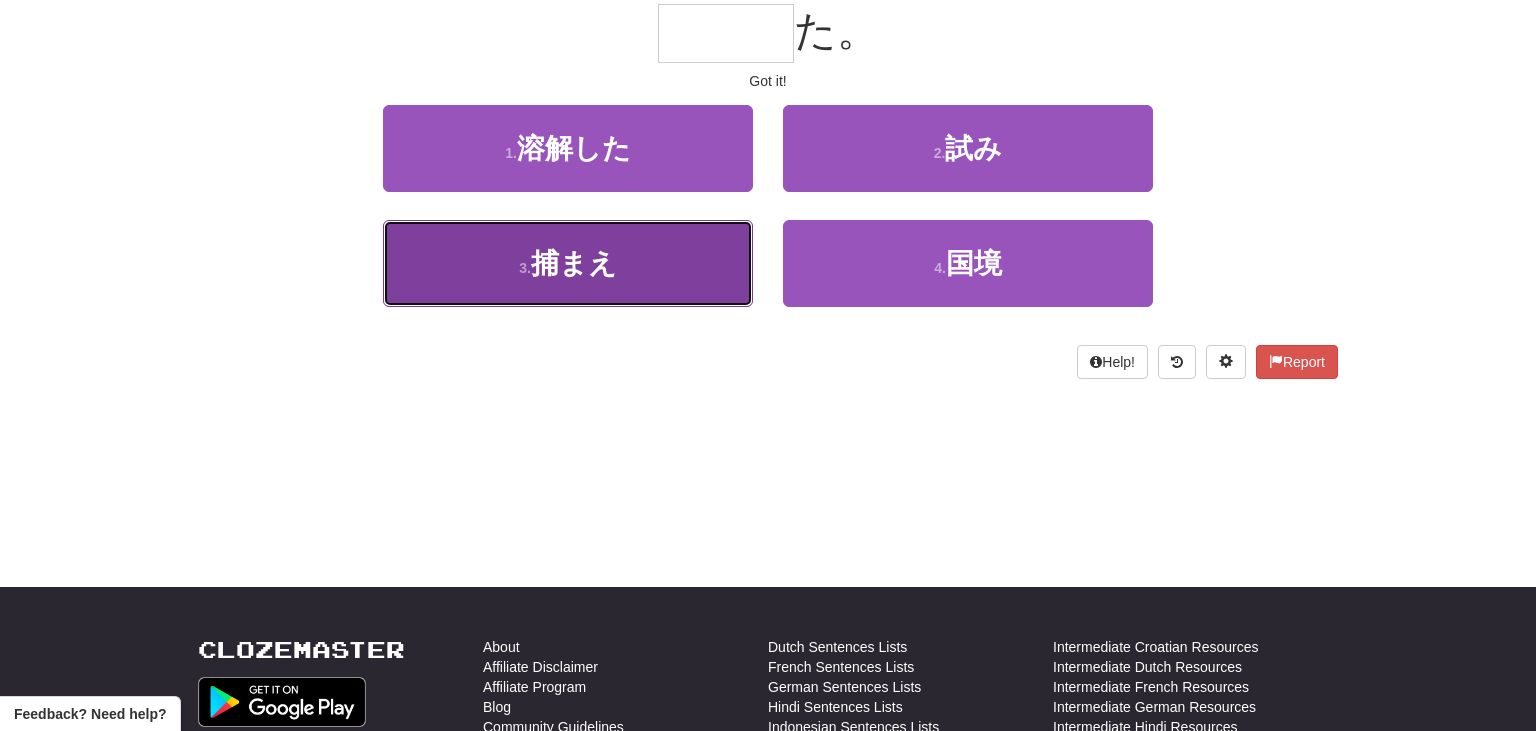 click on "3 .  捕まえ" at bounding box center [568, 263] 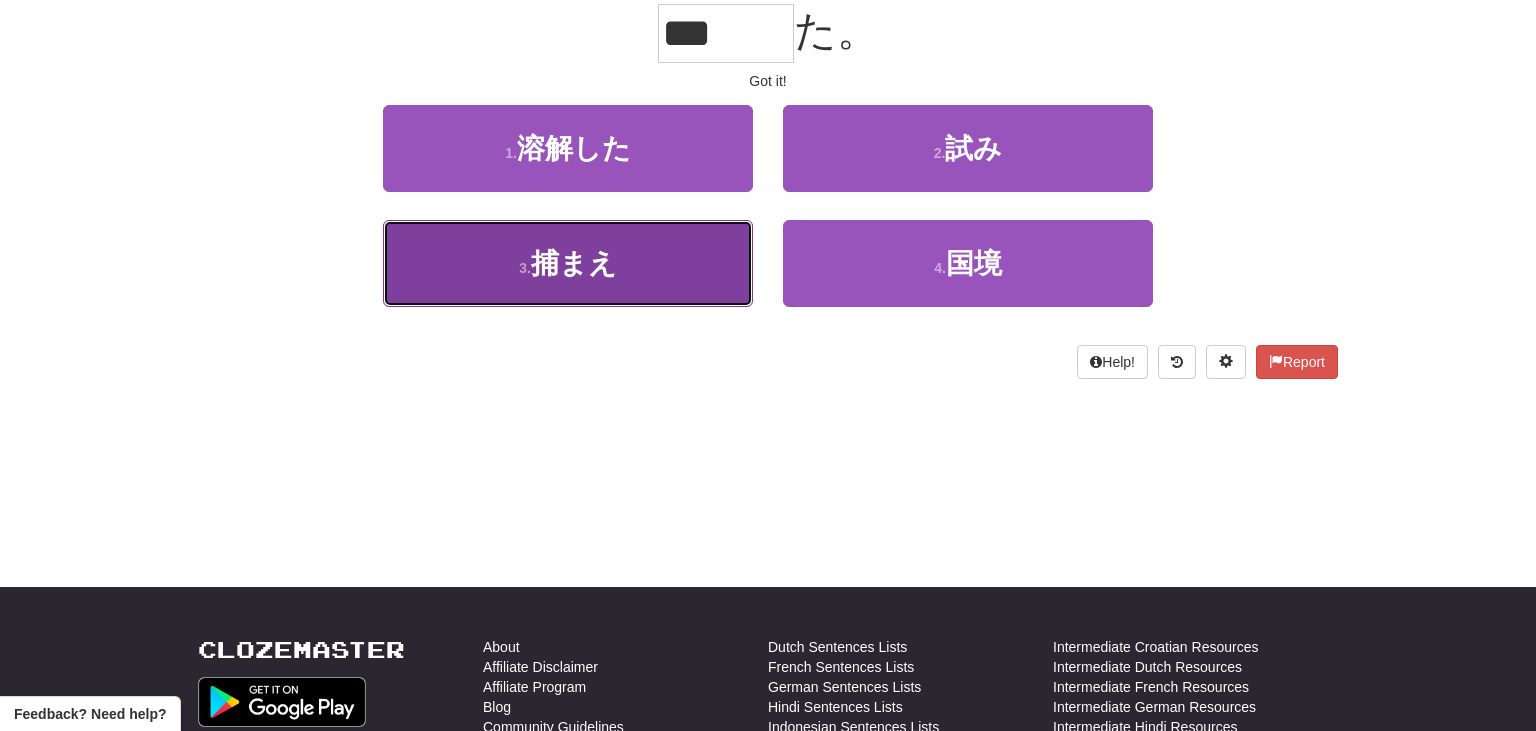 scroll, scrollTop: 207, scrollLeft: 0, axis: vertical 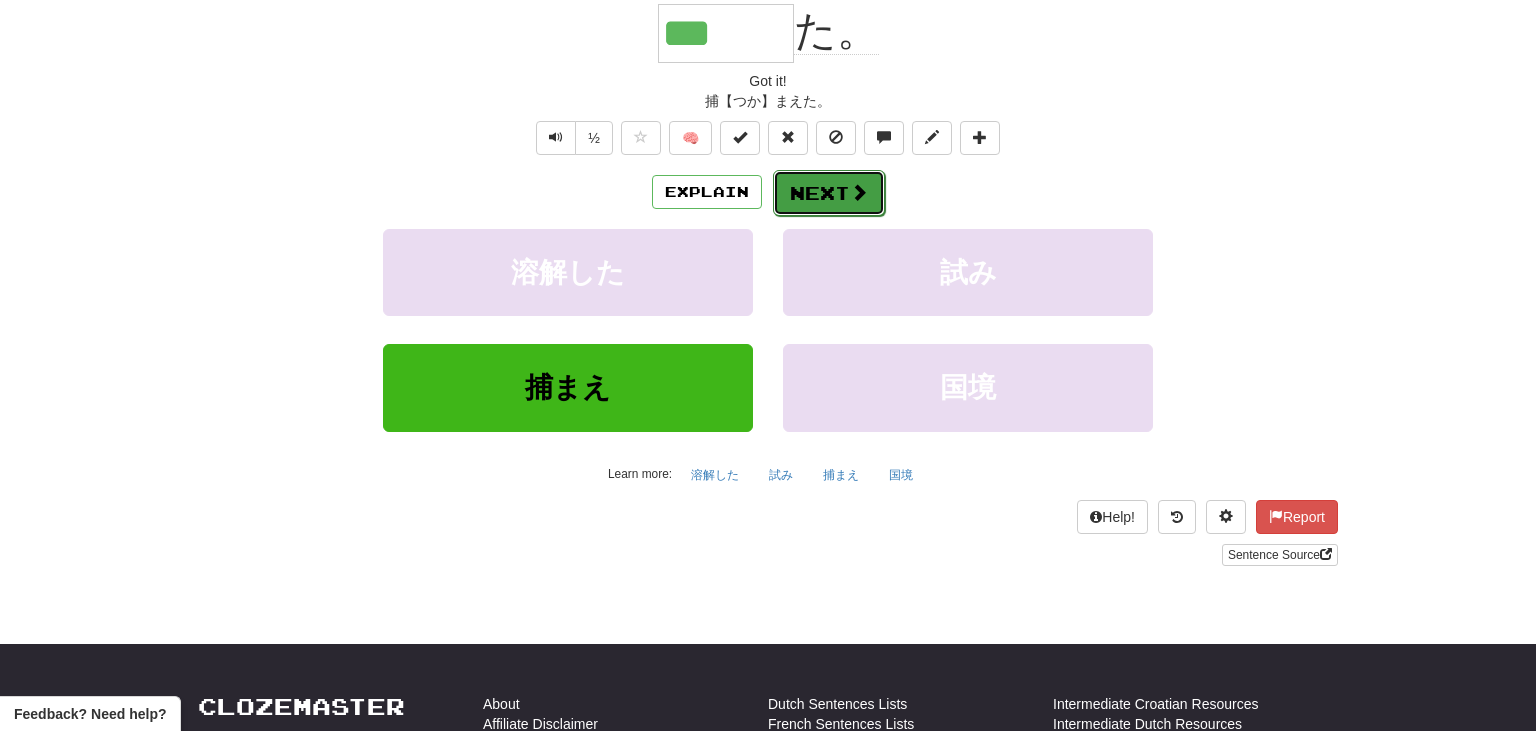 click at bounding box center [859, 192] 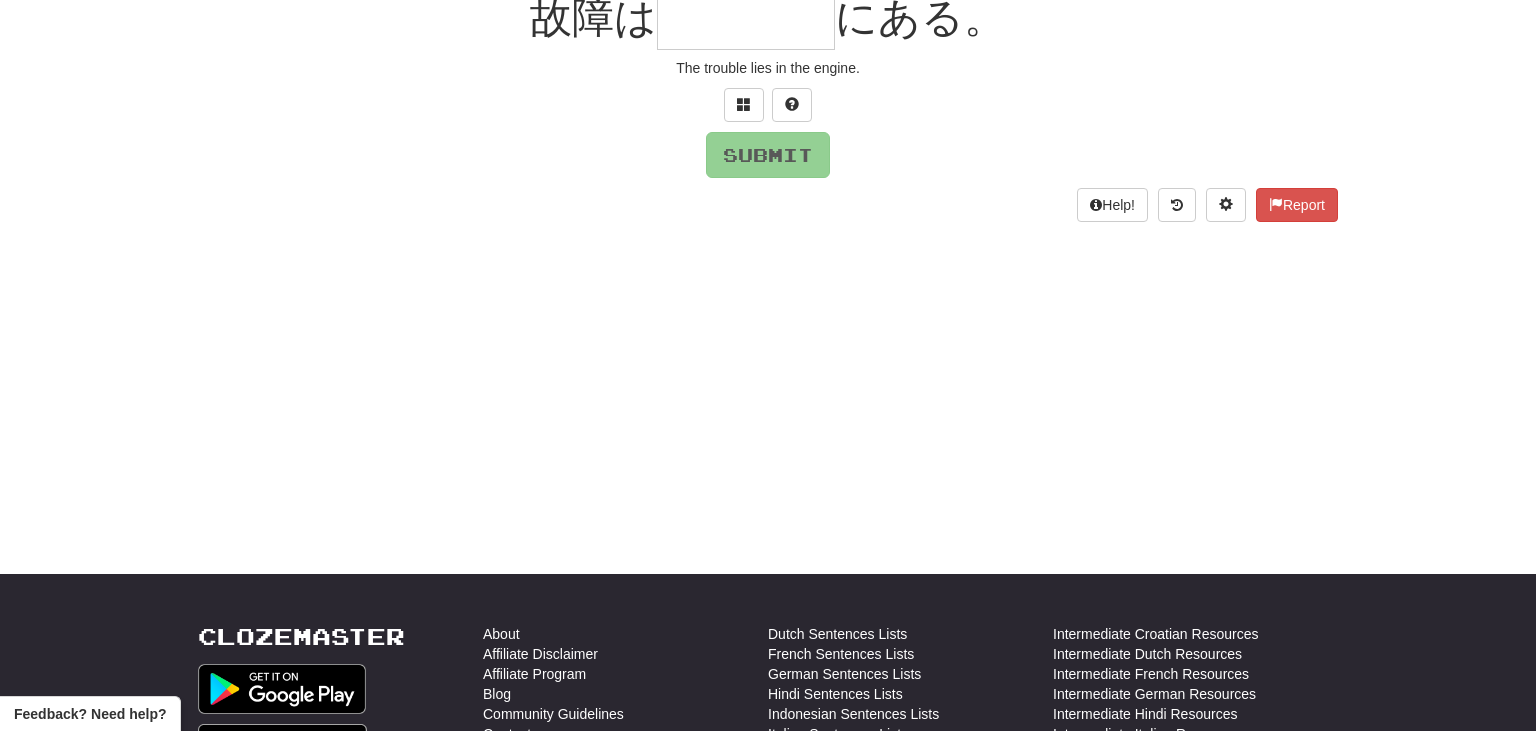 scroll, scrollTop: 194, scrollLeft: 0, axis: vertical 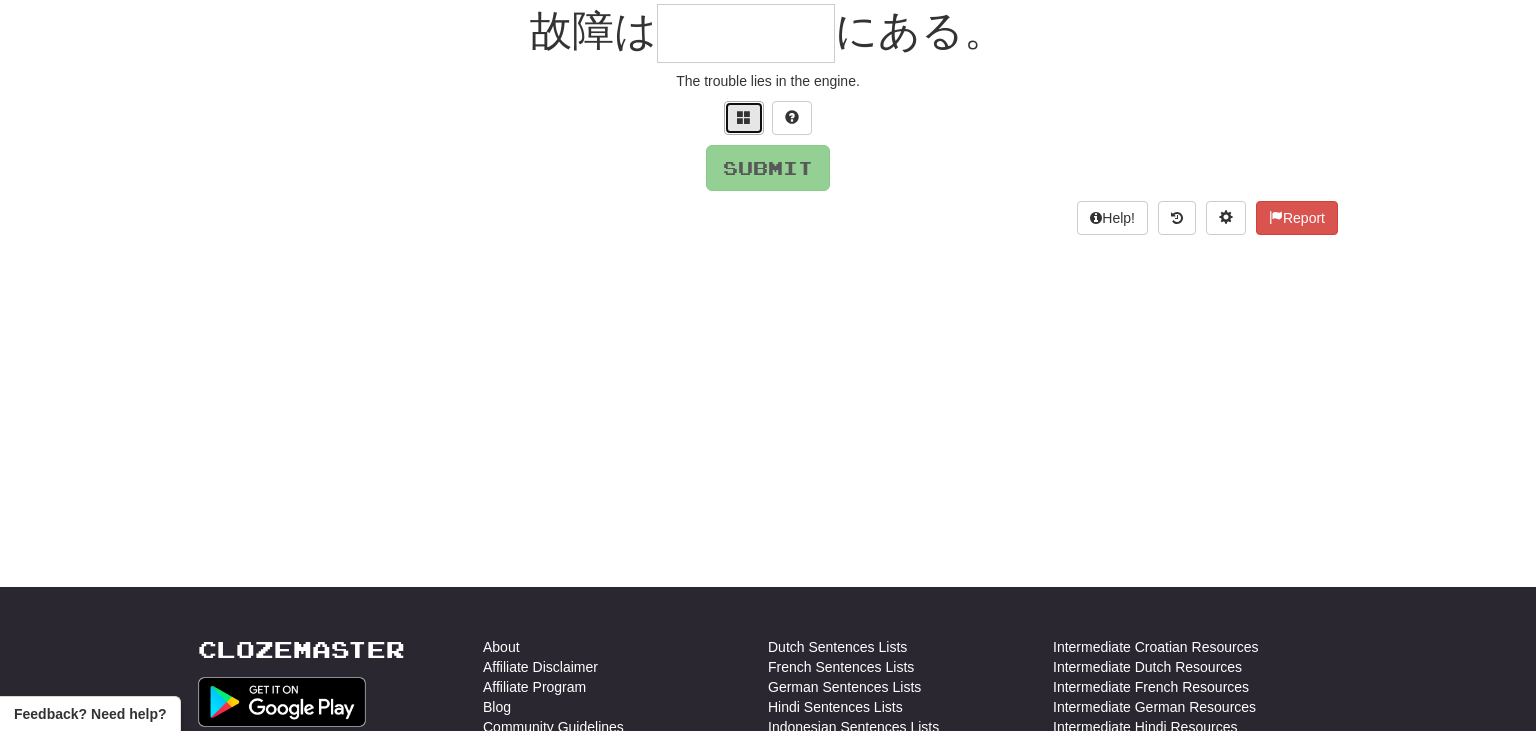 click at bounding box center (744, 118) 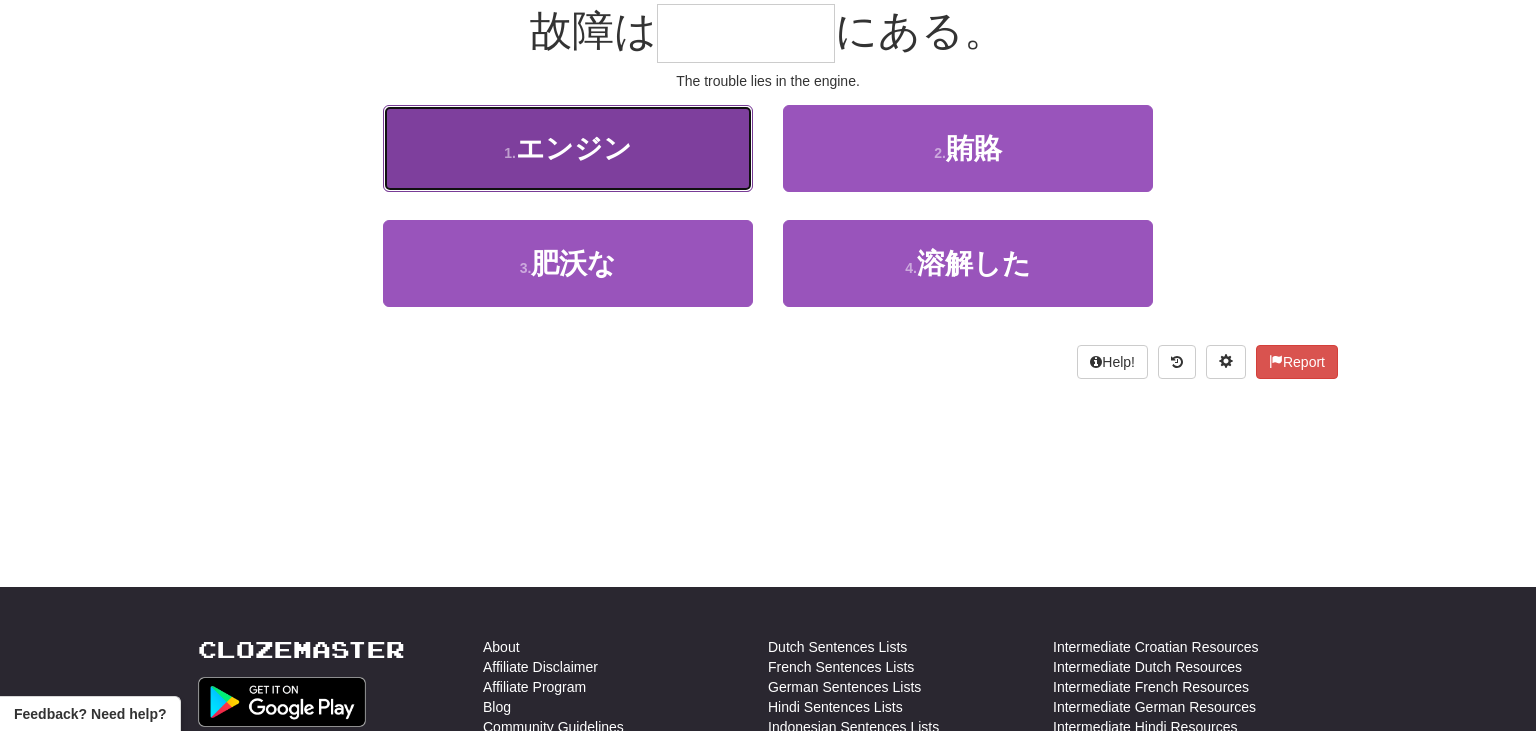 click on "1 .  エンジン" at bounding box center [568, 148] 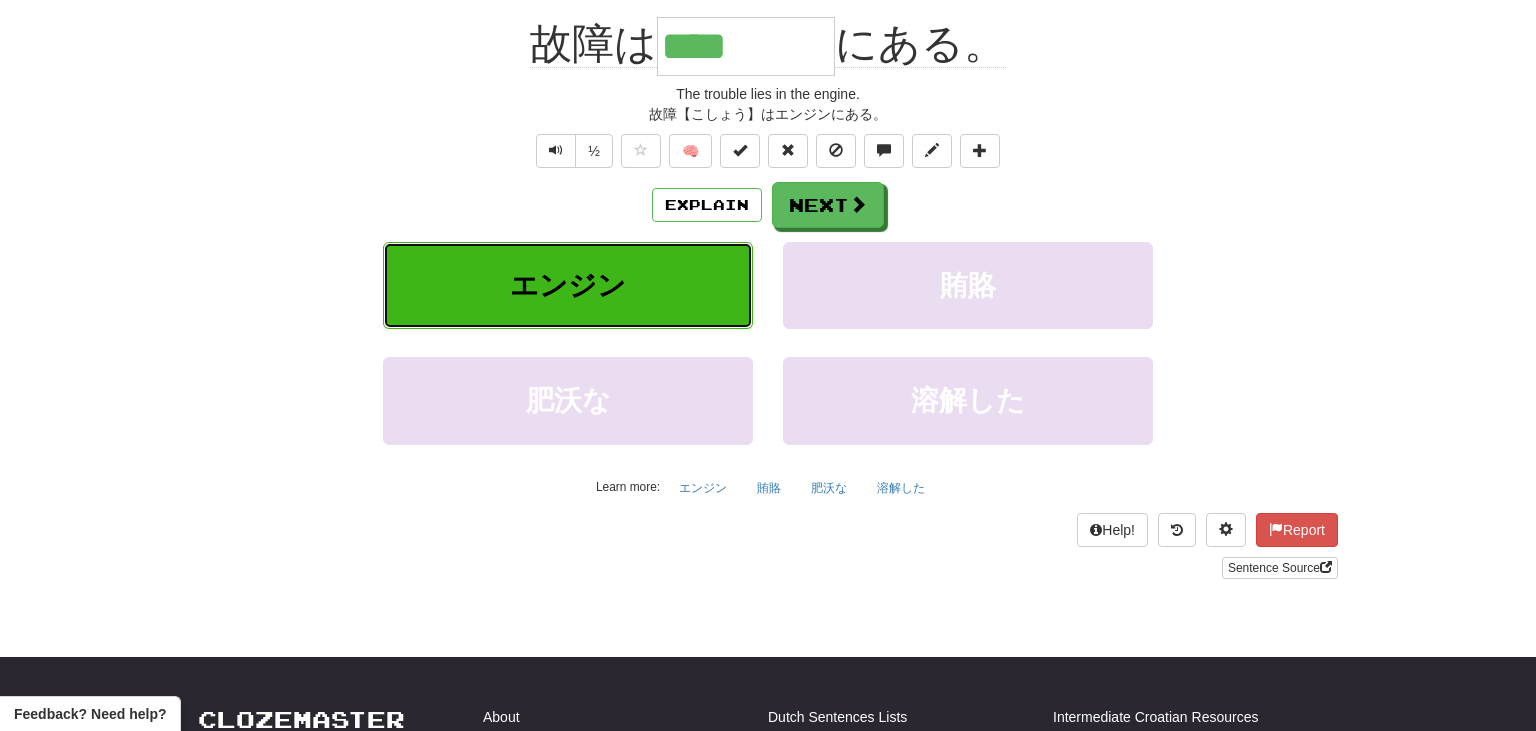 scroll, scrollTop: 207, scrollLeft: 0, axis: vertical 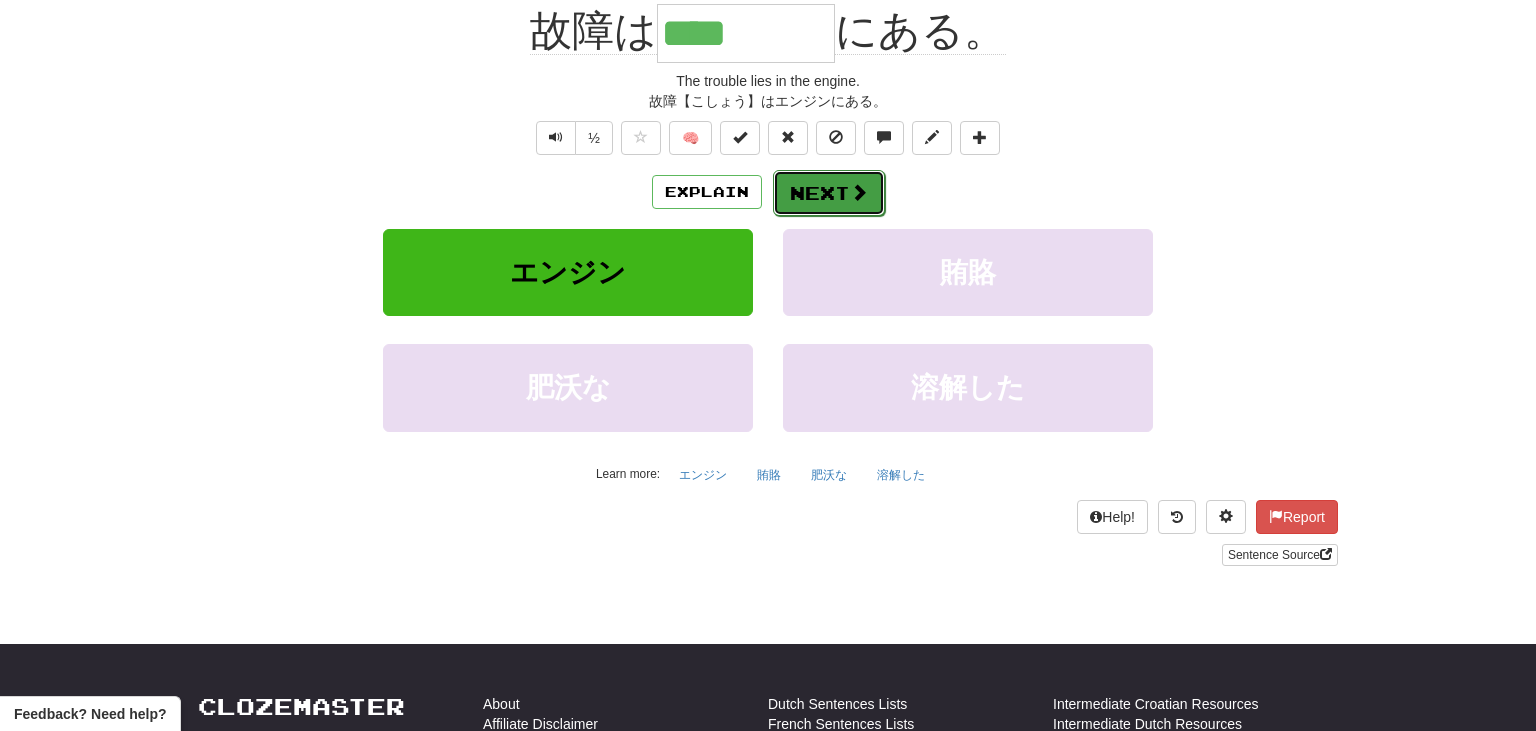 click on "Next" at bounding box center [829, 193] 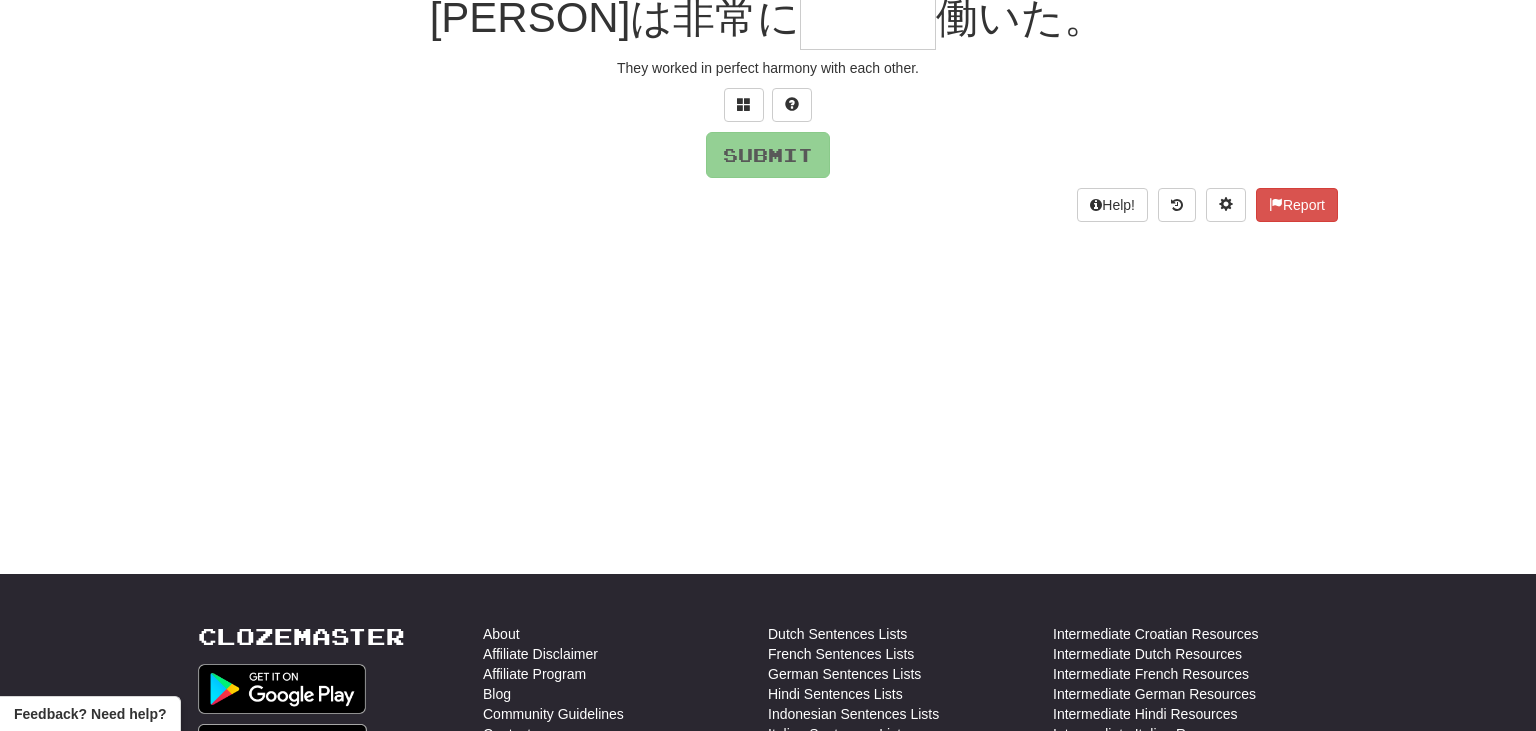 scroll, scrollTop: 194, scrollLeft: 0, axis: vertical 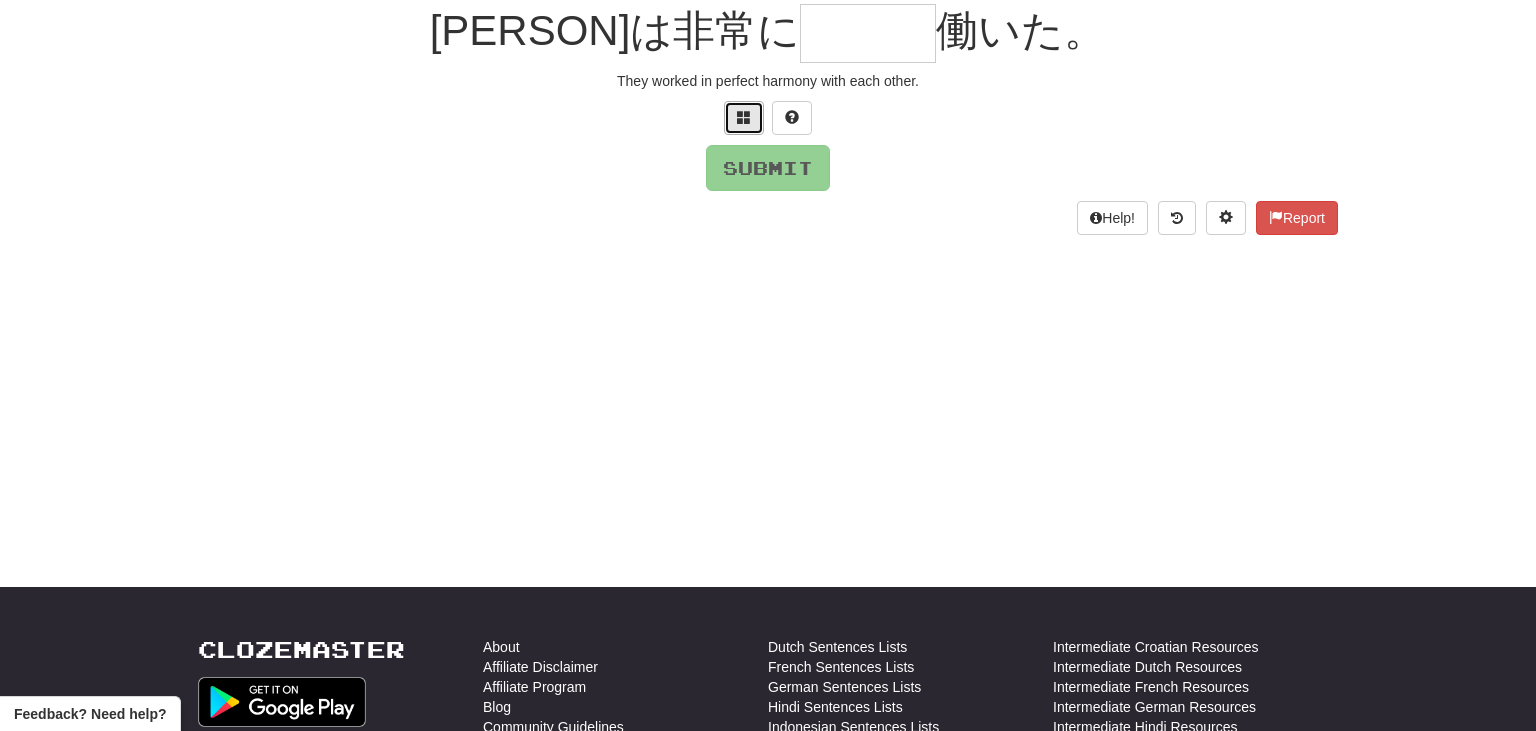 click at bounding box center (744, 117) 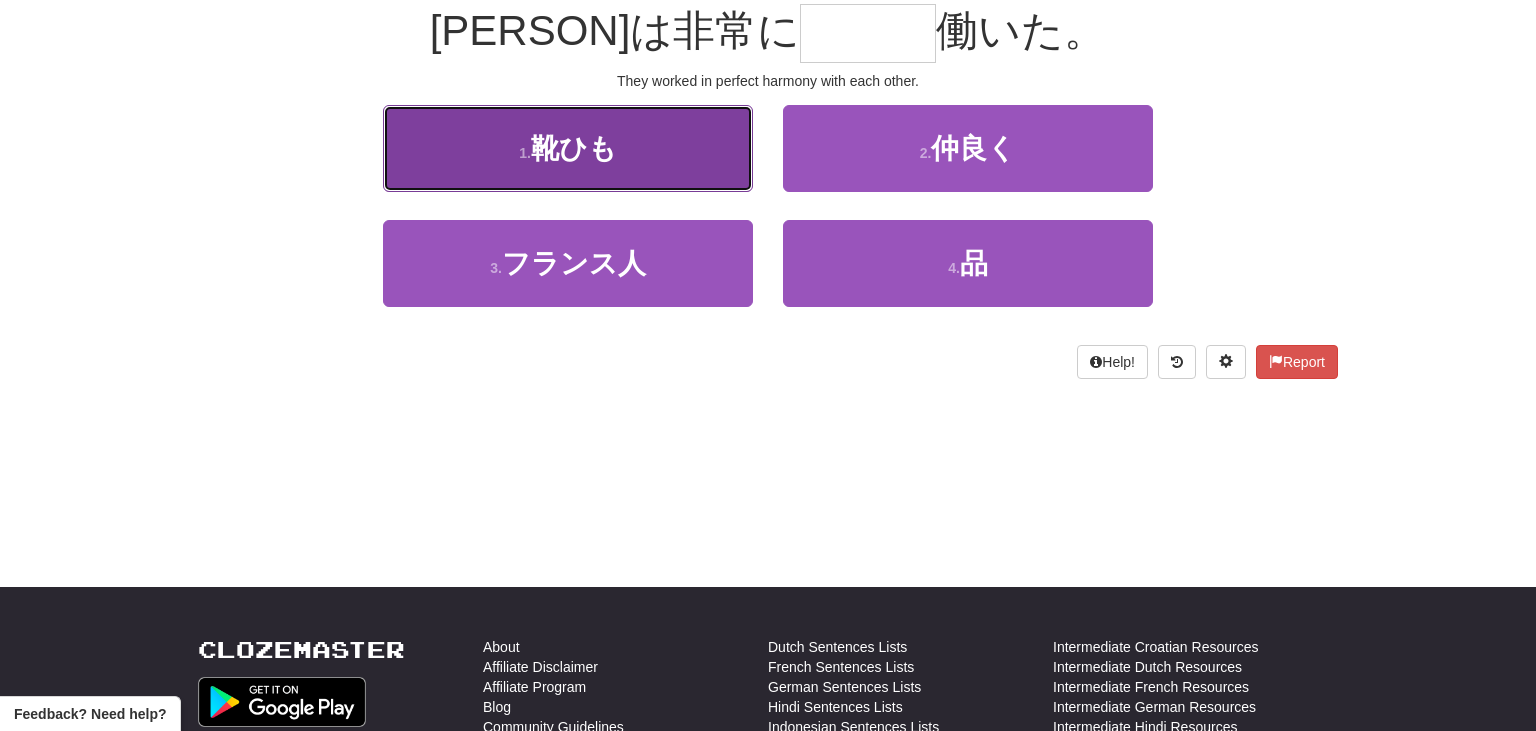 click on "1 .  靴ひも" at bounding box center [568, 148] 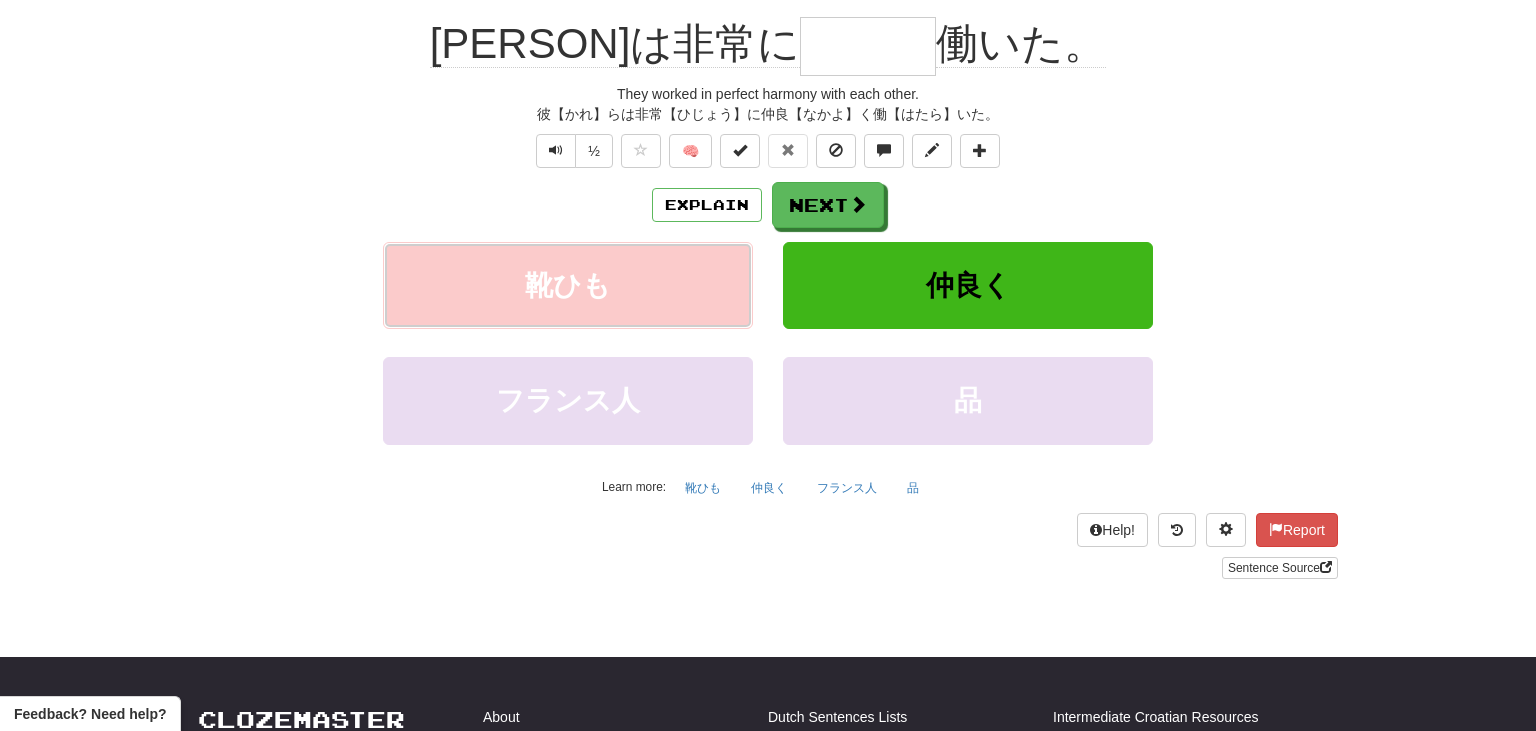 type on "***" 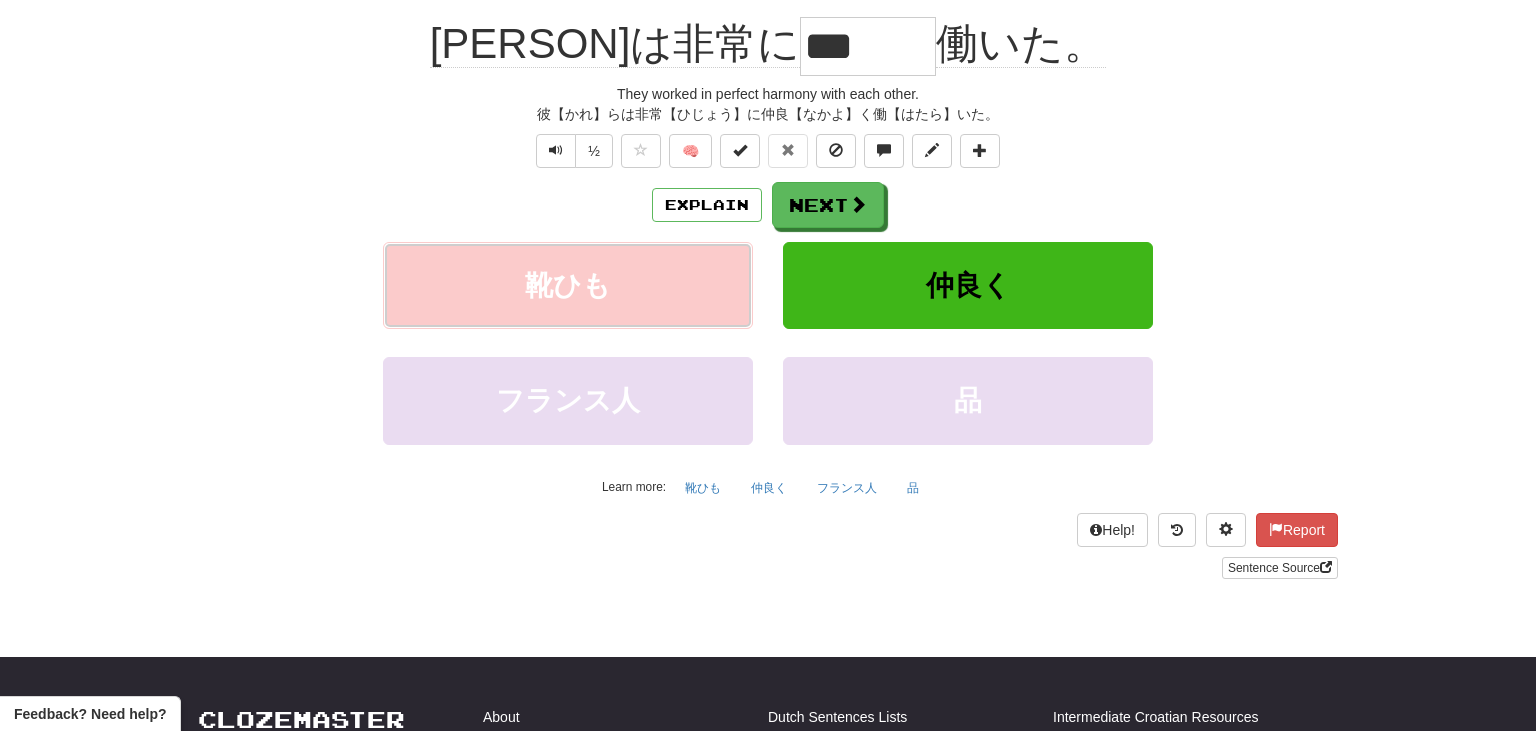 scroll, scrollTop: 207, scrollLeft: 0, axis: vertical 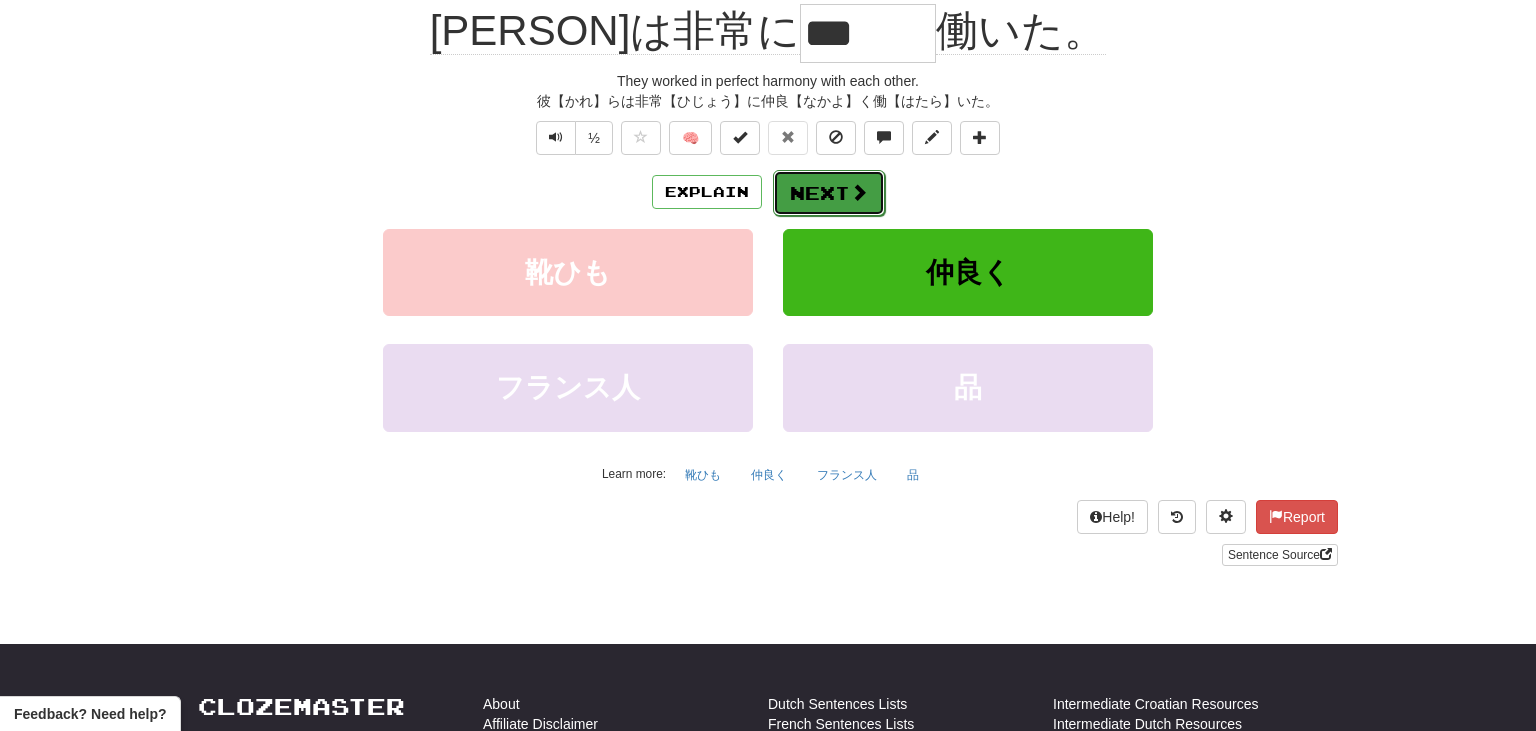 click on "Next" at bounding box center [829, 193] 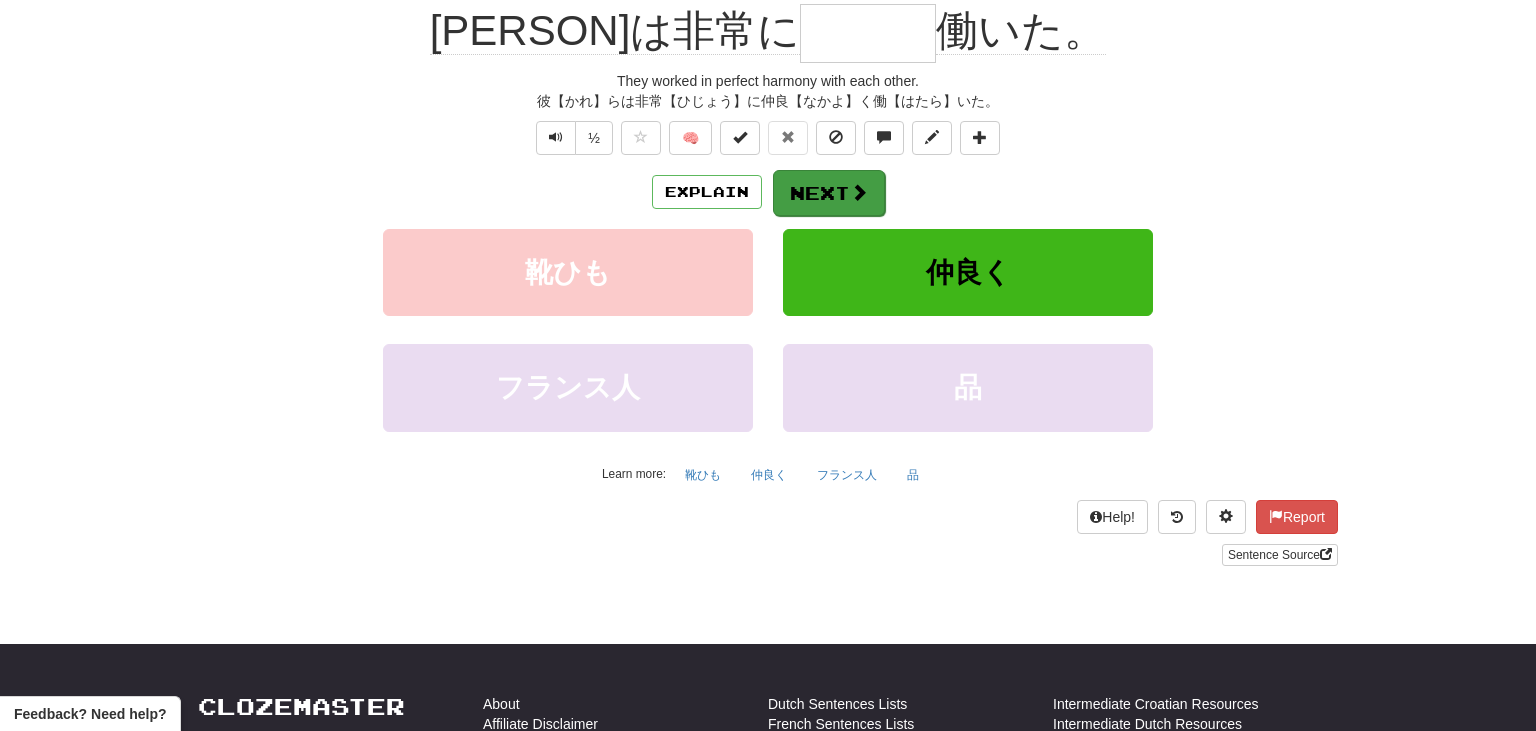 scroll, scrollTop: 194, scrollLeft: 0, axis: vertical 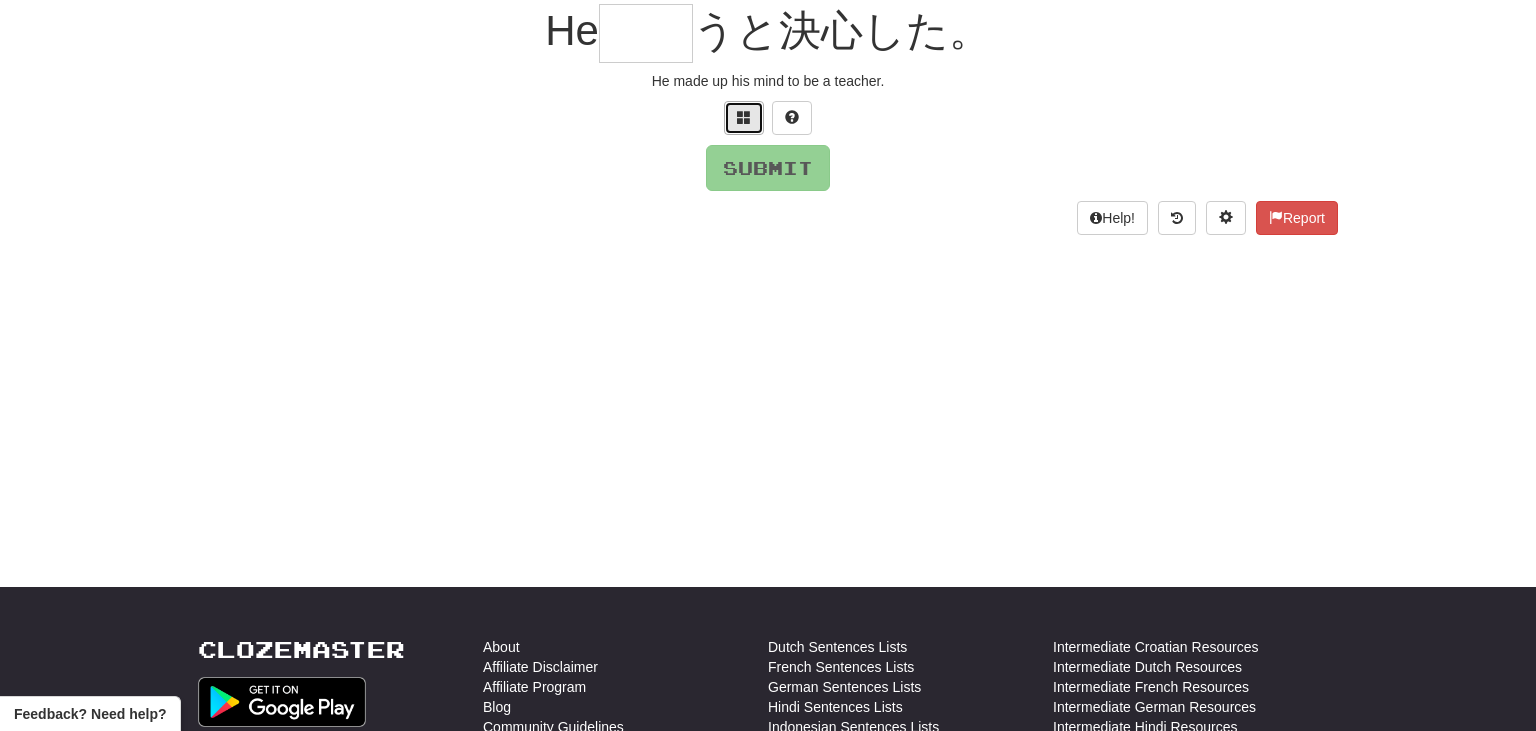click at bounding box center [744, 117] 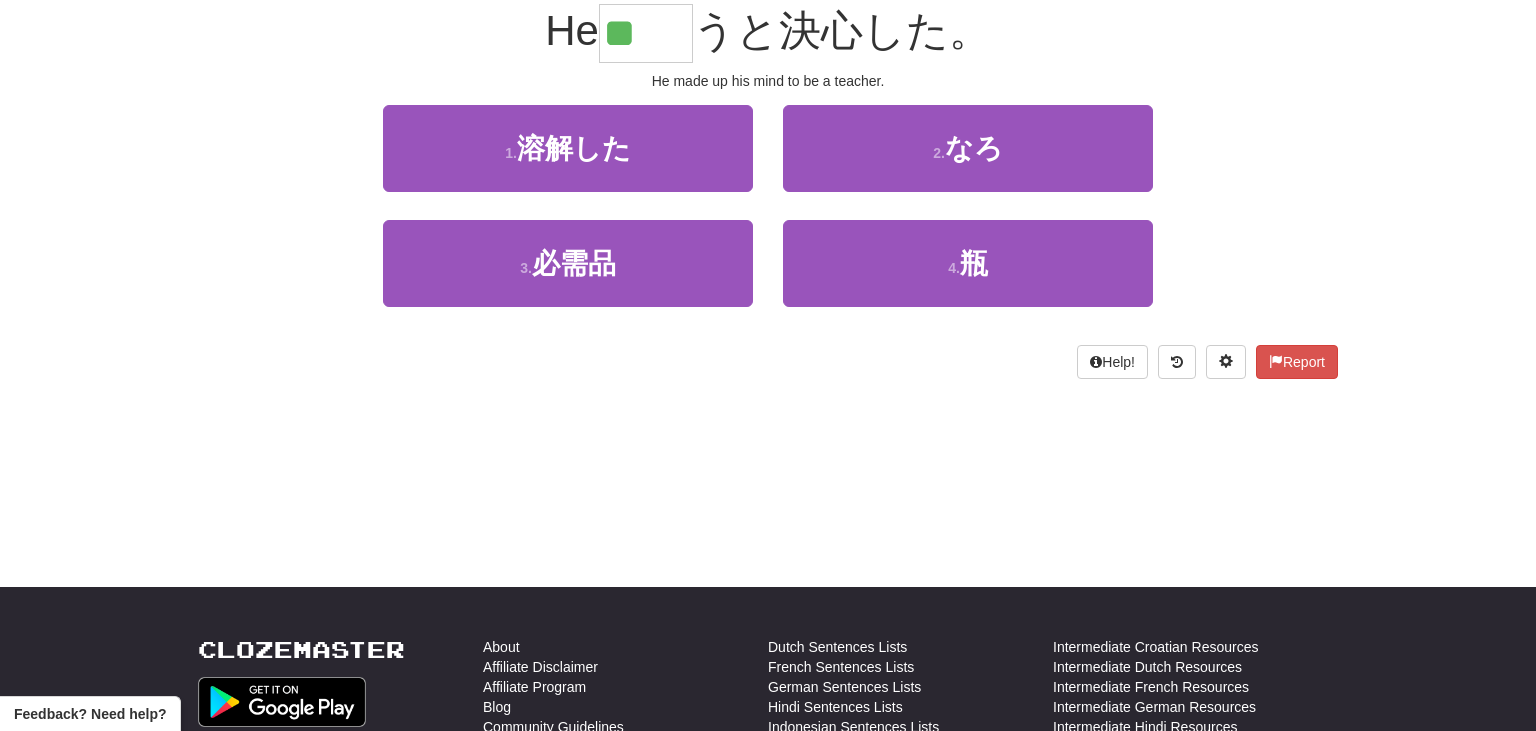 type on "**" 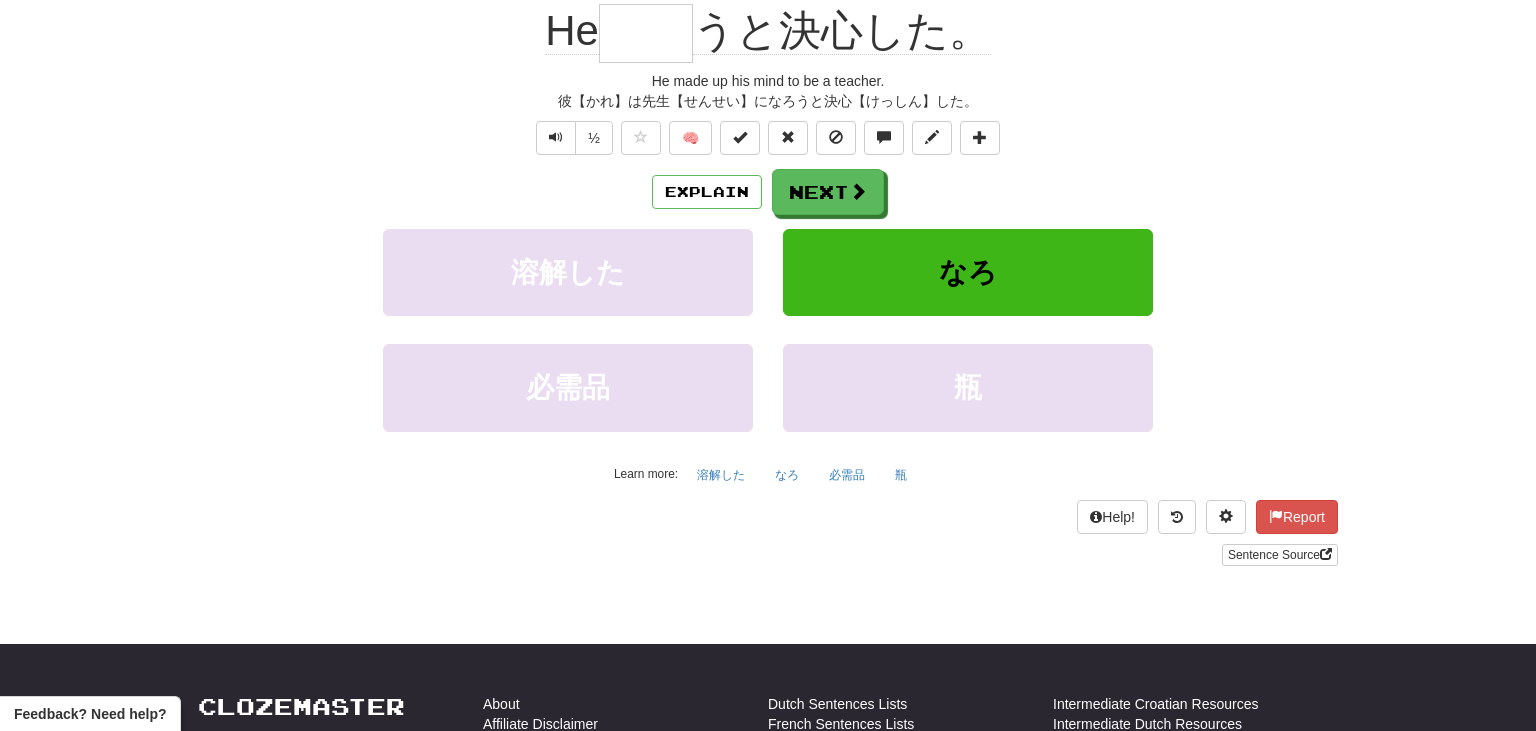scroll, scrollTop: 194, scrollLeft: 0, axis: vertical 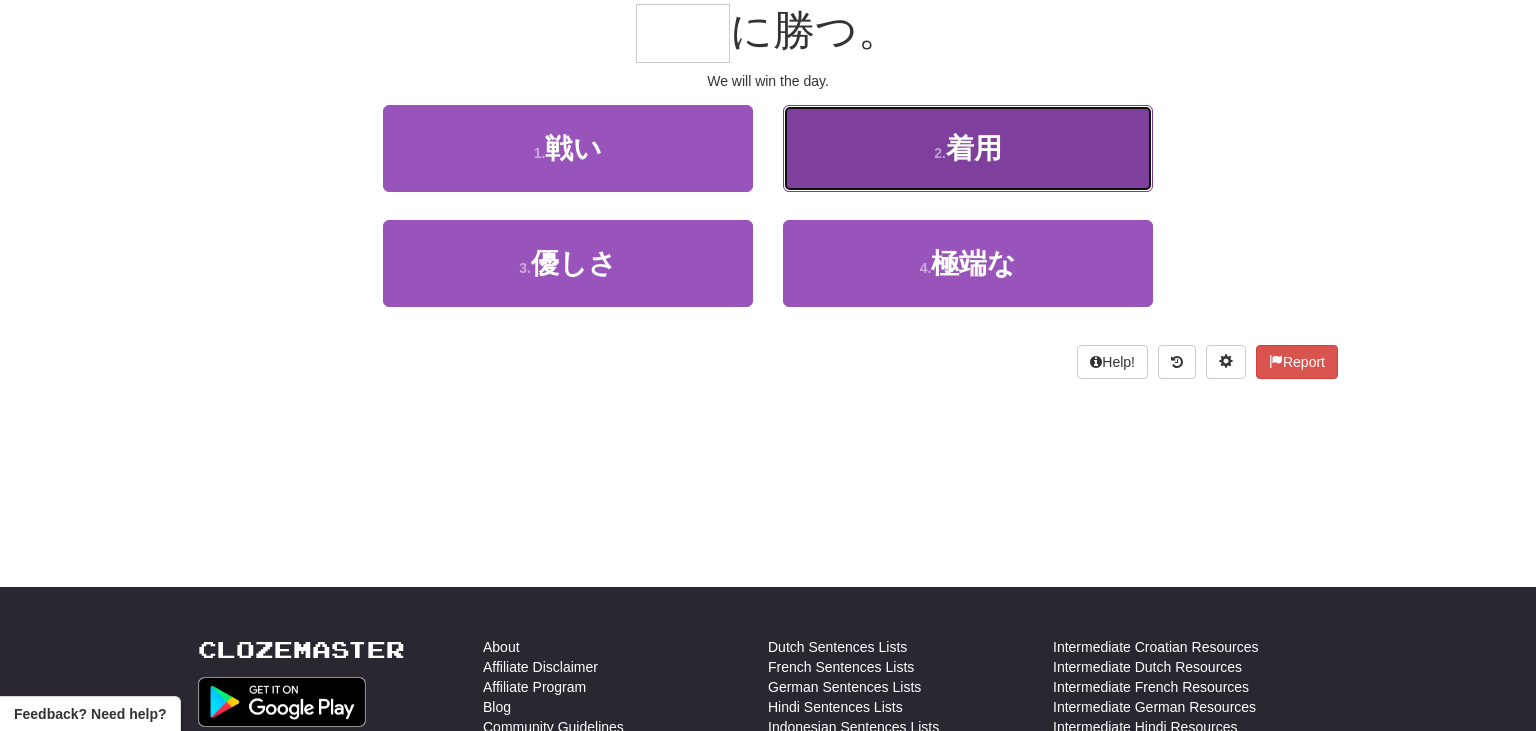 click on "2 .  着用" at bounding box center (968, 148) 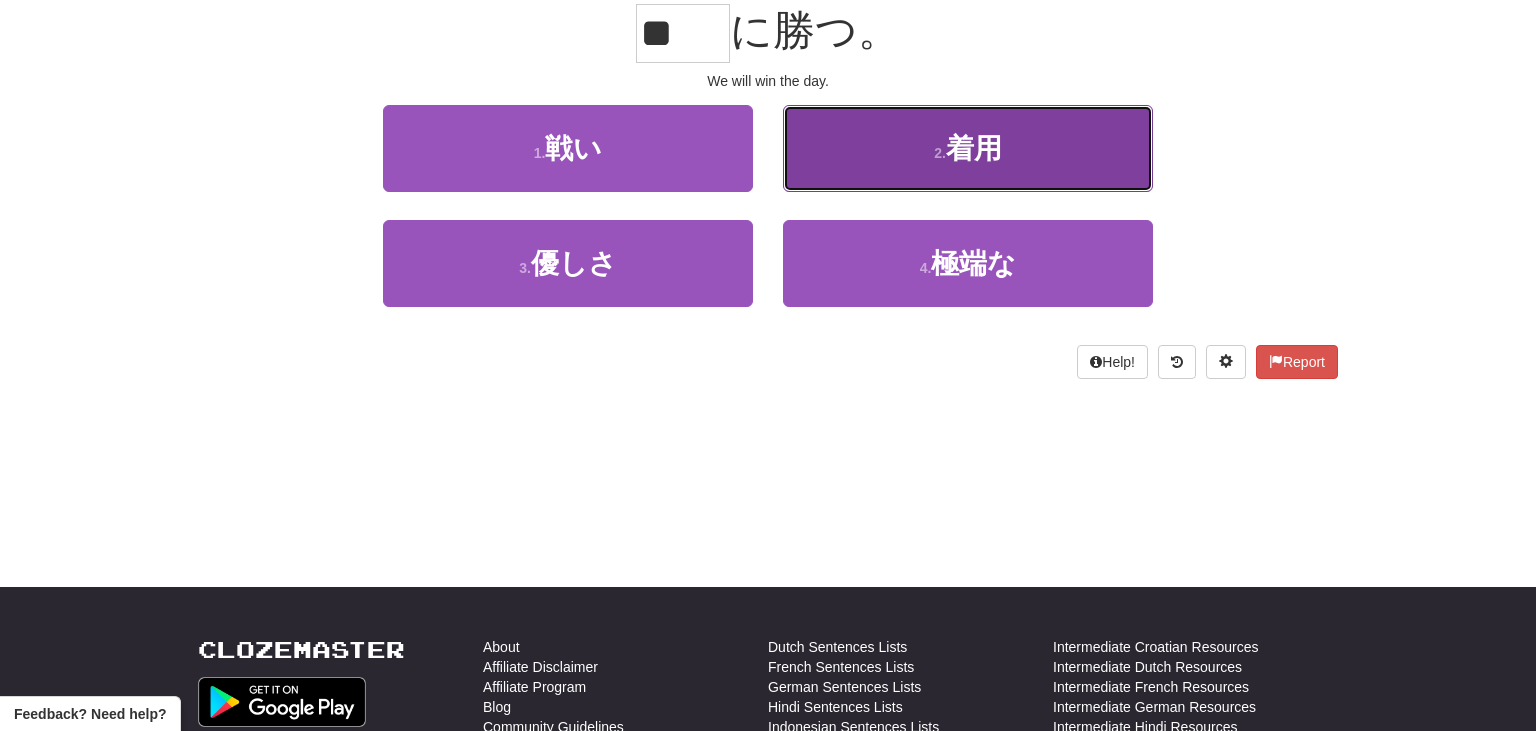 scroll, scrollTop: 207, scrollLeft: 0, axis: vertical 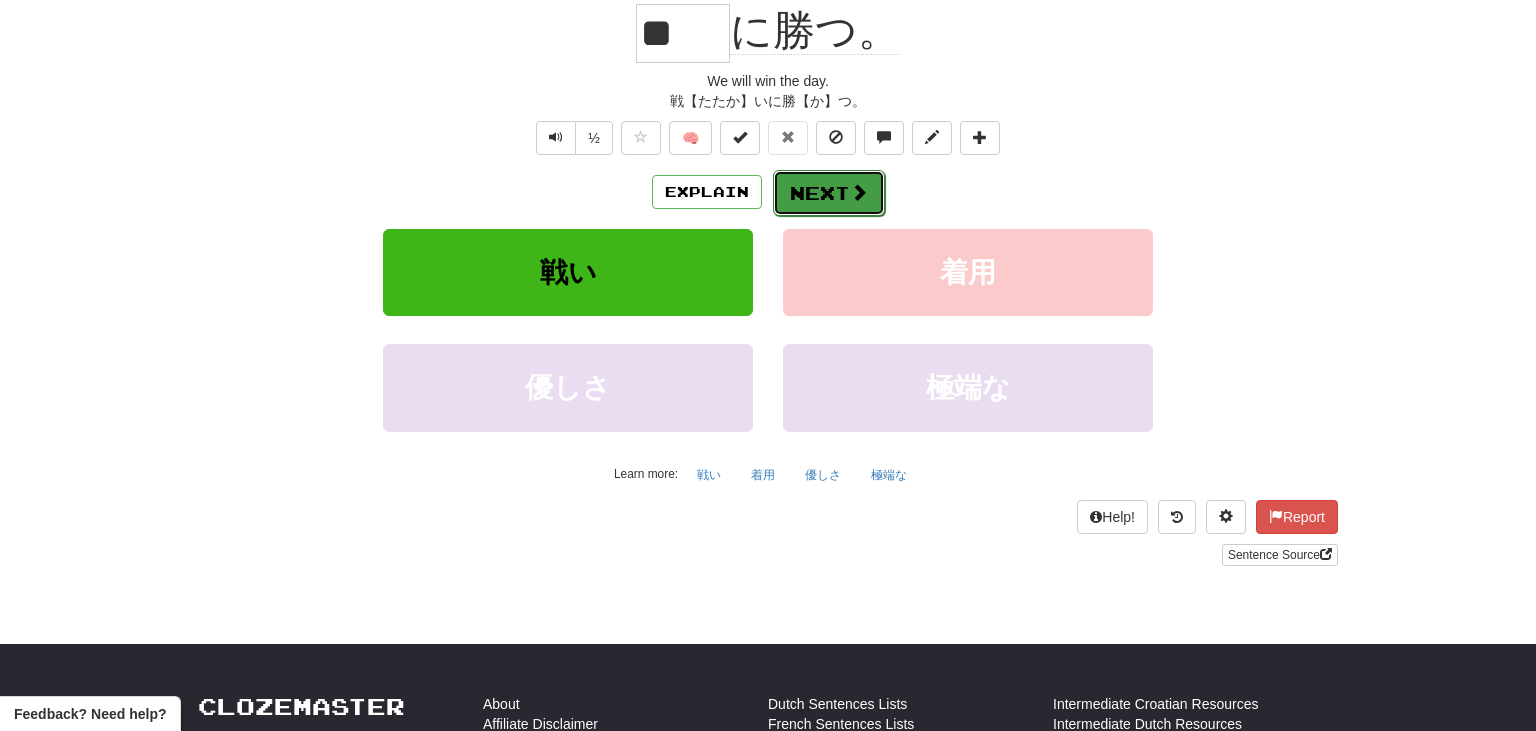 click on "Next" at bounding box center [829, 193] 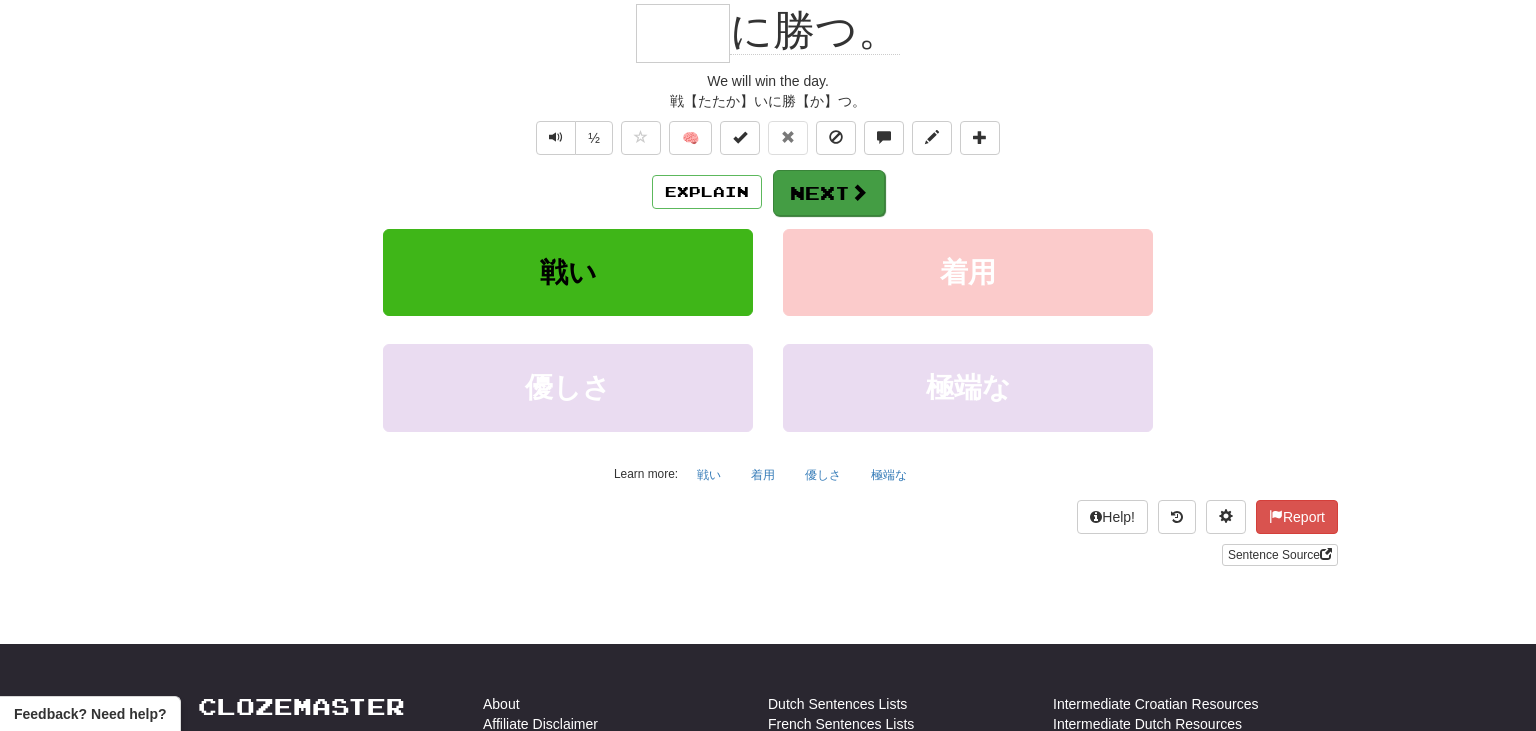 scroll, scrollTop: 194, scrollLeft: 0, axis: vertical 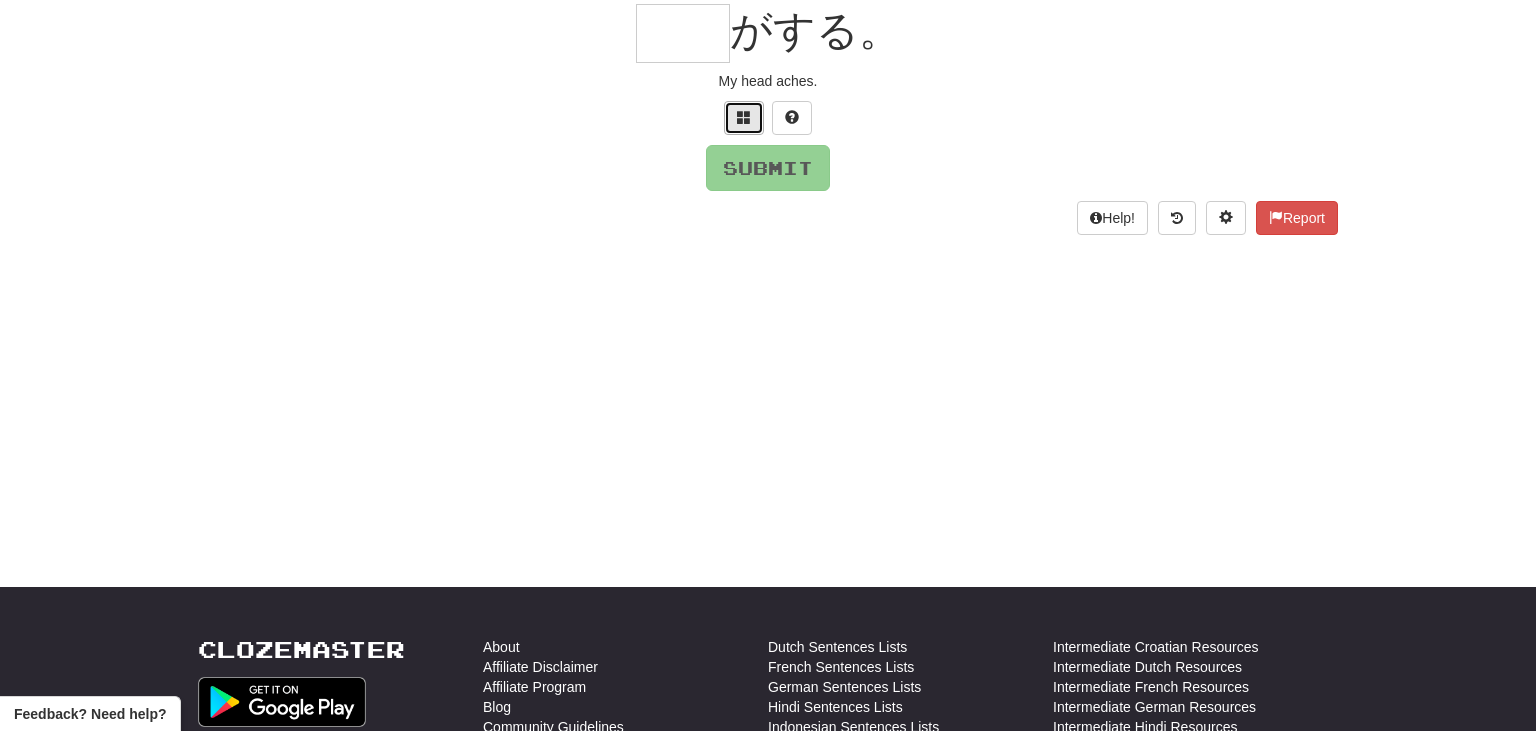 click at bounding box center (744, 117) 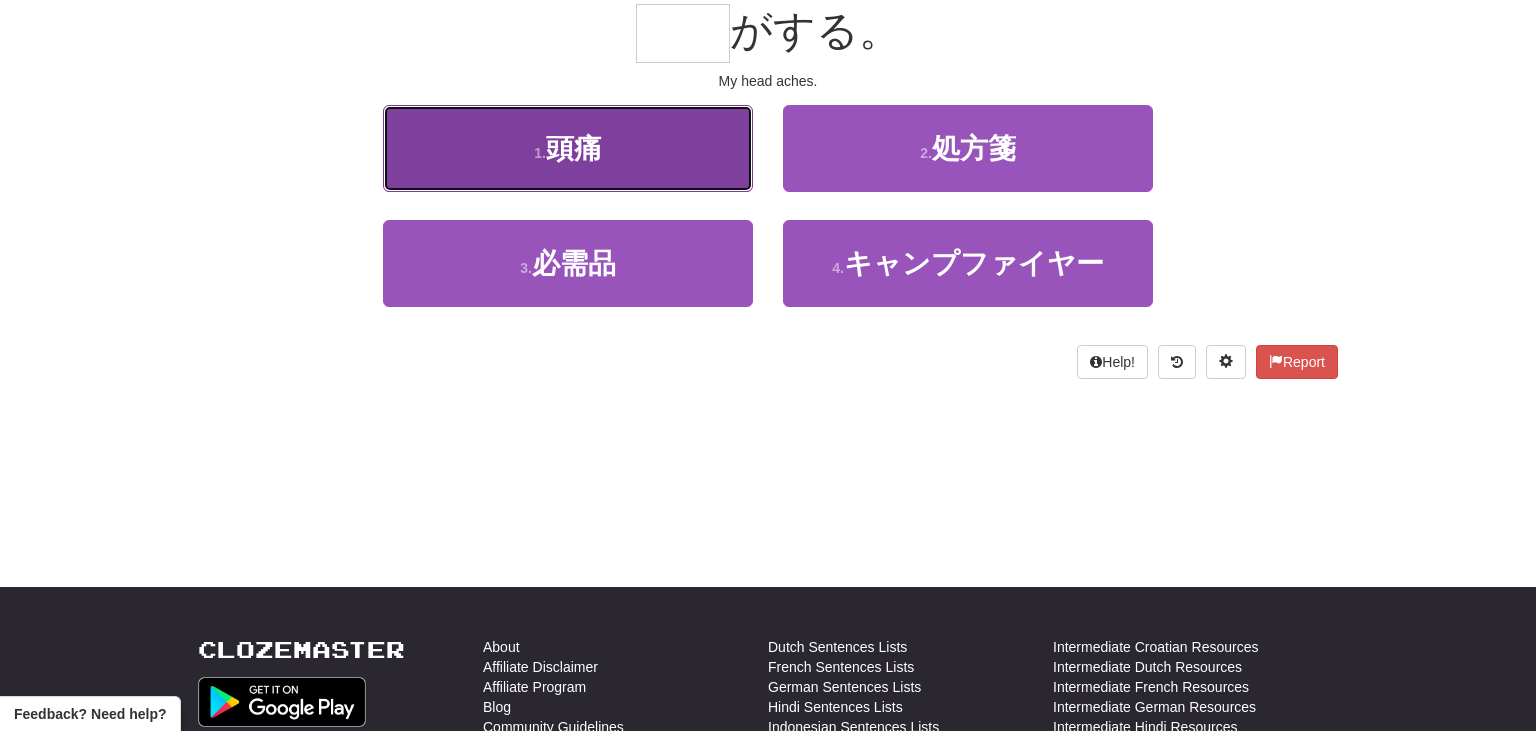 click on "1 .  頭痛" at bounding box center (568, 148) 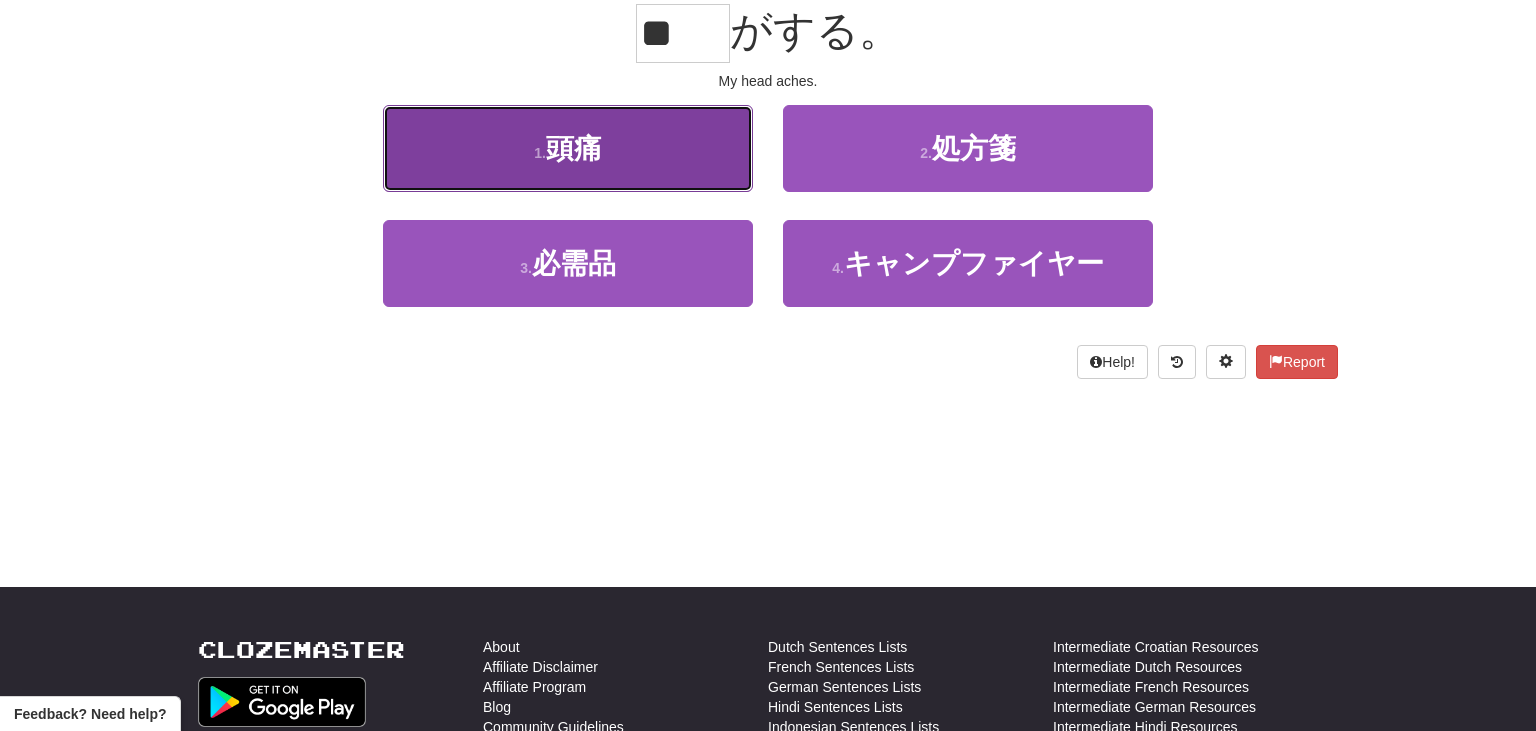 scroll, scrollTop: 207, scrollLeft: 0, axis: vertical 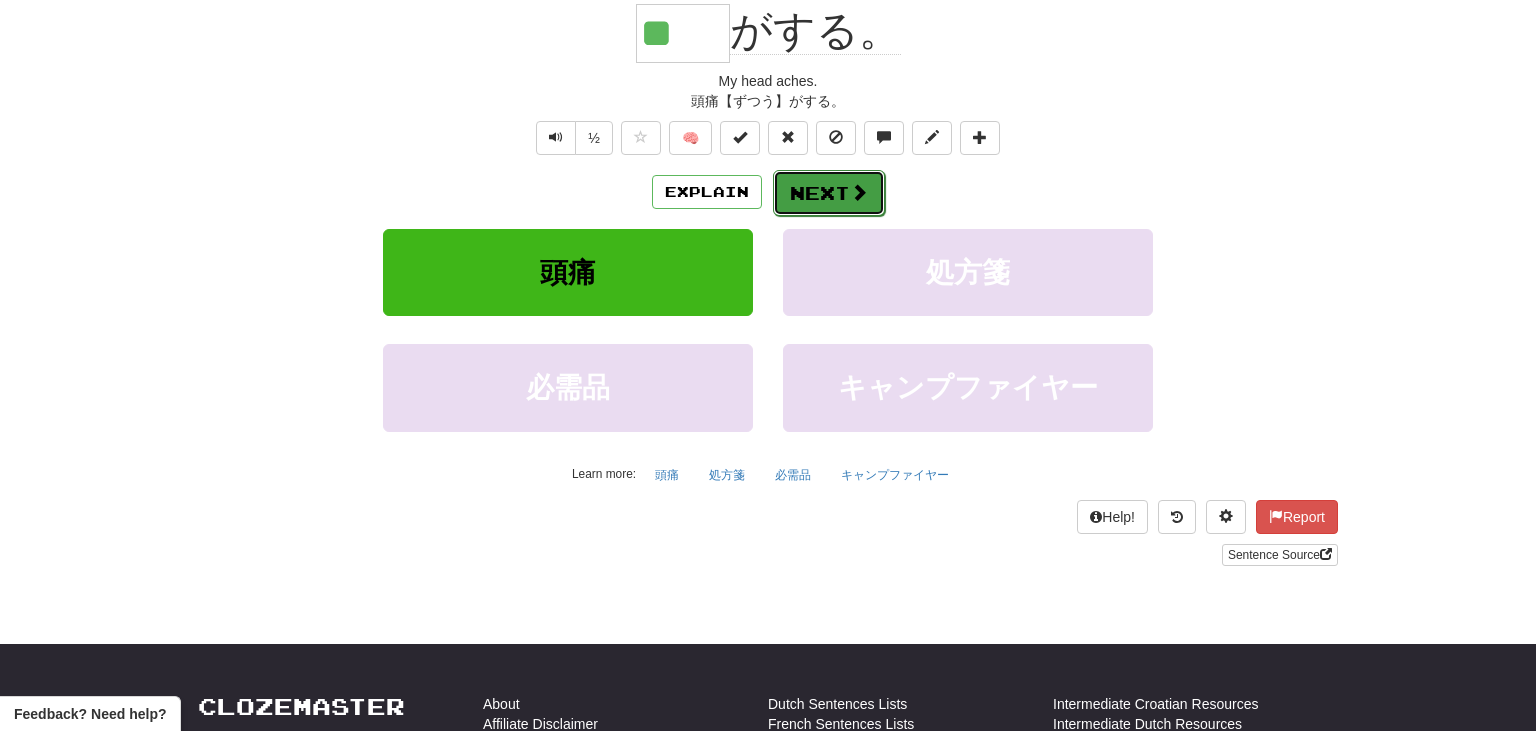 click on "Next" at bounding box center [829, 193] 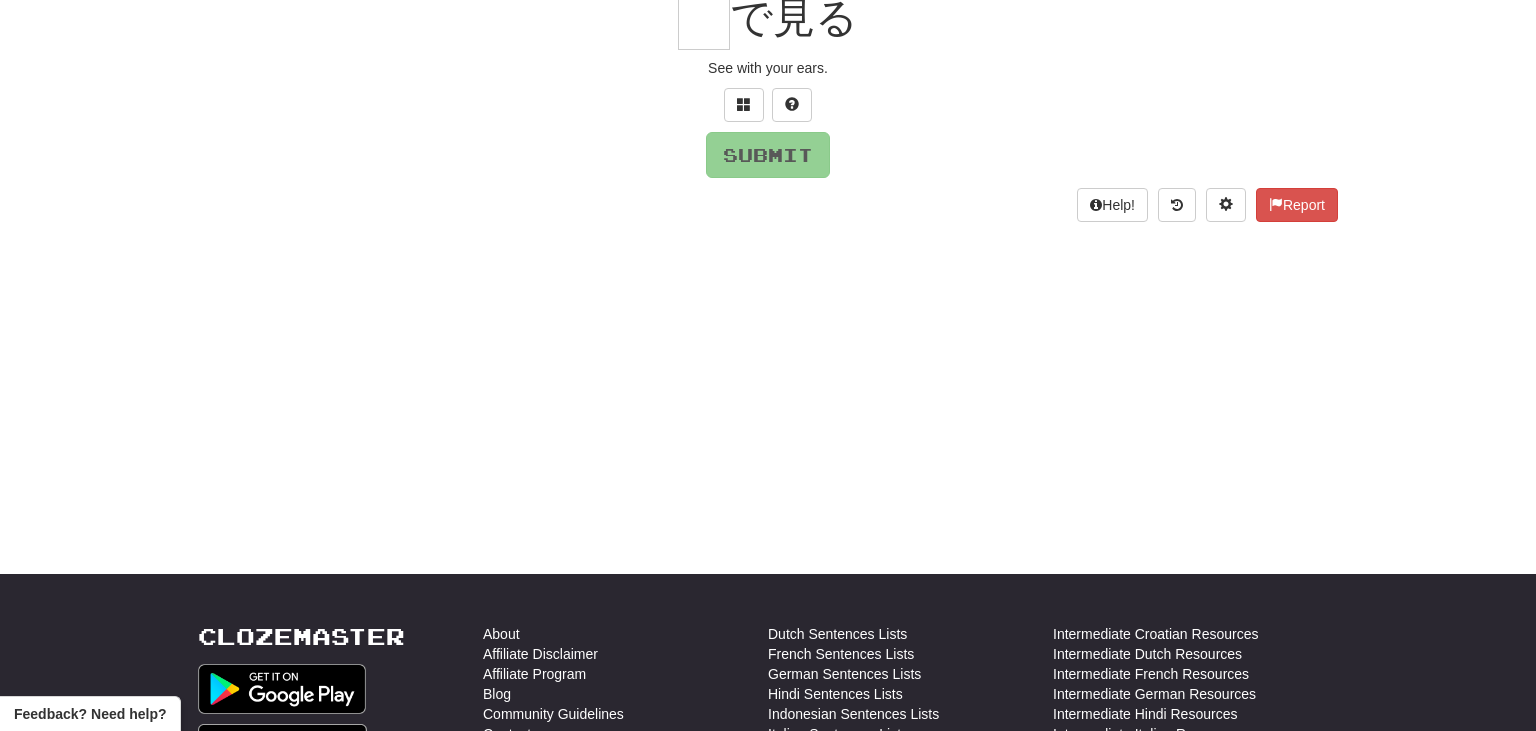 scroll, scrollTop: 194, scrollLeft: 0, axis: vertical 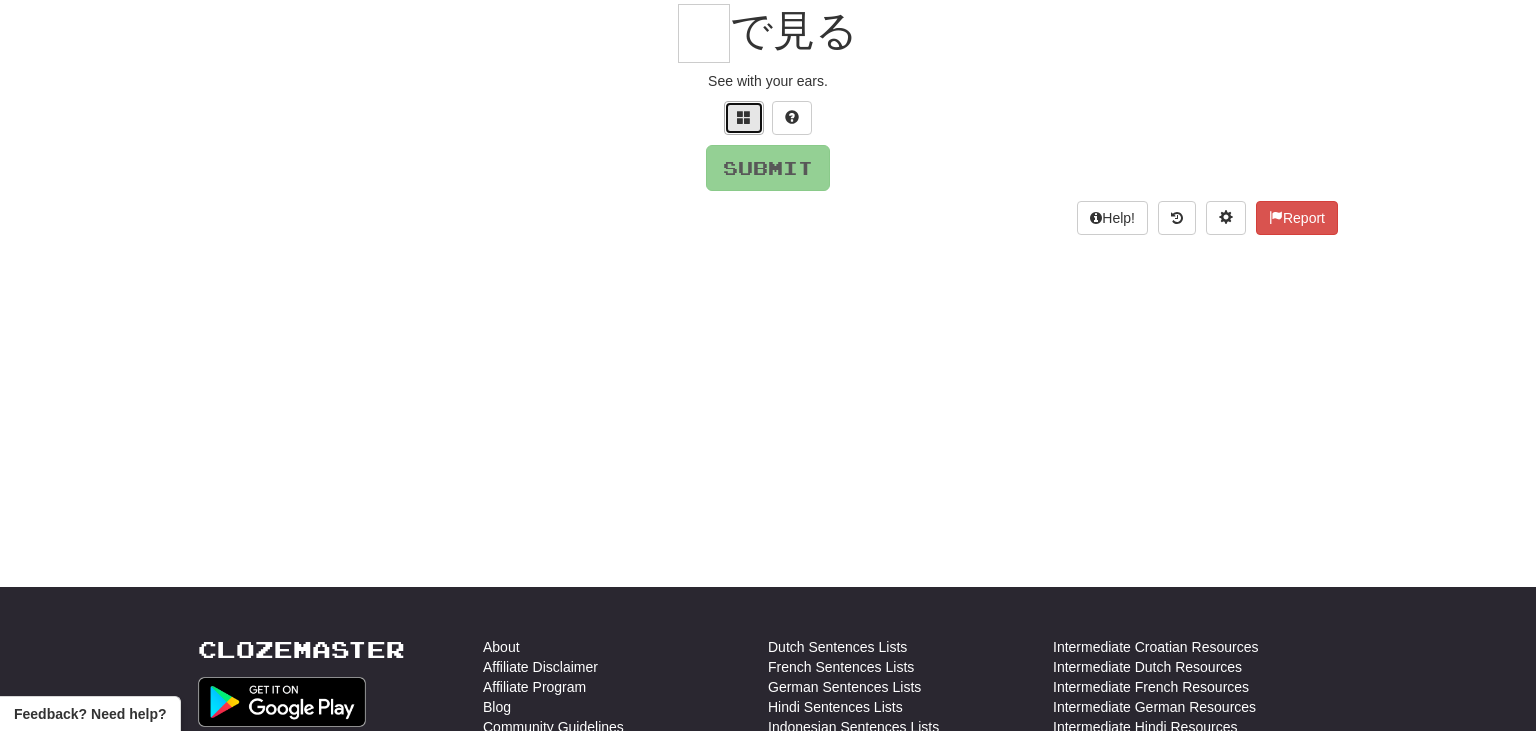 click at bounding box center (744, 118) 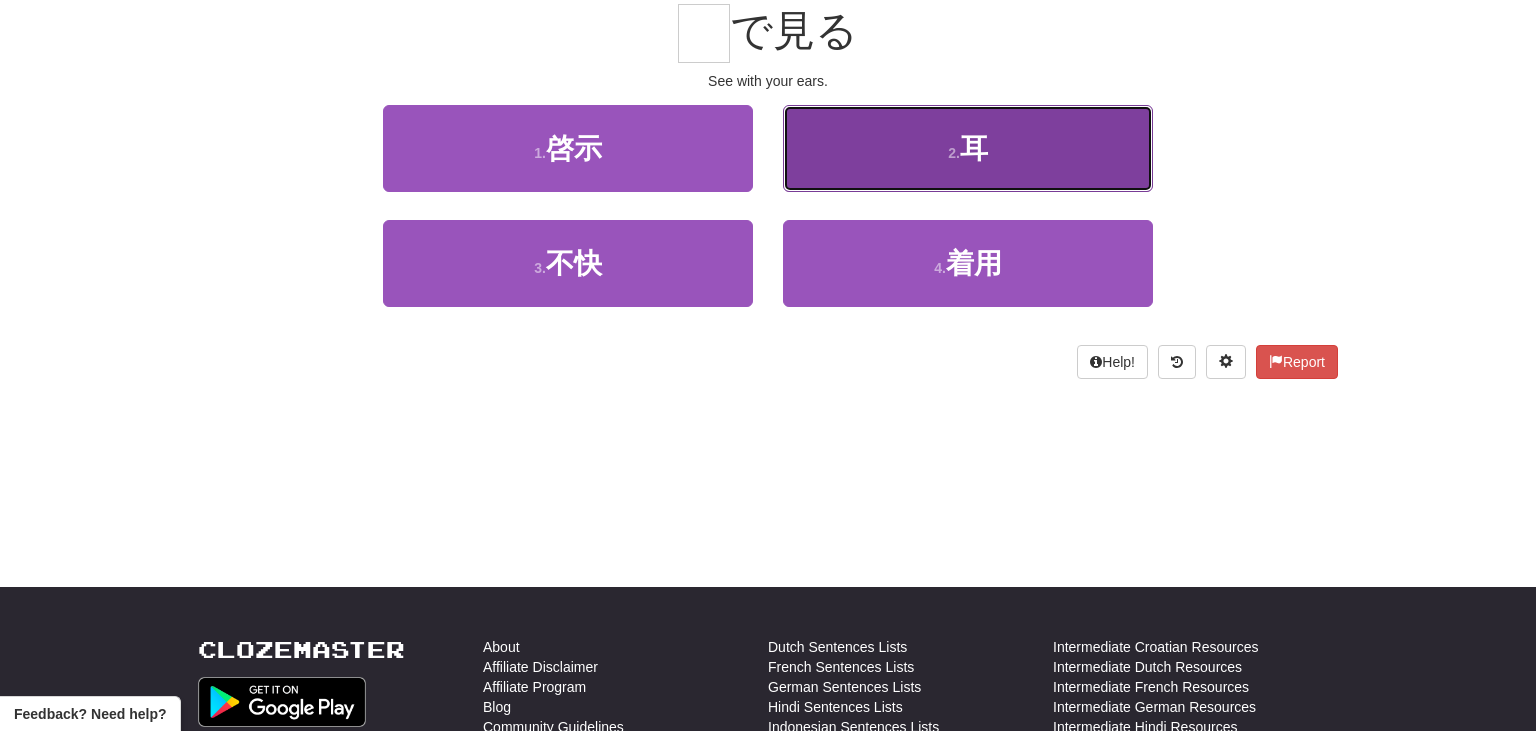 click on "2 .  耳" at bounding box center (968, 148) 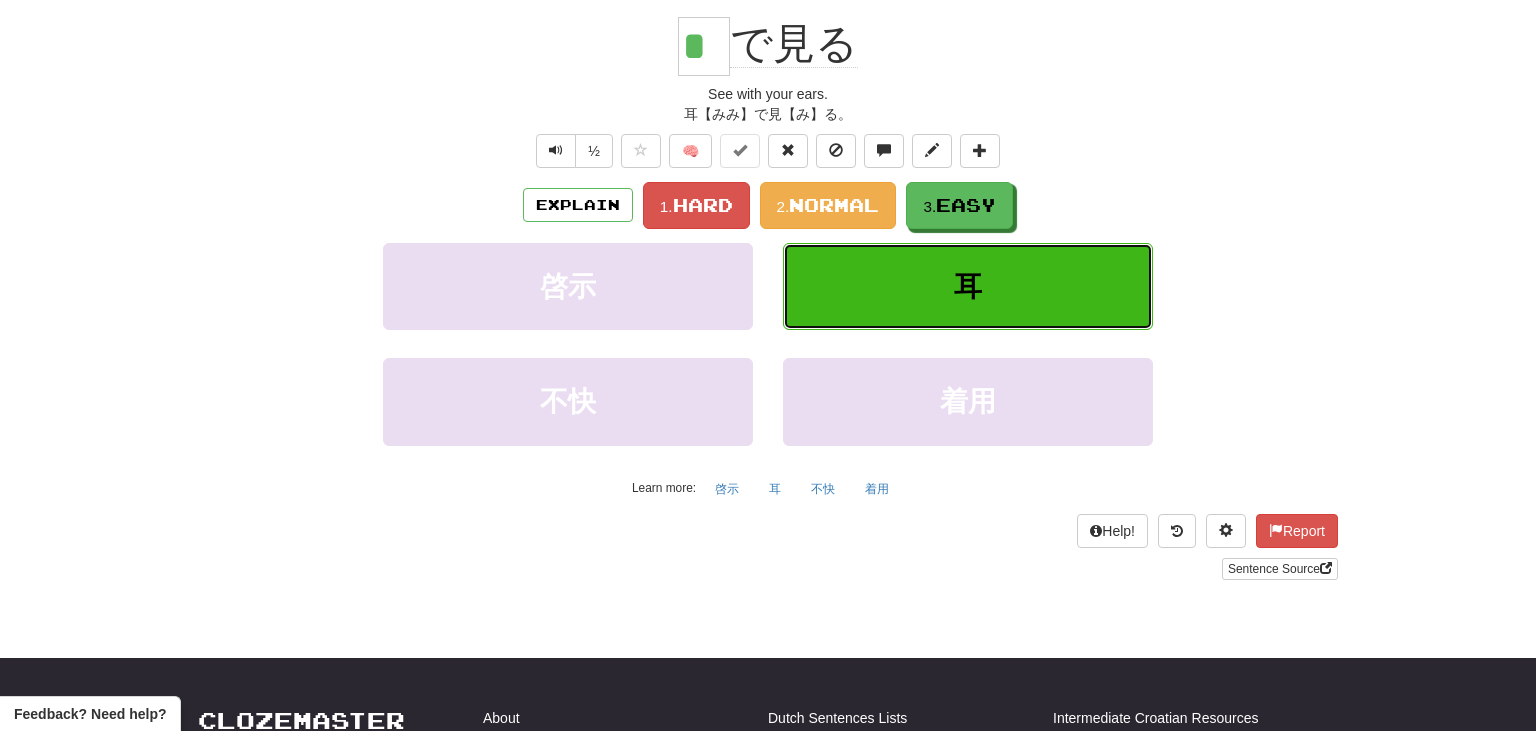 scroll, scrollTop: 207, scrollLeft: 0, axis: vertical 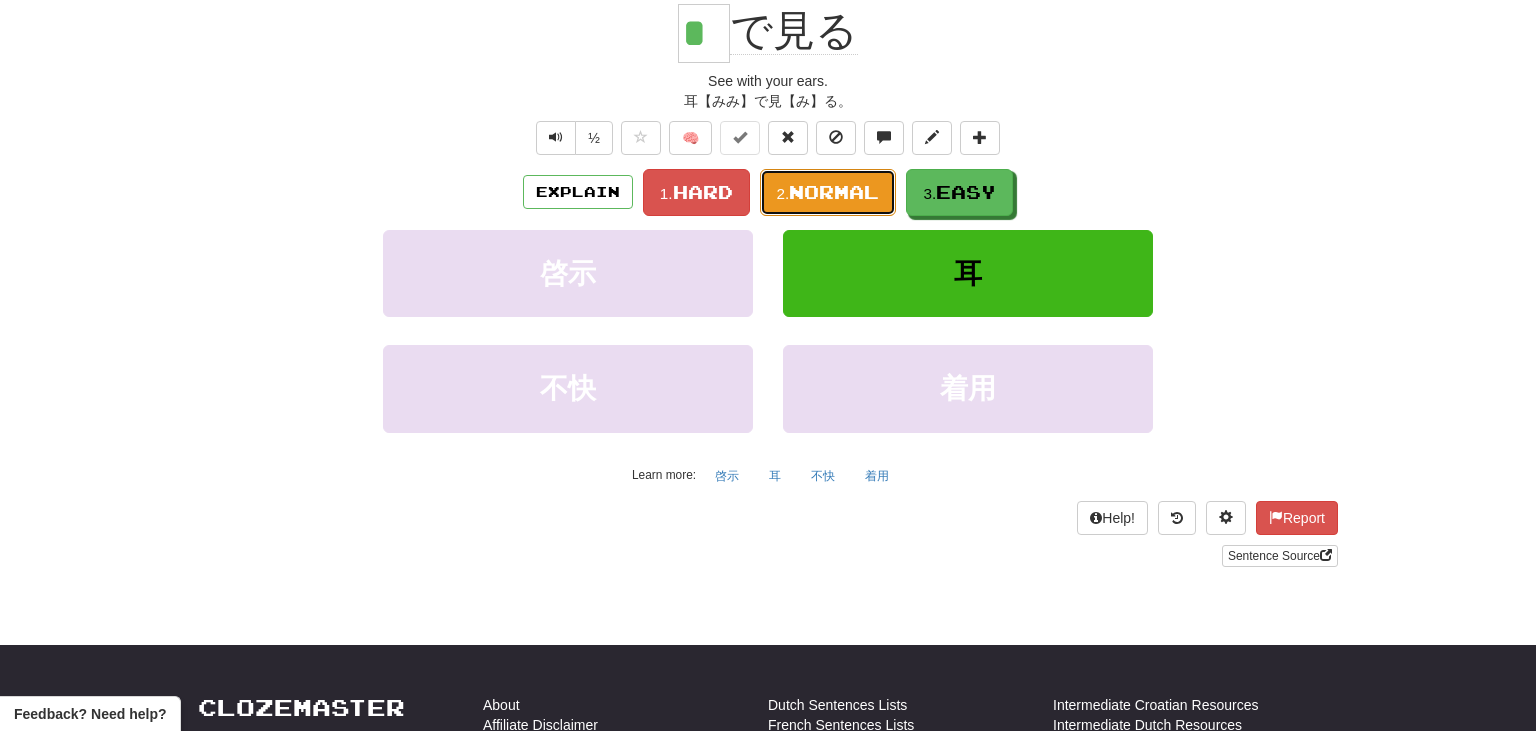 click on "Normal" at bounding box center (834, 192) 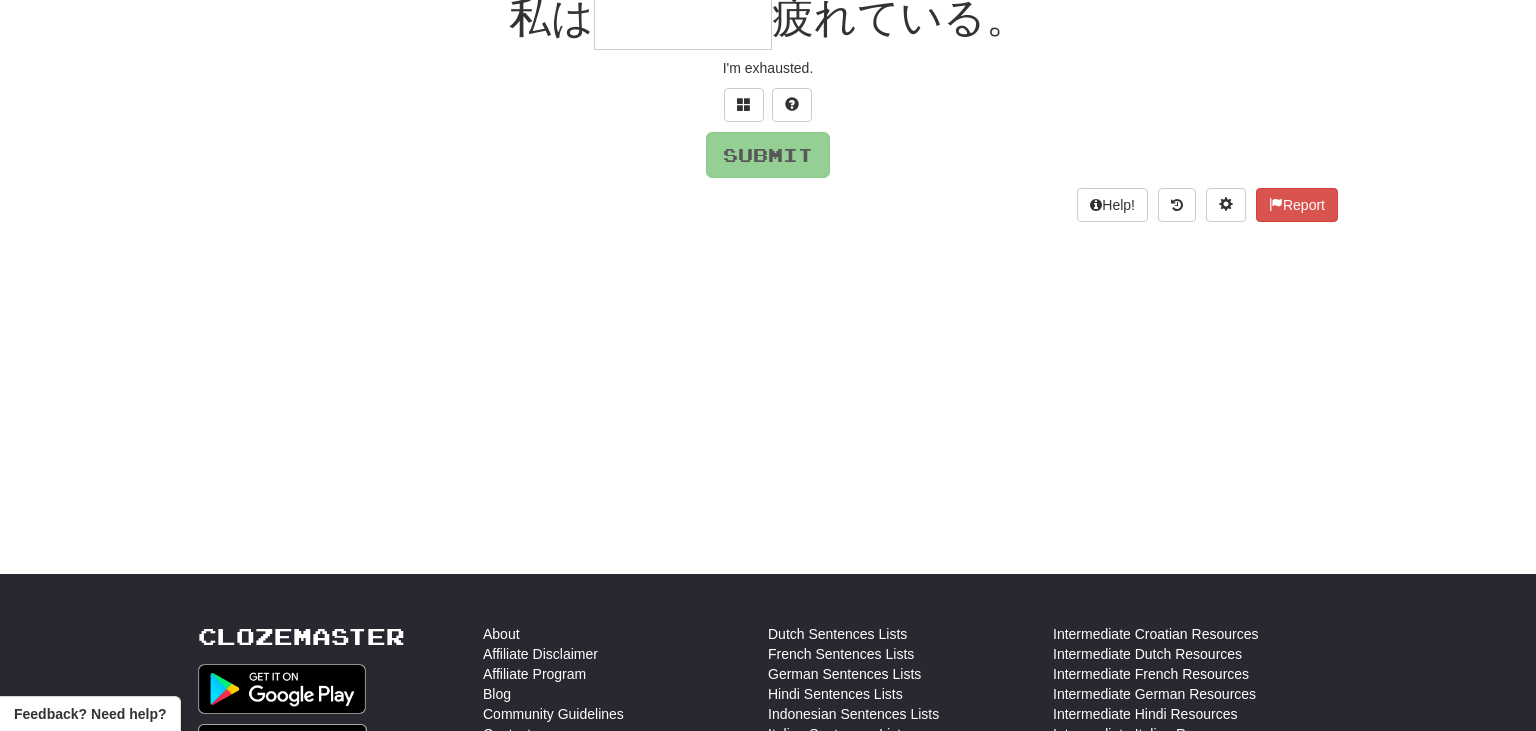 scroll, scrollTop: 194, scrollLeft: 0, axis: vertical 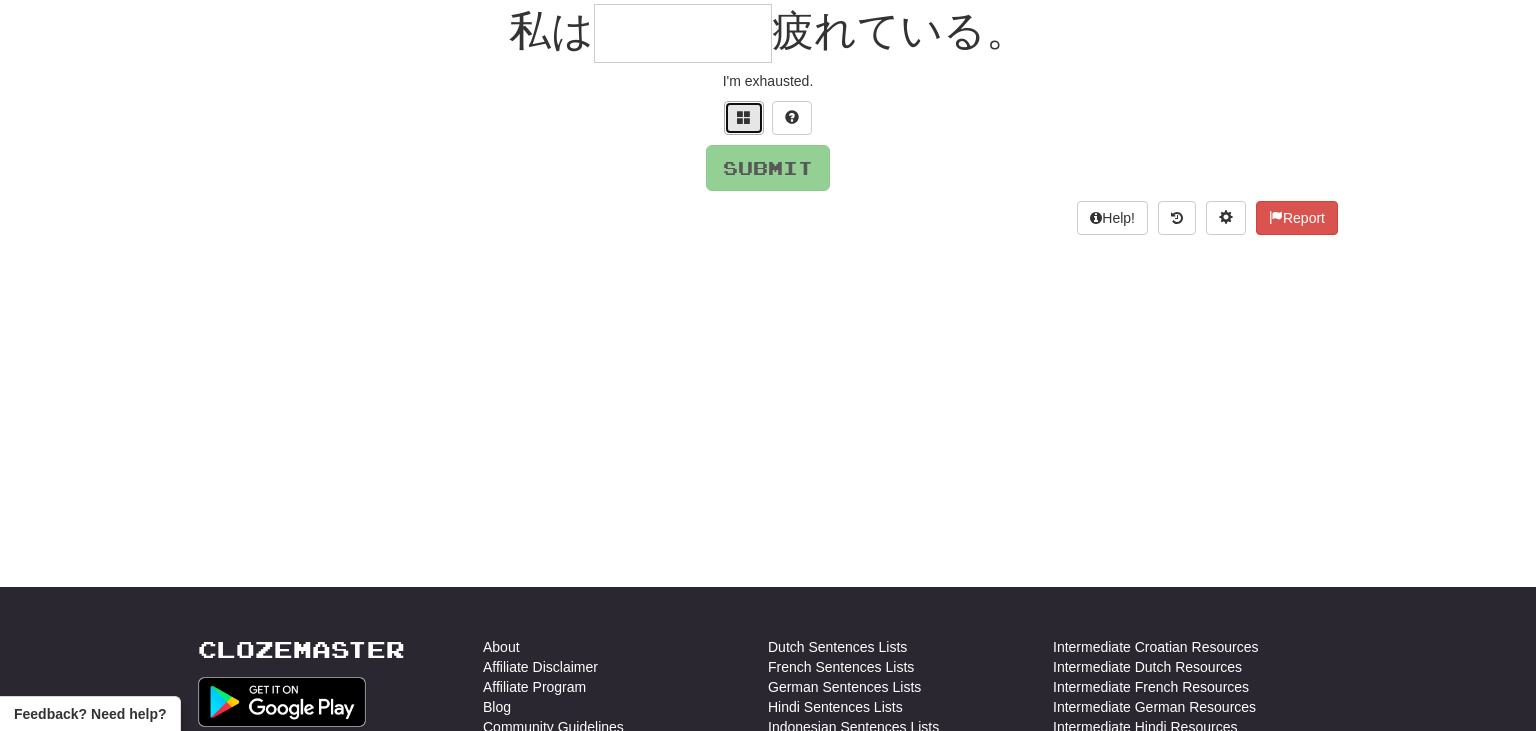 click at bounding box center [744, 117] 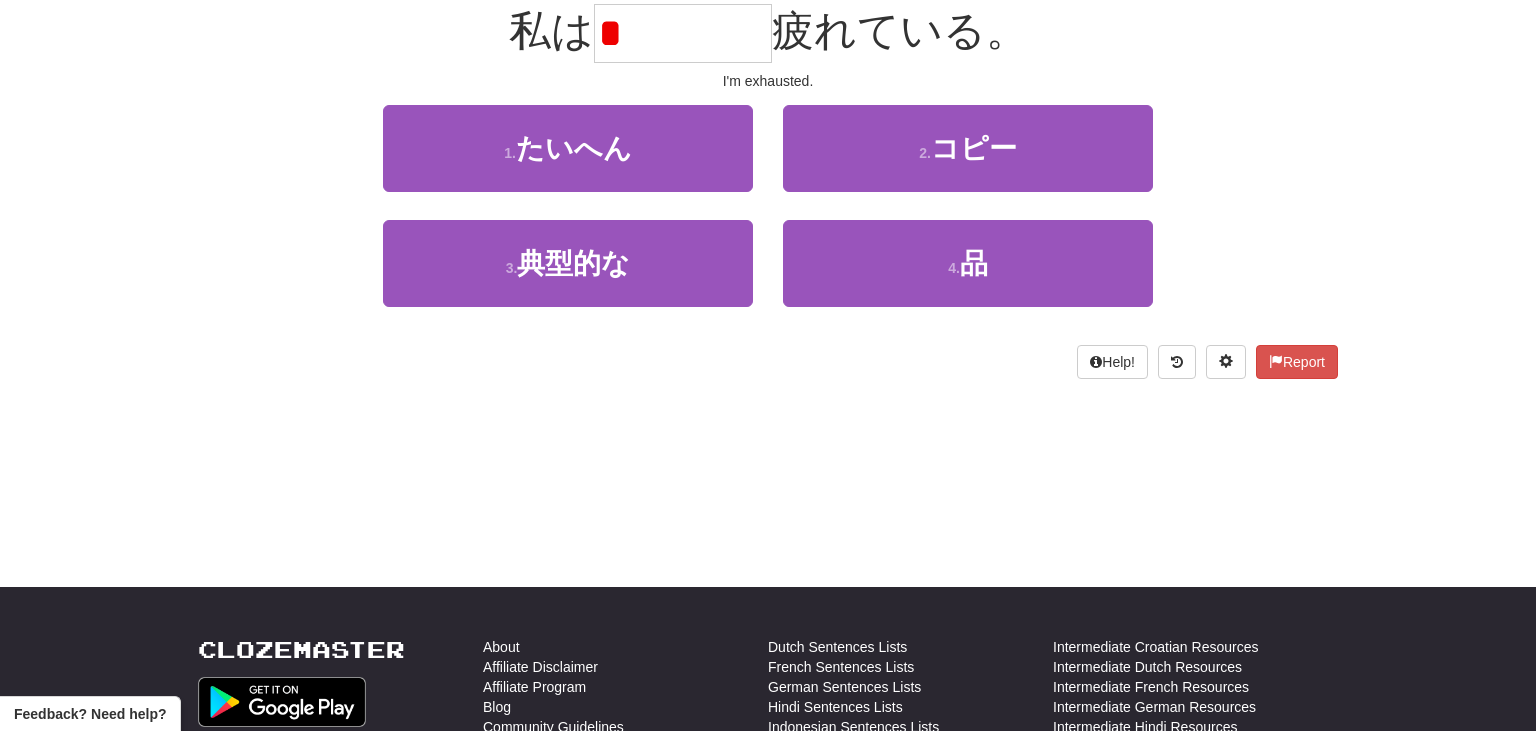 type on "*" 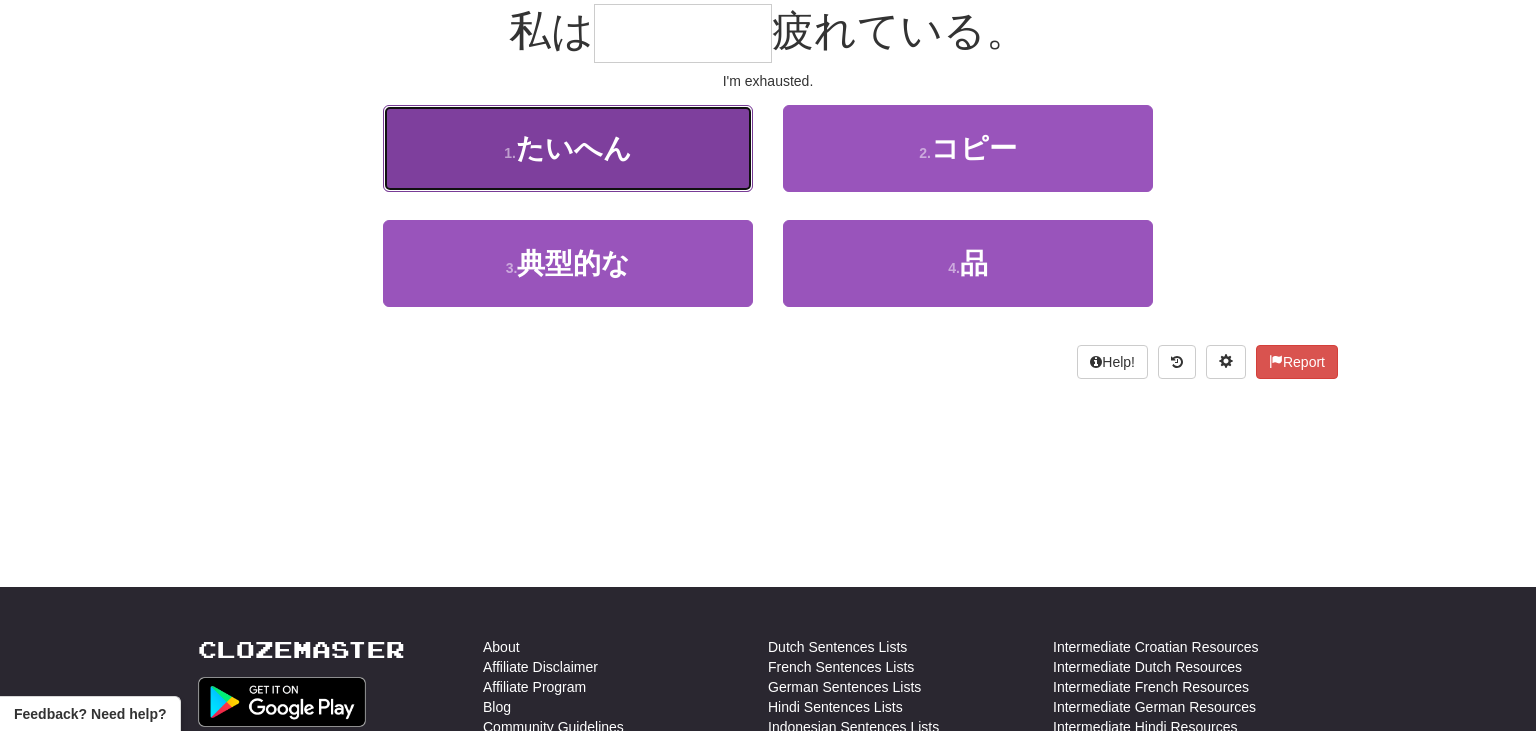 click on "1 .  たいへん" at bounding box center (568, 148) 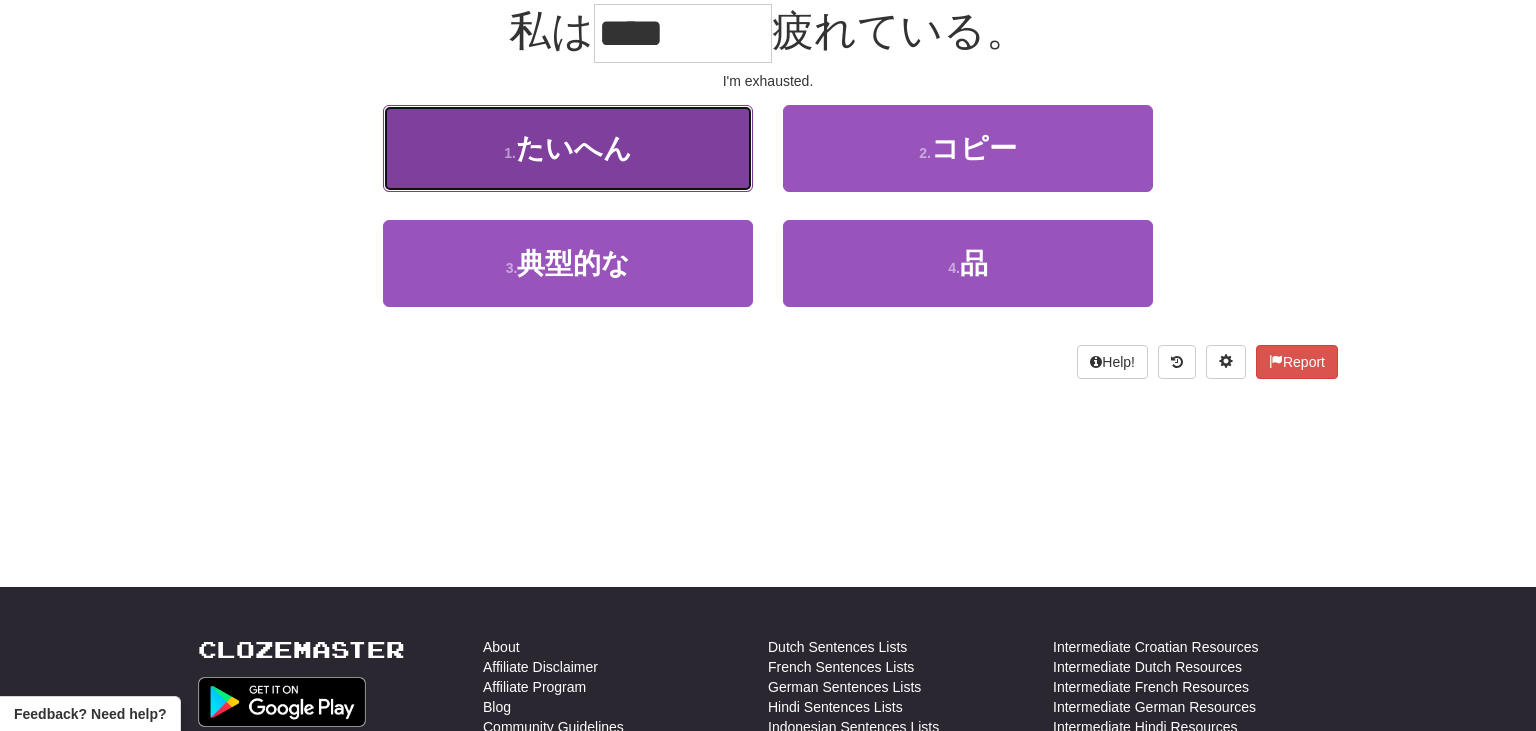 scroll, scrollTop: 207, scrollLeft: 0, axis: vertical 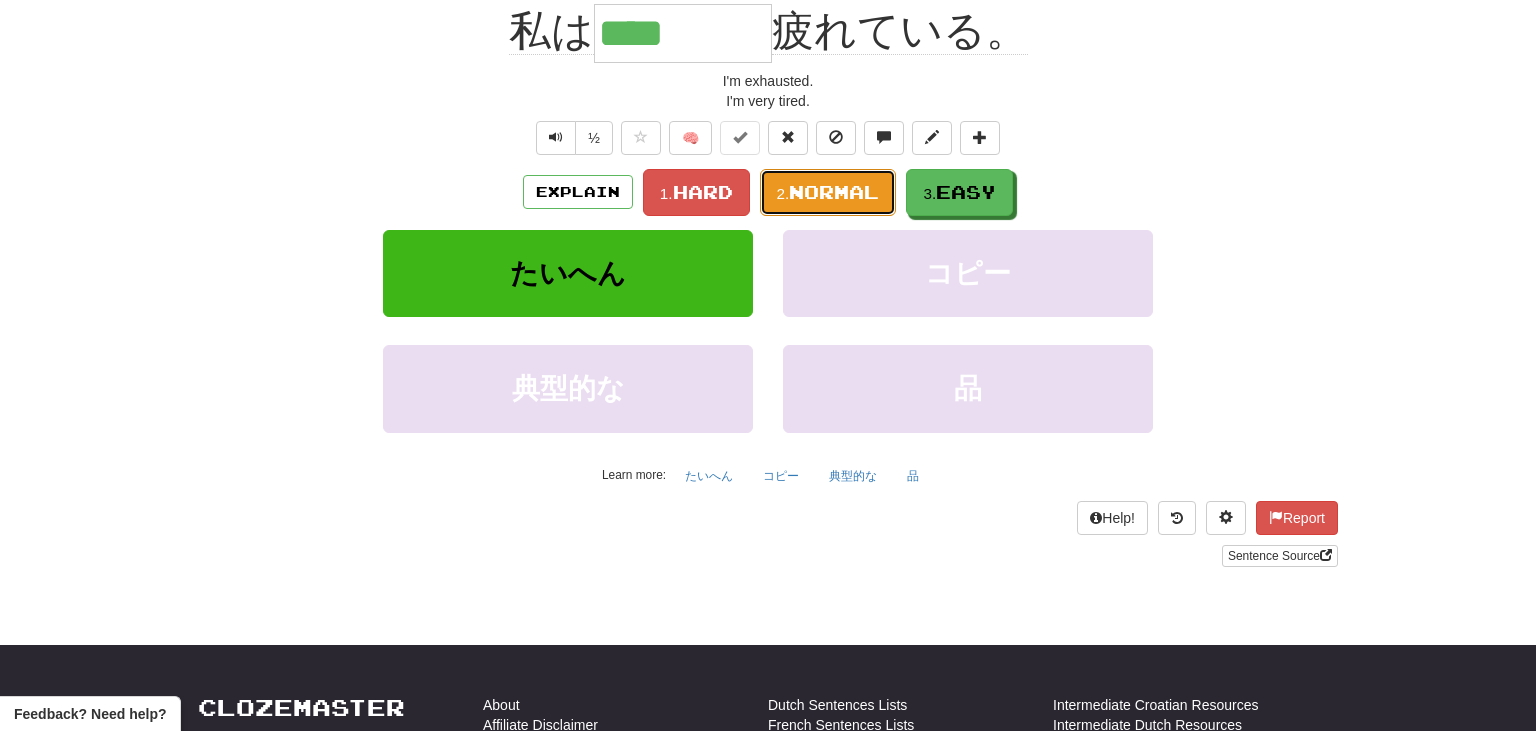 click on "2.  Normal" at bounding box center (828, 192) 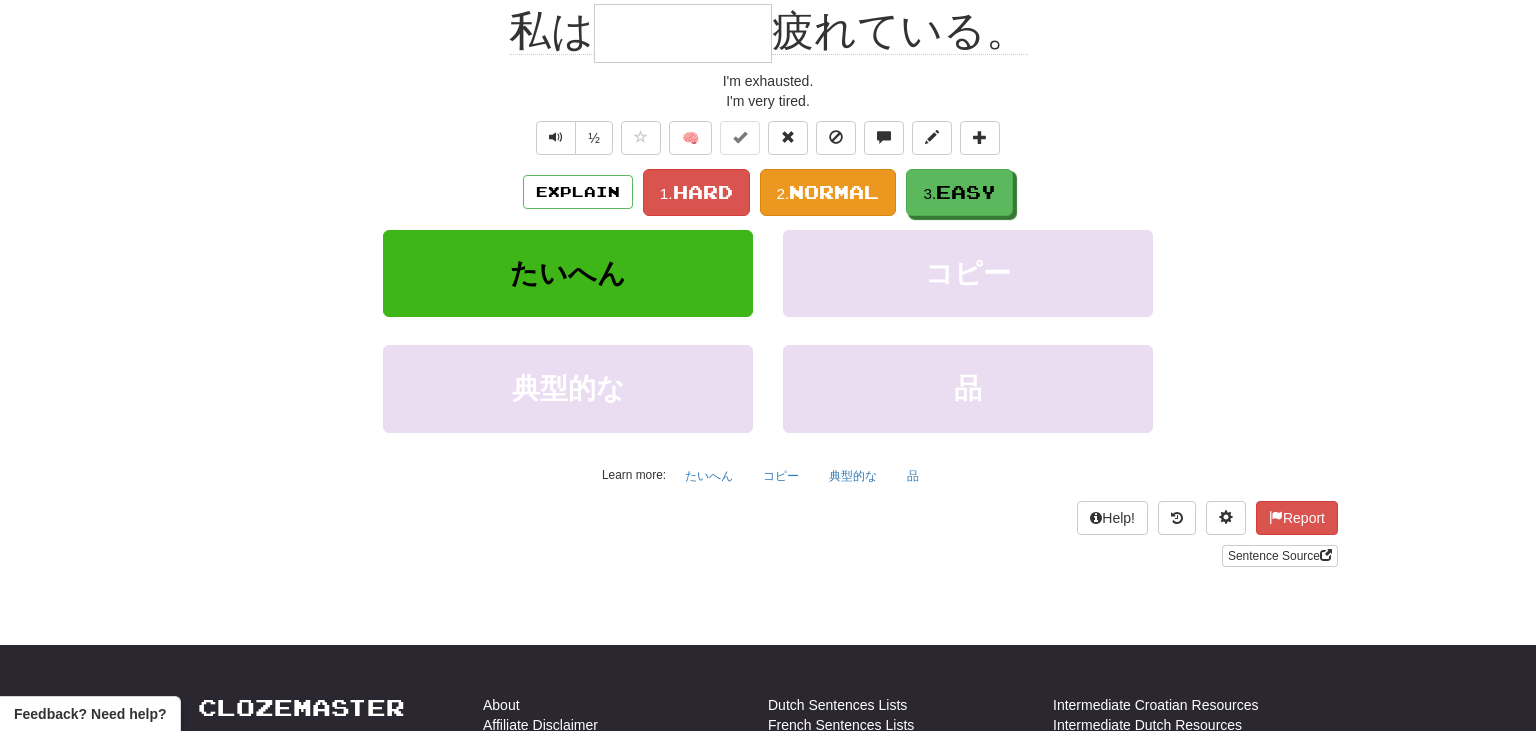 scroll, scrollTop: 194, scrollLeft: 0, axis: vertical 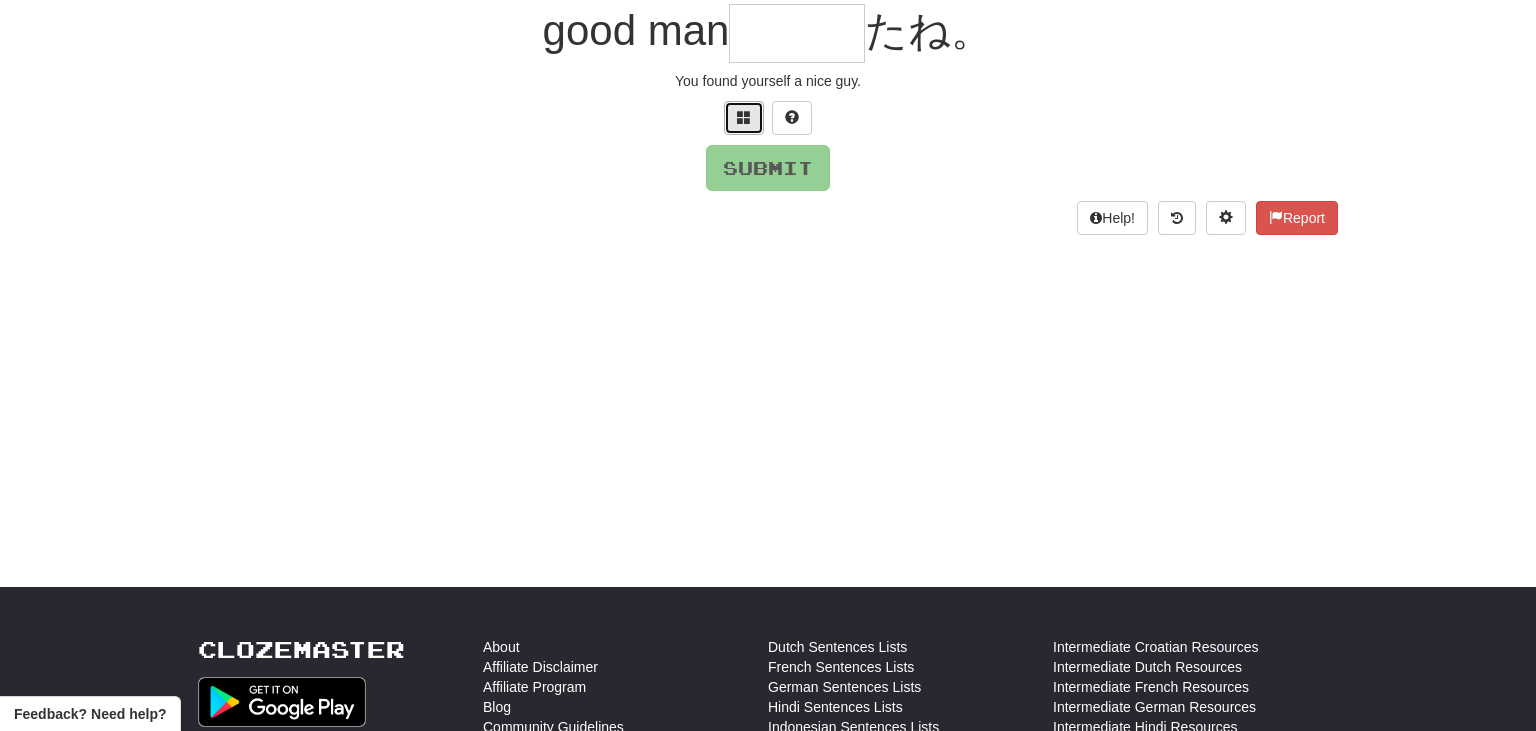 click at bounding box center (744, 117) 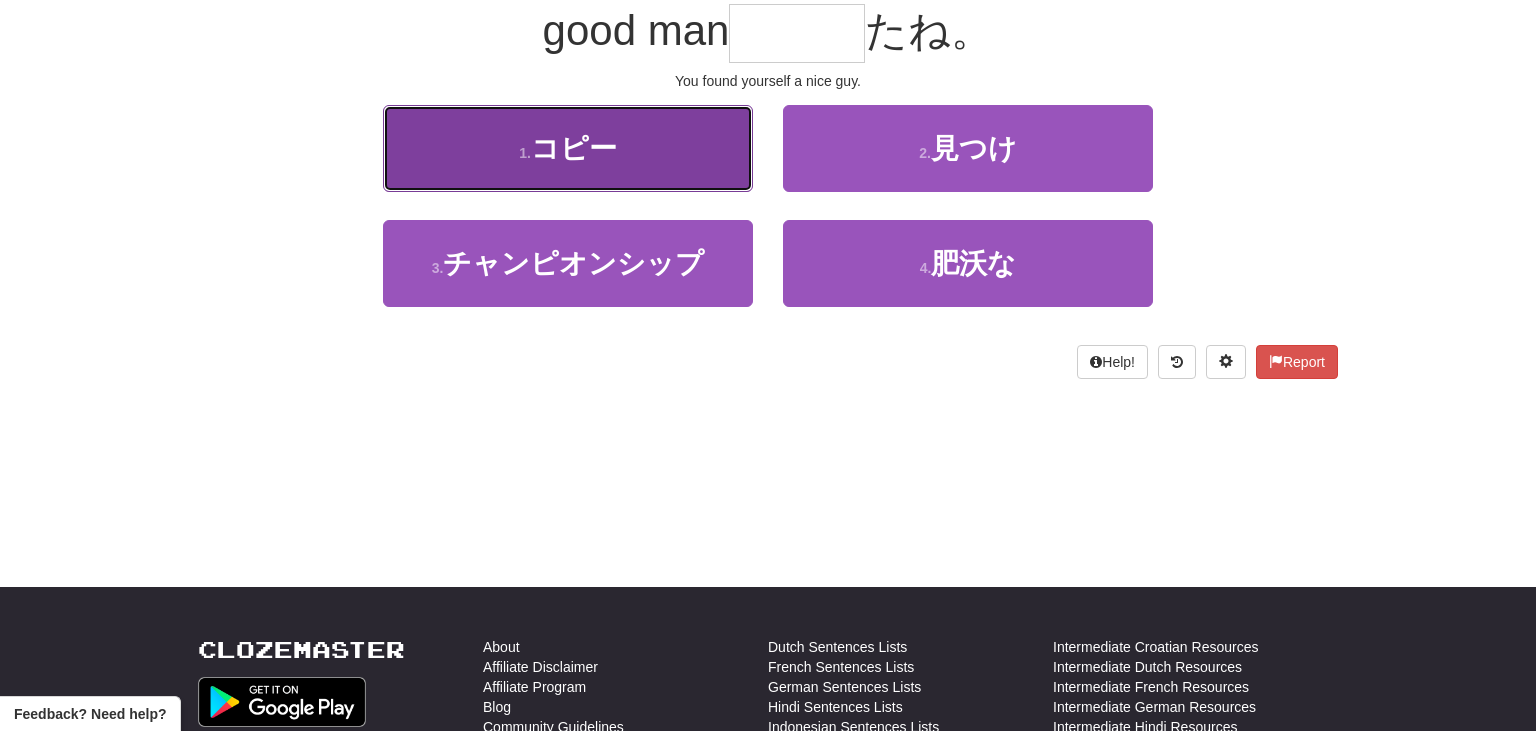 click on "1 .  コピー" at bounding box center (568, 148) 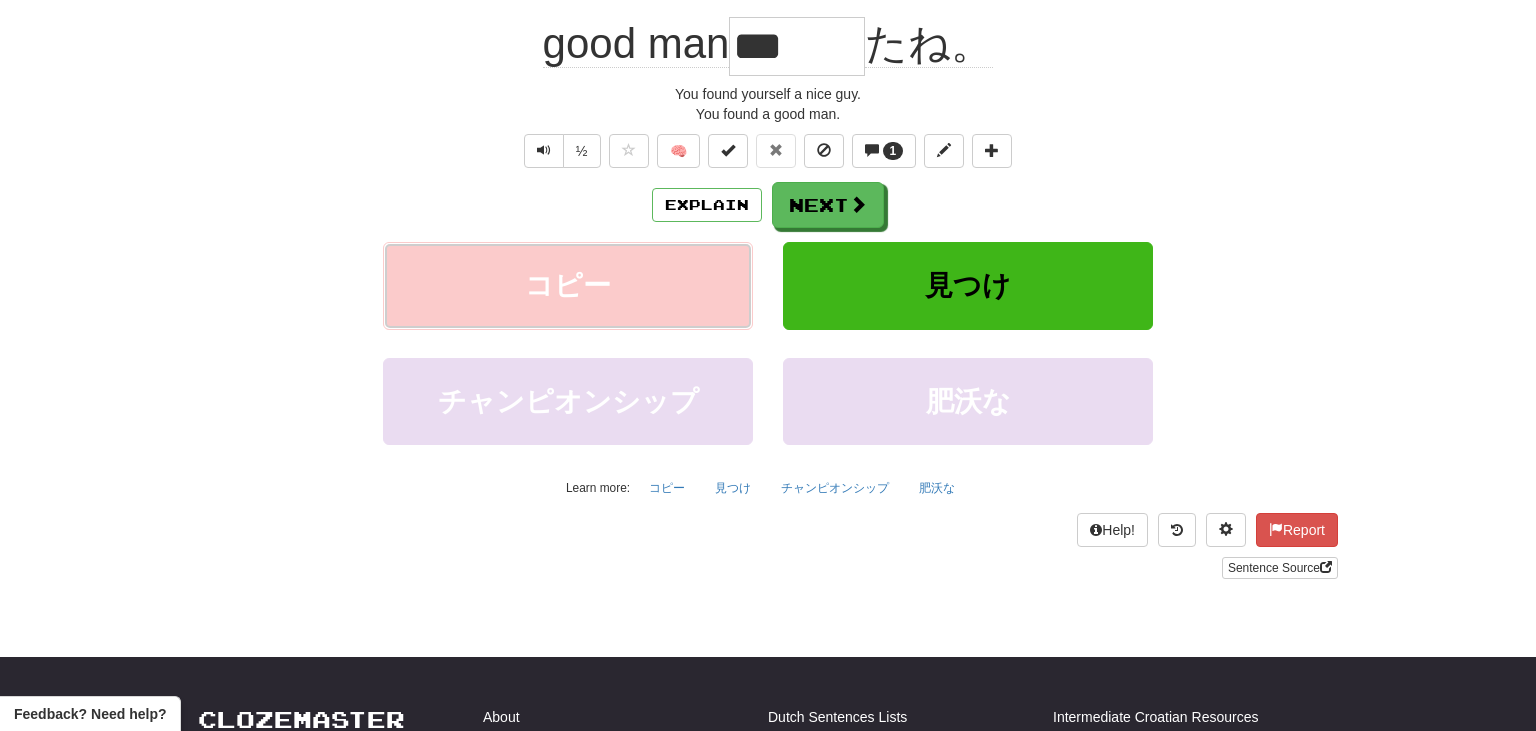 scroll, scrollTop: 207, scrollLeft: 0, axis: vertical 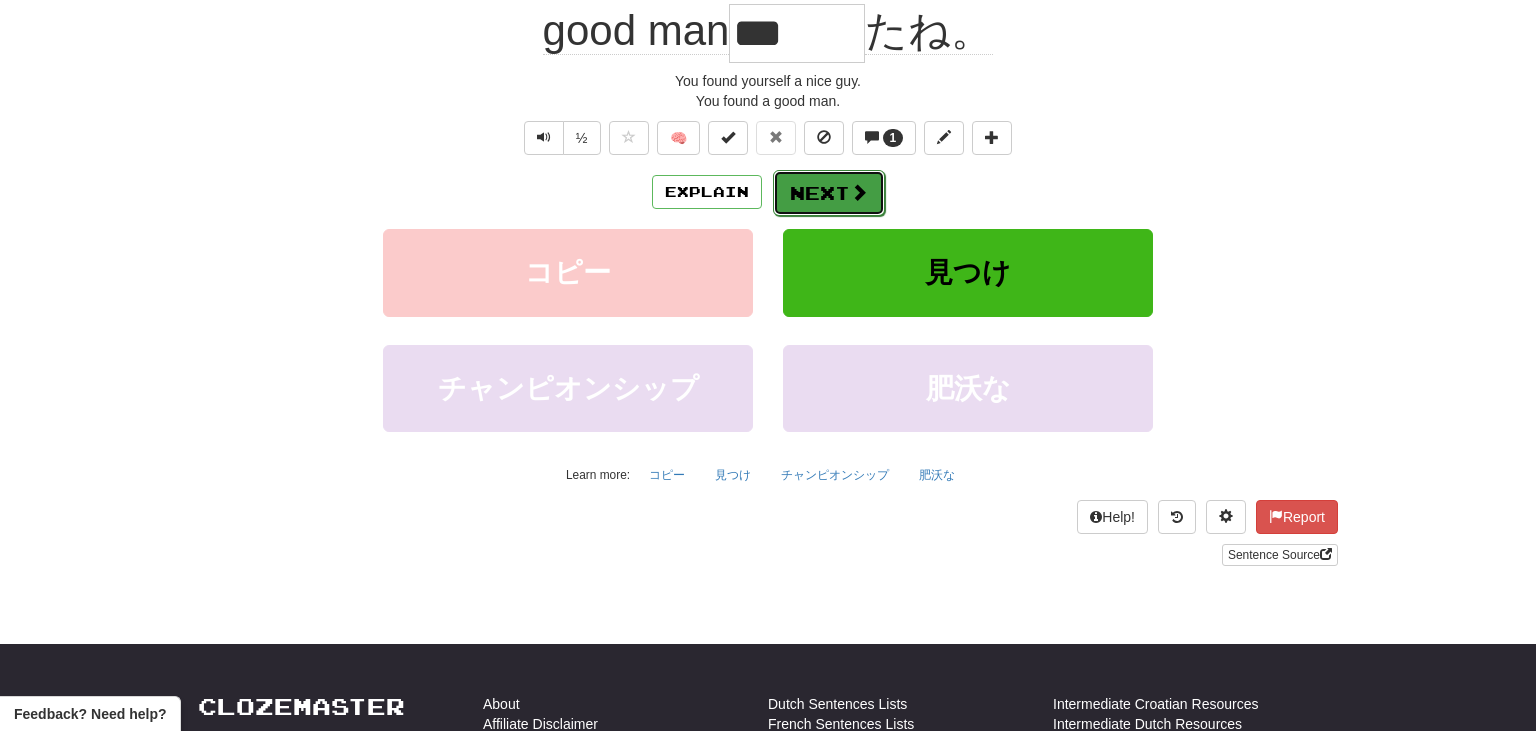 click on "Next" at bounding box center (829, 193) 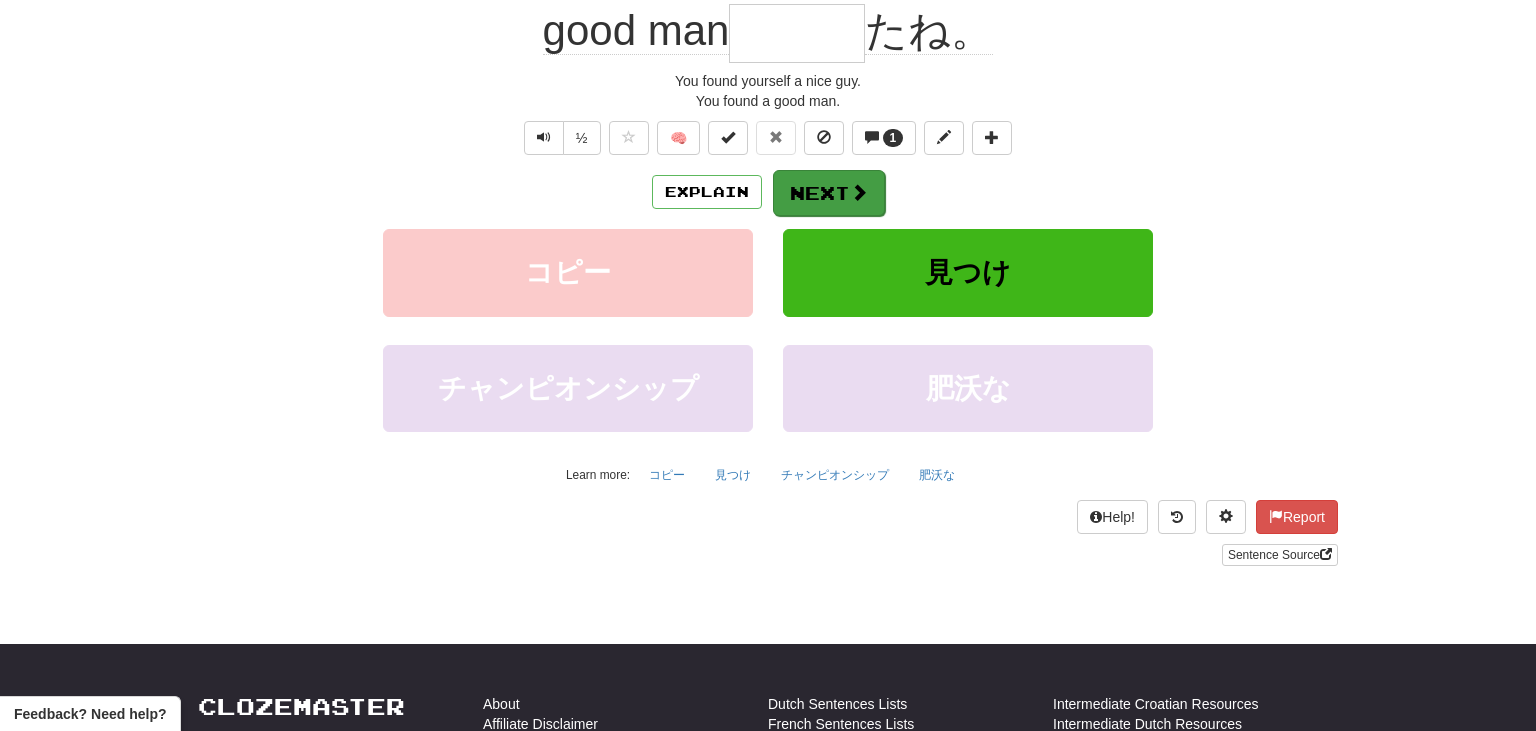 scroll, scrollTop: 194, scrollLeft: 0, axis: vertical 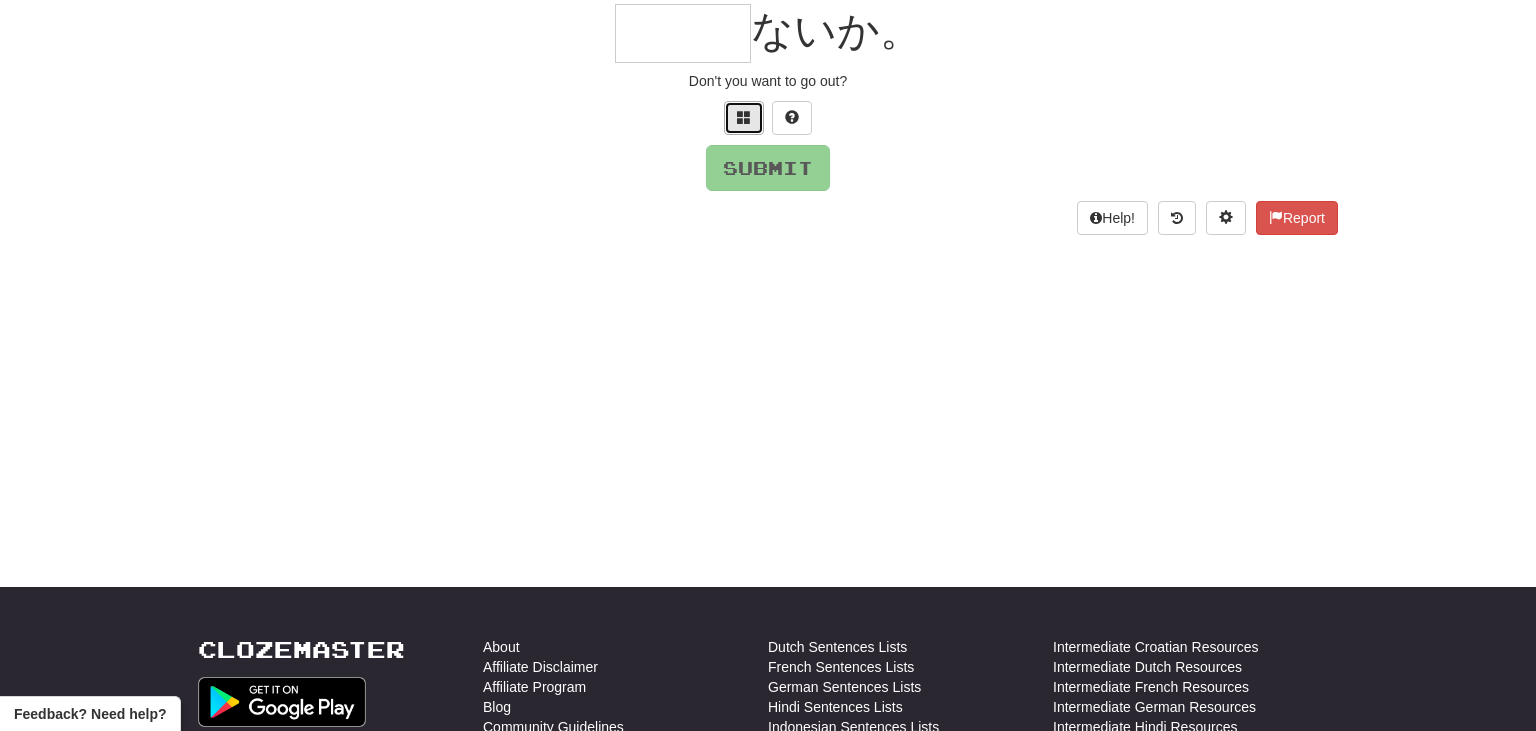 click at bounding box center (744, 117) 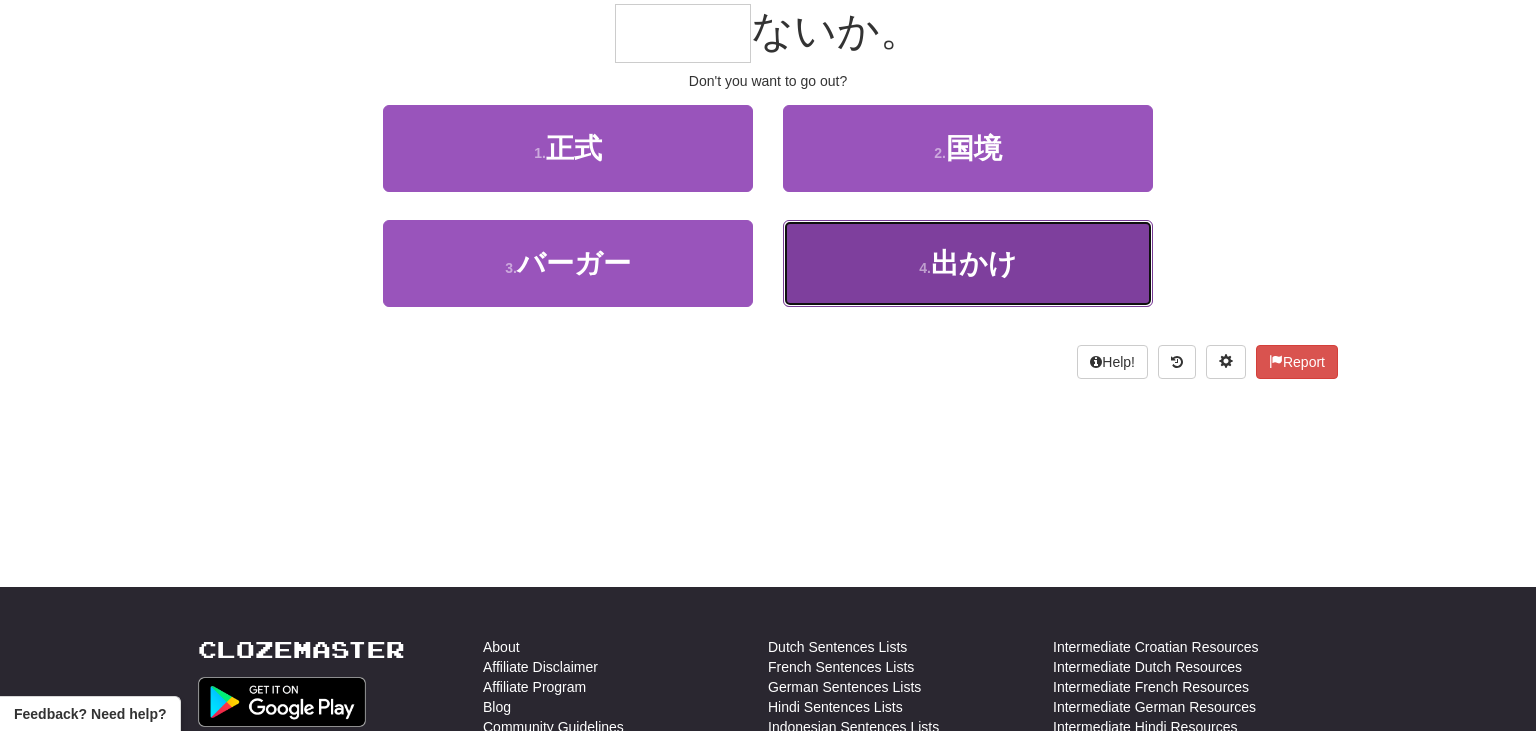 click on "出かけ" at bounding box center (974, 263) 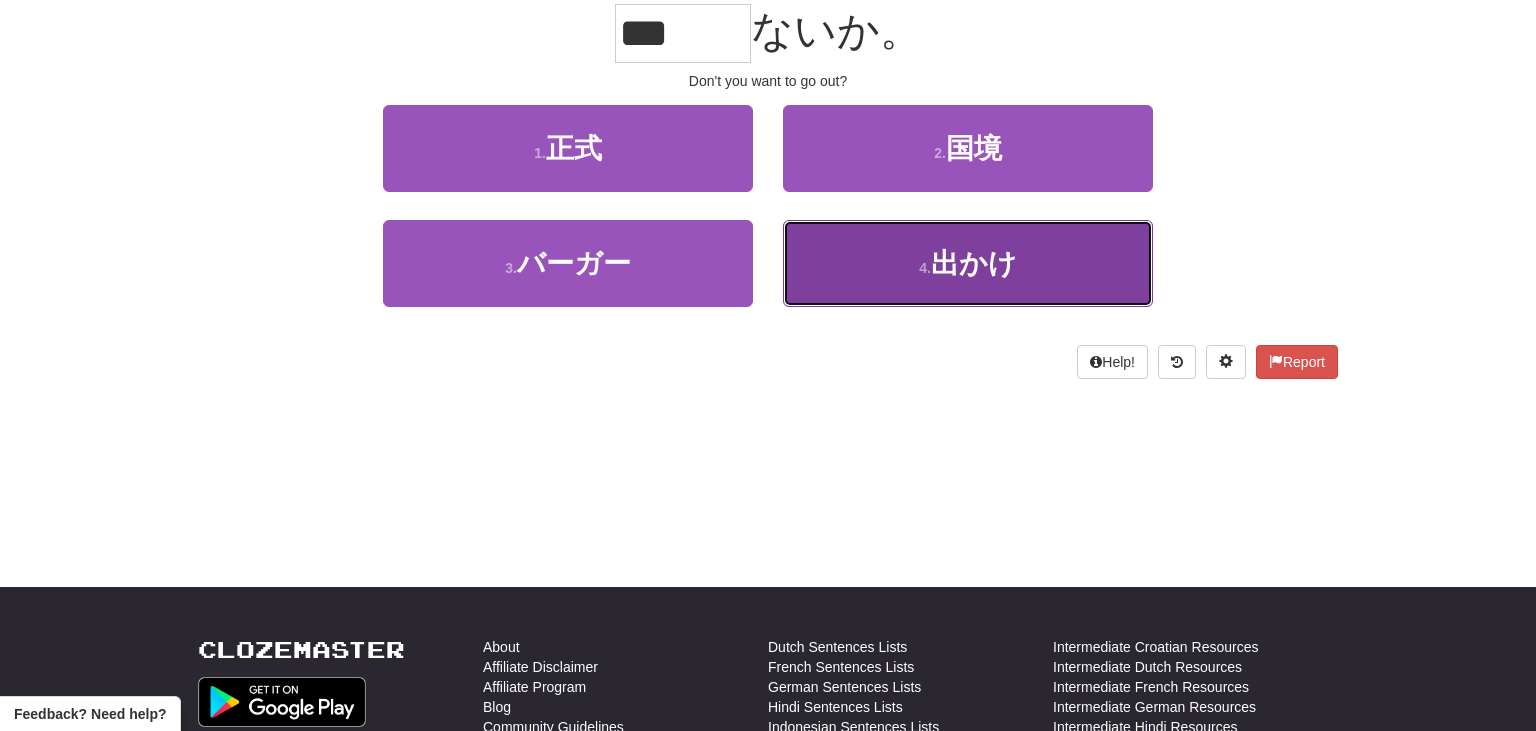 scroll, scrollTop: 207, scrollLeft: 0, axis: vertical 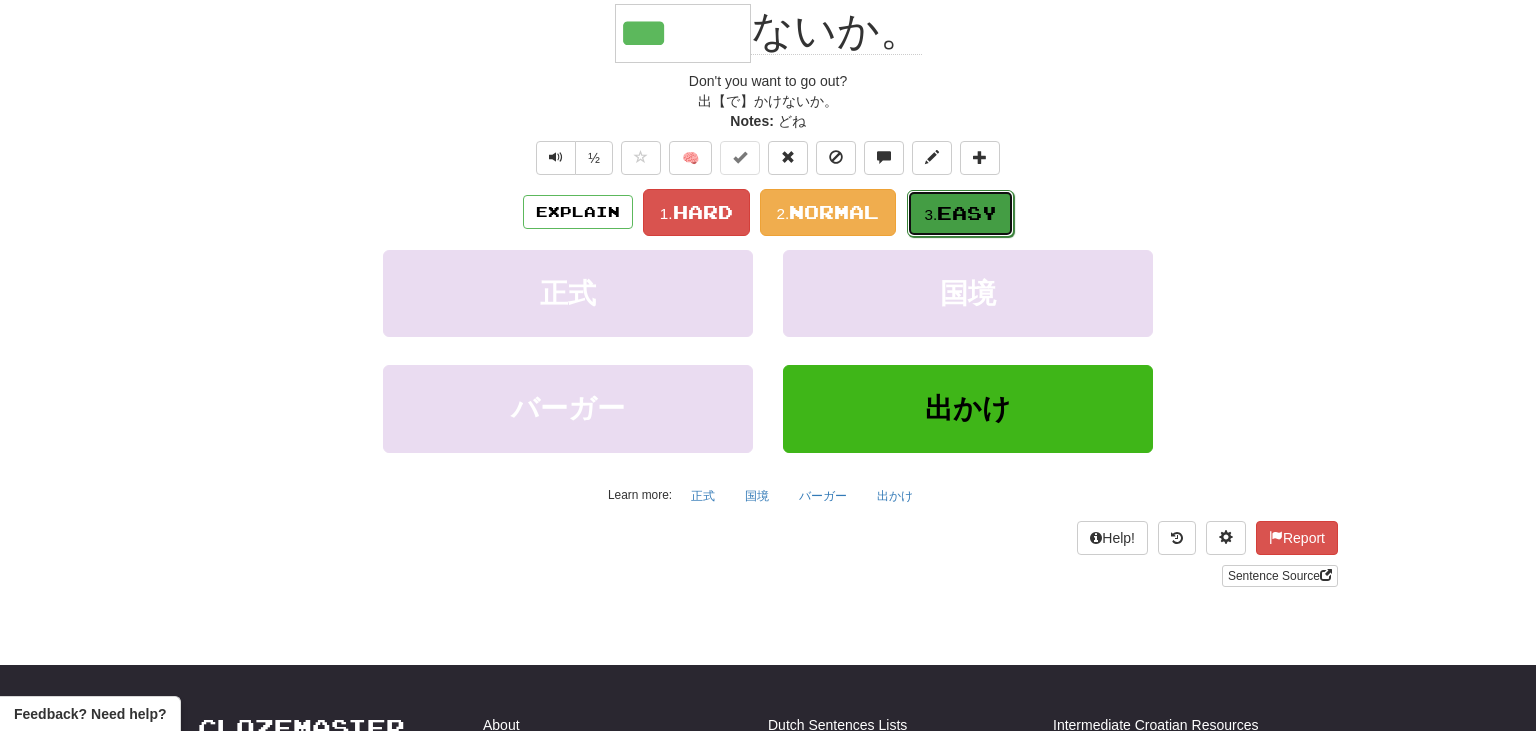 click on "3.  Easy" at bounding box center (960, 213) 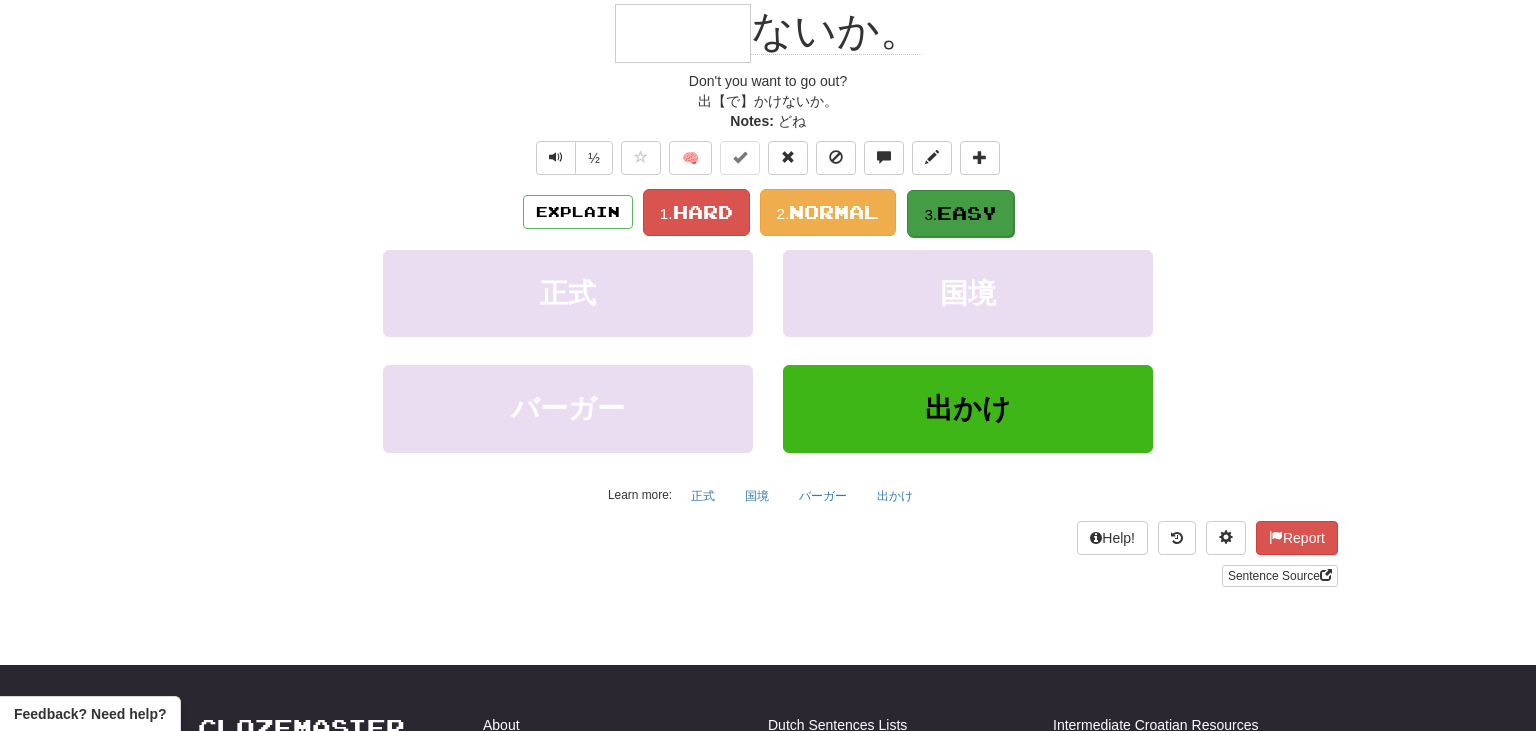 scroll, scrollTop: 194, scrollLeft: 0, axis: vertical 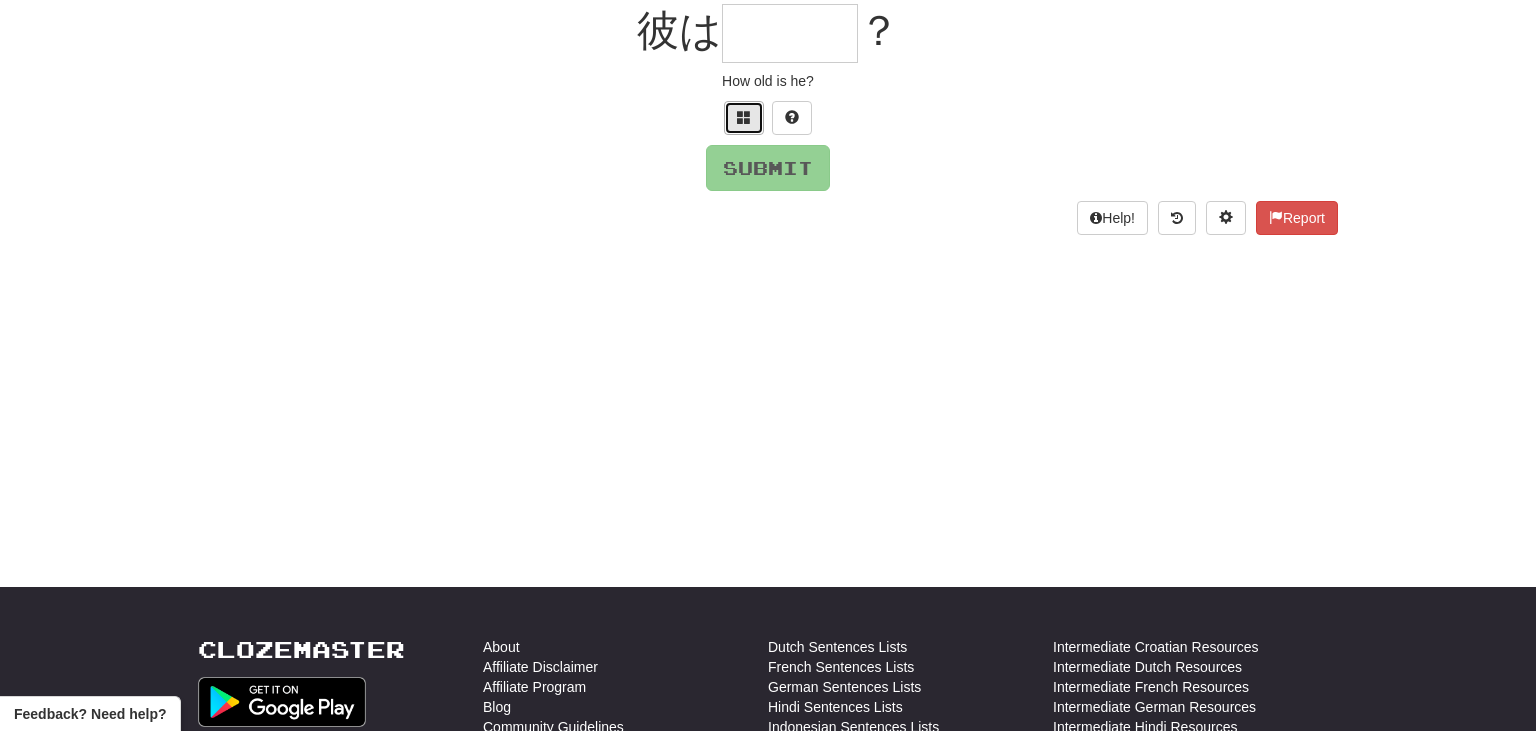 click at bounding box center (744, 118) 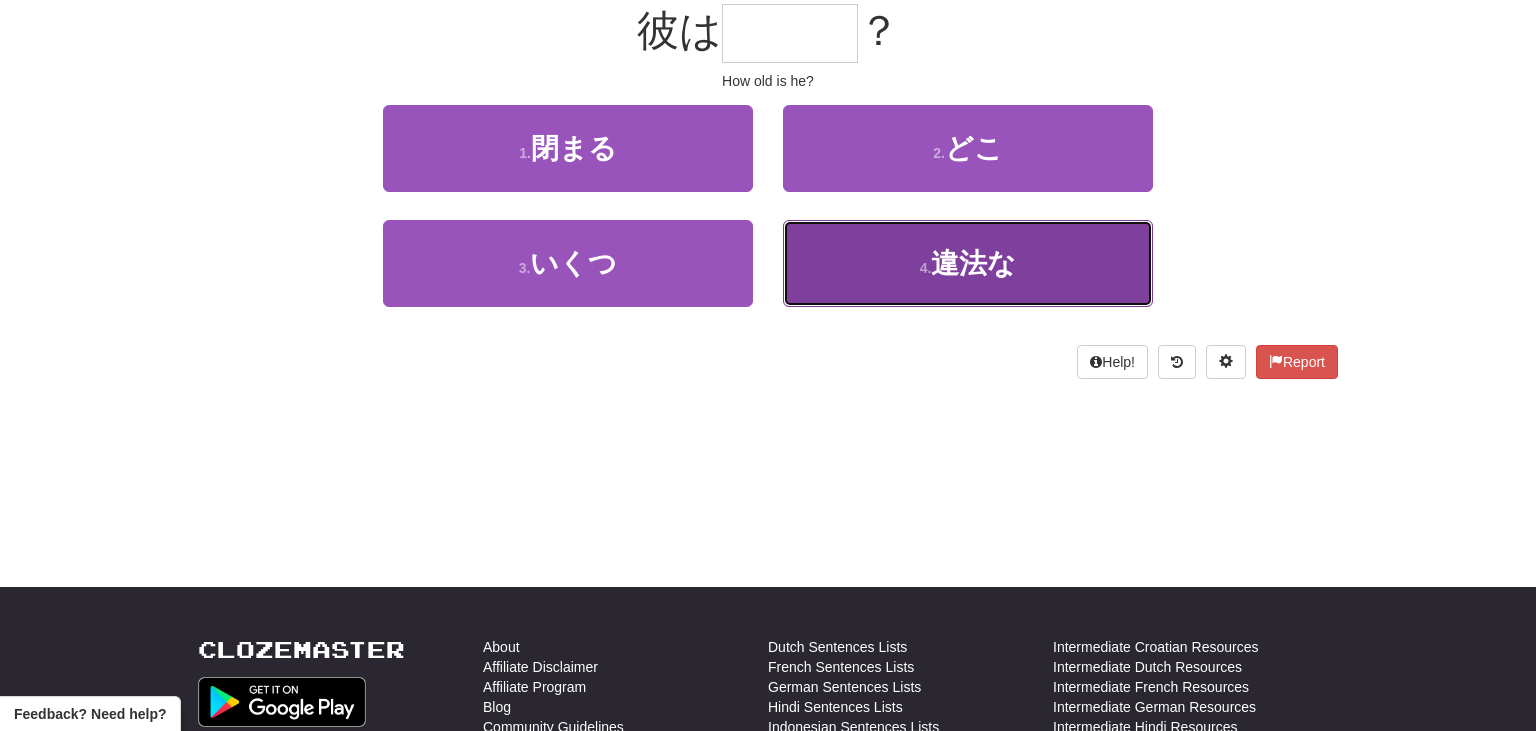 click on "4 .  違法な" at bounding box center (968, 263) 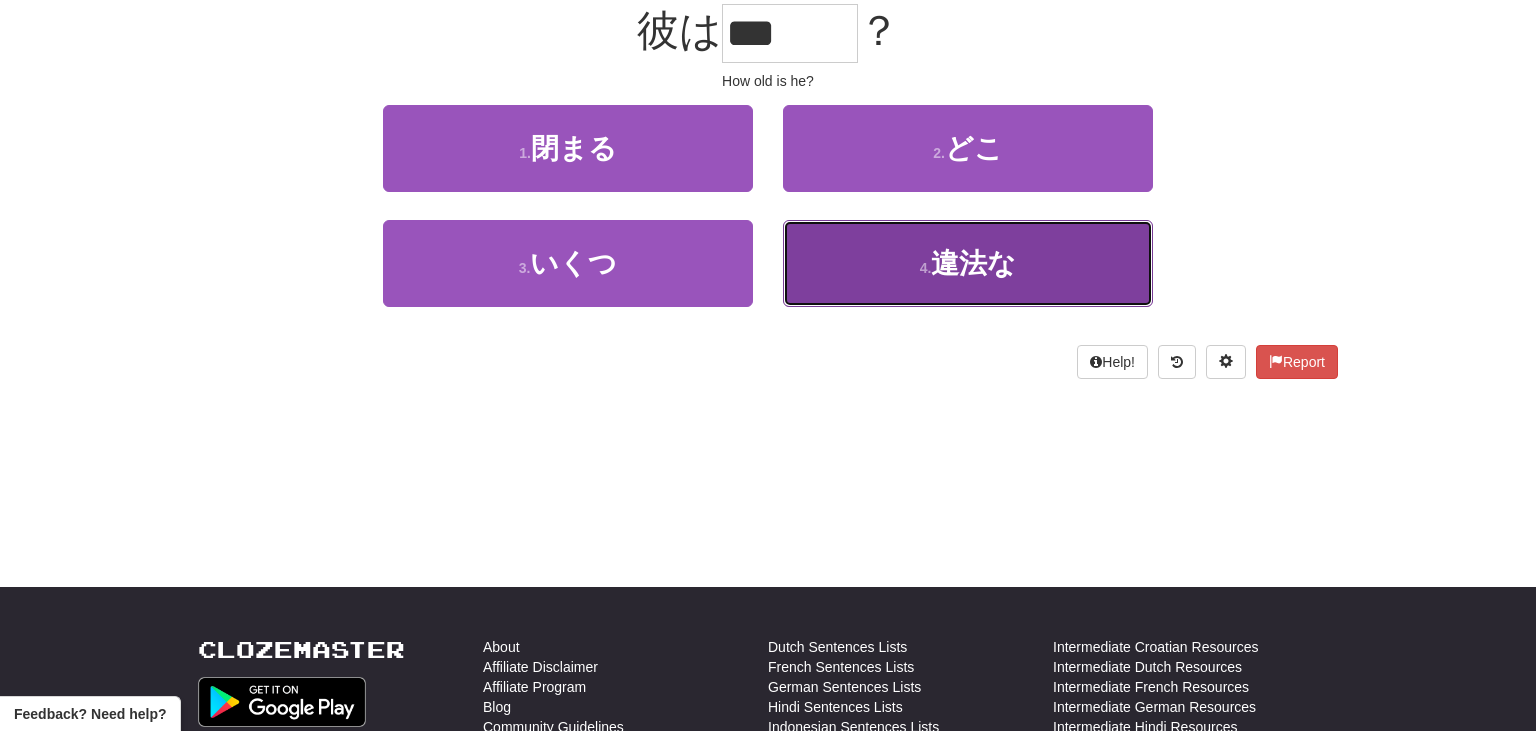 scroll, scrollTop: 207, scrollLeft: 0, axis: vertical 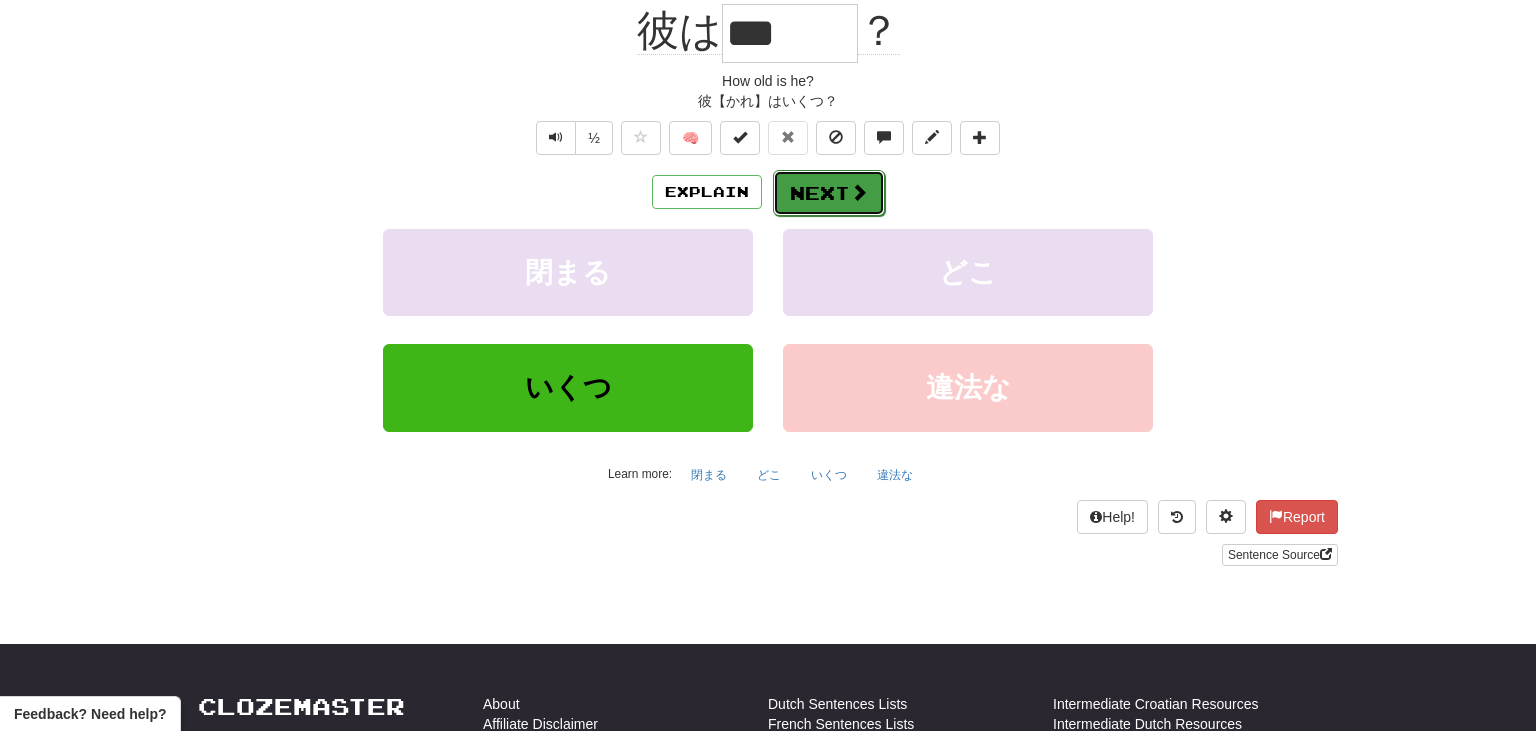 click on "Next" at bounding box center [829, 193] 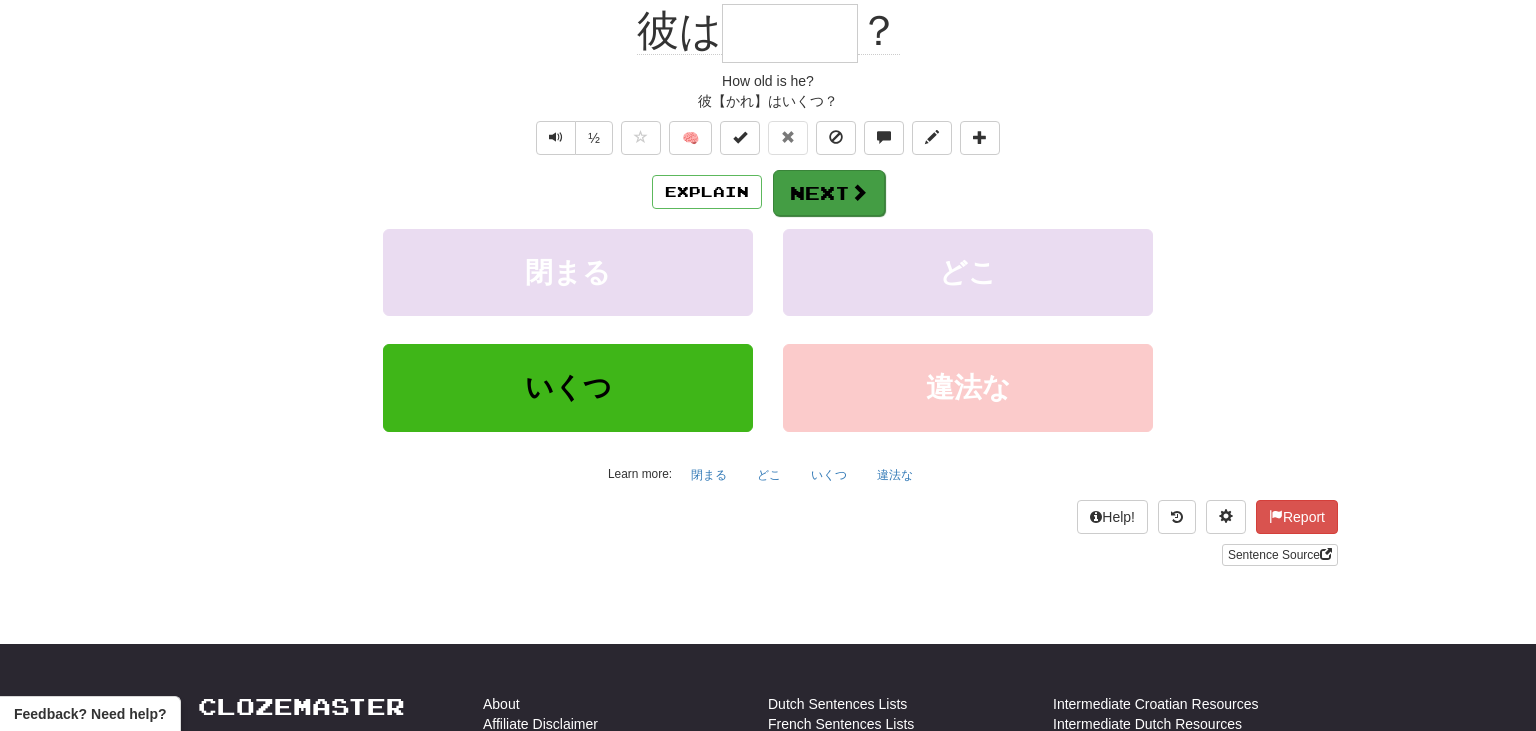 scroll, scrollTop: 194, scrollLeft: 0, axis: vertical 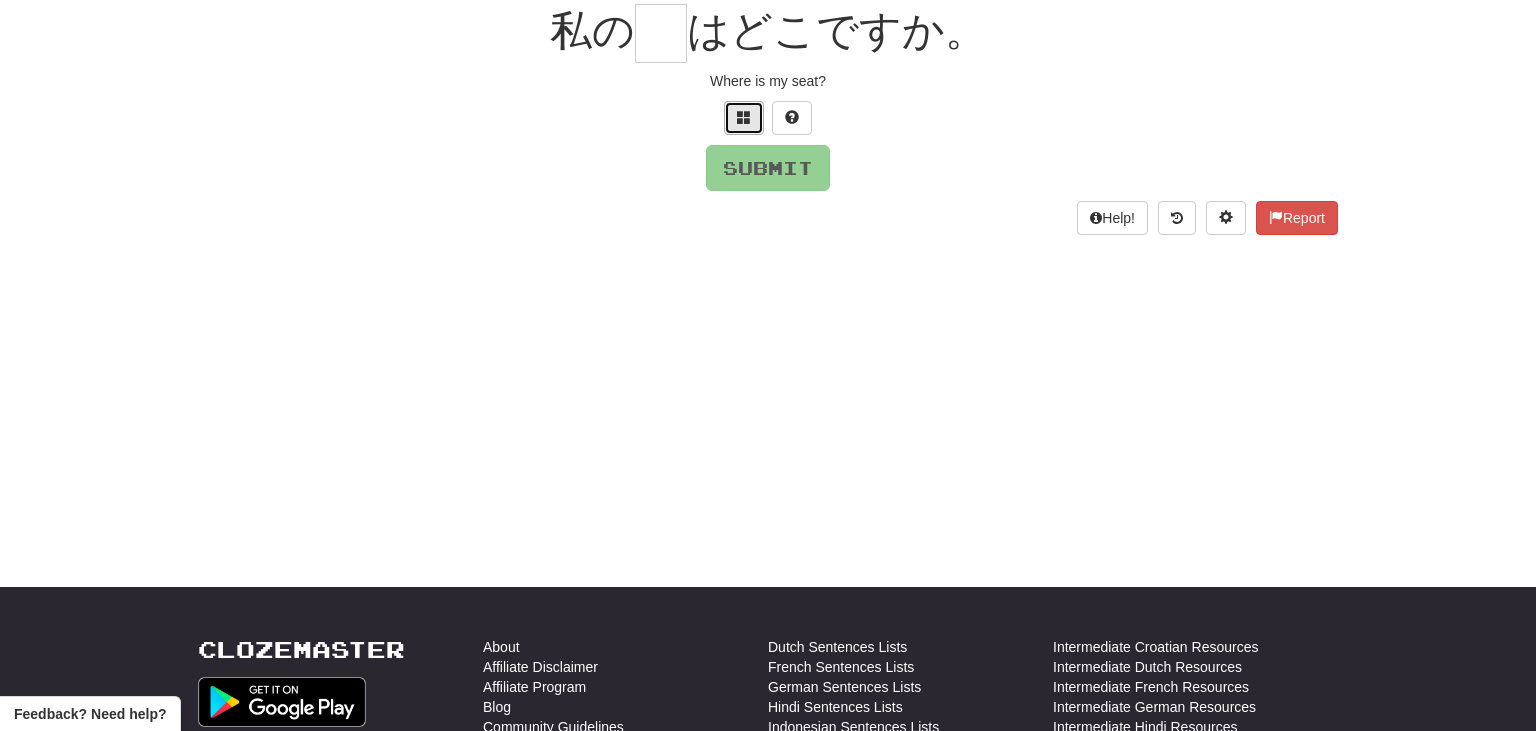 click at bounding box center [744, 117] 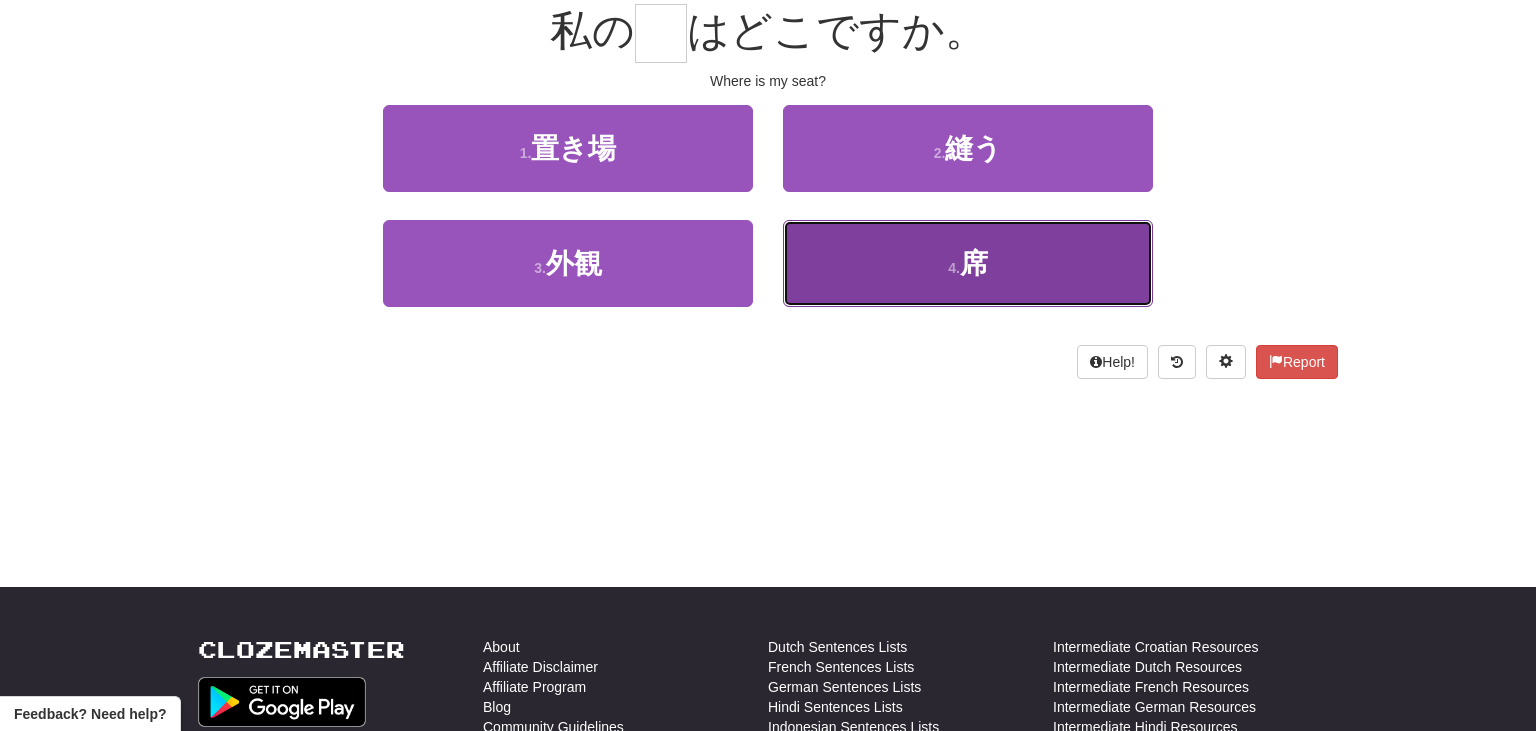 click on "4 .  席" at bounding box center (968, 263) 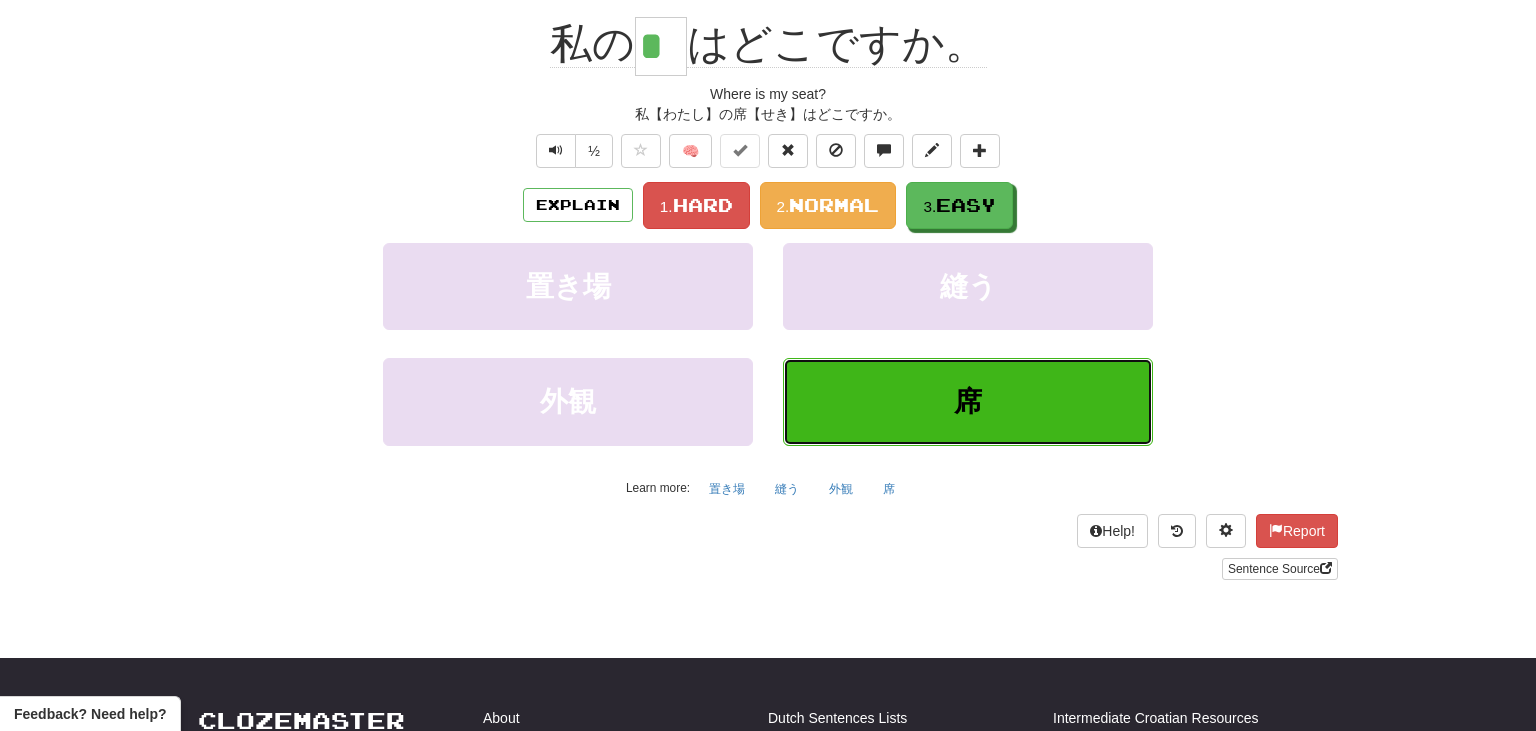 scroll, scrollTop: 207, scrollLeft: 0, axis: vertical 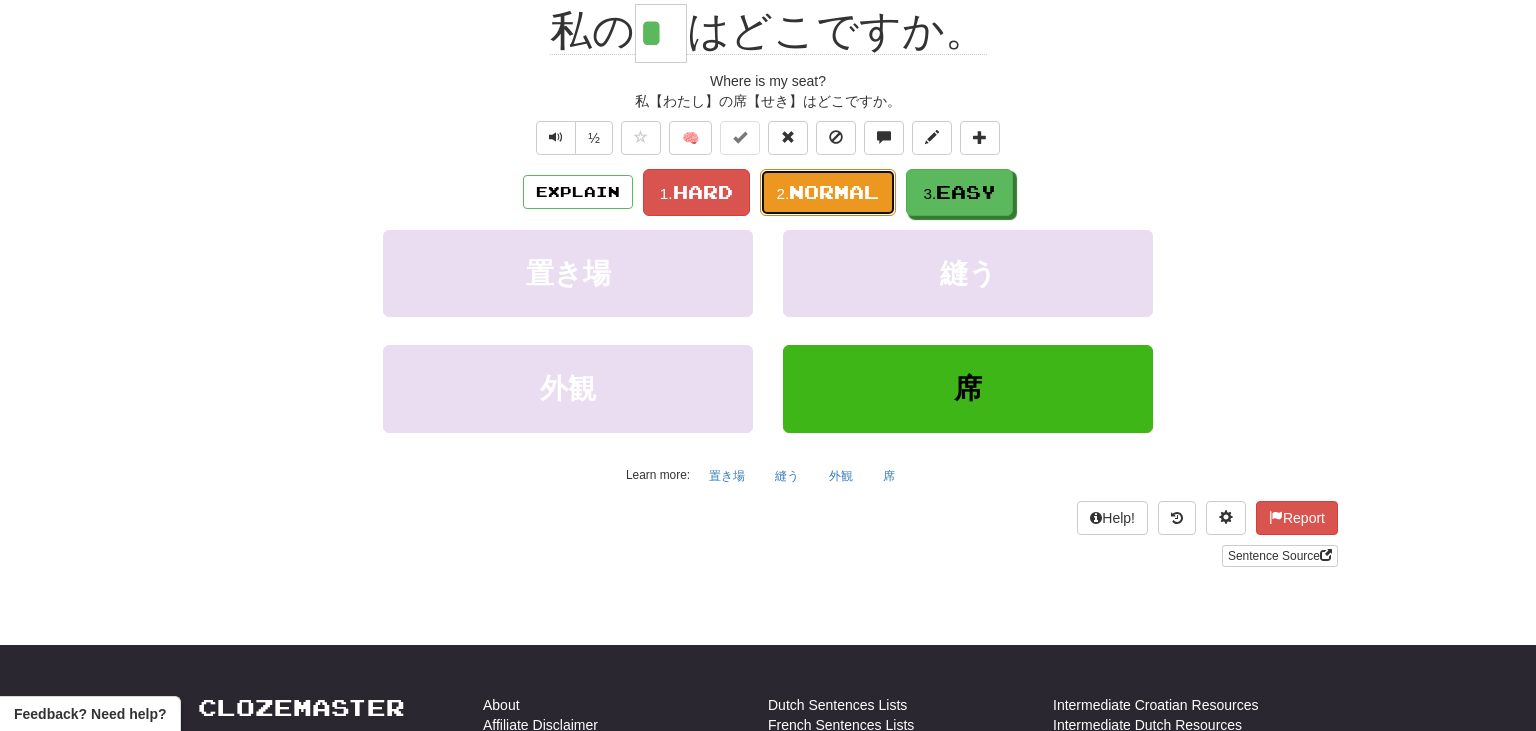 click on "2.  Normal" at bounding box center [828, 192] 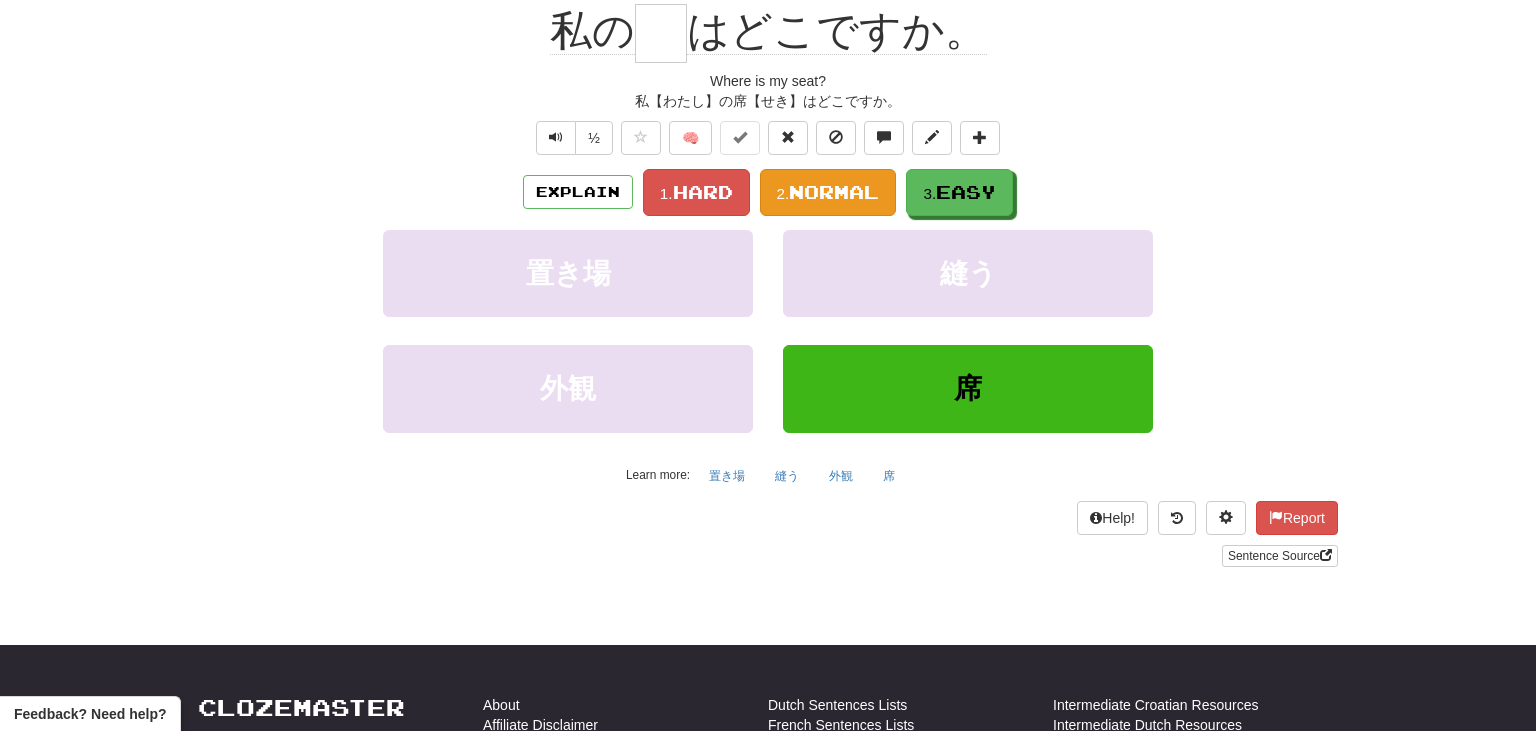 scroll, scrollTop: 194, scrollLeft: 0, axis: vertical 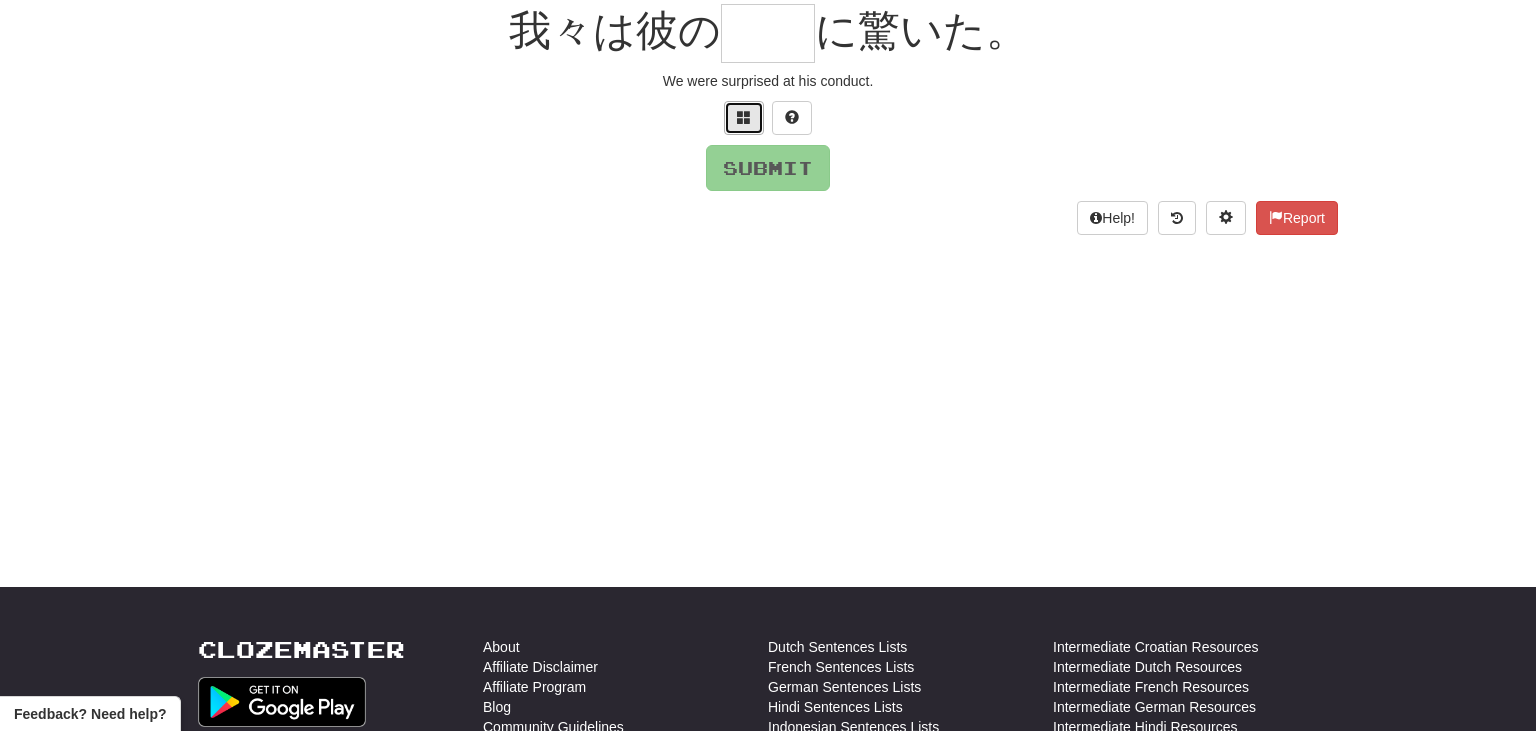 click at bounding box center (744, 117) 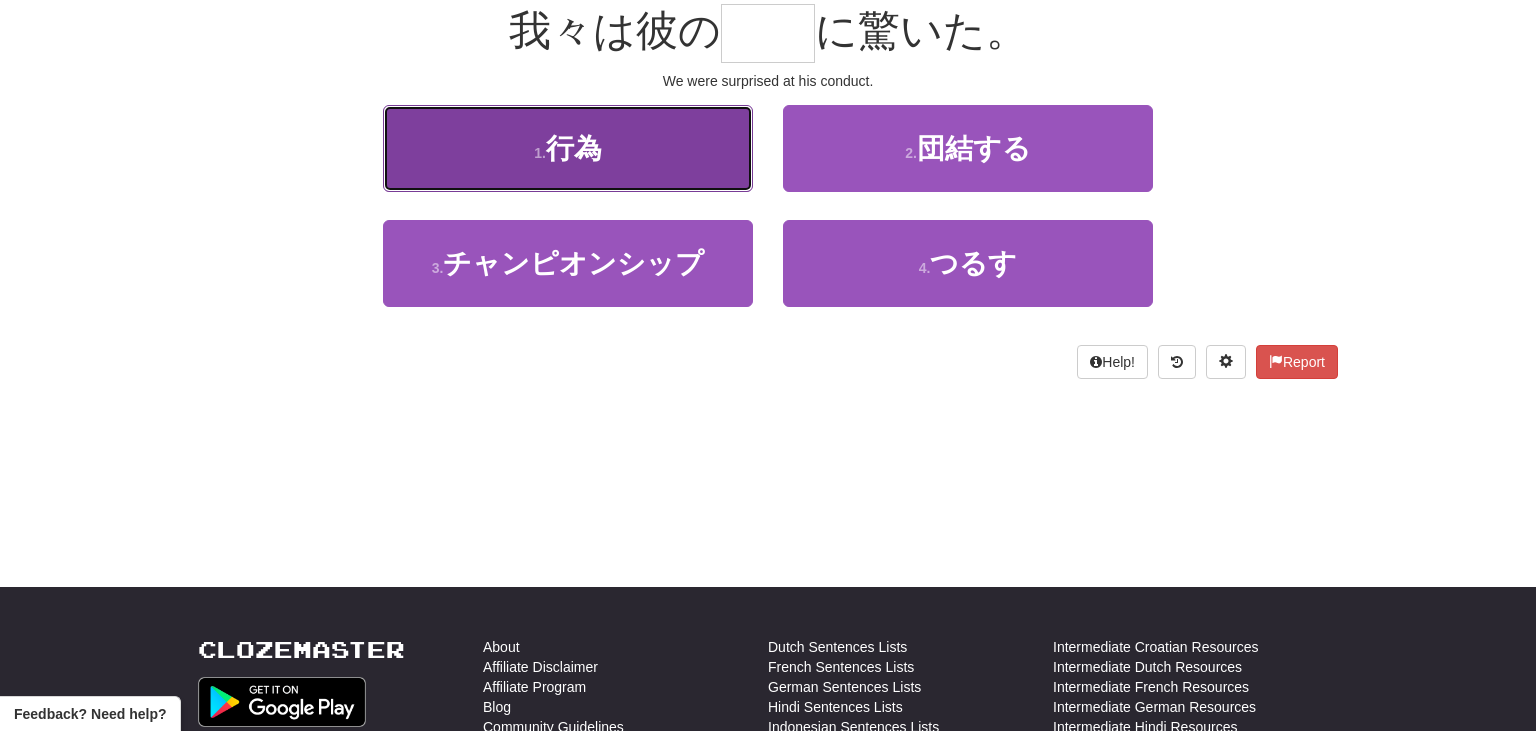click on "1 .  行為" at bounding box center [568, 148] 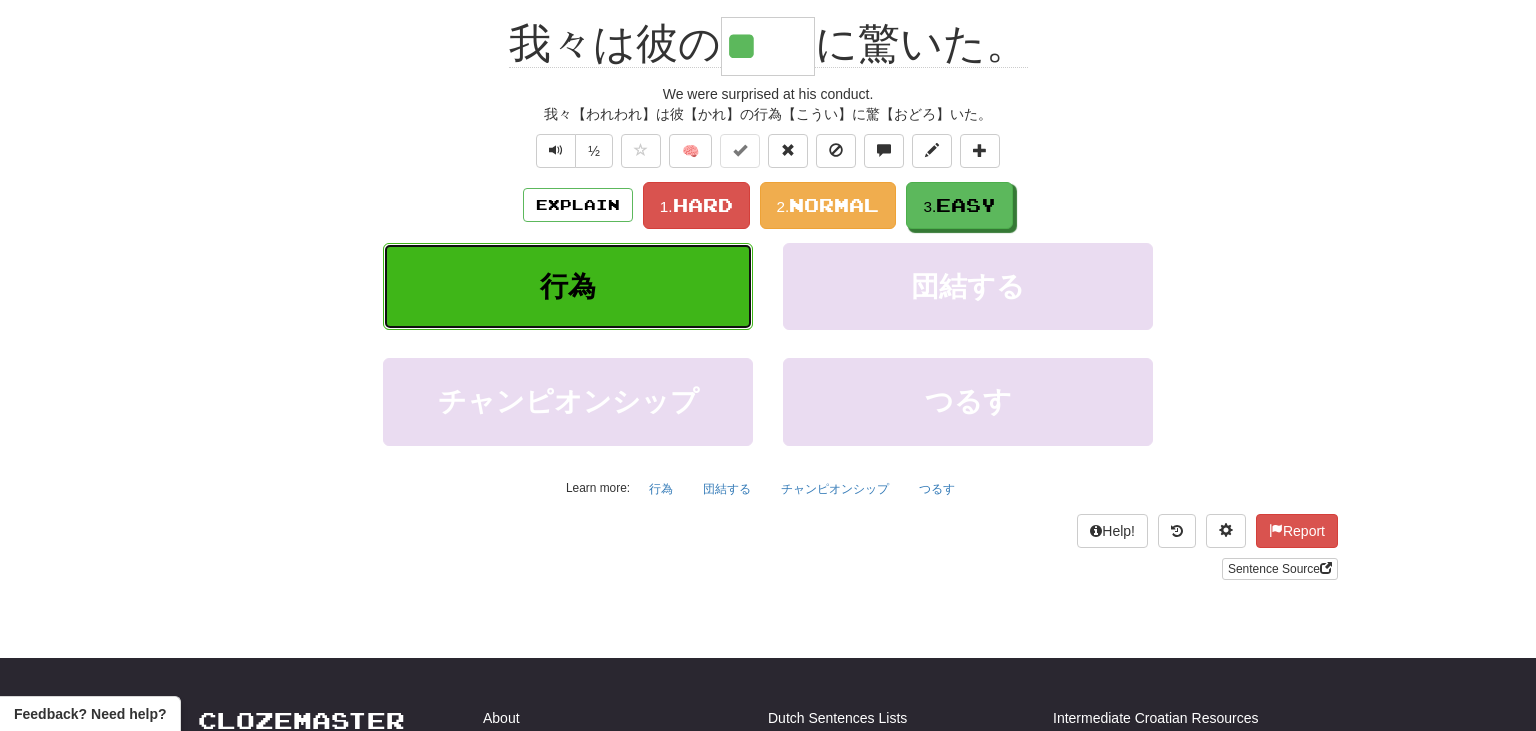 scroll, scrollTop: 207, scrollLeft: 0, axis: vertical 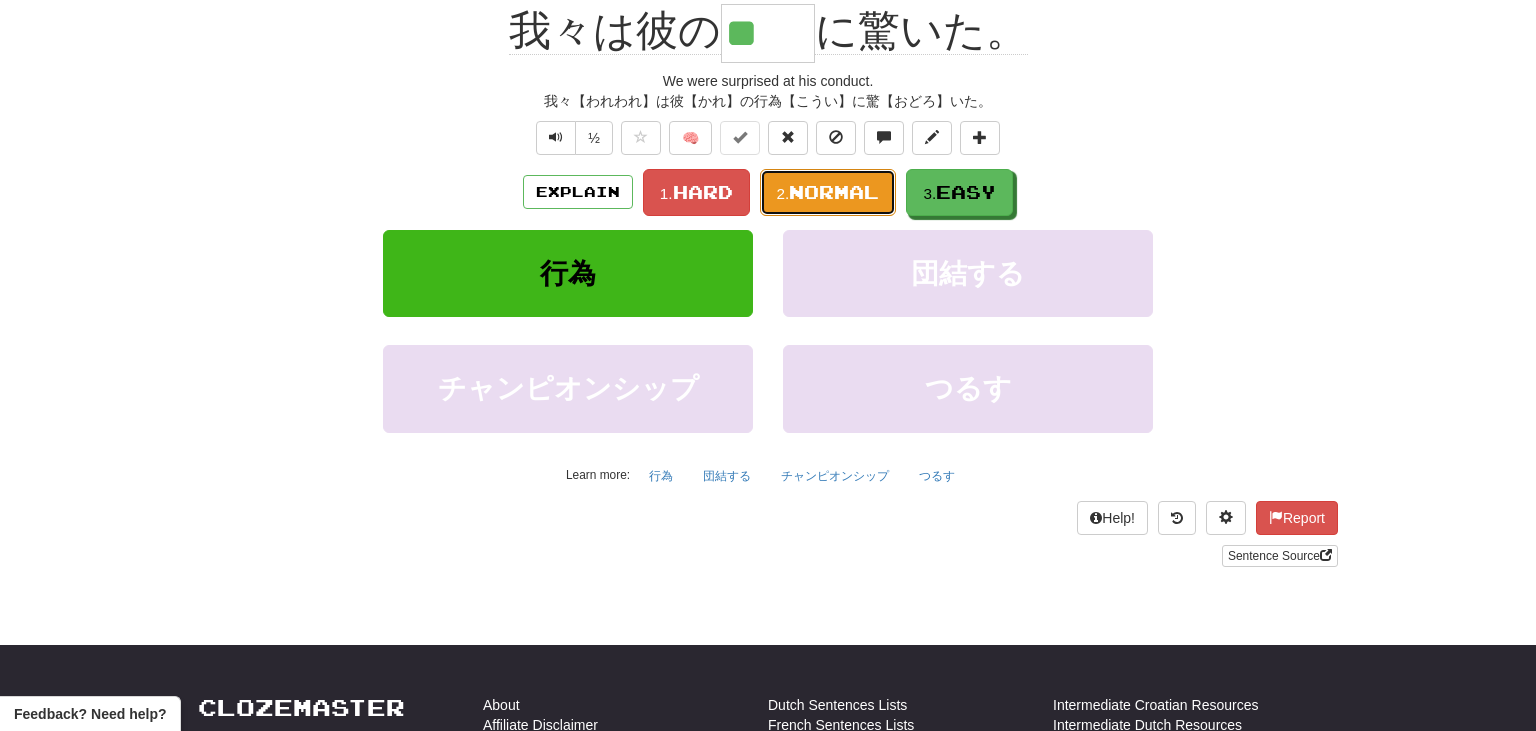 click on "2.  Normal" at bounding box center [828, 192] 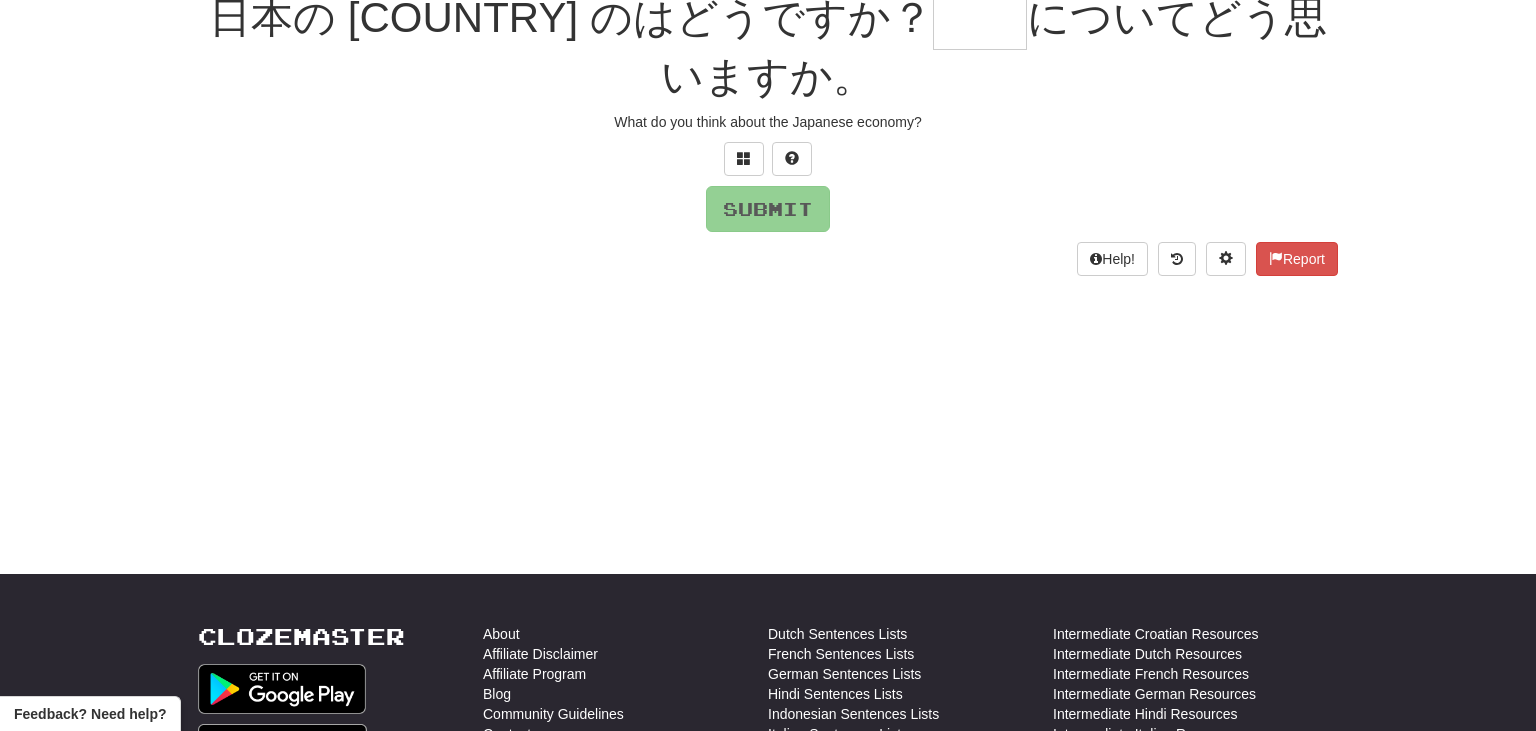 scroll, scrollTop: 194, scrollLeft: 0, axis: vertical 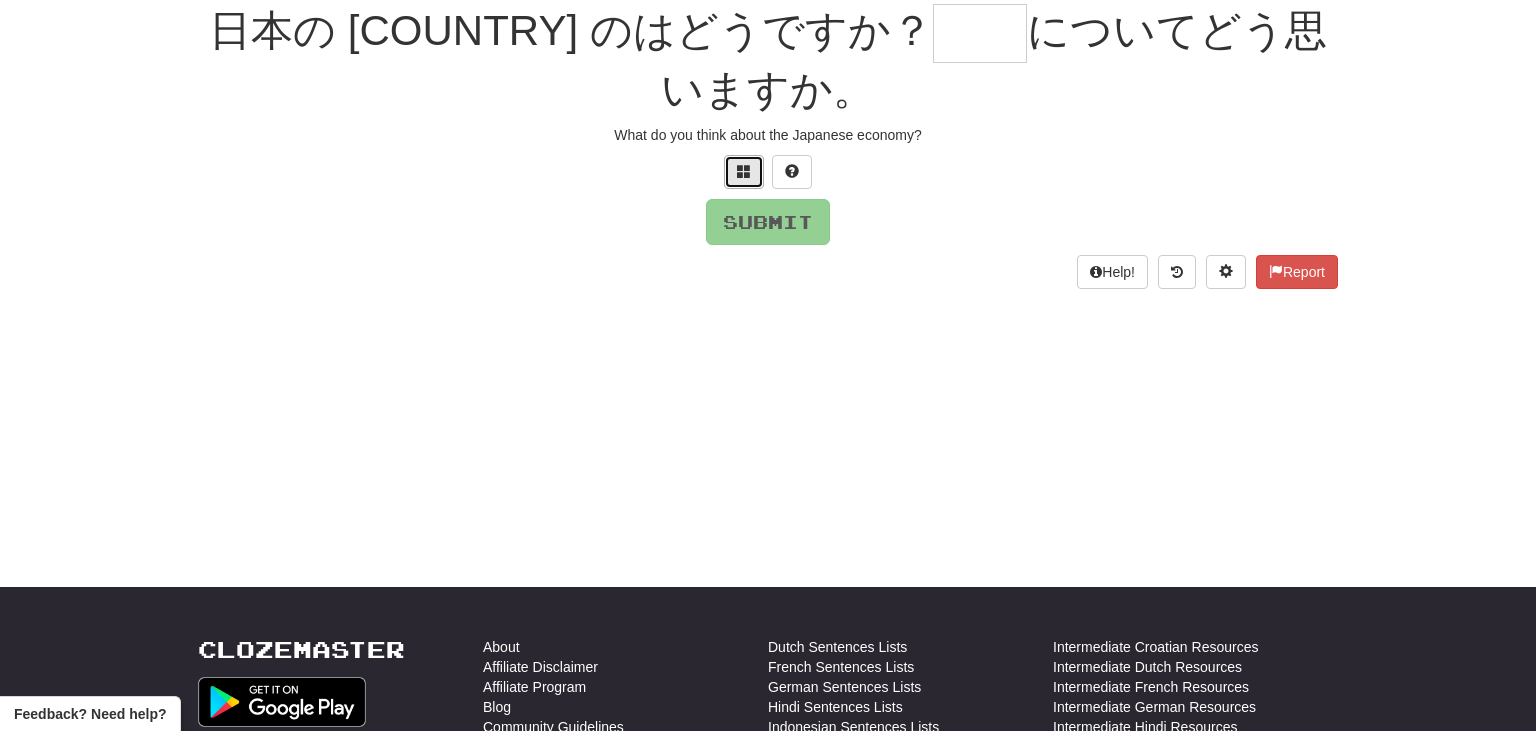 click at bounding box center [744, 171] 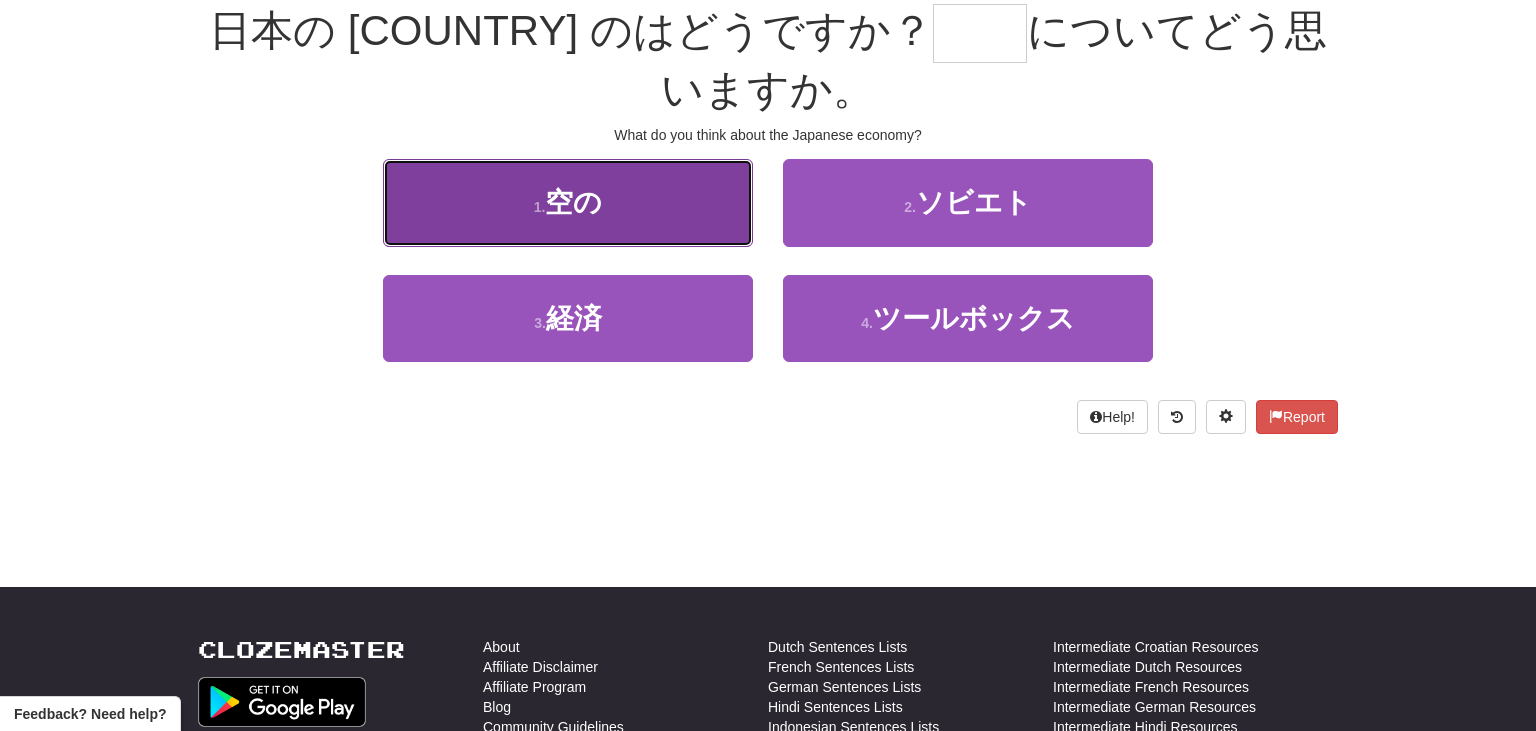 click on "1 .  空の" at bounding box center [568, 202] 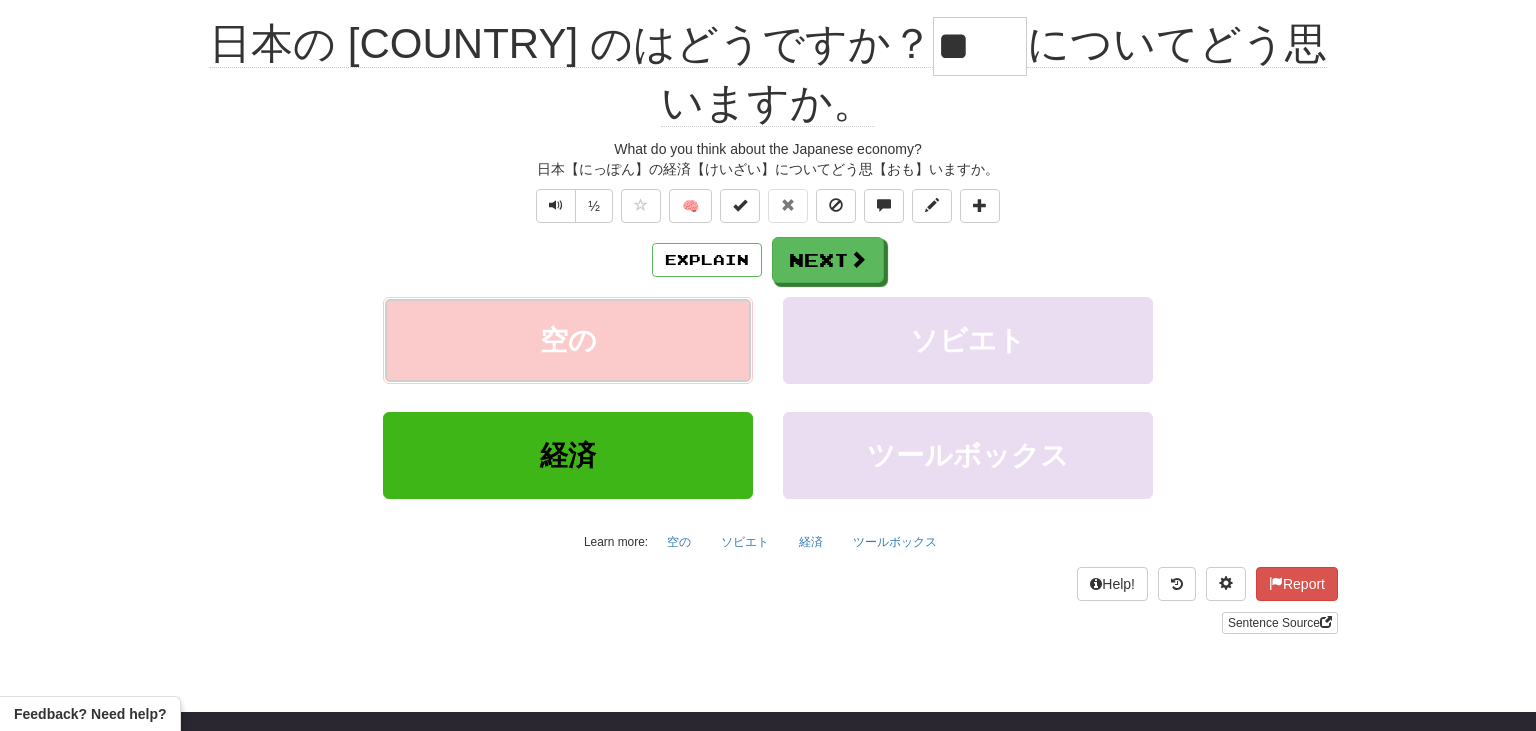 scroll, scrollTop: 207, scrollLeft: 0, axis: vertical 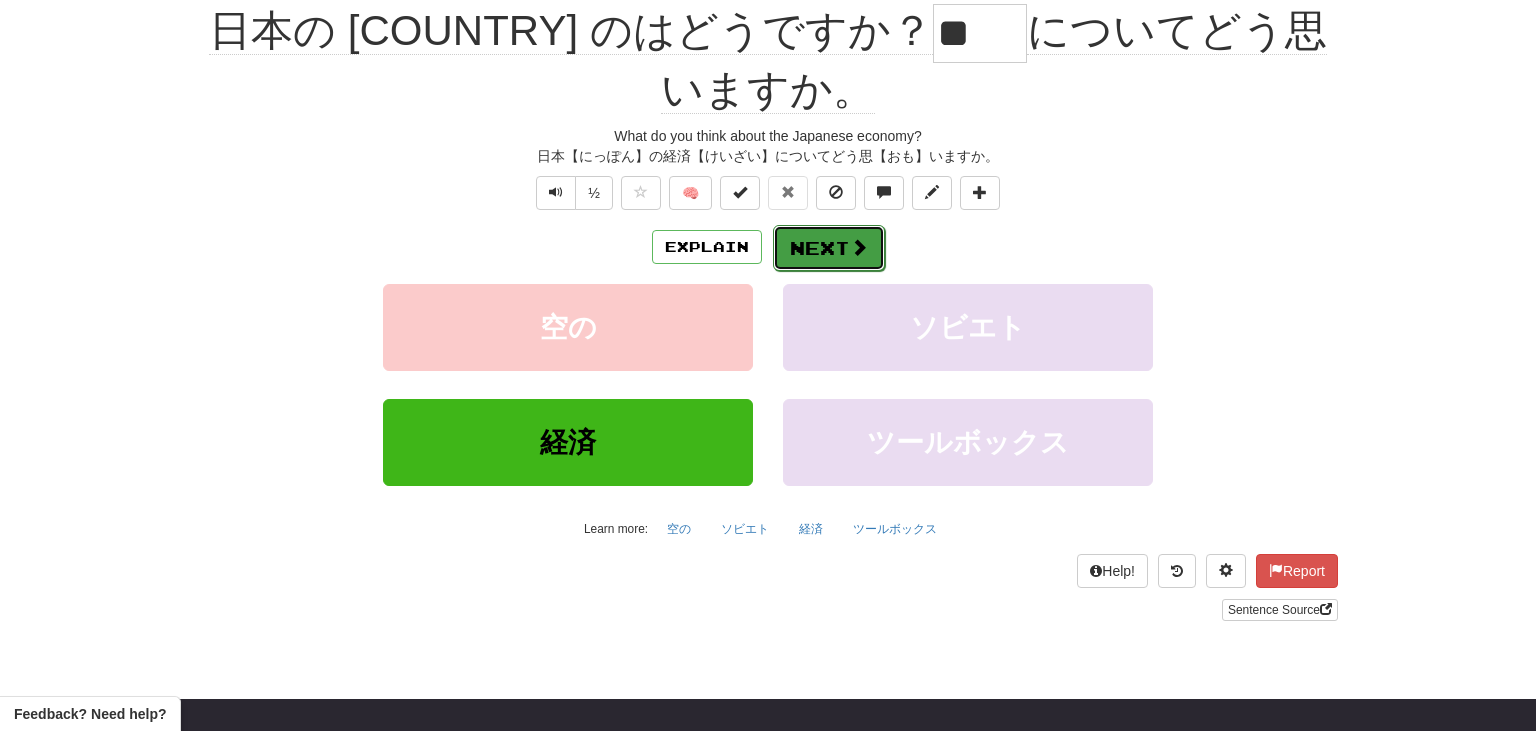 click on "Next" at bounding box center [829, 248] 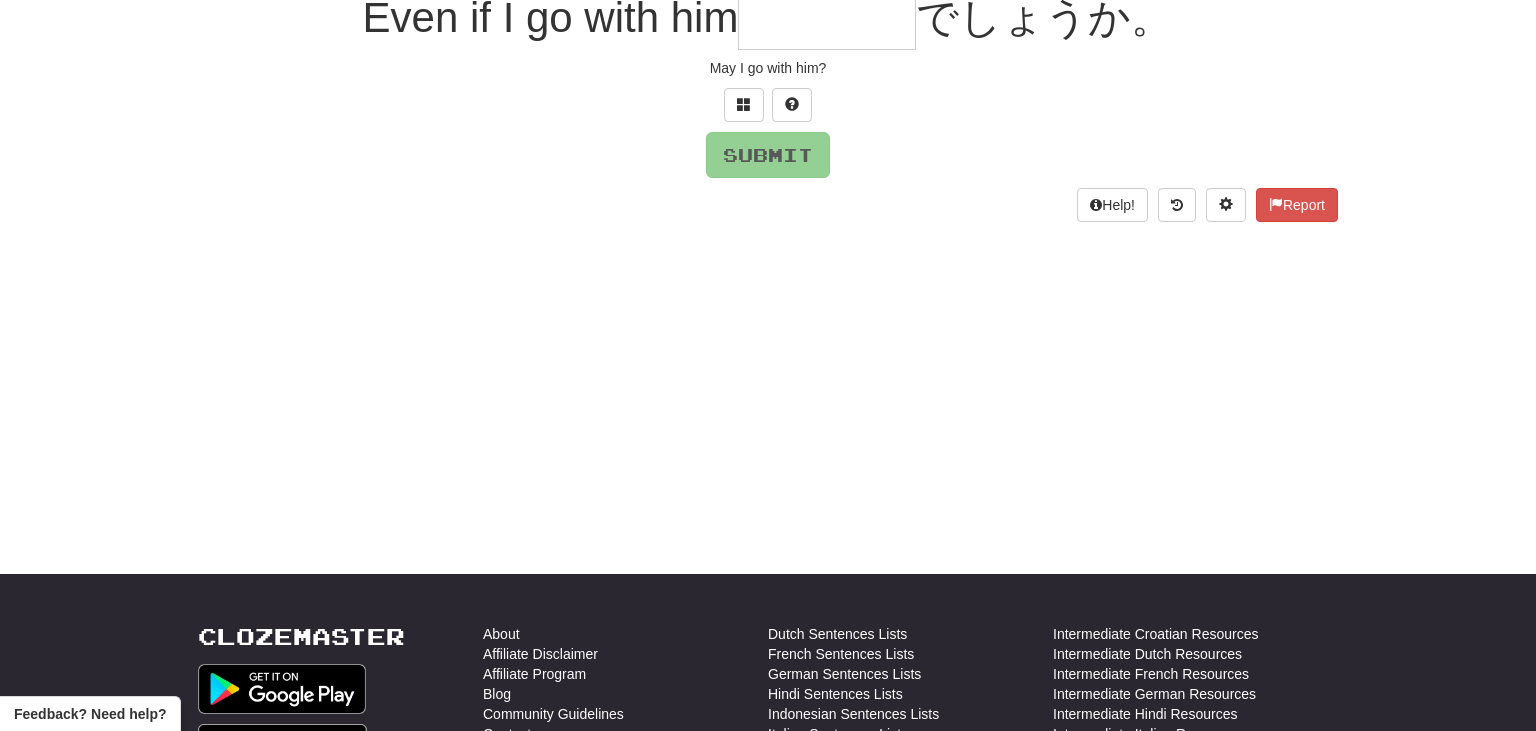 scroll, scrollTop: 194, scrollLeft: 0, axis: vertical 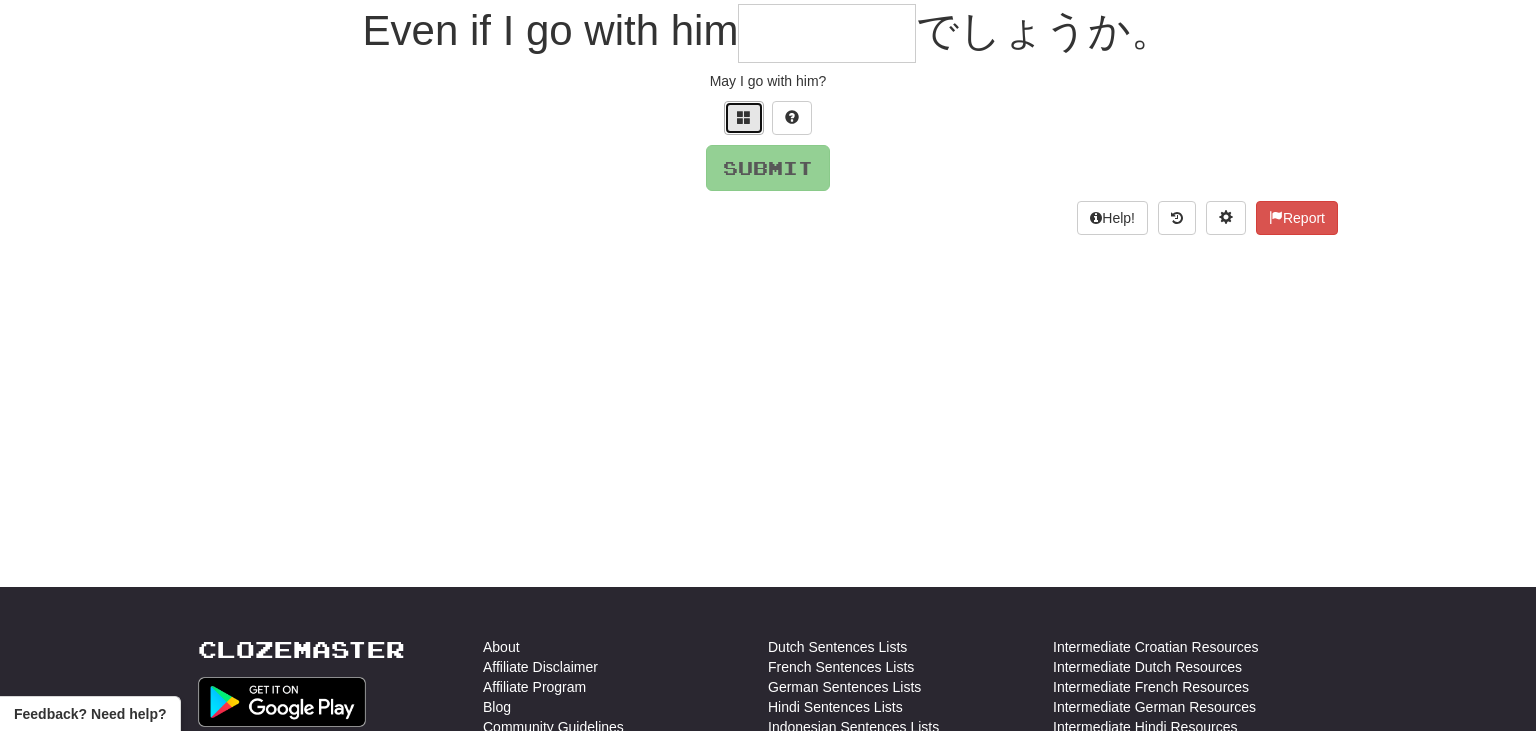 click at bounding box center (744, 117) 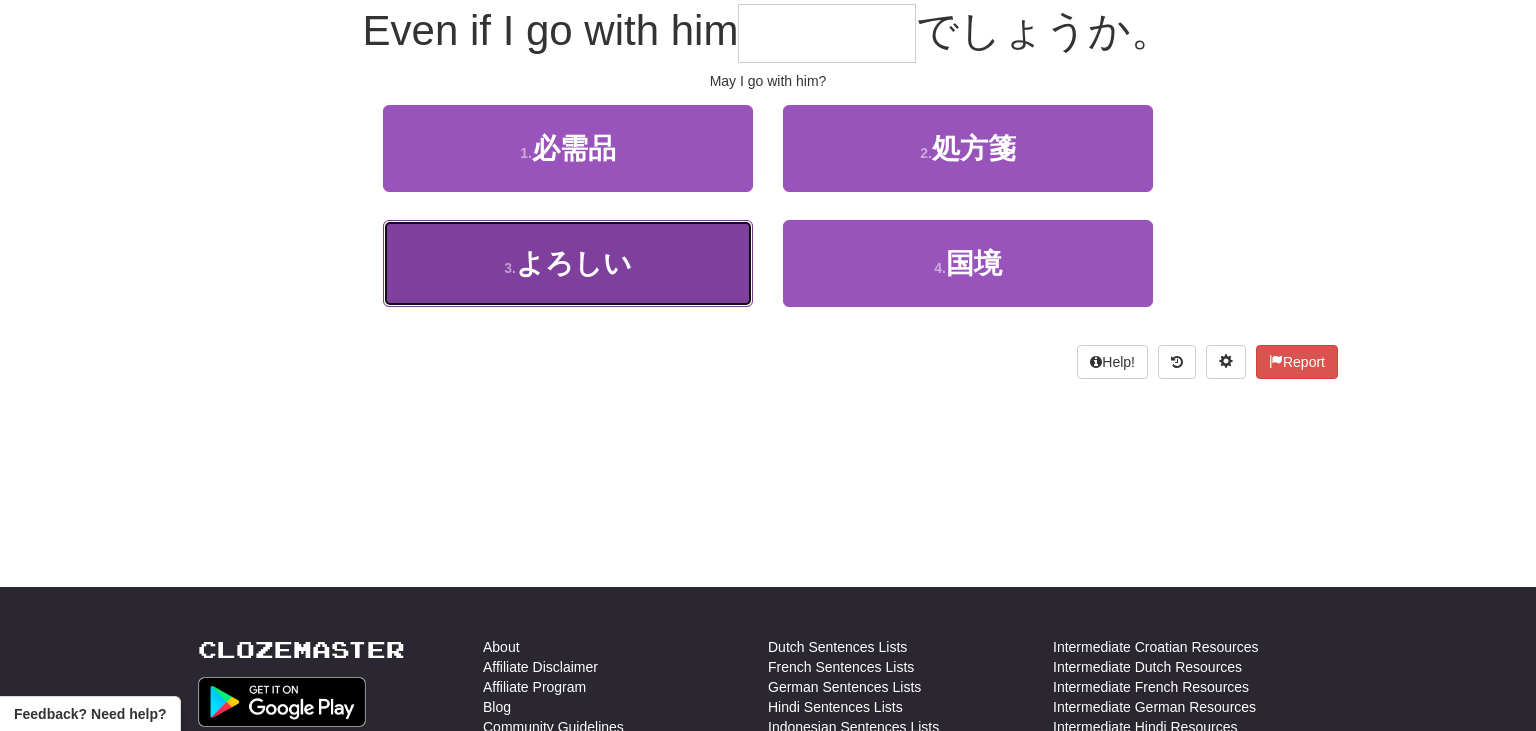 click on "3 .  よろしい" at bounding box center (568, 263) 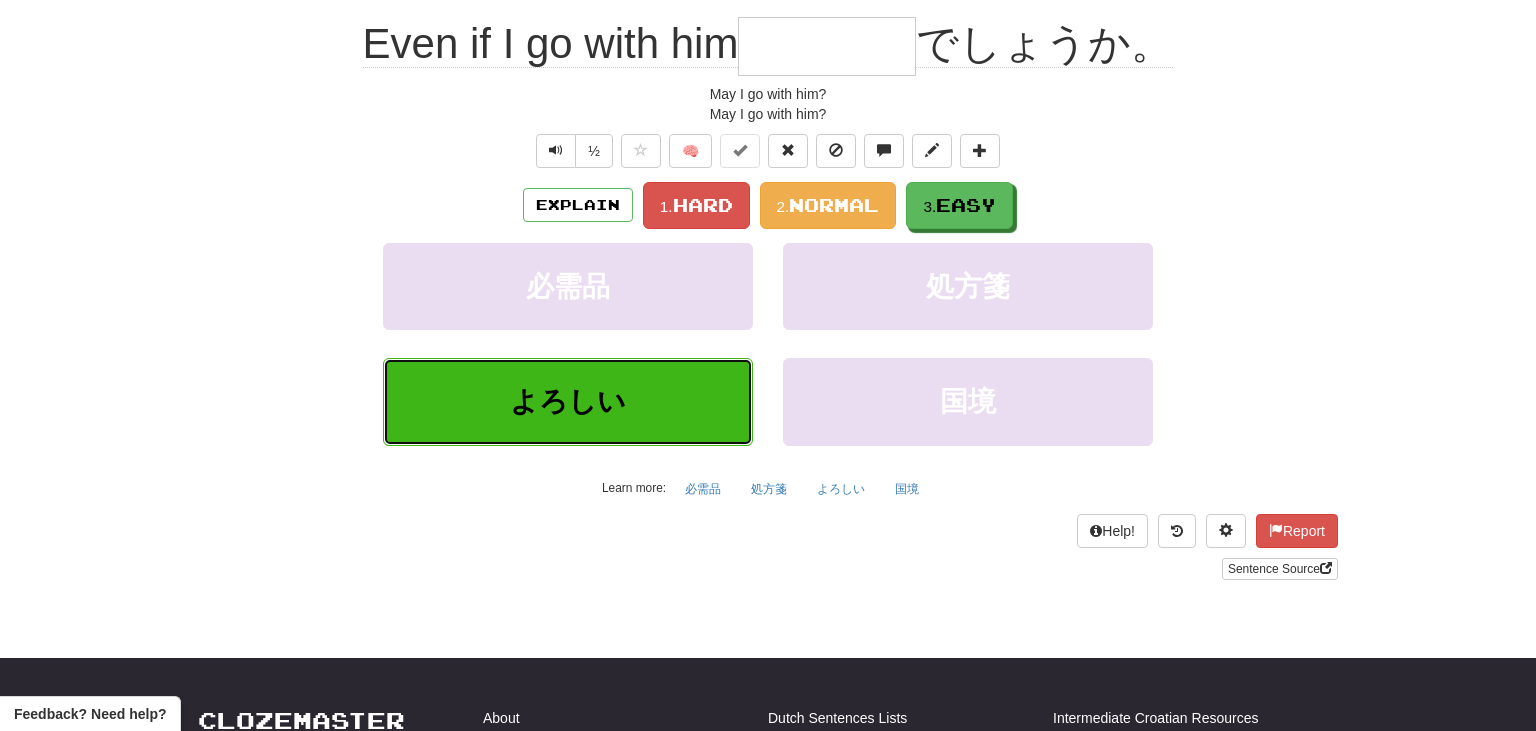 type on "****" 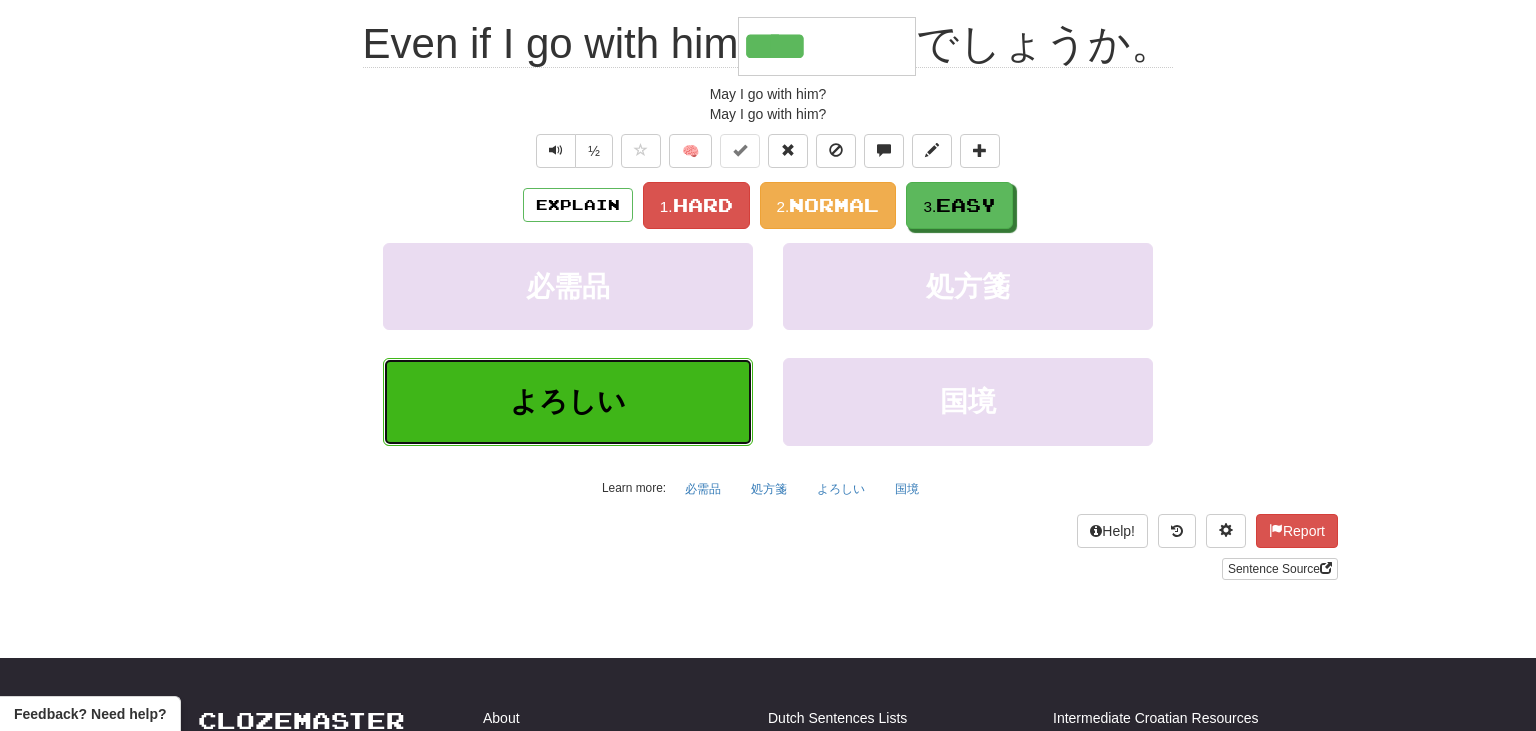 scroll, scrollTop: 207, scrollLeft: 0, axis: vertical 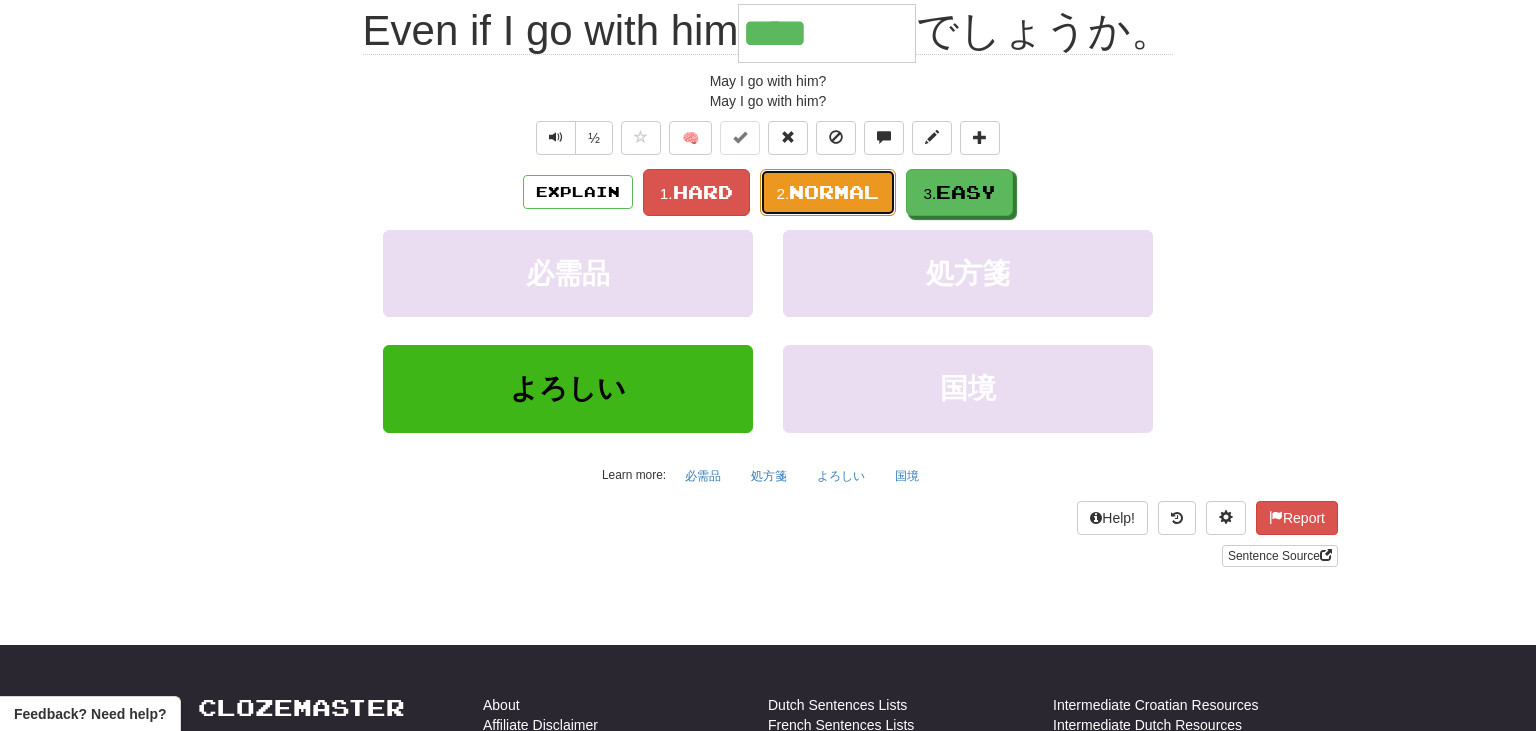 click on "Normal" at bounding box center (834, 192) 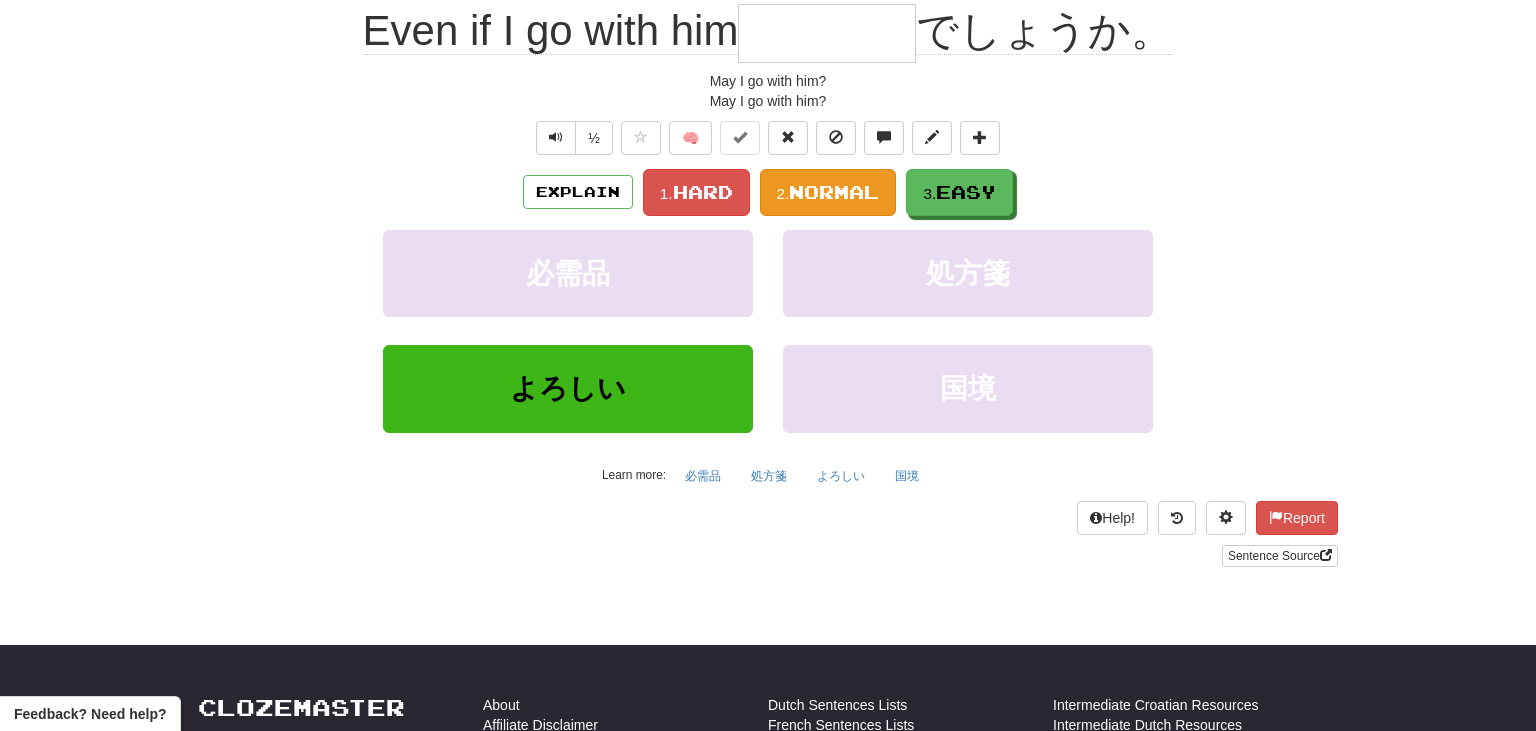 scroll, scrollTop: 194, scrollLeft: 0, axis: vertical 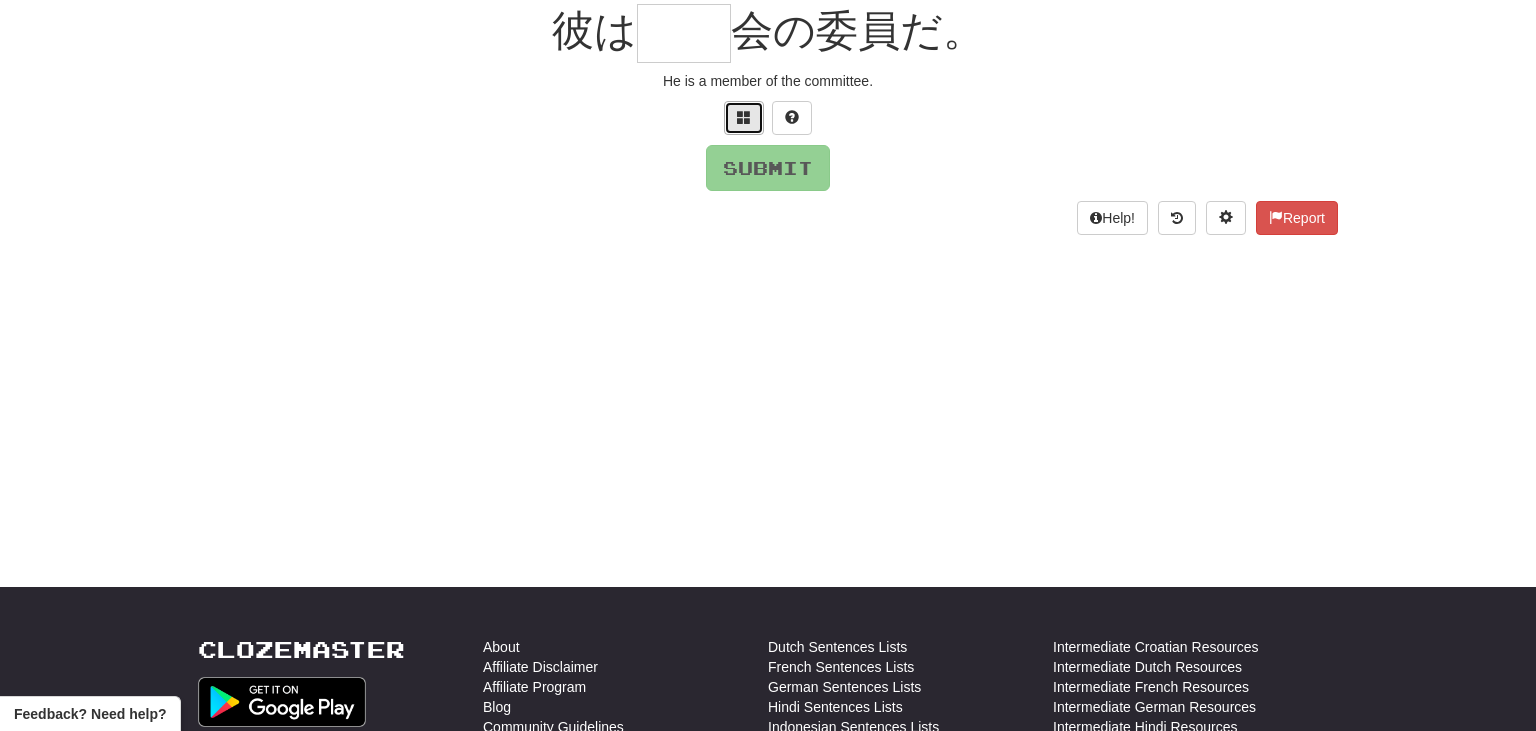 click at bounding box center (744, 117) 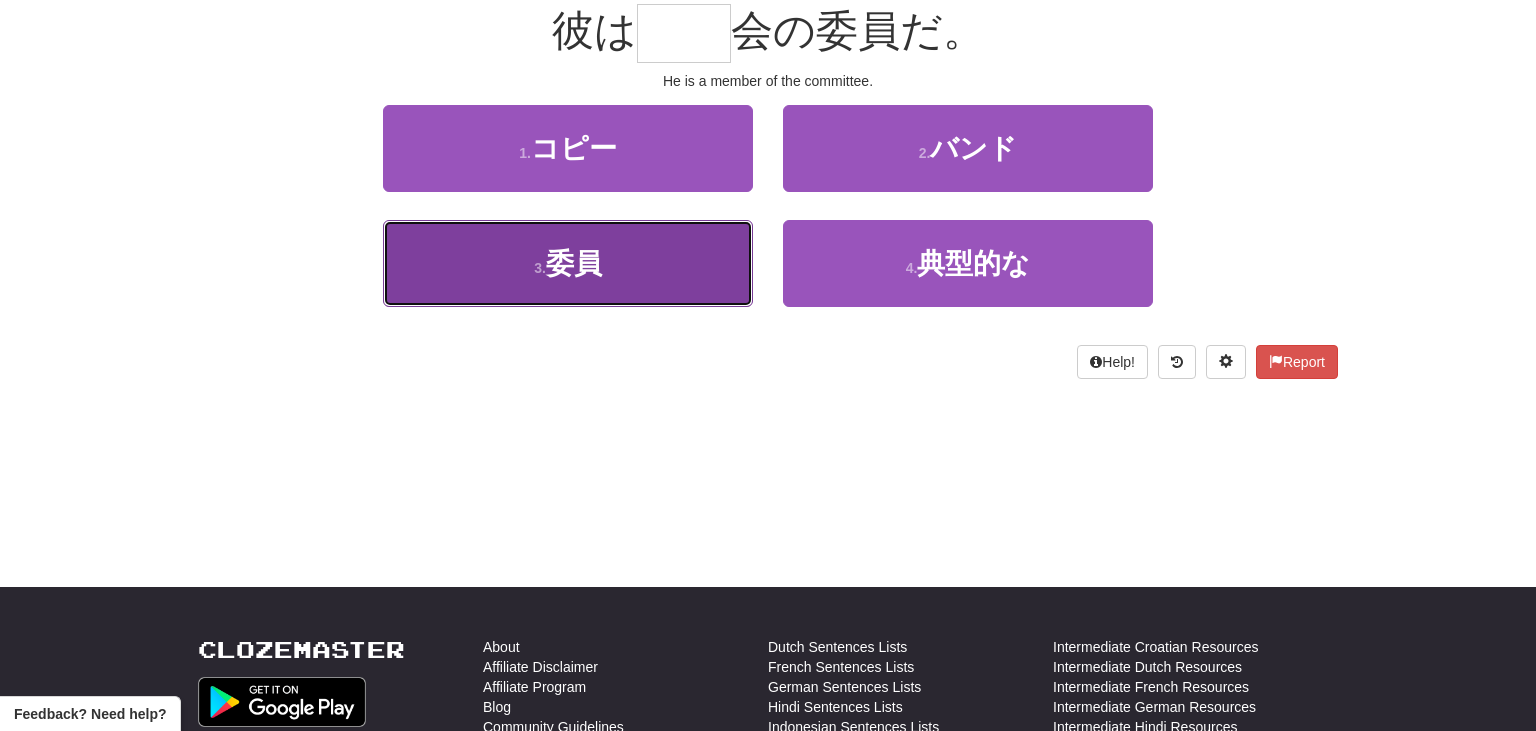click on "3 .  委員" at bounding box center [568, 263] 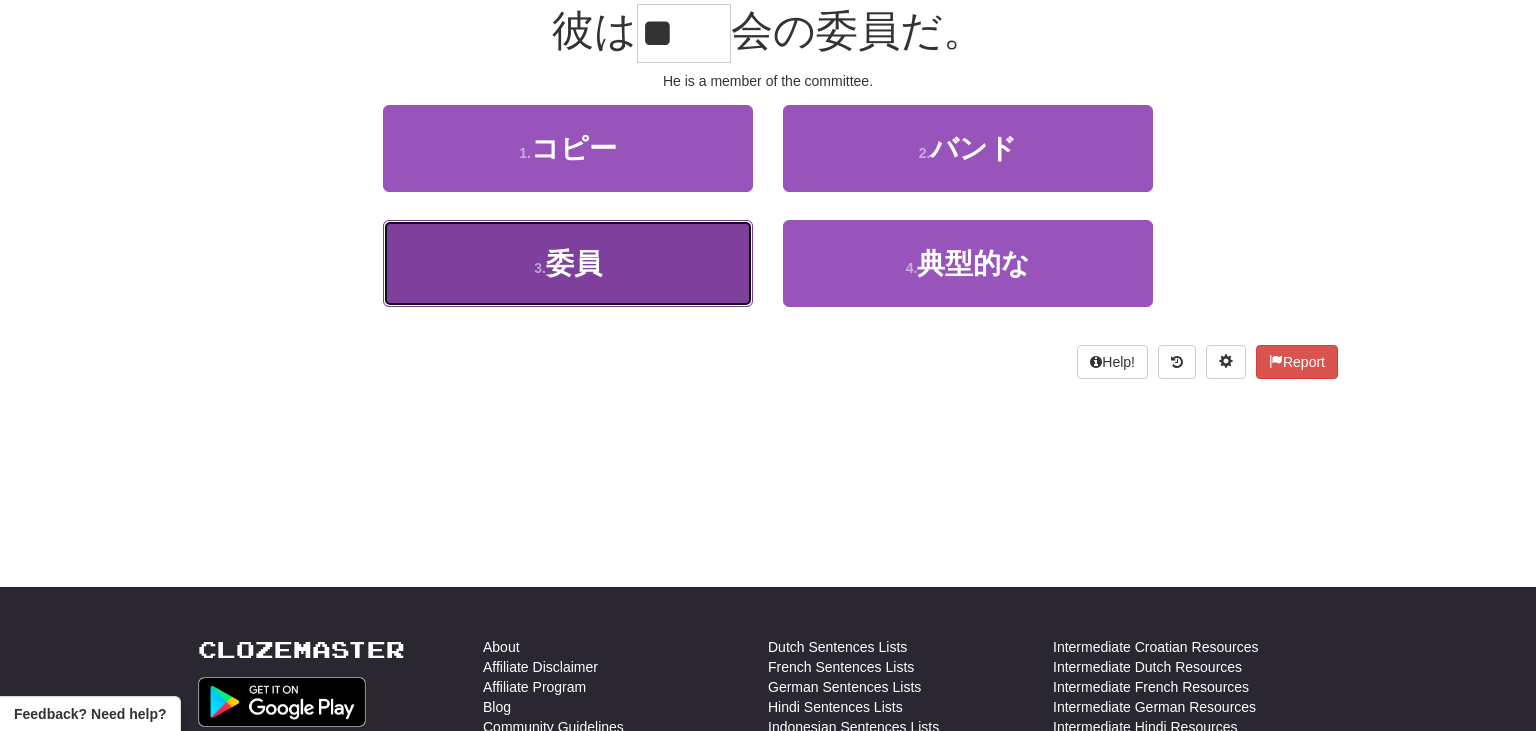 scroll, scrollTop: 207, scrollLeft: 0, axis: vertical 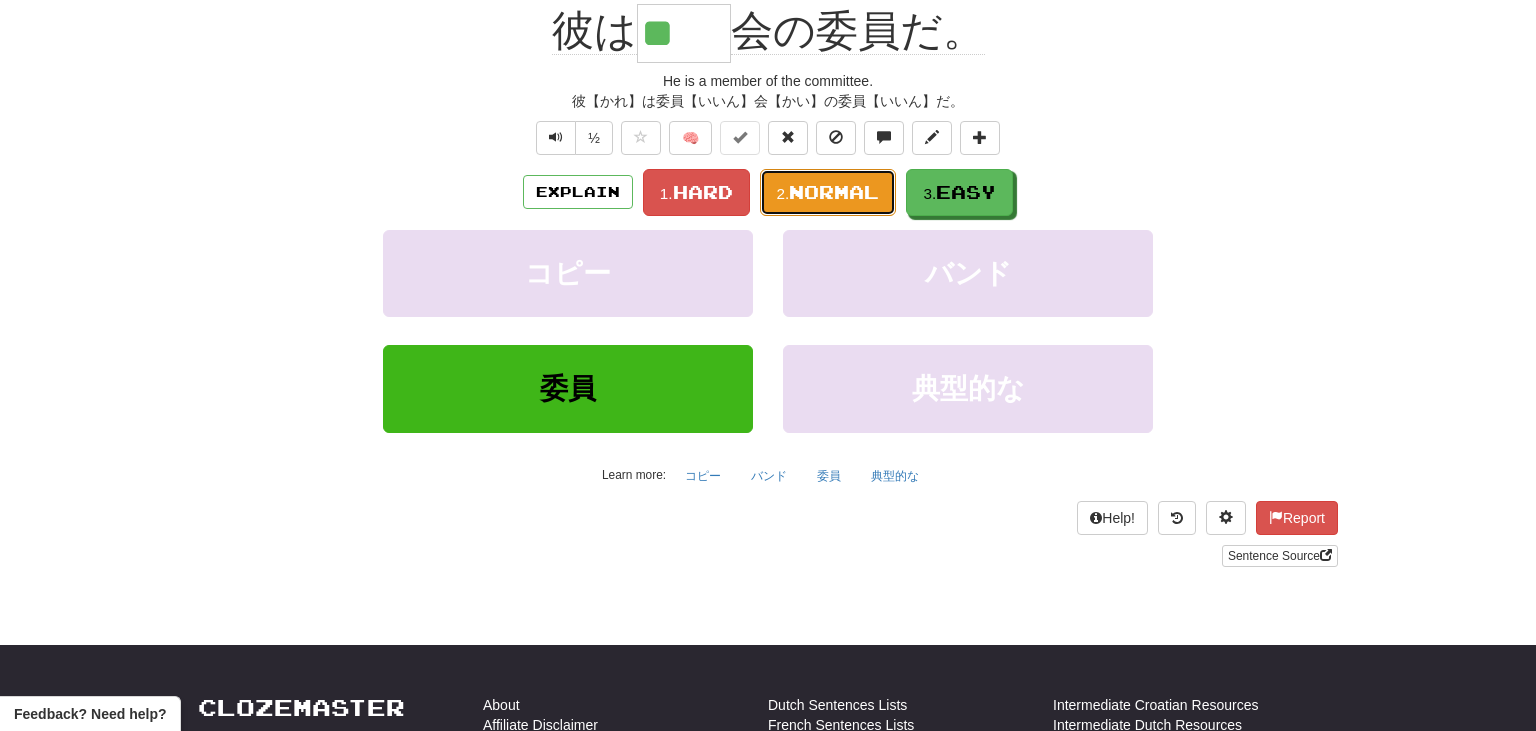 click on "2.  Normal" at bounding box center [828, 192] 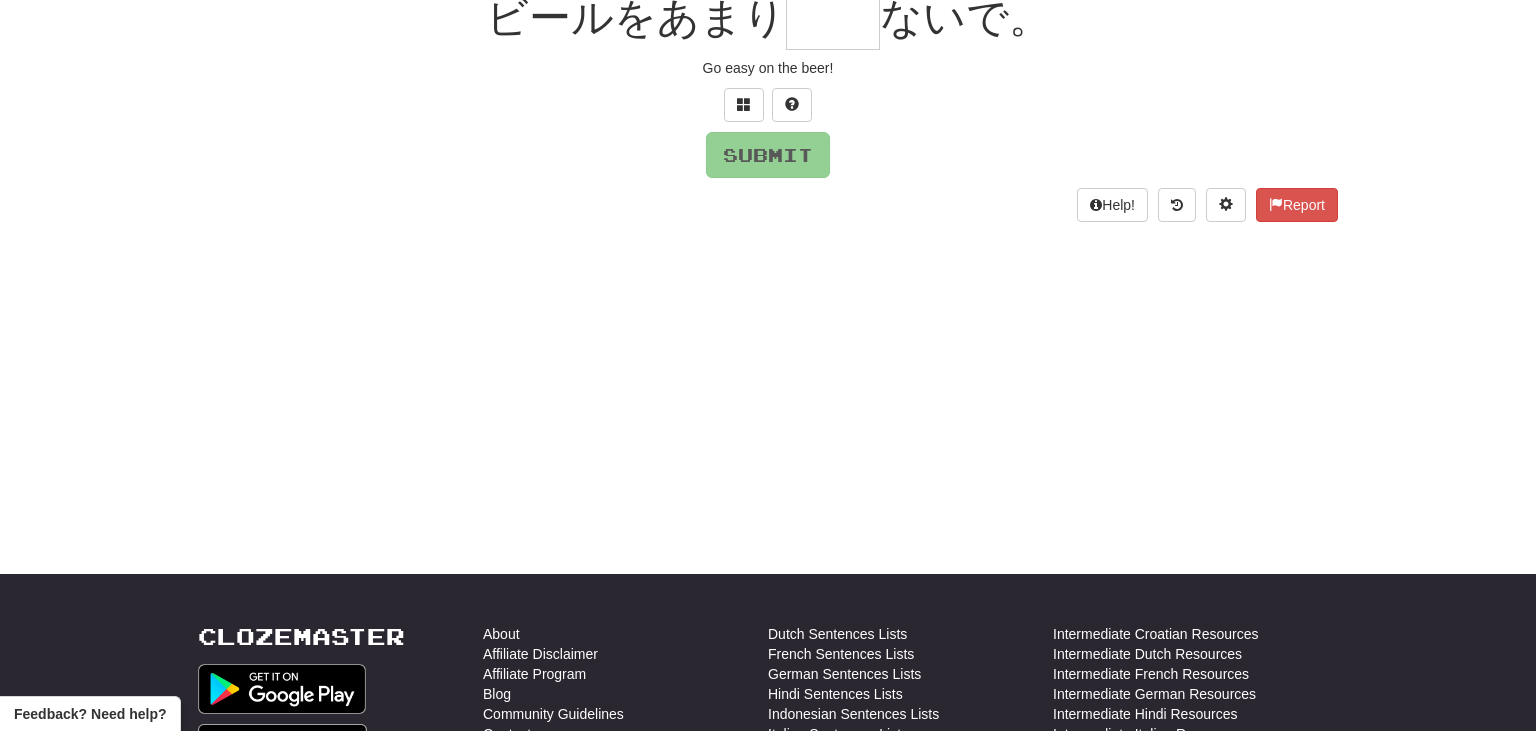 scroll, scrollTop: 194, scrollLeft: 0, axis: vertical 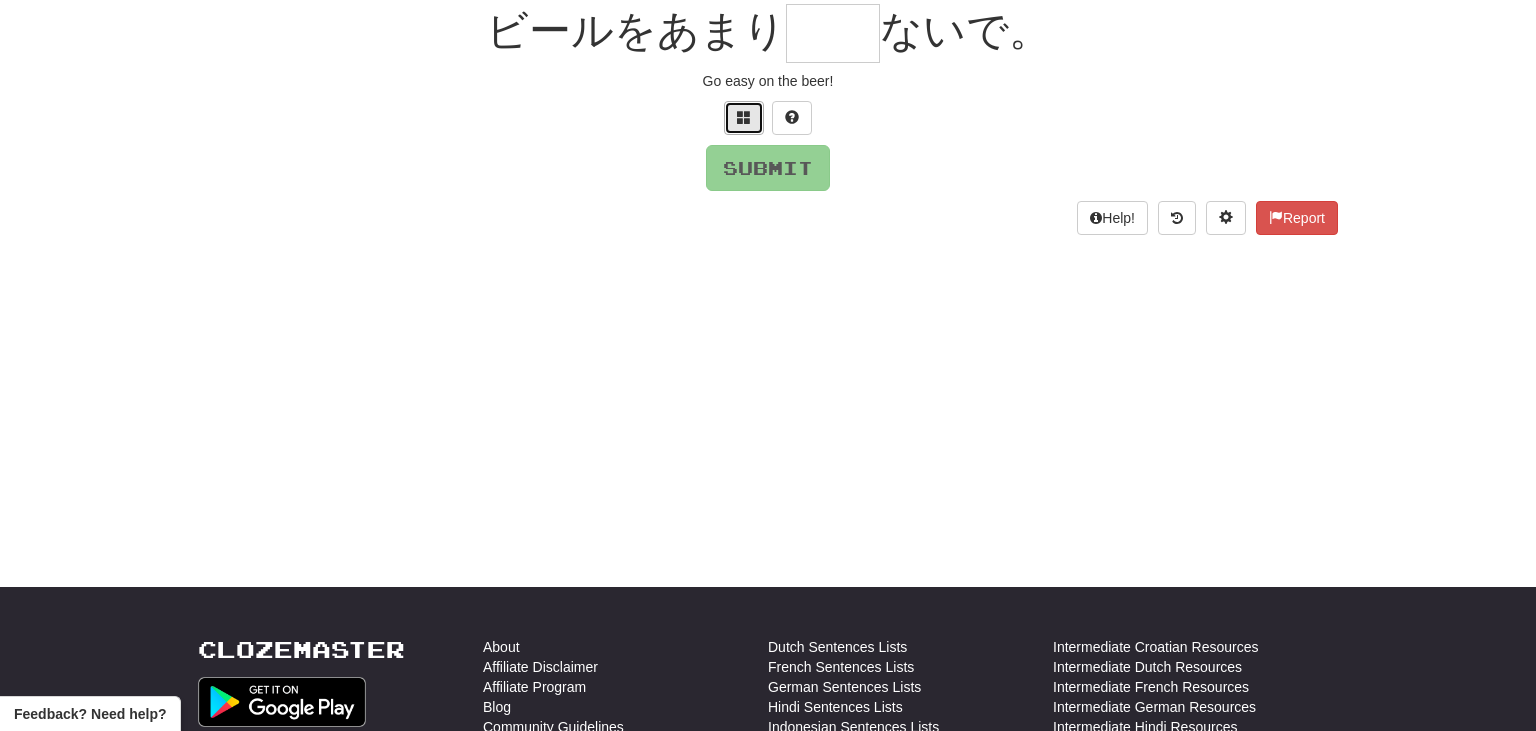 click at bounding box center [744, 117] 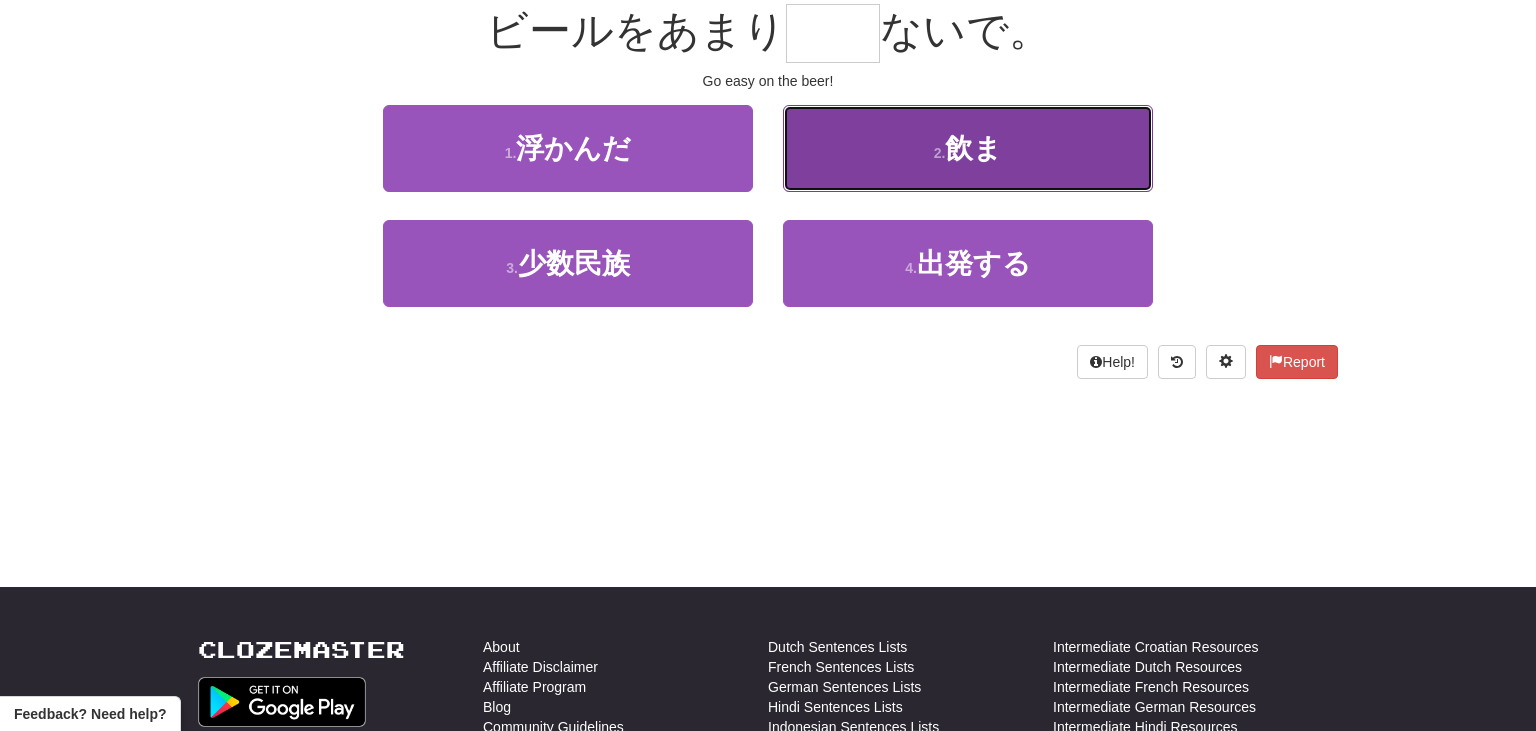 click on "2 .  飲ま" at bounding box center (968, 148) 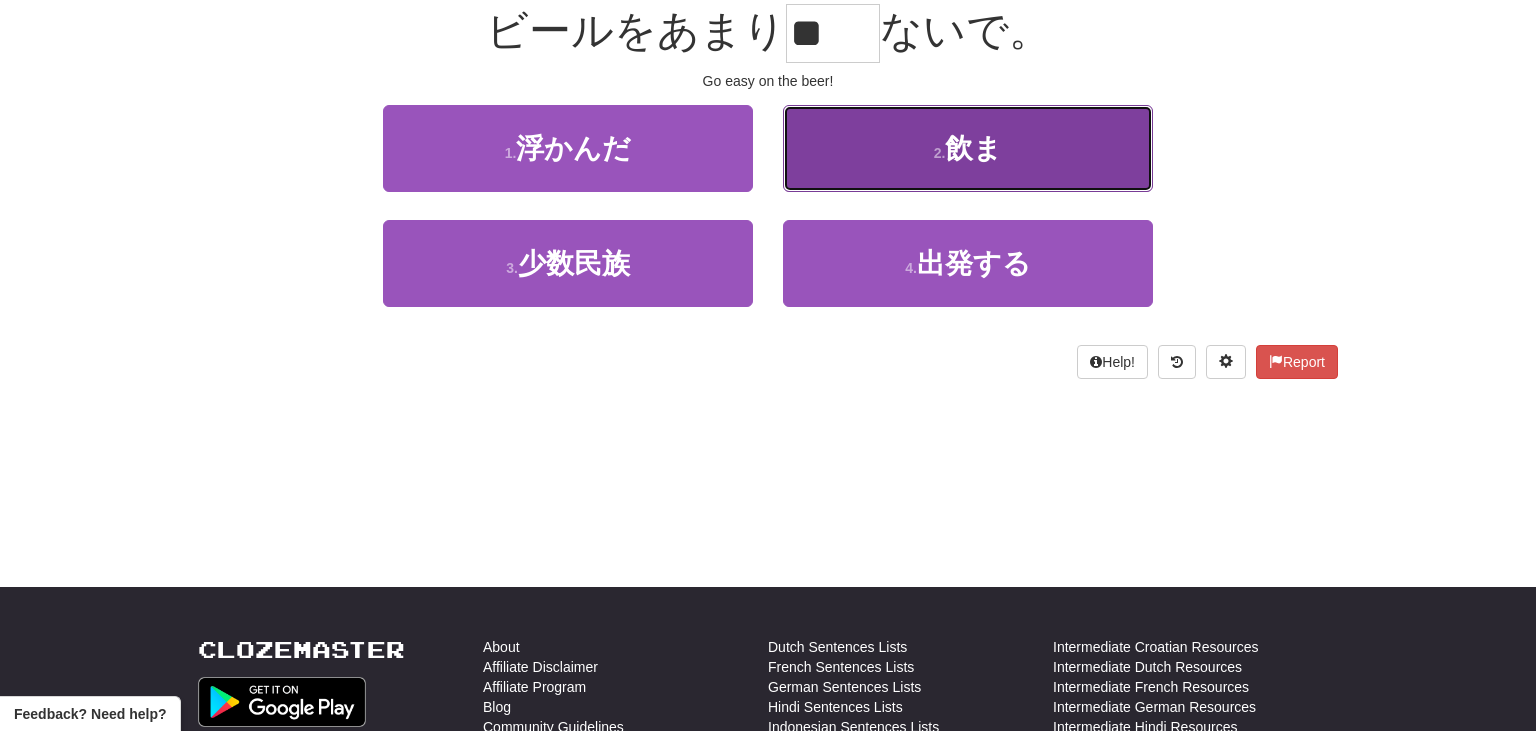 scroll, scrollTop: 207, scrollLeft: 0, axis: vertical 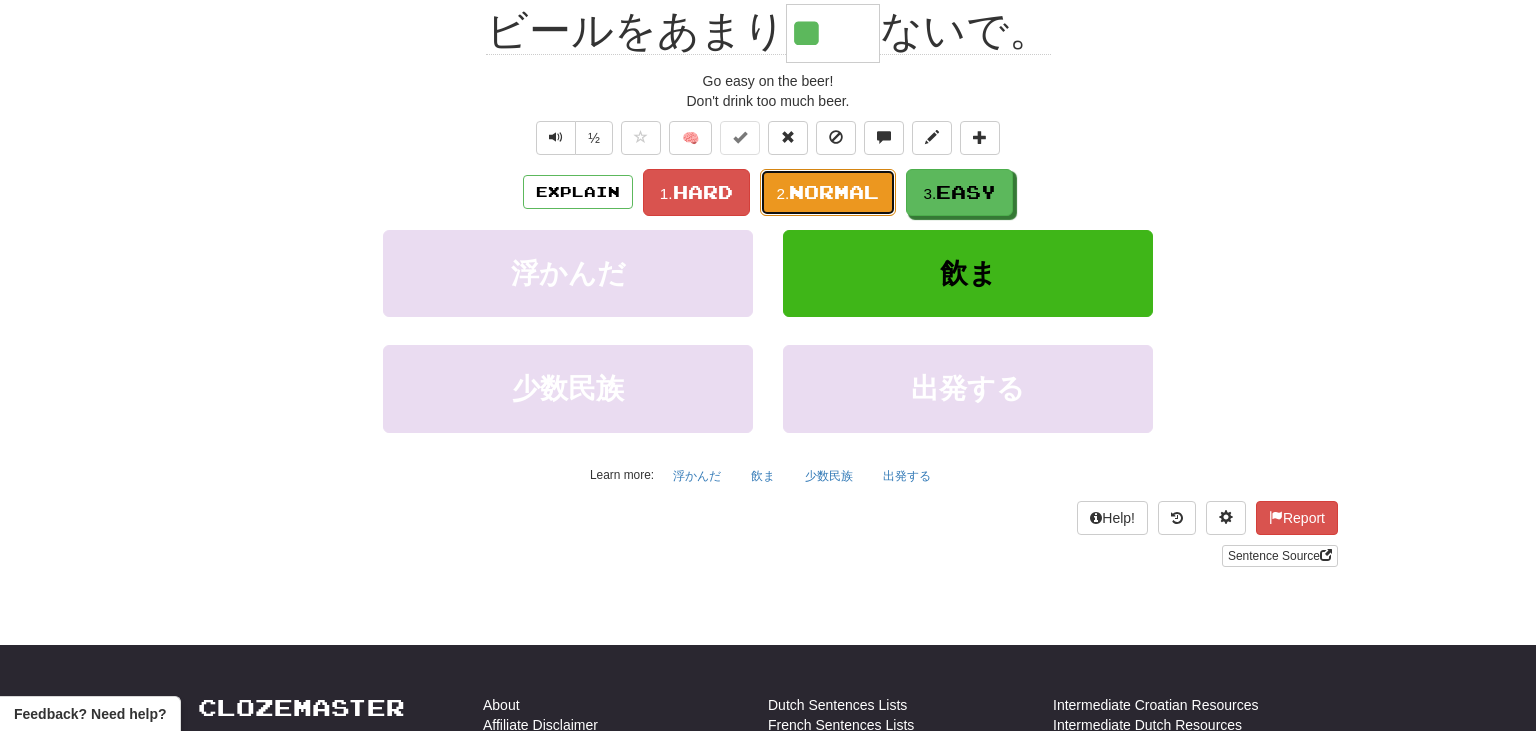 click on "2.  Normal" at bounding box center (828, 192) 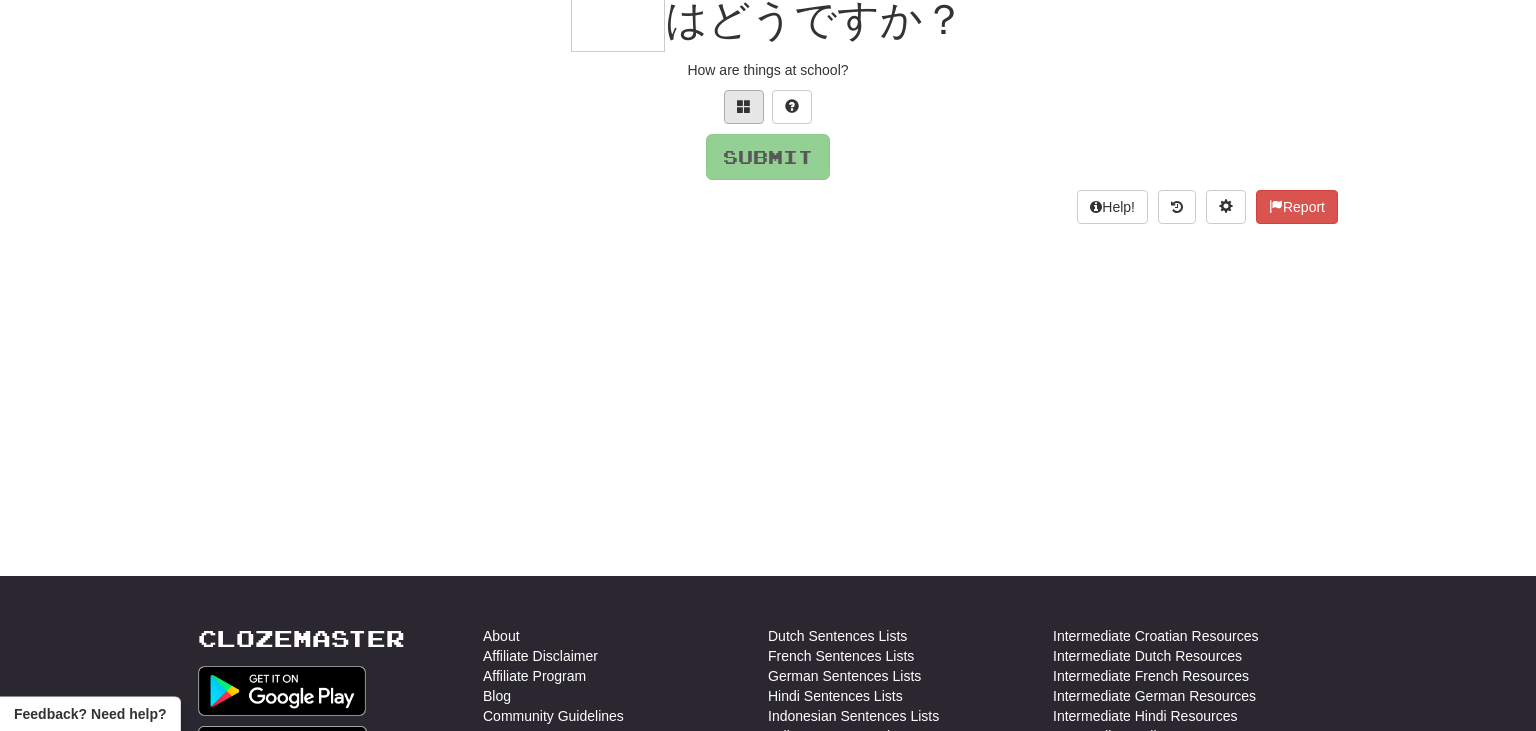 scroll, scrollTop: 212, scrollLeft: 0, axis: vertical 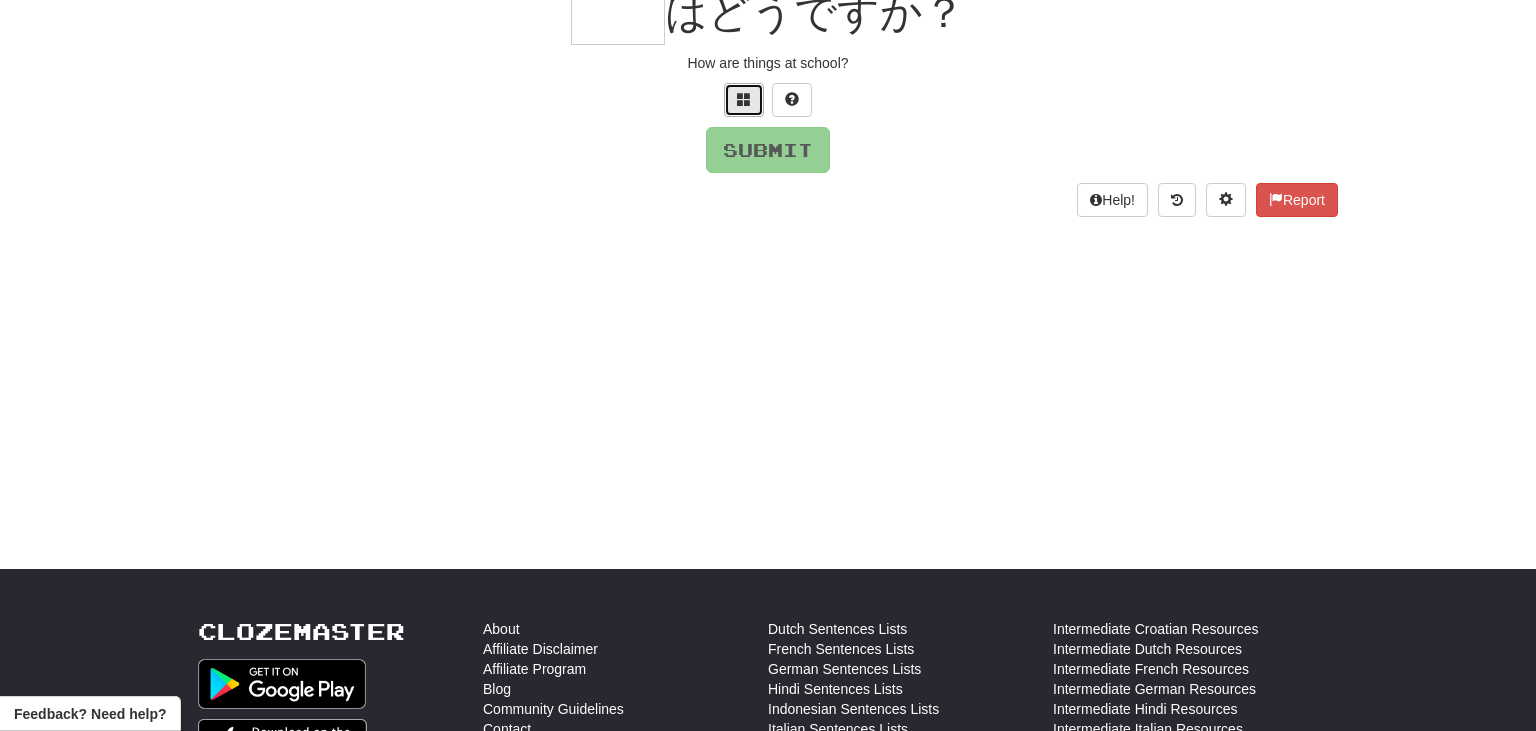click at bounding box center (744, 100) 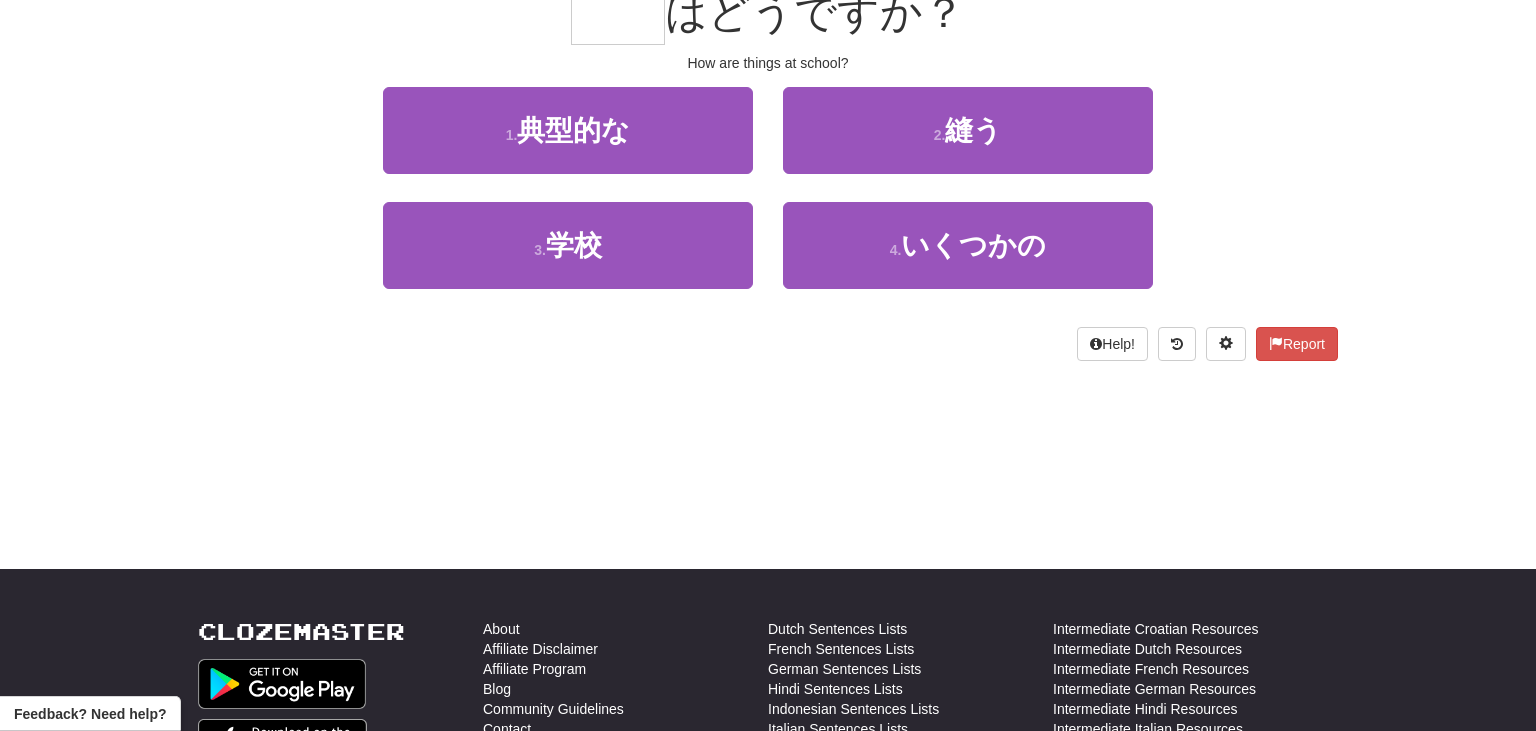 scroll, scrollTop: 200, scrollLeft: 0, axis: vertical 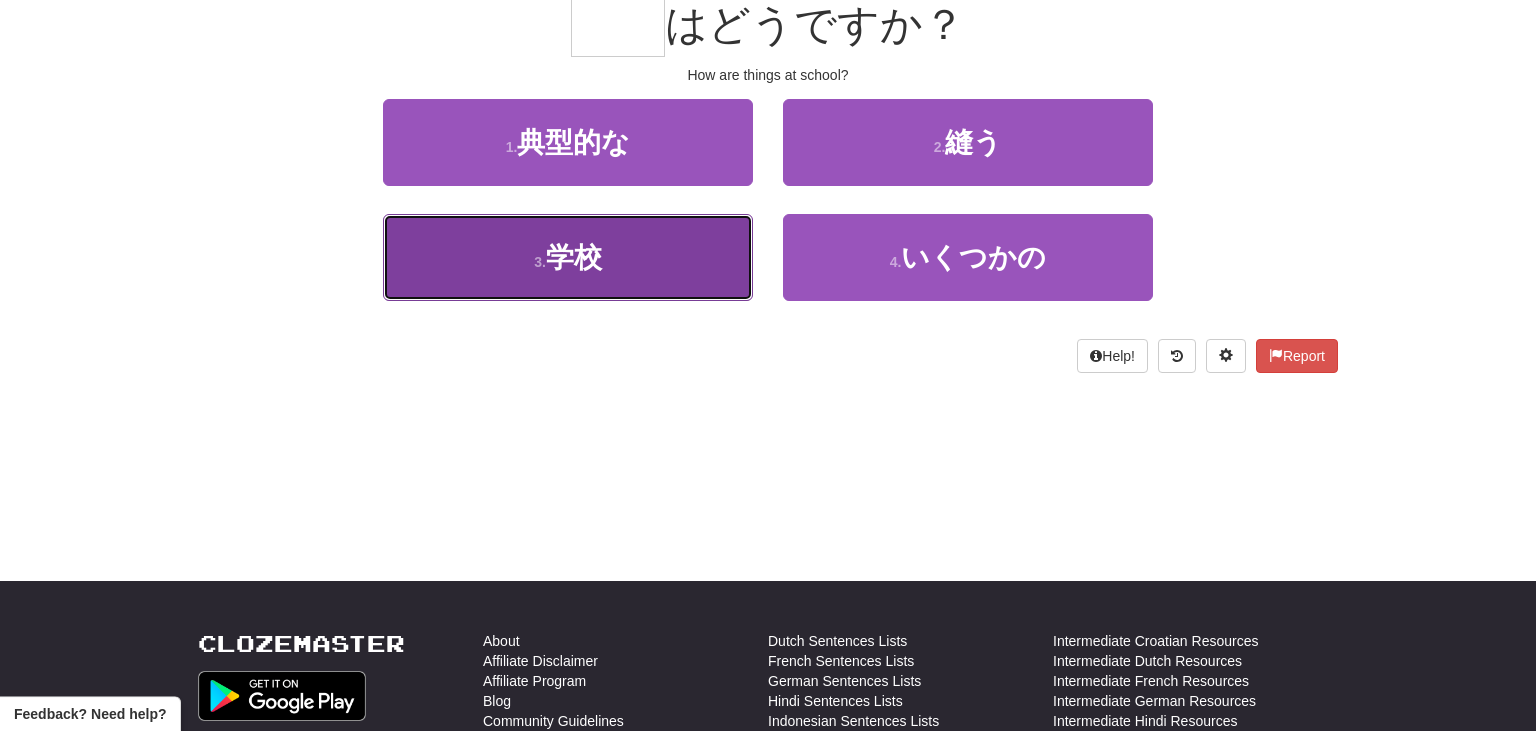 click on "3 .  学校" at bounding box center [568, 257] 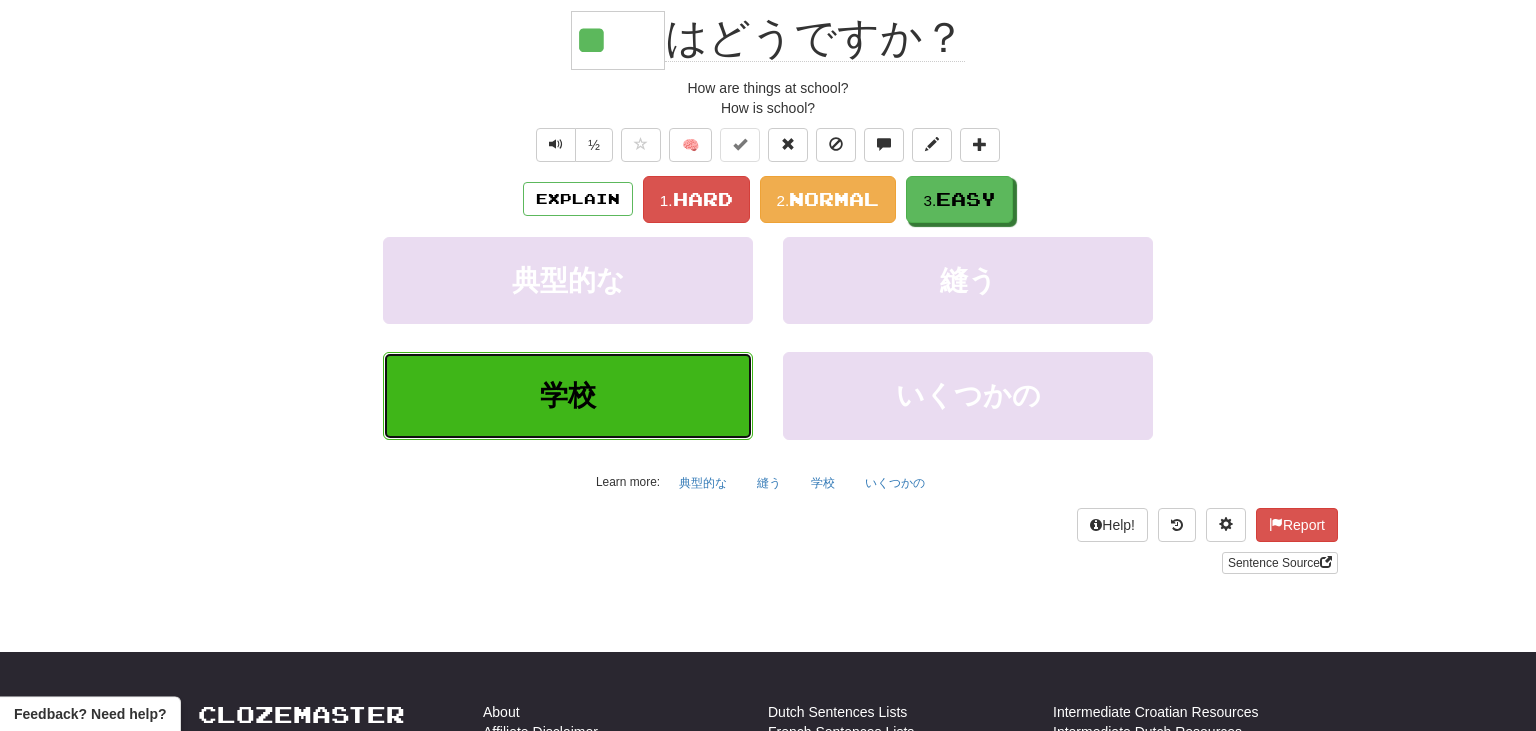 scroll, scrollTop: 213, scrollLeft: 0, axis: vertical 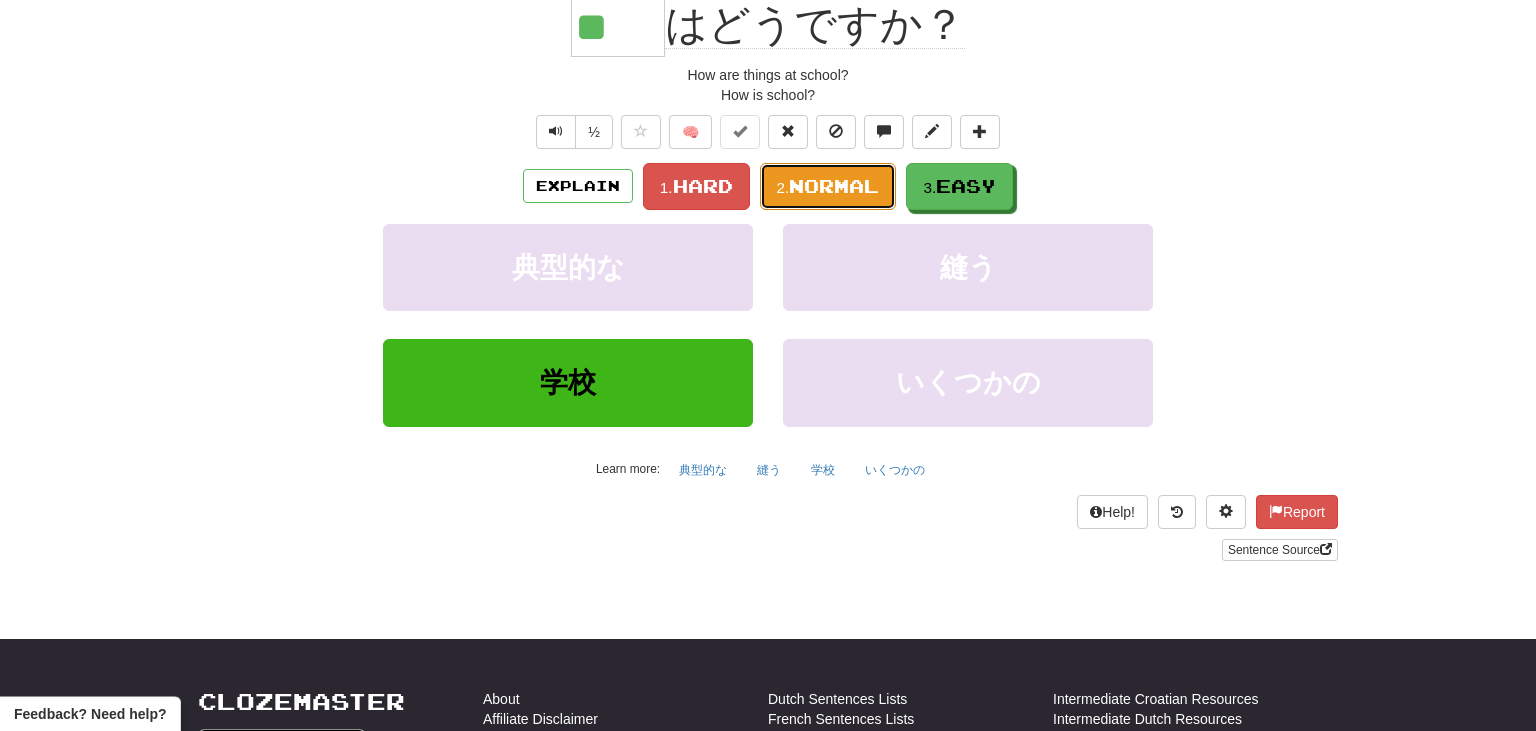 click on "2.  Normal" at bounding box center (828, 186) 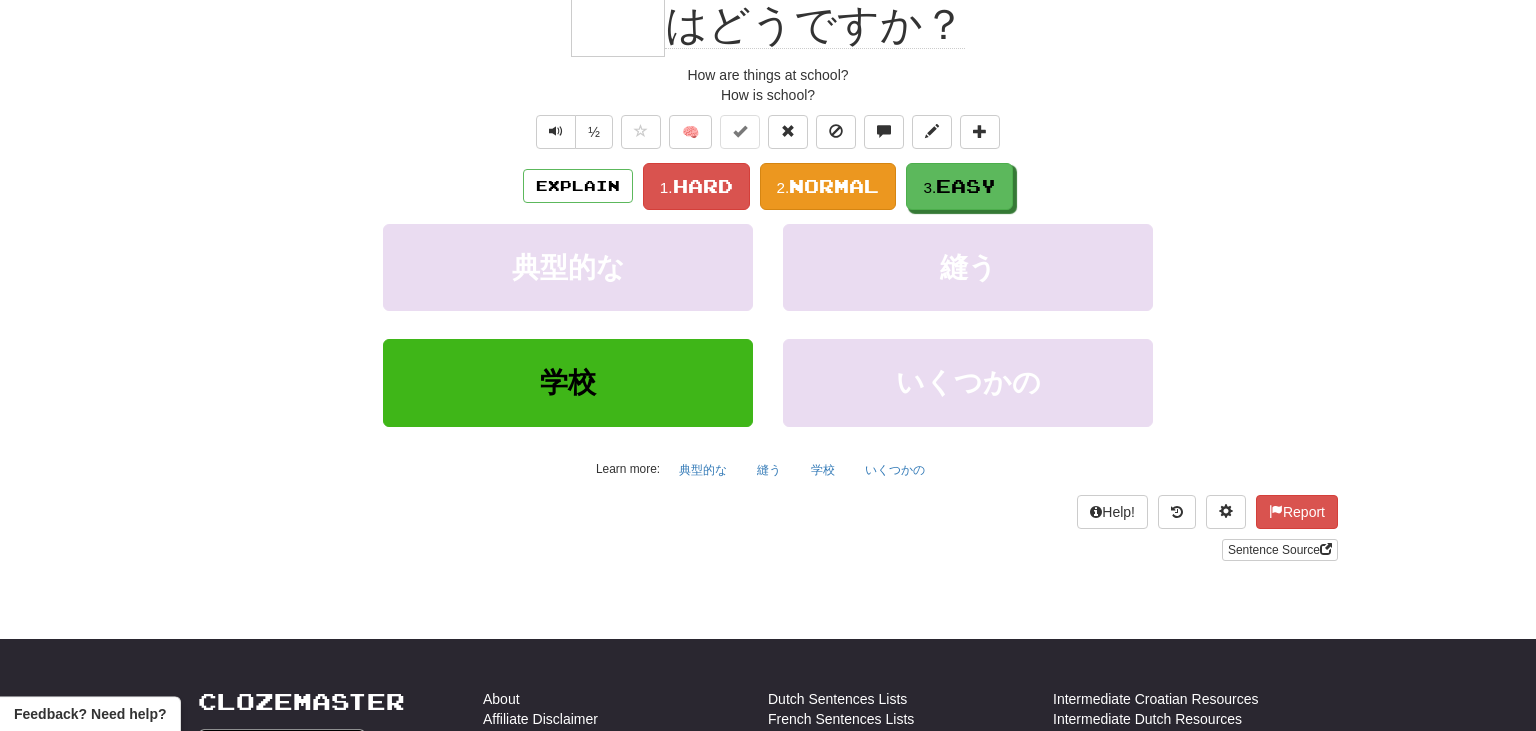 scroll, scrollTop: 200, scrollLeft: 0, axis: vertical 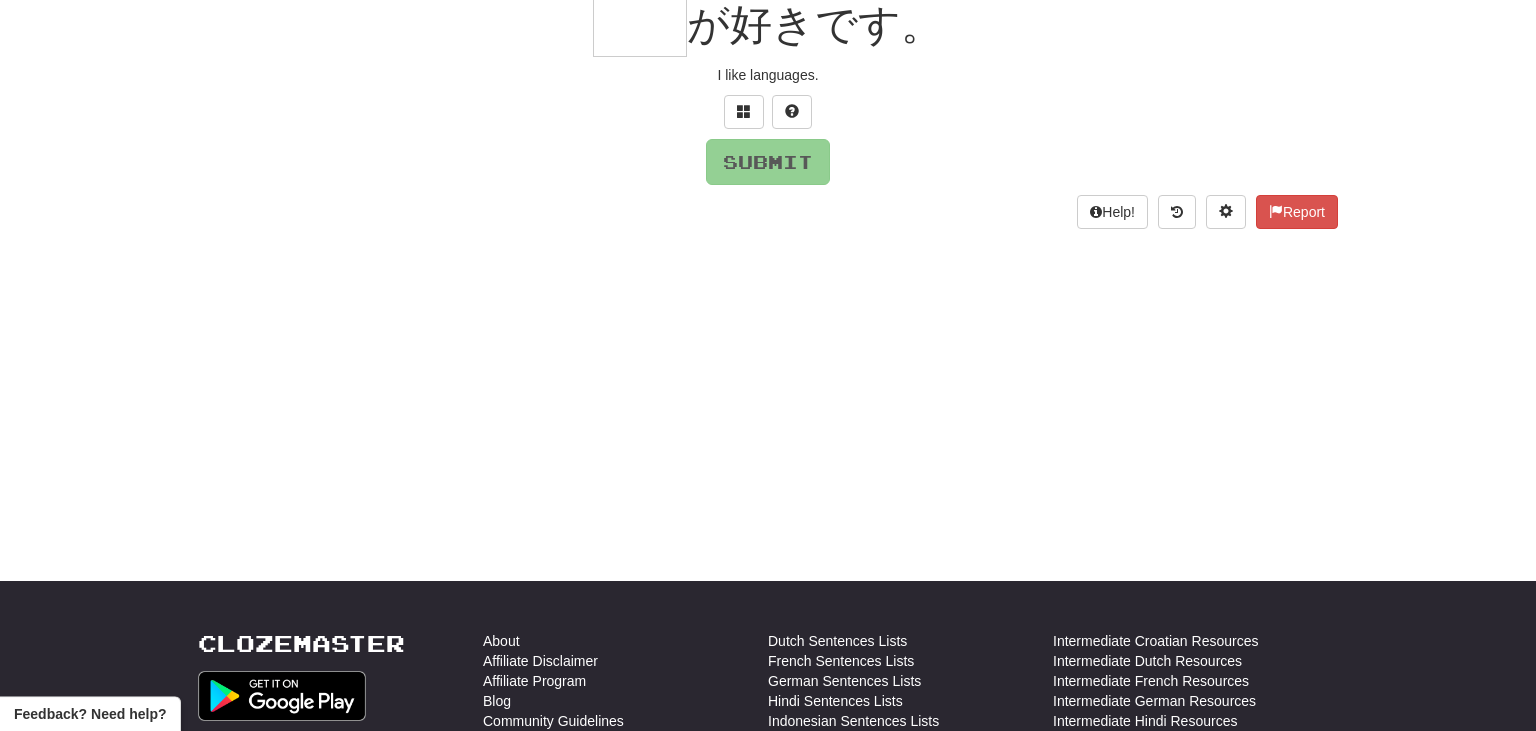 click at bounding box center (640, 27) 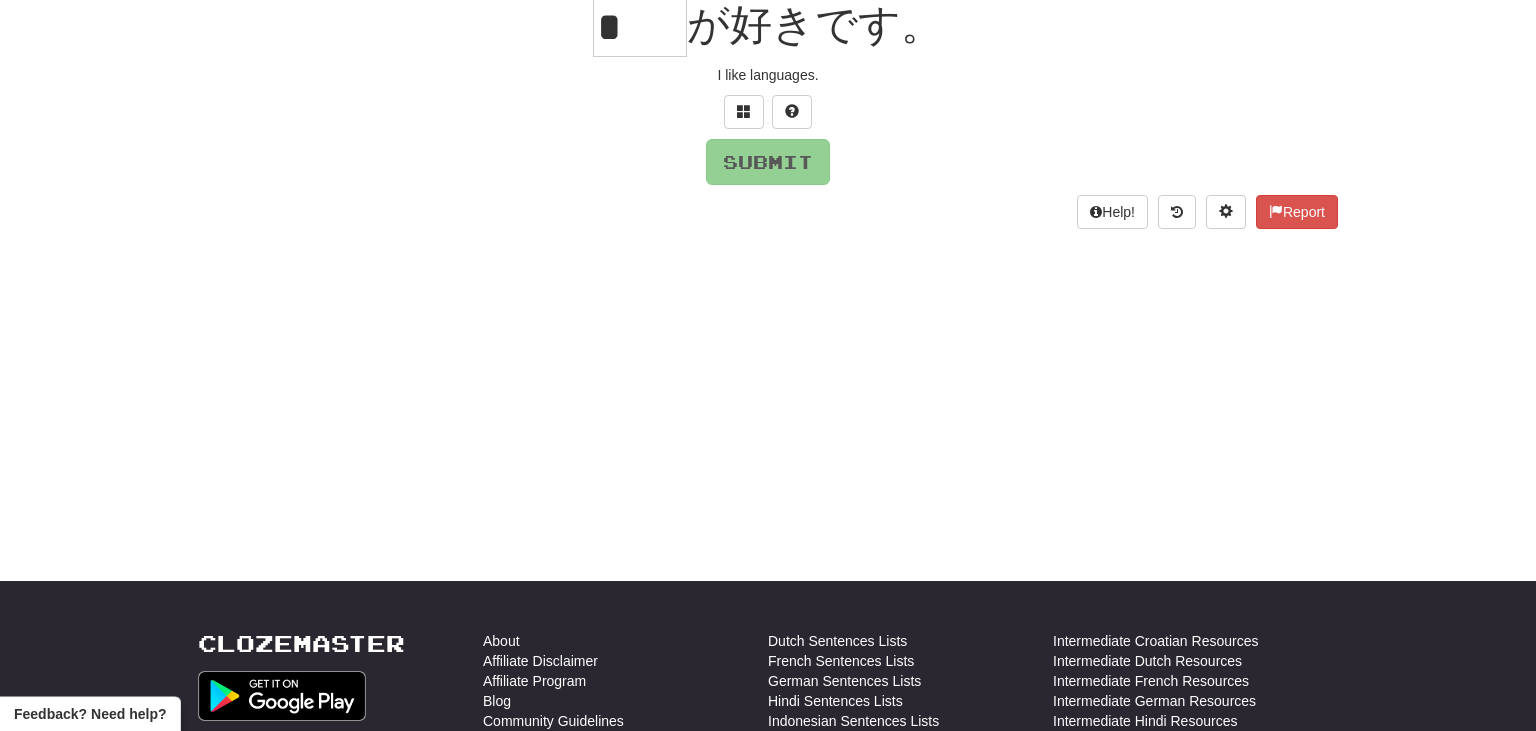 scroll, scrollTop: 197, scrollLeft: 0, axis: vertical 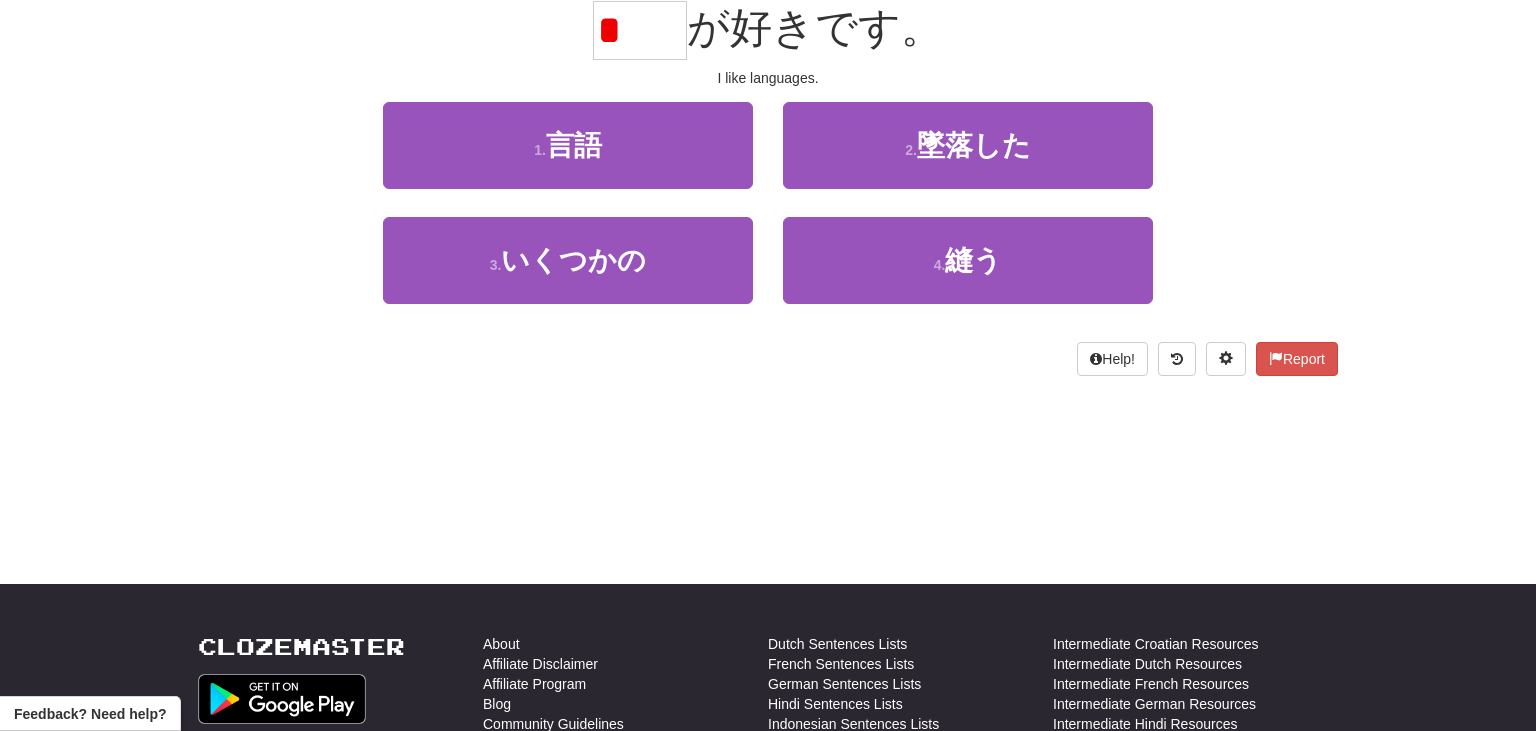 click on "* が好きです。" at bounding box center (768, 30) 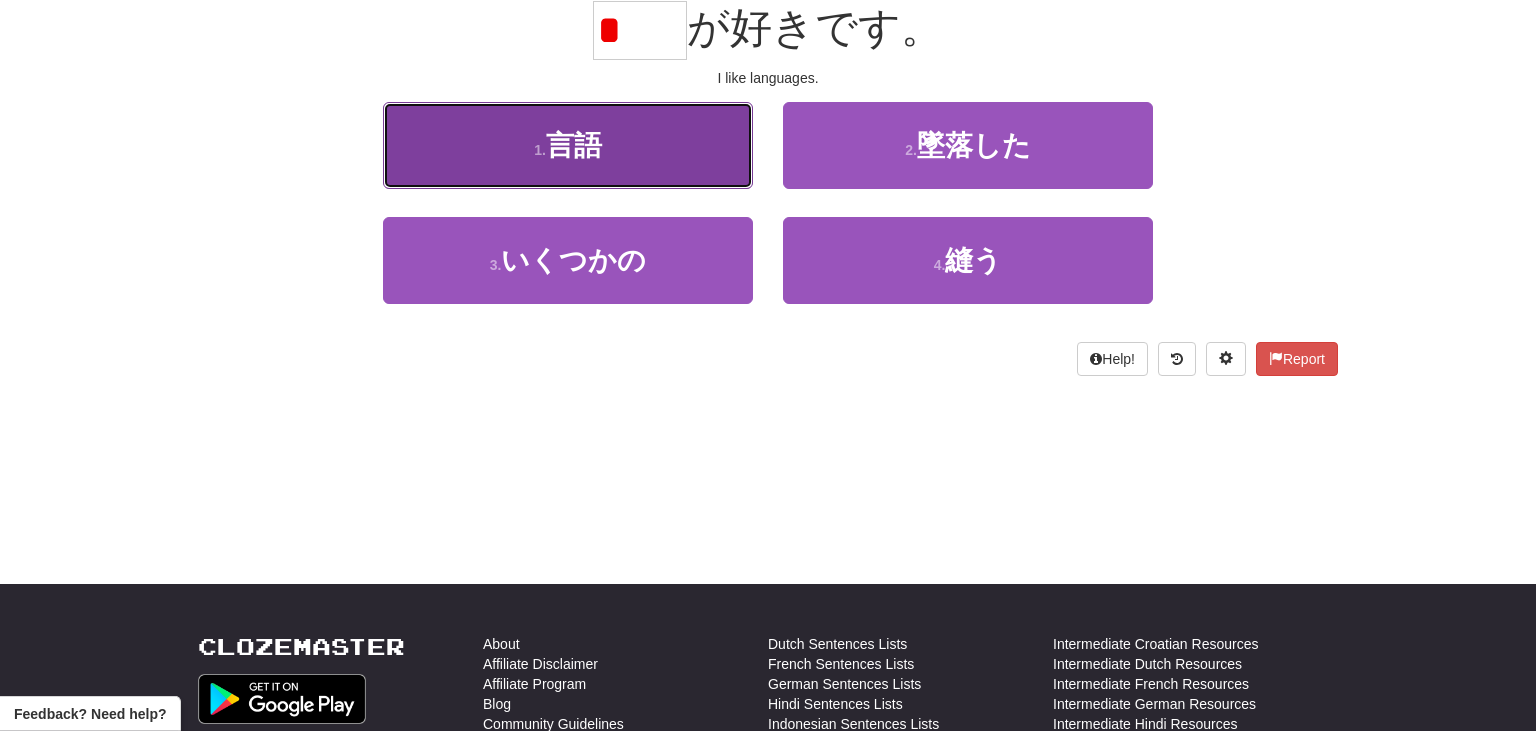 click on "1 .  言語" at bounding box center [568, 145] 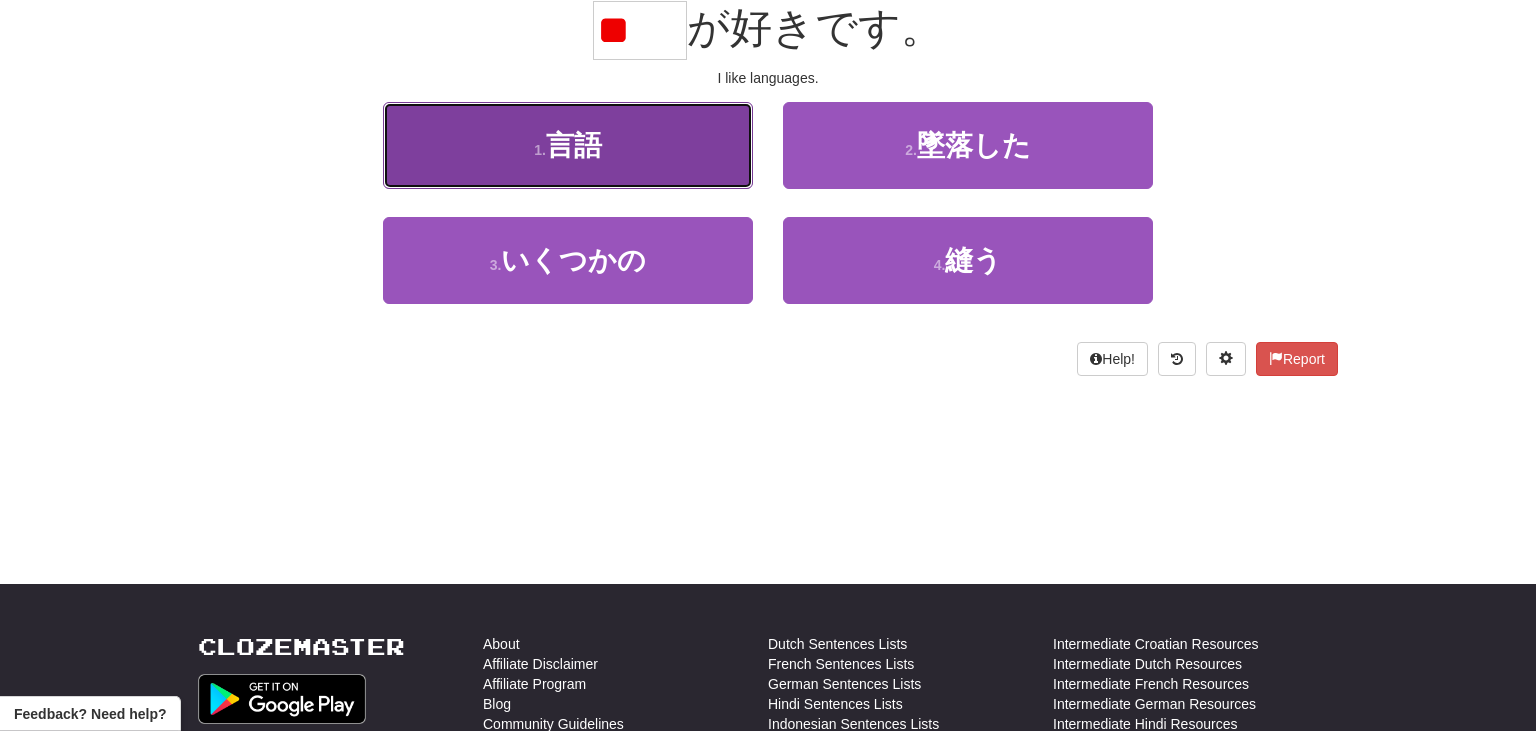 scroll, scrollTop: 210, scrollLeft: 0, axis: vertical 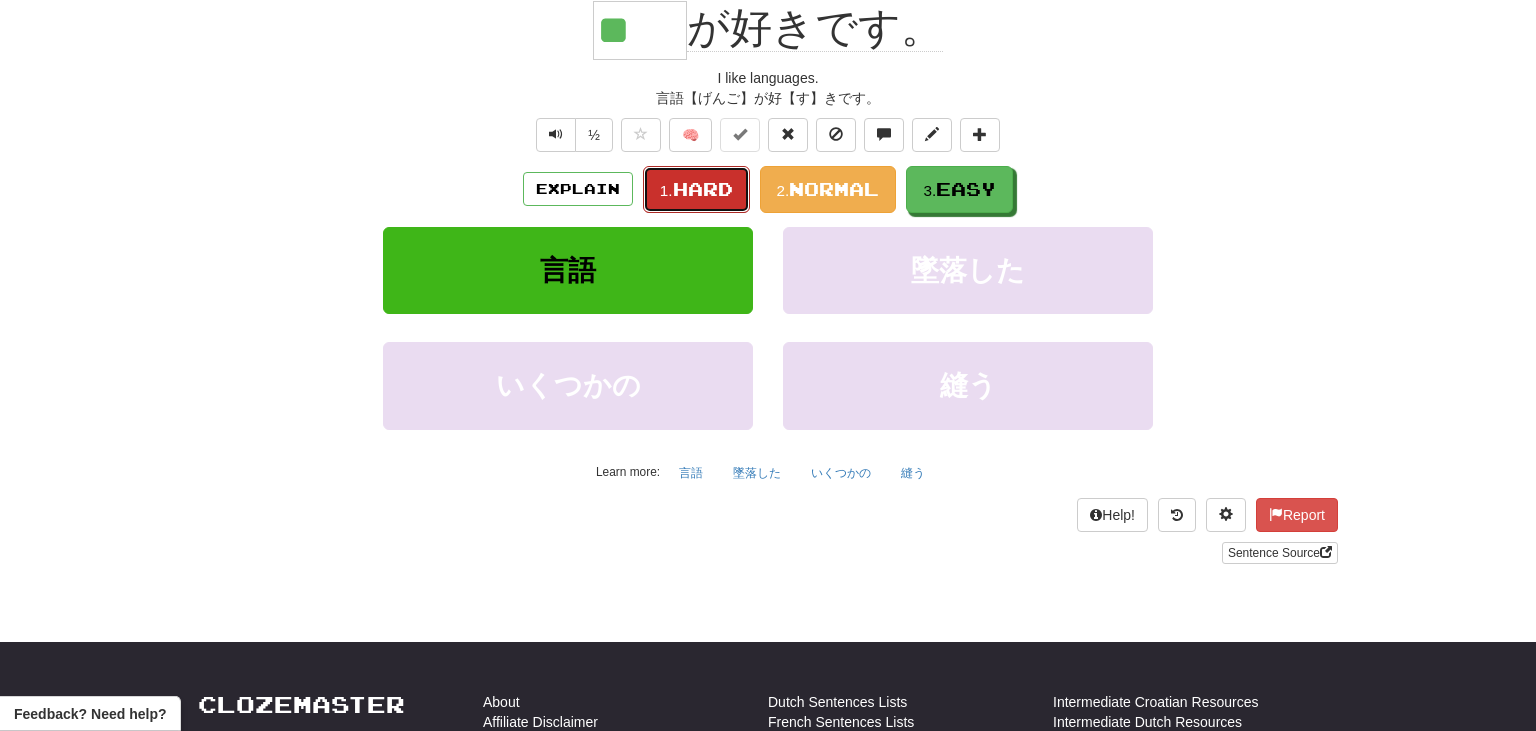 click on "Hard" at bounding box center [703, 189] 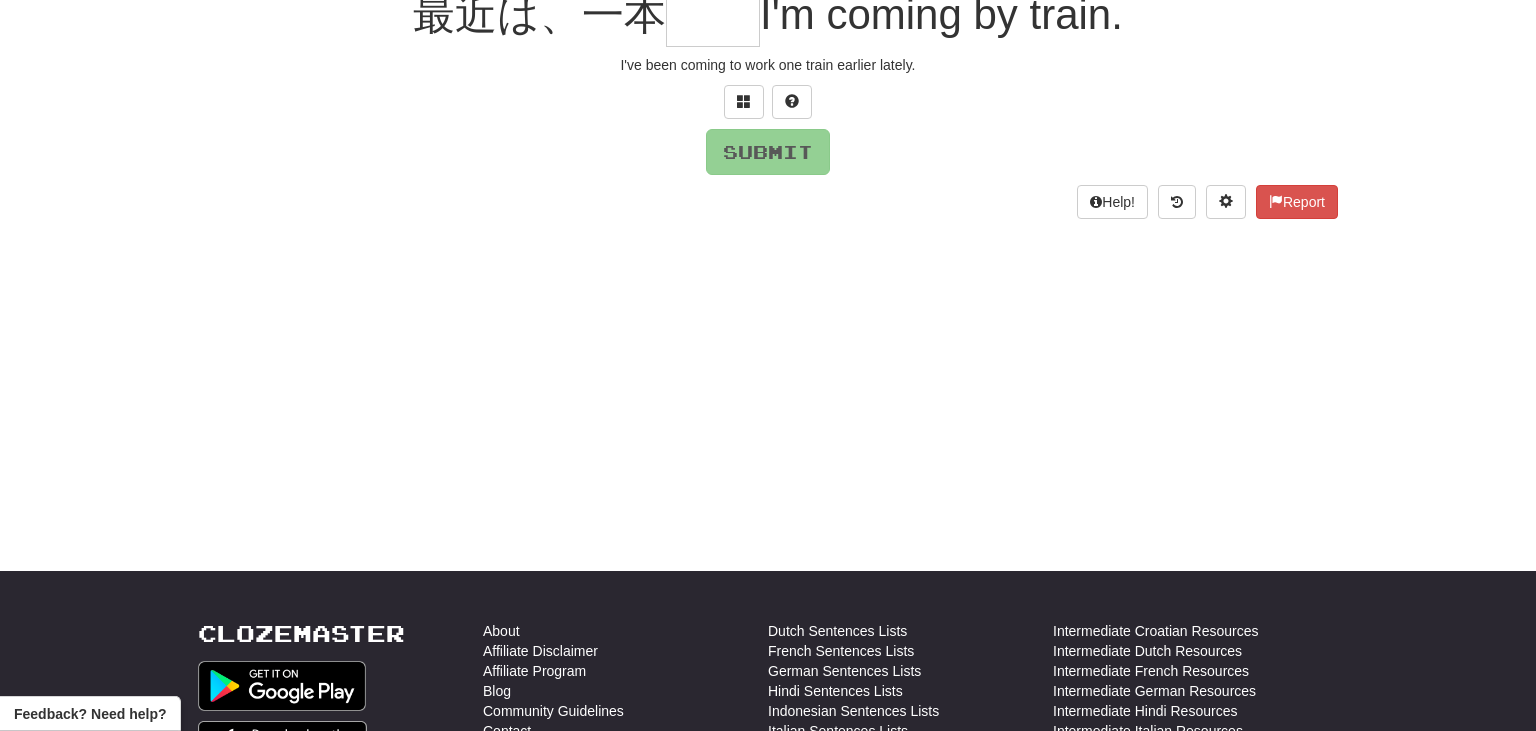 scroll, scrollTop: 197, scrollLeft: 0, axis: vertical 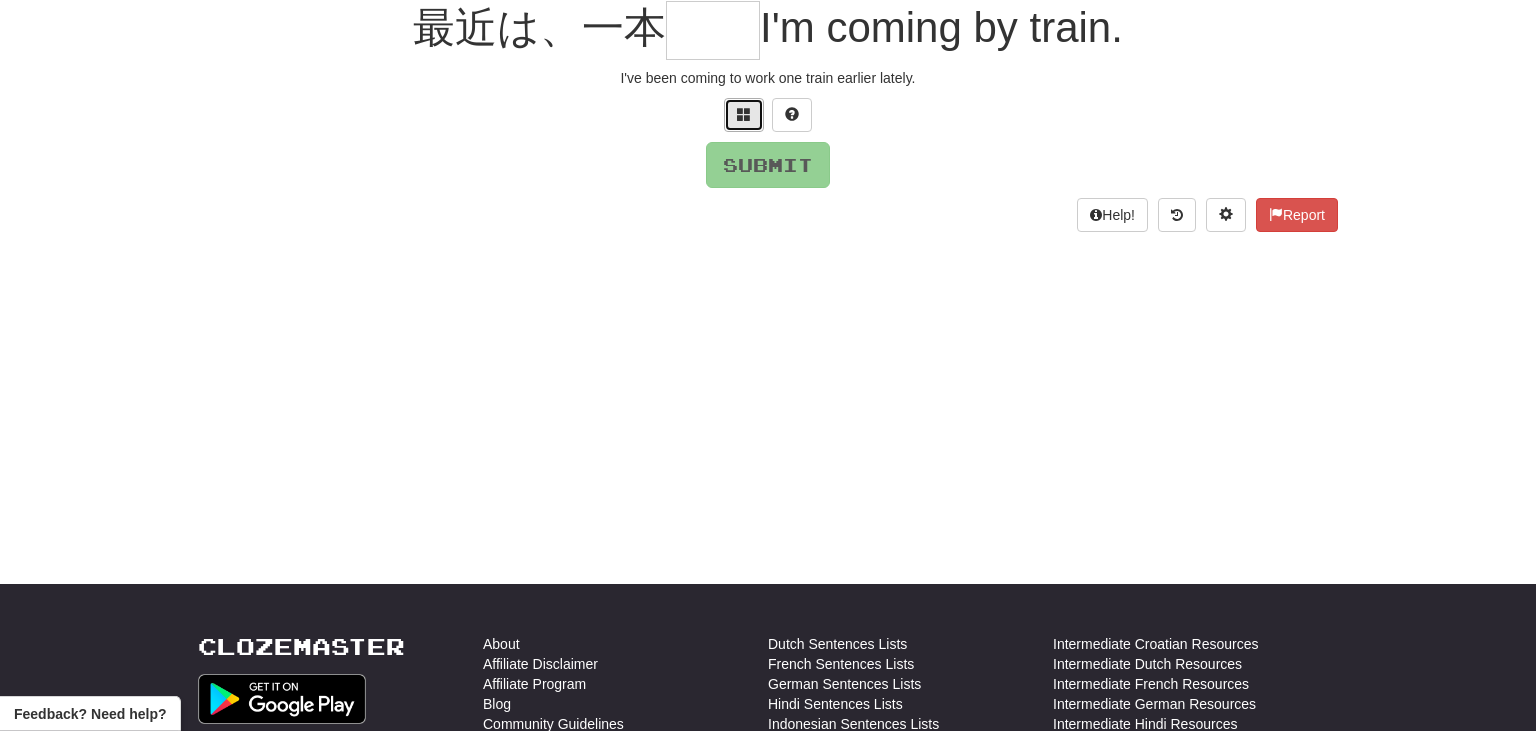 click at bounding box center (744, 115) 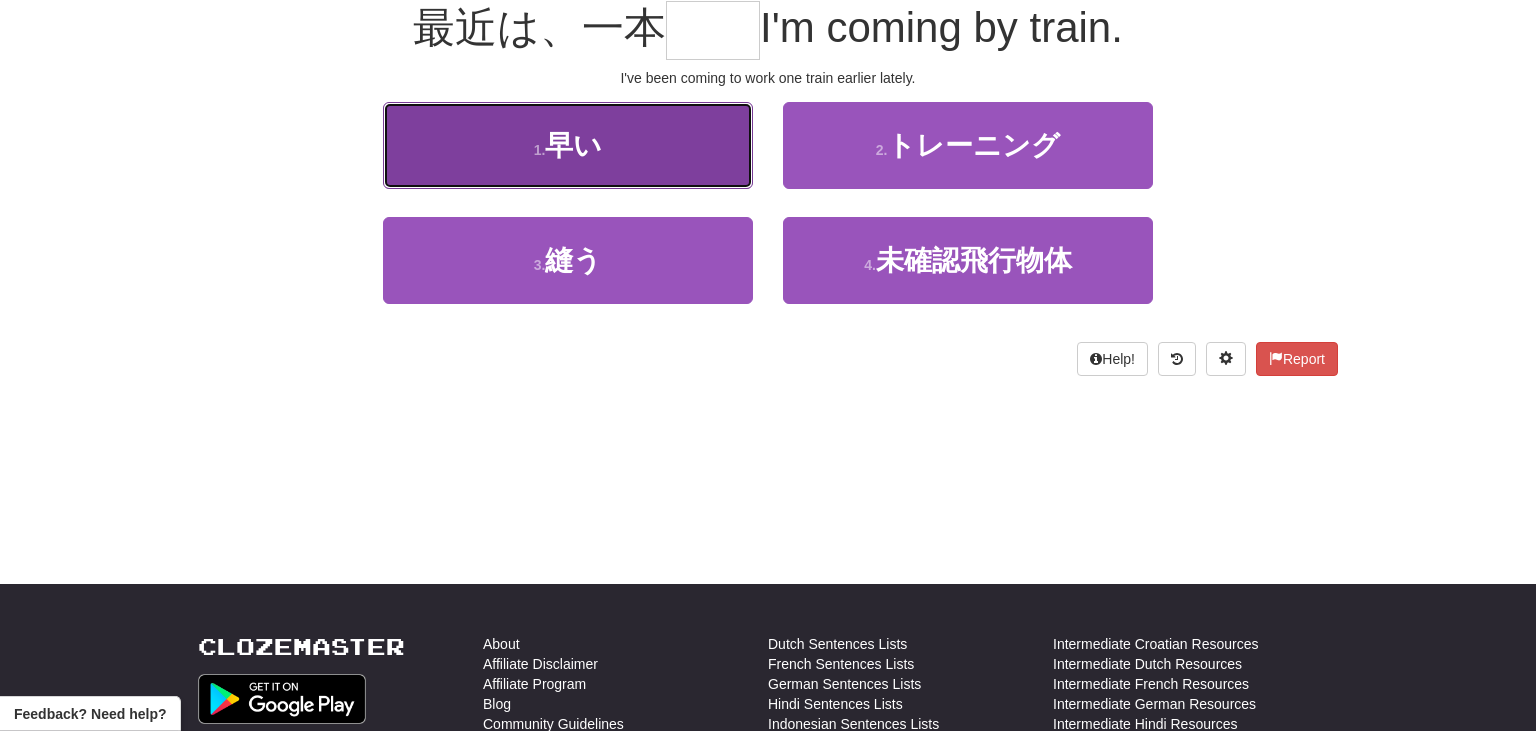 click on "1 .  早い" at bounding box center [568, 145] 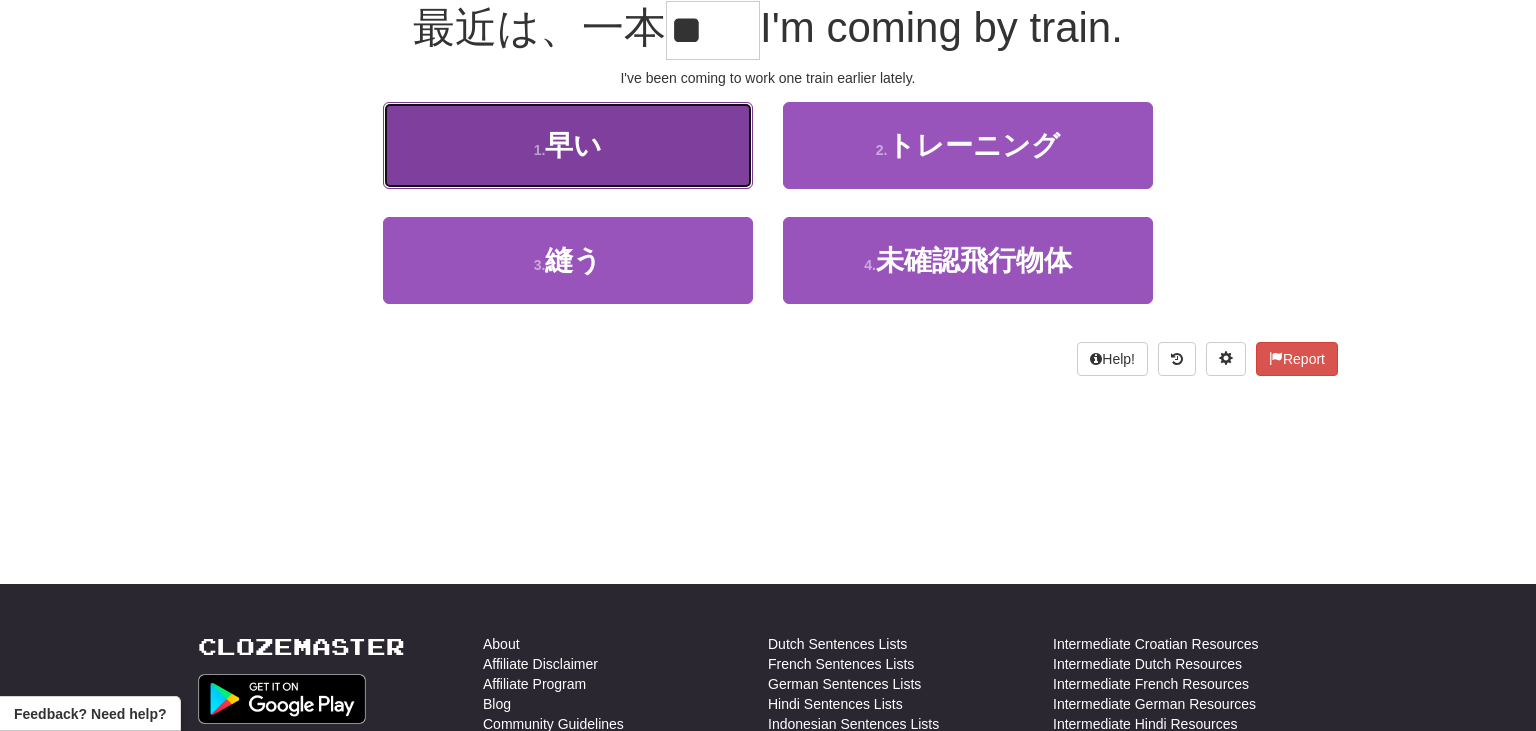 scroll, scrollTop: 210, scrollLeft: 0, axis: vertical 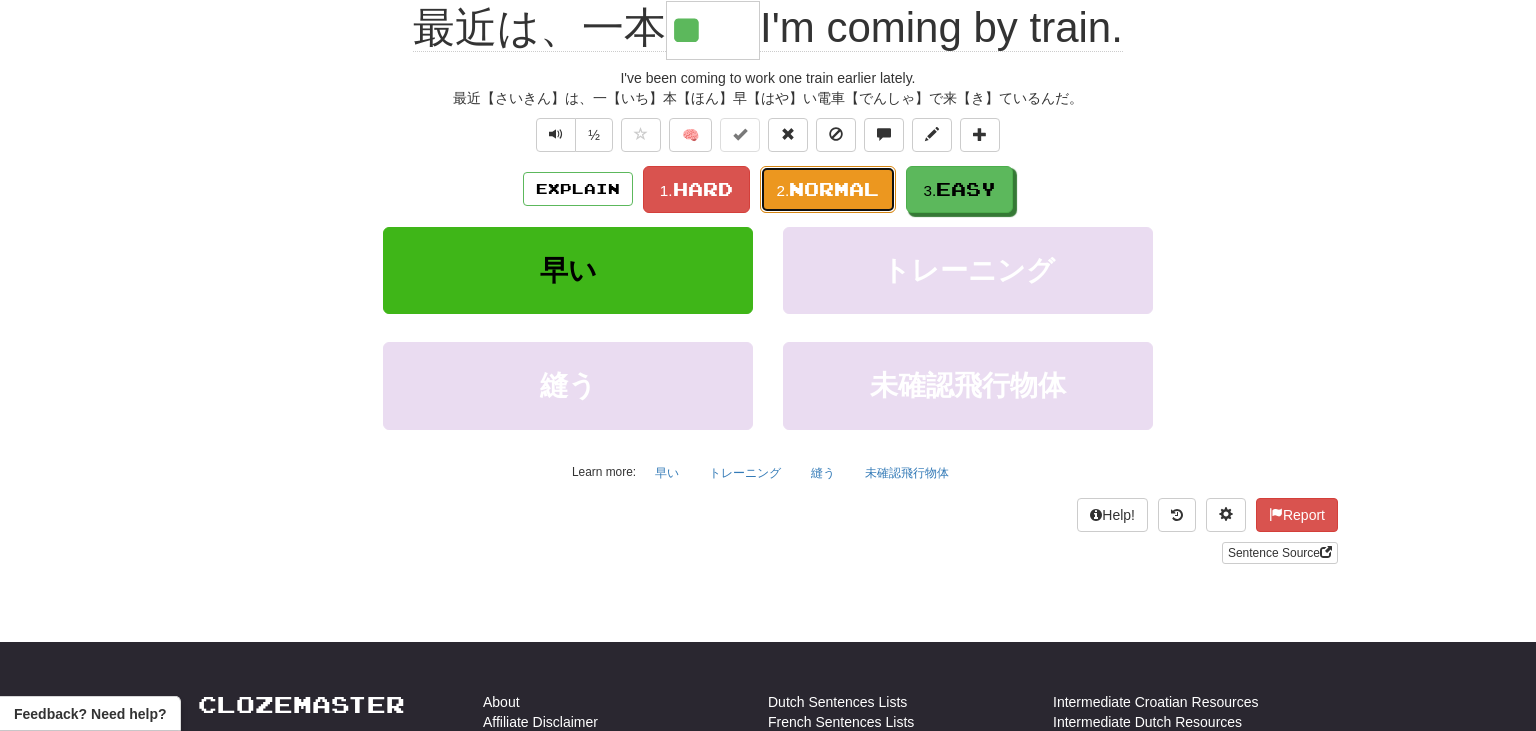 click on "Normal" at bounding box center [834, 189] 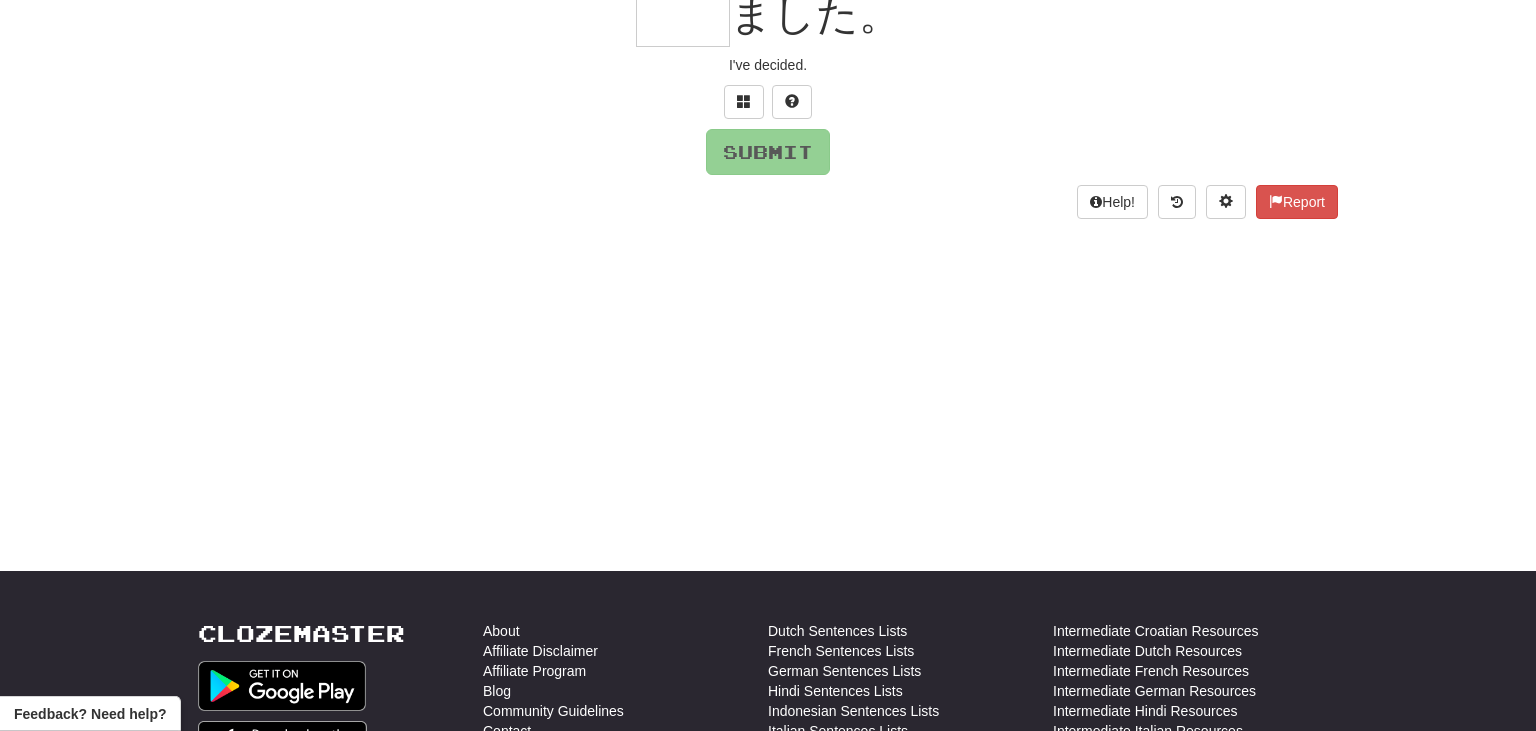 scroll, scrollTop: 197, scrollLeft: 0, axis: vertical 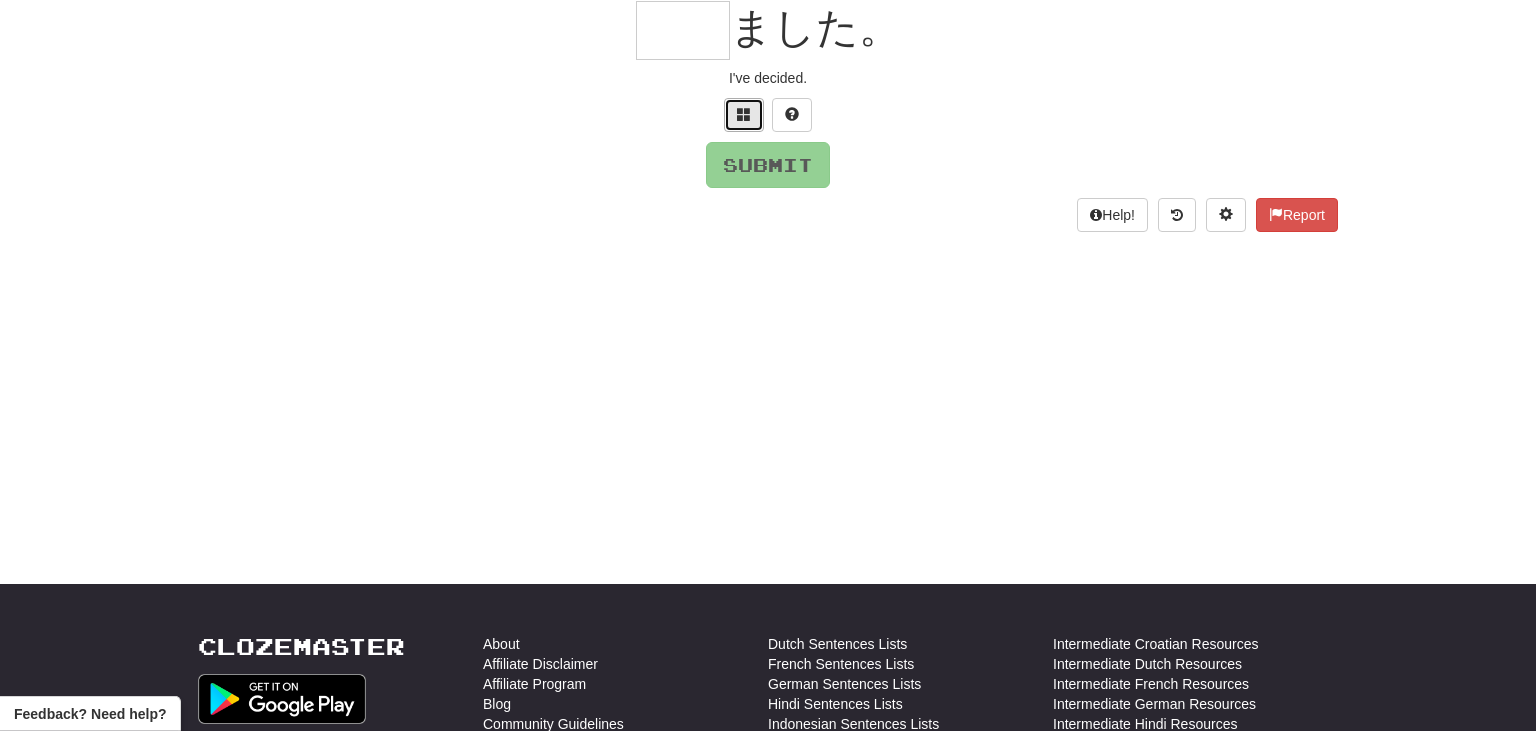 click at bounding box center [744, 115] 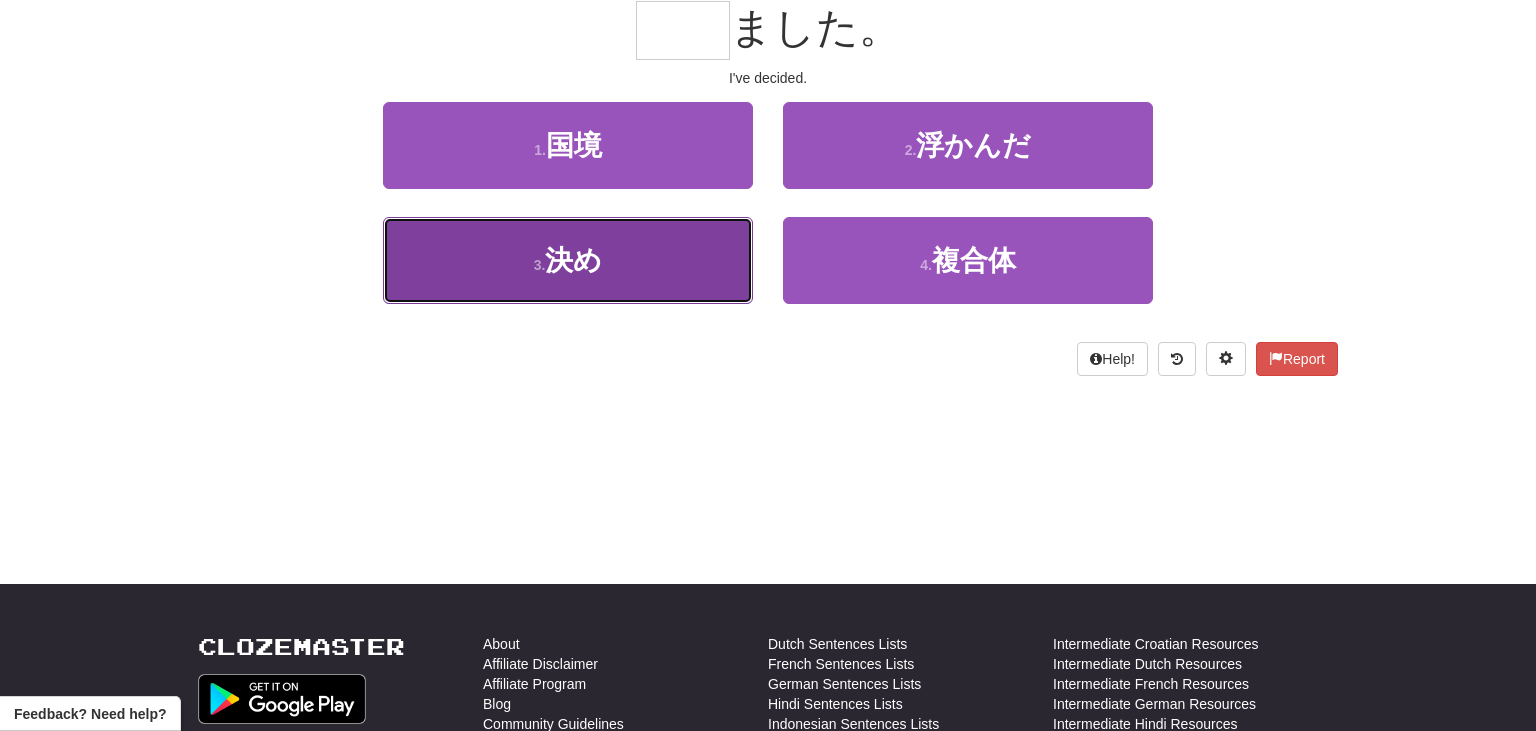 click on "3 .  決め" at bounding box center (568, 260) 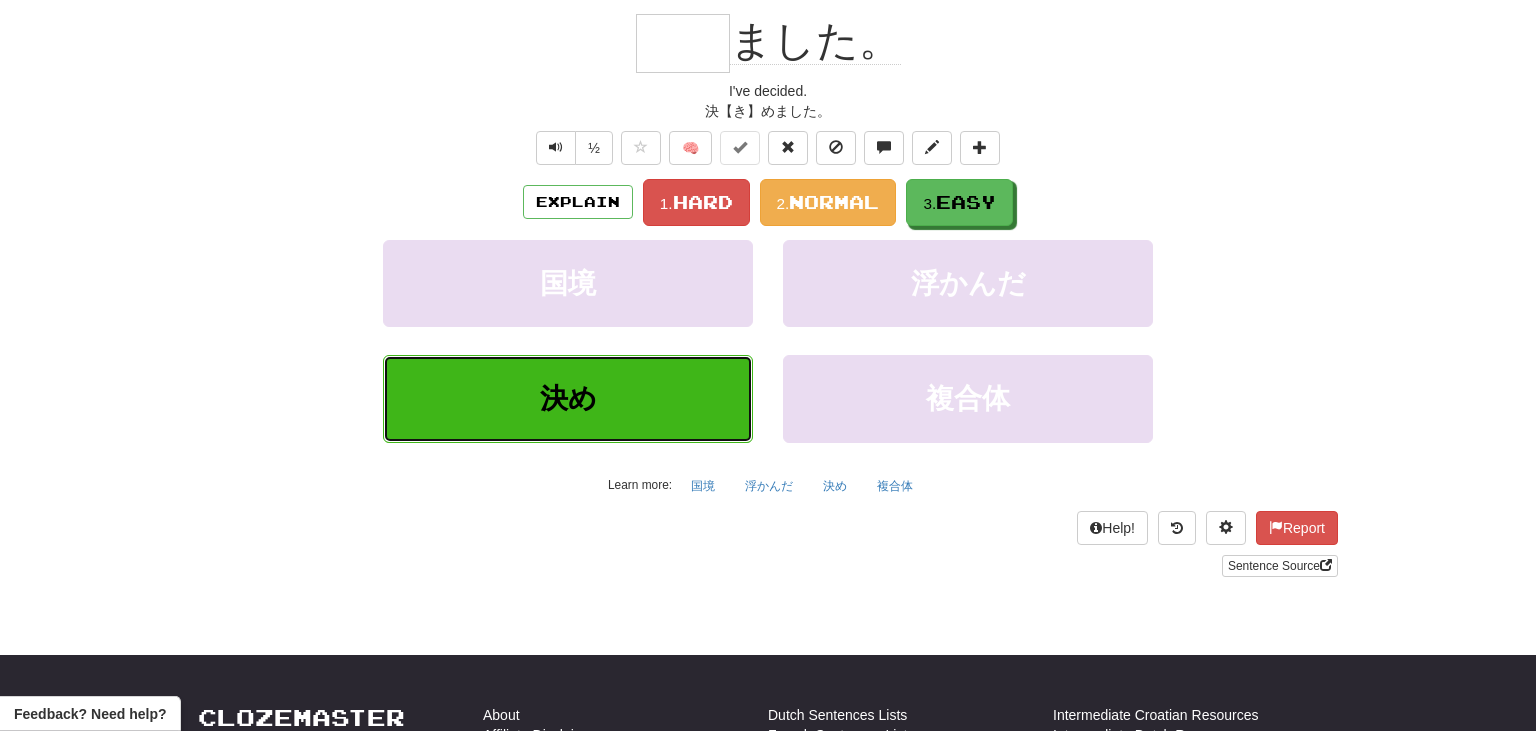 type on "**" 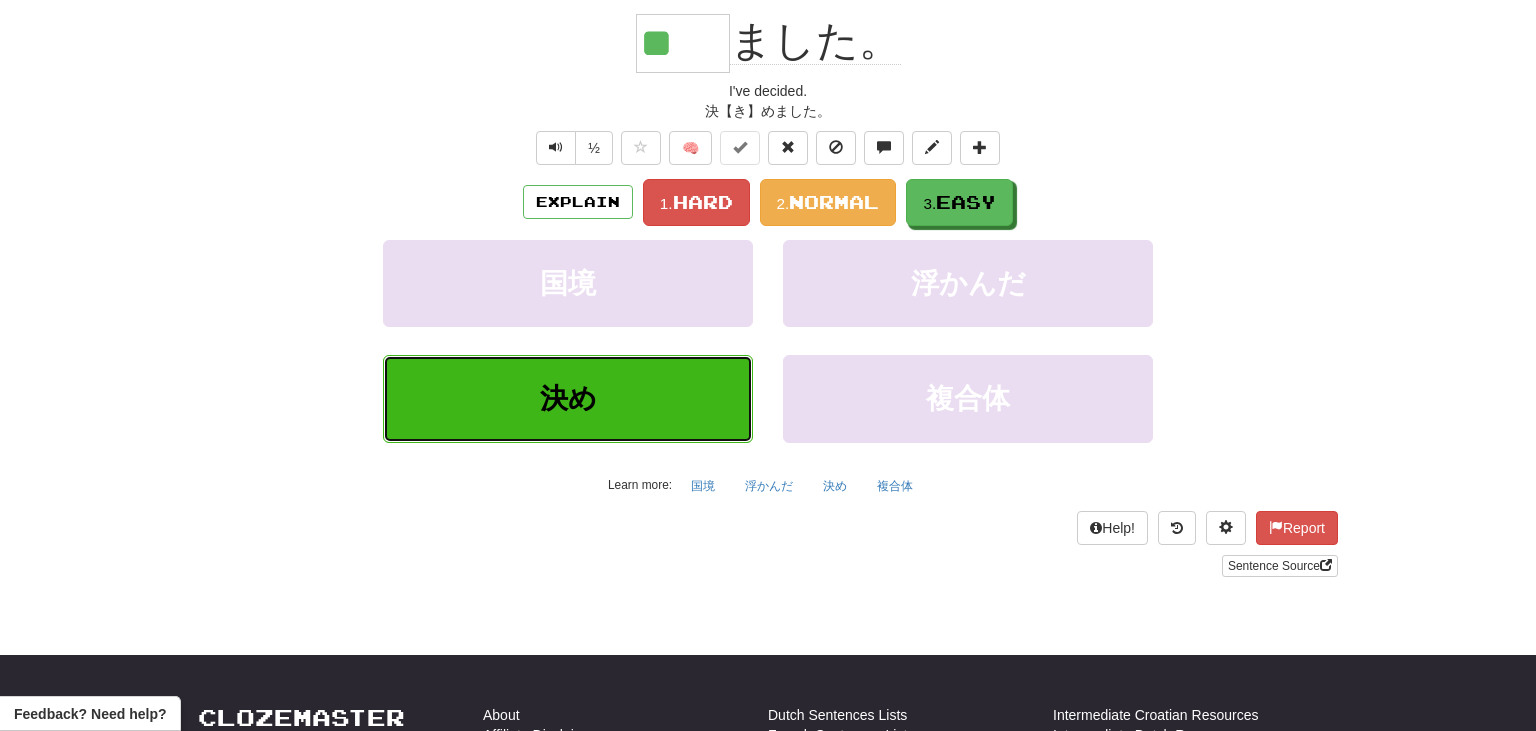 scroll, scrollTop: 210, scrollLeft: 0, axis: vertical 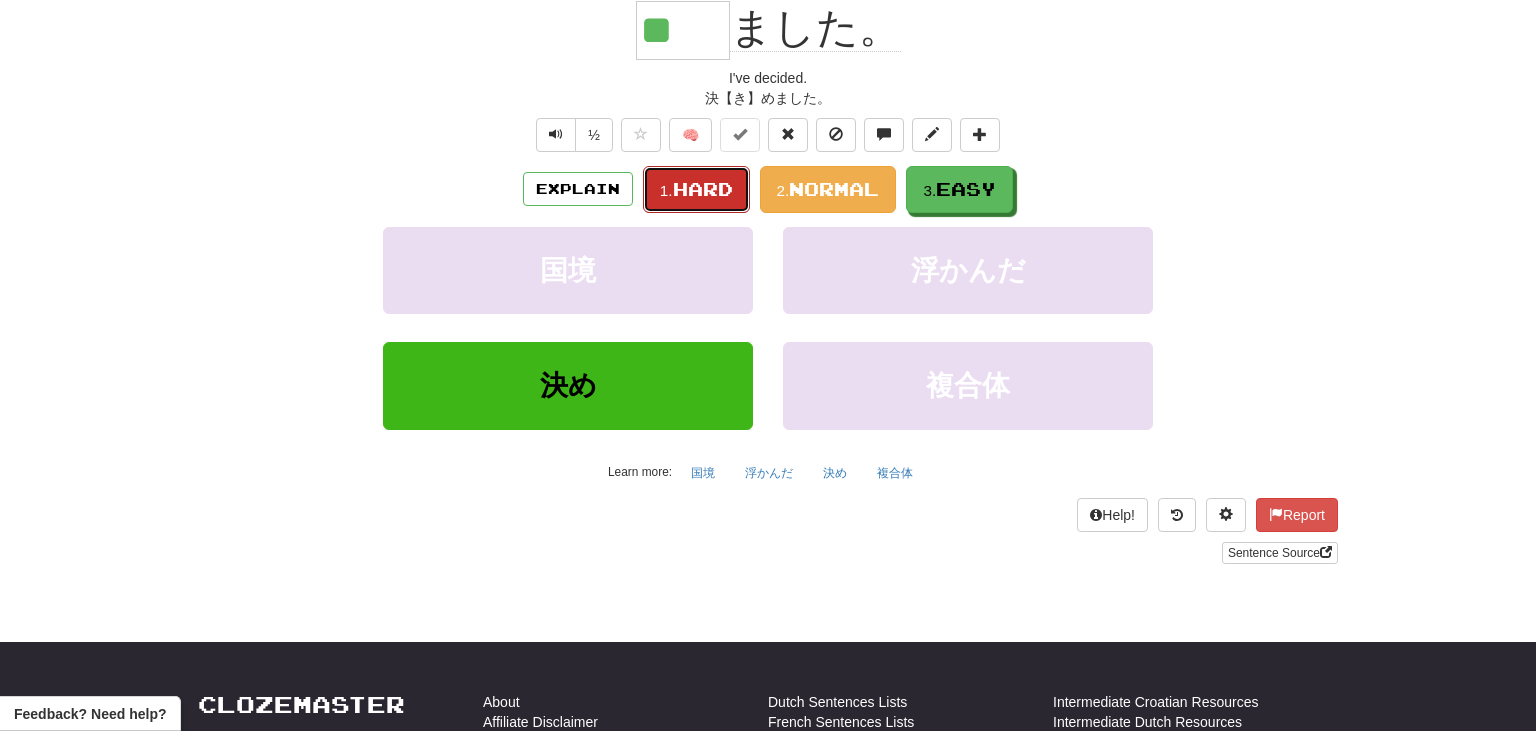 click on "Hard" at bounding box center [703, 189] 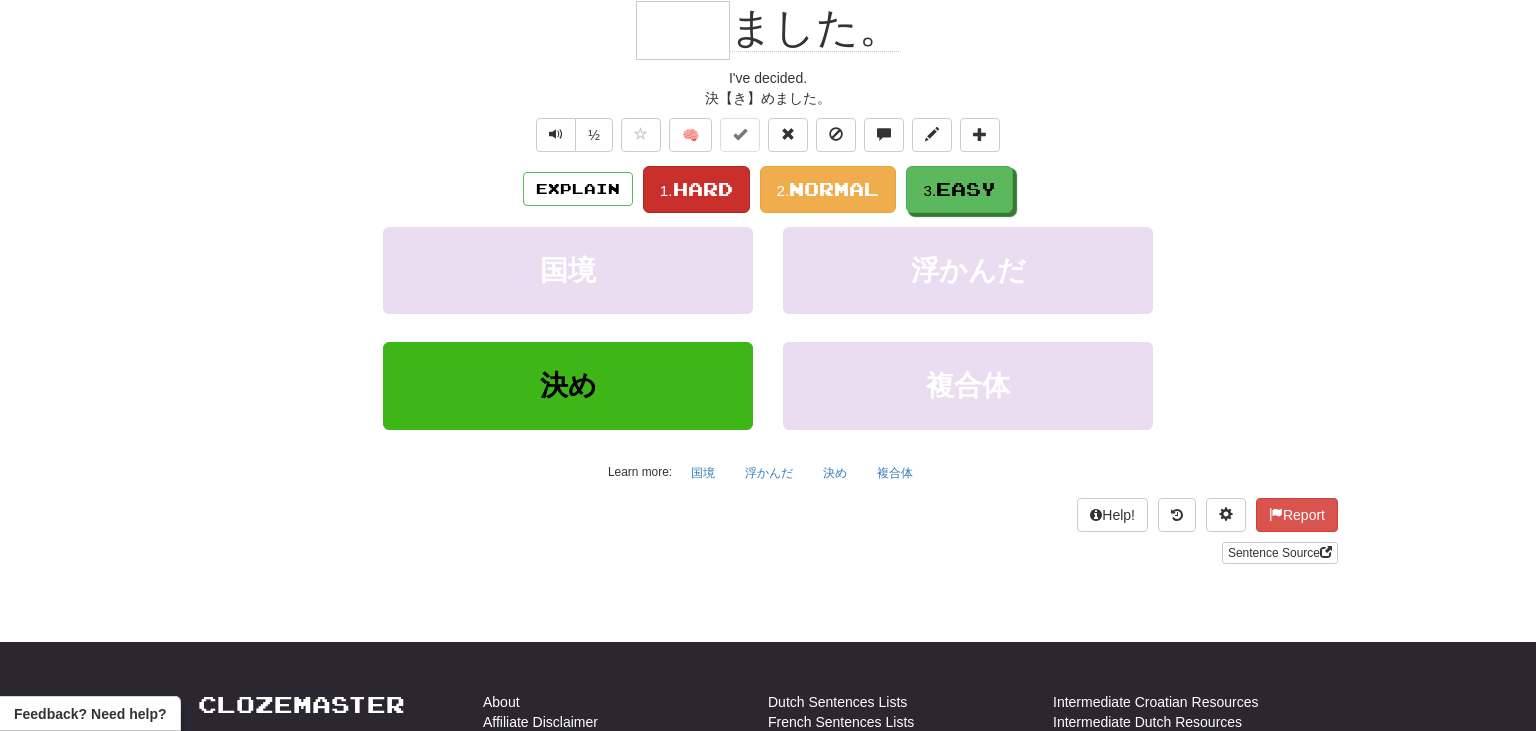 scroll, scrollTop: 197, scrollLeft: 0, axis: vertical 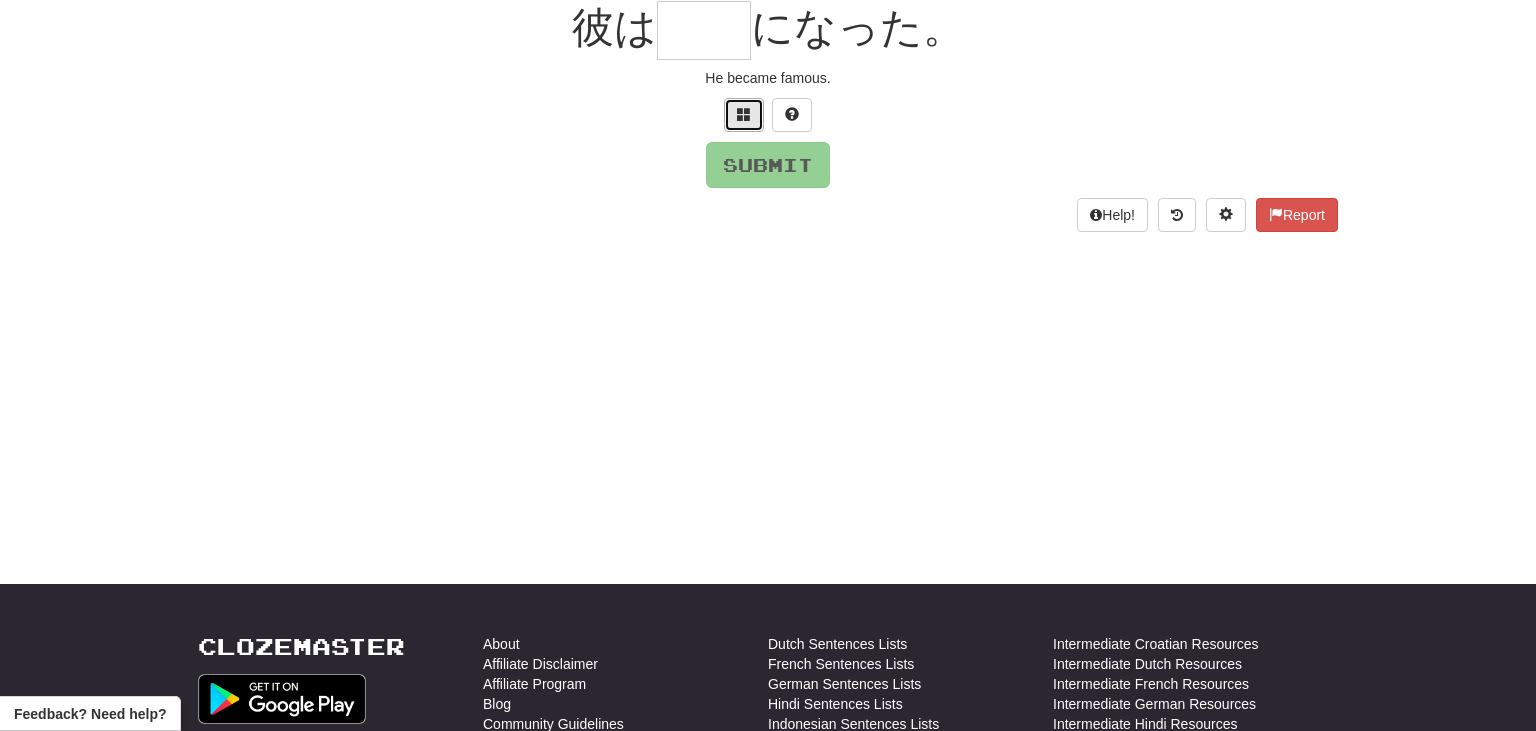 click at bounding box center [744, 115] 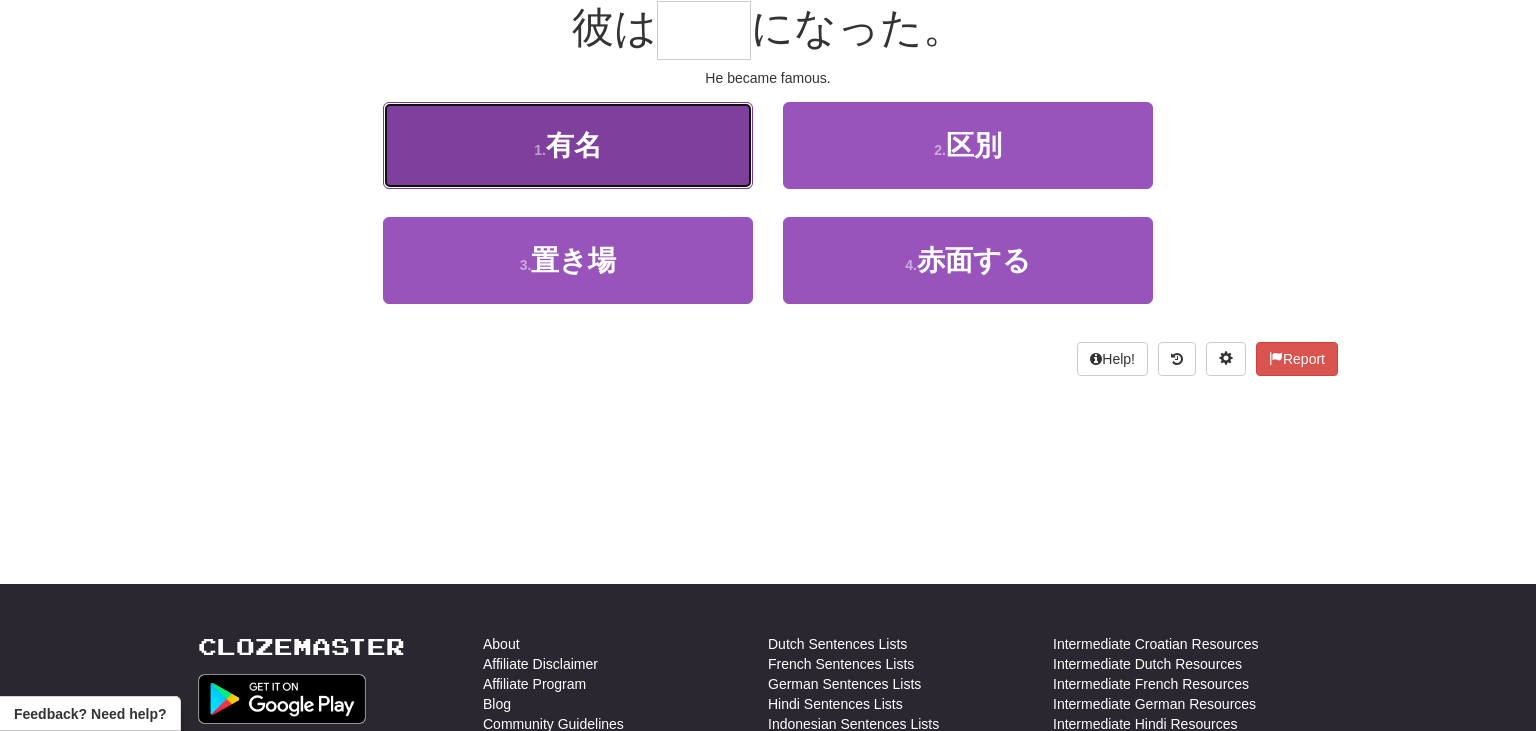 click on "1 .  有名" at bounding box center [568, 145] 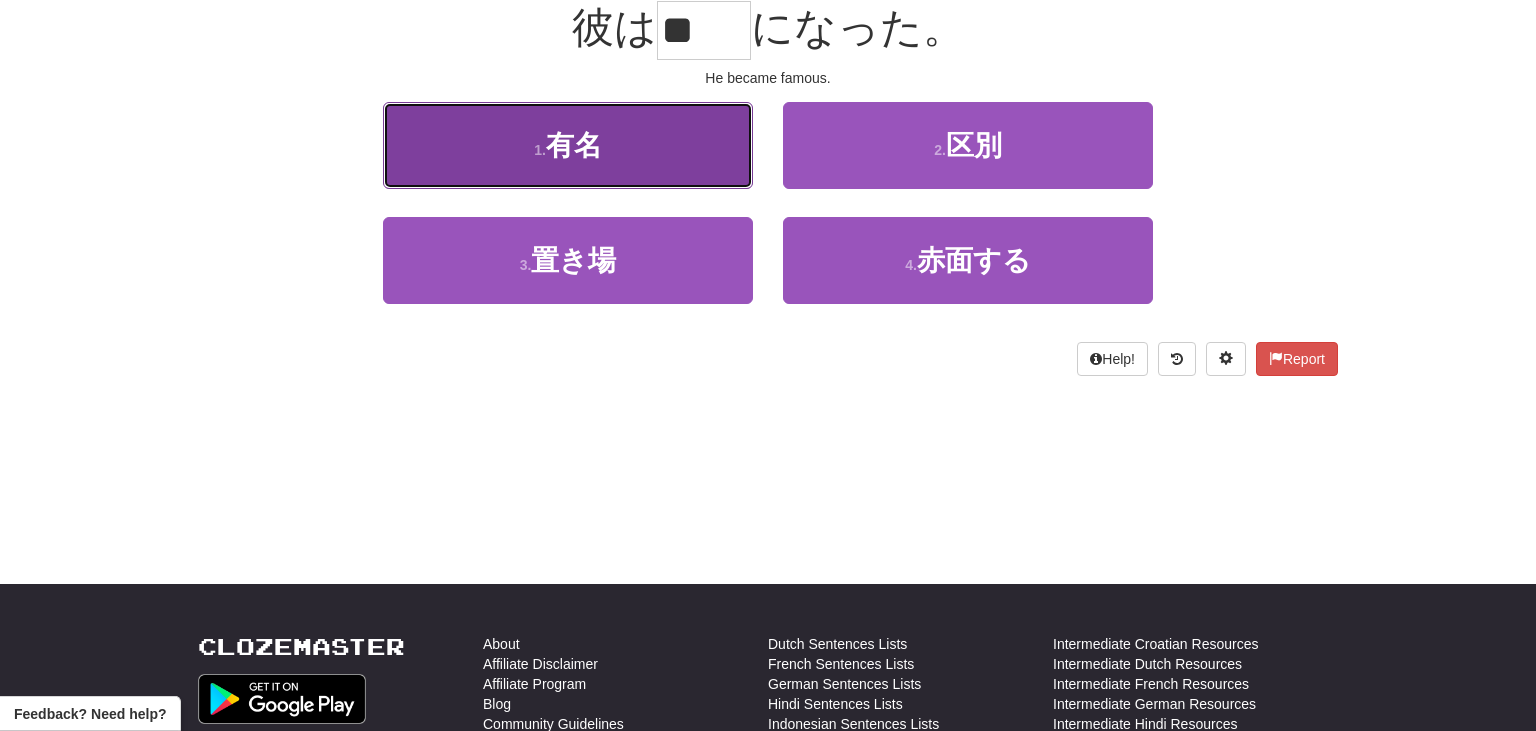 scroll, scrollTop: 210, scrollLeft: 0, axis: vertical 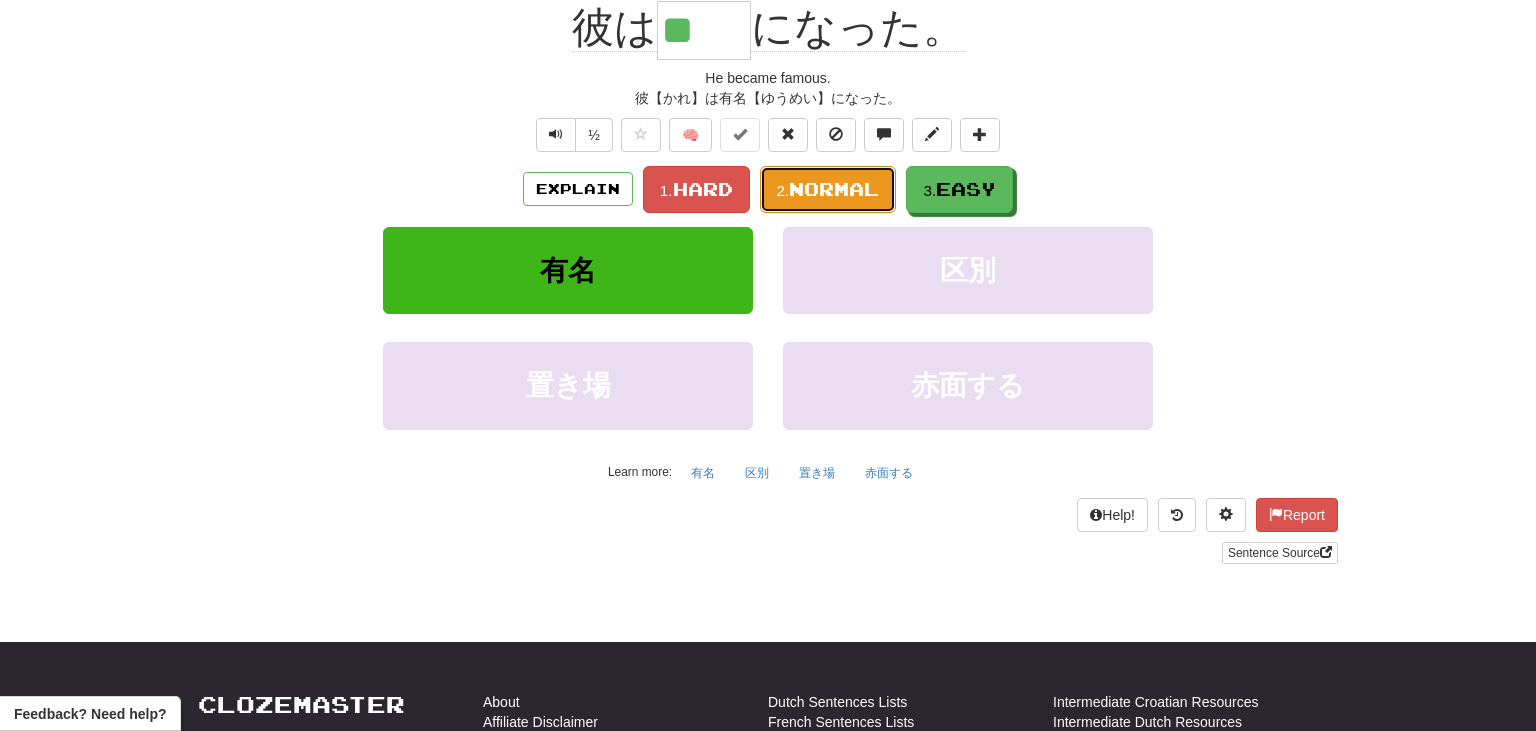 click on "2.  Normal" at bounding box center [828, 189] 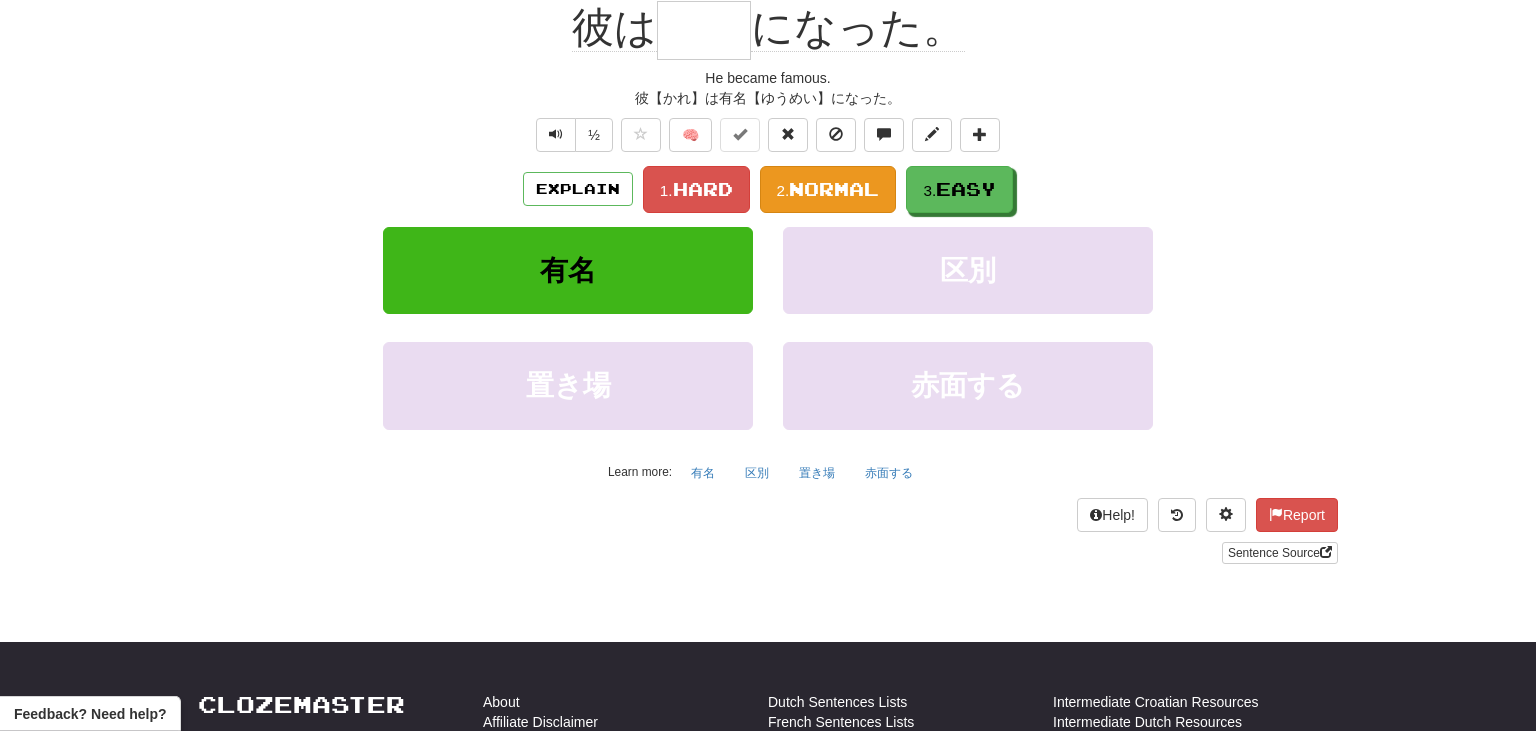 scroll, scrollTop: 197, scrollLeft: 0, axis: vertical 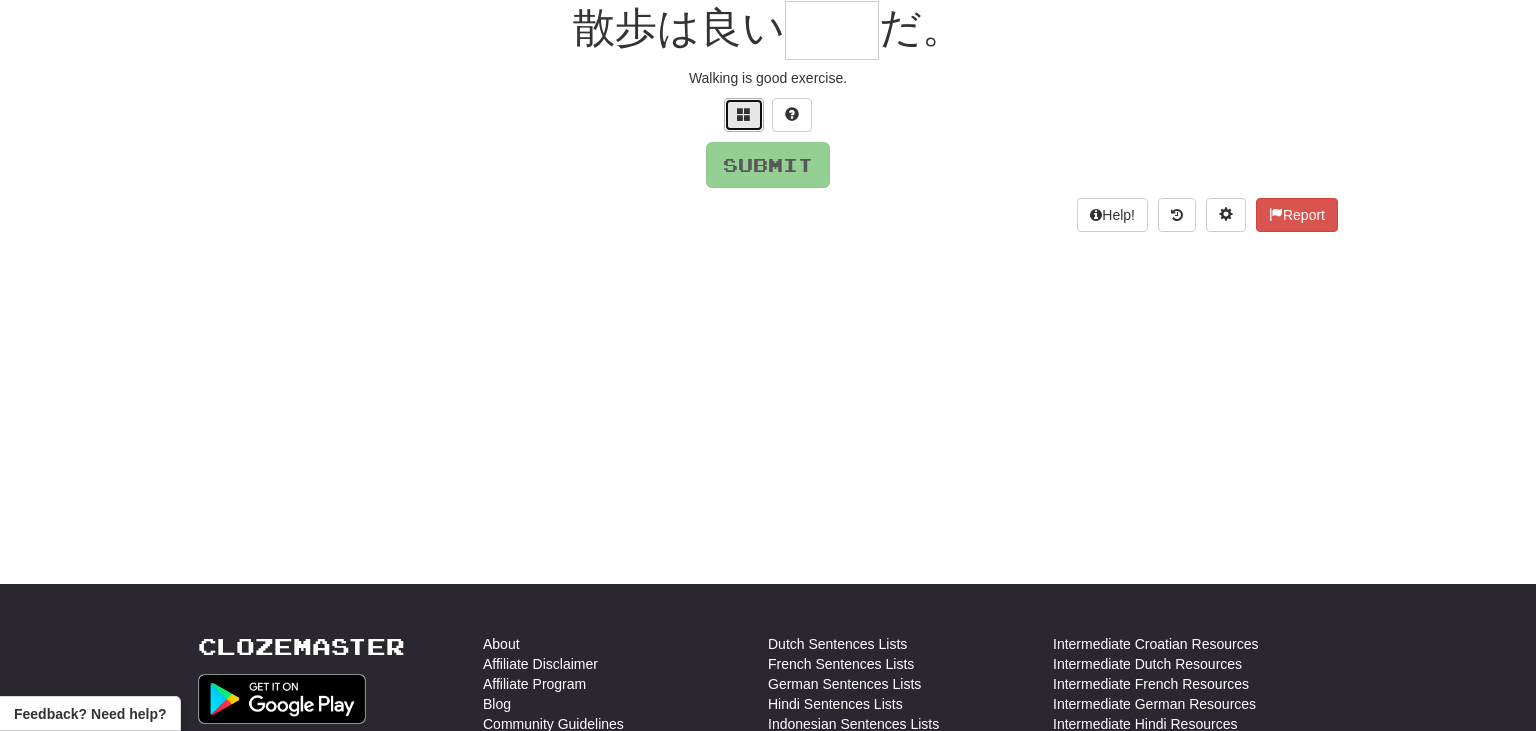 click at bounding box center (744, 114) 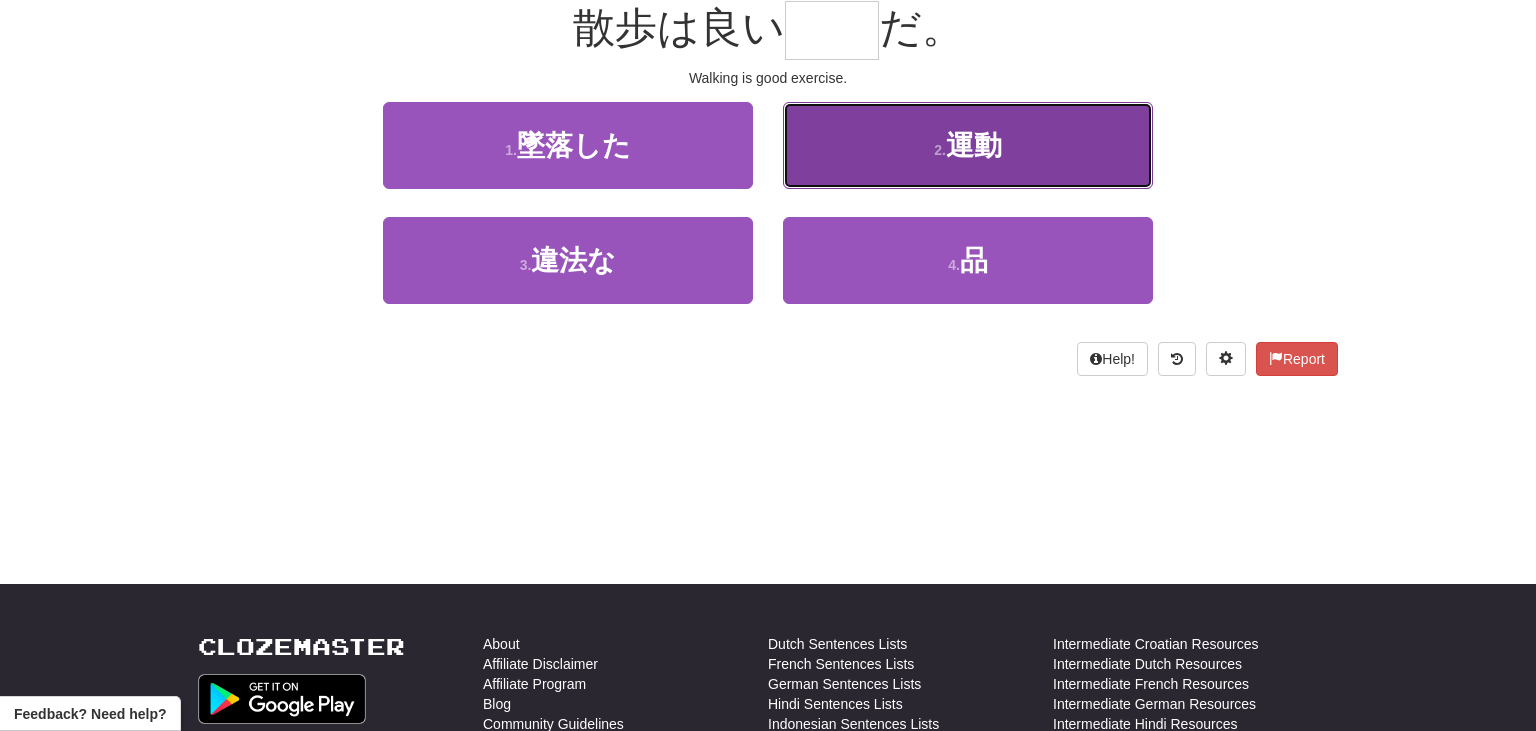 click on "2 .  運動" at bounding box center [968, 145] 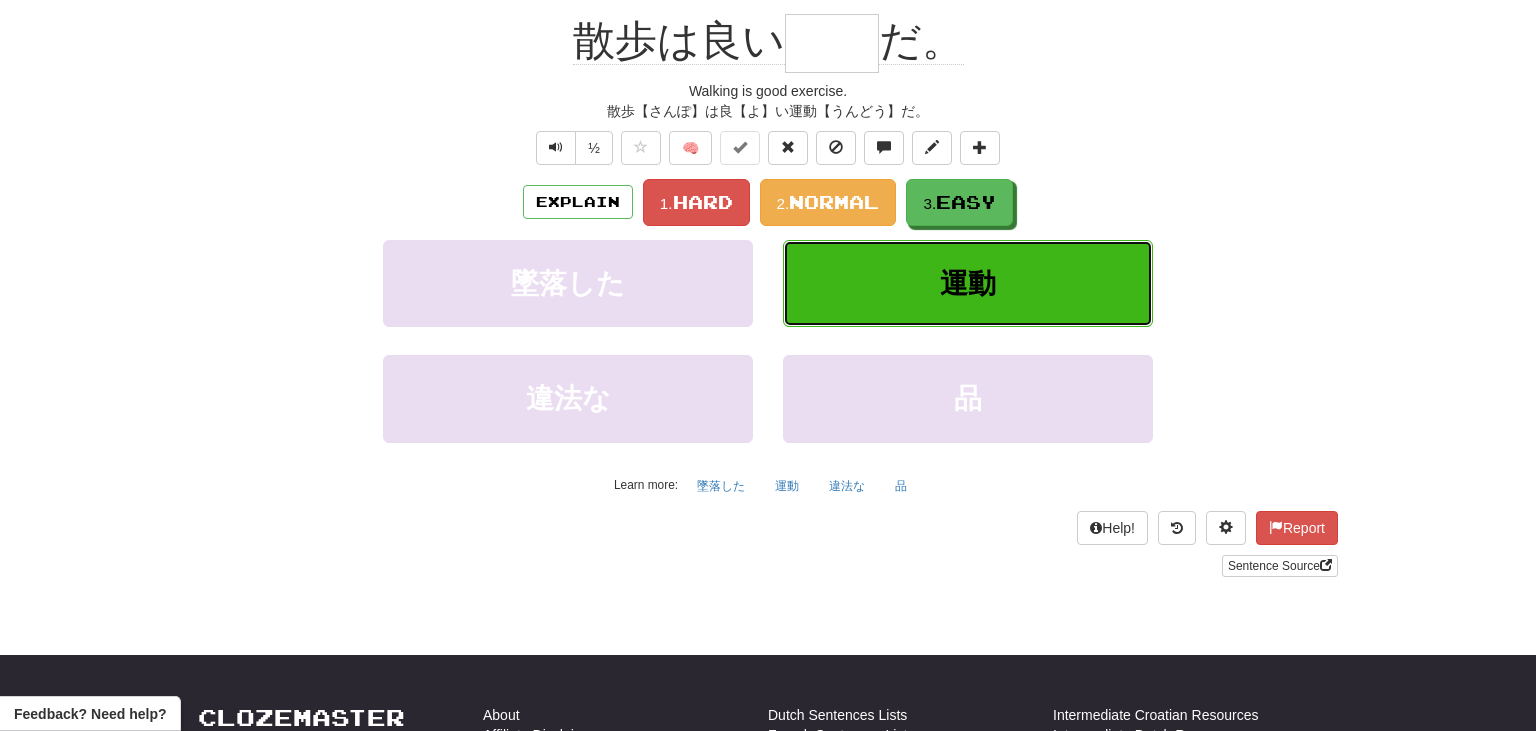 type on "**" 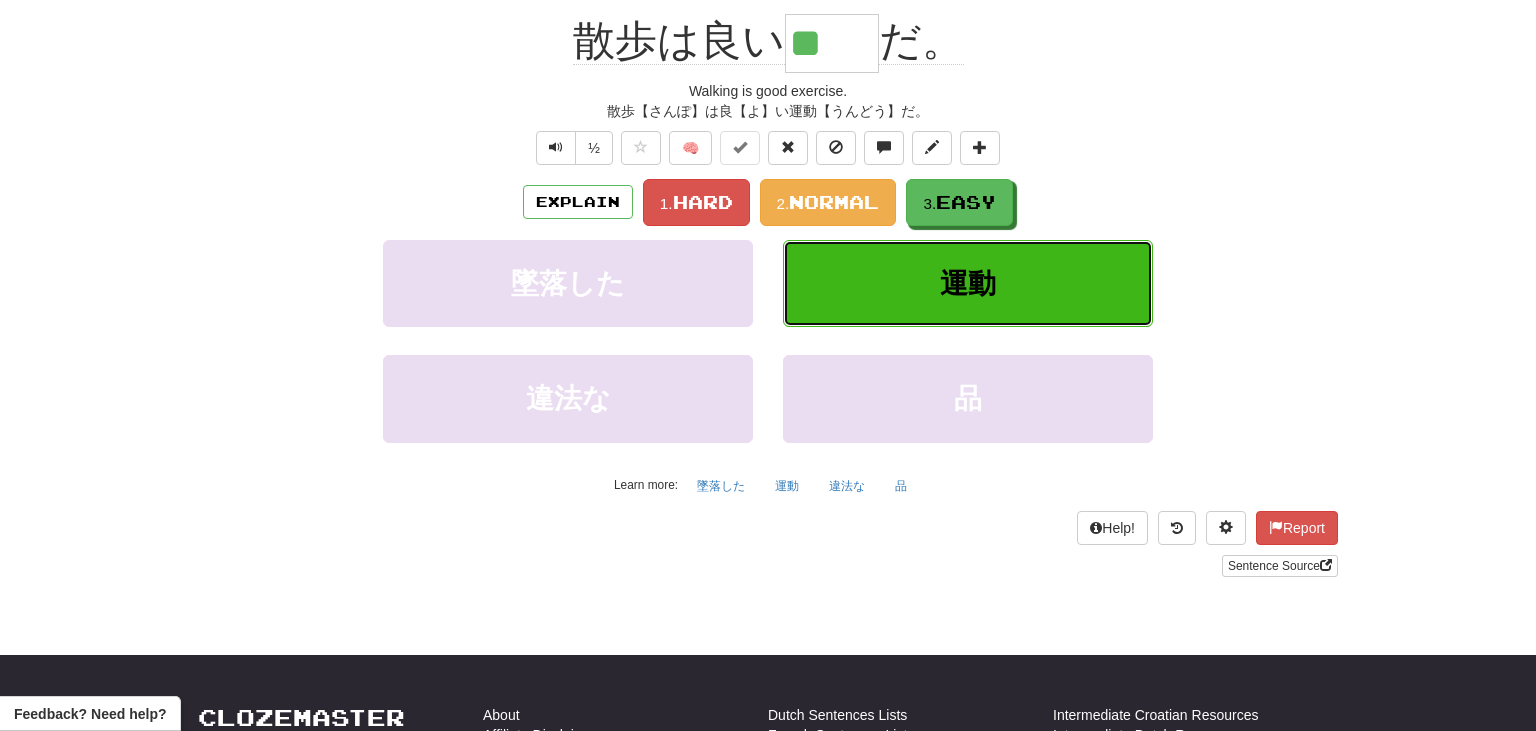 scroll, scrollTop: 210, scrollLeft: 0, axis: vertical 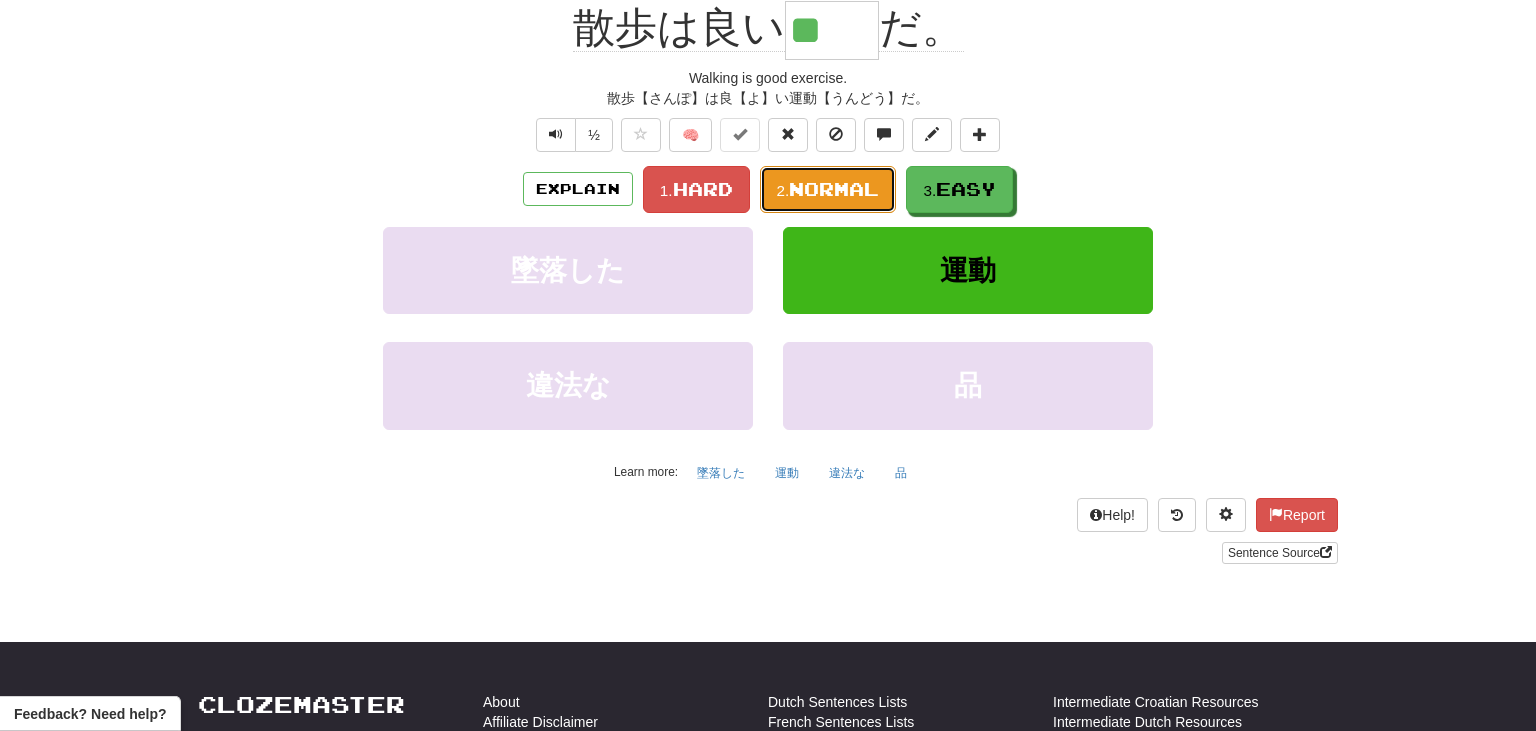 click on "Normal" at bounding box center (834, 189) 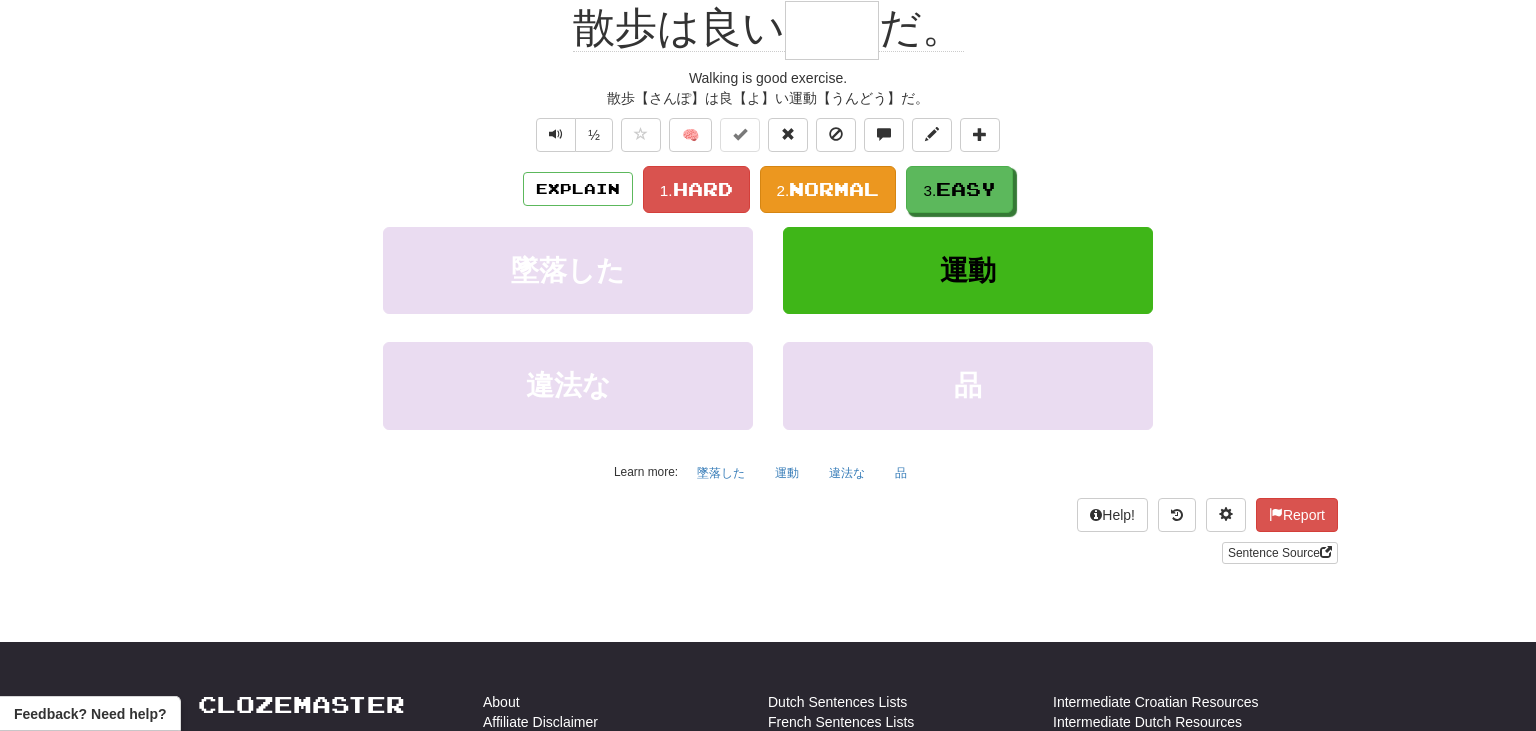 scroll, scrollTop: 197, scrollLeft: 0, axis: vertical 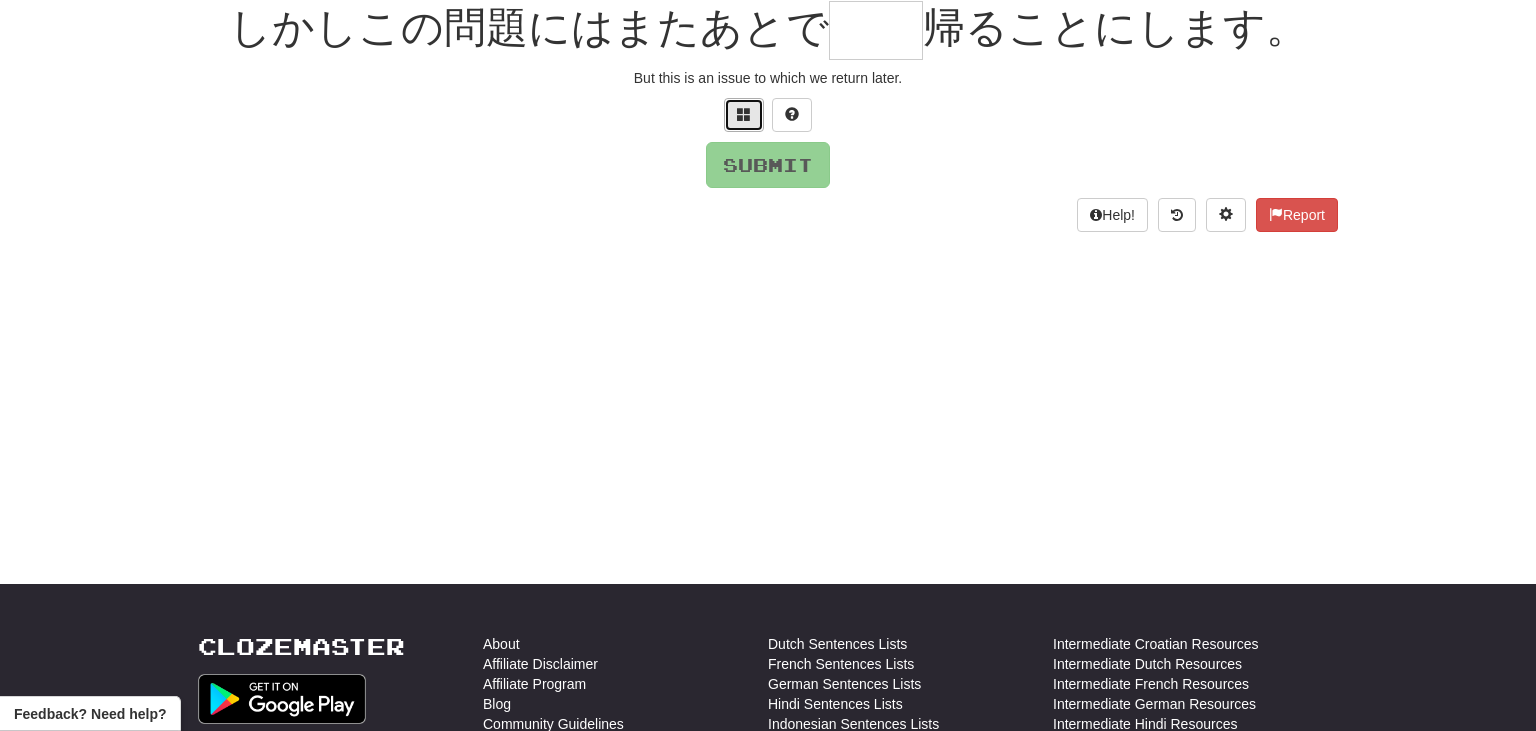 click at bounding box center (744, 114) 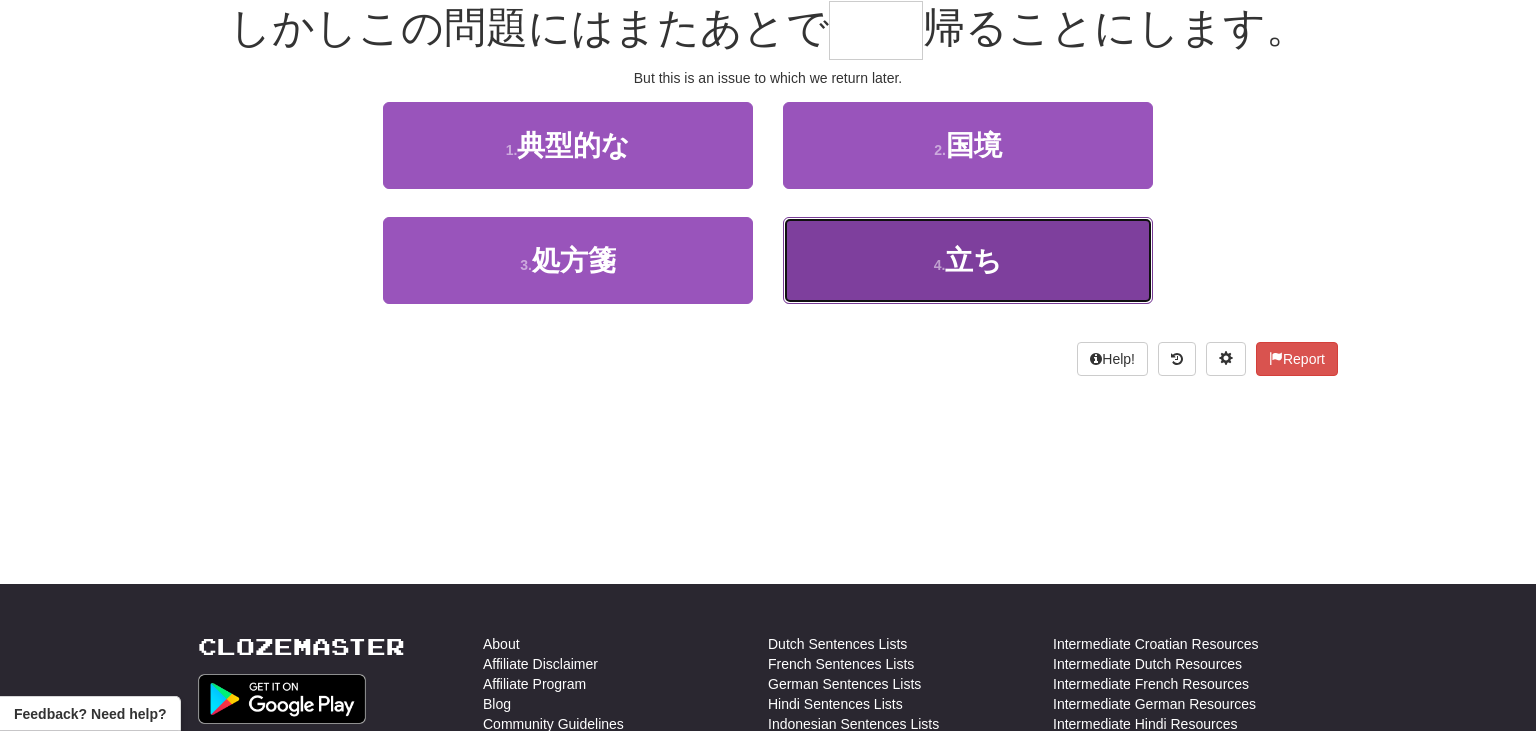 click on "4 .  立ち" at bounding box center (968, 260) 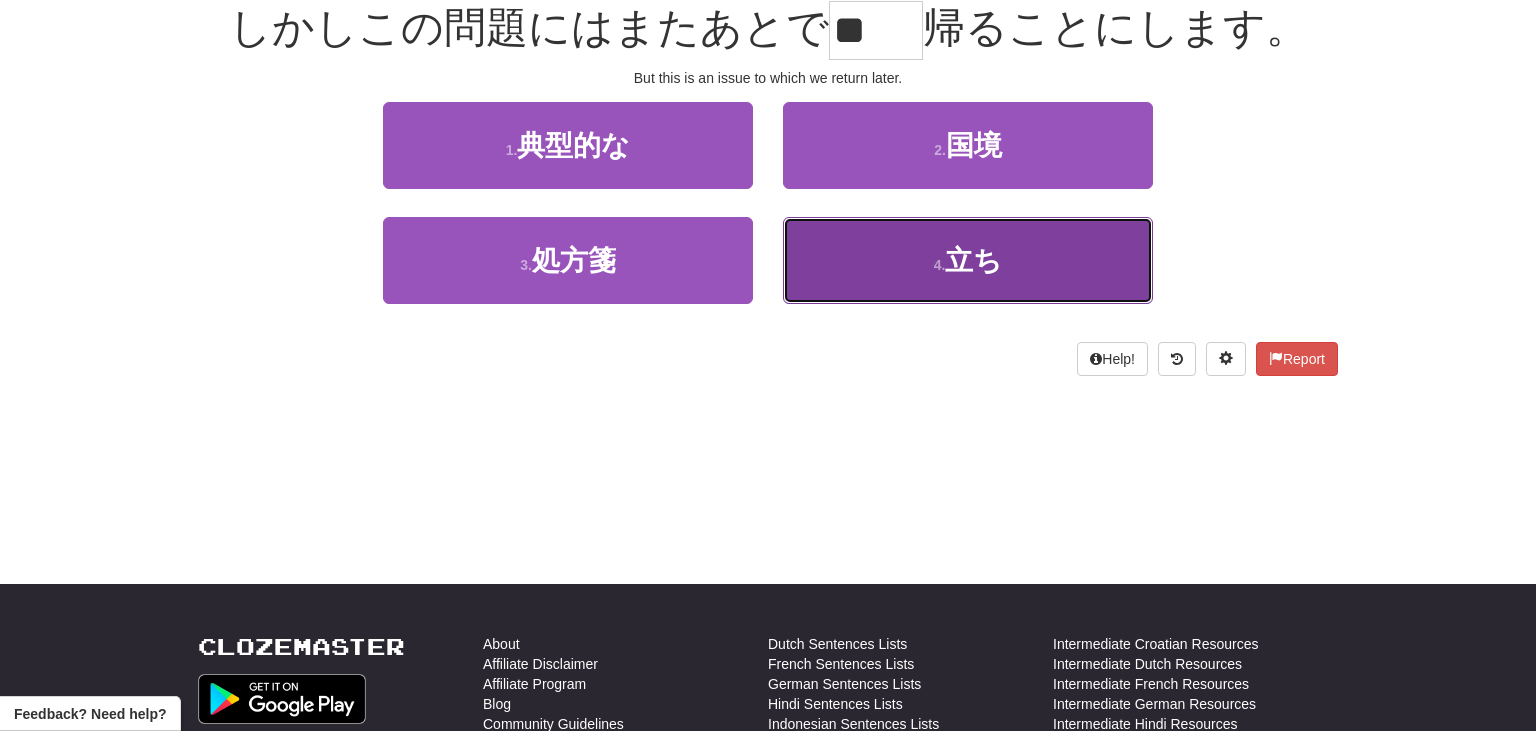 scroll, scrollTop: 210, scrollLeft: 0, axis: vertical 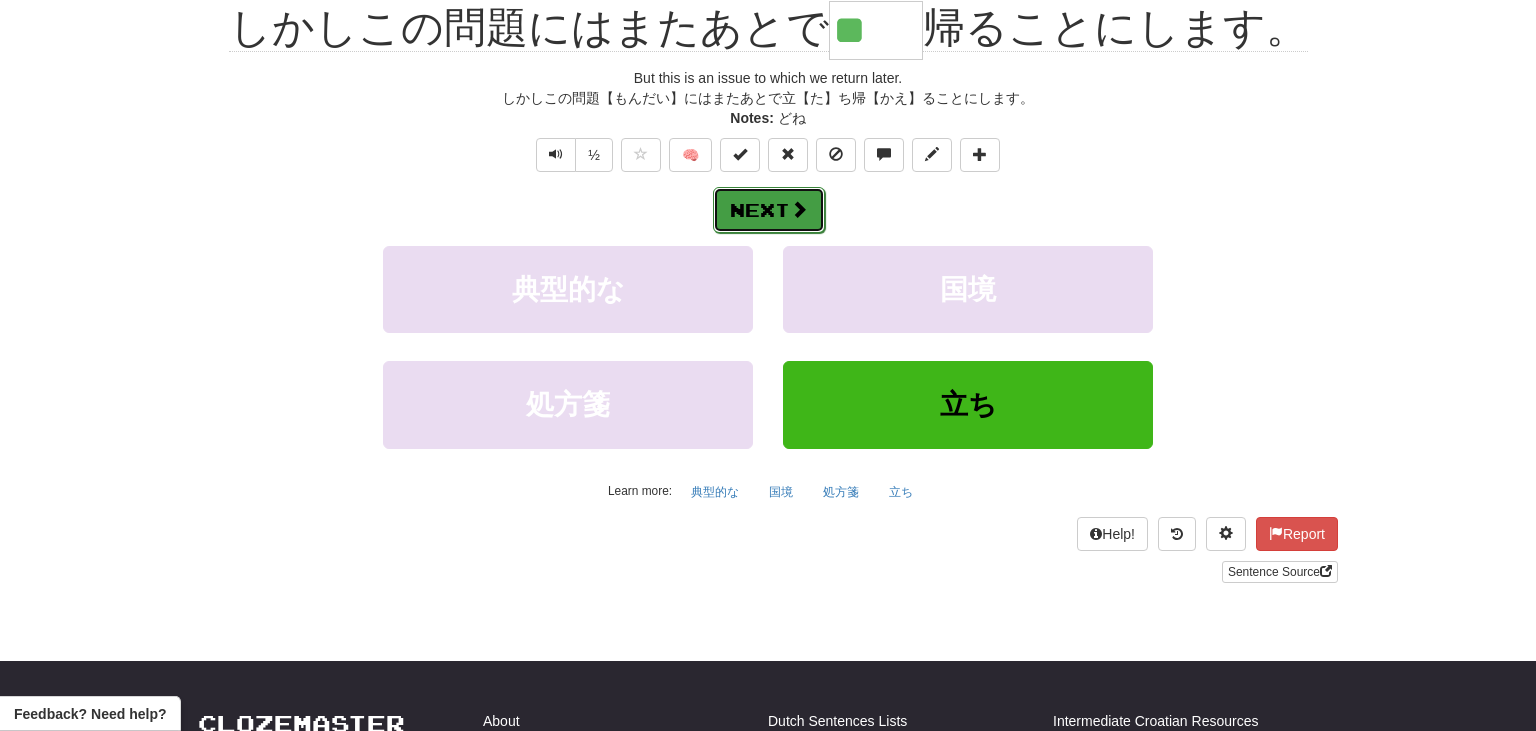 click on "Next" at bounding box center (769, 210) 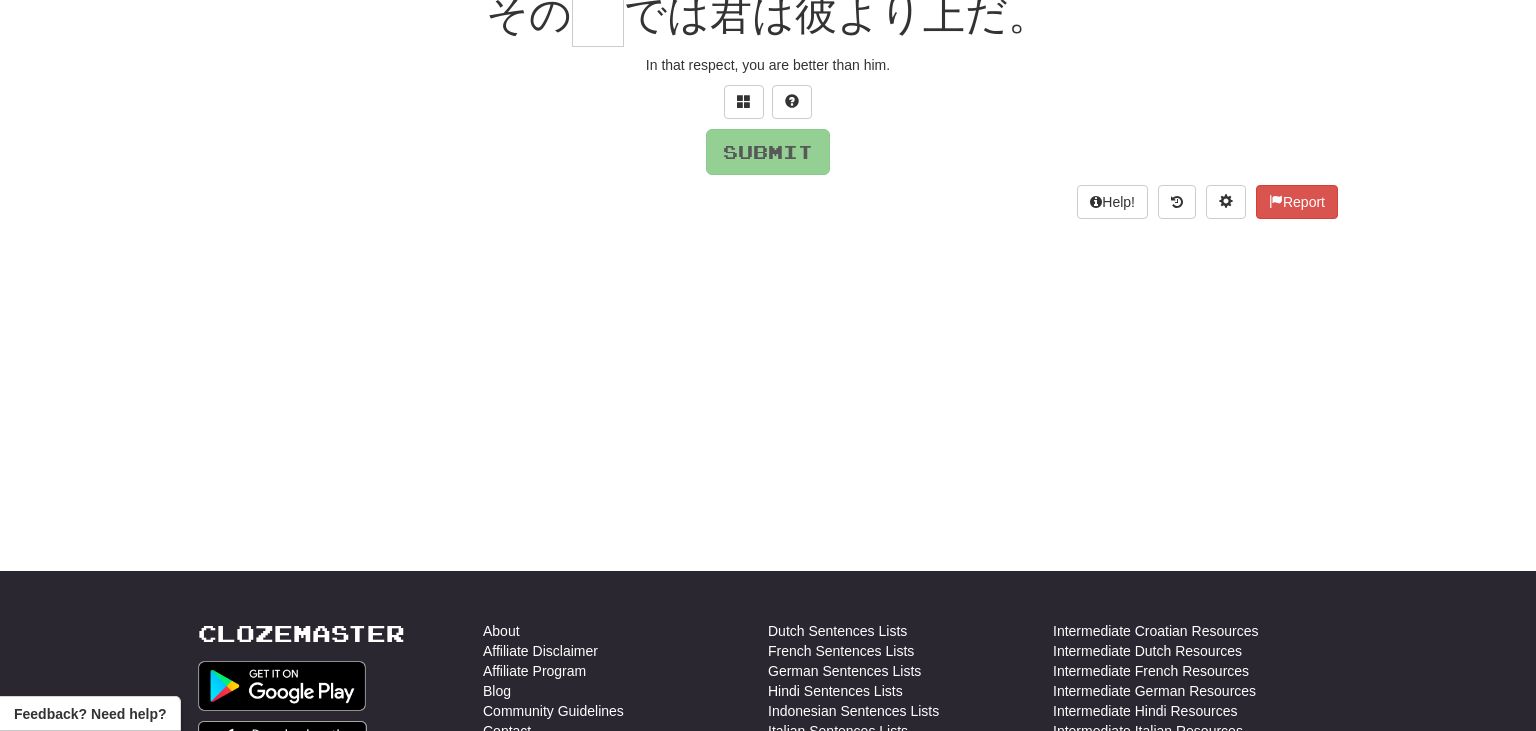 scroll, scrollTop: 197, scrollLeft: 0, axis: vertical 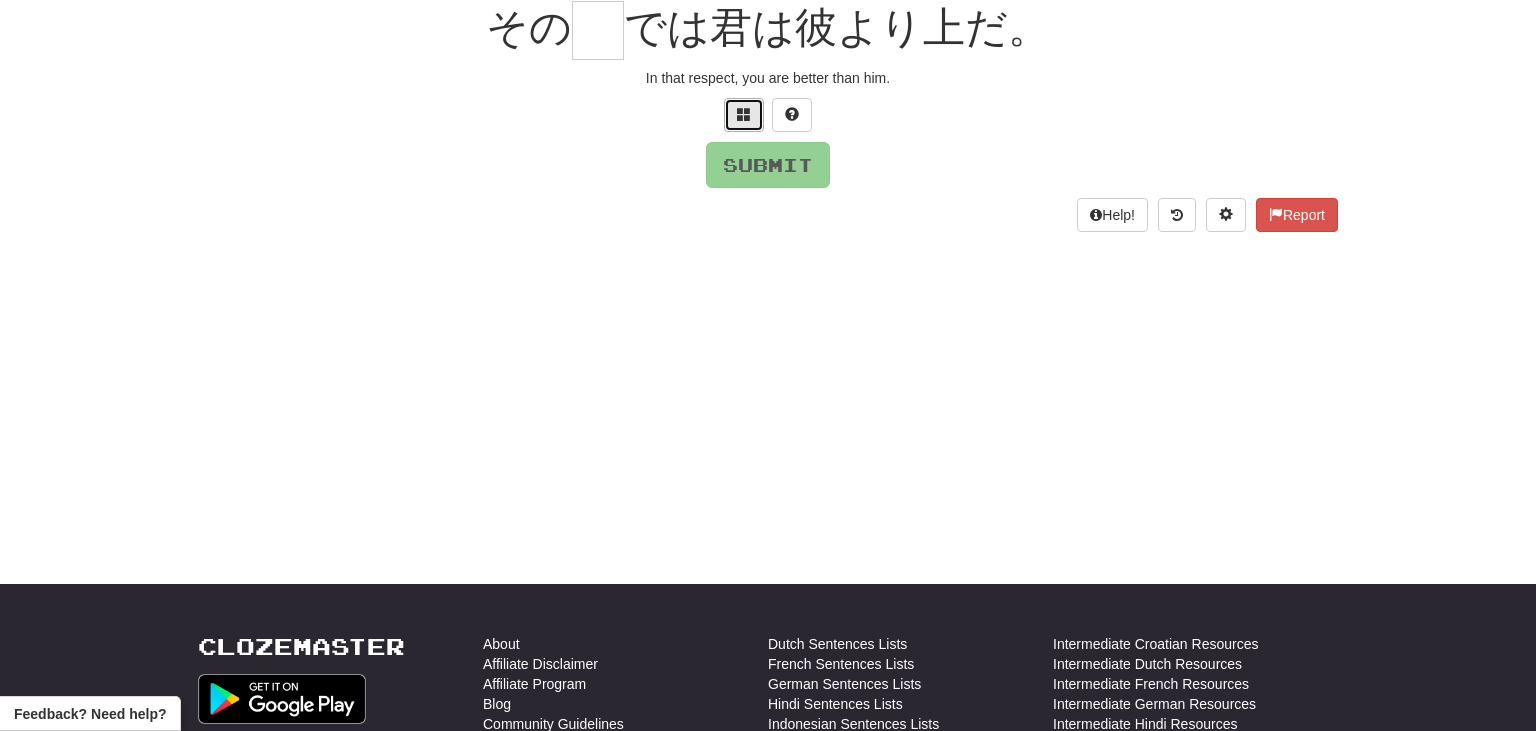 click at bounding box center (744, 115) 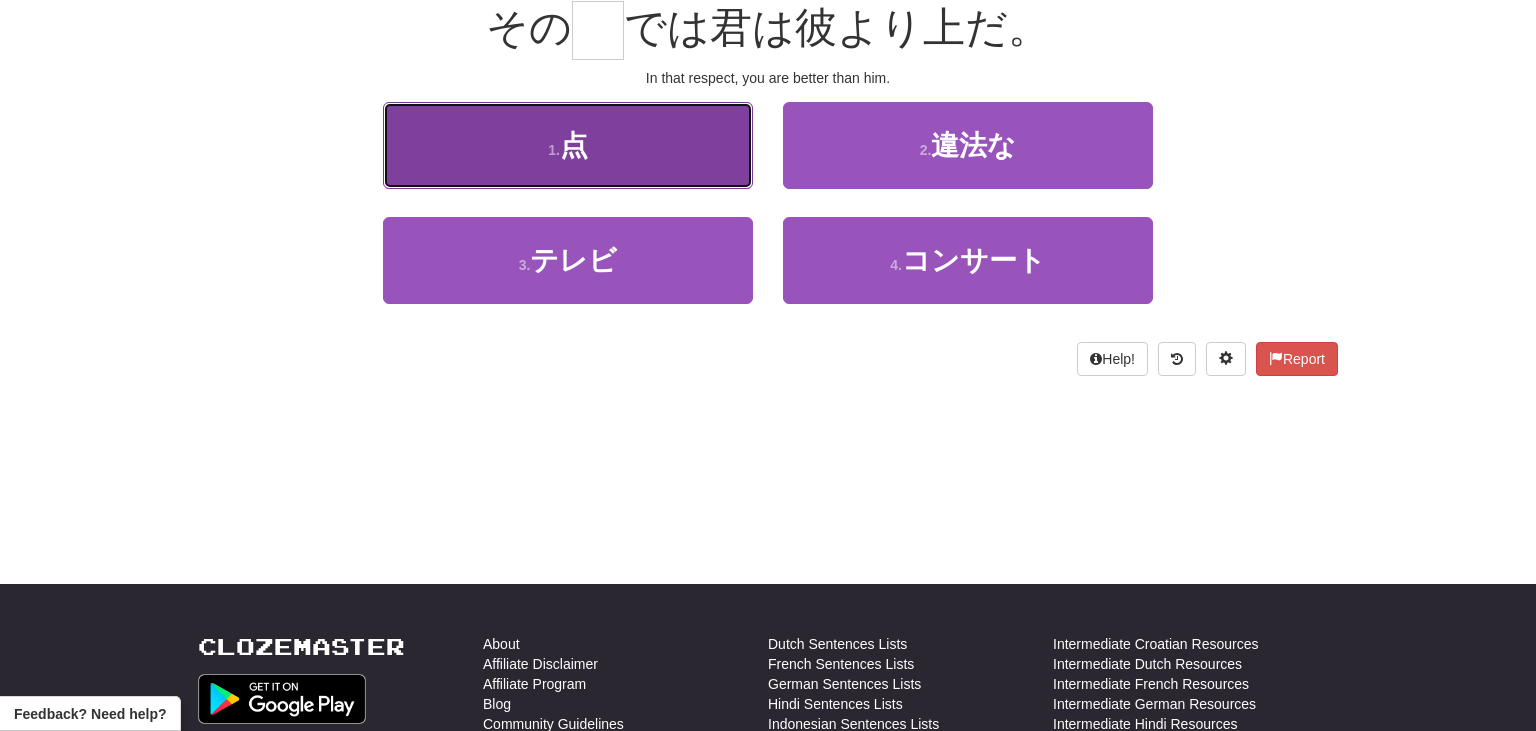click on "1 .  点" at bounding box center [568, 145] 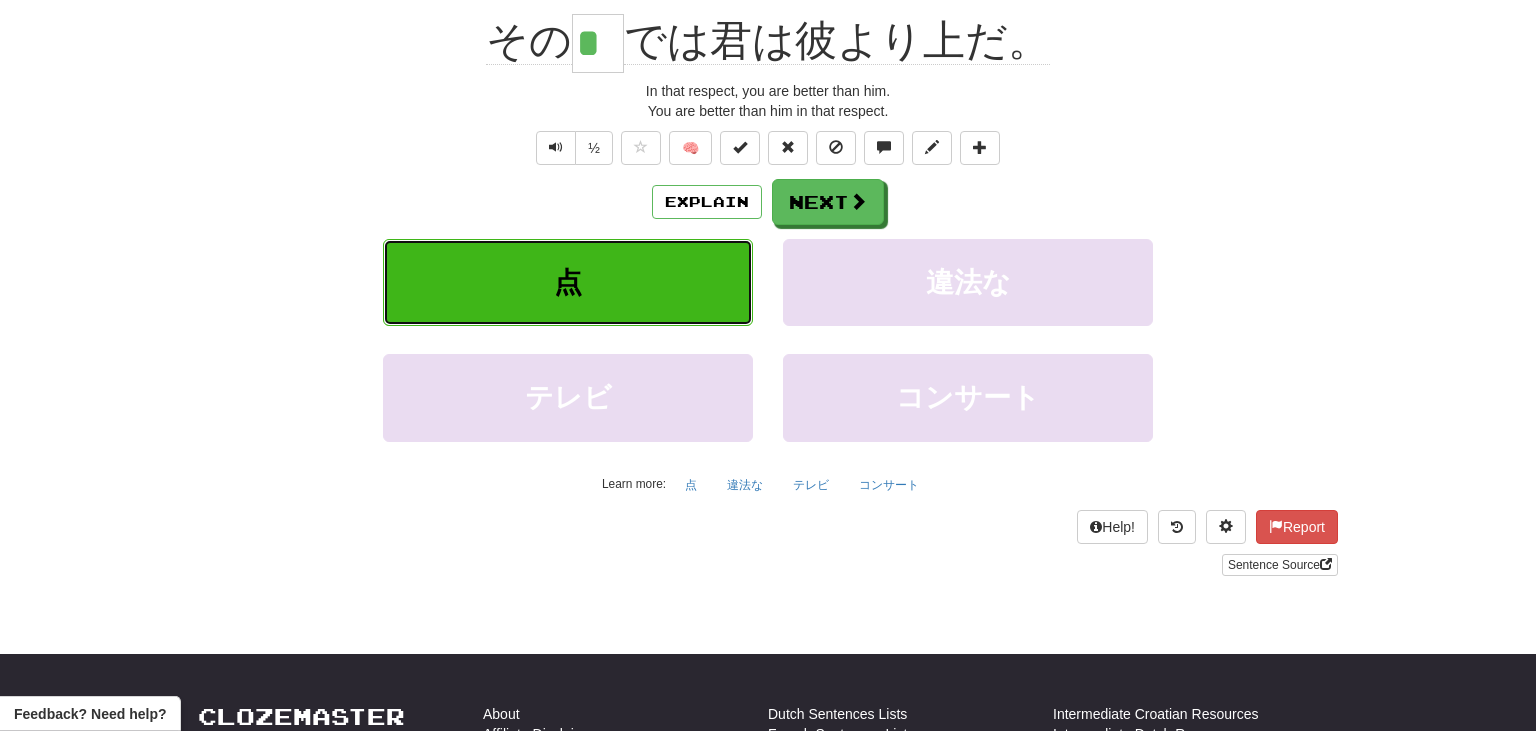 scroll, scrollTop: 210, scrollLeft: 0, axis: vertical 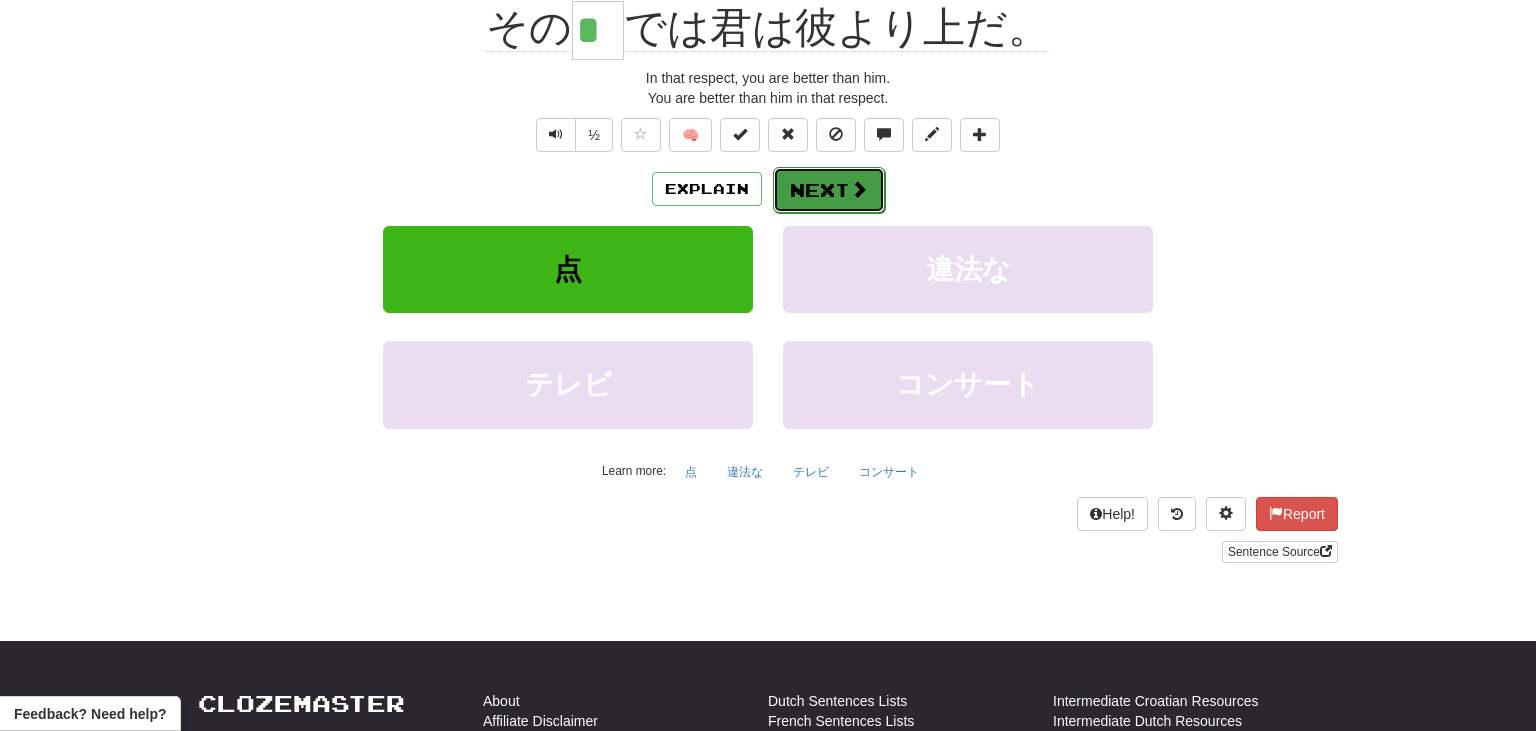 click on "Next" at bounding box center [829, 190] 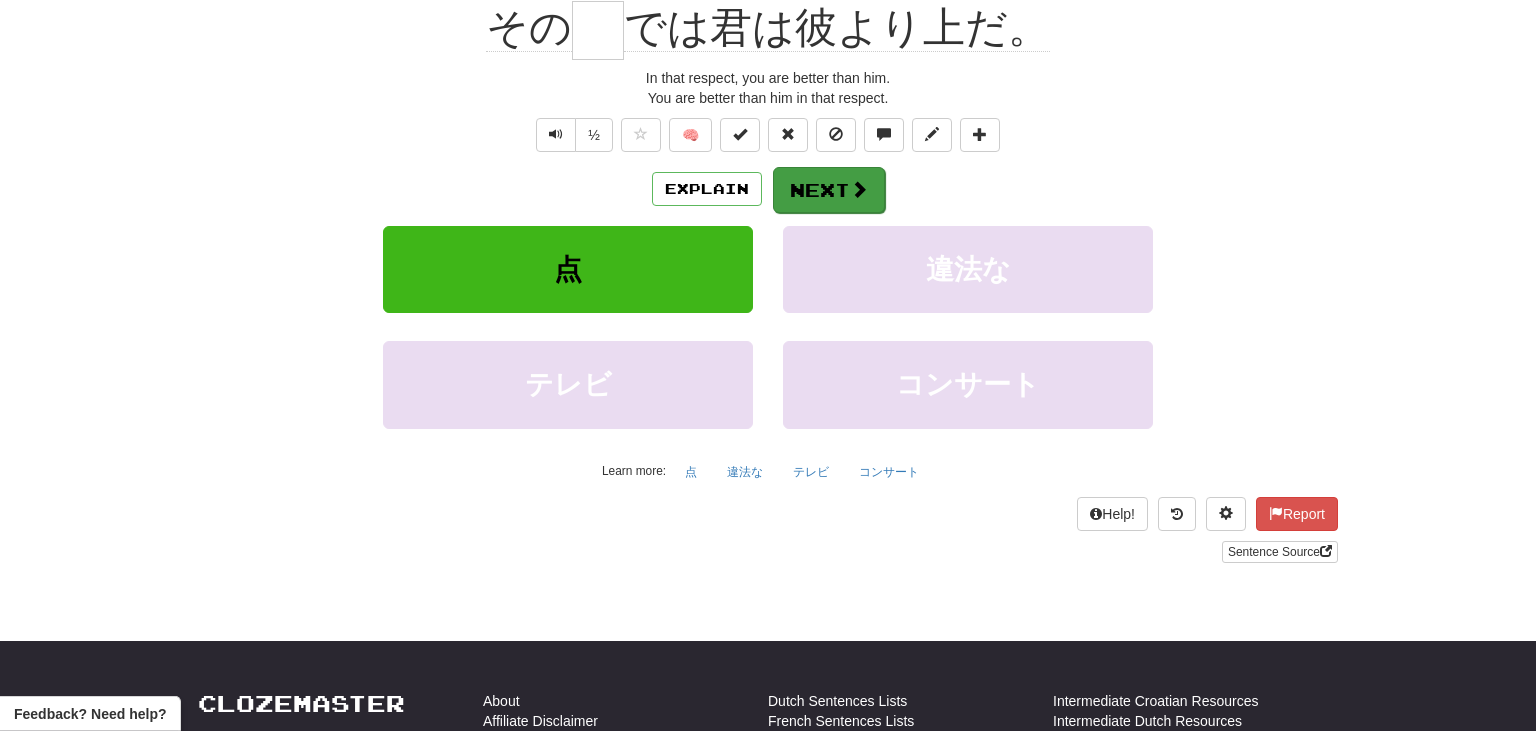scroll, scrollTop: 197, scrollLeft: 0, axis: vertical 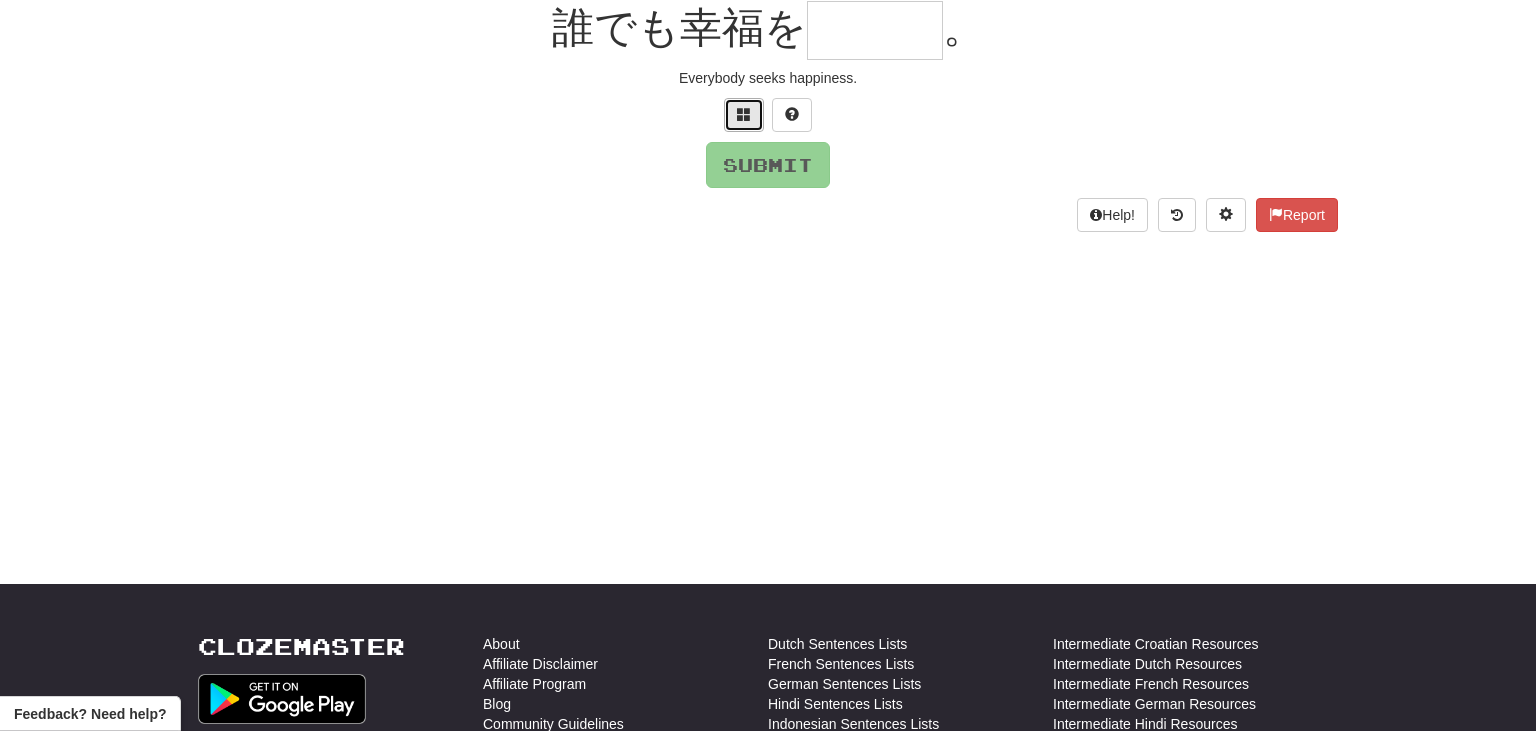 click at bounding box center (744, 115) 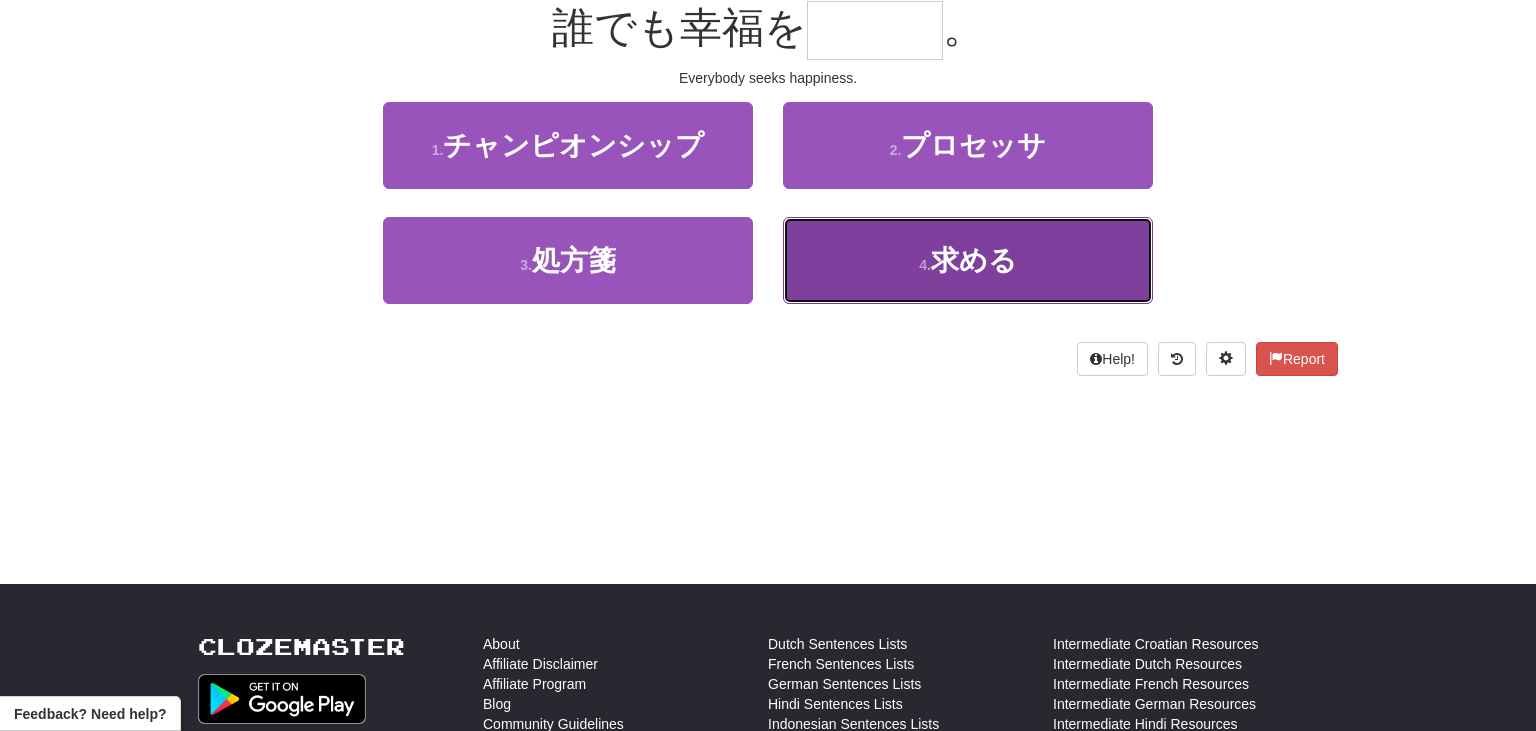 click on "4 .  求める" at bounding box center (968, 260) 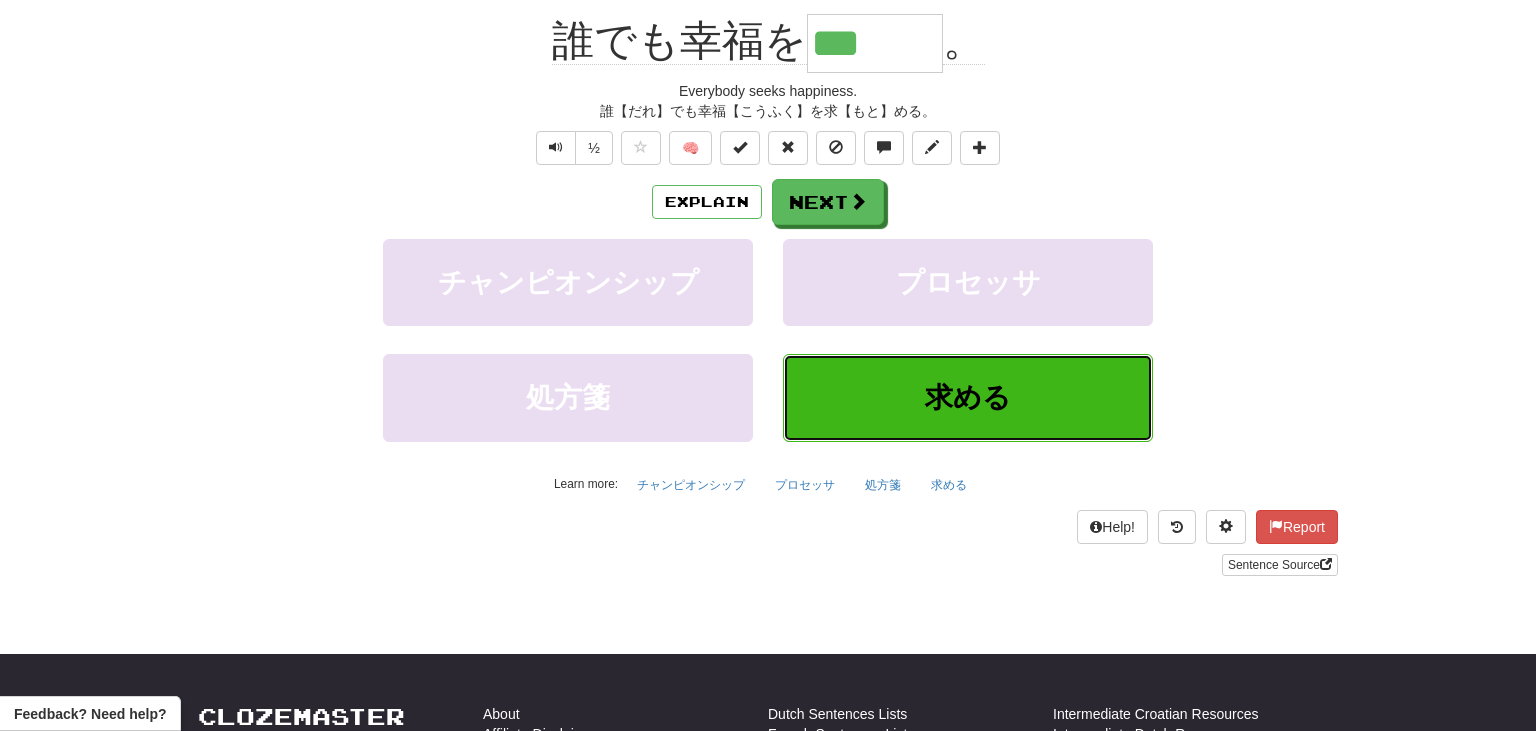 scroll, scrollTop: 210, scrollLeft: 0, axis: vertical 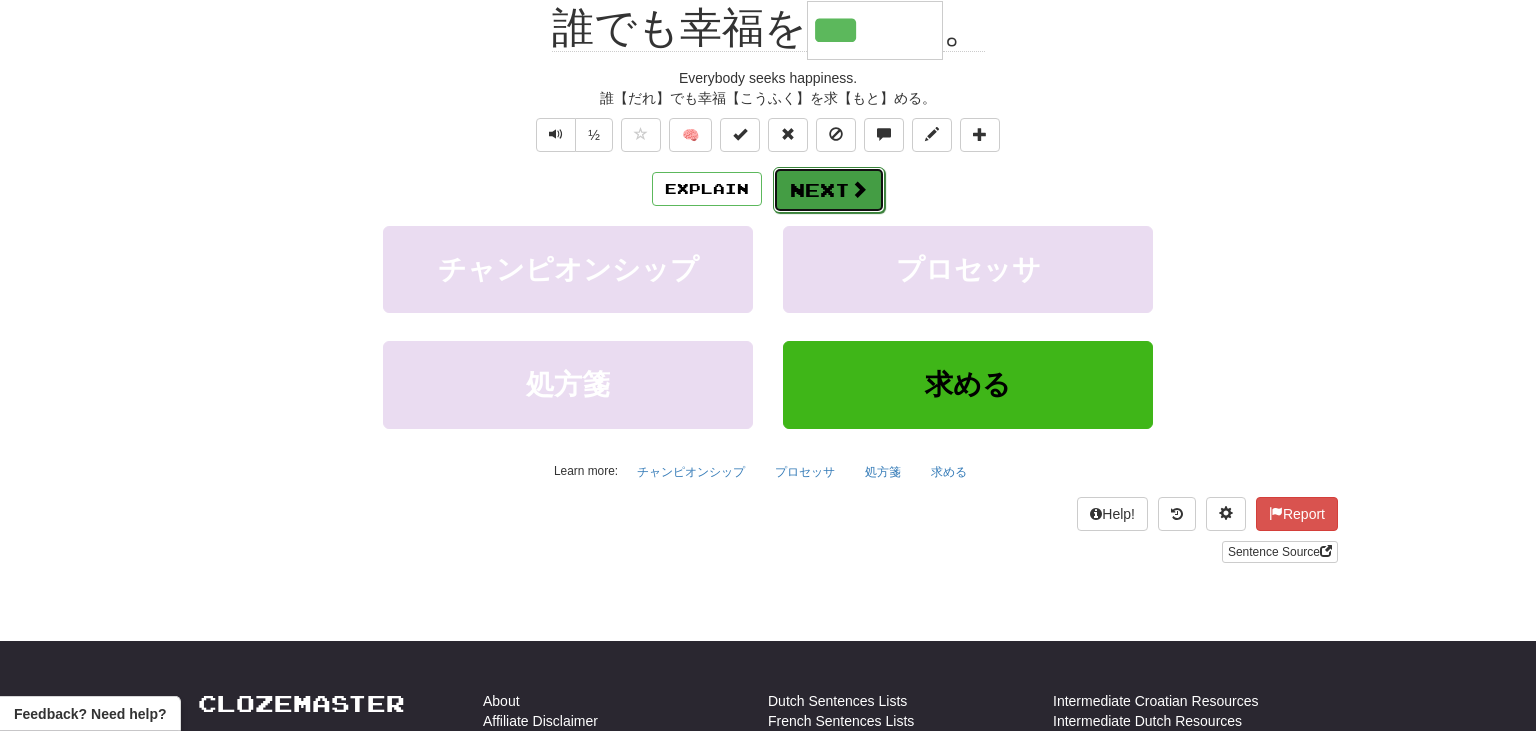 click on "Next" at bounding box center [829, 190] 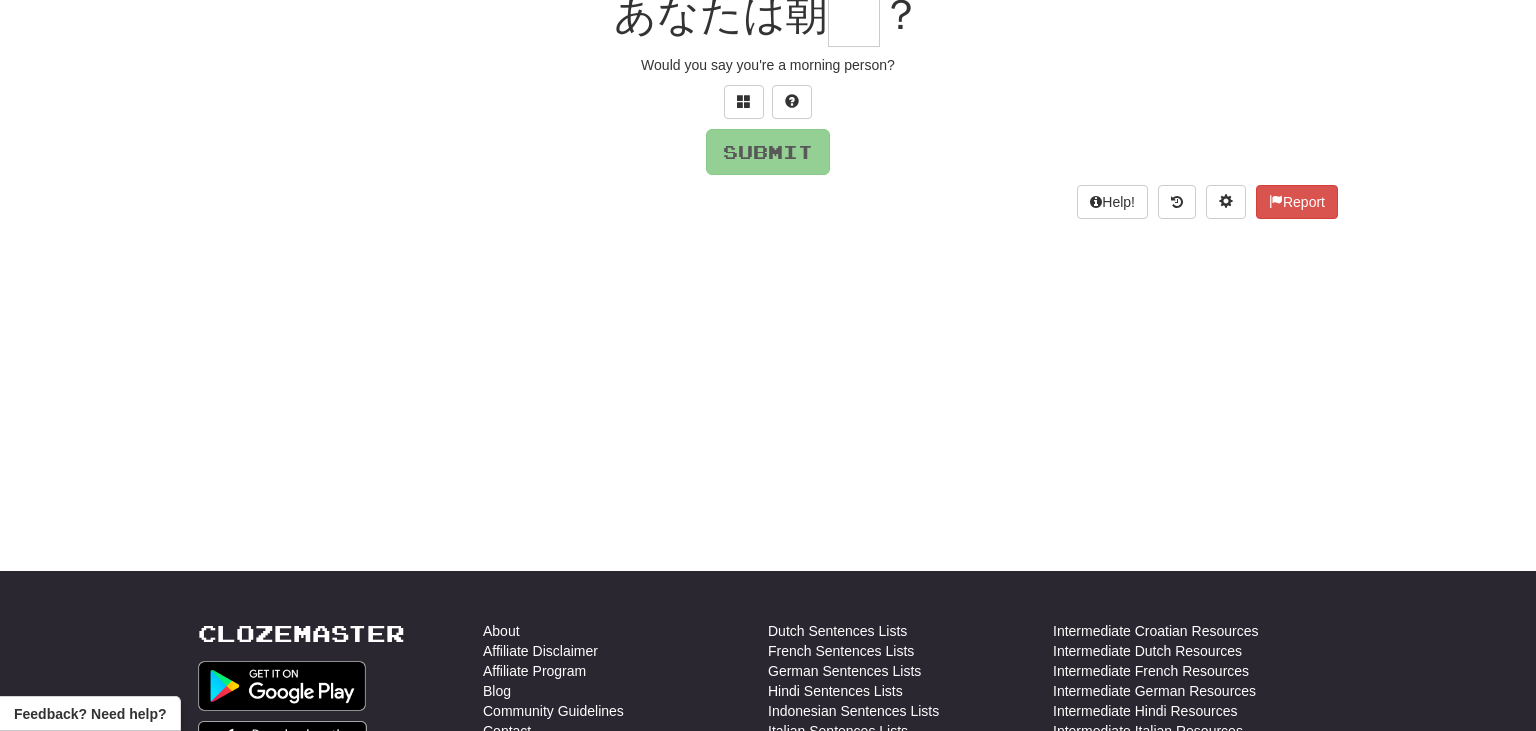 scroll, scrollTop: 197, scrollLeft: 0, axis: vertical 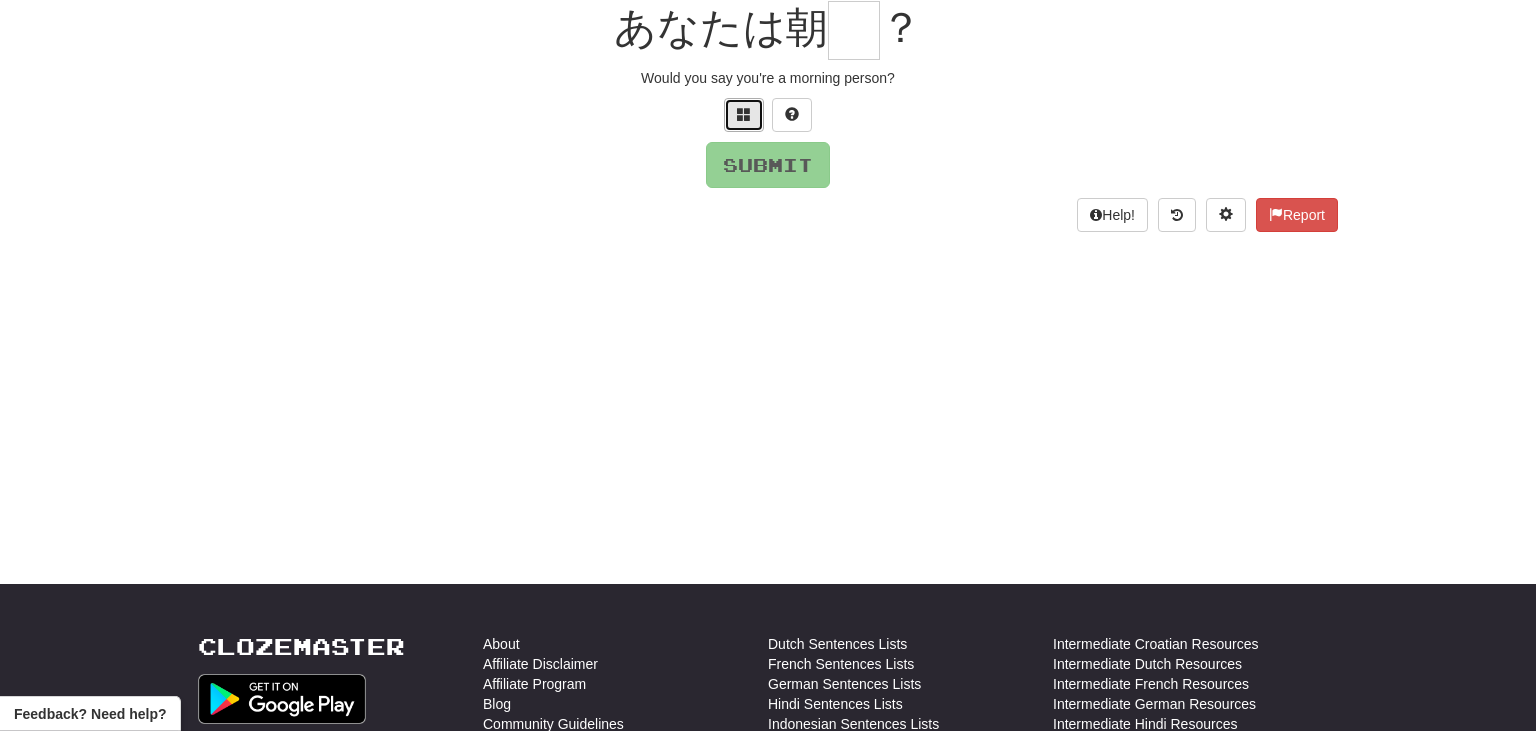 click at bounding box center [744, 115] 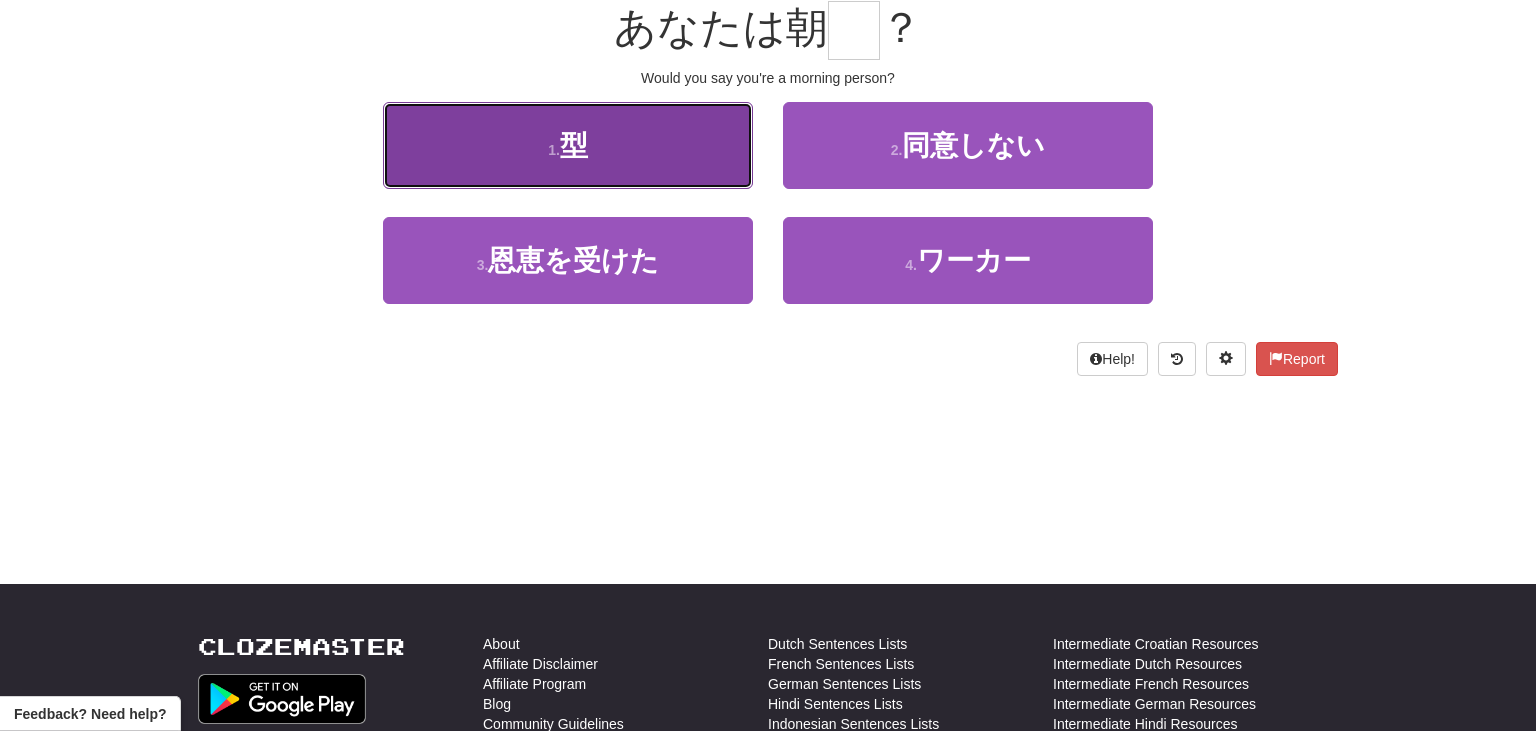 click on "1 .  型" at bounding box center (568, 145) 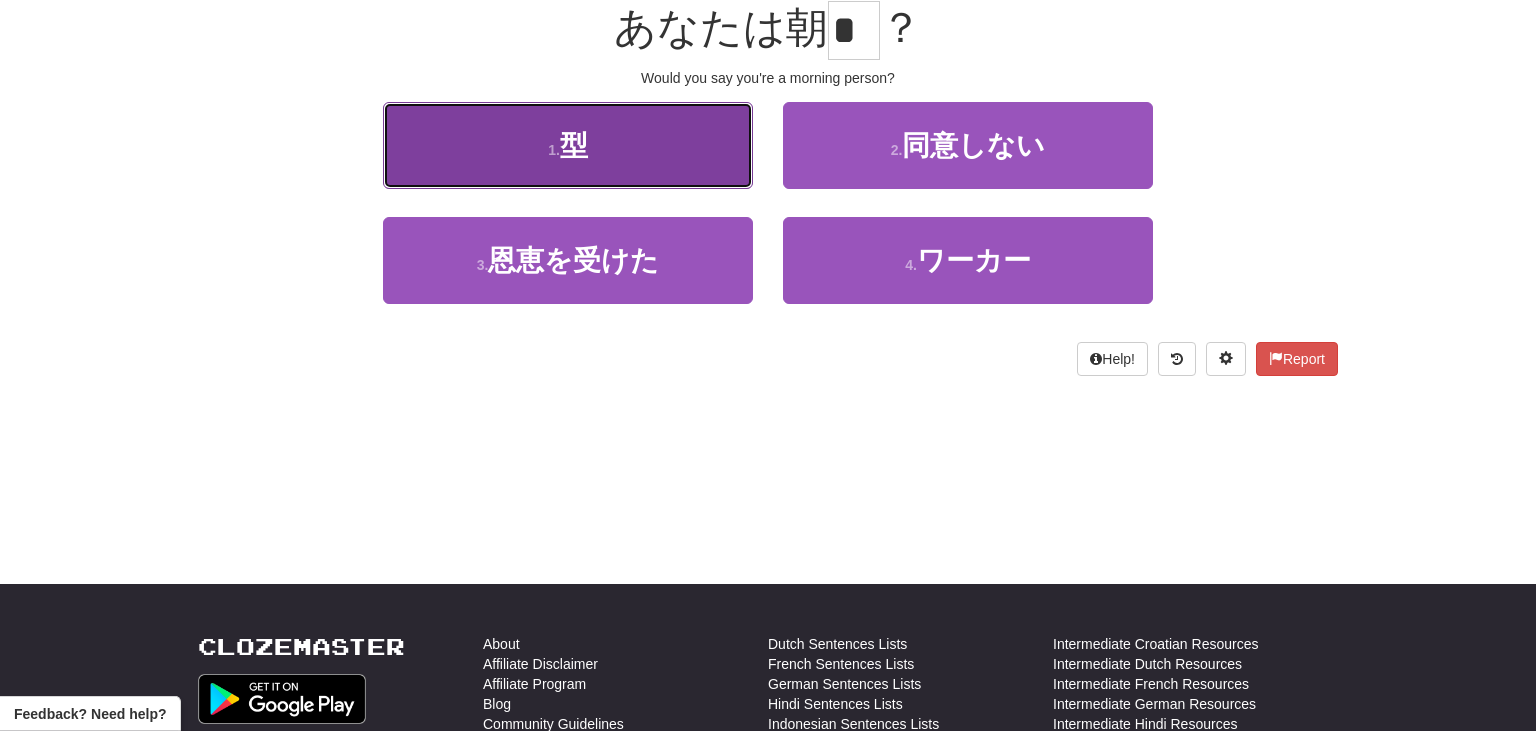 scroll, scrollTop: 210, scrollLeft: 0, axis: vertical 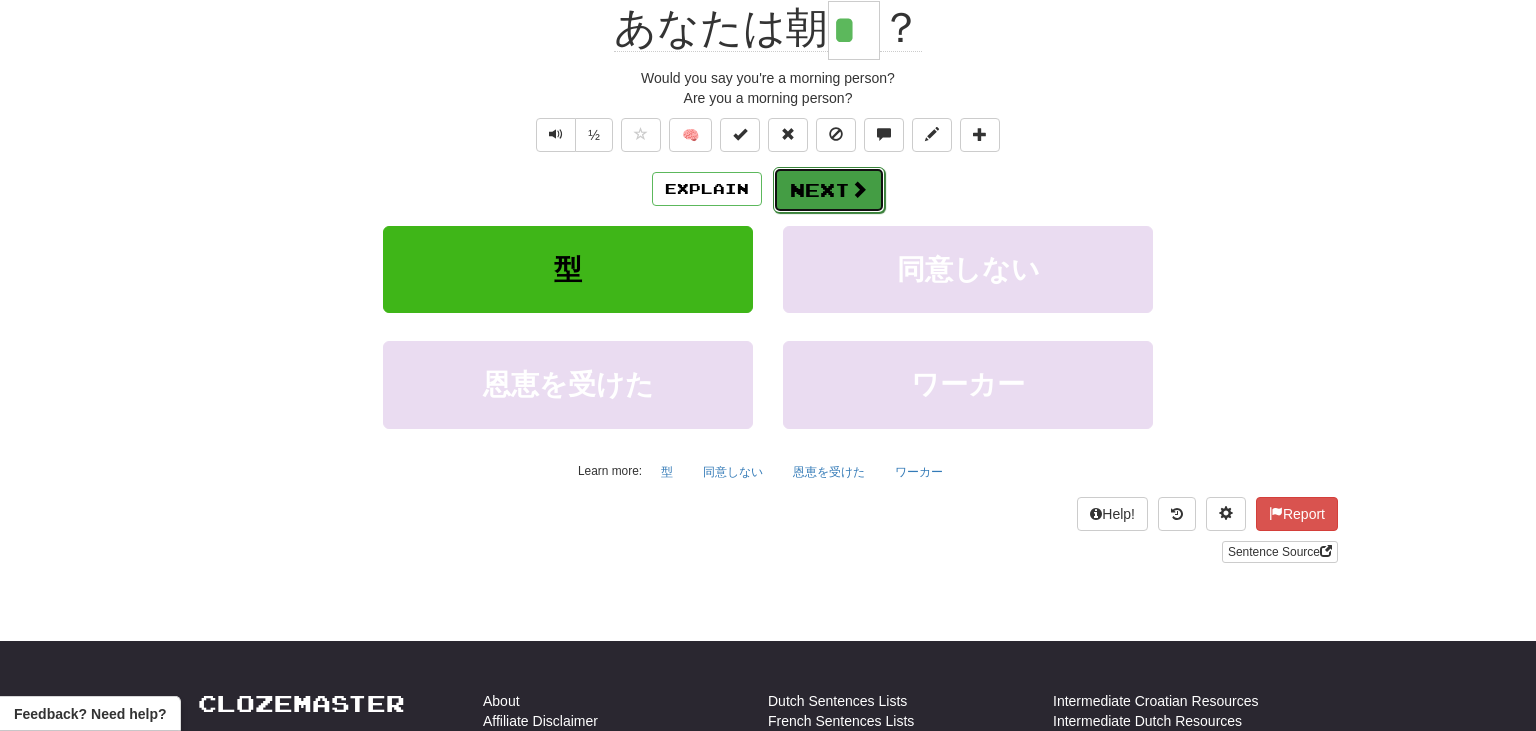 click on "Next" at bounding box center (829, 190) 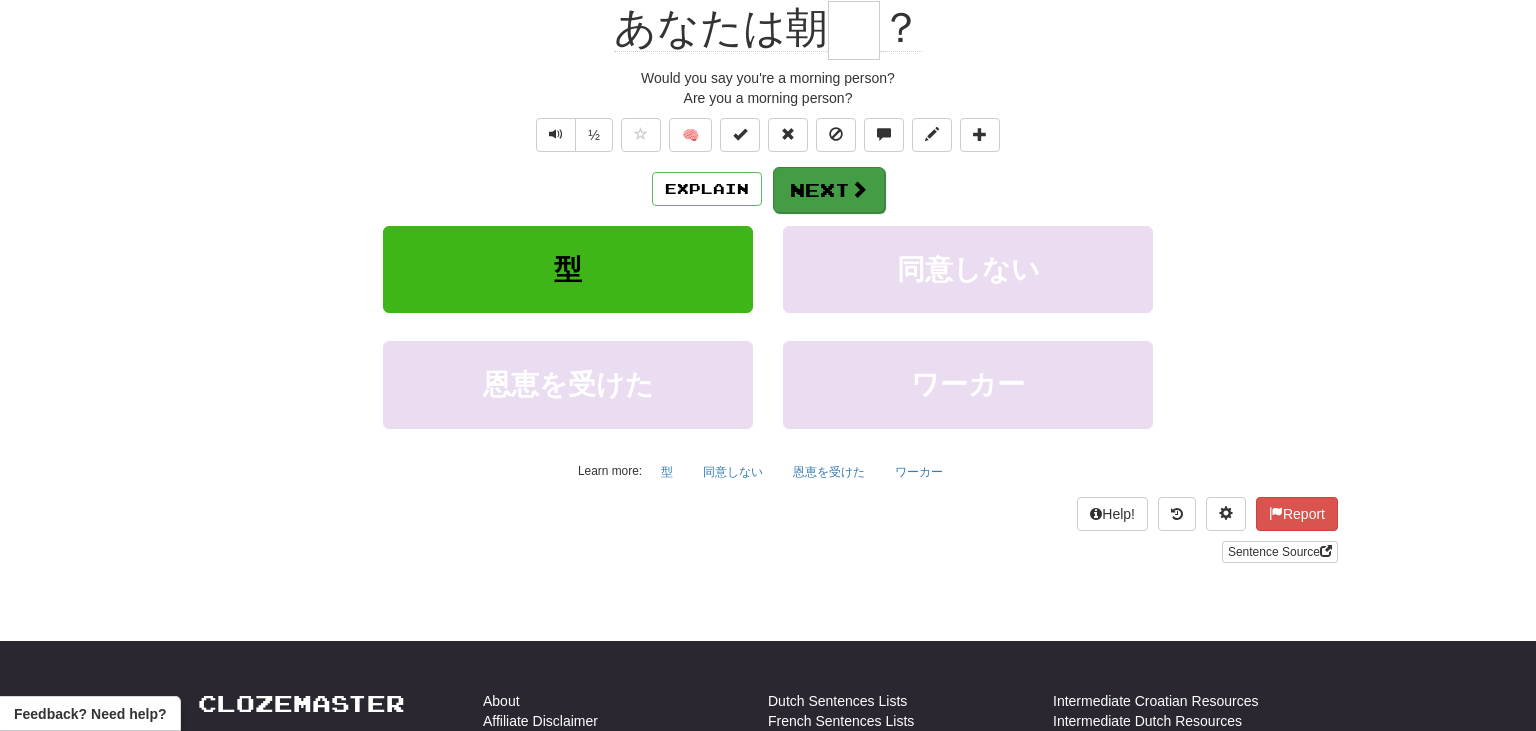 scroll, scrollTop: 197, scrollLeft: 0, axis: vertical 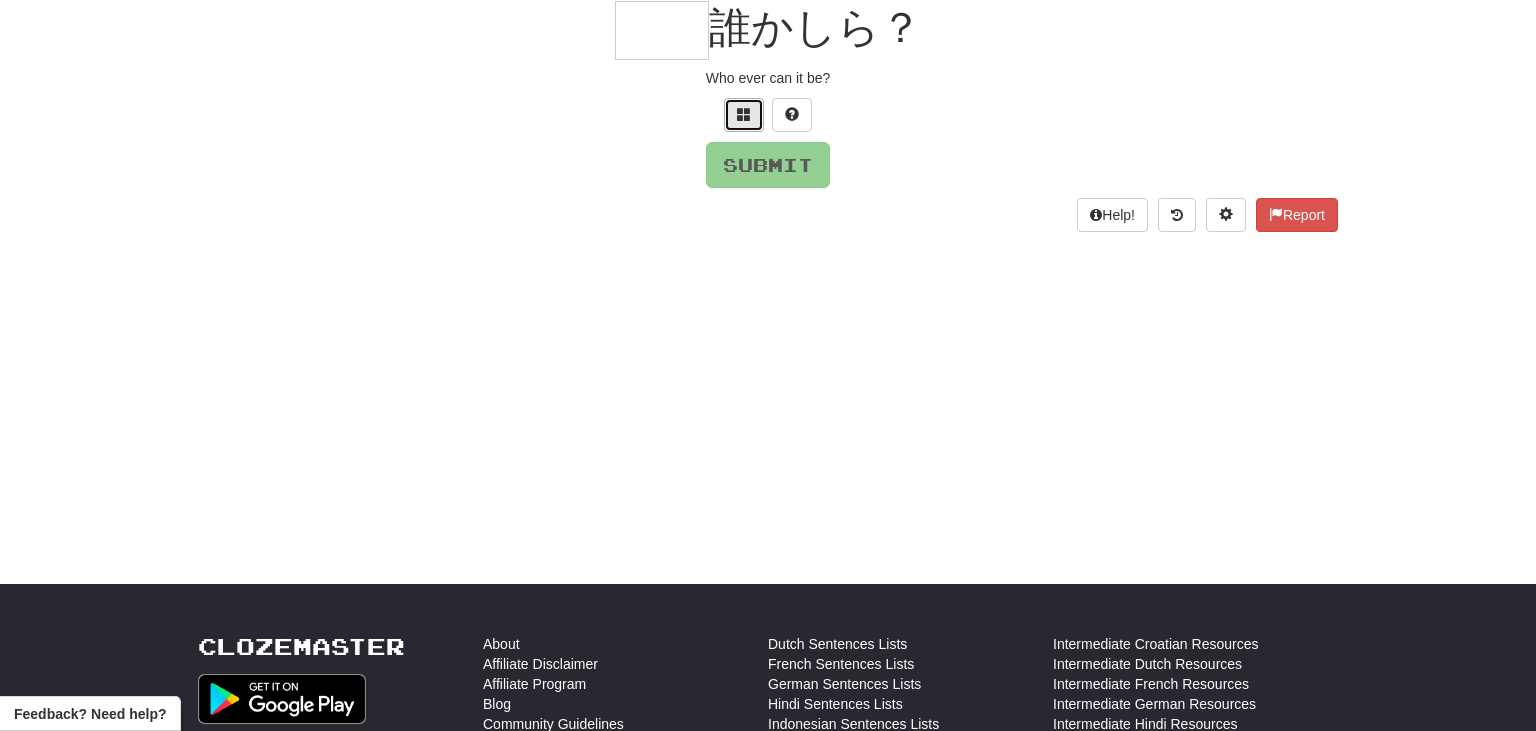 click at bounding box center [744, 115] 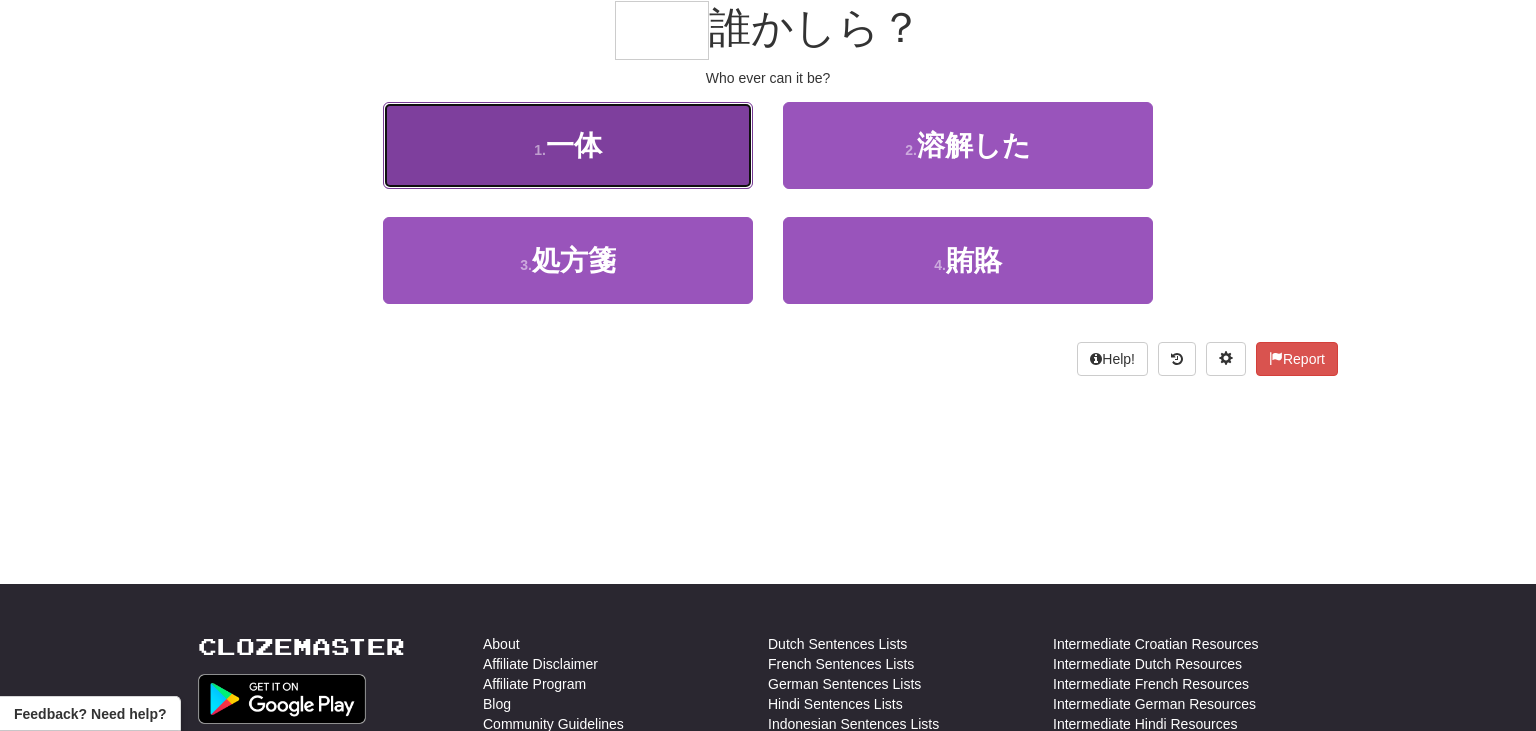 click on "1 .  一体" at bounding box center [568, 145] 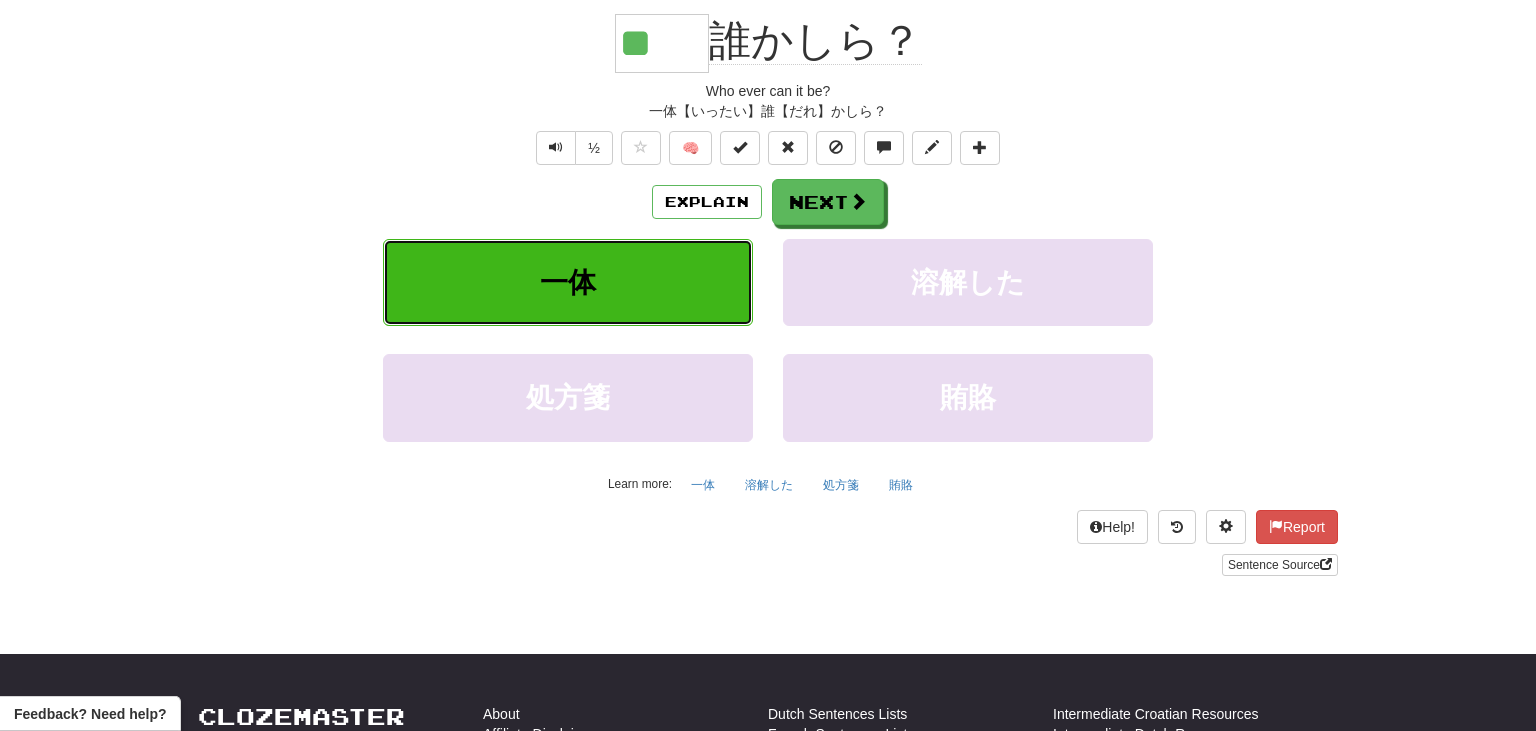 scroll, scrollTop: 210, scrollLeft: 0, axis: vertical 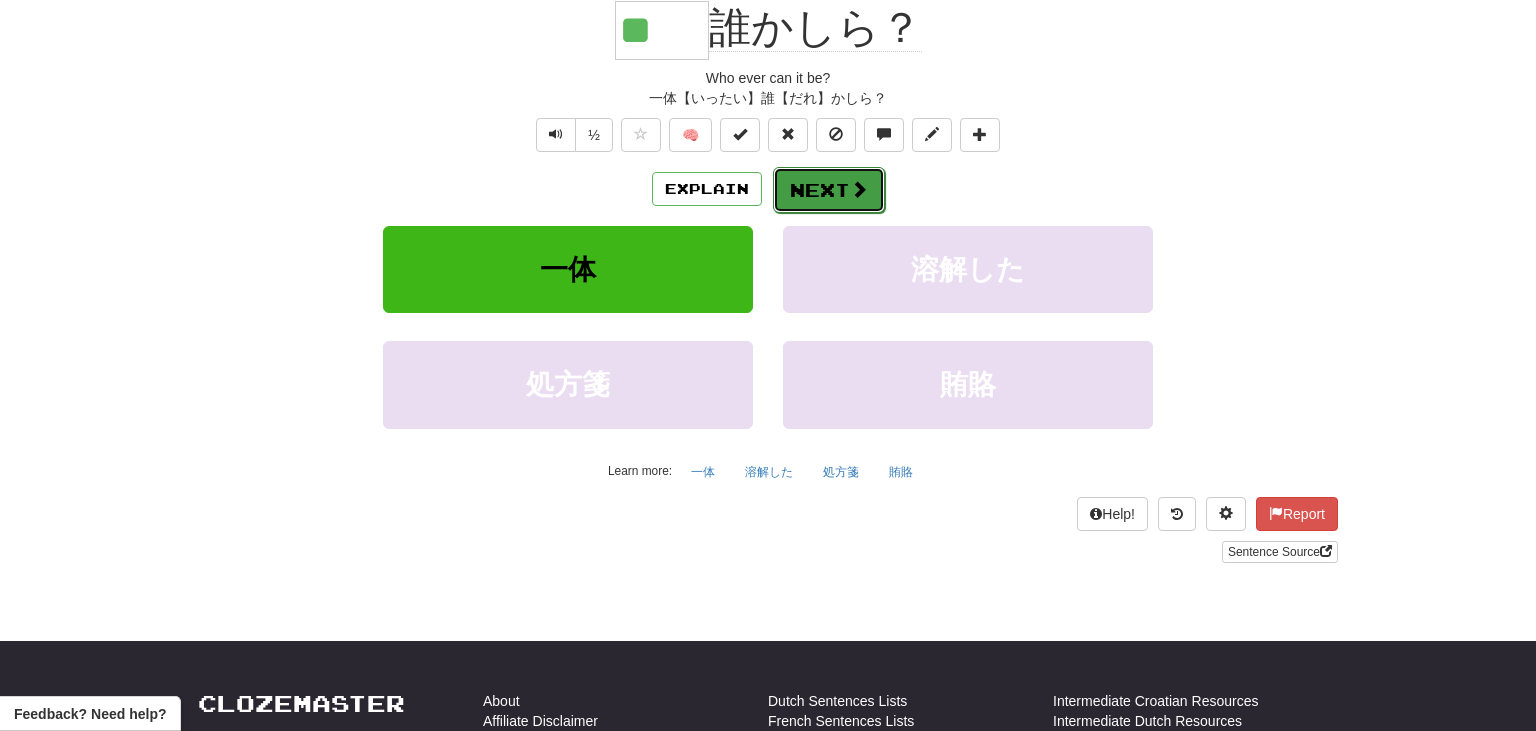 click at bounding box center [859, 189] 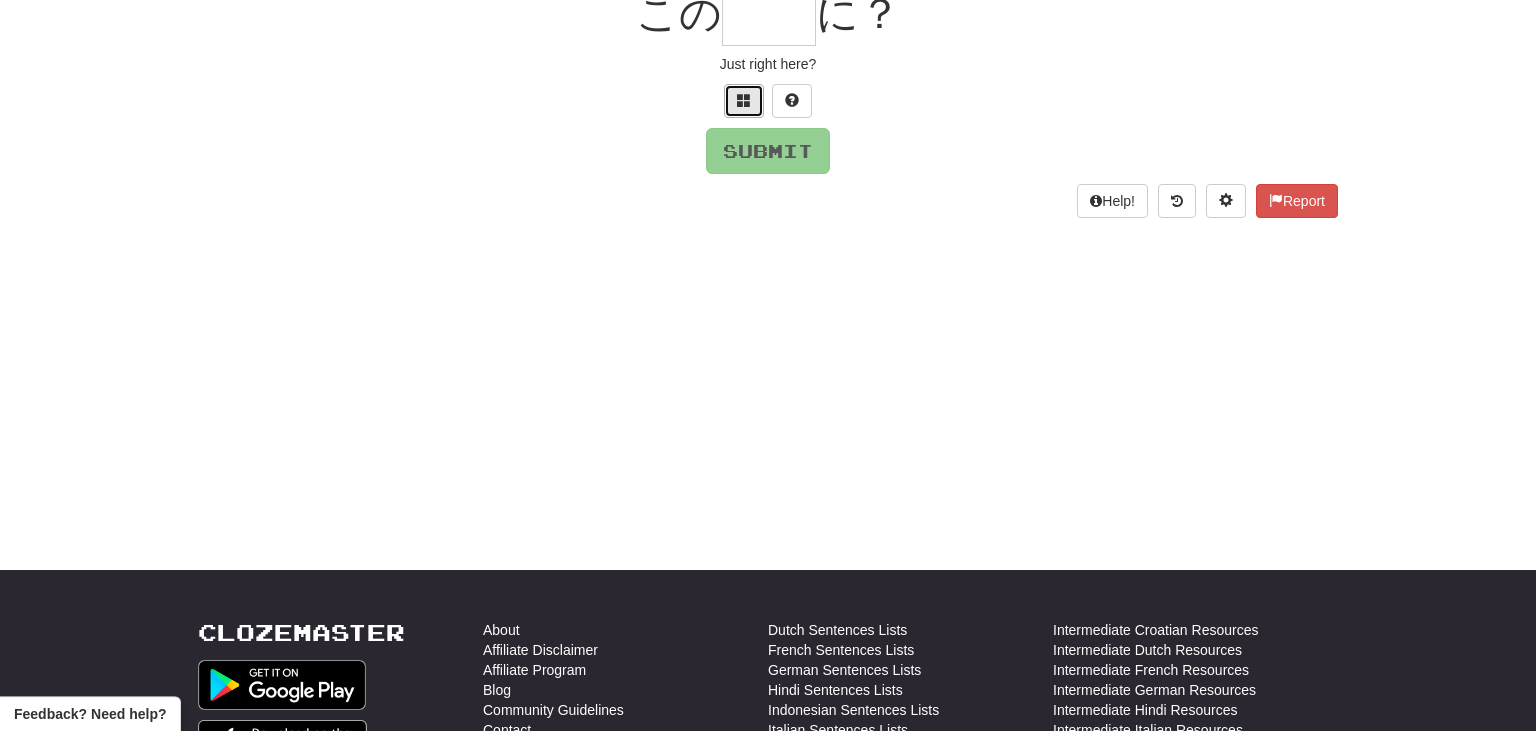 click at bounding box center [744, 100] 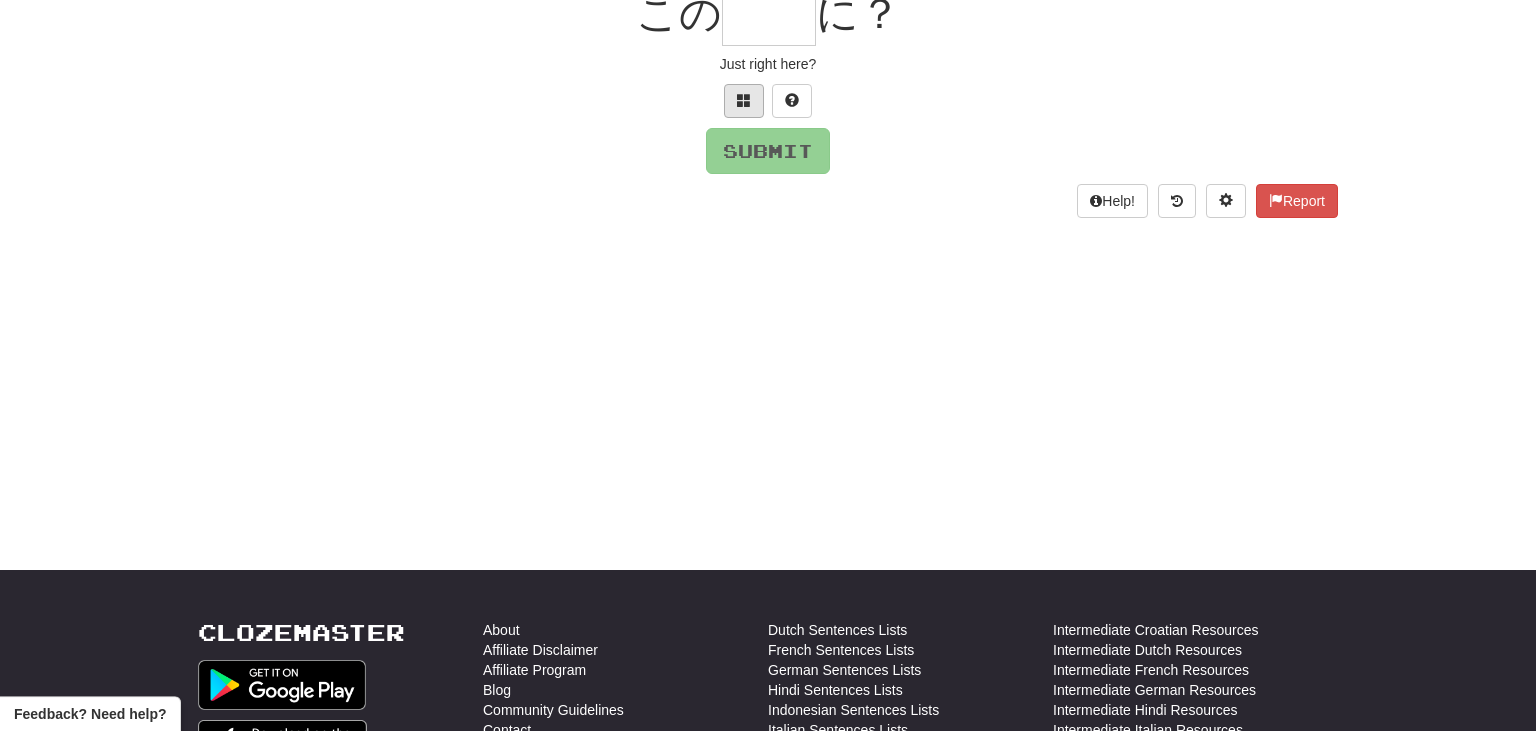 scroll, scrollTop: 200, scrollLeft: 0, axis: vertical 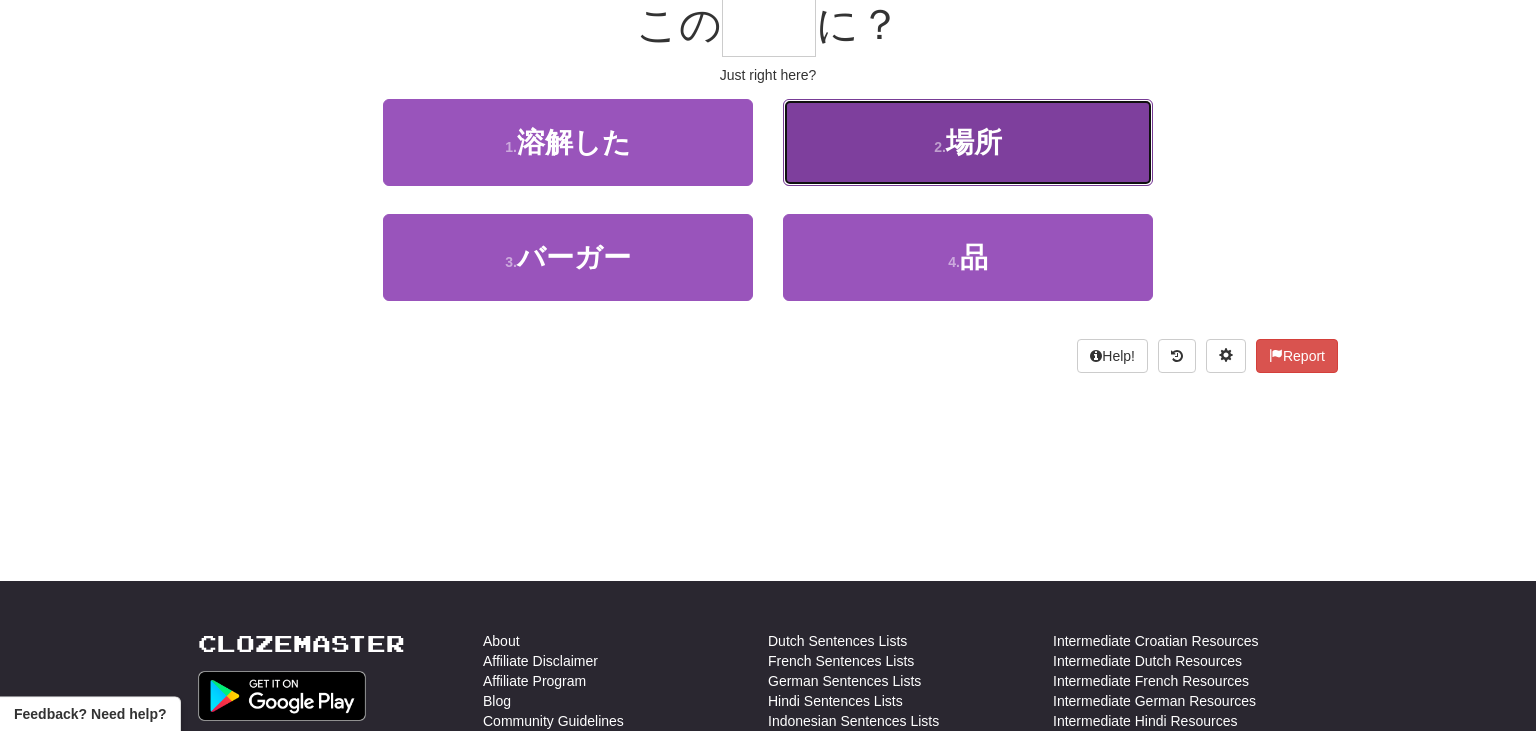 click on "2 .  場所" at bounding box center (968, 142) 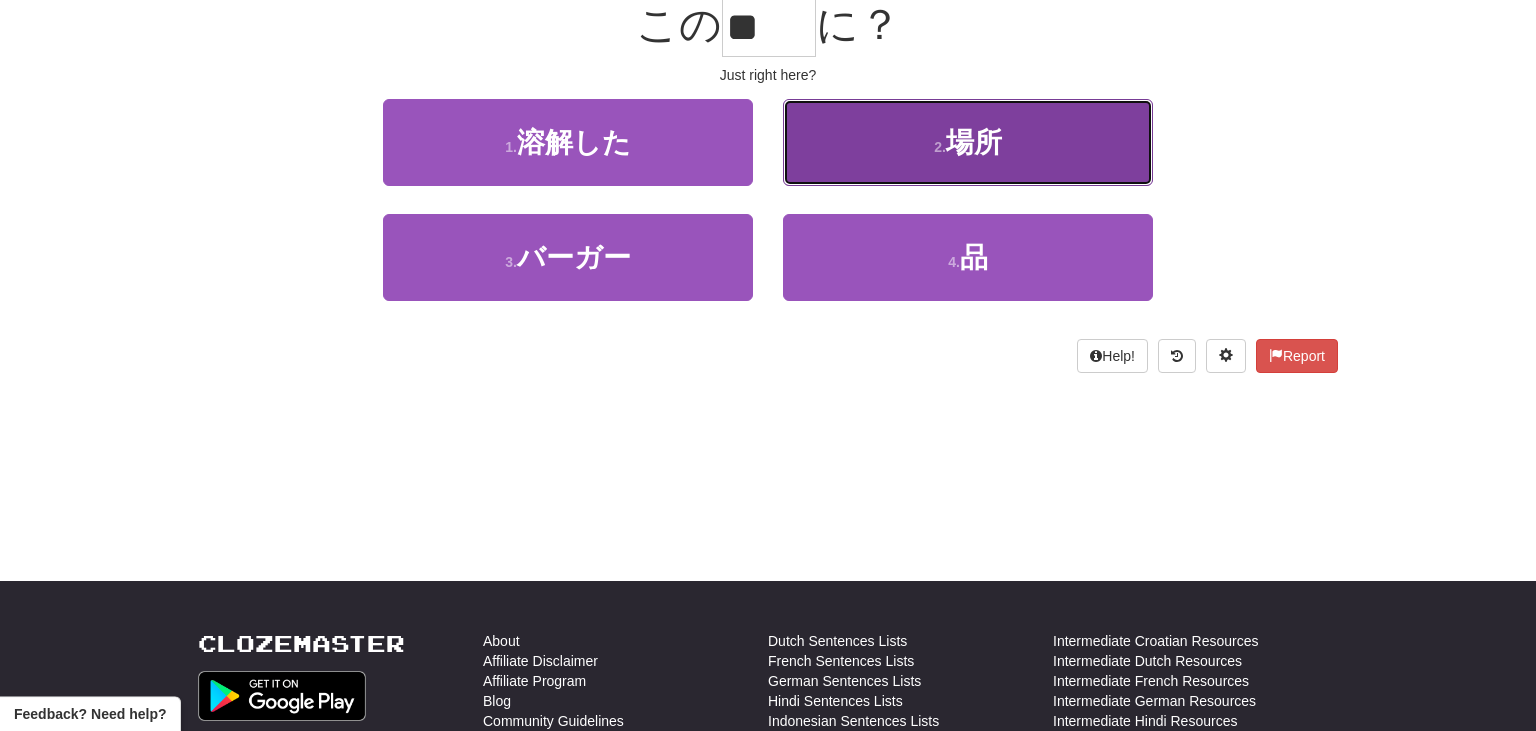 scroll, scrollTop: 213, scrollLeft: 0, axis: vertical 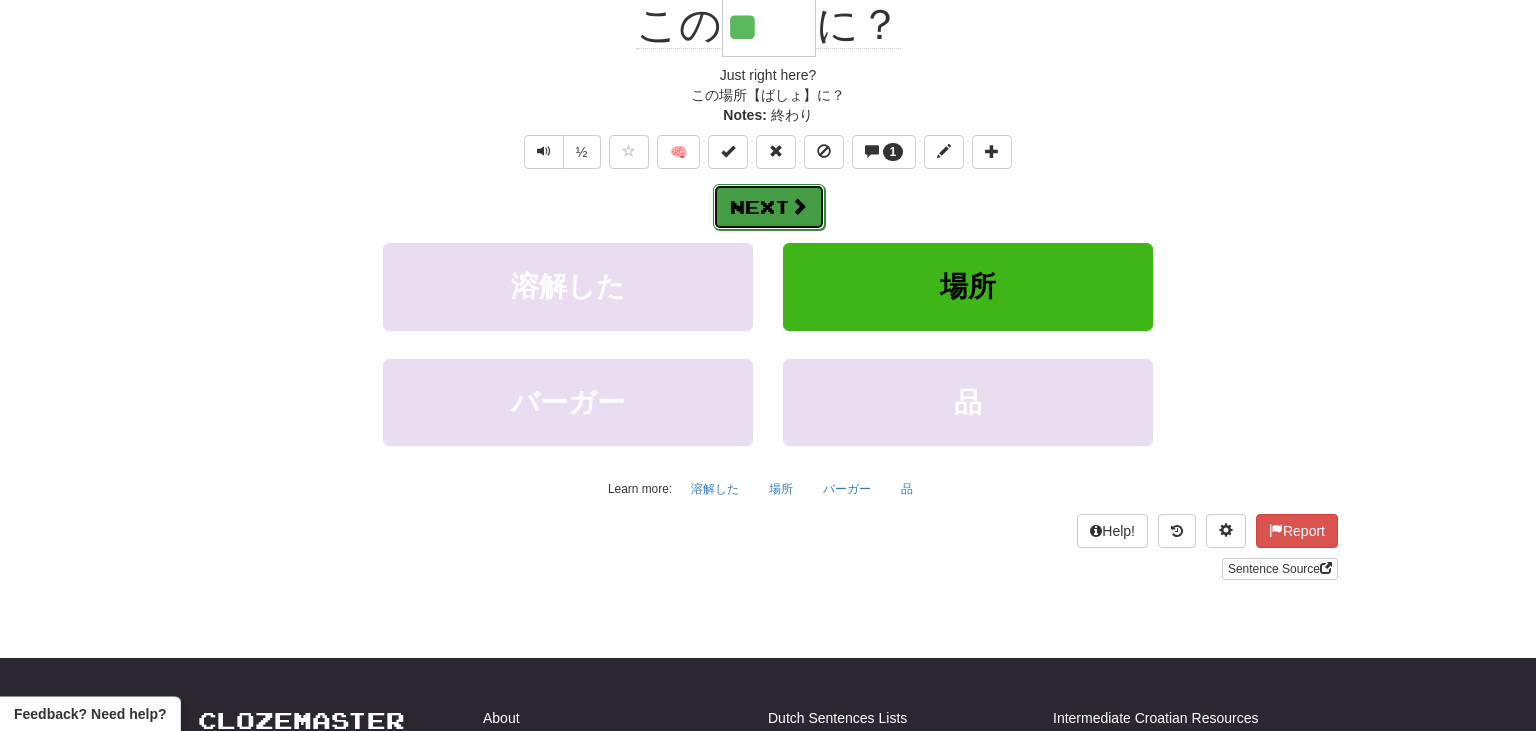 click at bounding box center (799, 206) 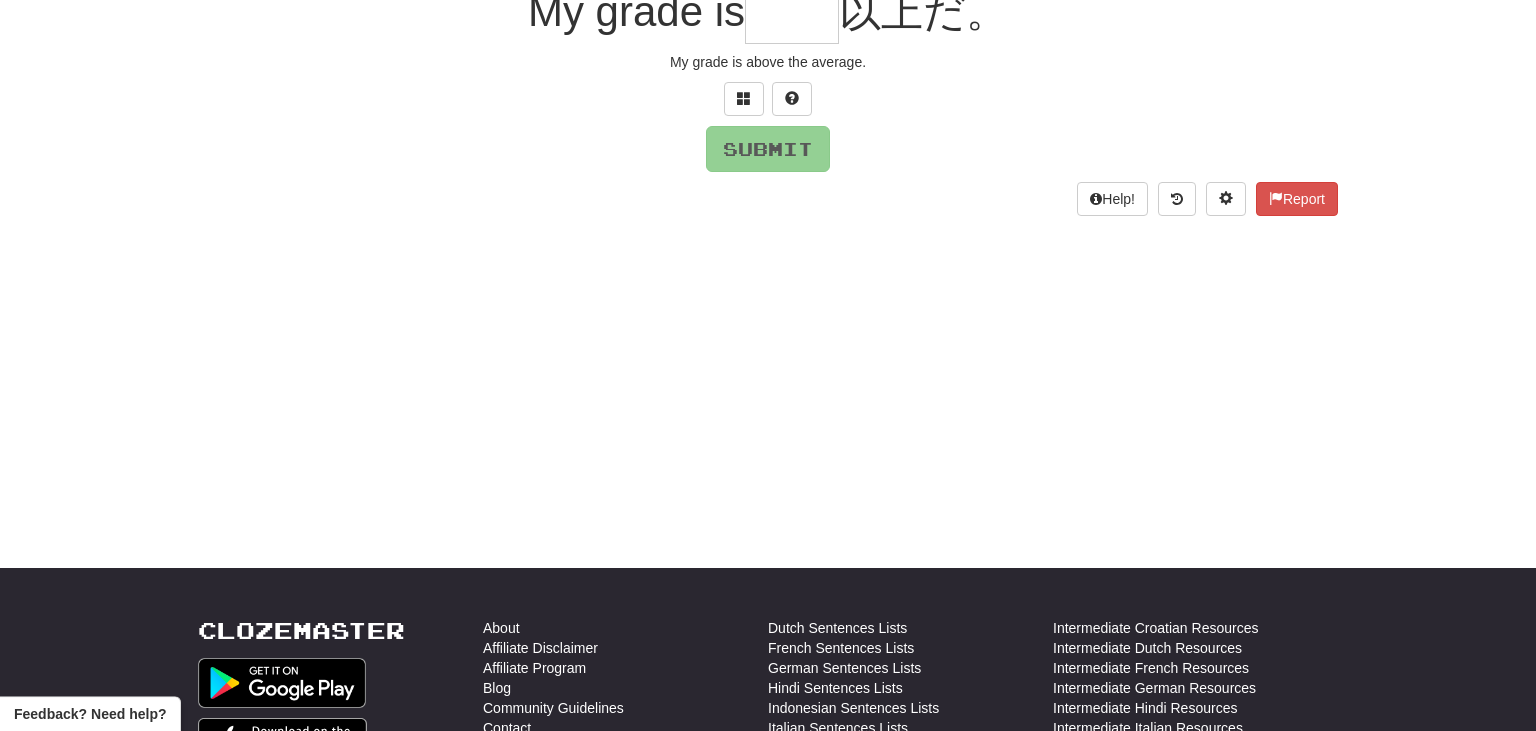 scroll, scrollTop: 200, scrollLeft: 0, axis: vertical 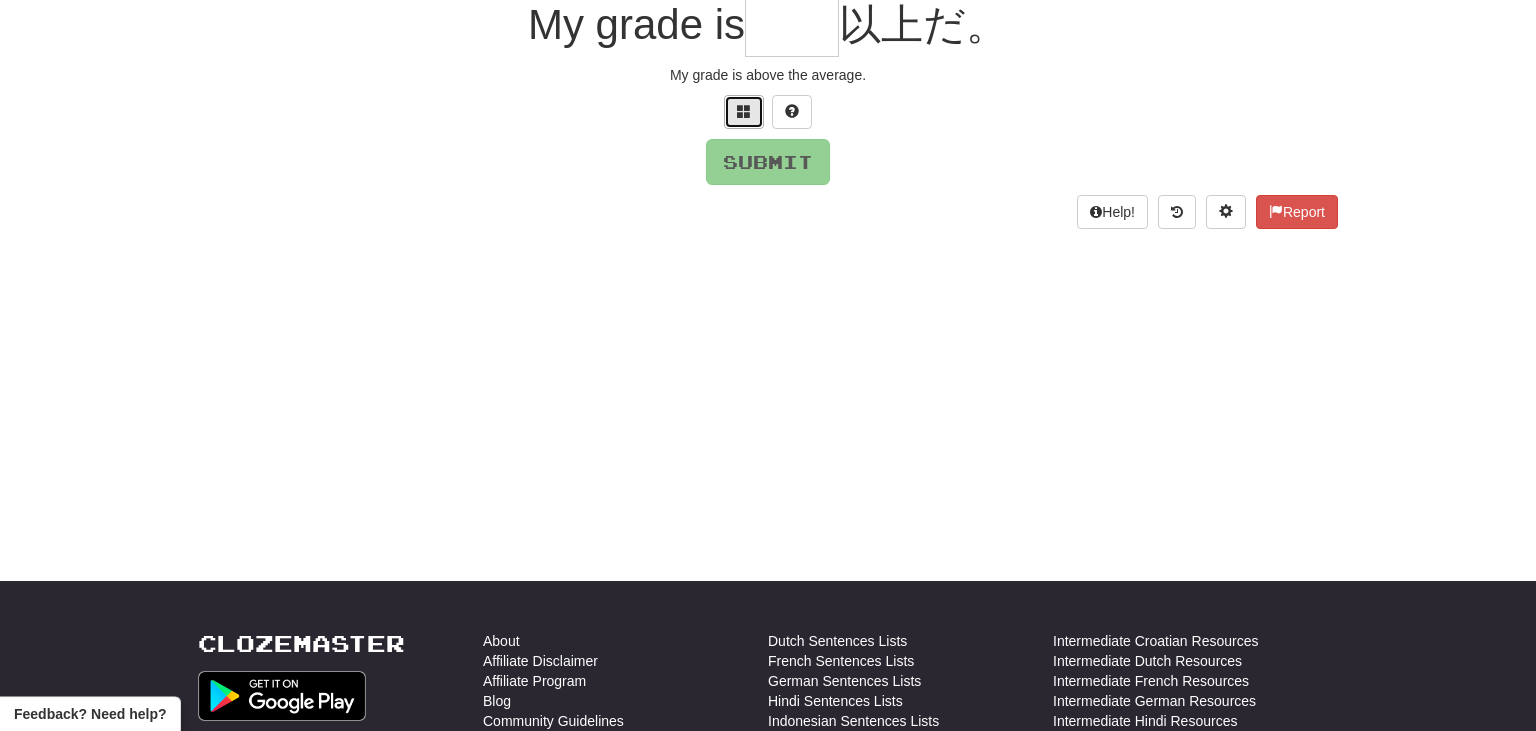 click at bounding box center [744, 111] 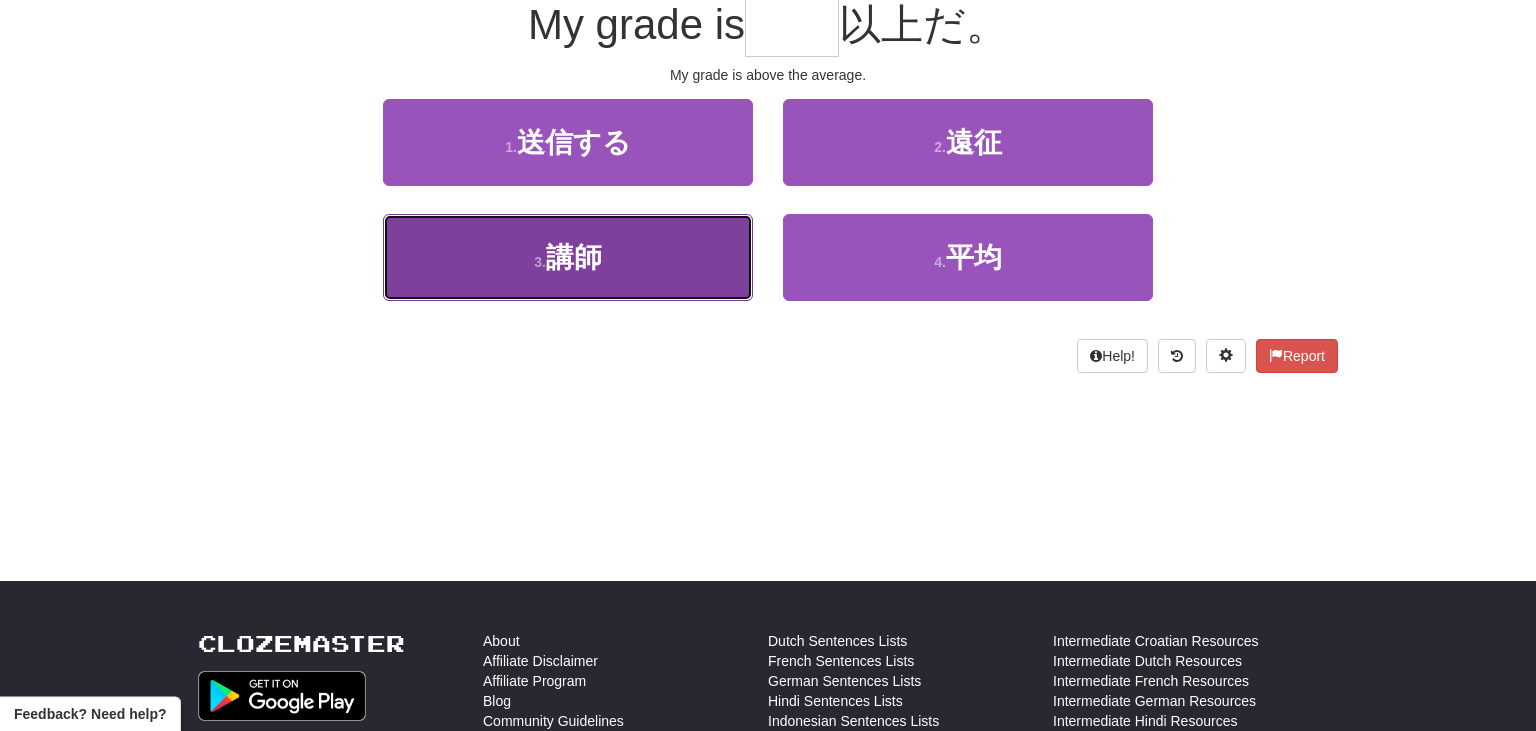 click on "3 .  講師" at bounding box center [568, 257] 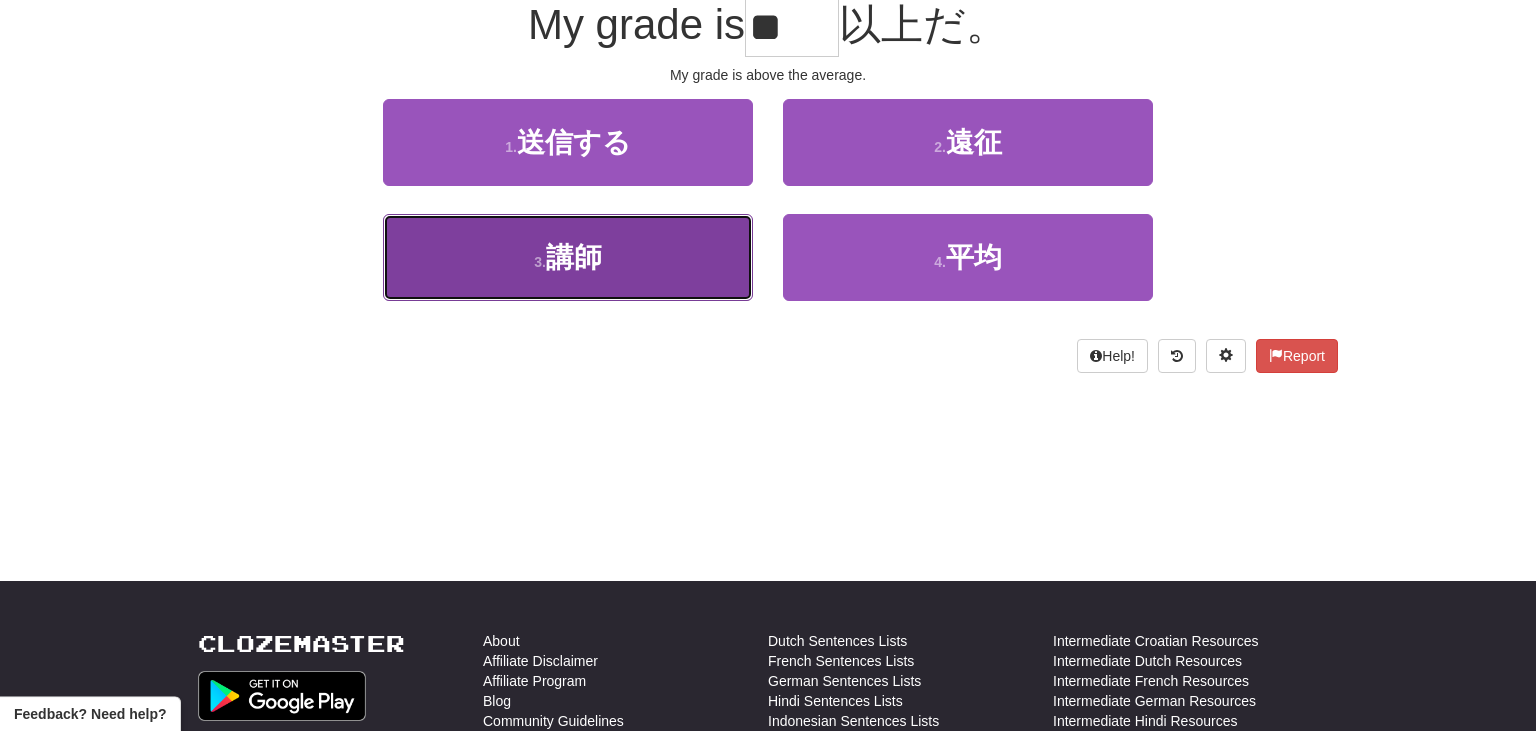 scroll, scrollTop: 213, scrollLeft: 0, axis: vertical 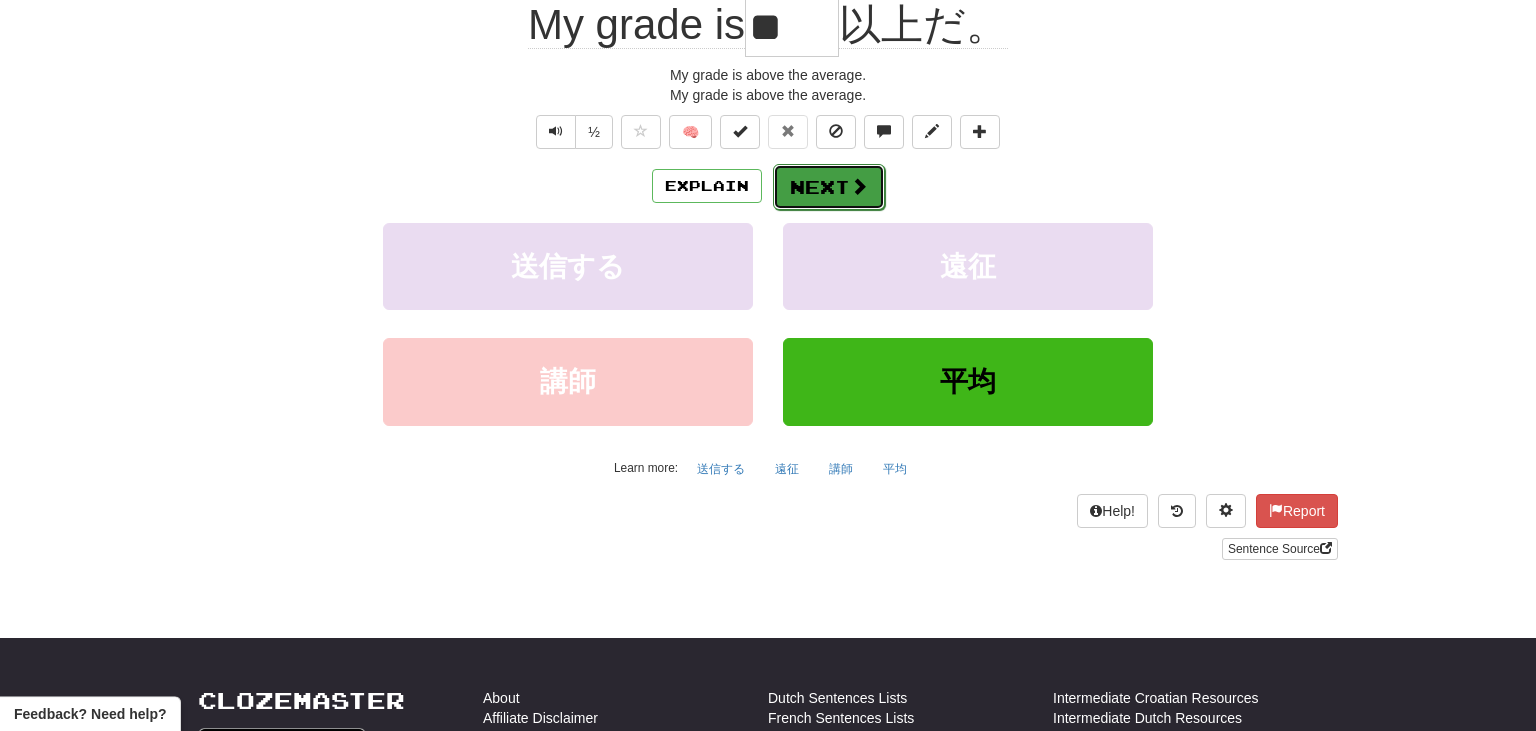click at bounding box center (859, 186) 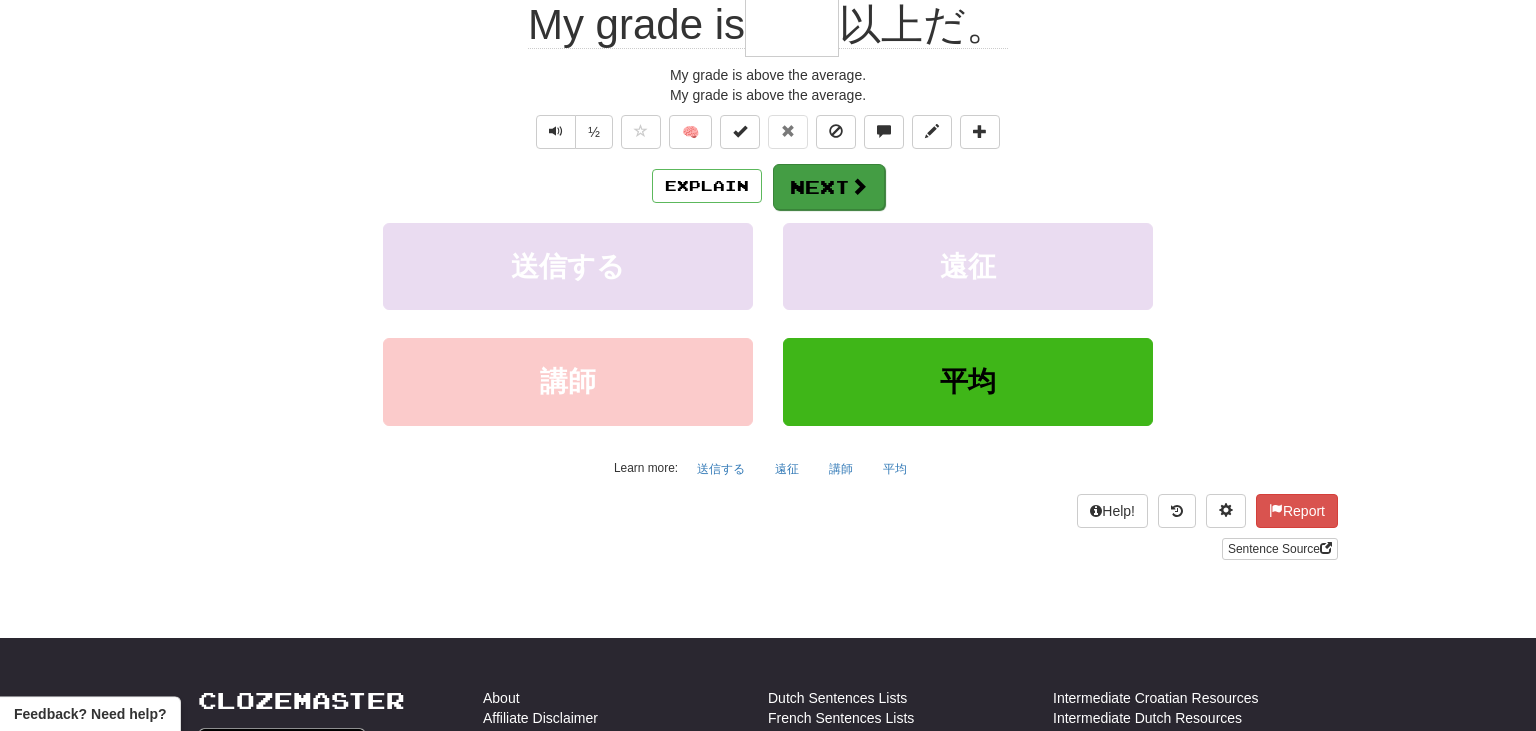 scroll, scrollTop: 200, scrollLeft: 0, axis: vertical 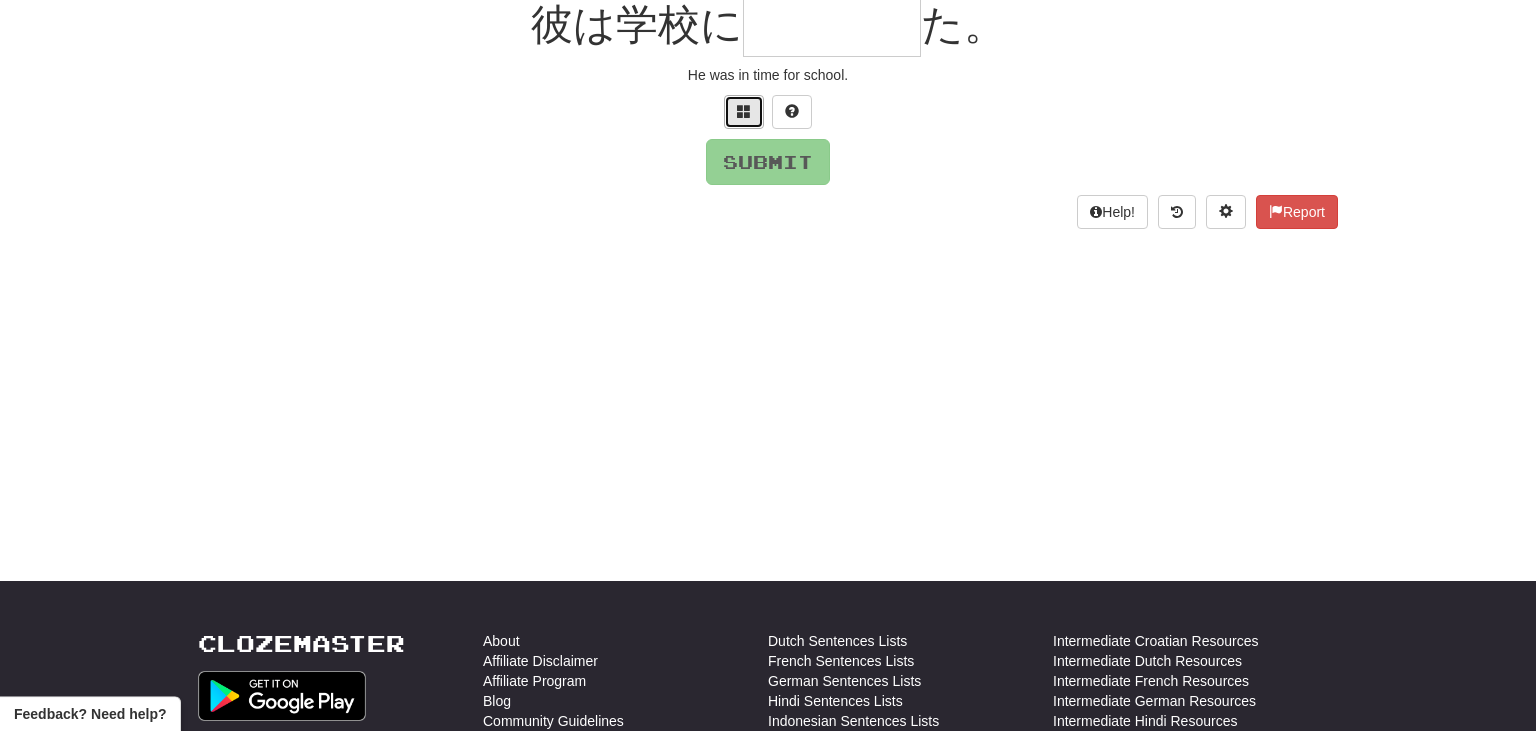 click at bounding box center [744, 111] 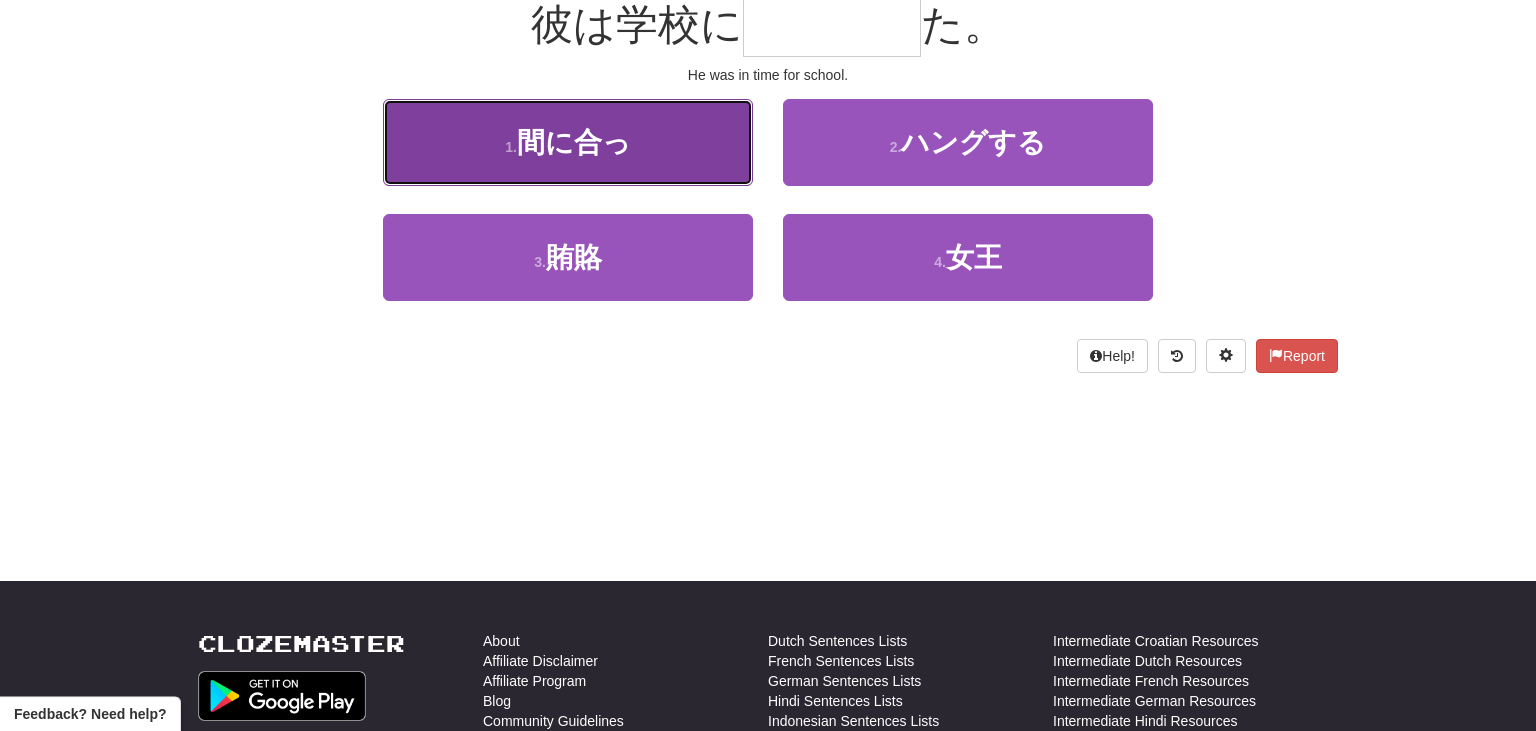 click on "1 .  間に合っ" at bounding box center [568, 142] 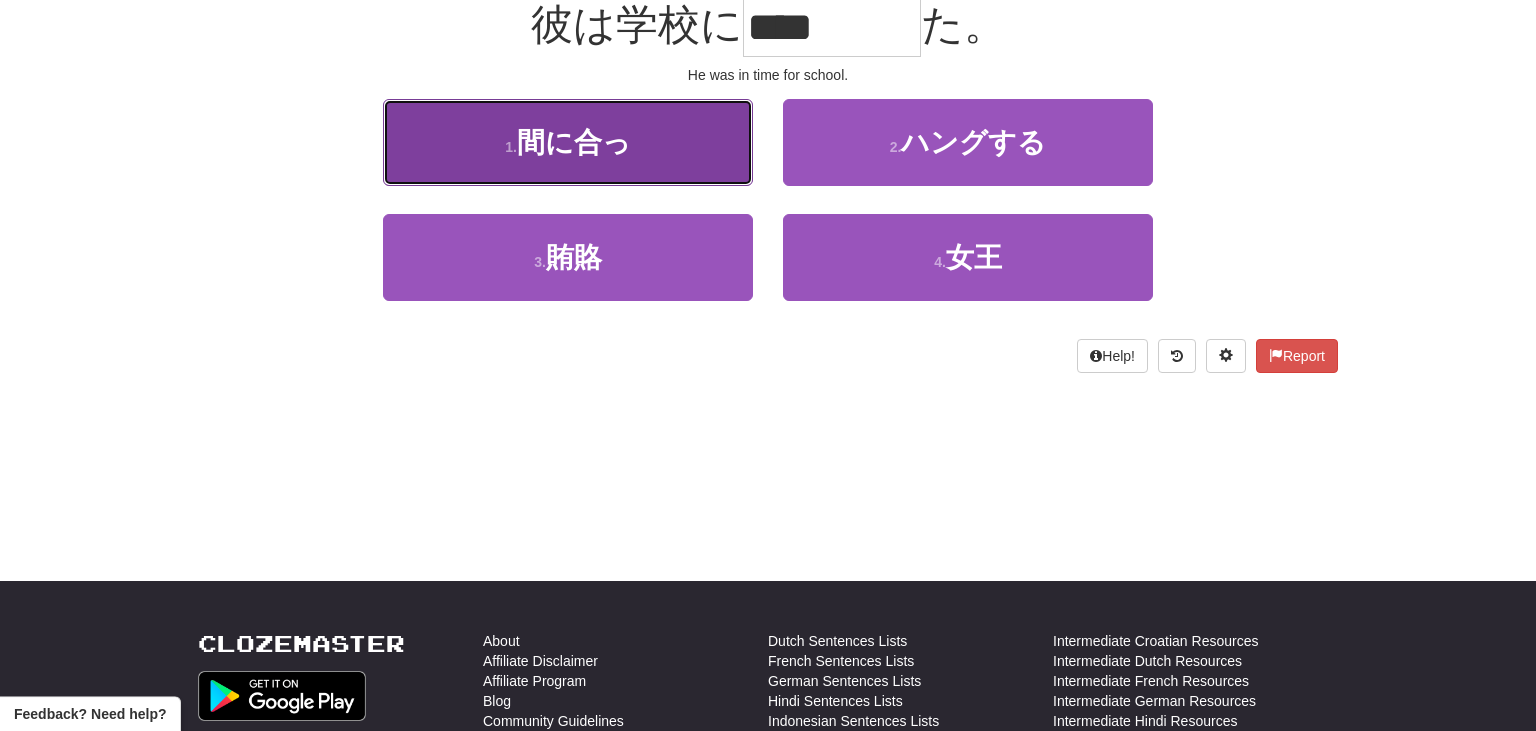 scroll, scrollTop: 213, scrollLeft: 0, axis: vertical 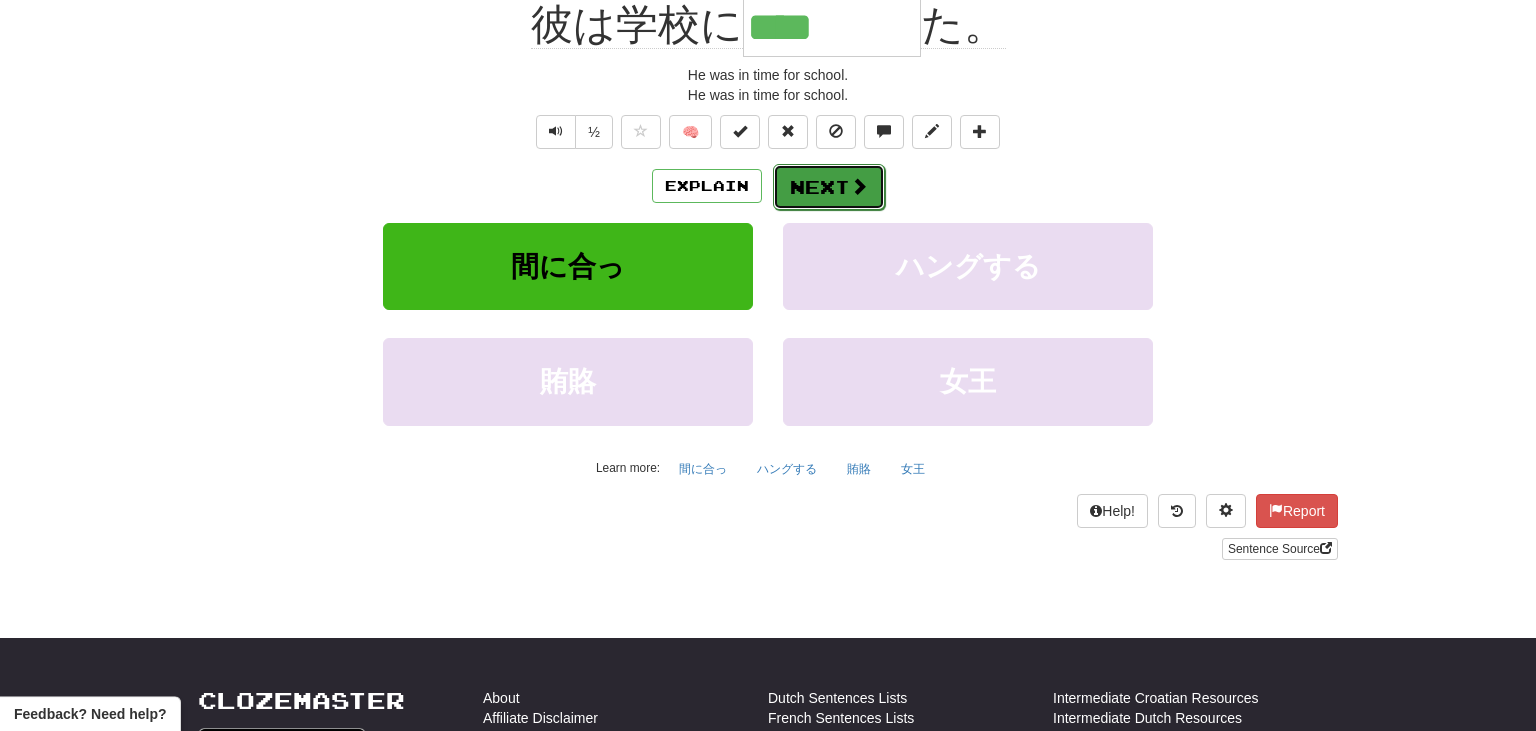 click on "Next" at bounding box center (829, 187) 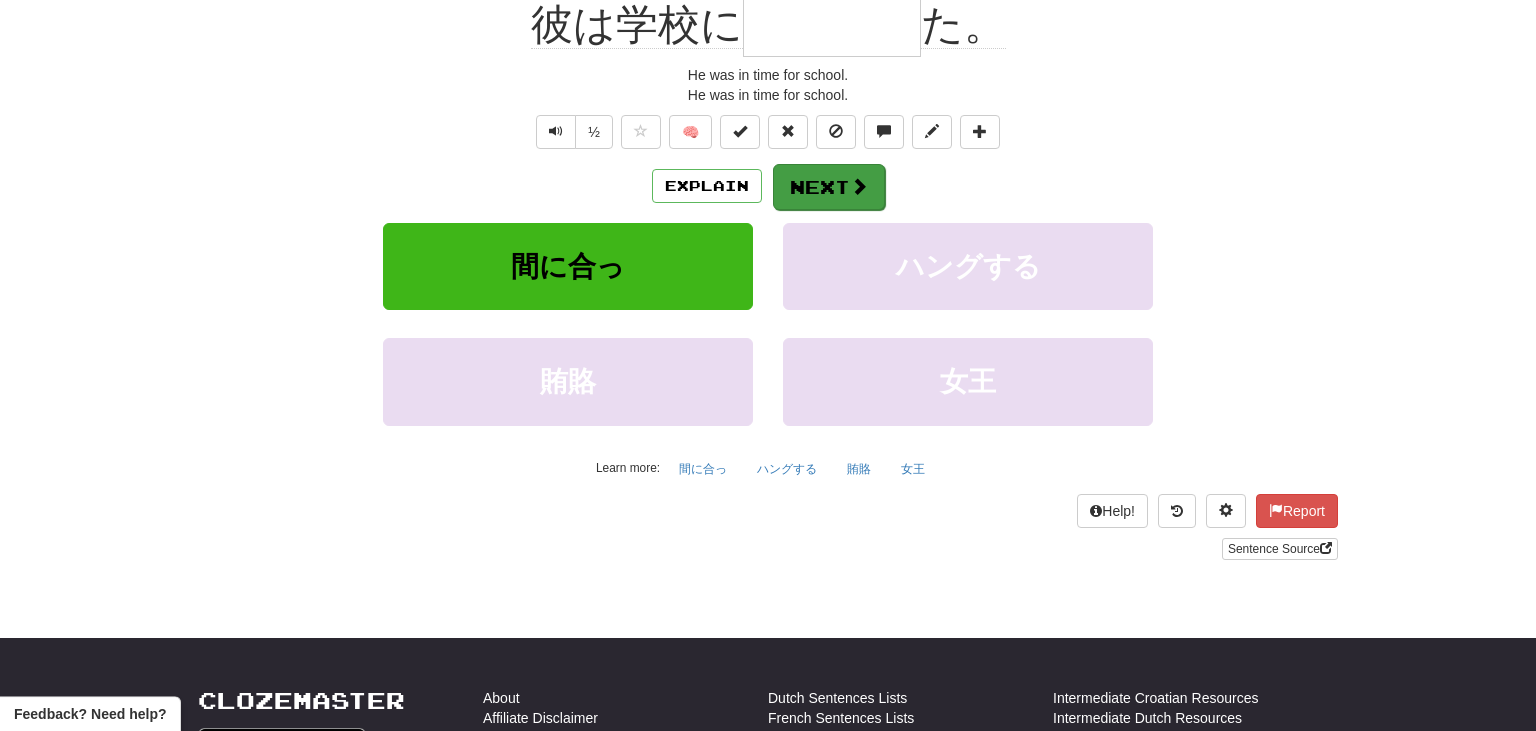 scroll, scrollTop: 200, scrollLeft: 0, axis: vertical 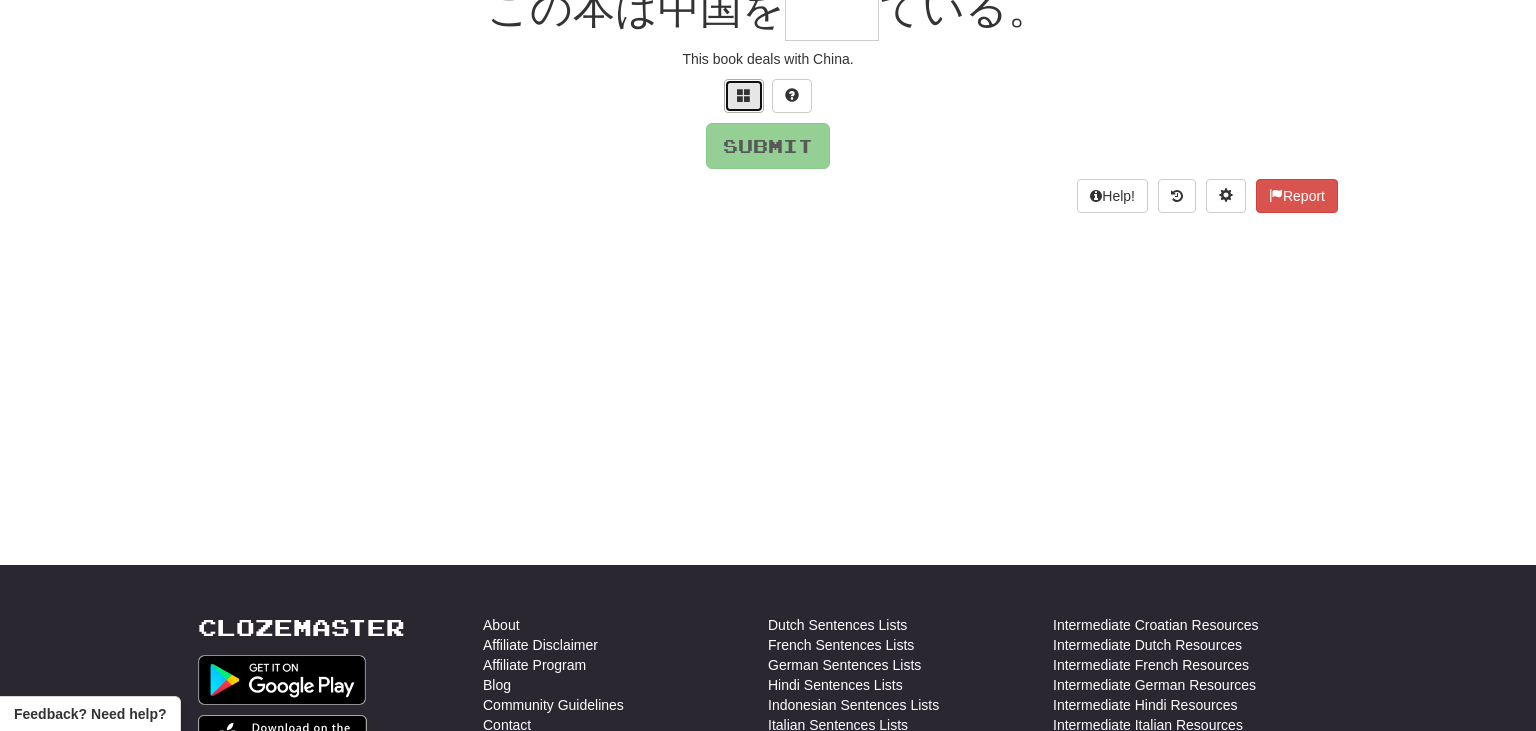 click at bounding box center [744, 95] 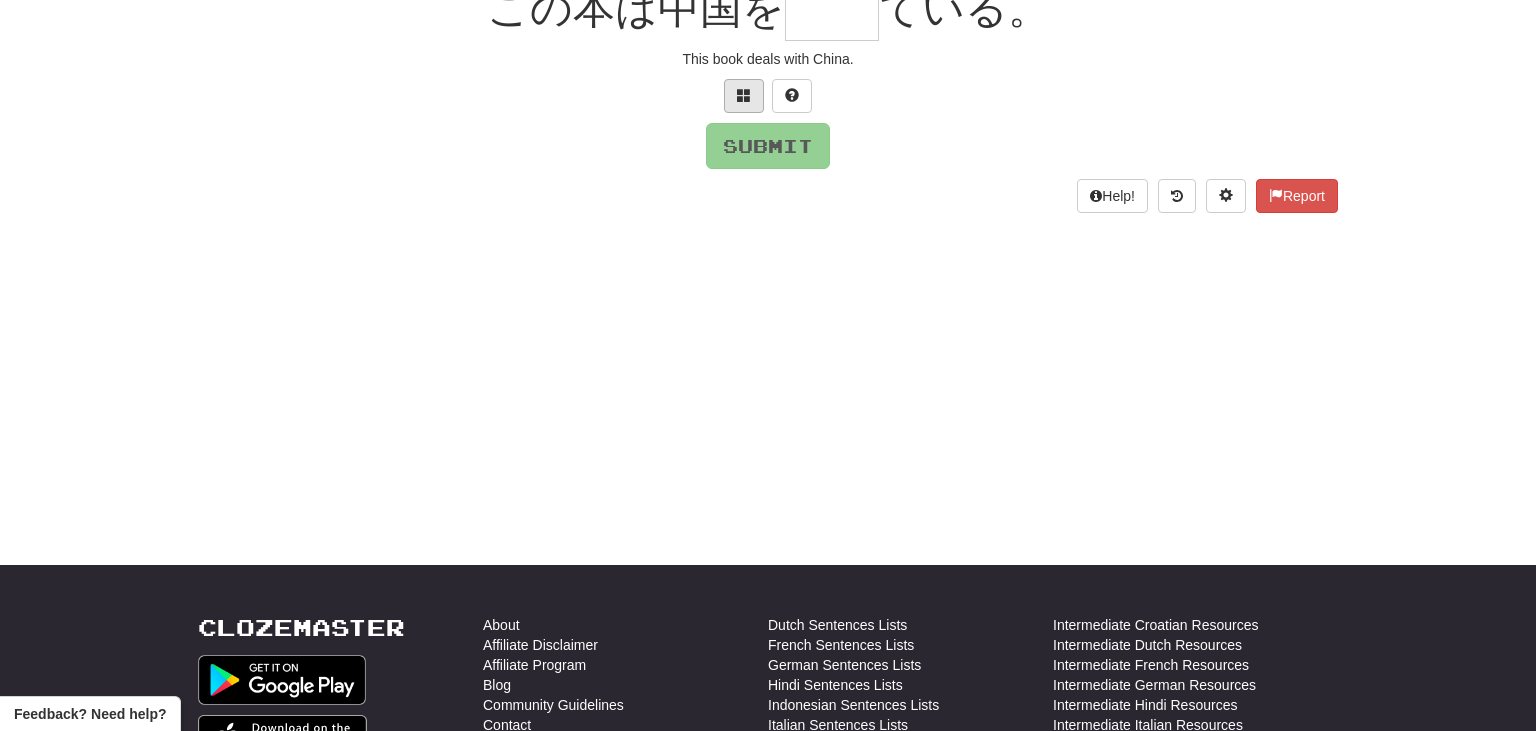 scroll, scrollTop: 200, scrollLeft: 0, axis: vertical 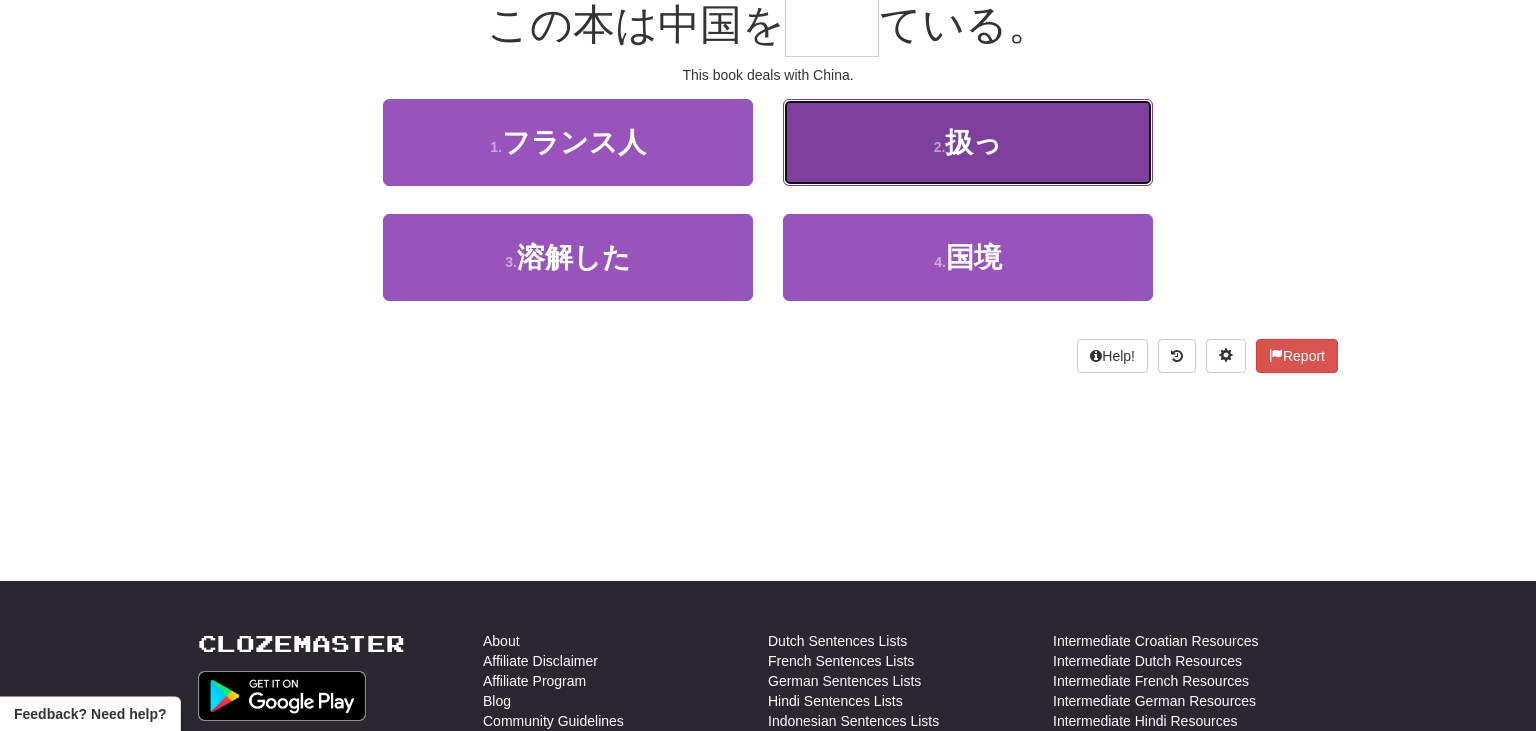 click on "2 .  扱っ" at bounding box center [968, 142] 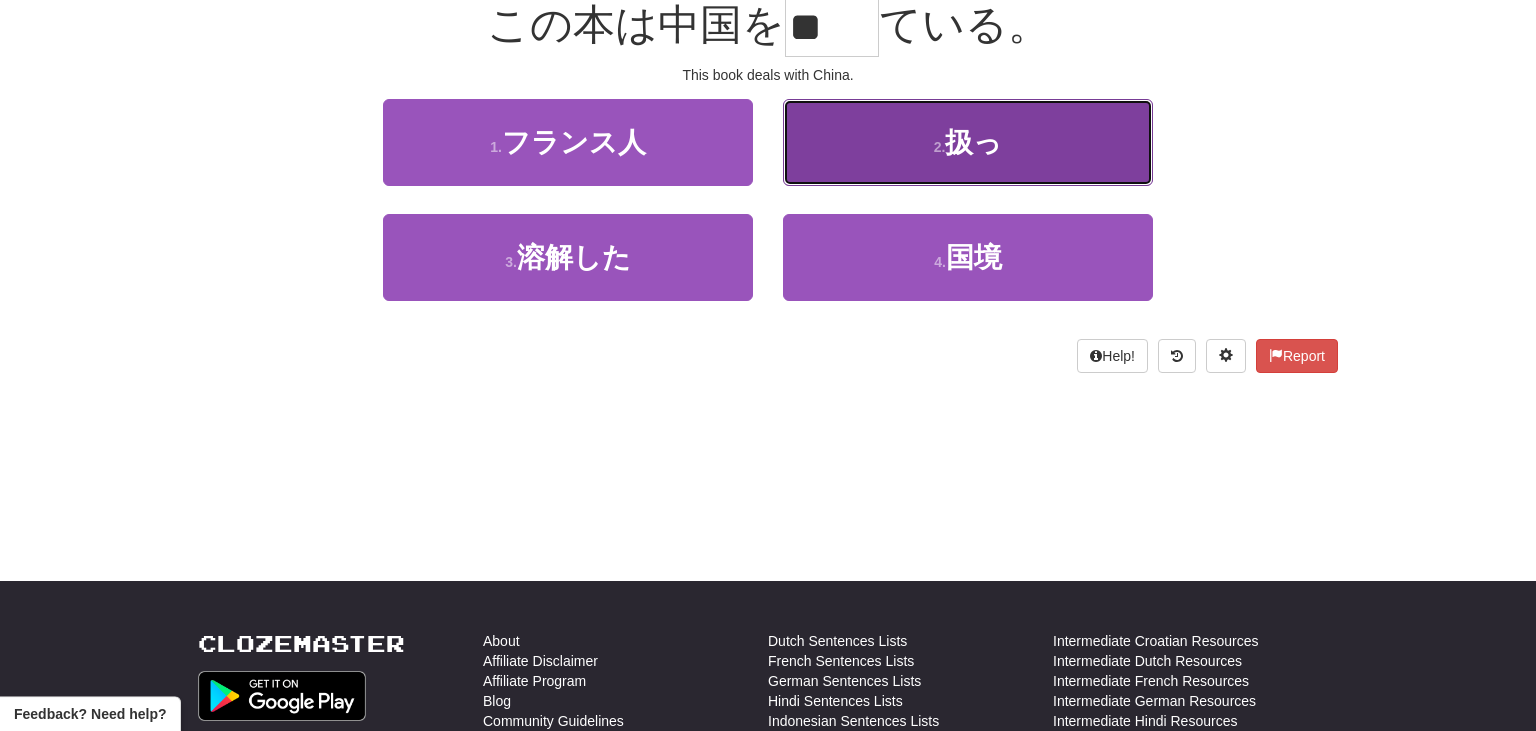 scroll, scrollTop: 213, scrollLeft: 0, axis: vertical 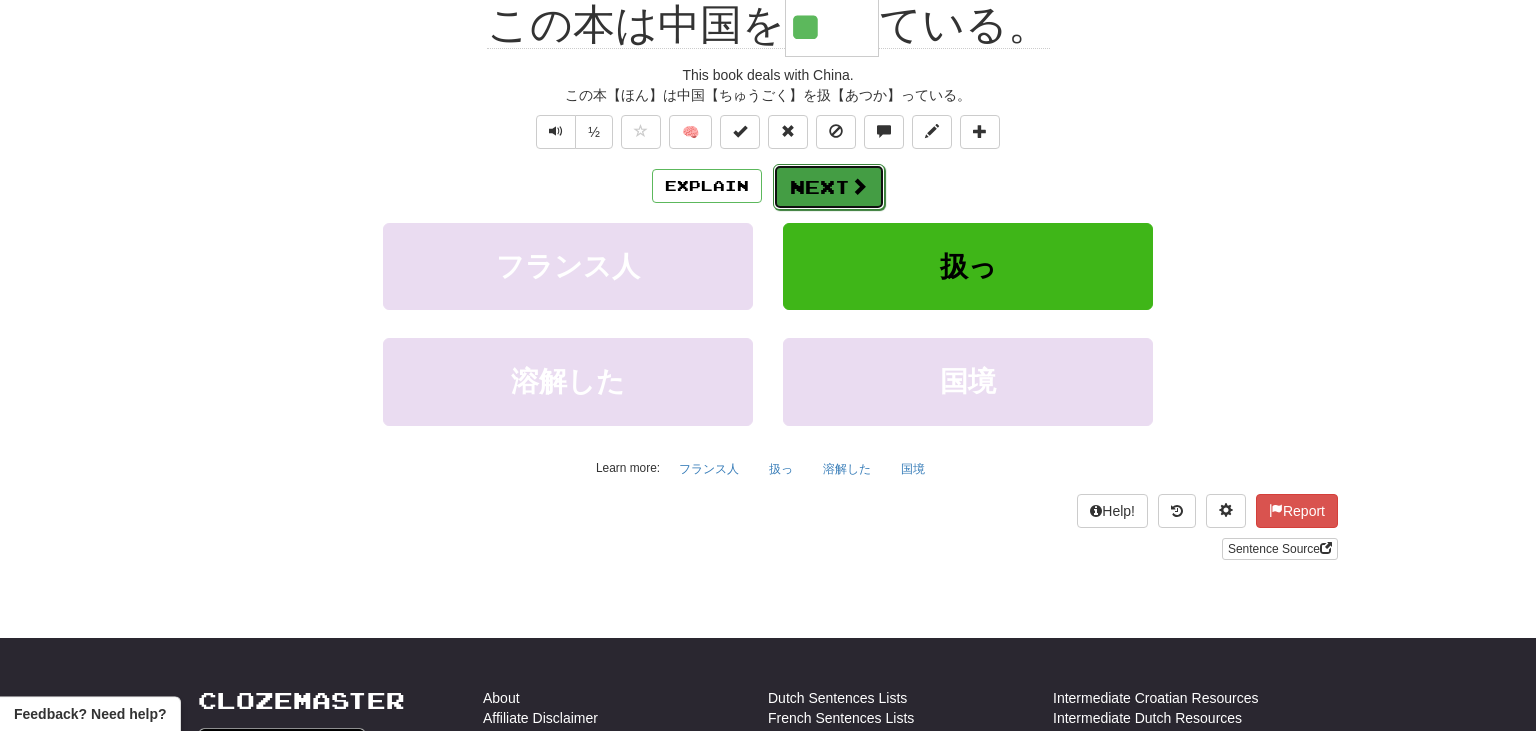 click on "Next" at bounding box center (829, 187) 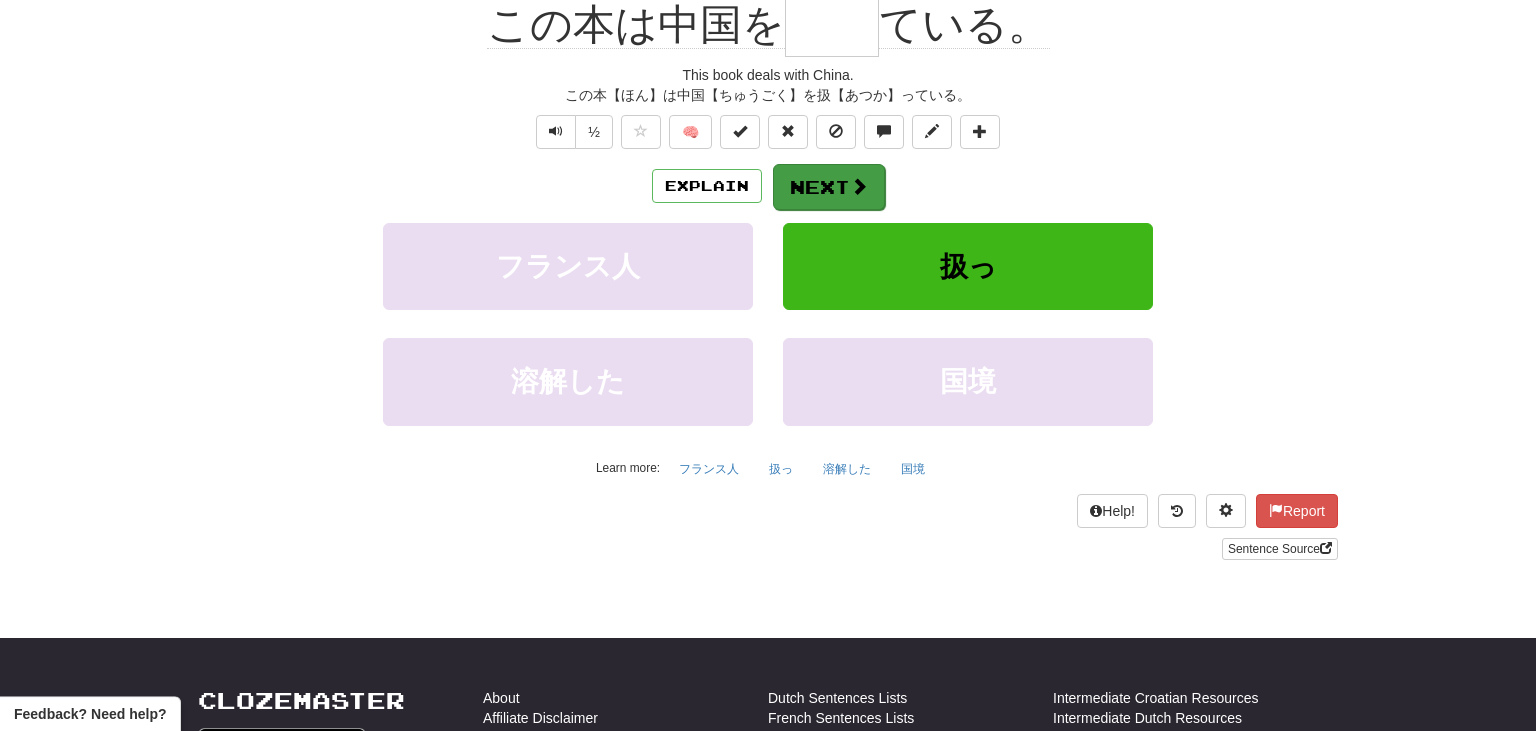 scroll, scrollTop: 200, scrollLeft: 0, axis: vertical 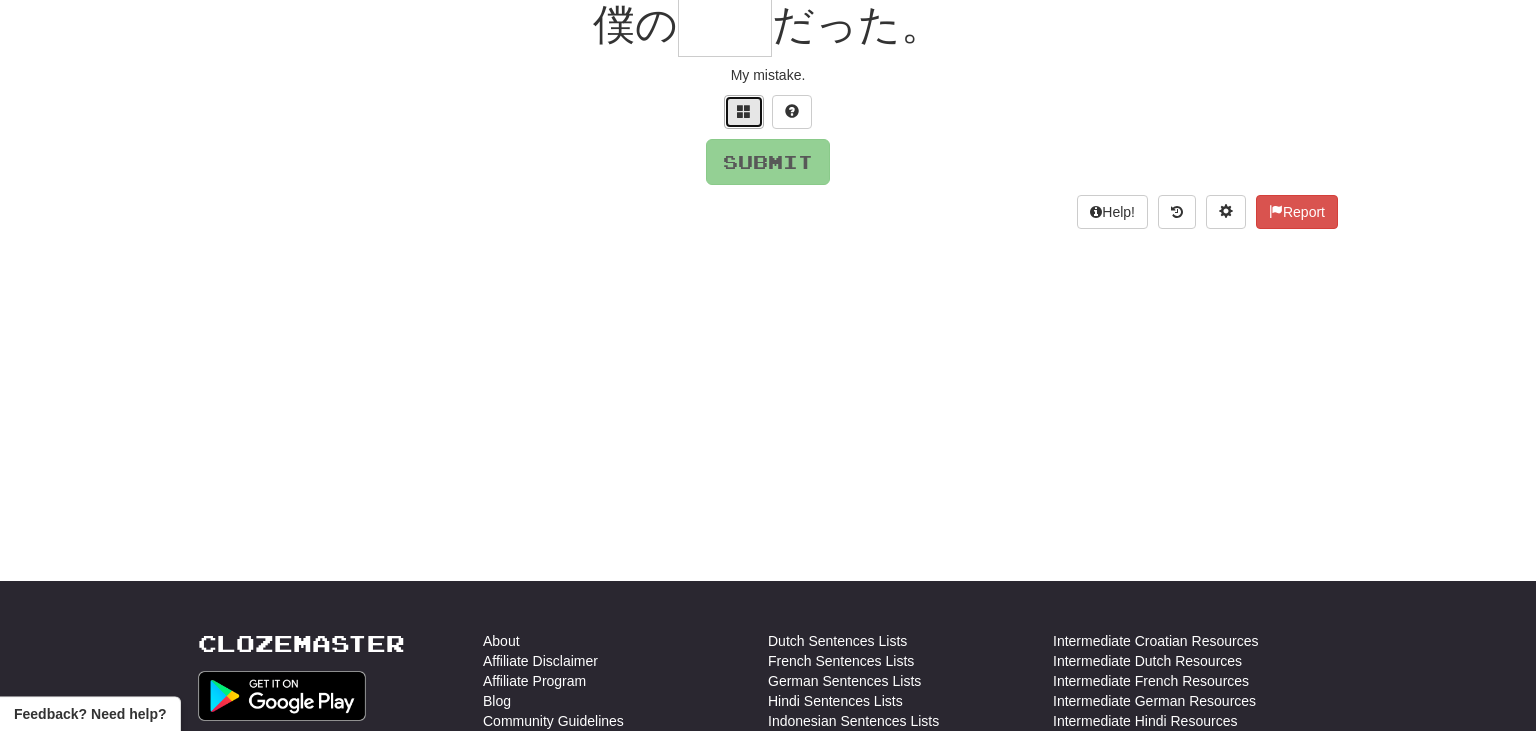 click at bounding box center (744, 111) 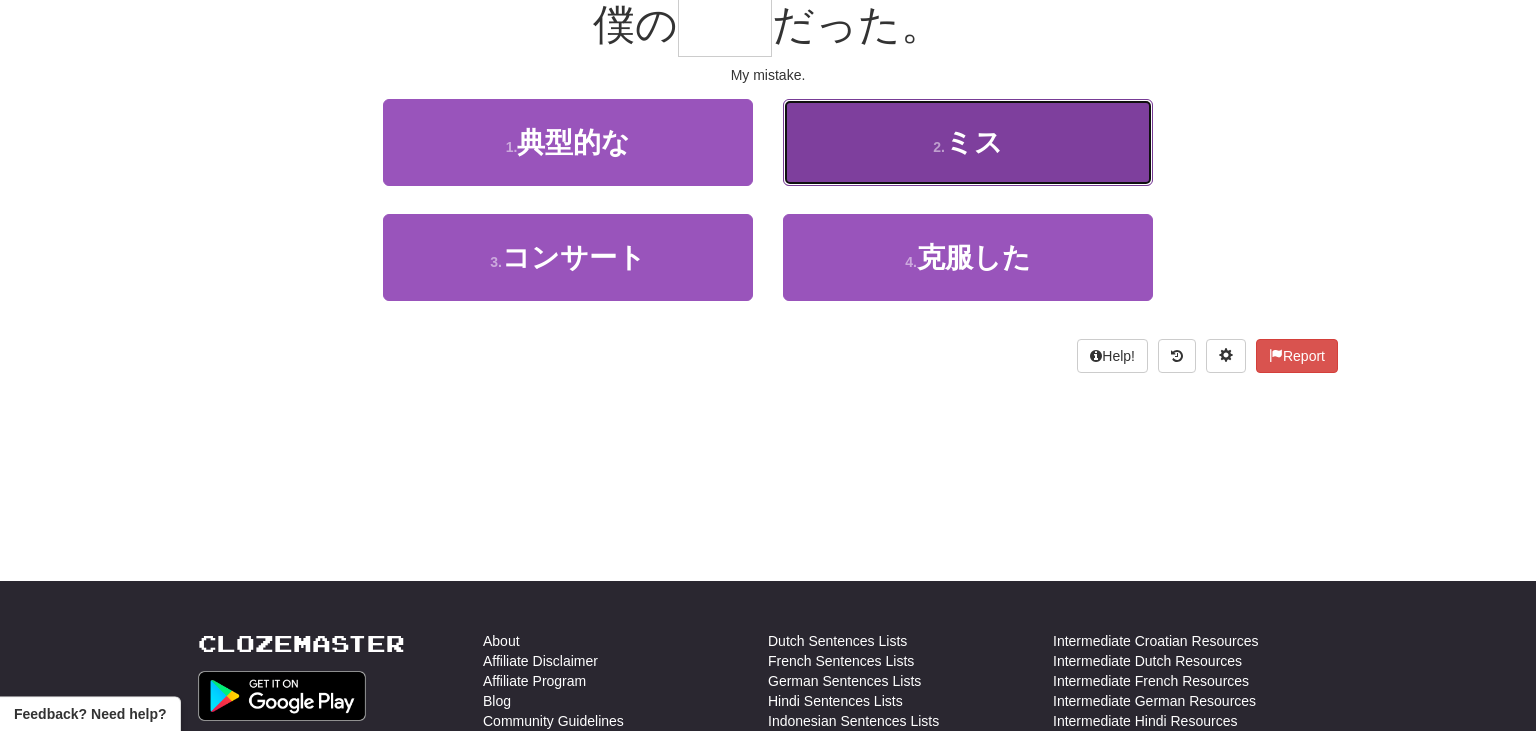 click on "2 .  ミス" at bounding box center (968, 142) 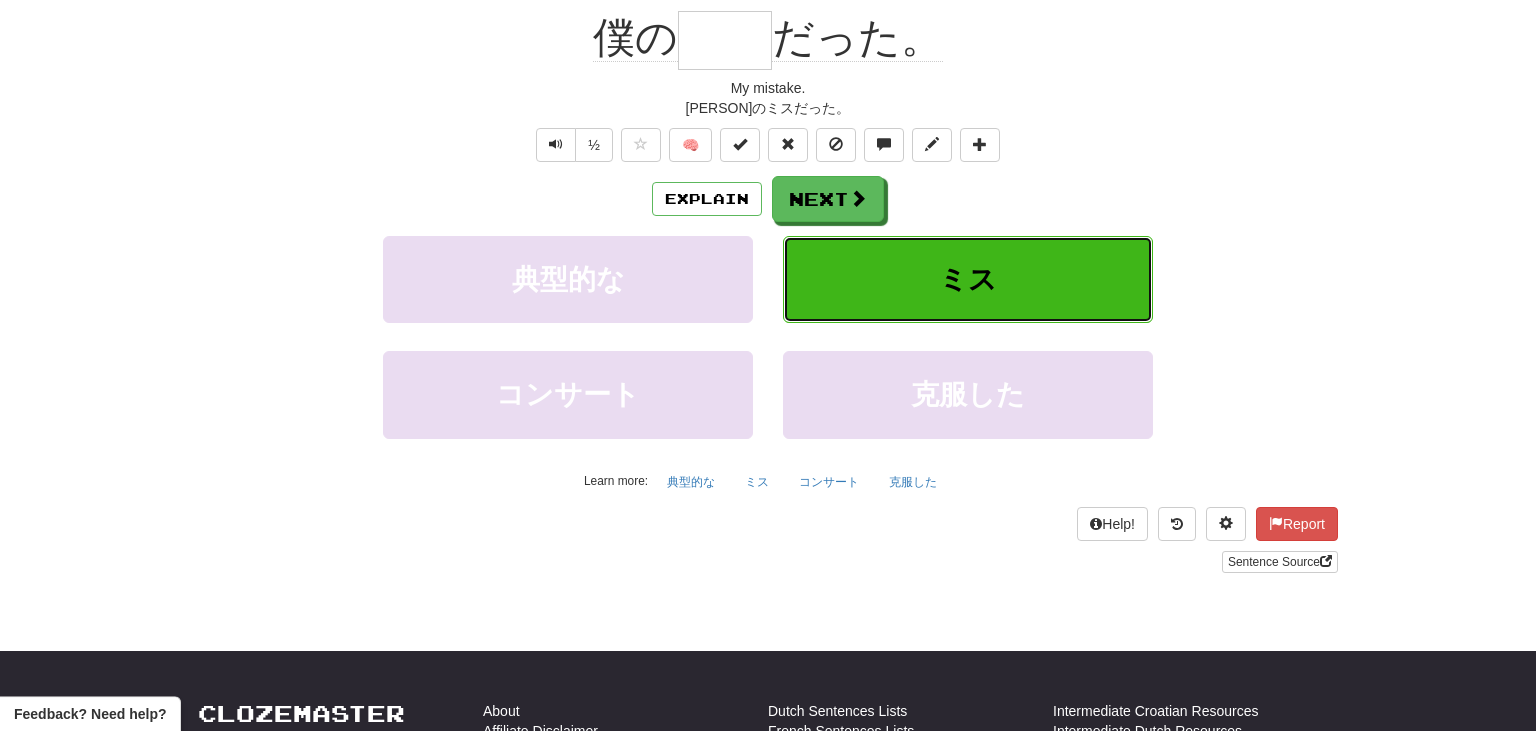 type on "**" 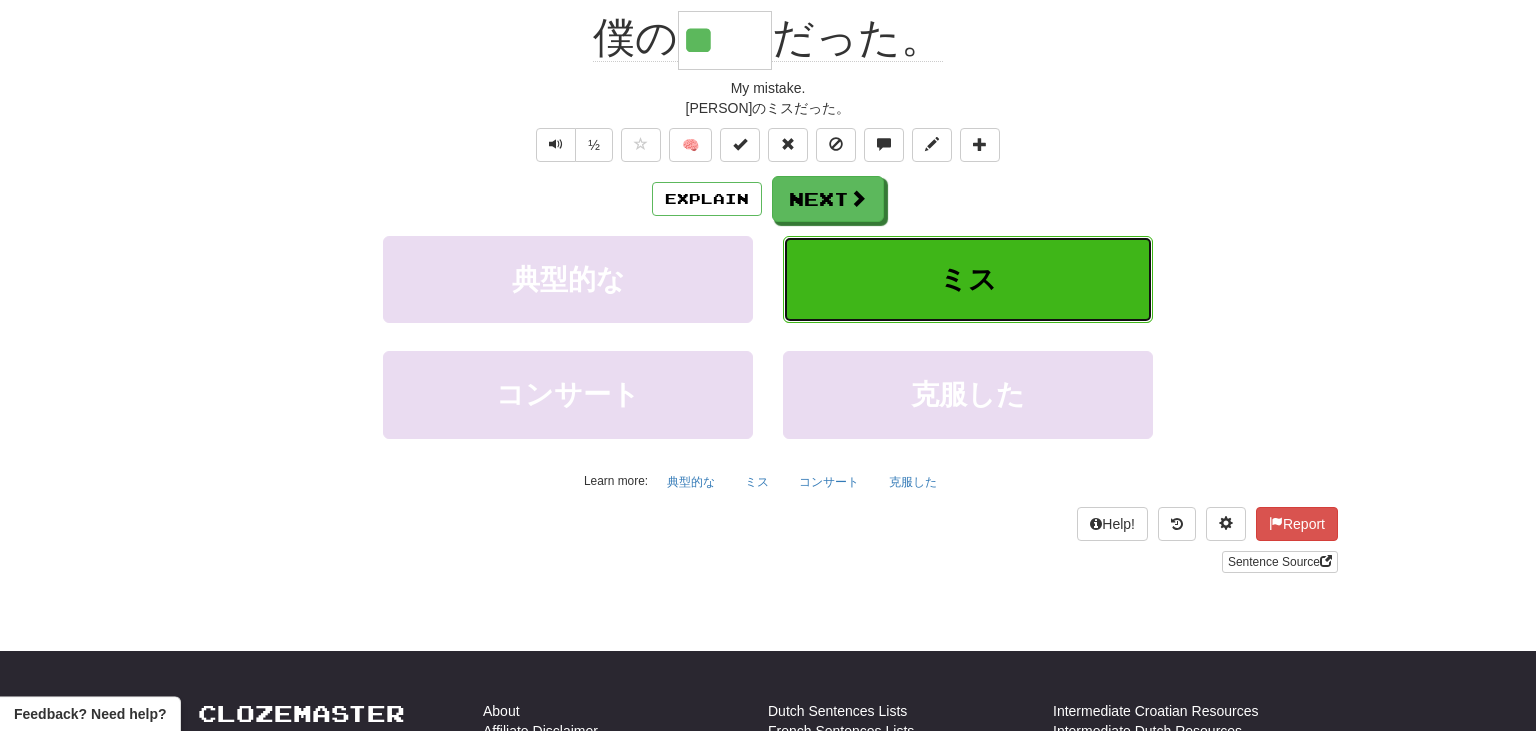 scroll, scrollTop: 213, scrollLeft: 0, axis: vertical 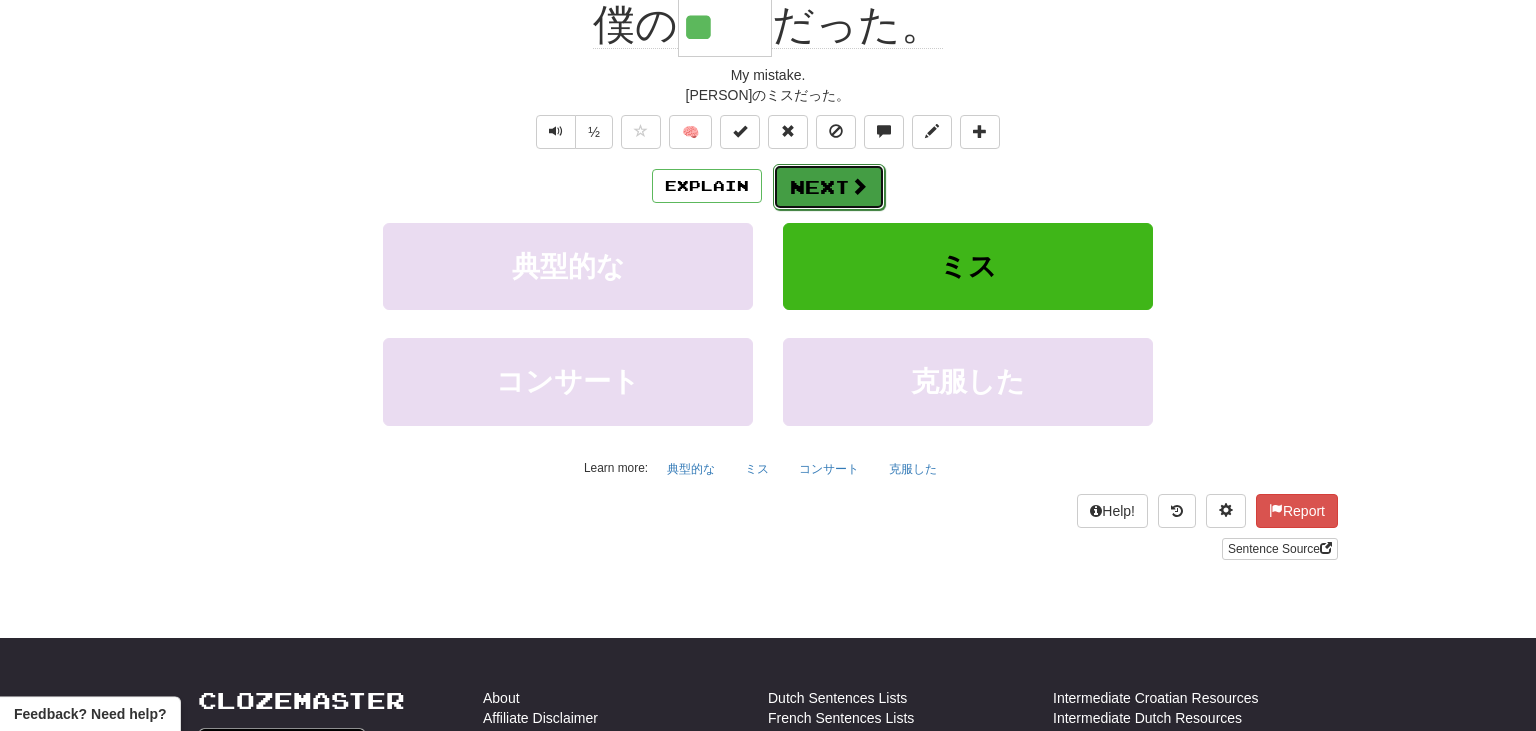 click on "Next" at bounding box center (829, 187) 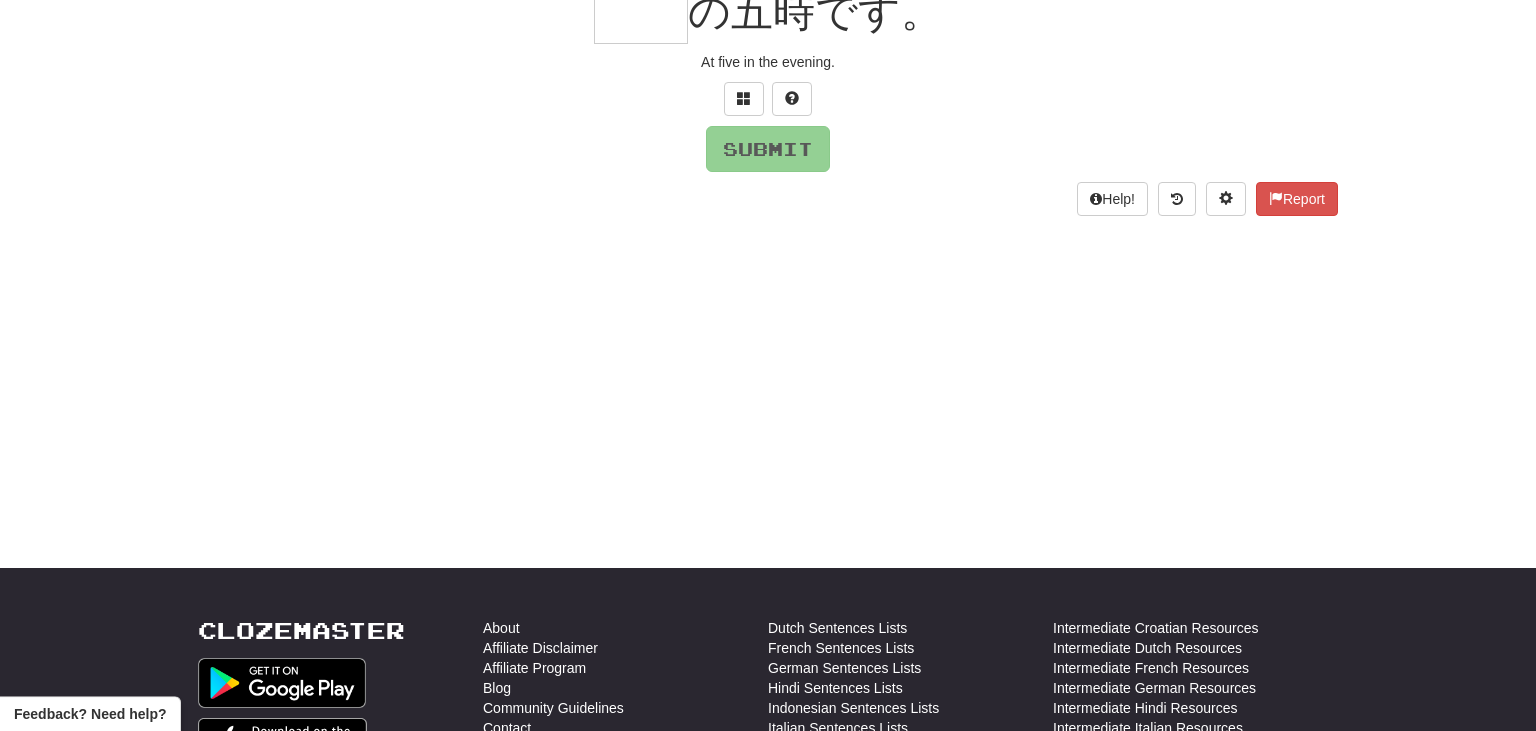 scroll, scrollTop: 200, scrollLeft: 0, axis: vertical 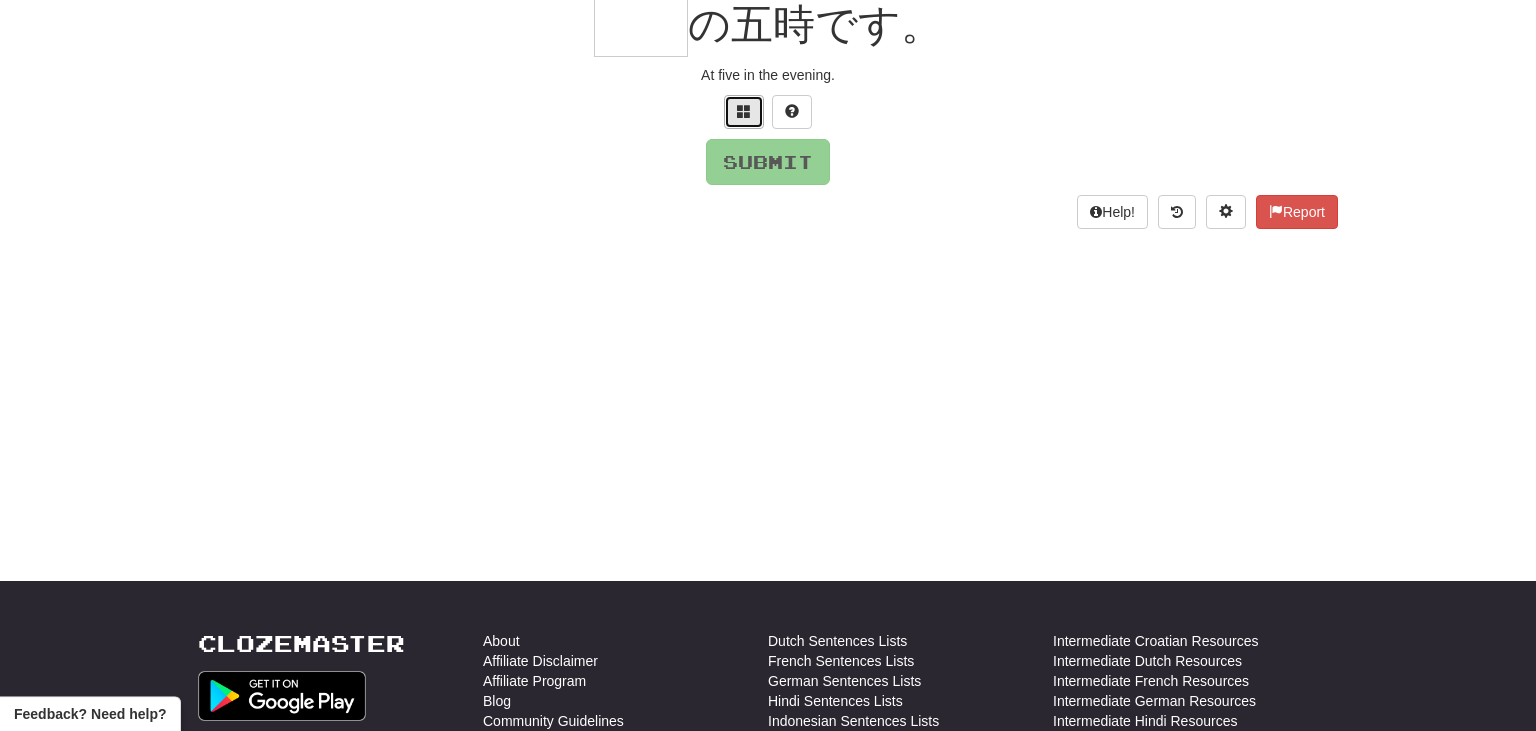 click at bounding box center (744, 111) 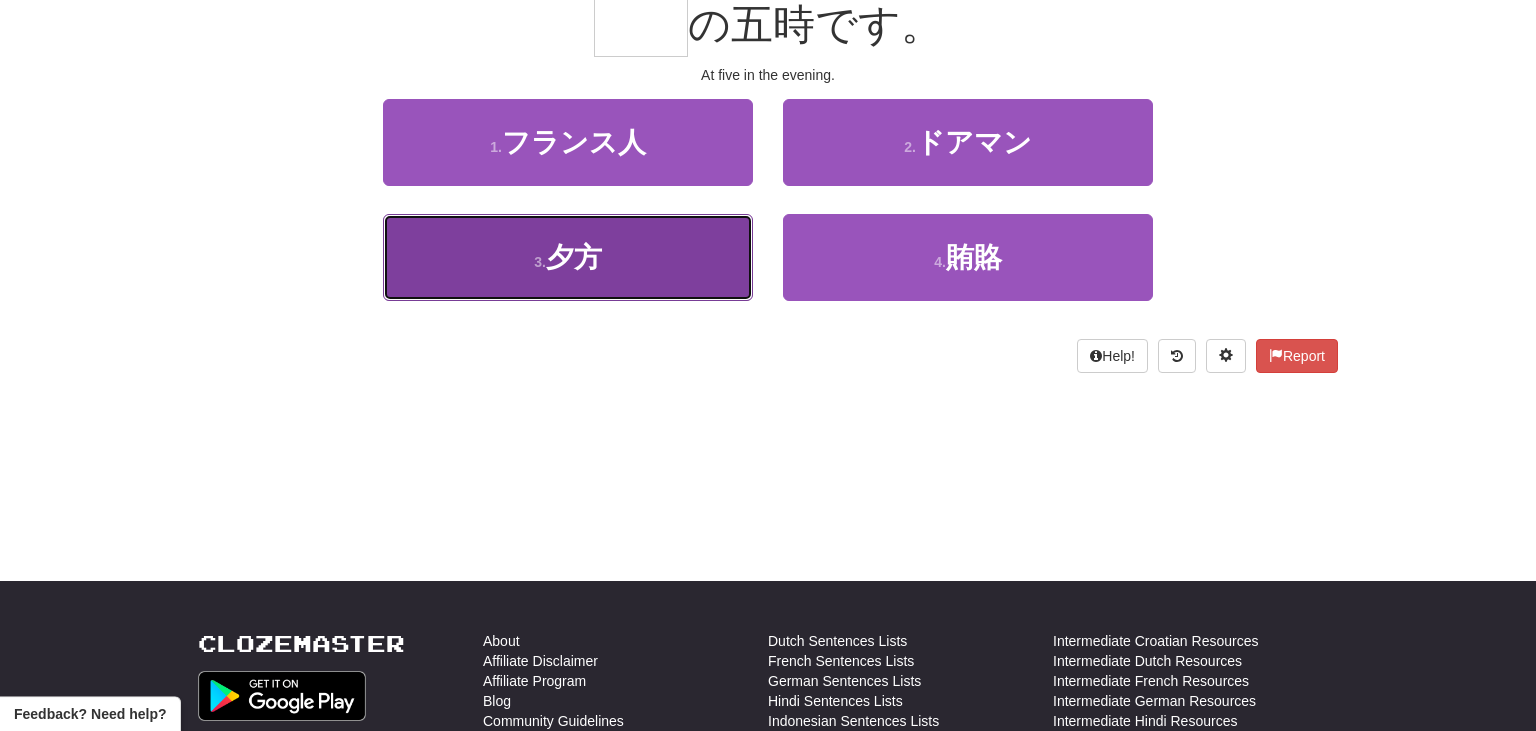 click on "3 .  夕方" at bounding box center [568, 257] 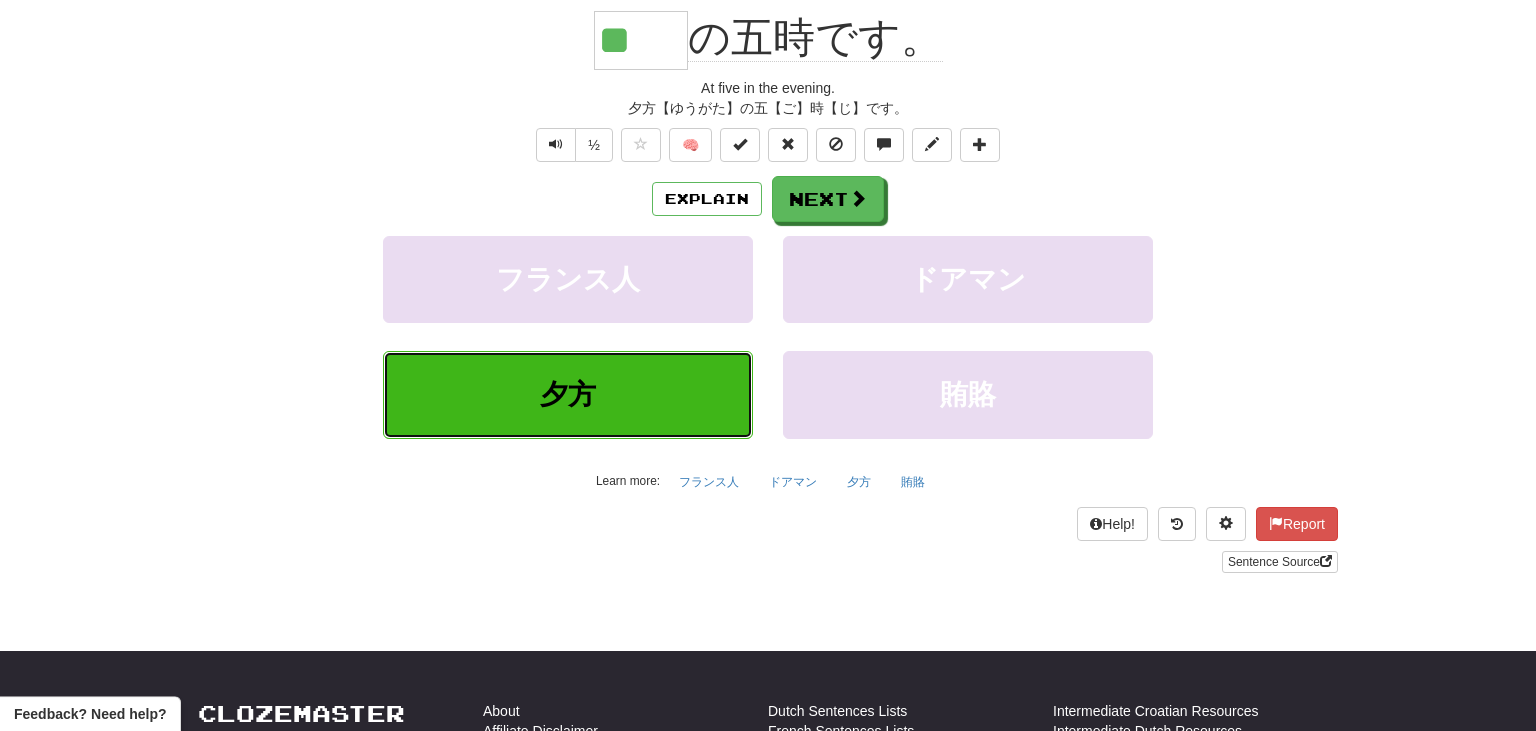 scroll, scrollTop: 213, scrollLeft: 0, axis: vertical 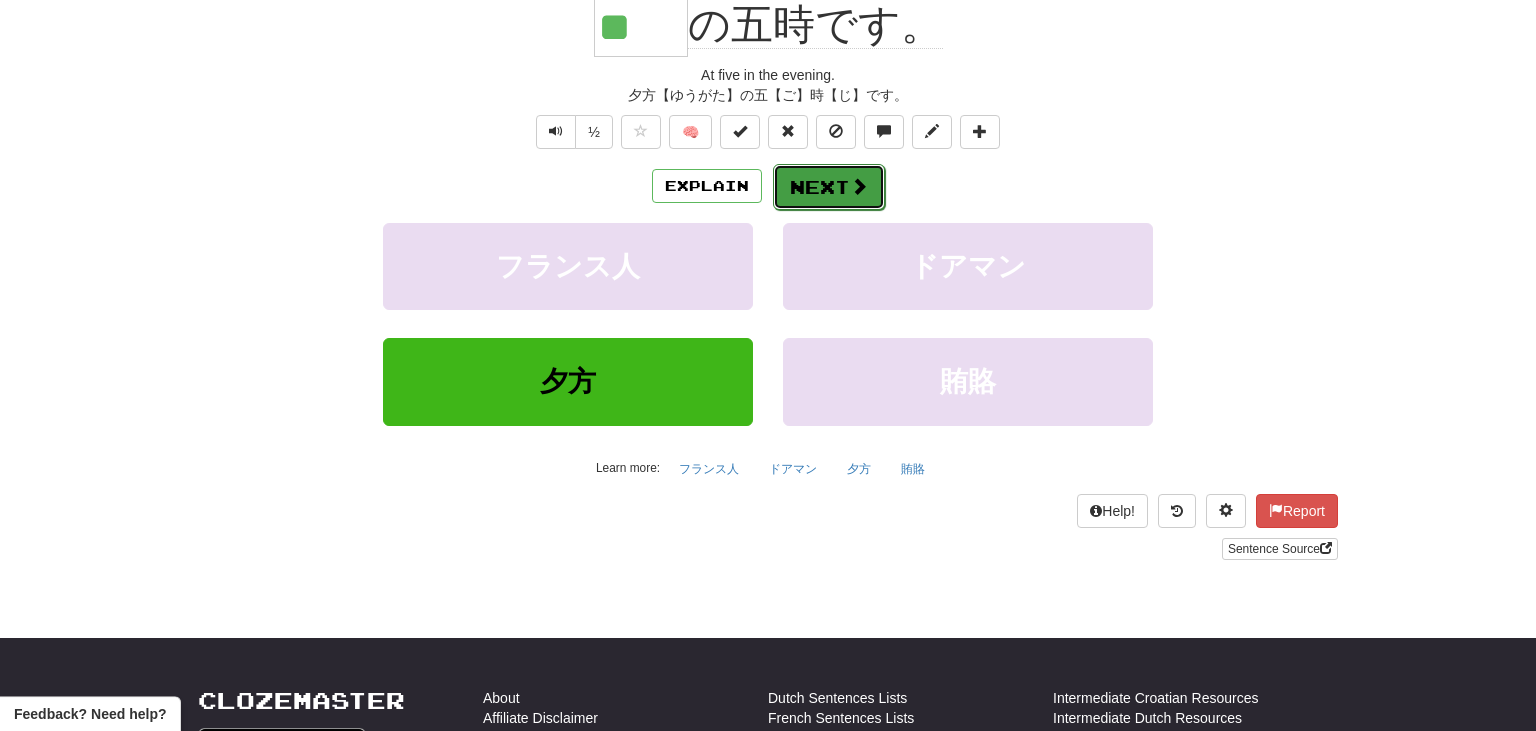 click on "Next" at bounding box center [829, 187] 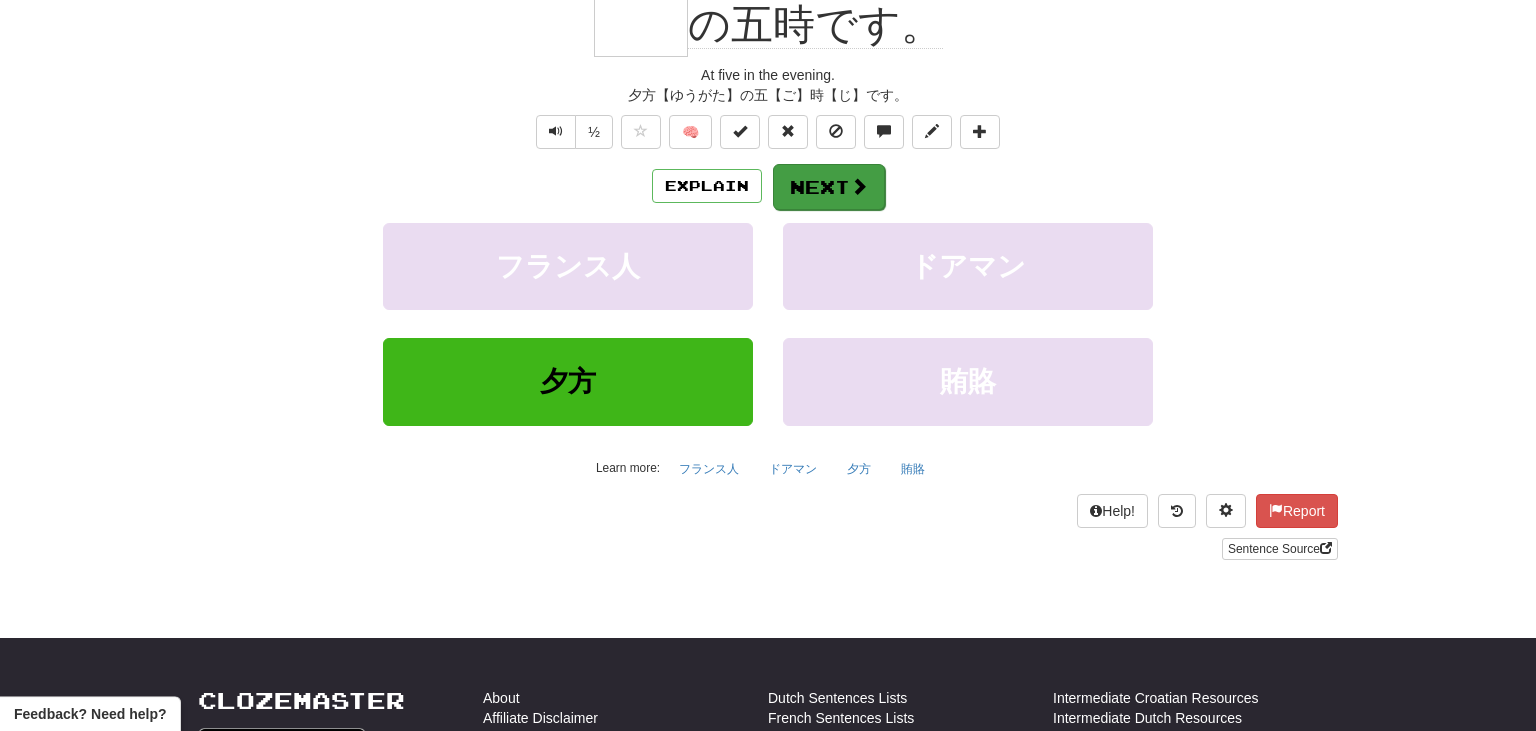 scroll, scrollTop: 200, scrollLeft: 0, axis: vertical 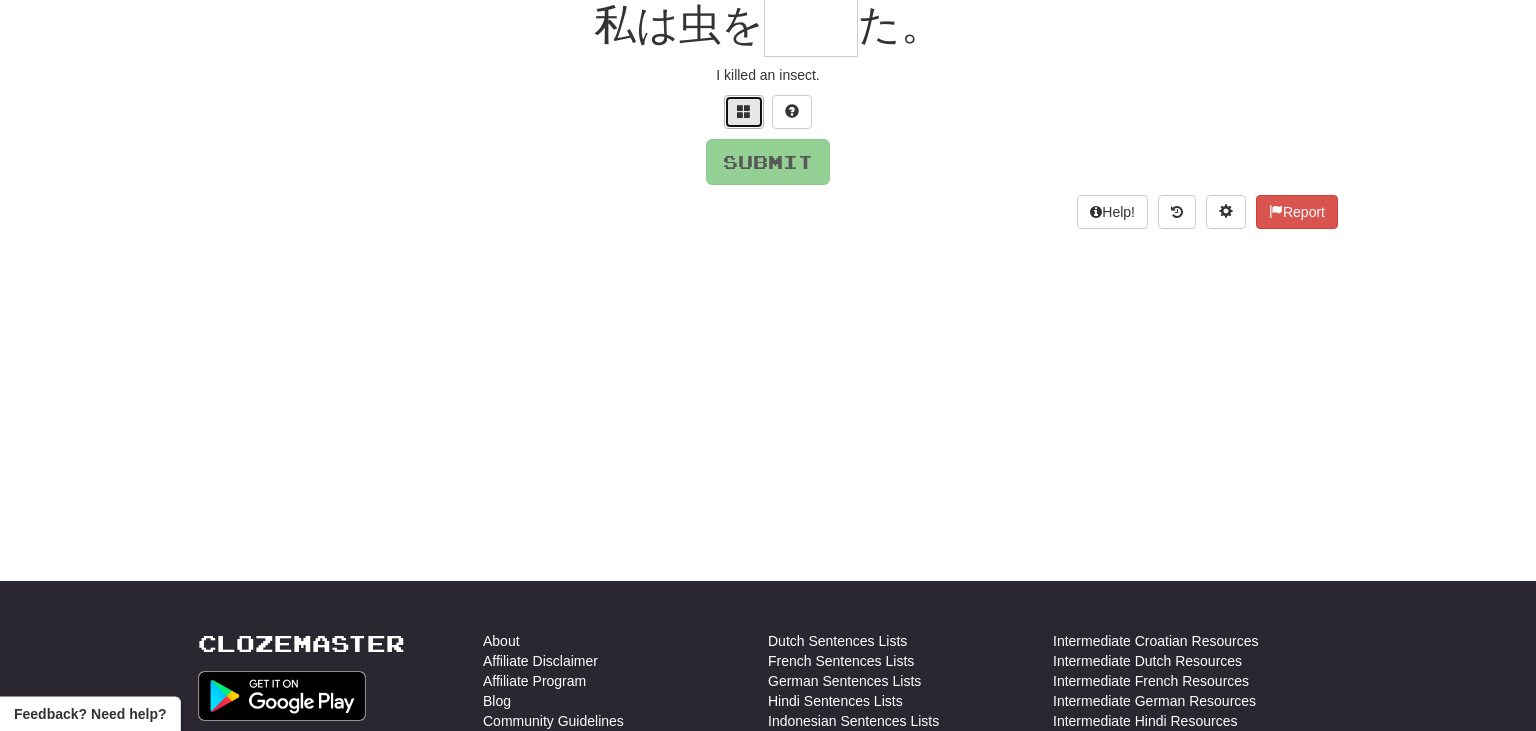 click at bounding box center [744, 112] 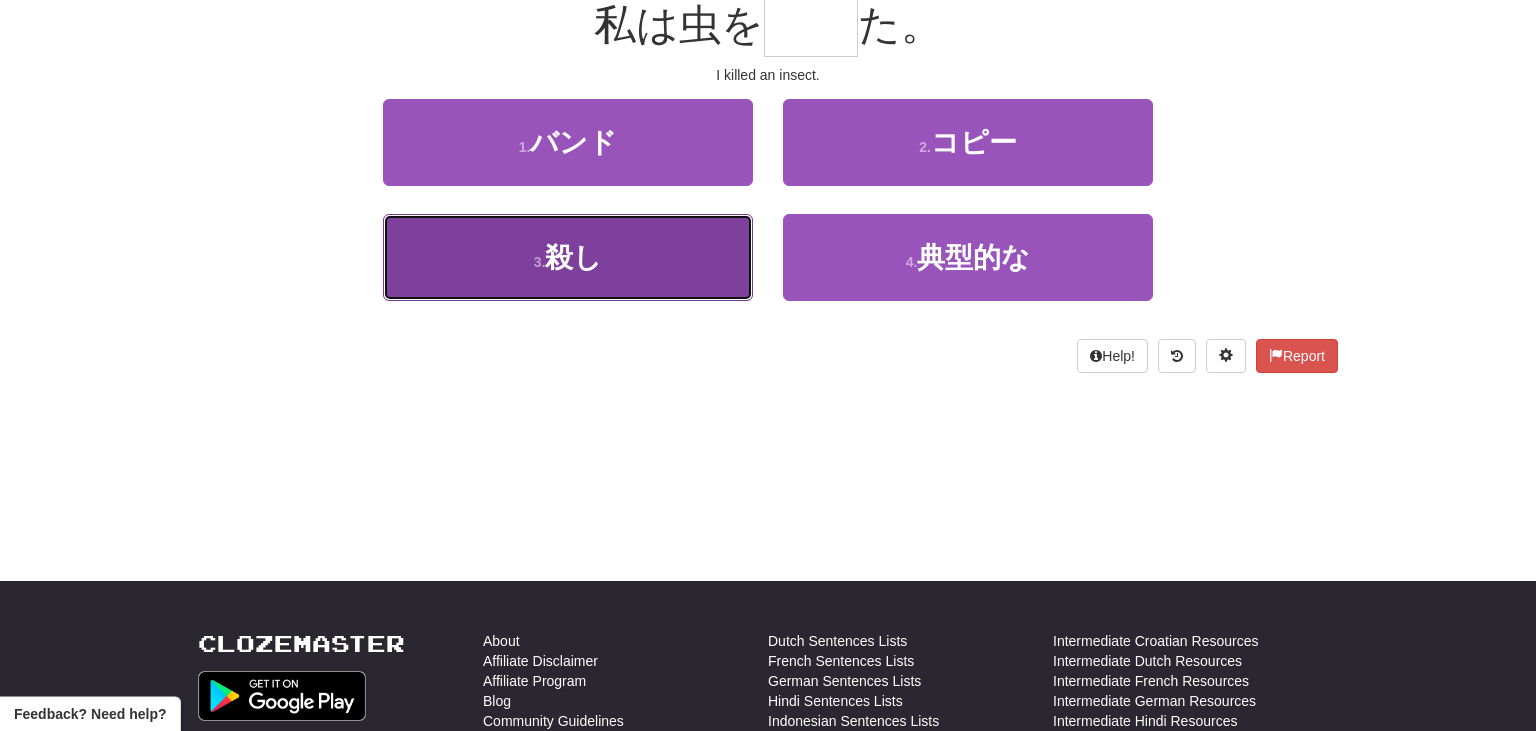 click on "3 .  殺し" at bounding box center [568, 257] 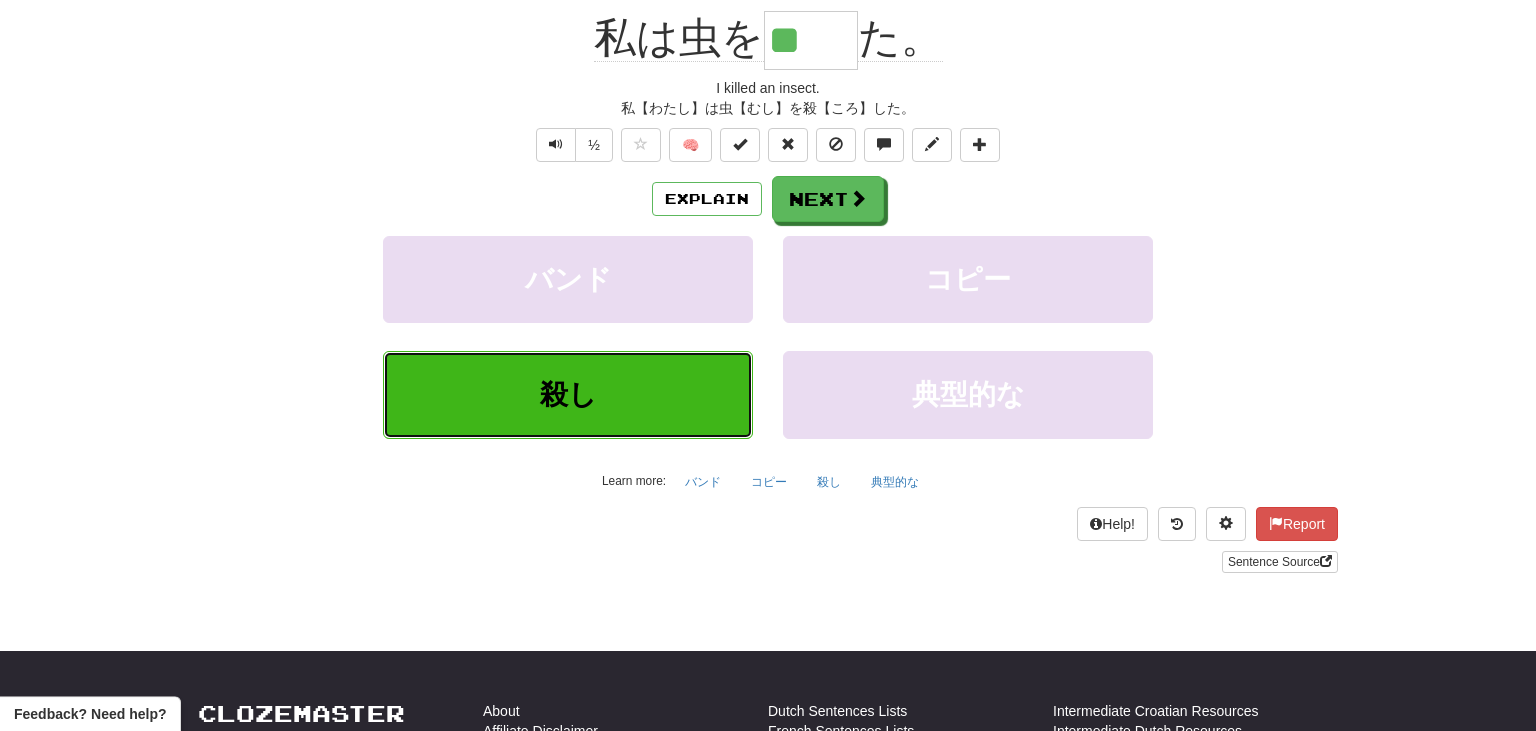scroll, scrollTop: 213, scrollLeft: 0, axis: vertical 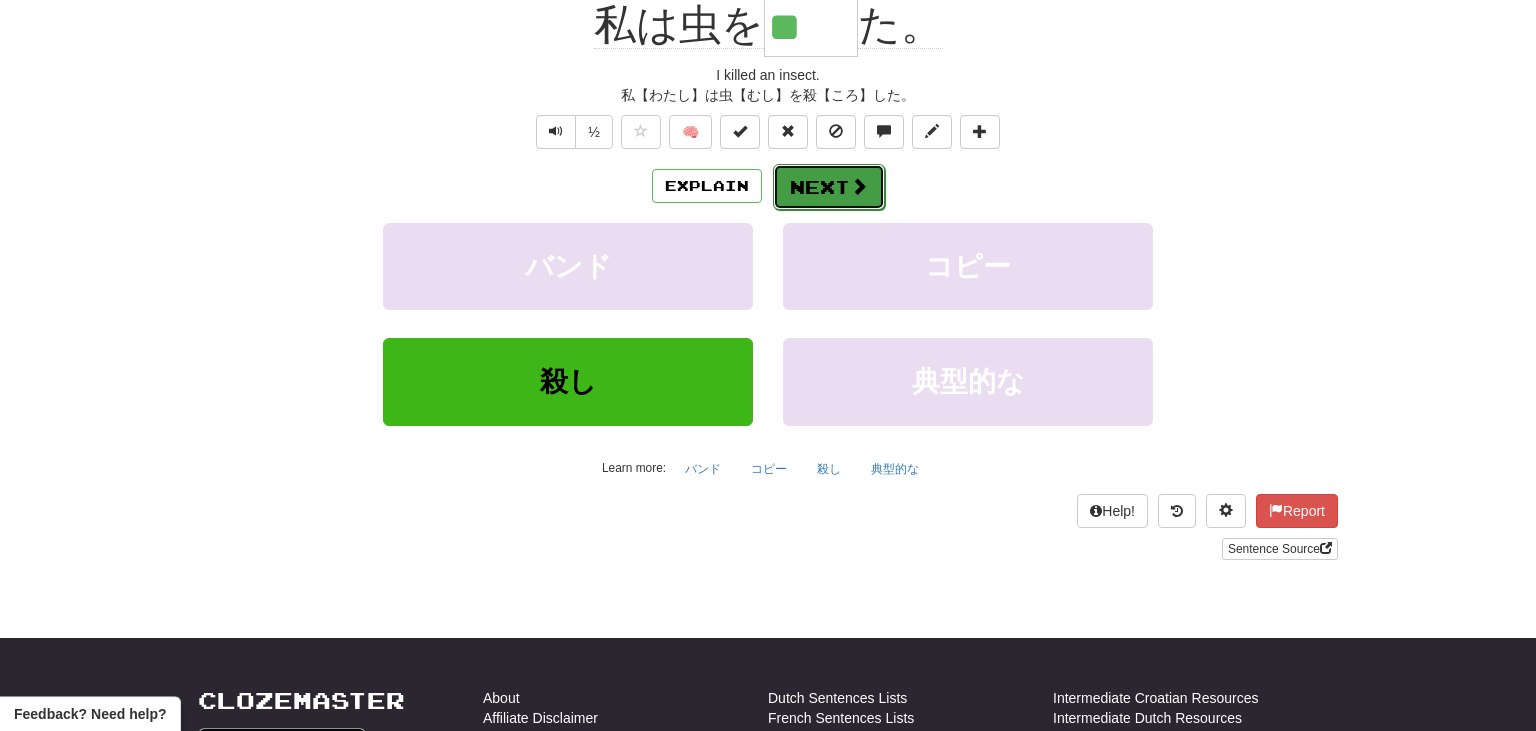click on "Next" at bounding box center [829, 187] 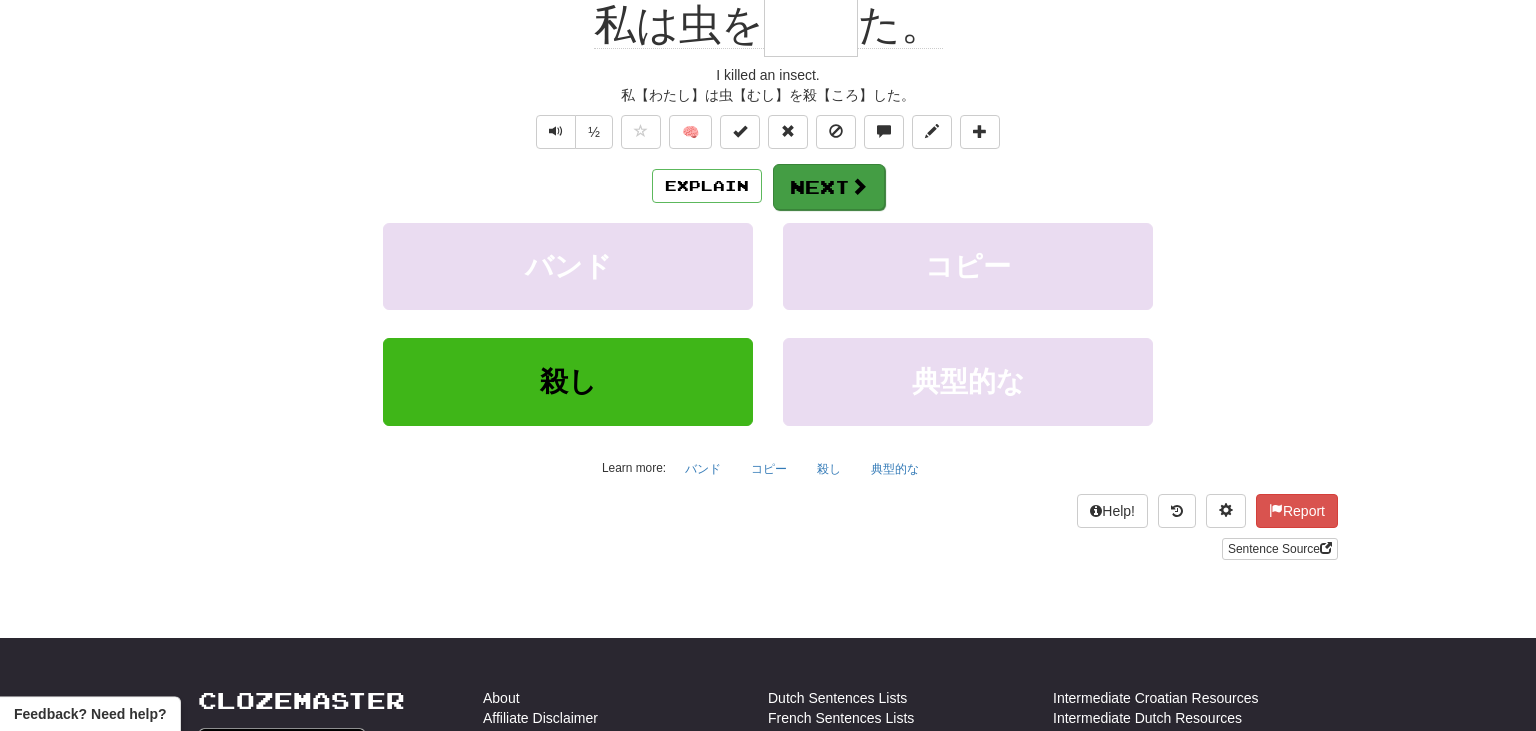 scroll, scrollTop: 200, scrollLeft: 0, axis: vertical 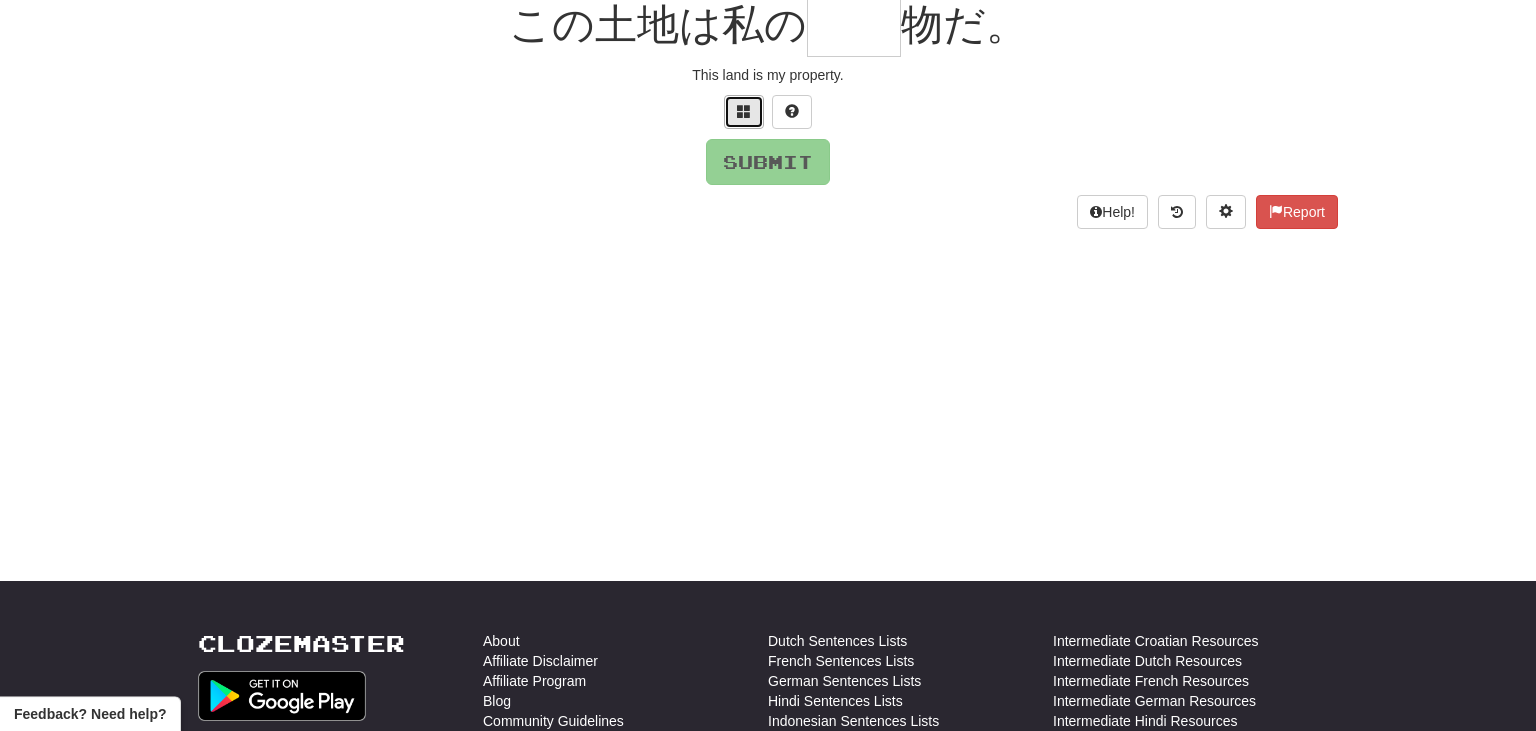 click at bounding box center [744, 112] 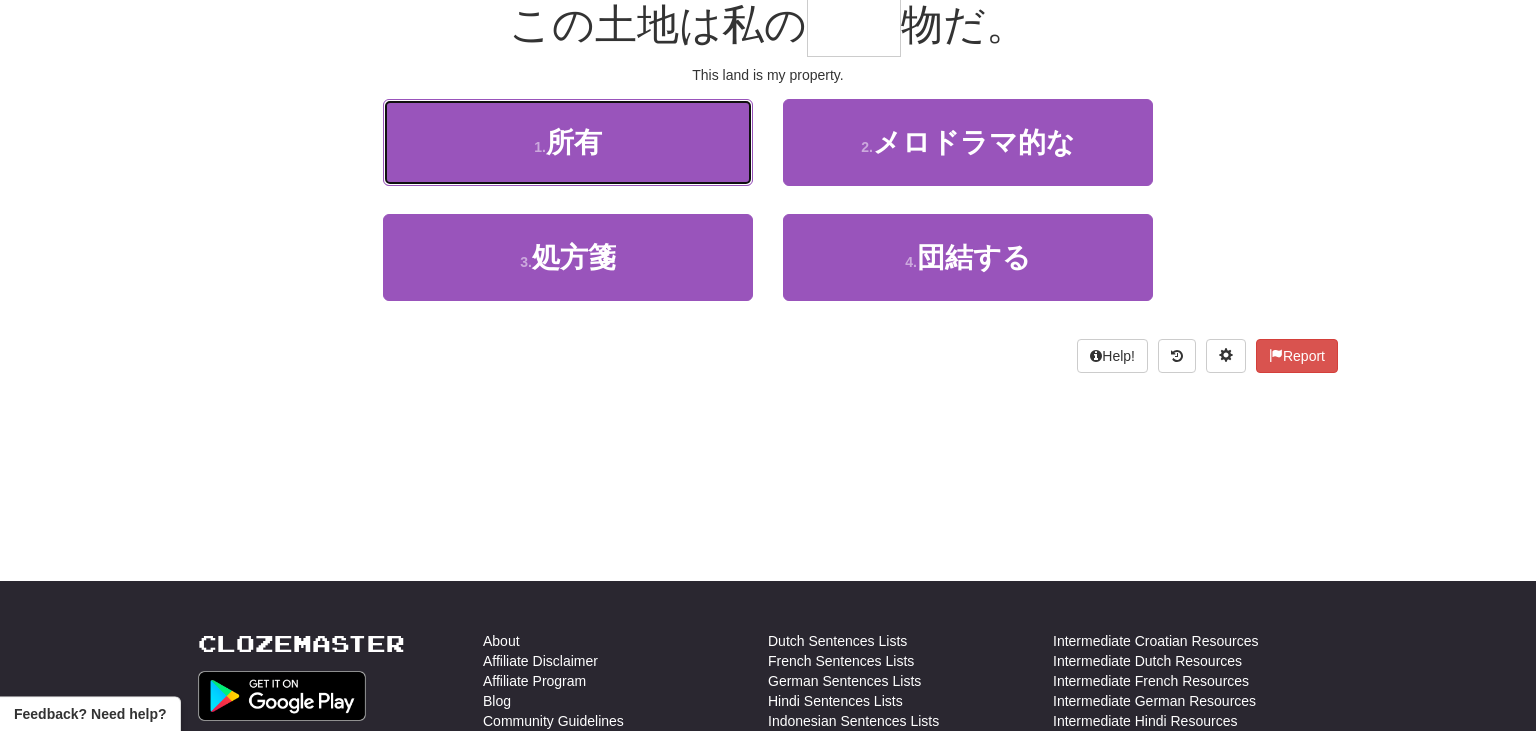 click on "1 .  所有" at bounding box center [568, 142] 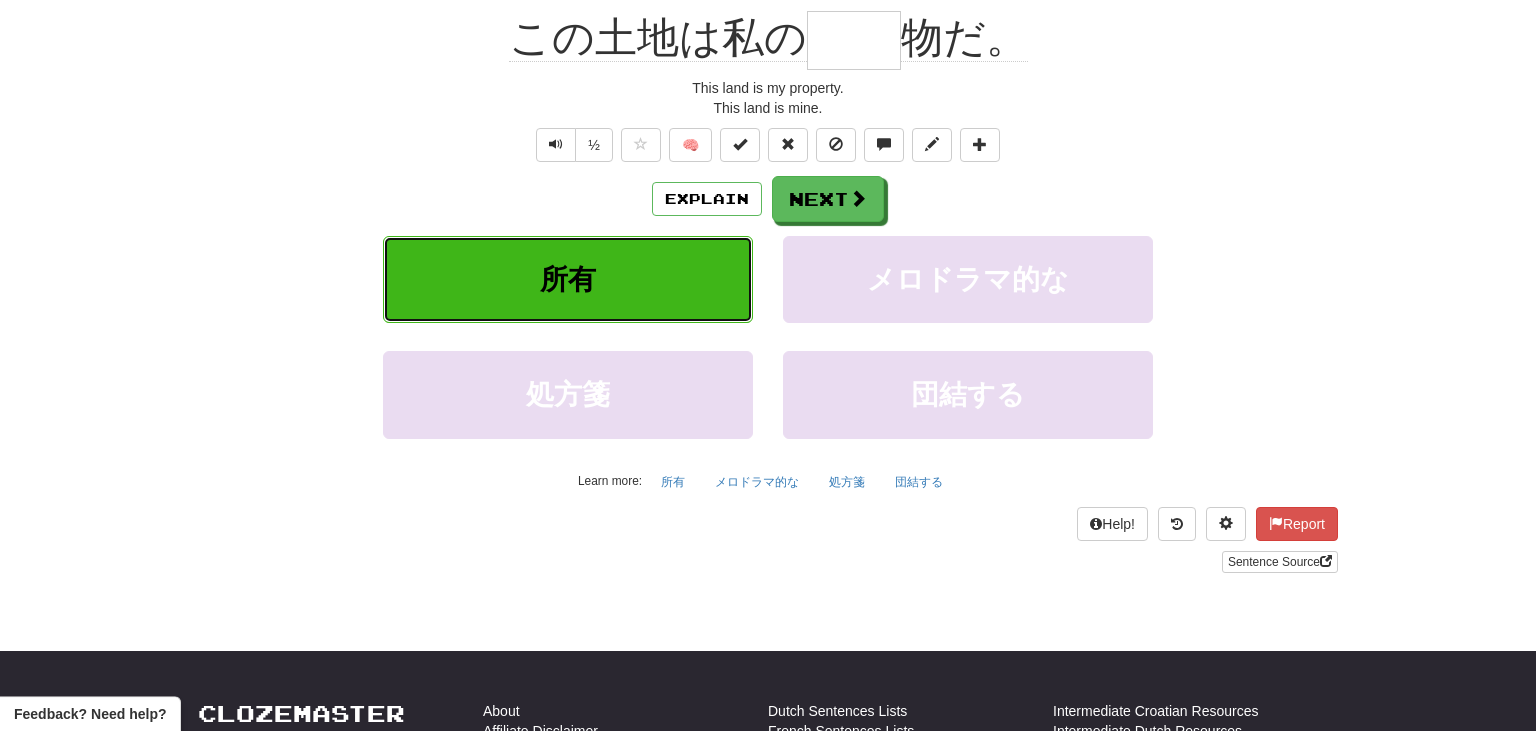 type on "**" 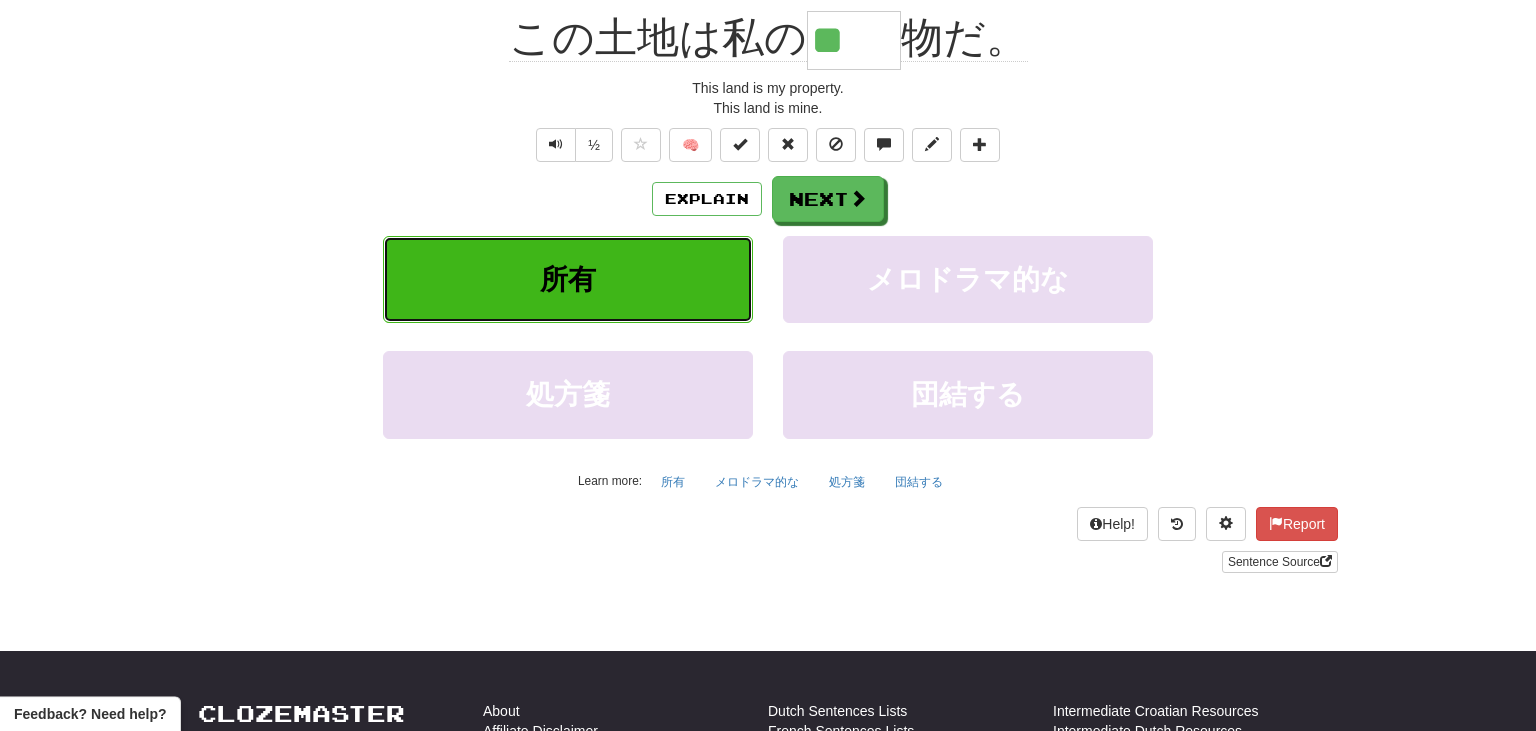 scroll, scrollTop: 213, scrollLeft: 0, axis: vertical 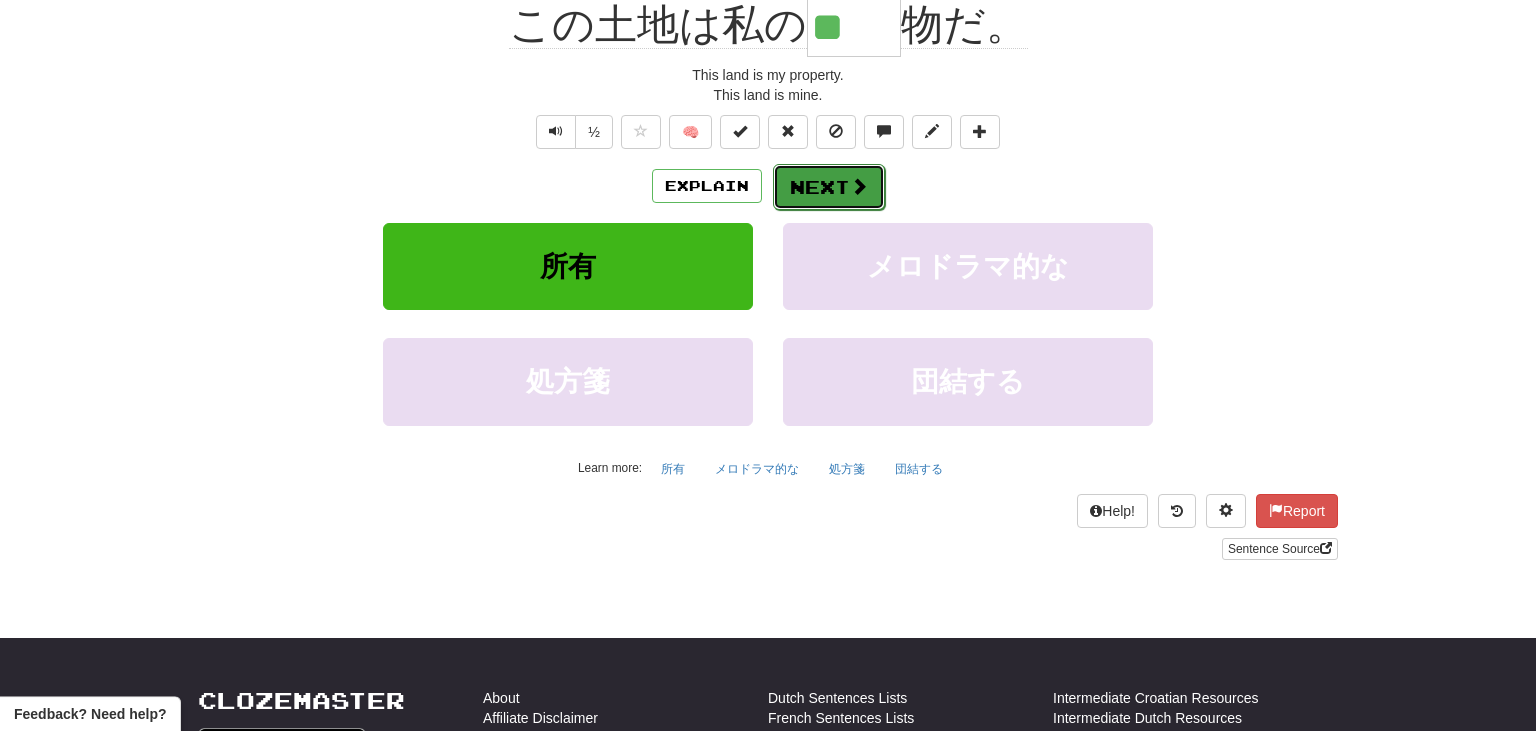 click on "Next" at bounding box center (829, 187) 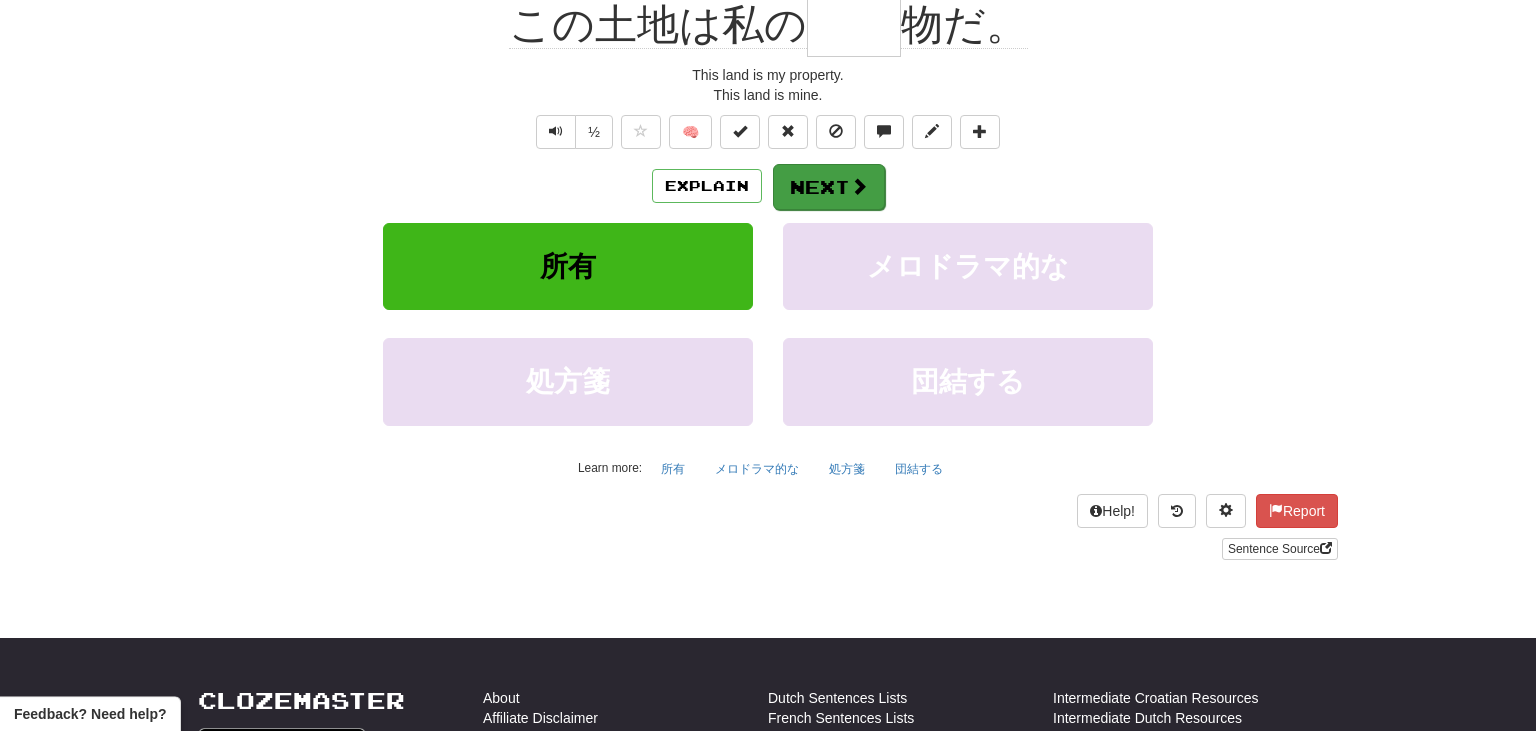 scroll, scrollTop: 200, scrollLeft: 0, axis: vertical 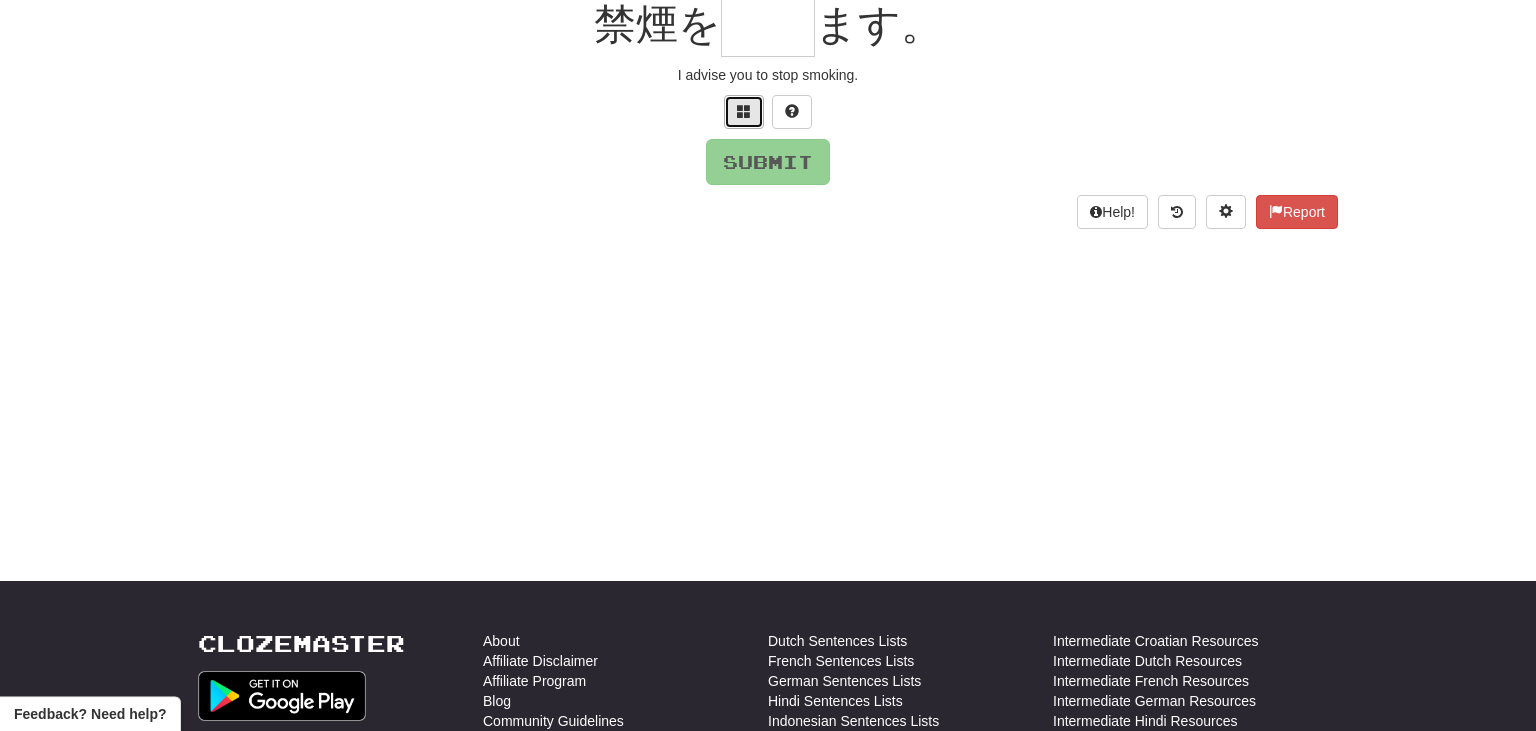 click at bounding box center [744, 112] 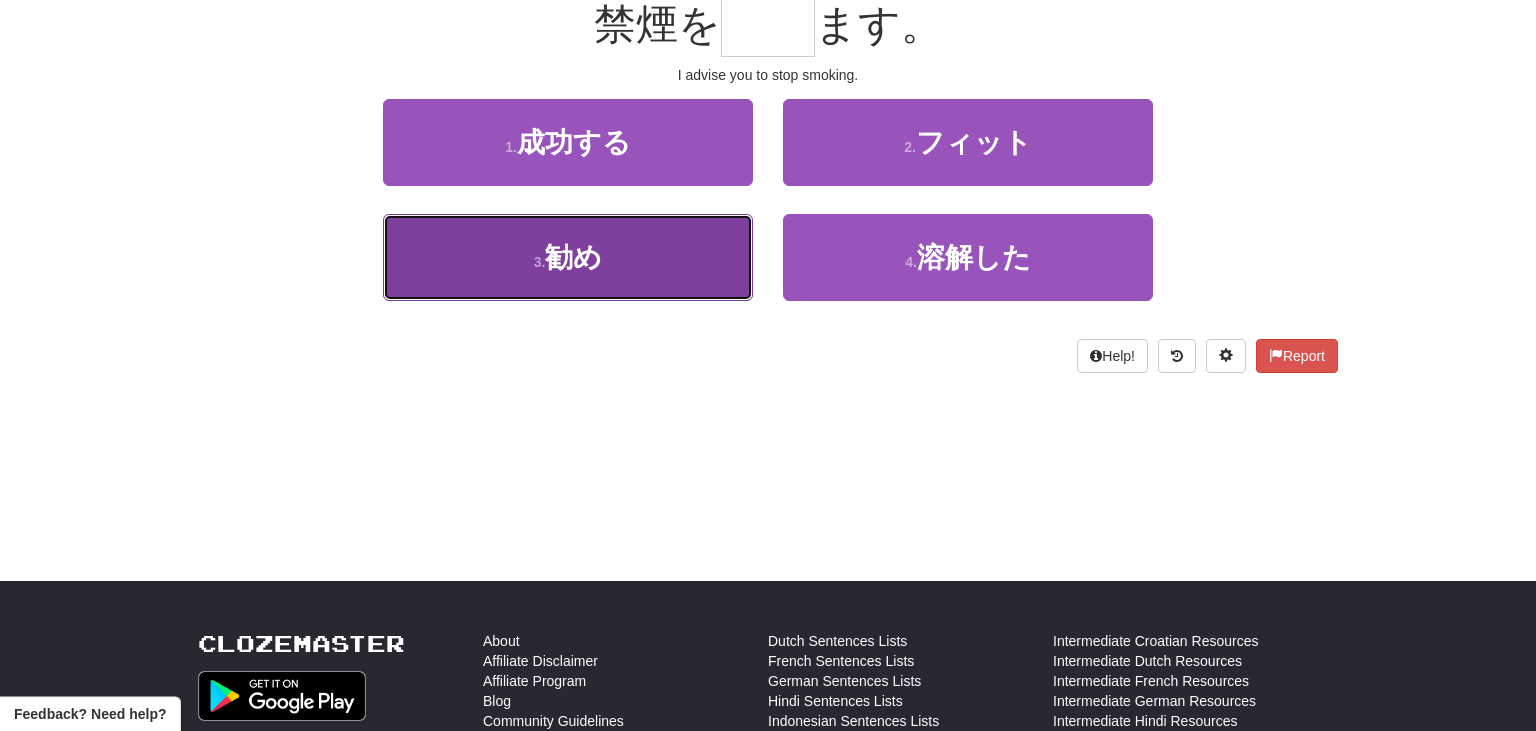 click on "3 .  勧め" at bounding box center [568, 257] 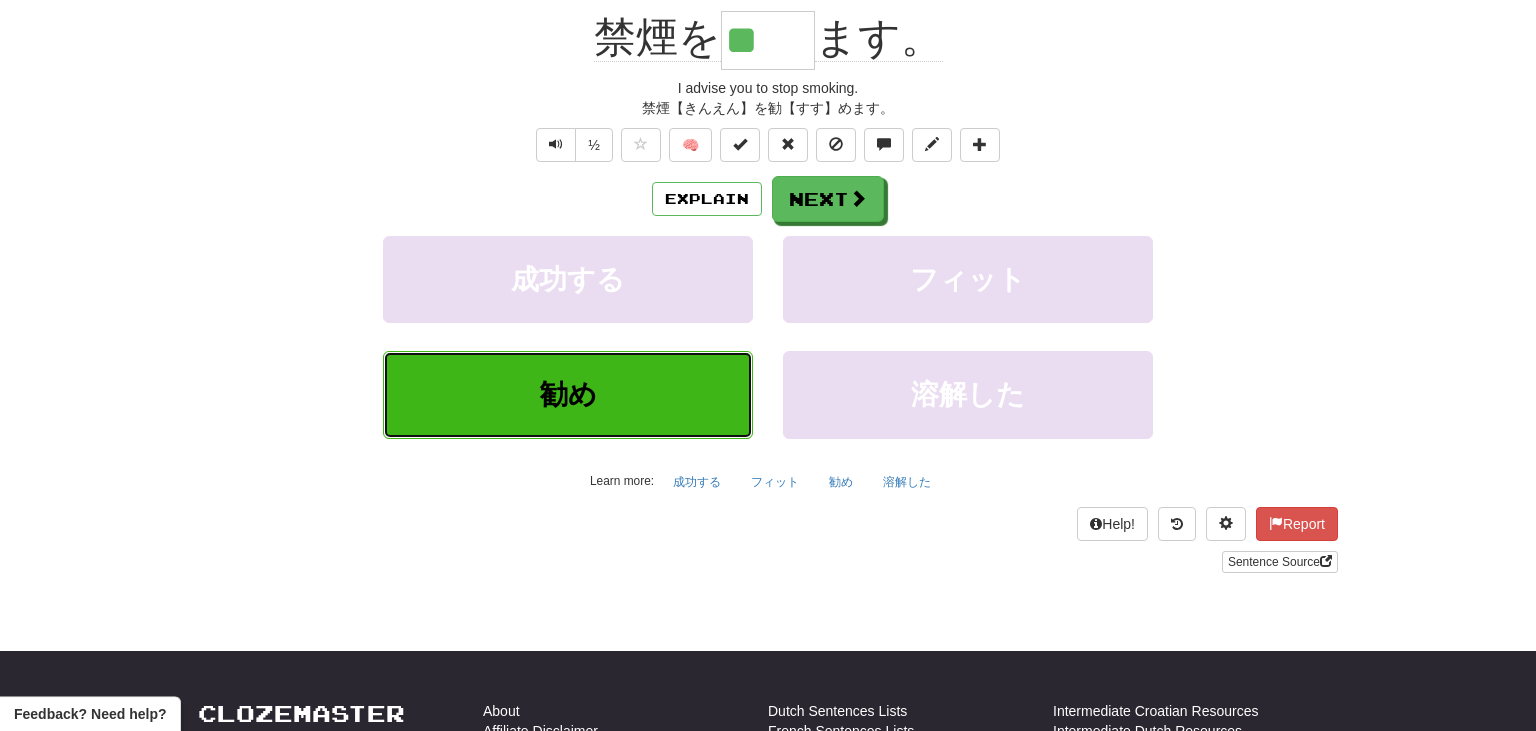 scroll, scrollTop: 213, scrollLeft: 0, axis: vertical 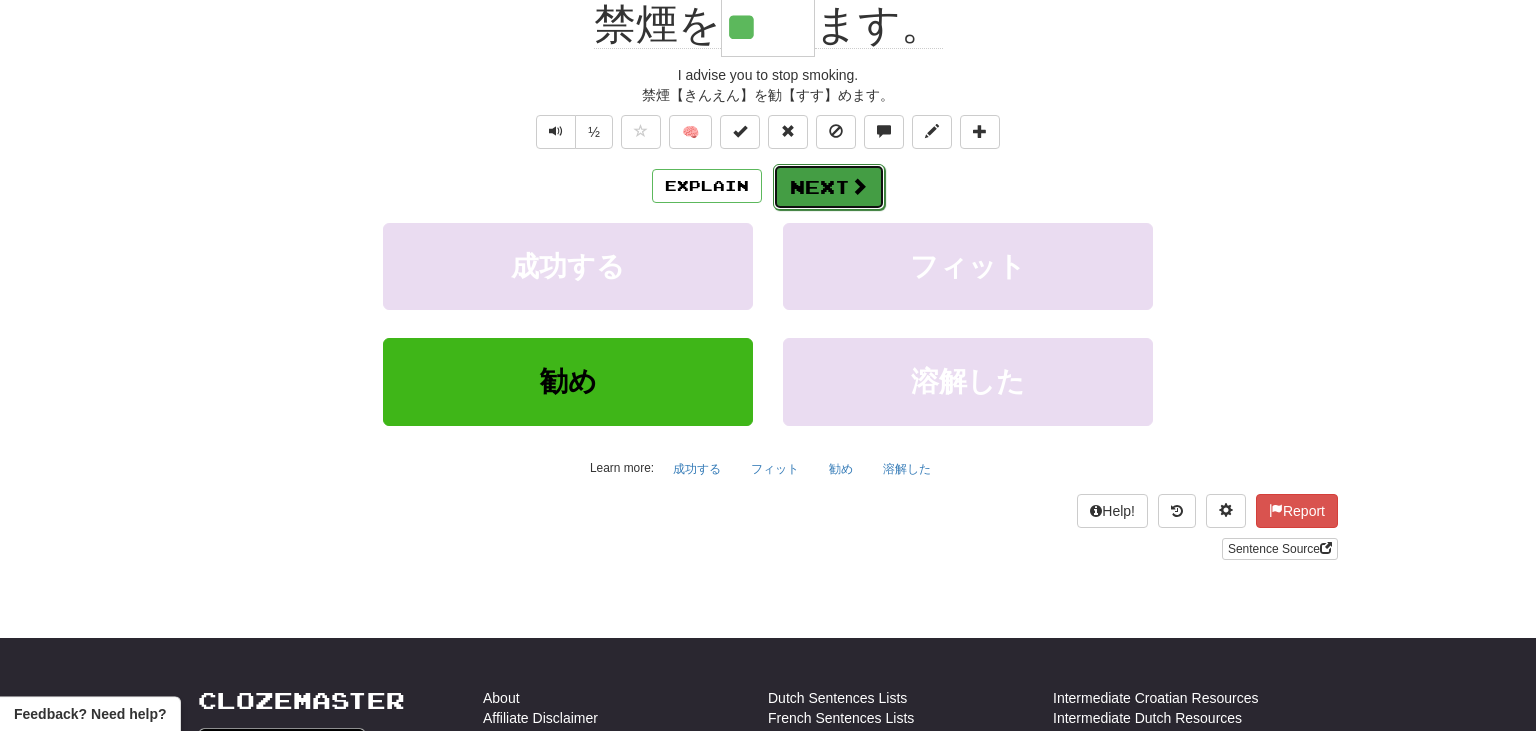 click at bounding box center (859, 186) 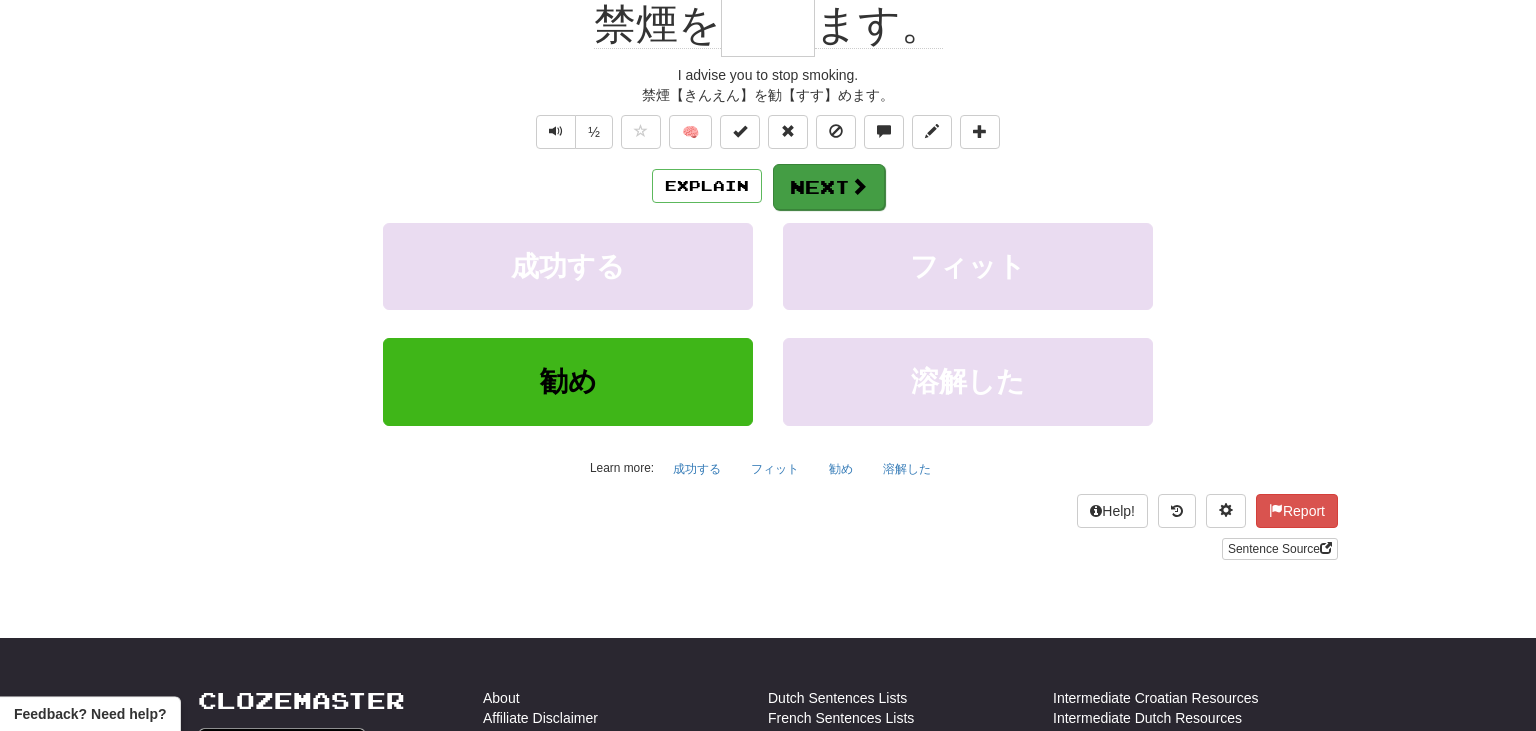 scroll, scrollTop: 200, scrollLeft: 0, axis: vertical 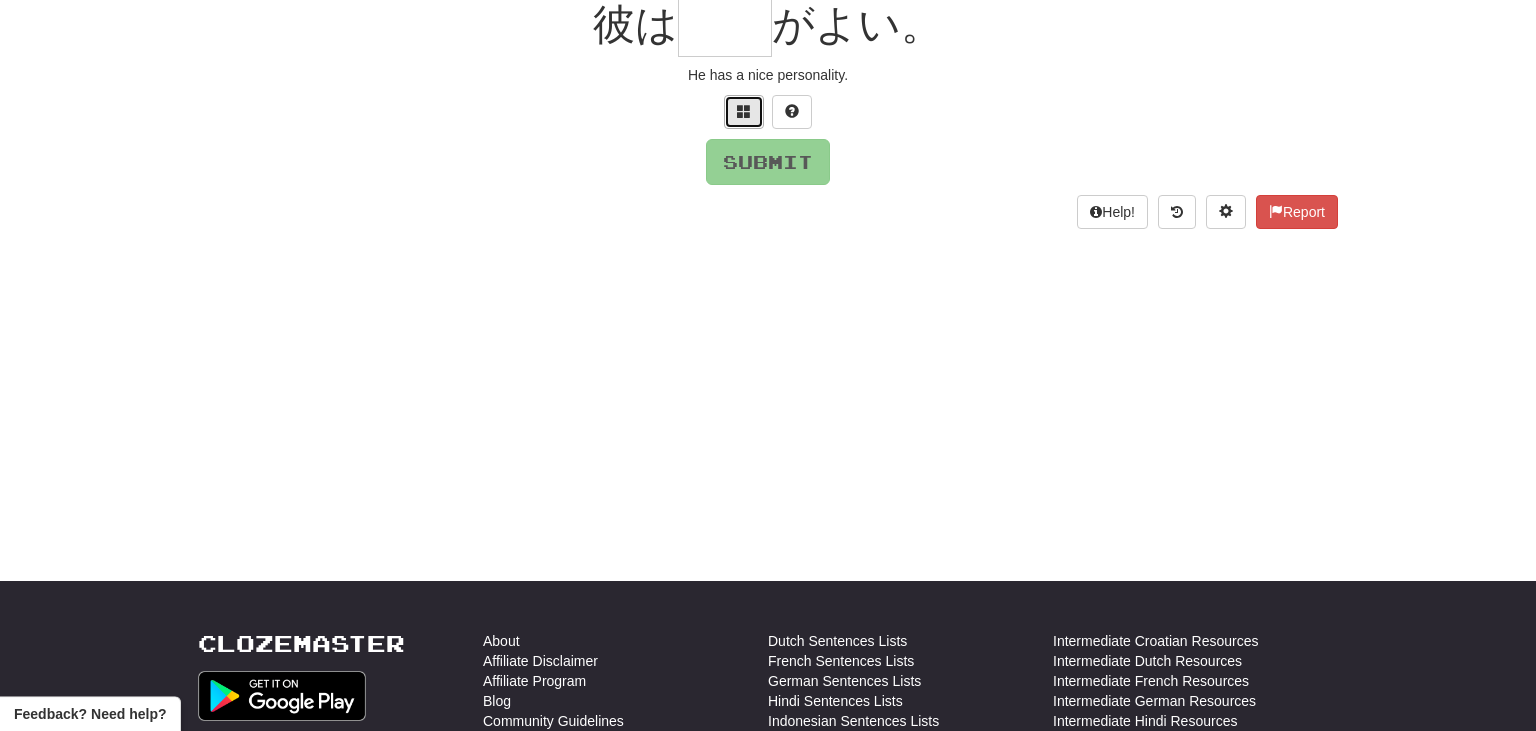 click at bounding box center (744, 111) 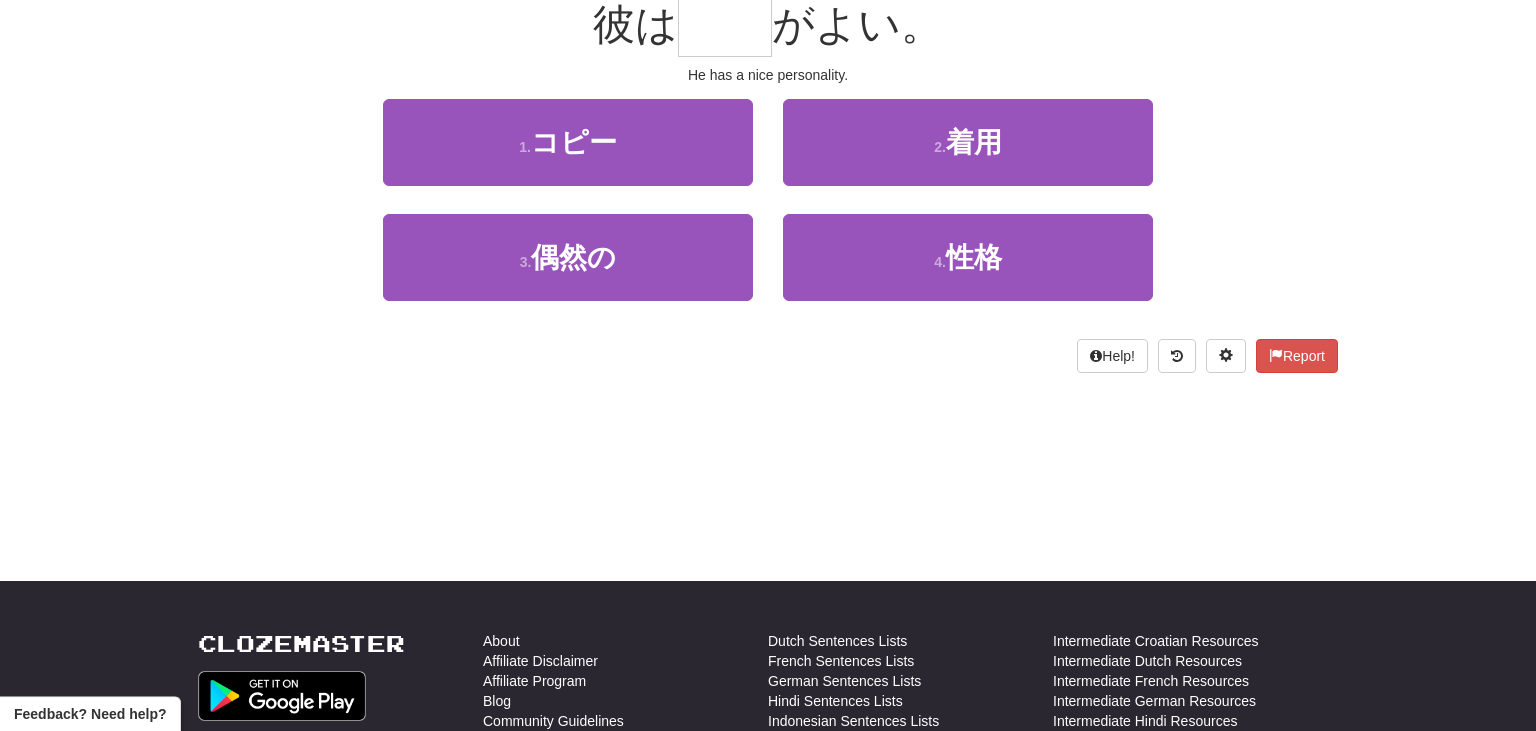 click on "He has a nice personality." at bounding box center [768, 75] 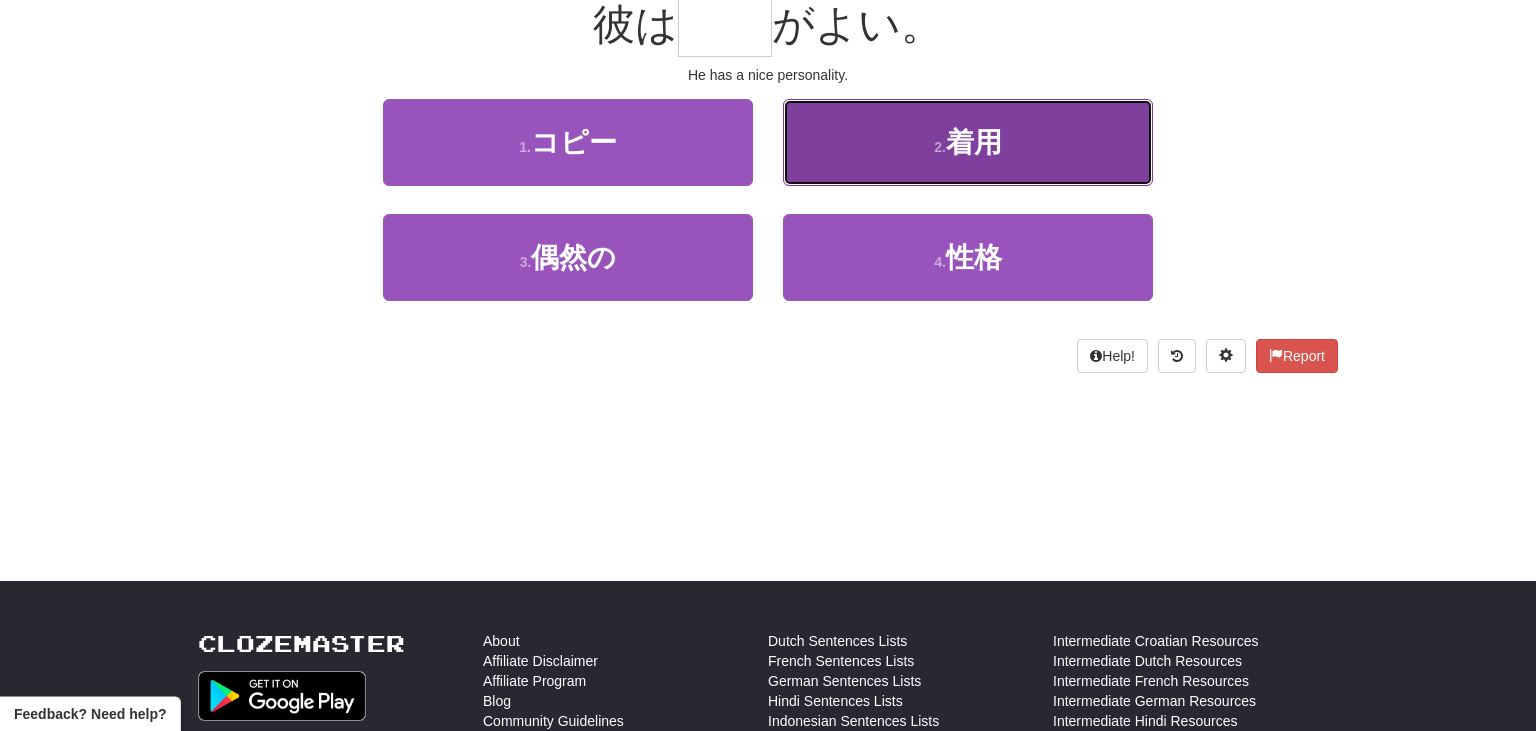 click on "着用" at bounding box center (974, 142) 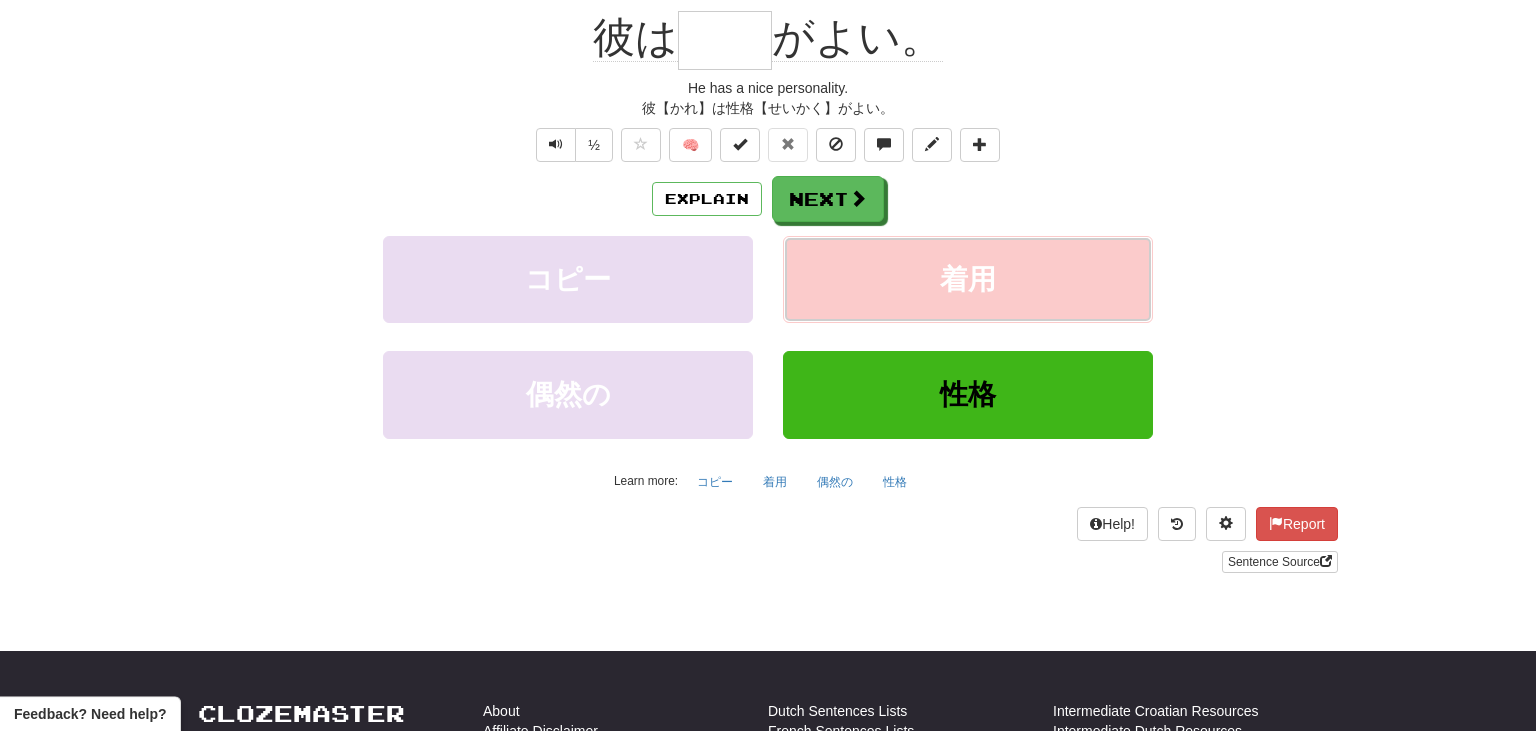 type on "**" 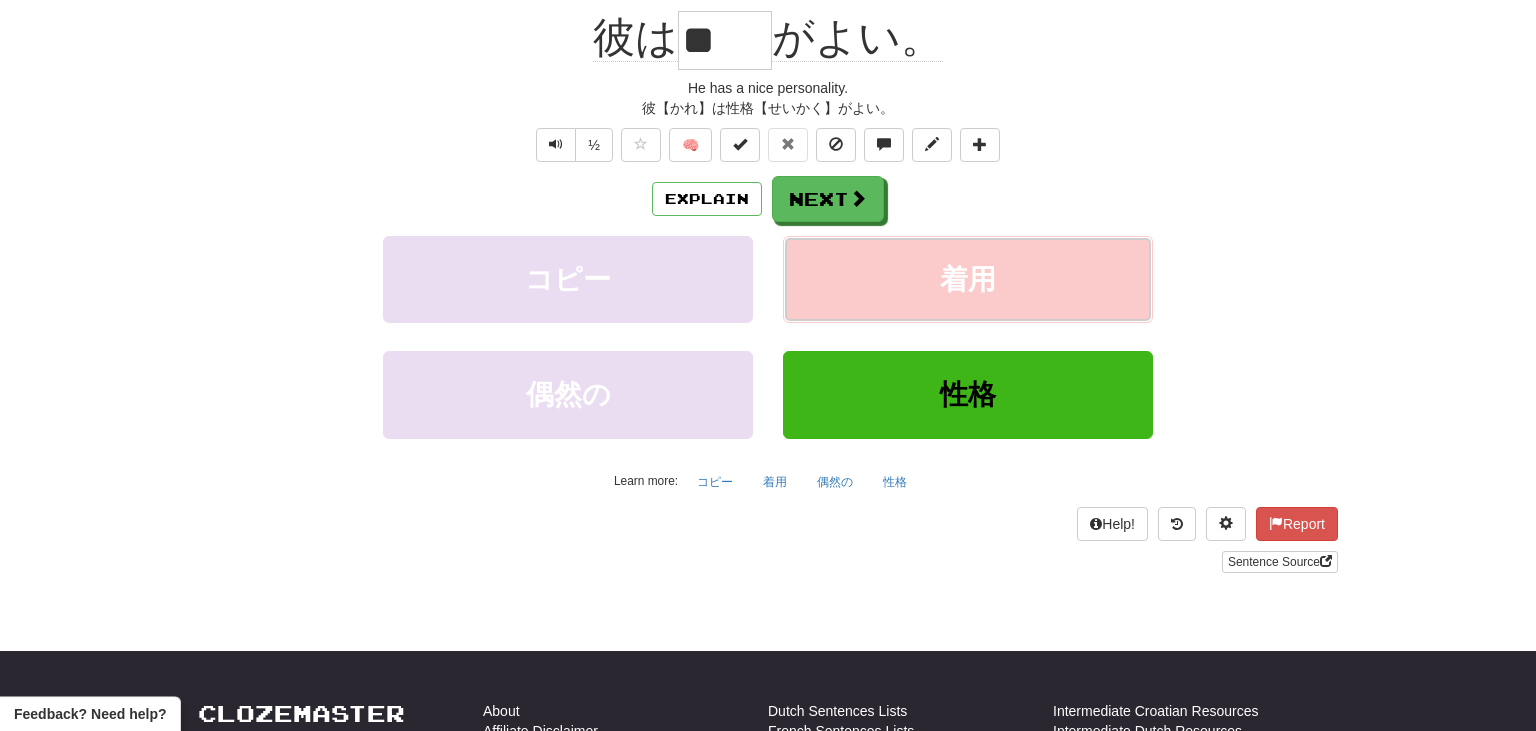 scroll, scrollTop: 213, scrollLeft: 0, axis: vertical 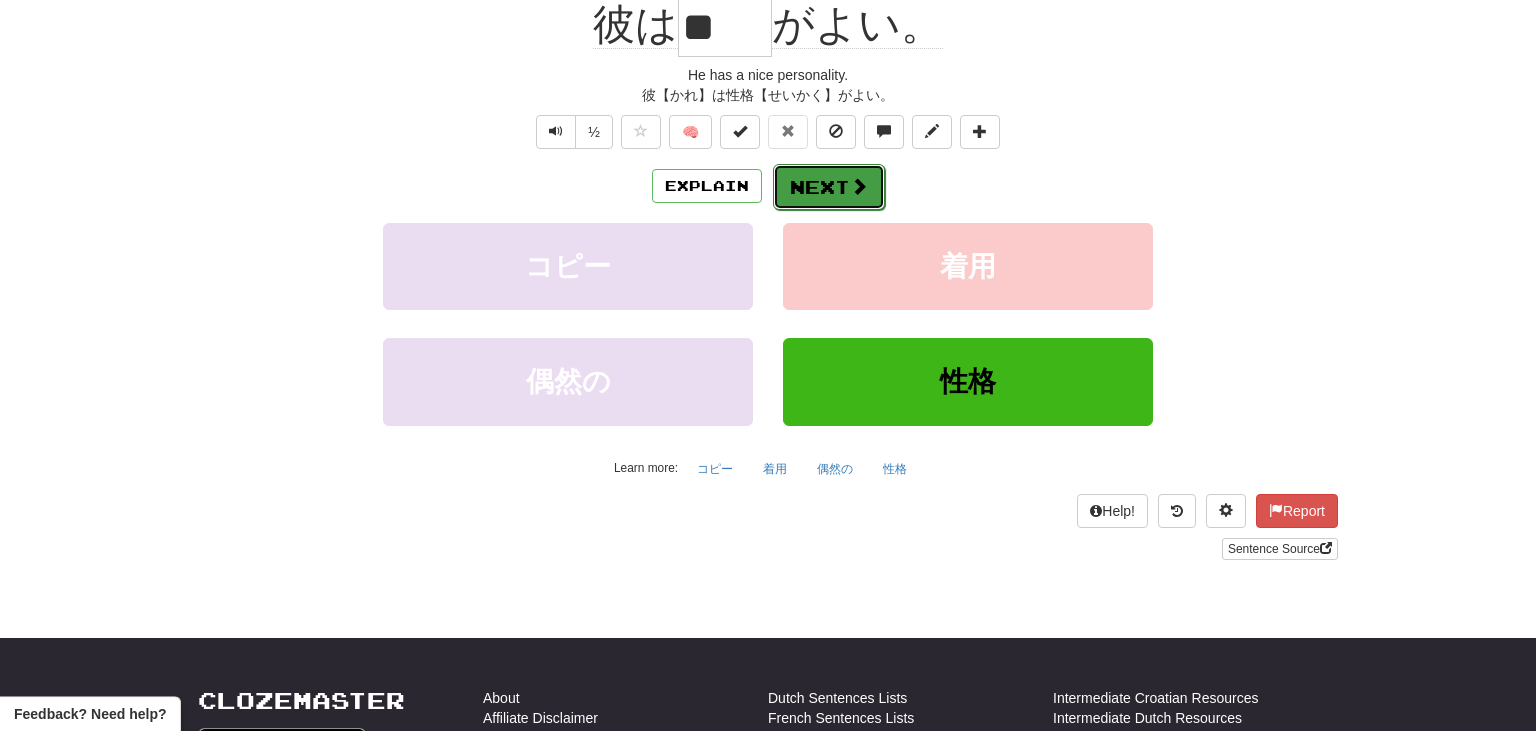 click on "Next" at bounding box center [829, 187] 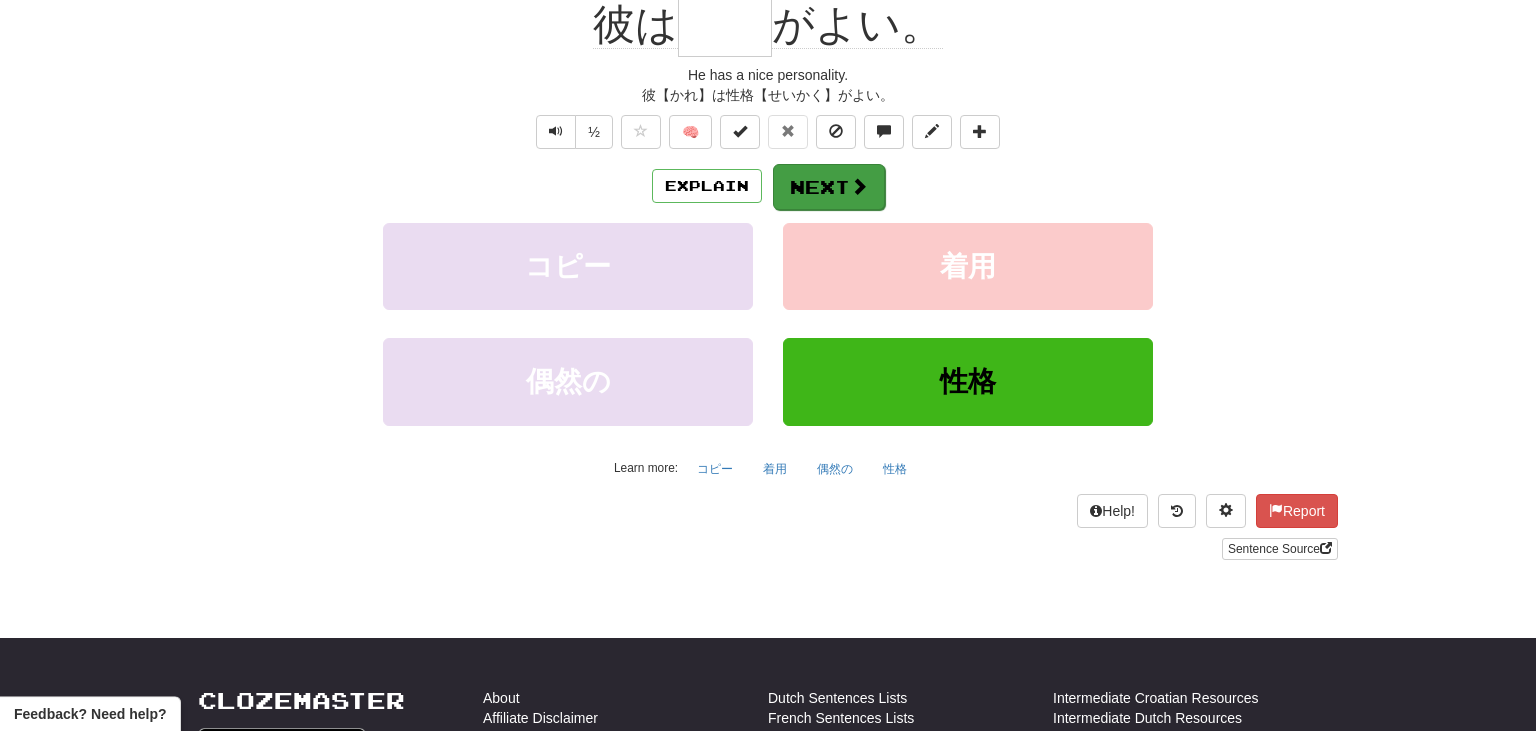 scroll, scrollTop: 200, scrollLeft: 0, axis: vertical 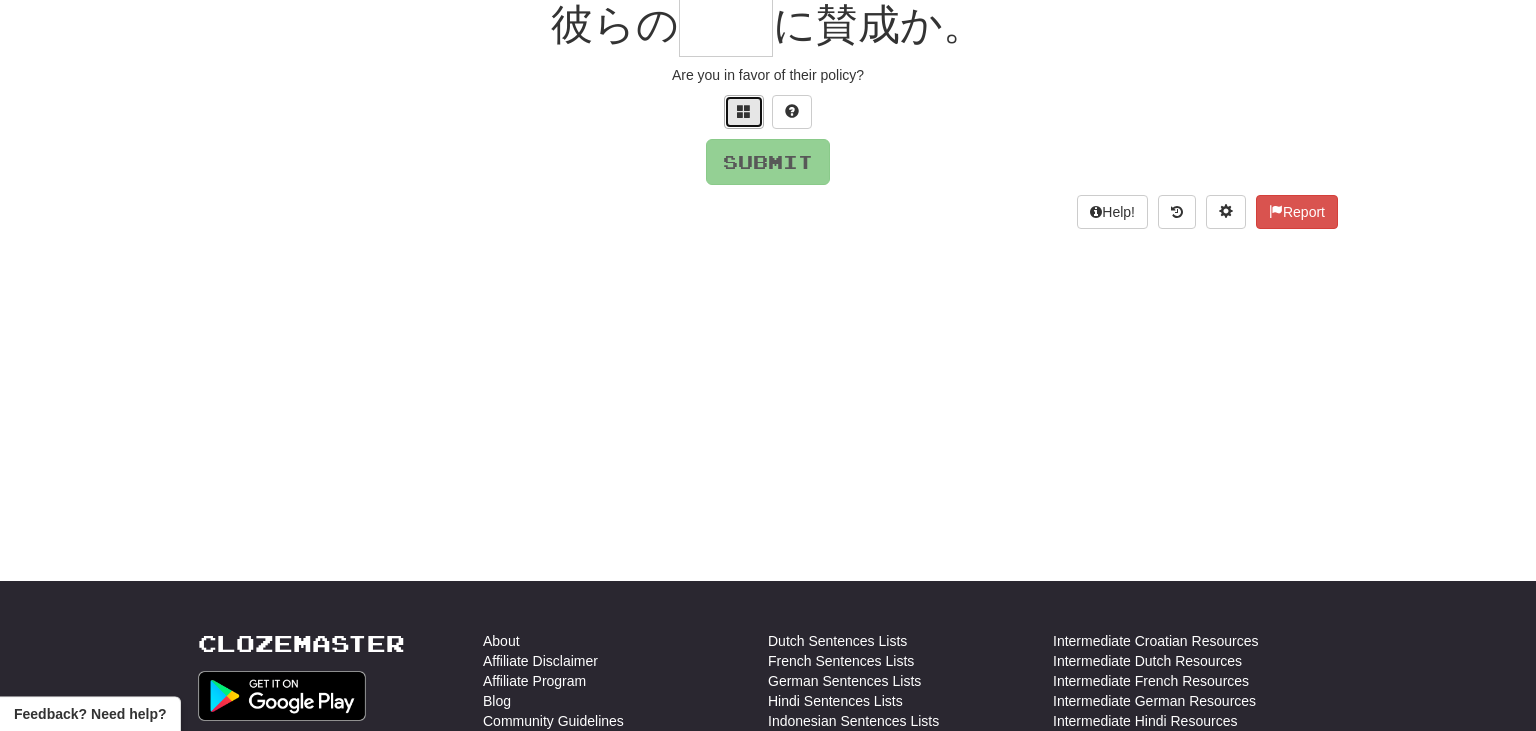 click at bounding box center [744, 112] 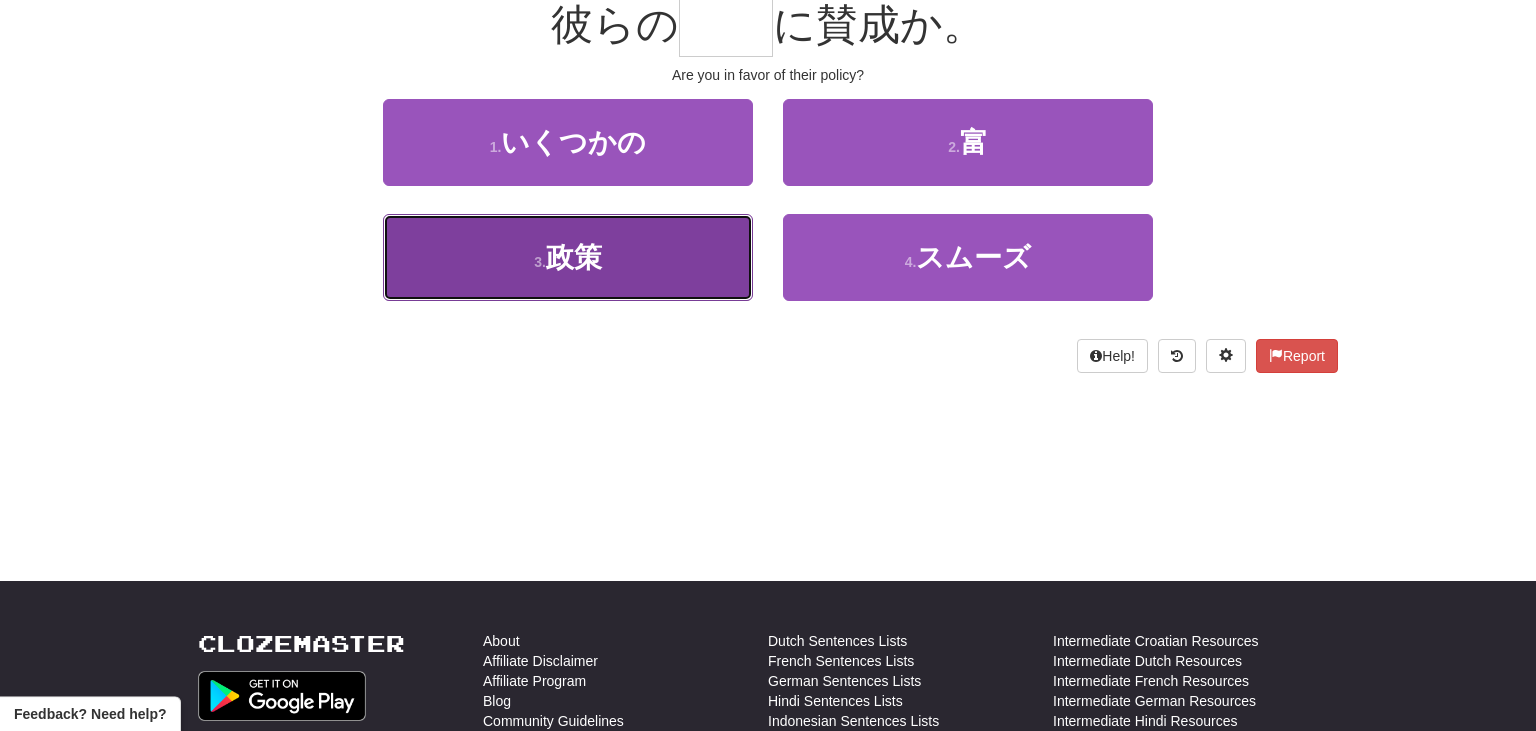 click on "3 .  政策" at bounding box center [568, 257] 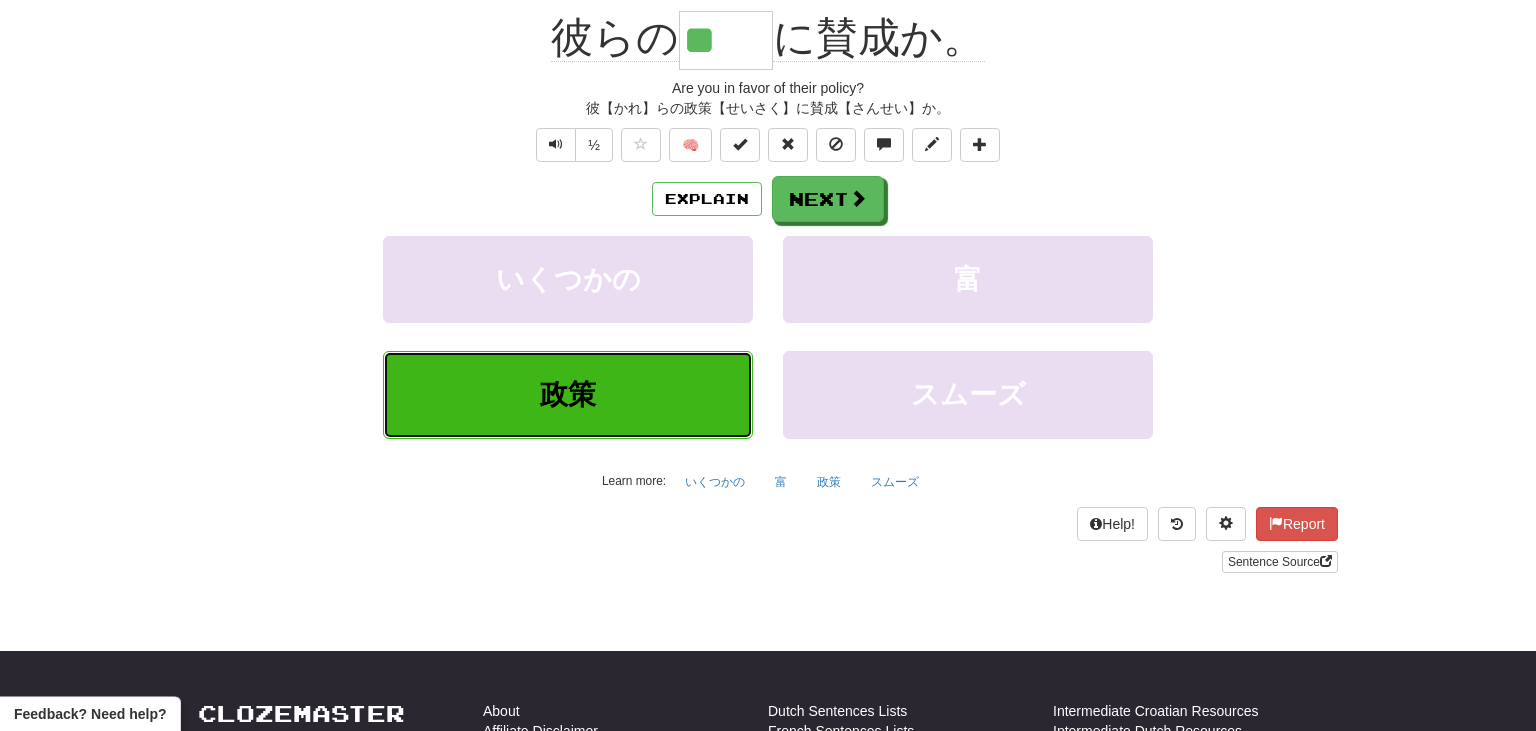 scroll, scrollTop: 213, scrollLeft: 0, axis: vertical 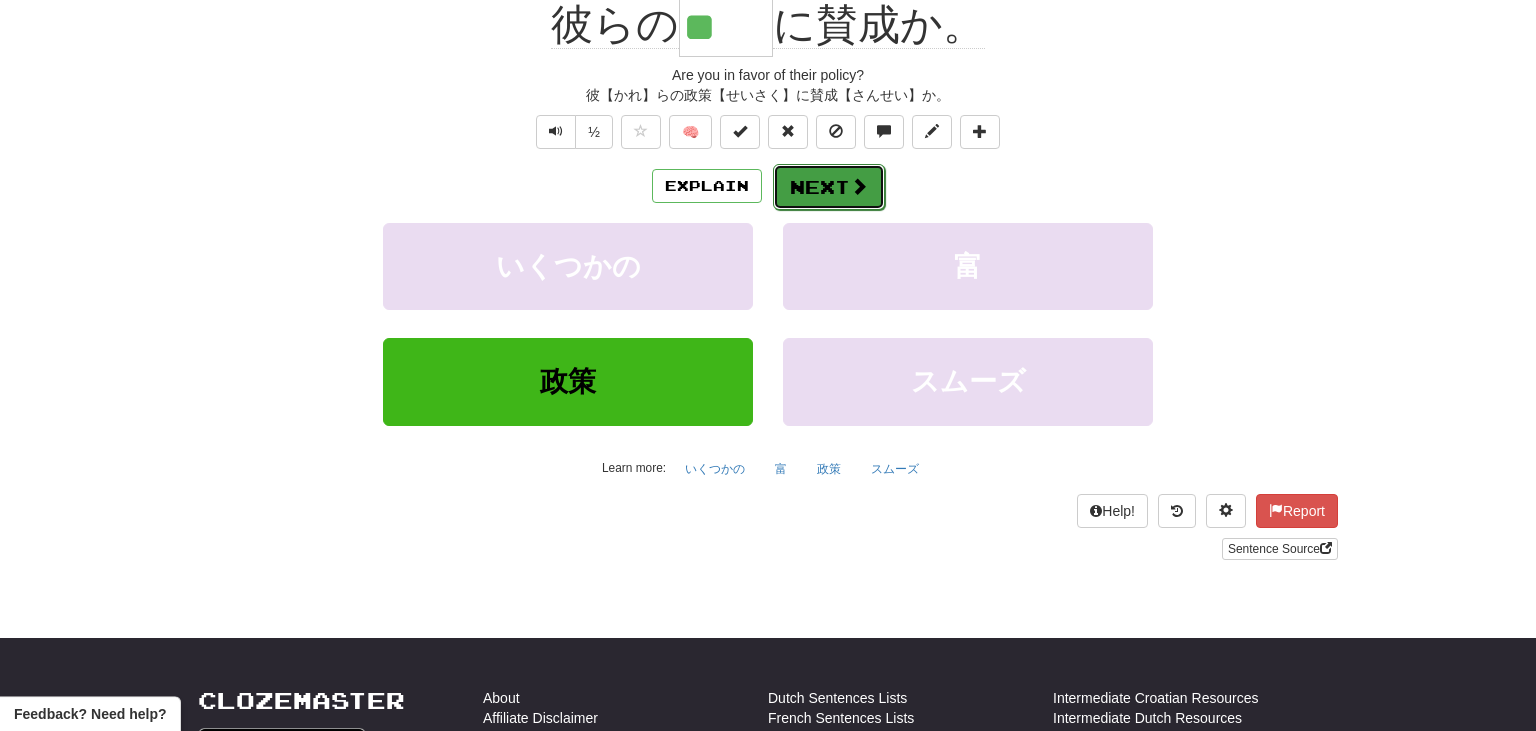 click on "Next" at bounding box center (829, 187) 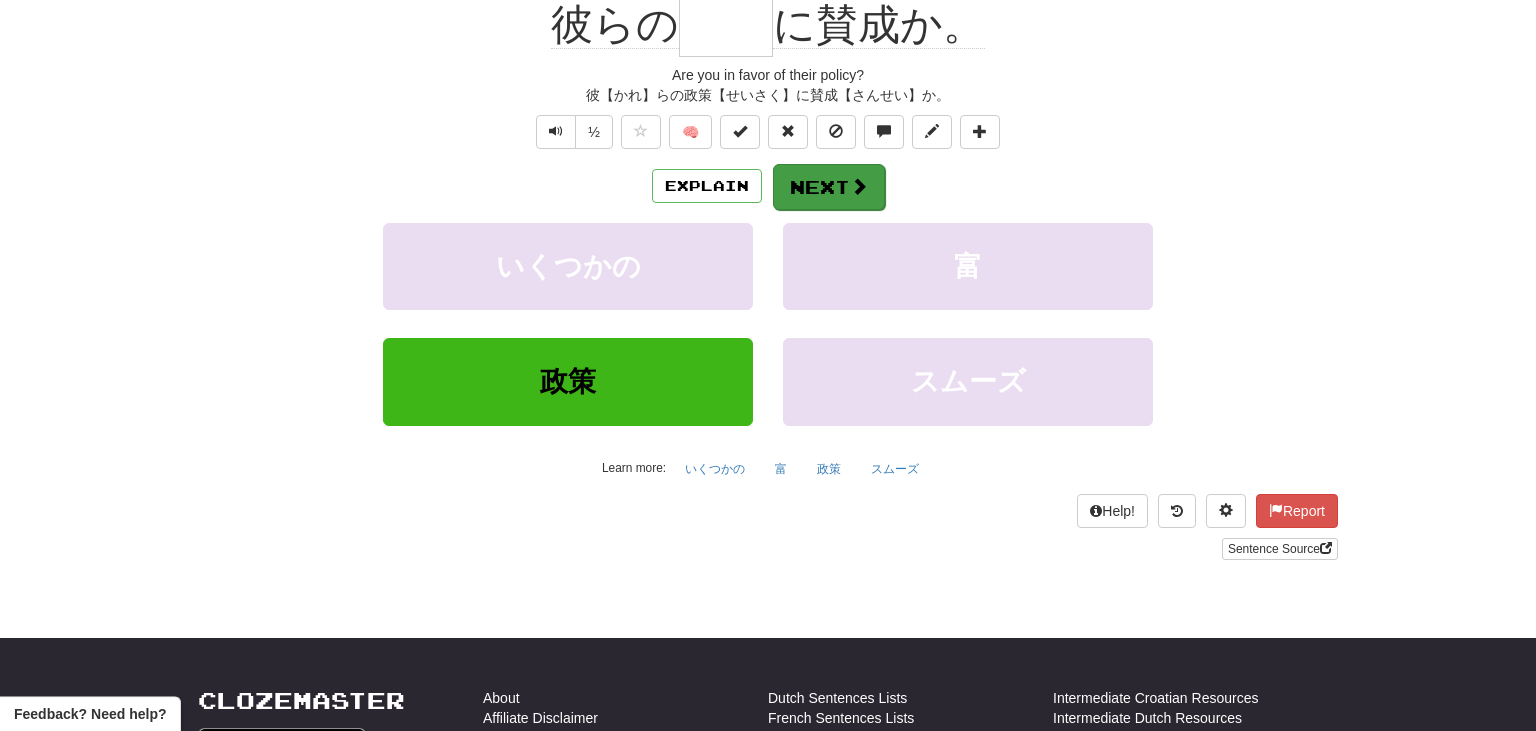 scroll, scrollTop: 200, scrollLeft: 0, axis: vertical 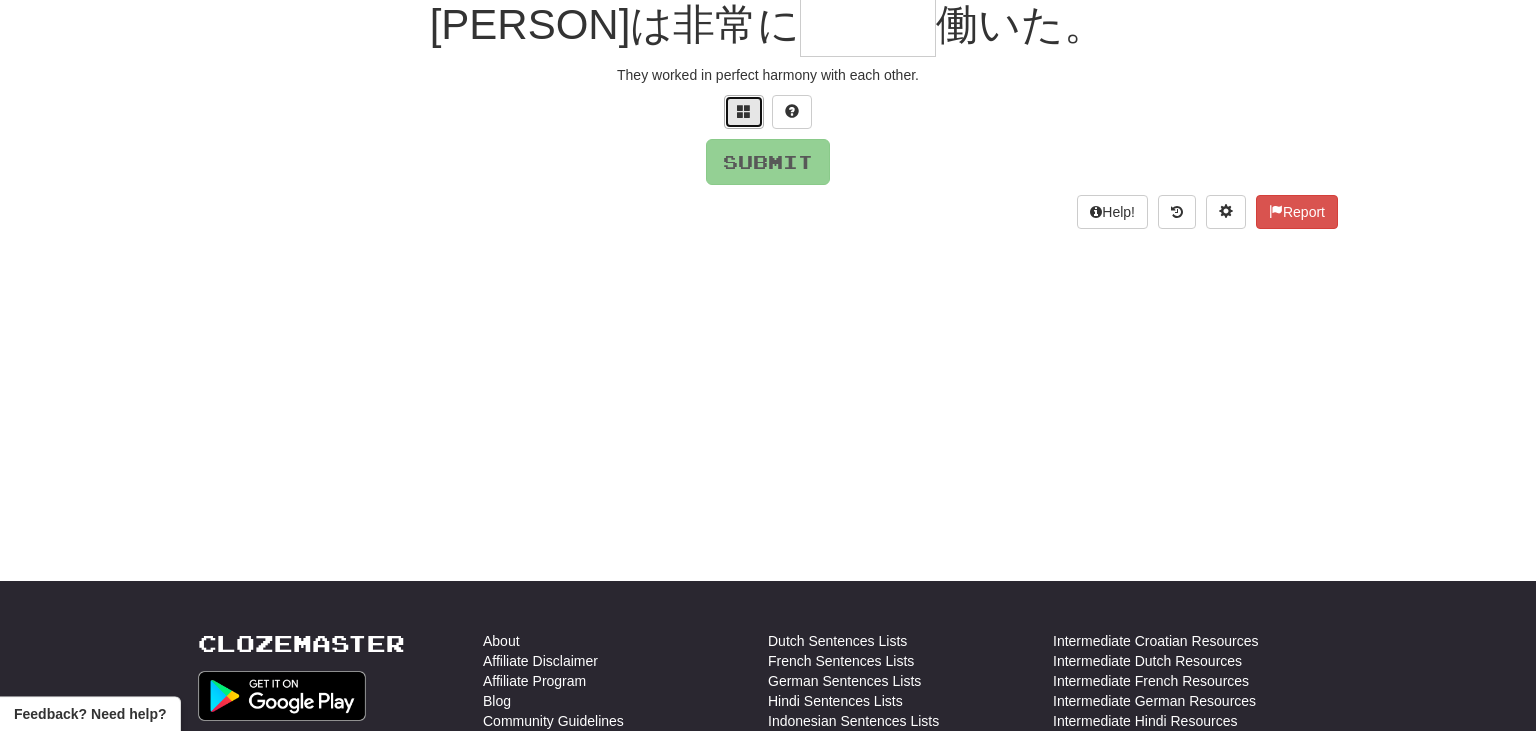 click at bounding box center [744, 111] 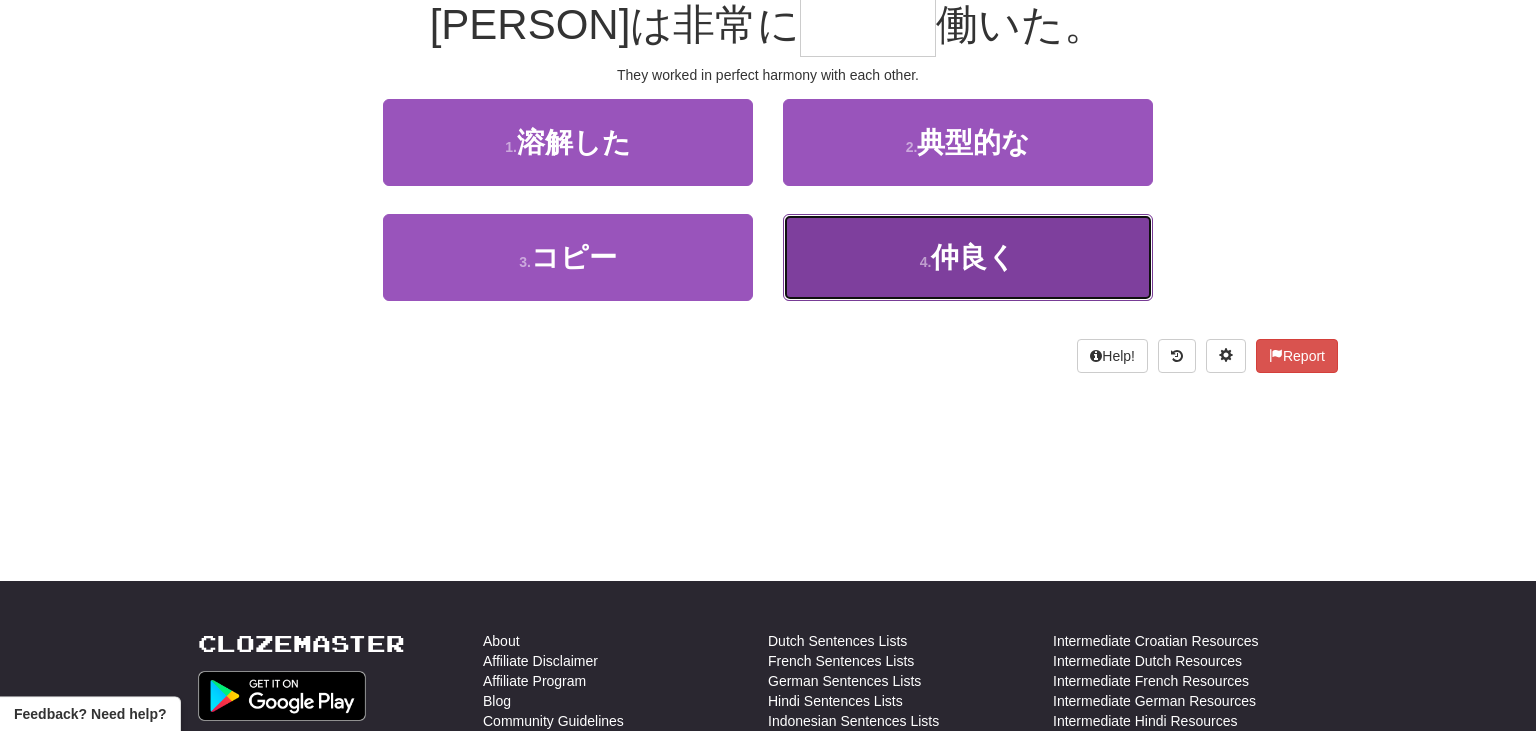 click on "4 .  仲良く" at bounding box center [968, 257] 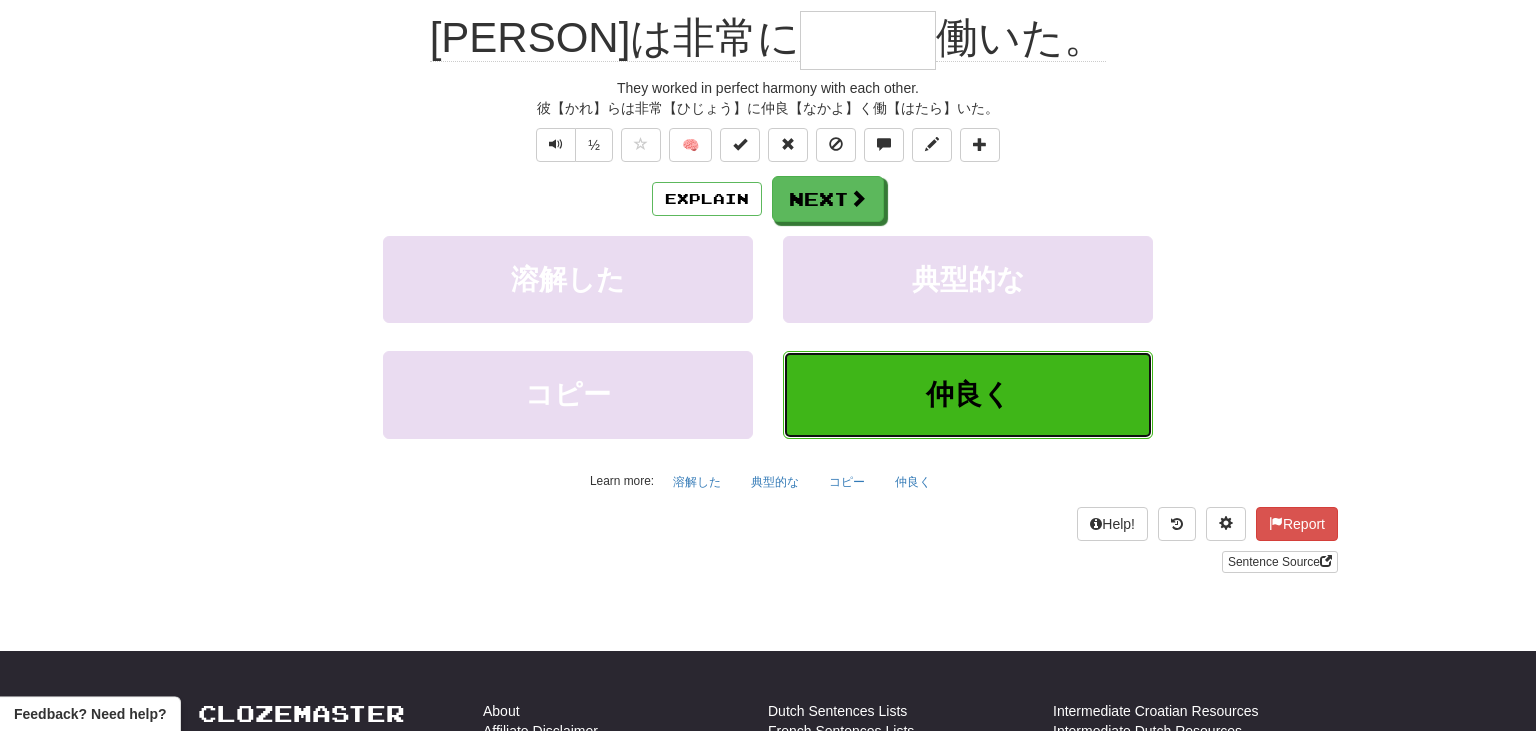 type on "***" 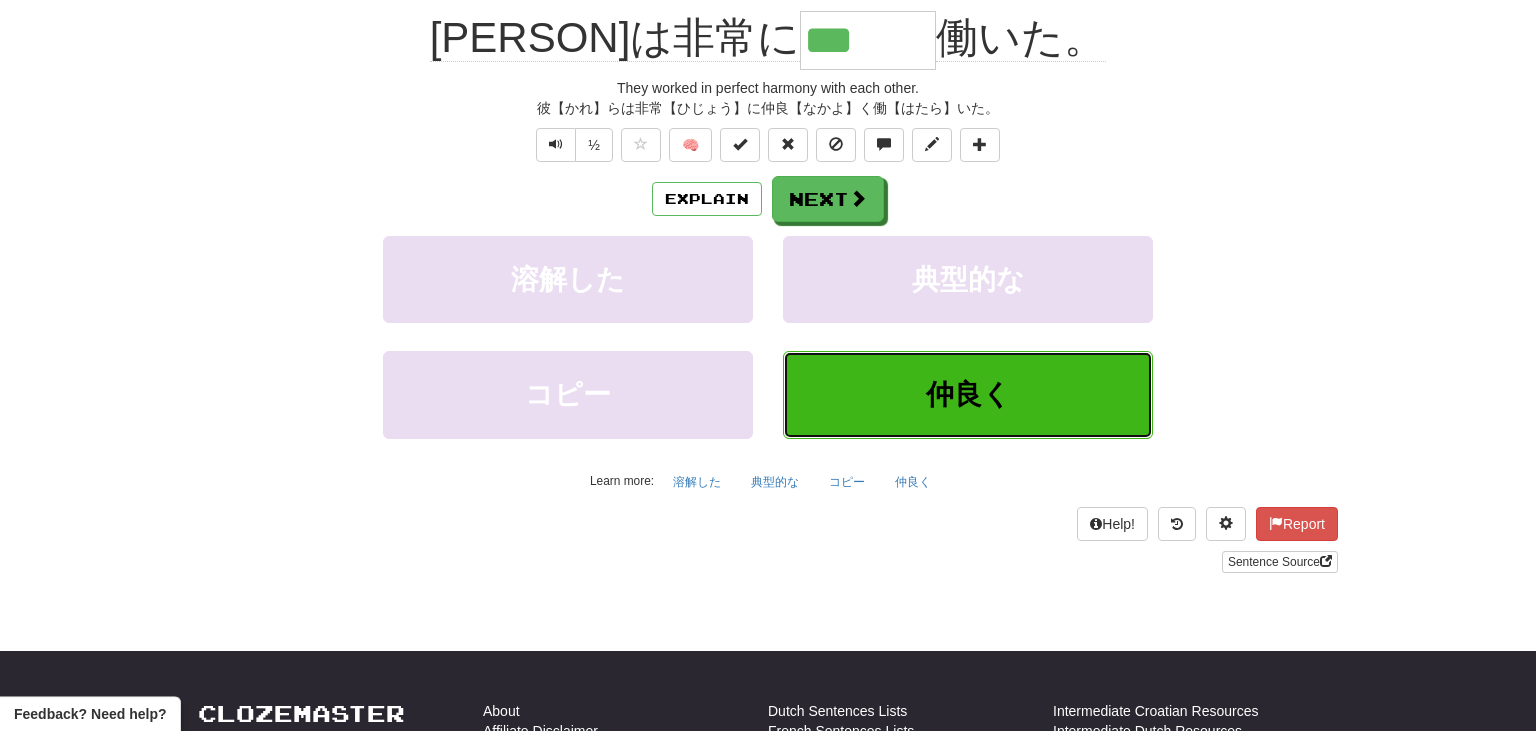 scroll, scrollTop: 213, scrollLeft: 0, axis: vertical 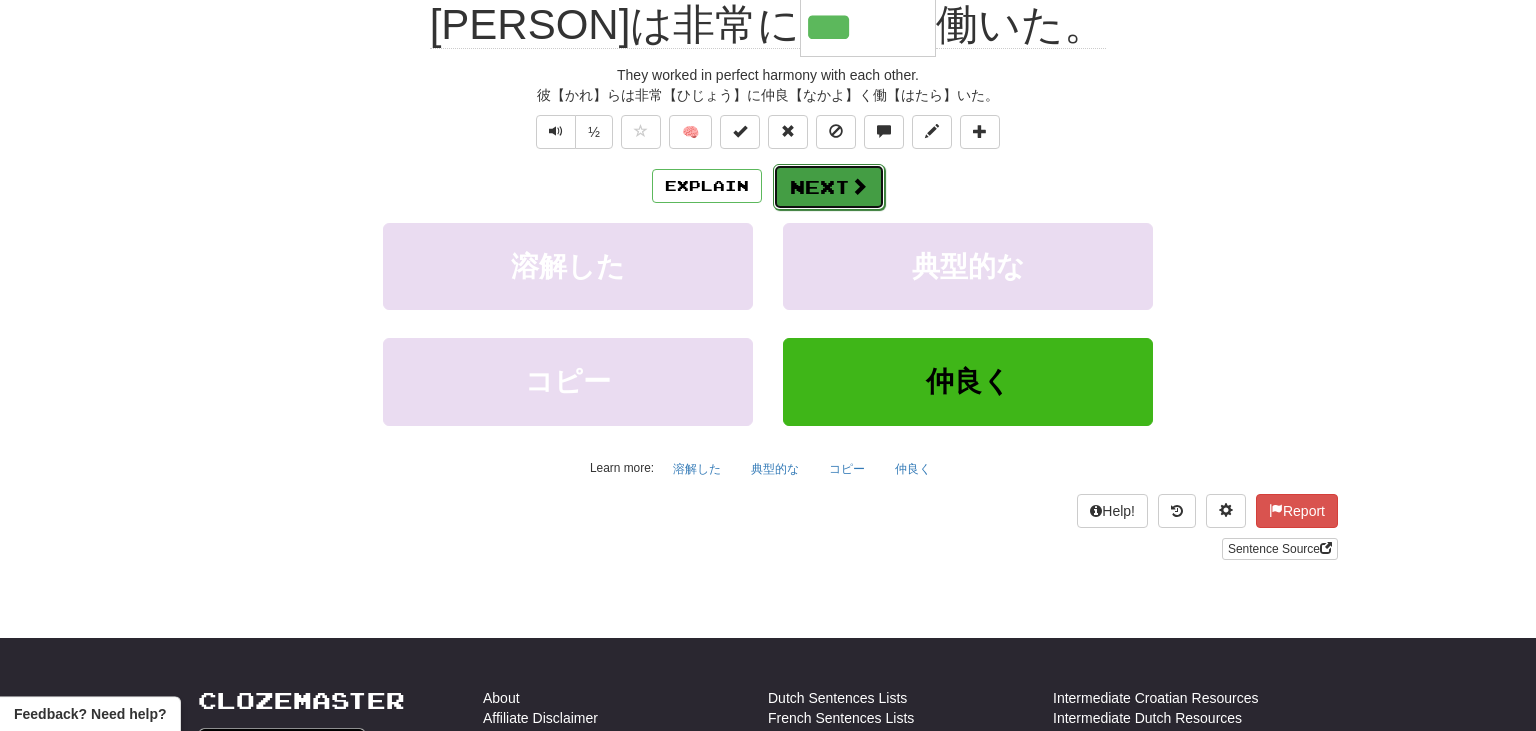 click on "Next" at bounding box center (829, 187) 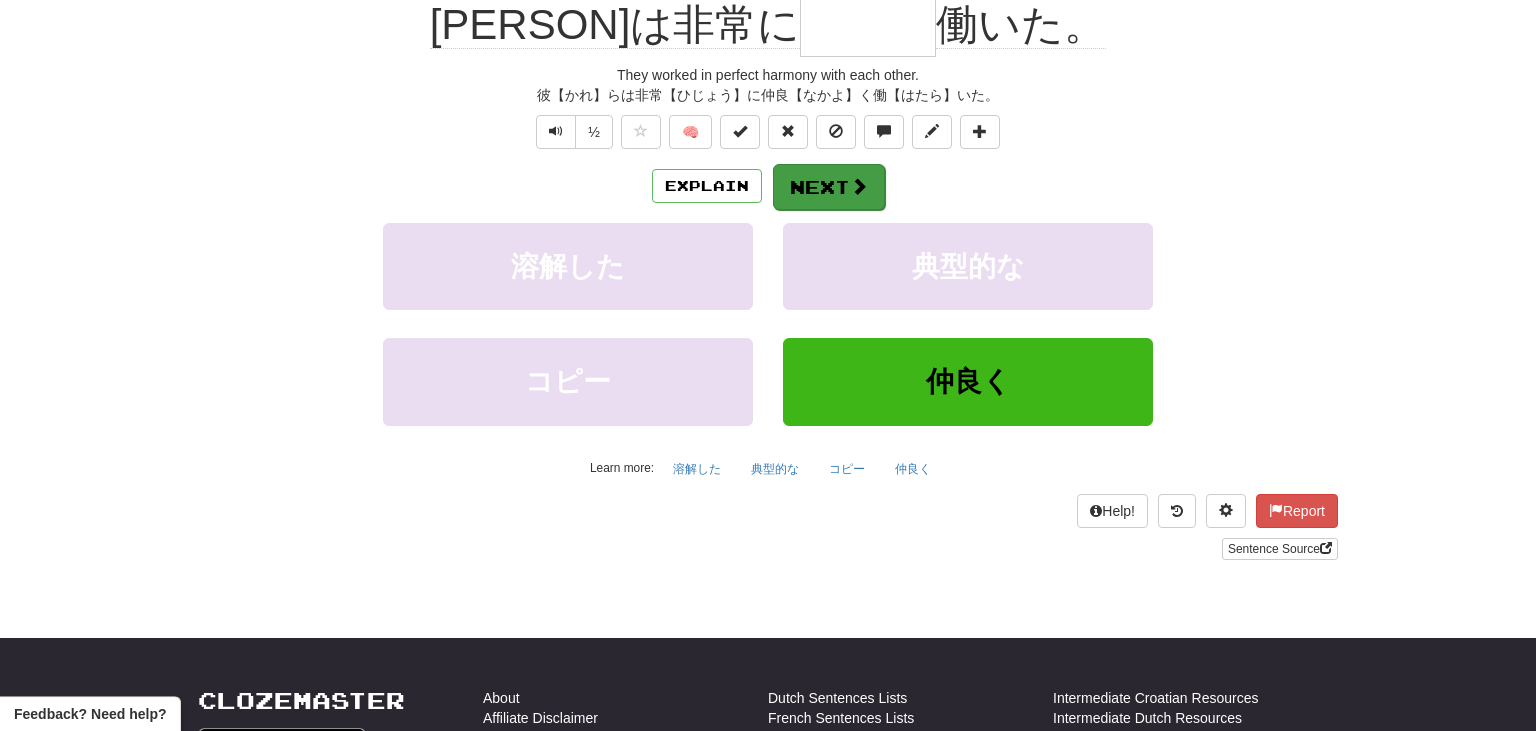 scroll, scrollTop: 200, scrollLeft: 0, axis: vertical 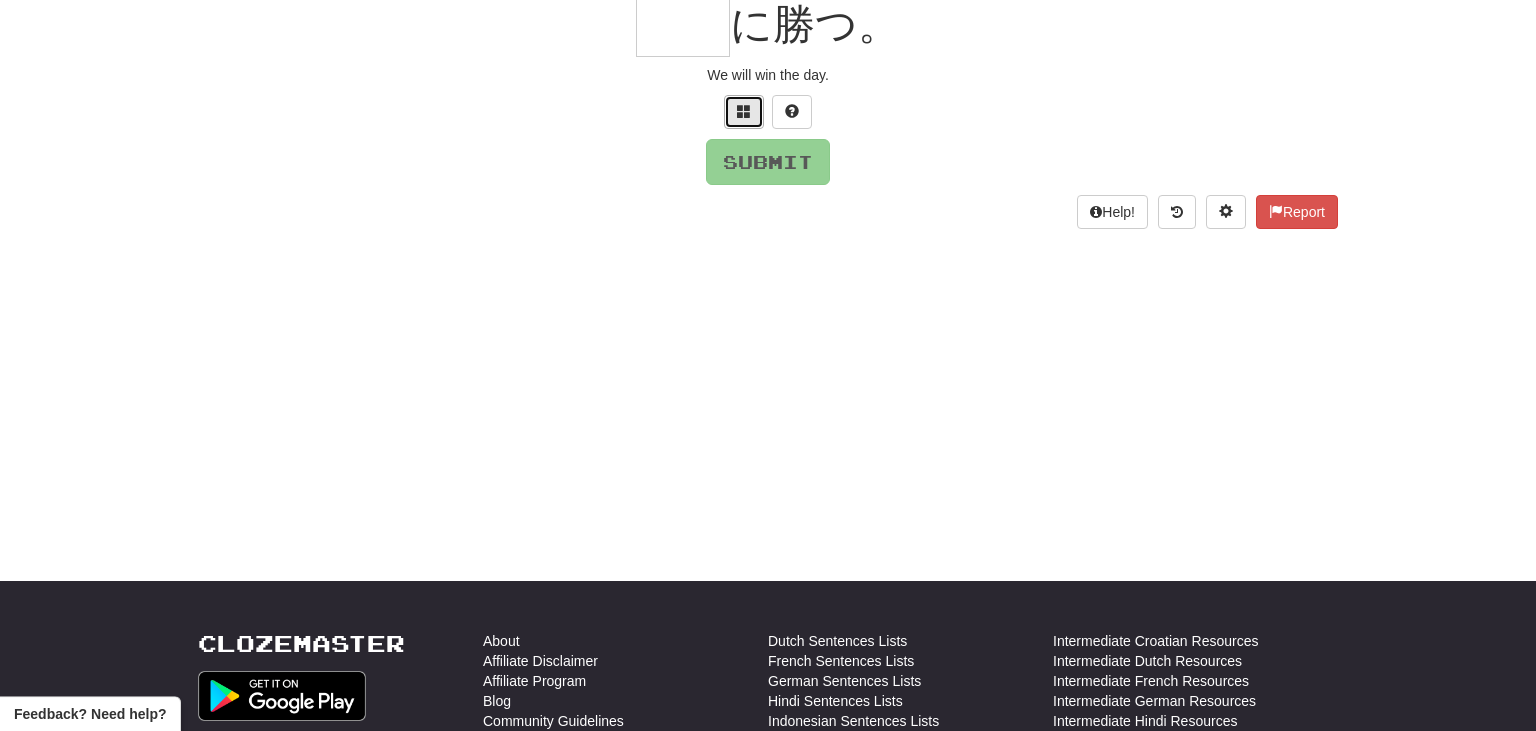 click at bounding box center (744, 111) 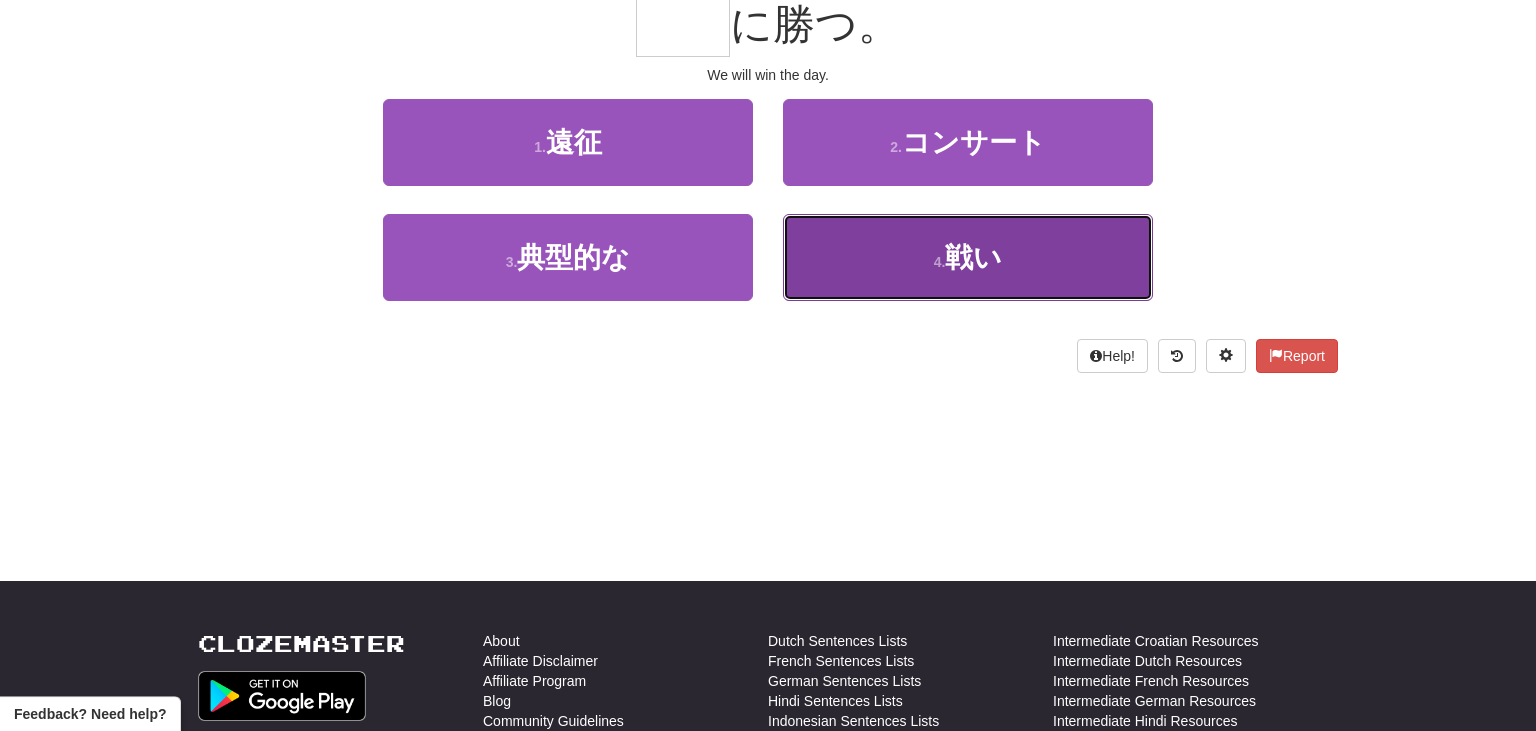 click on "4 .  戦い" at bounding box center (968, 257) 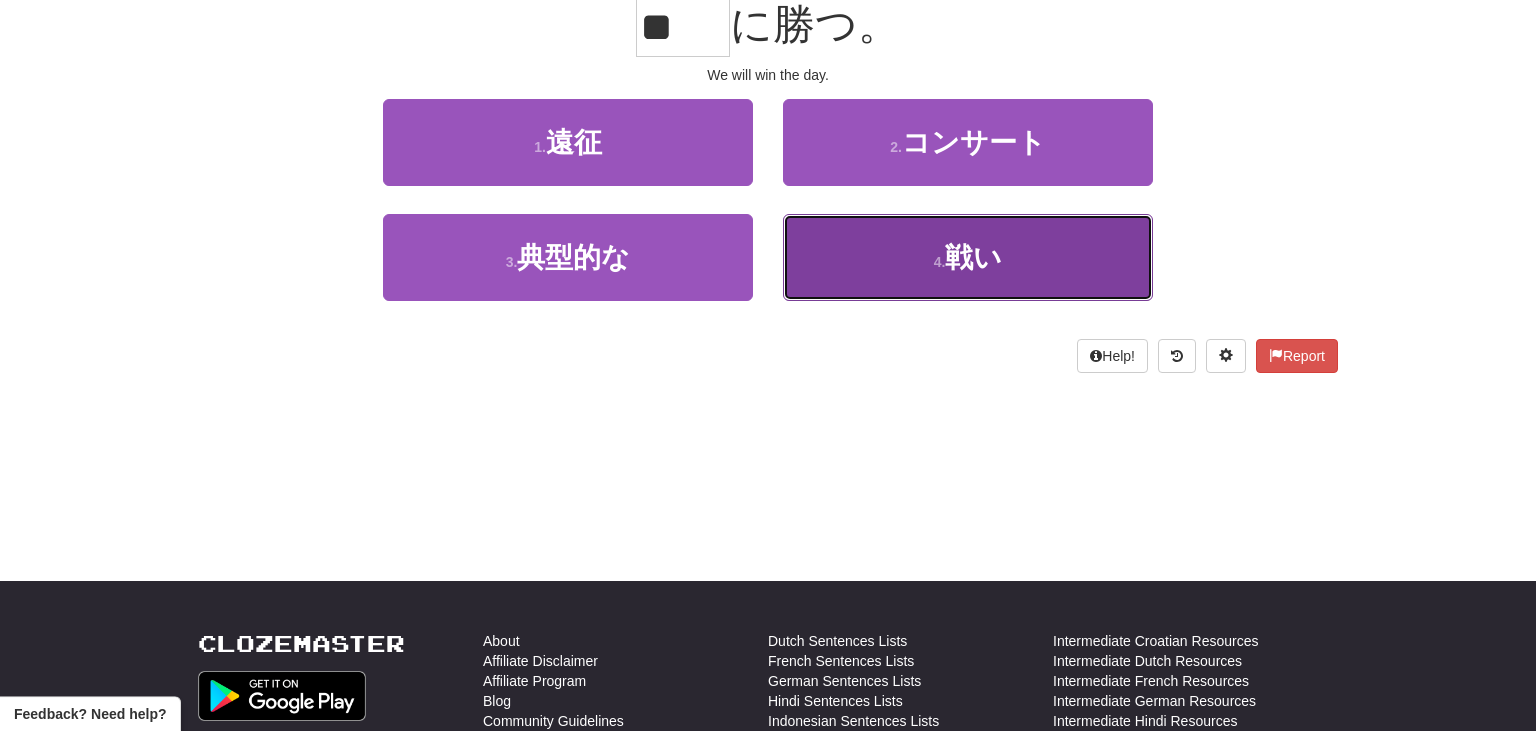 scroll, scrollTop: 213, scrollLeft: 0, axis: vertical 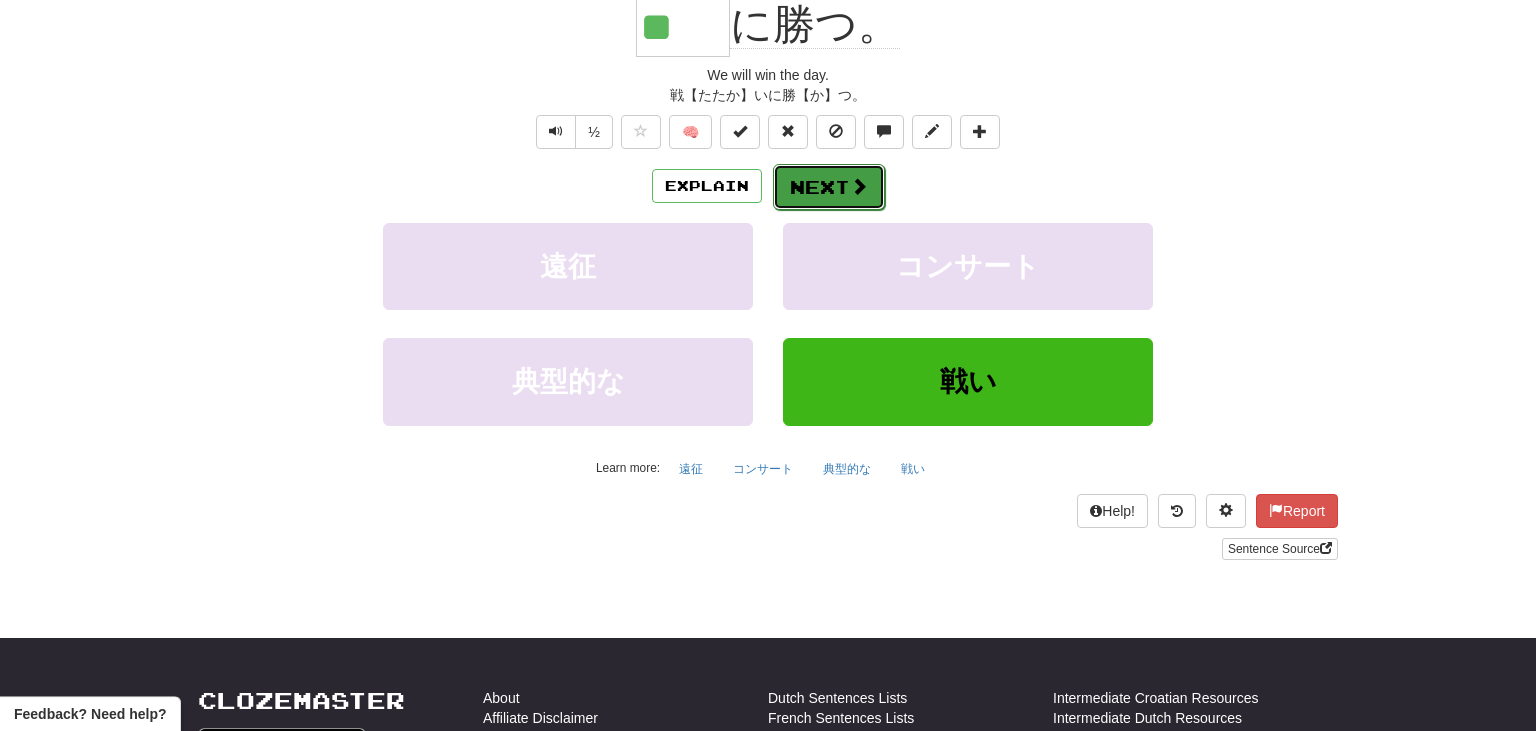 click on "Next" at bounding box center [829, 187] 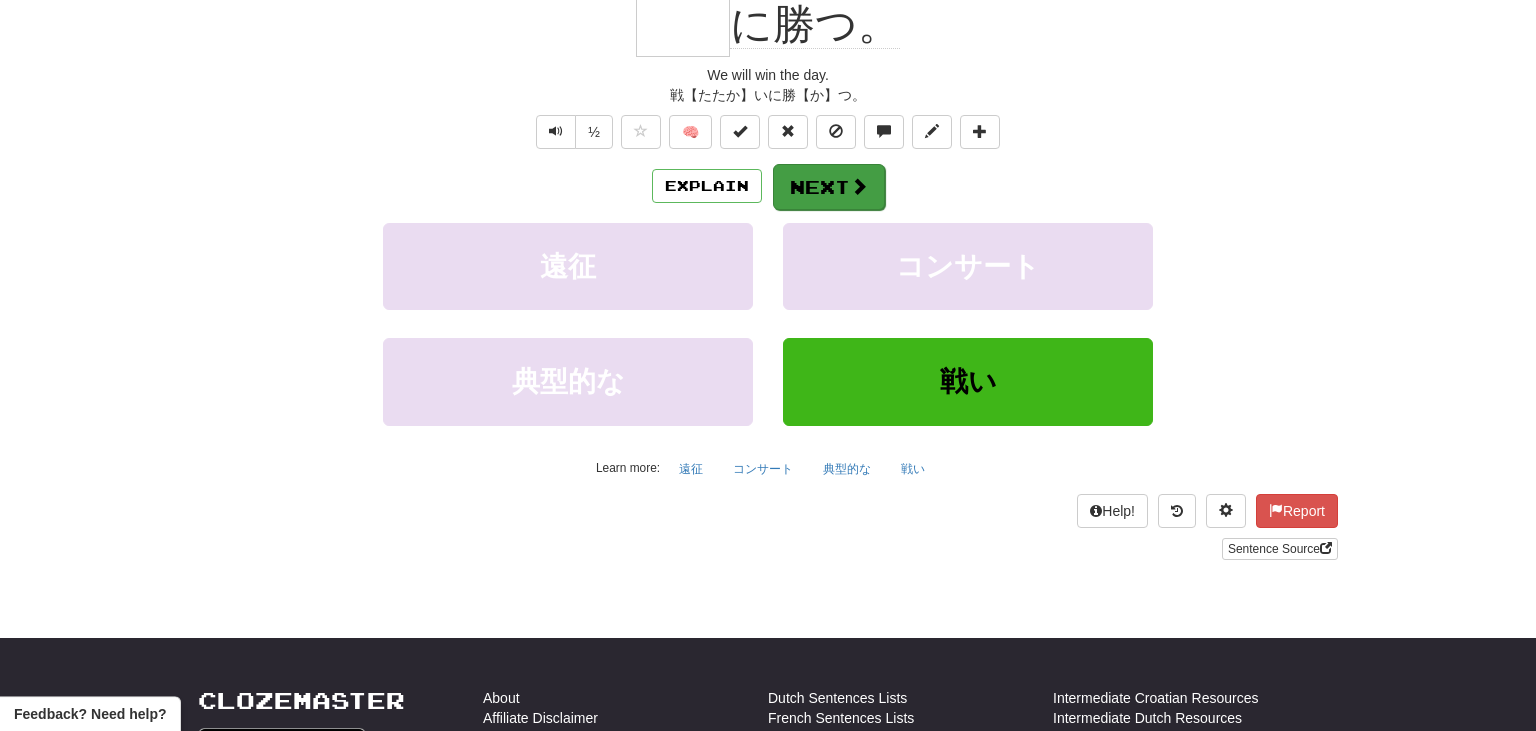 scroll, scrollTop: 200, scrollLeft: 0, axis: vertical 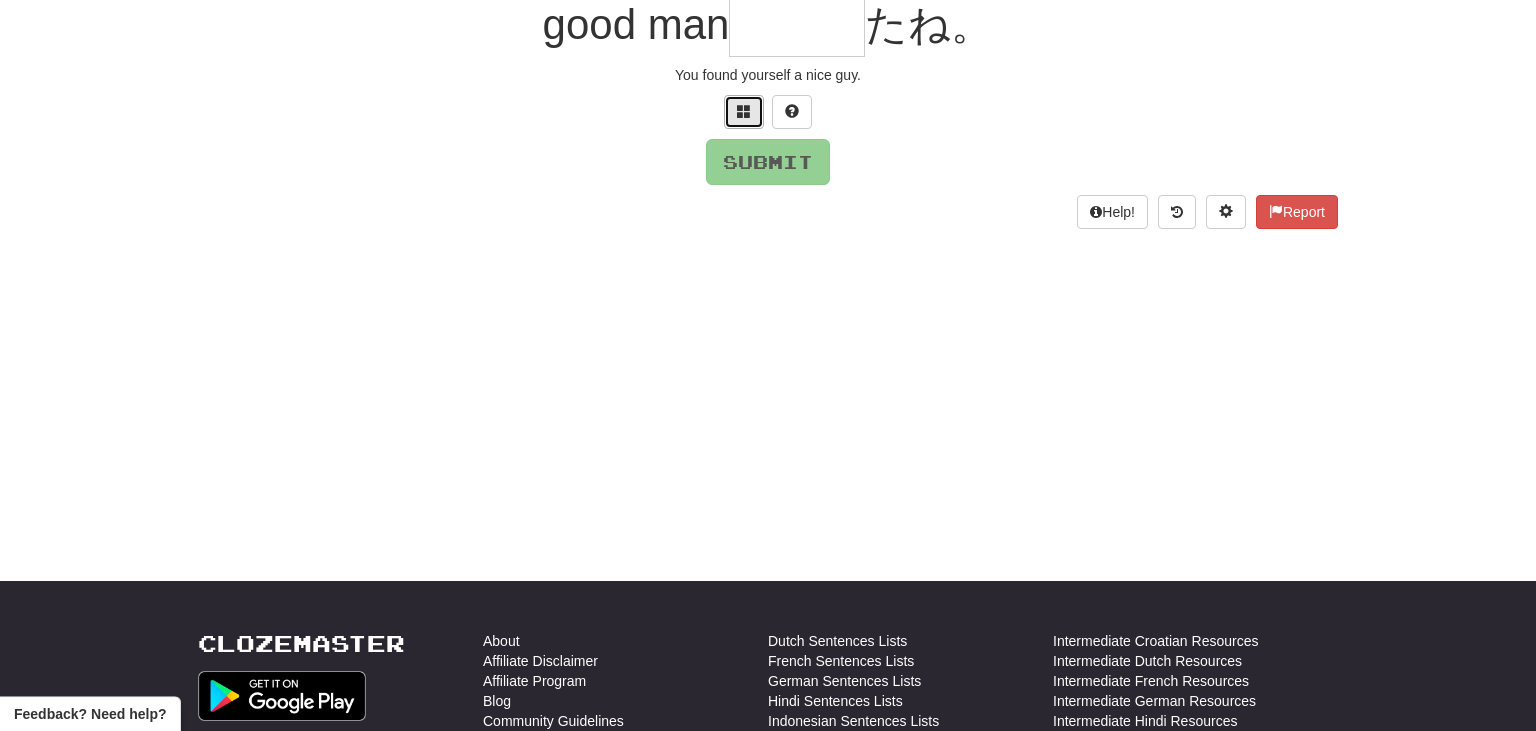 click at bounding box center [744, 112] 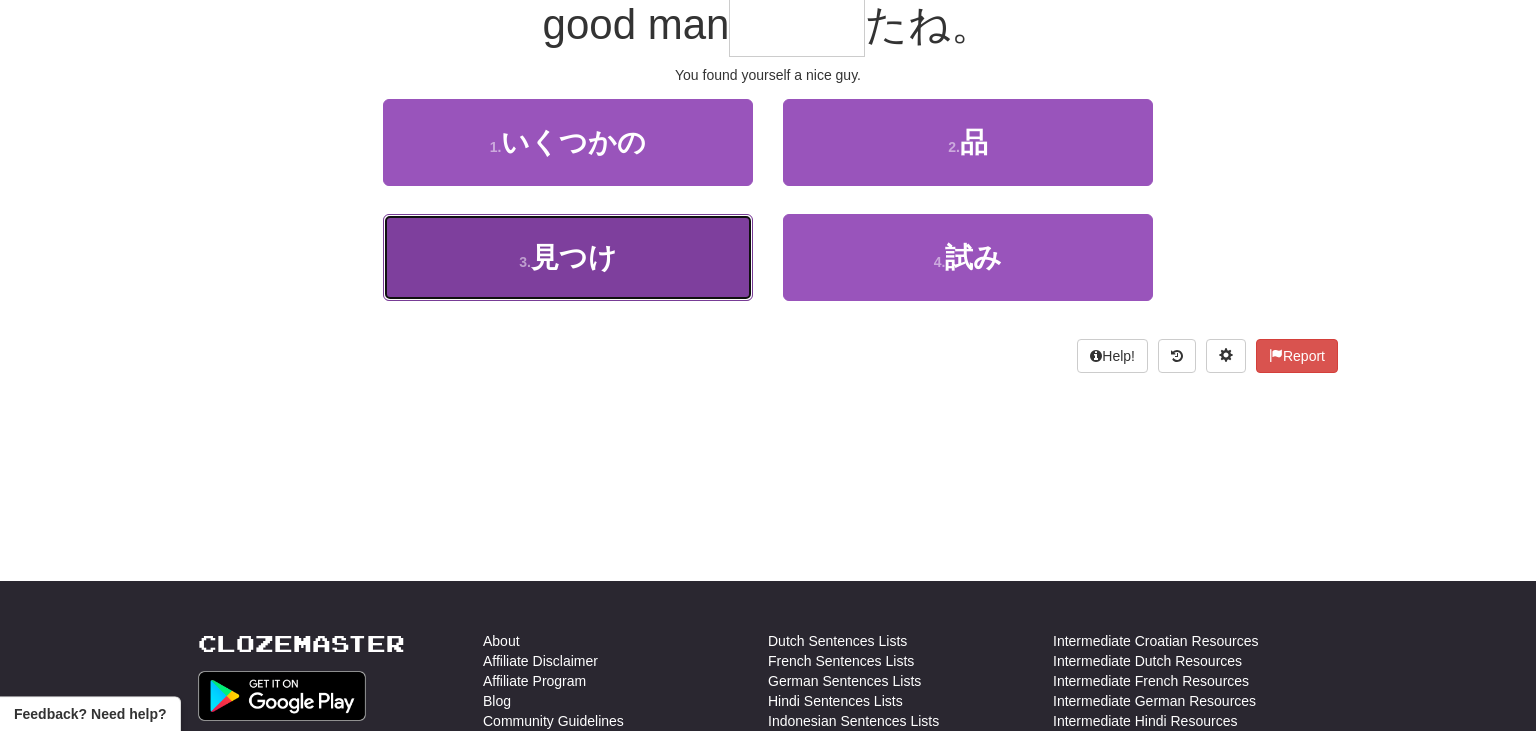 click on "3 .  見つけ" at bounding box center [568, 257] 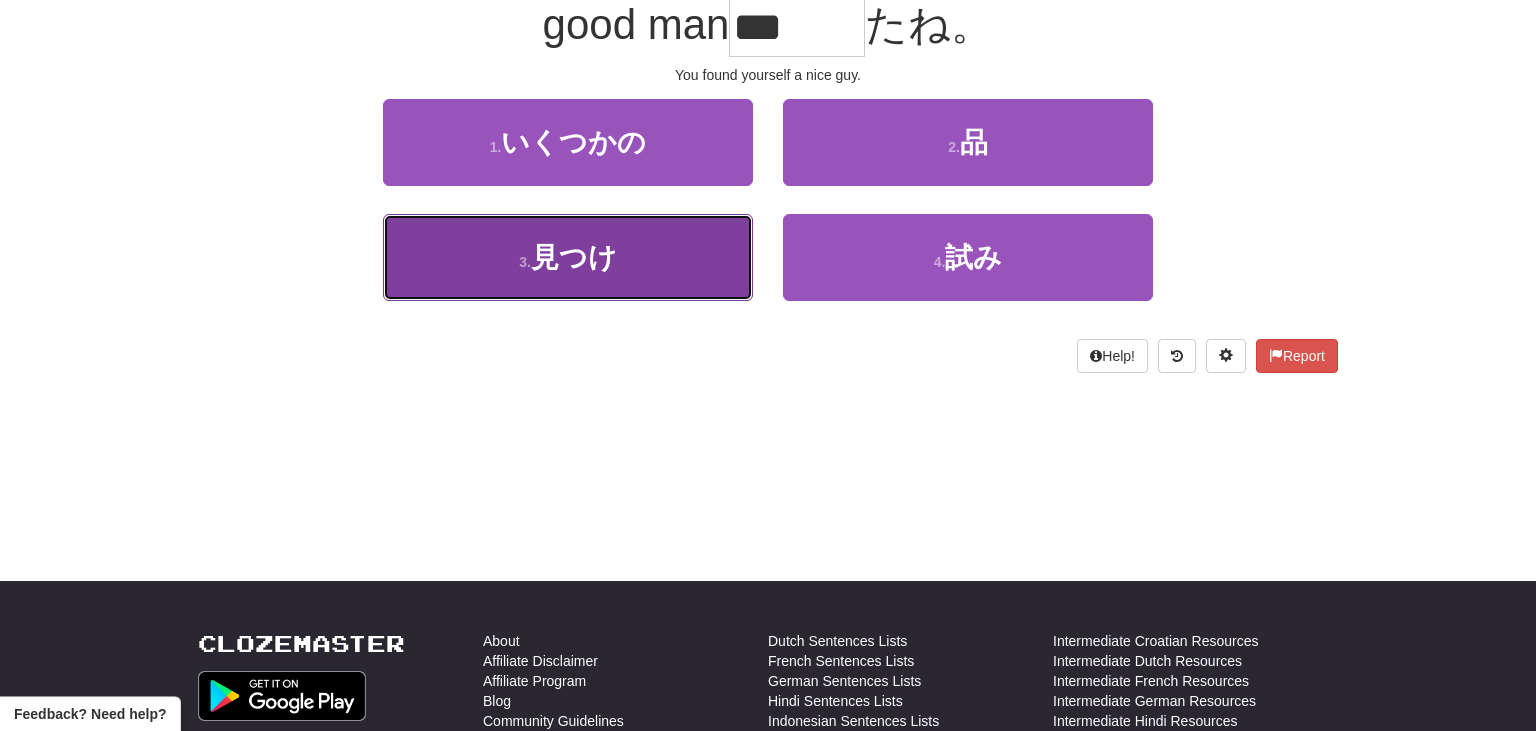 scroll, scrollTop: 213, scrollLeft: 0, axis: vertical 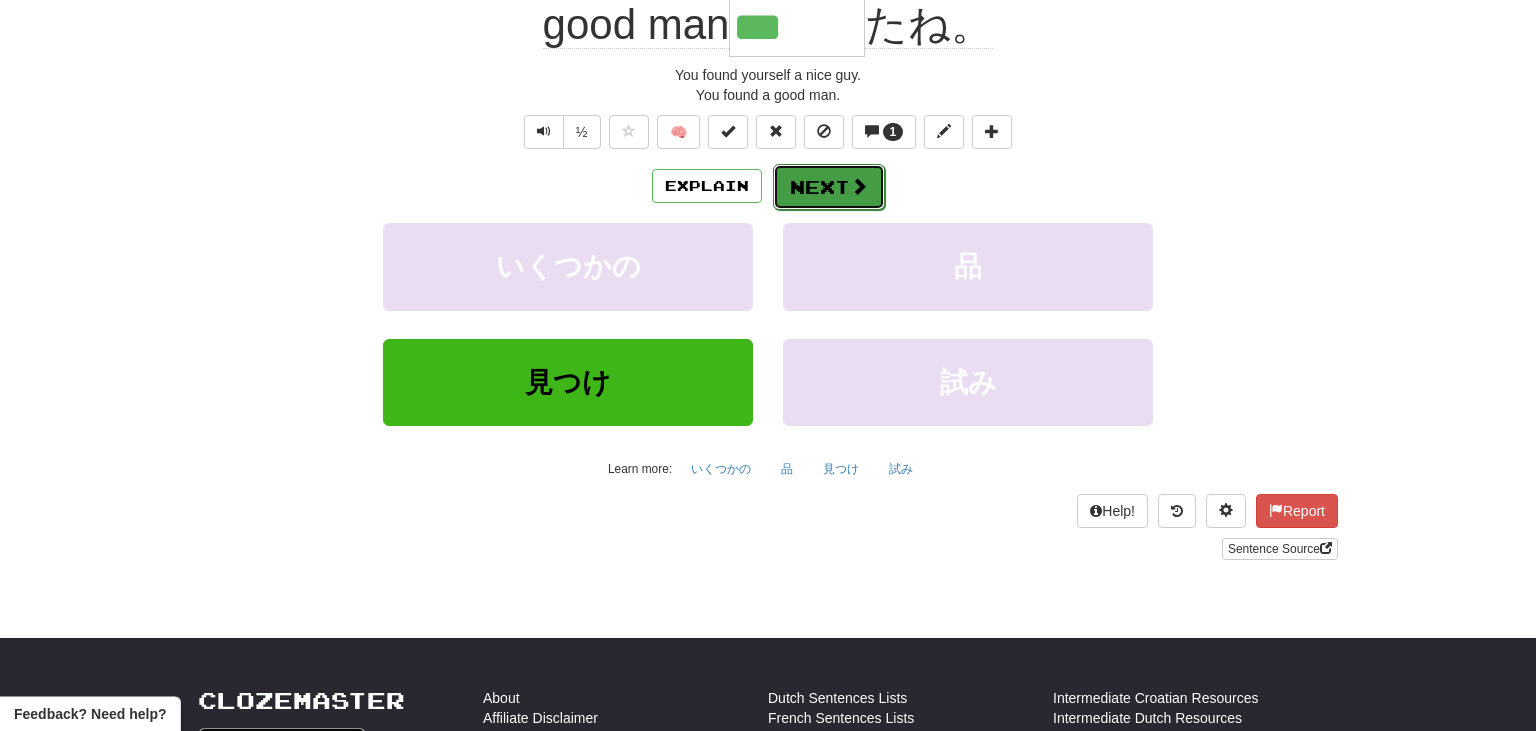 click at bounding box center (859, 186) 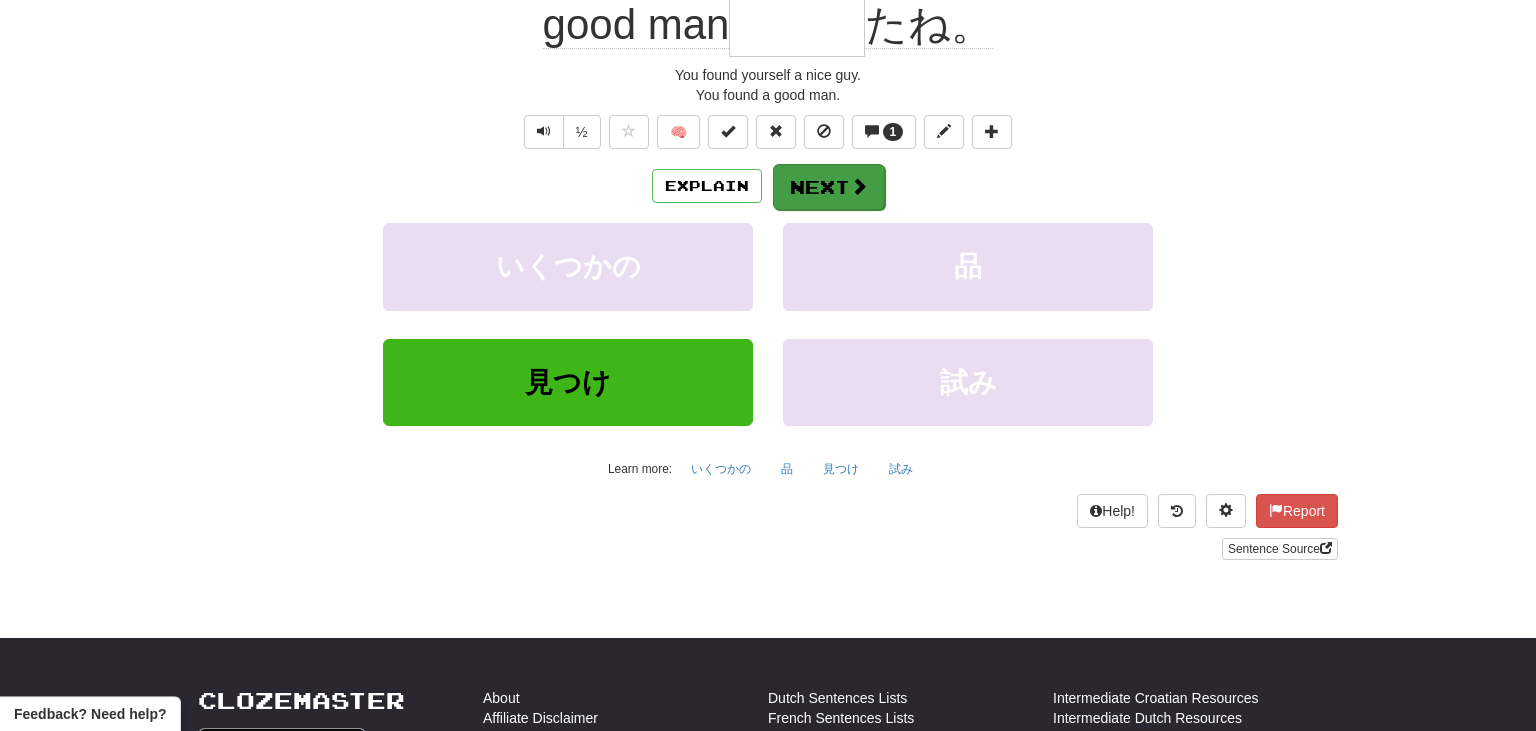 scroll, scrollTop: 200, scrollLeft: 0, axis: vertical 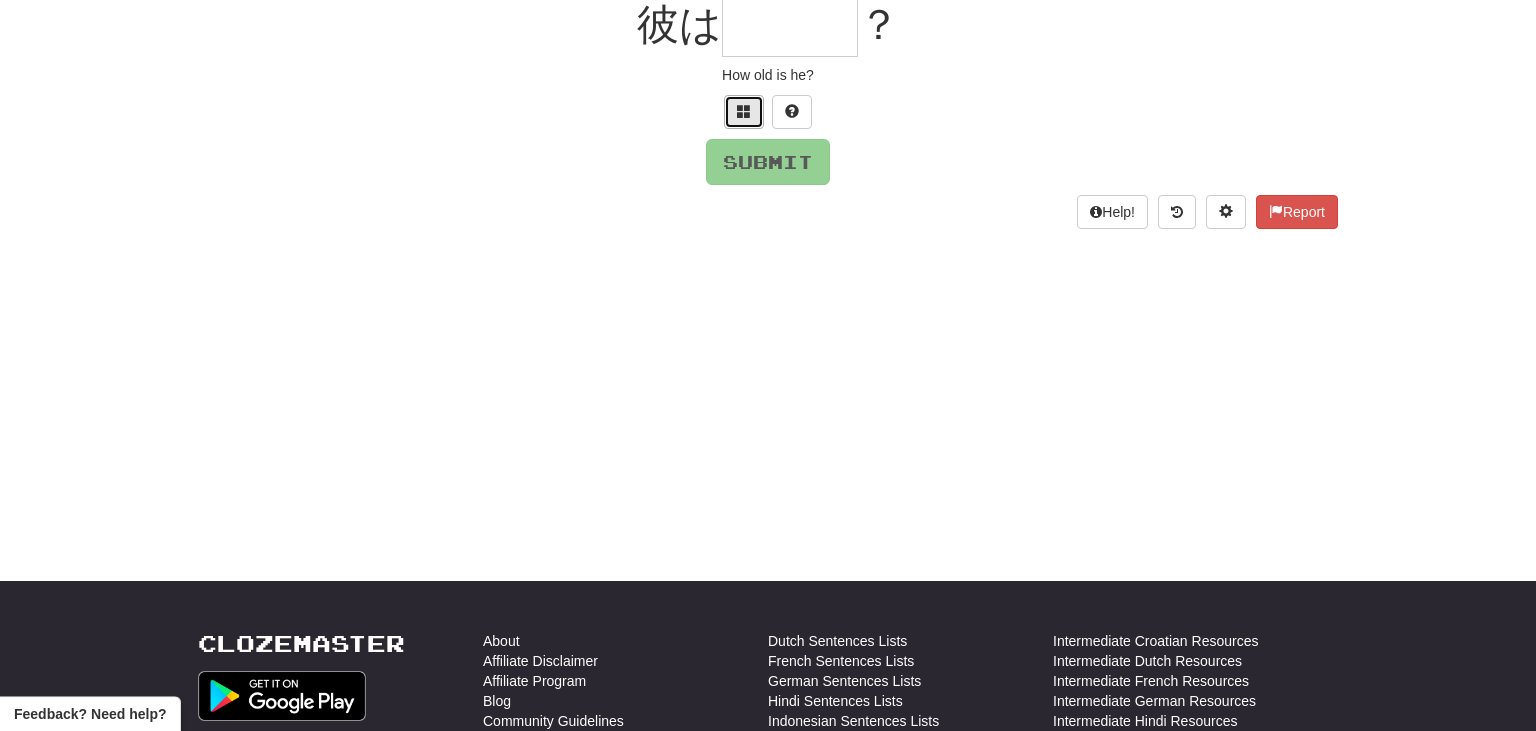 click at bounding box center [744, 111] 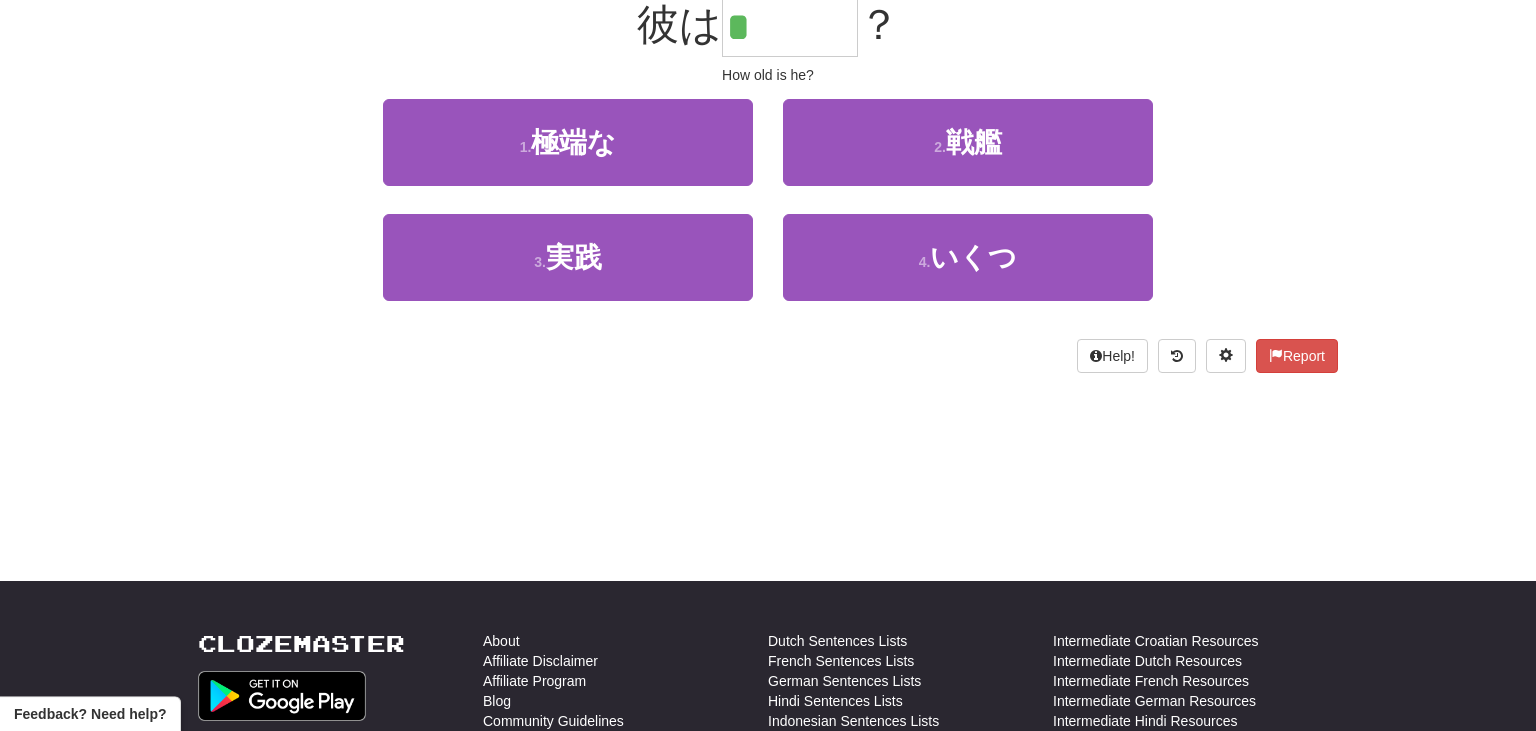 scroll, scrollTop: 197, scrollLeft: 0, axis: vertical 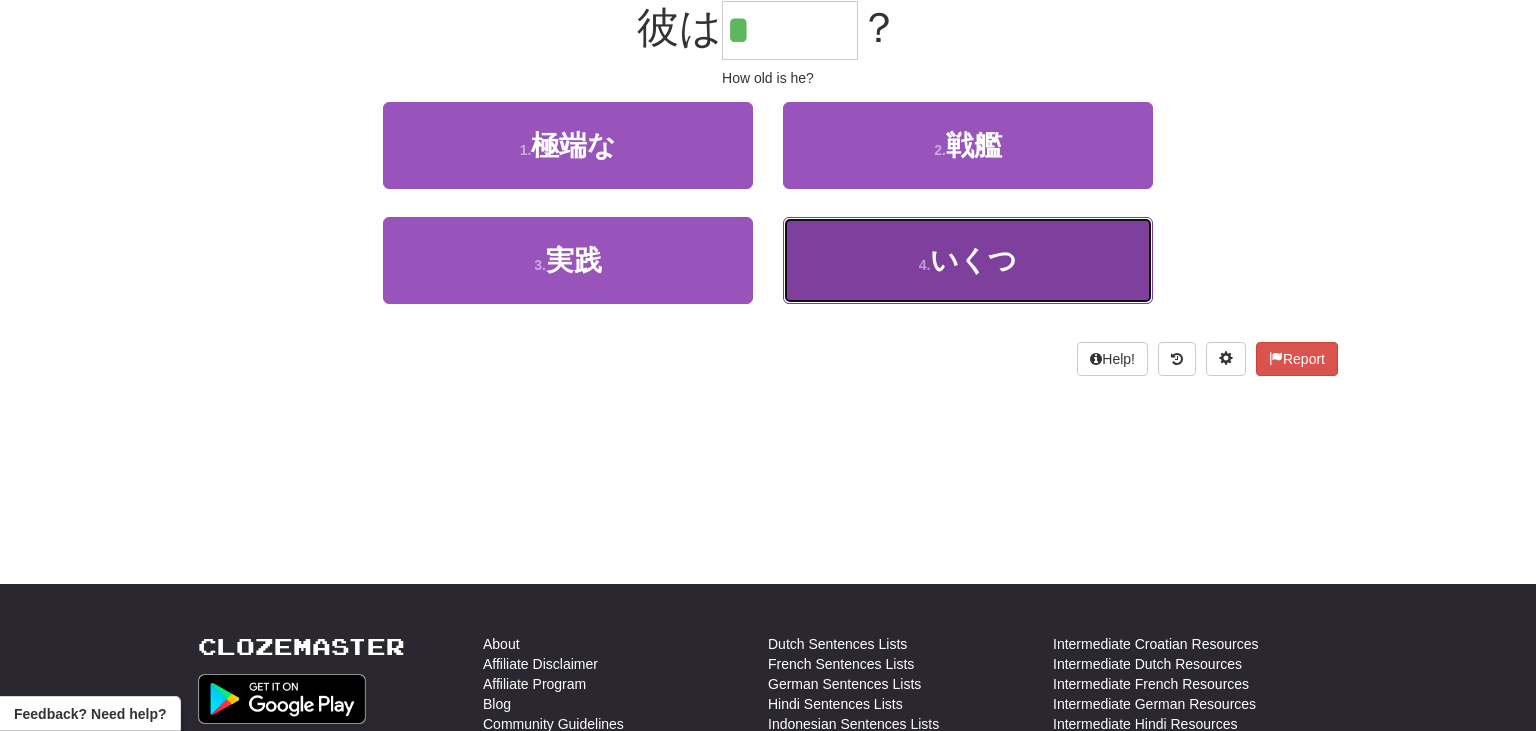 click on "4 .  いくつ" at bounding box center [968, 260] 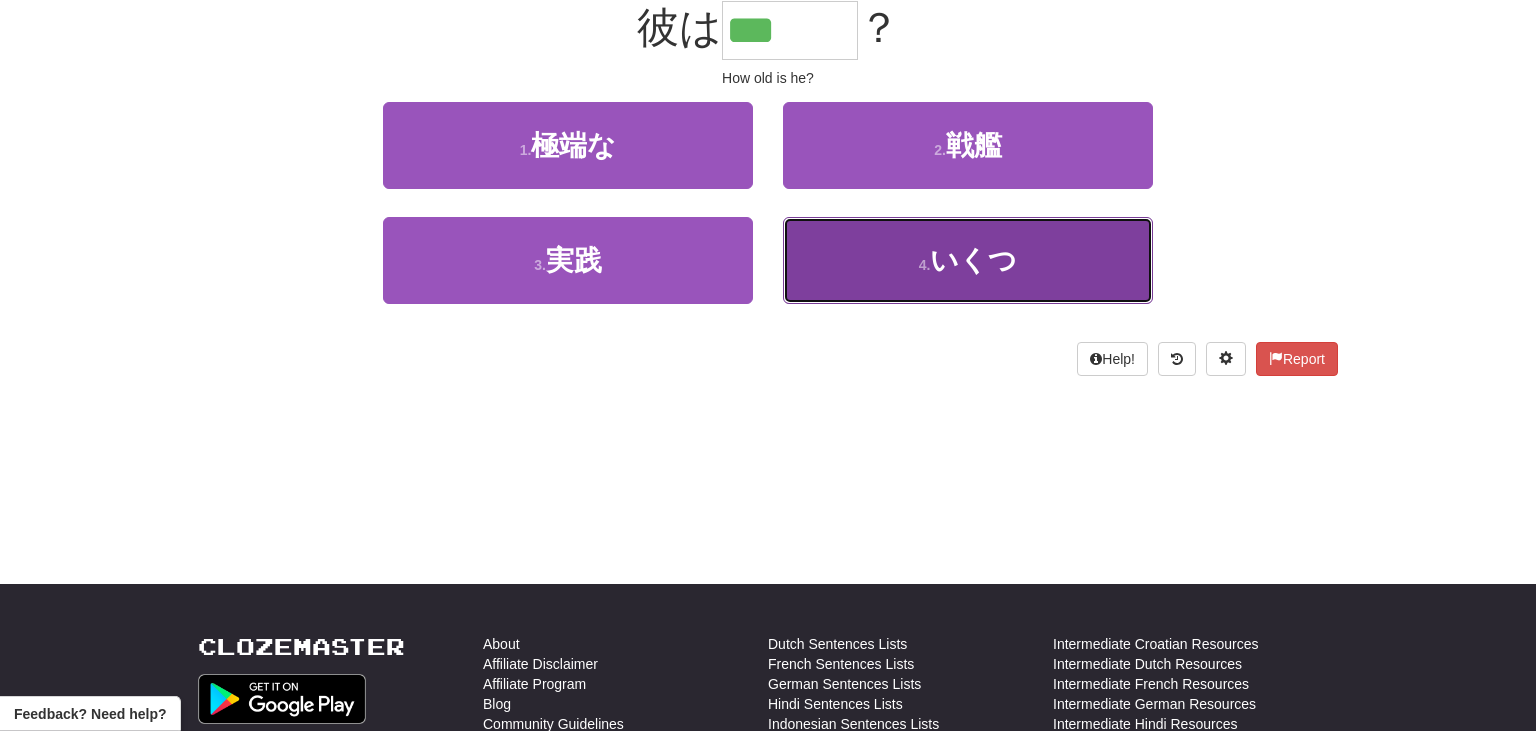 scroll, scrollTop: 210, scrollLeft: 0, axis: vertical 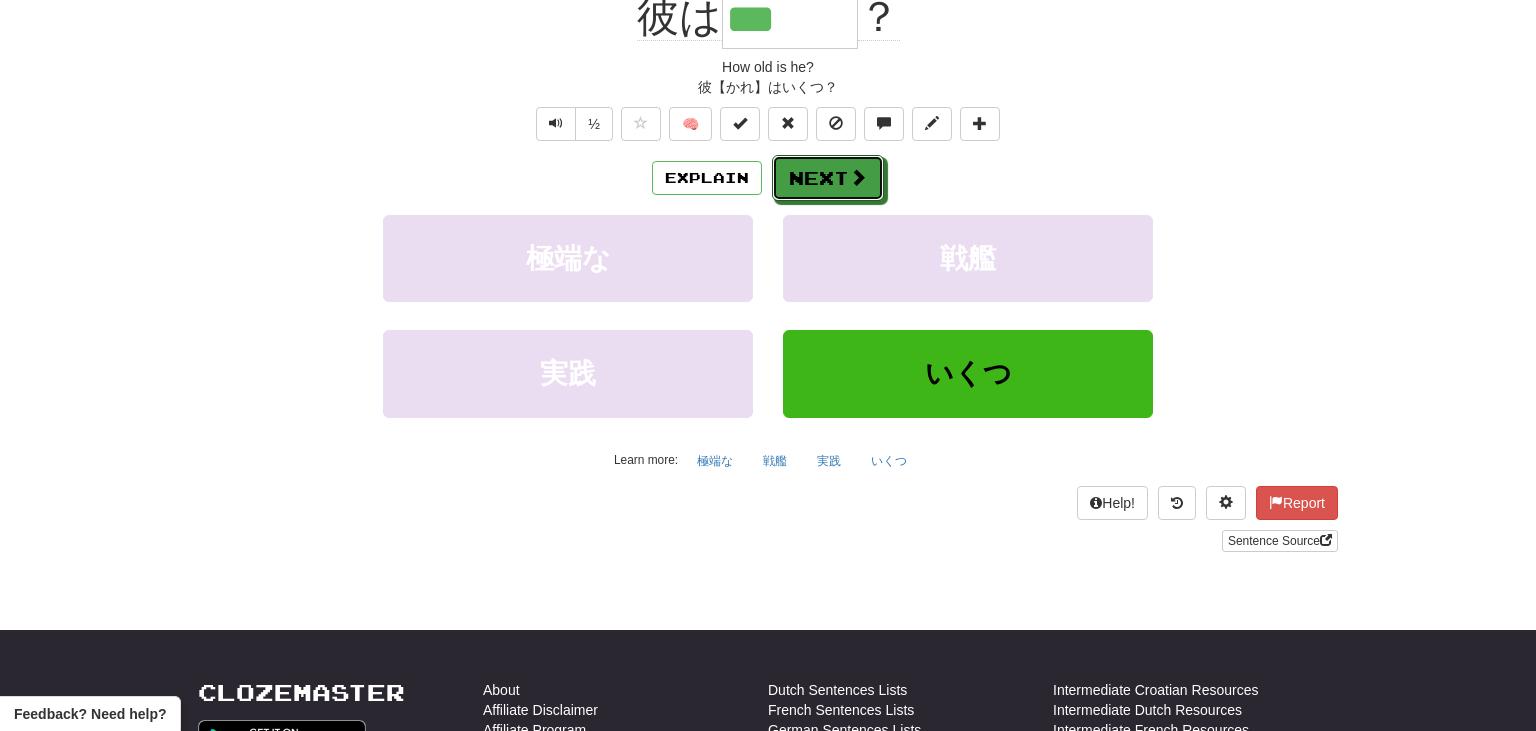 click on "Next" at bounding box center (828, 178) 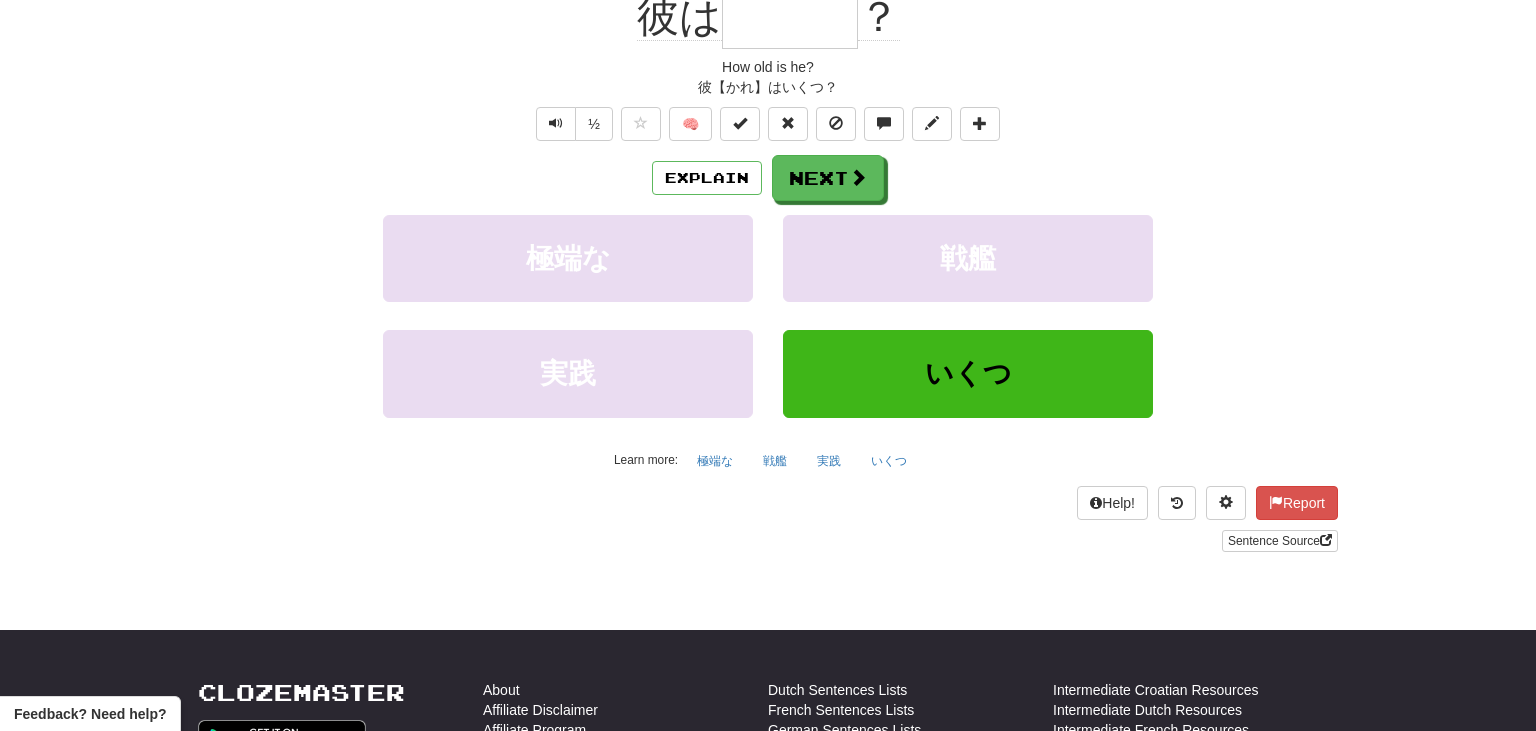 scroll, scrollTop: 200, scrollLeft: 0, axis: vertical 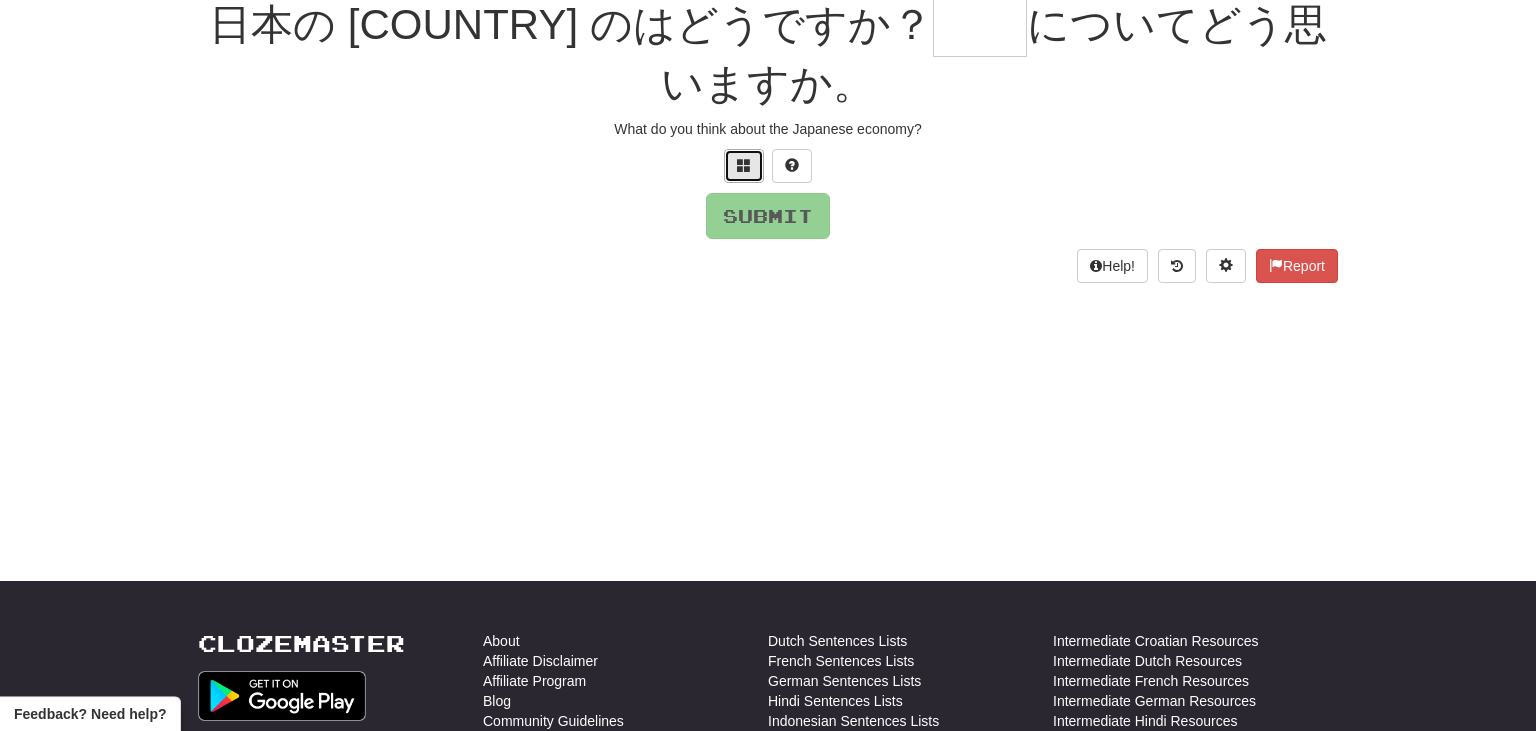 click at bounding box center (744, 166) 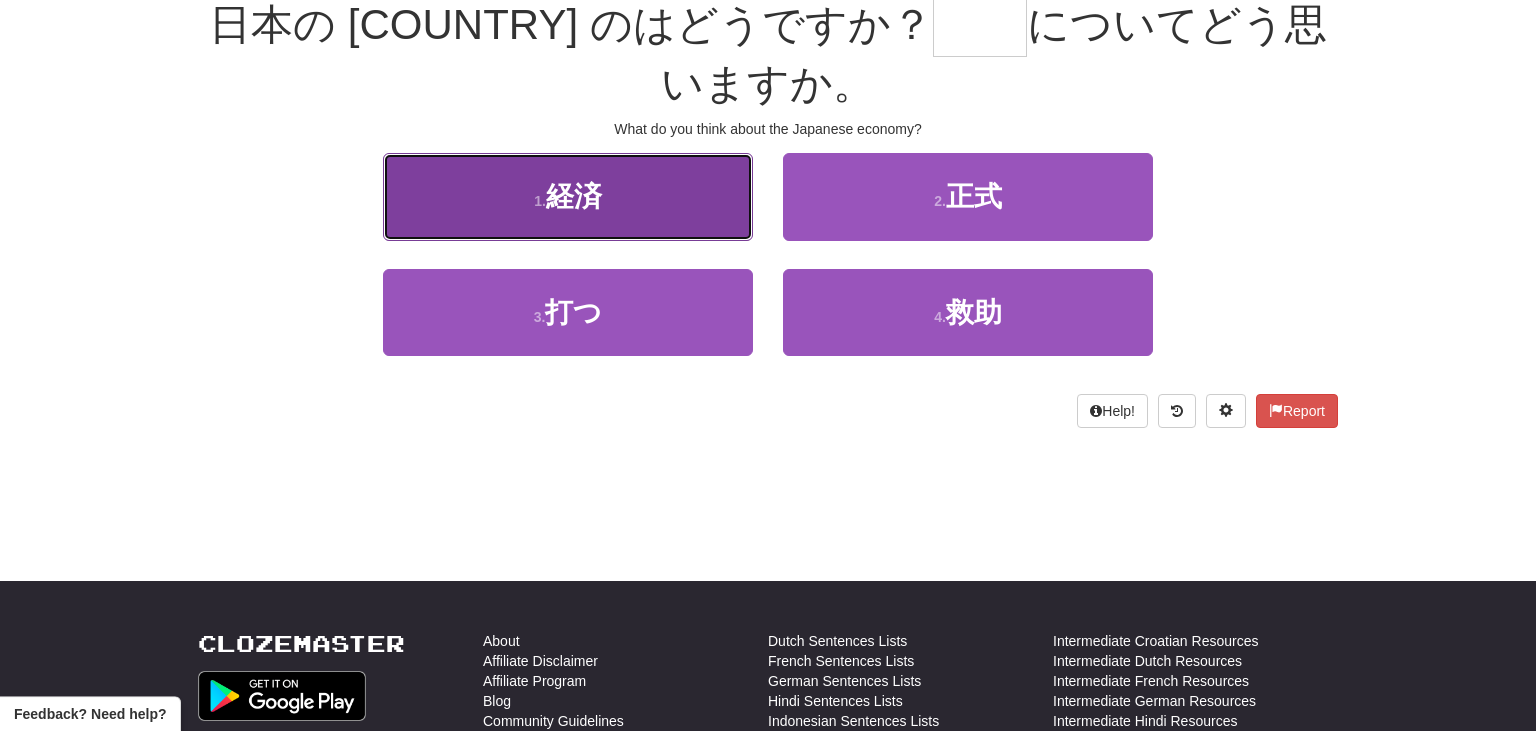 click on "1 .  経済" at bounding box center (568, 196) 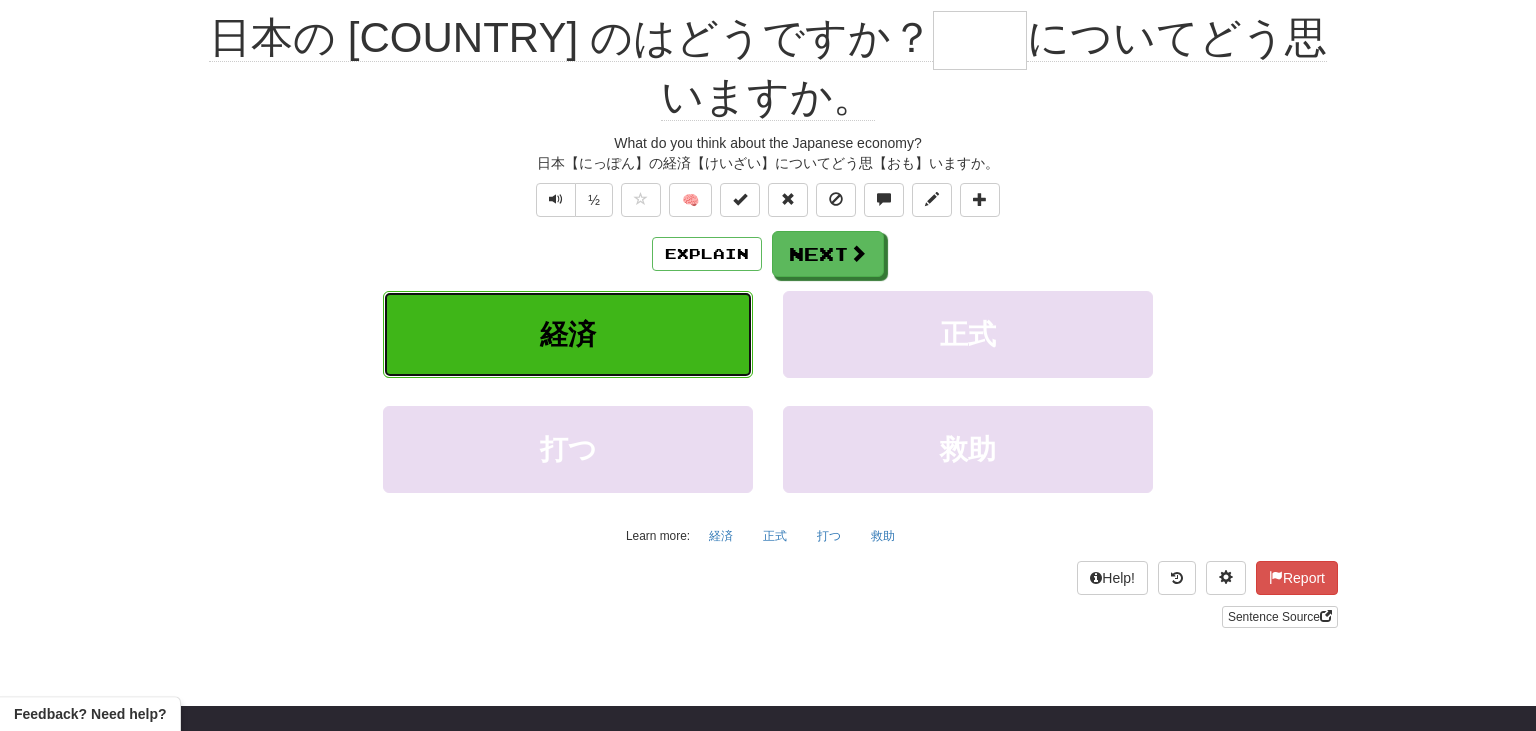 type on "**" 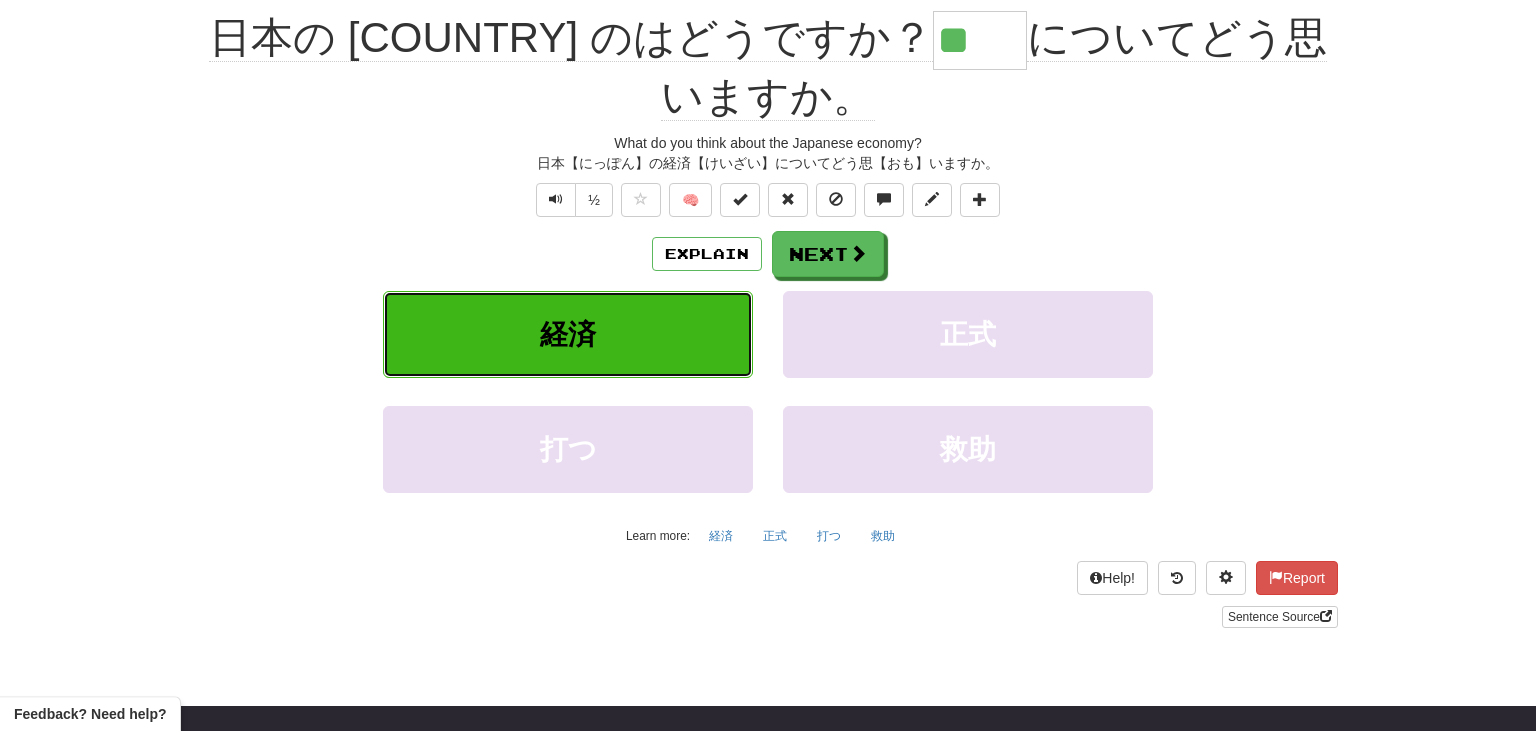 scroll, scrollTop: 213, scrollLeft: 0, axis: vertical 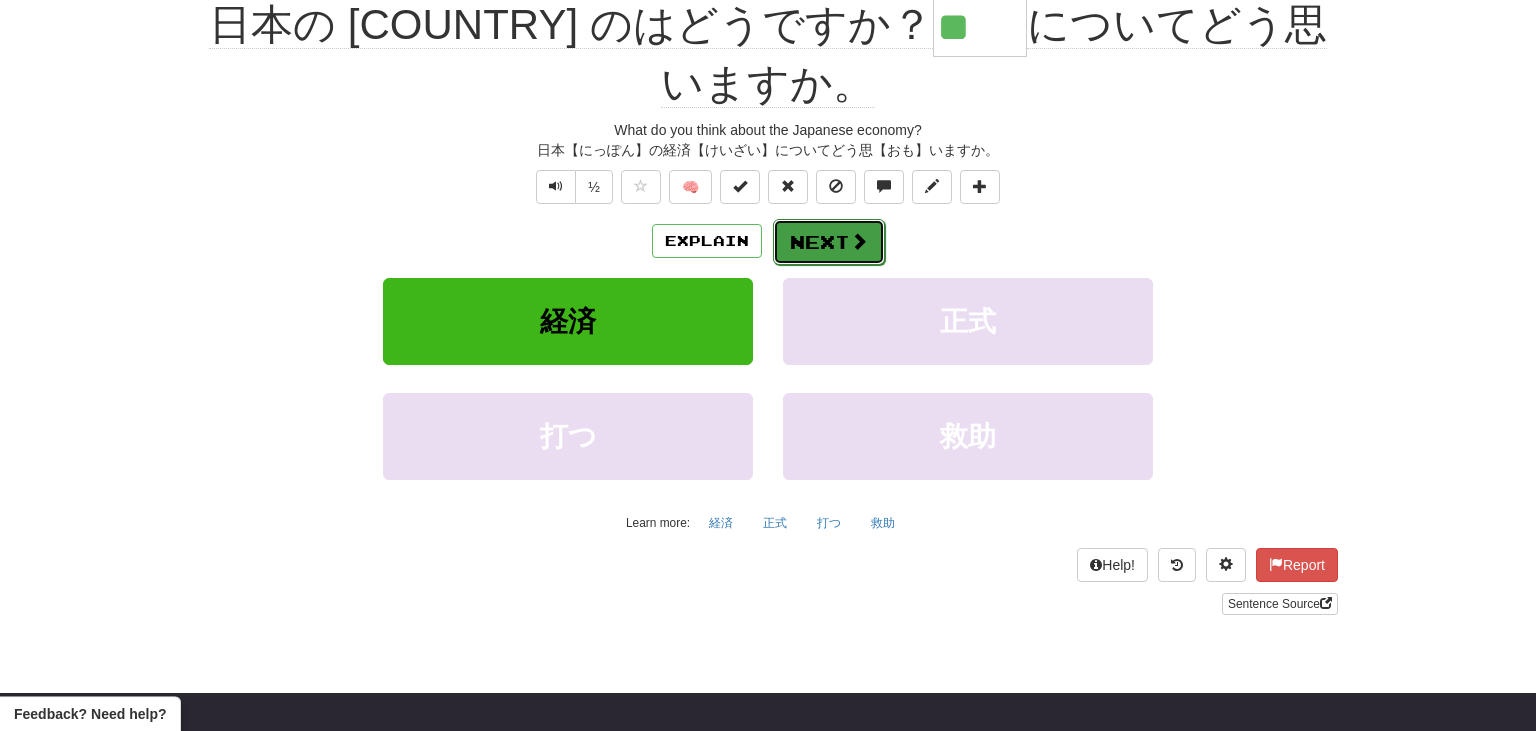 click on "Next" at bounding box center (829, 242) 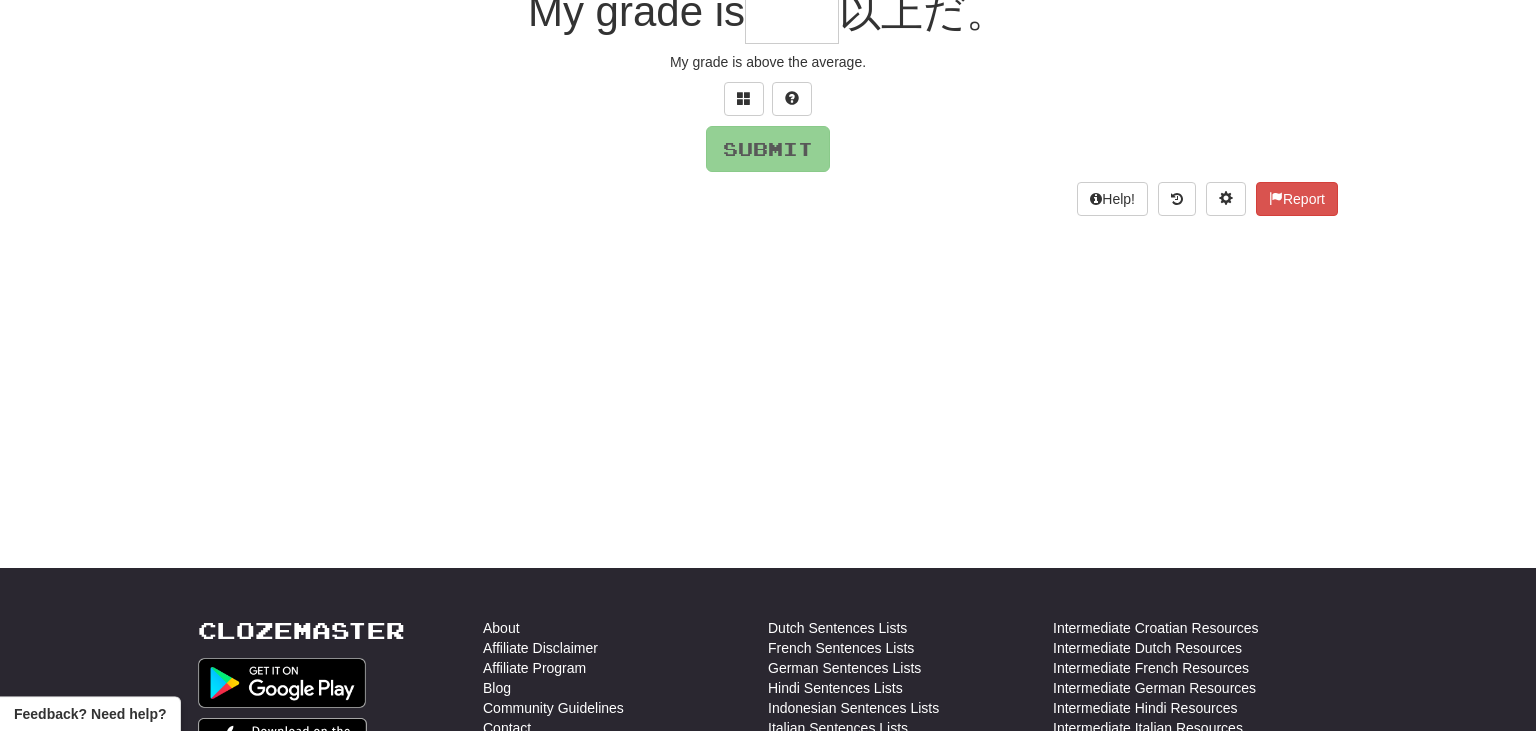 scroll, scrollTop: 200, scrollLeft: 0, axis: vertical 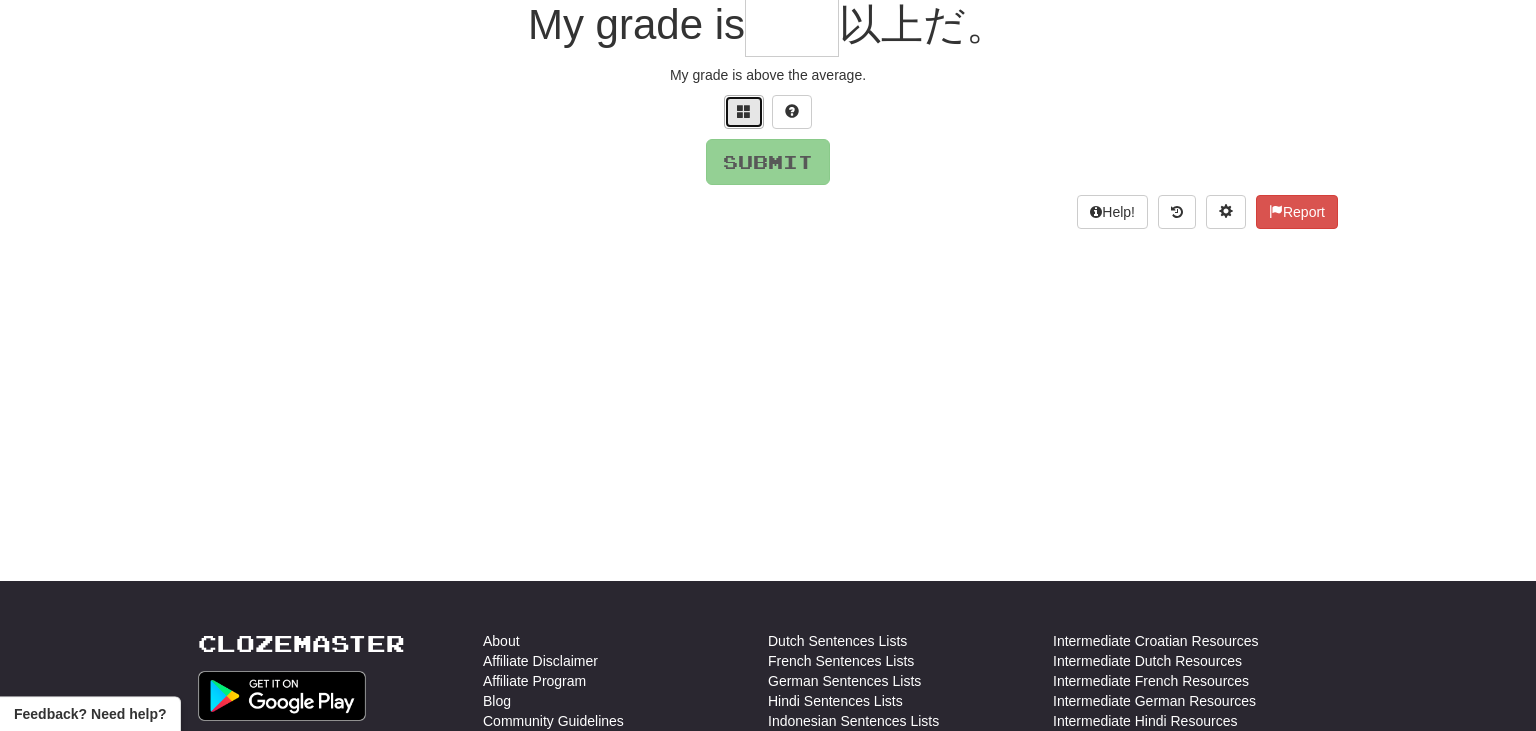 click at bounding box center (744, 111) 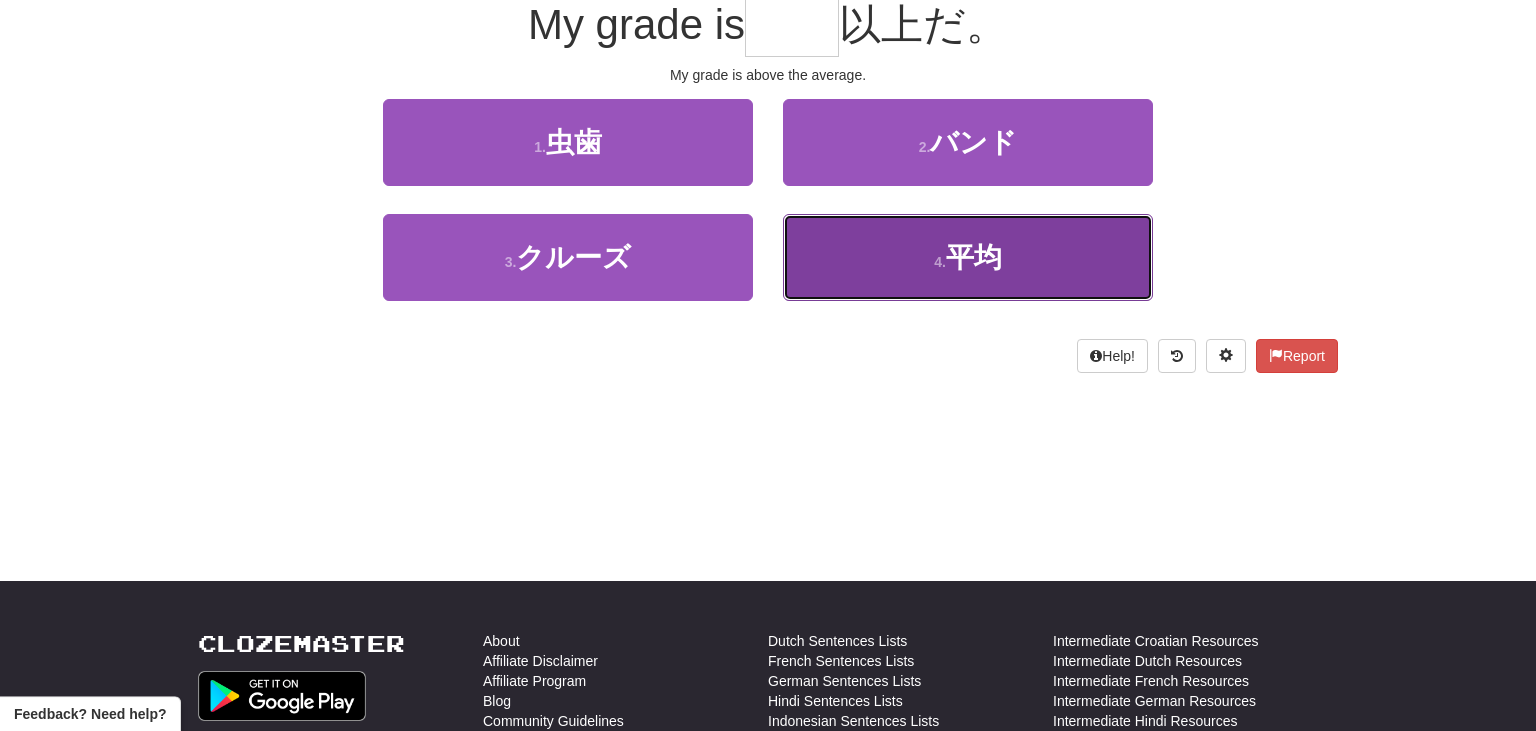 click on "平均" at bounding box center (974, 257) 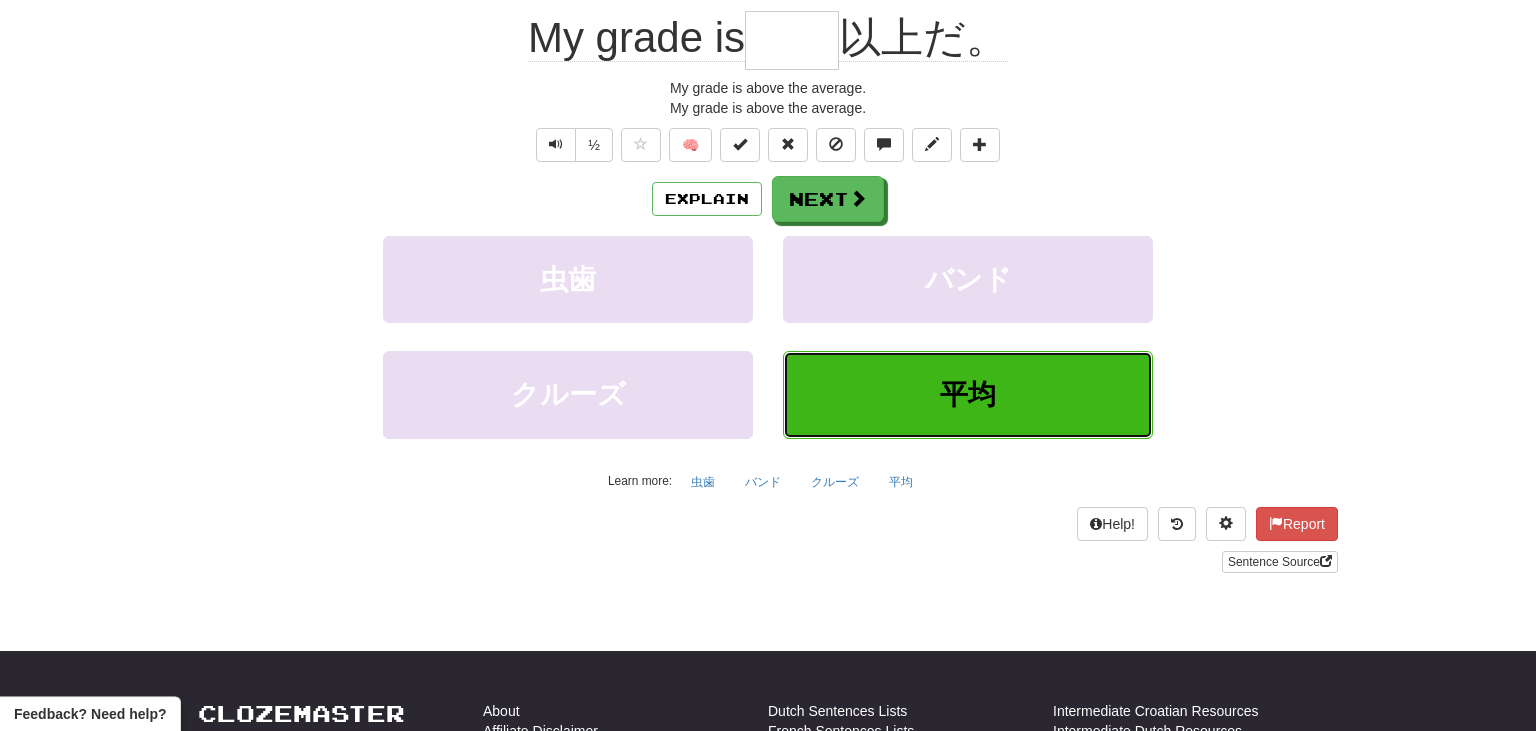 type on "**" 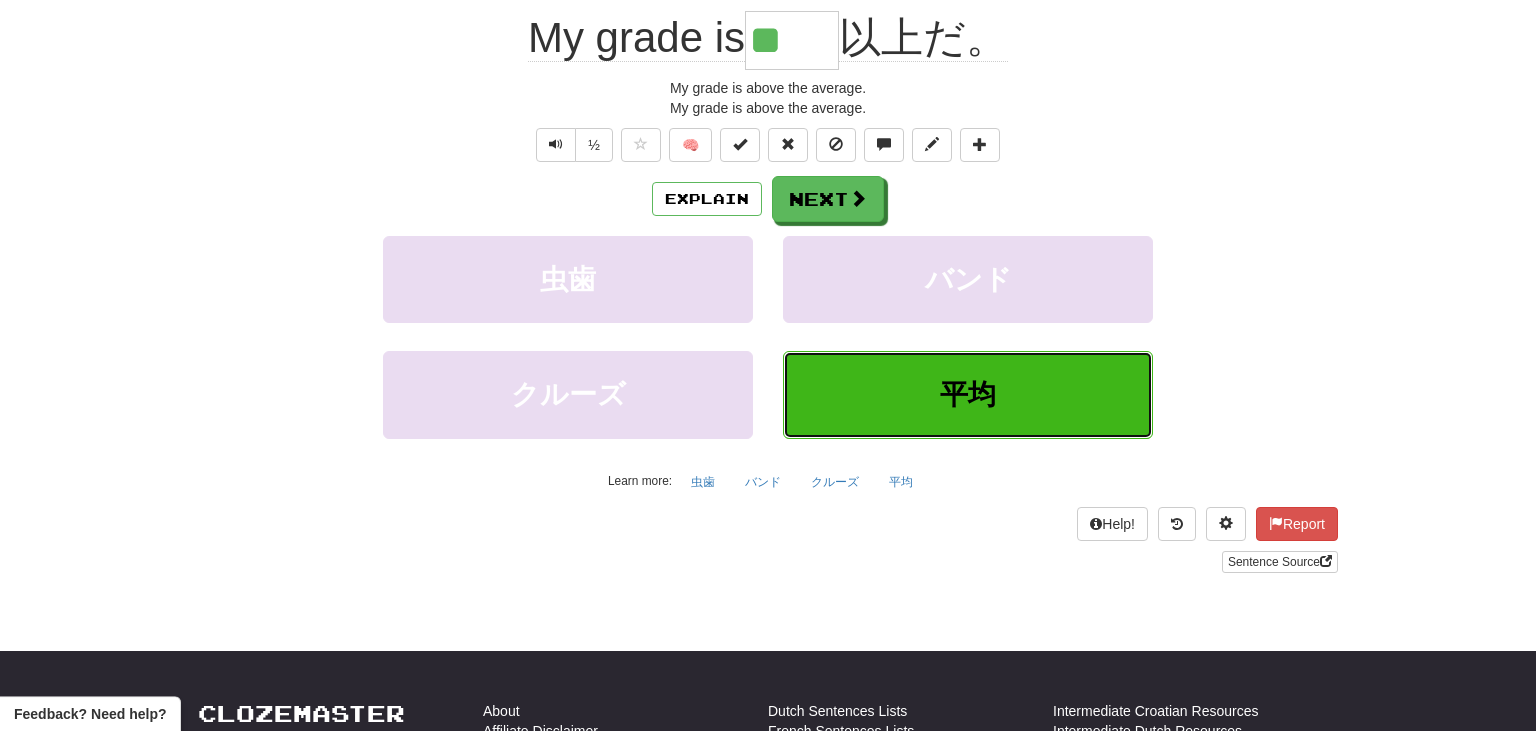 scroll, scrollTop: 213, scrollLeft: 0, axis: vertical 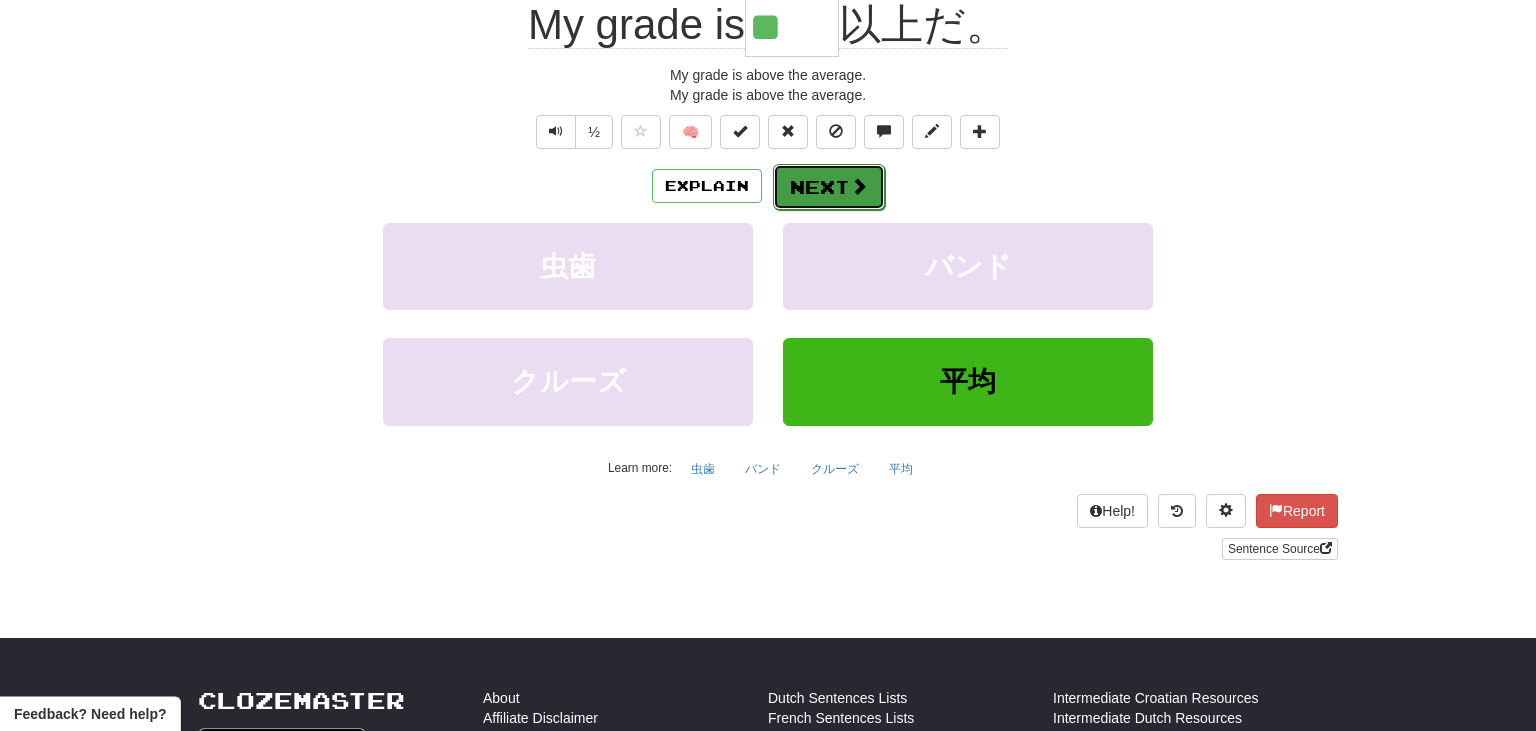 click on "Next" at bounding box center [829, 187] 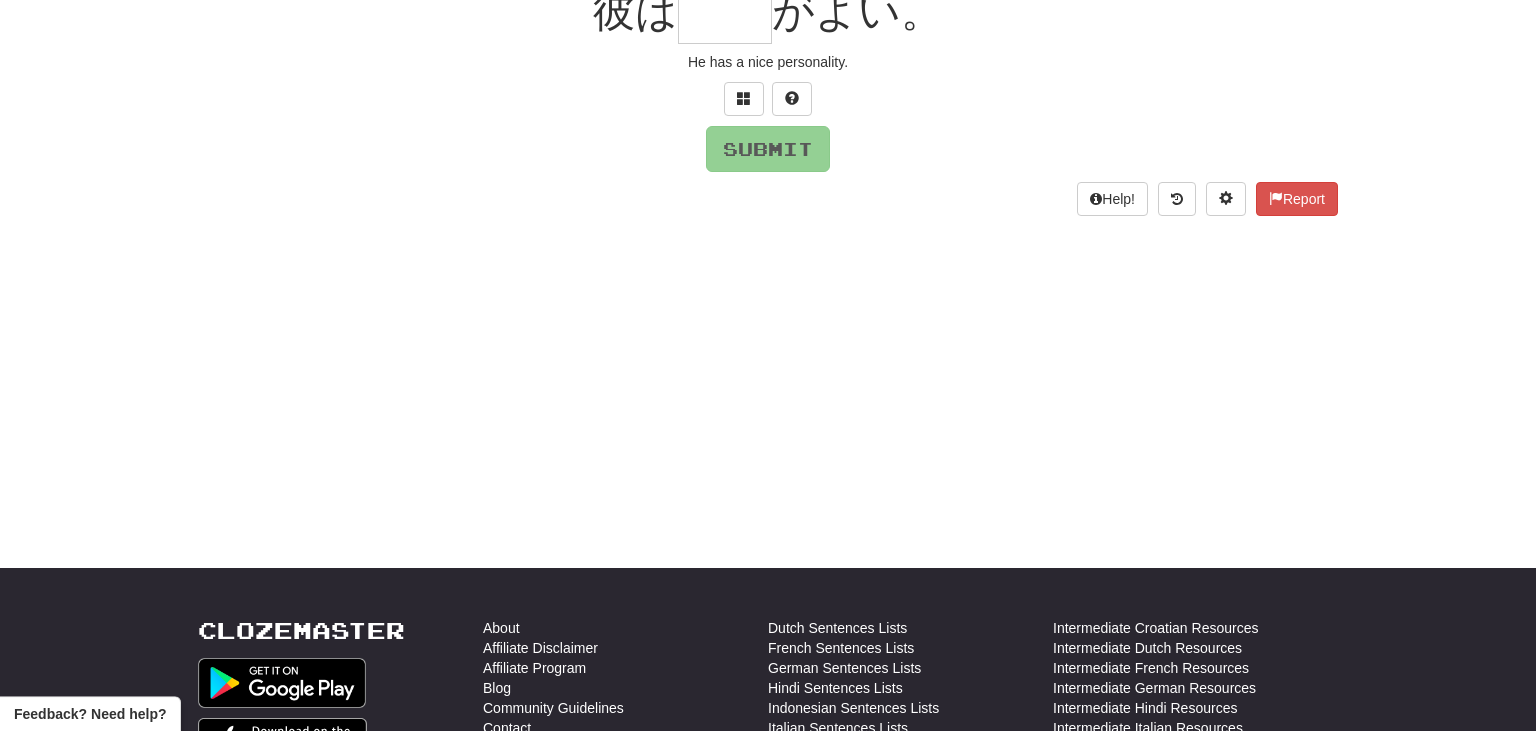 scroll, scrollTop: 200, scrollLeft: 0, axis: vertical 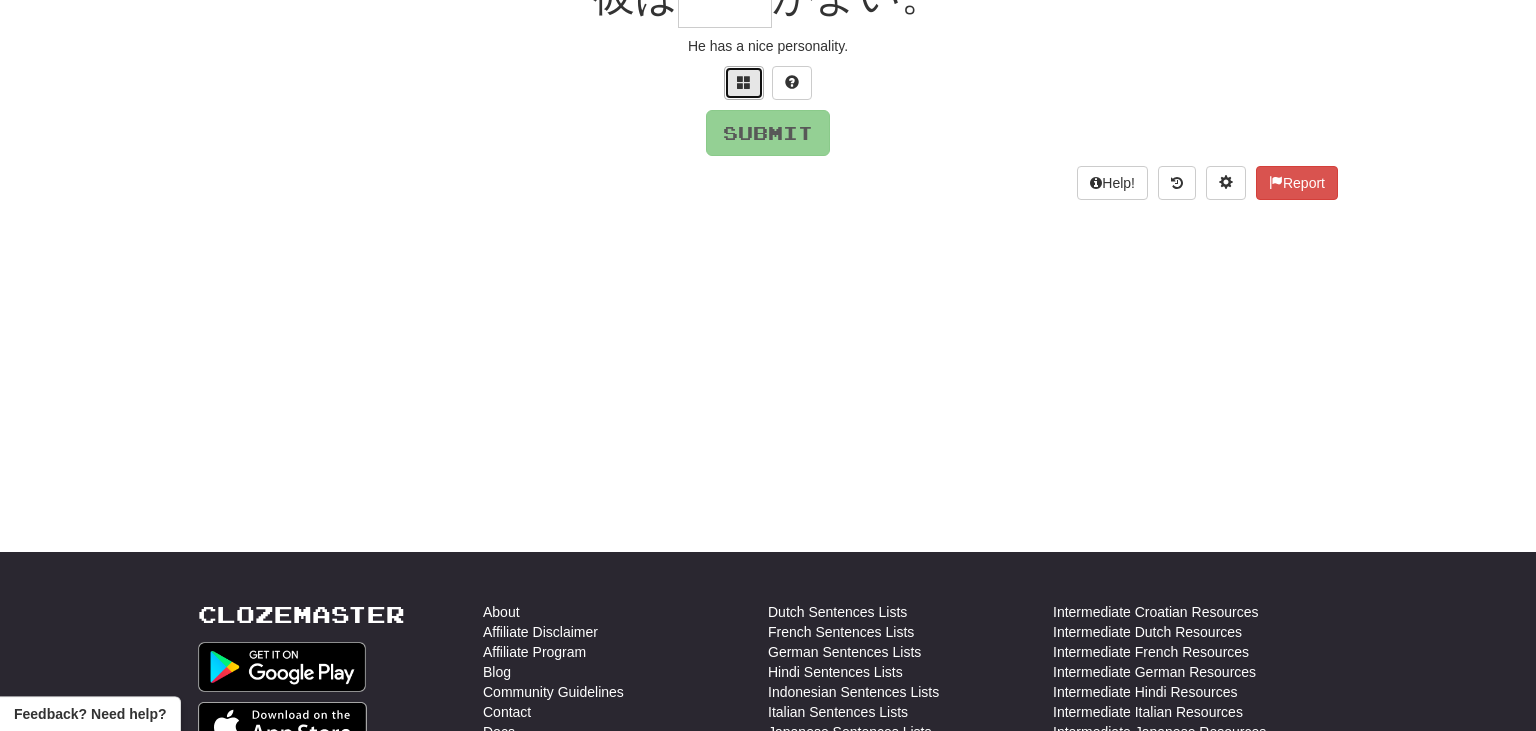 click at bounding box center [744, 82] 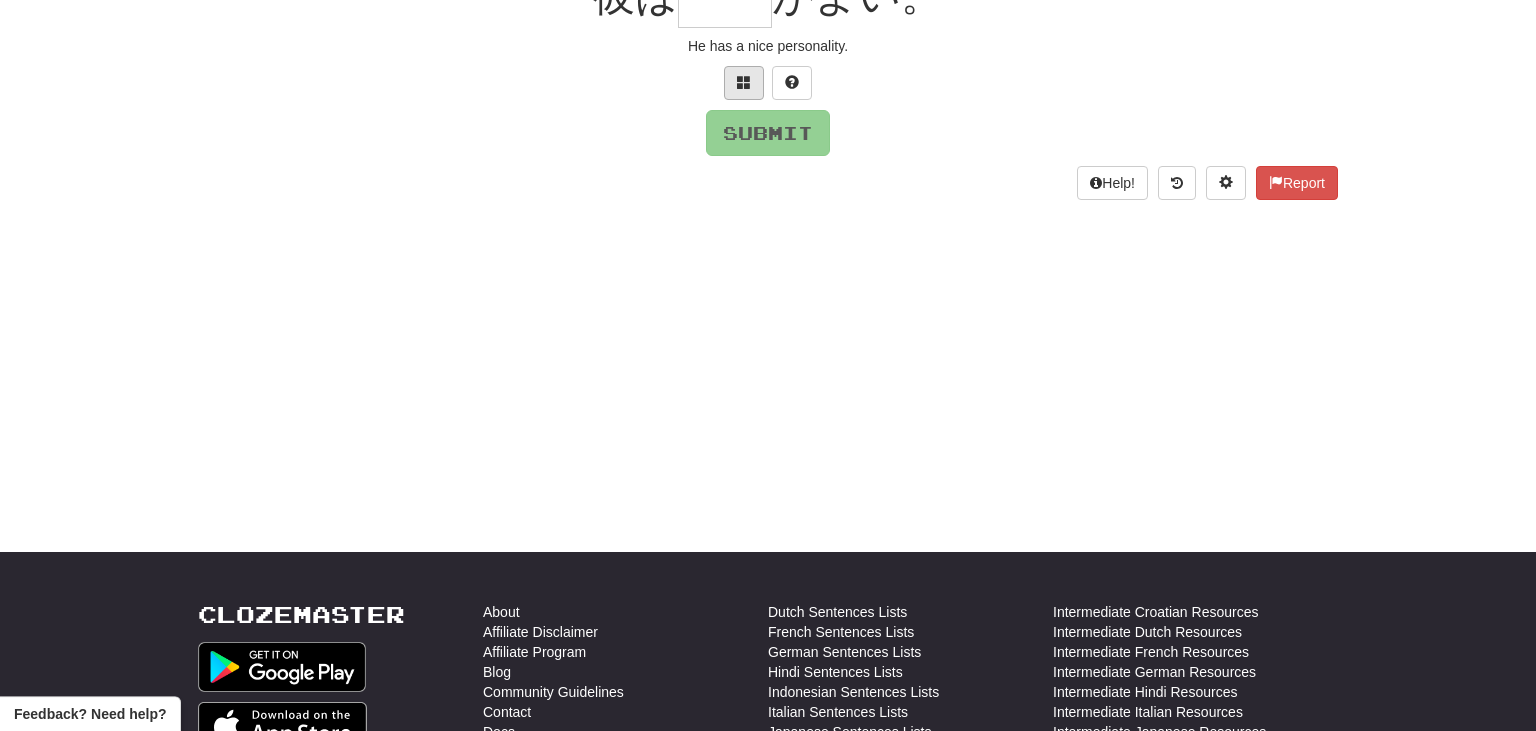 scroll, scrollTop: 200, scrollLeft: 0, axis: vertical 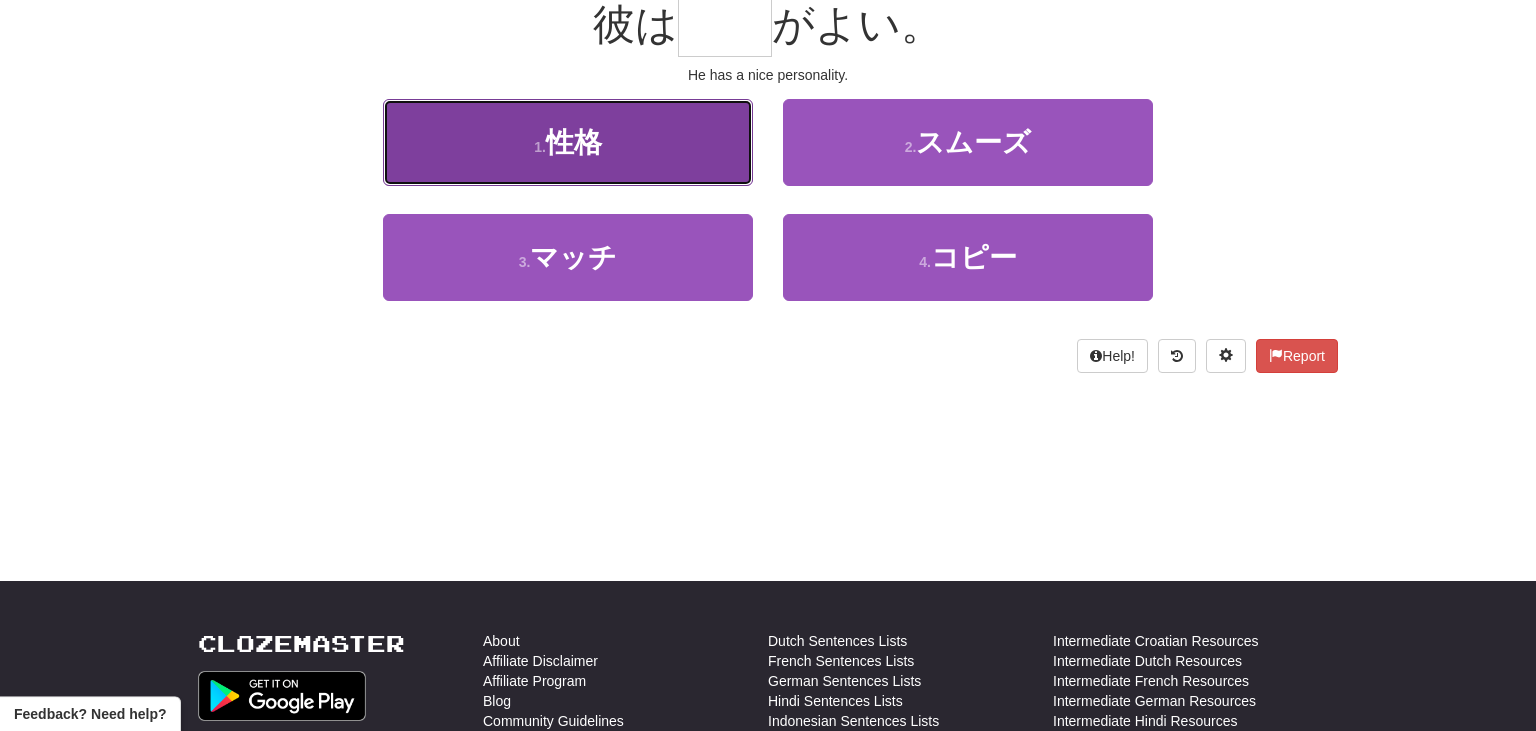 click on "1 .  性格" at bounding box center [568, 142] 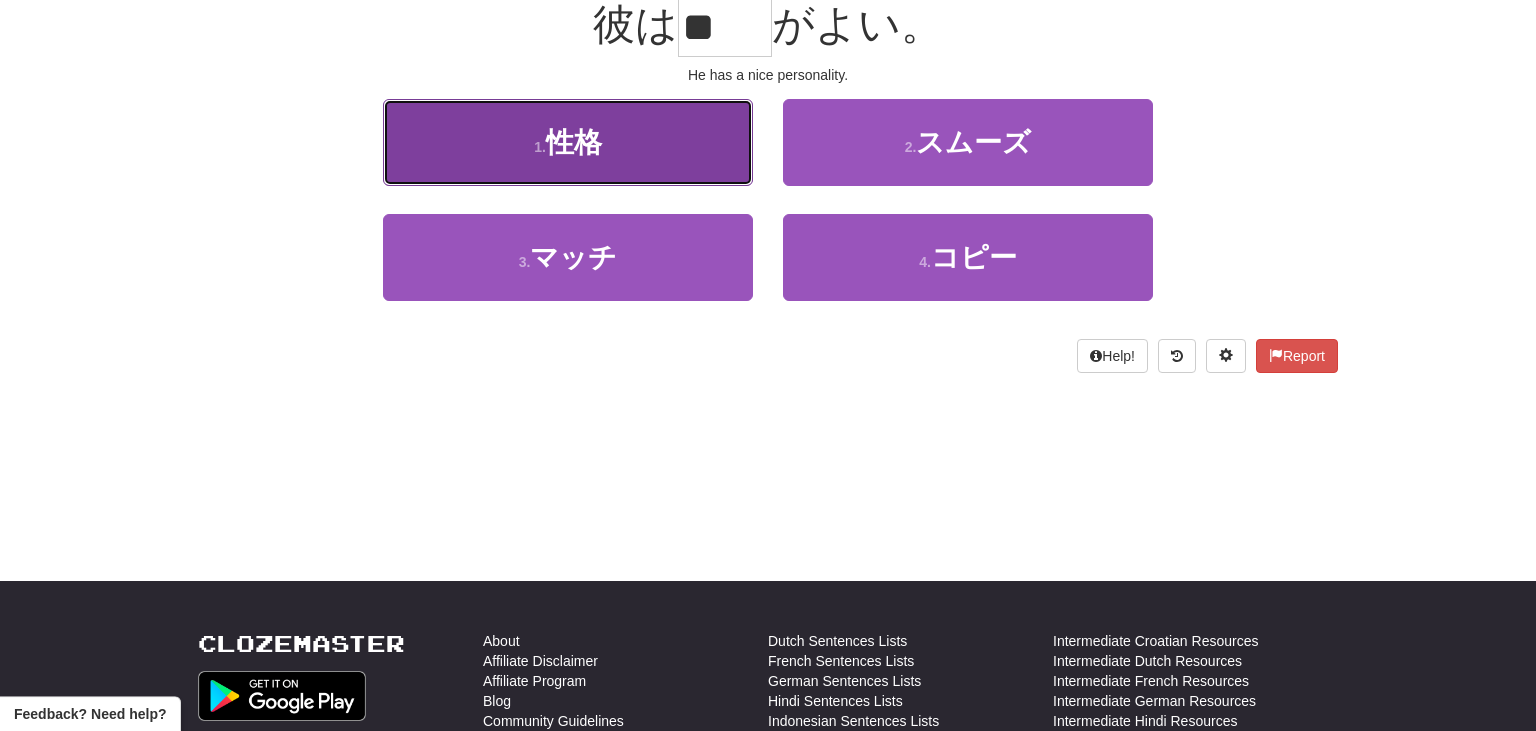 scroll, scrollTop: 213, scrollLeft: 0, axis: vertical 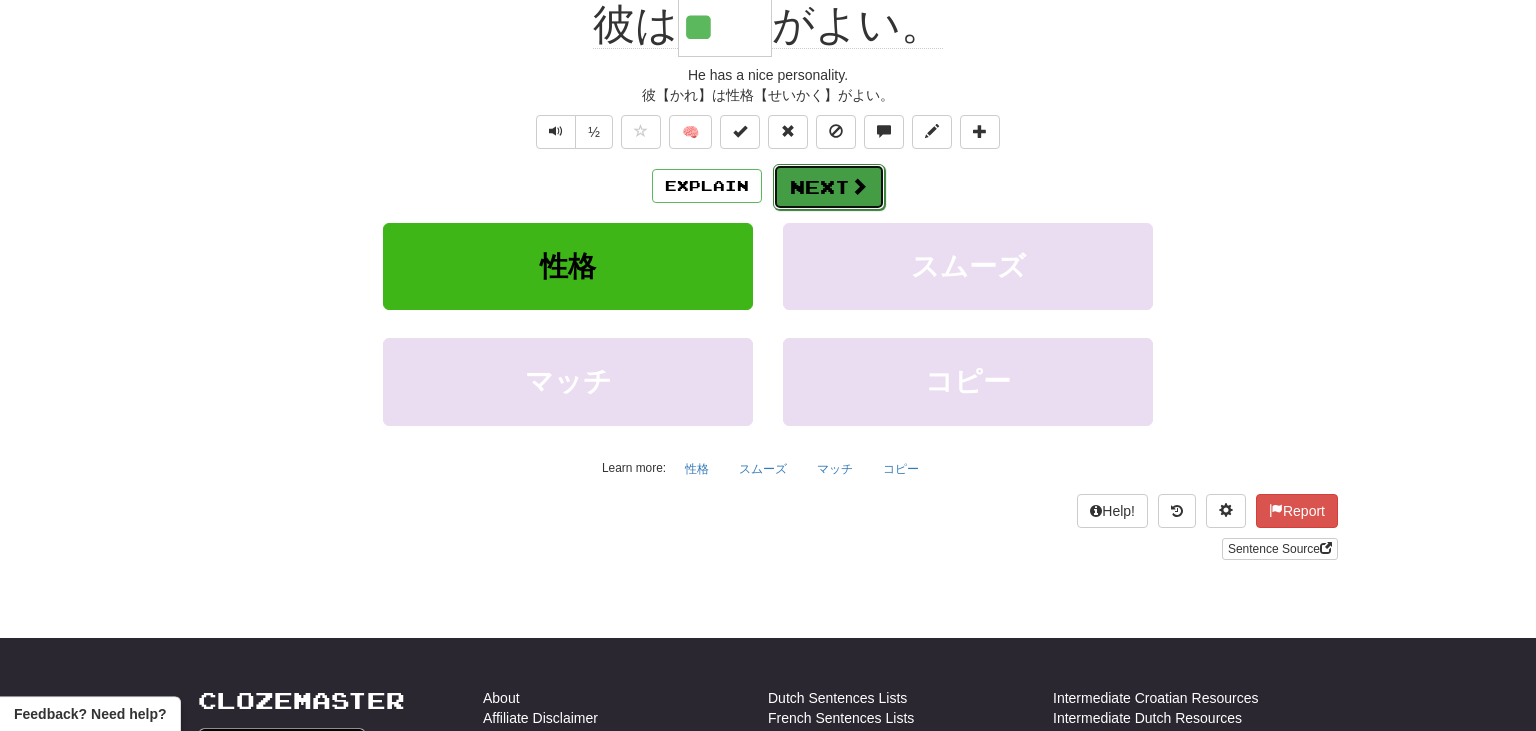 click on "Next" at bounding box center [829, 187] 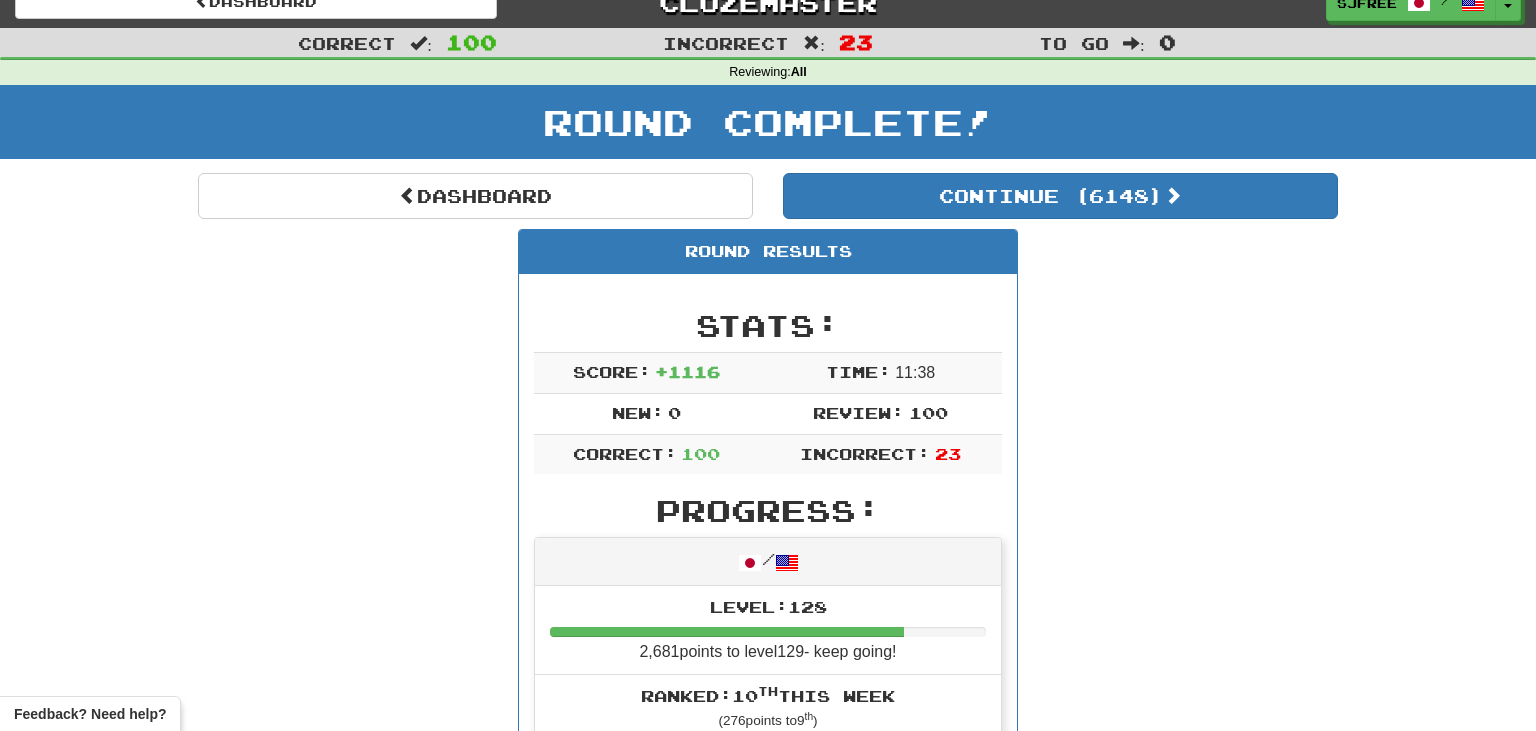 scroll, scrollTop: 0, scrollLeft: 0, axis: both 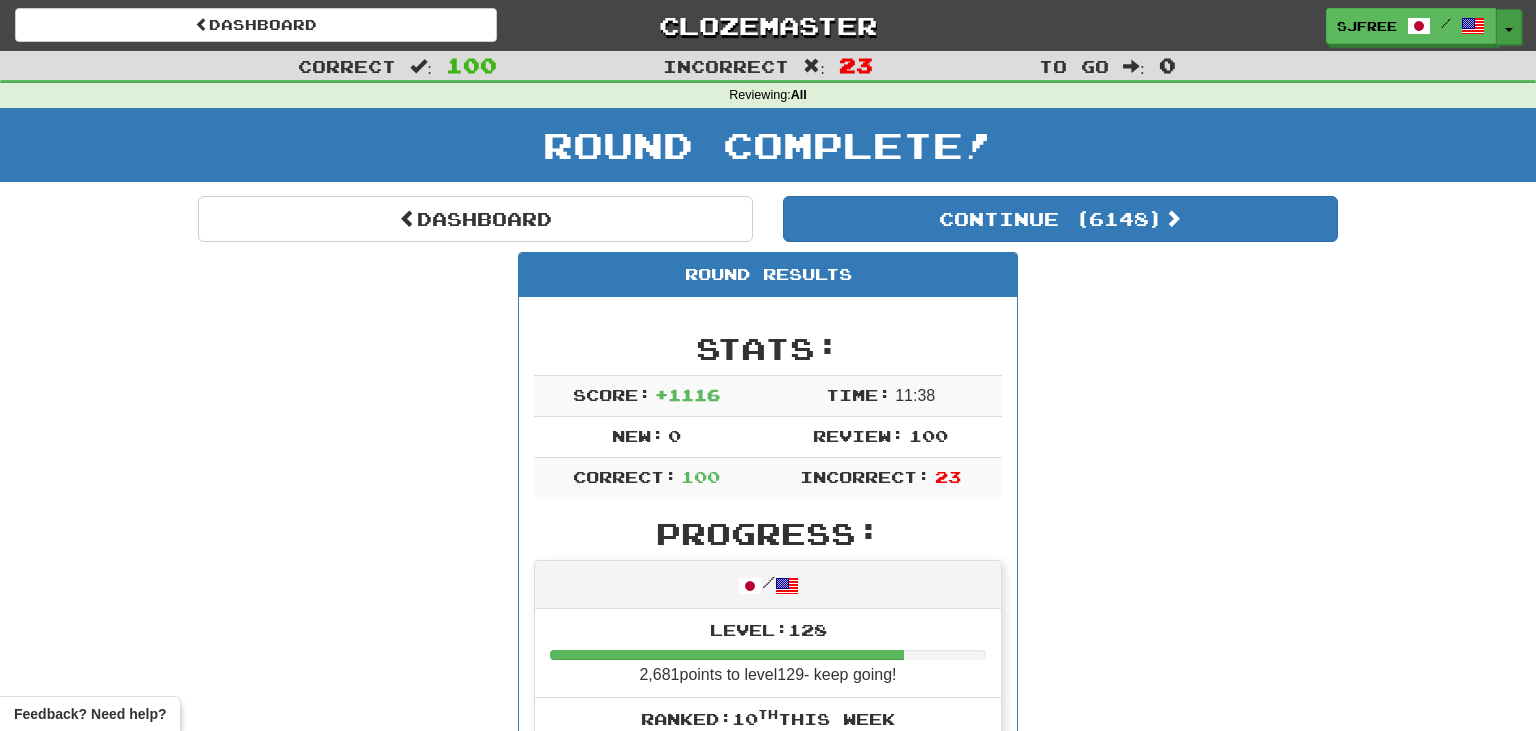click on "Toggle Dropdown" at bounding box center (1509, 27) 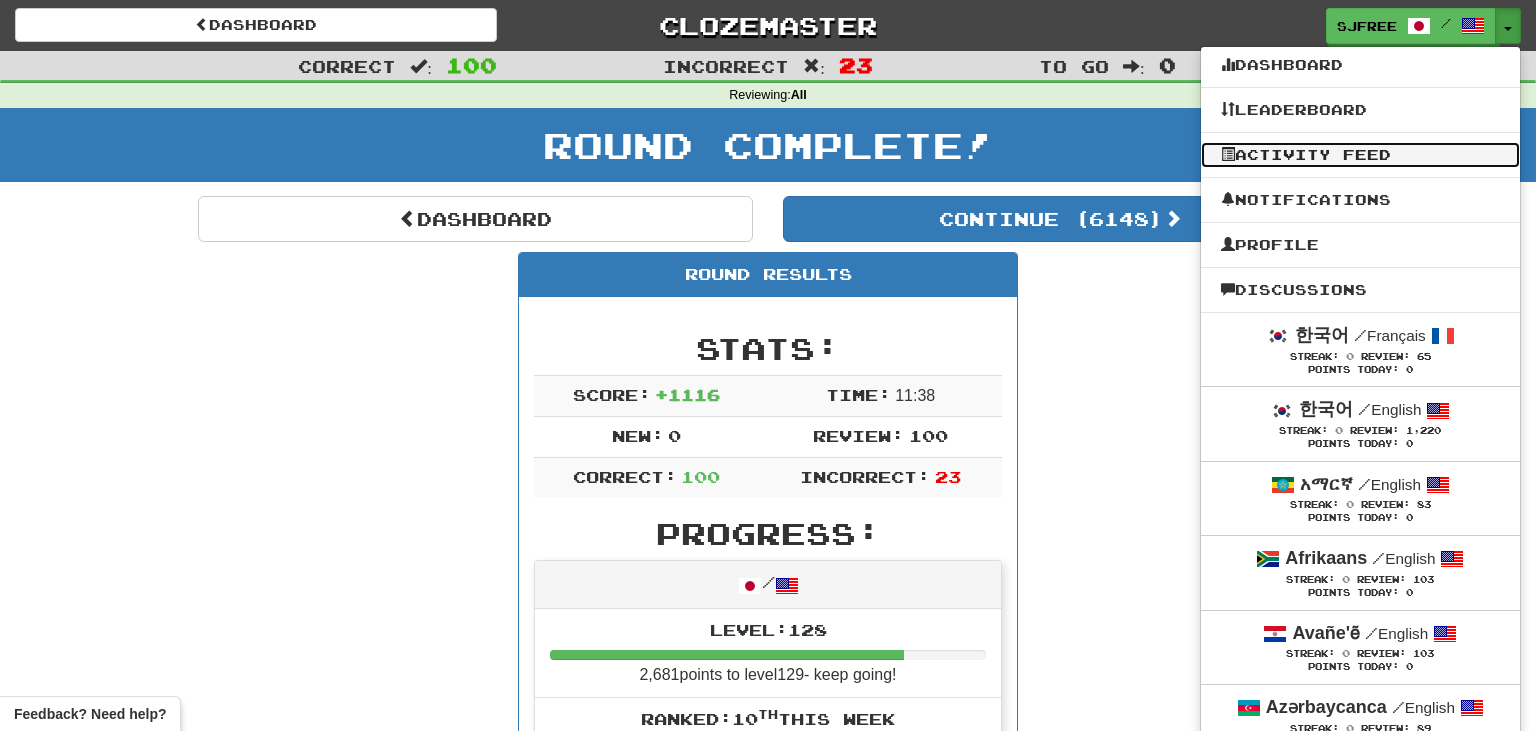 click on "Activity Feed" at bounding box center [1360, 155] 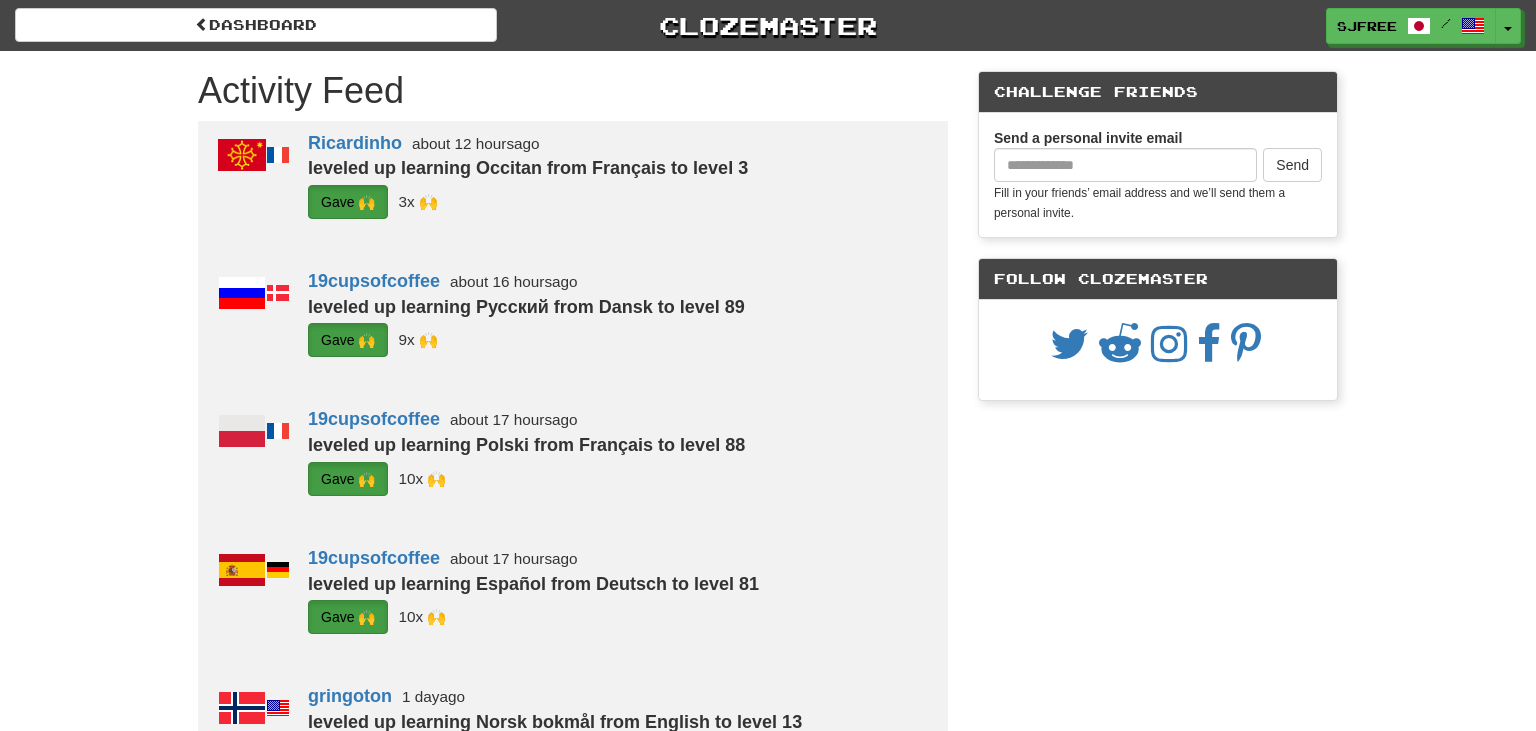 scroll, scrollTop: 0, scrollLeft: 0, axis: both 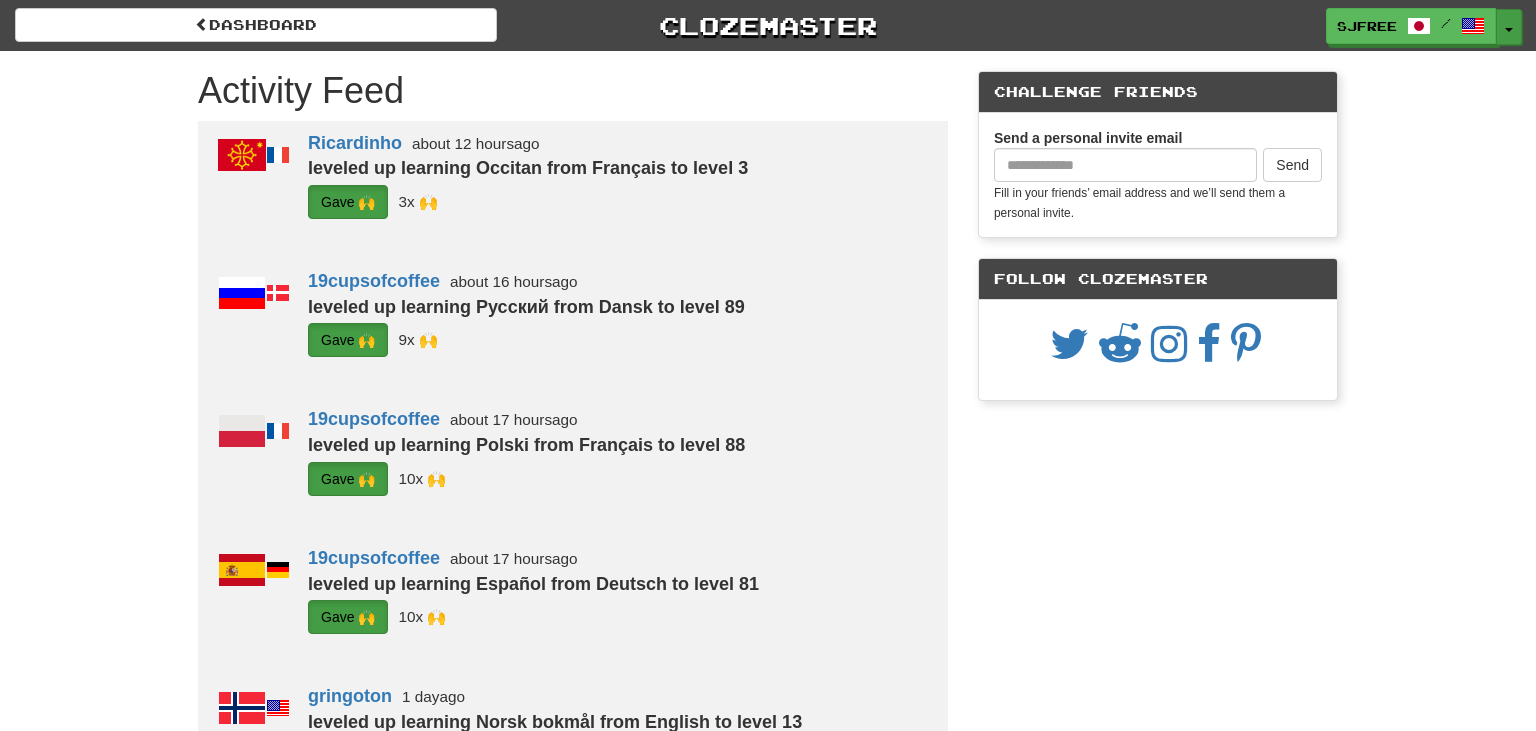 click on "Toggle Dropdown" at bounding box center [1509, 27] 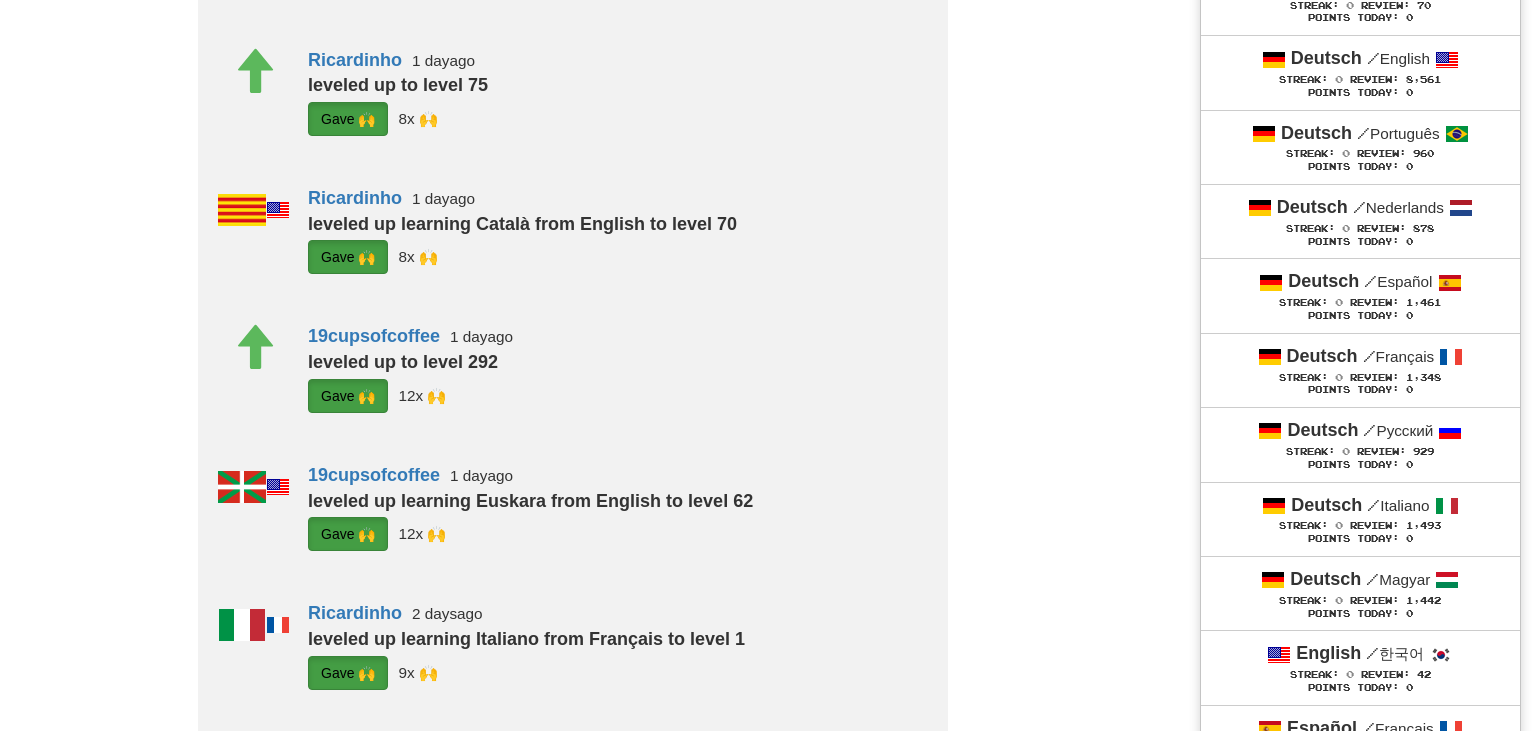 scroll, scrollTop: 2240, scrollLeft: 0, axis: vertical 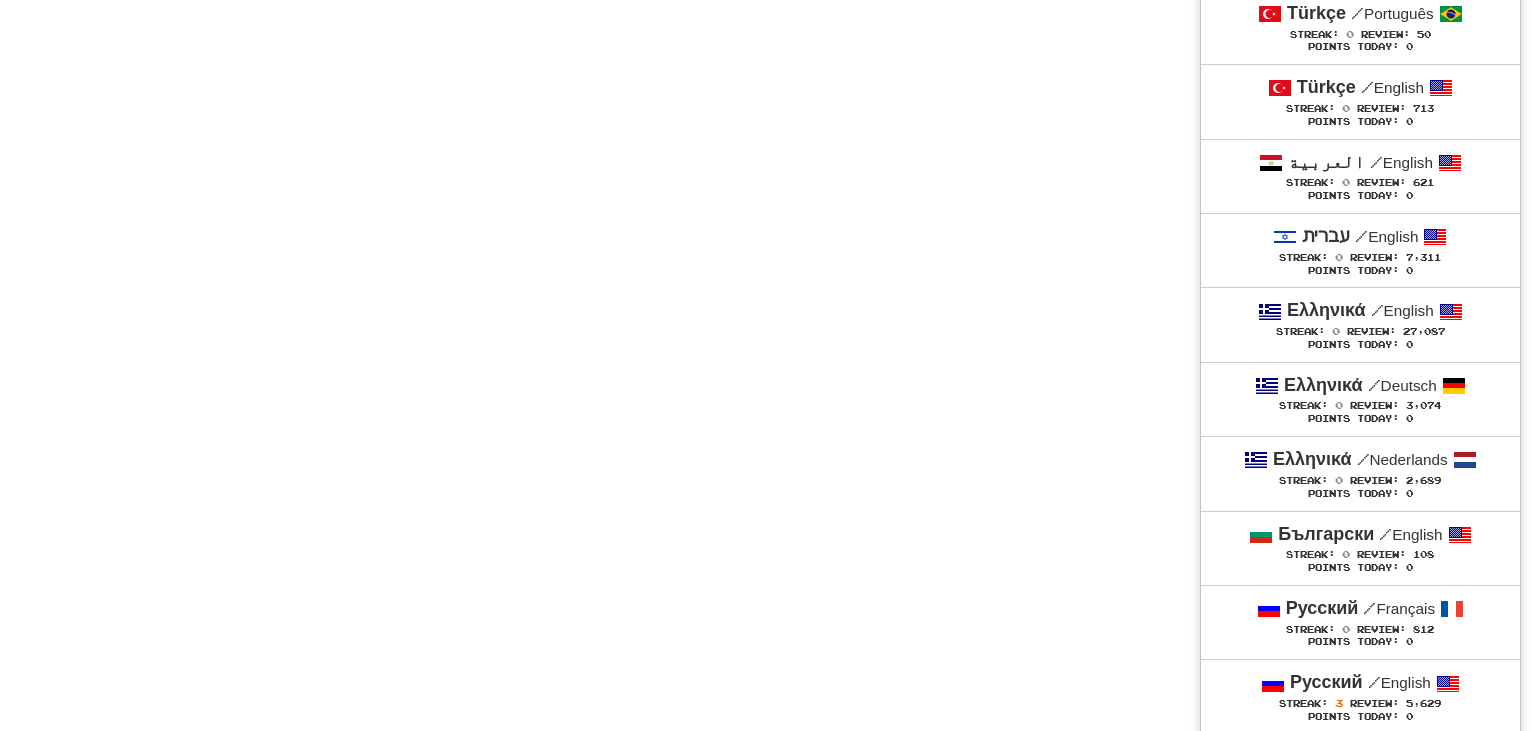 type 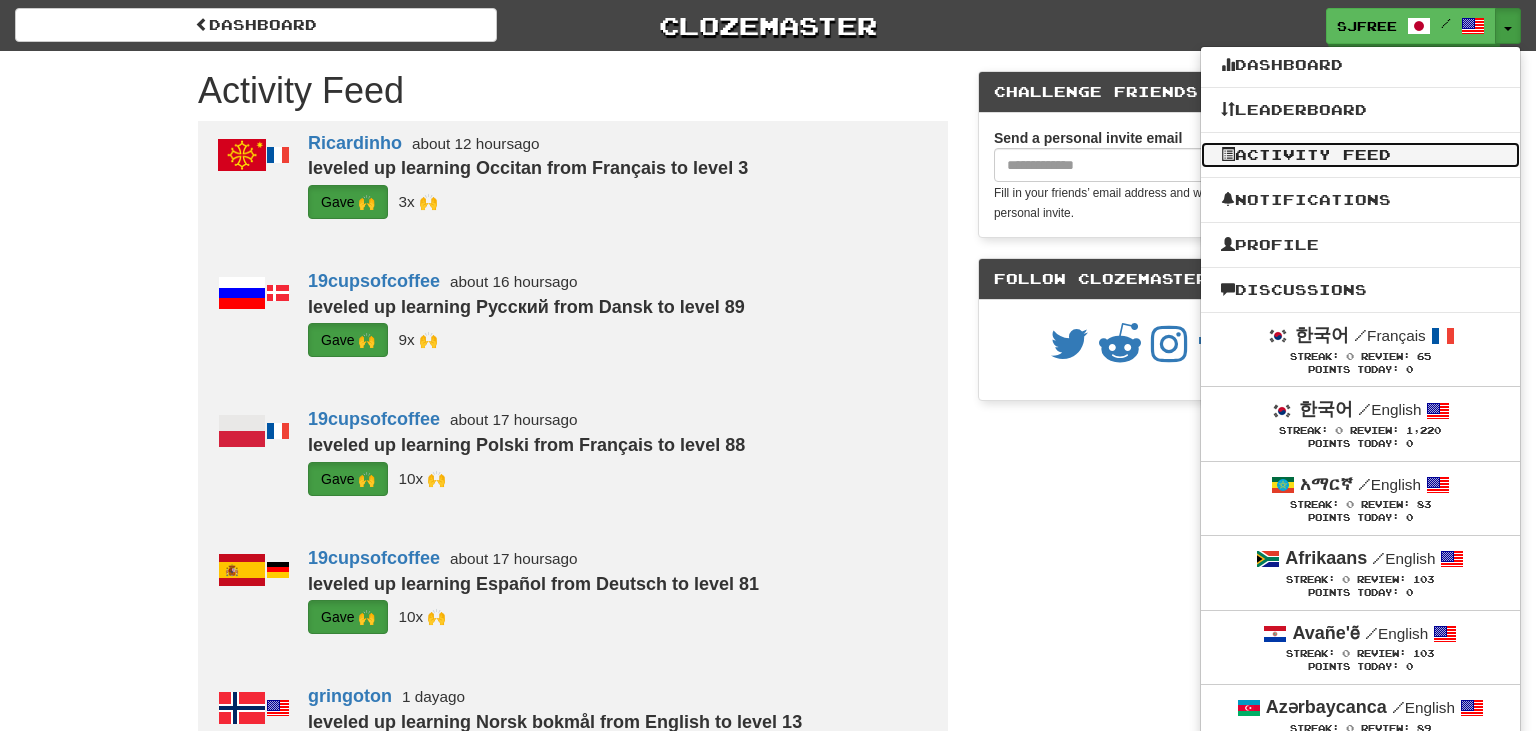 click on "Activity Feed" at bounding box center (1360, 155) 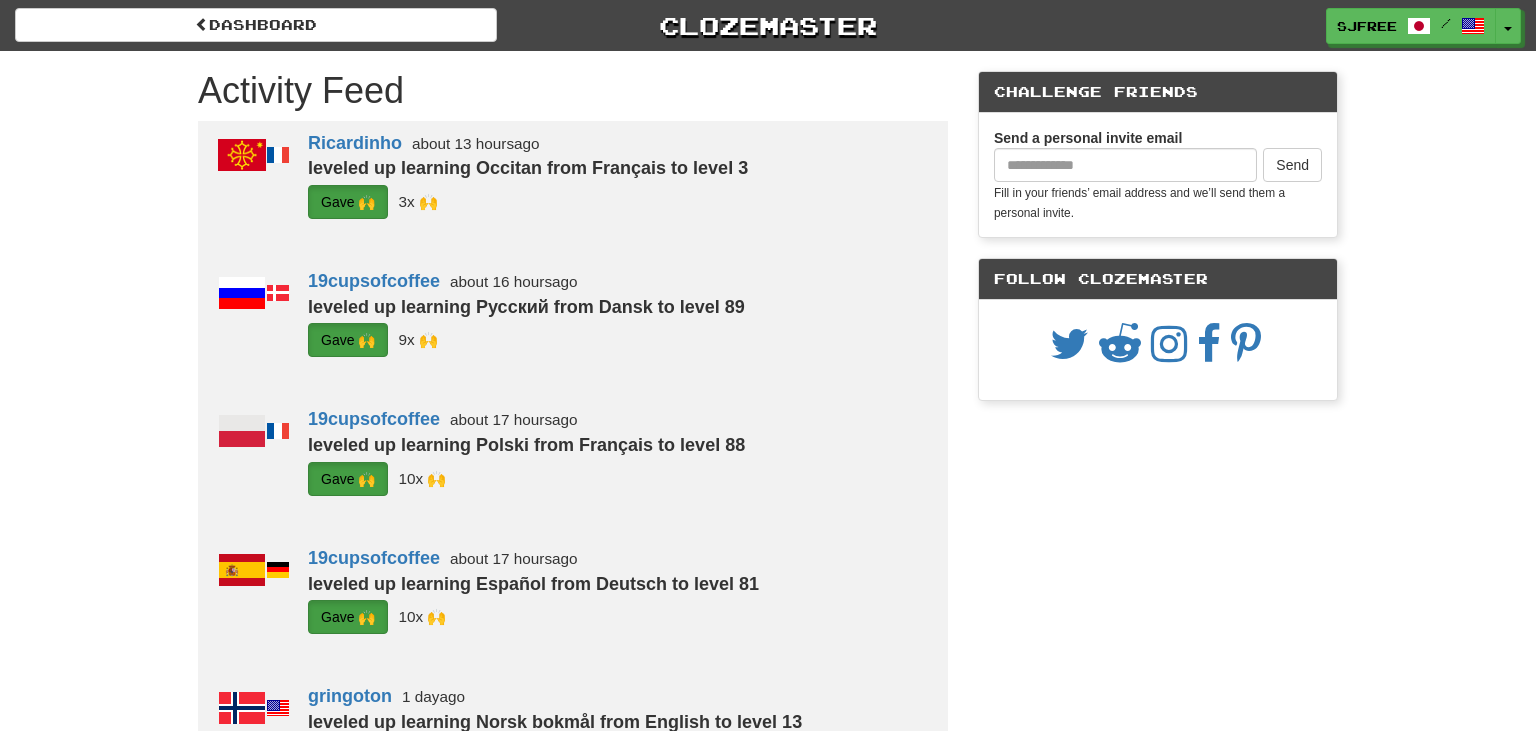 scroll, scrollTop: 0, scrollLeft: 0, axis: both 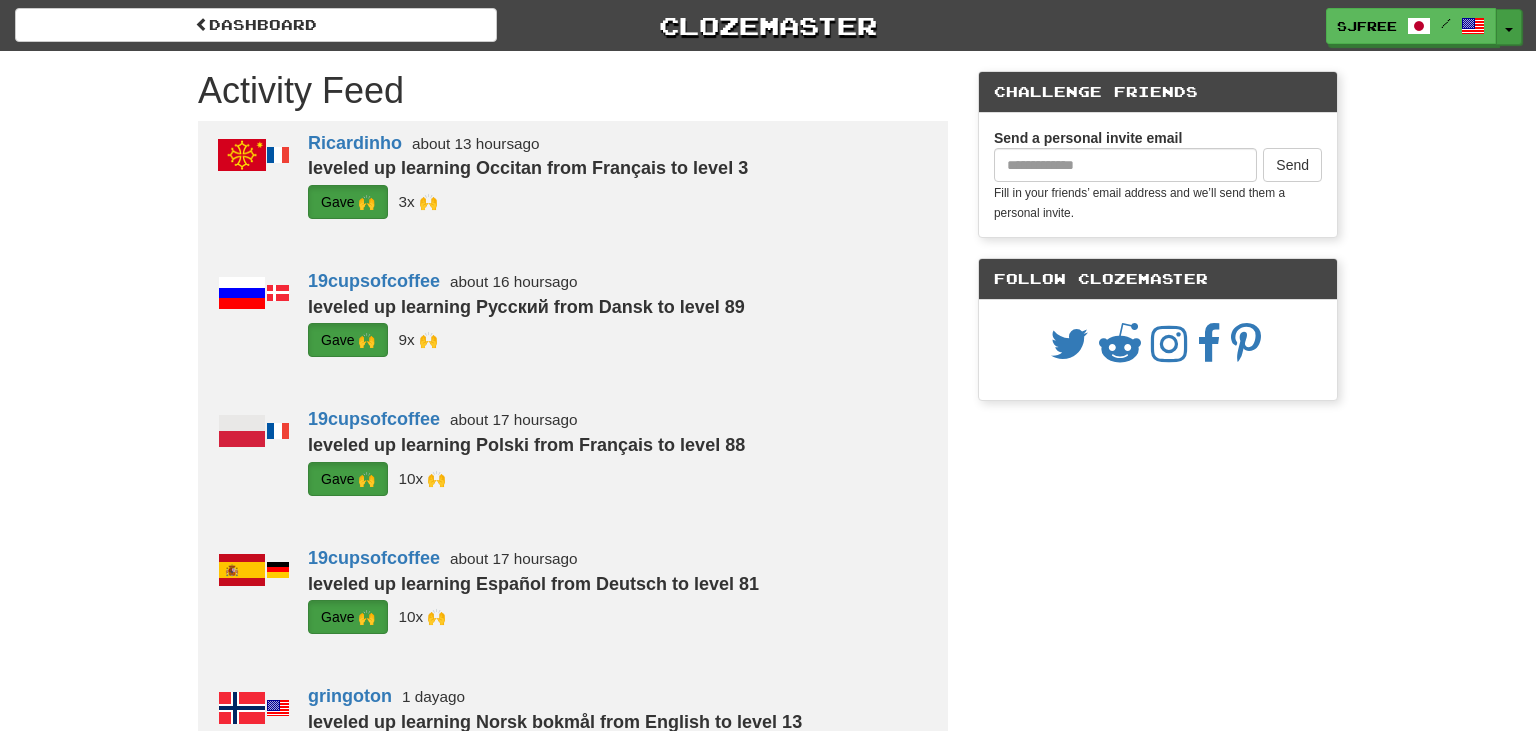 click on "Toggle Dropdown" at bounding box center (1509, 27) 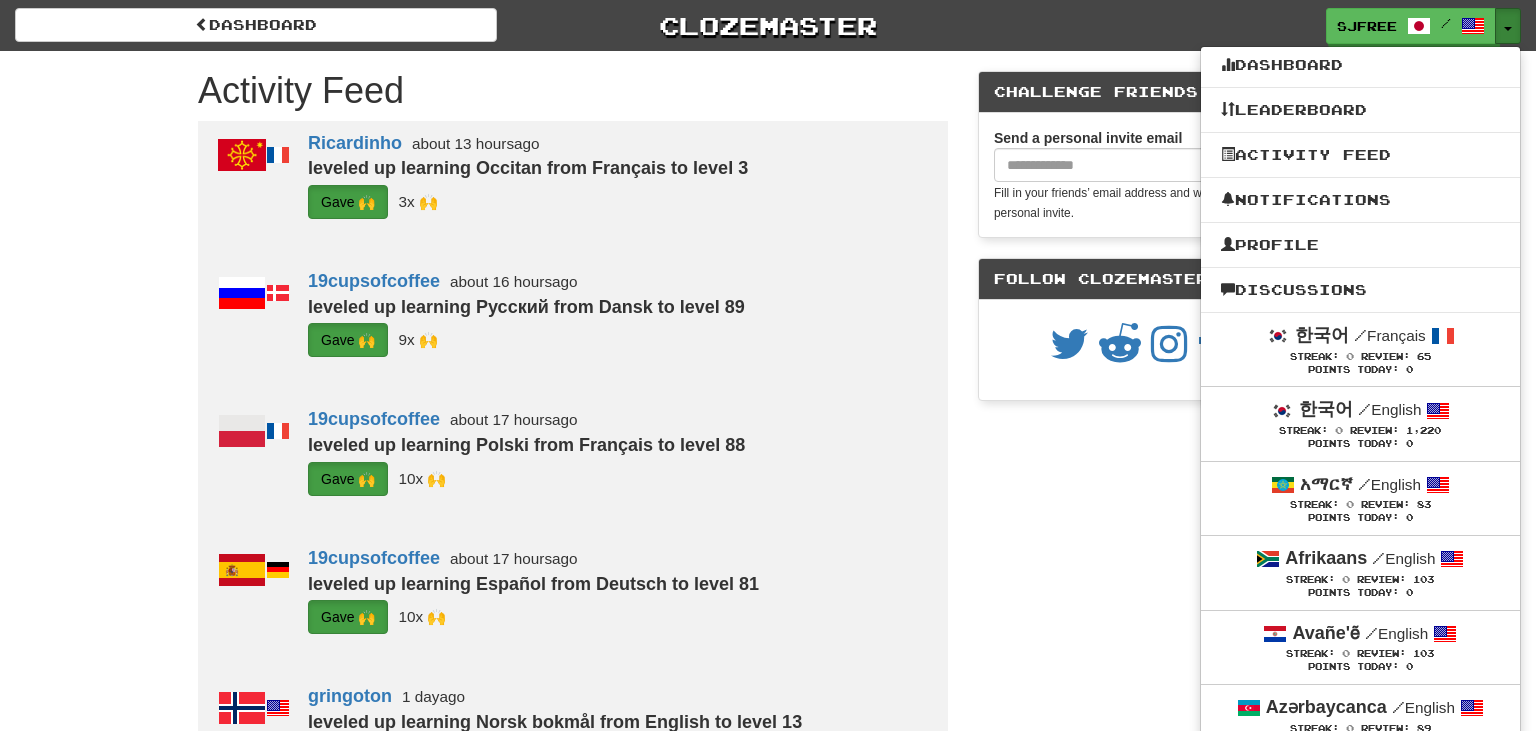 drag, startPoint x: 1535, startPoint y: 48, endPoint x: 1535, endPoint y: 229, distance: 181 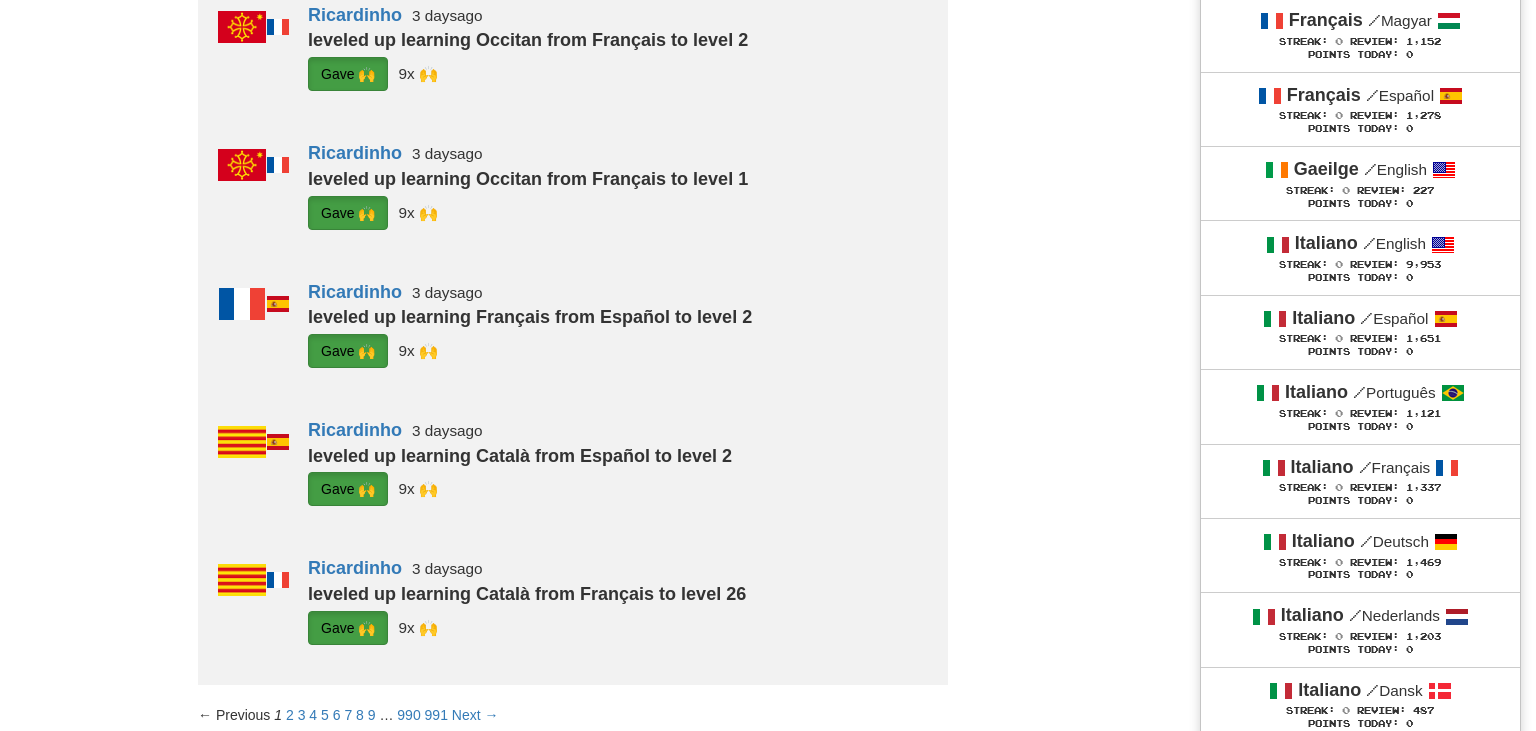 scroll, scrollTop: 3597, scrollLeft: 0, axis: vertical 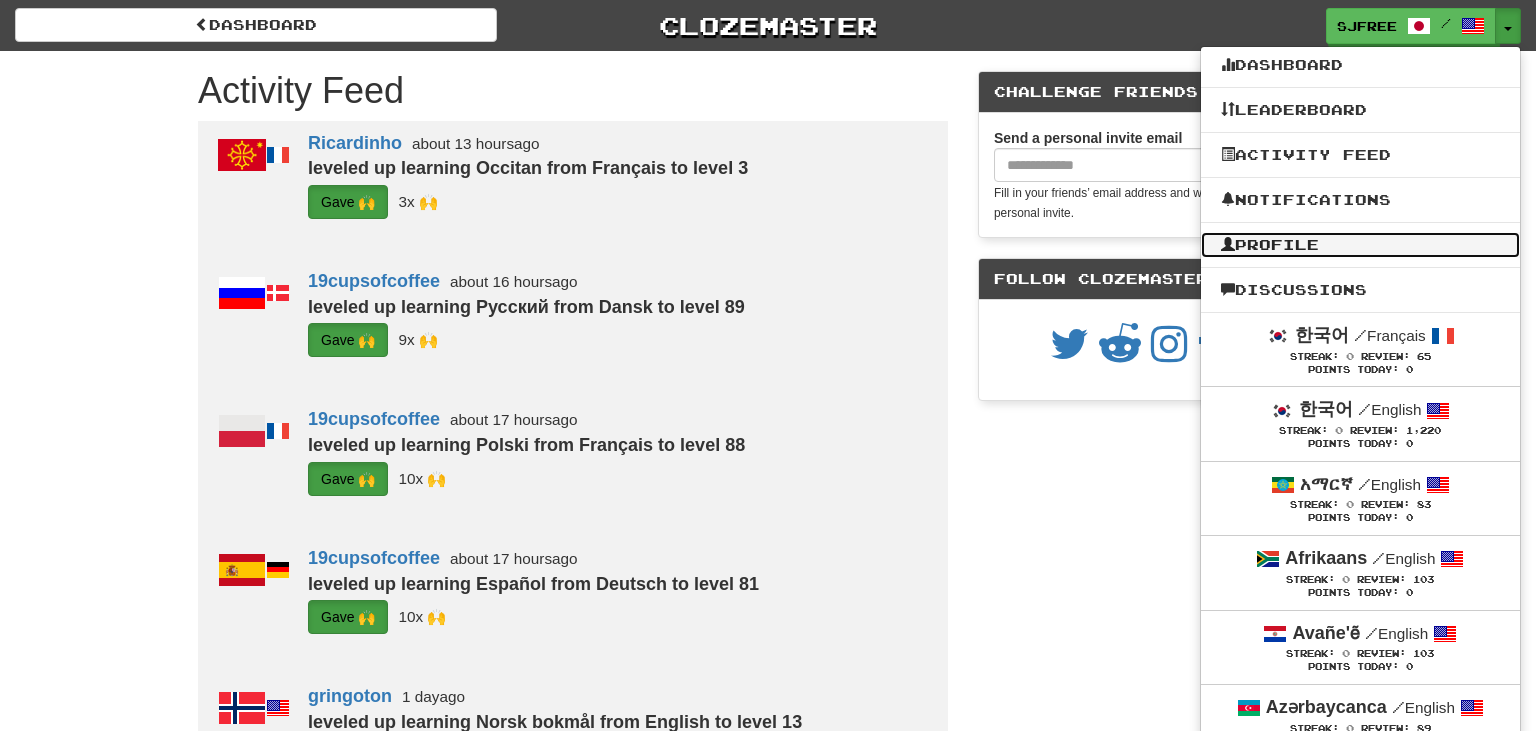 click on "Profile" at bounding box center [1360, 245] 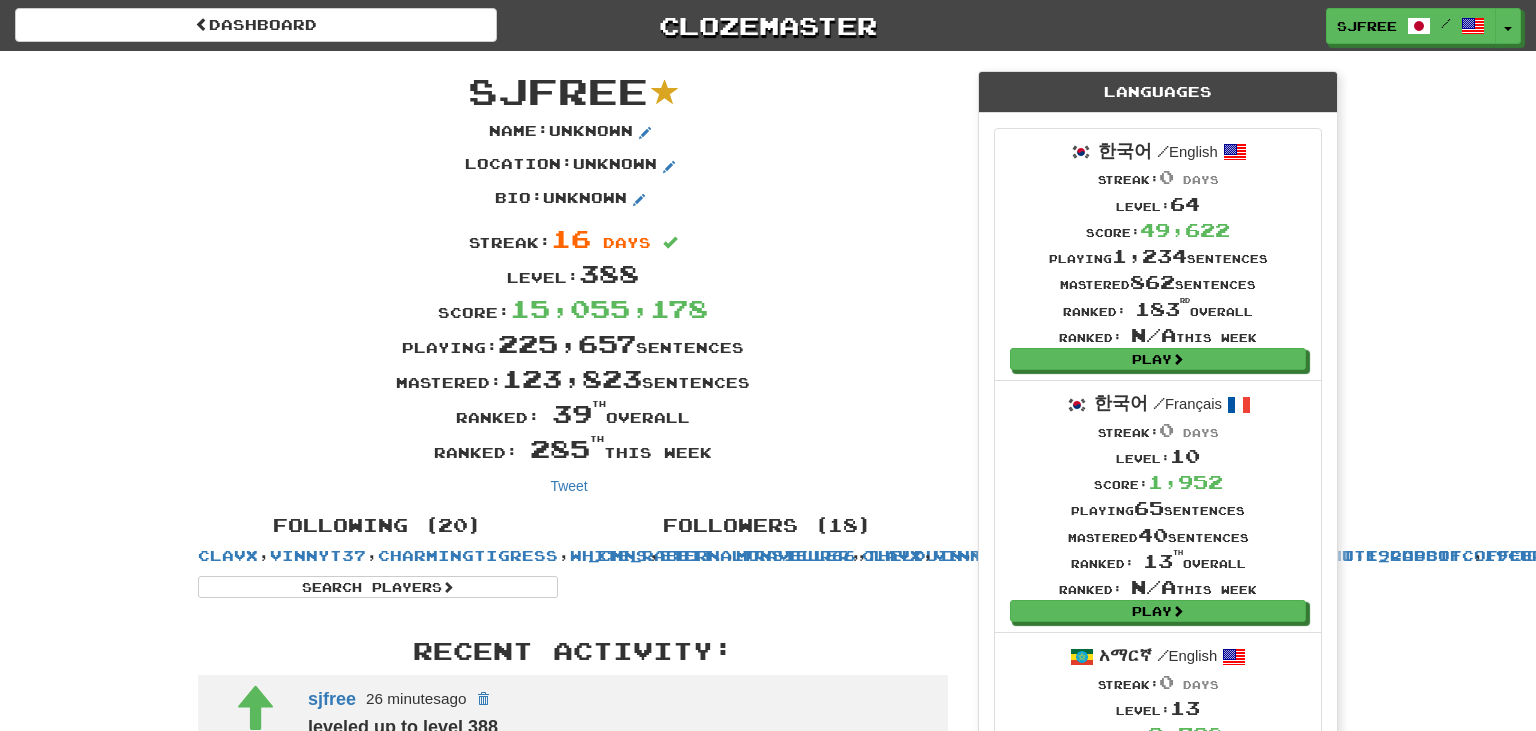 scroll, scrollTop: 0, scrollLeft: 0, axis: both 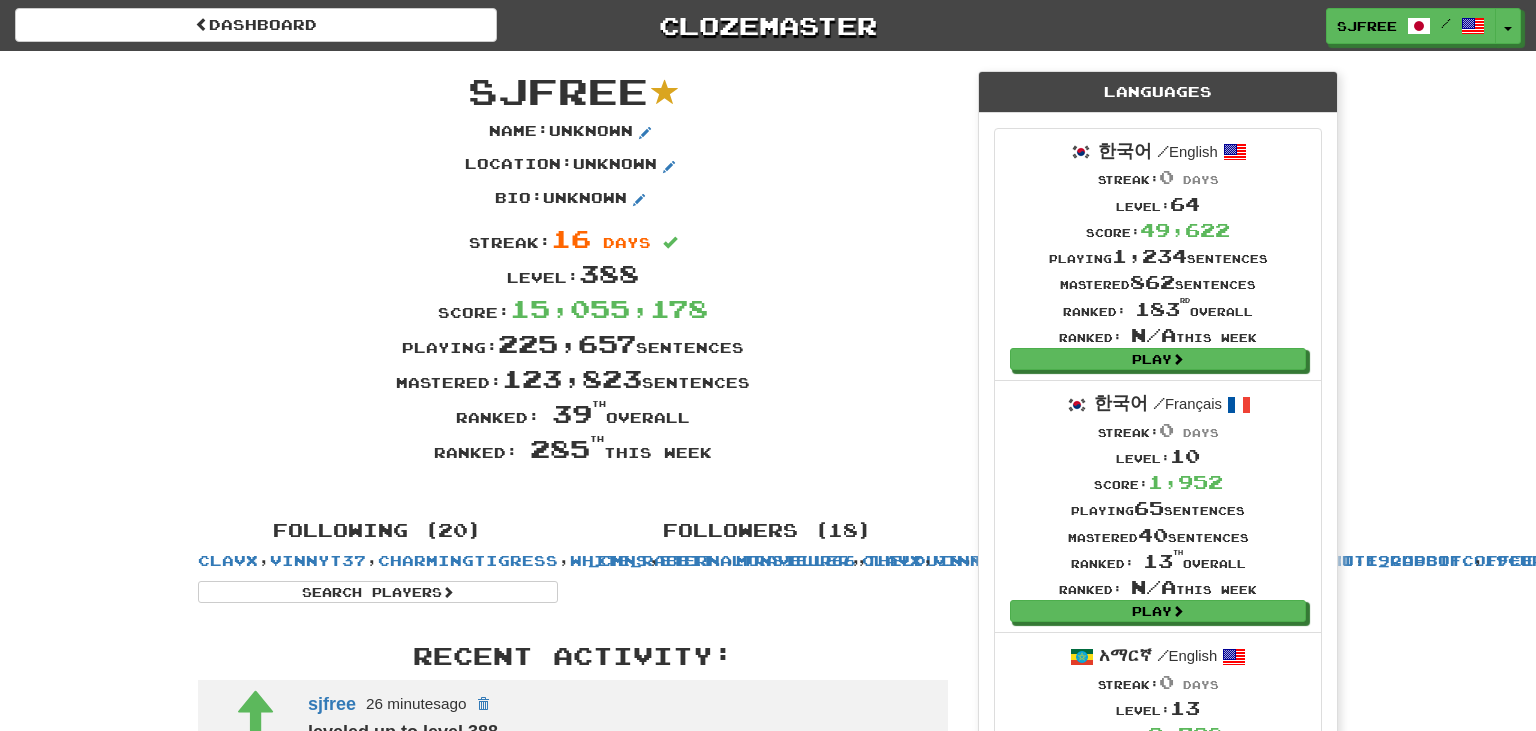 drag, startPoint x: 1534, startPoint y: 14, endPoint x: 1535, endPoint y: 66, distance: 52.009613 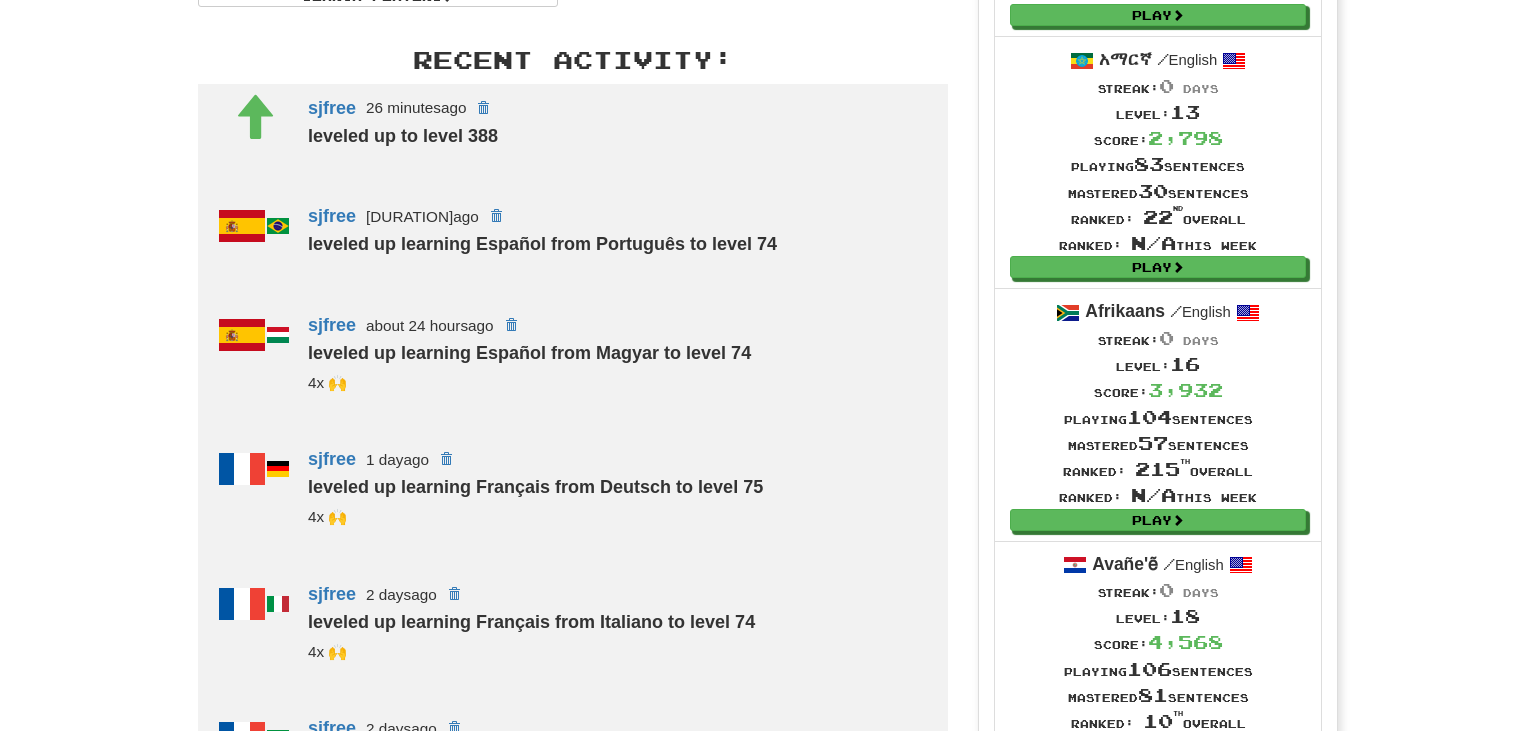 scroll, scrollTop: 0, scrollLeft: 0, axis: both 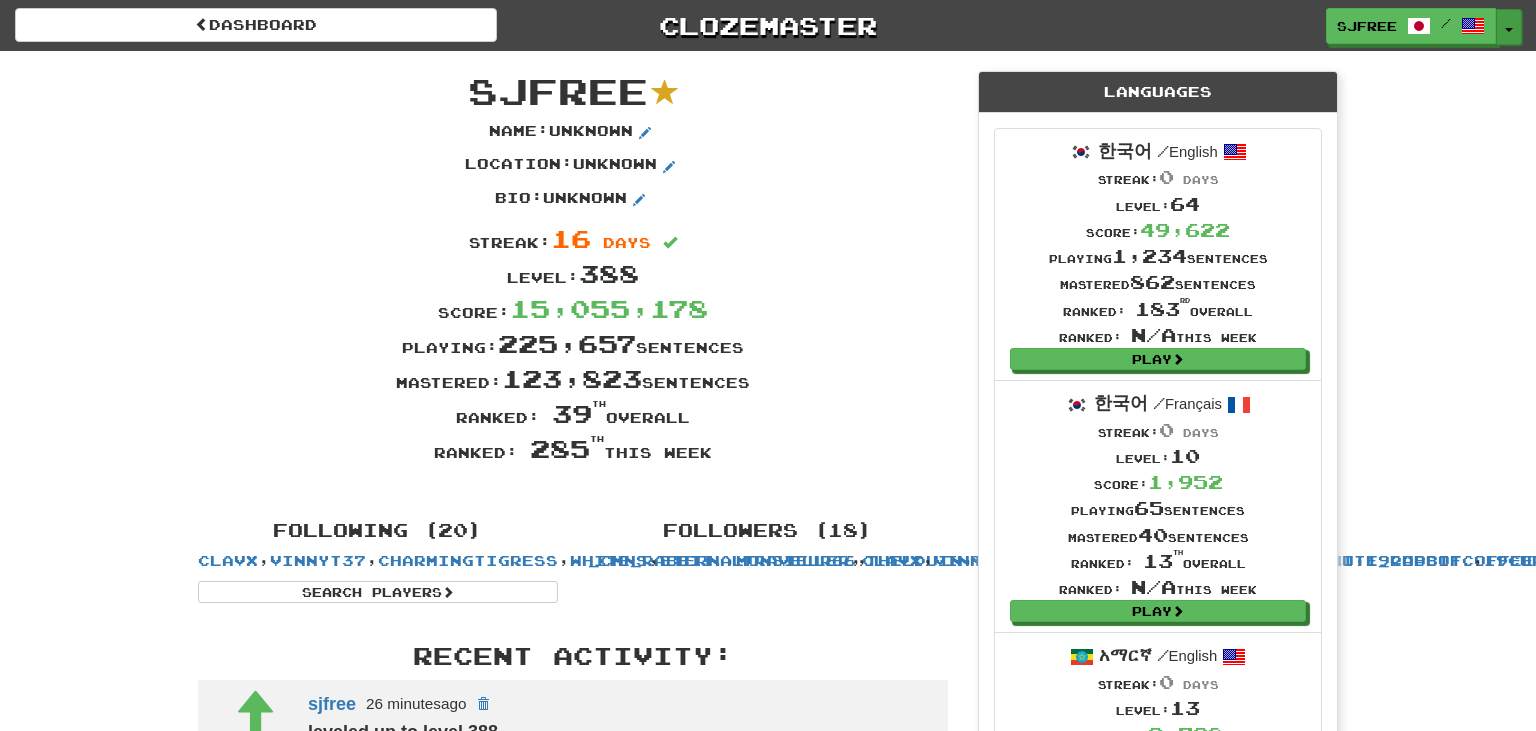 click on "Toggle Dropdown" at bounding box center (1509, 27) 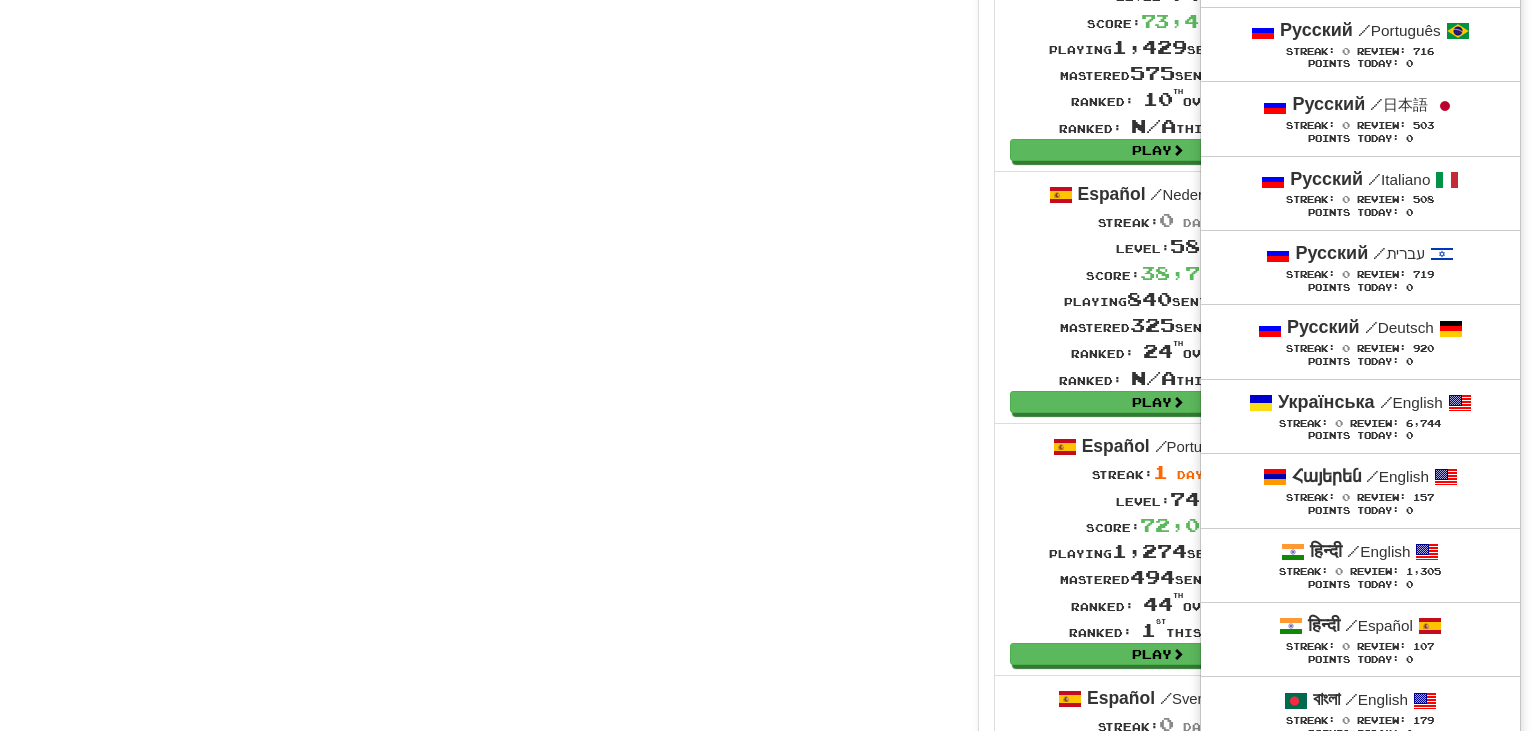 scroll, scrollTop: 7488, scrollLeft: 0, axis: vertical 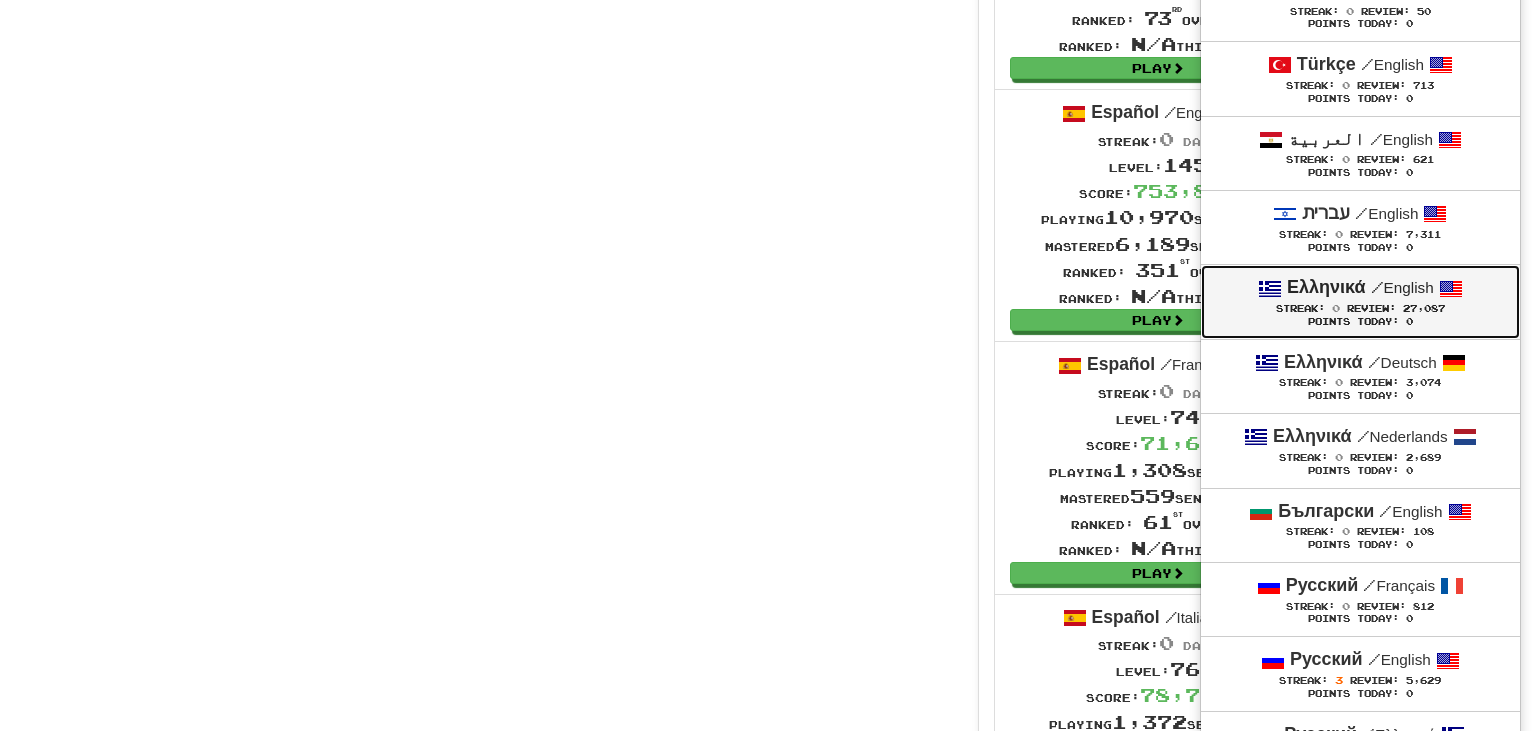click on "Review:" at bounding box center [1371, 308] 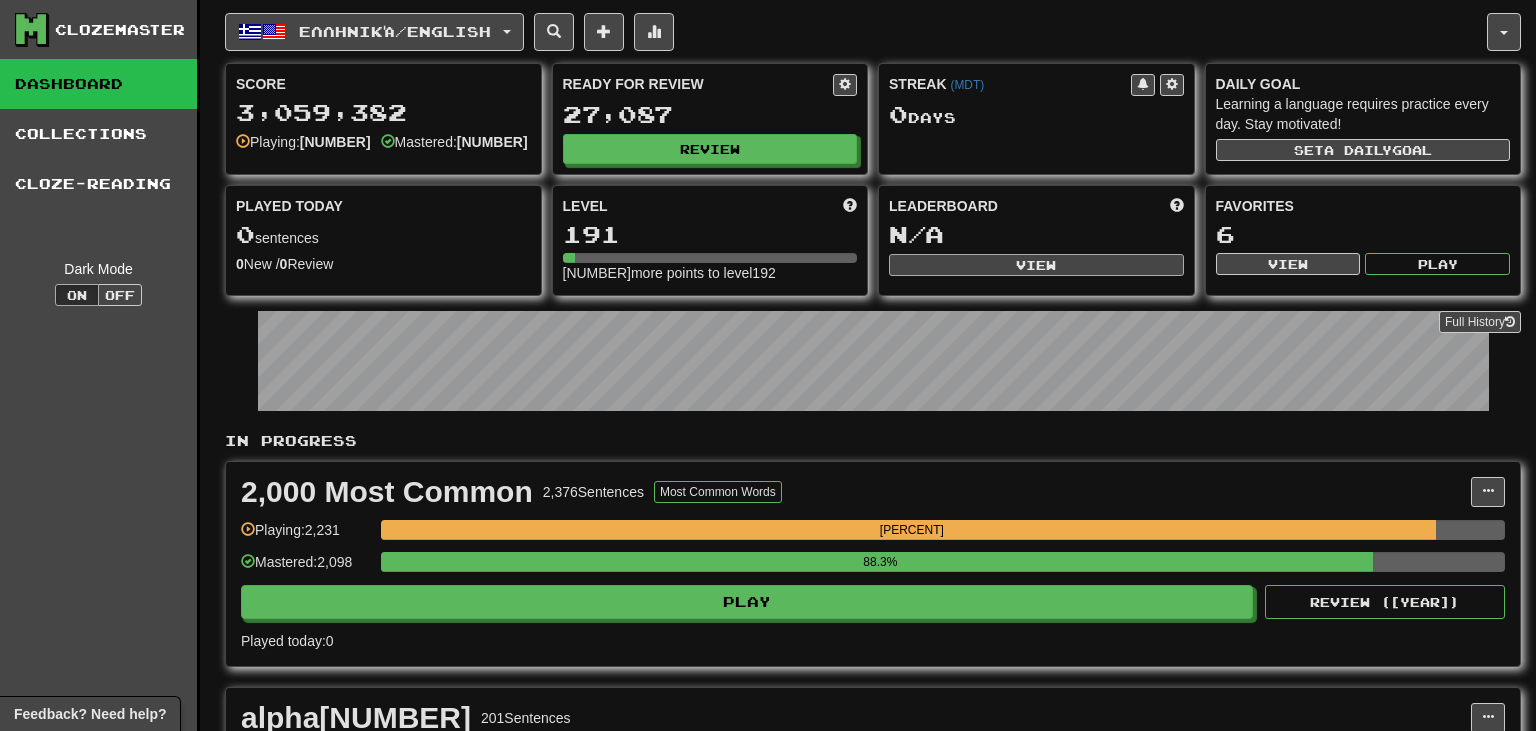 scroll, scrollTop: 0, scrollLeft: 0, axis: both 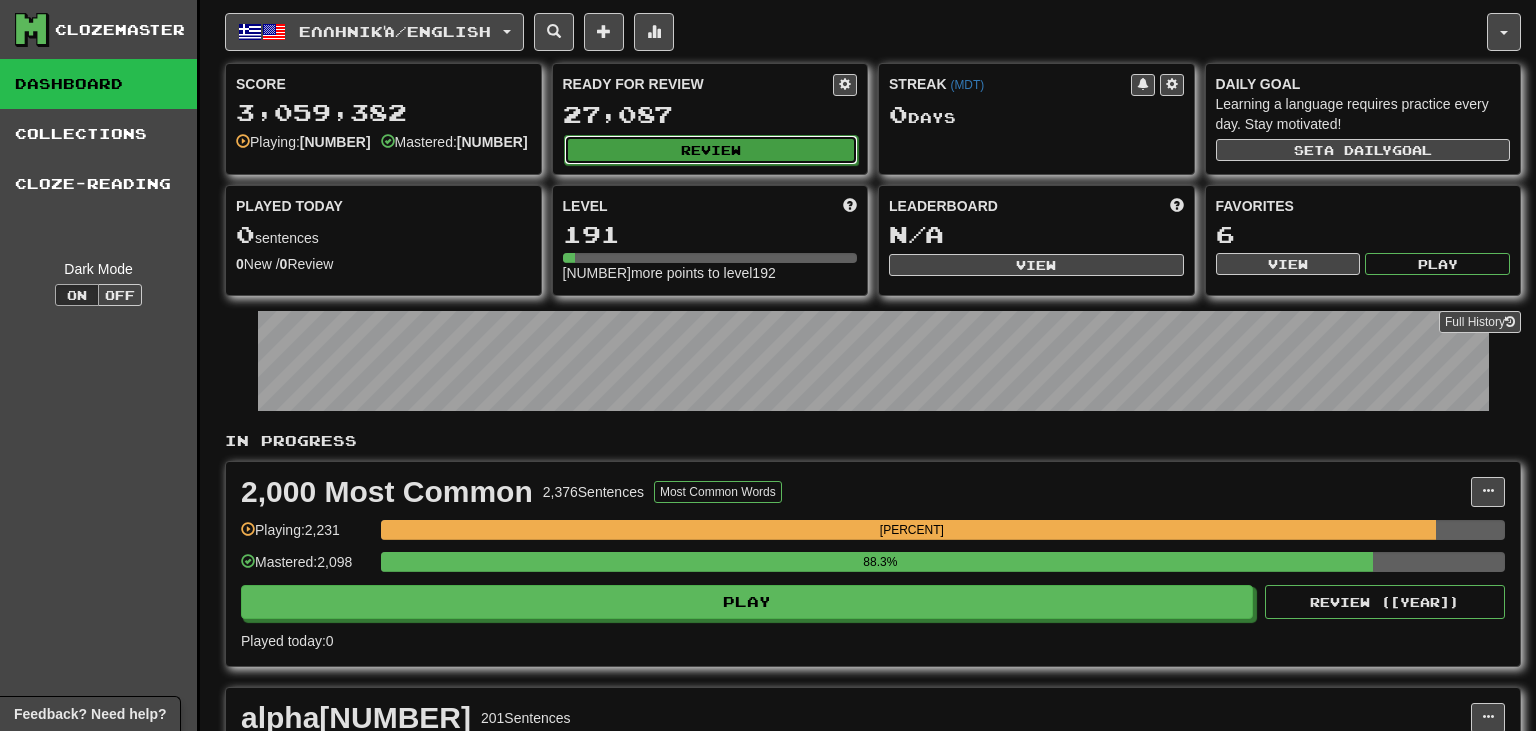 click on "Review" at bounding box center [711, 150] 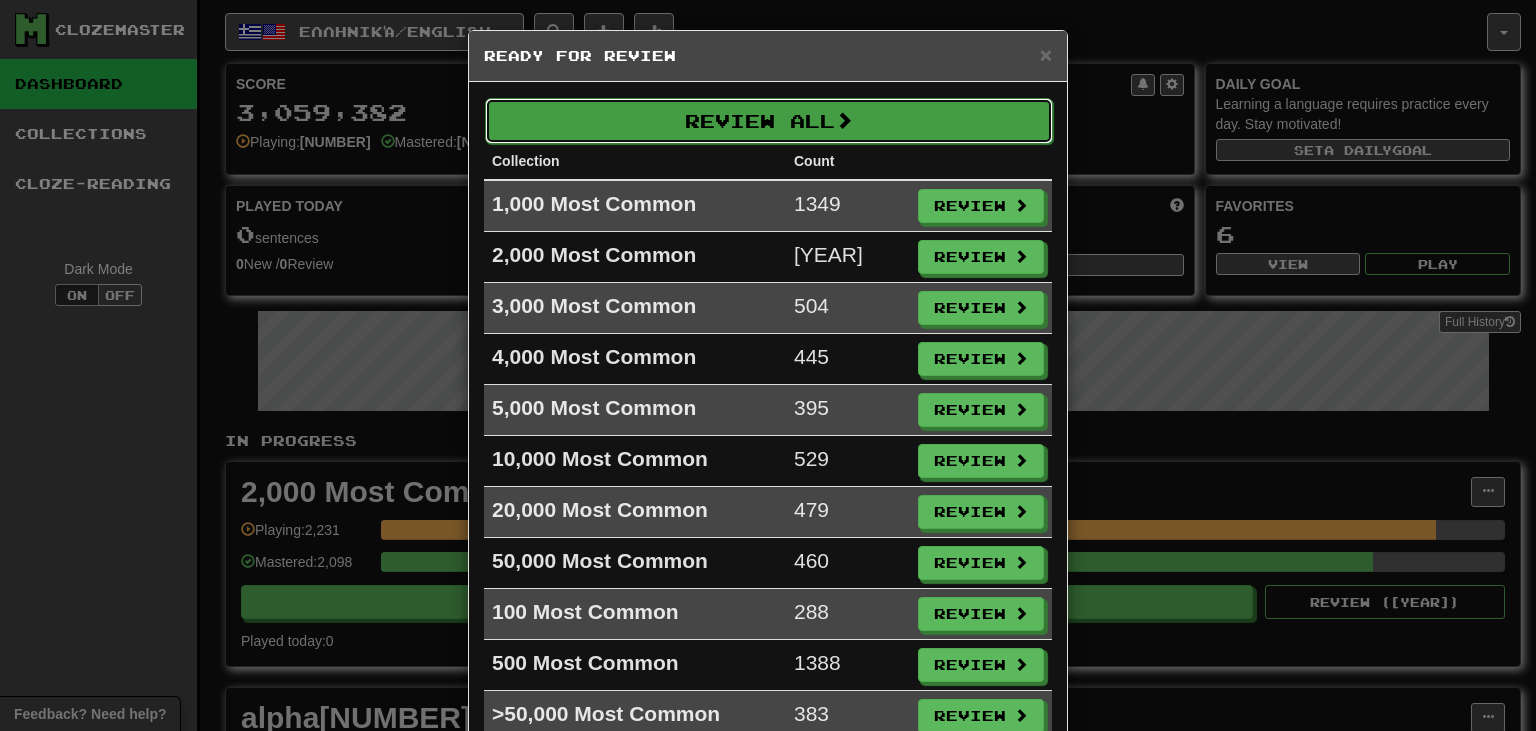 click on "Review All" at bounding box center [769, 121] 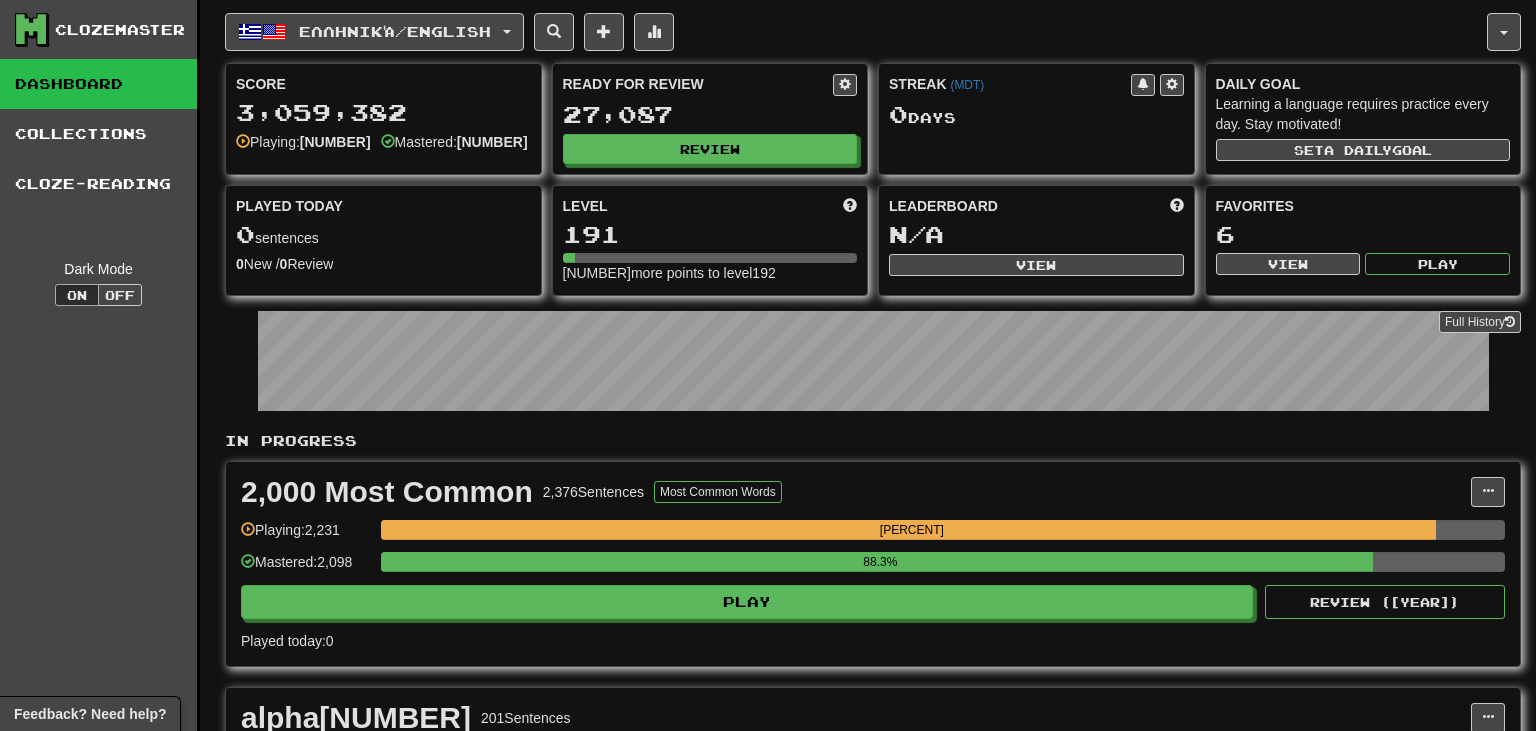 select on "***" 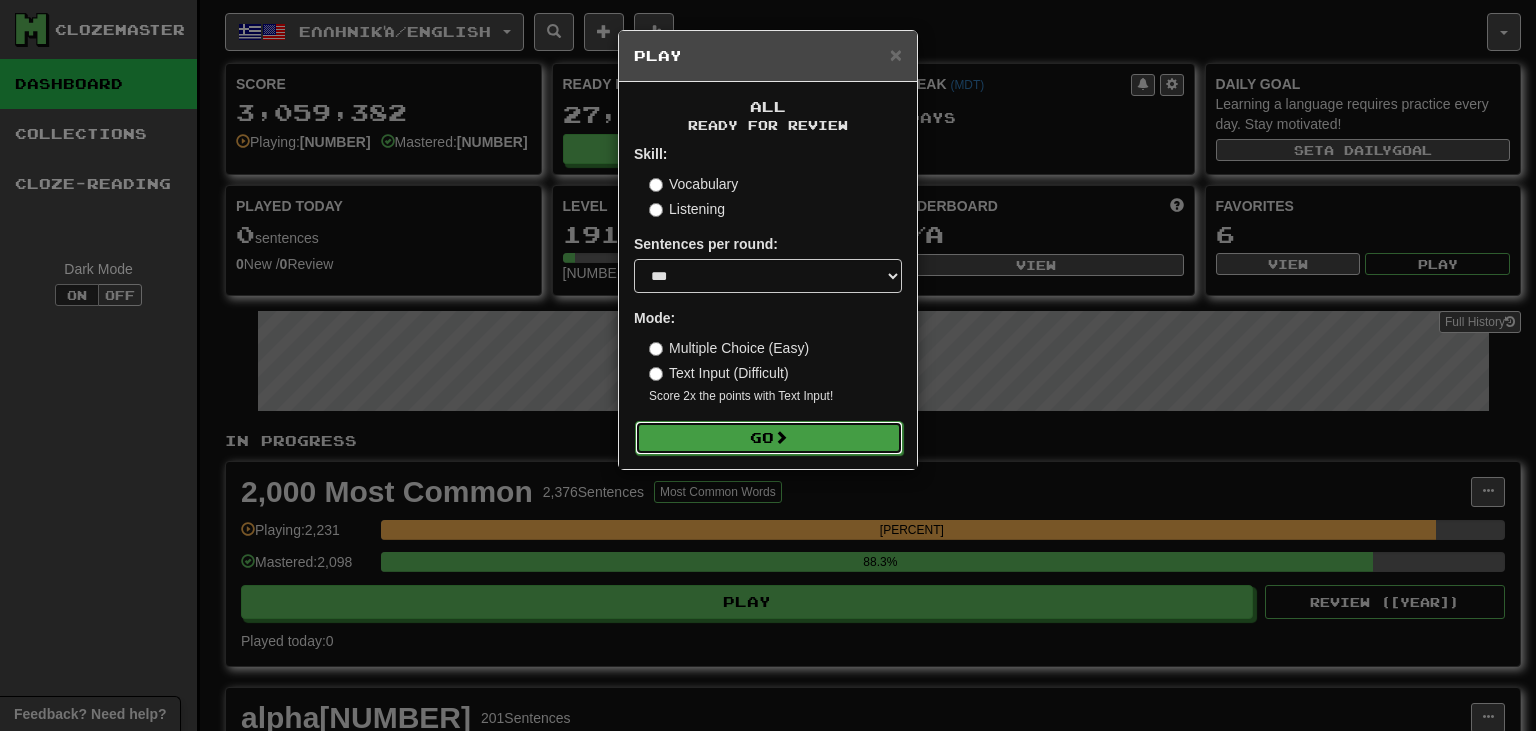 click on "Go" at bounding box center (769, 438) 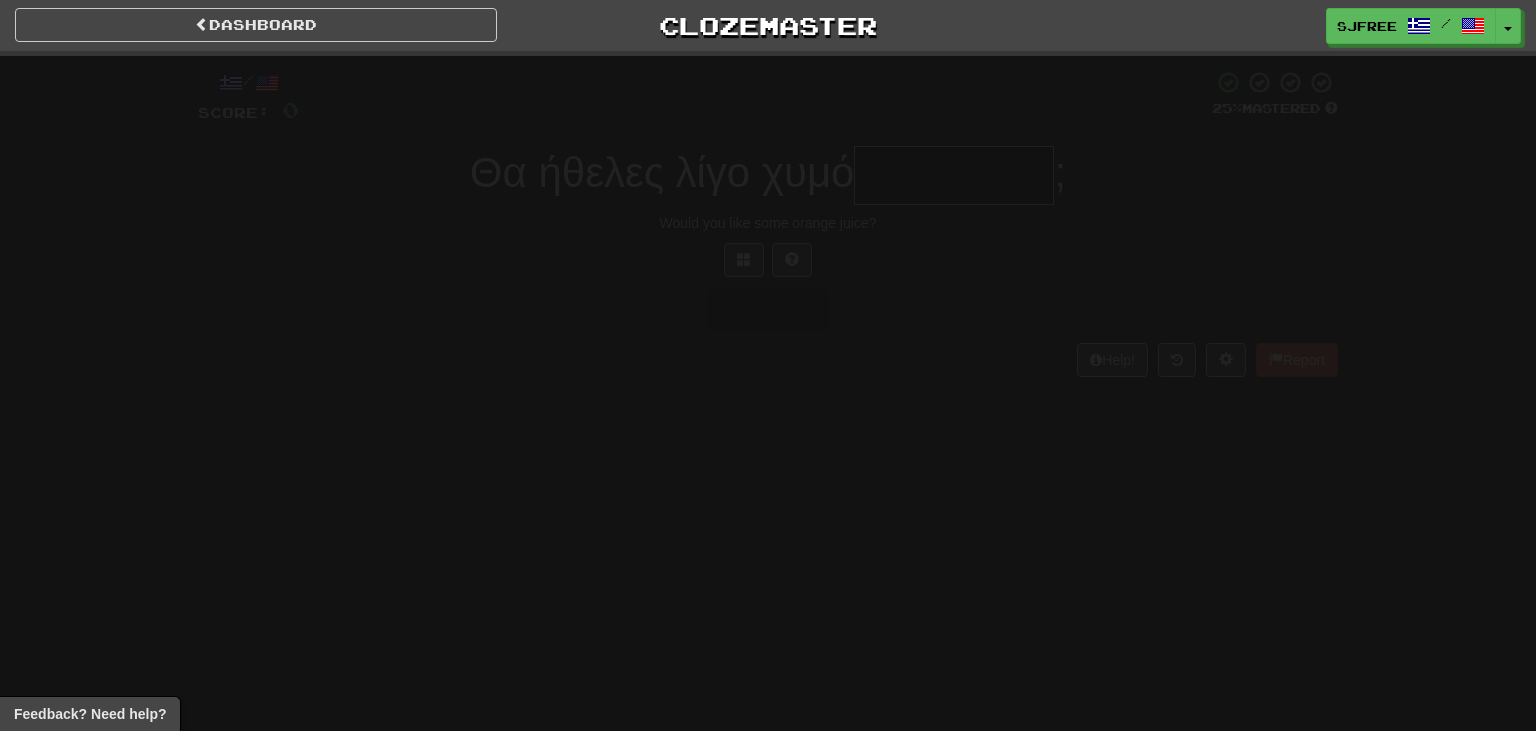scroll, scrollTop: 0, scrollLeft: 0, axis: both 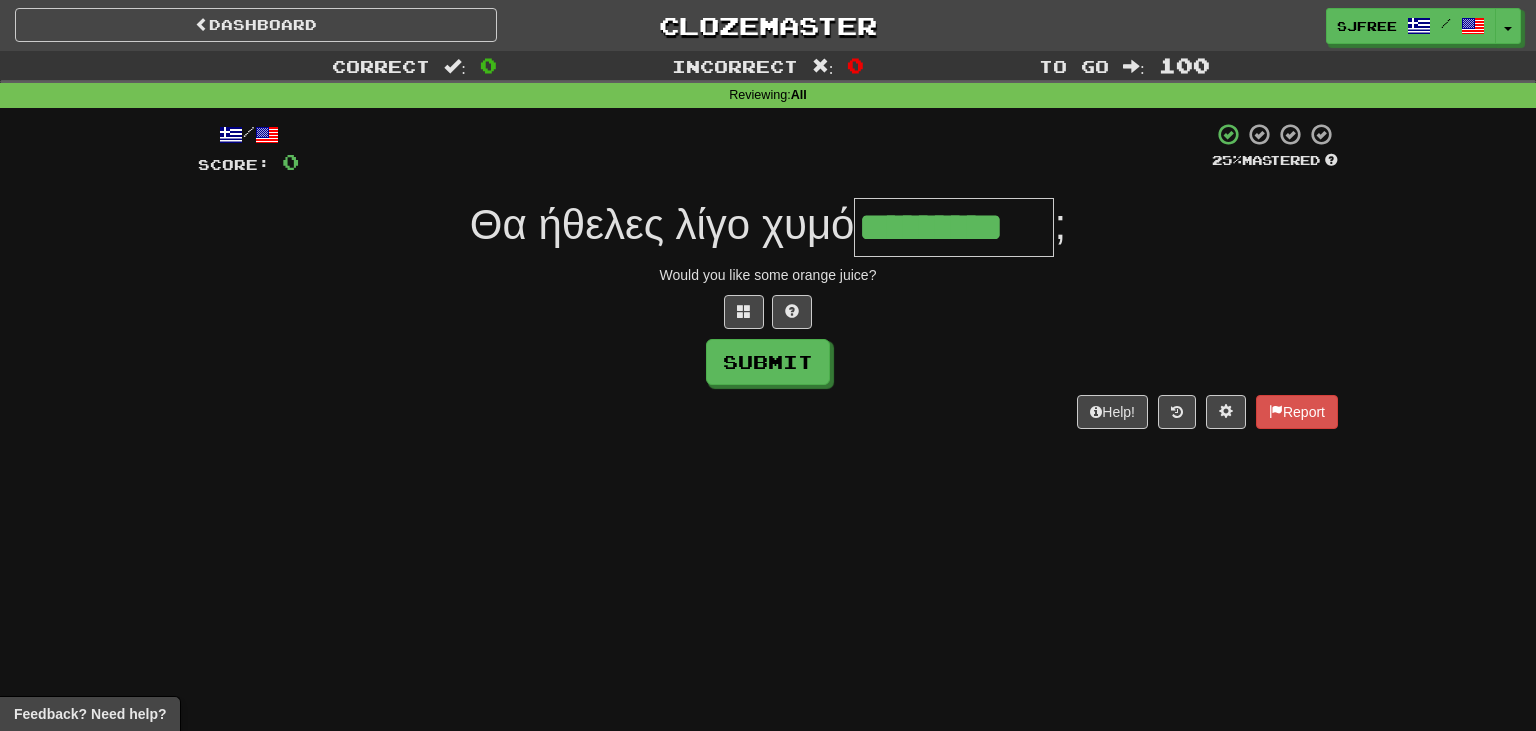 type on "*********" 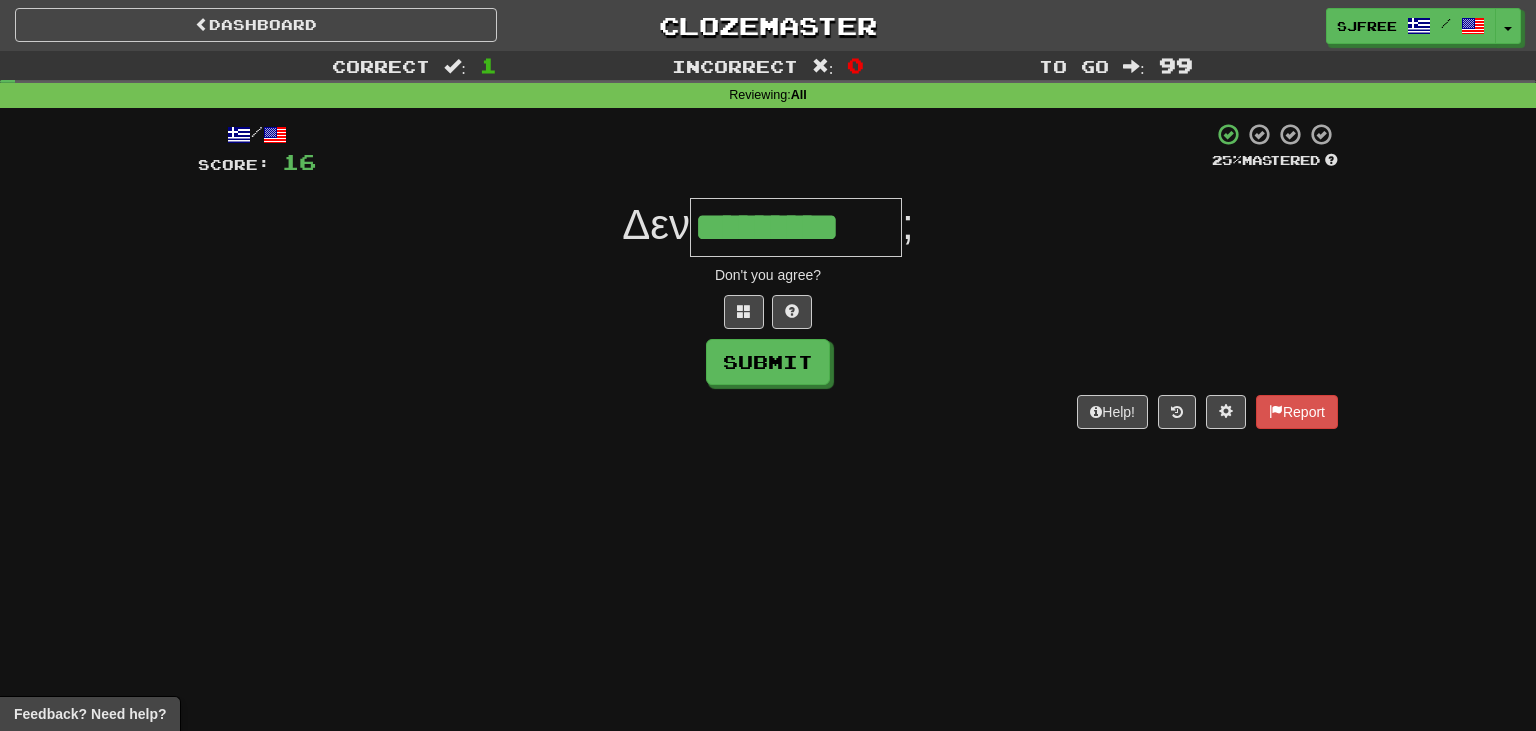 type on "*********" 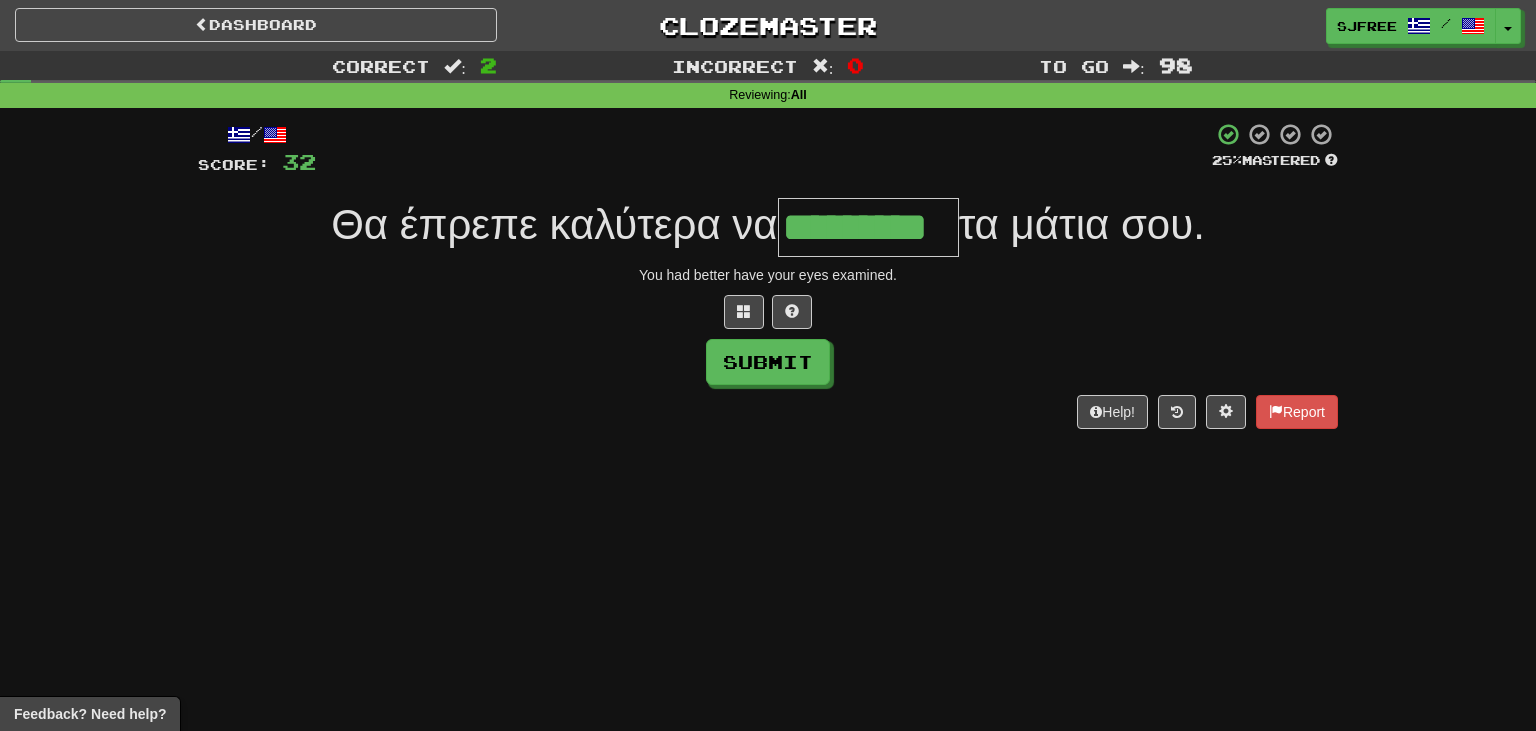 type on "*********" 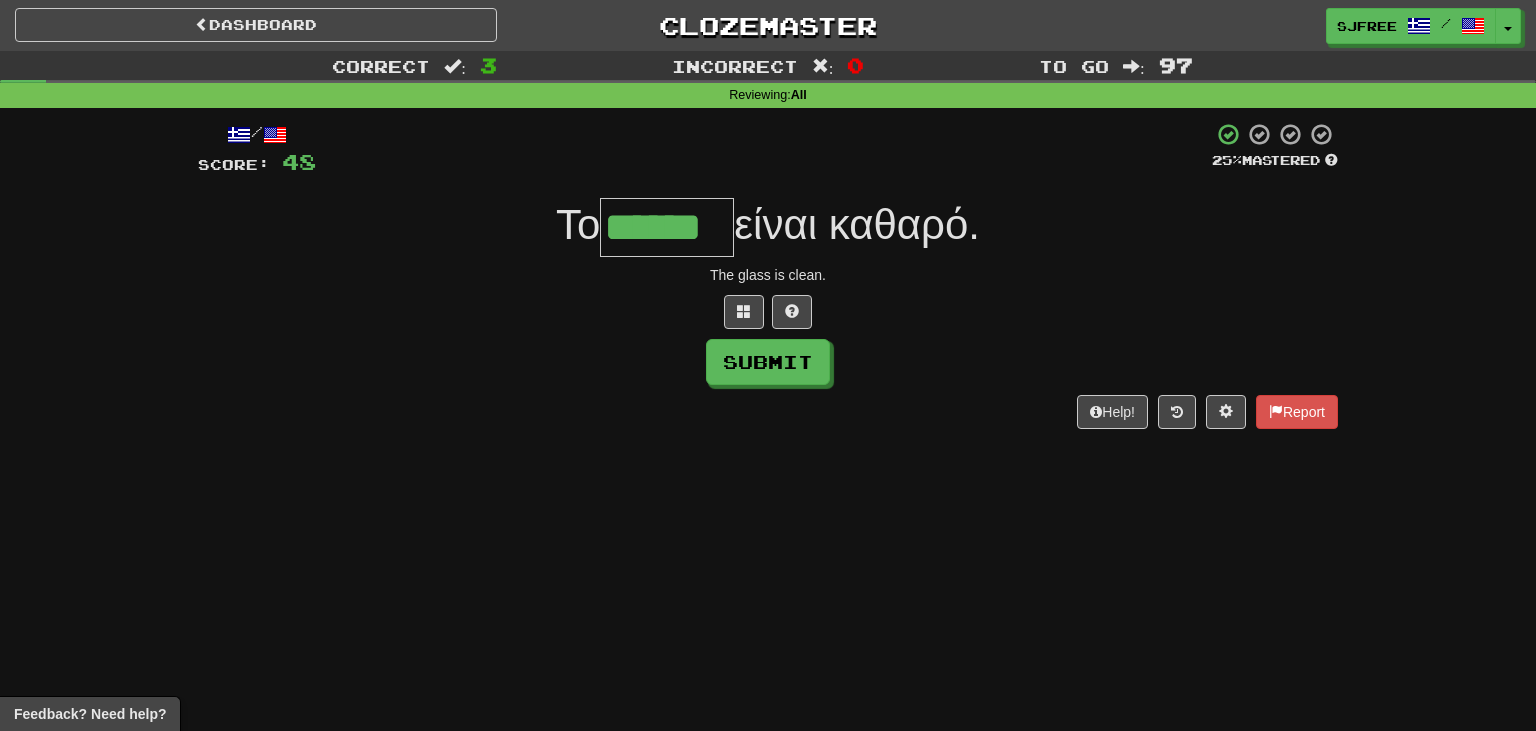 type on "******" 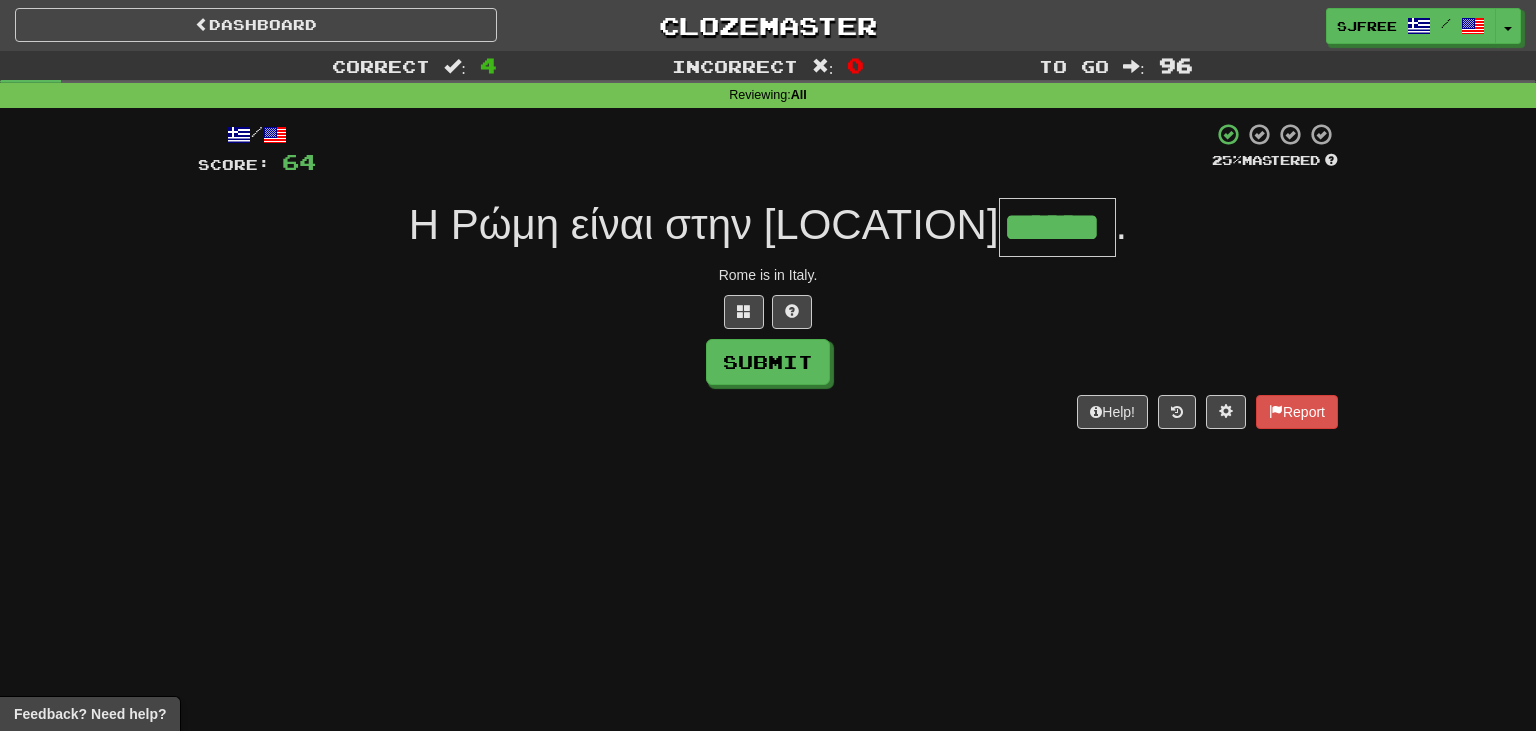 type on "******" 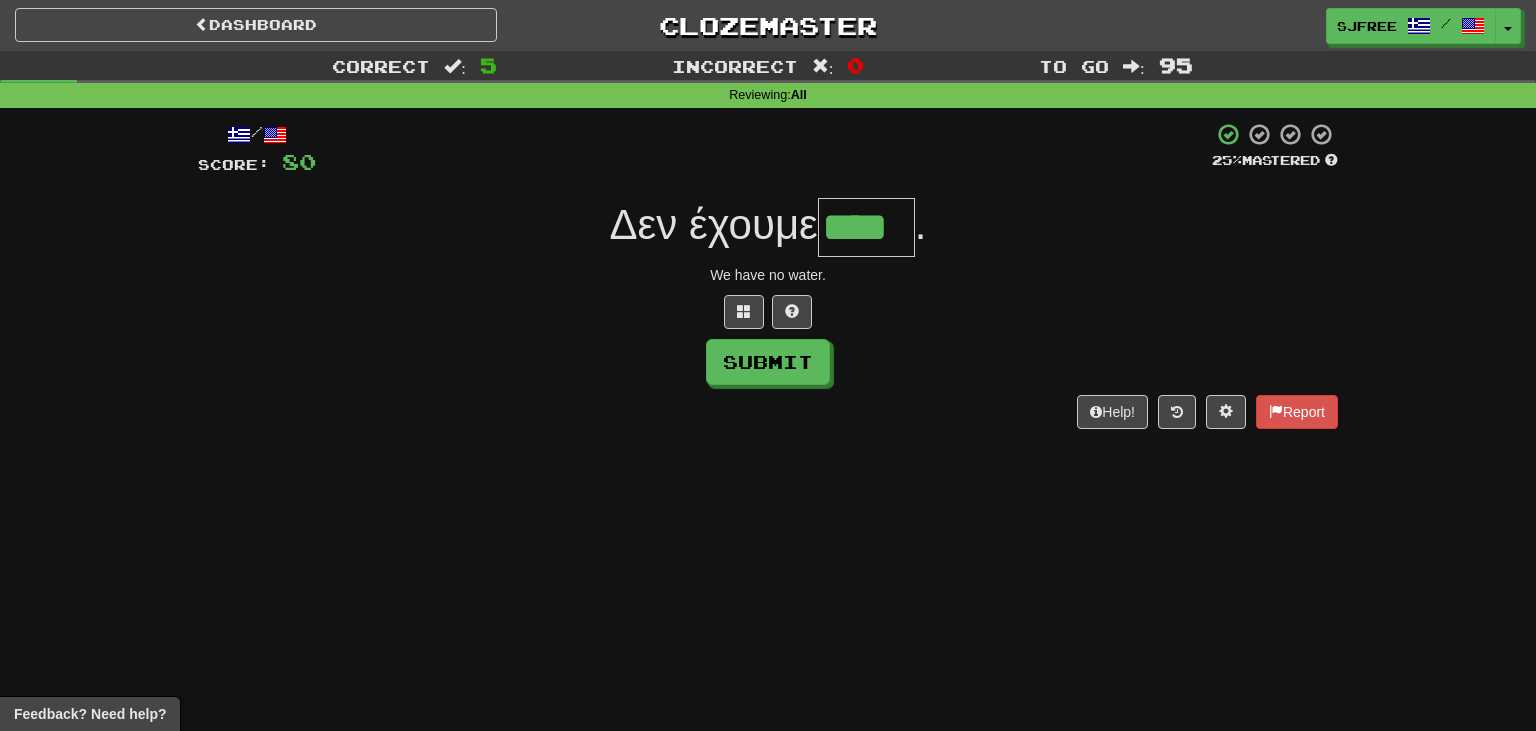 type on "****" 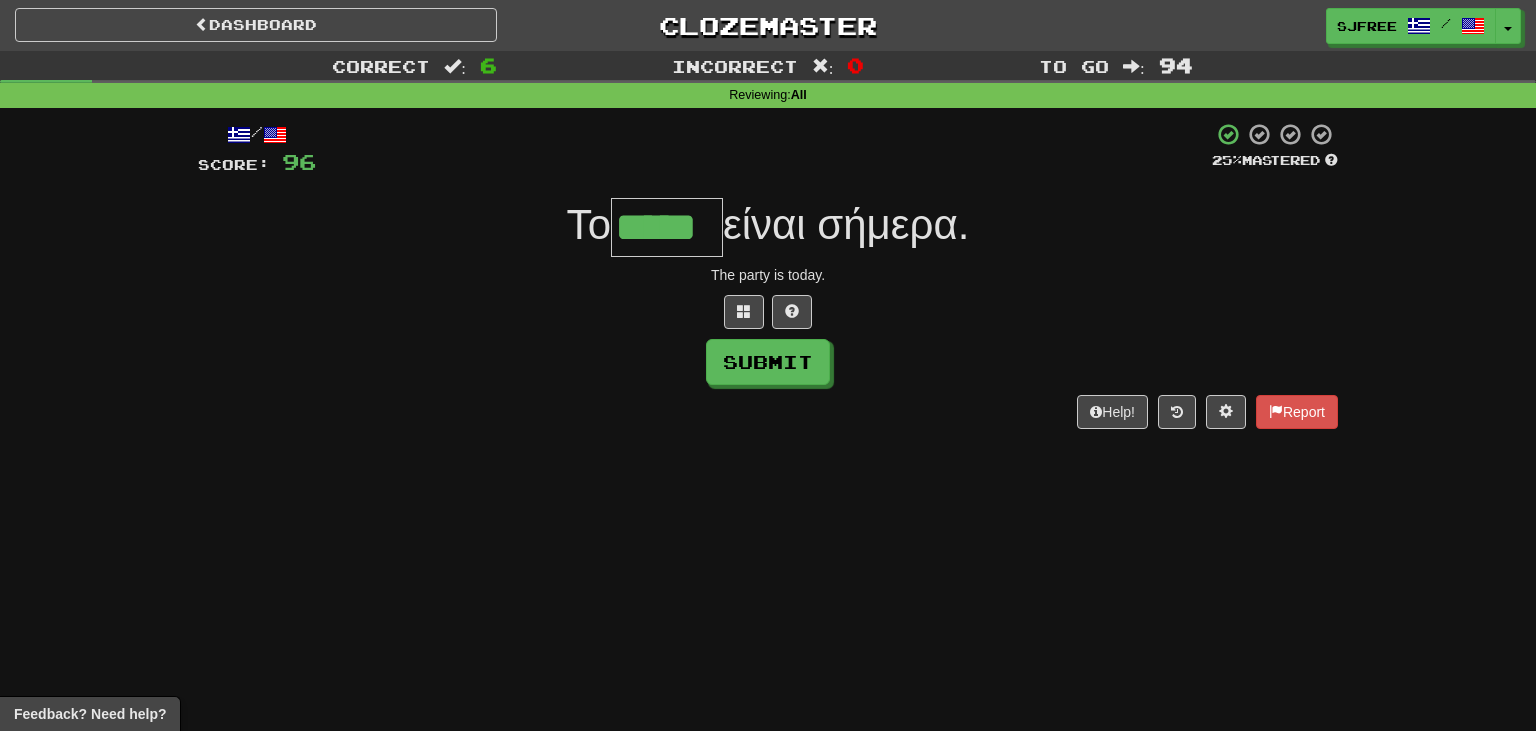type on "*****" 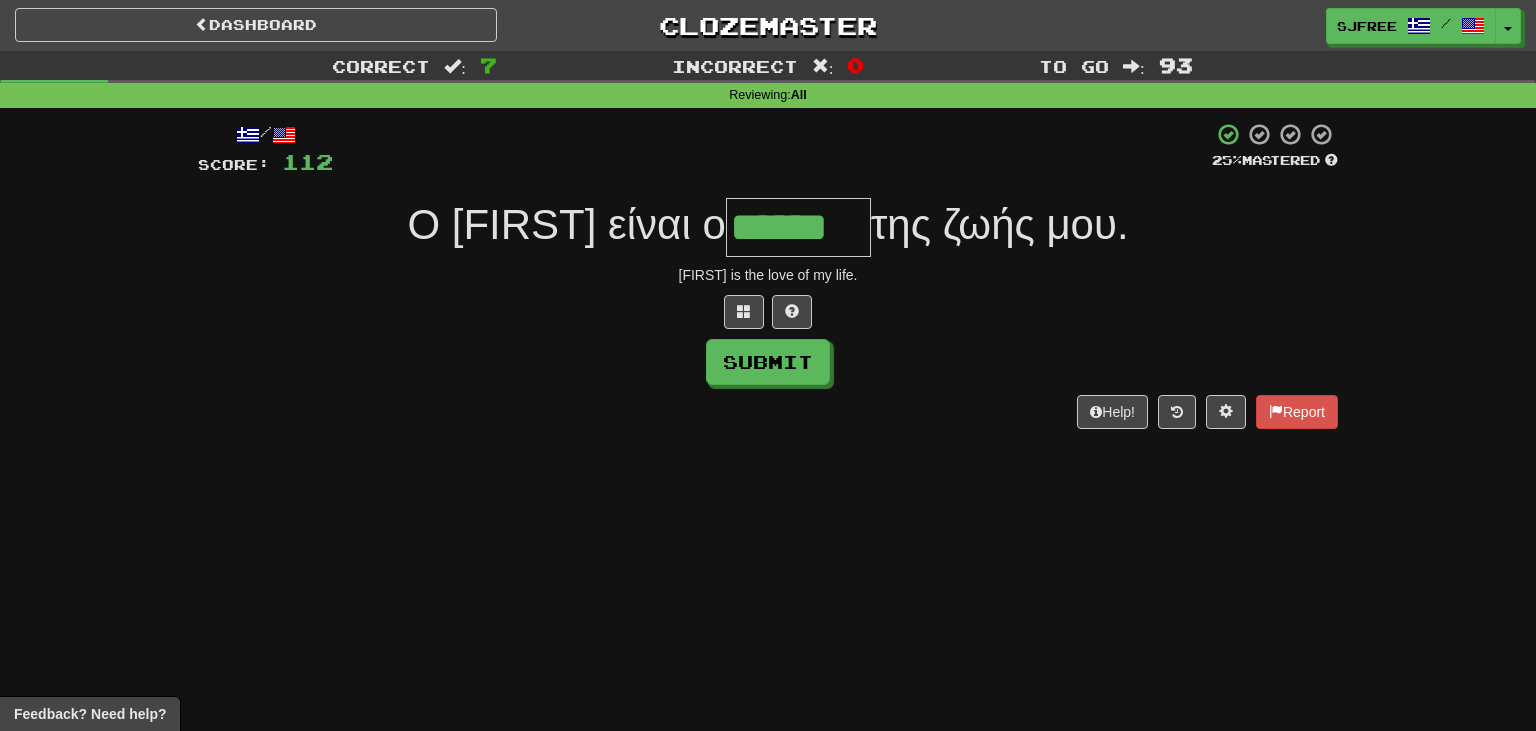 type on "******" 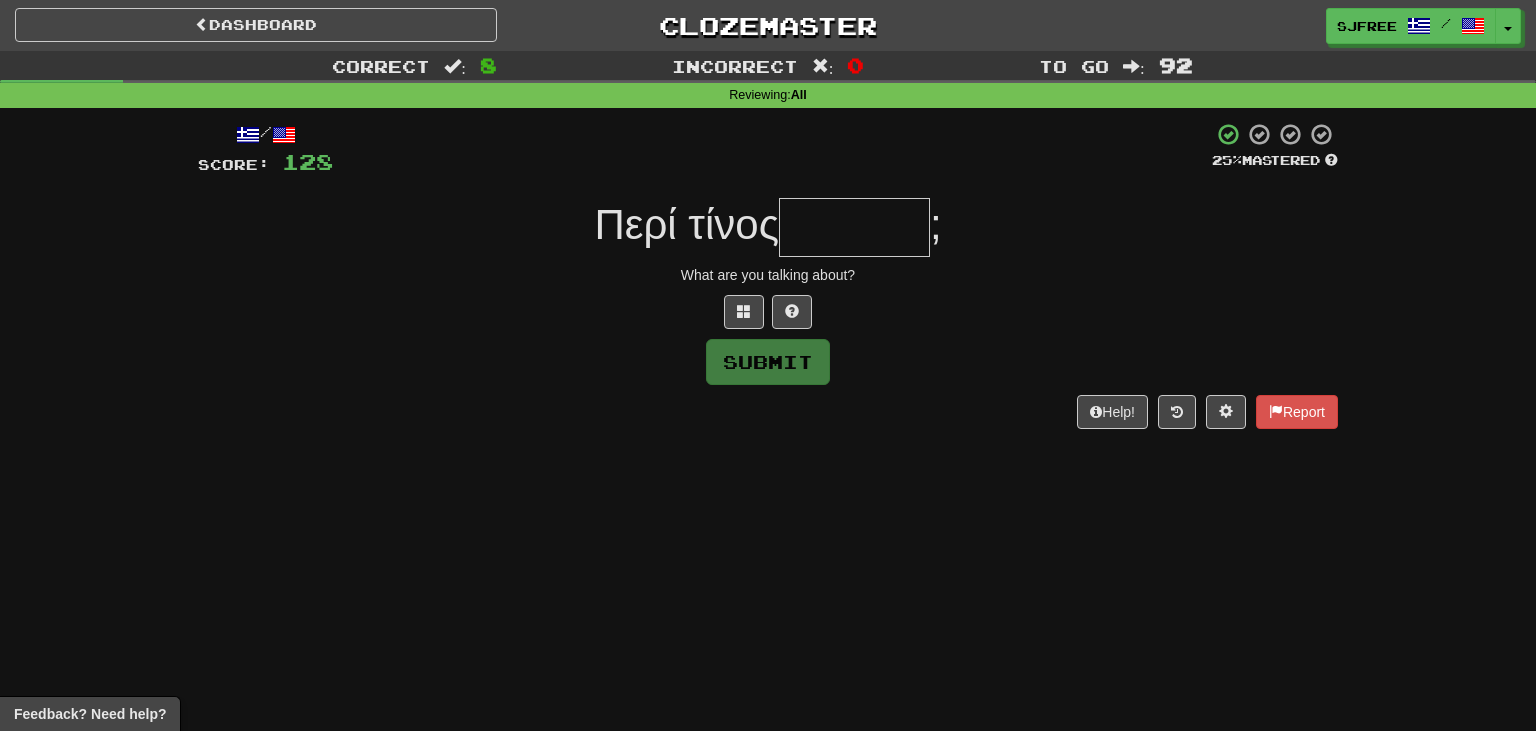 type on "*" 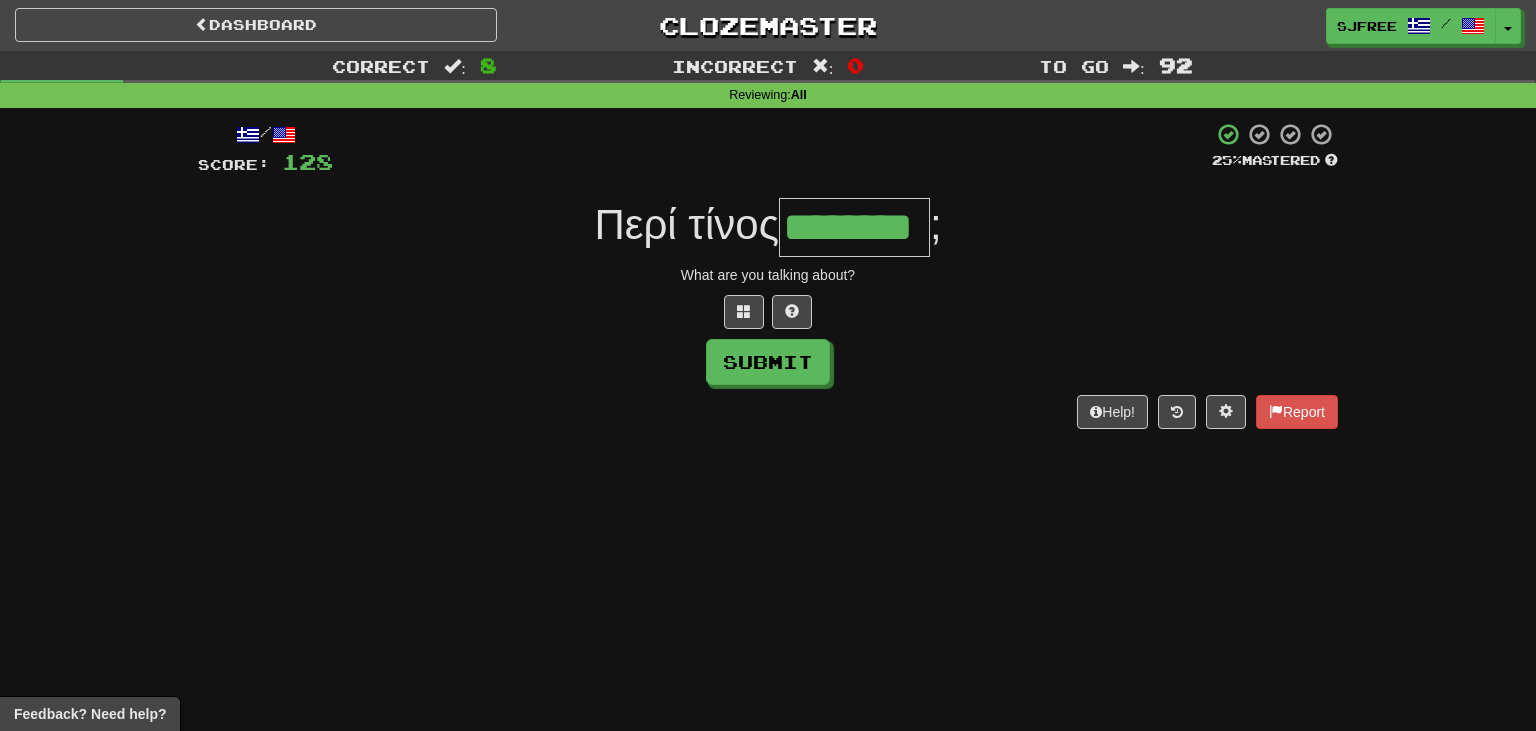 type on "********" 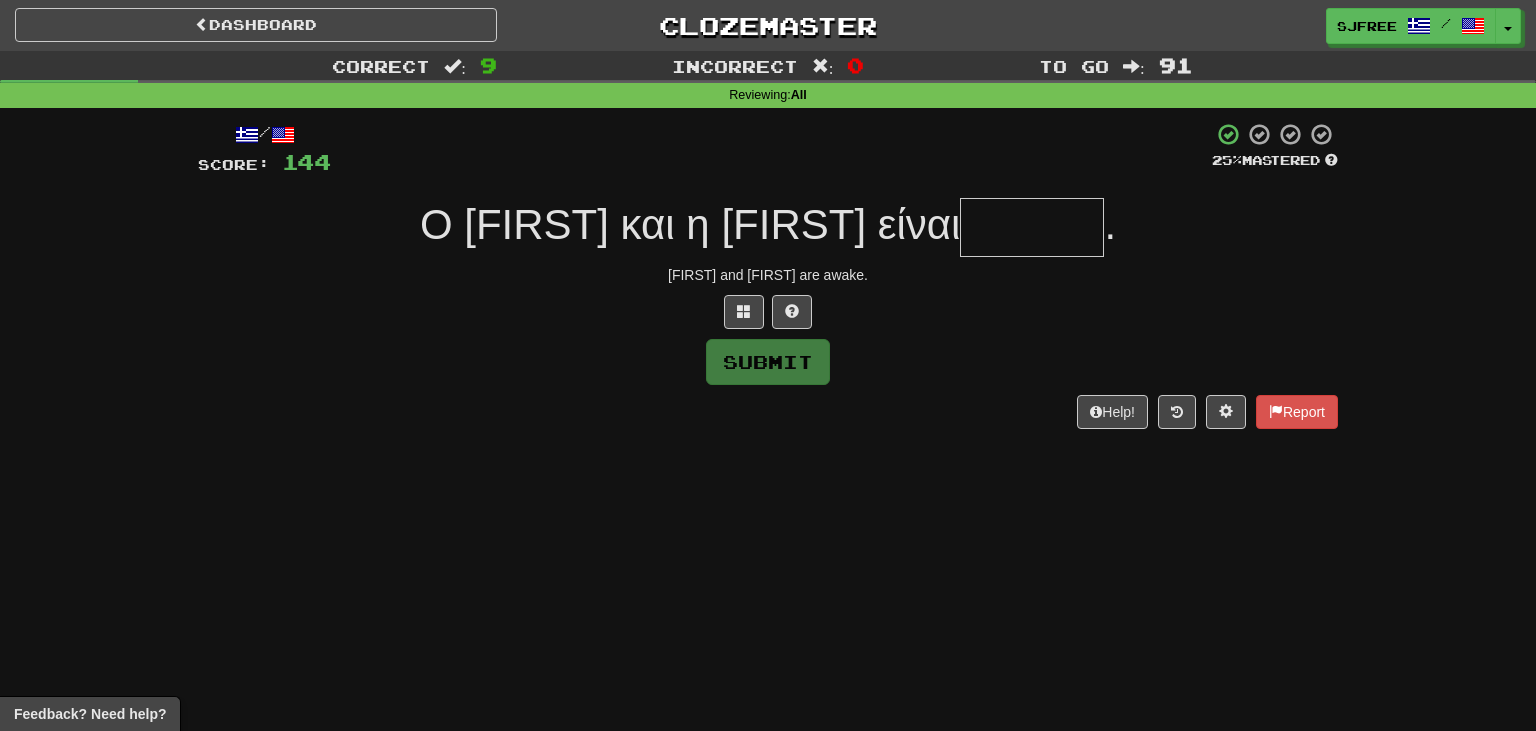 type on "*" 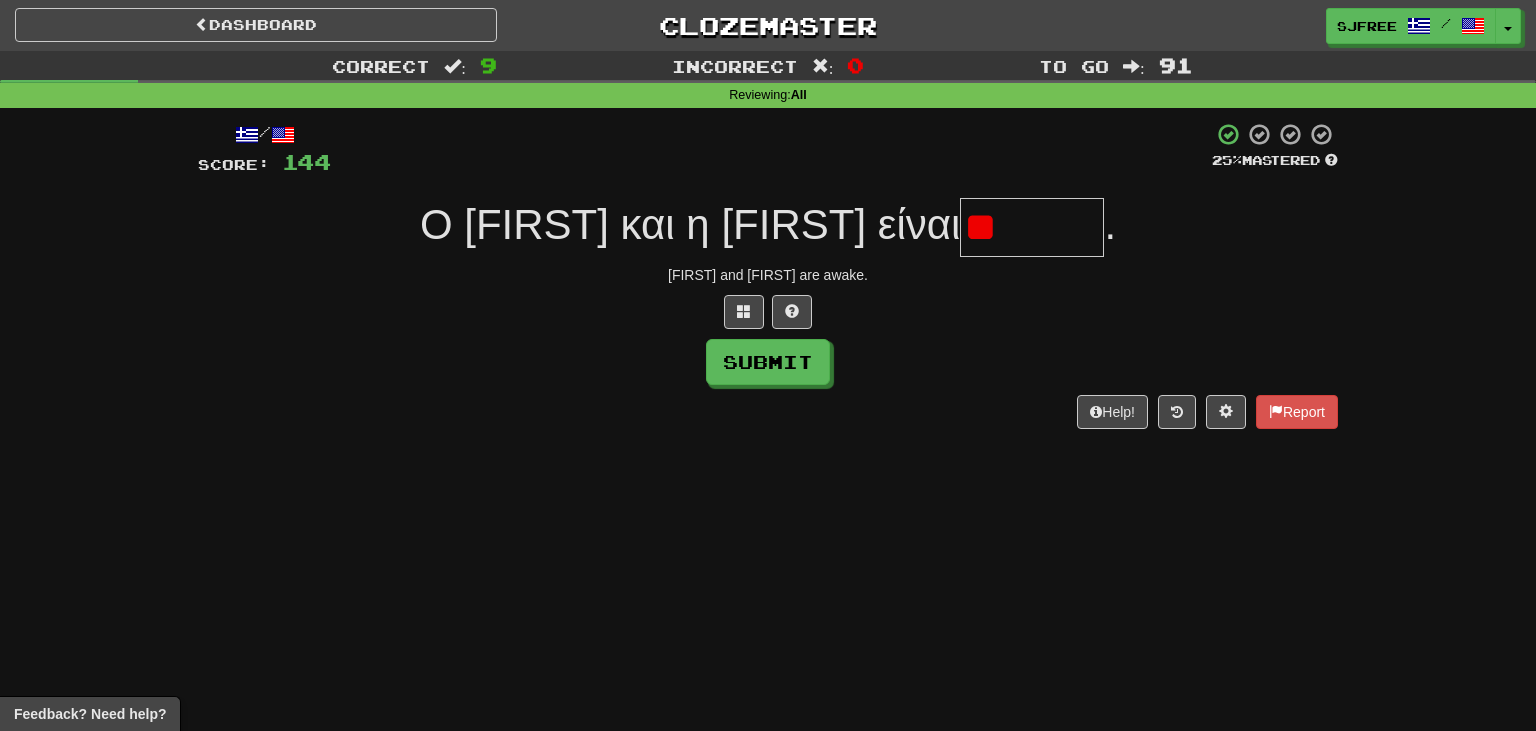 type on "*" 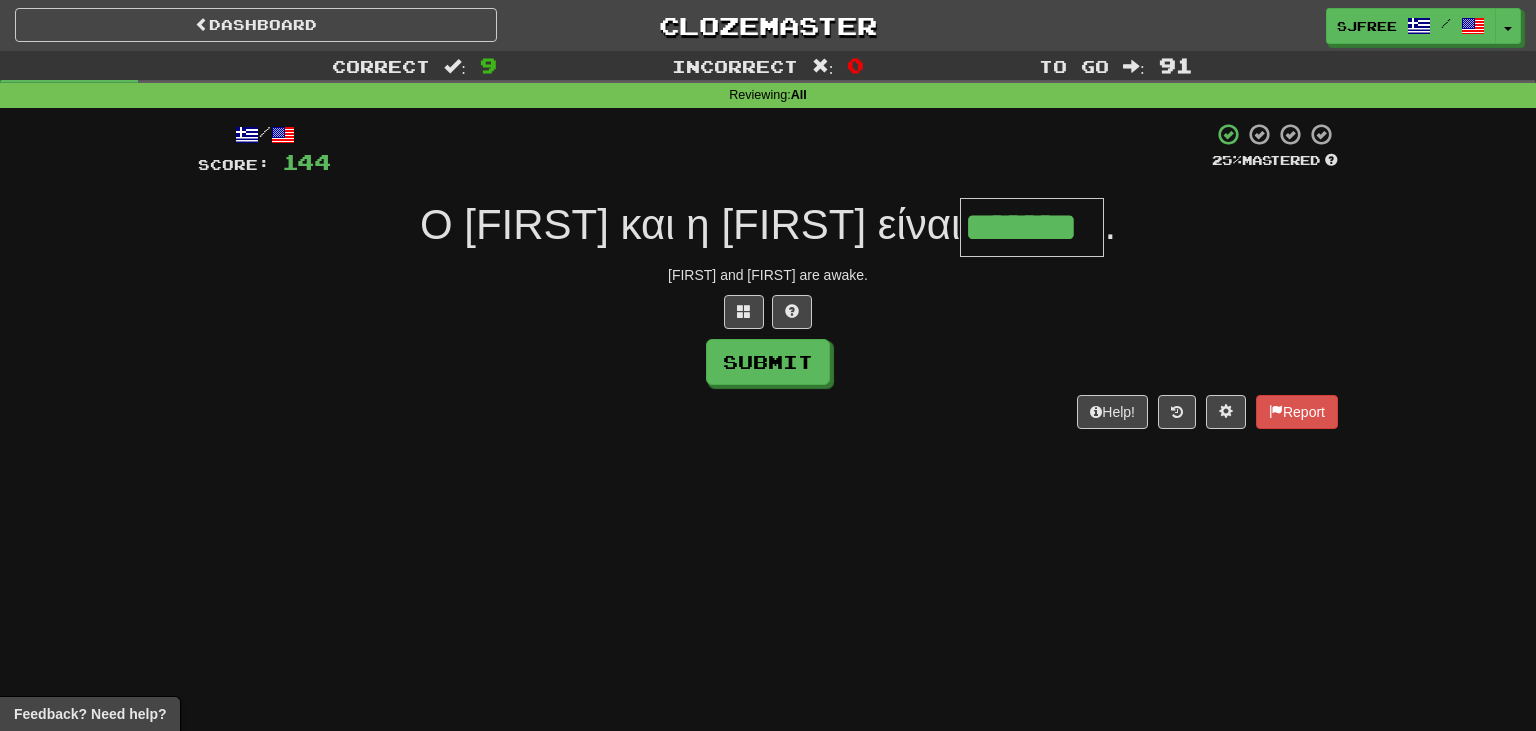 type on "*******" 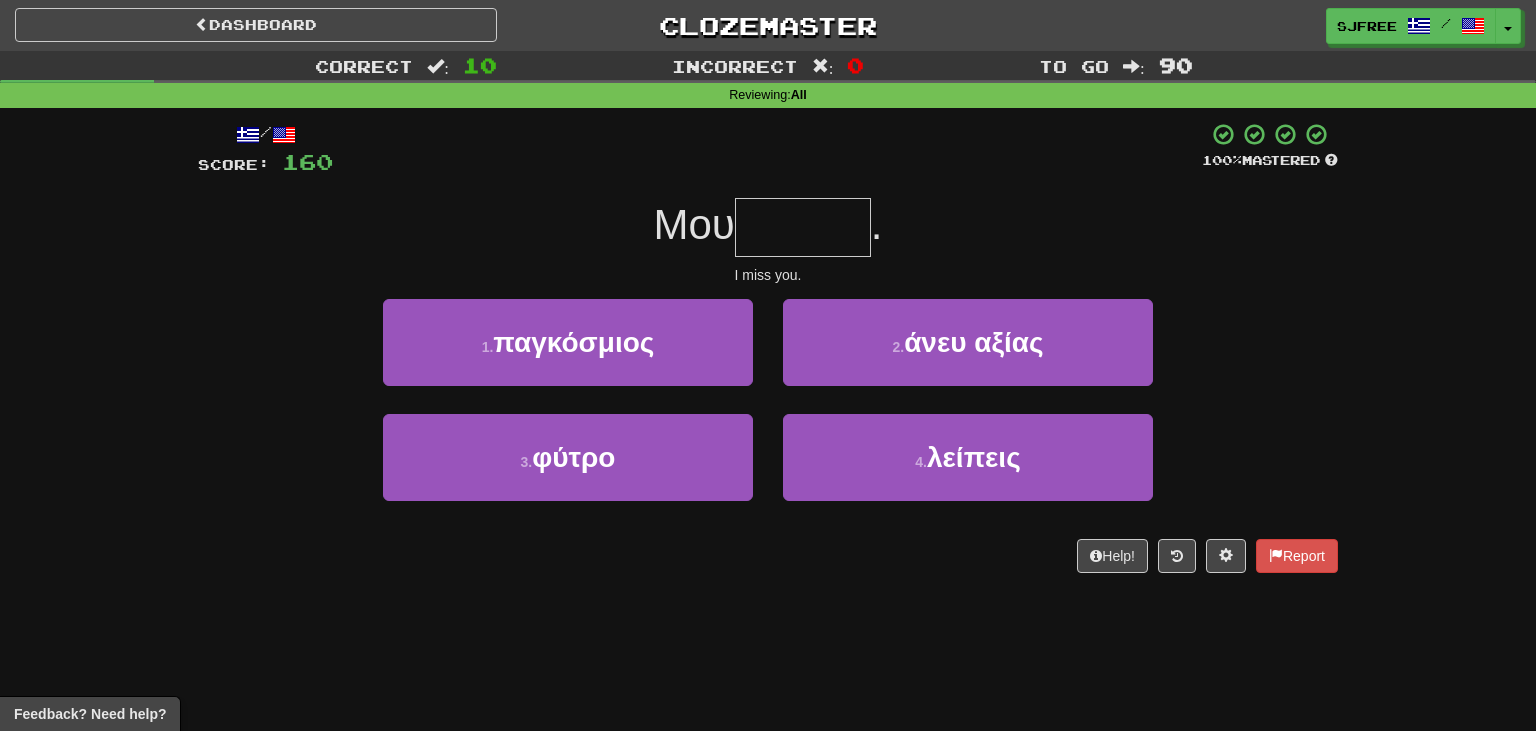 type on "*" 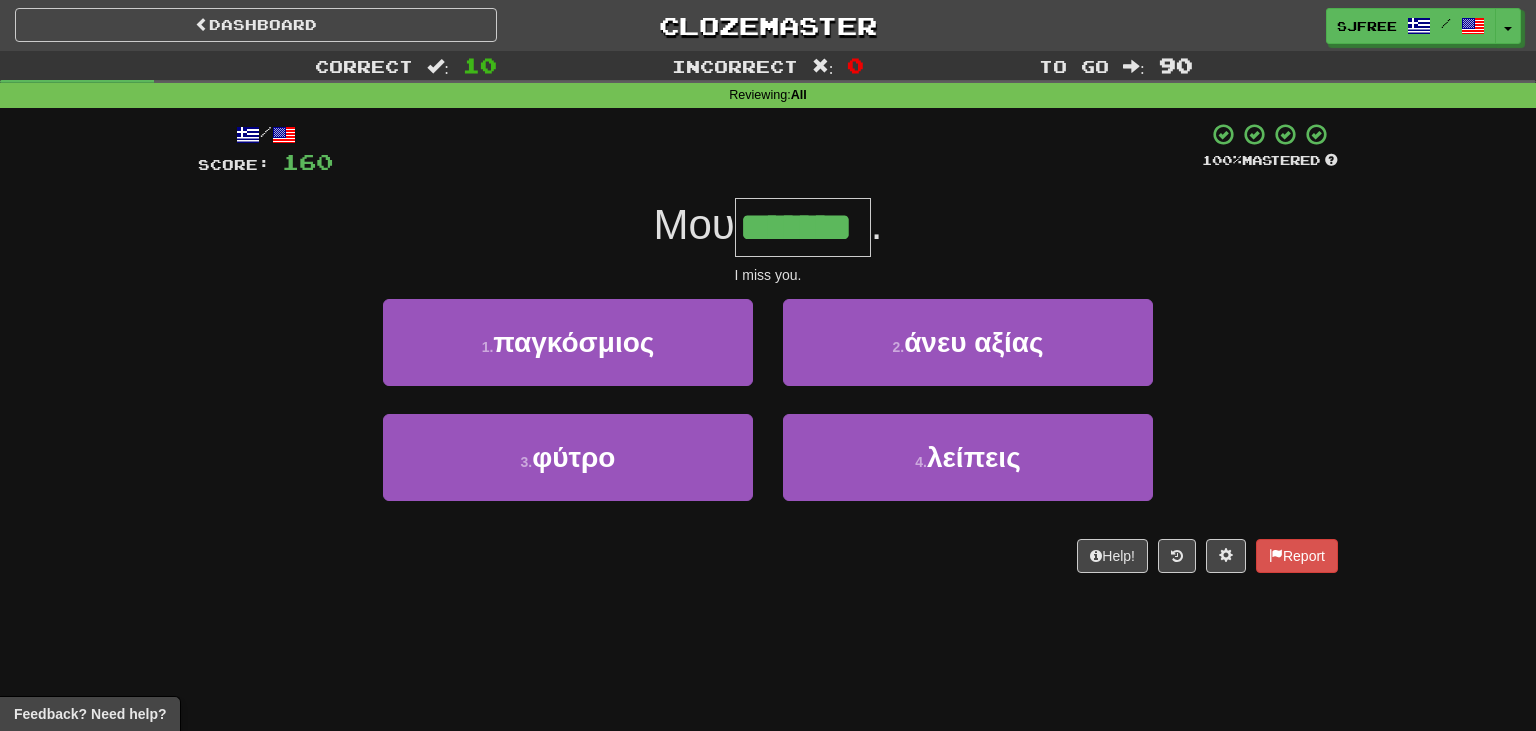 type on "*******" 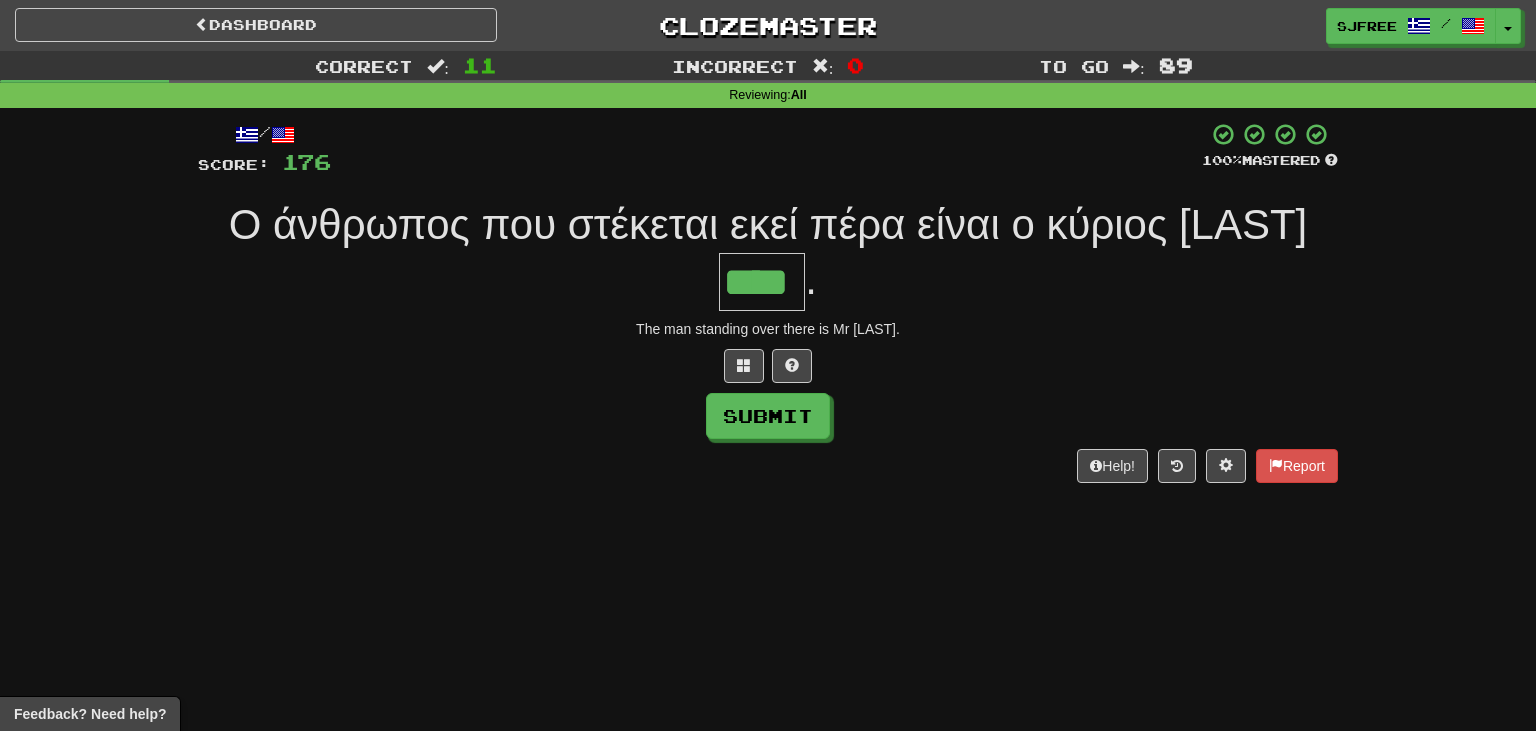 type on "****" 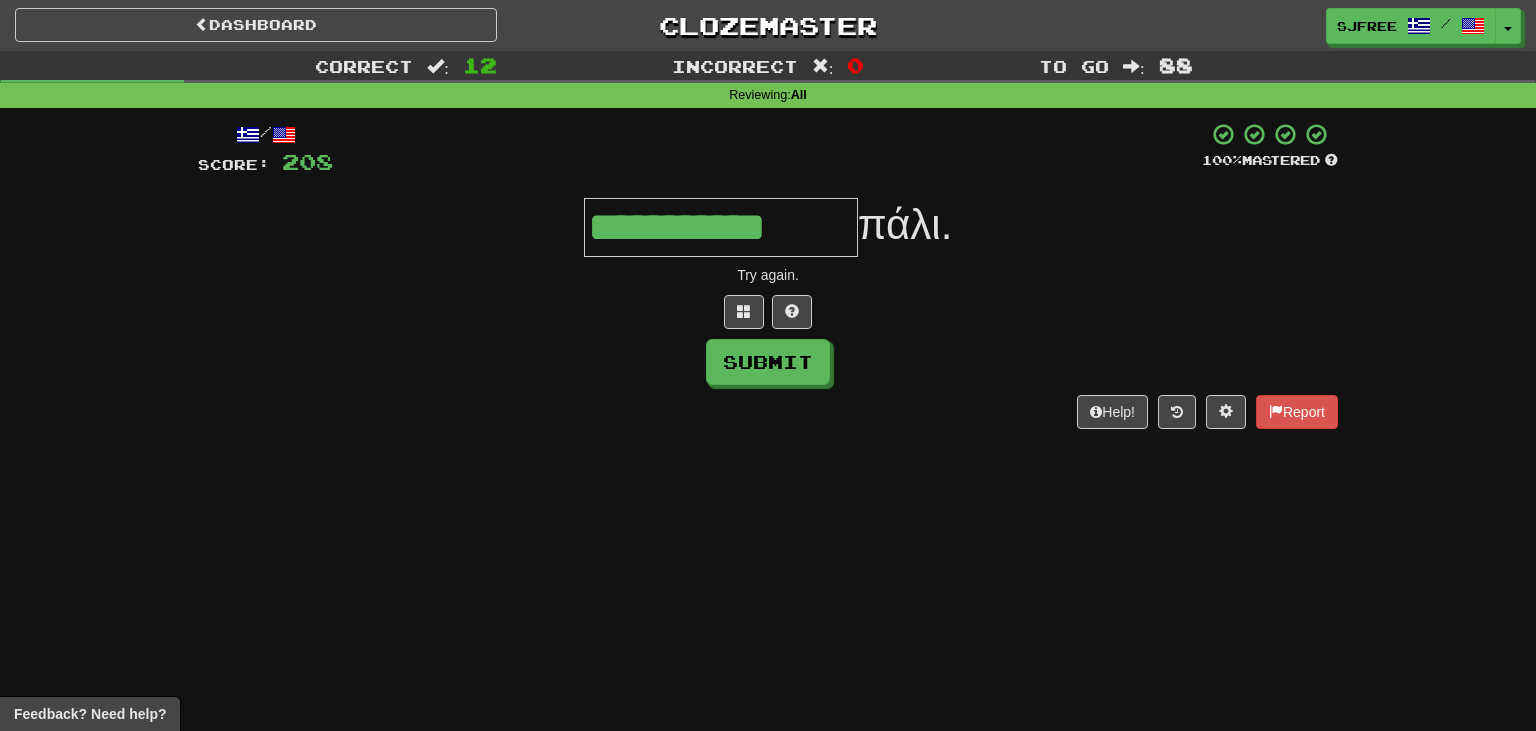 type on "**********" 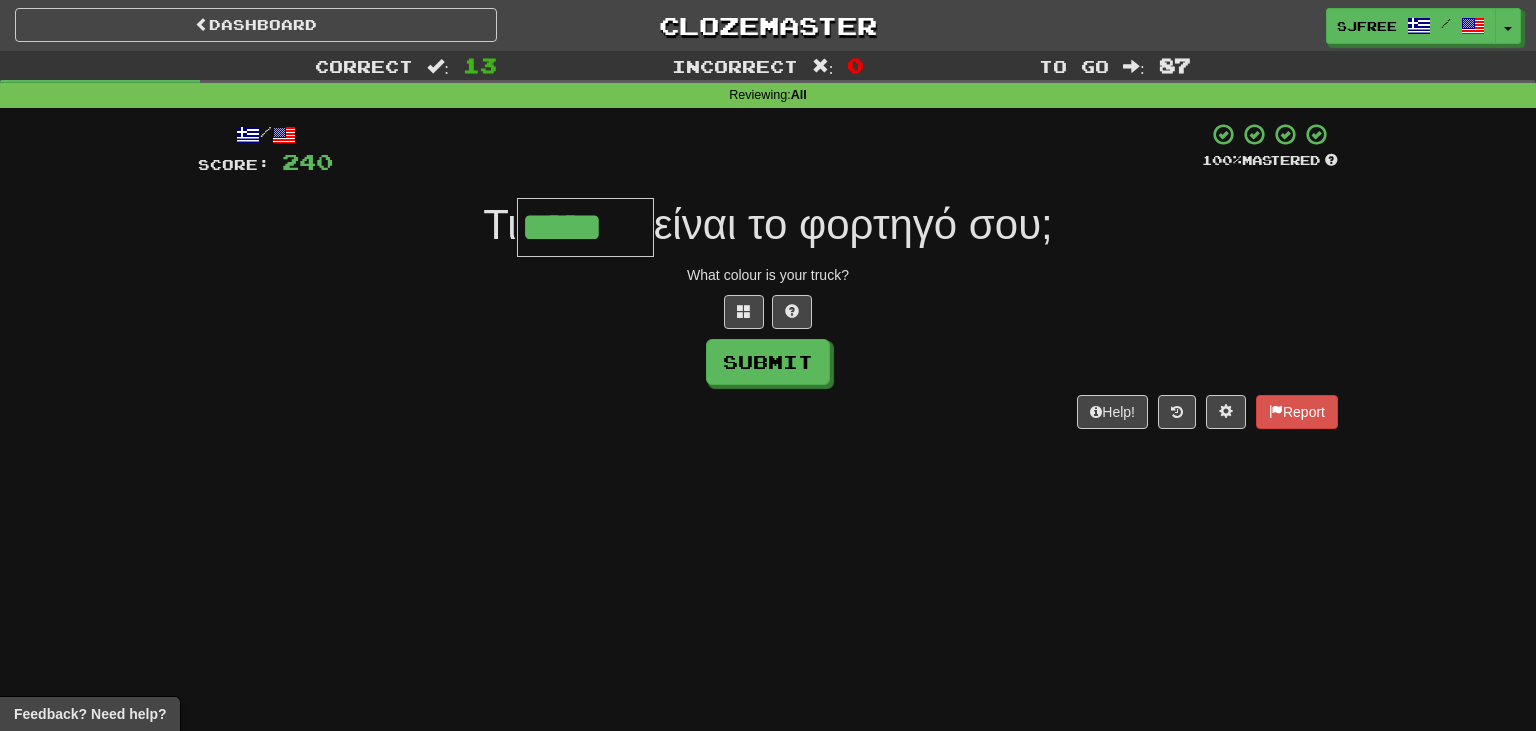 type on "*****" 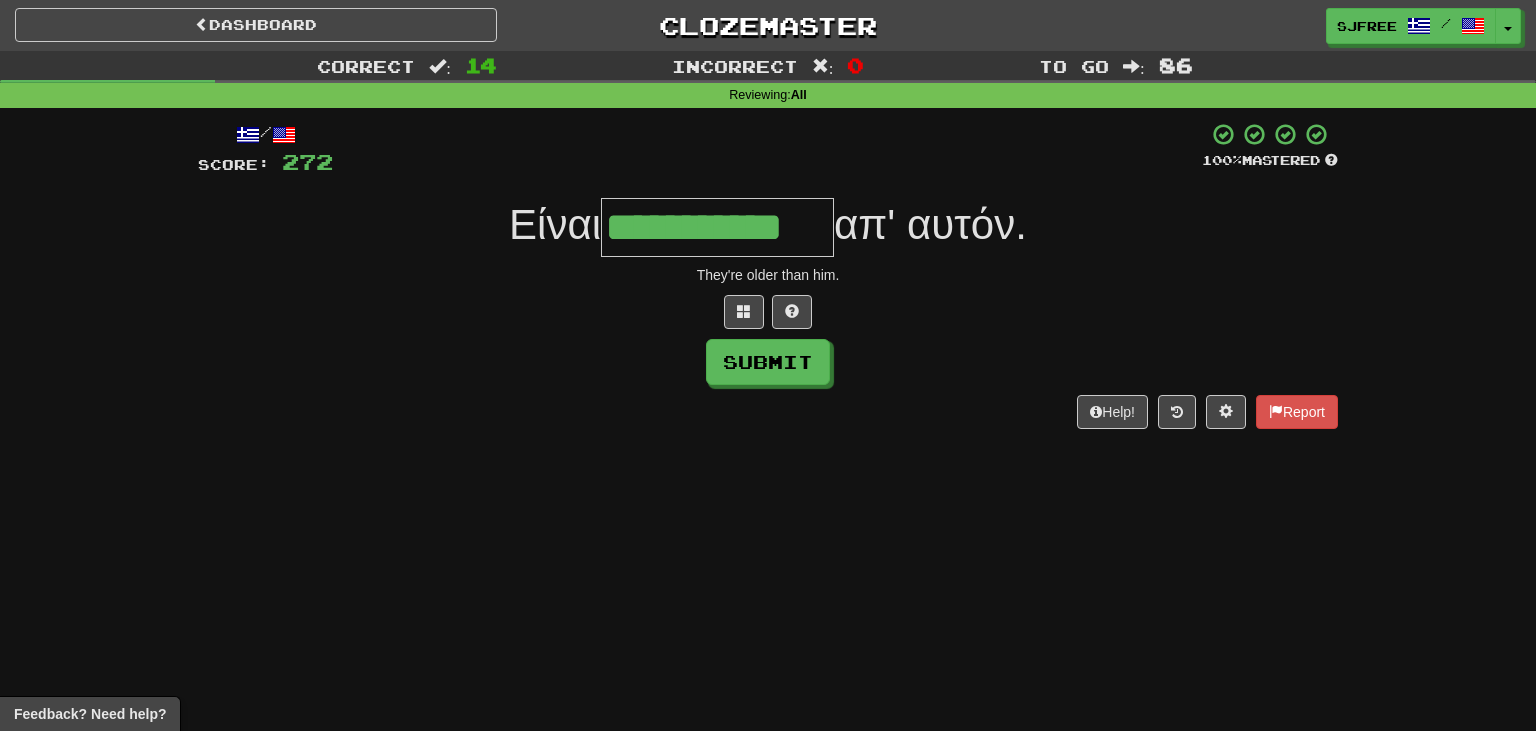 type on "**********" 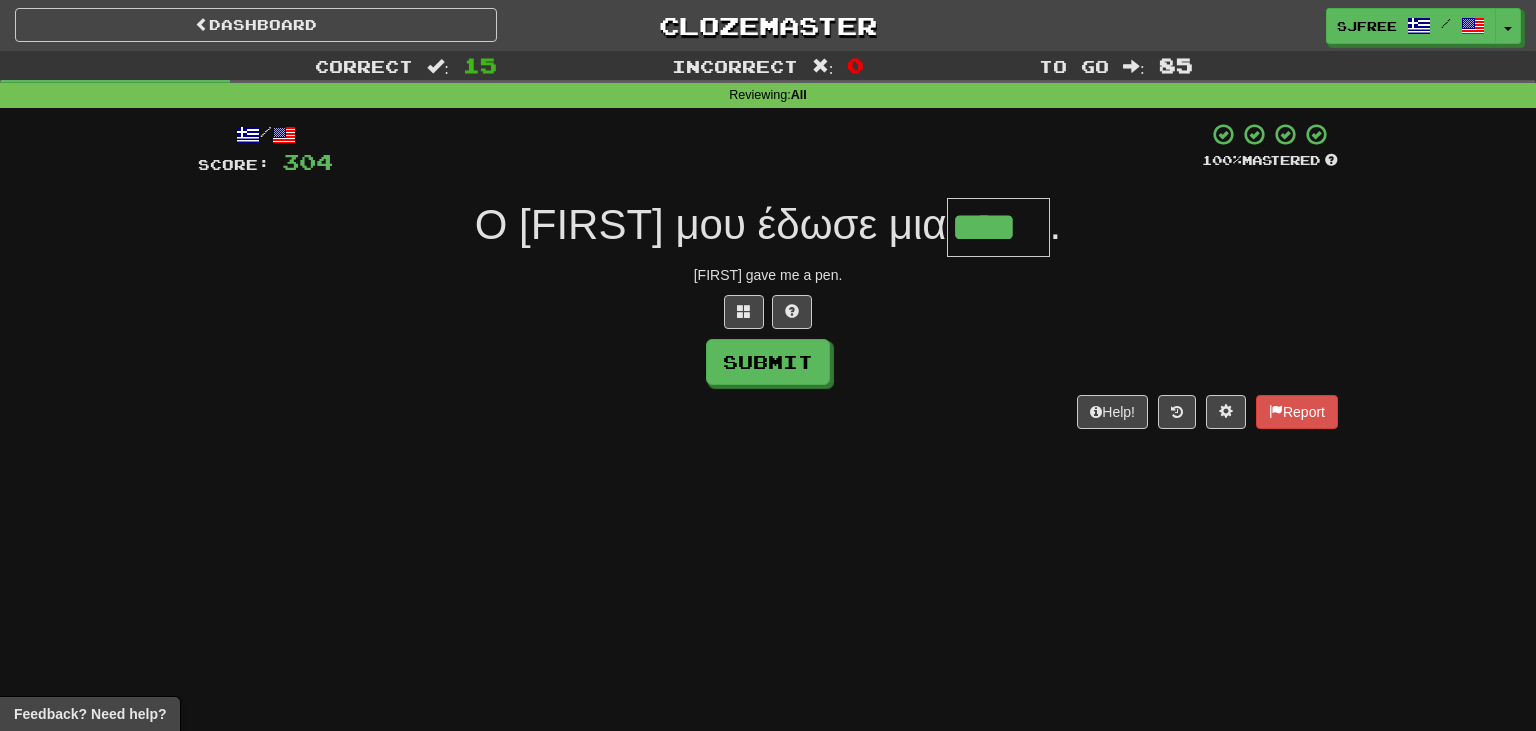 type on "****" 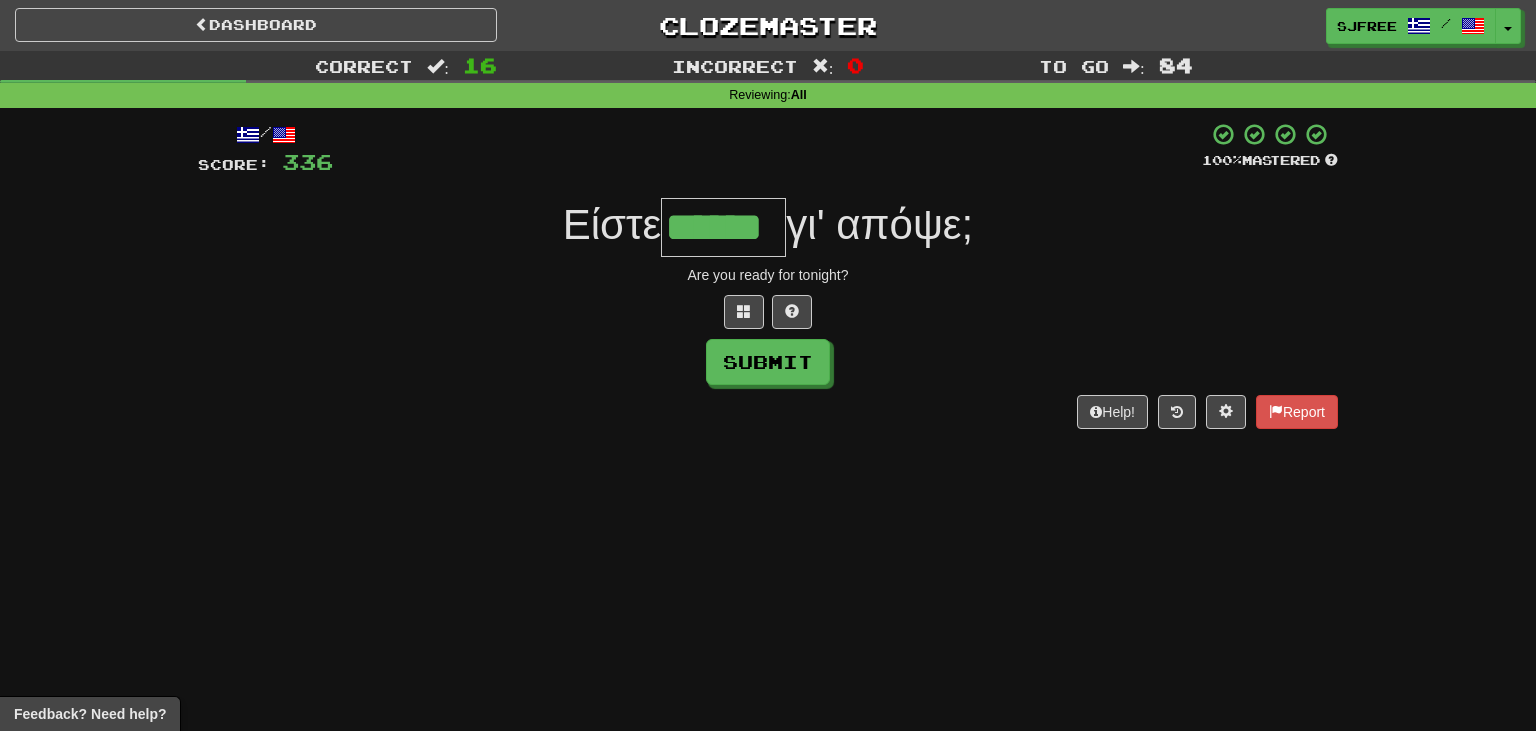 type on "******" 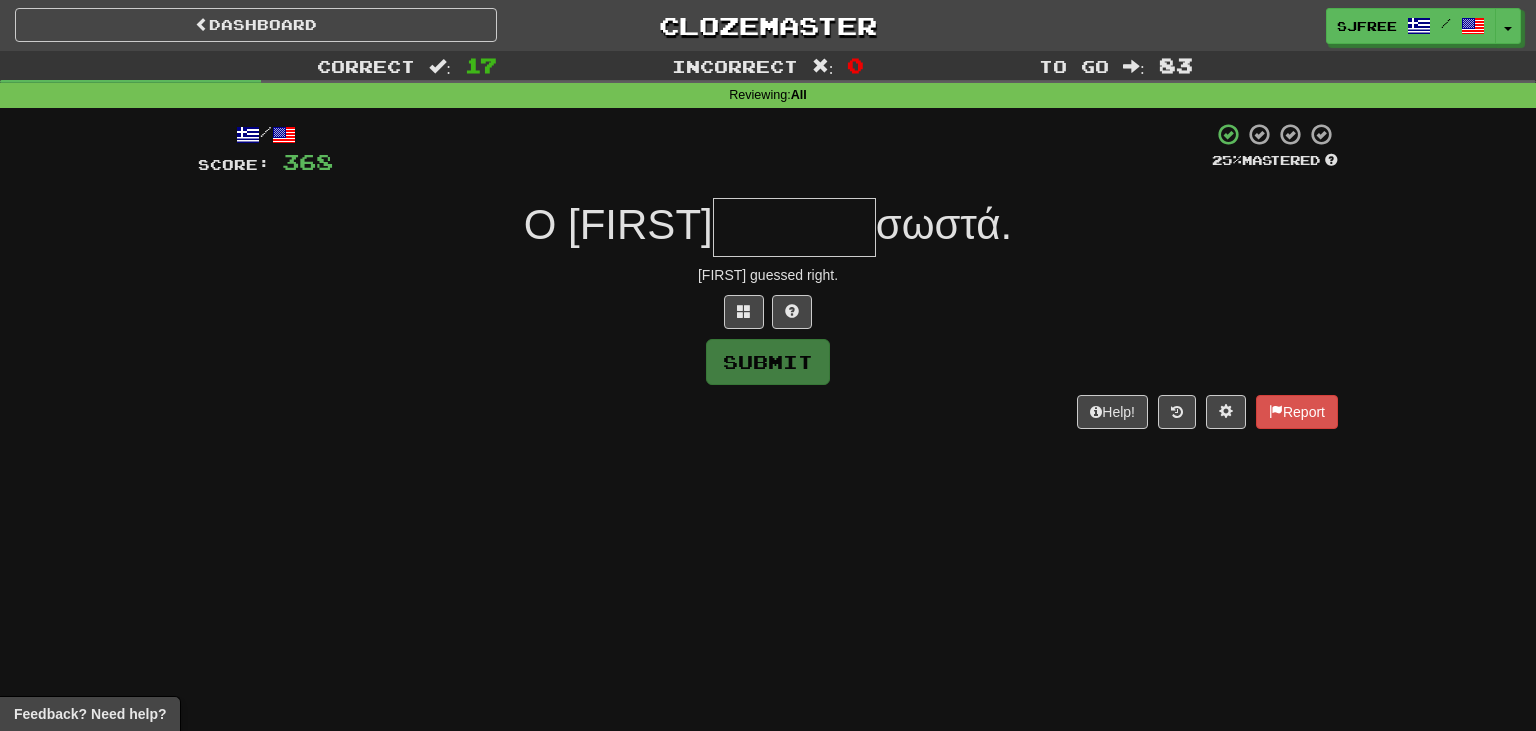 type on "*" 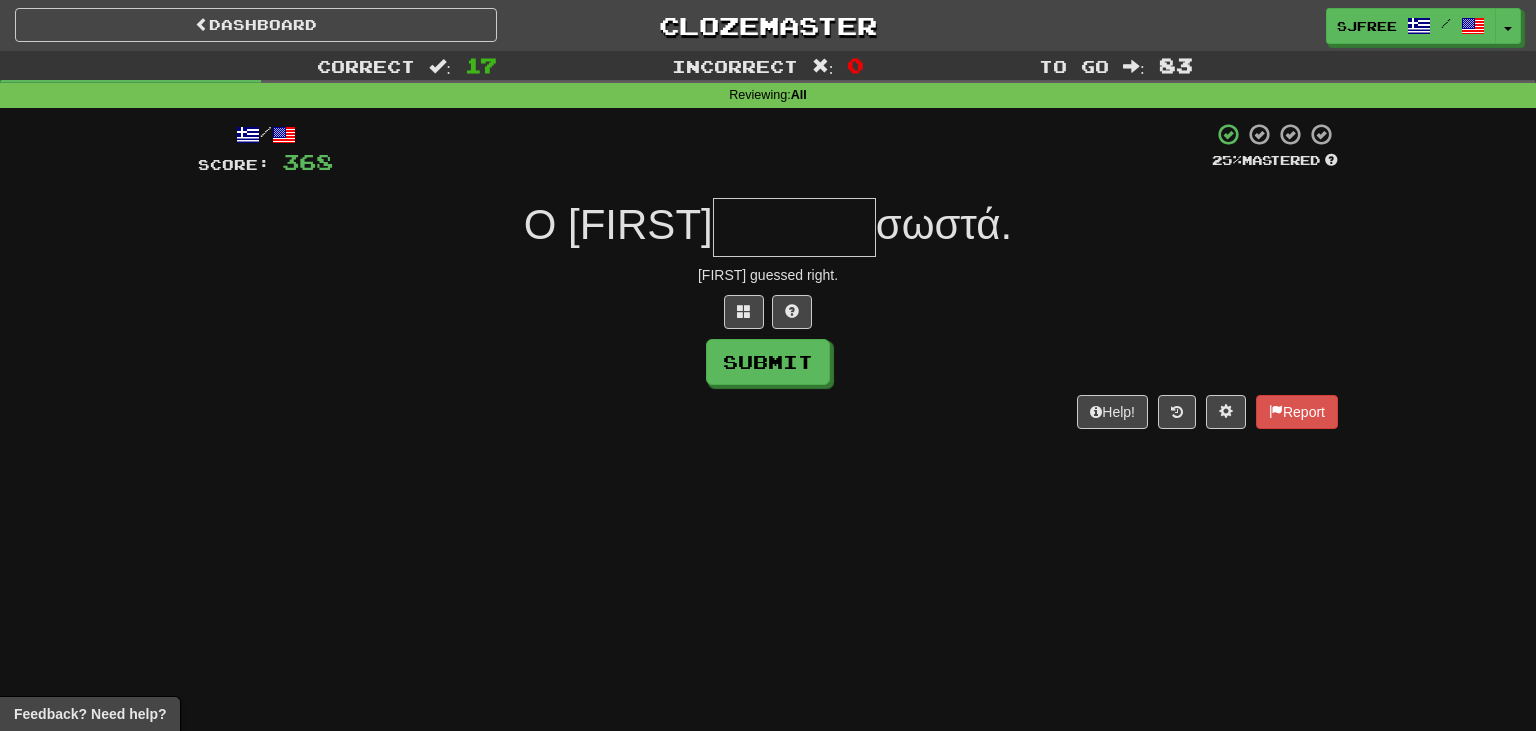 type on "*" 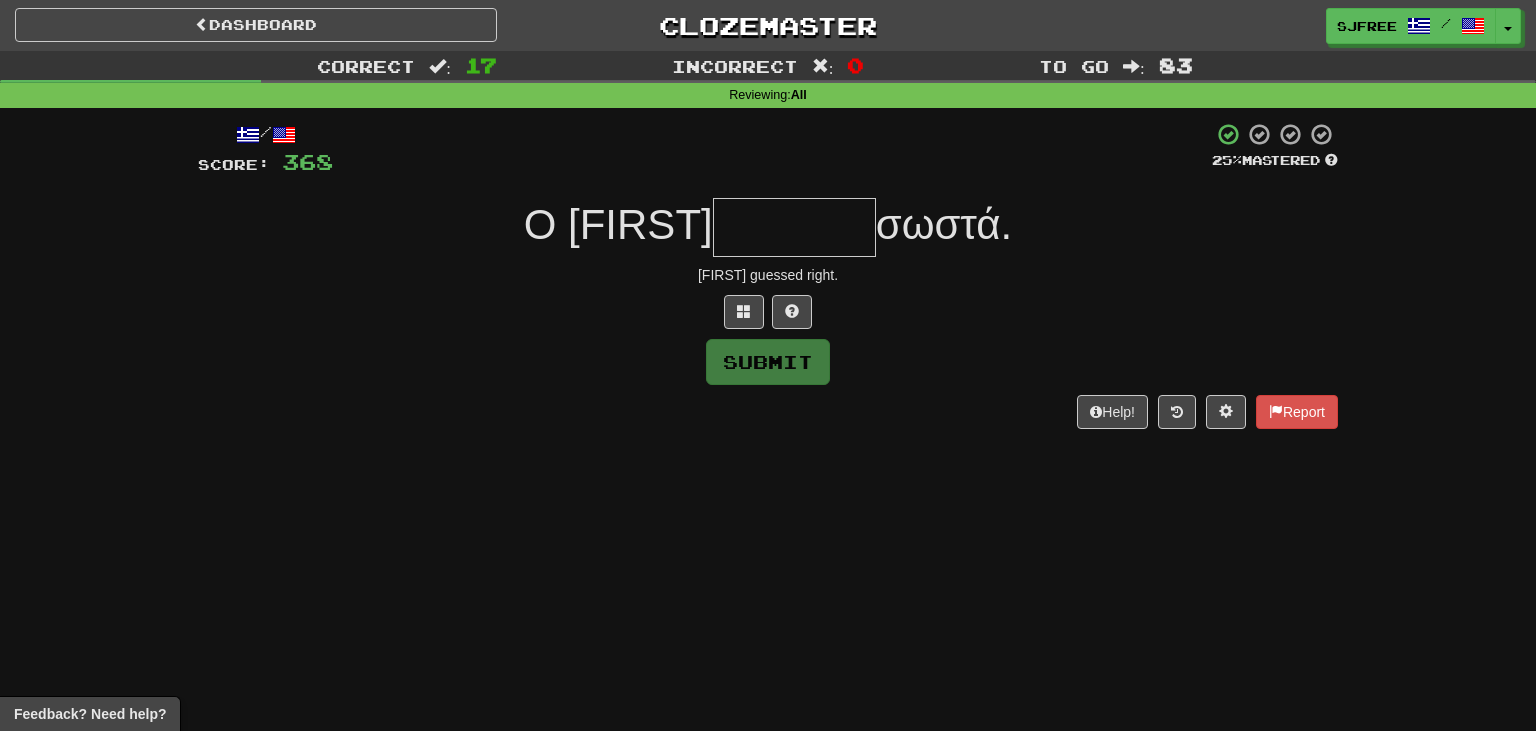 type on "*" 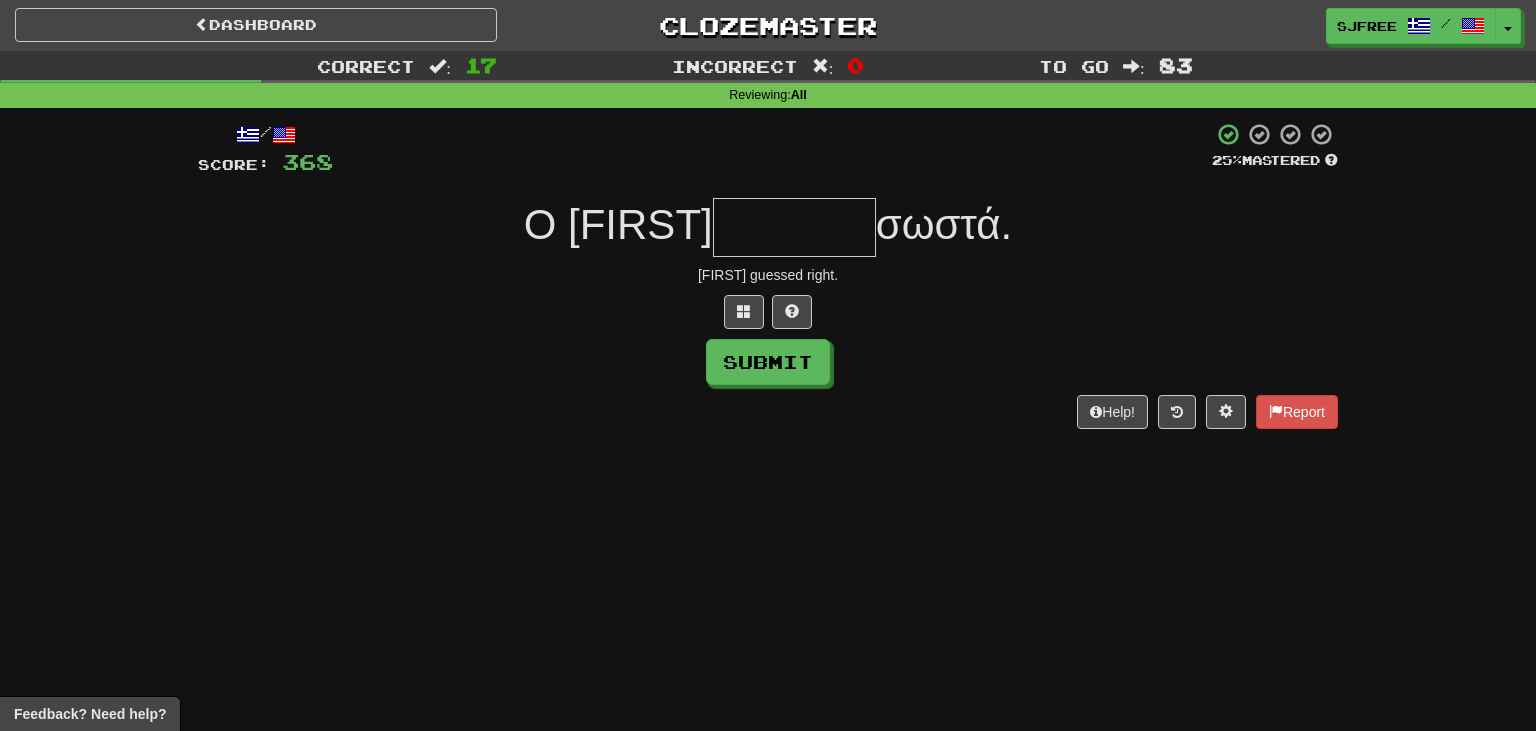 type on "*" 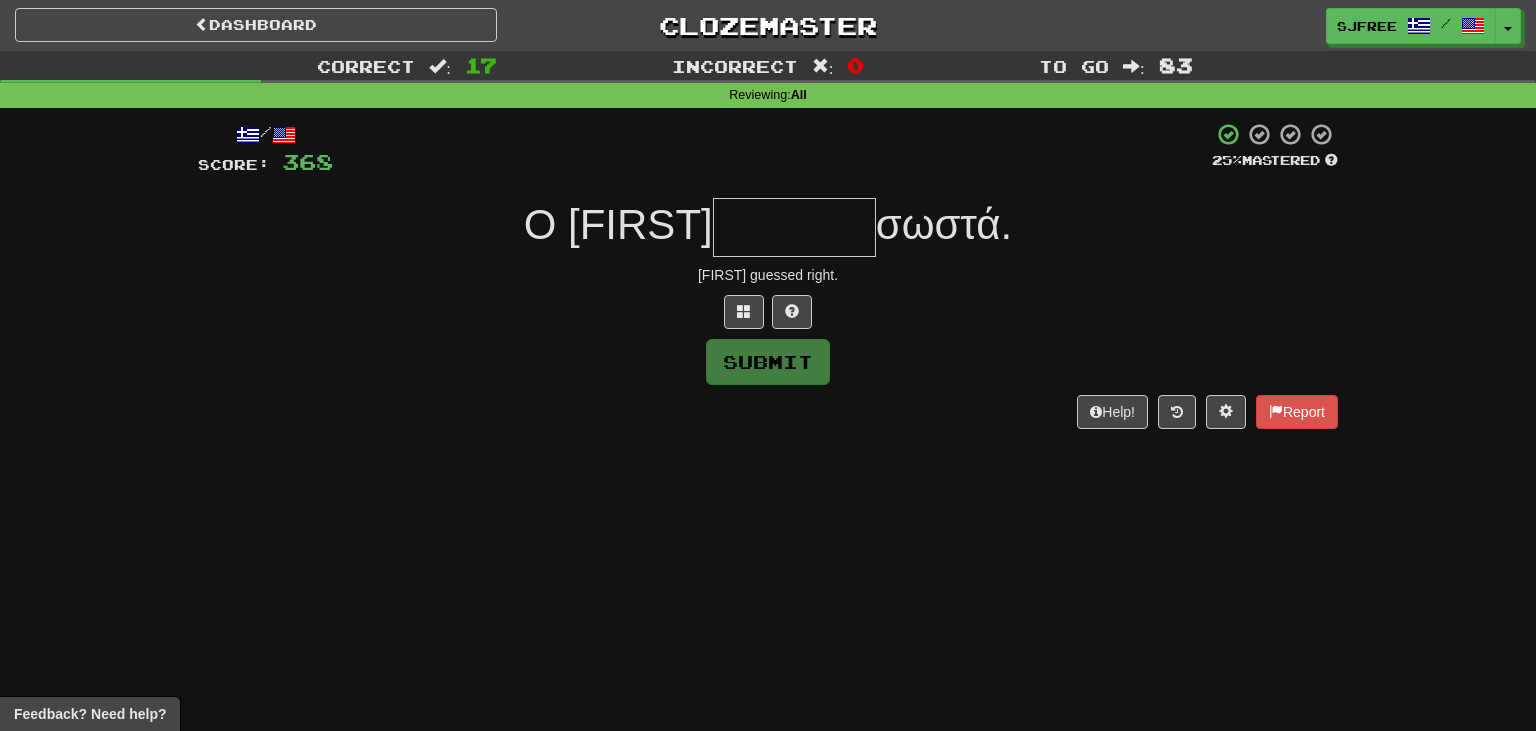 type on "*" 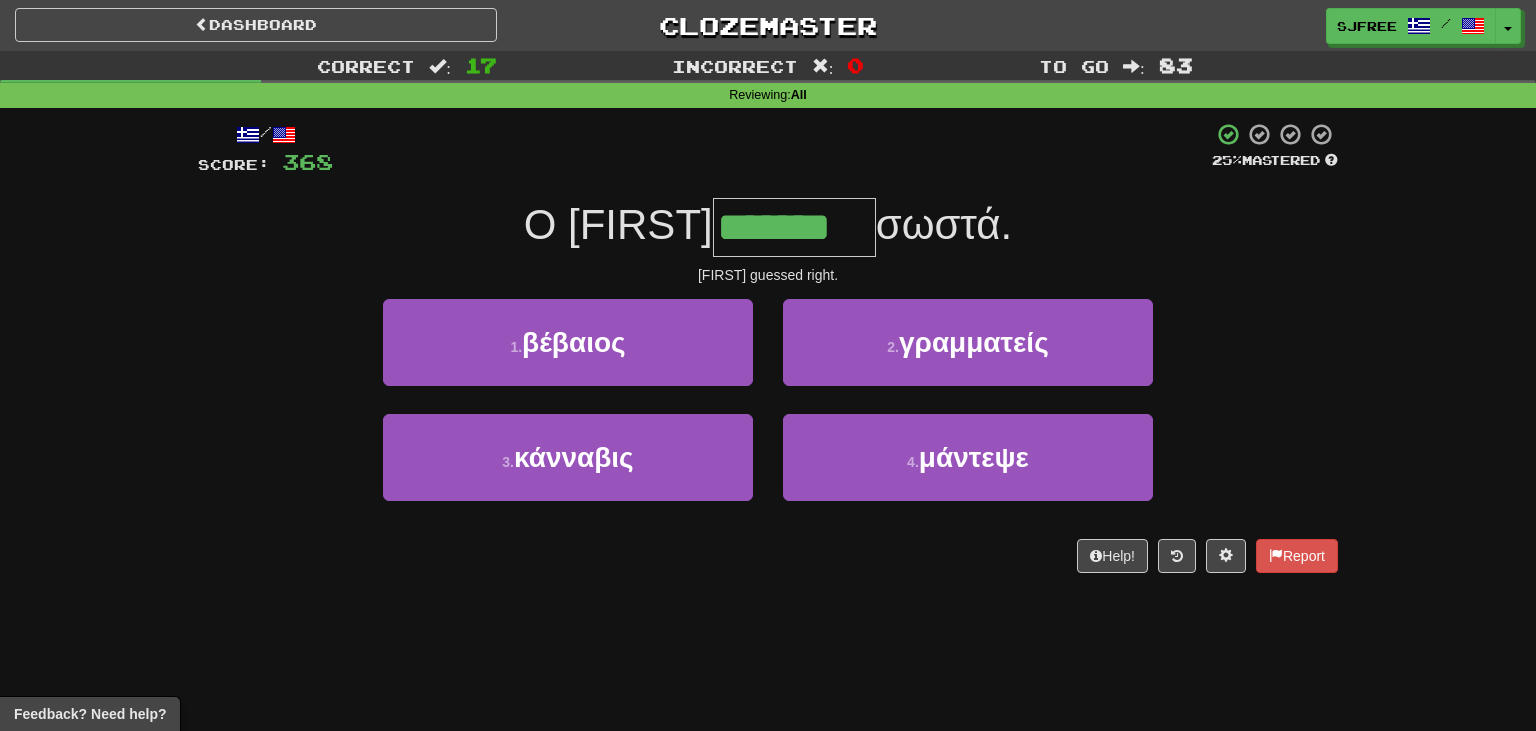 type on "*******" 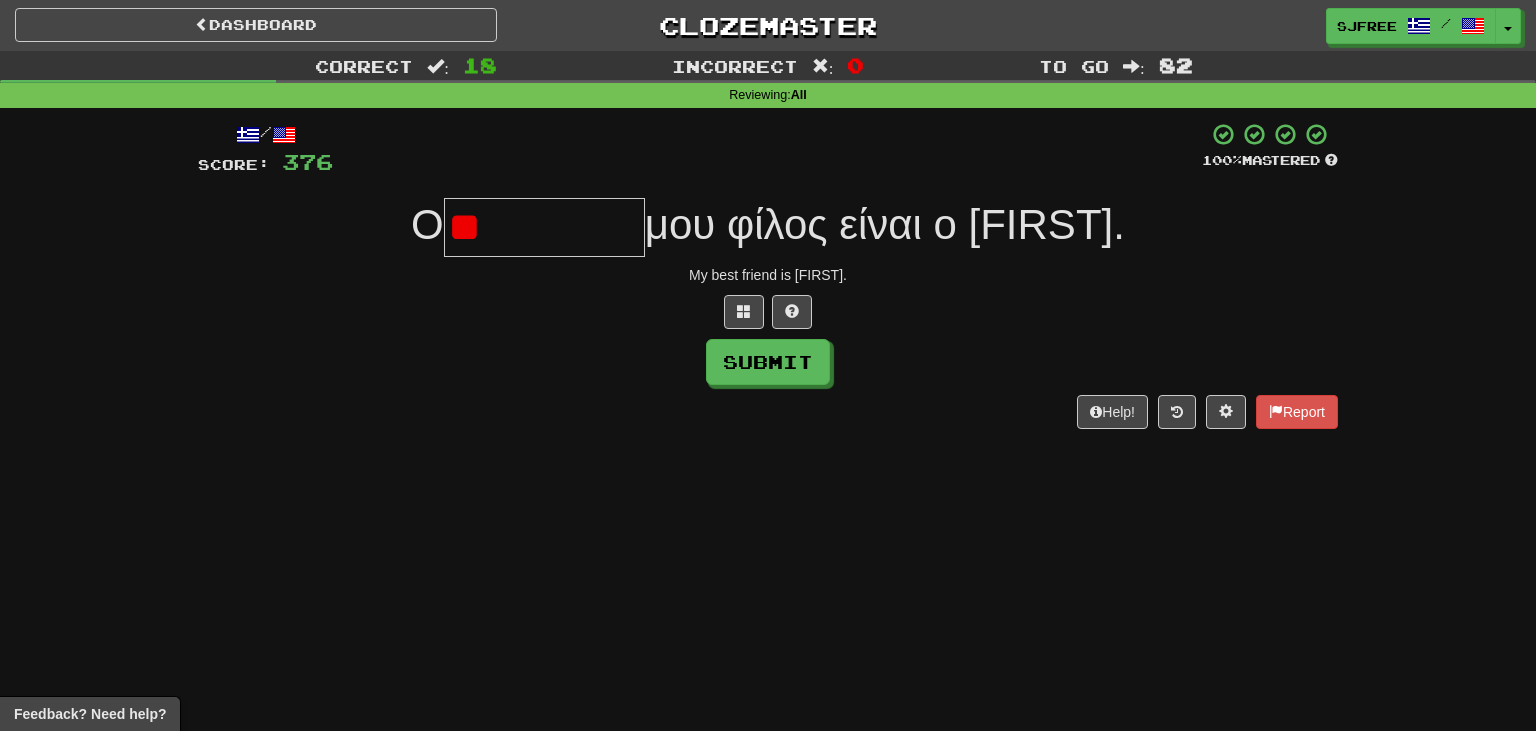 type on "*" 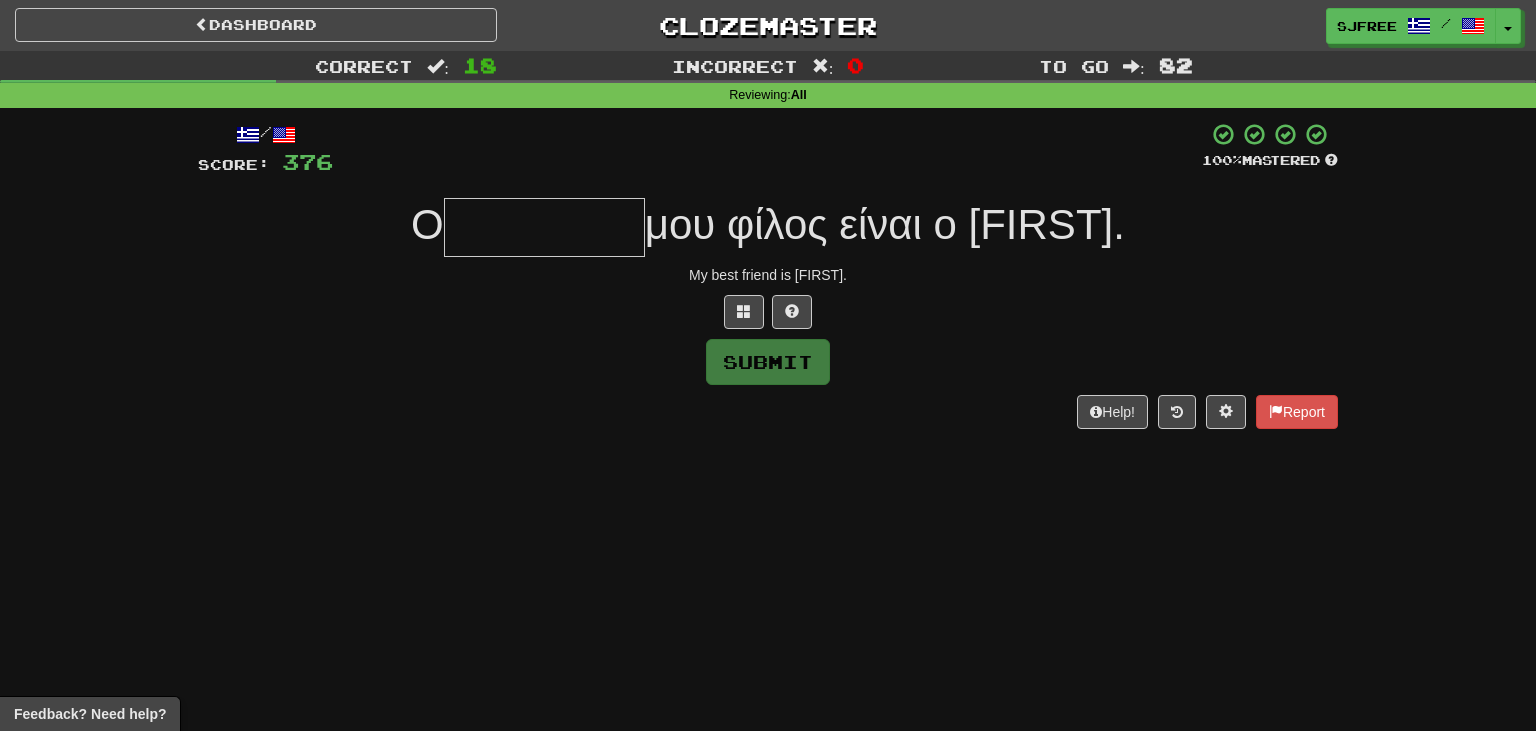 type on "*" 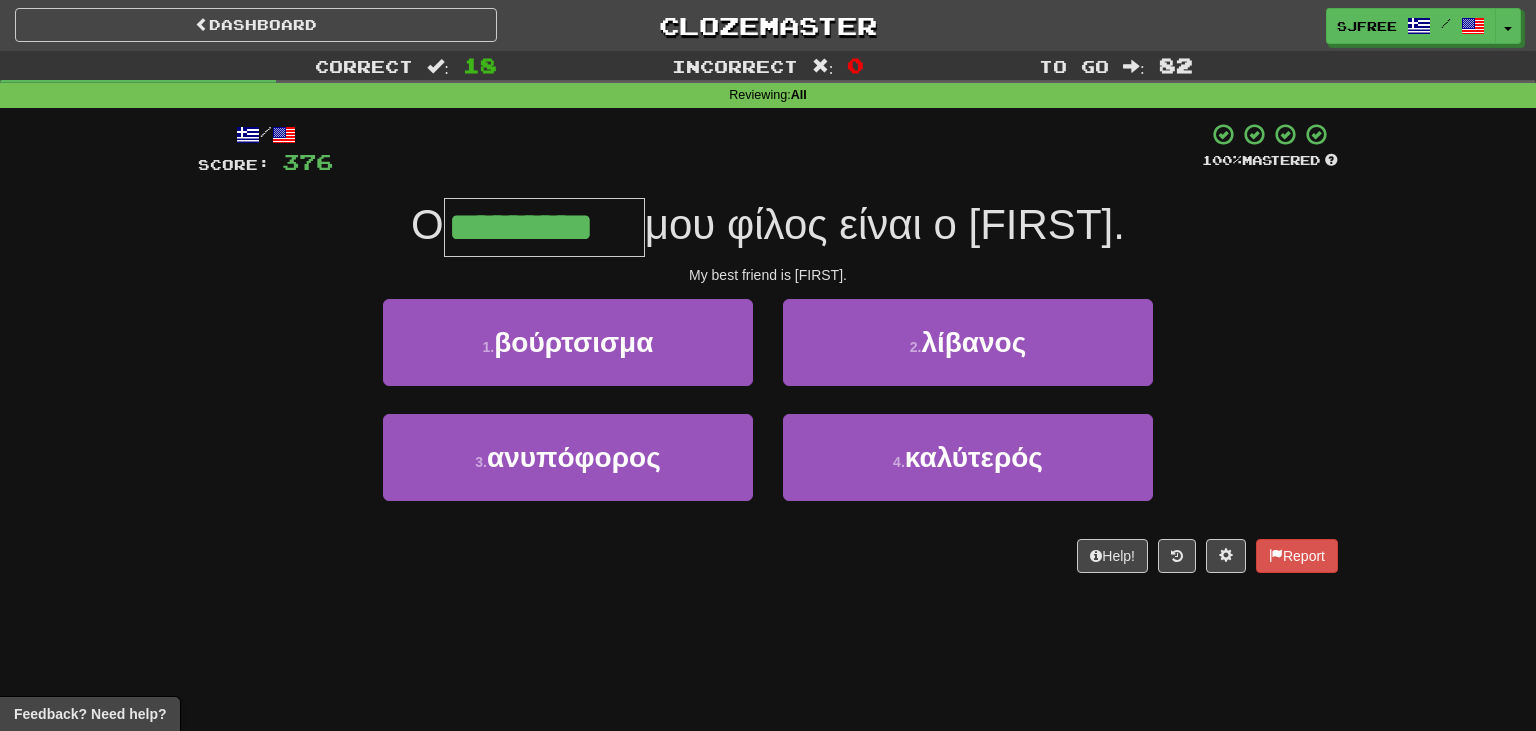 type on "*********" 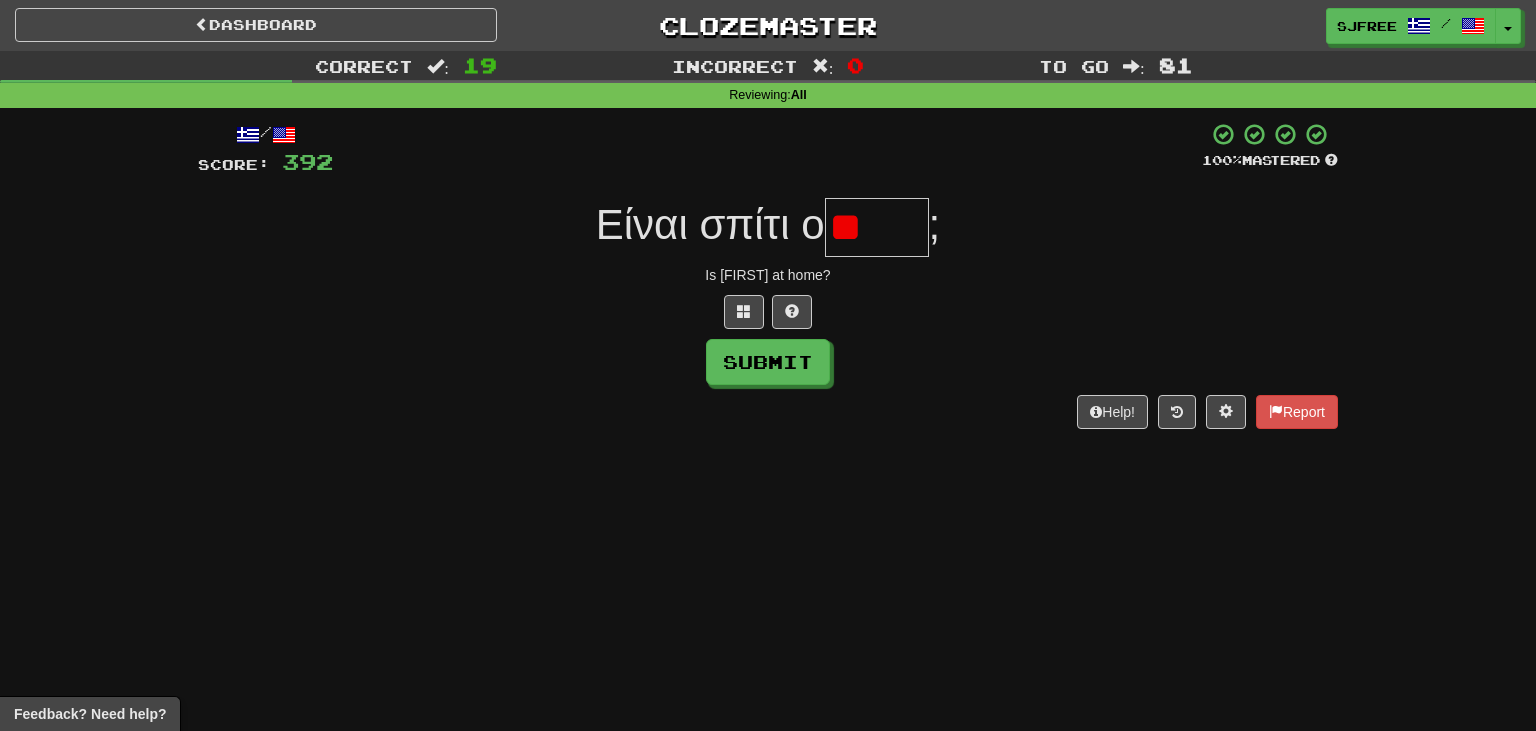 type on "*" 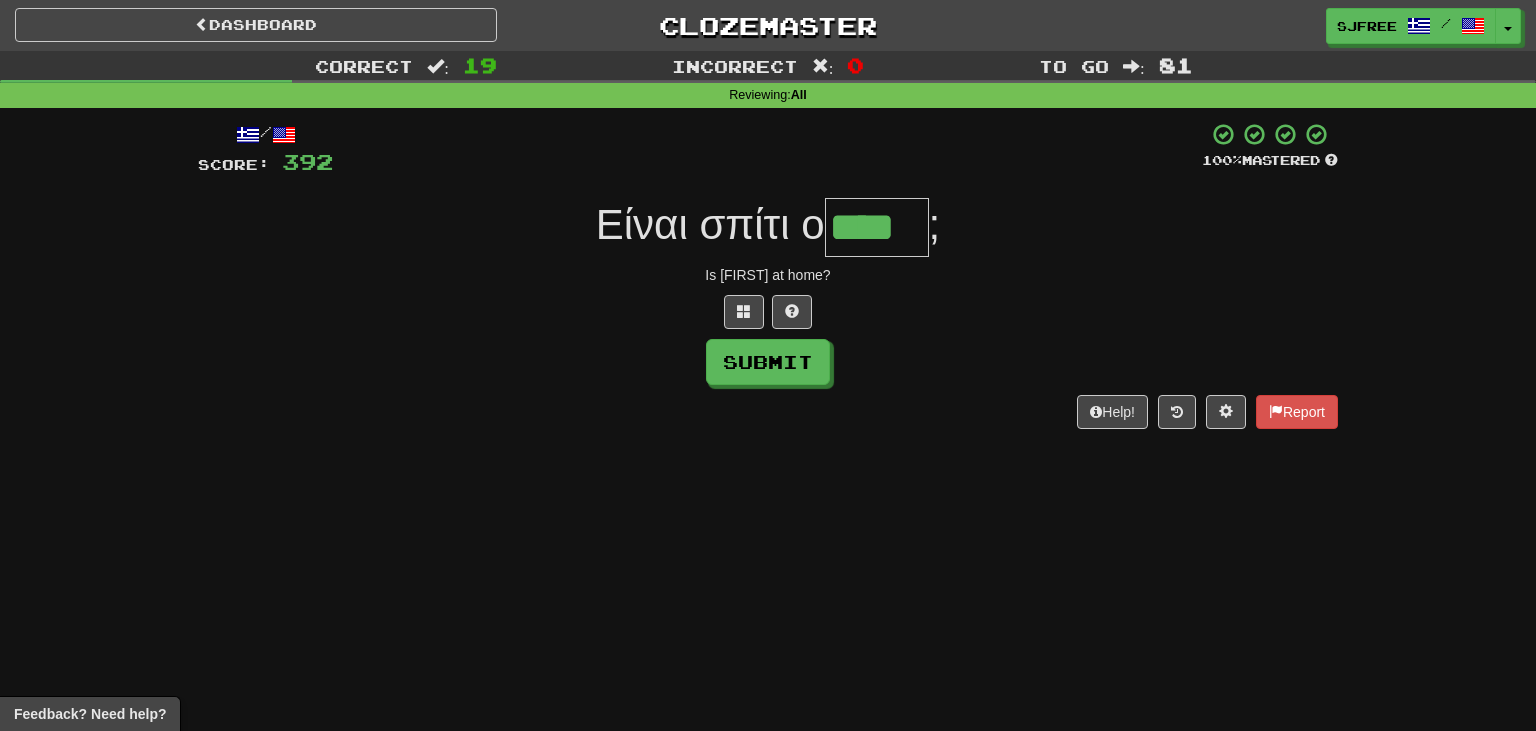 type on "****" 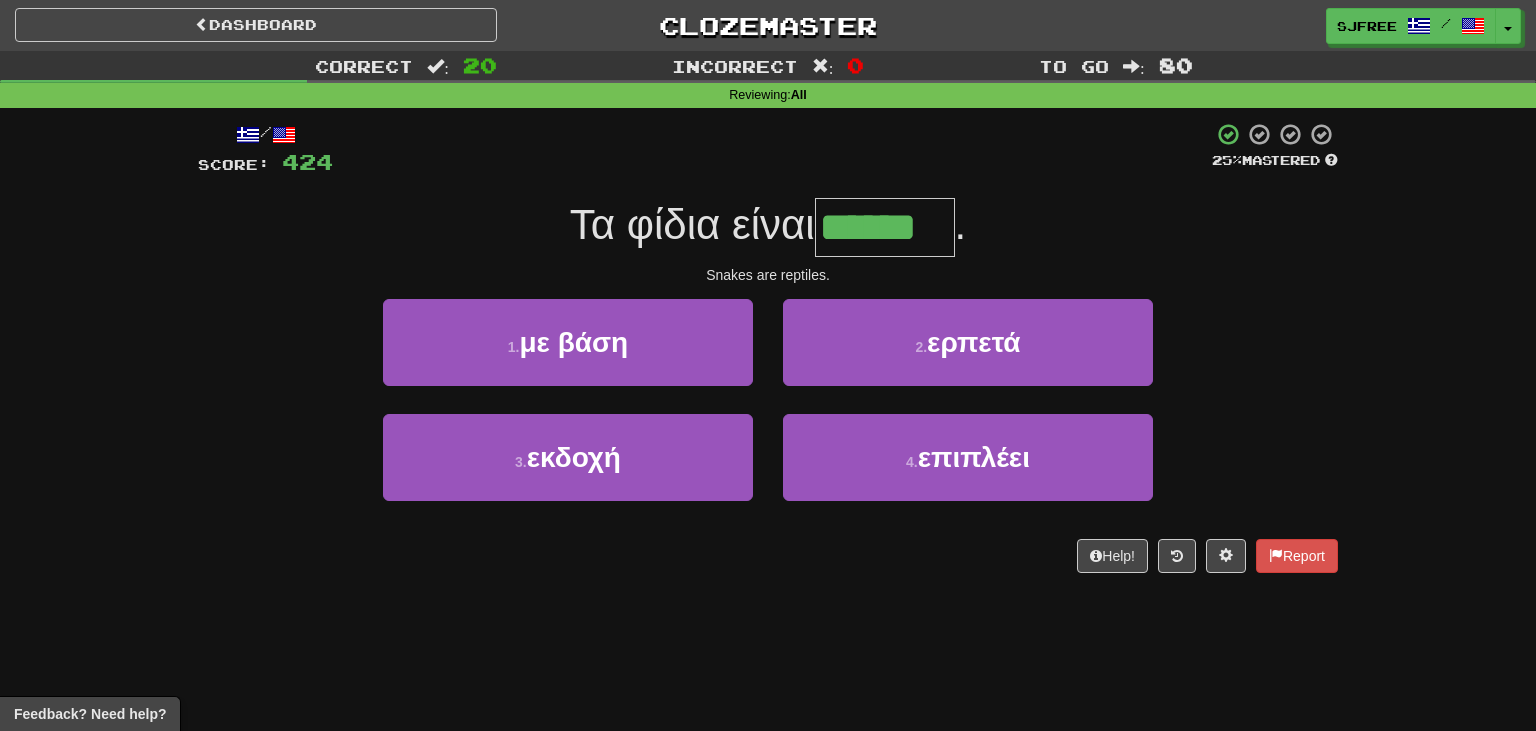 type on "******" 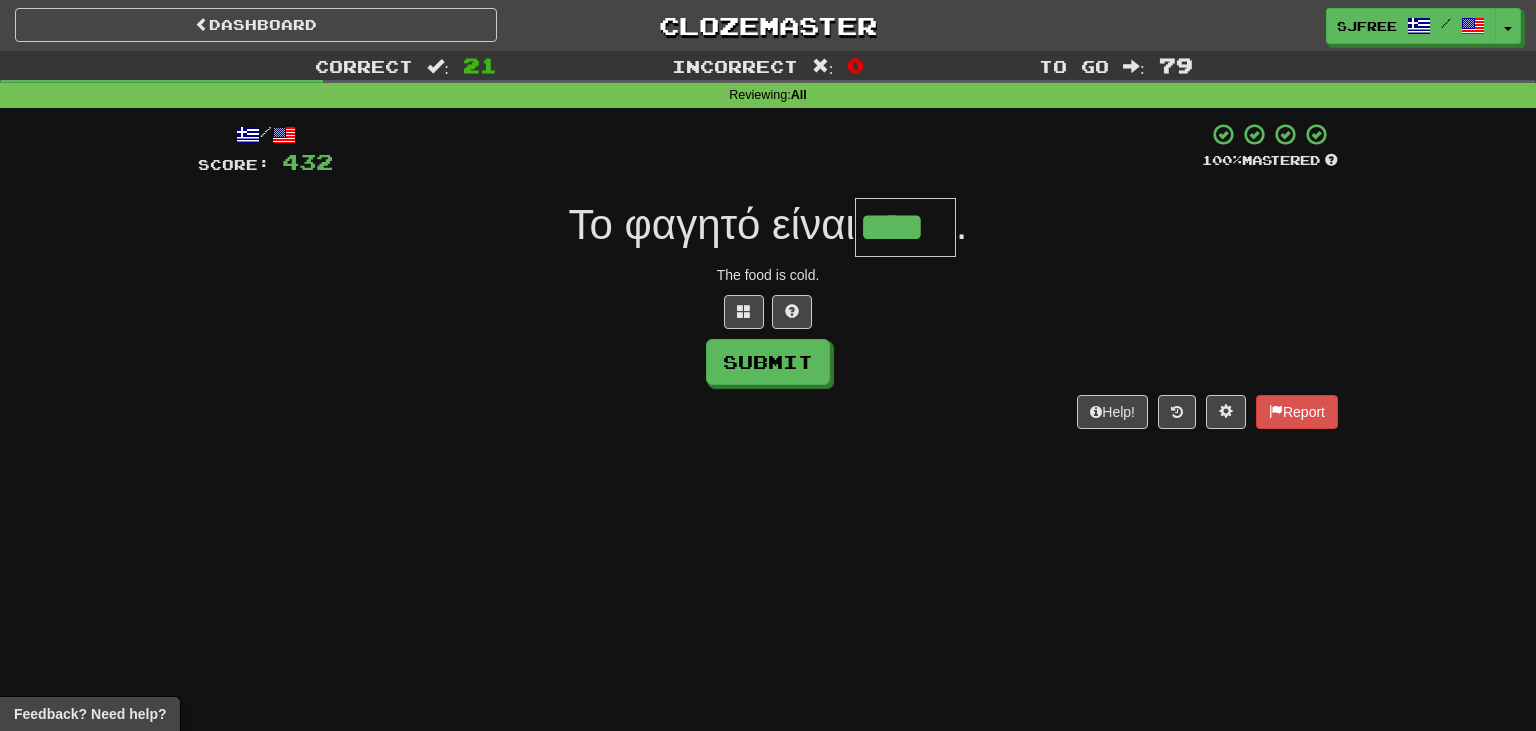 type on "****" 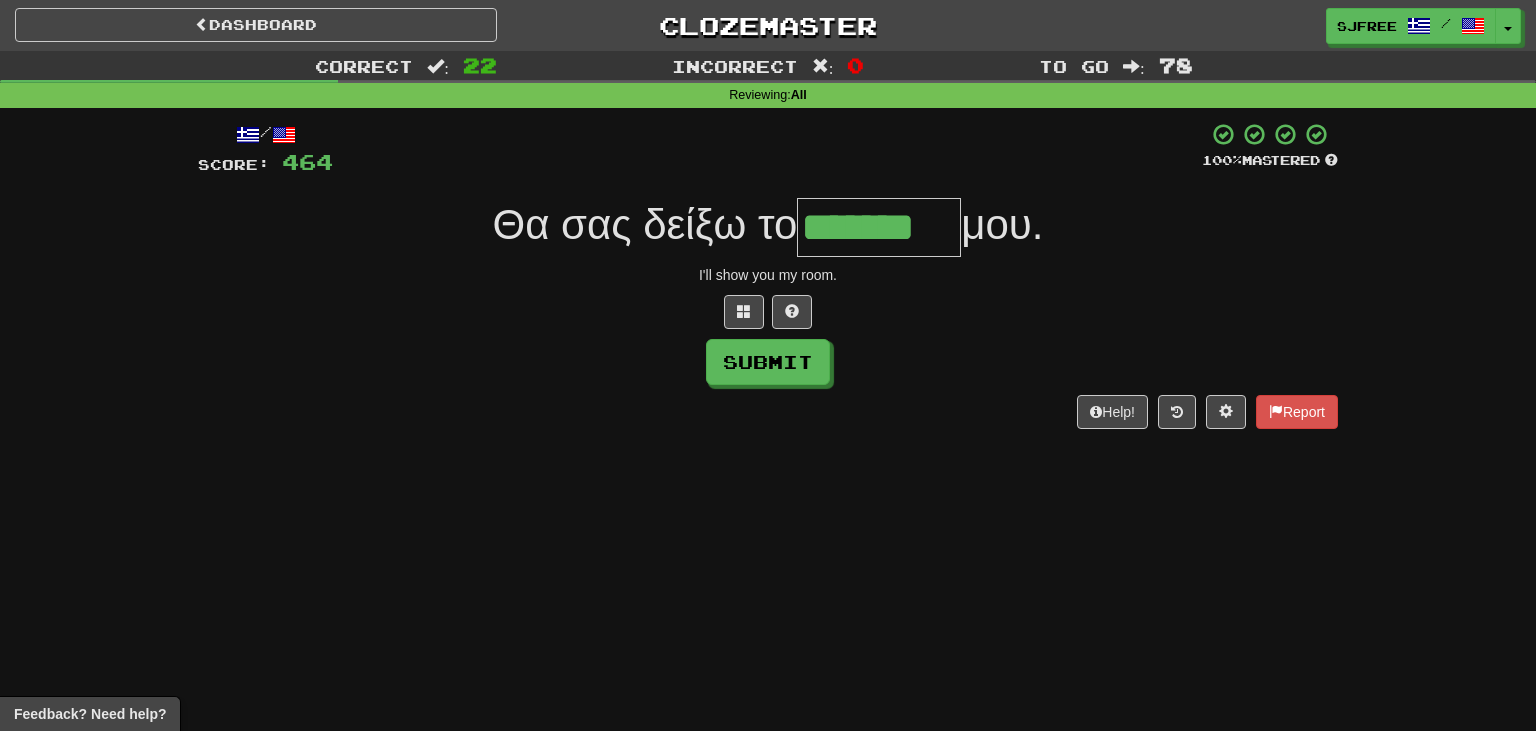 type on "*******" 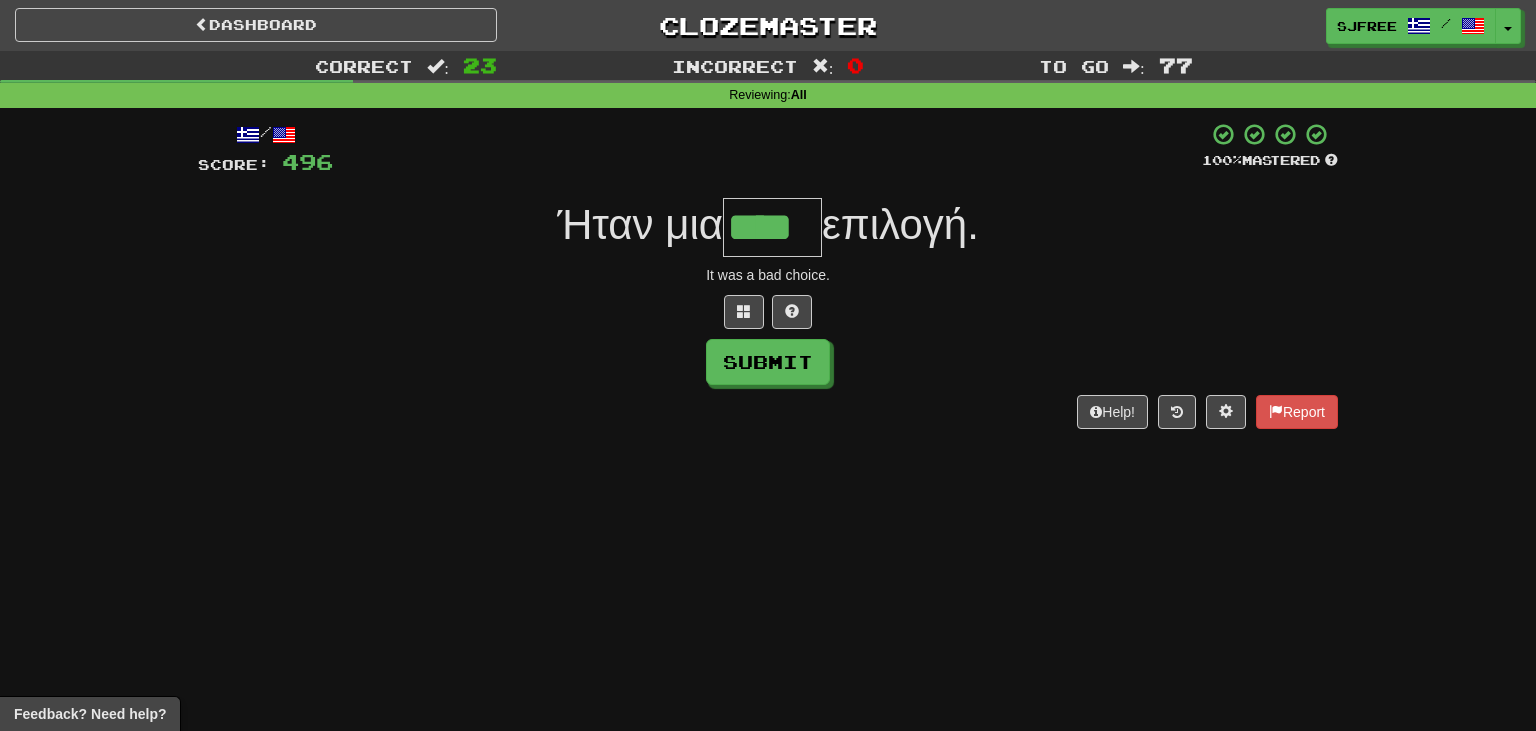 type on "****" 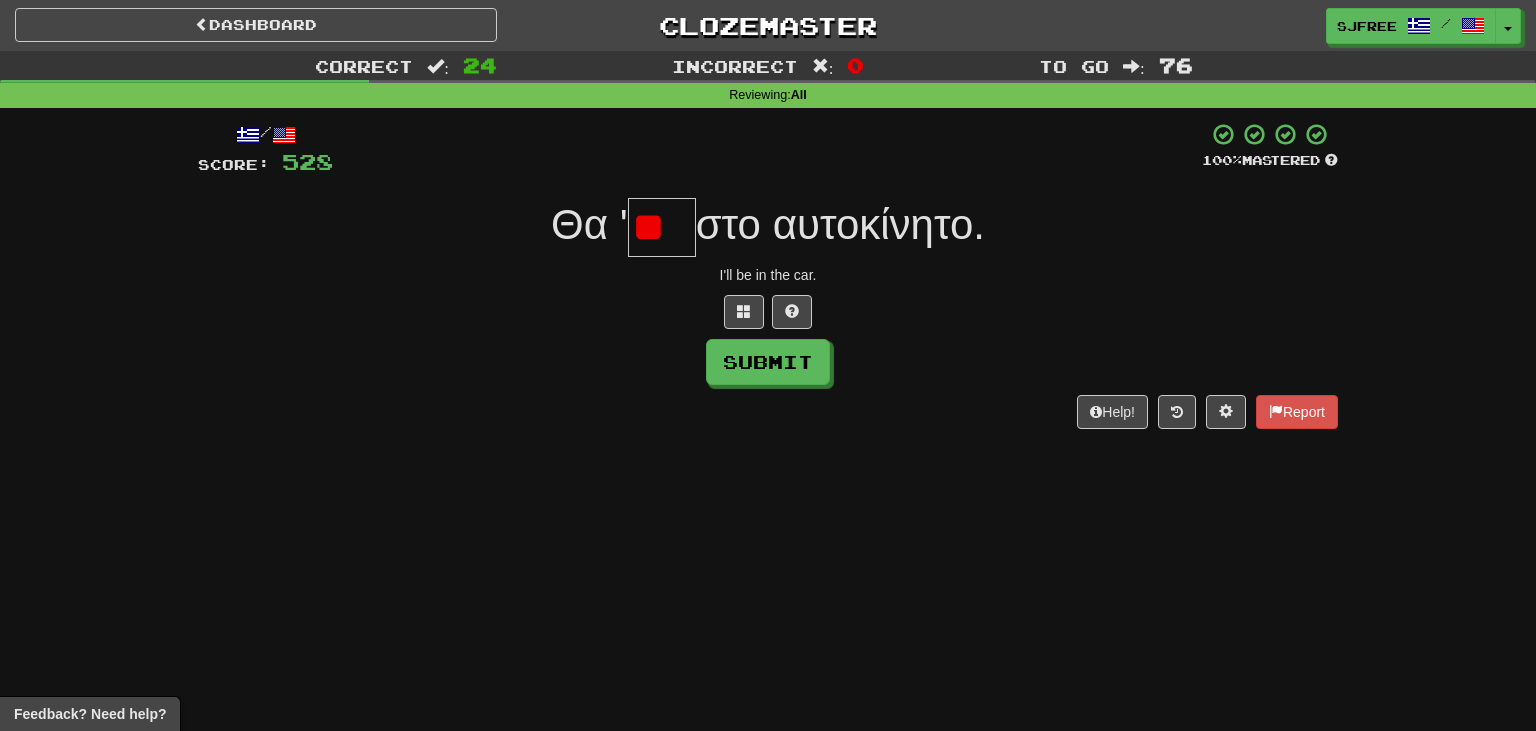type on "*" 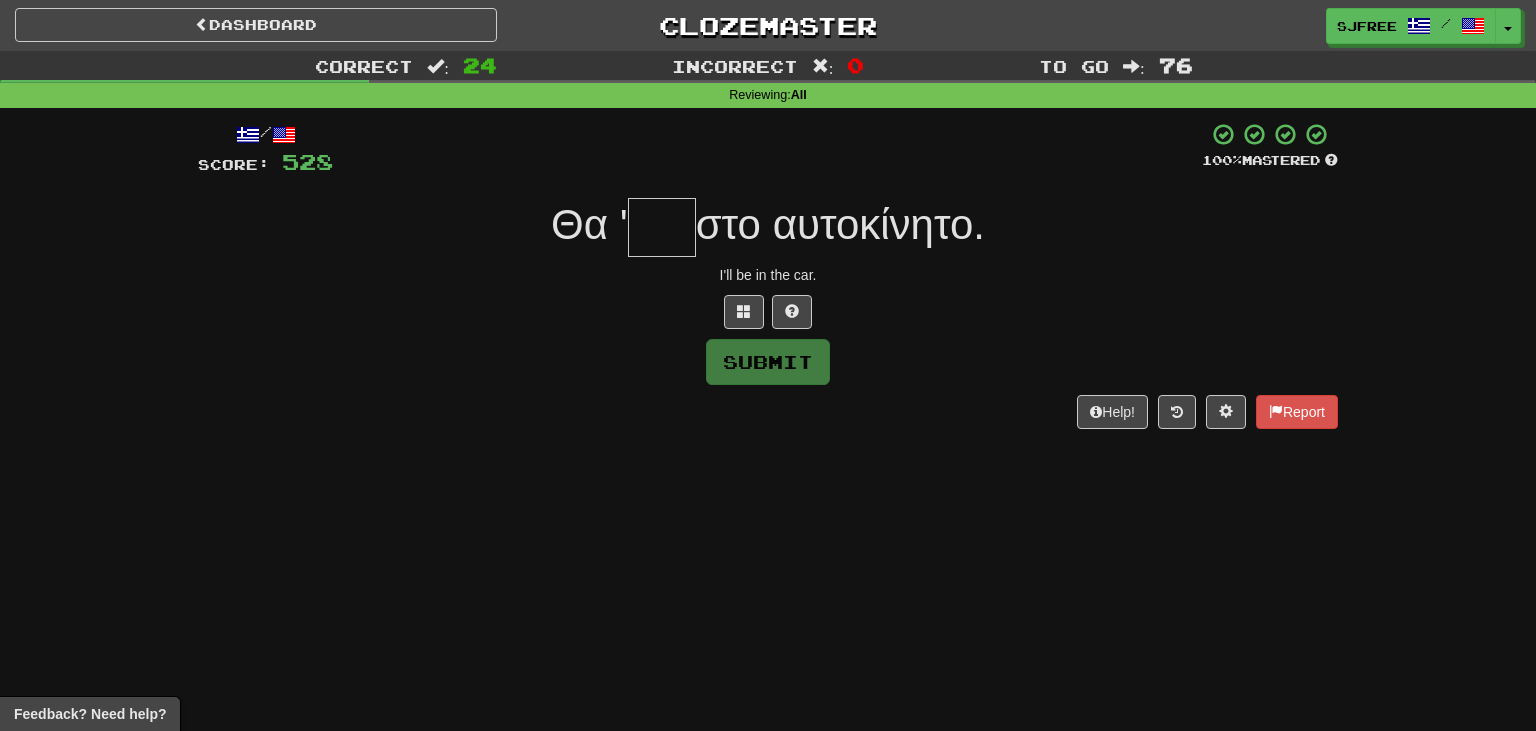 type on "*" 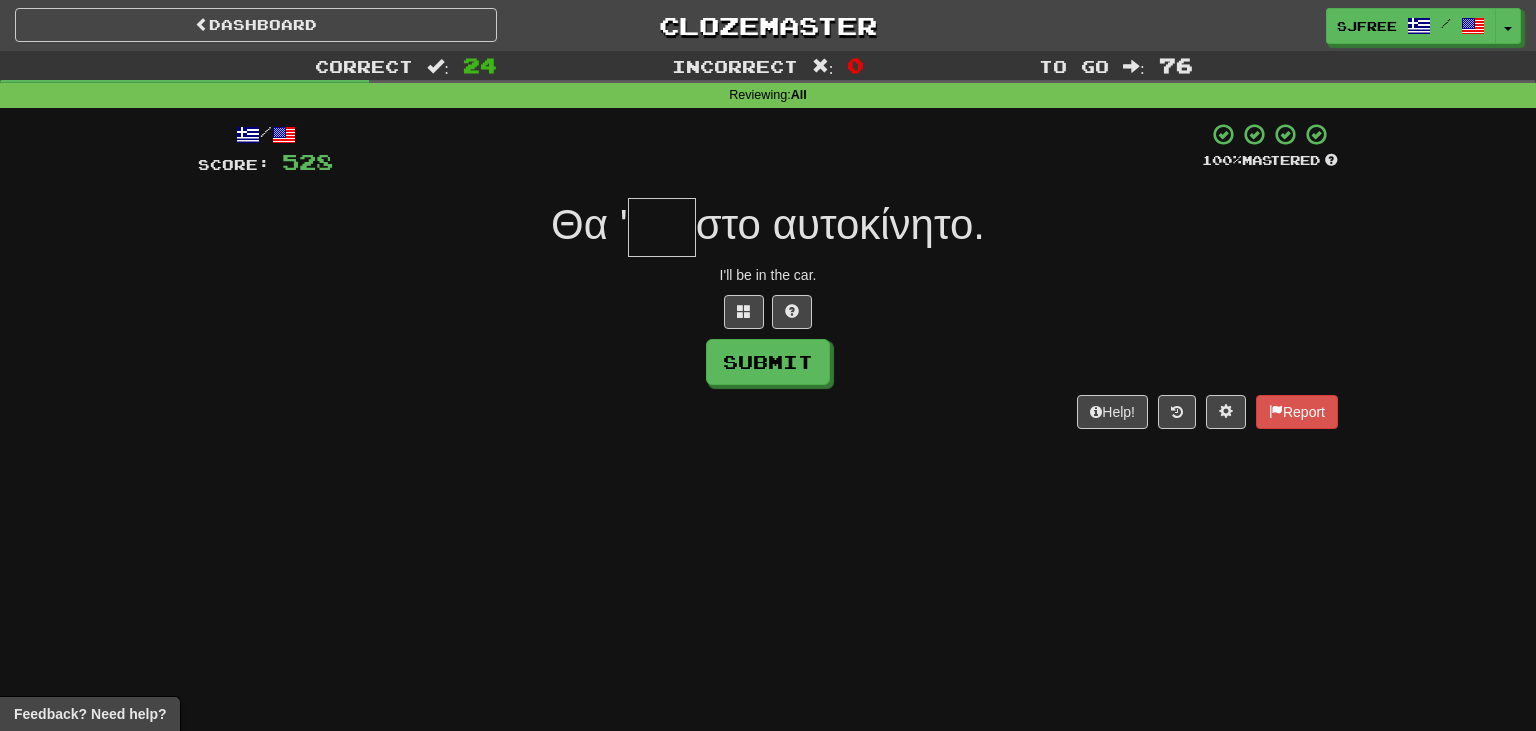 type on "*" 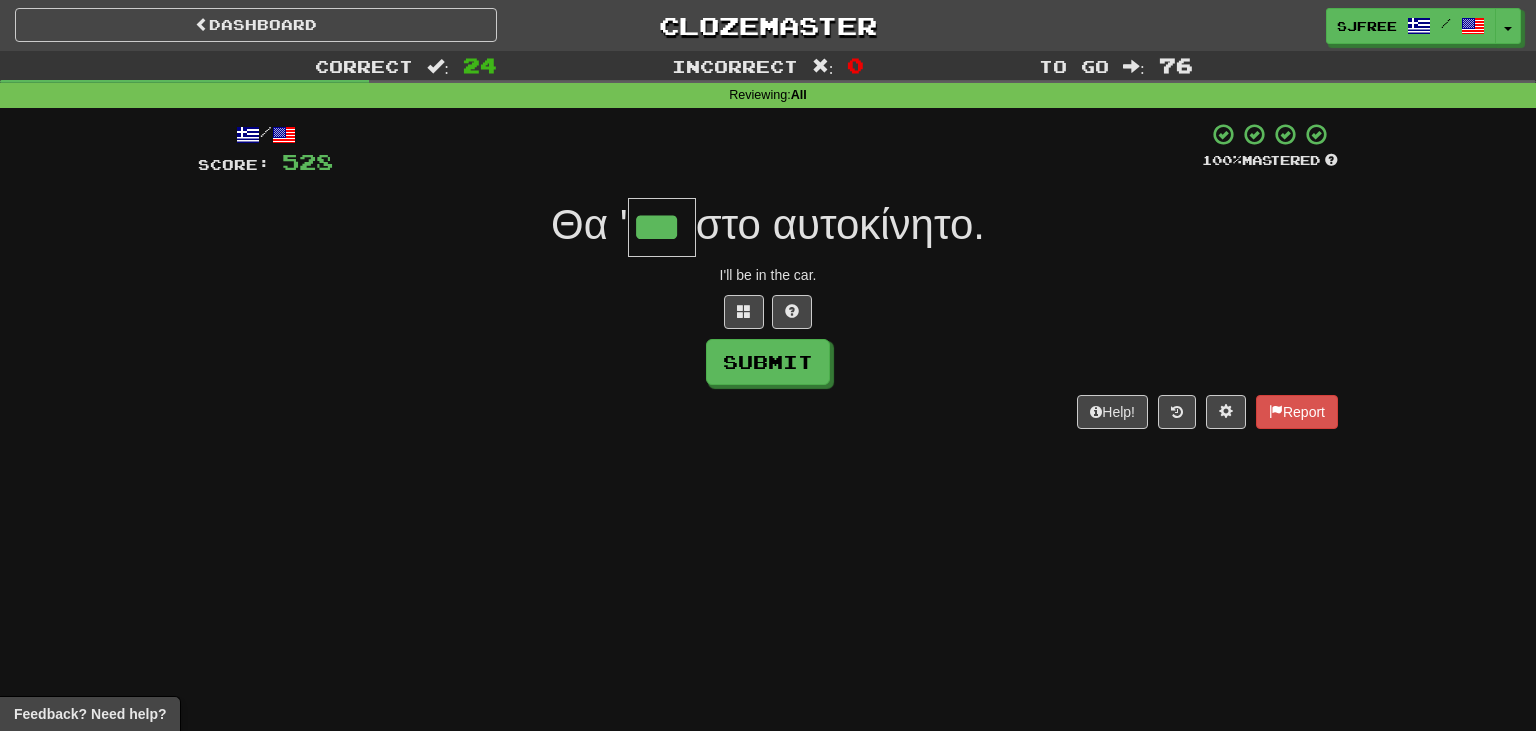 type on "***" 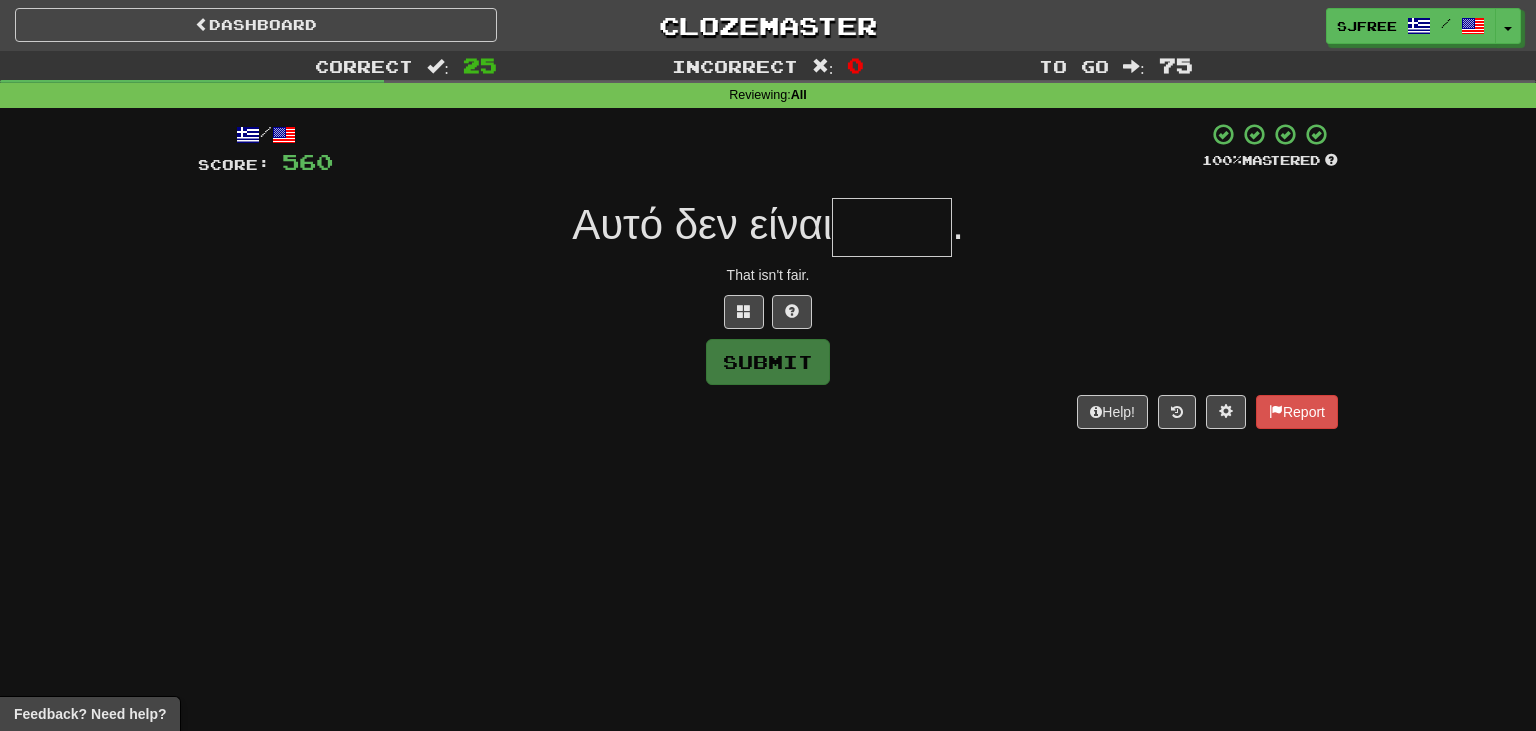 type on "*" 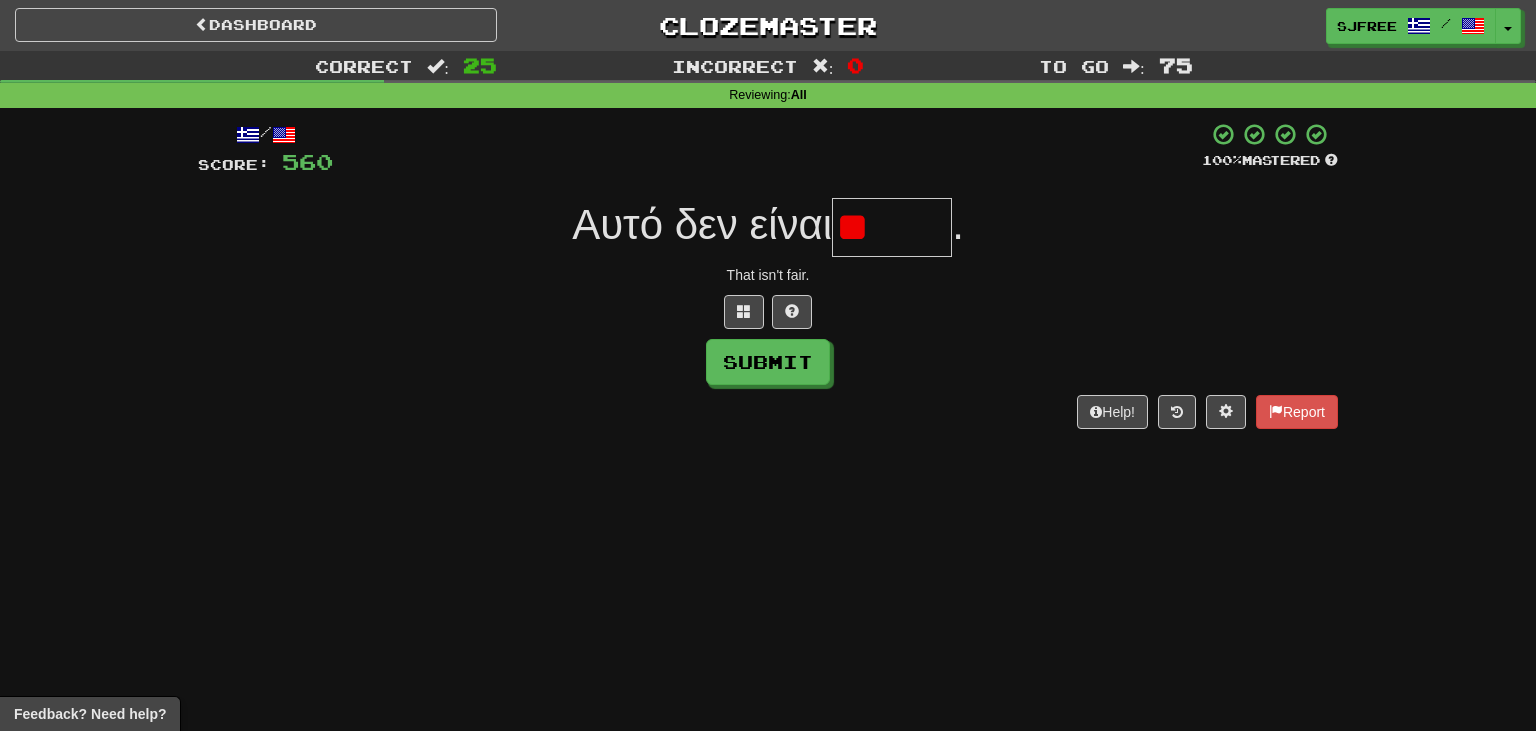 type on "*" 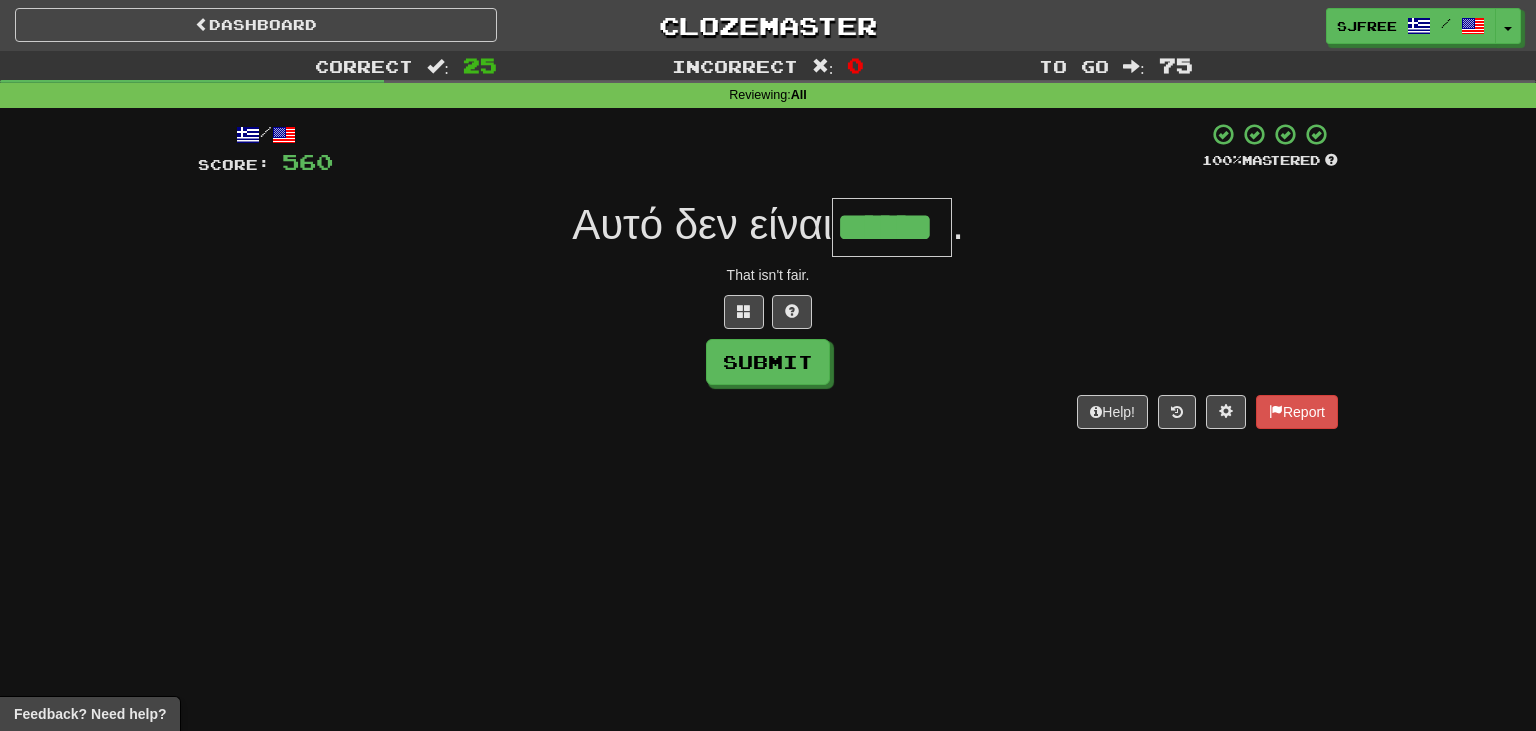 type on "******" 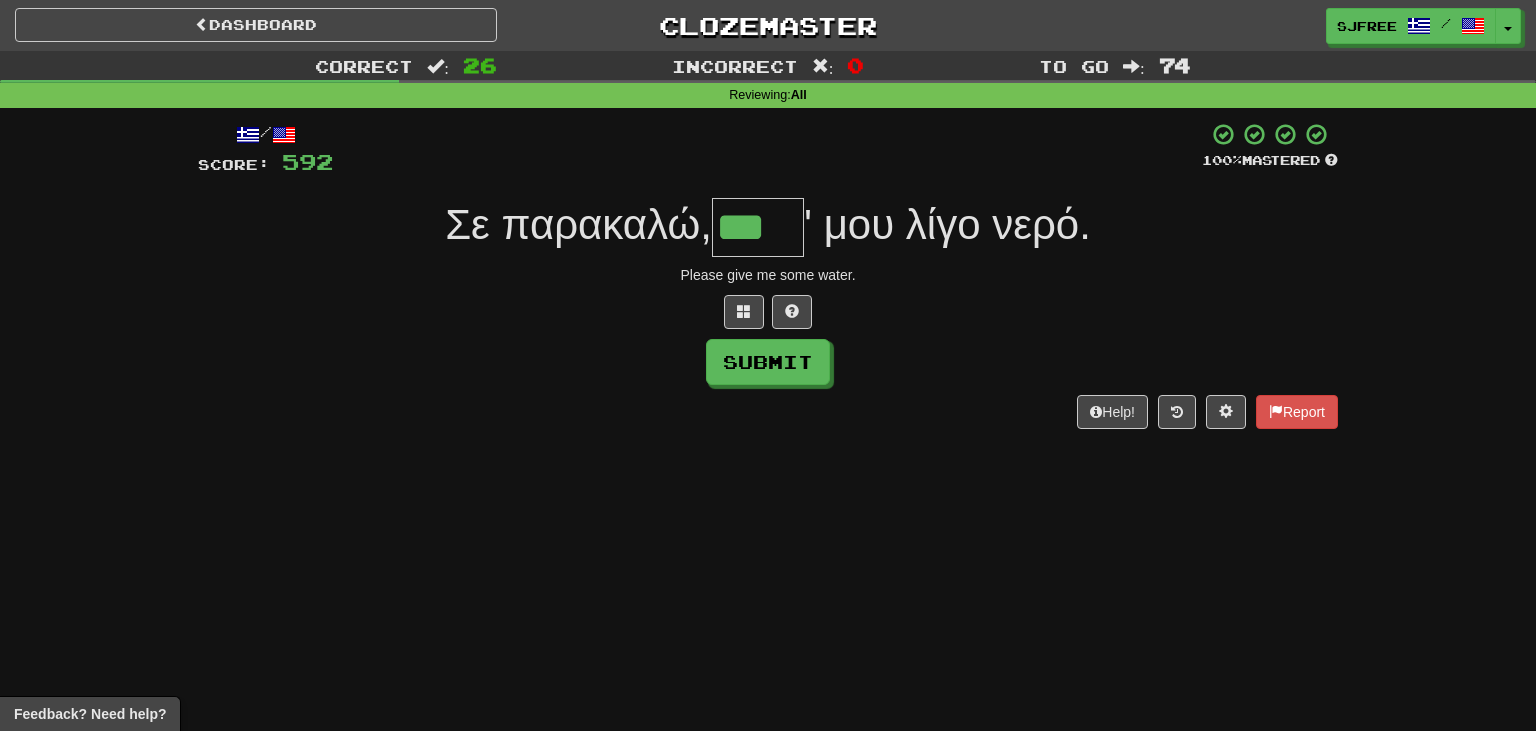 type on "***" 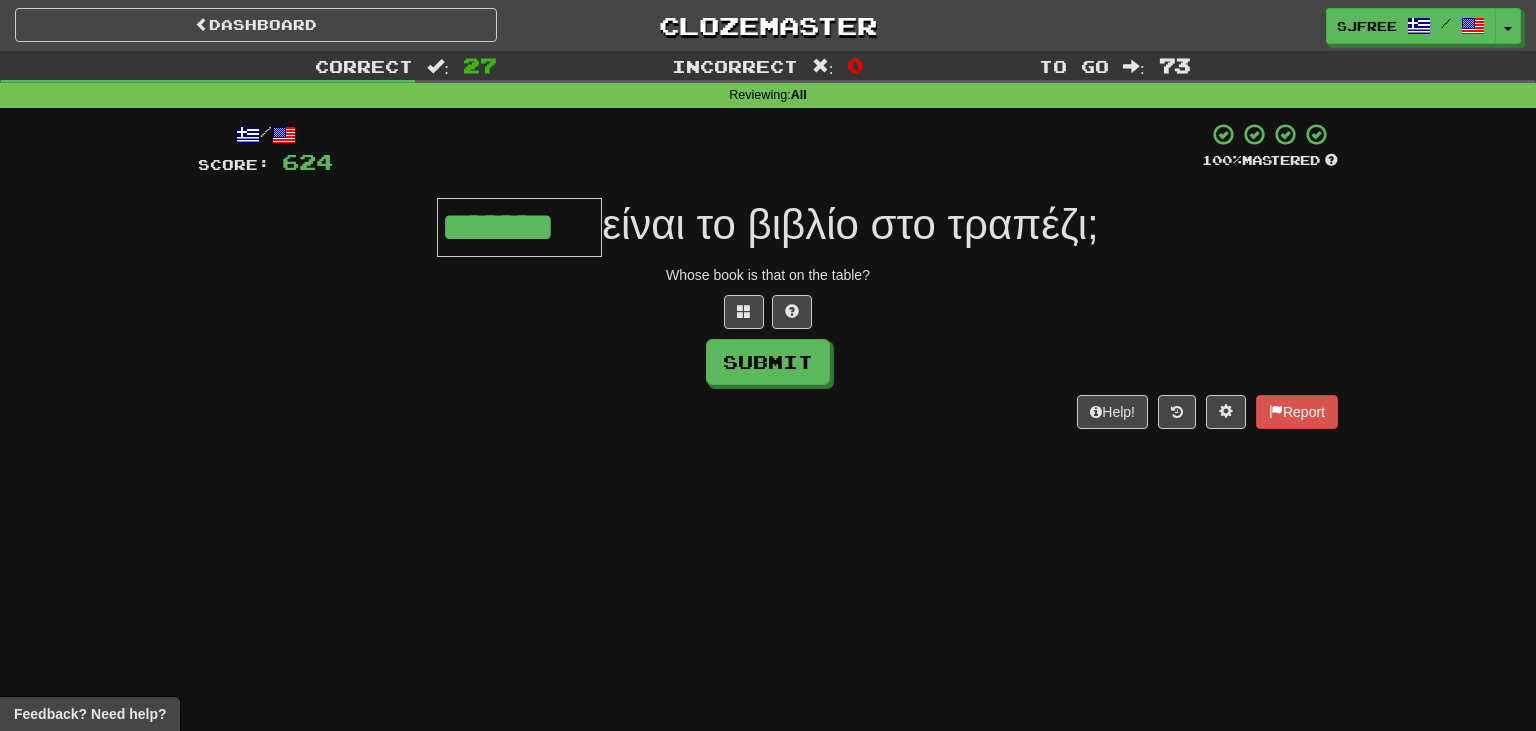 type on "*******" 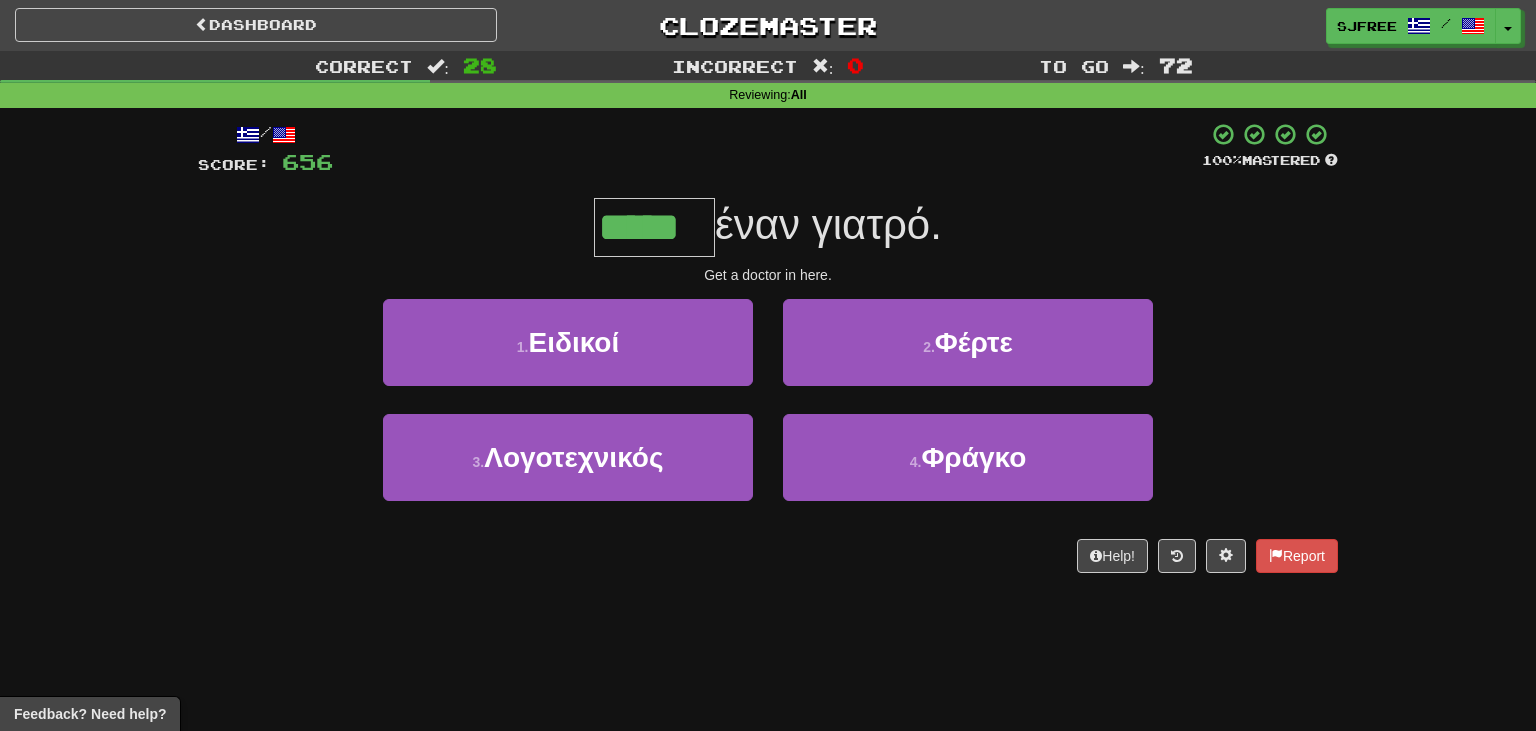 type on "*****" 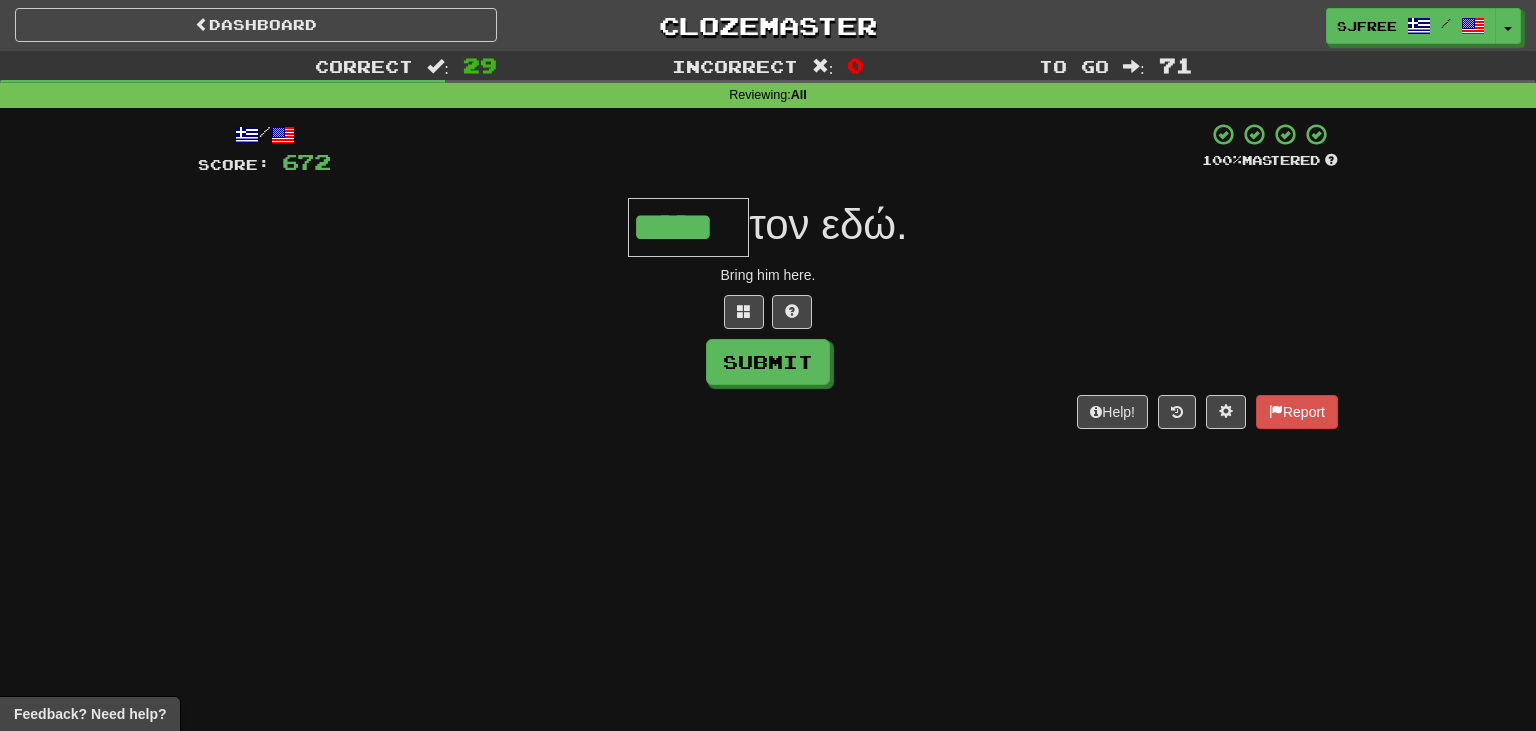 type on "*****" 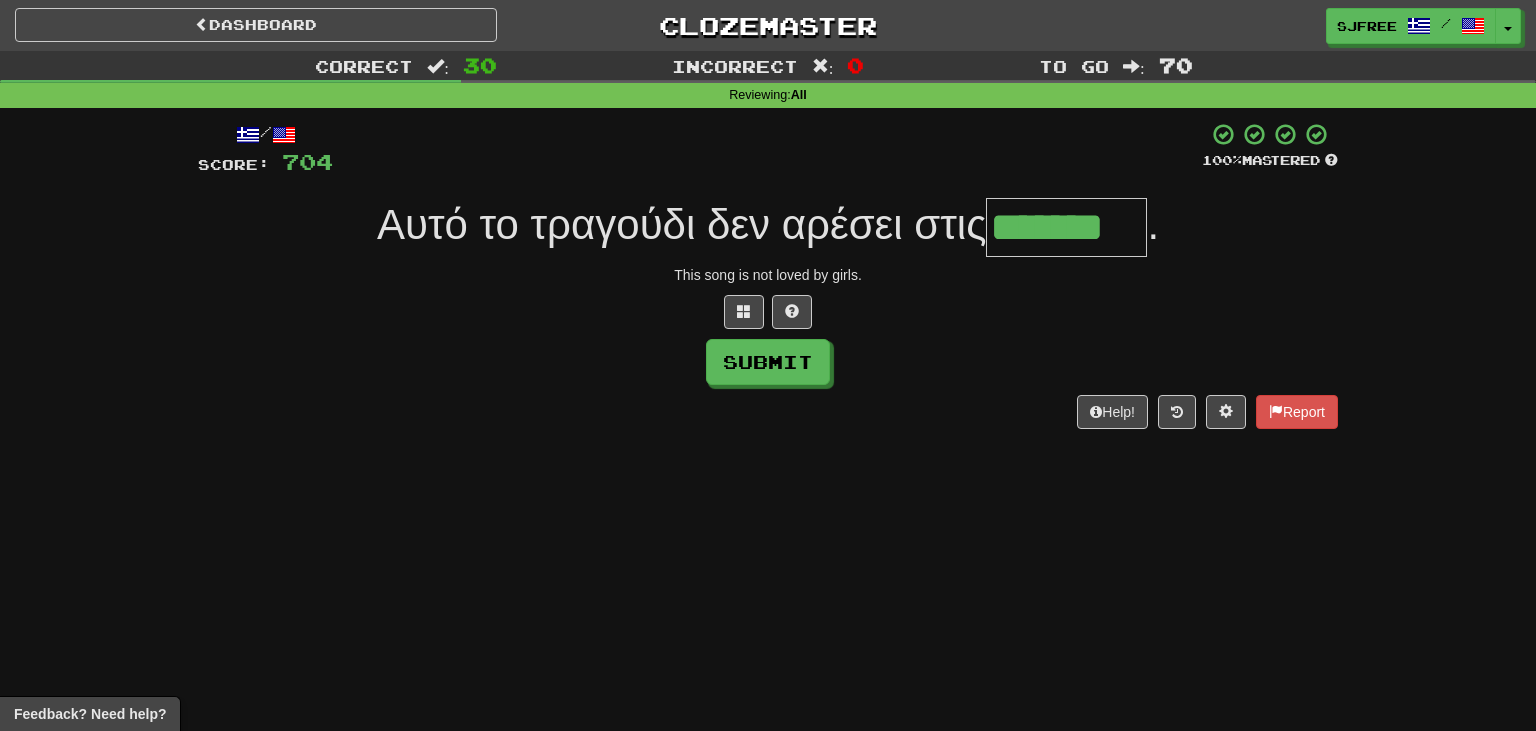 type on "*******" 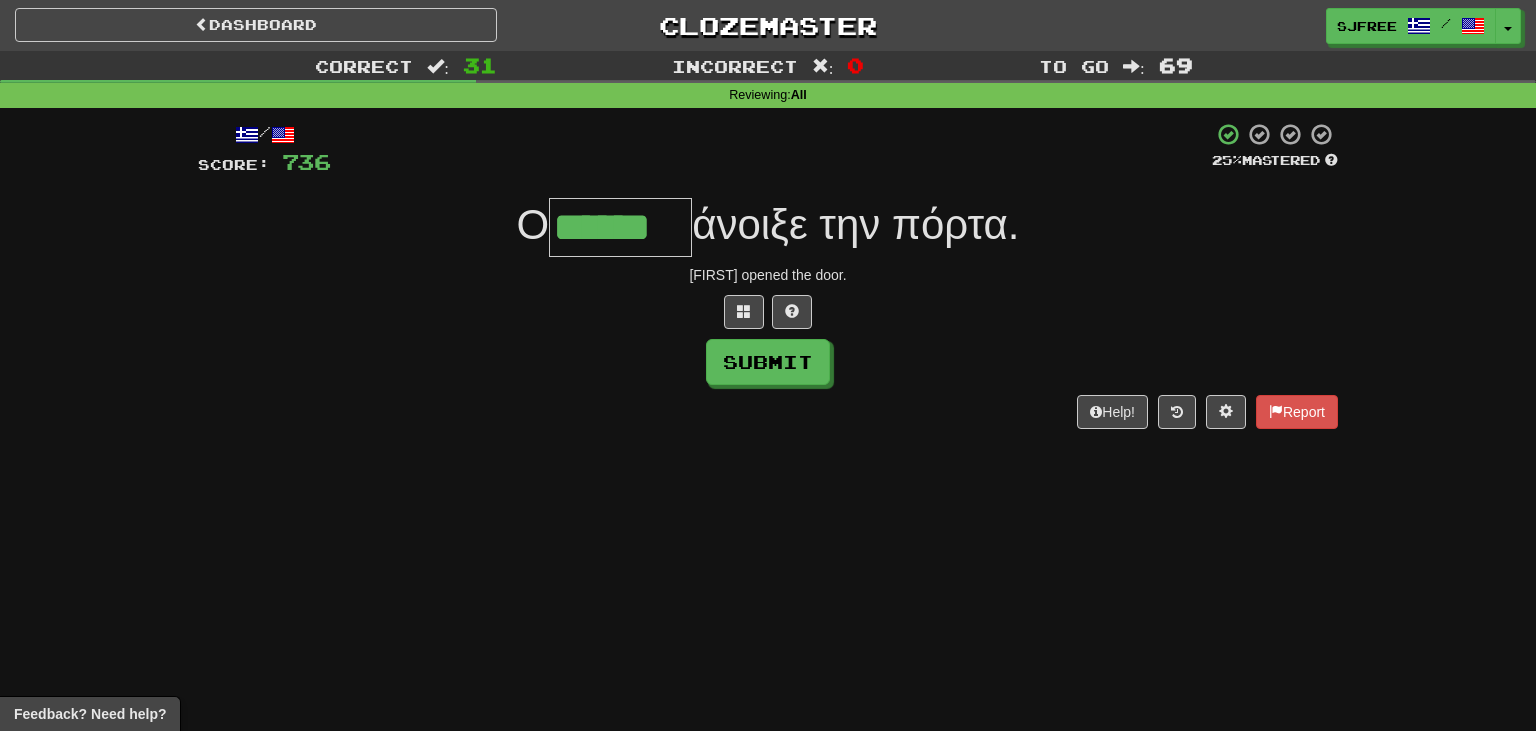 type on "******" 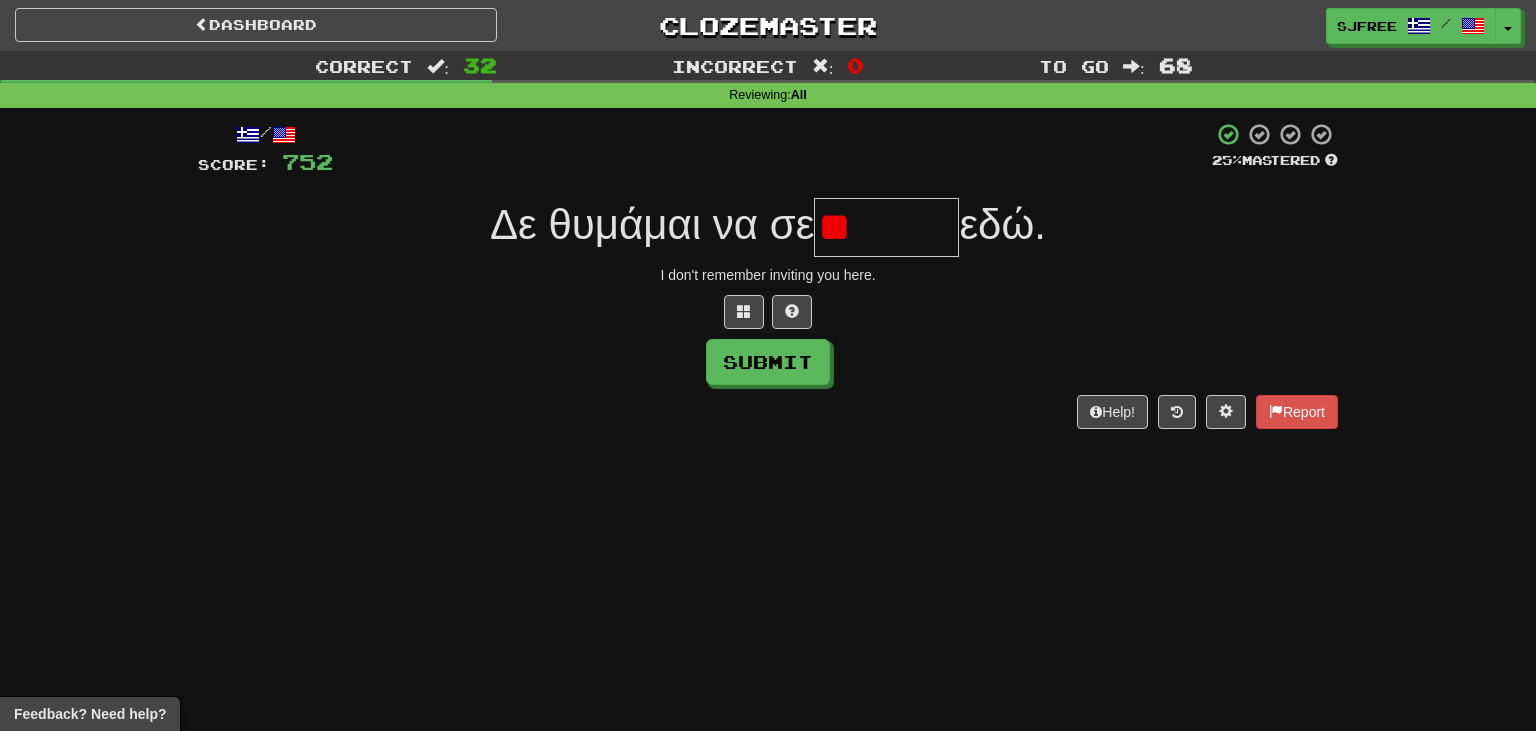 type on "*" 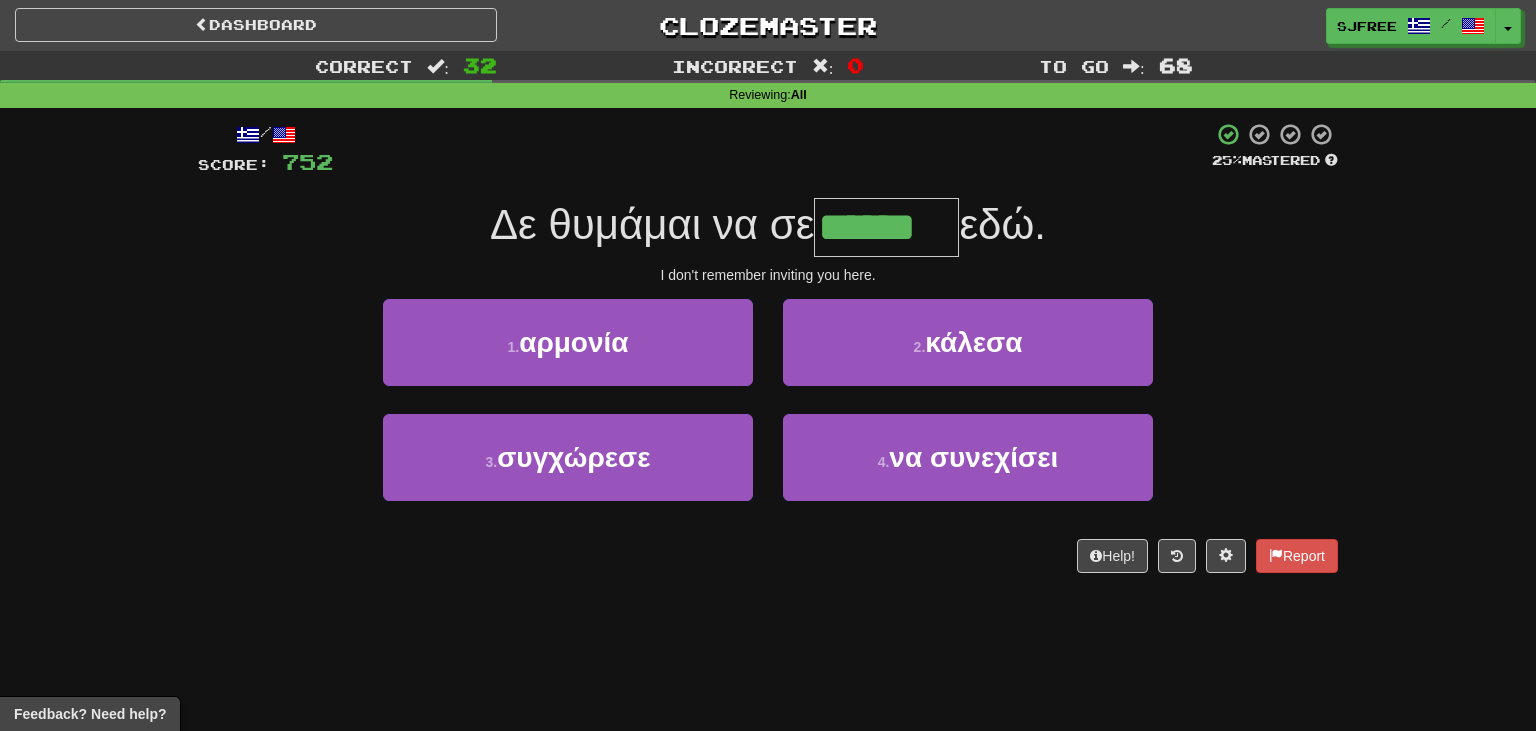 type on "******" 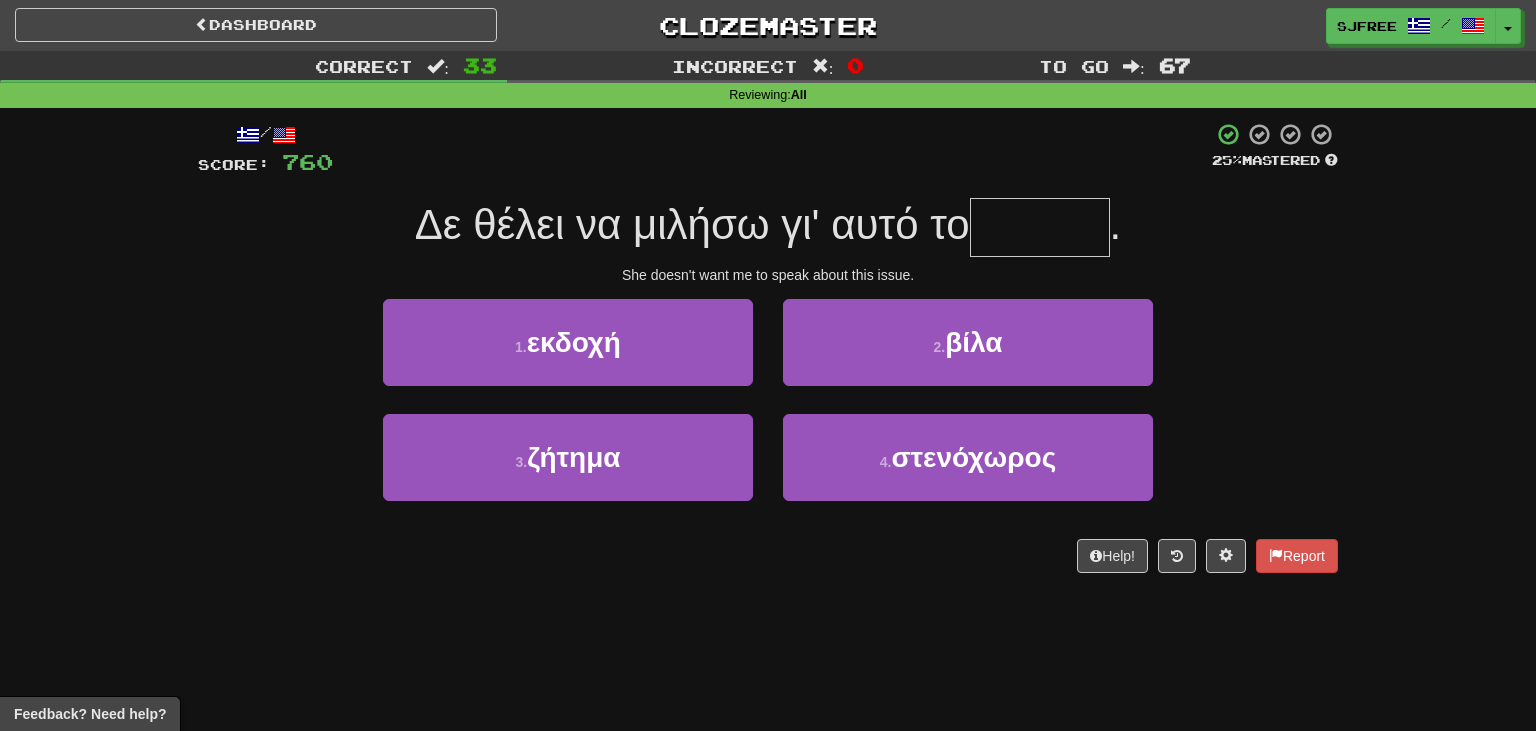 type on "*" 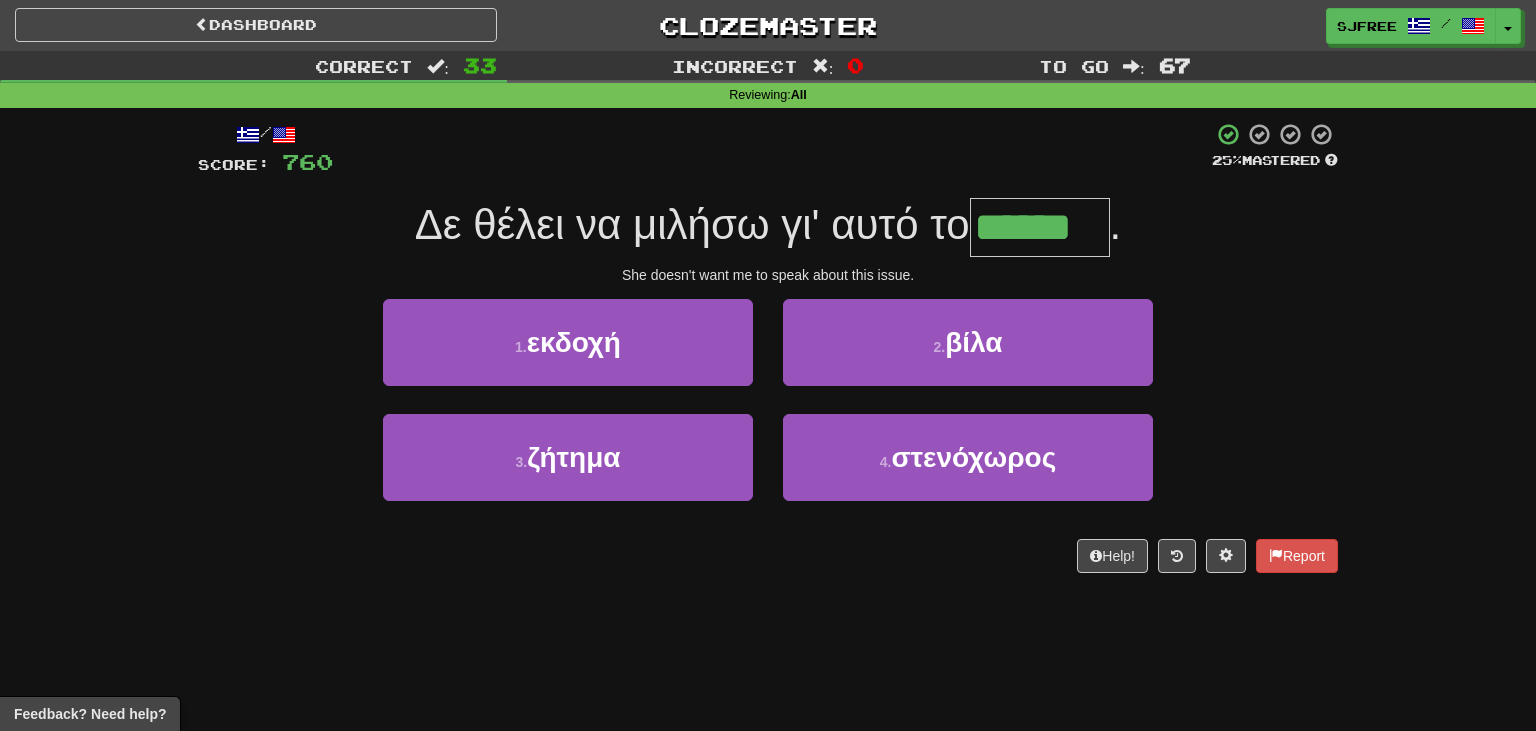 type on "******" 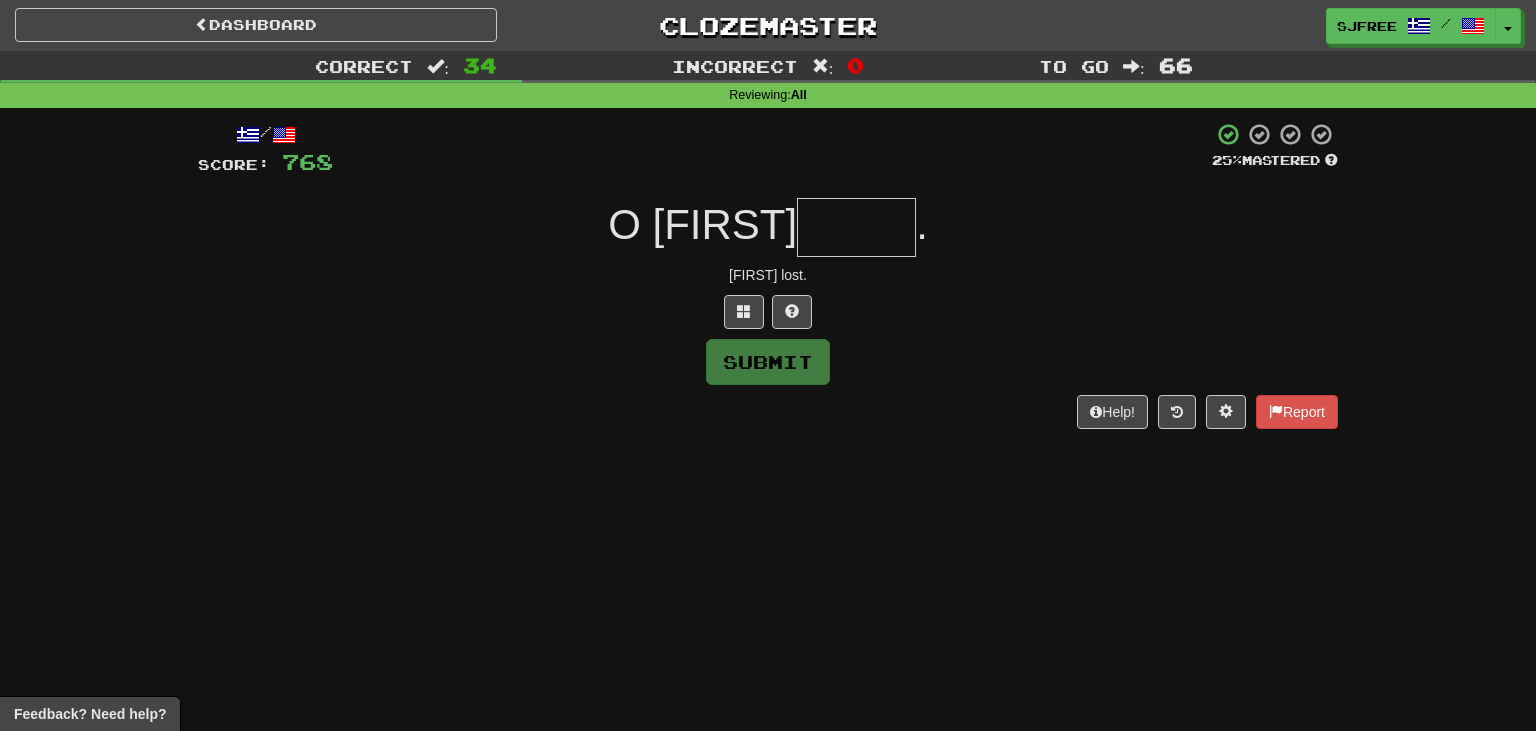type on "*" 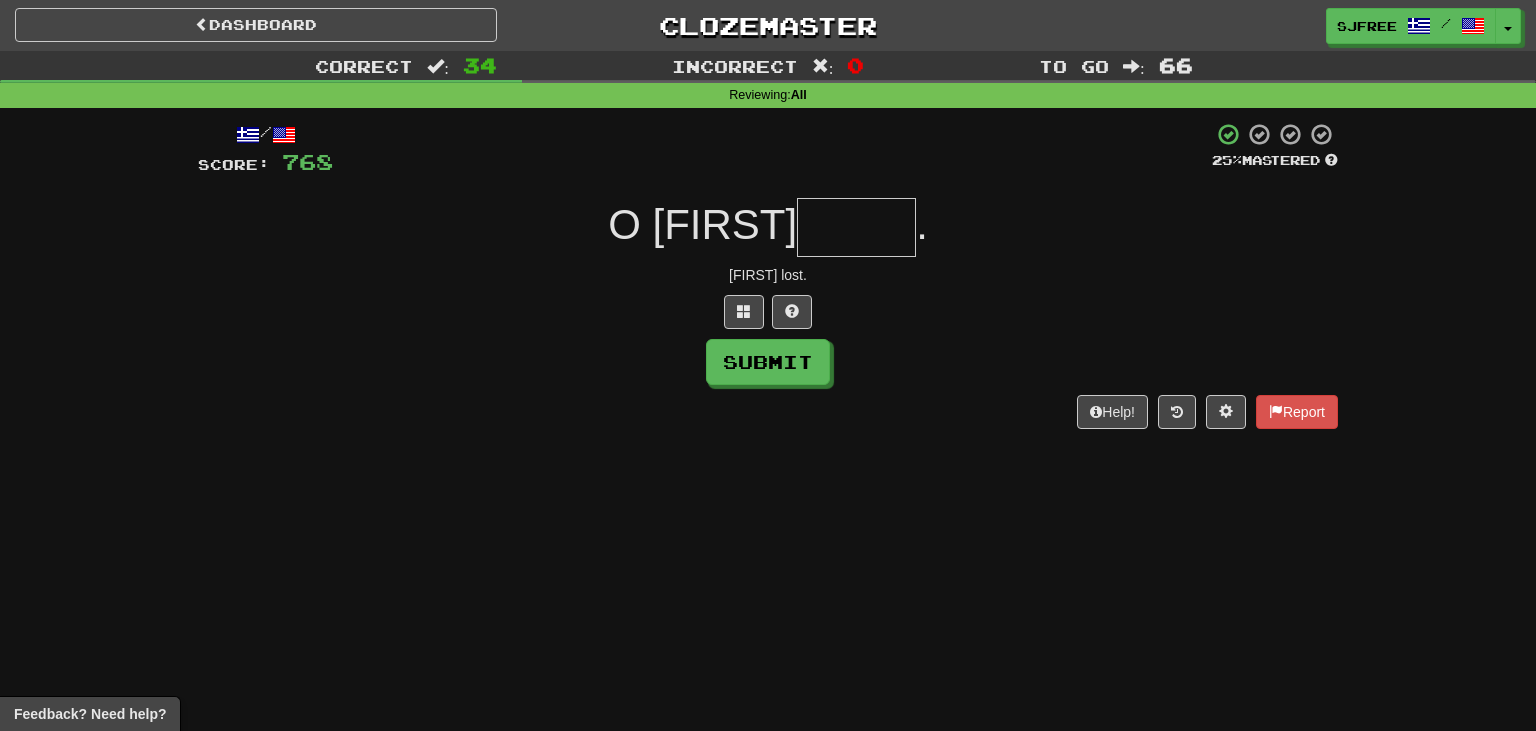 type on "*" 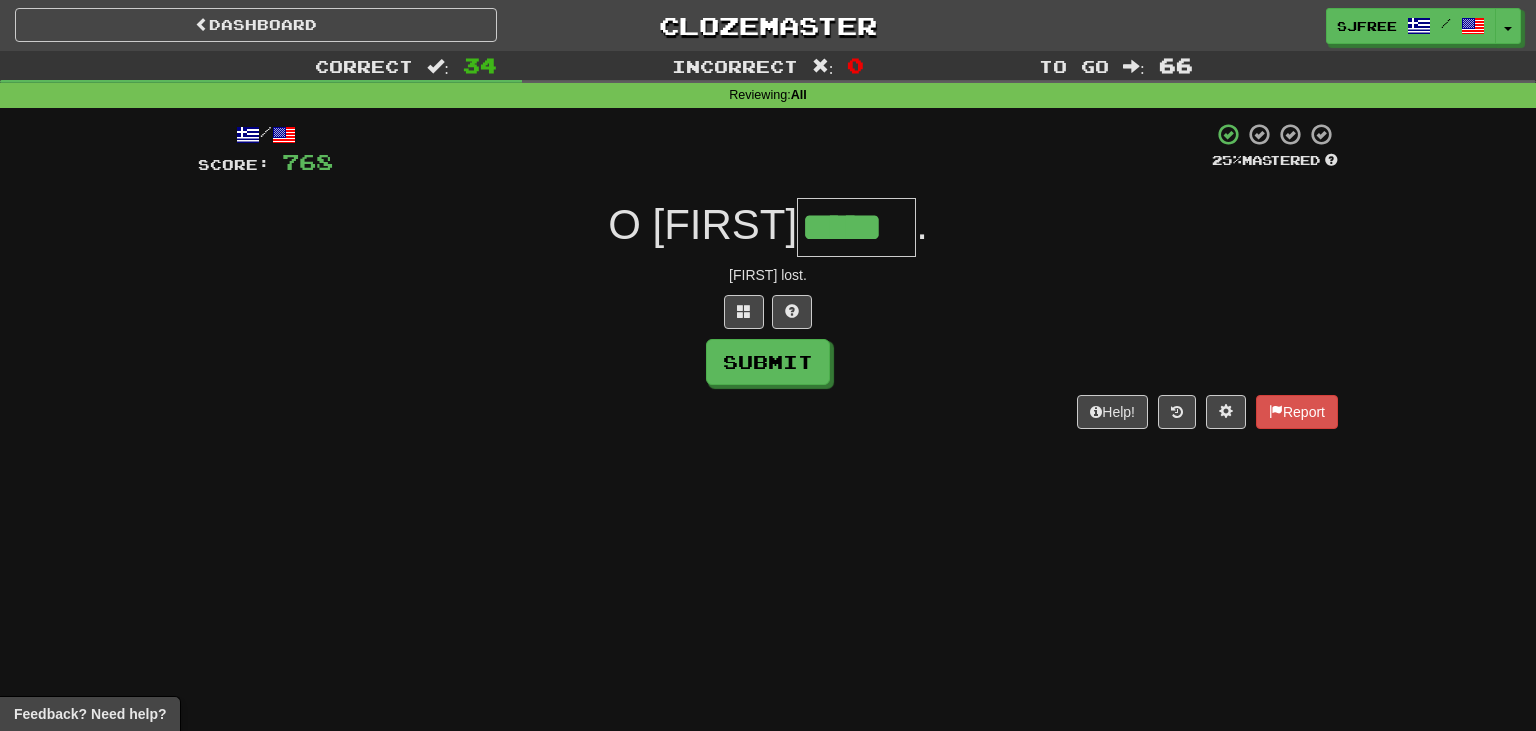 type on "*****" 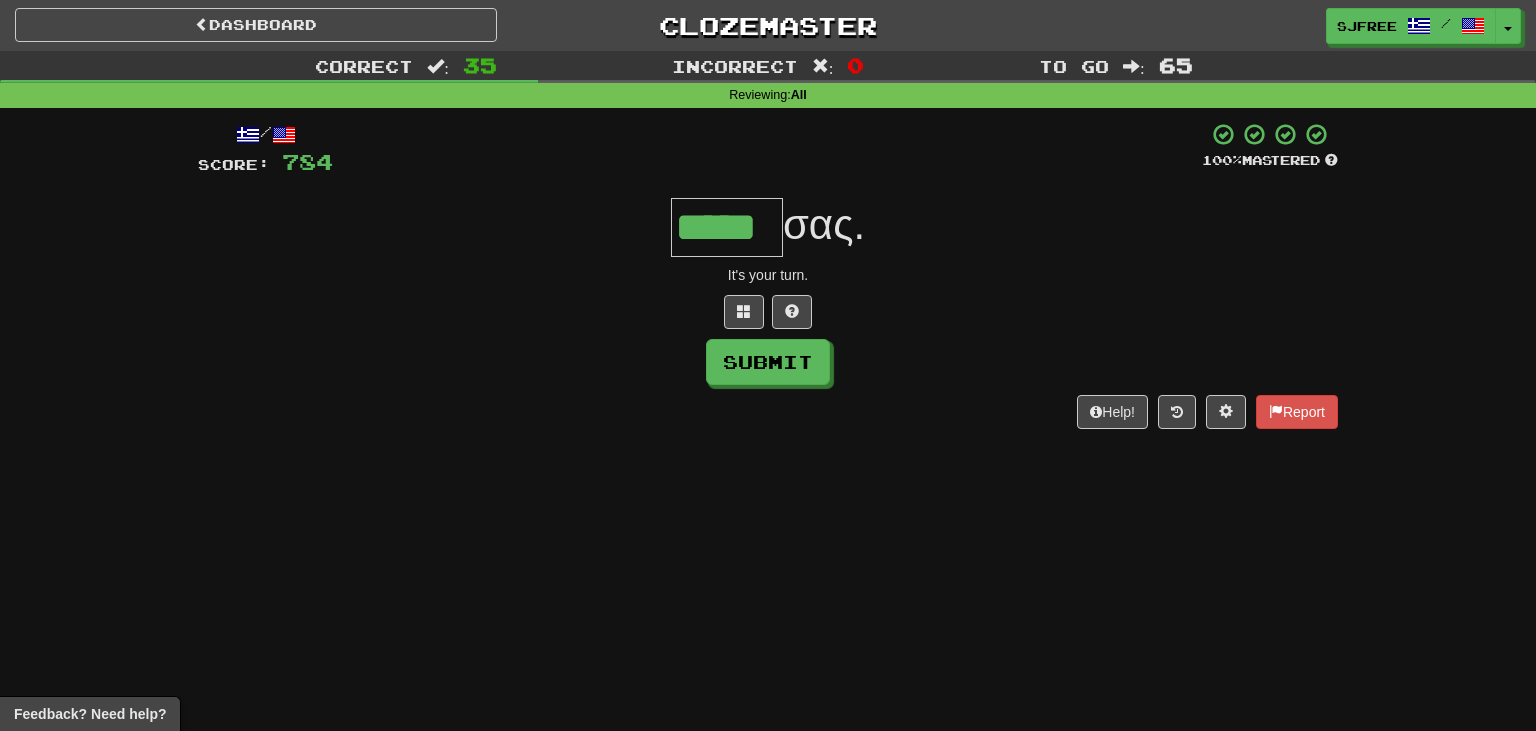 type on "*****" 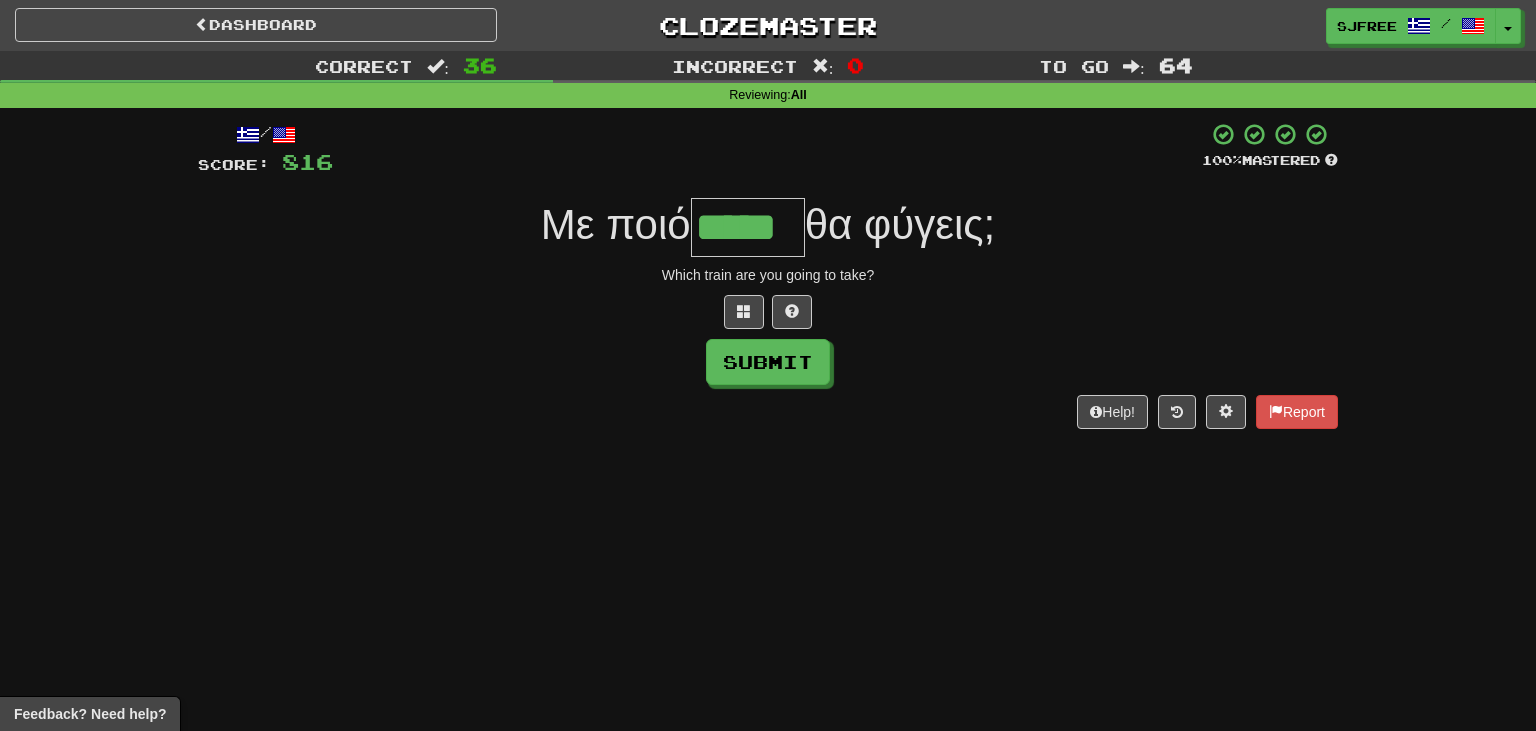 type on "*****" 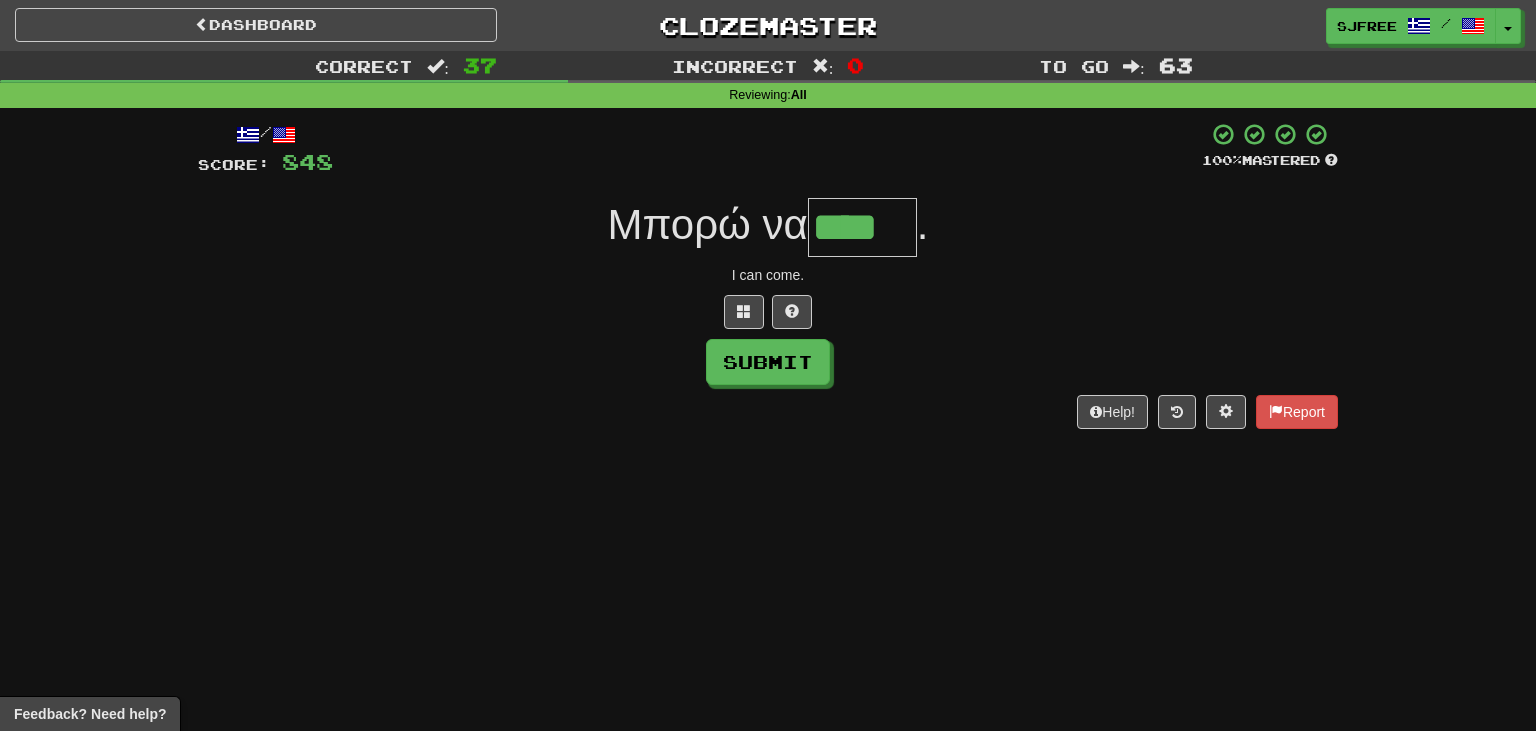 type on "****" 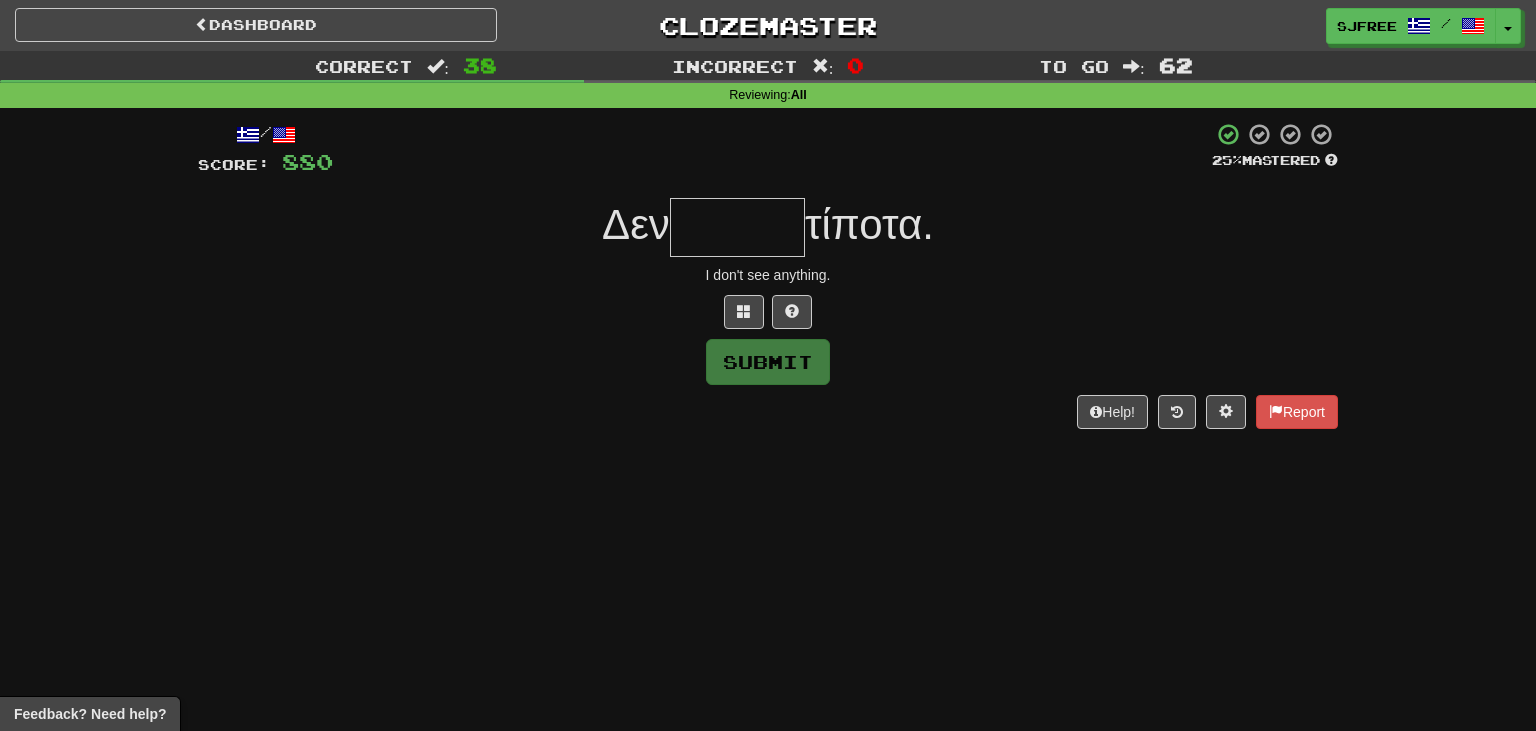 type on "*" 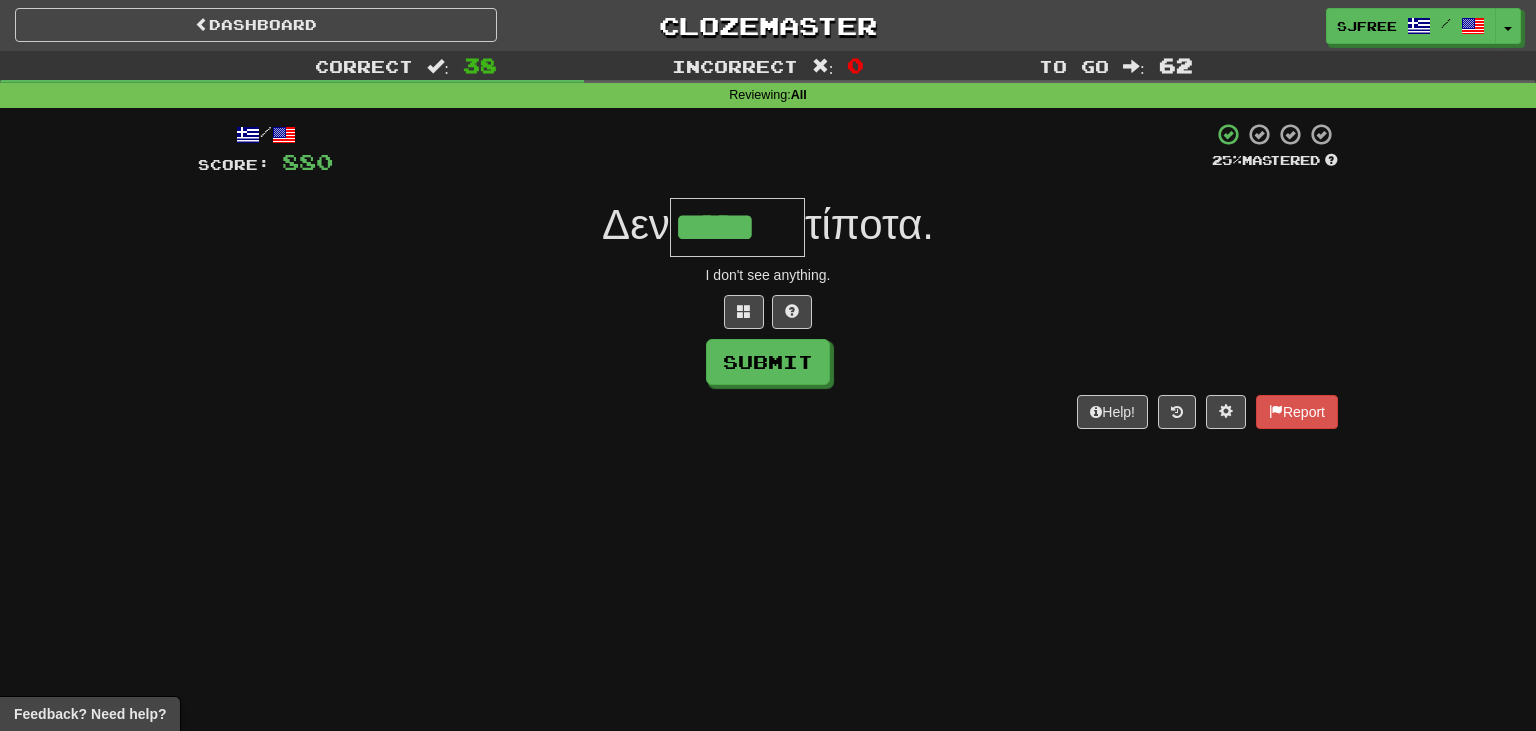 type on "*****" 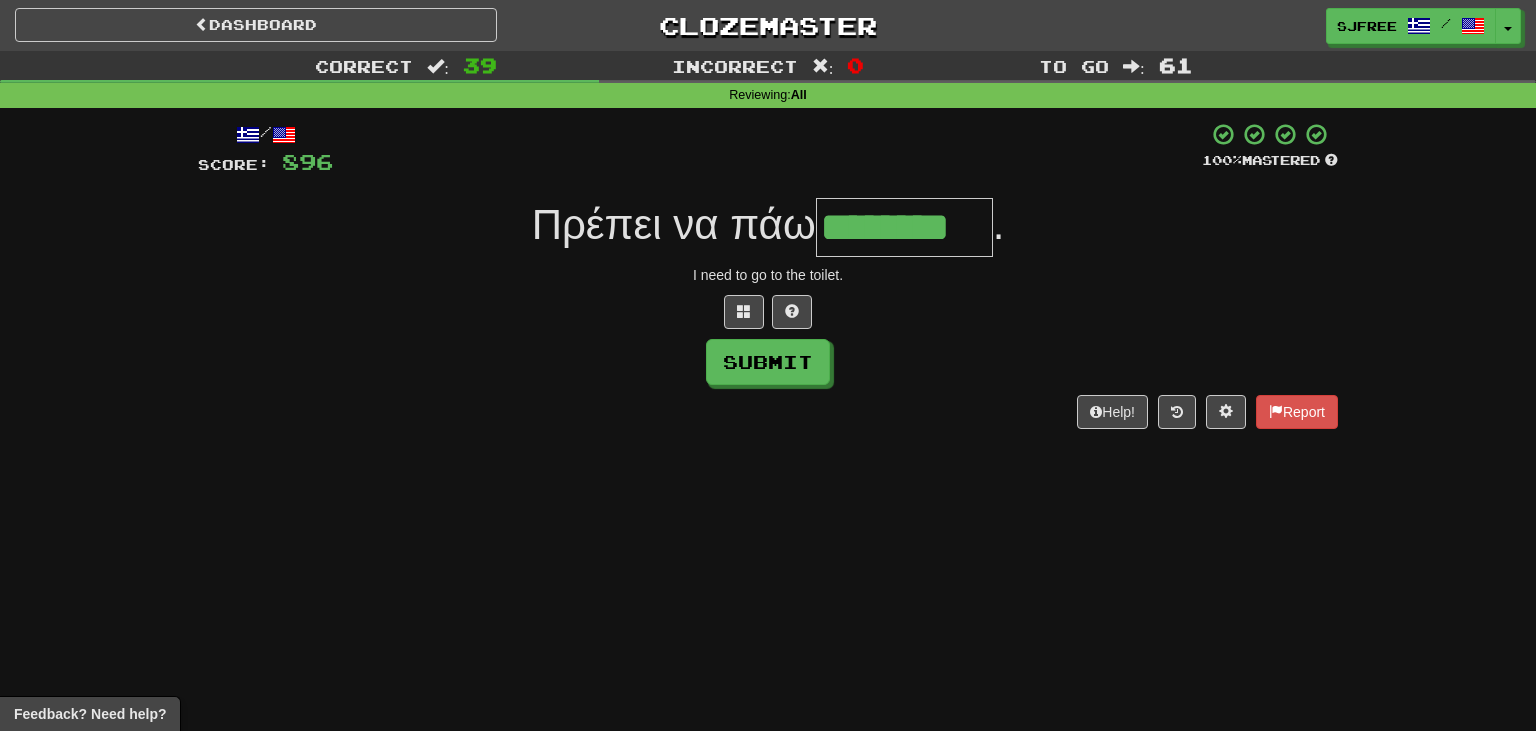type on "********" 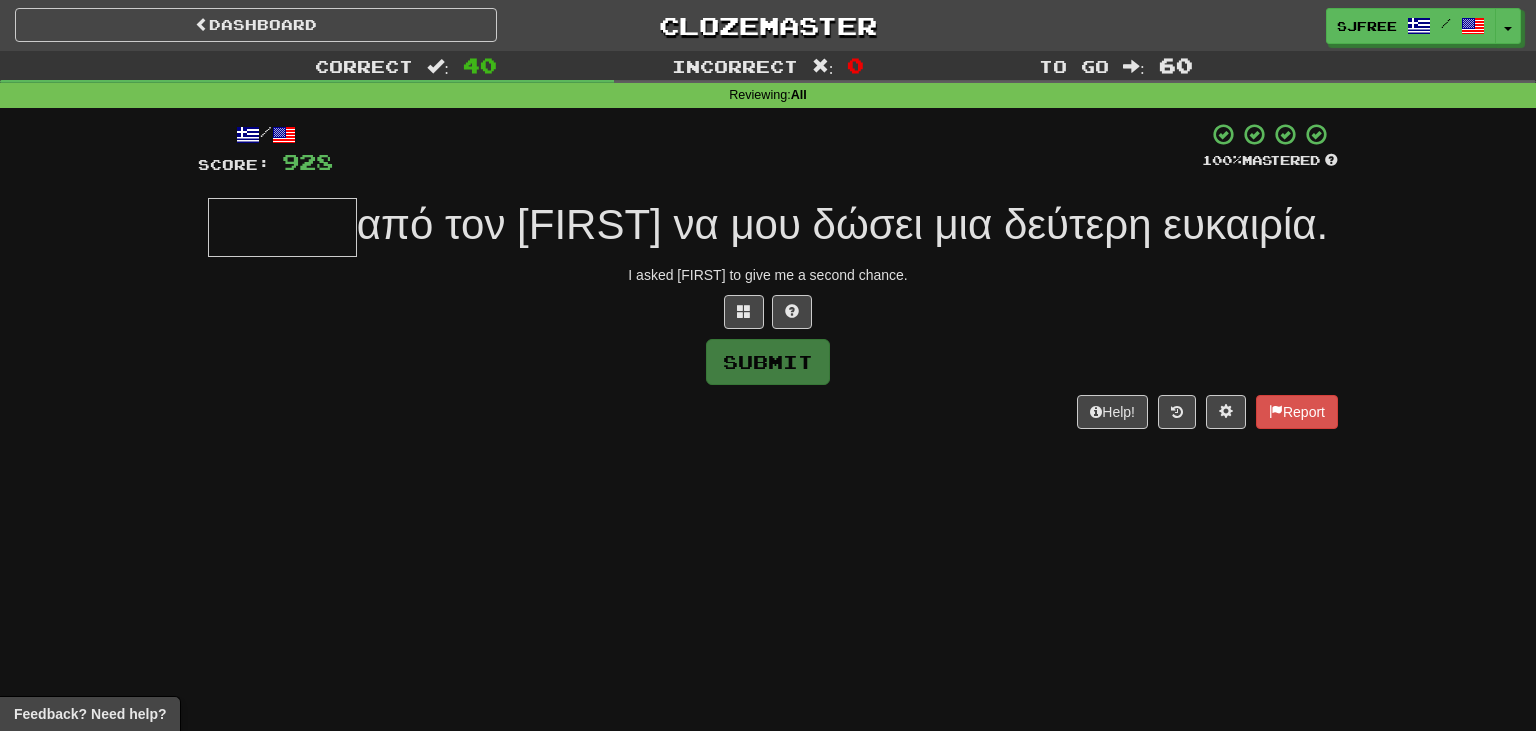 type on "*" 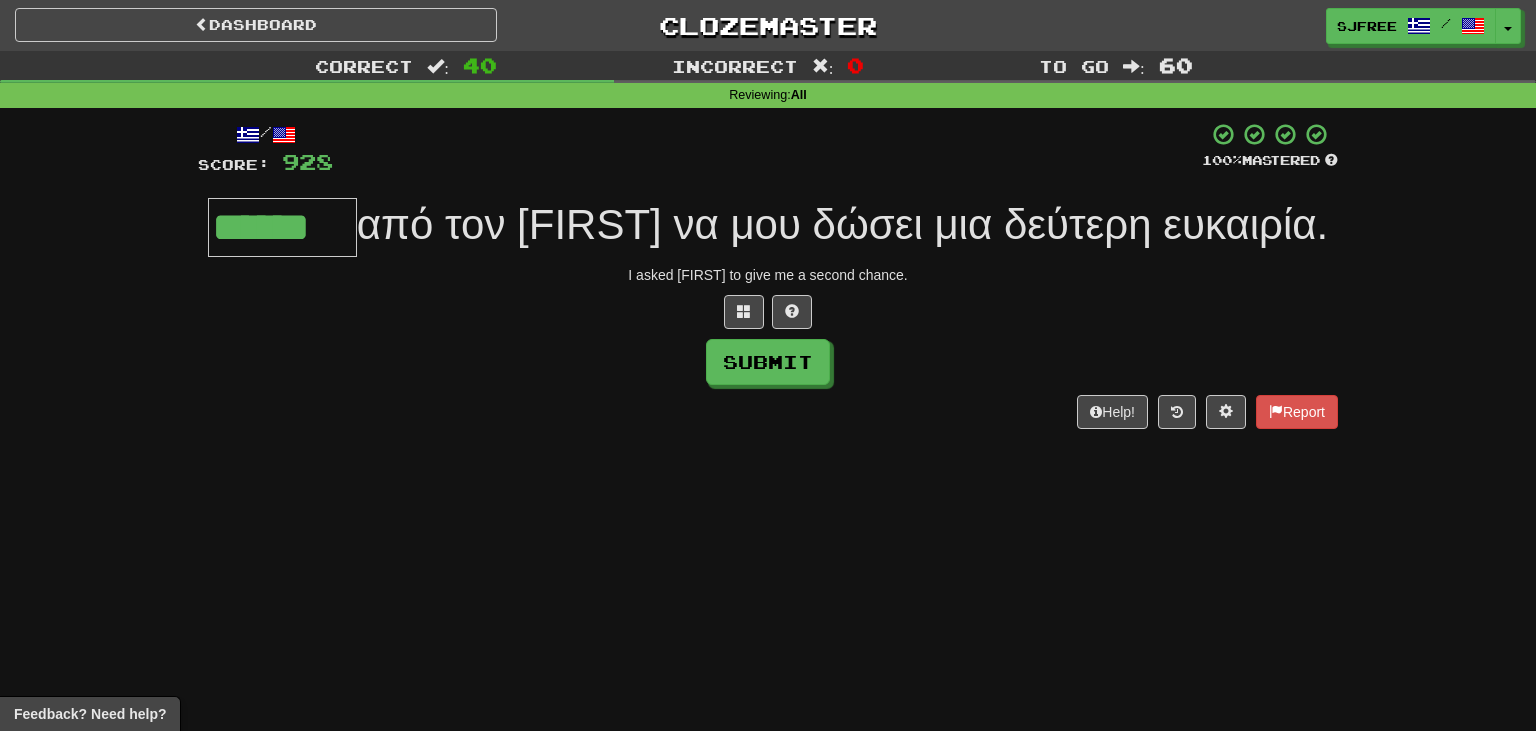 type on "******" 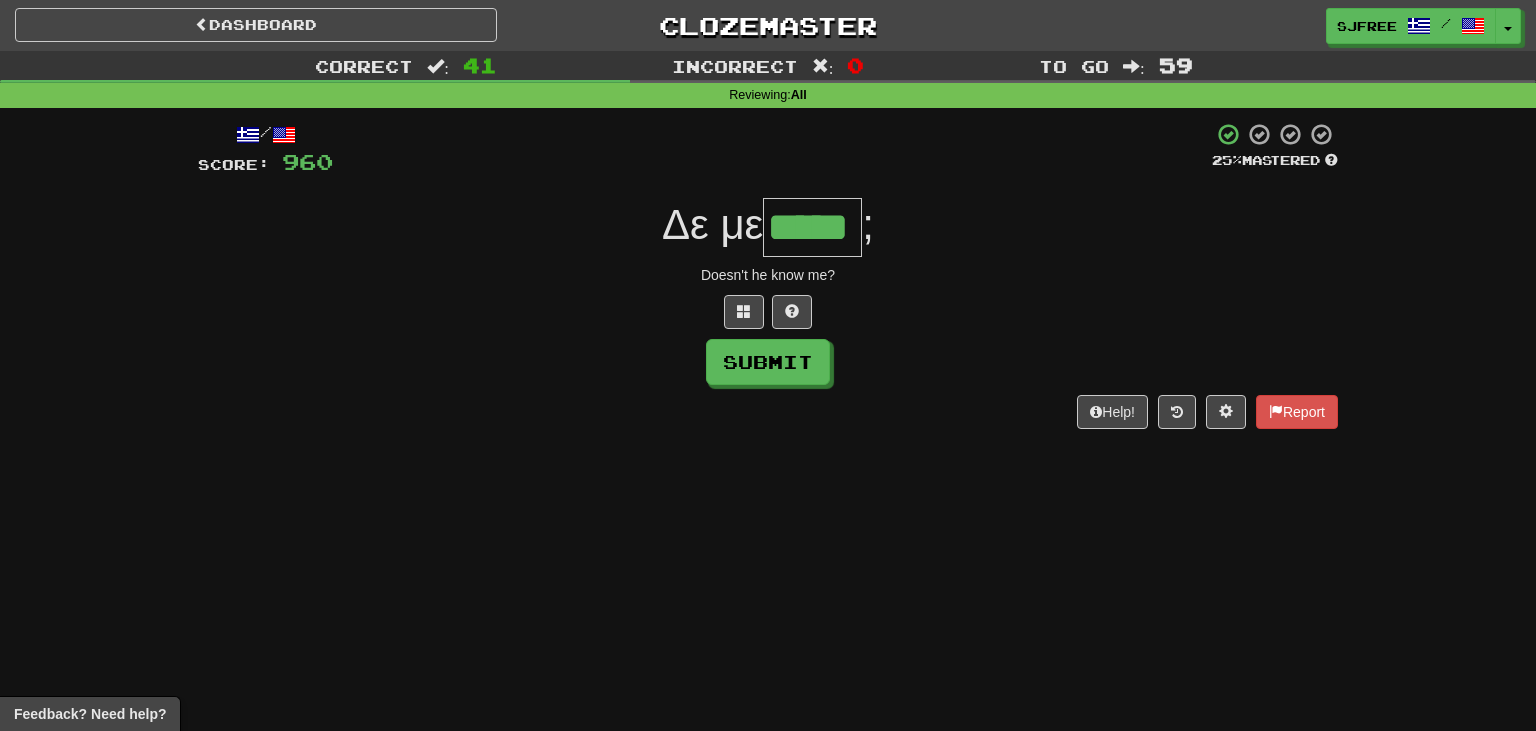 type on "*****" 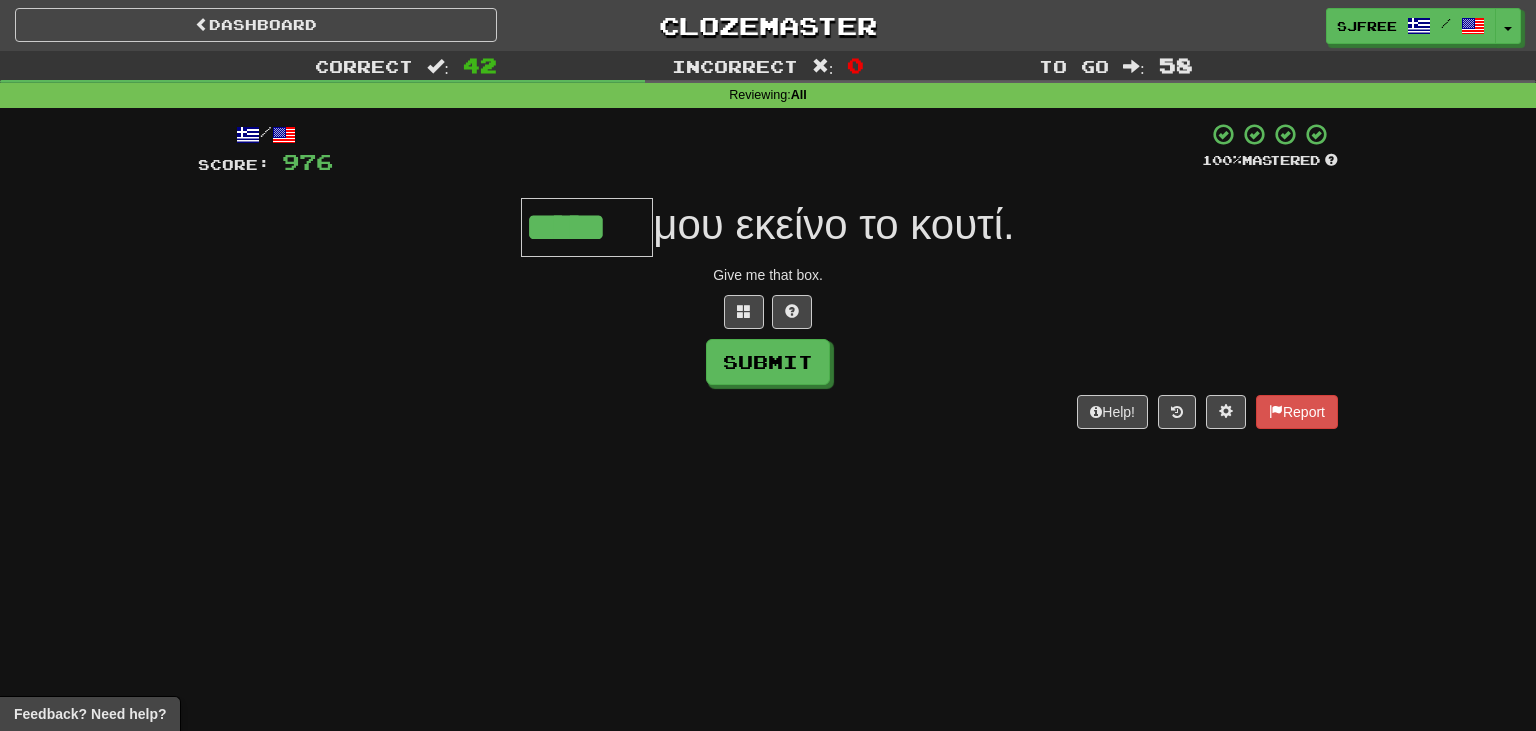 type on "*****" 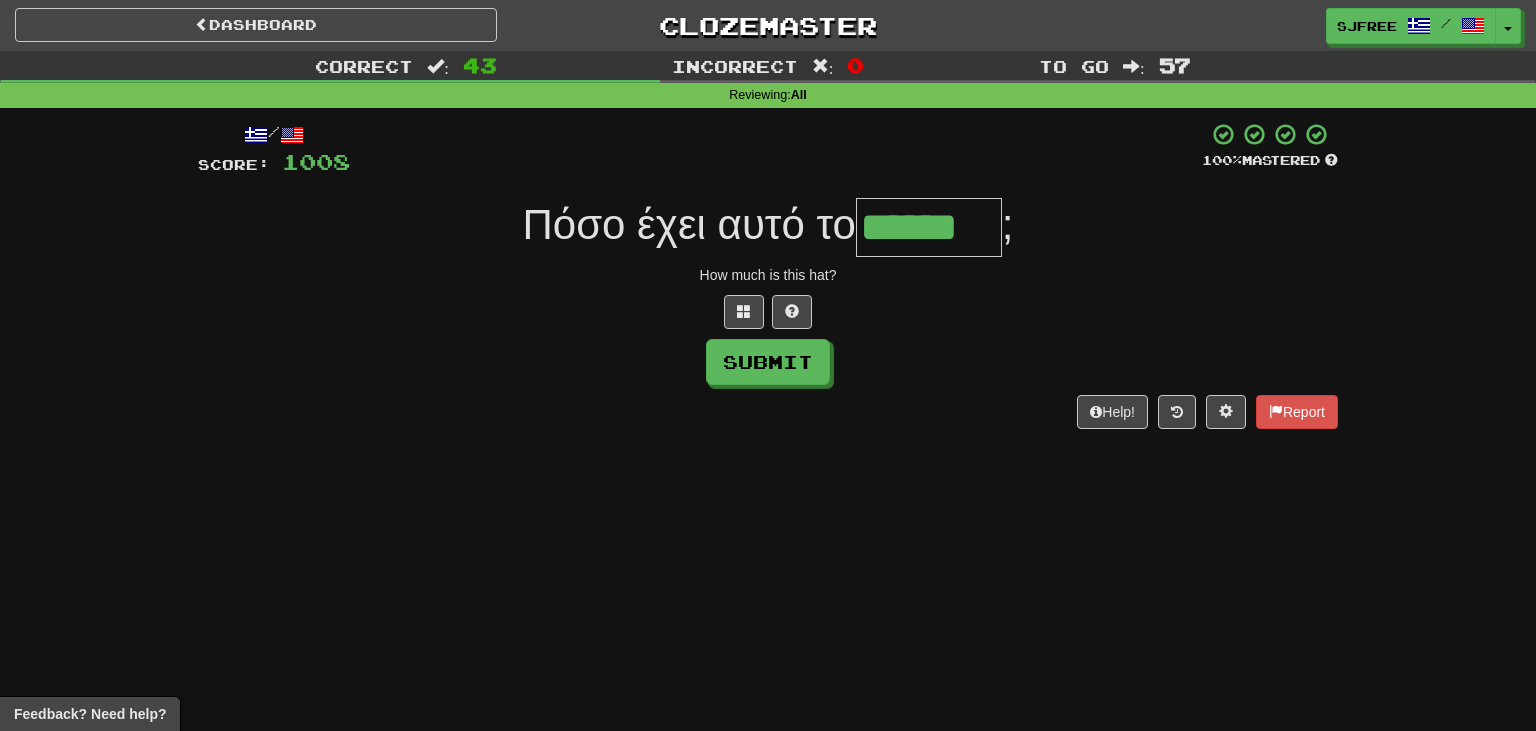 type on "******" 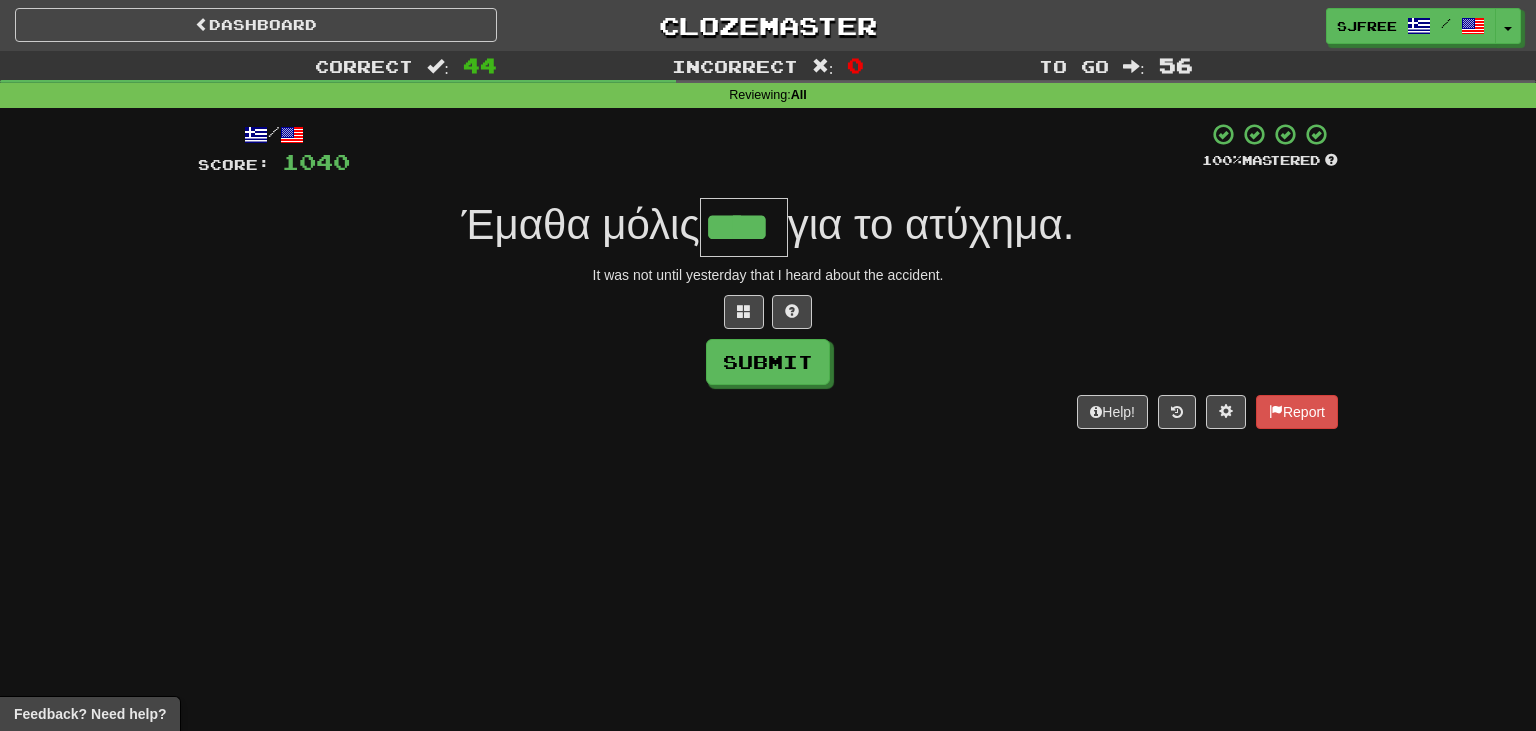 type on "****" 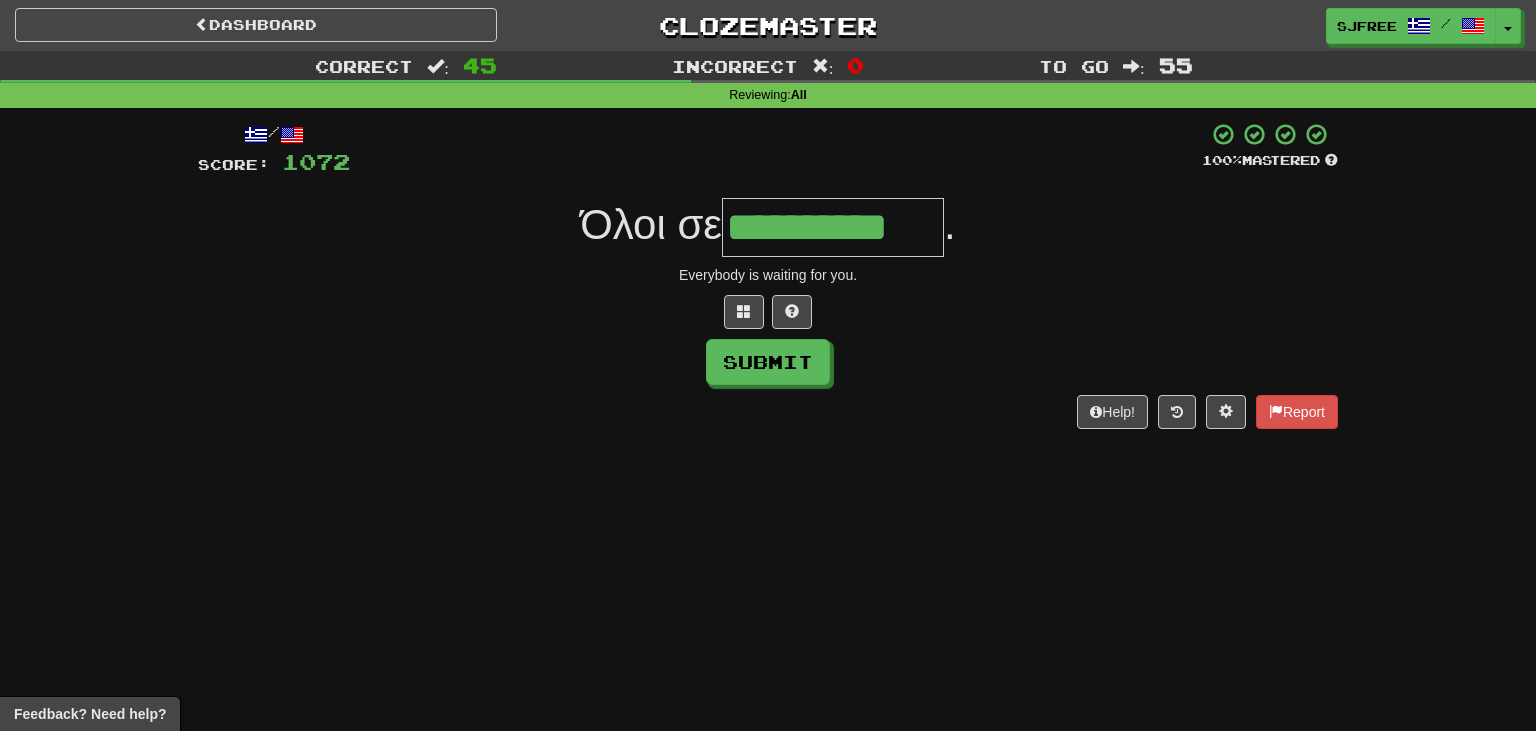 type on "**********" 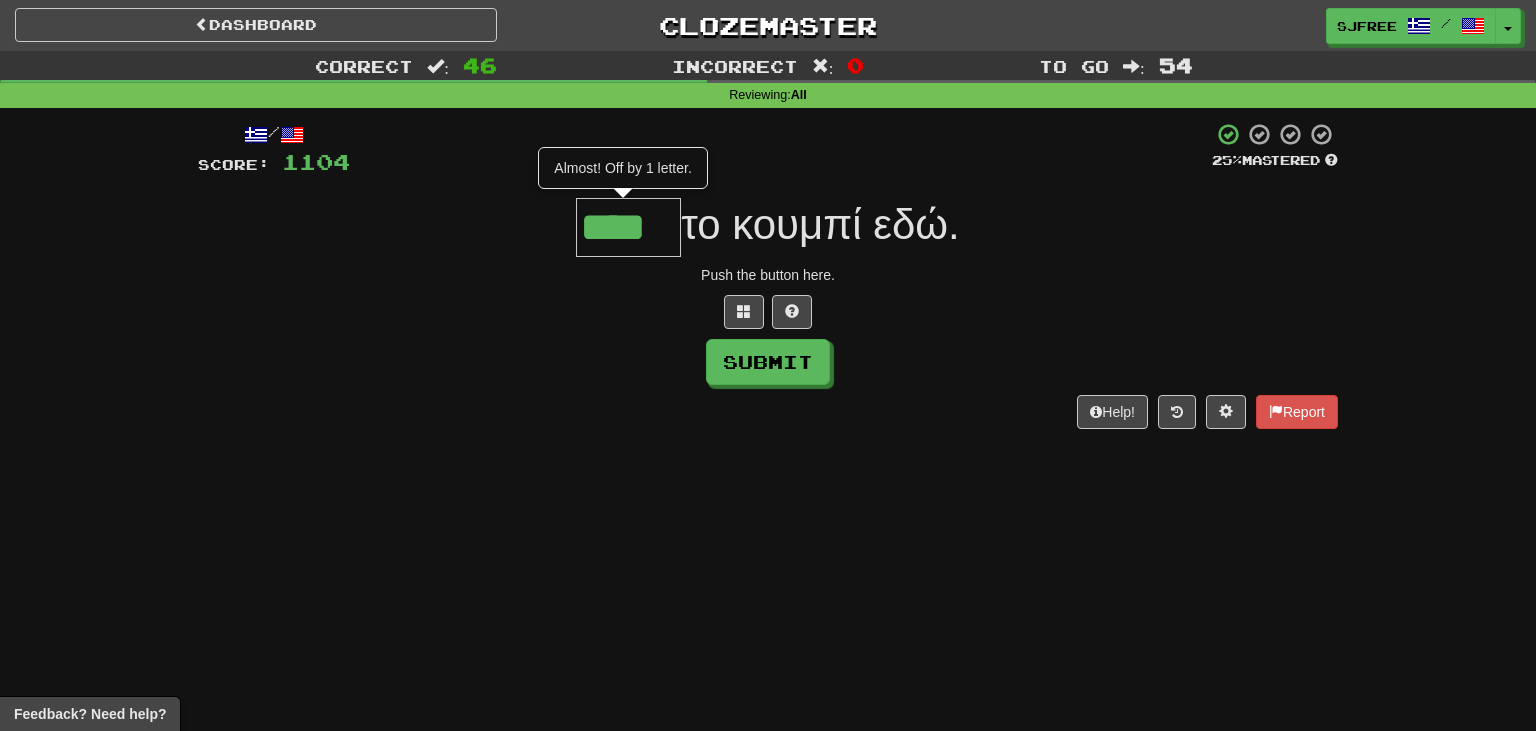 type on "****" 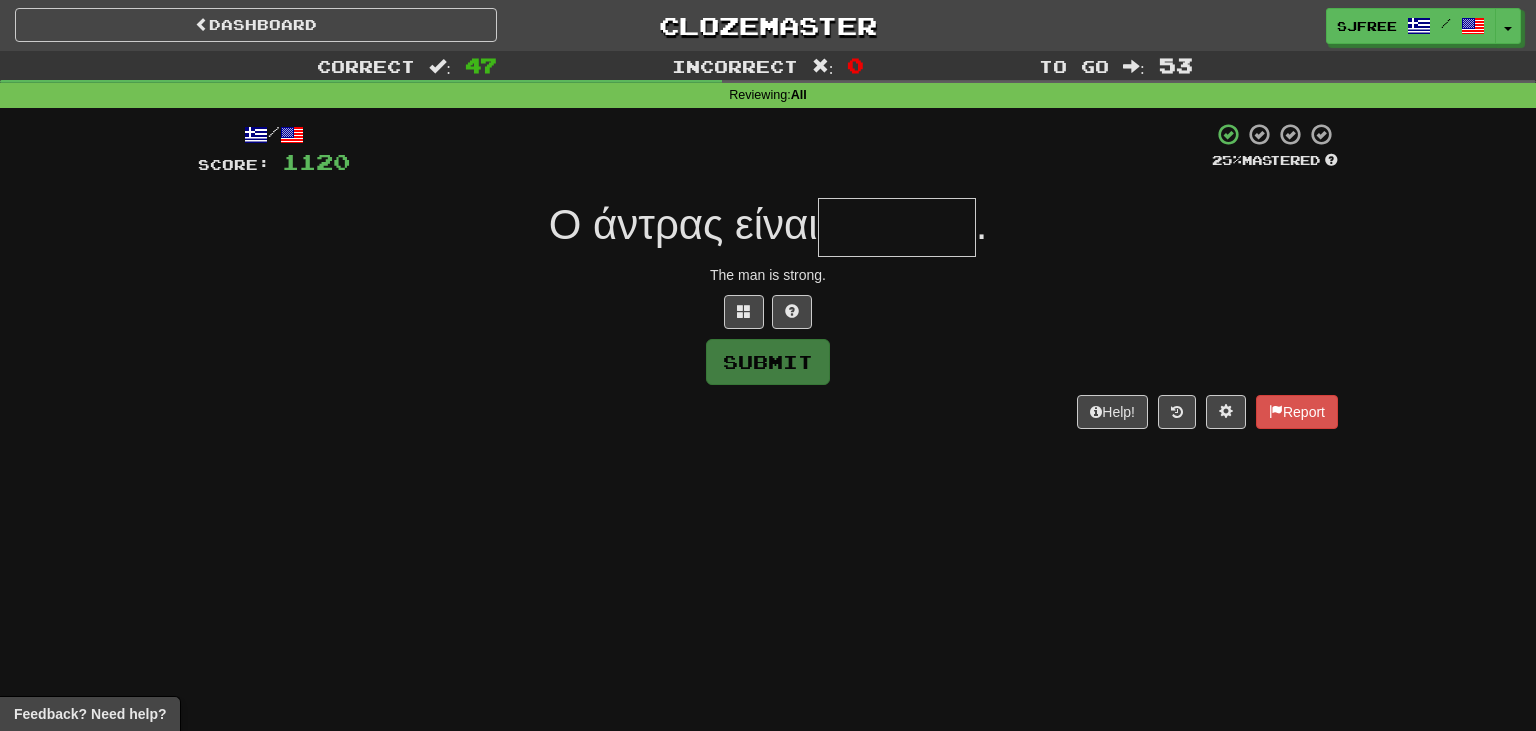 type on "*" 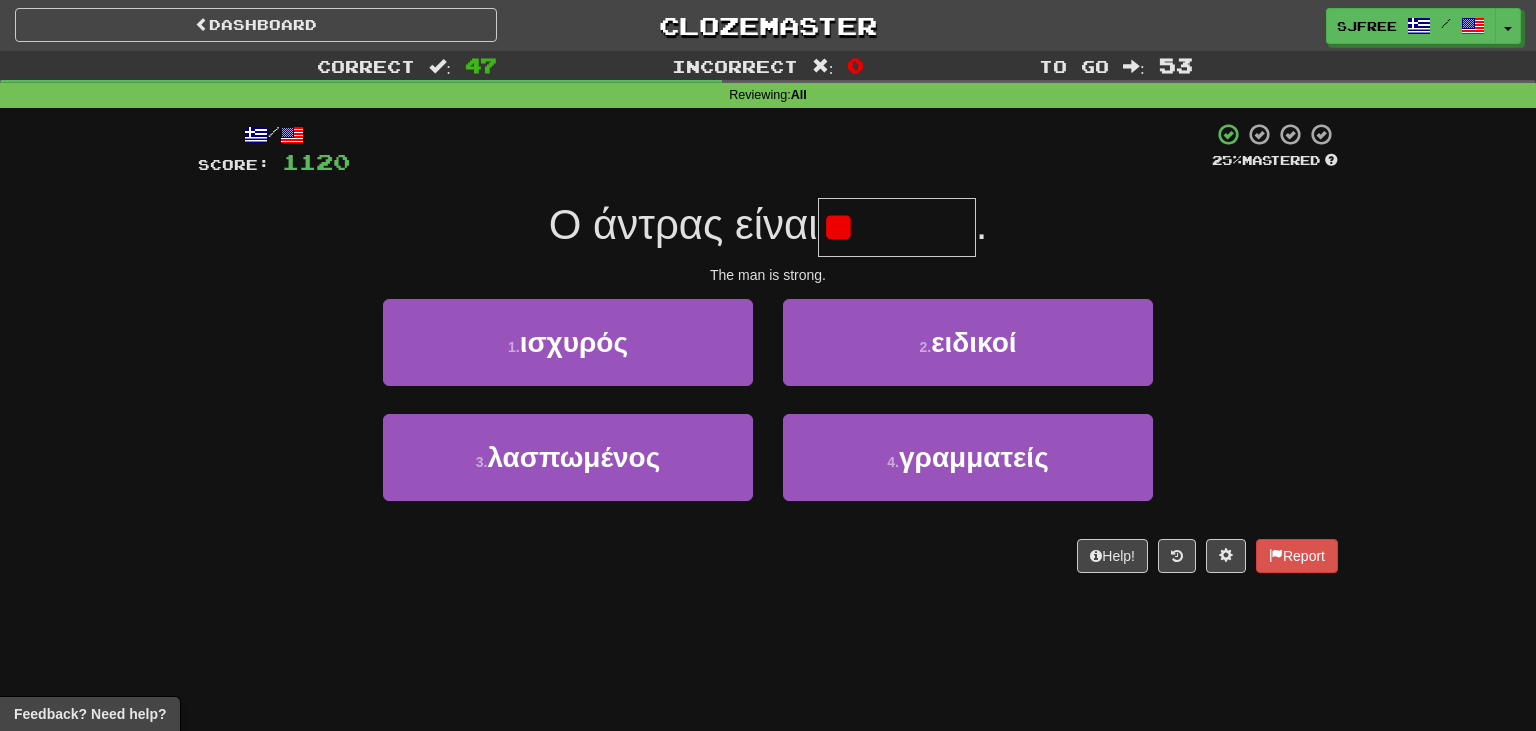 type on "*" 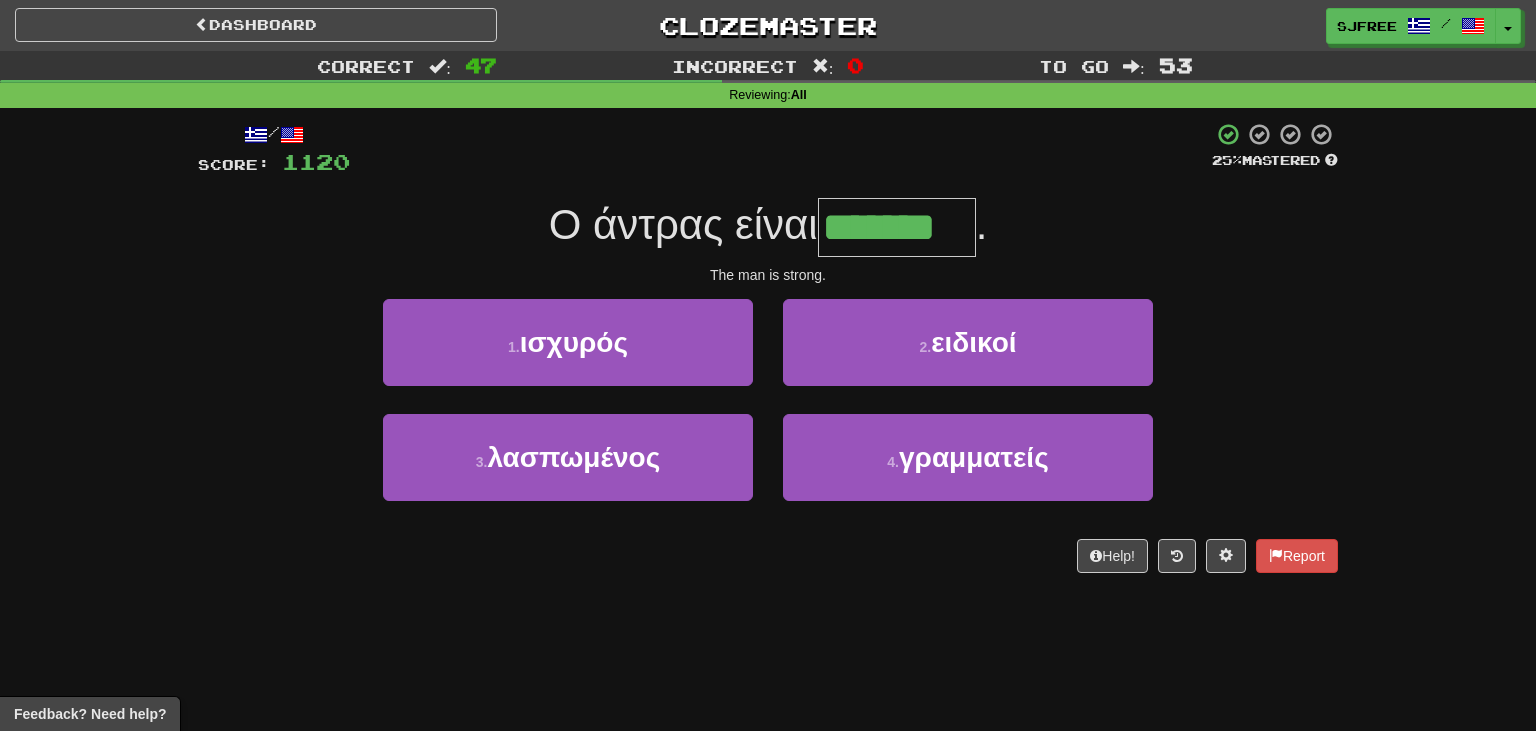 type on "*******" 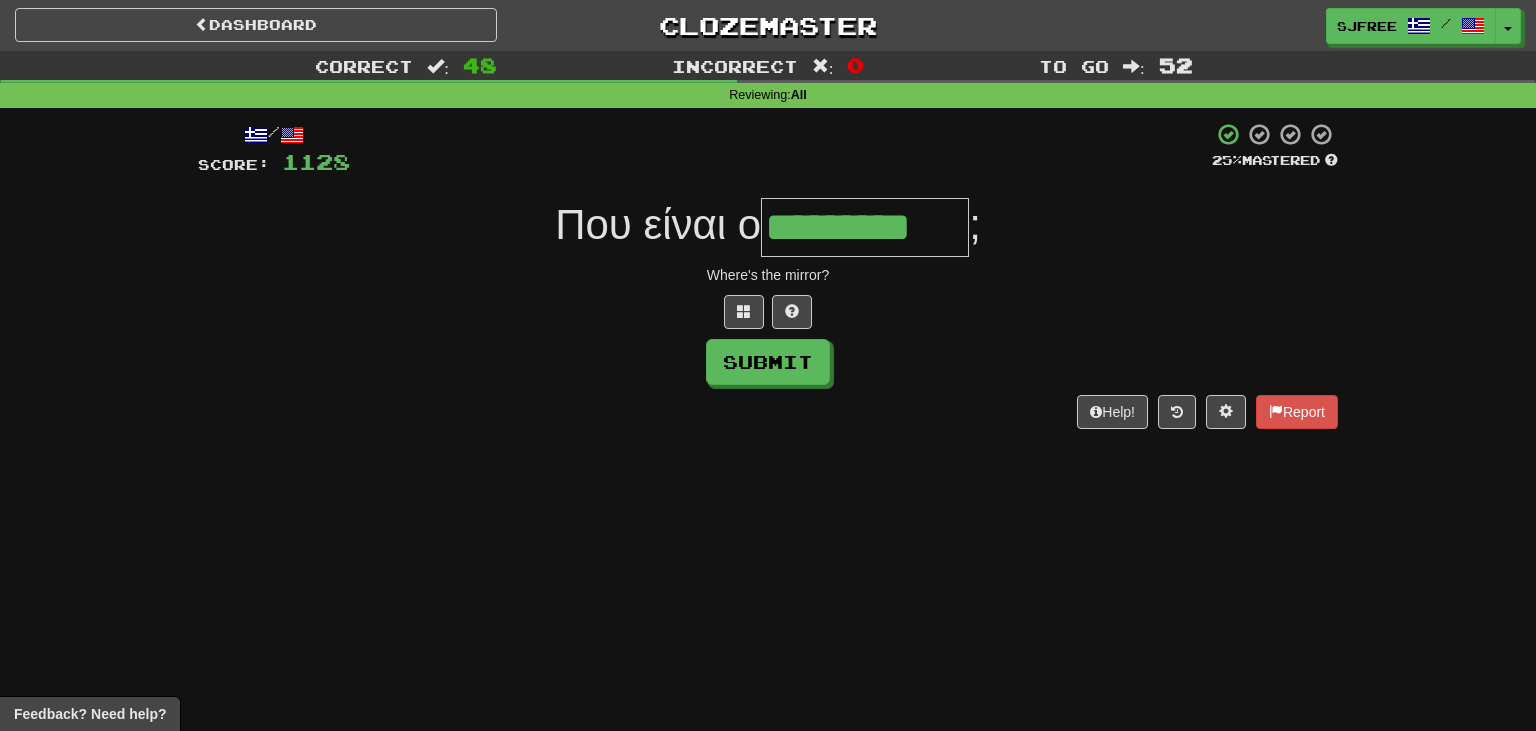 type on "*********" 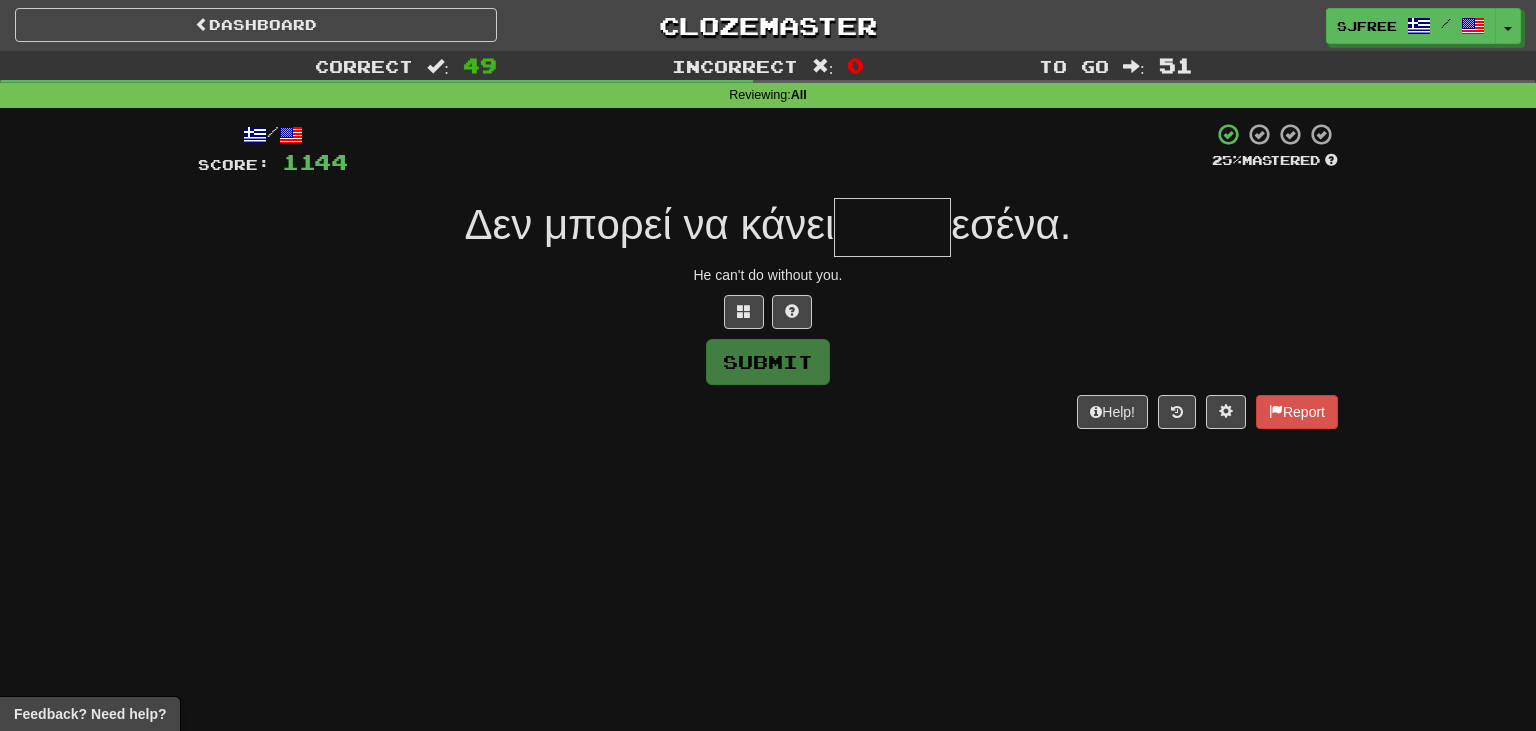type on "*" 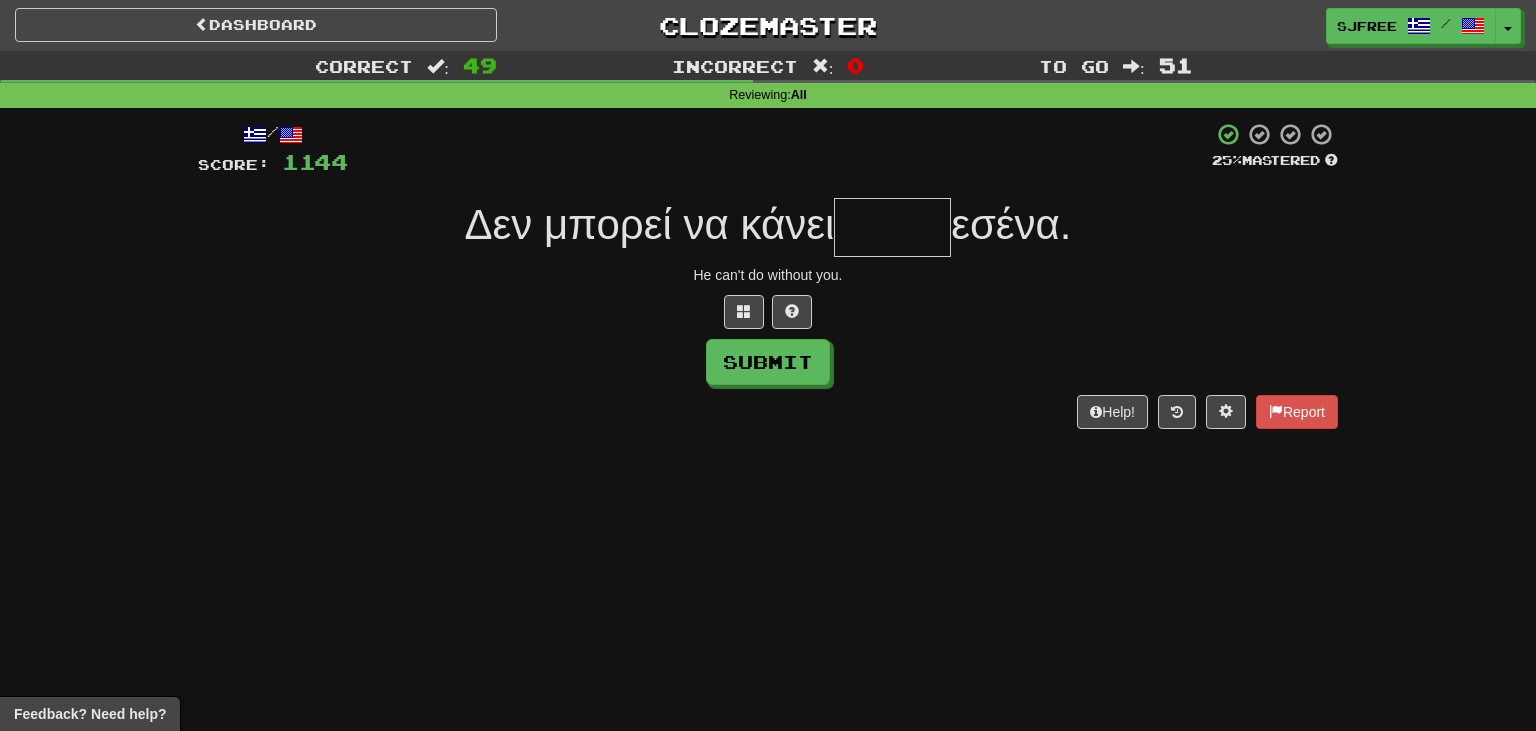 type on "*" 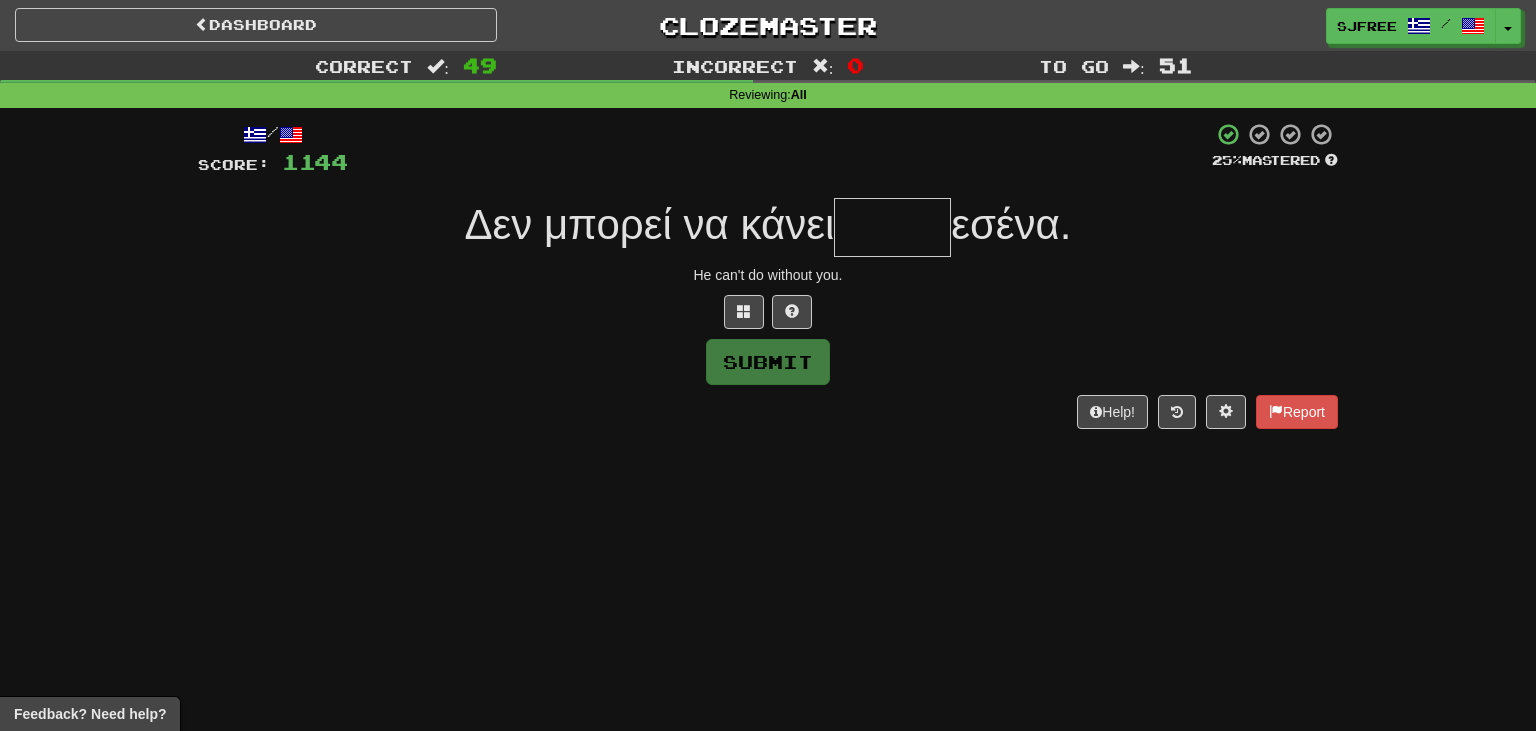 type on "*" 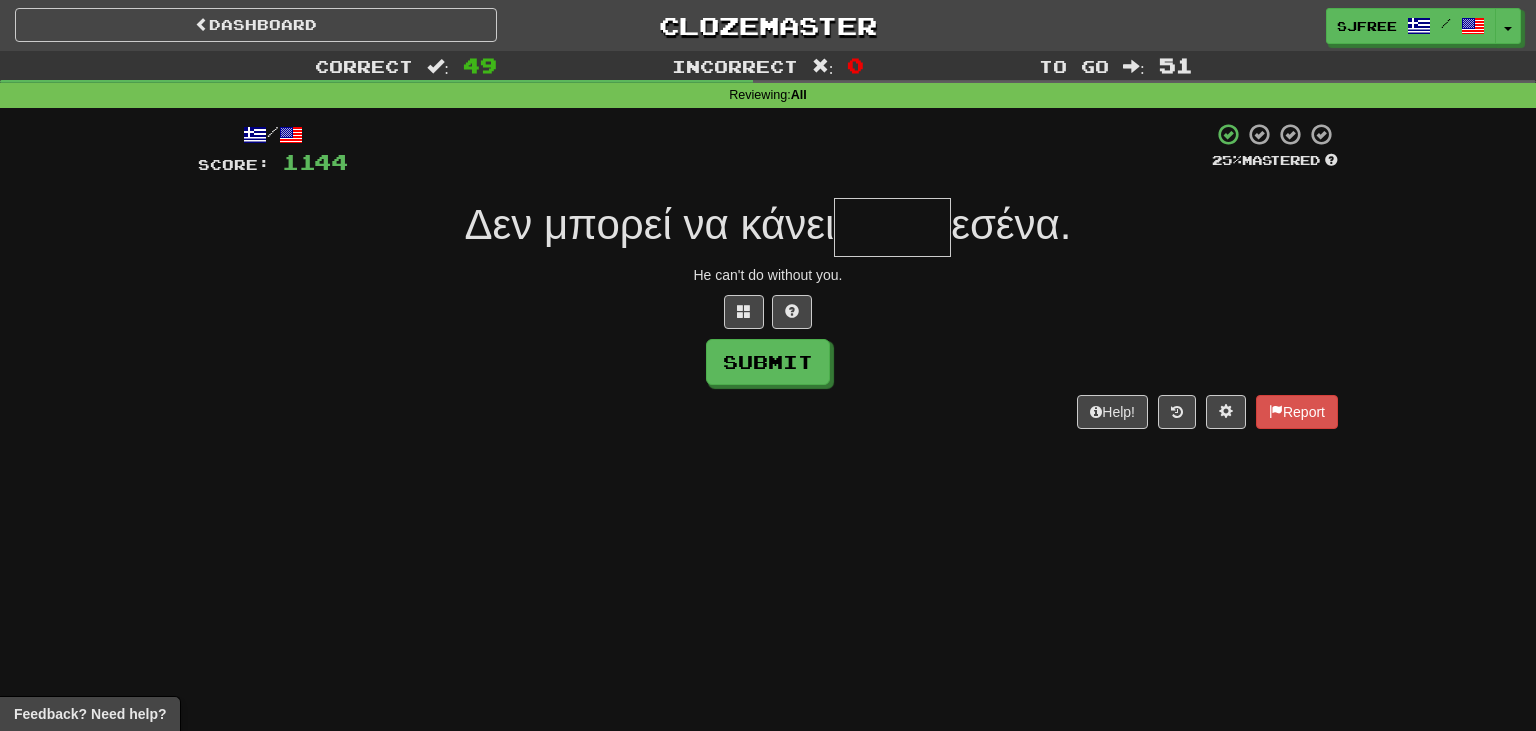 type on "*" 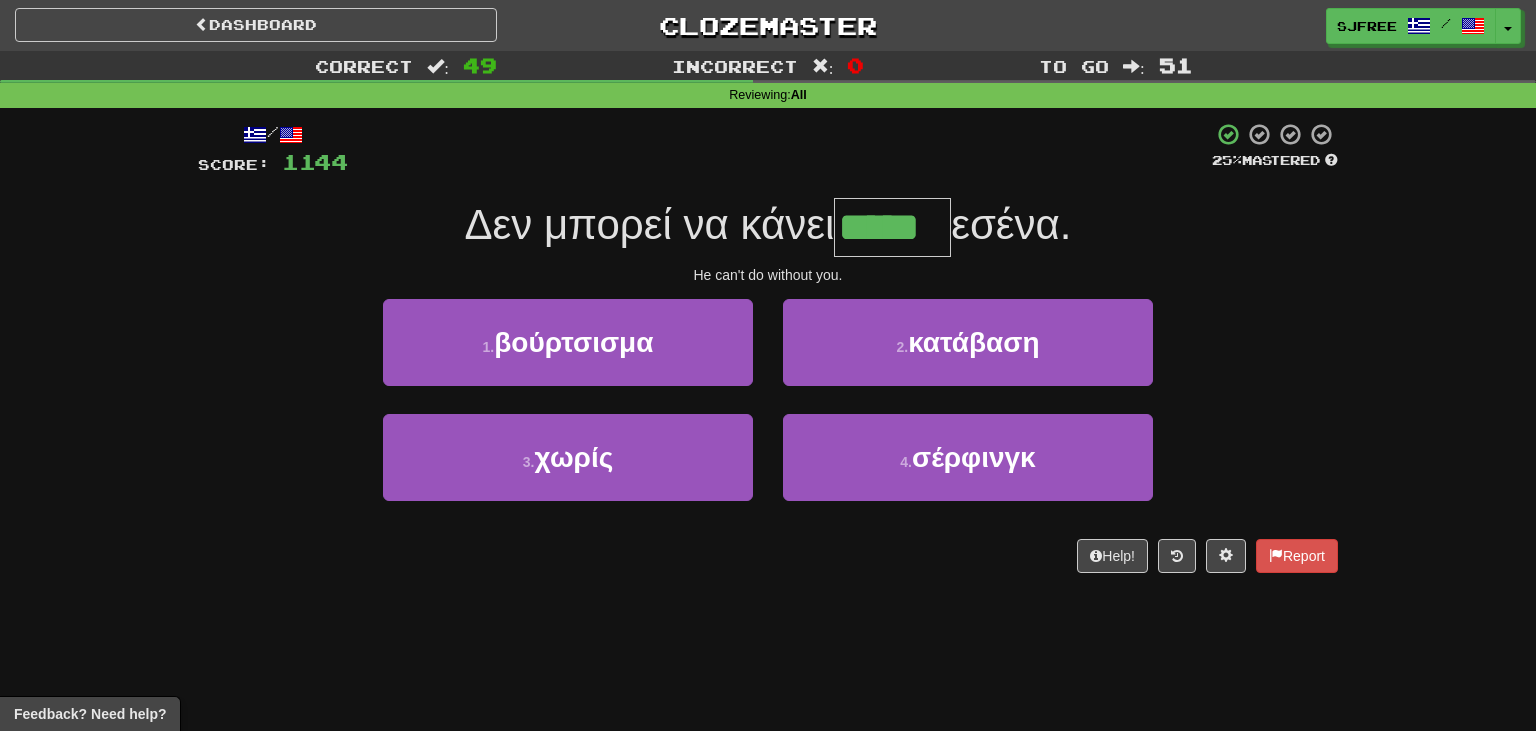 type on "*****" 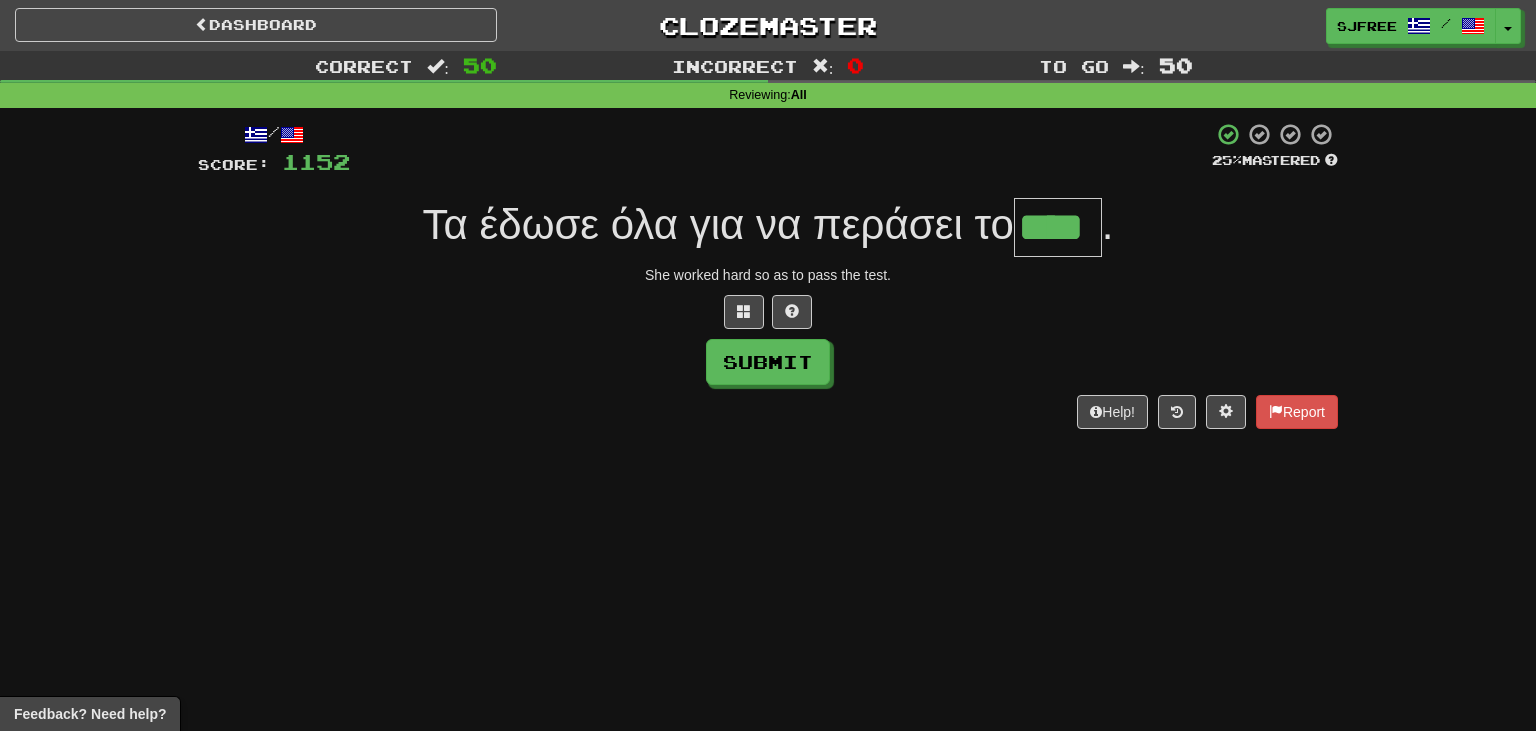 type on "****" 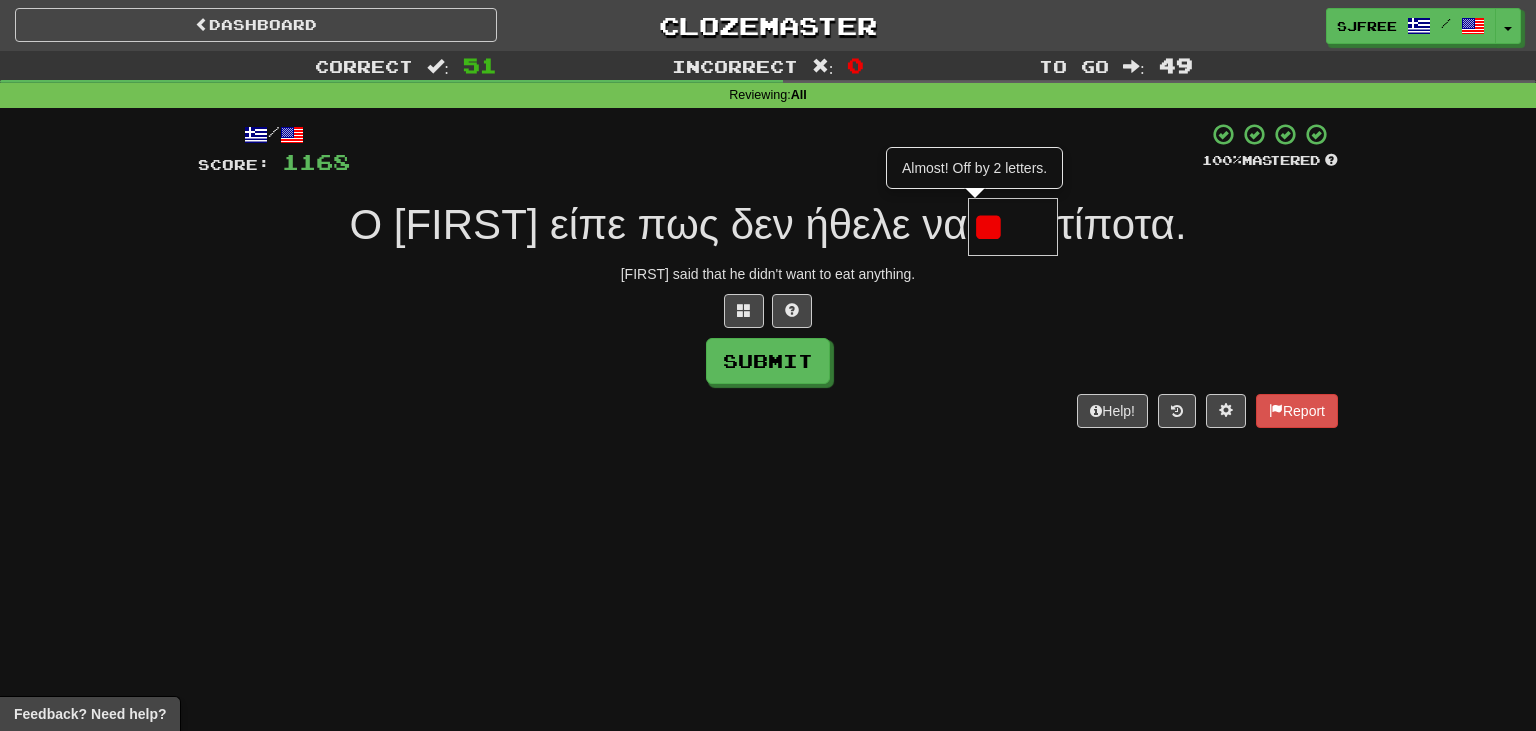 scroll, scrollTop: 0, scrollLeft: 0, axis: both 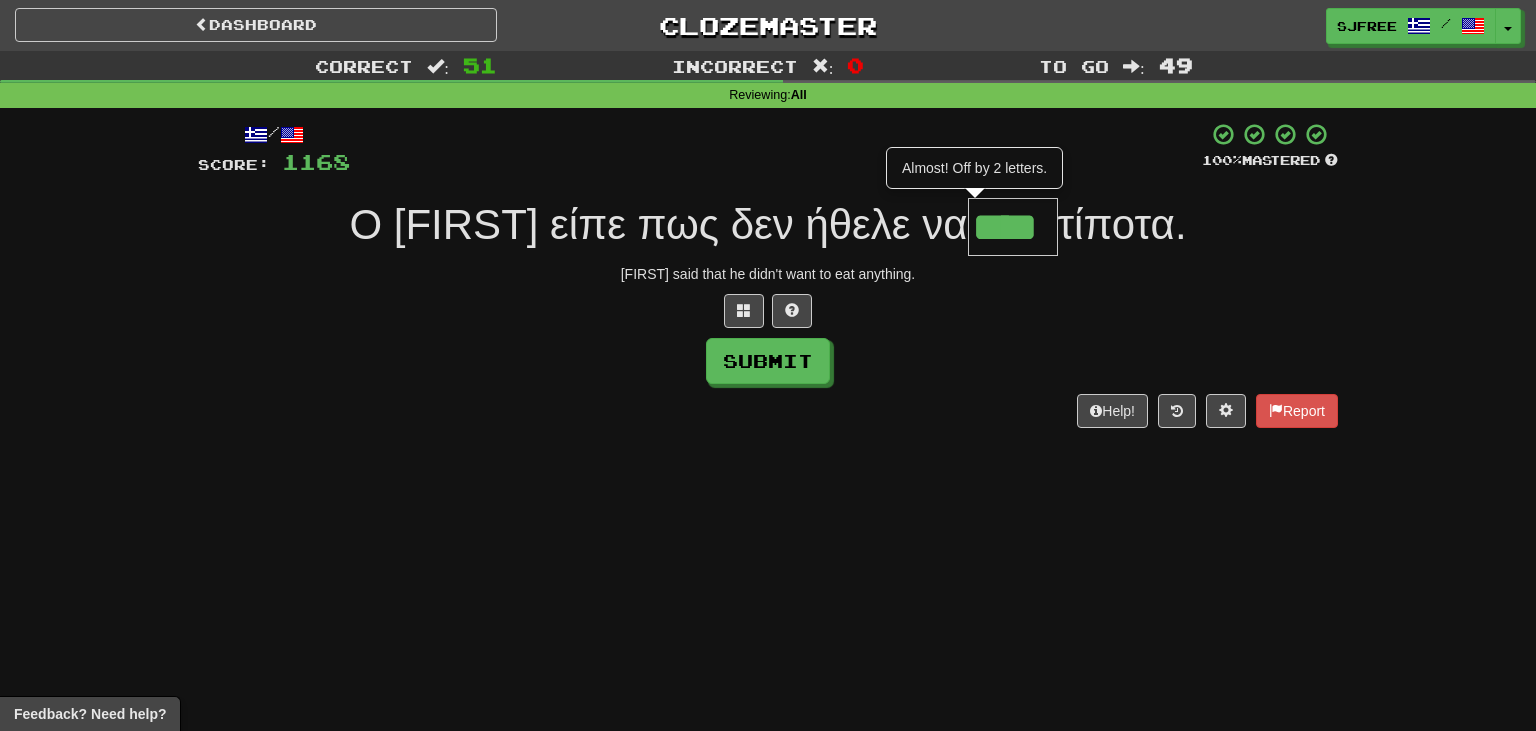 type on "****" 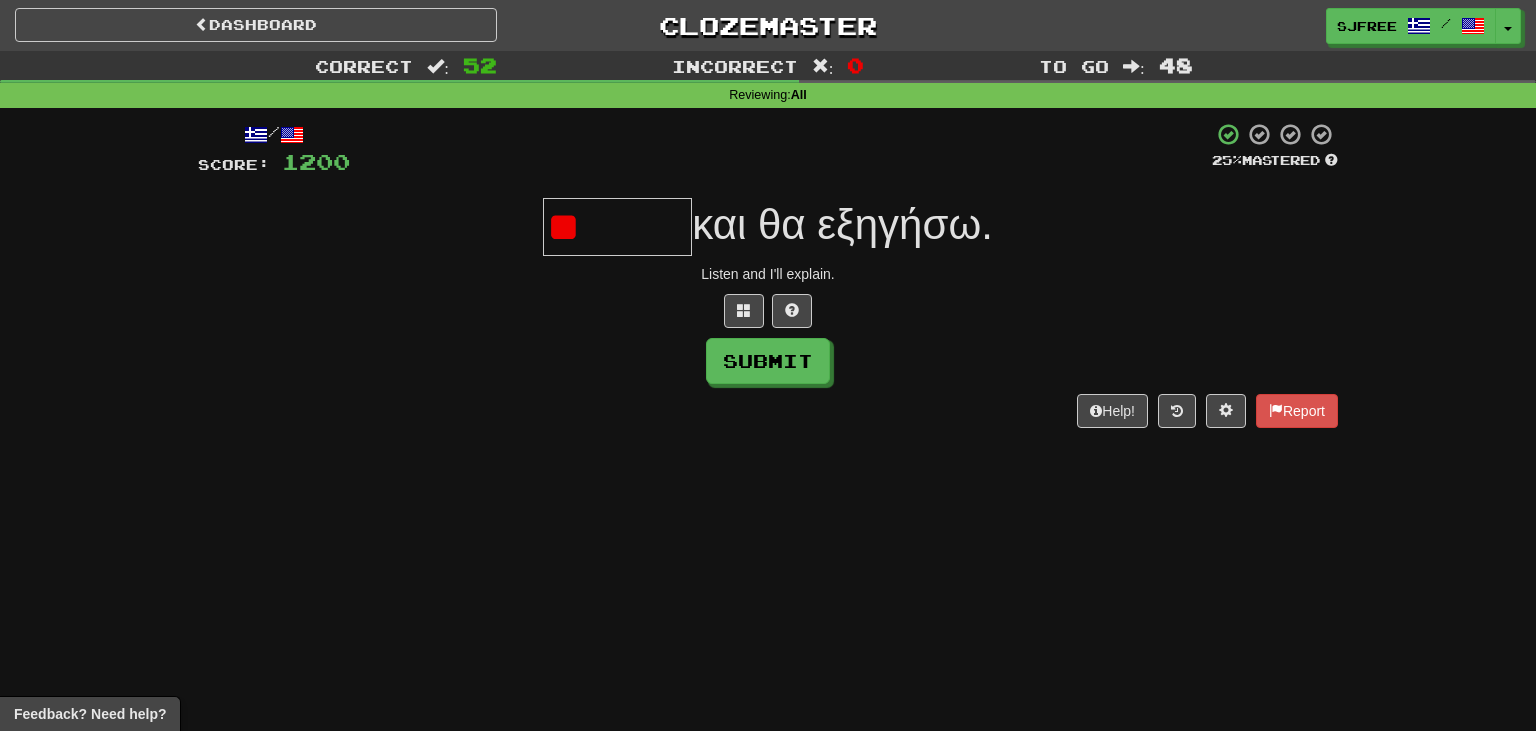 type on "*" 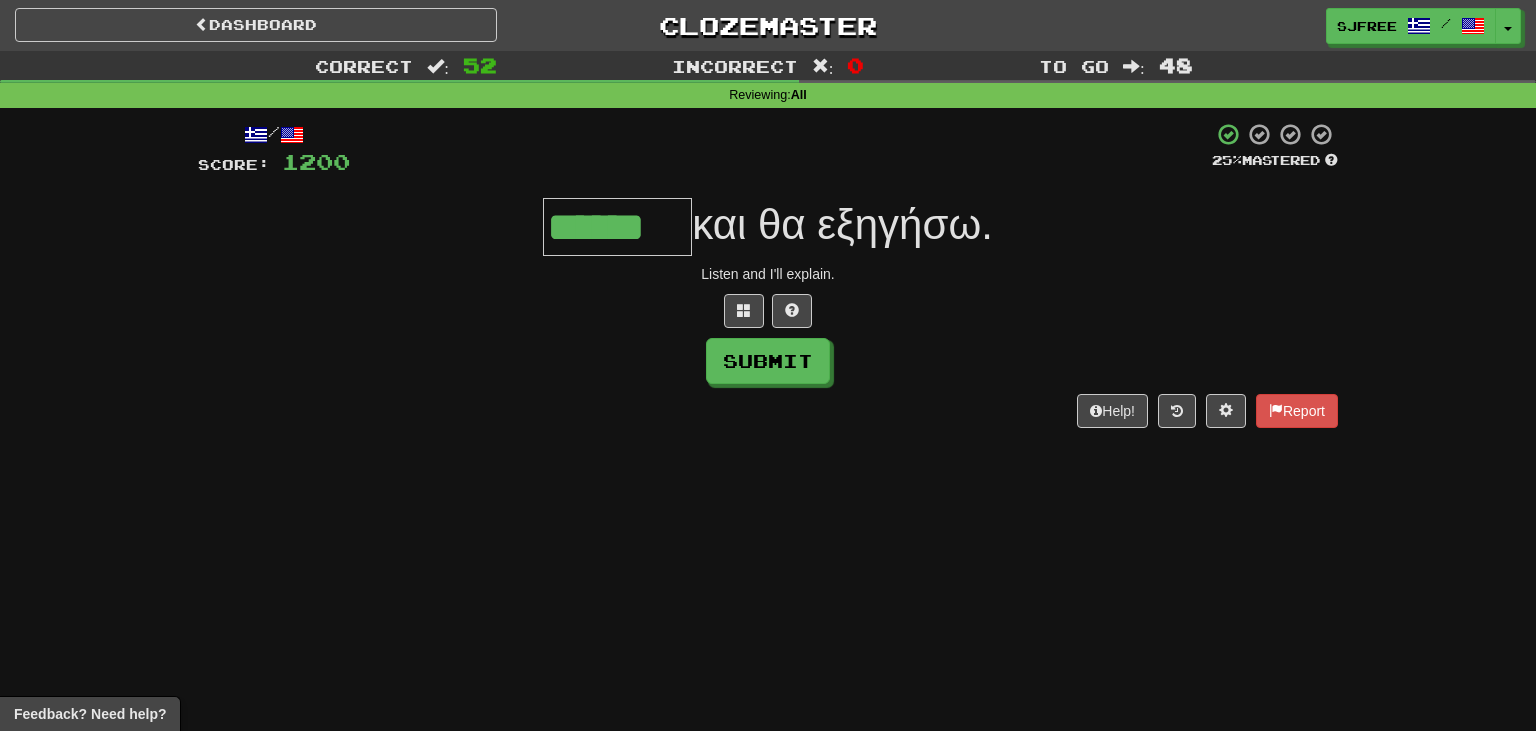 type on "******" 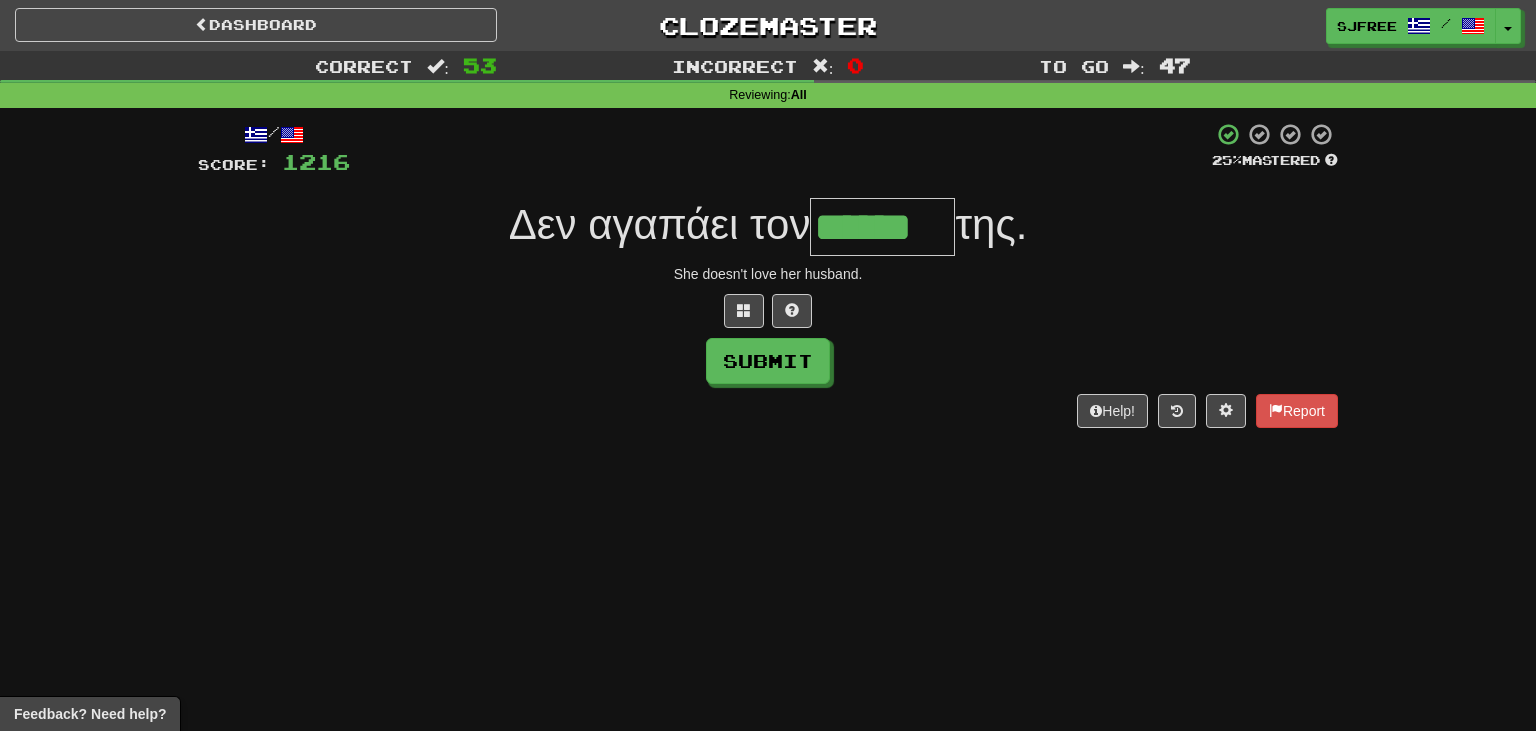 type on "******" 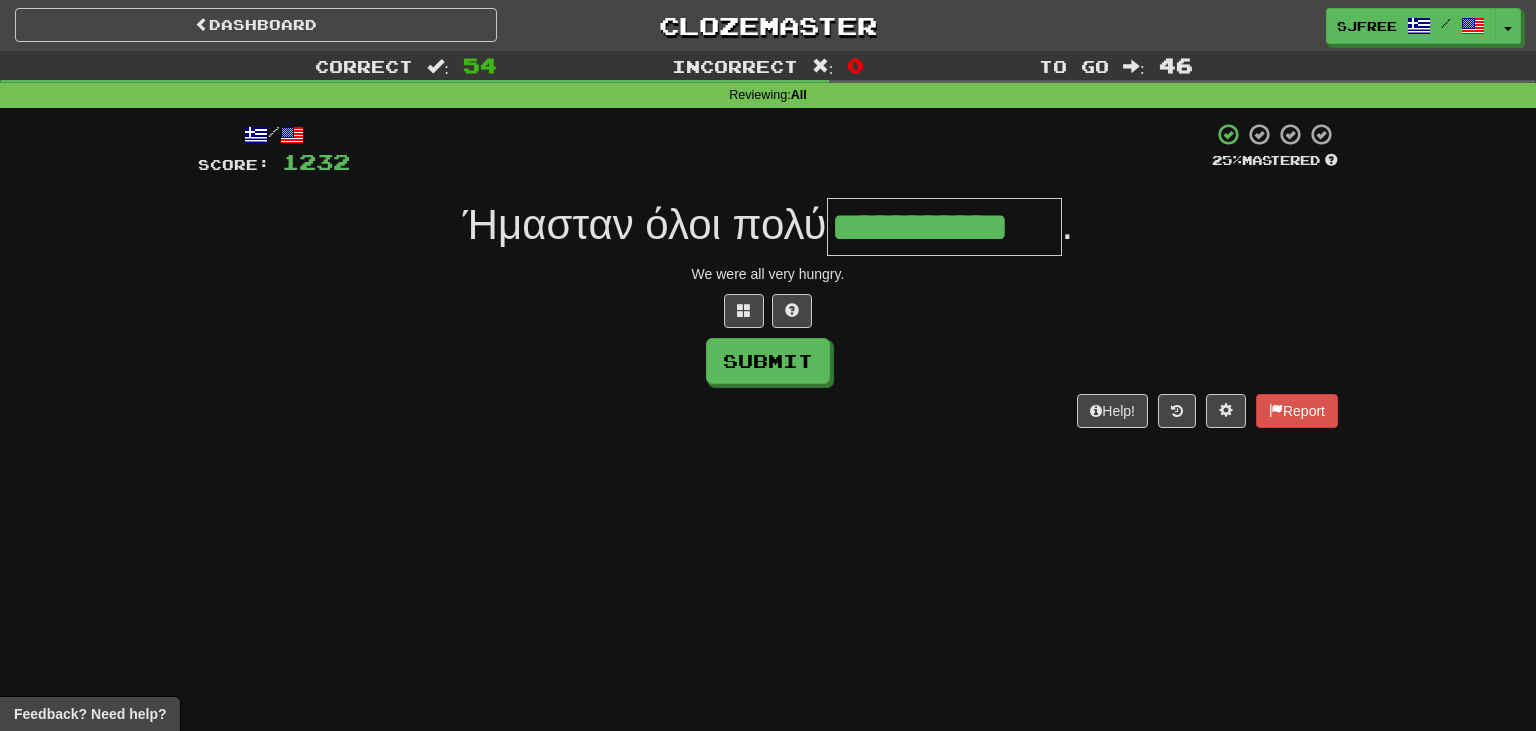 type on "**********" 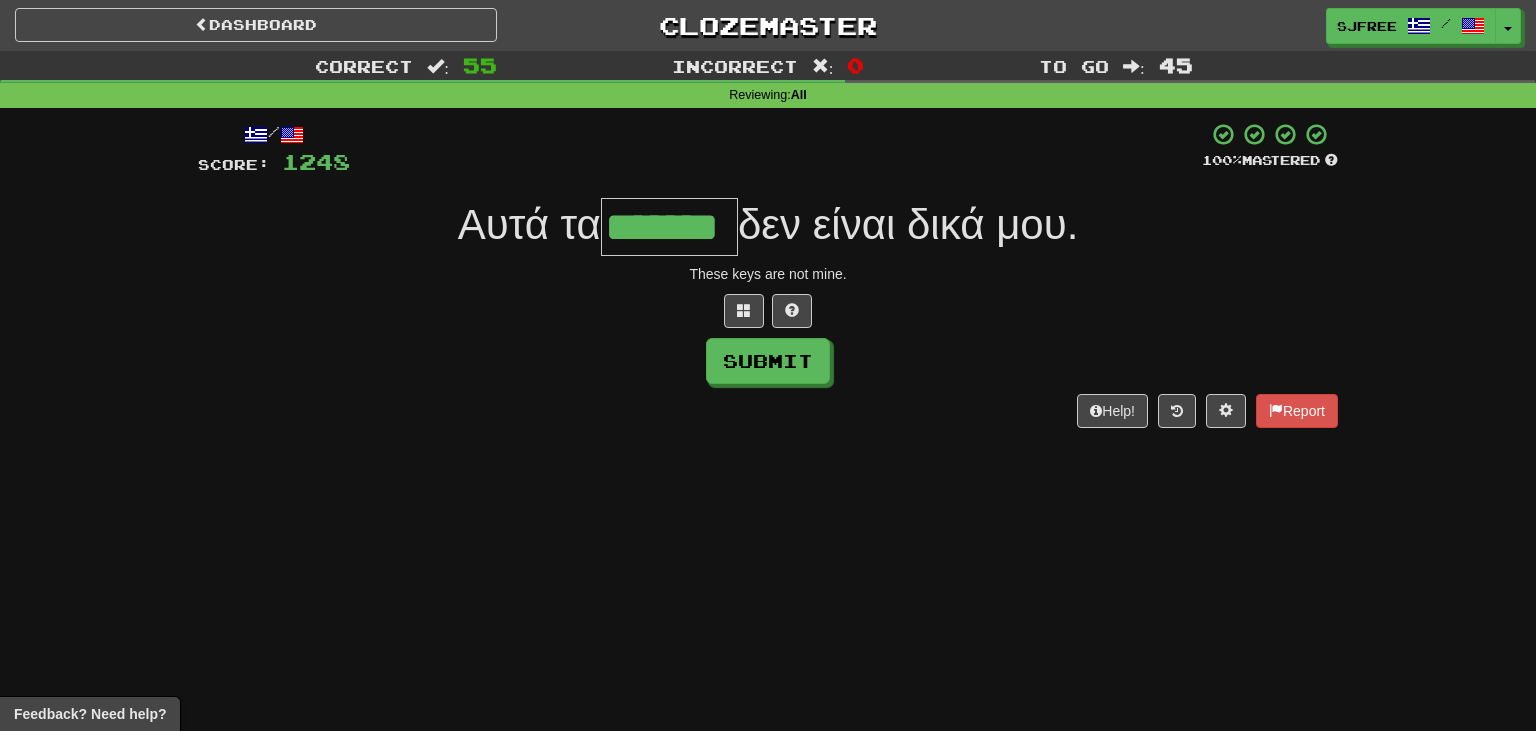 type on "*******" 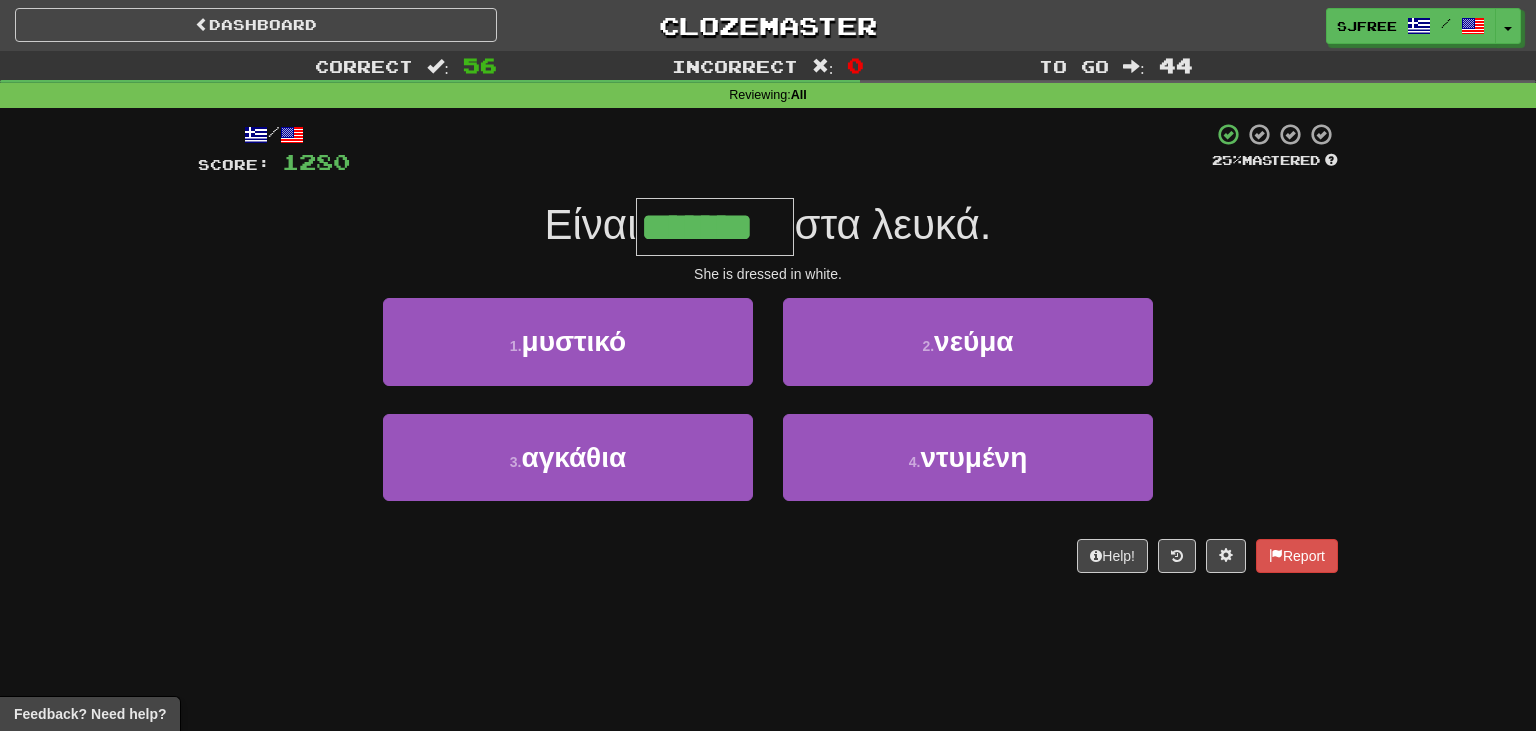 type on "*******" 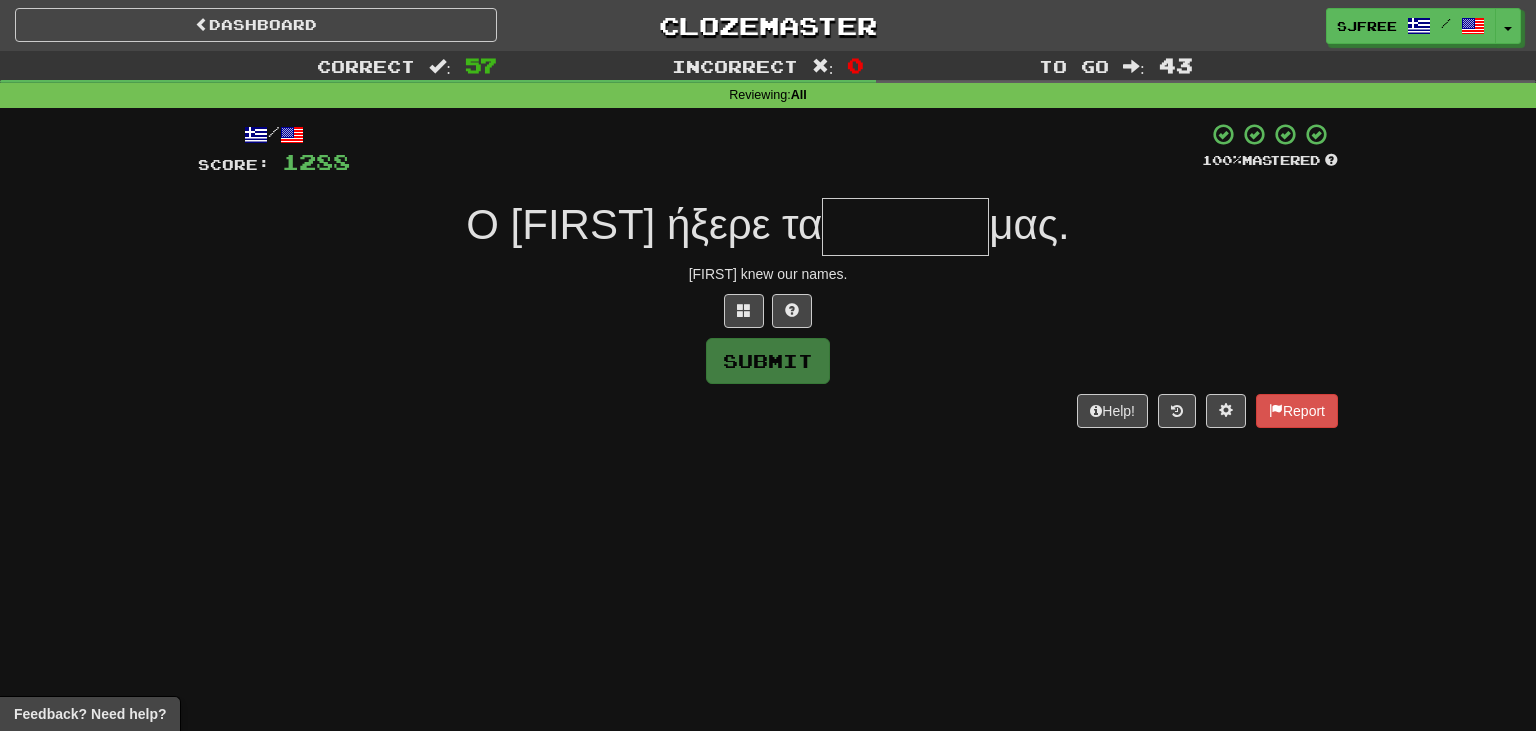 type on "*" 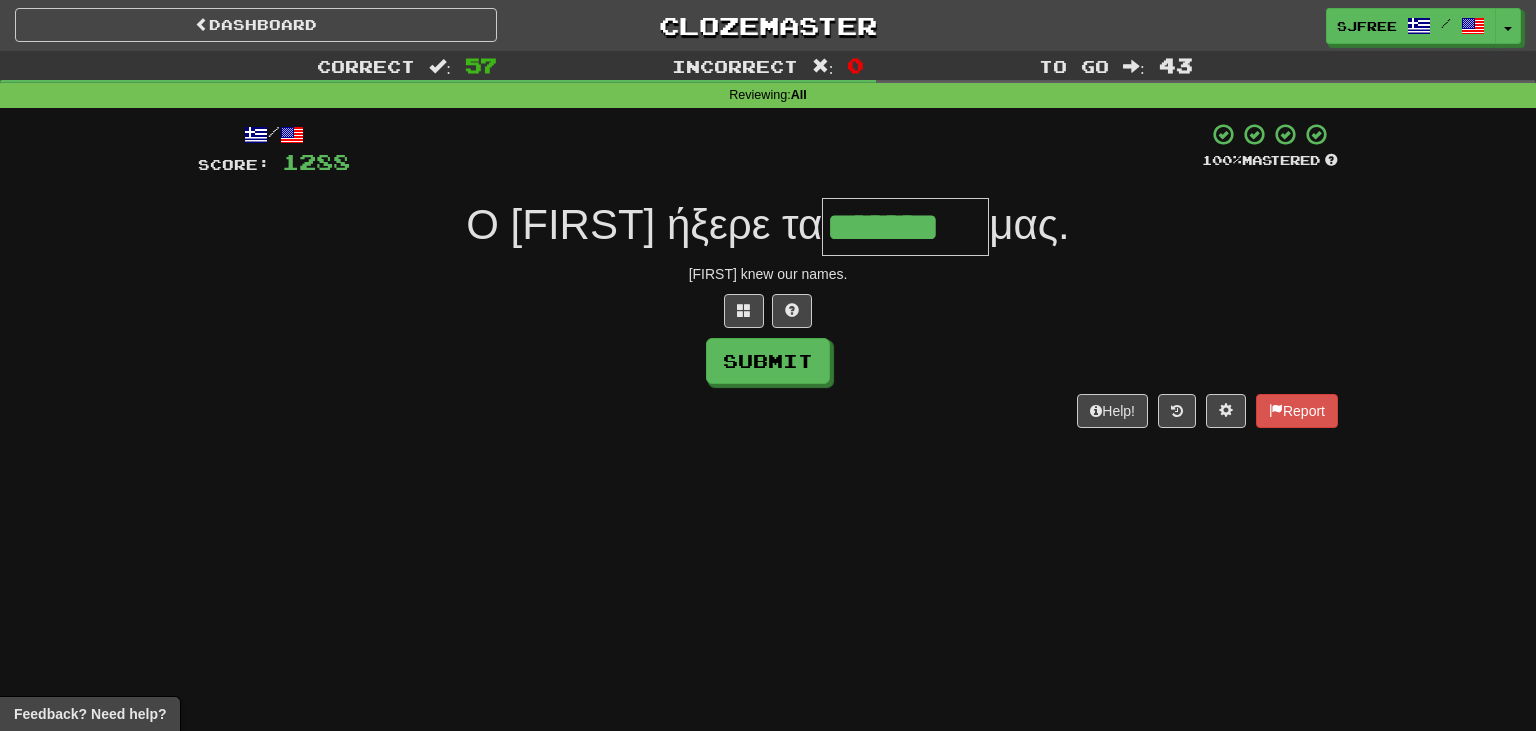type on "*******" 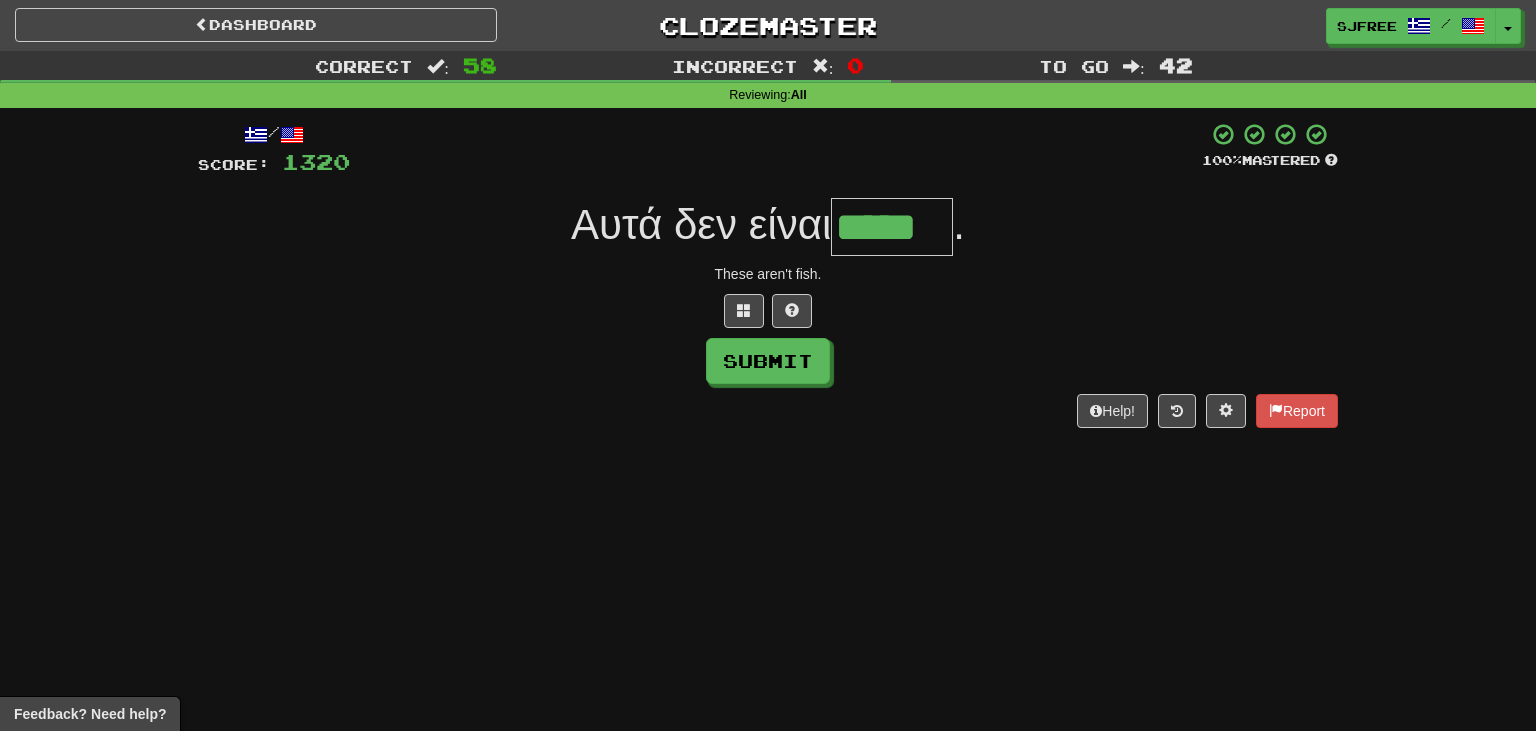 type on "*****" 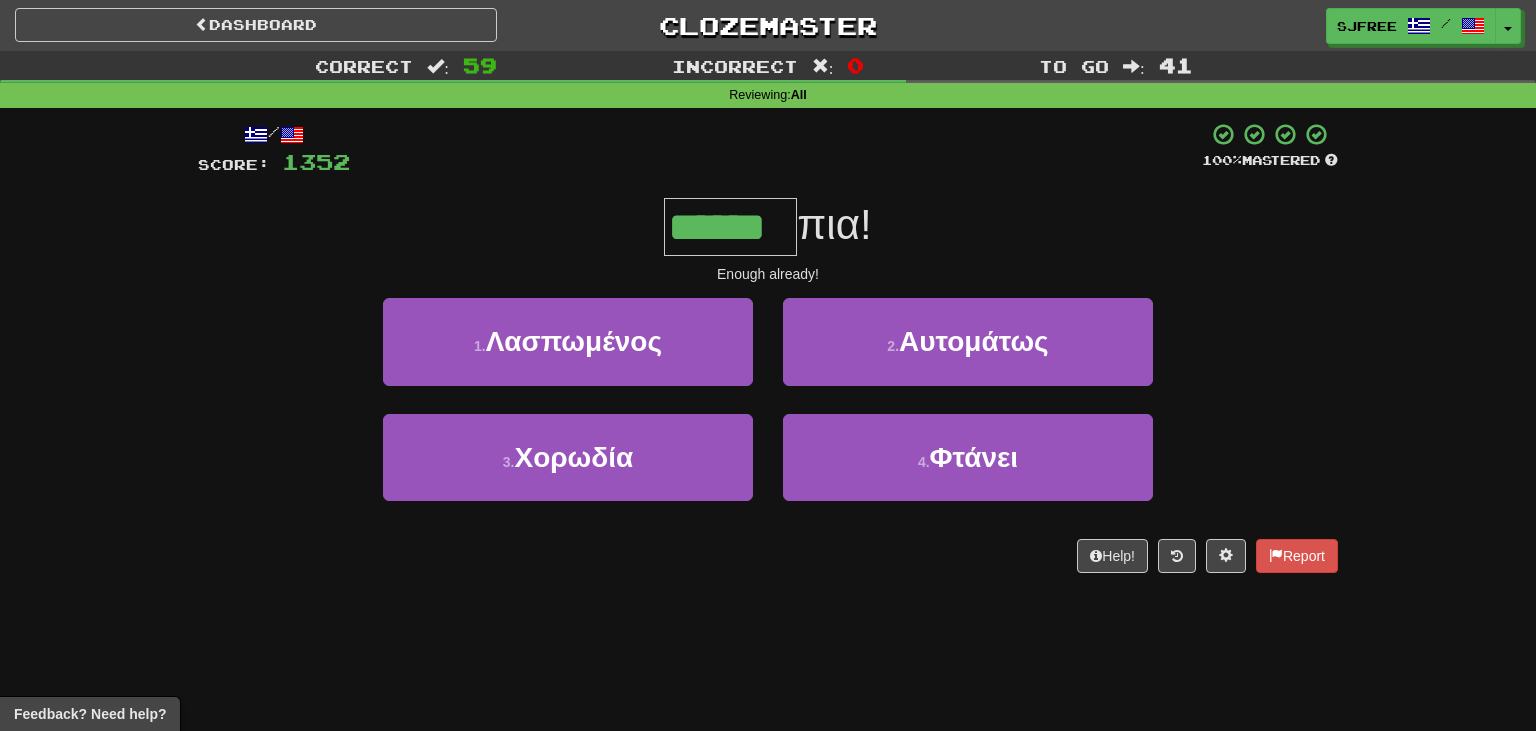 type on "******" 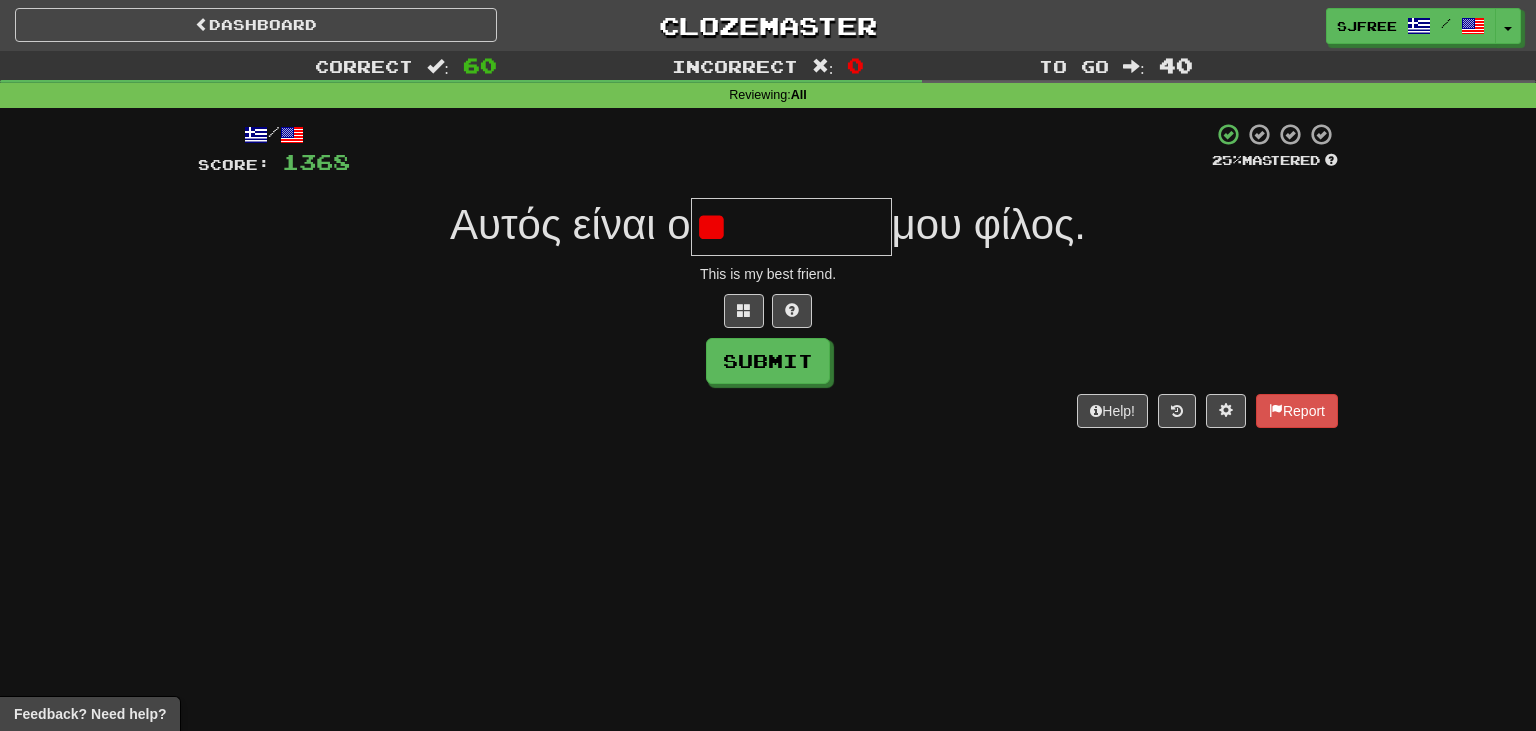 type on "*" 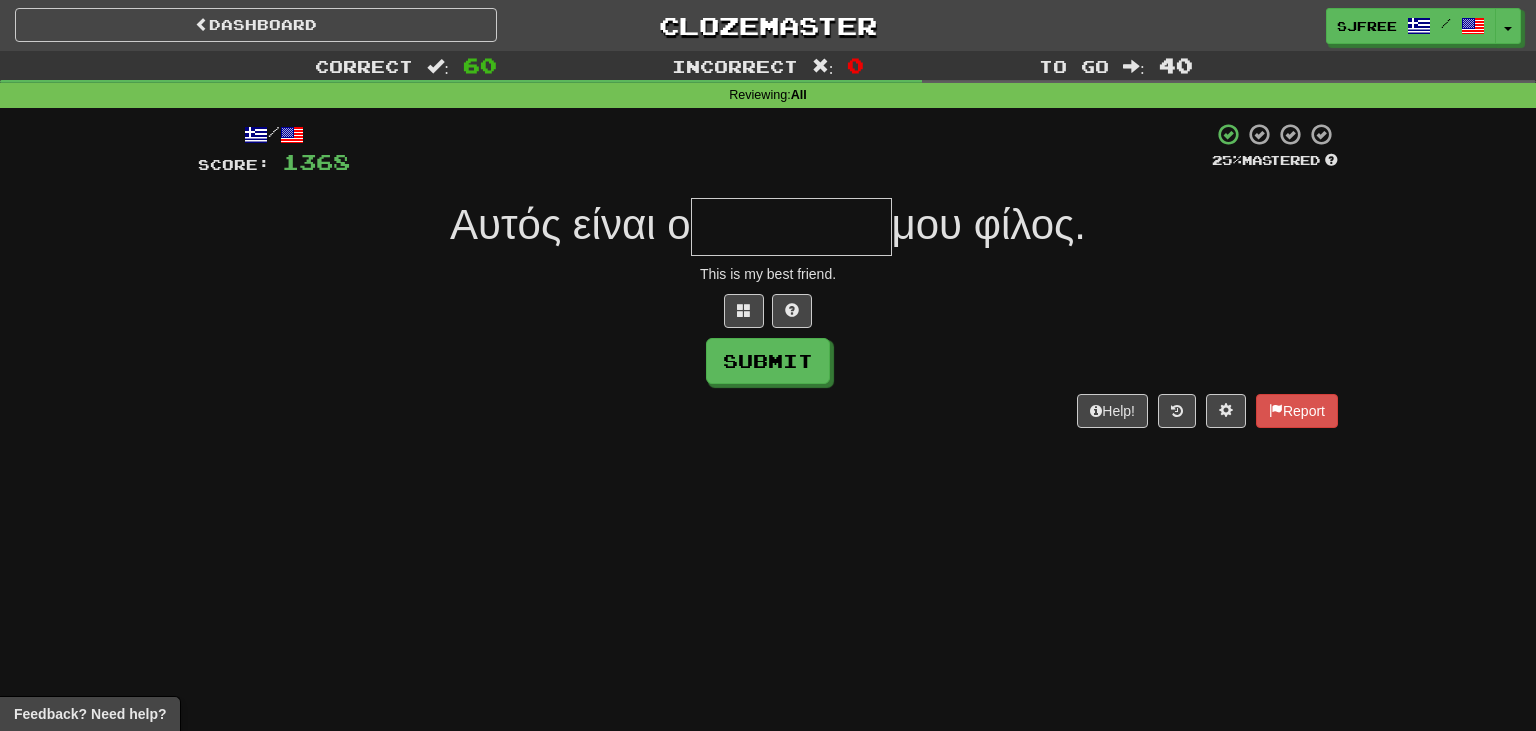type on "*" 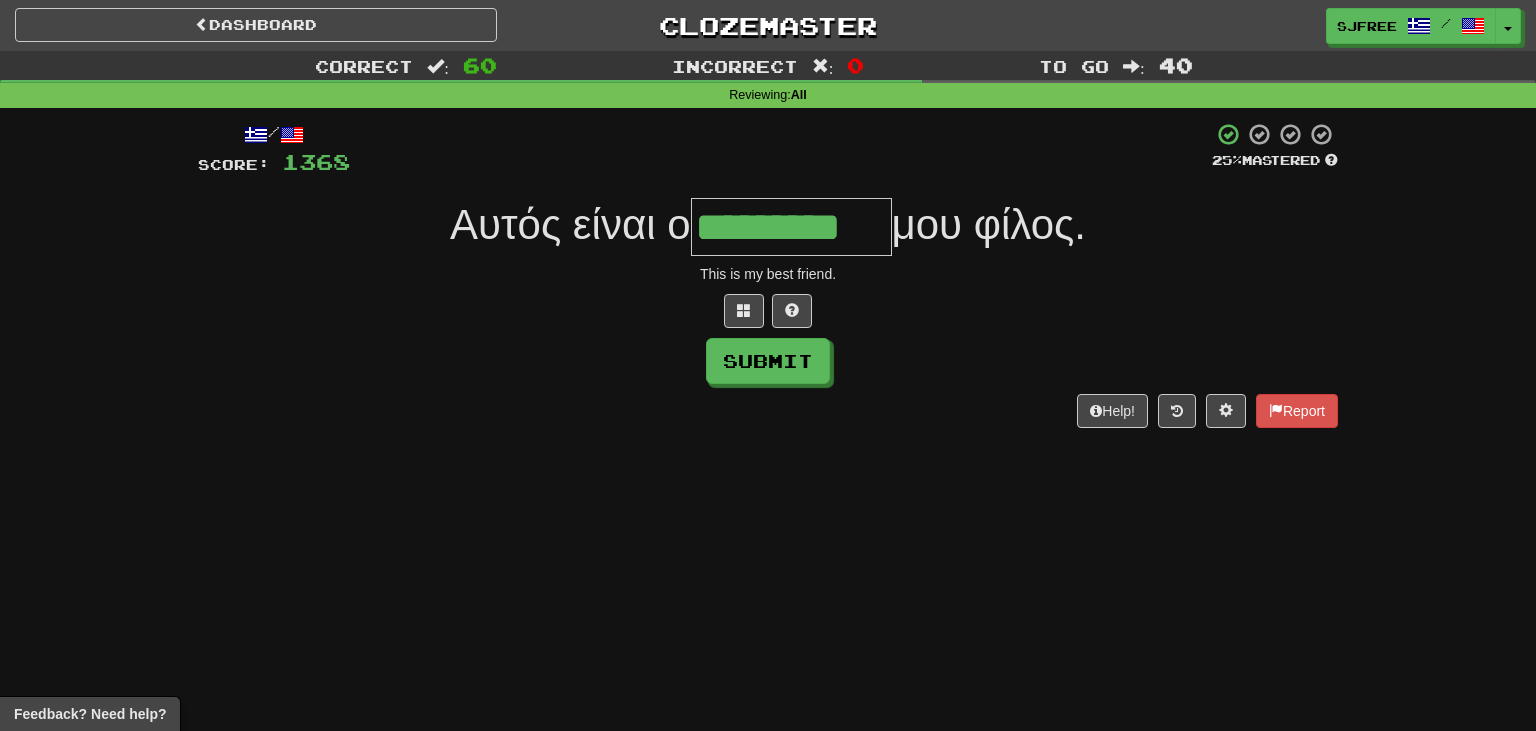 type on "*********" 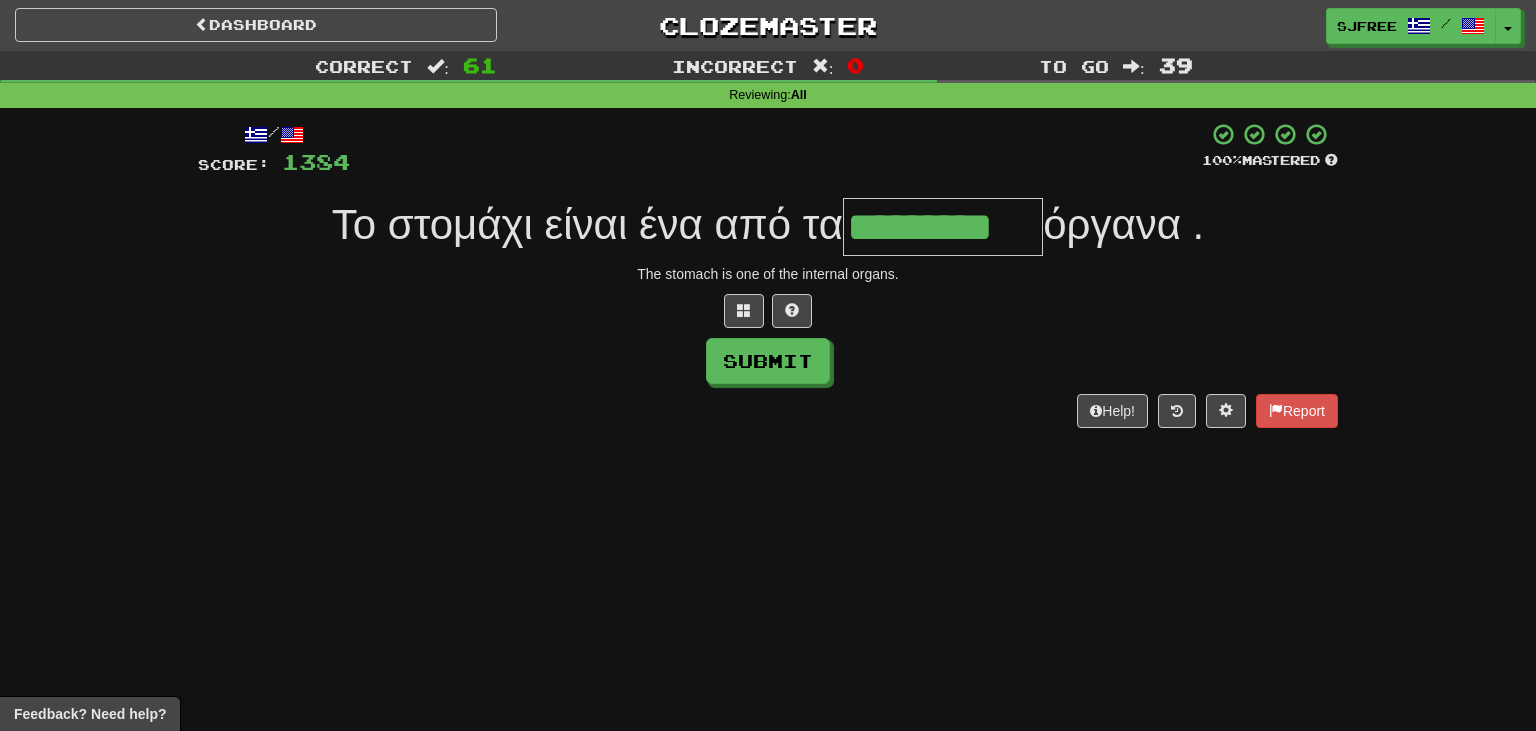 type on "*********" 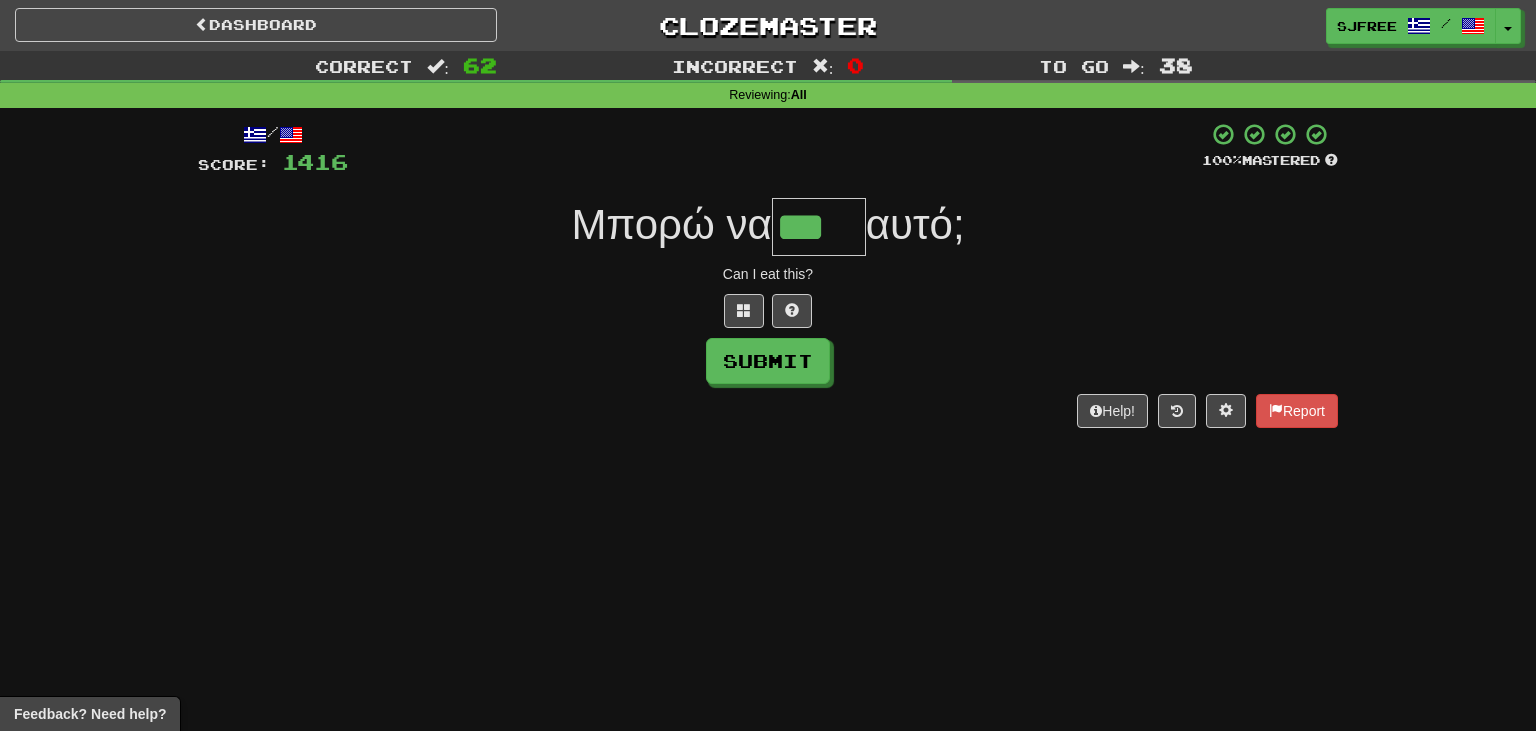 type on "***" 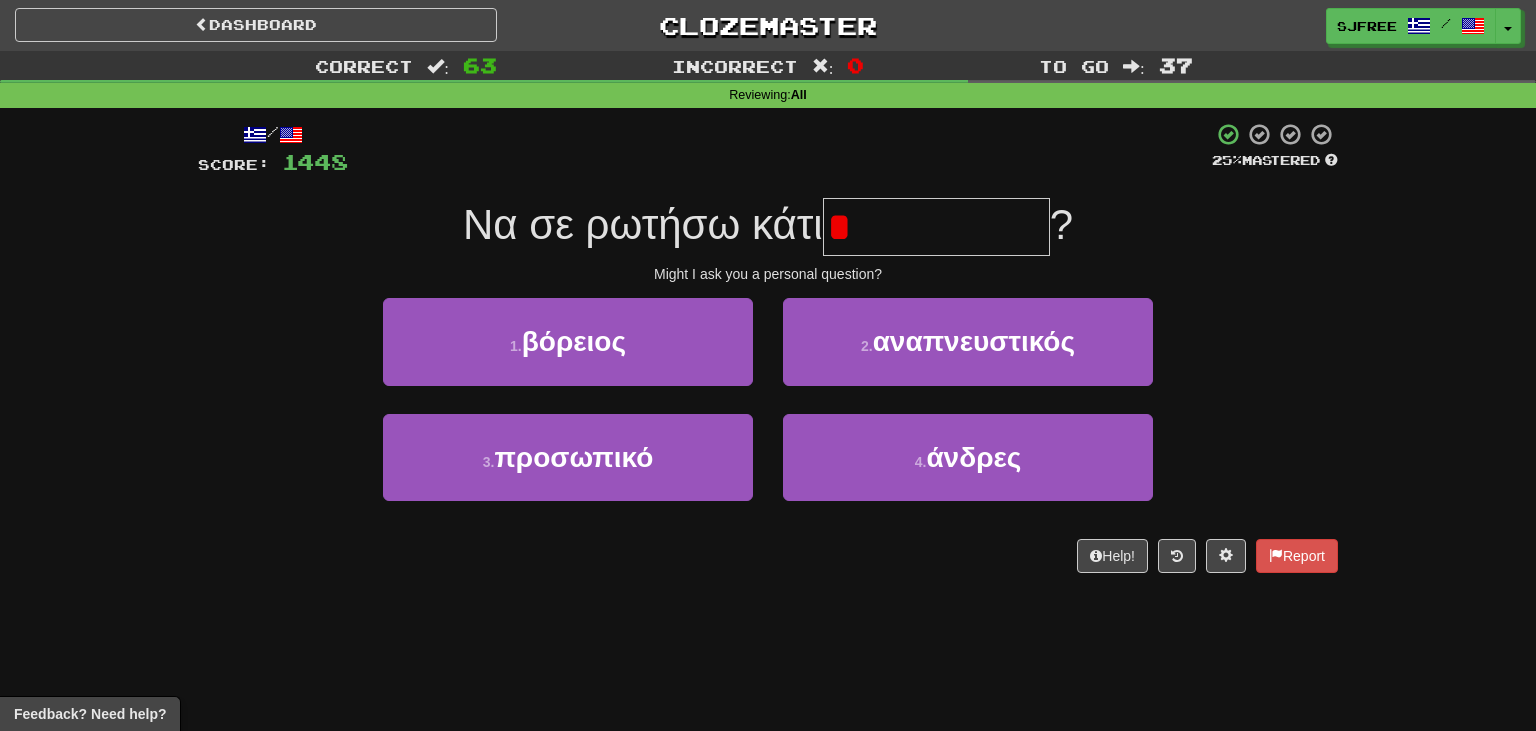 type on "*********" 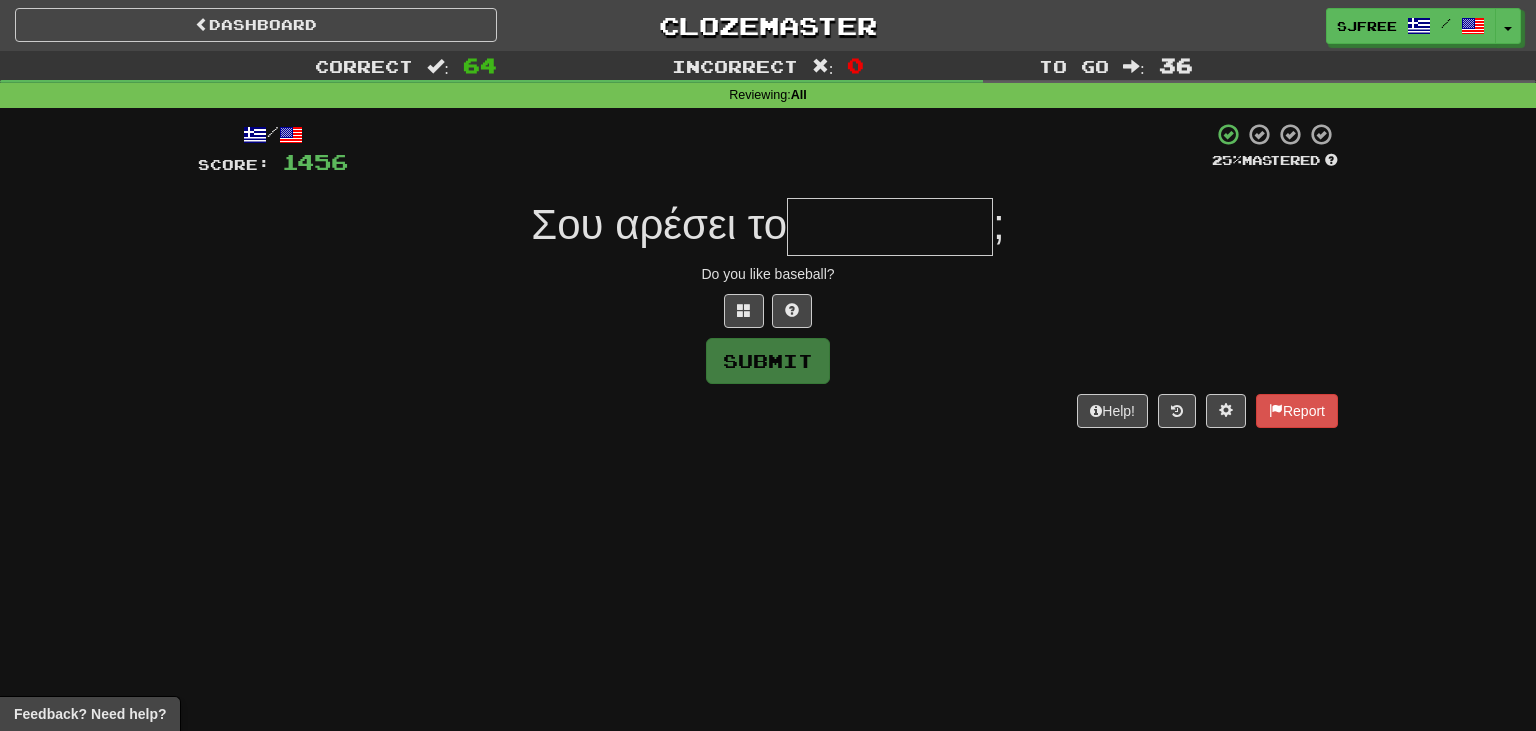 type on "*" 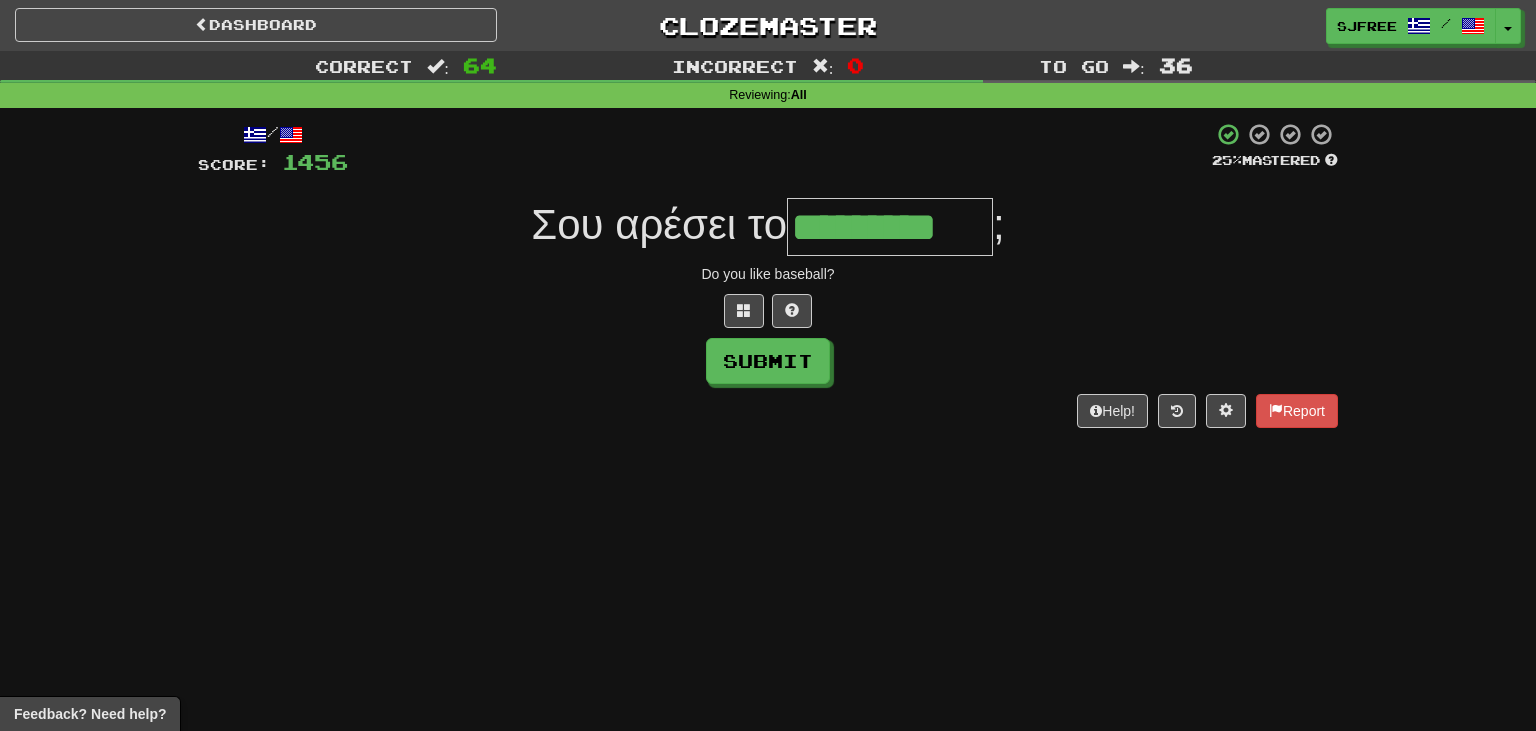 type on "*********" 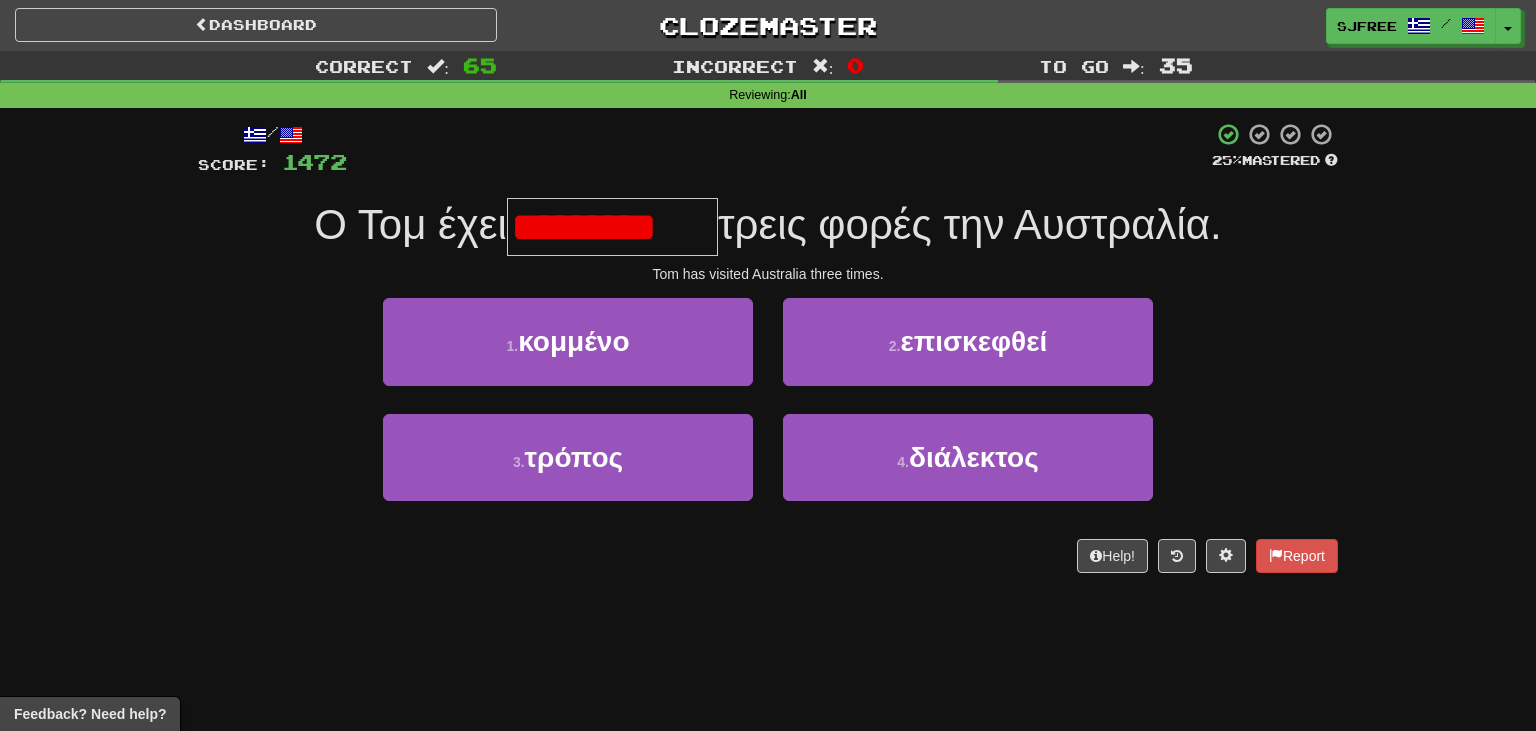 scroll, scrollTop: 0, scrollLeft: 0, axis: both 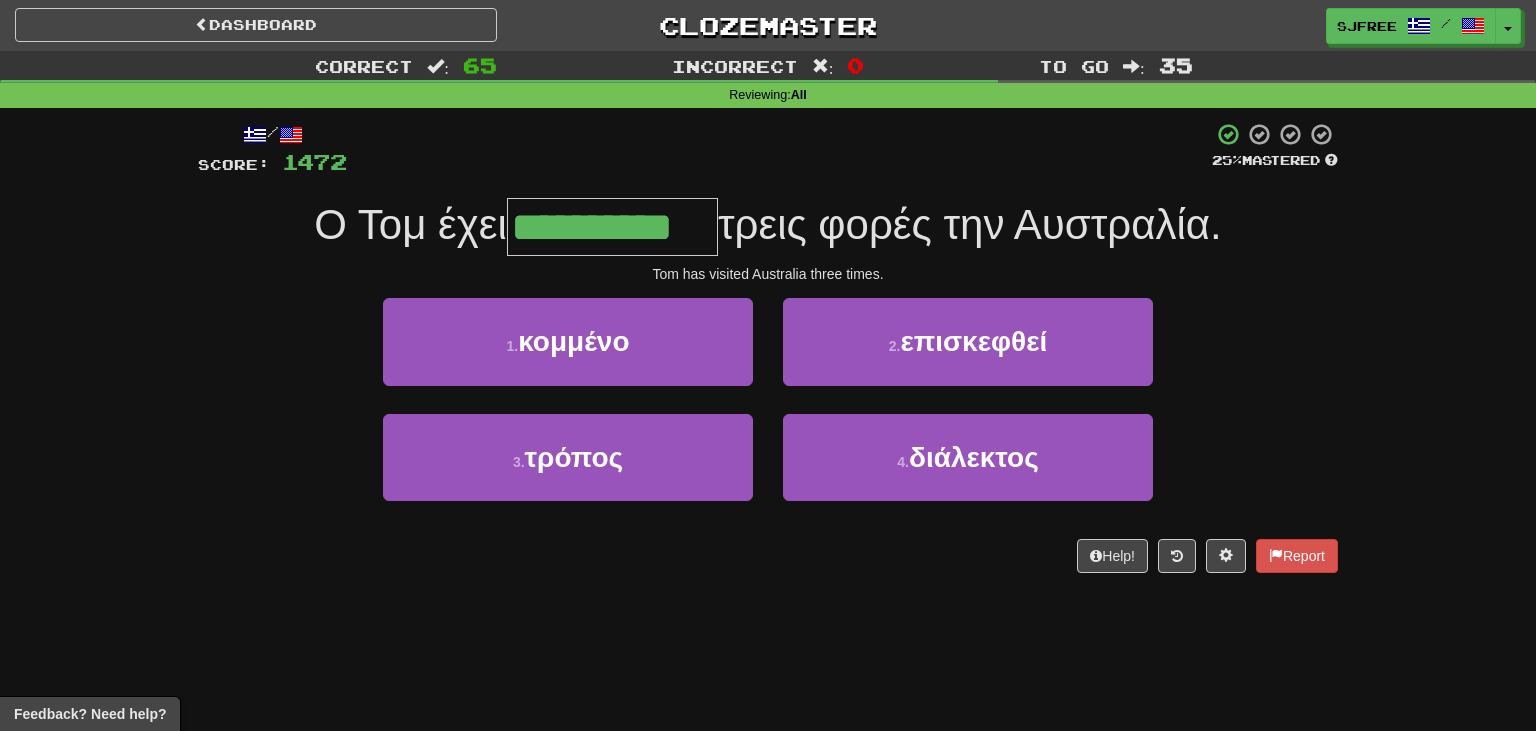type on "**********" 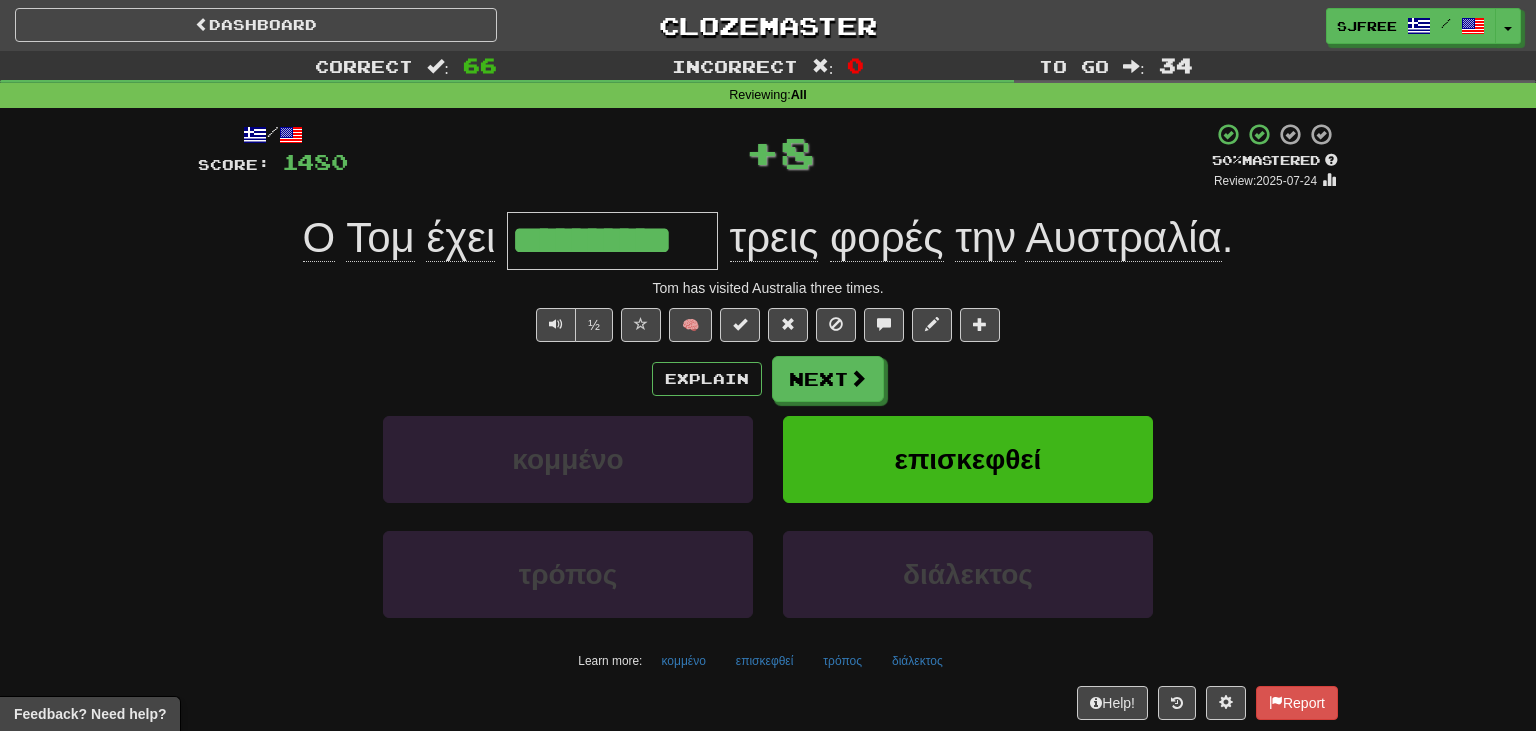 click on "**********" at bounding box center (768, 240) 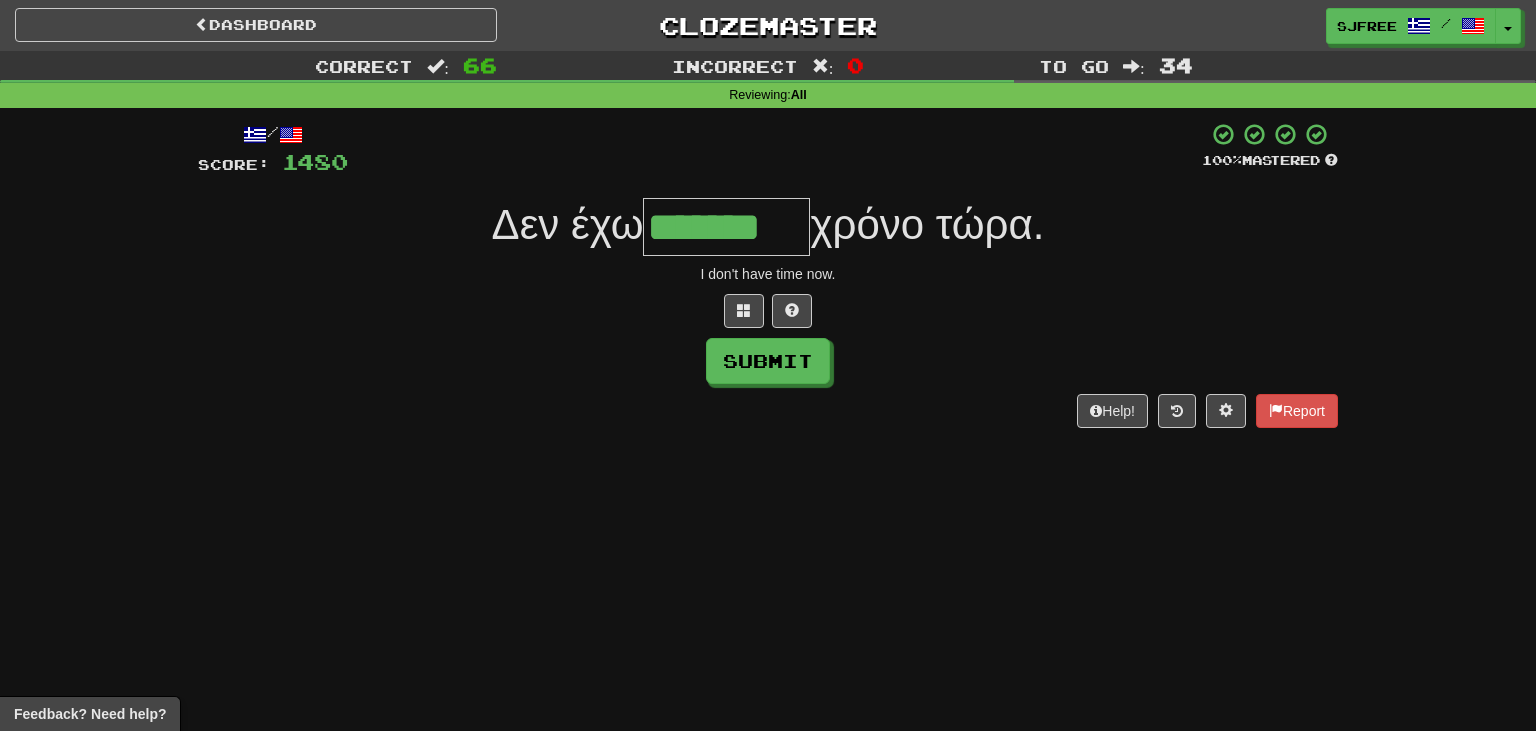 type on "*******" 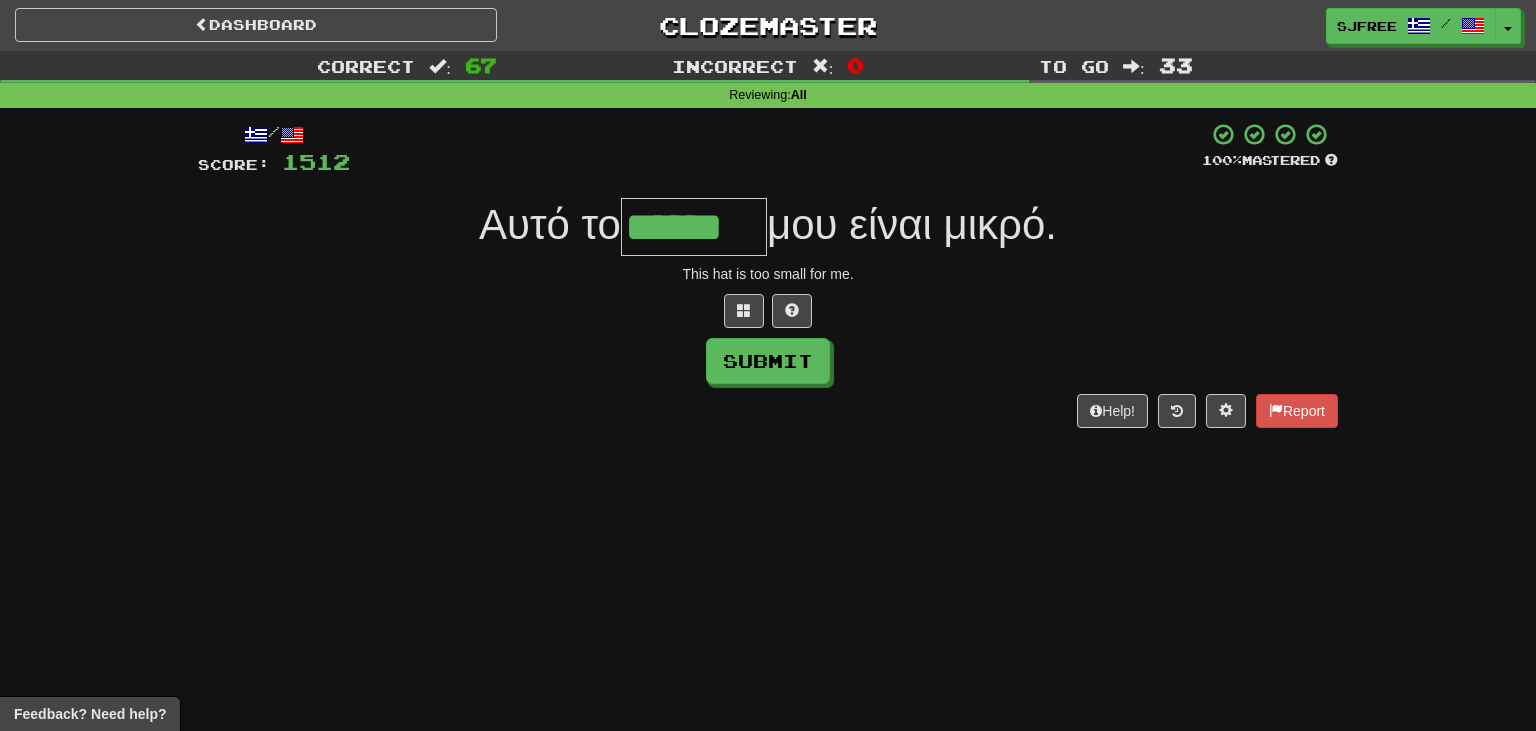 type on "******" 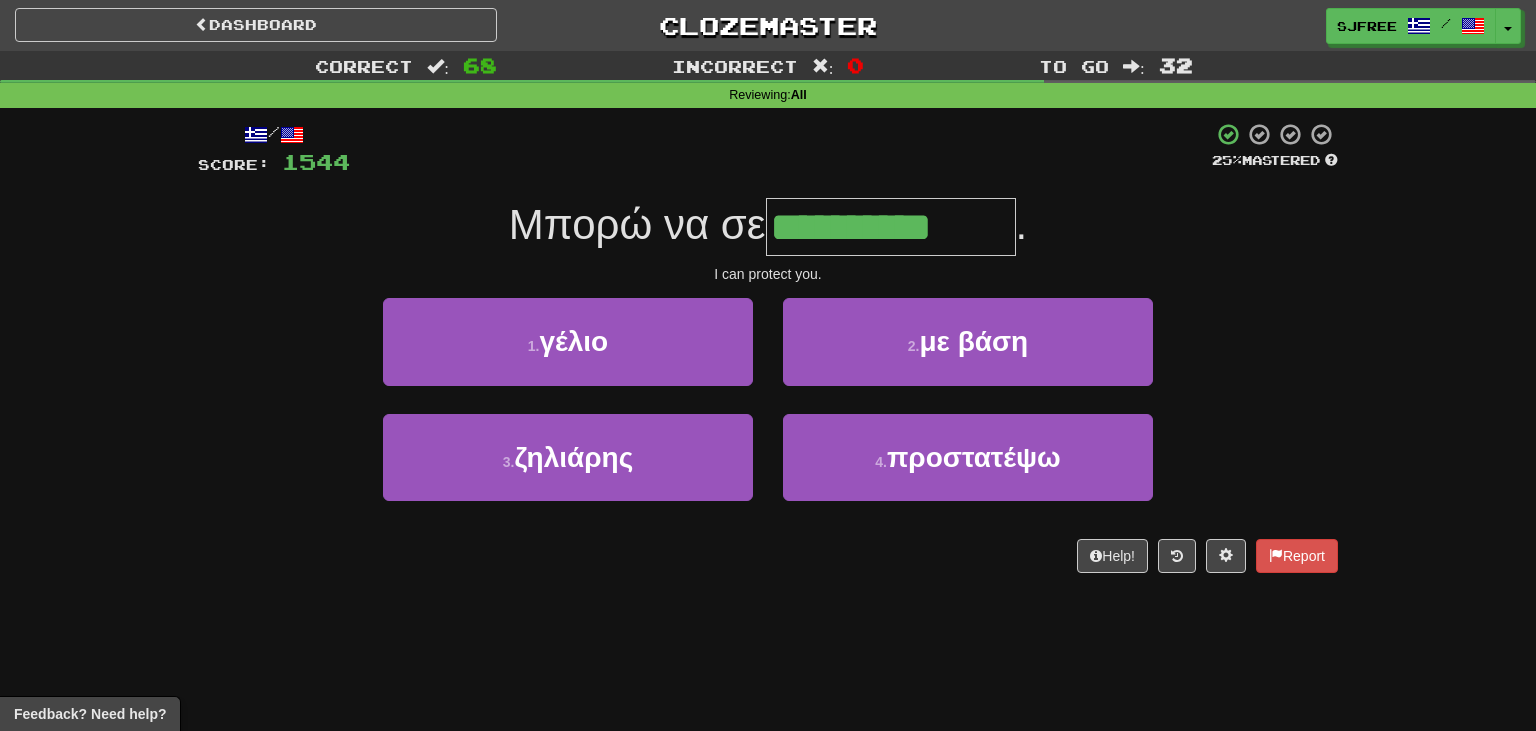 type on "**********" 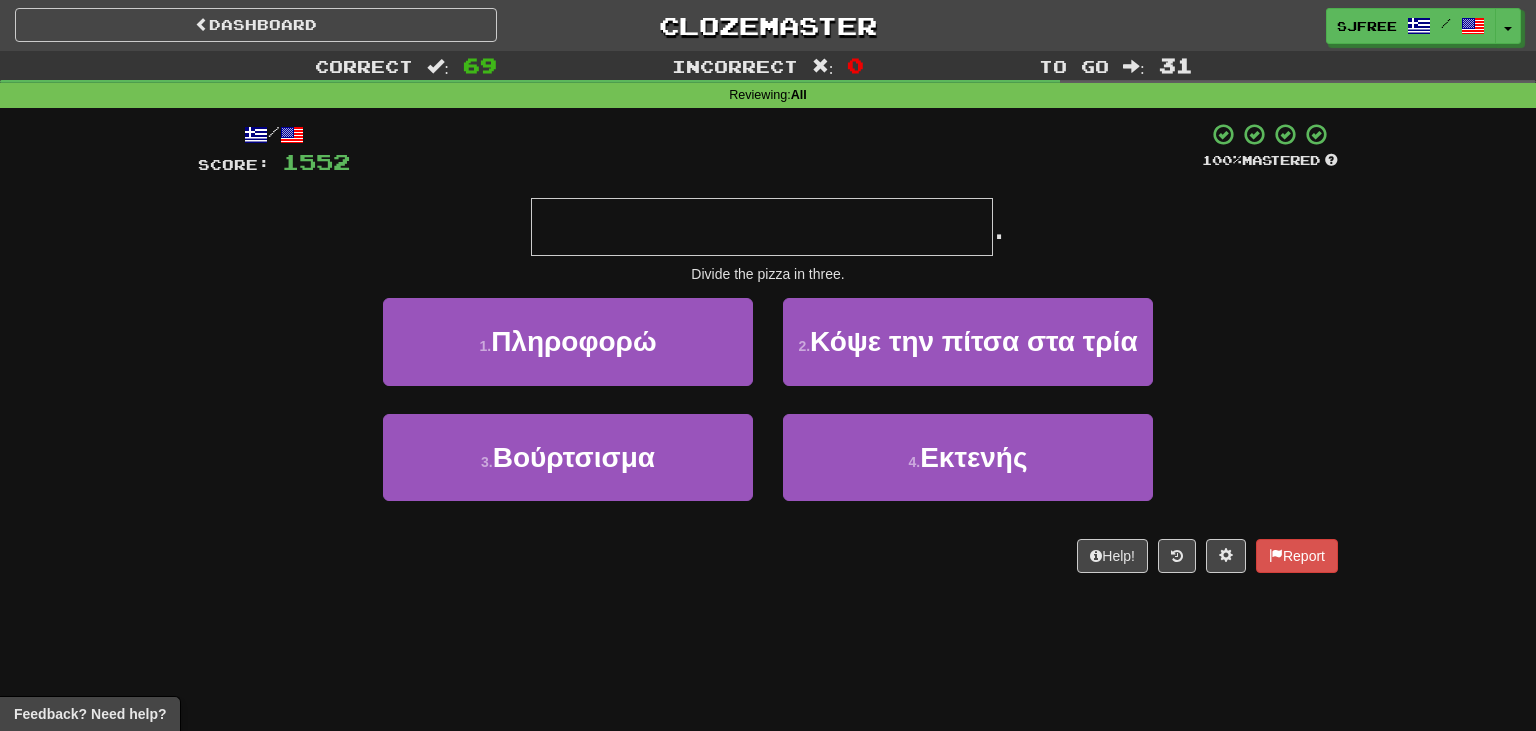 type on "**********" 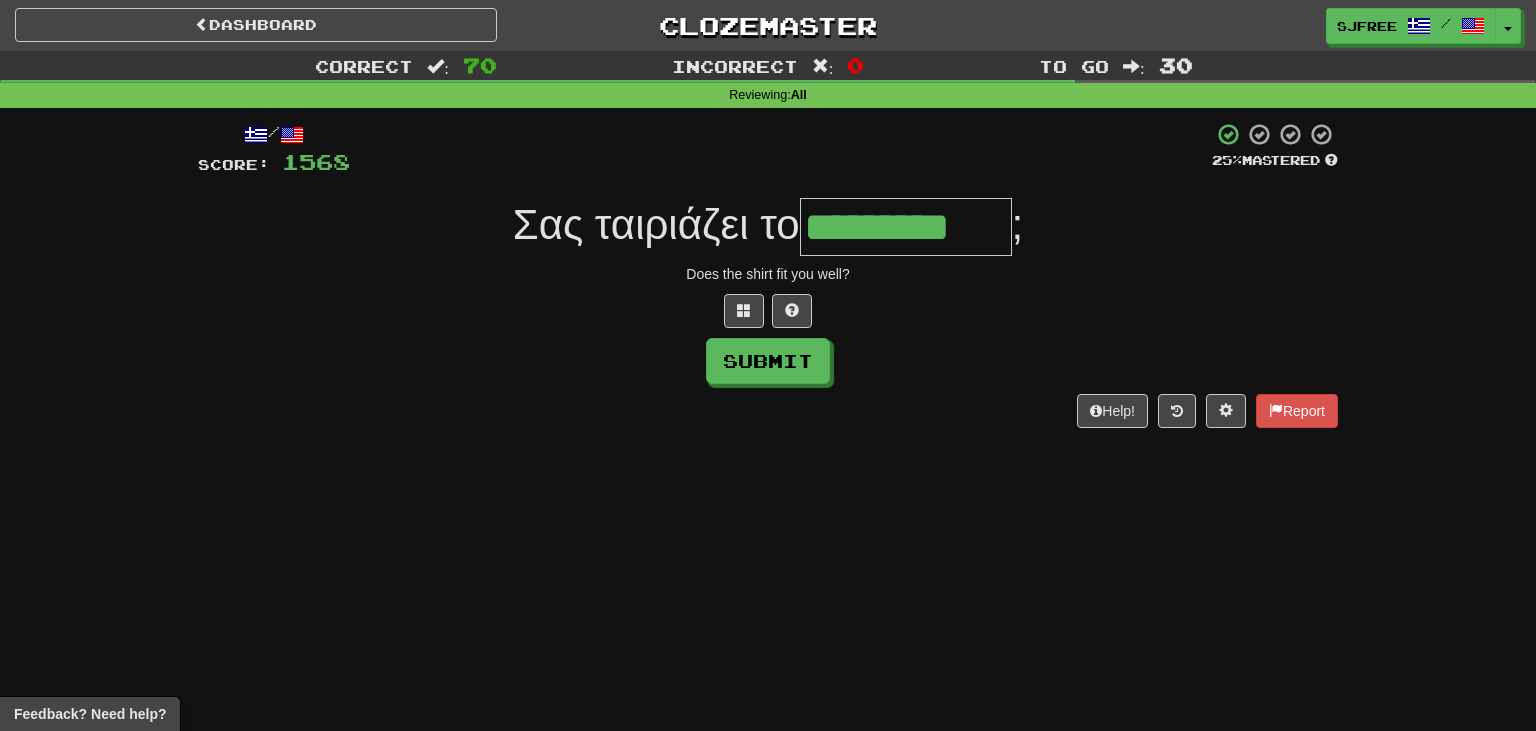 type on "*********" 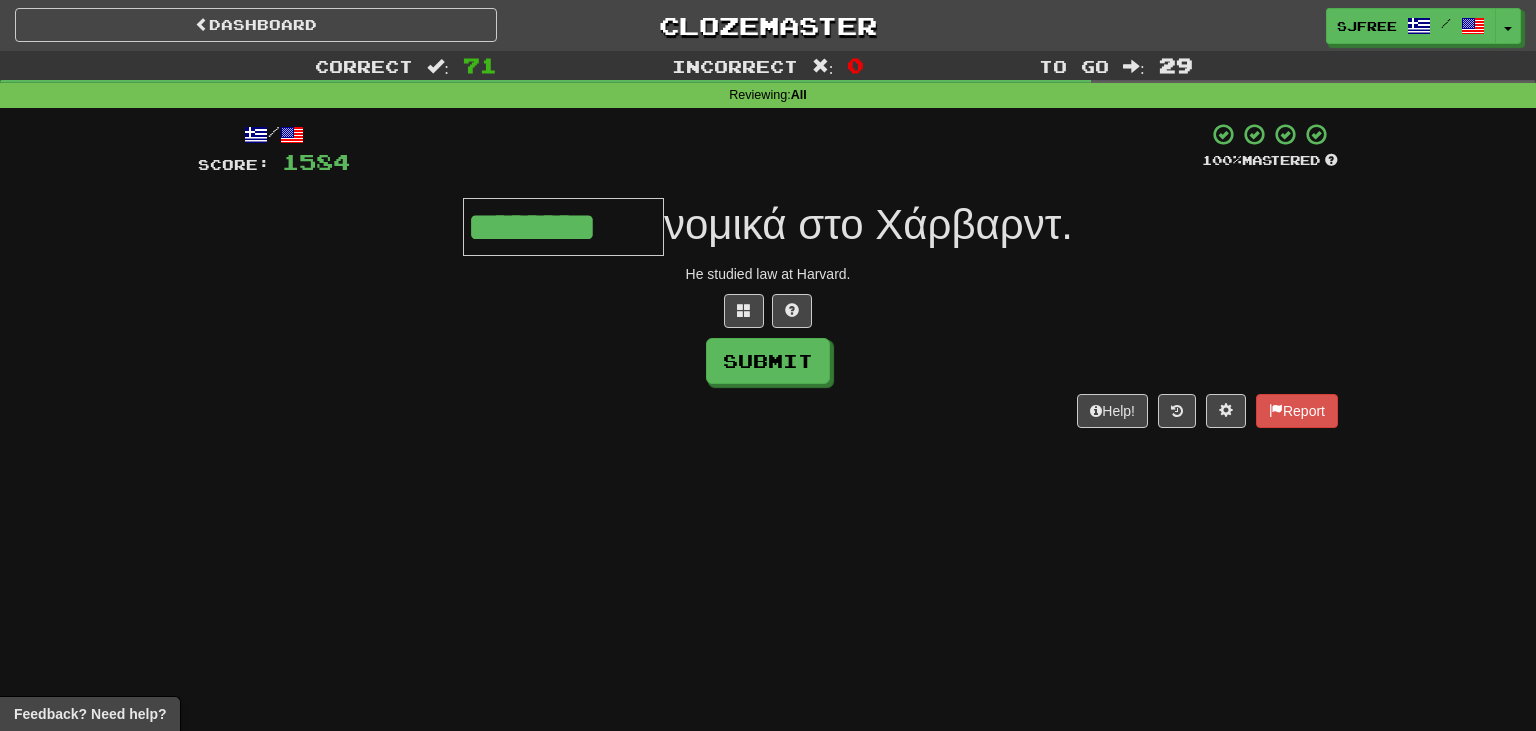 type on "********" 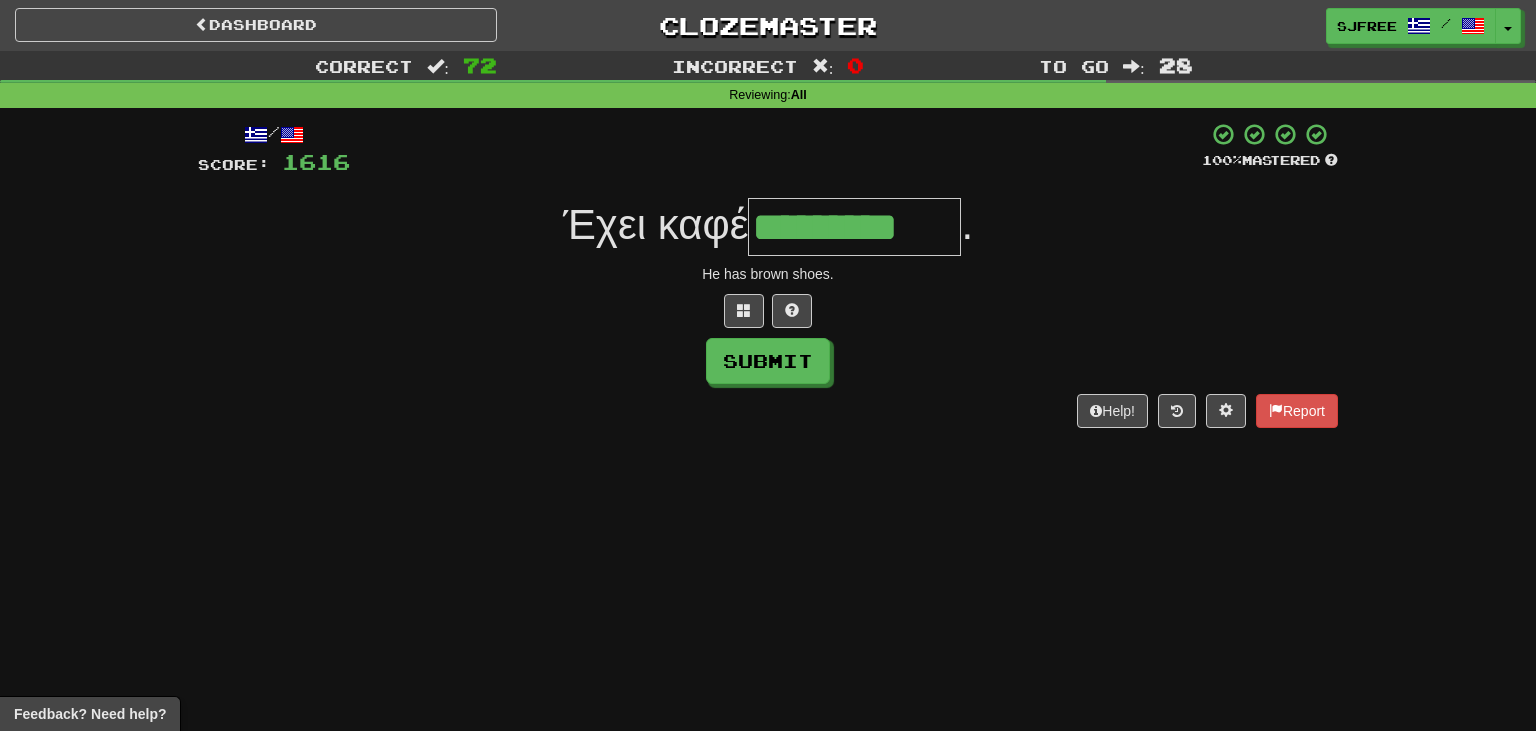 type on "*********" 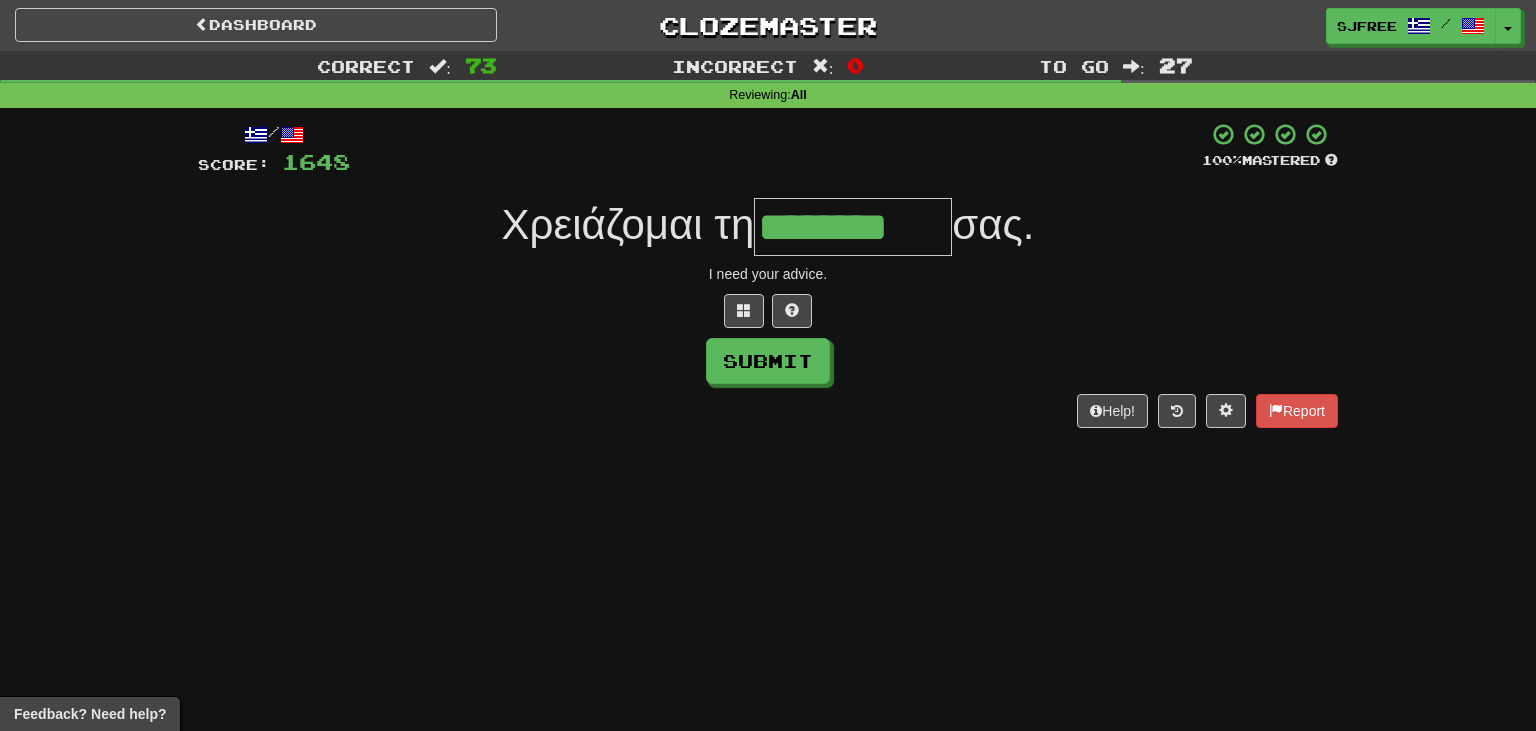 type on "********" 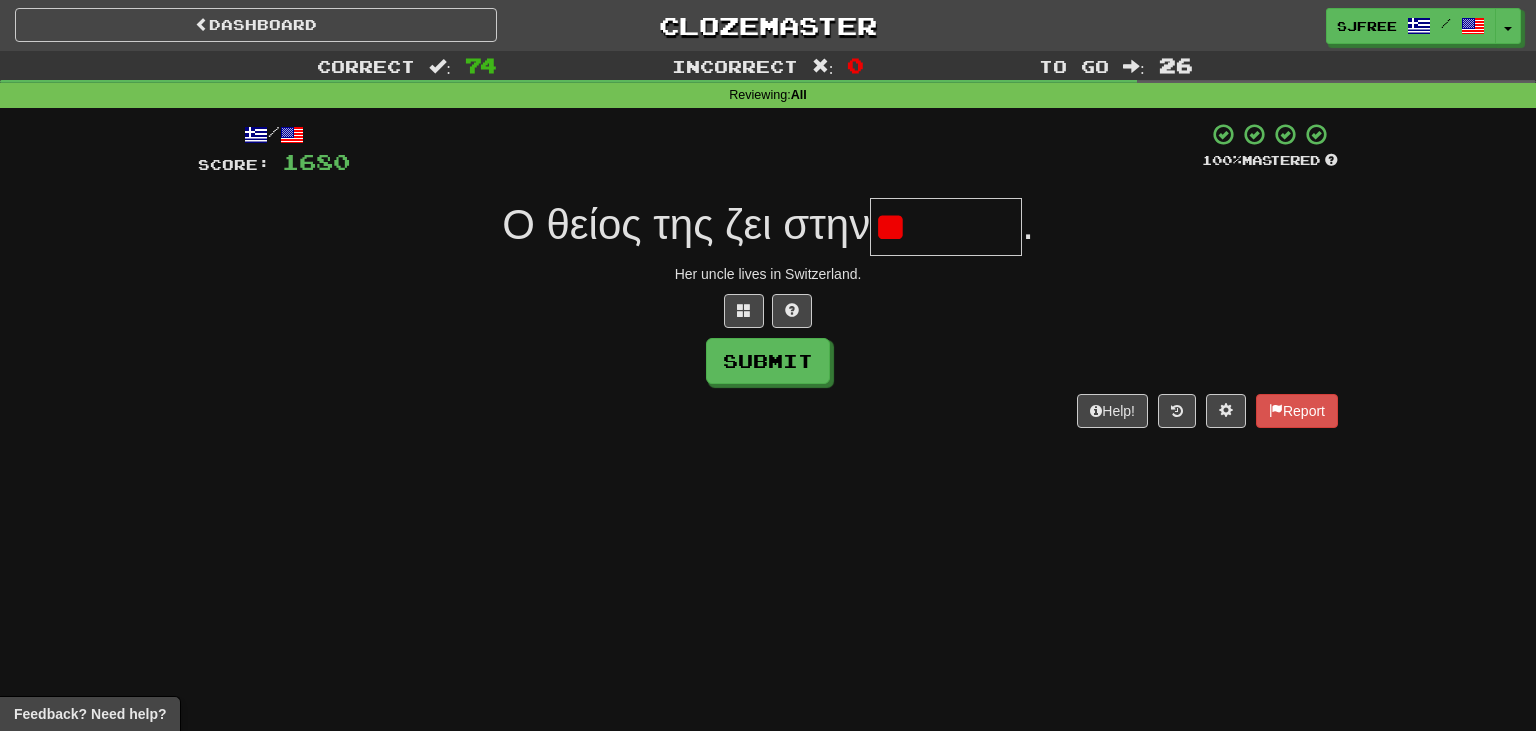 type on "*" 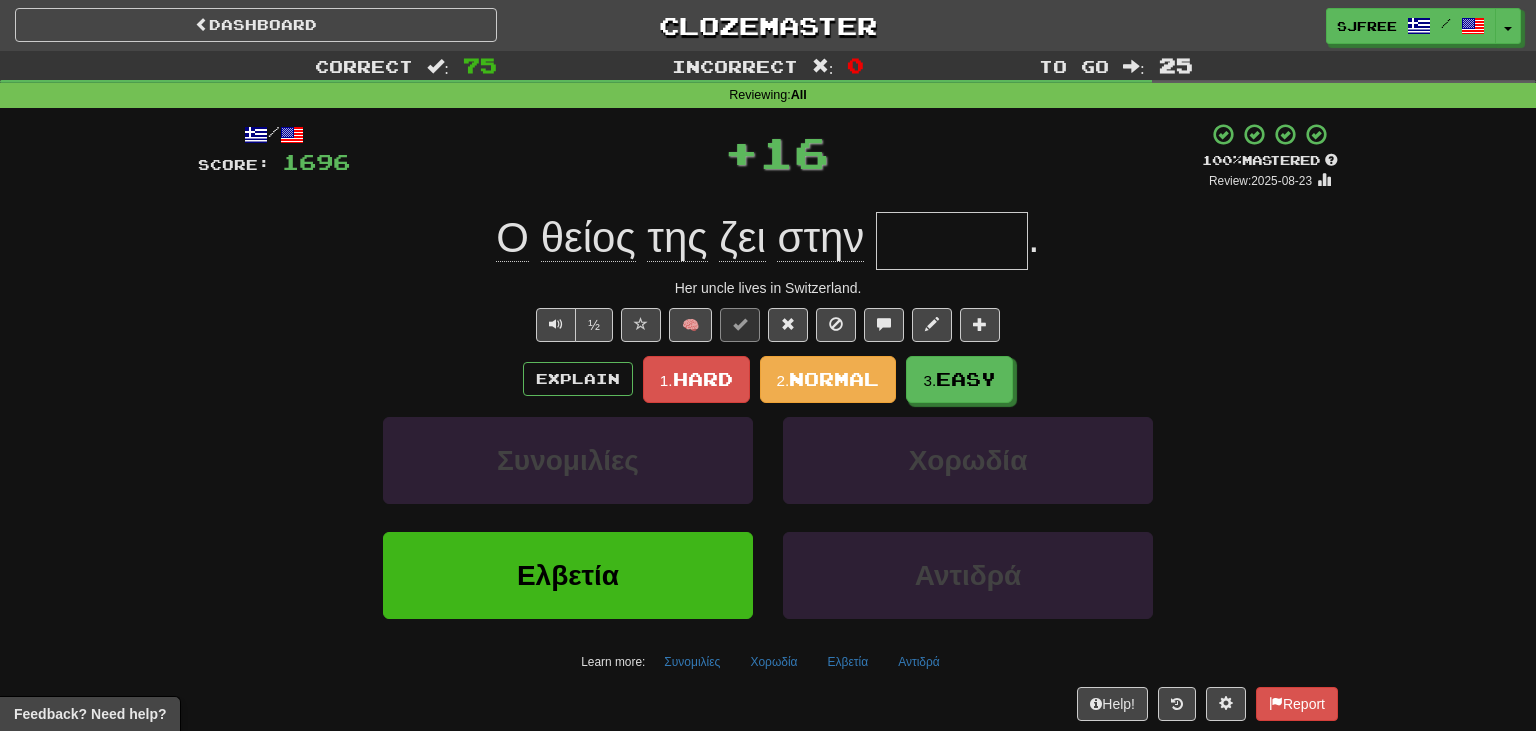 type on "*******" 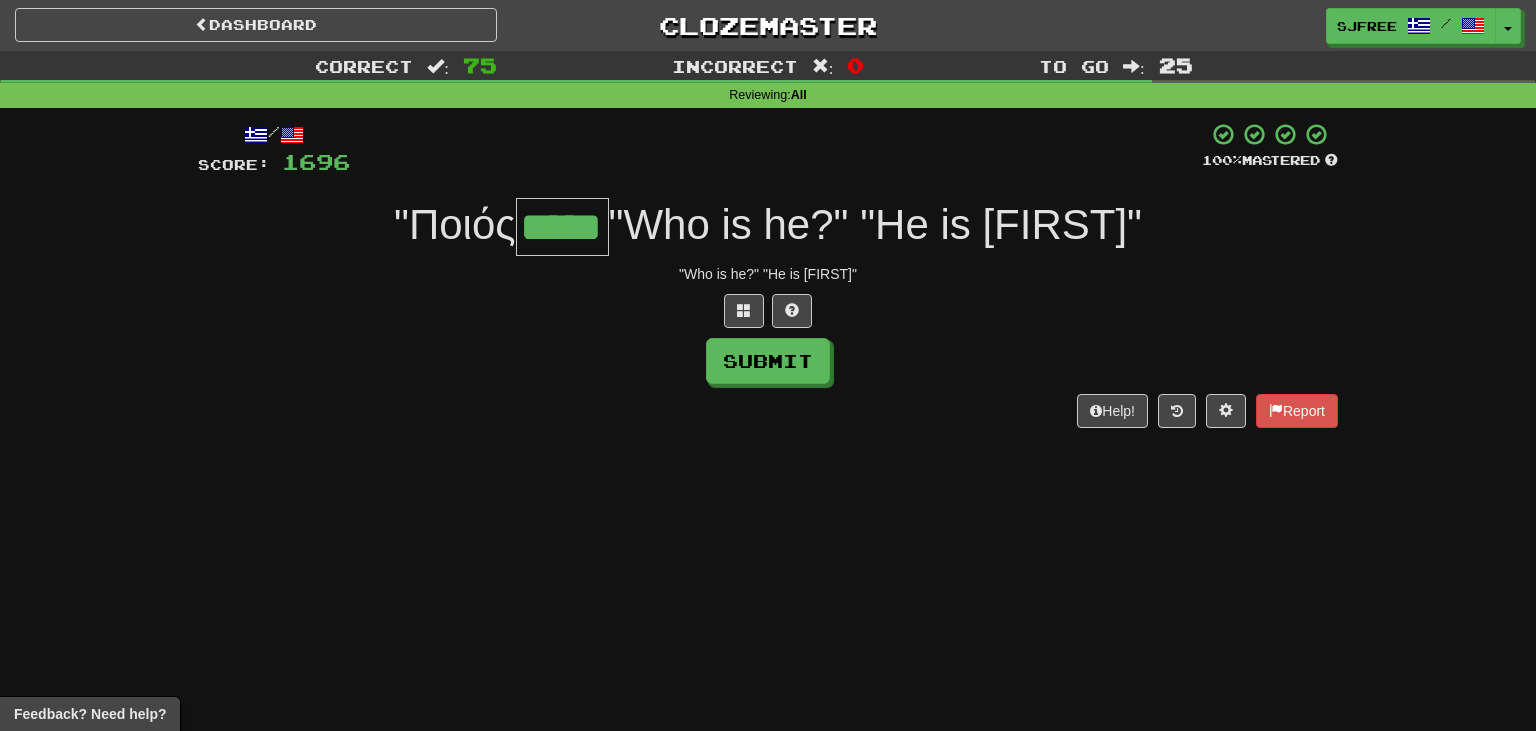 type on "*****" 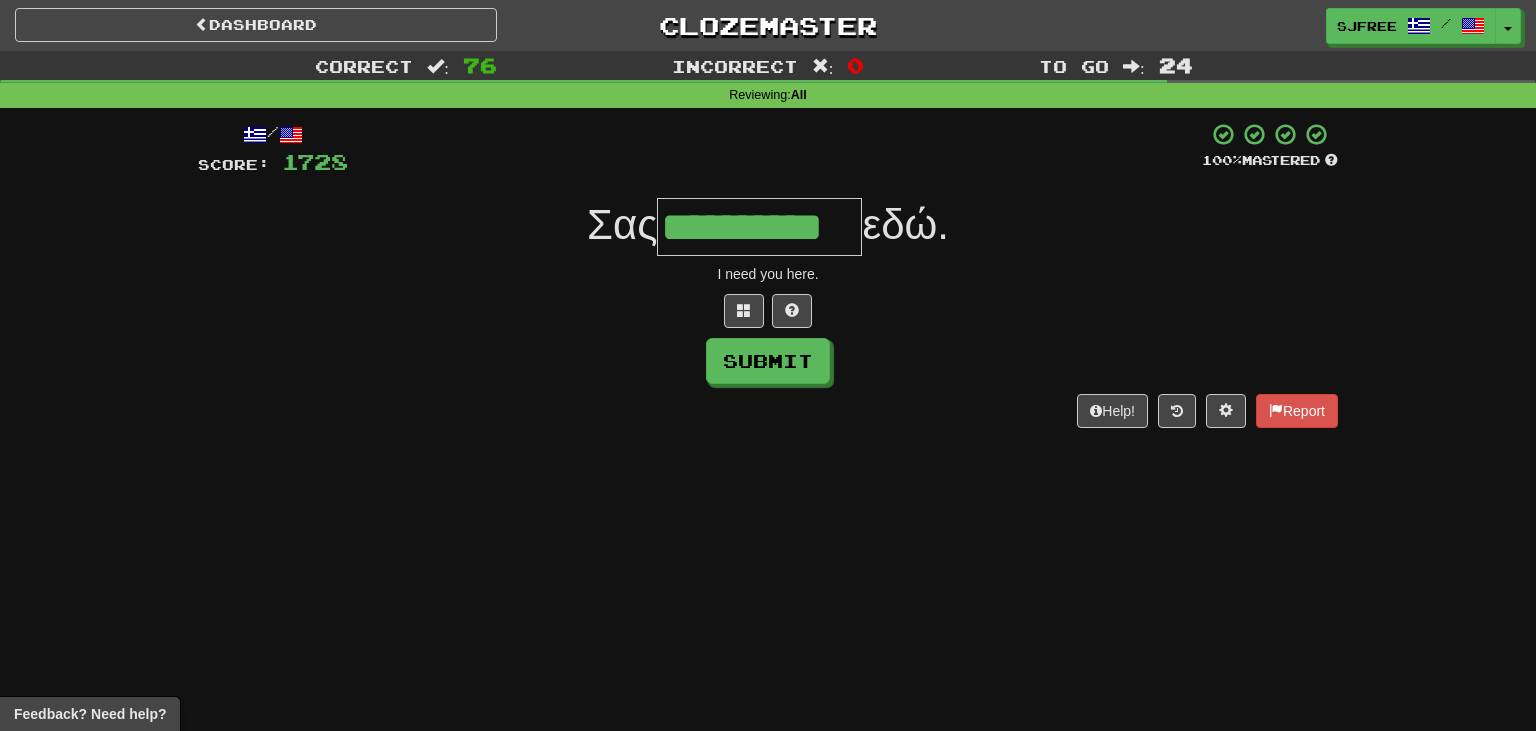 type on "**********" 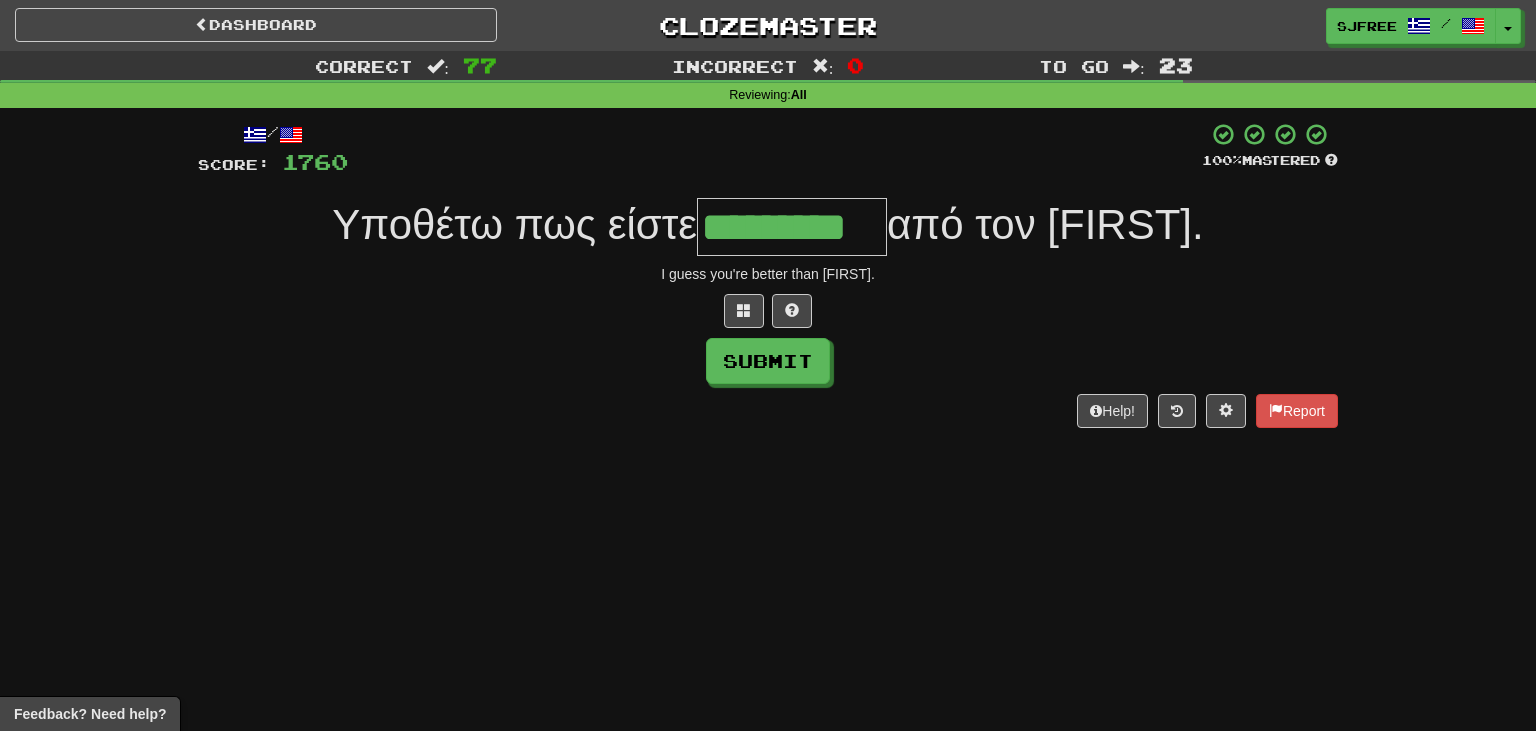 type on "*********" 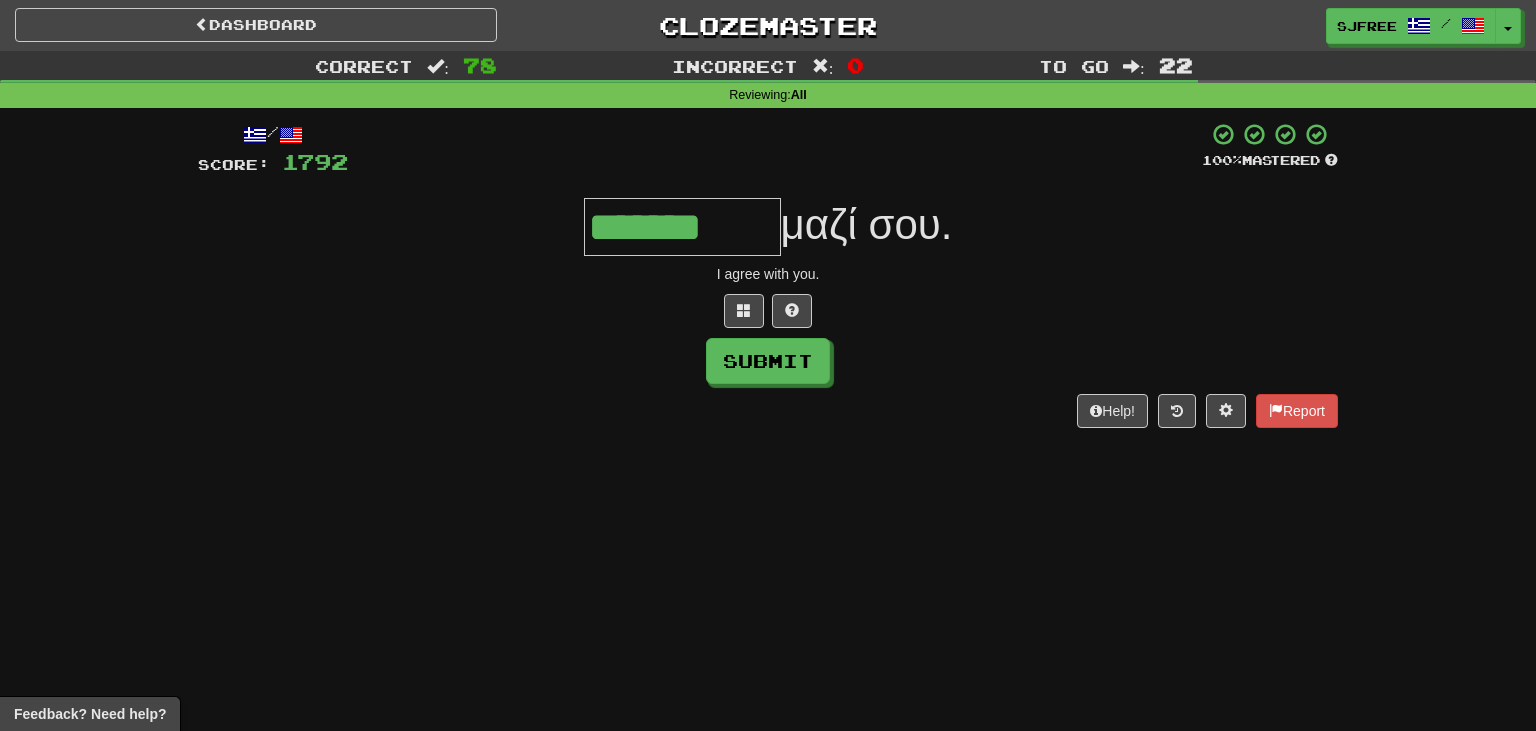 type on "*******" 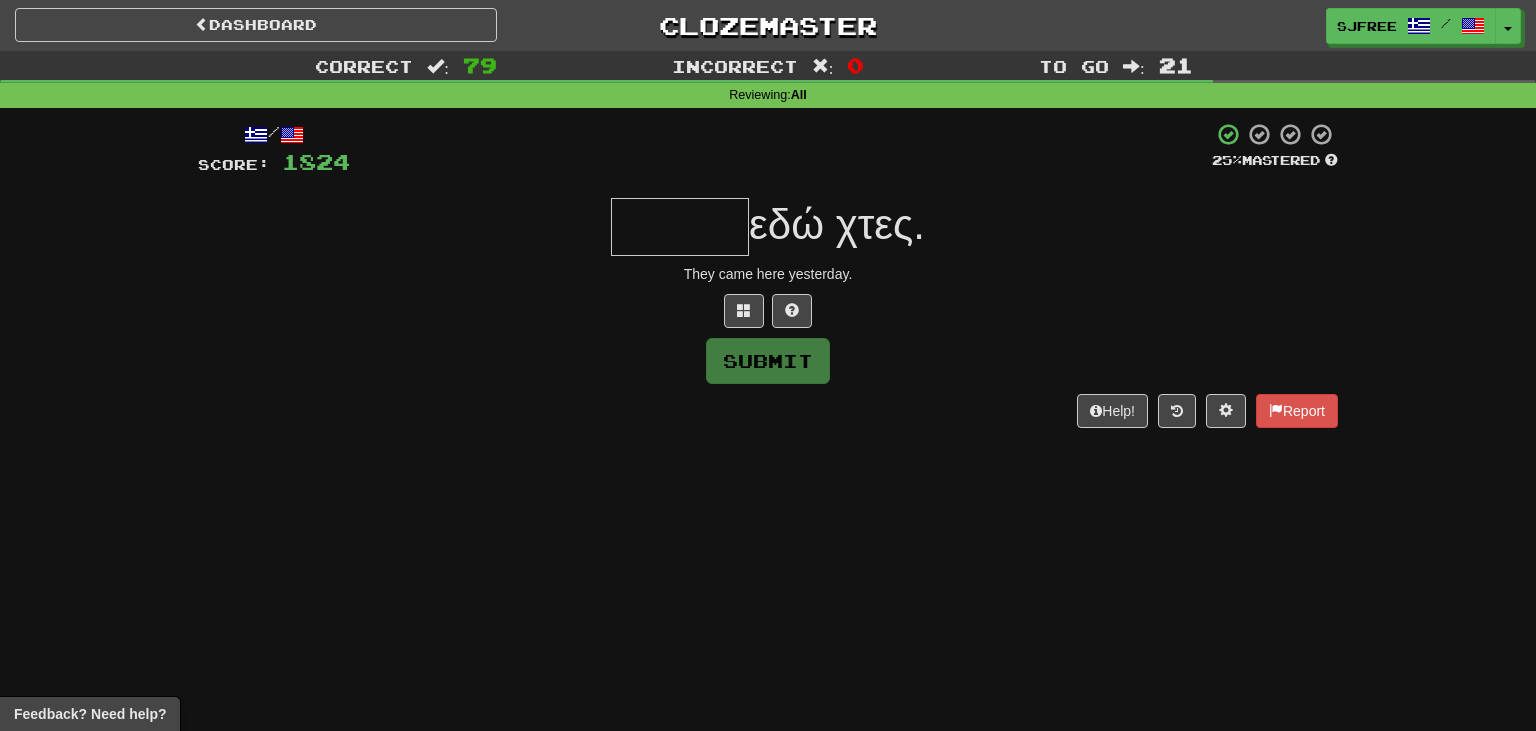 type on "*" 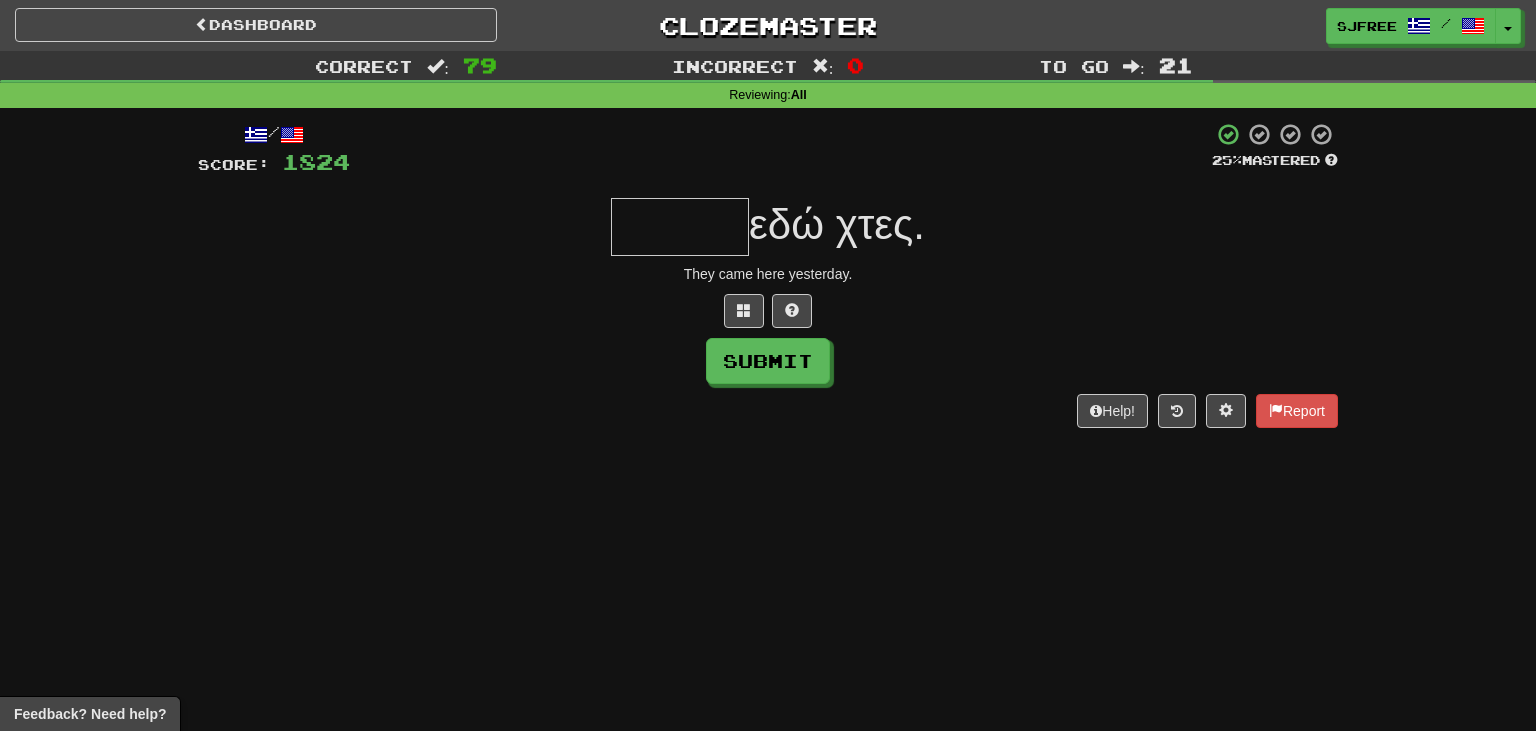 type on "*" 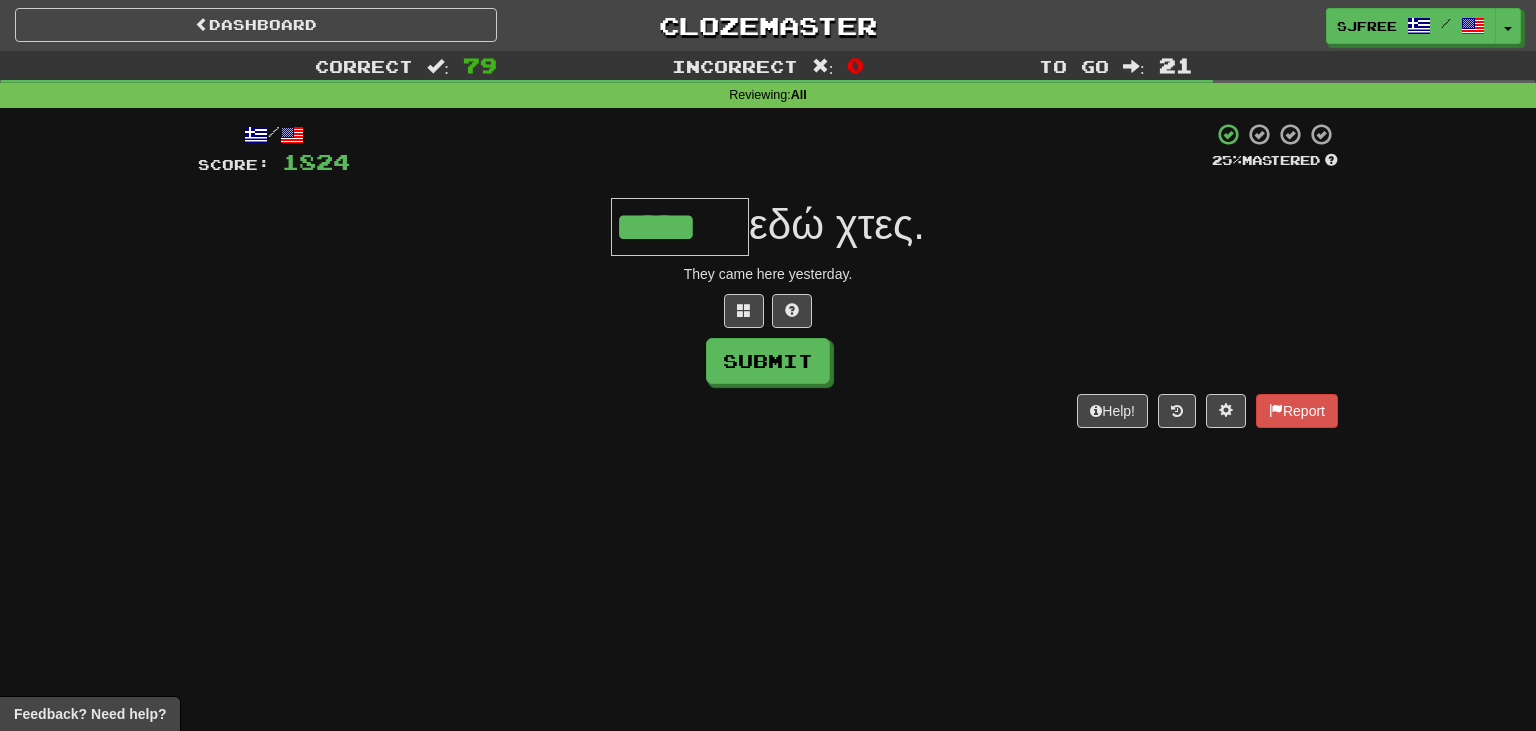 type on "*****" 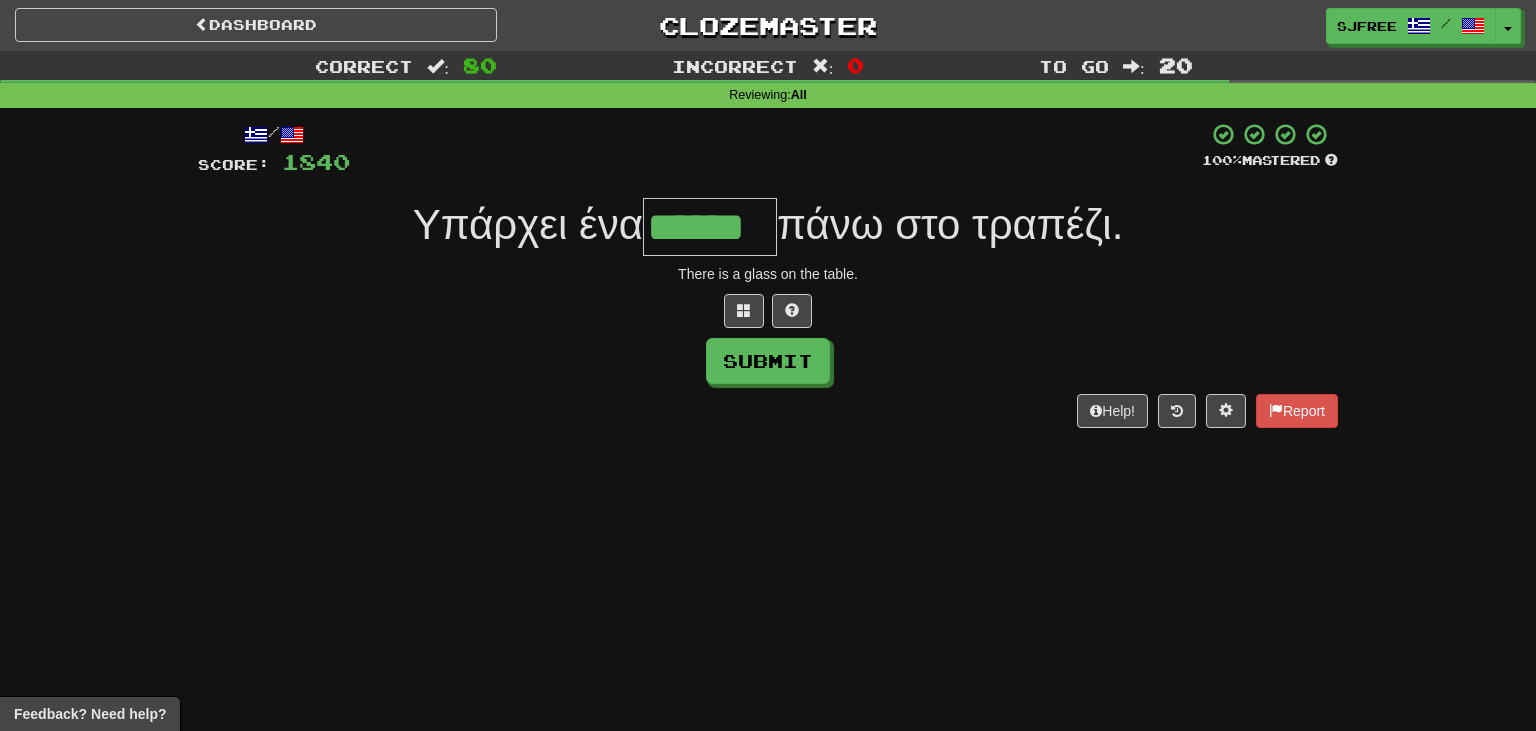 type on "******" 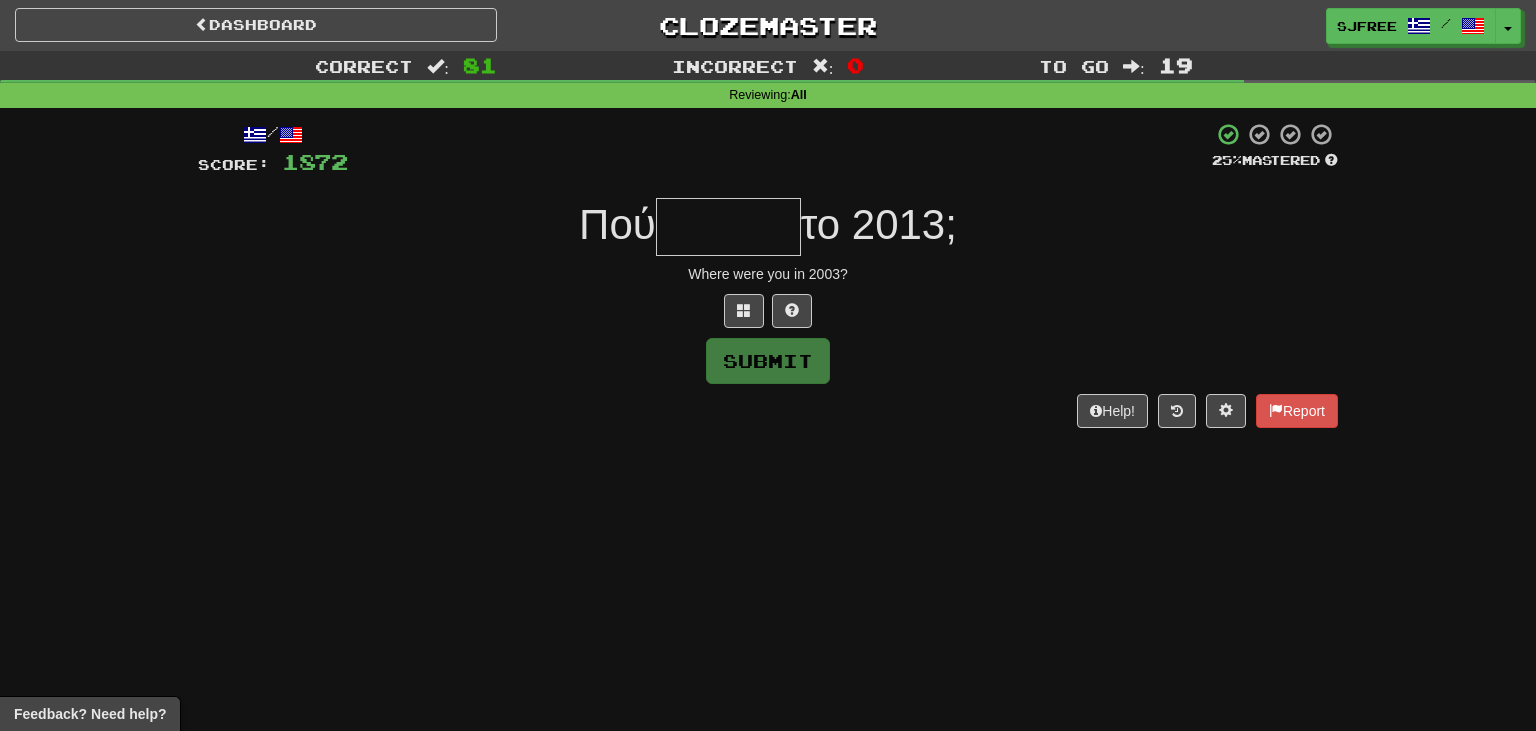 type on "*" 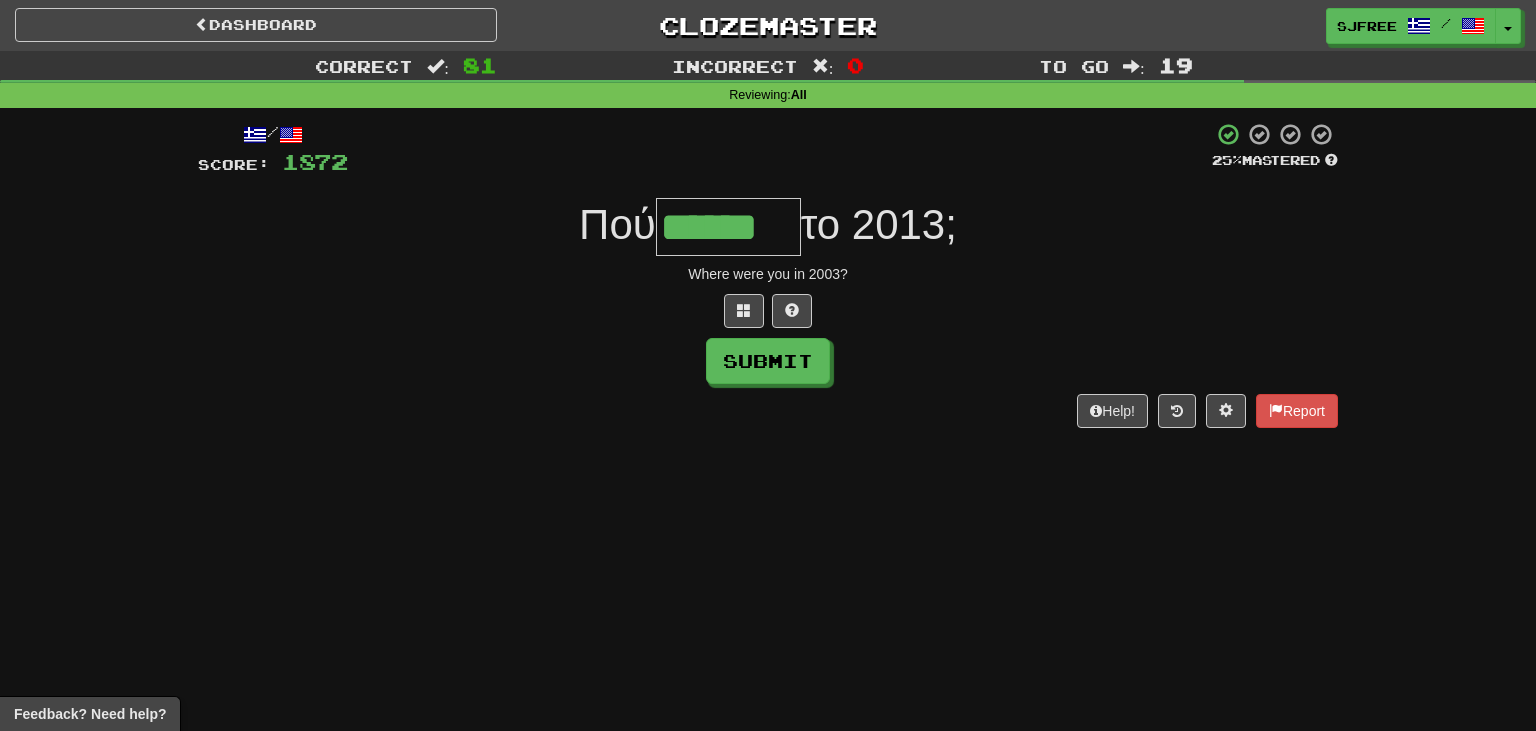 type on "******" 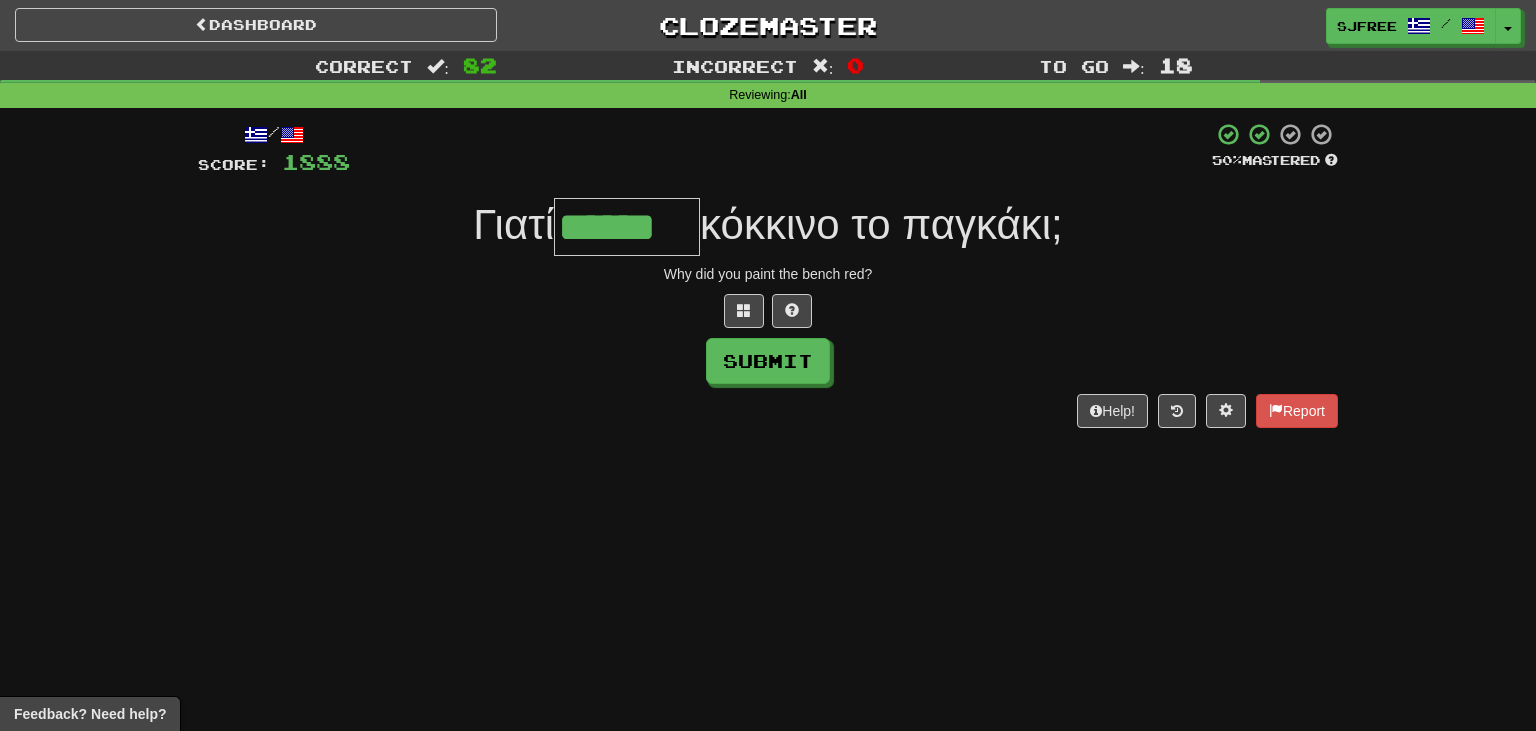 type on "******" 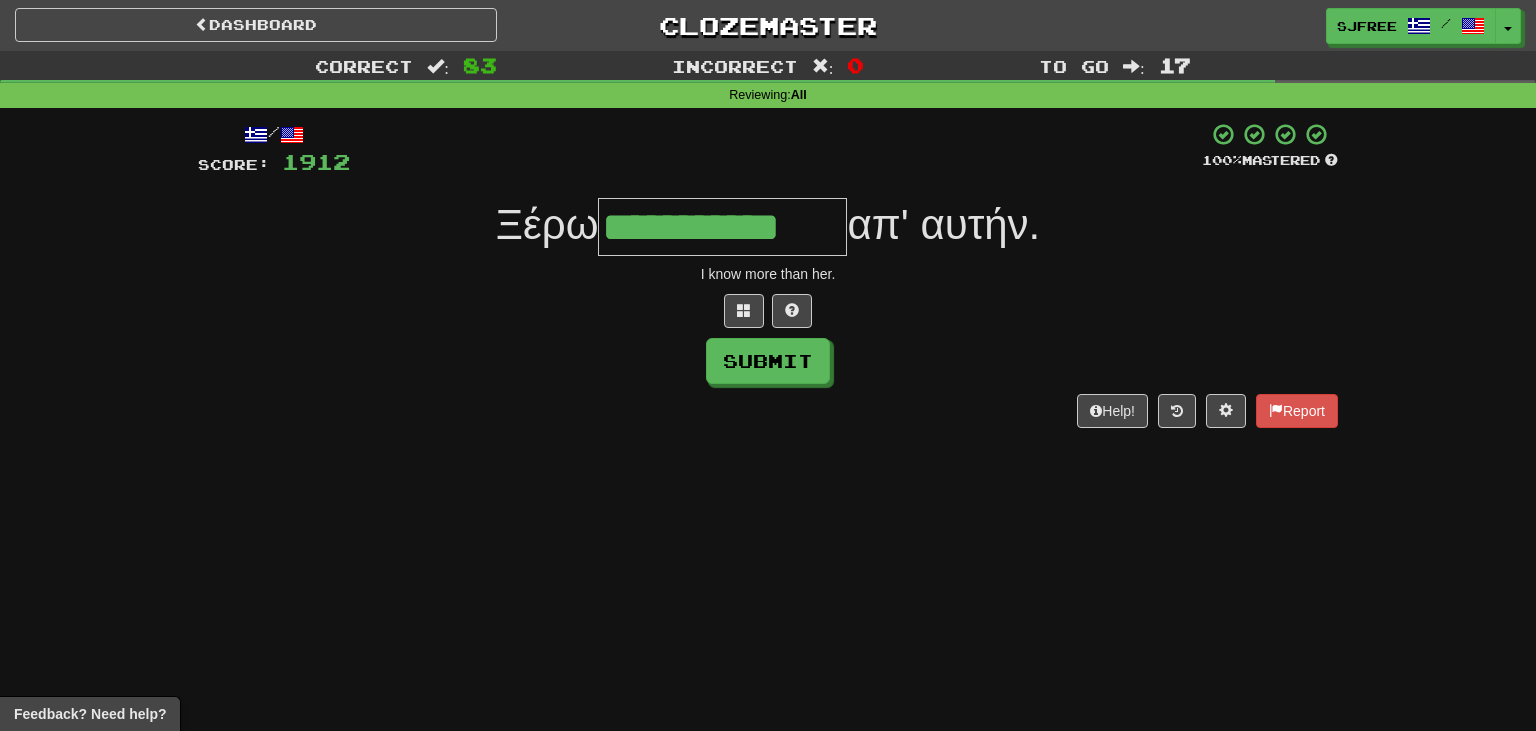 type on "**********" 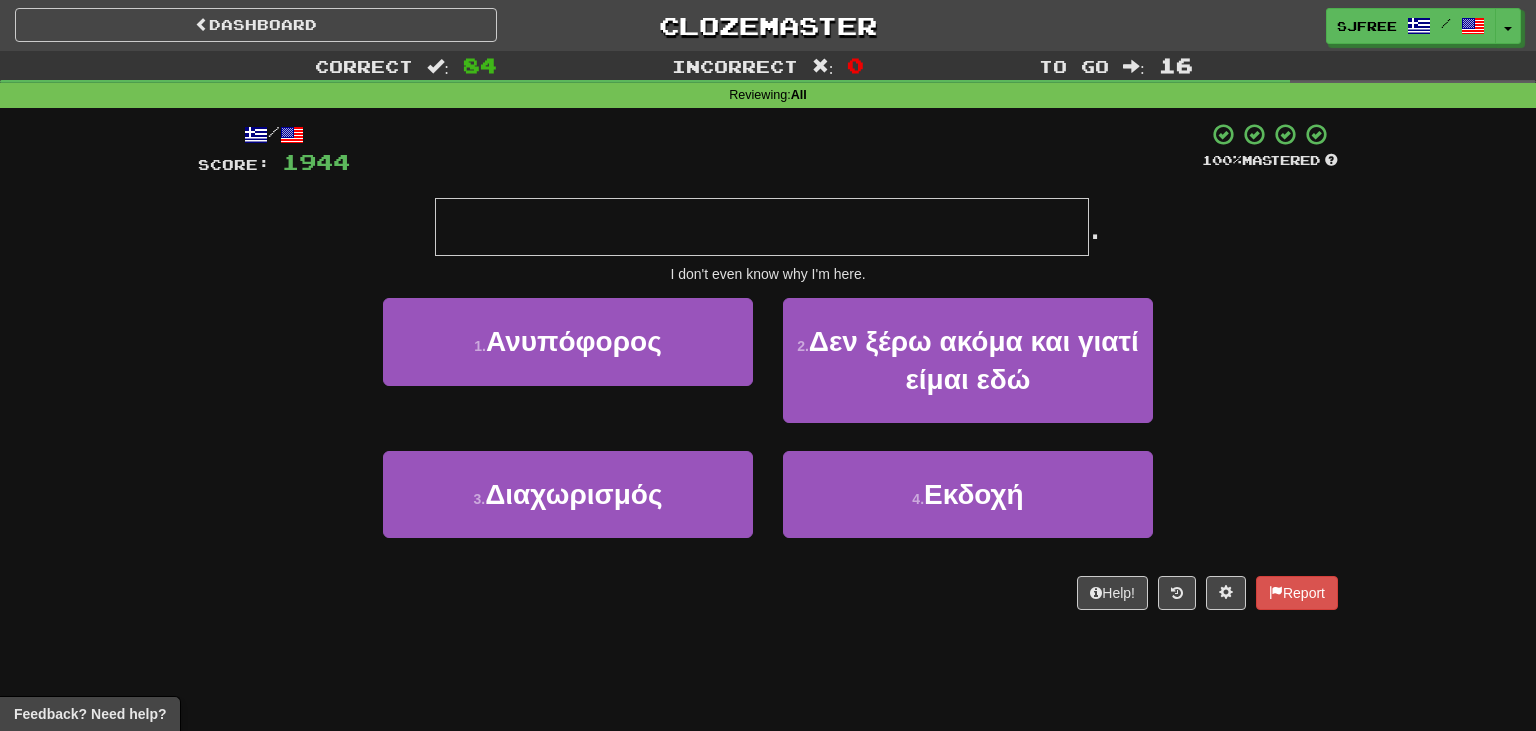 type on "**********" 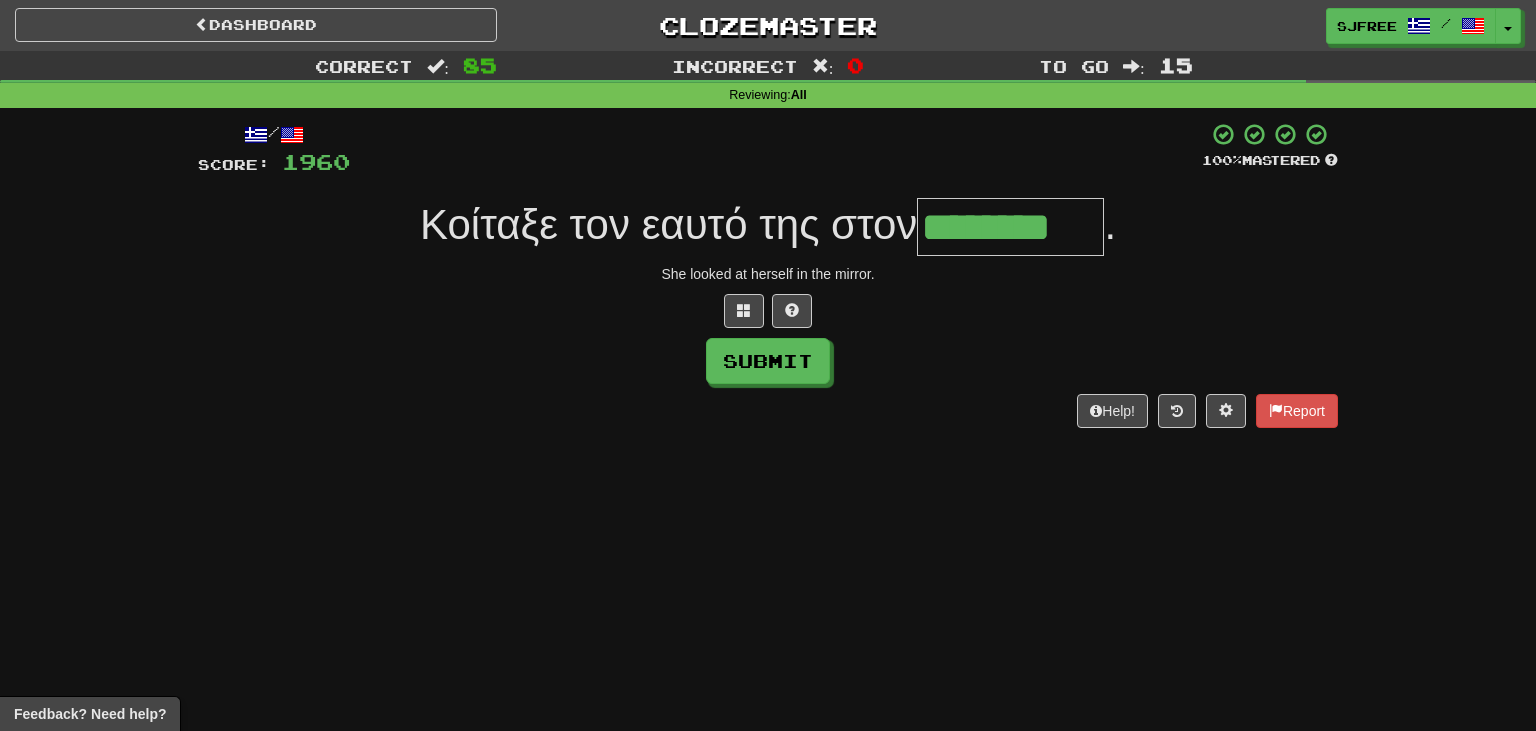 type on "********" 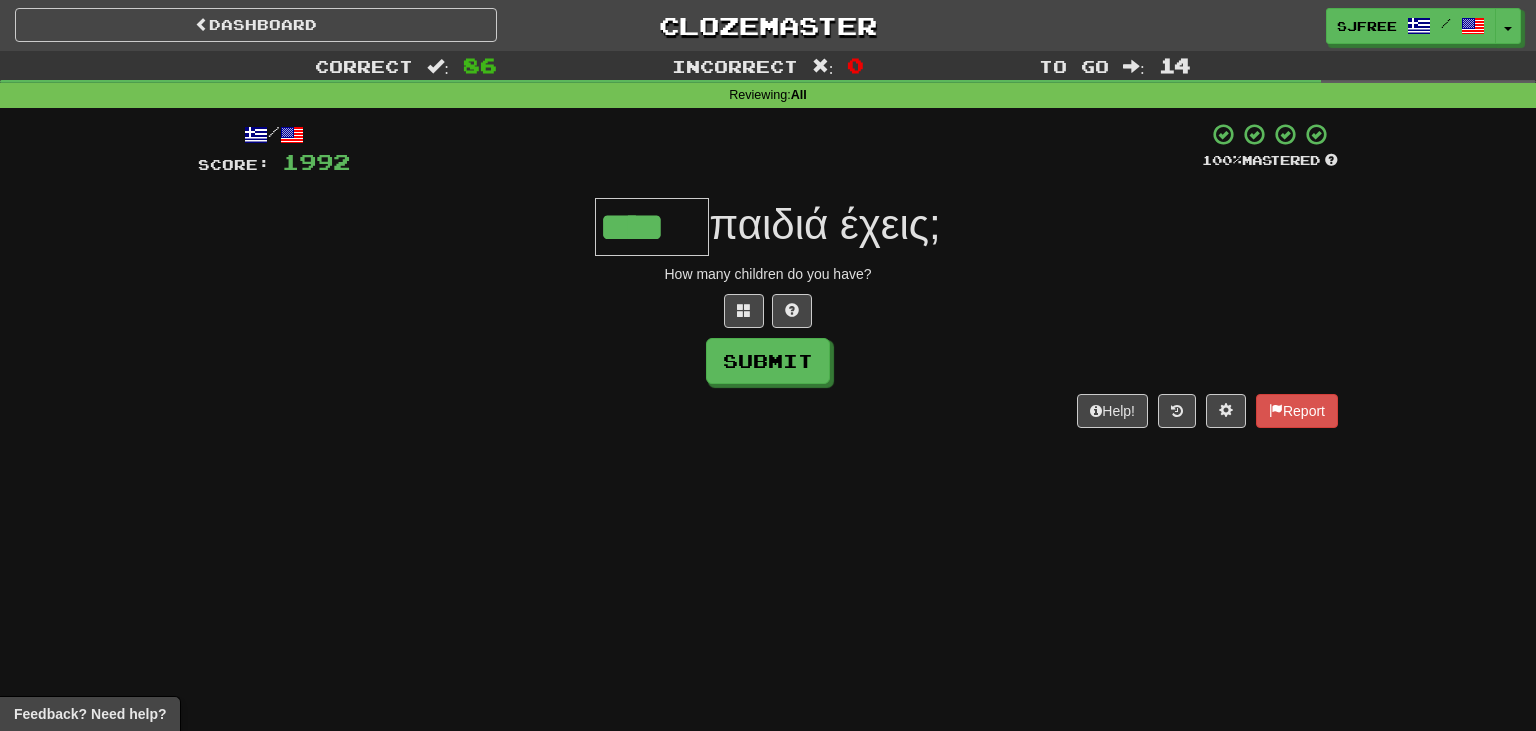 type on "****" 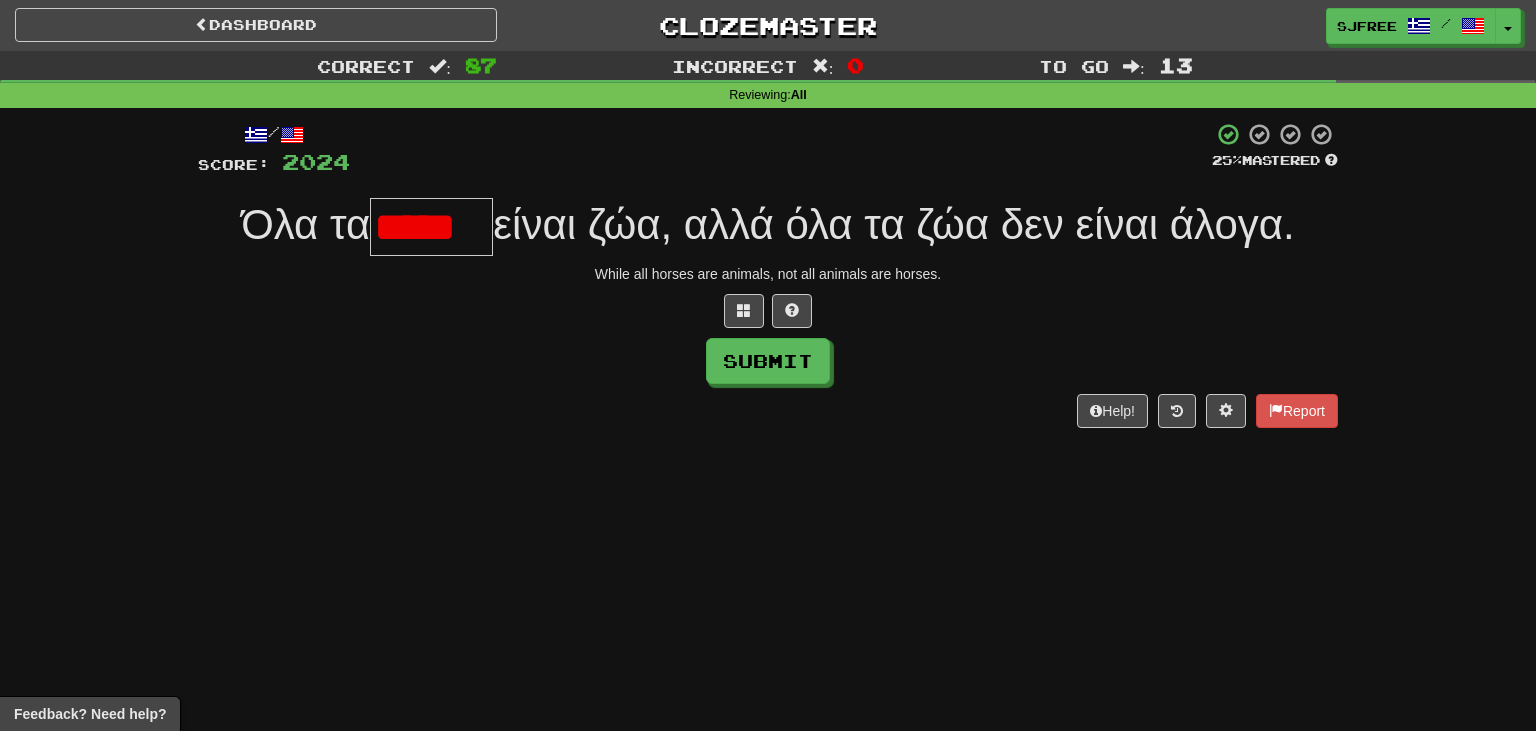 type on "*****" 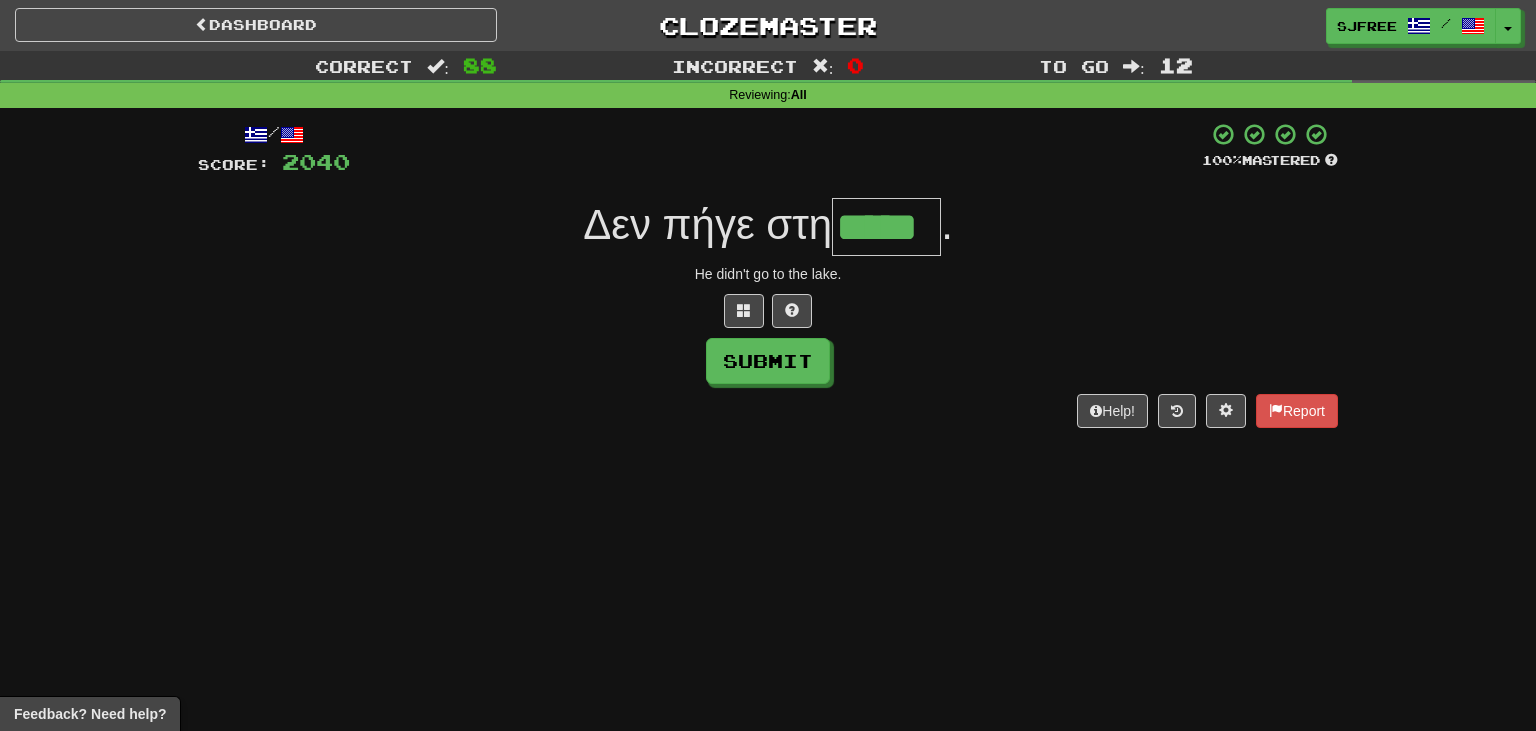 type on "*****" 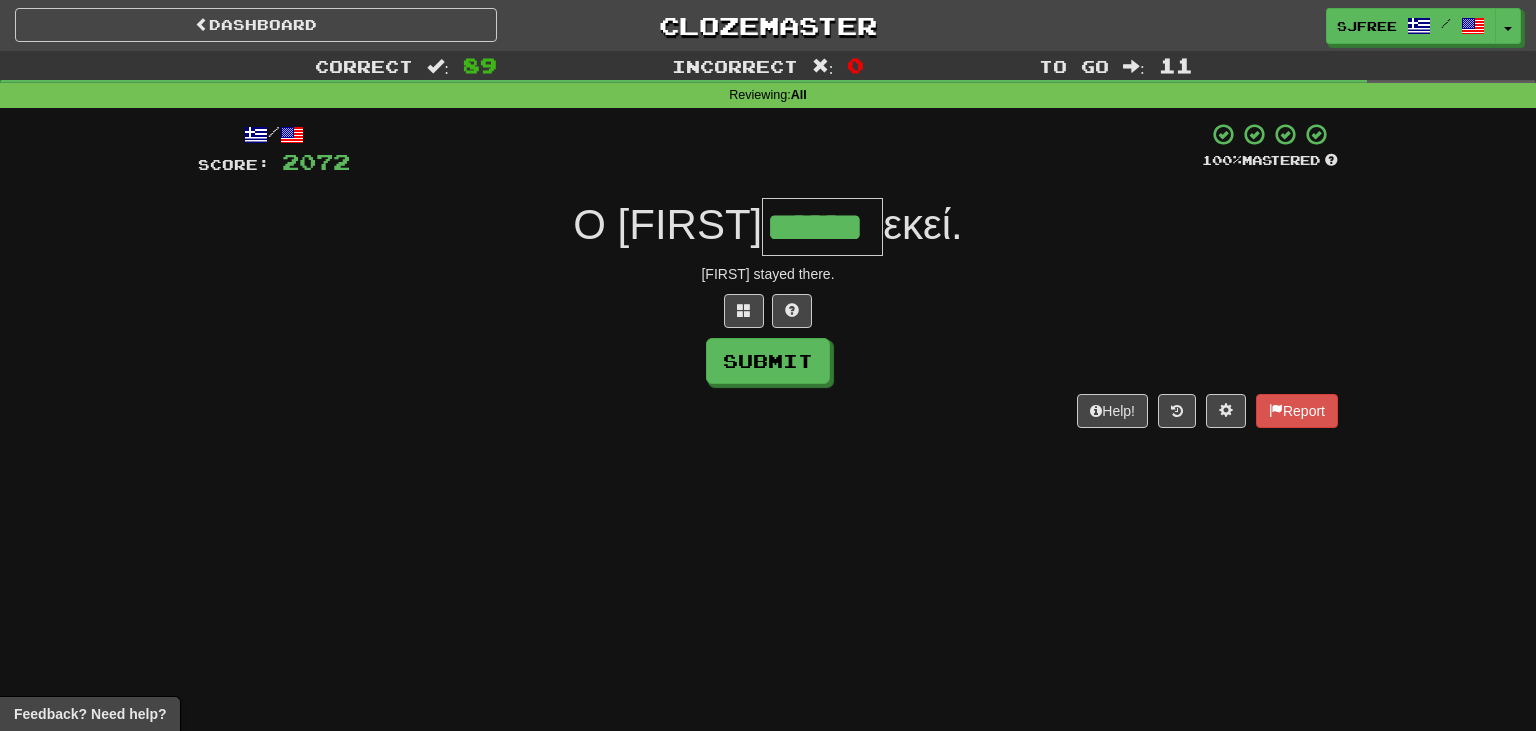 type on "******" 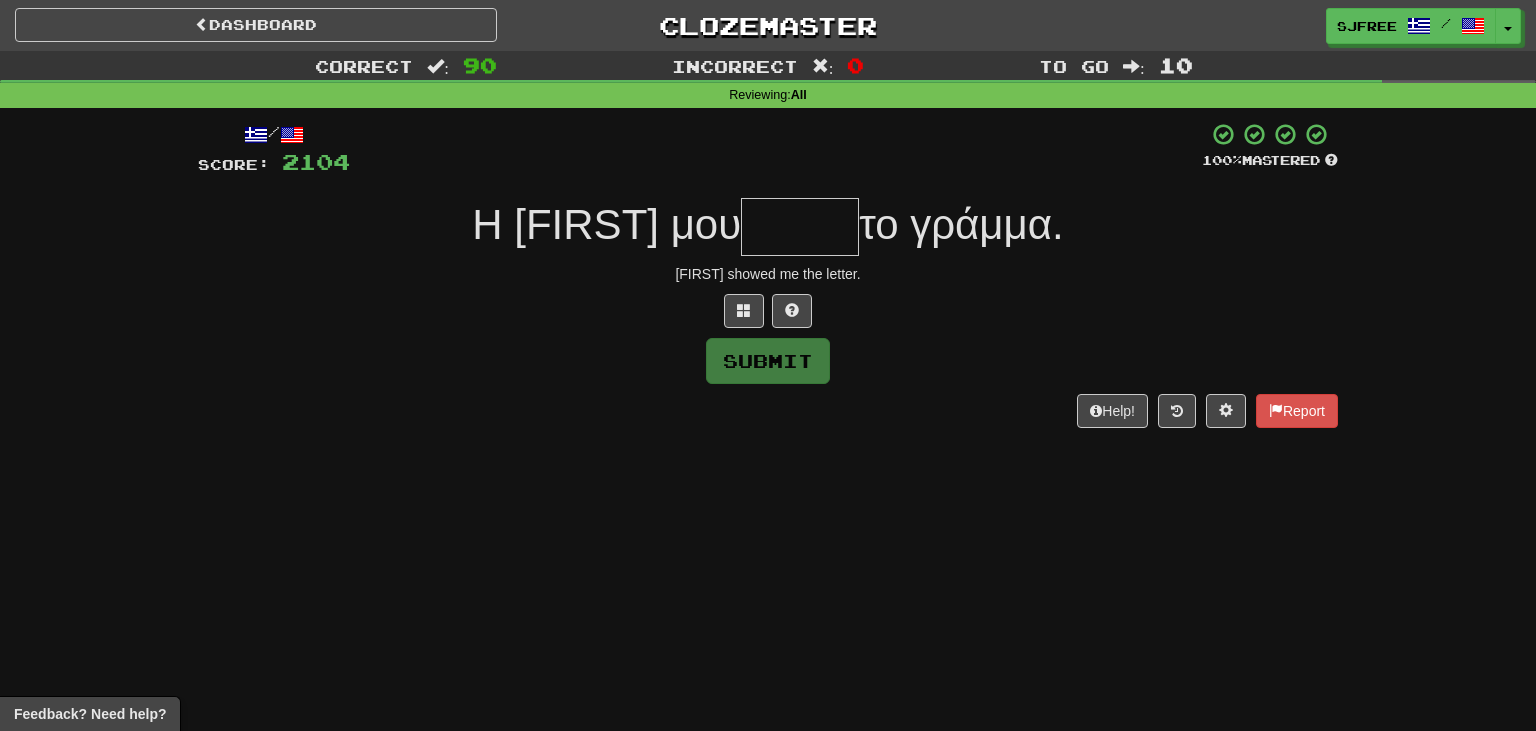 type on "*" 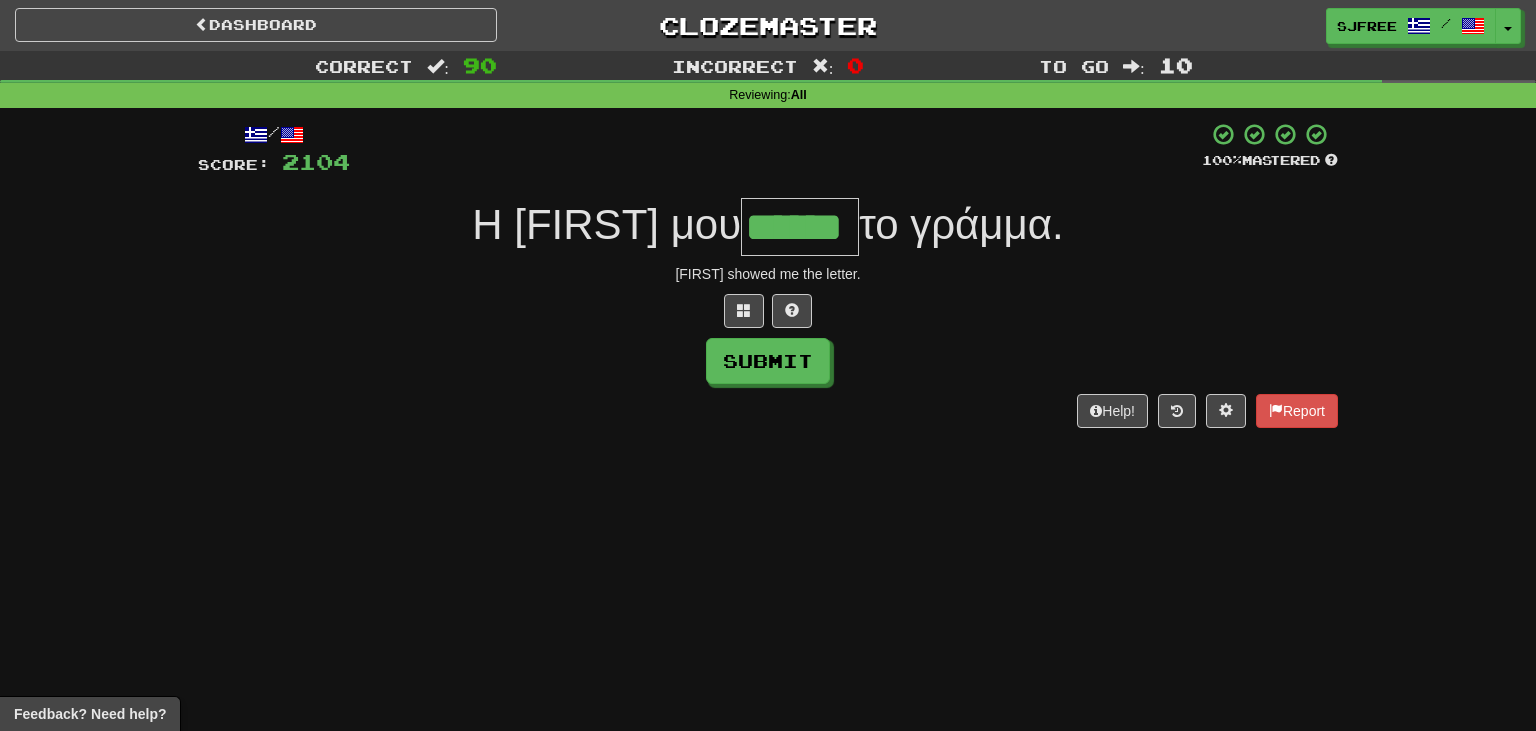 type on "******" 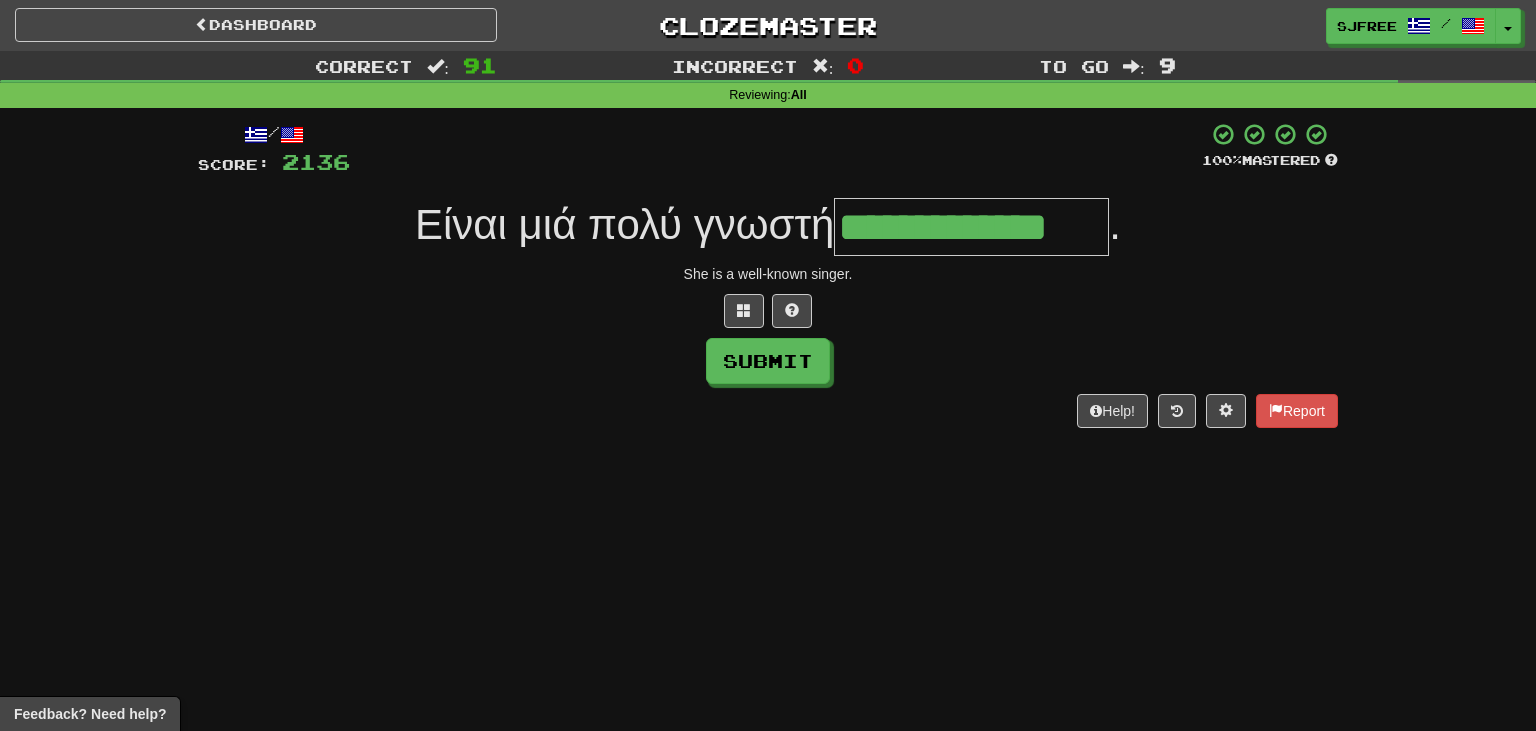 type on "**********" 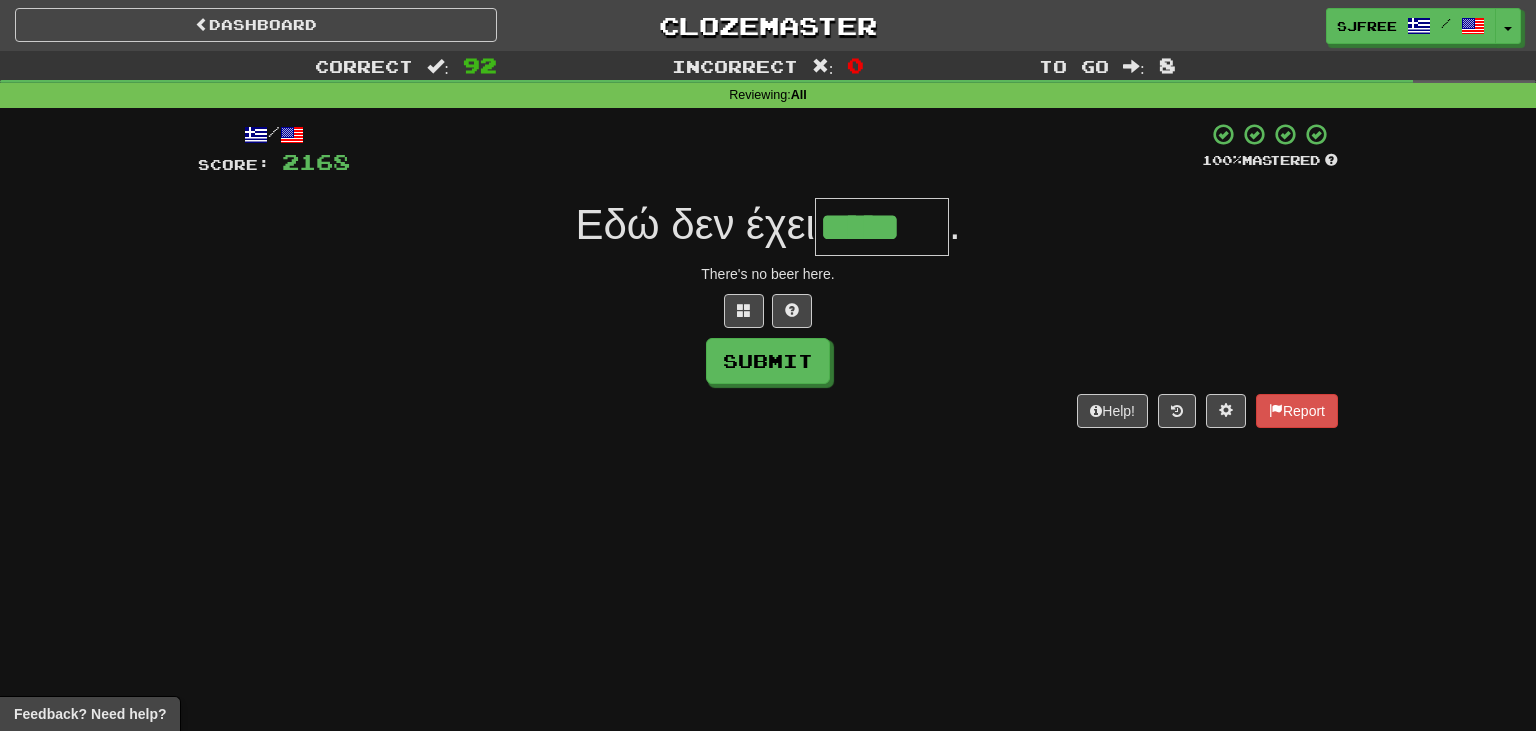 type on "*****" 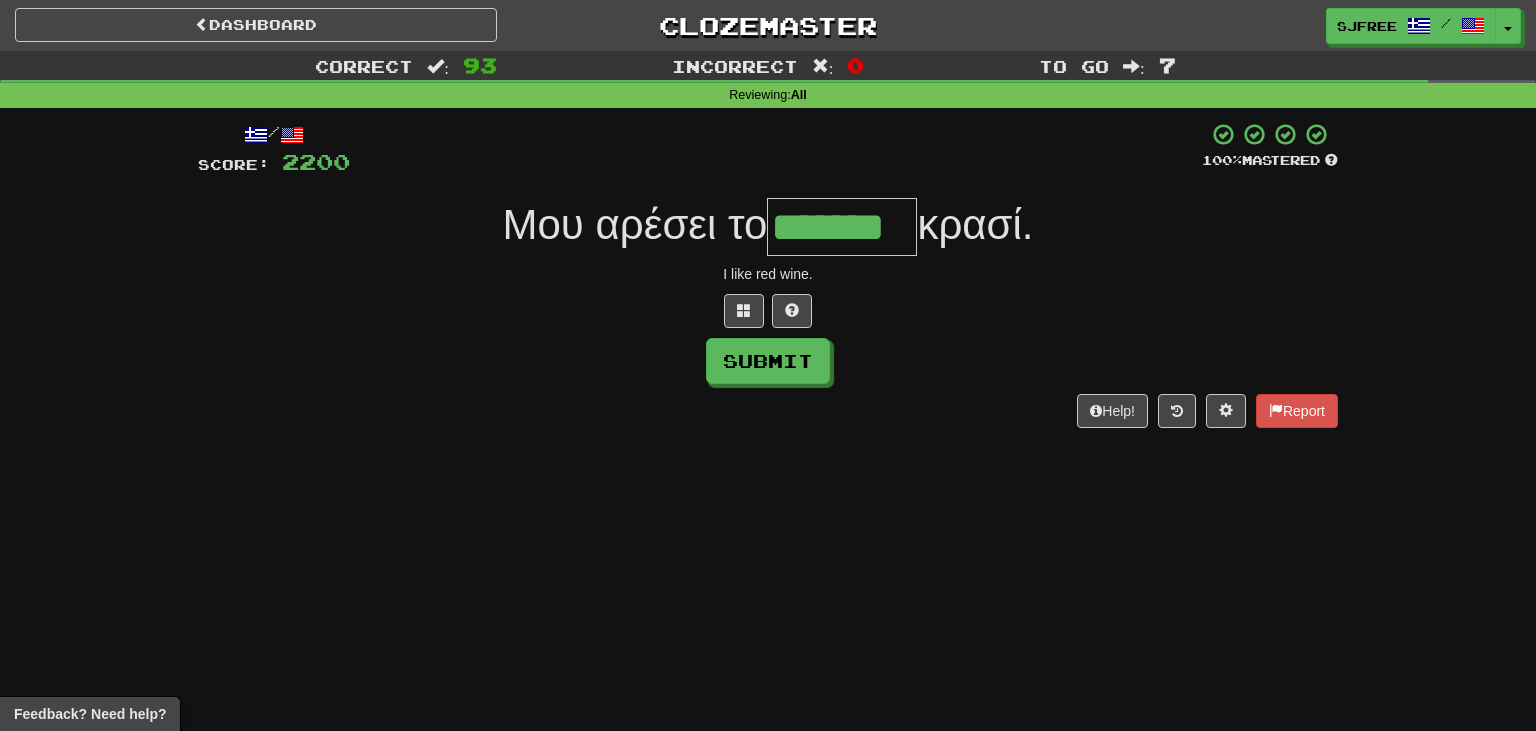 type on "*******" 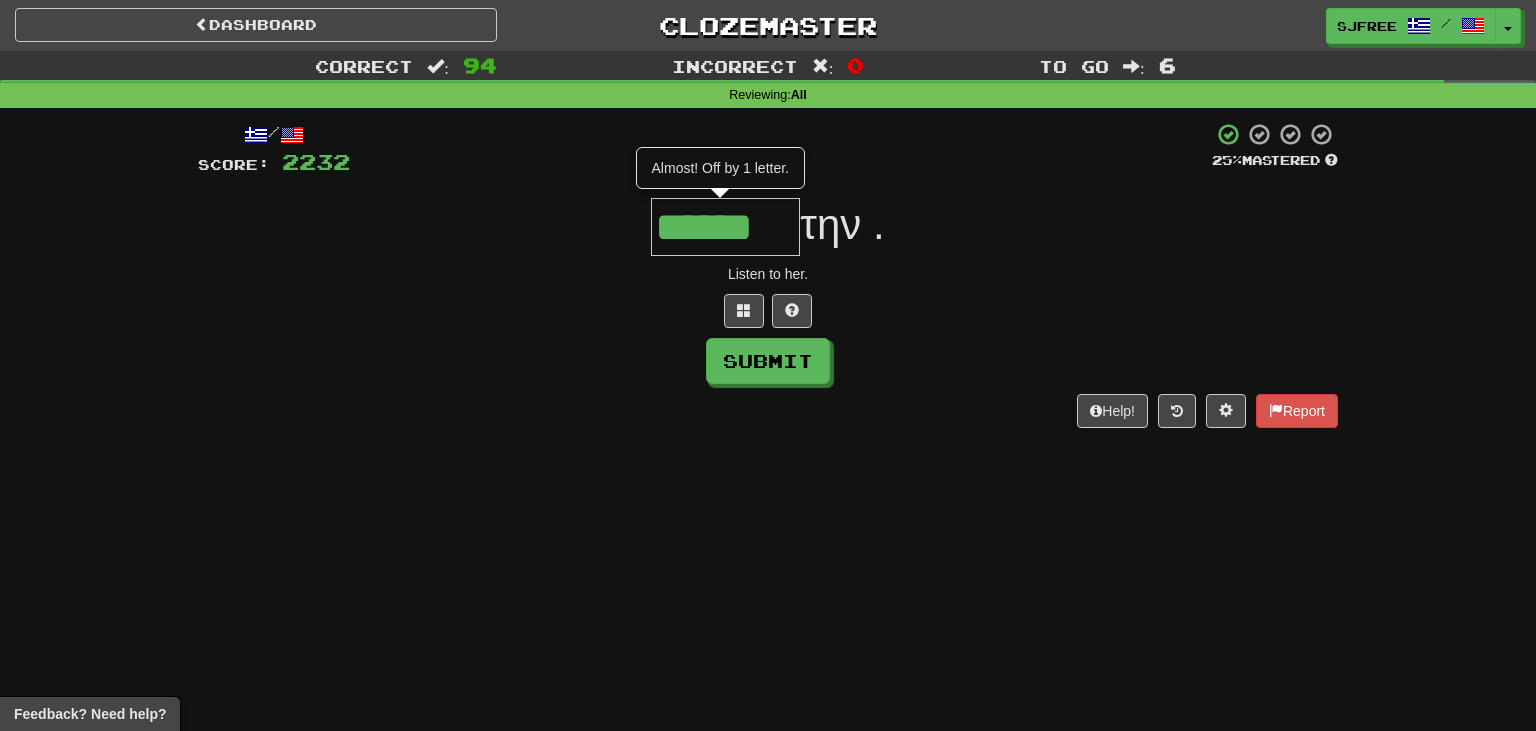 type on "******" 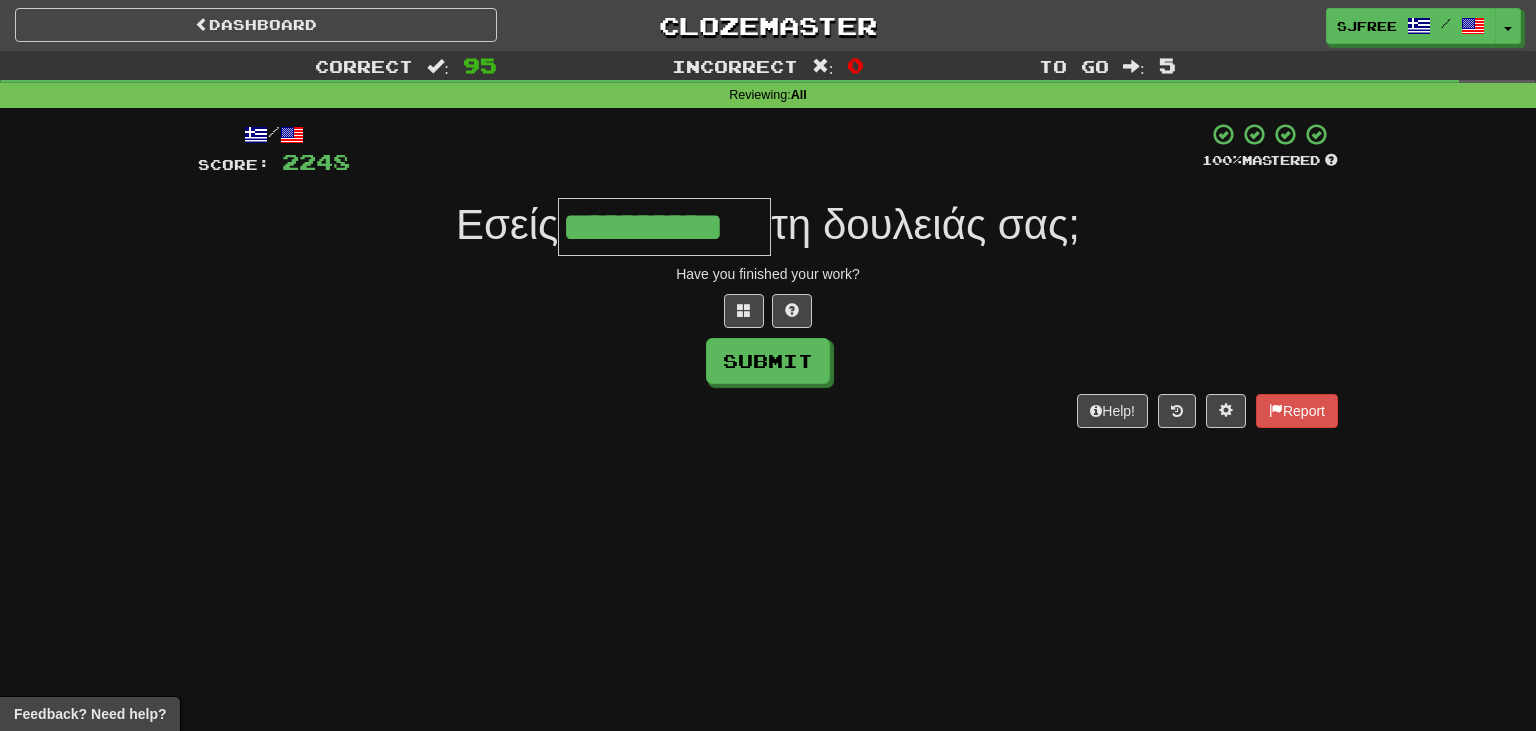 type on "**********" 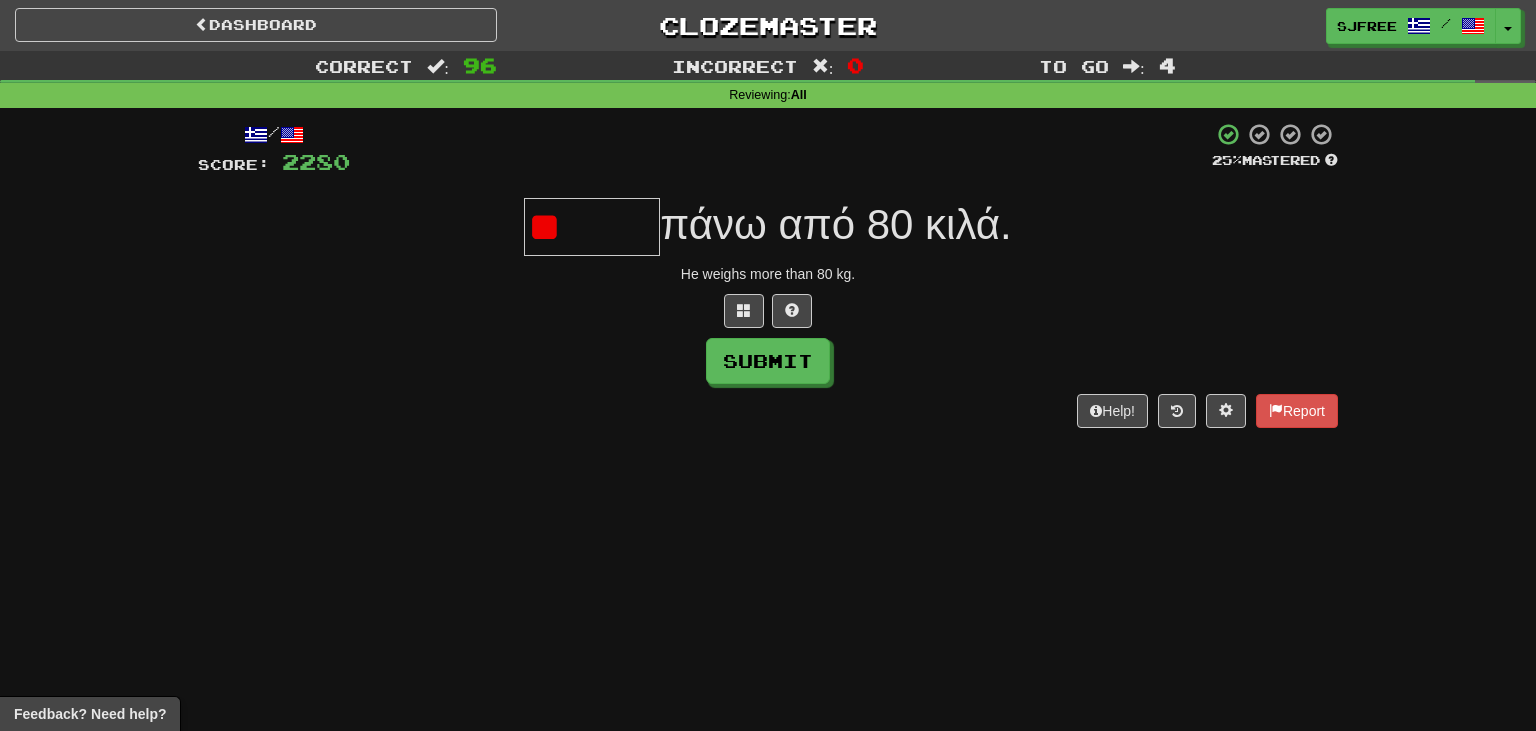 type on "*" 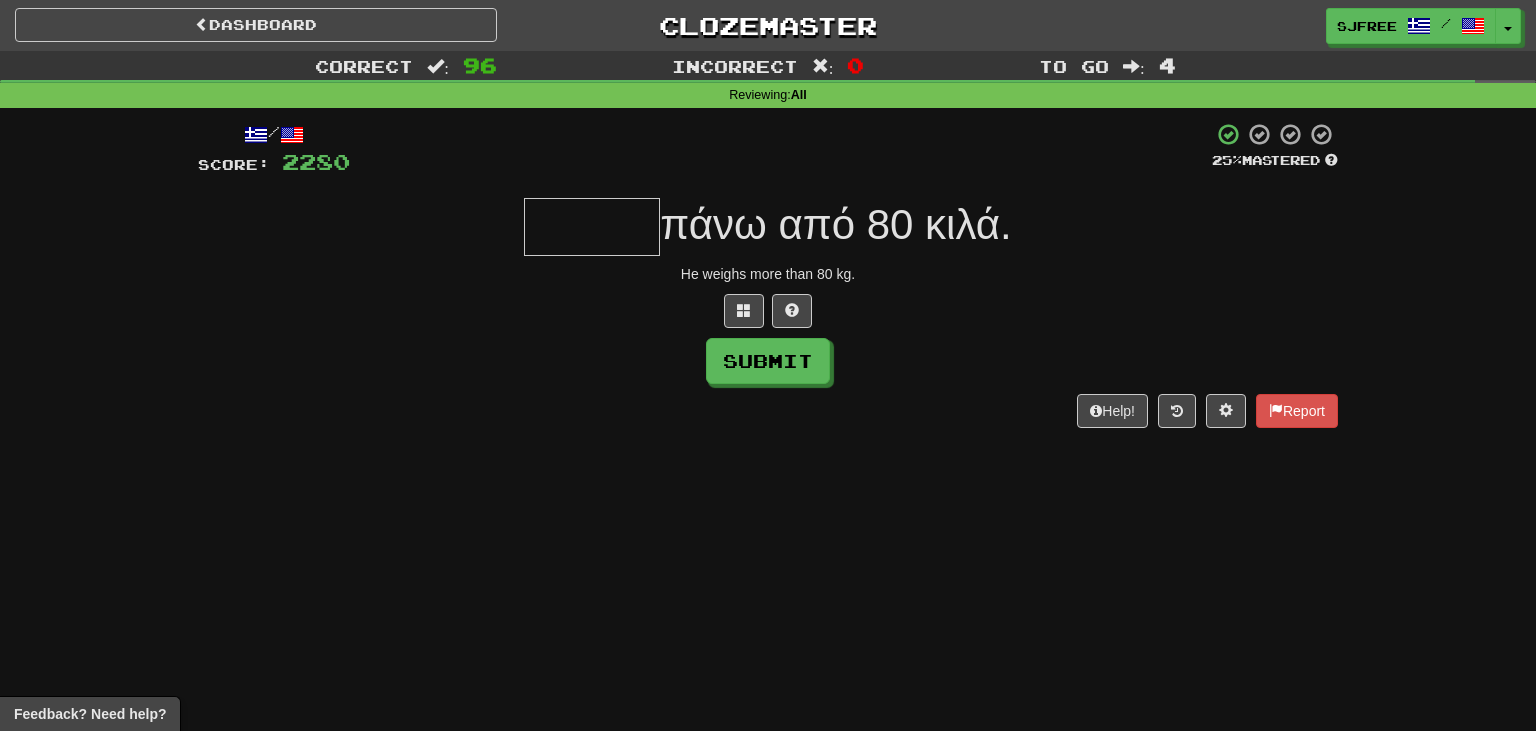 type on "*" 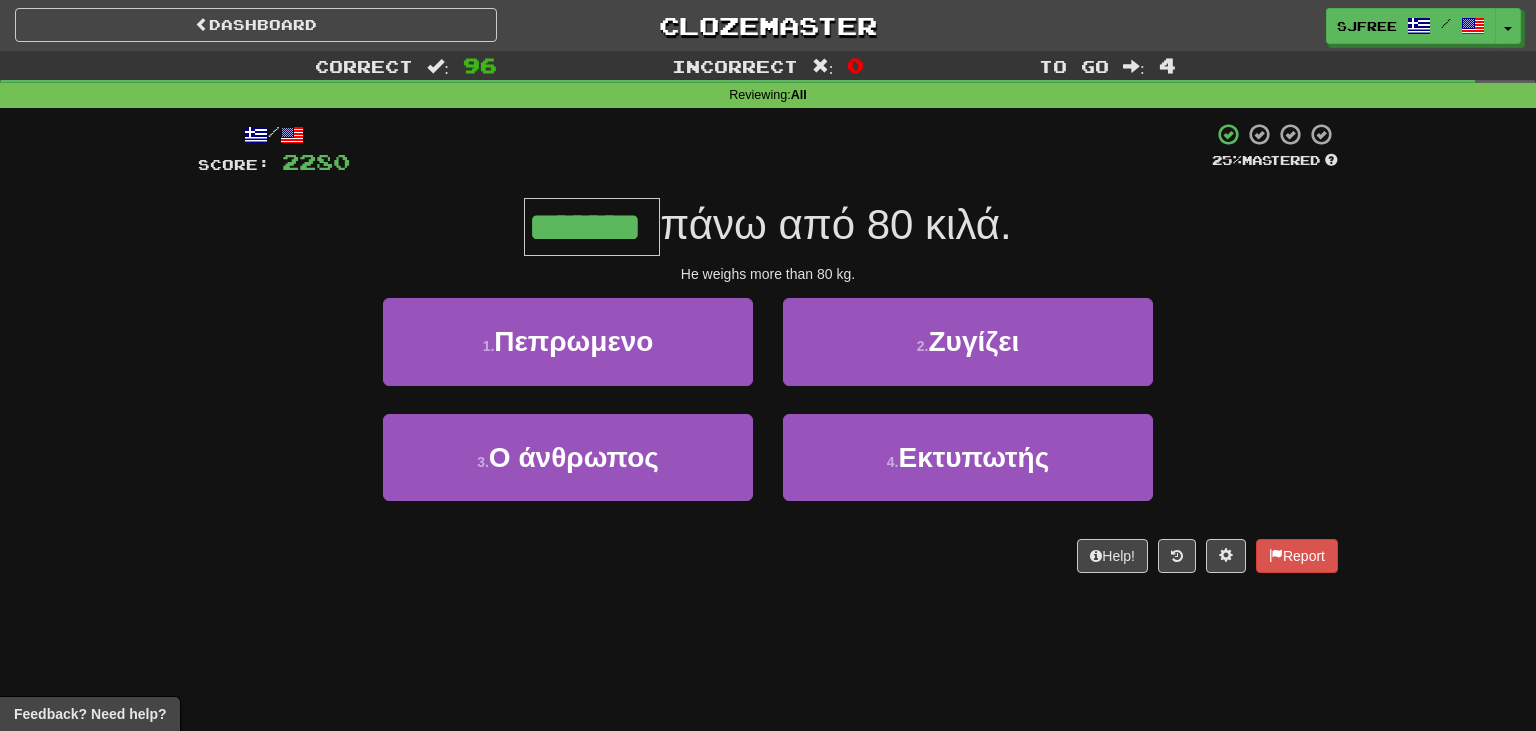 type on "*******" 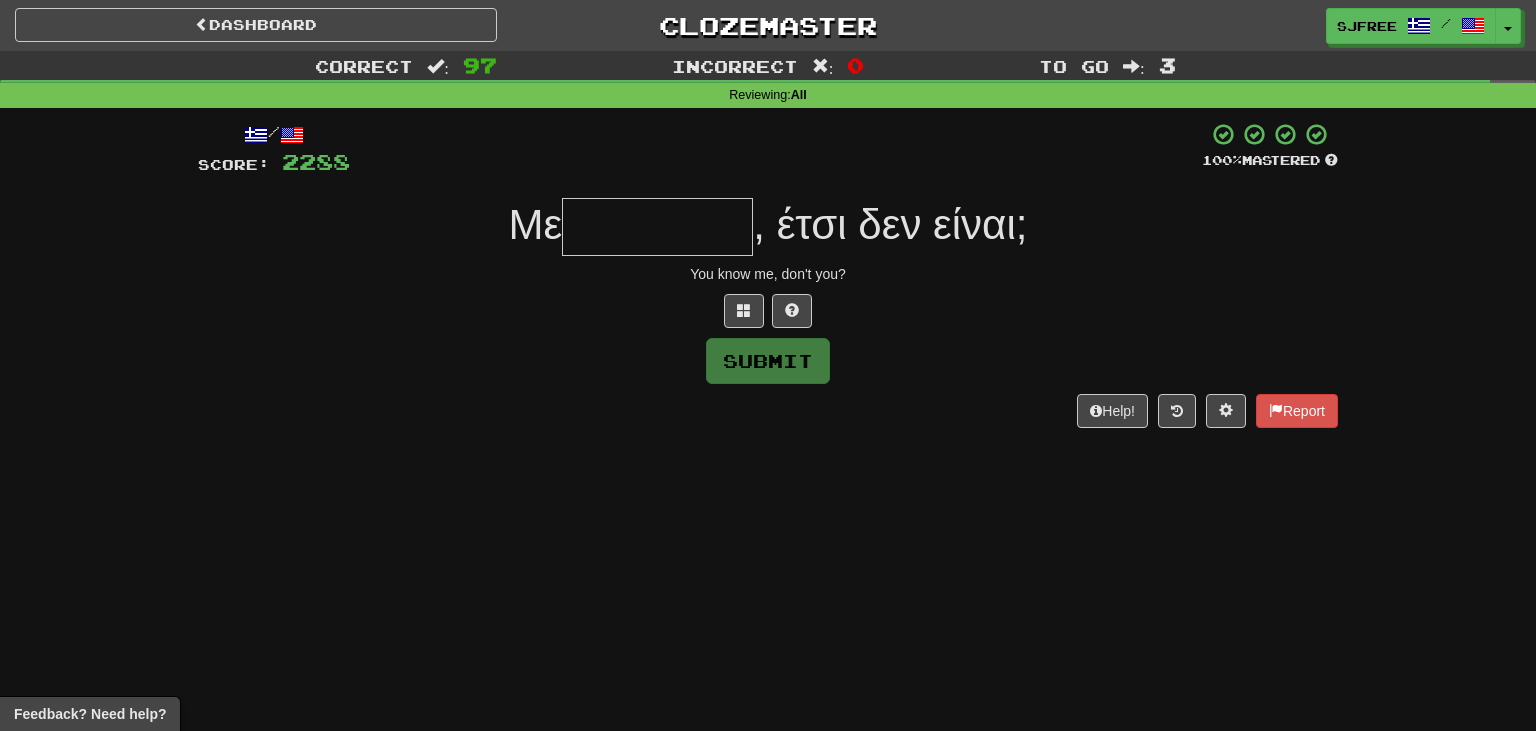 type on "*" 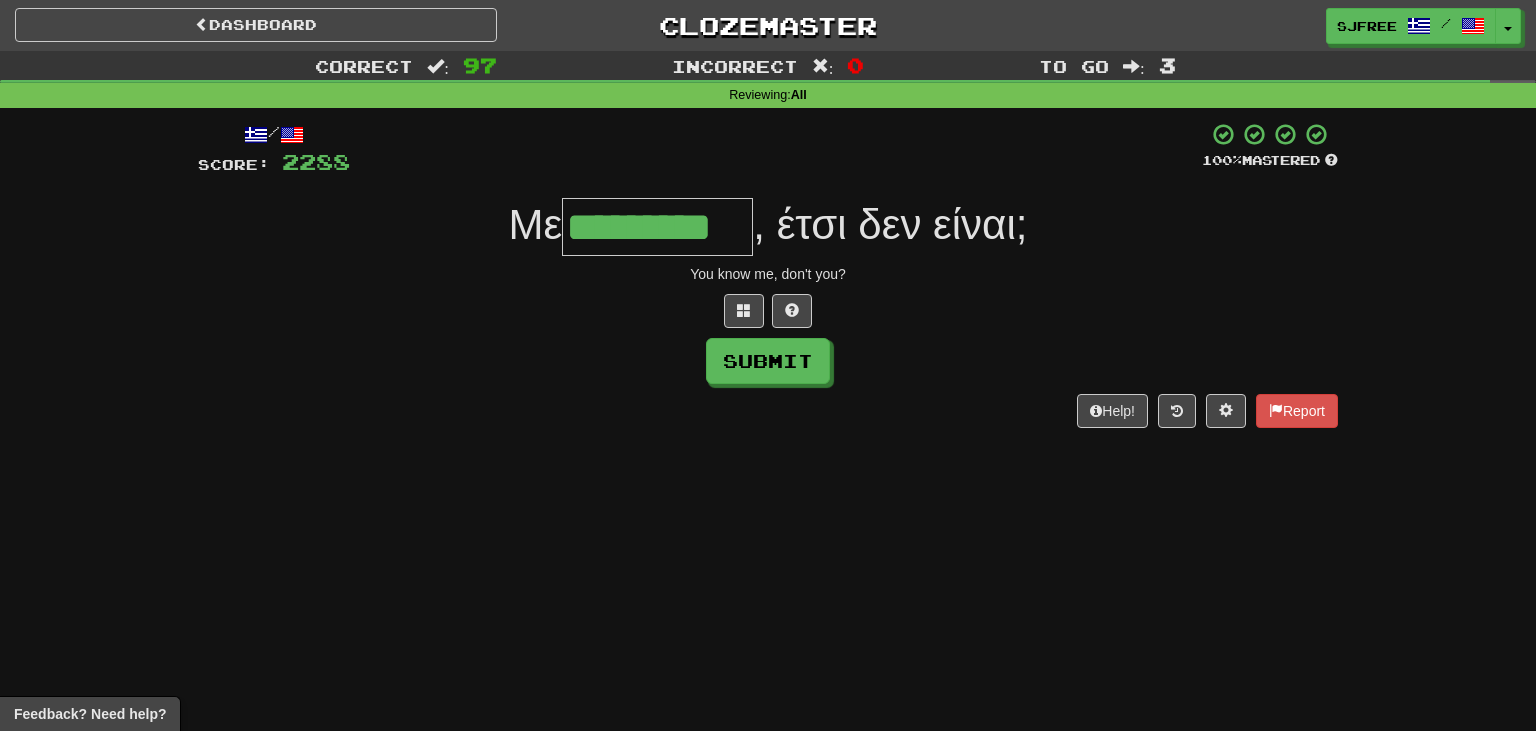 type on "*********" 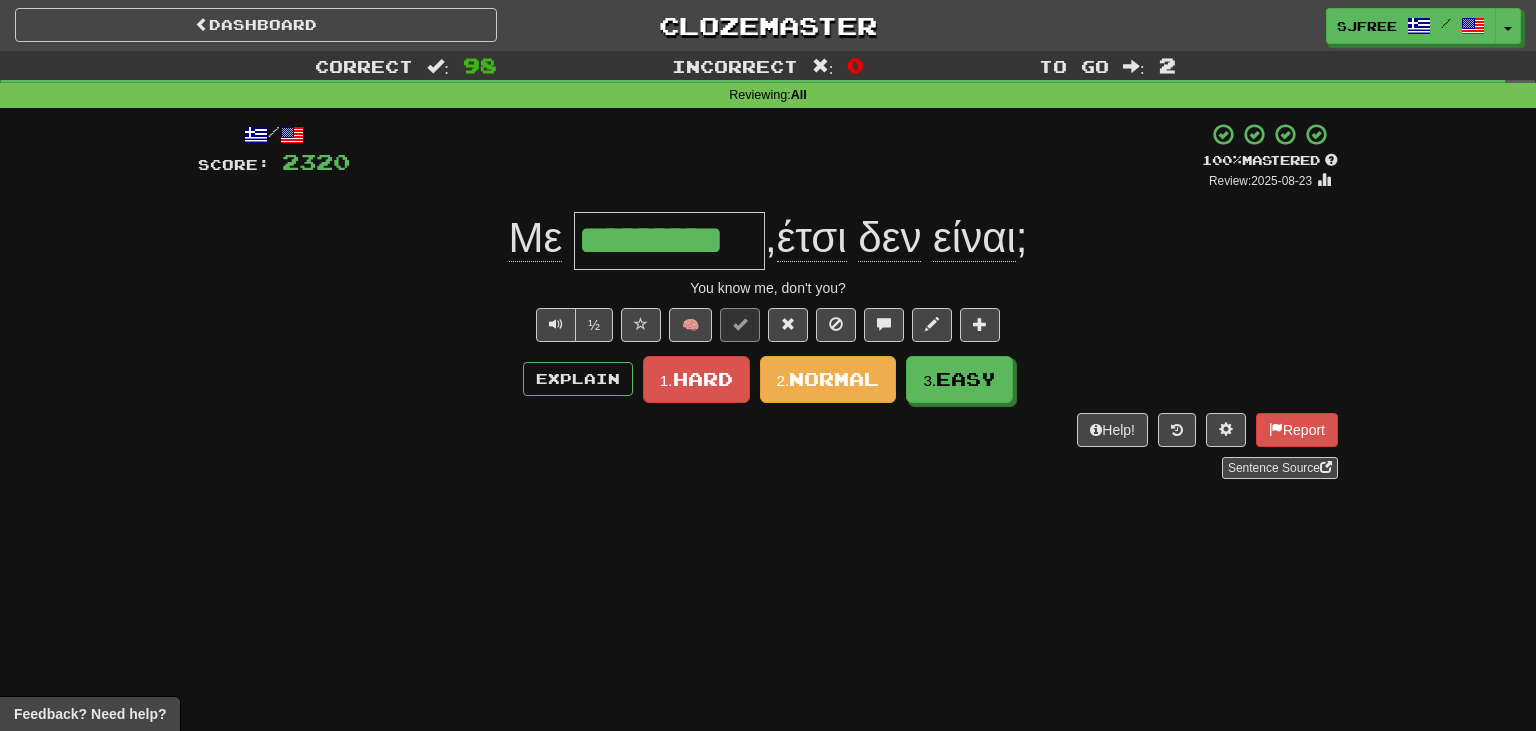 click on "είναι" at bounding box center (974, 238) 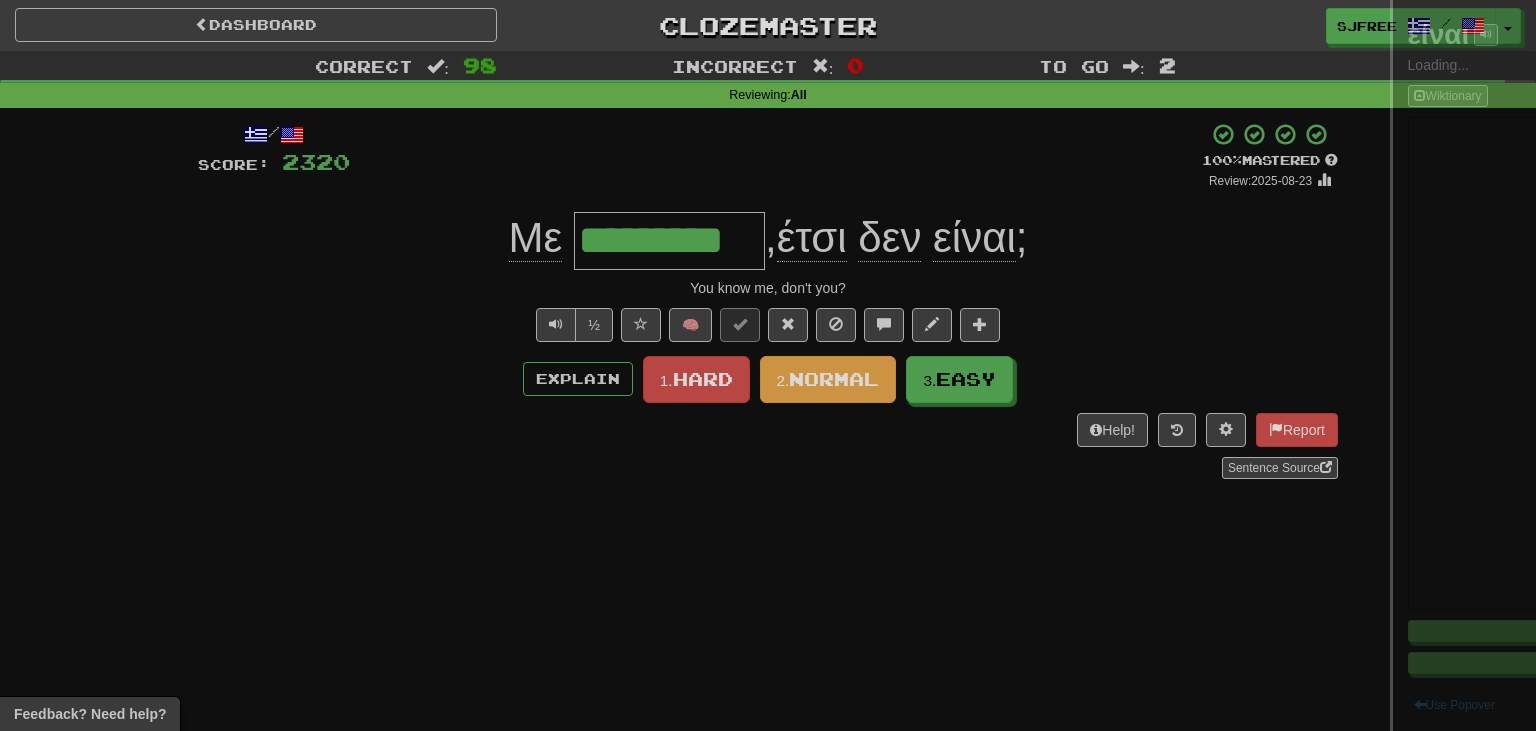 click at bounding box center [768, 365] 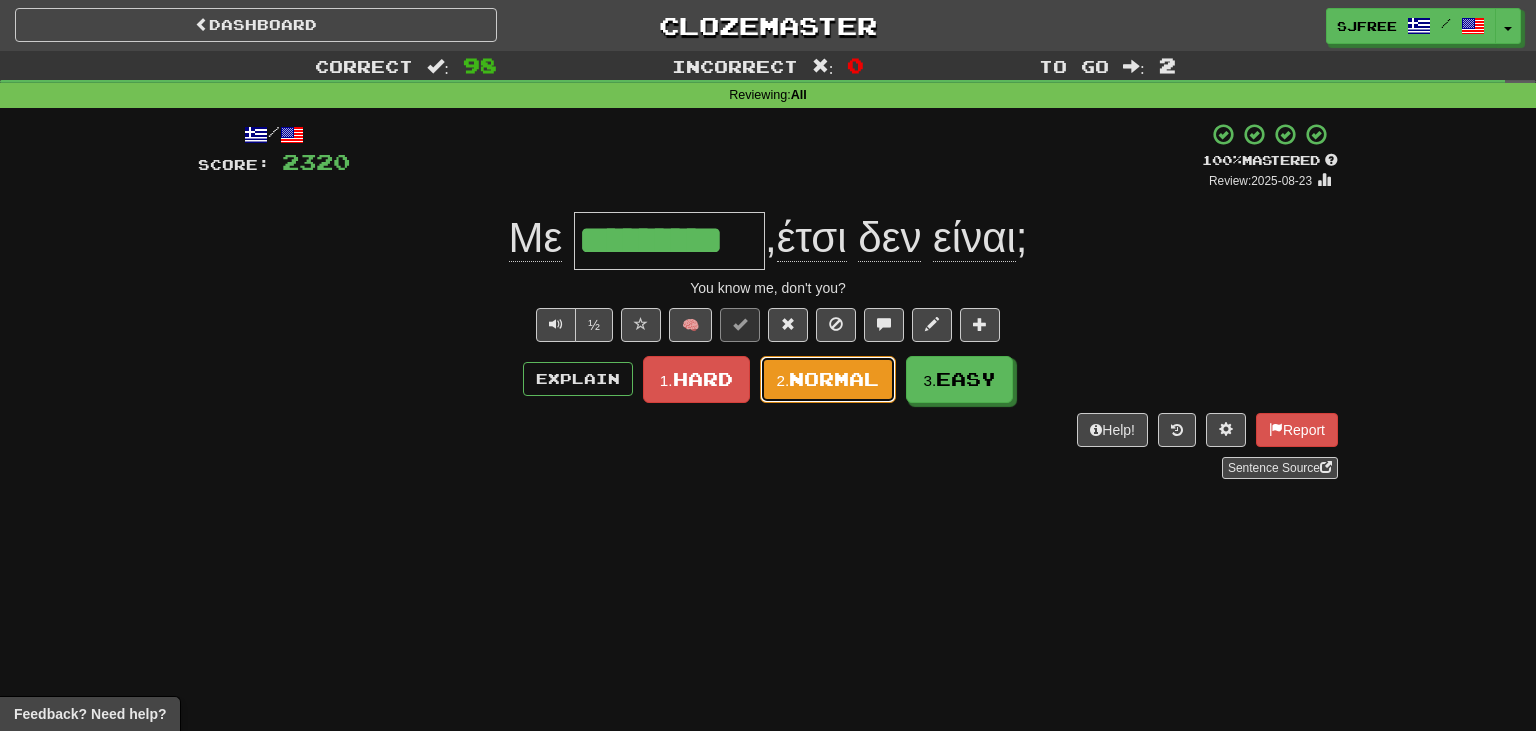 click on "Normal" at bounding box center [834, 379] 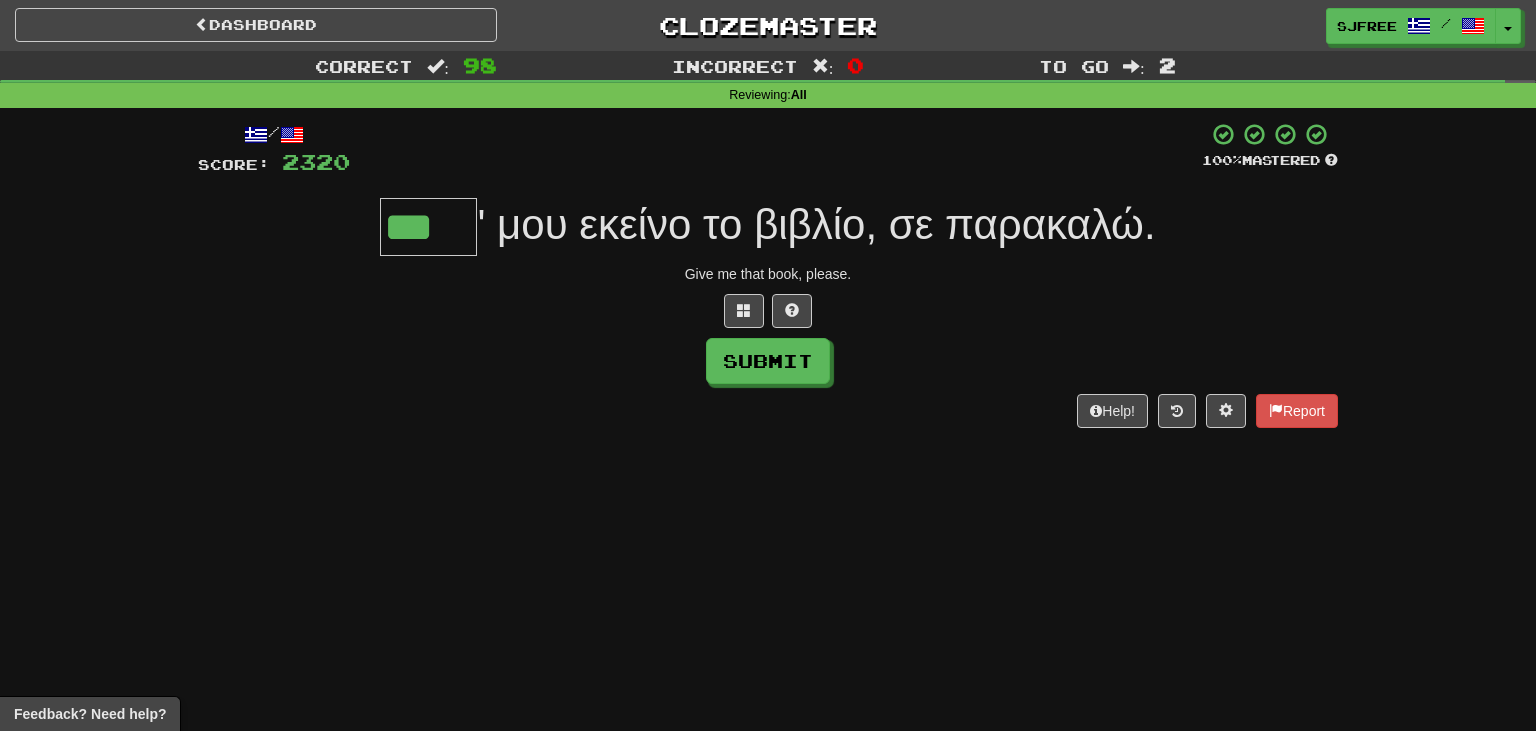 type on "***" 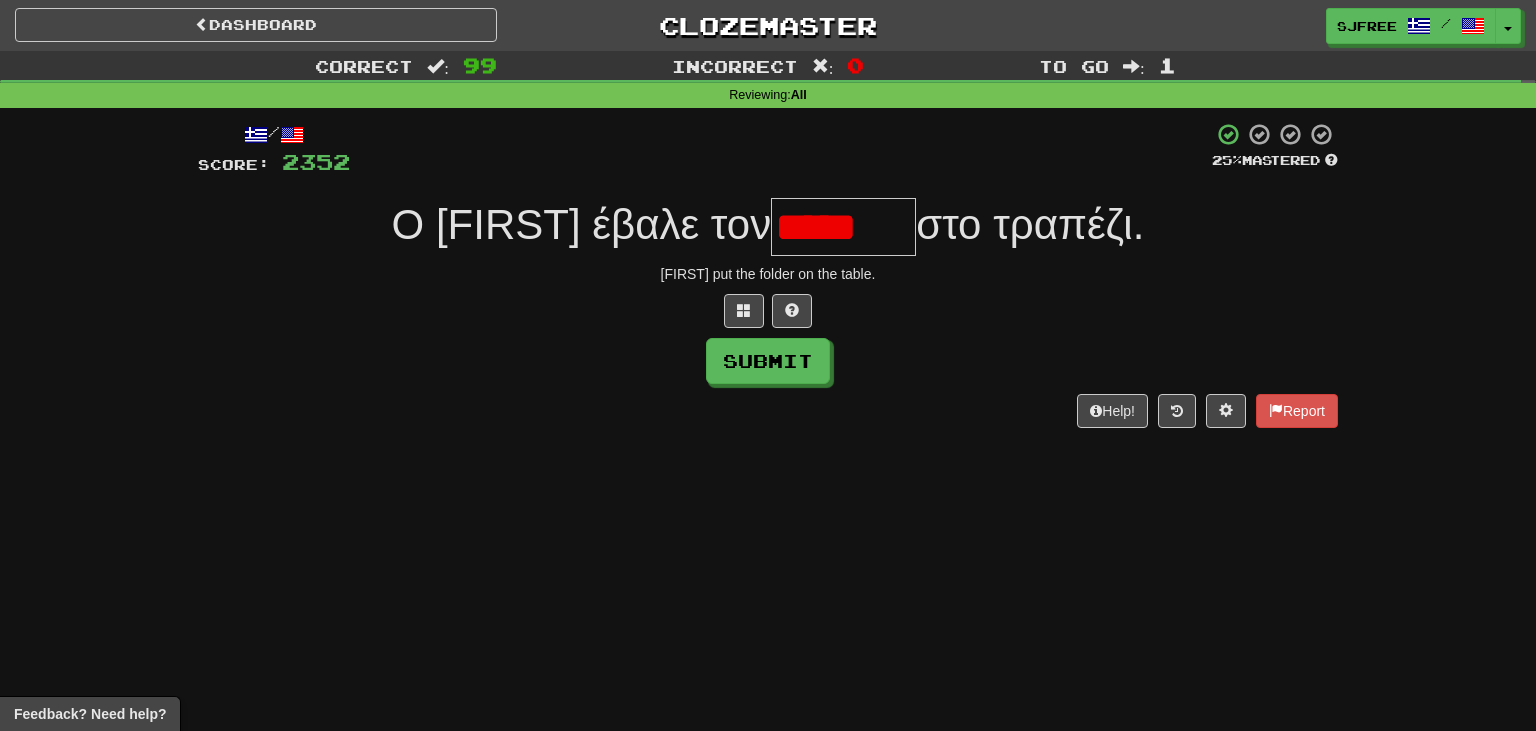 scroll, scrollTop: 0, scrollLeft: 0, axis: both 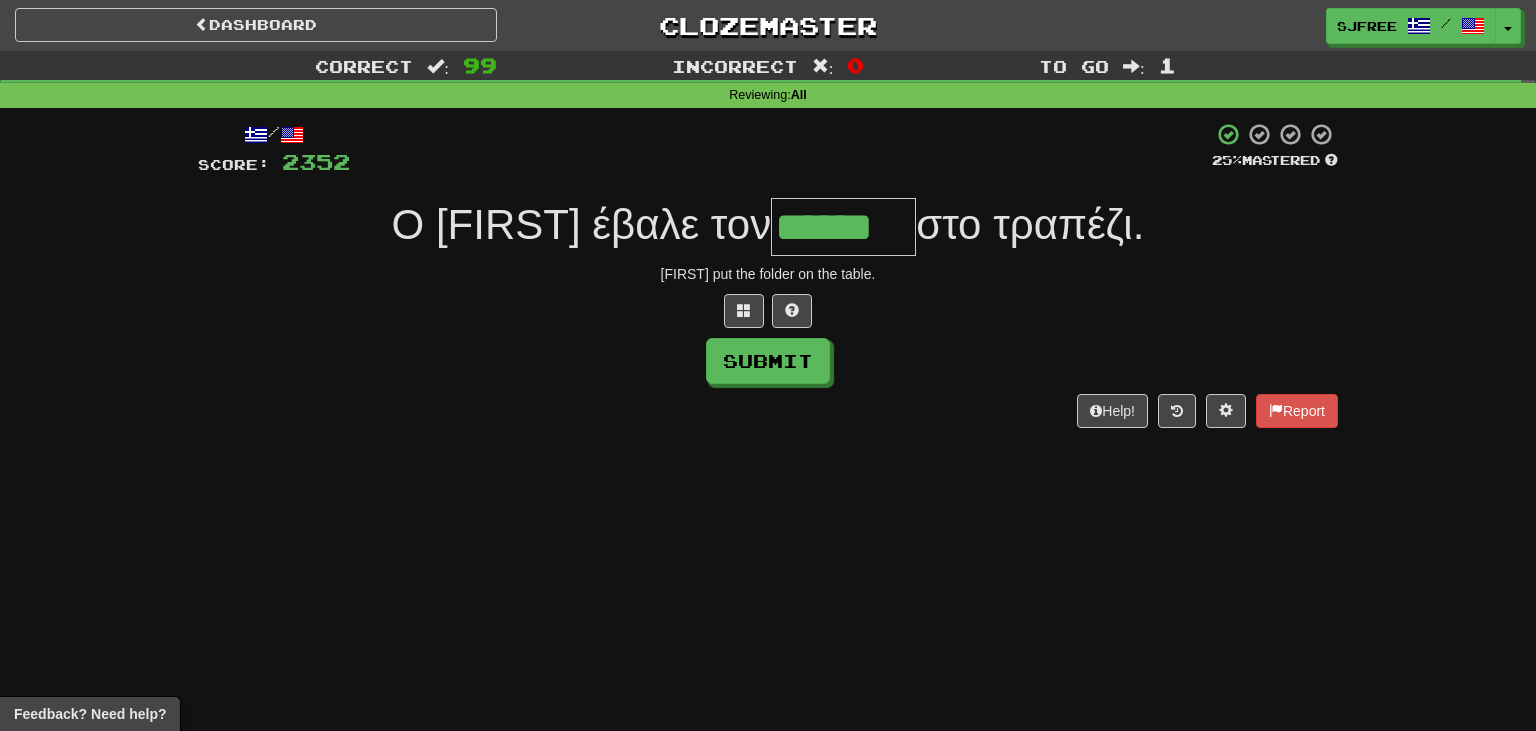 type on "******" 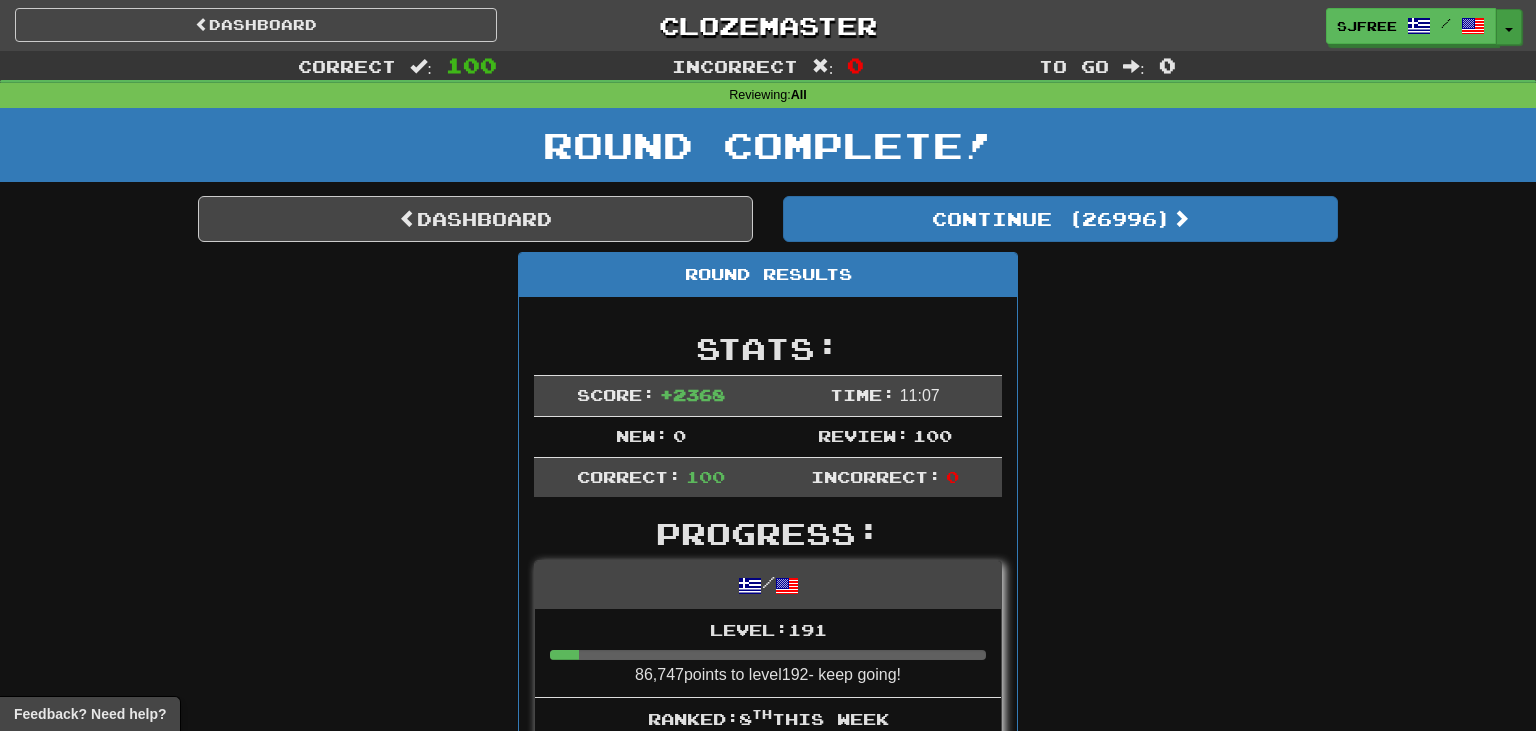 click on "Toggle Dropdown" at bounding box center [1509, 27] 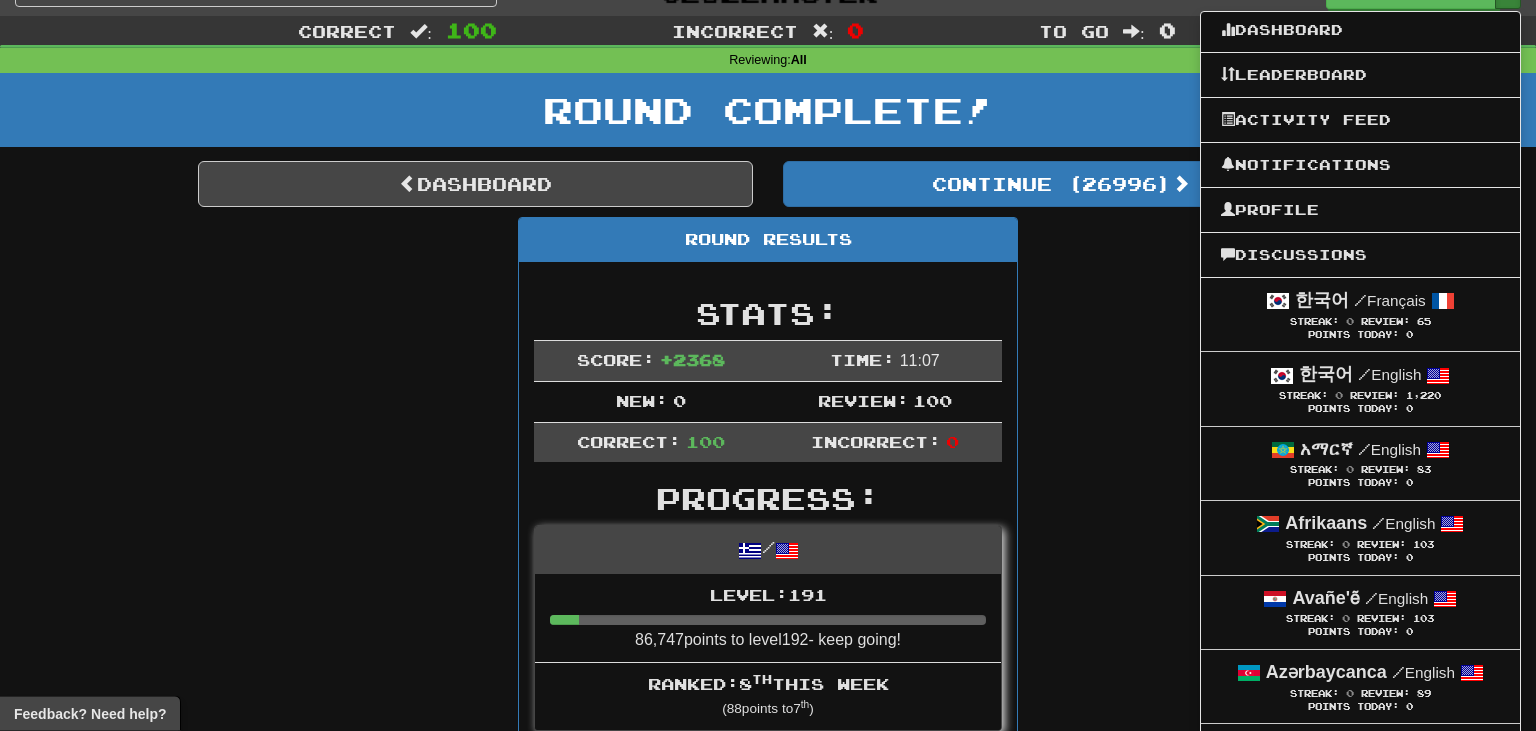 scroll, scrollTop: 0, scrollLeft: 0, axis: both 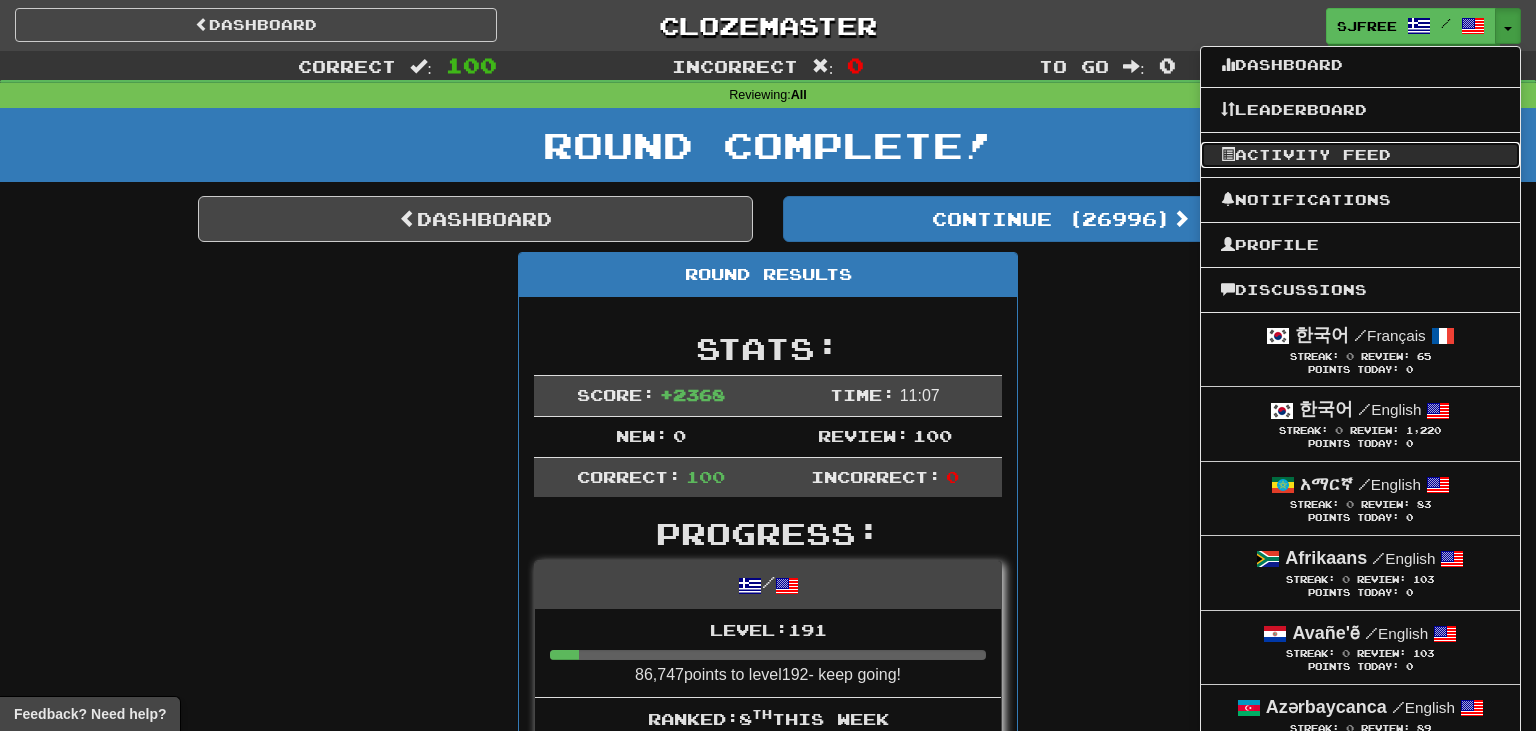 click on "Activity Feed" at bounding box center [1360, 155] 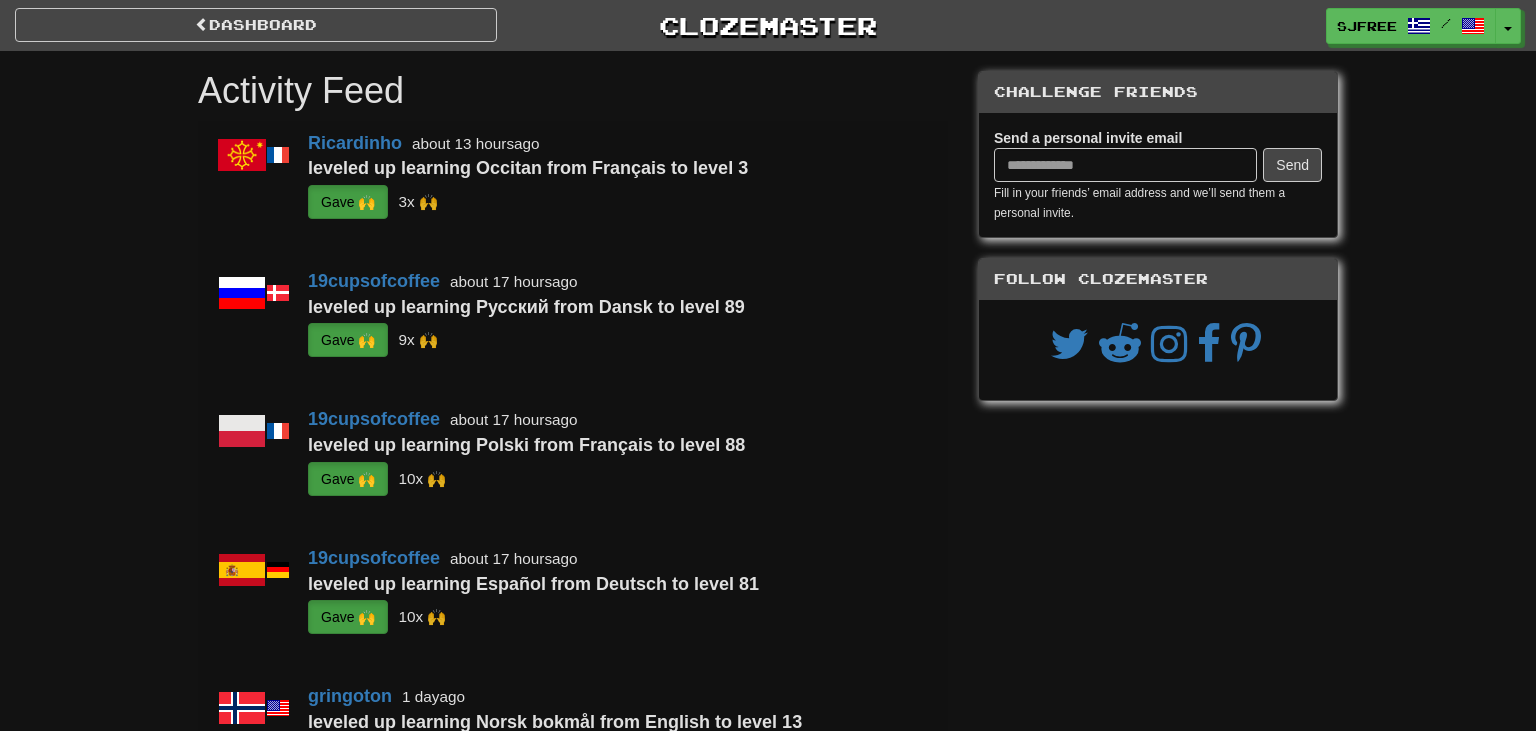 scroll, scrollTop: 0, scrollLeft: 0, axis: both 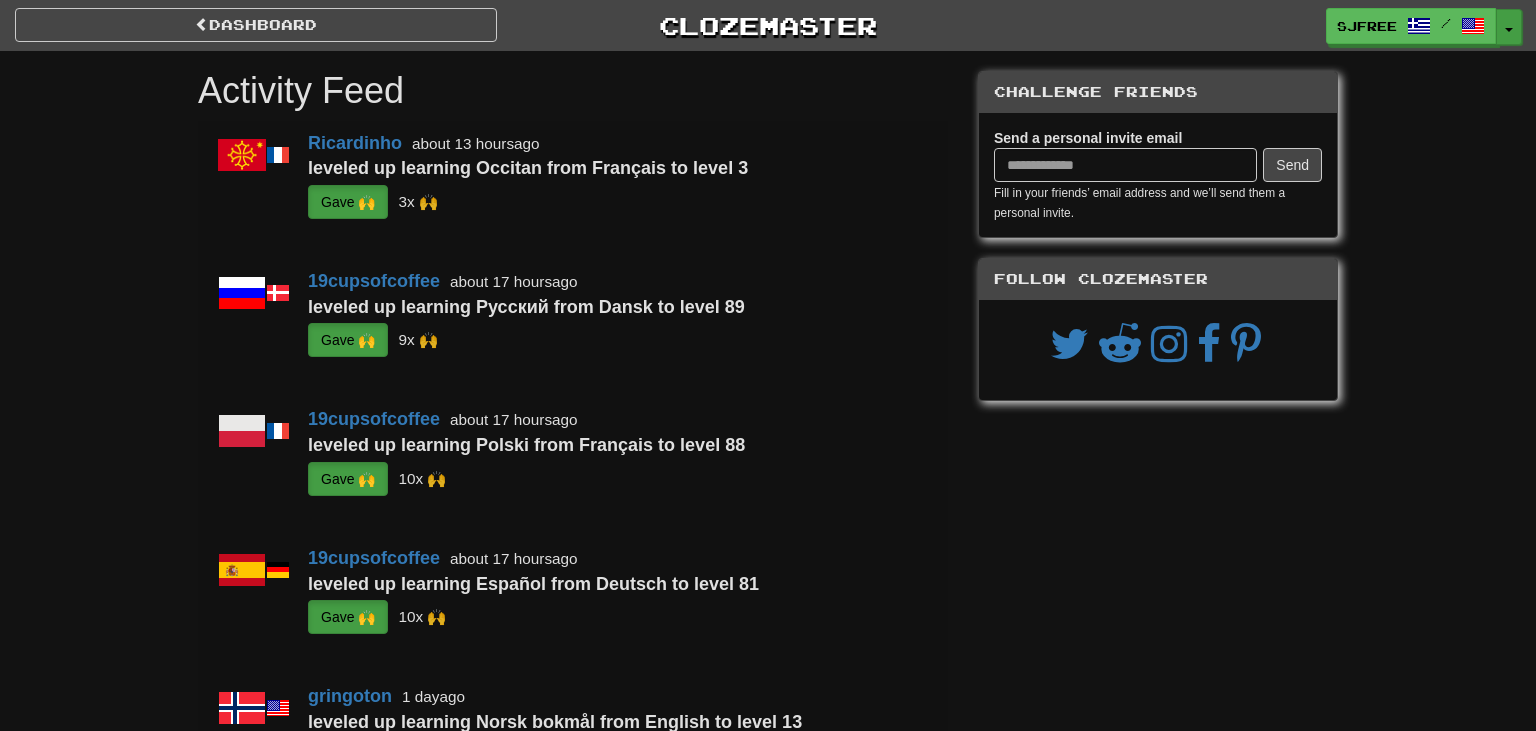 click on "Toggle Dropdown" at bounding box center (1509, 27) 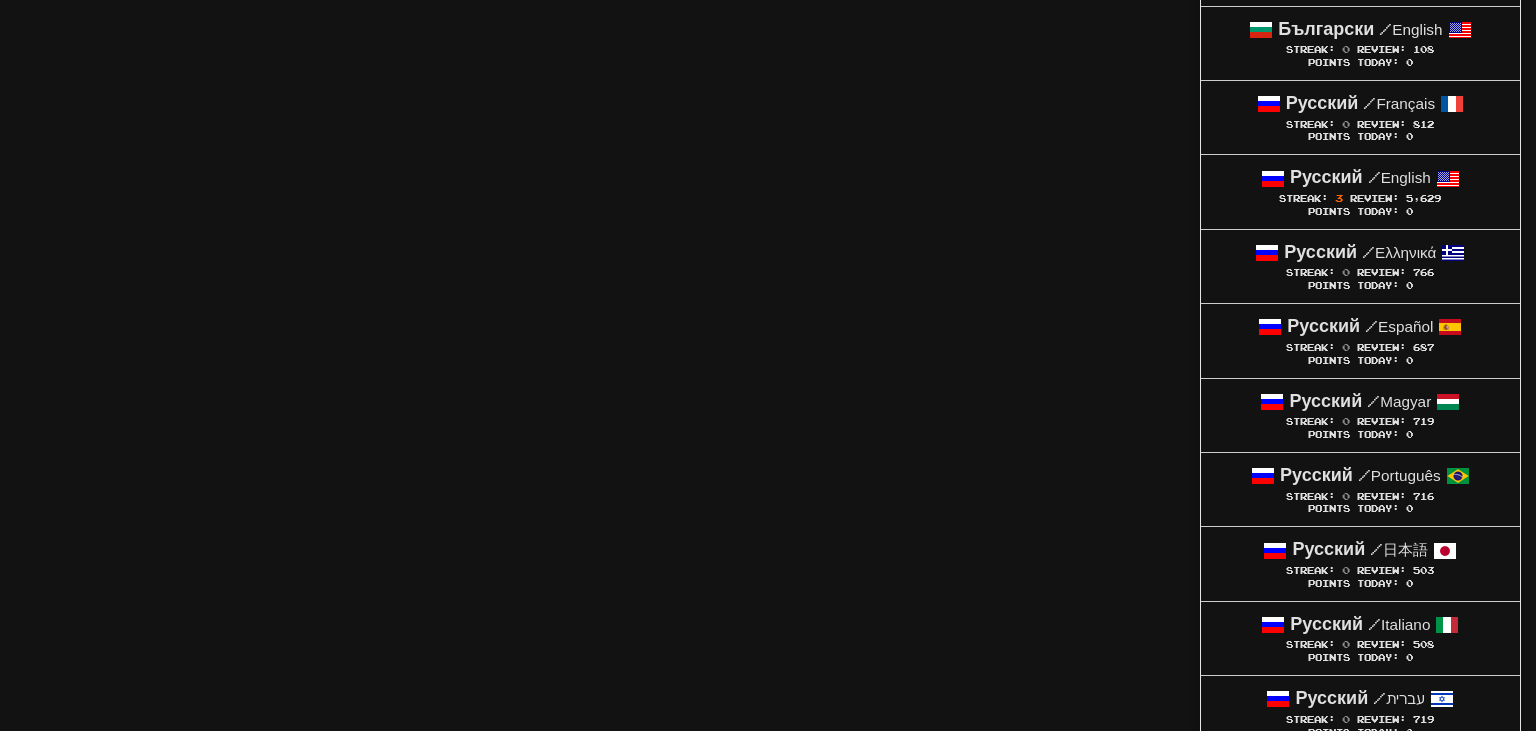 scroll, scrollTop: 7037, scrollLeft: 0, axis: vertical 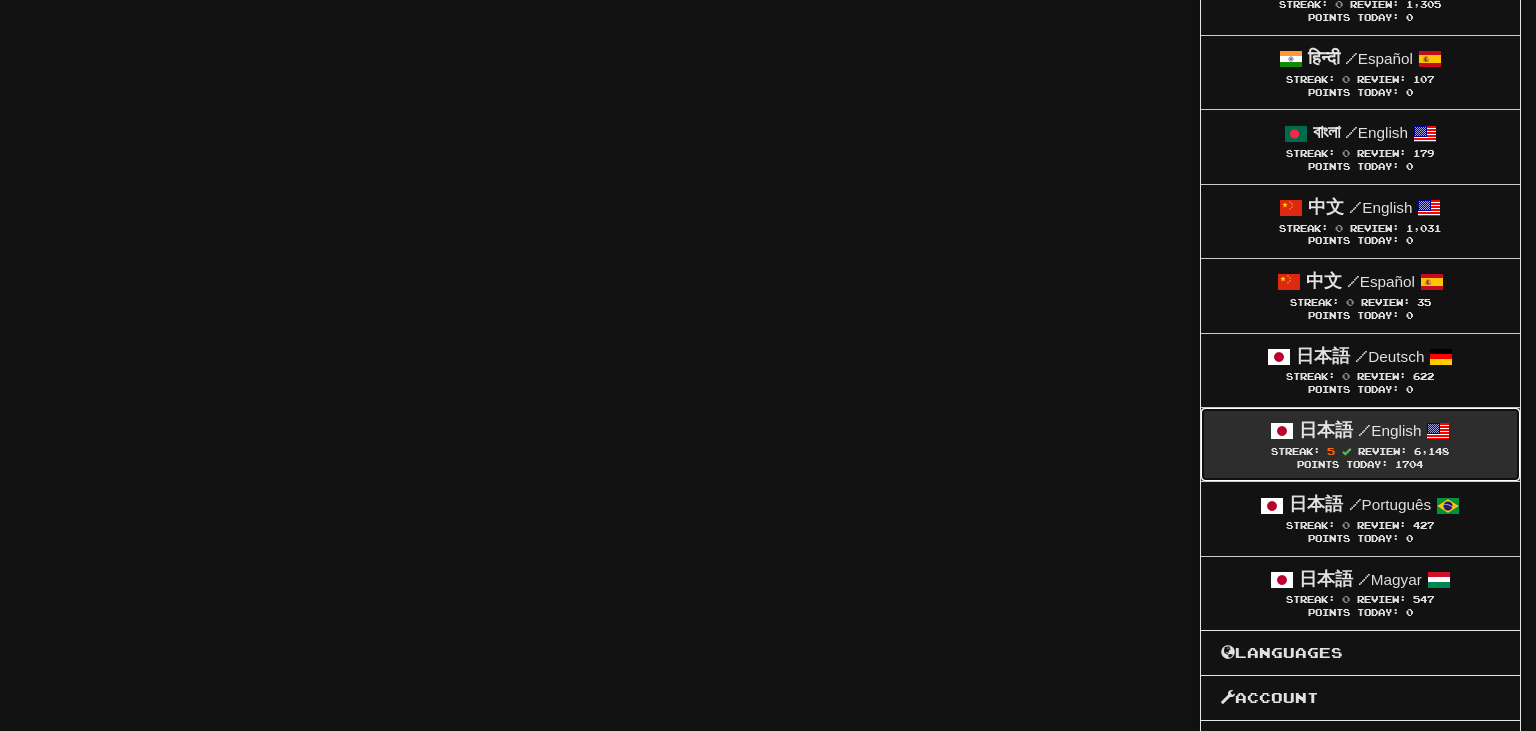 click on "Review:" at bounding box center (1382, 451) 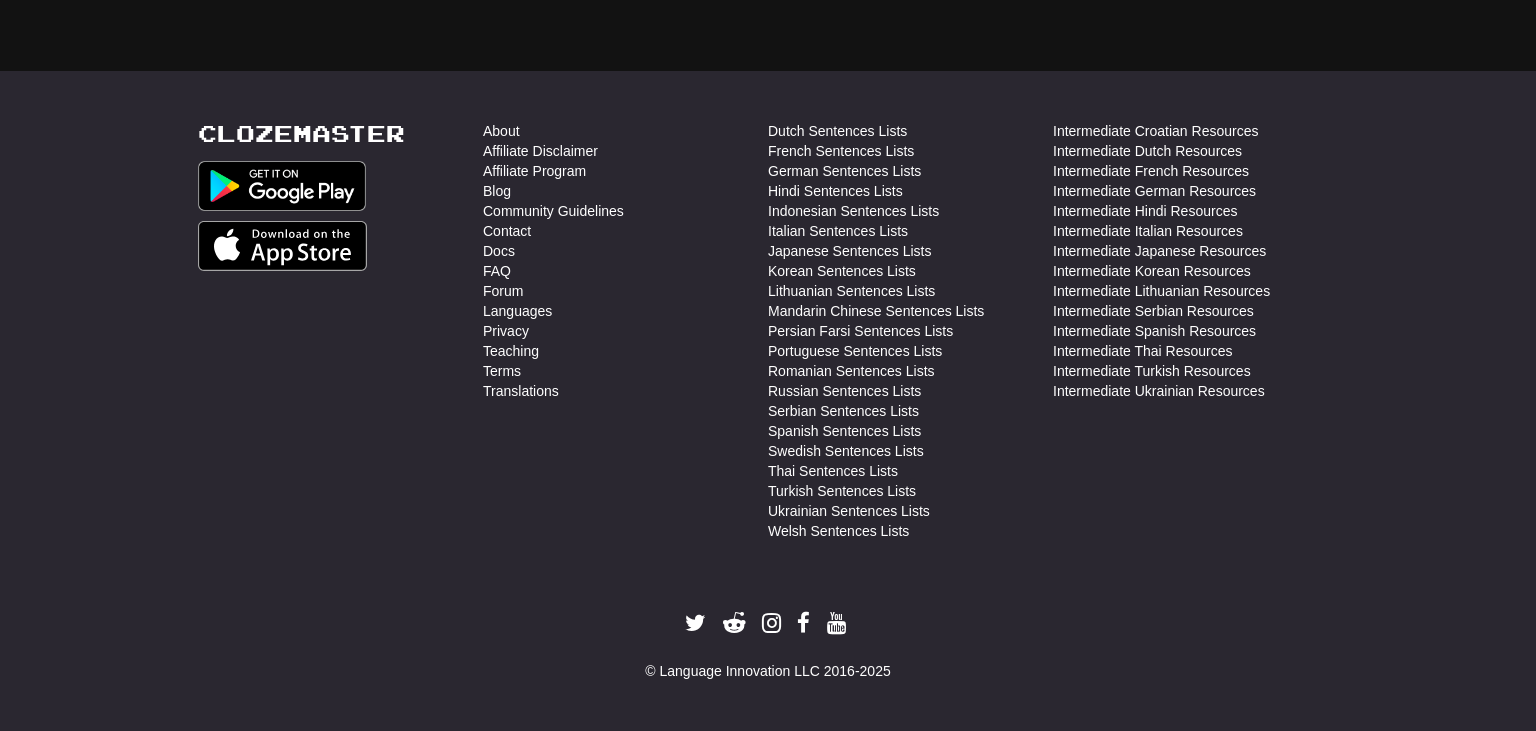 scroll, scrollTop: 4300, scrollLeft: 0, axis: vertical 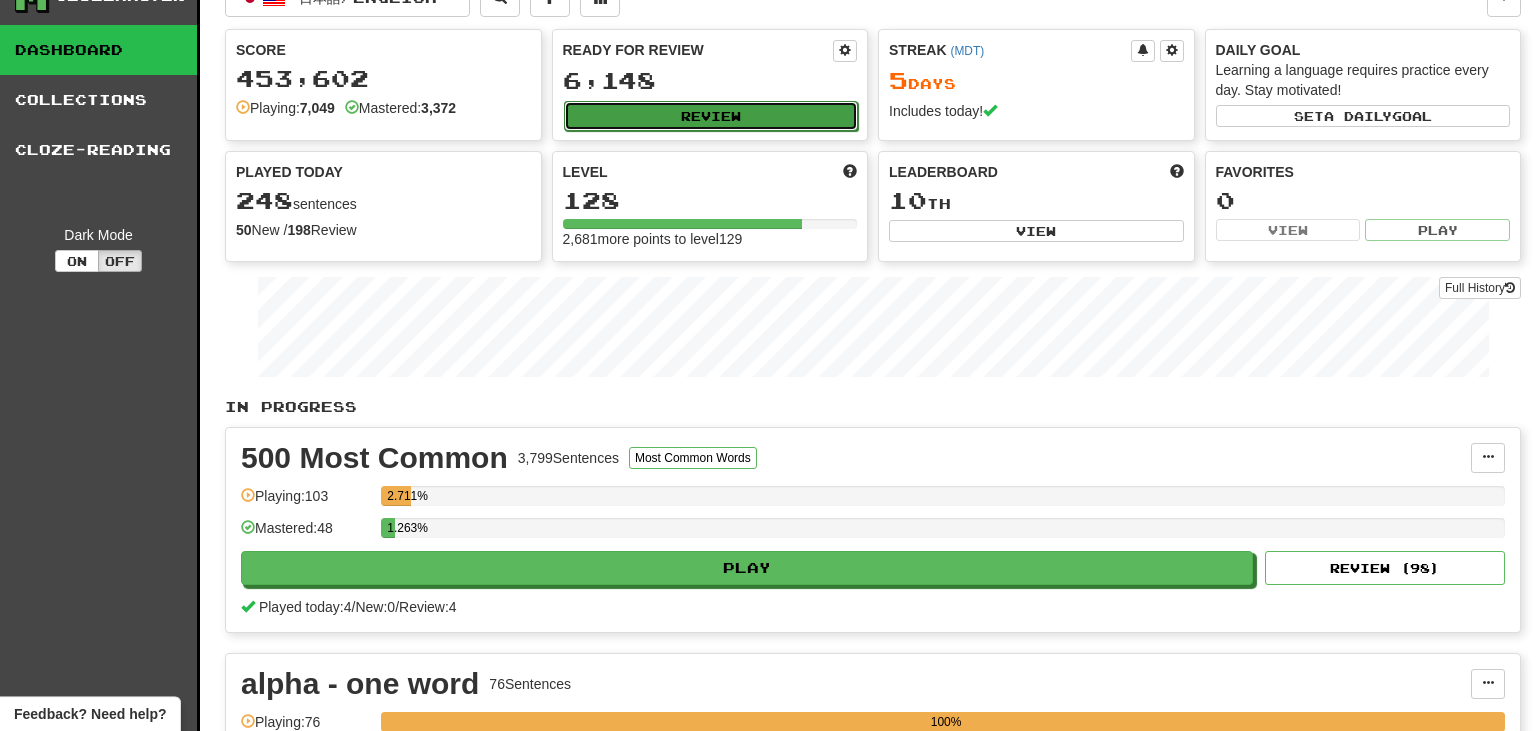 click on "Review" at bounding box center [711, 116] 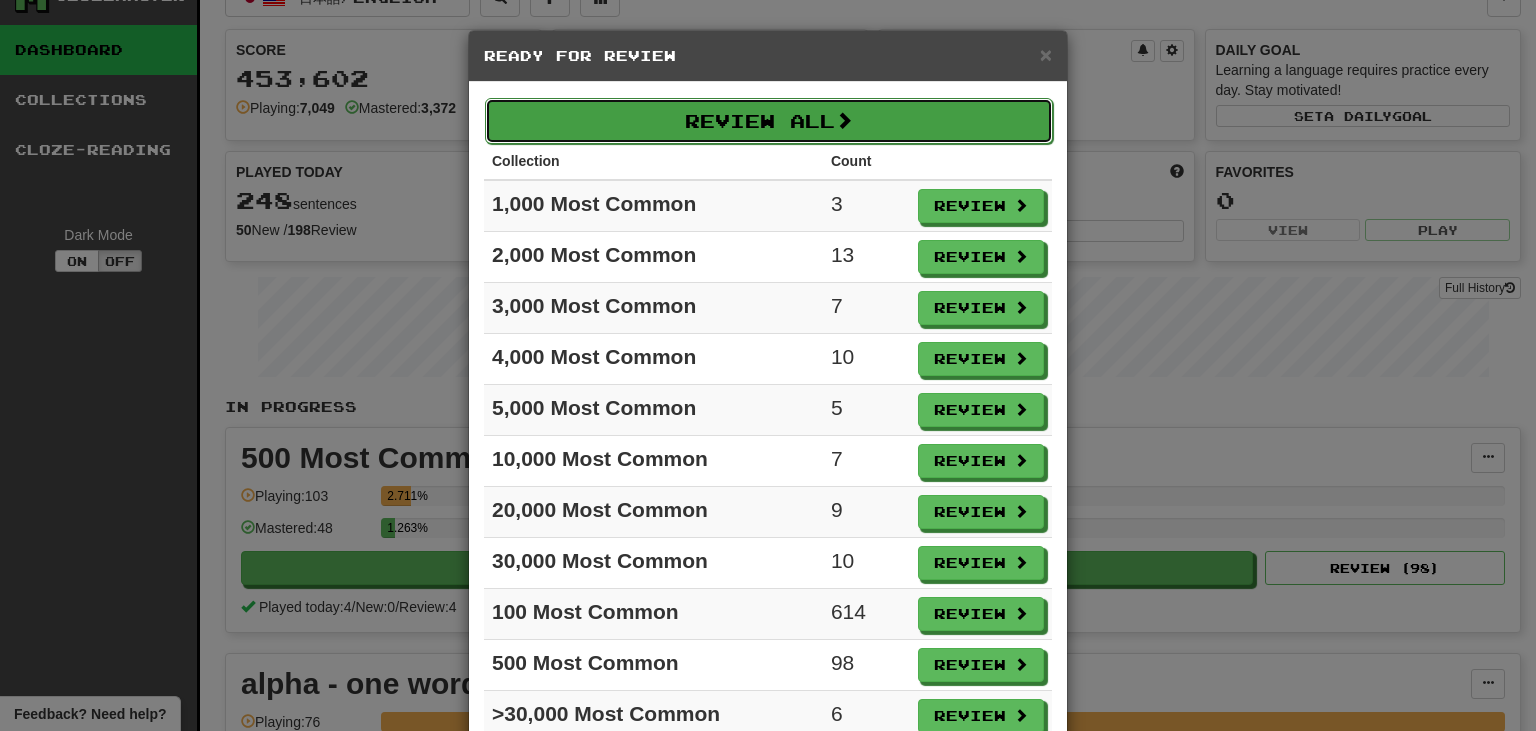 click on "Review All" at bounding box center [769, 121] 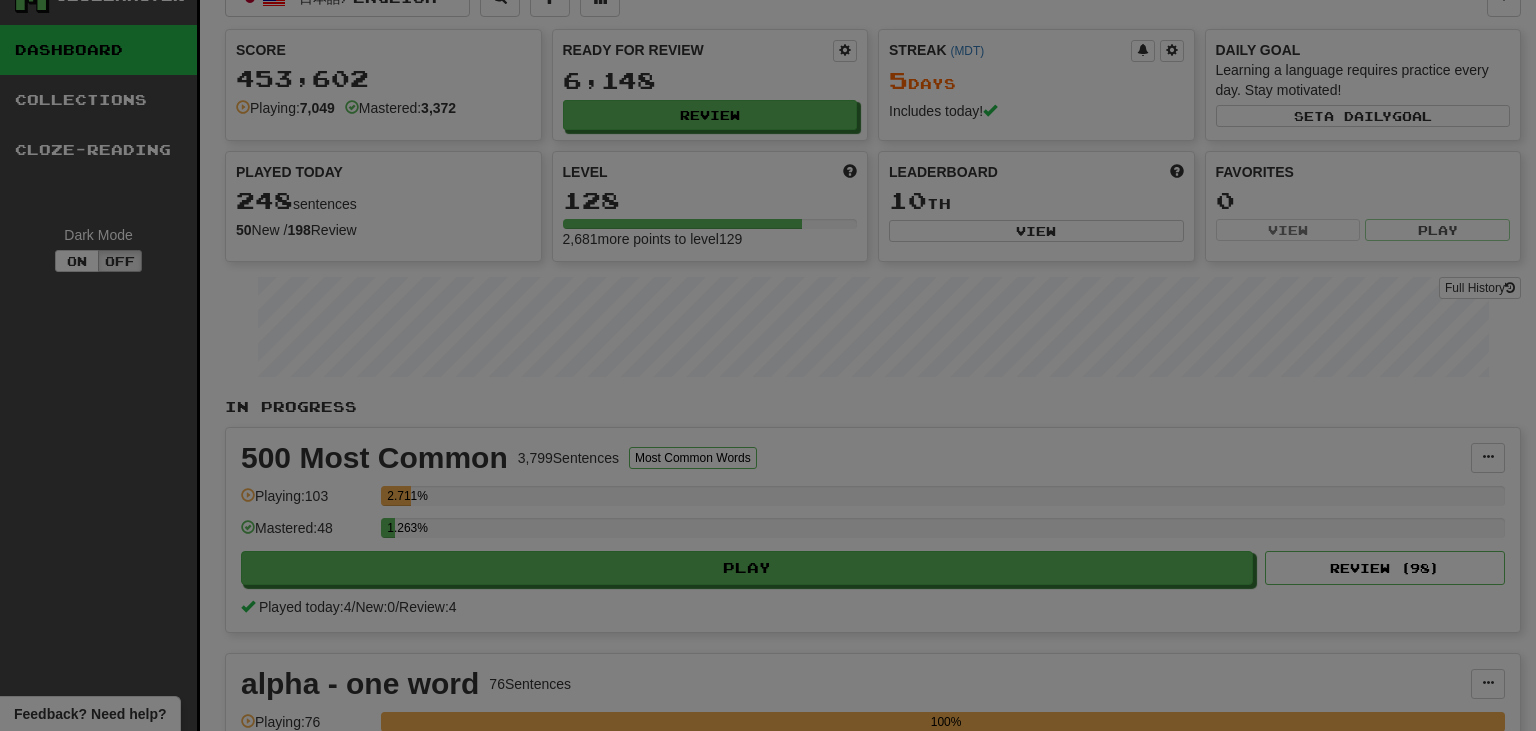 select on "***" 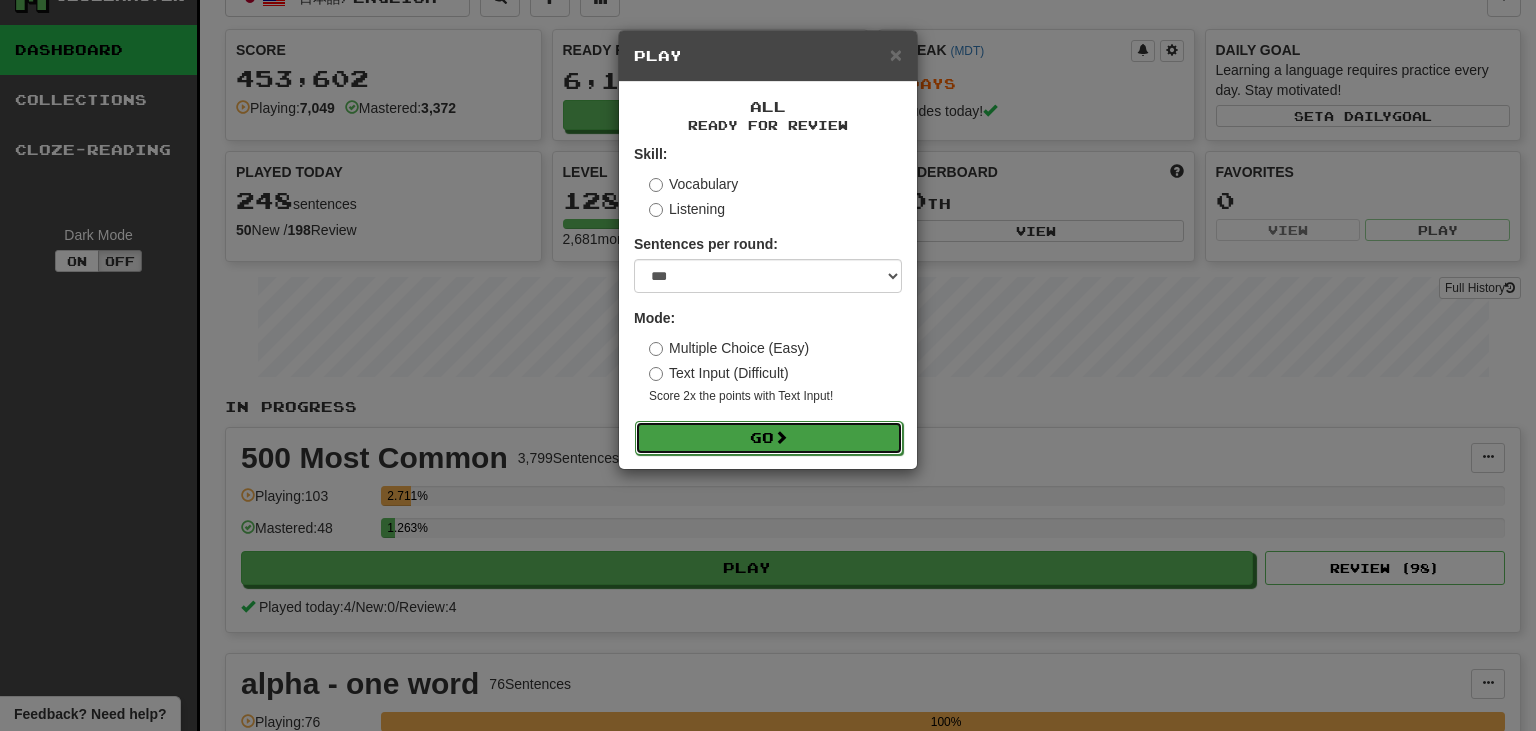 click at bounding box center [781, 437] 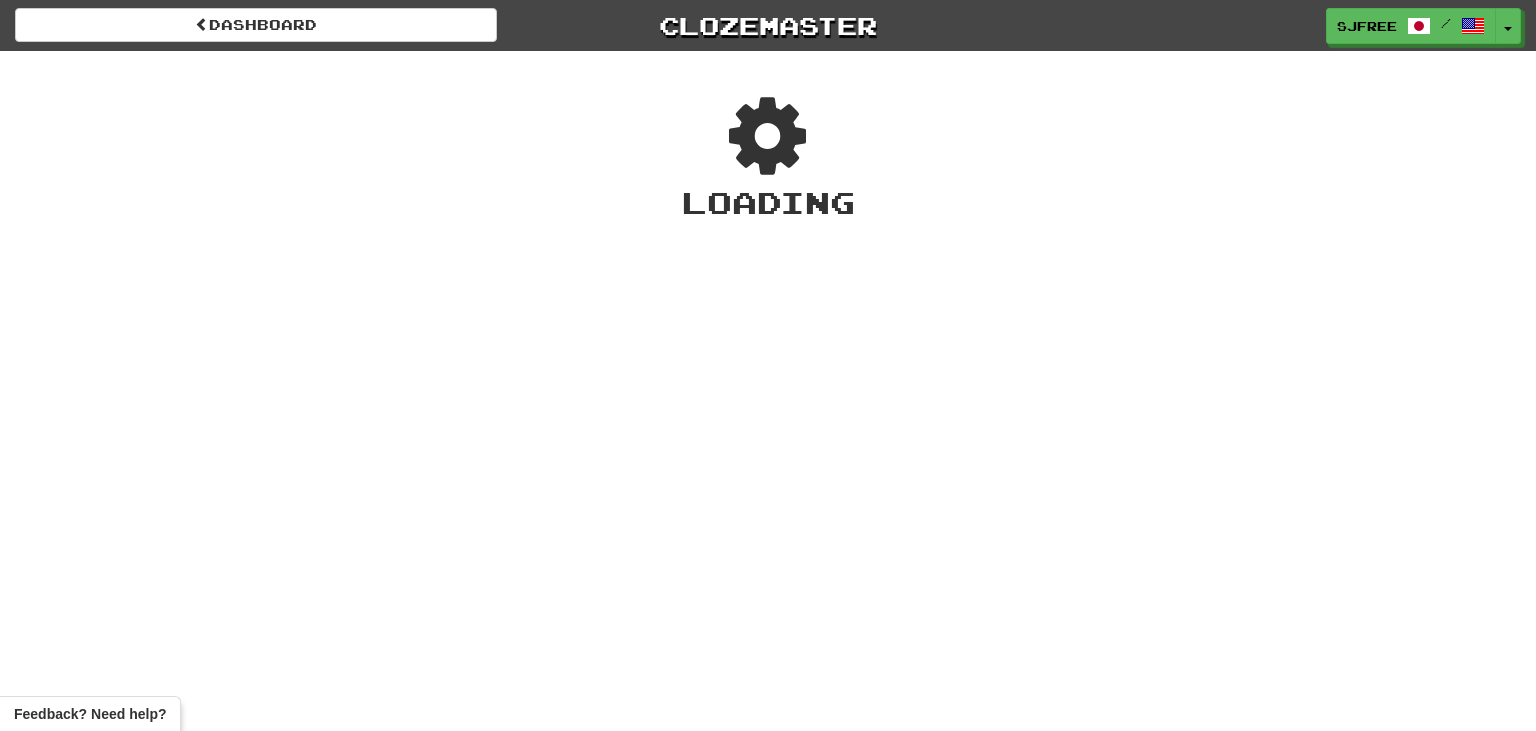 scroll, scrollTop: 0, scrollLeft: 0, axis: both 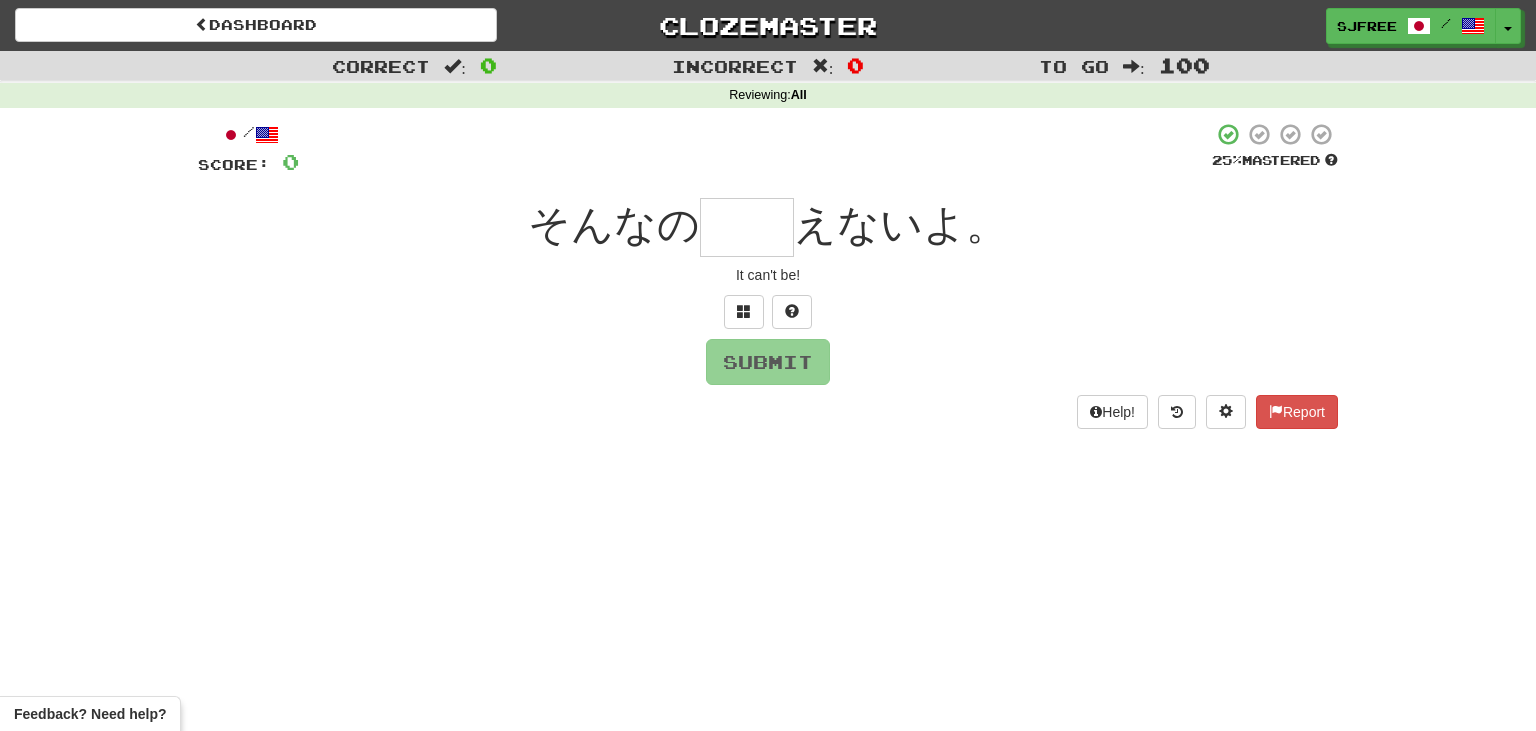 type on "*" 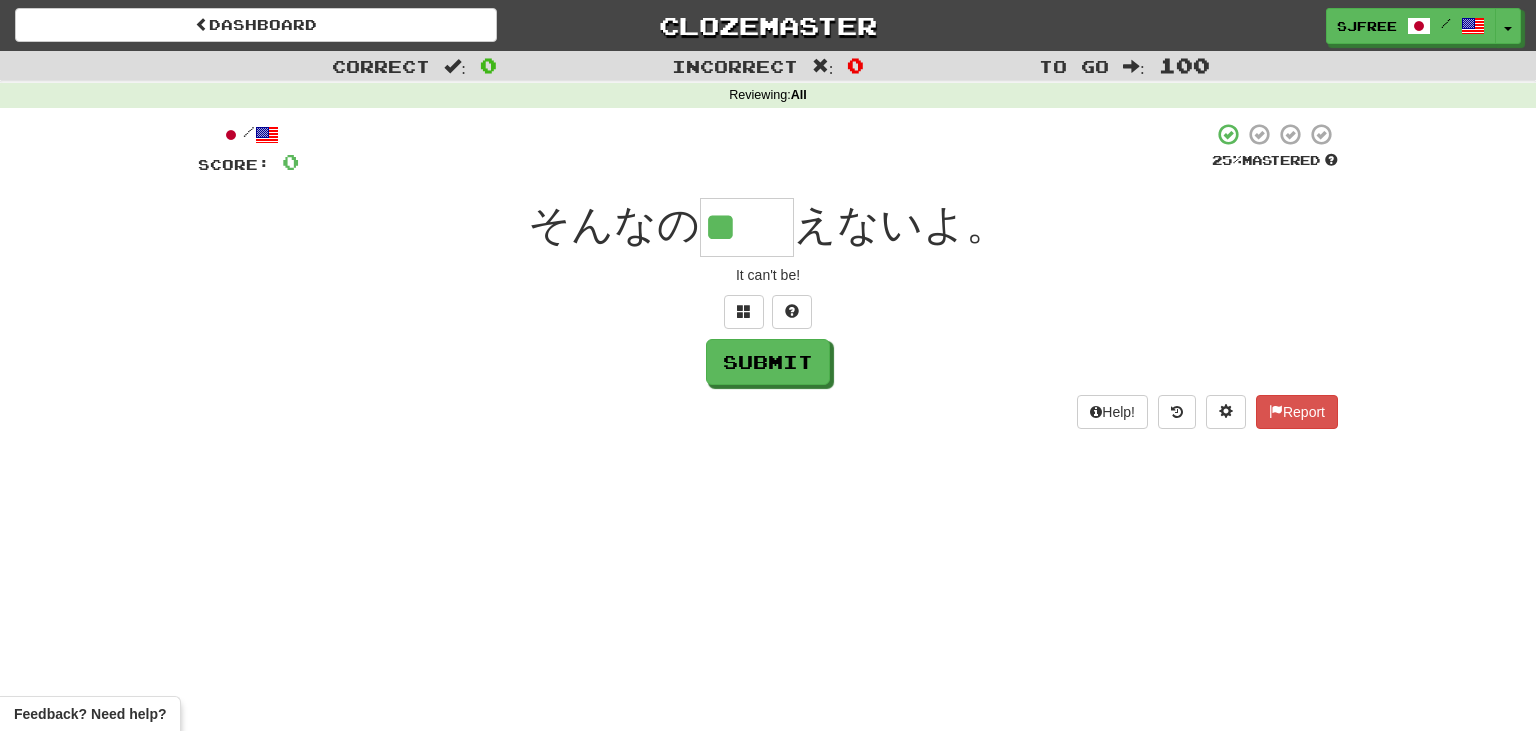 type on "**" 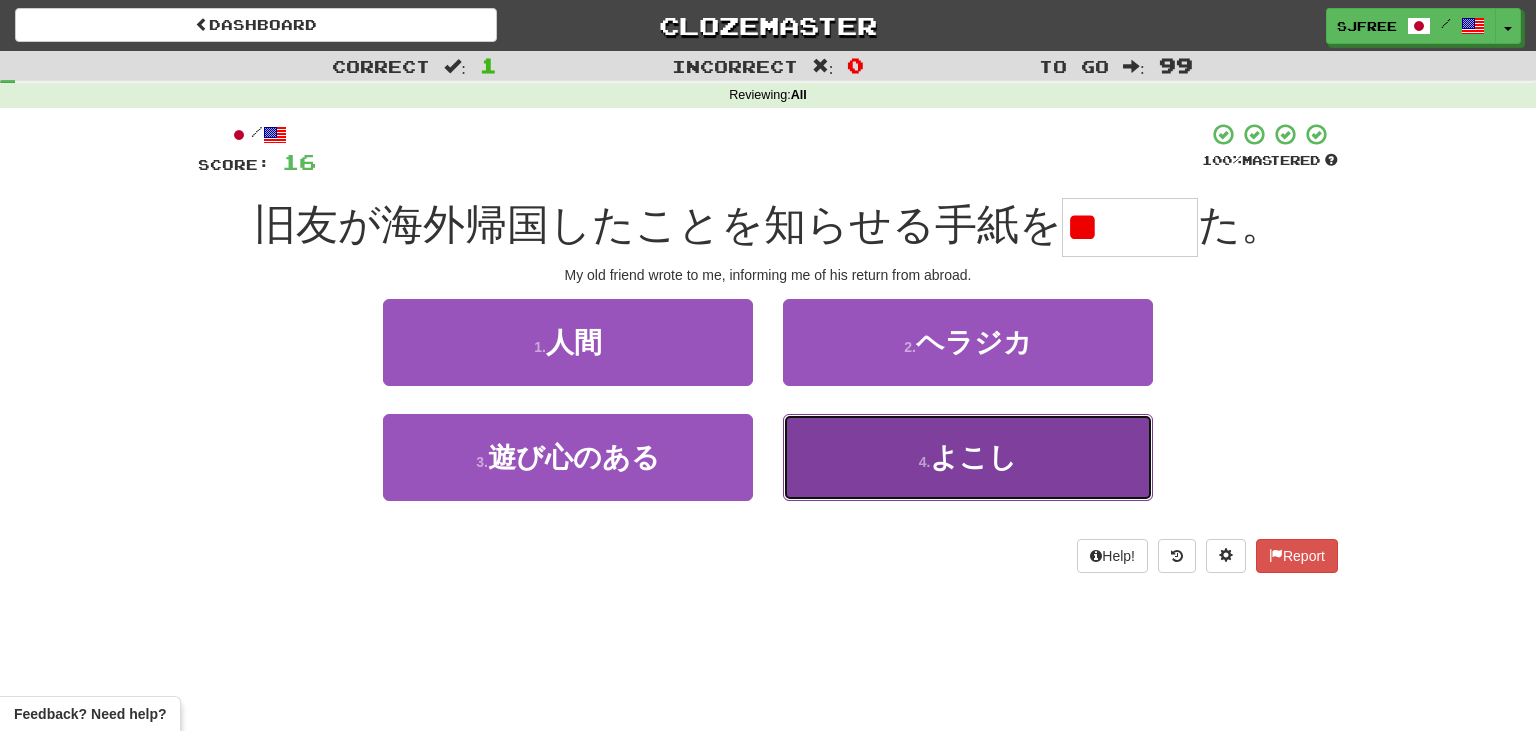click on "4 .  よこし" at bounding box center (968, 457) 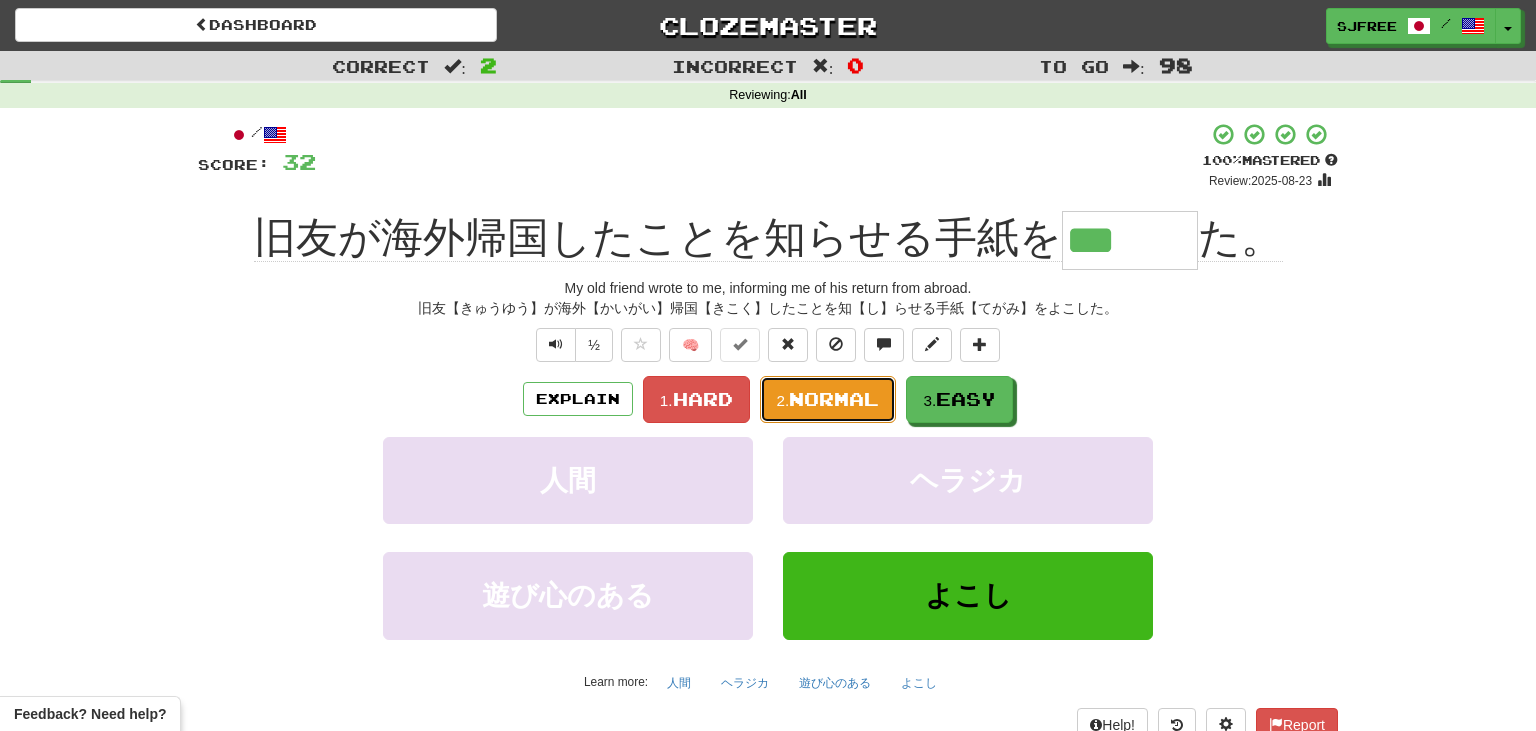 click on "Normal" at bounding box center (834, 399) 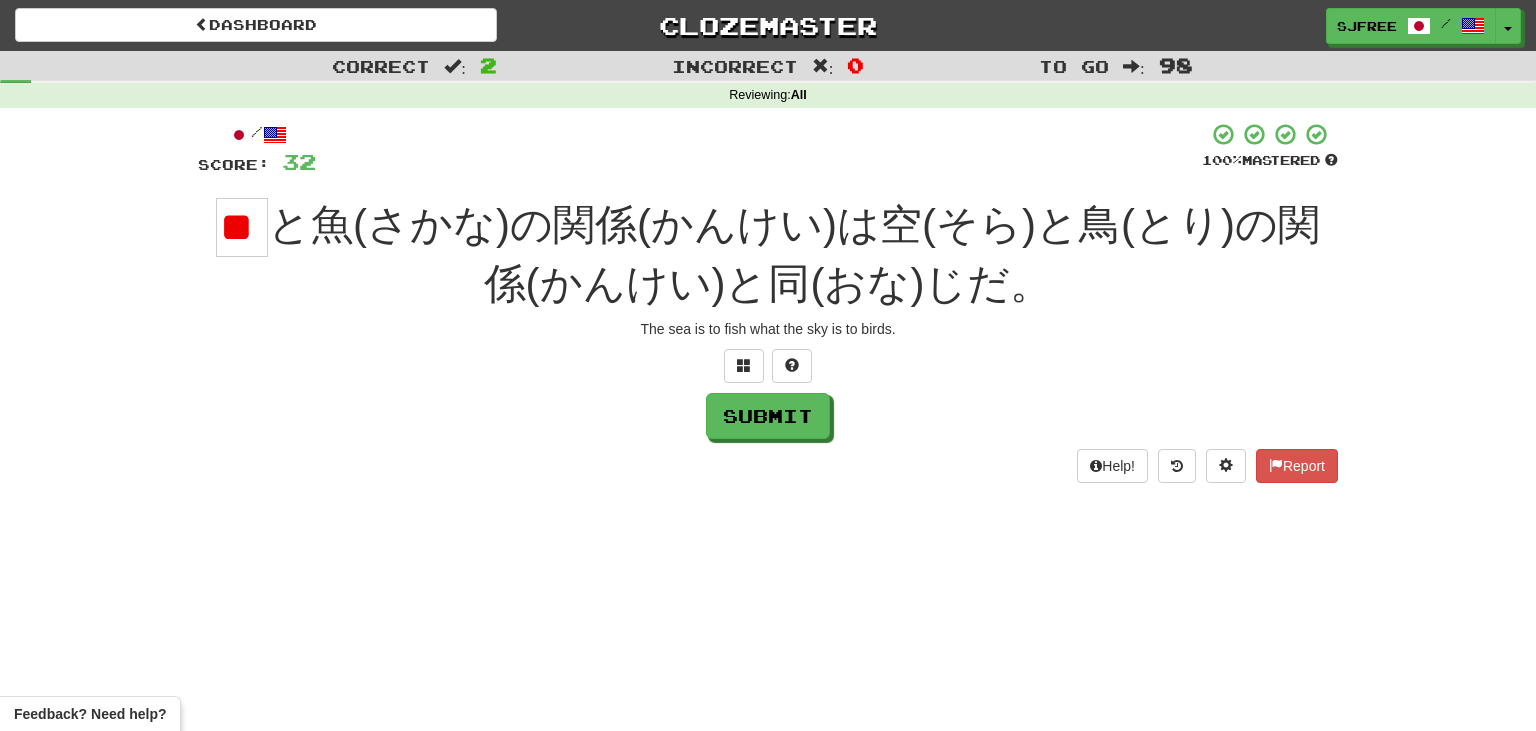 scroll, scrollTop: 0, scrollLeft: 40, axis: horizontal 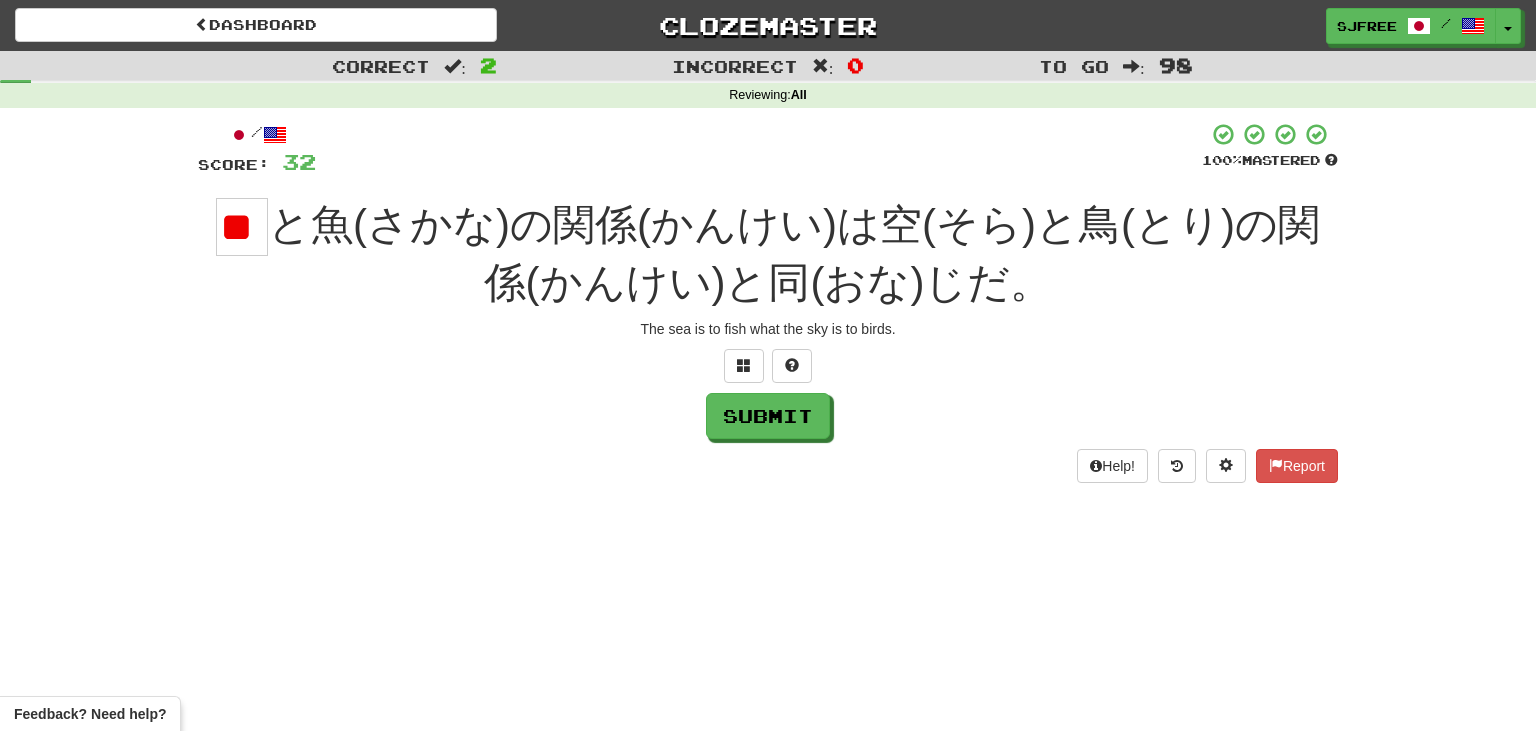 type on "*" 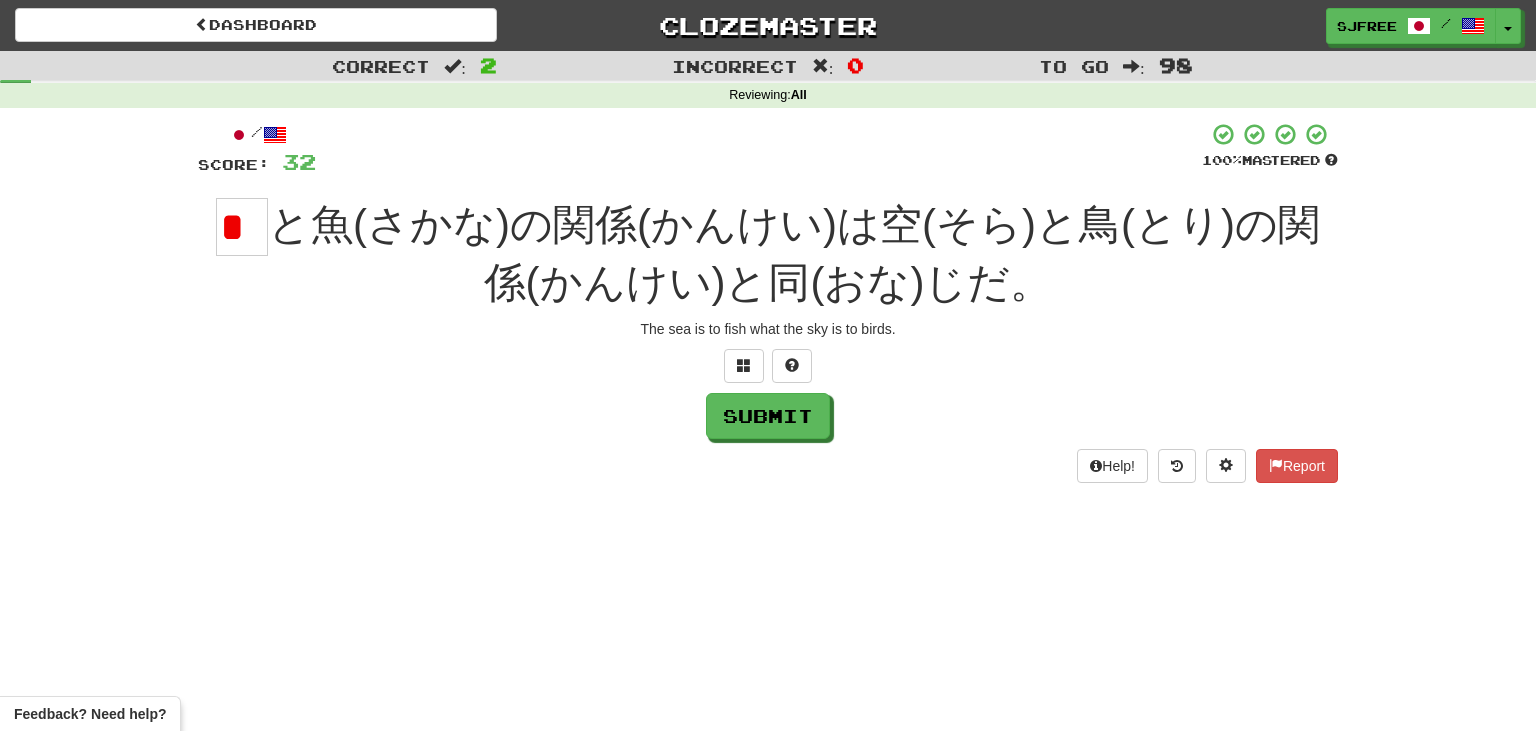 scroll, scrollTop: 0, scrollLeft: 0, axis: both 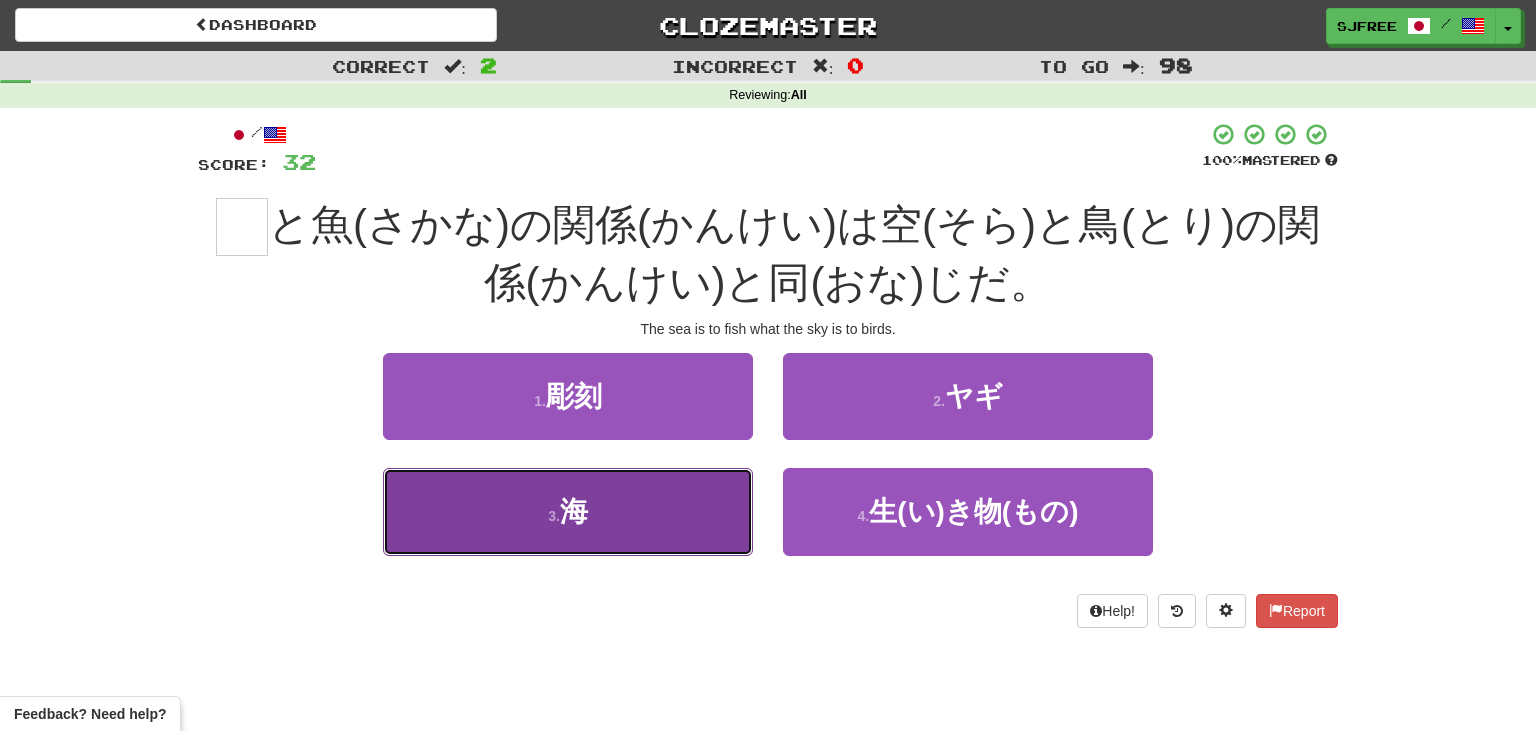 click on "3 .  海" at bounding box center [568, 511] 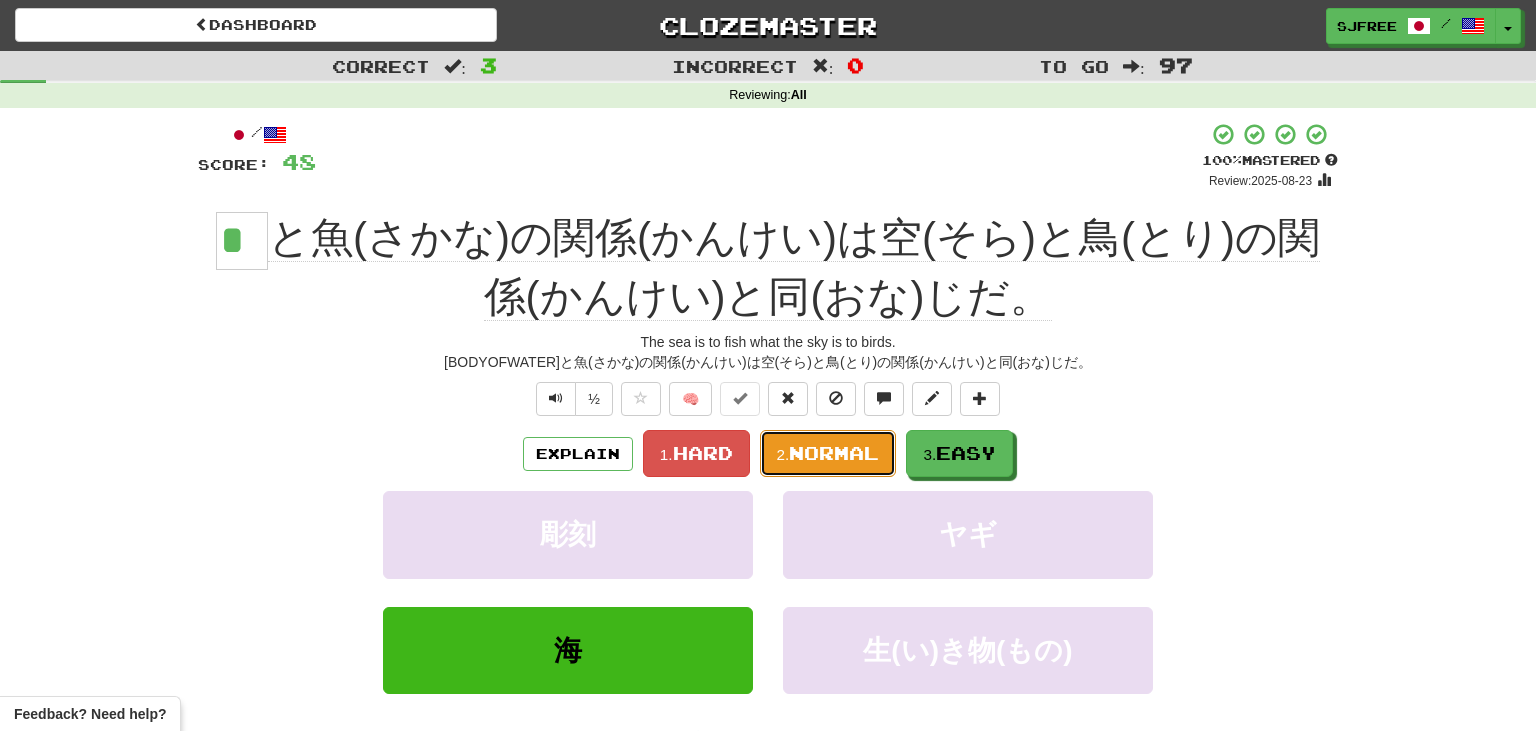 click on "Normal" at bounding box center (834, 453) 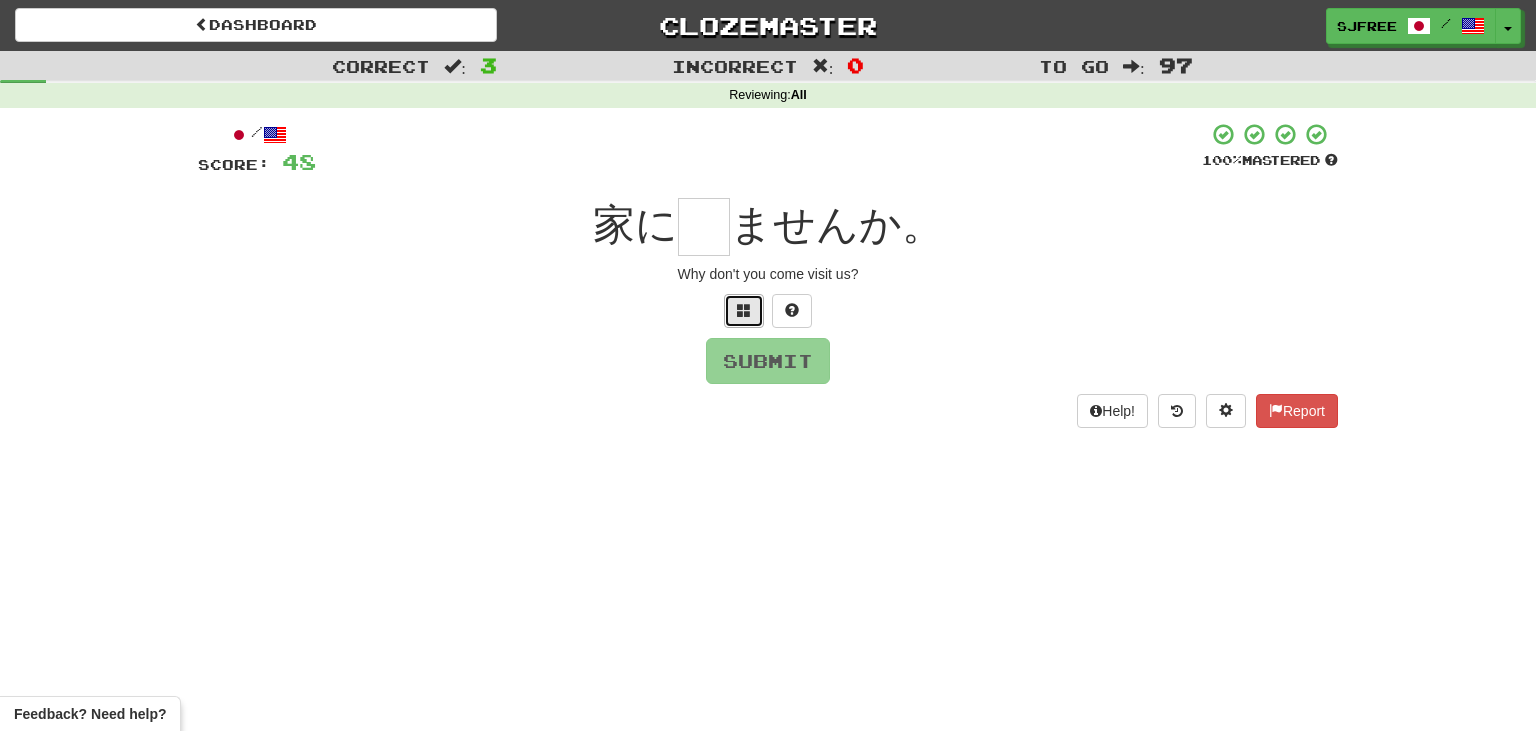 click at bounding box center (744, 310) 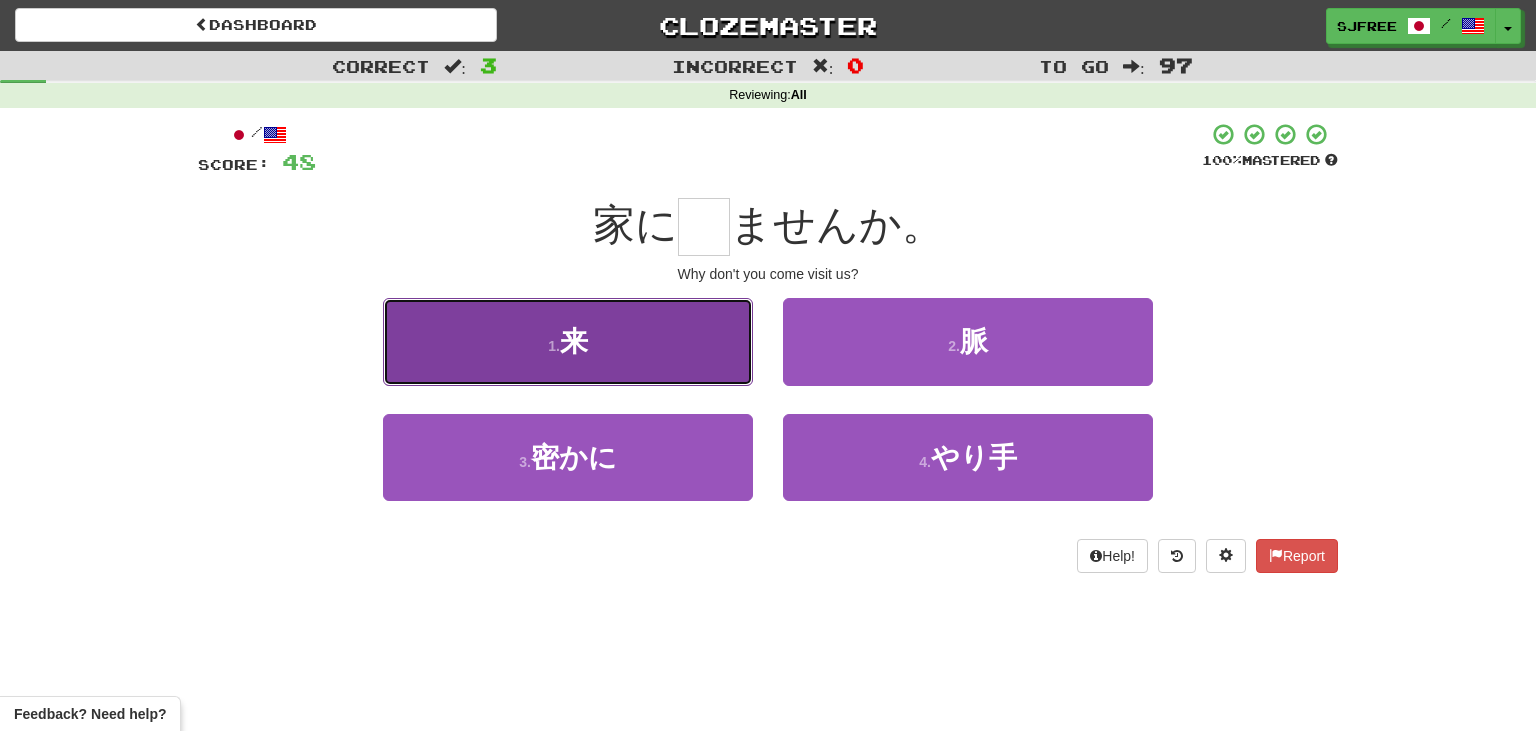 click on "1 .  来" at bounding box center (568, 341) 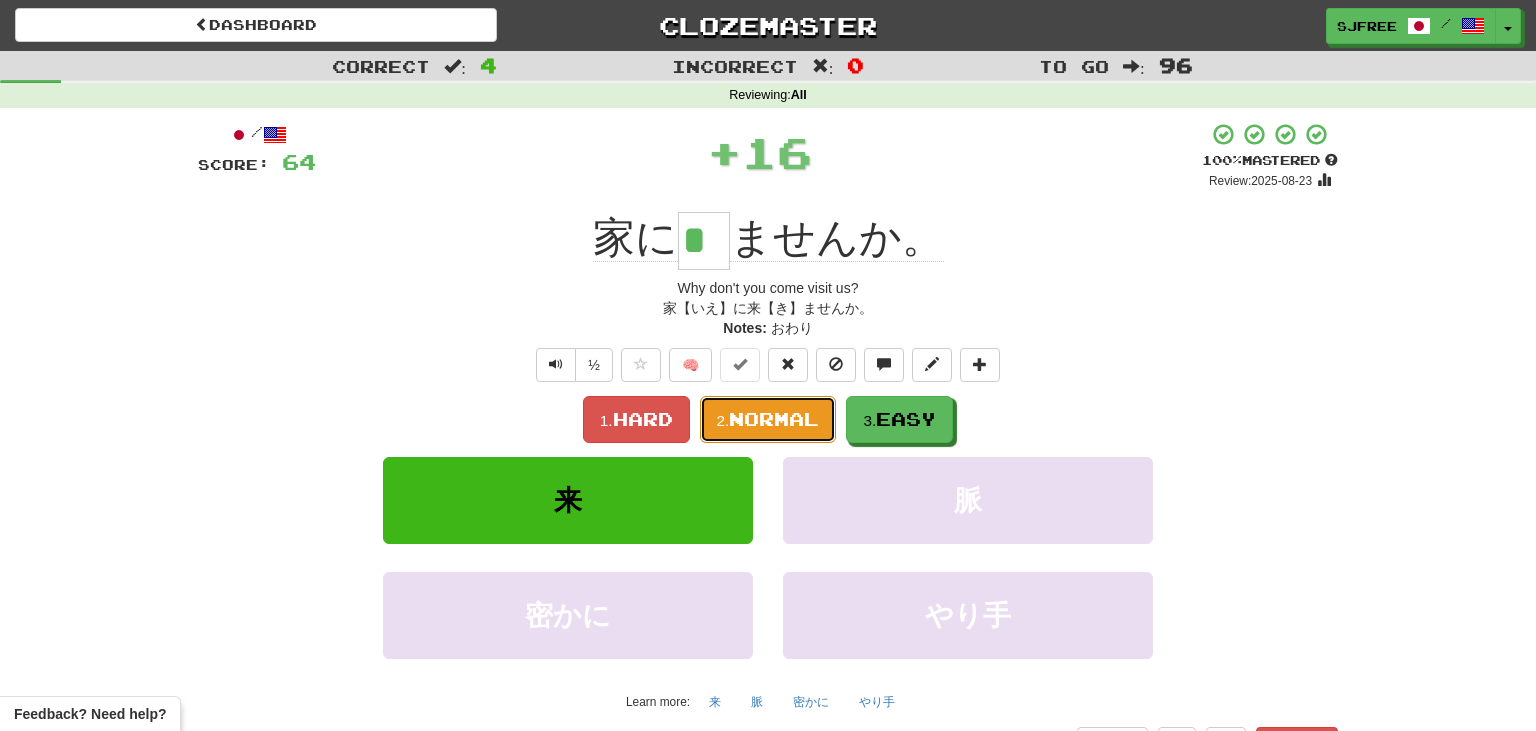 click on "2.  Normal" at bounding box center [768, 419] 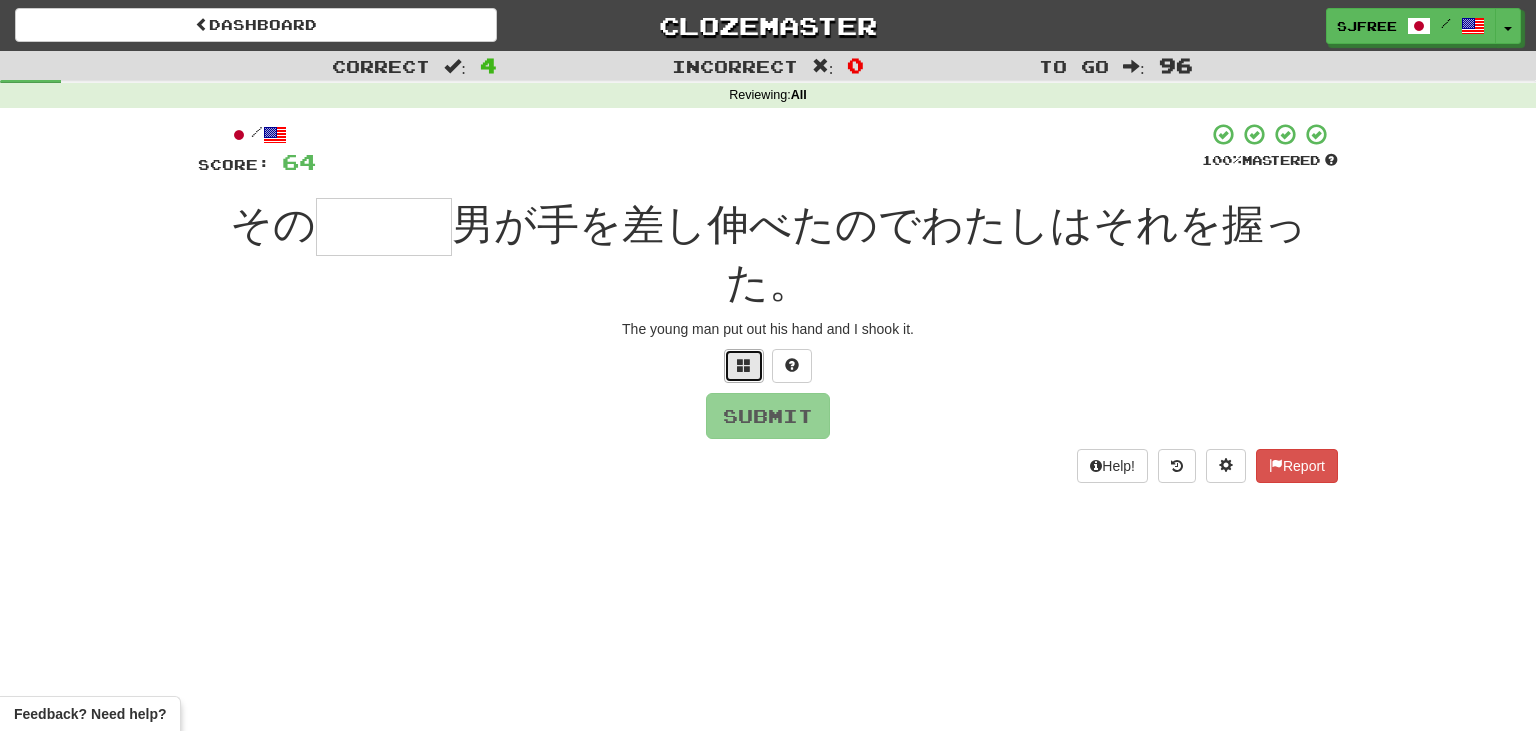 click at bounding box center (744, 365) 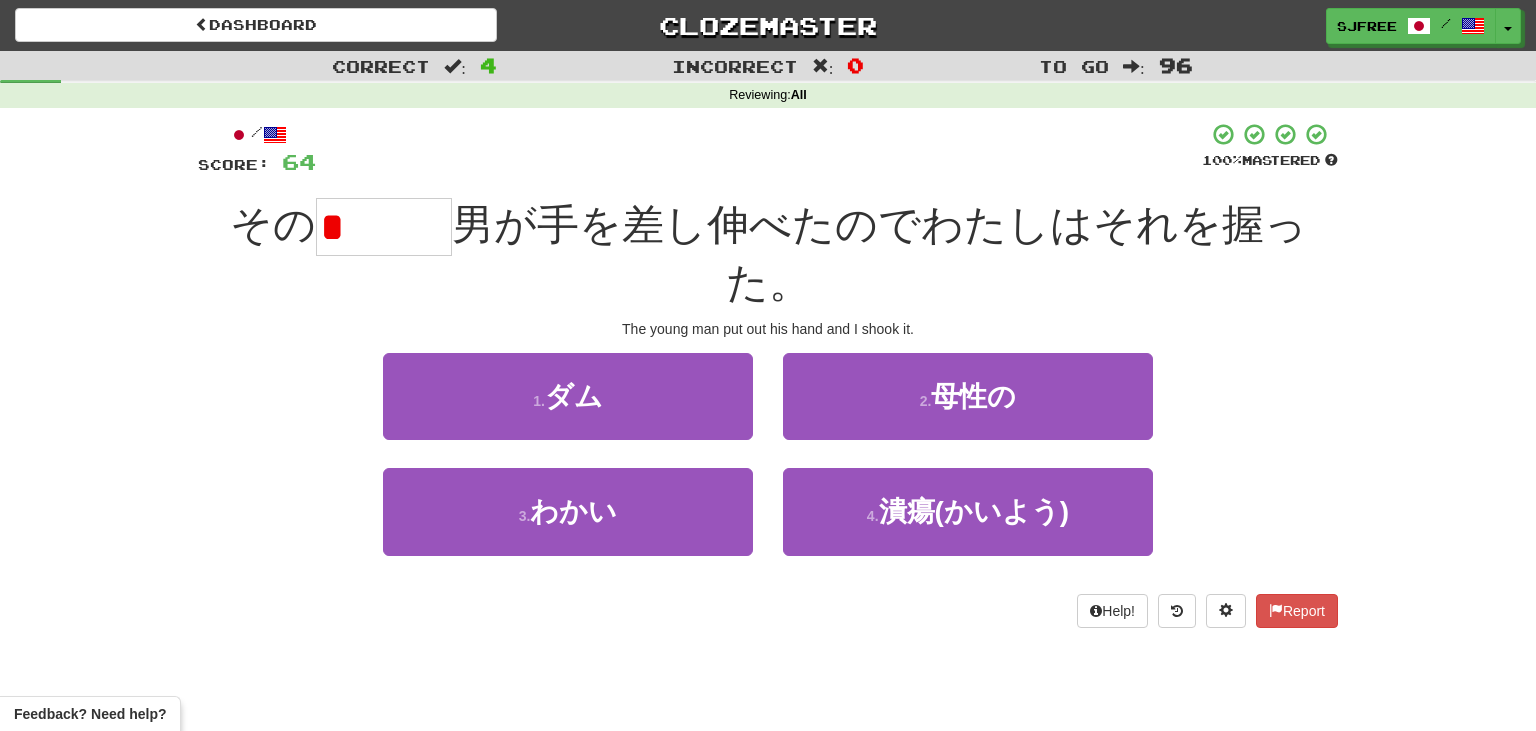type on "*" 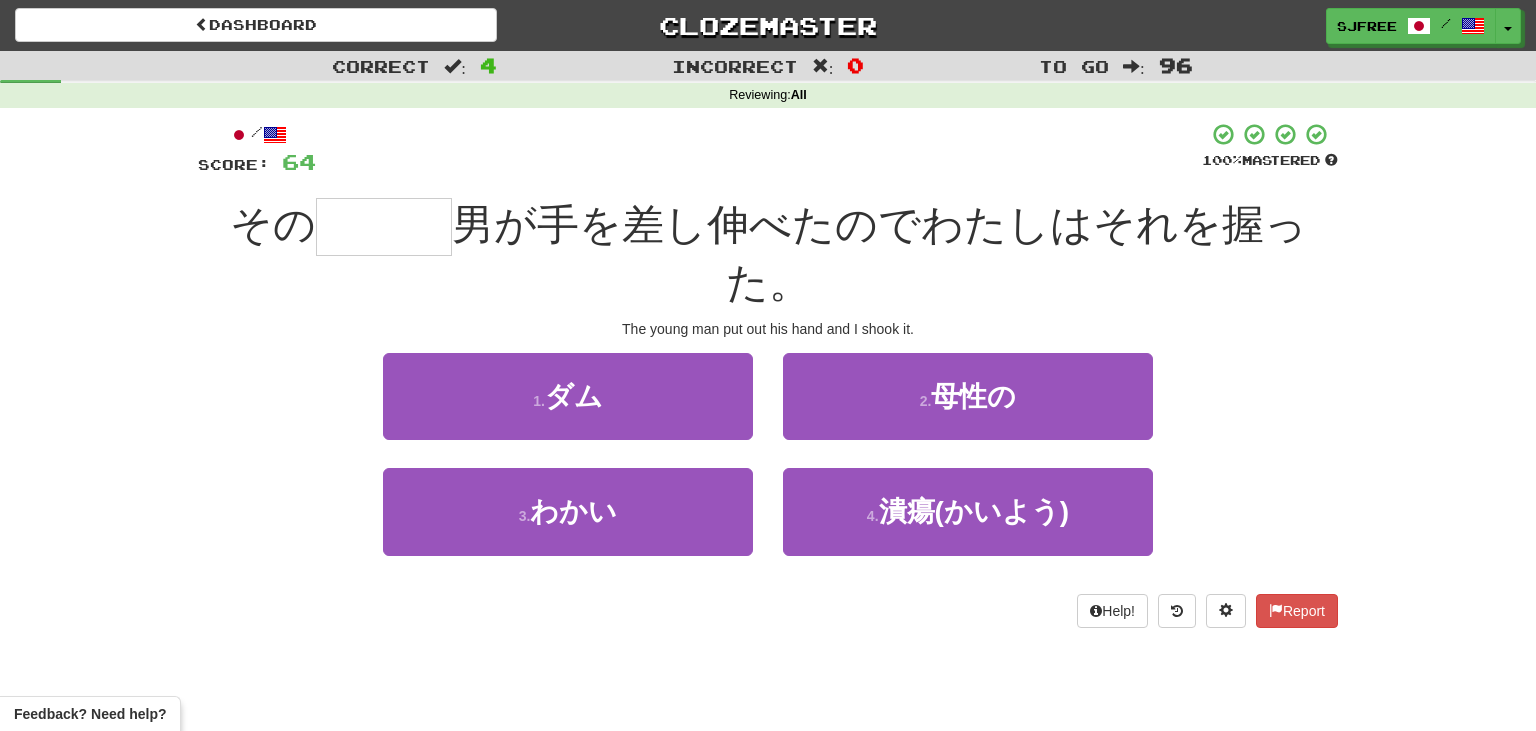 type on "*" 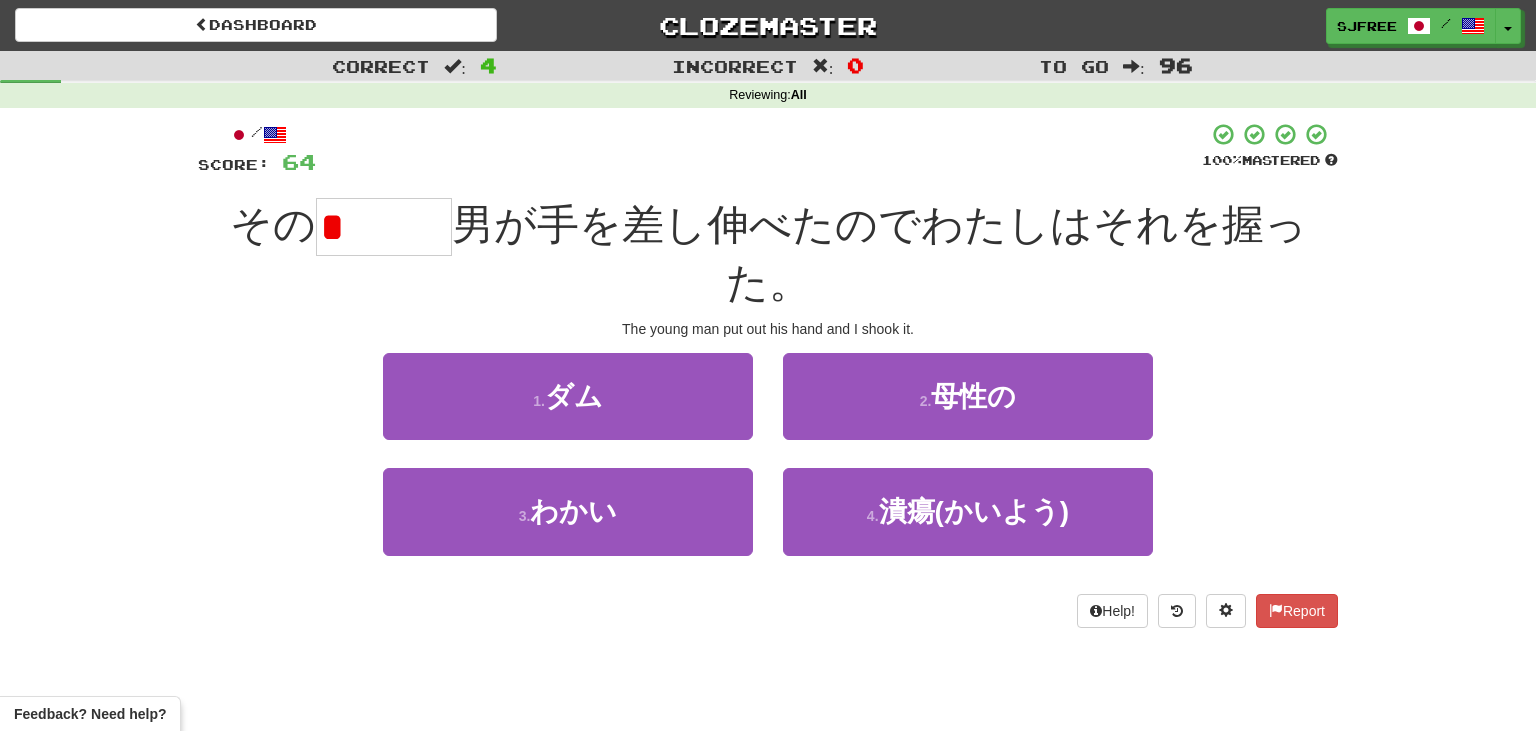 type on "*" 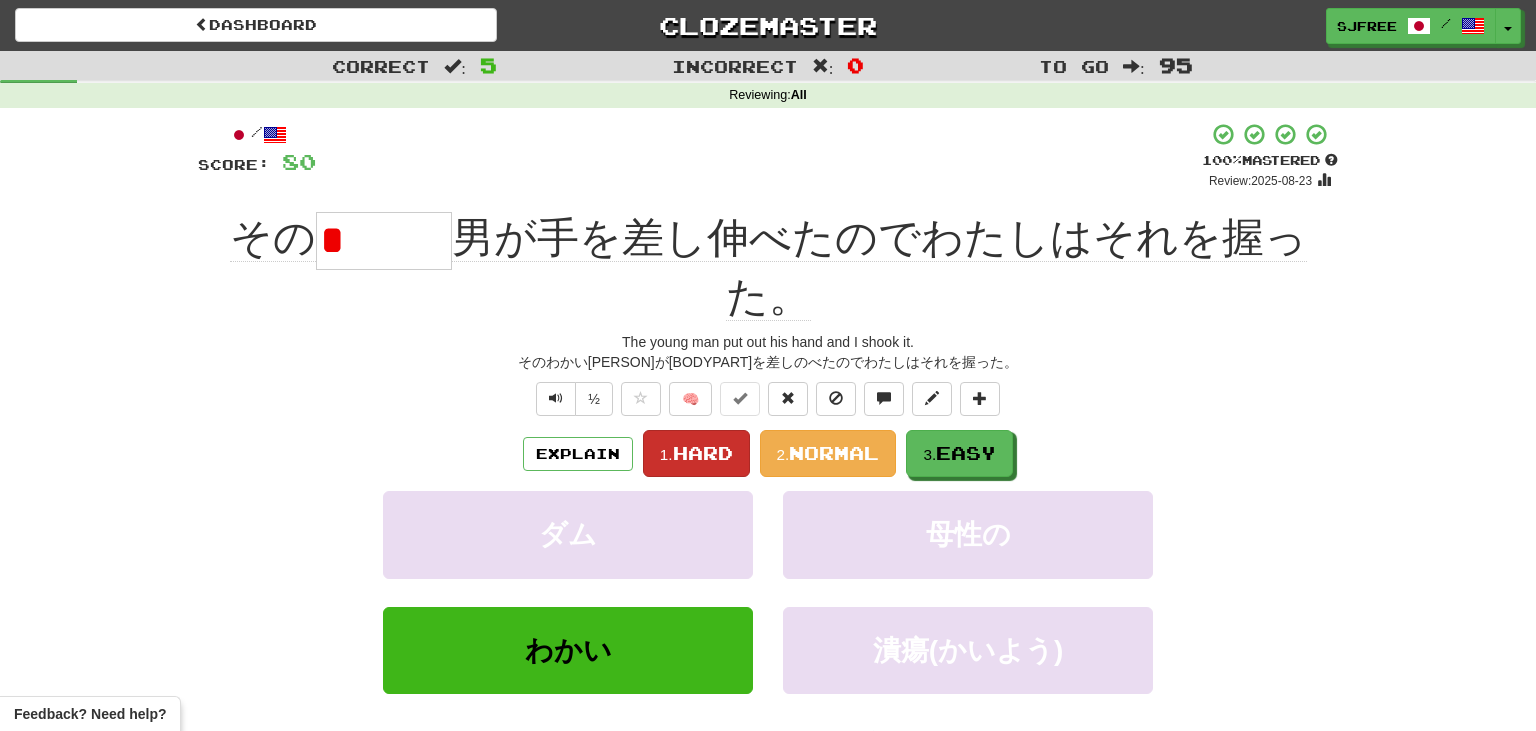 type on "*" 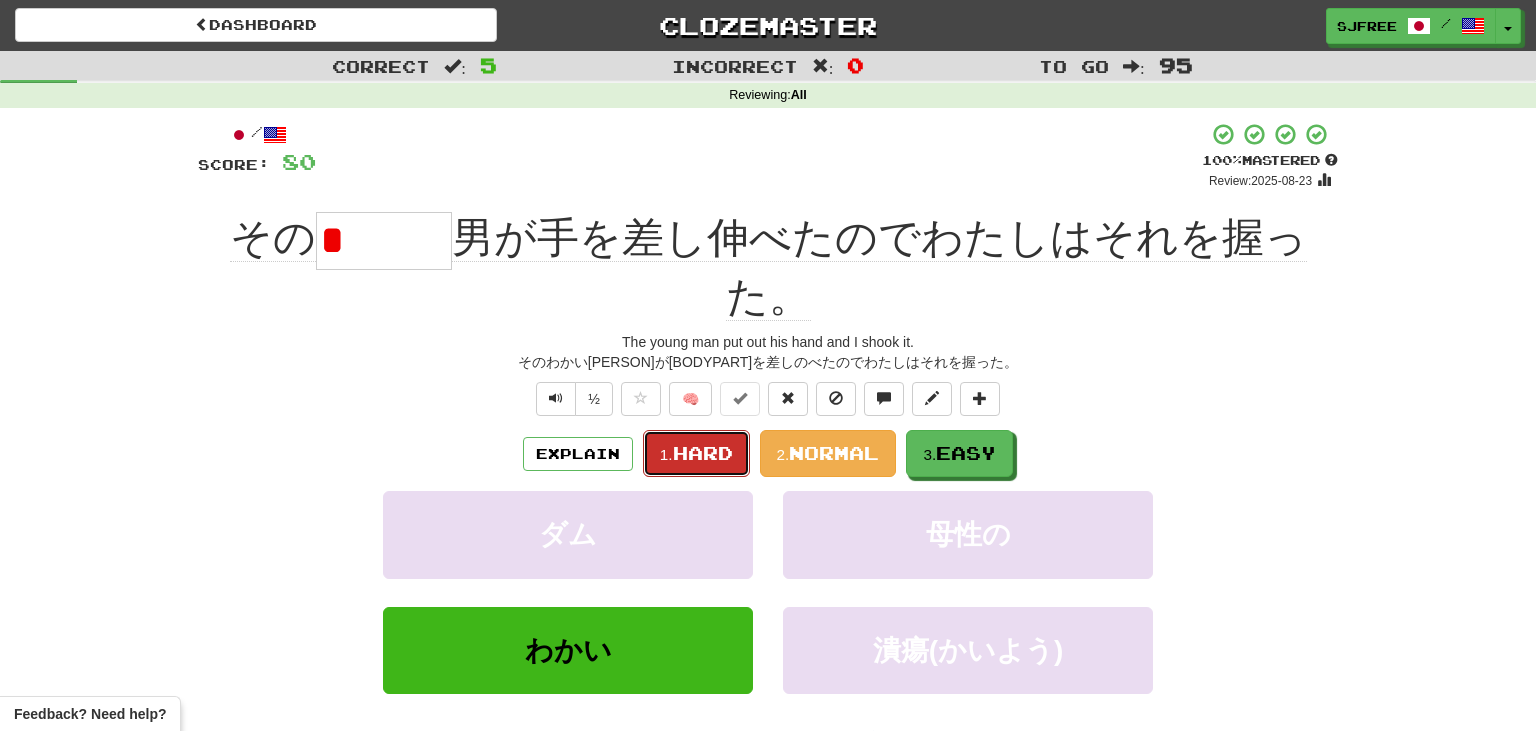 click on "1.  Hard" at bounding box center (696, 453) 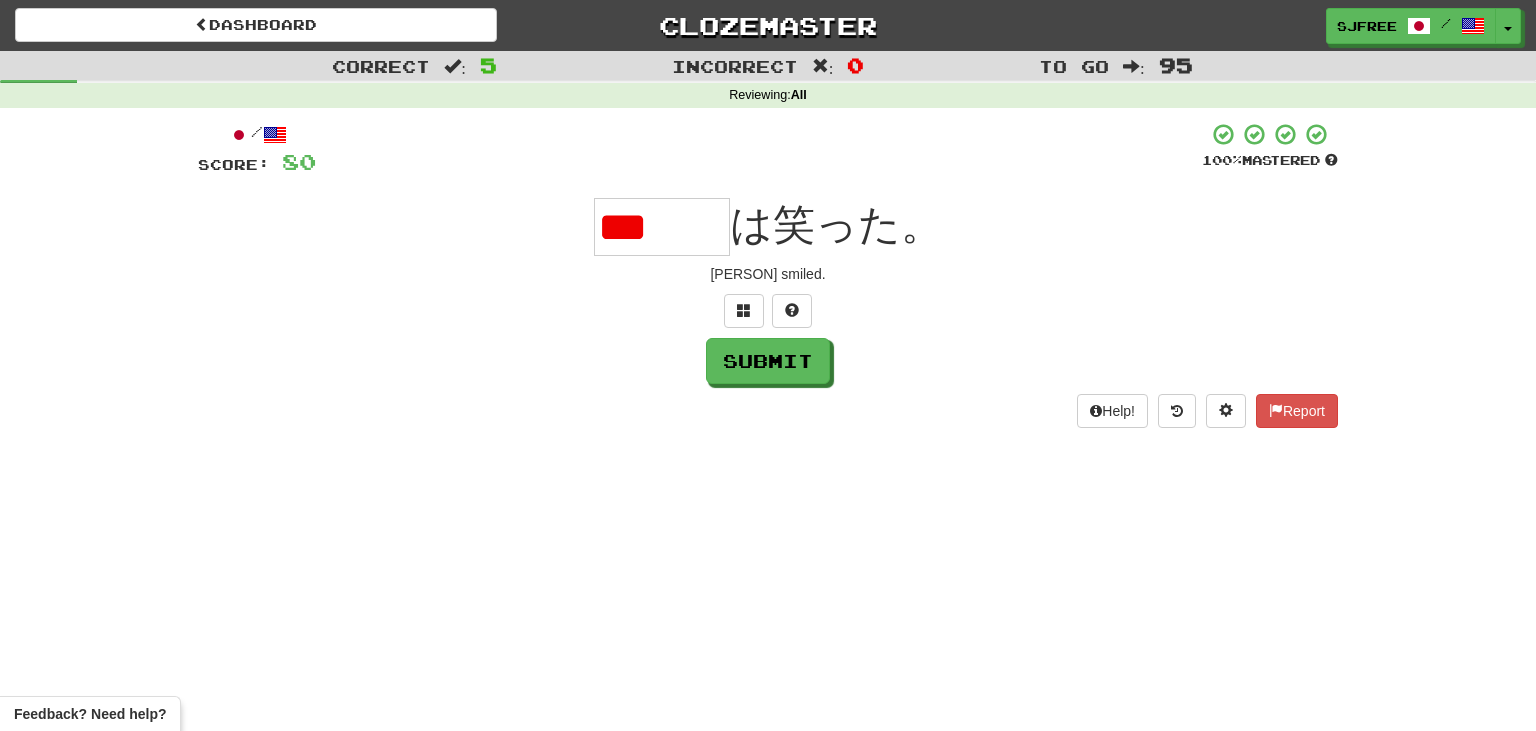 scroll, scrollTop: 0, scrollLeft: 0, axis: both 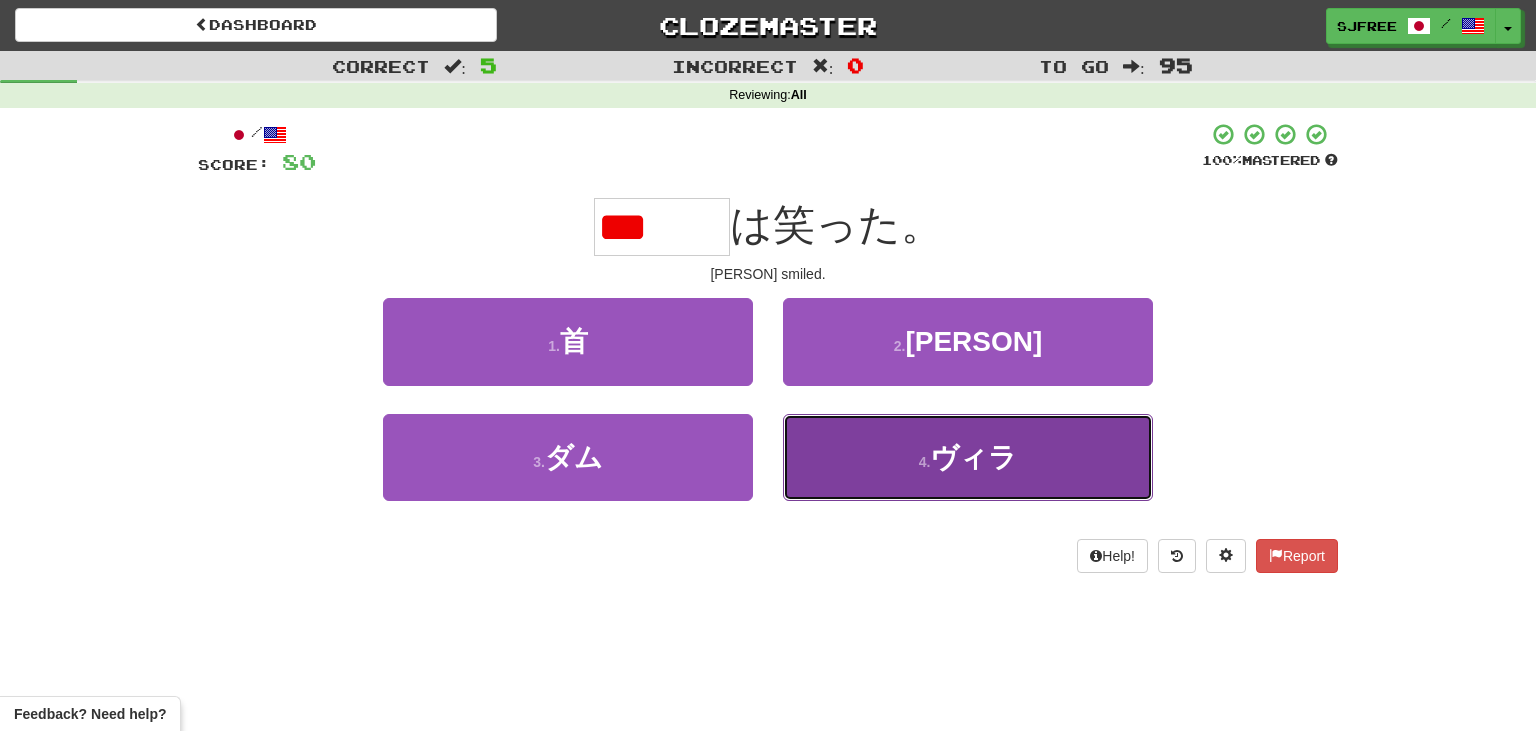 click on "4 .  ヴィラ" at bounding box center (968, 457) 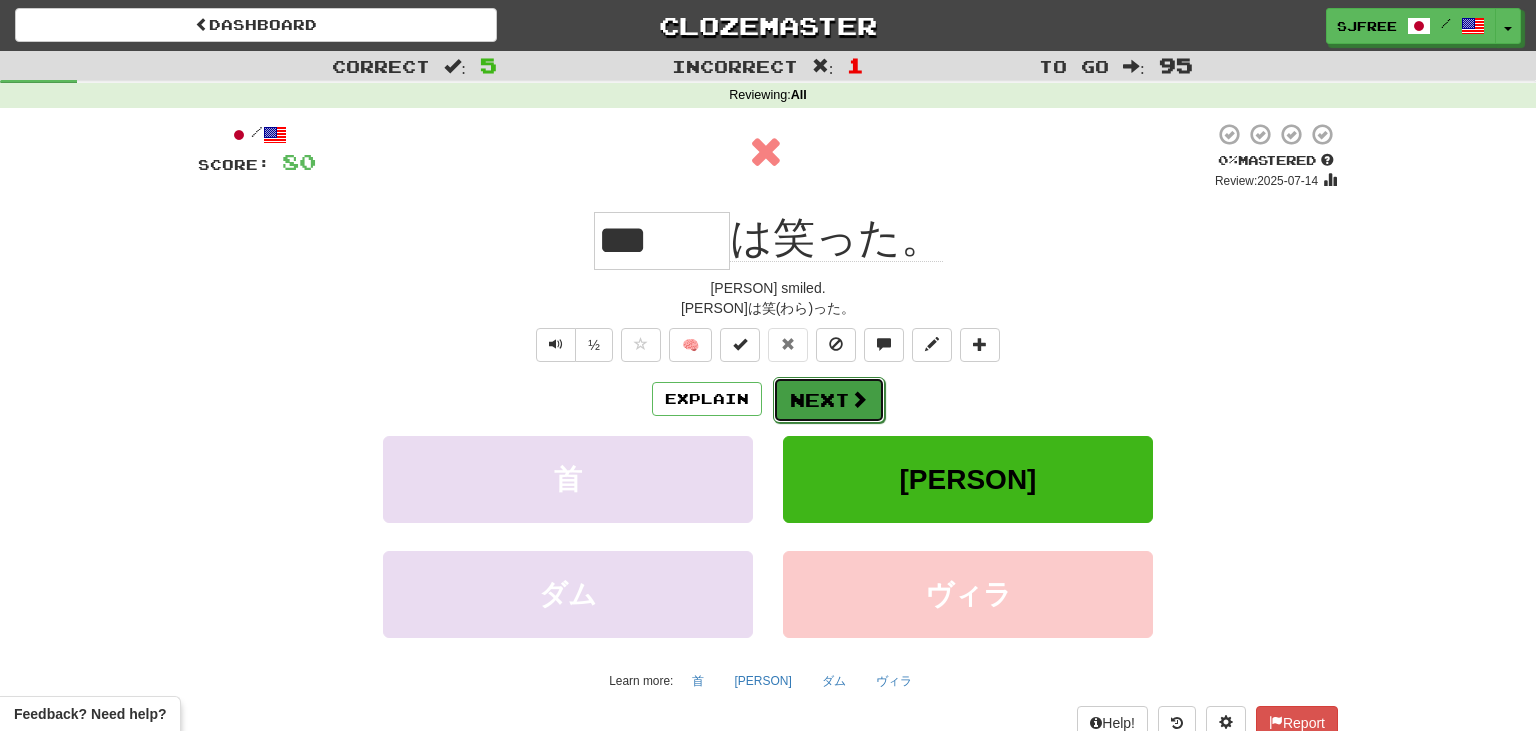 click at bounding box center [859, 399] 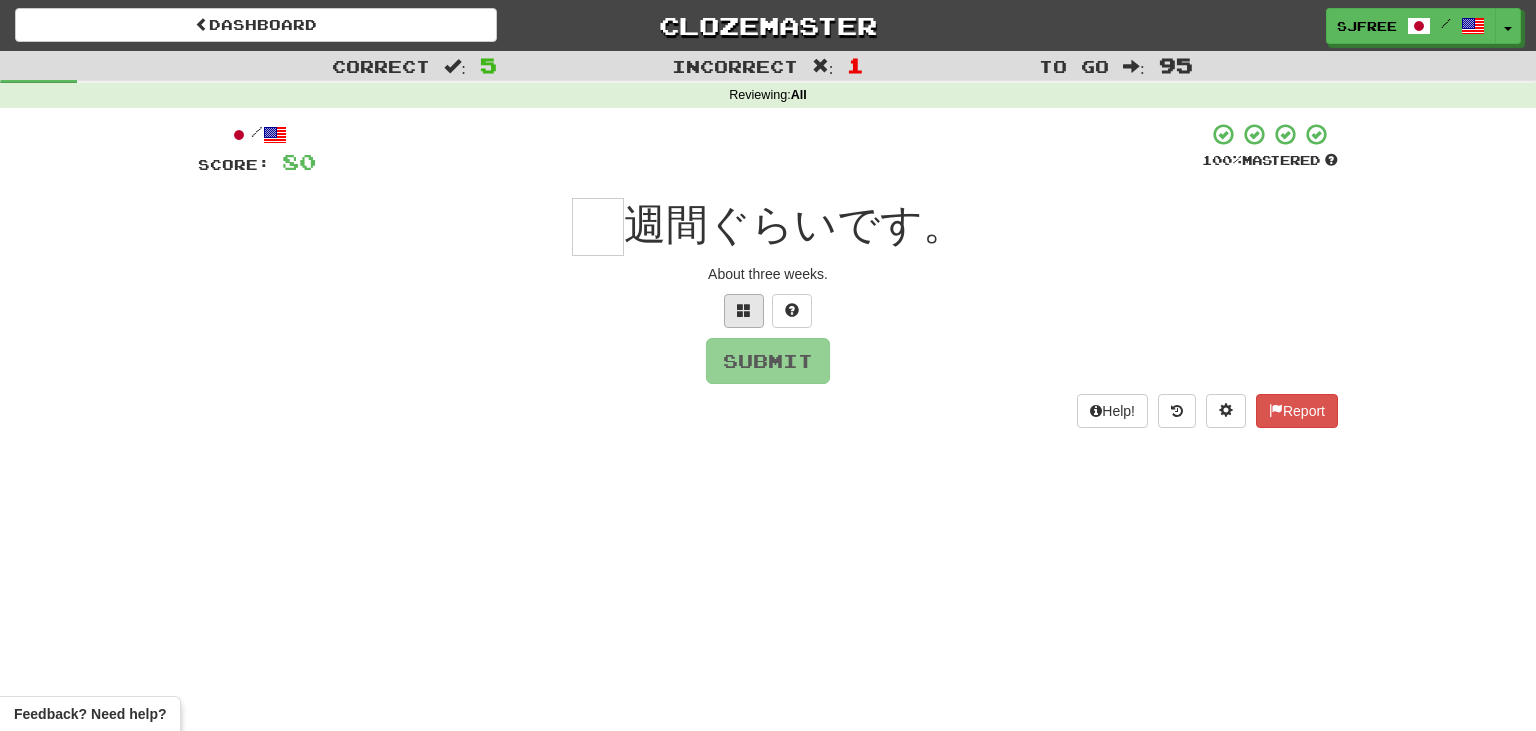 scroll, scrollTop: 15, scrollLeft: 0, axis: vertical 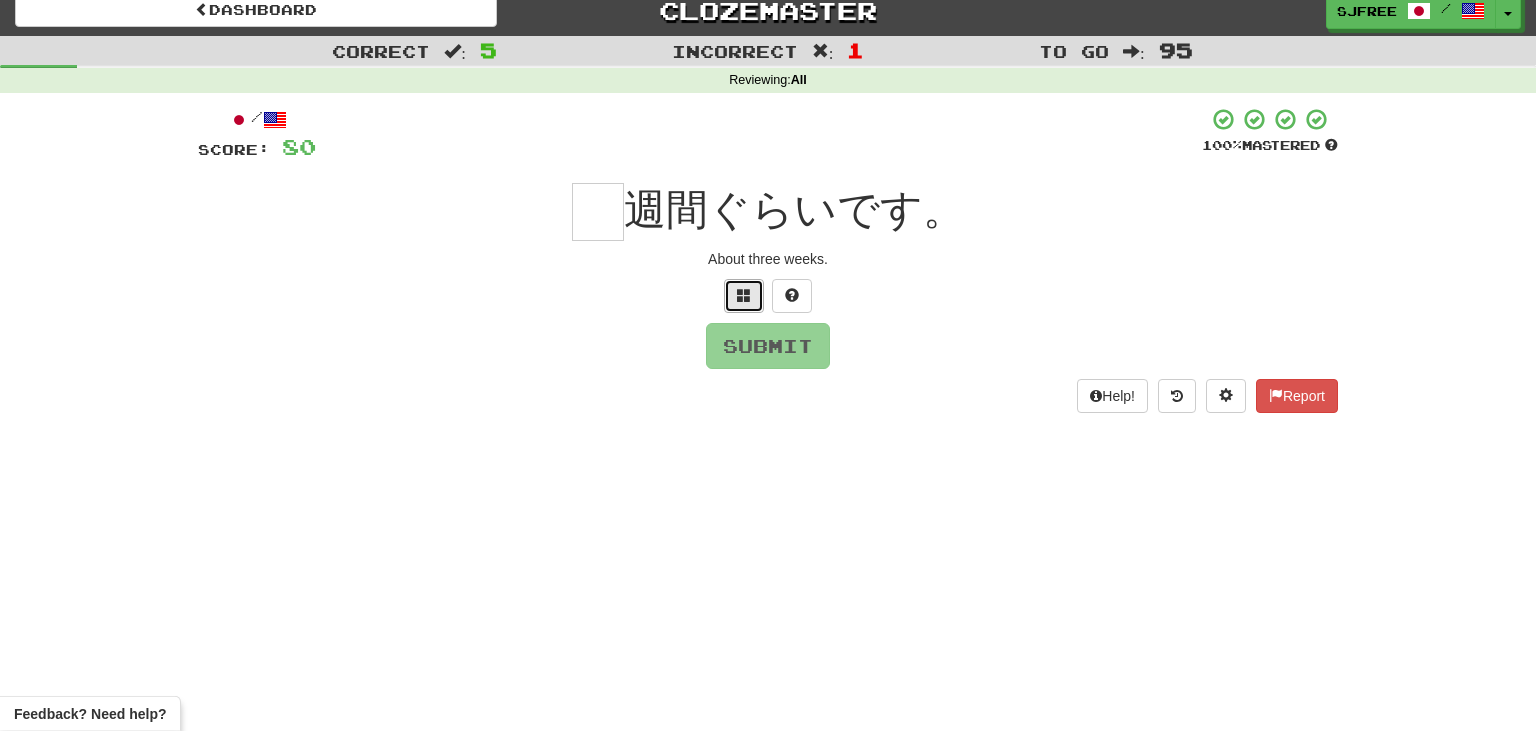 click at bounding box center (744, 295) 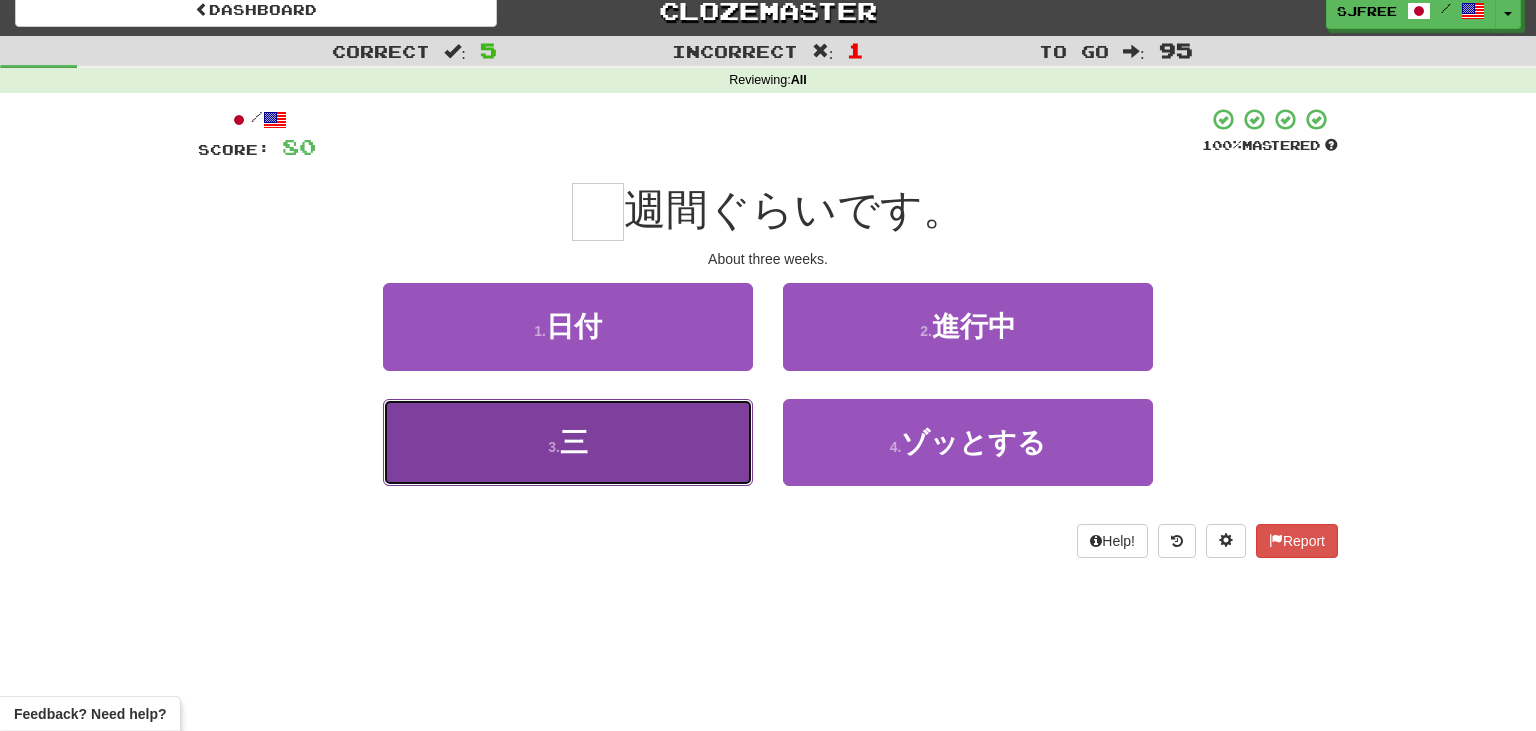 click on "3 .  三" at bounding box center [568, 442] 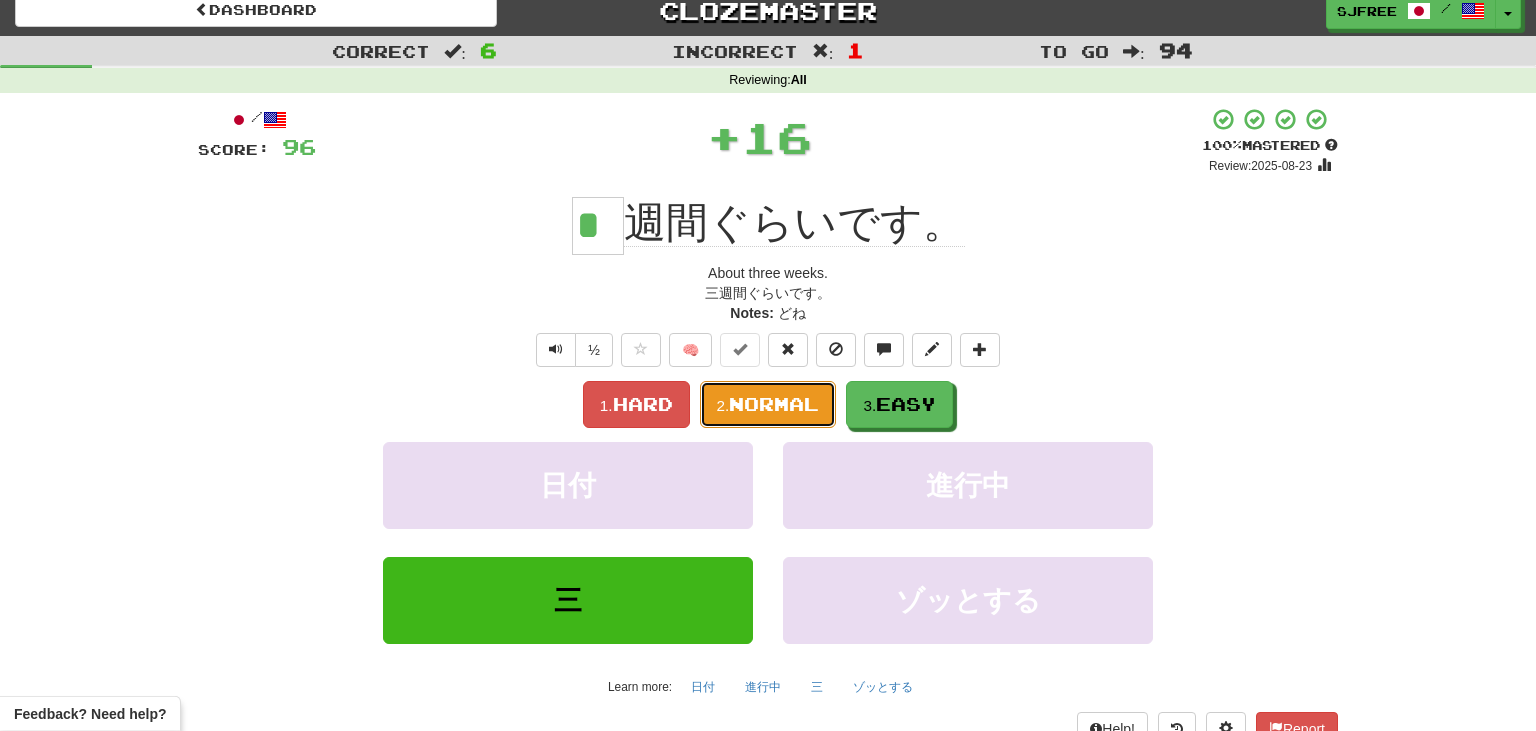 click on "2.  Normal" at bounding box center (768, 404) 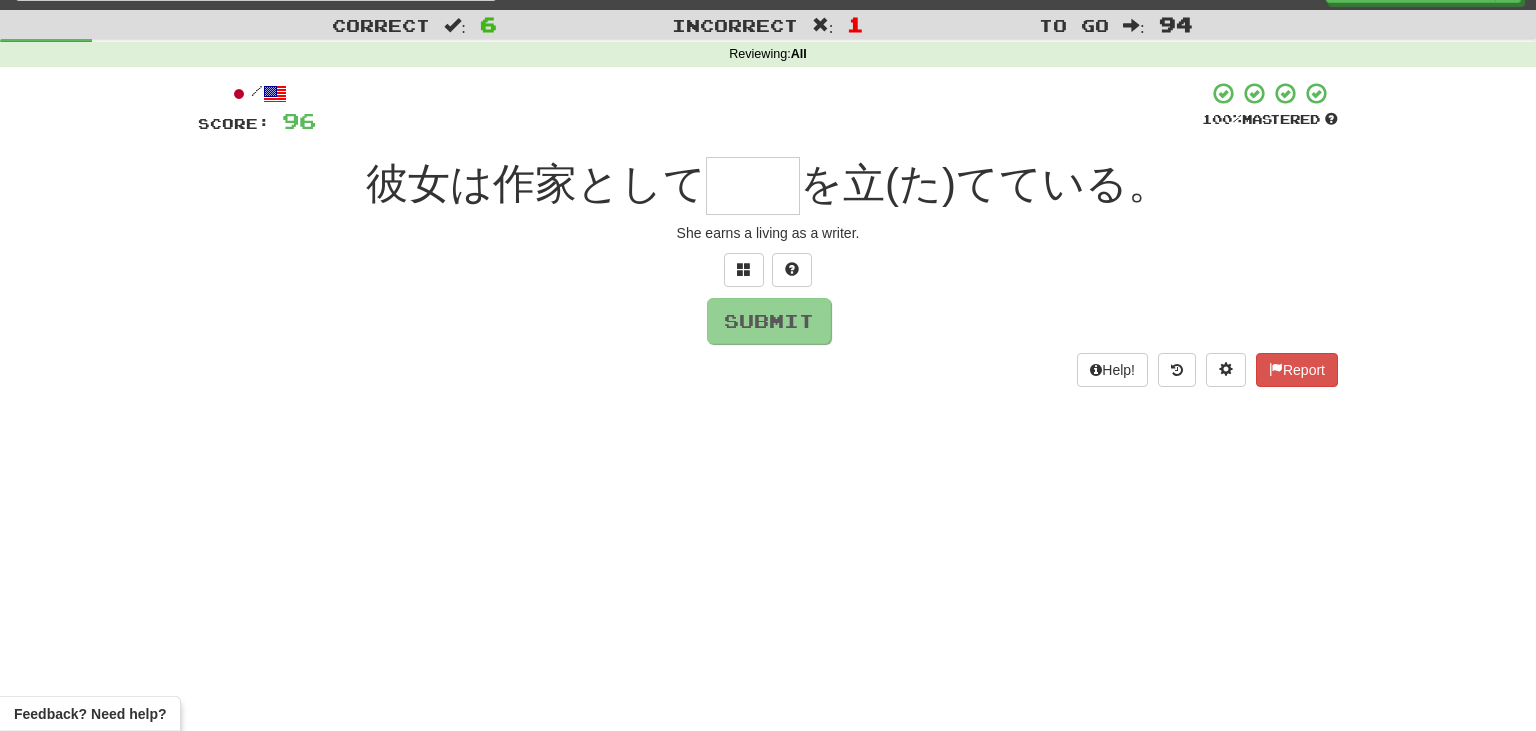scroll, scrollTop: 63, scrollLeft: 0, axis: vertical 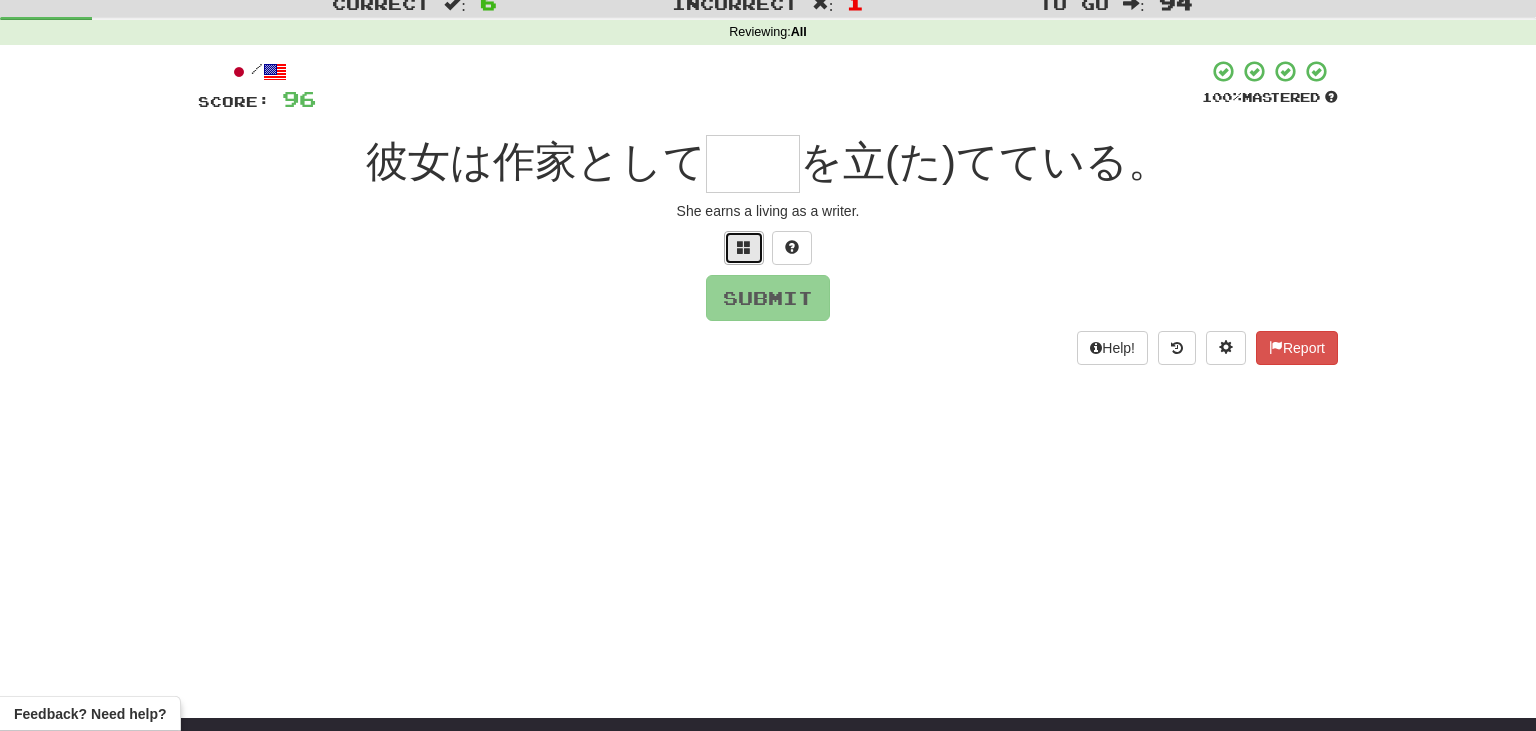 click at bounding box center (744, 247) 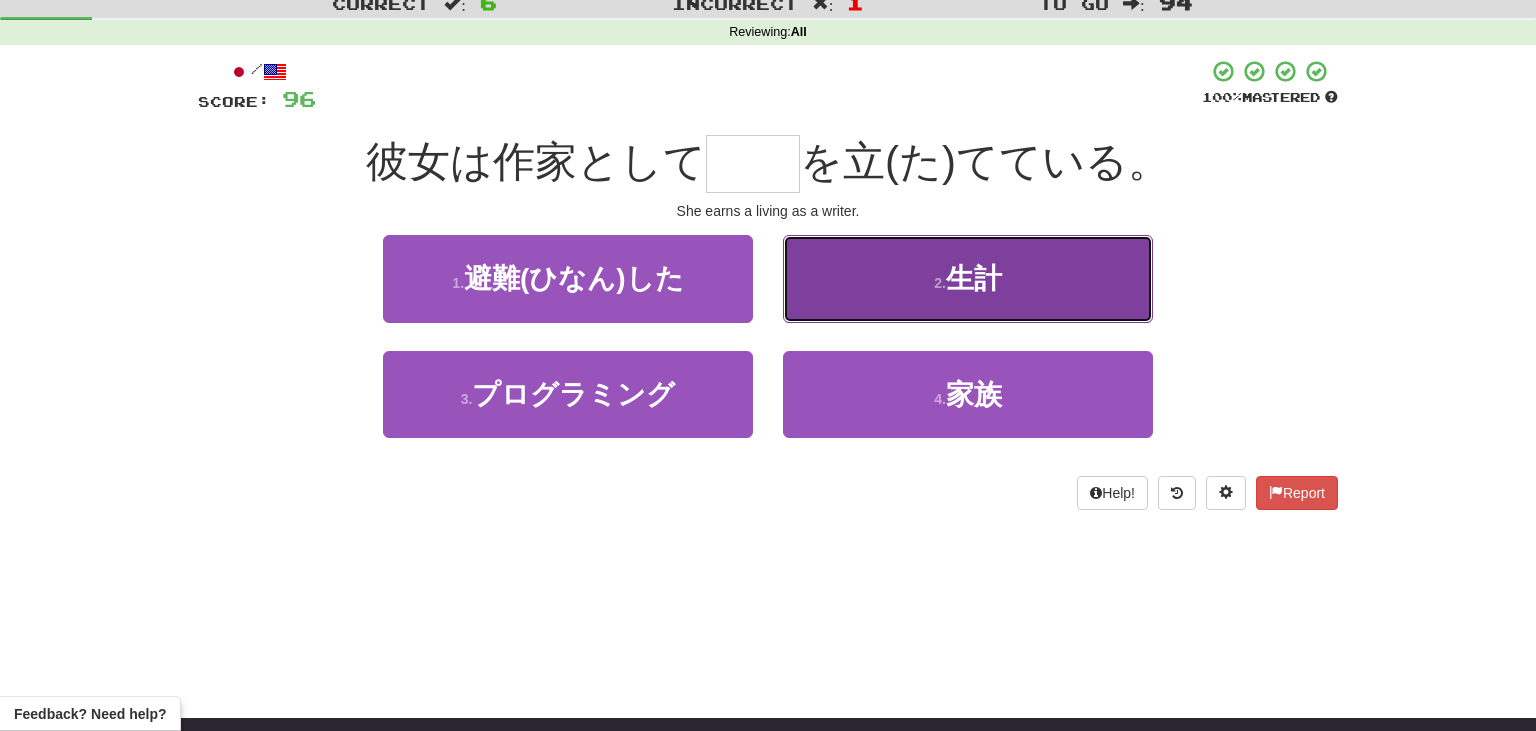 click on "2 .  生計" at bounding box center (968, 278) 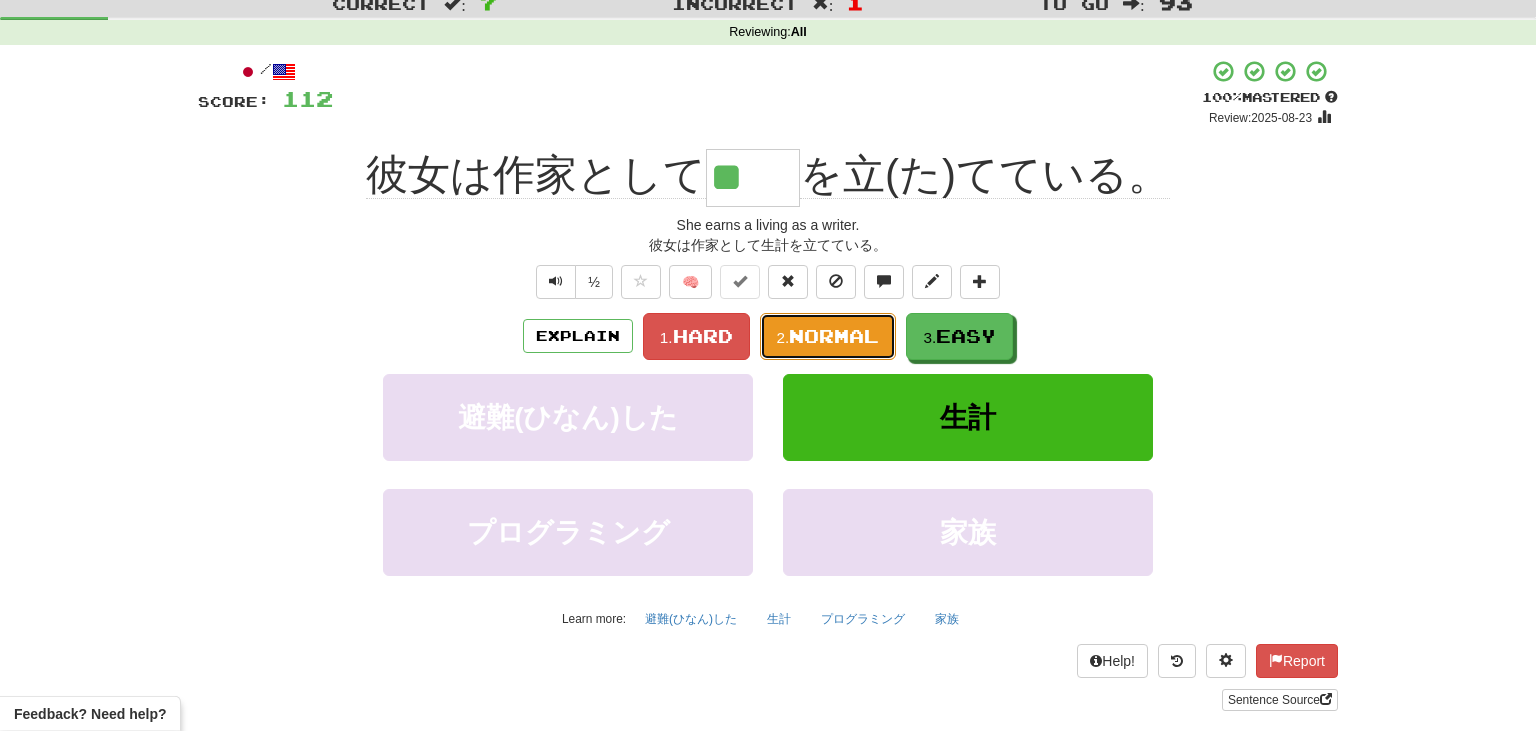 click on "2.  Normal" at bounding box center [828, 336] 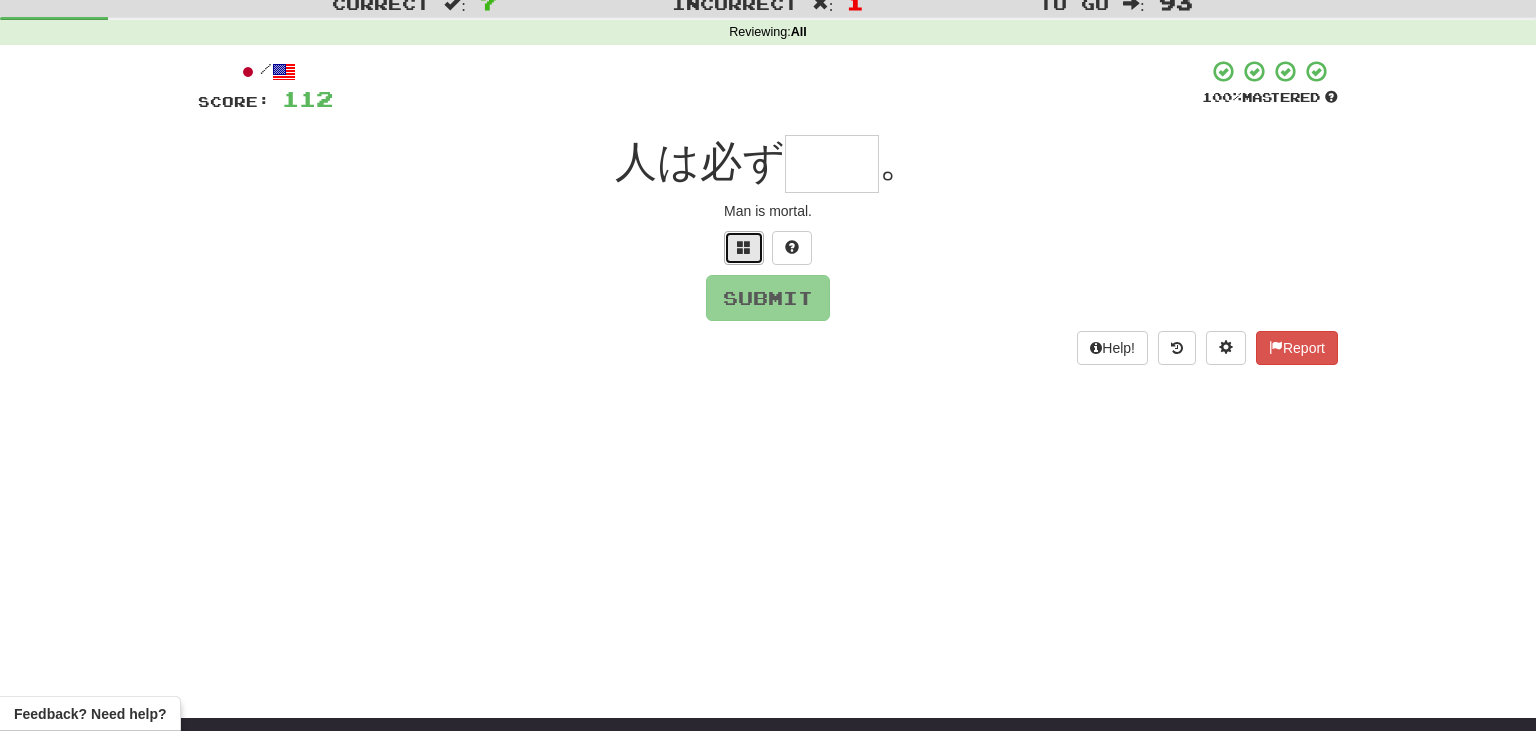 click at bounding box center (744, 247) 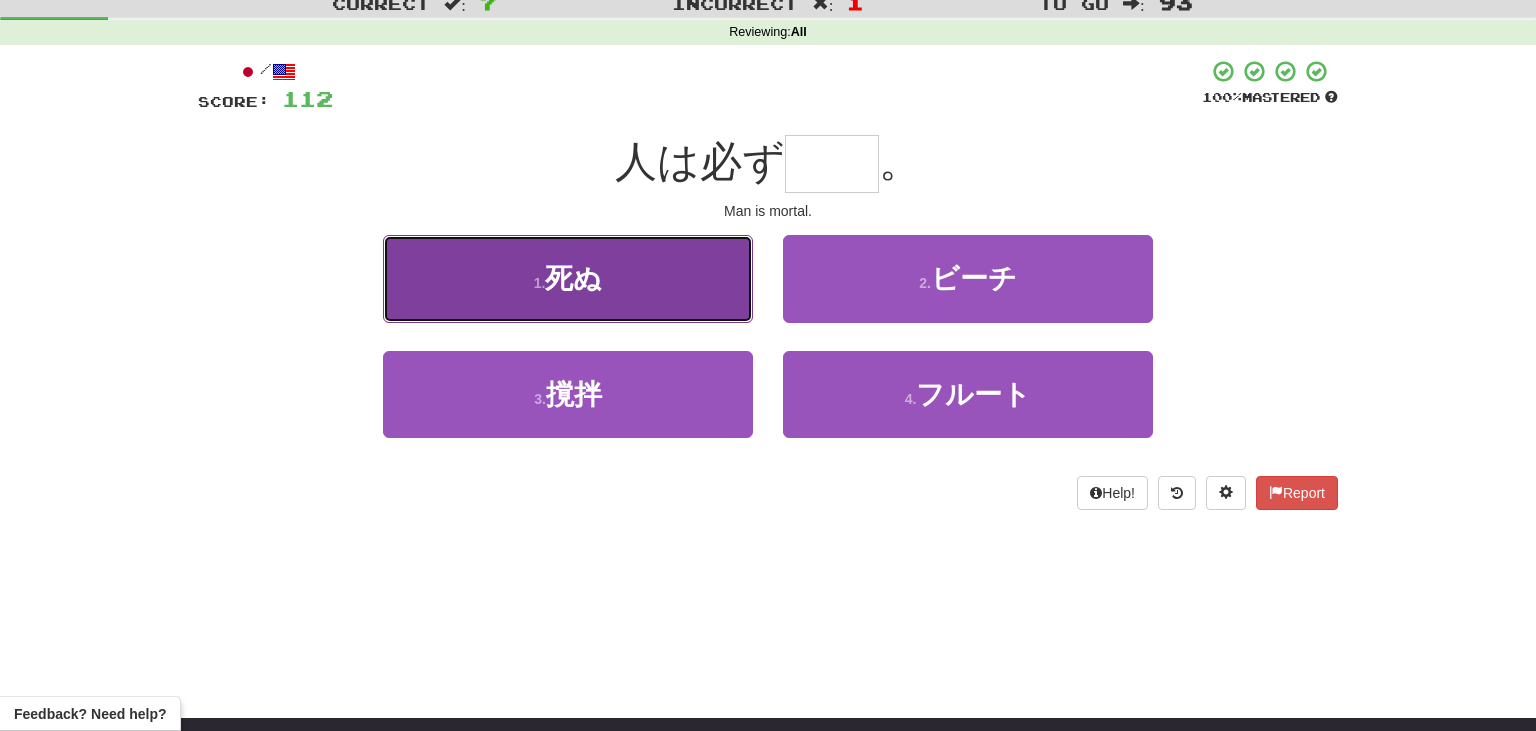 click on "1 .  死ぬ" at bounding box center (568, 278) 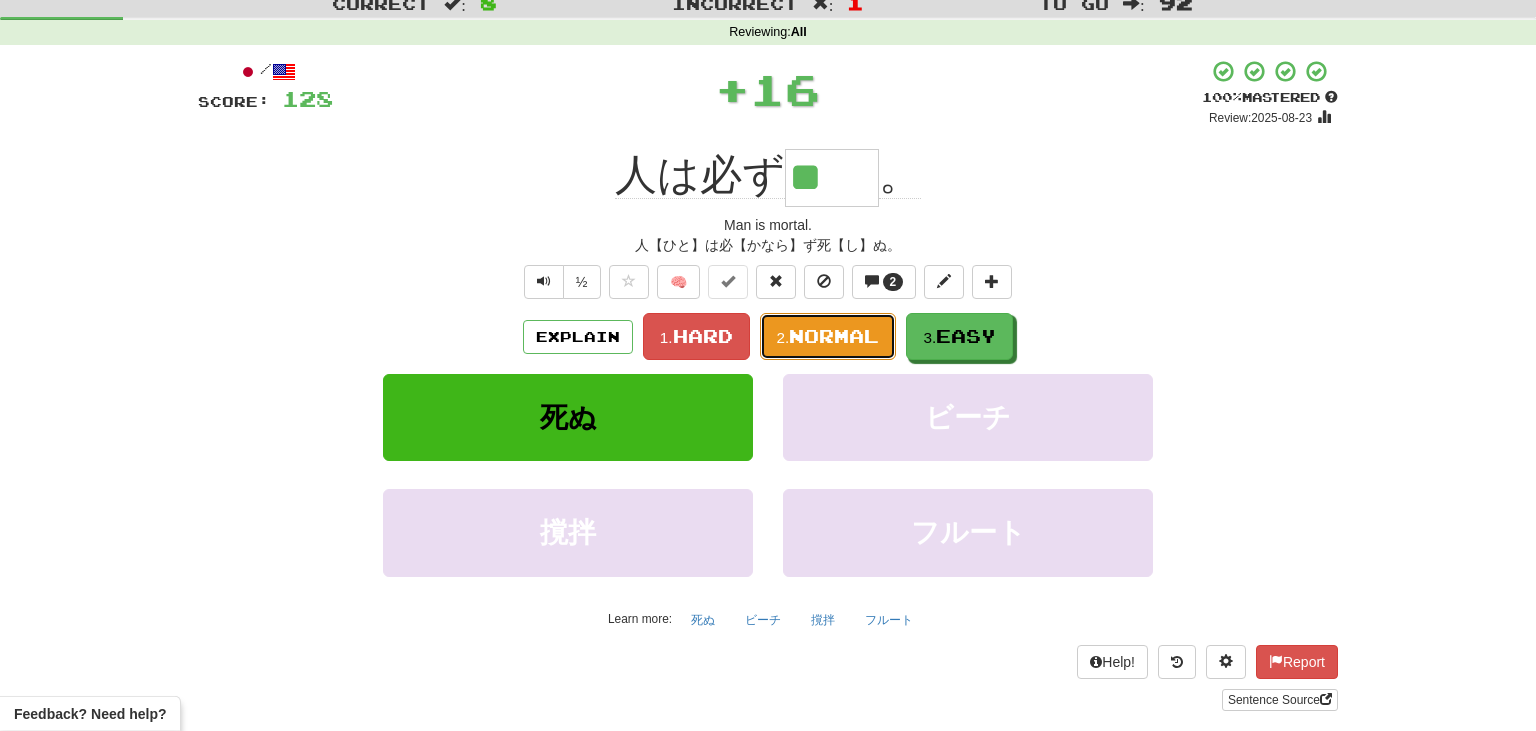 click on "Normal" at bounding box center [834, 336] 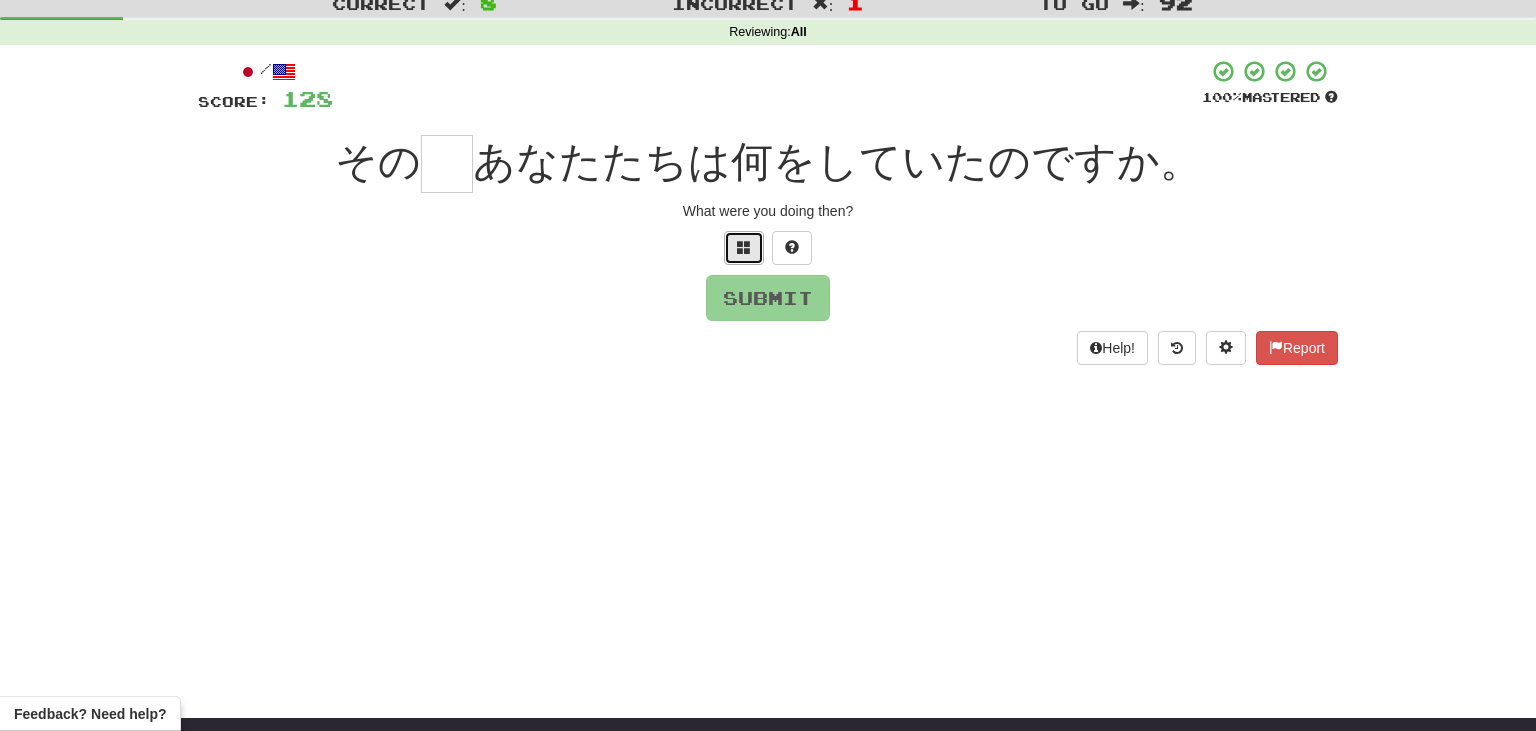 click at bounding box center (744, 247) 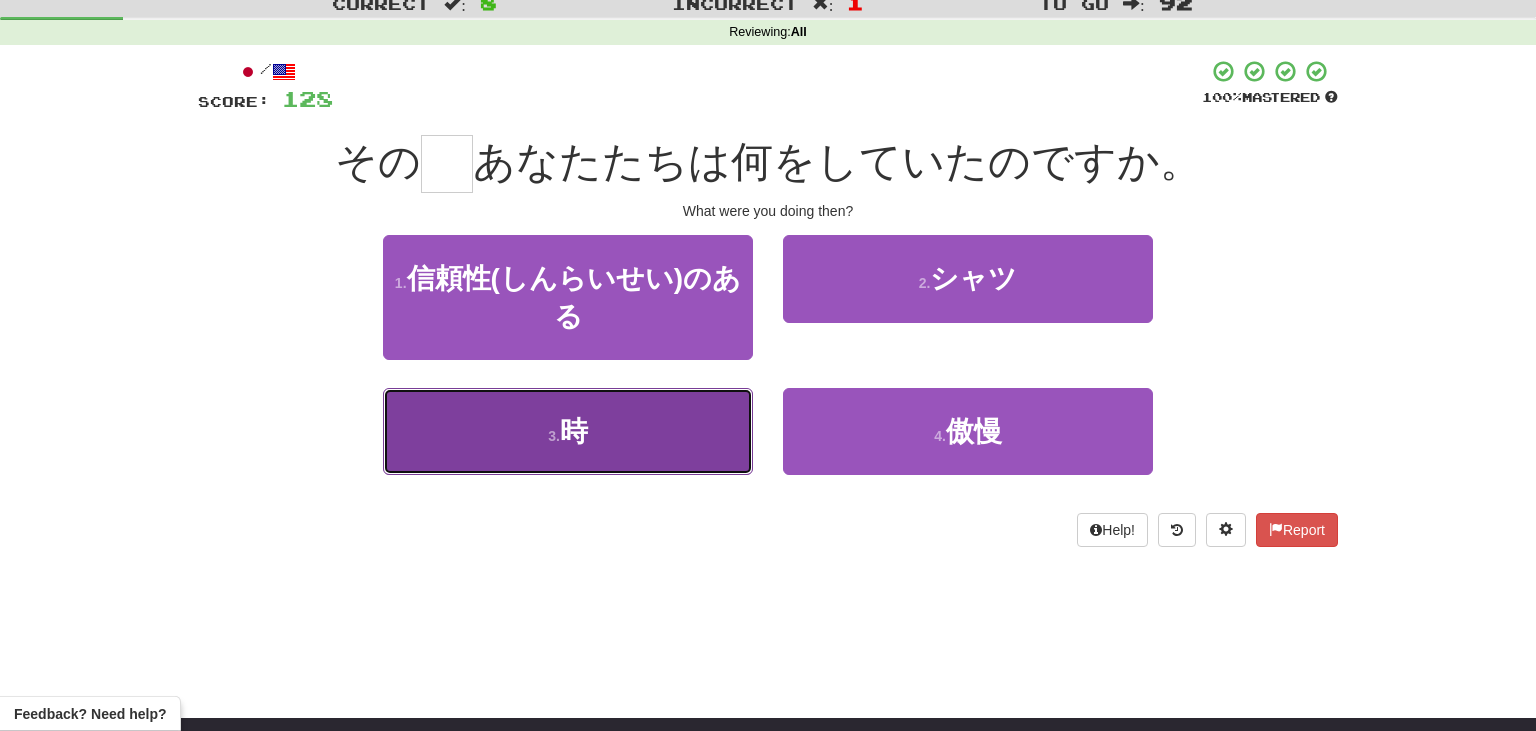 click on "3 .  時" at bounding box center (568, 431) 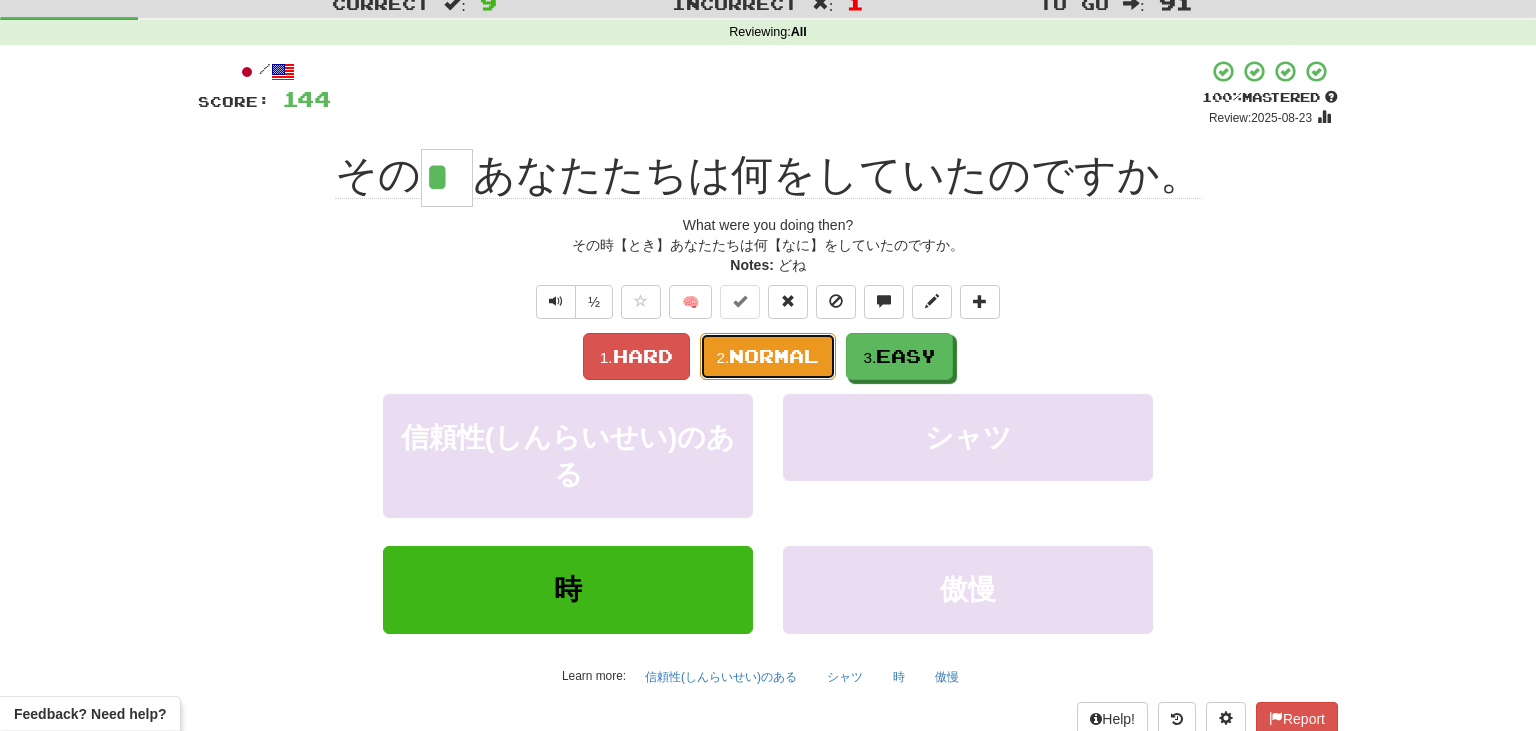 click on "2.  Normal" at bounding box center (768, 356) 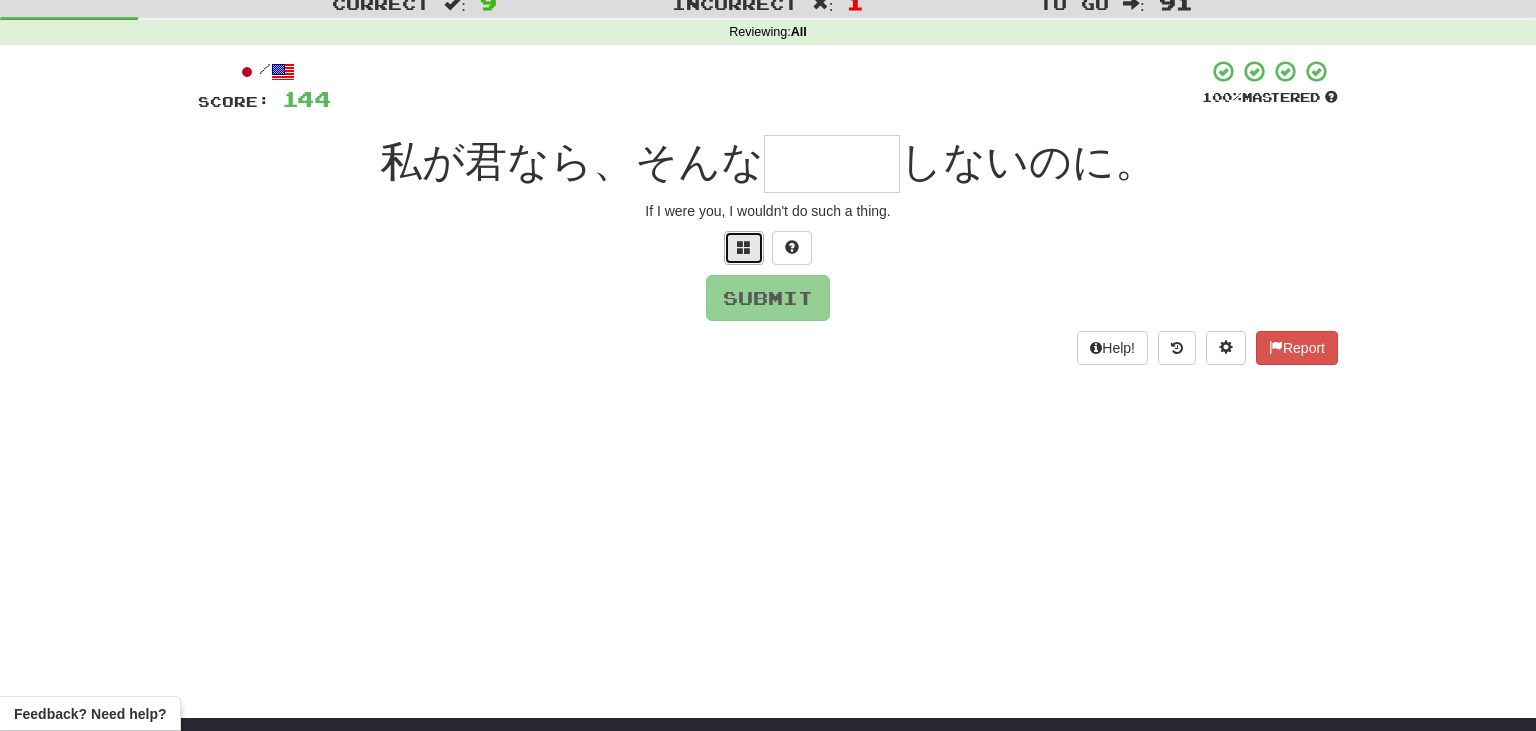 click at bounding box center (744, 247) 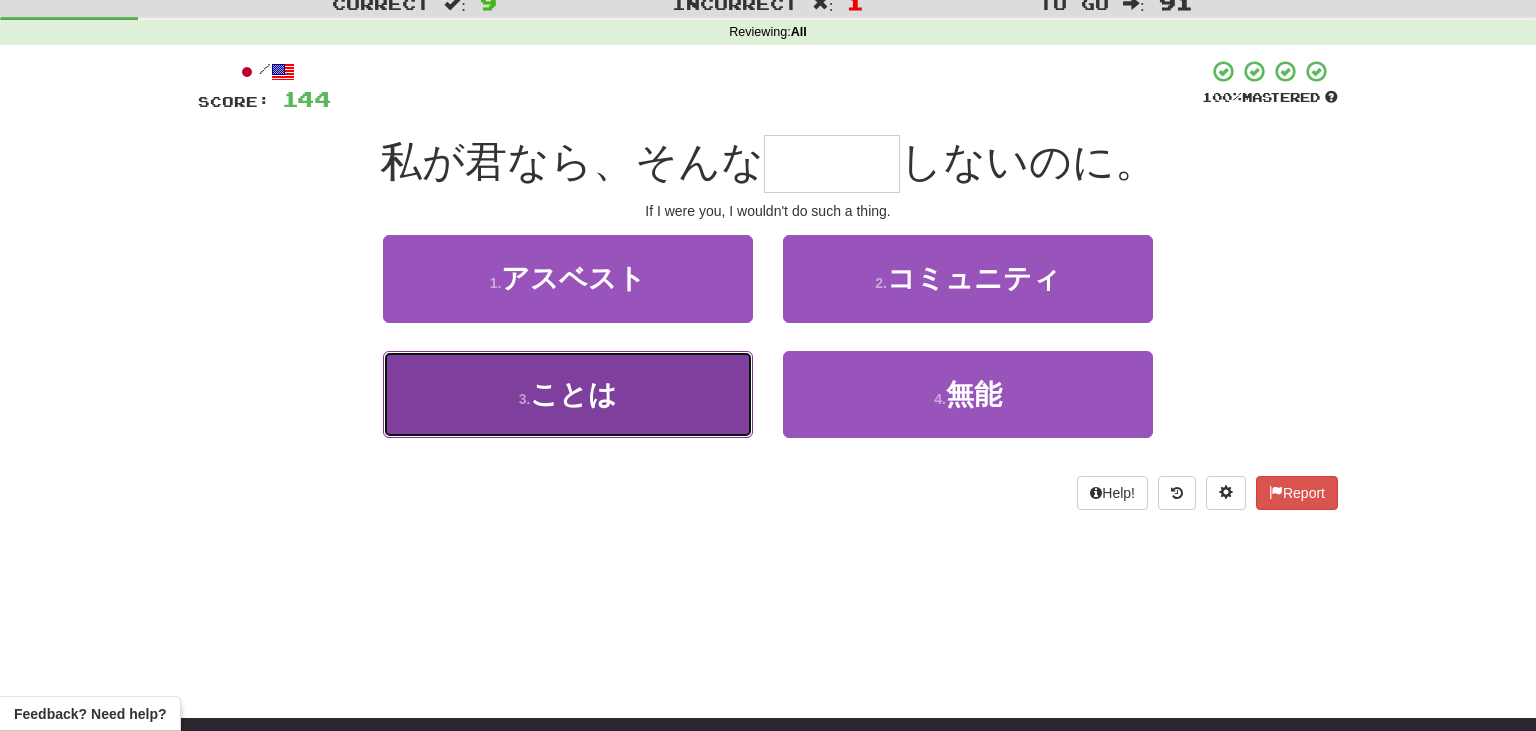 click on "3 .  ことは" at bounding box center (568, 394) 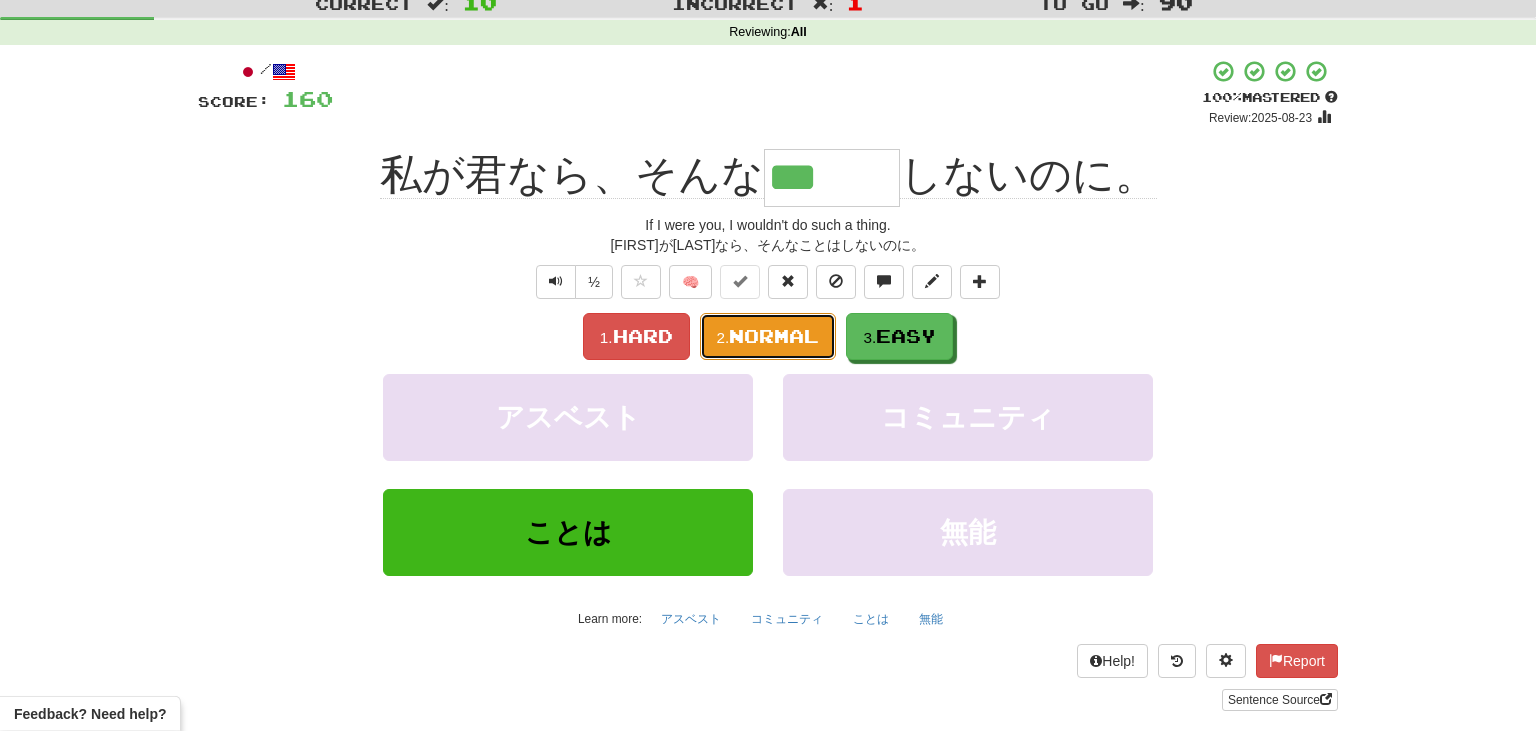 click on "Normal" at bounding box center [774, 336] 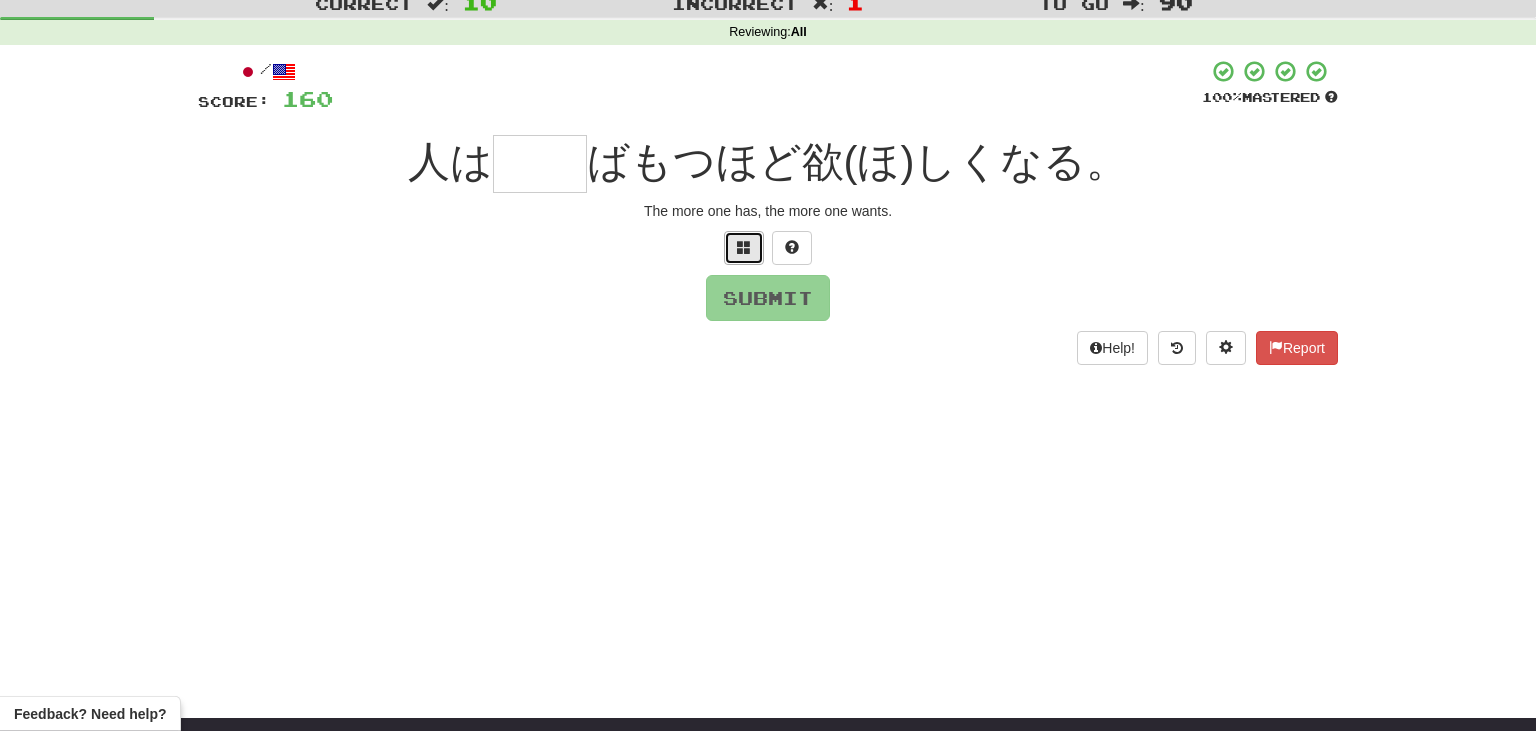 click at bounding box center (744, 247) 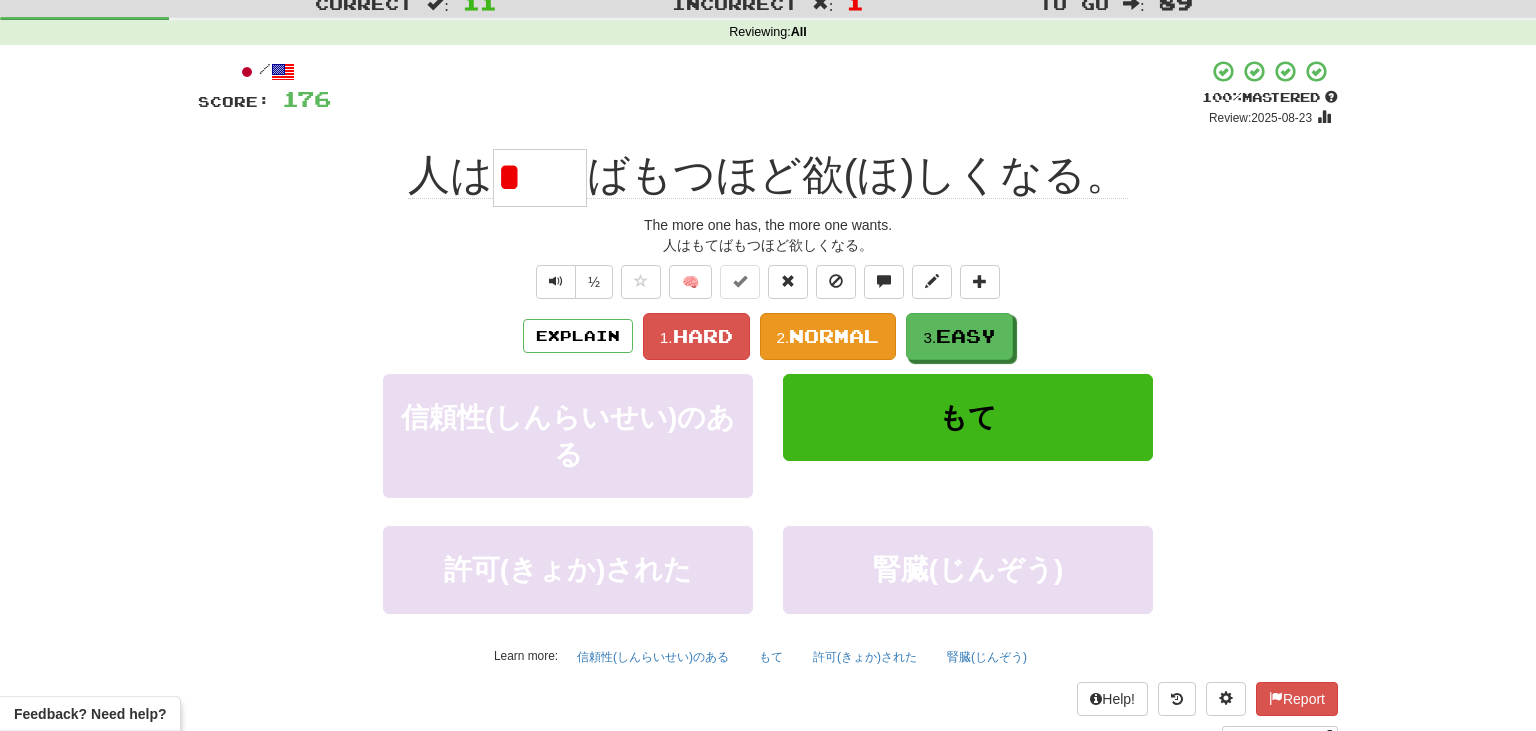 type on "*" 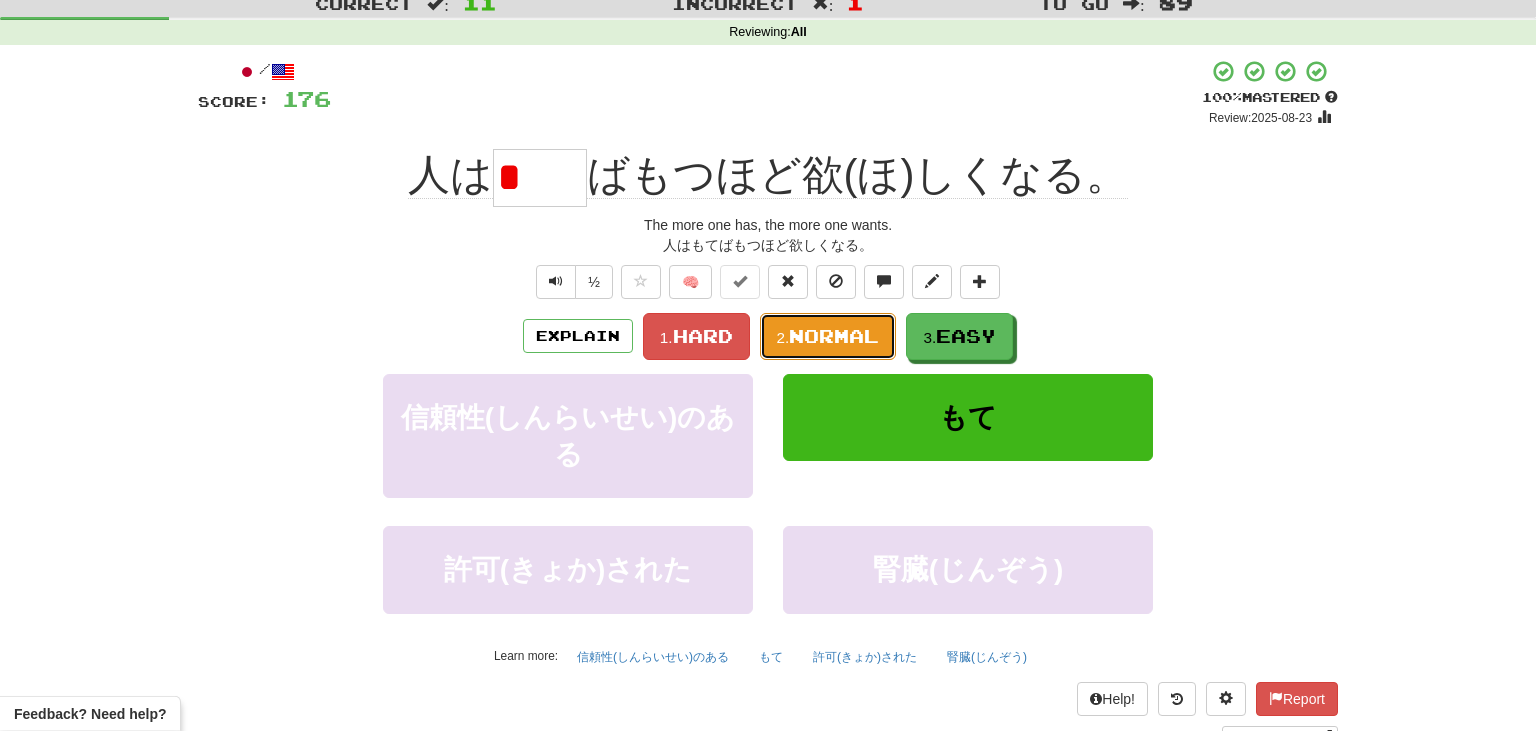 click on "Normal" at bounding box center [834, 336] 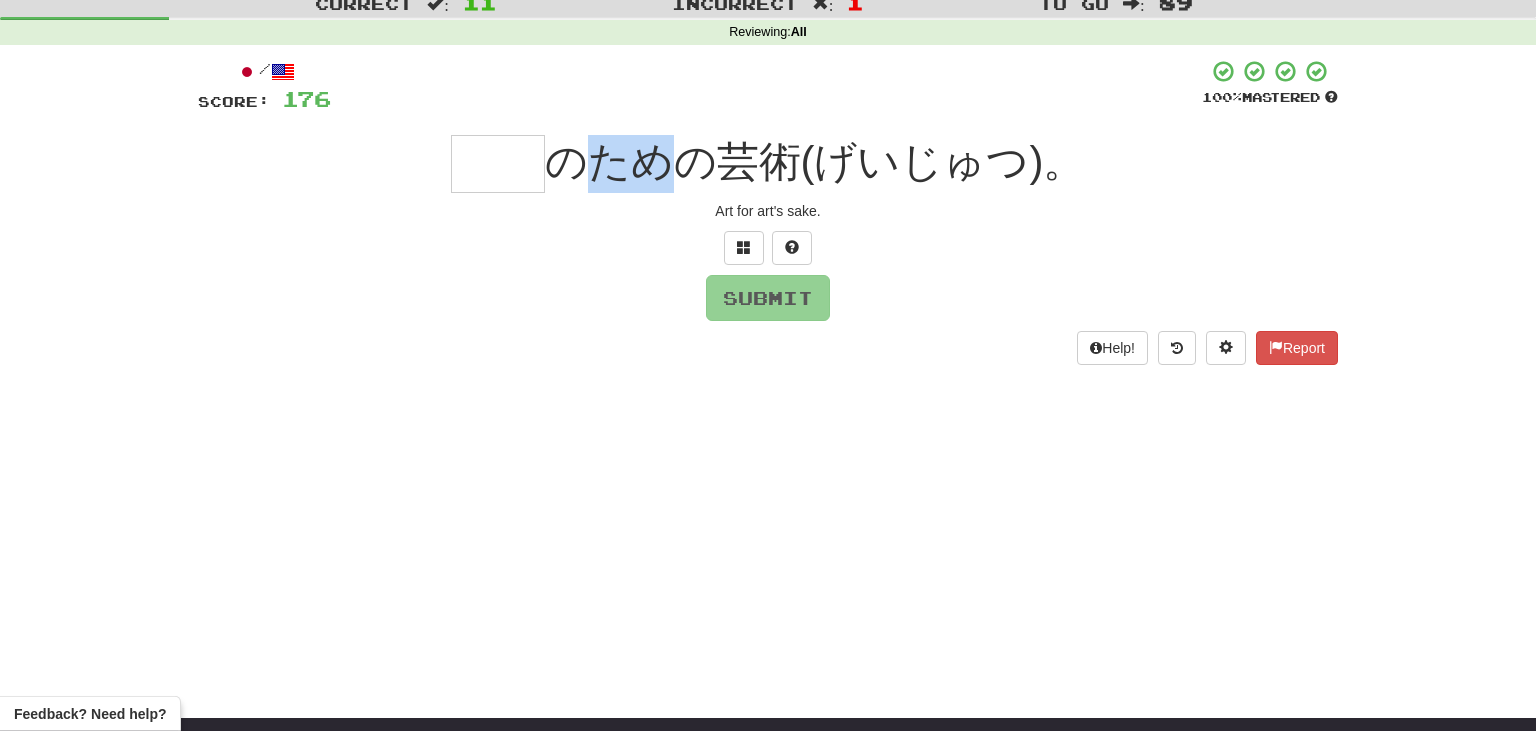 drag, startPoint x: 720, startPoint y: 163, endPoint x: 798, endPoint y: 165, distance: 78.025635 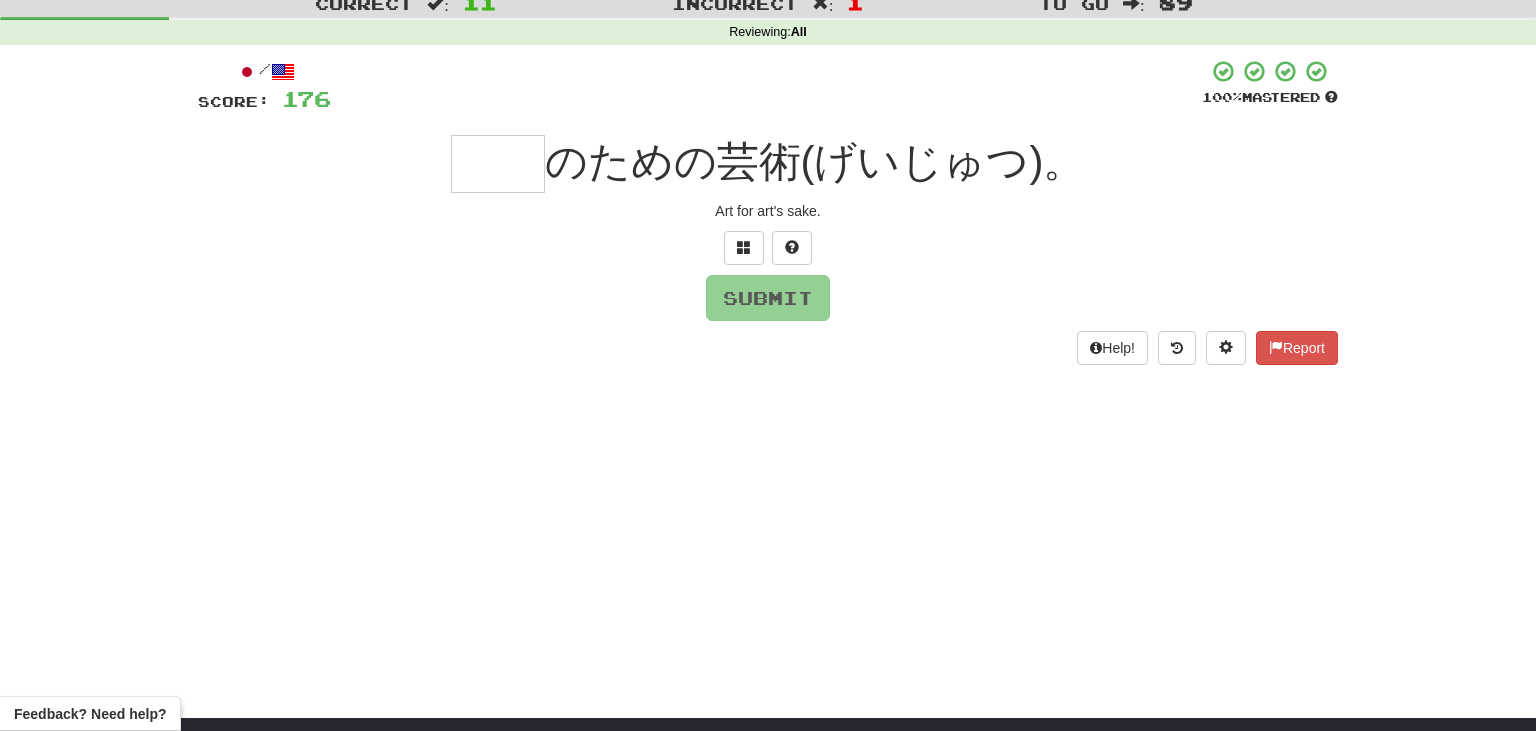 click at bounding box center [498, 164] 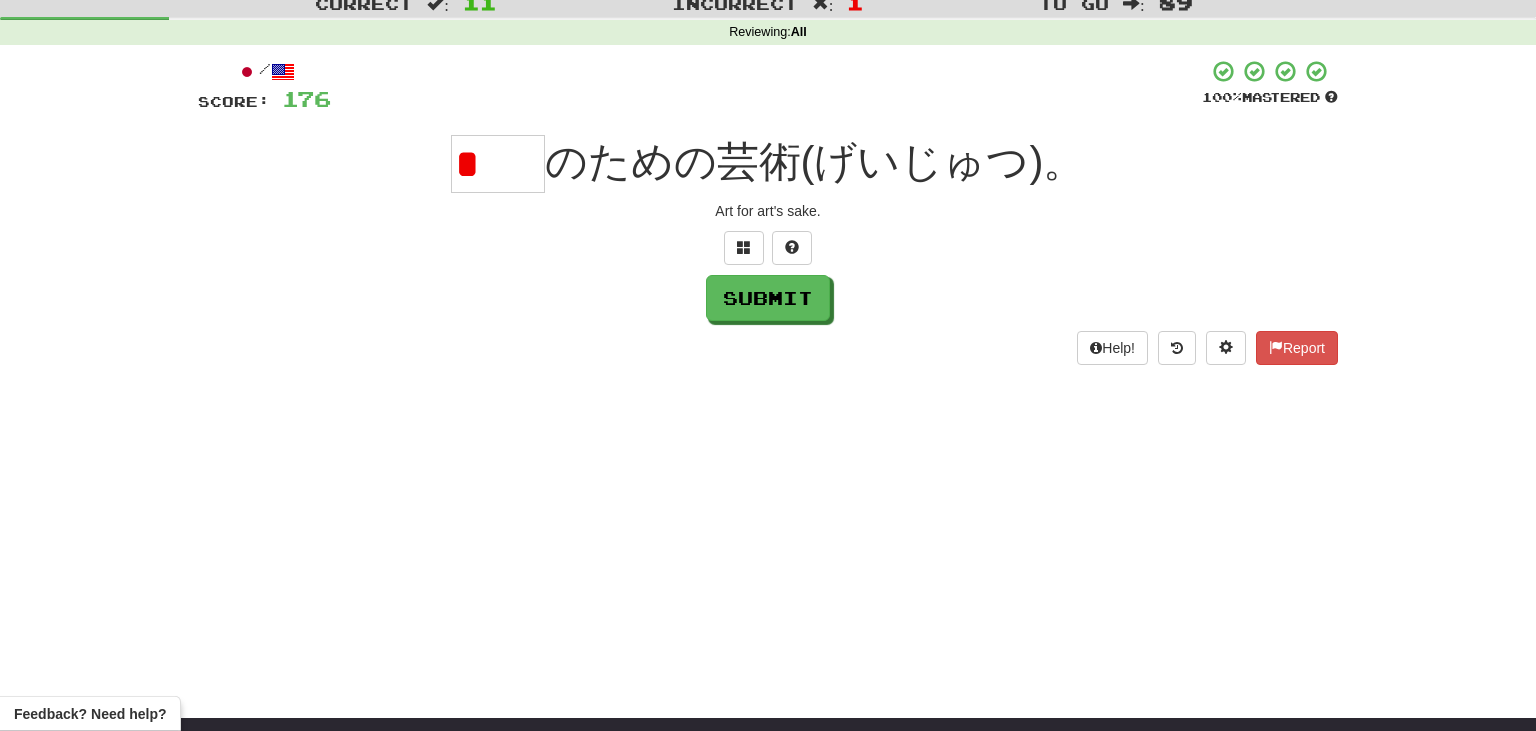 type on "*" 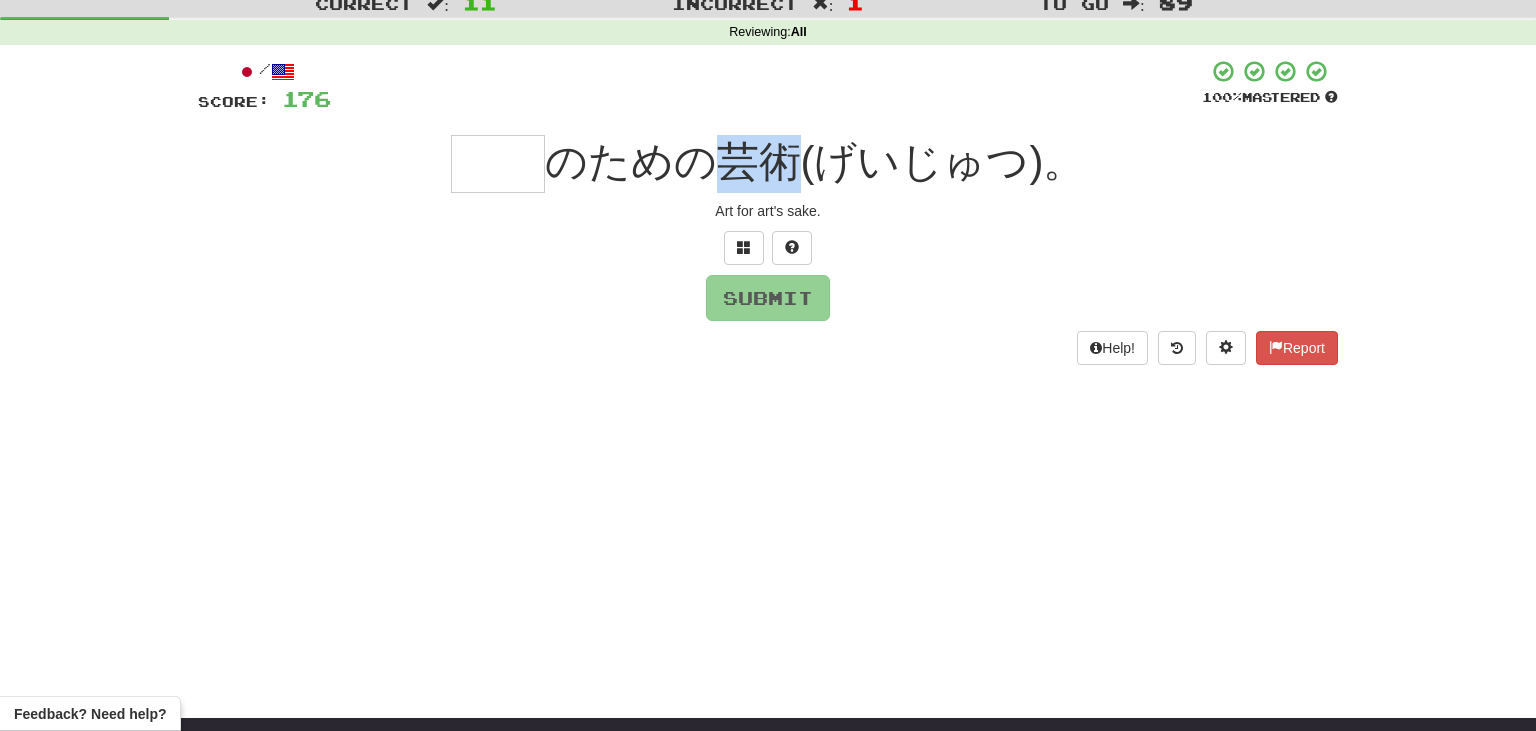 drag, startPoint x: 842, startPoint y: 162, endPoint x: 907, endPoint y: 176, distance: 66.4906 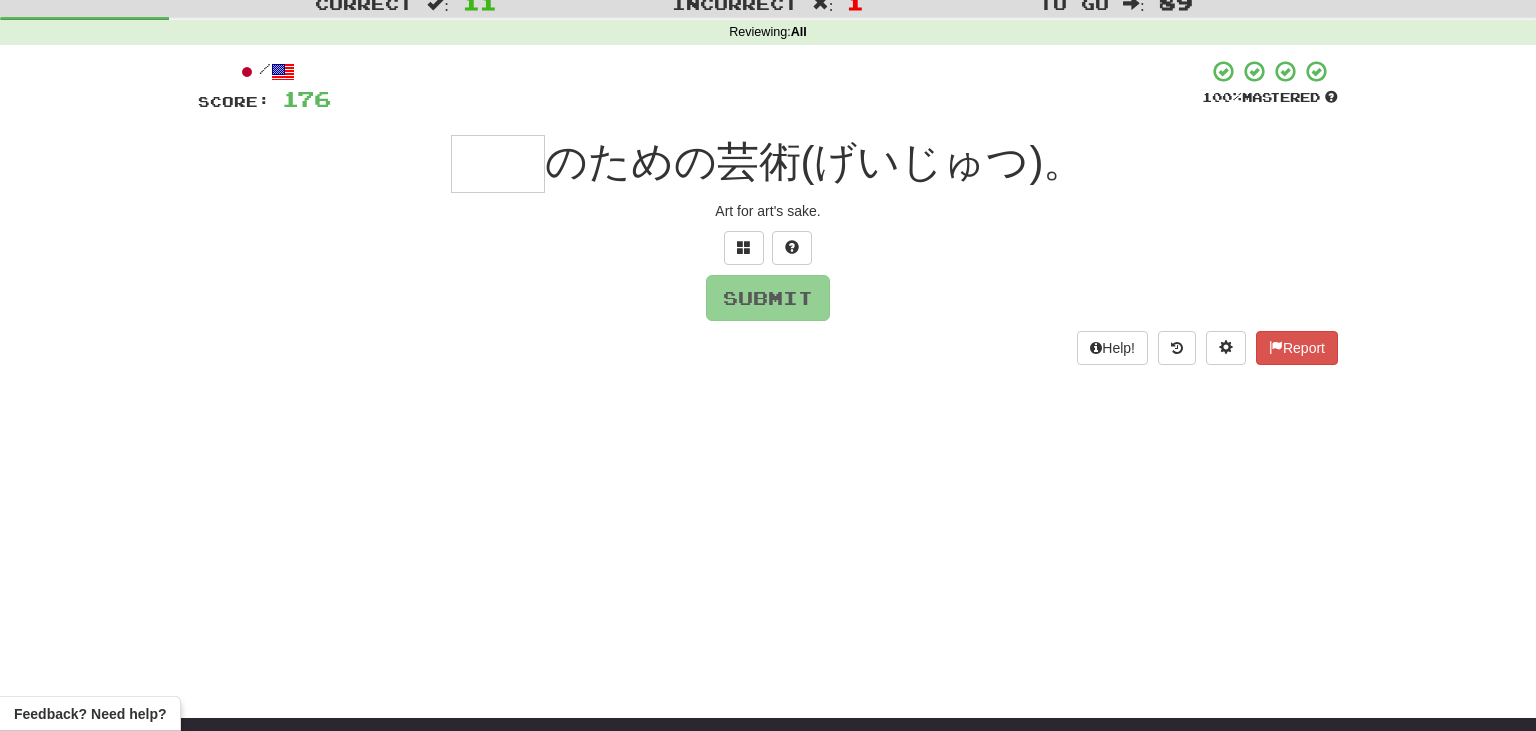 click at bounding box center [498, 164] 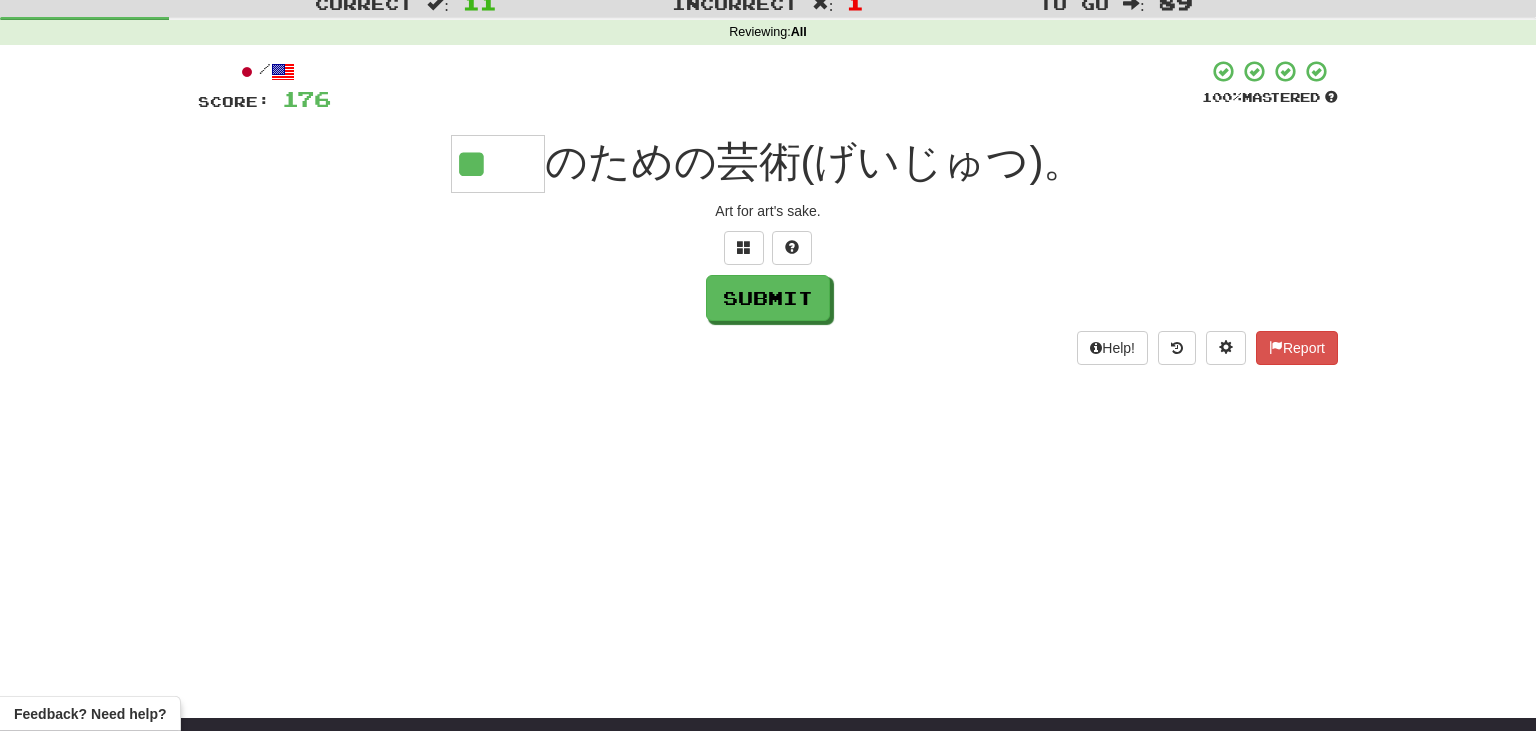 type on "**" 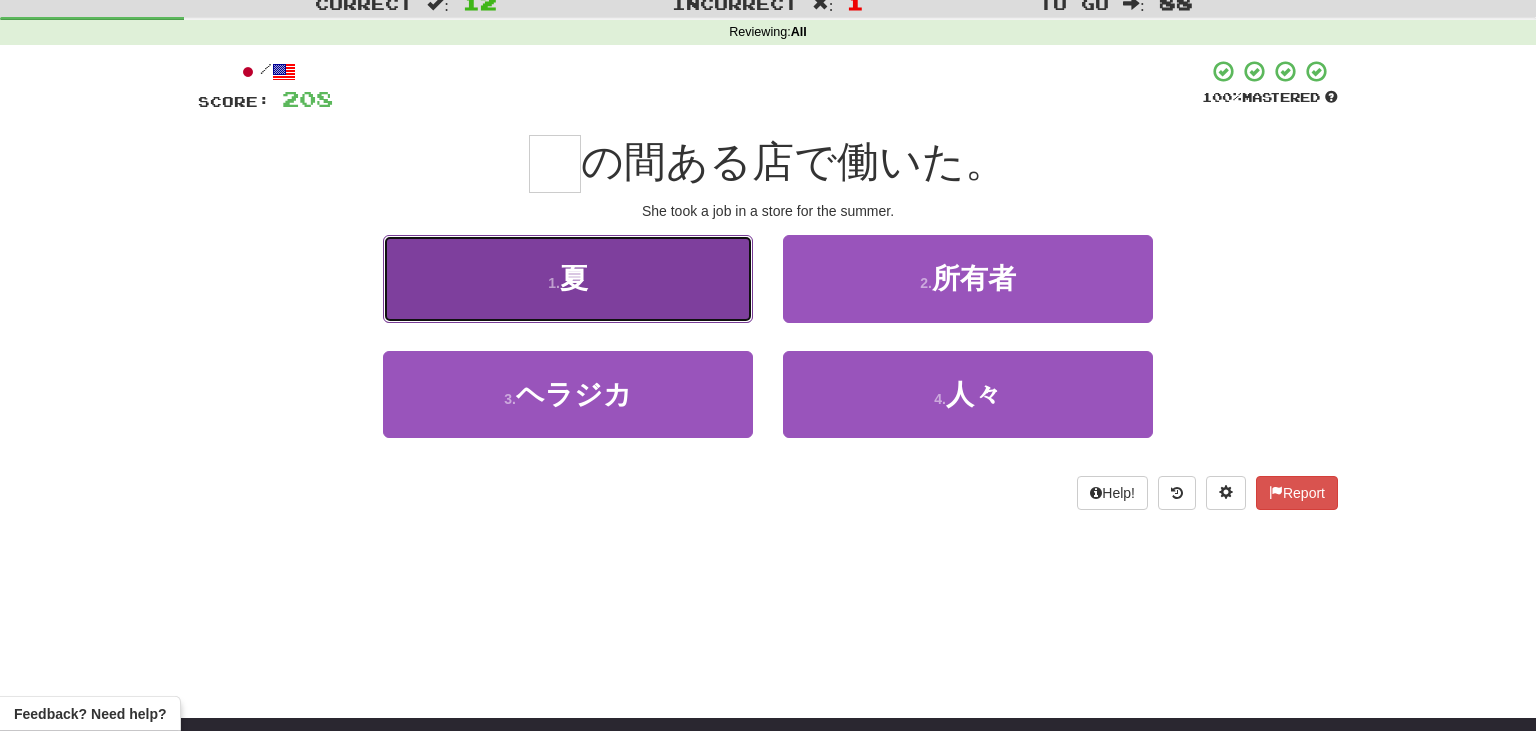 click on "1 .  夏" at bounding box center (568, 278) 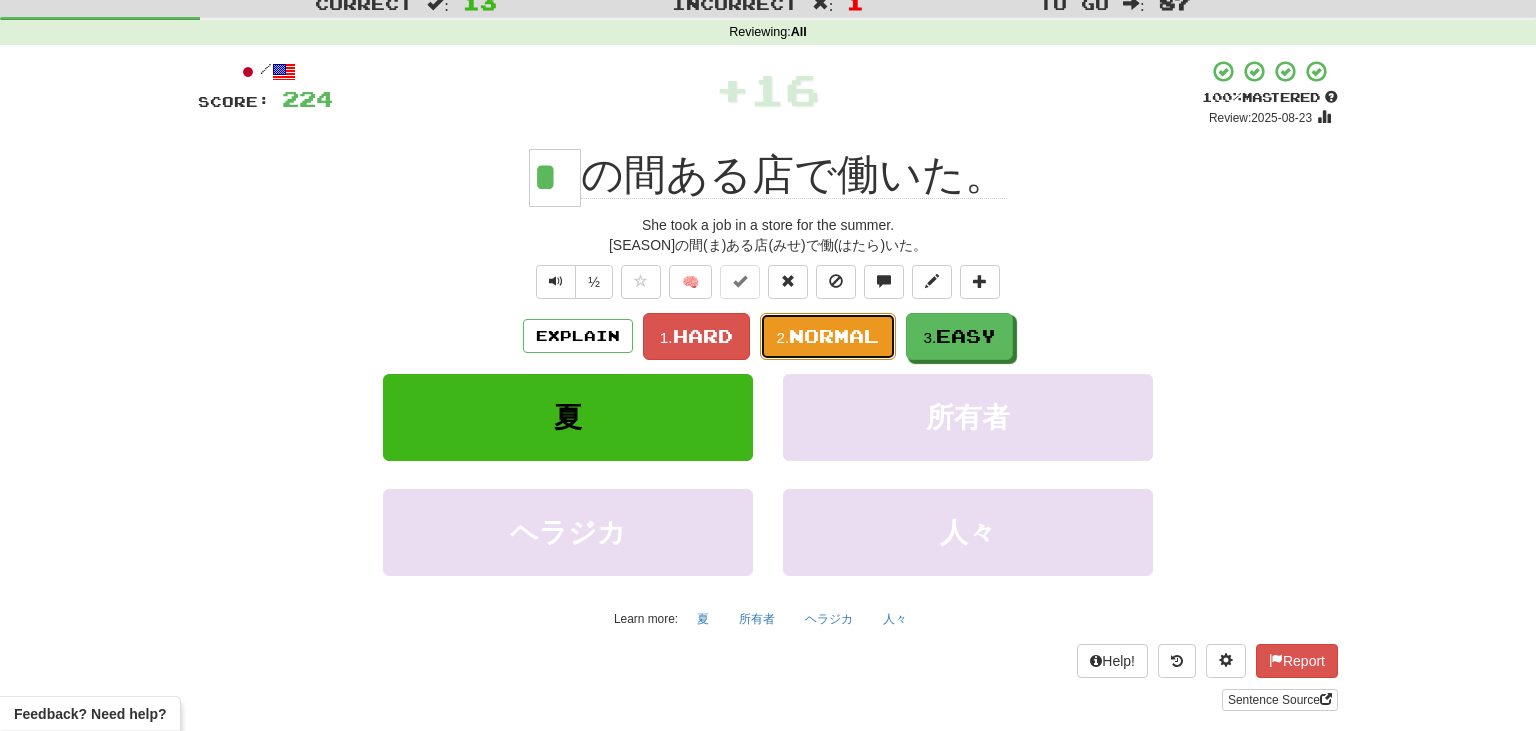 click on "Normal" at bounding box center (834, 336) 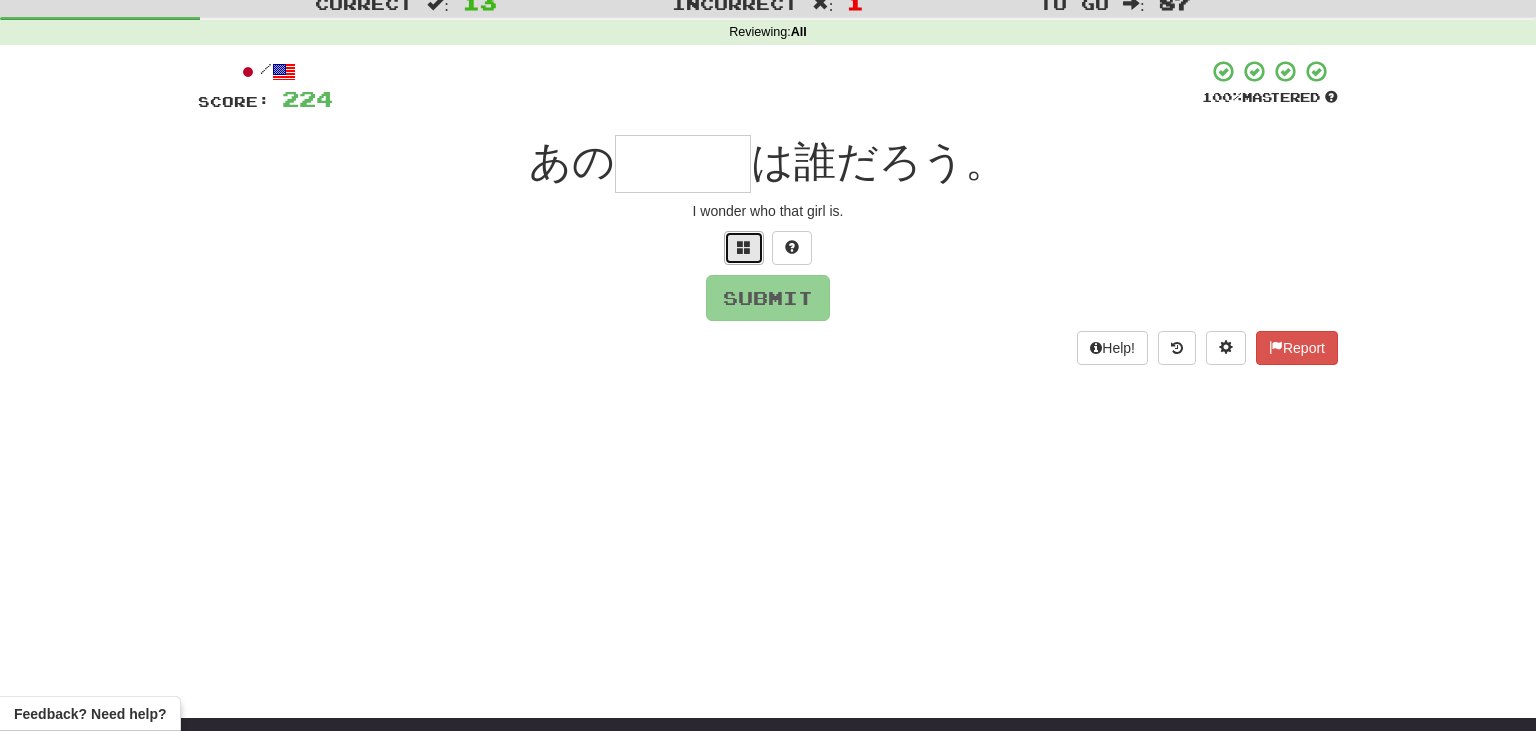 click at bounding box center (744, 247) 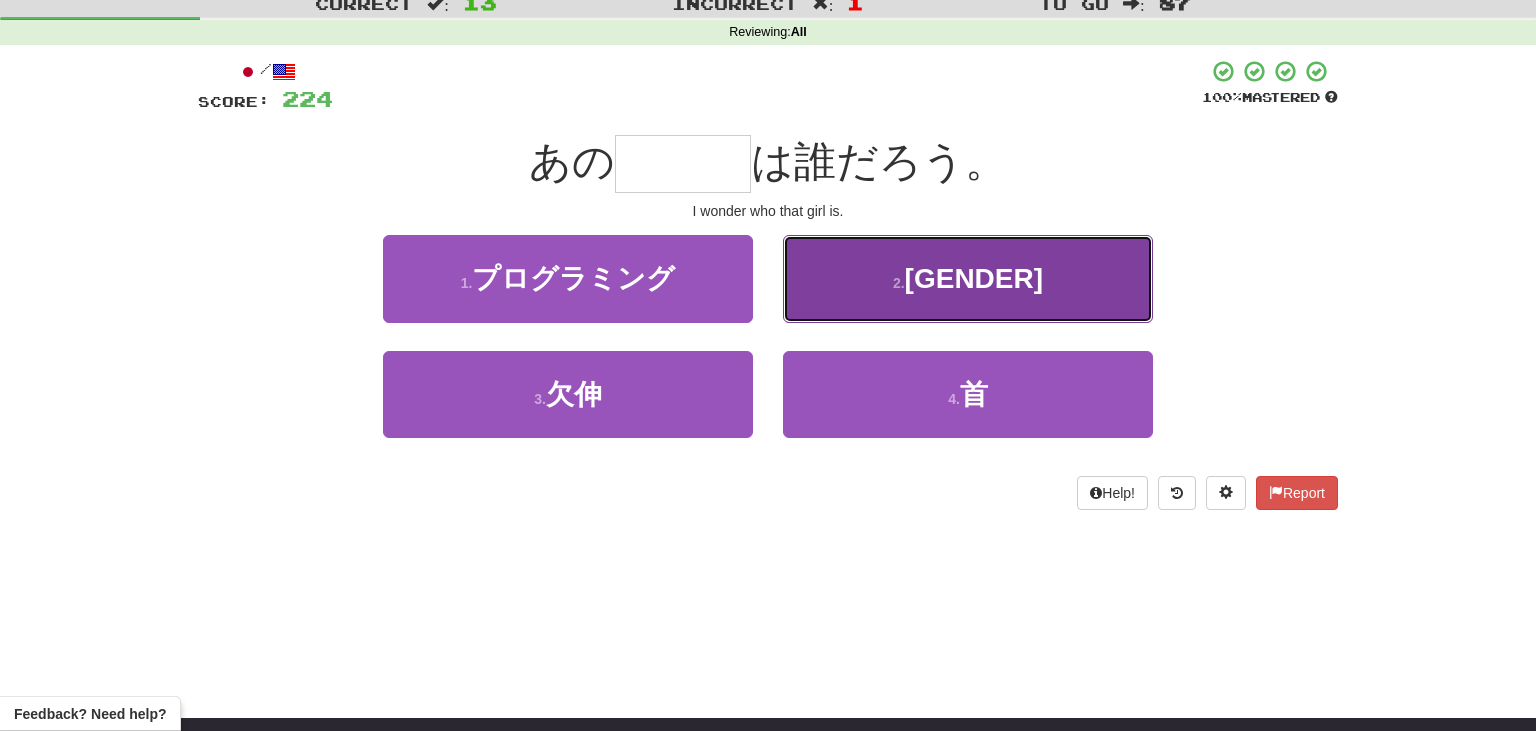 click on "女の子" at bounding box center (974, 278) 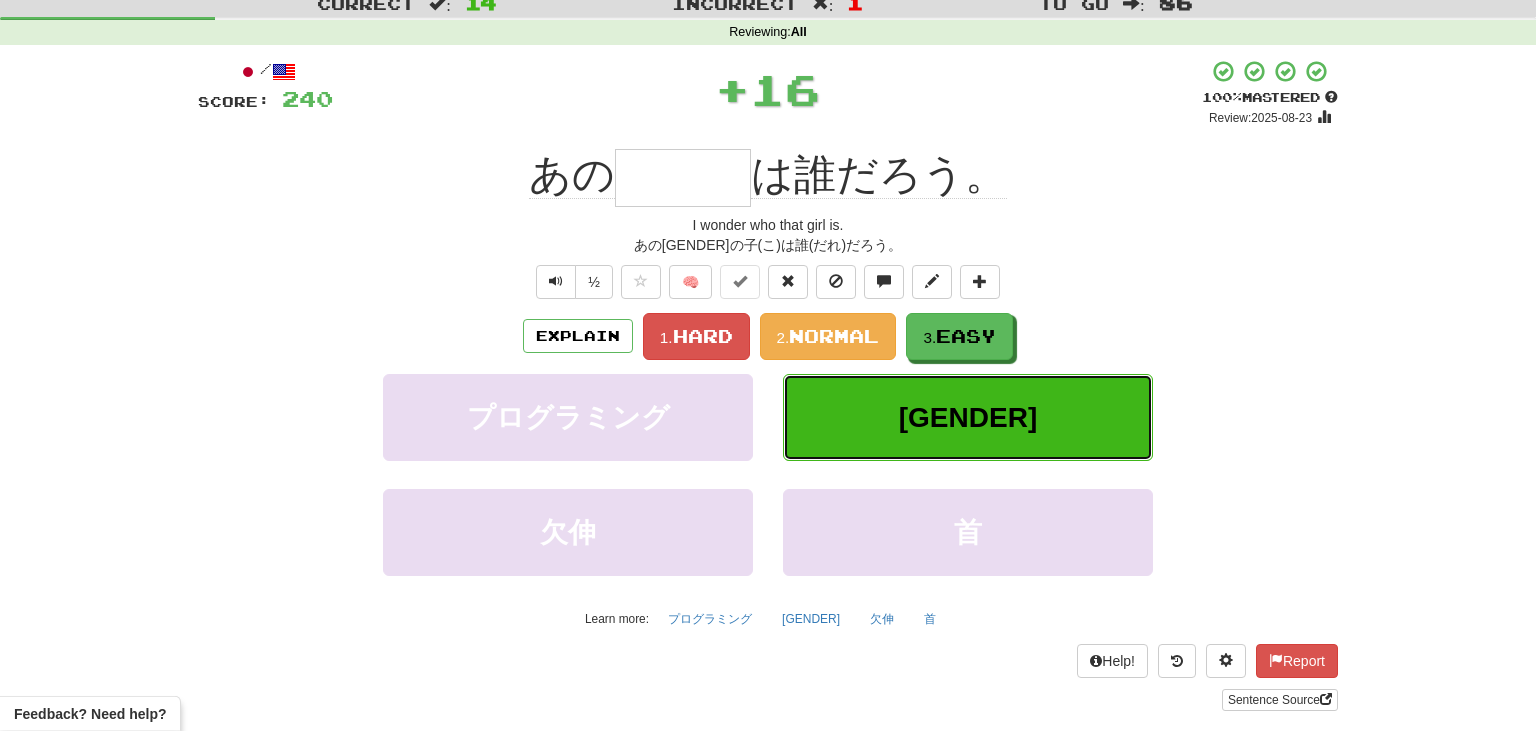 type on "***" 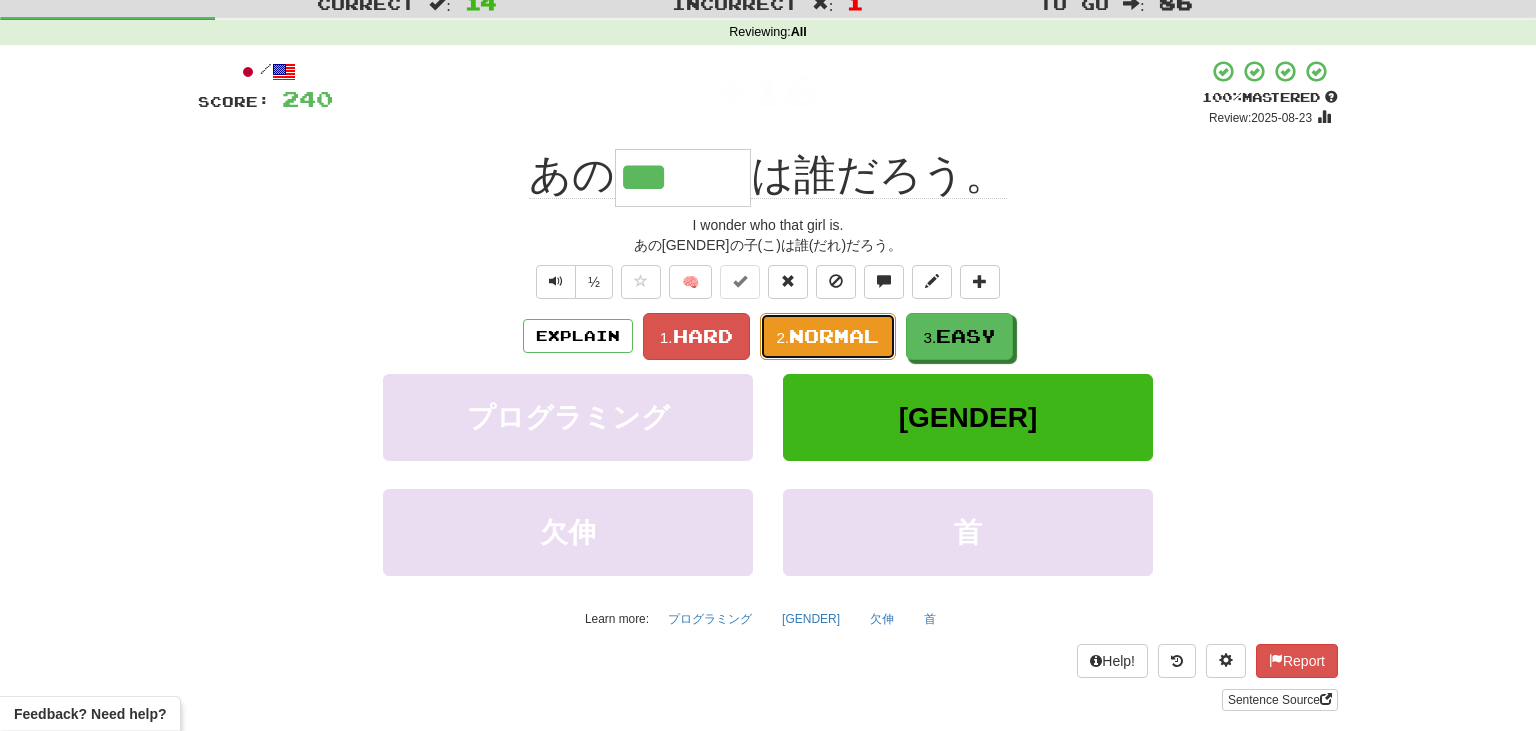 click on "Normal" at bounding box center (834, 336) 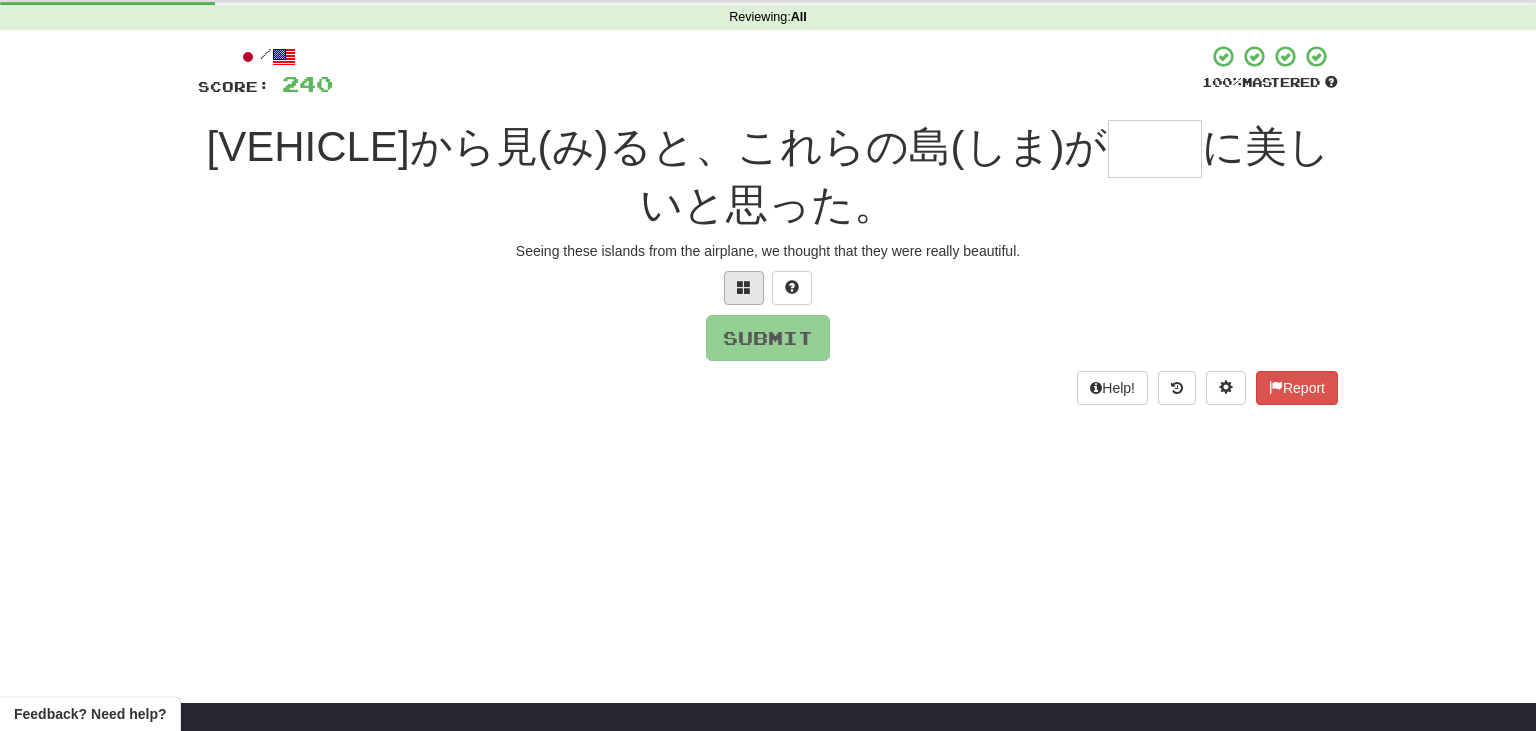 scroll, scrollTop: 84, scrollLeft: 0, axis: vertical 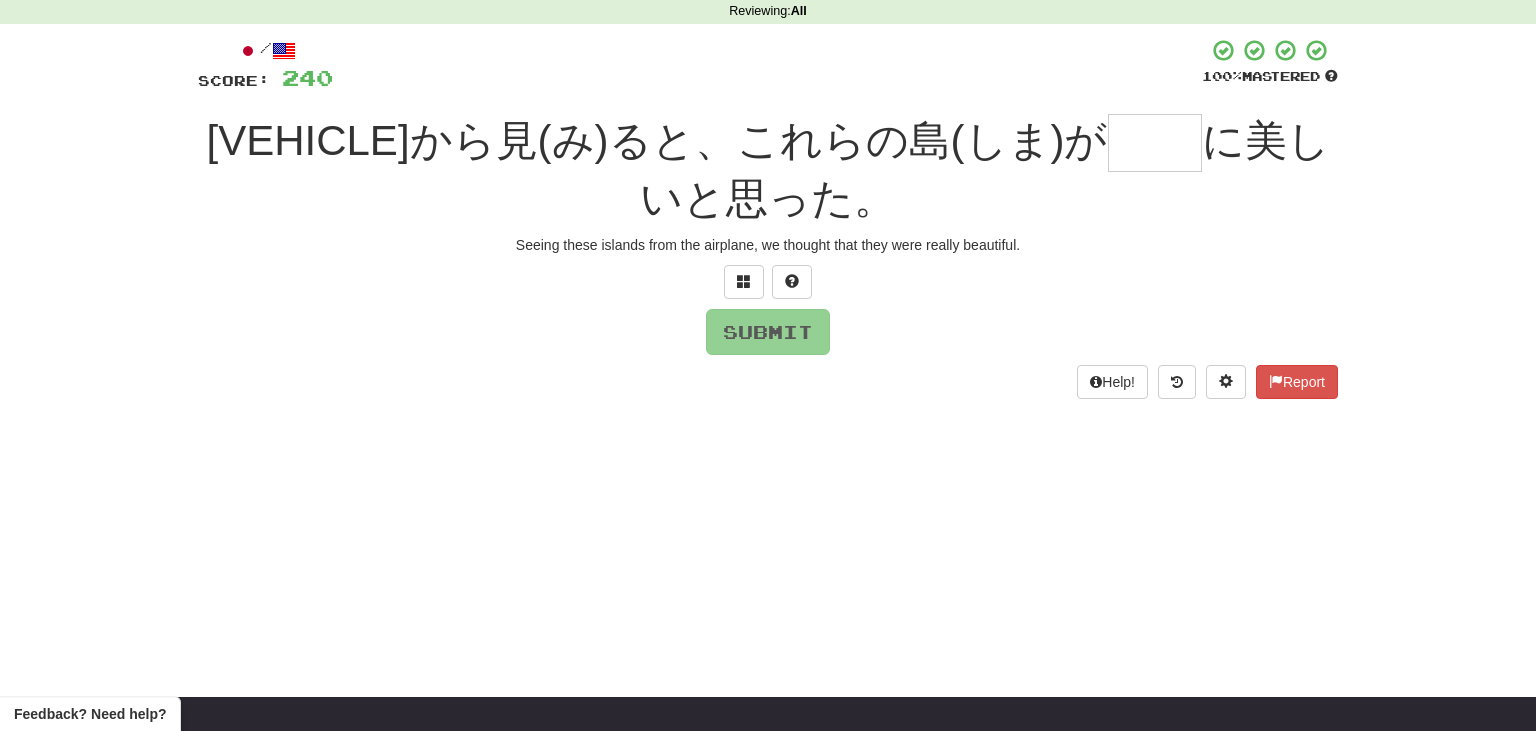 click on "/  Score:   240 100 %  Mastered 飛行機から見ると、これらの島が に美しいと思った。 Seeing these islands from the airplane, we thought that they were really beautiful. Submit  Help!  Report" at bounding box center [768, 218] 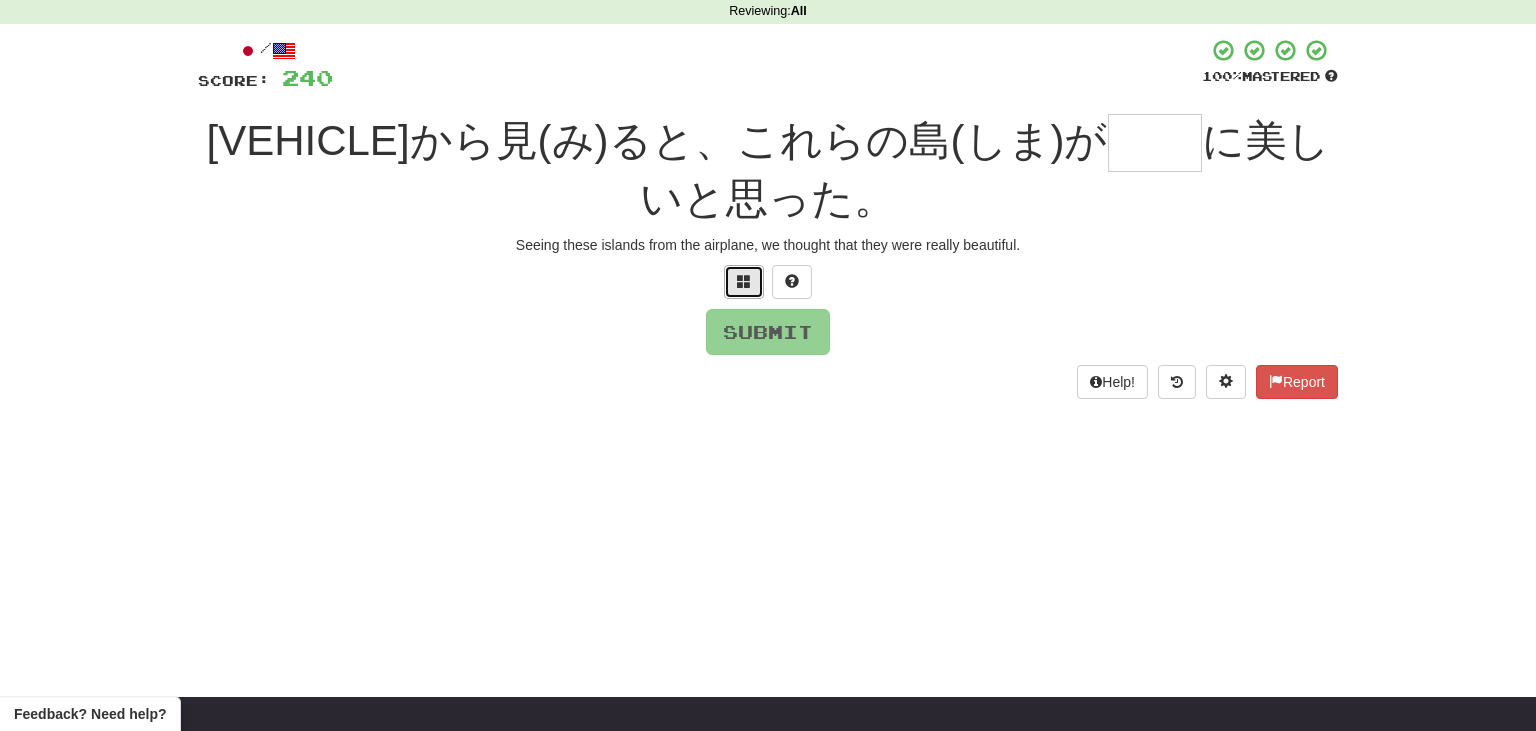 click at bounding box center (744, 281) 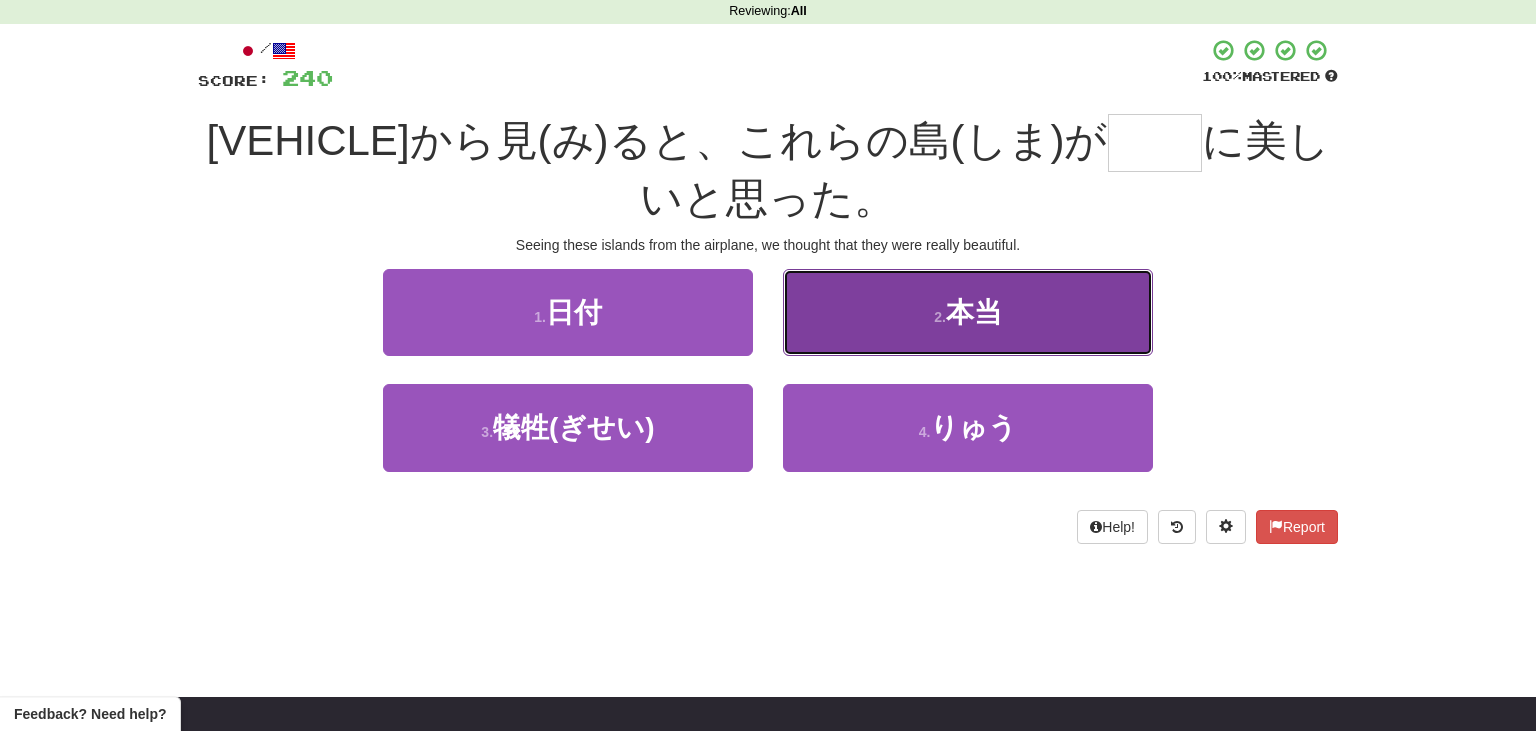 click on "本当" at bounding box center [974, 312] 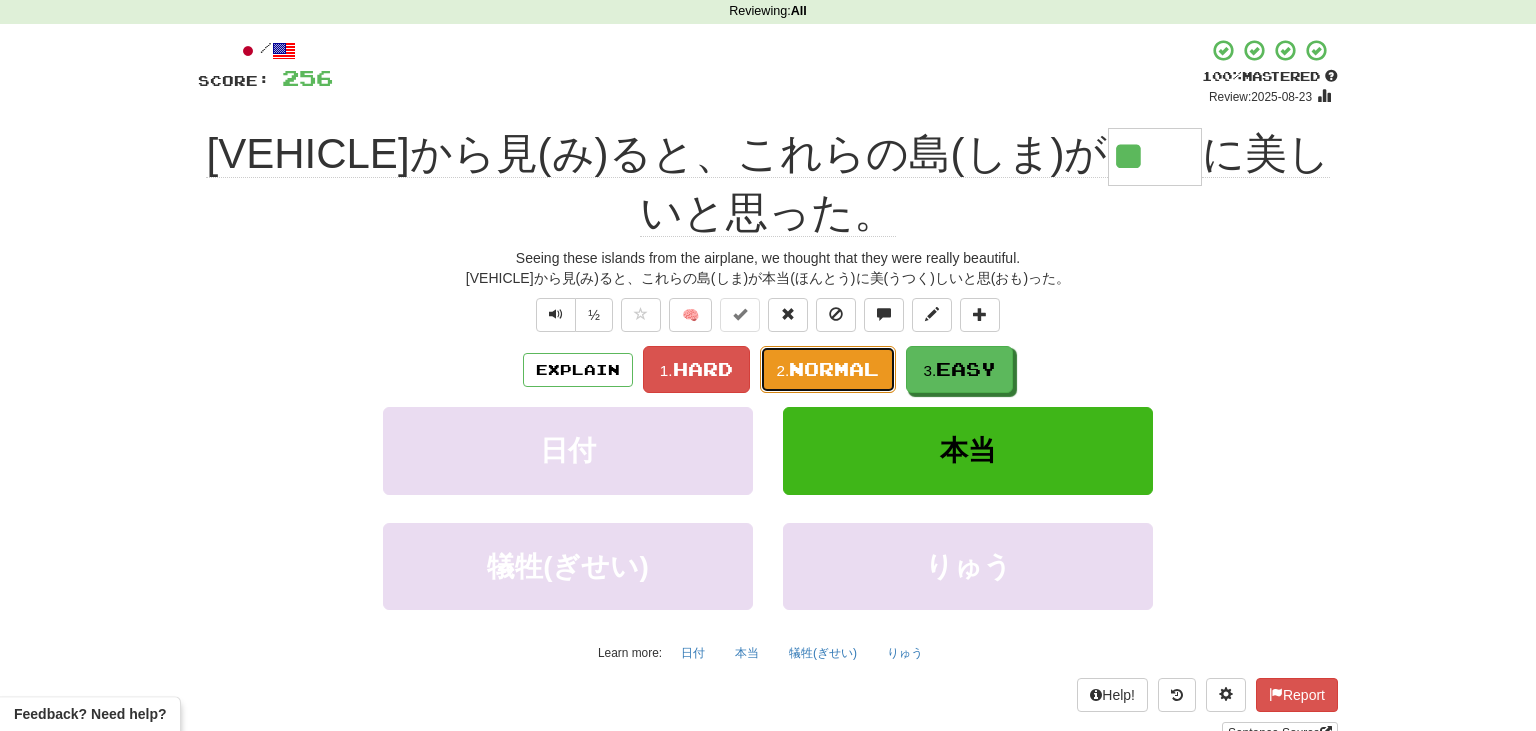 click on "Normal" at bounding box center (834, 369) 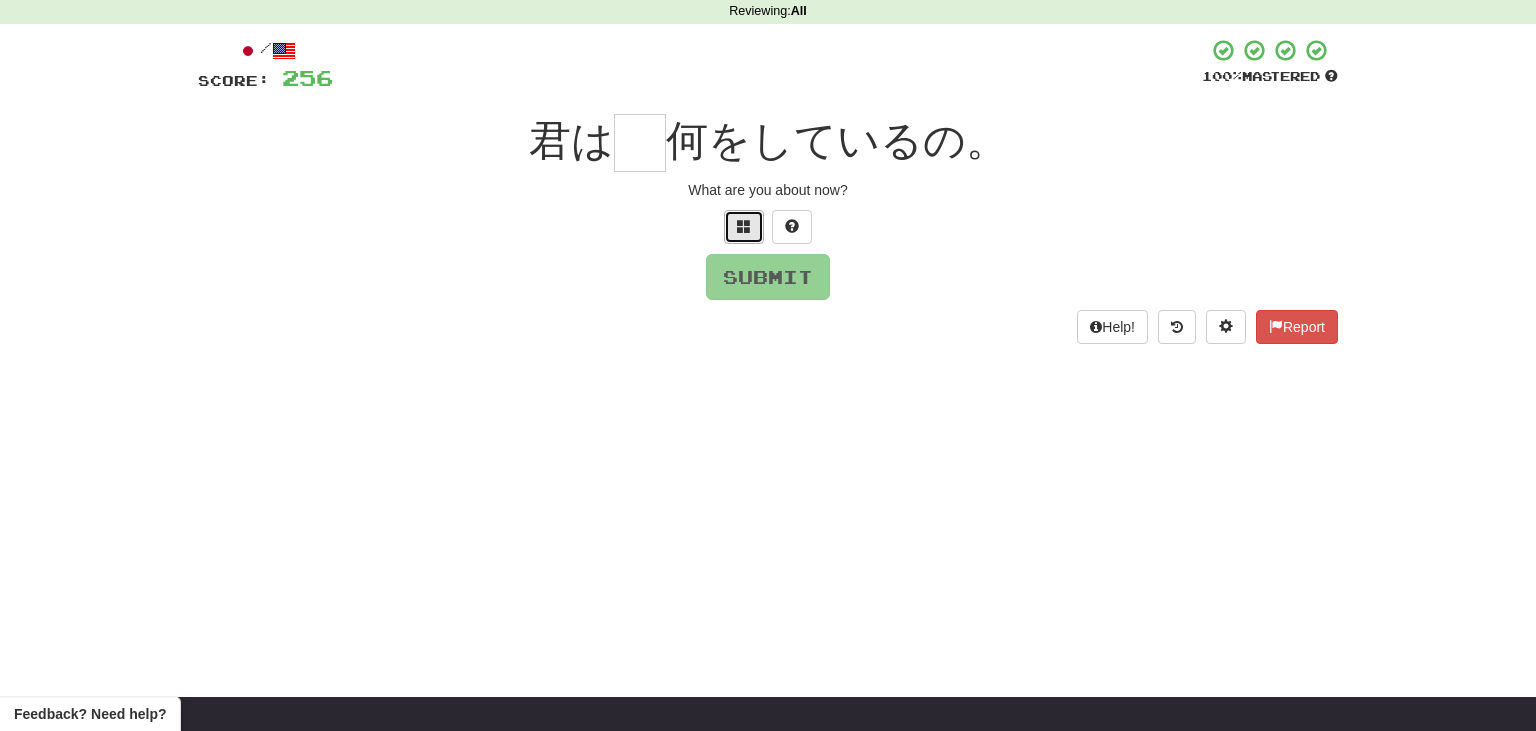 click at bounding box center [744, 227] 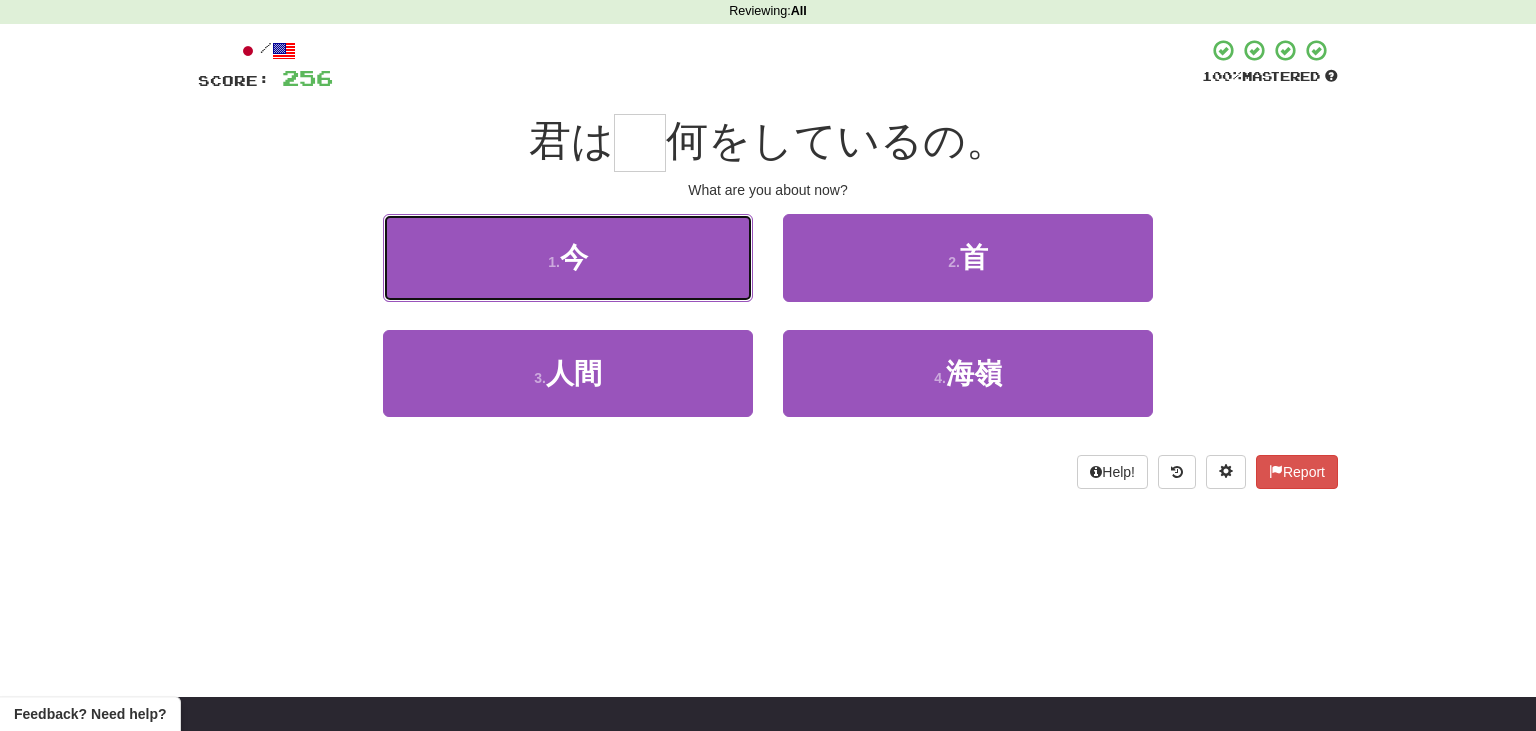 click on "1 .  今" at bounding box center [568, 257] 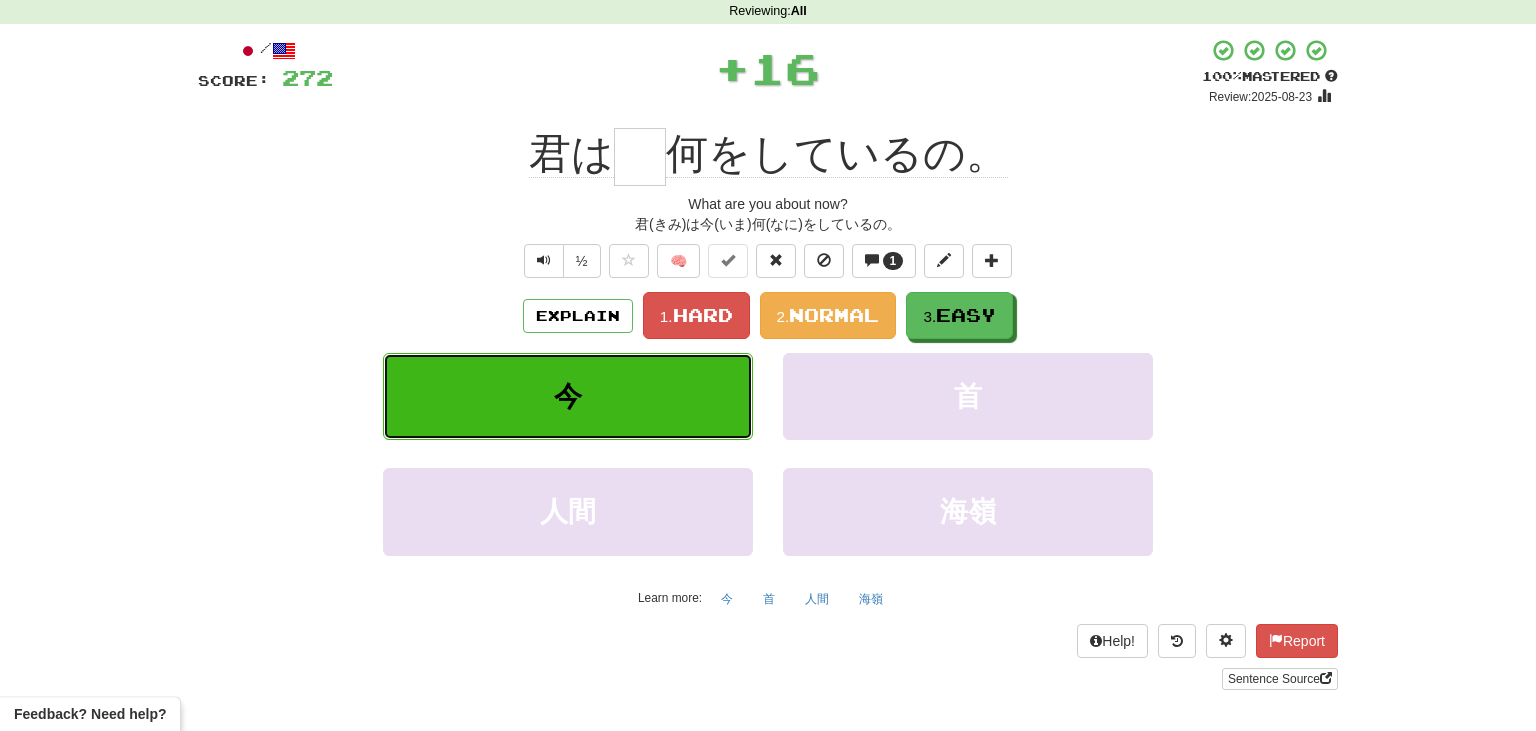 type on "*" 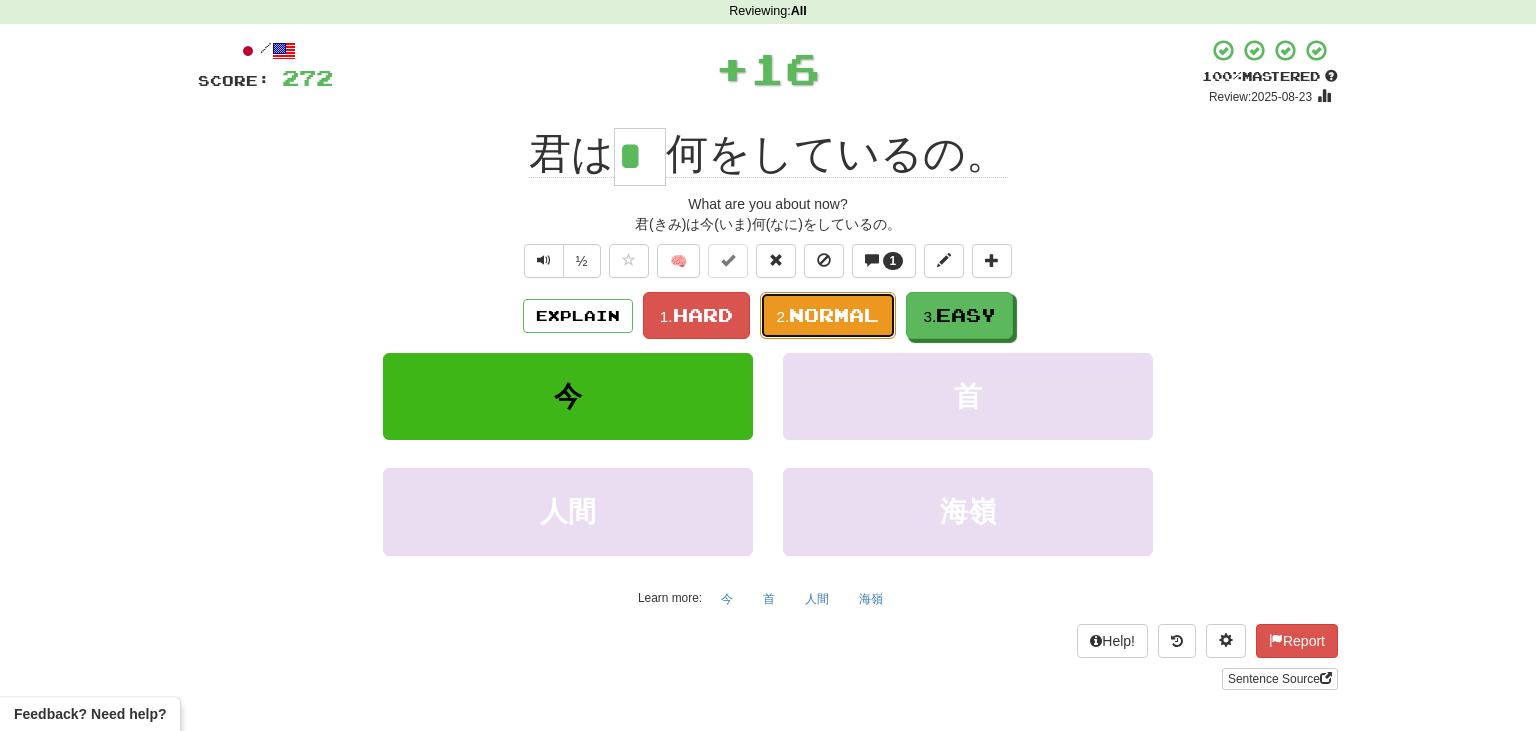 click on "Normal" at bounding box center (834, 315) 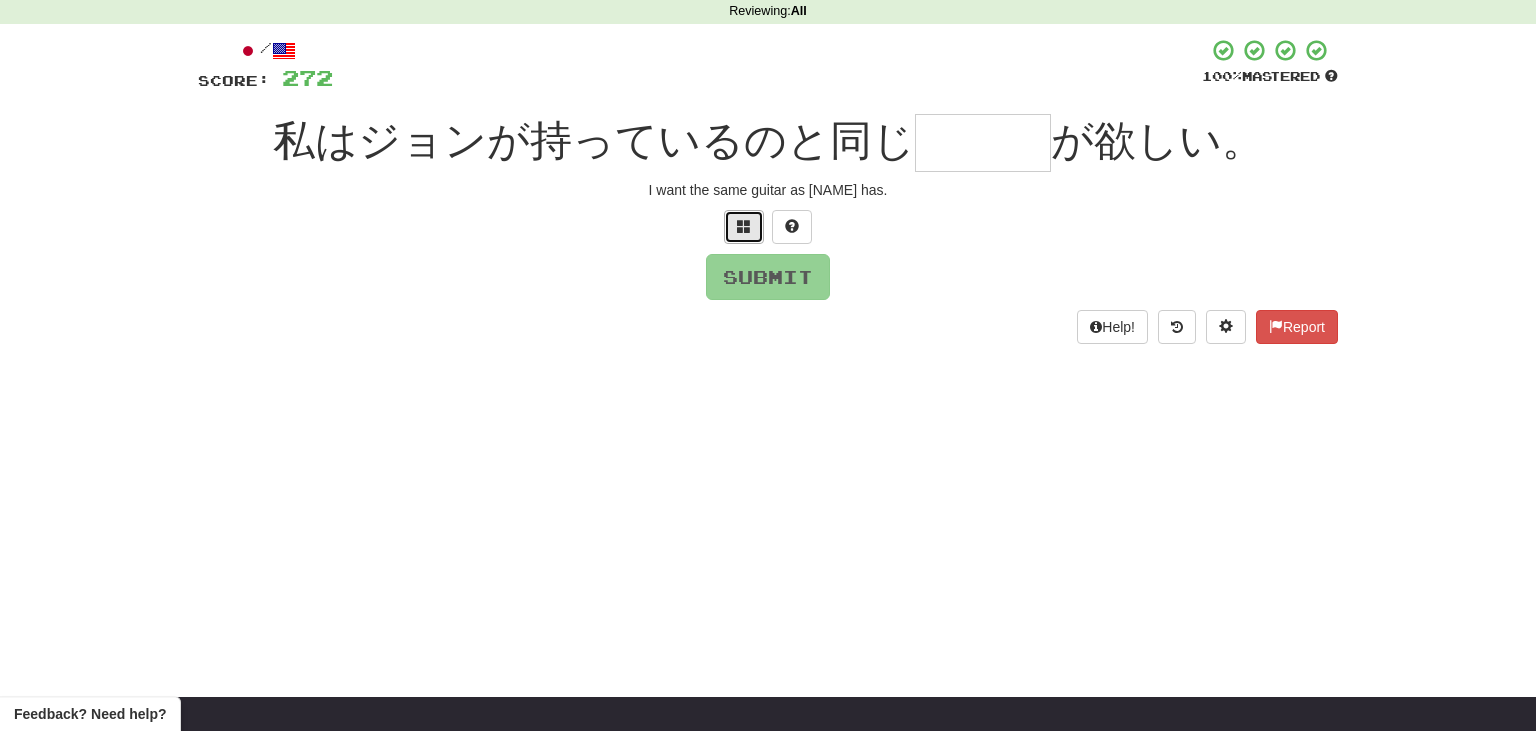 click at bounding box center [744, 226] 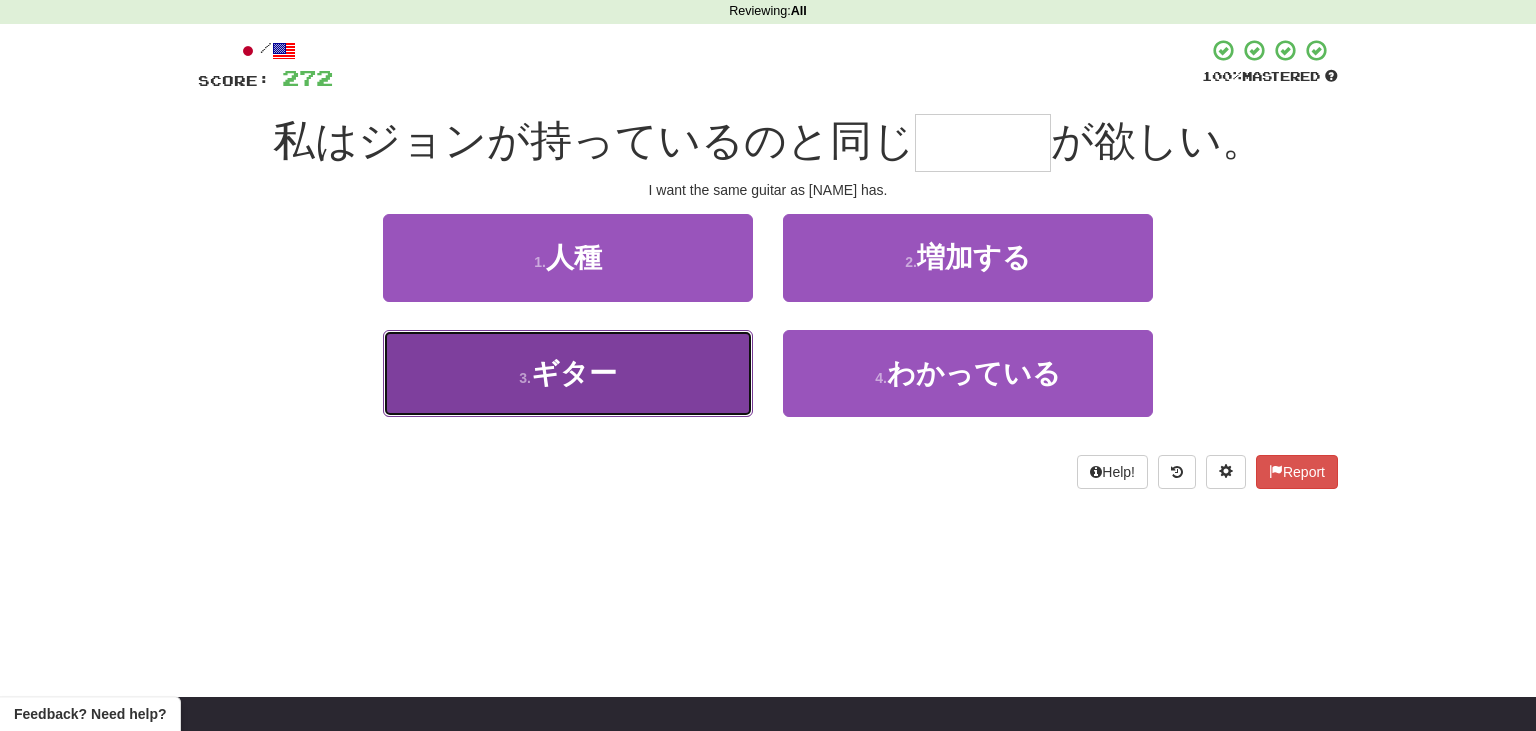 click on "3 .  ギター" at bounding box center (568, 373) 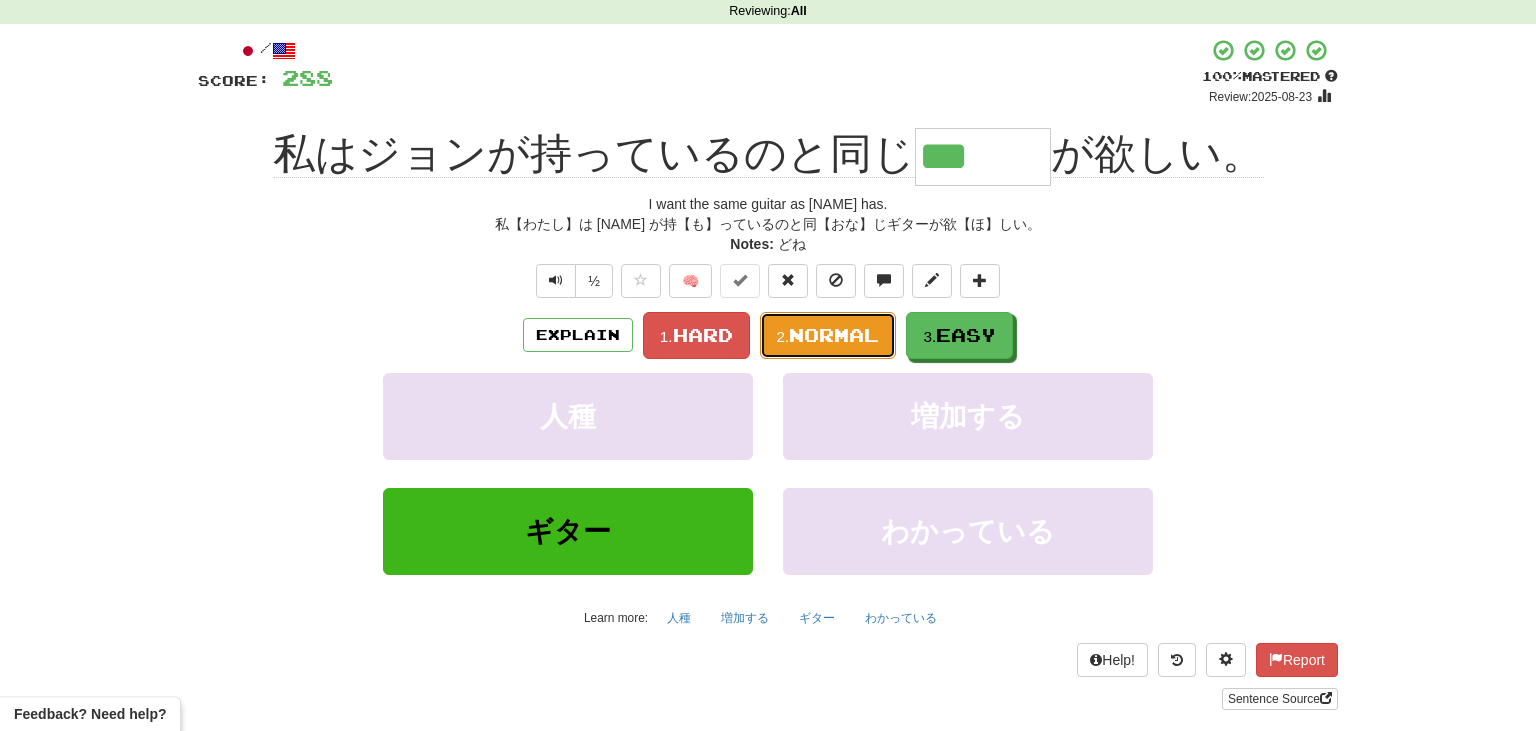 click on "2.  Normal" at bounding box center (828, 335) 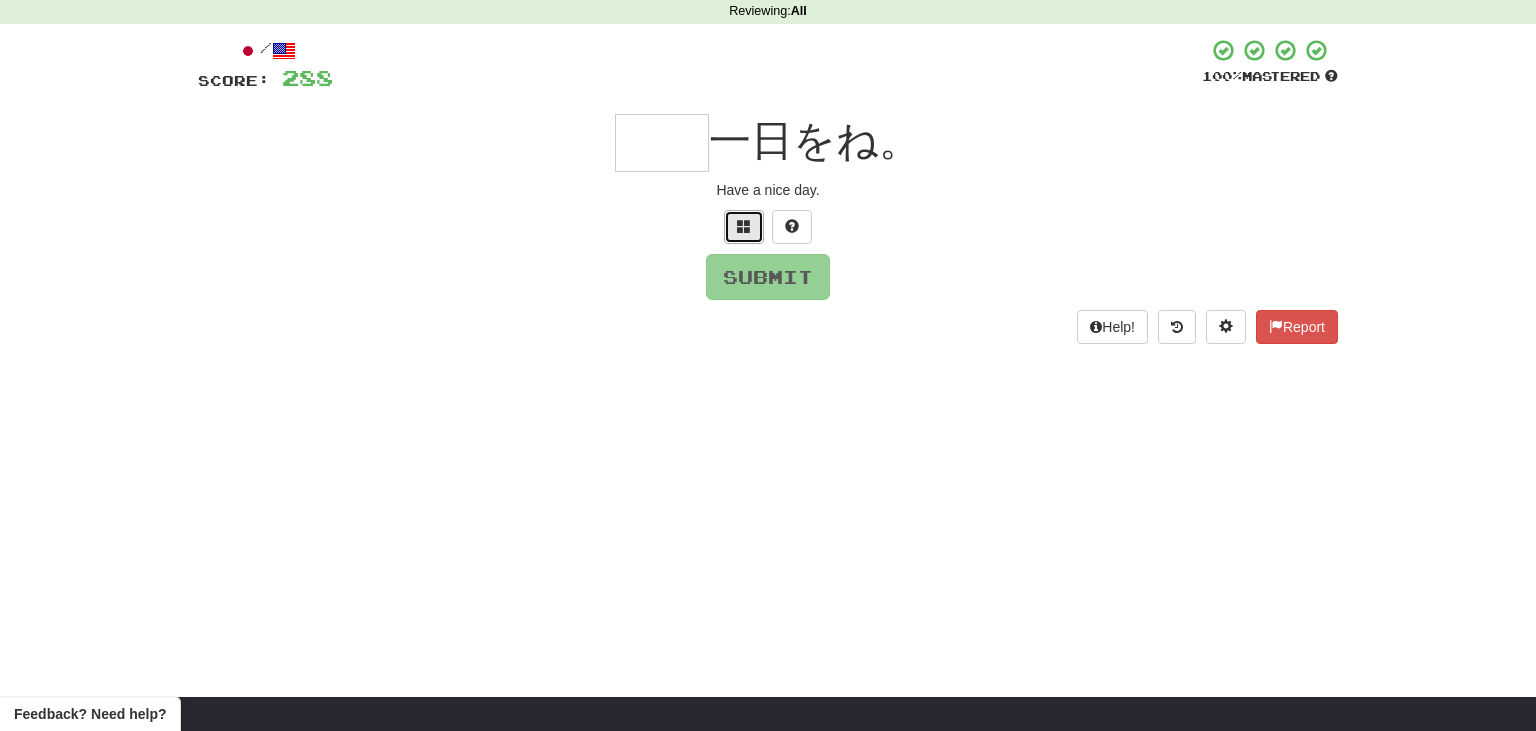 click at bounding box center [744, 226] 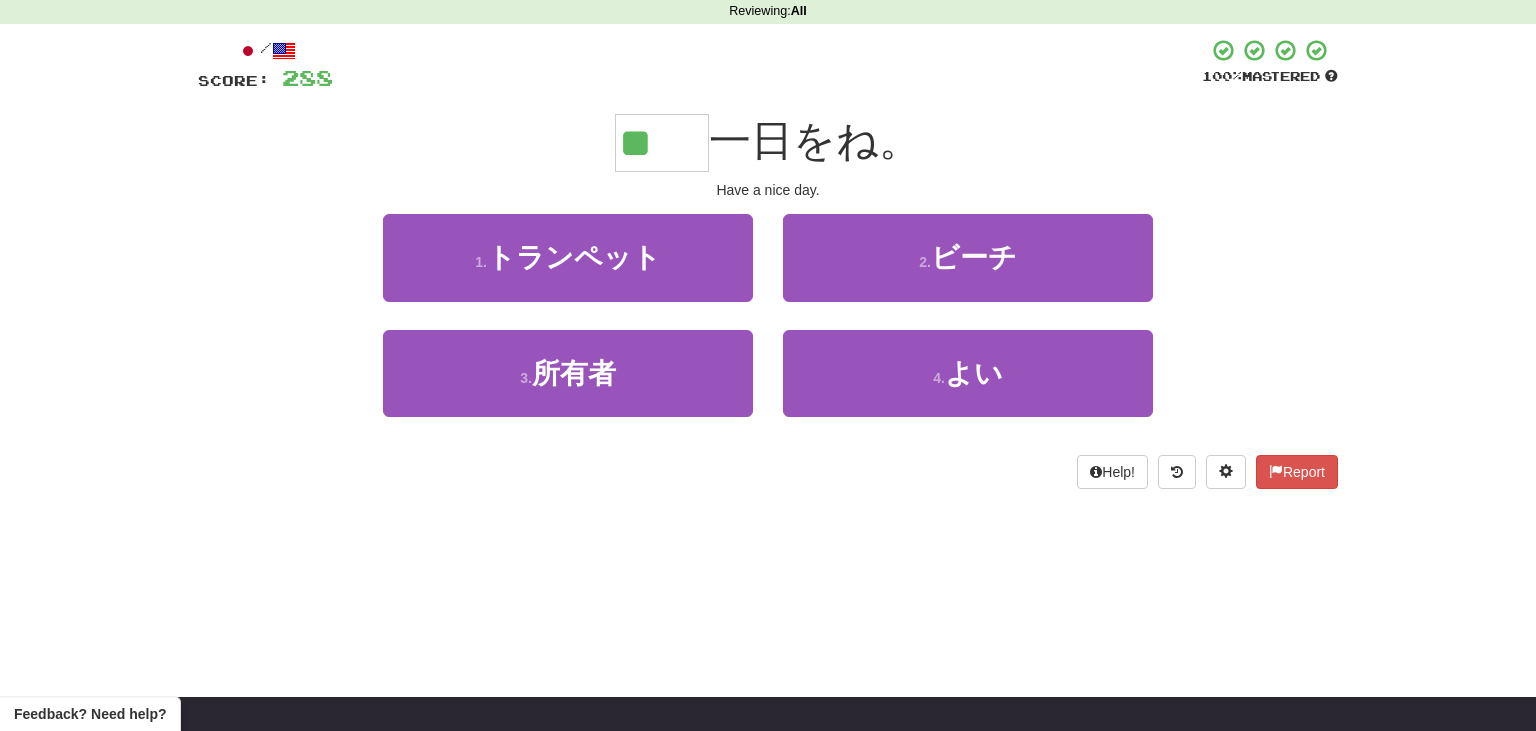 type on "**" 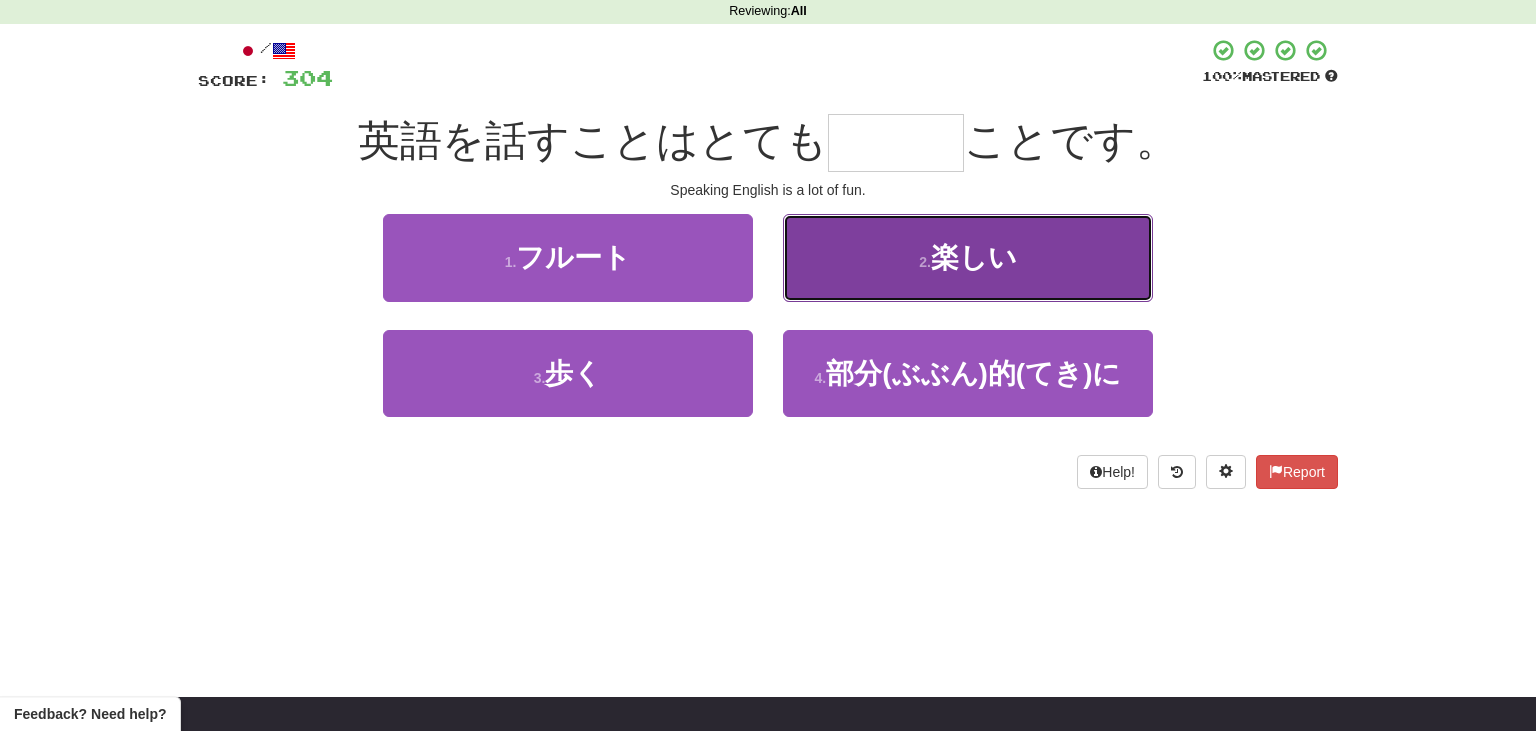 click on "2 .  楽しい" at bounding box center (968, 257) 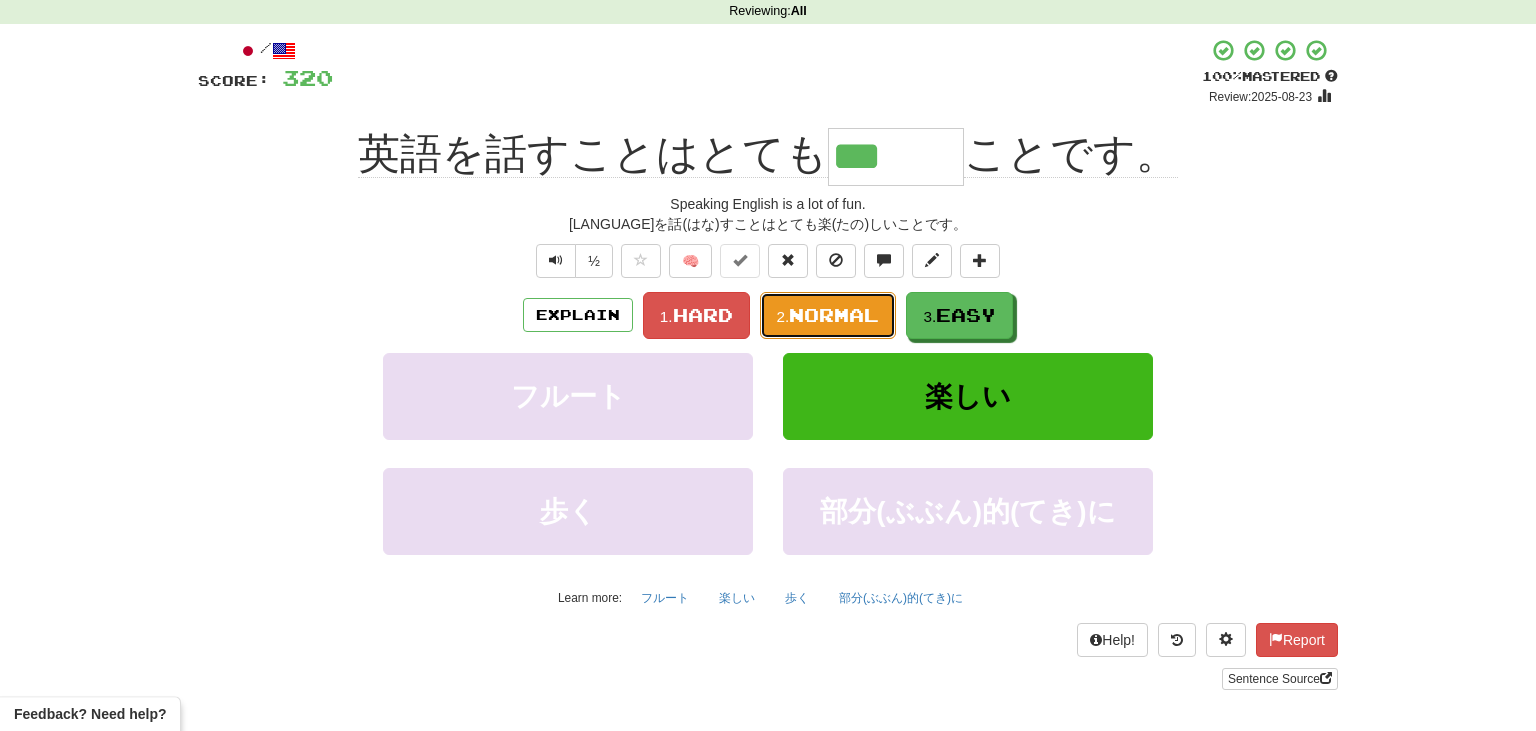 click on "Normal" at bounding box center [834, 315] 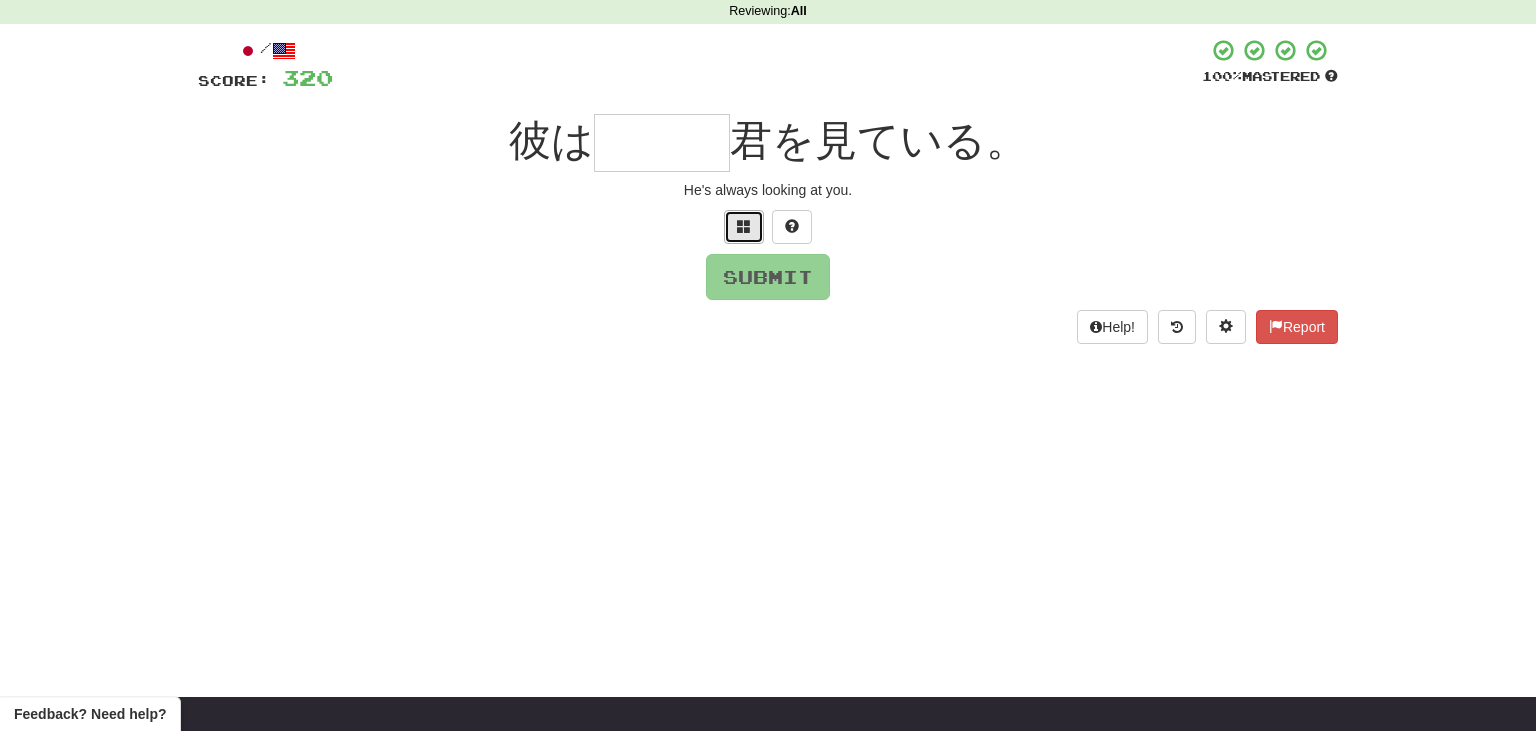 click at bounding box center [744, 227] 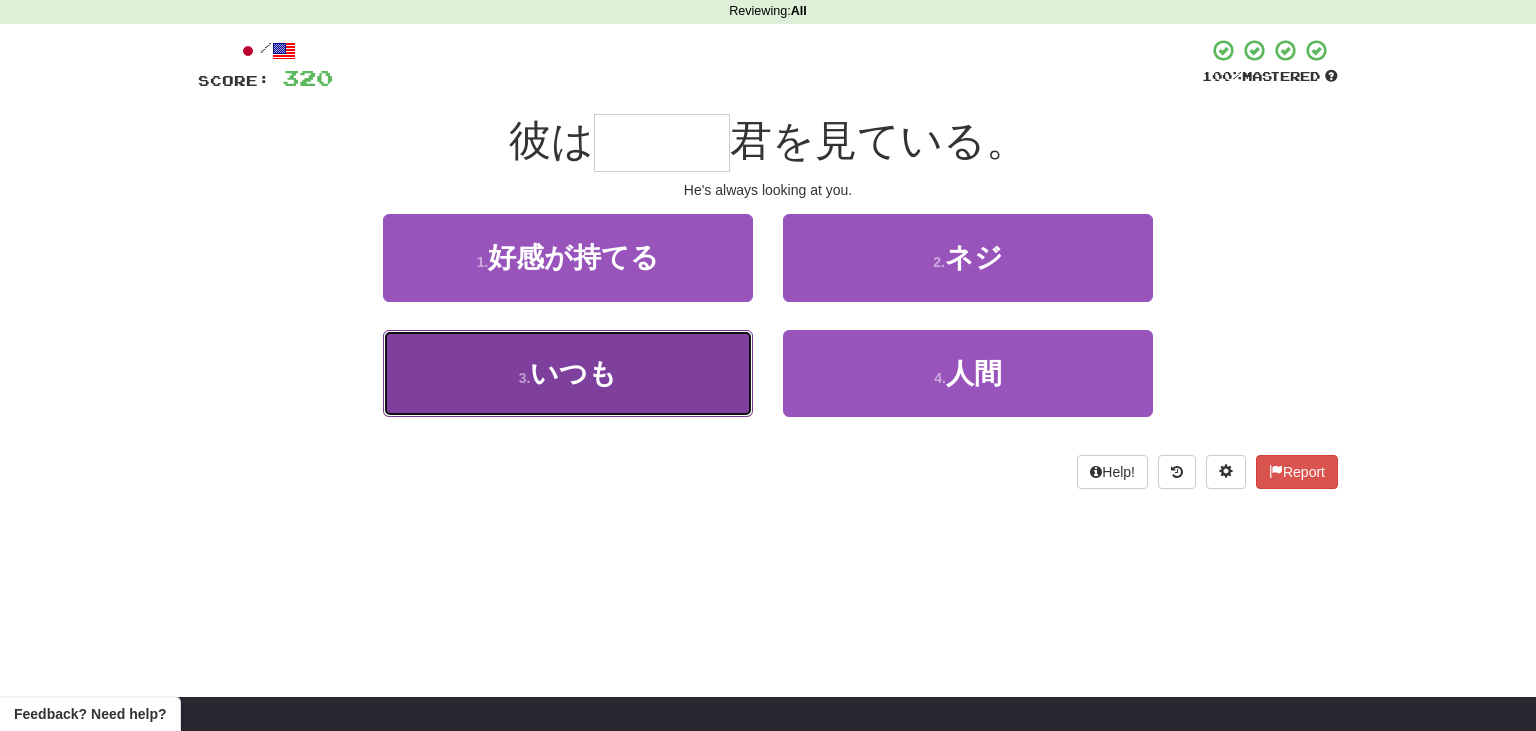 click on "3 .  いつも" at bounding box center (568, 373) 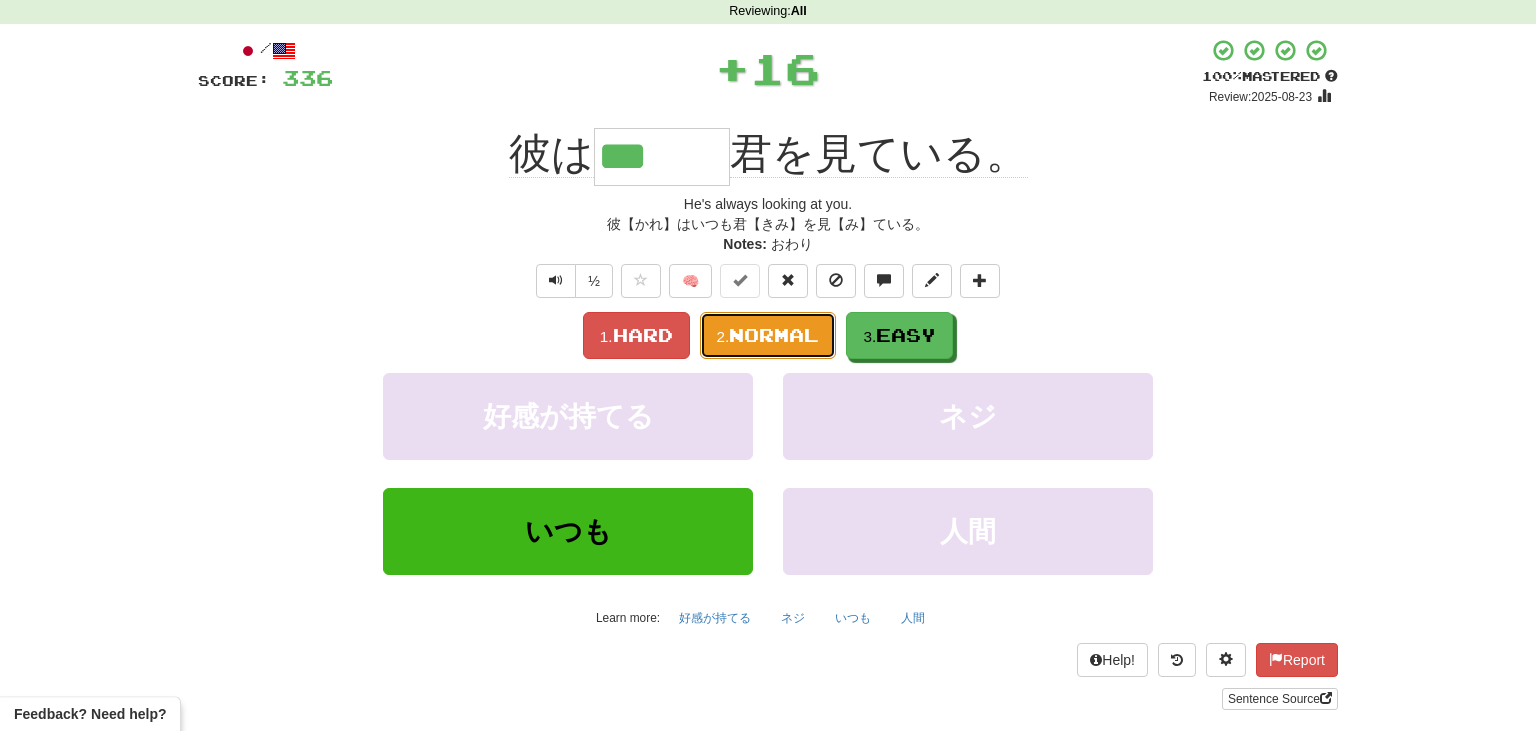 click on "Normal" at bounding box center (774, 335) 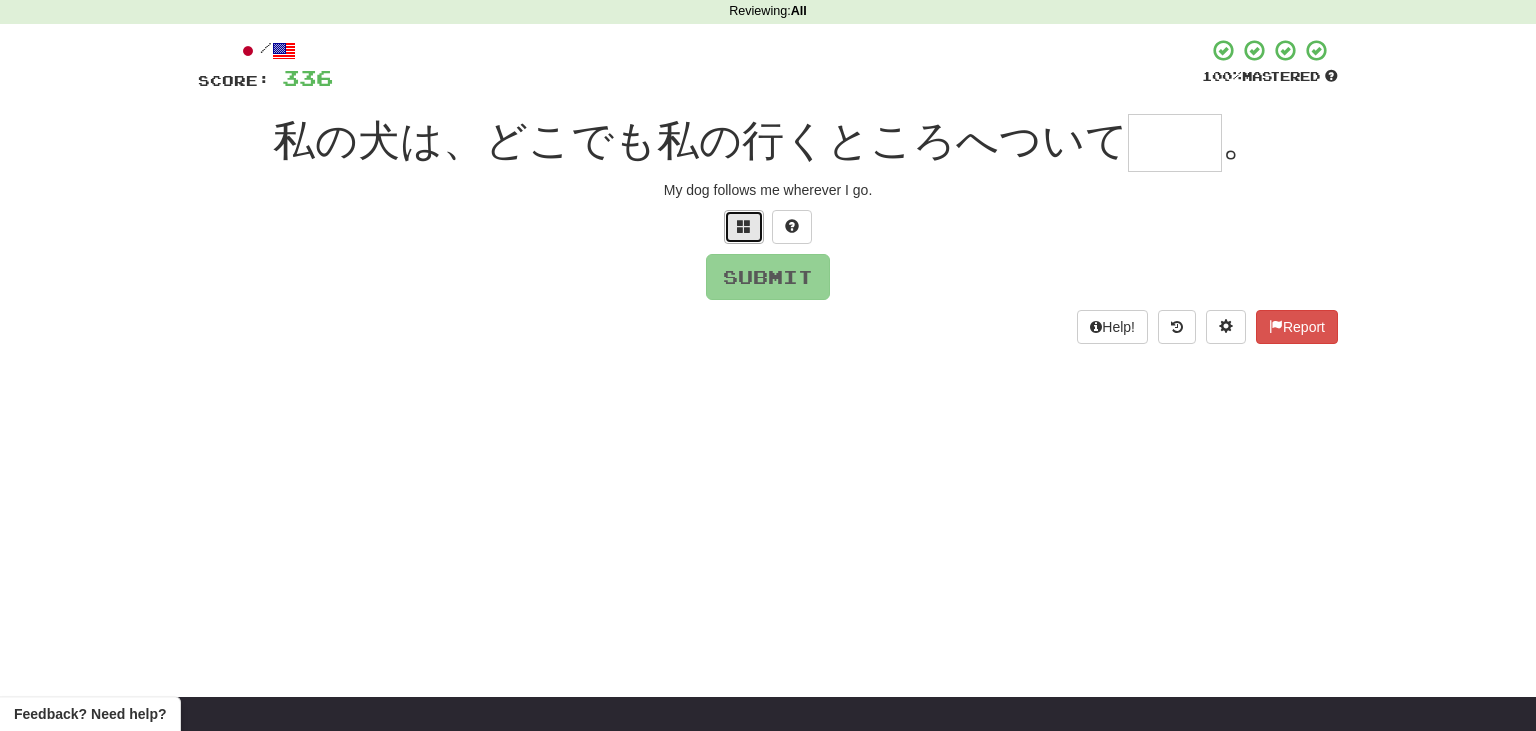 click at bounding box center (744, 227) 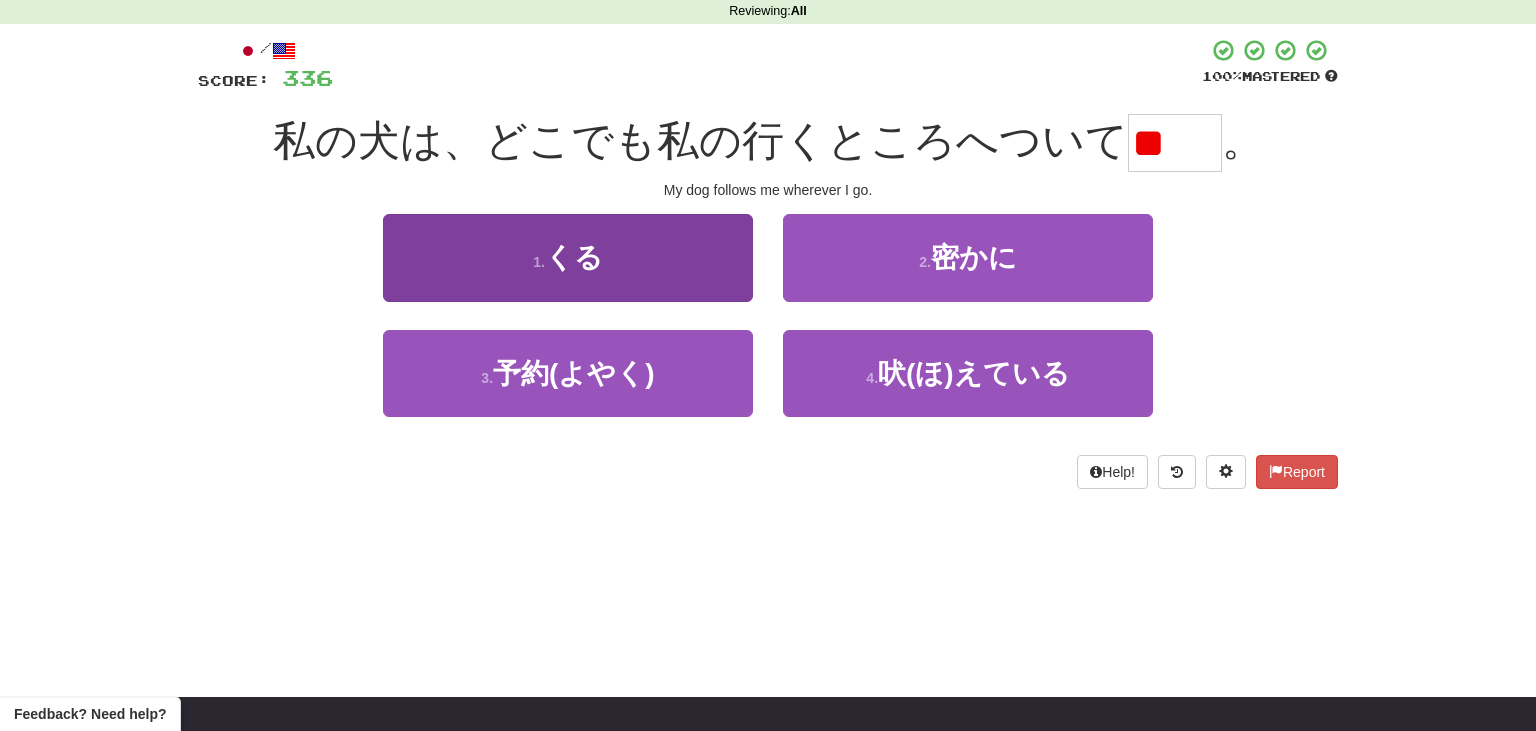 scroll, scrollTop: 0, scrollLeft: 0, axis: both 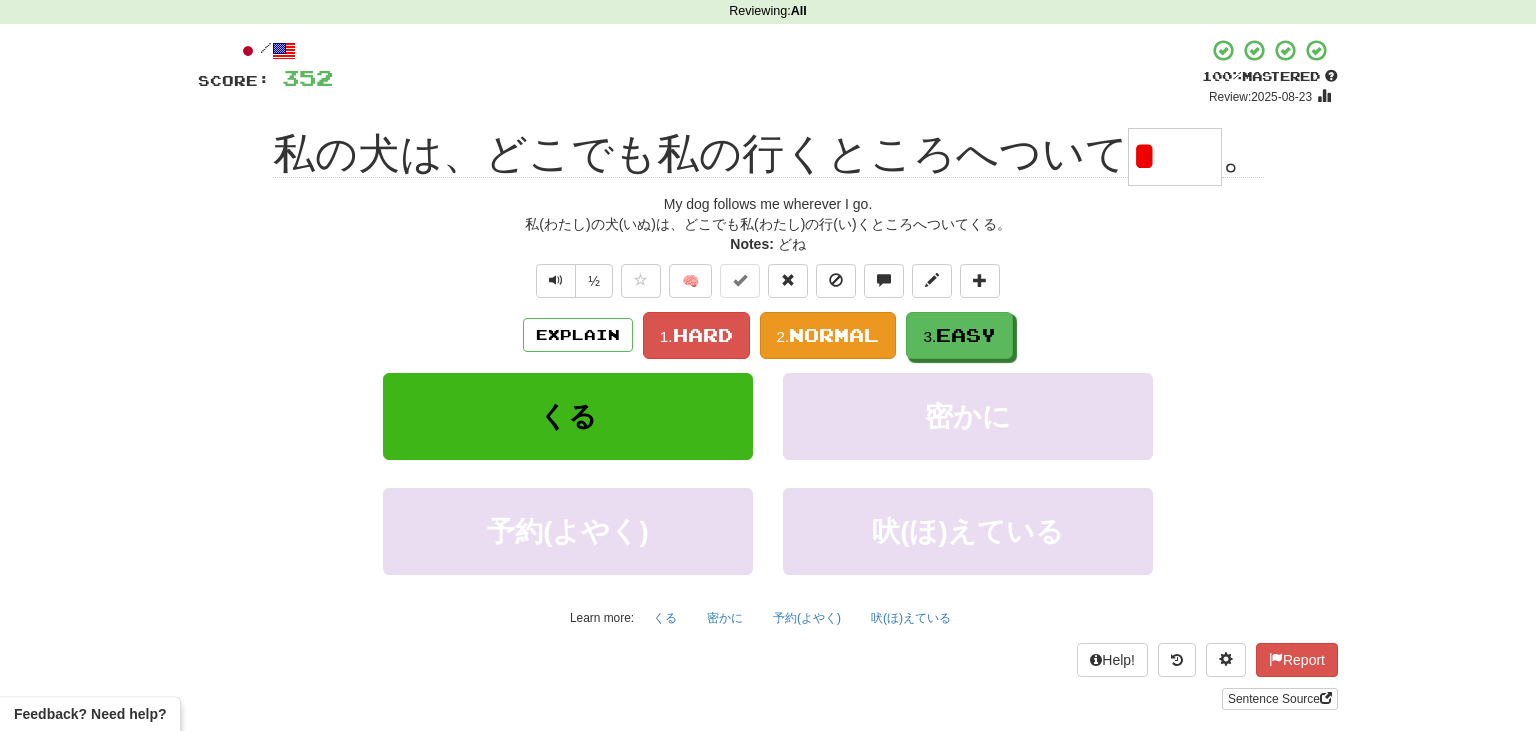 type on "*" 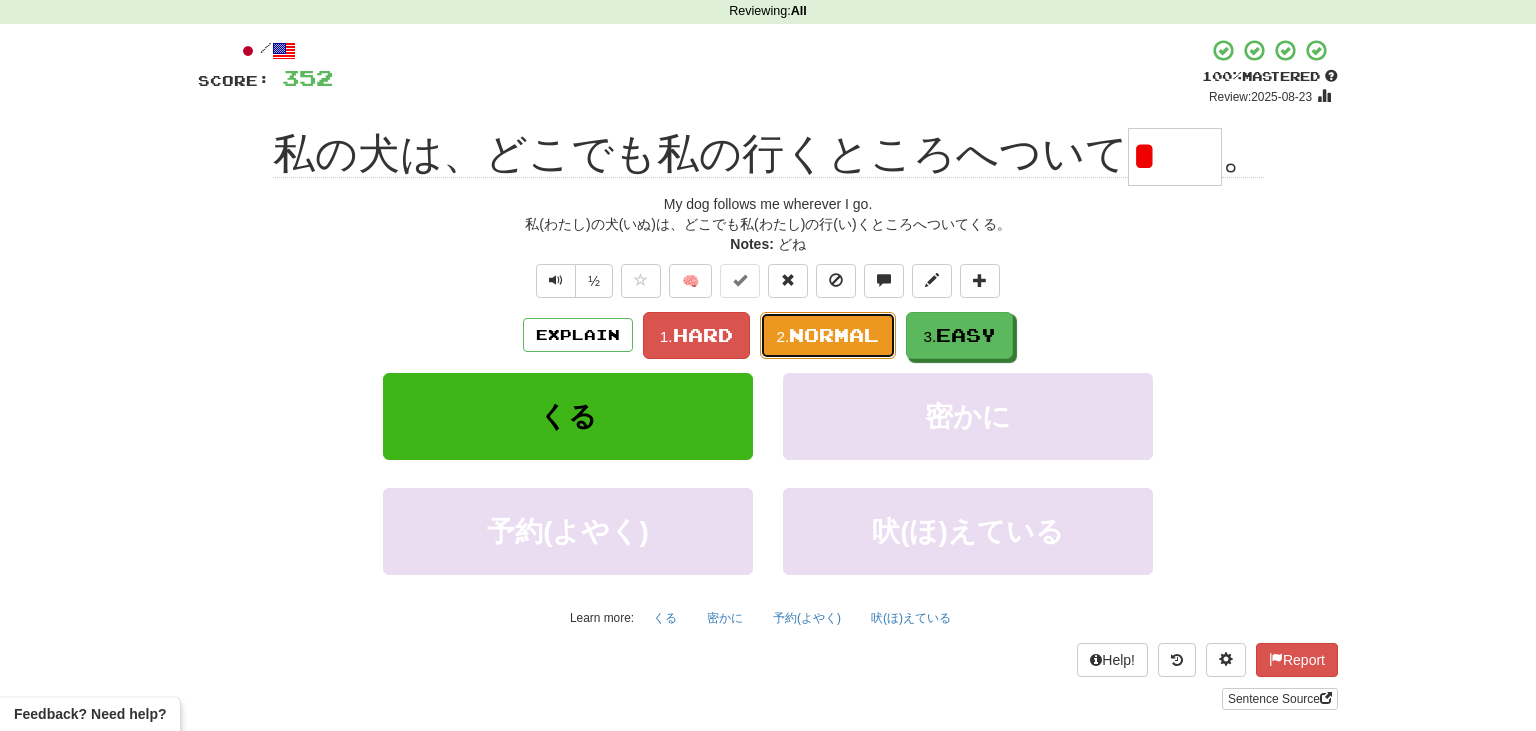 click on "Normal" at bounding box center (834, 335) 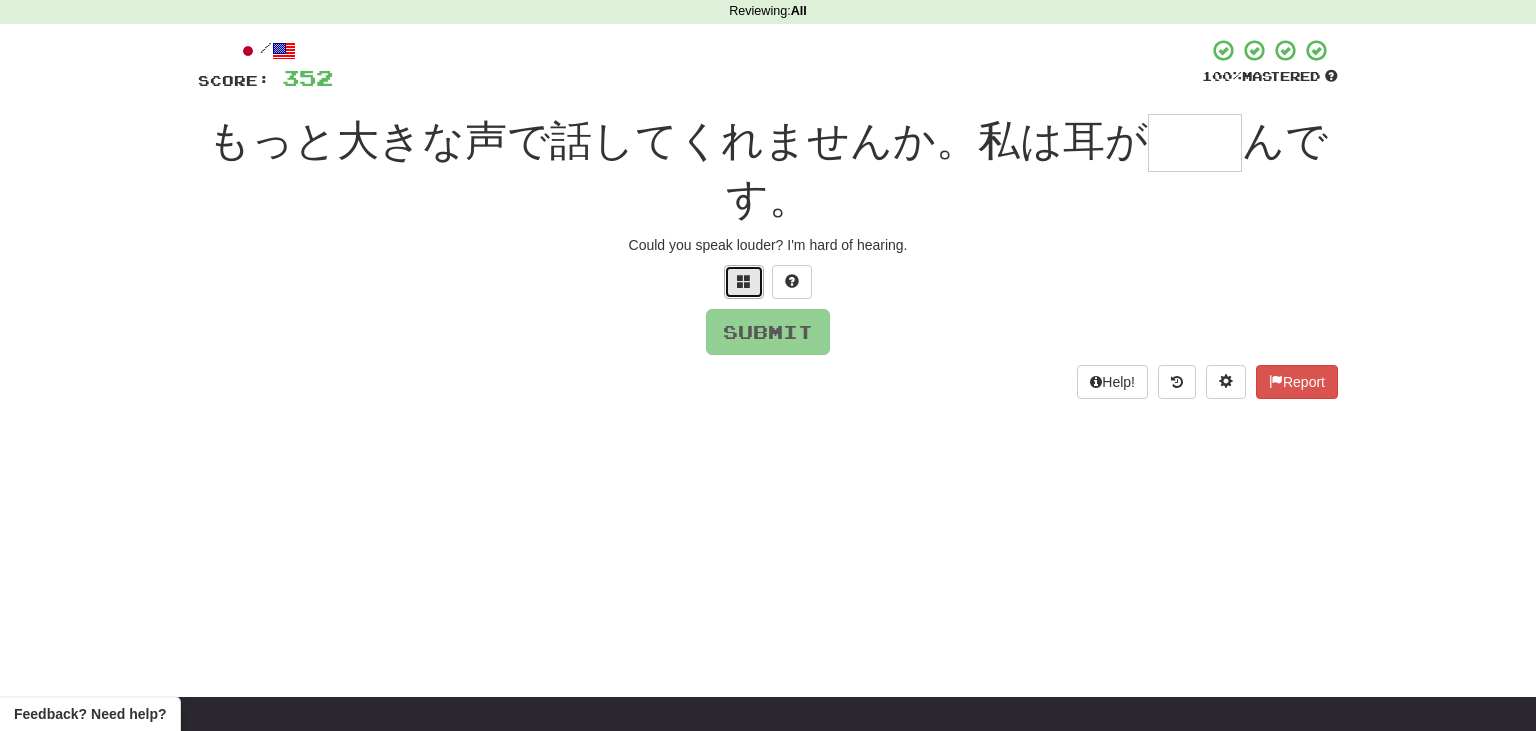 click at bounding box center [744, 281] 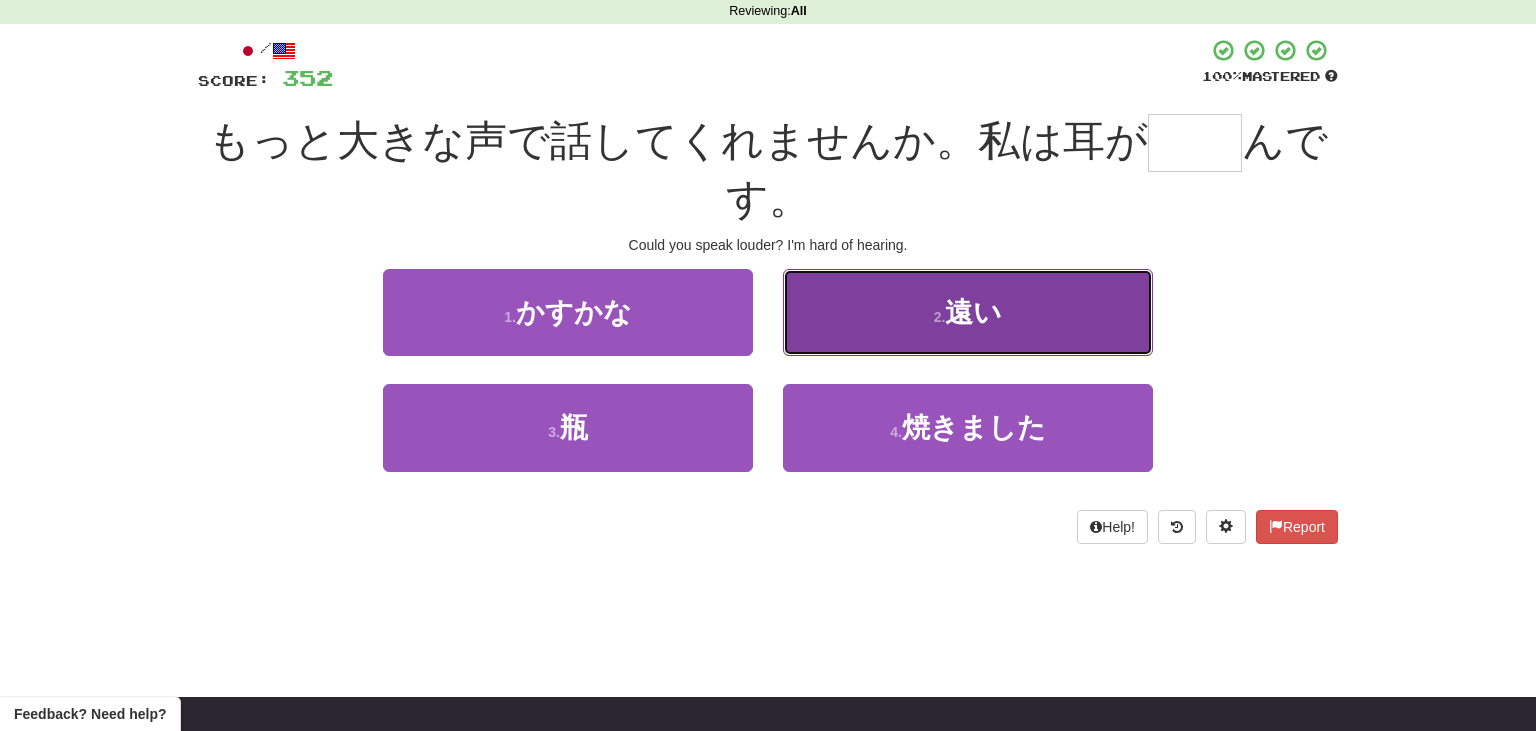 click on "遠い" at bounding box center (973, 312) 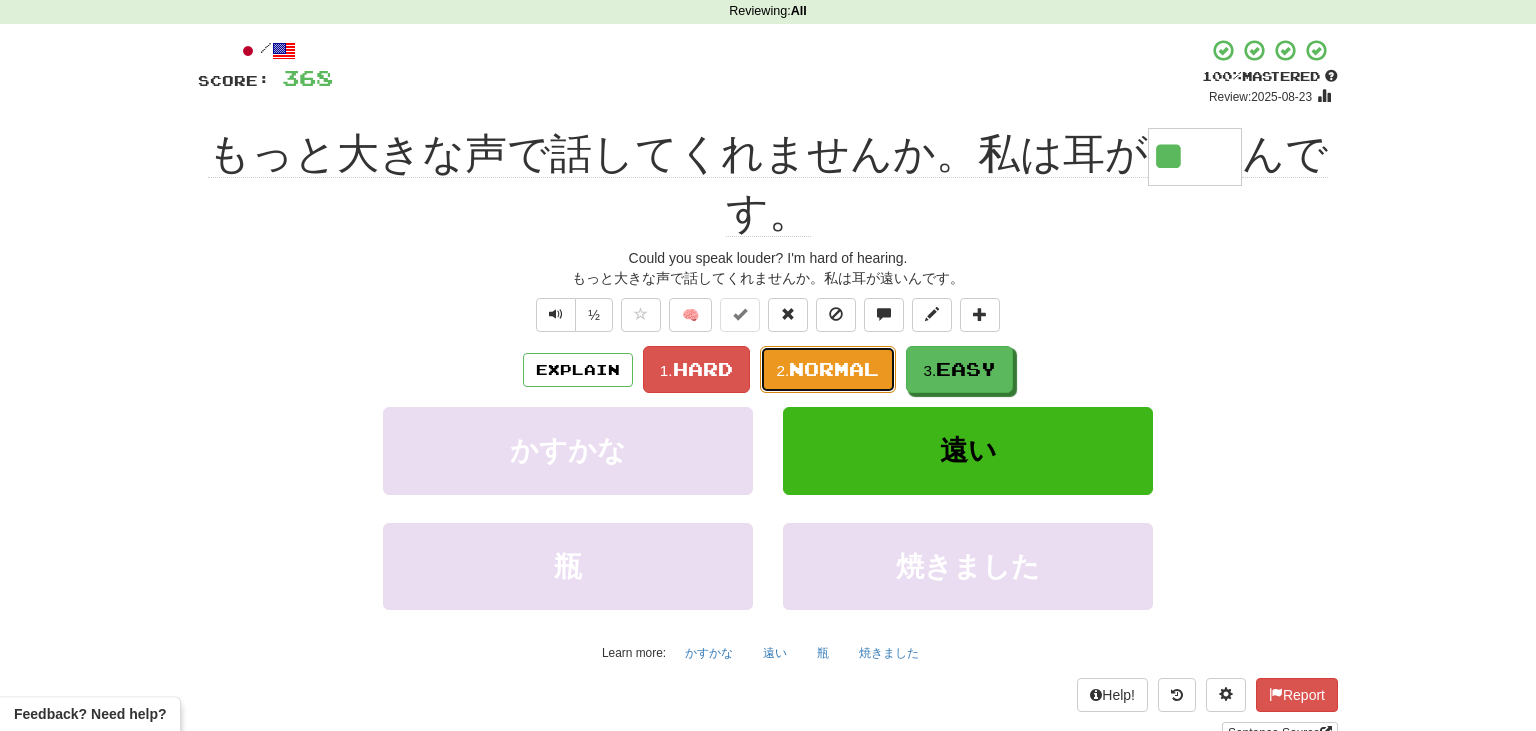 click on "Normal" at bounding box center (834, 369) 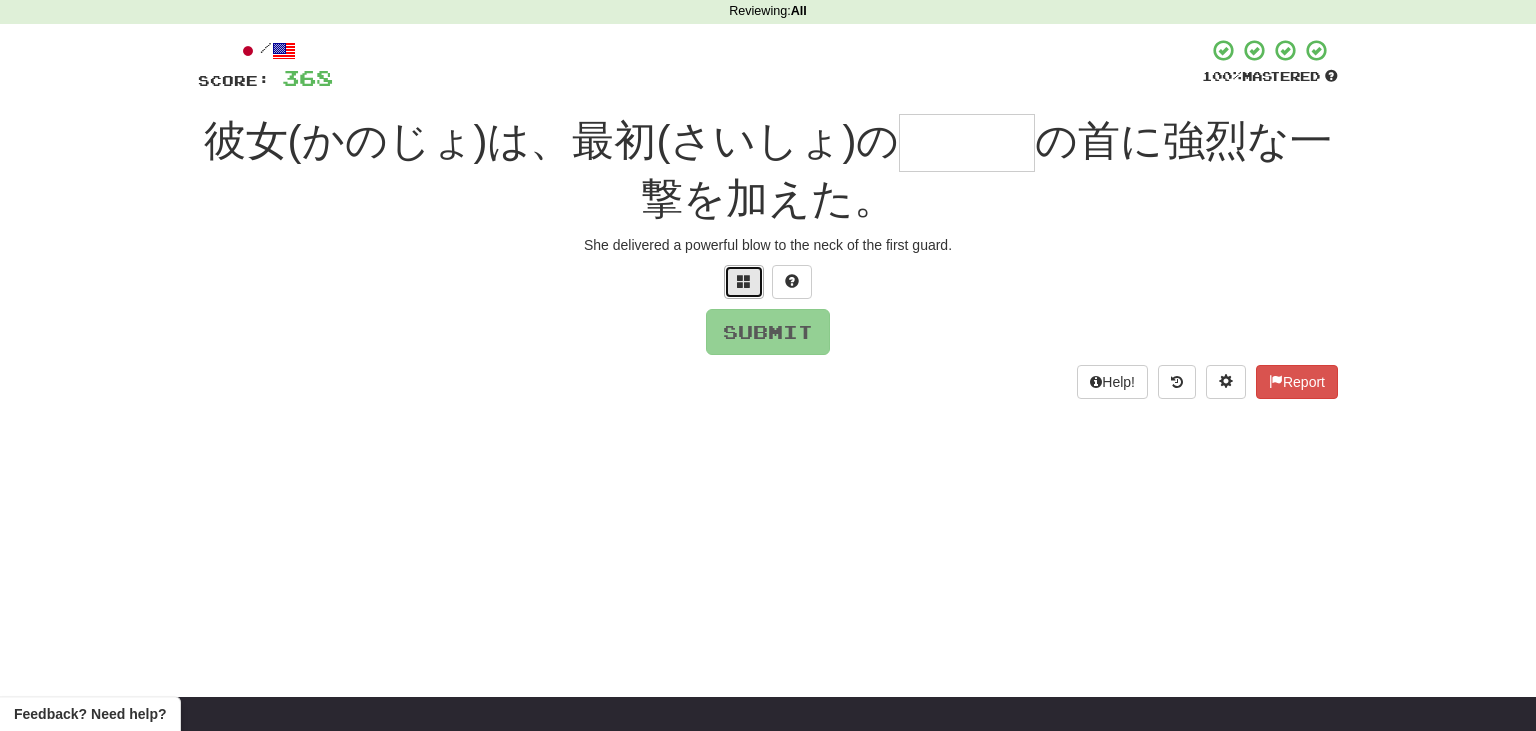 click at bounding box center [744, 282] 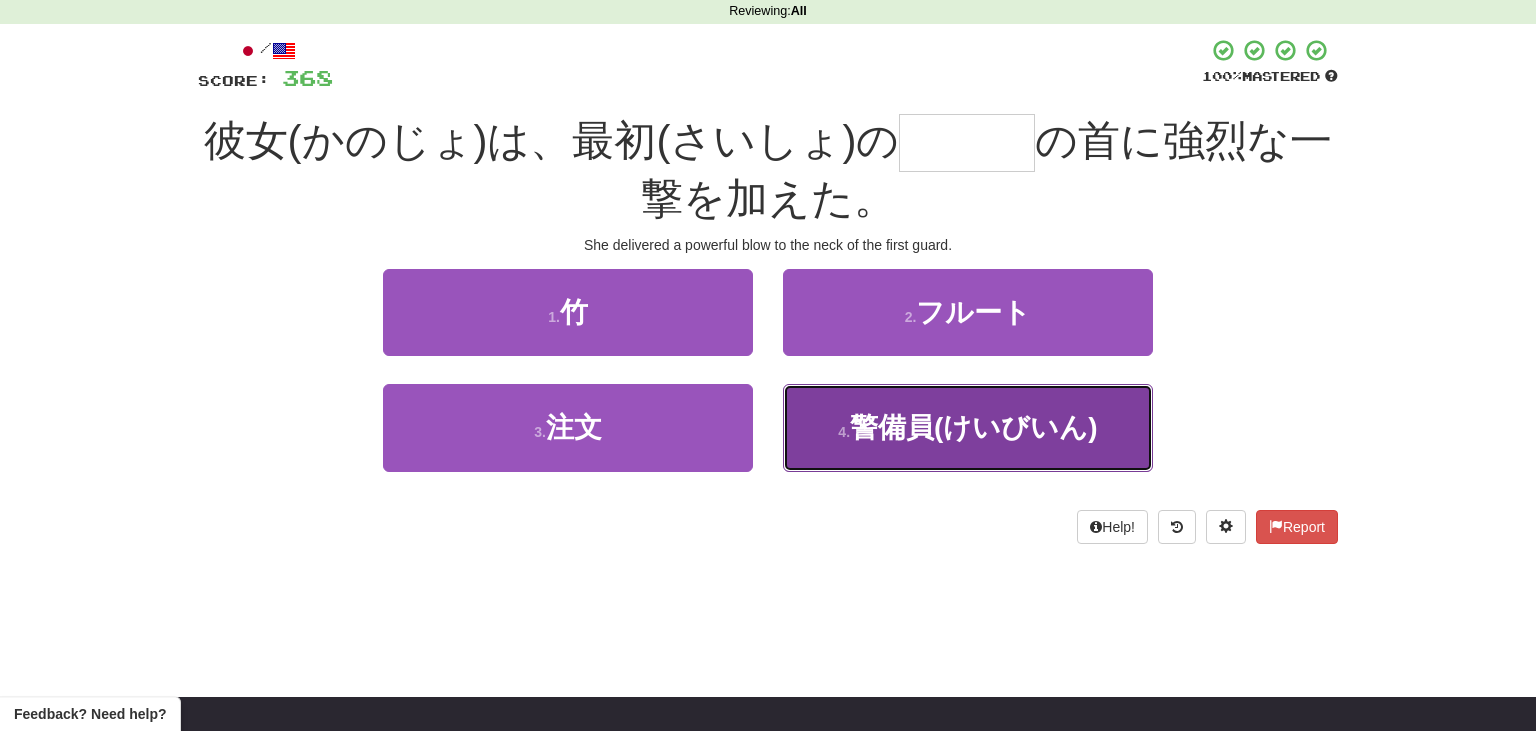 click on "4 .  警備員" at bounding box center [968, 427] 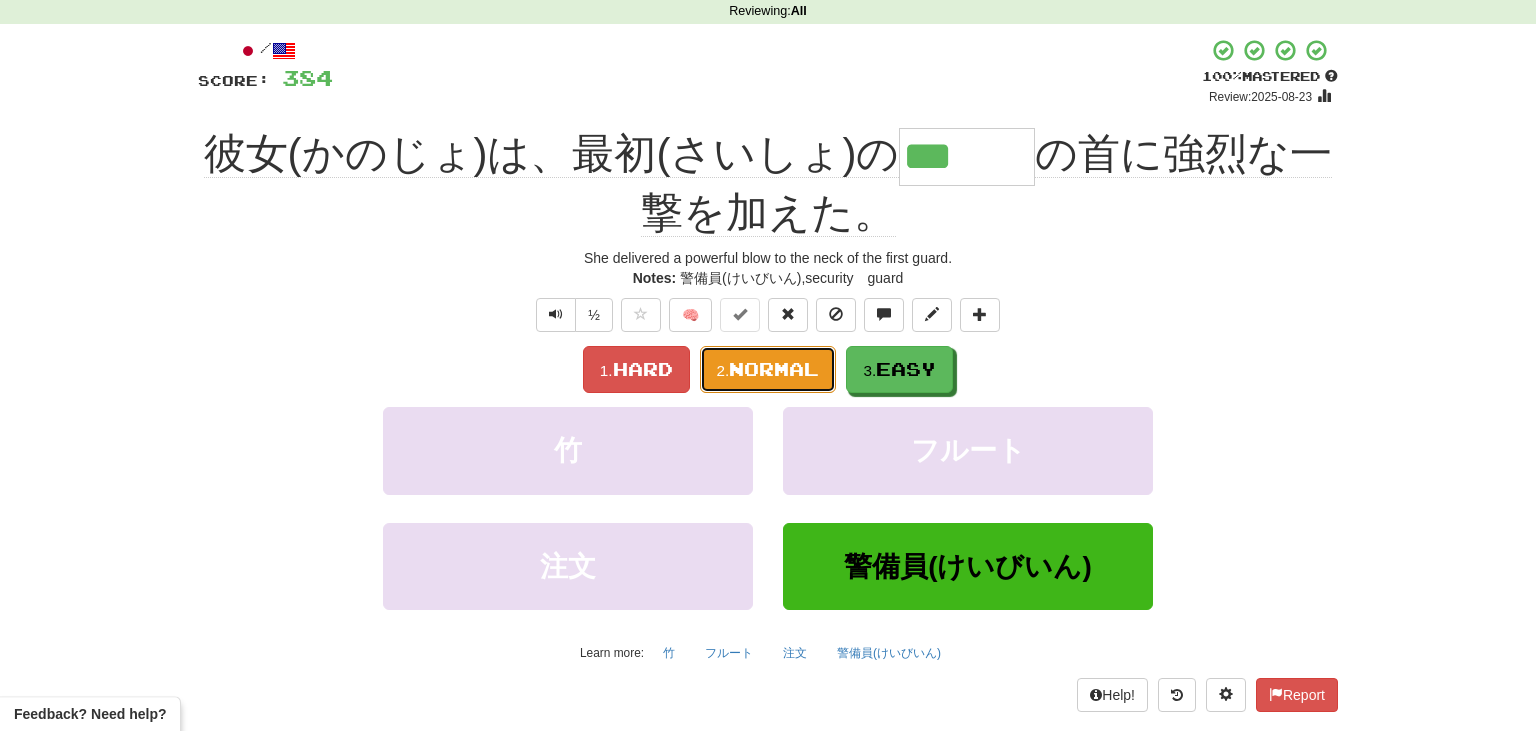 click on "Normal" at bounding box center (774, 369) 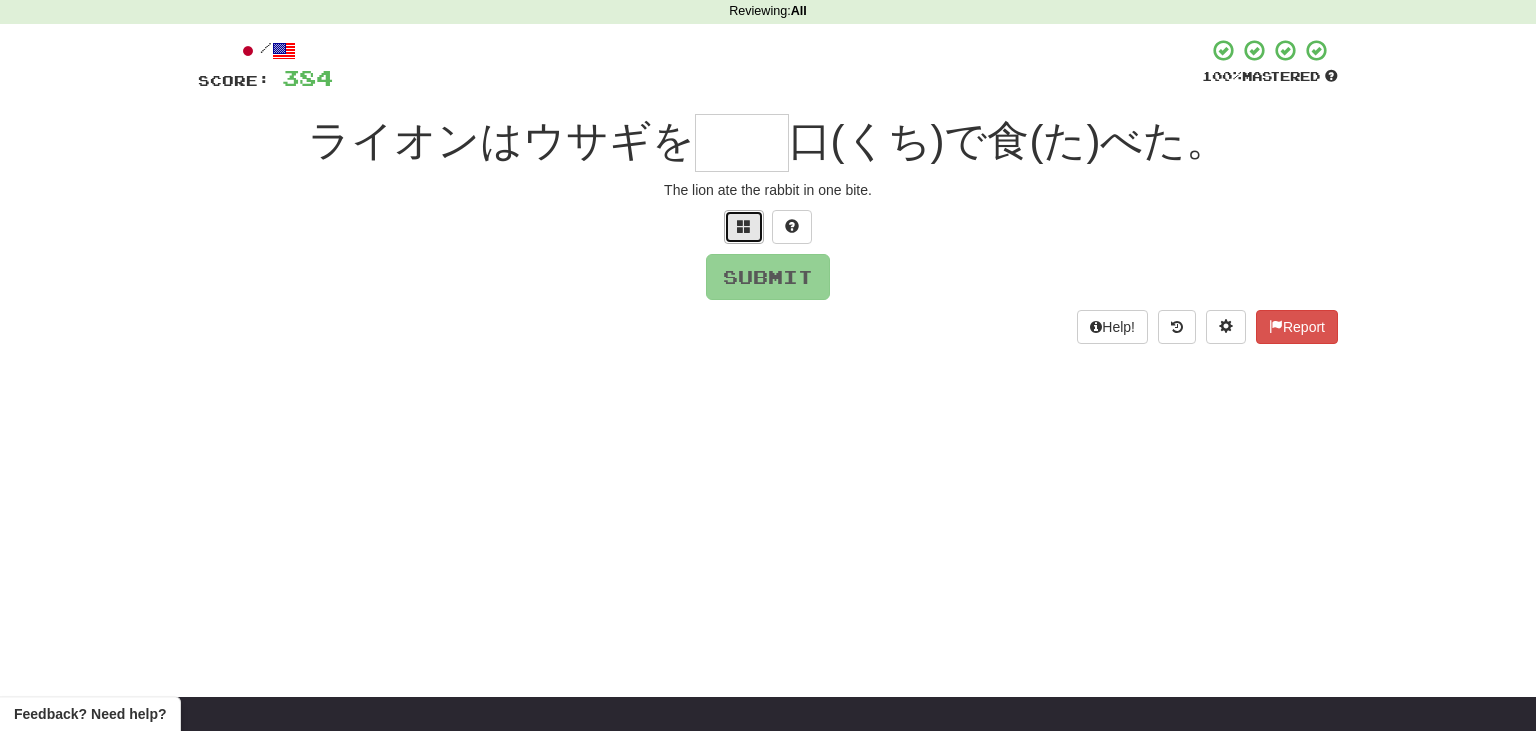 click at bounding box center (744, 227) 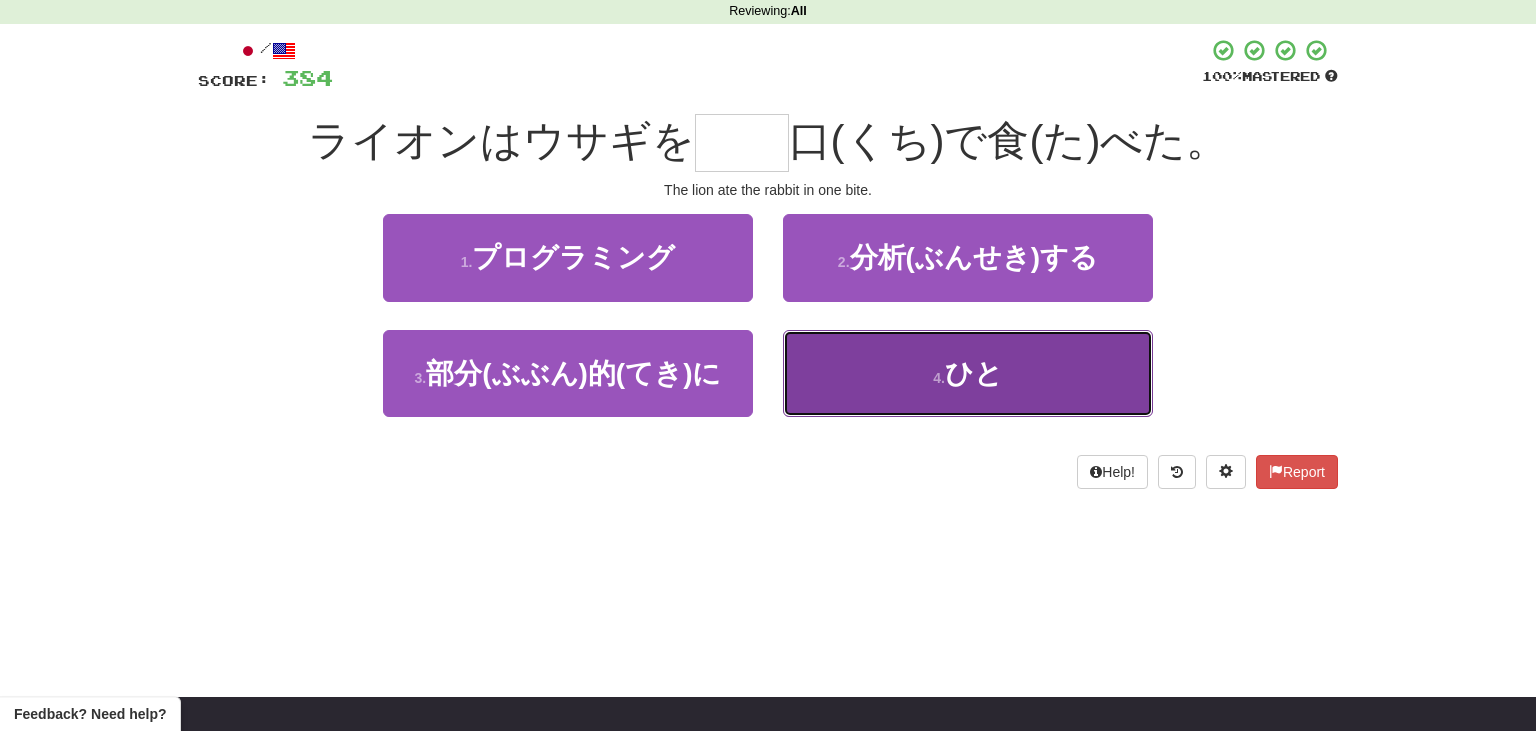 click on "4 .  ひと" at bounding box center [968, 373] 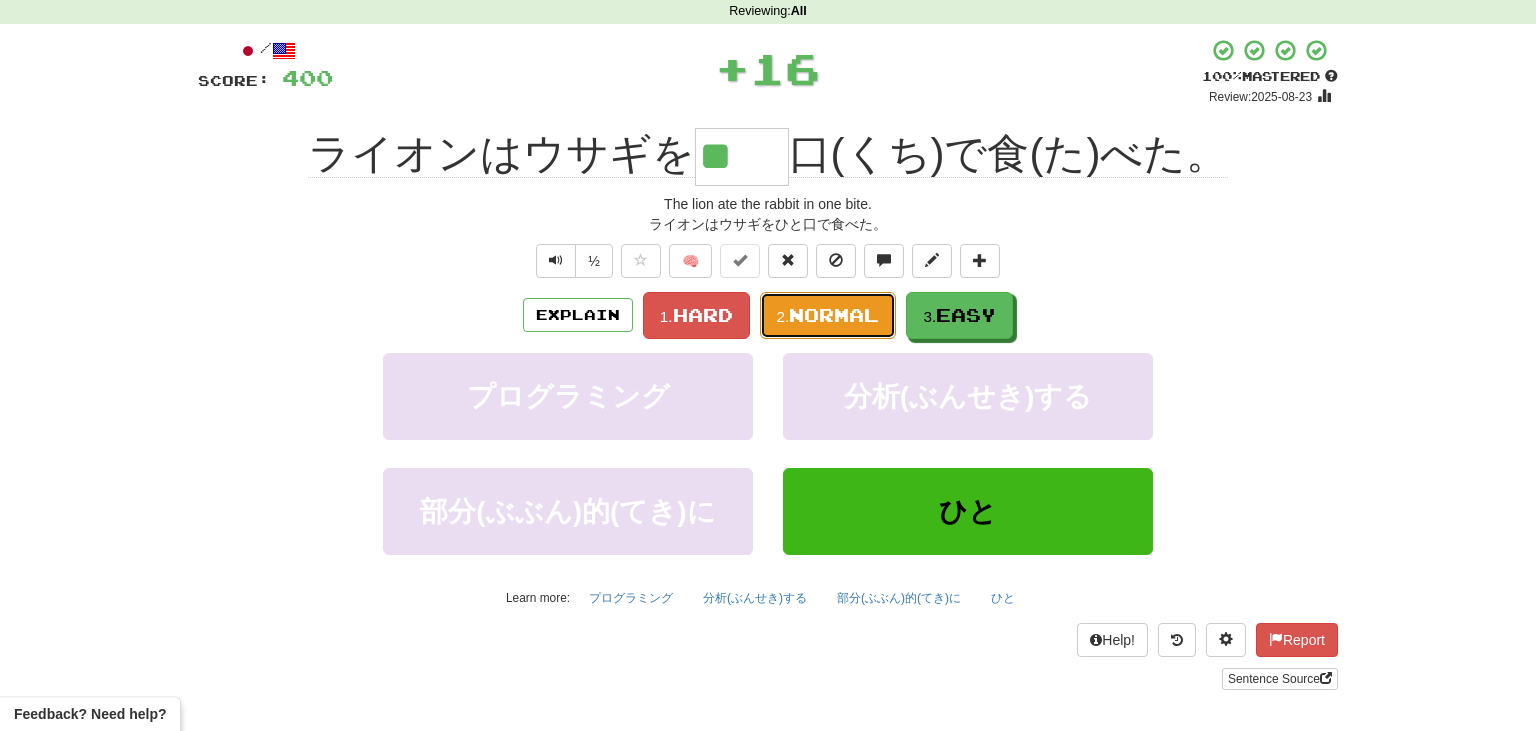 click on "Normal" at bounding box center [834, 315] 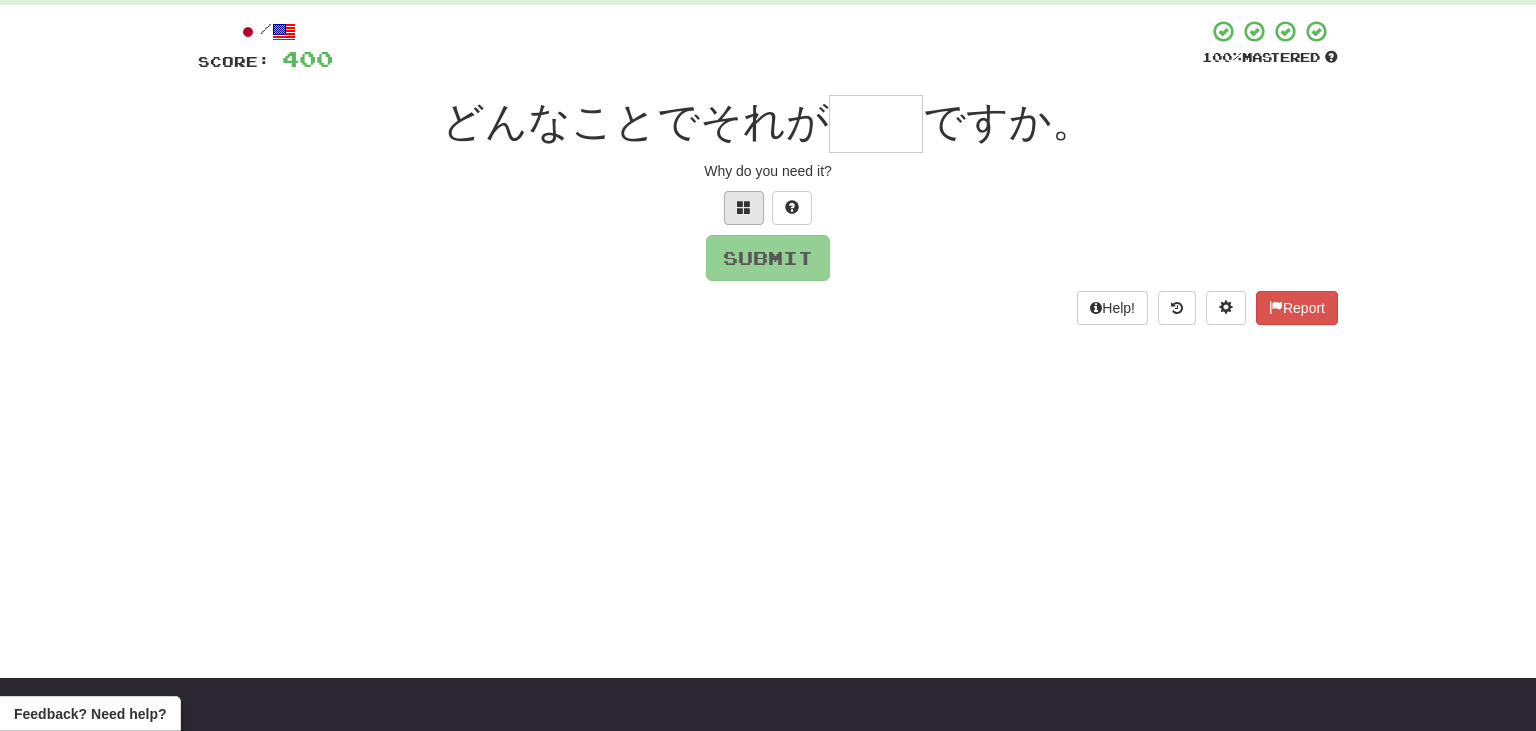 scroll, scrollTop: 104, scrollLeft: 0, axis: vertical 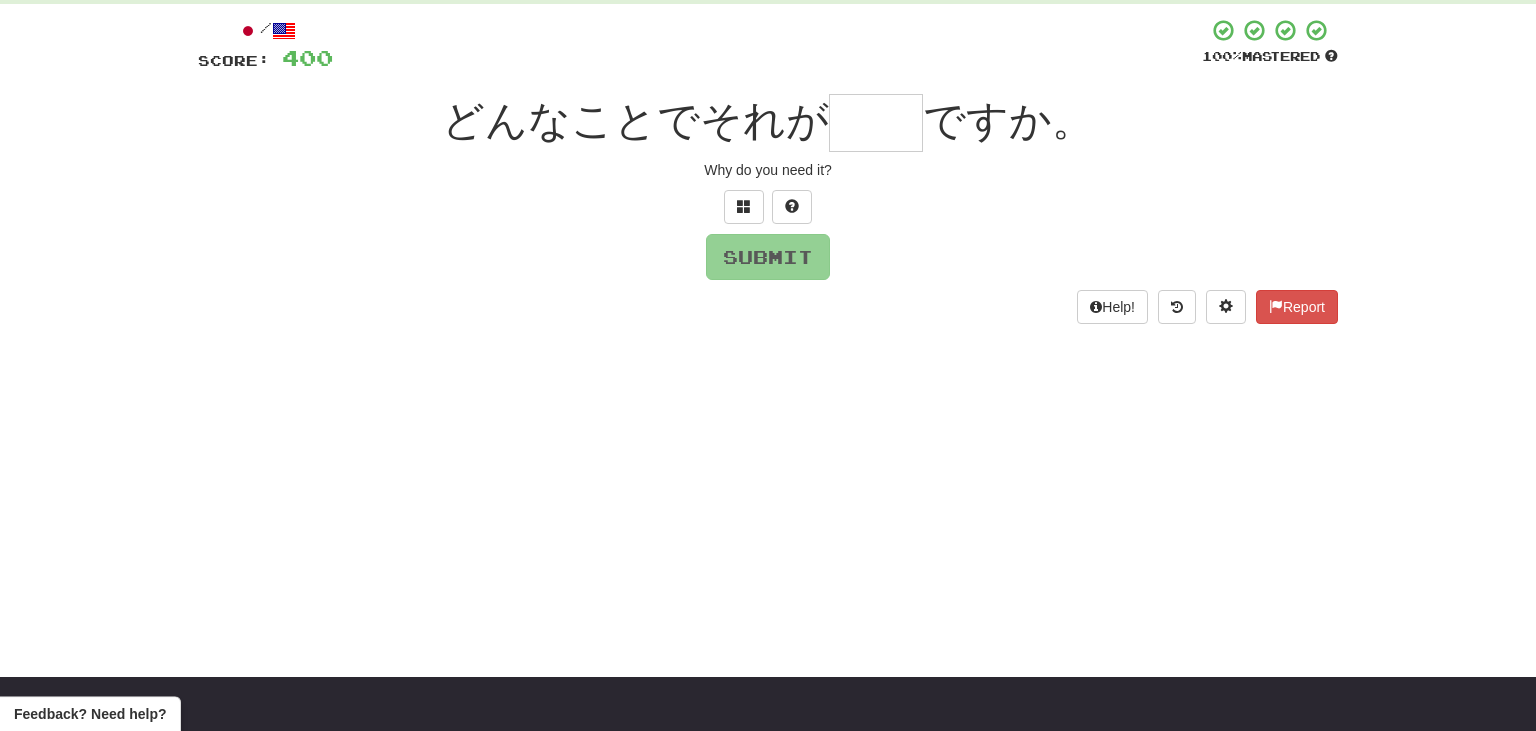 click at bounding box center (876, 123) 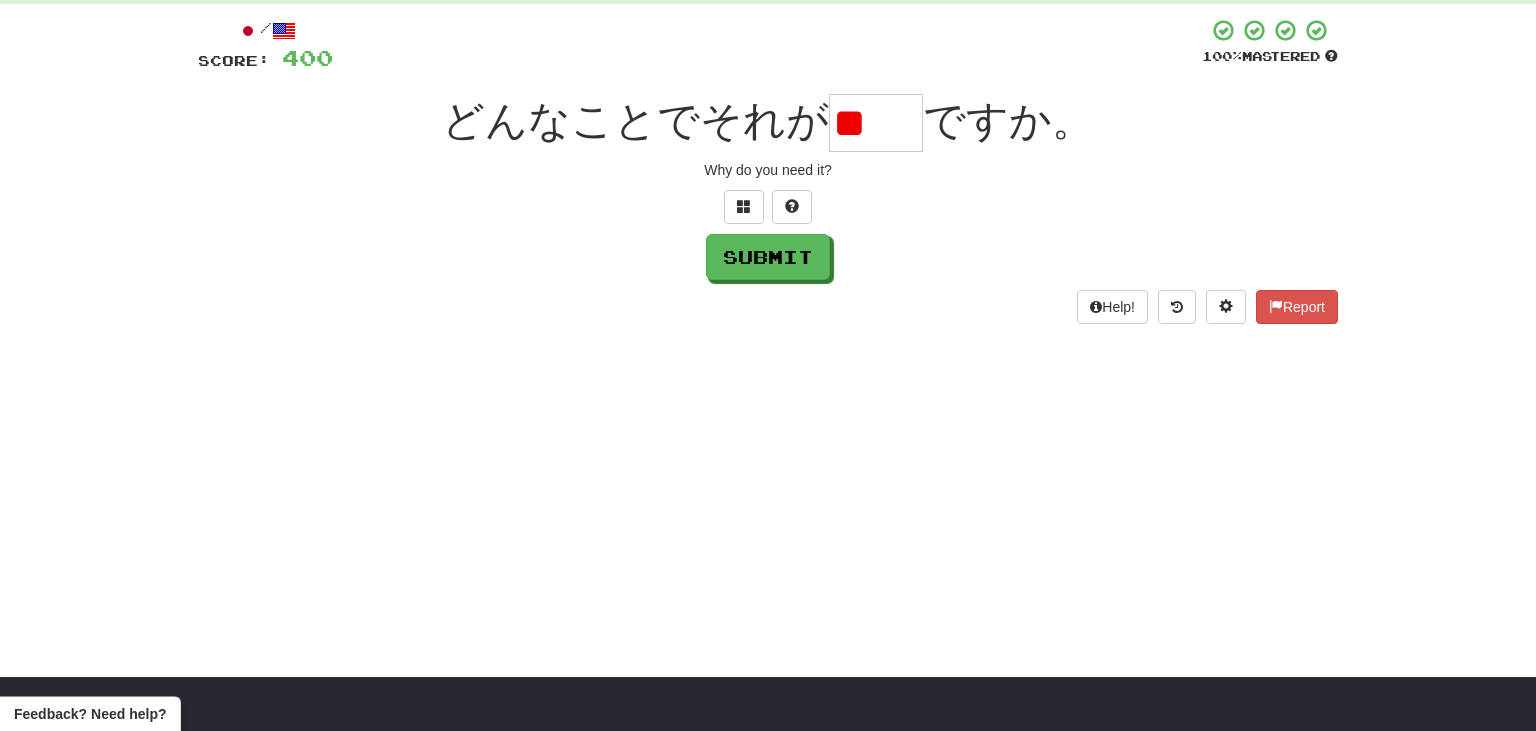 type on "*" 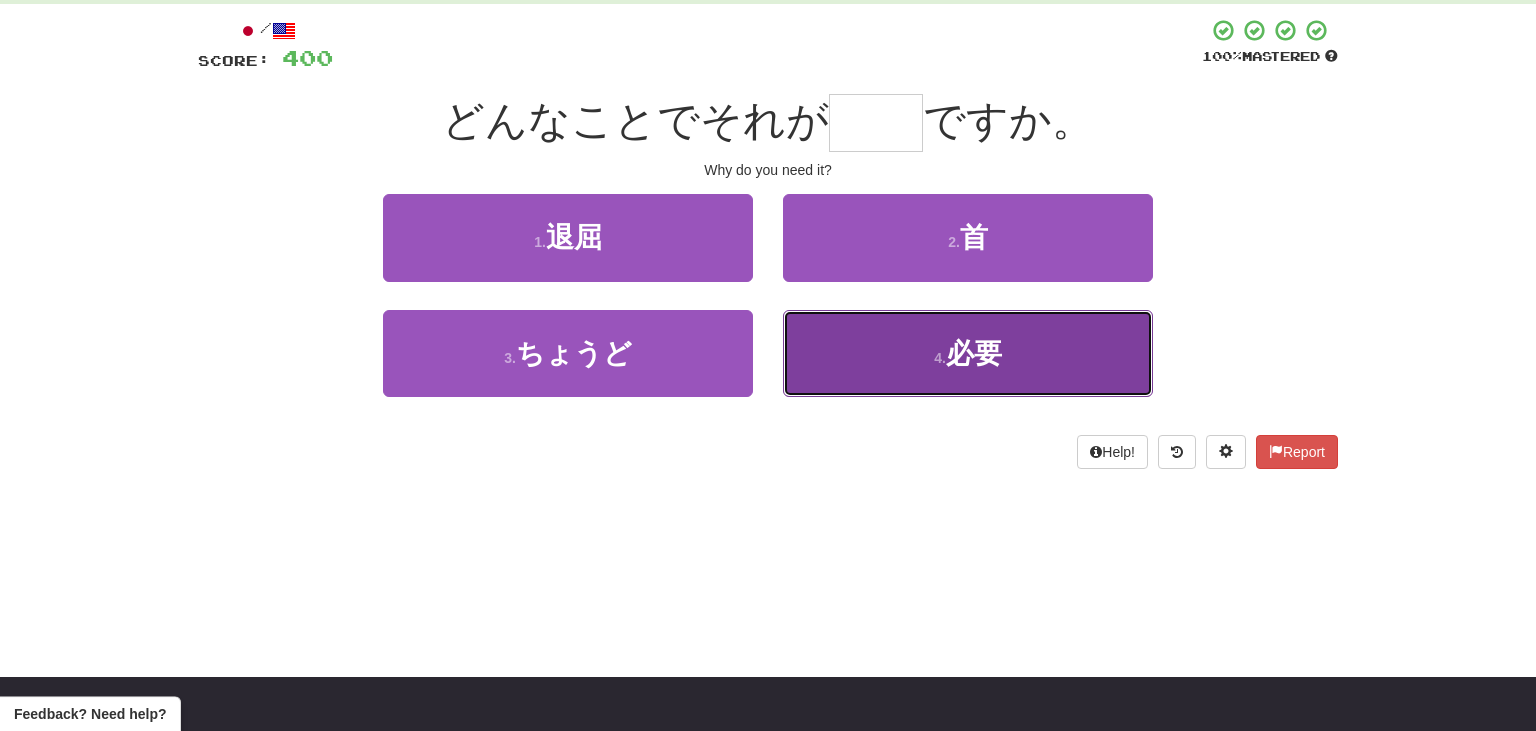 click on "4 .  必要" at bounding box center [968, 353] 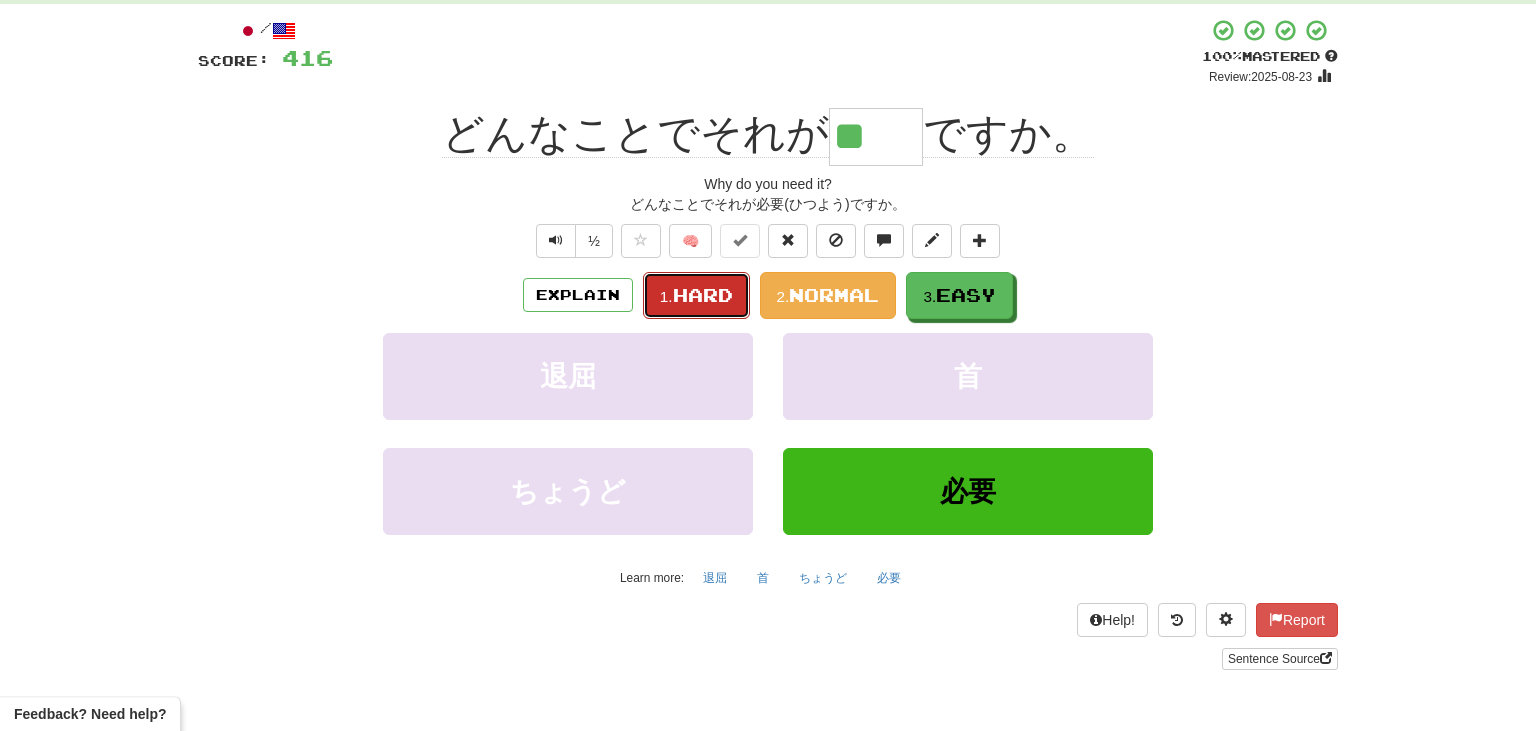 click on "Hard" at bounding box center [703, 295] 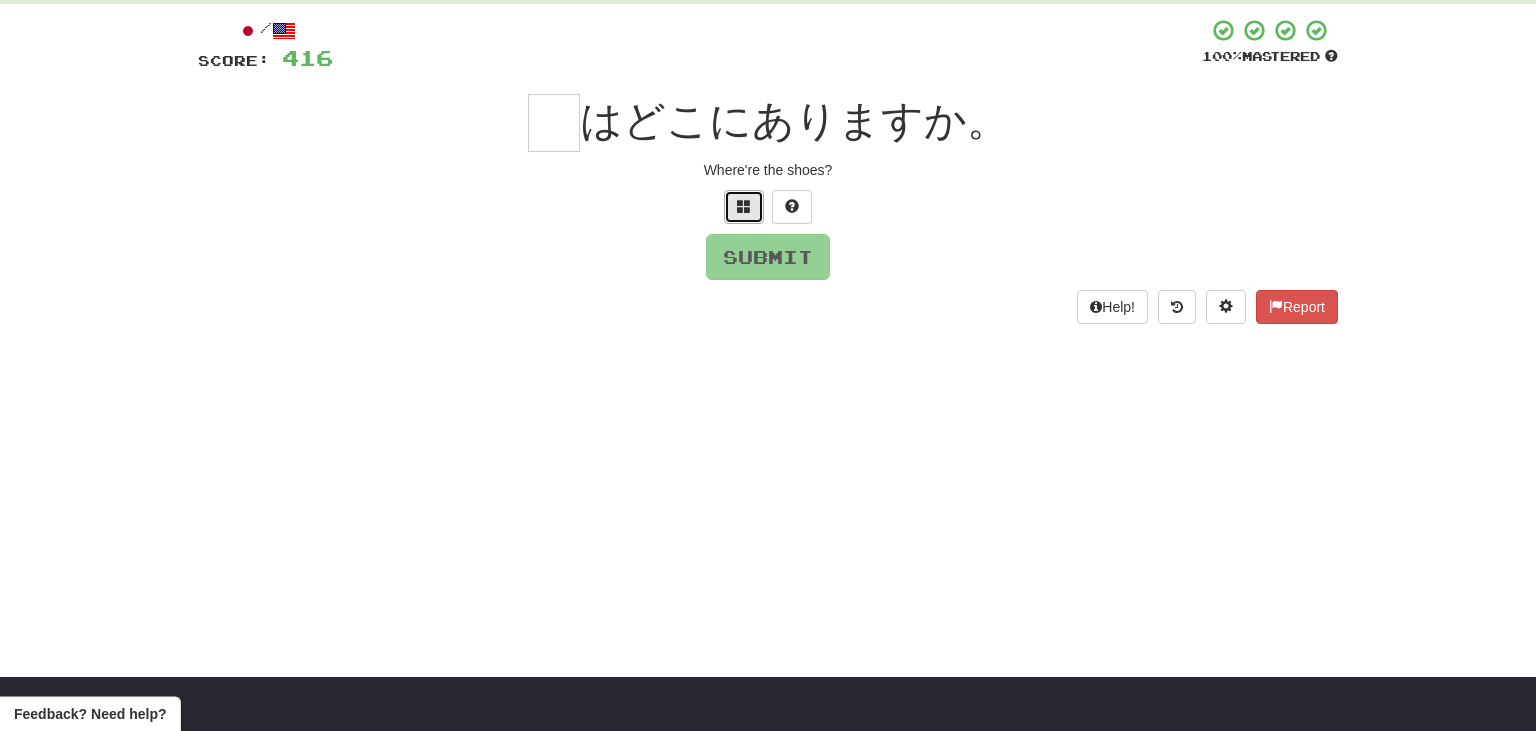 click at bounding box center (744, 207) 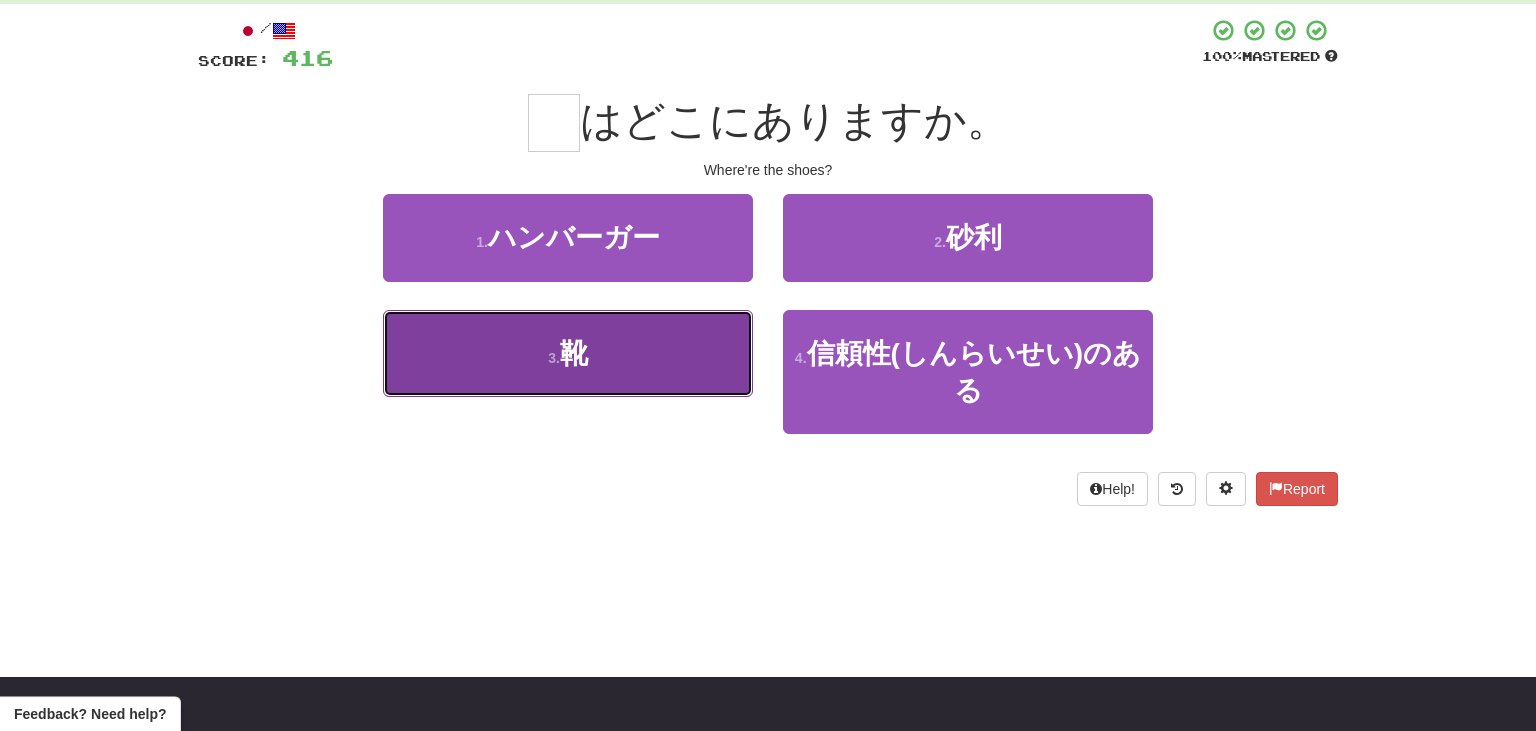 click on "3 .  靴" at bounding box center [568, 353] 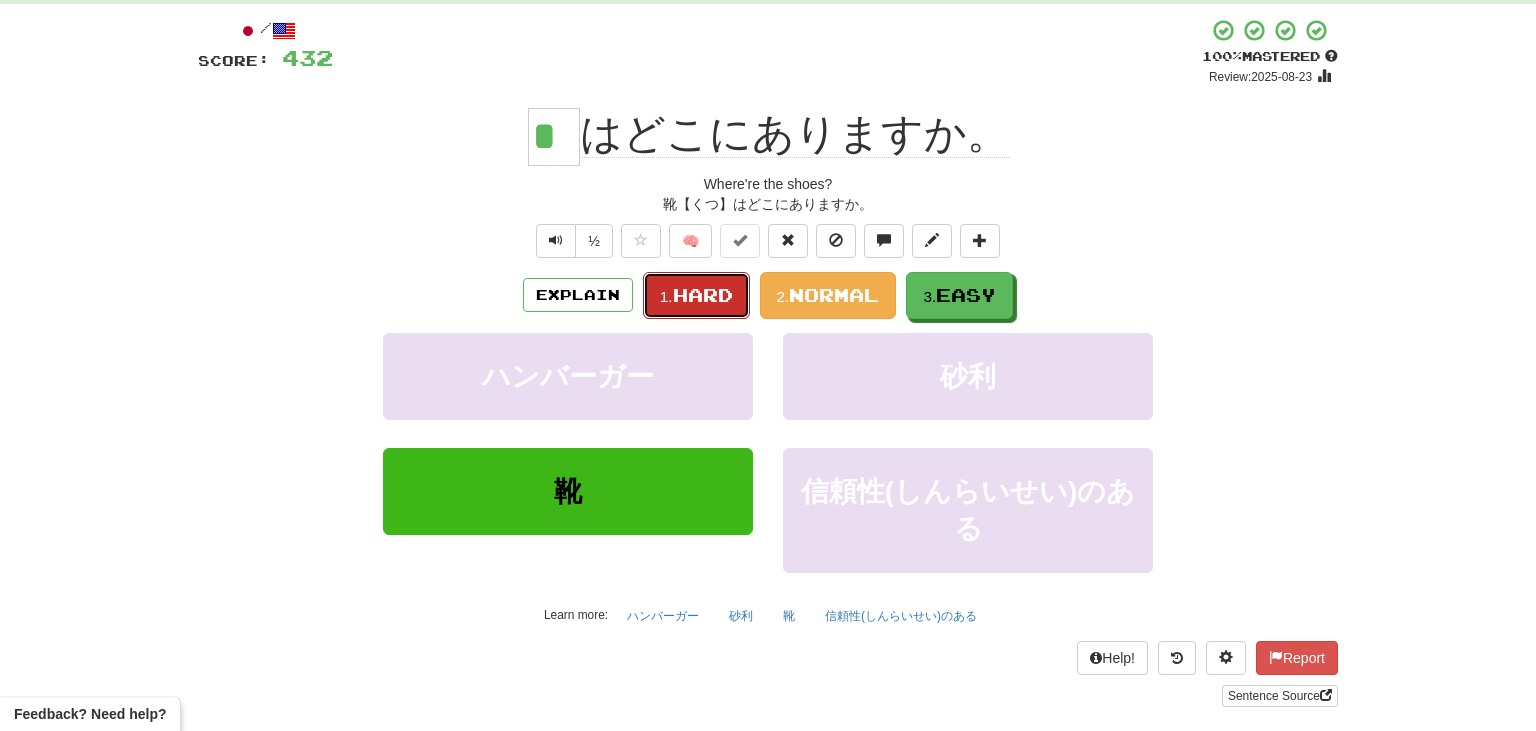 click on "Hard" at bounding box center (703, 295) 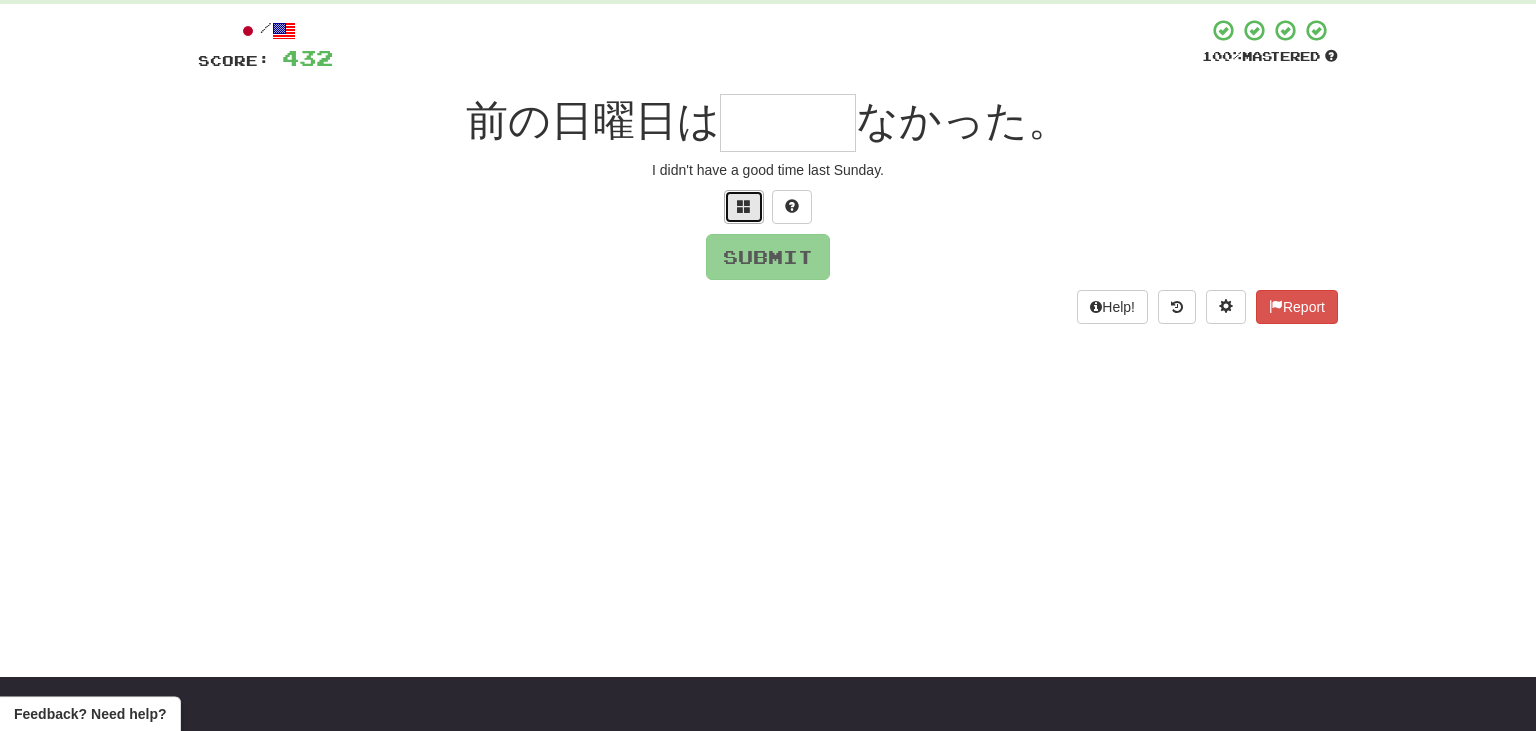 click at bounding box center (744, 207) 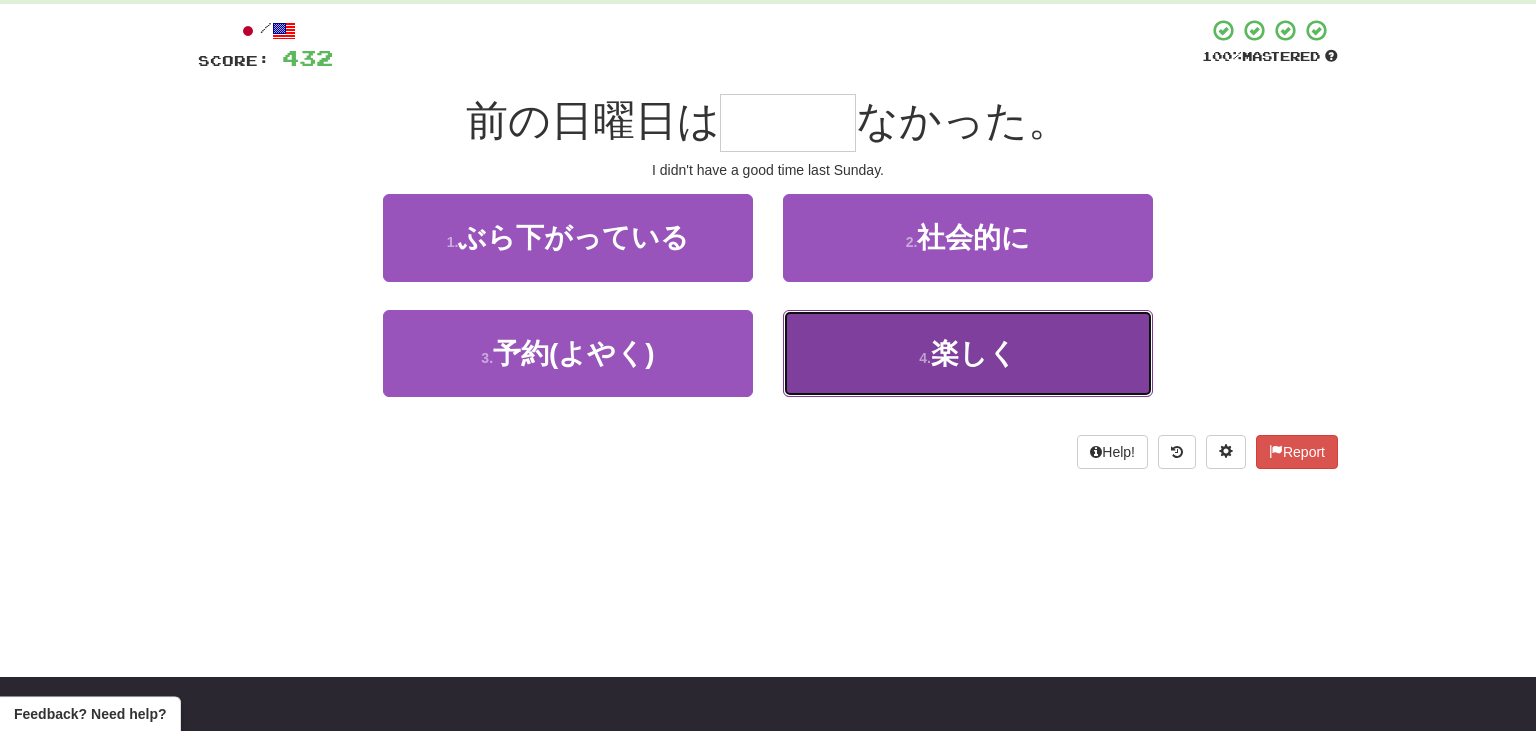 click on "楽しく" at bounding box center (974, 353) 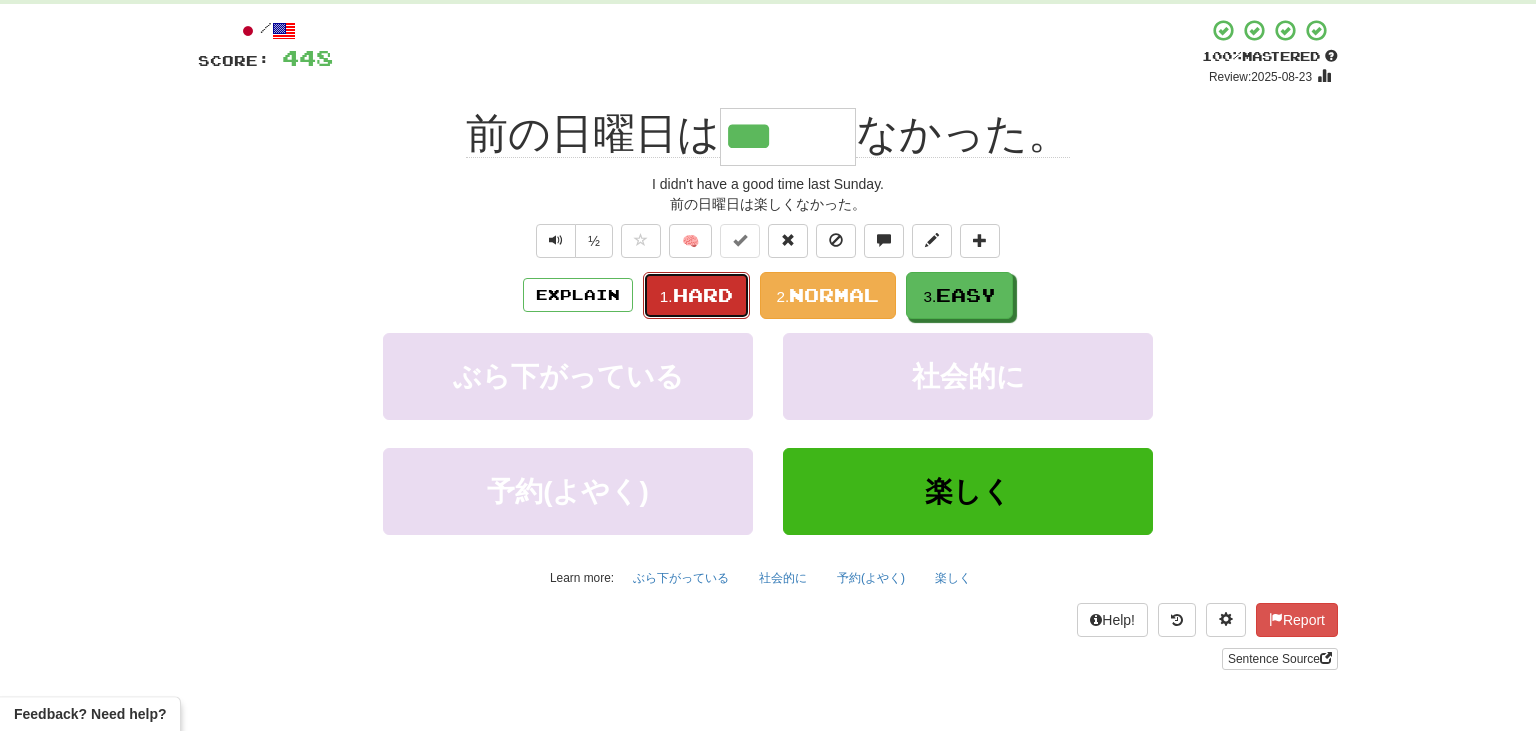 click on "Hard" at bounding box center [703, 295] 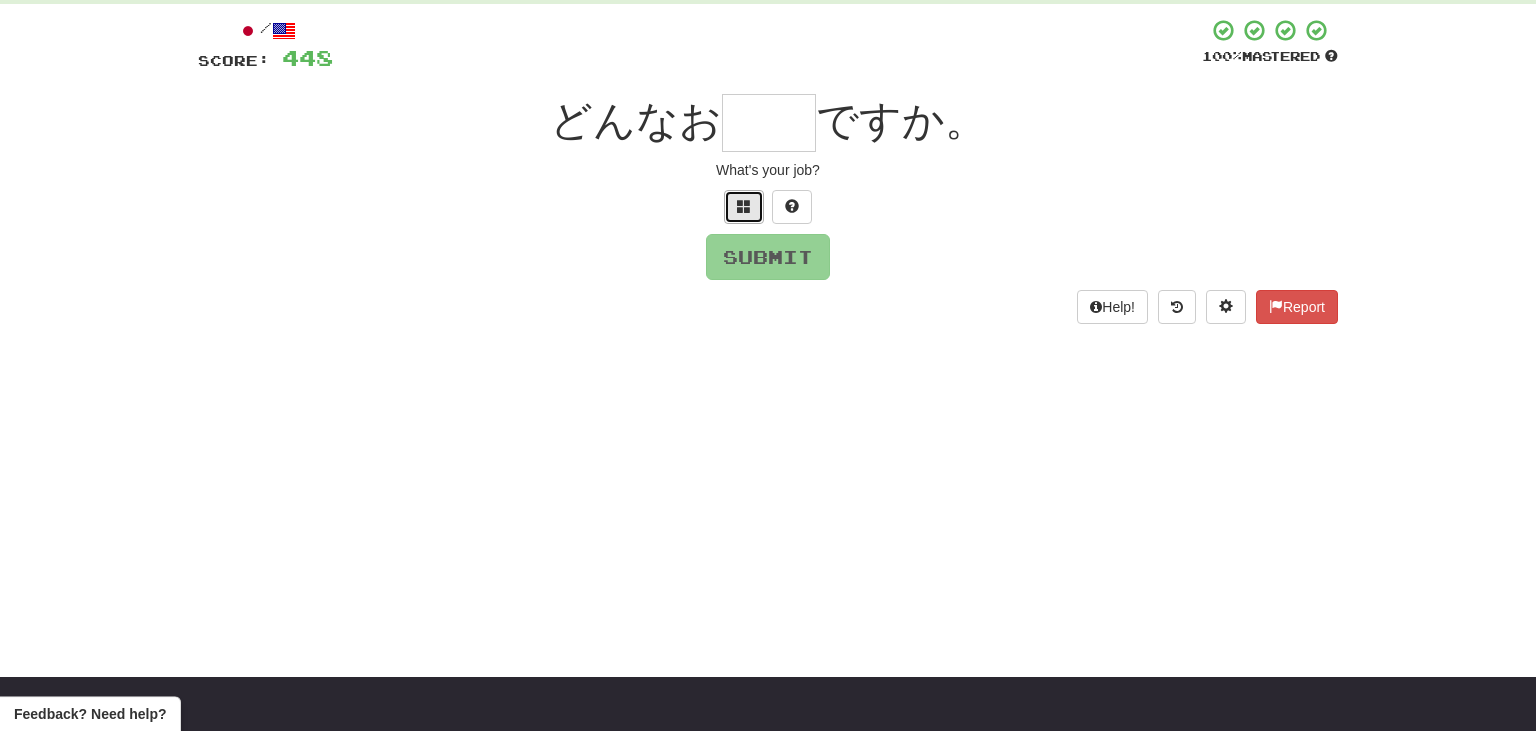 click at bounding box center [744, 206] 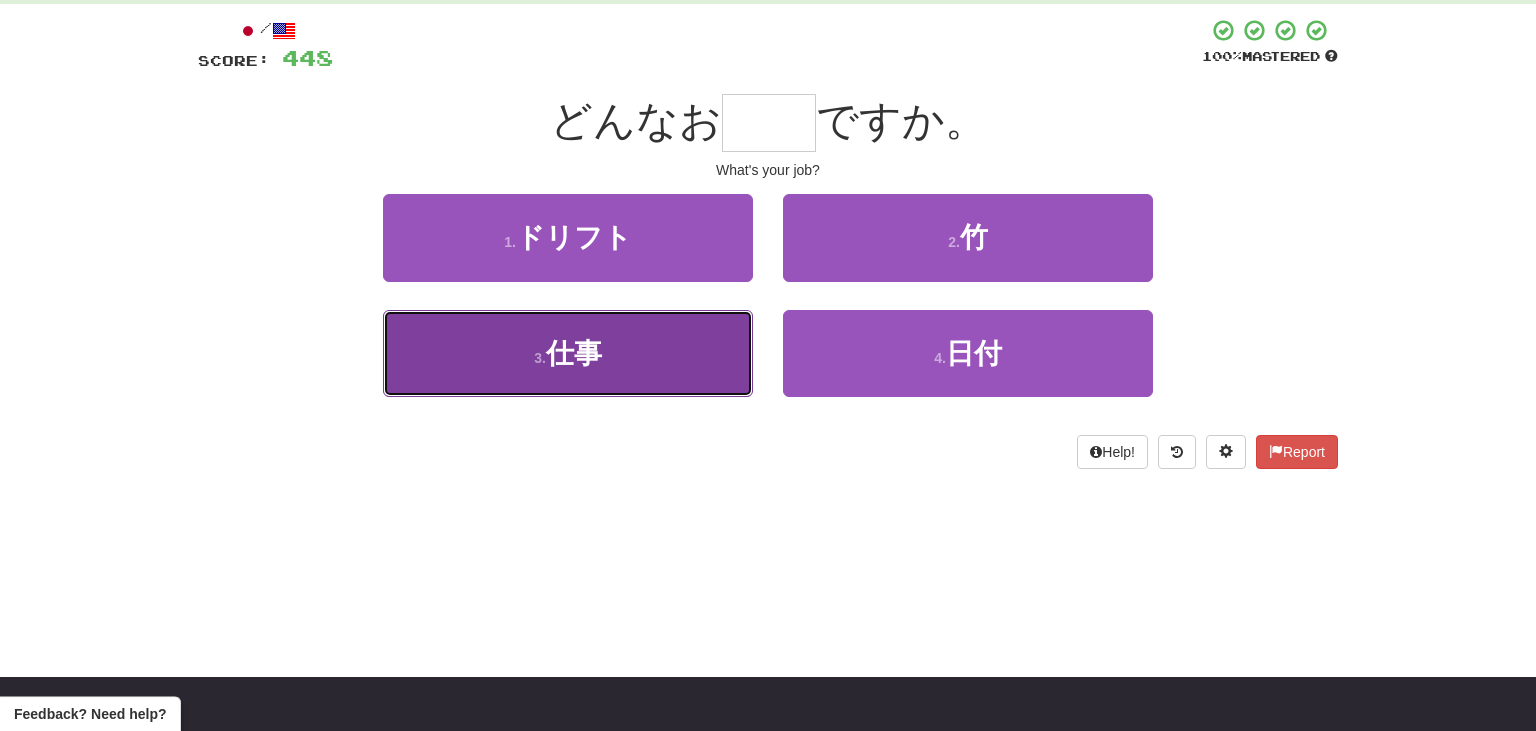 click on "3 .  仕事" at bounding box center [568, 353] 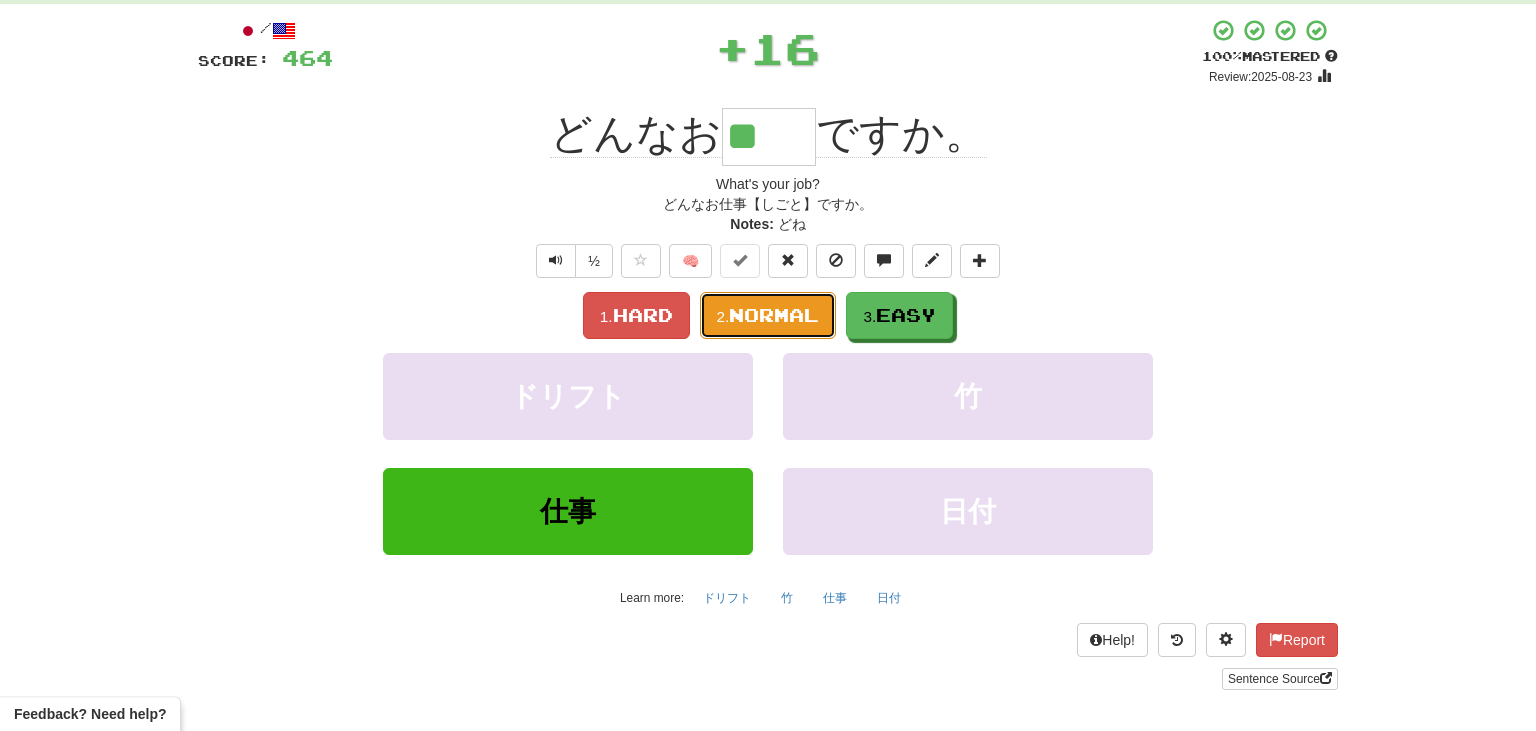 click on "Normal" at bounding box center [774, 315] 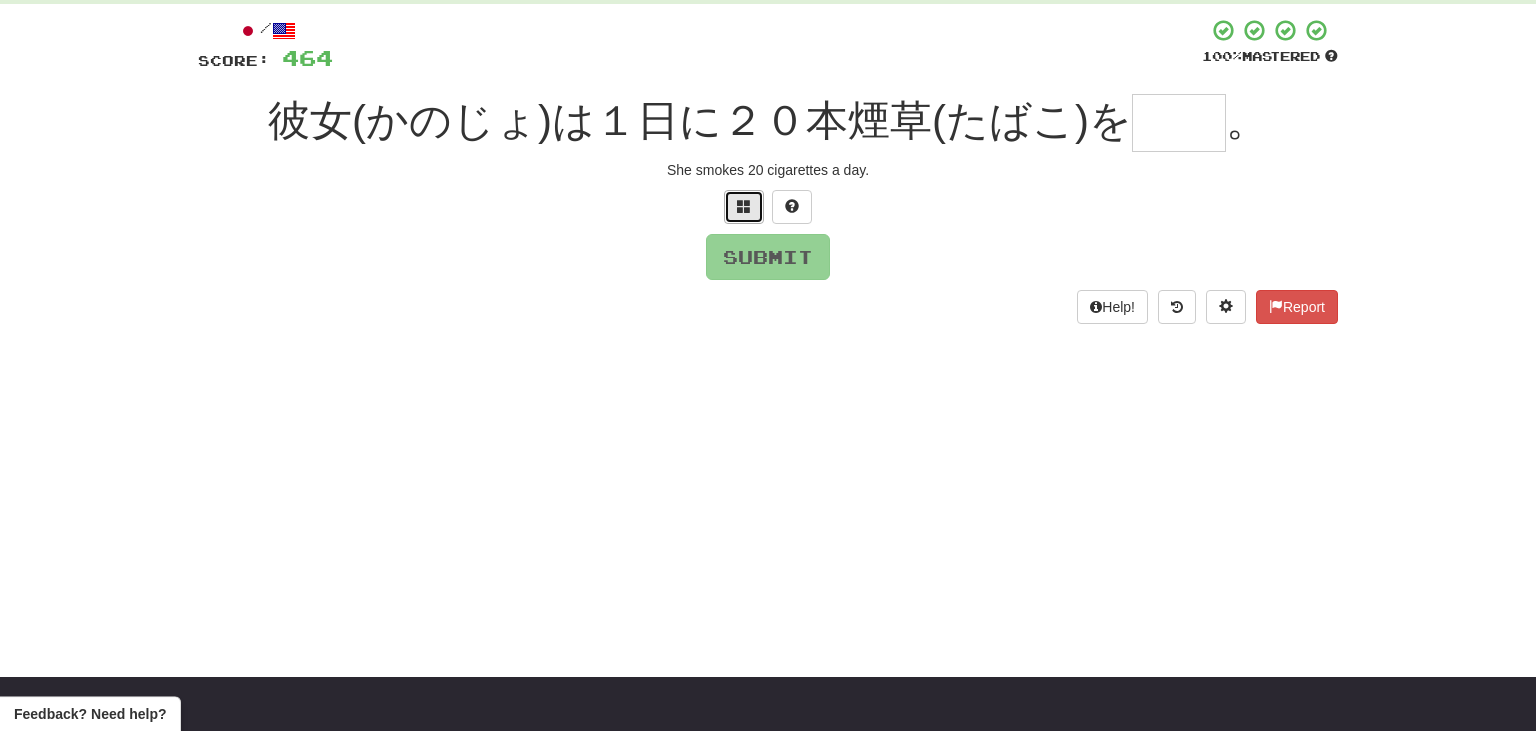 click at bounding box center (744, 206) 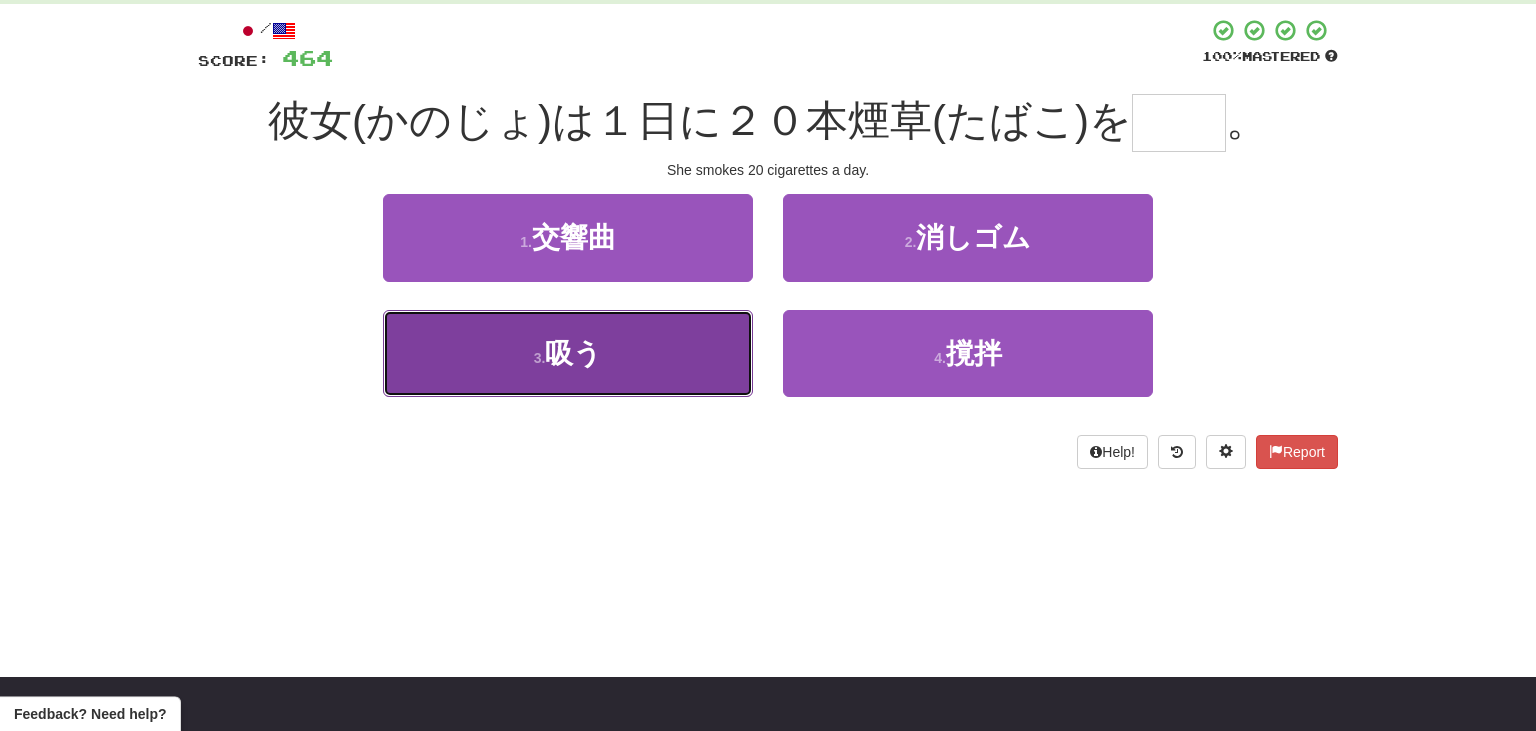 click on "3 .  吸う" at bounding box center [568, 353] 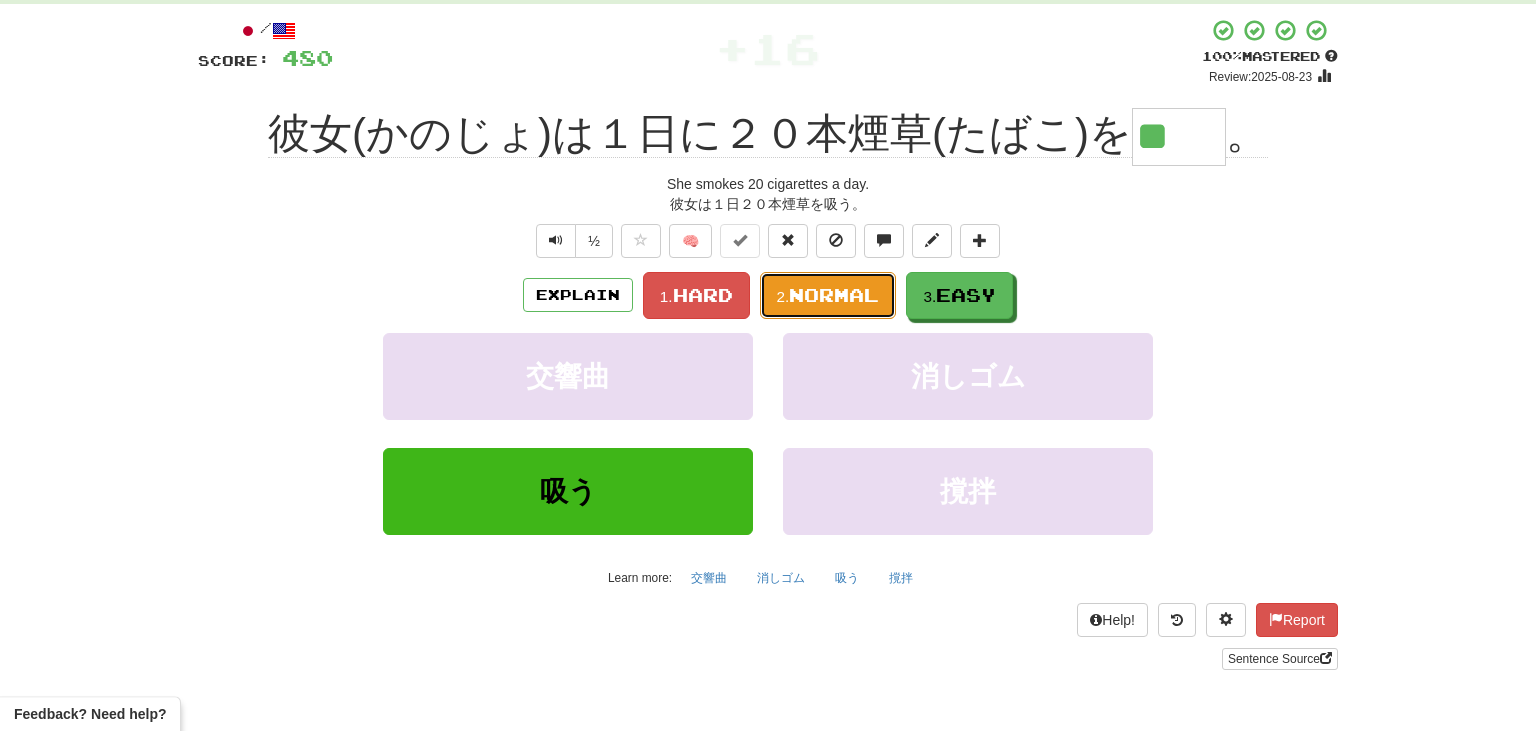 click on "2.  Normal" at bounding box center (828, 295) 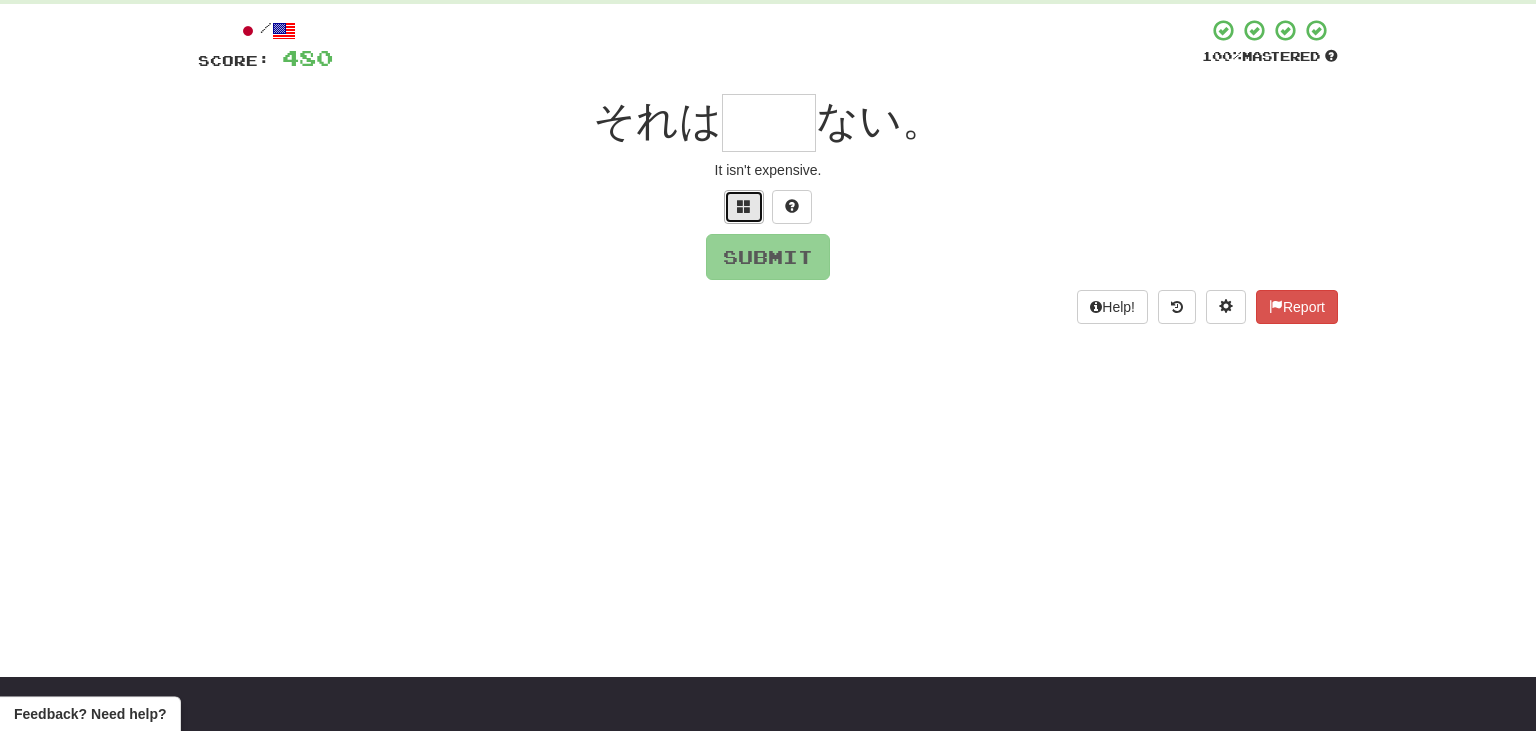 click at bounding box center [744, 206] 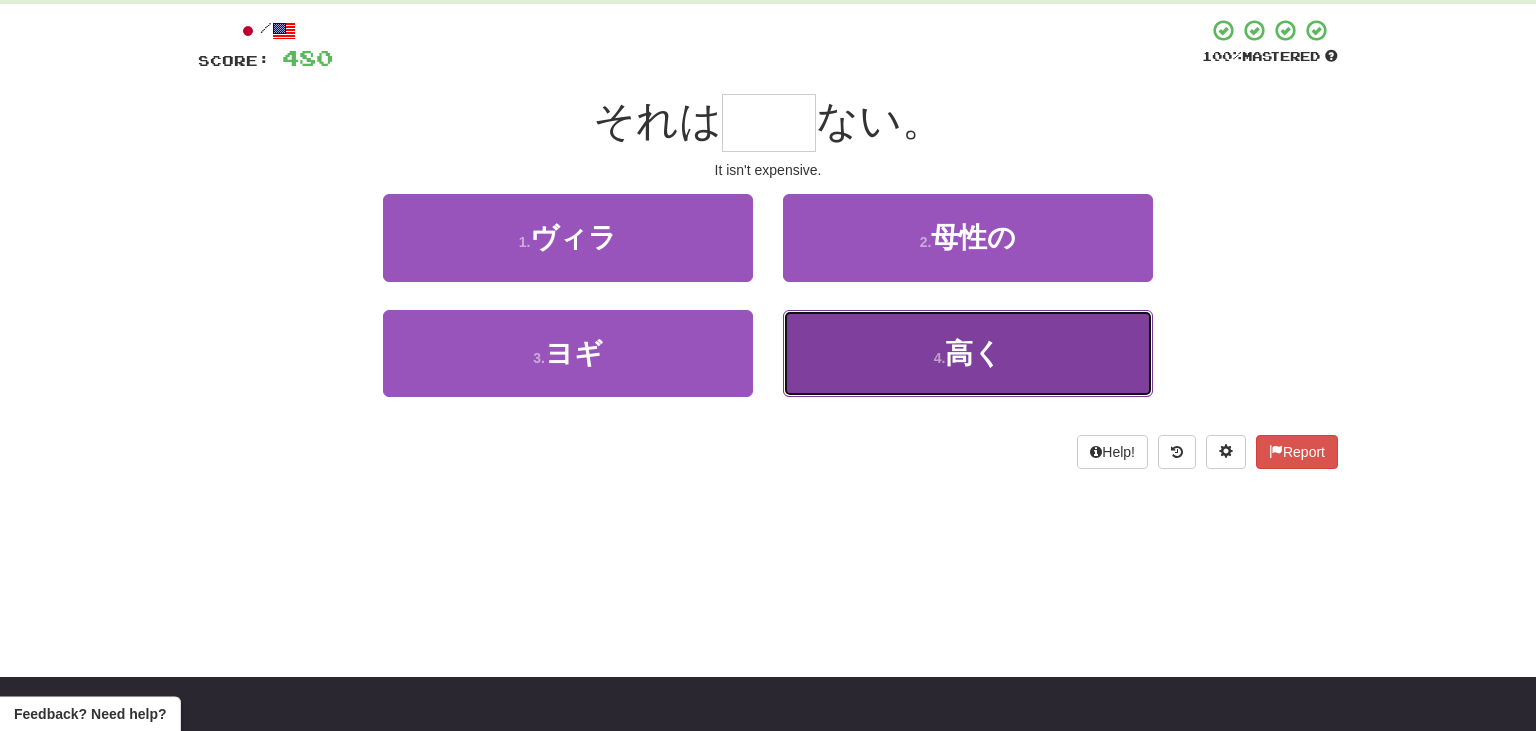 click on "4 .  高く" at bounding box center [968, 353] 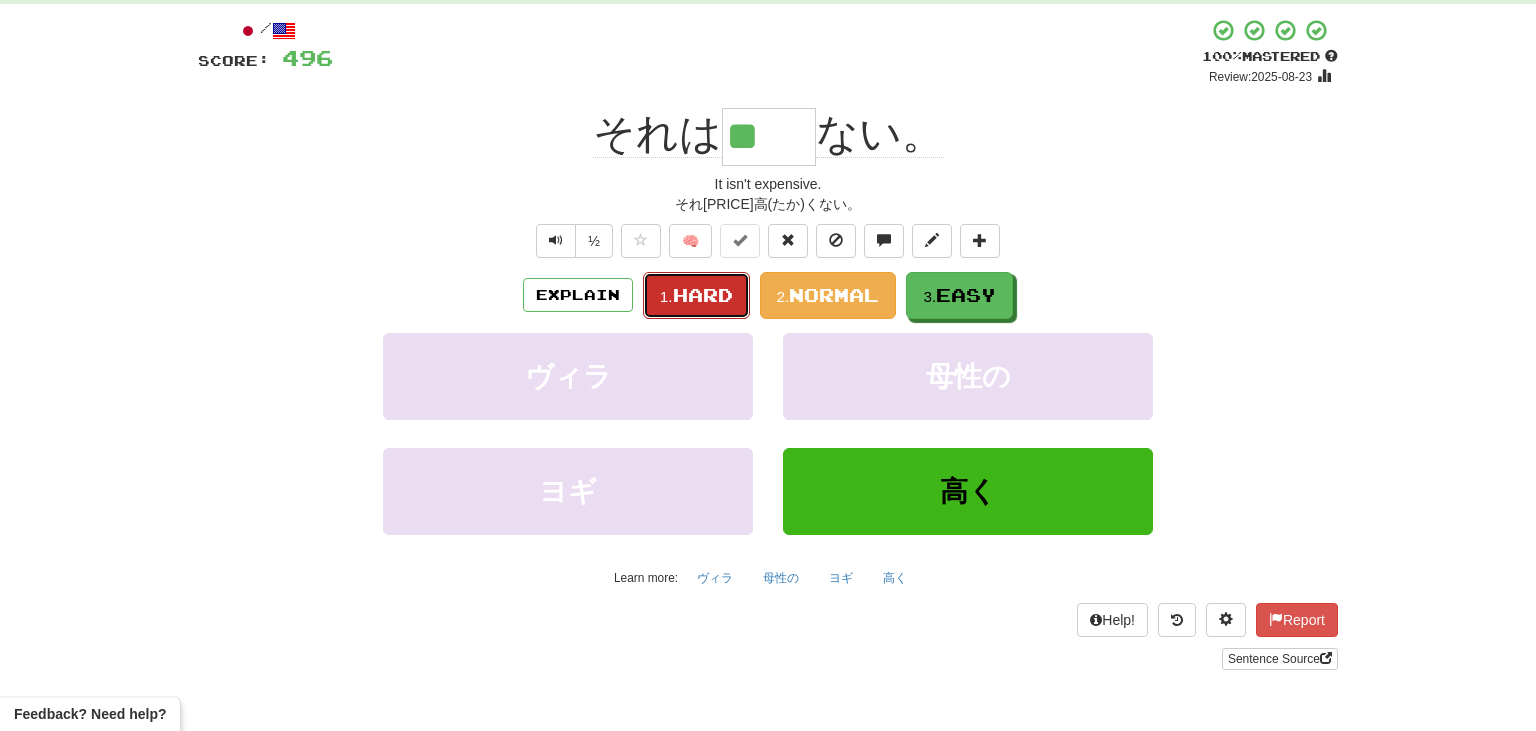 click on "Hard" at bounding box center [703, 295] 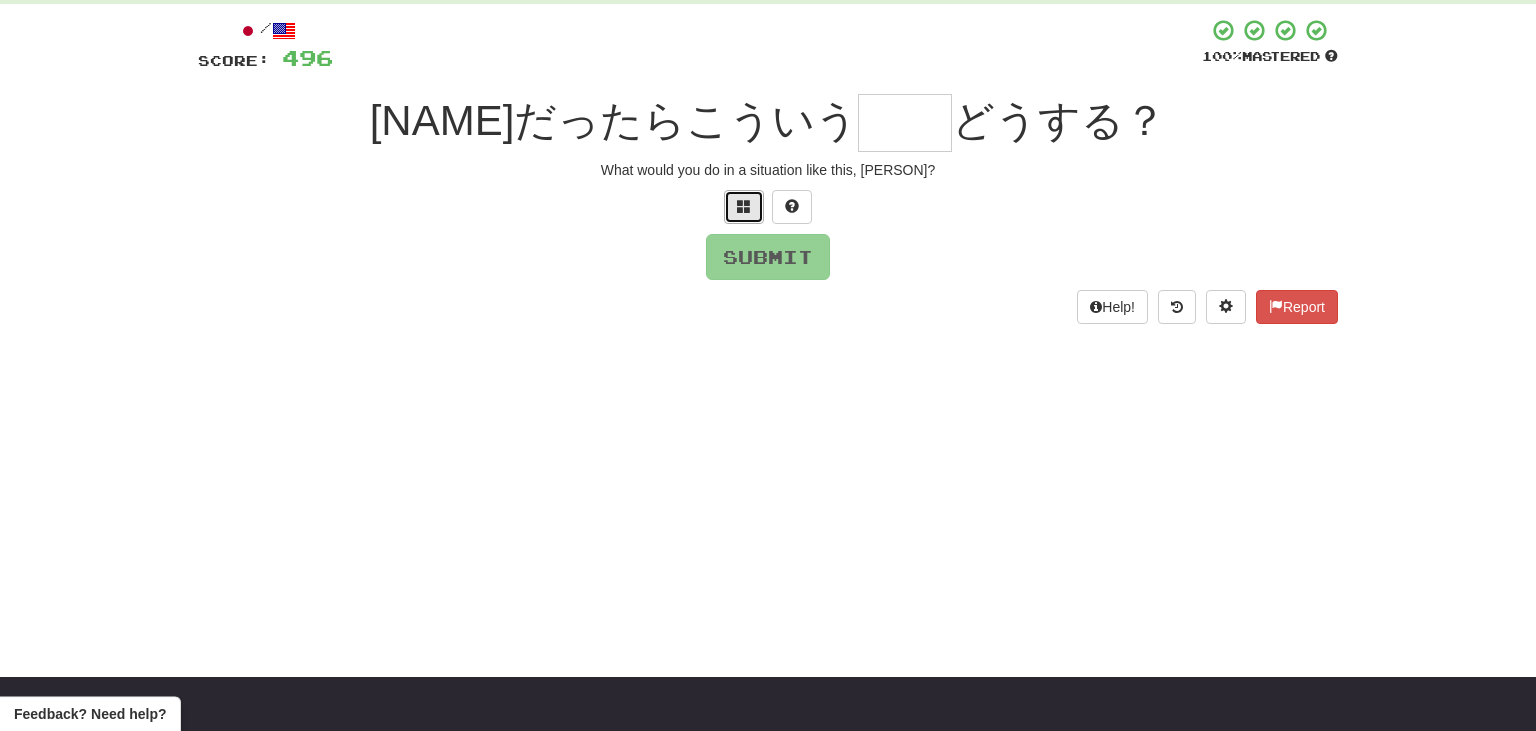 click at bounding box center (744, 206) 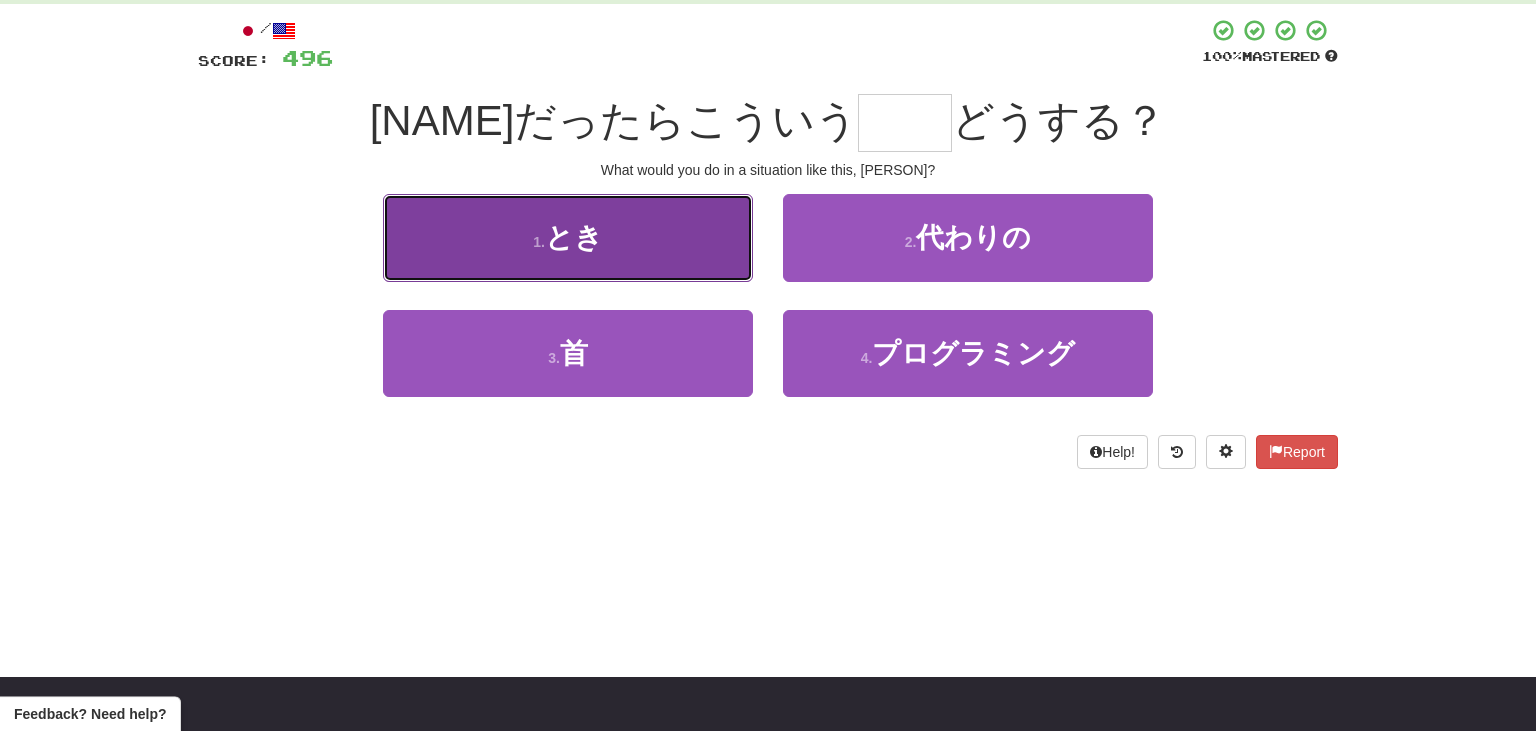 click on "1 .  とき" at bounding box center [568, 237] 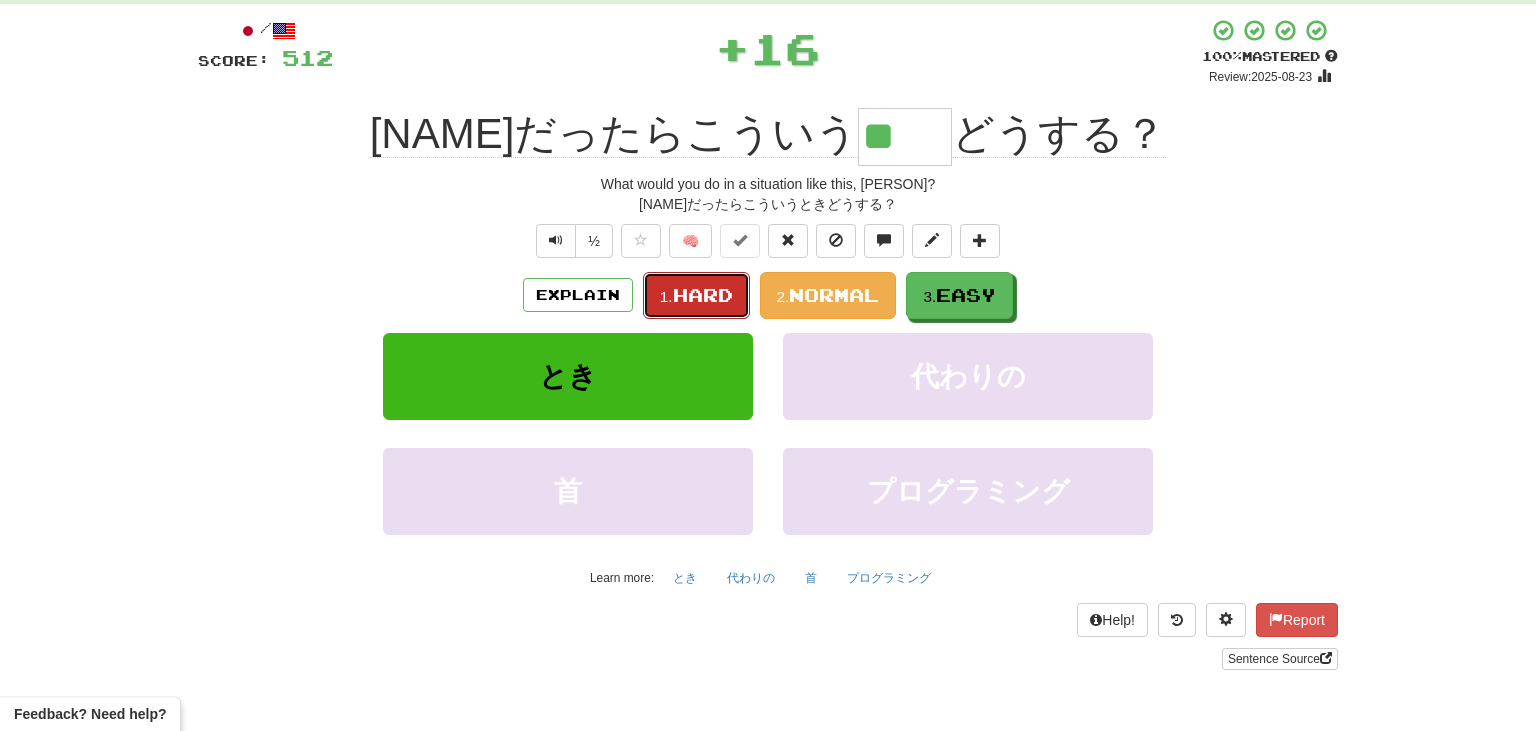 click on "Hard" at bounding box center (703, 295) 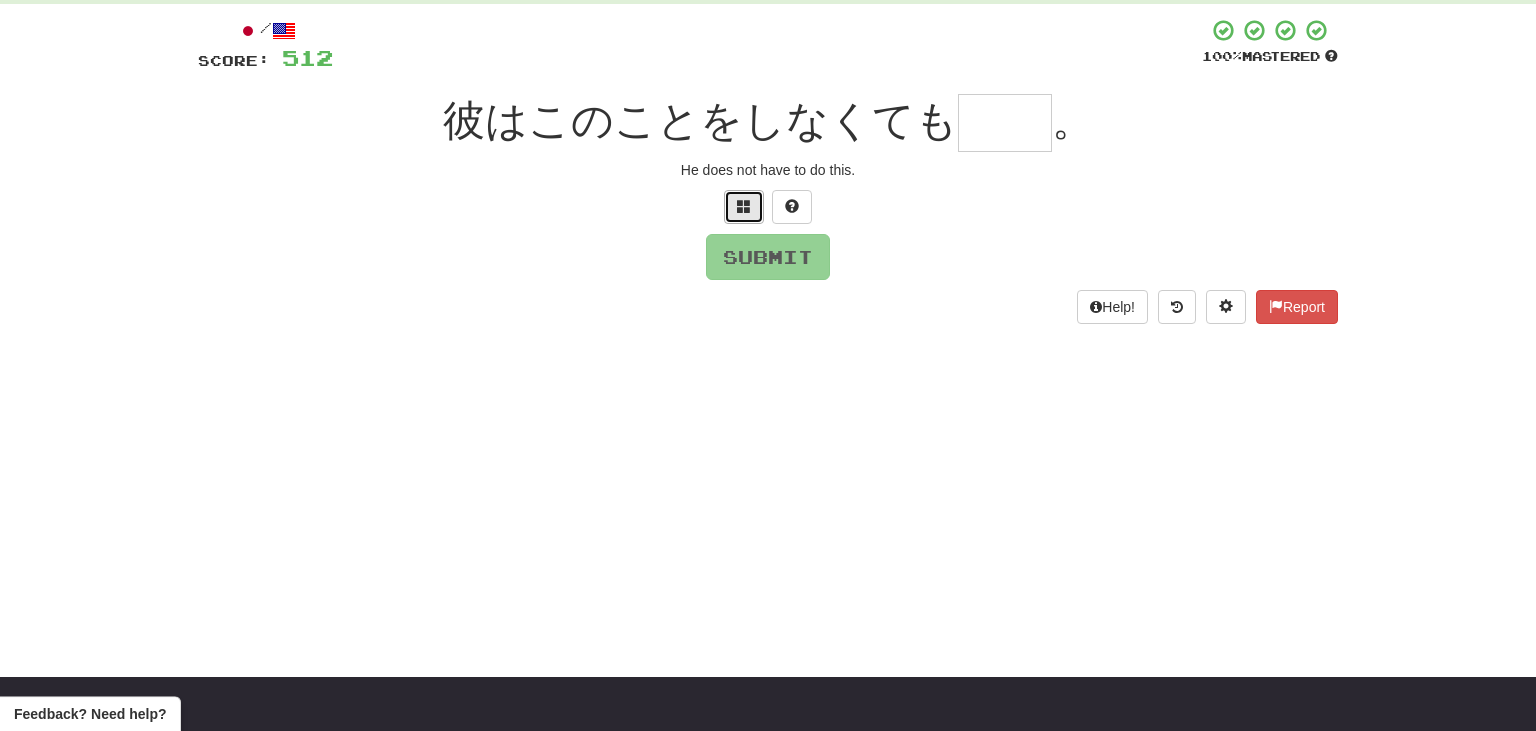 click at bounding box center (744, 206) 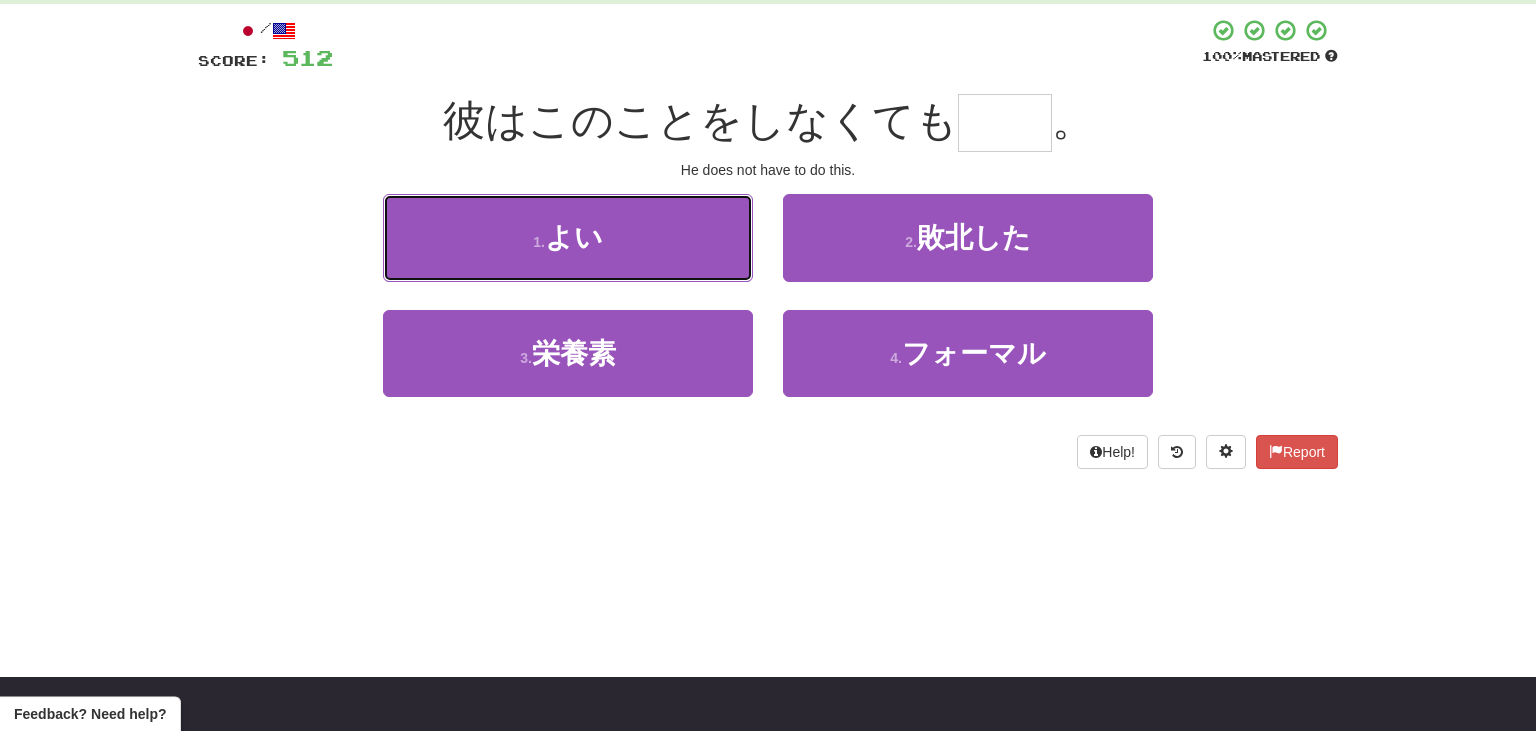 click on "1 .  よい" at bounding box center [568, 237] 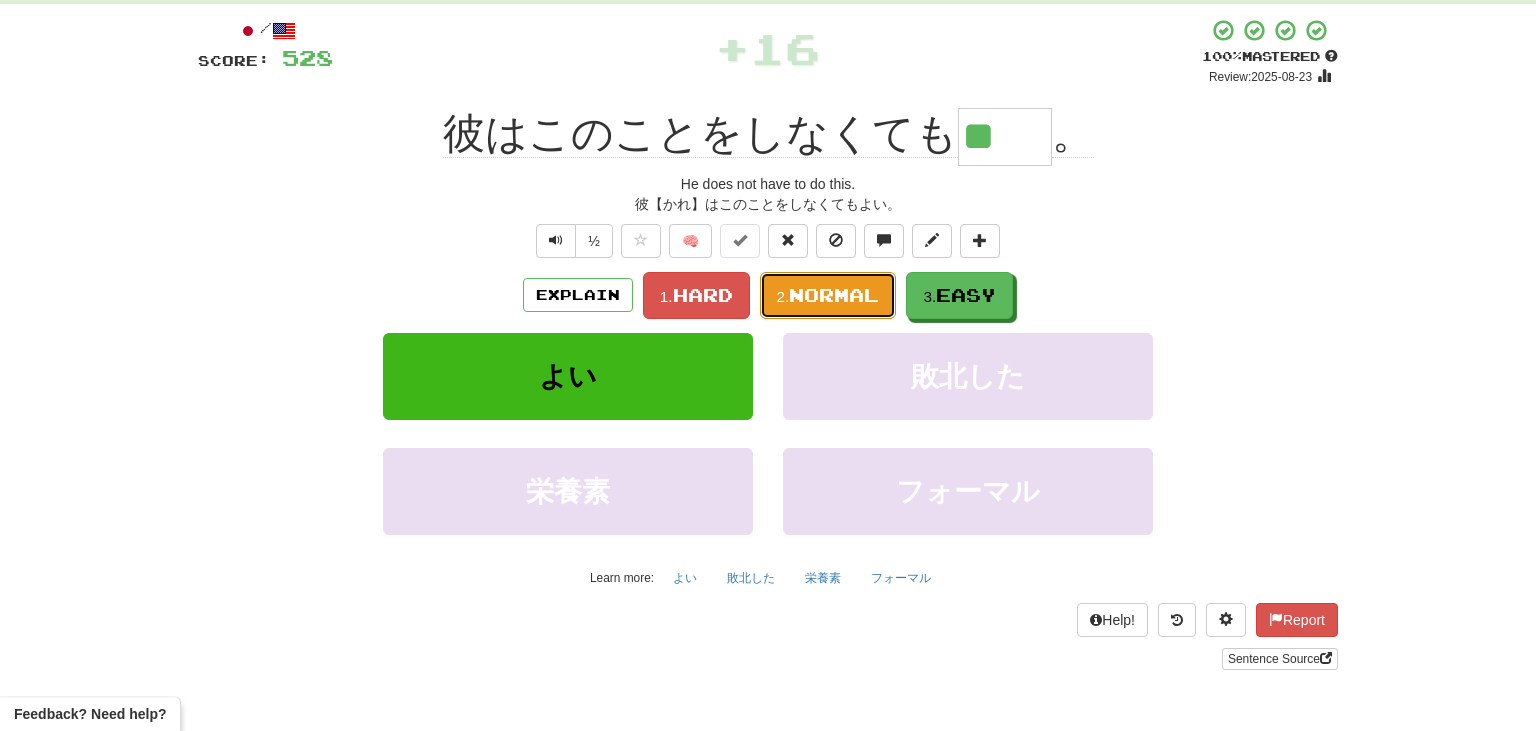 click on "Normal" at bounding box center (834, 295) 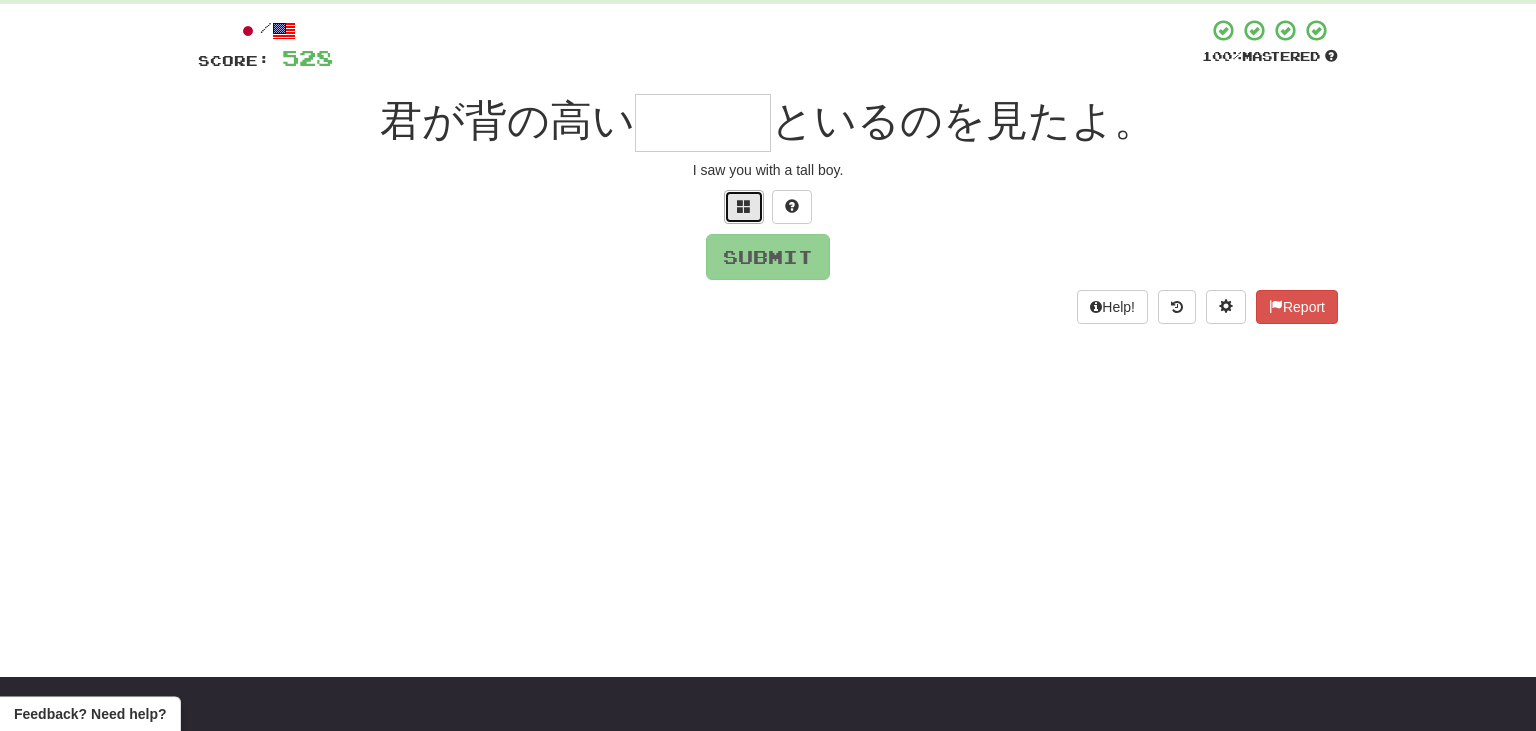 click at bounding box center [744, 206] 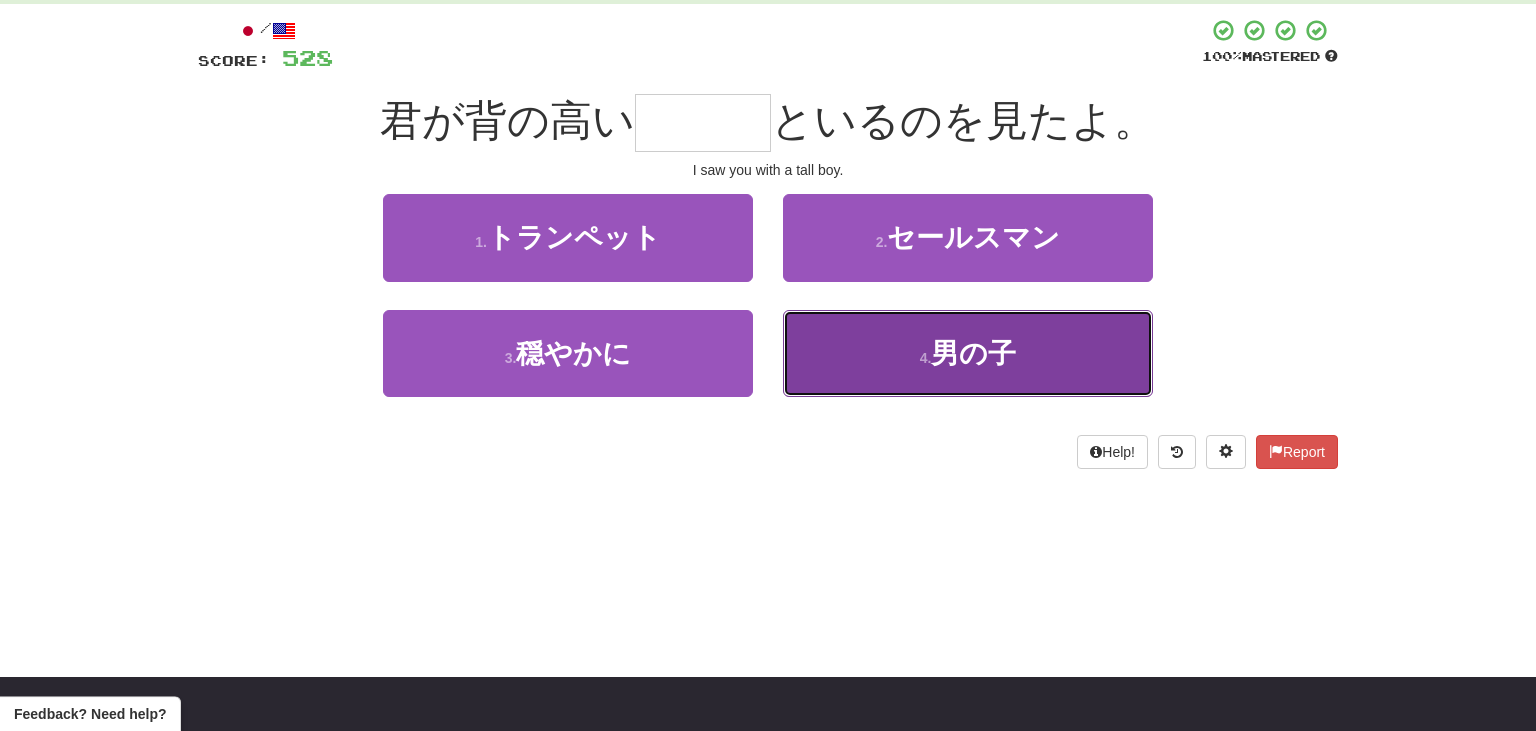 click on "4 .  男の子" at bounding box center (968, 353) 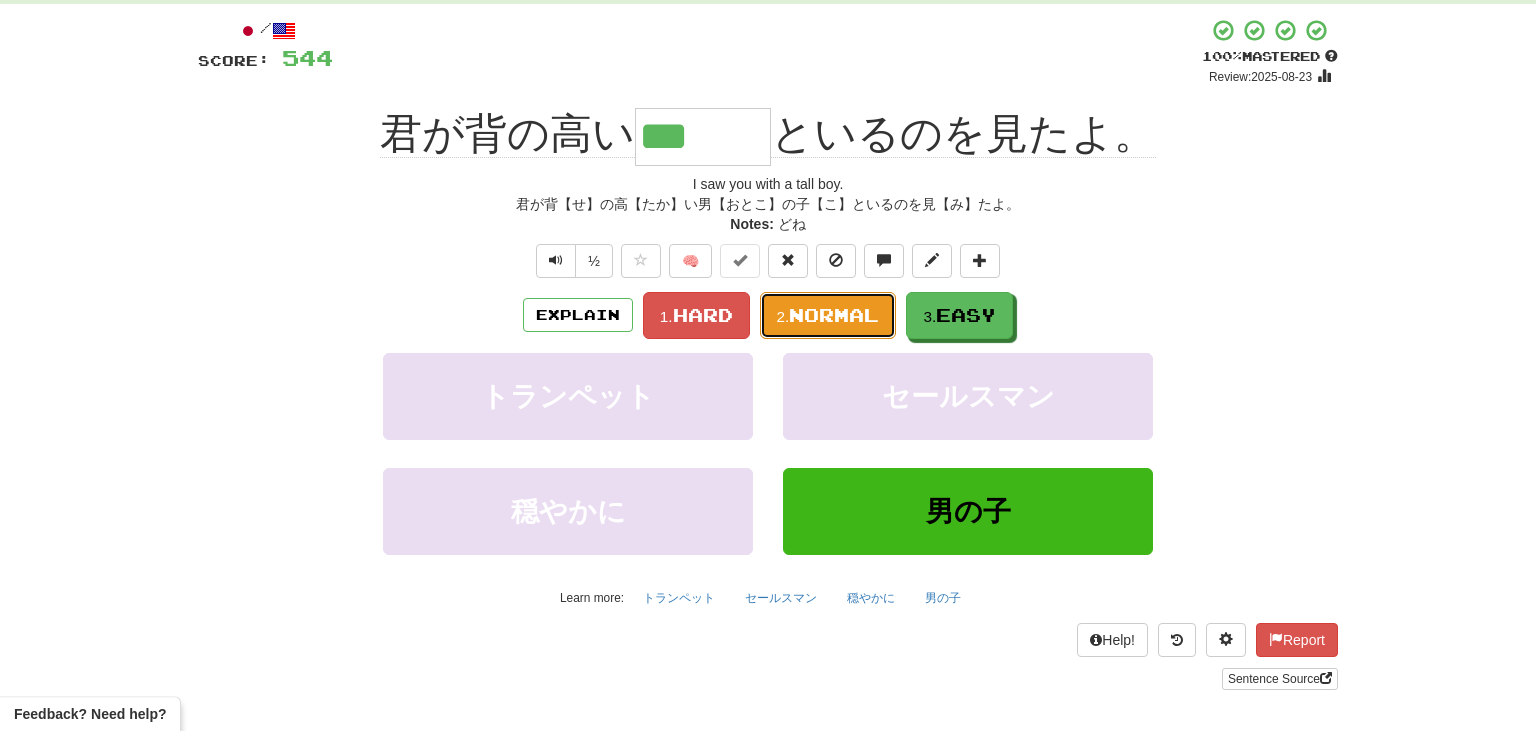 click on "Normal" at bounding box center (834, 315) 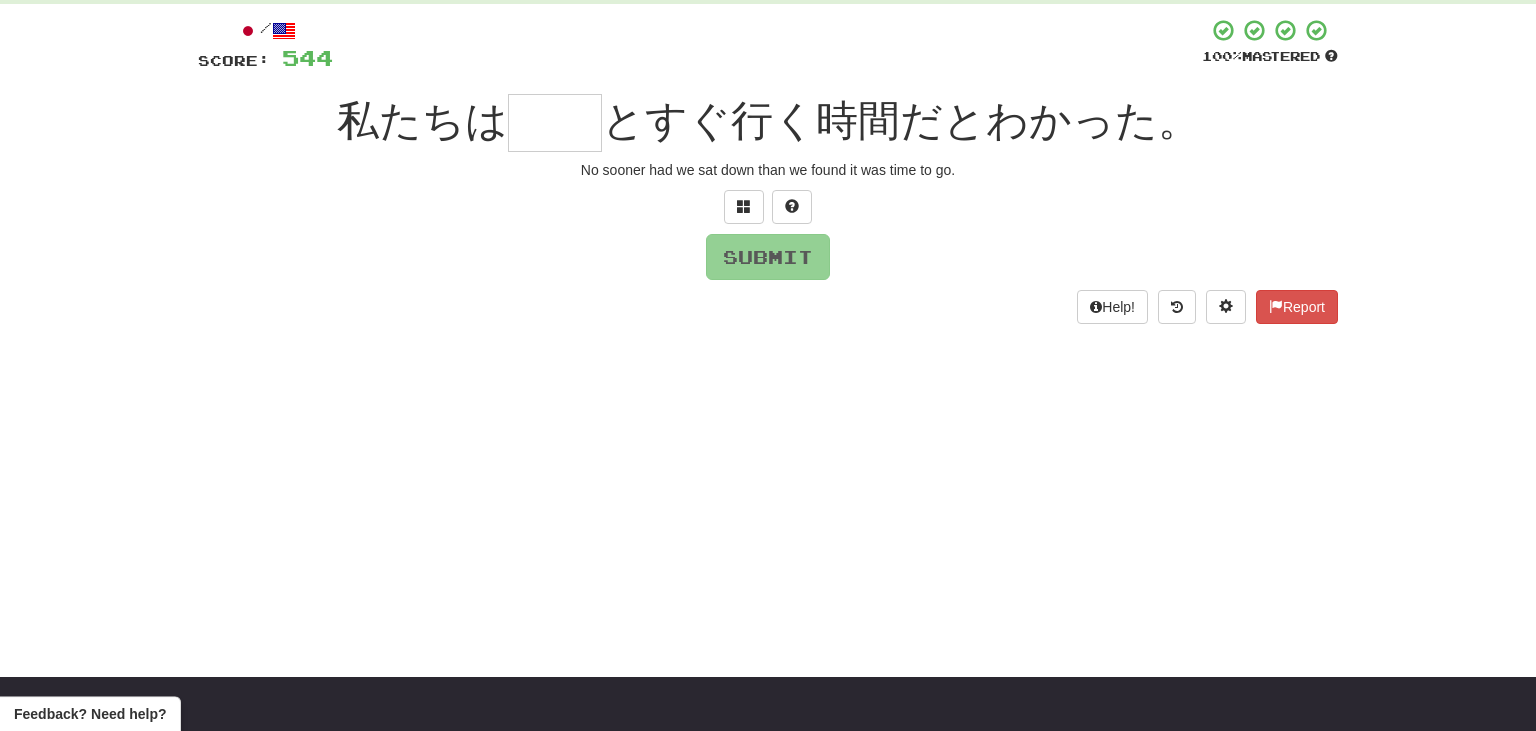 click on "/  Score:   544 100 %  Mastered 私たちは とすぐ行く時間だとわかった。 No sooner had we sat down than we found it was time to go. Submit  Help!  Report" at bounding box center (768, 171) 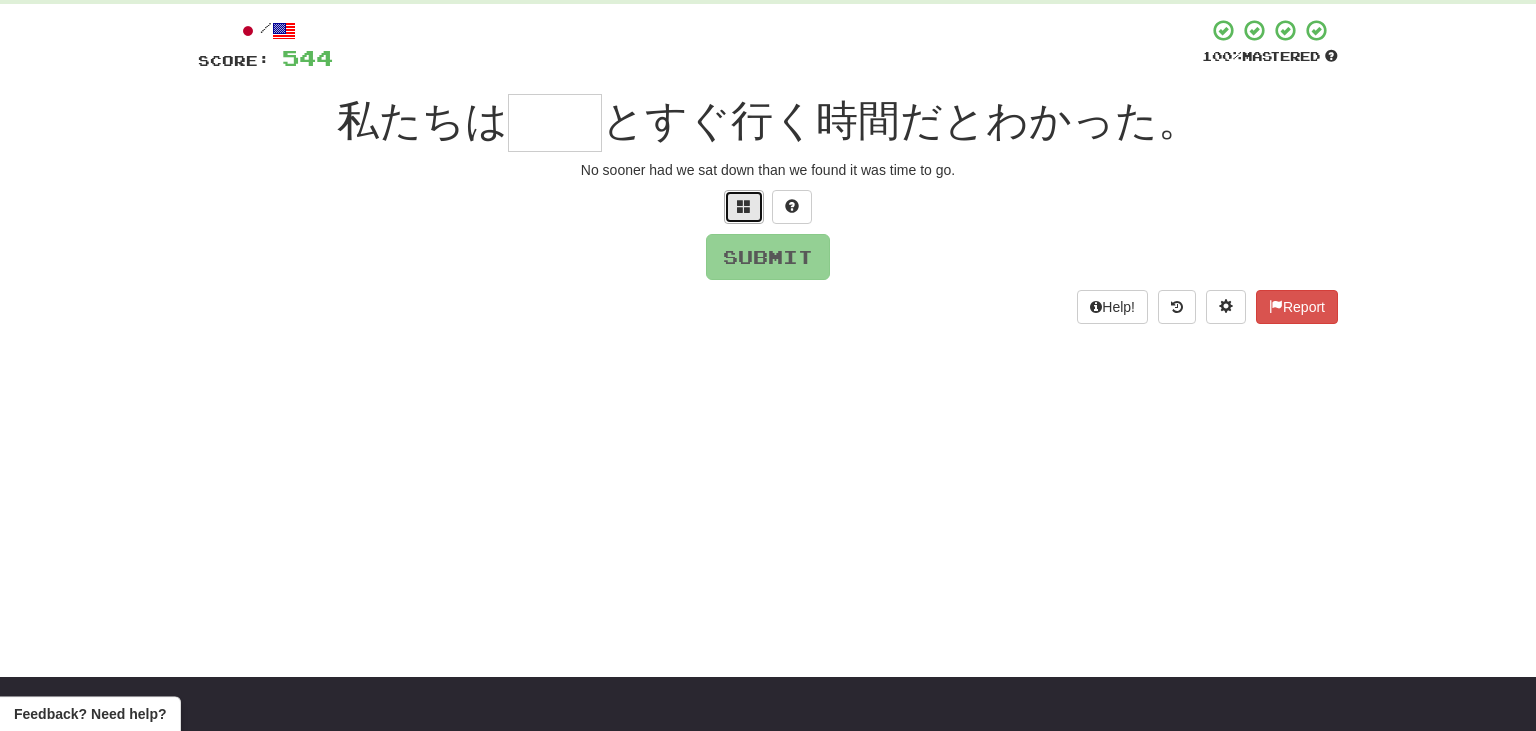 click at bounding box center (744, 207) 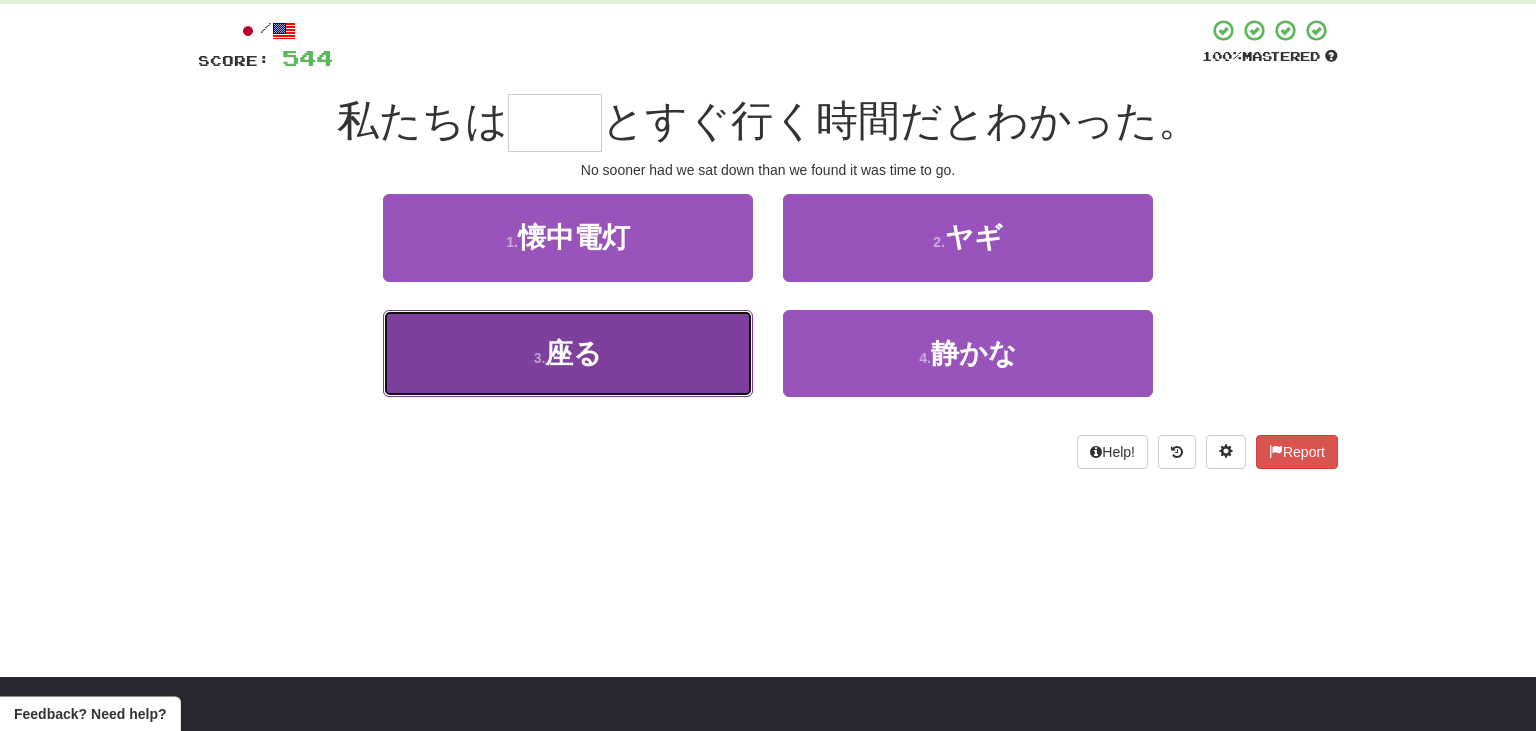 click on "3 .  座る" at bounding box center (568, 353) 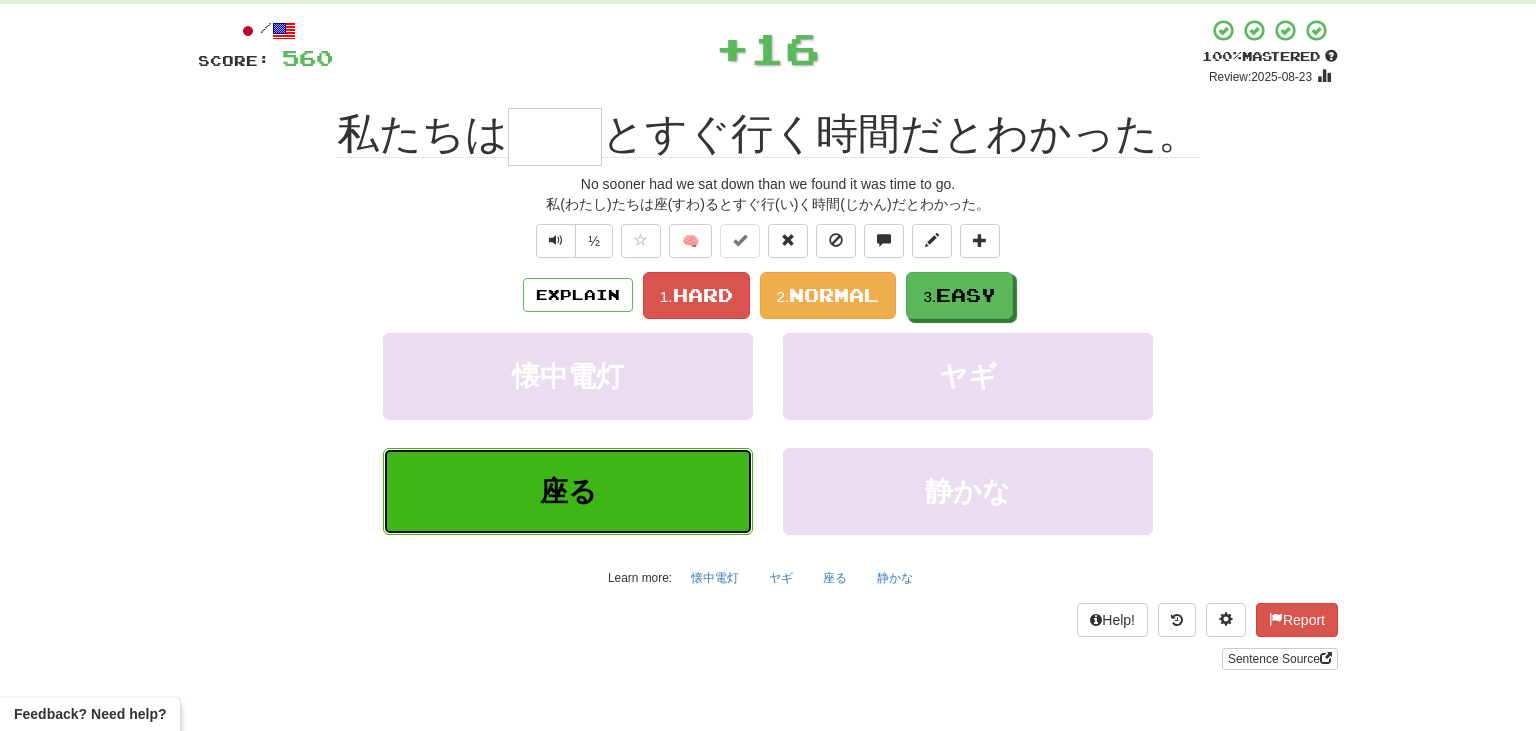 type on "**" 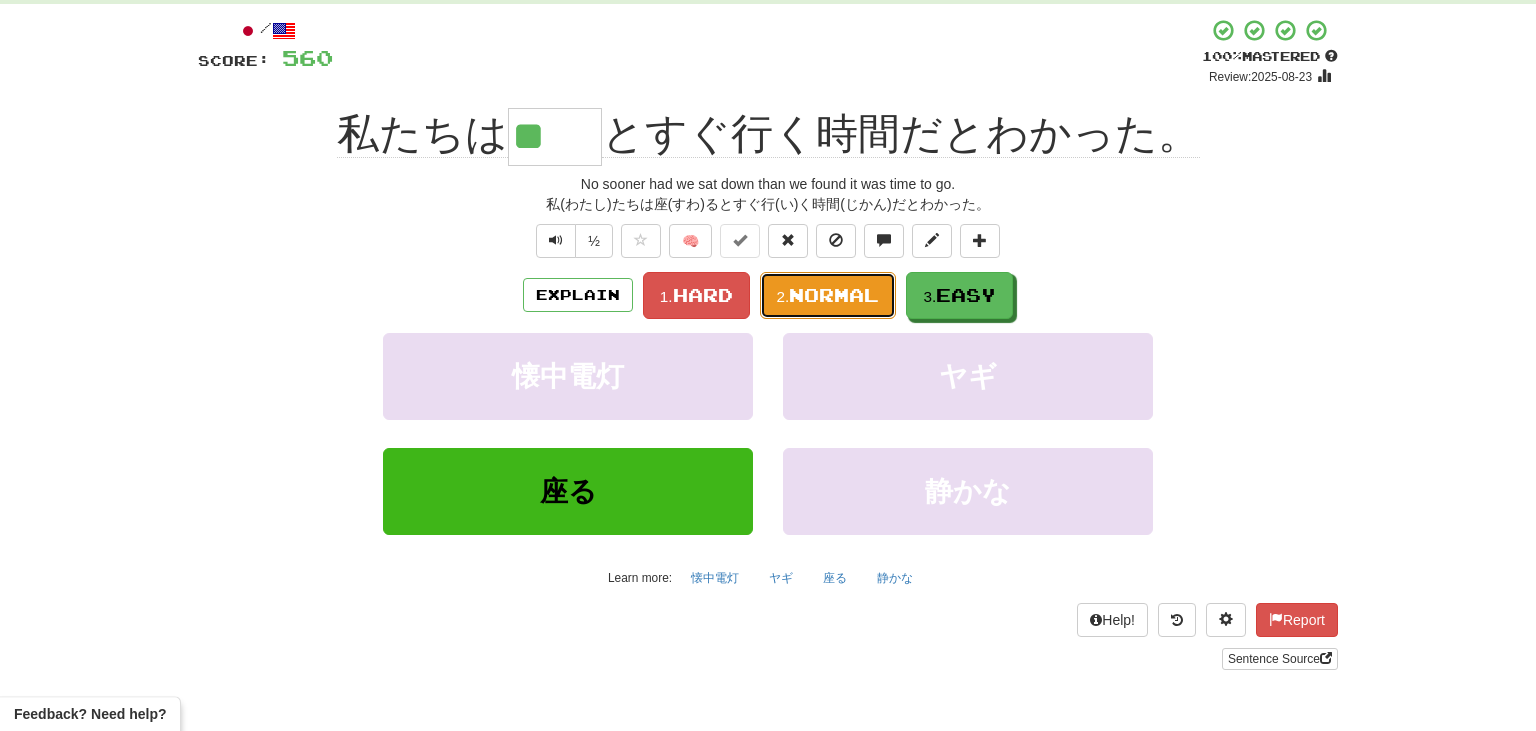 click on "Normal" at bounding box center [834, 295] 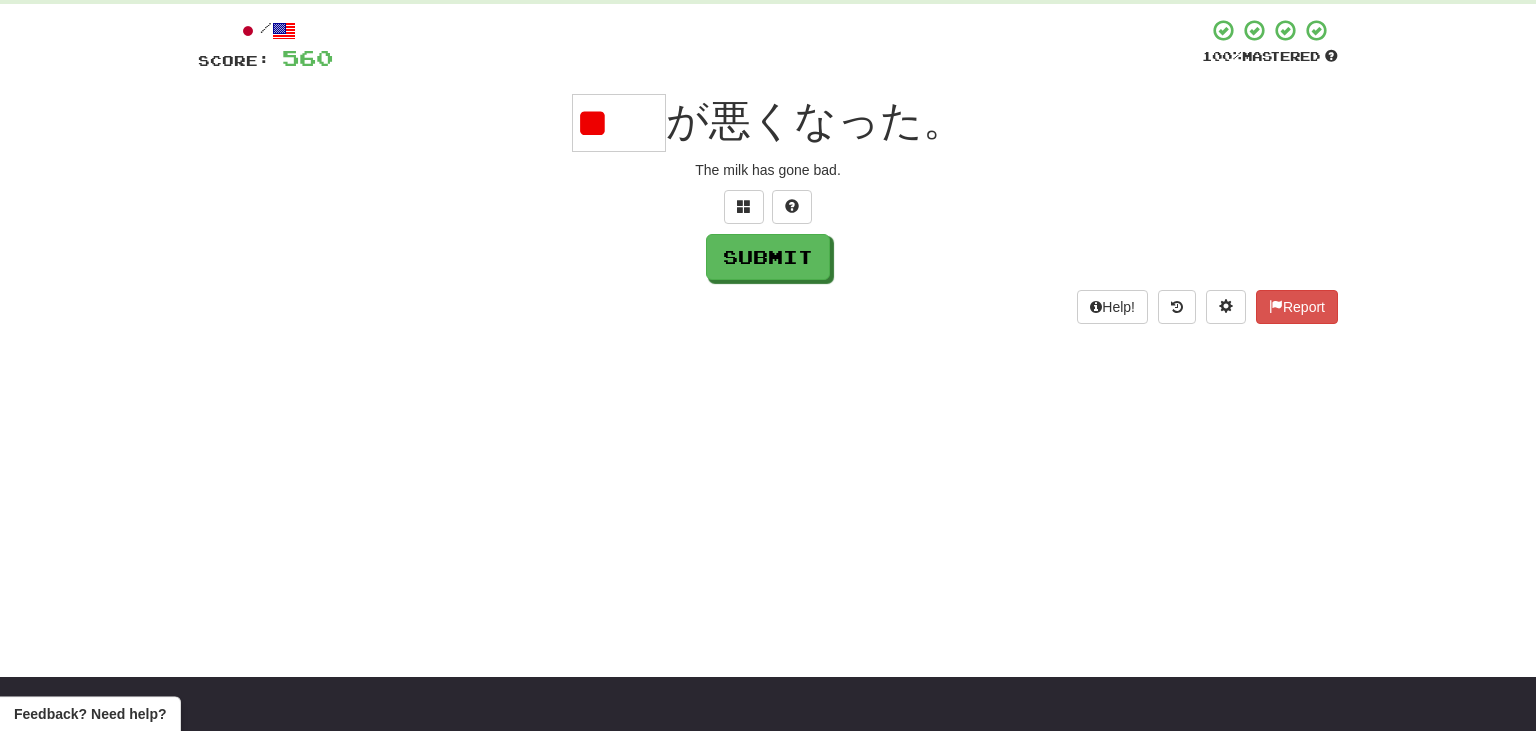 scroll, scrollTop: 0, scrollLeft: 0, axis: both 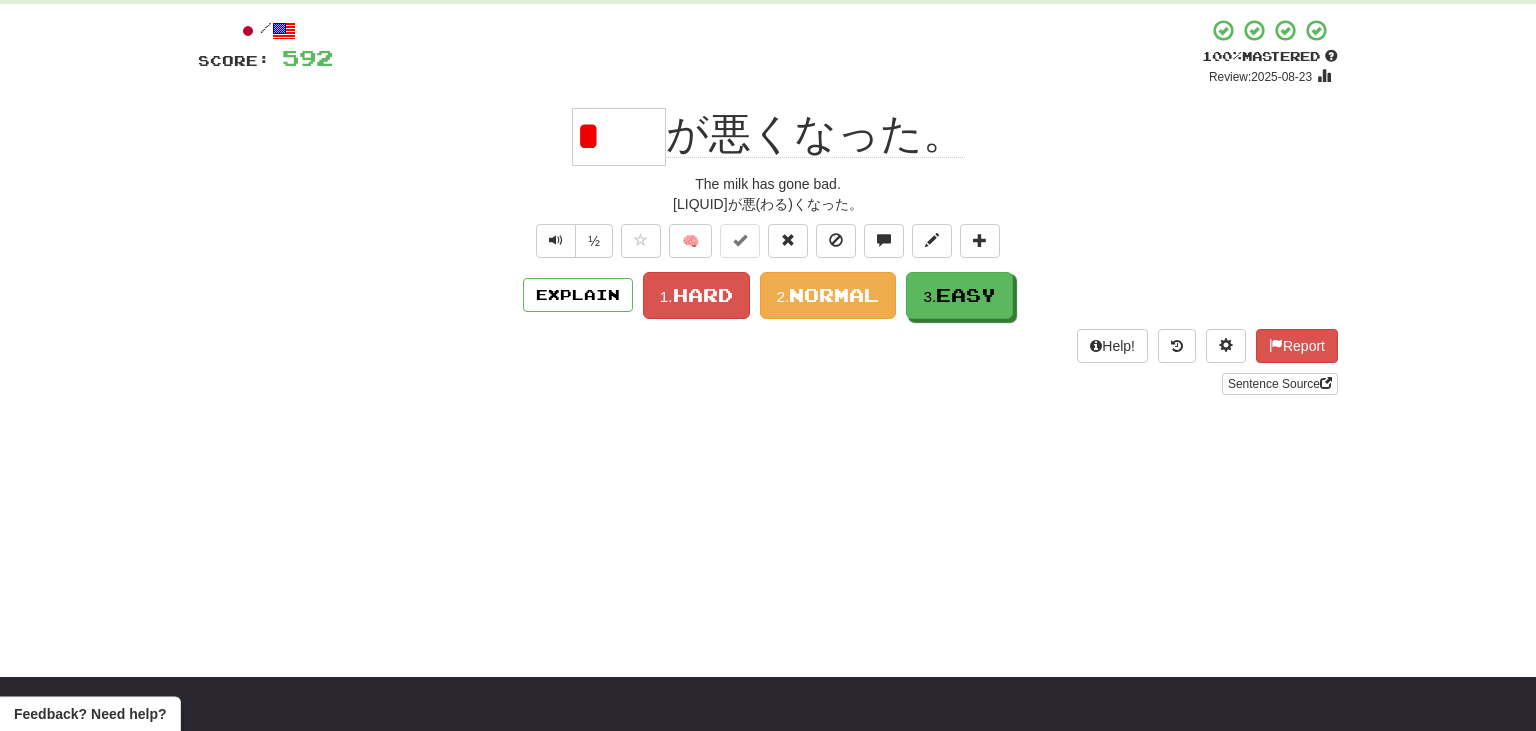 type on "*" 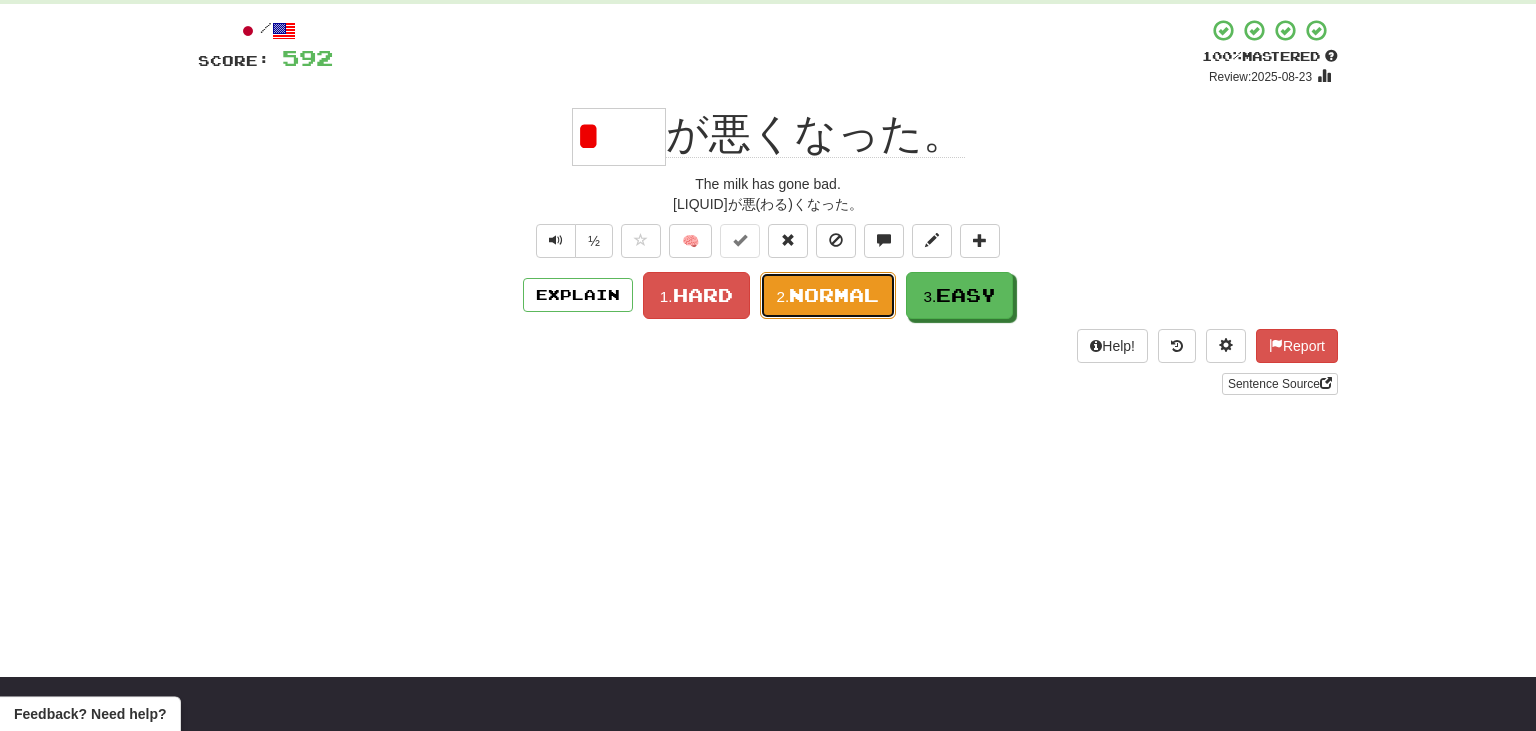 click on "2.  Normal" at bounding box center [828, 295] 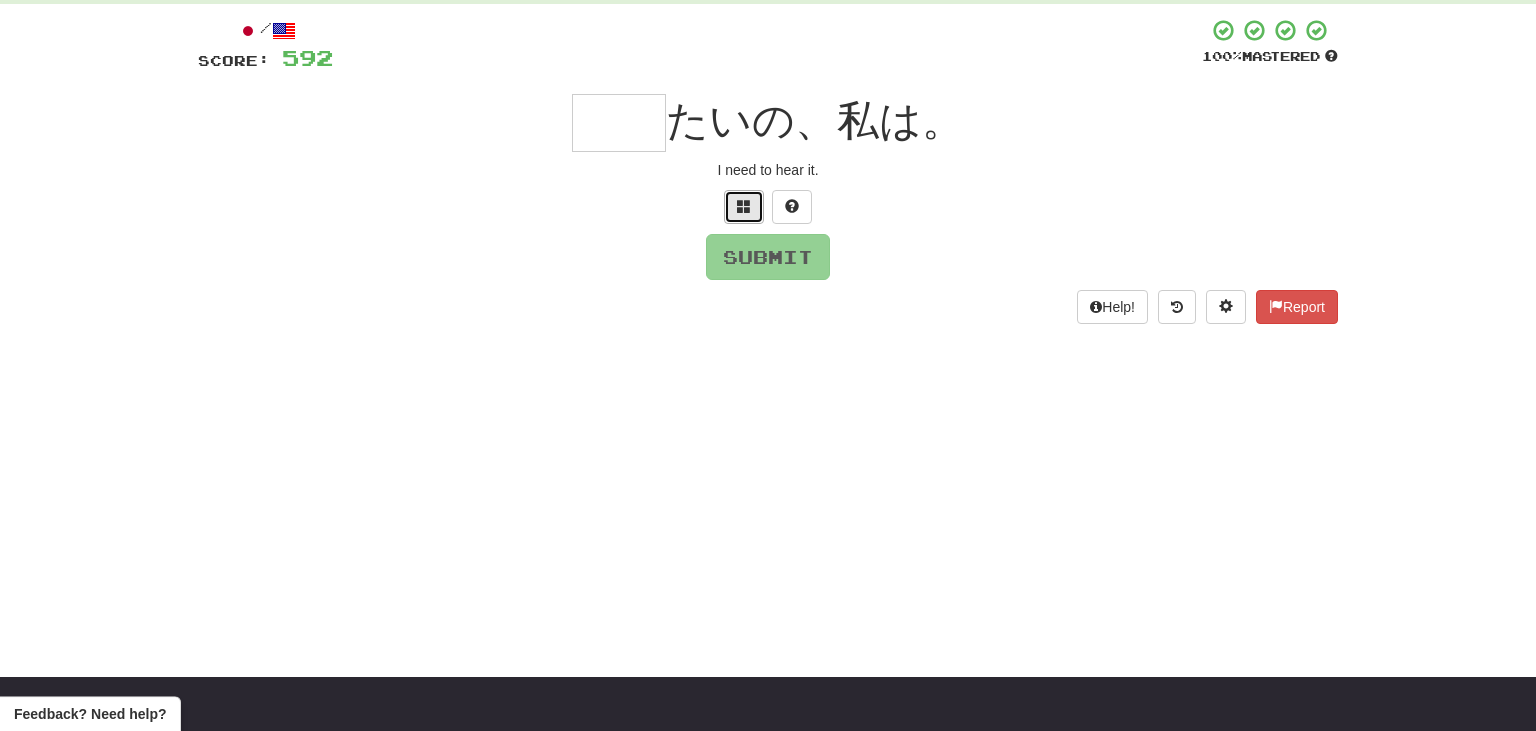 click at bounding box center [744, 206] 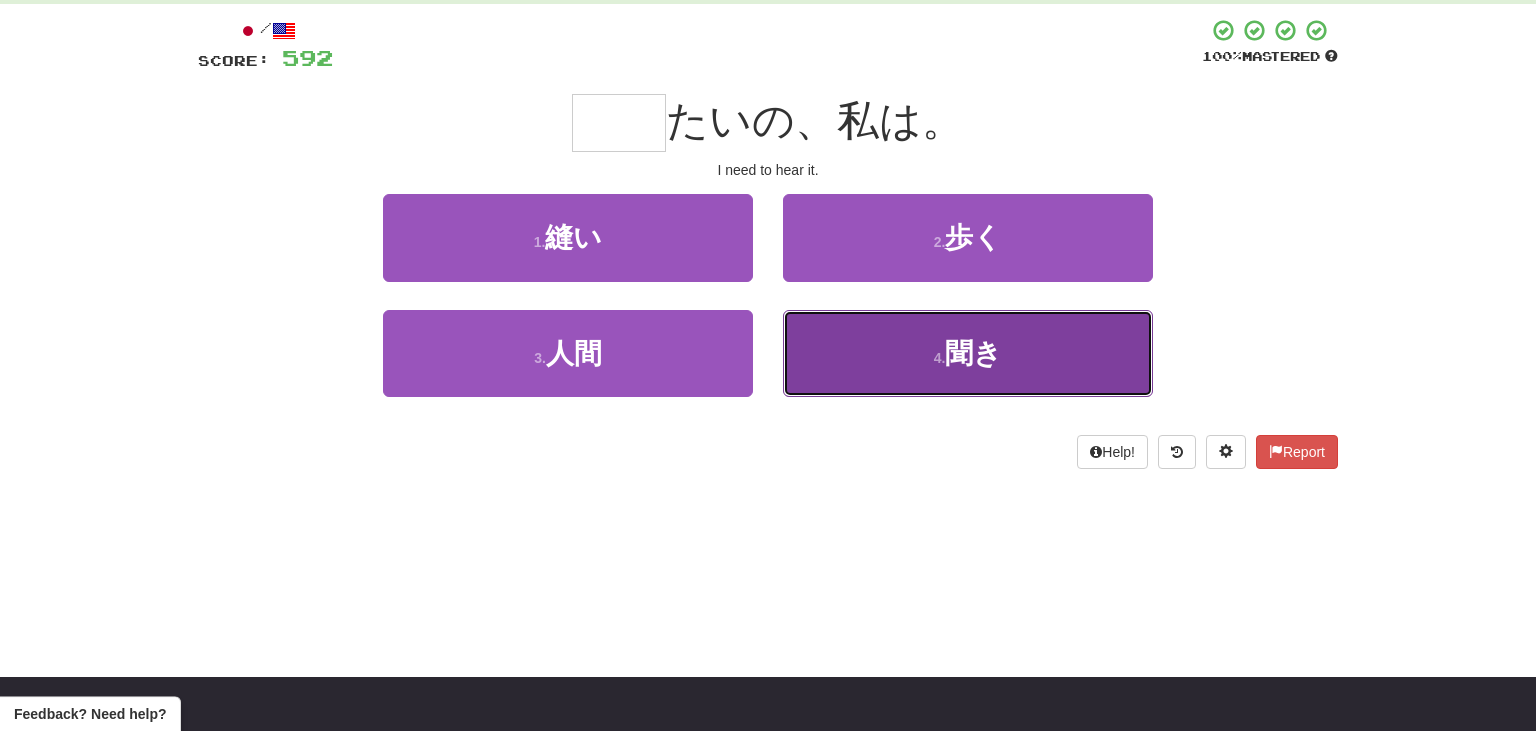 click on "聞き" at bounding box center [973, 353] 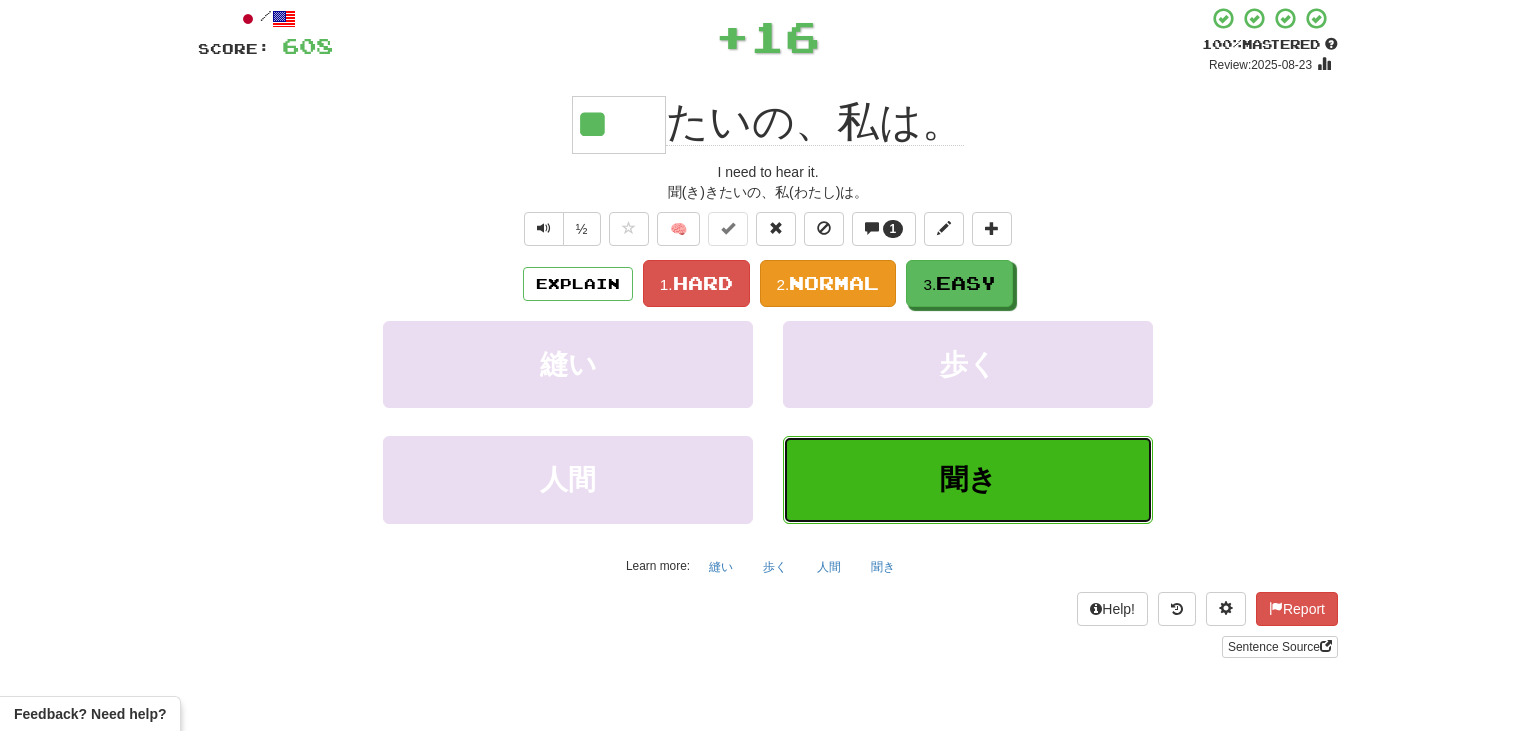 scroll, scrollTop: 117, scrollLeft: 0, axis: vertical 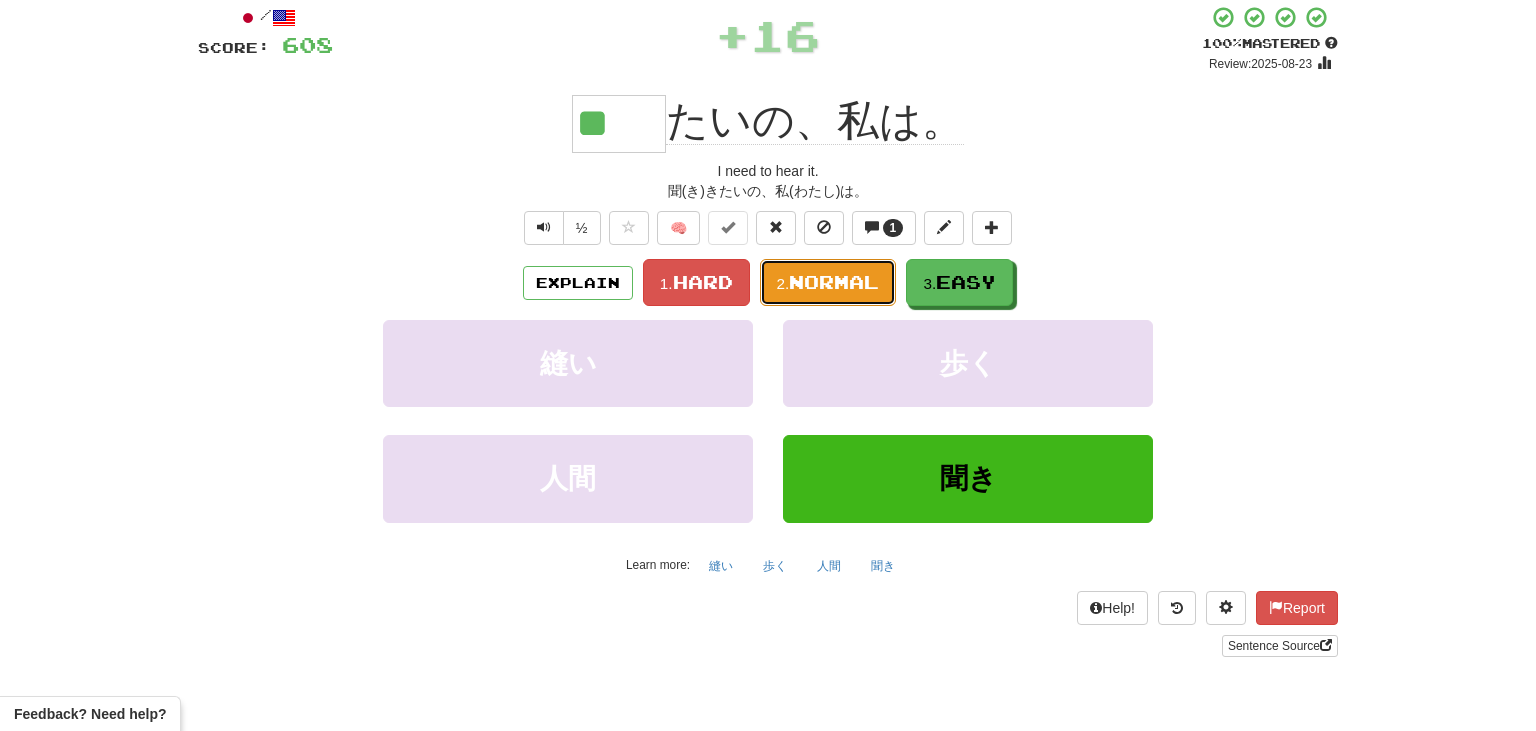click on "Normal" at bounding box center (834, 282) 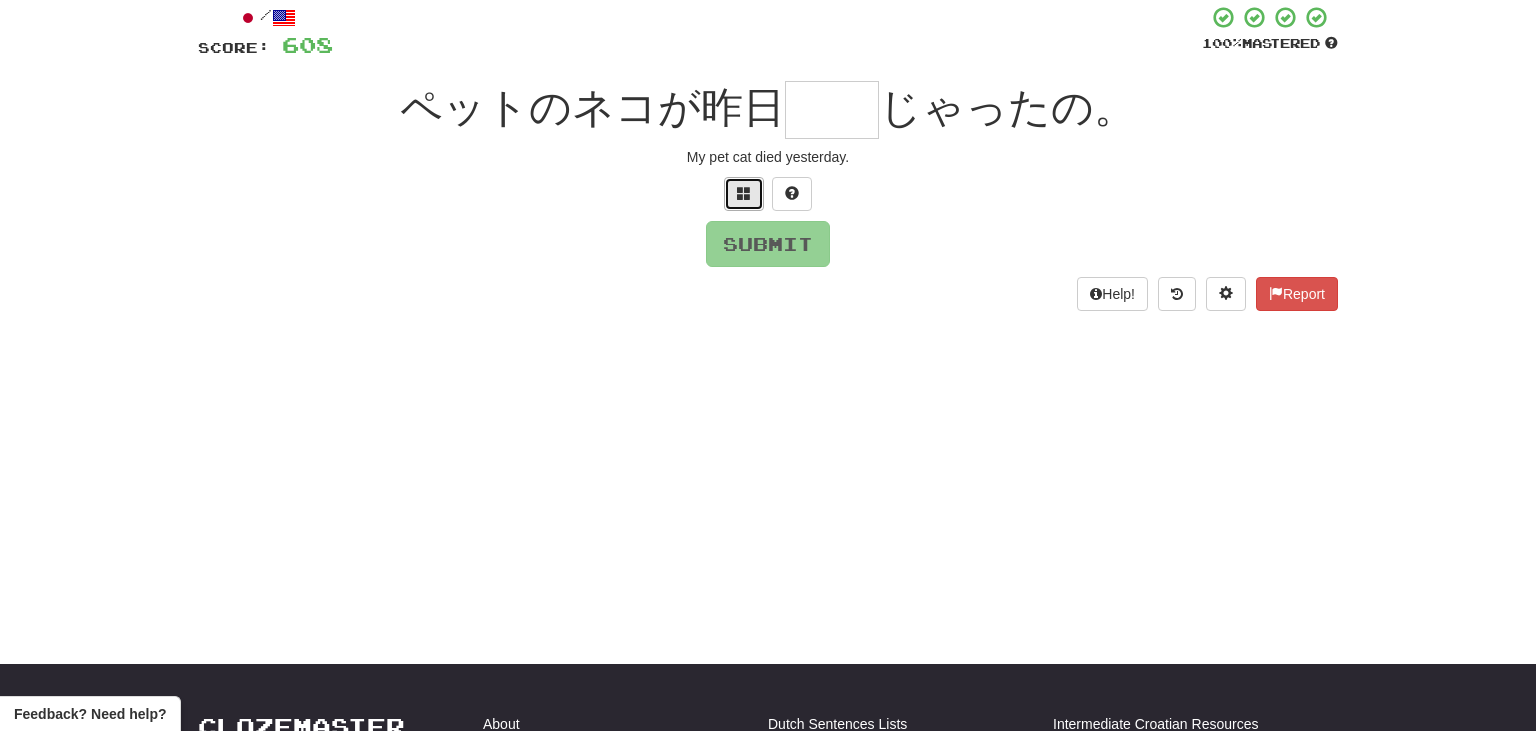 click at bounding box center [744, 194] 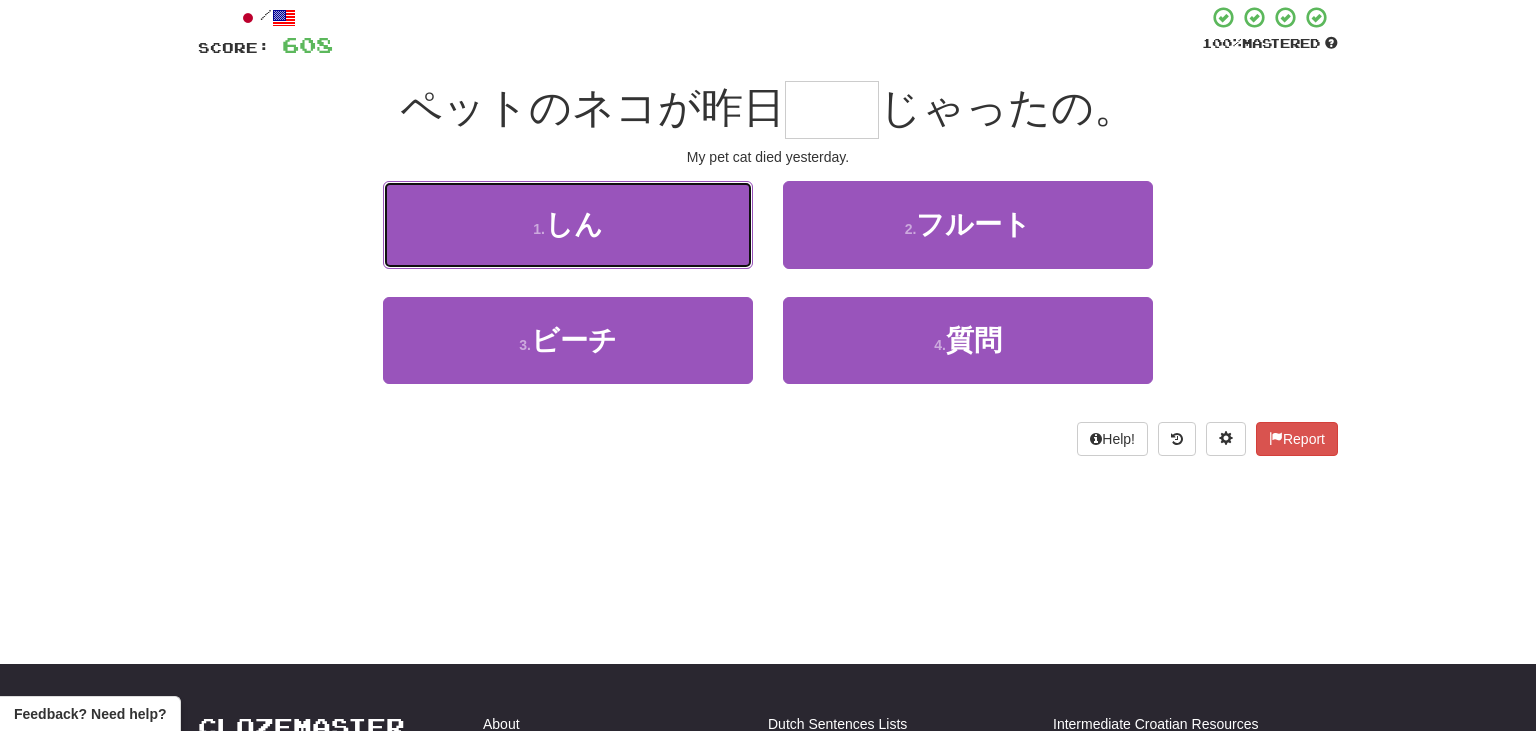 click on "1 .  しん" at bounding box center (568, 224) 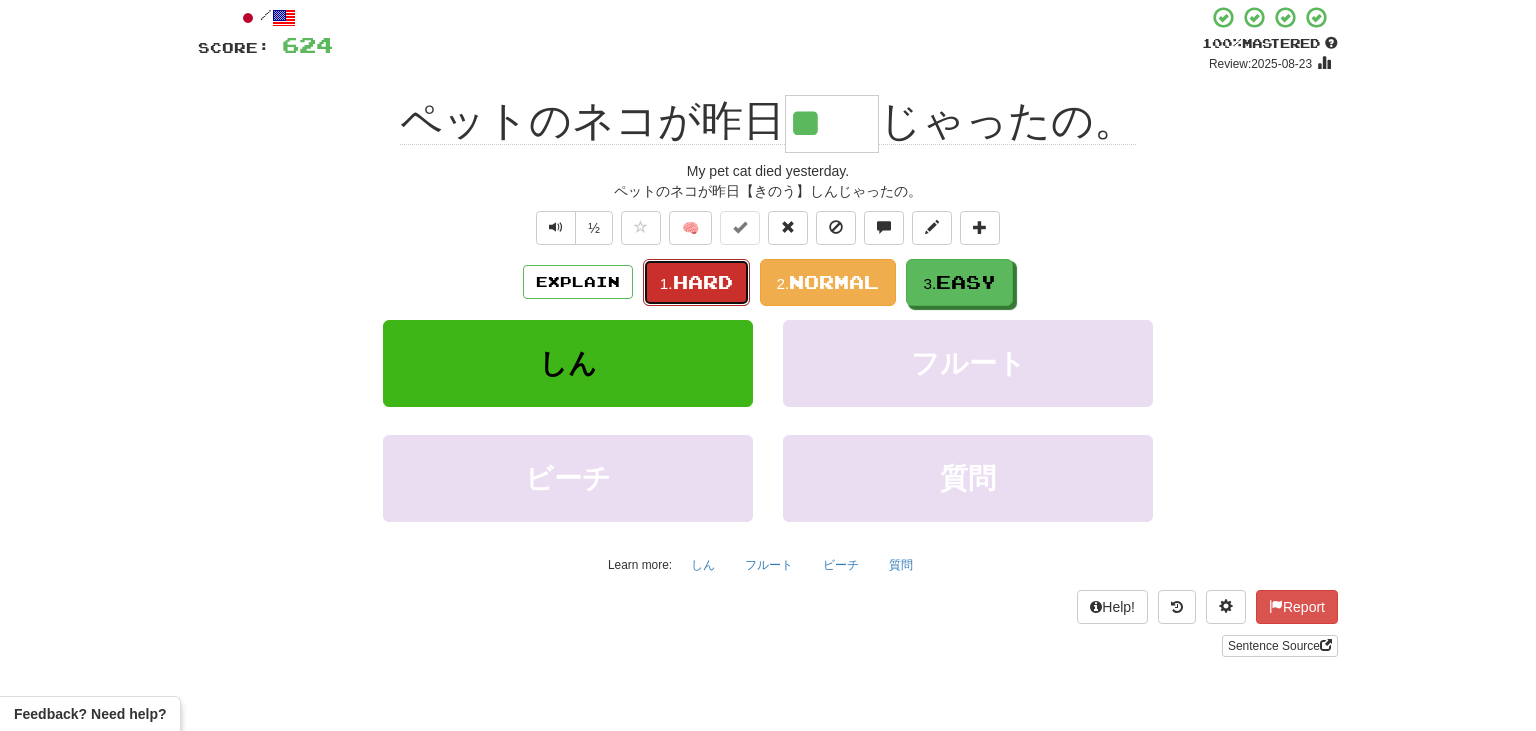 click on "Hard" at bounding box center [703, 282] 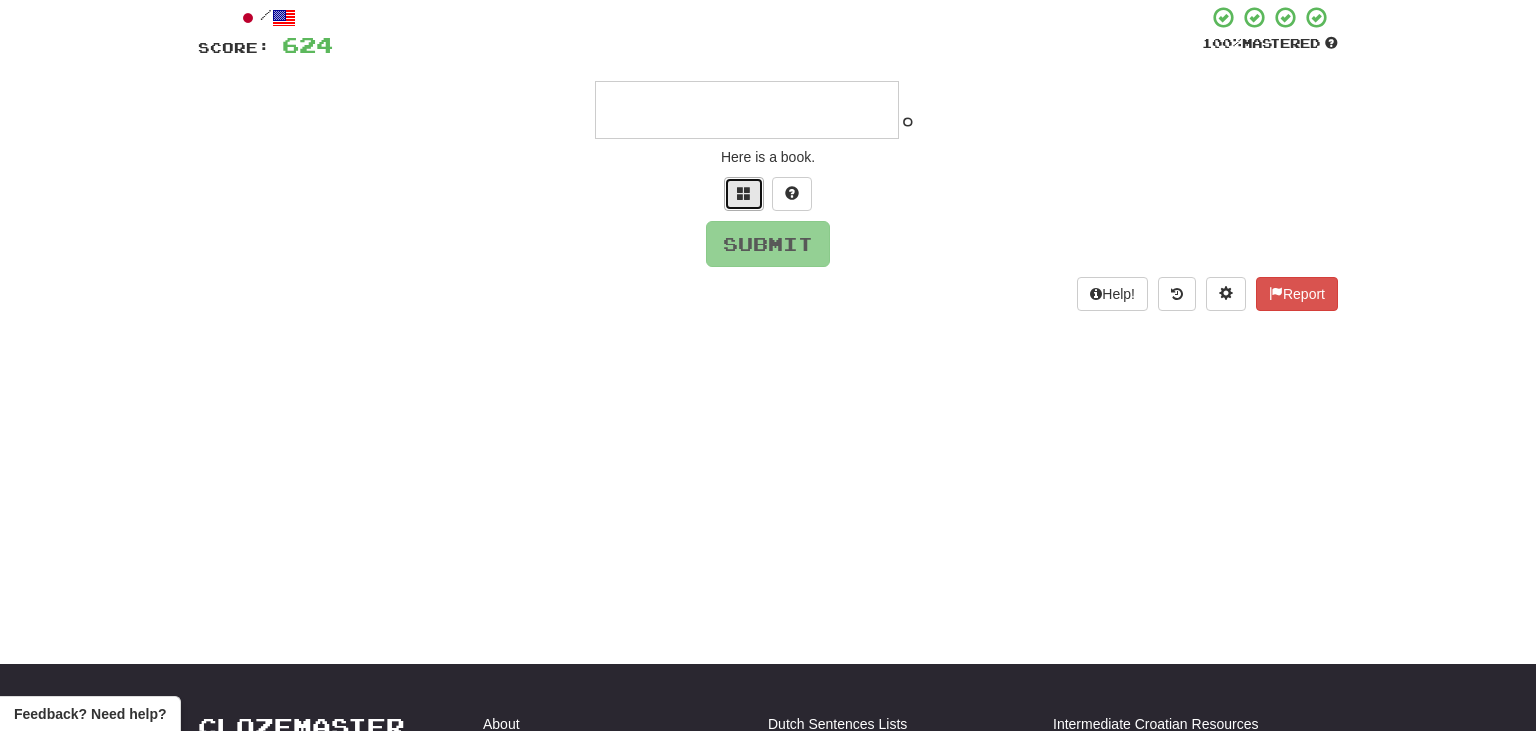 click at bounding box center (744, 194) 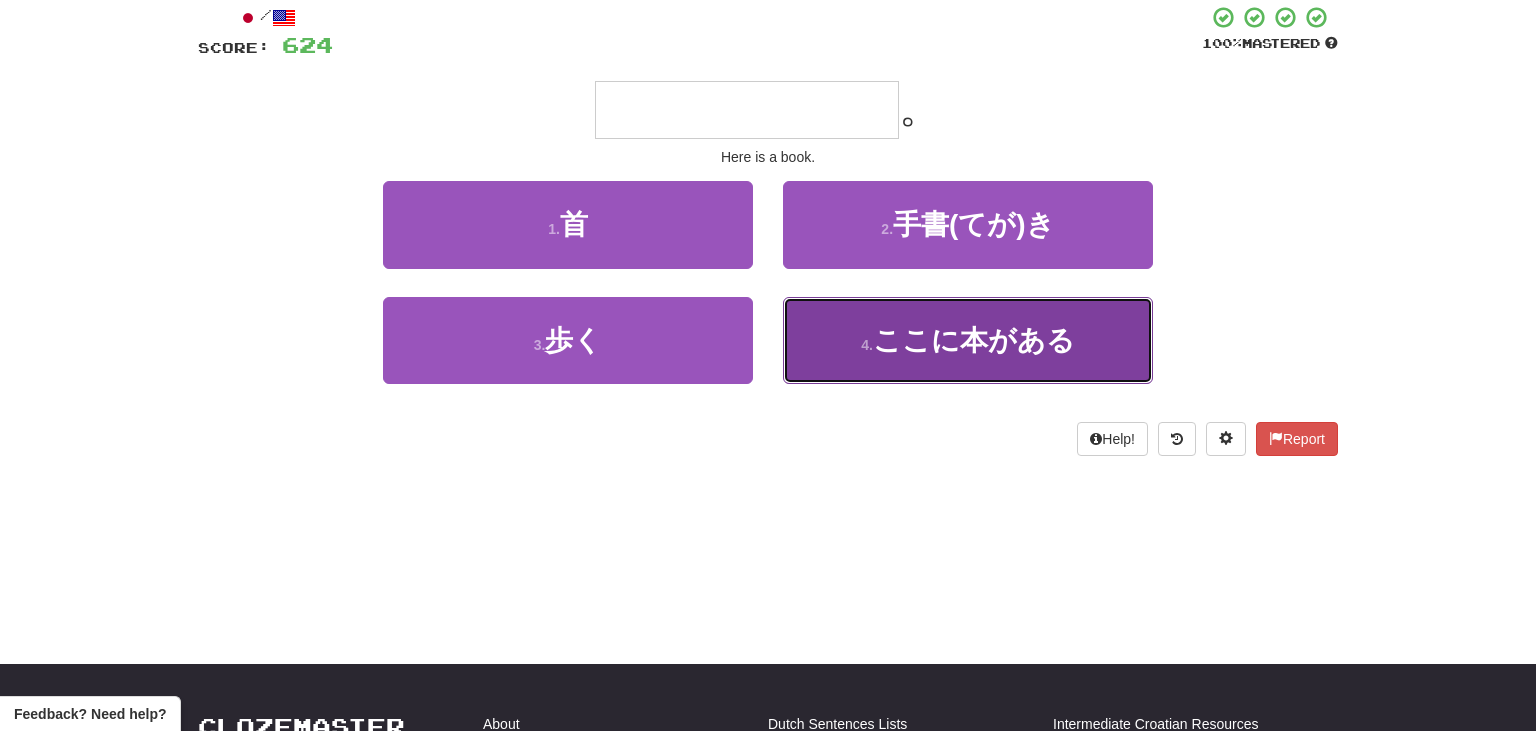 click on "ここに本がある" at bounding box center [974, 340] 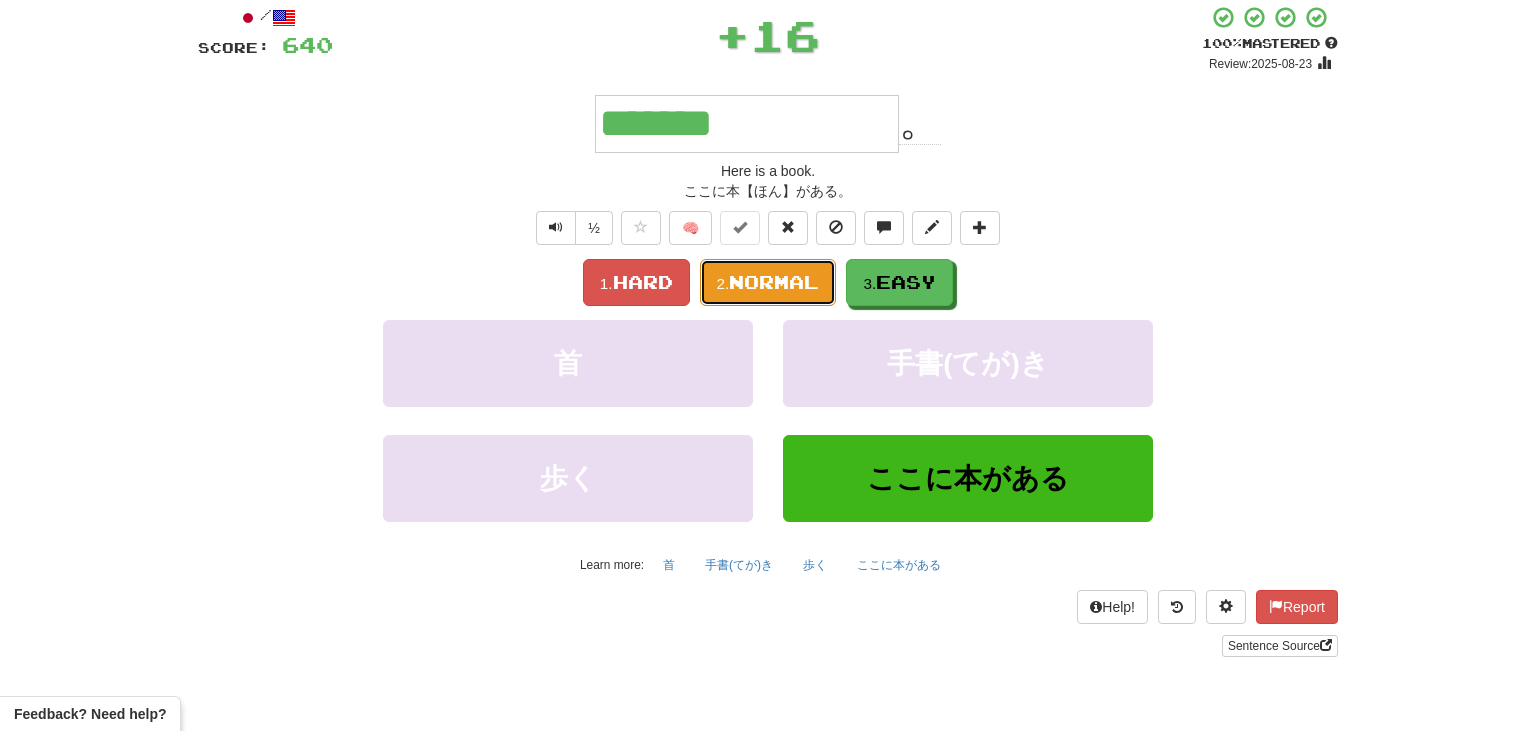 click on "Normal" at bounding box center (774, 282) 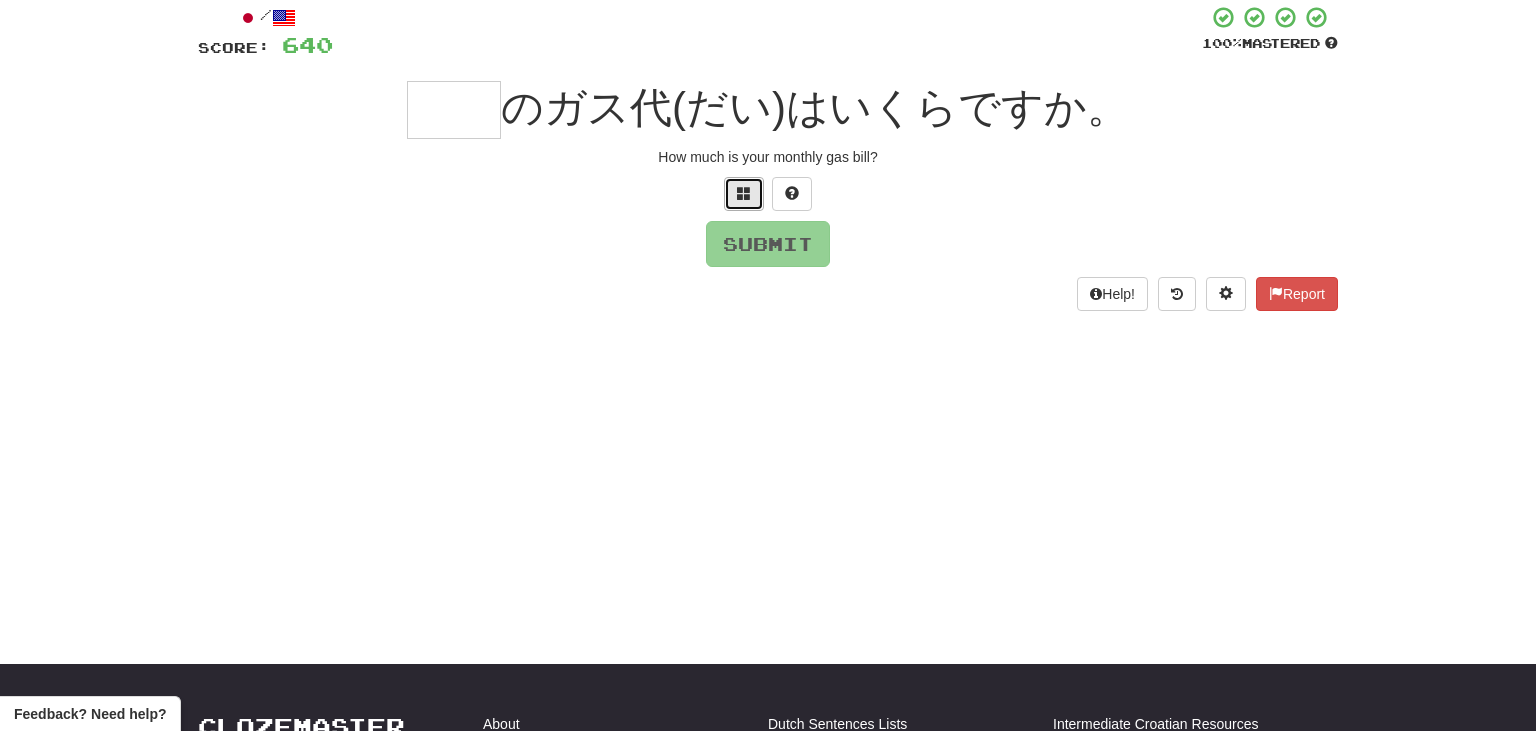 click at bounding box center (744, 193) 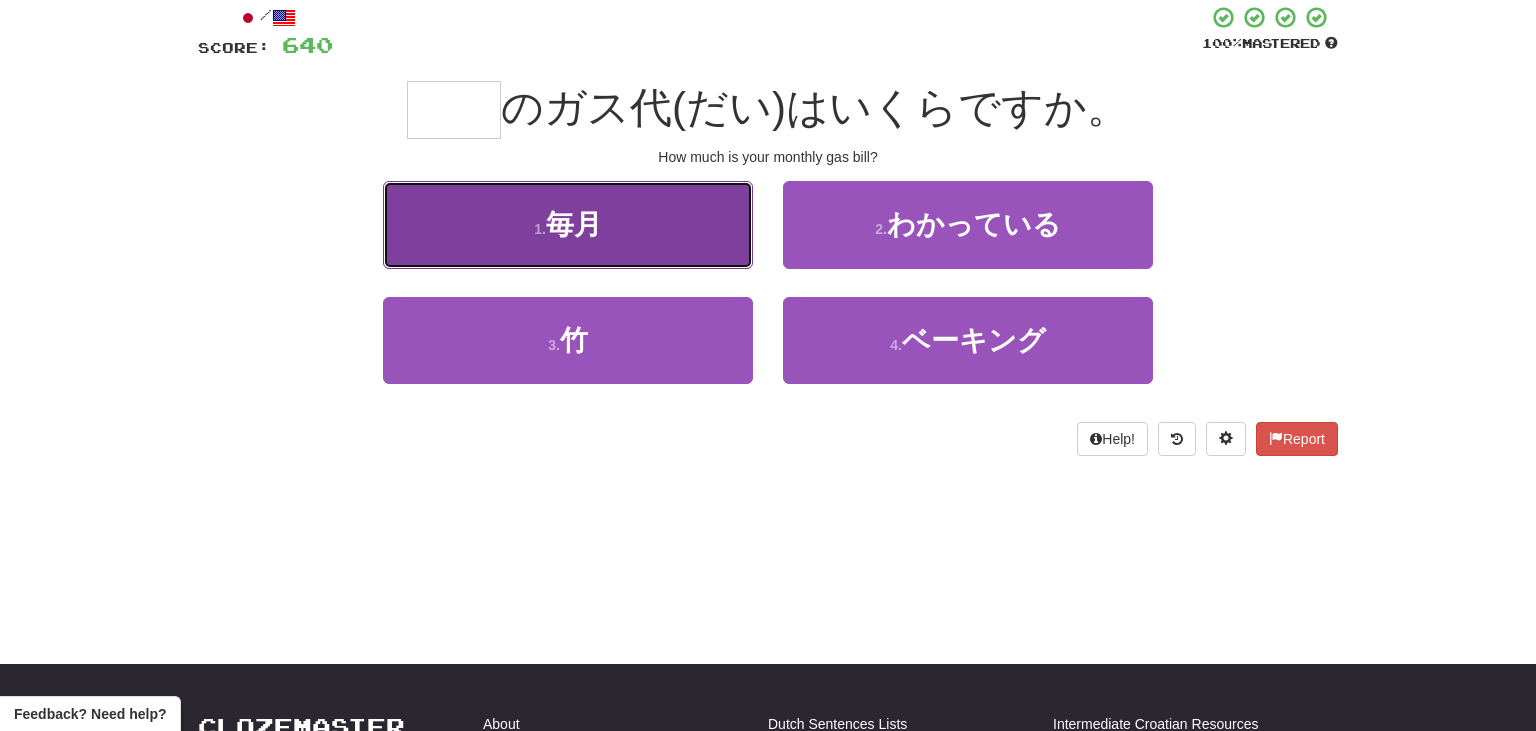 click on "1 .  毎月" at bounding box center (568, 224) 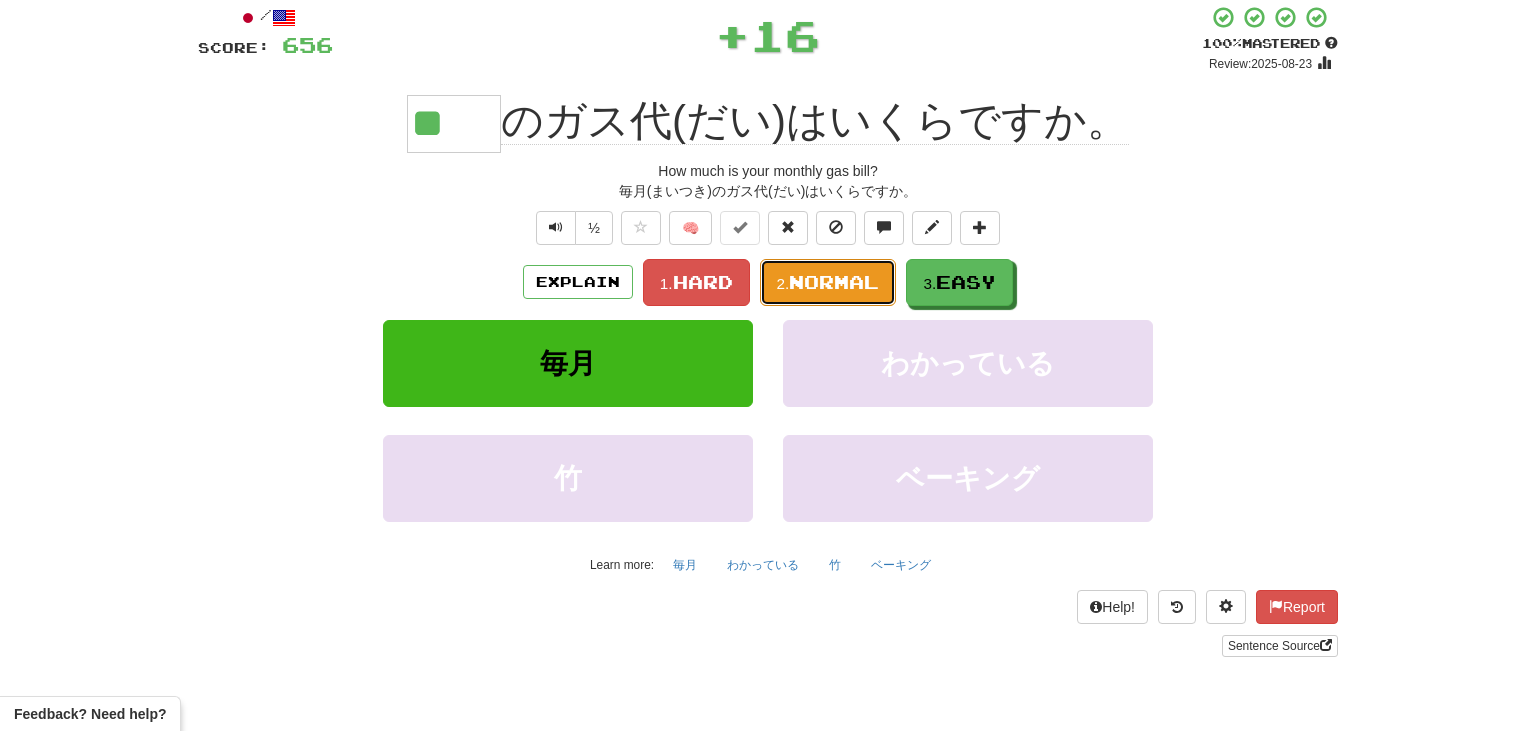 click on "Normal" at bounding box center [834, 282] 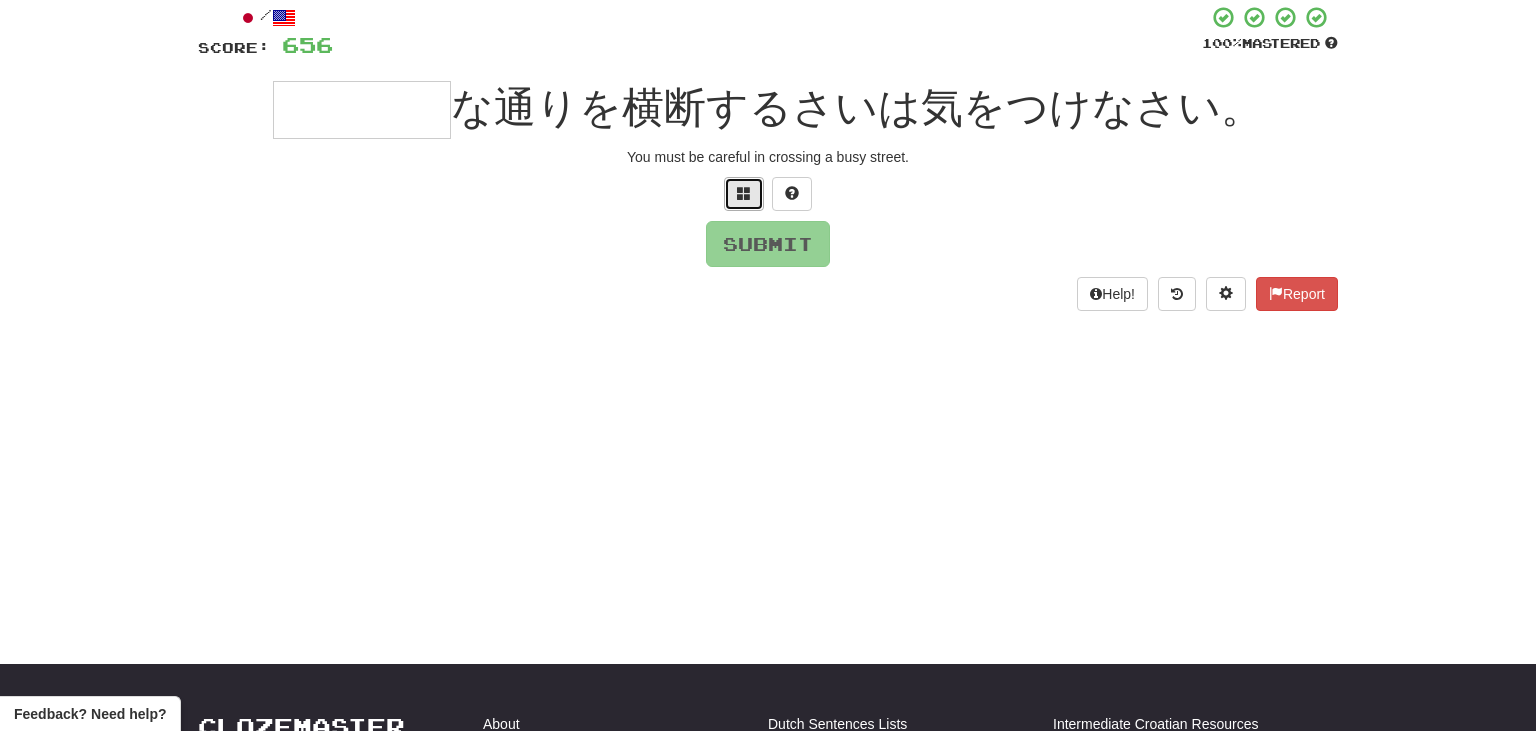 click at bounding box center [744, 194] 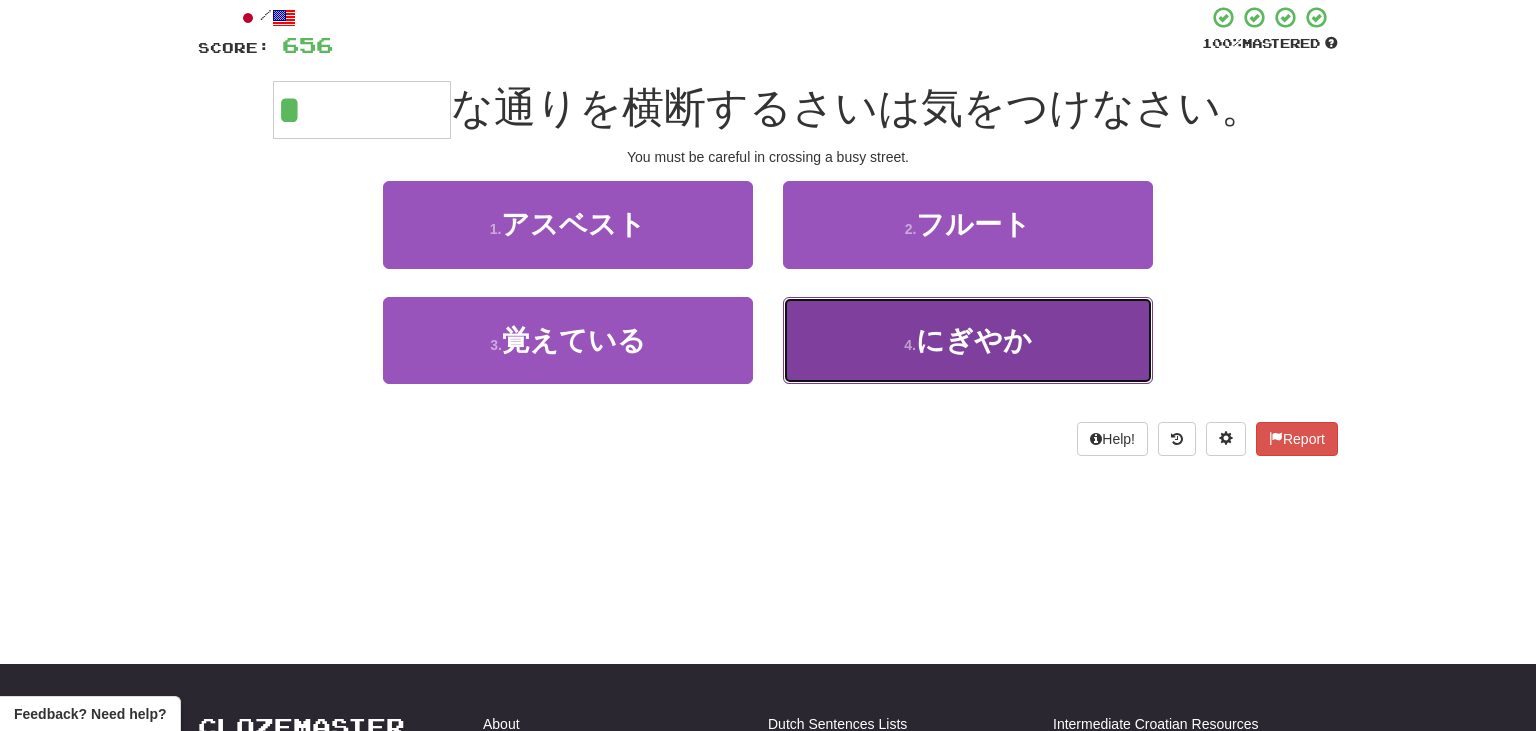 click on "にぎやか" at bounding box center [974, 340] 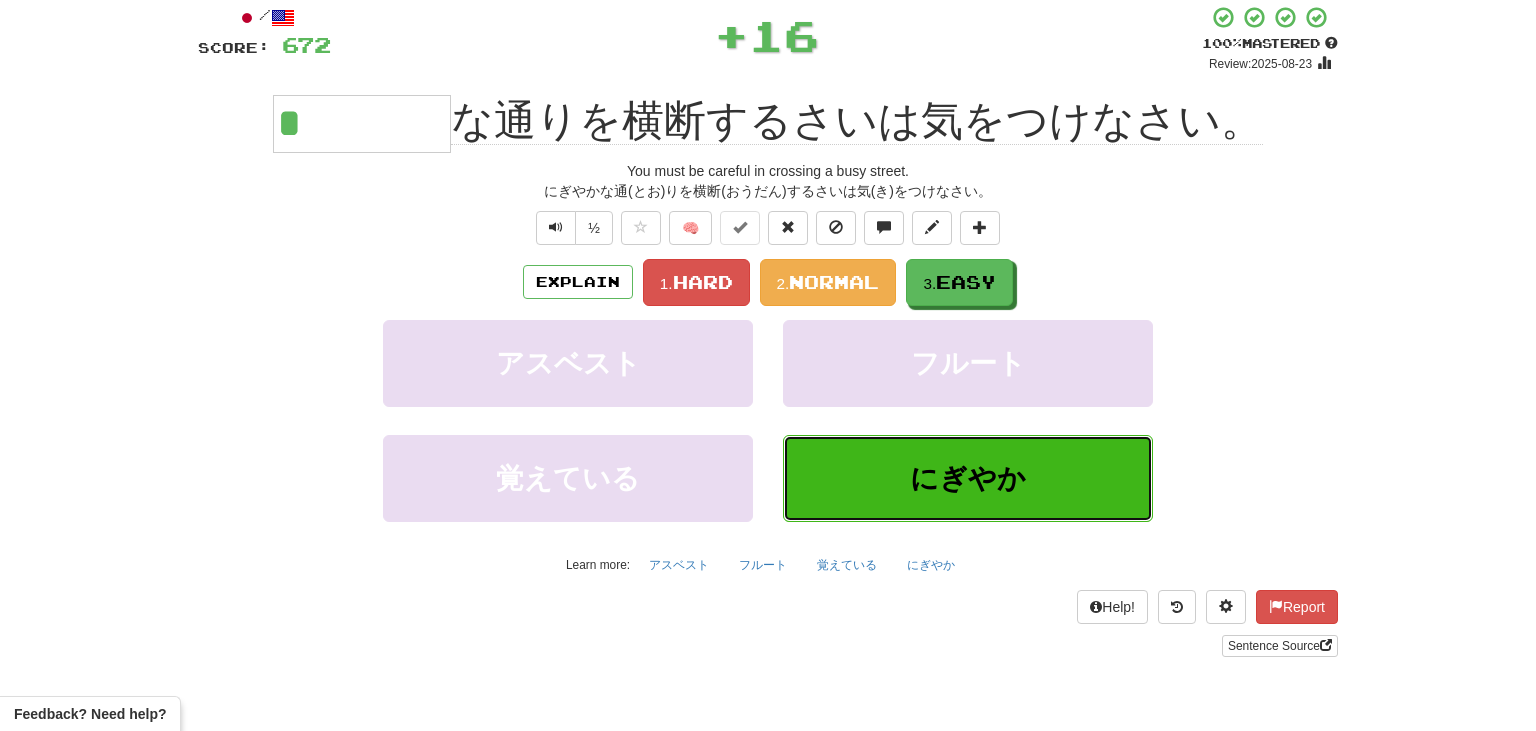 type on "****" 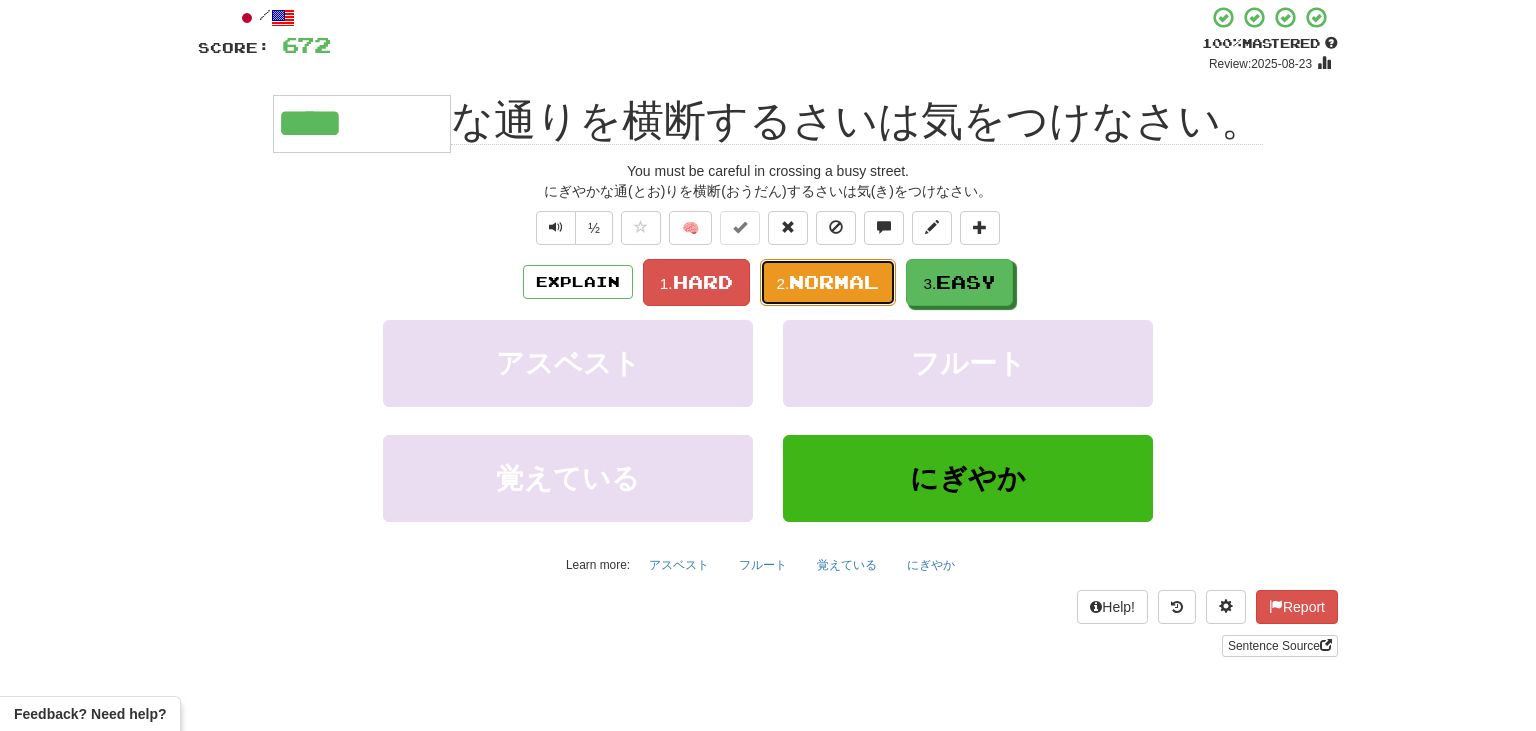 click on "Normal" at bounding box center [834, 282] 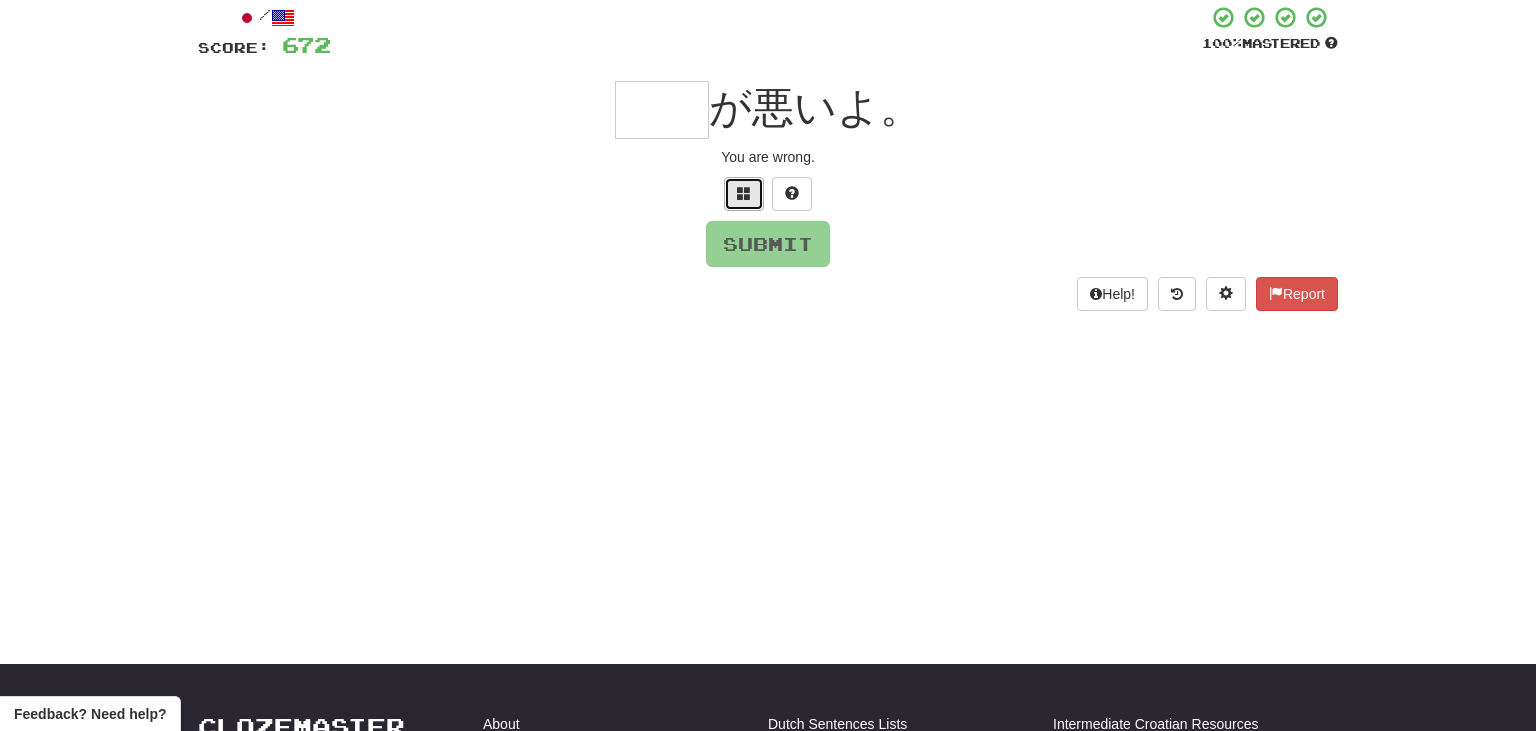 click at bounding box center [744, 193] 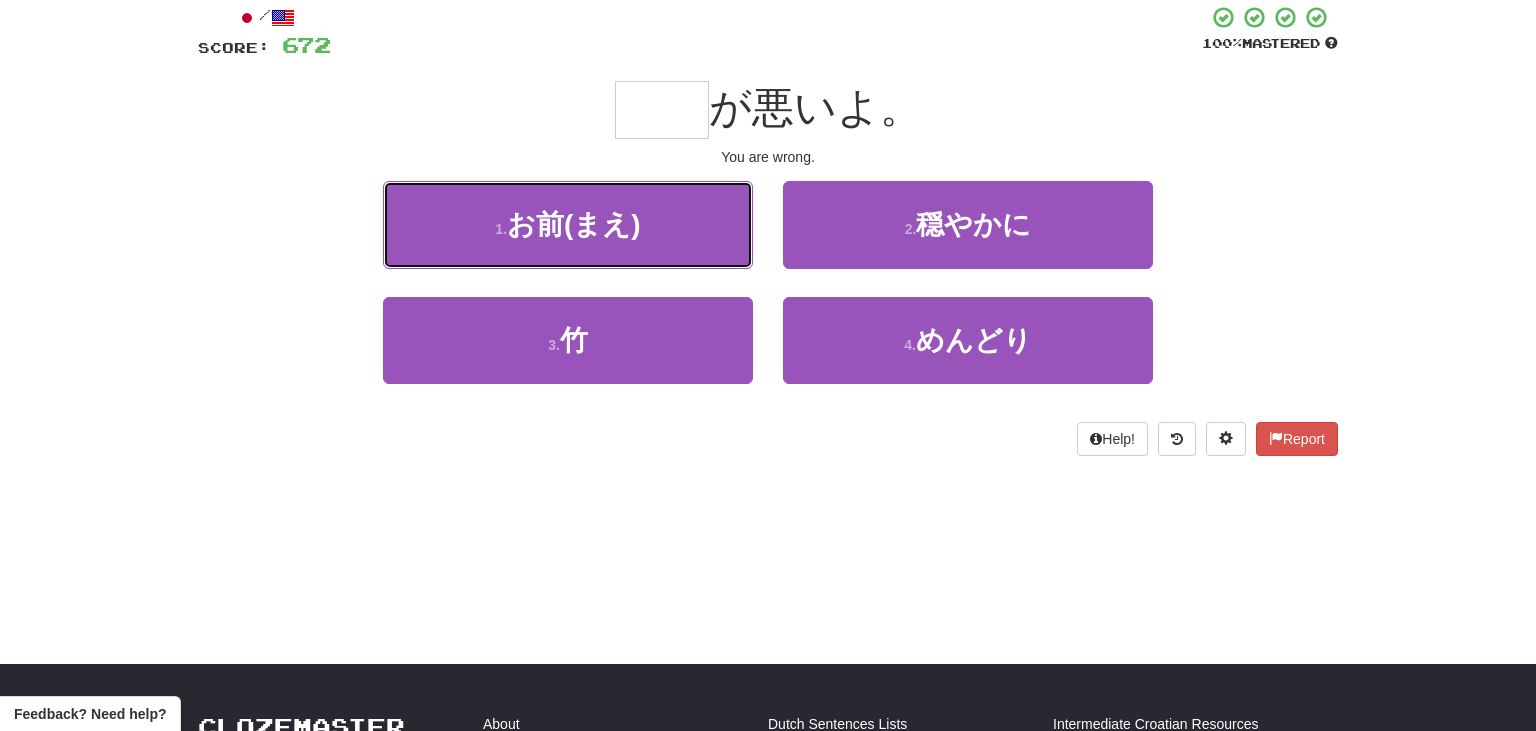 click on "1 .  お前" at bounding box center (568, 224) 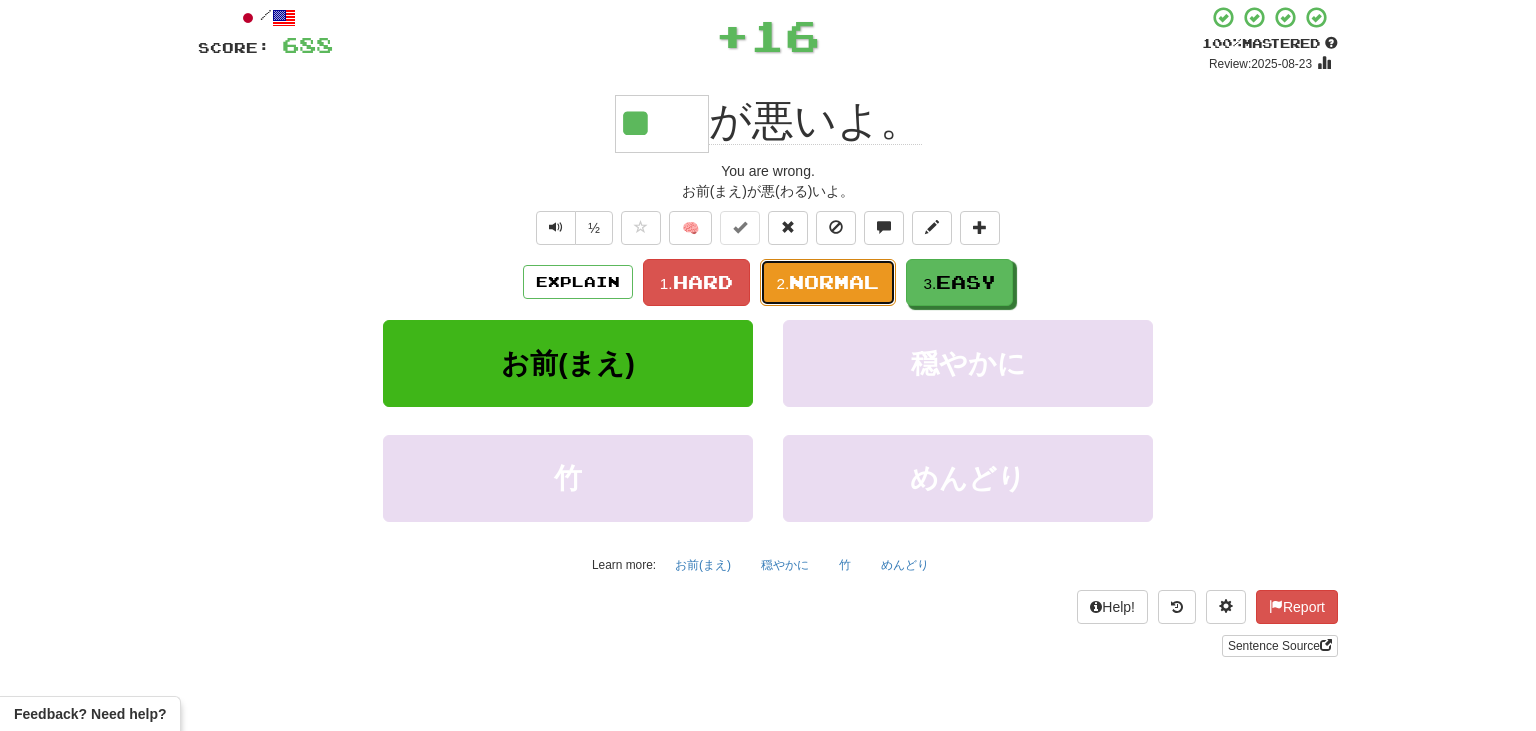 click on "2.  Normal" at bounding box center [828, 282] 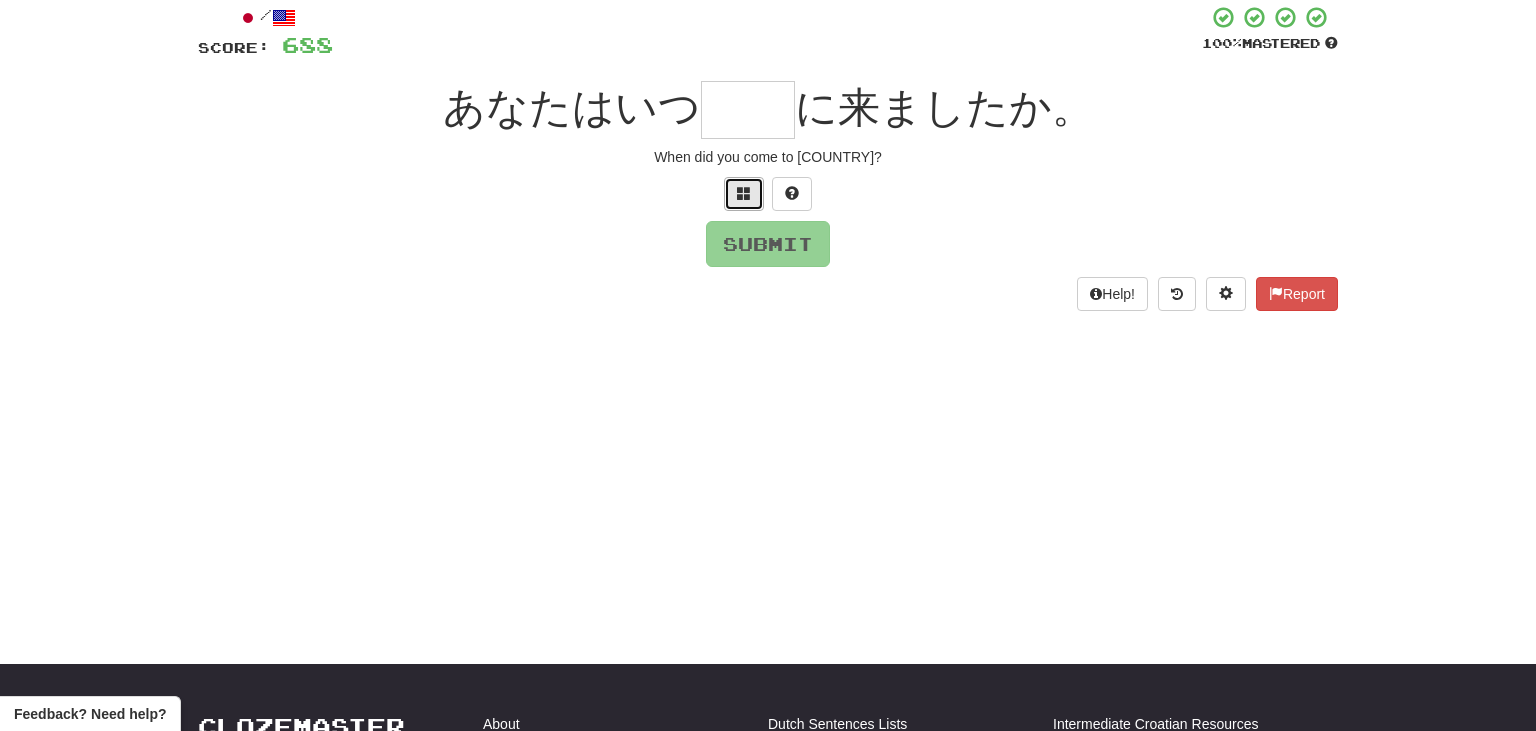 click at bounding box center [744, 194] 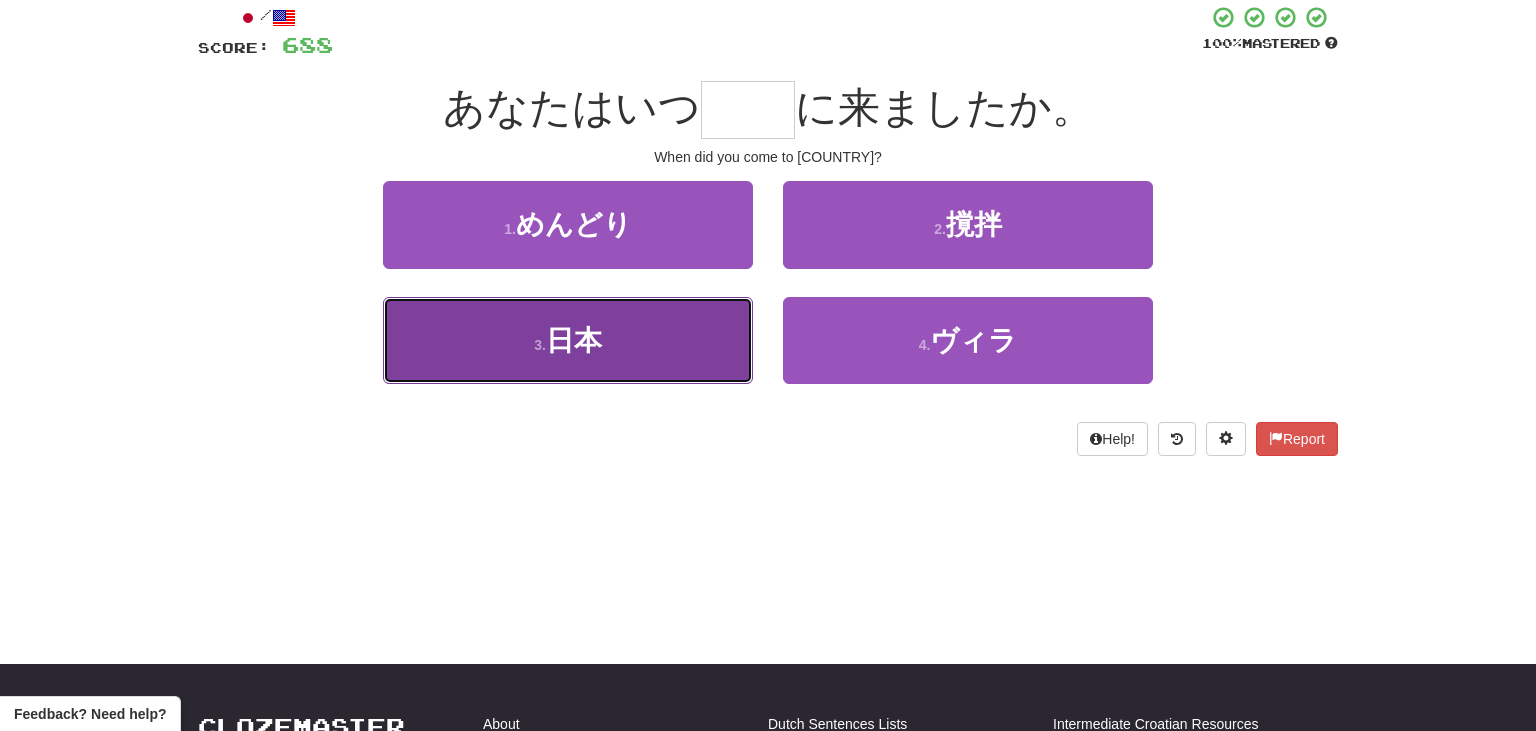 click on "3 .  日本" at bounding box center (568, 340) 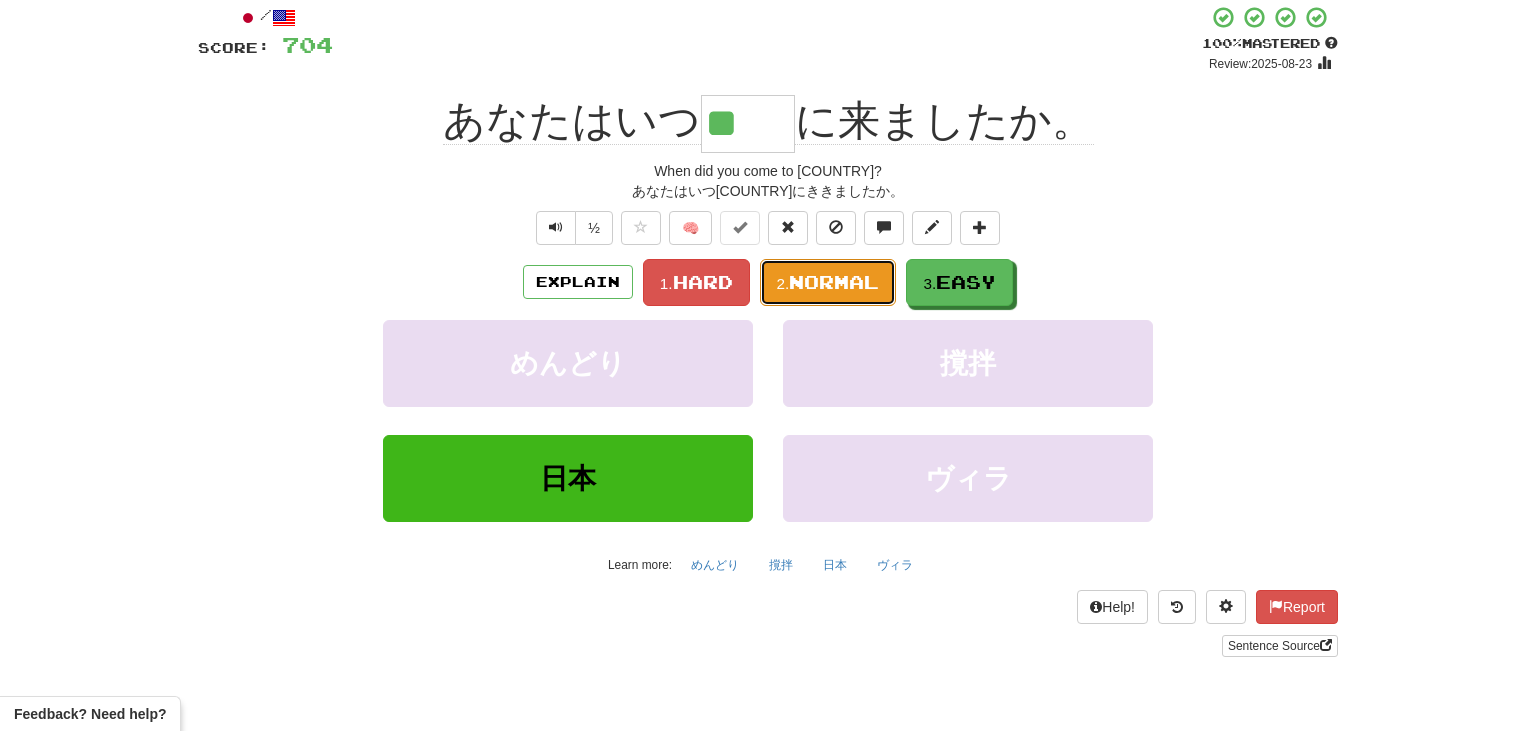click on "Normal" at bounding box center (834, 282) 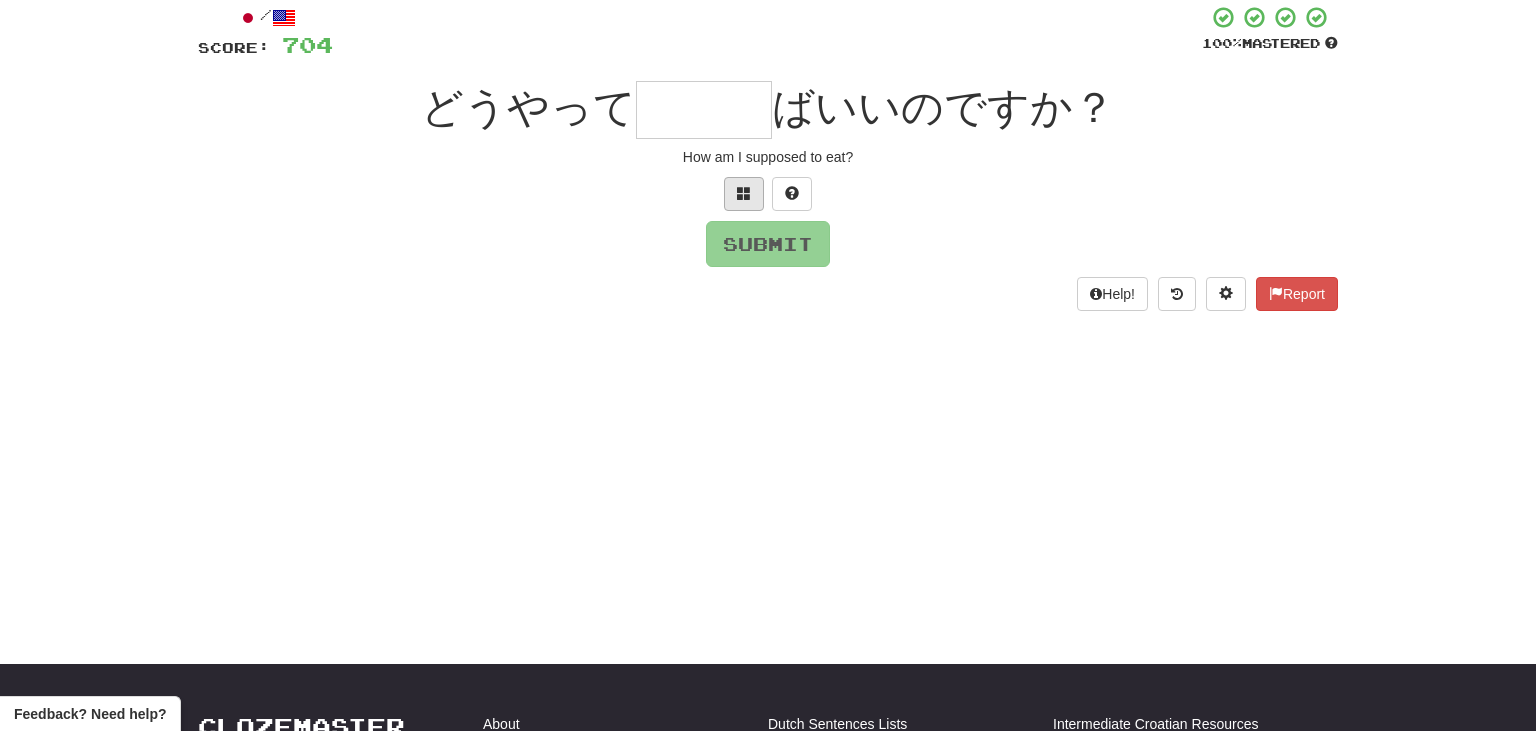 scroll, scrollTop: 137, scrollLeft: 0, axis: vertical 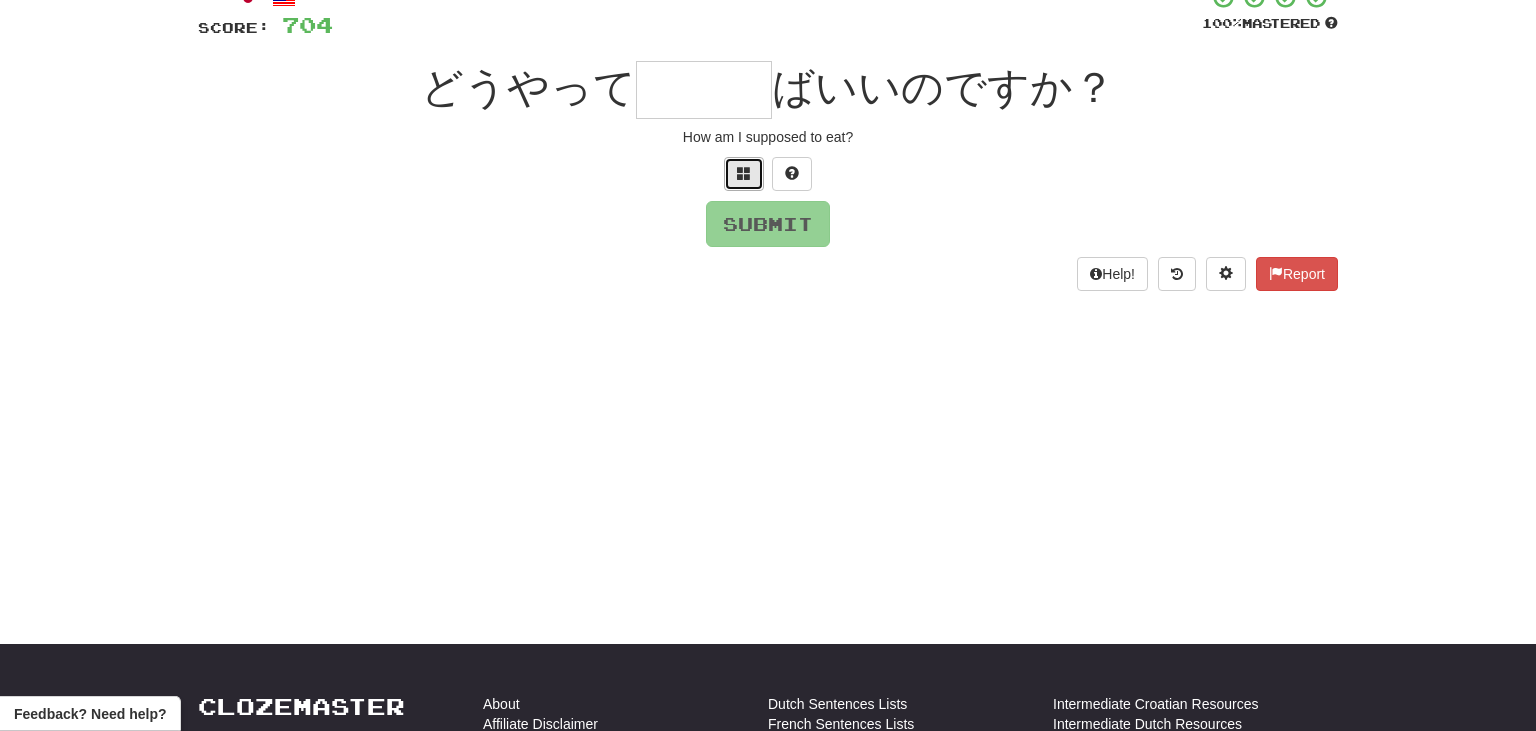 click at bounding box center (744, 173) 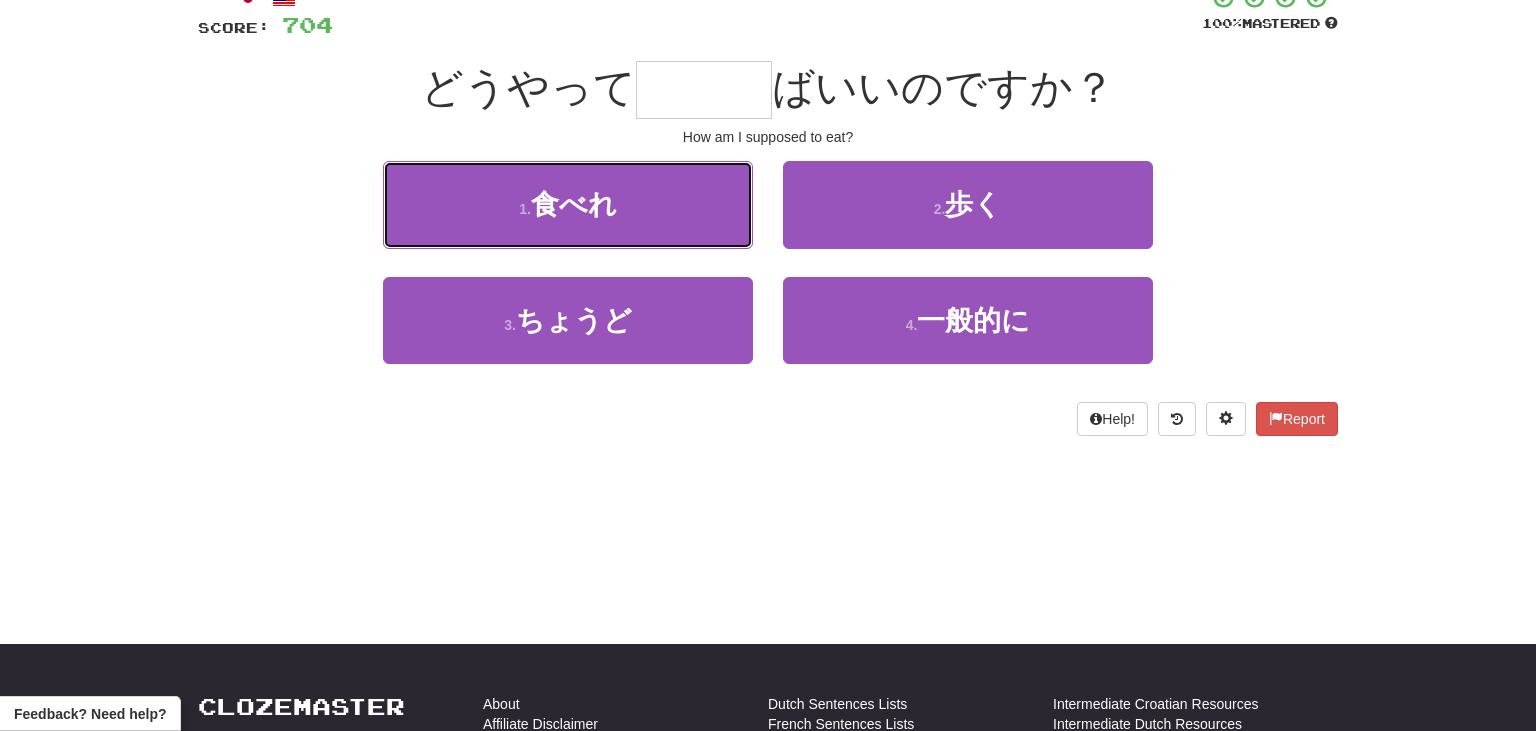 click on "1 .  食べれ" at bounding box center [568, 204] 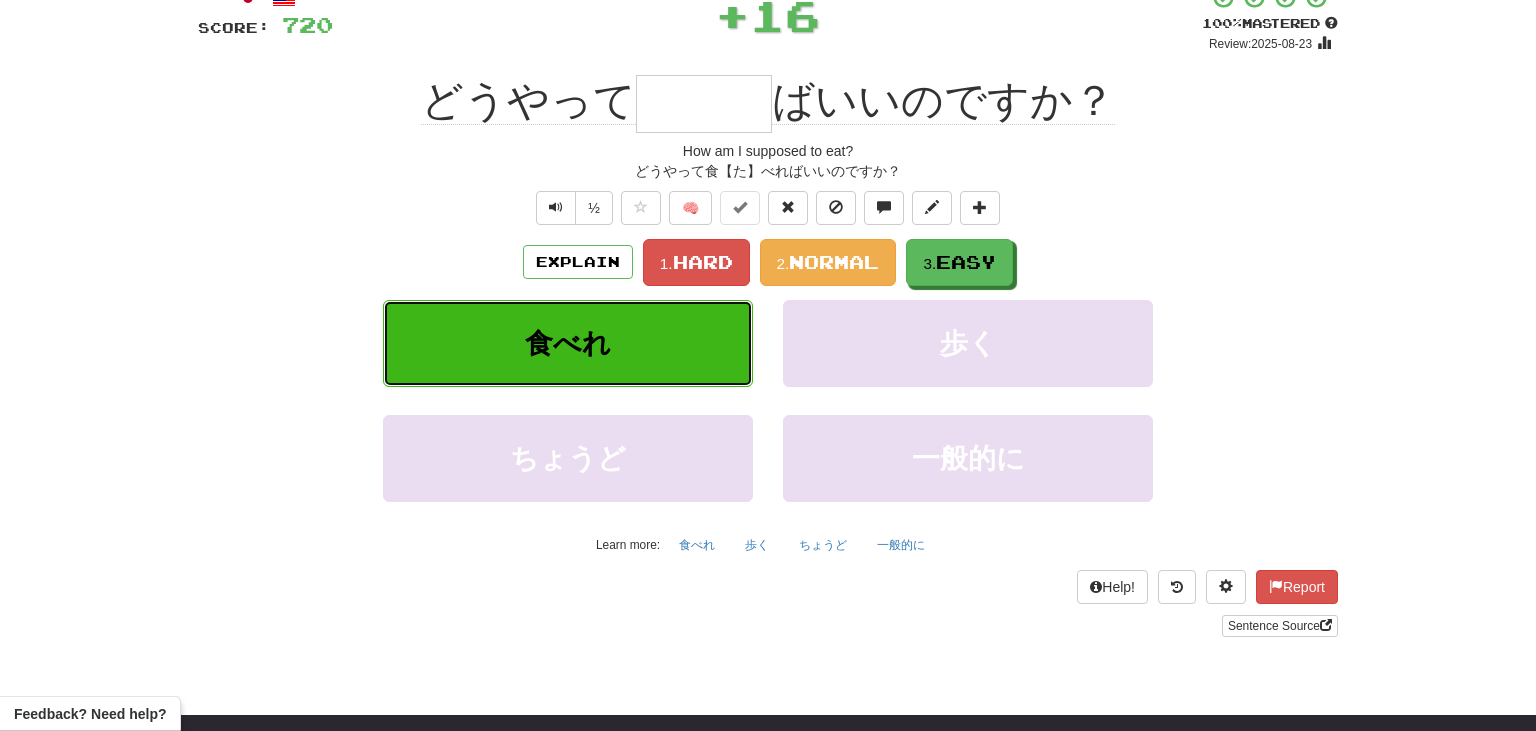 type on "***" 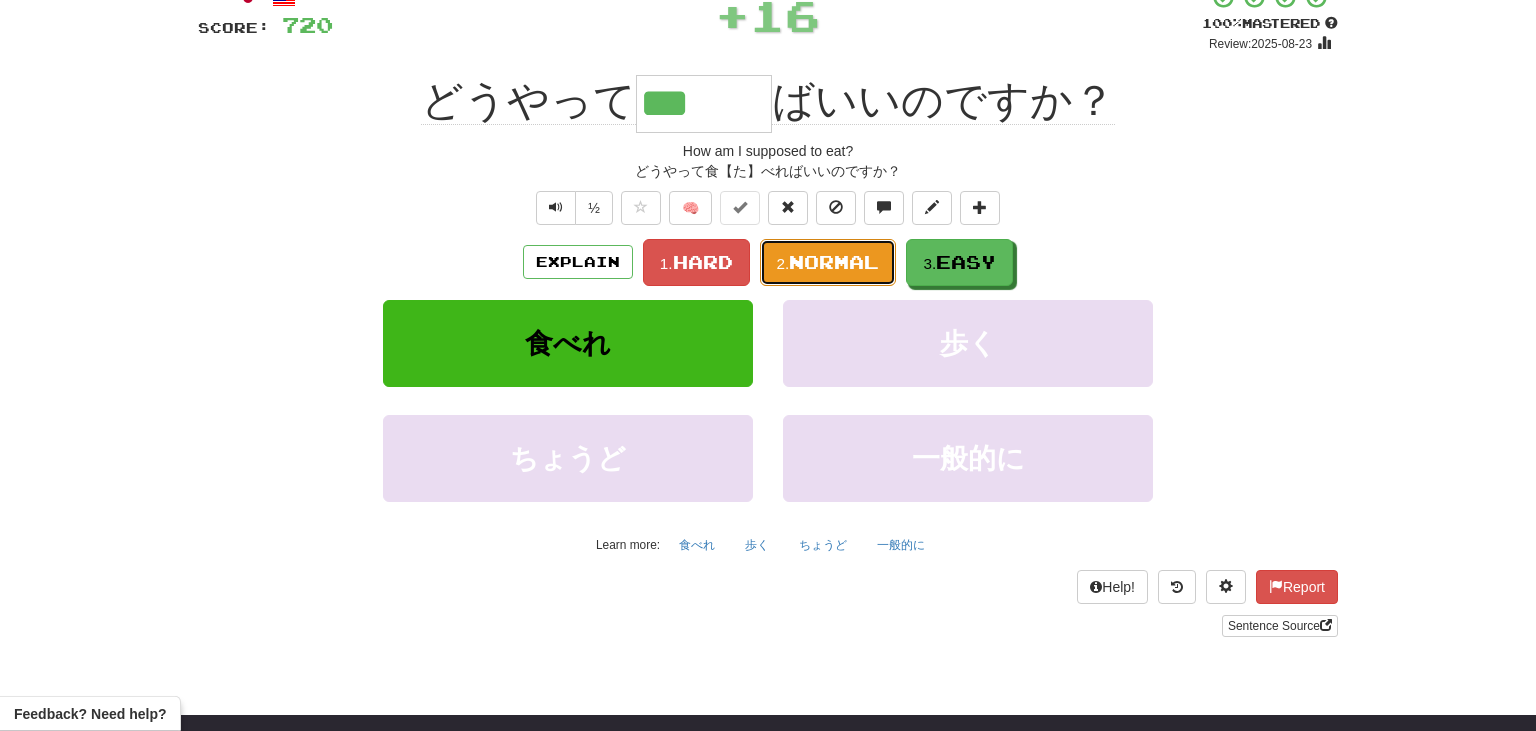 click on "2.  Normal" at bounding box center (828, 262) 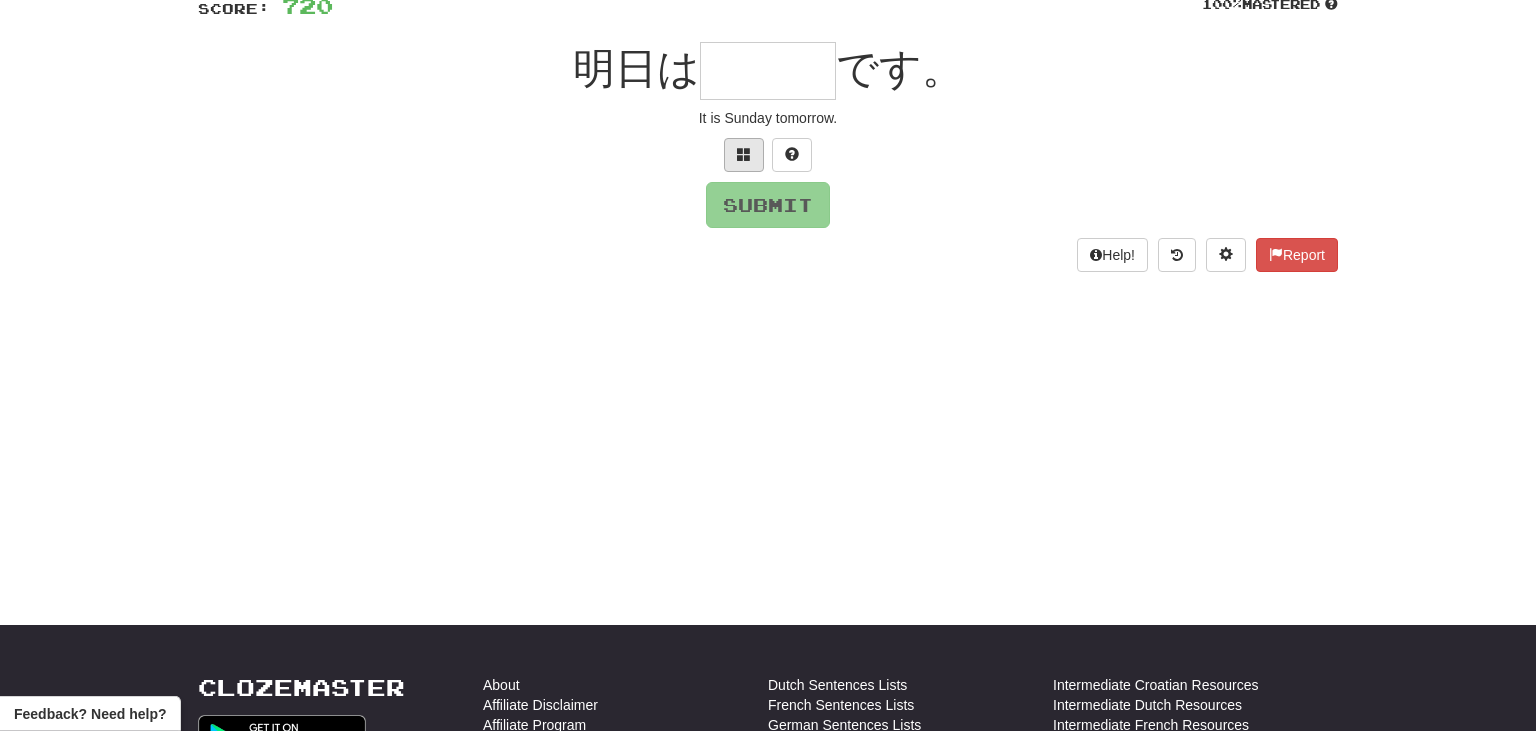scroll, scrollTop: 156, scrollLeft: 0, axis: vertical 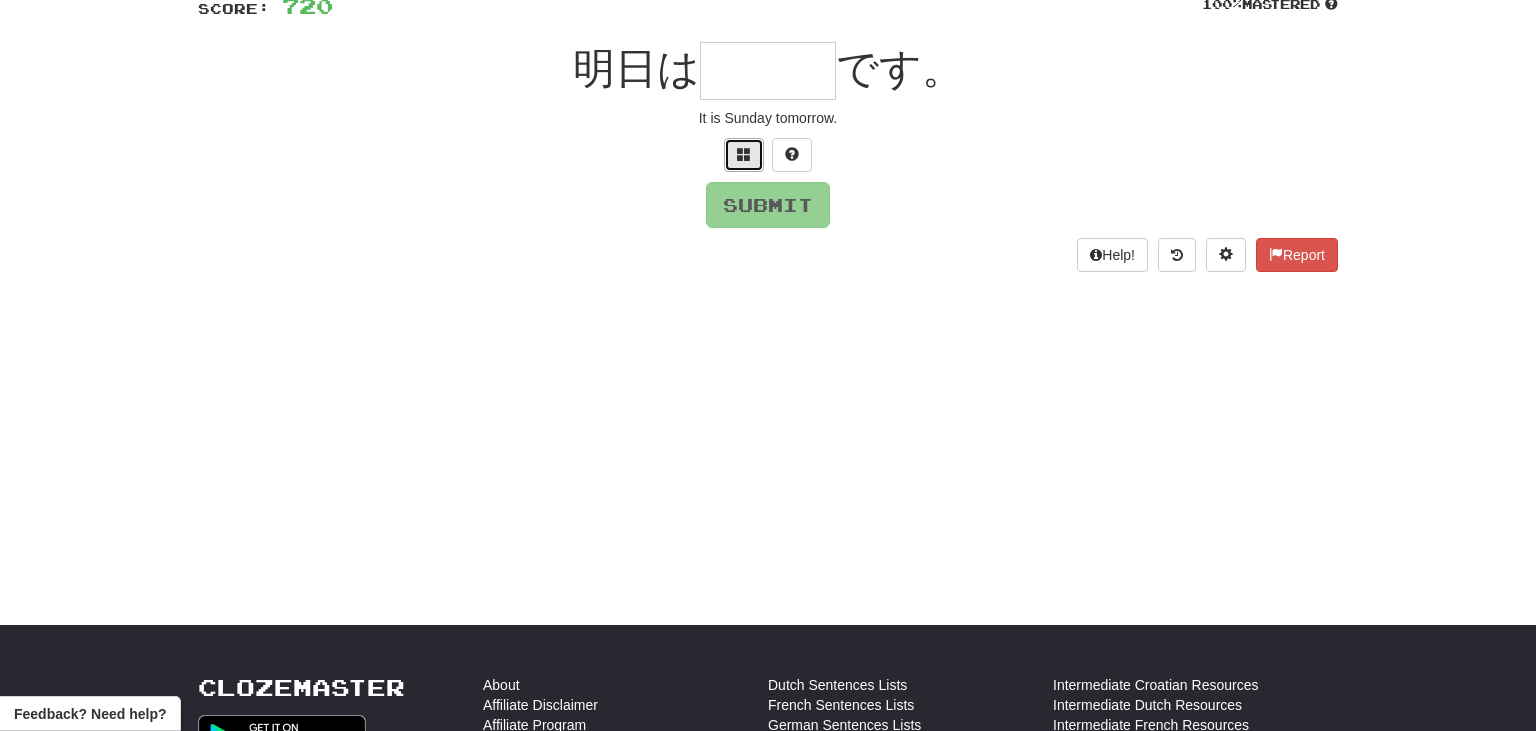click at bounding box center (744, 154) 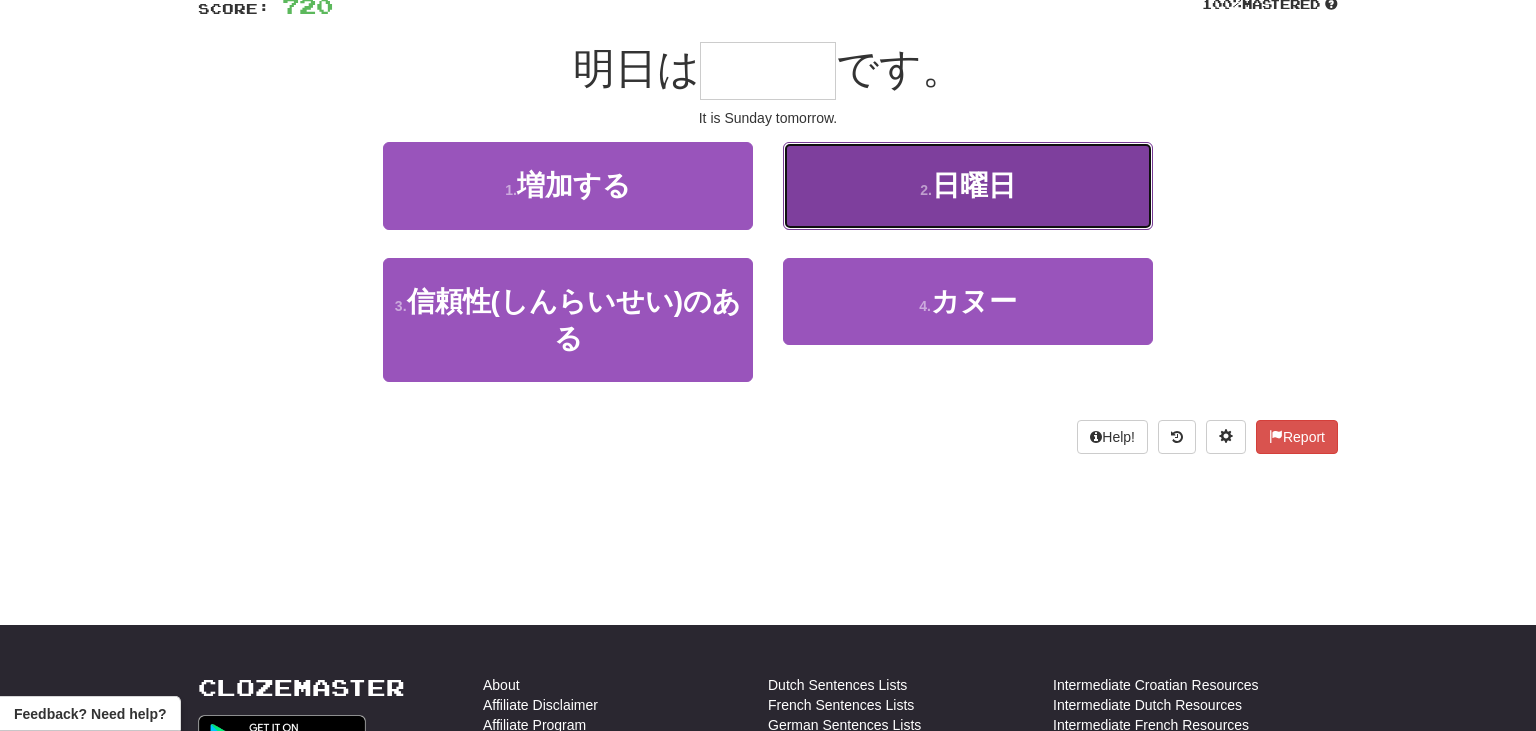click on "2 .  日曜日" at bounding box center (968, 185) 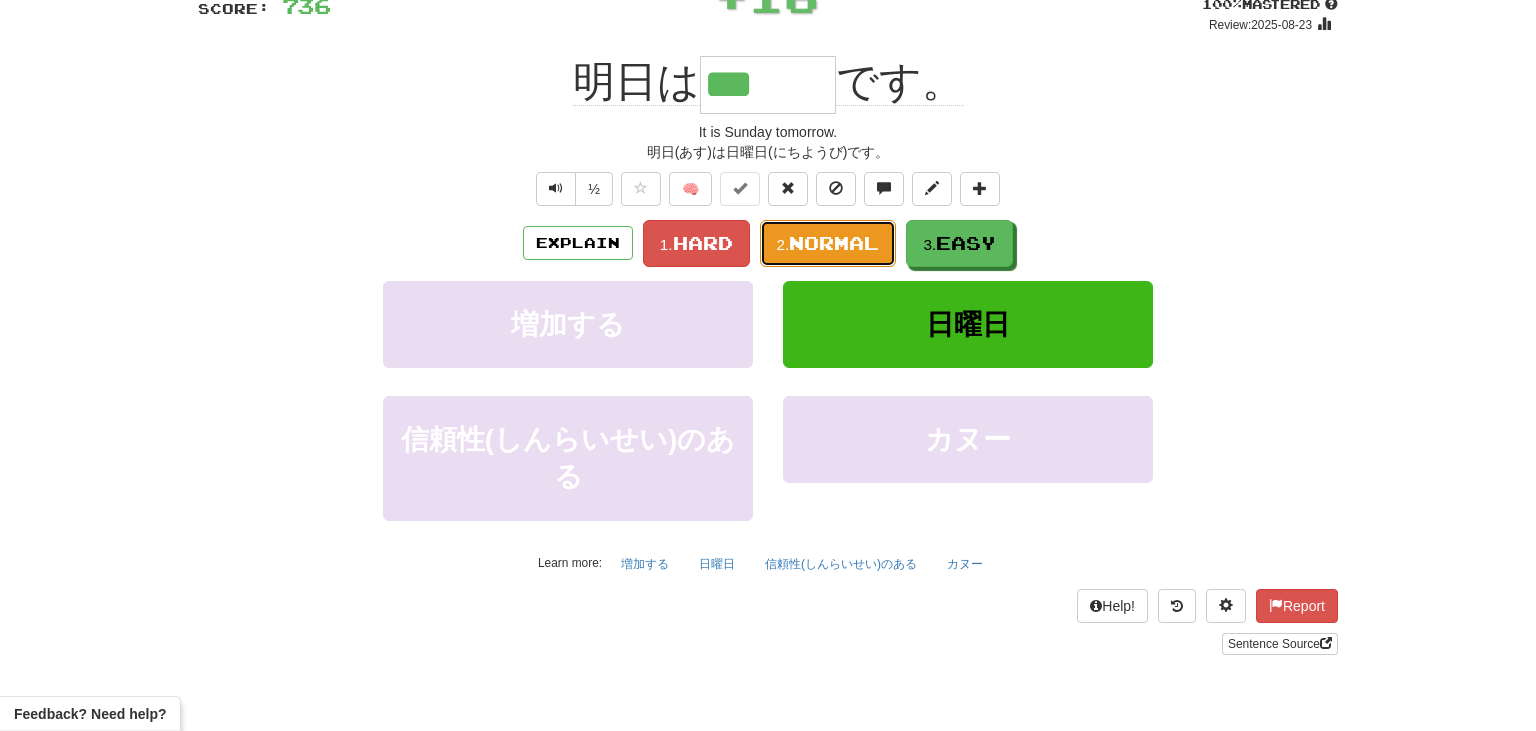 click on "2.  Normal" at bounding box center (828, 243) 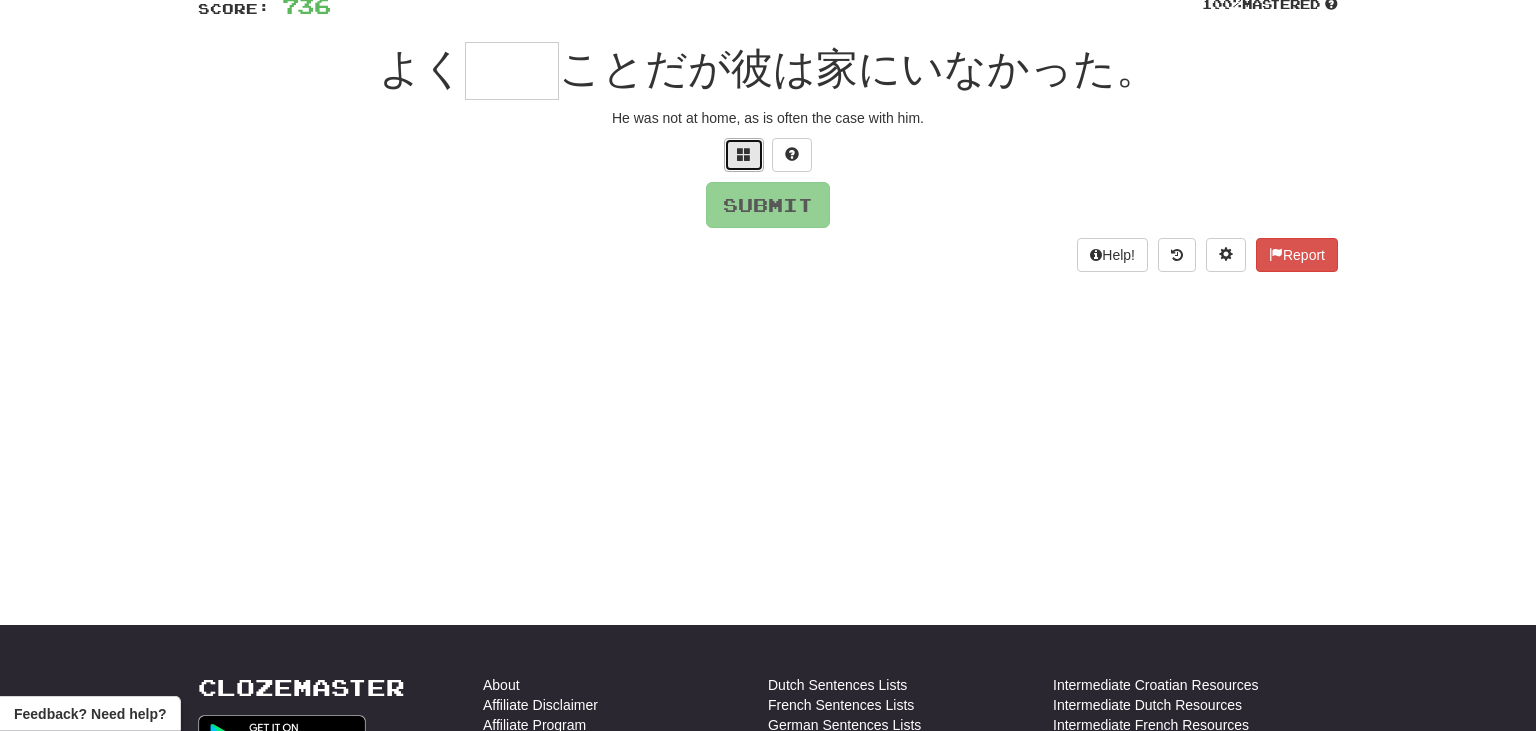 click at bounding box center [744, 155] 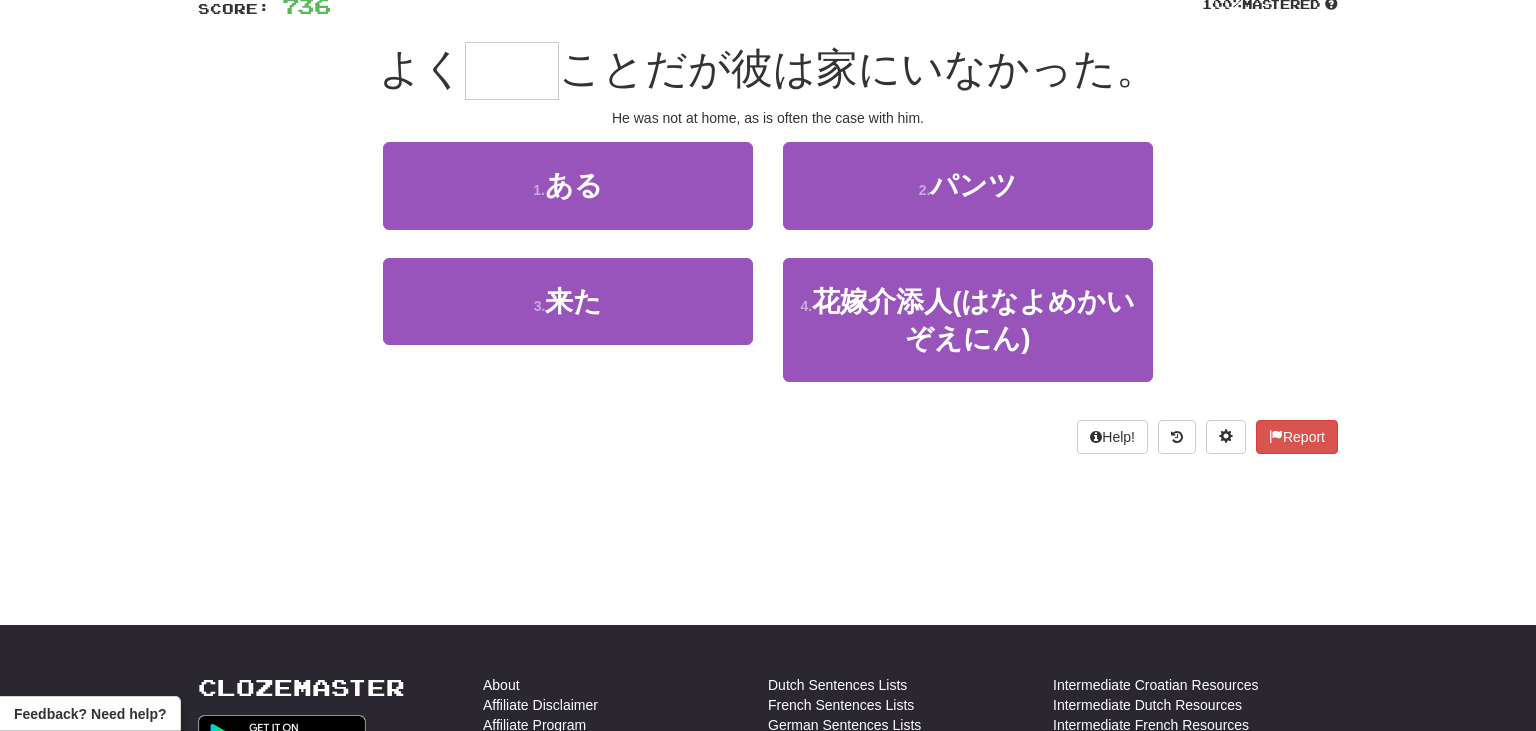 type on "*" 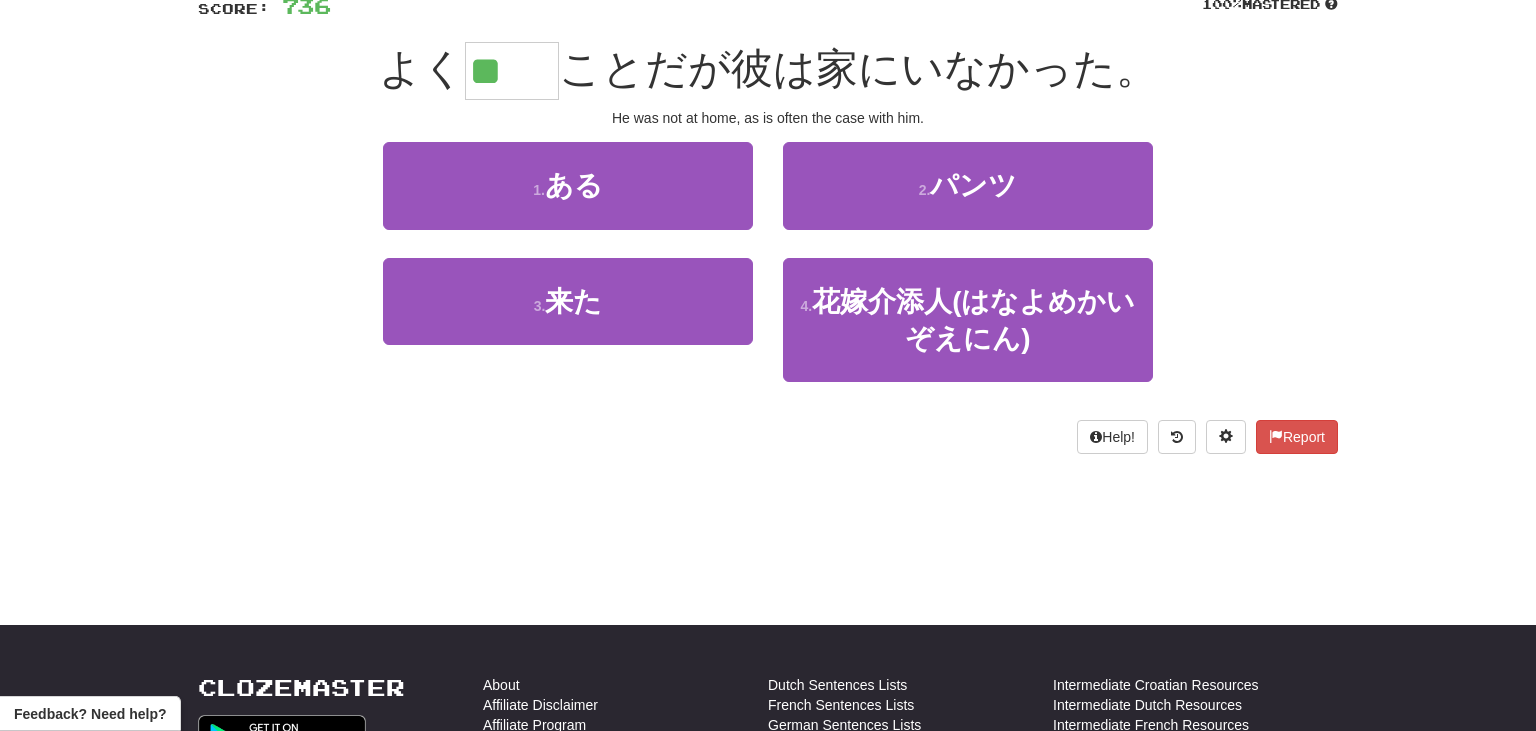 type on "**" 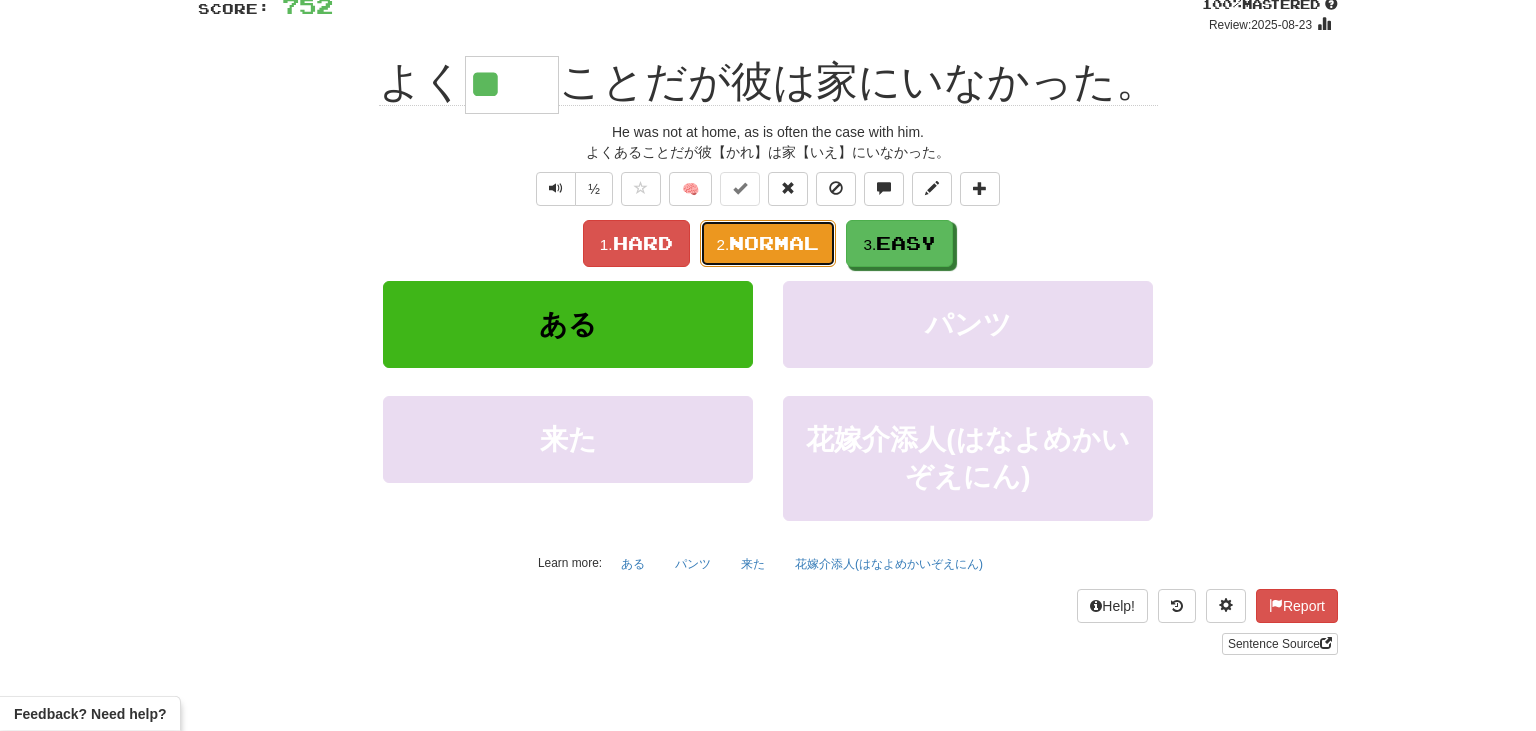 click on "Normal" at bounding box center (774, 243) 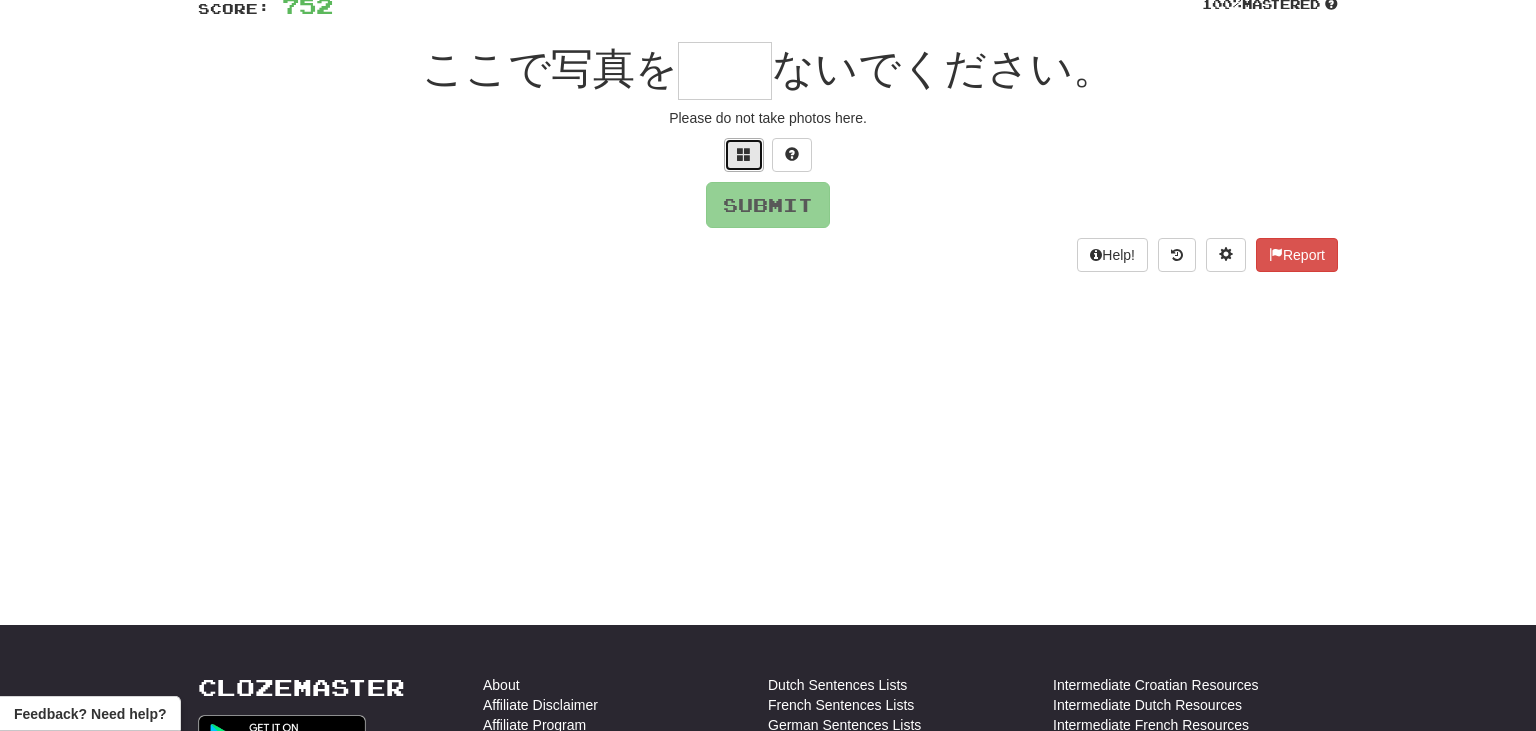 click at bounding box center (744, 154) 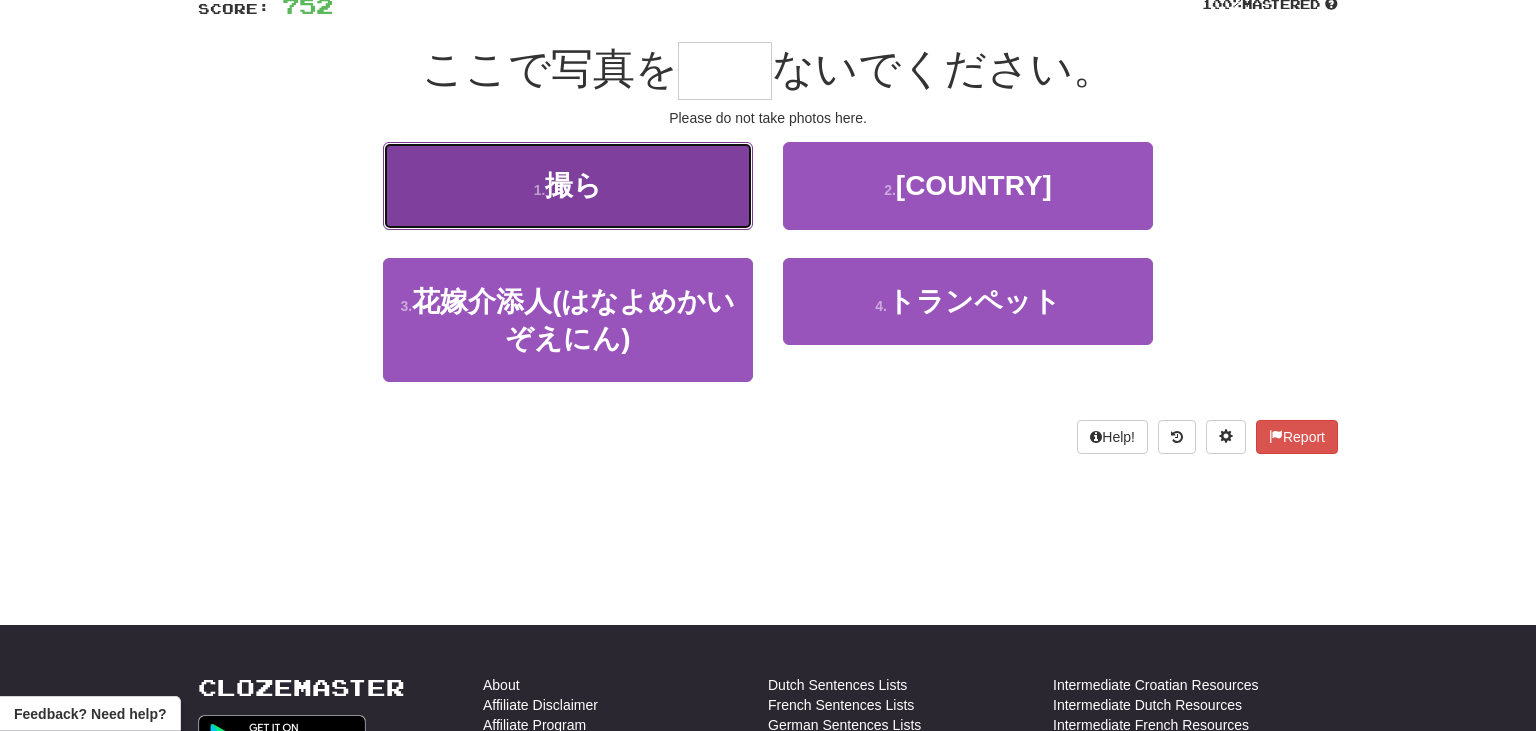 click on "1 .  撮ら" at bounding box center [568, 185] 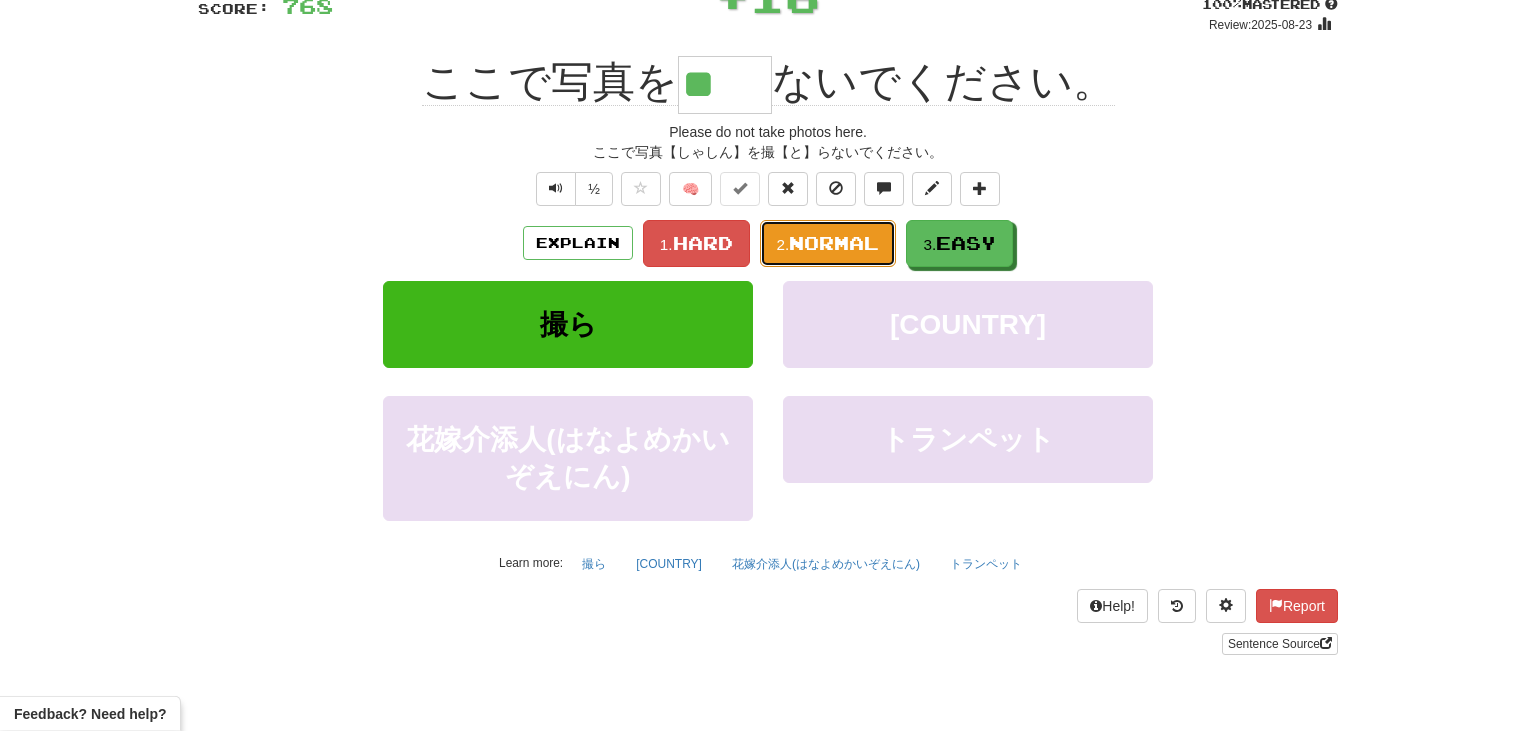 click on "Normal" at bounding box center (834, 243) 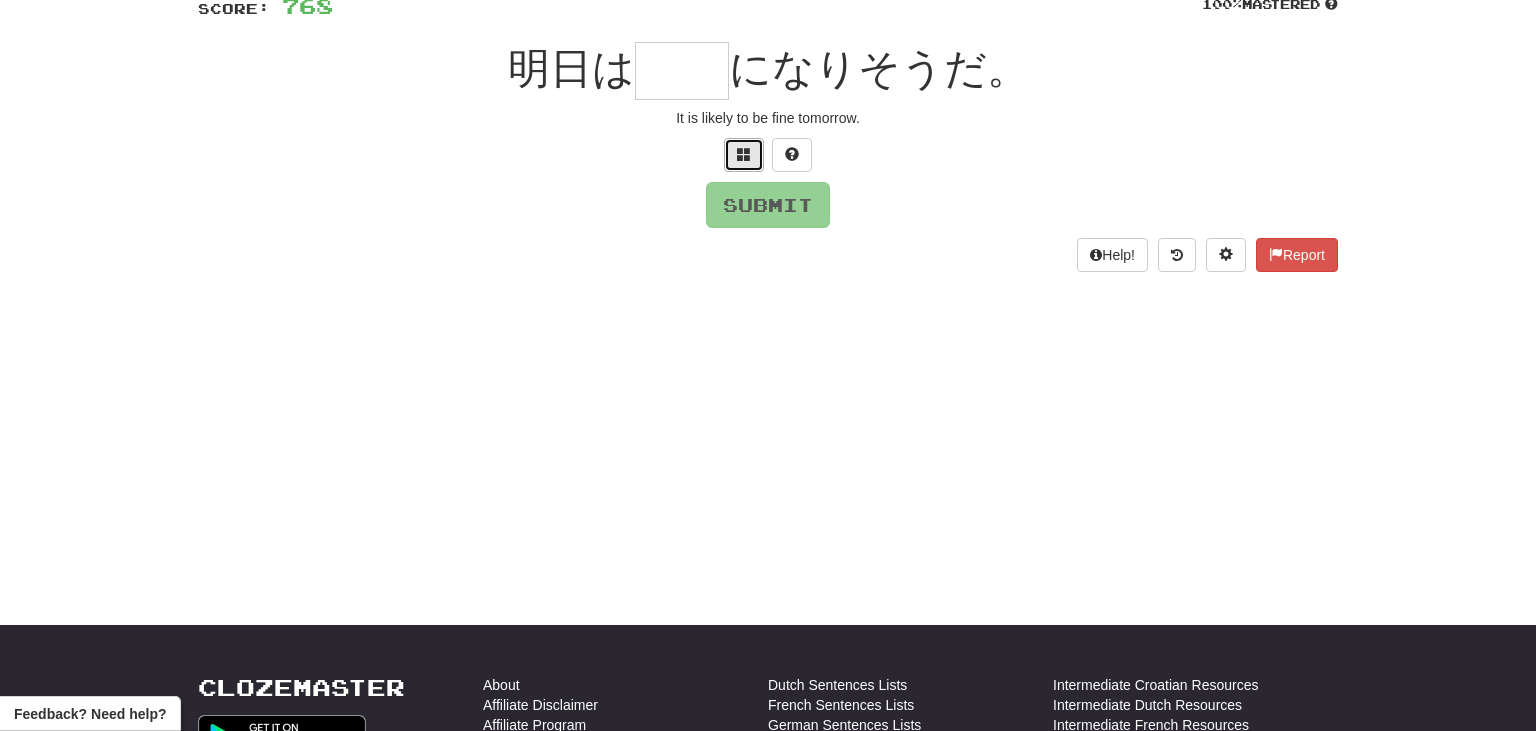 click at bounding box center (744, 154) 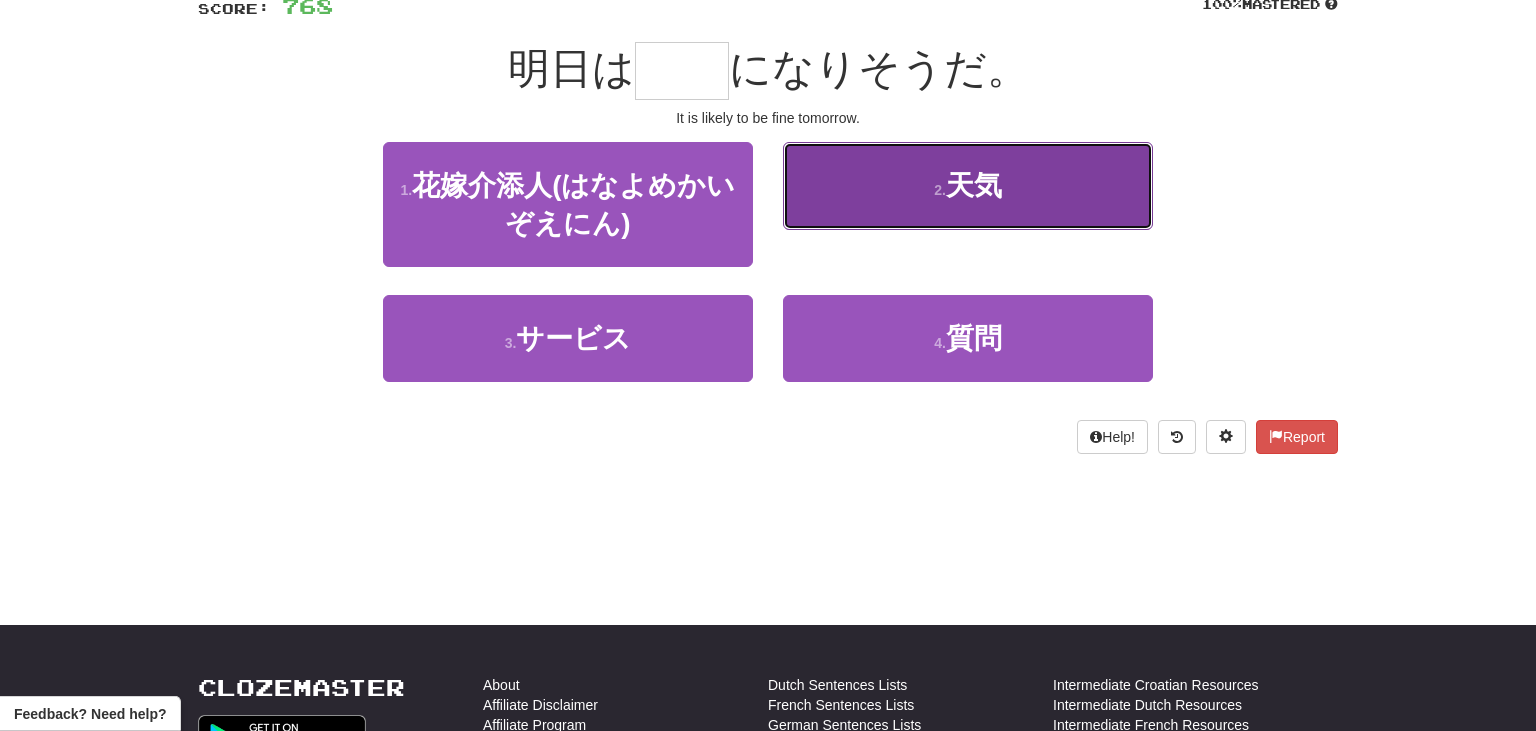 click on "2 .  天気" at bounding box center (968, 185) 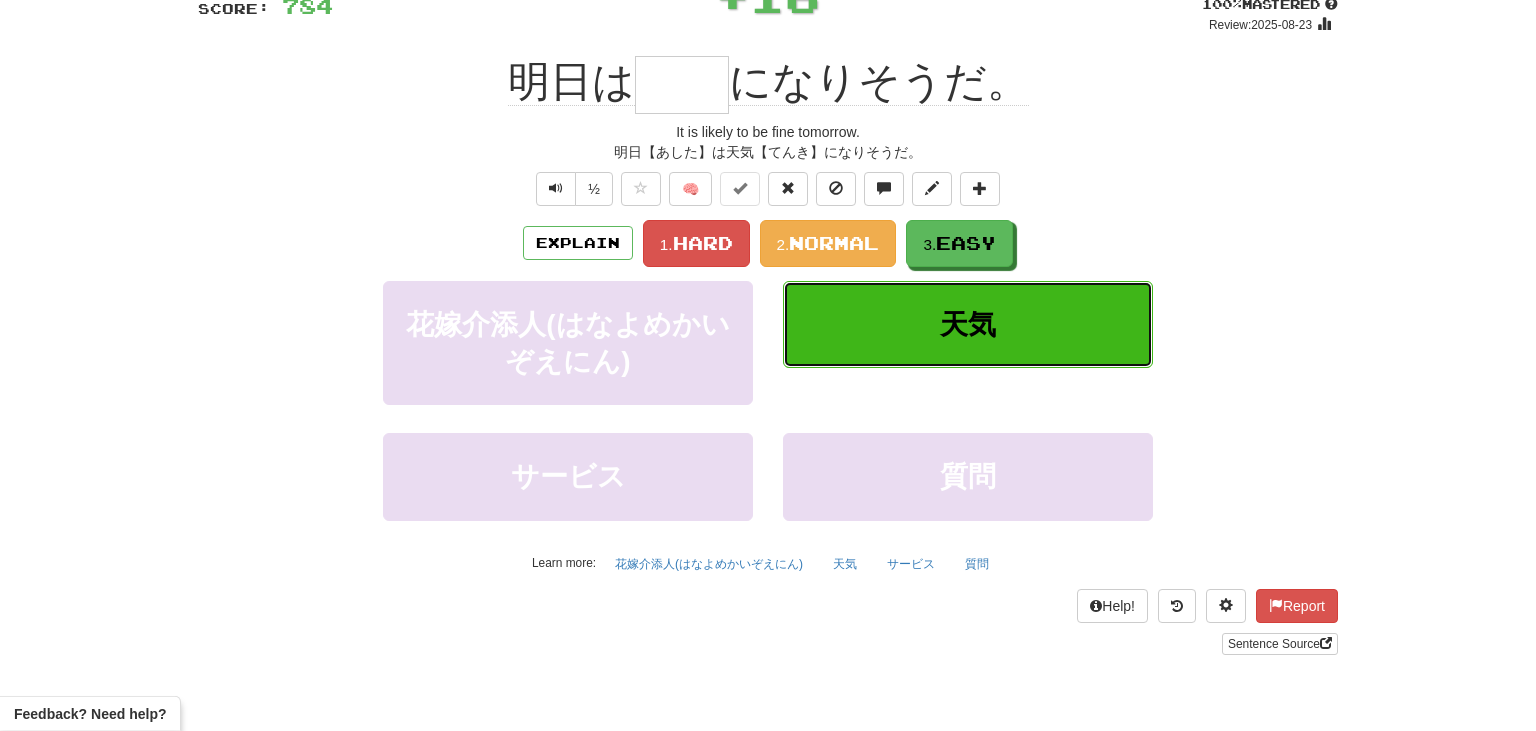type on "**" 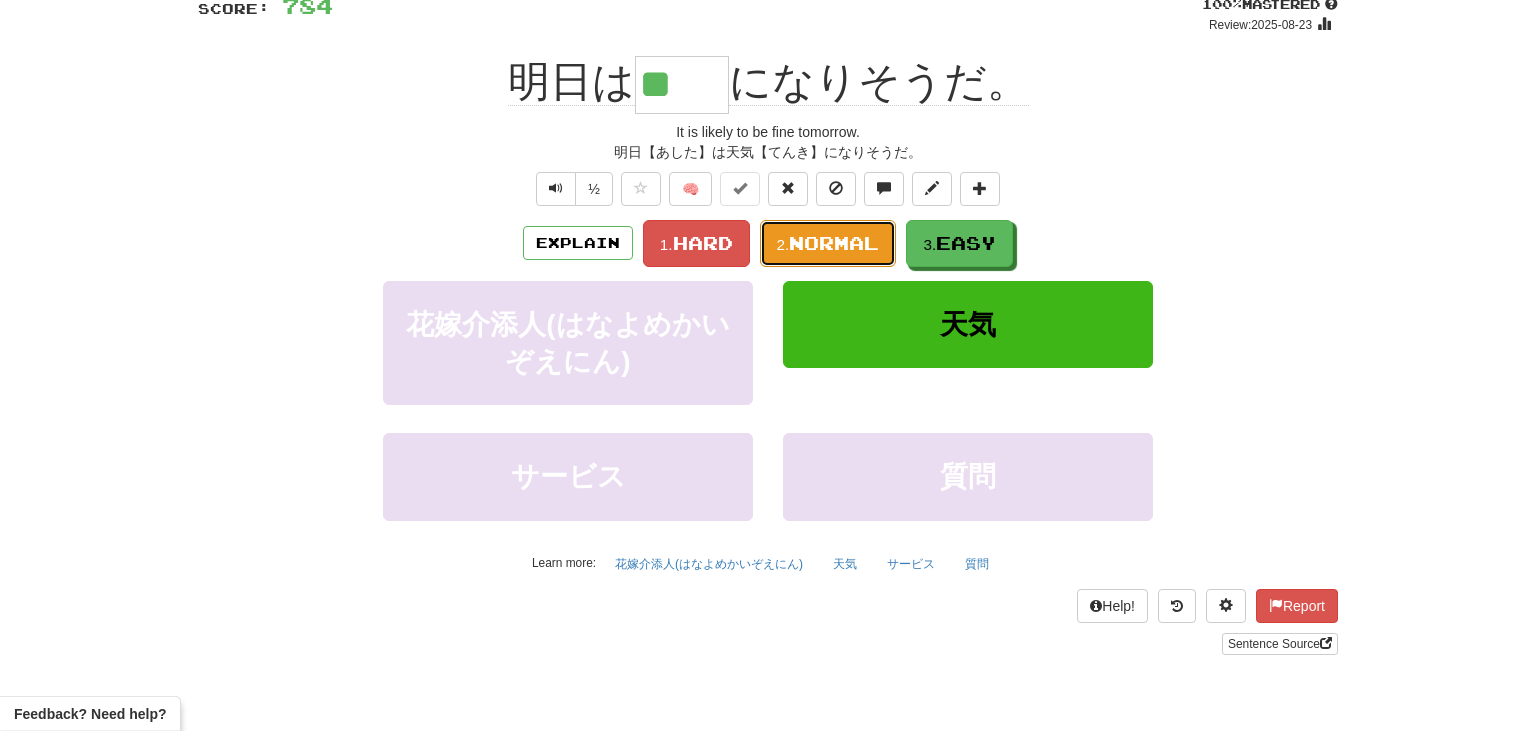 click on "Normal" at bounding box center [834, 243] 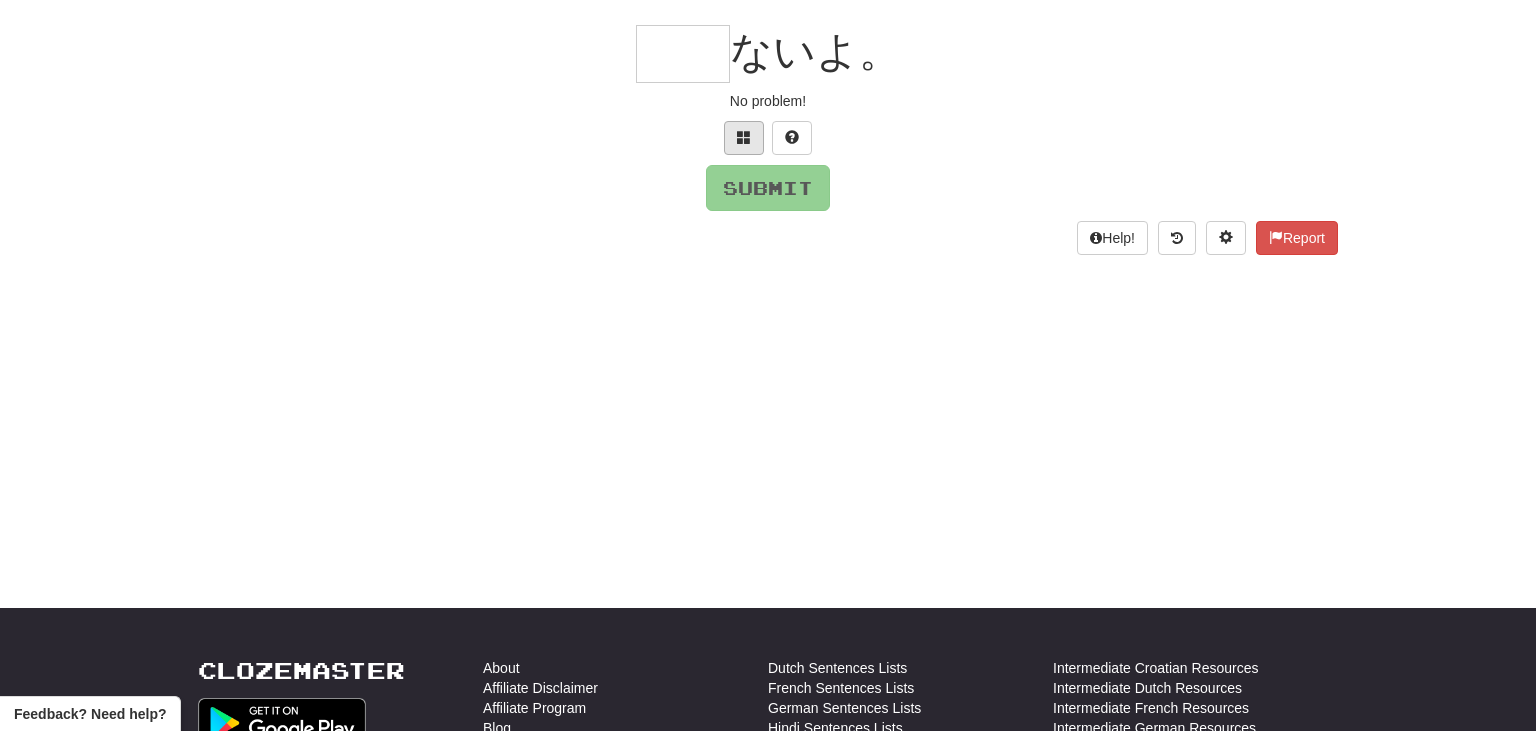 scroll, scrollTop: 174, scrollLeft: 0, axis: vertical 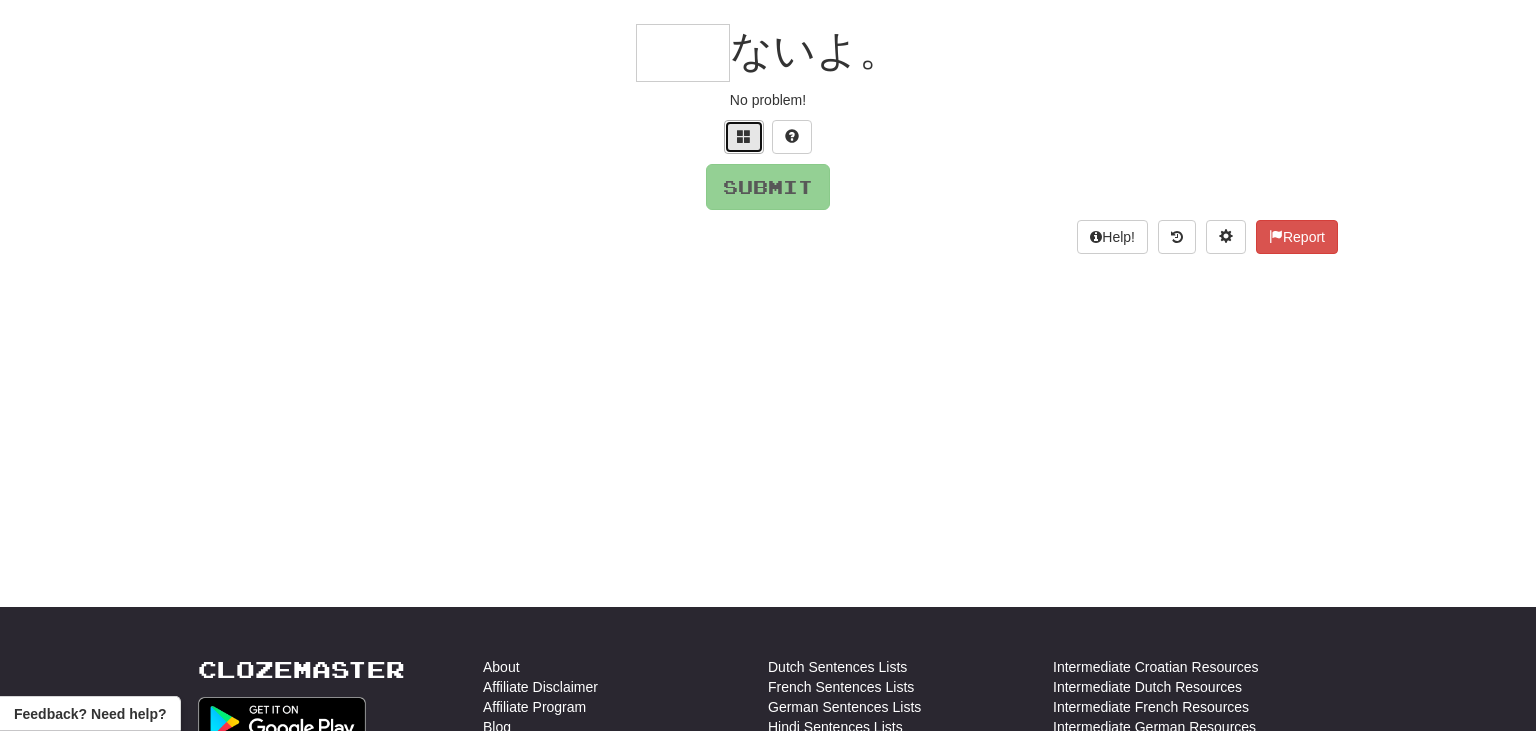 click at bounding box center [744, 136] 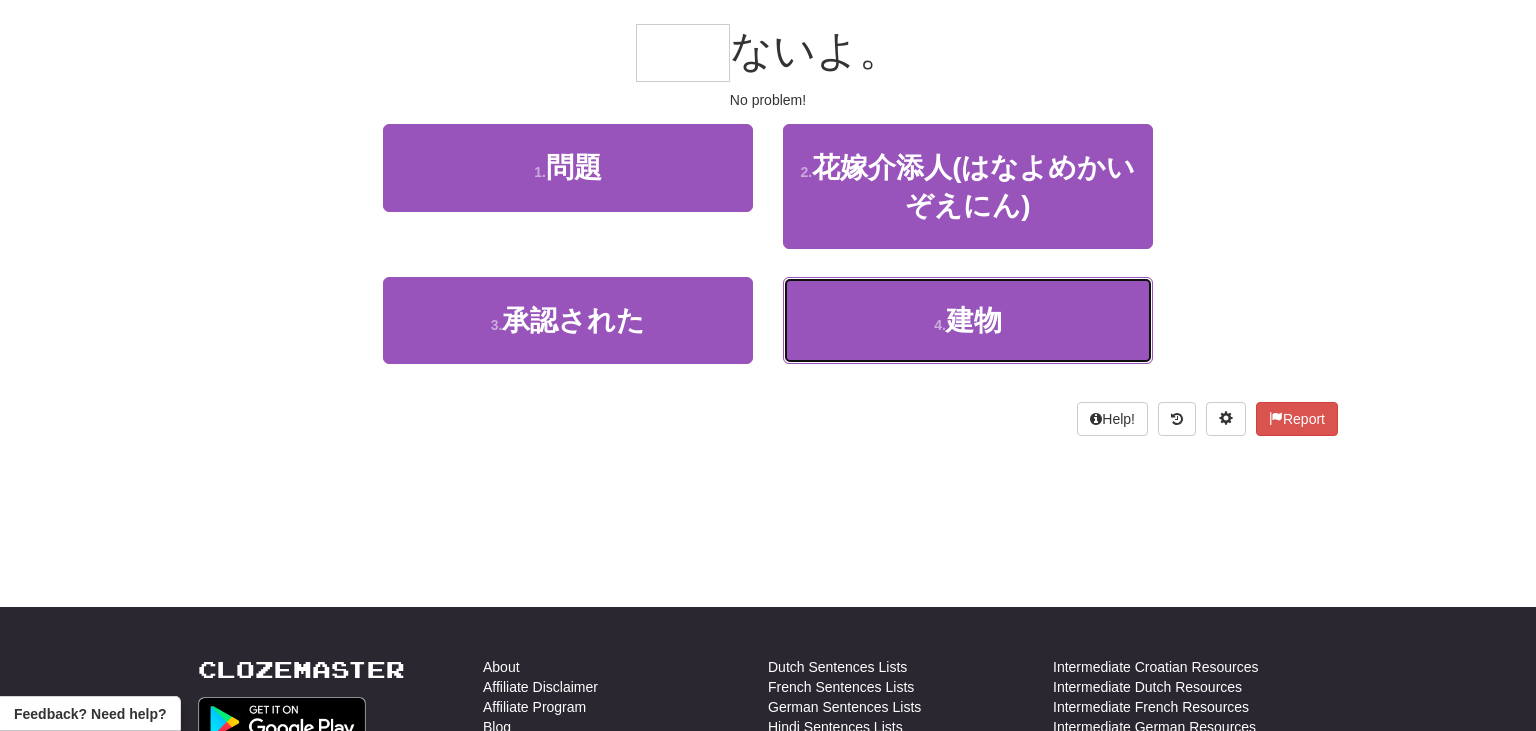 drag, startPoint x: 894, startPoint y: 306, endPoint x: 908, endPoint y: 409, distance: 103.947105 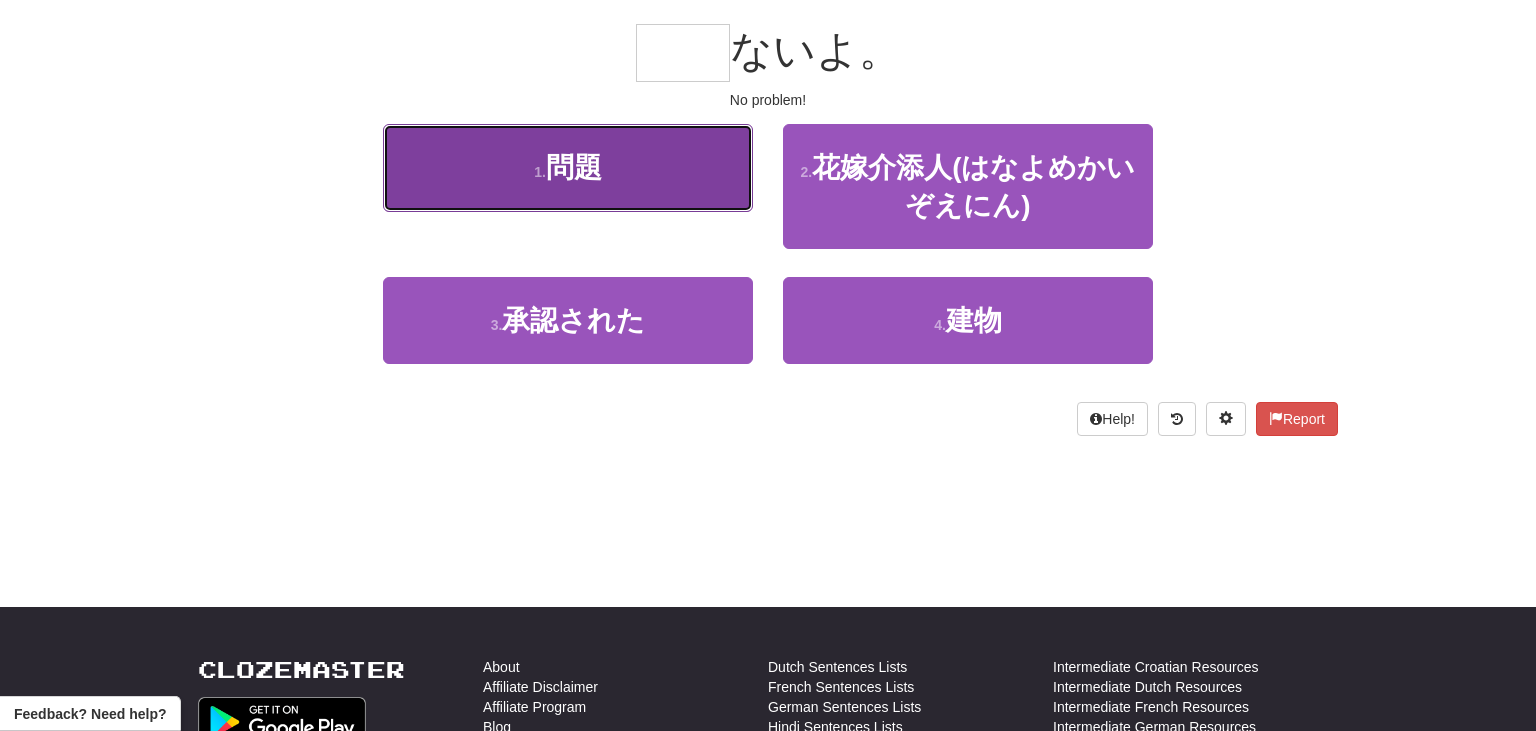 click on "問題" at bounding box center [574, 167] 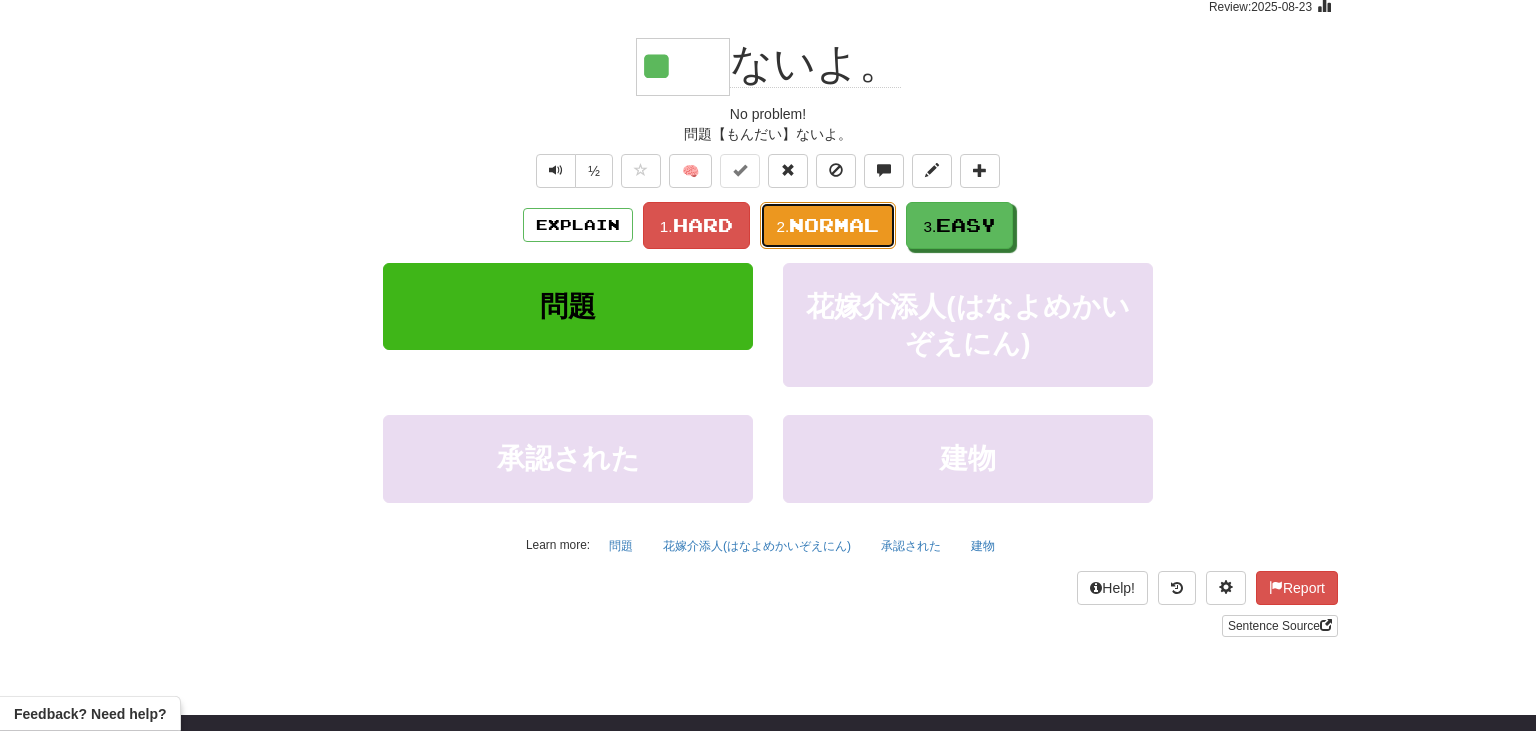 click on "Normal" at bounding box center [834, 225] 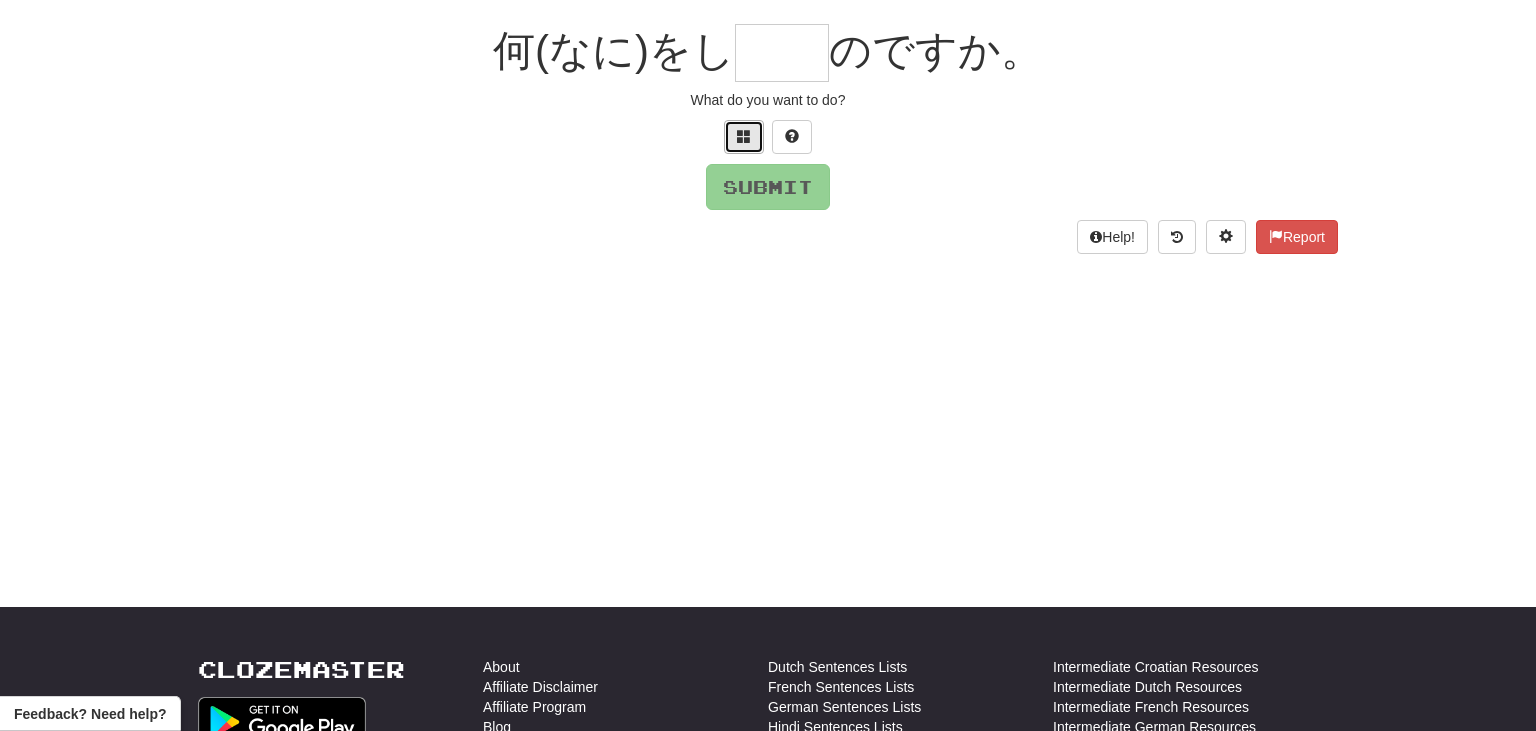 click at bounding box center (744, 137) 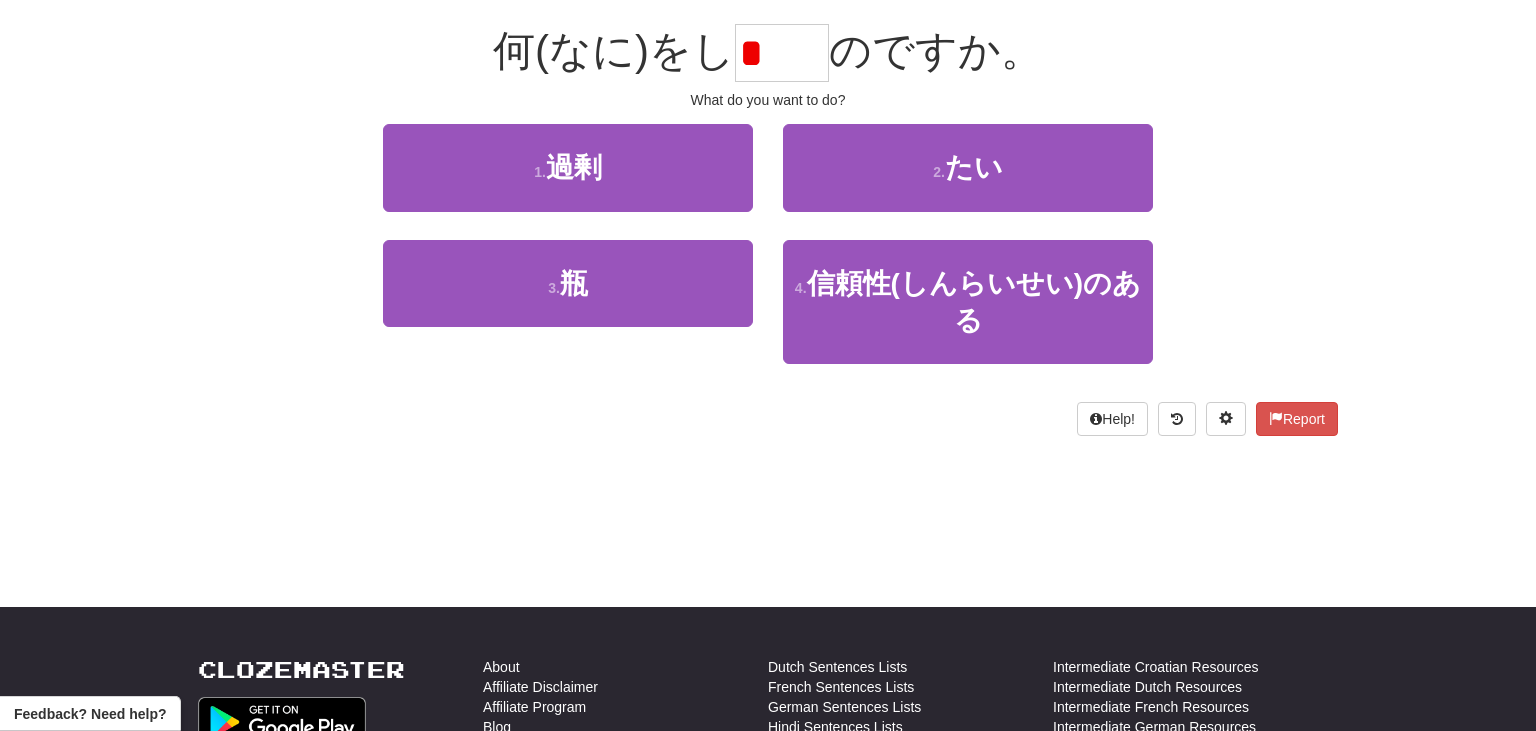 type on "*" 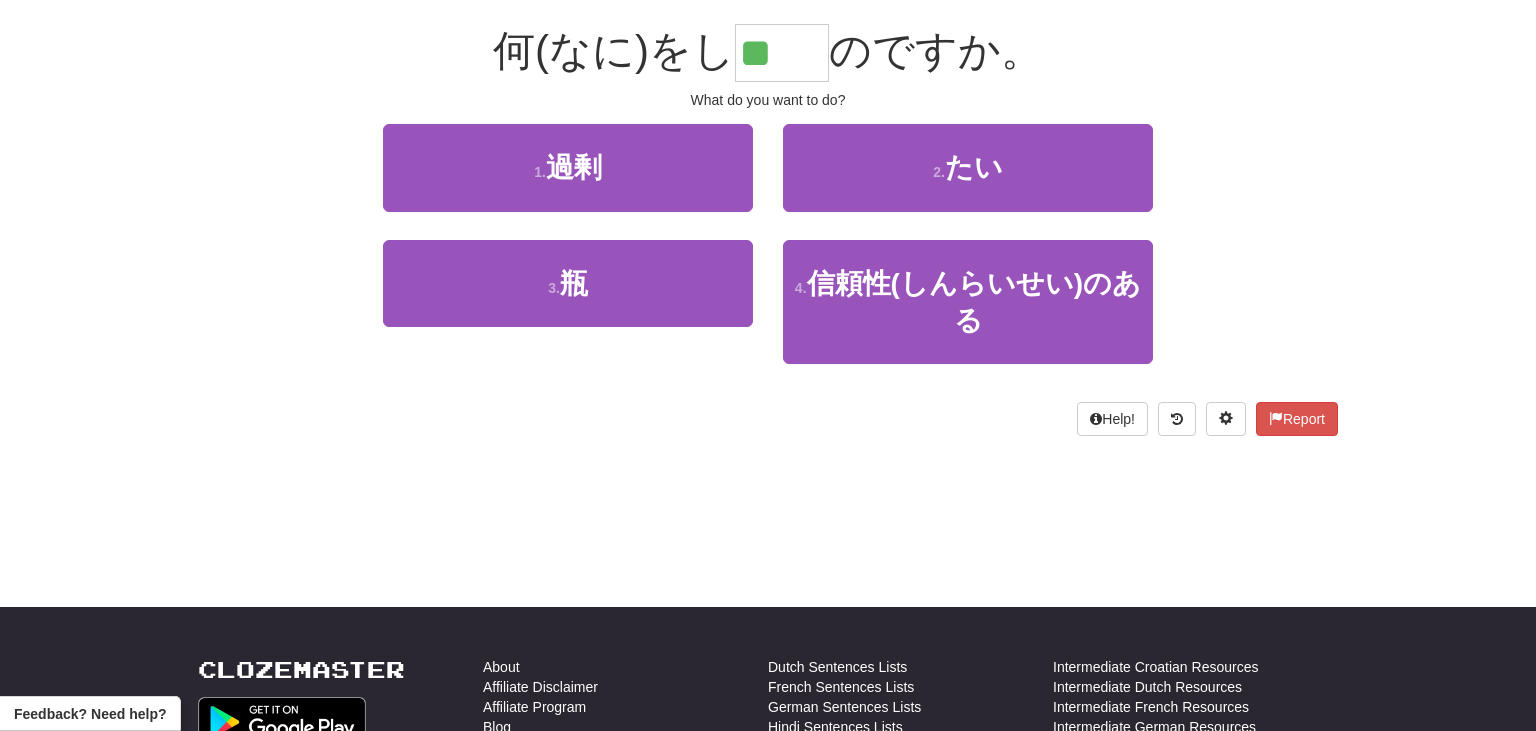 type on "**" 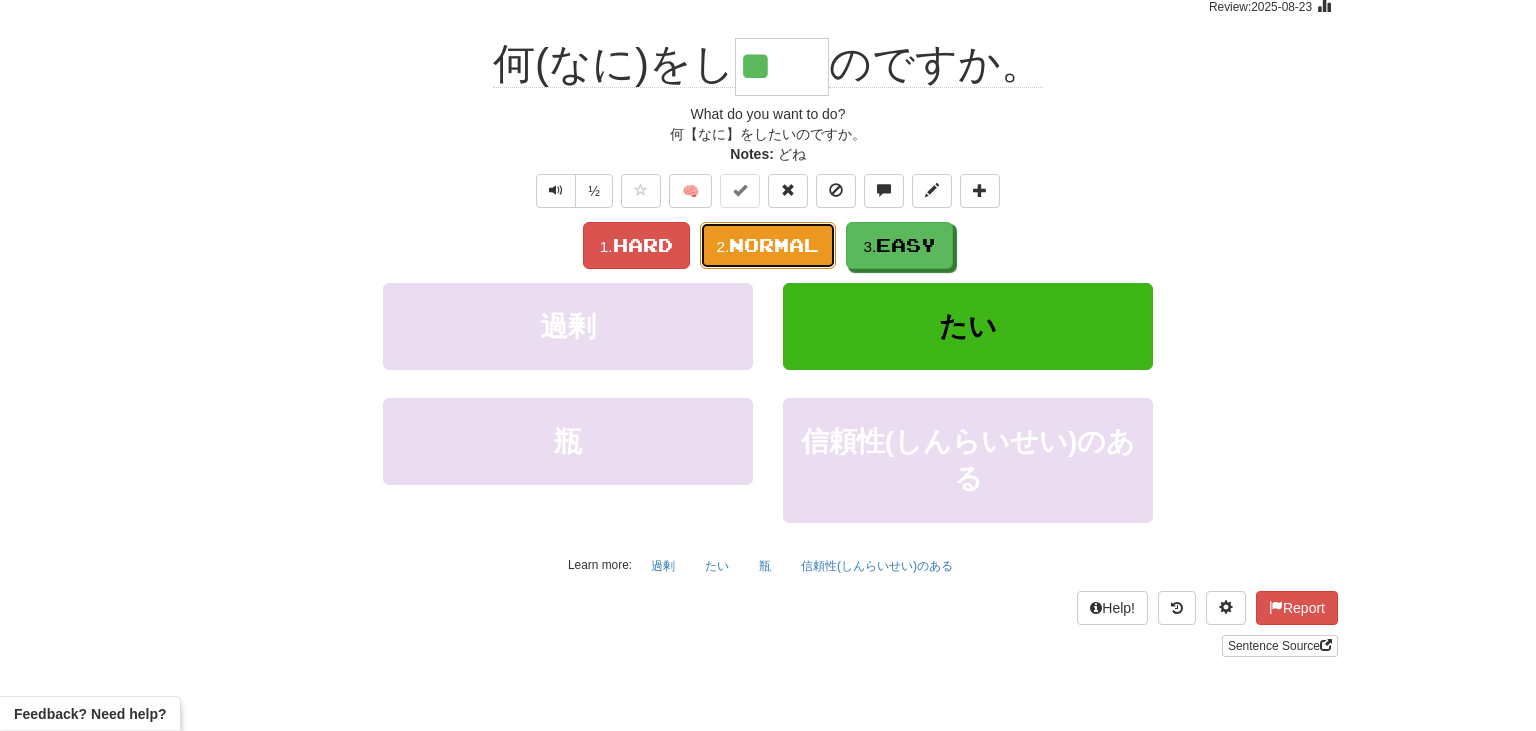 click on "2.  Normal" at bounding box center [768, 245] 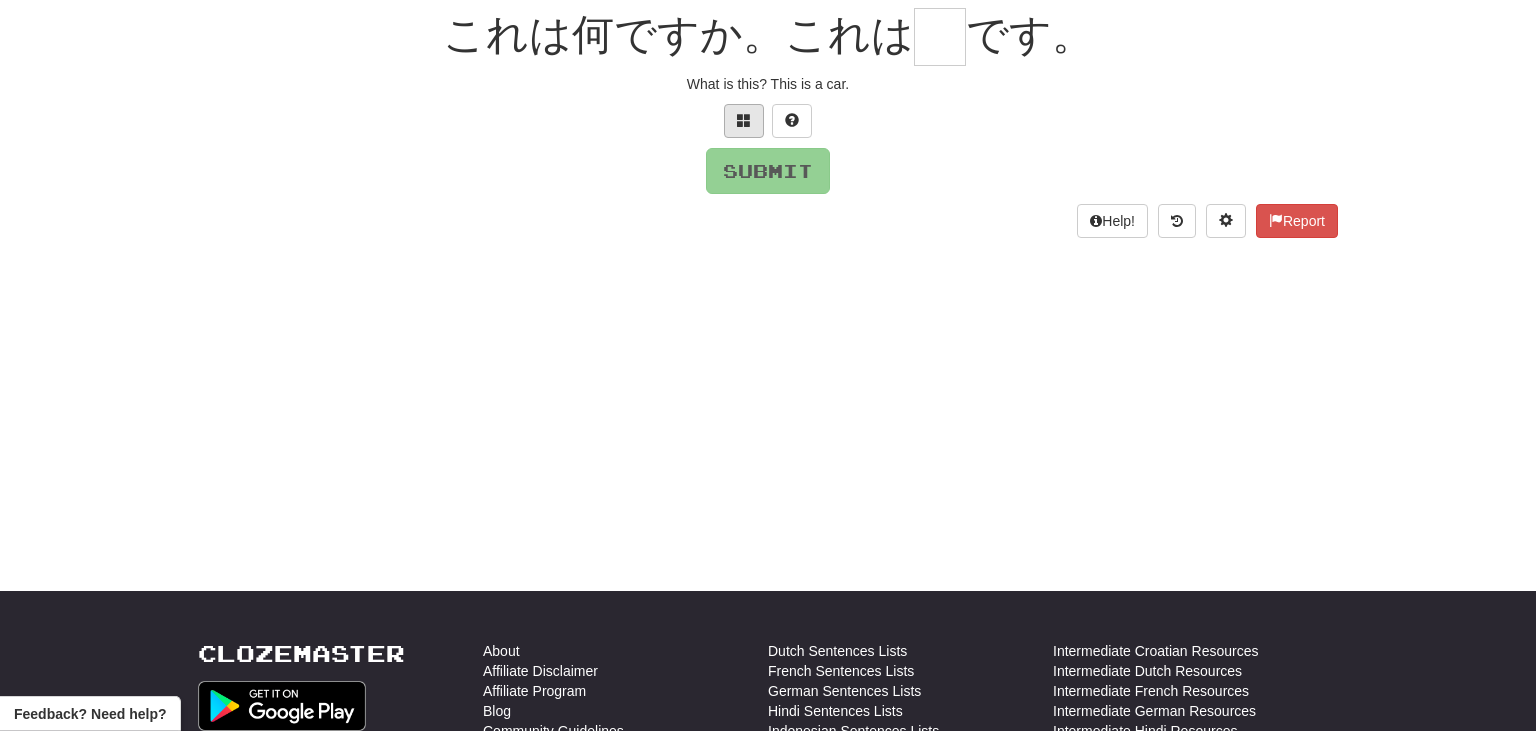scroll, scrollTop: 191, scrollLeft: 0, axis: vertical 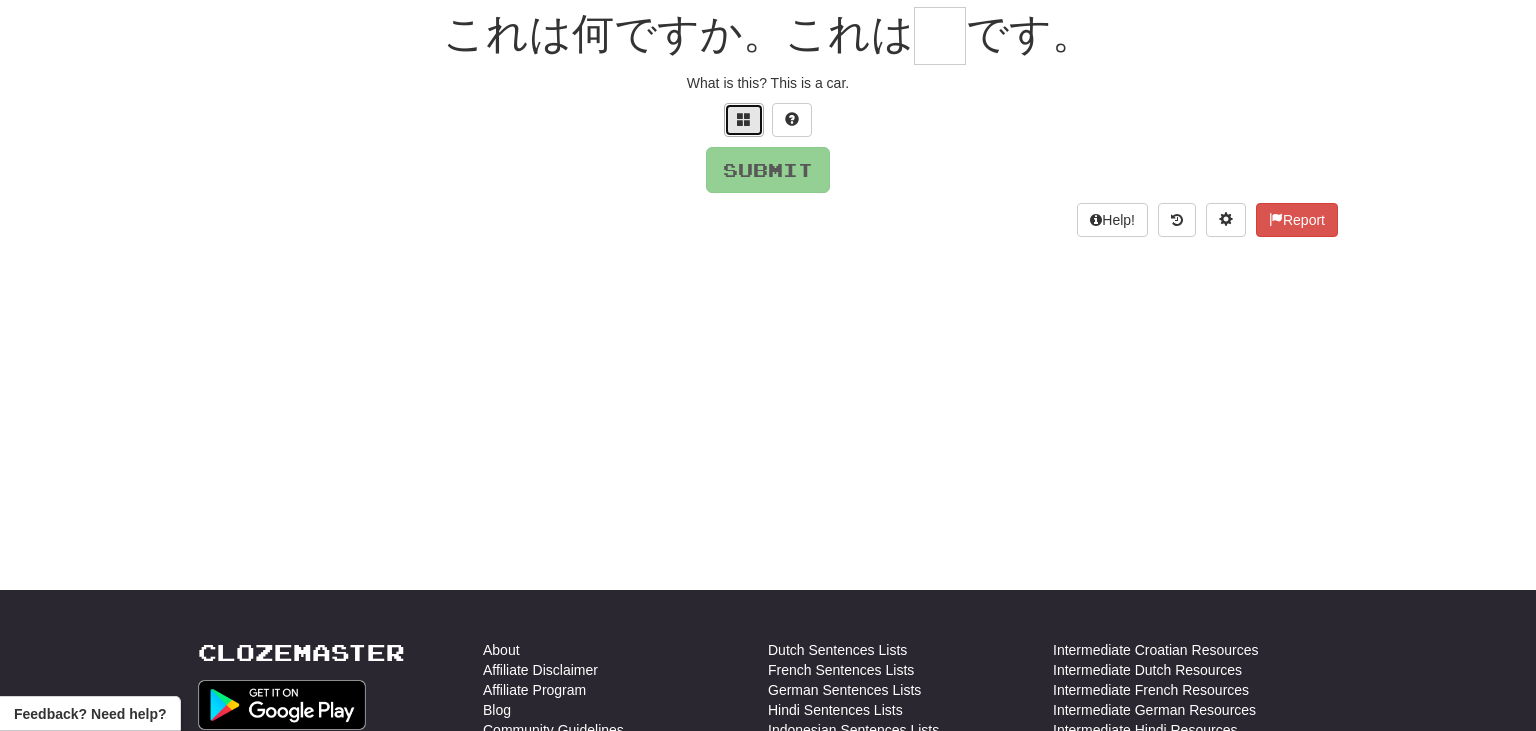 click at bounding box center (744, 119) 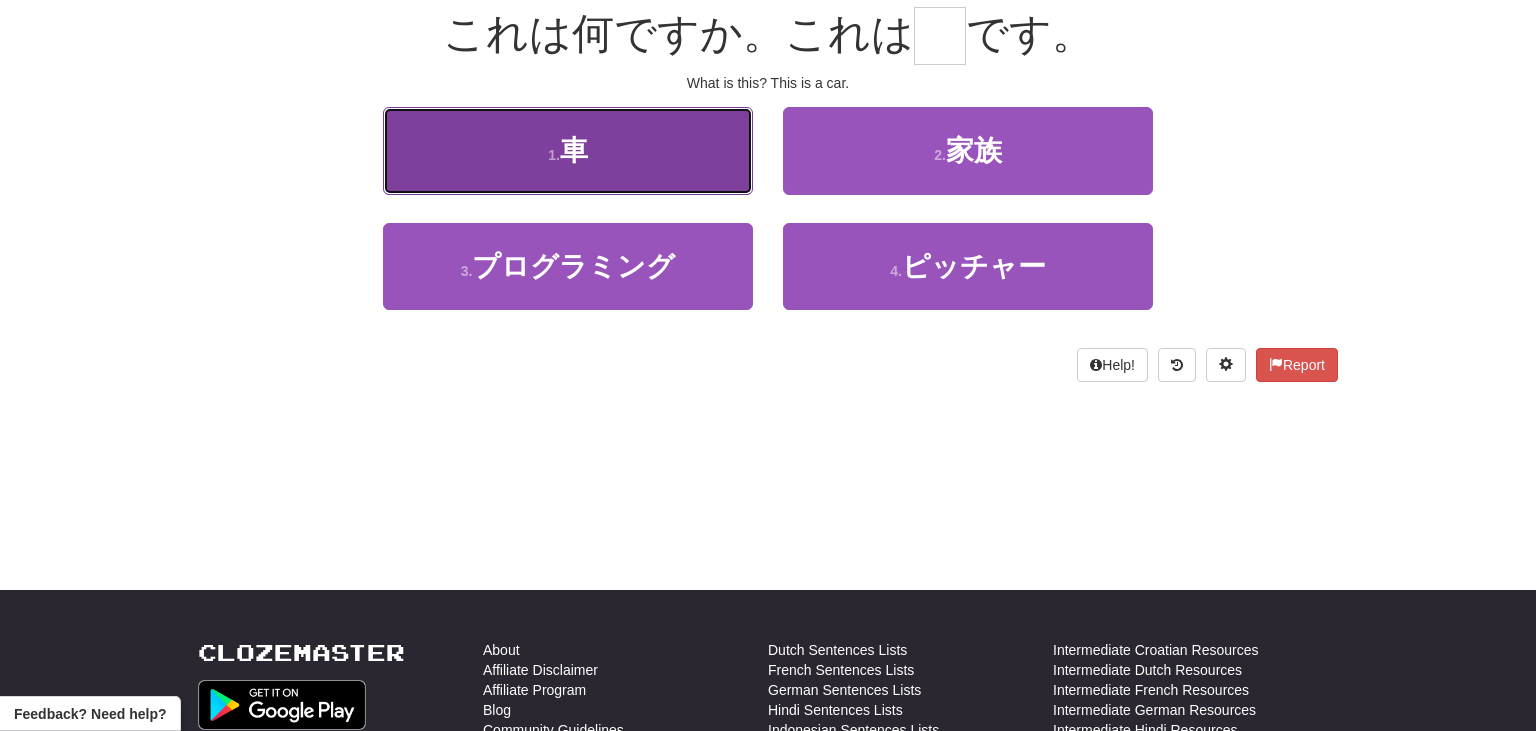 click on "1 .  車" at bounding box center (568, 150) 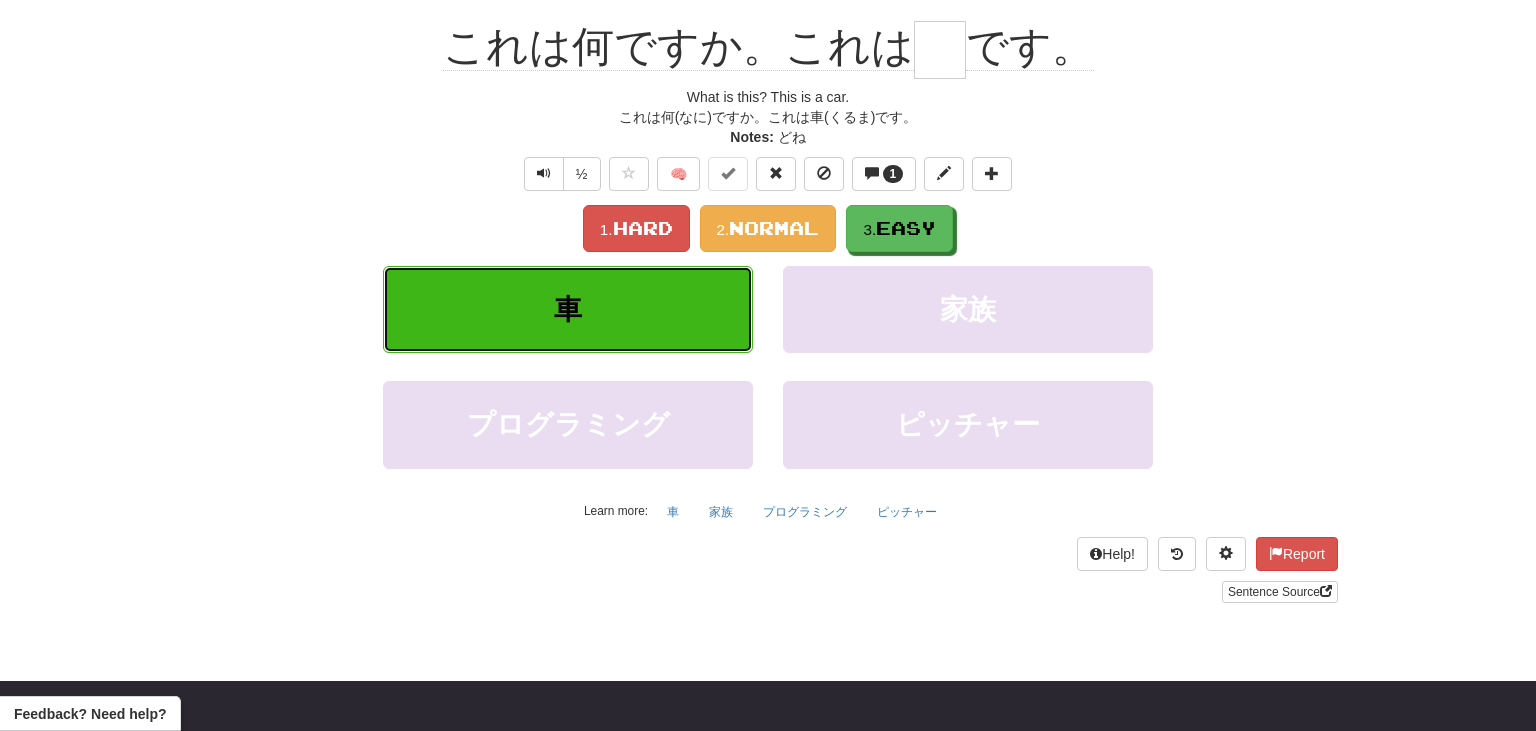 type on "*" 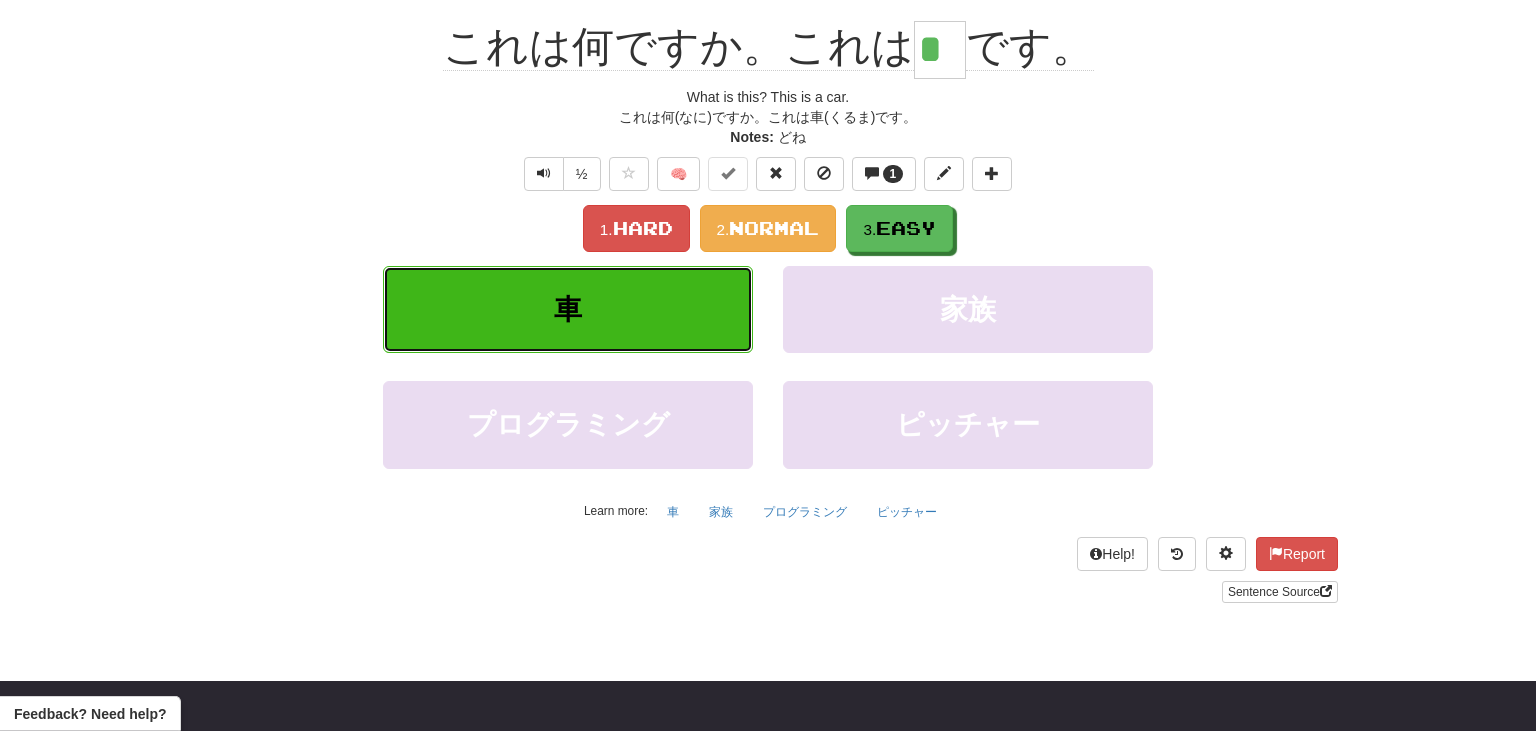 scroll, scrollTop: 203, scrollLeft: 0, axis: vertical 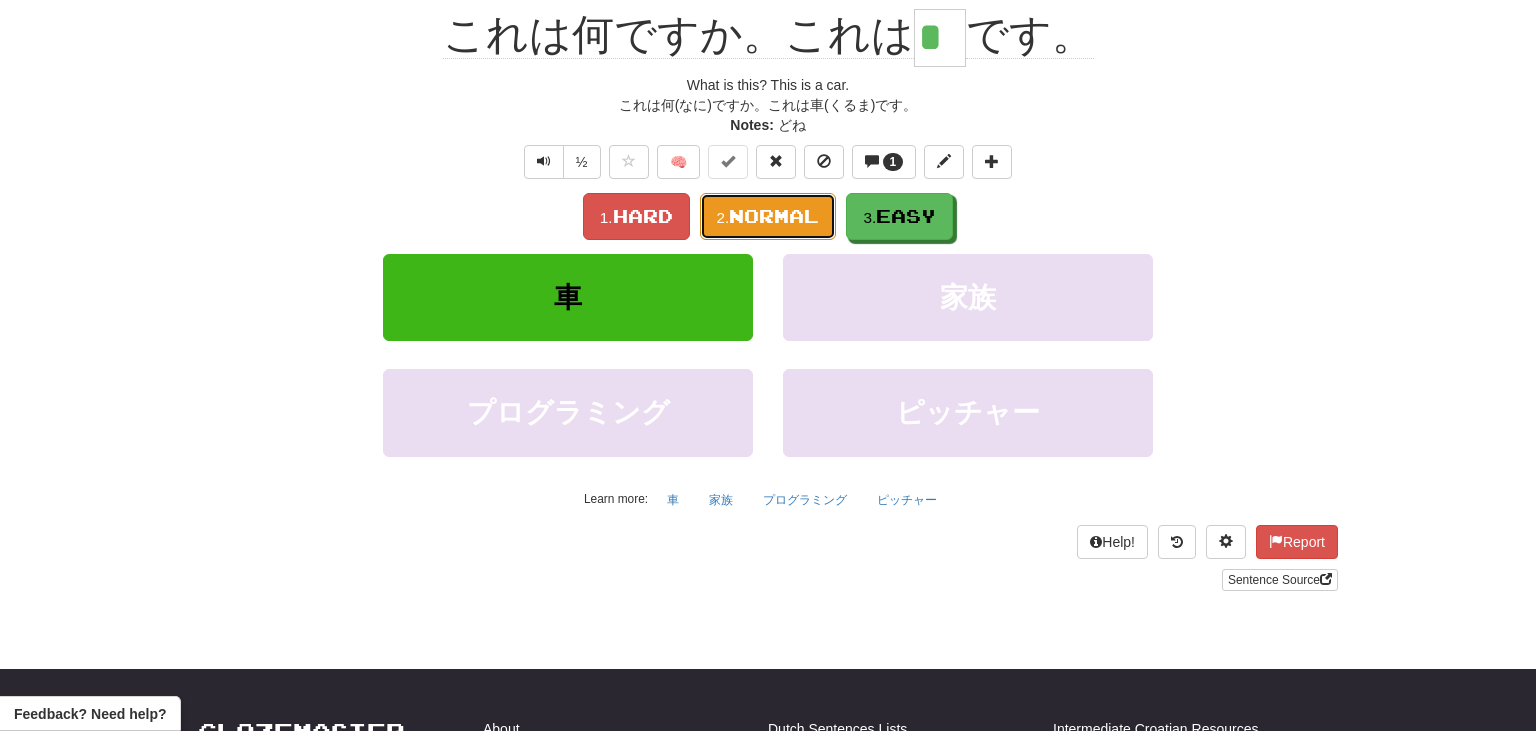 click on "Normal" at bounding box center [774, 216] 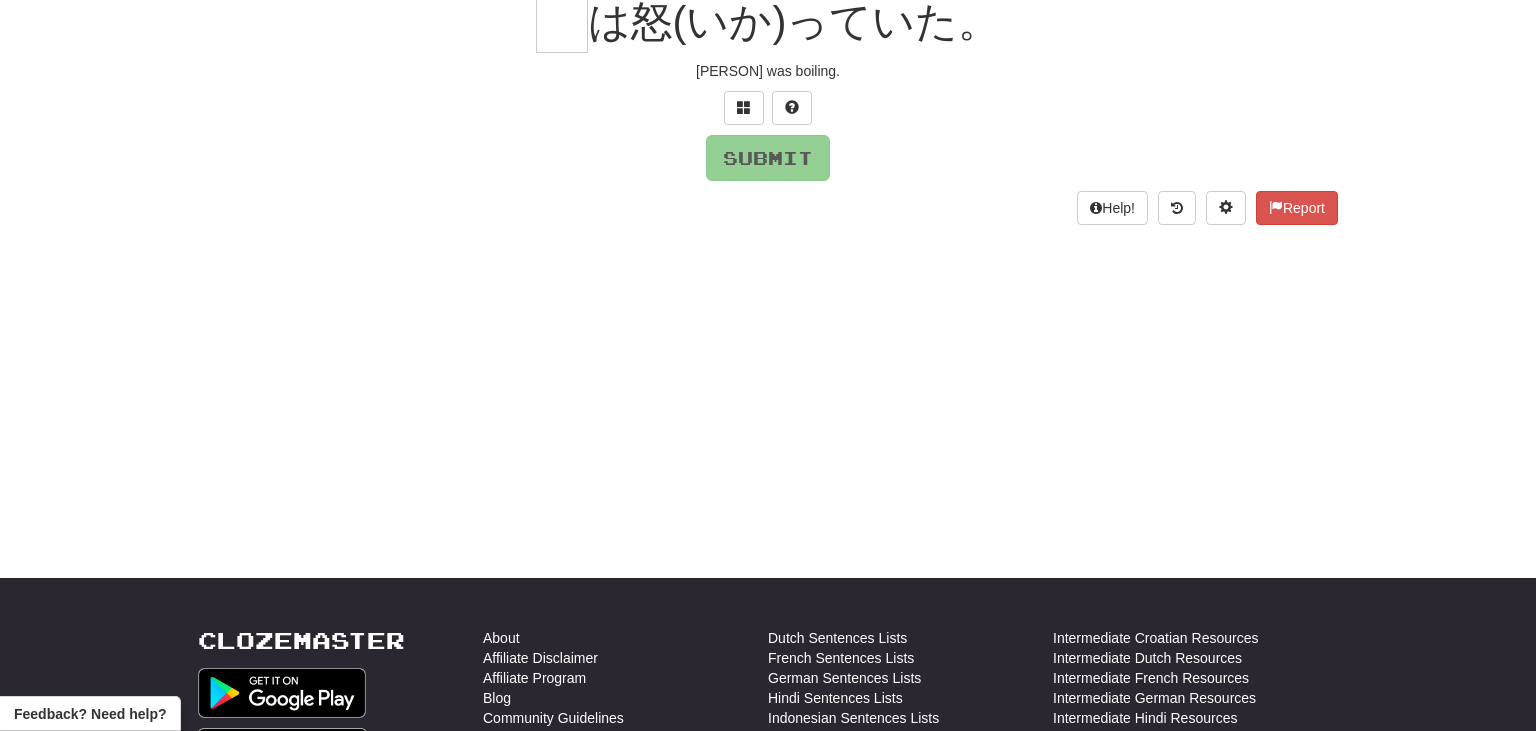 scroll, scrollTop: 191, scrollLeft: 0, axis: vertical 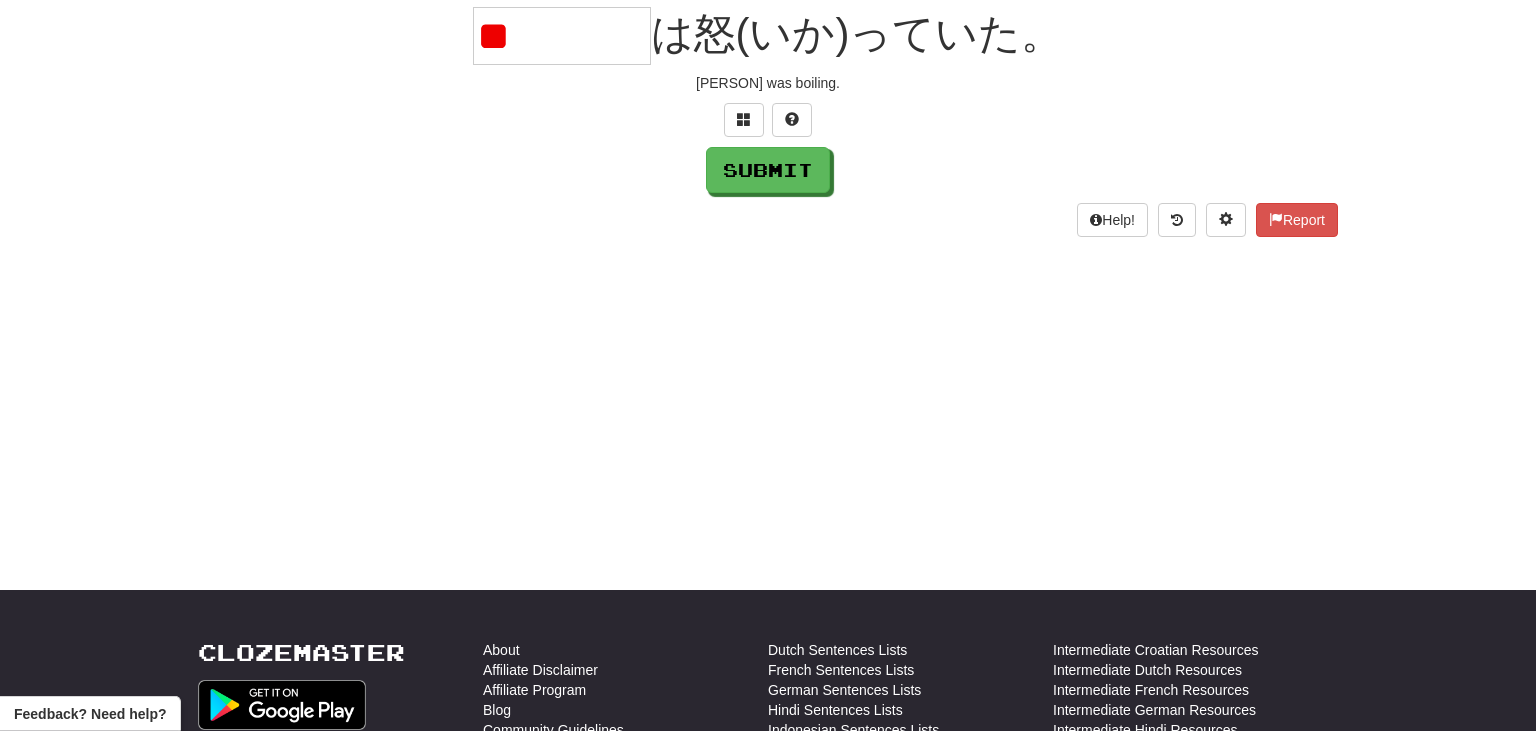 type on "*" 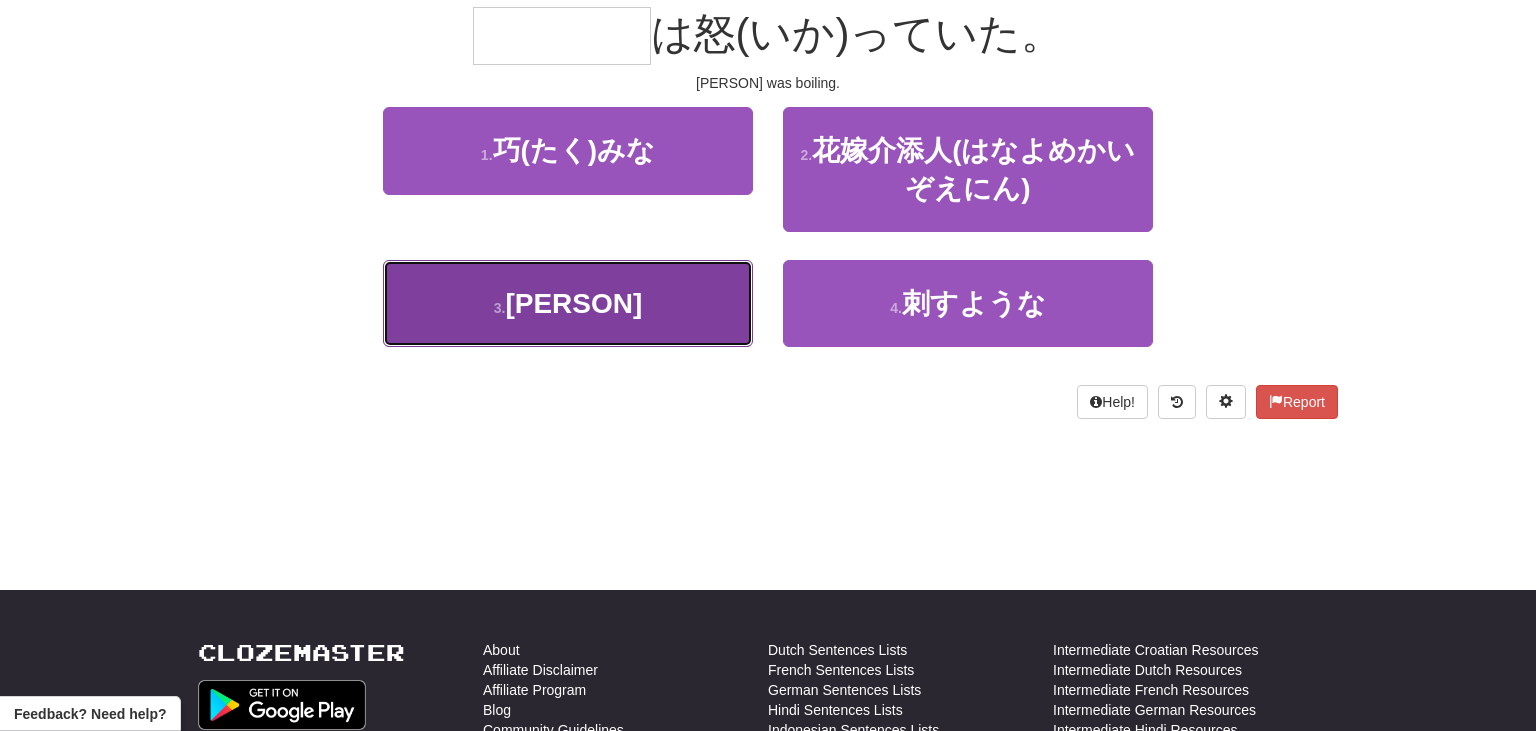 click on "3 .  ジェーン" at bounding box center [568, 303] 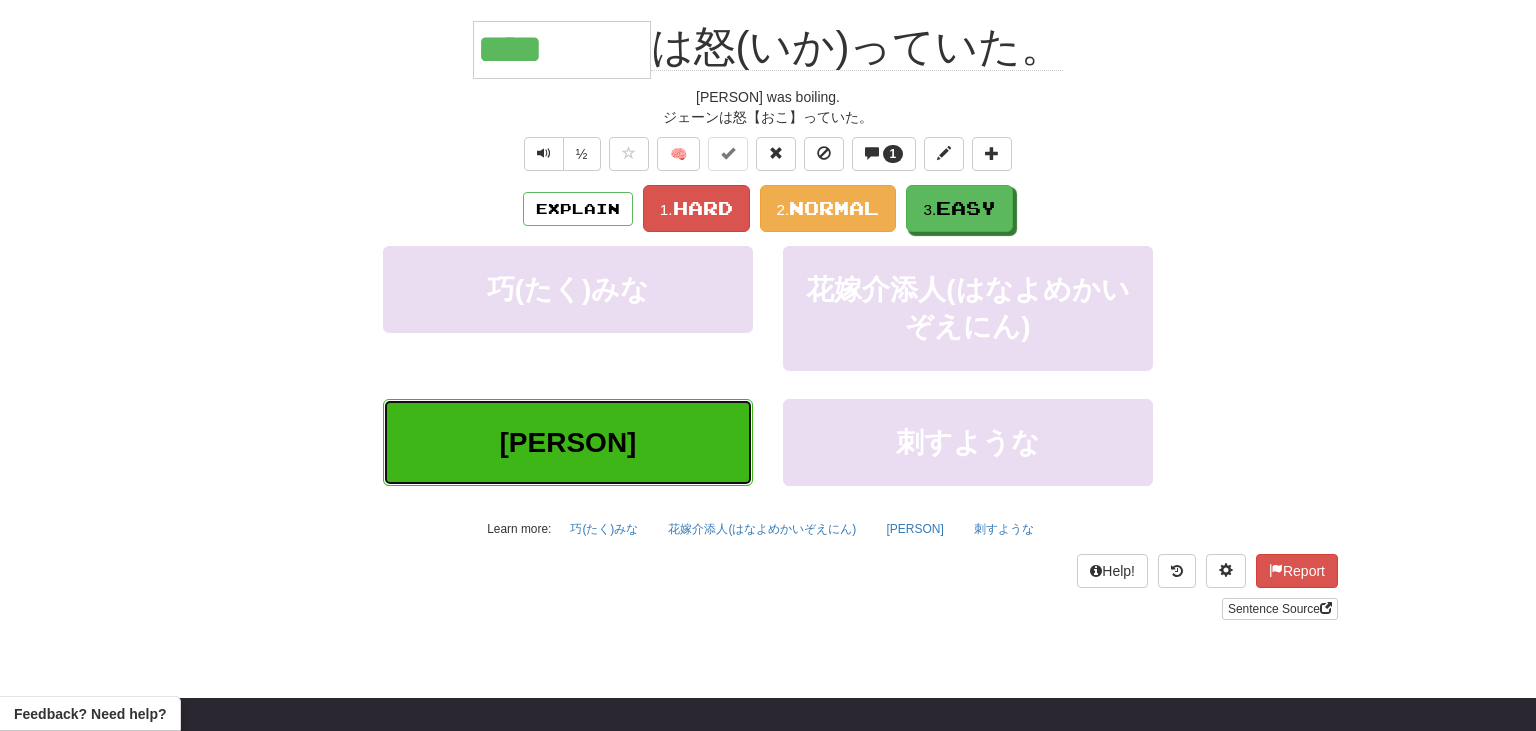 scroll, scrollTop: 203, scrollLeft: 0, axis: vertical 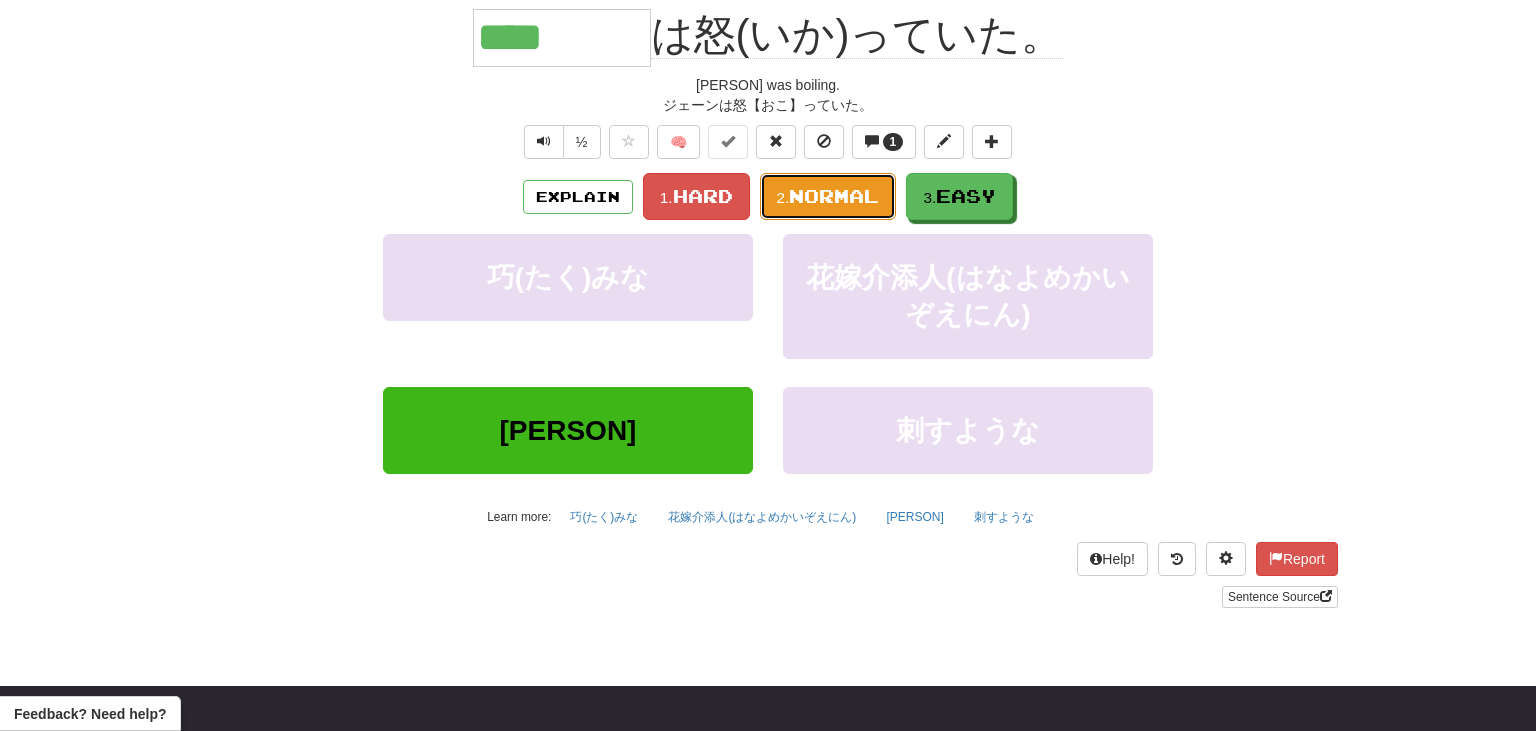 click on "2.  Normal" at bounding box center (828, 196) 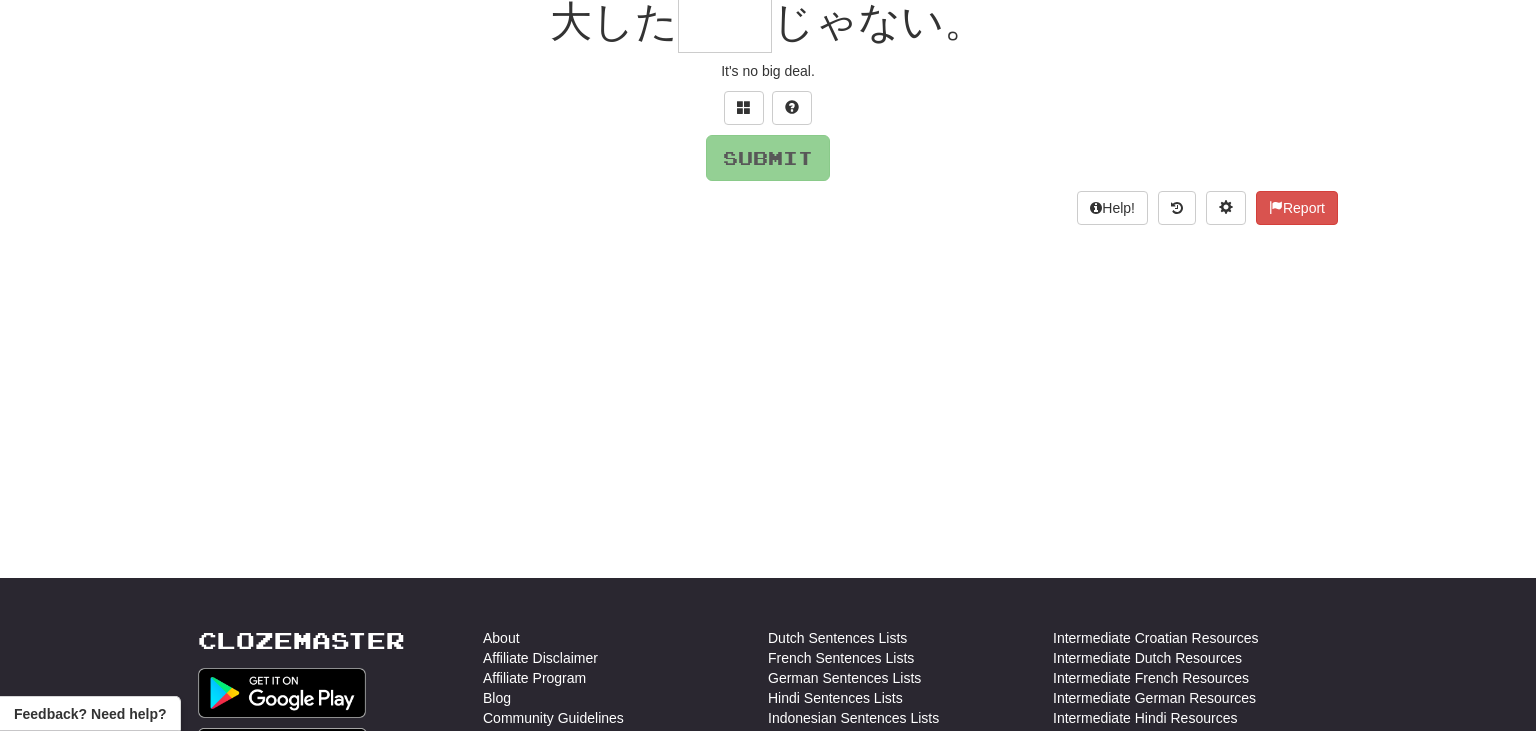 scroll, scrollTop: 191, scrollLeft: 0, axis: vertical 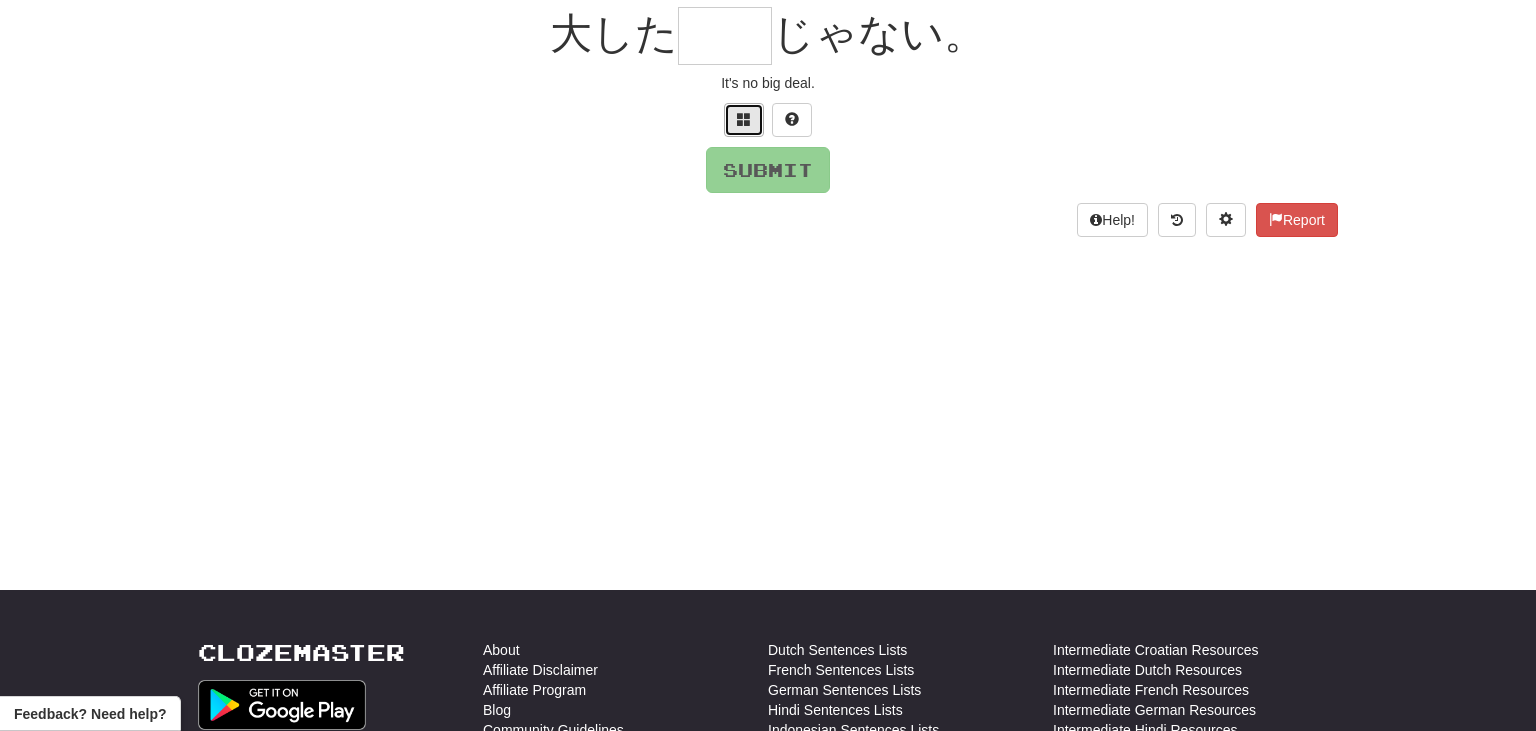 click at bounding box center [744, 119] 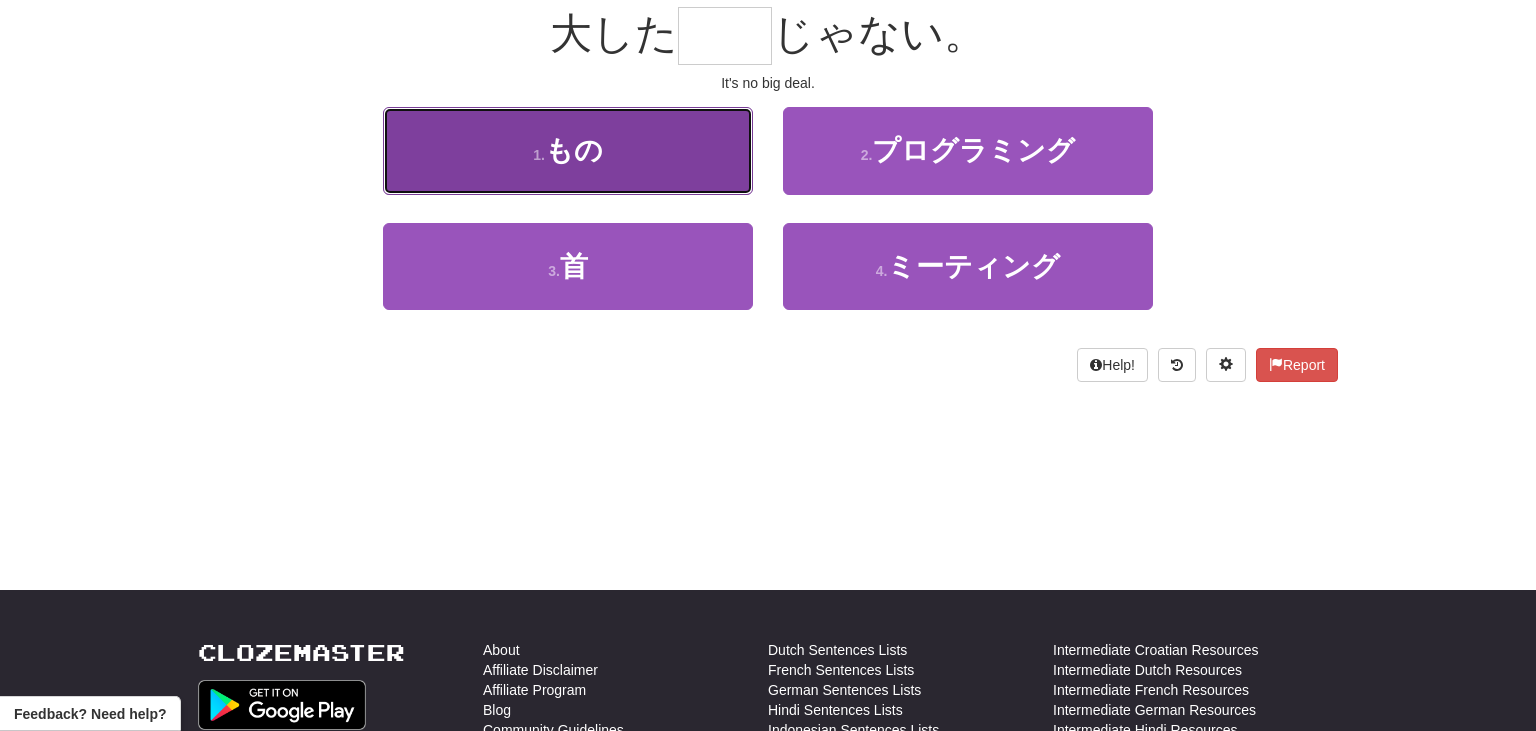 click on "1 .  もの" at bounding box center (568, 150) 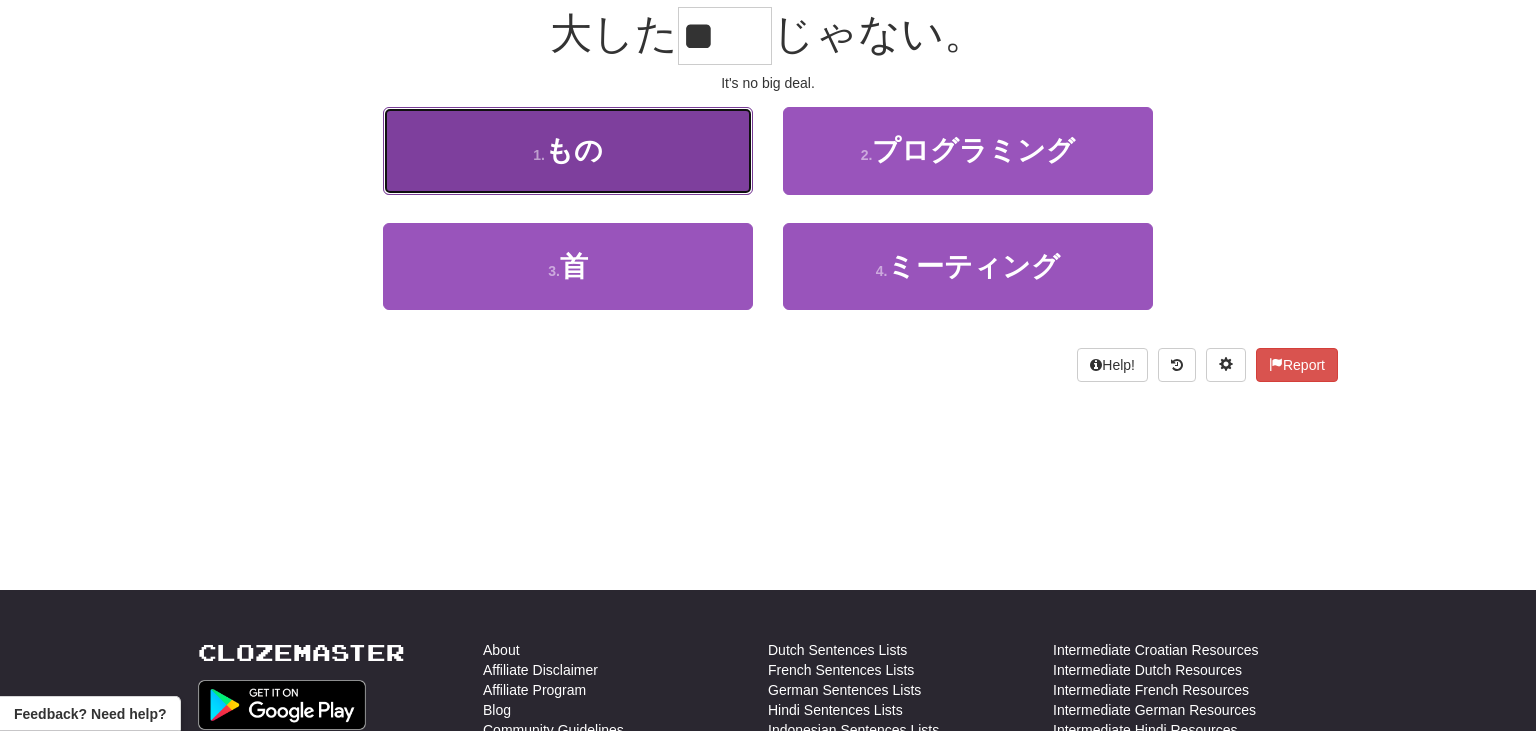 scroll, scrollTop: 203, scrollLeft: 0, axis: vertical 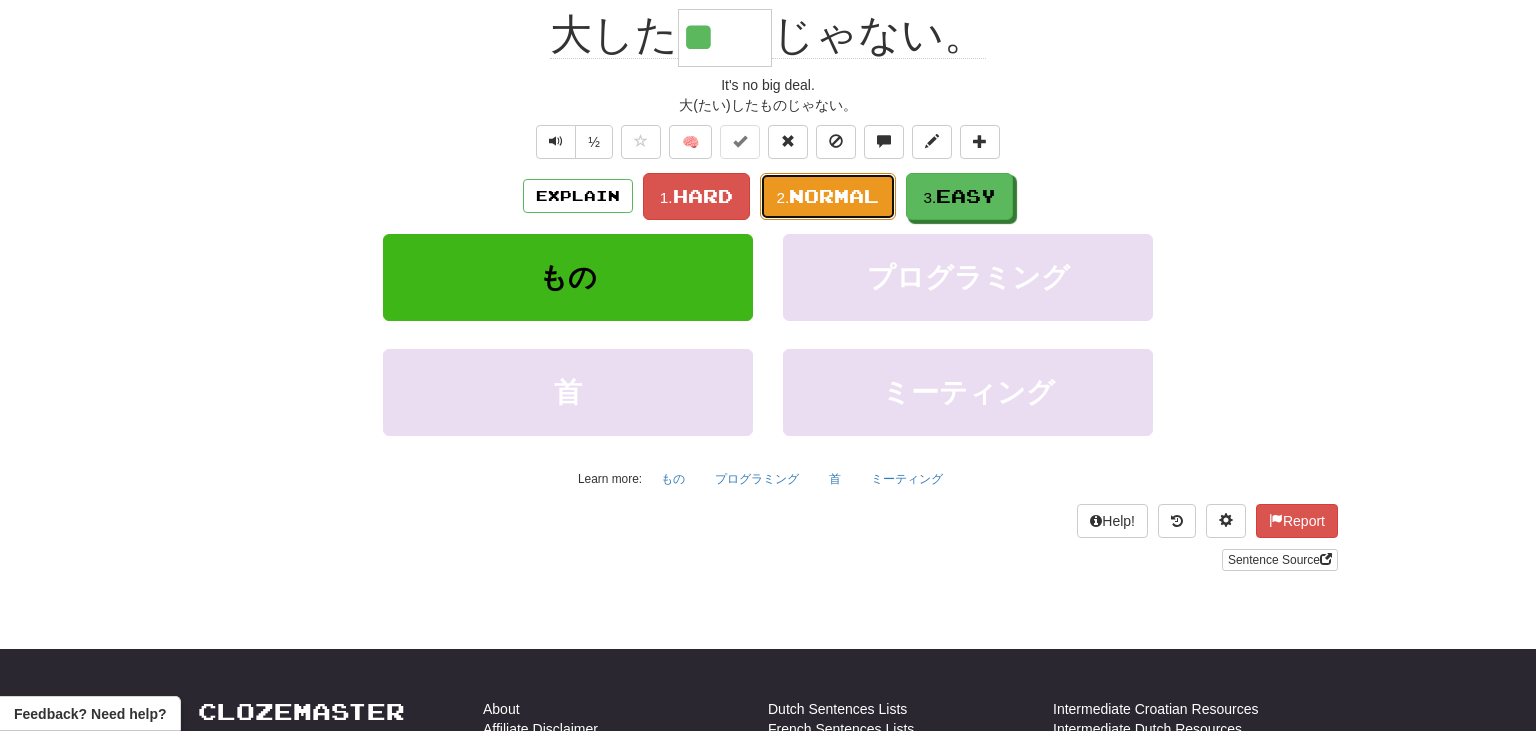 click on "Normal" at bounding box center (834, 196) 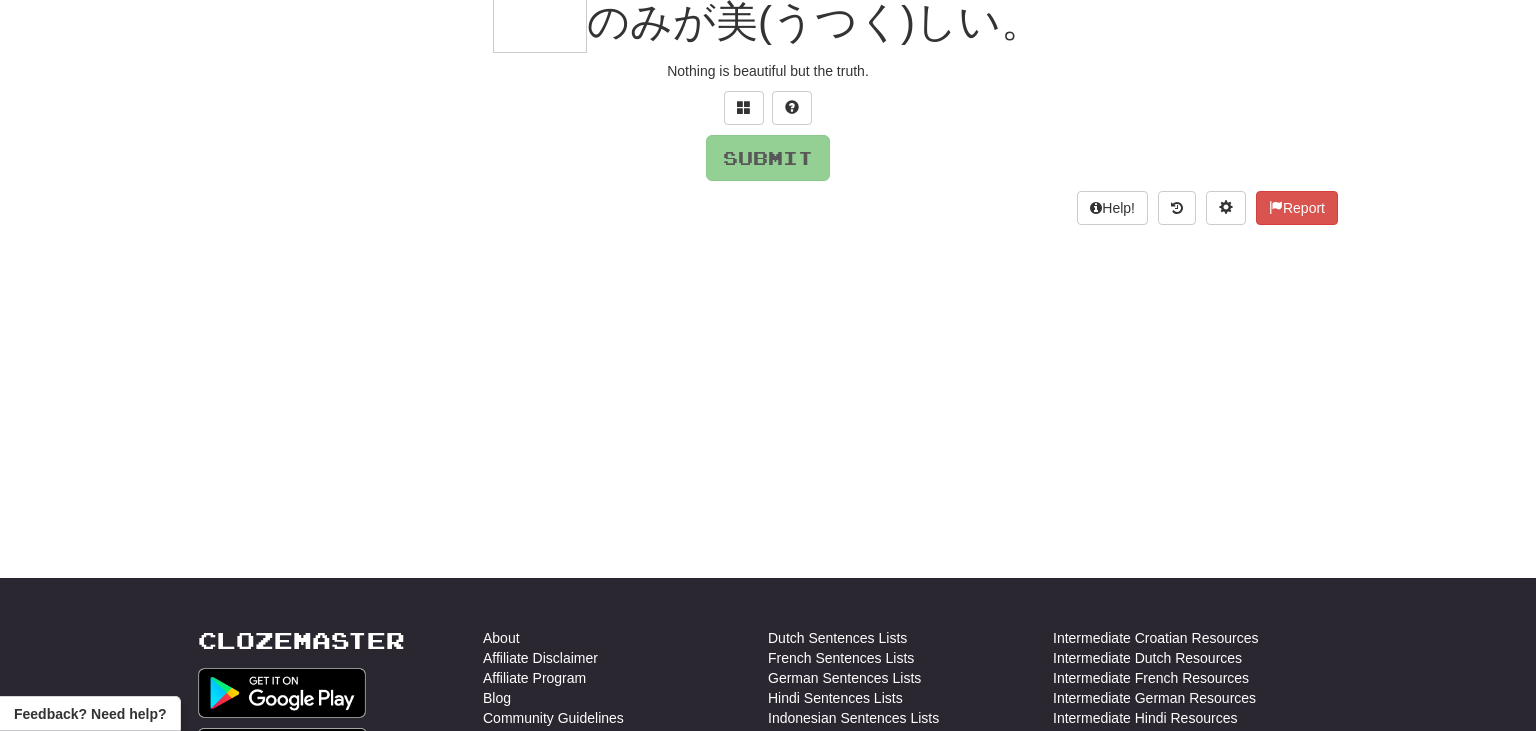 scroll, scrollTop: 191, scrollLeft: 0, axis: vertical 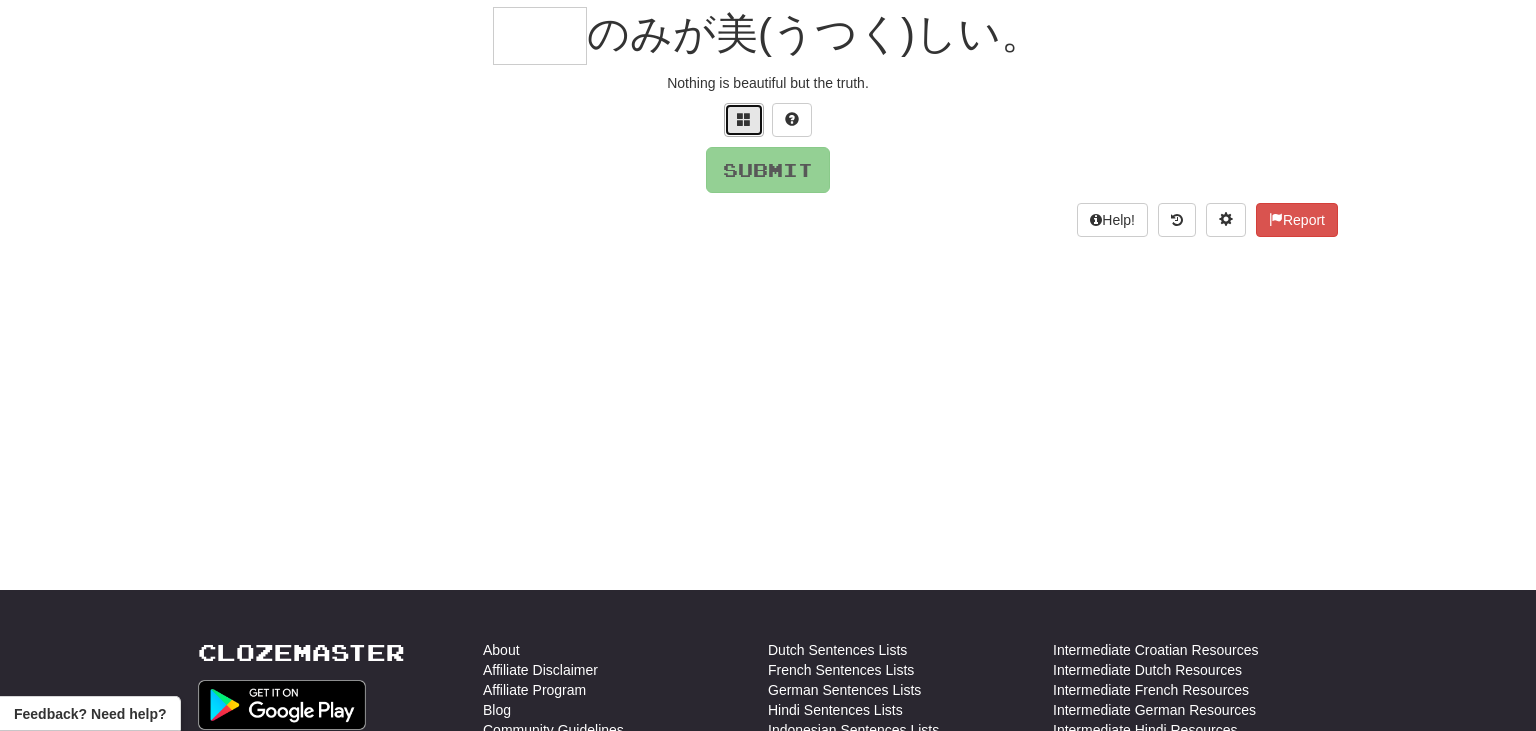 click at bounding box center [744, 119] 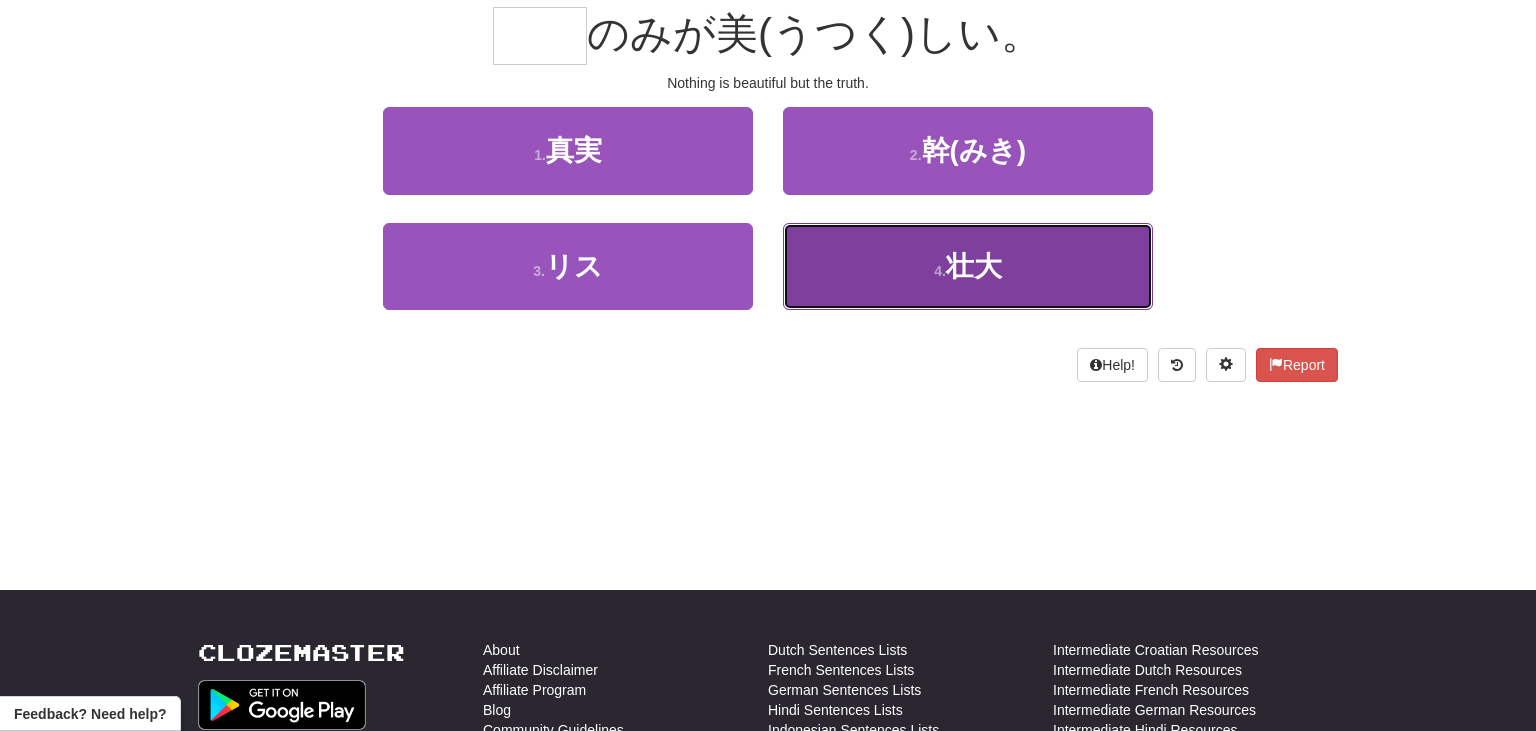 click on "4 .  壮大" at bounding box center (968, 266) 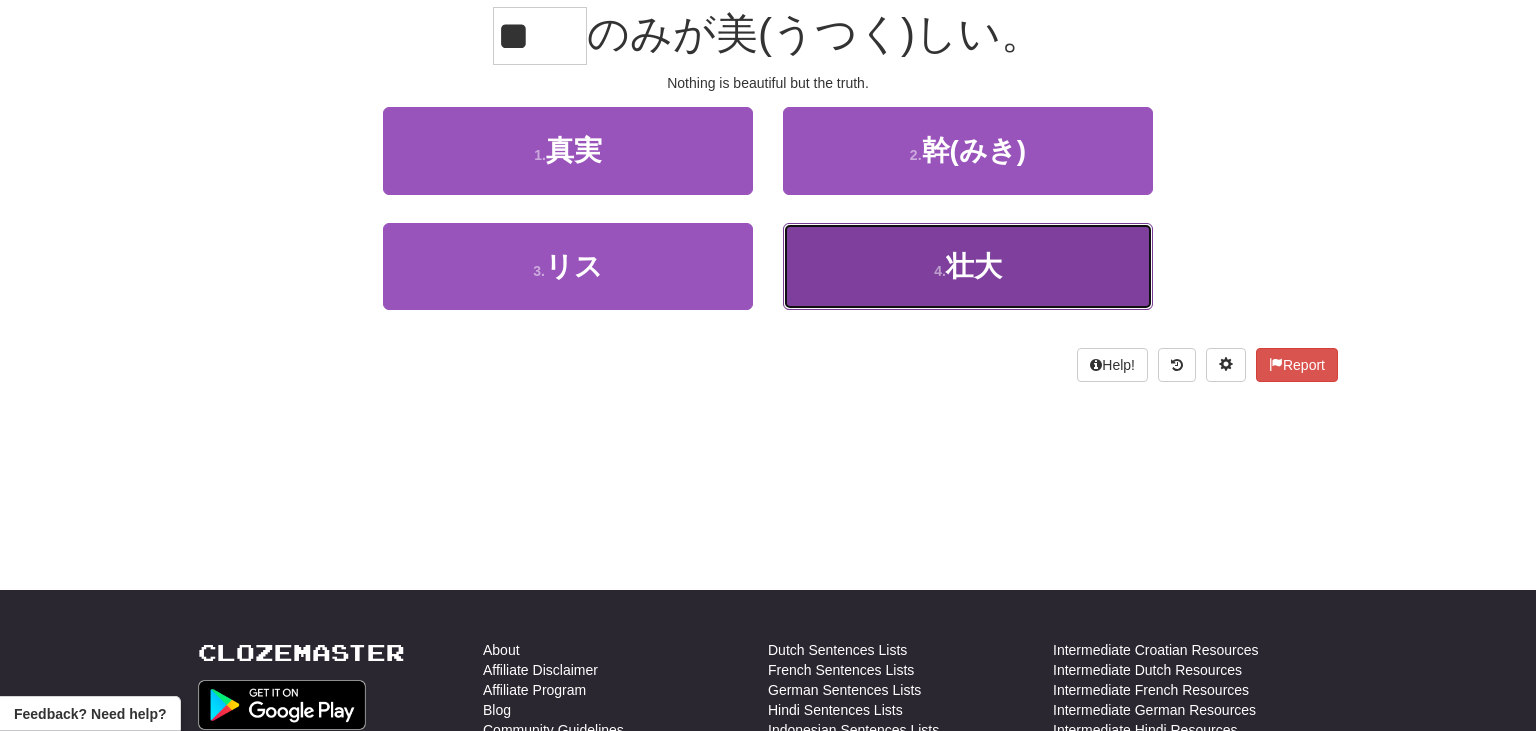 scroll, scrollTop: 203, scrollLeft: 0, axis: vertical 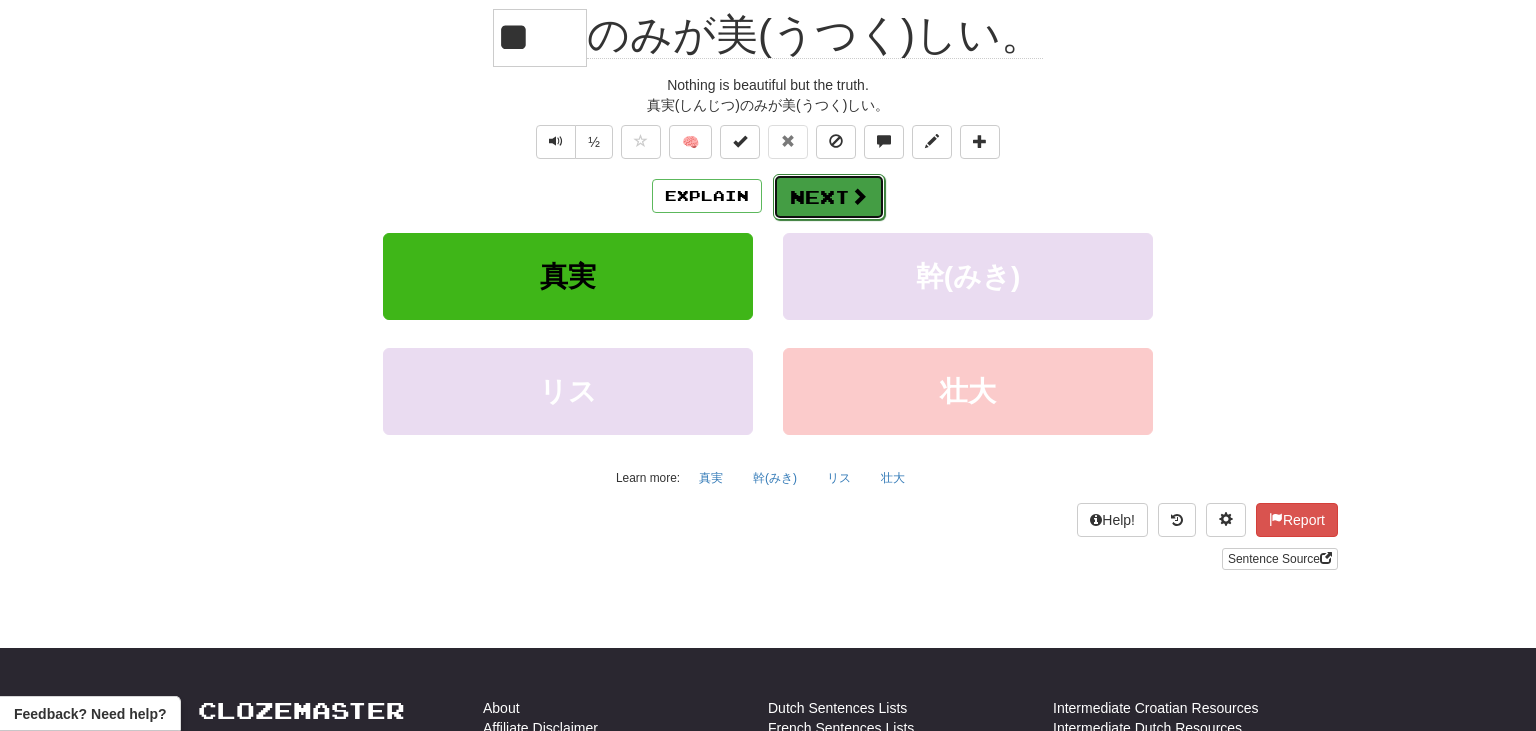 click on "Next" at bounding box center (829, 197) 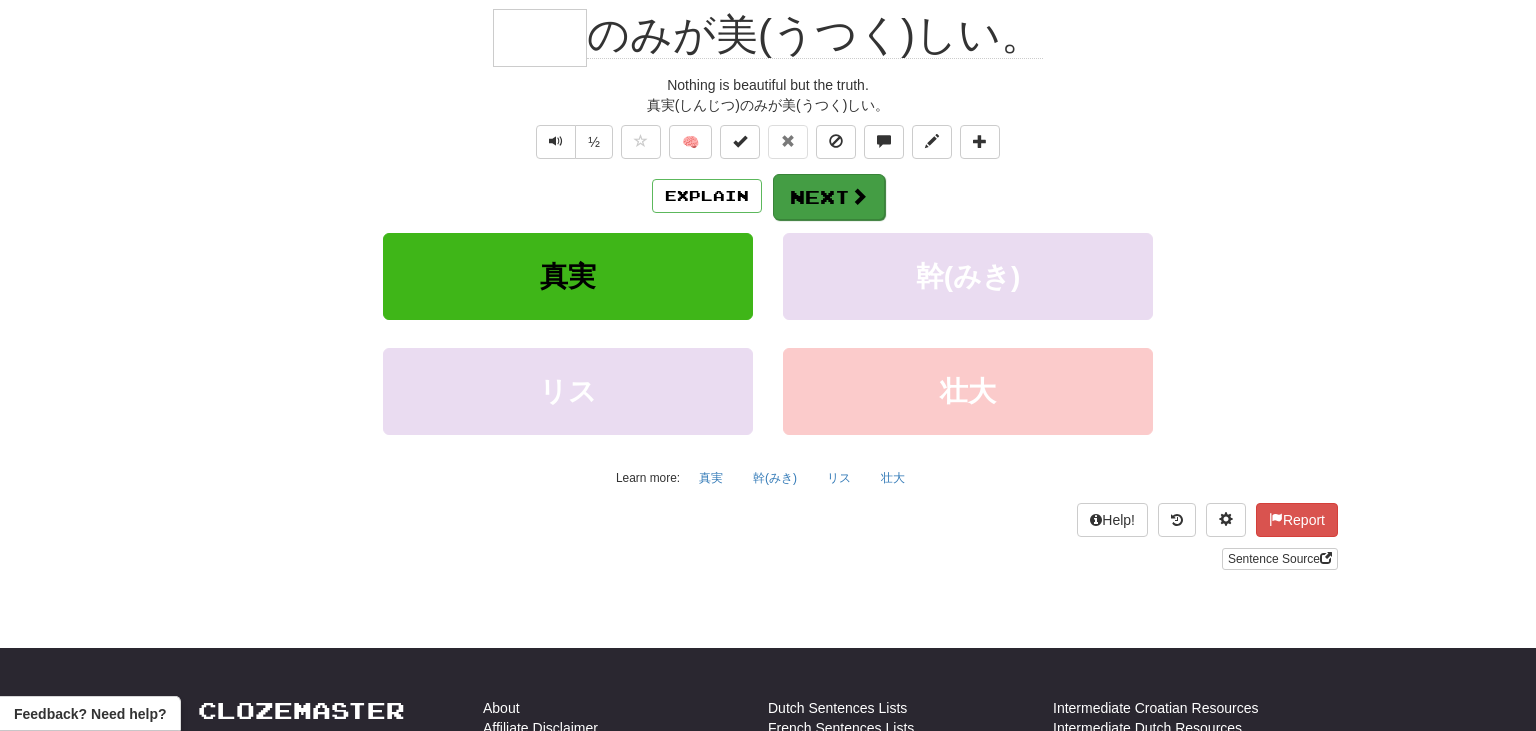 scroll, scrollTop: 191, scrollLeft: 0, axis: vertical 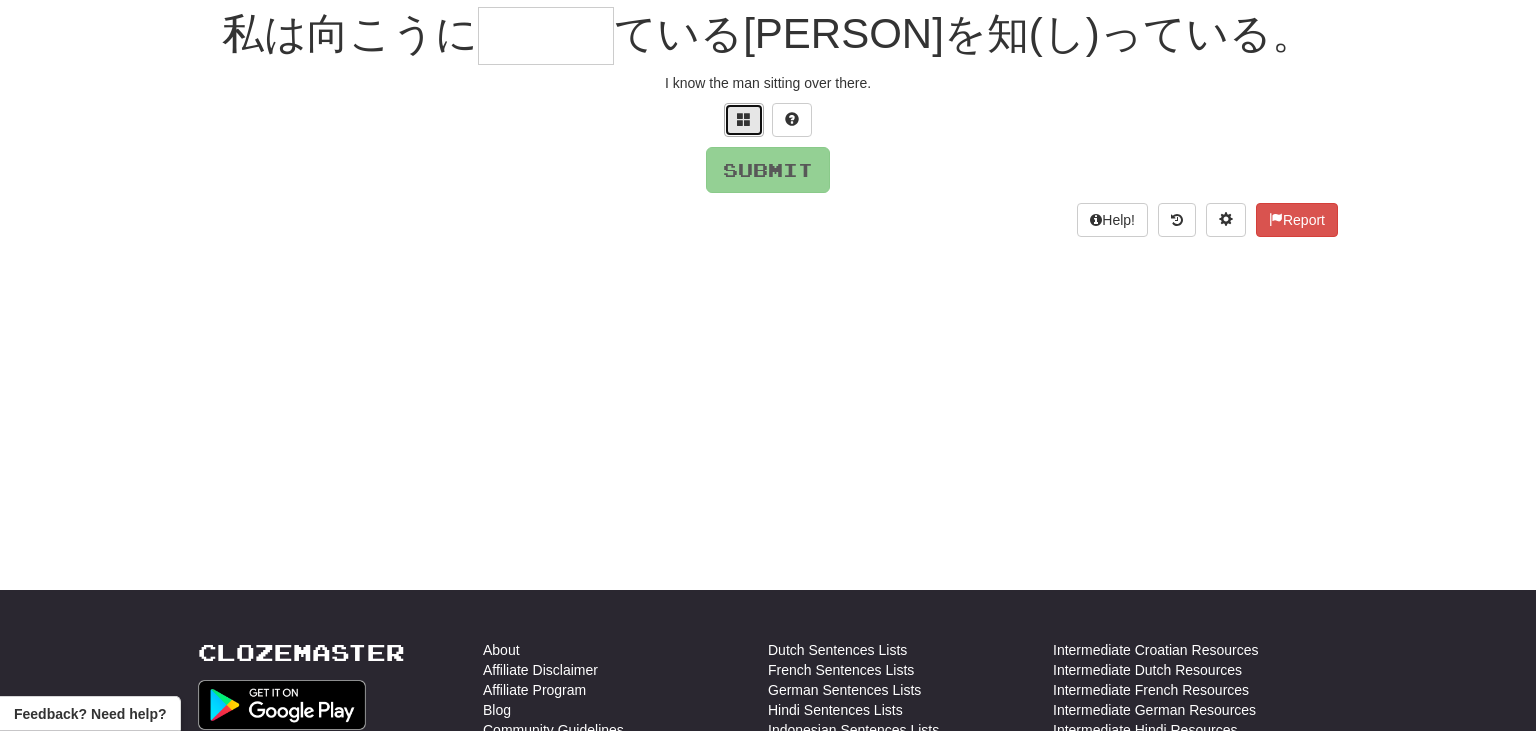 click at bounding box center [744, 120] 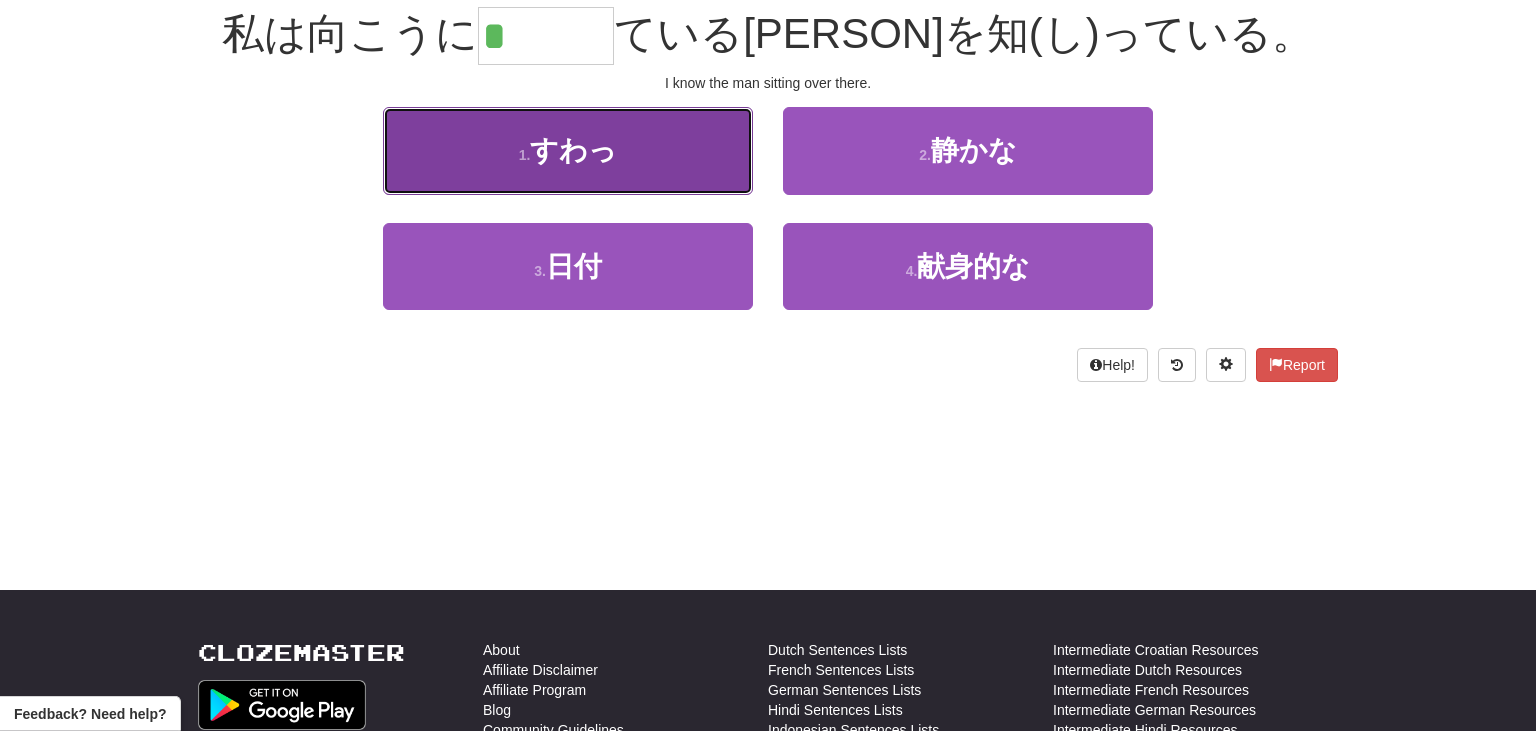 click on "1 .  すわっ" at bounding box center (568, 150) 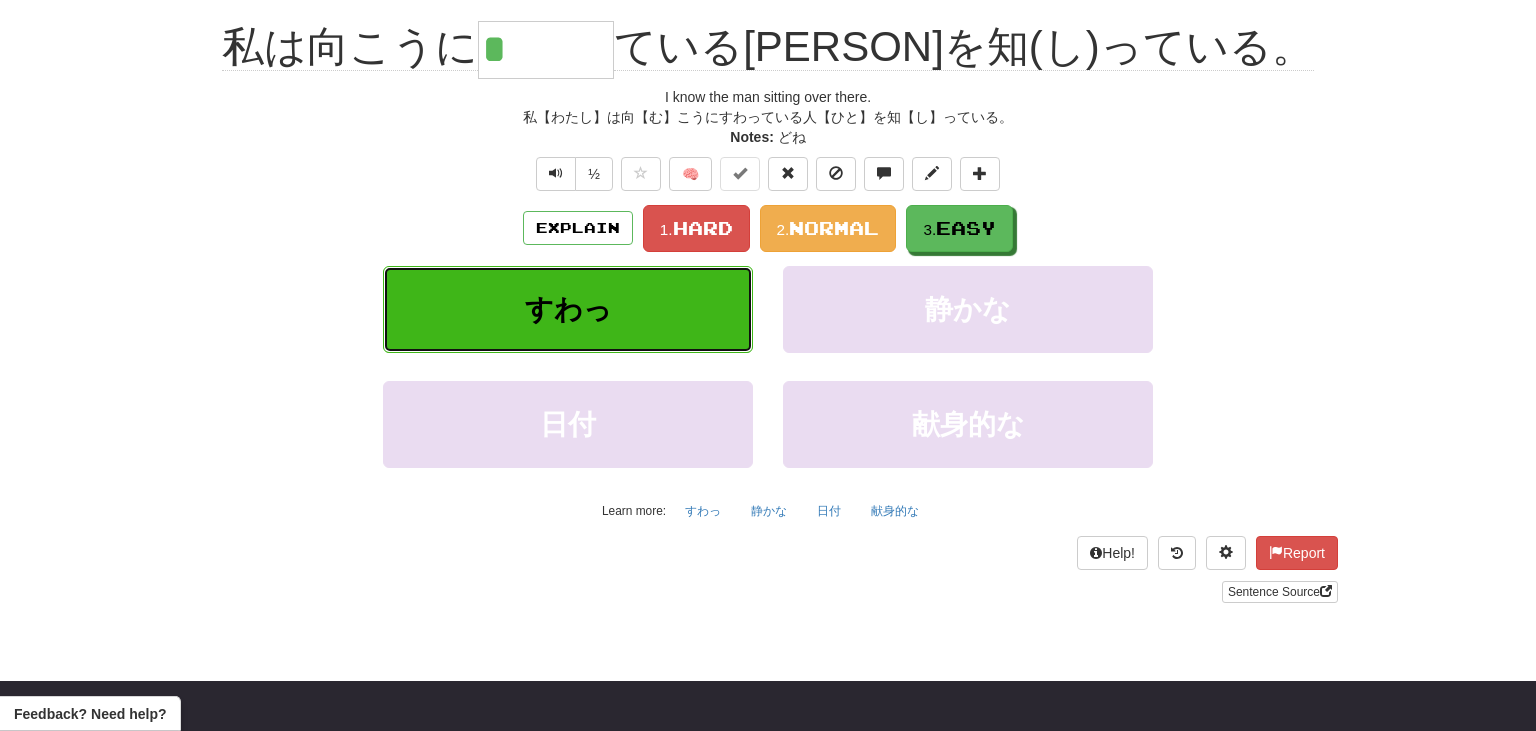 type on "***" 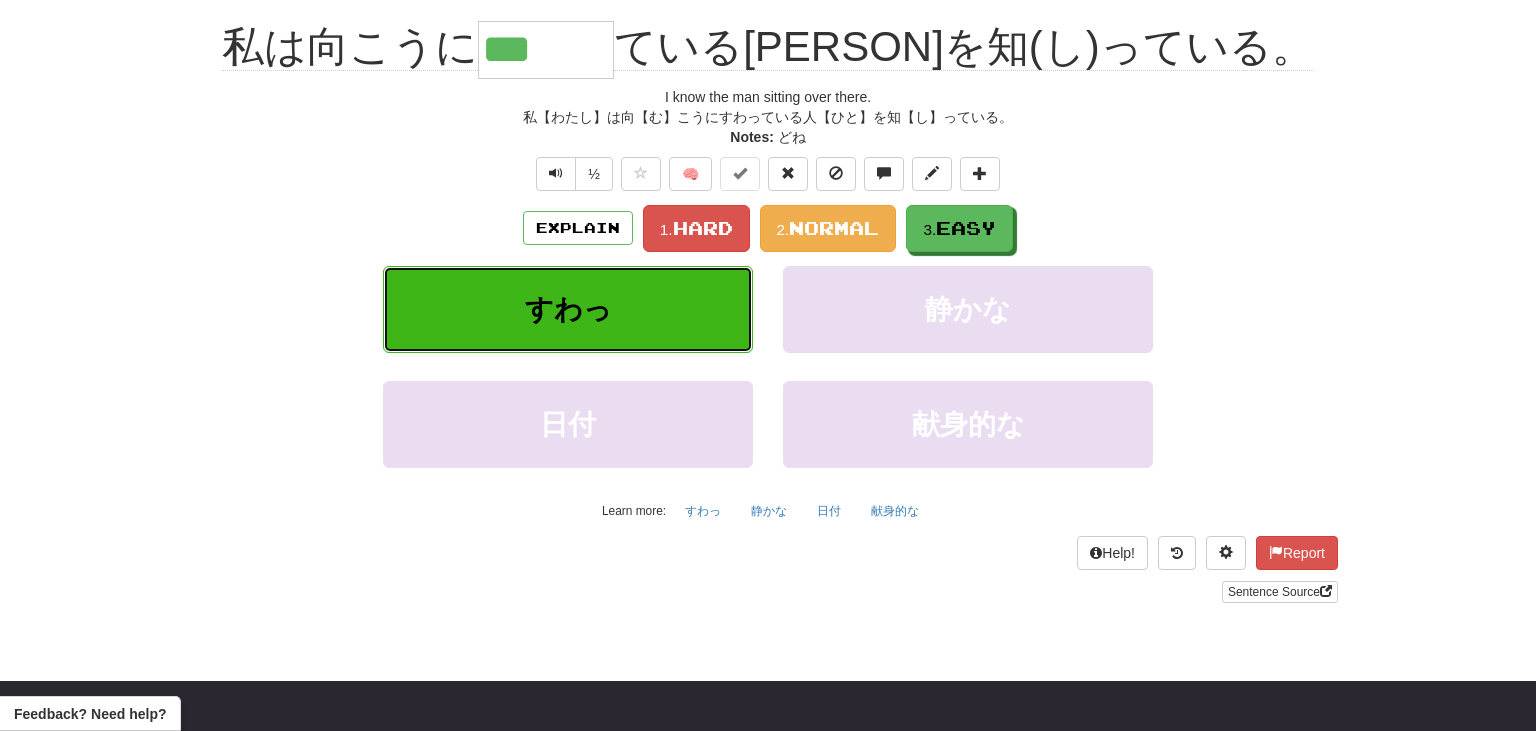 scroll, scrollTop: 203, scrollLeft: 0, axis: vertical 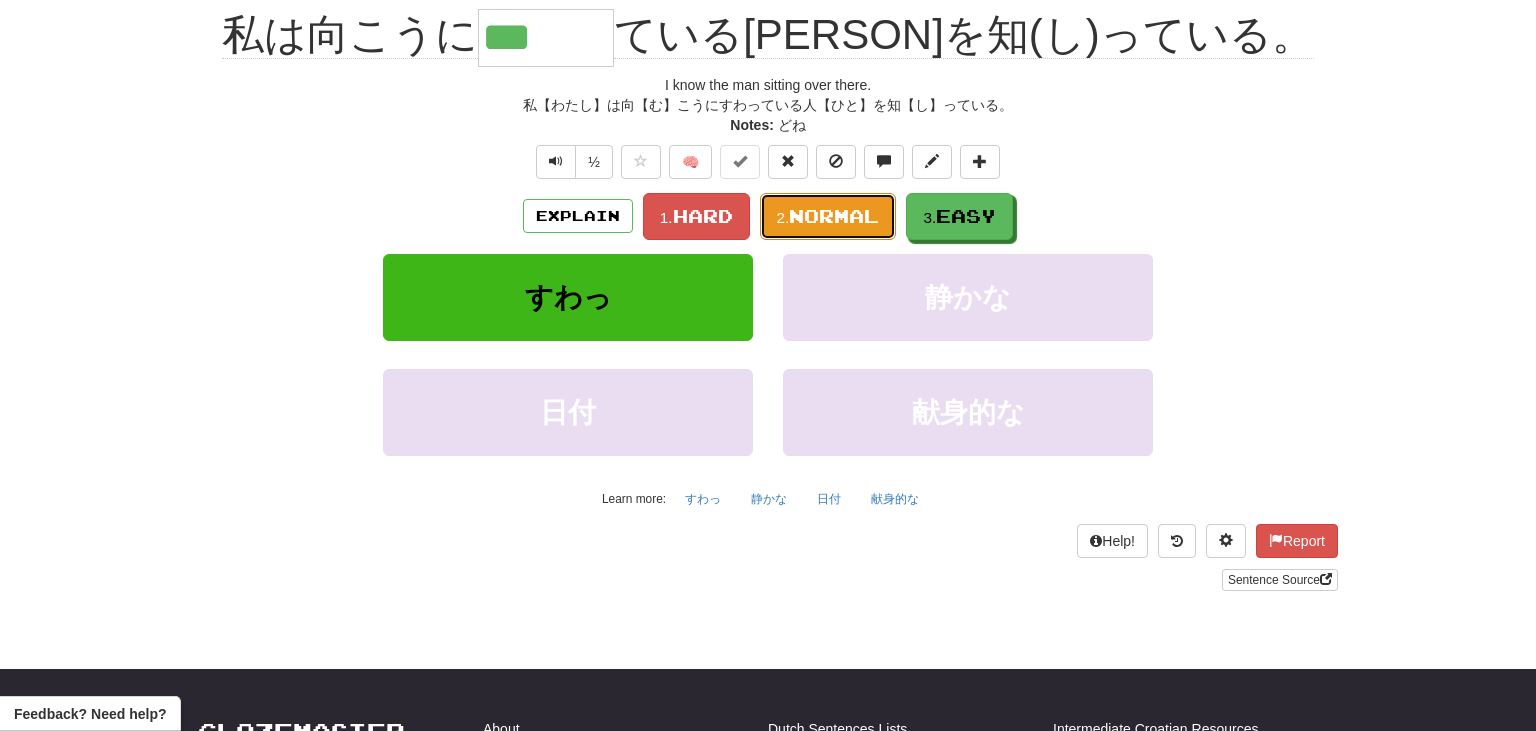 click on "Normal" at bounding box center [834, 216] 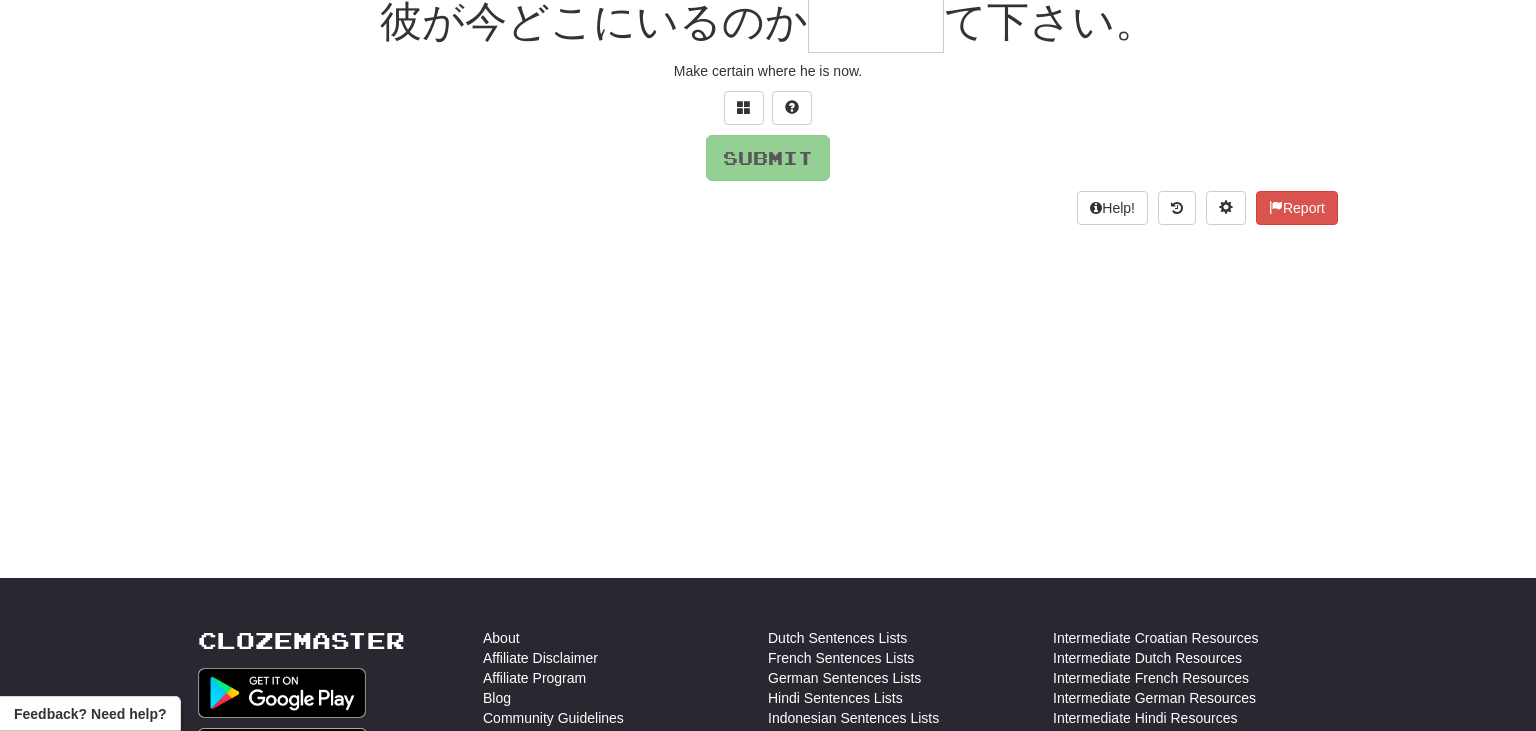 scroll, scrollTop: 191, scrollLeft: 0, axis: vertical 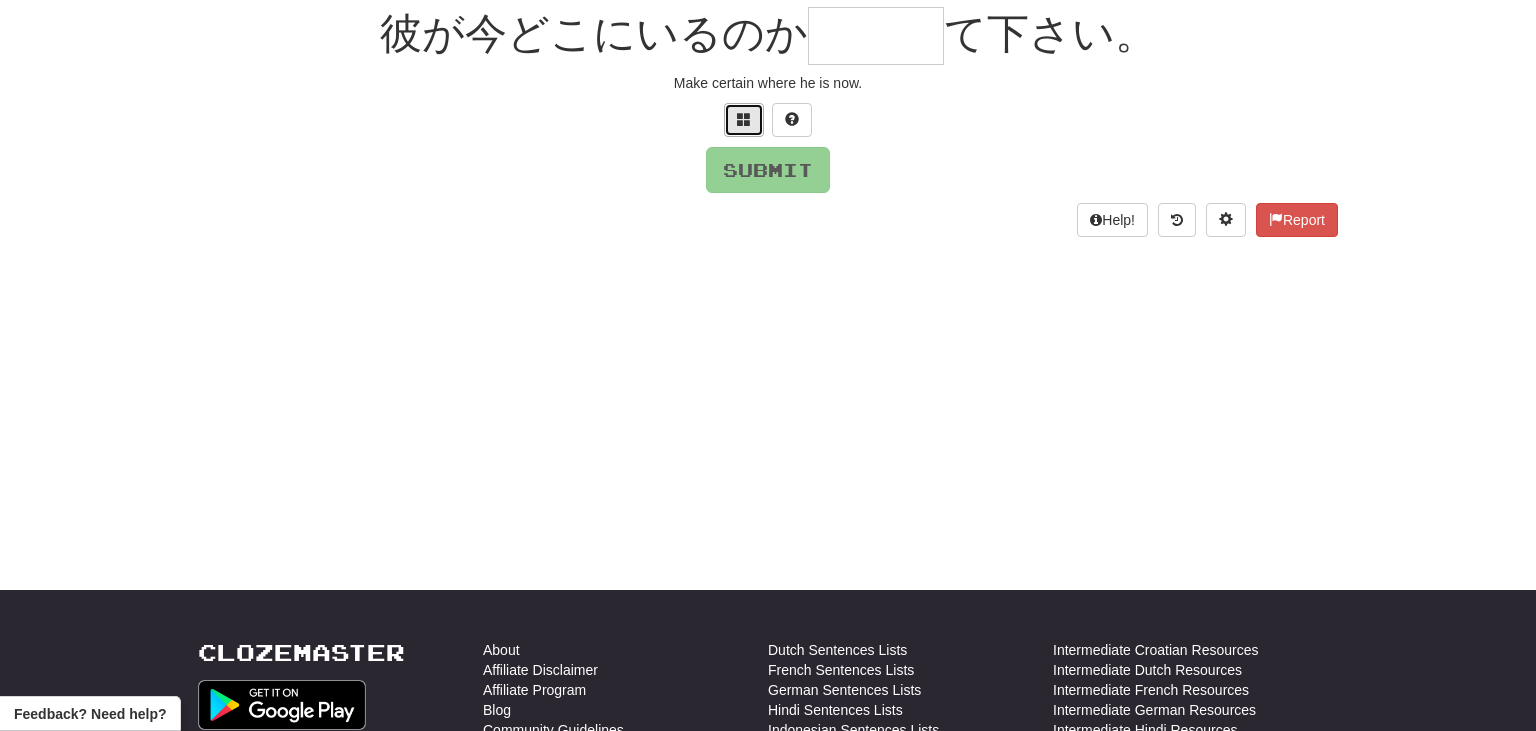 click at bounding box center (744, 119) 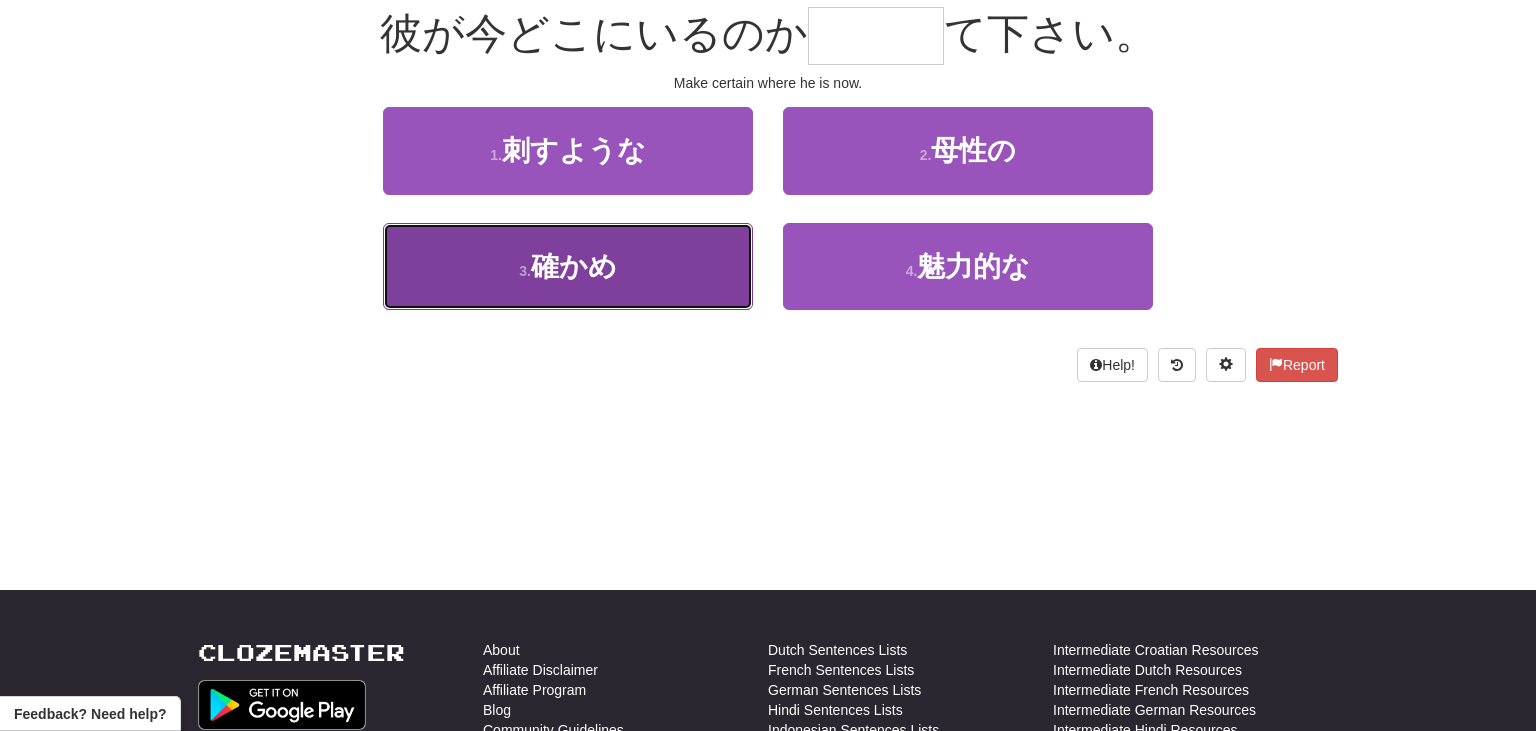 click on "3 .  確かめ" at bounding box center (568, 266) 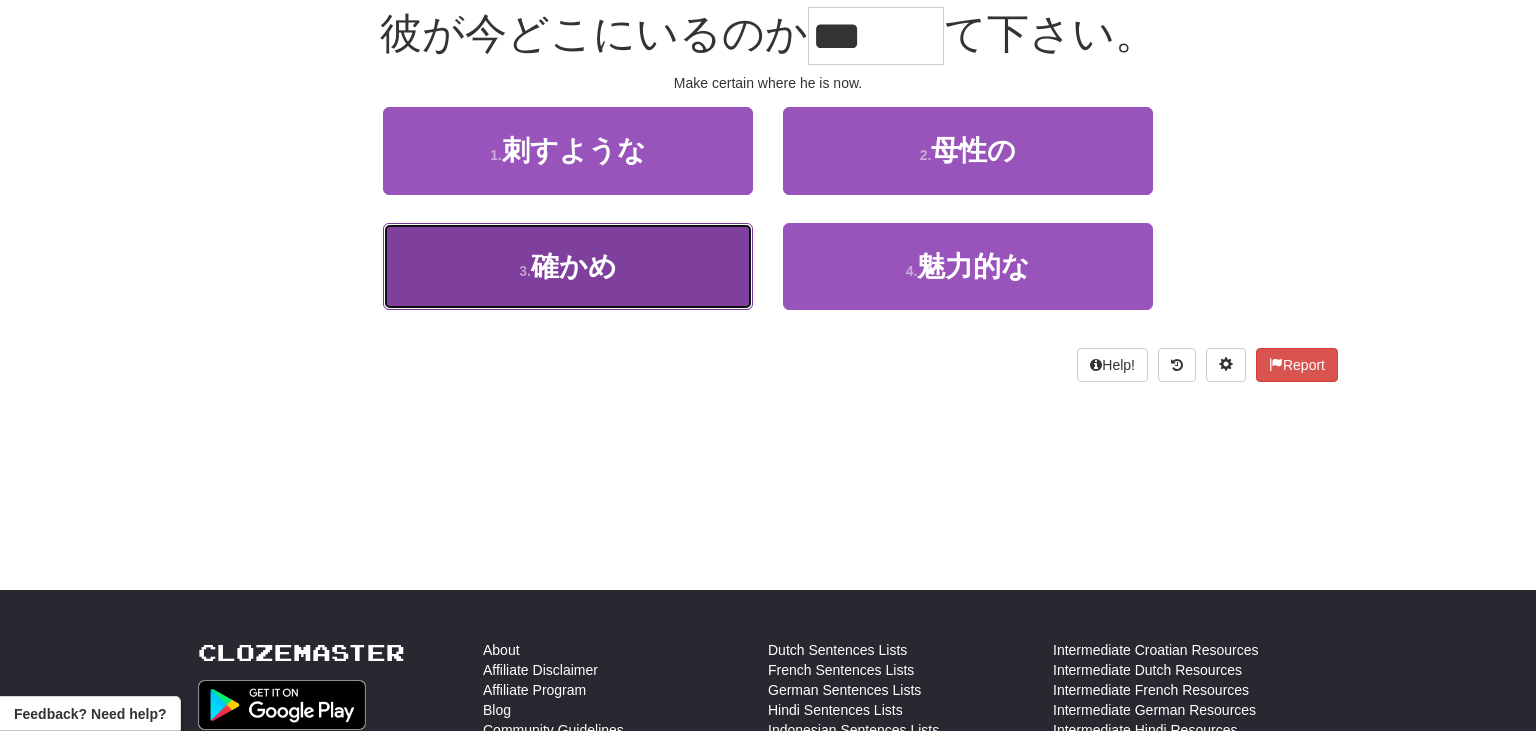 scroll, scrollTop: 203, scrollLeft: 0, axis: vertical 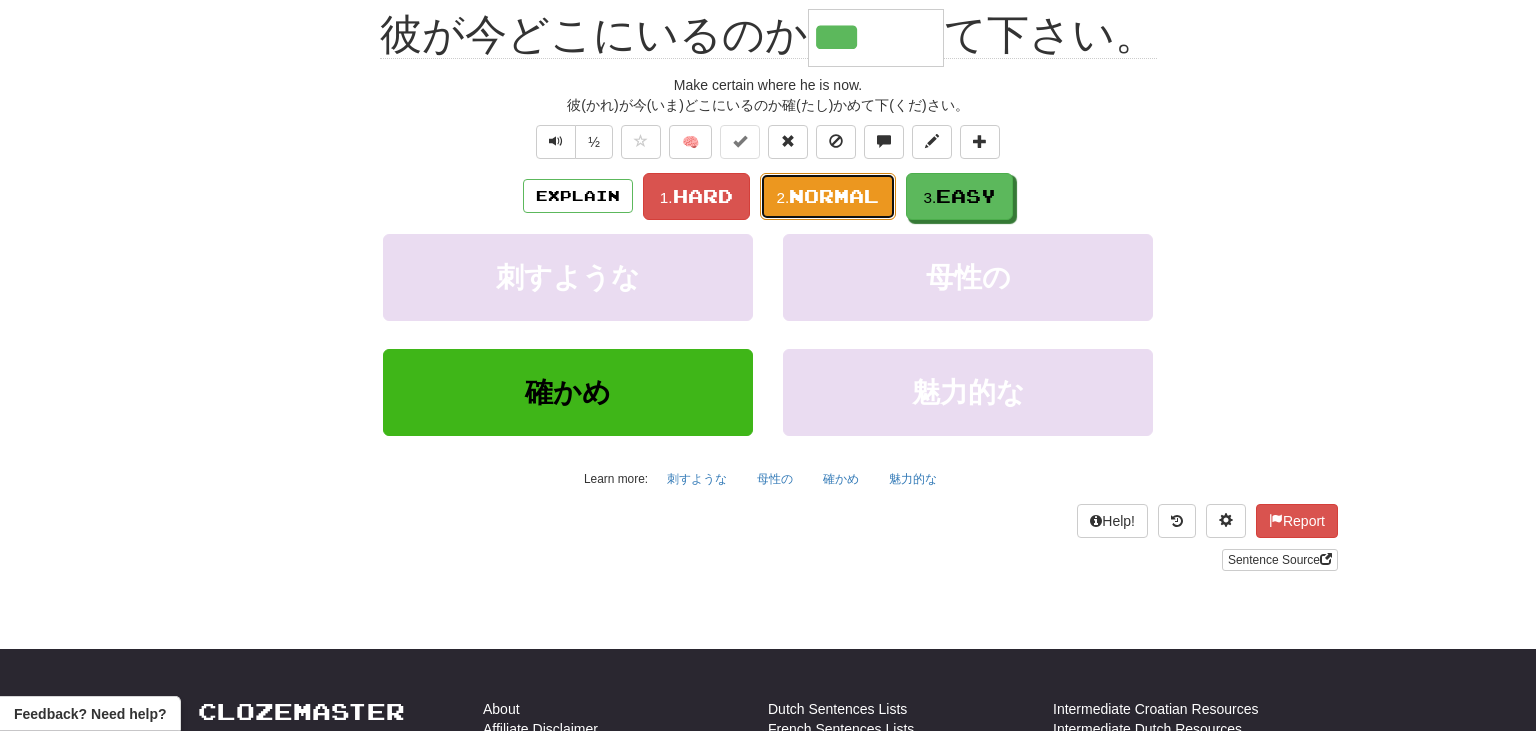 click on "2.  Normal" at bounding box center [828, 196] 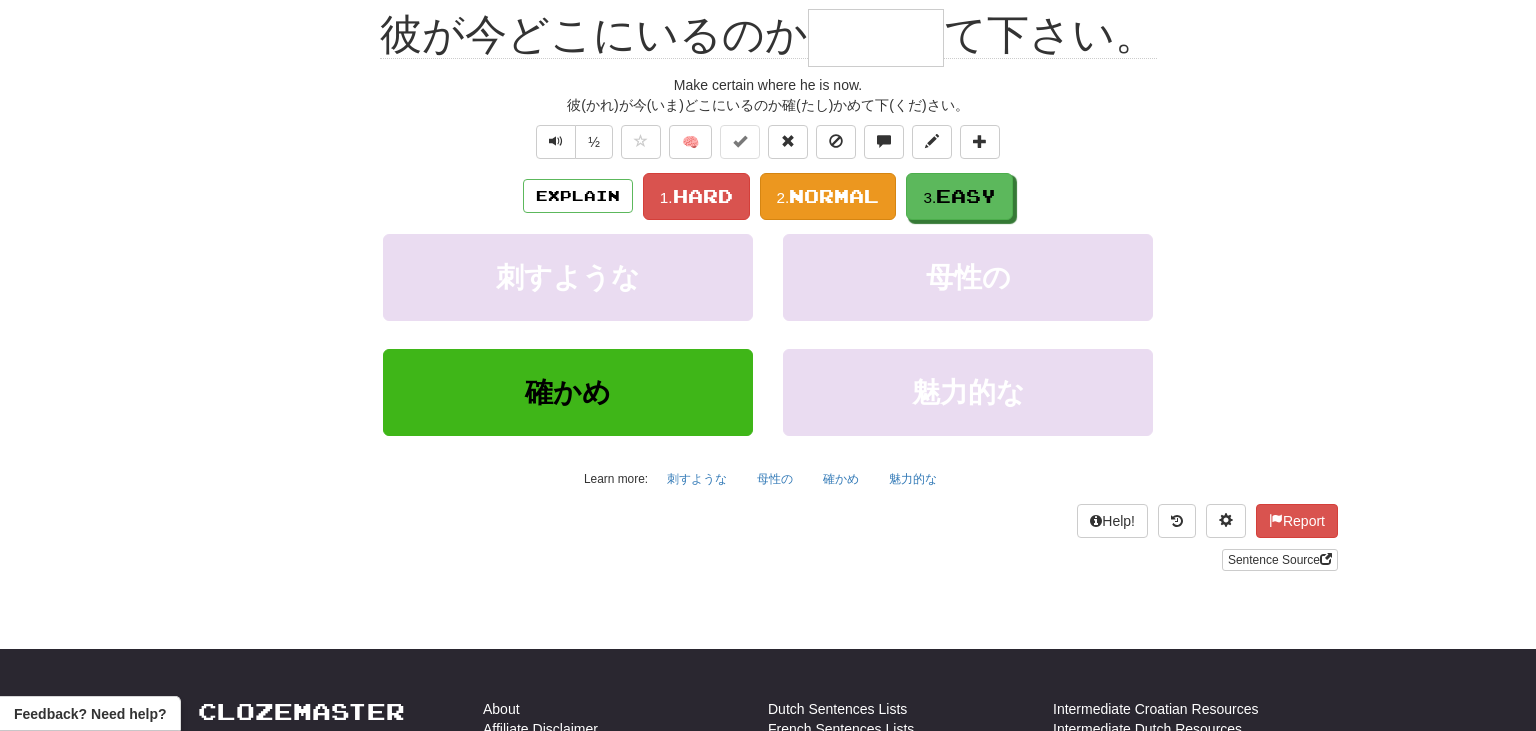 scroll, scrollTop: 191, scrollLeft: 0, axis: vertical 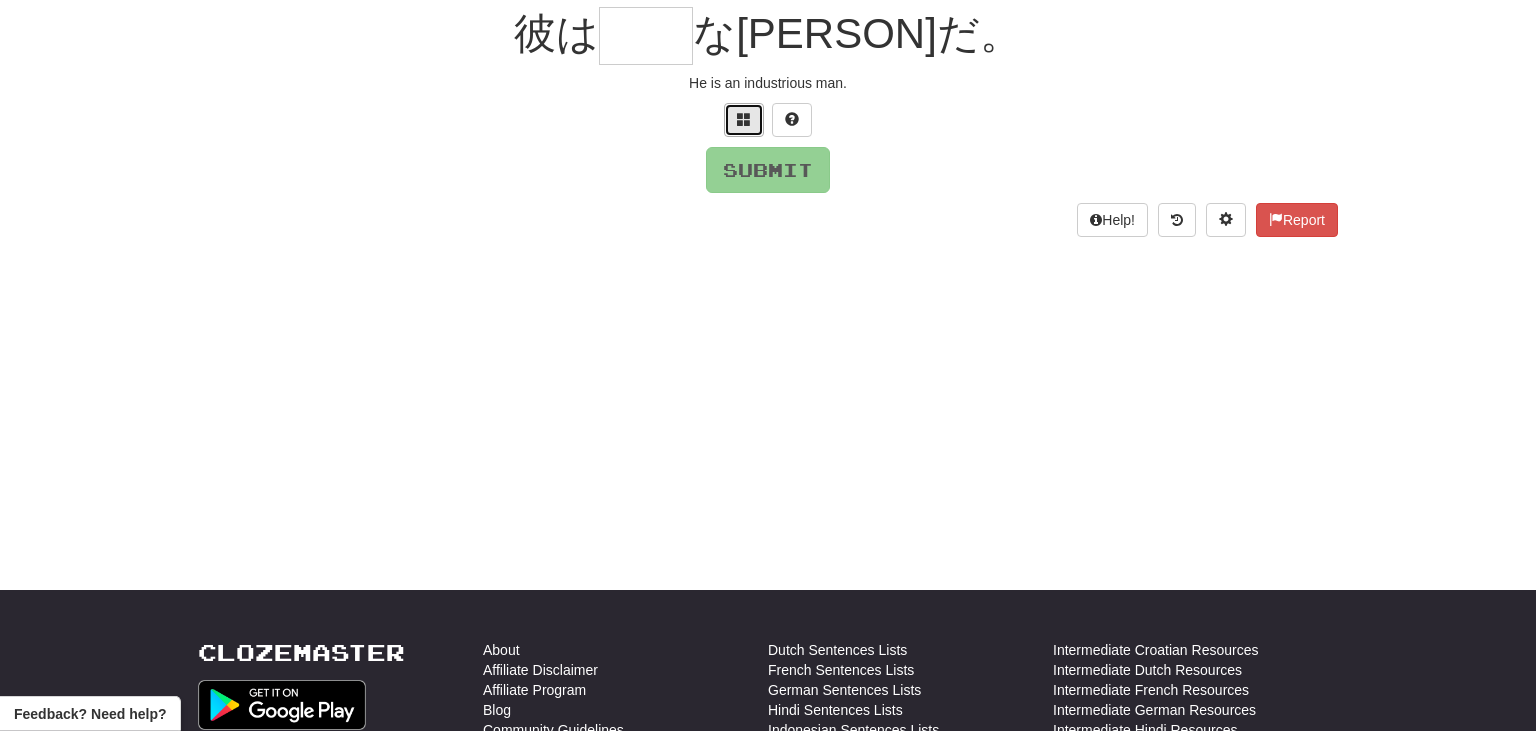 click at bounding box center (744, 119) 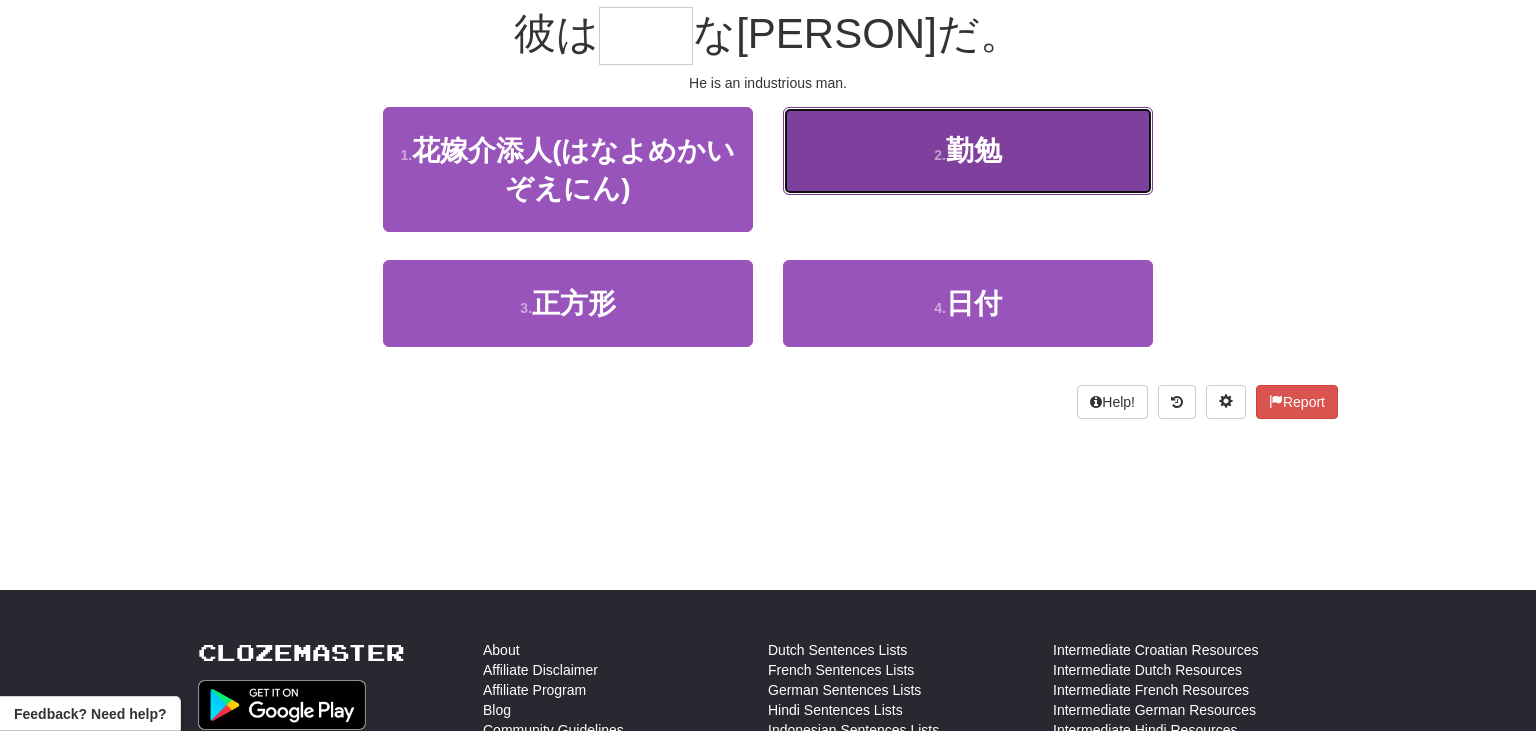 click on "2 .  勤勉" at bounding box center (968, 150) 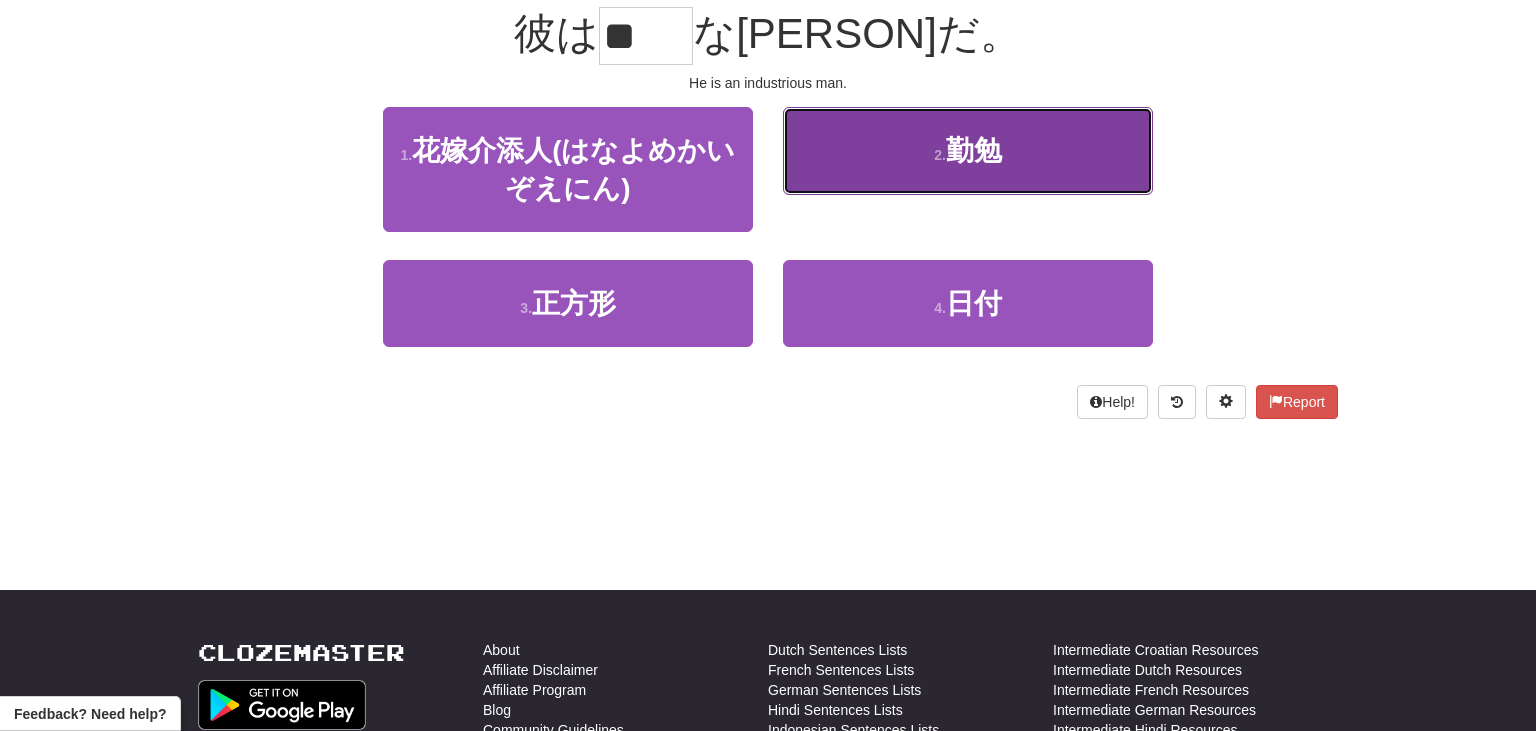 scroll, scrollTop: 203, scrollLeft: 0, axis: vertical 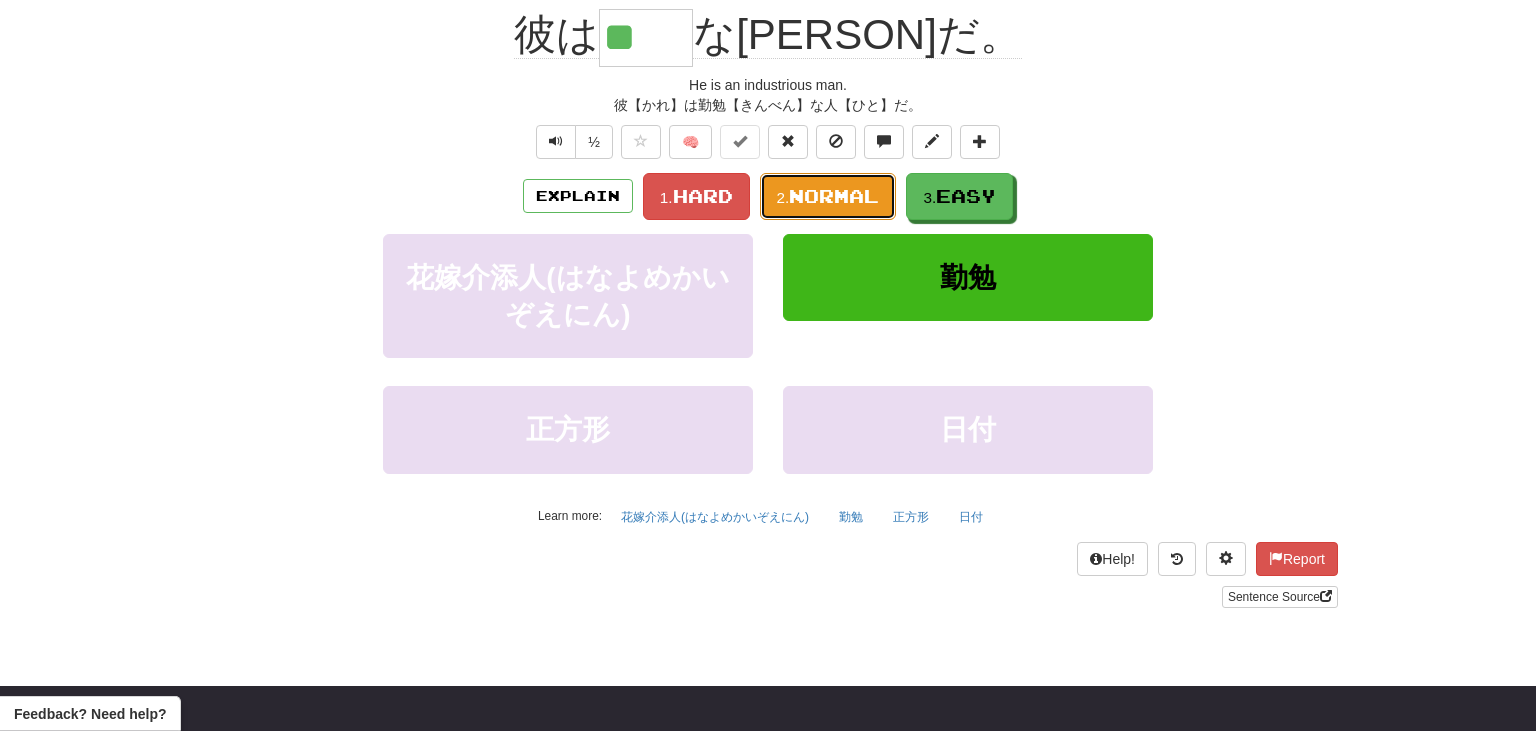 click on "2.  Normal" at bounding box center [828, 196] 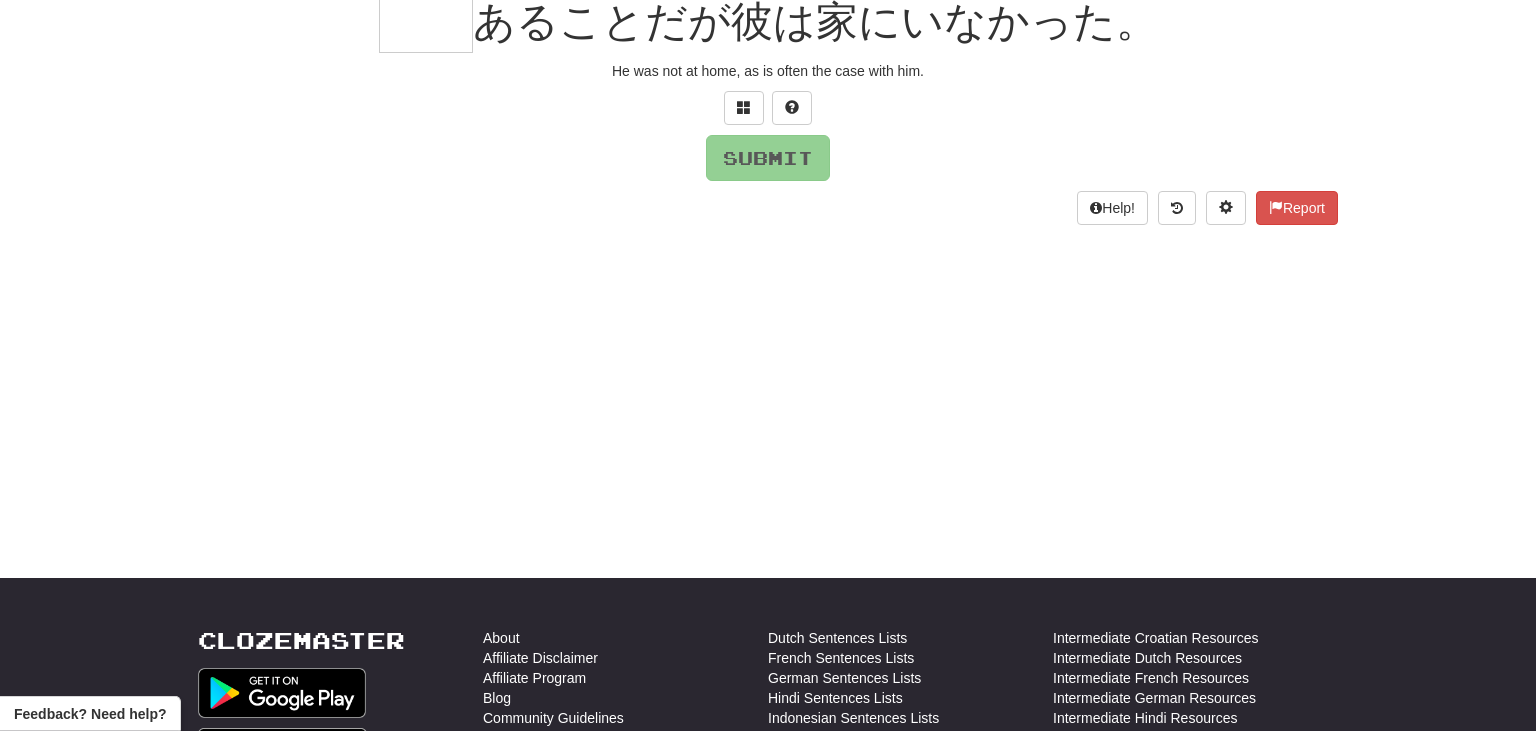 scroll, scrollTop: 191, scrollLeft: 0, axis: vertical 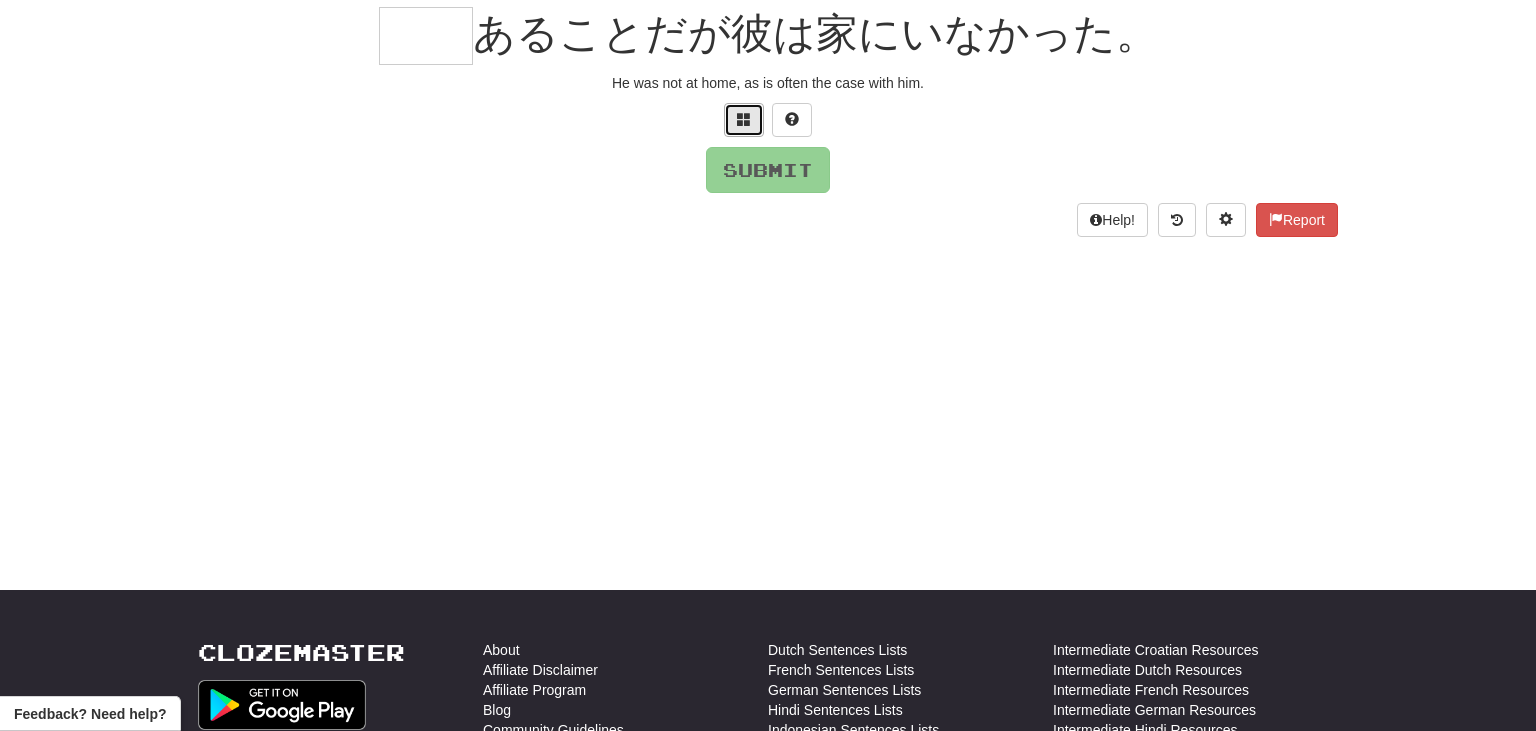 click at bounding box center (744, 119) 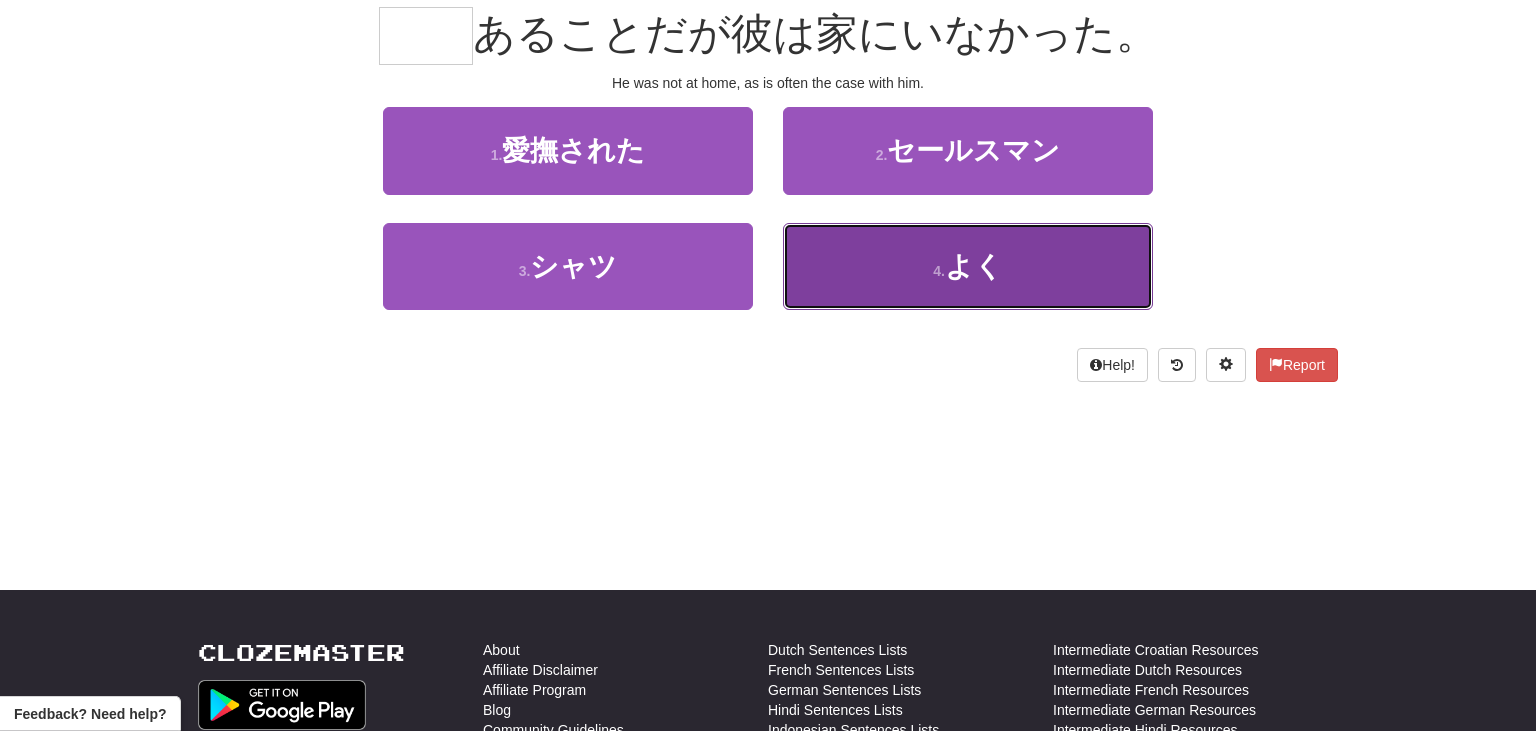 click on "よく" at bounding box center (974, 266) 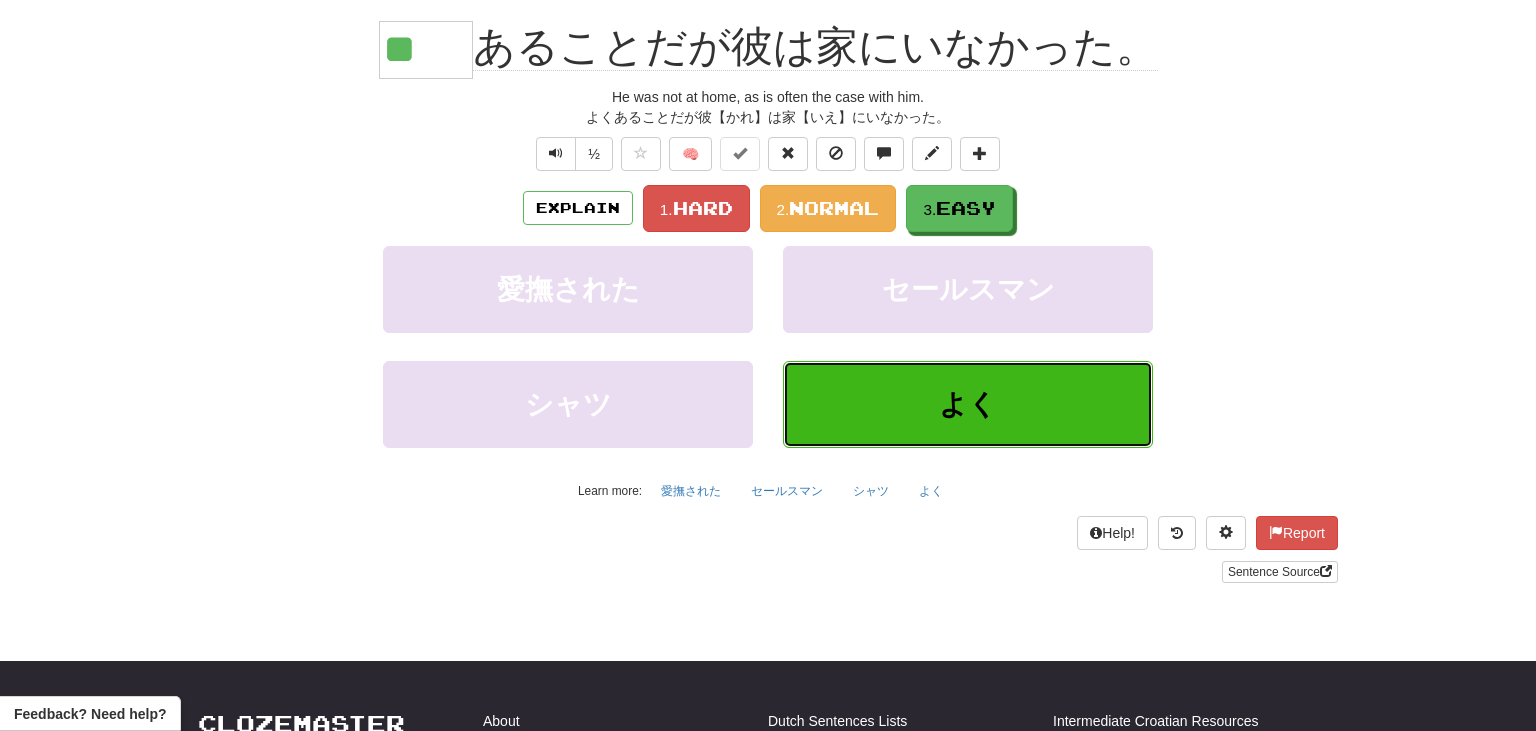scroll, scrollTop: 203, scrollLeft: 0, axis: vertical 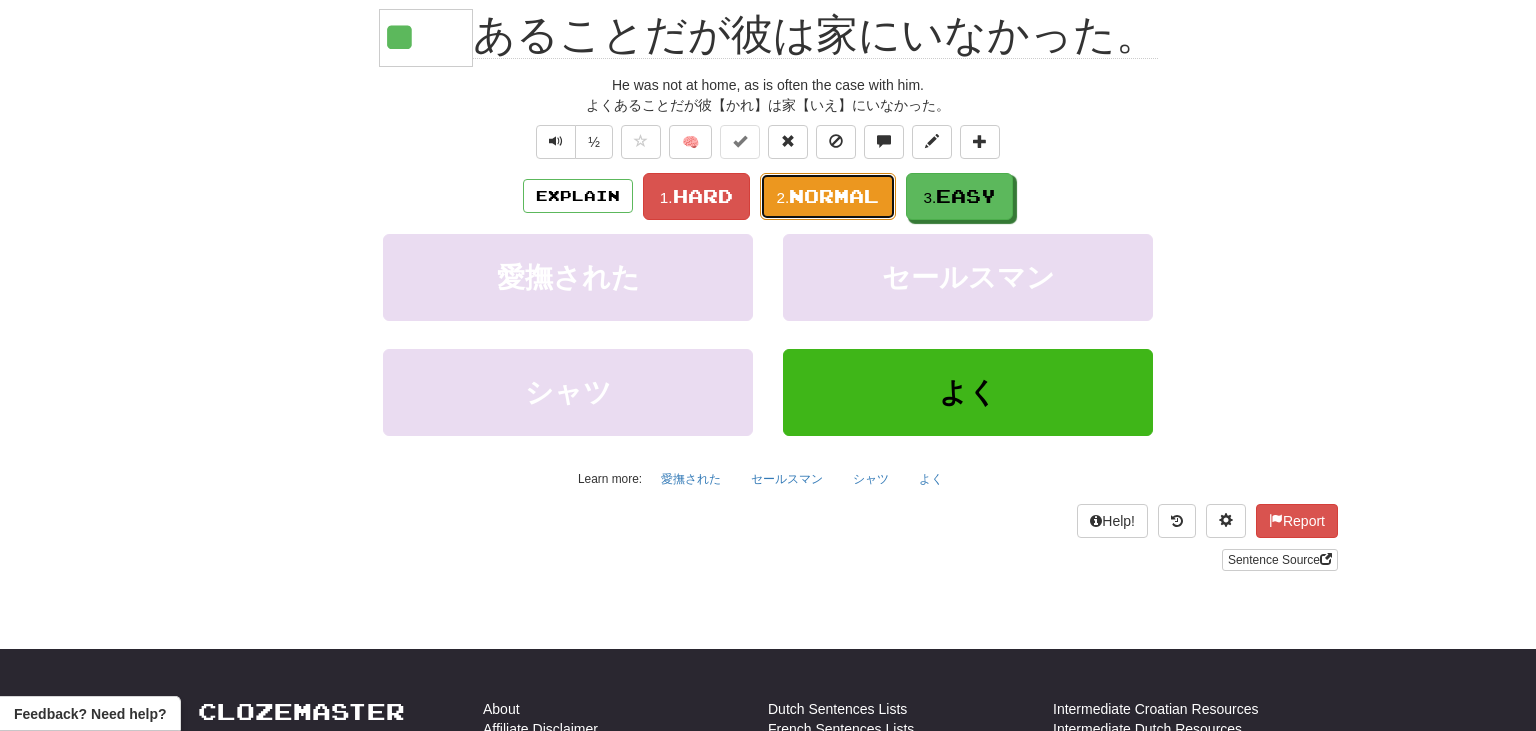 click on "Normal" at bounding box center (834, 196) 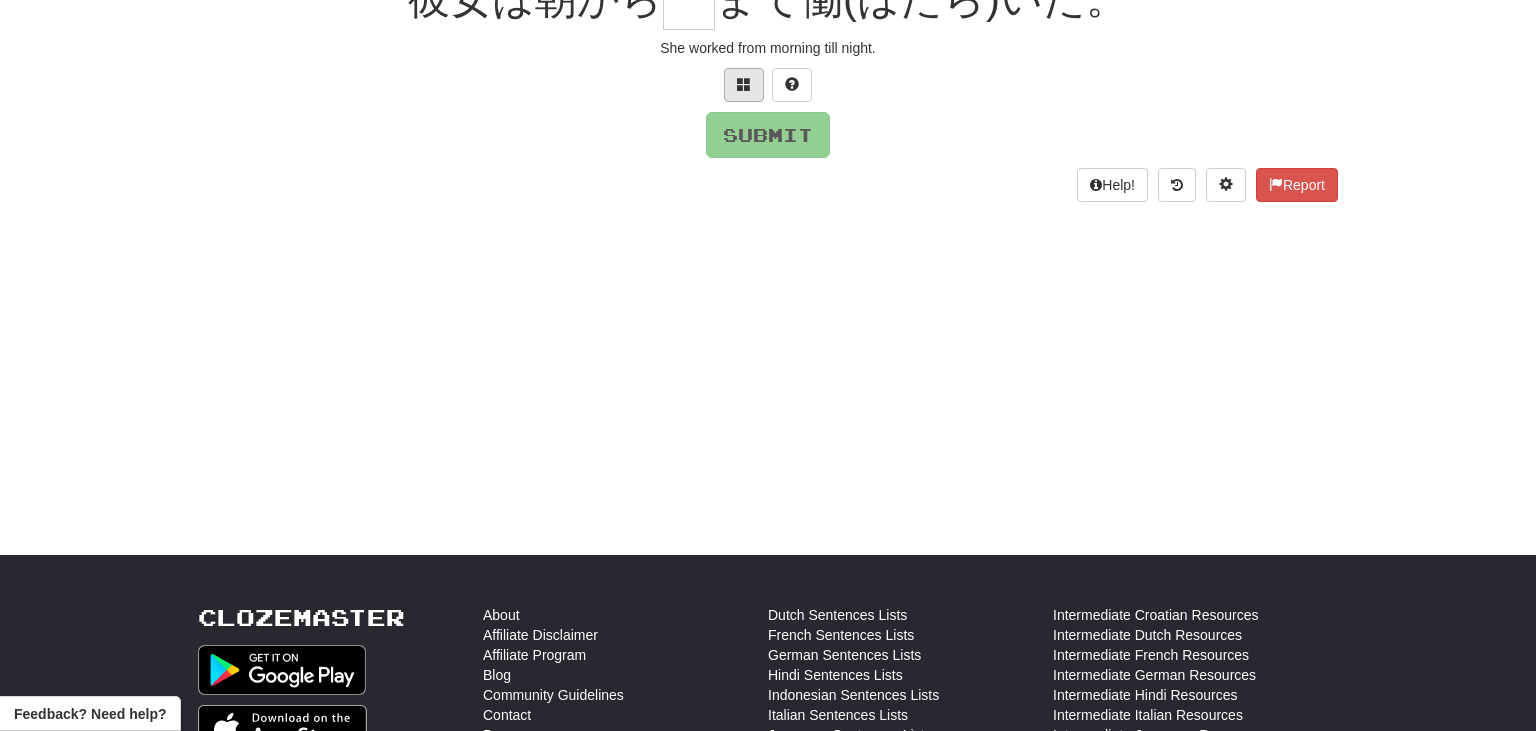 scroll, scrollTop: 233, scrollLeft: 0, axis: vertical 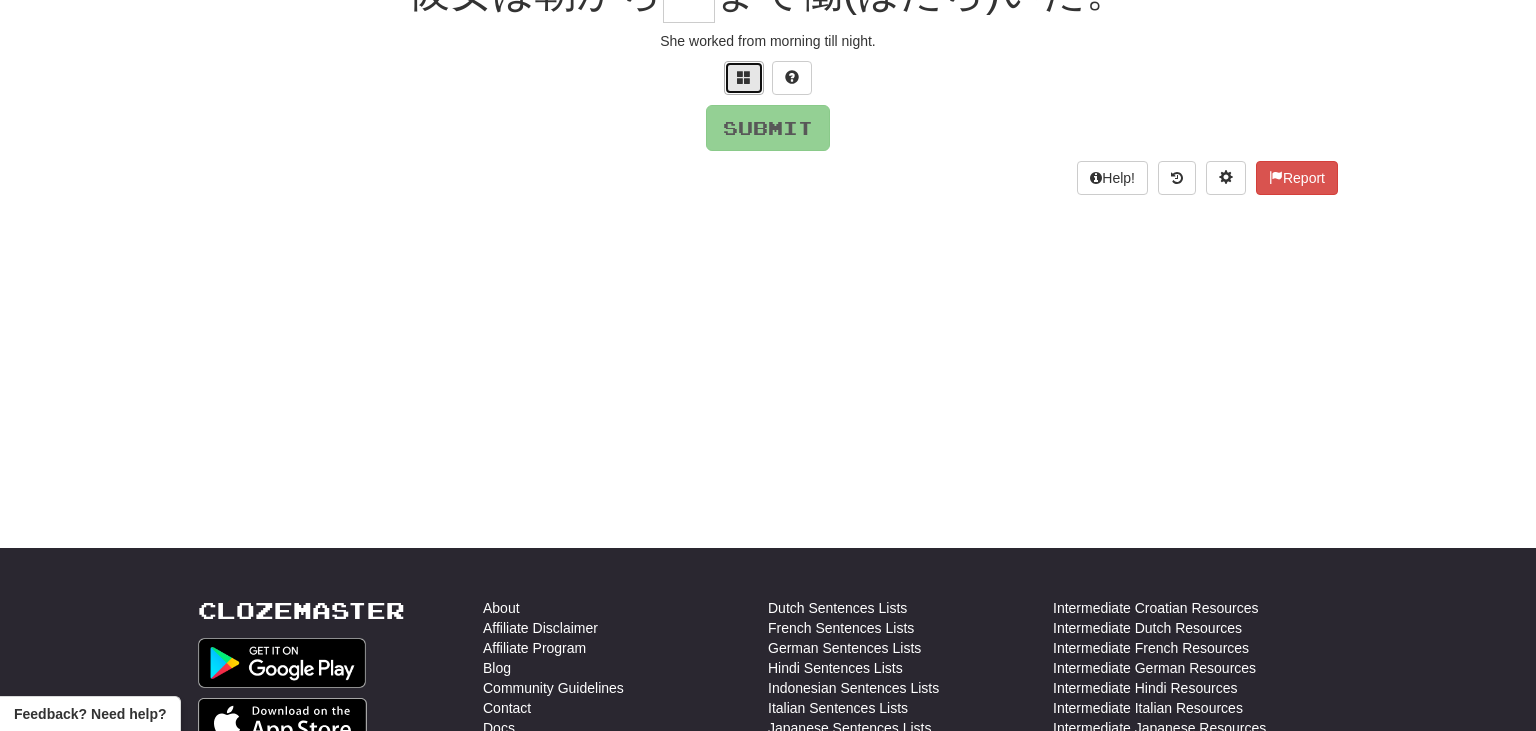 click at bounding box center [744, 78] 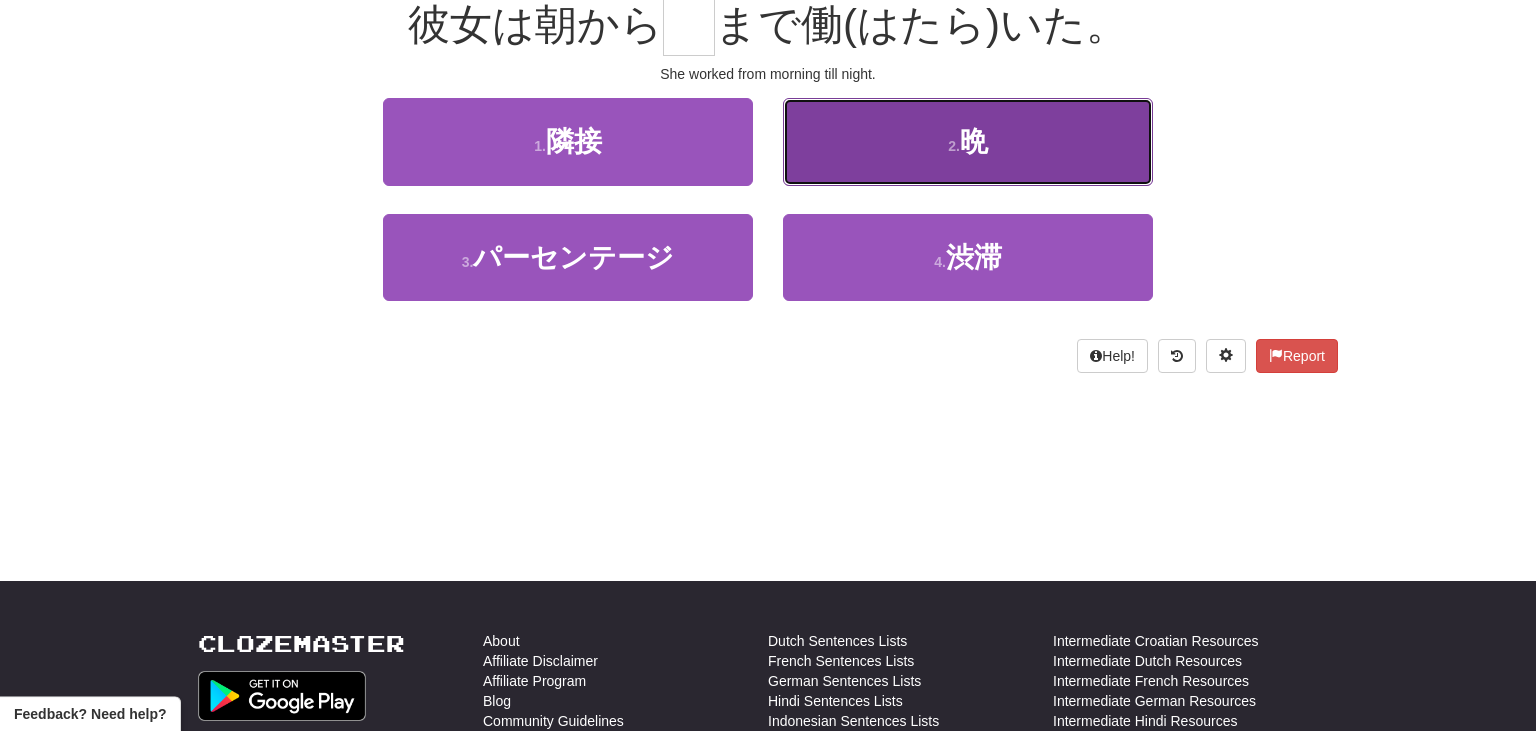 click on "2 .  晩" at bounding box center (968, 141) 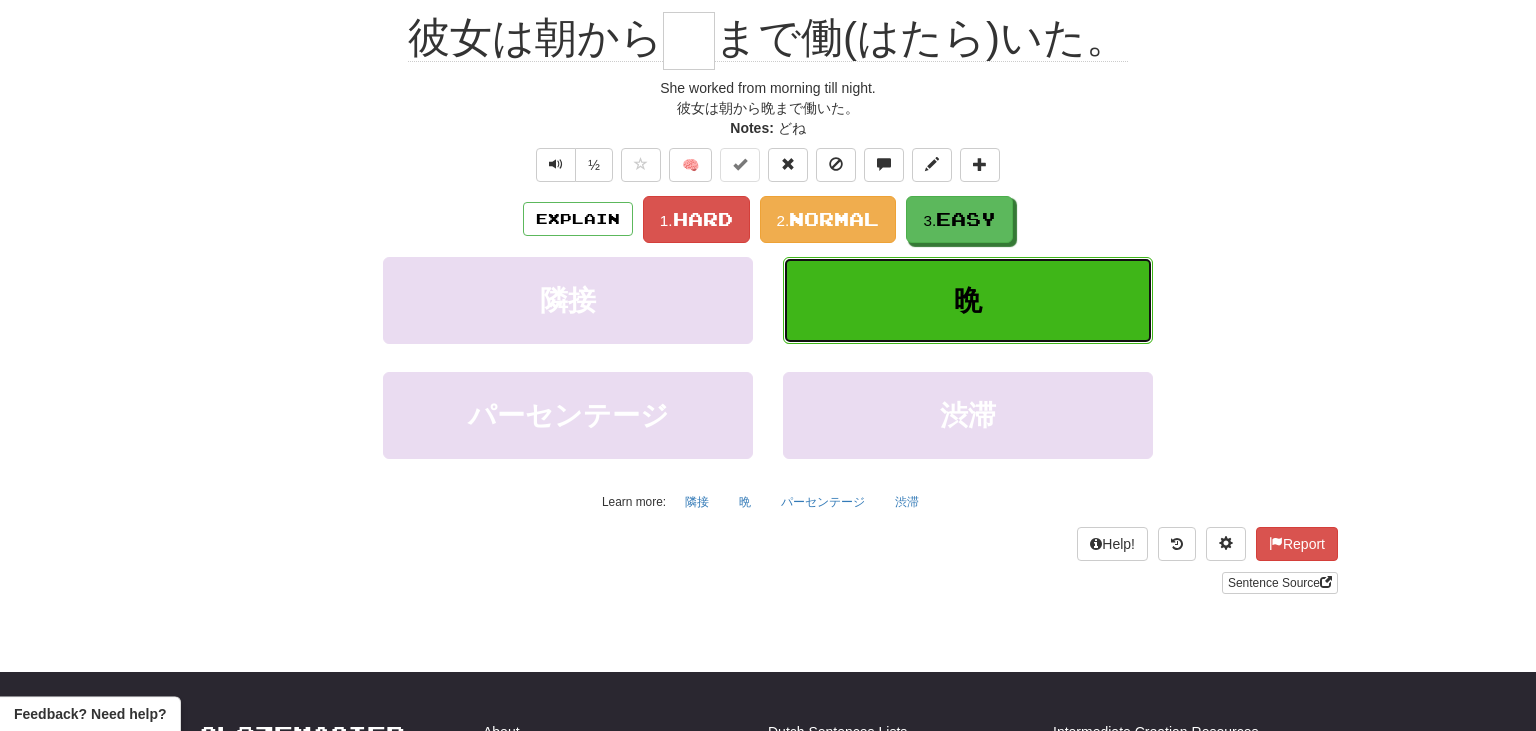type on "*" 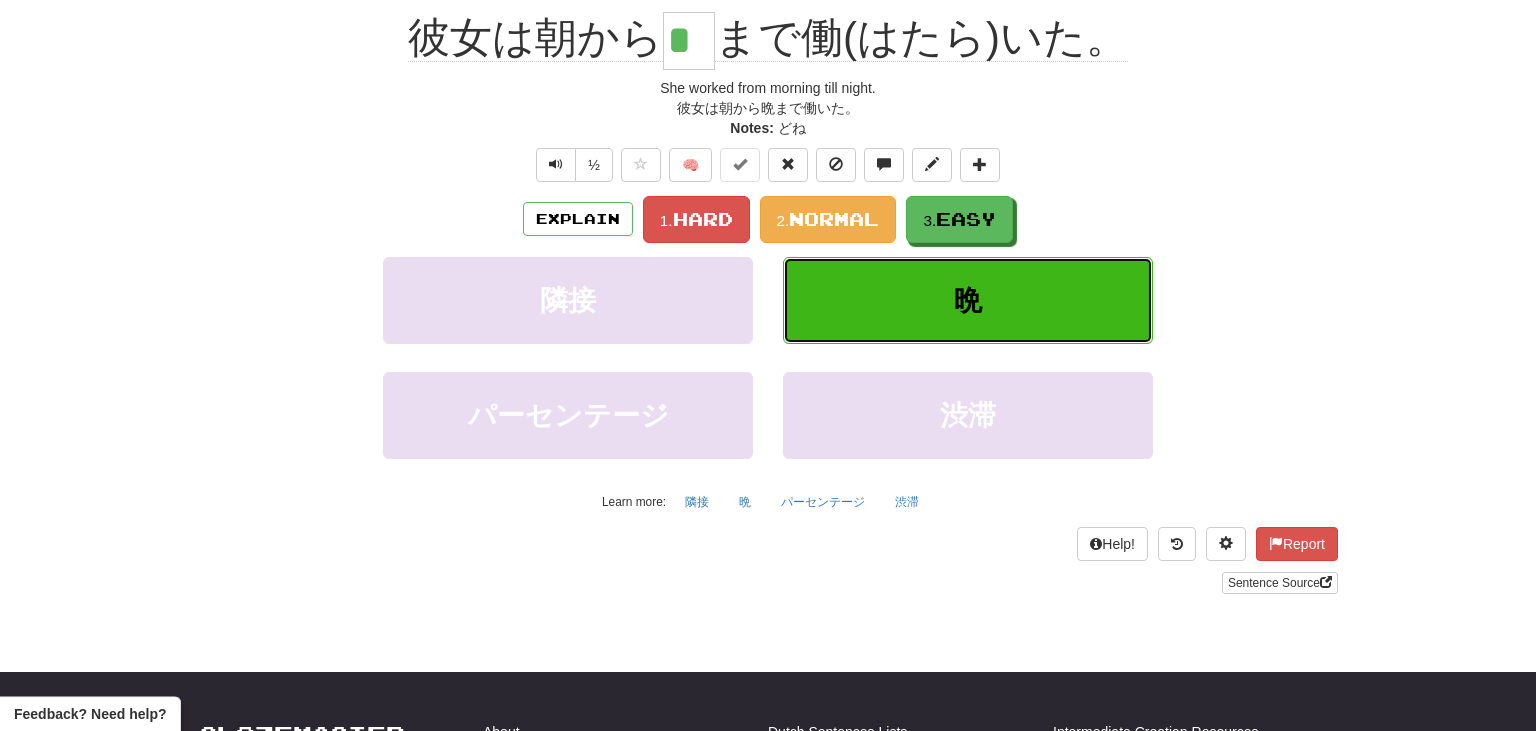 scroll, scrollTop: 213, scrollLeft: 0, axis: vertical 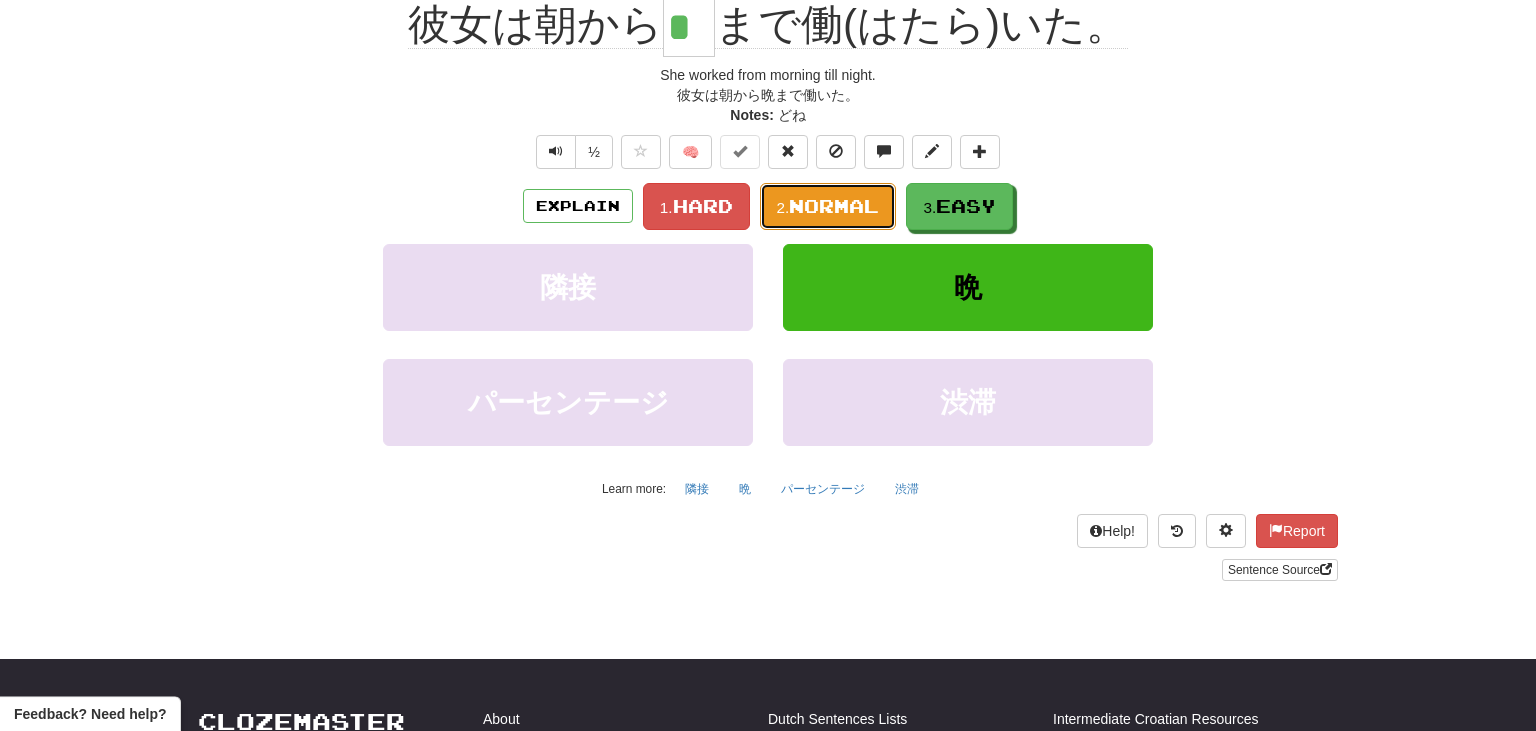 click on "Normal" at bounding box center [834, 206] 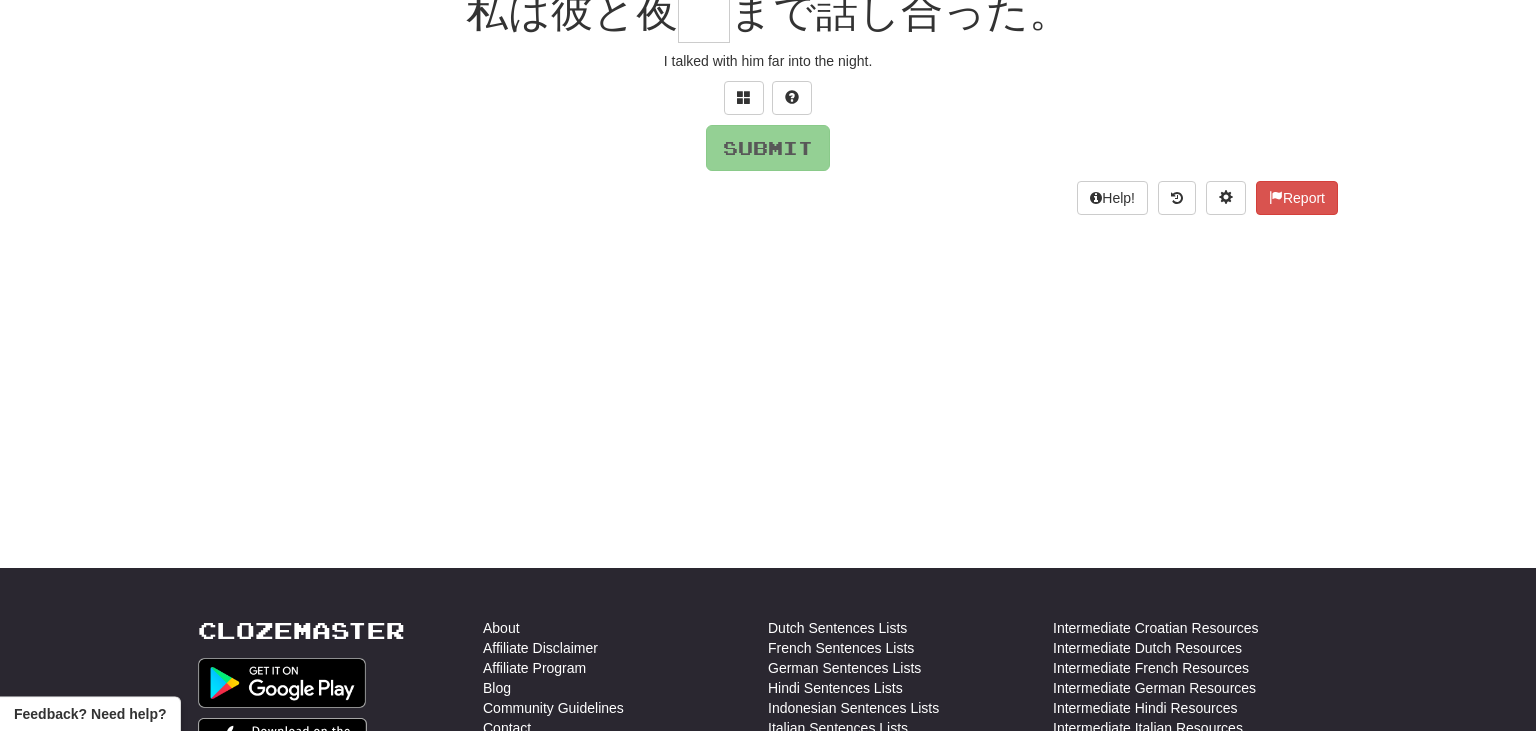 scroll, scrollTop: 200, scrollLeft: 0, axis: vertical 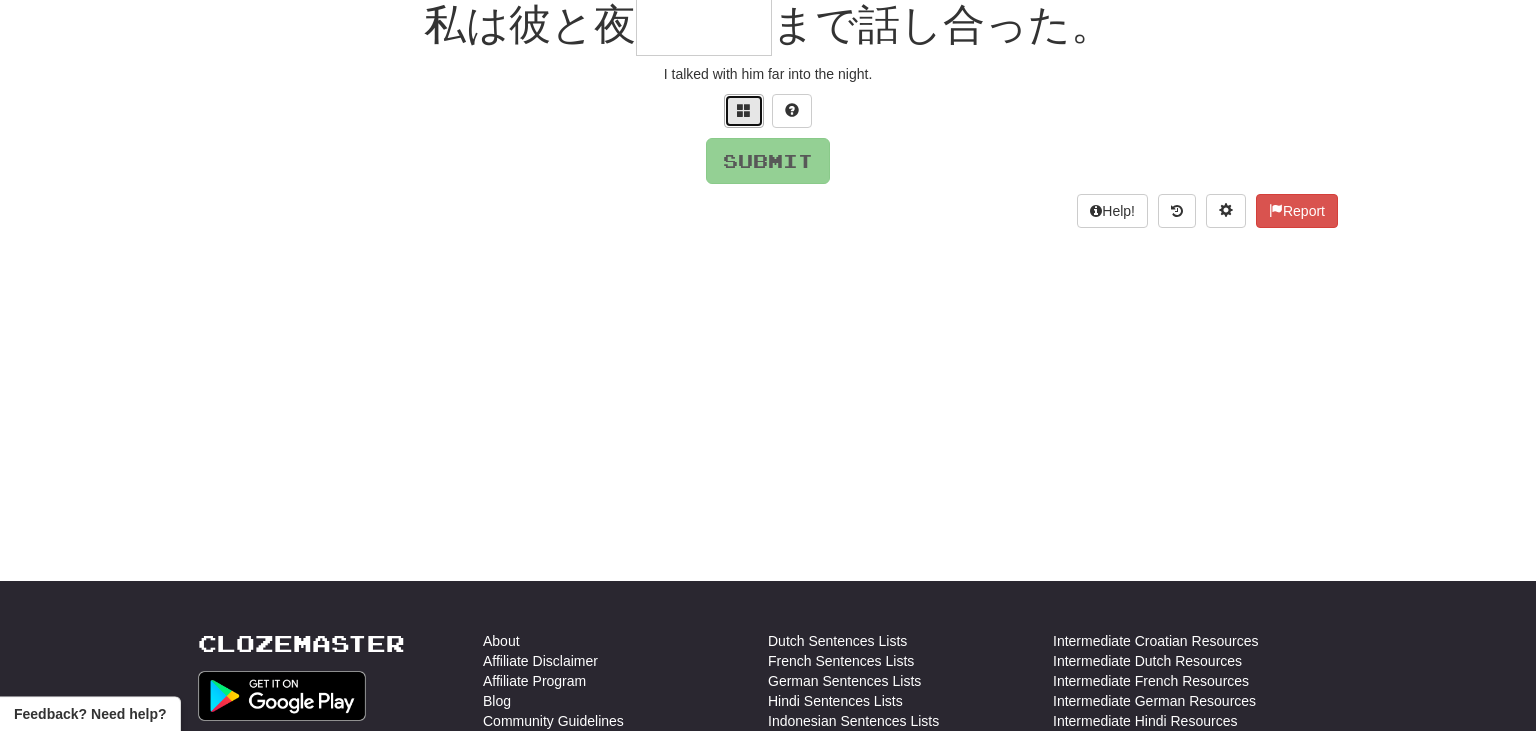 click at bounding box center [744, 110] 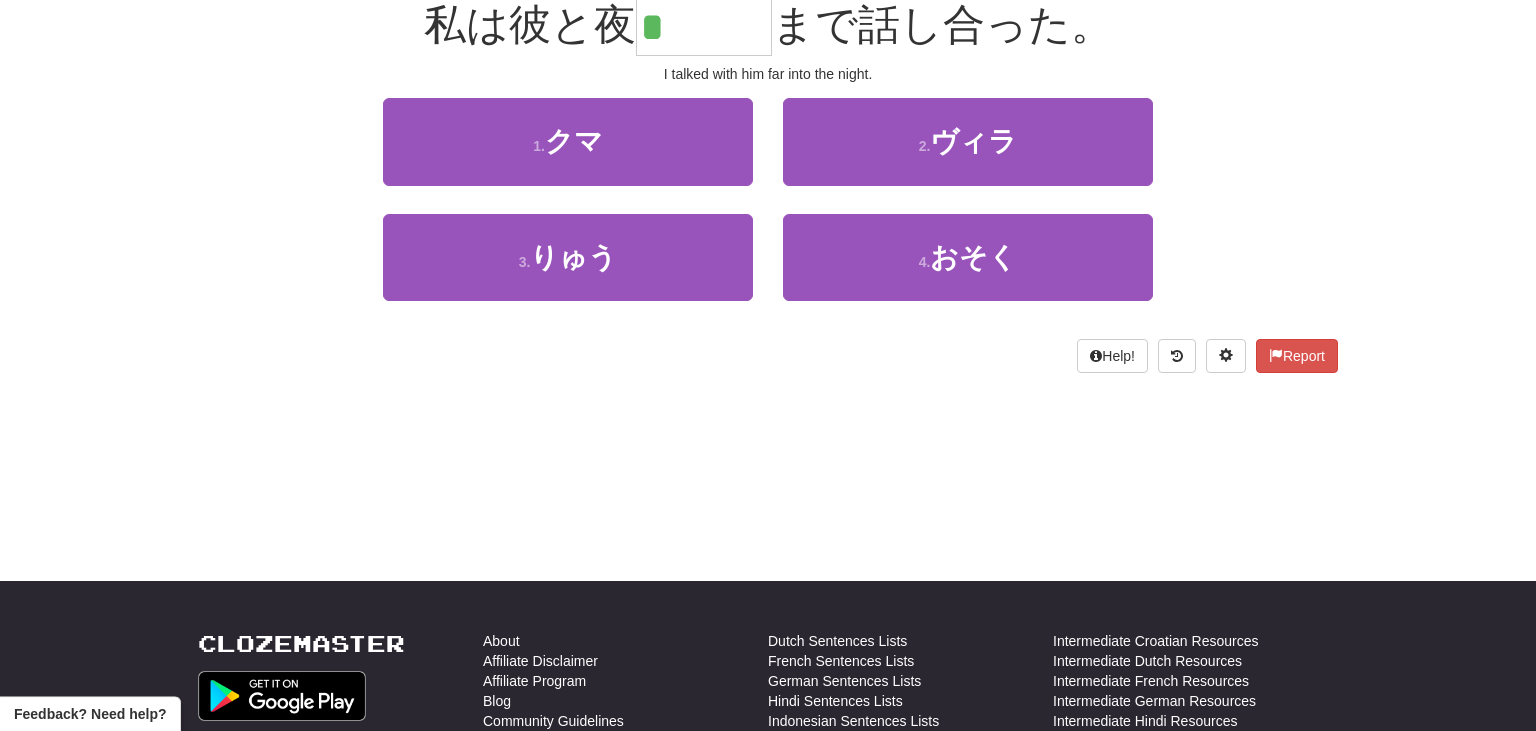 scroll, scrollTop: 197, scrollLeft: 0, axis: vertical 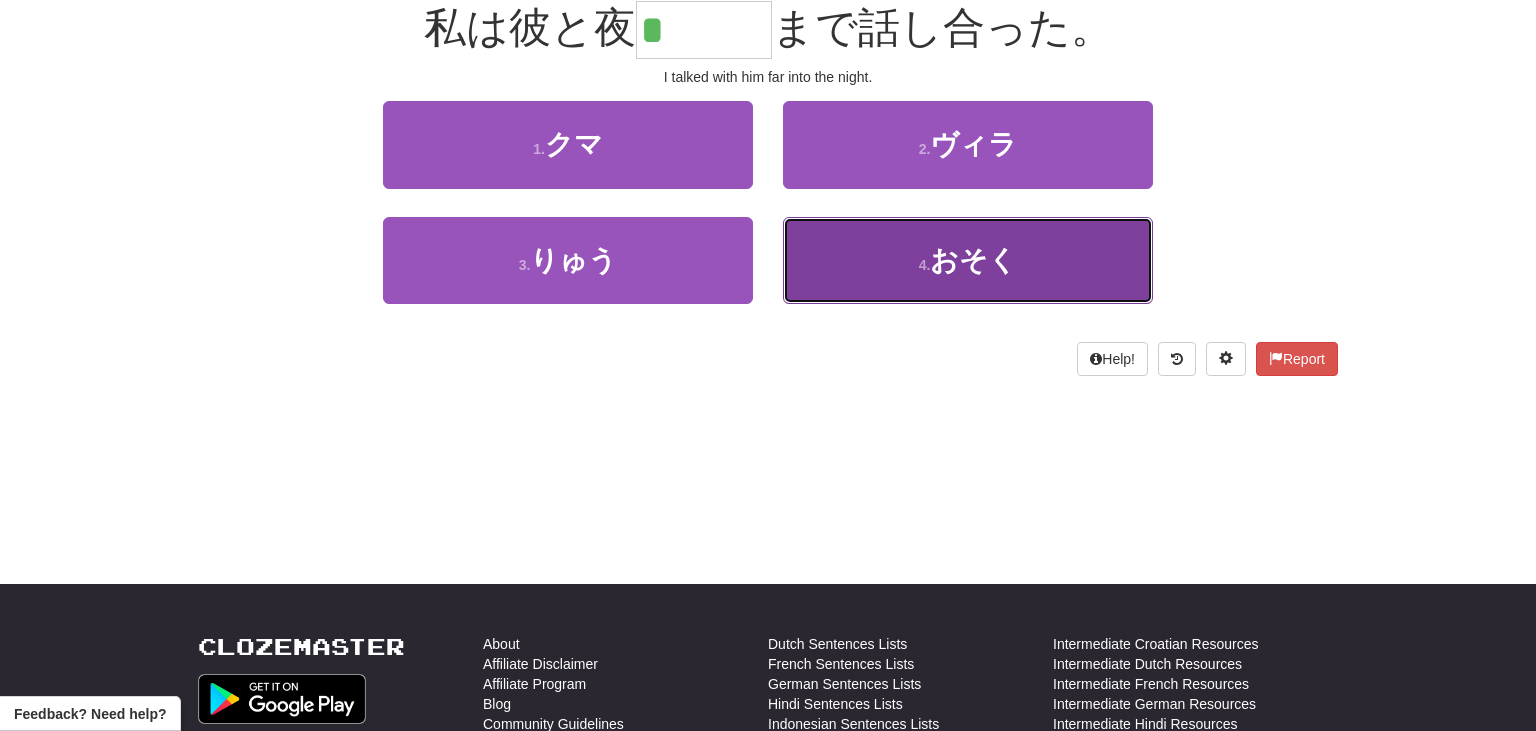 click on "4 .  おそく" at bounding box center (968, 260) 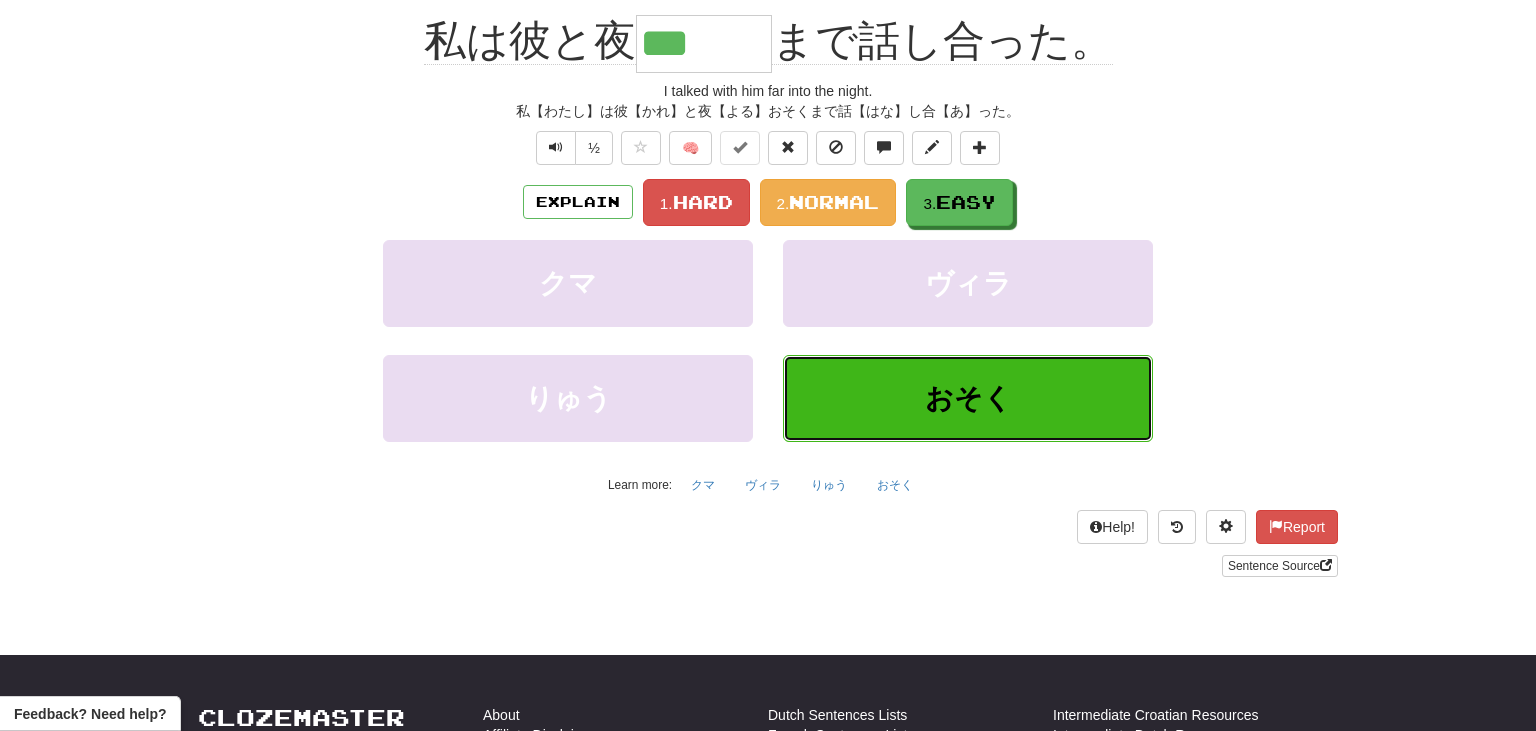 scroll, scrollTop: 210, scrollLeft: 0, axis: vertical 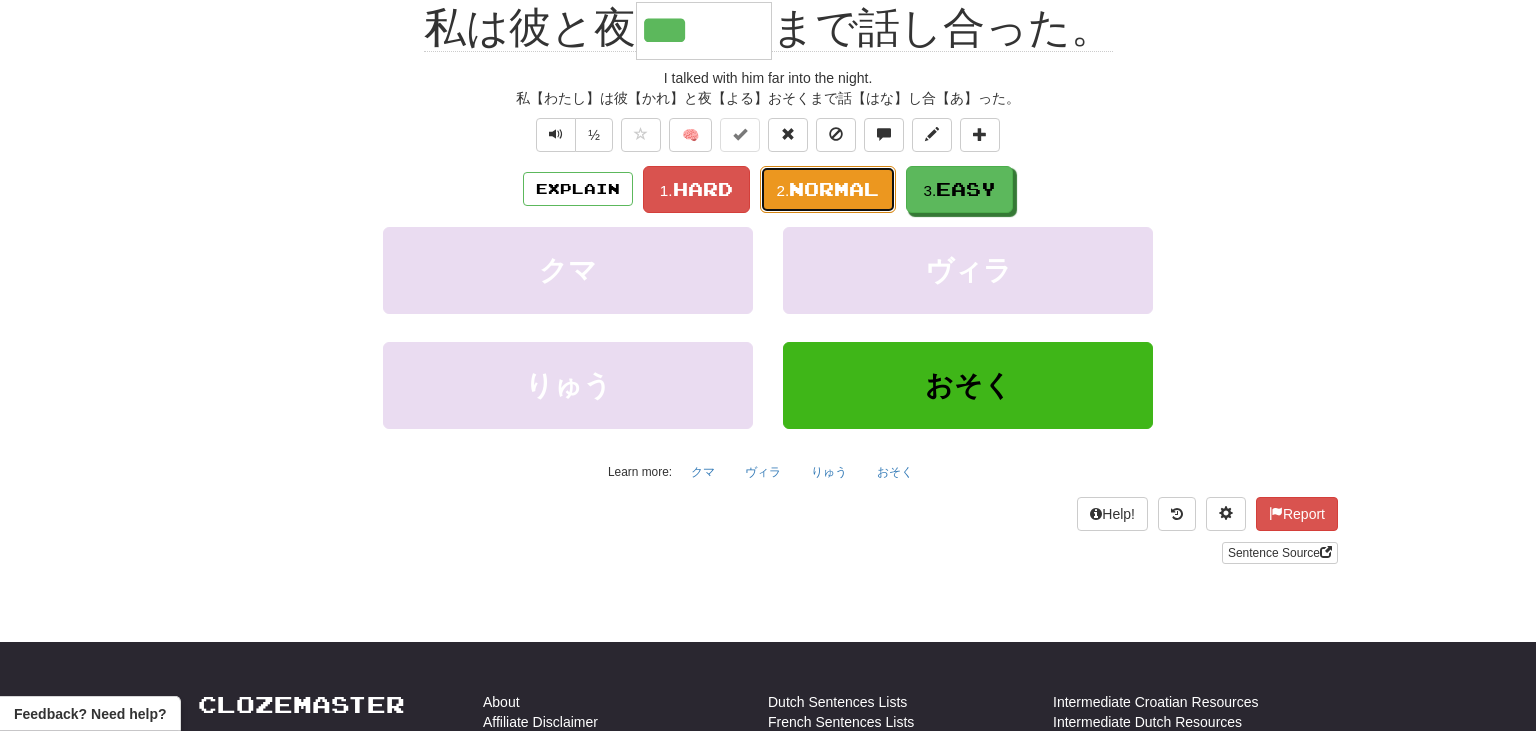 click on "2.  Normal" at bounding box center (828, 189) 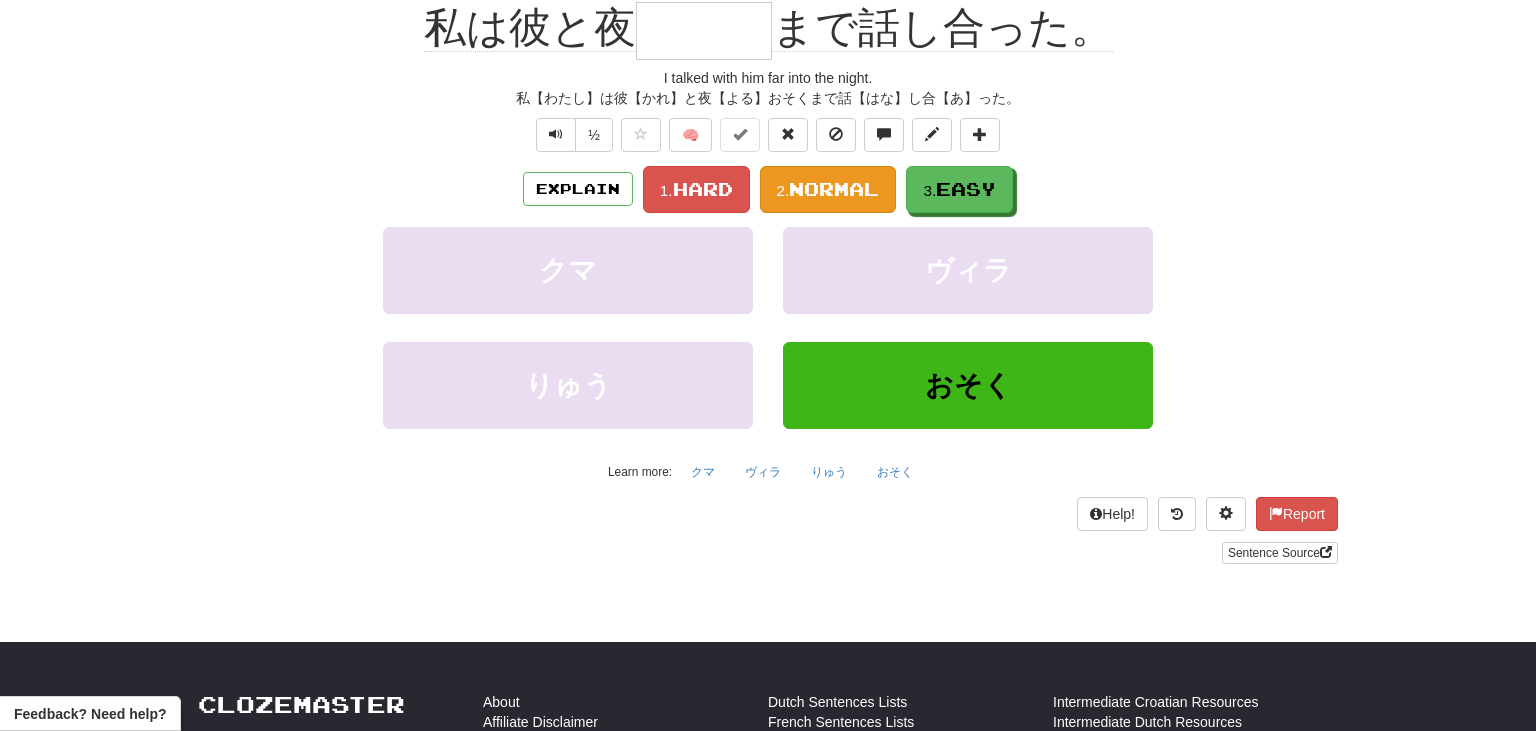 scroll, scrollTop: 197, scrollLeft: 0, axis: vertical 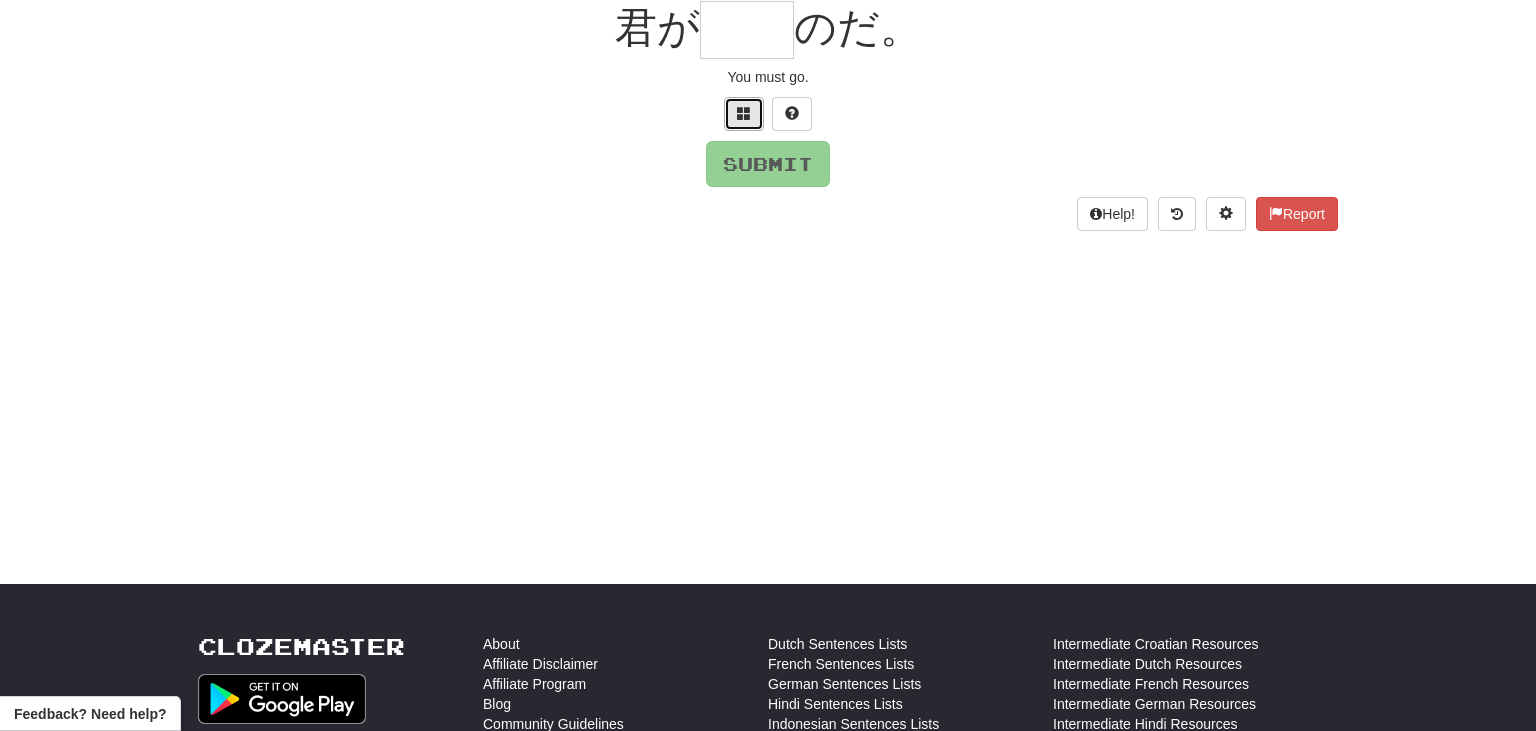 click at bounding box center (744, 113) 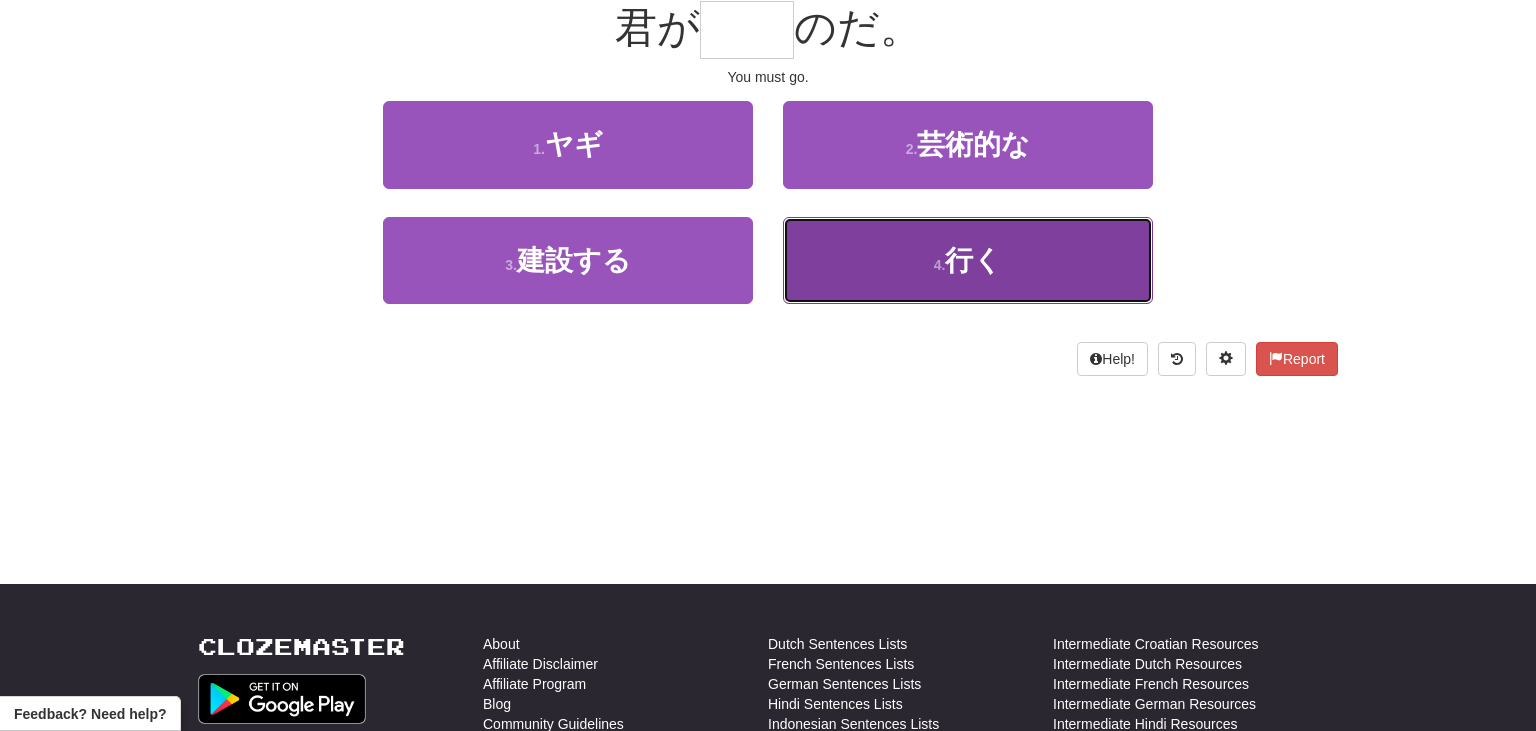 click on "4 .  行く" at bounding box center [968, 260] 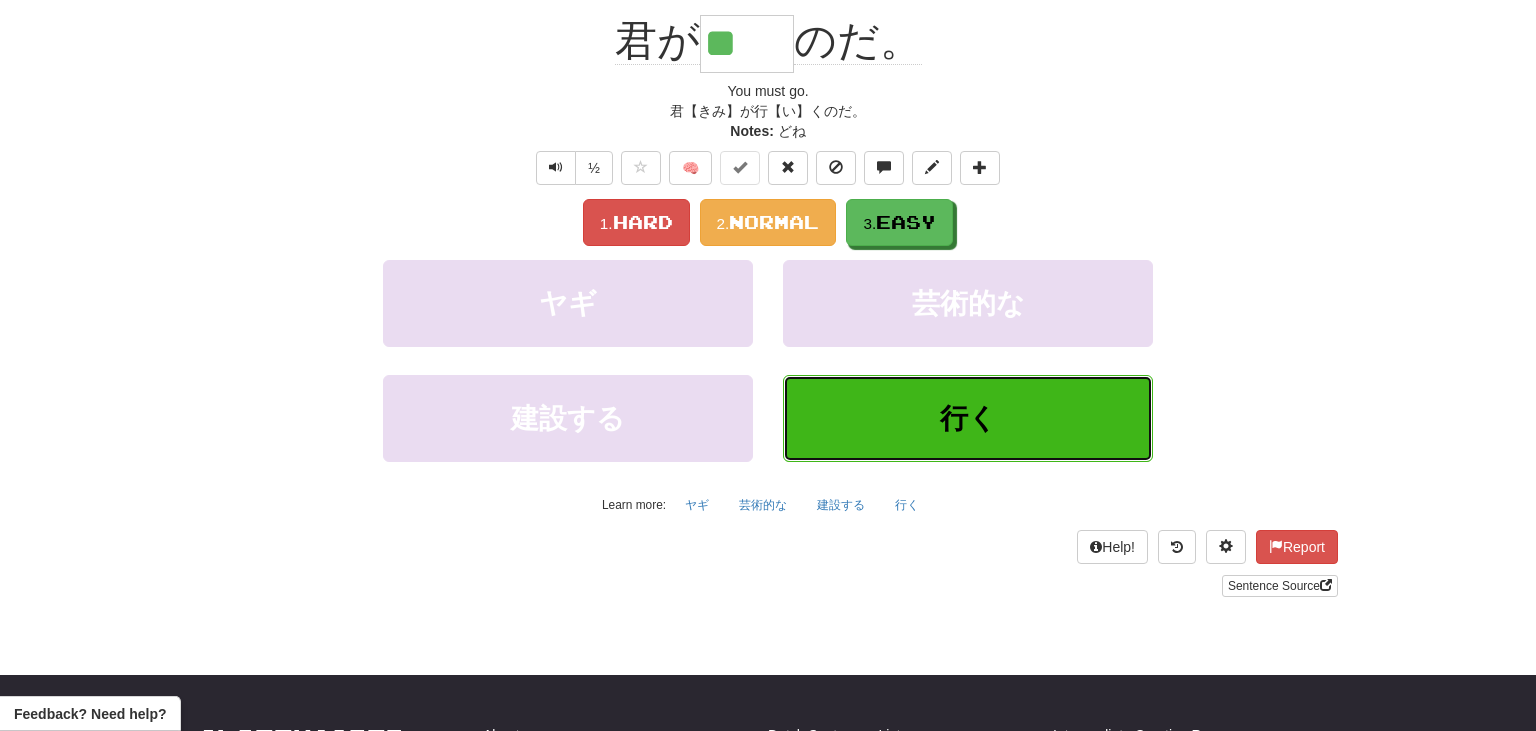 scroll, scrollTop: 210, scrollLeft: 0, axis: vertical 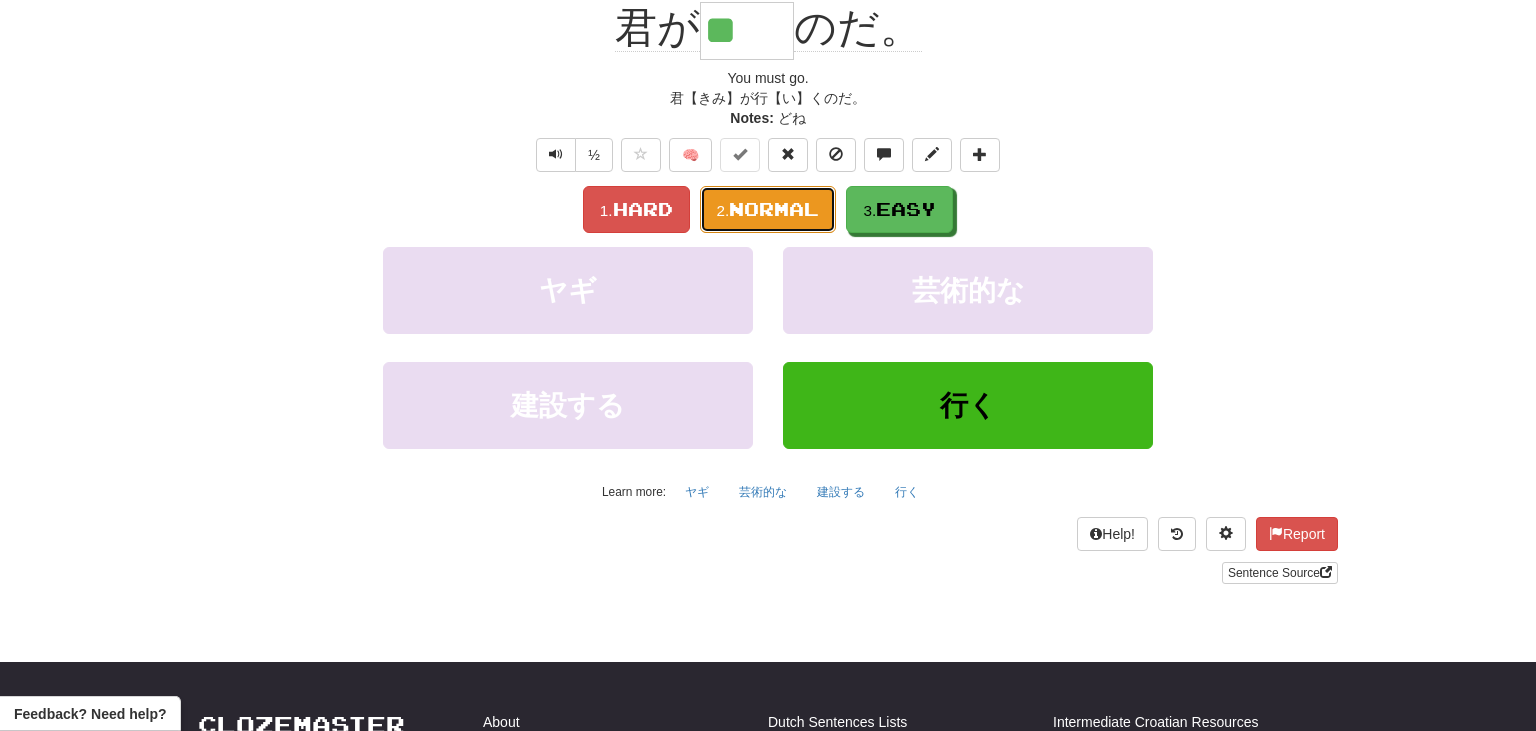 click on "Normal" at bounding box center [774, 209] 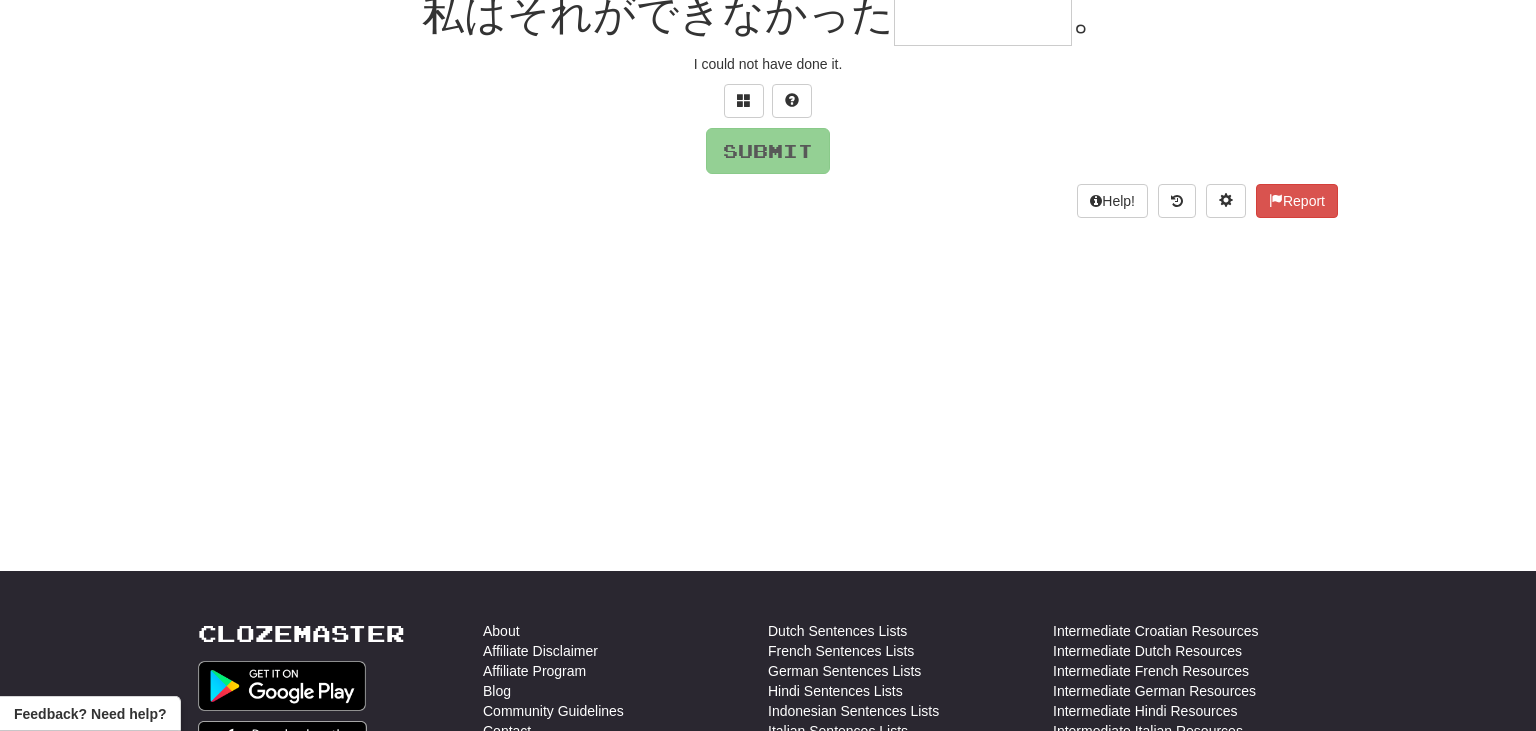 scroll, scrollTop: 197, scrollLeft: 0, axis: vertical 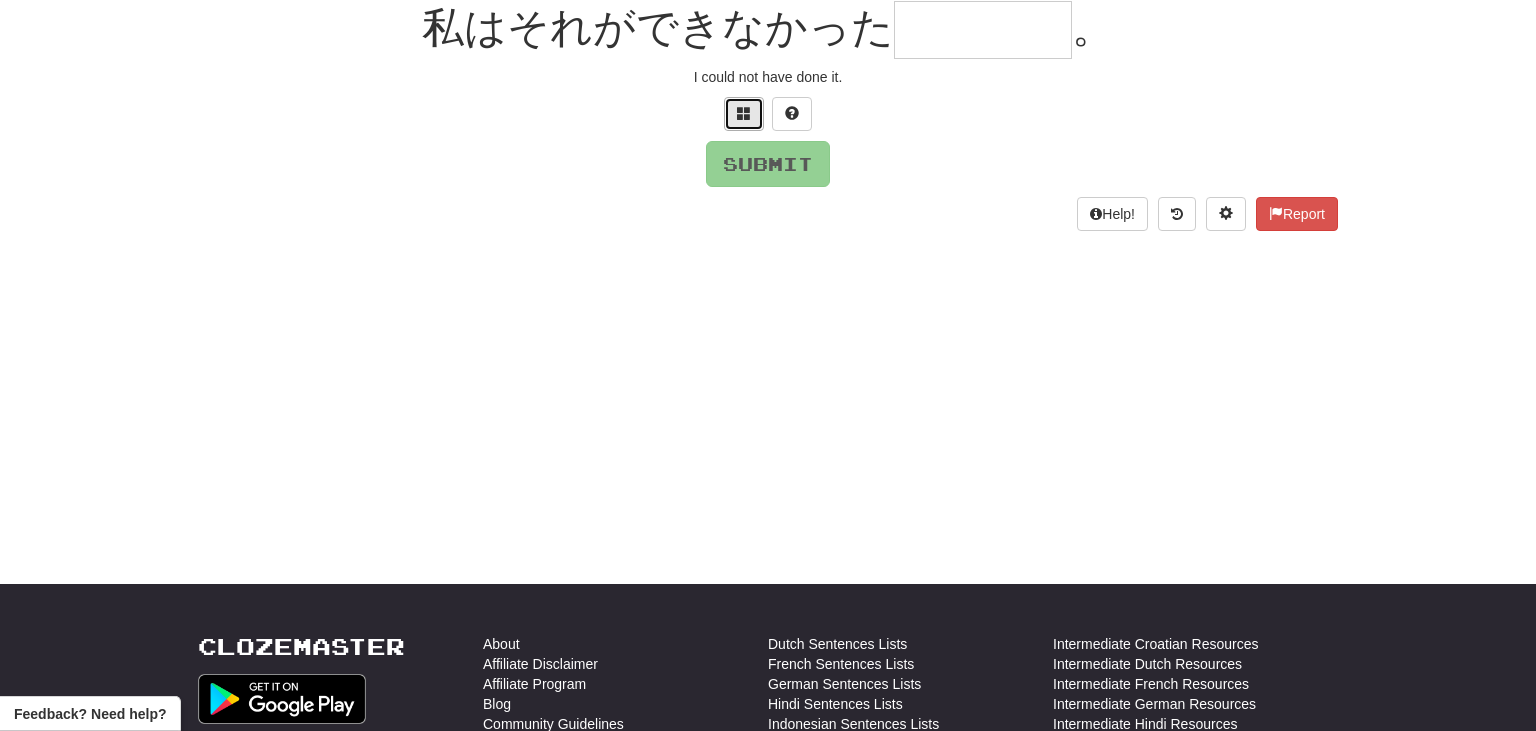 click at bounding box center (744, 114) 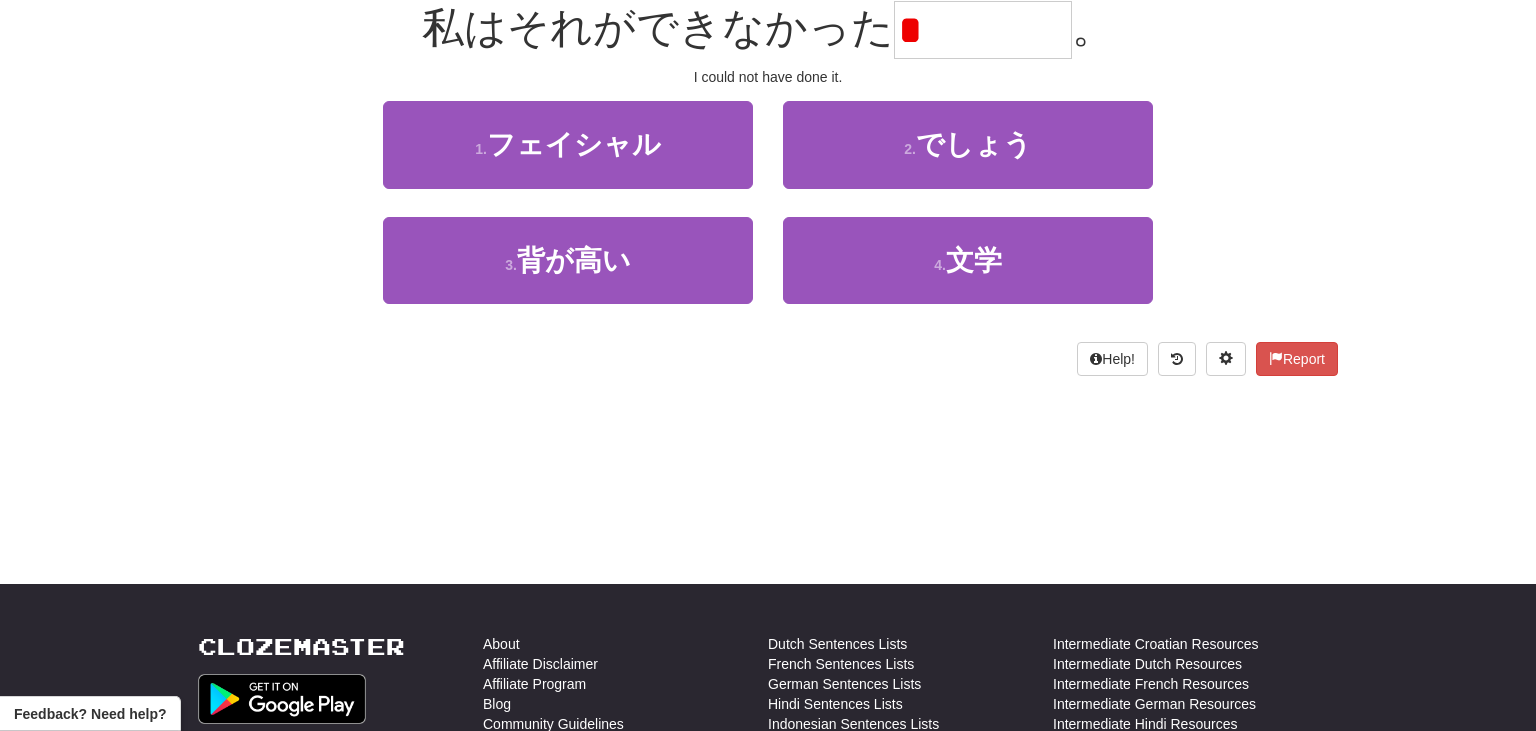 type on "*" 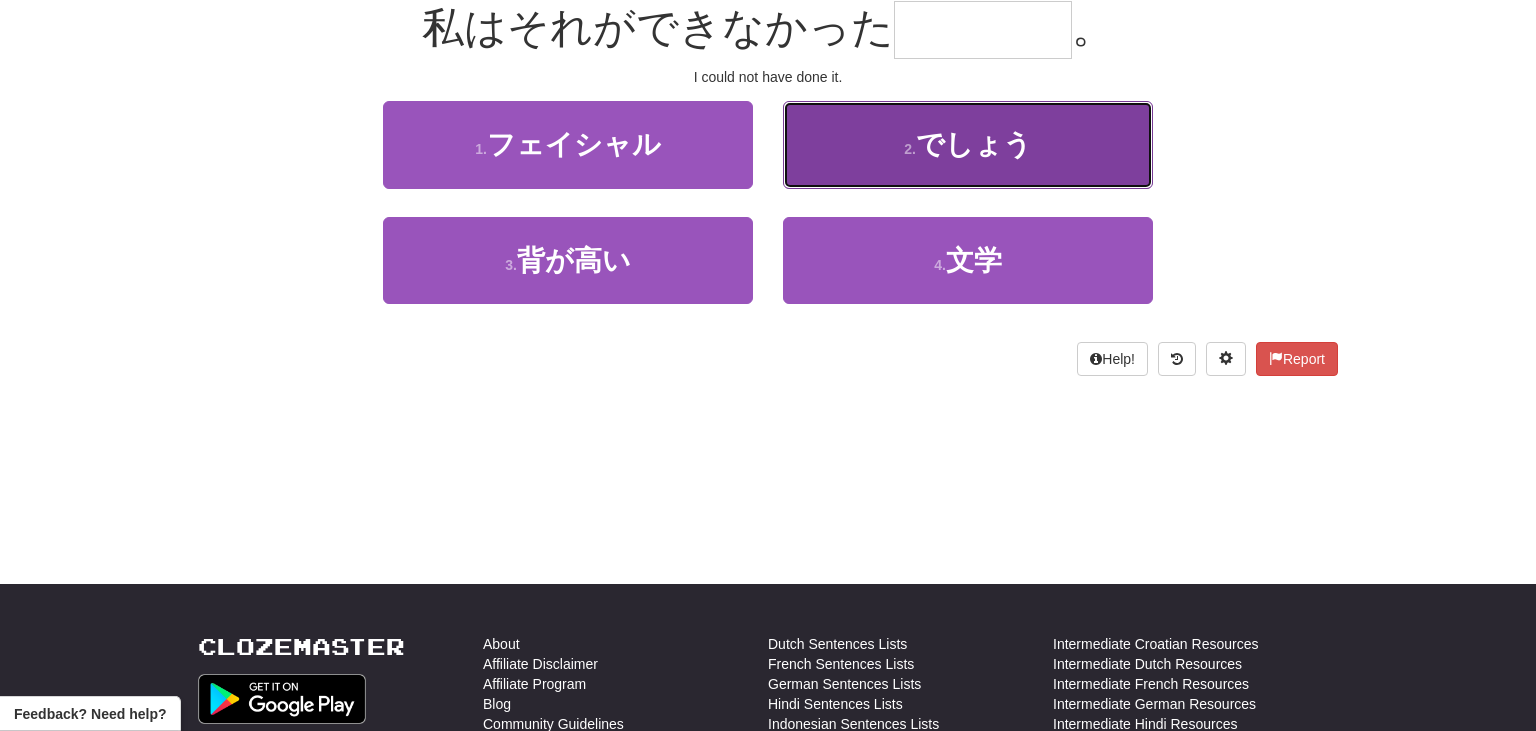 click on "でしょう" at bounding box center [974, 144] 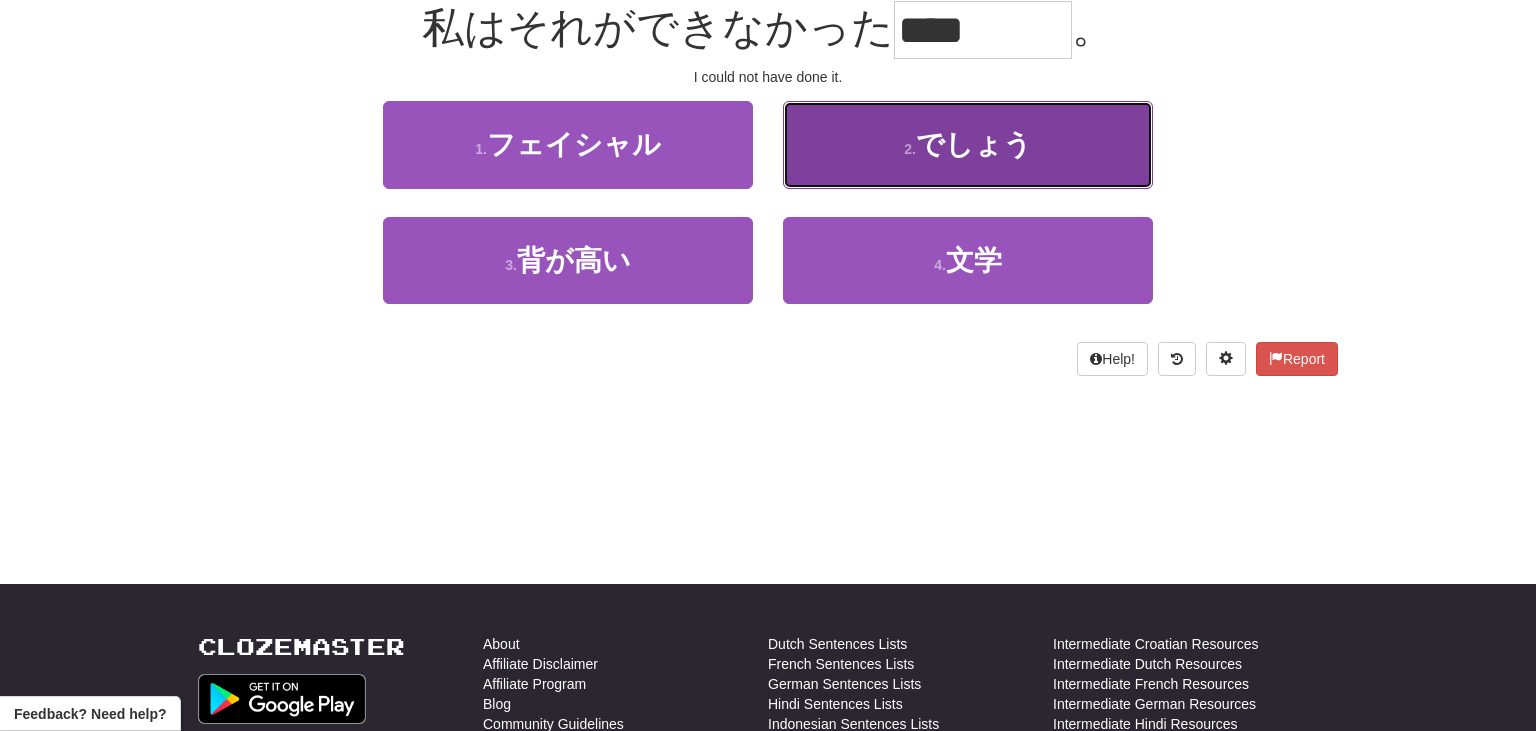 scroll, scrollTop: 210, scrollLeft: 0, axis: vertical 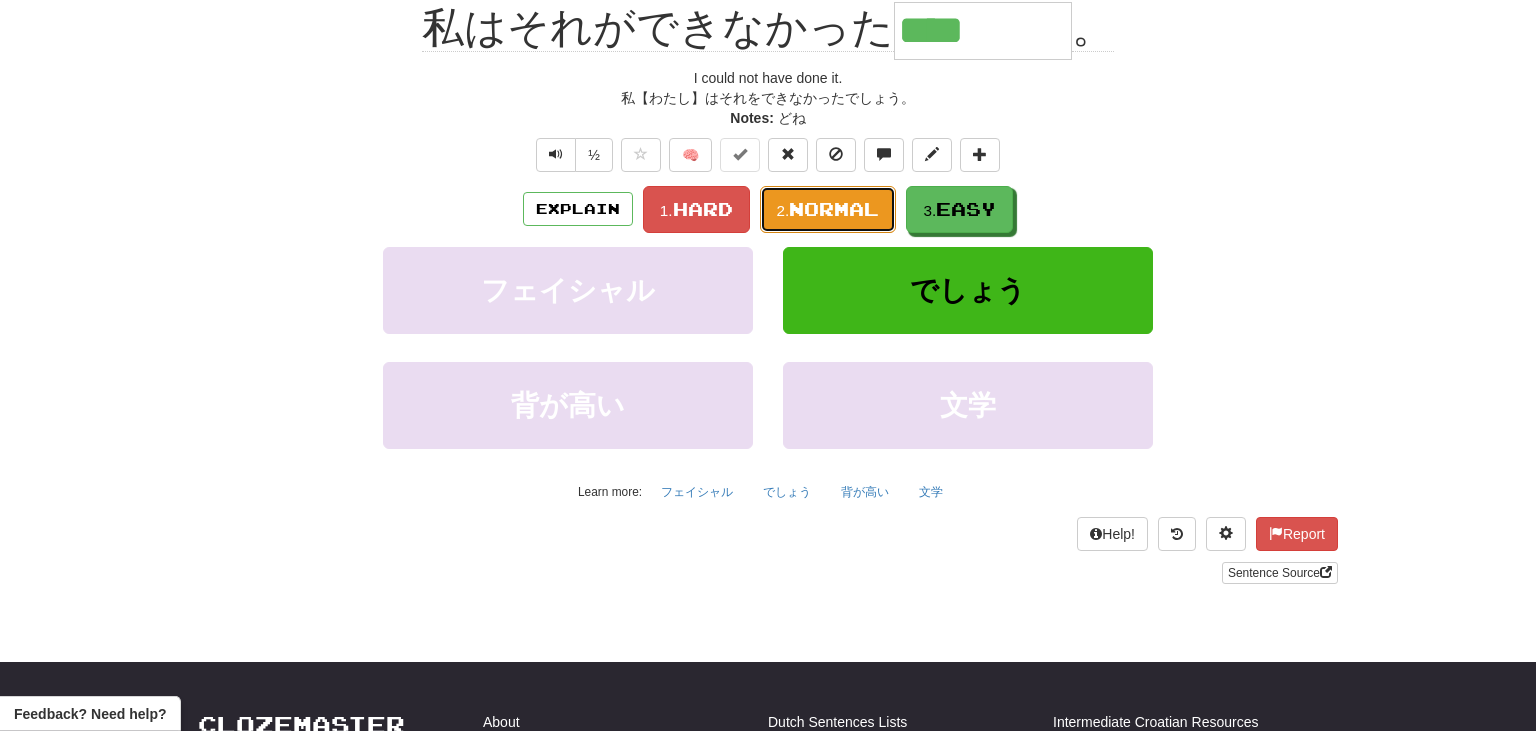 click on "Normal" at bounding box center (834, 209) 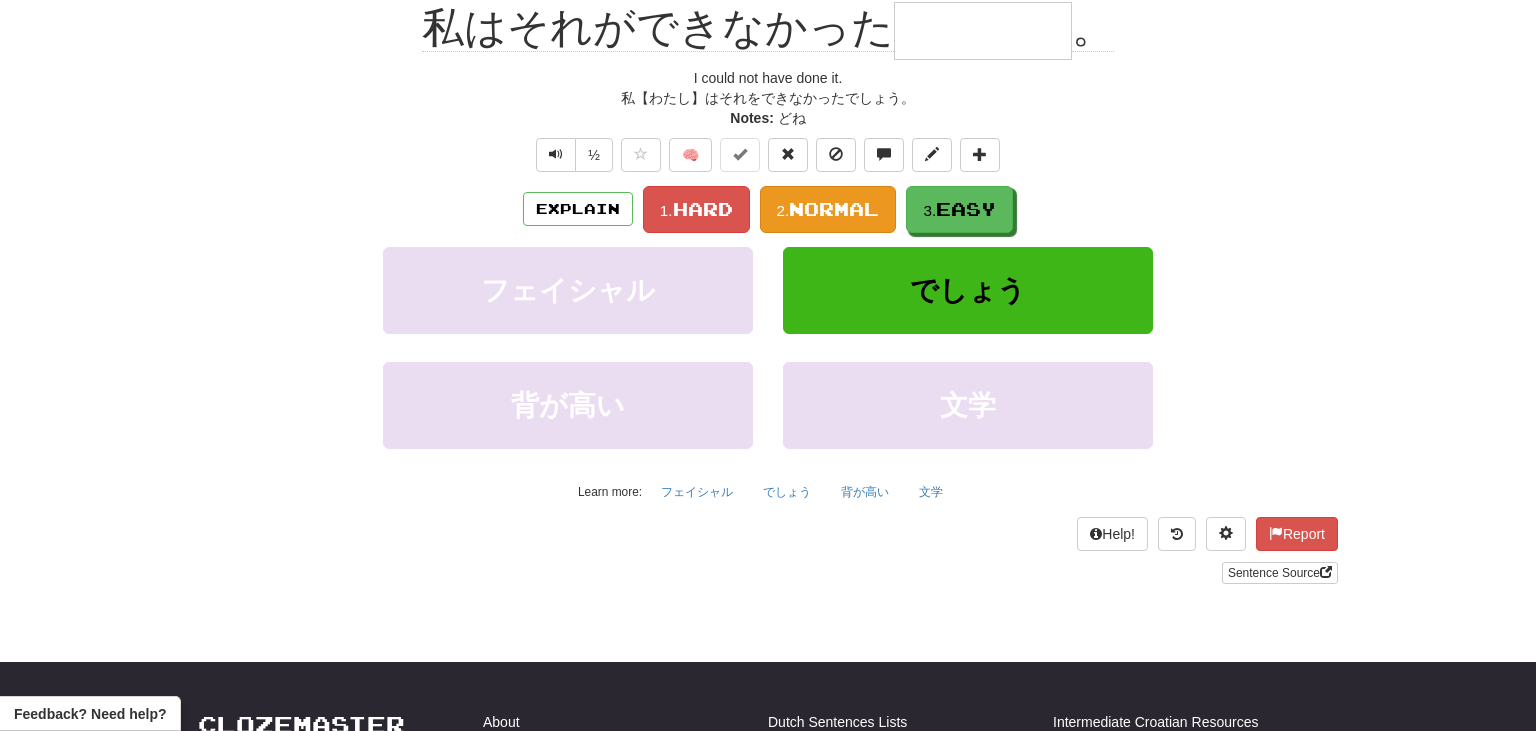 scroll, scrollTop: 197, scrollLeft: 0, axis: vertical 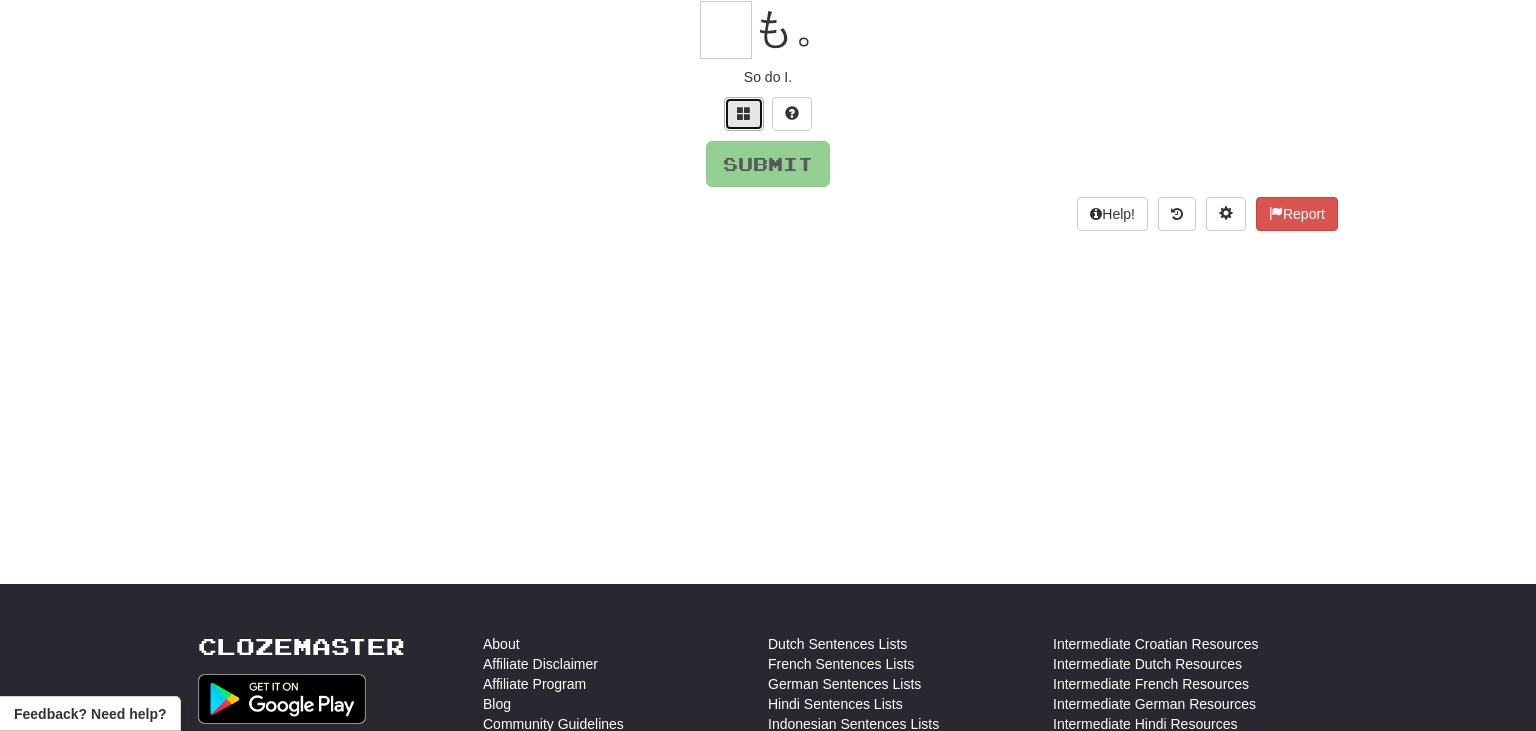 click at bounding box center [744, 113] 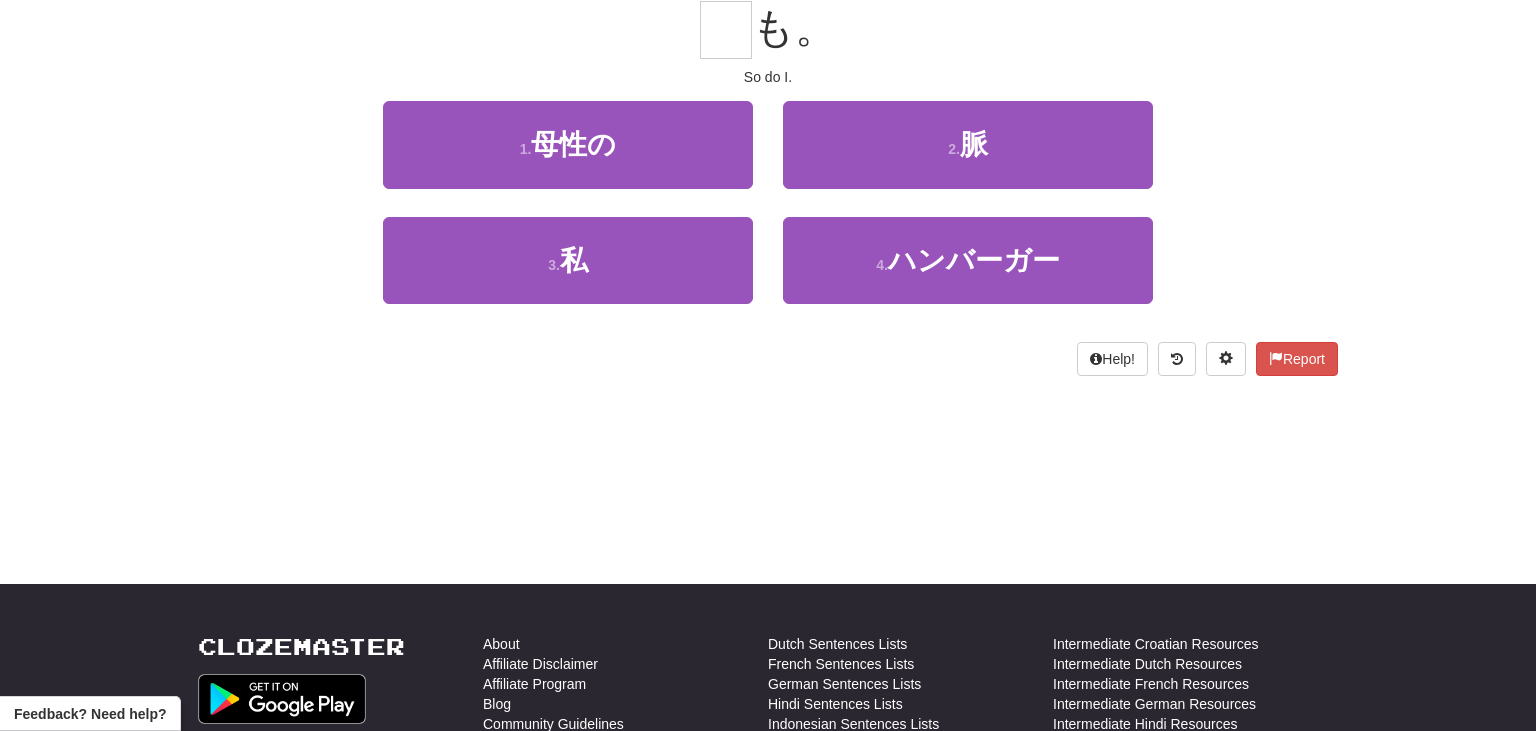 click on "1 .  母性の" at bounding box center [568, 158] 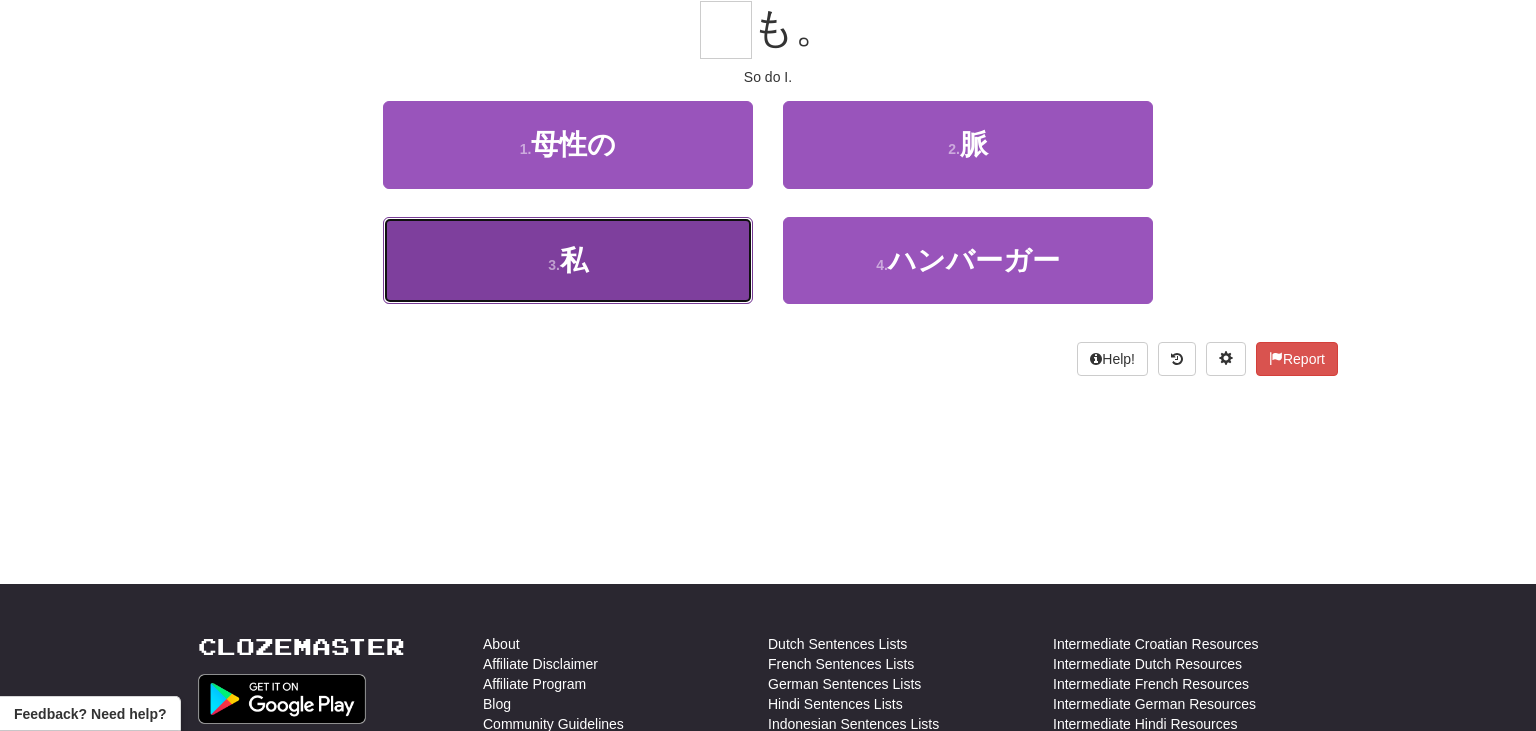 click on "3 .  私" at bounding box center (568, 260) 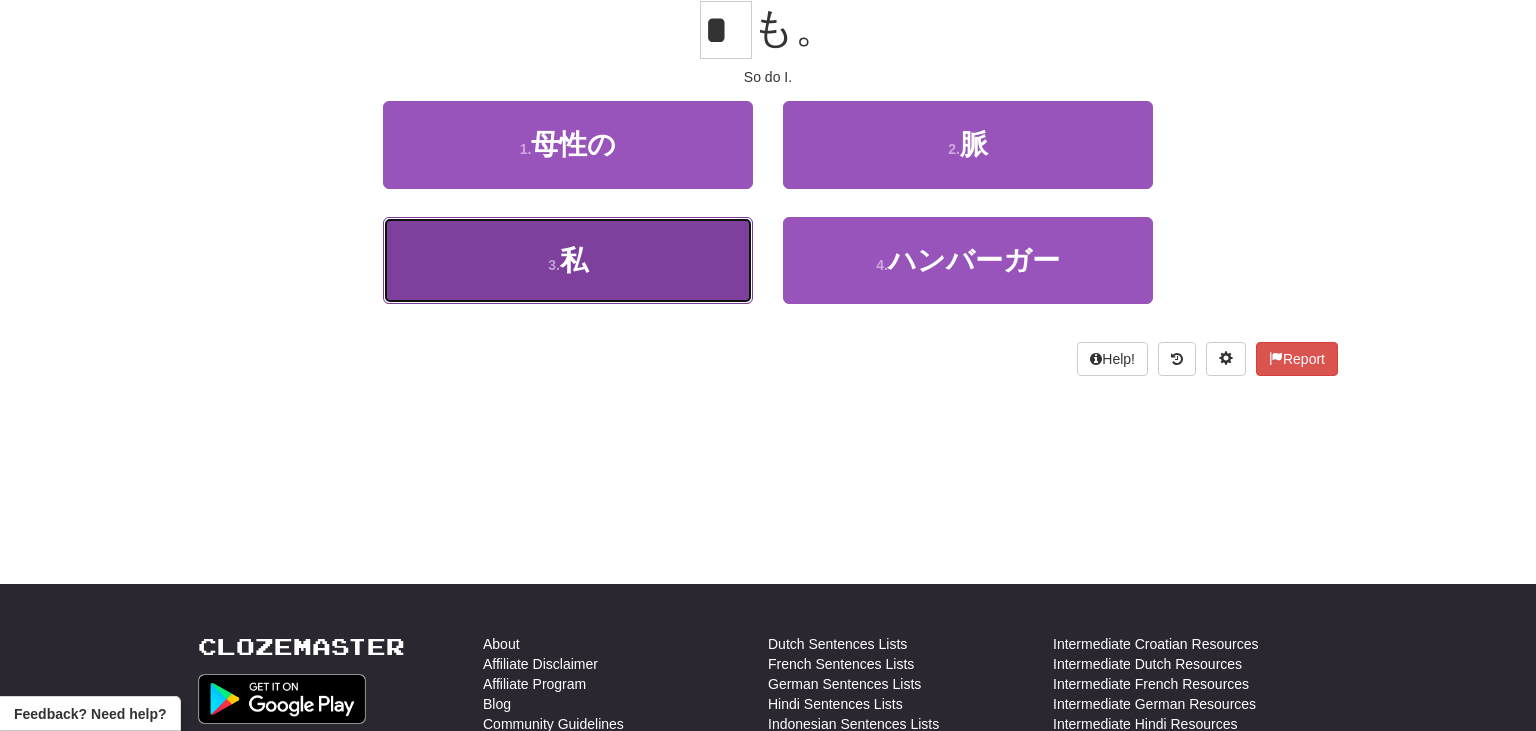 scroll, scrollTop: 210, scrollLeft: 0, axis: vertical 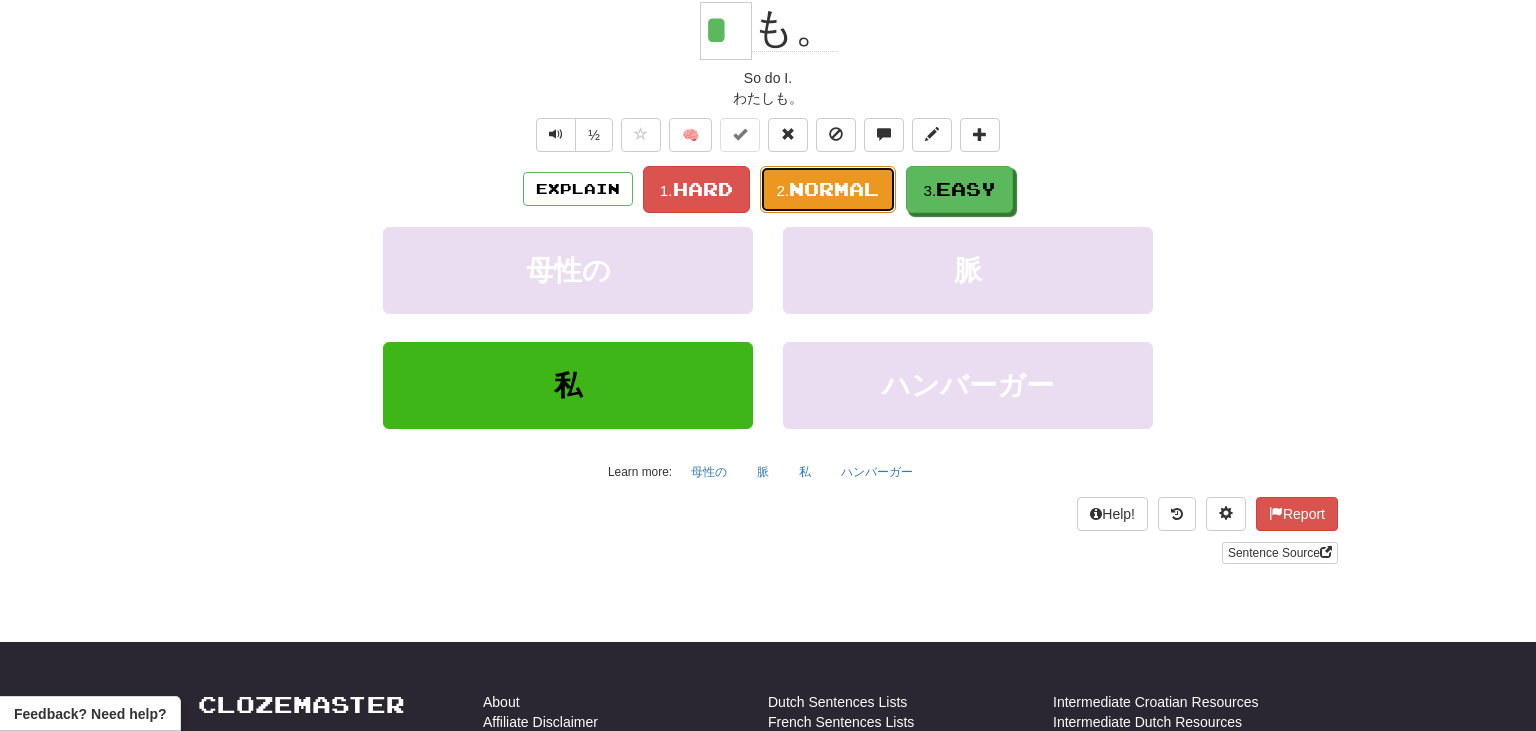 click on "Normal" at bounding box center [834, 189] 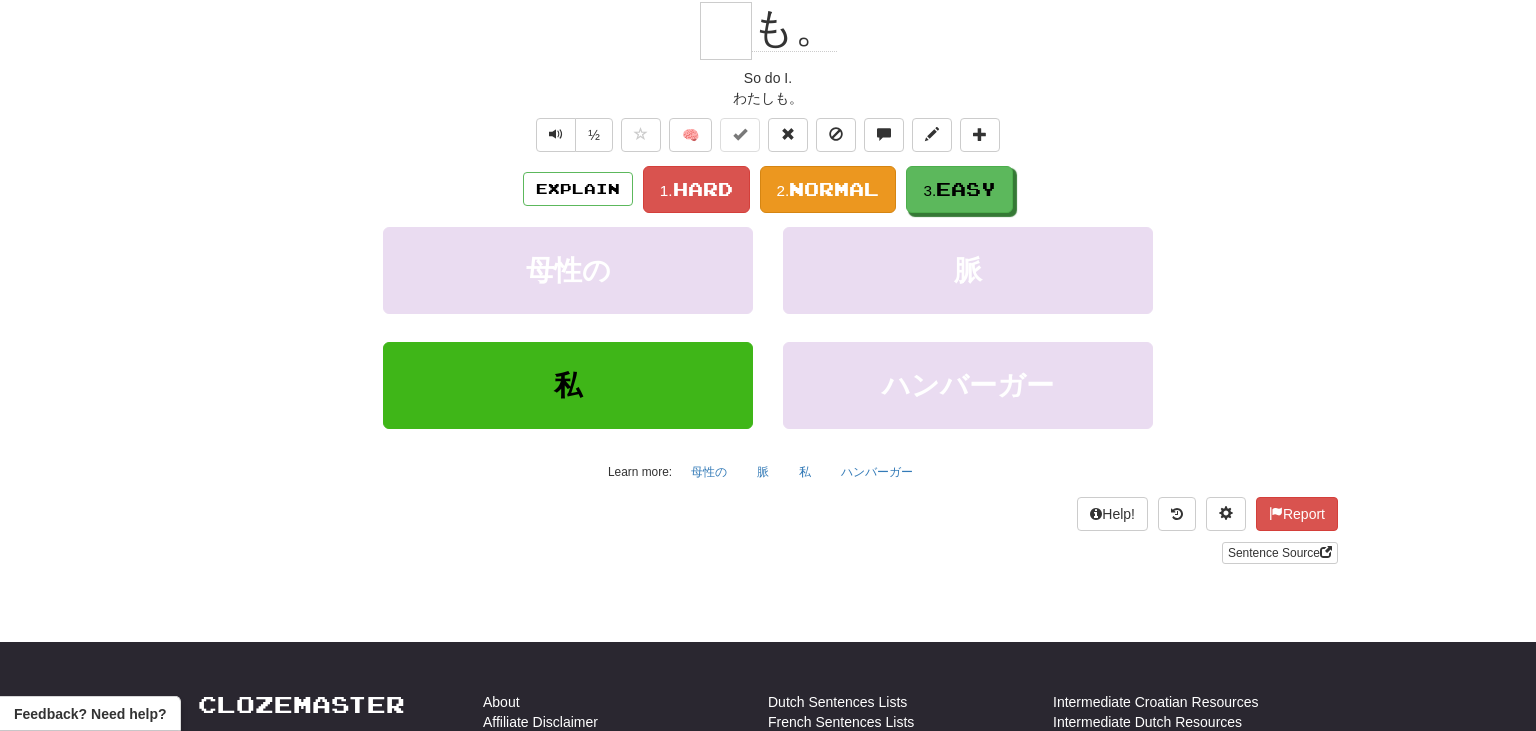 scroll, scrollTop: 197, scrollLeft: 0, axis: vertical 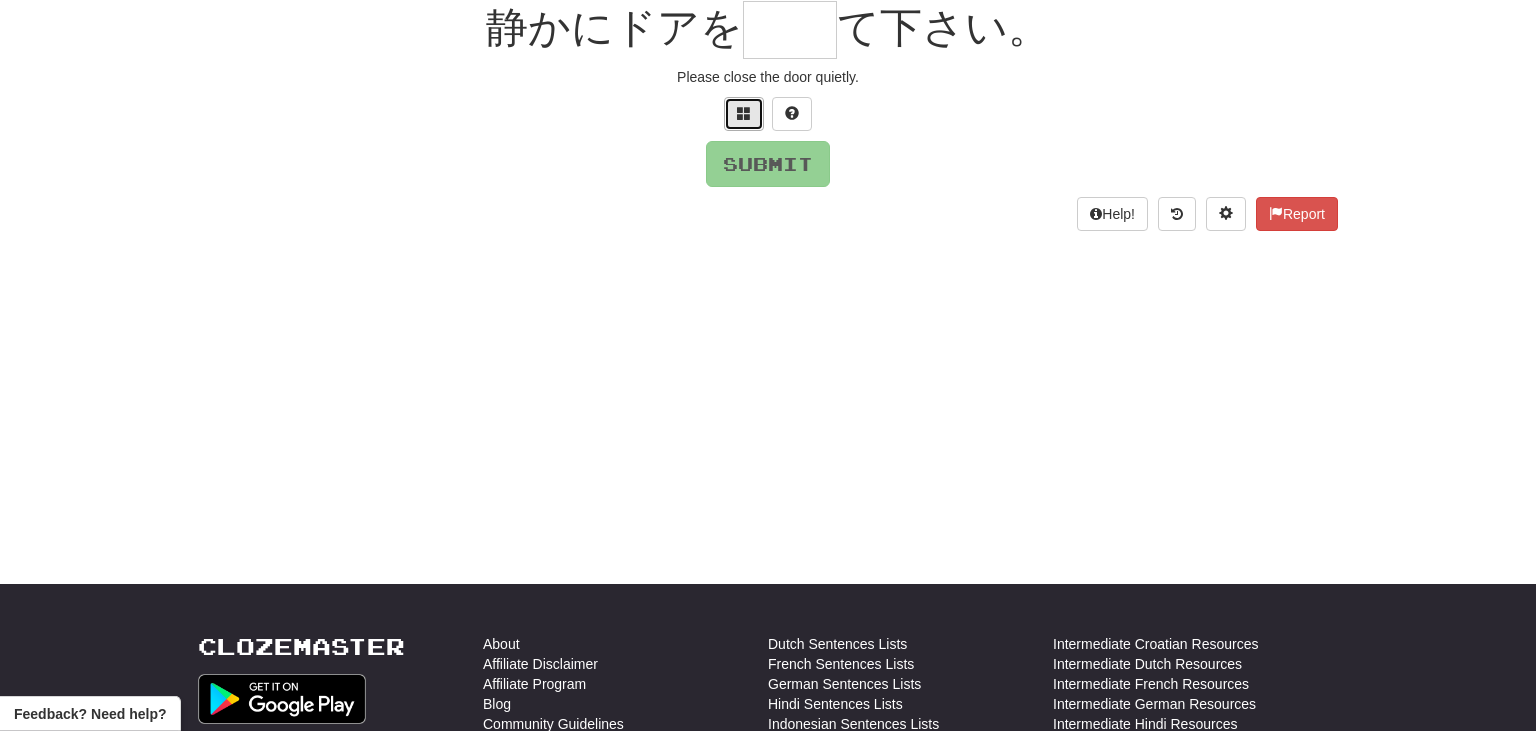 click at bounding box center (744, 114) 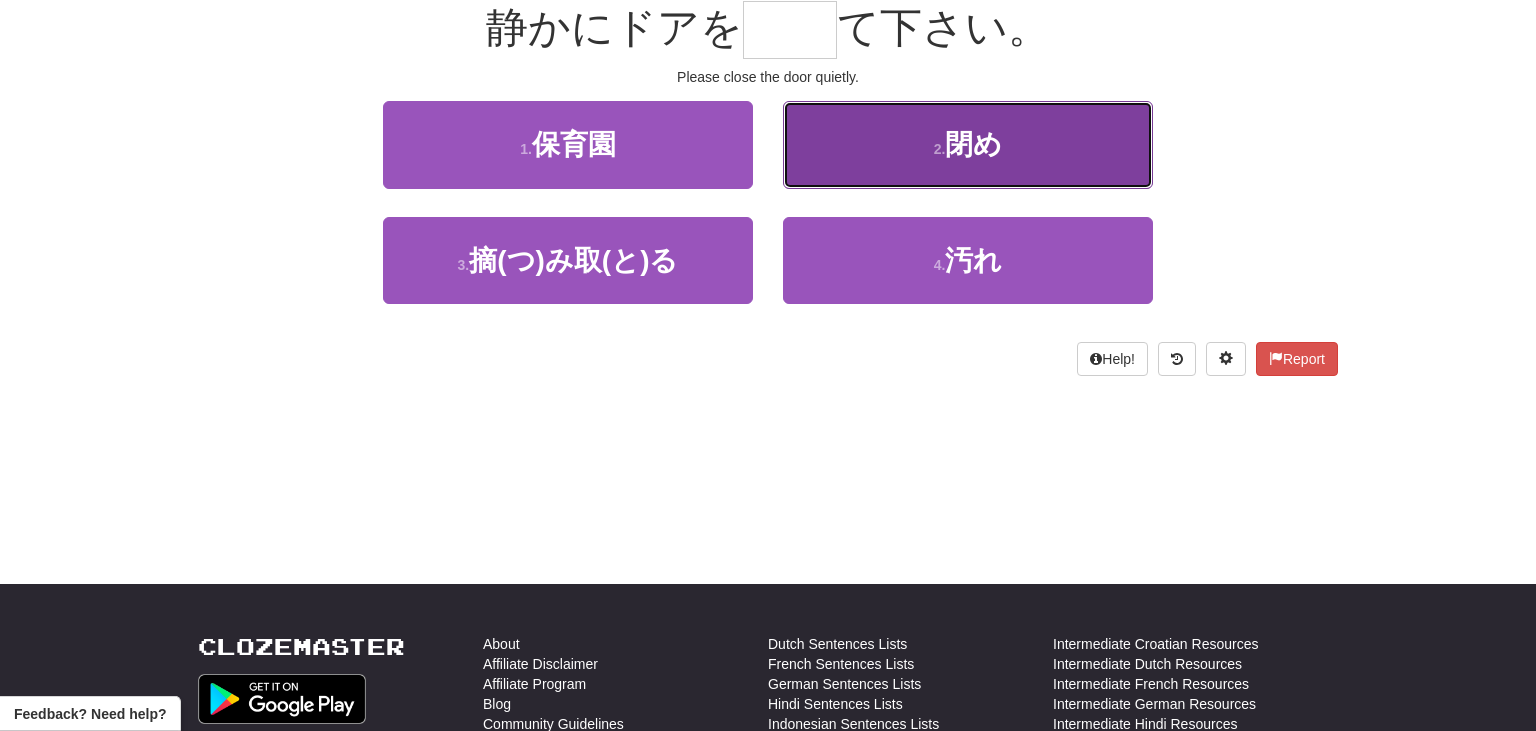 click on "2 ." at bounding box center (940, 149) 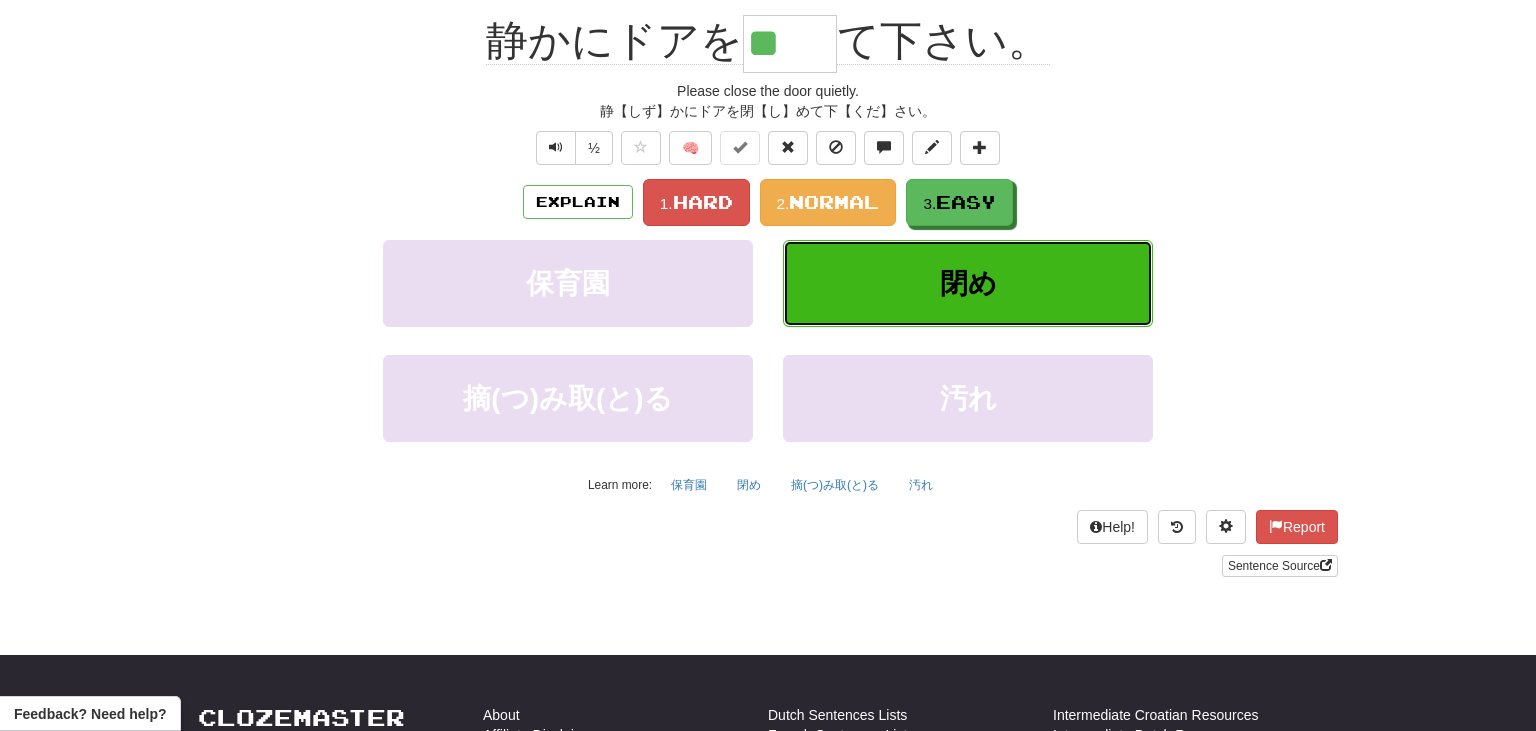 scroll, scrollTop: 210, scrollLeft: 0, axis: vertical 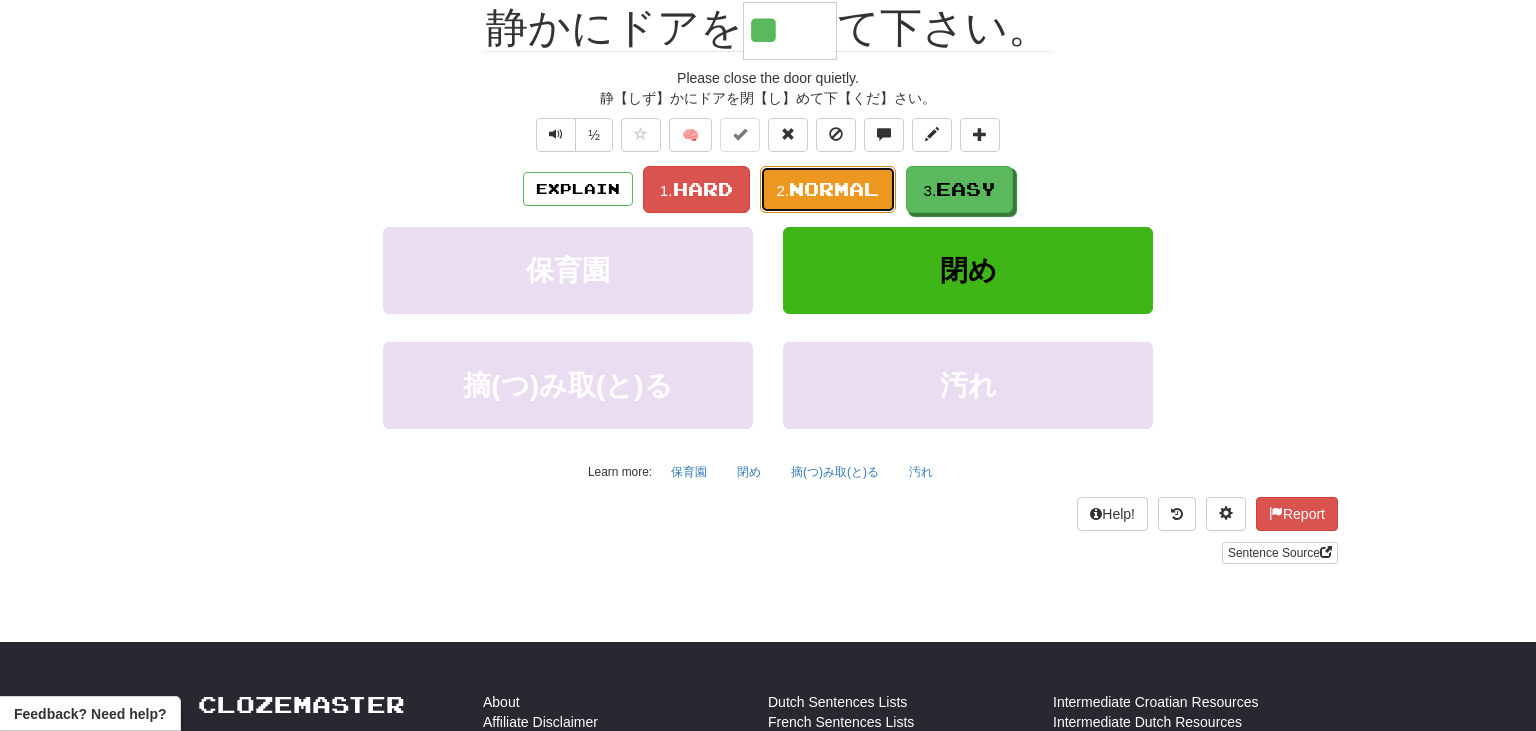 click on "Normal" at bounding box center (834, 189) 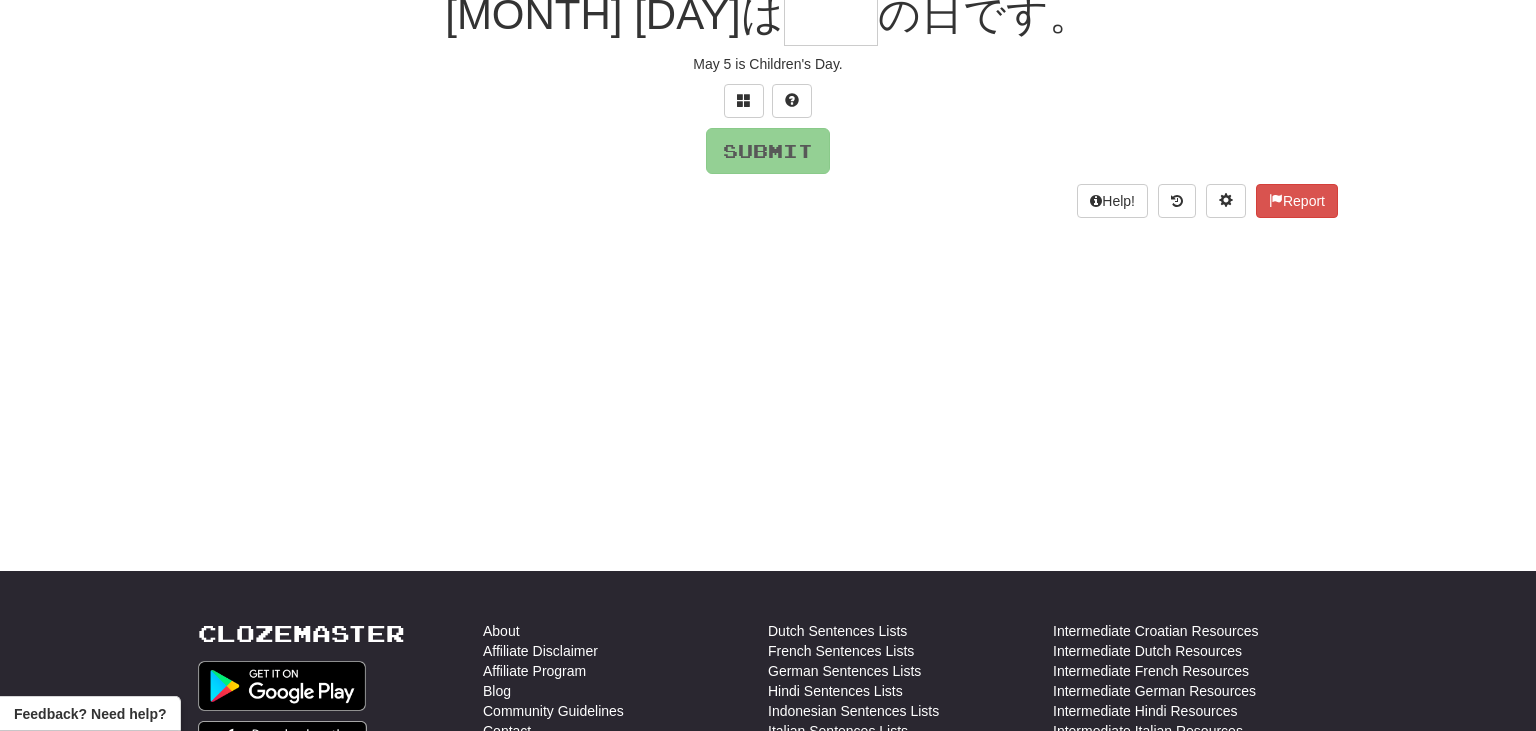 scroll, scrollTop: 197, scrollLeft: 0, axis: vertical 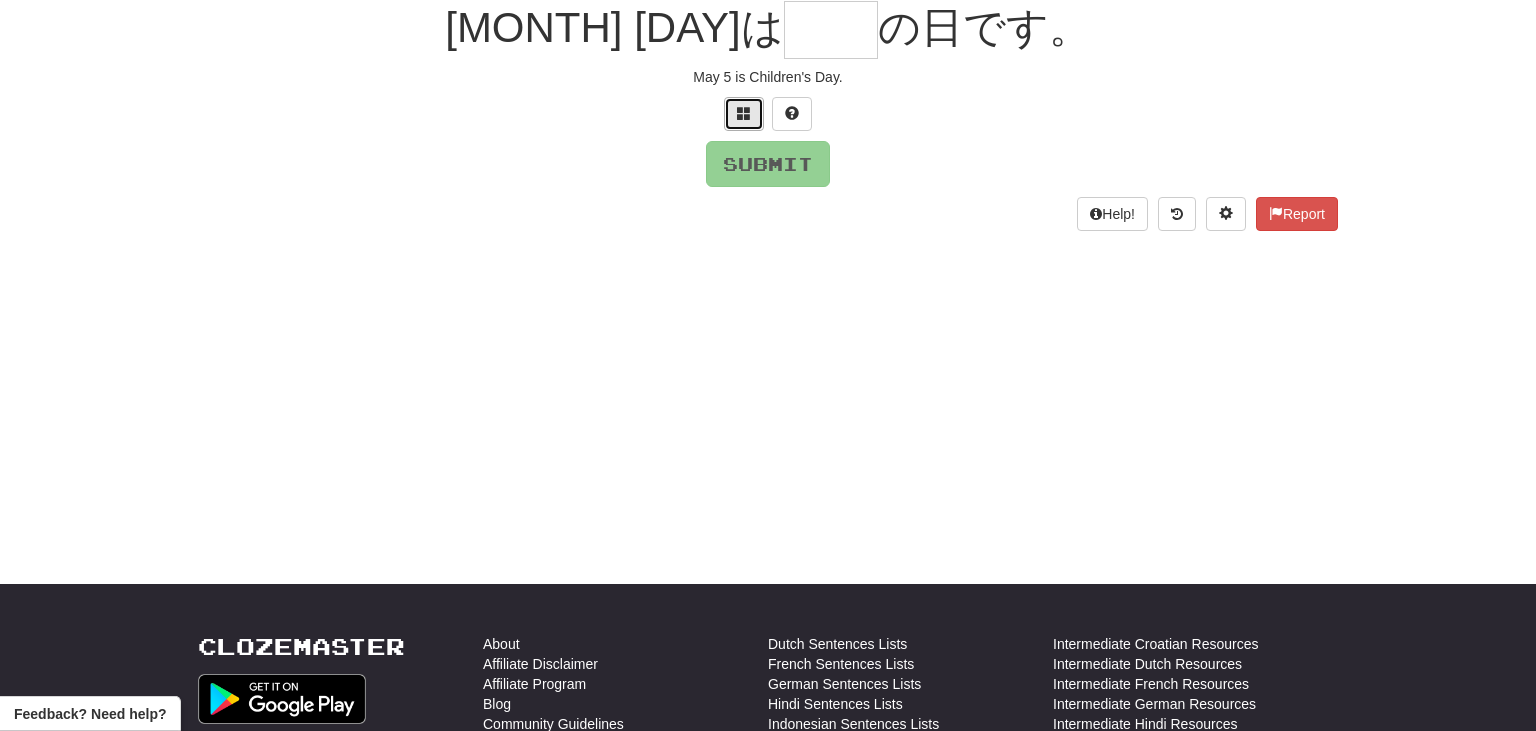click at bounding box center [744, 113] 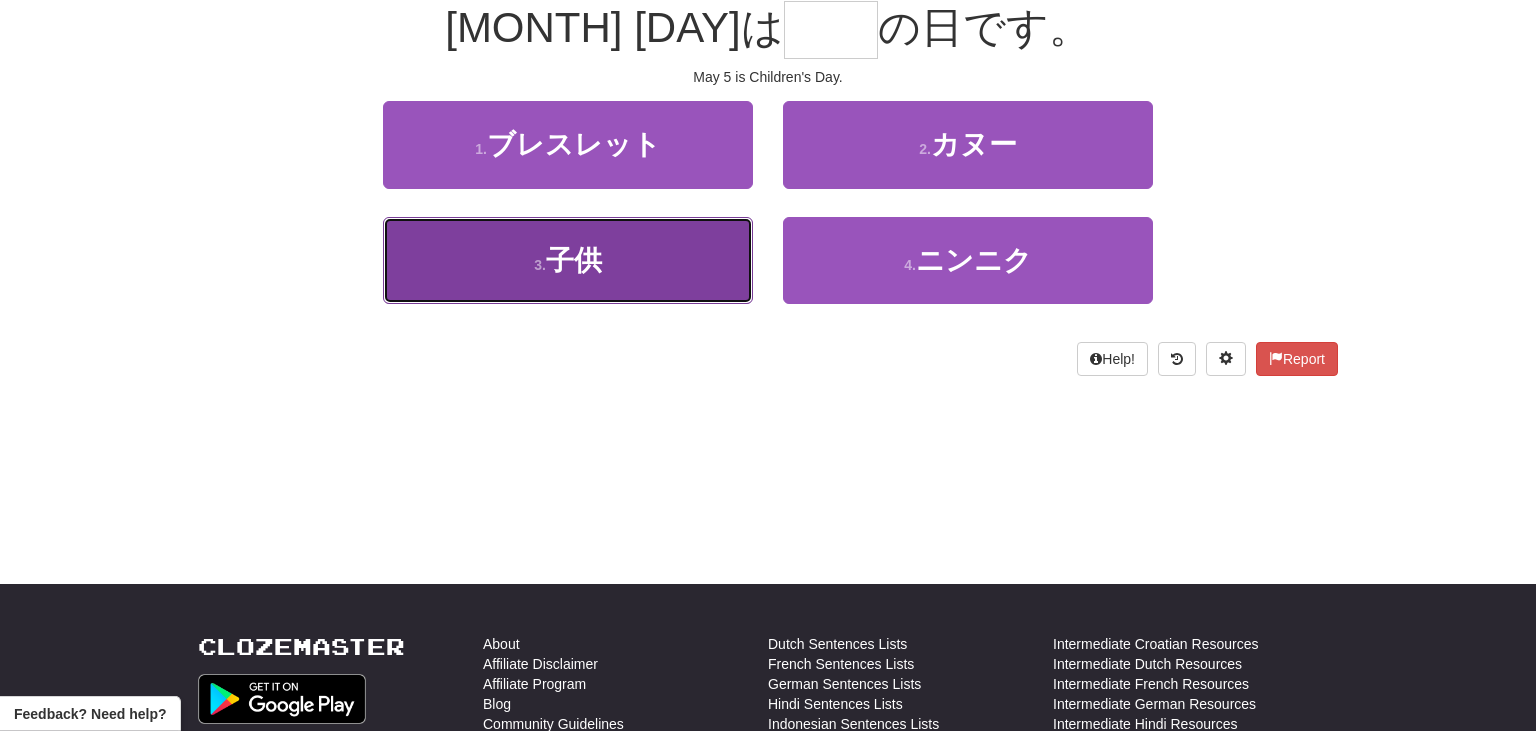 click on "3 .  子供" at bounding box center [568, 260] 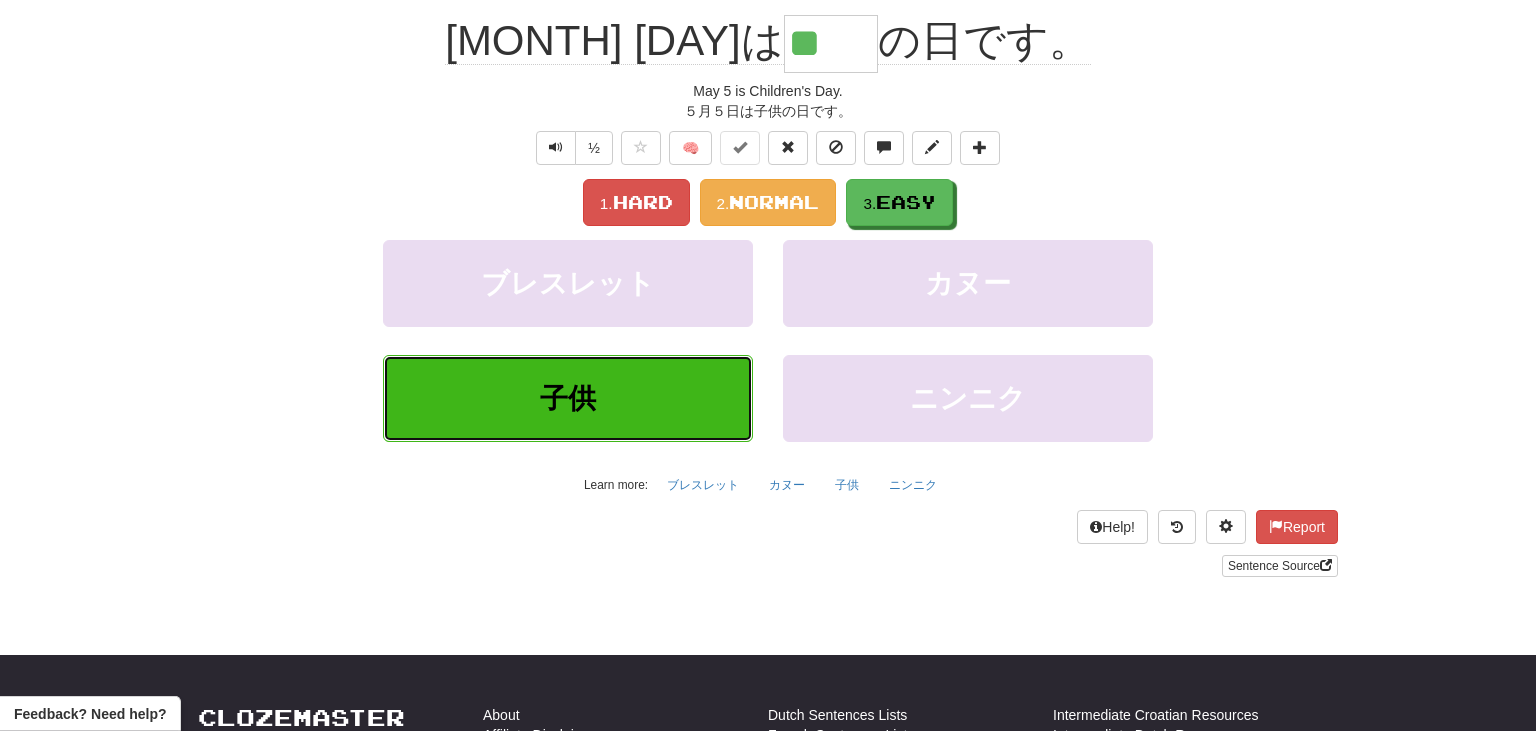 scroll, scrollTop: 210, scrollLeft: 0, axis: vertical 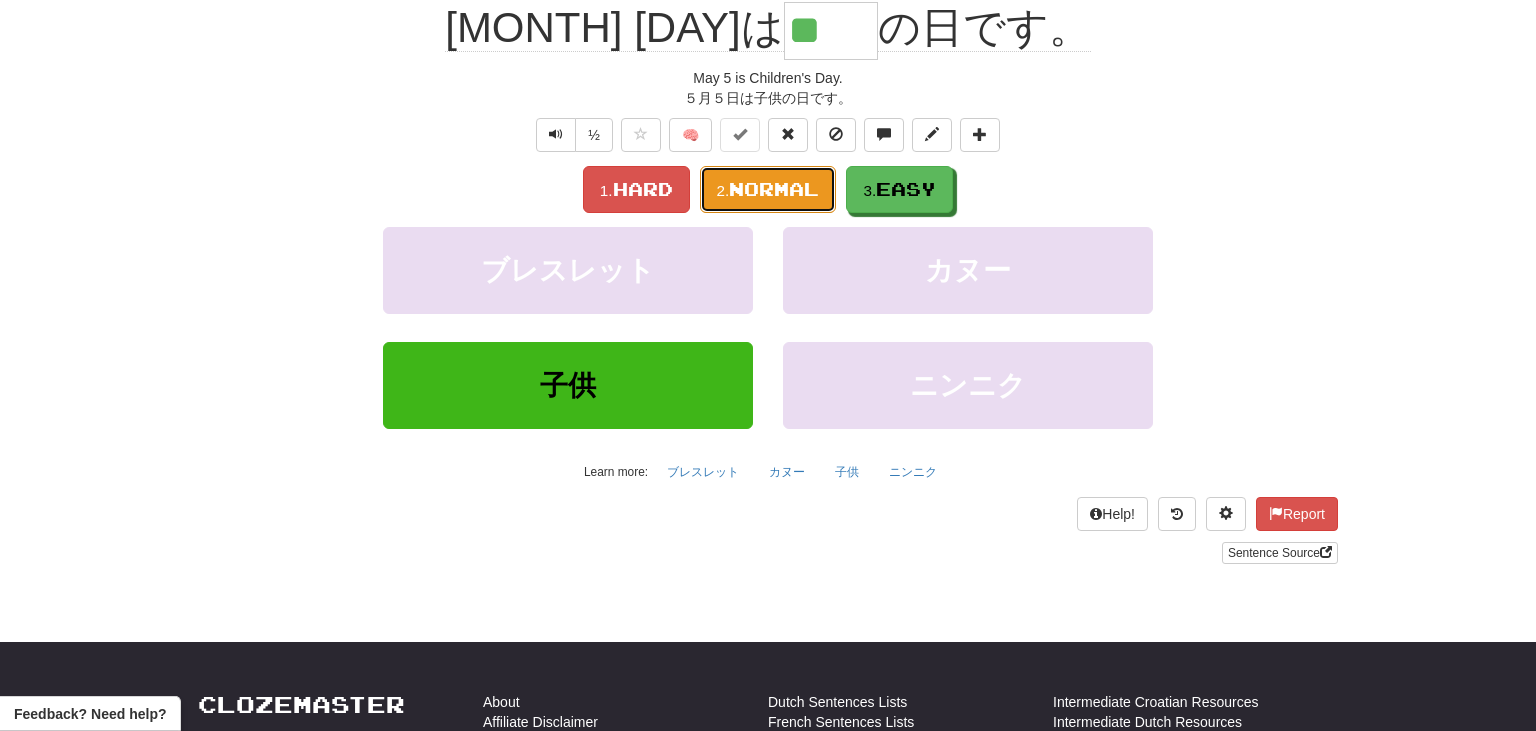 click on "Normal" at bounding box center [774, 189] 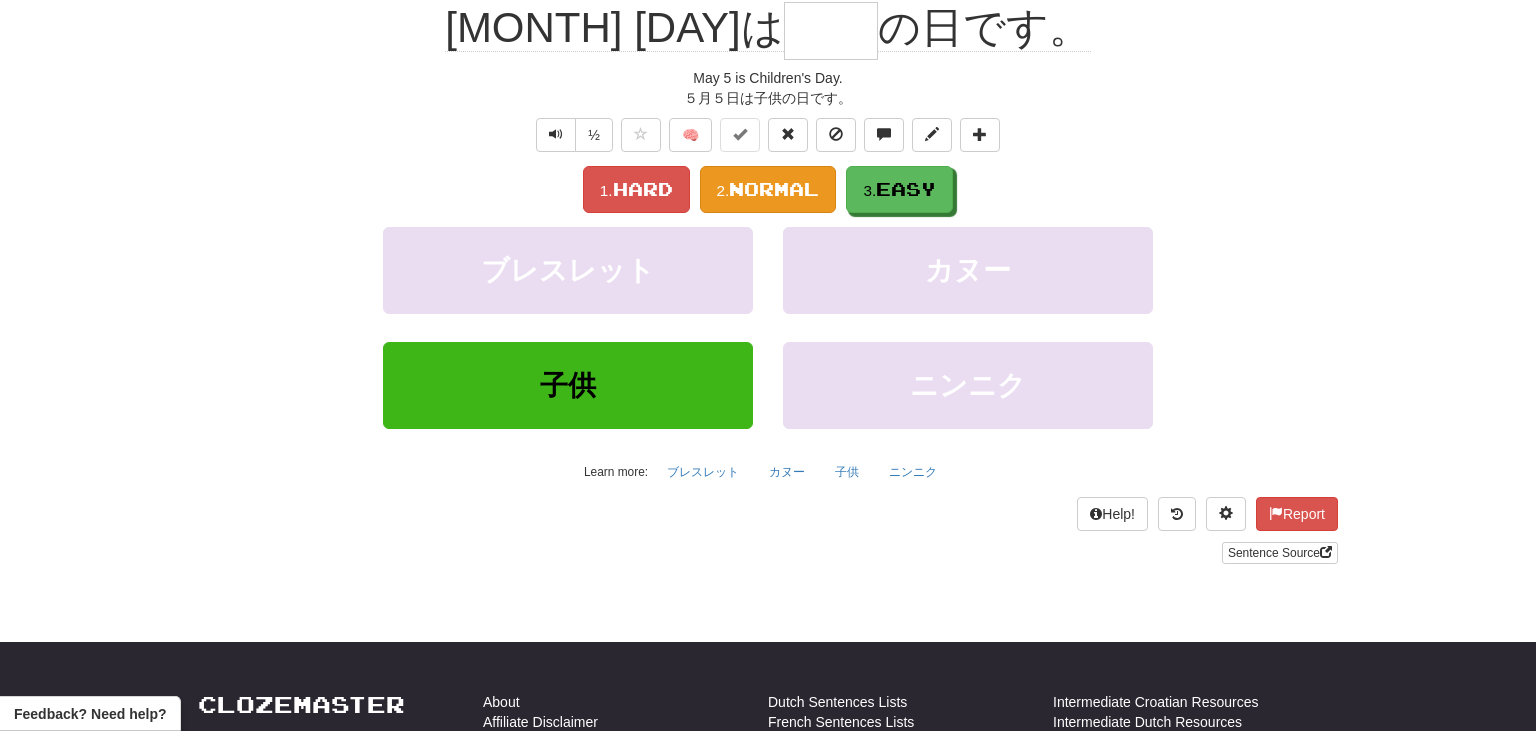 scroll, scrollTop: 197, scrollLeft: 0, axis: vertical 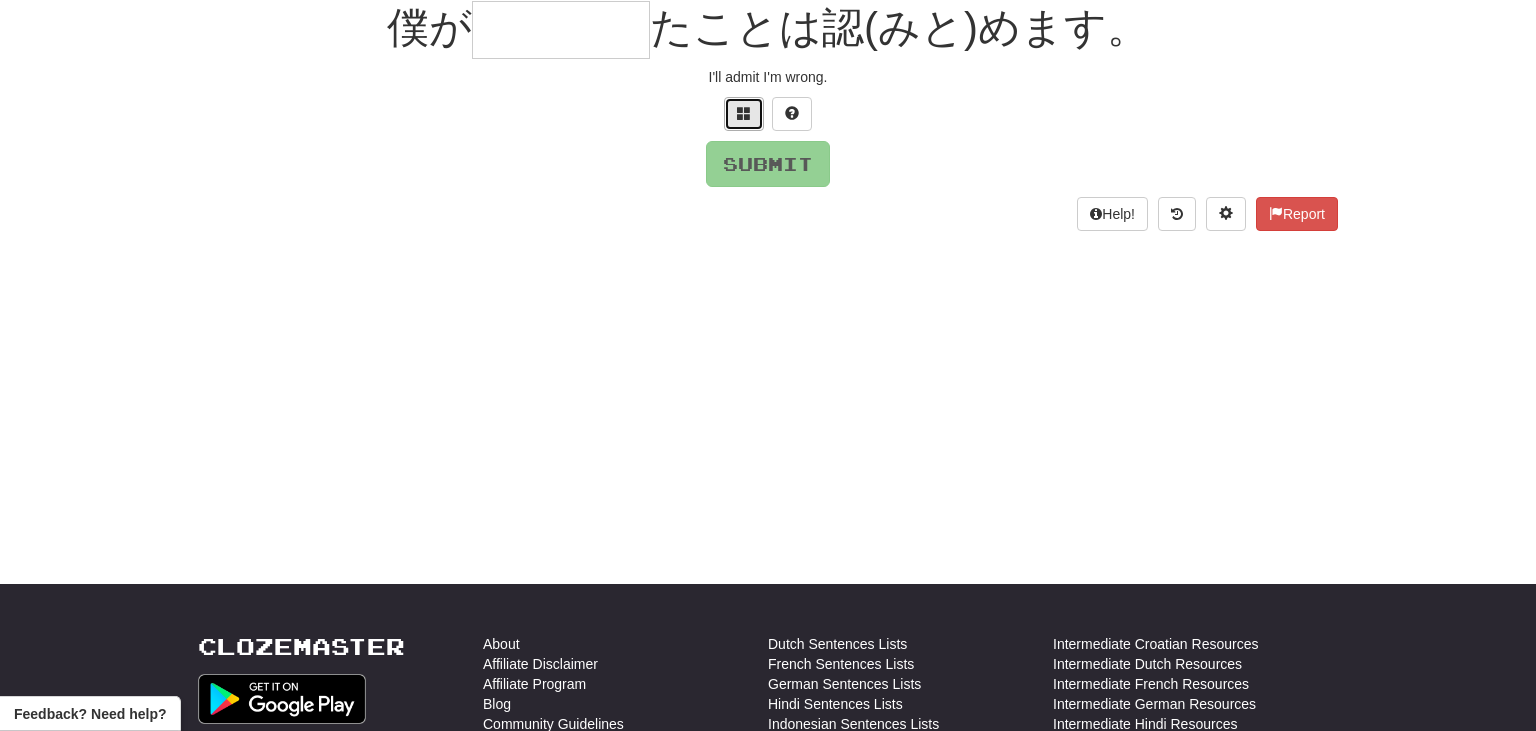 click at bounding box center [744, 113] 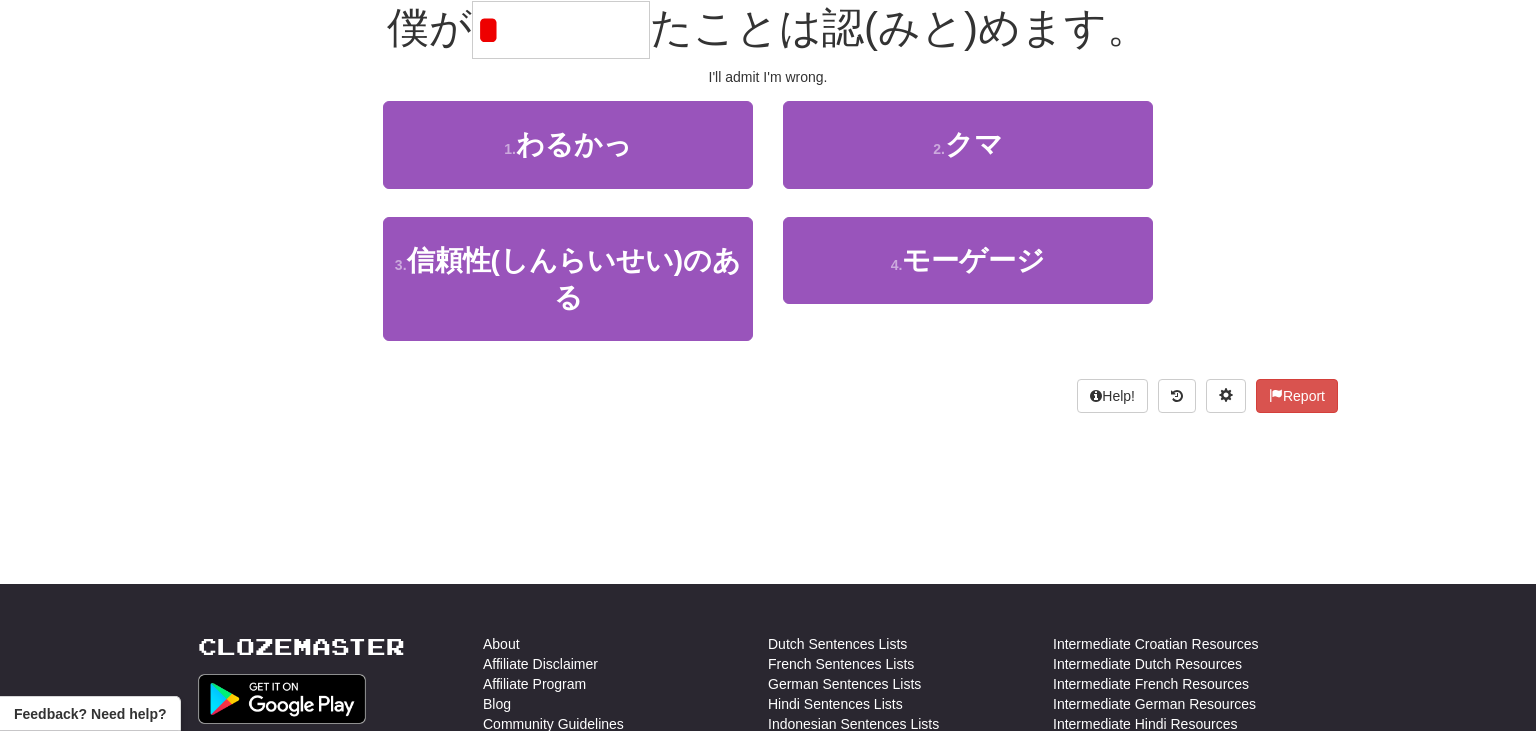 type on "*" 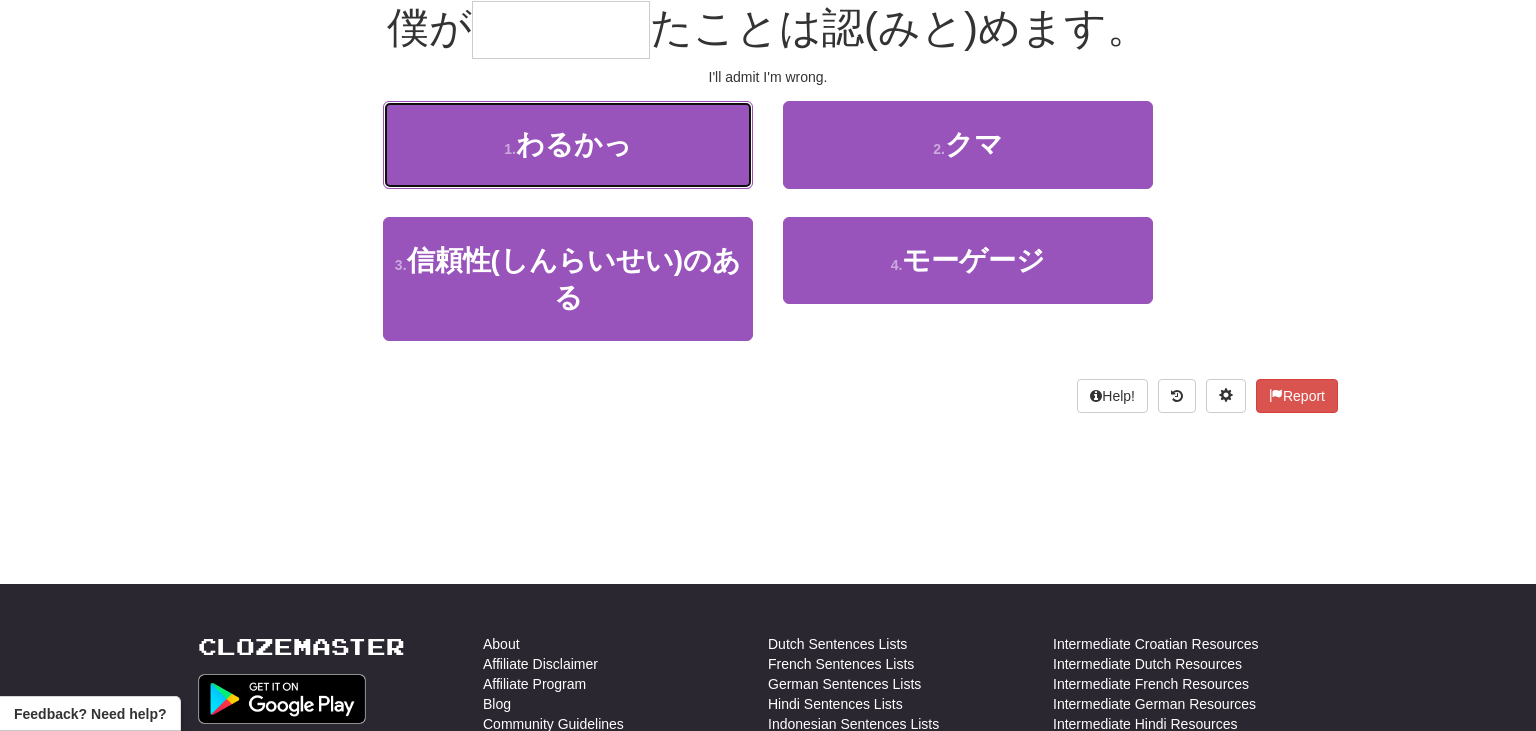 click on "1 .  わるかっ" at bounding box center [568, 144] 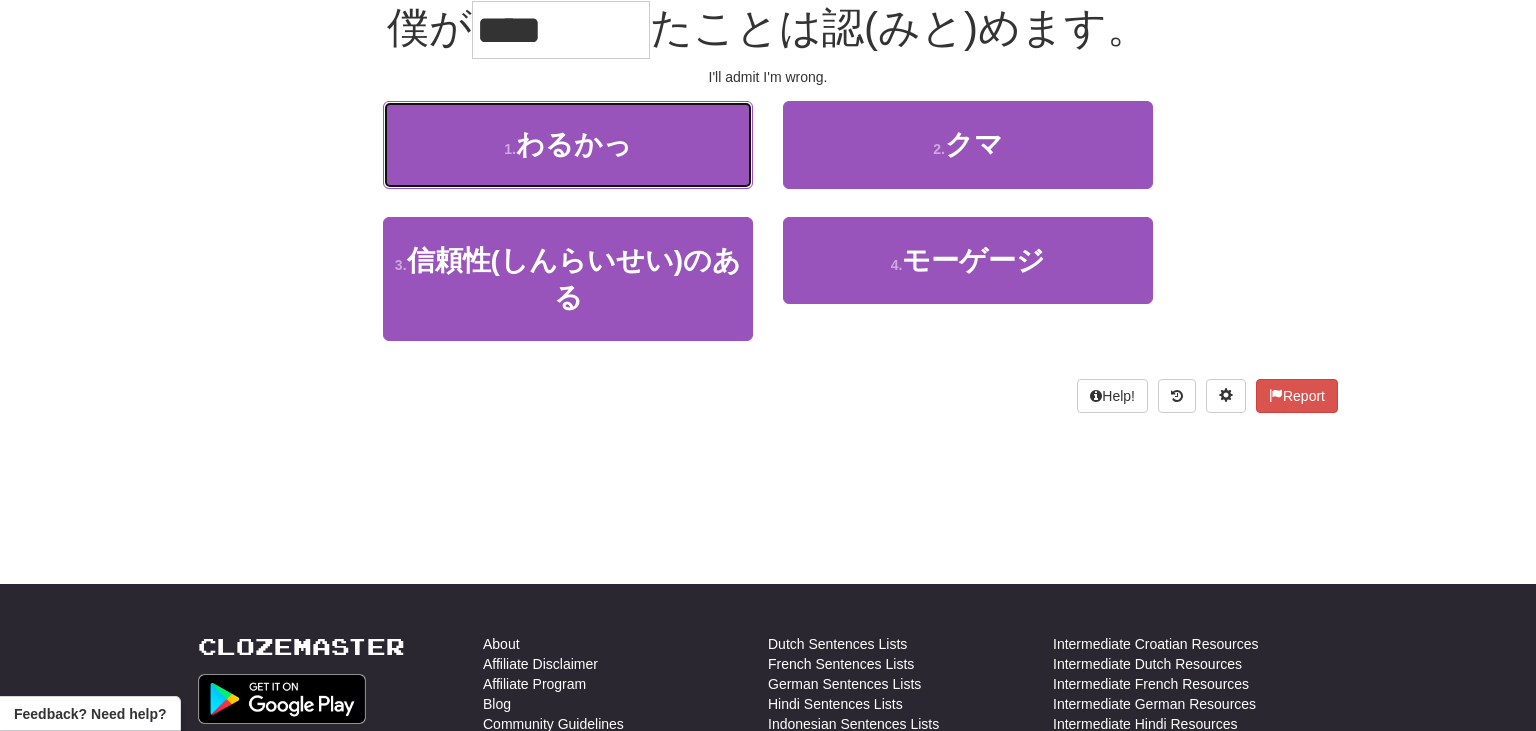 scroll, scrollTop: 210, scrollLeft: 0, axis: vertical 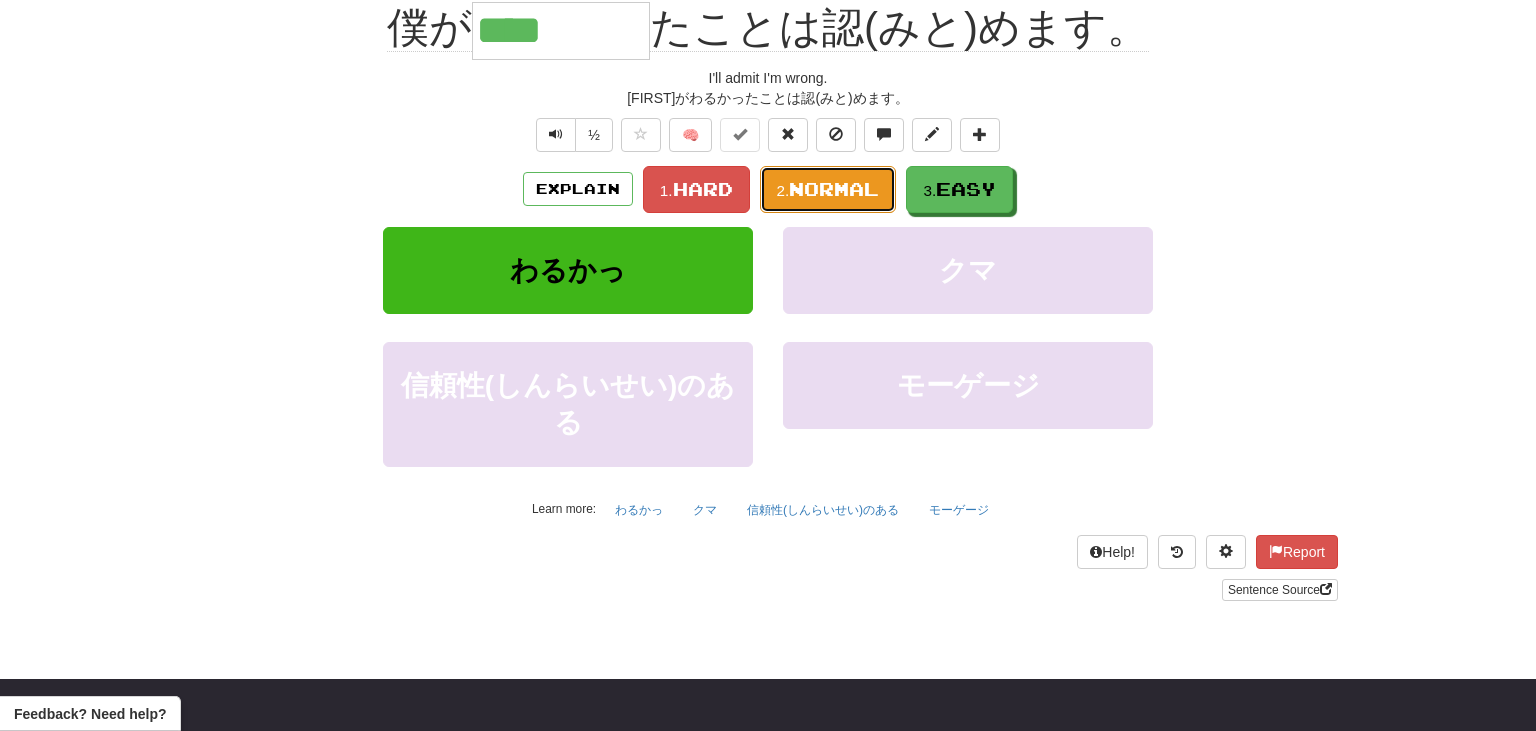 click on "Normal" at bounding box center [834, 189] 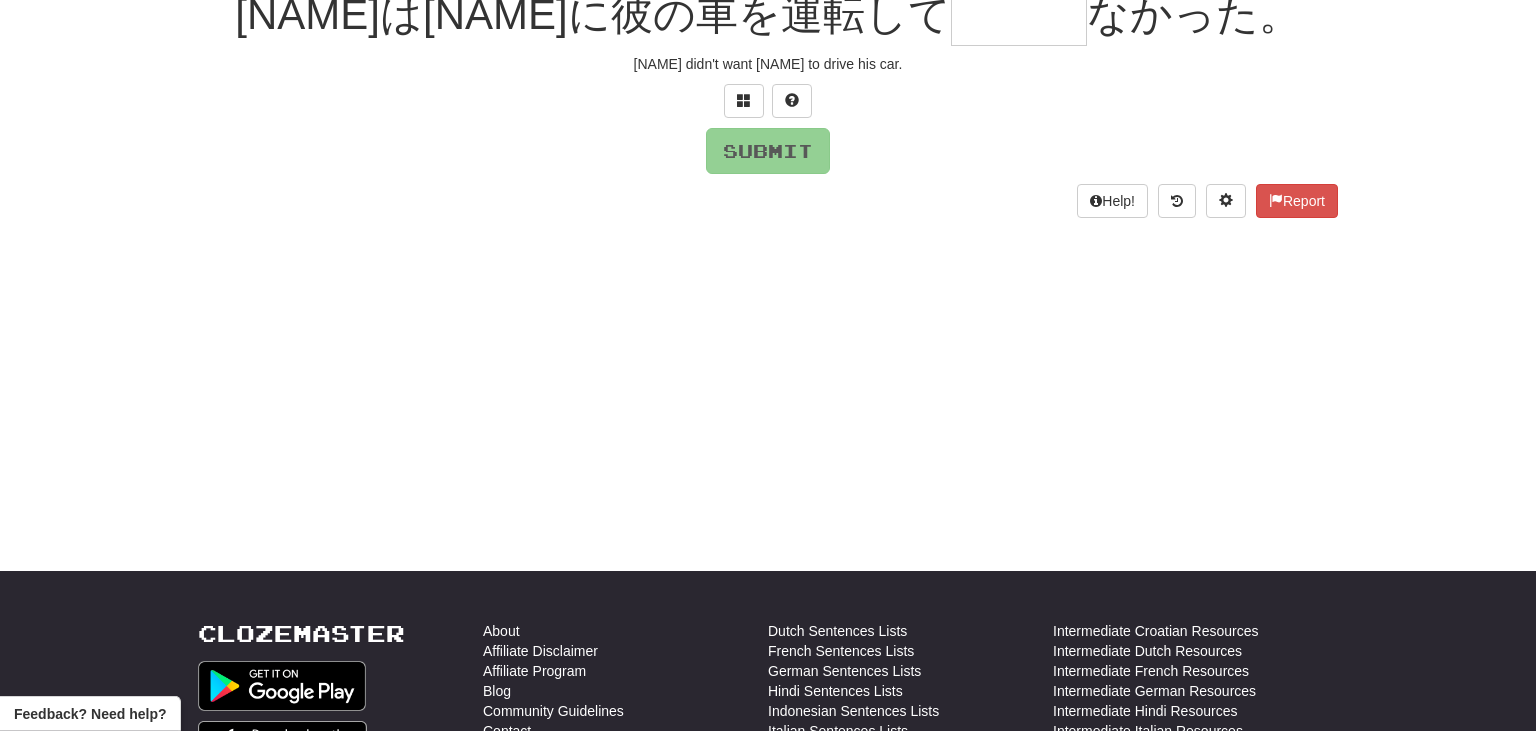 scroll, scrollTop: 197, scrollLeft: 0, axis: vertical 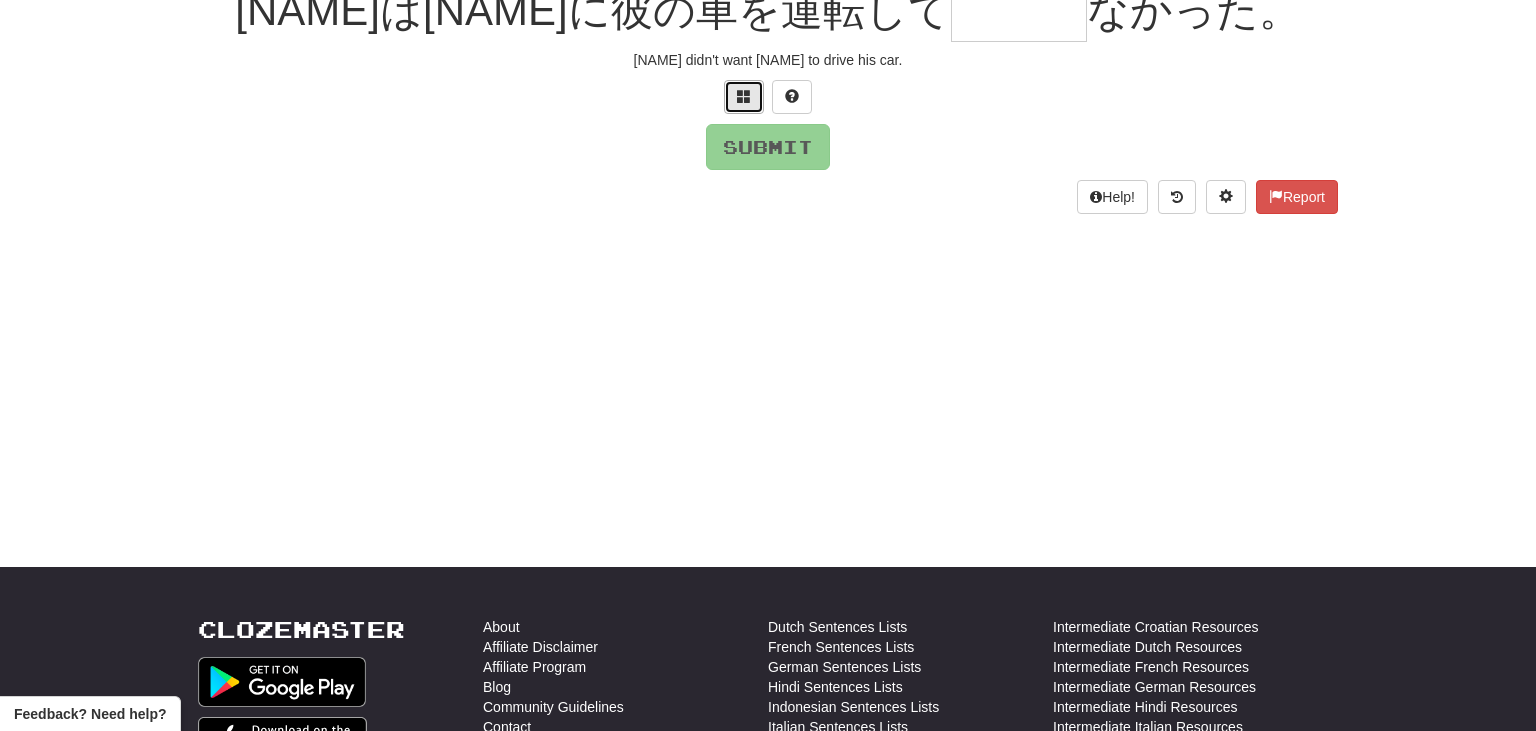 click at bounding box center (744, 97) 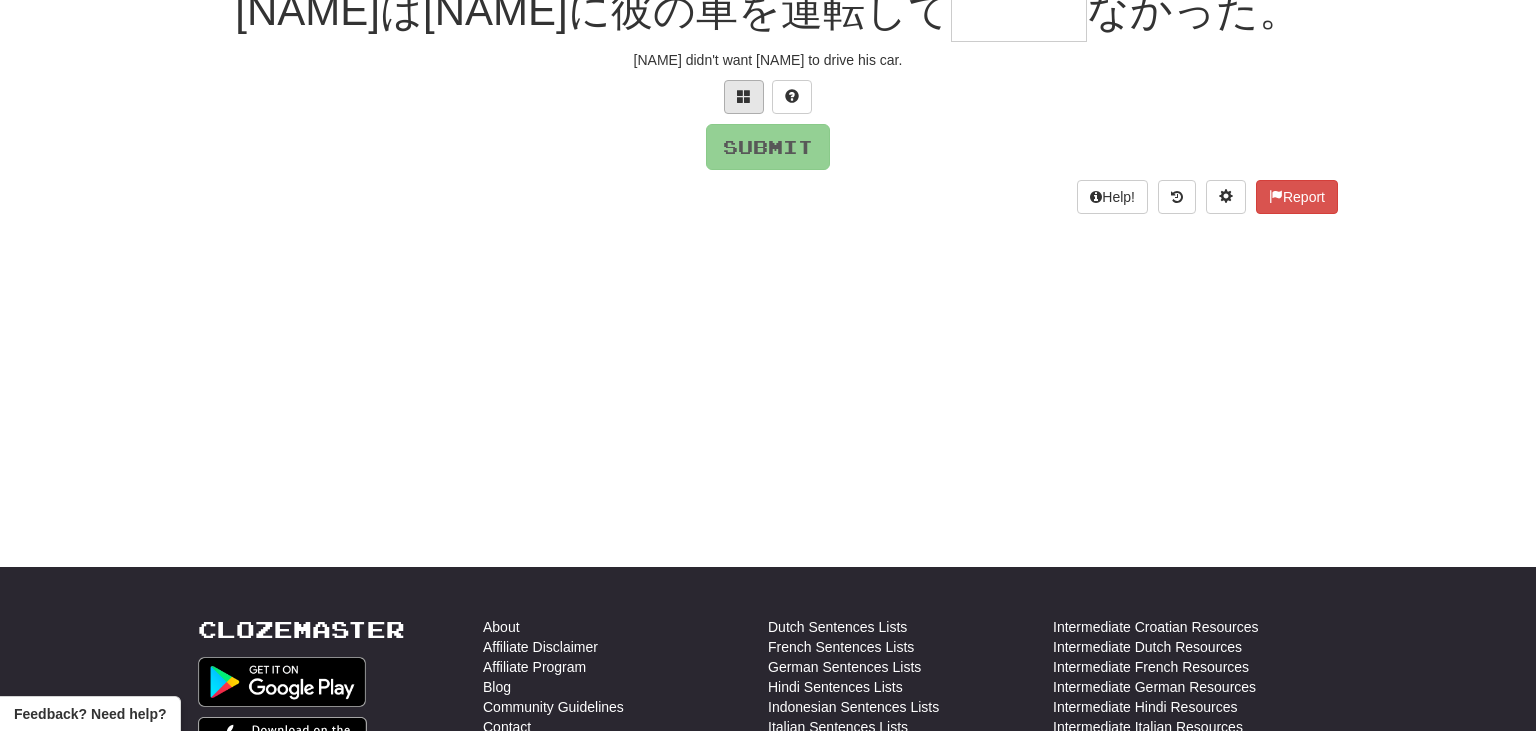 scroll, scrollTop: 200, scrollLeft: 0, axis: vertical 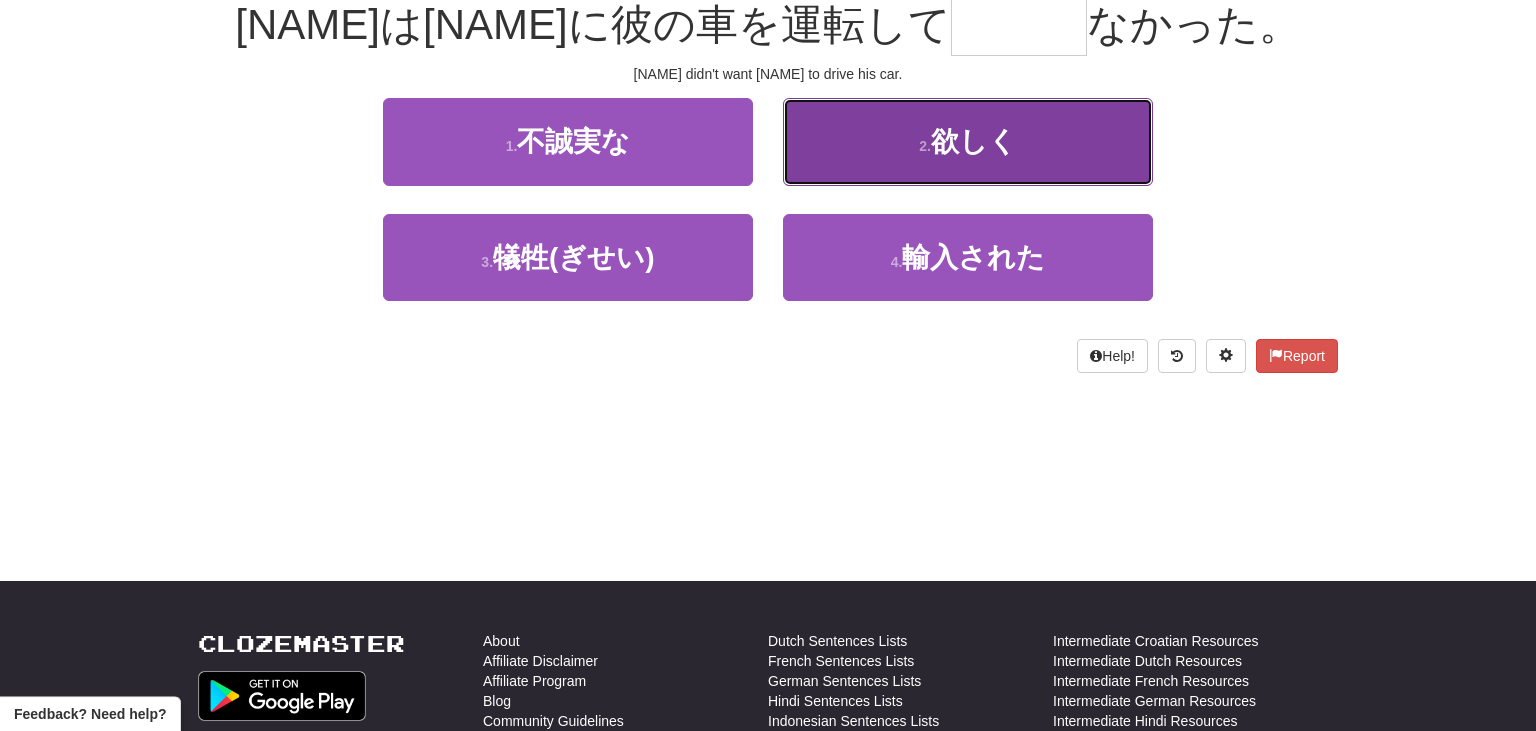 click on "欲しく" at bounding box center [974, 141] 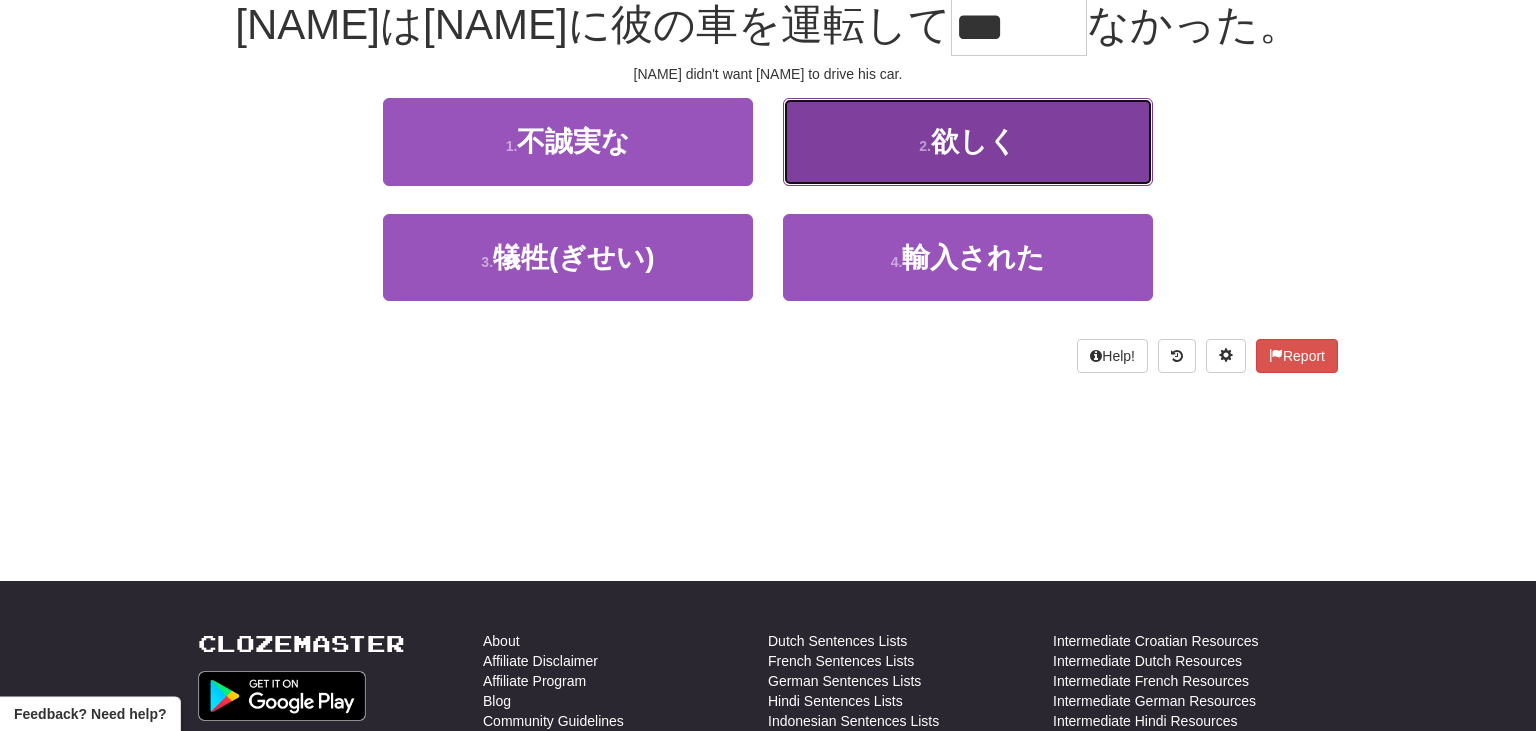 scroll, scrollTop: 213, scrollLeft: 0, axis: vertical 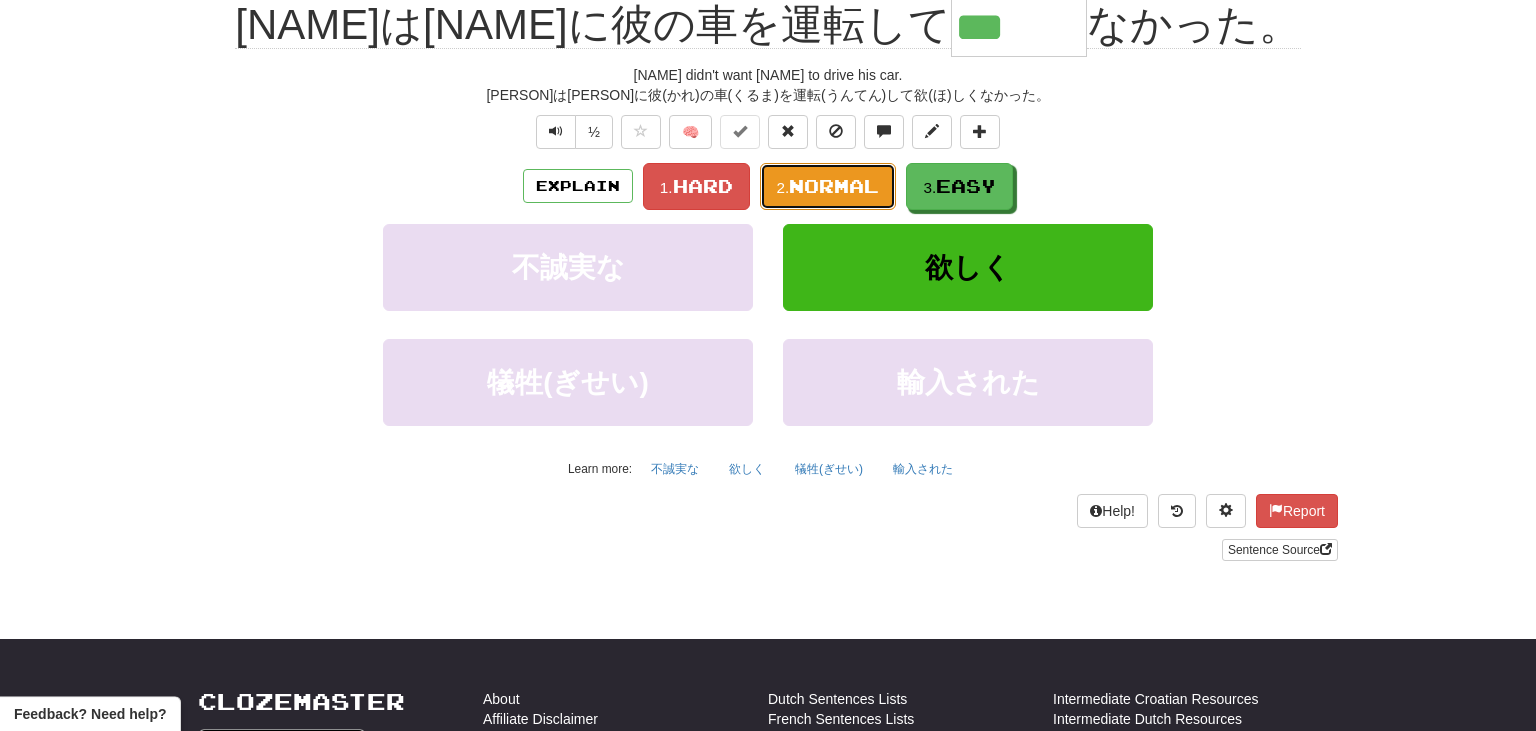 click on "Normal" at bounding box center [834, 186] 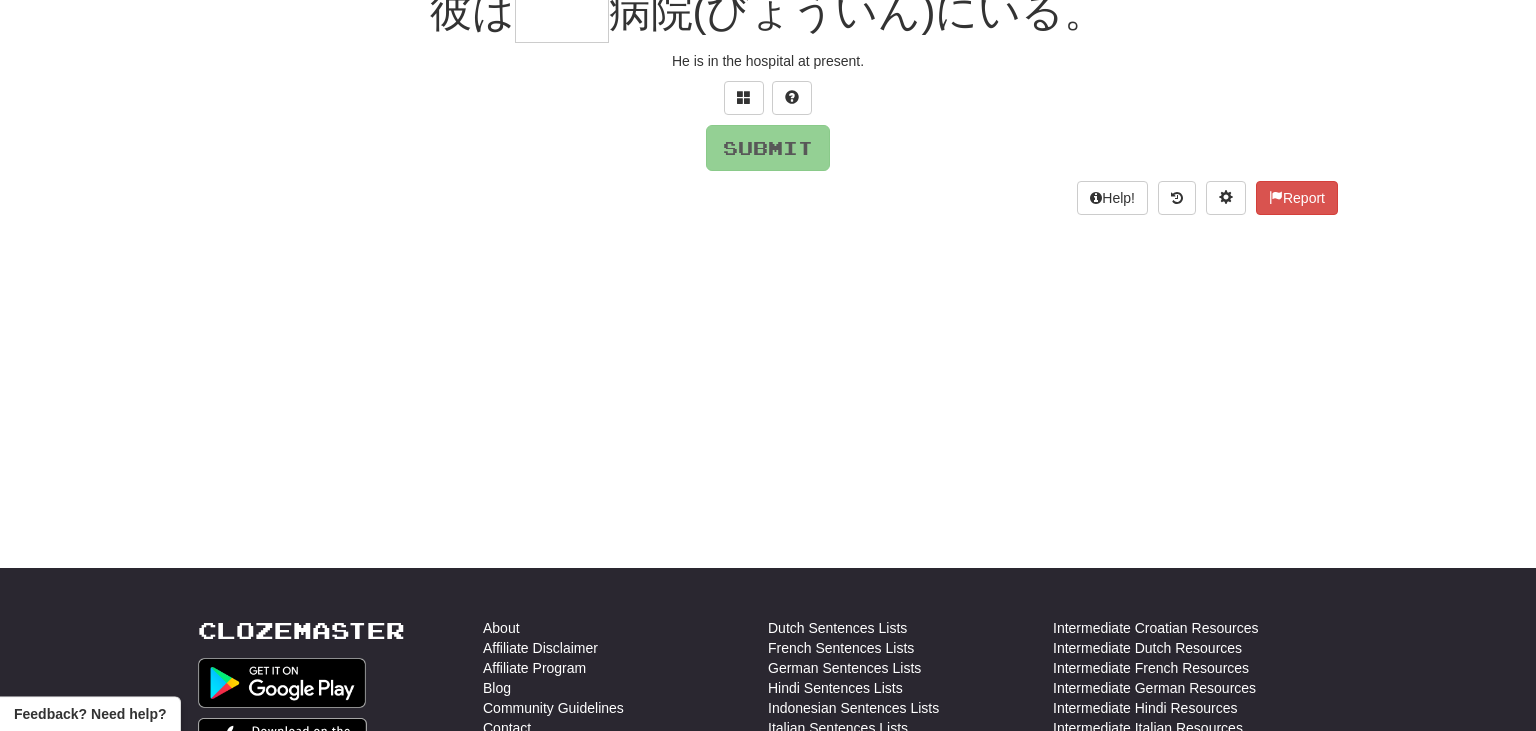 scroll, scrollTop: 200, scrollLeft: 0, axis: vertical 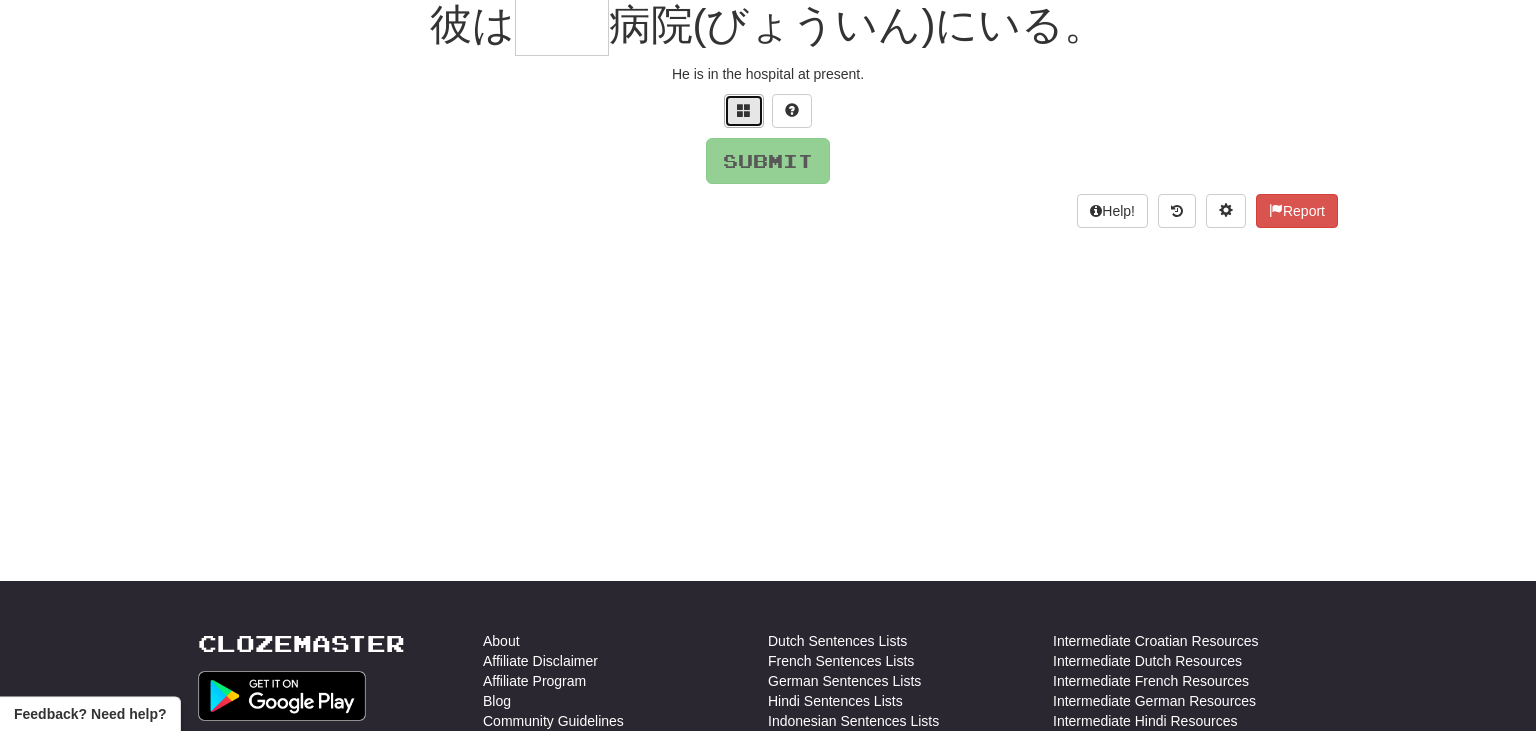 click at bounding box center (744, 110) 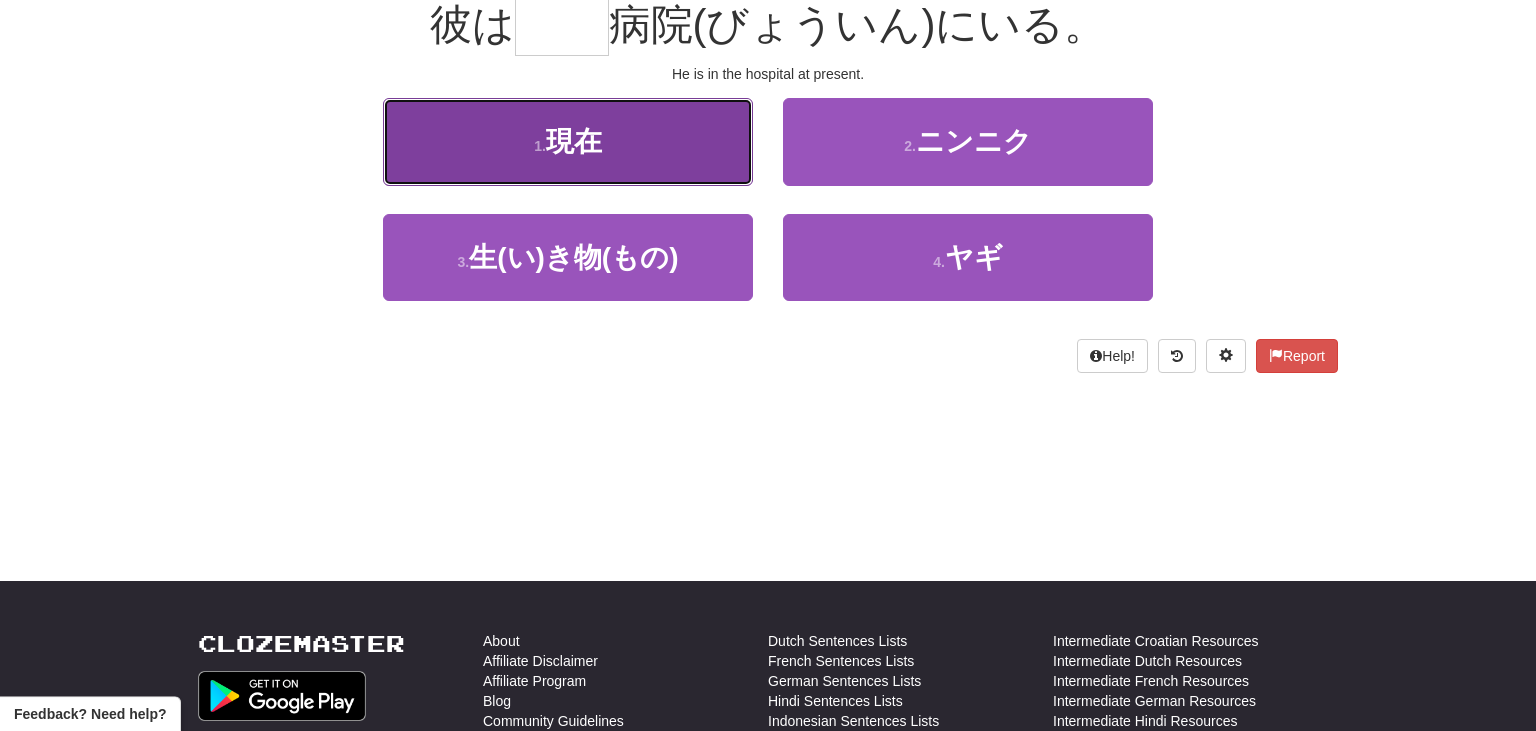 click on "1 .  現在" at bounding box center [568, 141] 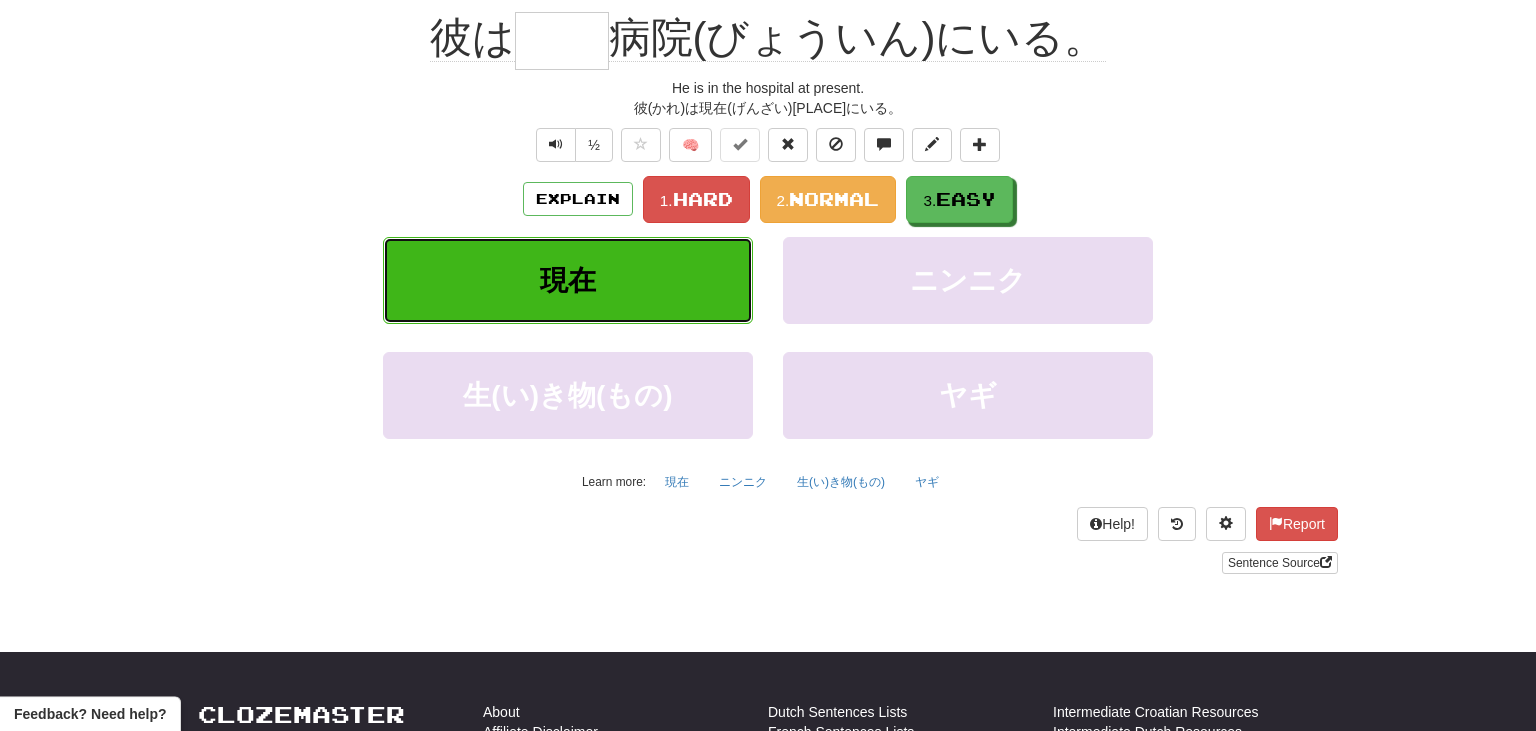 type on "**" 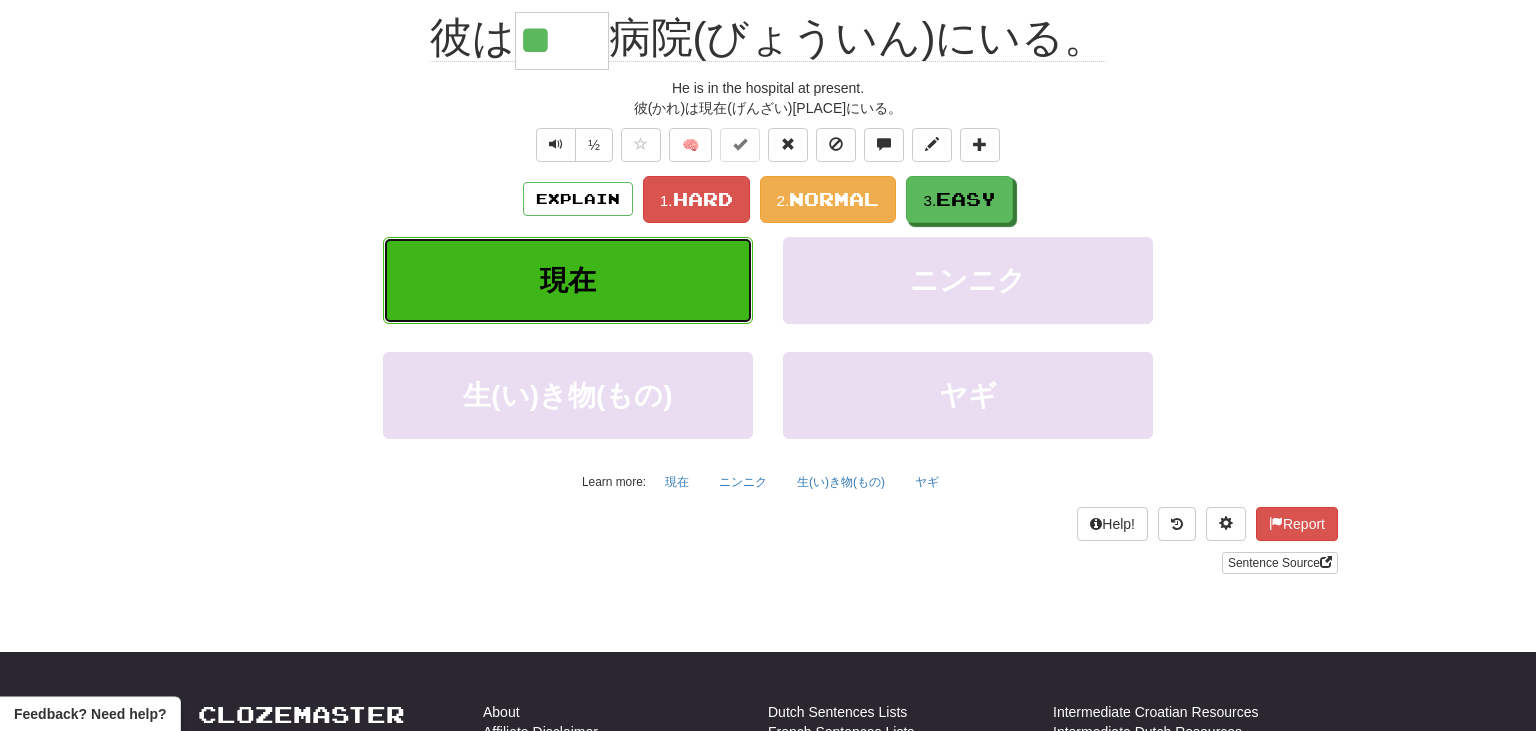 scroll, scrollTop: 213, scrollLeft: 0, axis: vertical 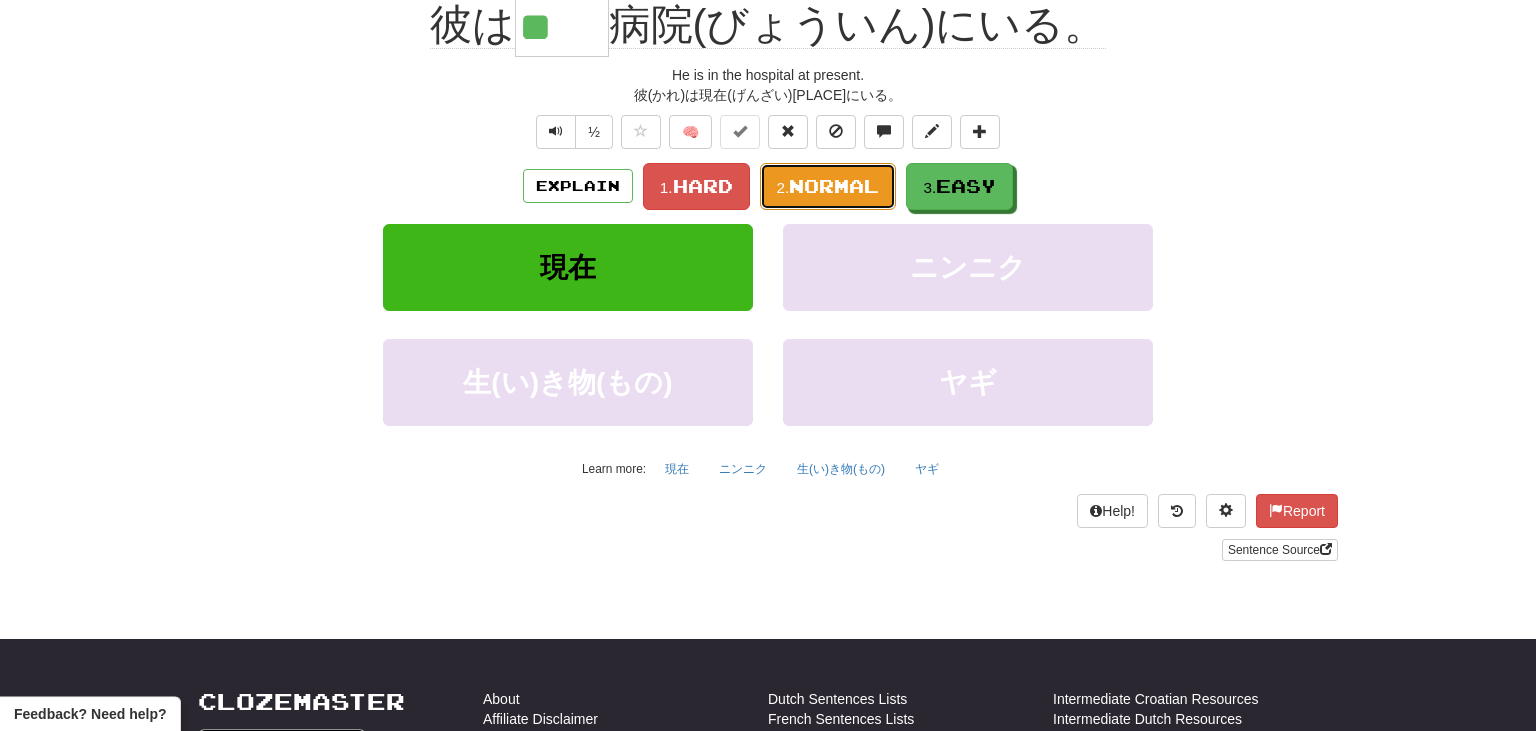 click on "Normal" at bounding box center (834, 186) 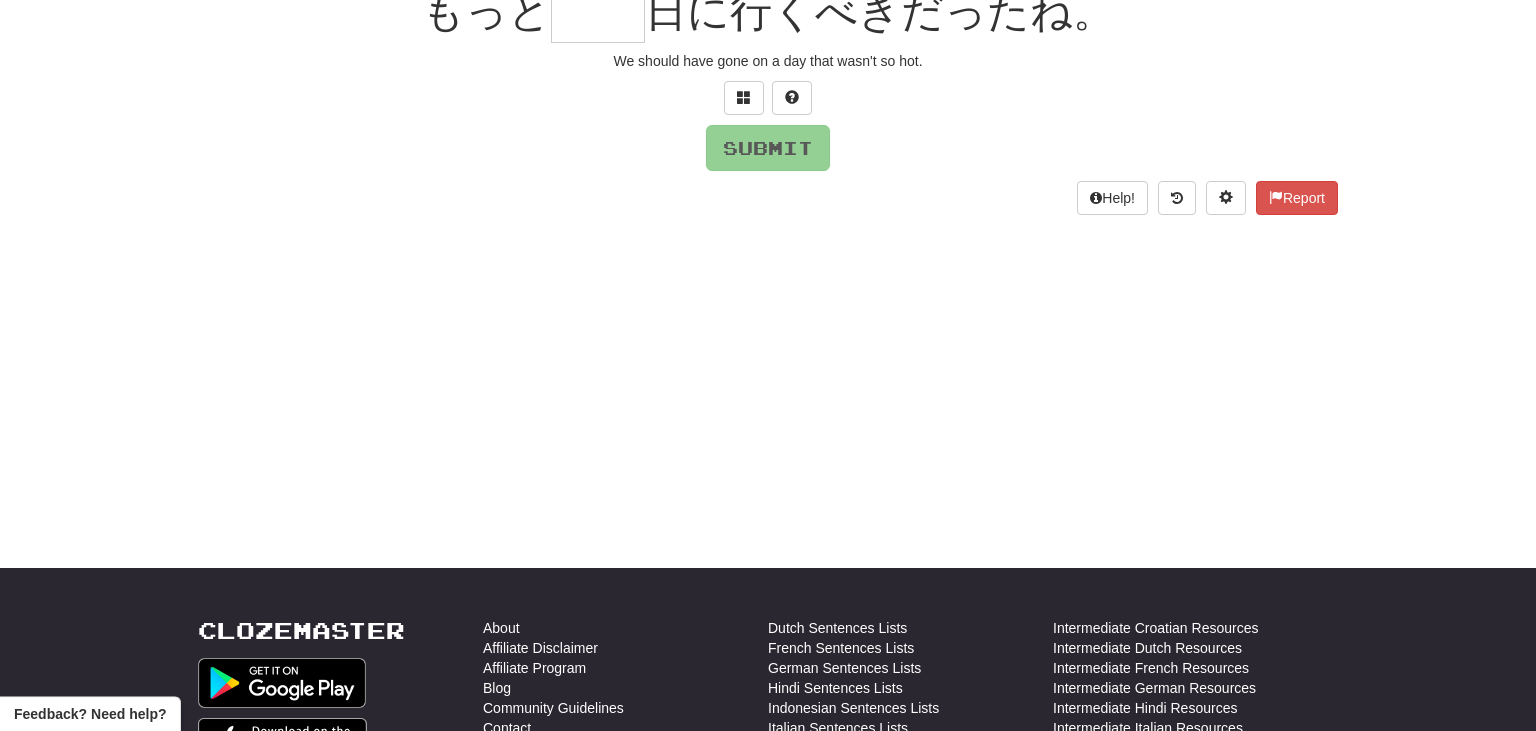 scroll, scrollTop: 200, scrollLeft: 0, axis: vertical 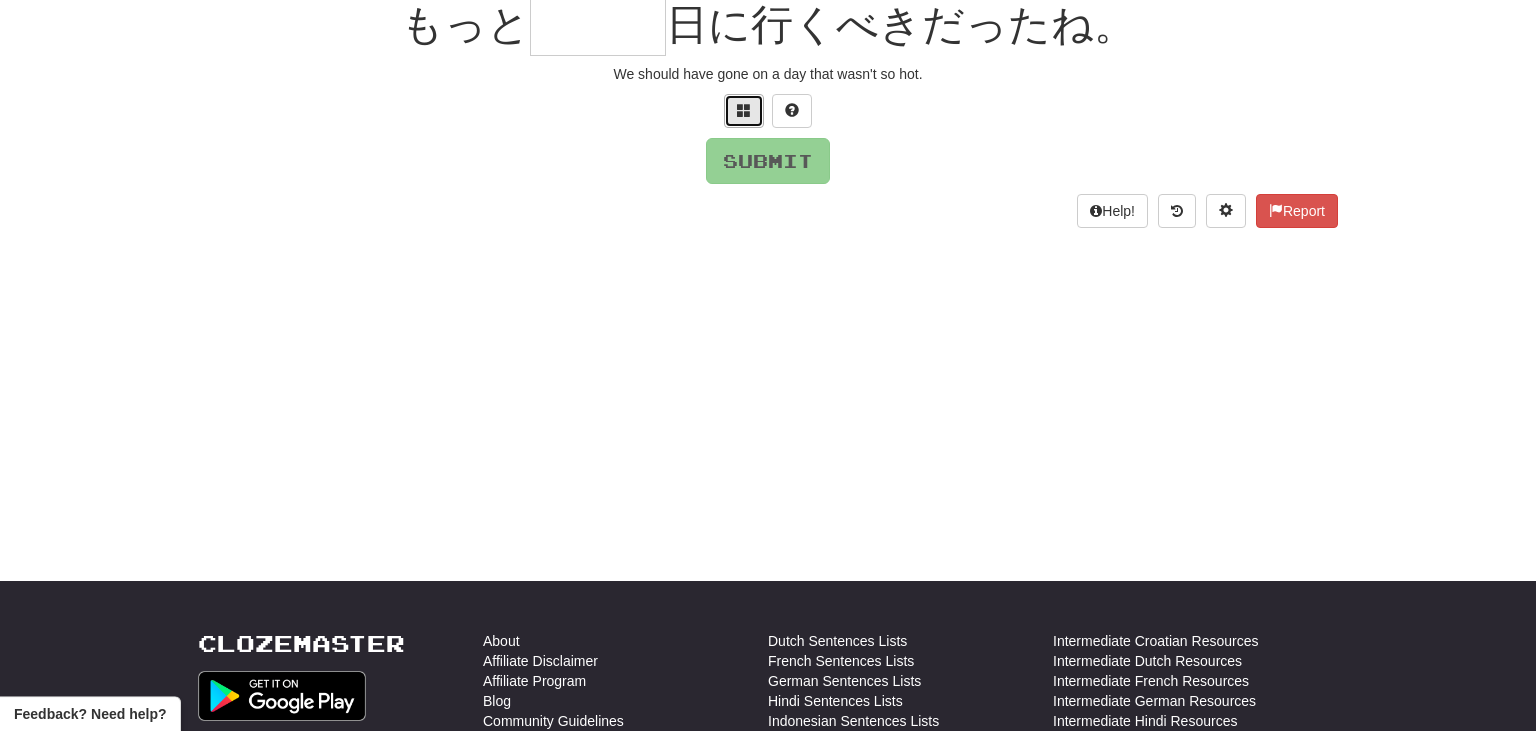 click at bounding box center [744, 111] 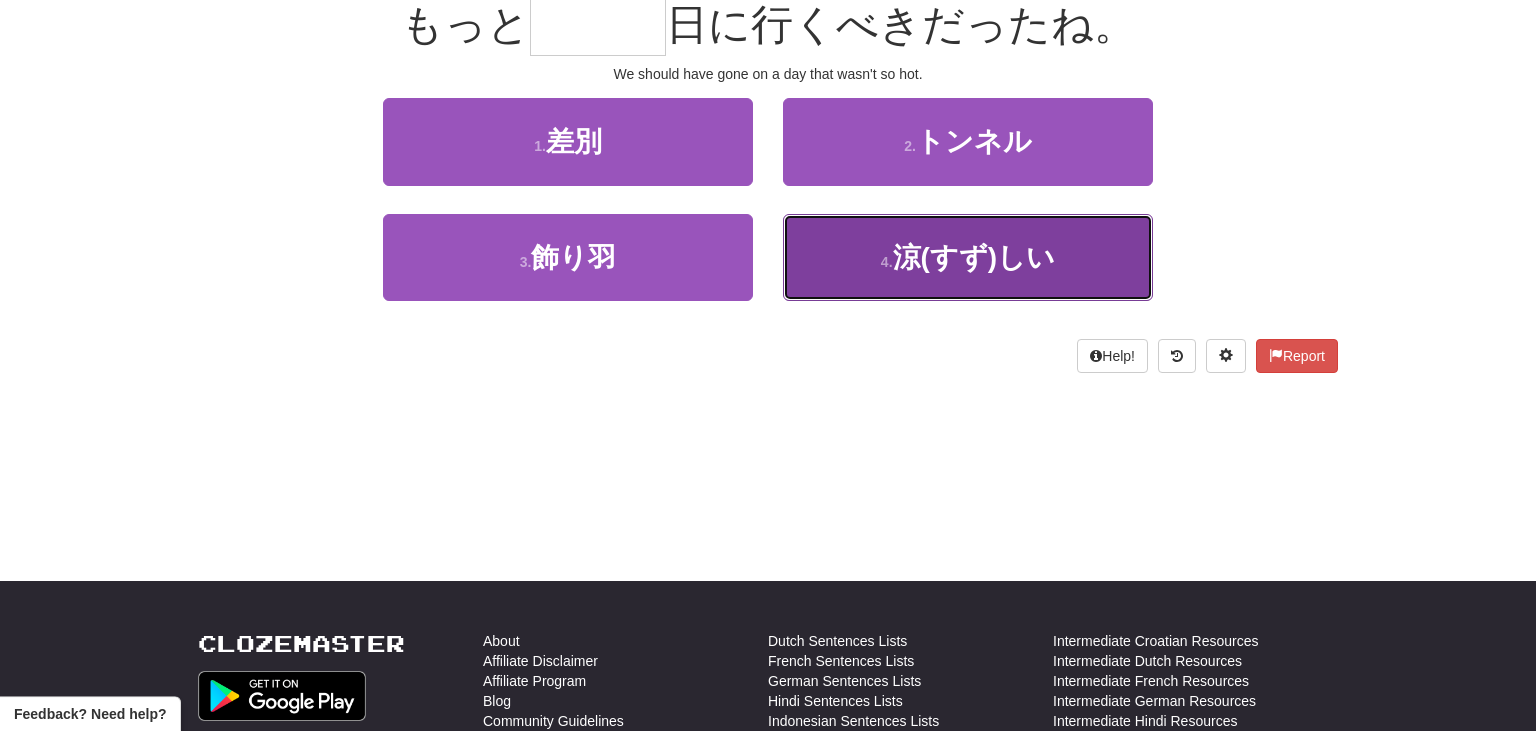 click on "4 .  涼しい" at bounding box center [968, 257] 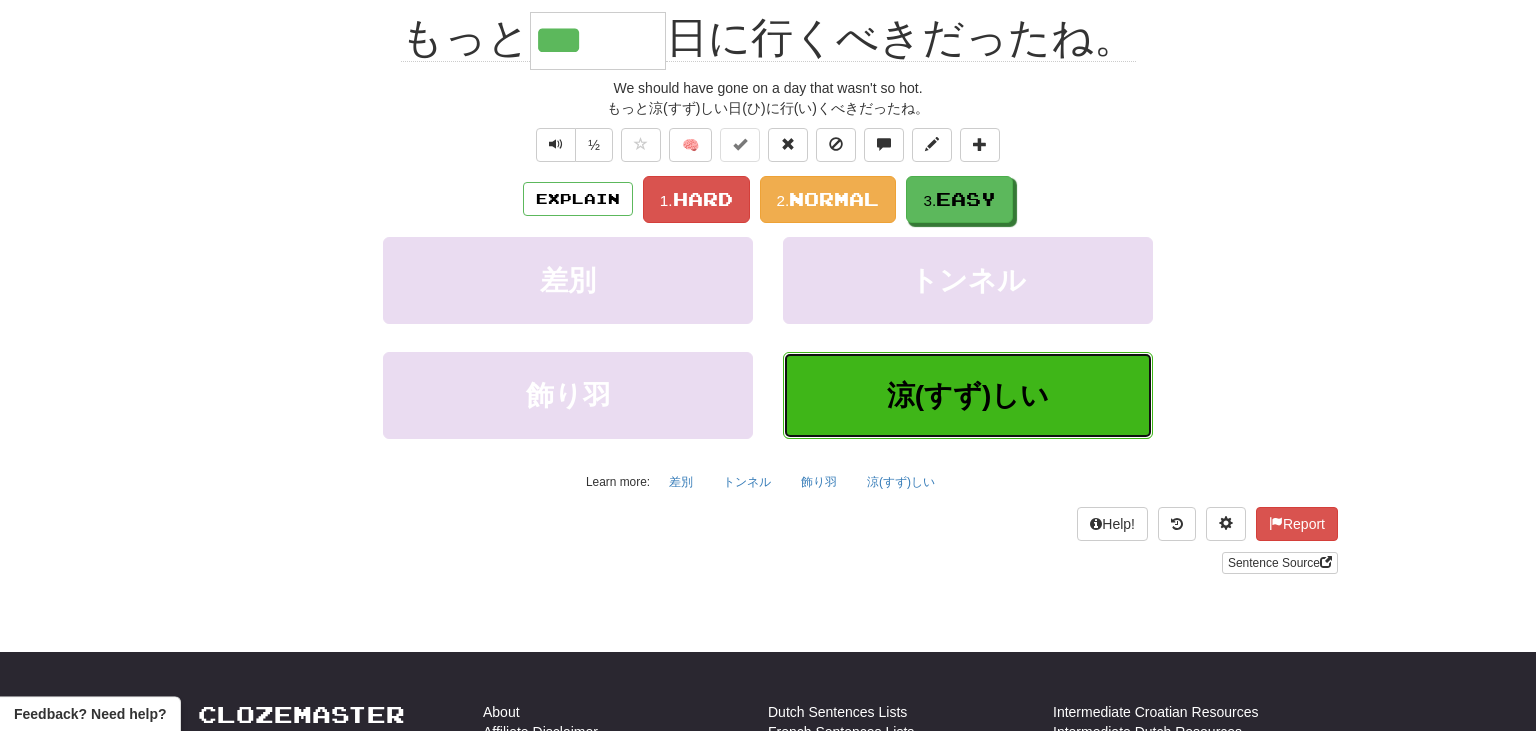 scroll, scrollTop: 213, scrollLeft: 0, axis: vertical 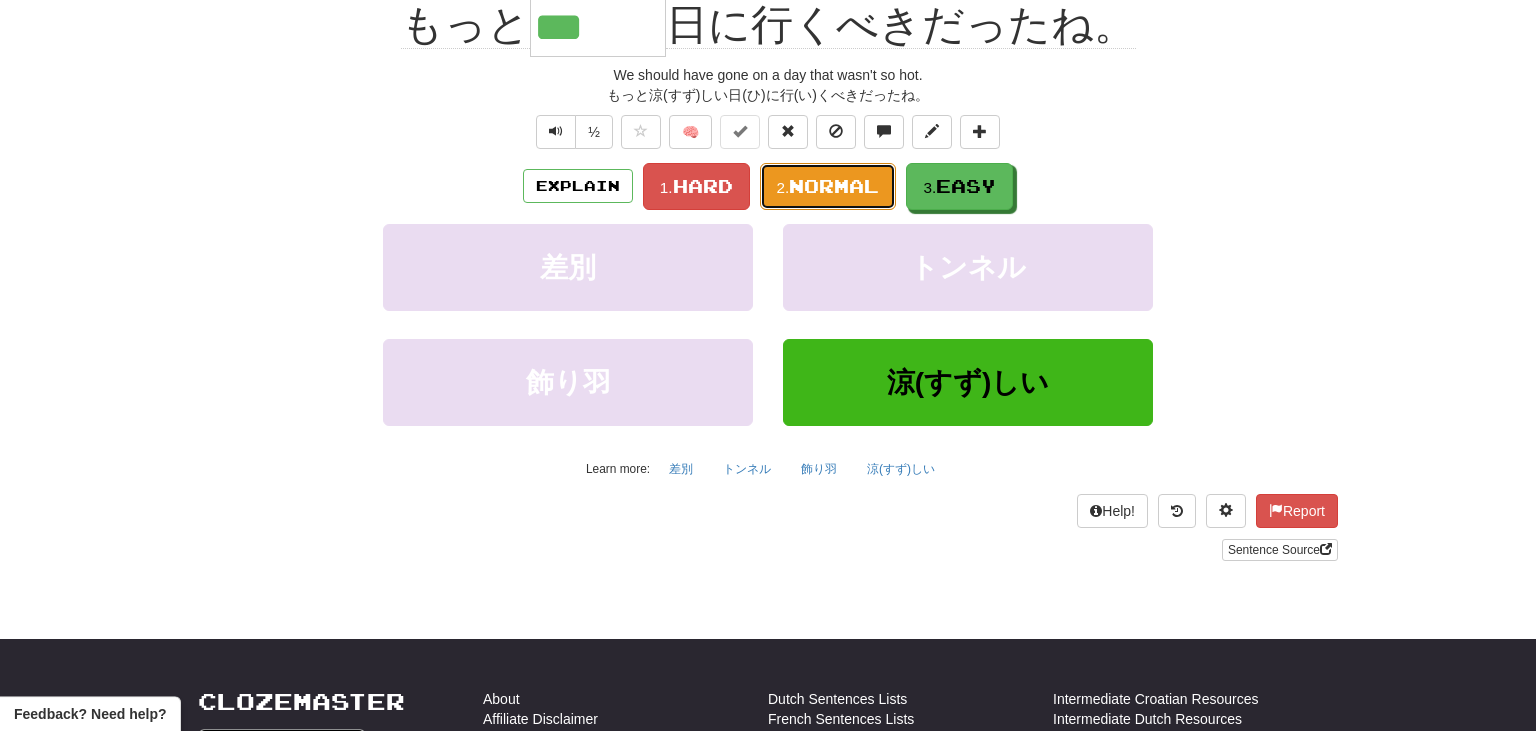 click on "Normal" at bounding box center (834, 186) 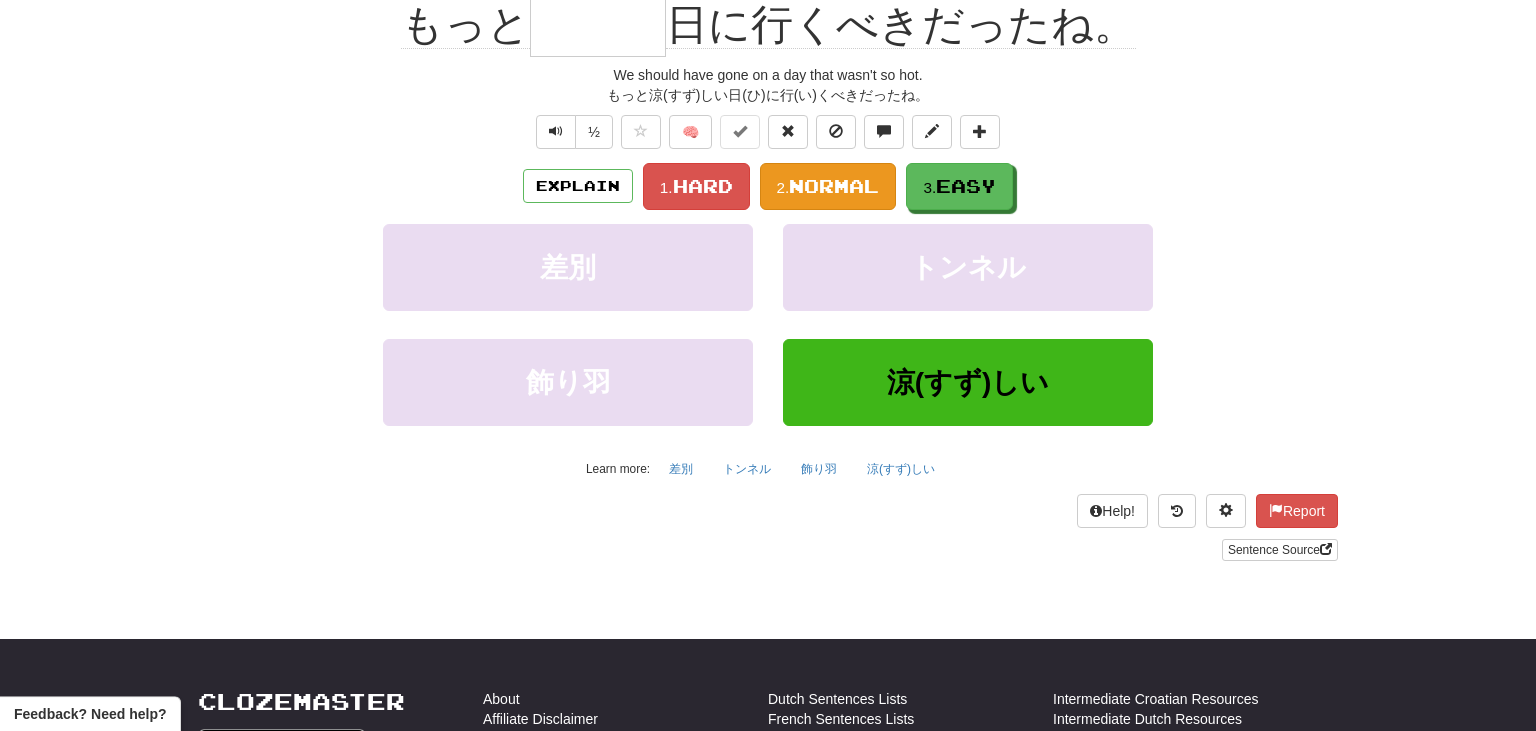 scroll, scrollTop: 200, scrollLeft: 0, axis: vertical 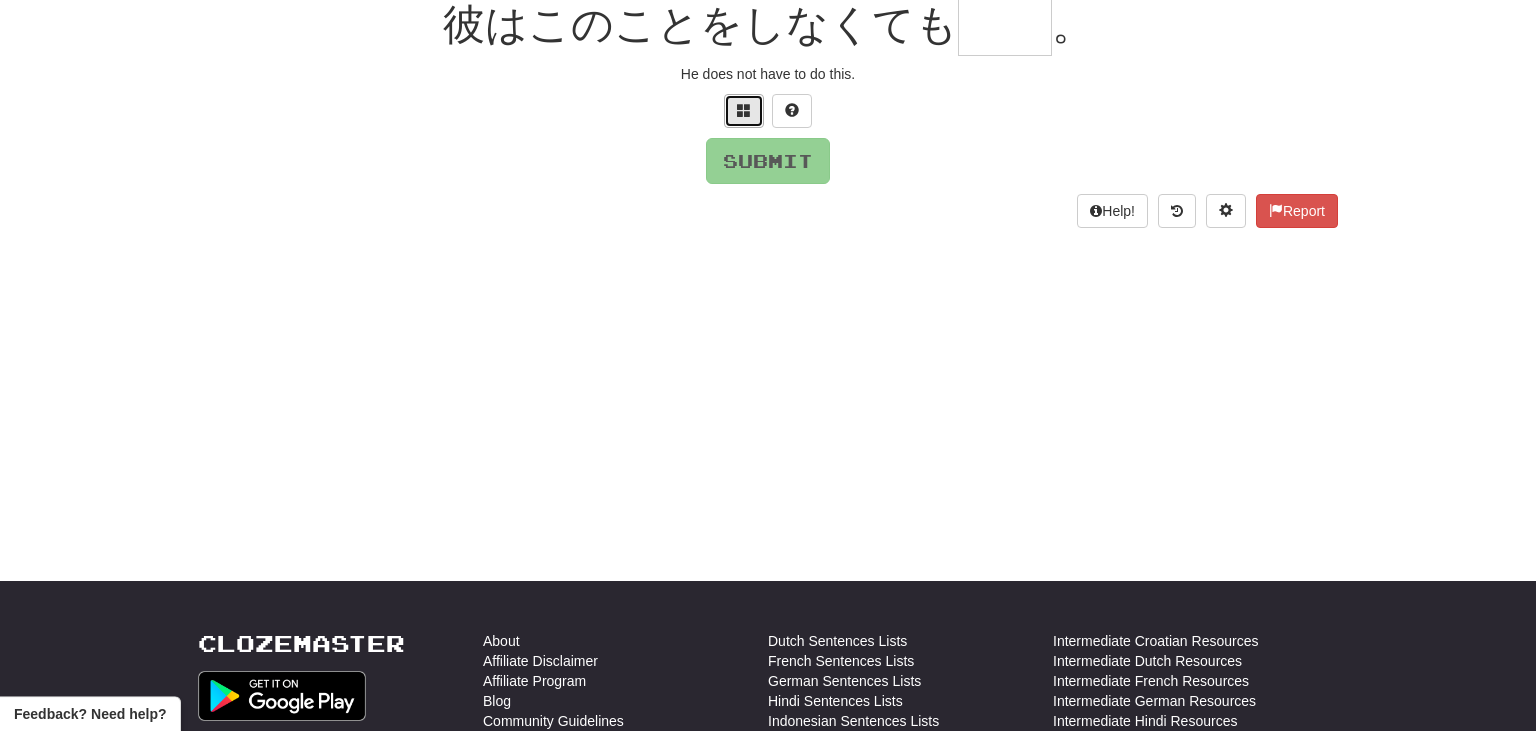 click at bounding box center [744, 110] 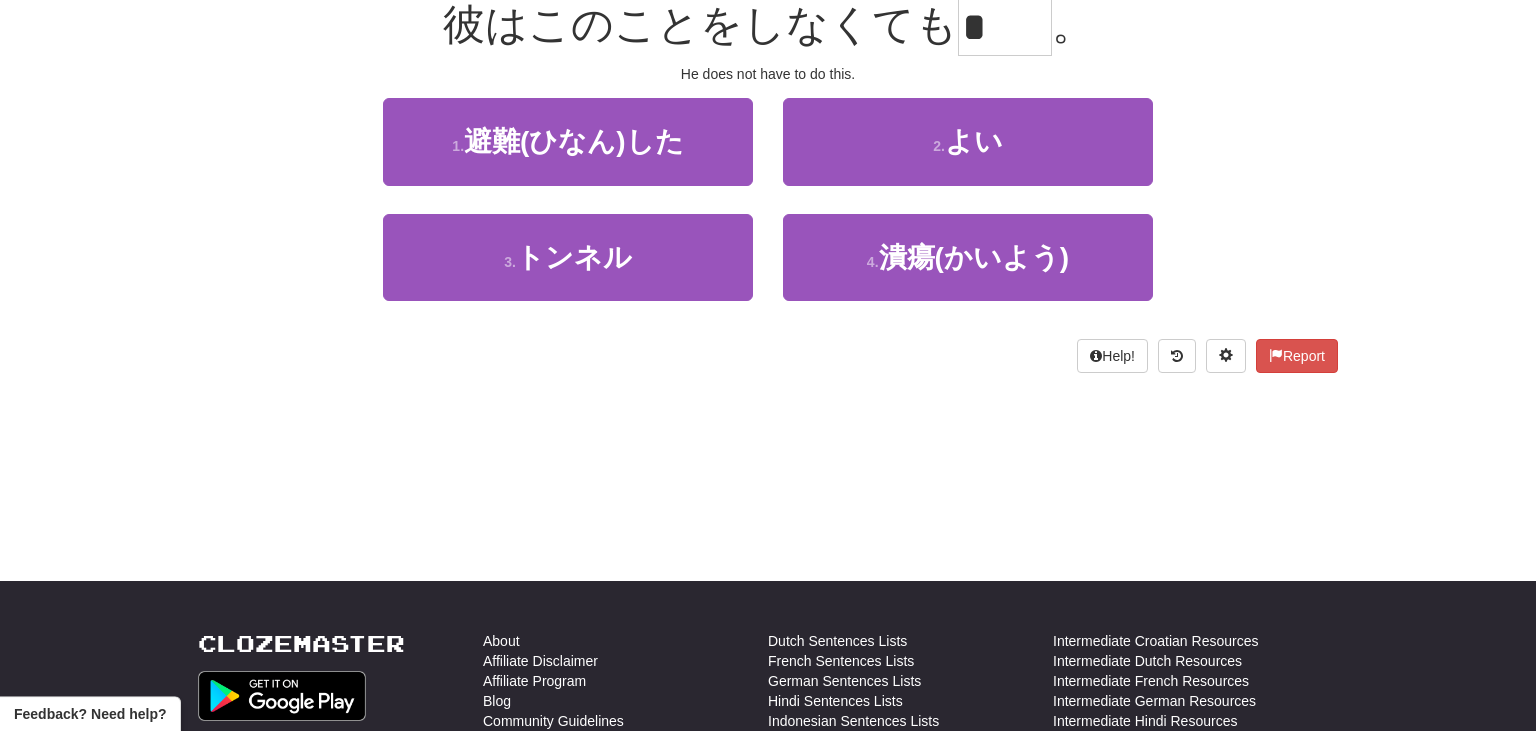 scroll, scrollTop: 197, scrollLeft: 0, axis: vertical 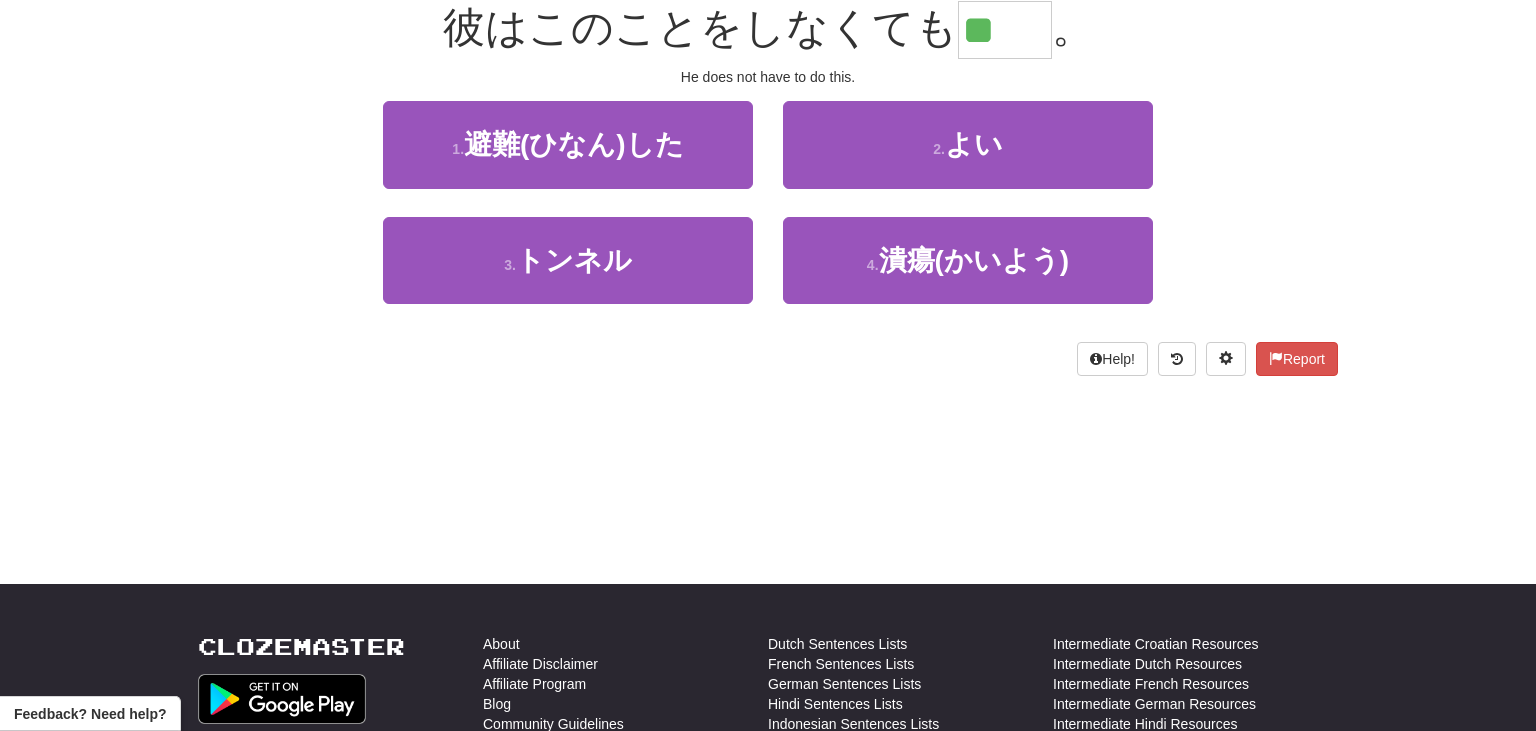type on "**" 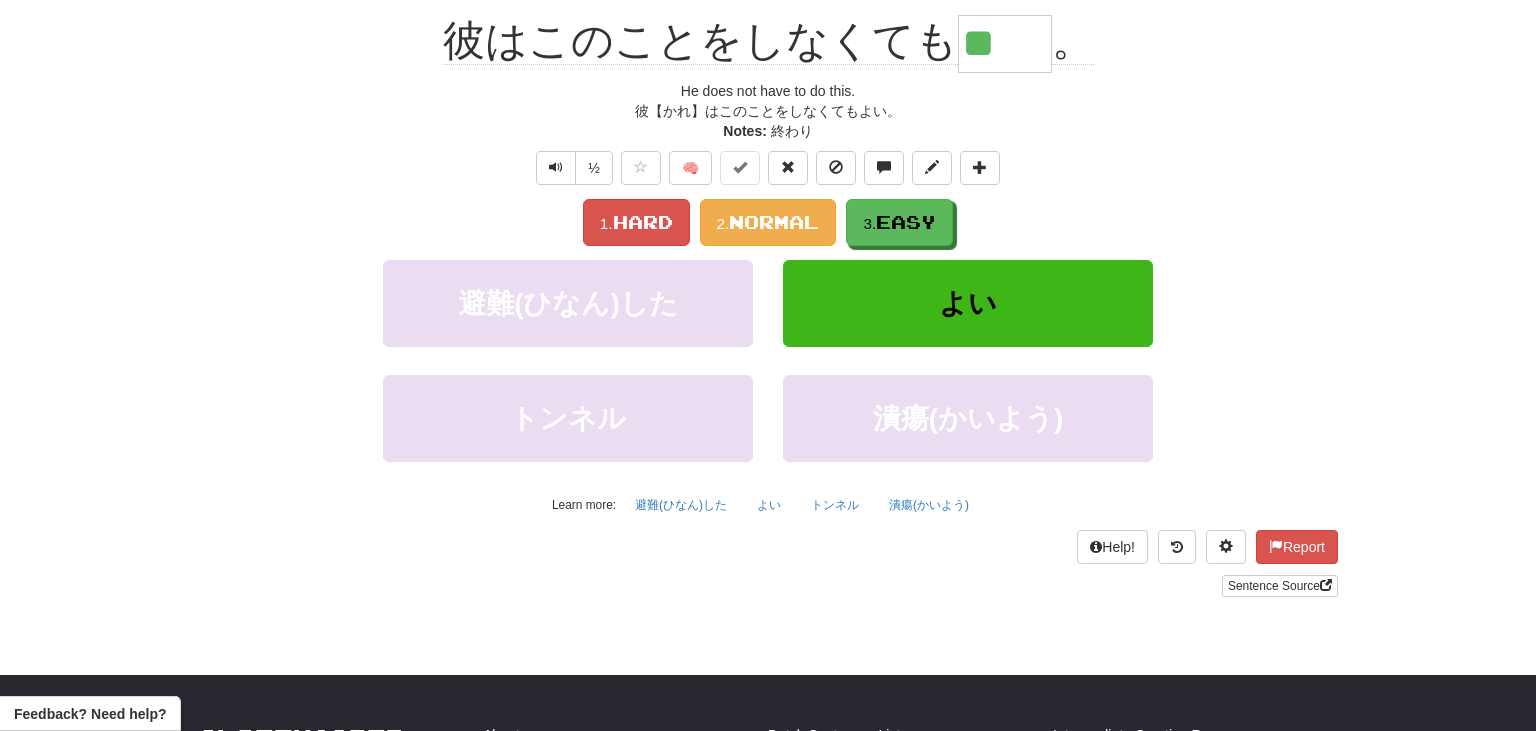 scroll, scrollTop: 210, scrollLeft: 0, axis: vertical 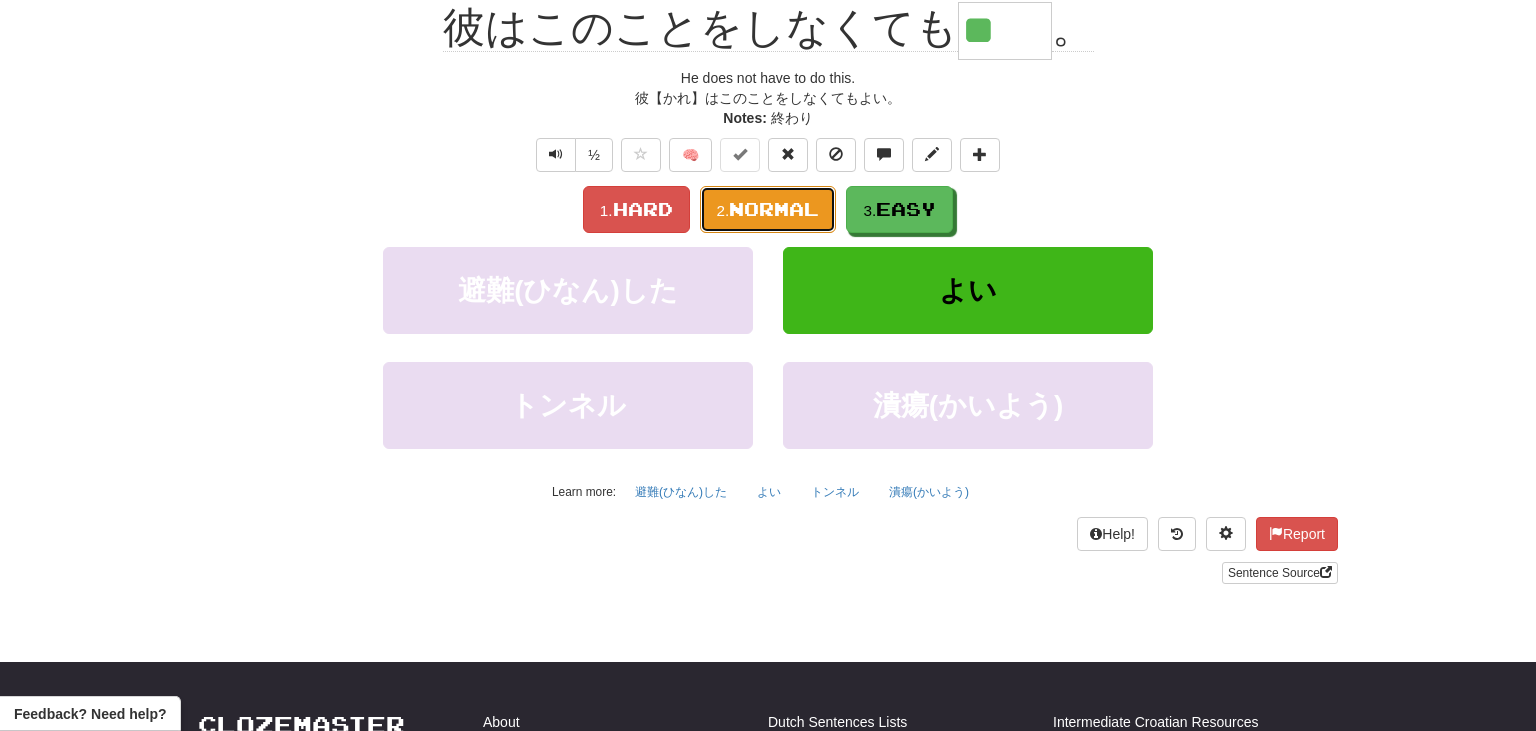 click on "Normal" at bounding box center (774, 209) 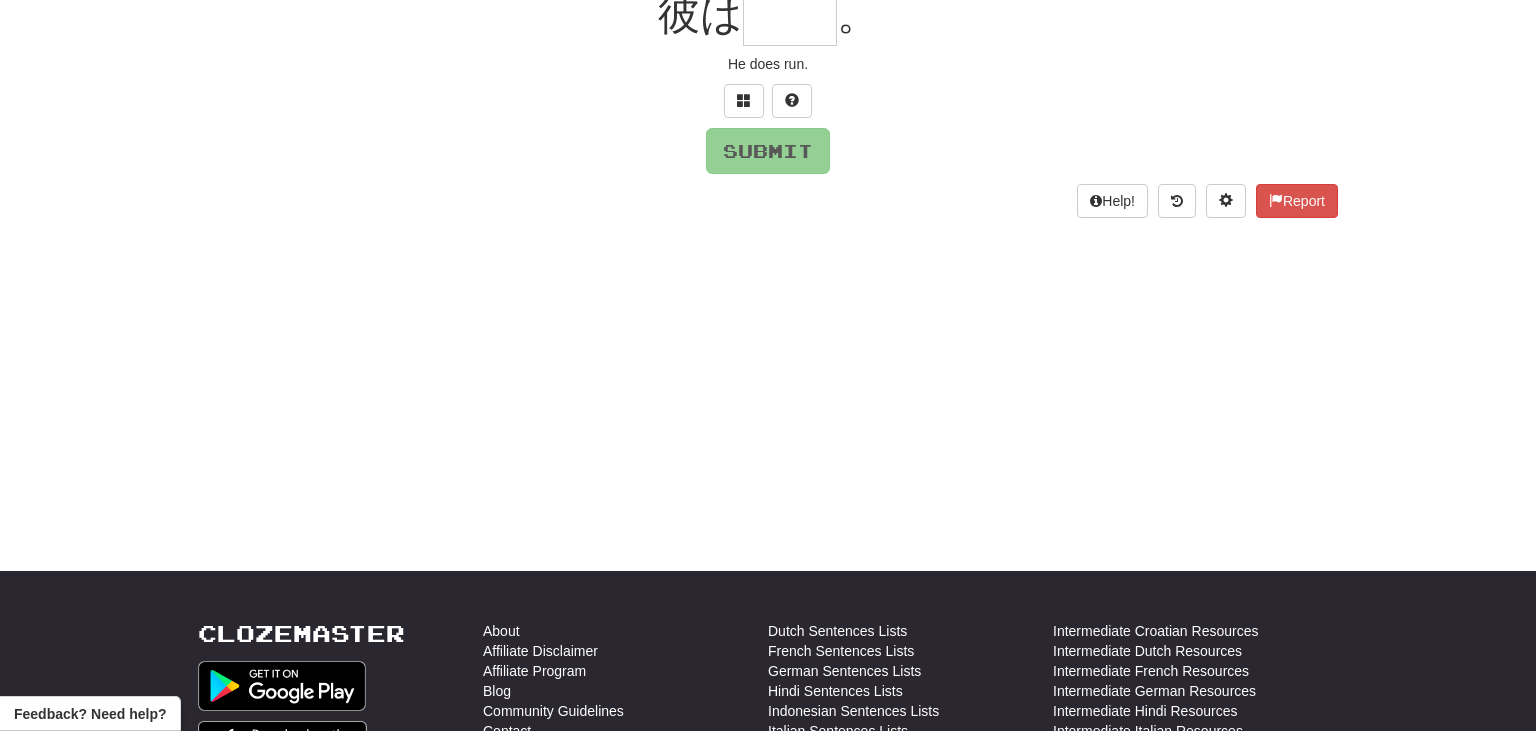 scroll, scrollTop: 197, scrollLeft: 0, axis: vertical 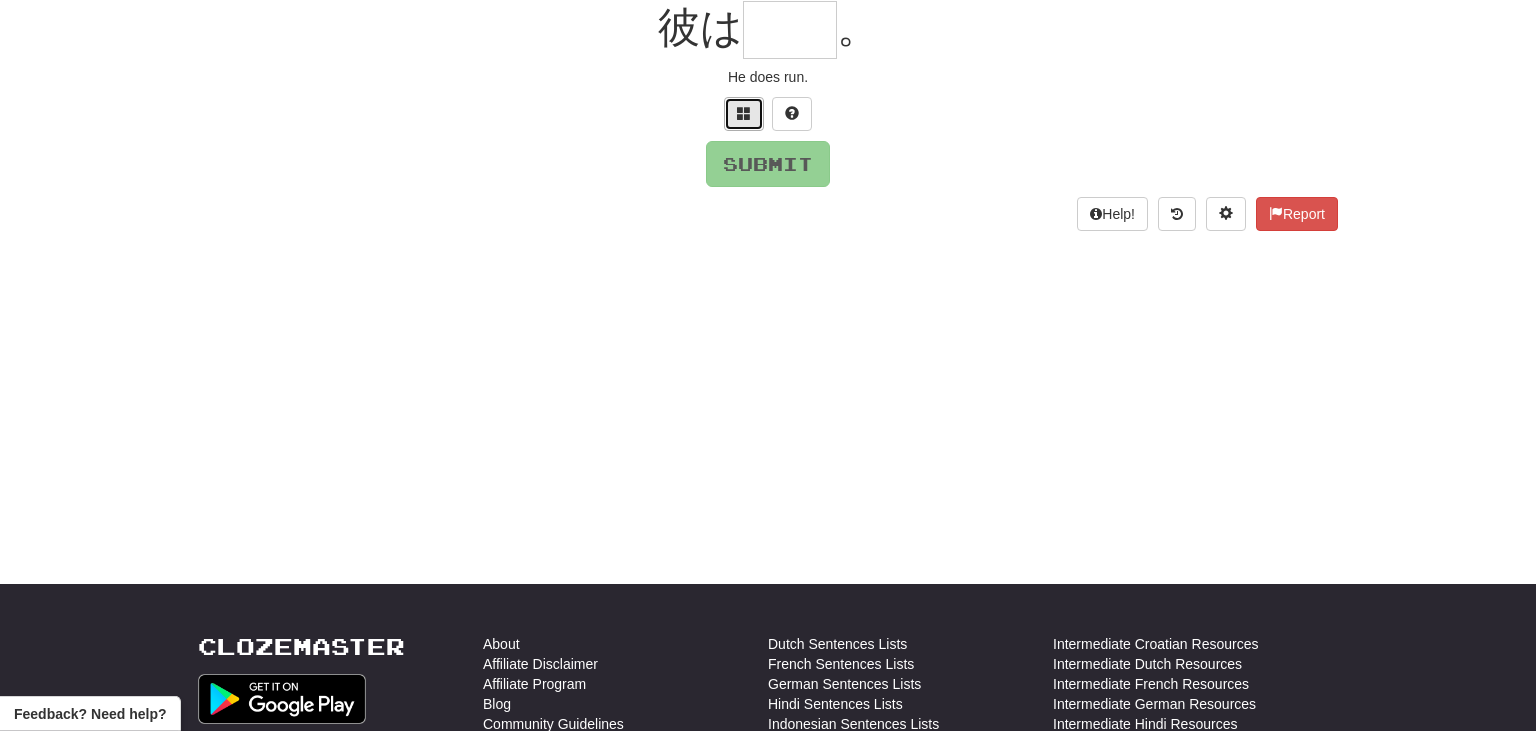 click at bounding box center [744, 113] 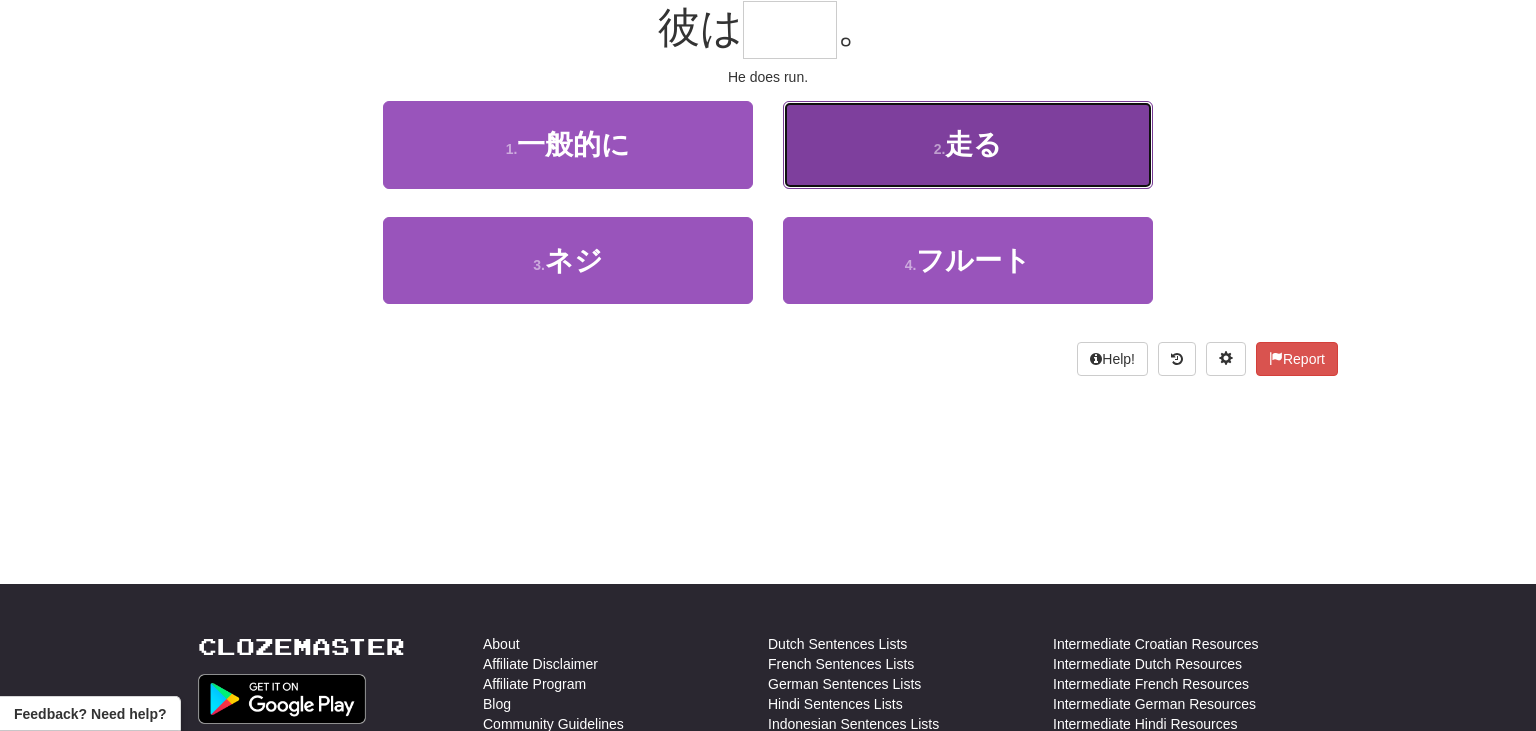 click on "2 .  走る" at bounding box center (968, 144) 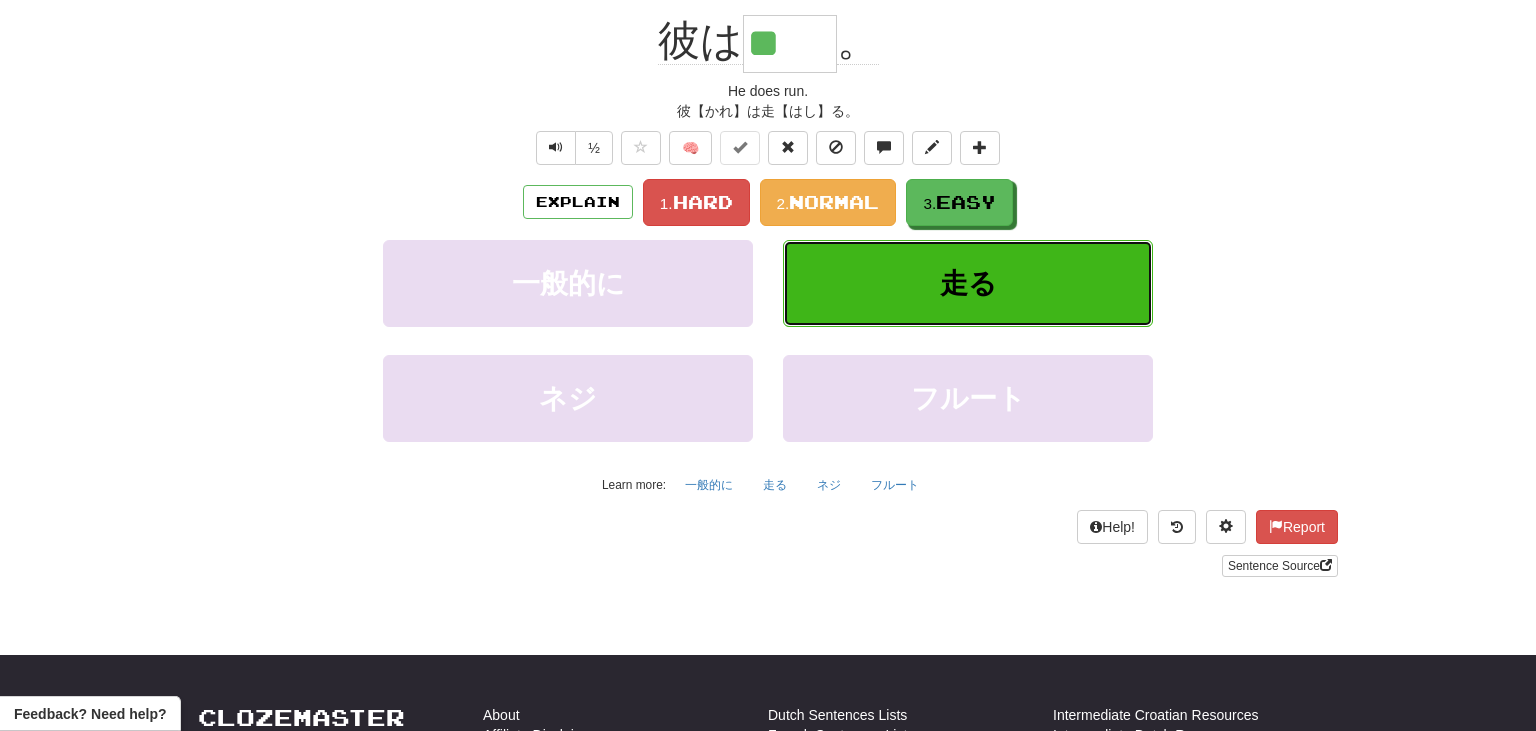 scroll, scrollTop: 210, scrollLeft: 0, axis: vertical 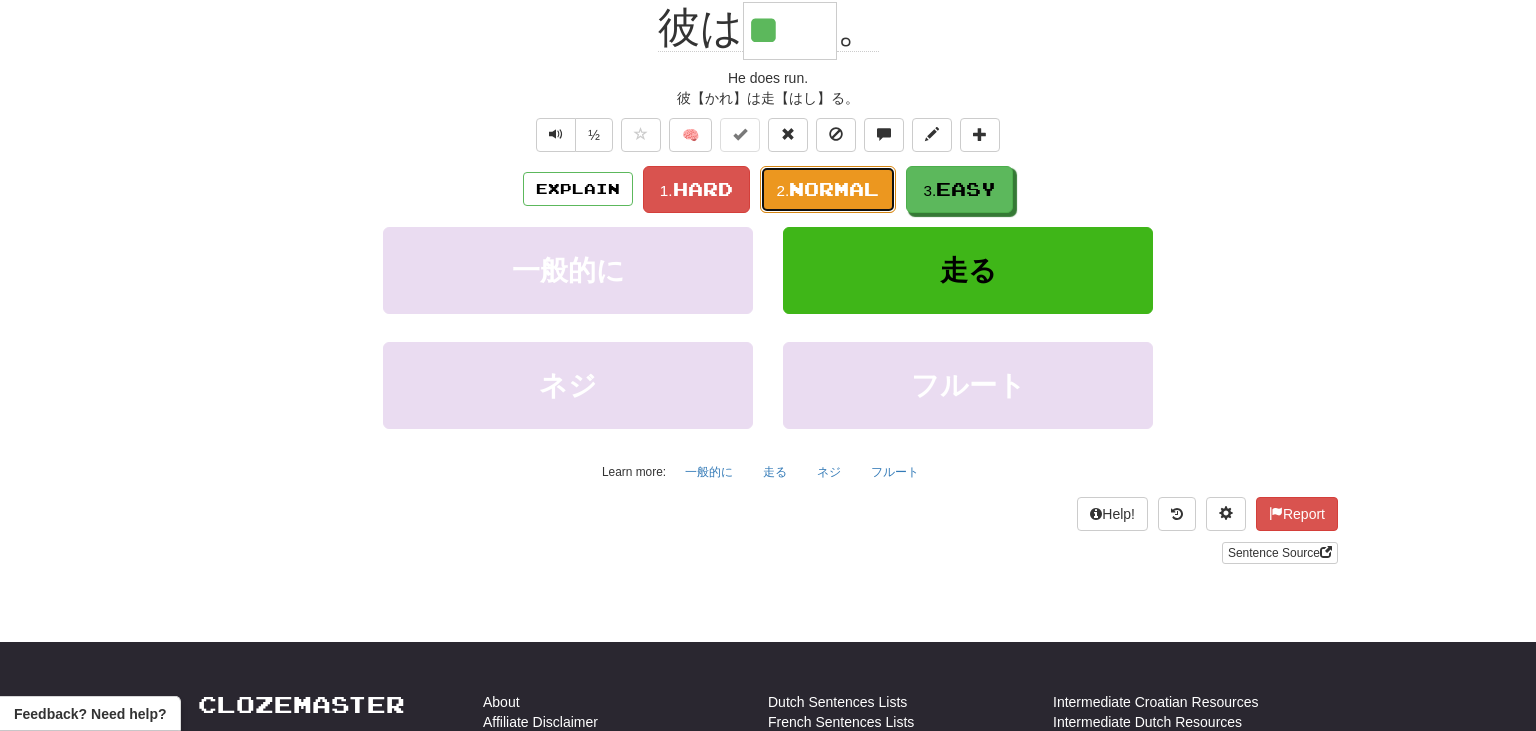 click on "2." at bounding box center [783, 190] 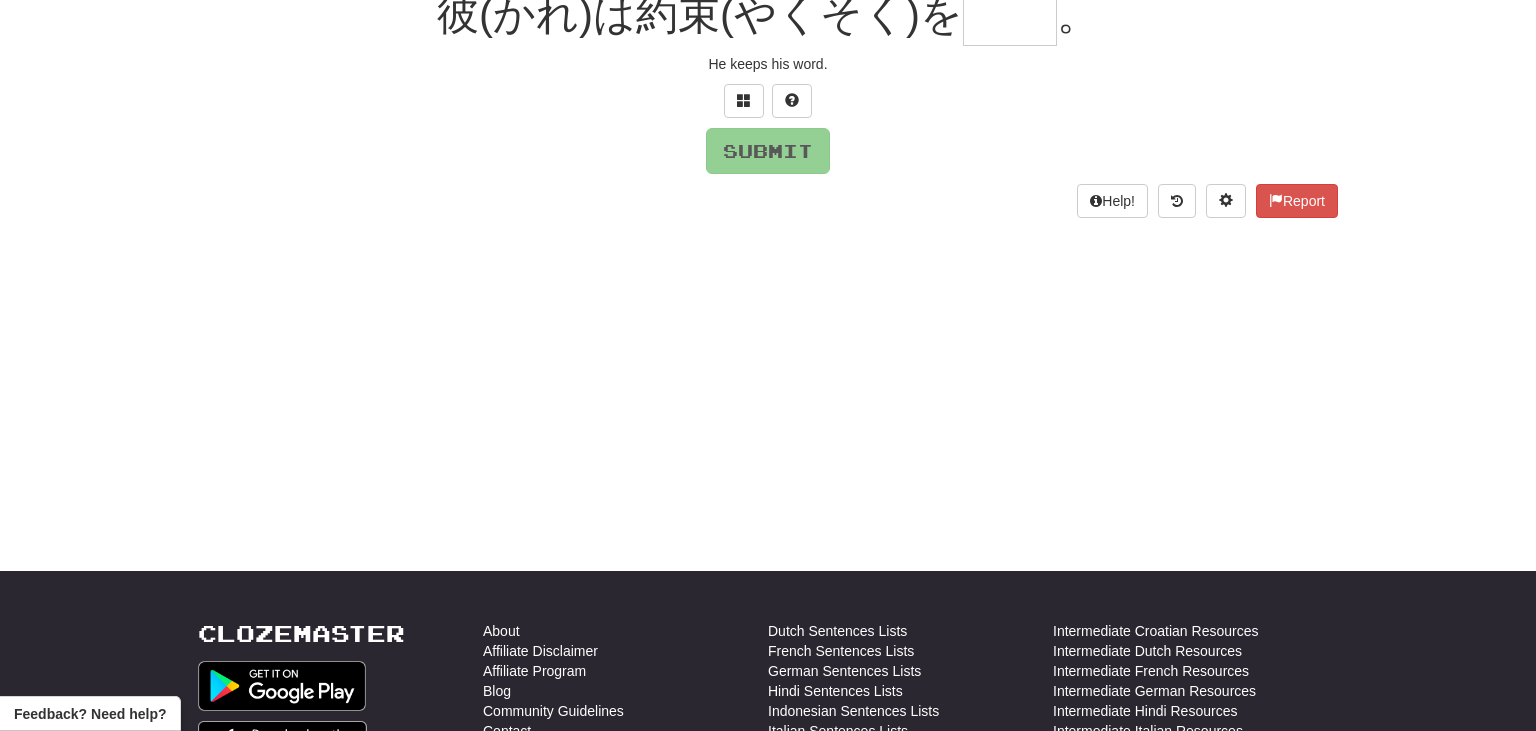 scroll, scrollTop: 197, scrollLeft: 0, axis: vertical 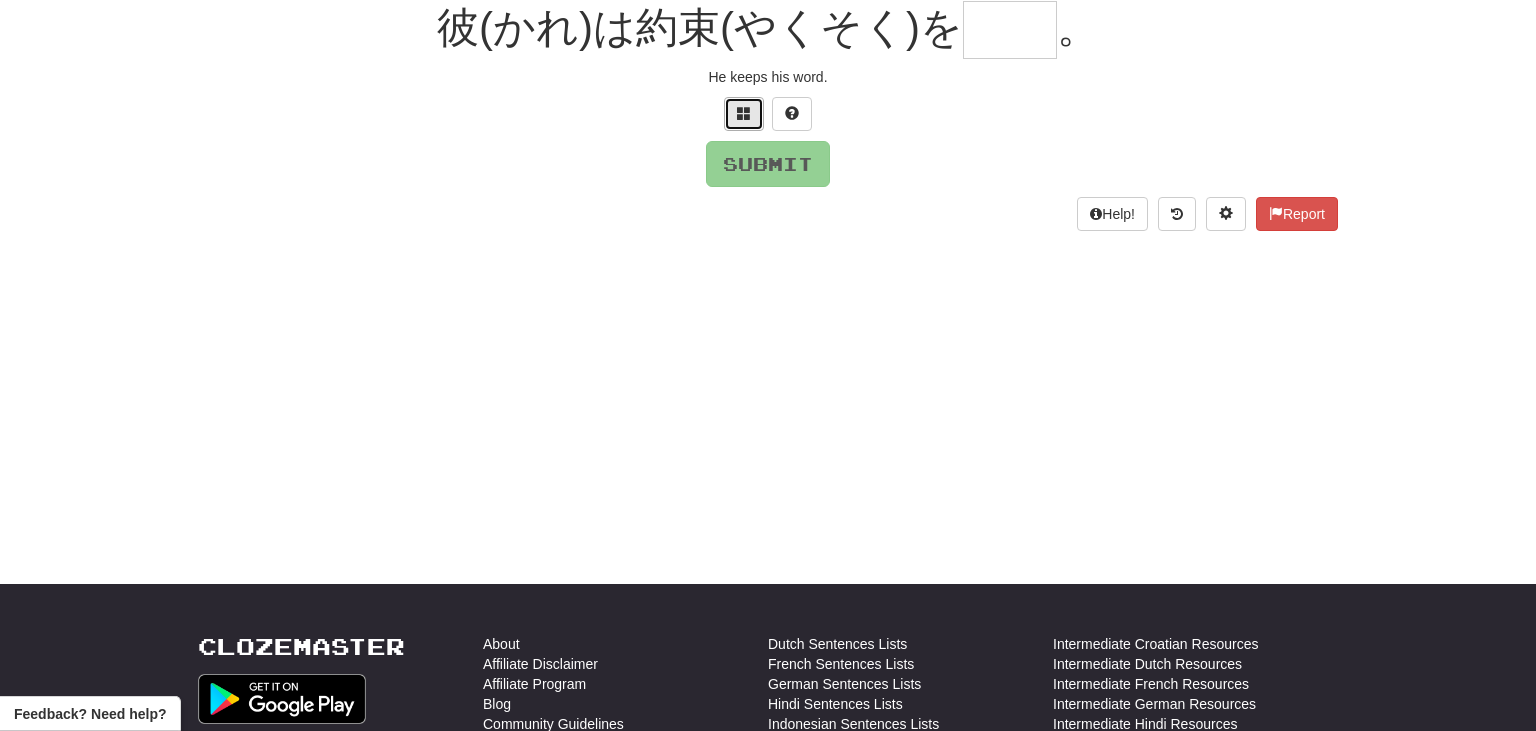 click at bounding box center [744, 113] 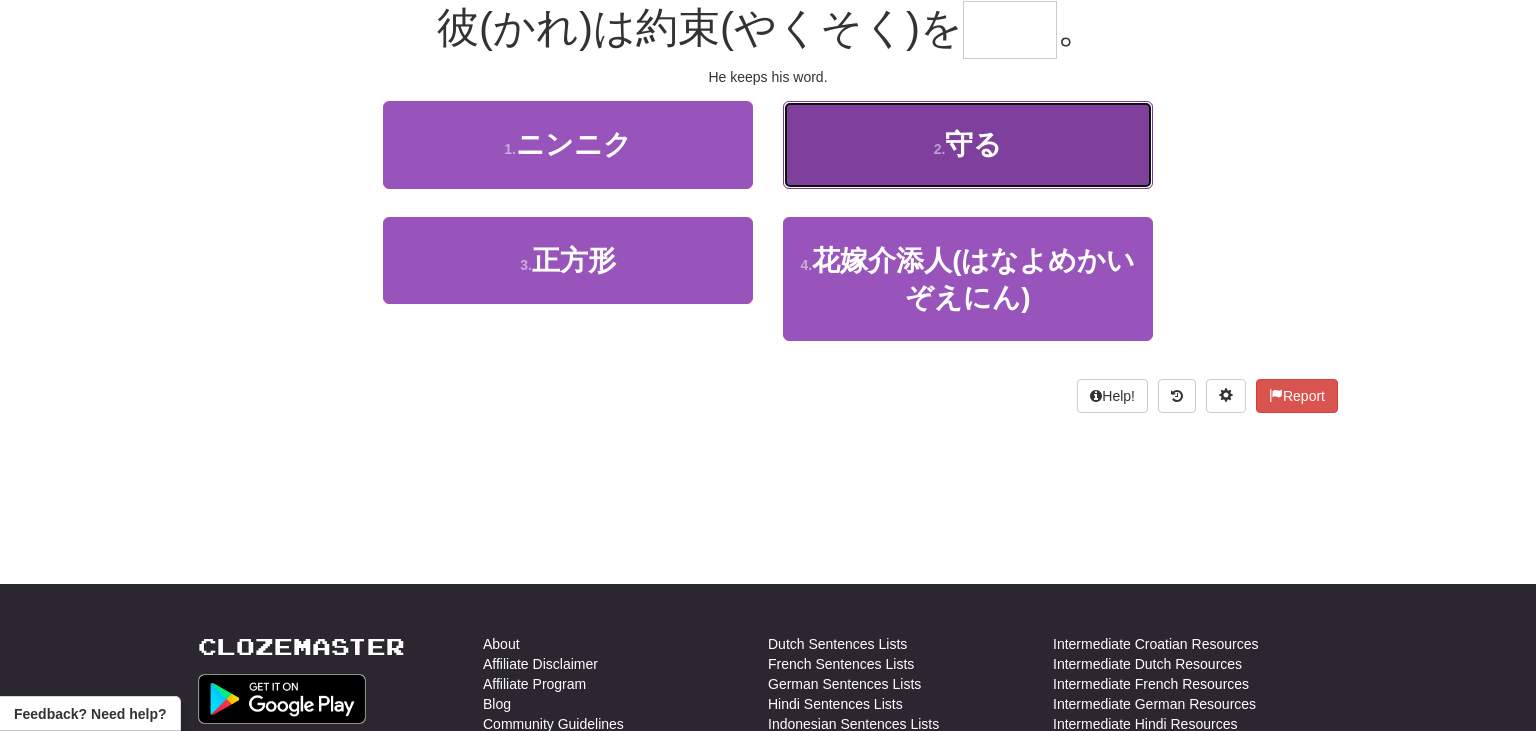 click on "2 .  守る" at bounding box center (968, 144) 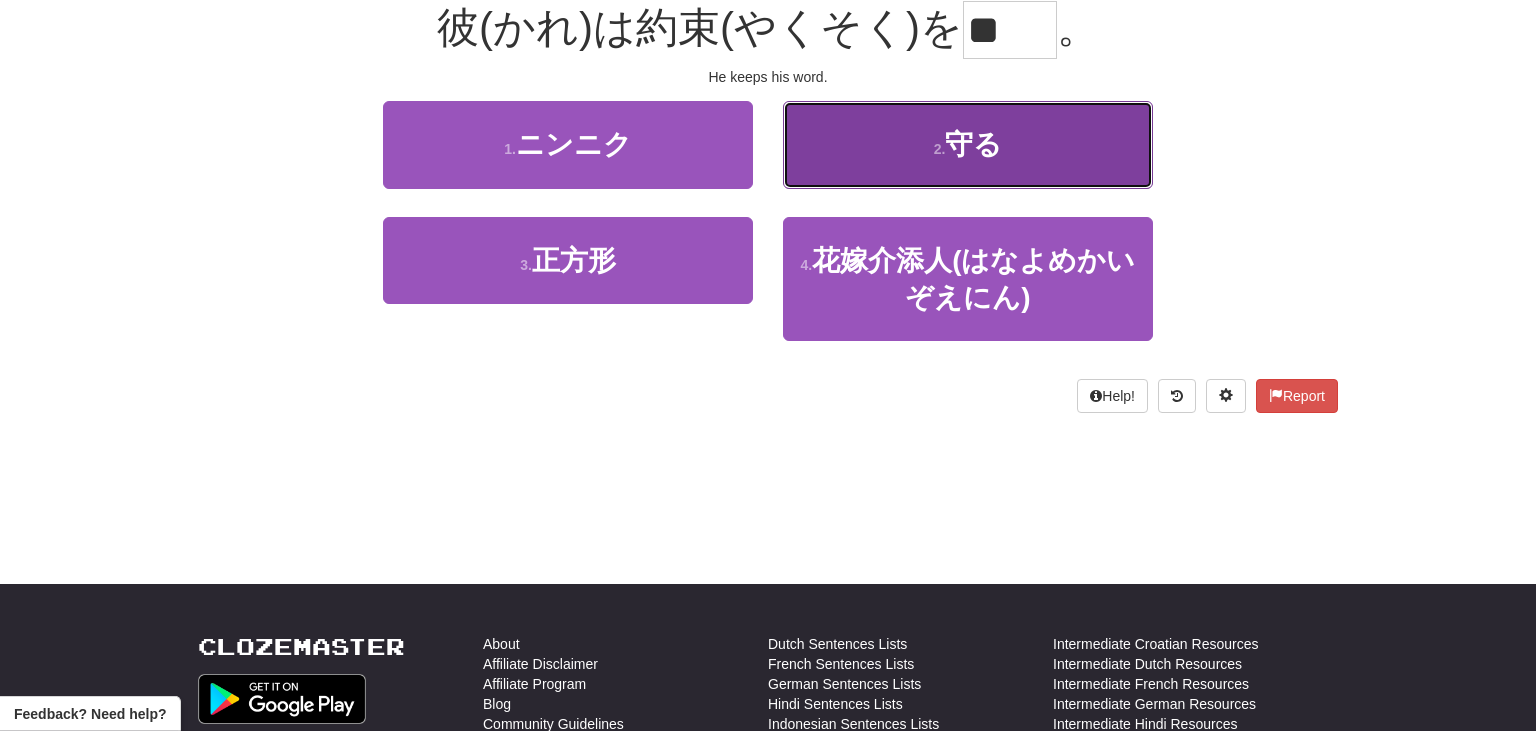 scroll, scrollTop: 210, scrollLeft: 0, axis: vertical 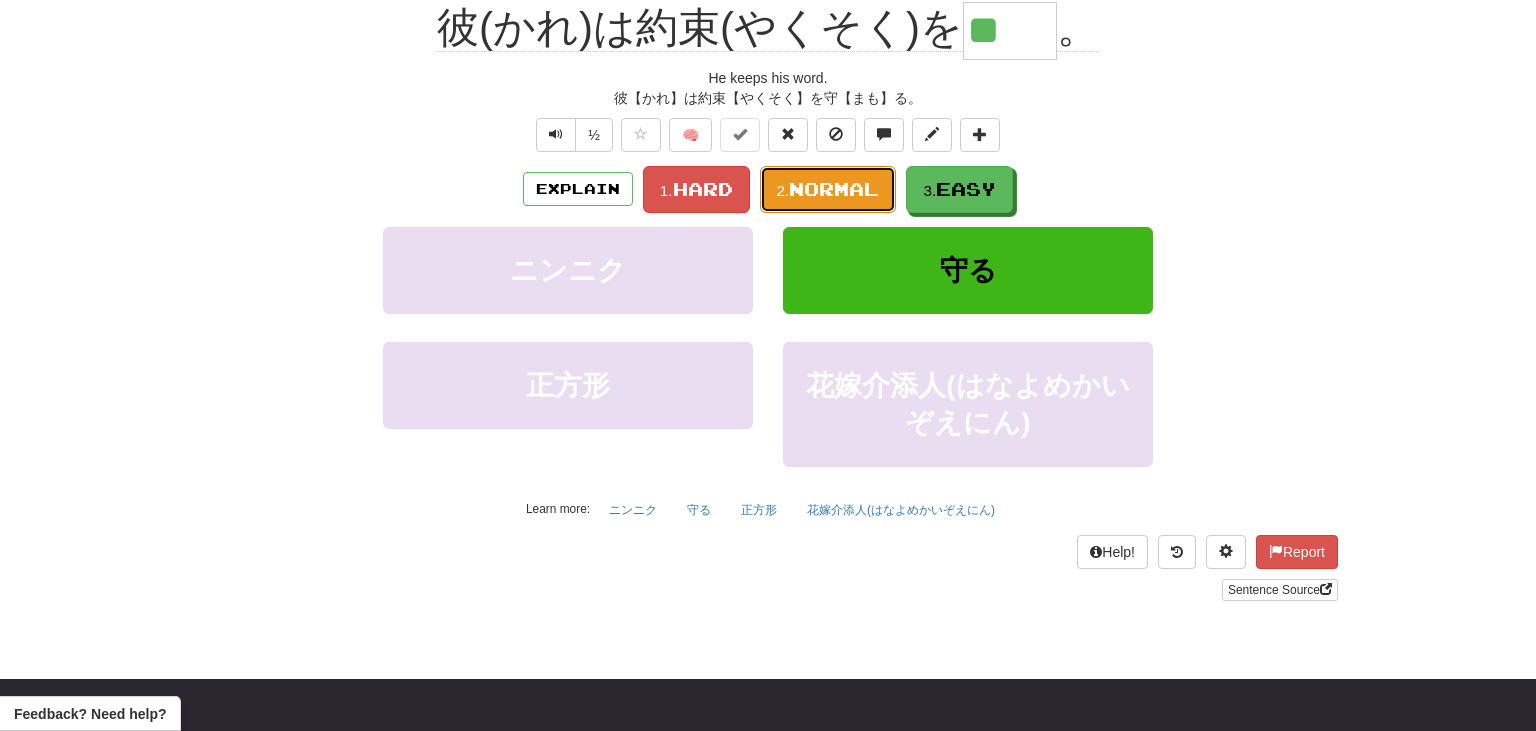 click on "Normal" at bounding box center (834, 189) 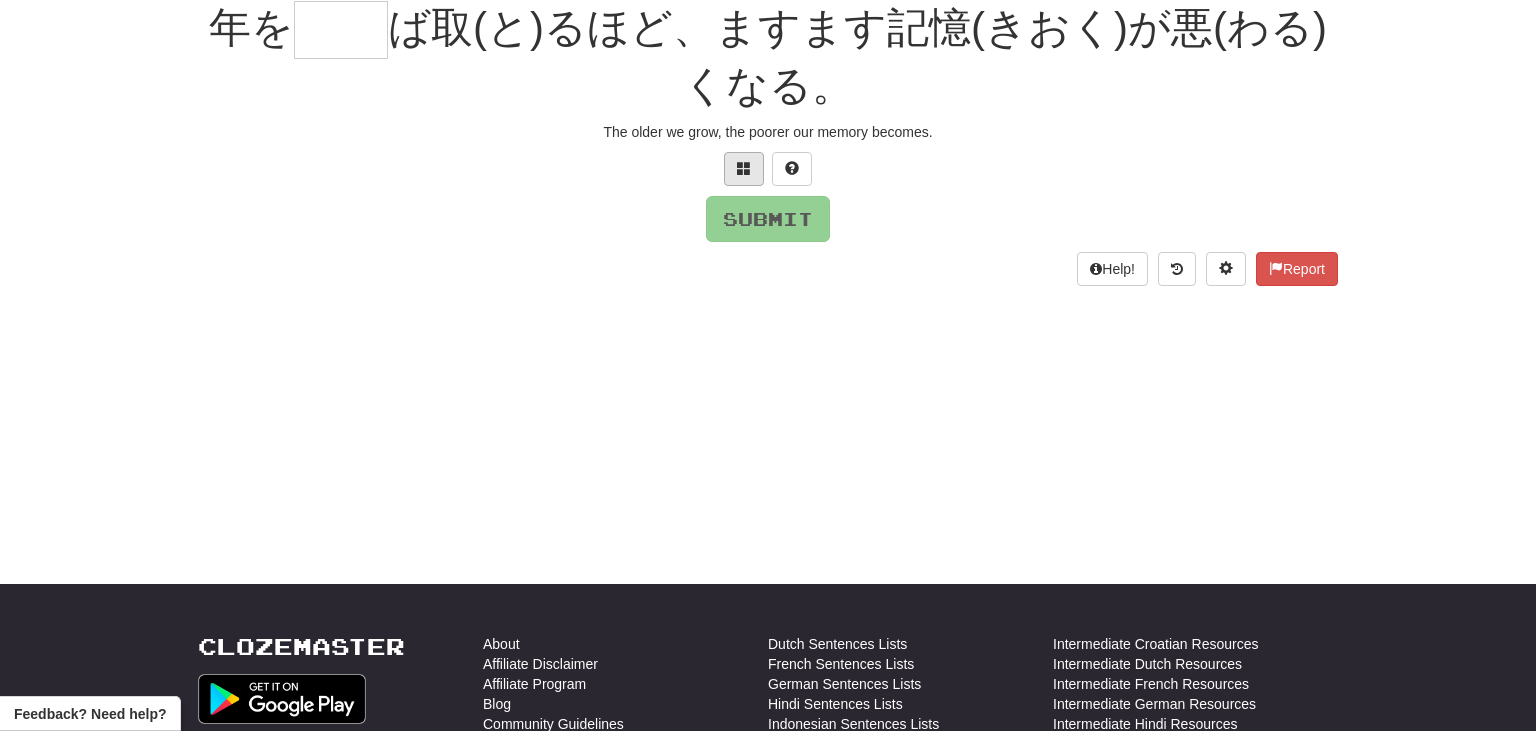 scroll, scrollTop: 210, scrollLeft: 0, axis: vertical 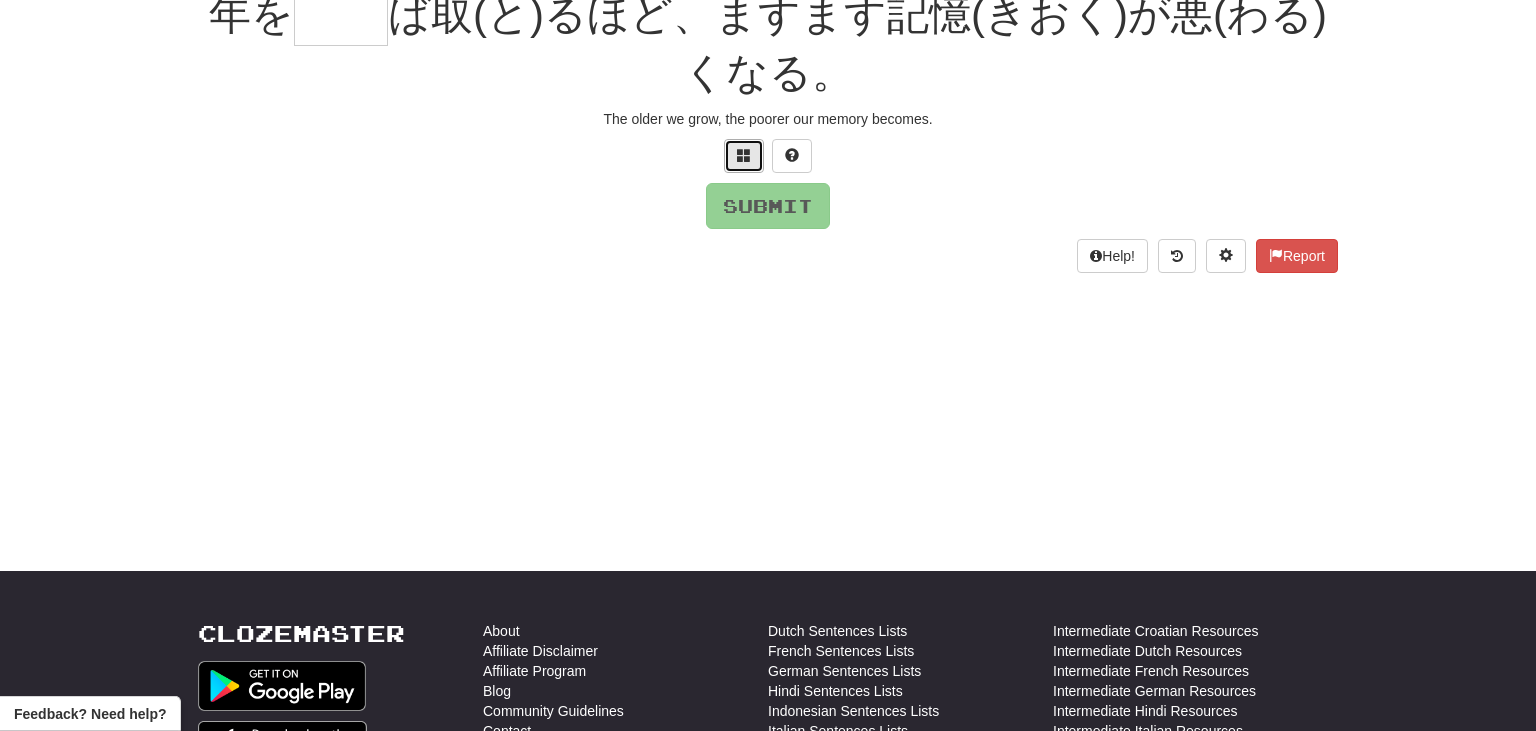 click at bounding box center [744, 156] 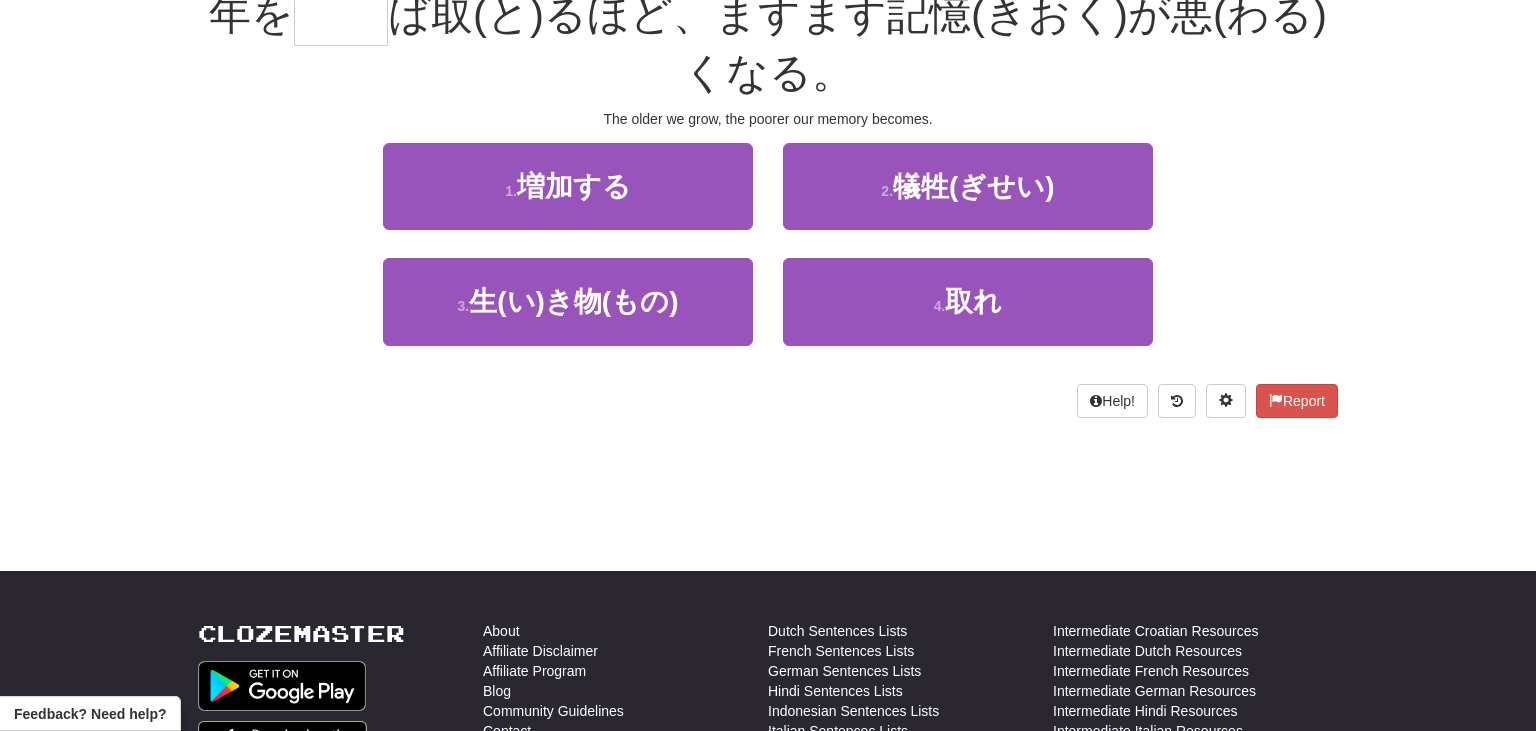 scroll, scrollTop: 200, scrollLeft: 0, axis: vertical 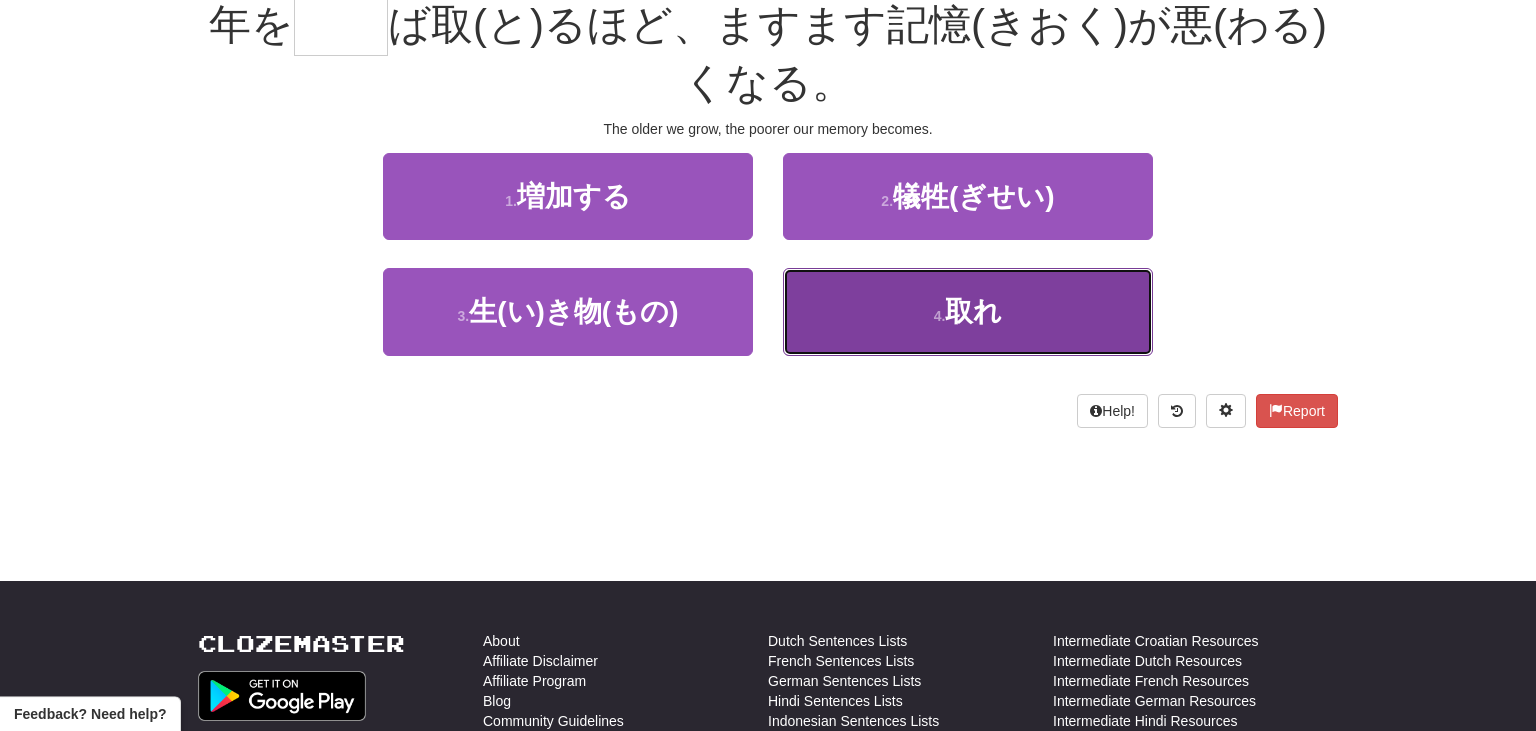 click on "4 .  取れ" at bounding box center [968, 311] 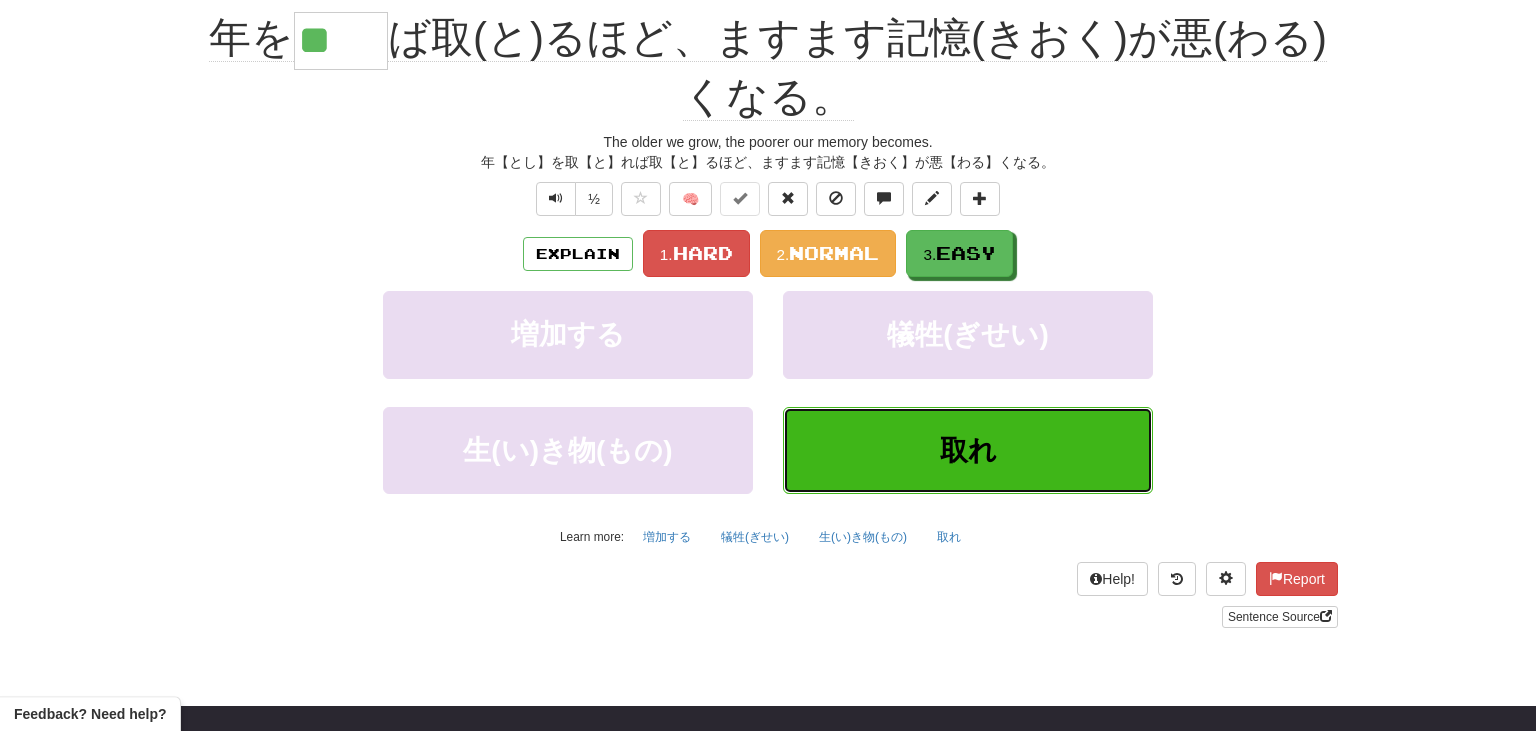 scroll, scrollTop: 213, scrollLeft: 0, axis: vertical 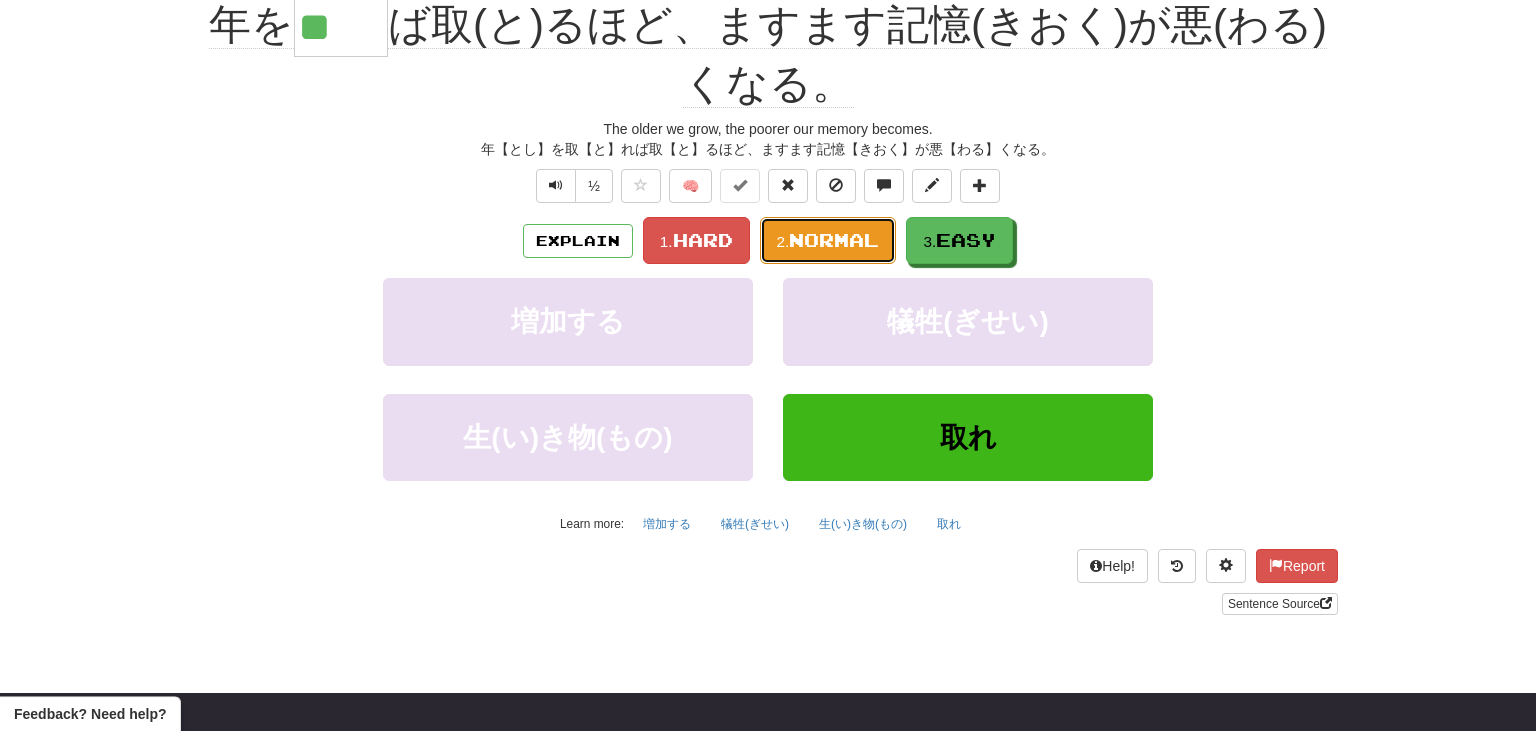 click on "Normal" at bounding box center (834, 240) 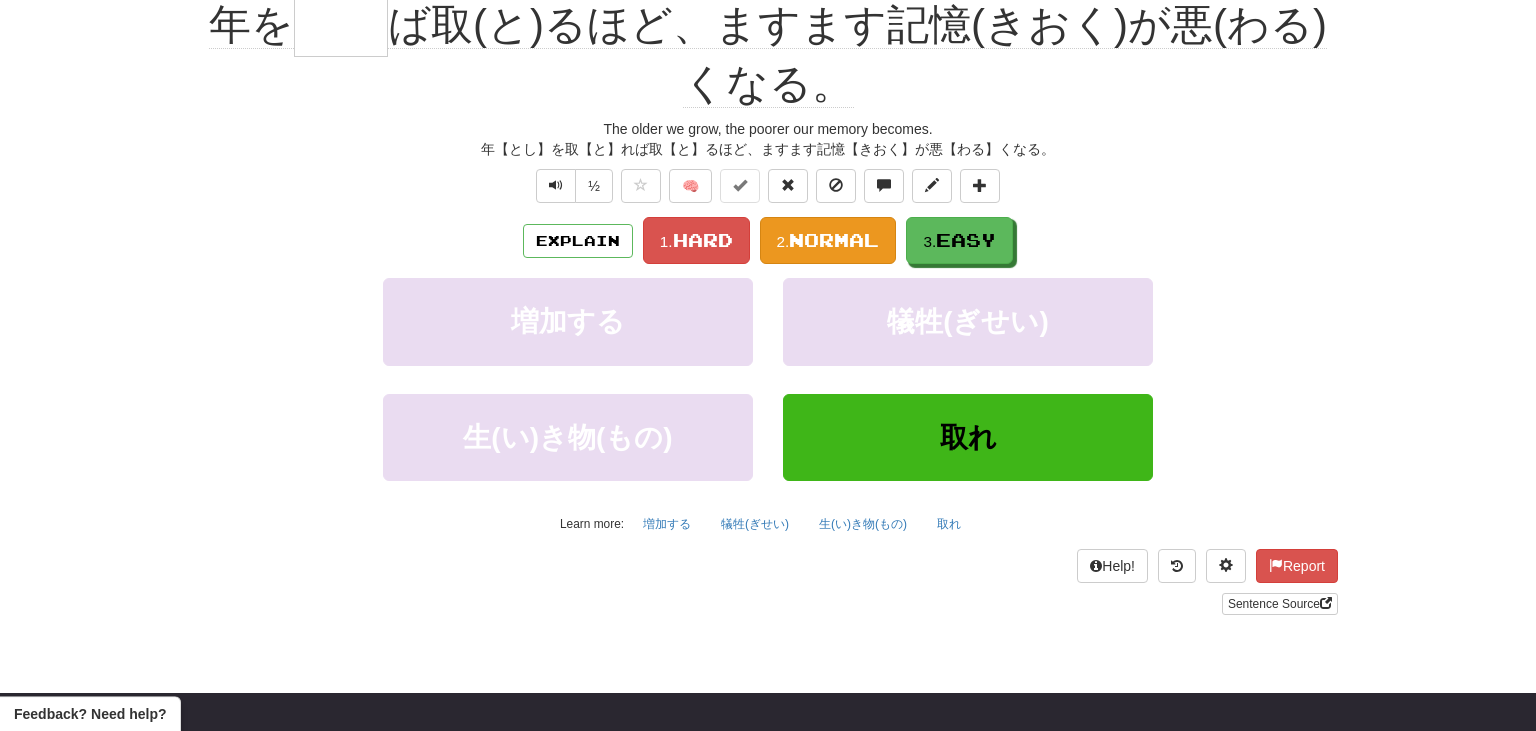 scroll, scrollTop: 200, scrollLeft: 0, axis: vertical 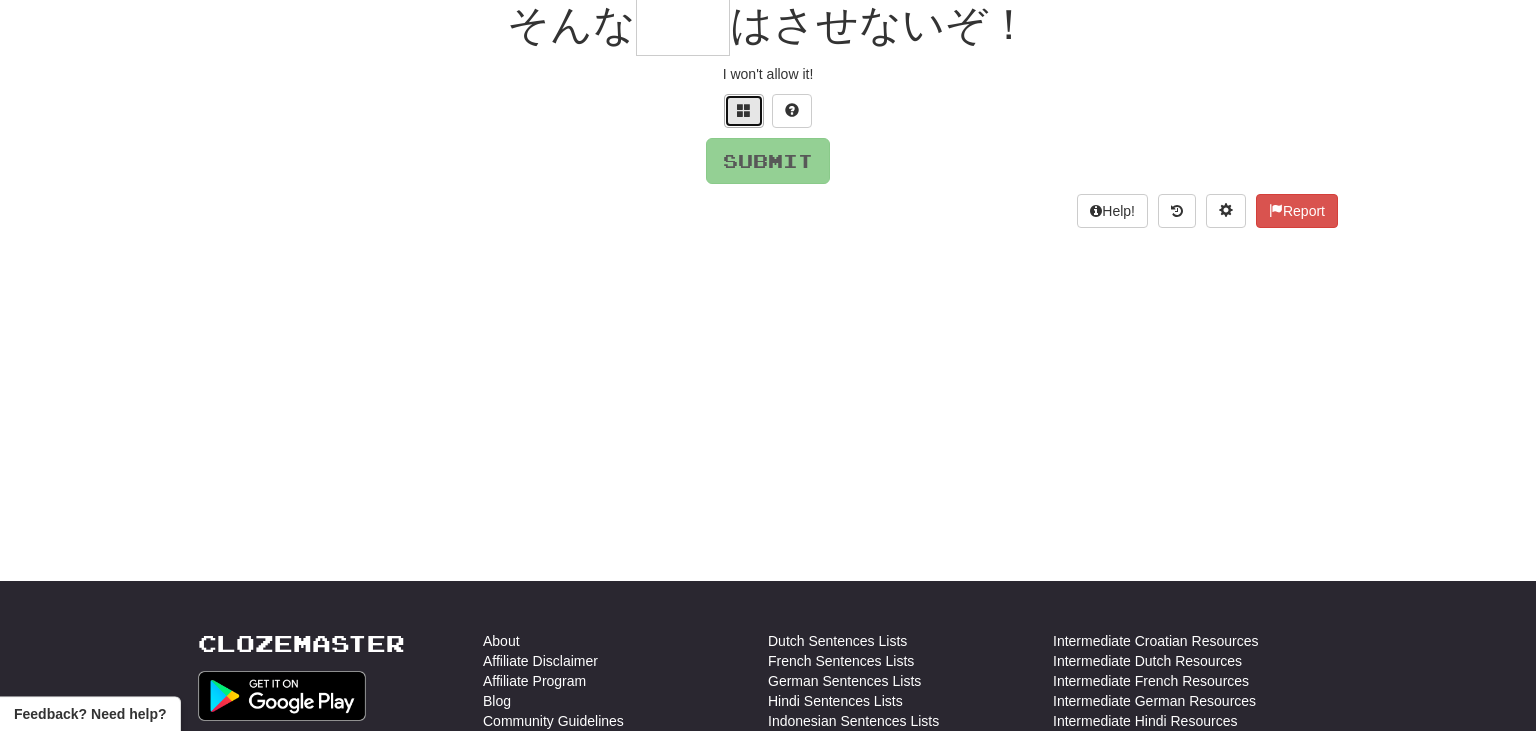 click at bounding box center [744, 111] 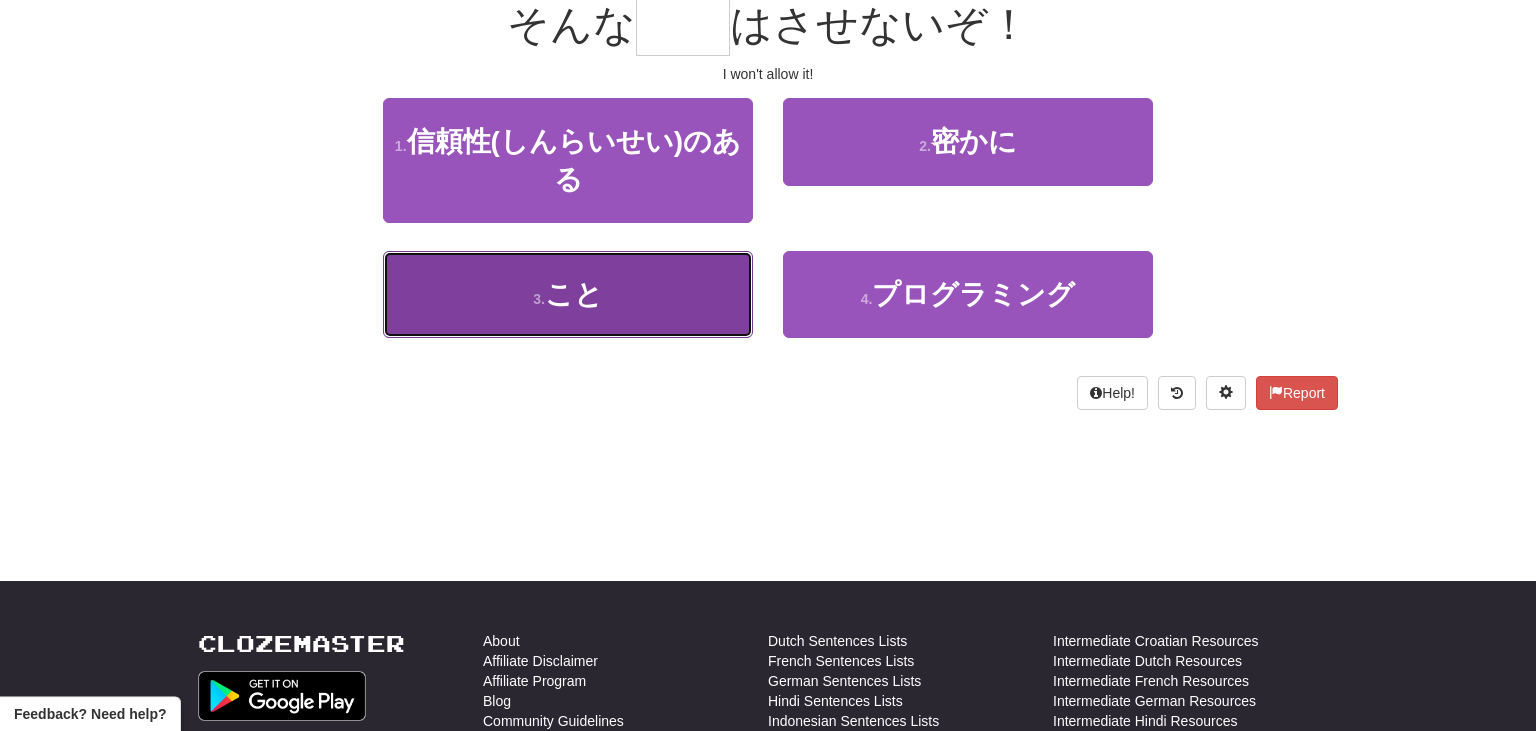click on "3 .  こと" at bounding box center [568, 294] 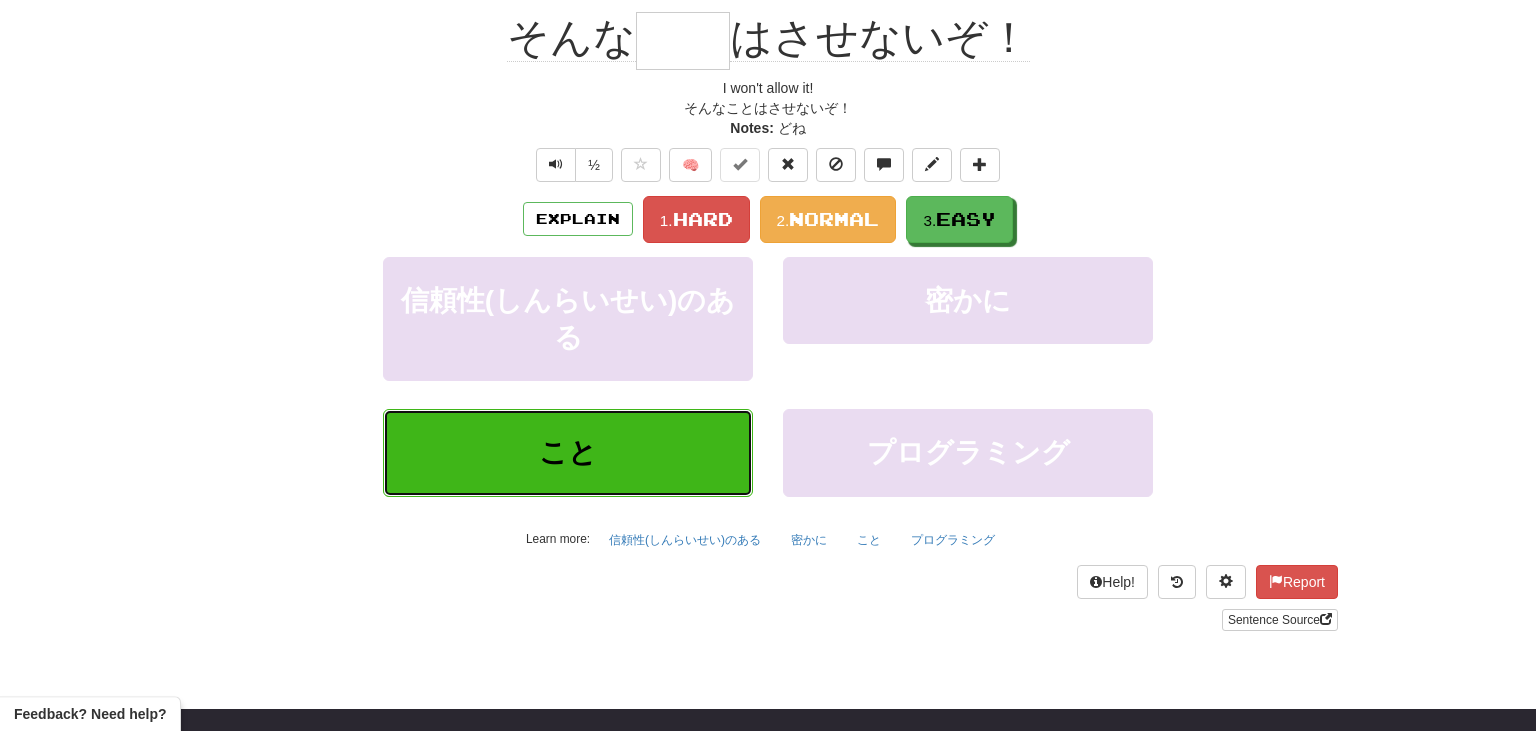type on "**" 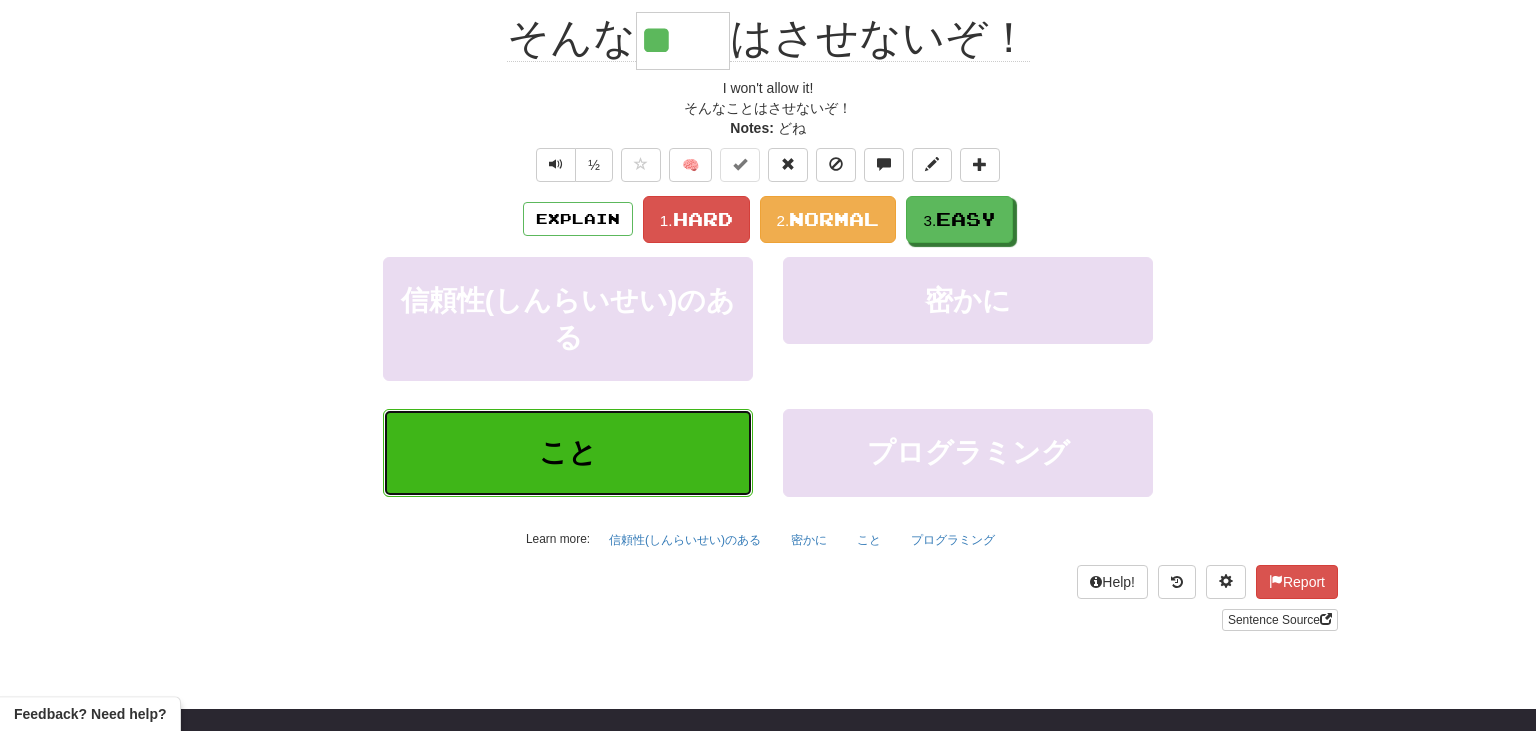 scroll, scrollTop: 213, scrollLeft: 0, axis: vertical 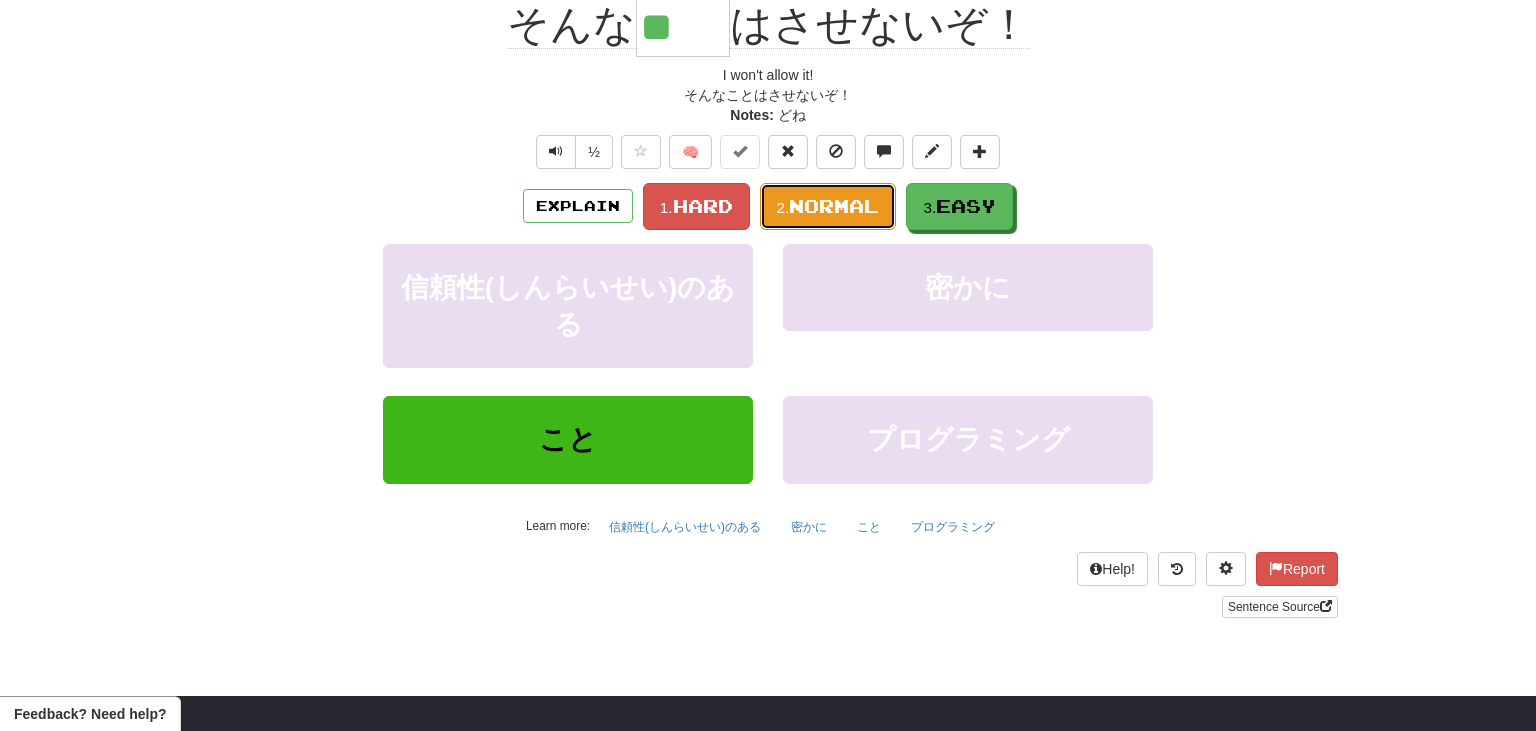 click on "Normal" at bounding box center (834, 206) 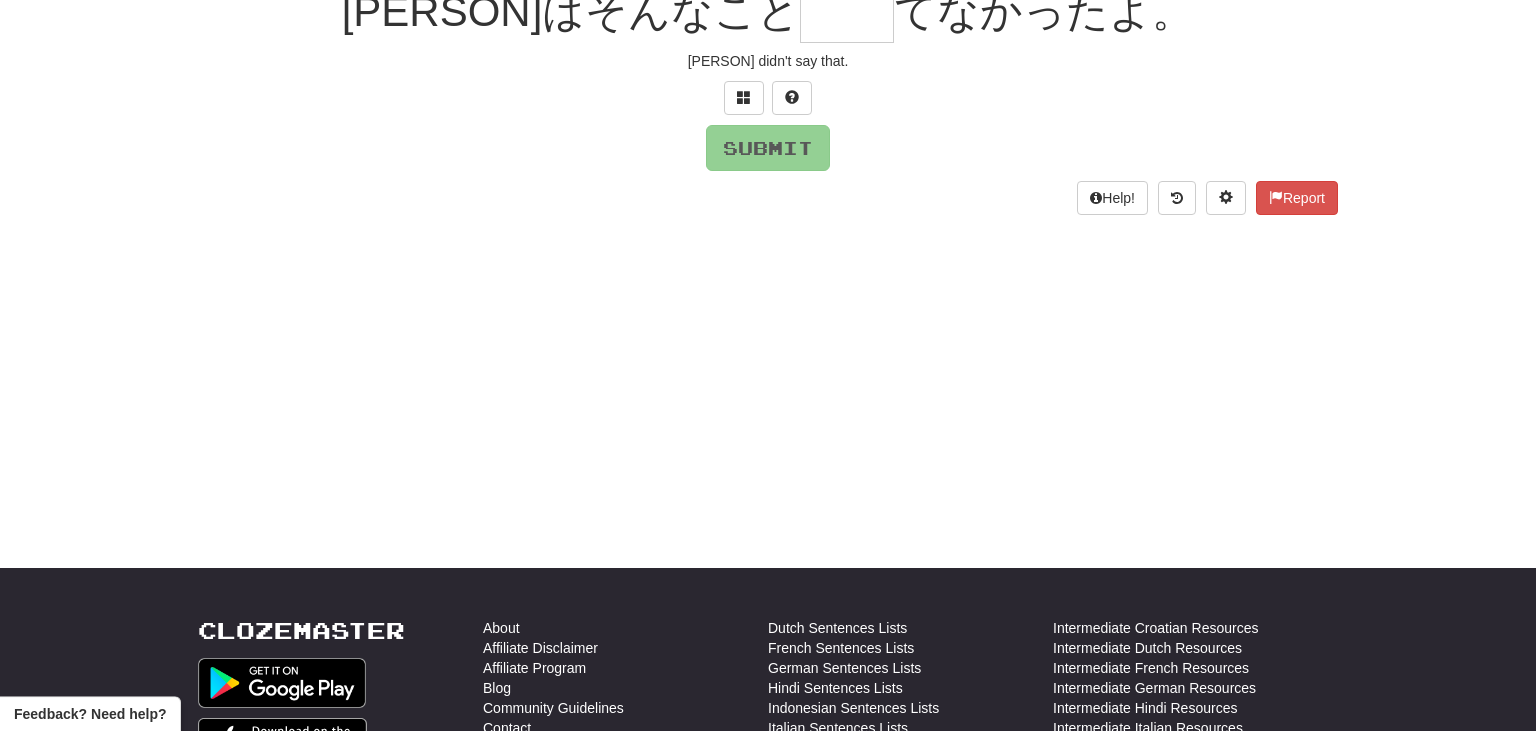 scroll, scrollTop: 200, scrollLeft: 0, axis: vertical 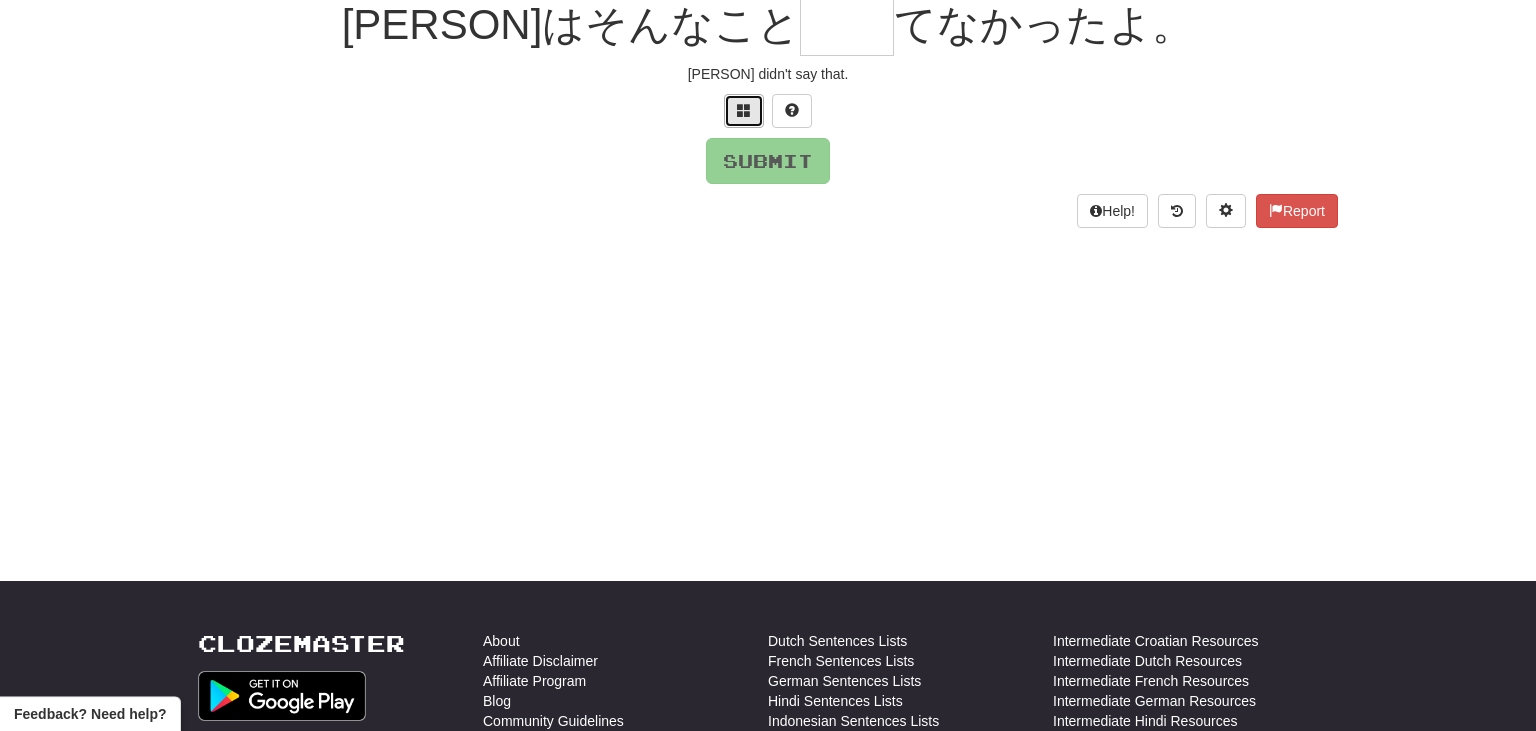 click at bounding box center [744, 110] 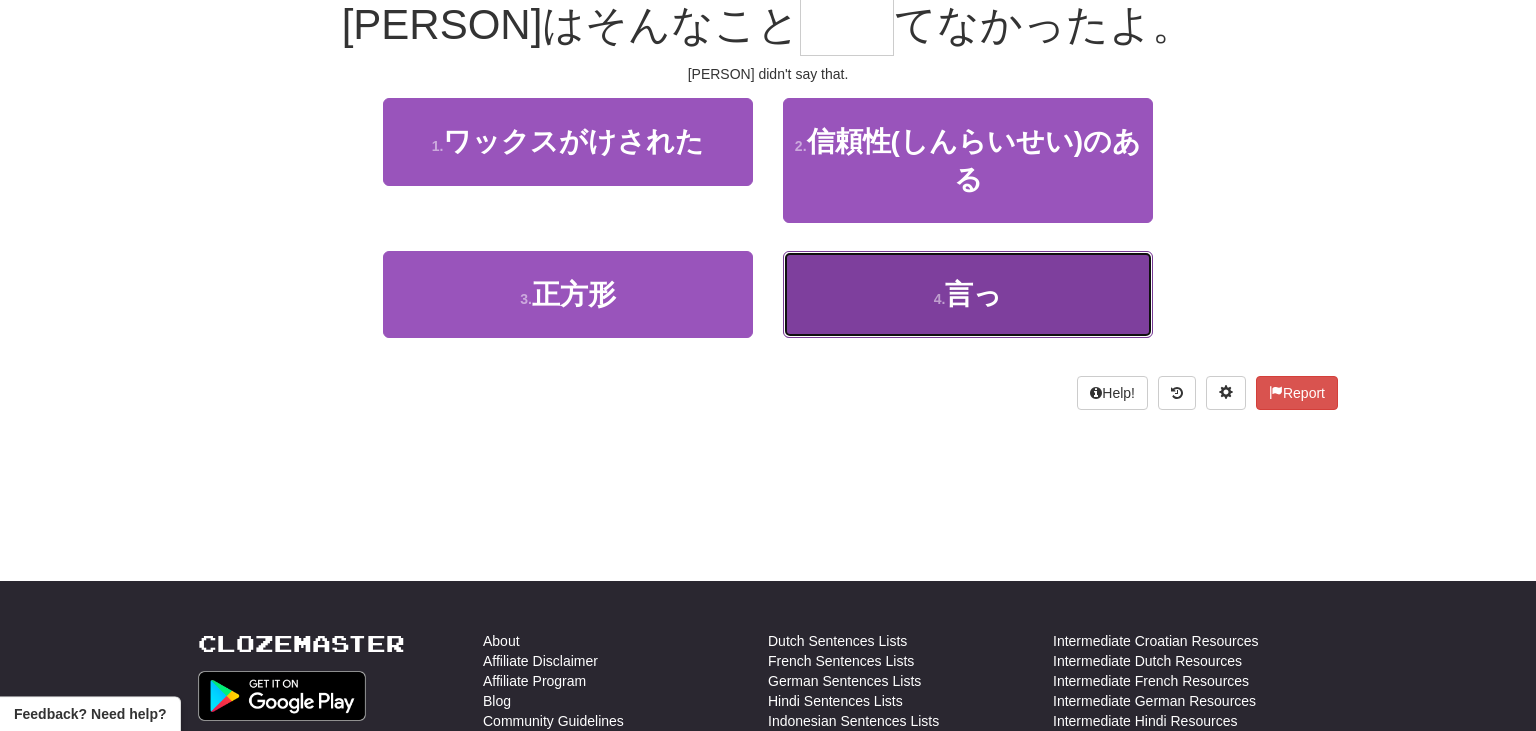 click on "4 .  言っ" at bounding box center (968, 294) 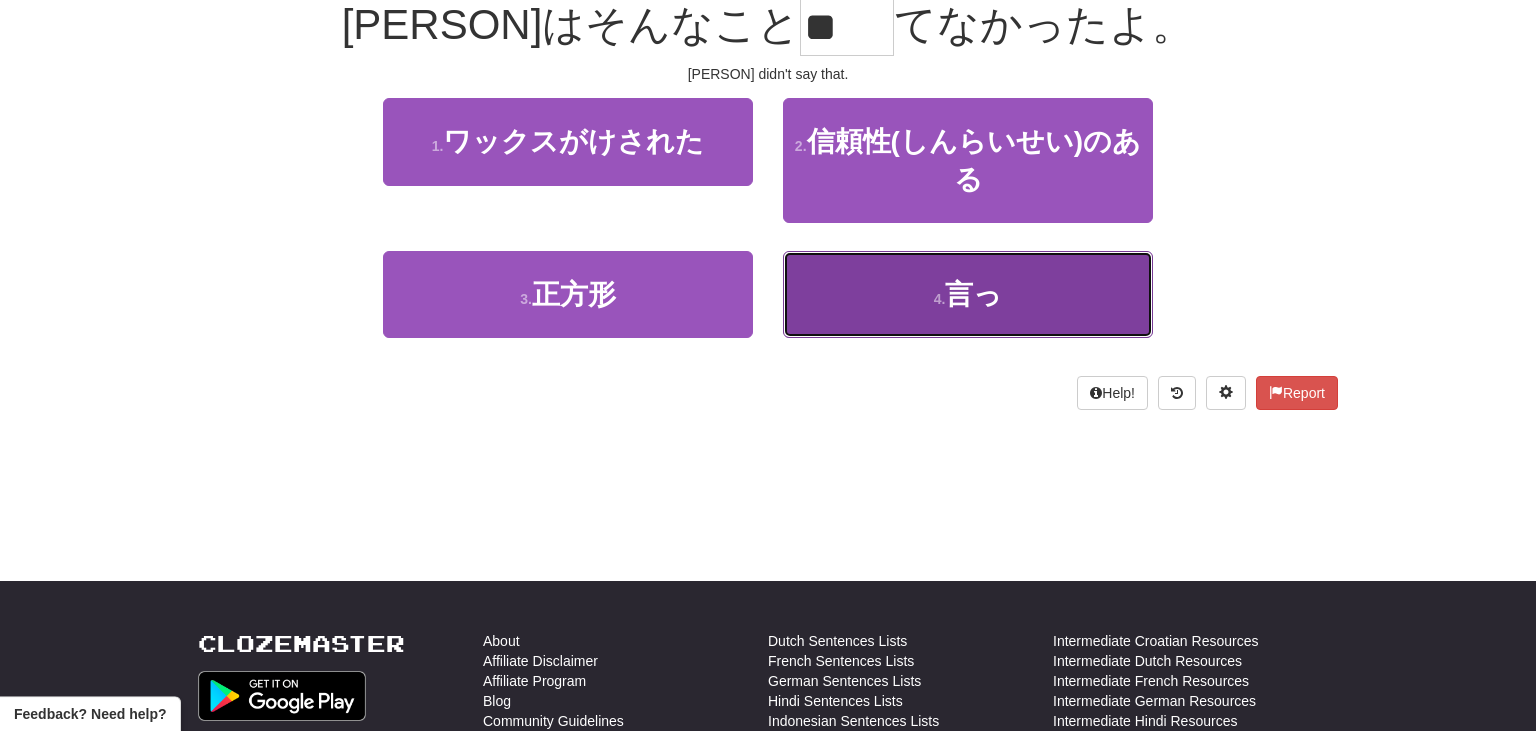 scroll, scrollTop: 213, scrollLeft: 0, axis: vertical 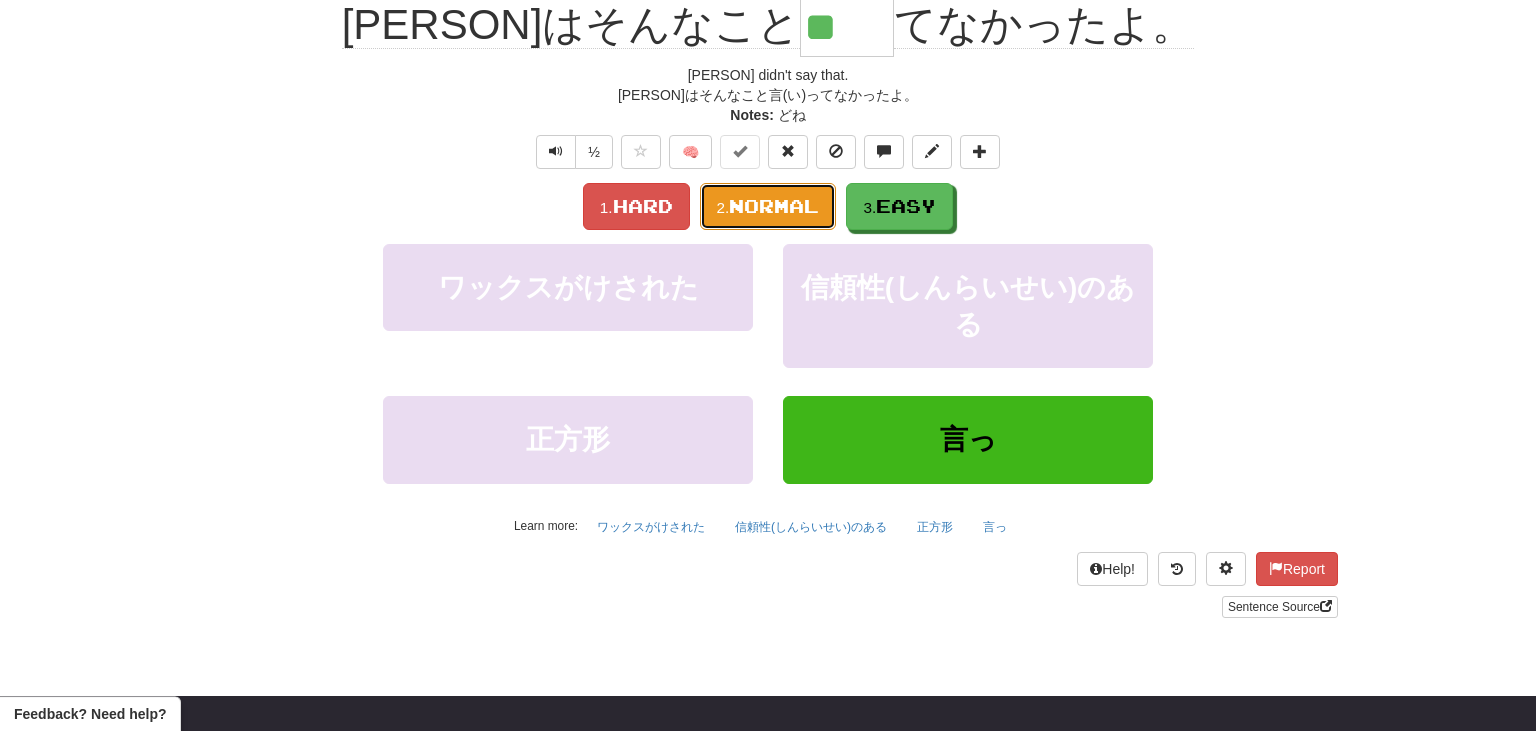 click on "Normal" at bounding box center (774, 206) 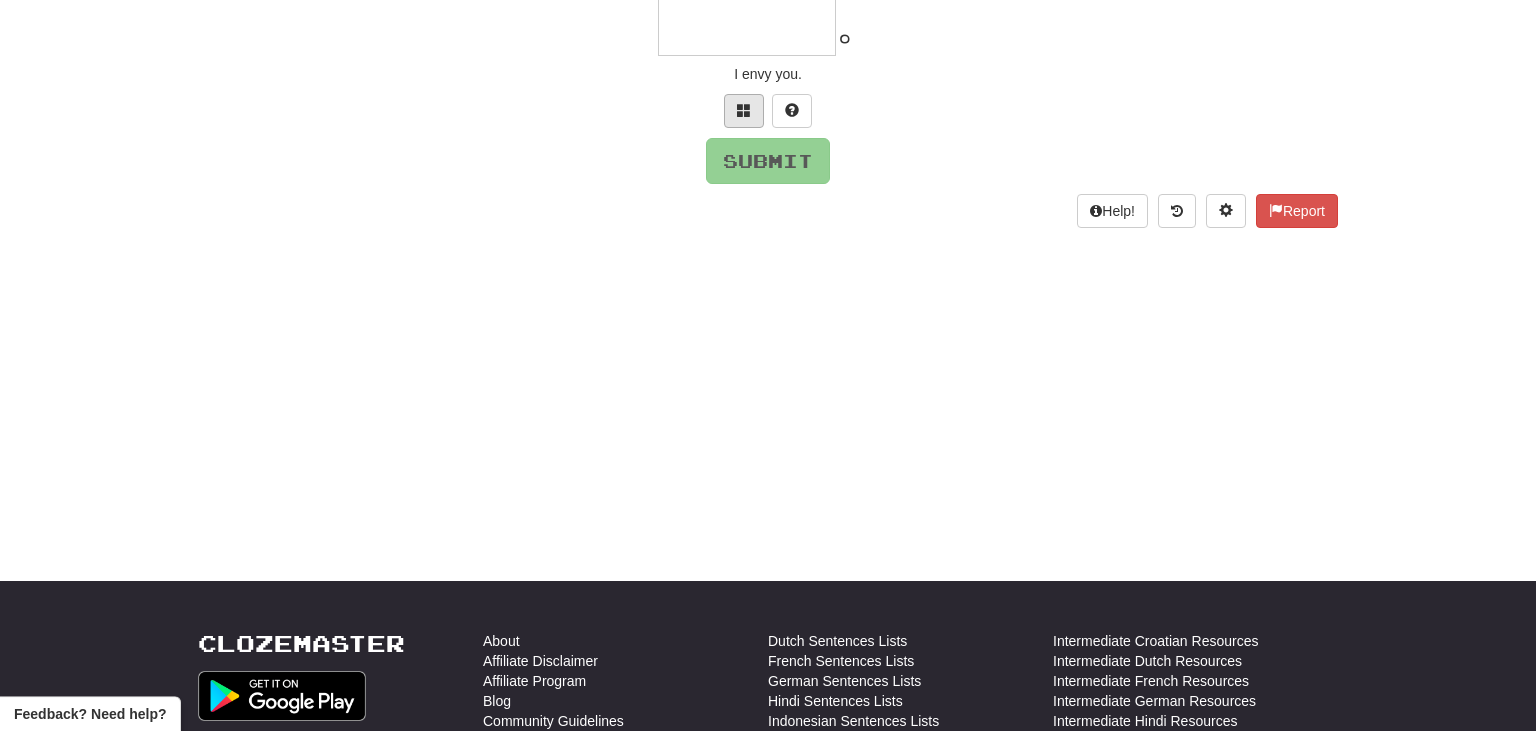 scroll, scrollTop: 213, scrollLeft: 0, axis: vertical 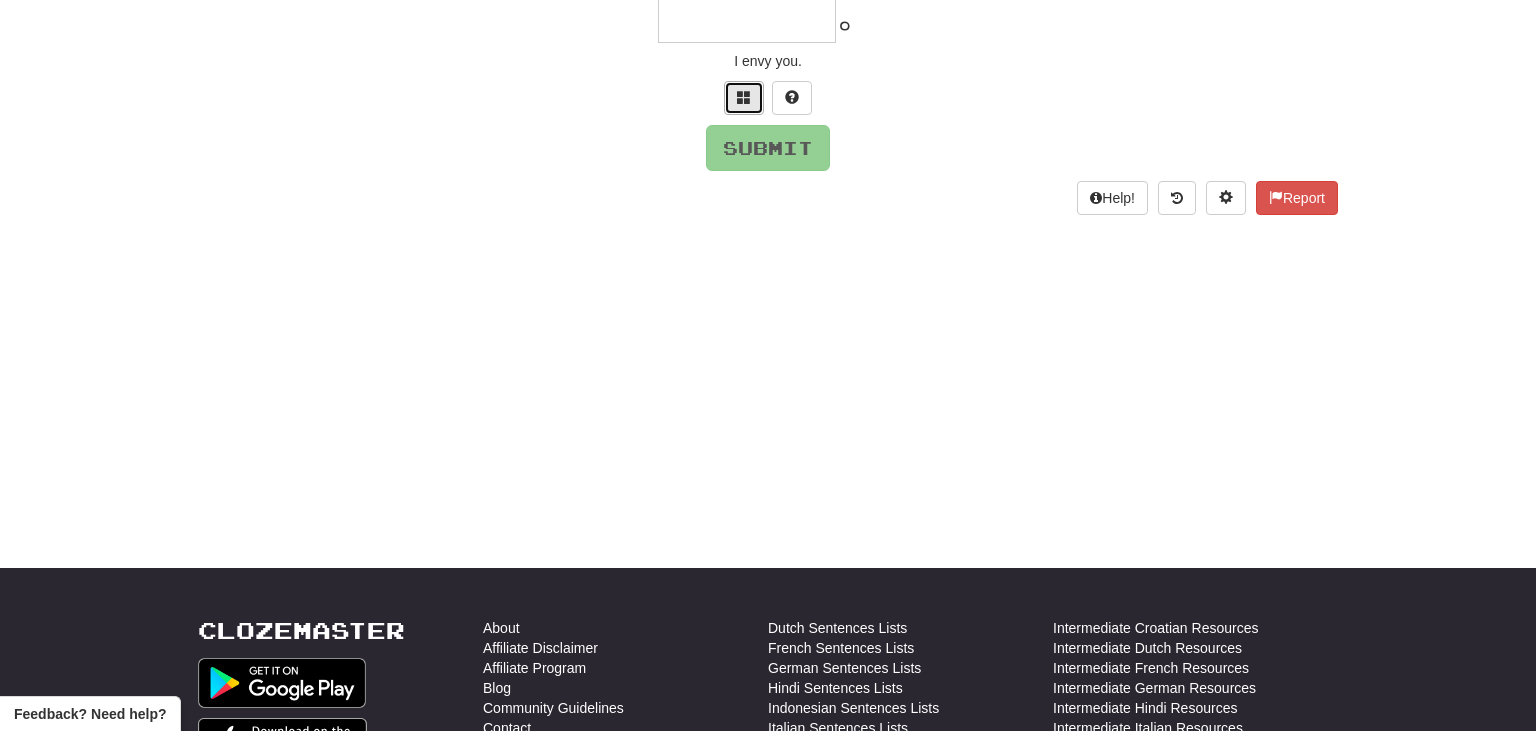 click at bounding box center (744, 98) 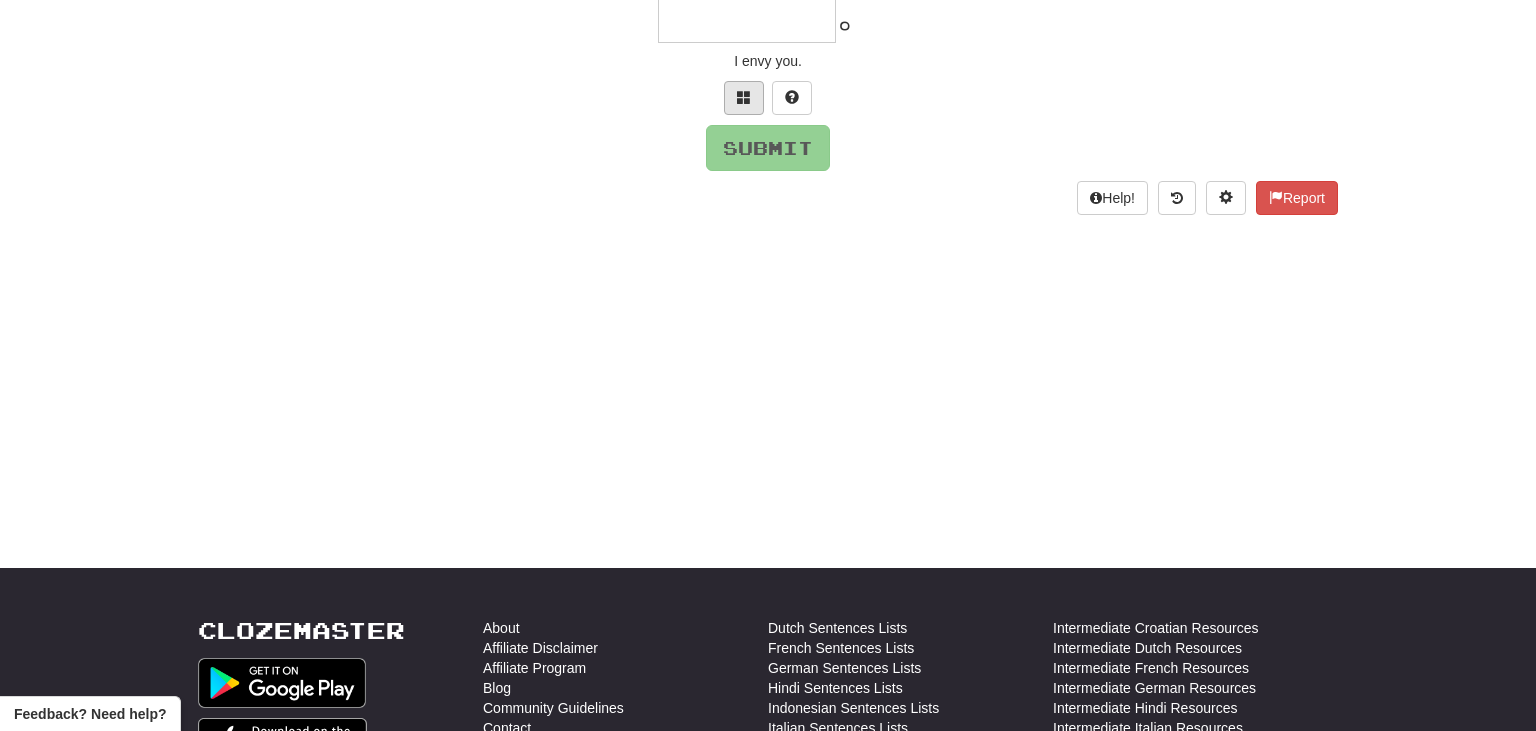 scroll, scrollTop: 200, scrollLeft: 0, axis: vertical 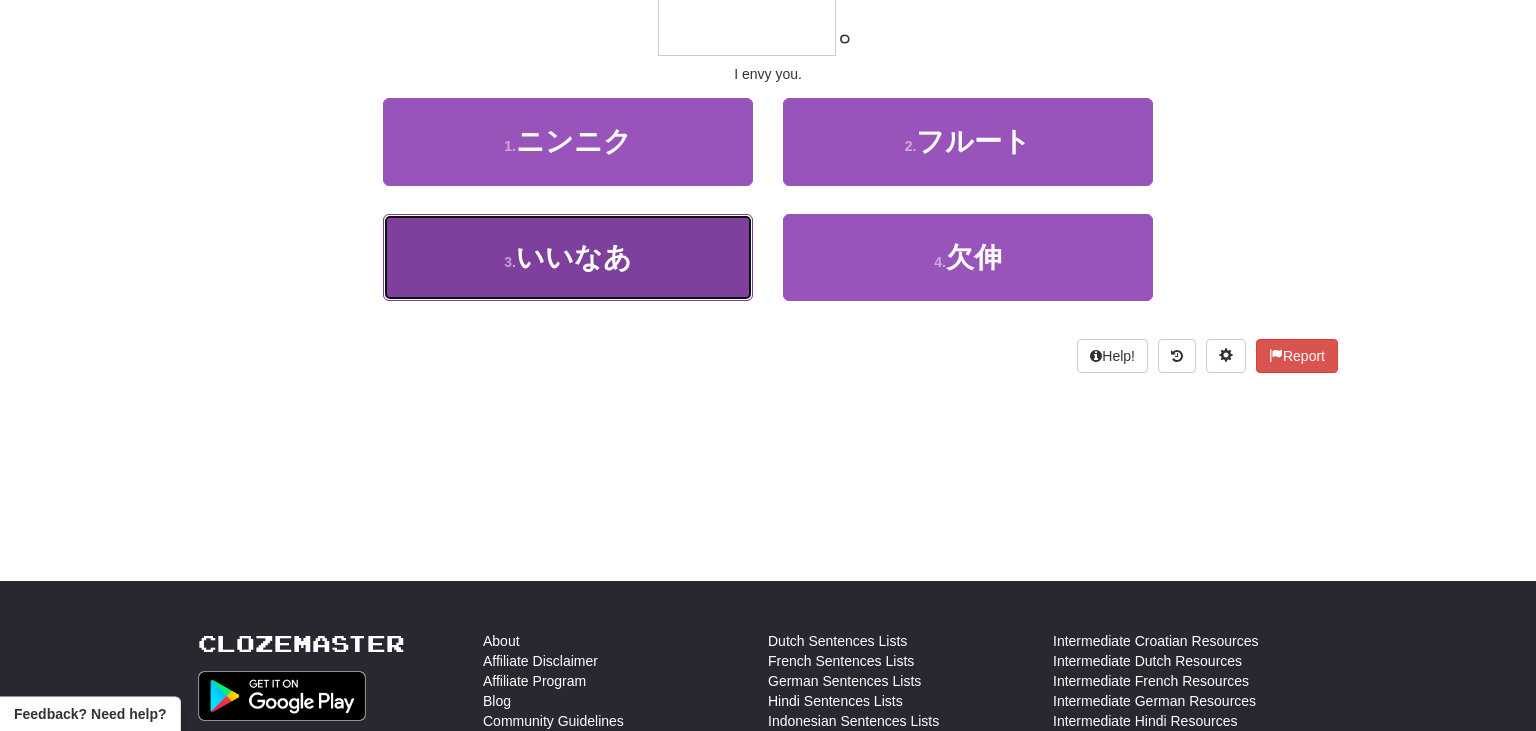 click on "3 .  いいなあ" at bounding box center [568, 257] 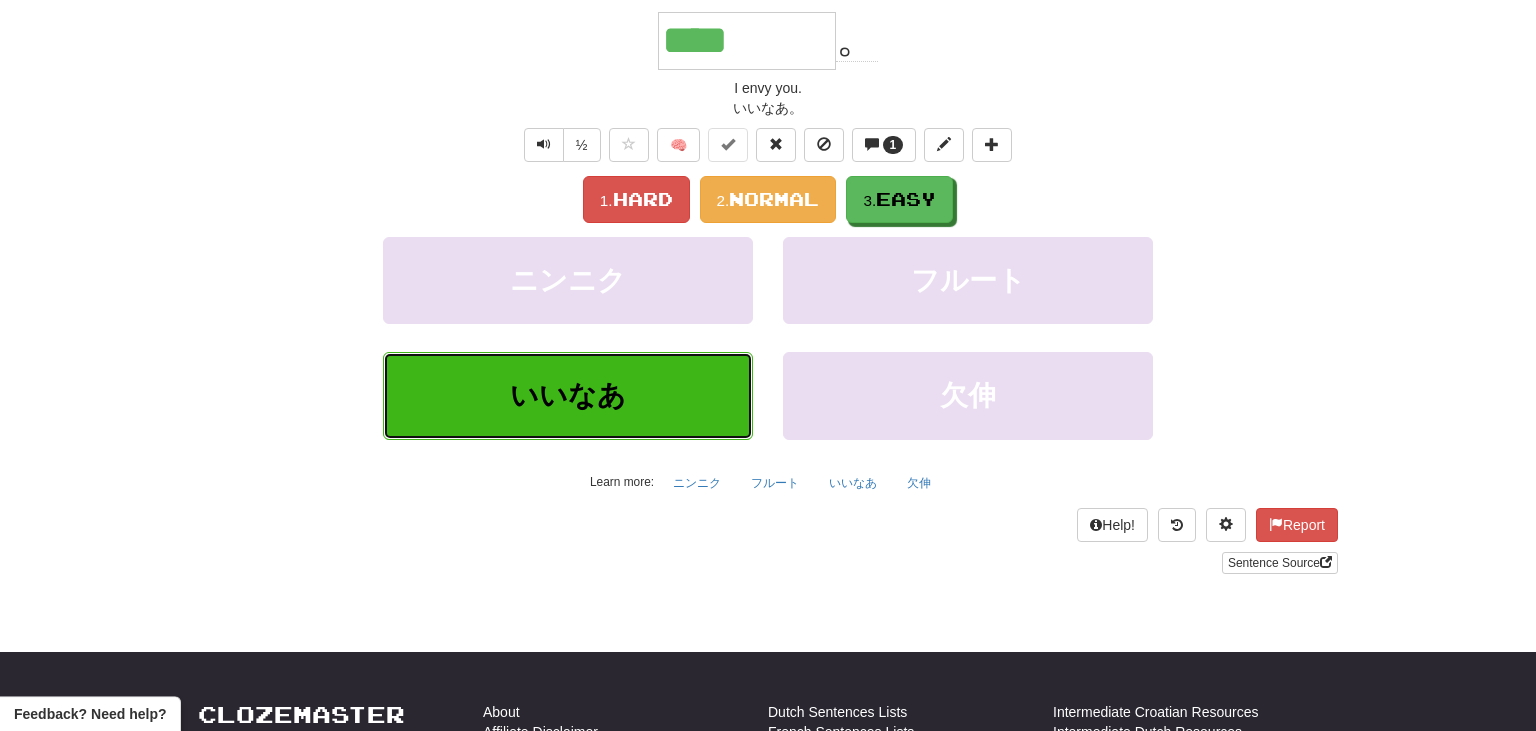 scroll, scrollTop: 213, scrollLeft: 0, axis: vertical 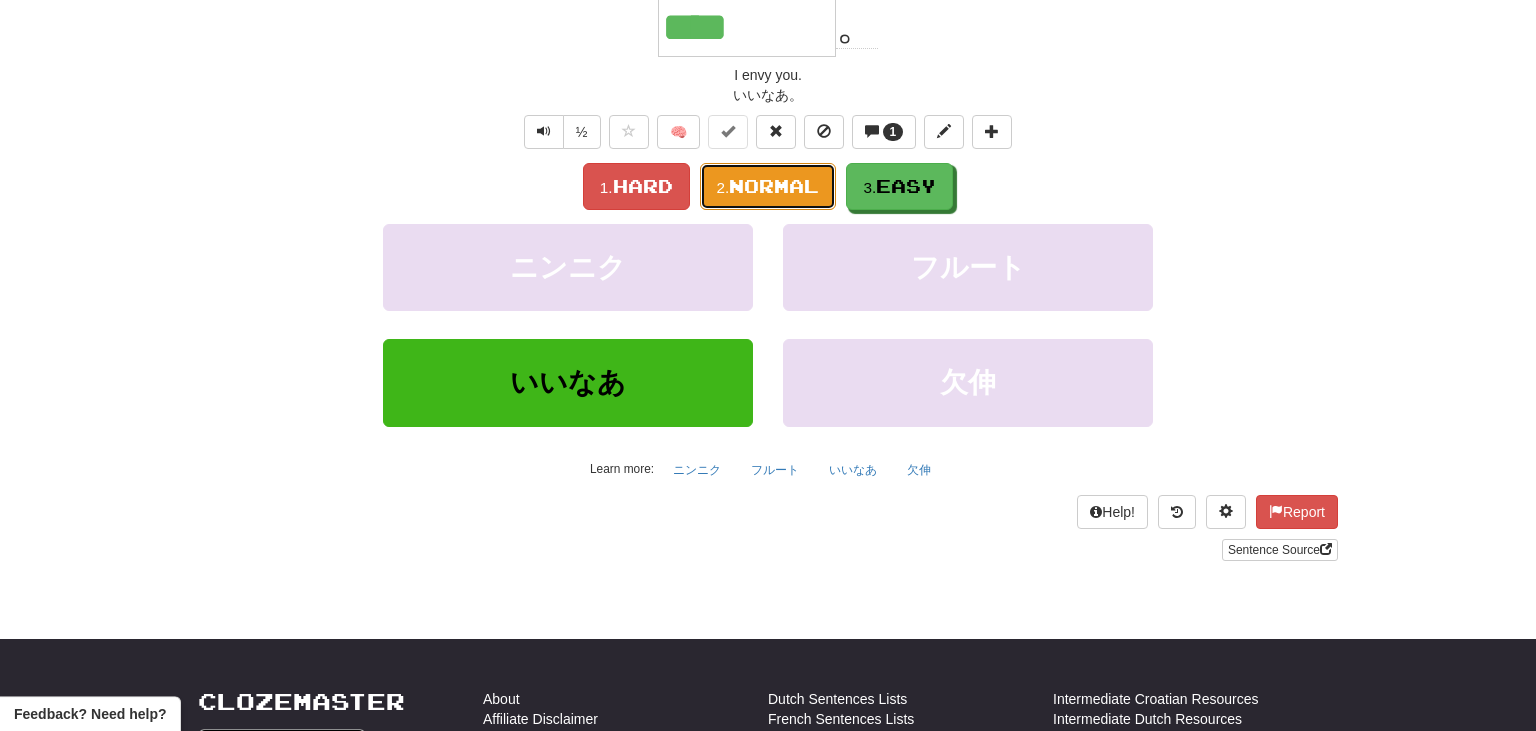 click on "Normal" at bounding box center [774, 186] 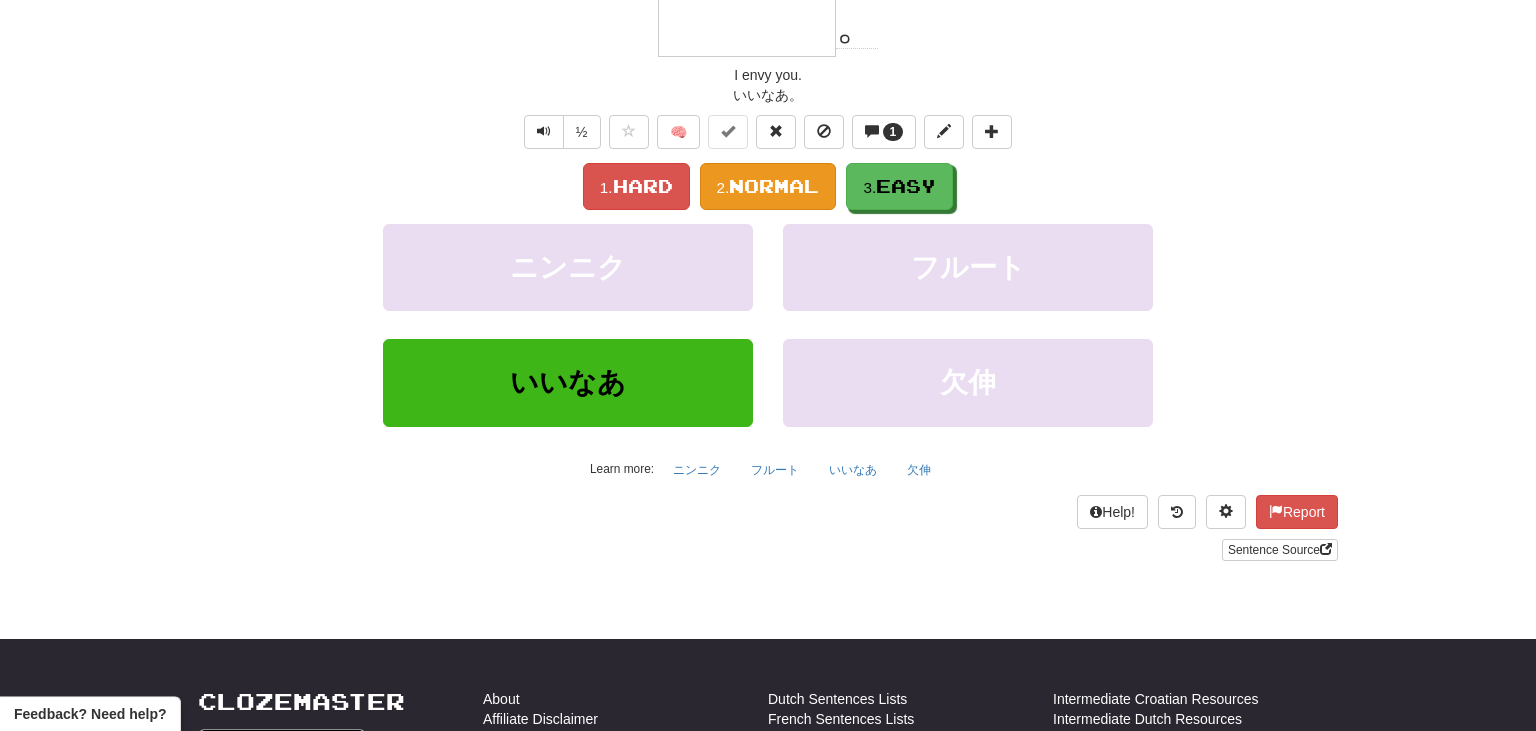 scroll, scrollTop: 200, scrollLeft: 0, axis: vertical 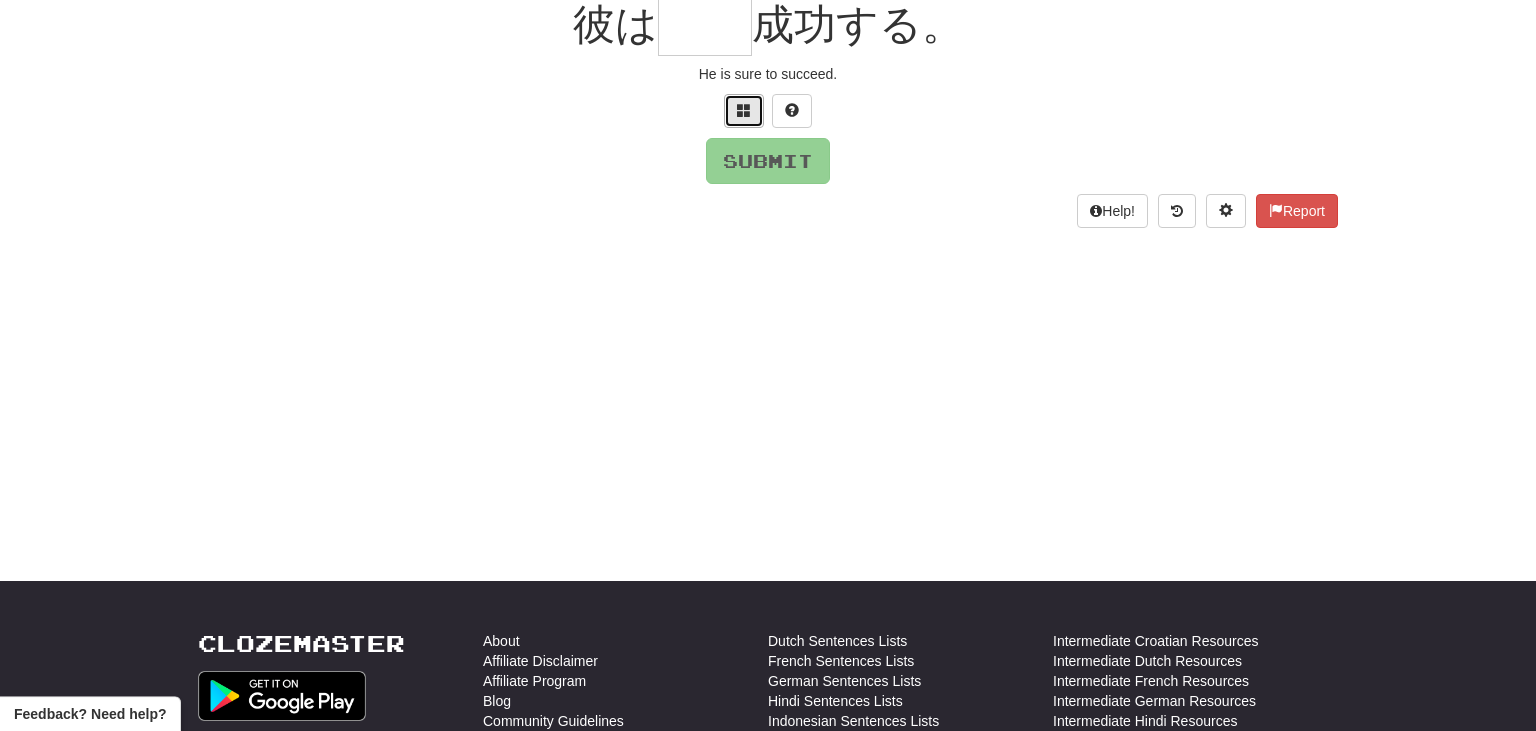 click at bounding box center (744, 110) 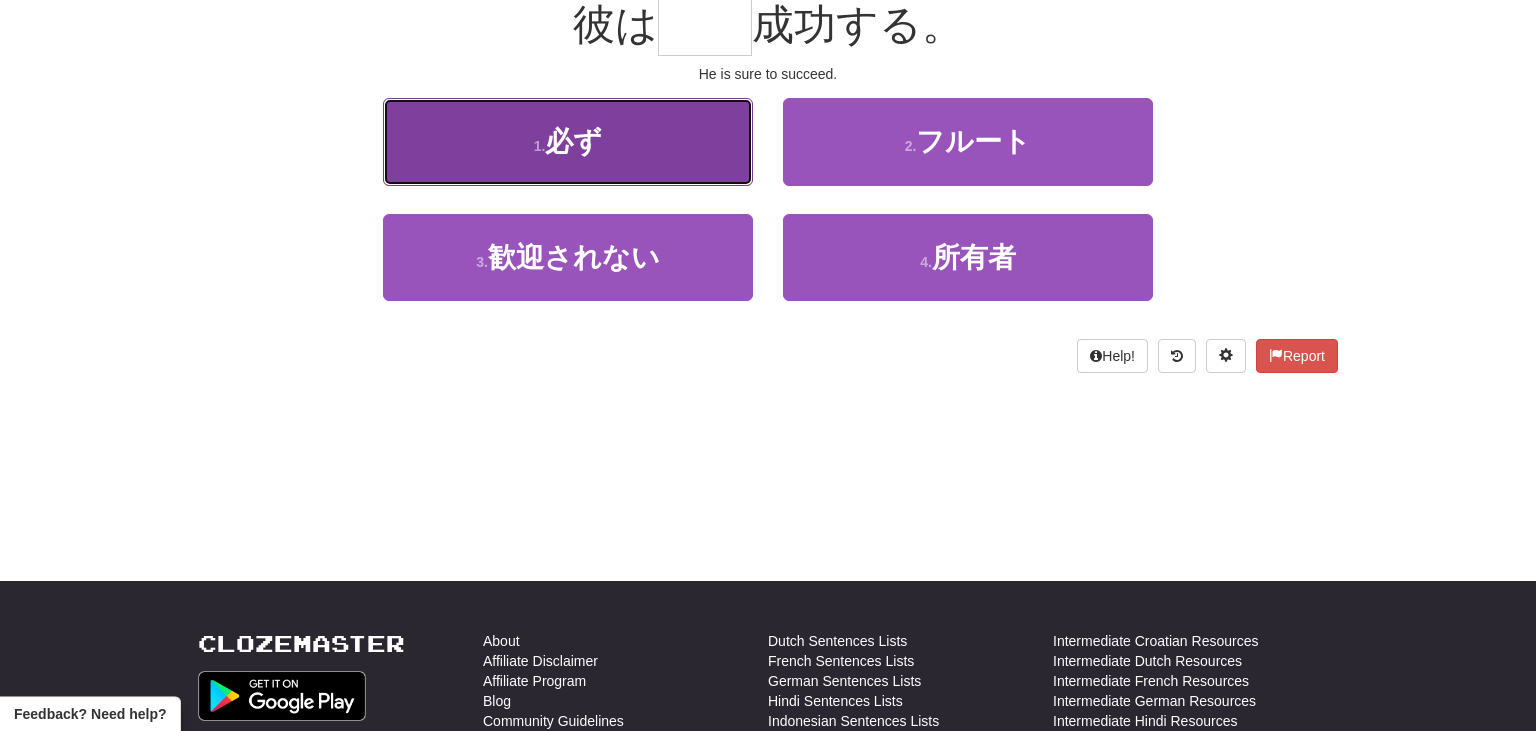 click on "1 .  必ず" at bounding box center (568, 141) 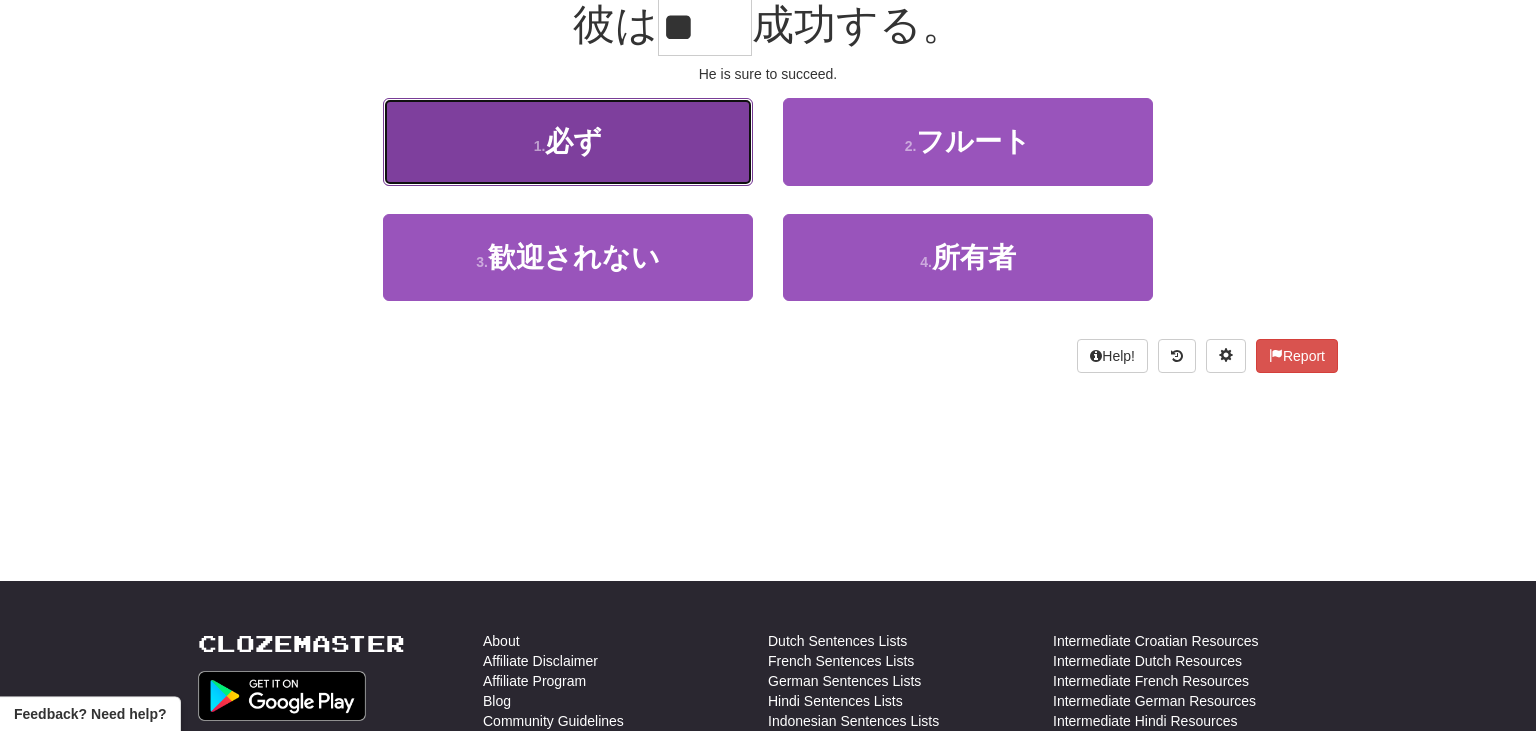 scroll, scrollTop: 213, scrollLeft: 0, axis: vertical 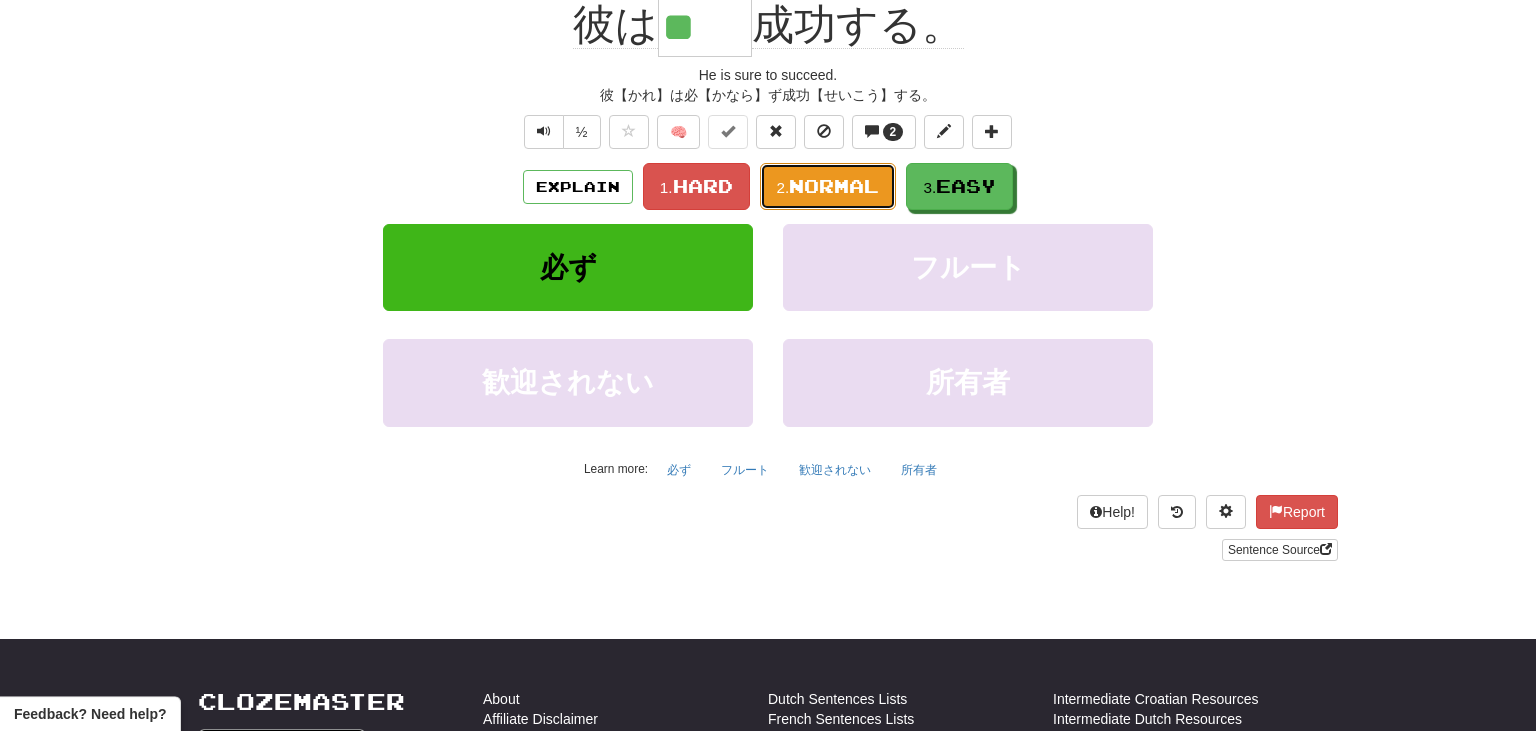 click on "Normal" at bounding box center (834, 186) 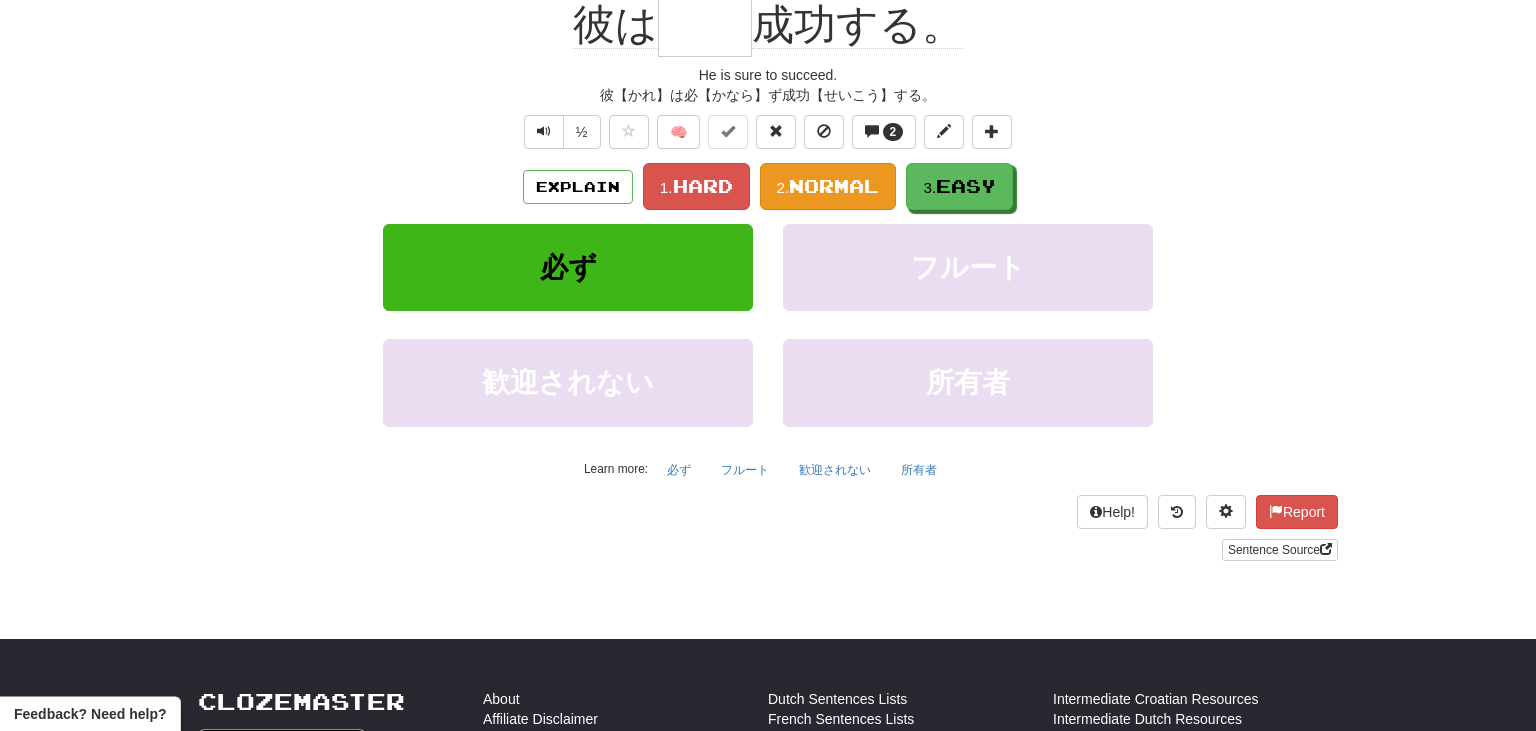 scroll, scrollTop: 200, scrollLeft: 0, axis: vertical 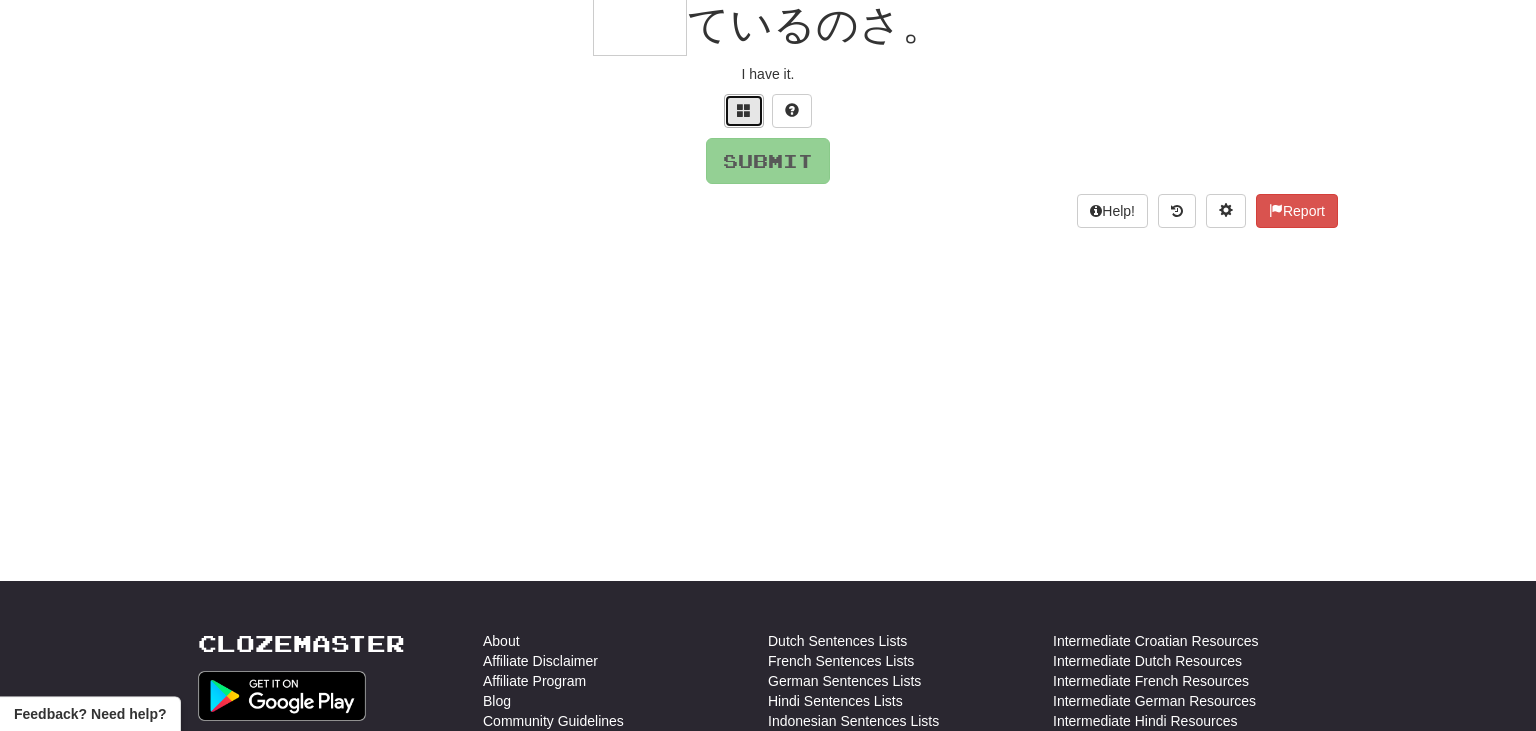 click at bounding box center [744, 110] 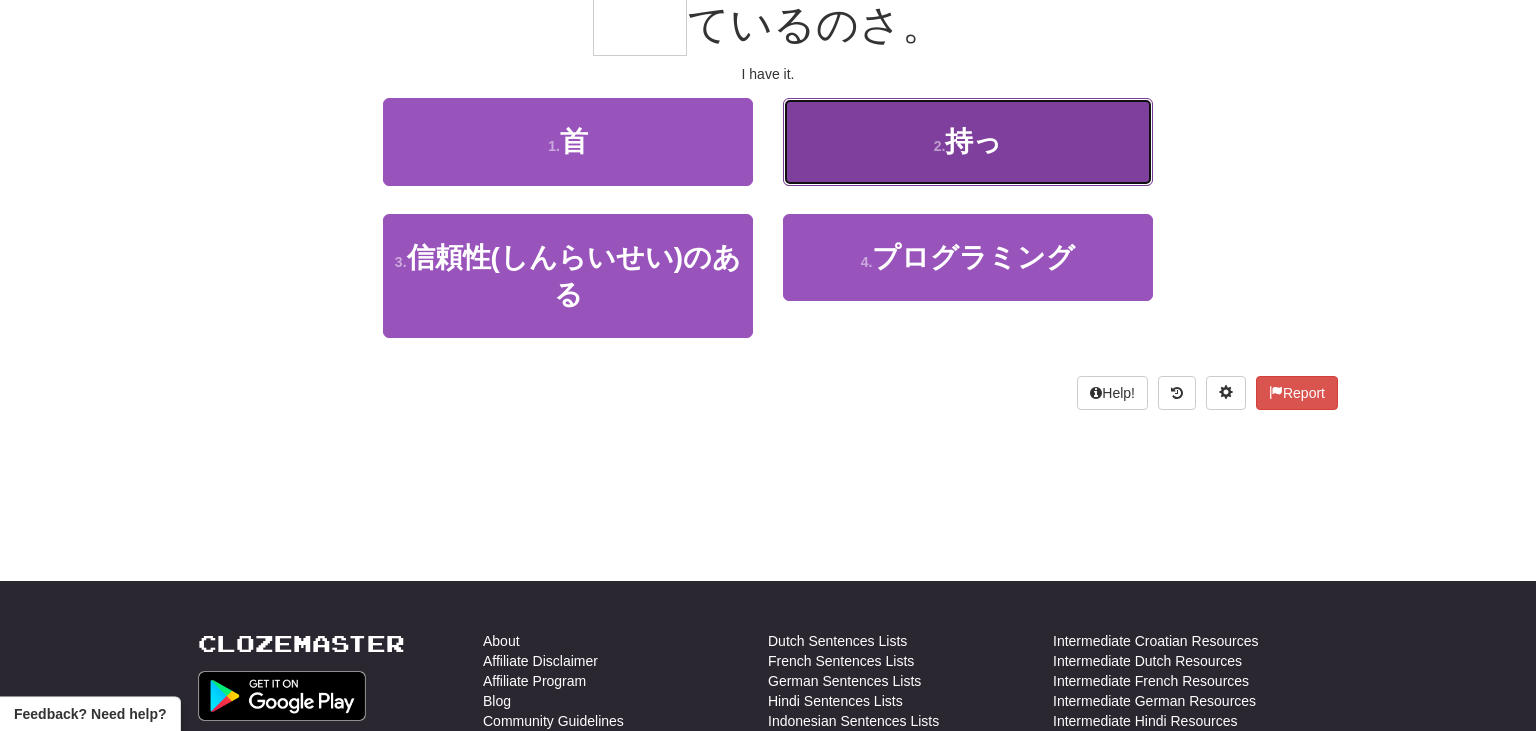click on "2 .  持っ" at bounding box center [968, 141] 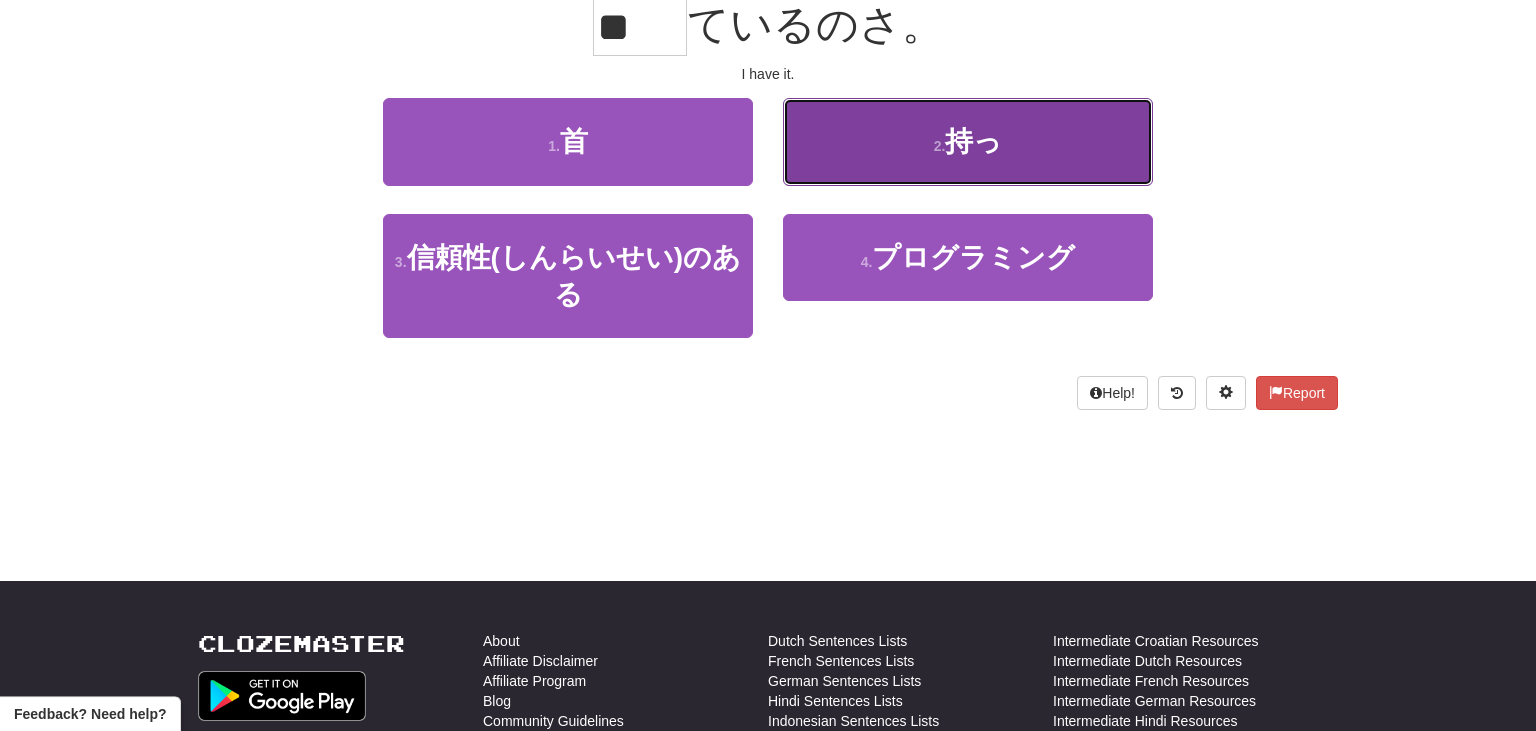 scroll, scrollTop: 213, scrollLeft: 0, axis: vertical 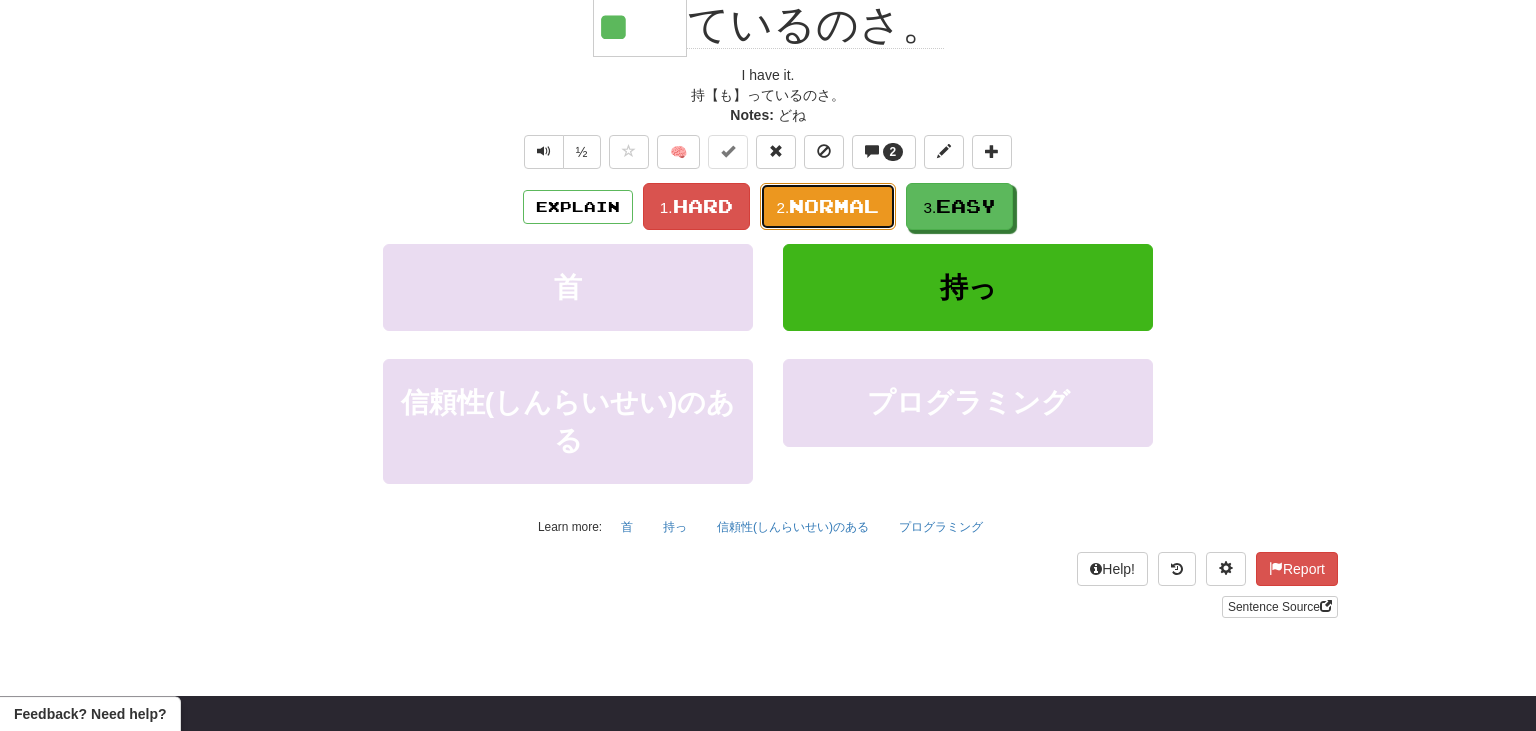 click on "Normal" at bounding box center [834, 206] 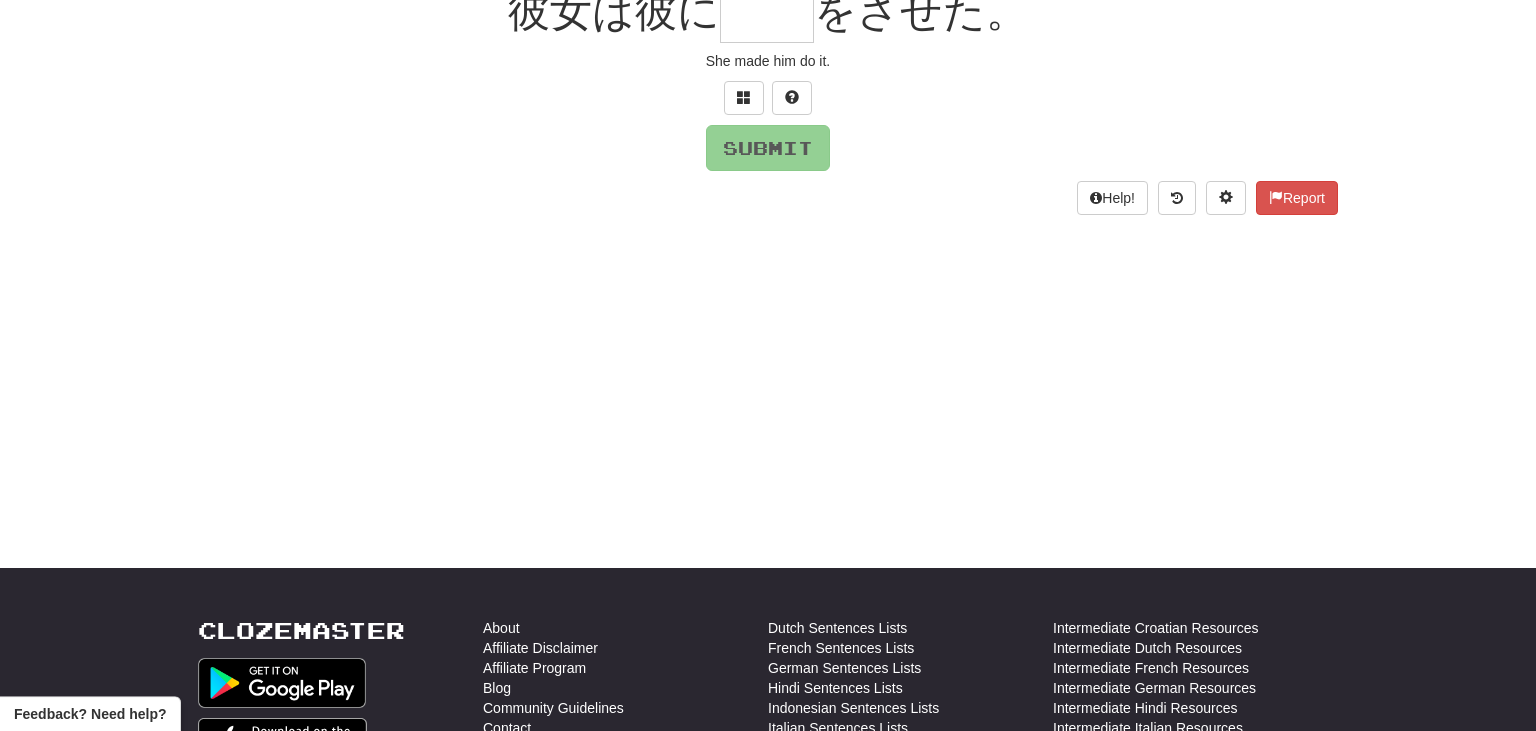 scroll, scrollTop: 200, scrollLeft: 0, axis: vertical 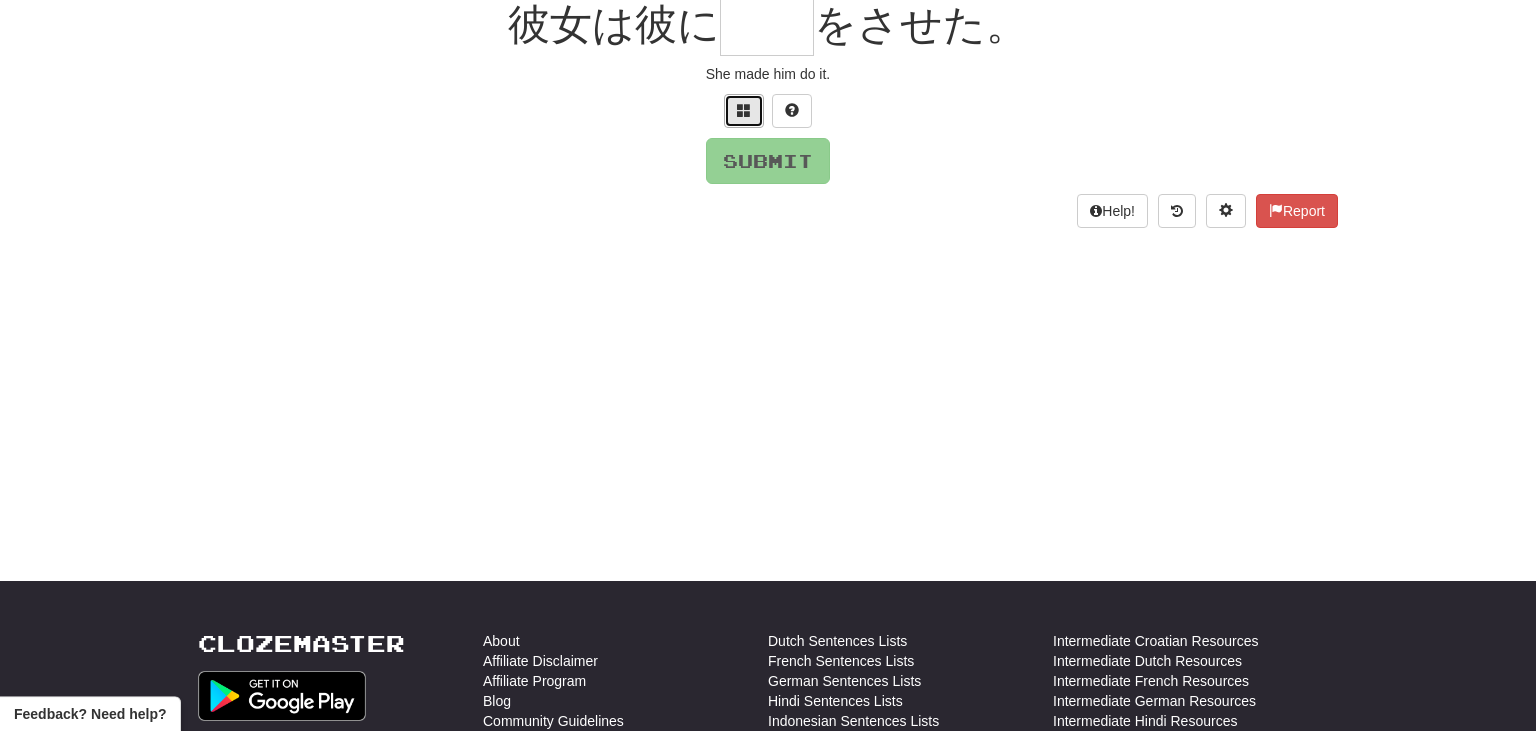 click at bounding box center [744, 111] 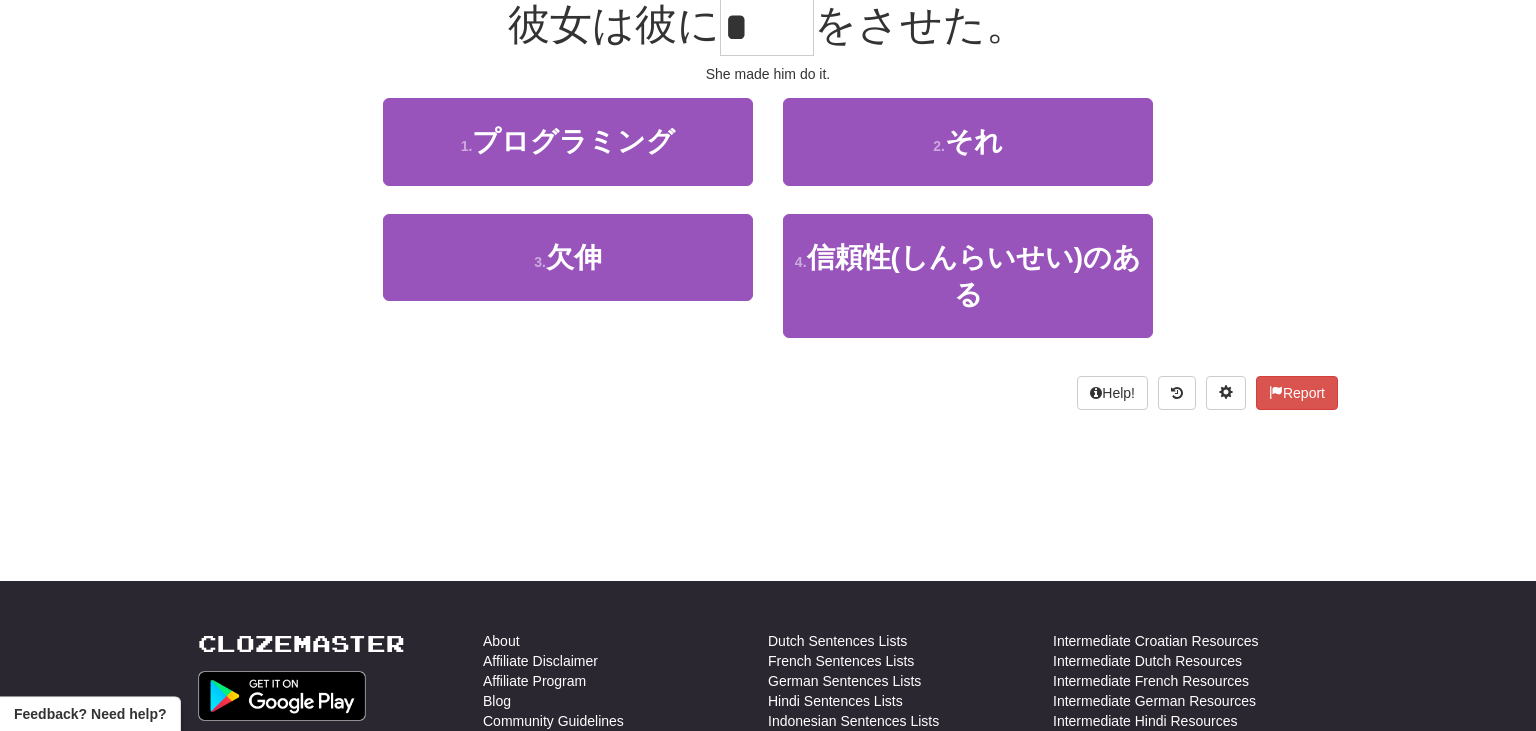 scroll, scrollTop: 197, scrollLeft: 0, axis: vertical 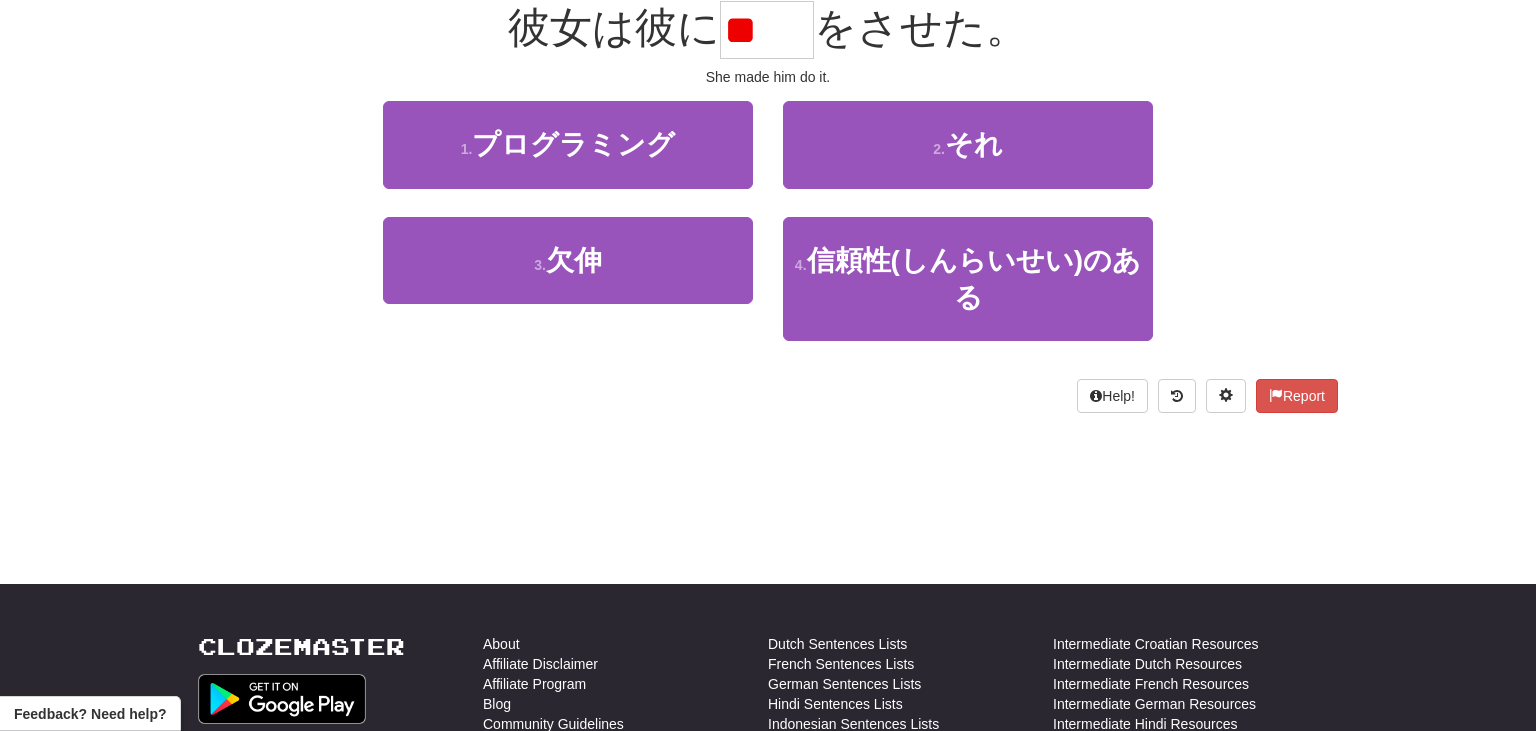 type on "*" 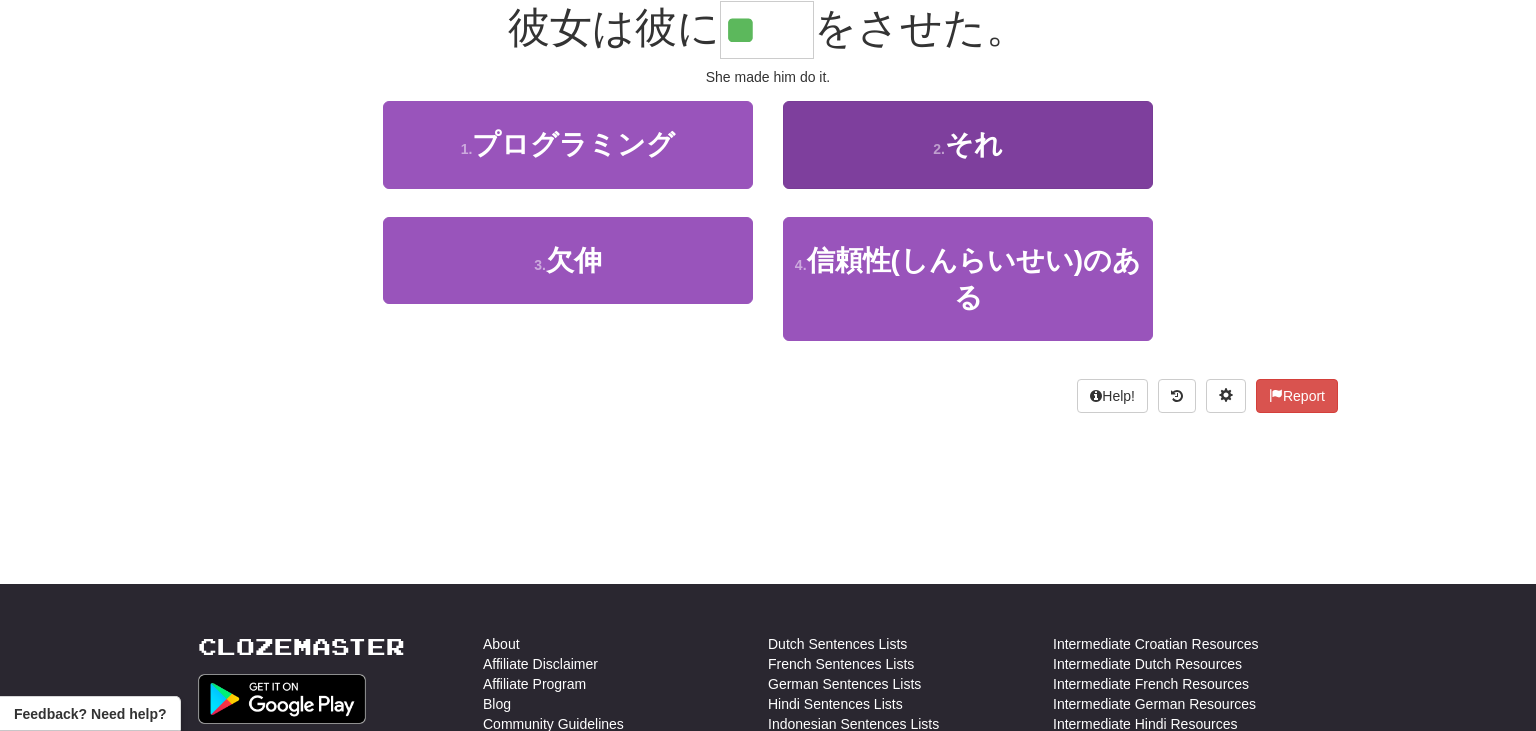 scroll, scrollTop: 210, scrollLeft: 0, axis: vertical 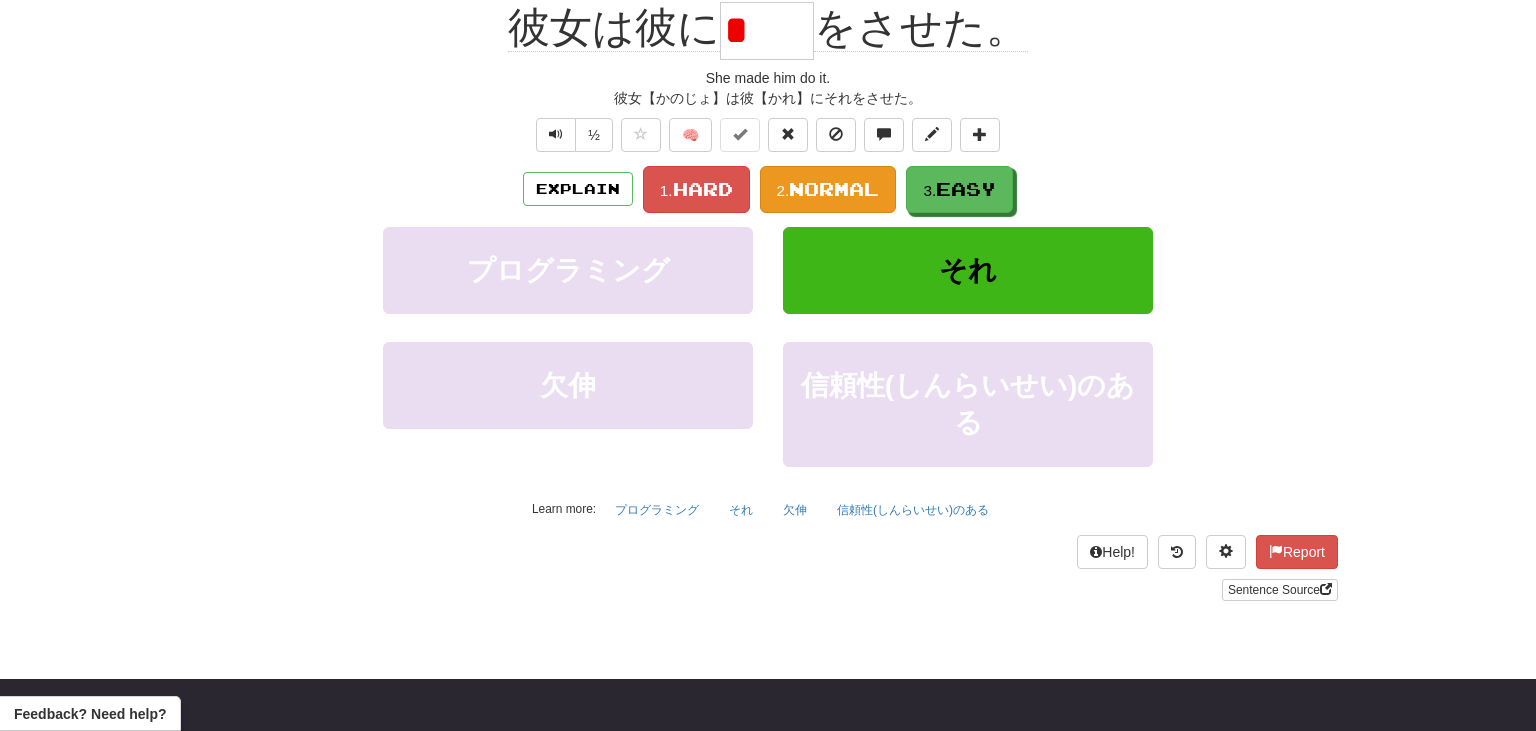 type on "*" 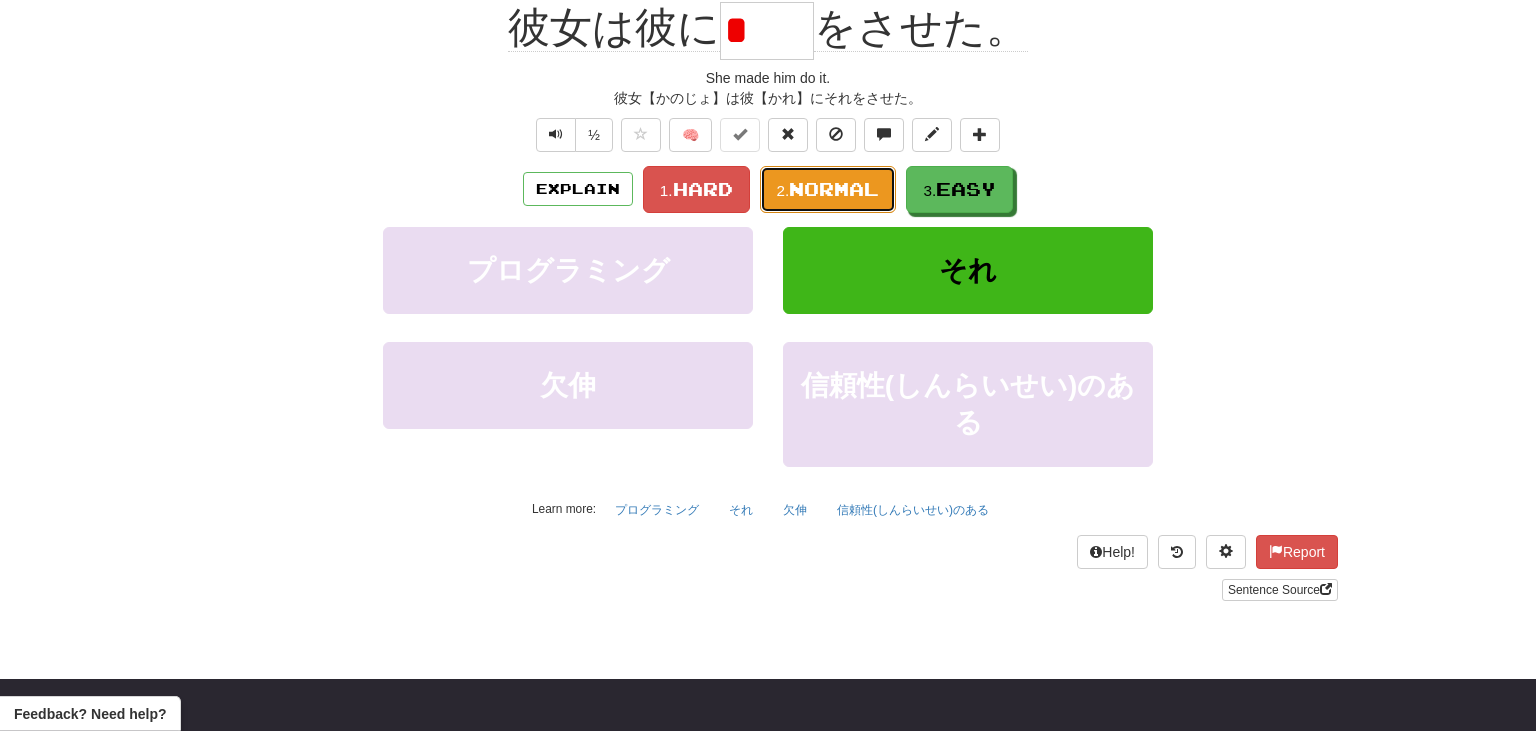 click on "Normal" at bounding box center (834, 189) 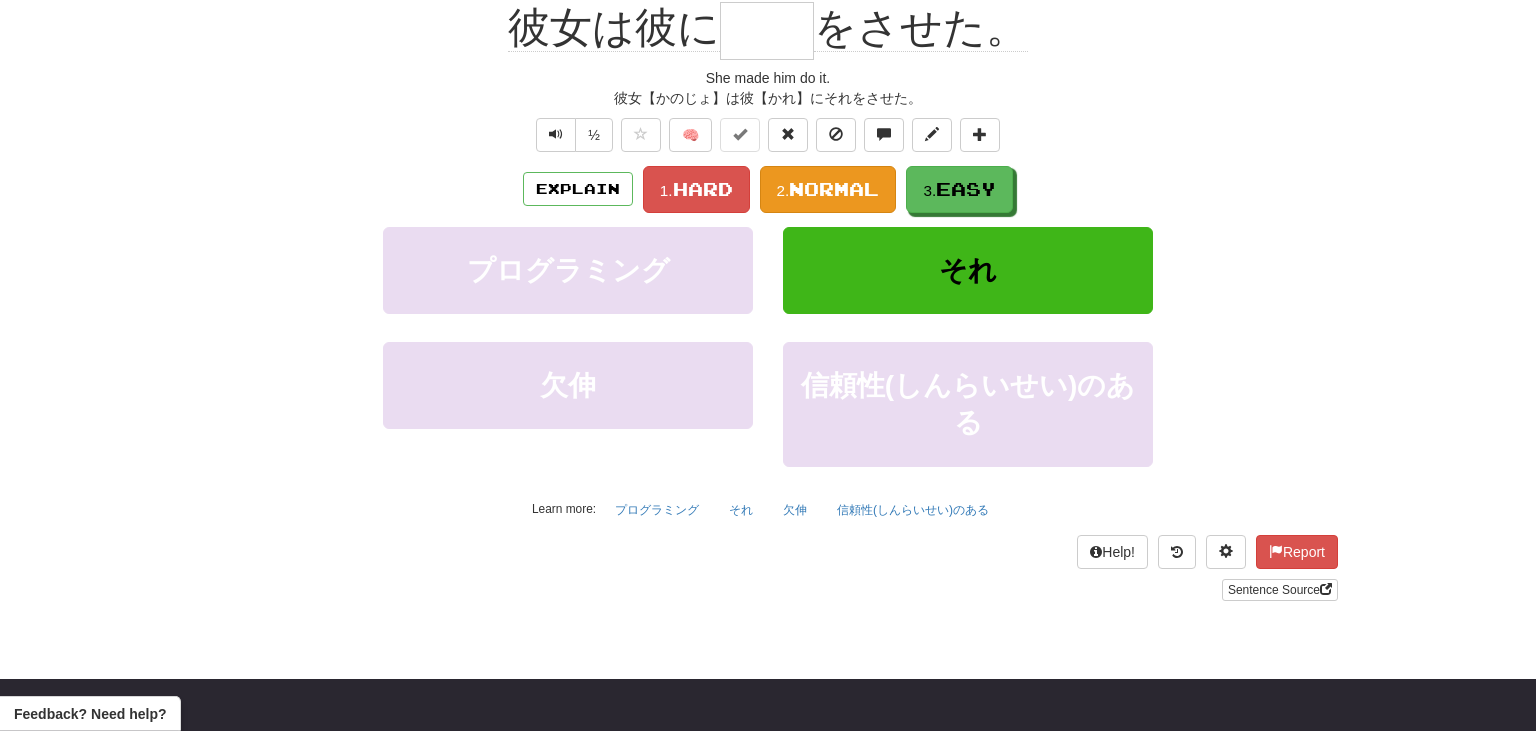 scroll, scrollTop: 197, scrollLeft: 0, axis: vertical 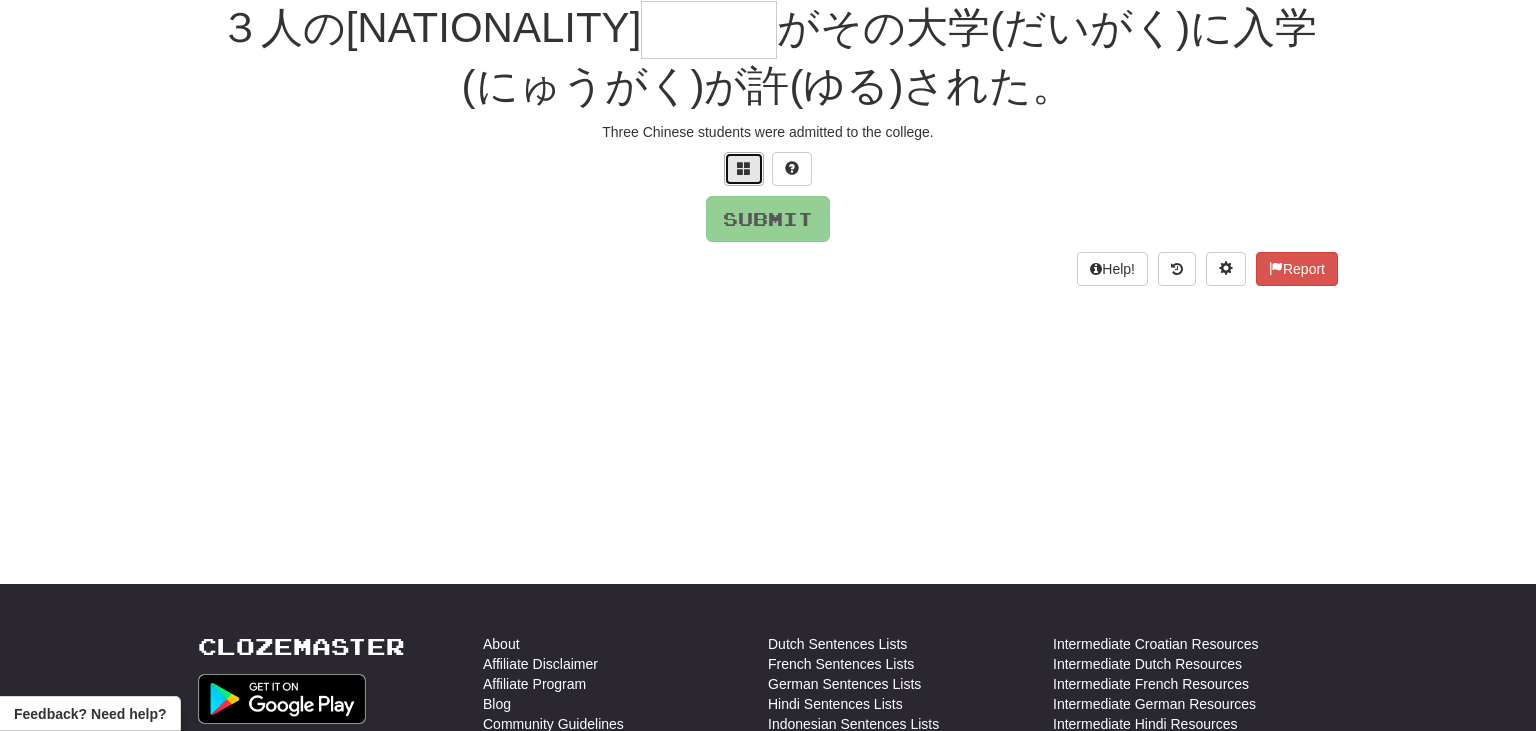 click at bounding box center [744, 168] 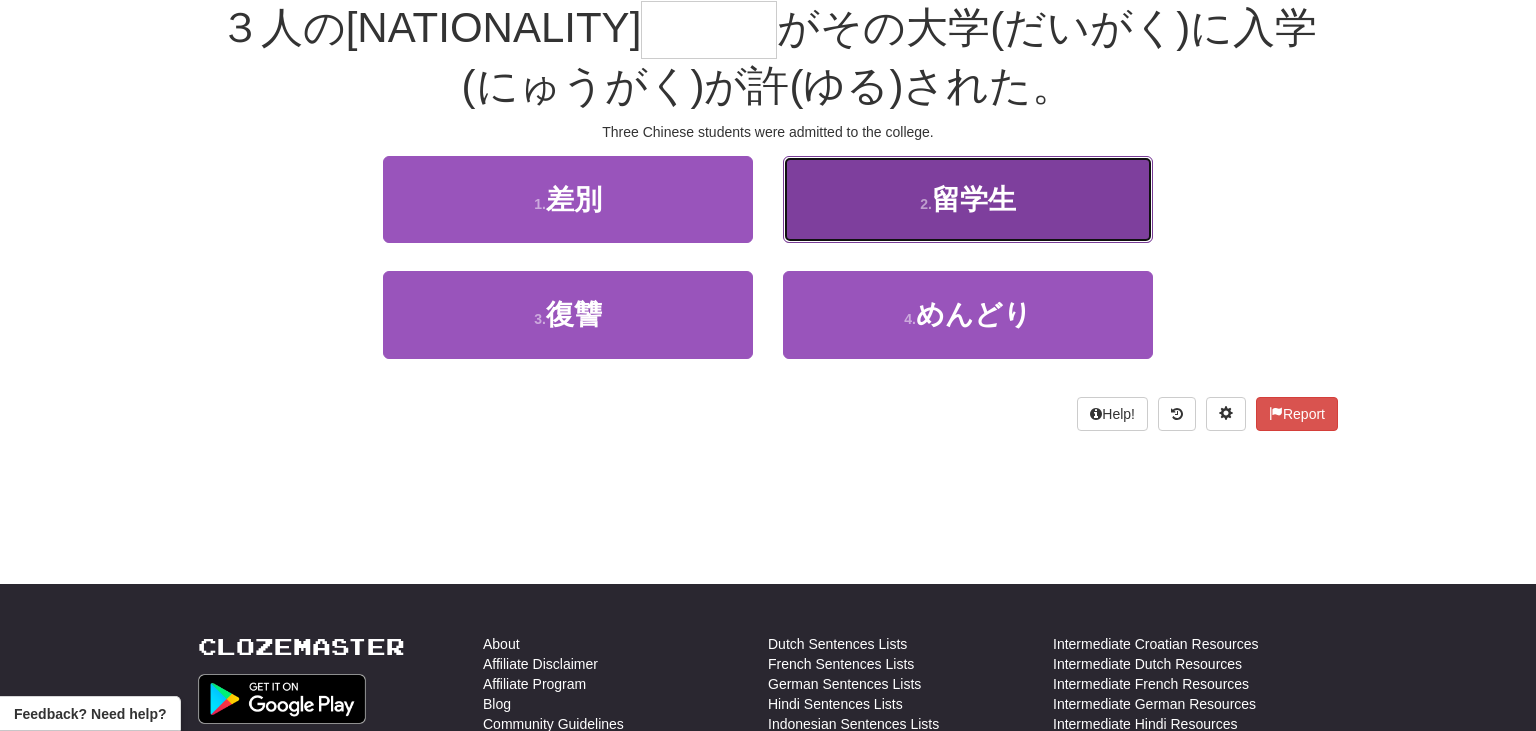 click on "留学生" at bounding box center [974, 199] 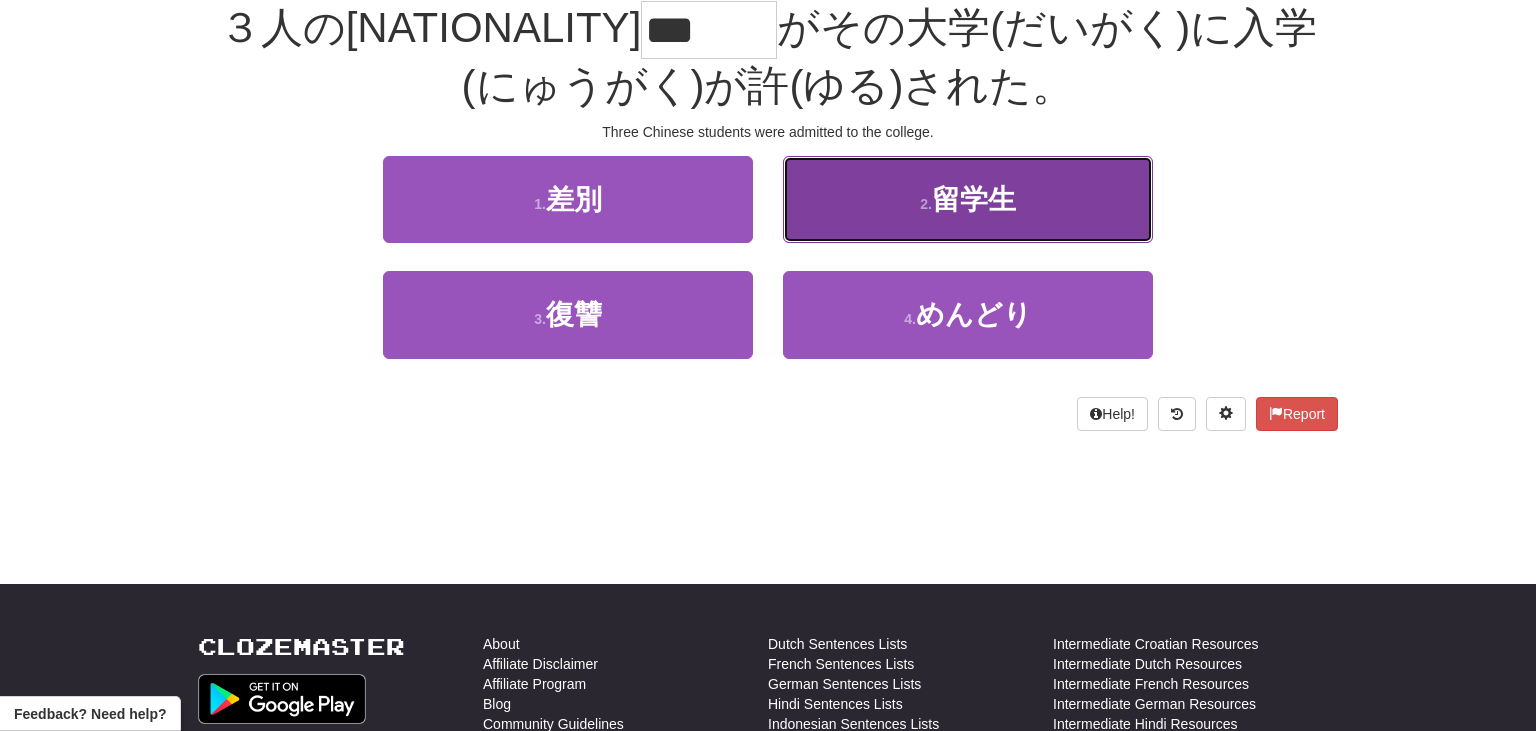 scroll, scrollTop: 210, scrollLeft: 0, axis: vertical 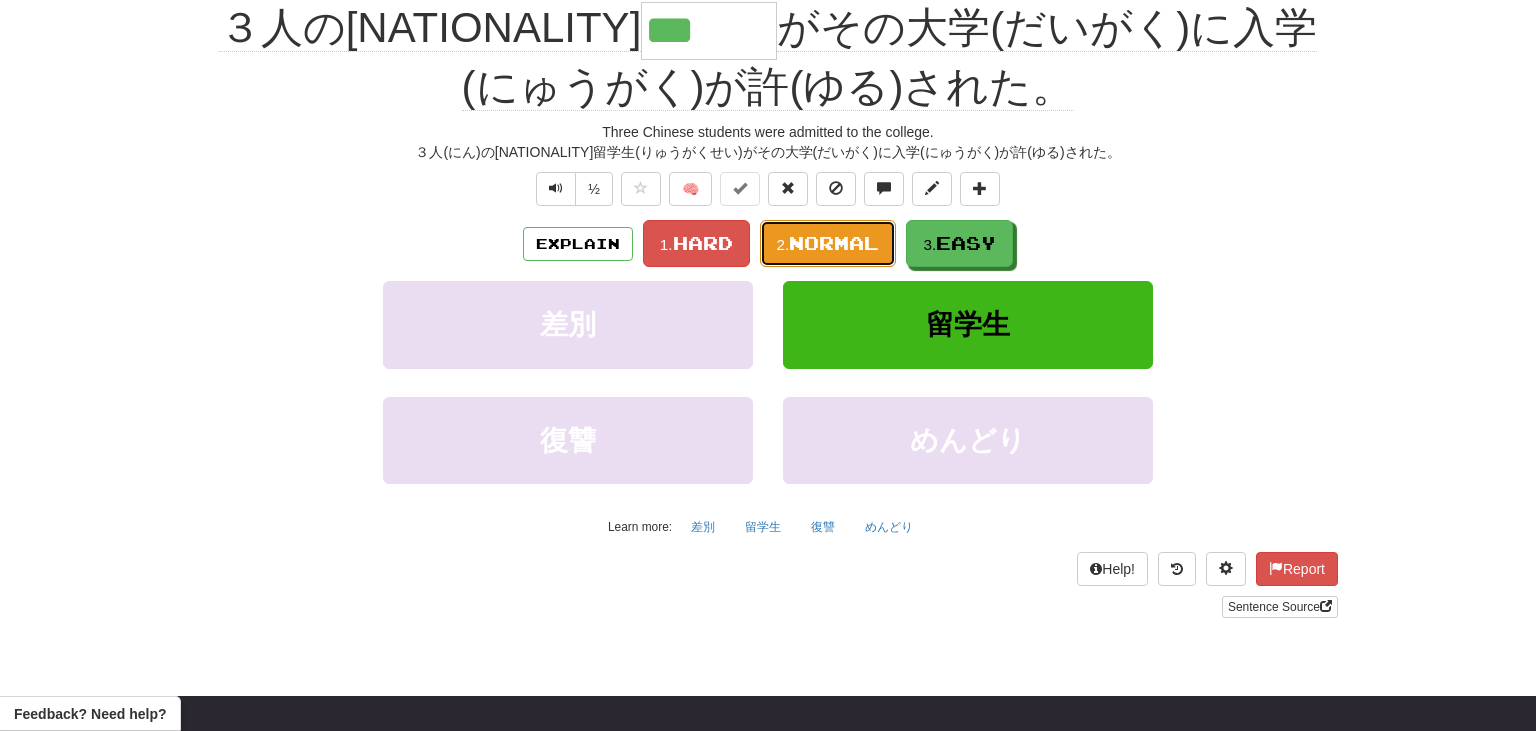 click on "2.  Normal" at bounding box center (828, 243) 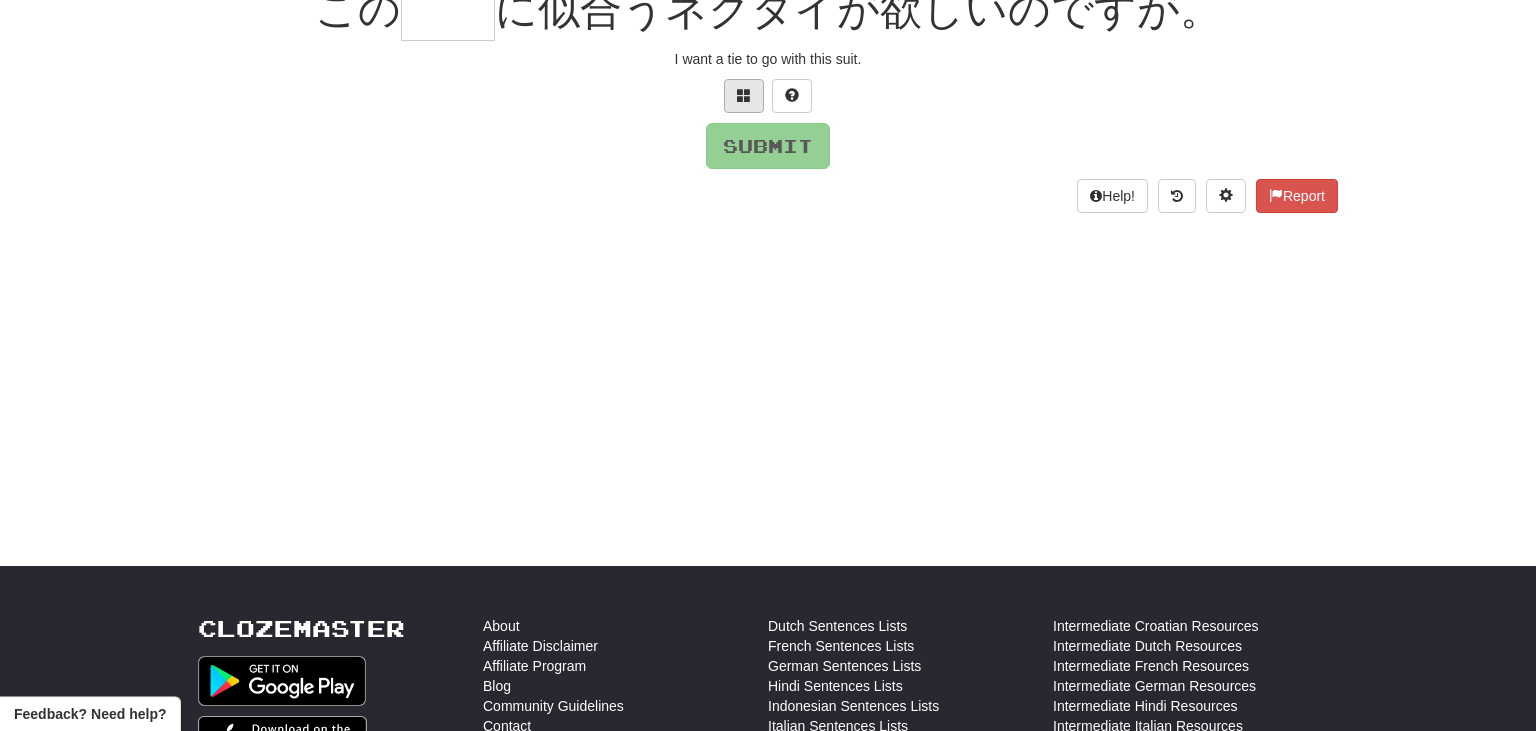scroll, scrollTop: 216, scrollLeft: 0, axis: vertical 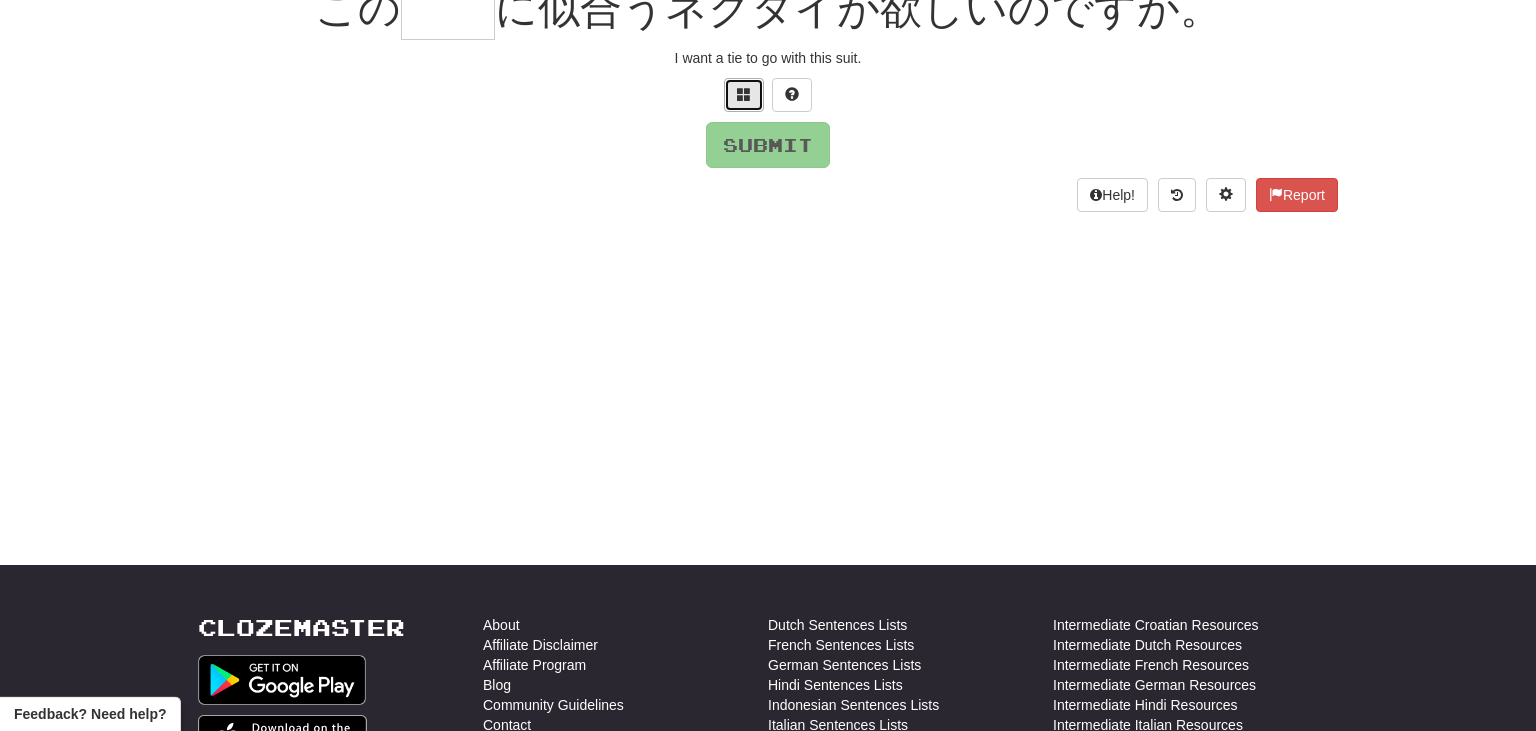 click at bounding box center (744, 95) 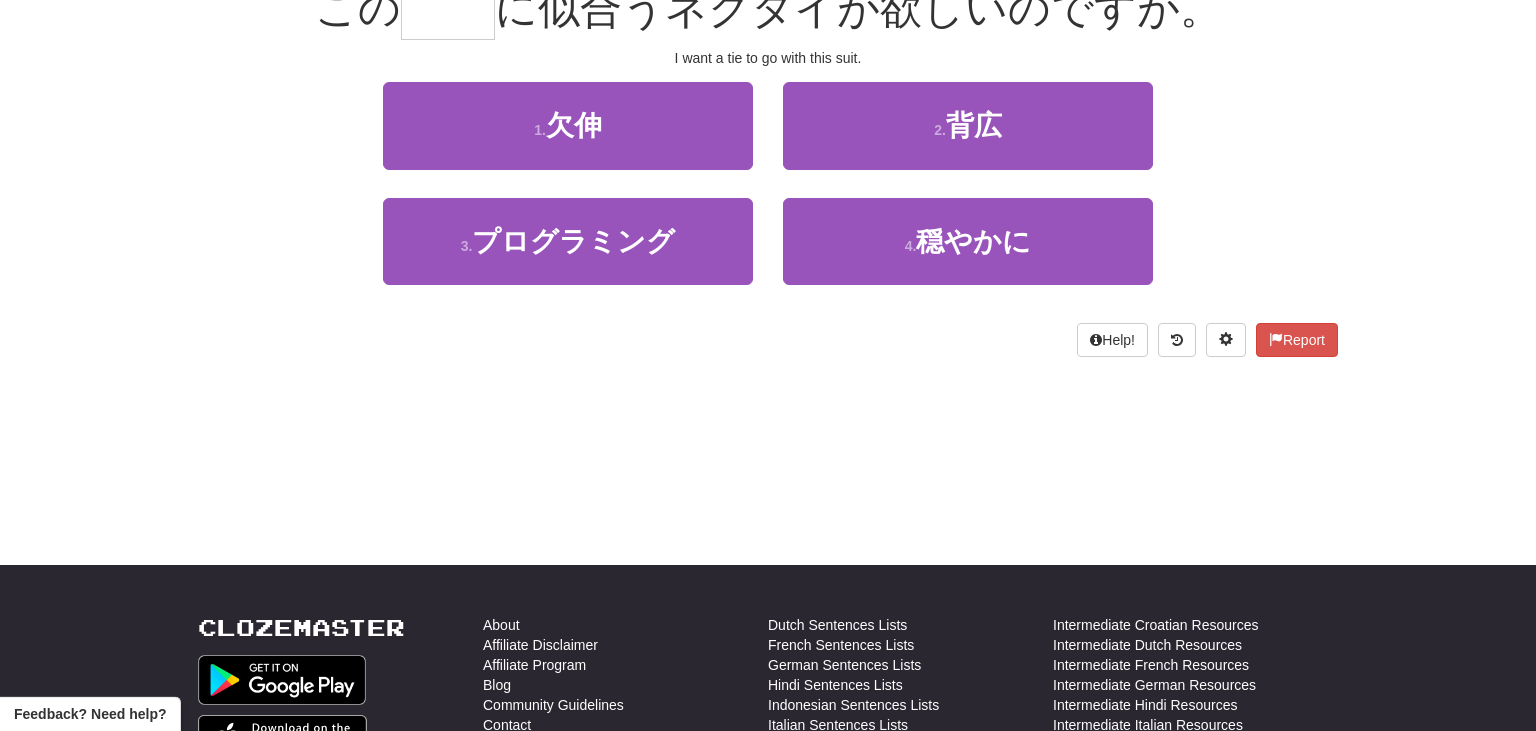 scroll, scrollTop: 200, scrollLeft: 0, axis: vertical 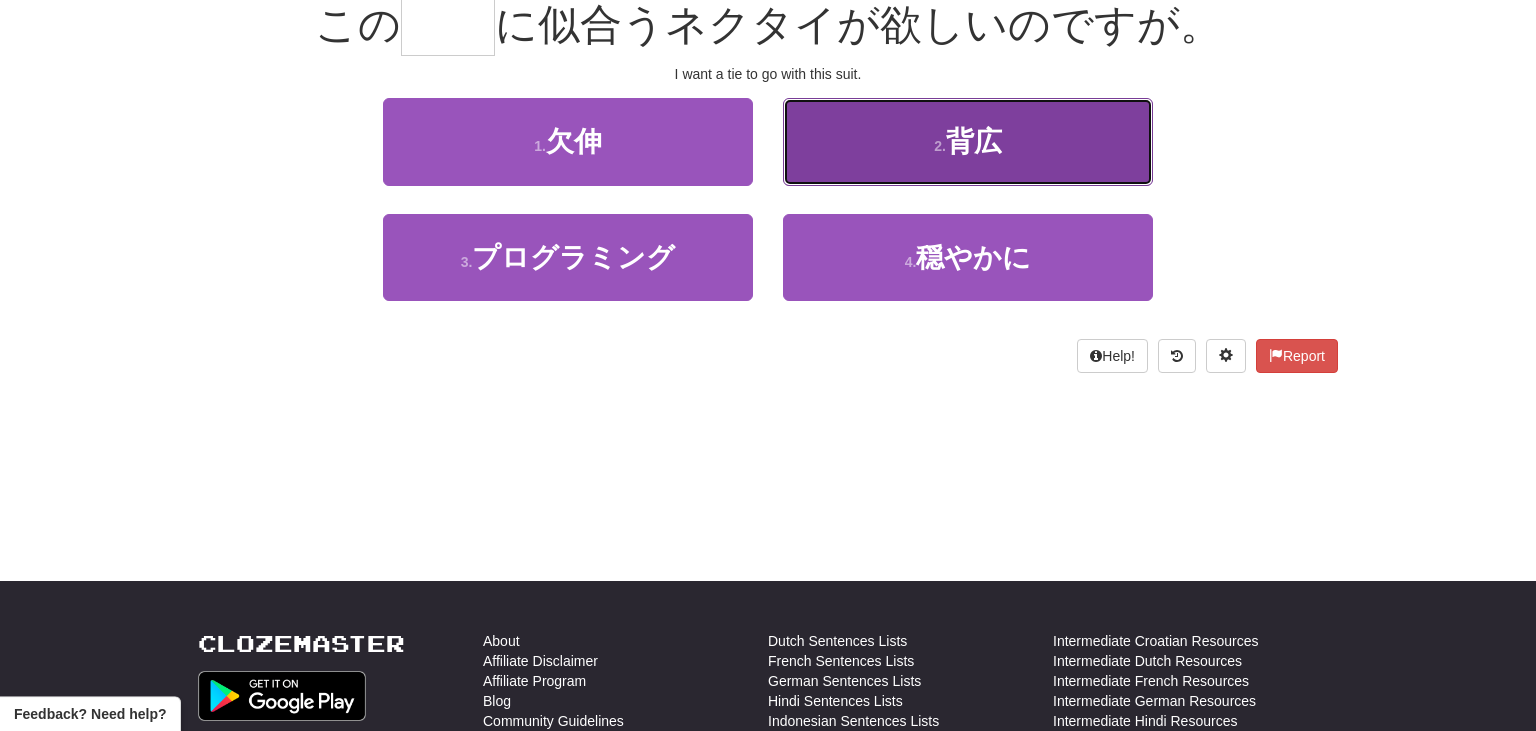 click on "2 .  背広" at bounding box center [968, 141] 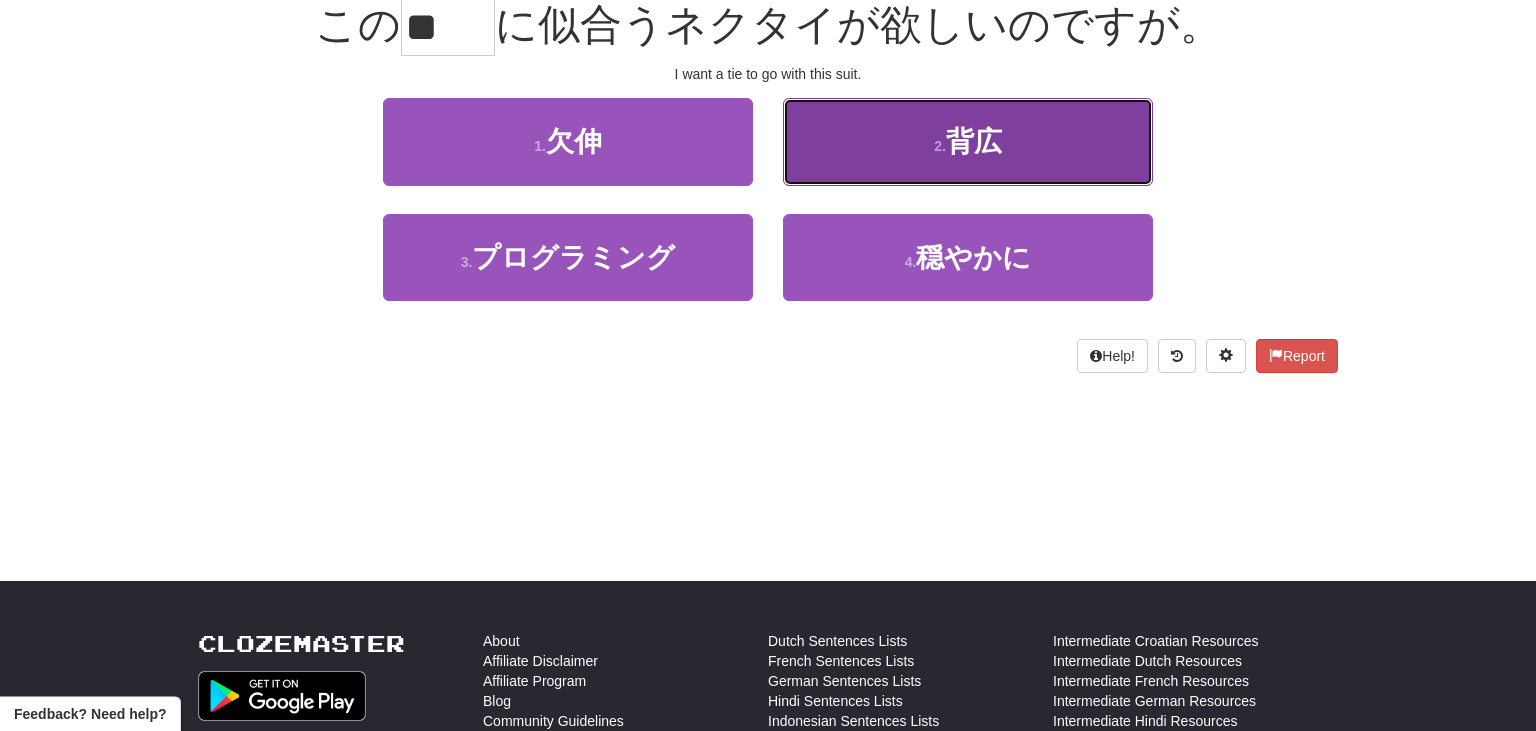 scroll, scrollTop: 213, scrollLeft: 0, axis: vertical 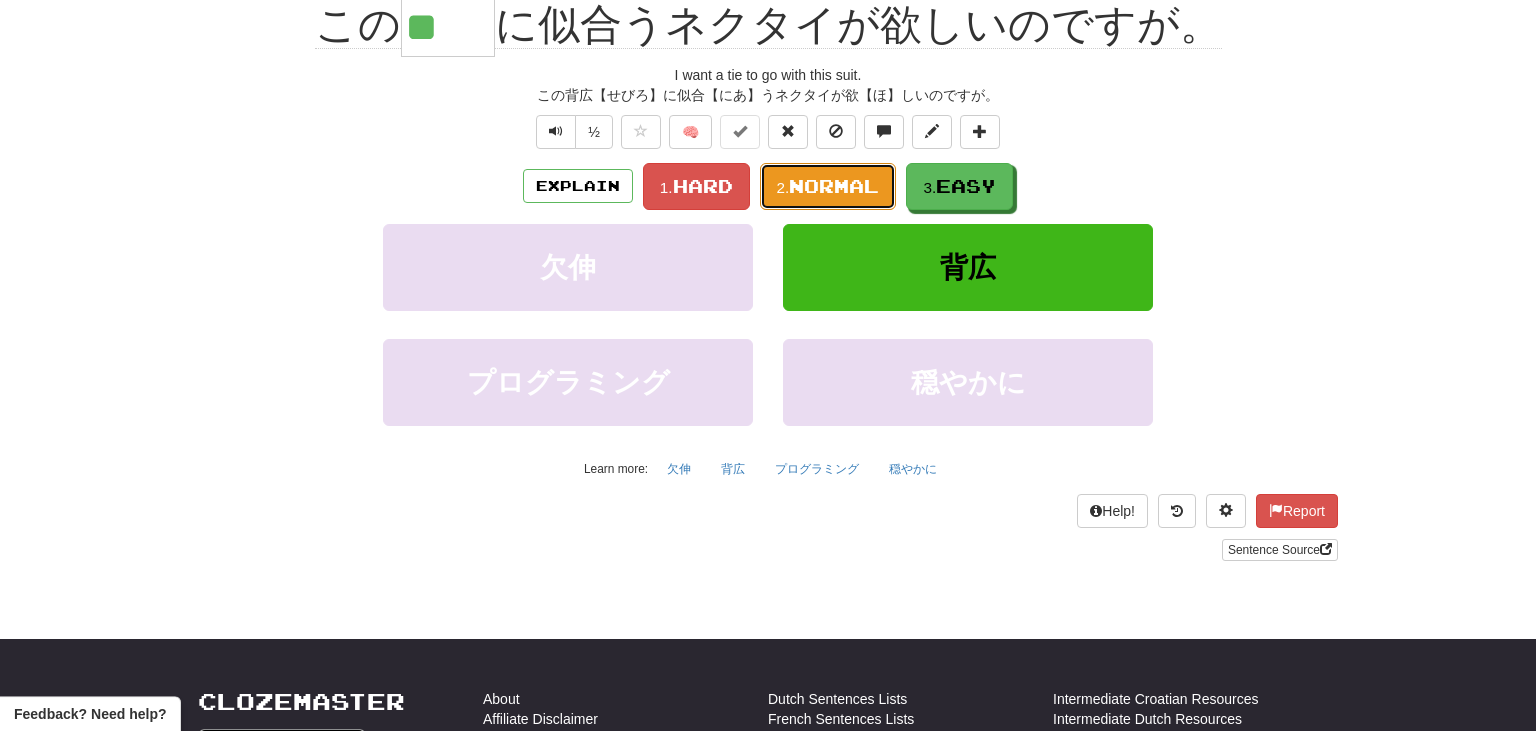click on "Normal" at bounding box center (834, 186) 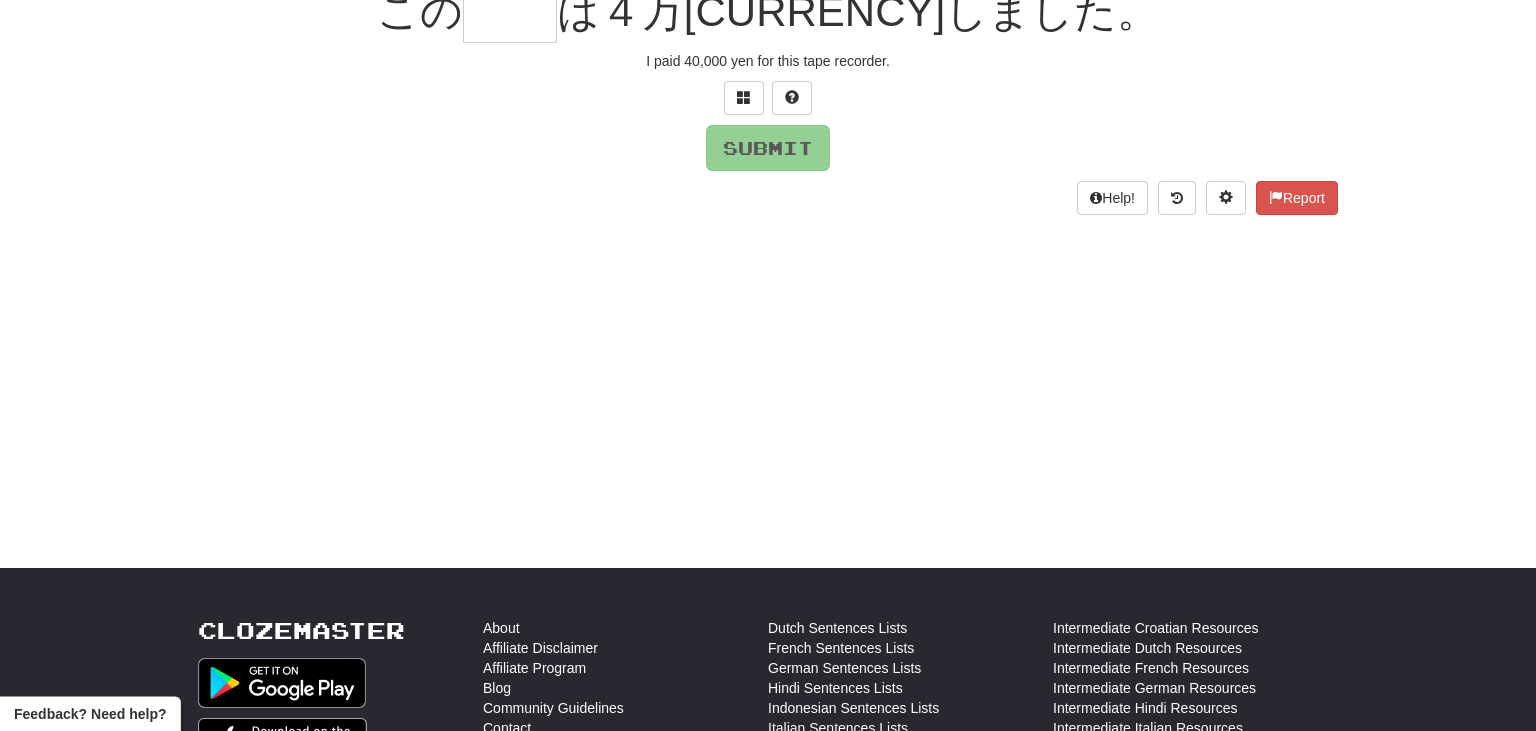 scroll, scrollTop: 200, scrollLeft: 0, axis: vertical 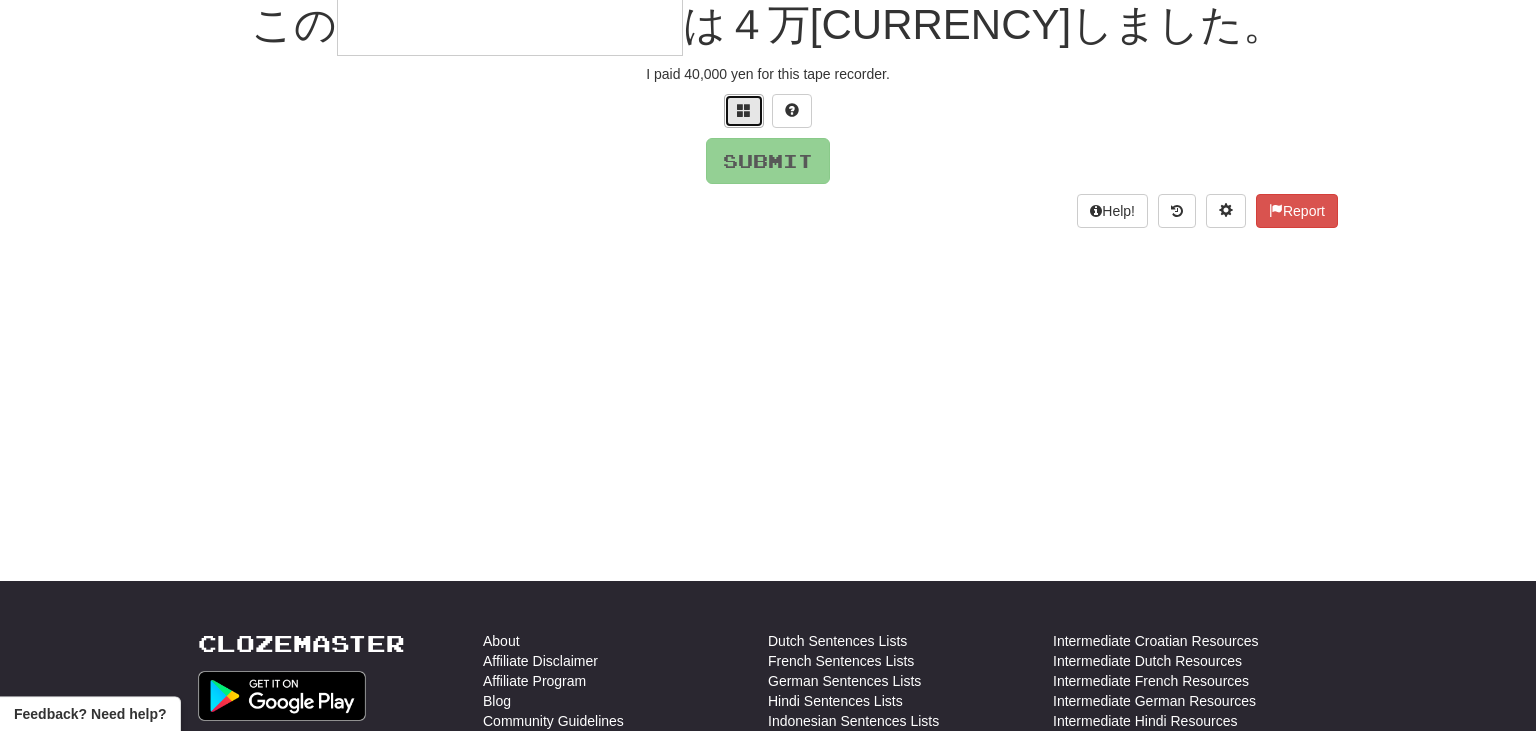 click at bounding box center [744, 111] 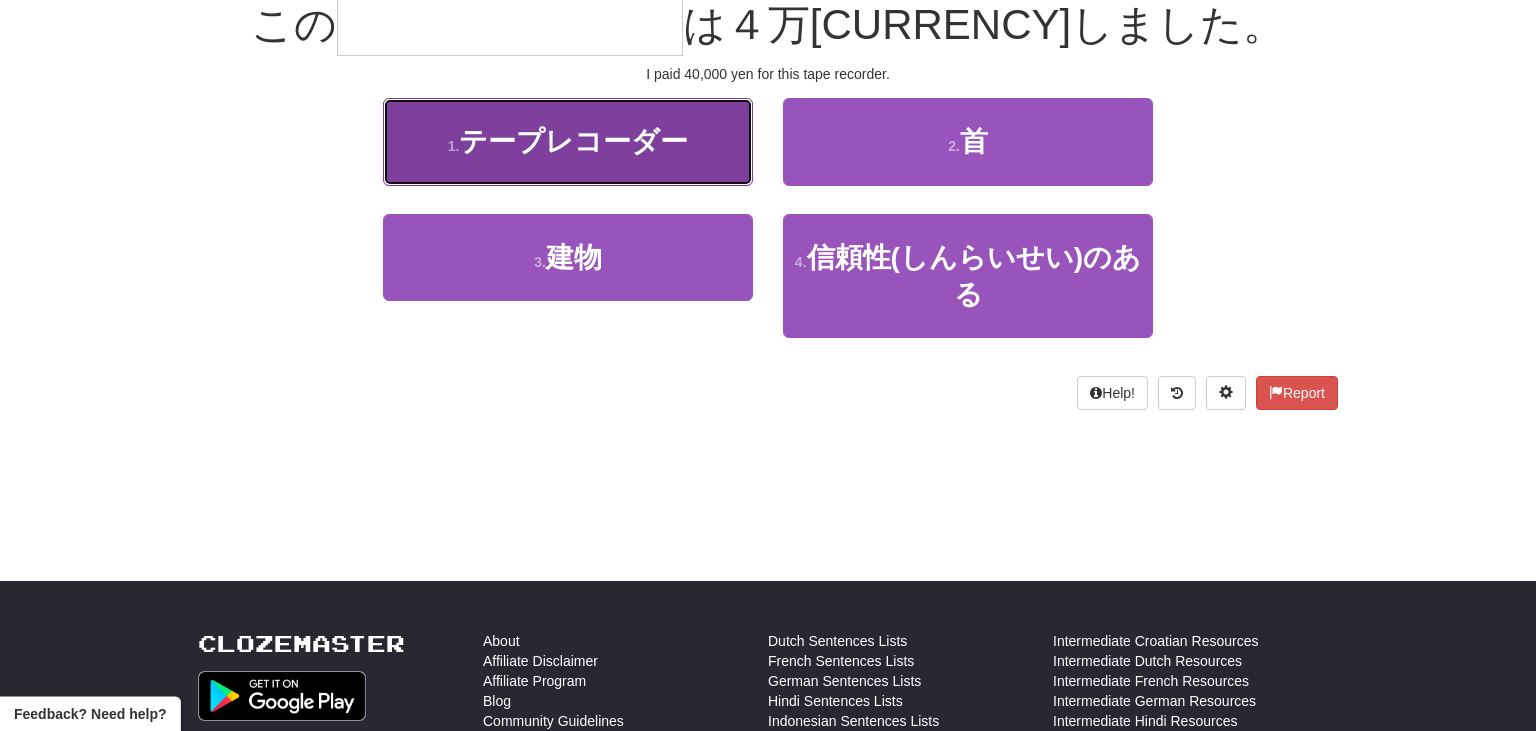 click on "1 .  テープレコーダー" at bounding box center [568, 141] 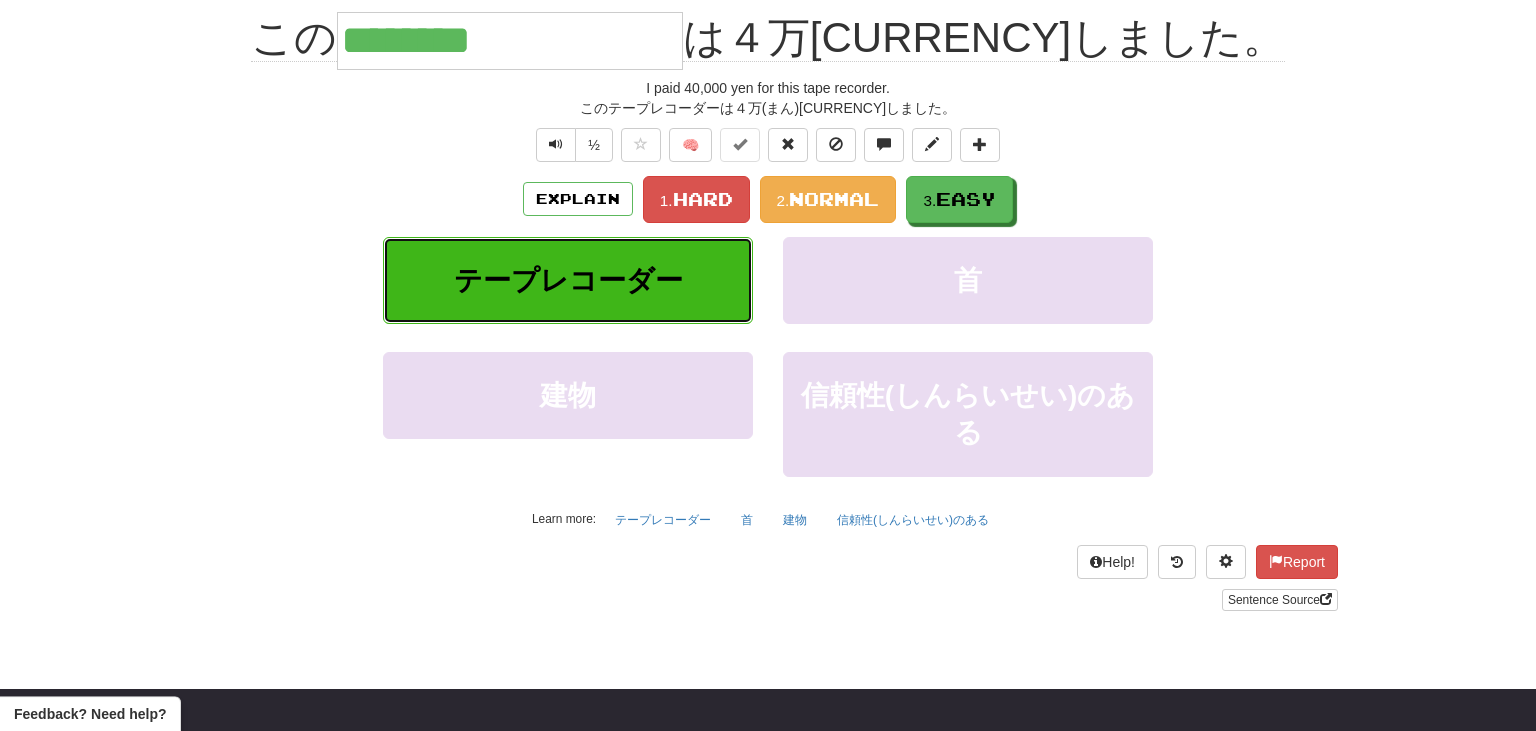 scroll, scrollTop: 213, scrollLeft: 0, axis: vertical 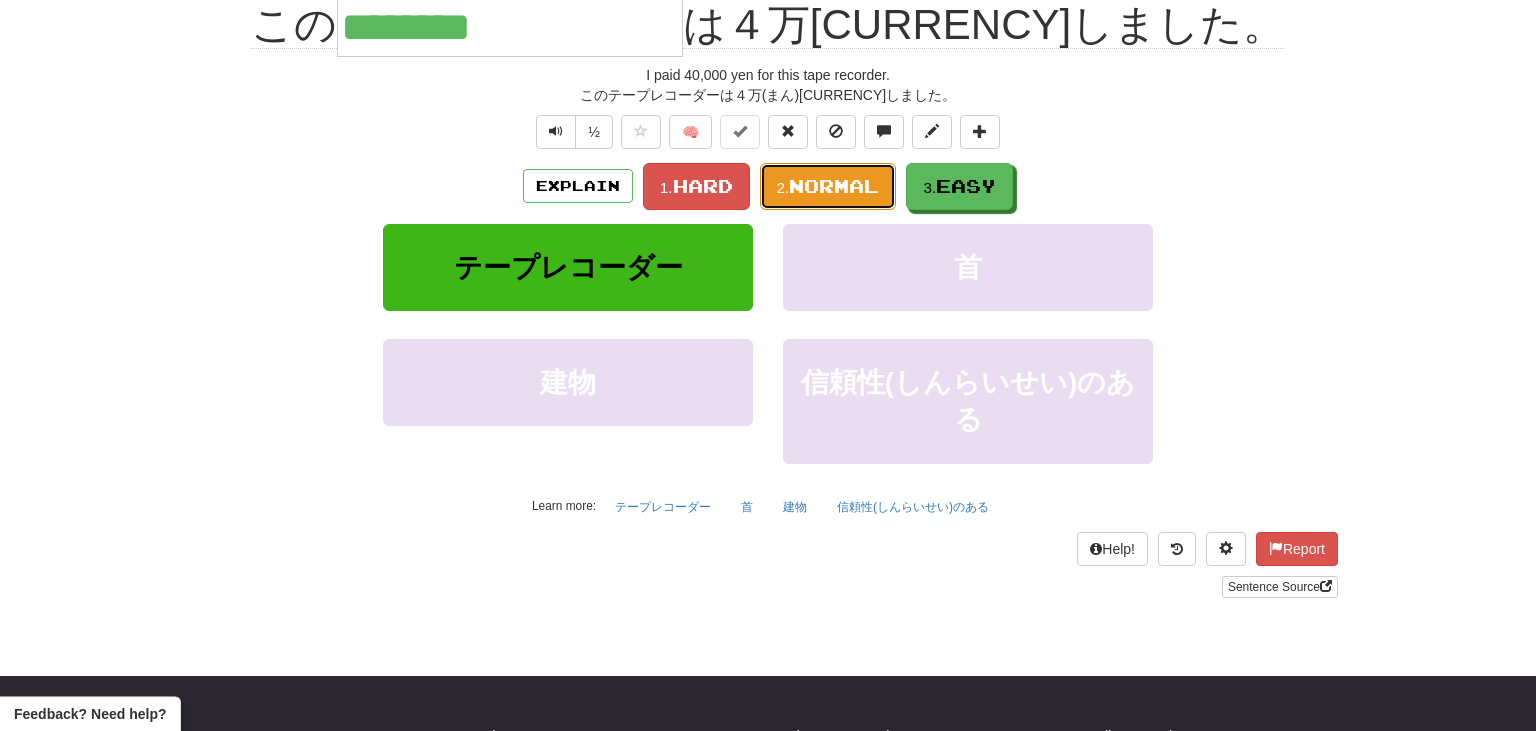 click on "Normal" at bounding box center [834, 186] 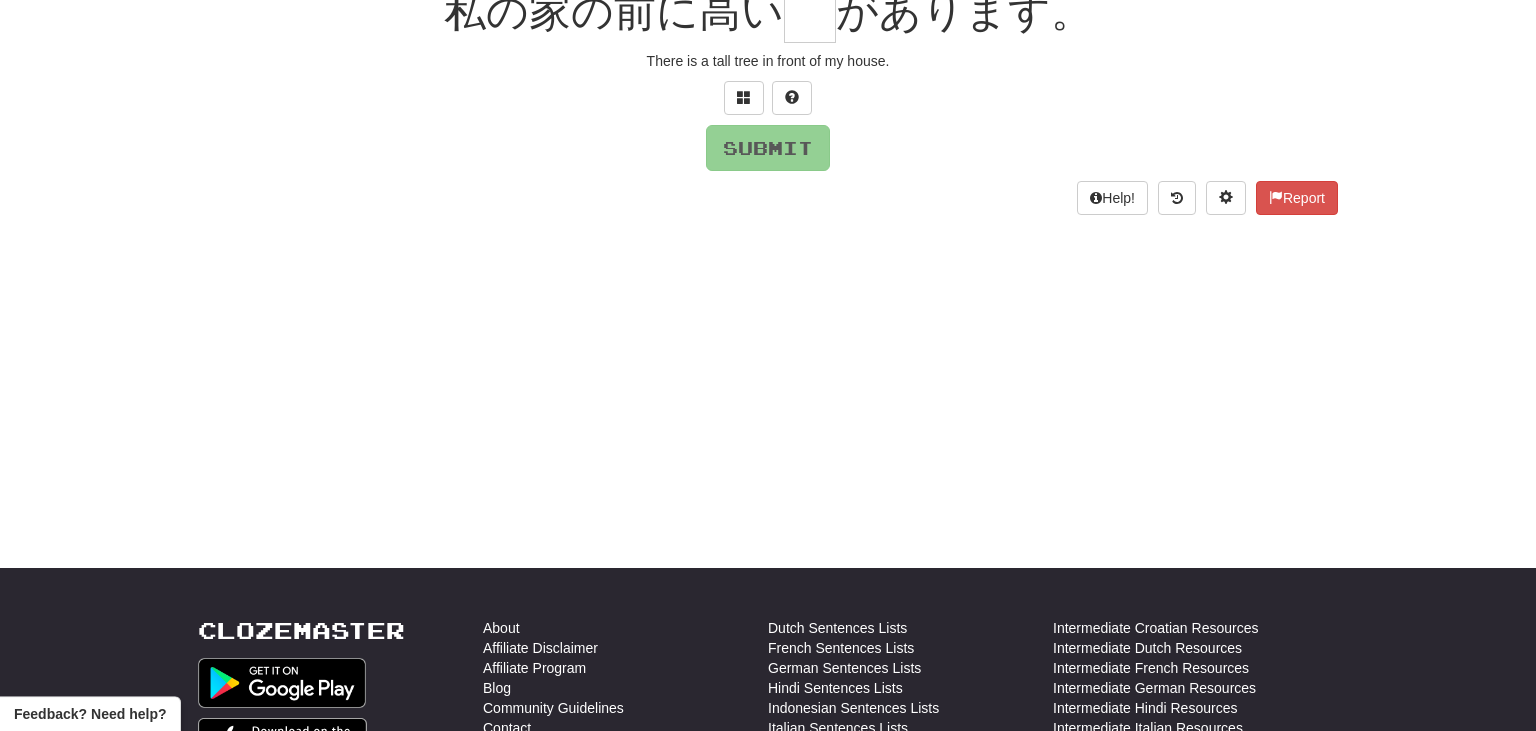 scroll, scrollTop: 200, scrollLeft: 0, axis: vertical 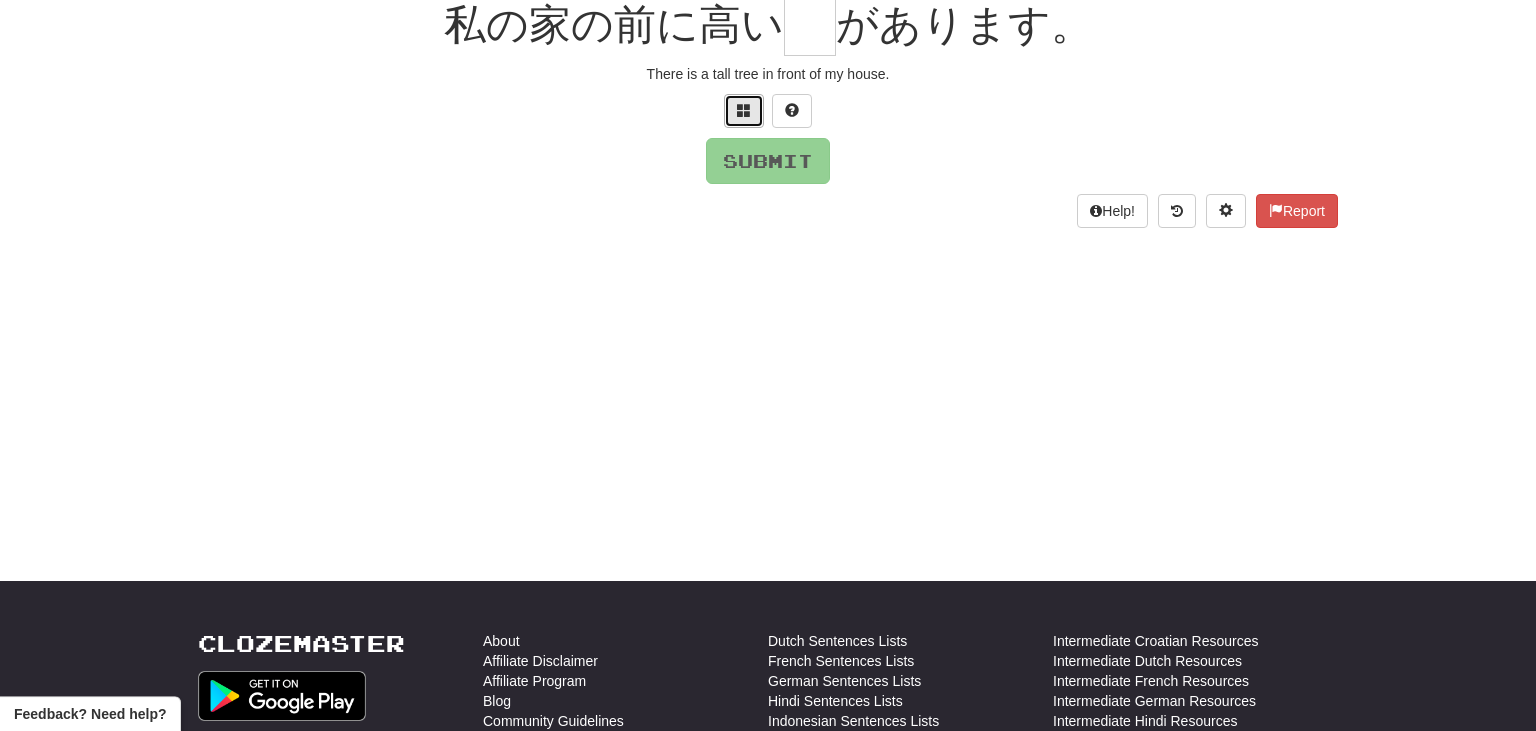 click at bounding box center (744, 110) 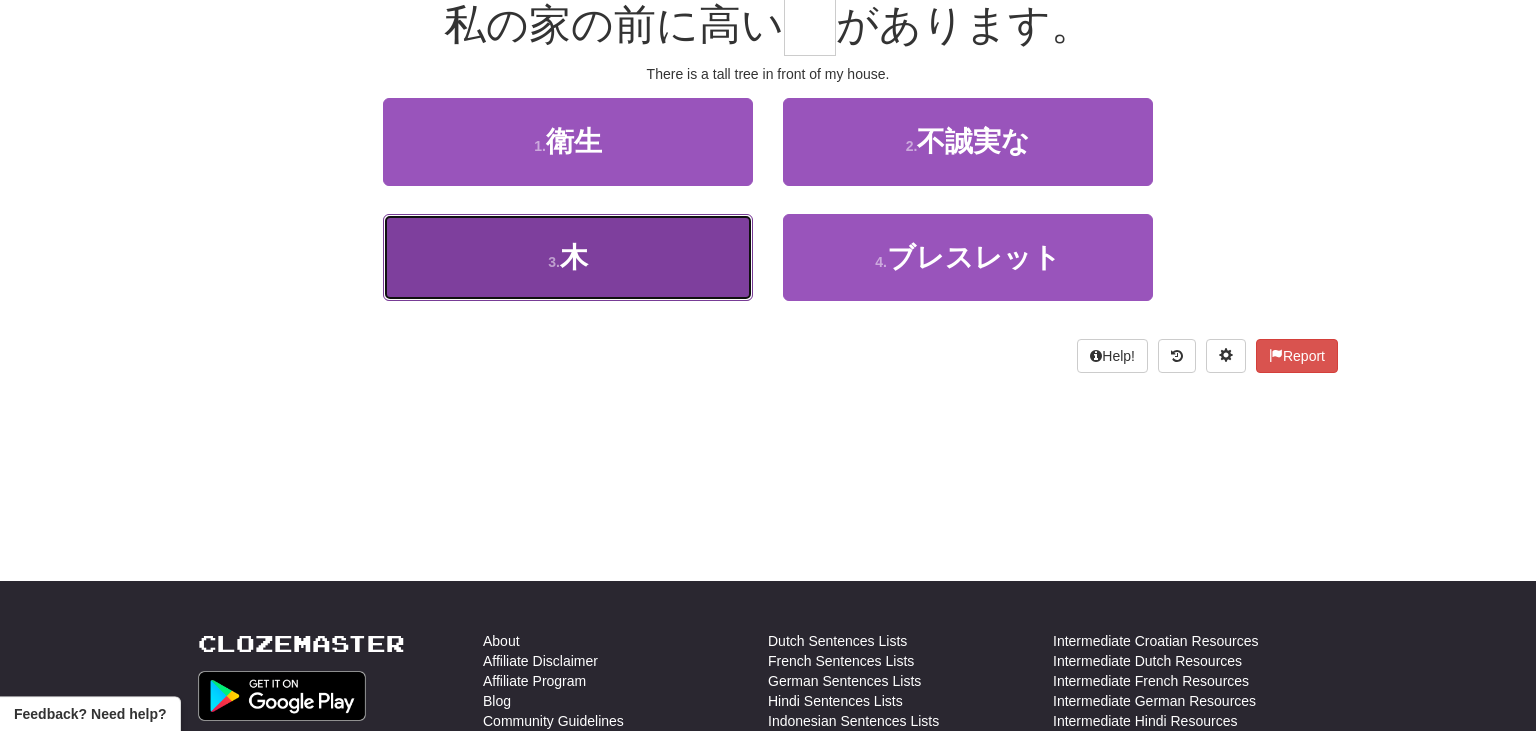 click on "3 .  木" at bounding box center (568, 257) 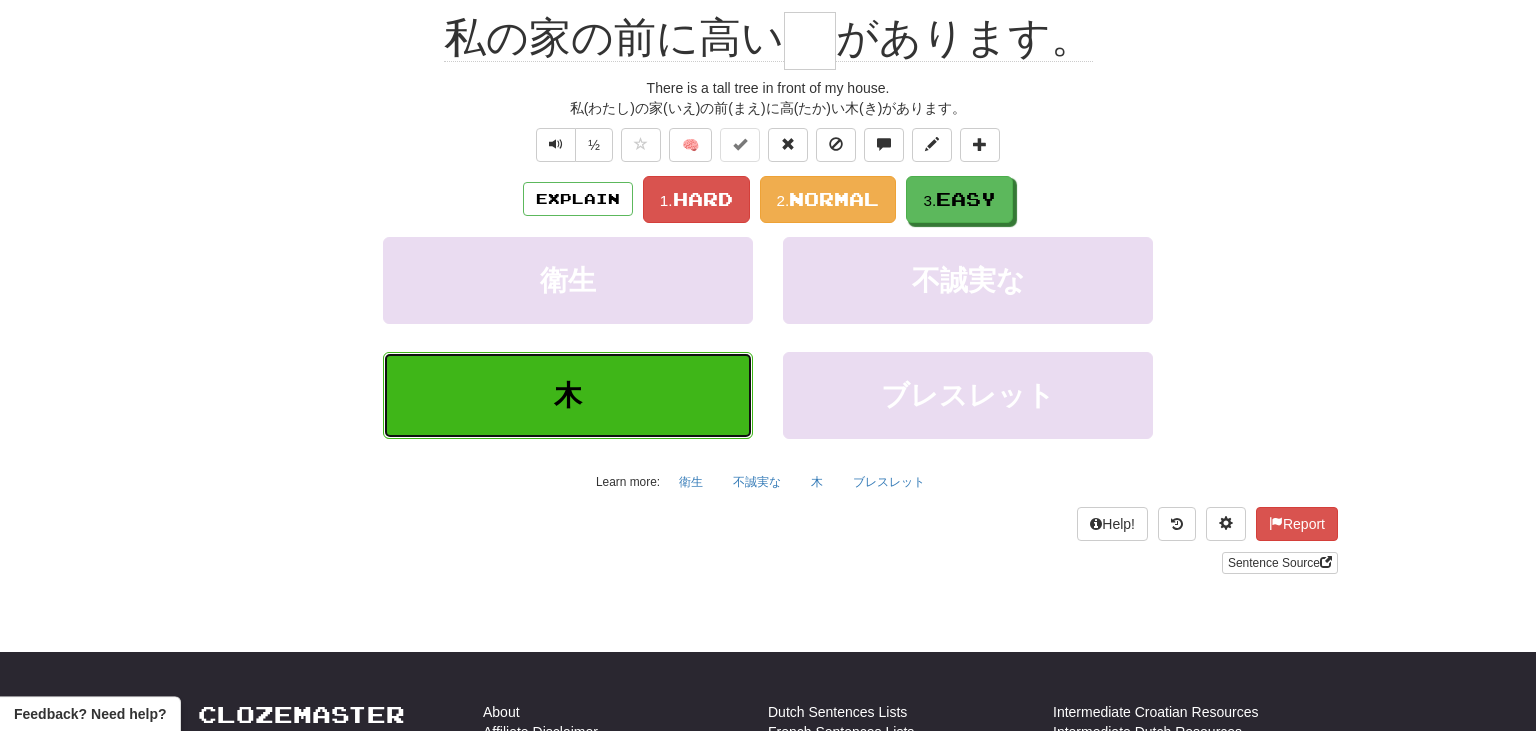 type on "*" 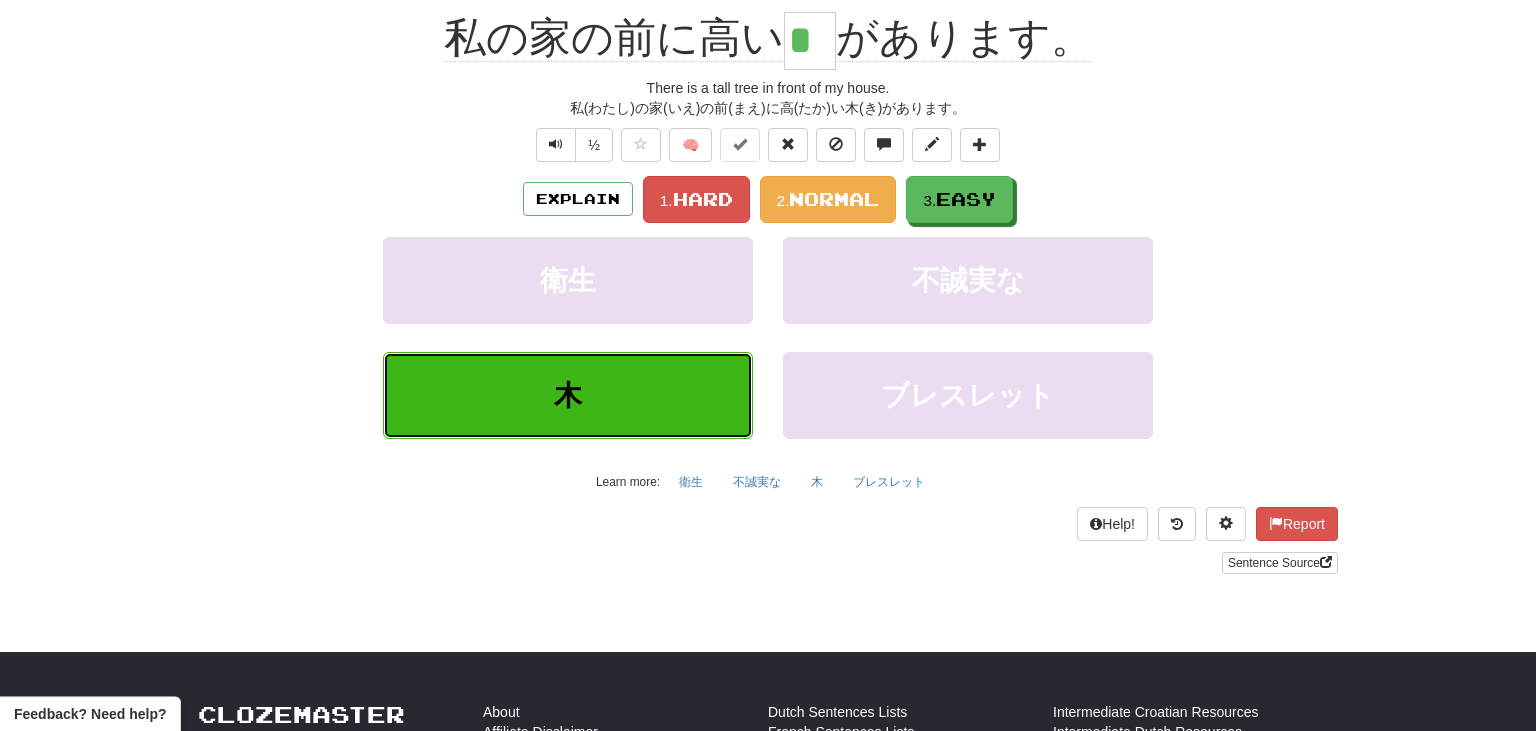 scroll, scrollTop: 213, scrollLeft: 0, axis: vertical 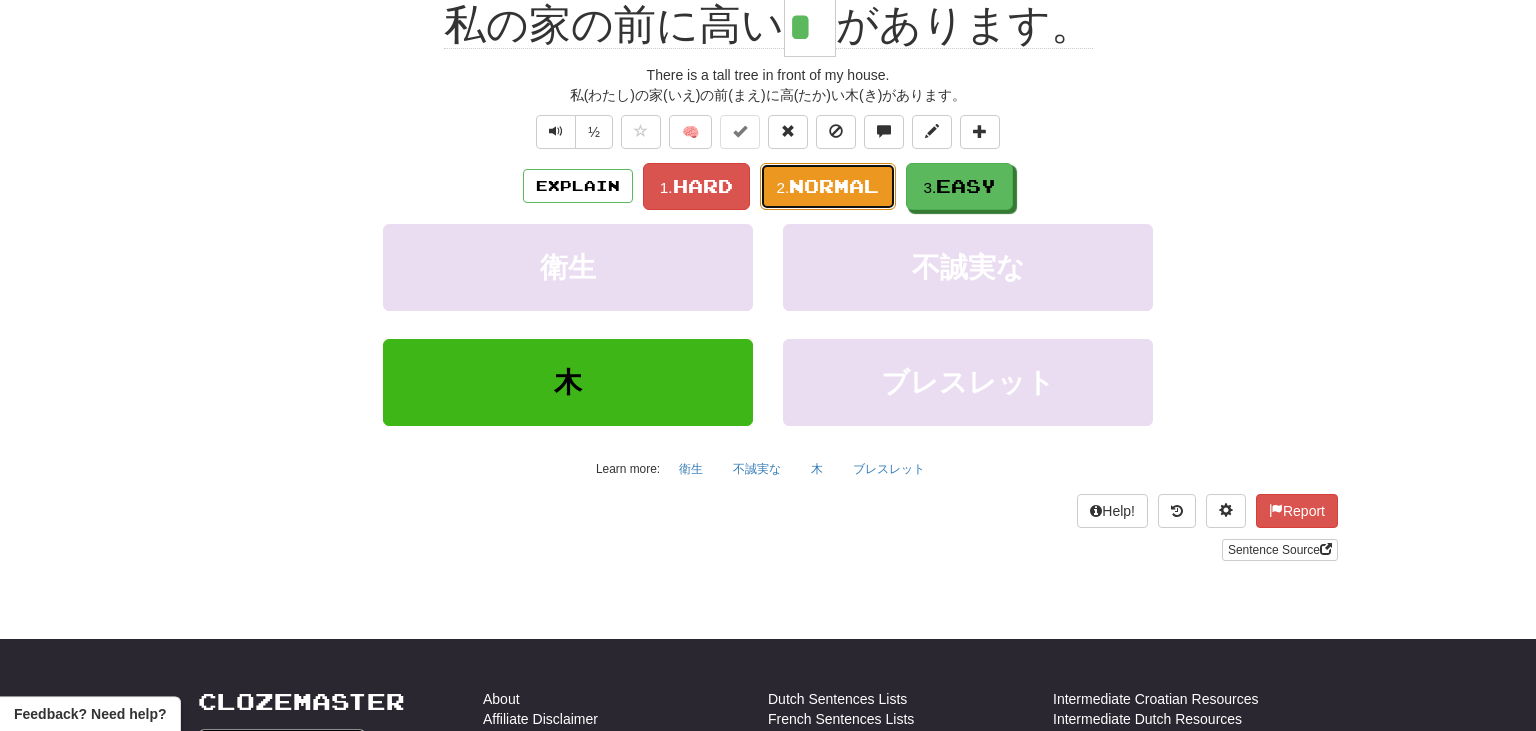 click on "Normal" at bounding box center [834, 186] 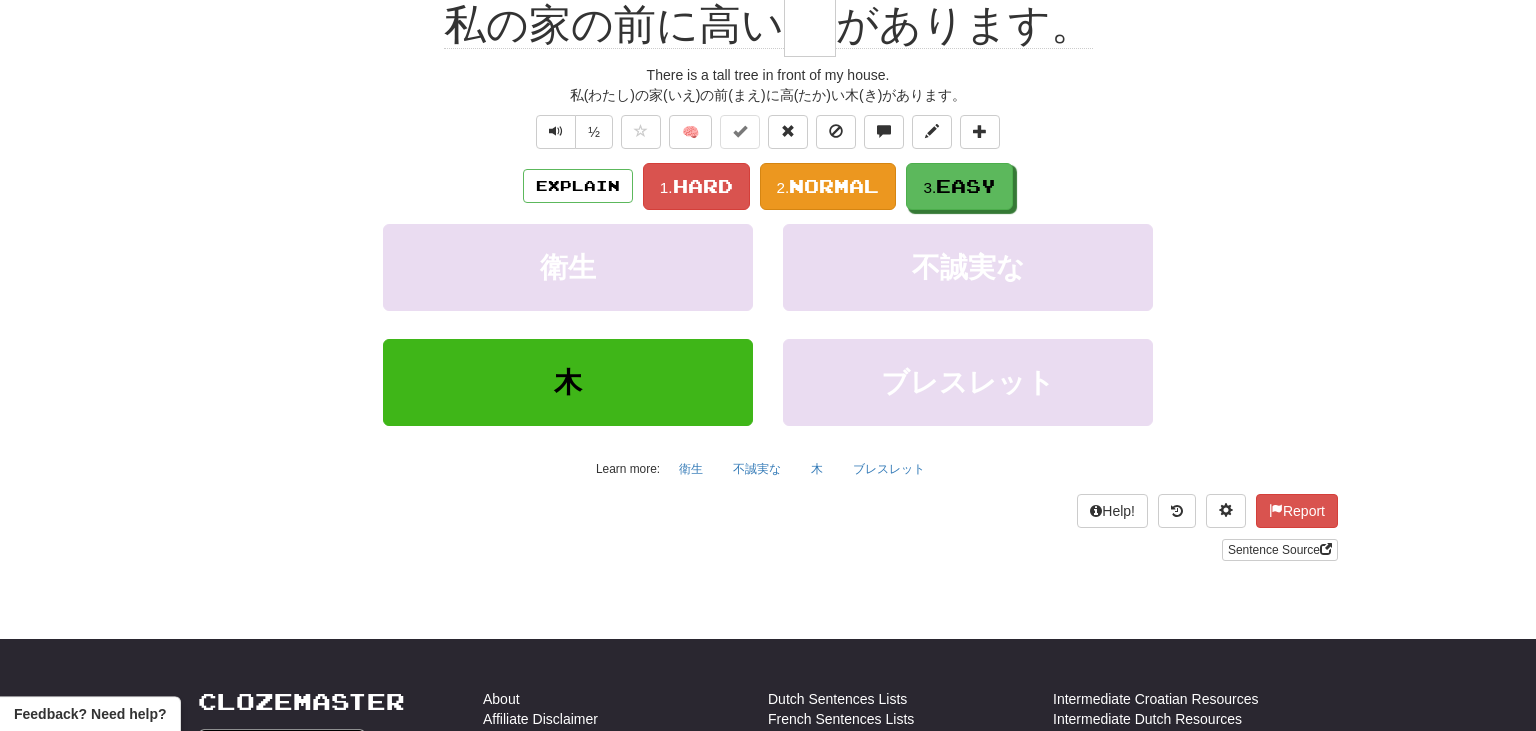 scroll, scrollTop: 200, scrollLeft: 0, axis: vertical 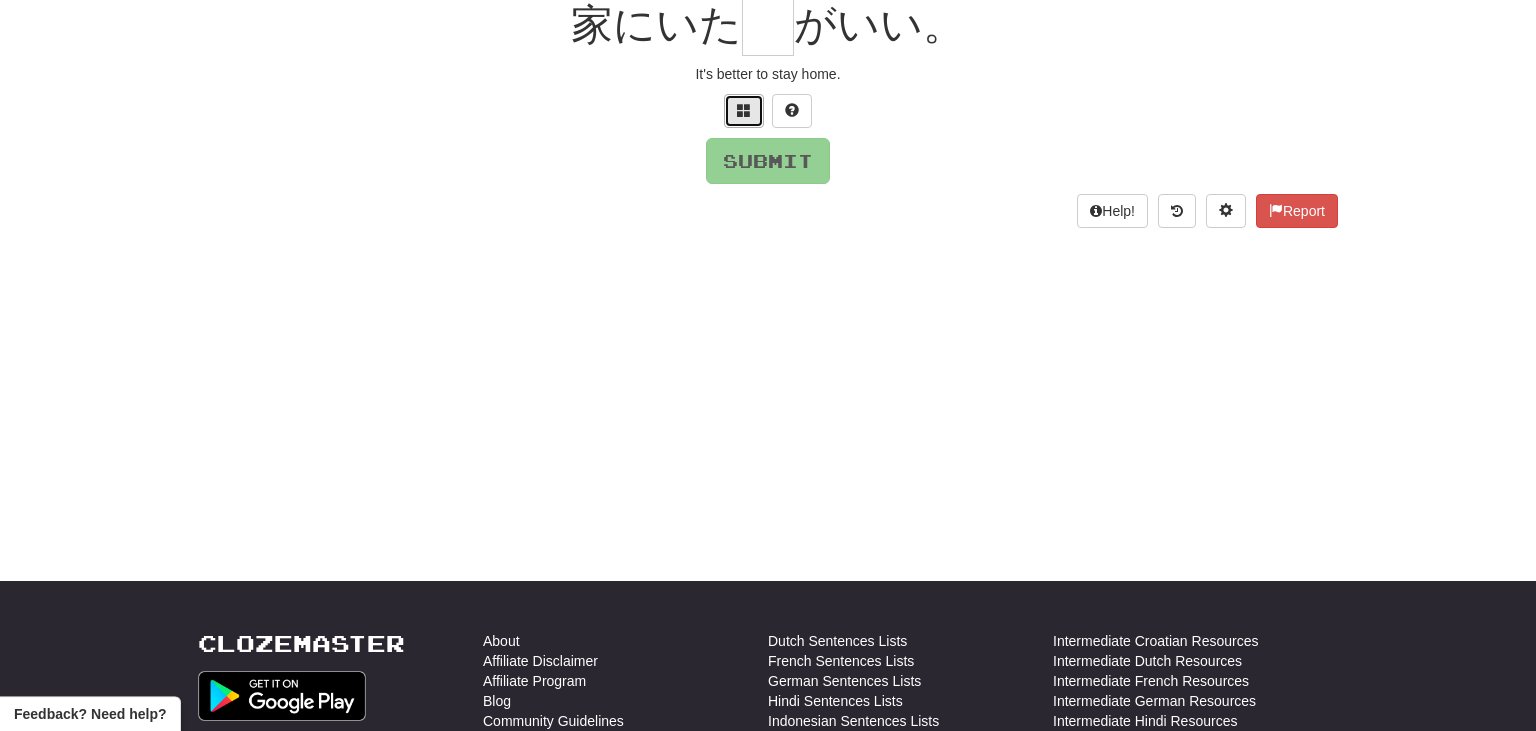 click at bounding box center (744, 110) 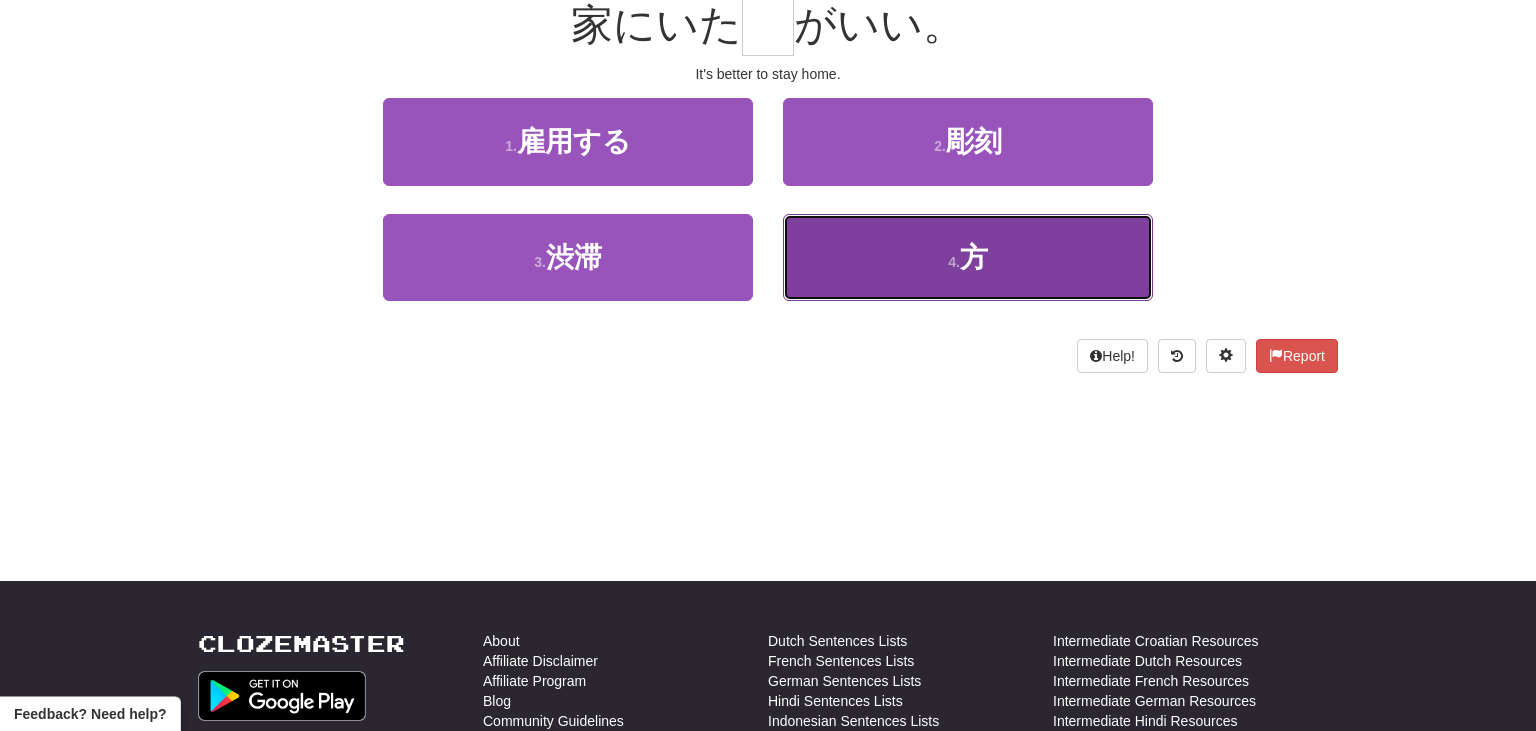 click on "4 .  方" at bounding box center (968, 257) 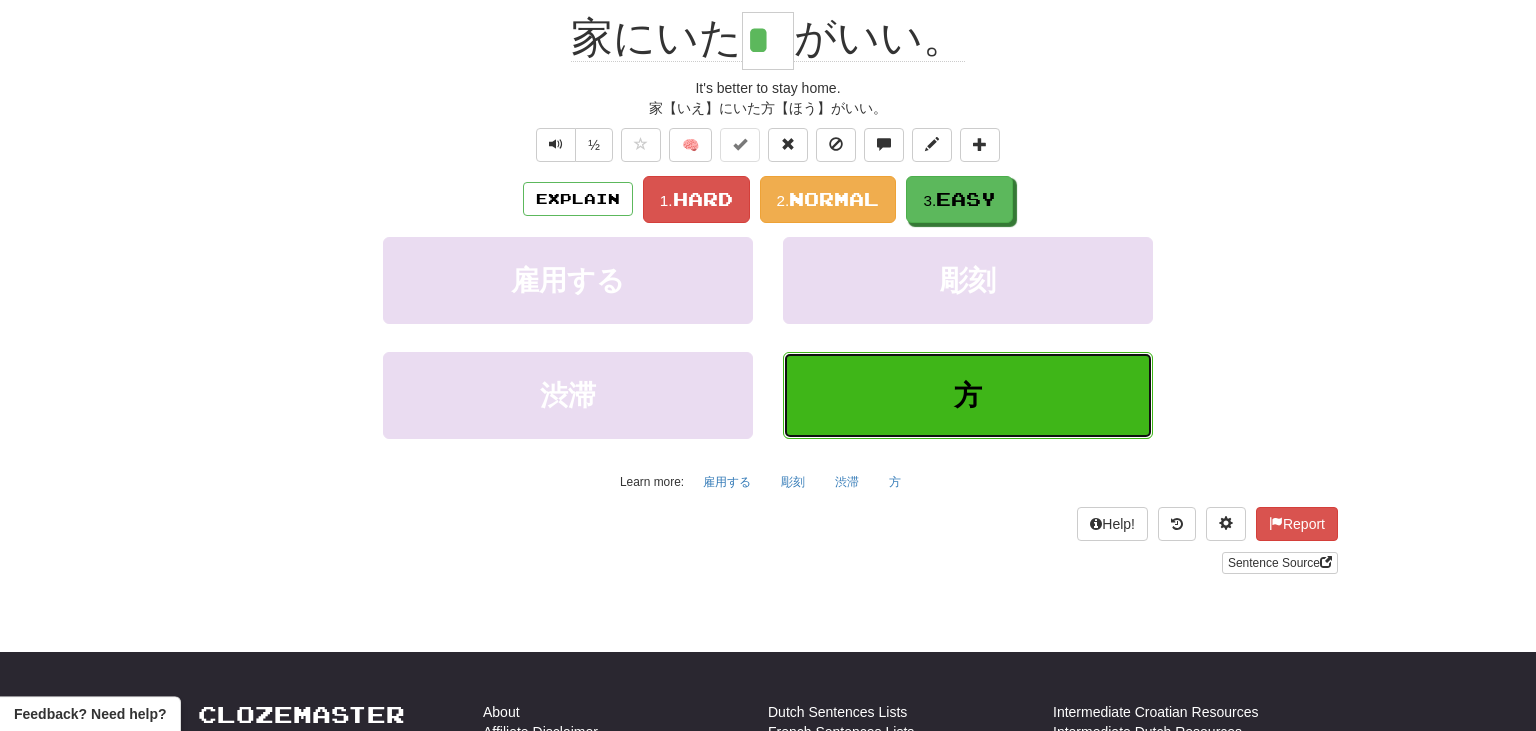 scroll, scrollTop: 213, scrollLeft: 0, axis: vertical 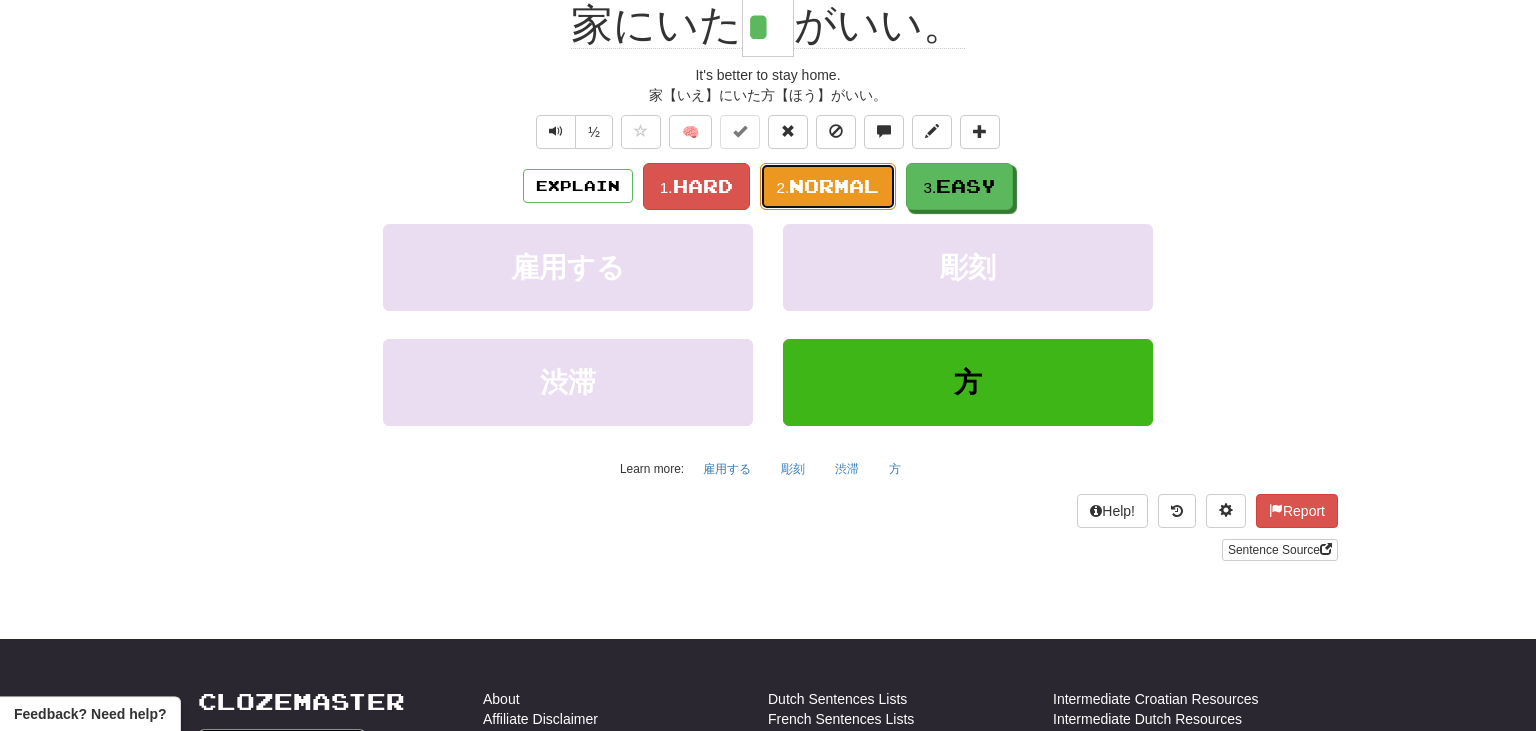 click on "Normal" at bounding box center (834, 186) 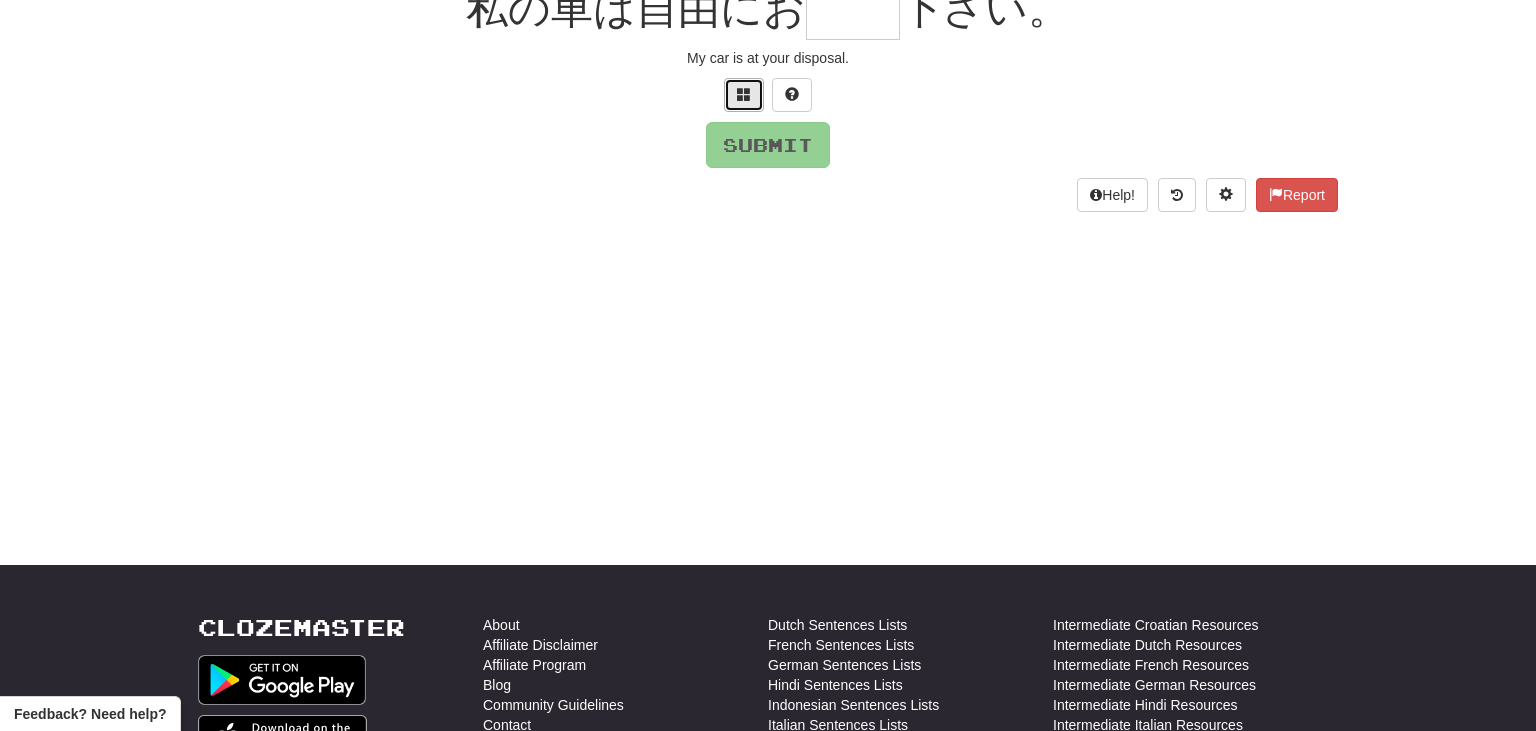 click at bounding box center [744, 94] 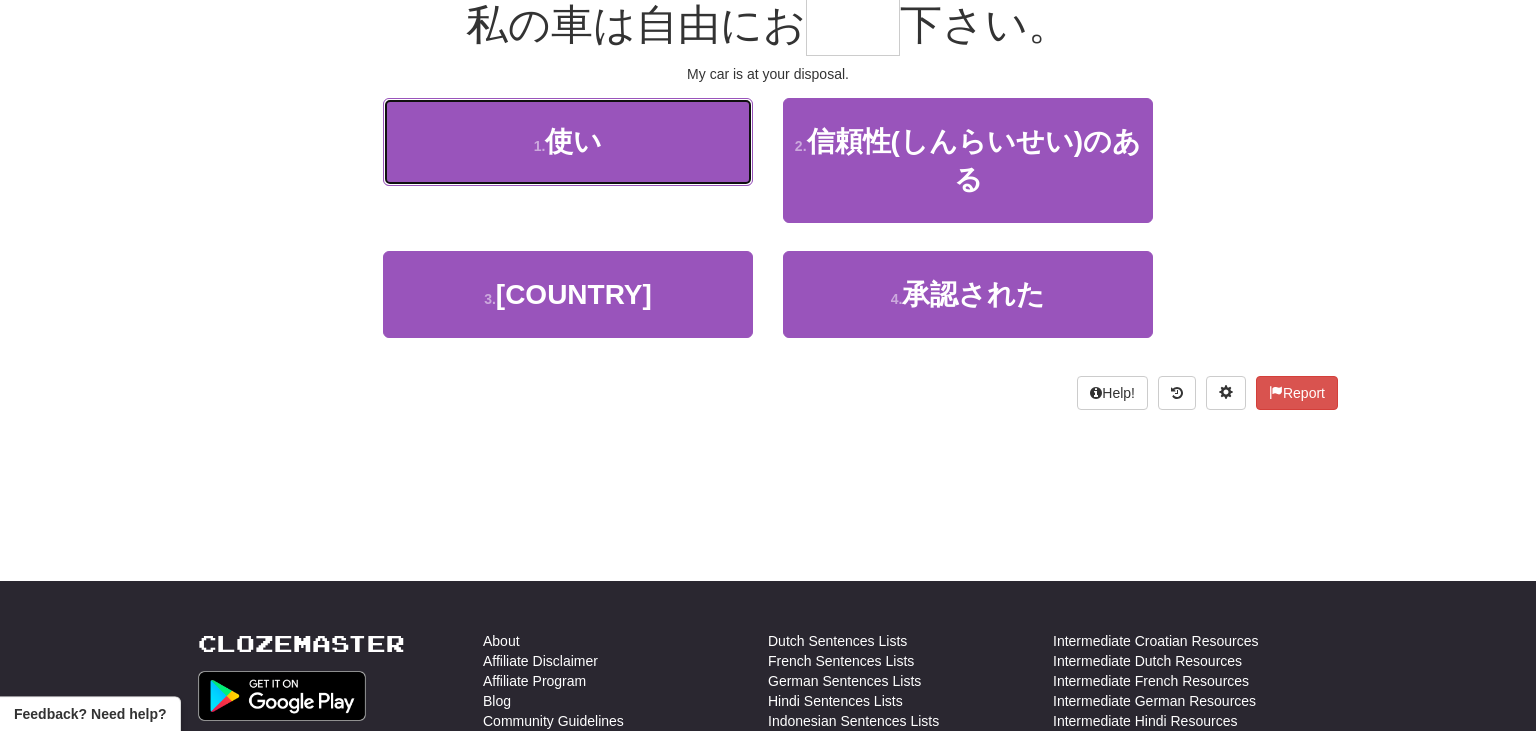 click on "1 .  使い" at bounding box center (568, 141) 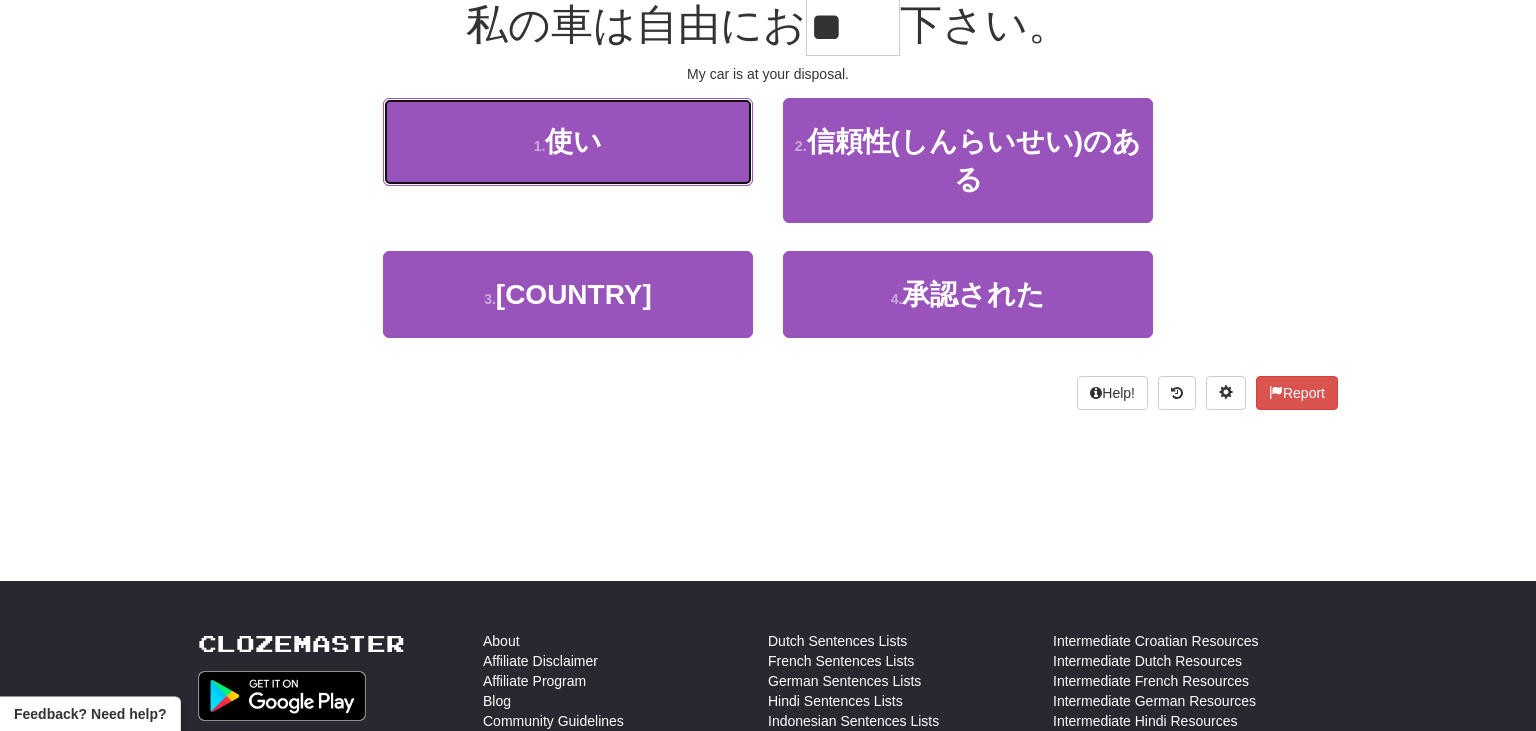 scroll, scrollTop: 213, scrollLeft: 0, axis: vertical 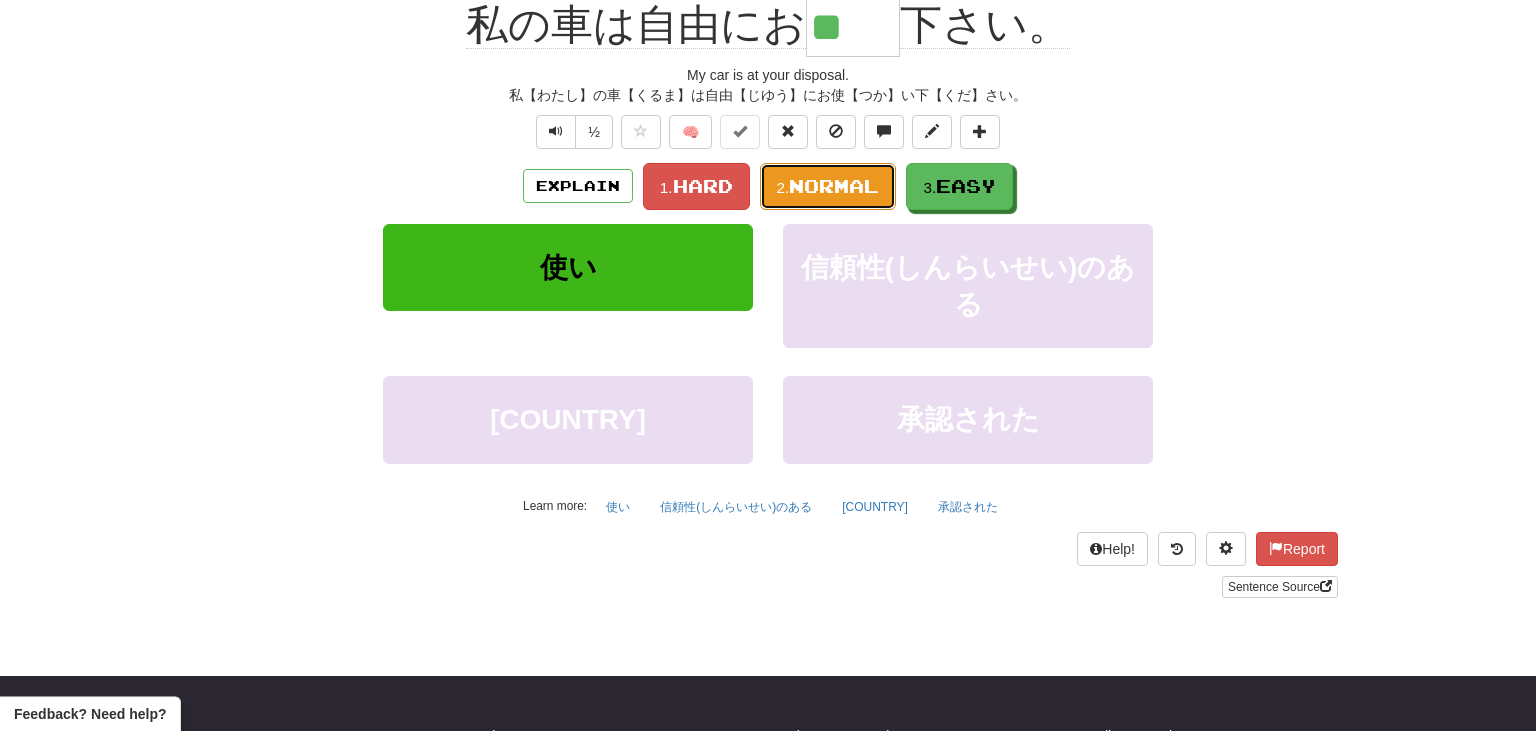 click on "2.  Normal" at bounding box center [828, 186] 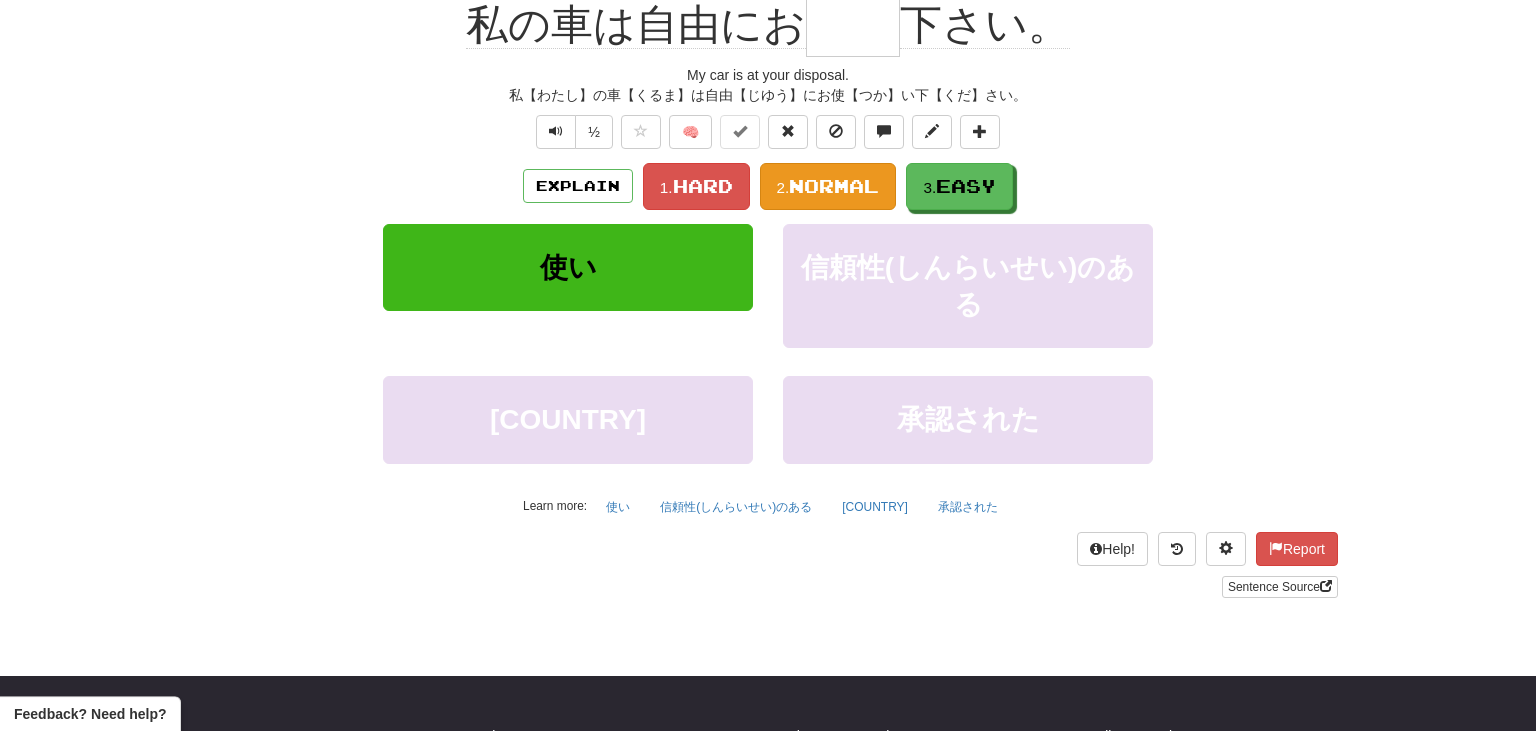scroll, scrollTop: 200, scrollLeft: 0, axis: vertical 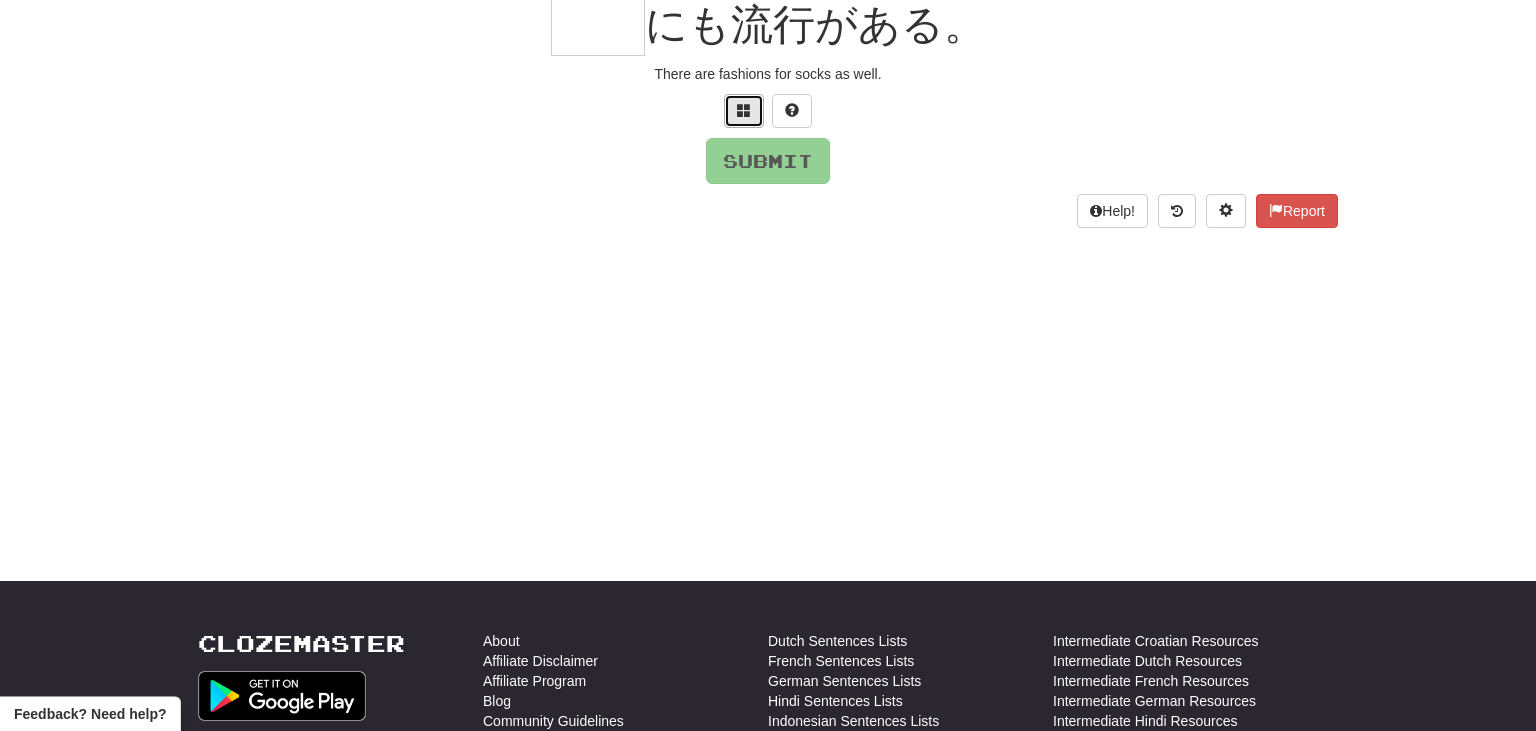 click at bounding box center (744, 111) 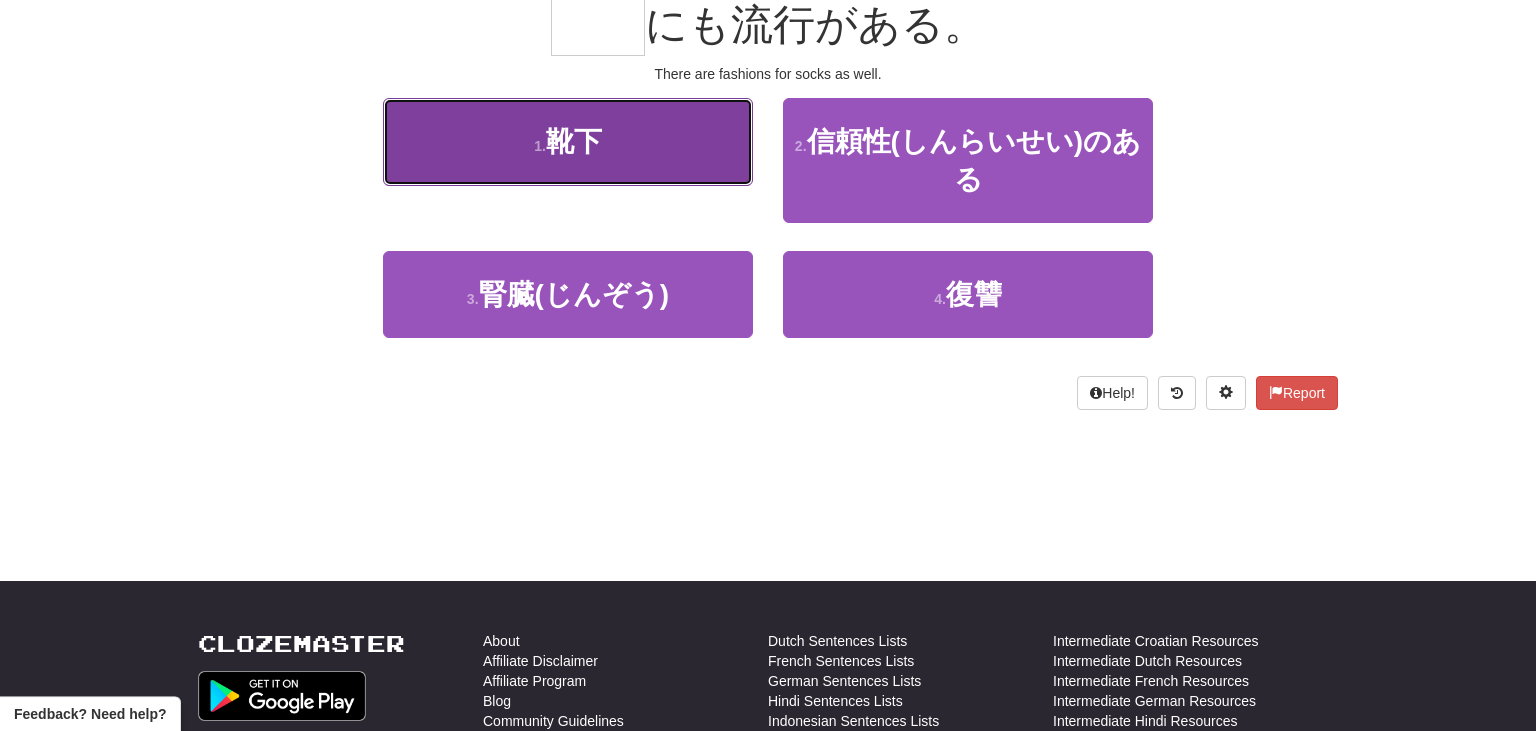click on "1 .  靴下" at bounding box center [568, 141] 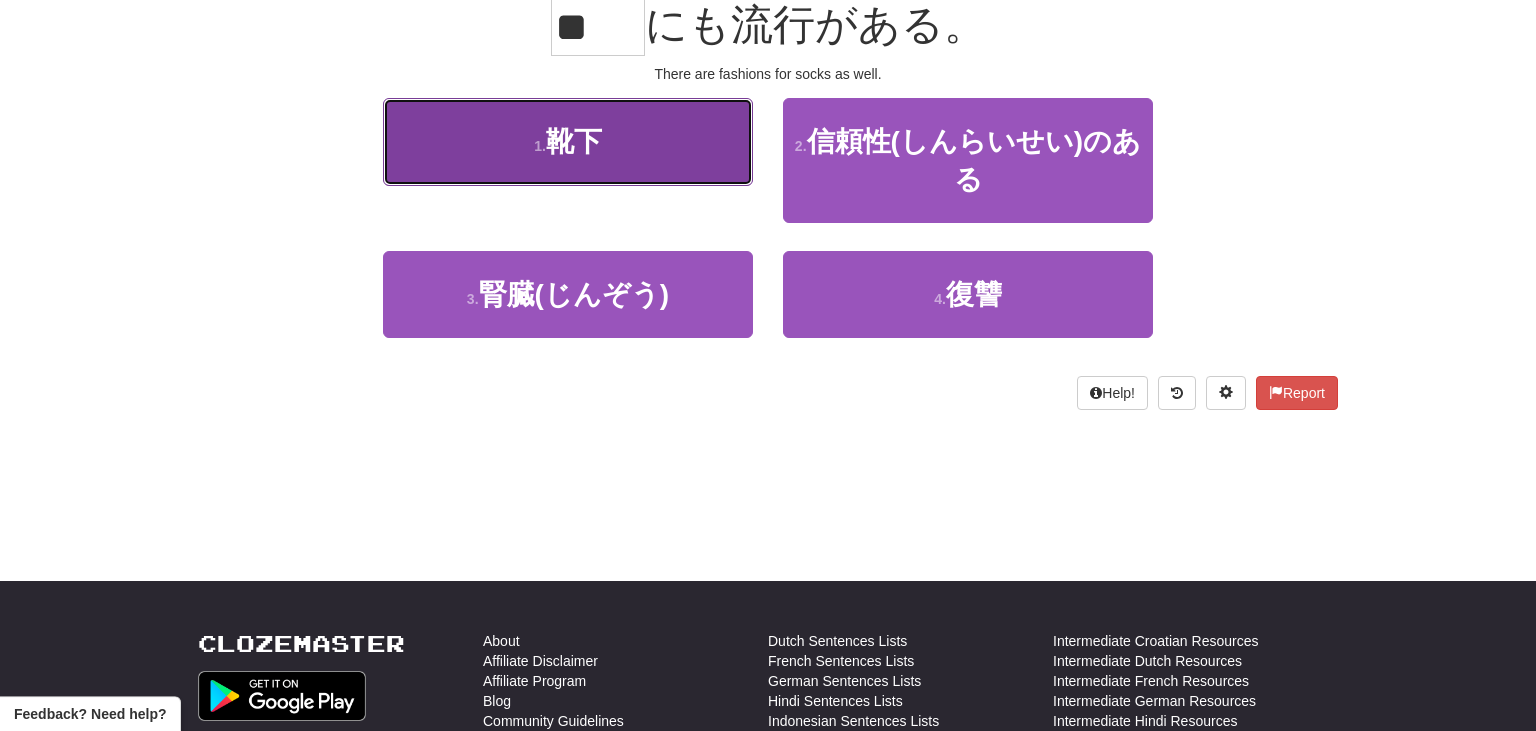 scroll, scrollTop: 213, scrollLeft: 0, axis: vertical 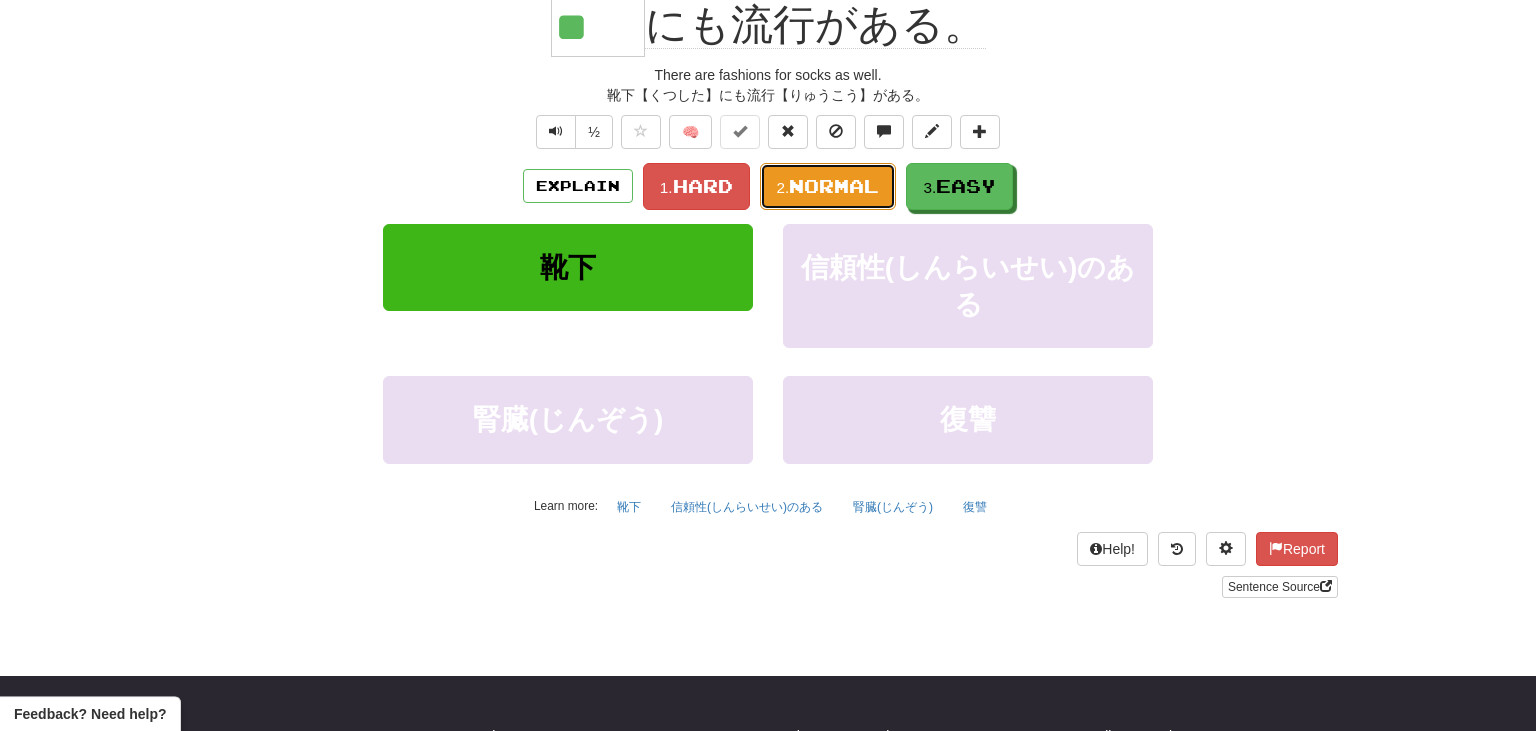 click on "2.  Normal" at bounding box center [828, 186] 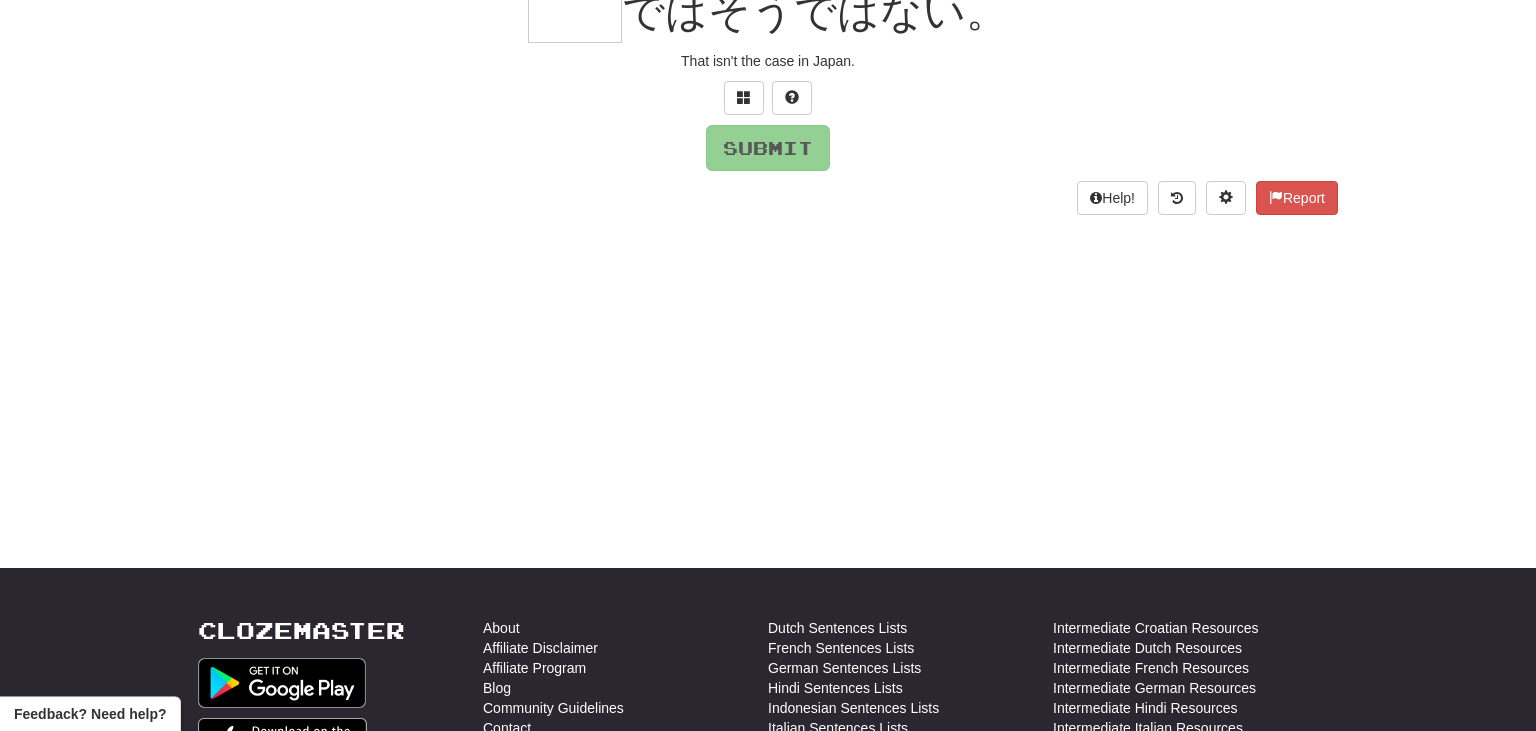 scroll, scrollTop: 200, scrollLeft: 0, axis: vertical 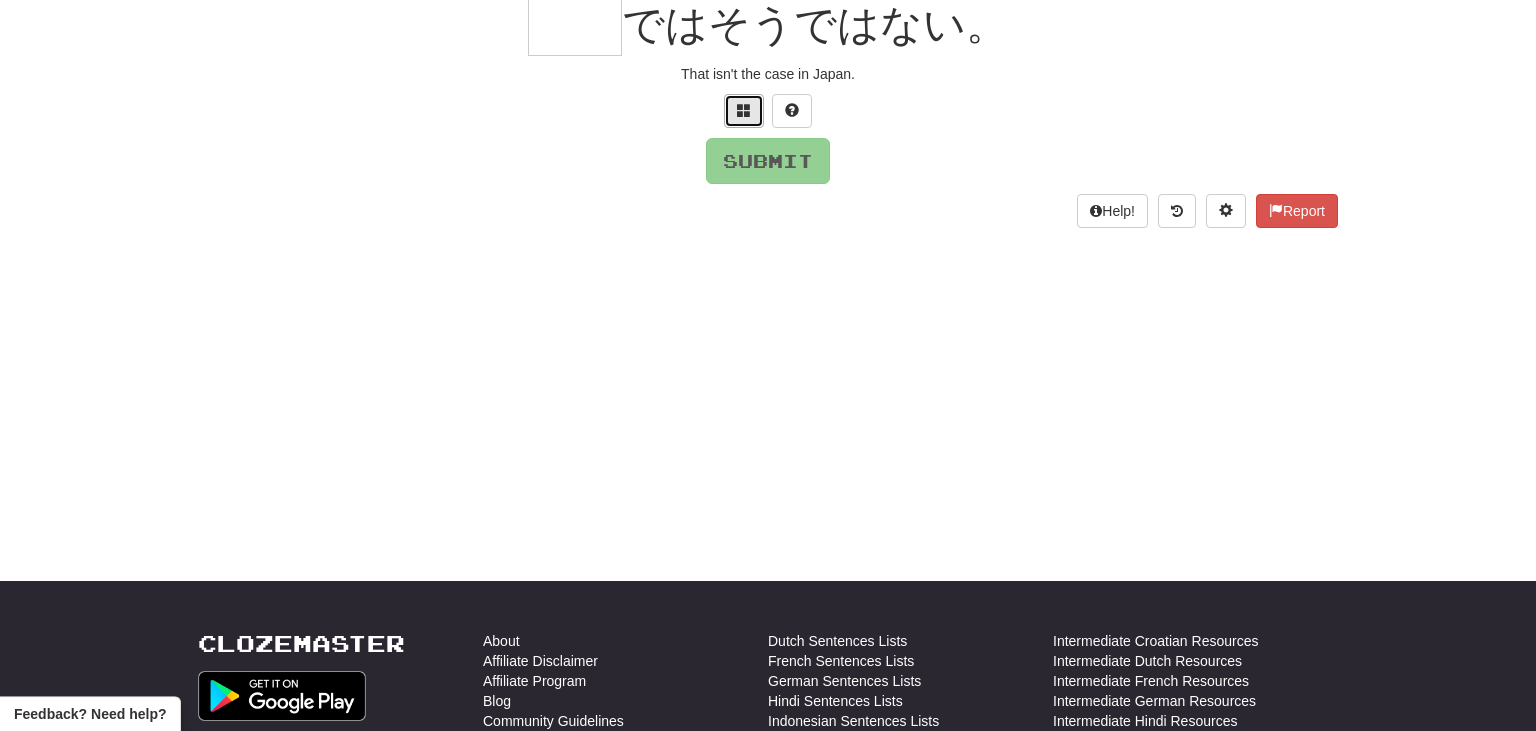 click at bounding box center [744, 110] 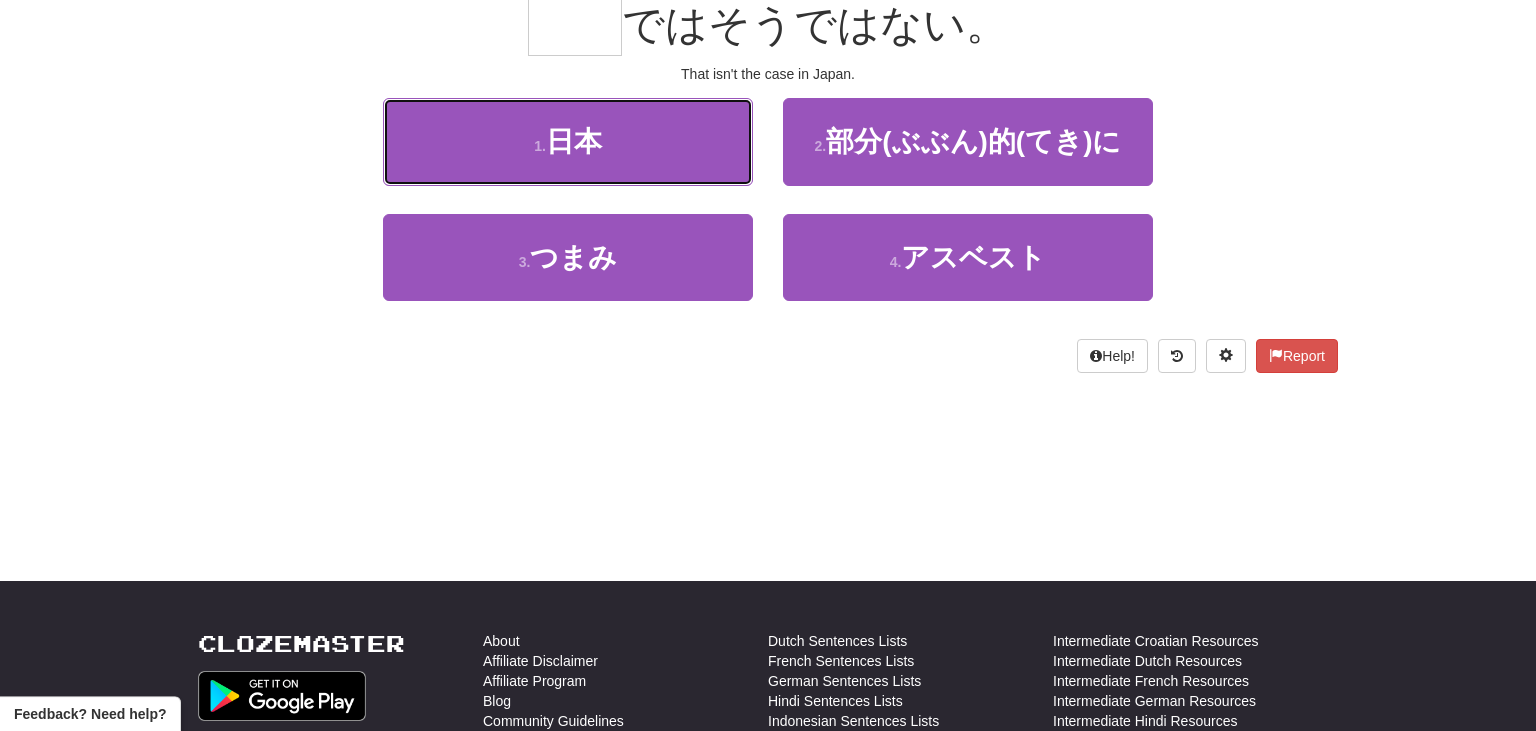 click on "1 .  日本" at bounding box center (568, 141) 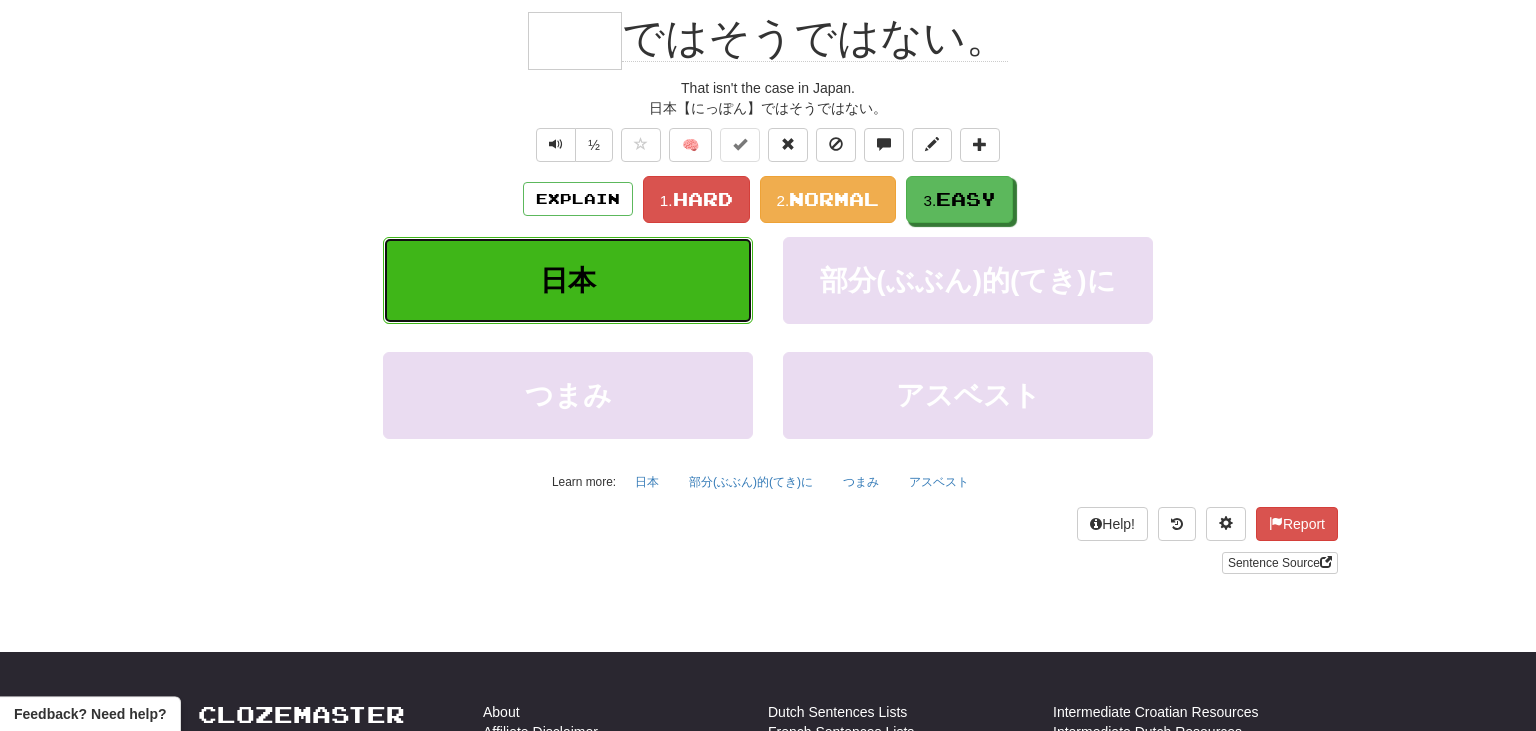 type on "**" 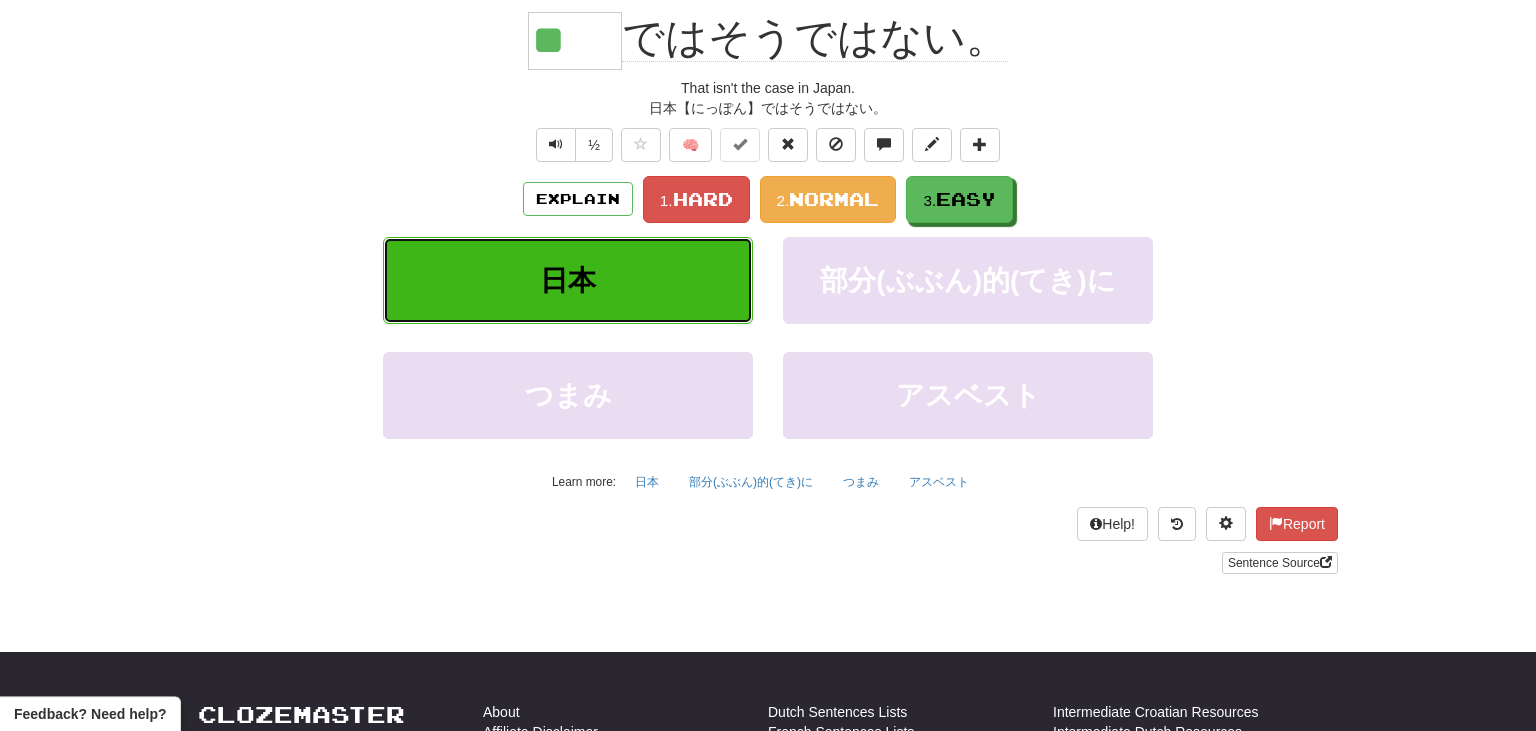scroll, scrollTop: 213, scrollLeft: 0, axis: vertical 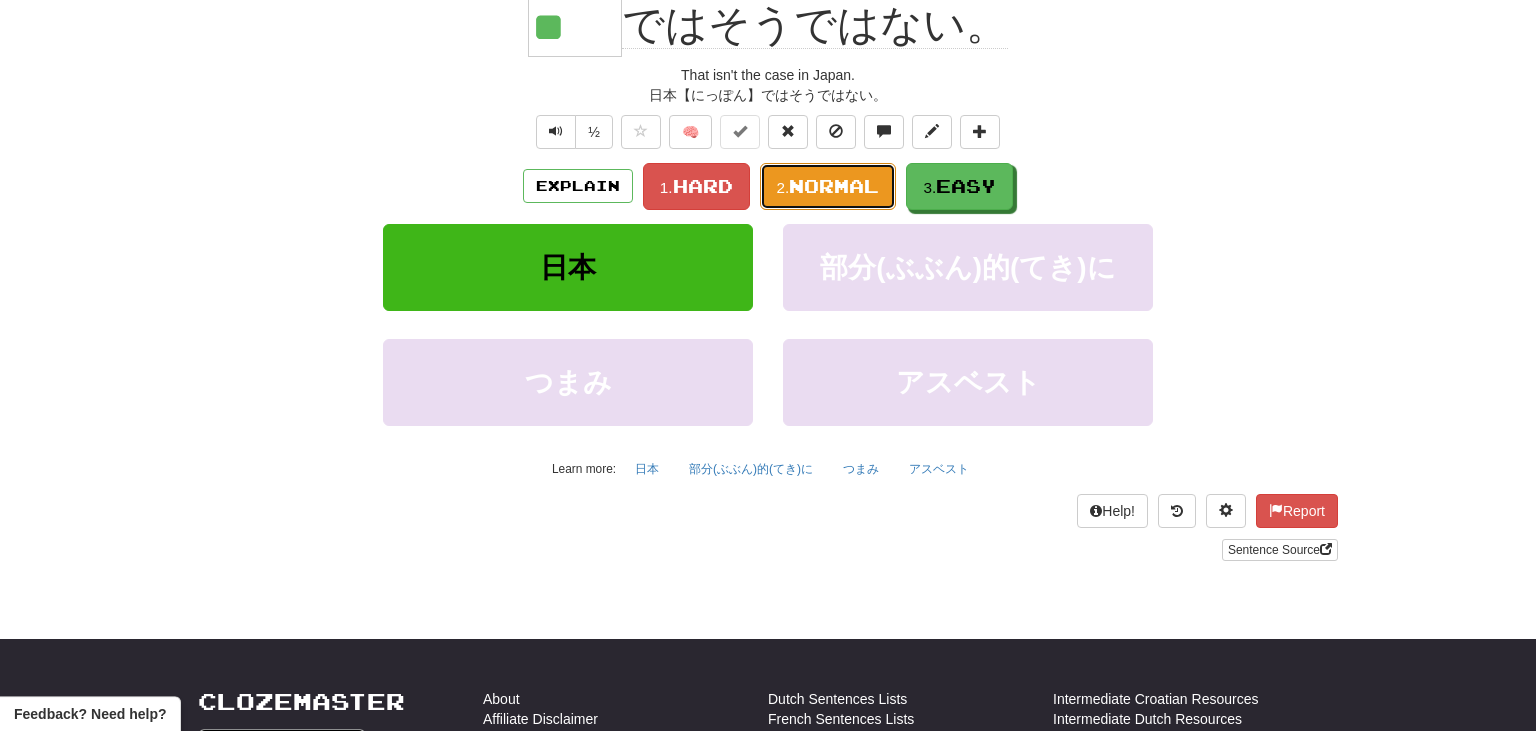 click on "Normal" at bounding box center [834, 186] 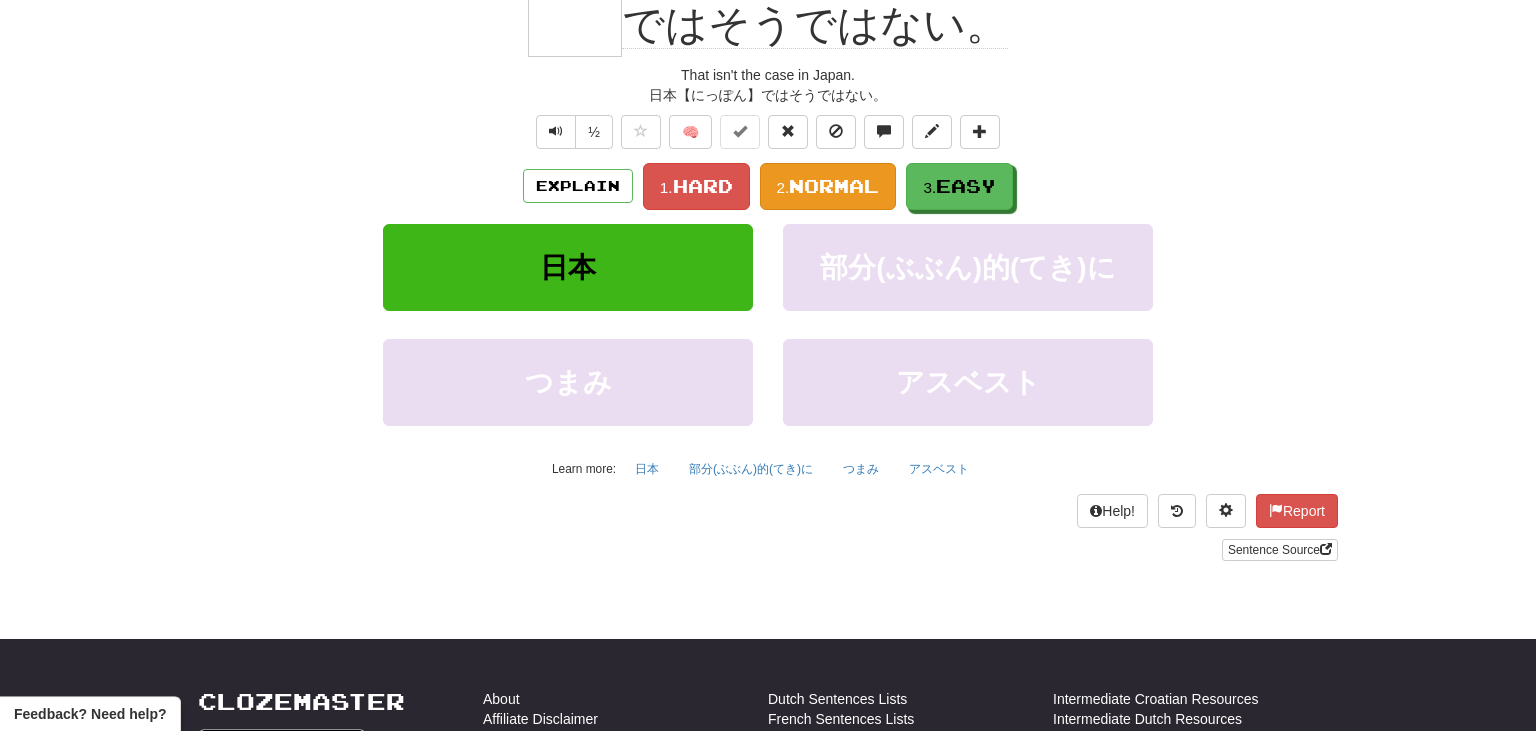 scroll, scrollTop: 200, scrollLeft: 0, axis: vertical 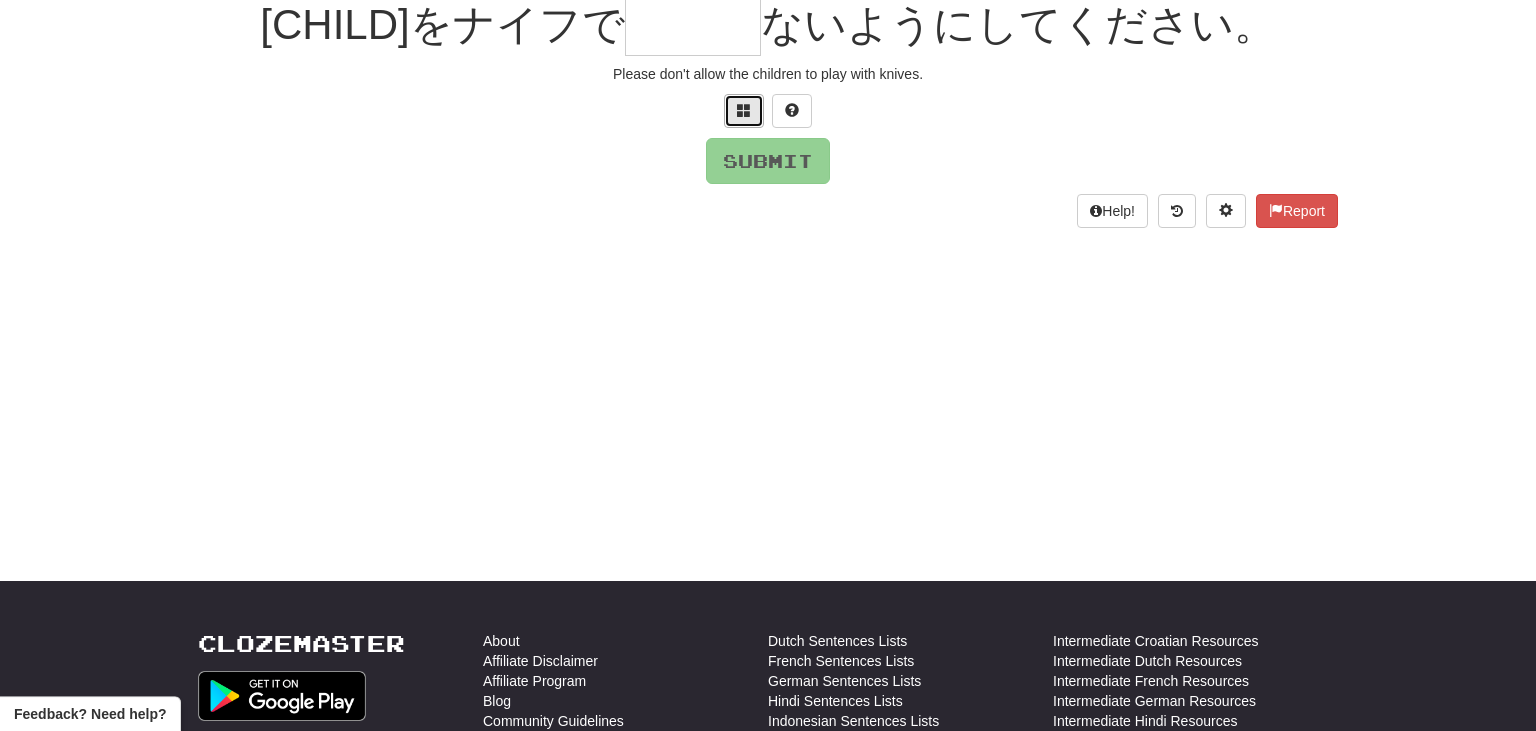 click at bounding box center (744, 111) 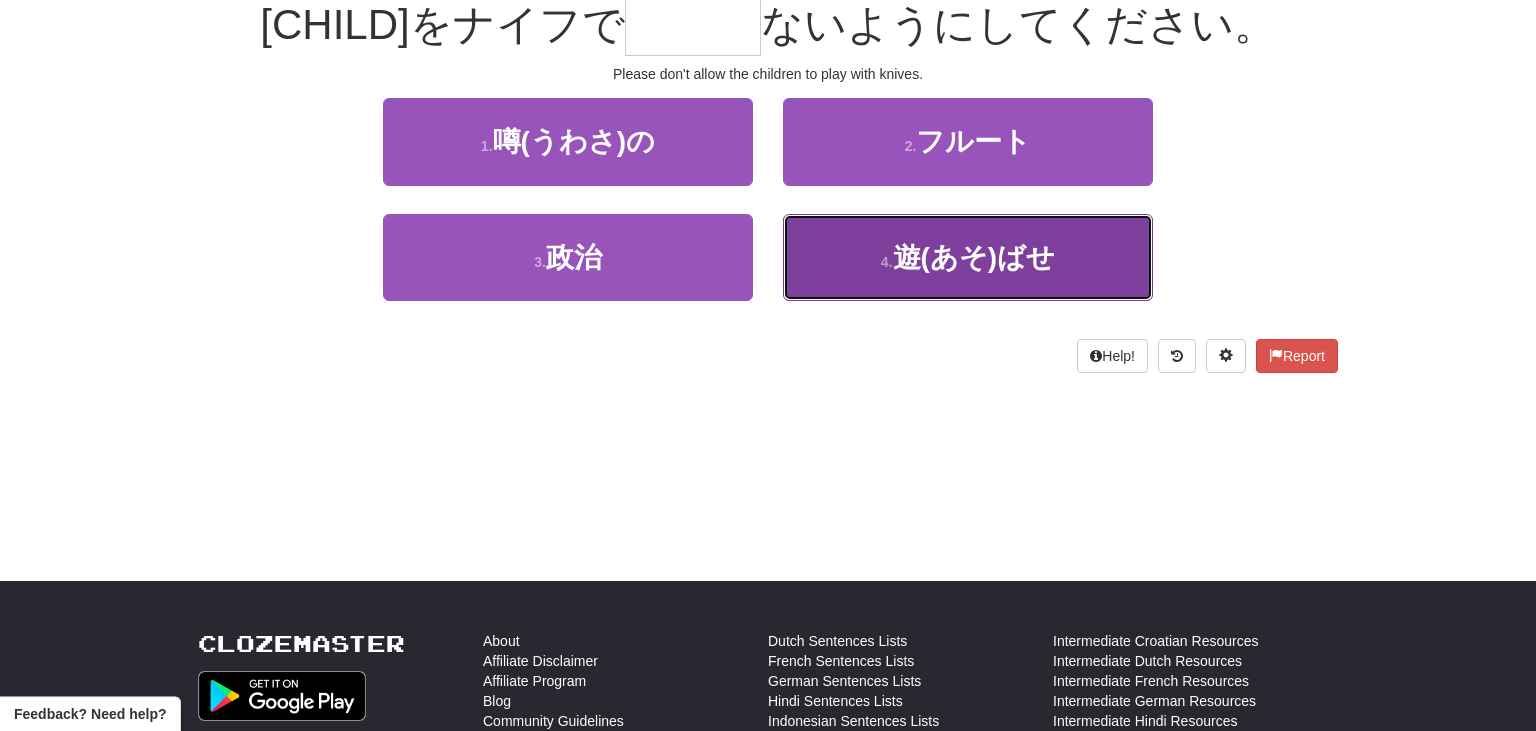 click on "遊ばせ" at bounding box center (974, 257) 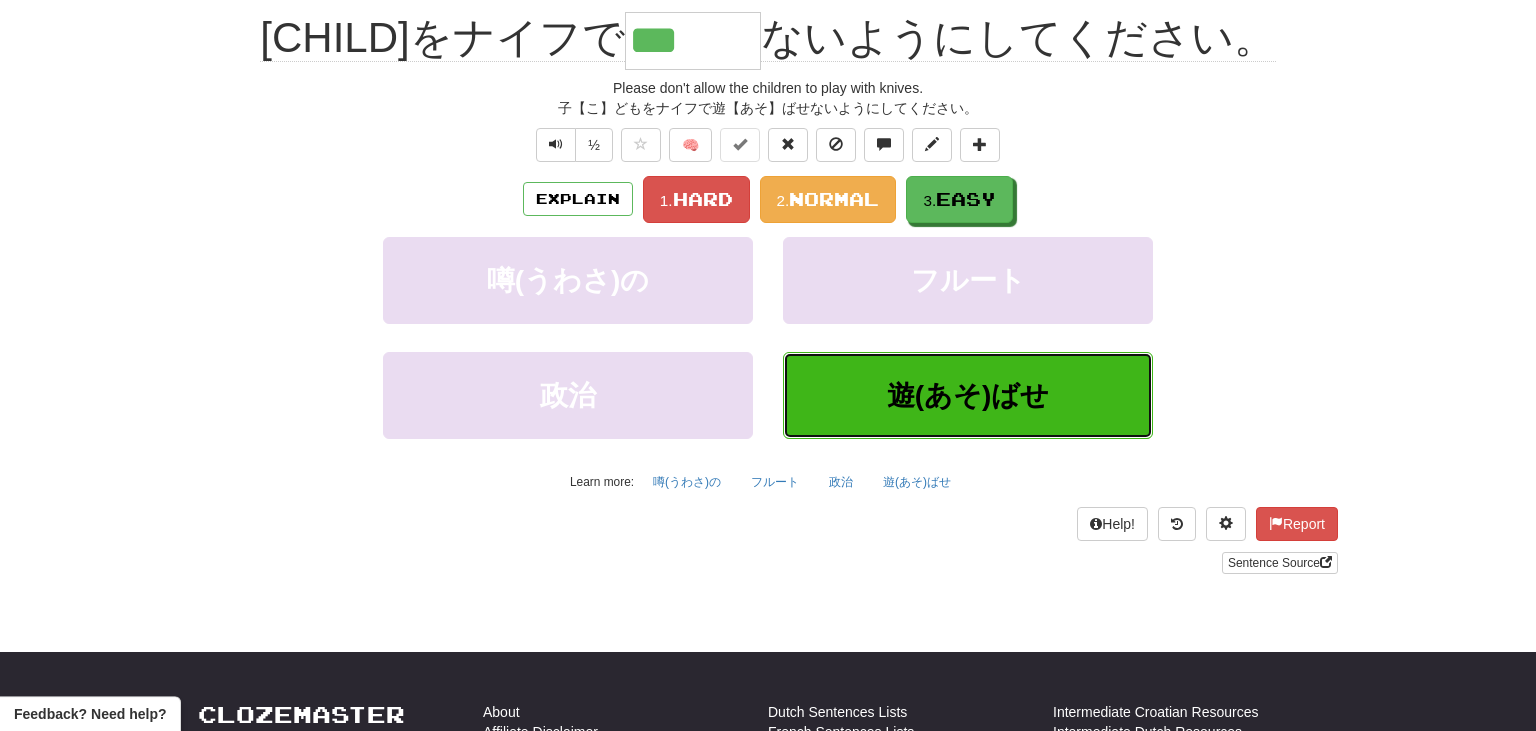 scroll, scrollTop: 213, scrollLeft: 0, axis: vertical 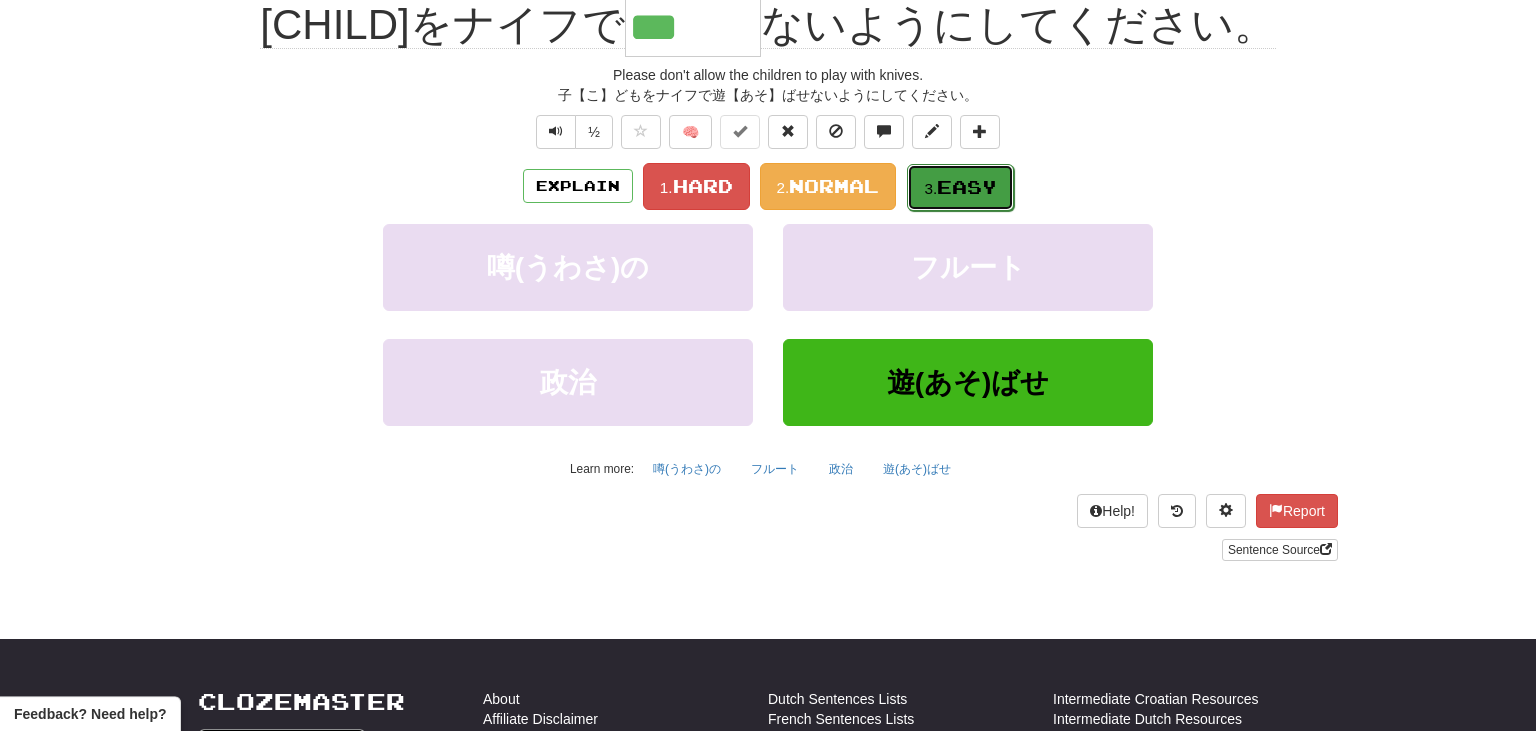click on "3.  Easy" at bounding box center (960, 187) 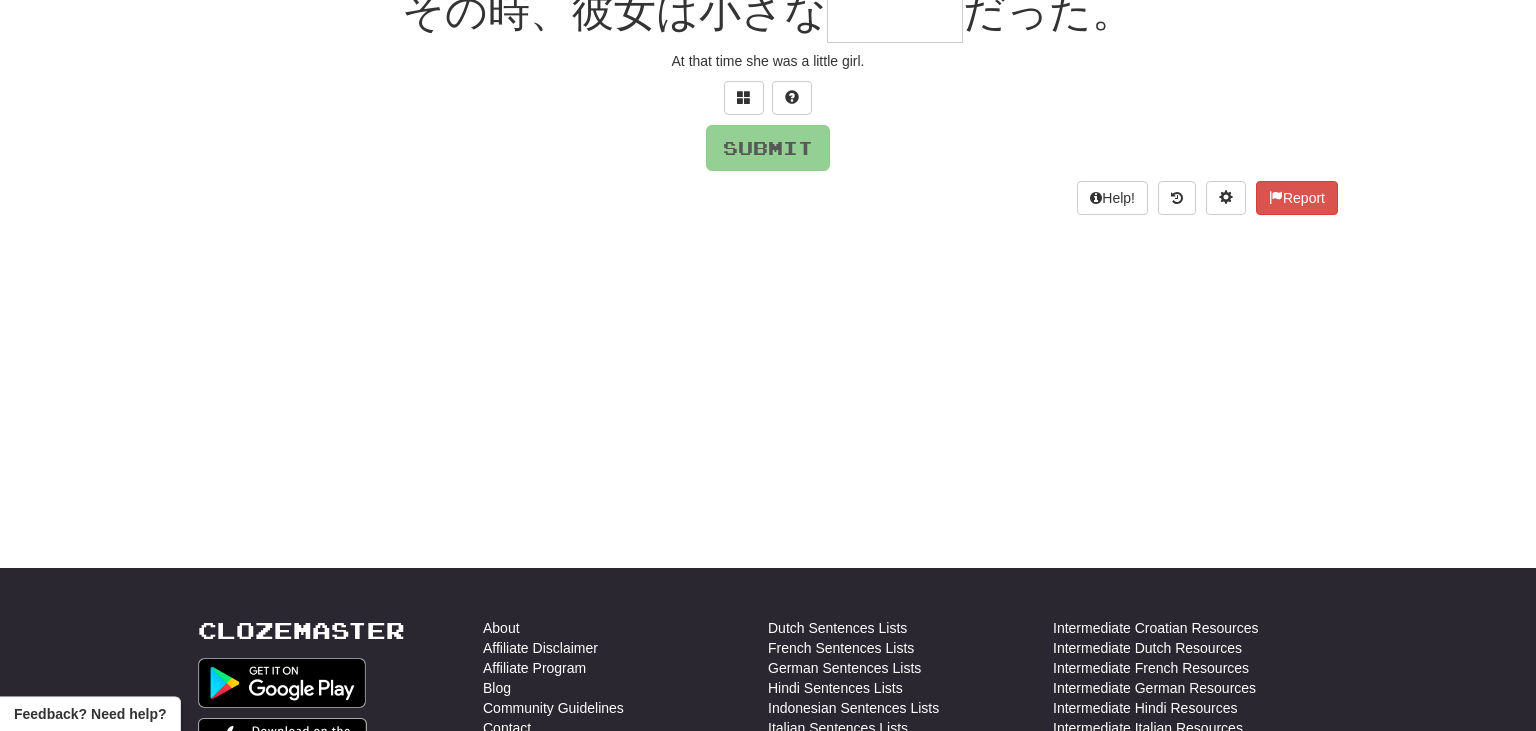 scroll, scrollTop: 200, scrollLeft: 0, axis: vertical 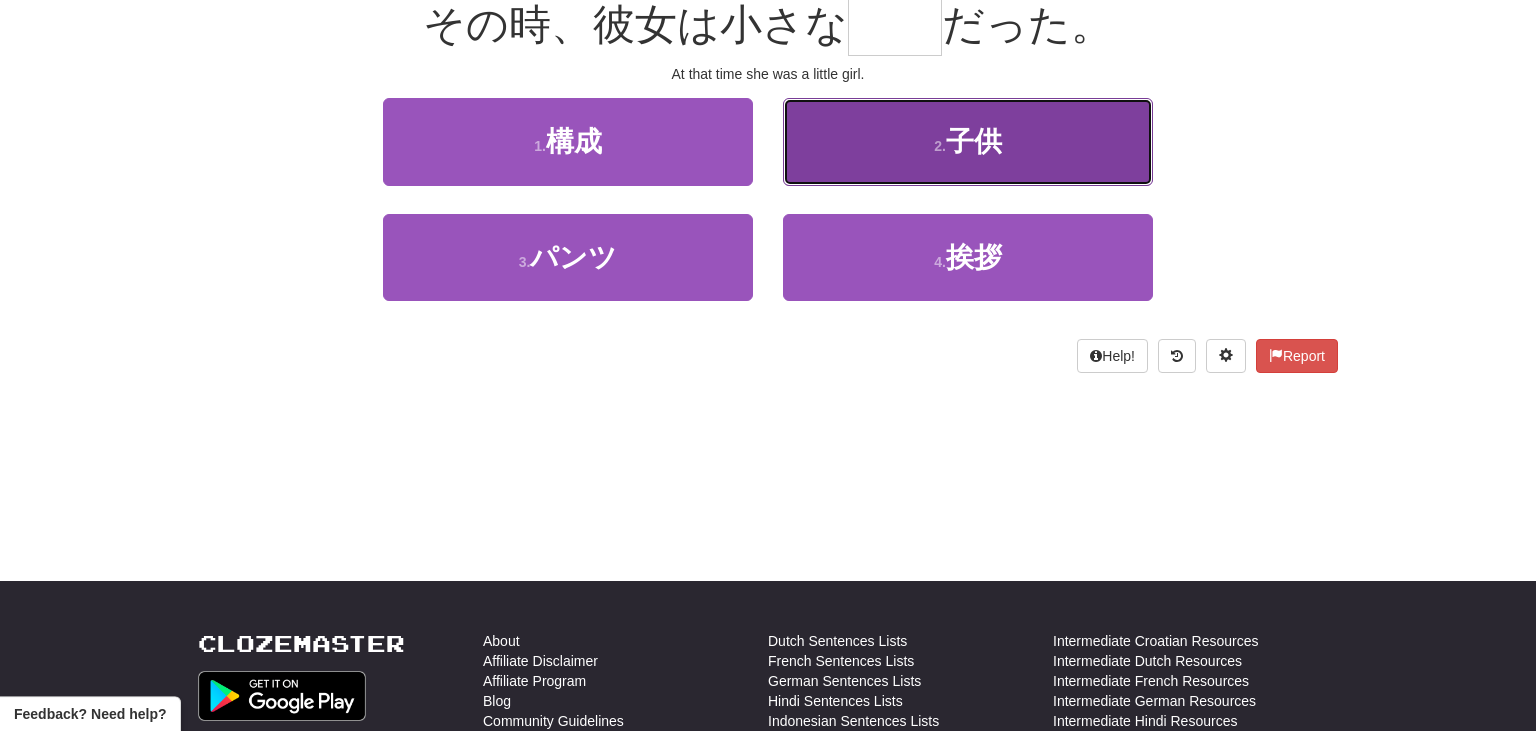 click on "子供" at bounding box center (974, 141) 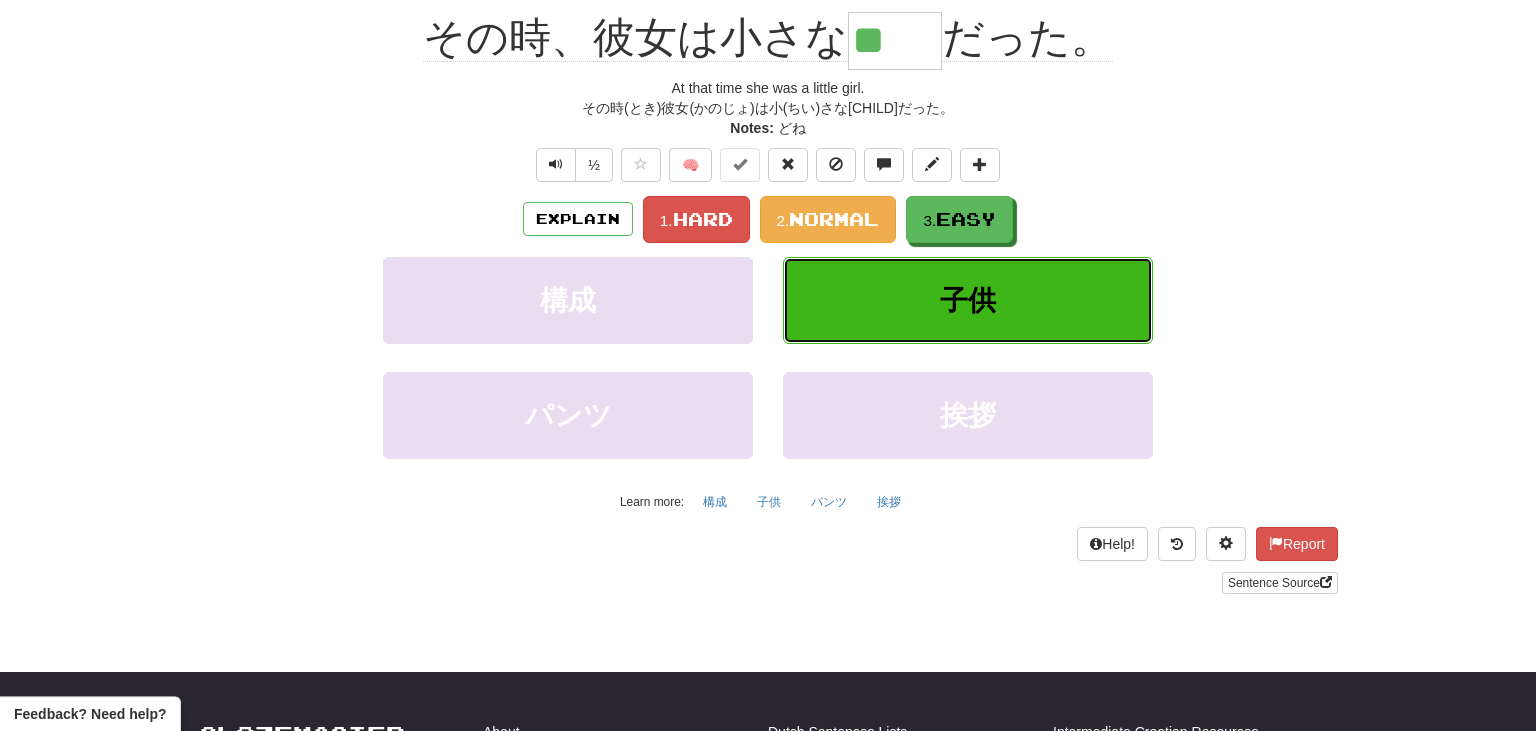 scroll, scrollTop: 213, scrollLeft: 0, axis: vertical 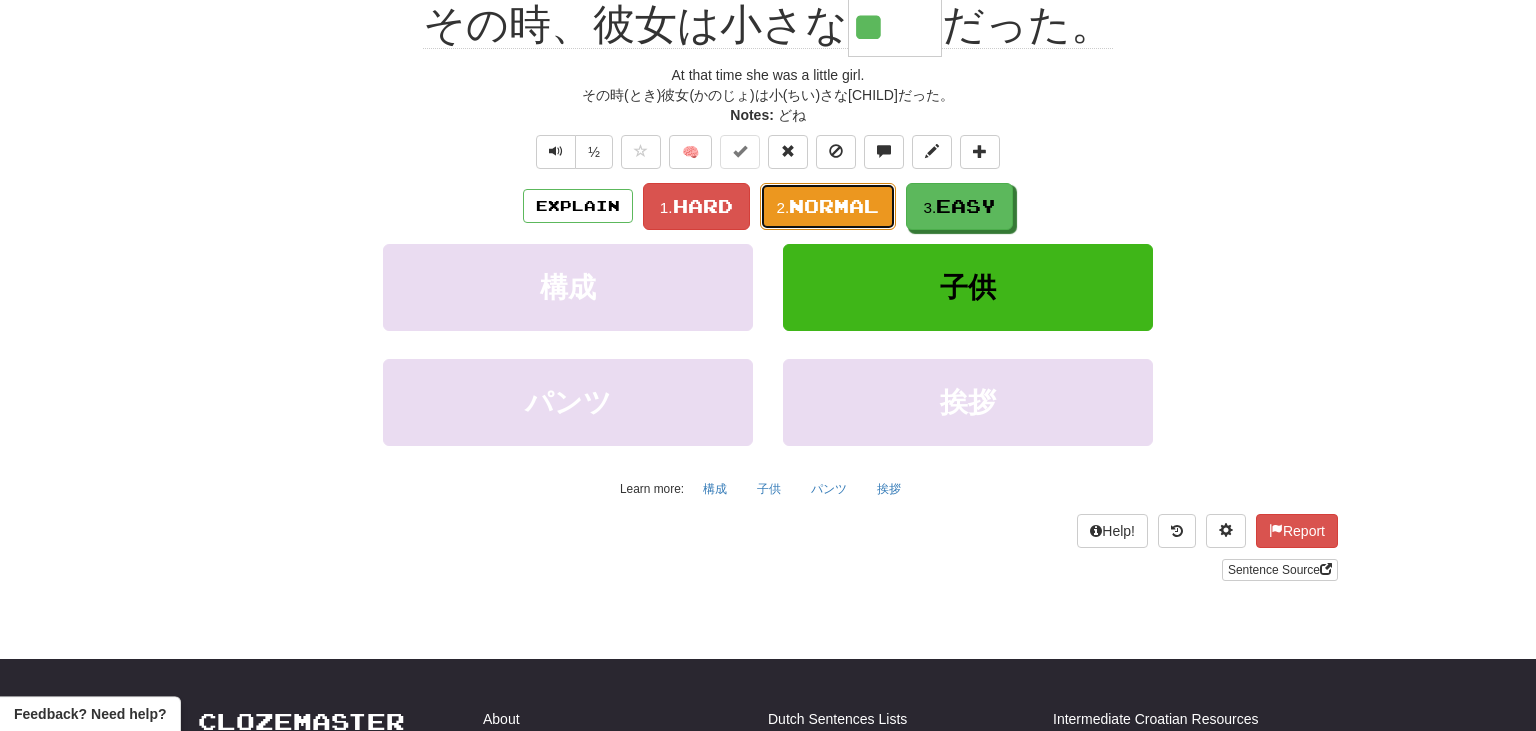 click on "Normal" at bounding box center [834, 206] 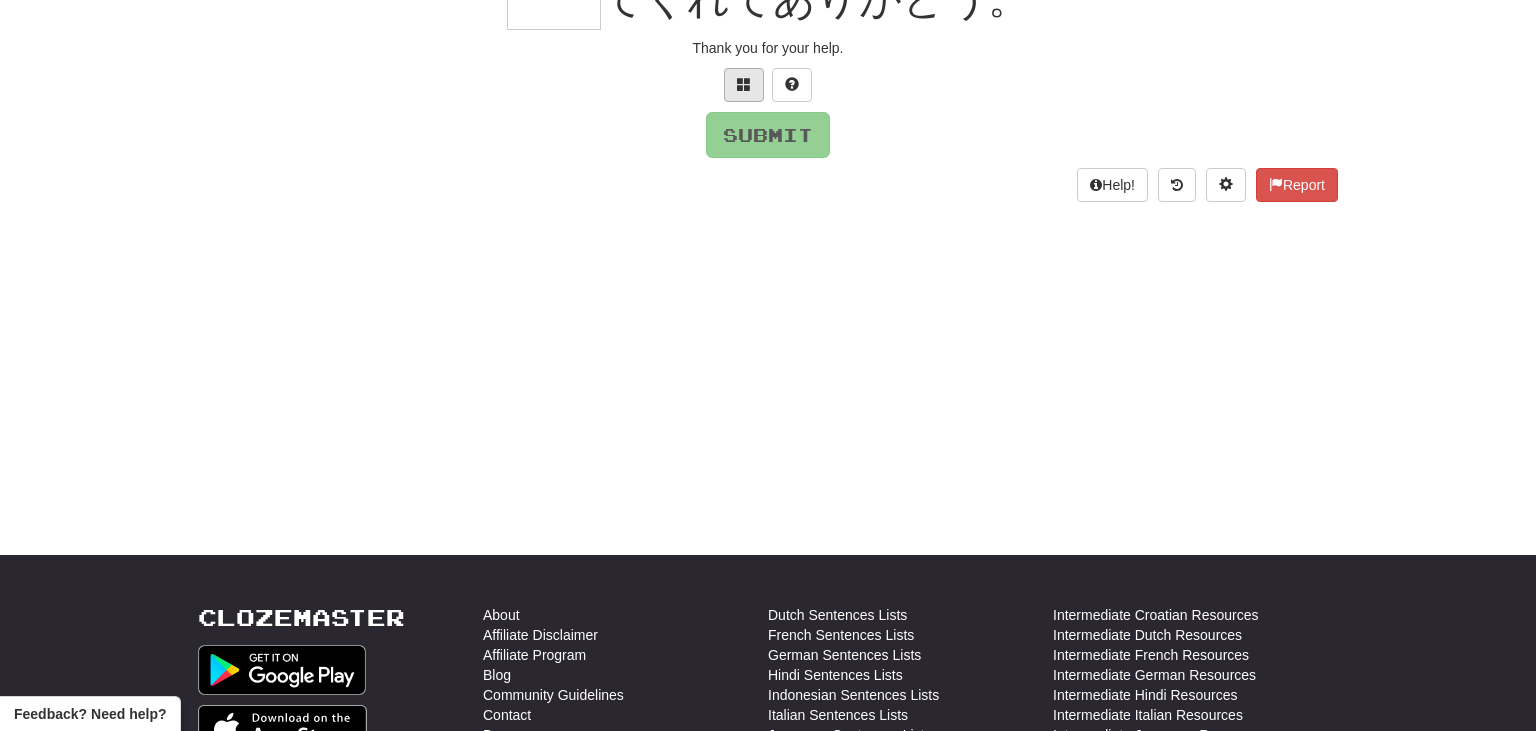 scroll, scrollTop: 227, scrollLeft: 0, axis: vertical 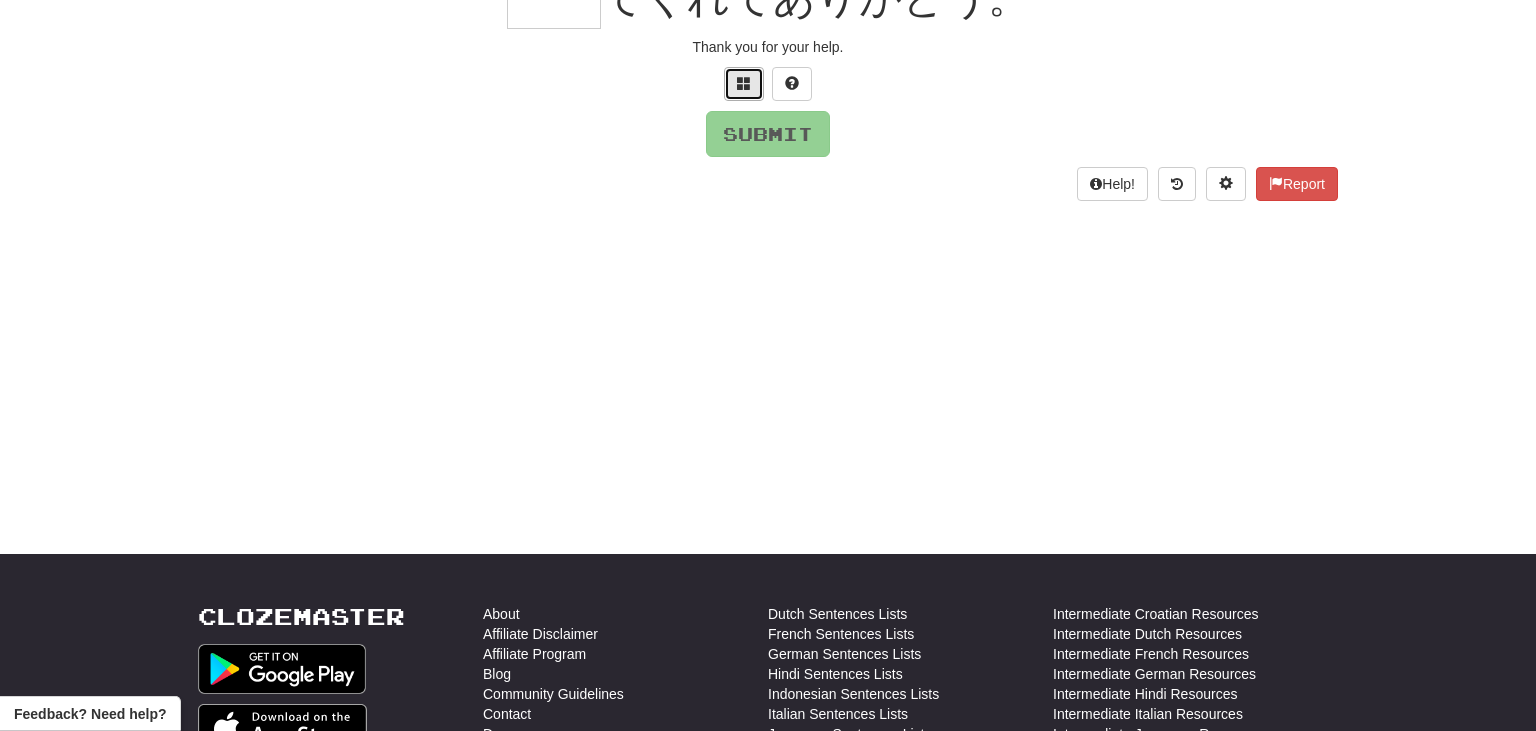 click at bounding box center [744, 83] 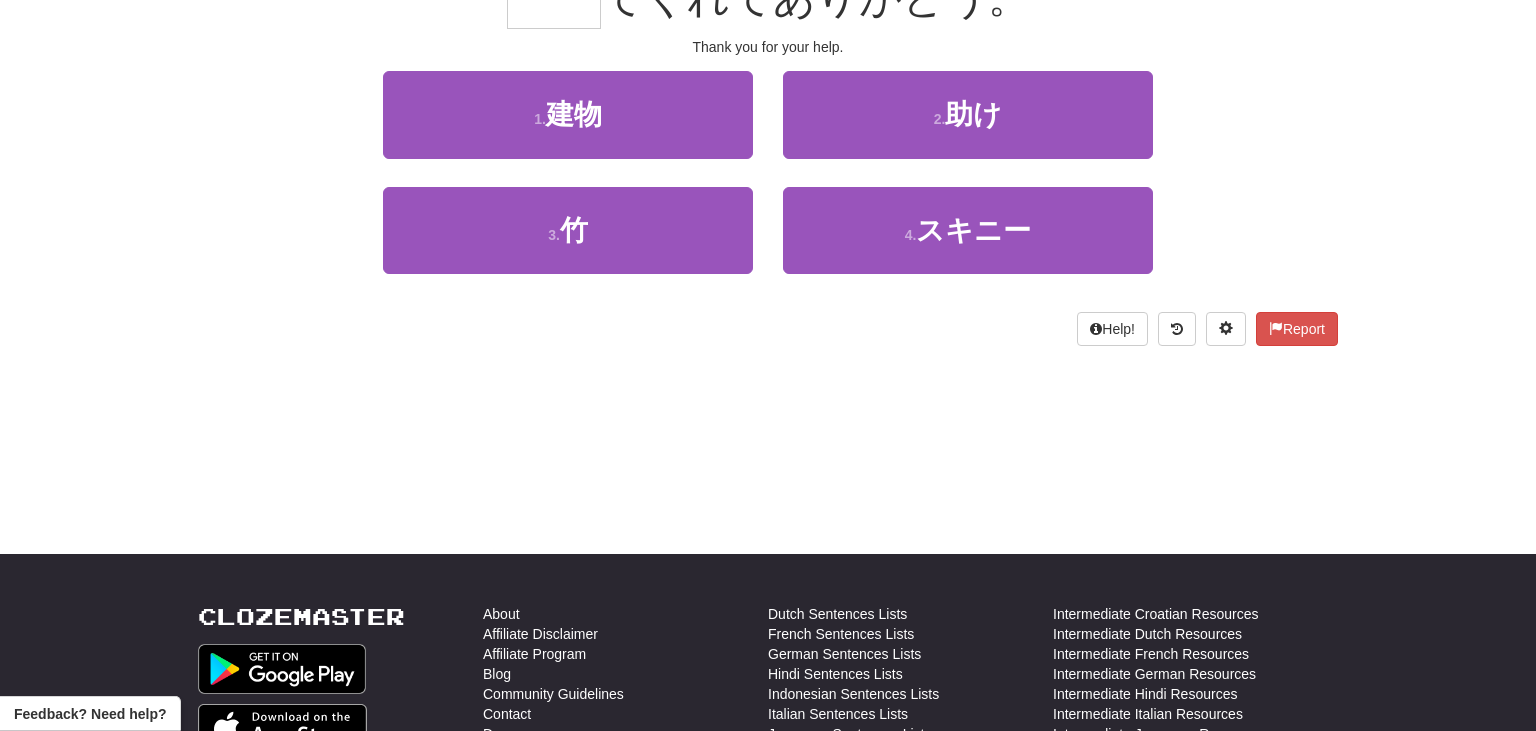 scroll, scrollTop: 200, scrollLeft: 0, axis: vertical 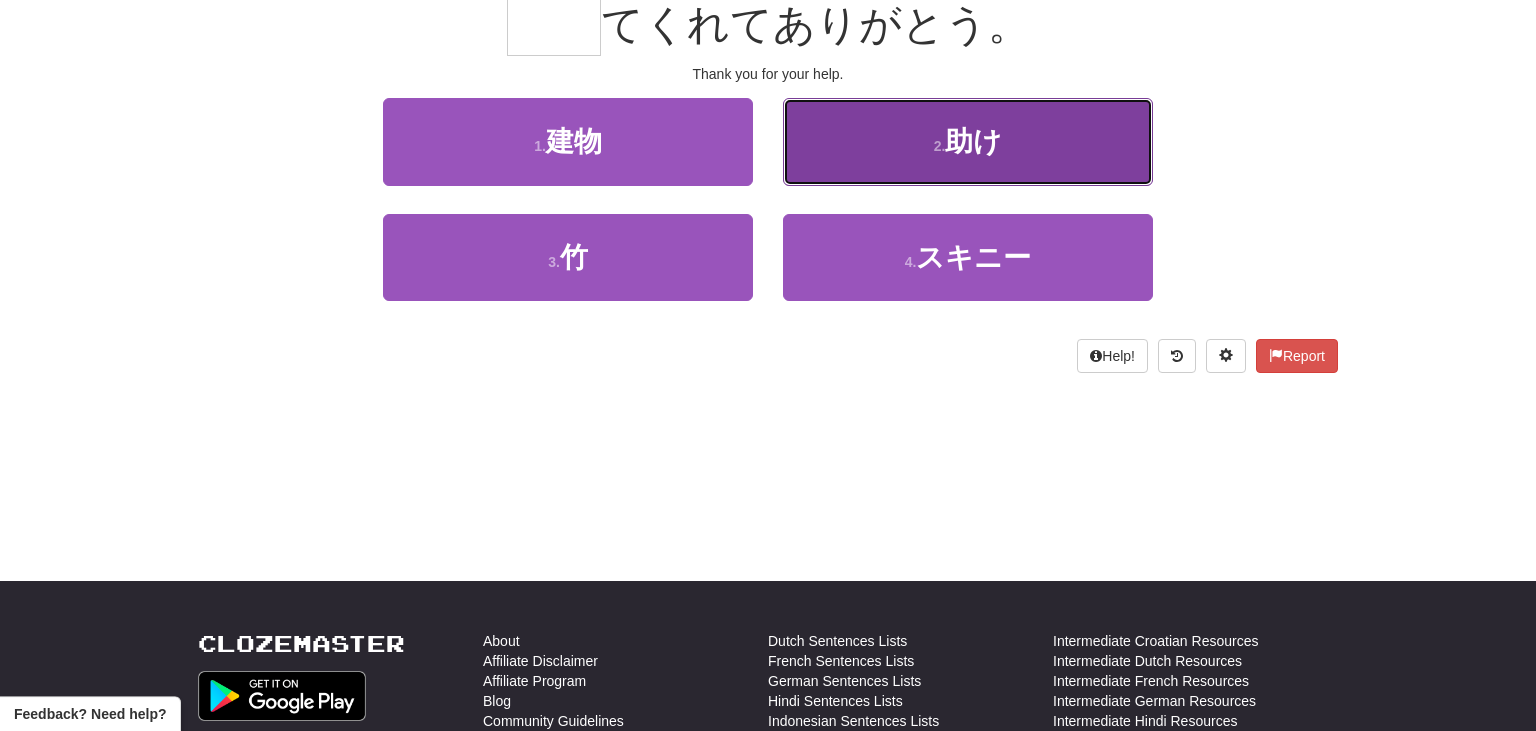 click on "助け" at bounding box center (973, 141) 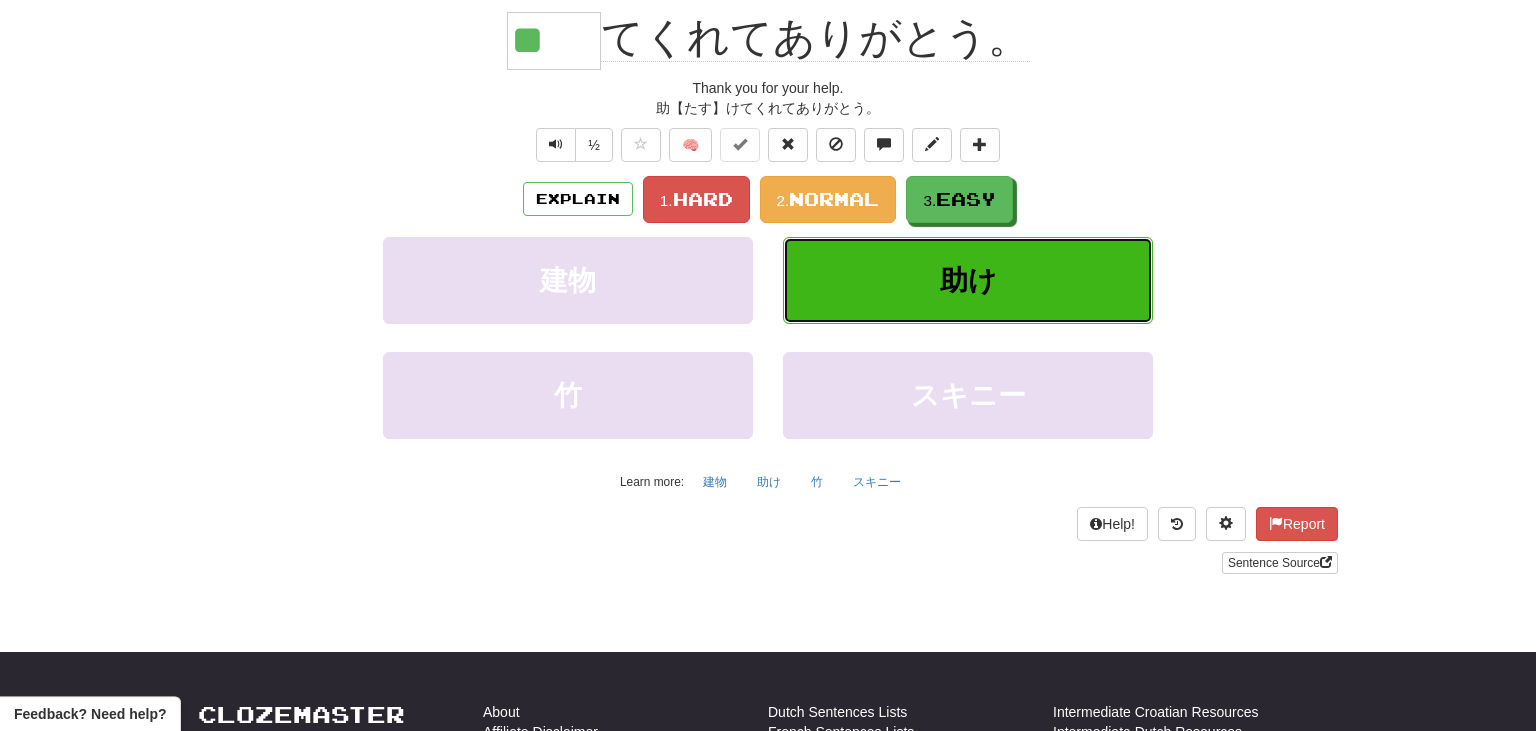 scroll, scrollTop: 213, scrollLeft: 0, axis: vertical 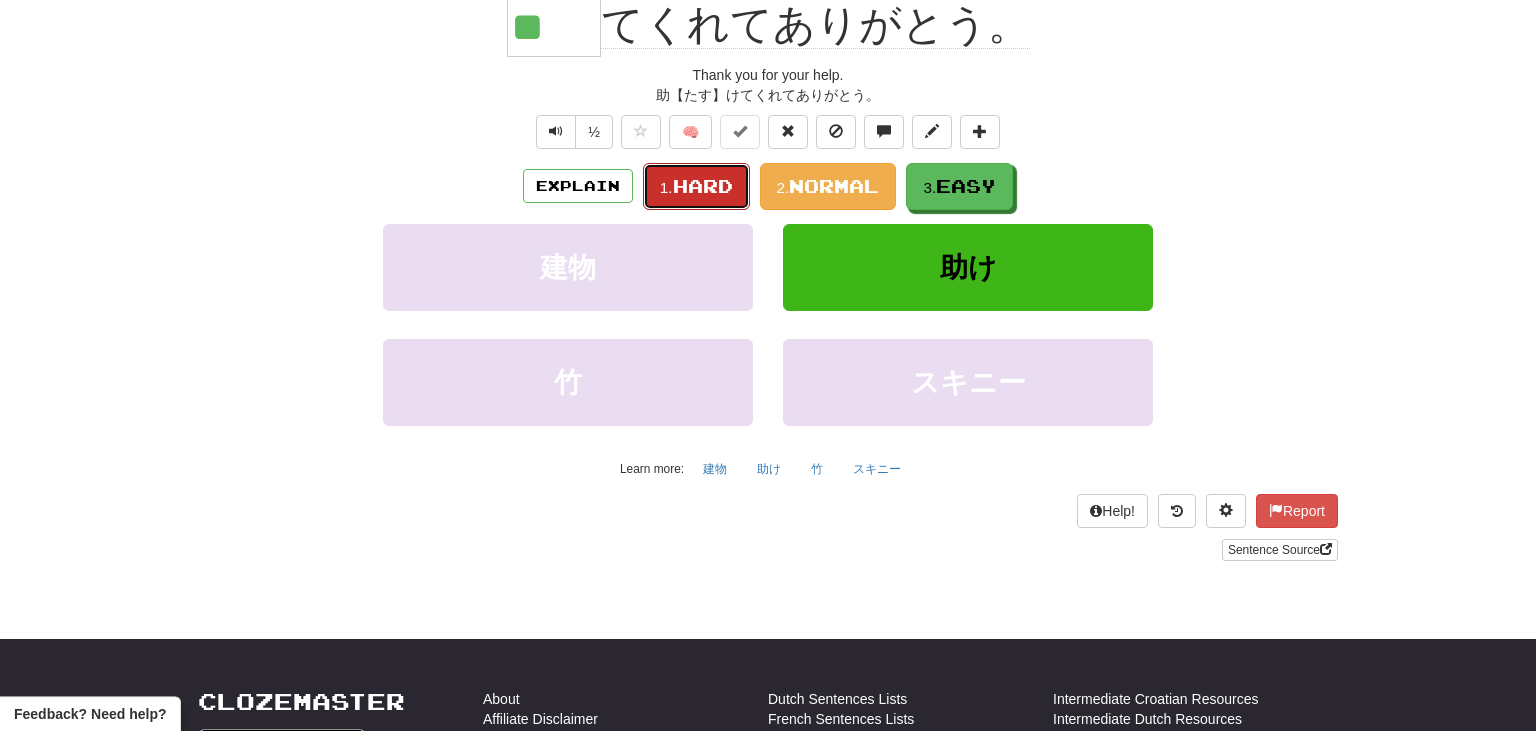 click on "Hard" at bounding box center (703, 186) 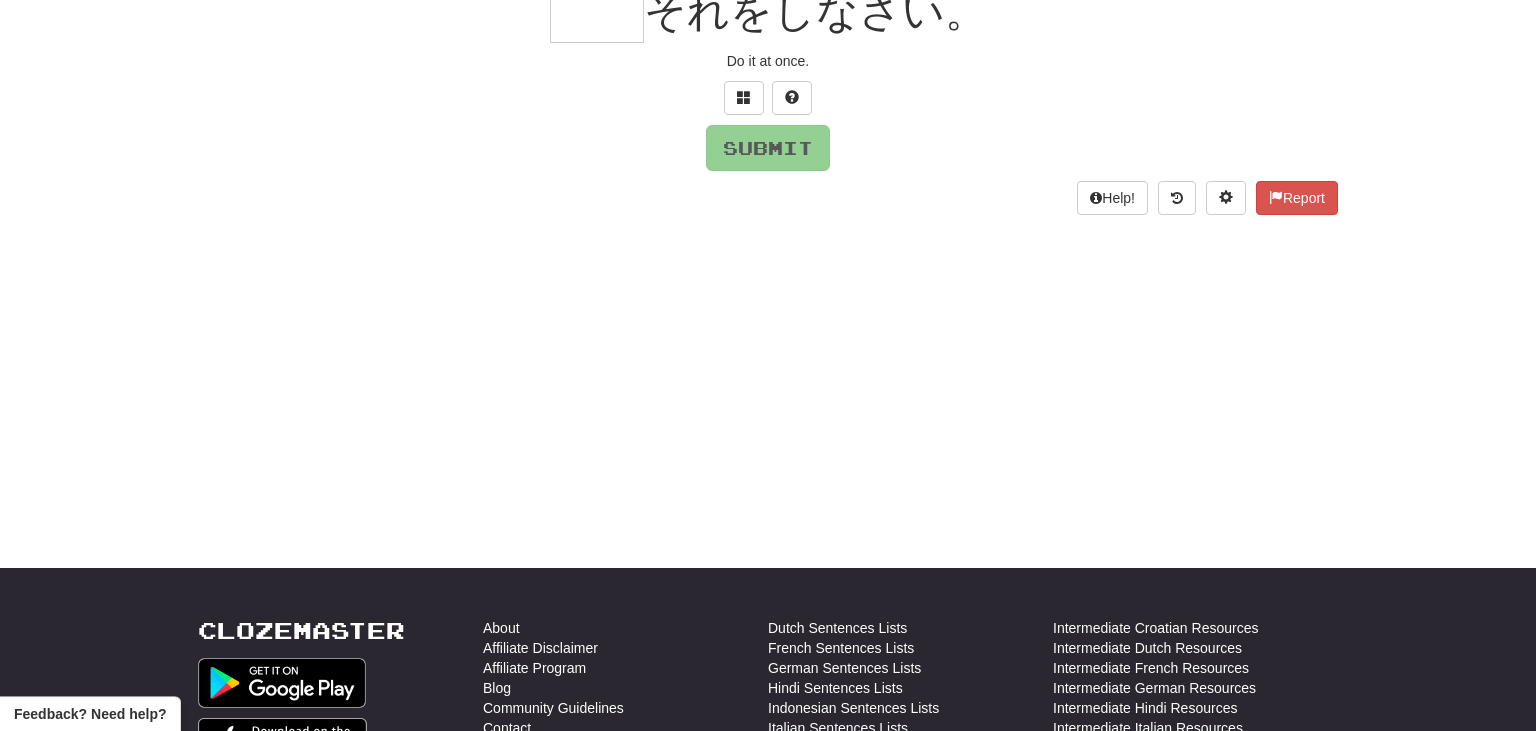 scroll, scrollTop: 200, scrollLeft: 0, axis: vertical 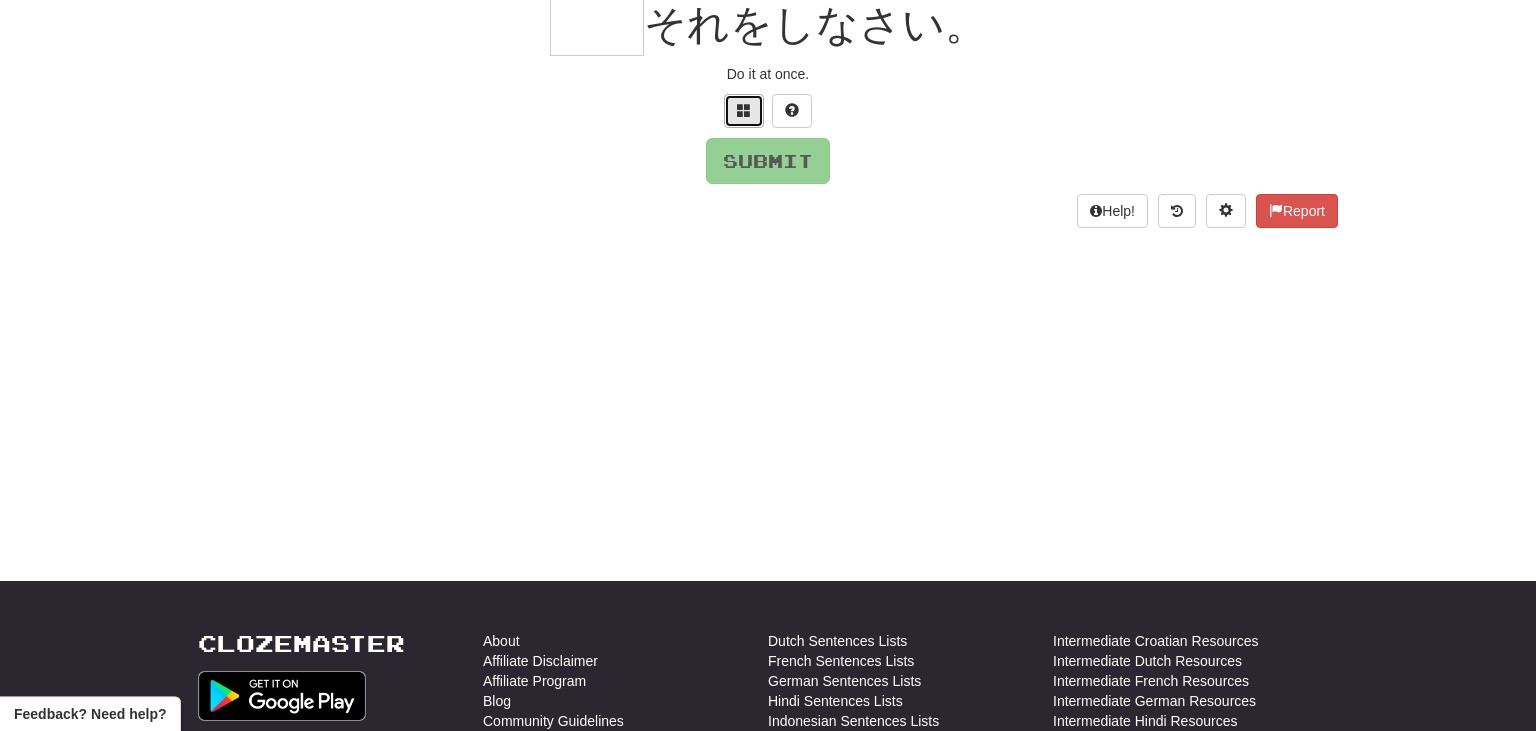 click at bounding box center (744, 110) 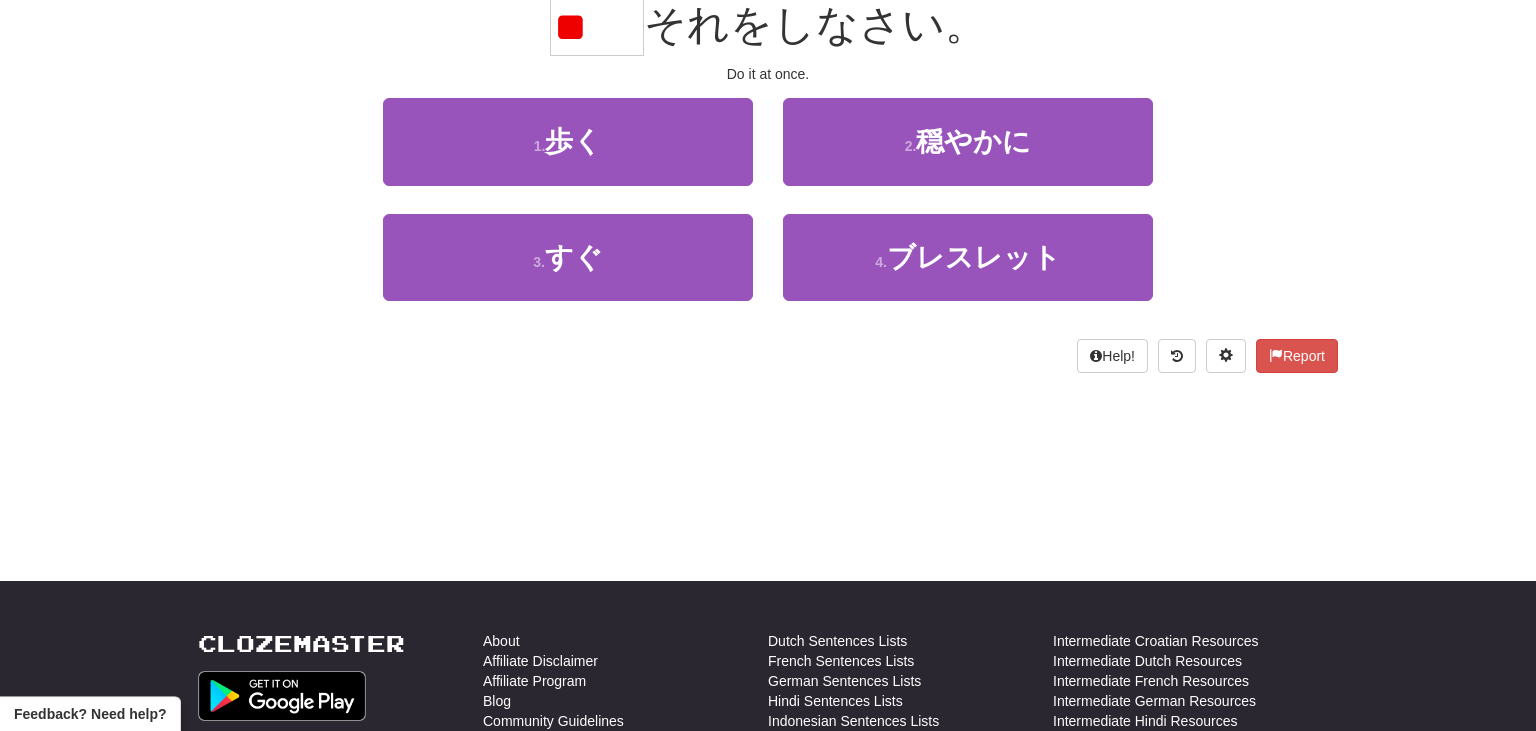 type on "*" 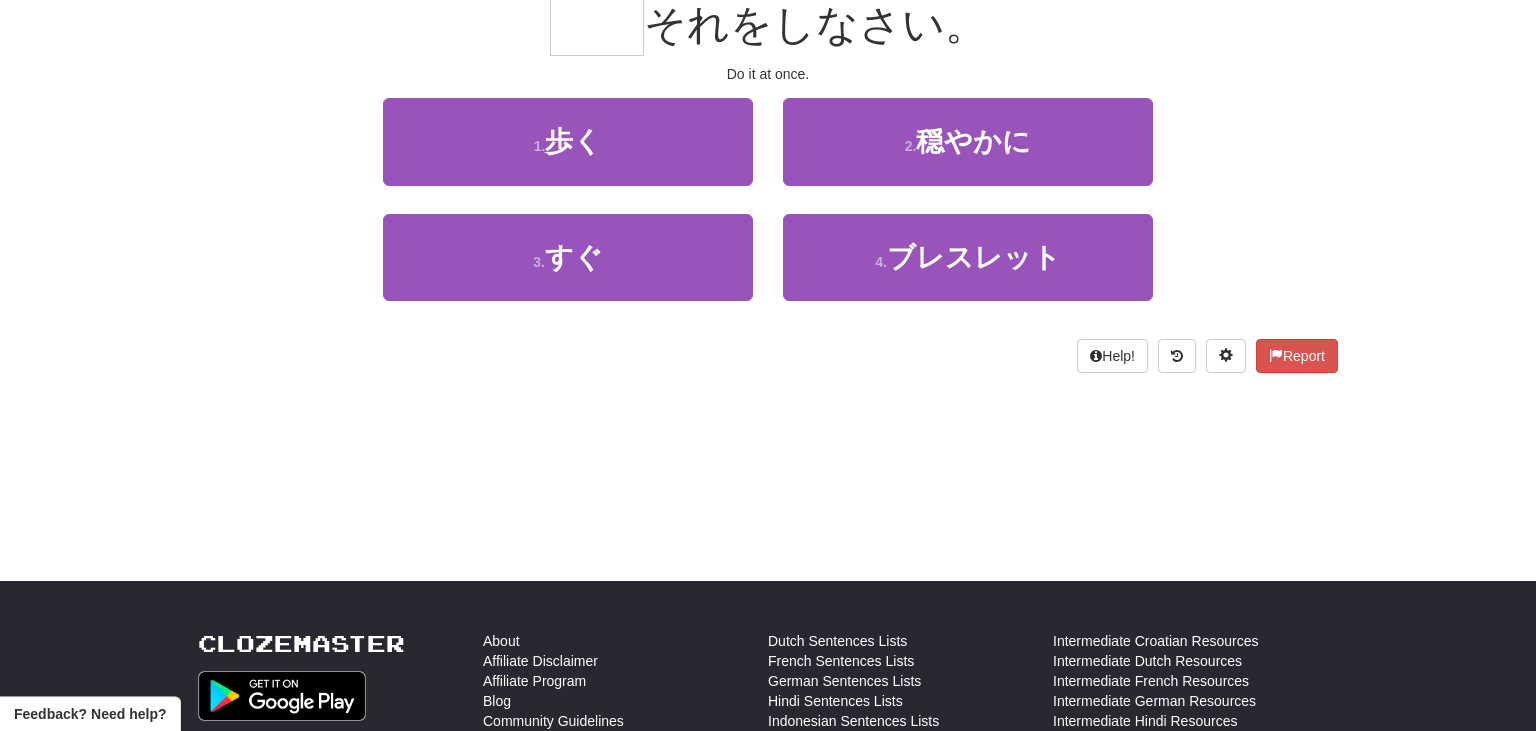 click at bounding box center (597, 27) 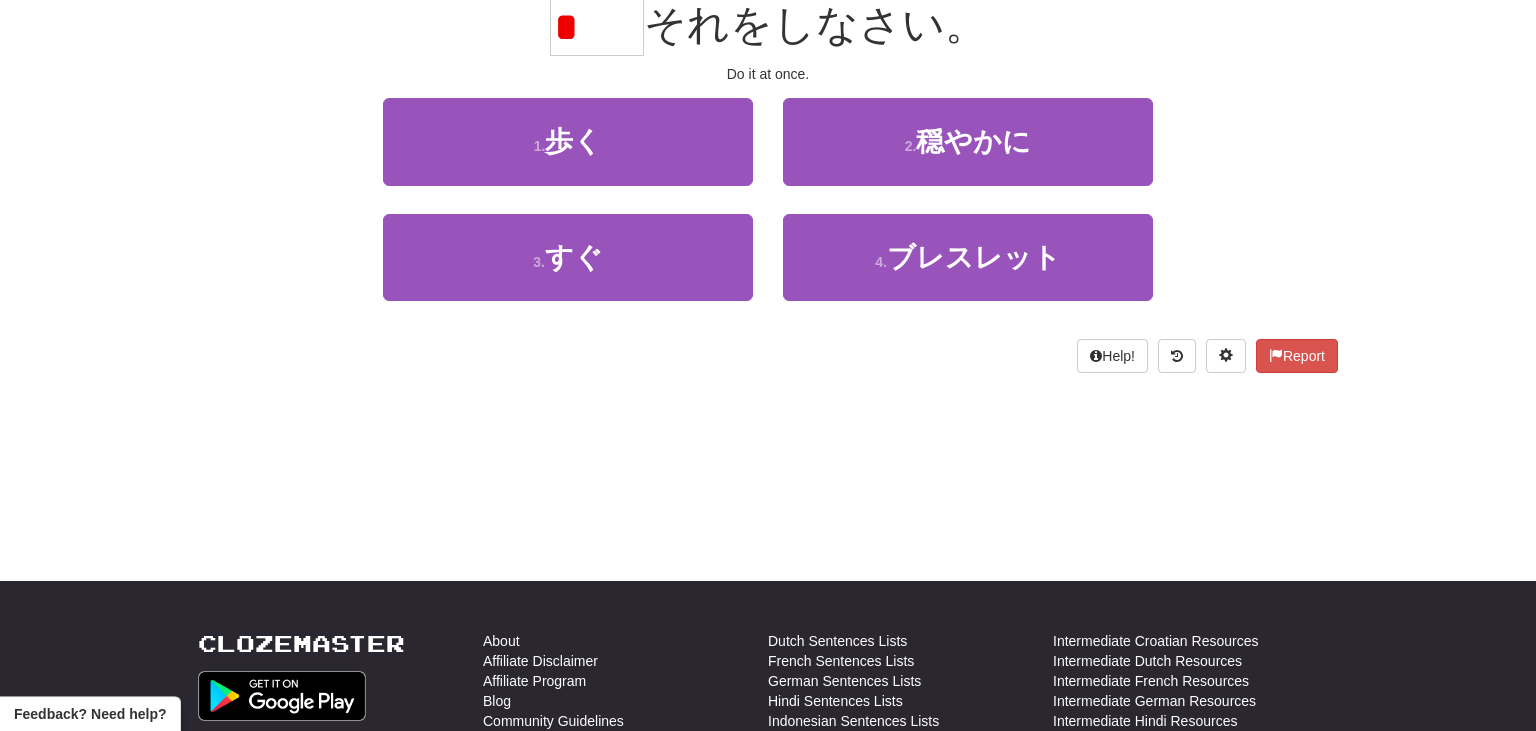 scroll, scrollTop: 197, scrollLeft: 0, axis: vertical 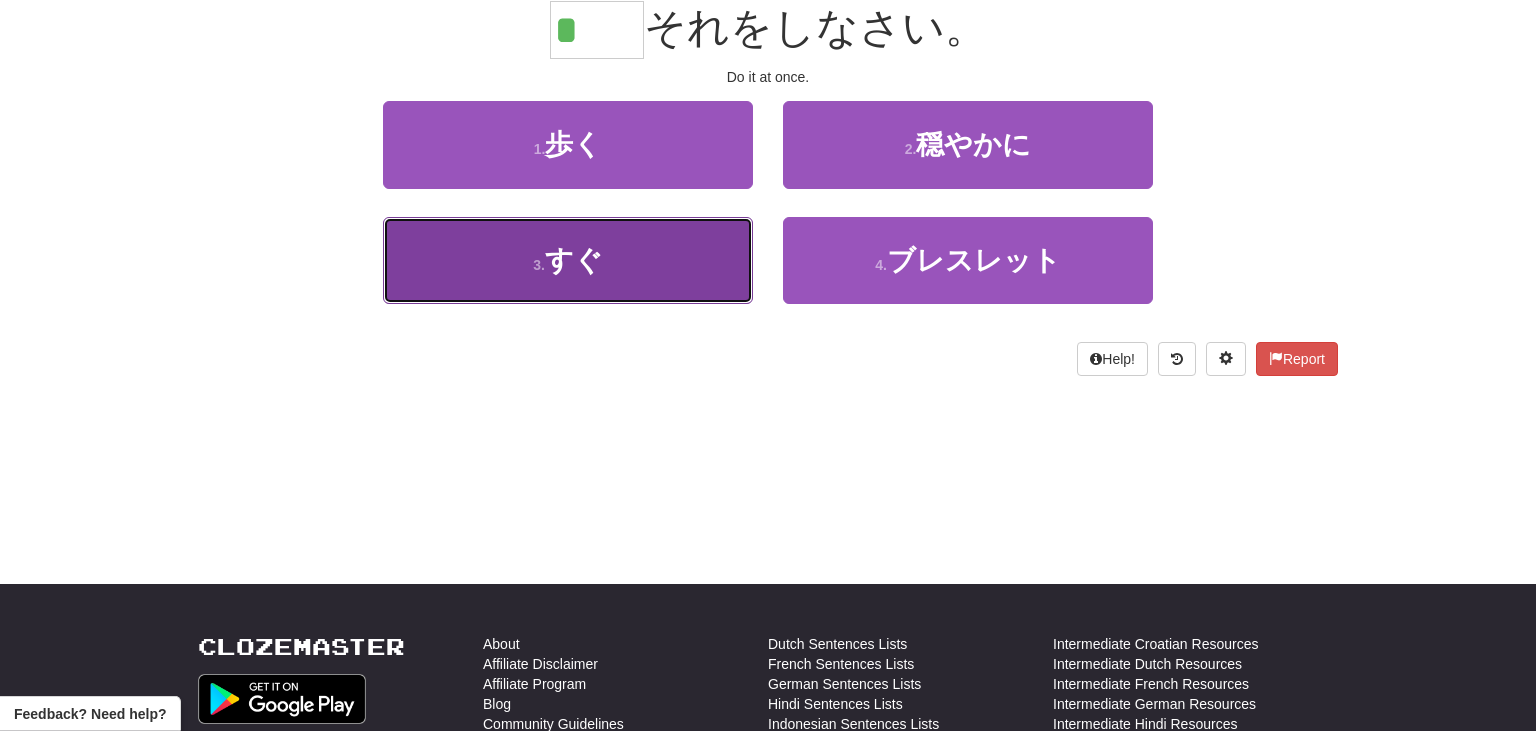 click on "3 .  すぐ" at bounding box center (568, 260) 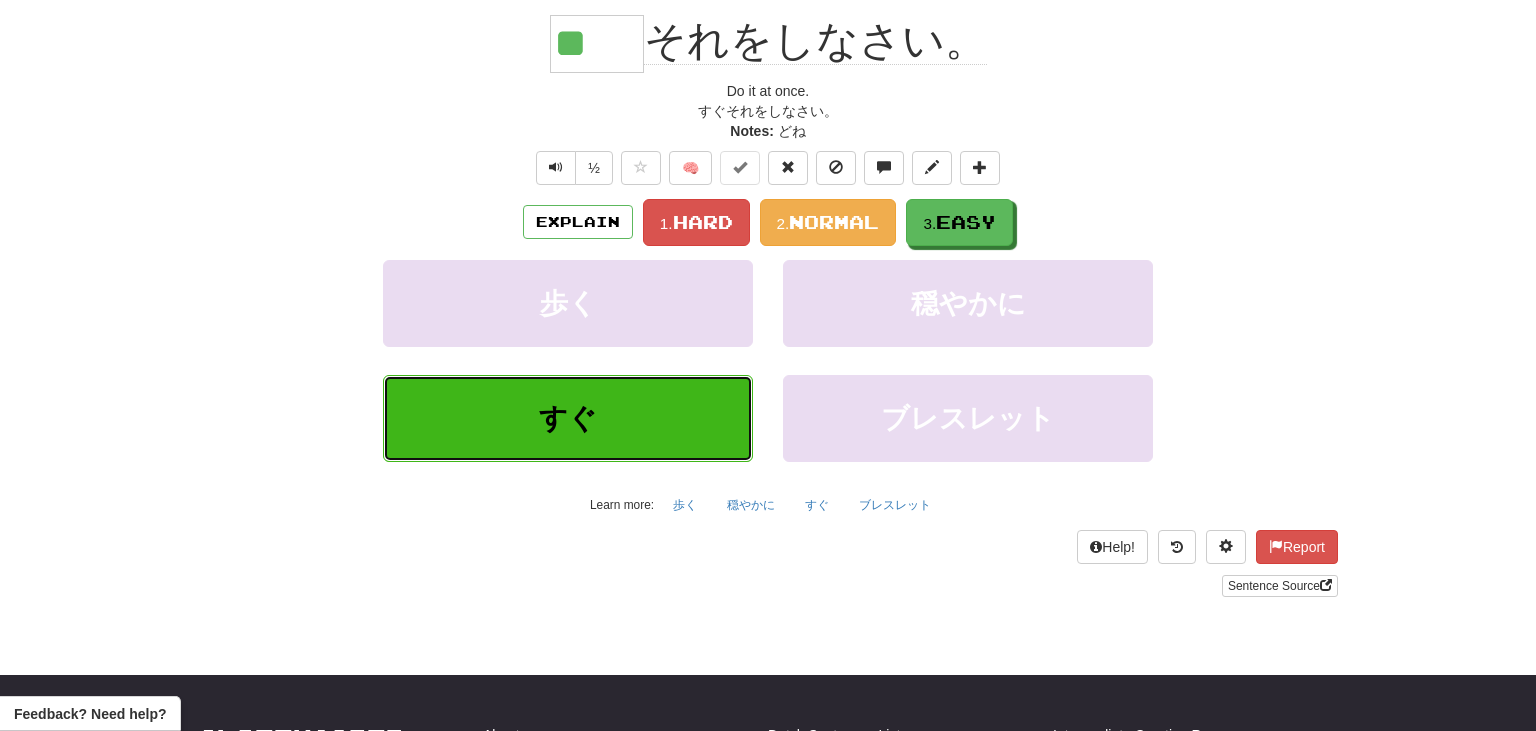 scroll, scrollTop: 210, scrollLeft: 0, axis: vertical 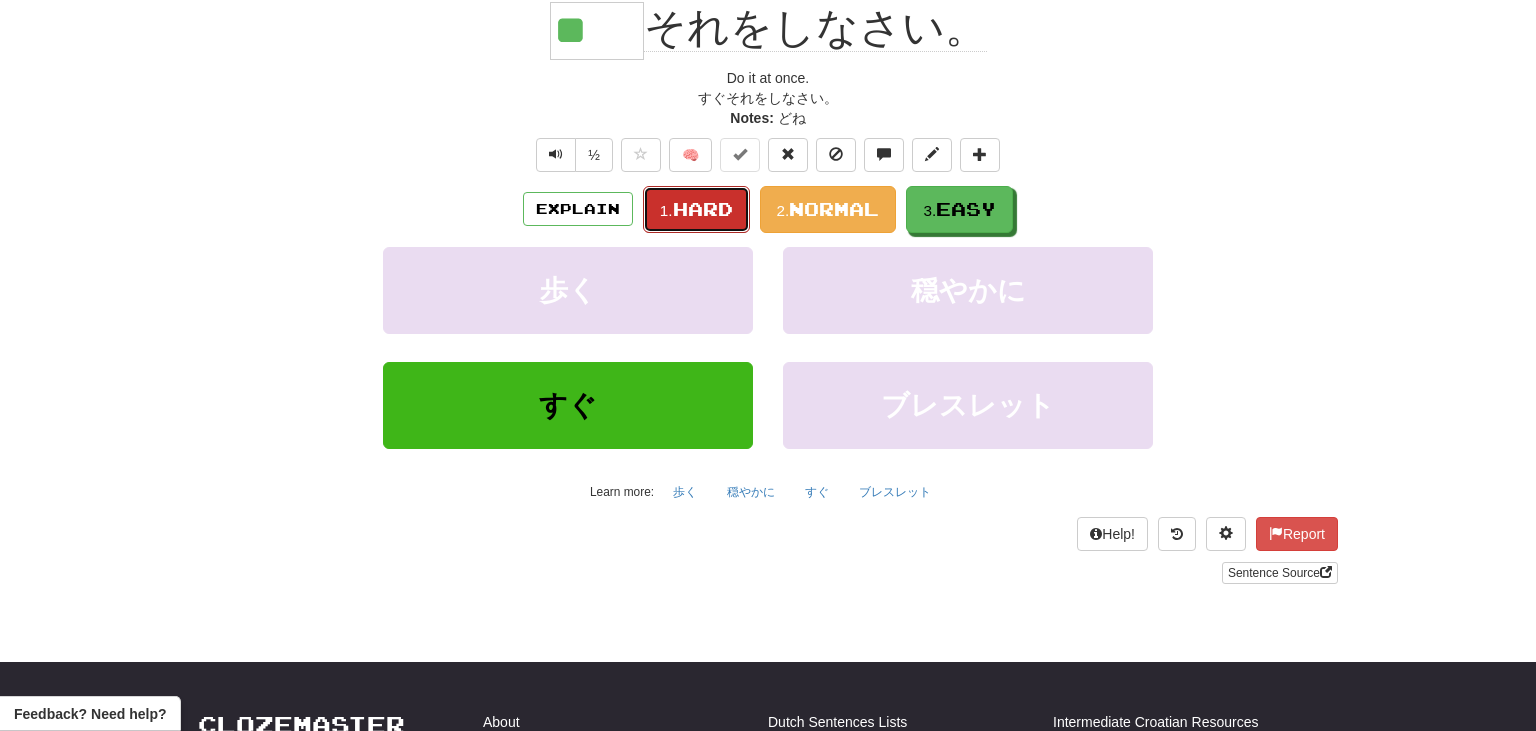 click on "Hard" at bounding box center [703, 209] 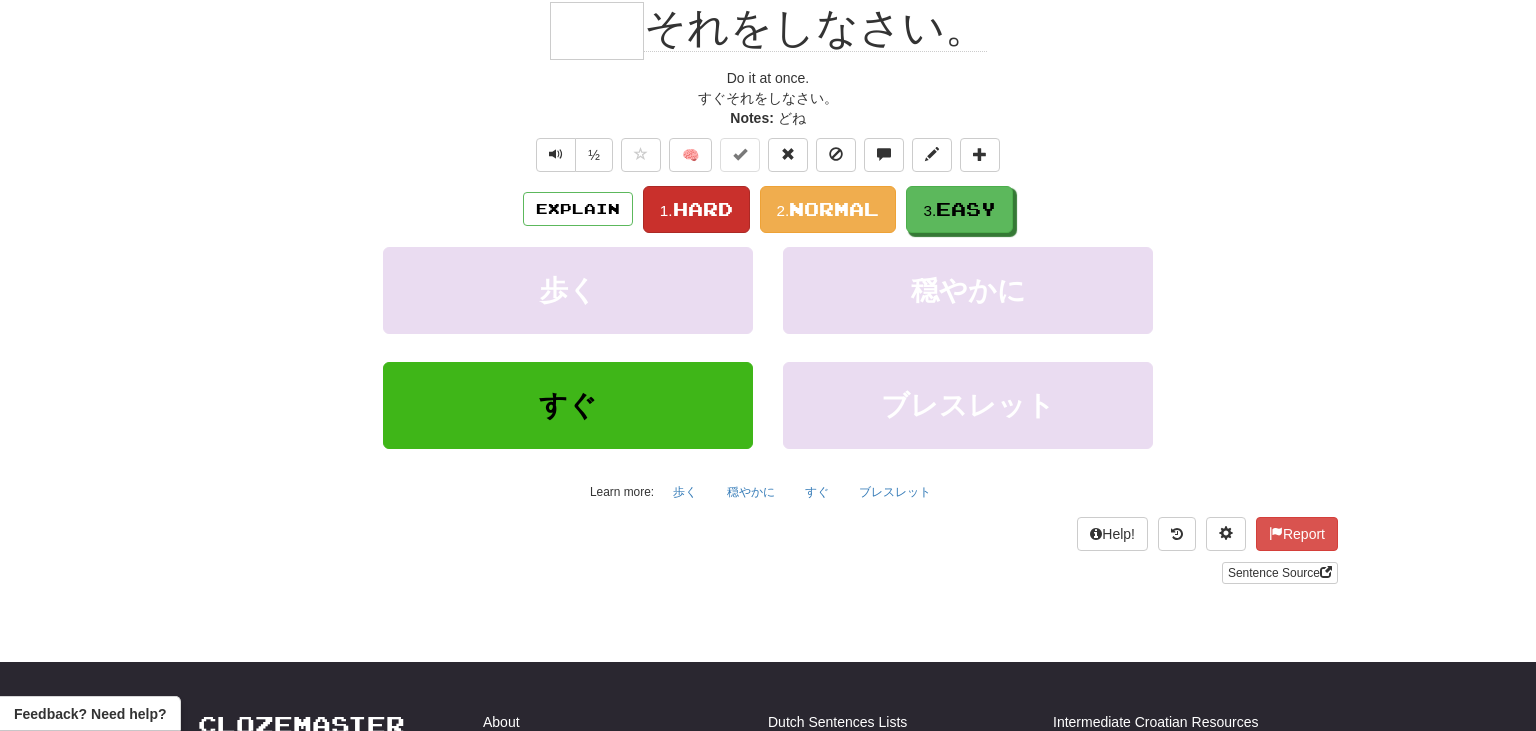 scroll, scrollTop: 197, scrollLeft: 0, axis: vertical 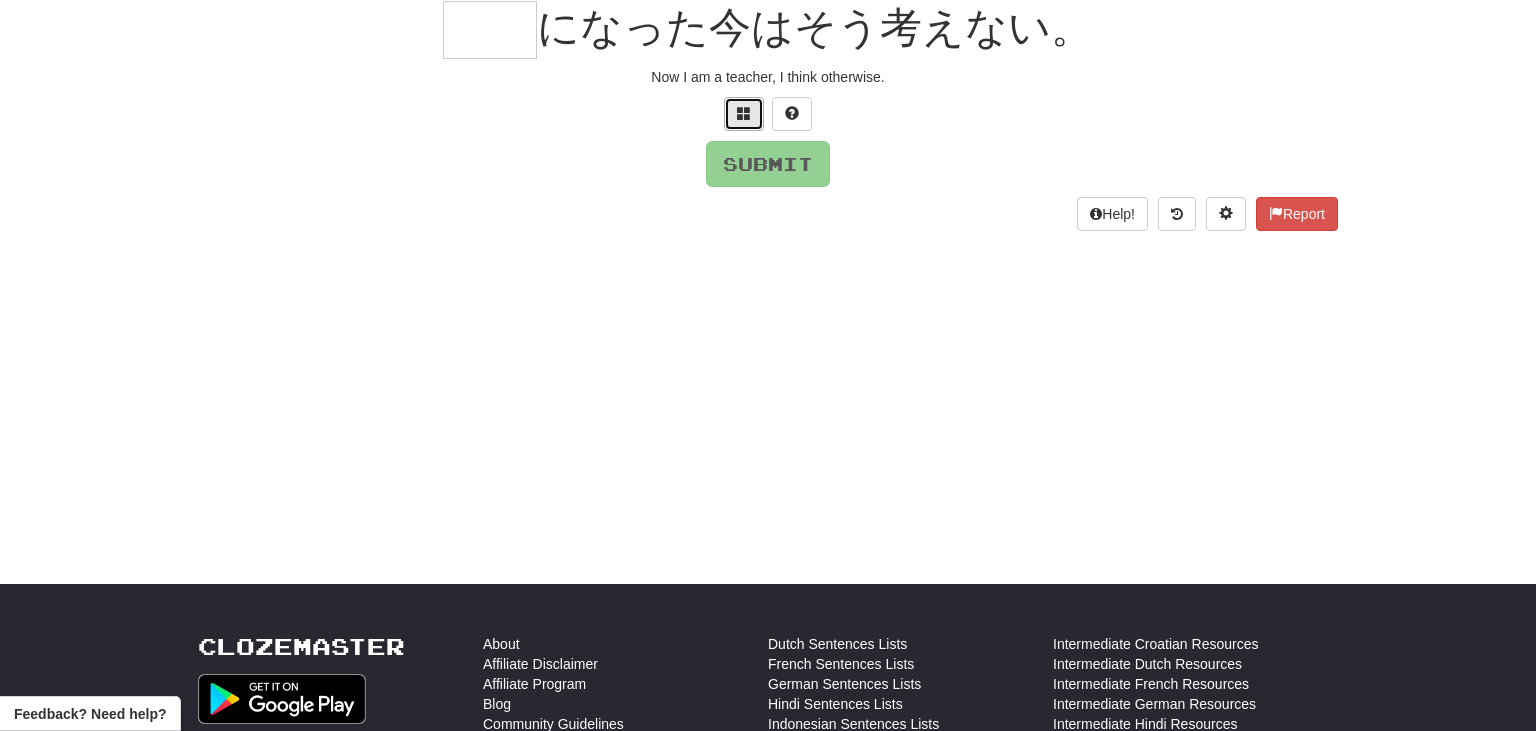 click at bounding box center (744, 114) 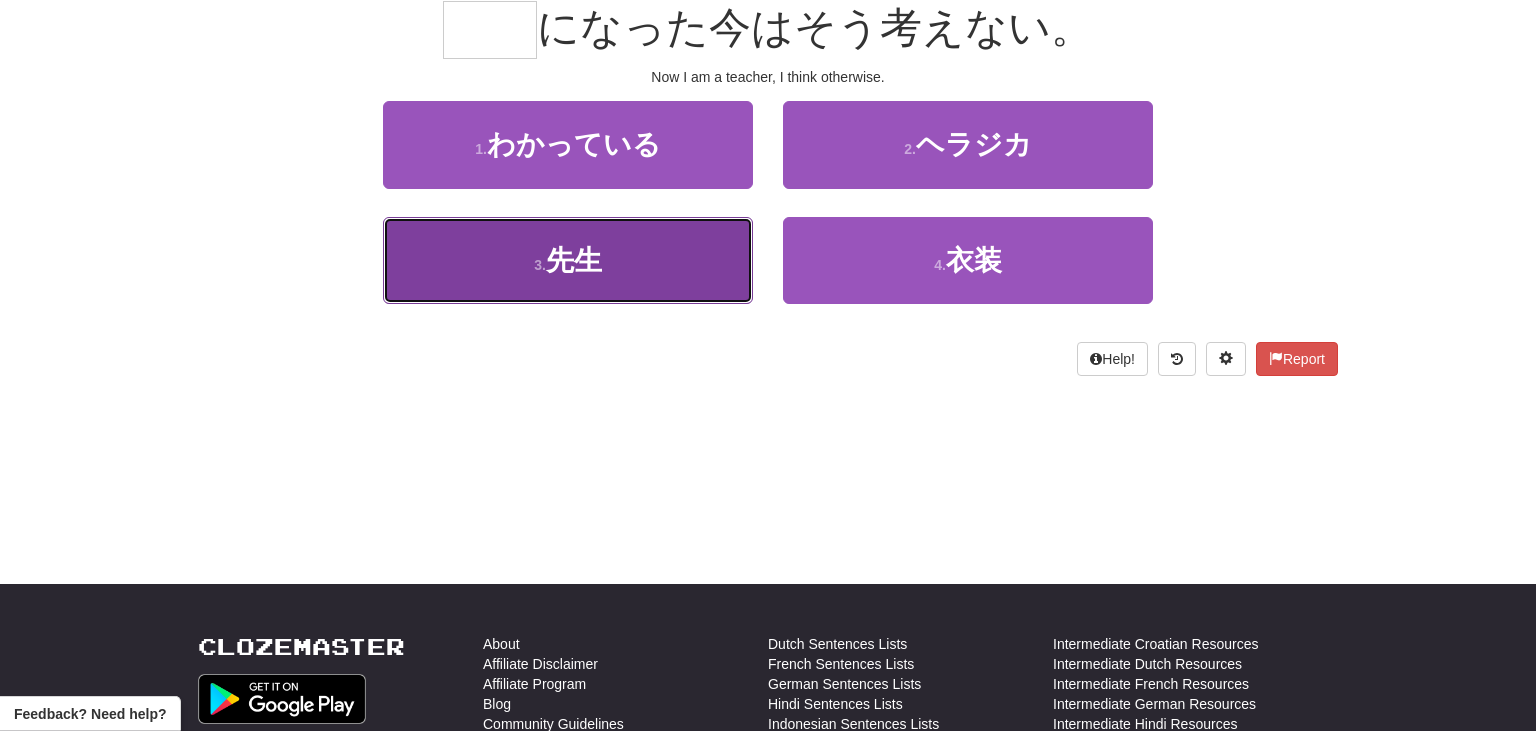 click on "3 .  先生" at bounding box center [568, 260] 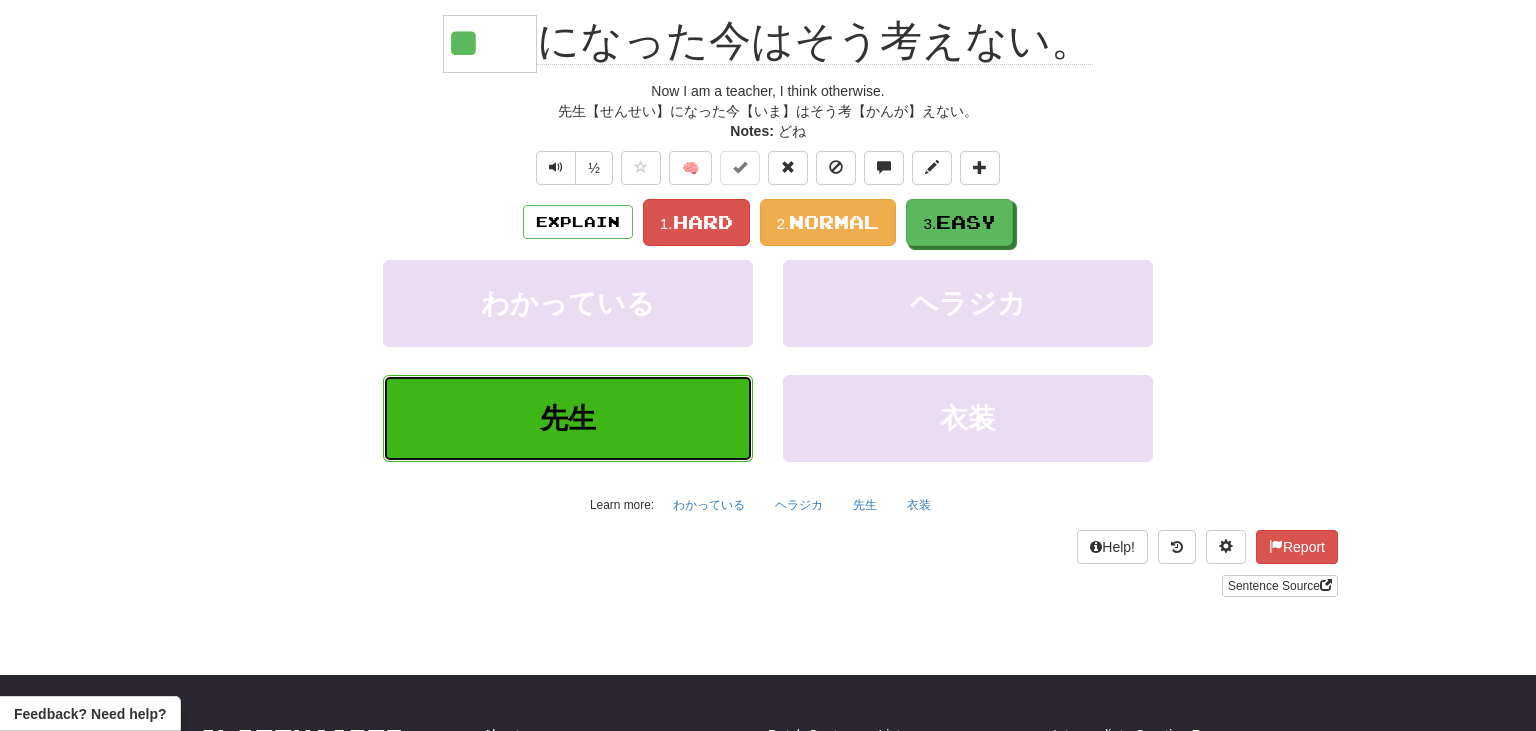 scroll, scrollTop: 210, scrollLeft: 0, axis: vertical 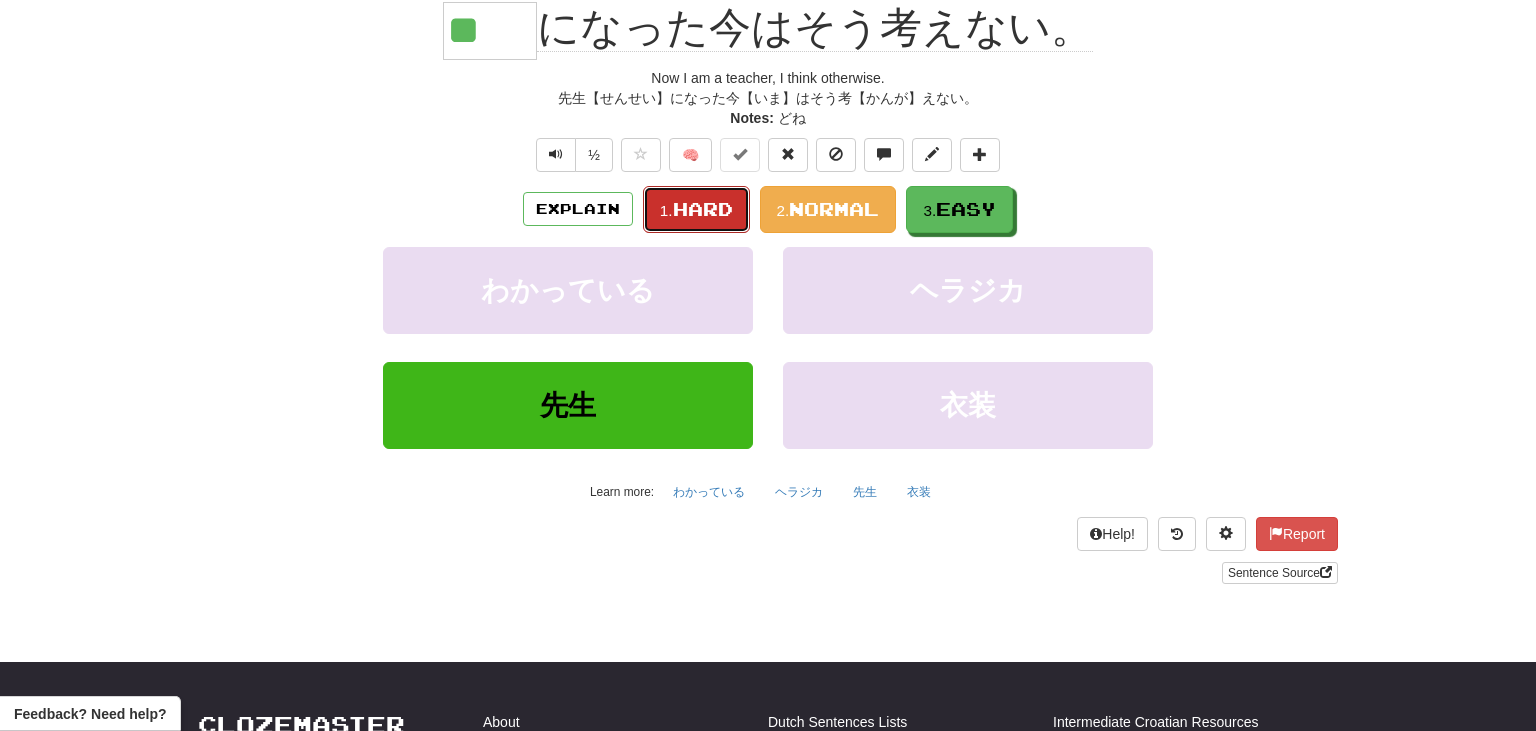 click on "1.  Hard" at bounding box center [696, 209] 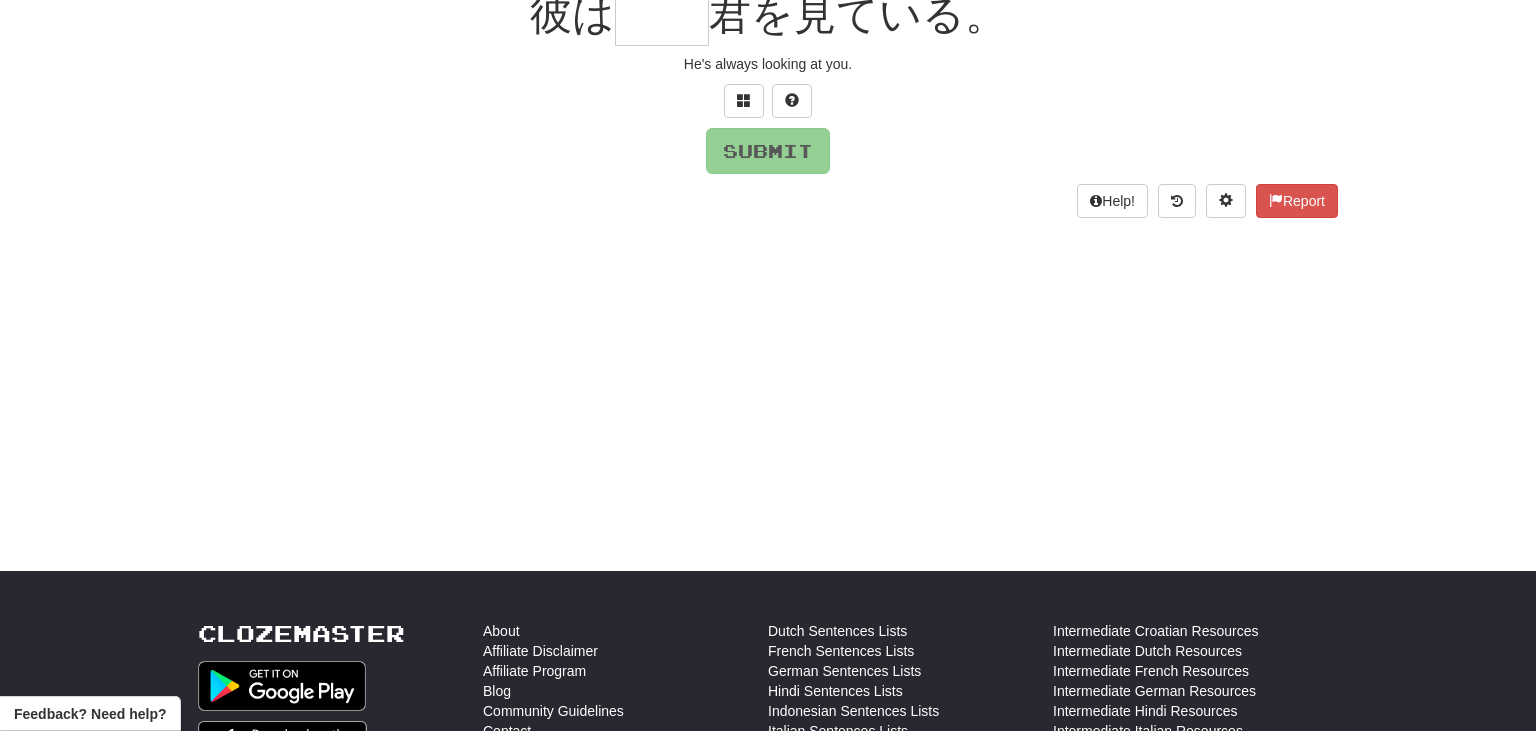 scroll, scrollTop: 197, scrollLeft: 0, axis: vertical 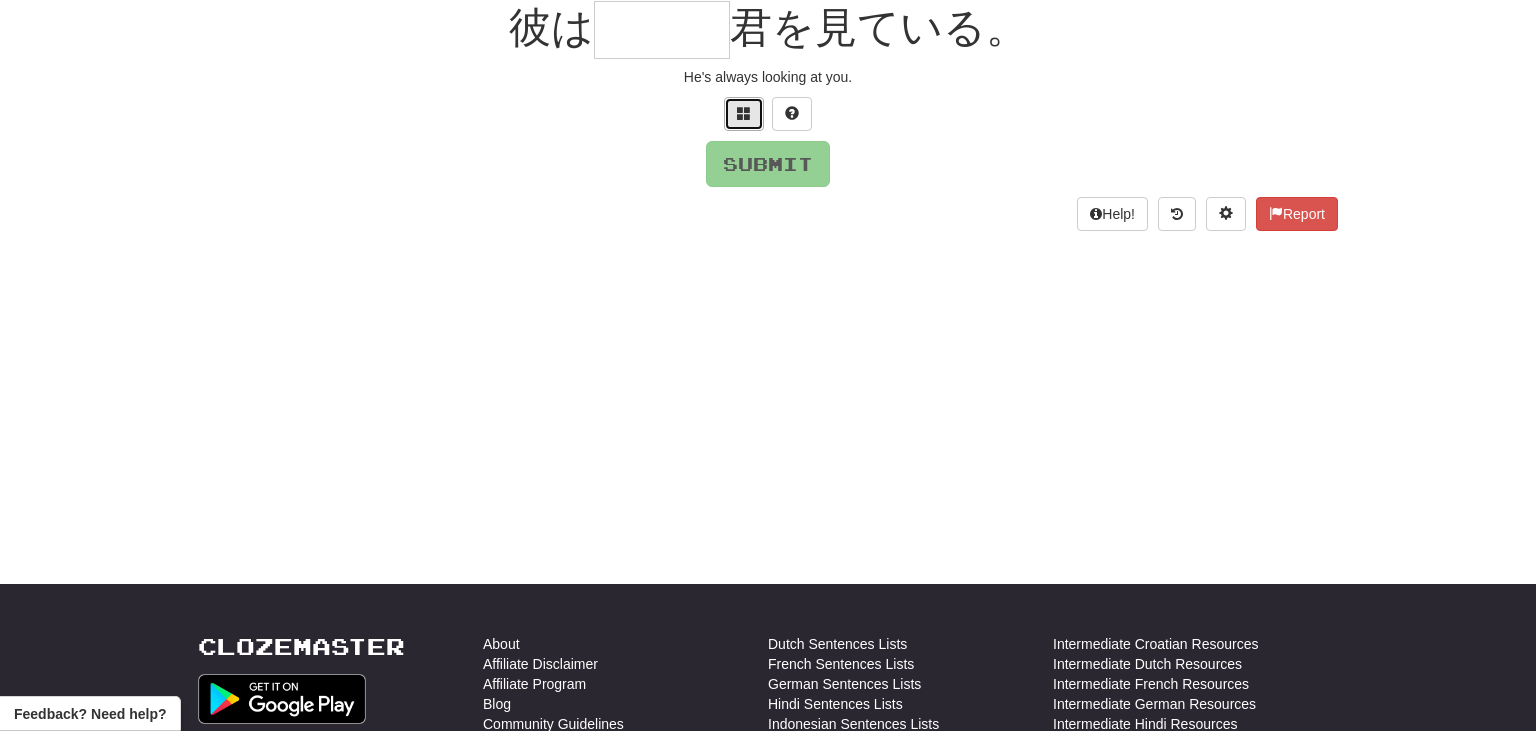 click at bounding box center [744, 113] 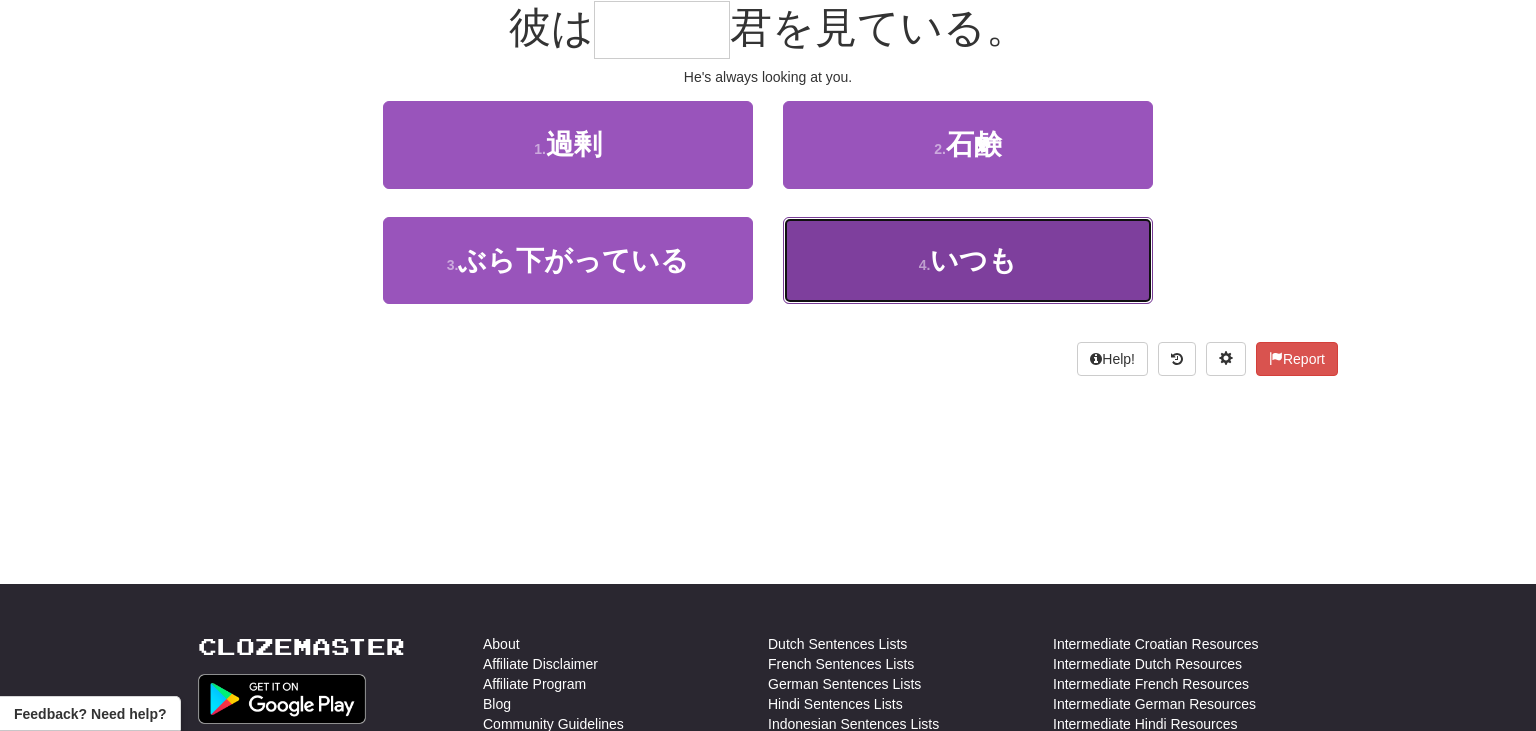 click on "4 .  いつも" at bounding box center (968, 260) 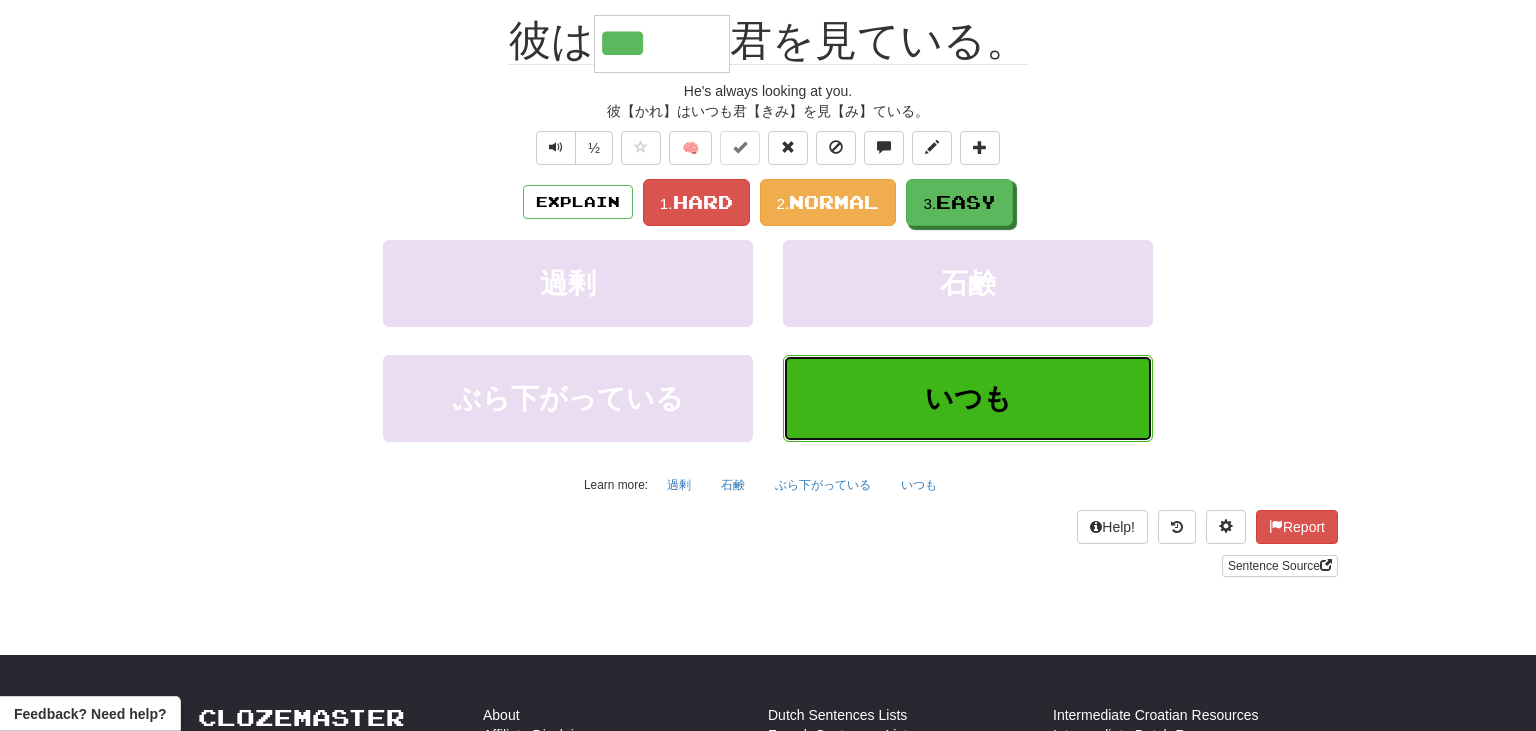 scroll, scrollTop: 210, scrollLeft: 0, axis: vertical 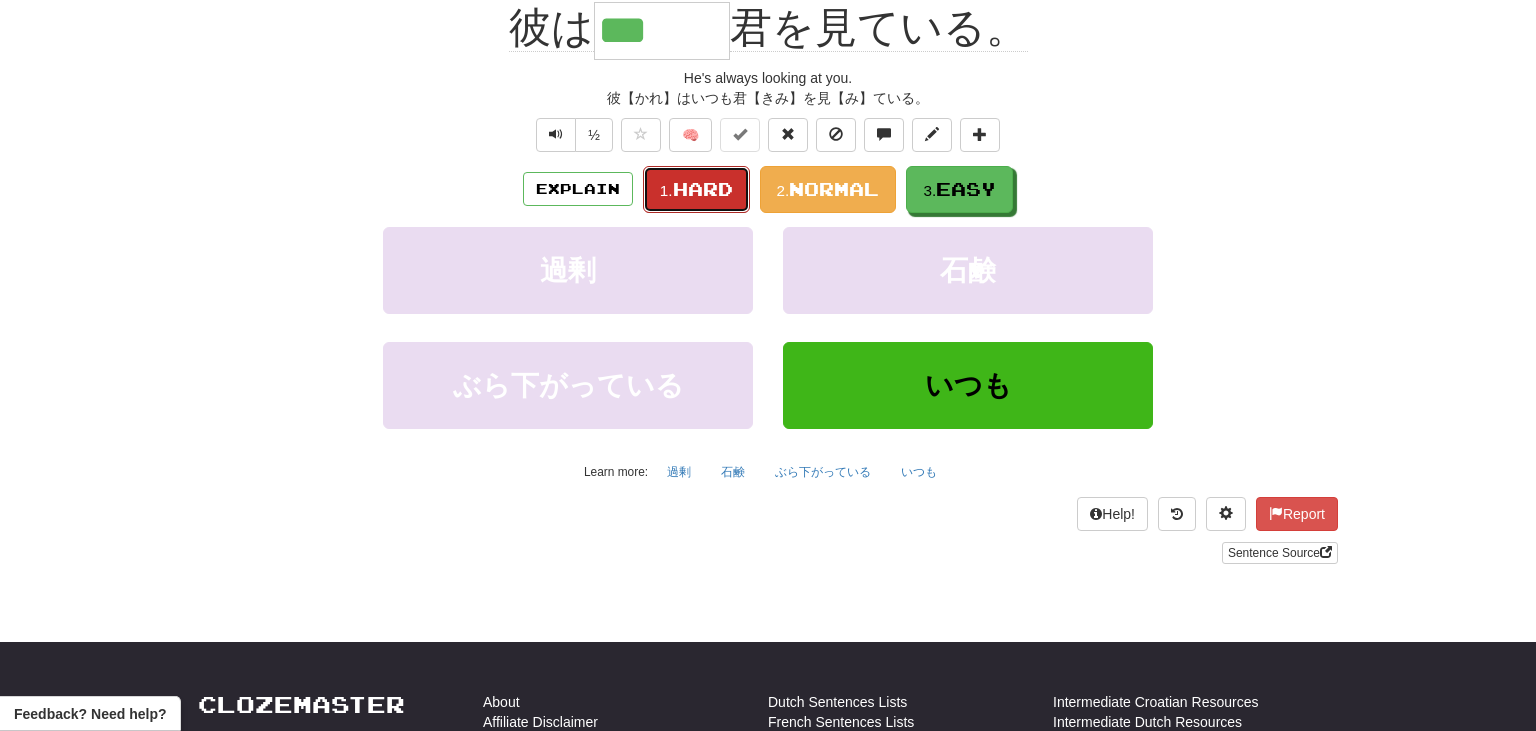 click on "Hard" at bounding box center [703, 189] 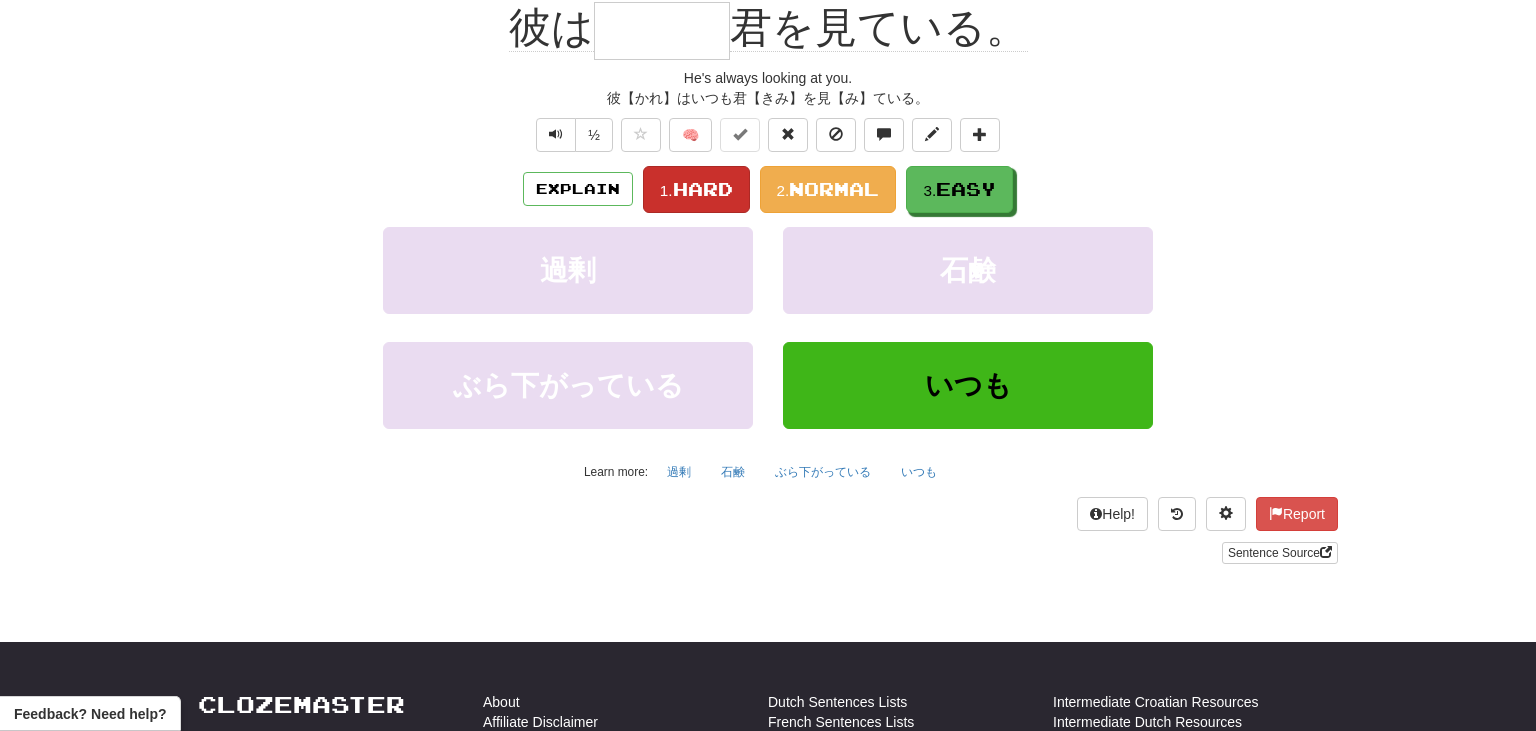 scroll, scrollTop: 197, scrollLeft: 0, axis: vertical 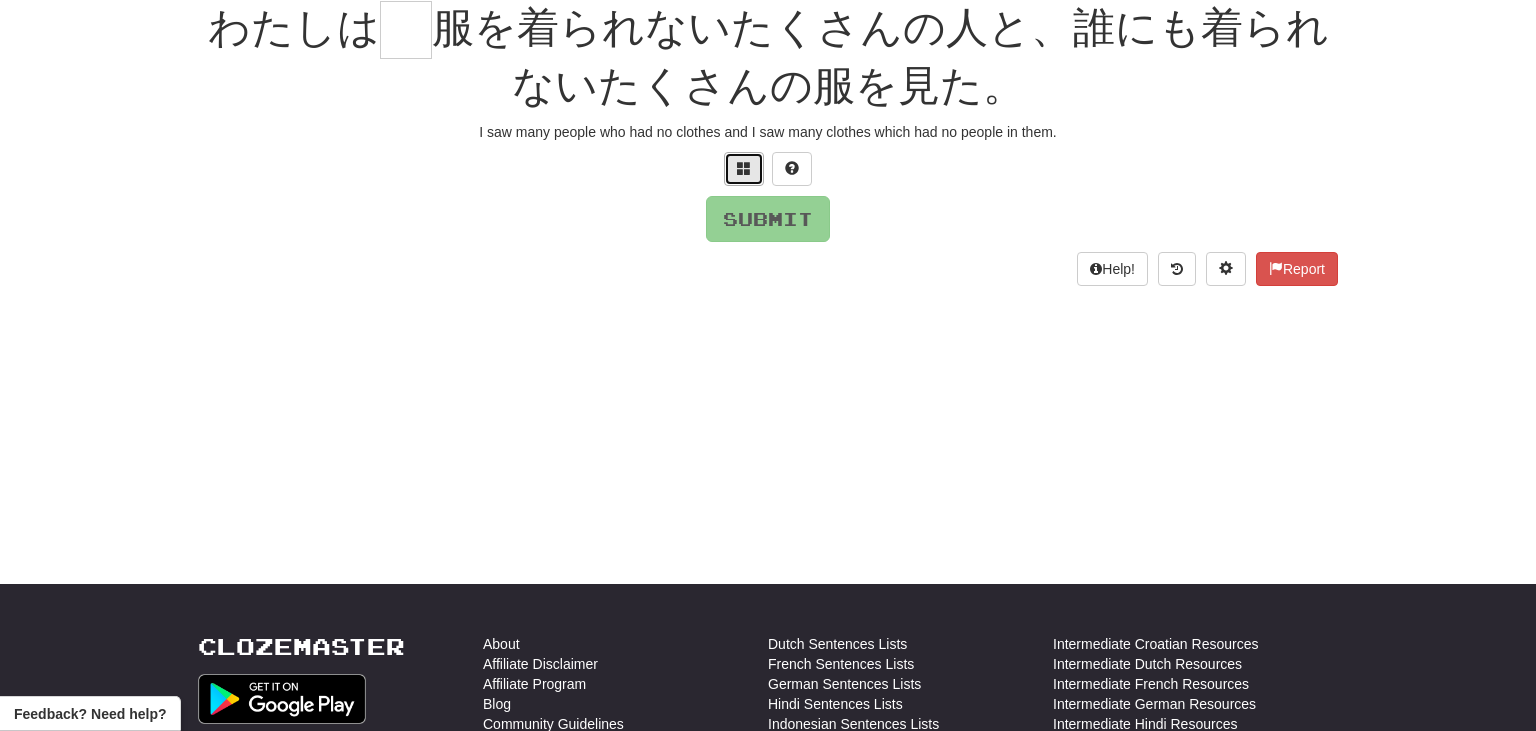 click at bounding box center (744, 168) 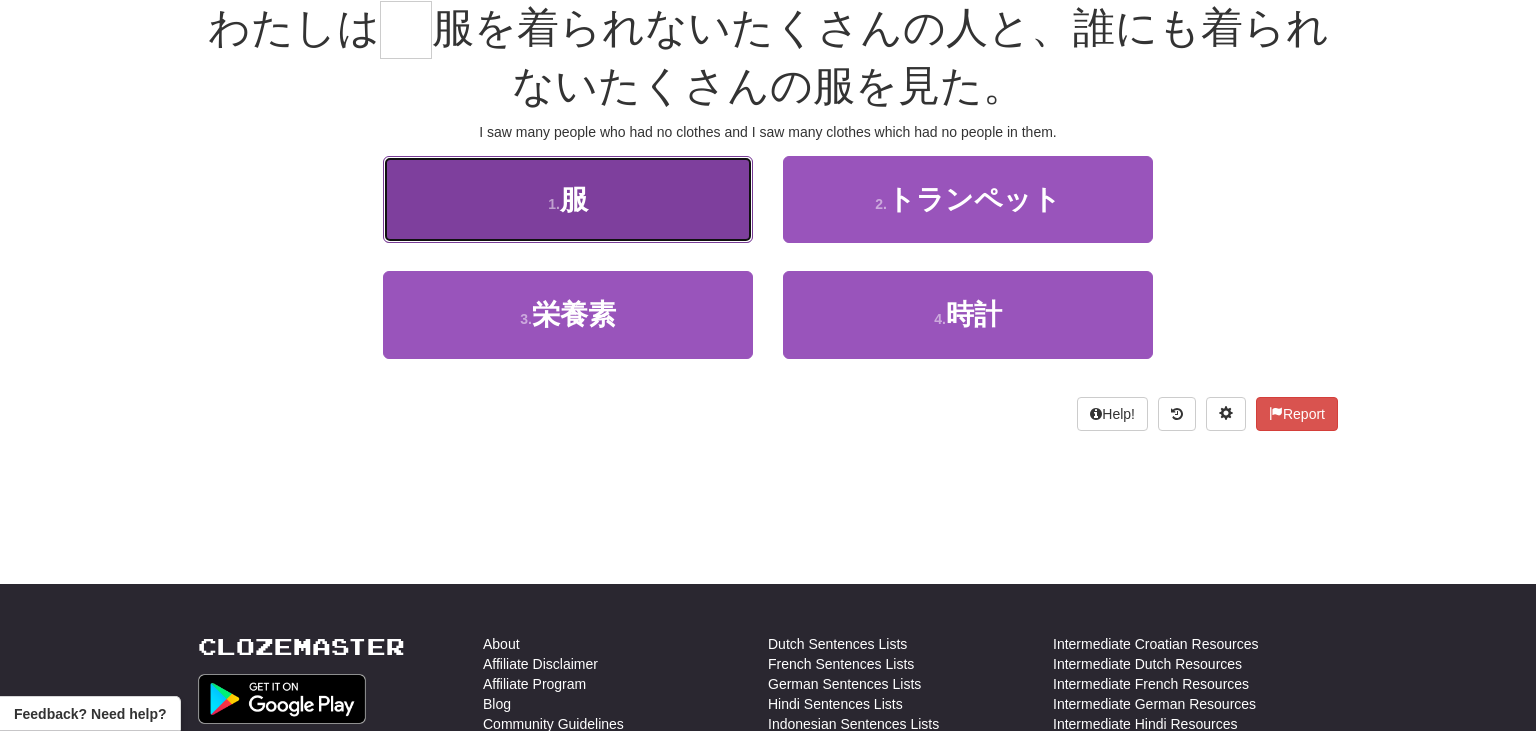 click on "1 .  服" at bounding box center (568, 199) 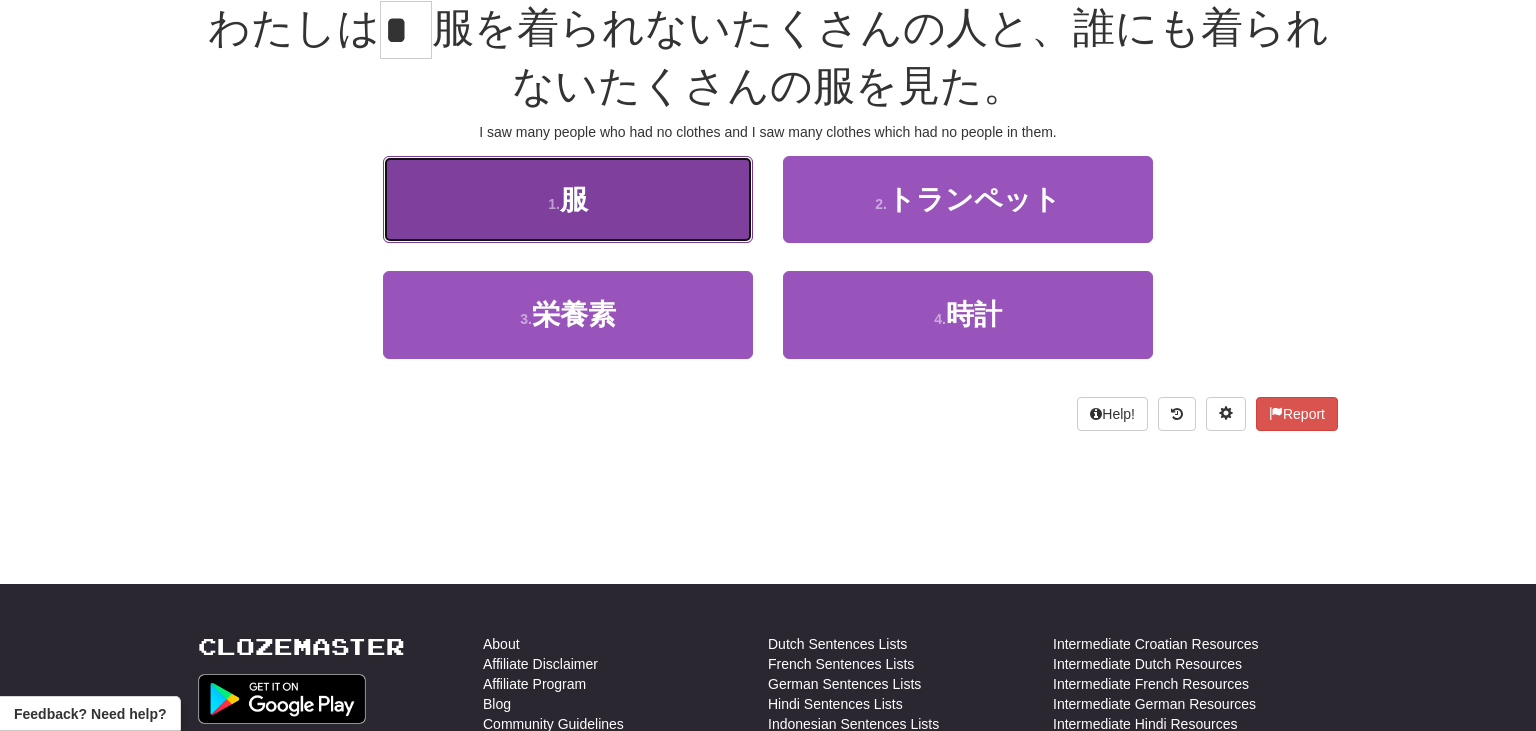 scroll, scrollTop: 210, scrollLeft: 0, axis: vertical 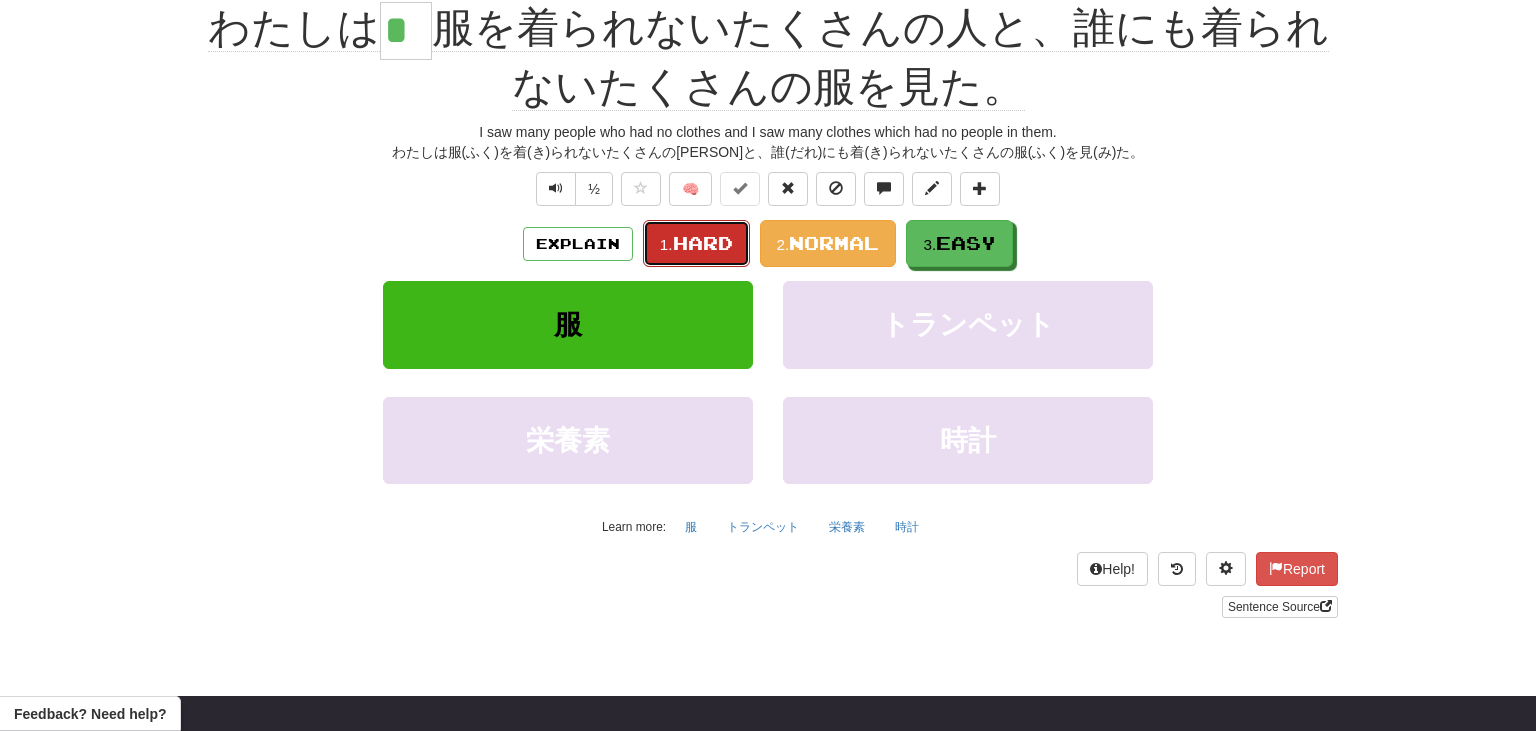 click on "Hard" at bounding box center [703, 243] 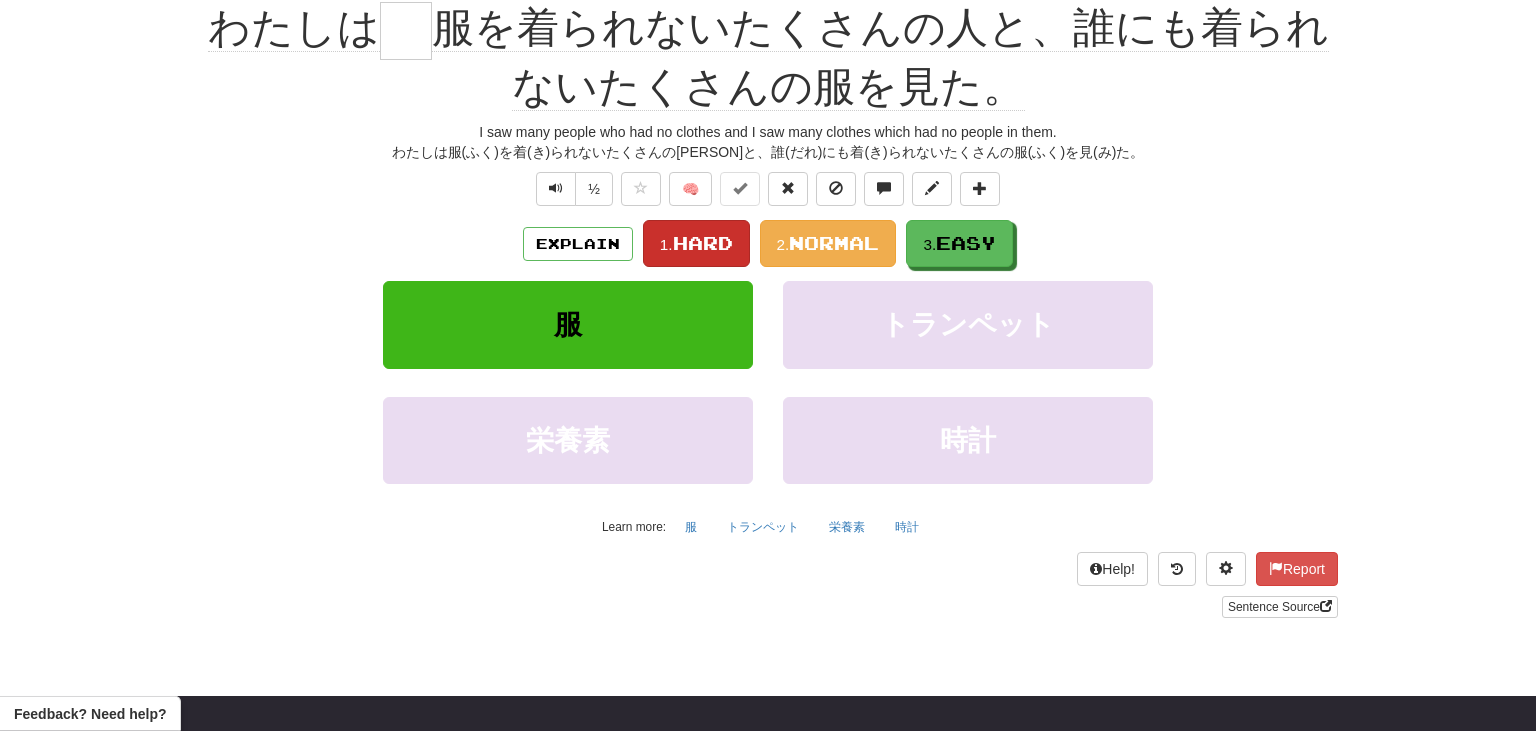 scroll, scrollTop: 197, scrollLeft: 0, axis: vertical 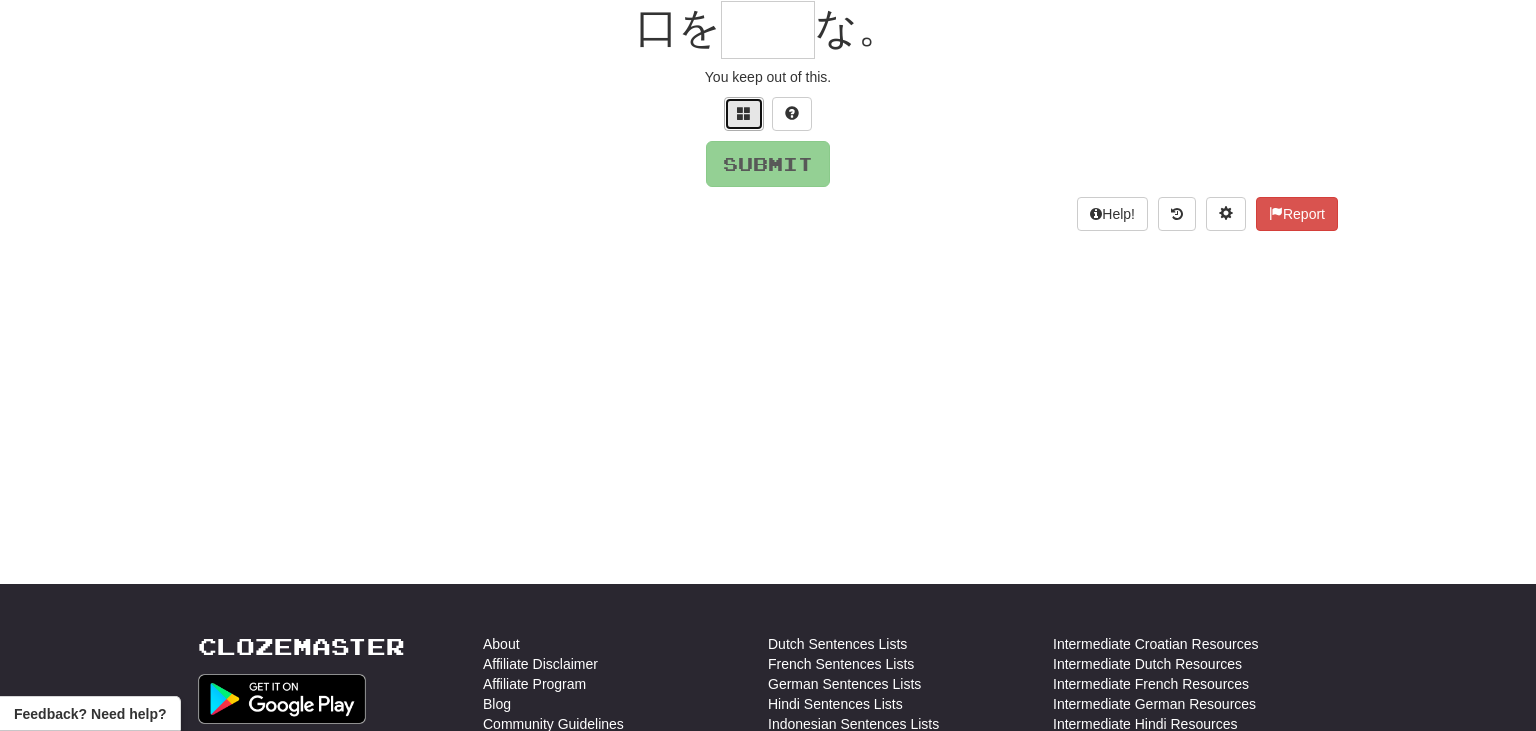 click at bounding box center (744, 113) 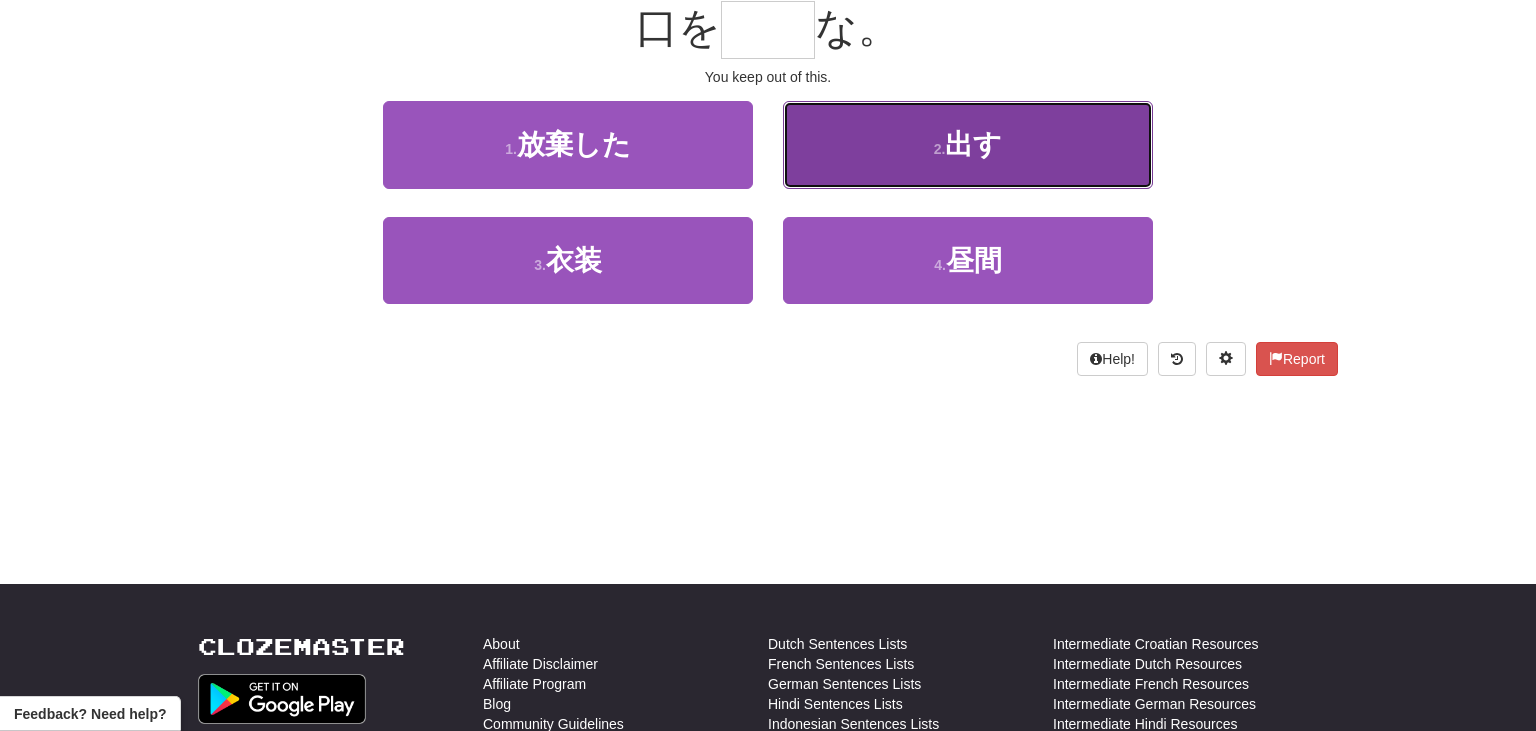 click on "出す" at bounding box center (973, 144) 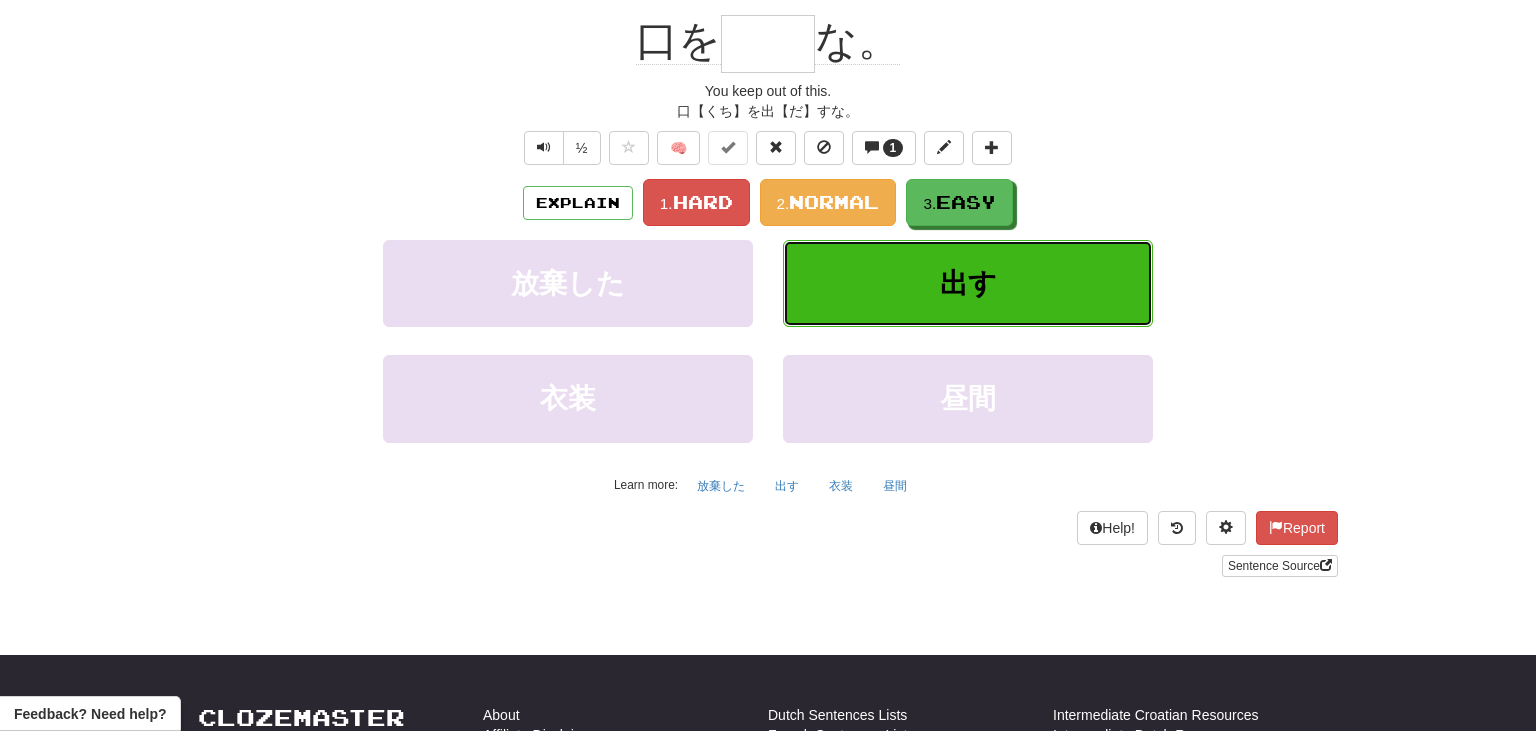 type on "**" 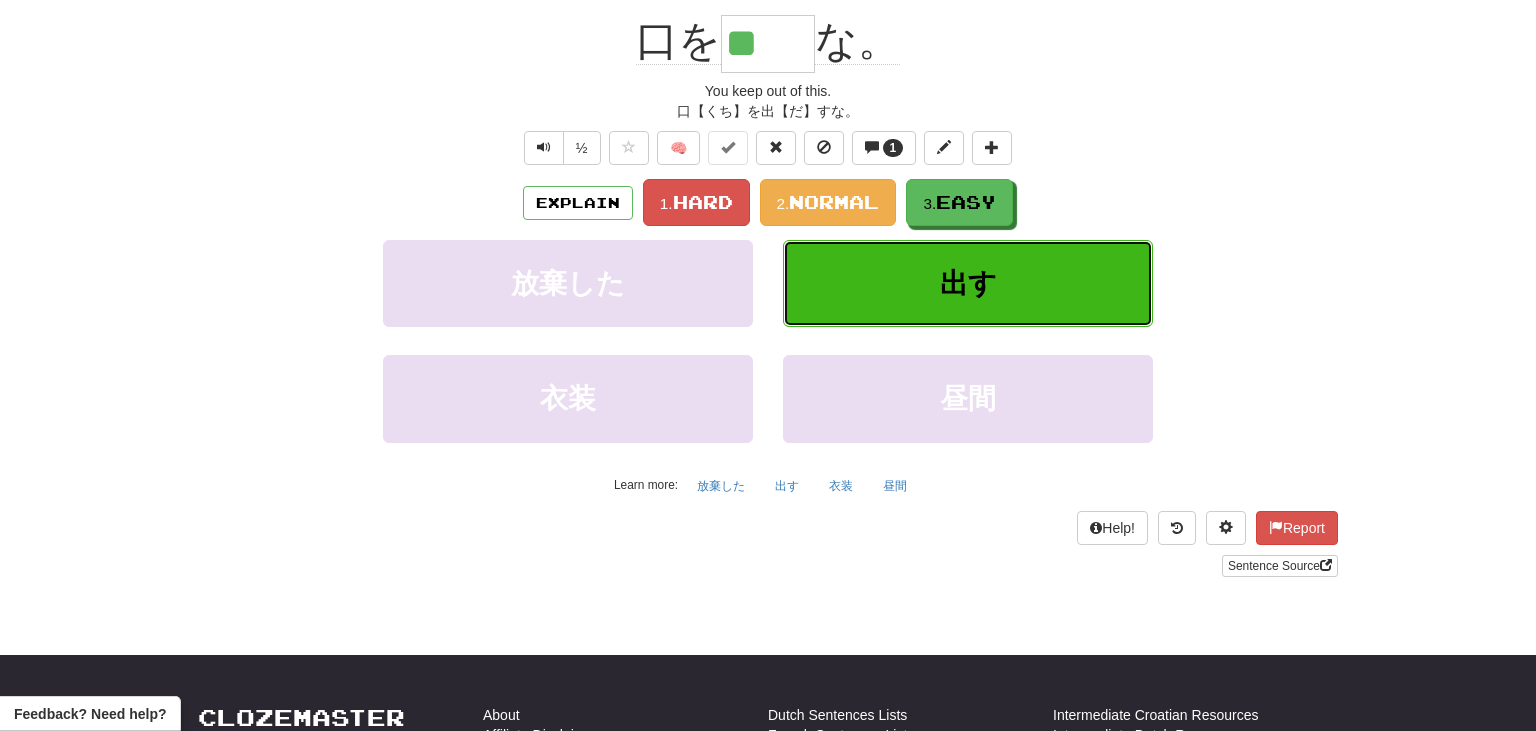 scroll, scrollTop: 210, scrollLeft: 0, axis: vertical 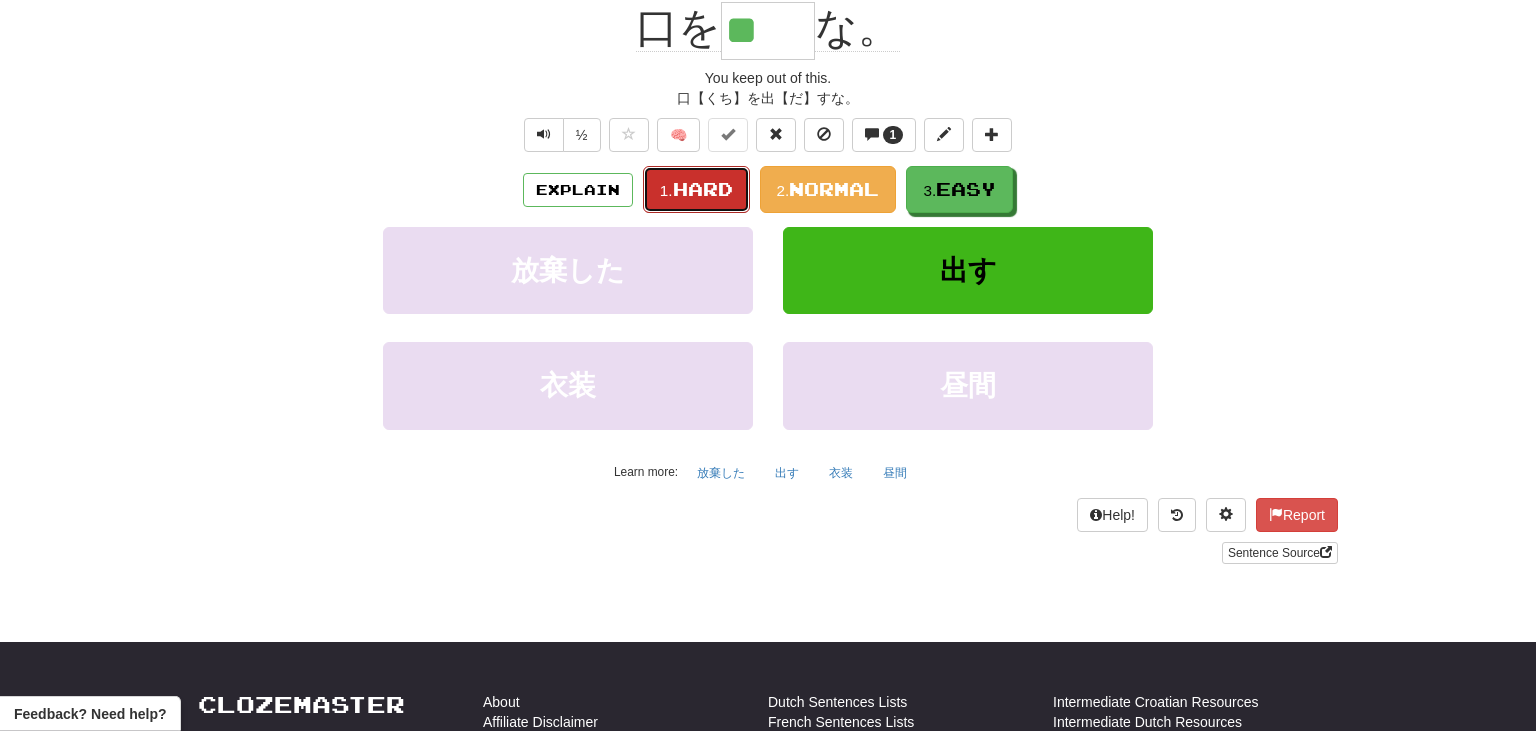 click on "1.  Hard" at bounding box center [696, 189] 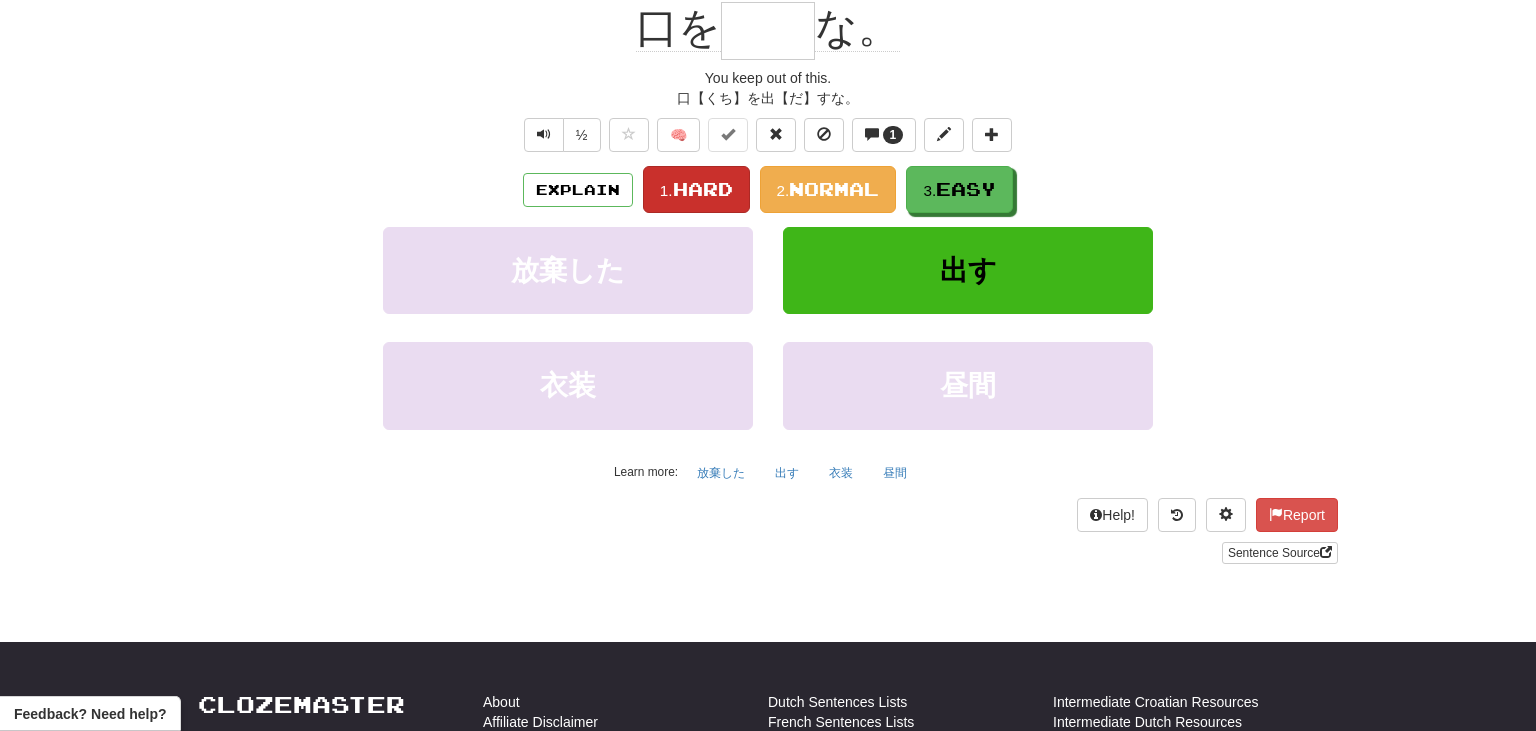 scroll, scrollTop: 197, scrollLeft: 0, axis: vertical 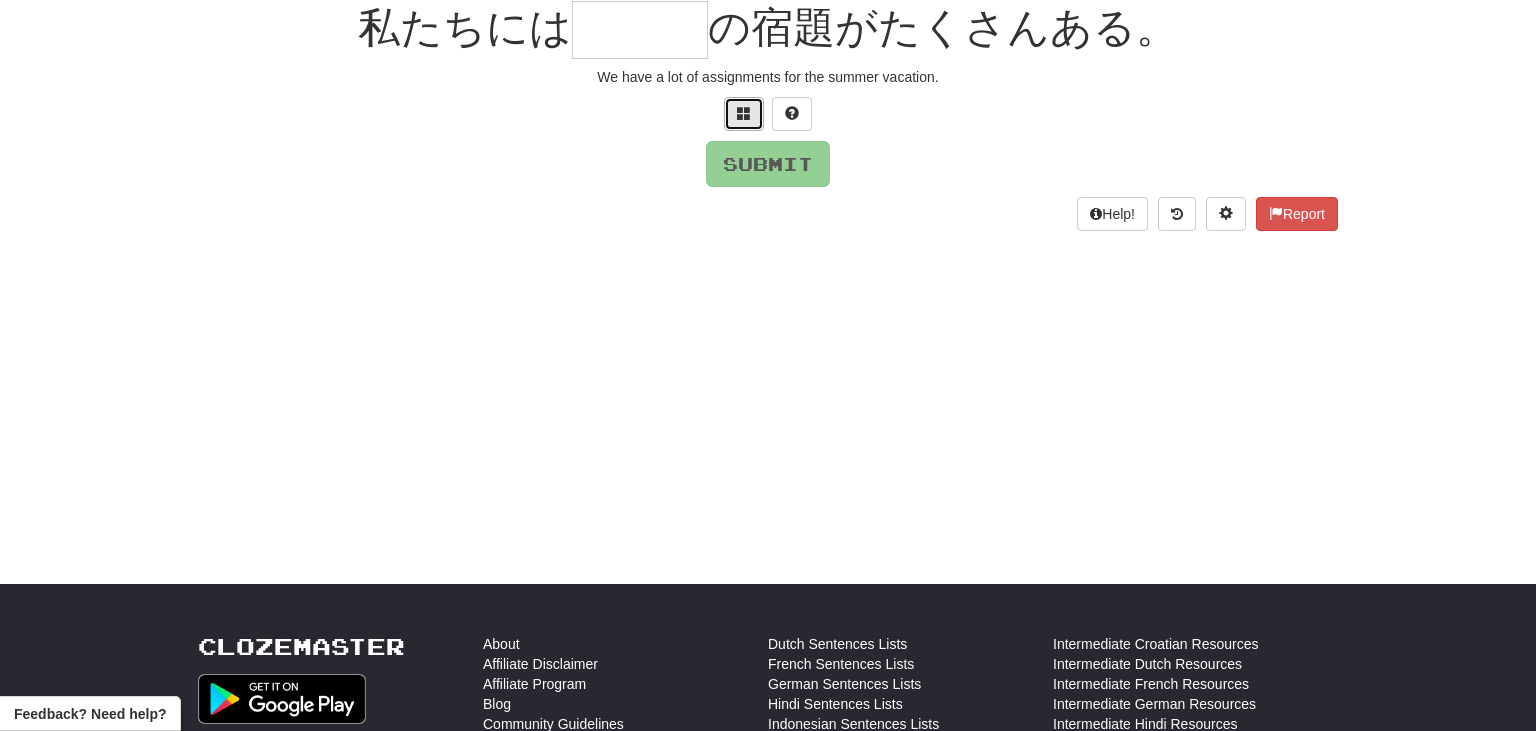 click at bounding box center (744, 113) 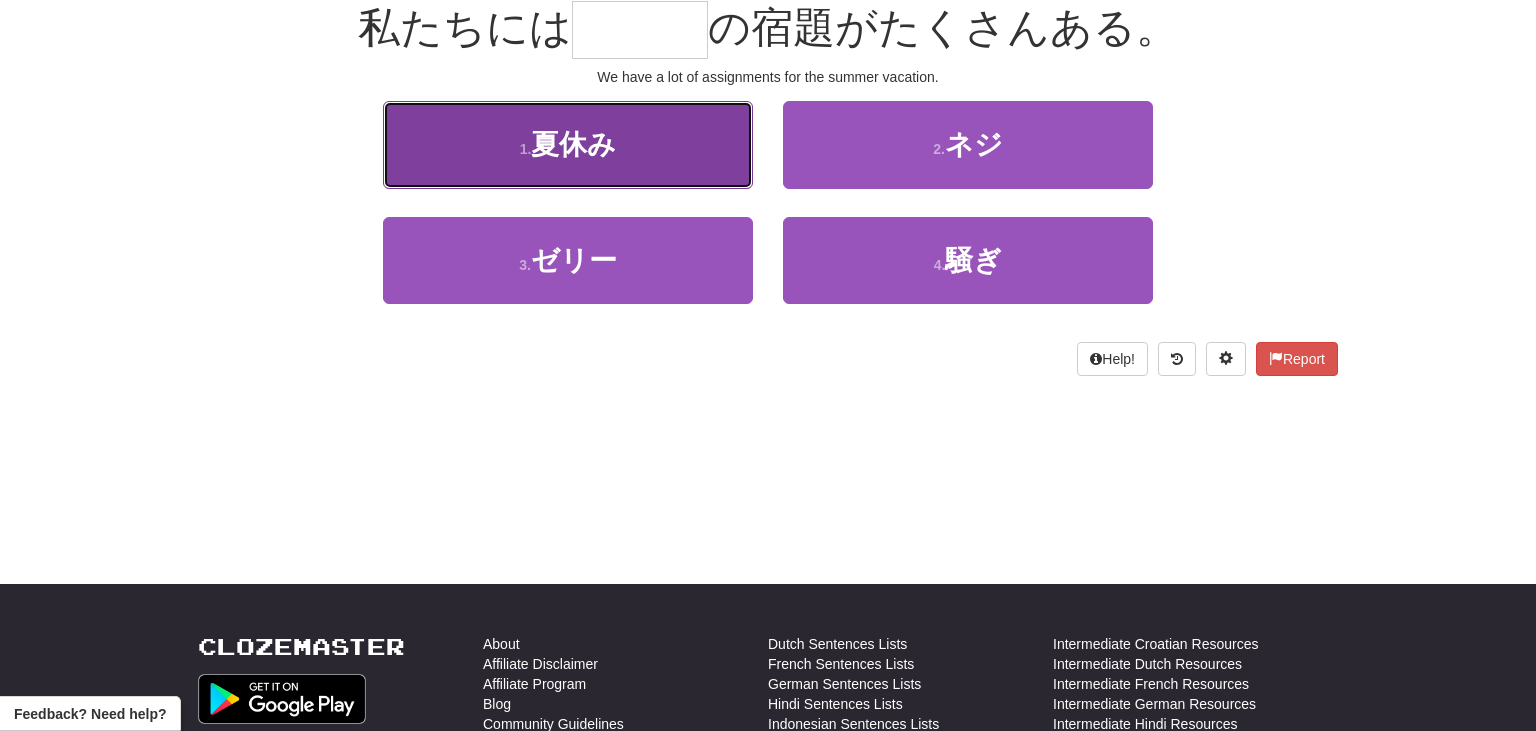click on "1 .  夏休み" at bounding box center (568, 144) 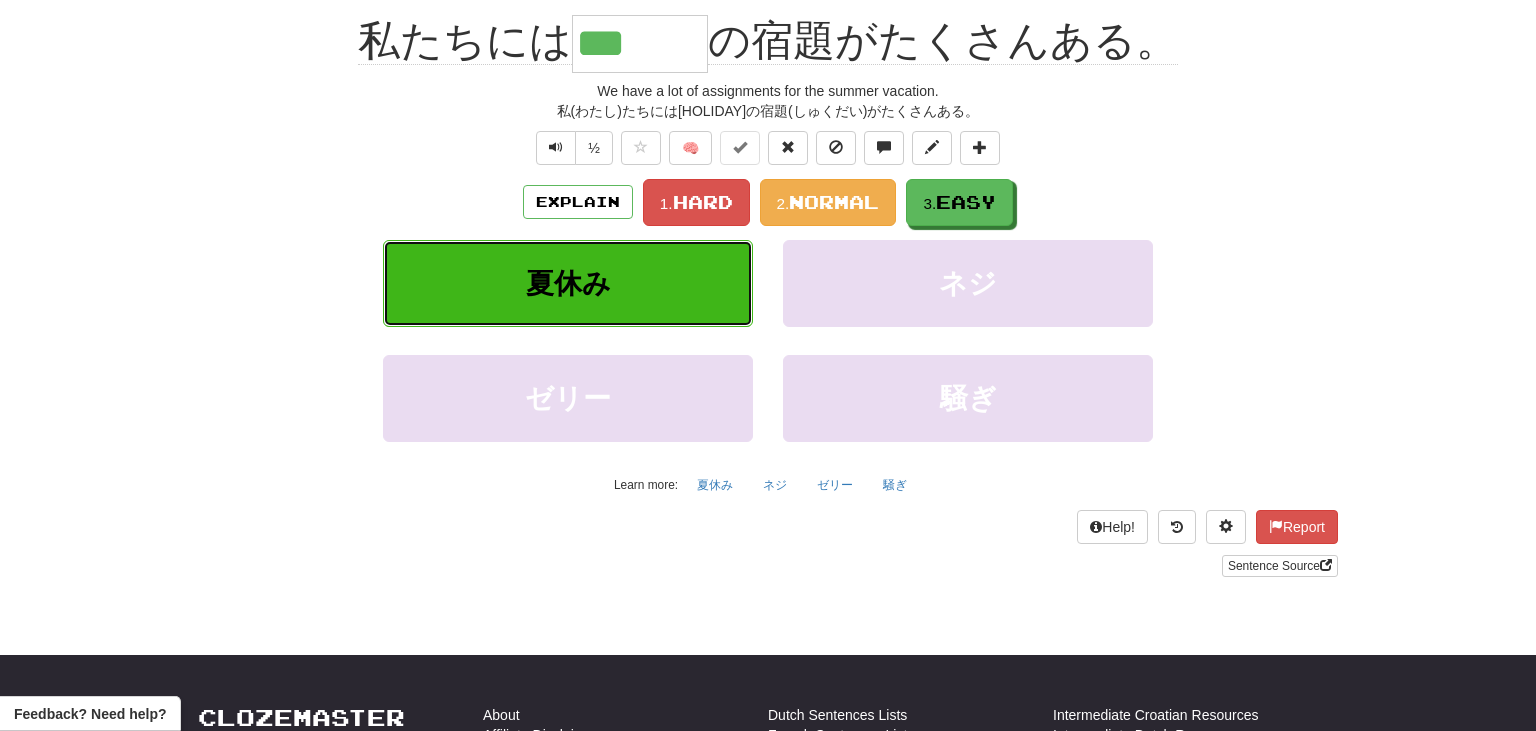 scroll, scrollTop: 210, scrollLeft: 0, axis: vertical 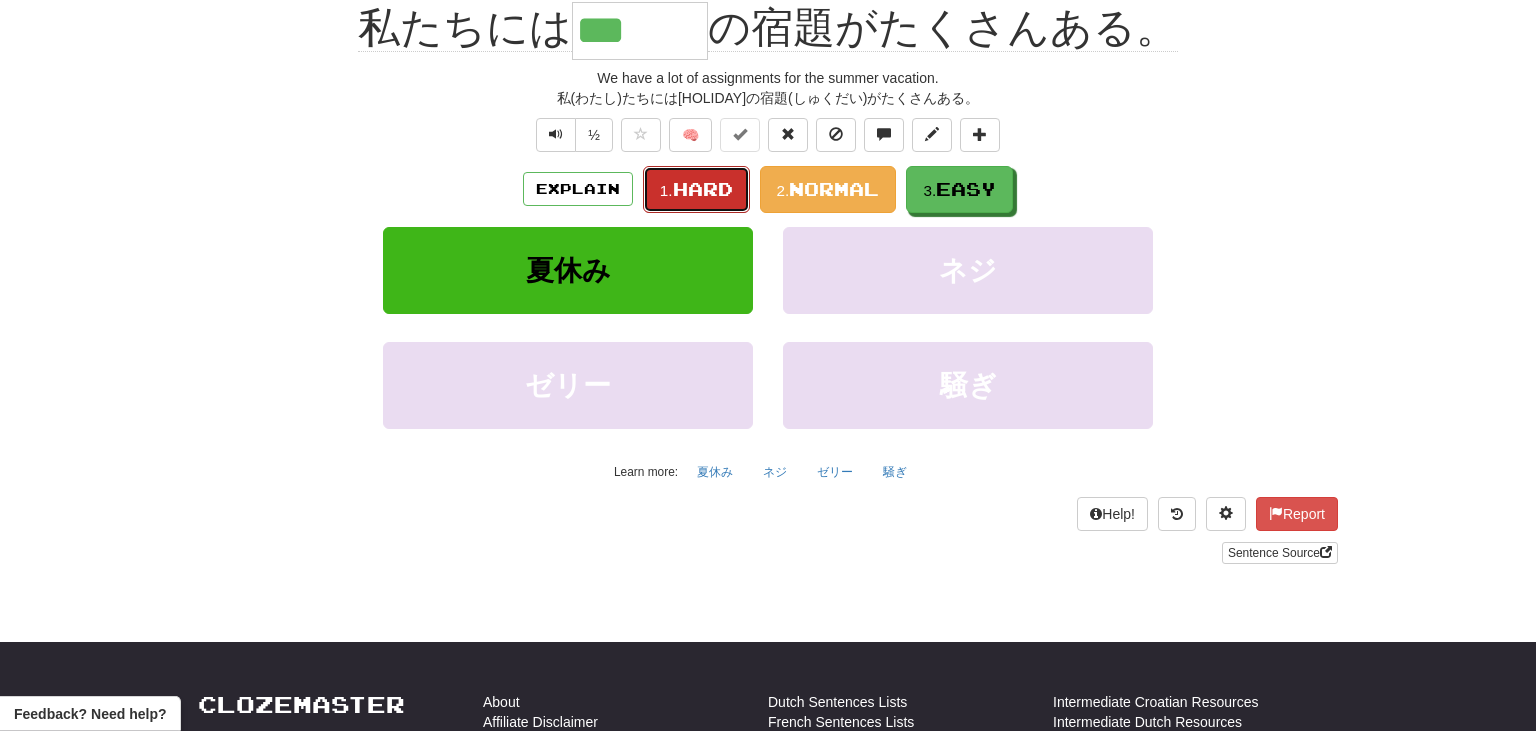 click on "Hard" at bounding box center (703, 189) 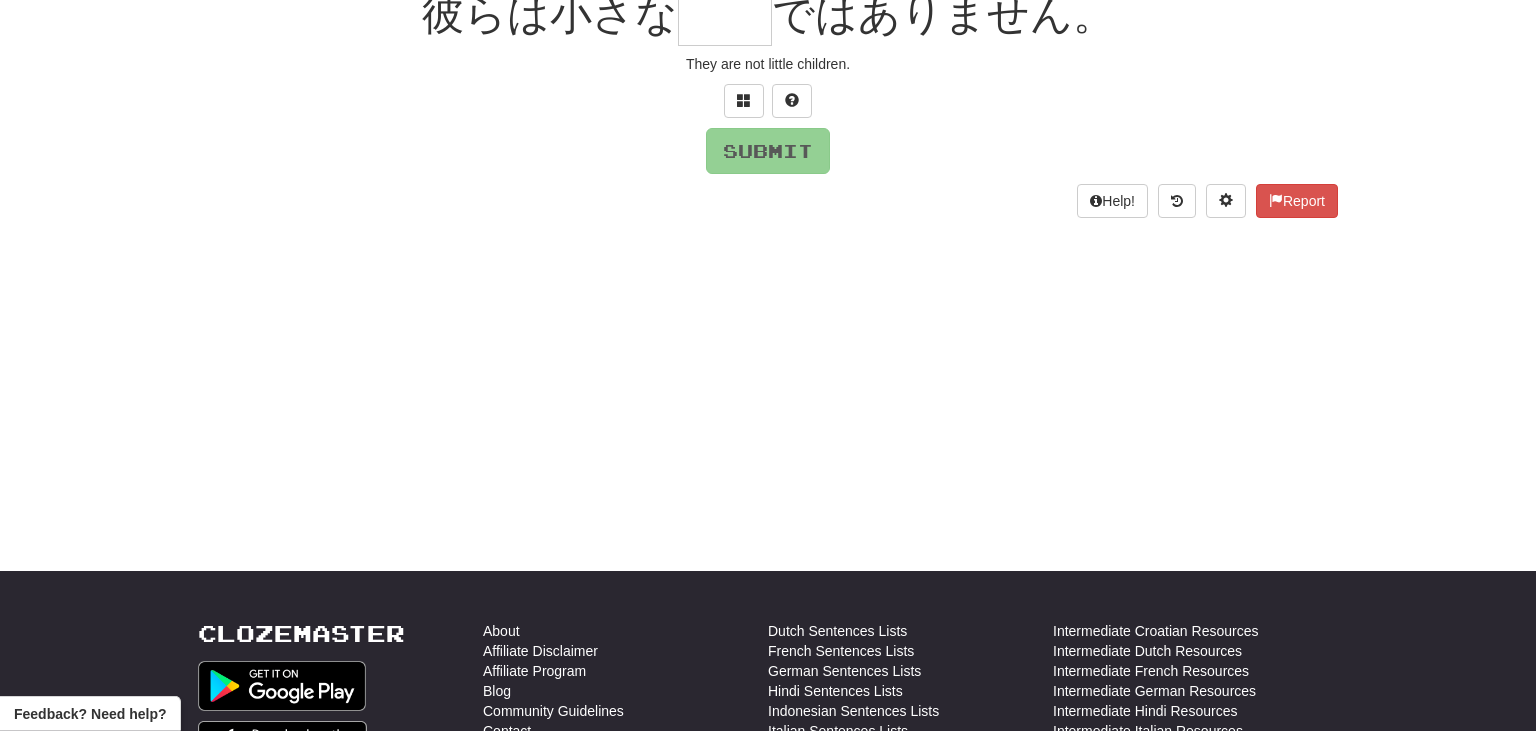 scroll, scrollTop: 197, scrollLeft: 0, axis: vertical 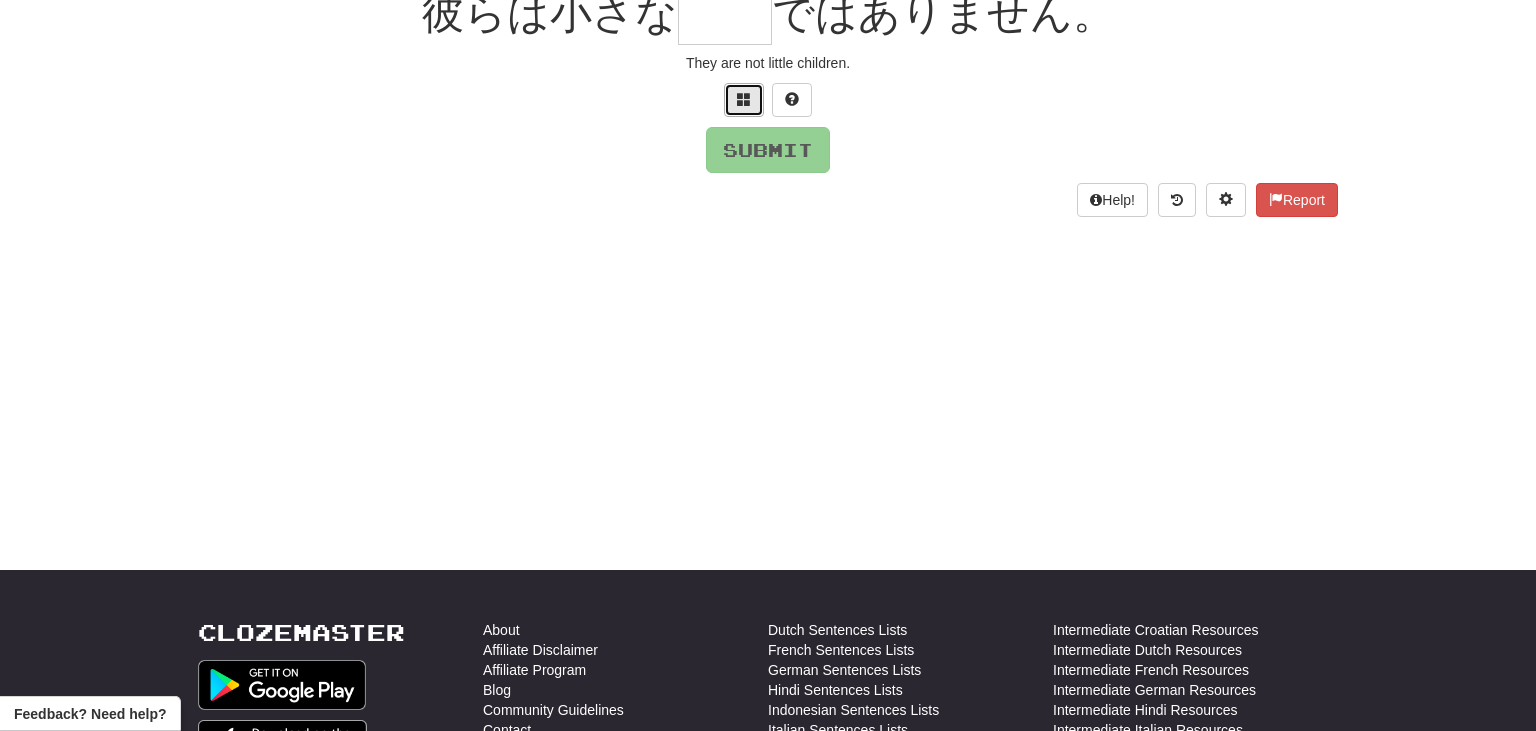 click at bounding box center [744, 99] 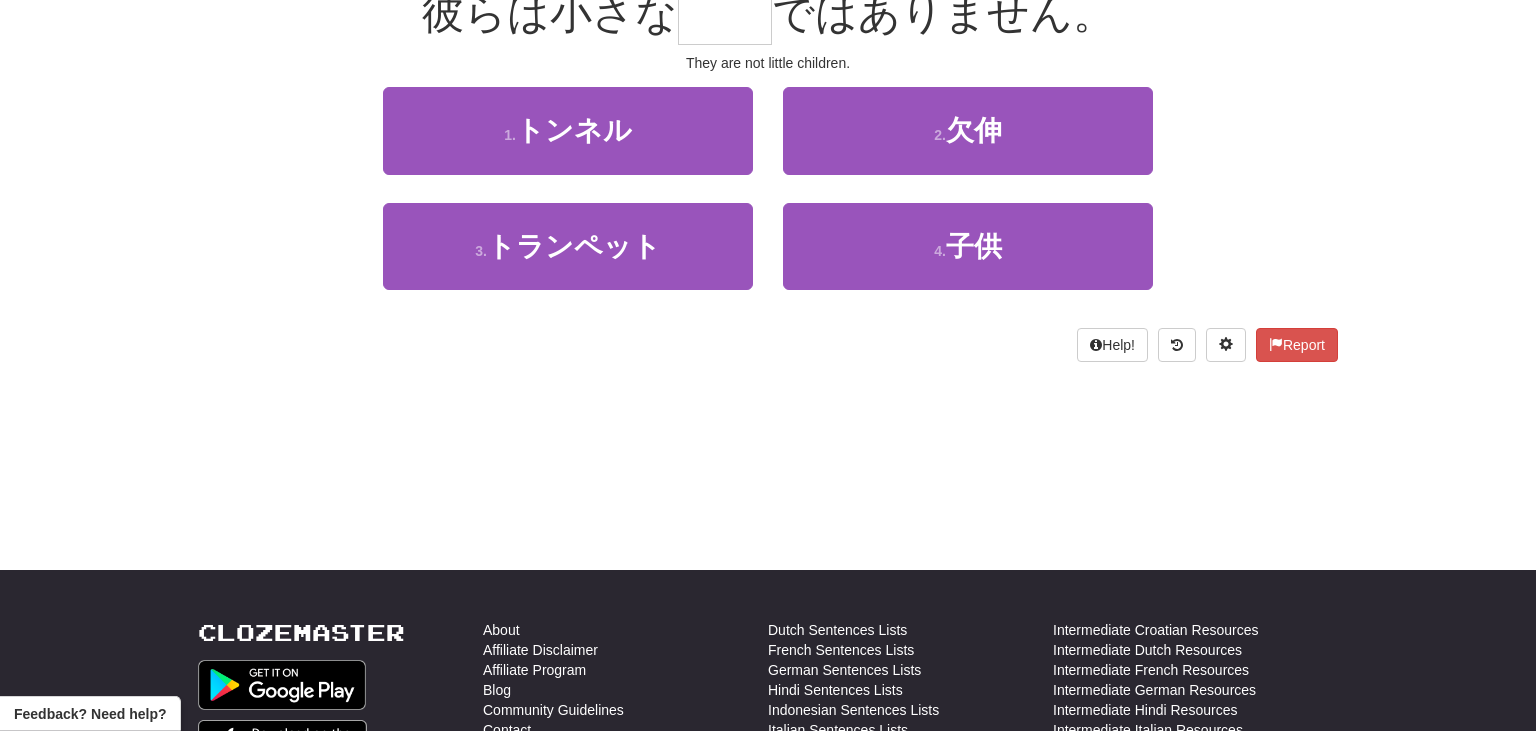 scroll, scrollTop: 200, scrollLeft: 0, axis: vertical 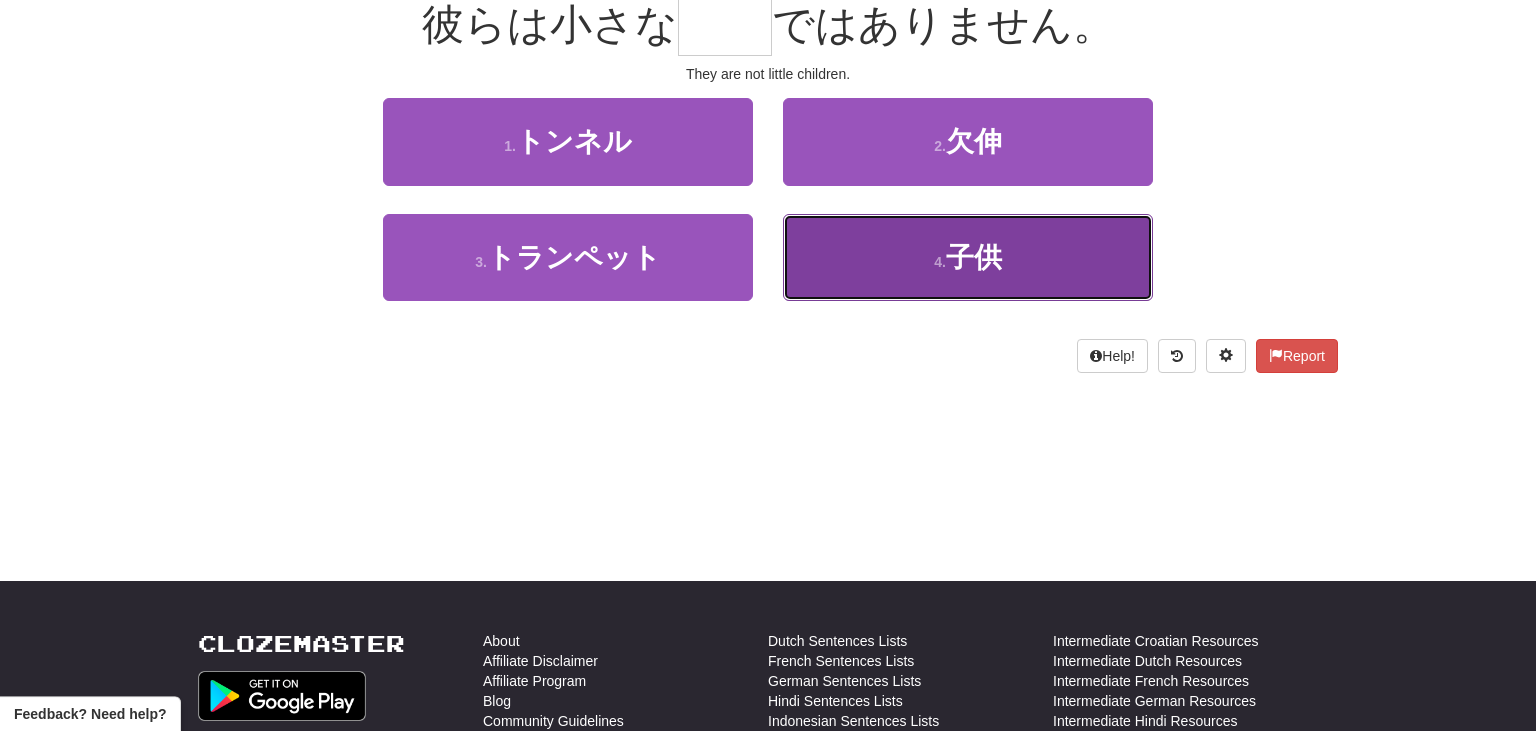 click on "4 .  子供" at bounding box center (968, 257) 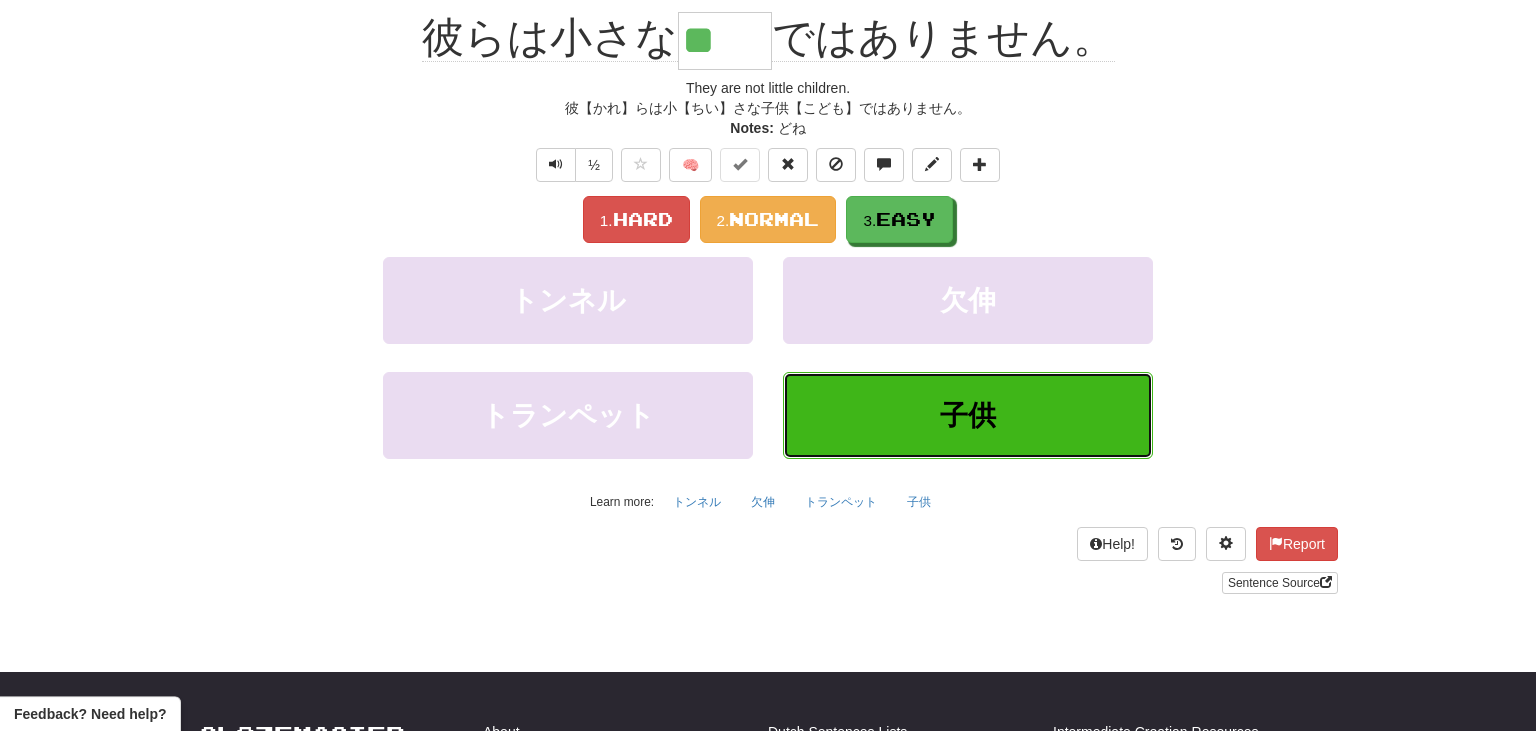 scroll, scrollTop: 213, scrollLeft: 0, axis: vertical 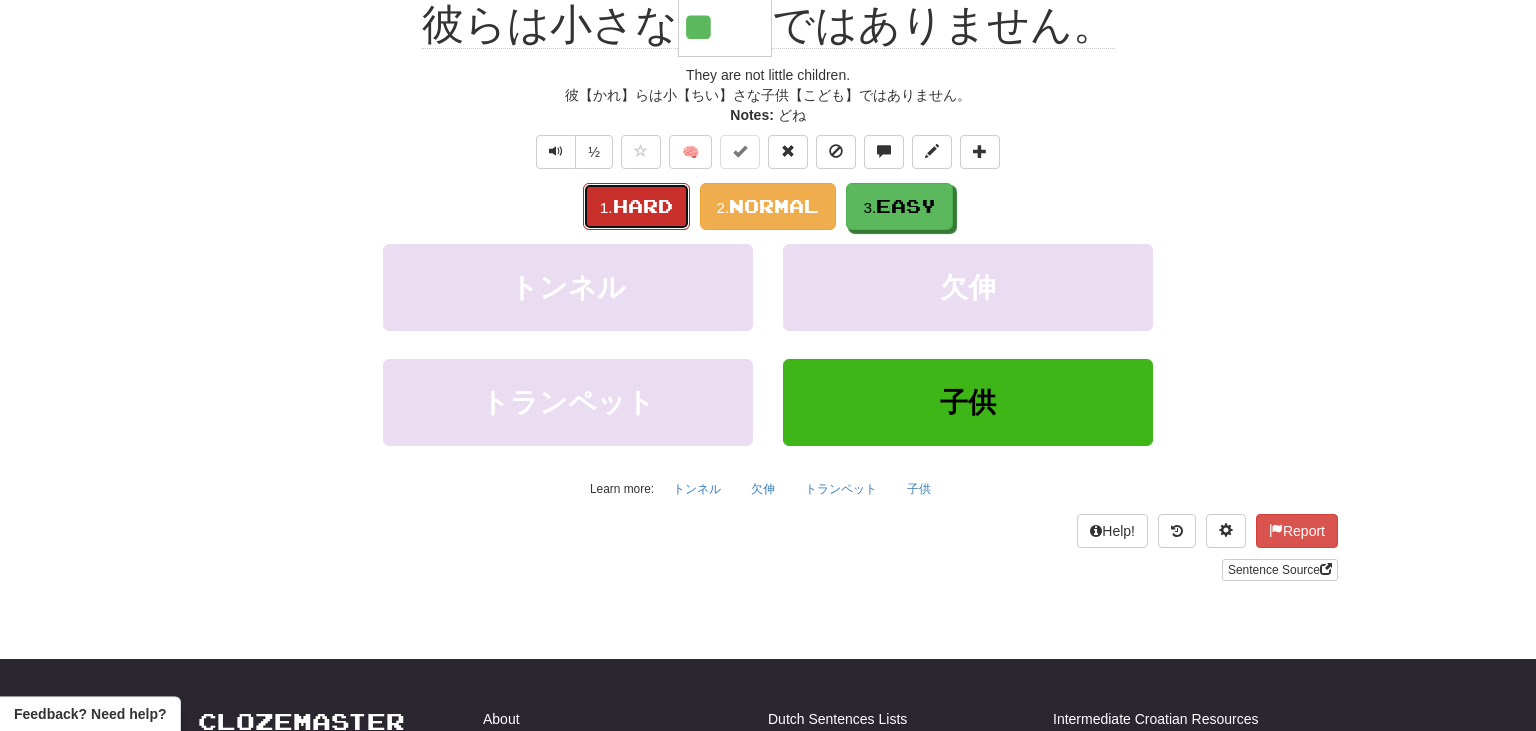 click on "1.  Hard" at bounding box center [636, 206] 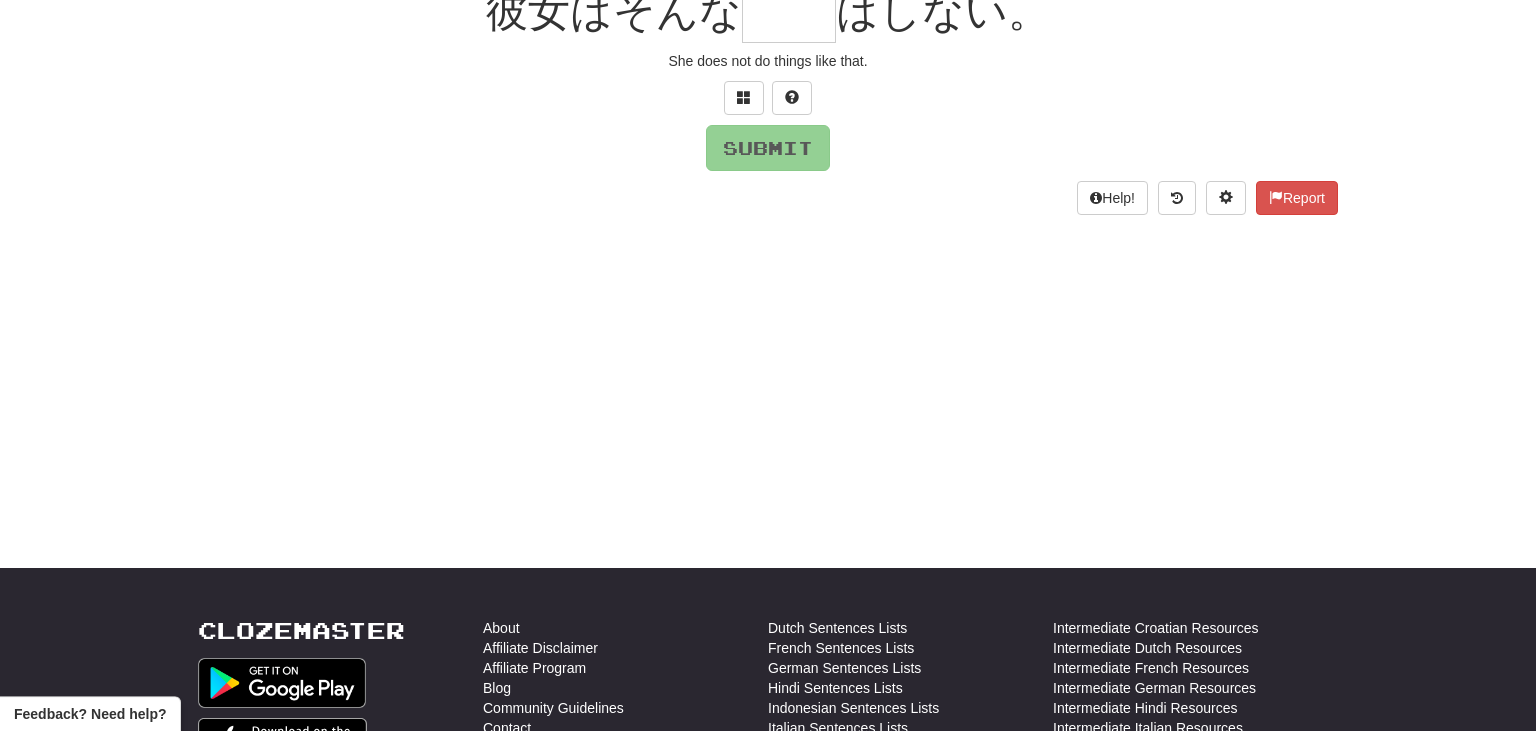 scroll, scrollTop: 200, scrollLeft: 0, axis: vertical 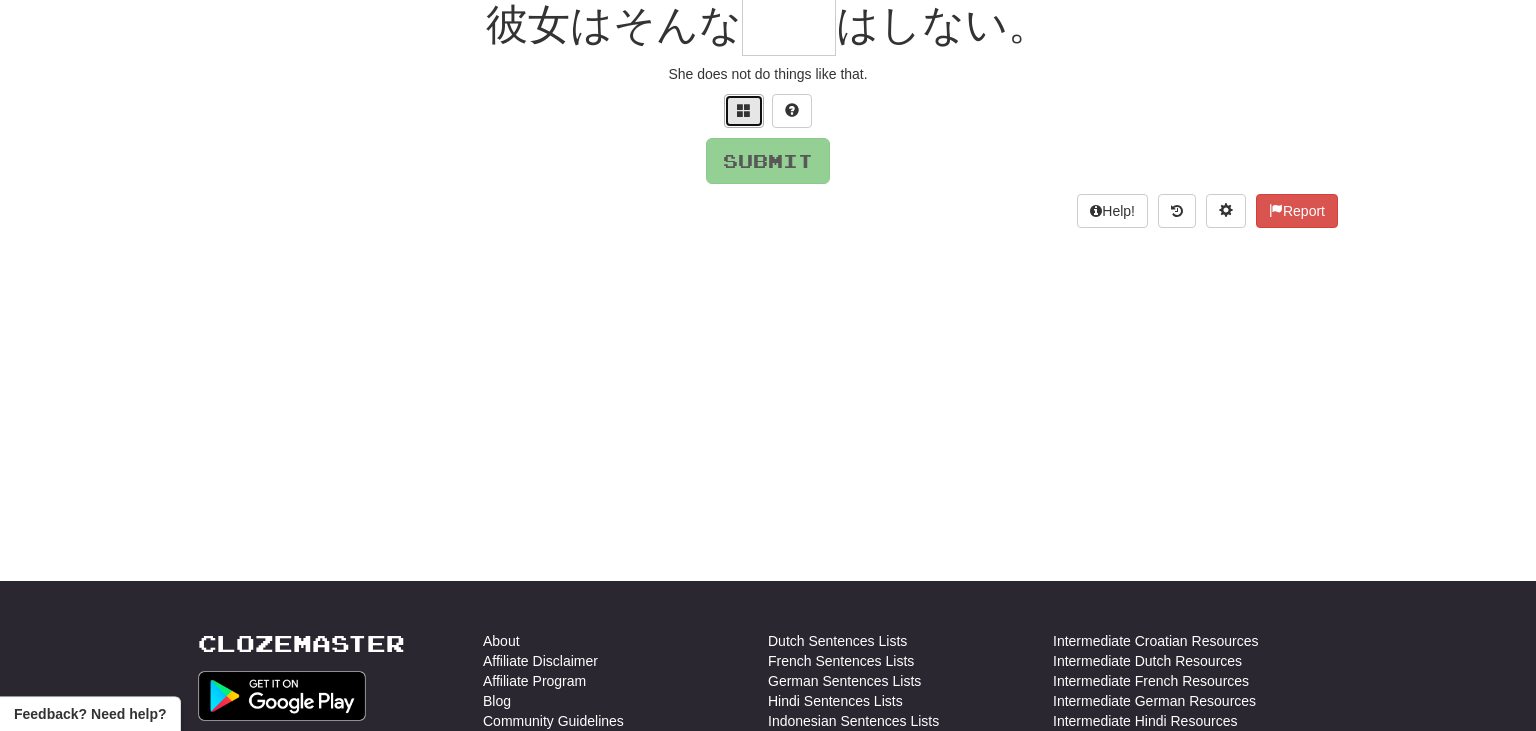 click at bounding box center (744, 111) 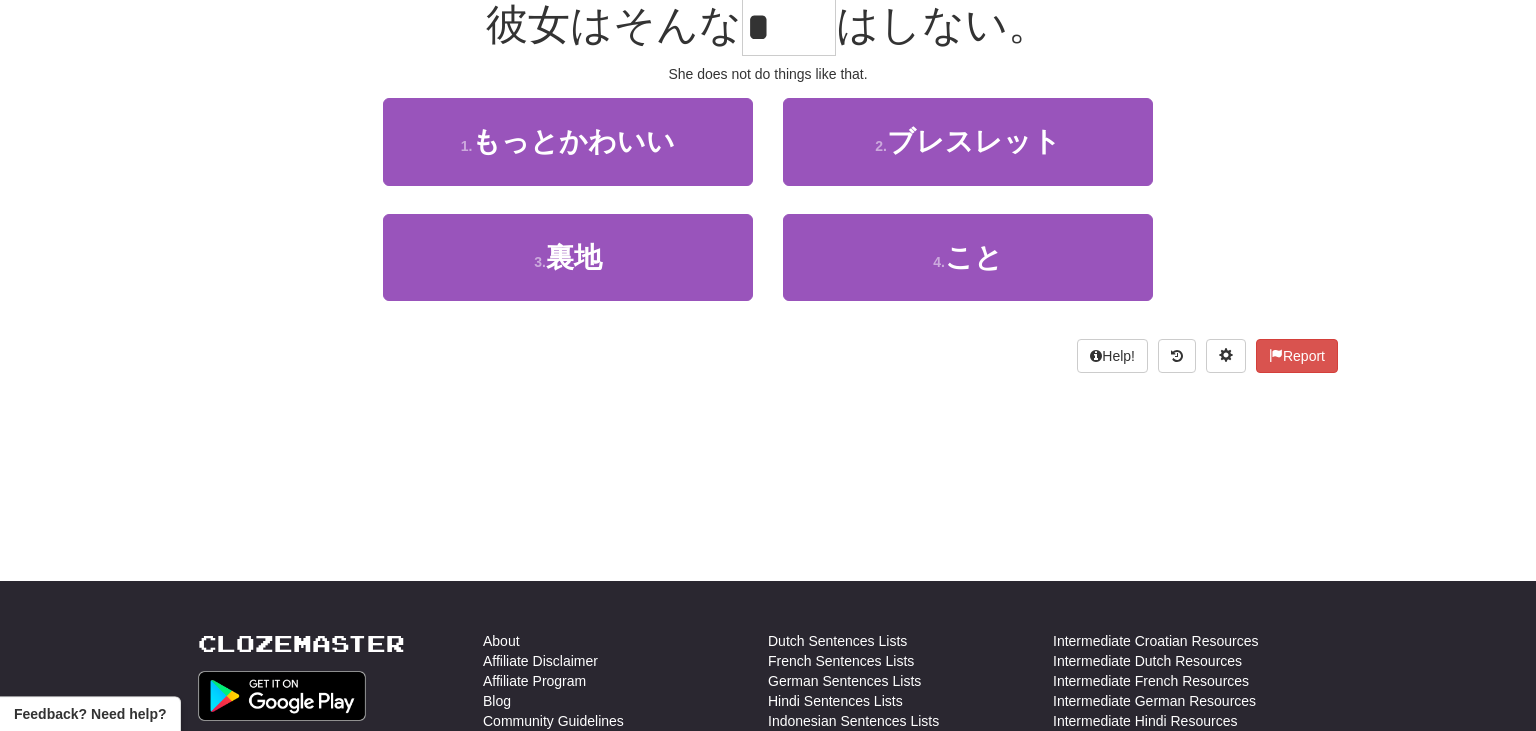 scroll, scrollTop: 197, scrollLeft: 0, axis: vertical 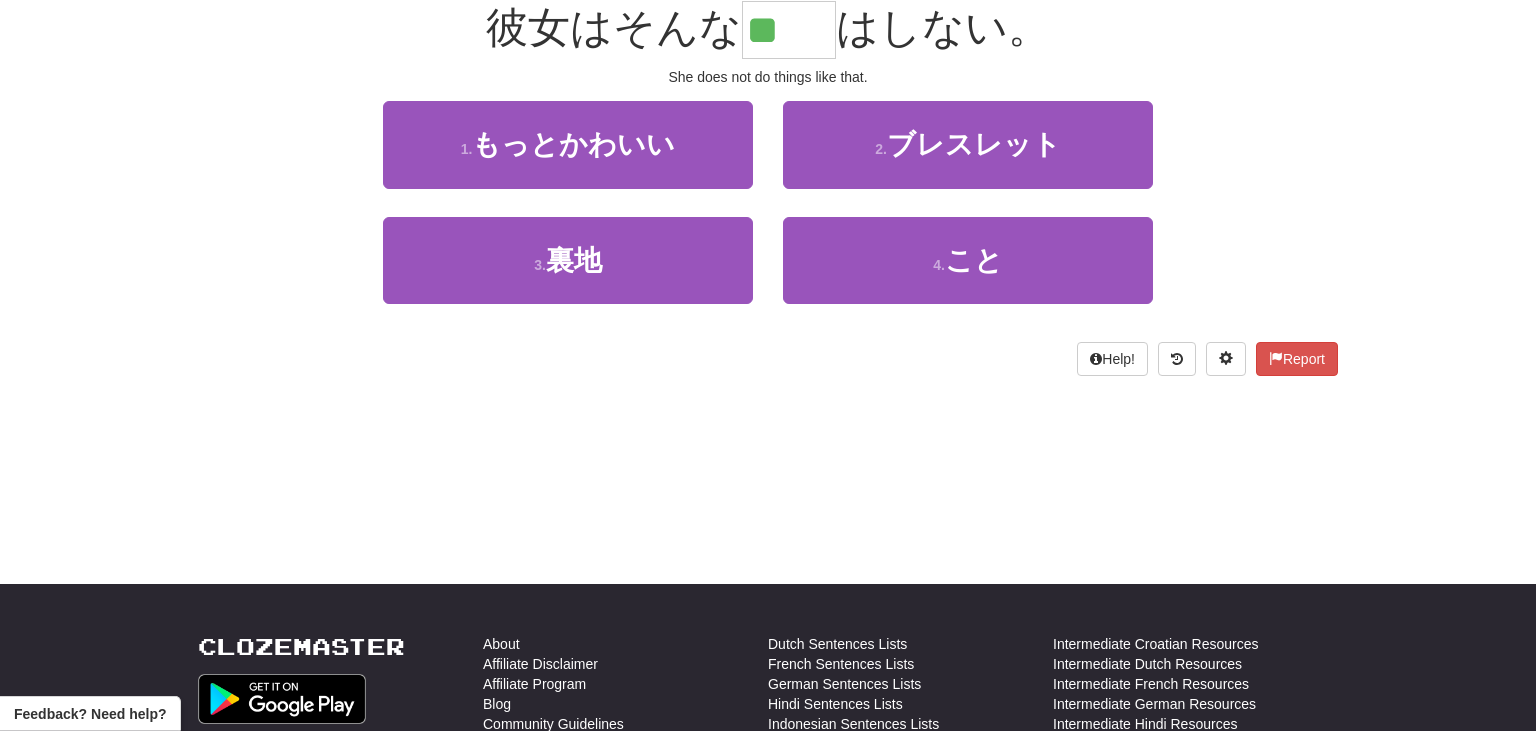 type on "**" 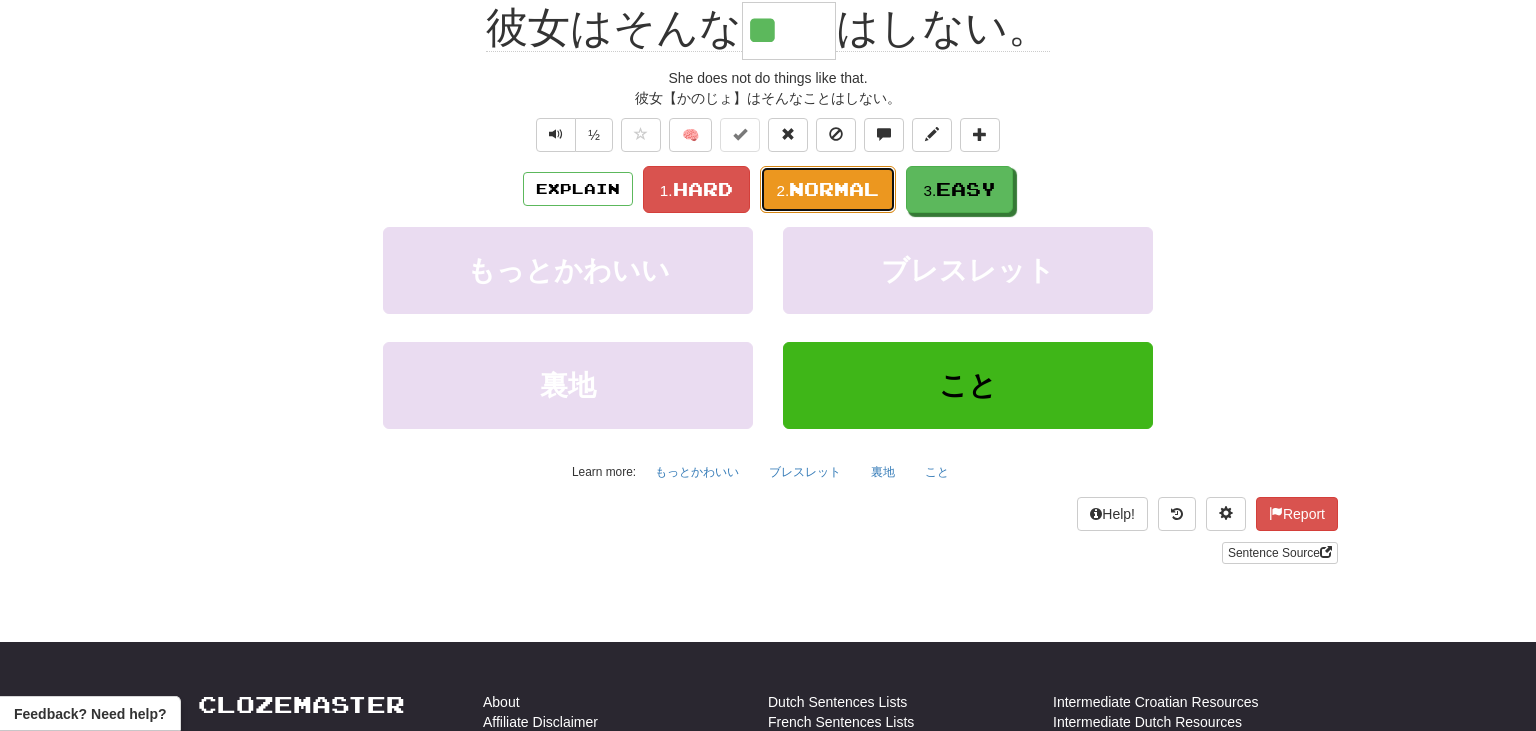 click on "2.  Normal" at bounding box center (828, 189) 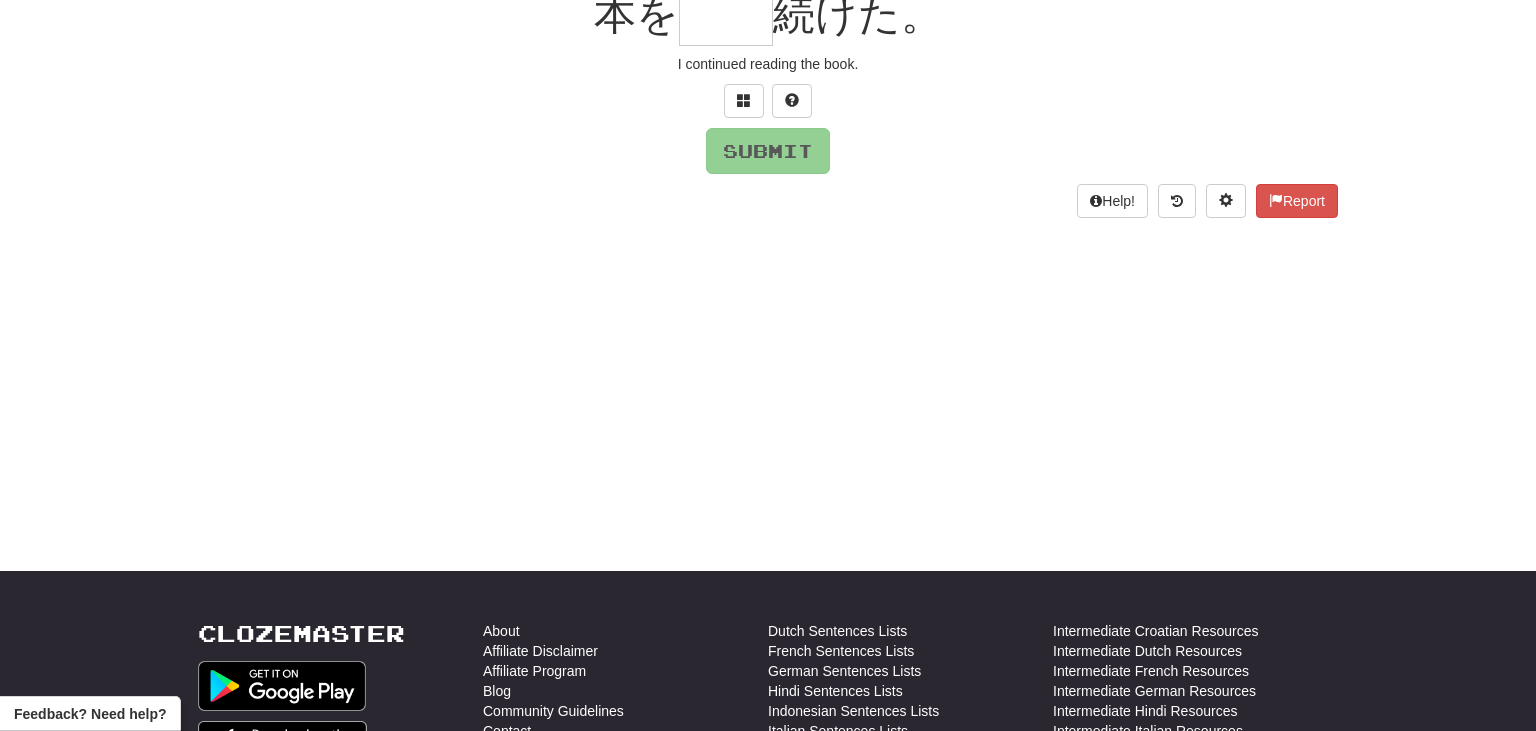 scroll, scrollTop: 197, scrollLeft: 0, axis: vertical 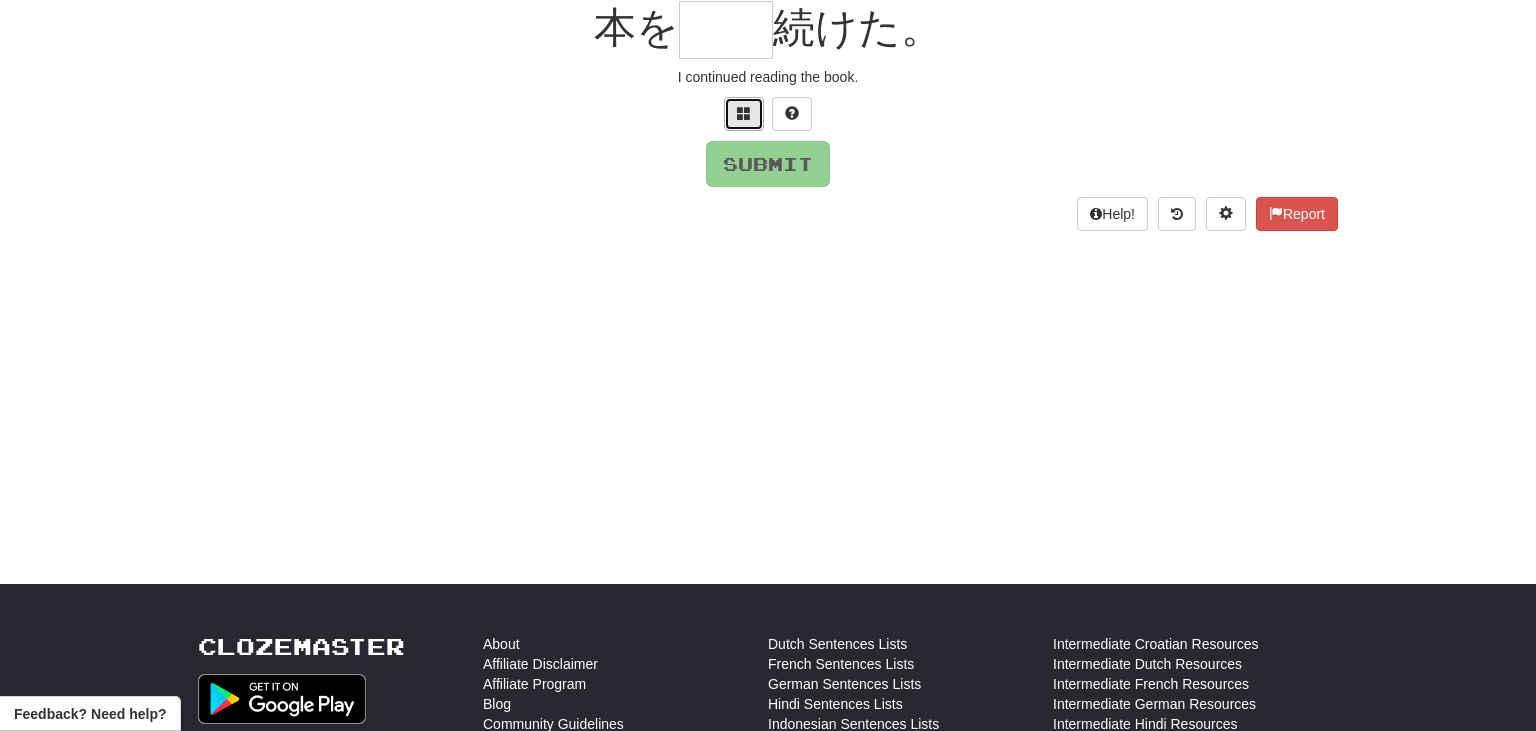 click at bounding box center [744, 113] 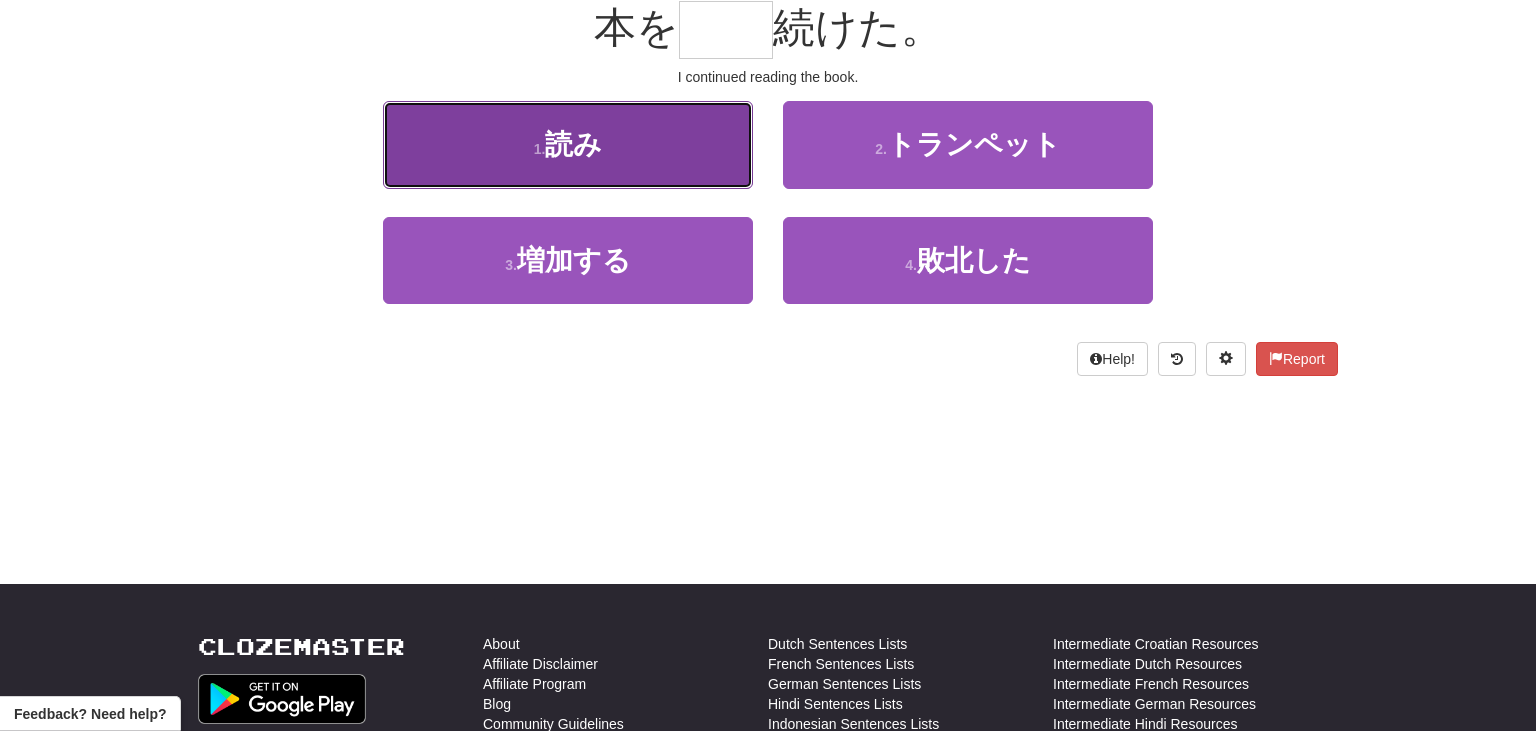 click on "1 .  読み" at bounding box center [568, 144] 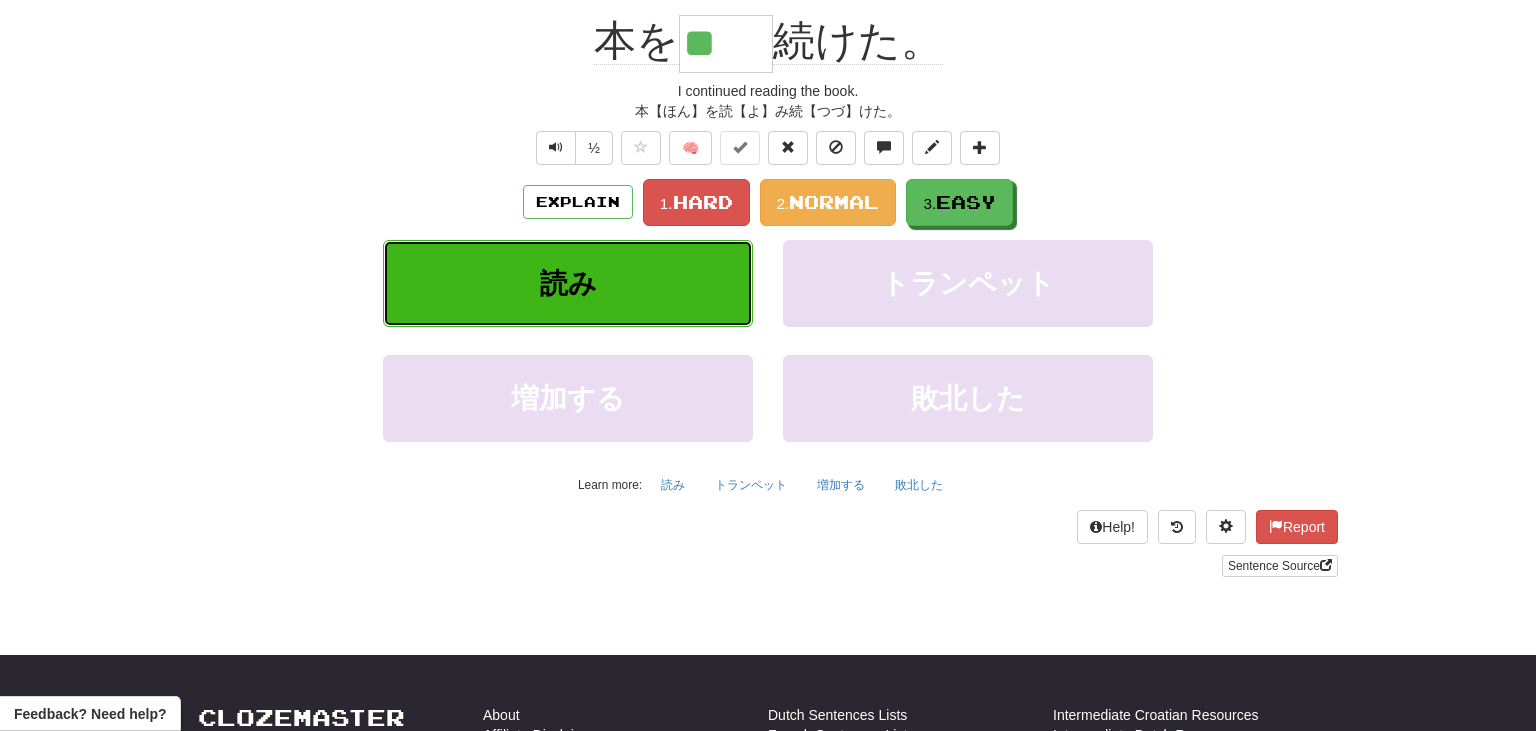scroll, scrollTop: 210, scrollLeft: 0, axis: vertical 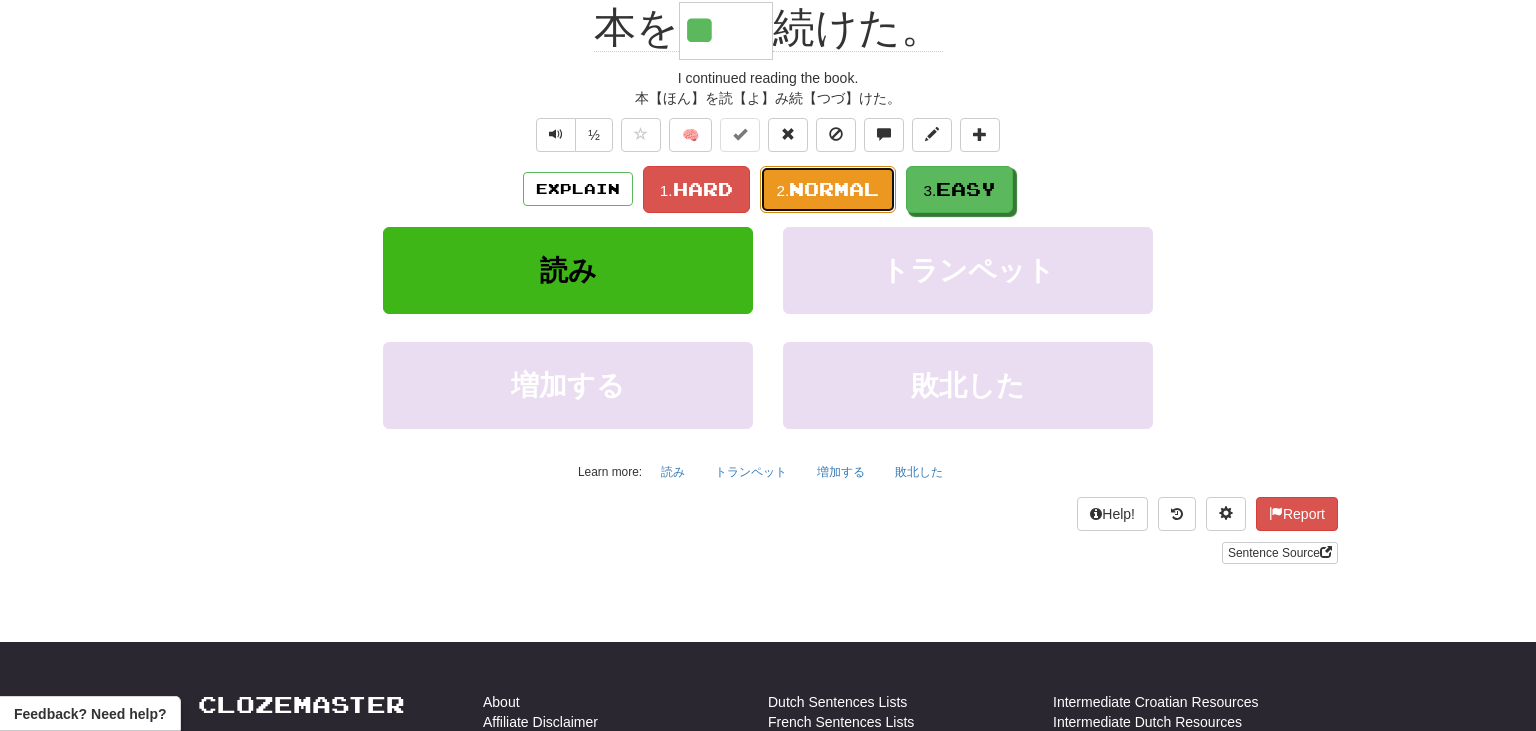 click on "Normal" at bounding box center [834, 189] 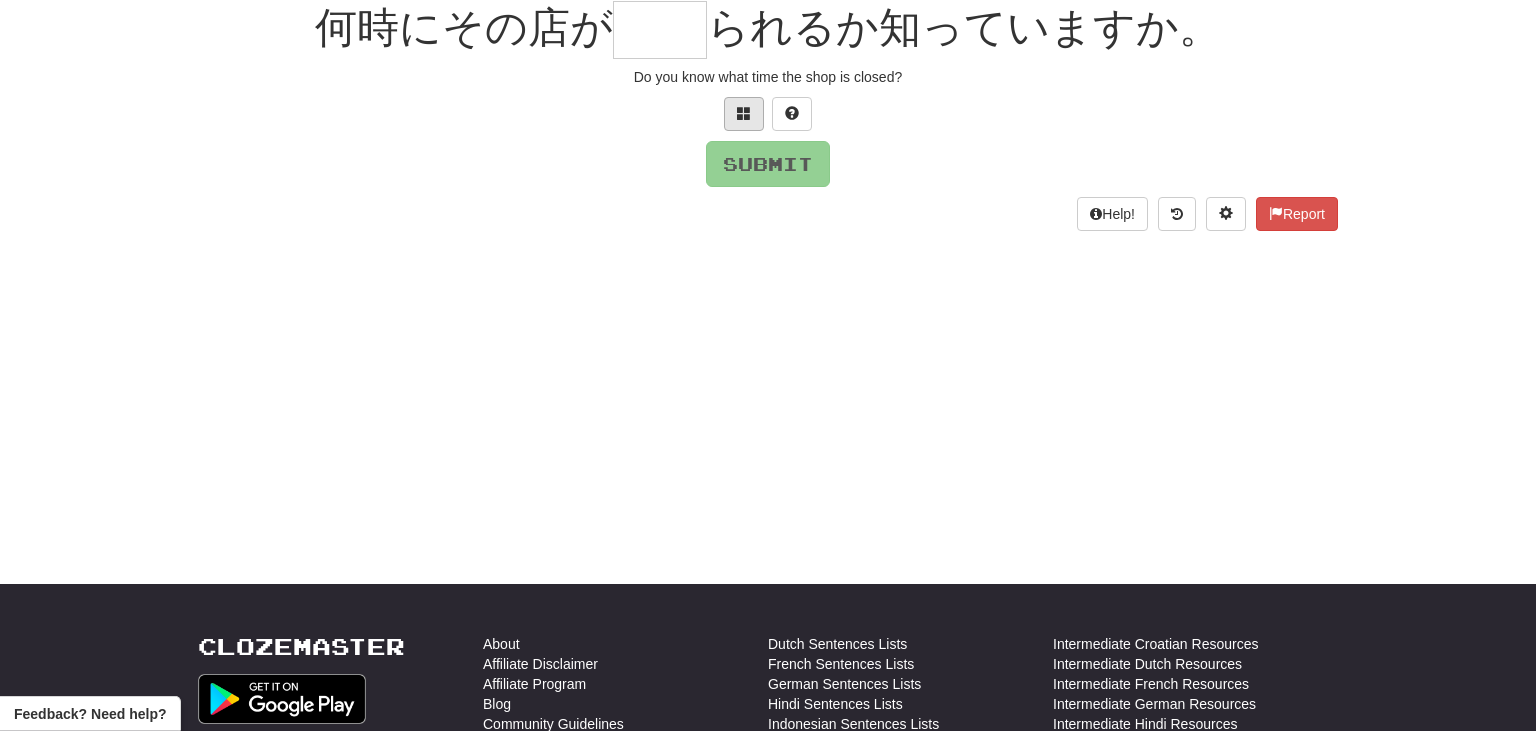 scroll, scrollTop: 219, scrollLeft: 0, axis: vertical 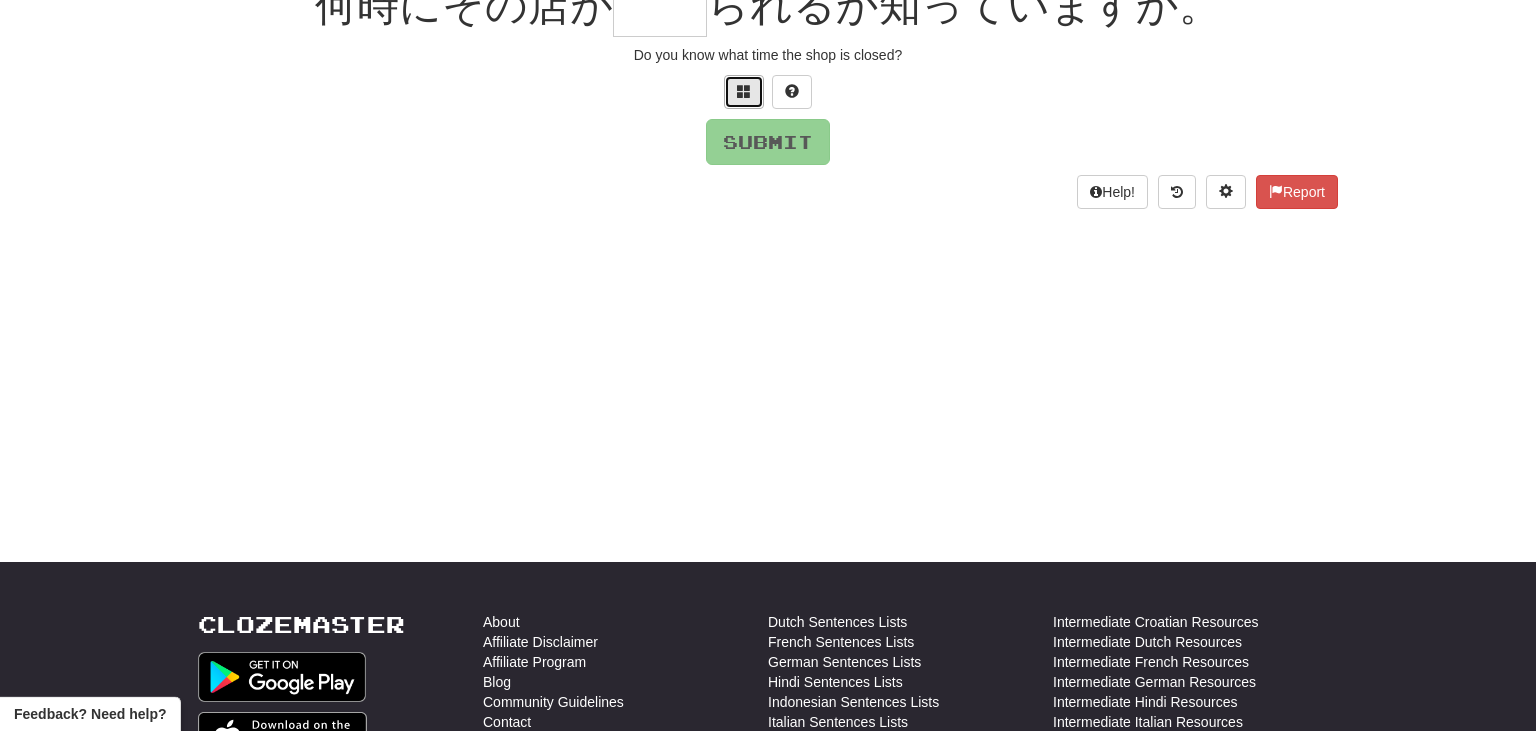 click at bounding box center [744, 92] 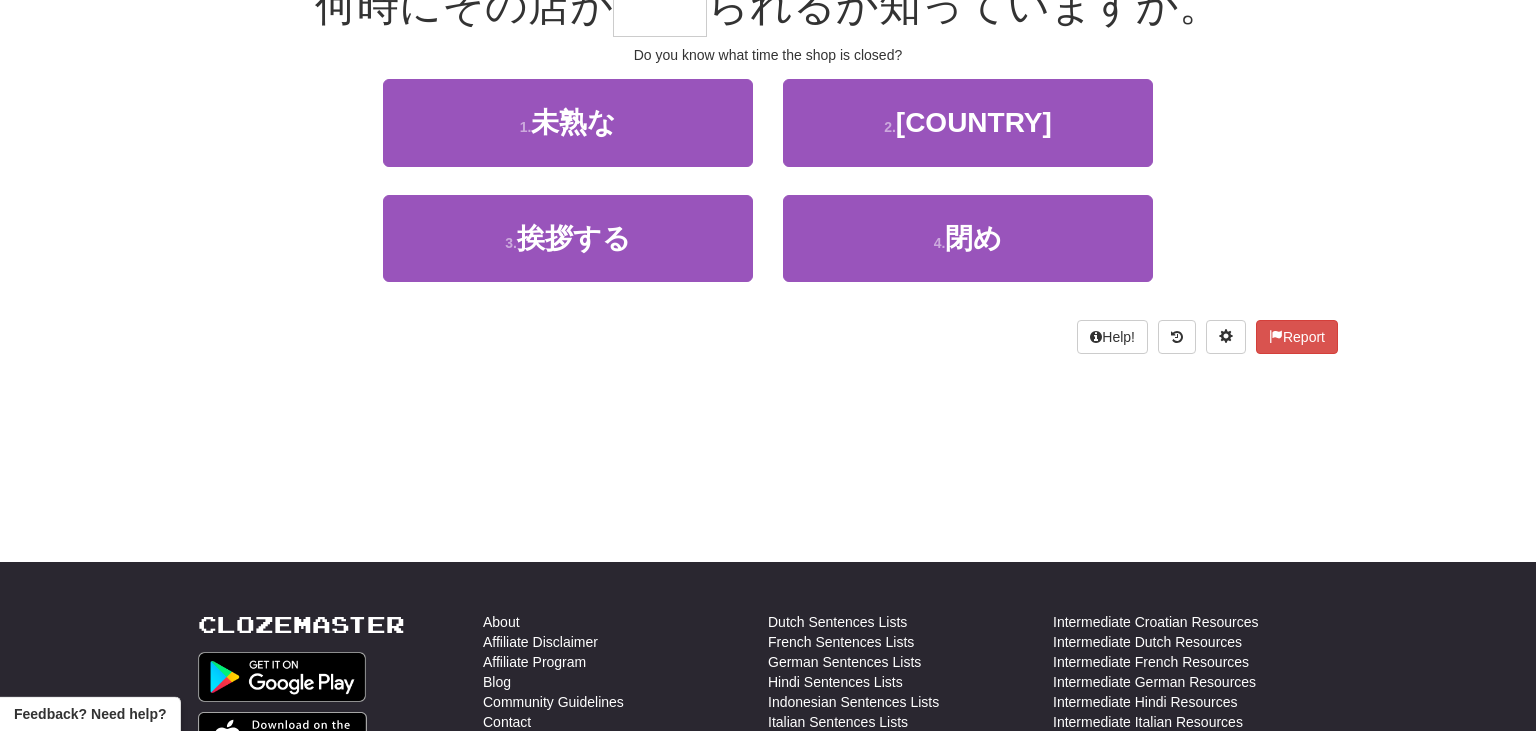 scroll, scrollTop: 200, scrollLeft: 0, axis: vertical 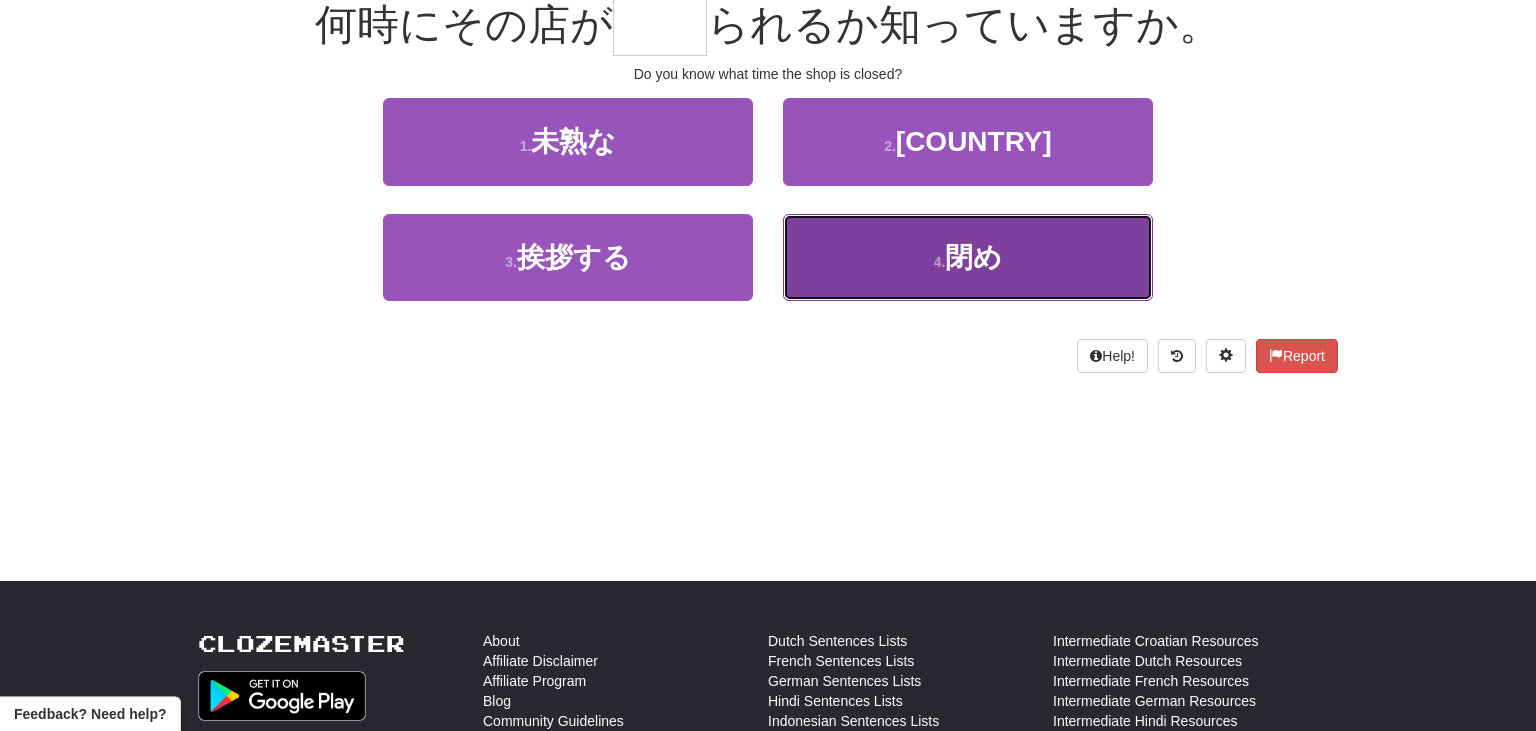 click on "4 .  閉め" at bounding box center [968, 257] 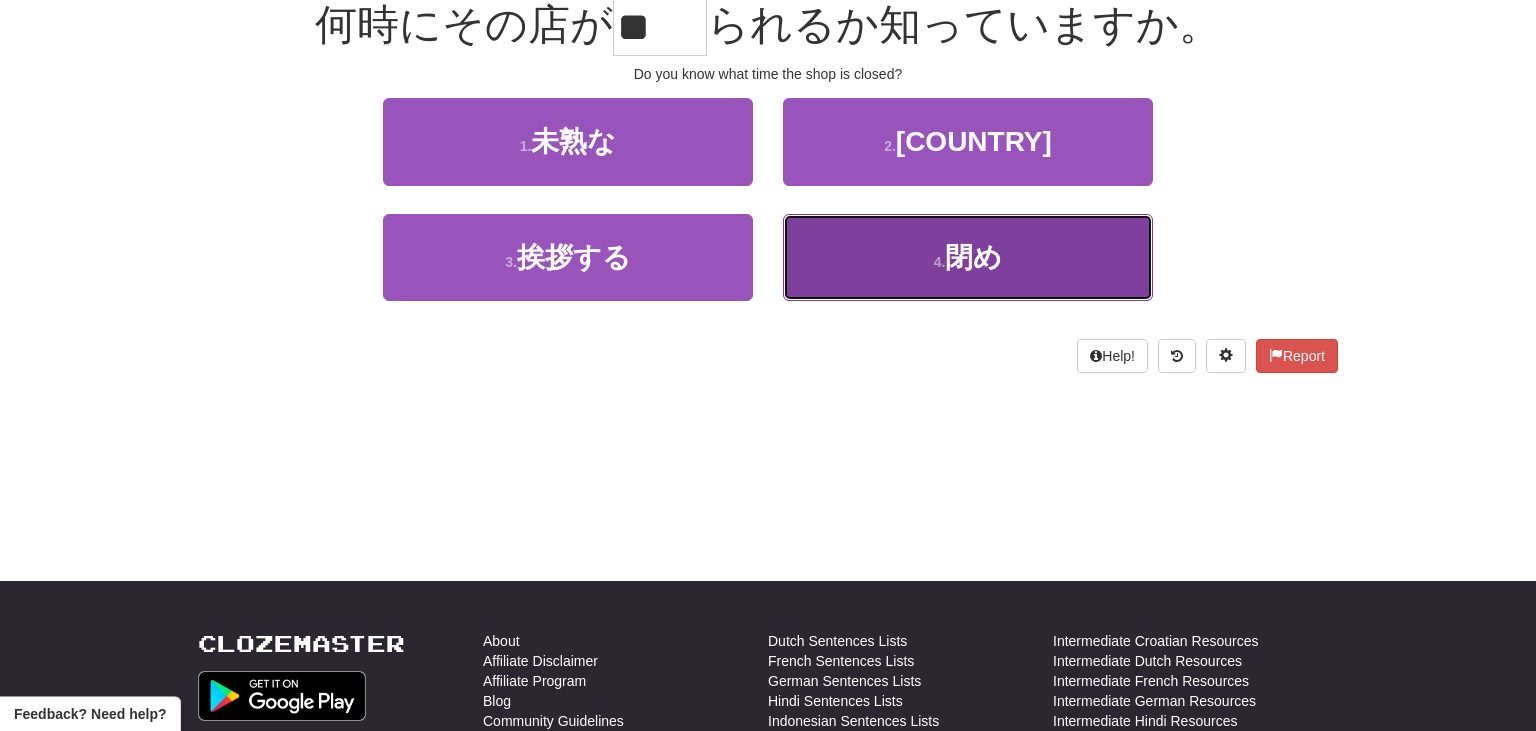 scroll, scrollTop: 213, scrollLeft: 0, axis: vertical 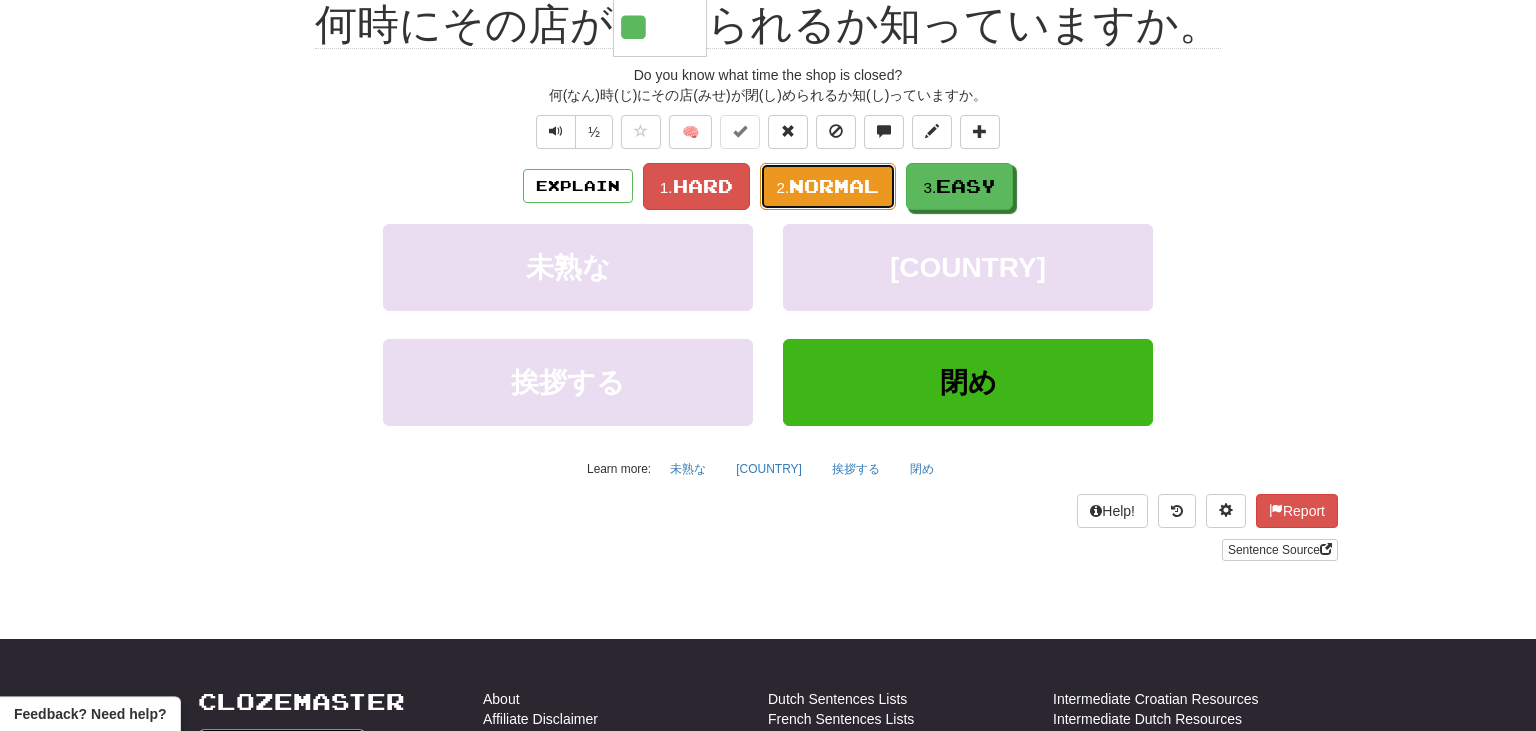 click on "Normal" at bounding box center [834, 186] 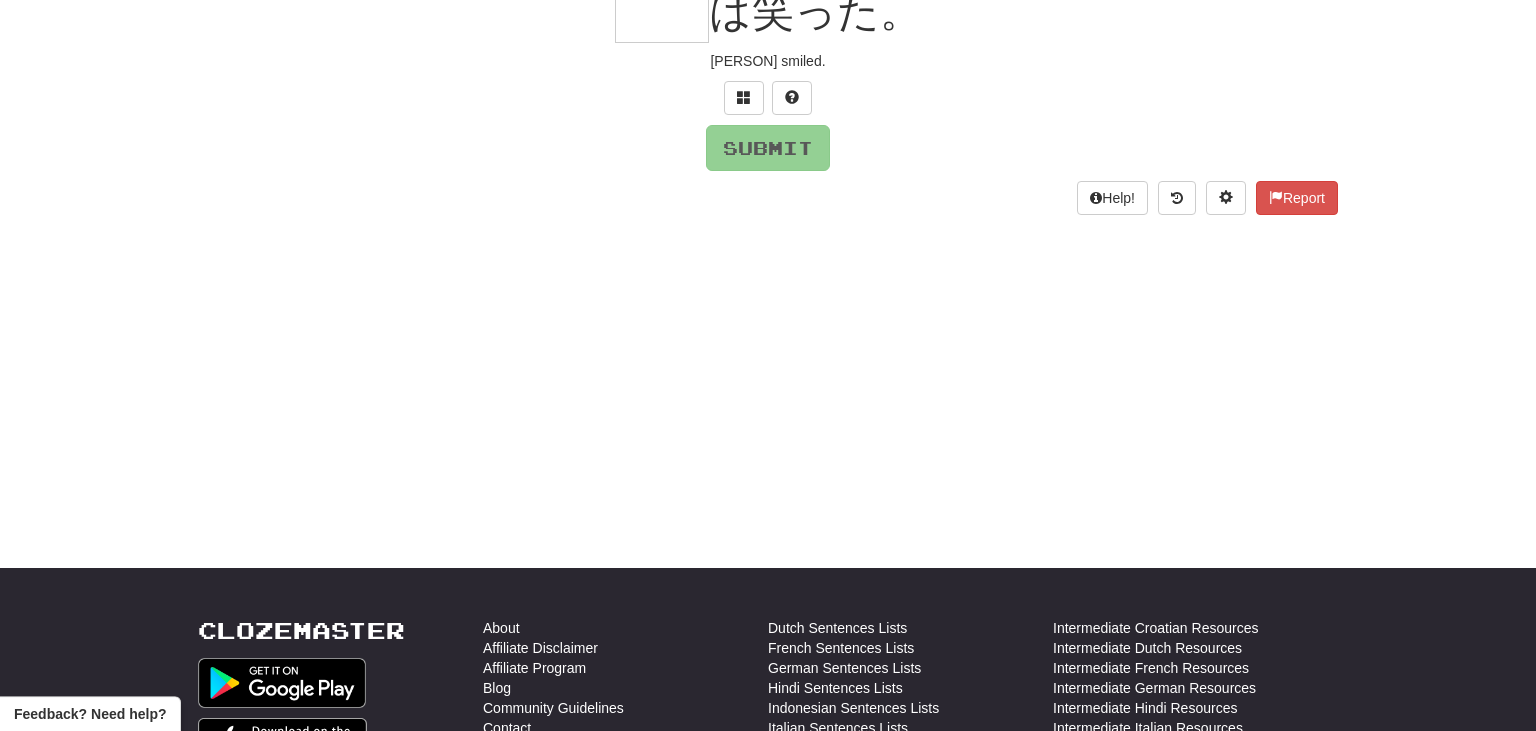 scroll, scrollTop: 200, scrollLeft: 0, axis: vertical 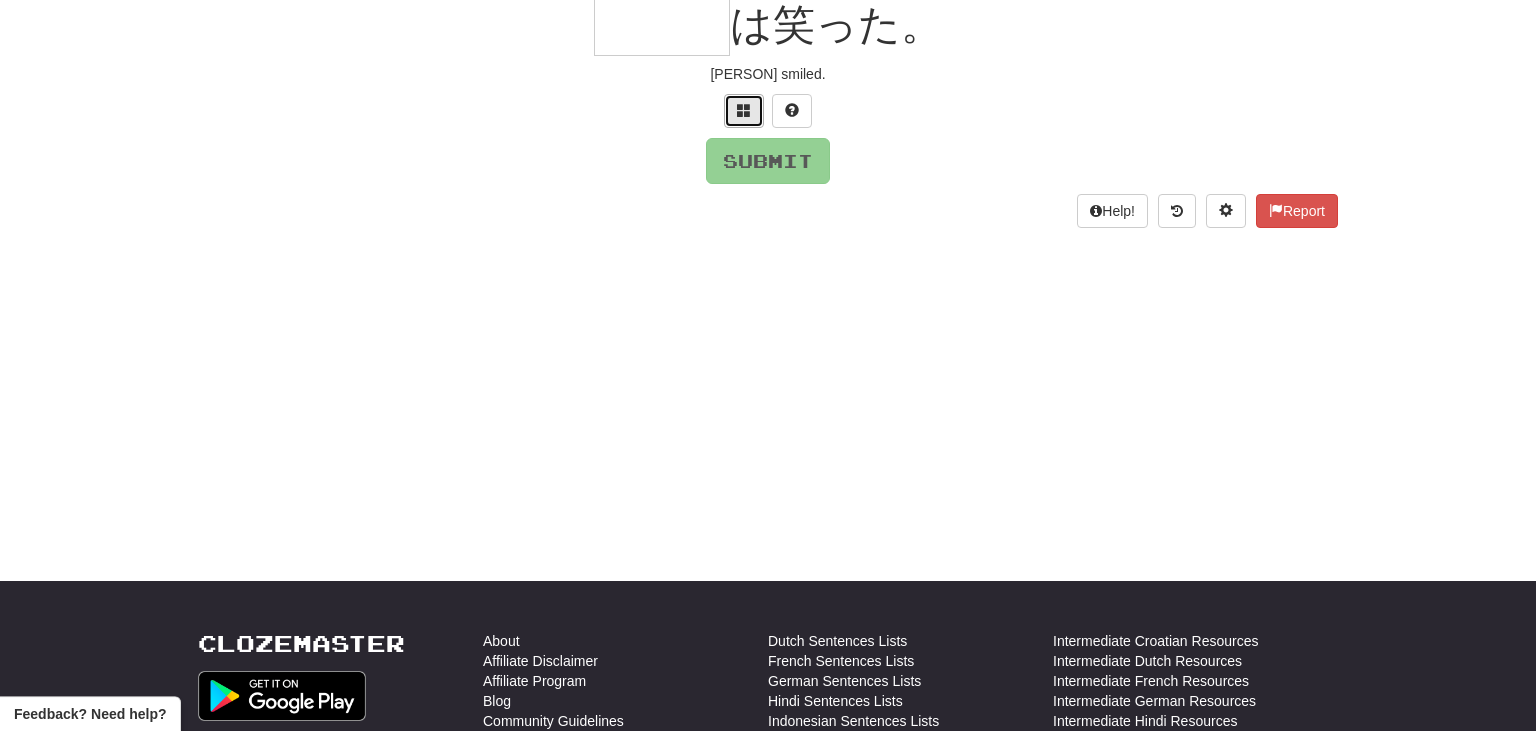 click at bounding box center (744, 110) 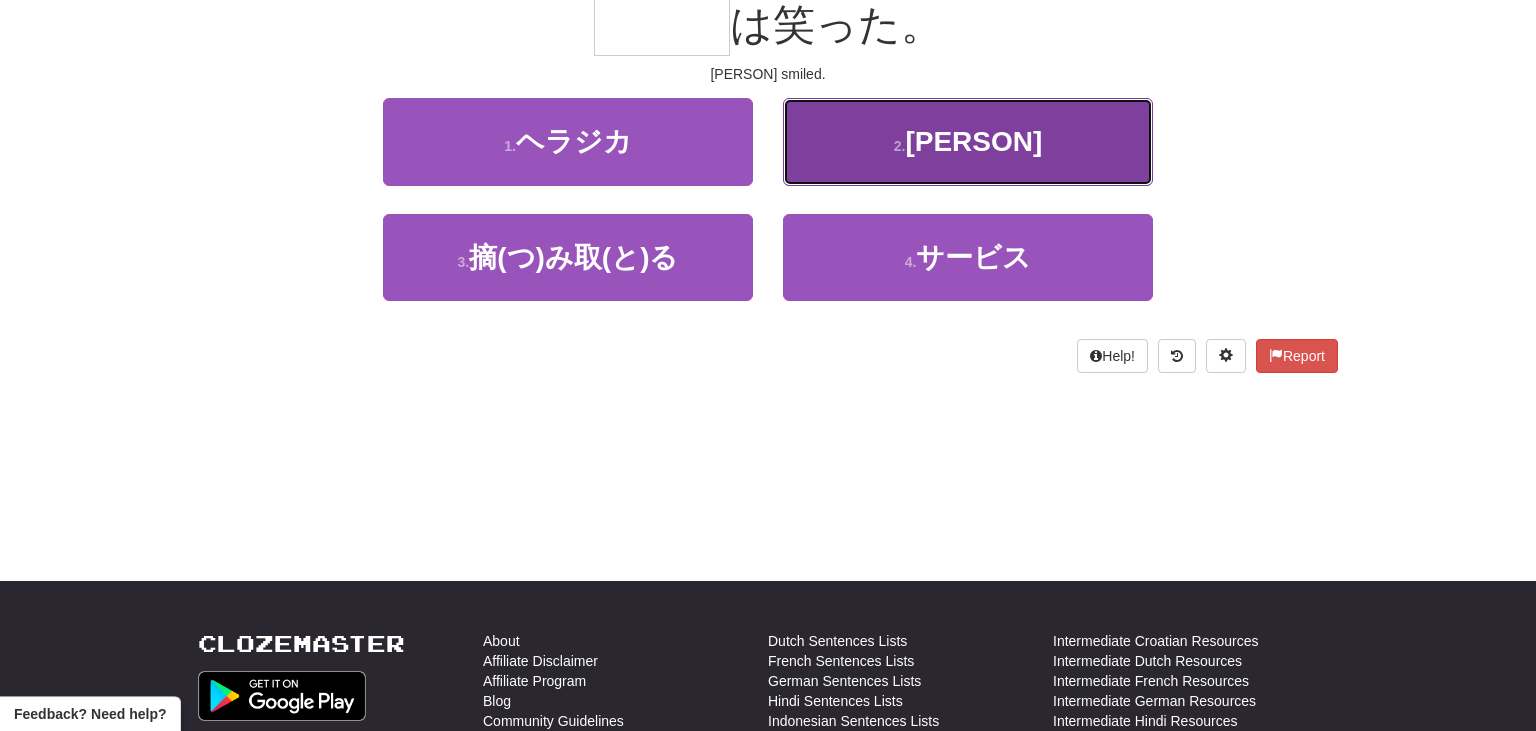 click on "マイク" at bounding box center [973, 141] 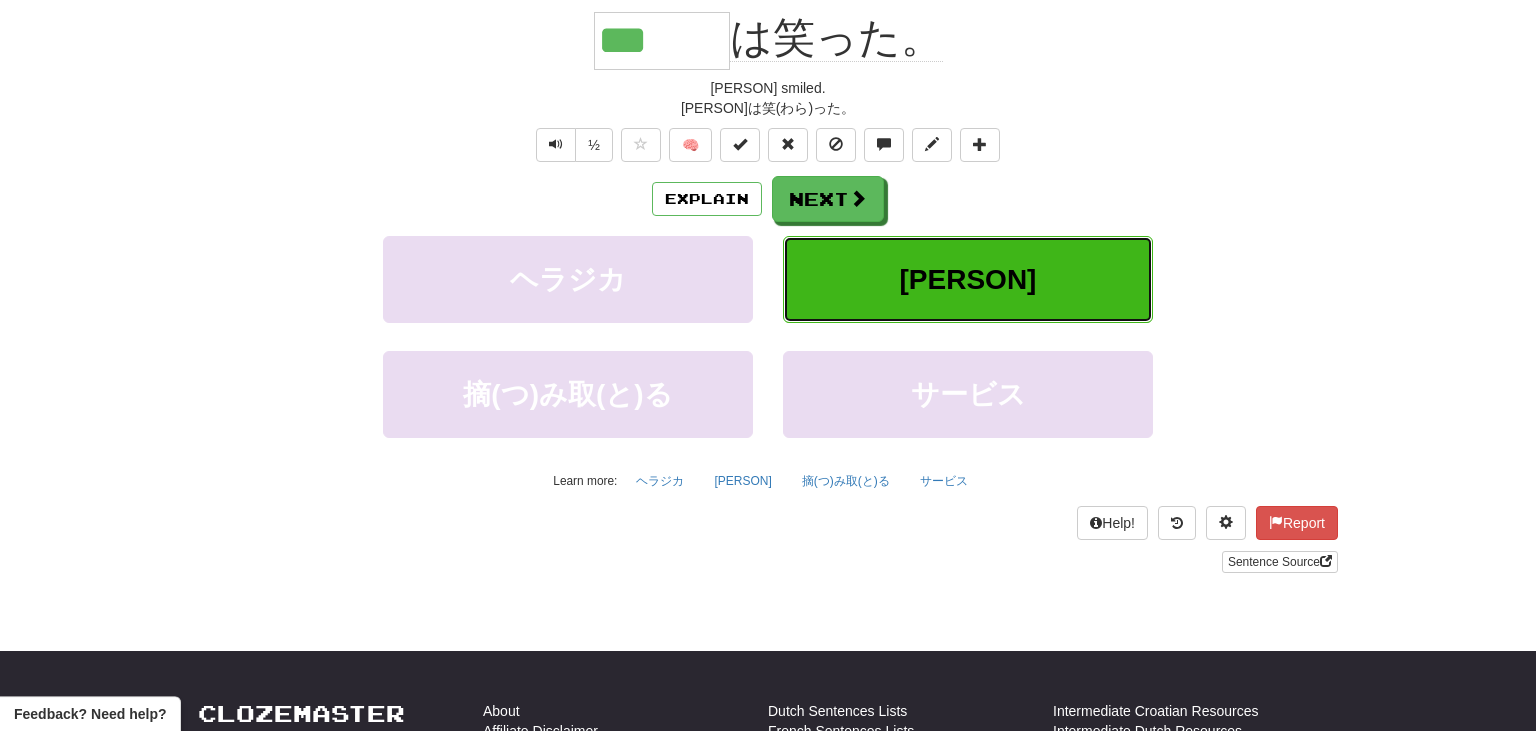 scroll, scrollTop: 213, scrollLeft: 0, axis: vertical 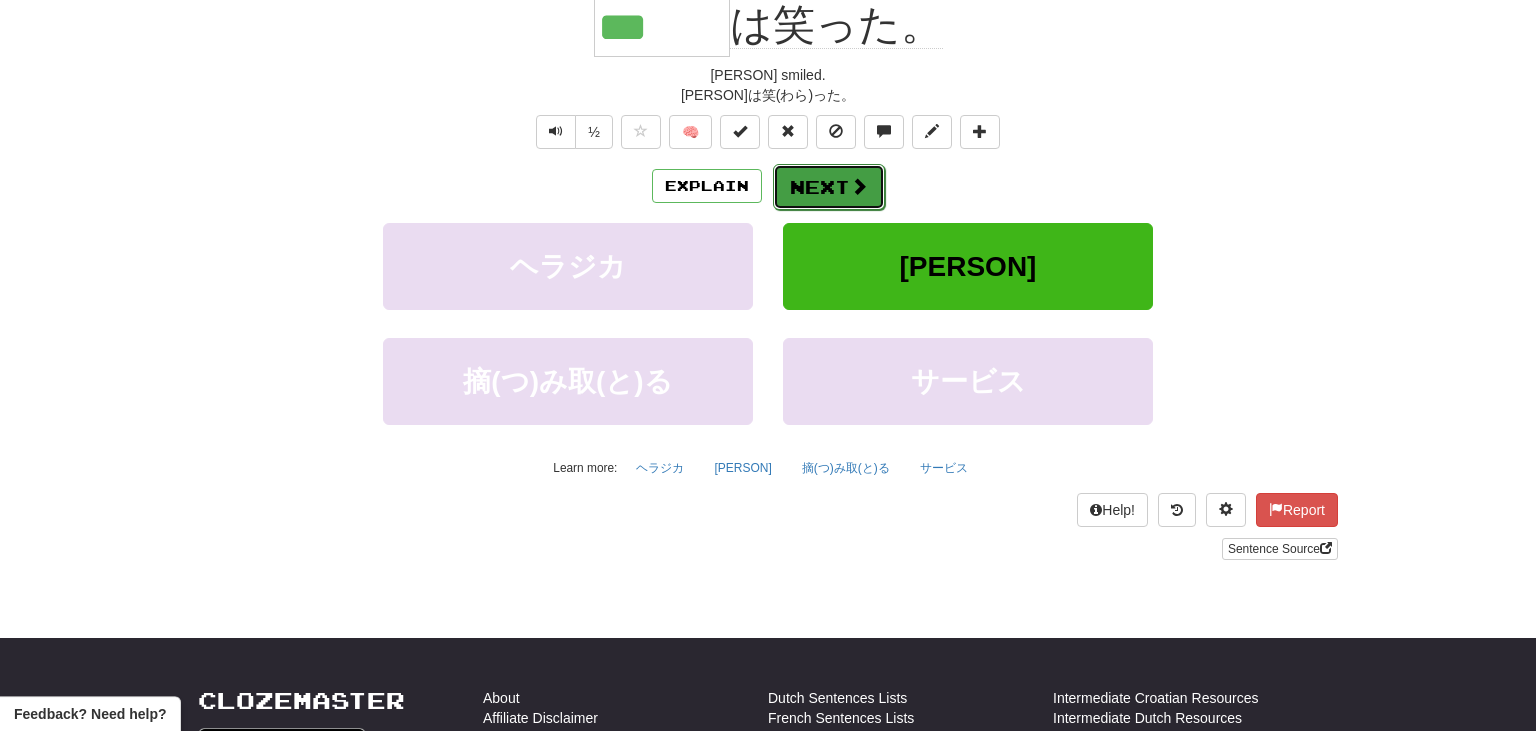 click on "Next" at bounding box center [829, 187] 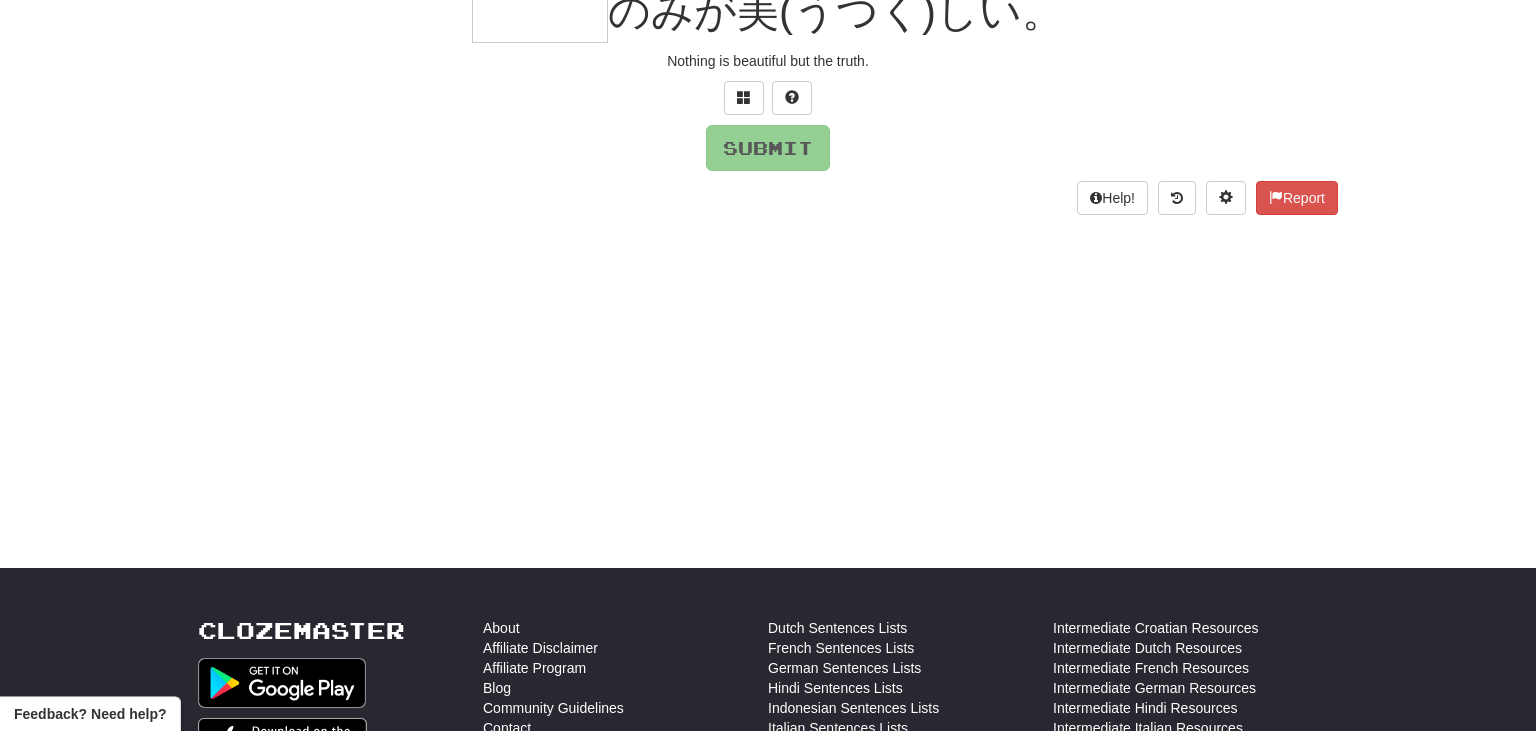 scroll, scrollTop: 200, scrollLeft: 0, axis: vertical 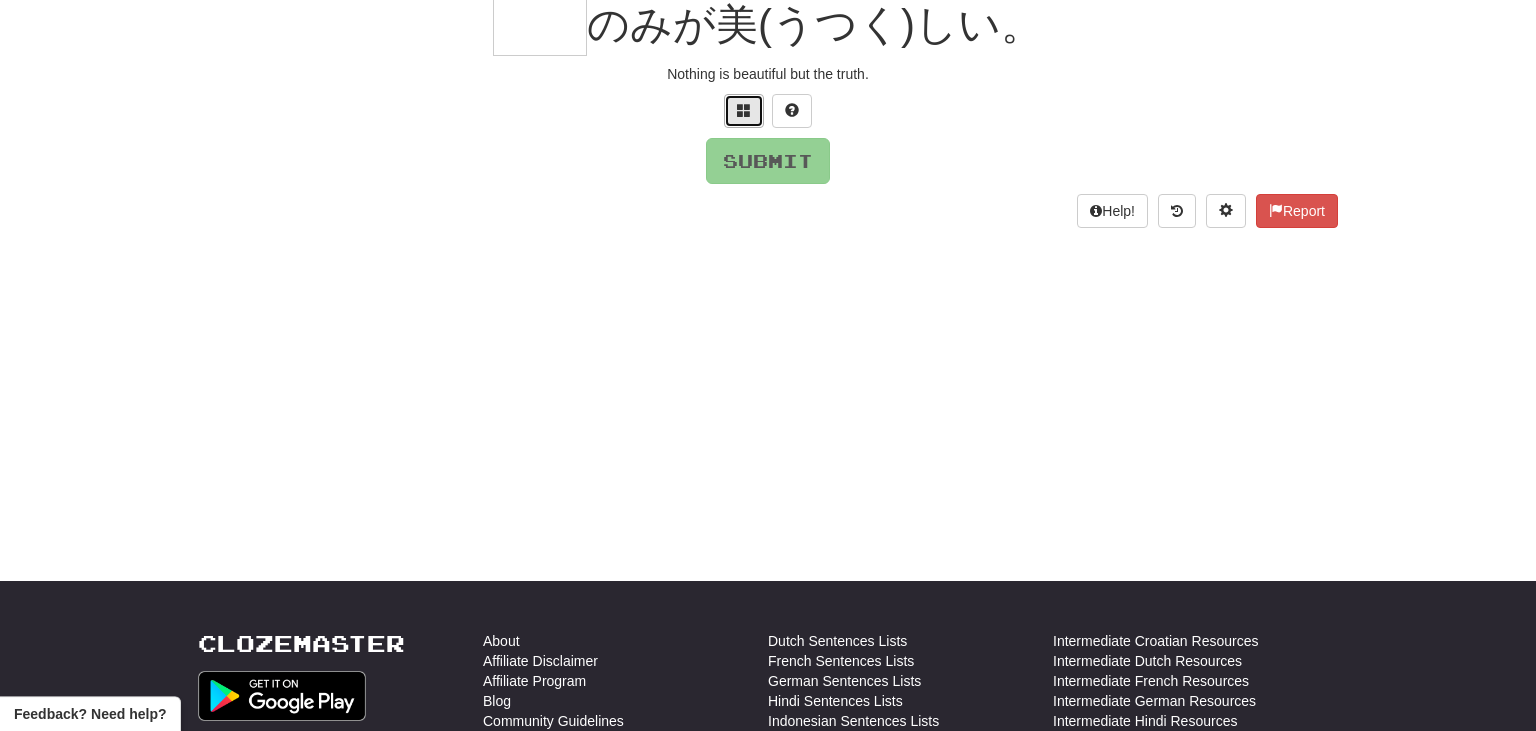 click at bounding box center [744, 111] 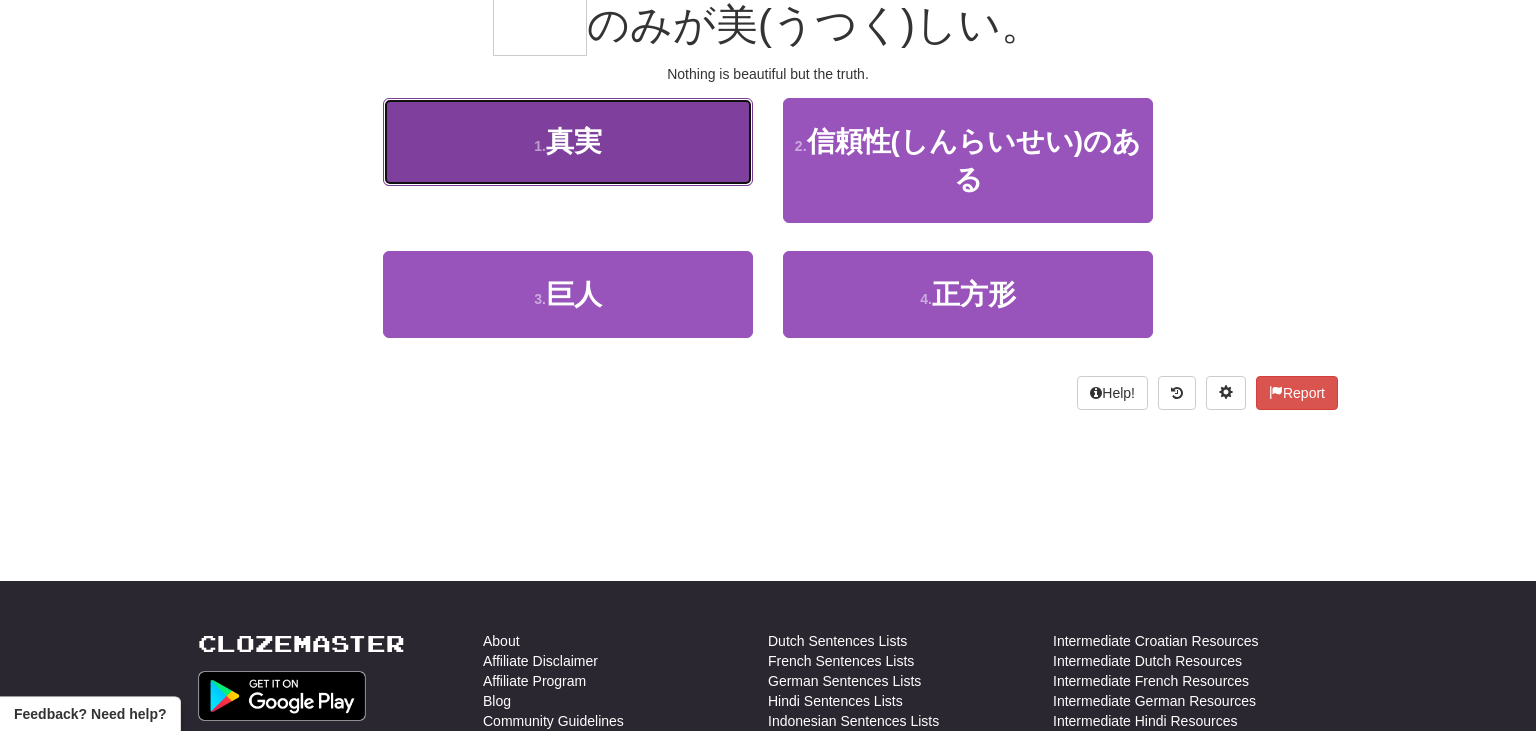 click on "1 .  真実" at bounding box center (568, 141) 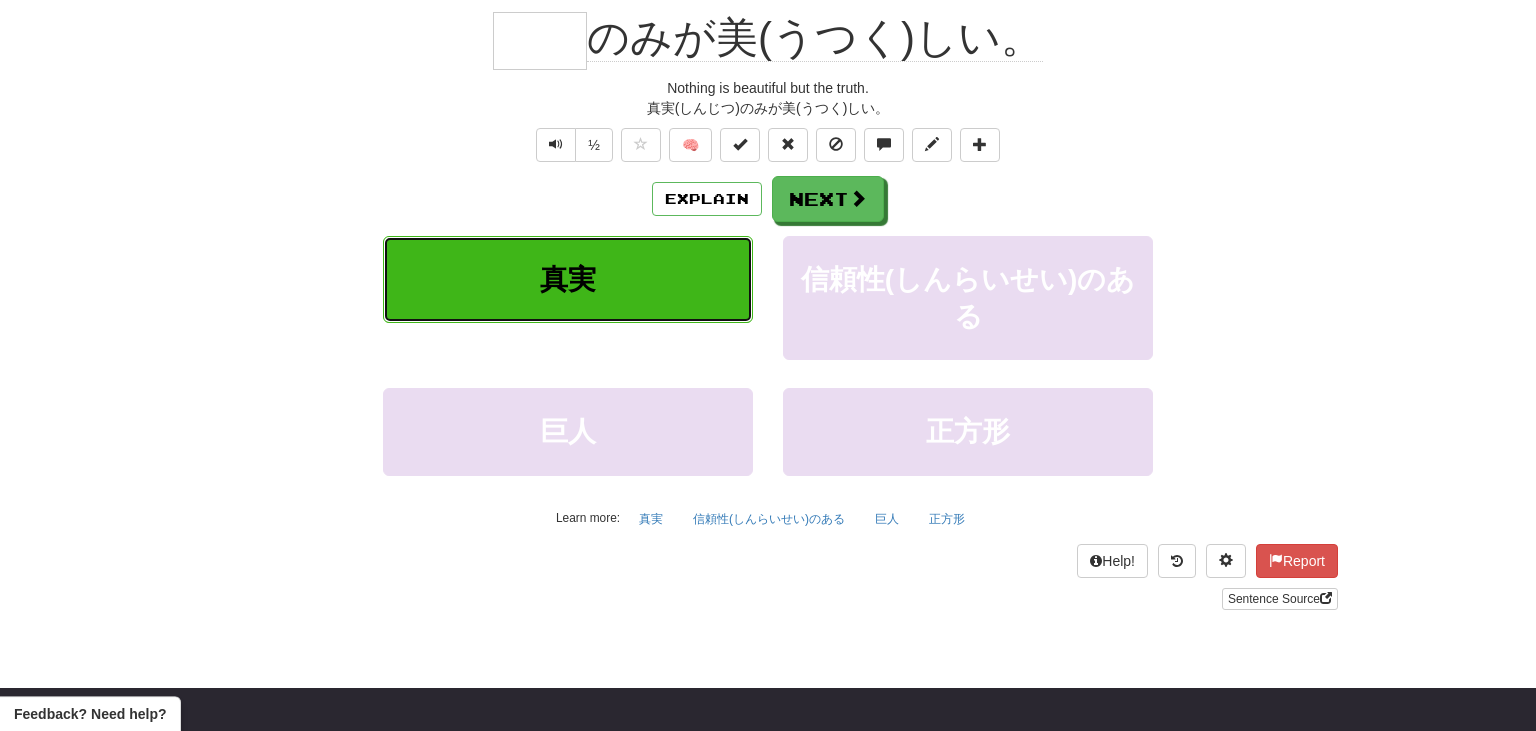 type on "**" 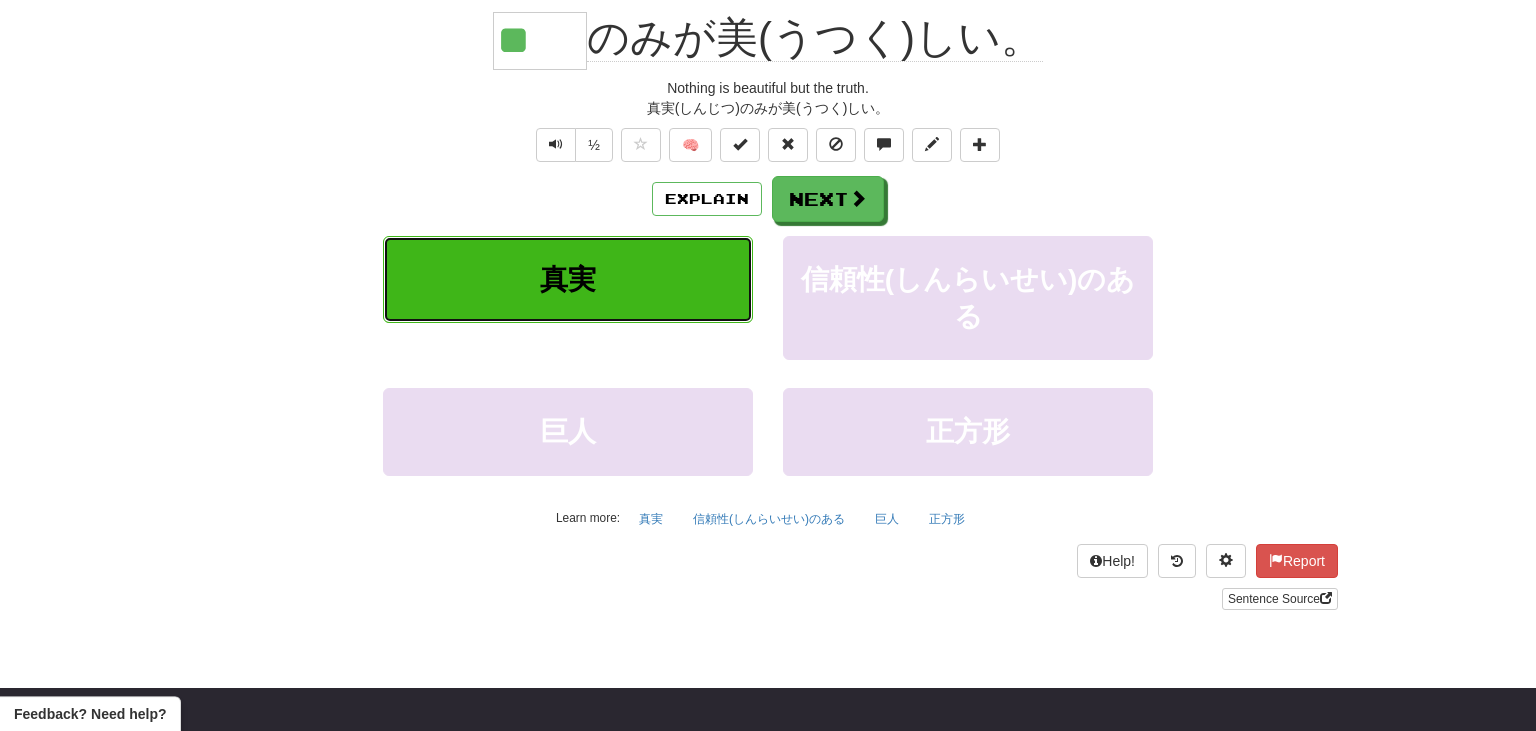 scroll, scrollTop: 213, scrollLeft: 0, axis: vertical 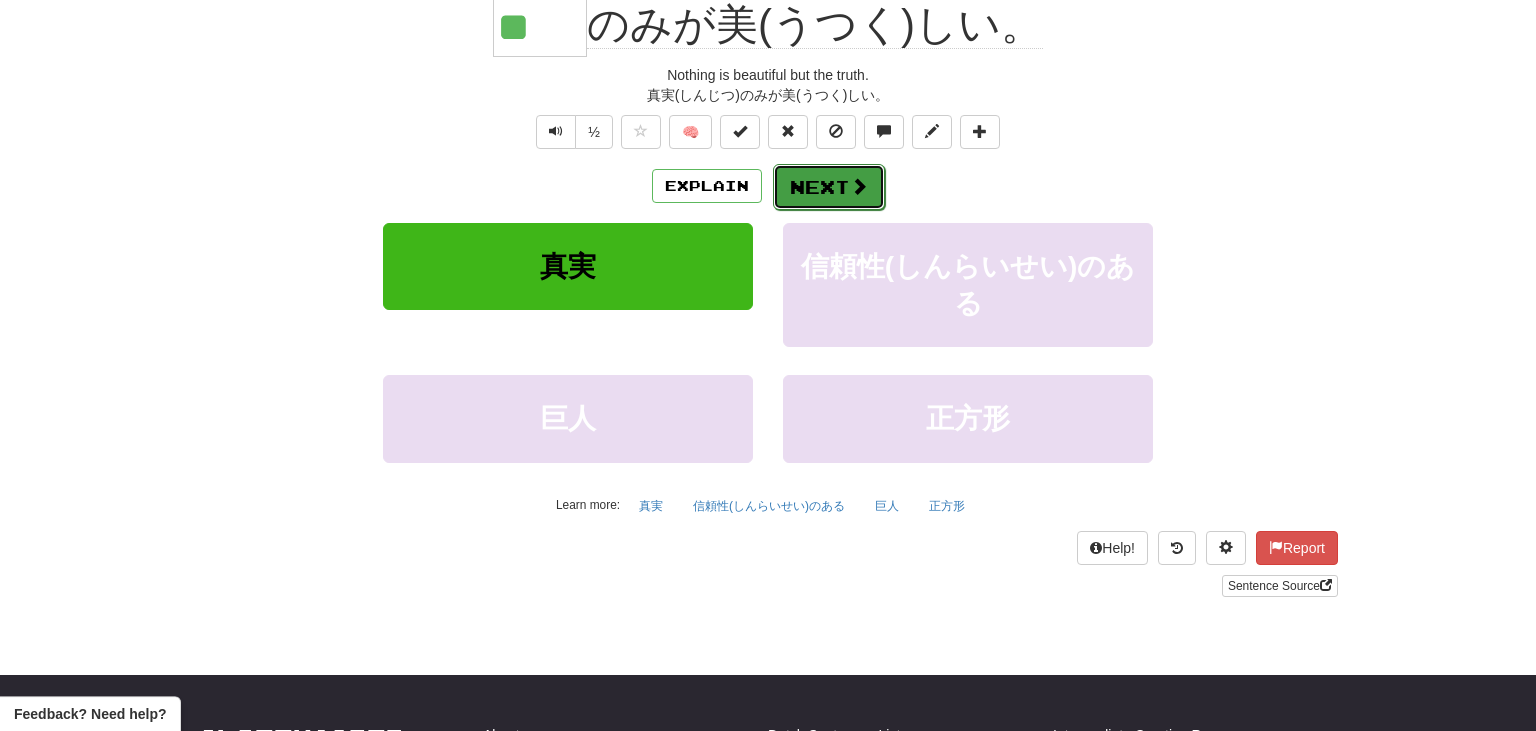 click on "Next" at bounding box center [829, 187] 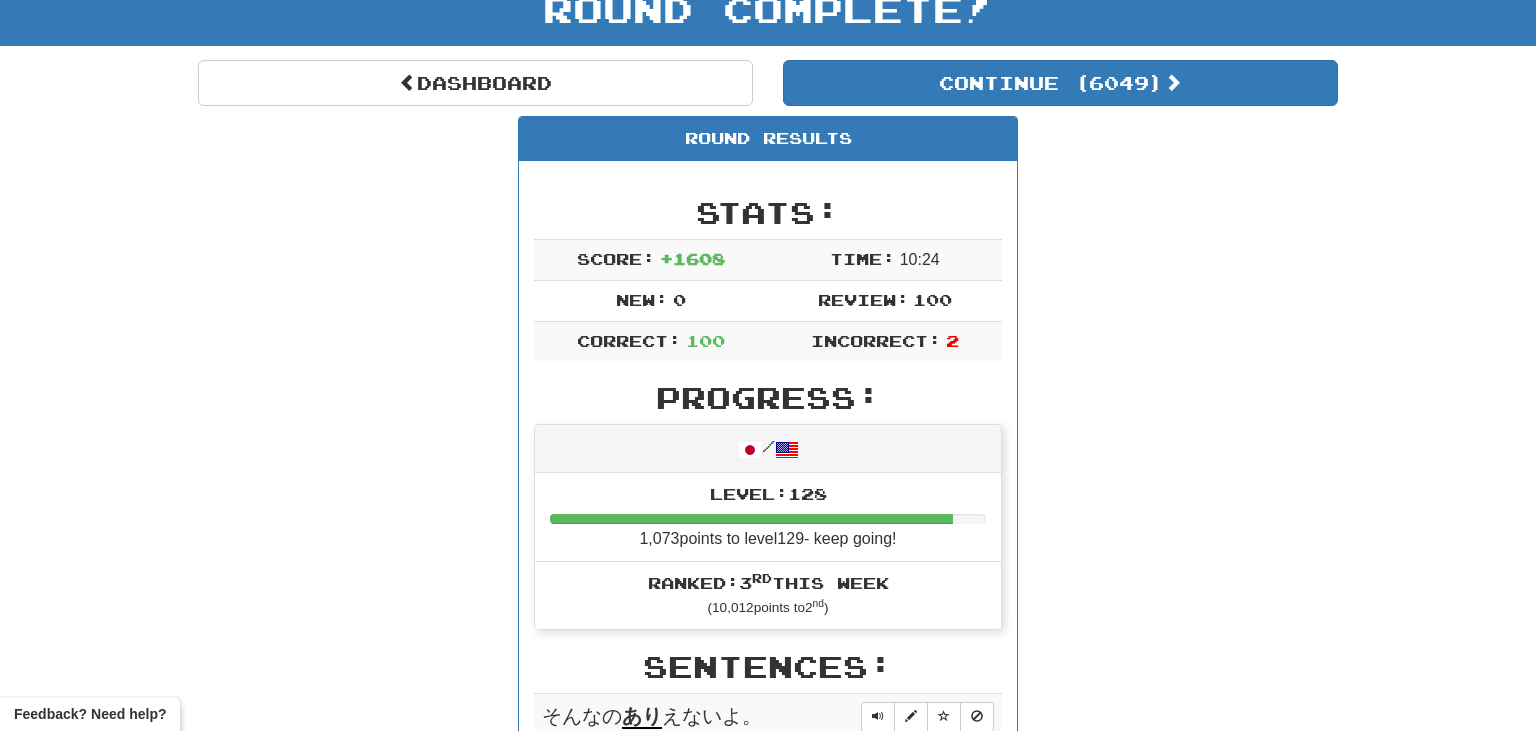scroll, scrollTop: 0, scrollLeft: 0, axis: both 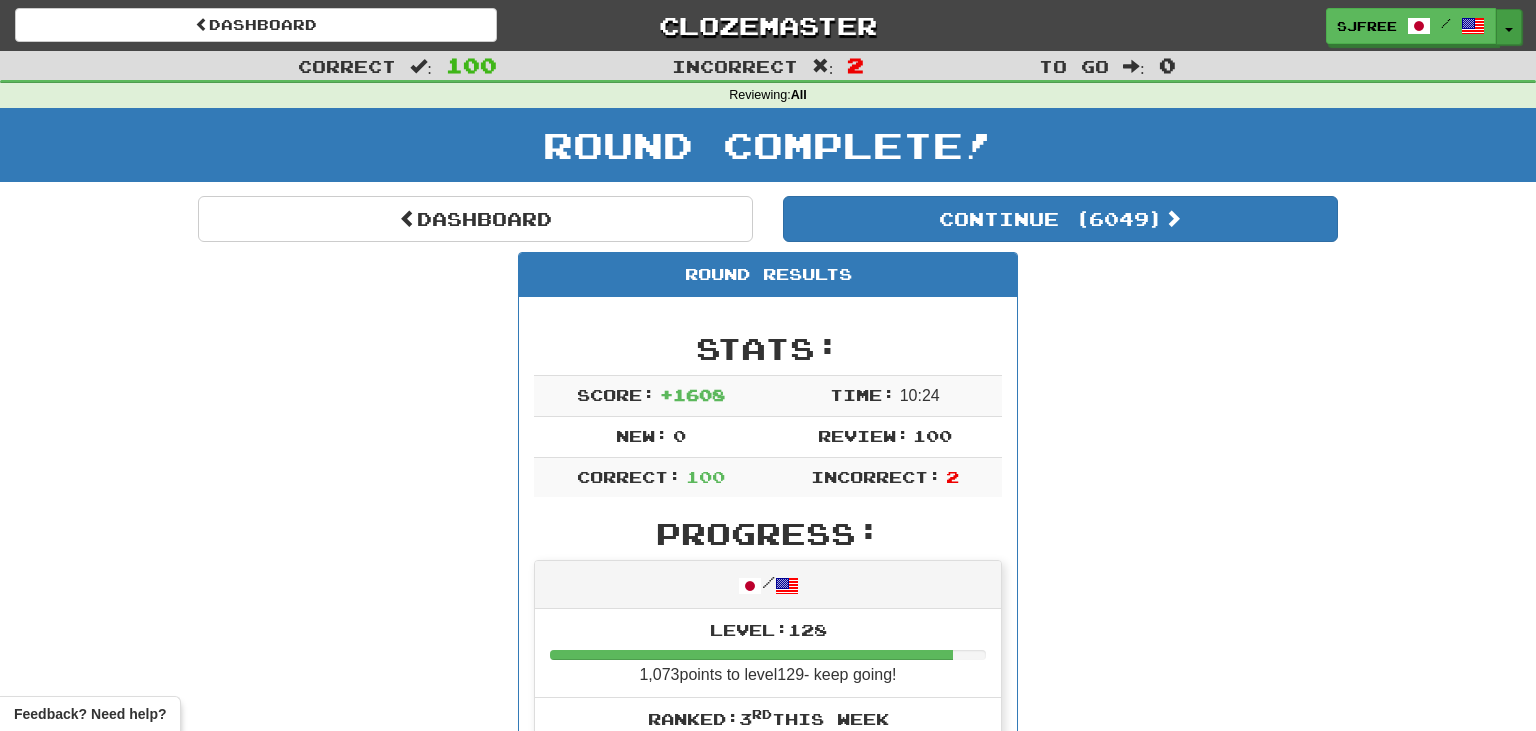 click on "Toggle Dropdown" at bounding box center (1509, 27) 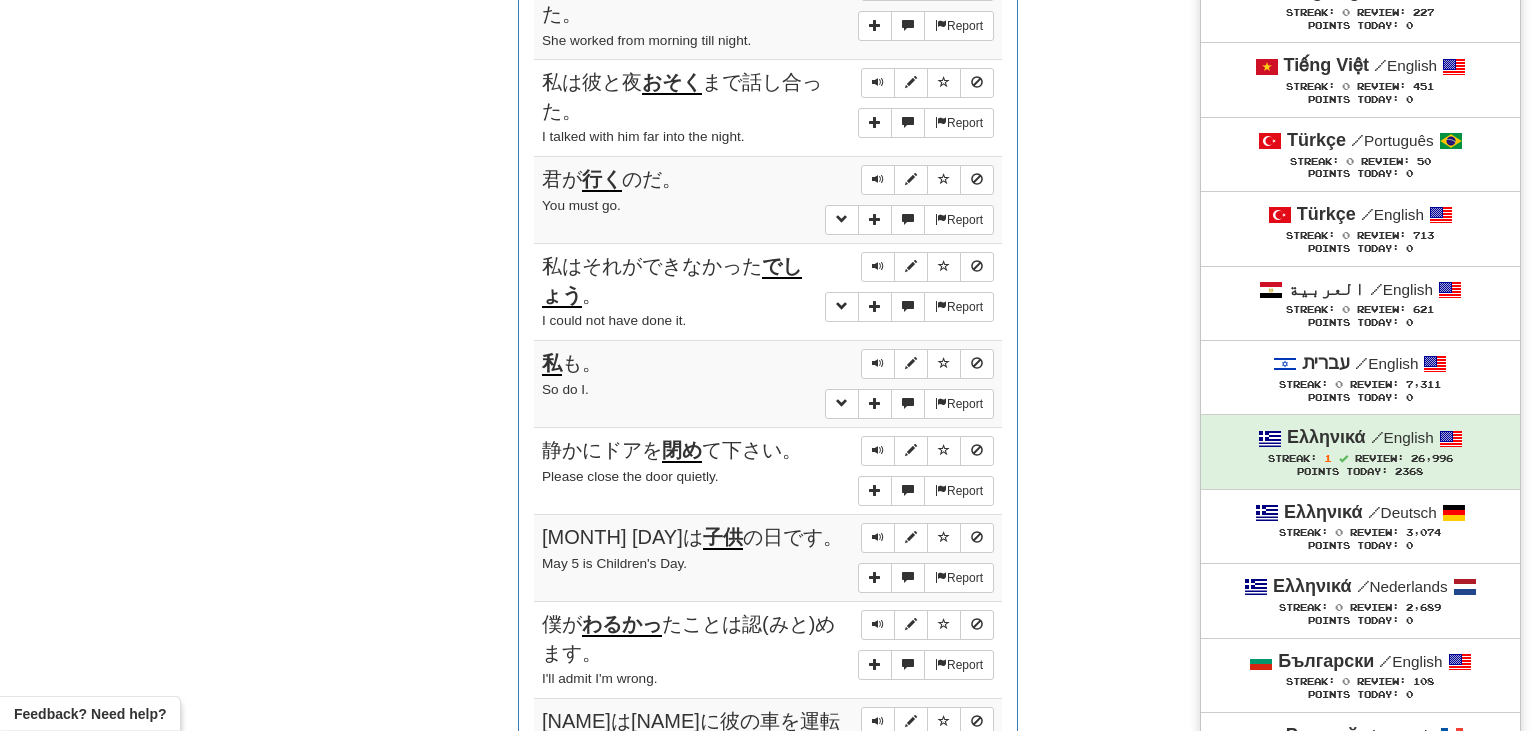 scroll, scrollTop: 6357, scrollLeft: 0, axis: vertical 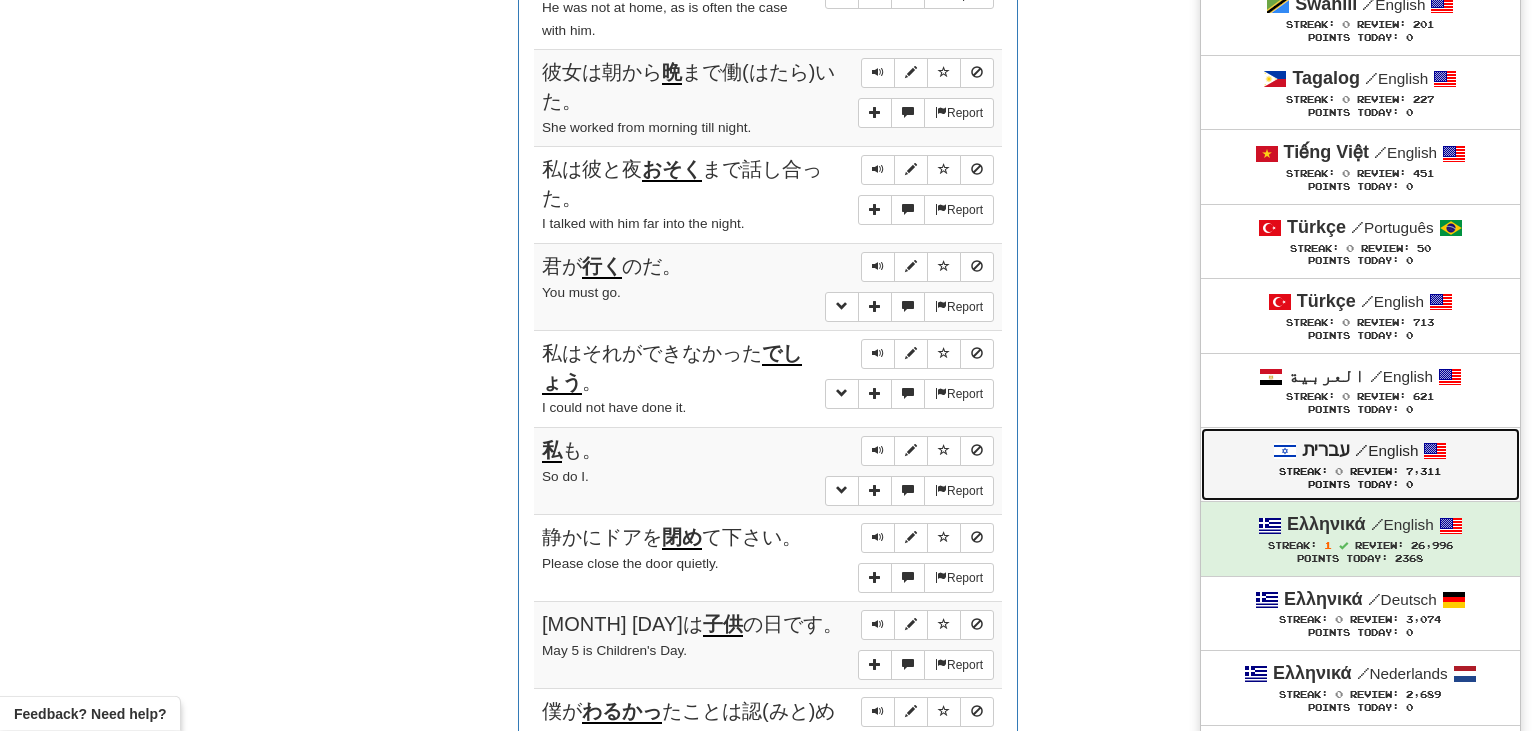 click on "עברית
/
English
Streak:
0
Review:
7,311
Points Today: 0" at bounding box center [1360, 464] 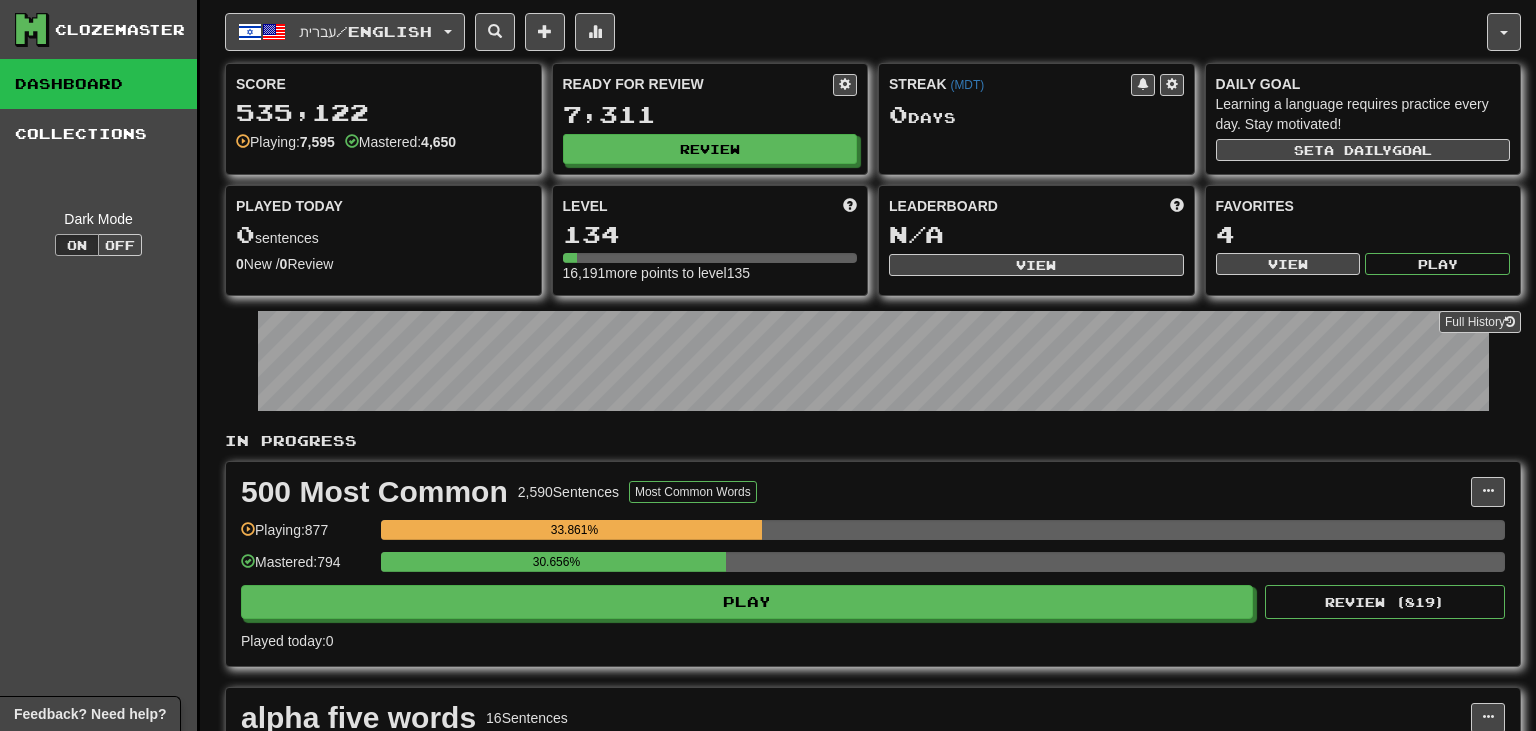 scroll, scrollTop: 0, scrollLeft: 0, axis: both 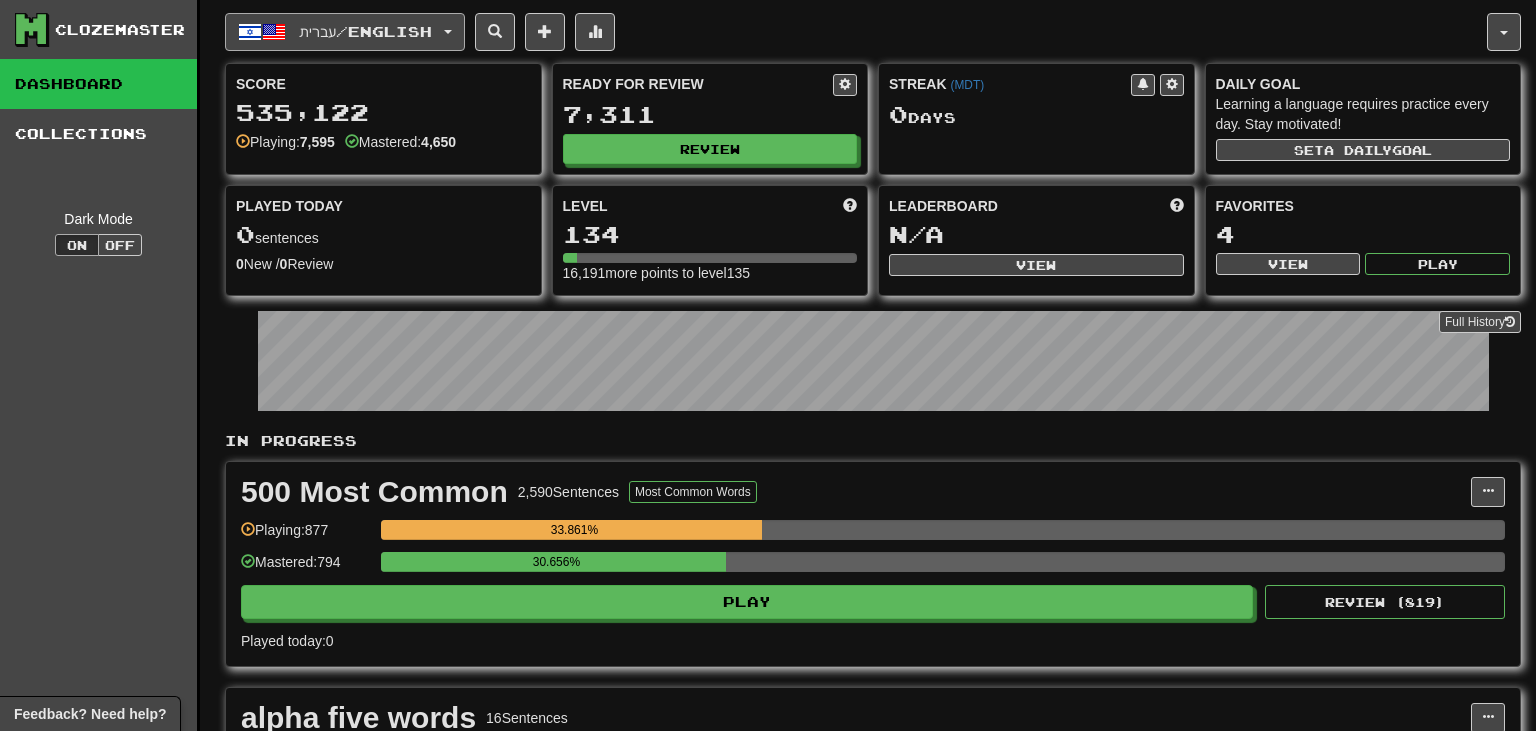 click on "עברית  /  English" at bounding box center (345, 32) 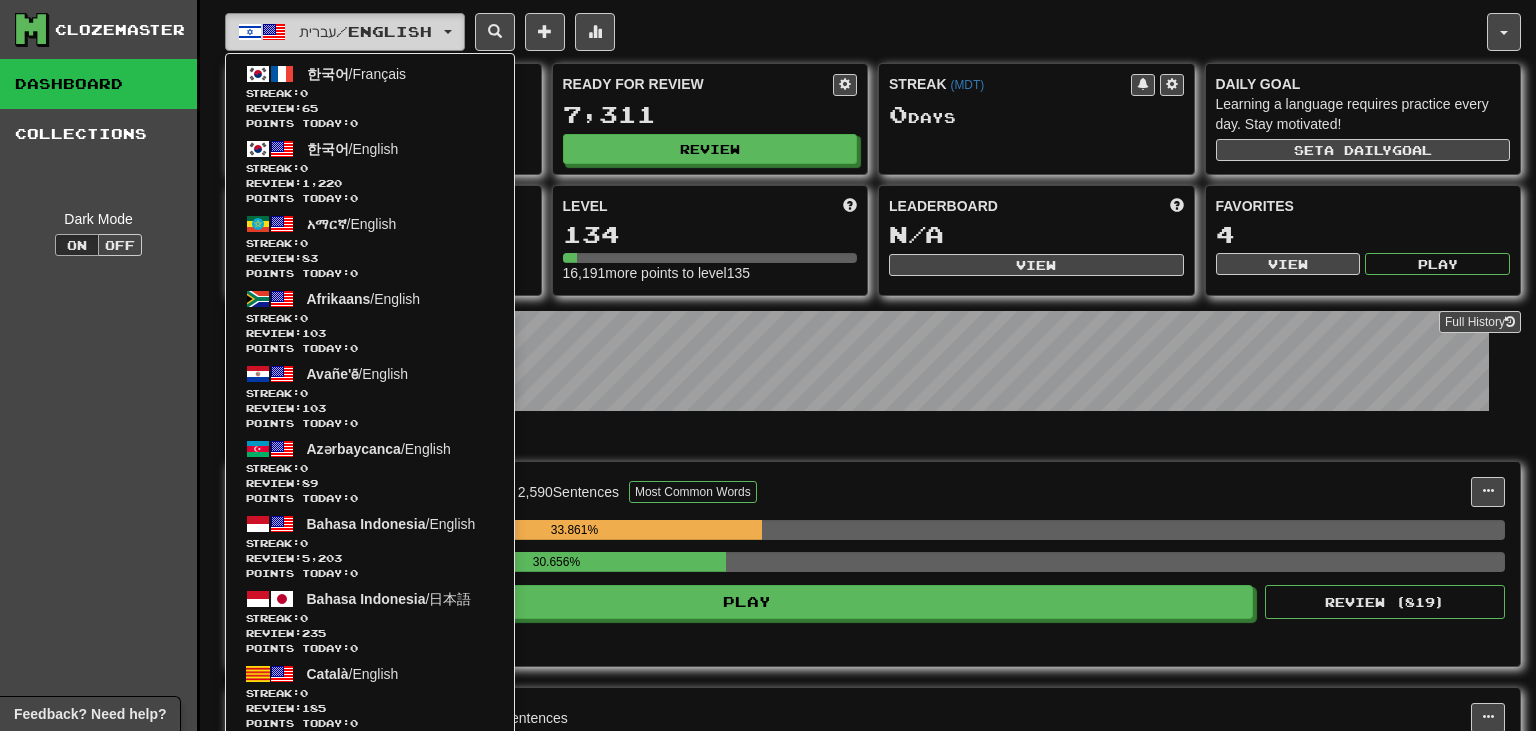 type 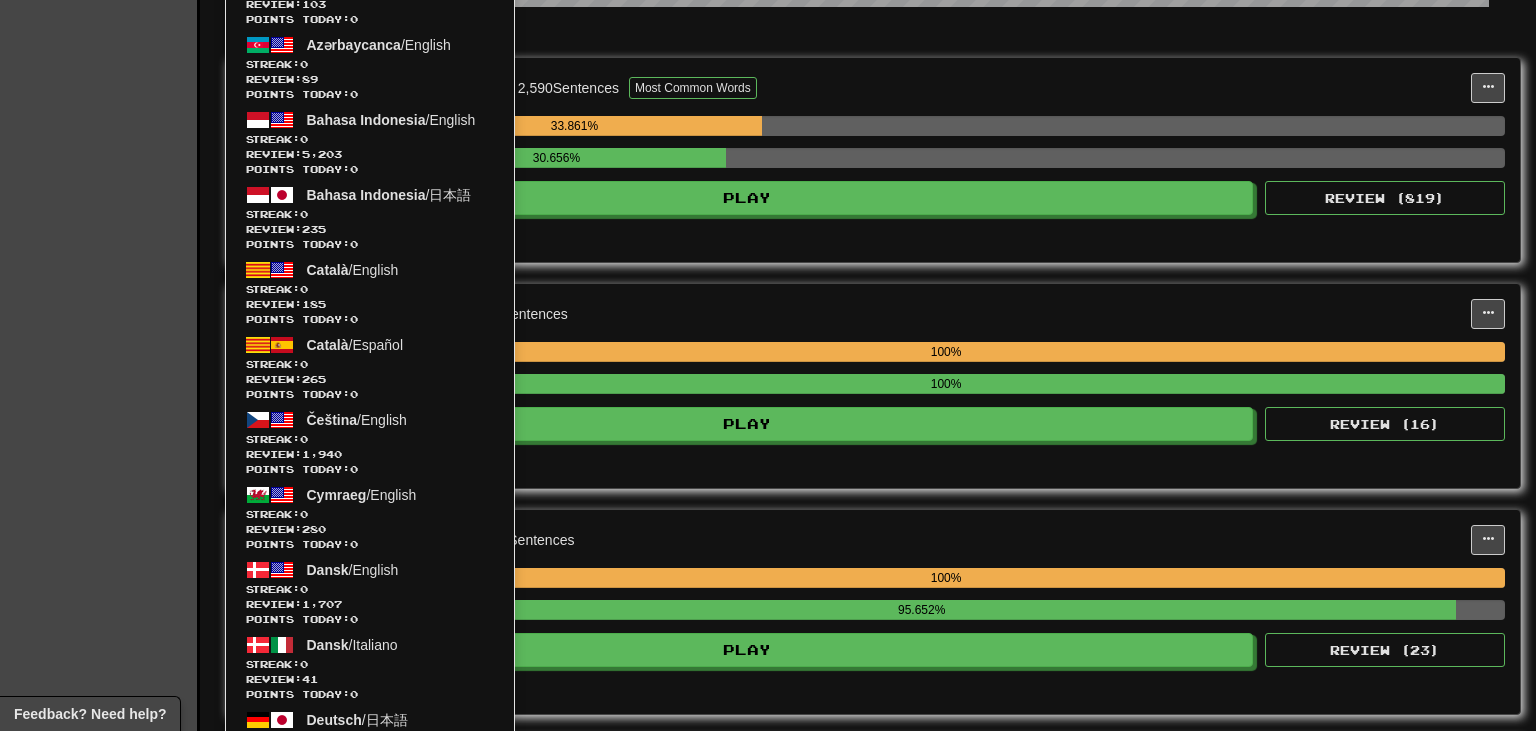 scroll, scrollTop: 854, scrollLeft: 0, axis: vertical 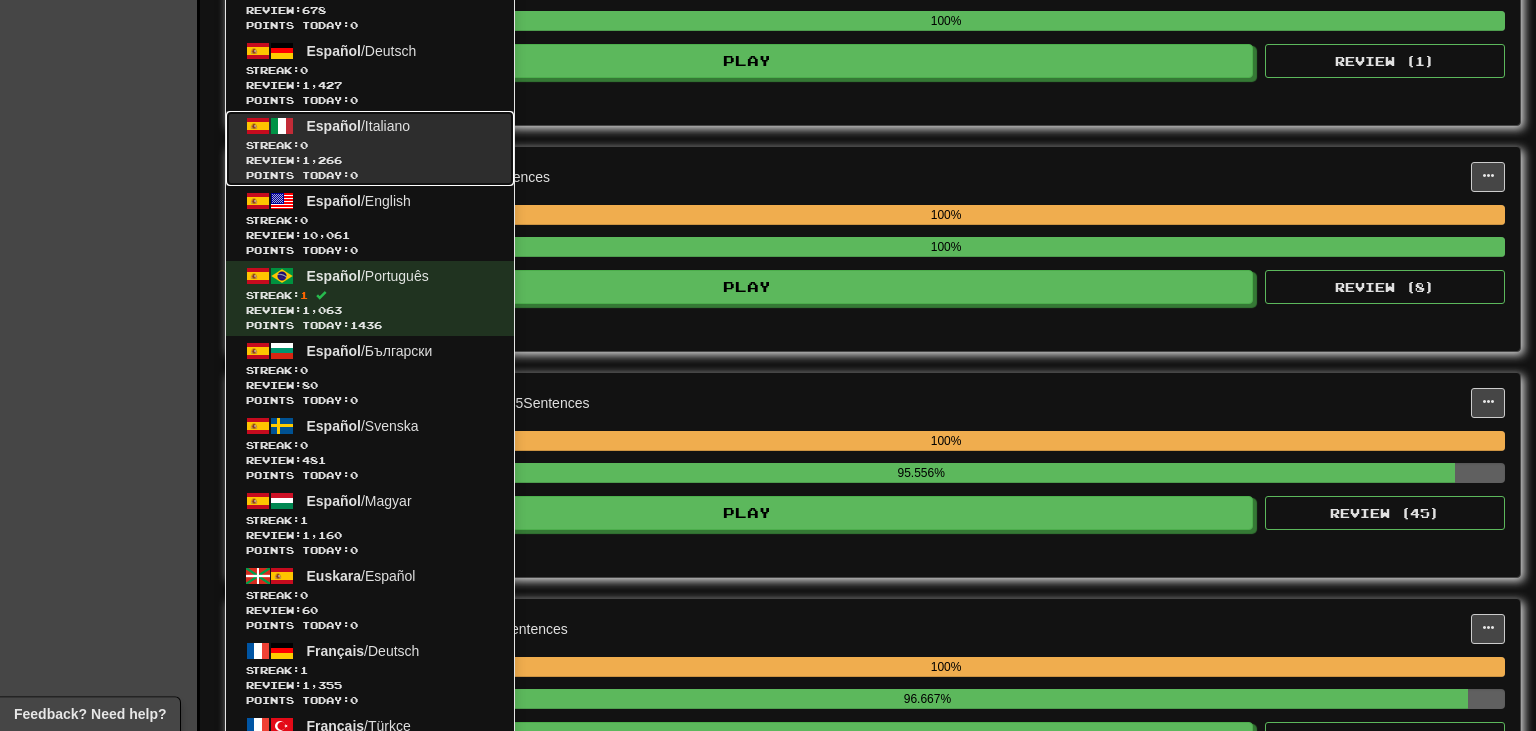 click on "Streak:  0" at bounding box center (370, 145) 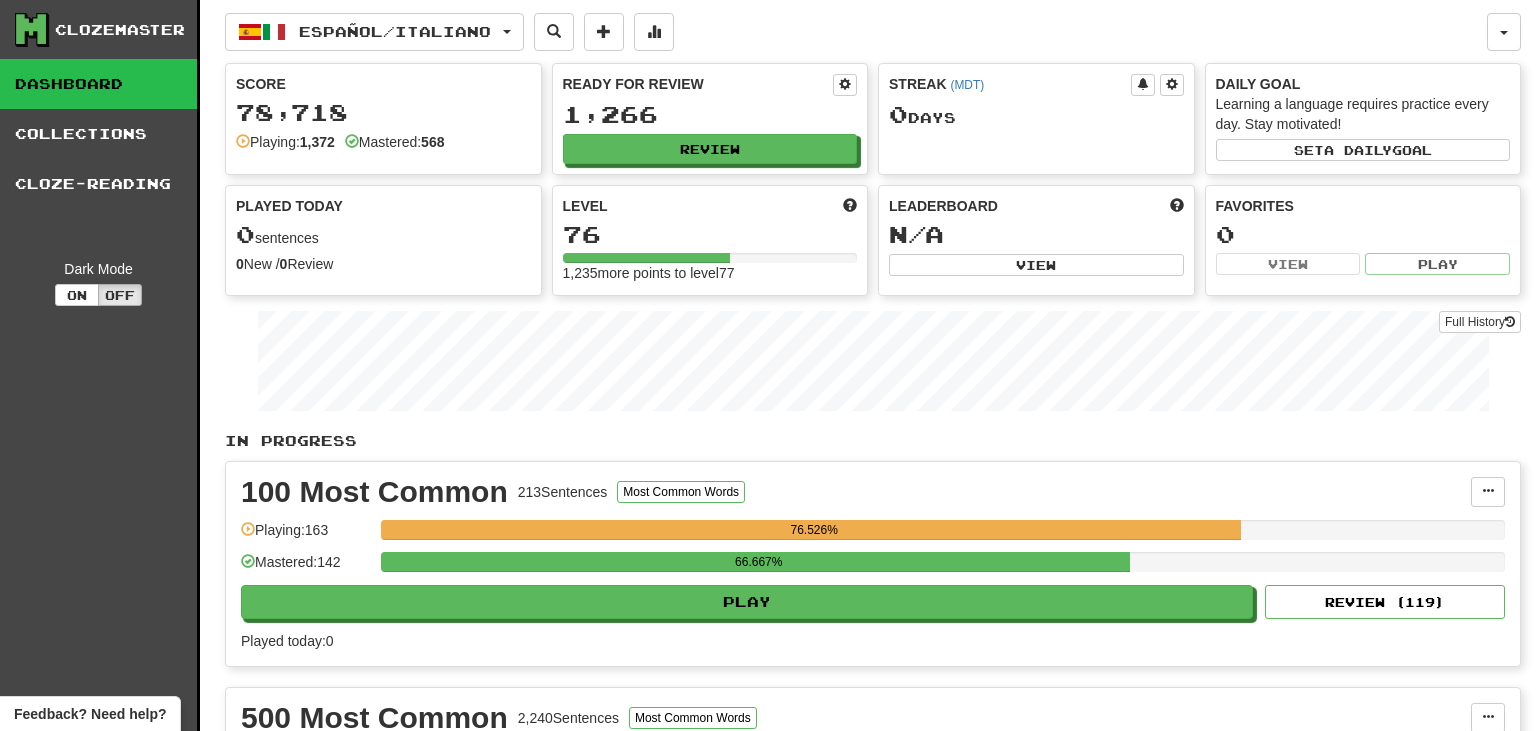 scroll, scrollTop: 0, scrollLeft: 0, axis: both 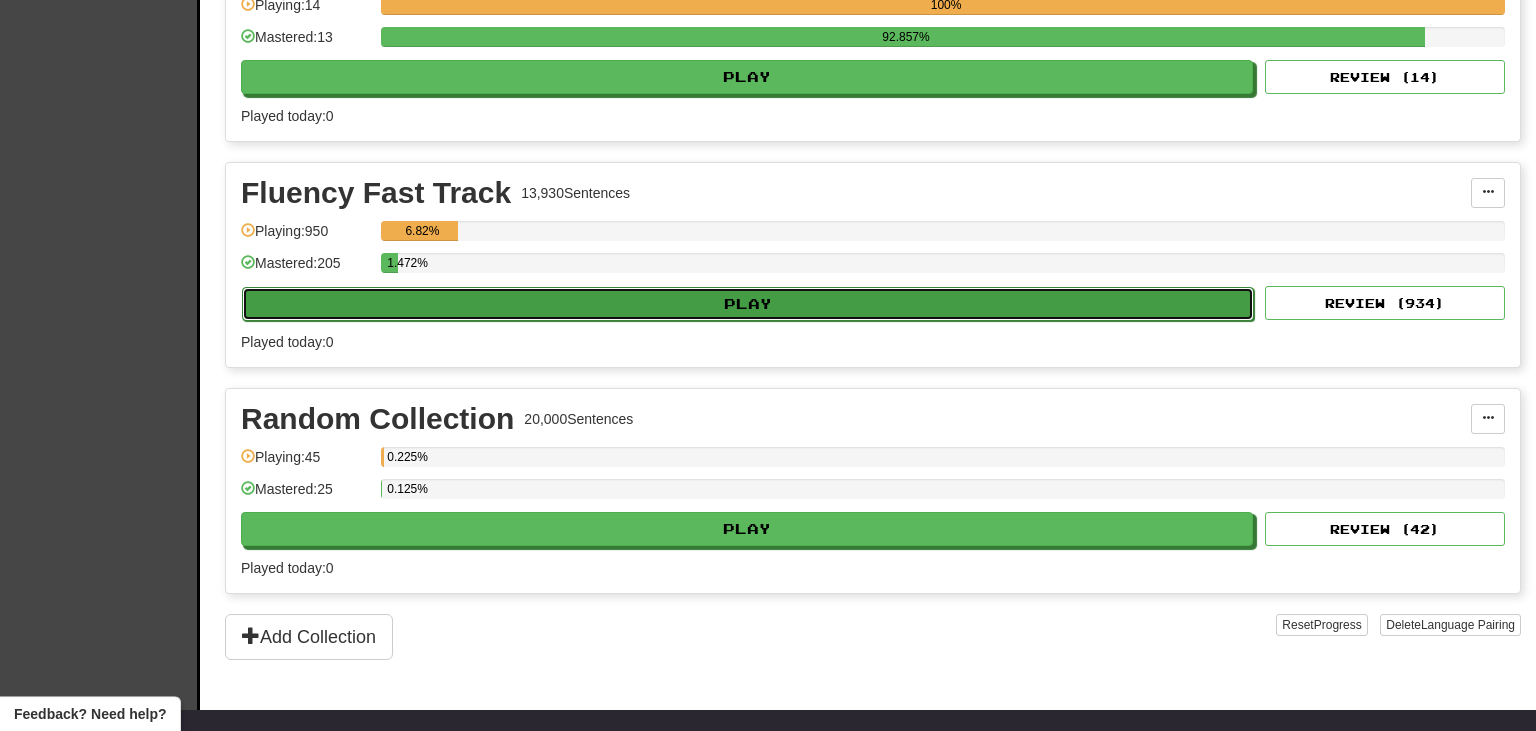 click on "Play" at bounding box center (748, 304) 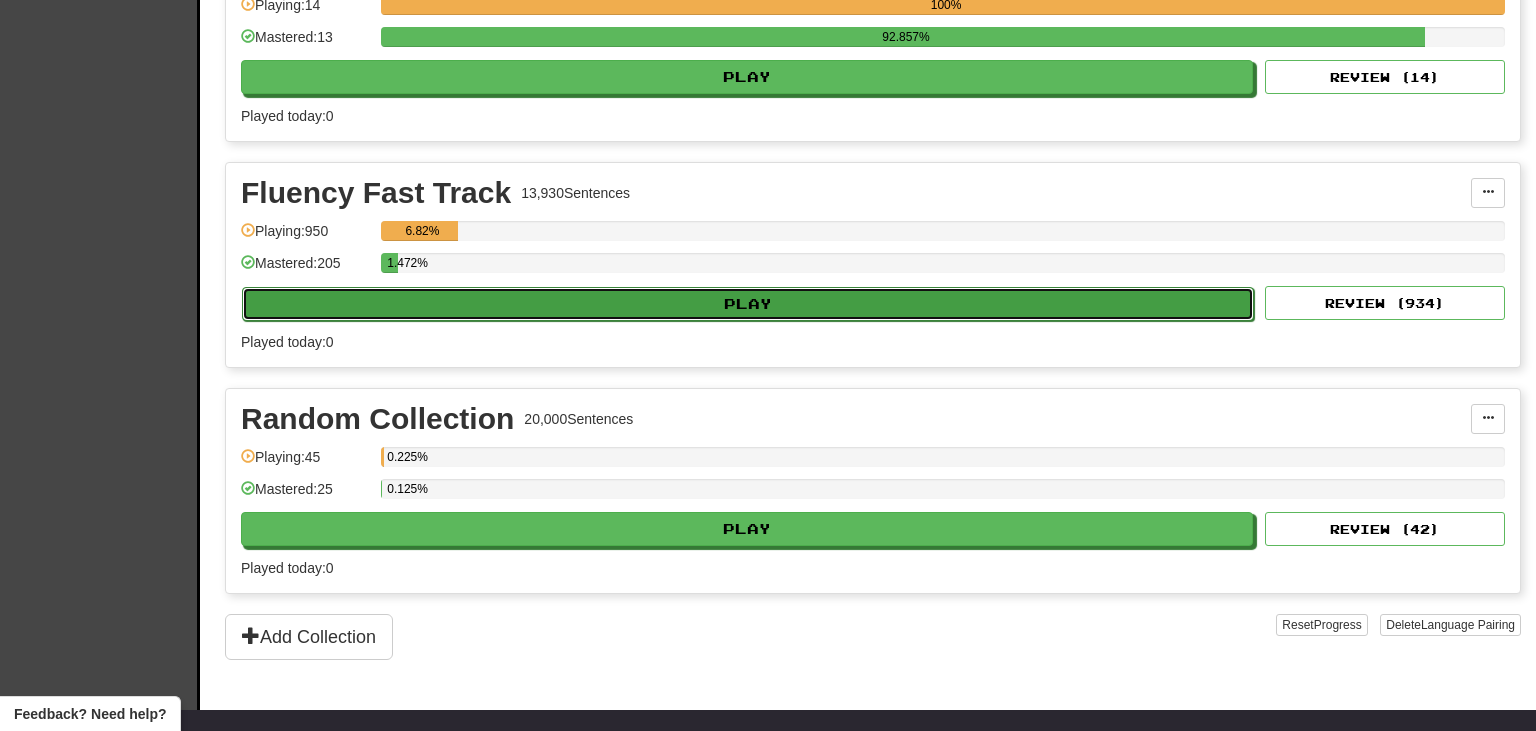 select on "***" 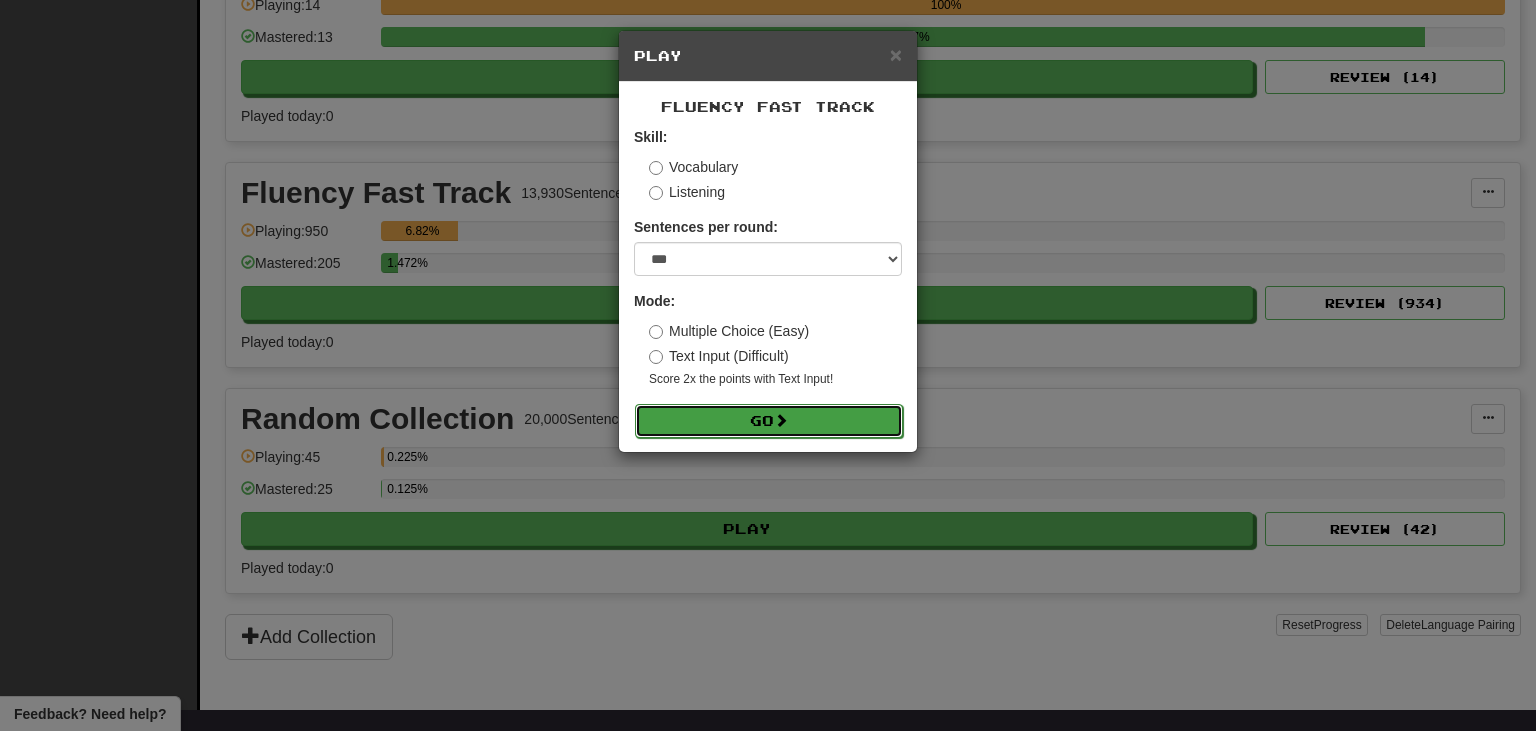 click on "Go" at bounding box center (769, 421) 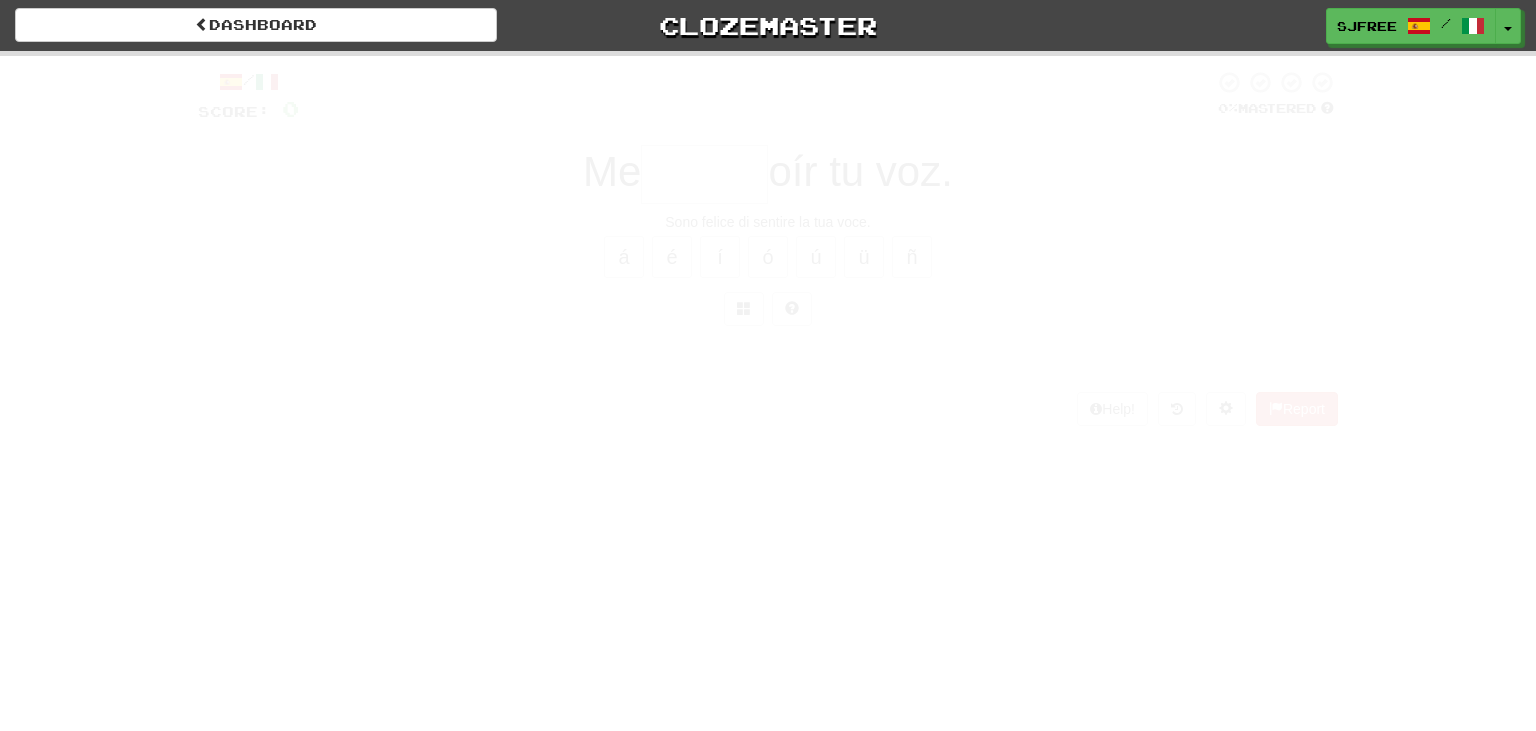 scroll, scrollTop: 0, scrollLeft: 0, axis: both 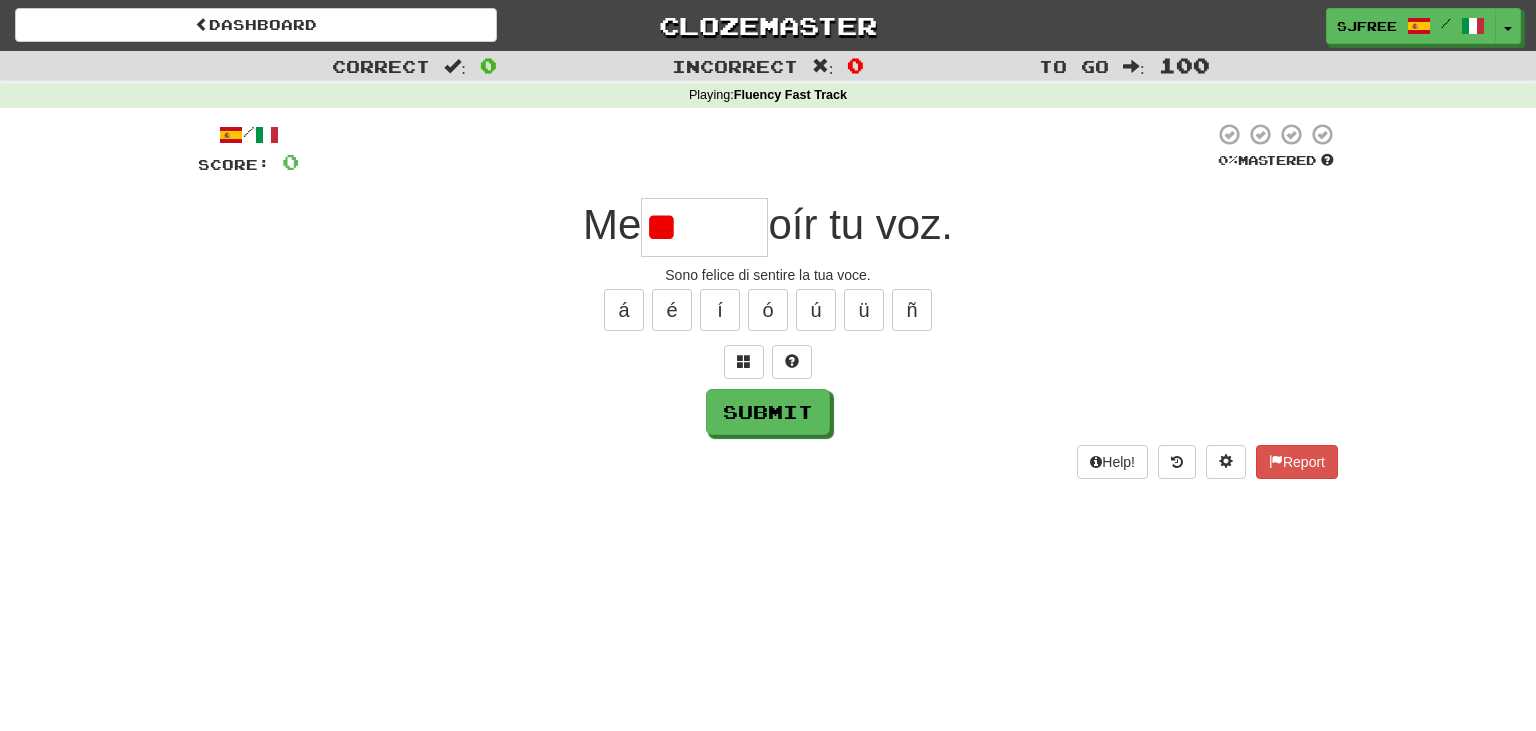 type on "*" 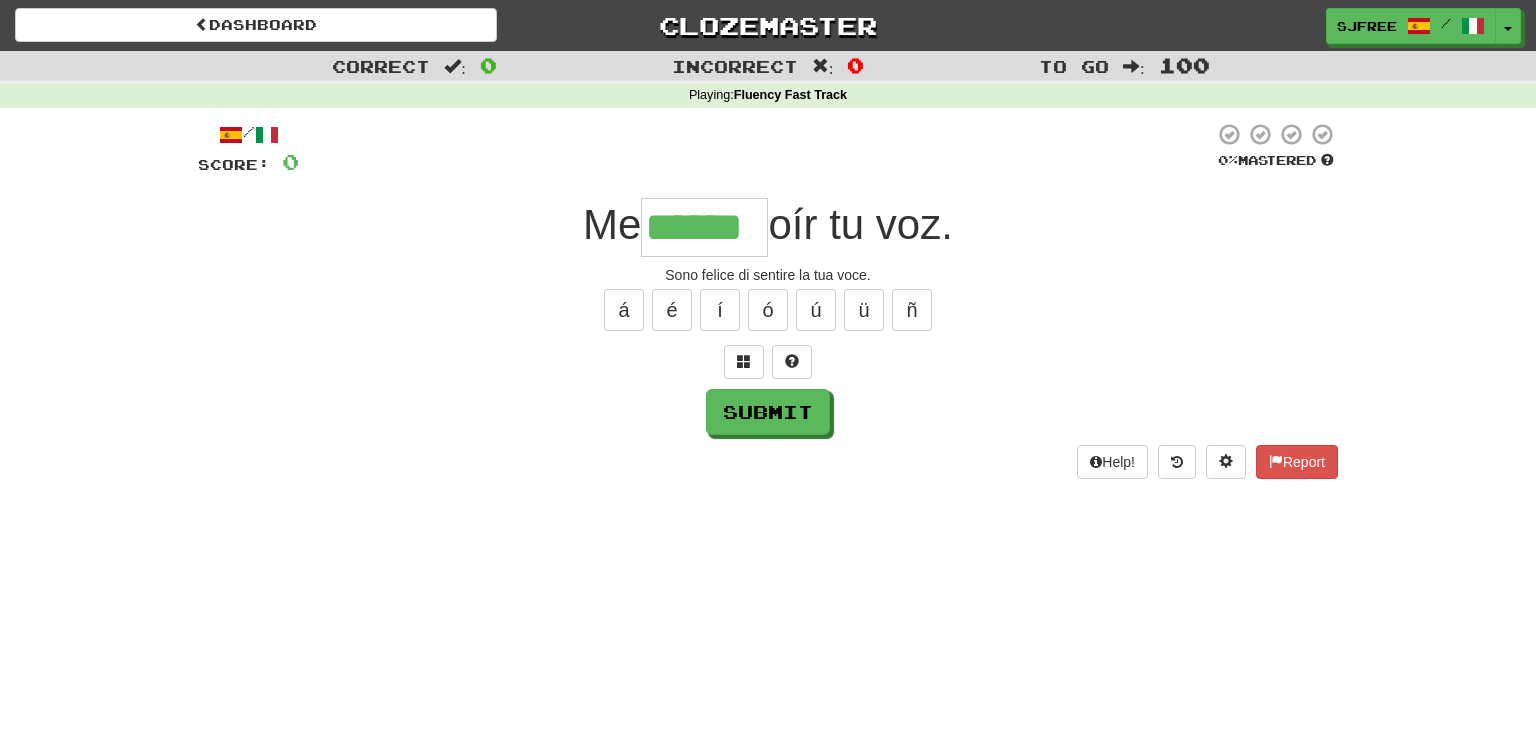 type on "******" 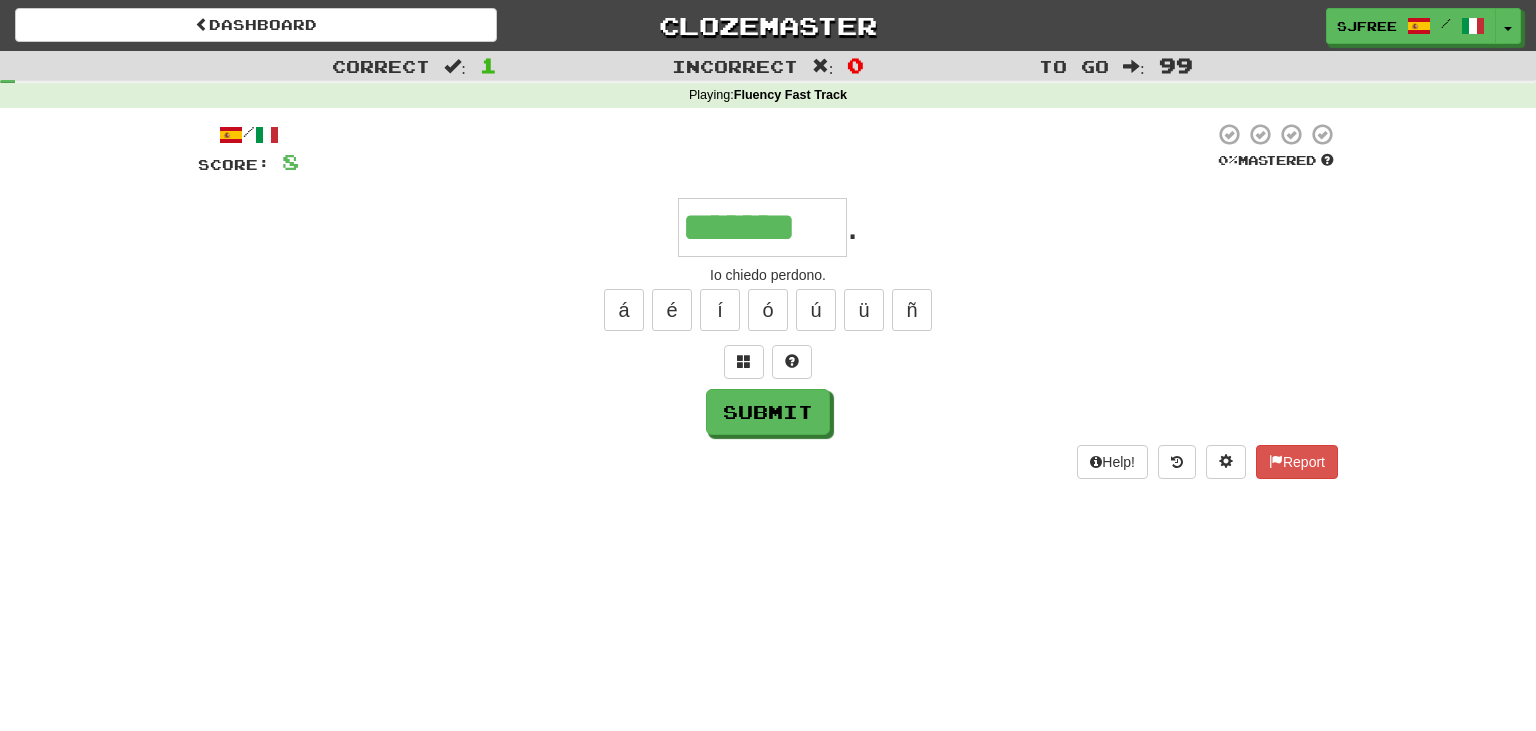 type on "*******" 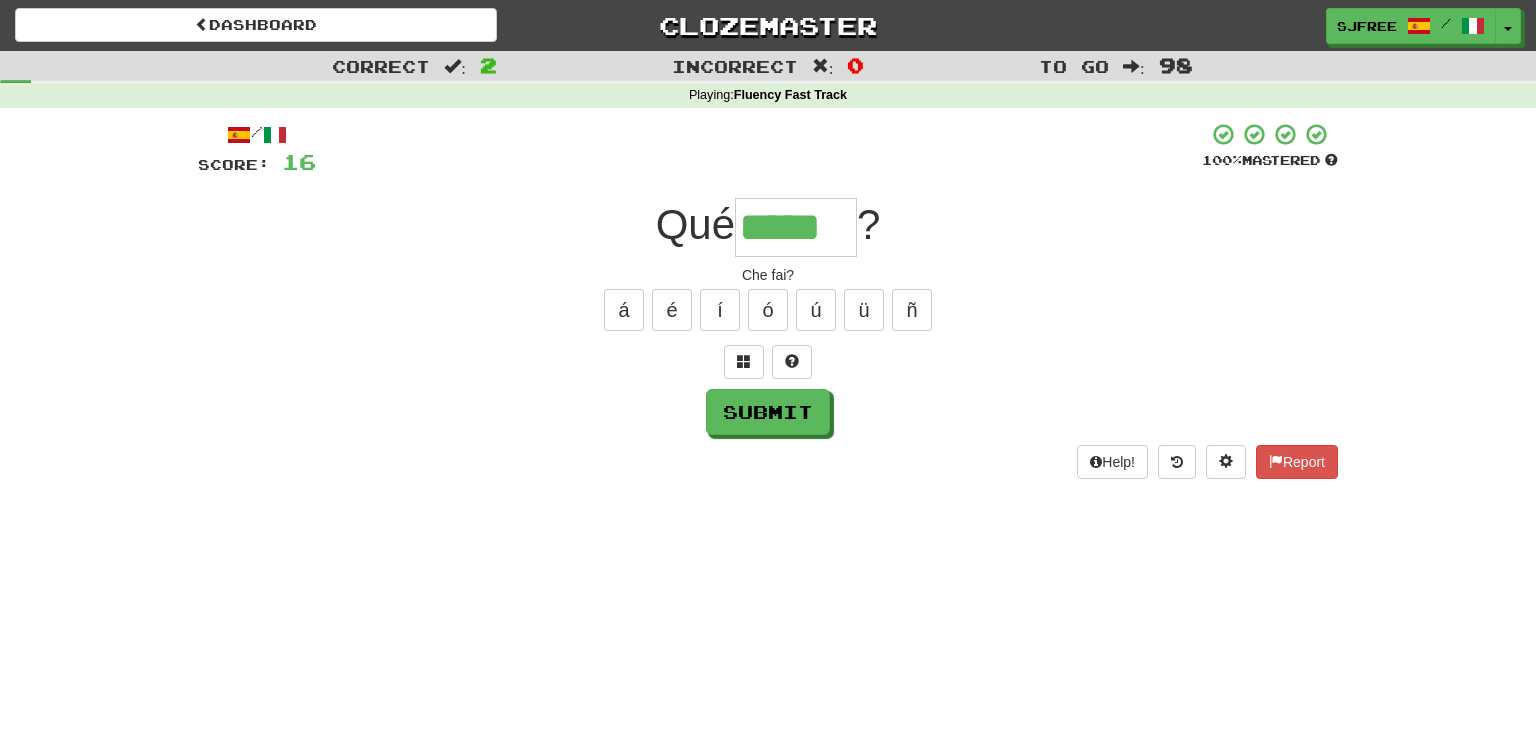 type on "*****" 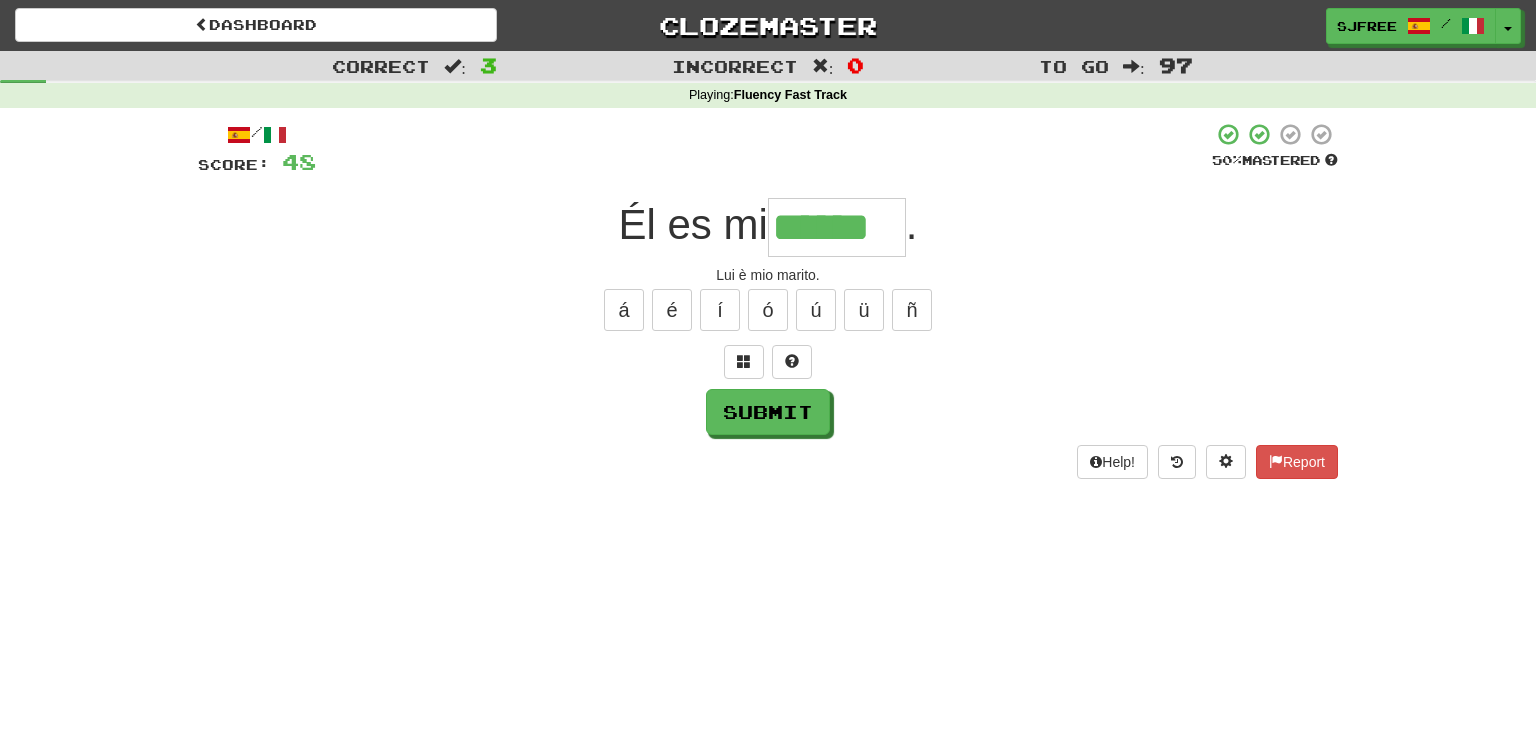 type on "******" 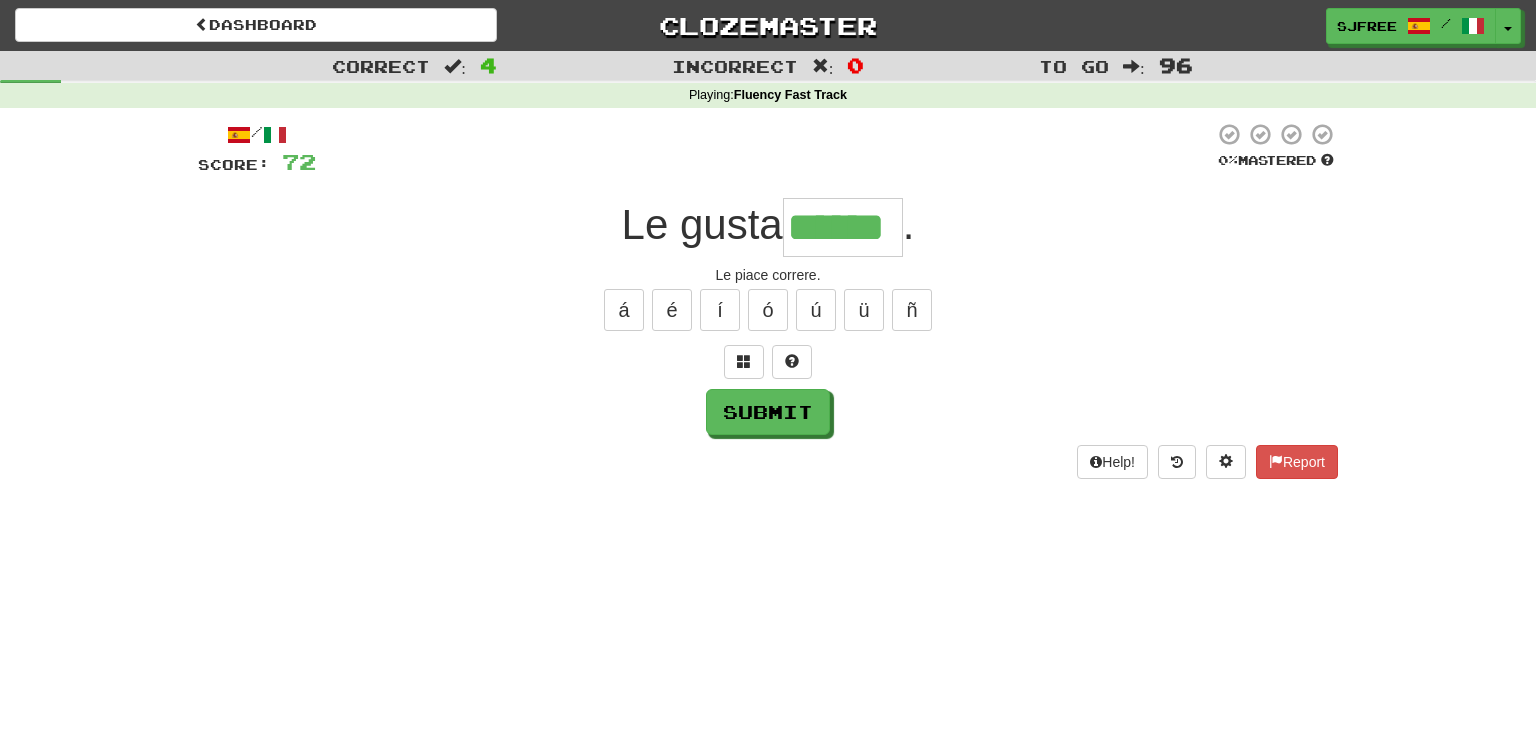 type on "******" 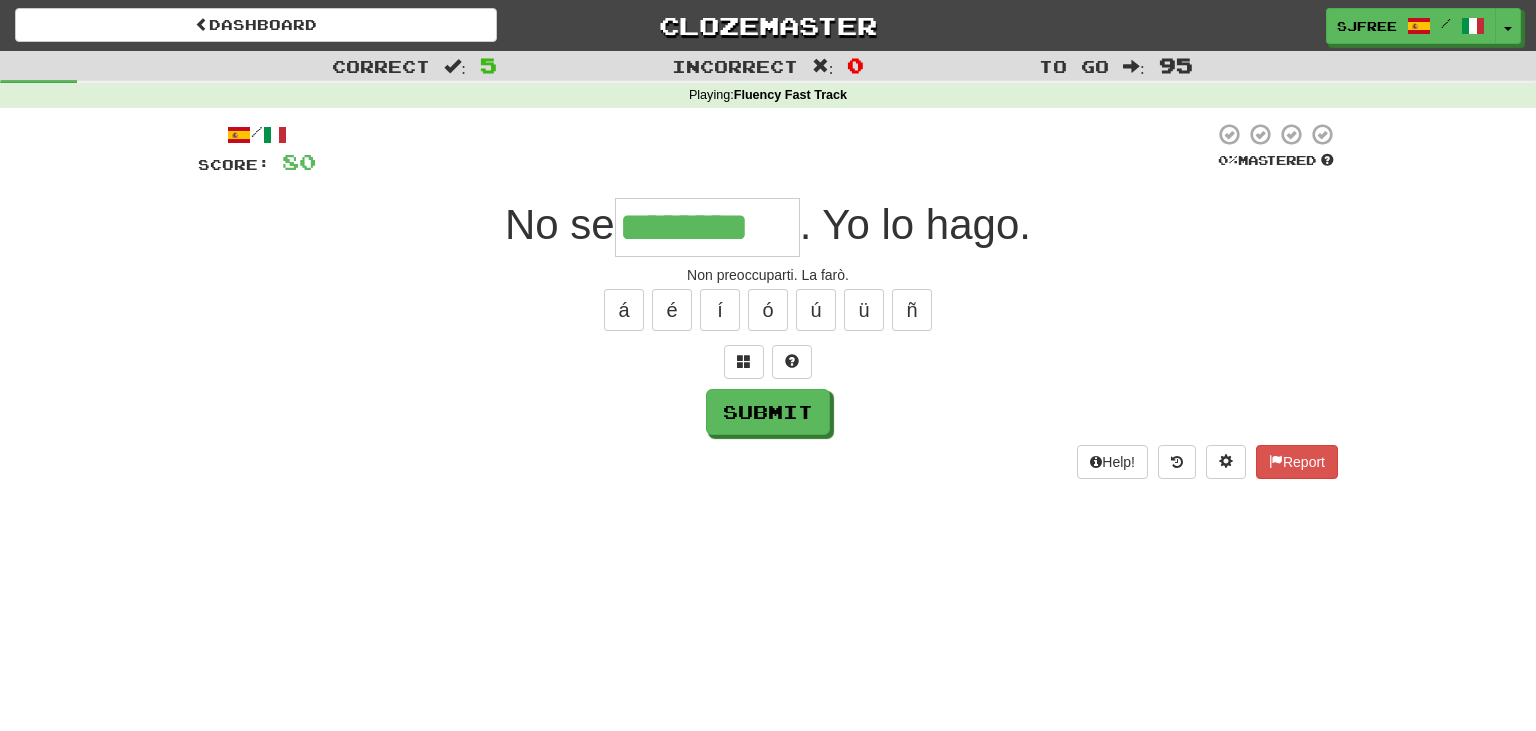 type on "********" 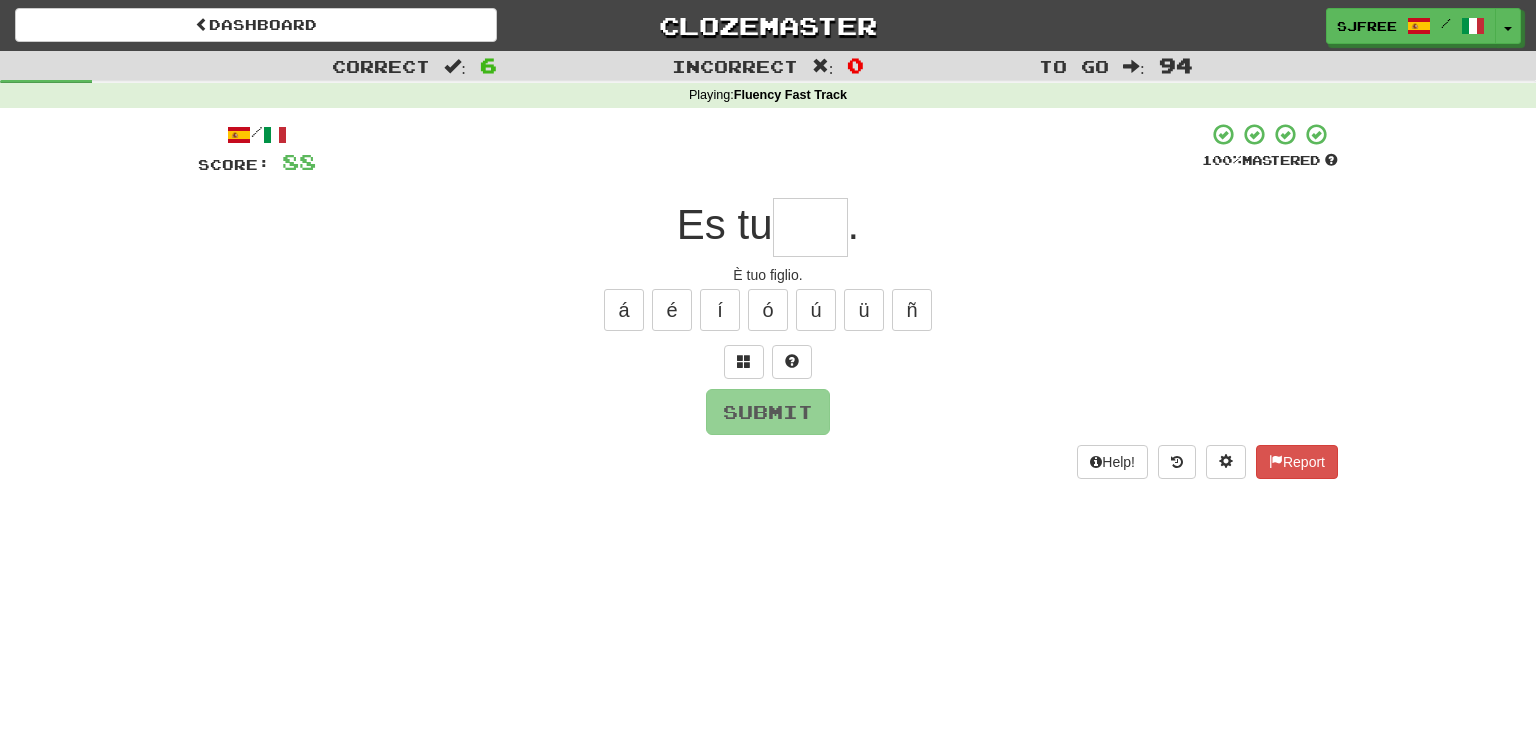 type on "*" 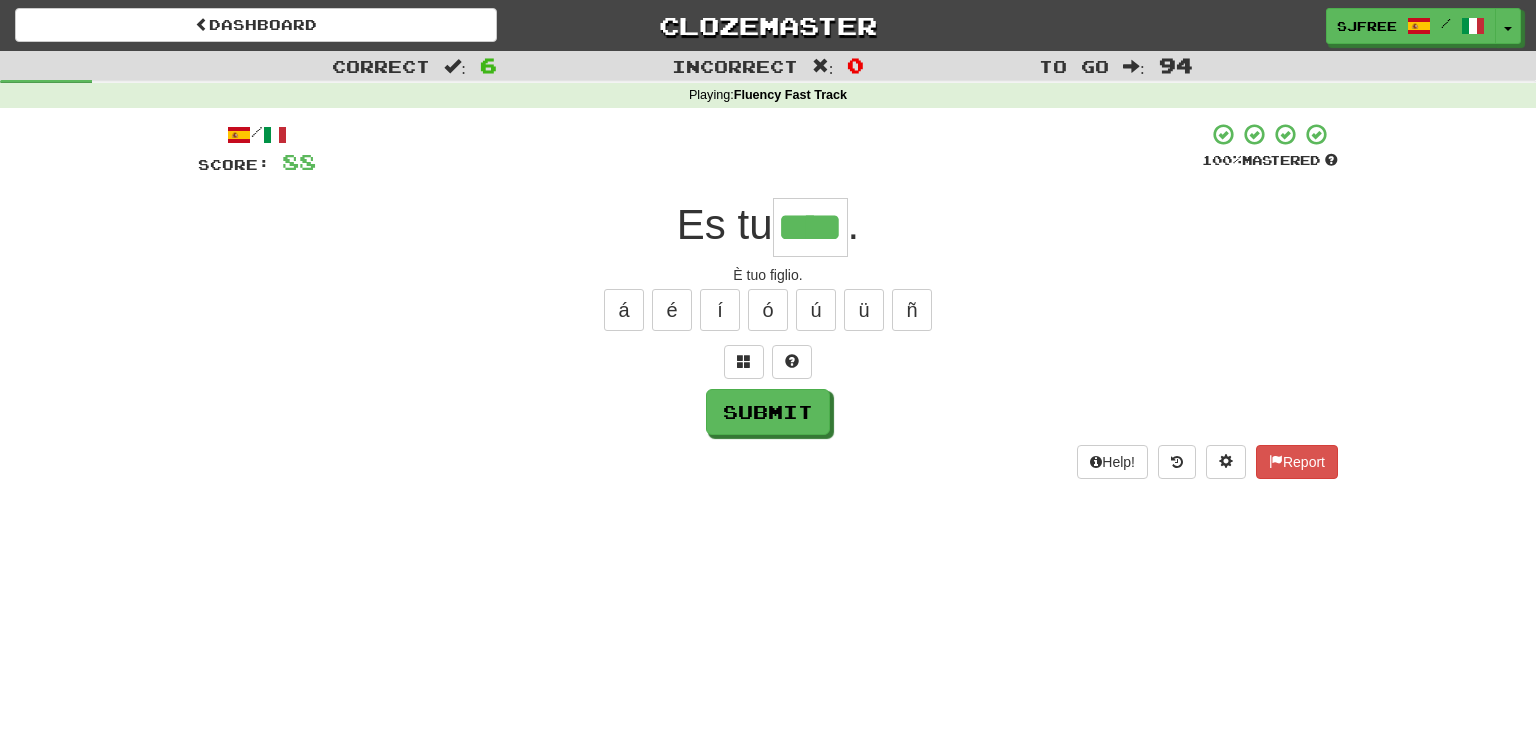 type on "****" 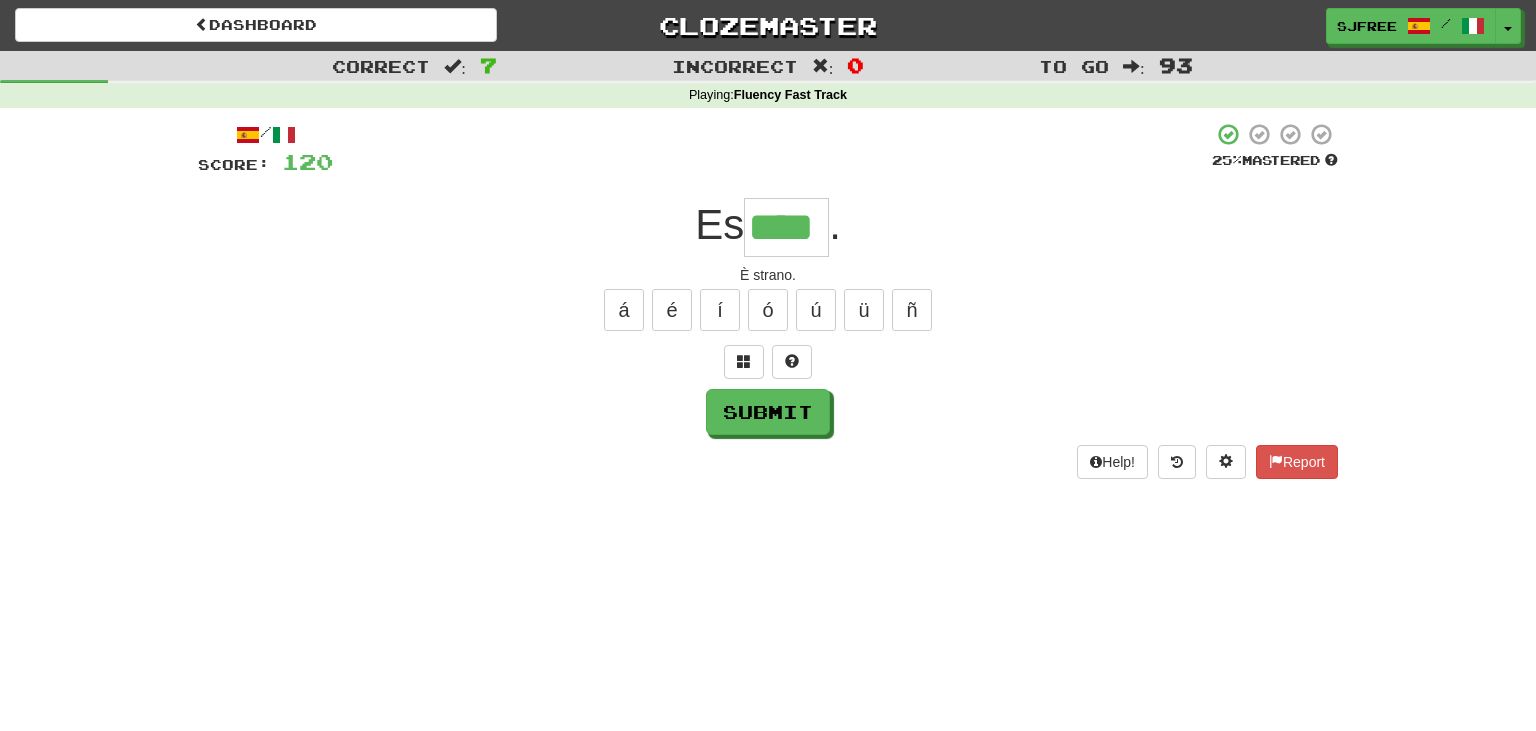 type on "****" 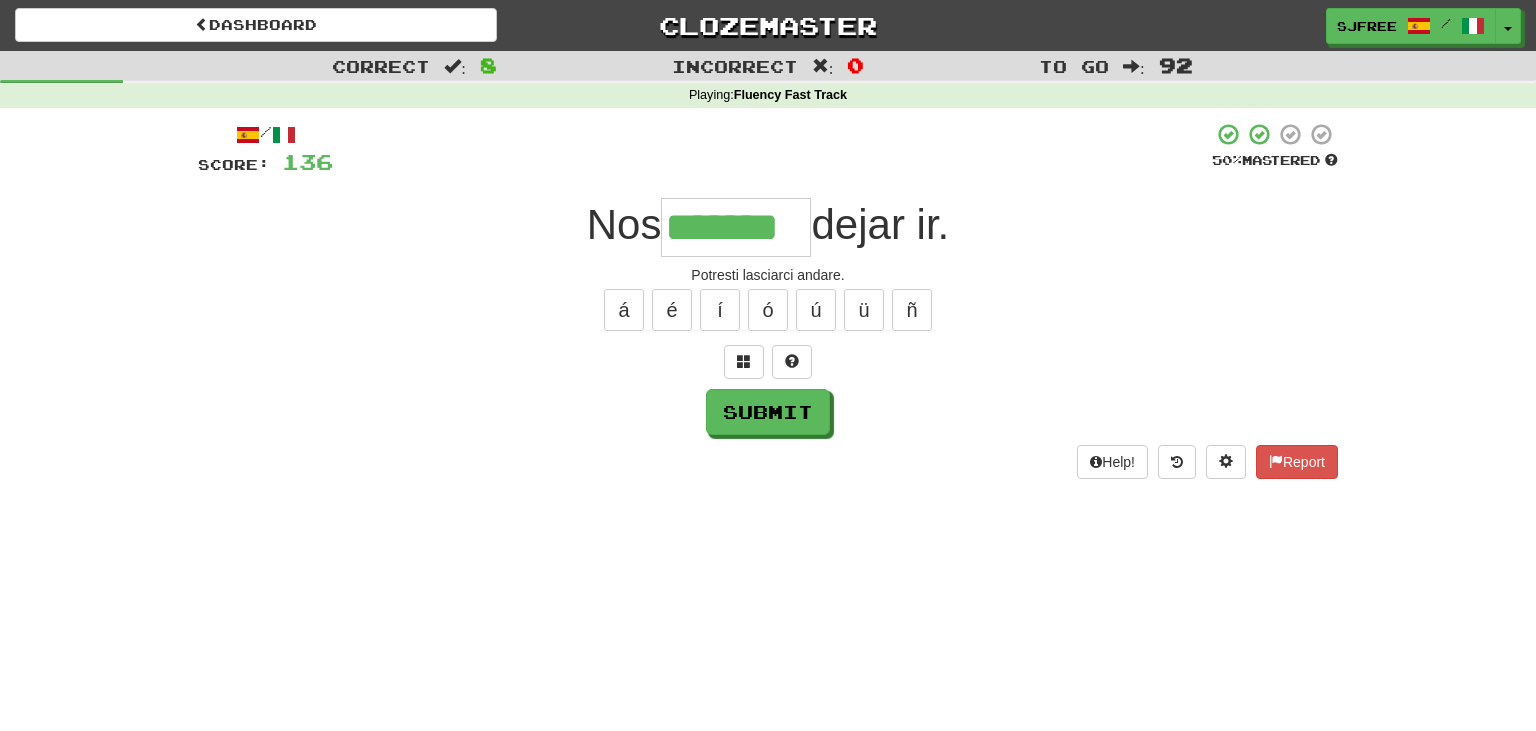 type on "*******" 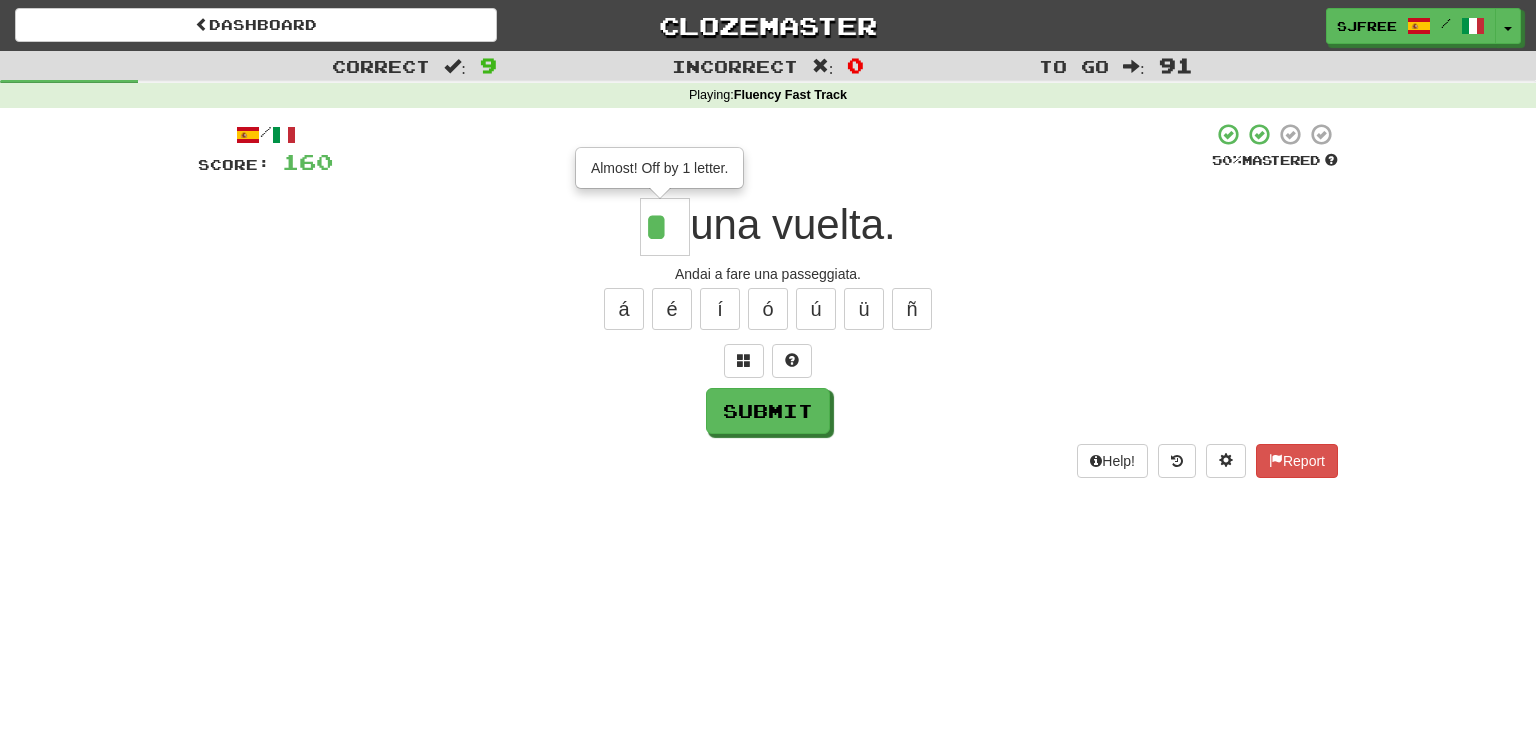 scroll, scrollTop: 0, scrollLeft: 0, axis: both 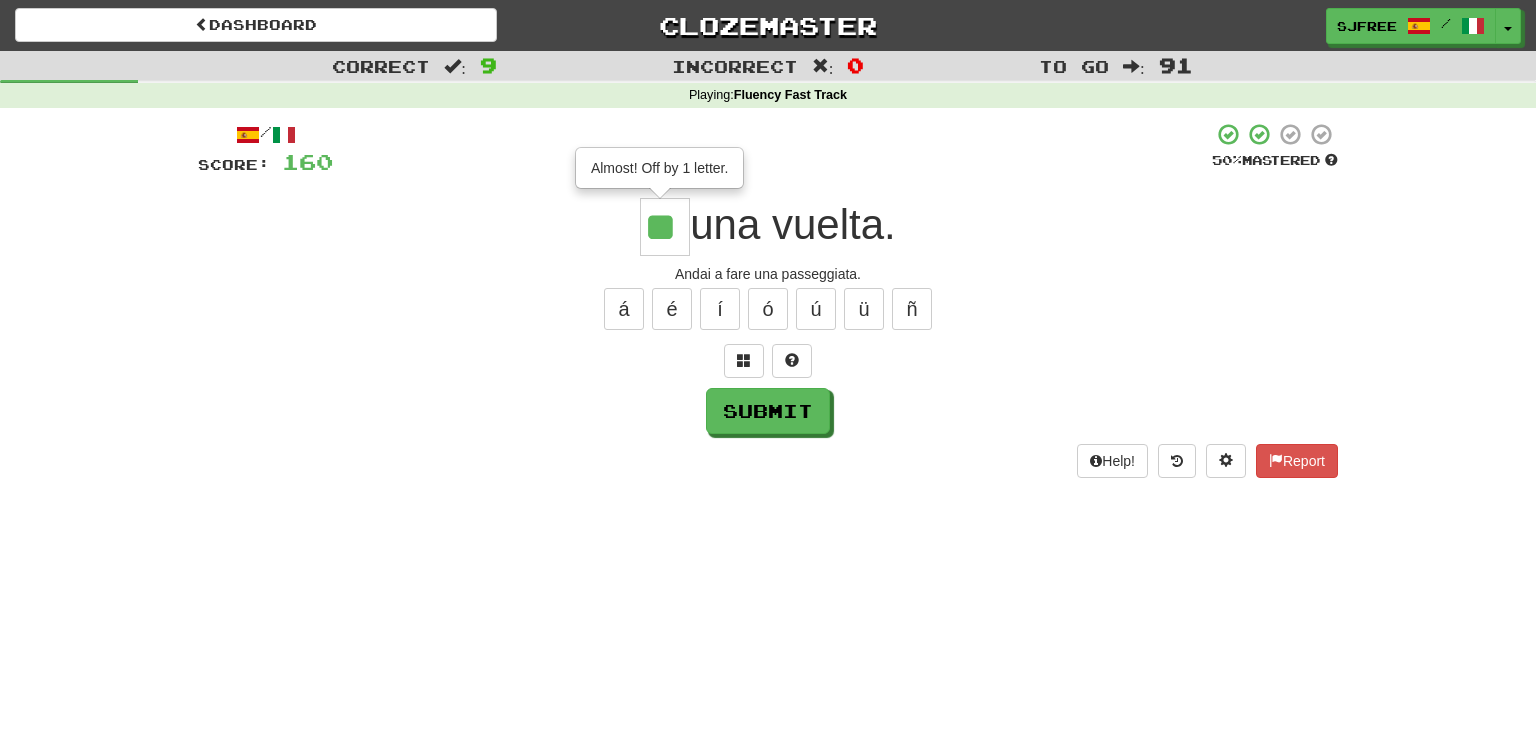 type on "**" 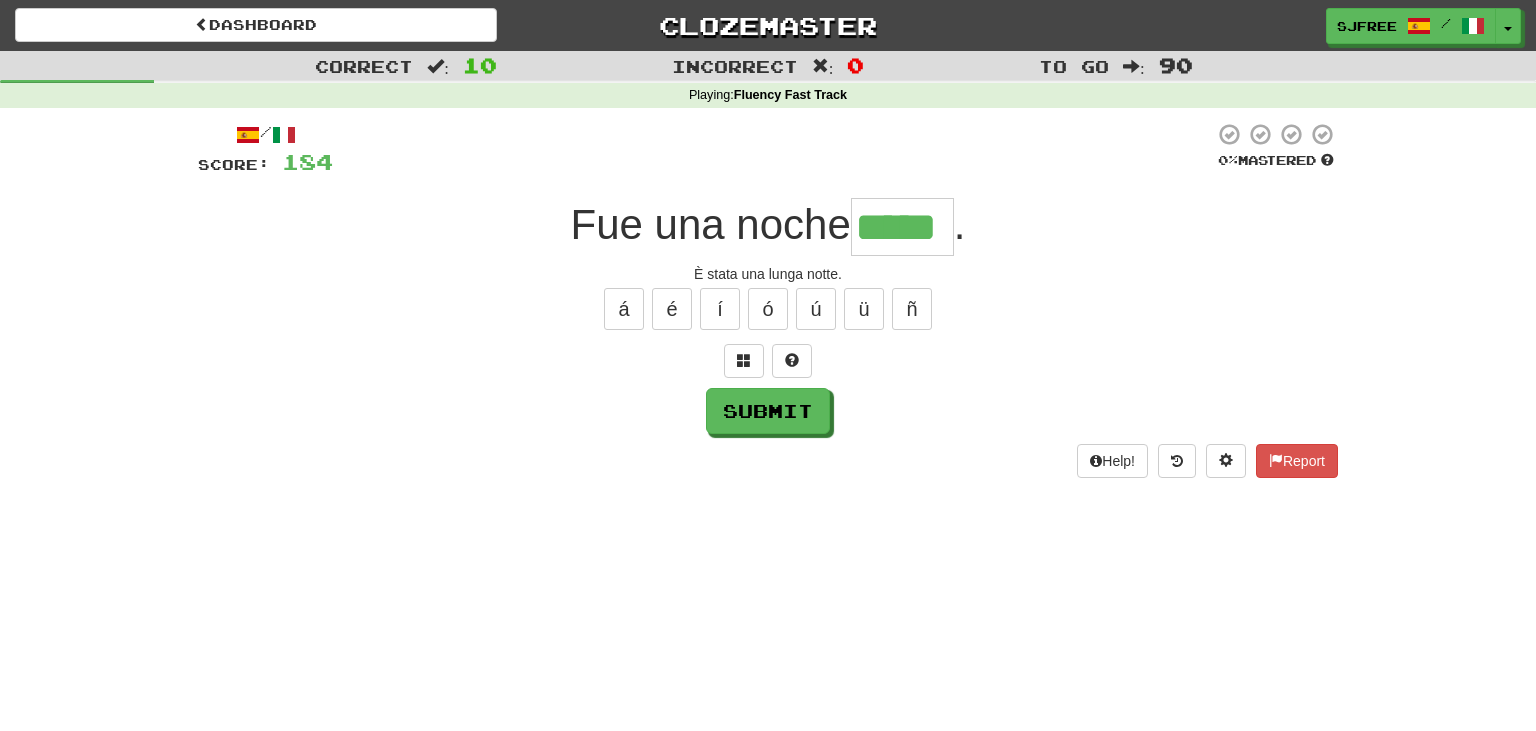 type on "*****" 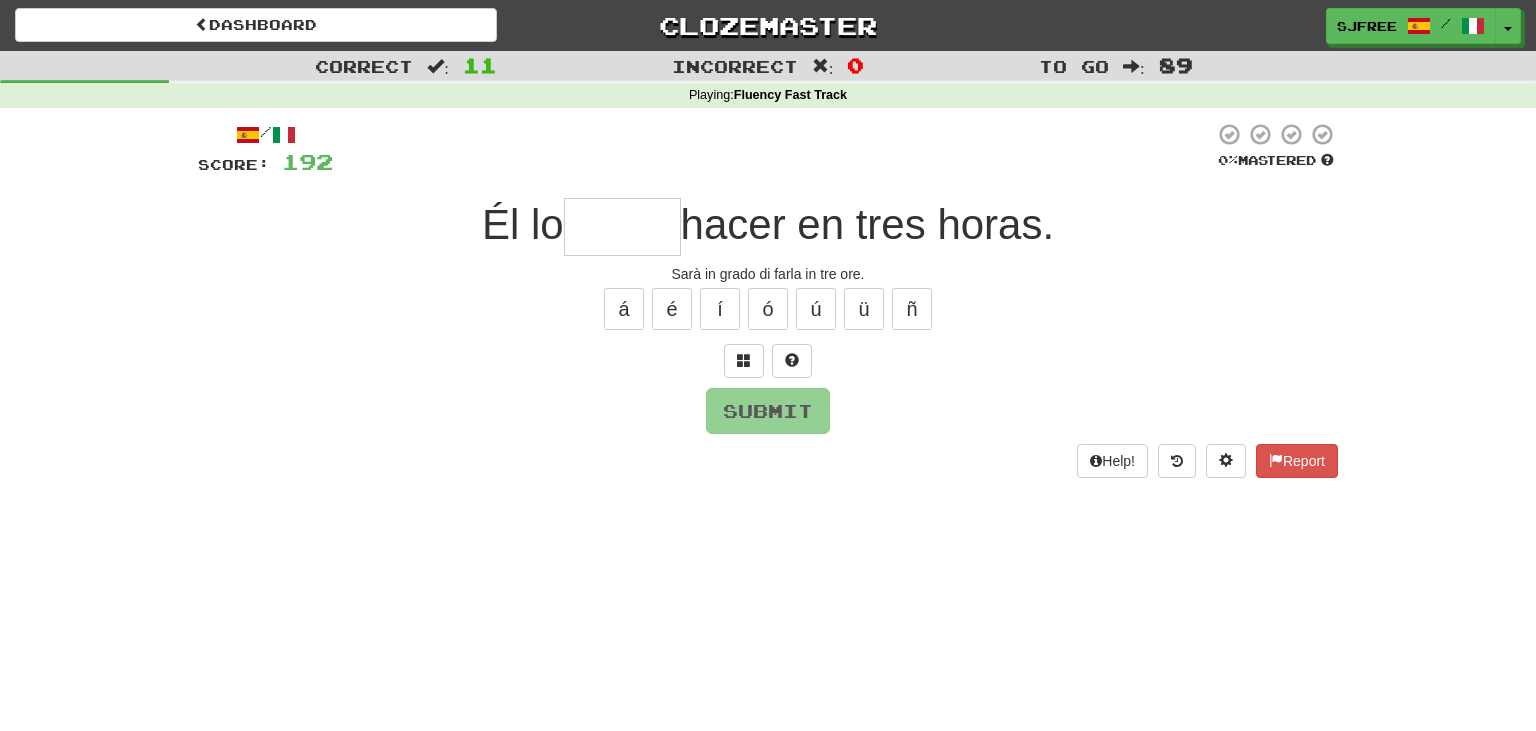 type on "*" 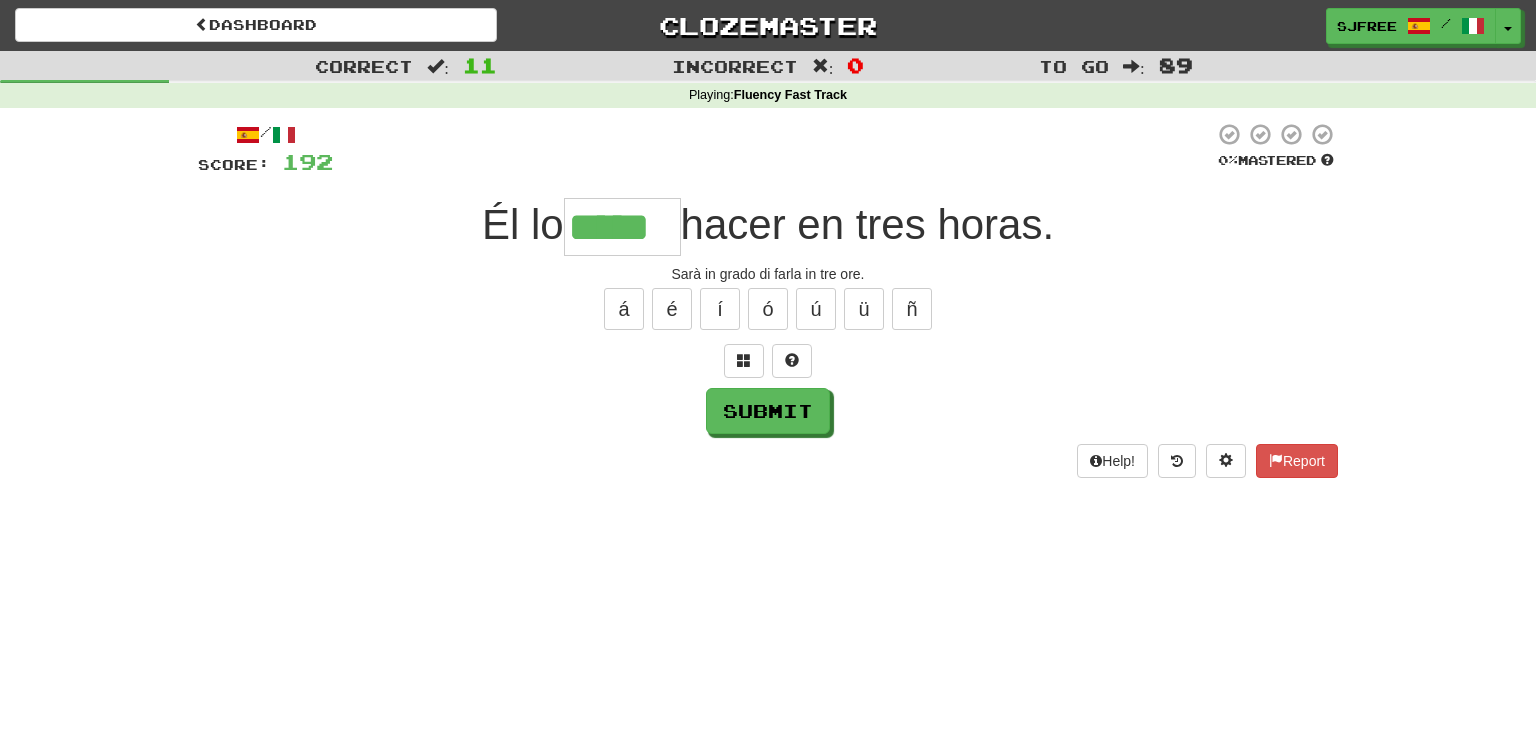 type on "*****" 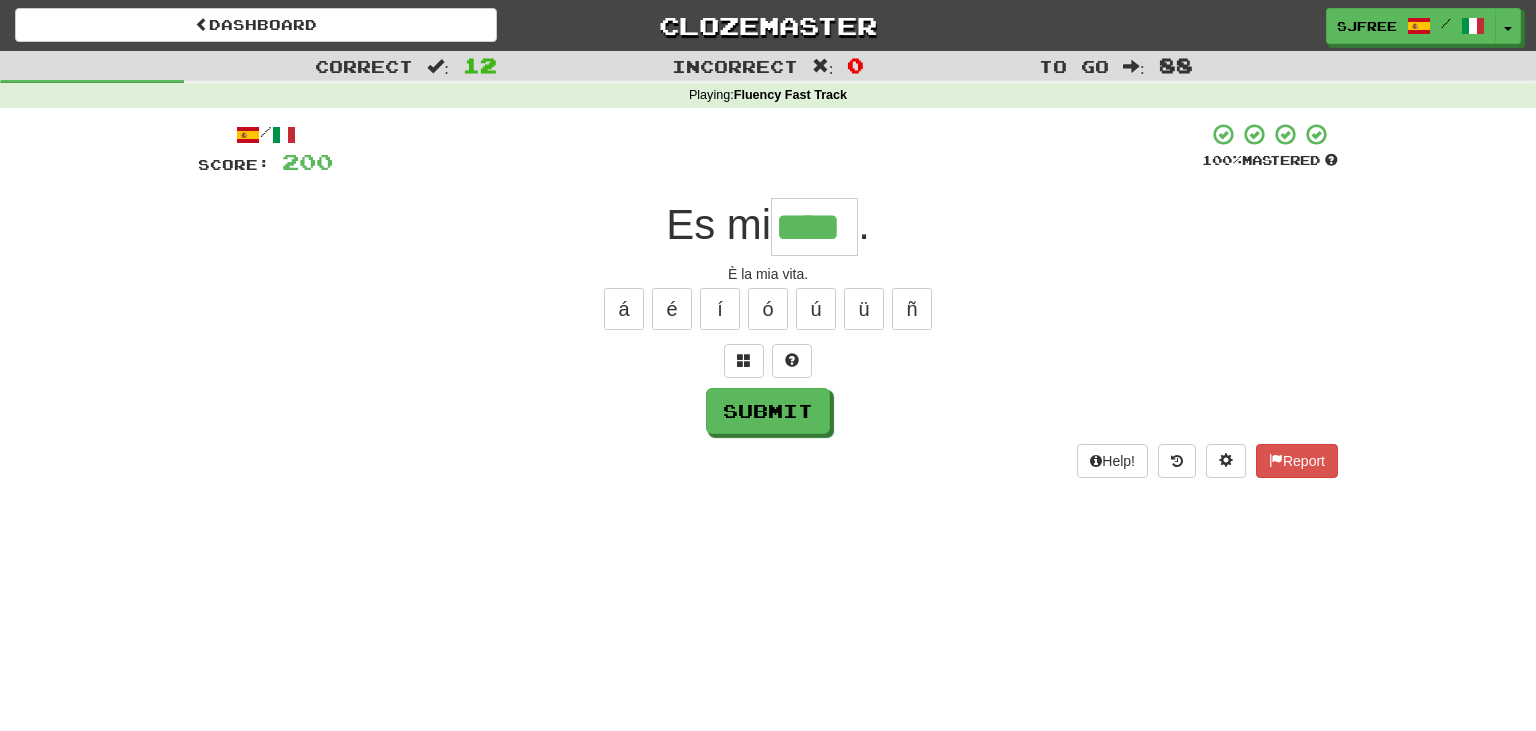 type on "****" 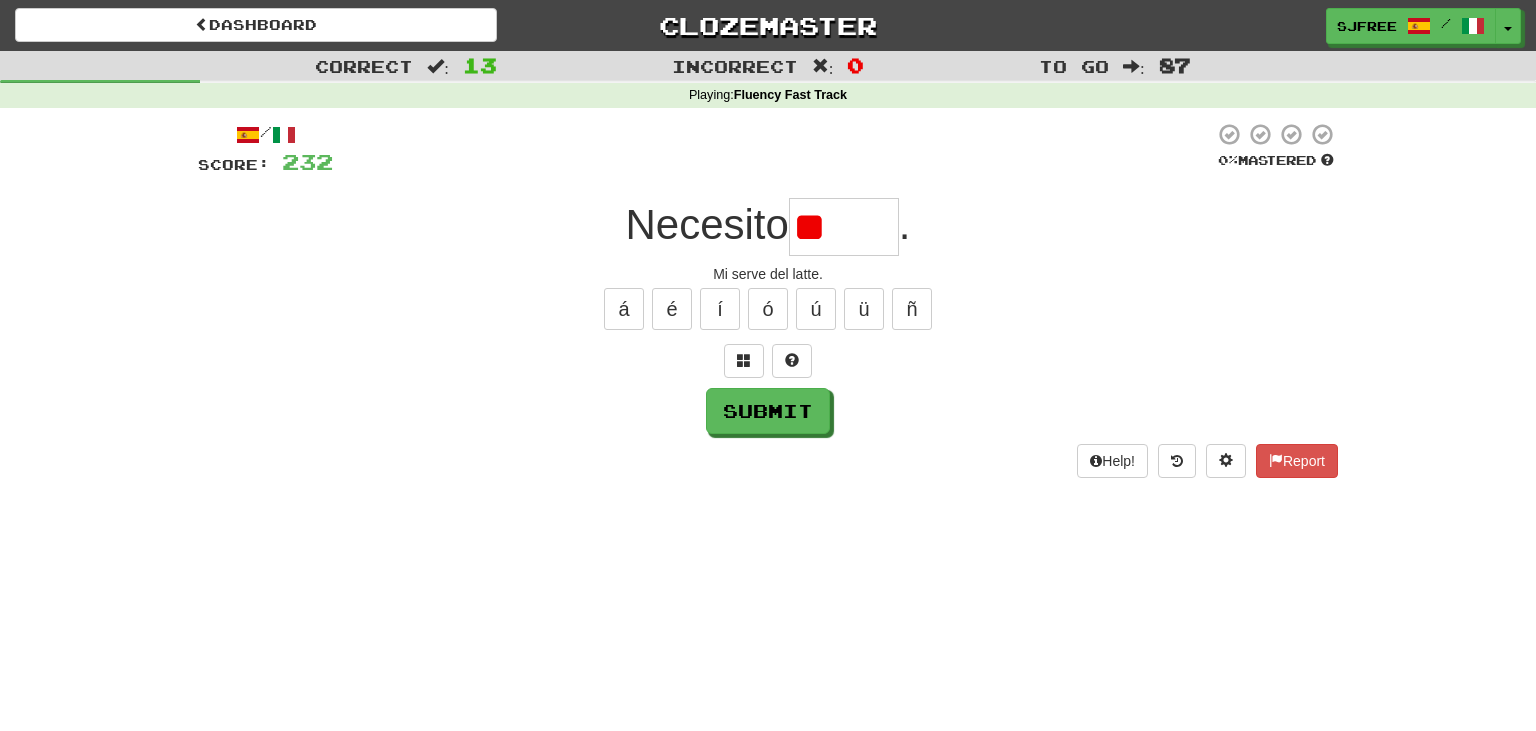type on "*" 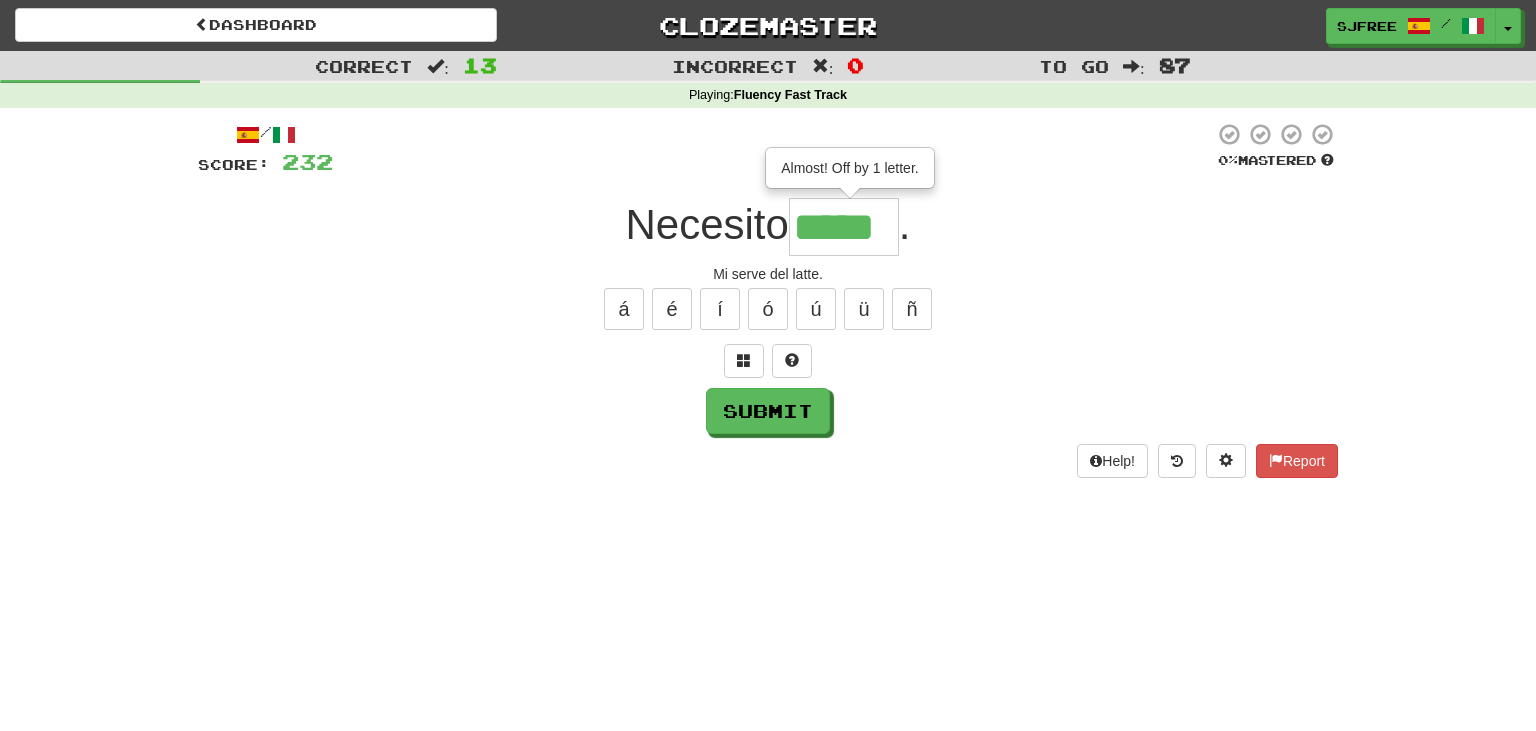type on "*****" 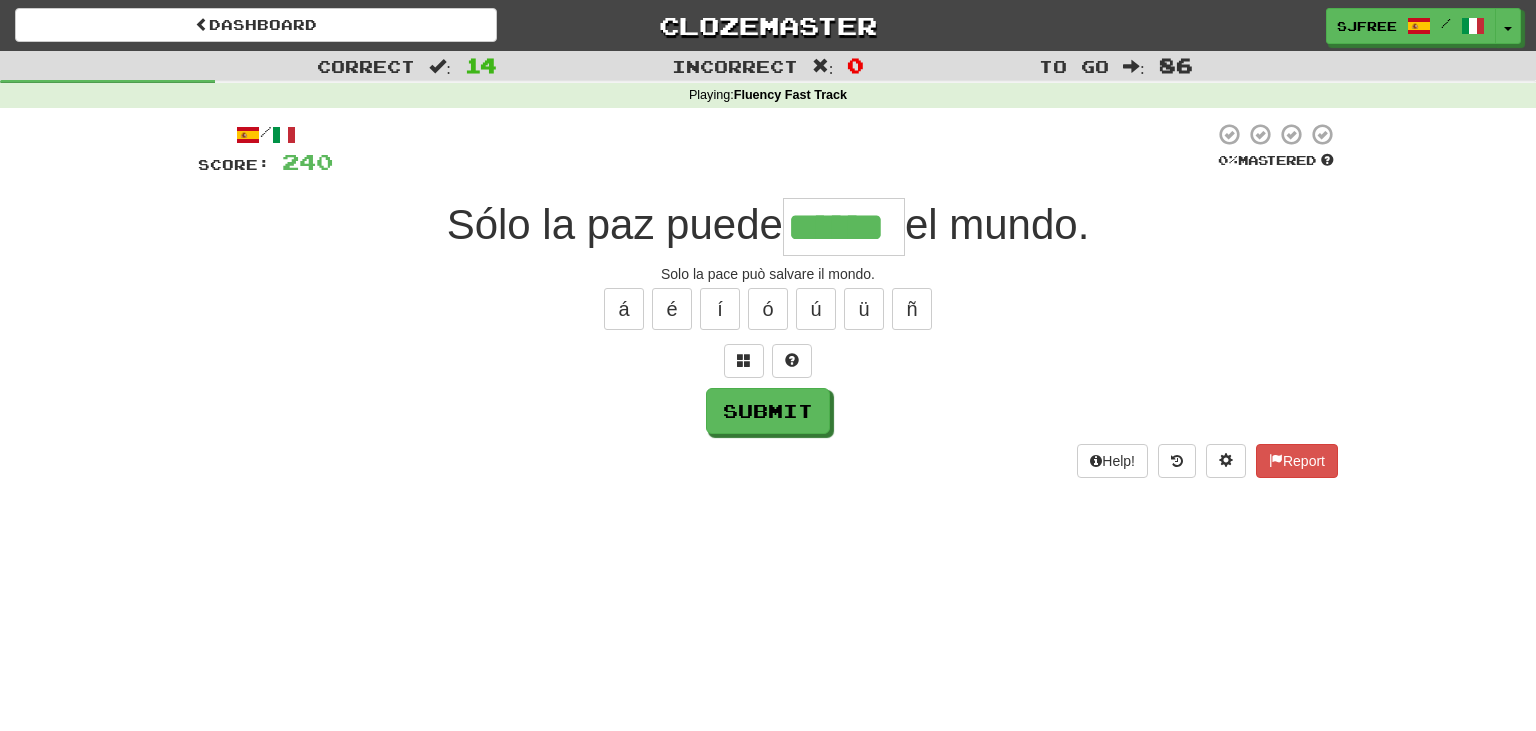 type on "******" 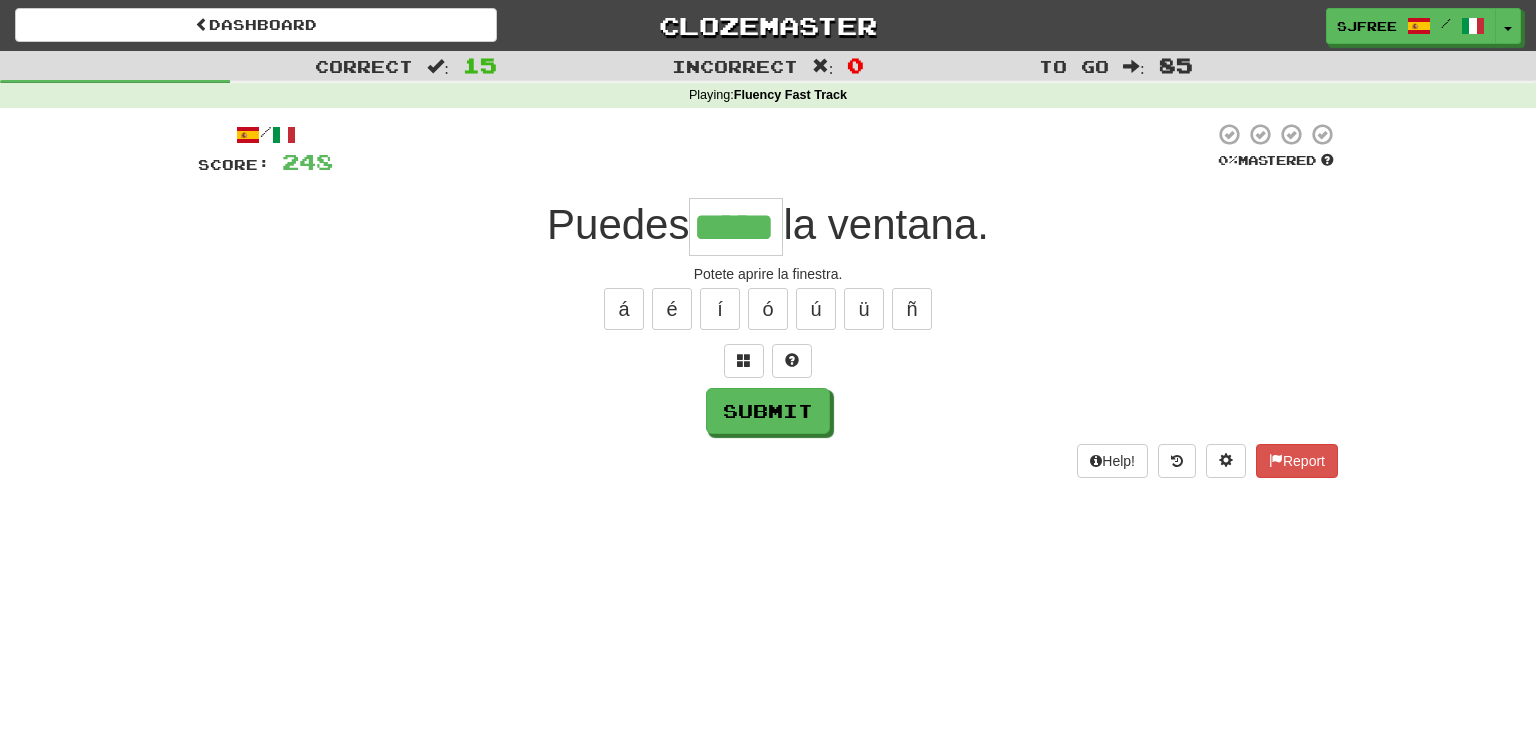 type on "*****" 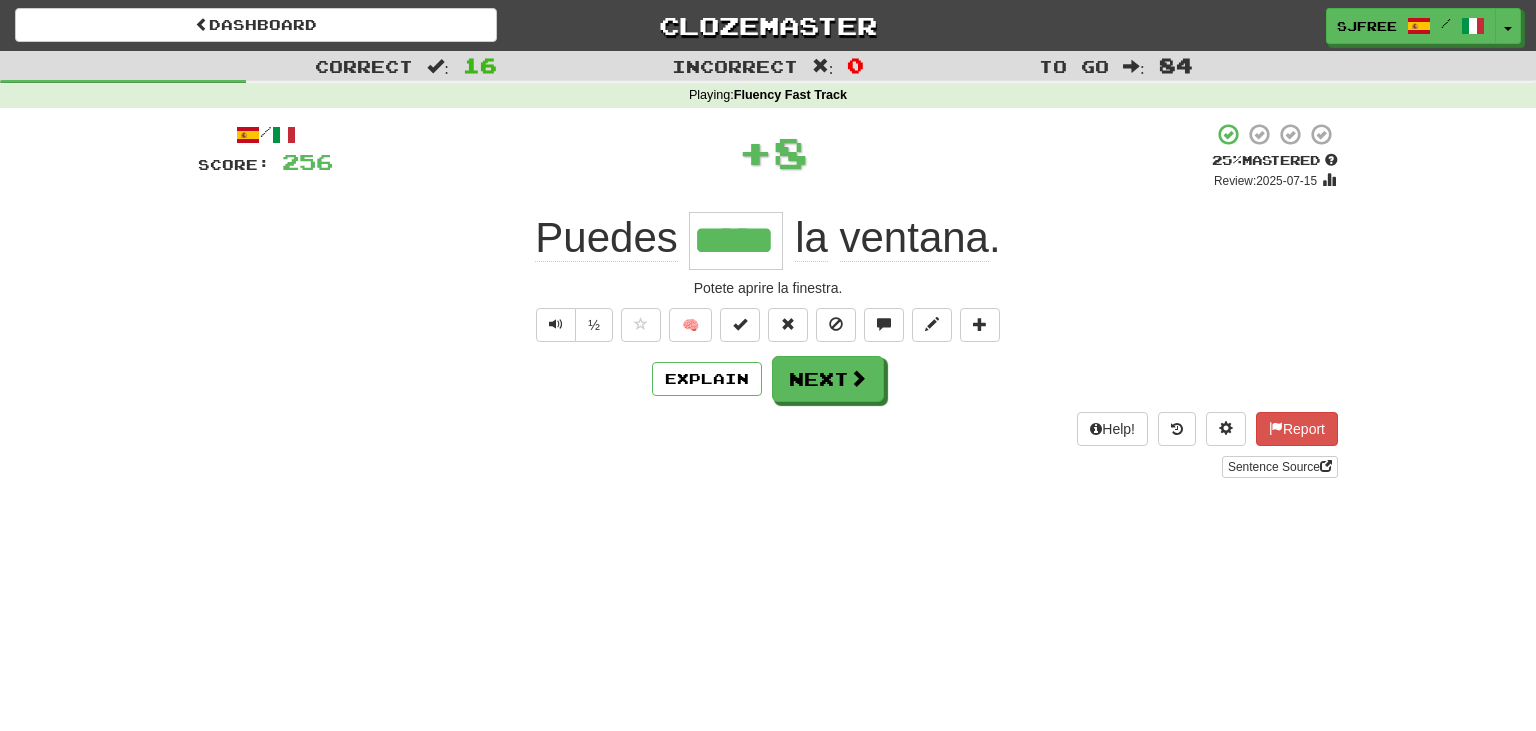 click on "*****" at bounding box center [736, 241] 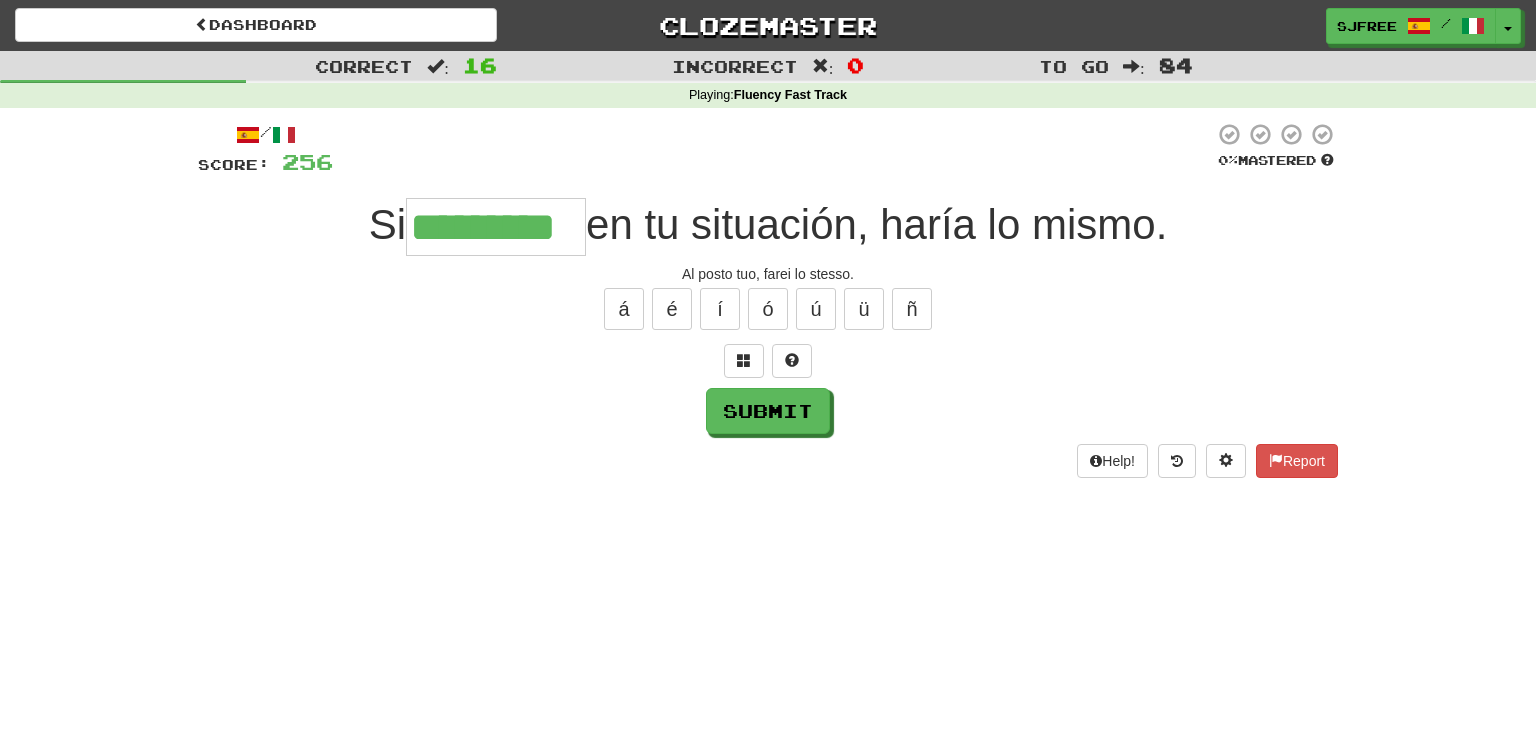 type on "*********" 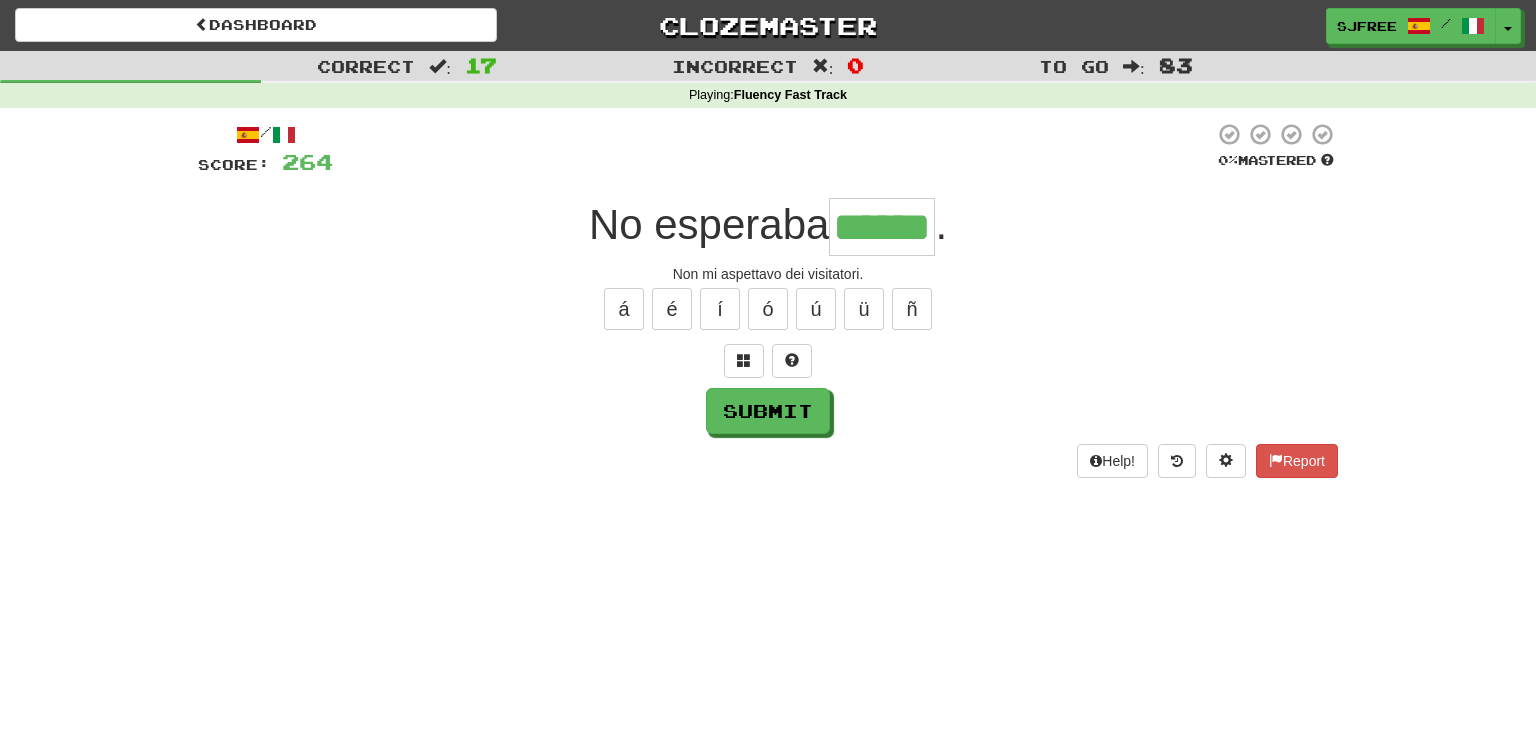 type on "******" 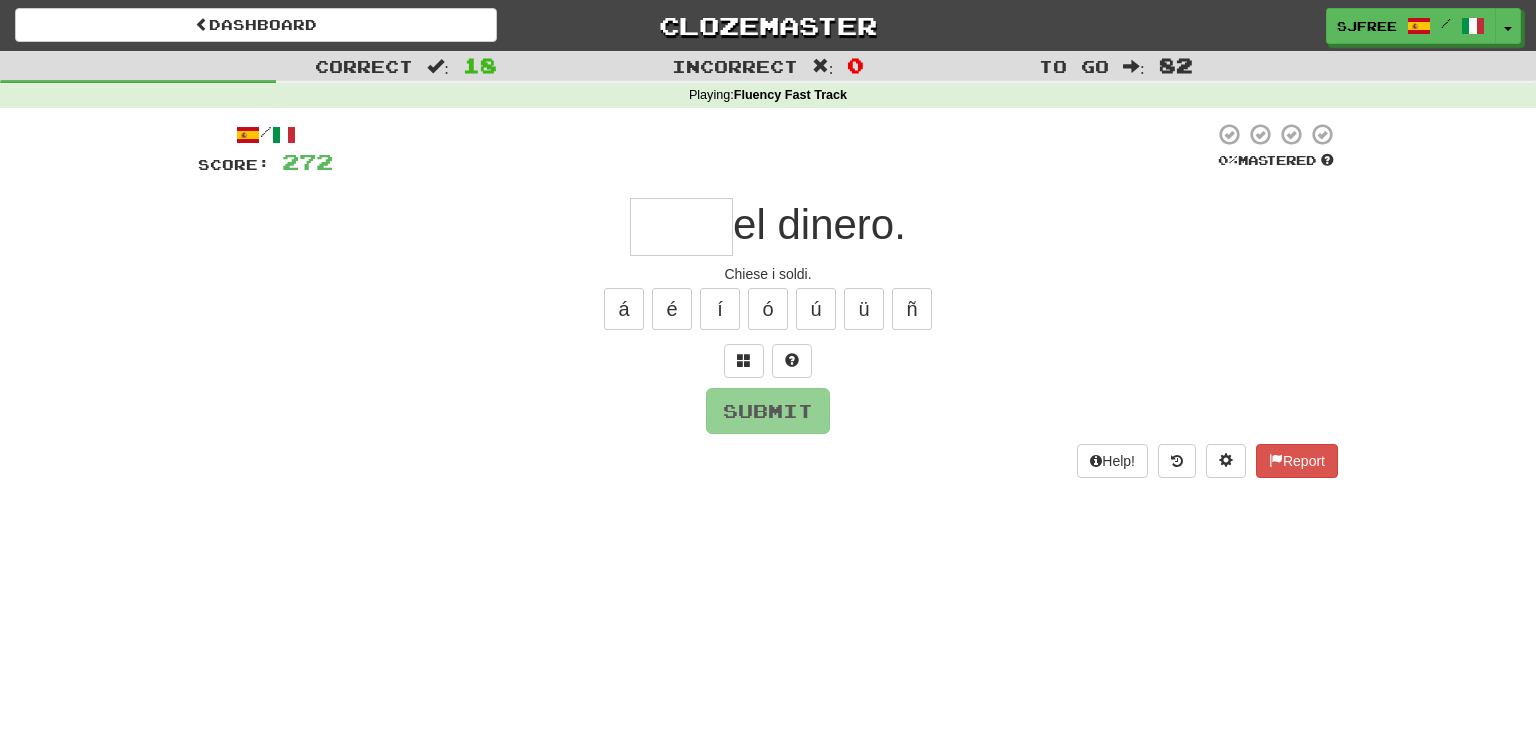 type on "*" 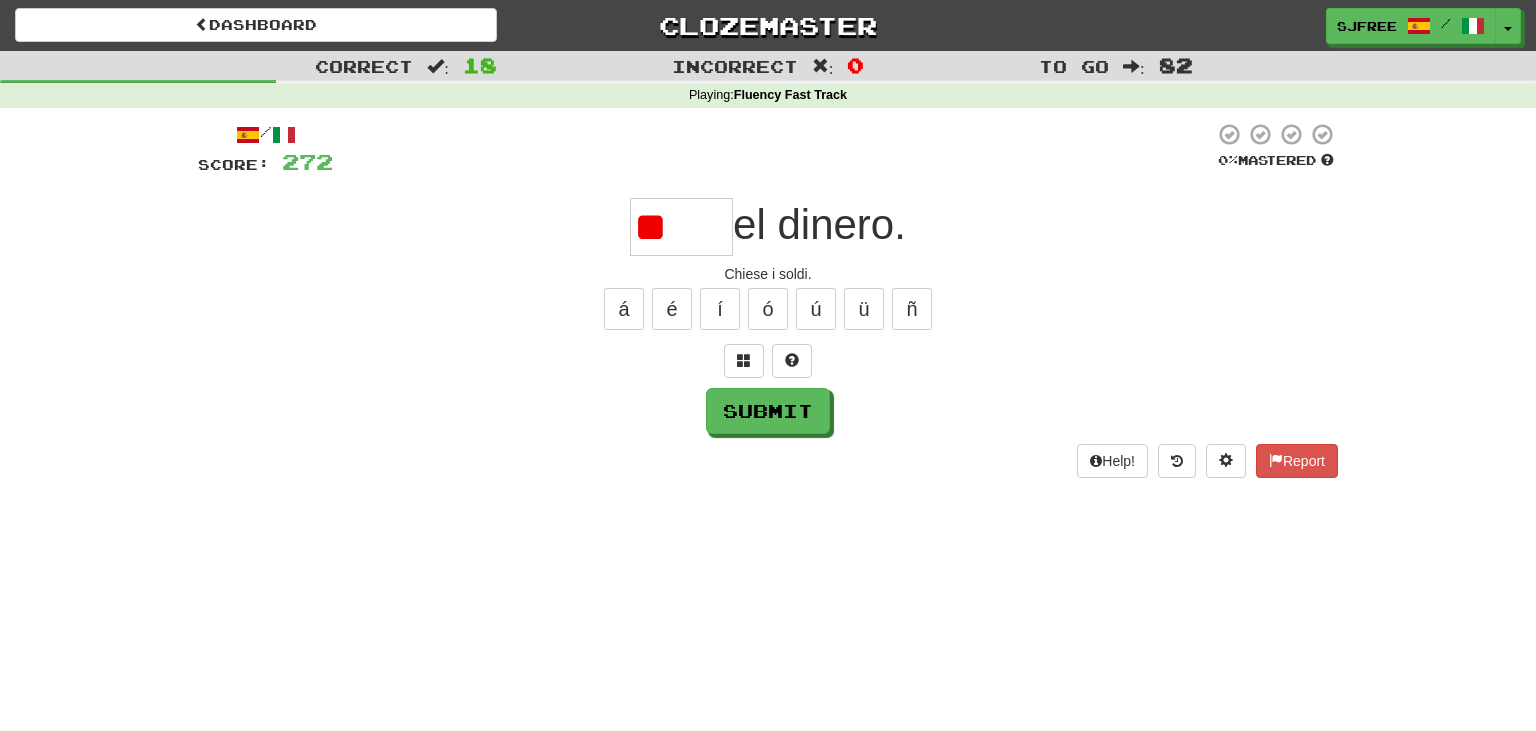 type on "*" 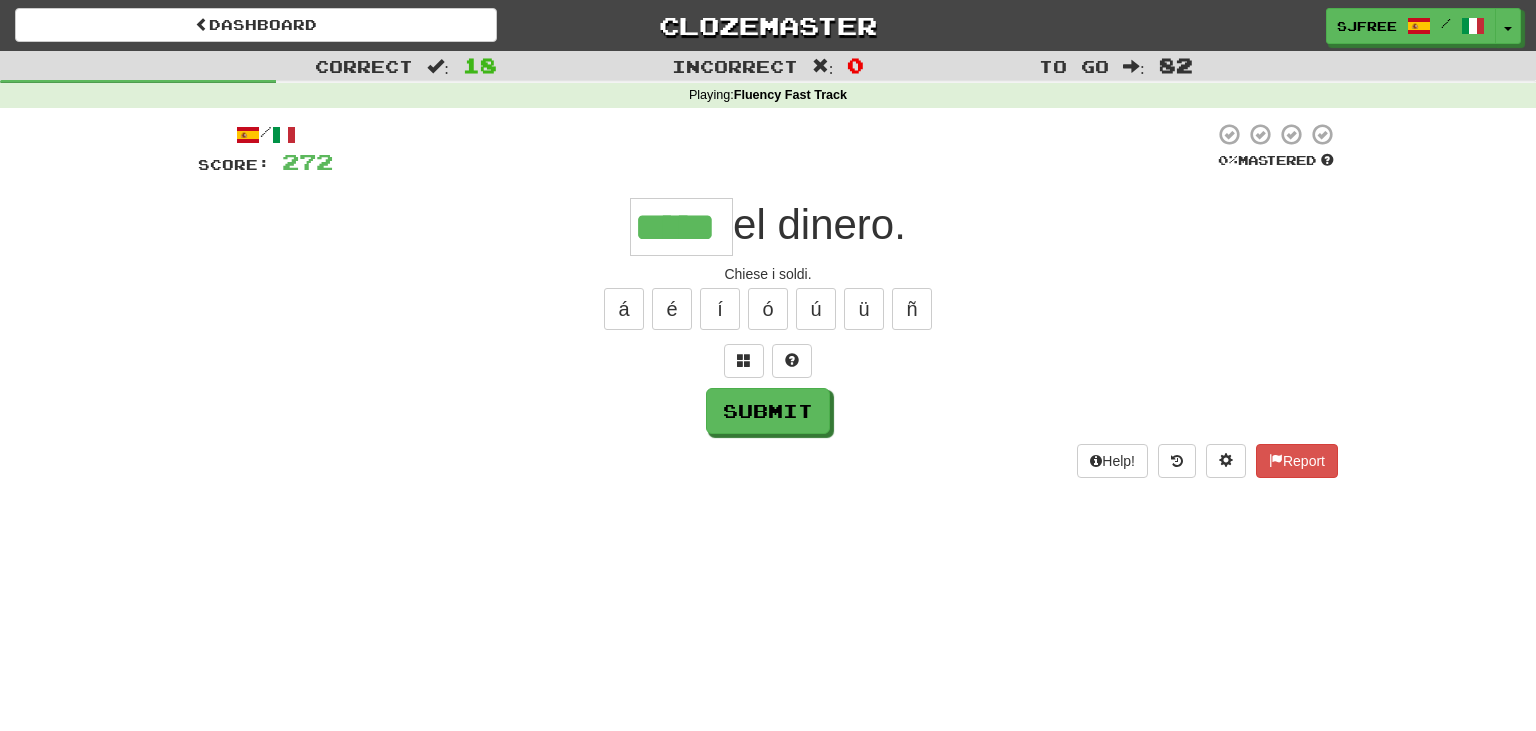 type on "*****" 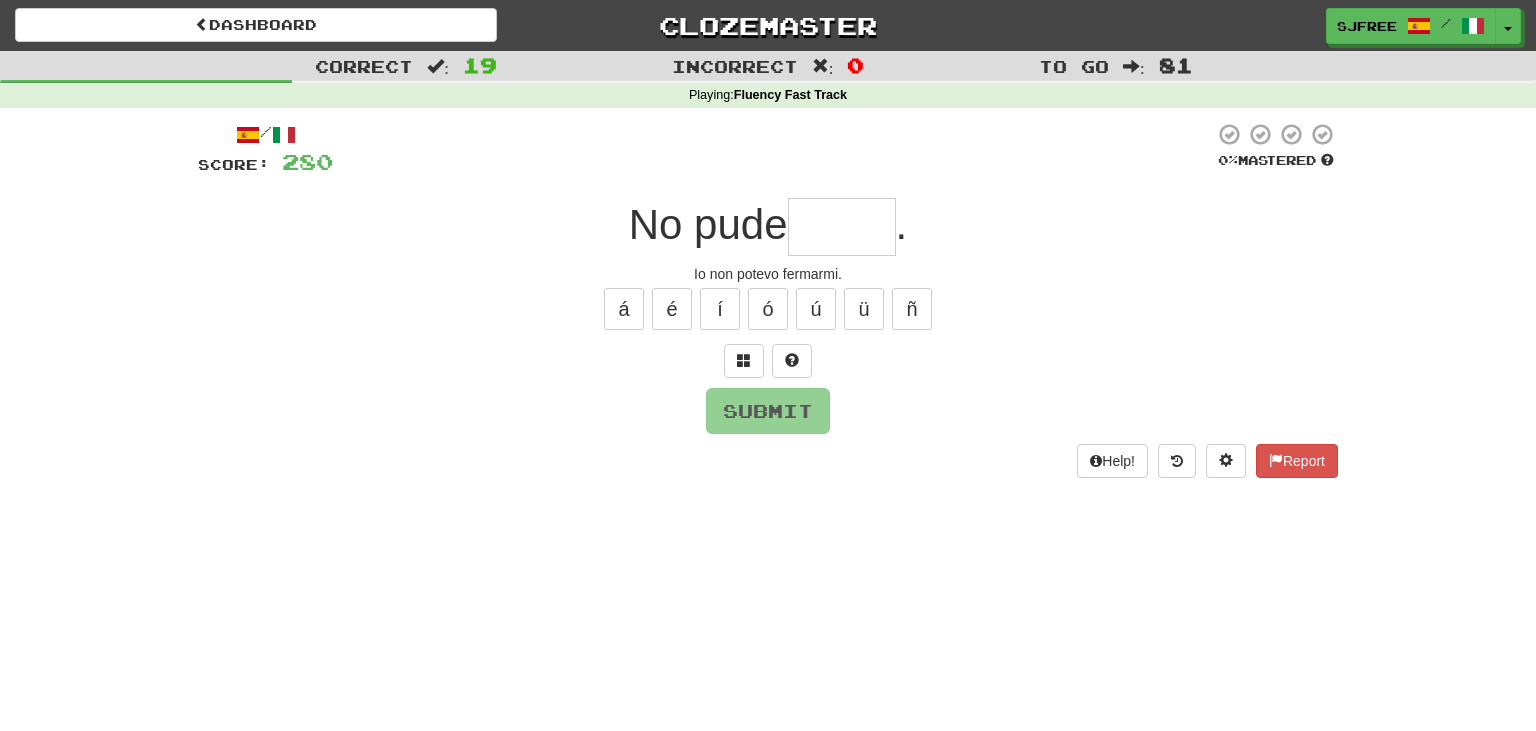 type on "*" 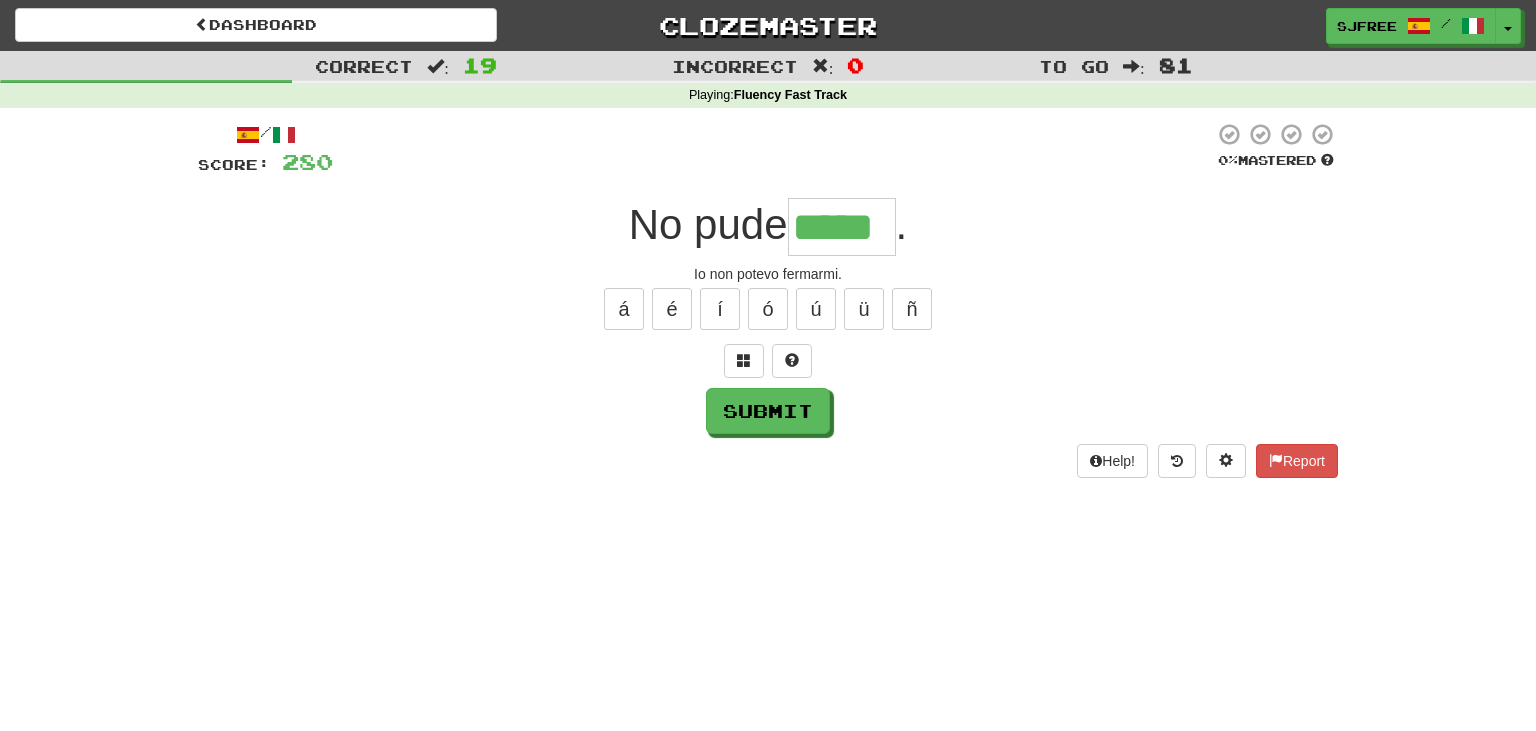 type on "*****" 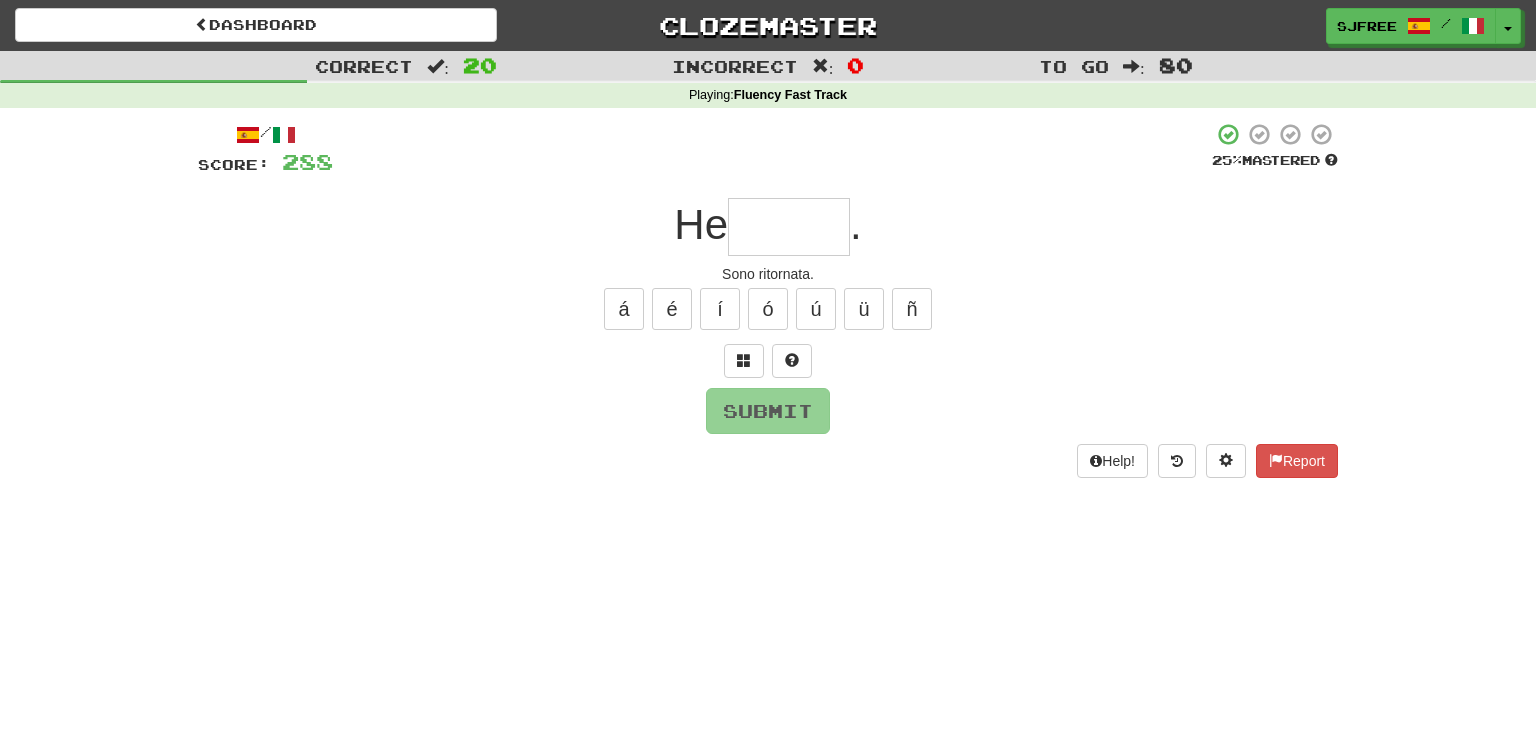 type on "*" 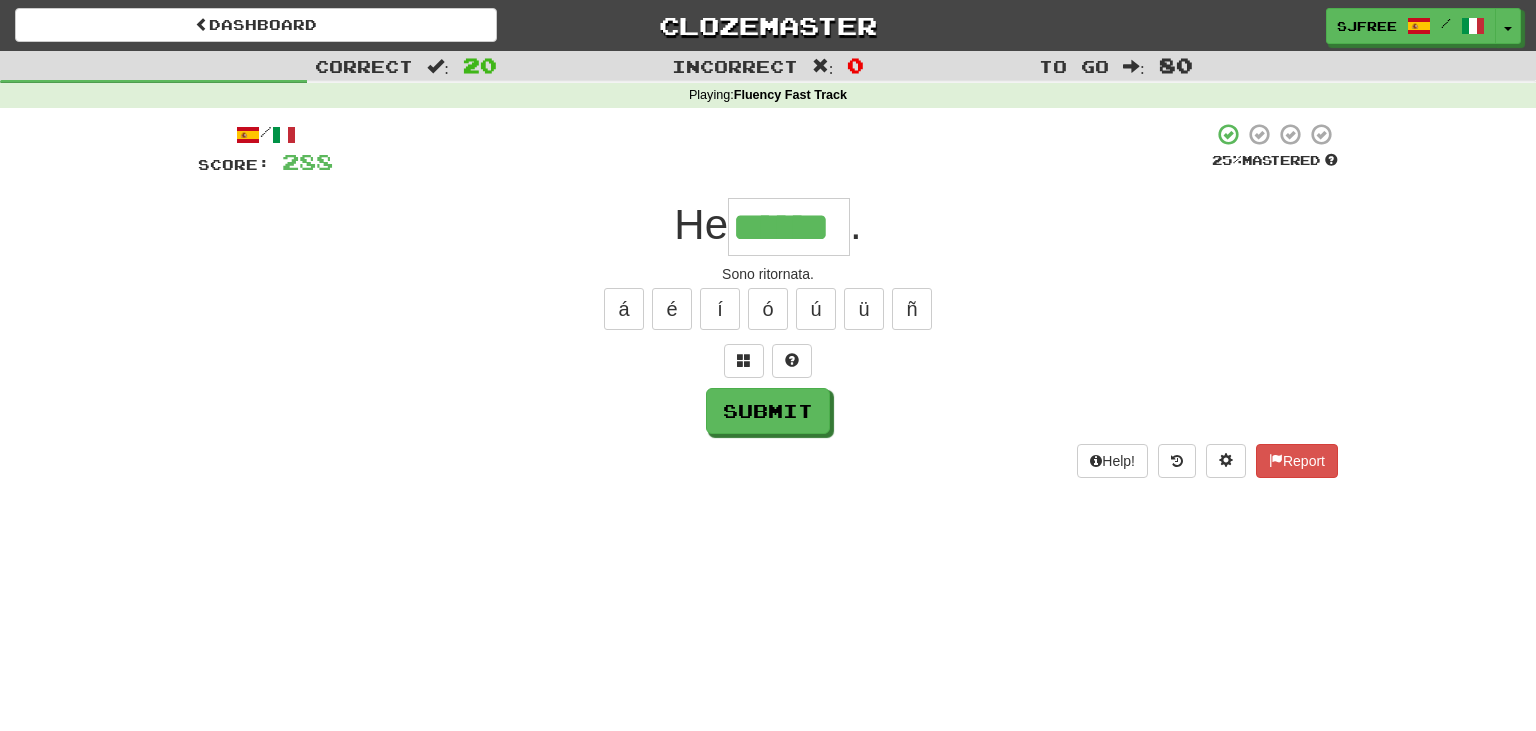 type on "******" 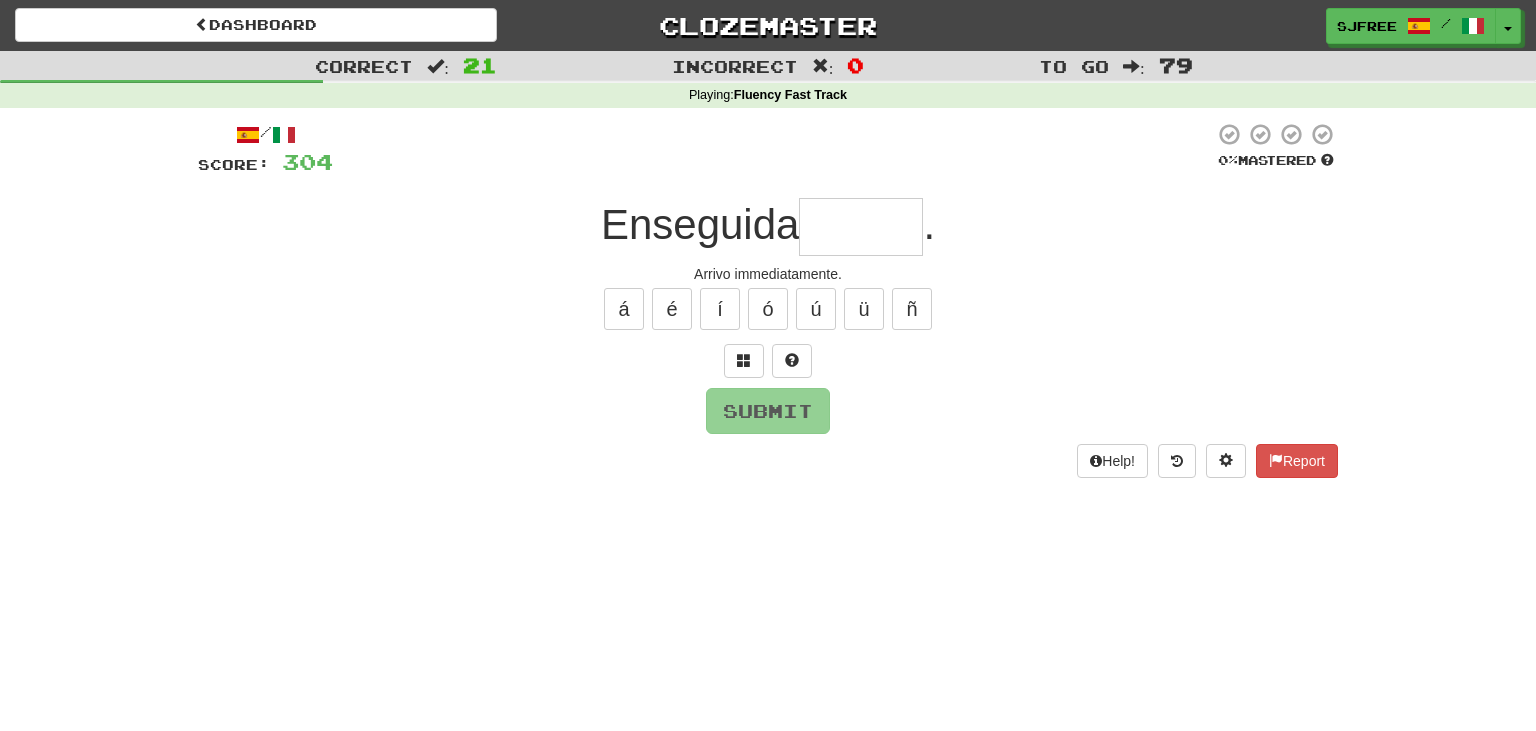 type on "*" 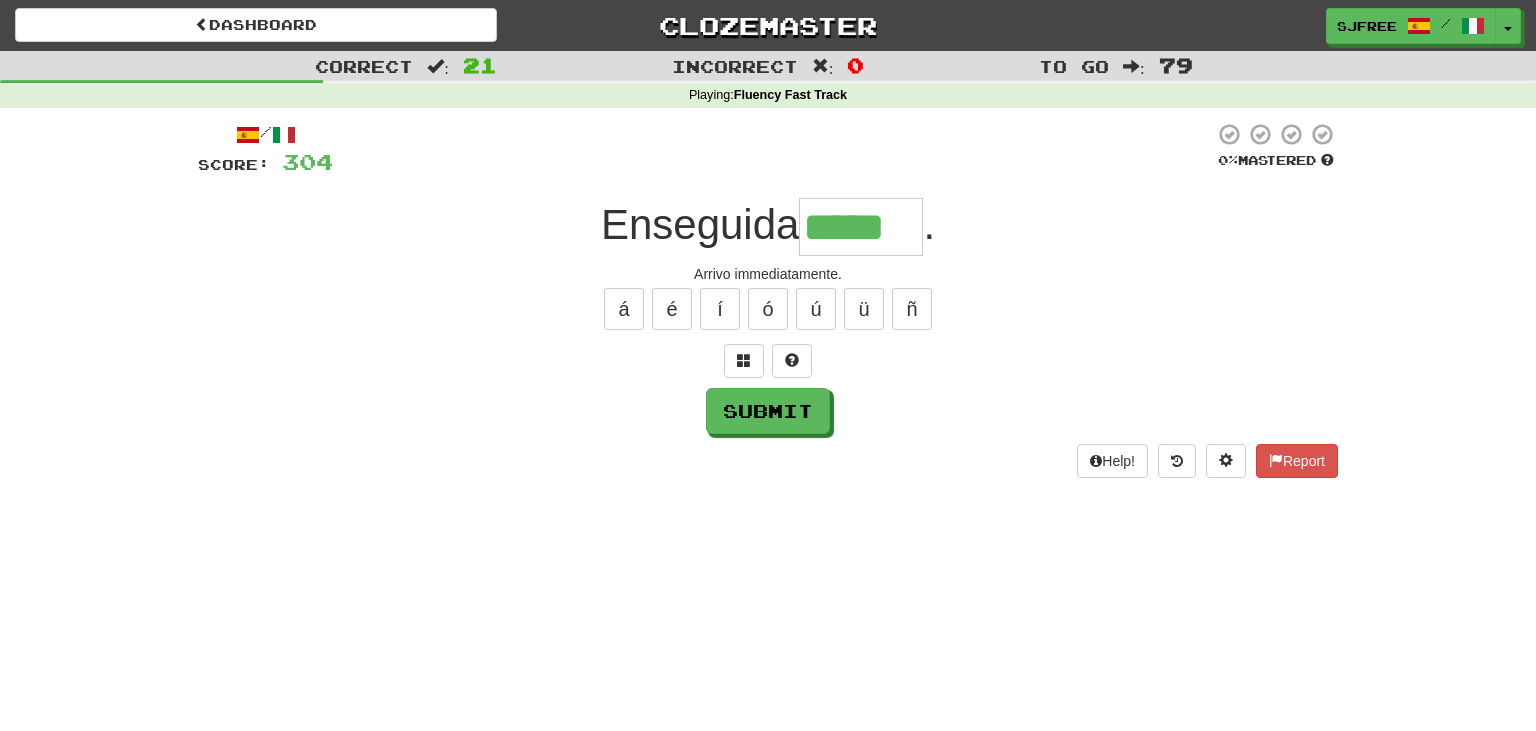 type on "*****" 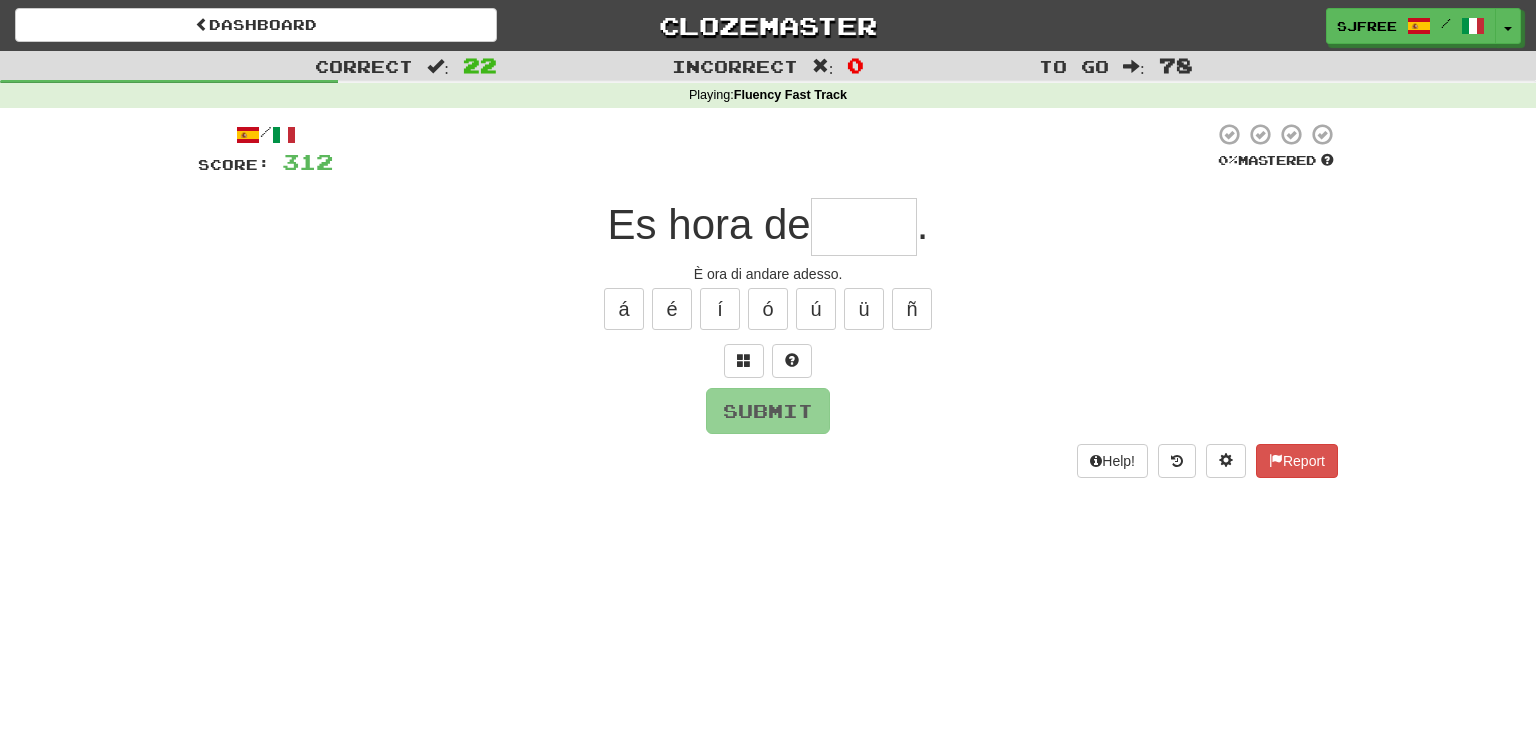 type on "*" 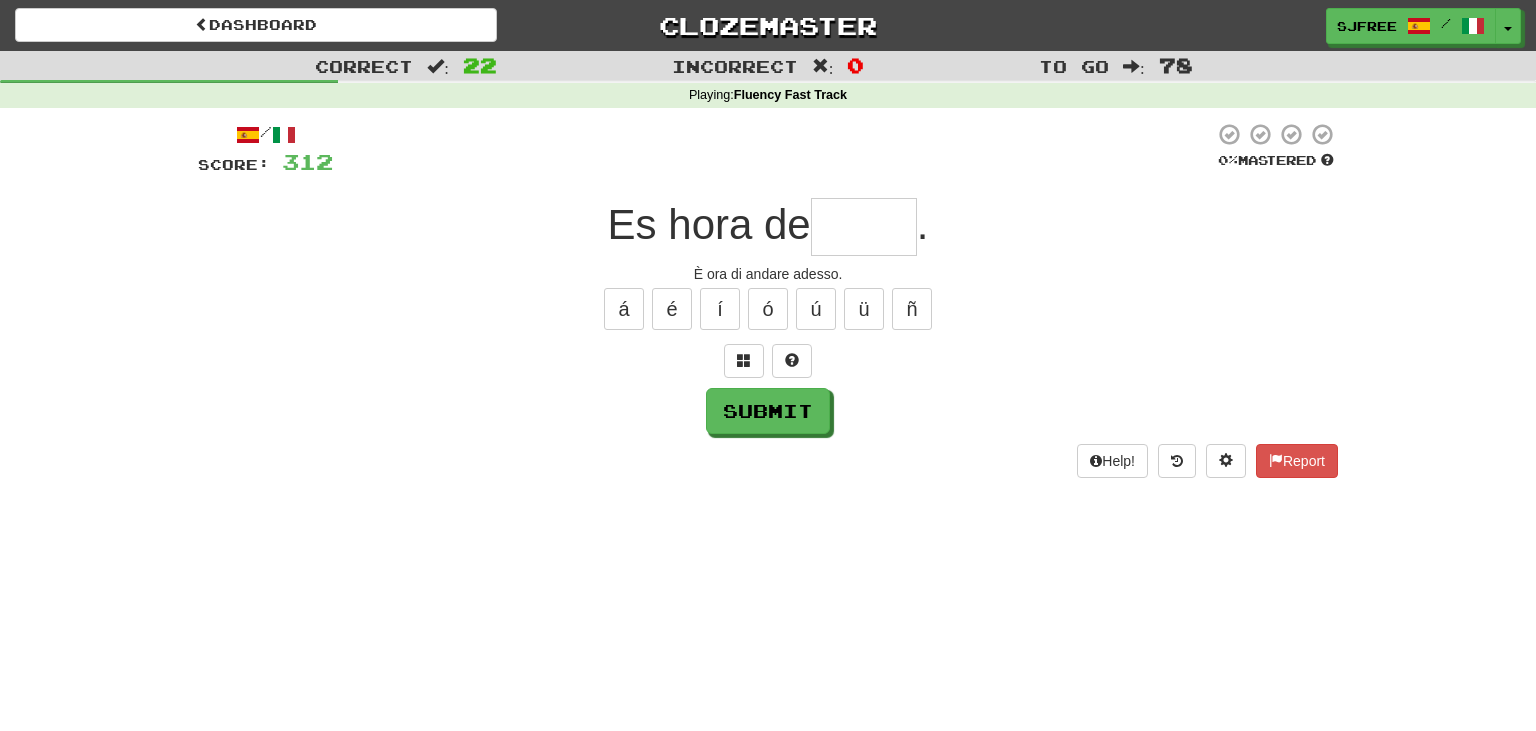 type on "*" 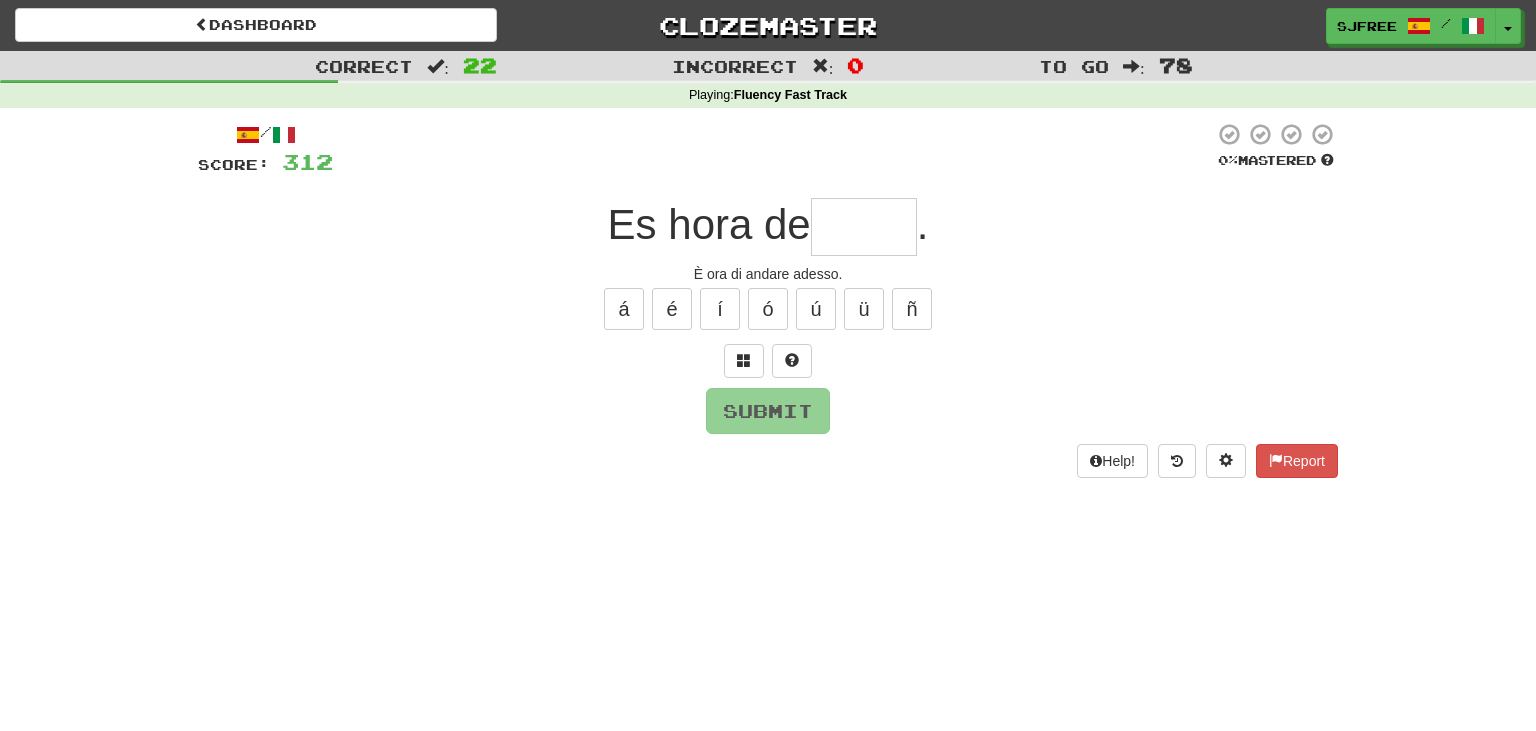 type on "*" 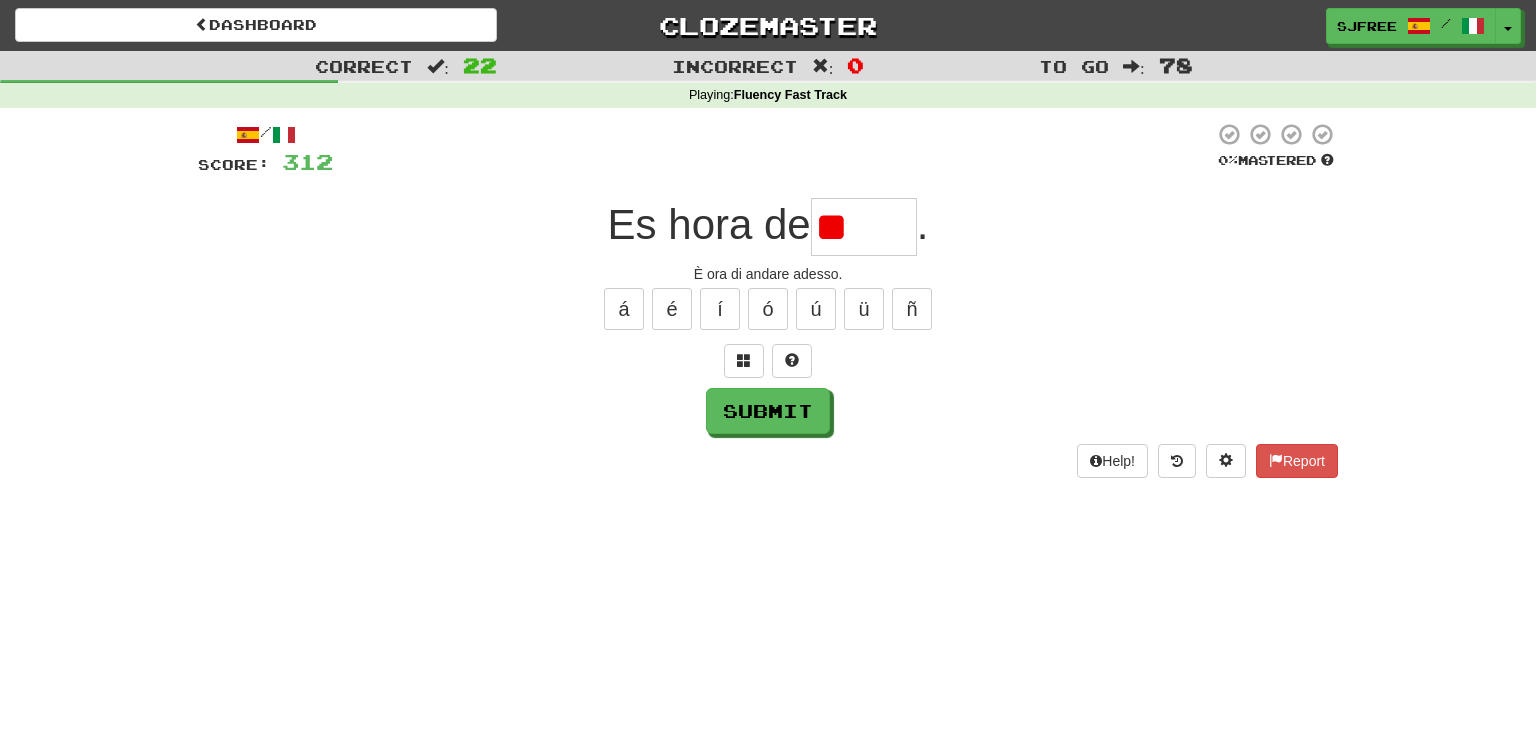 type on "*" 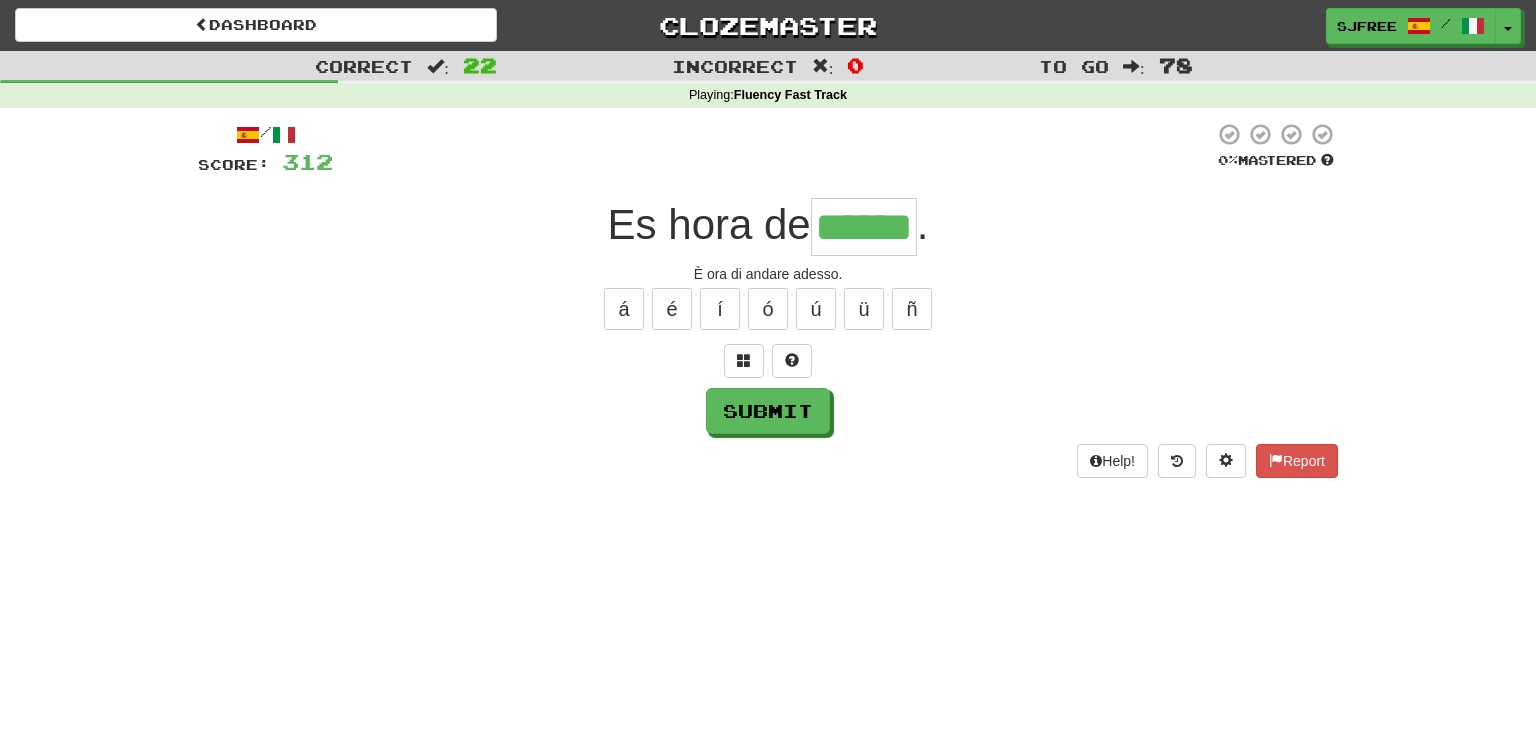 type on "******" 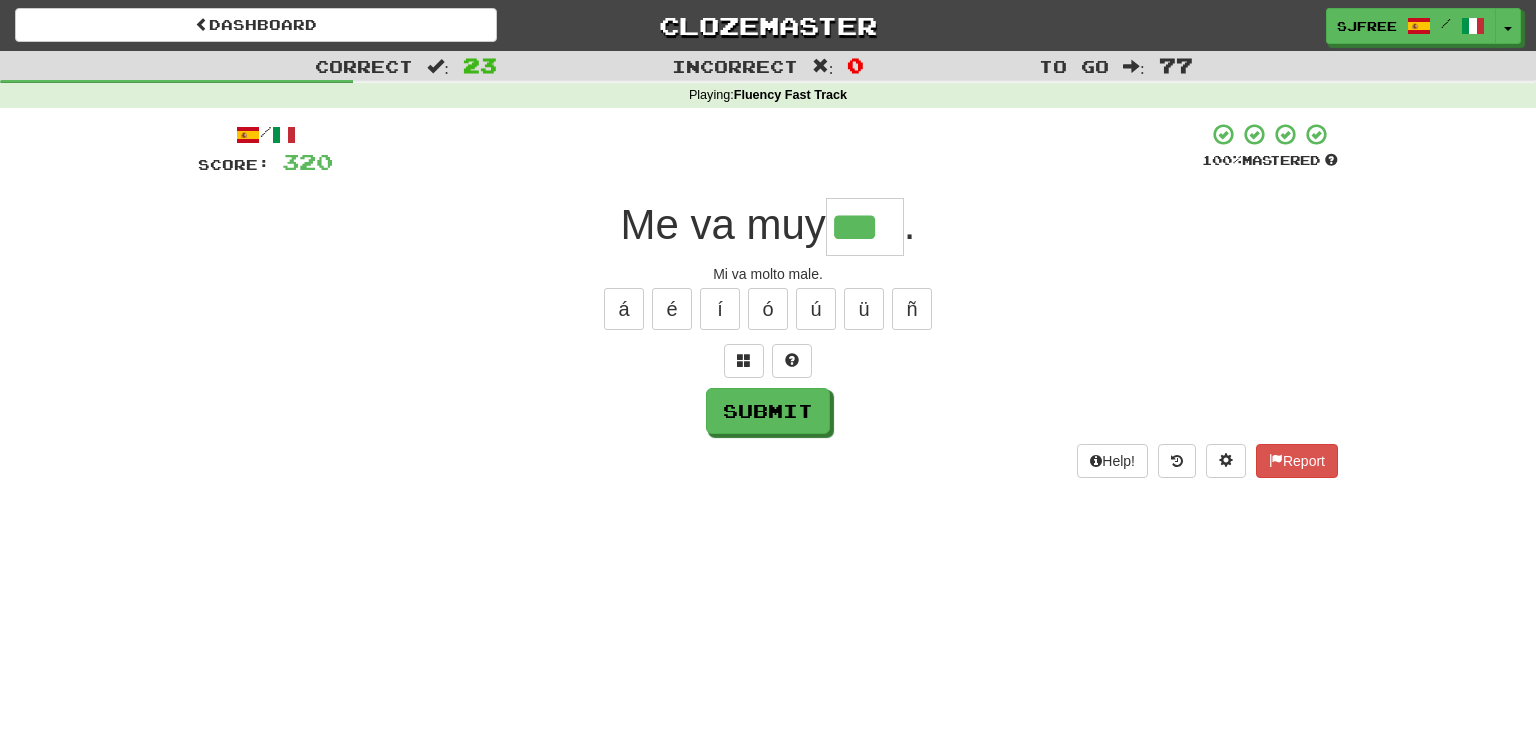 type on "***" 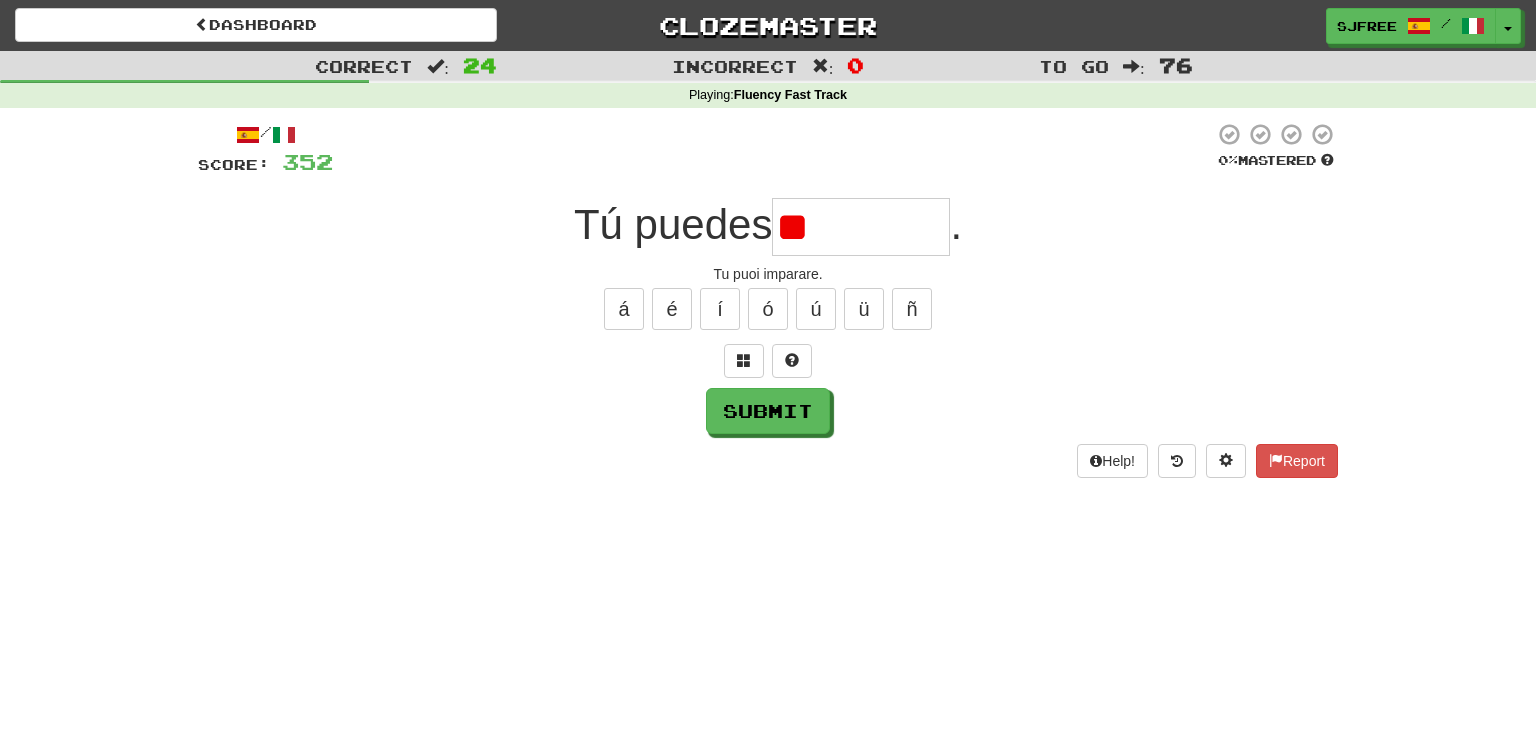 type on "*" 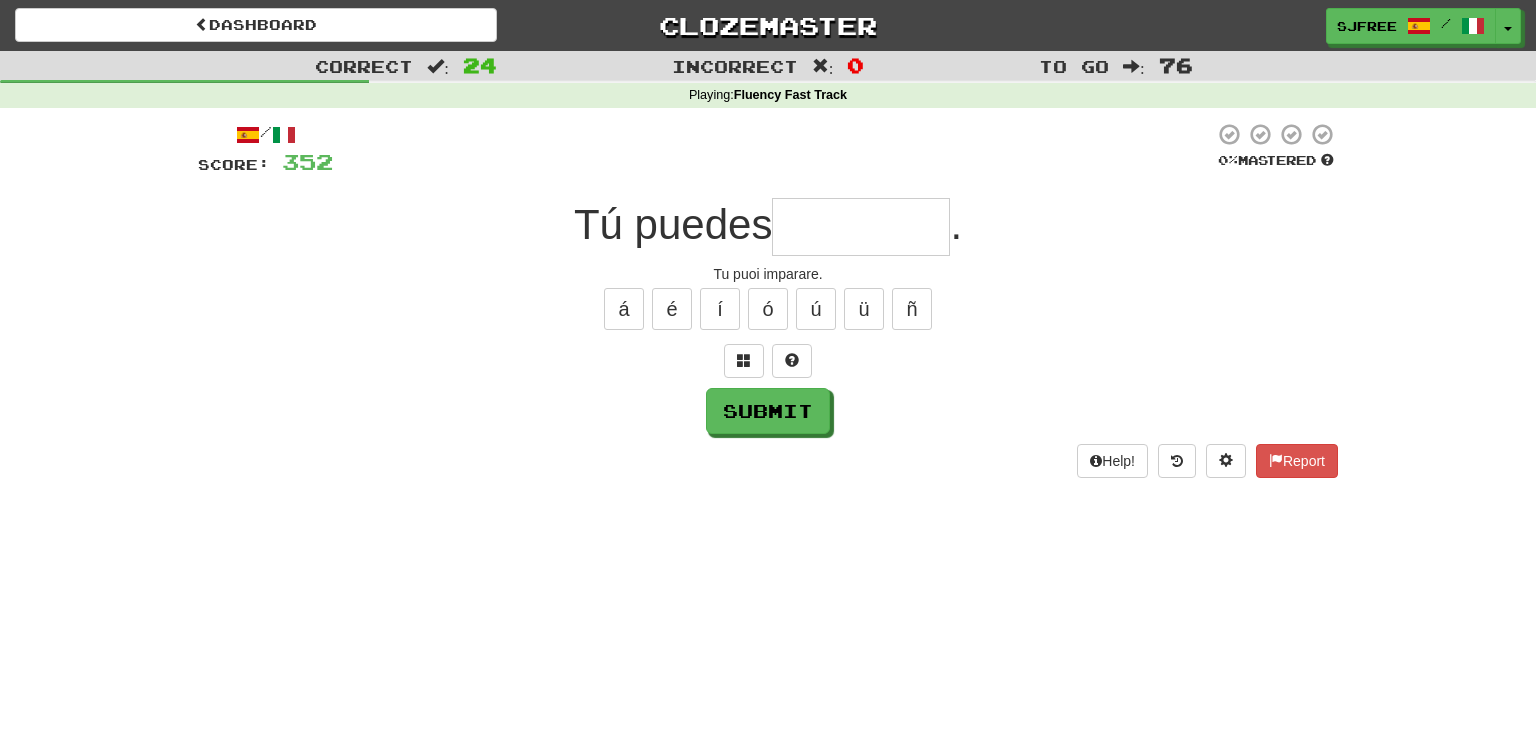 type on "*" 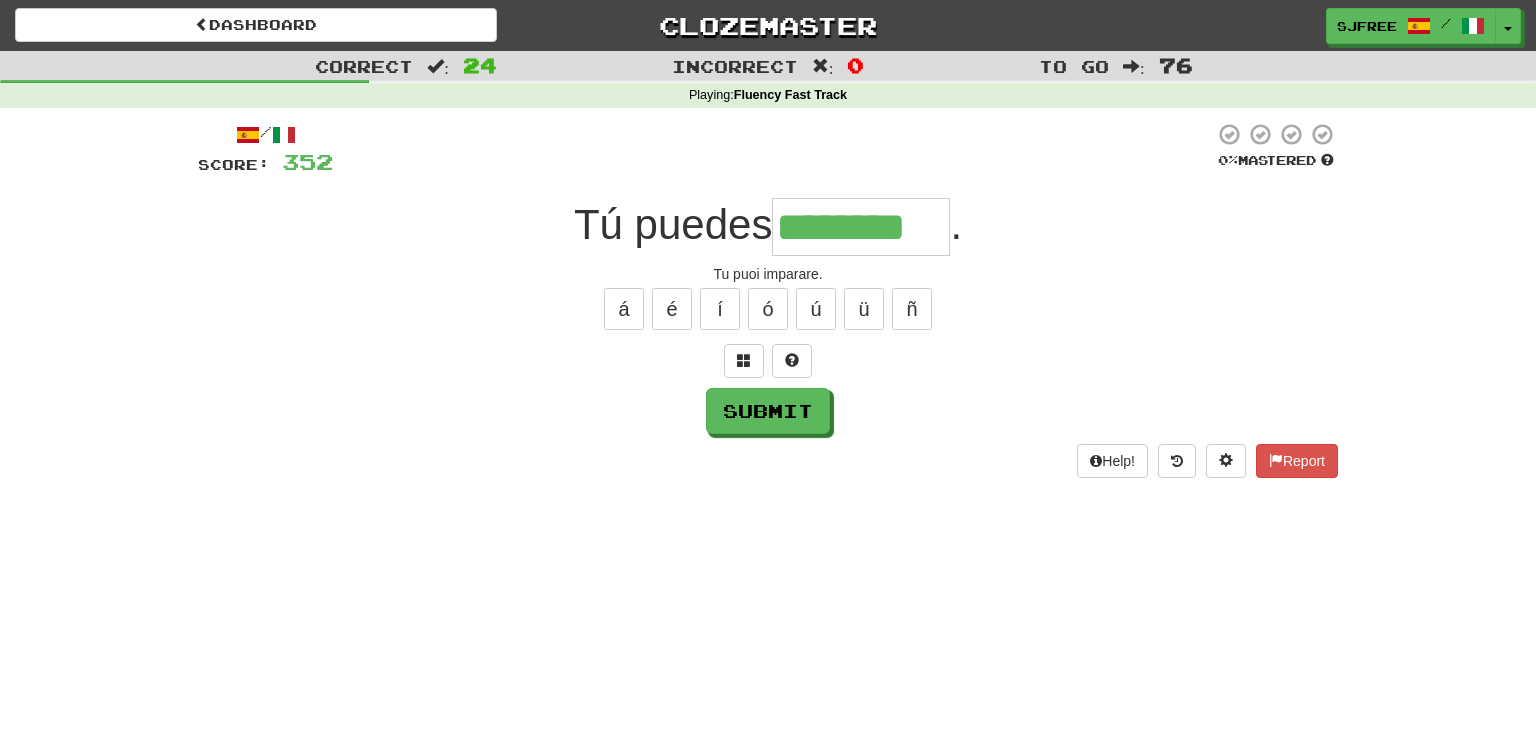 type on "********" 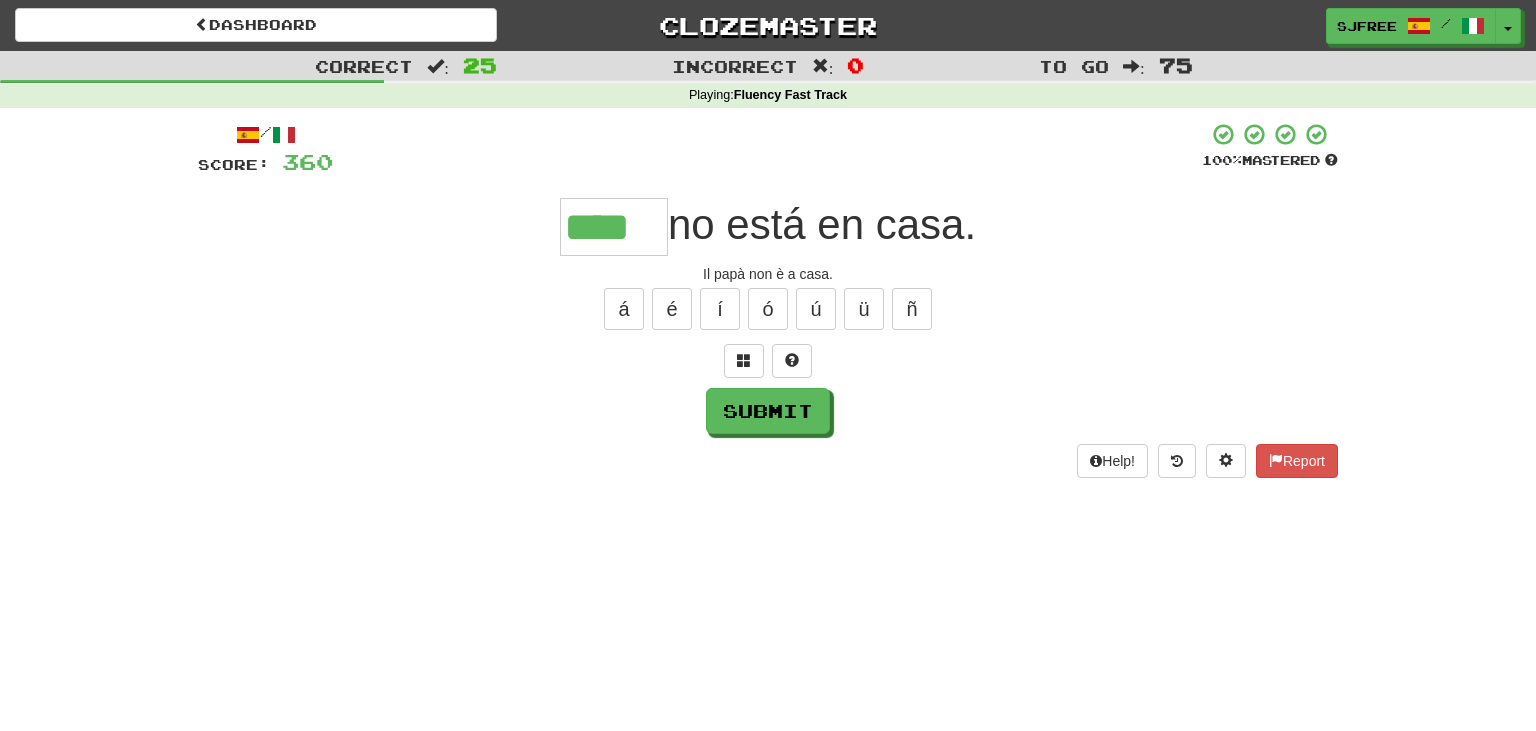 type on "****" 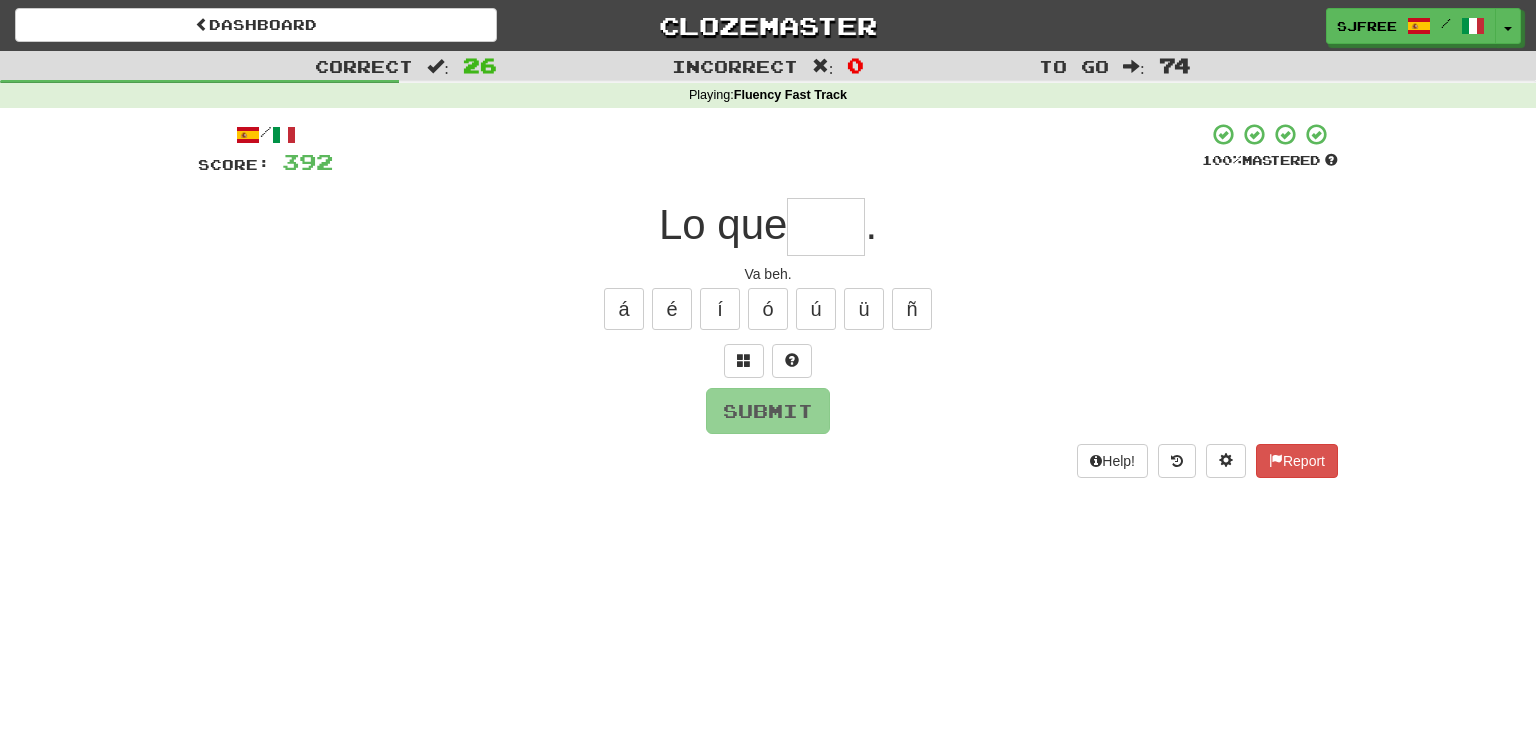 click at bounding box center (767, 149) 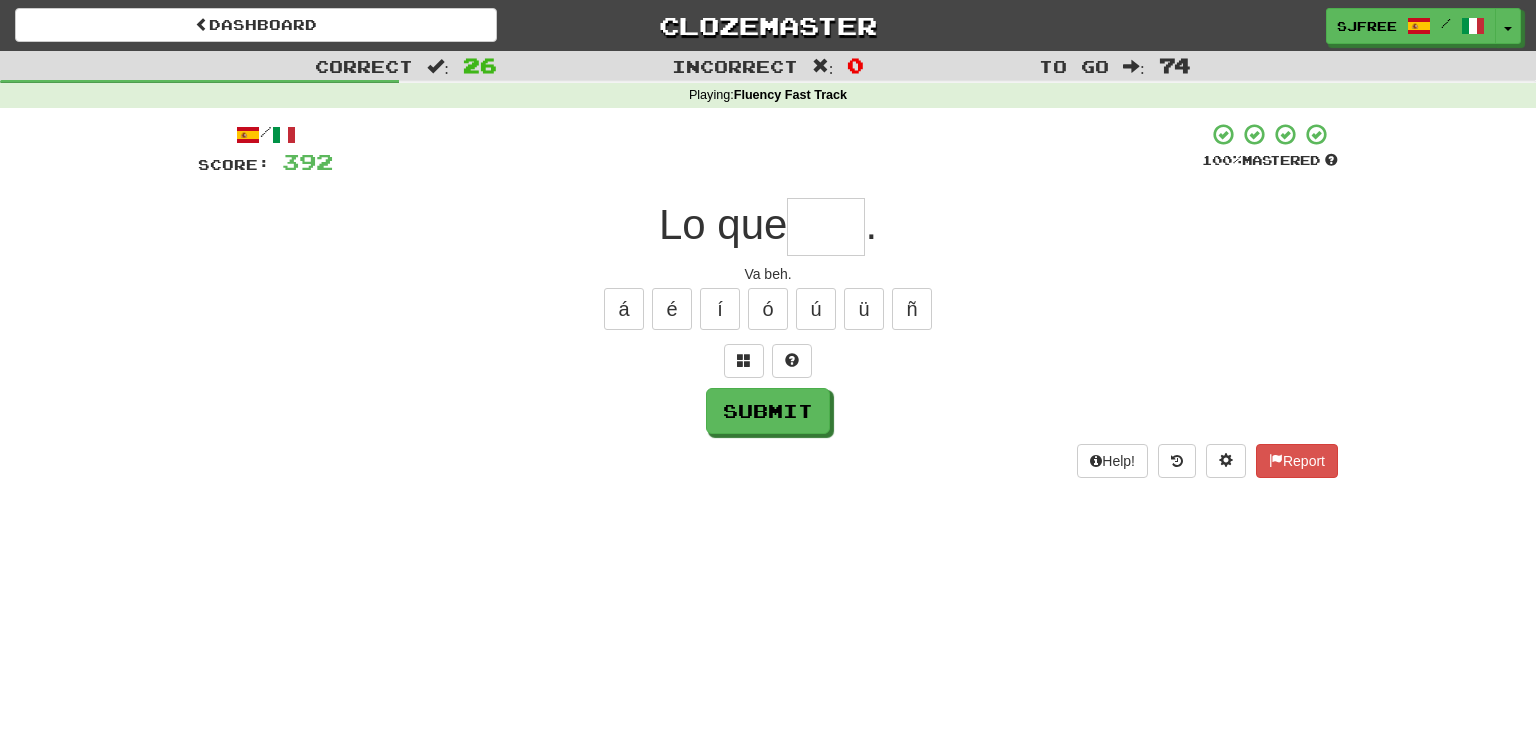 type on "*" 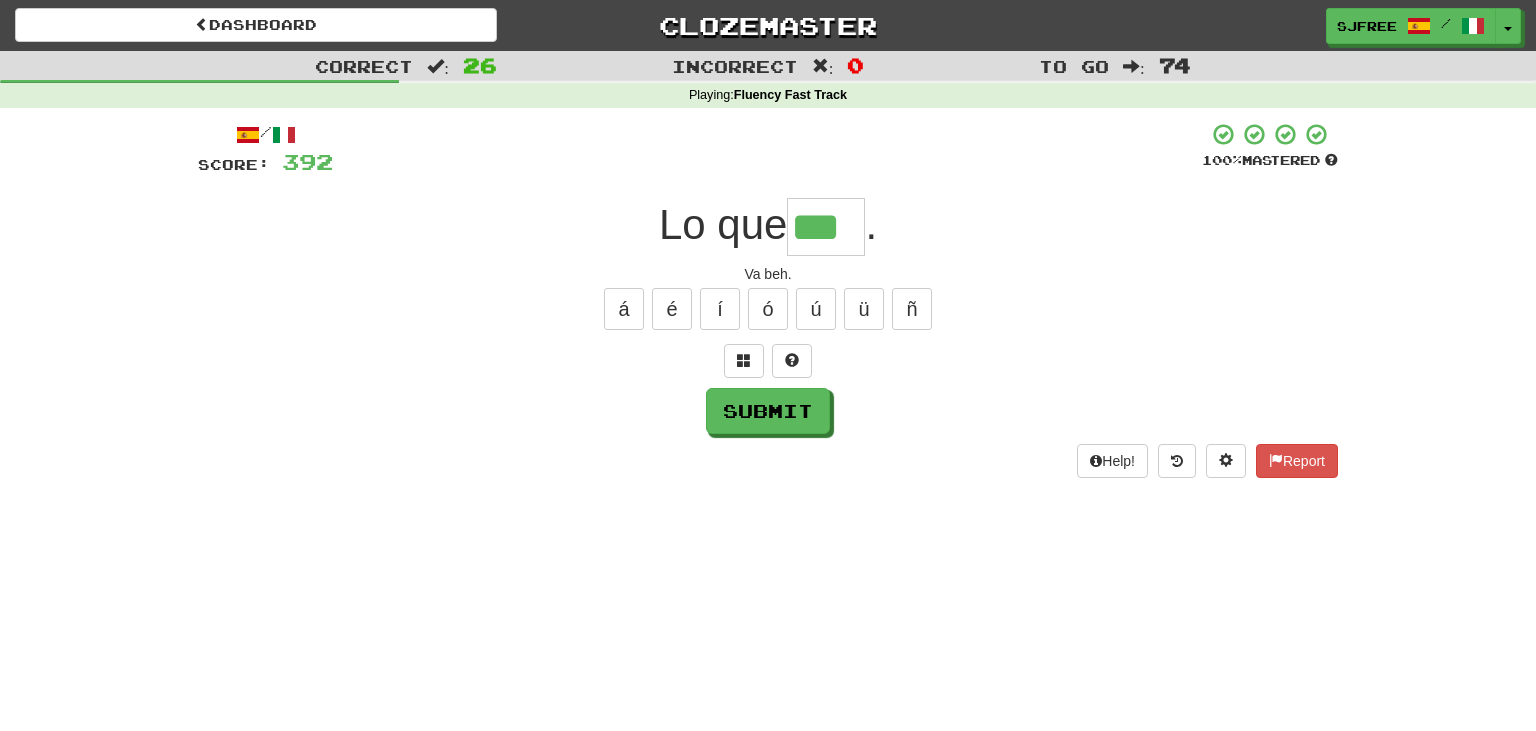 type on "***" 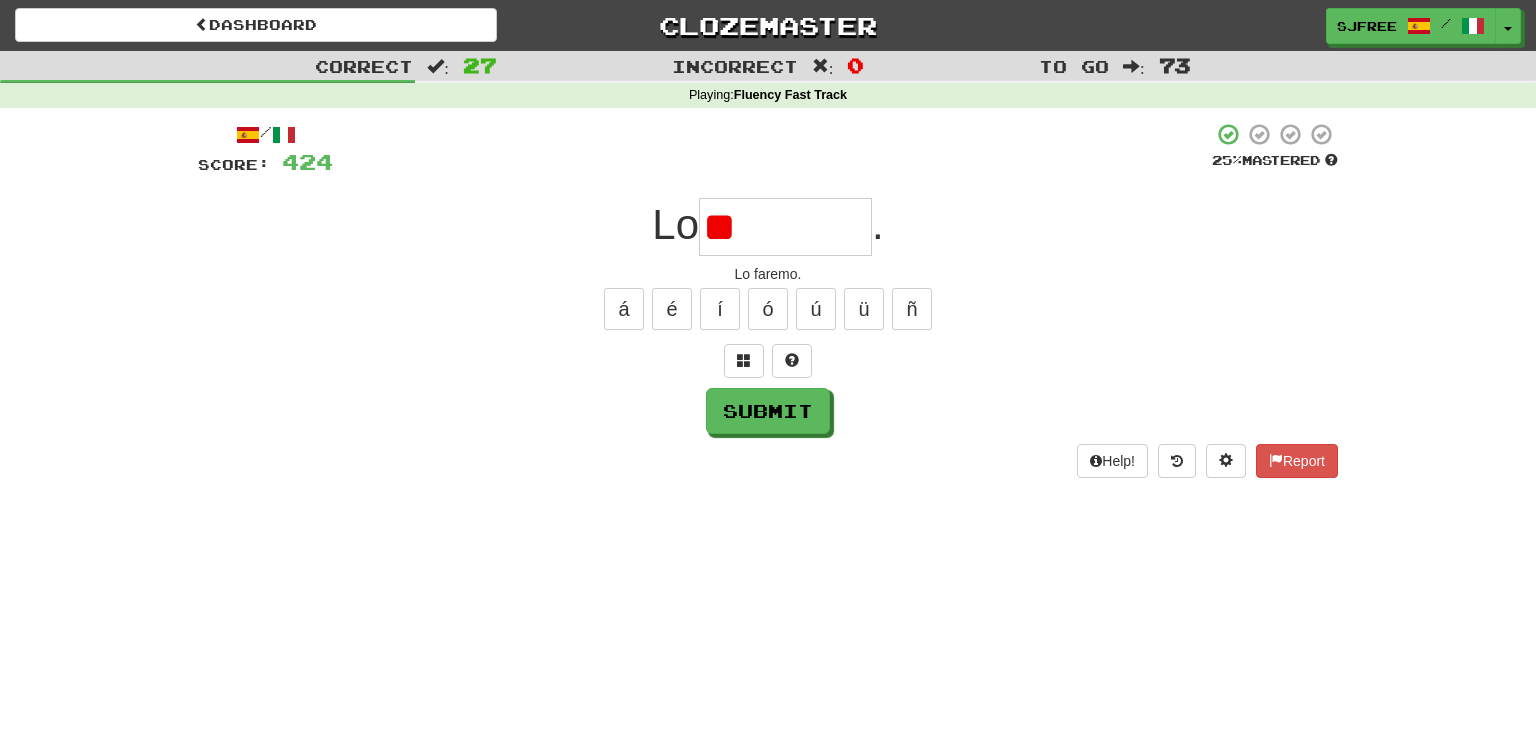 type on "*" 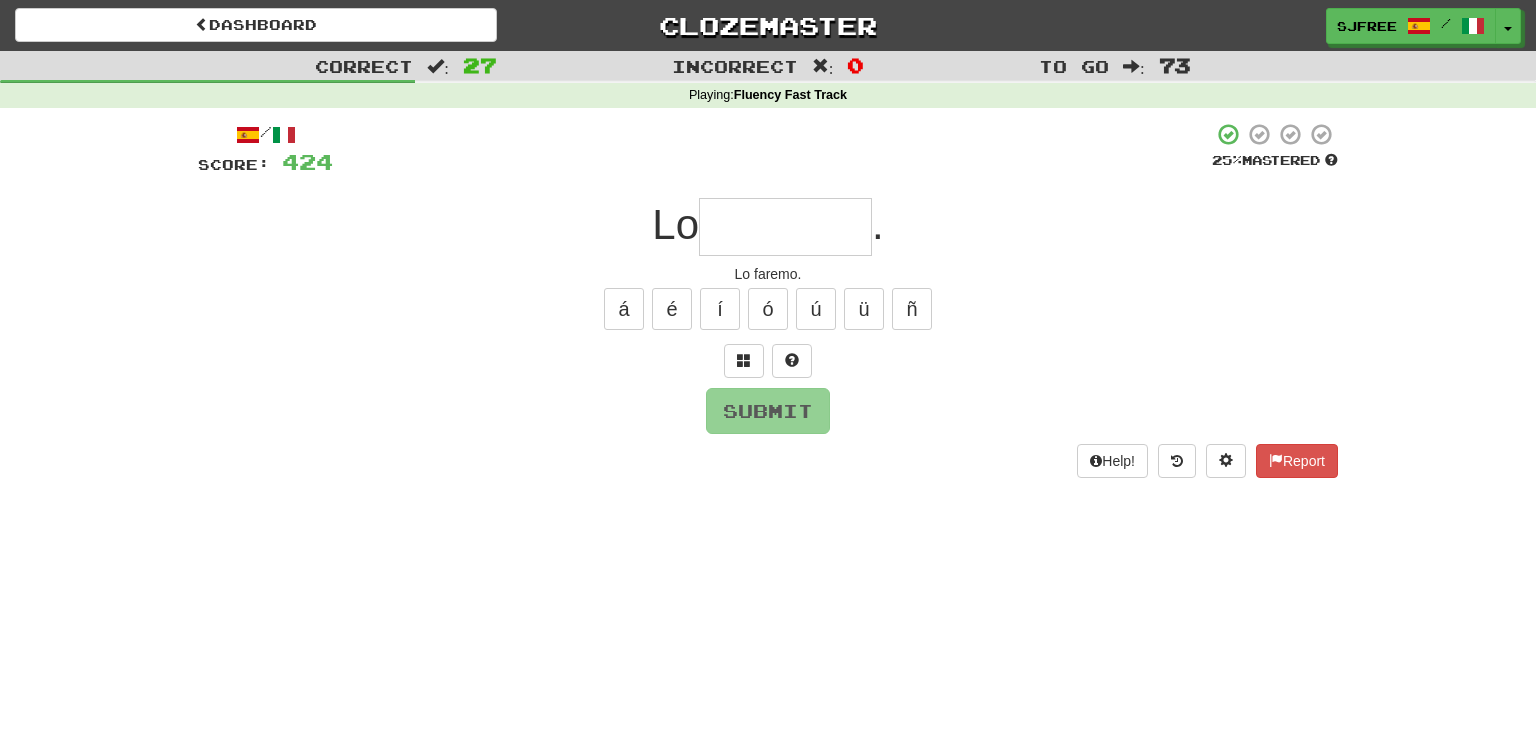 type on "*" 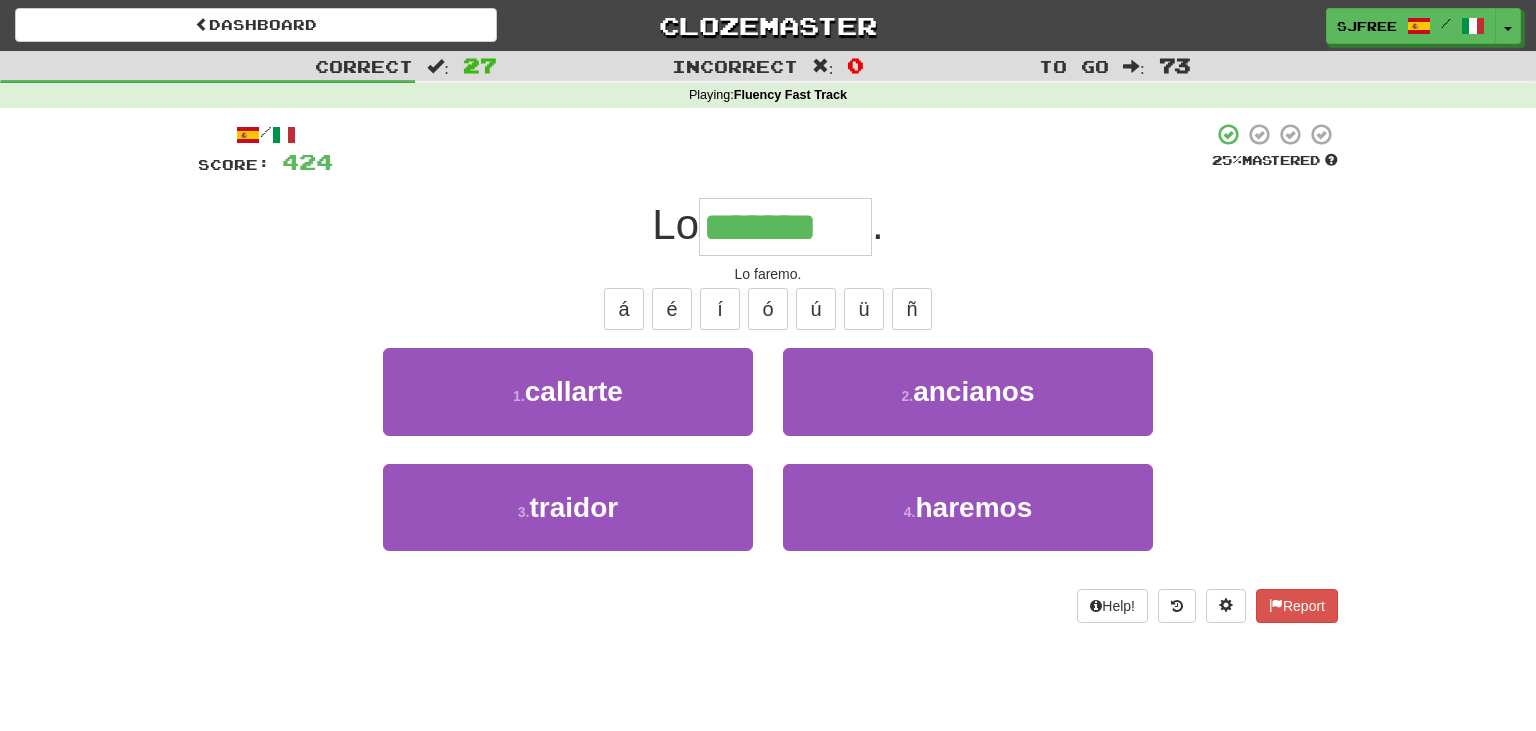 type on "*******" 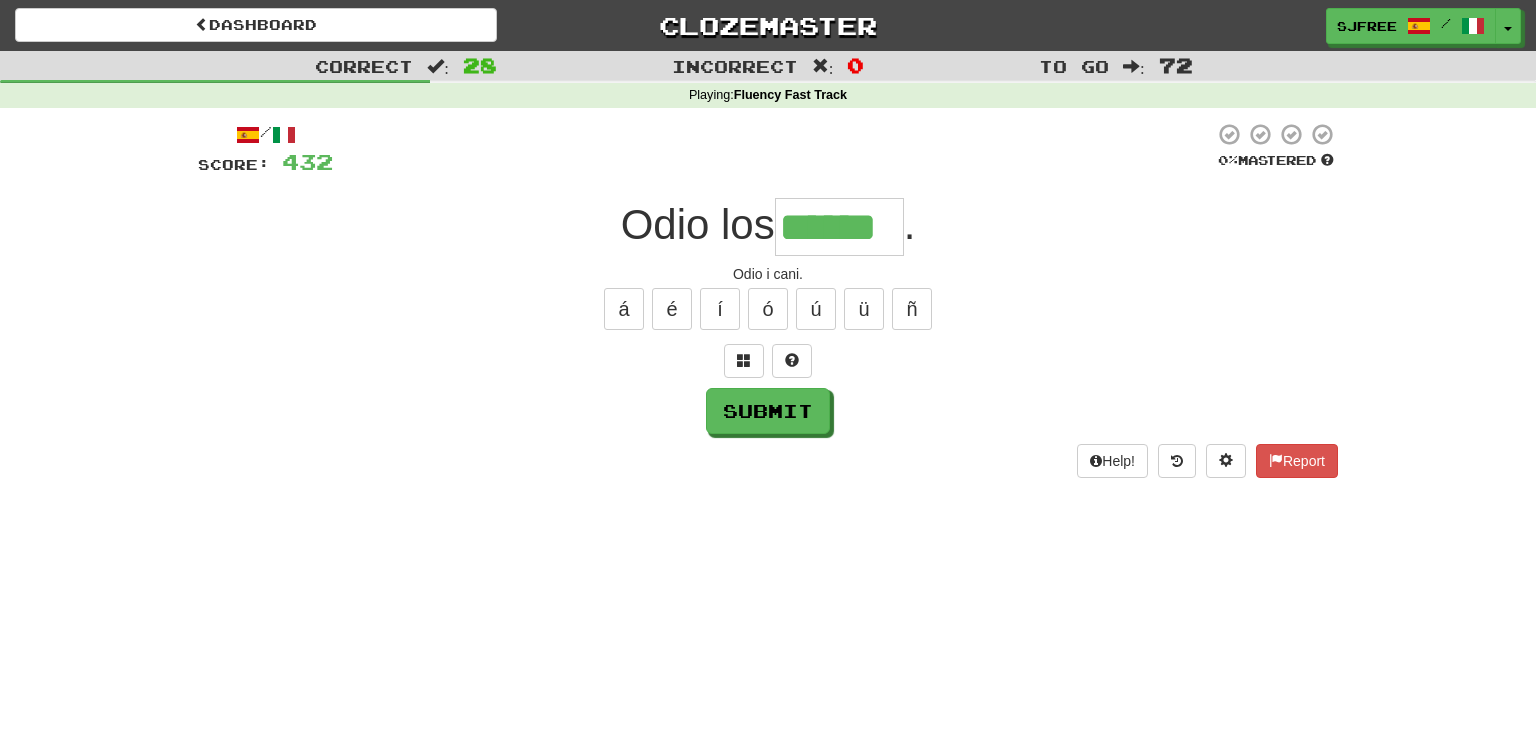 type on "******" 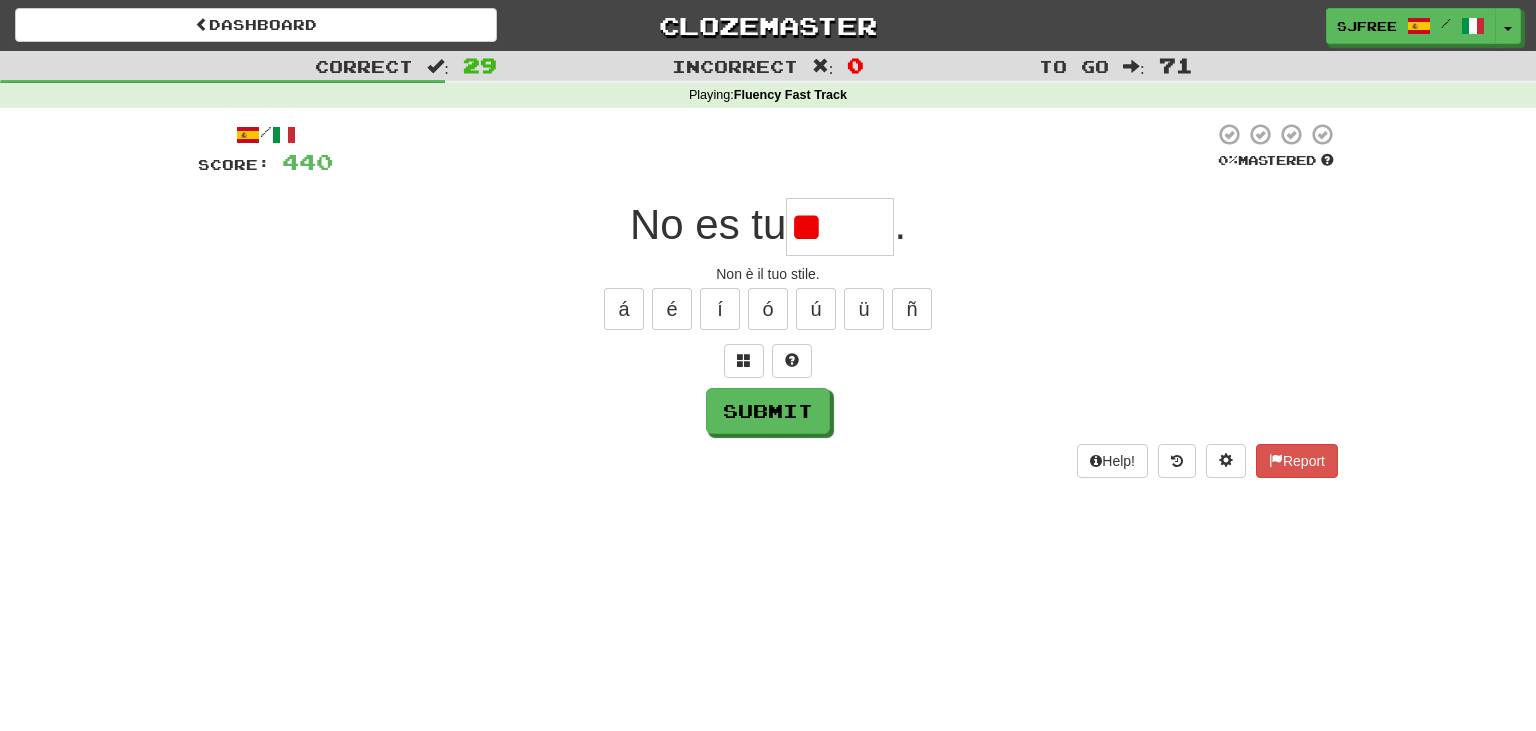 type on "*" 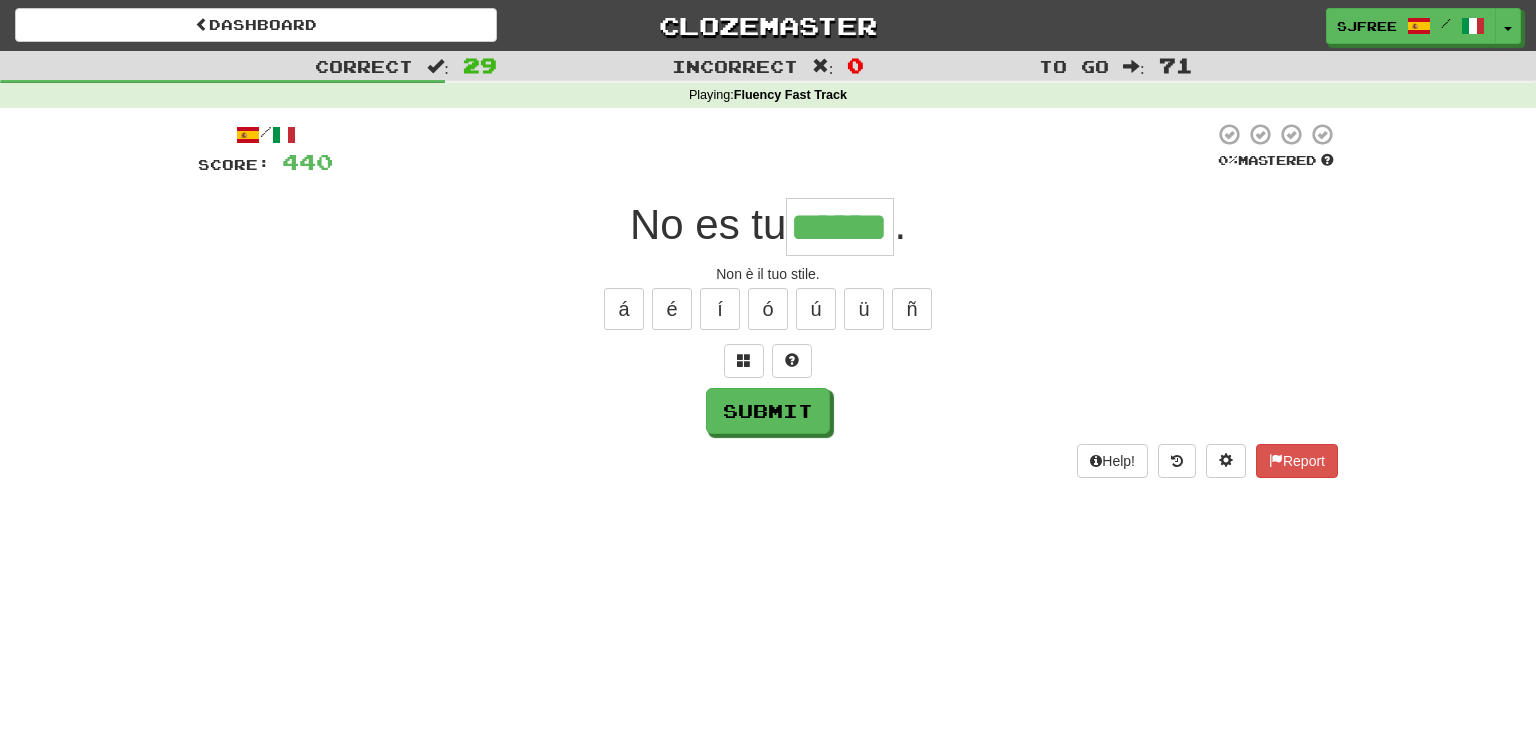type on "******" 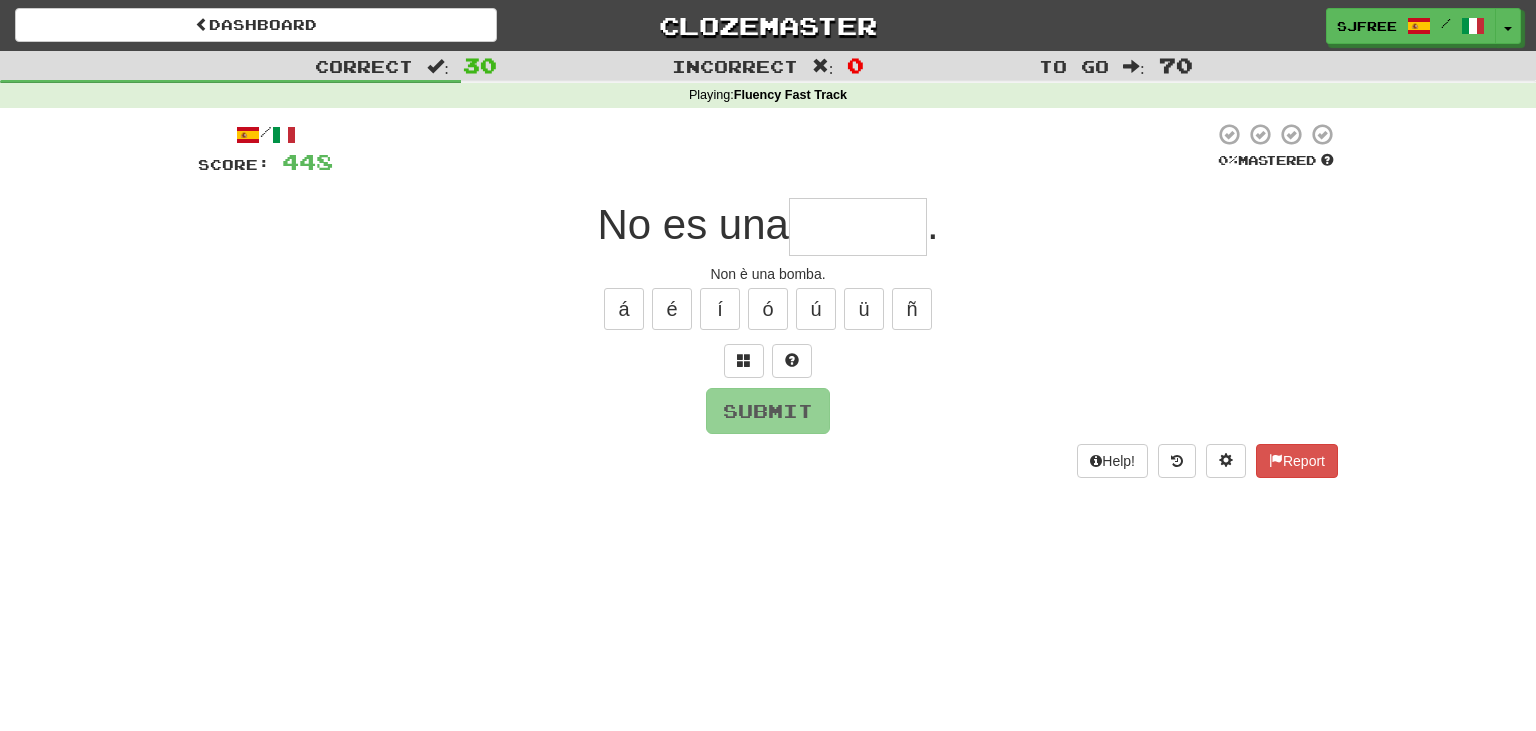 click on "No es una" at bounding box center [692, 224] 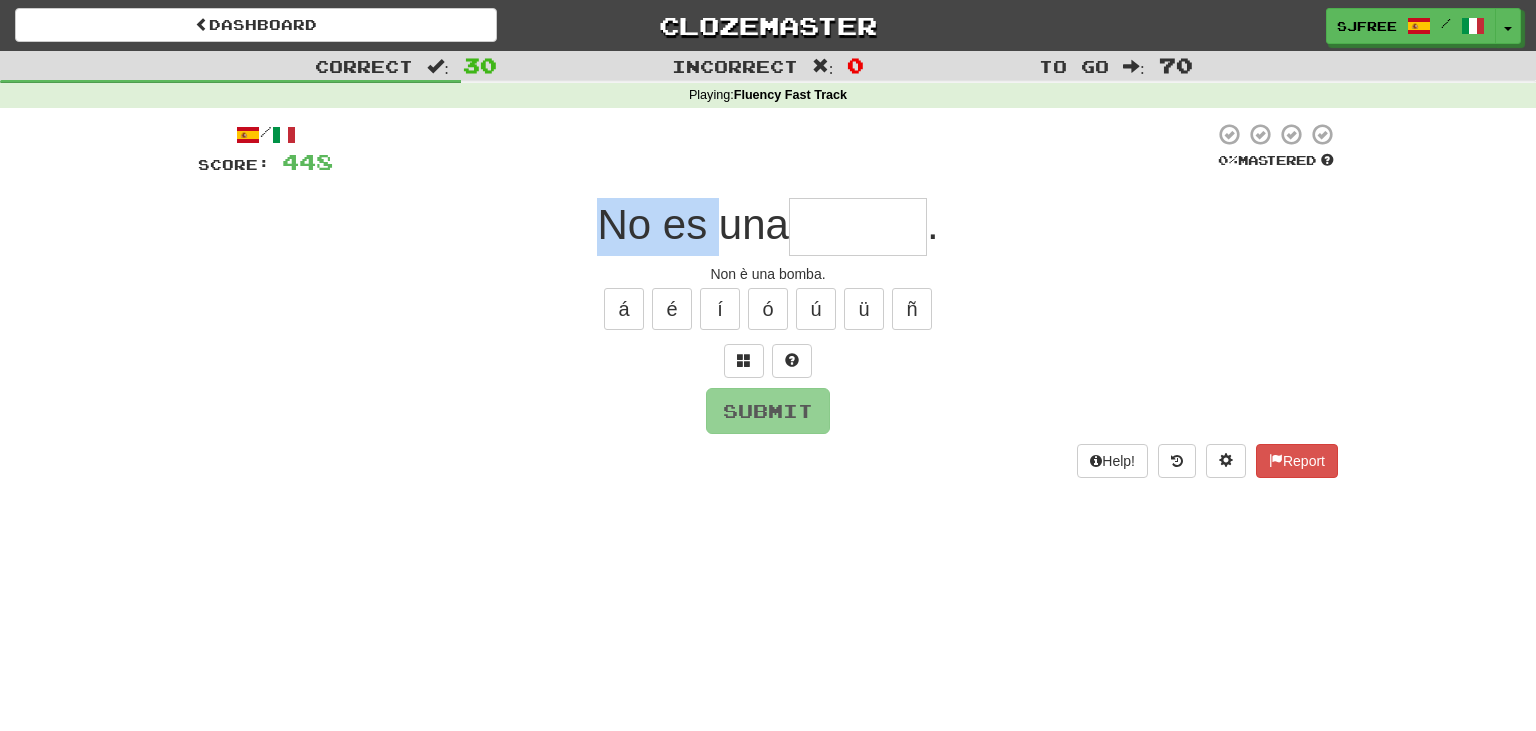 click on "No es una" at bounding box center [692, 224] 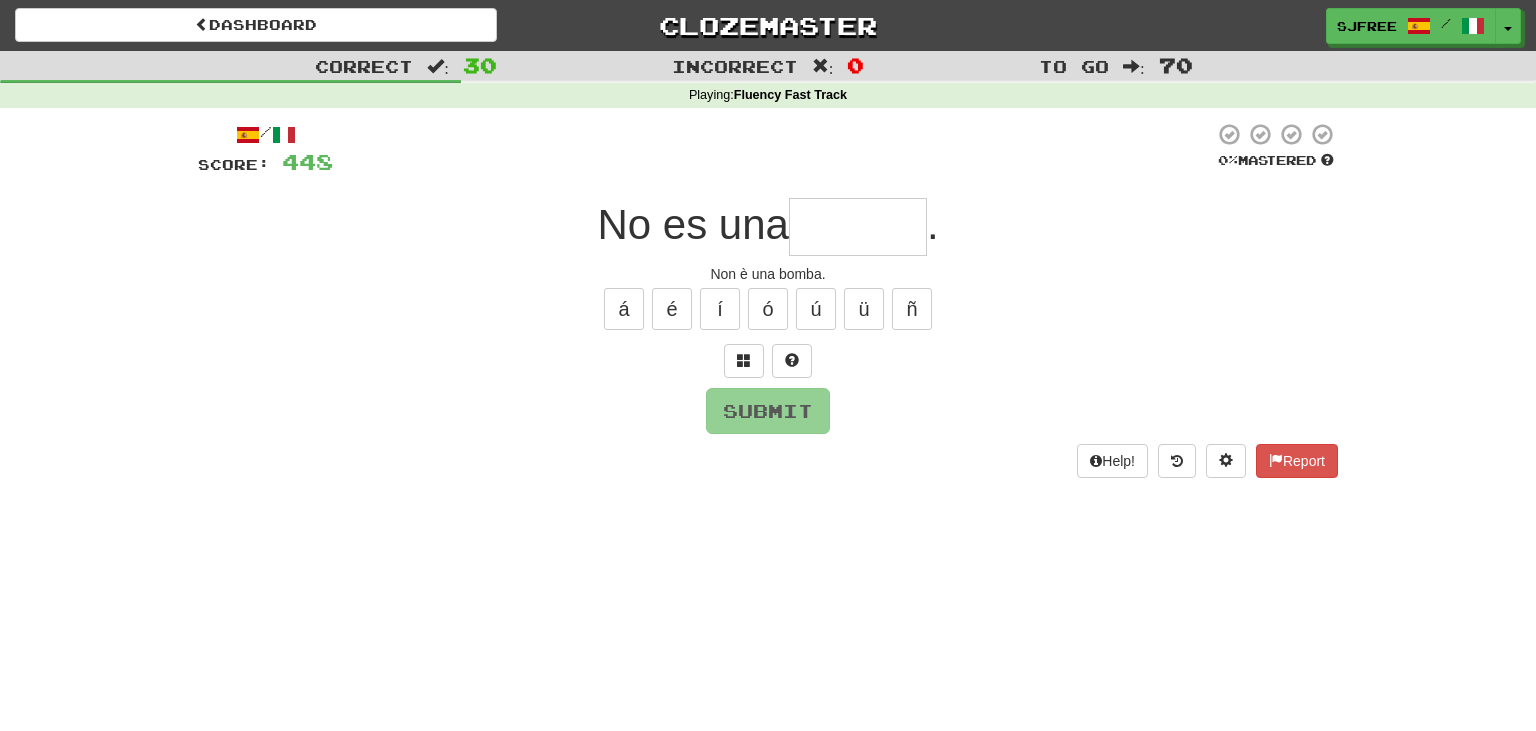click at bounding box center [858, 227] 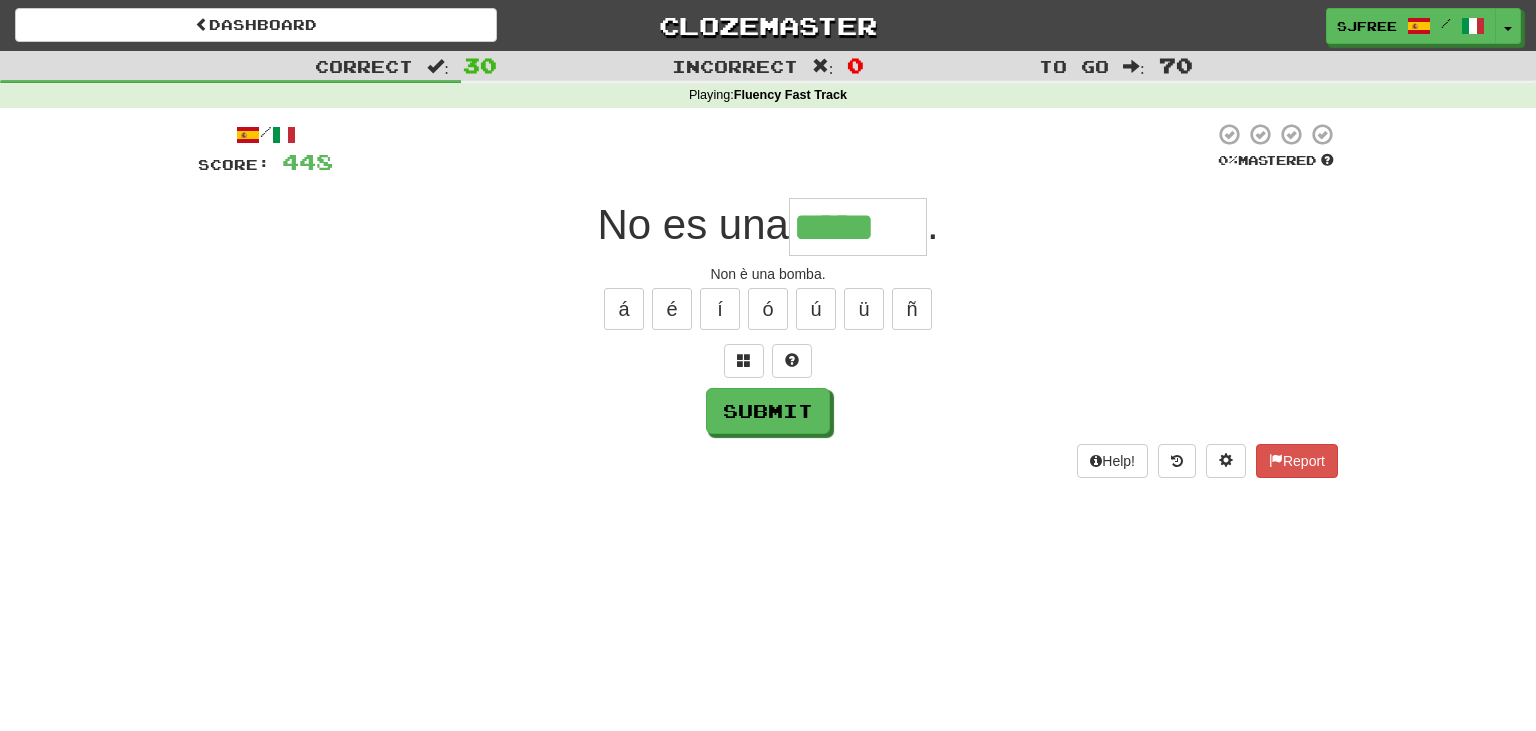 type on "*****" 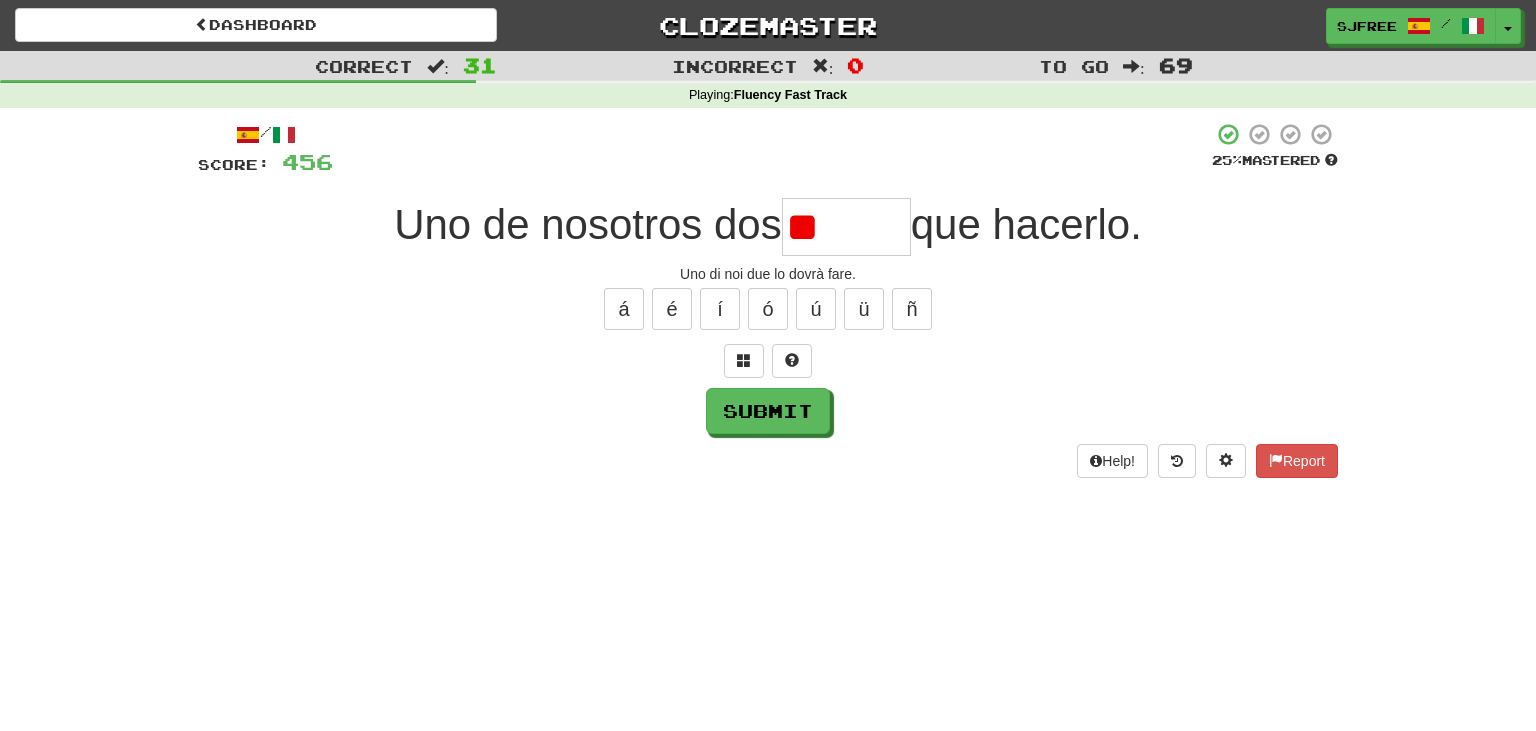 type on "*" 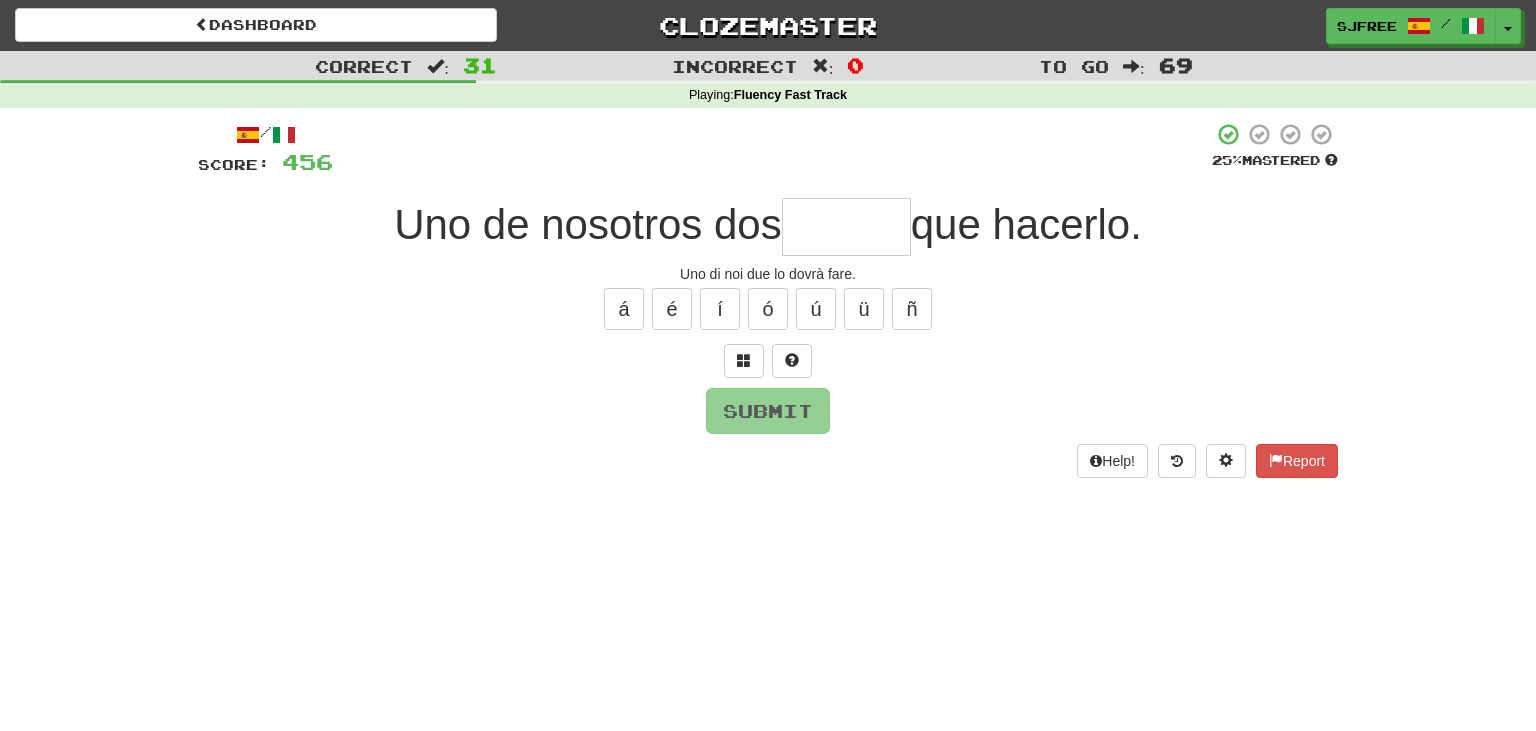 type on "*" 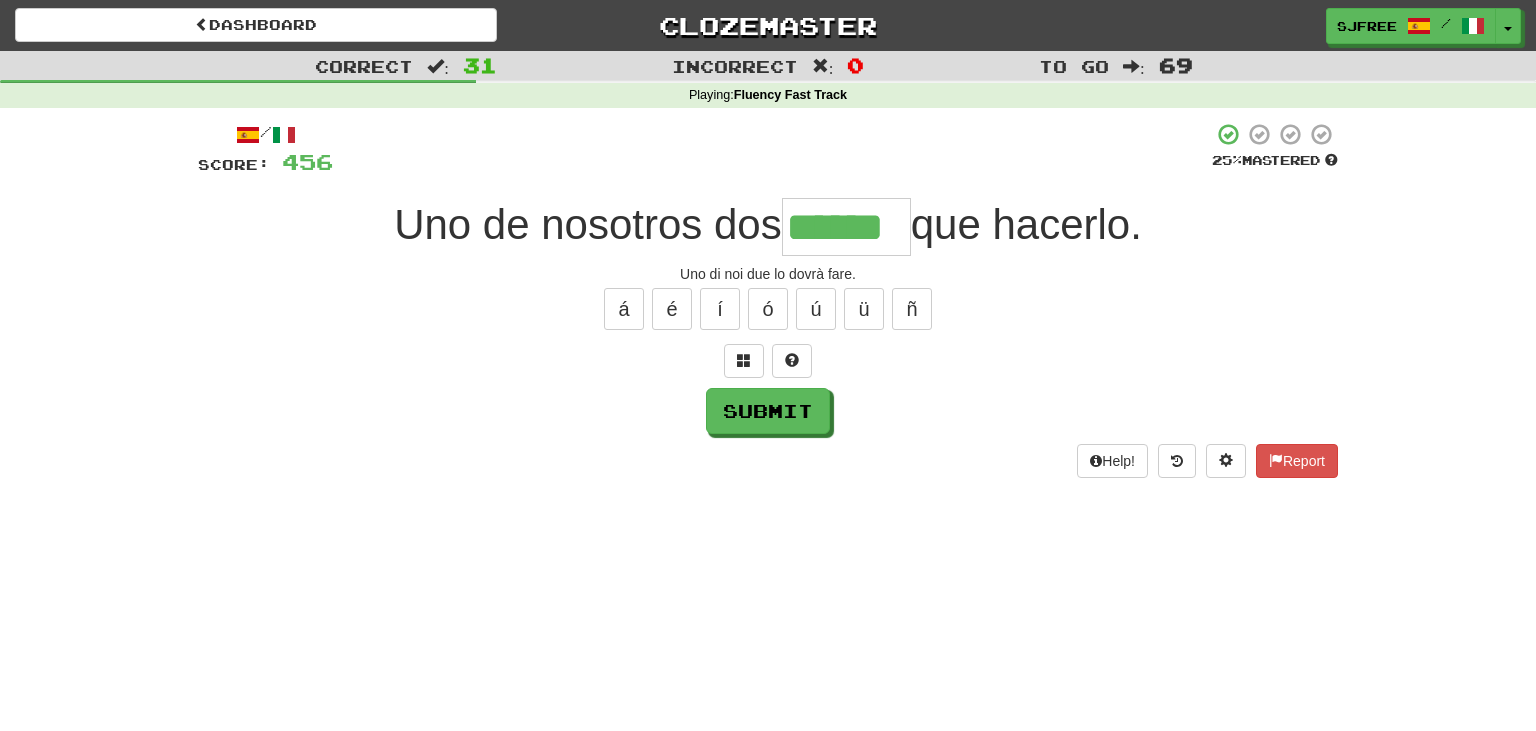 type on "******" 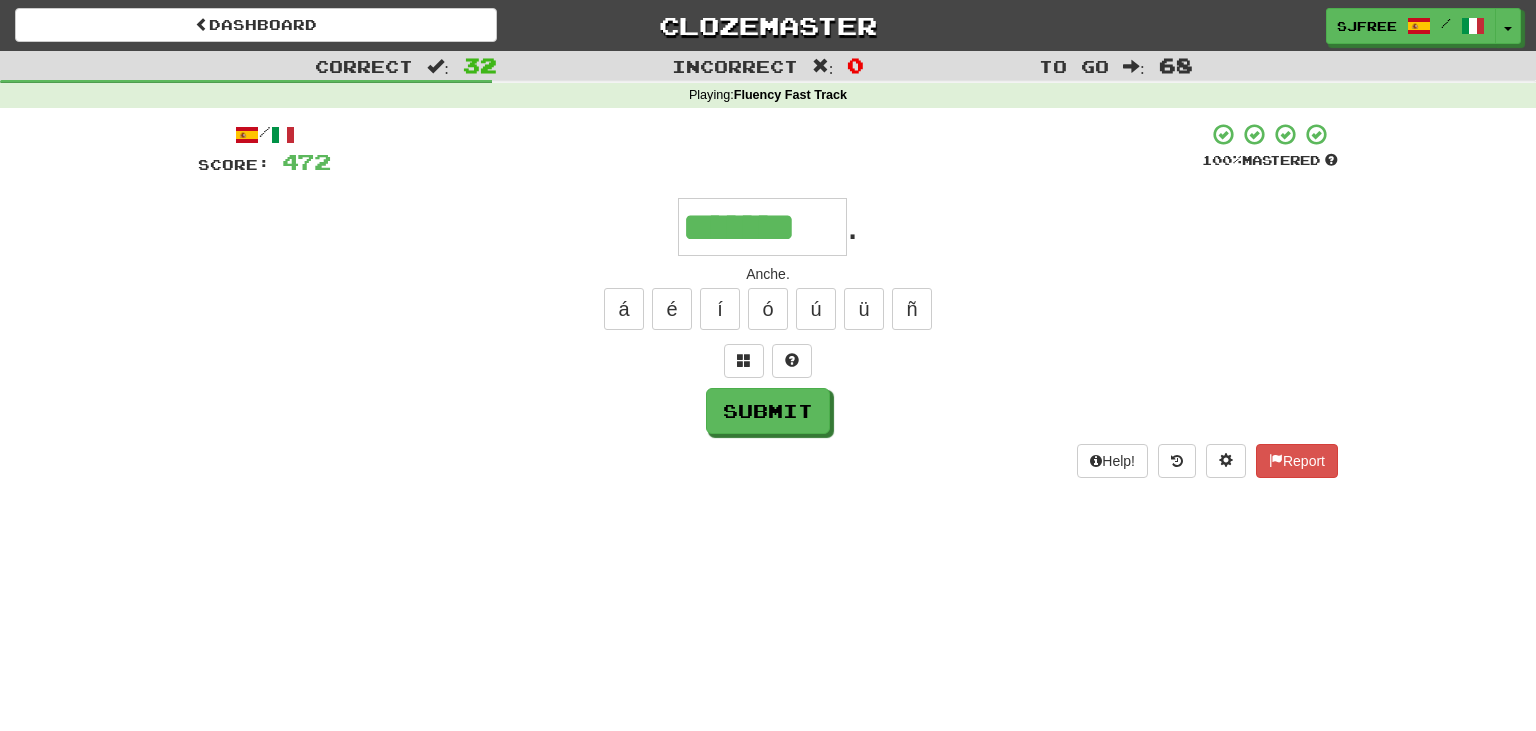 type on "*******" 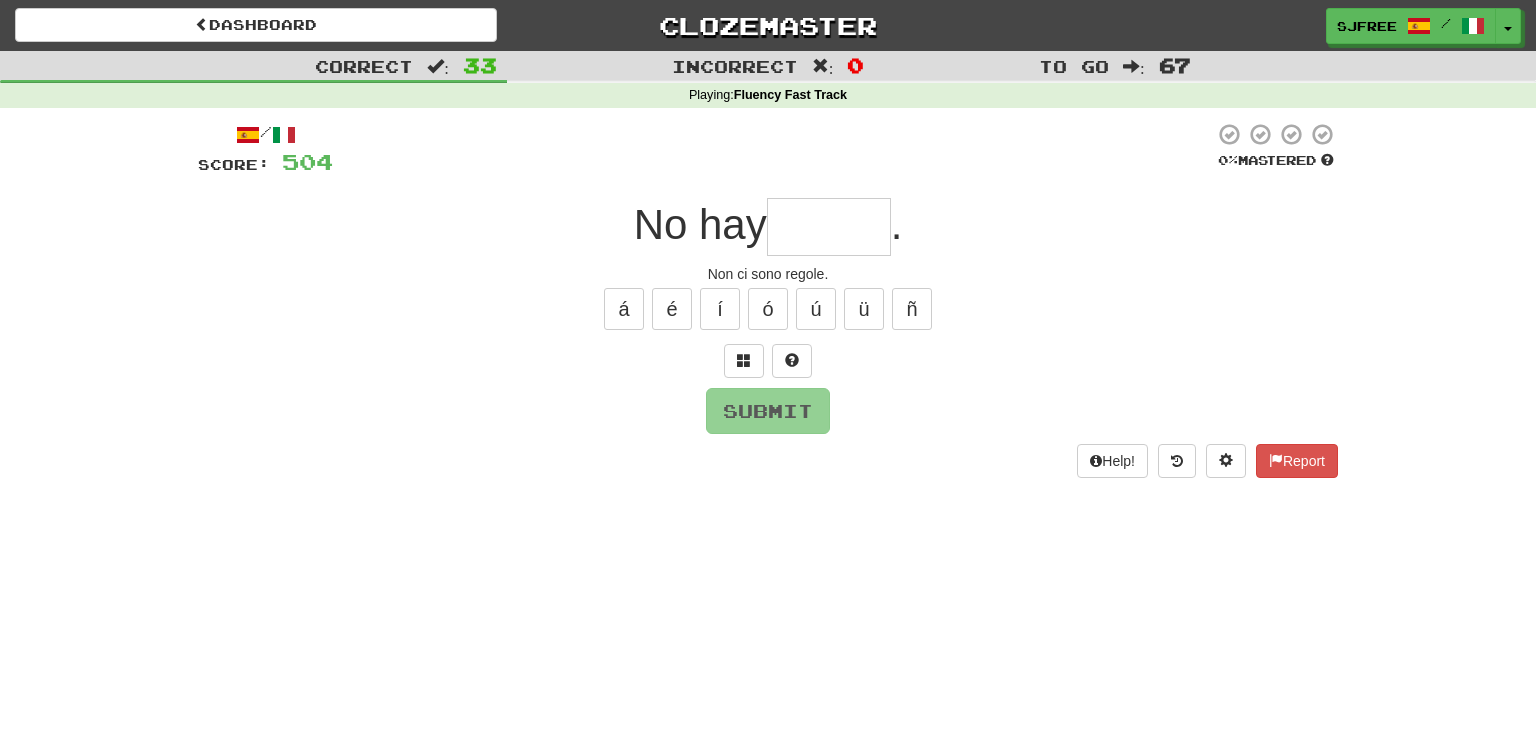click at bounding box center [829, 227] 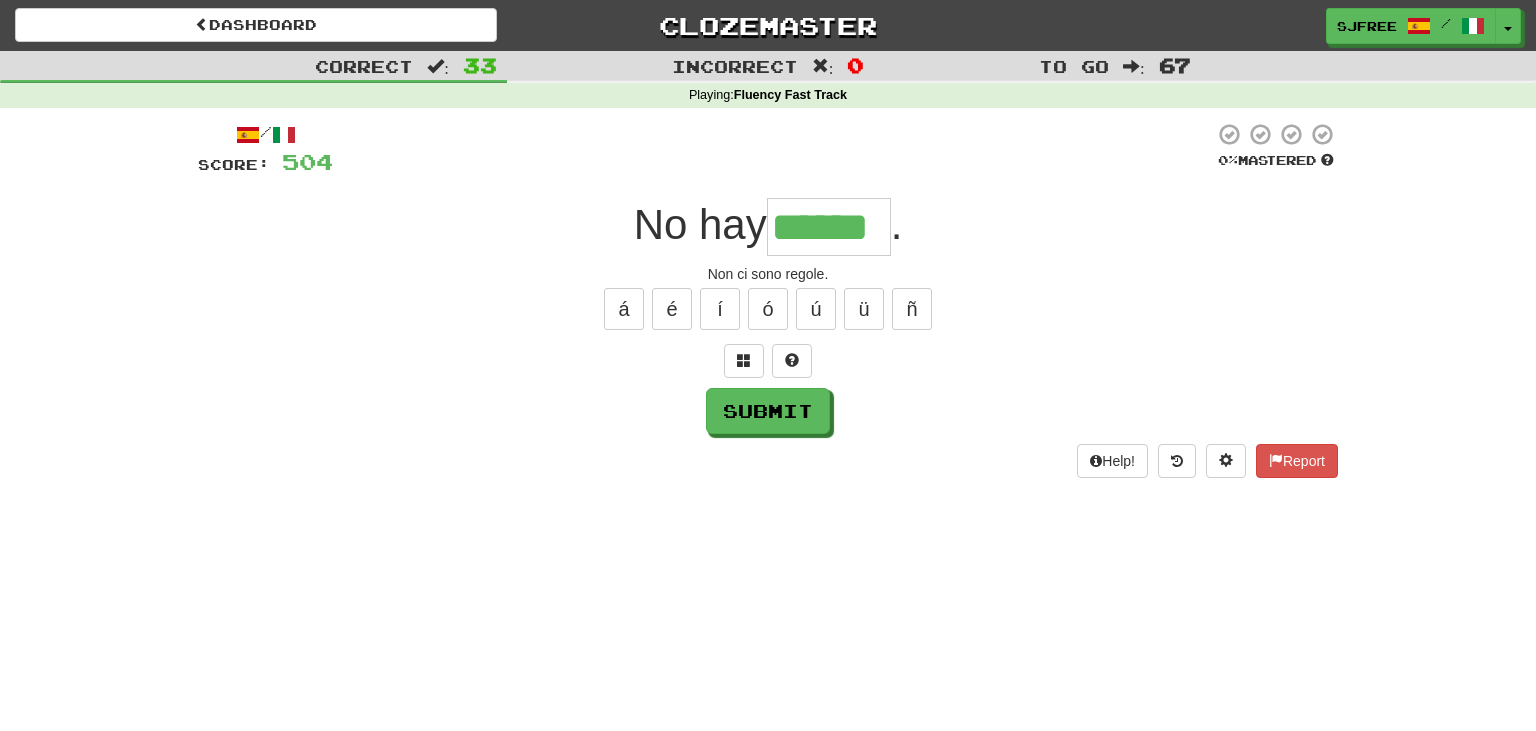 type on "******" 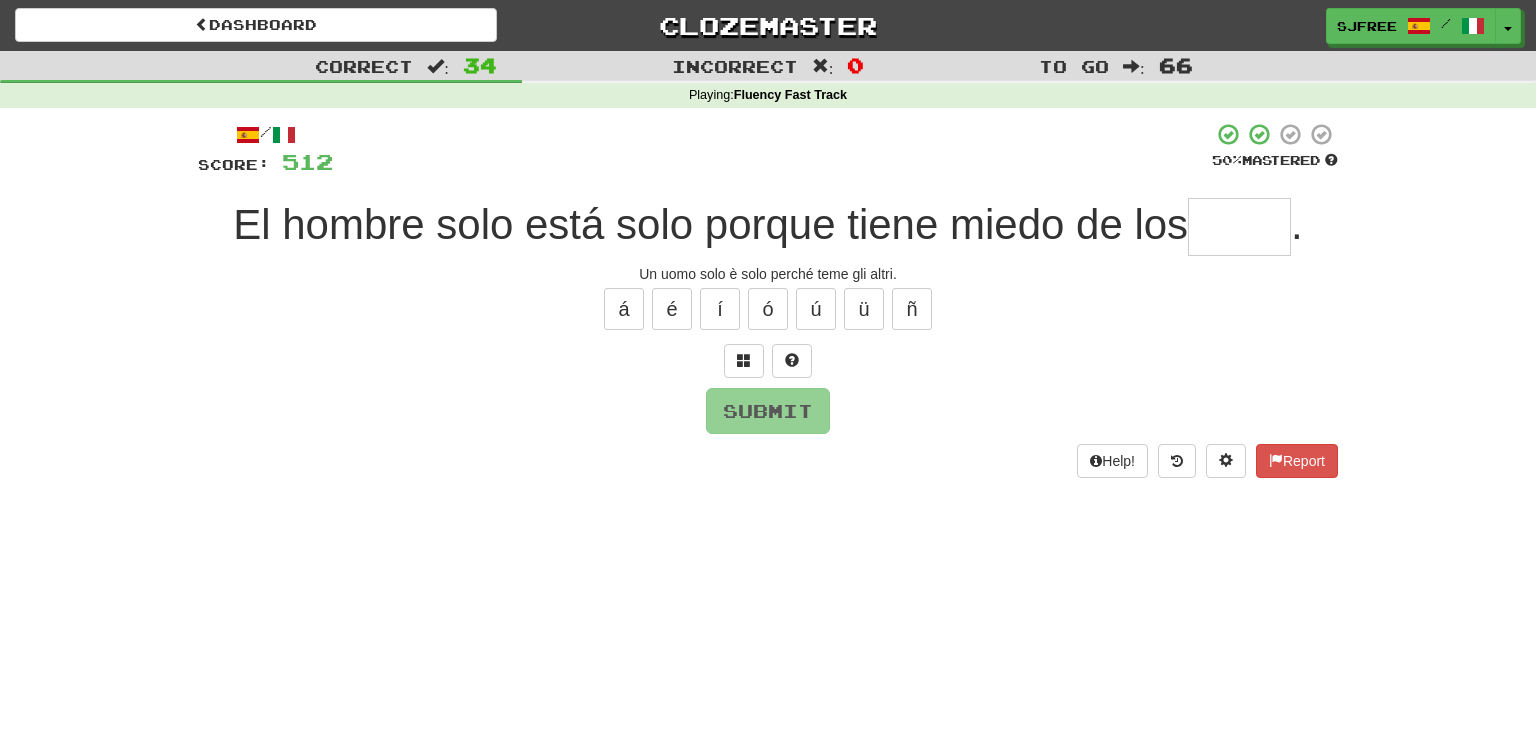 type on "*" 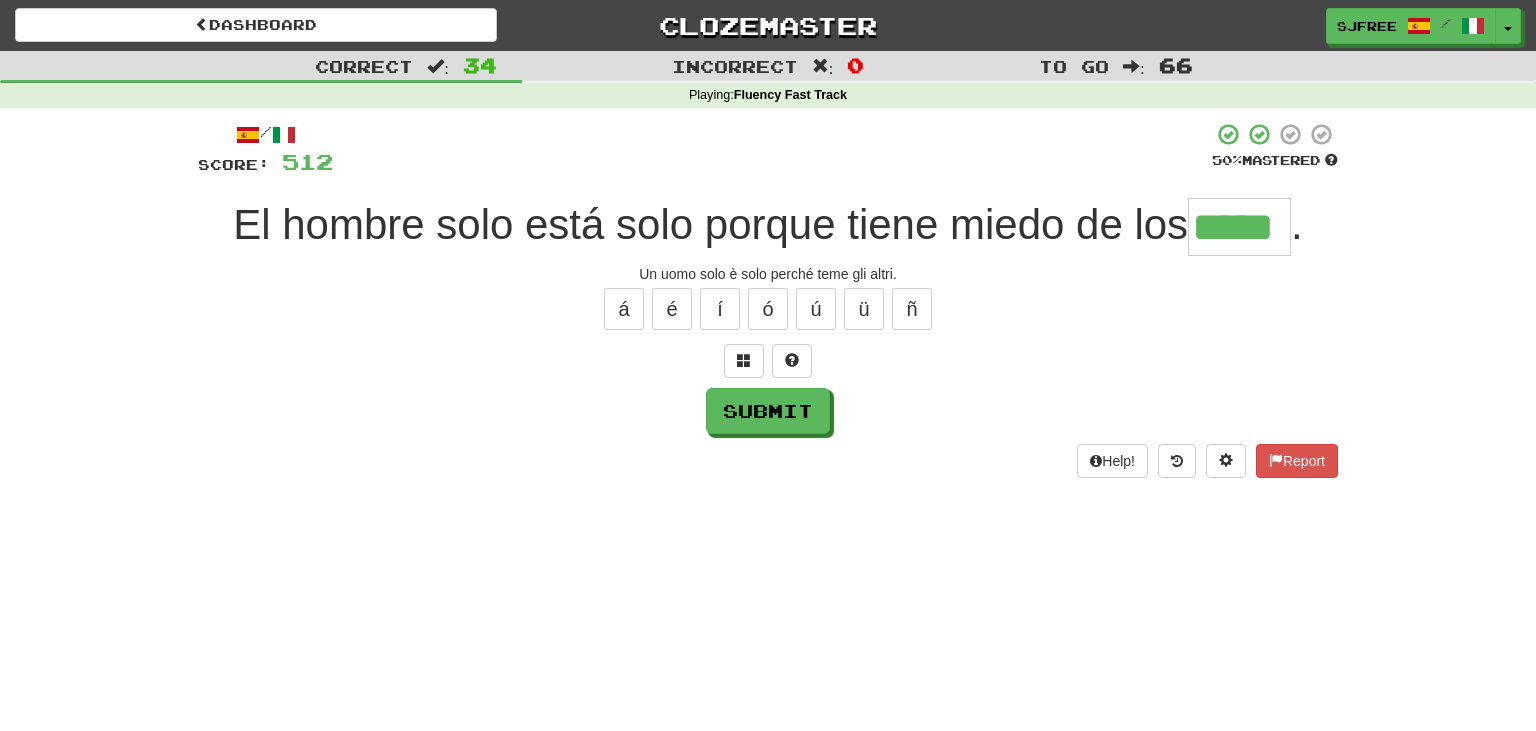 type on "*****" 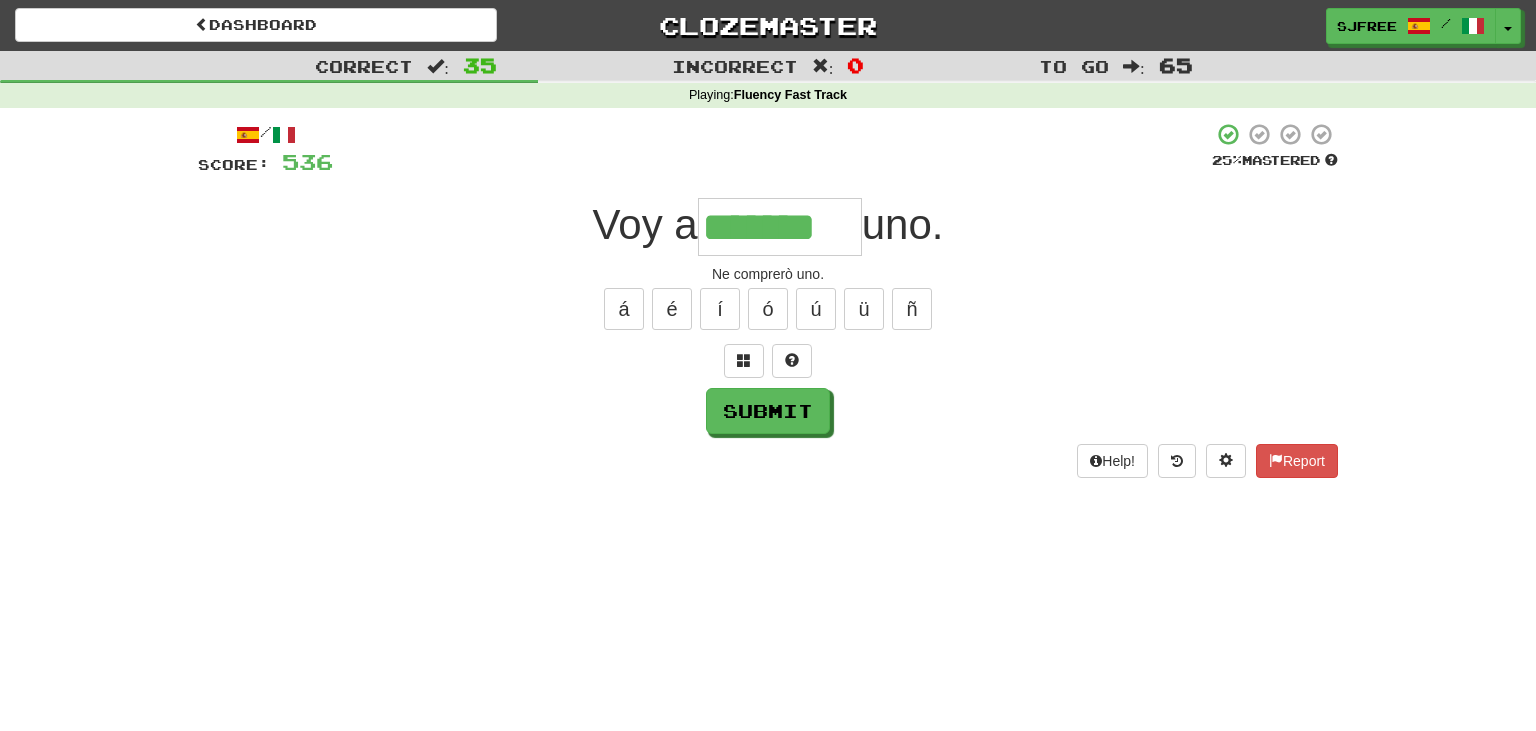 type on "*******" 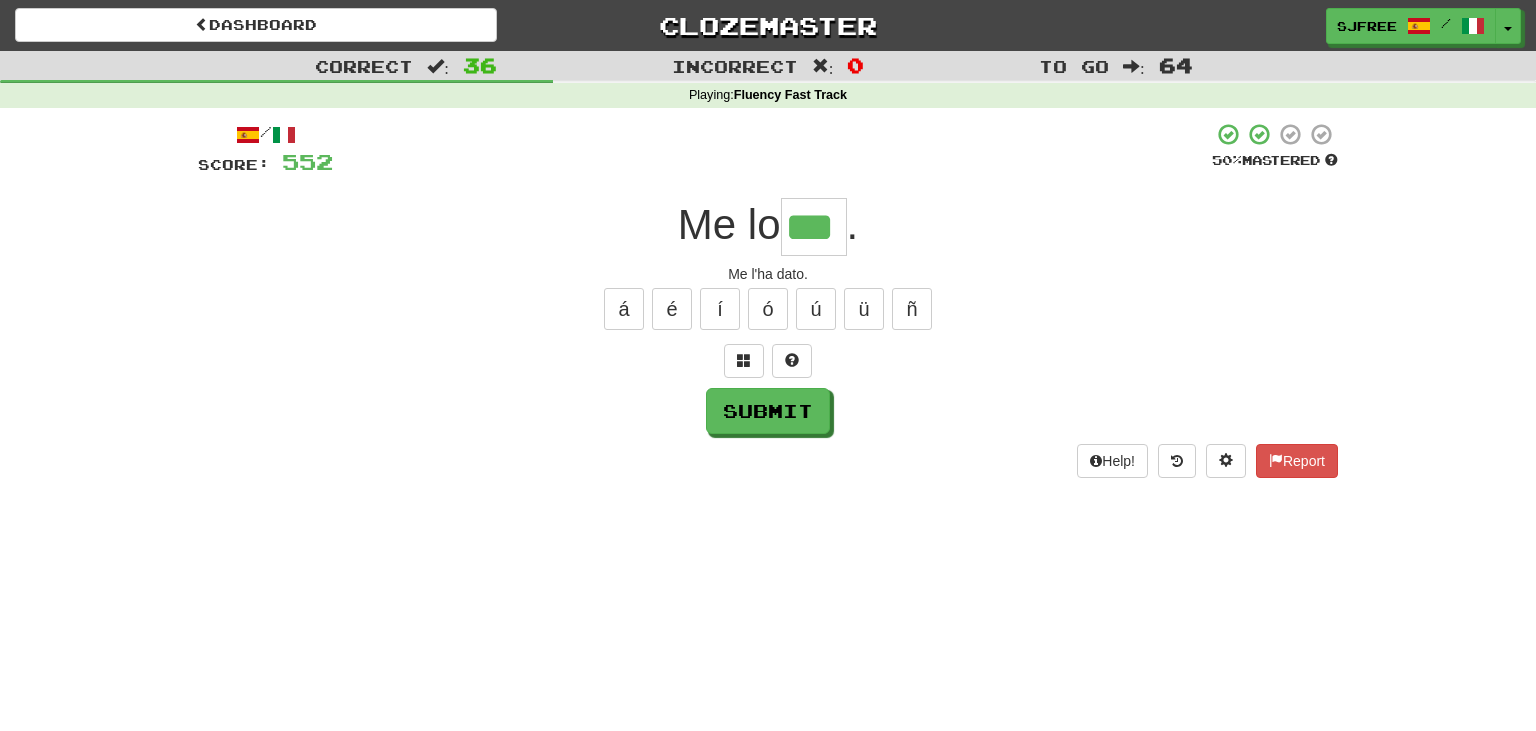type on "***" 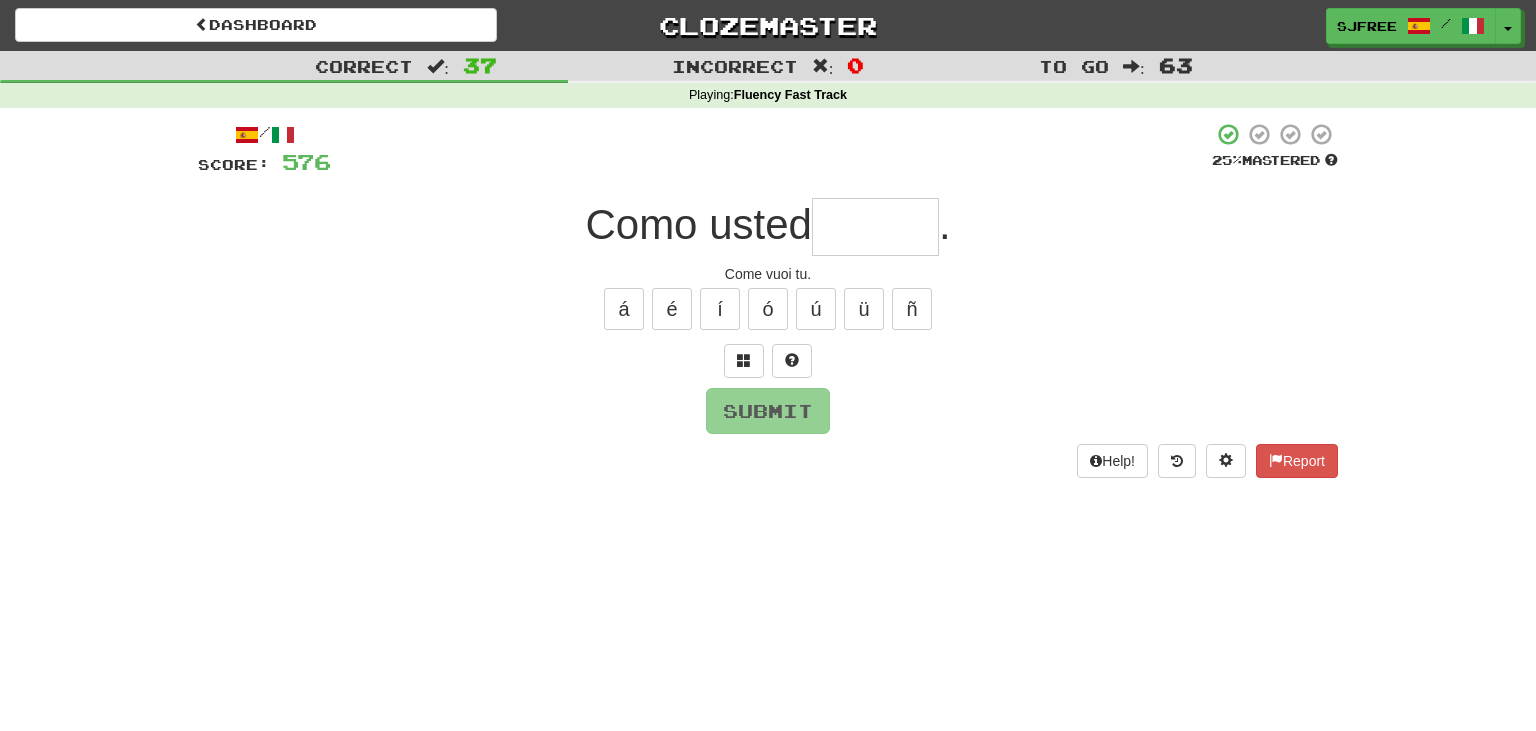 type on "*" 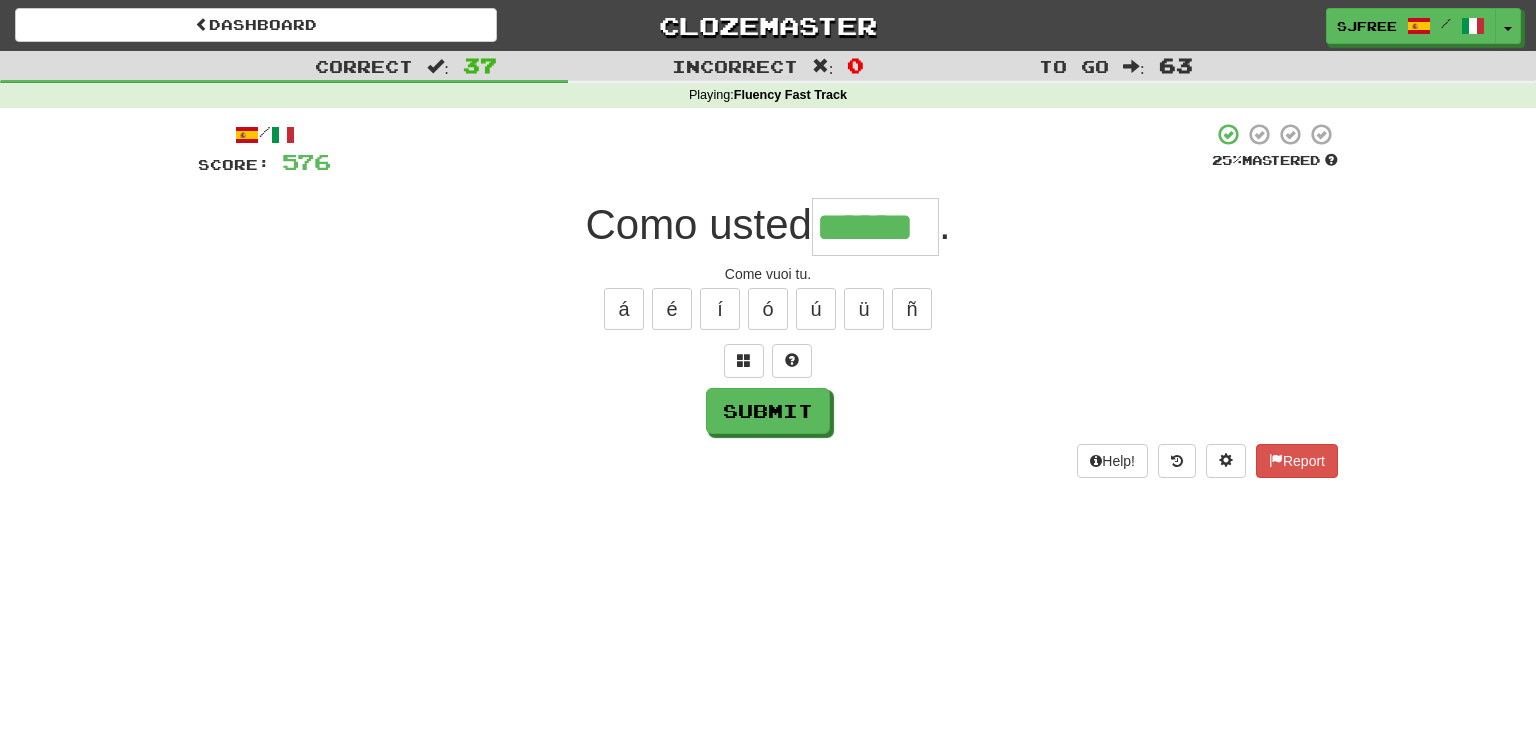 type on "******" 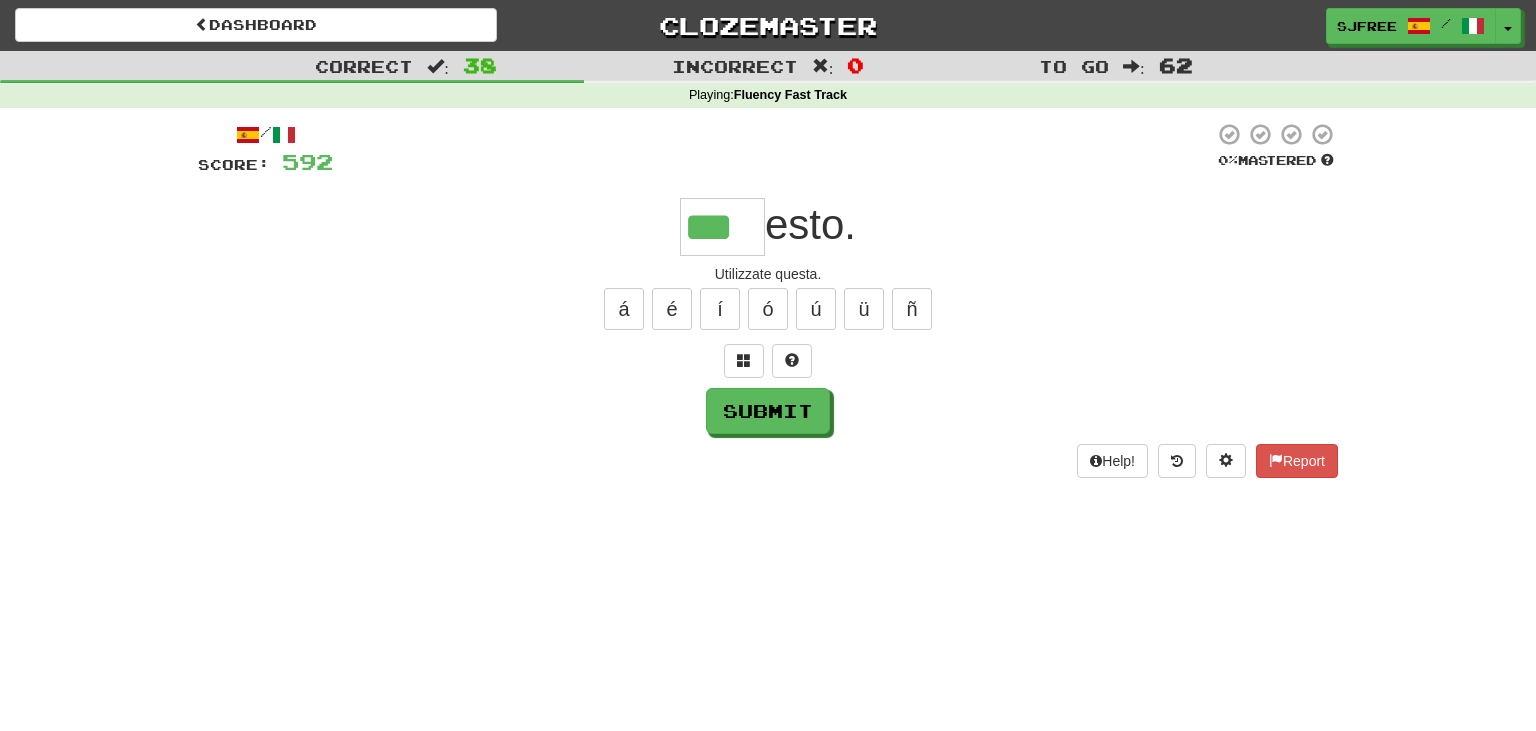 type on "***" 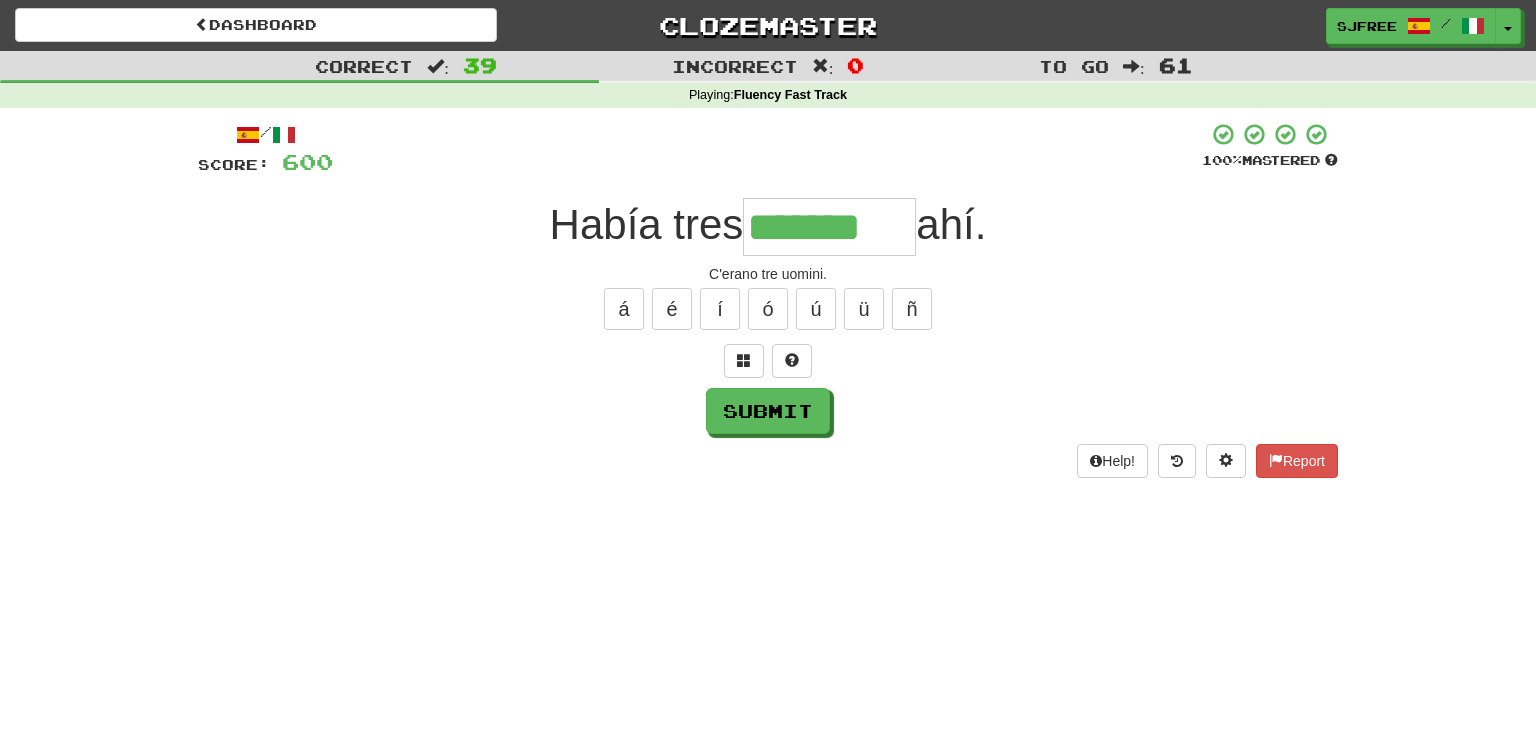 type on "*******" 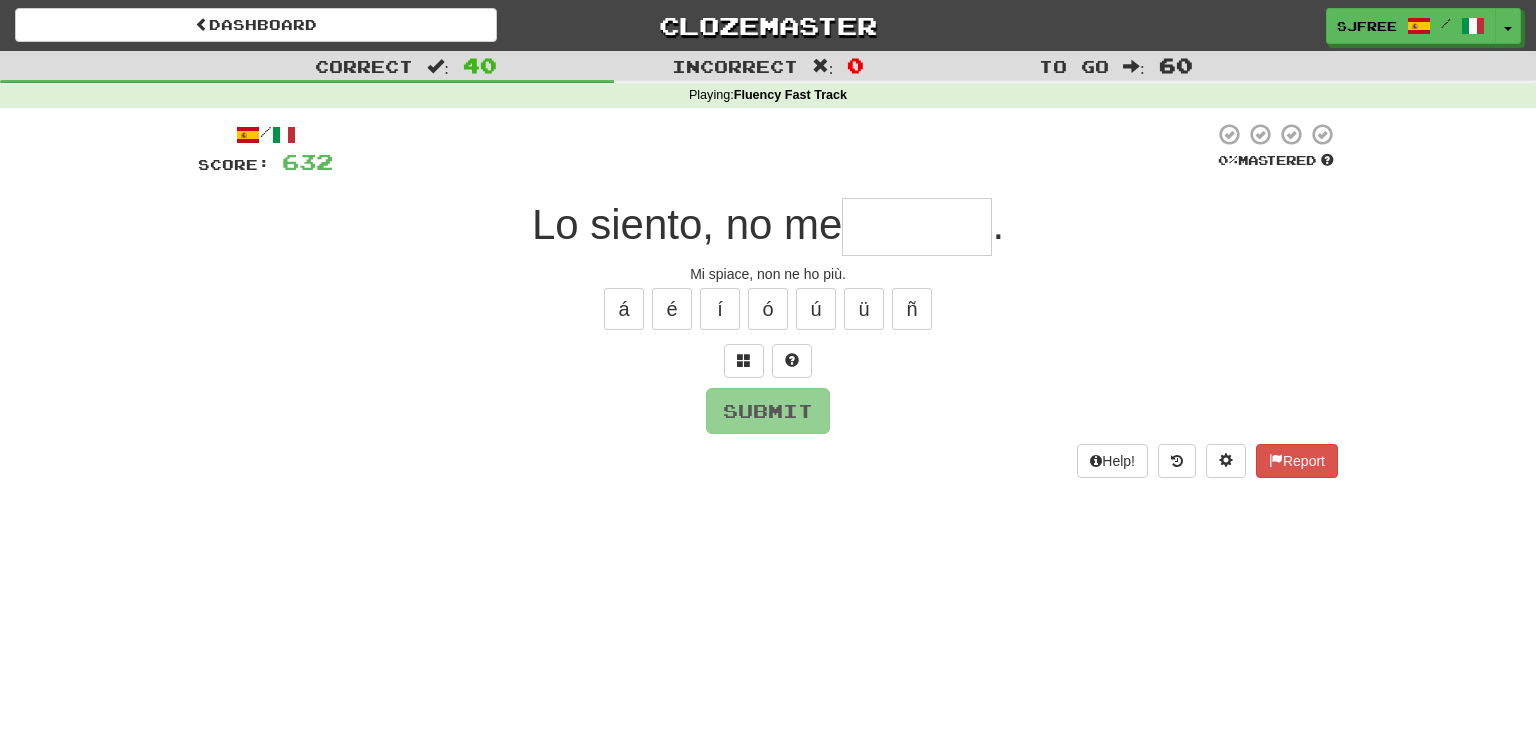 type on "*" 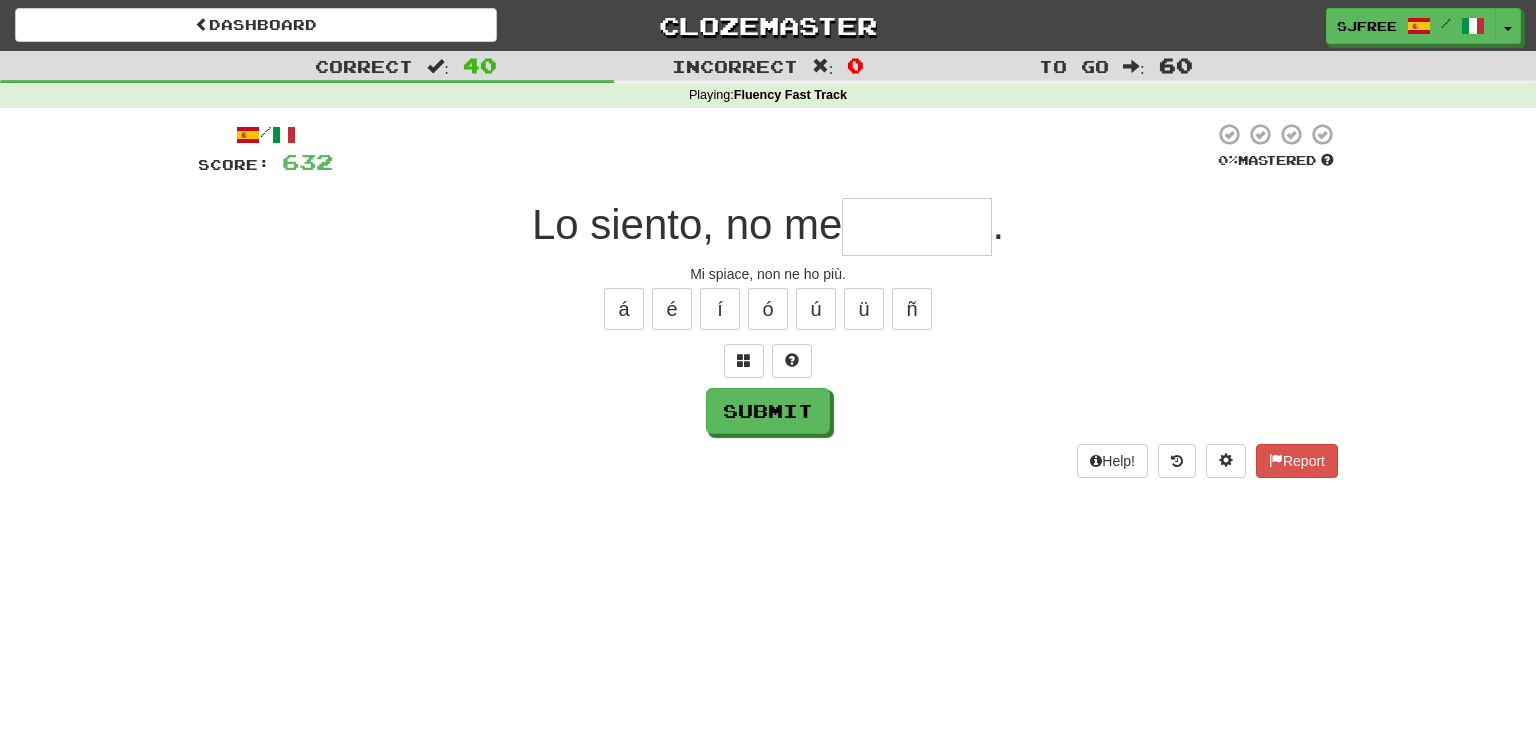 type on "*" 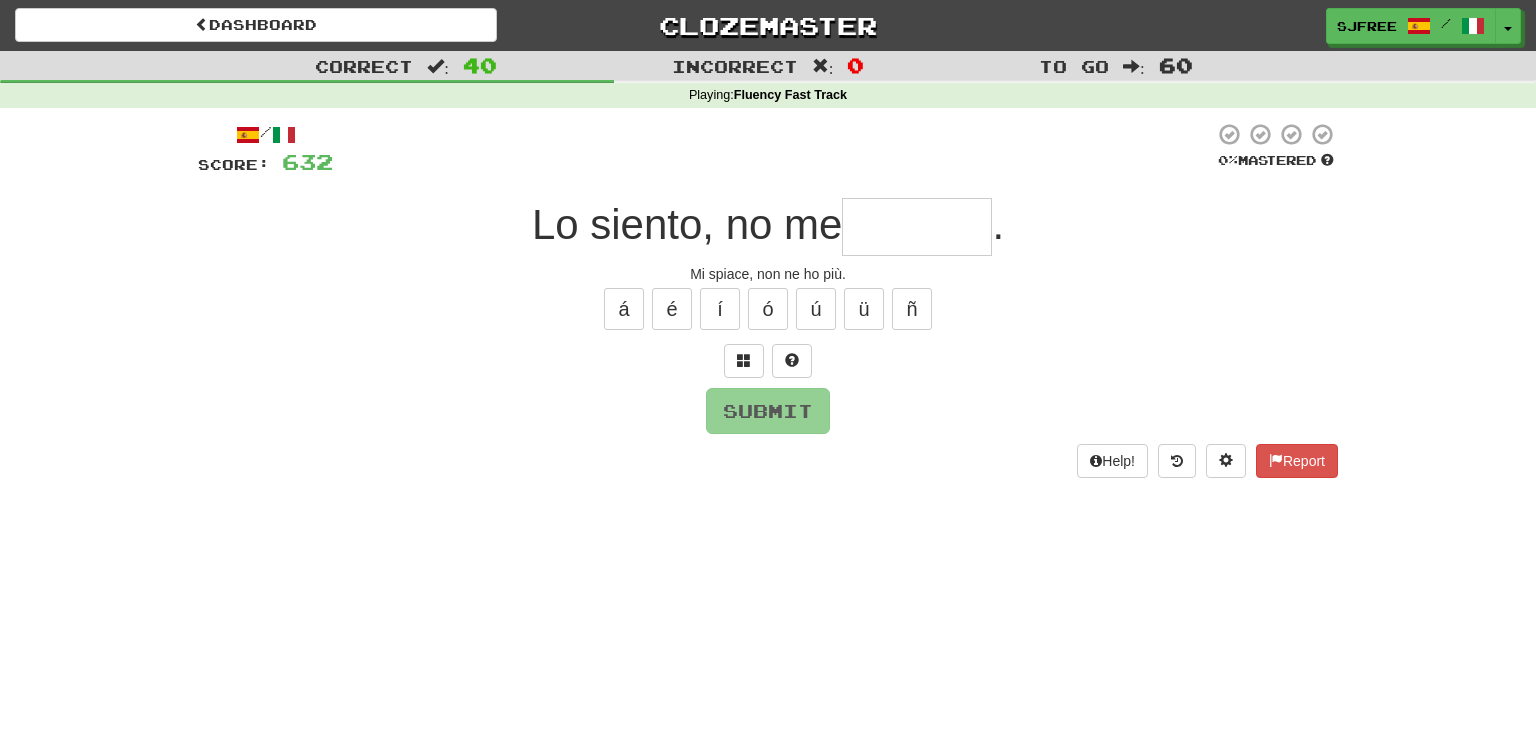 type on "*" 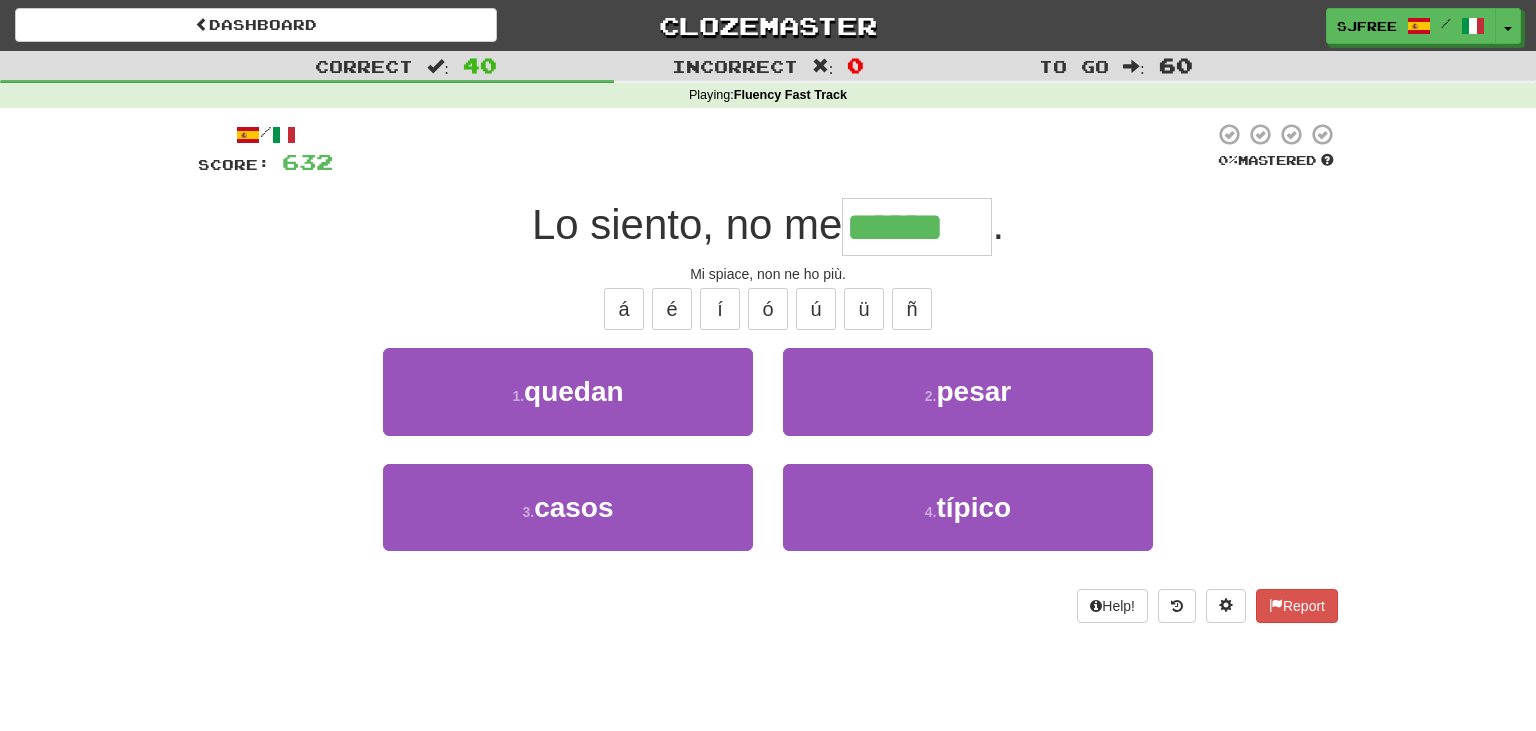 type on "******" 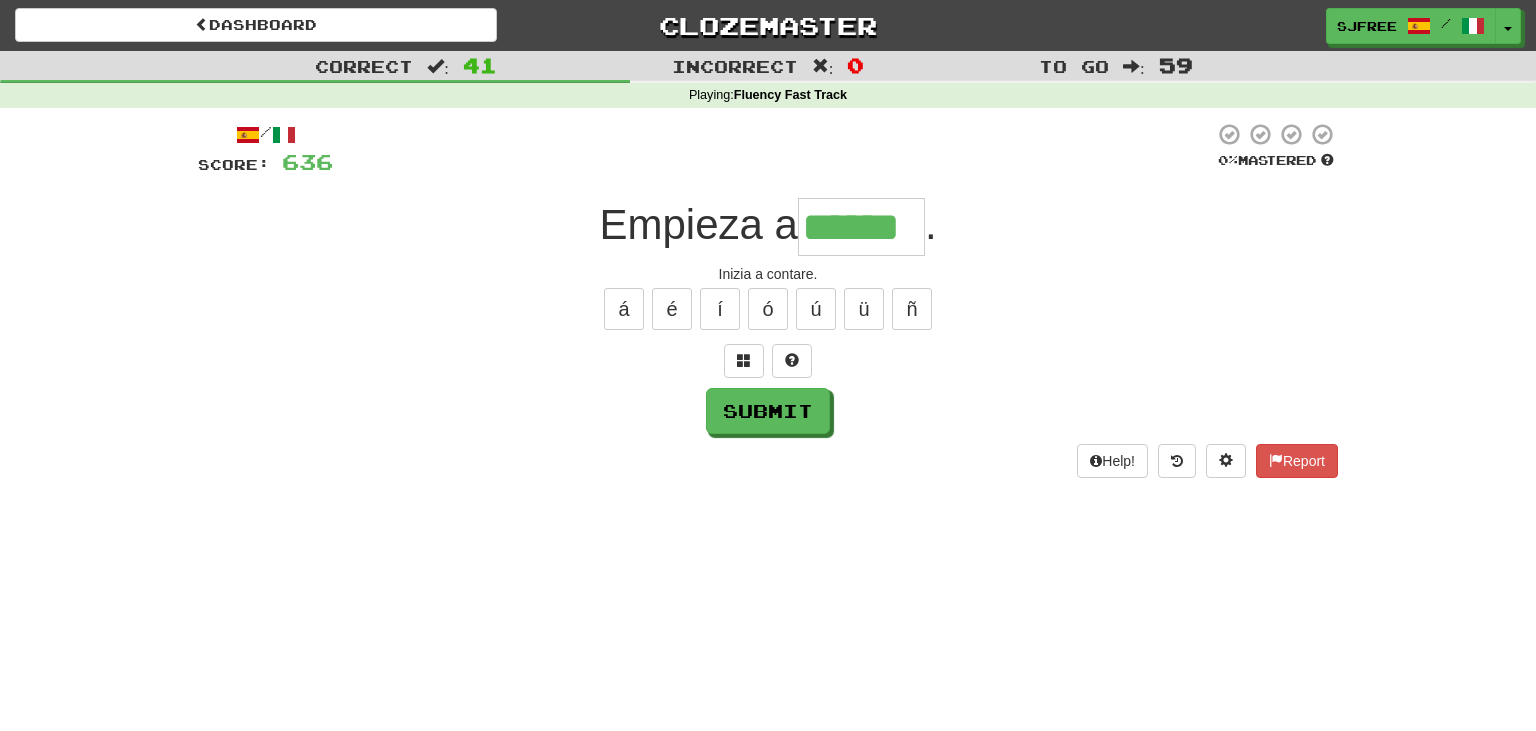 type on "******" 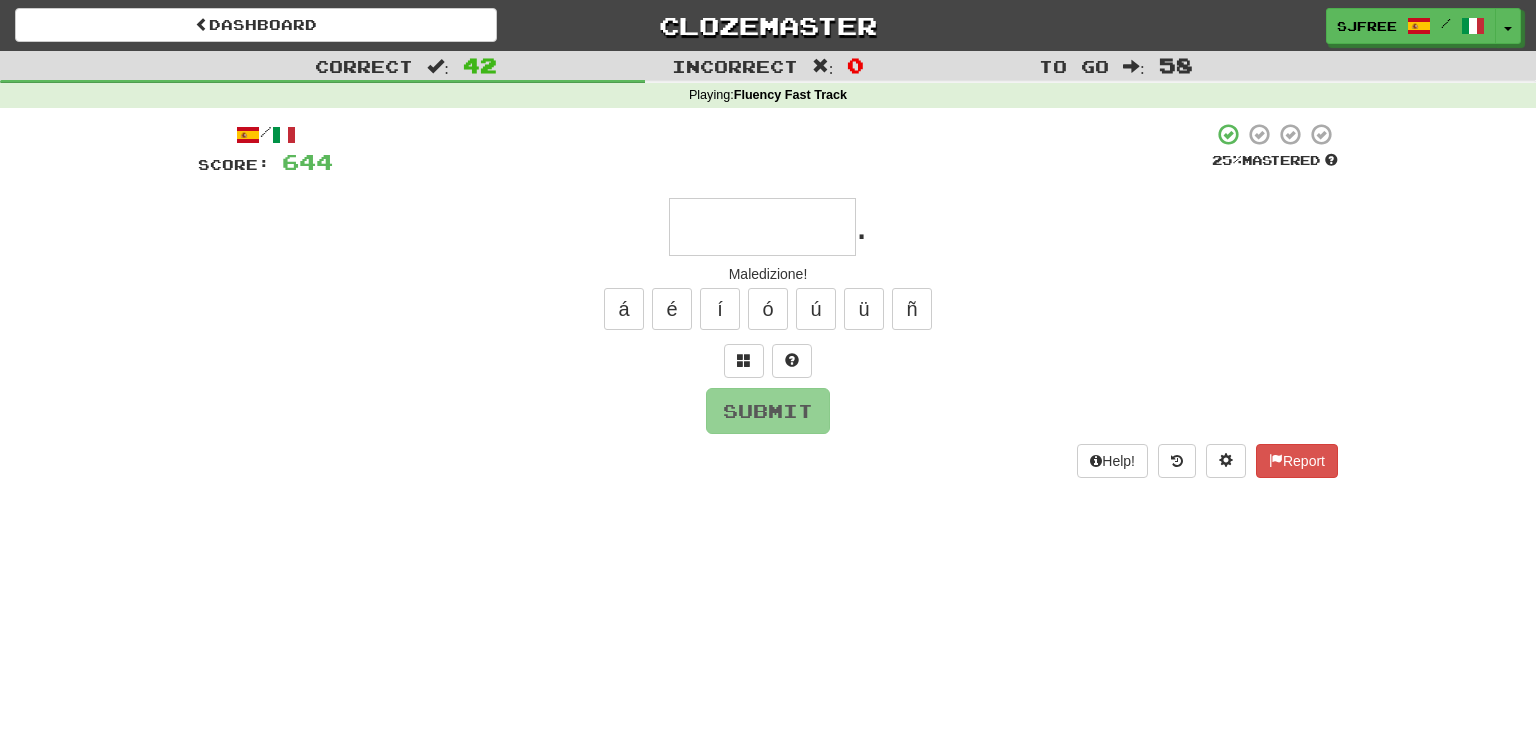 type on "*" 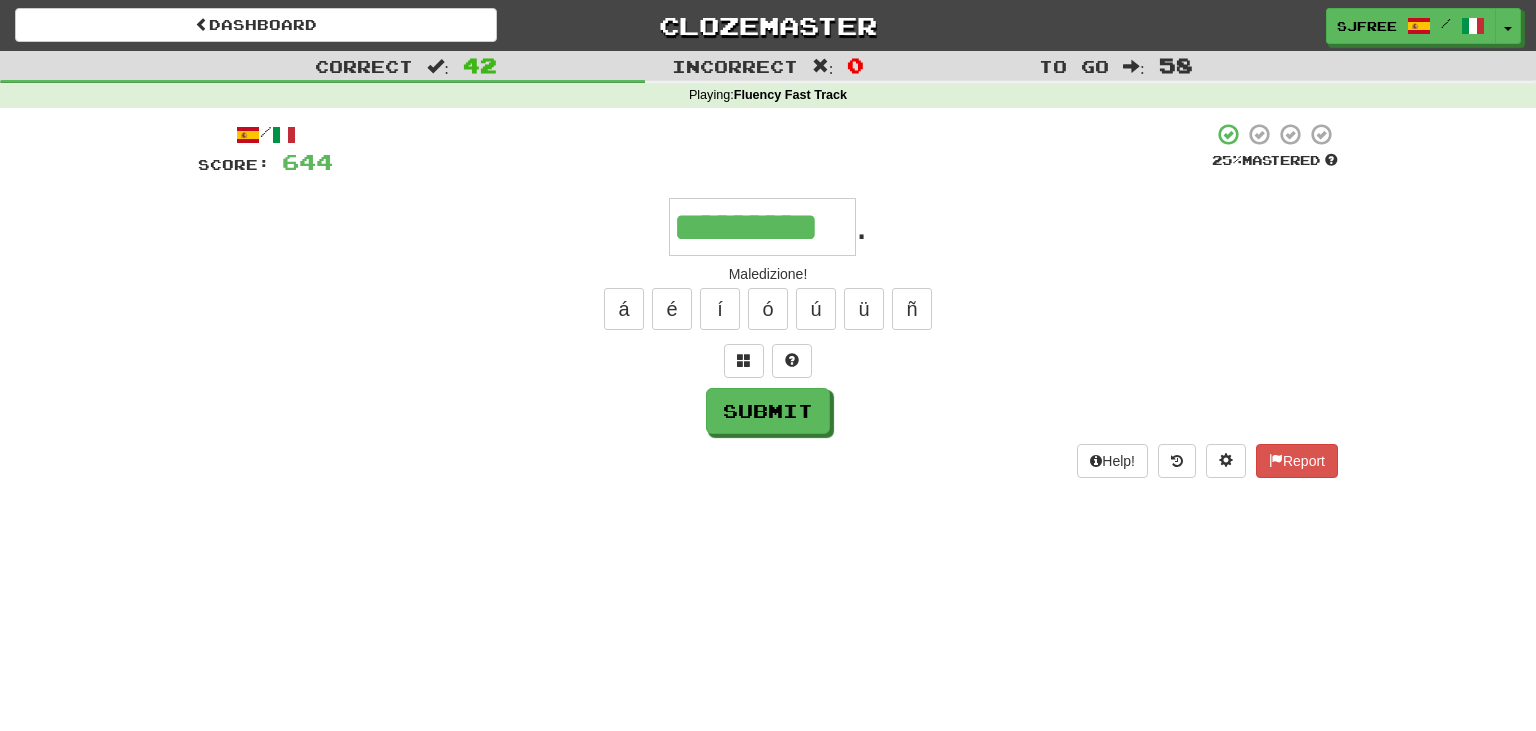 type on "*********" 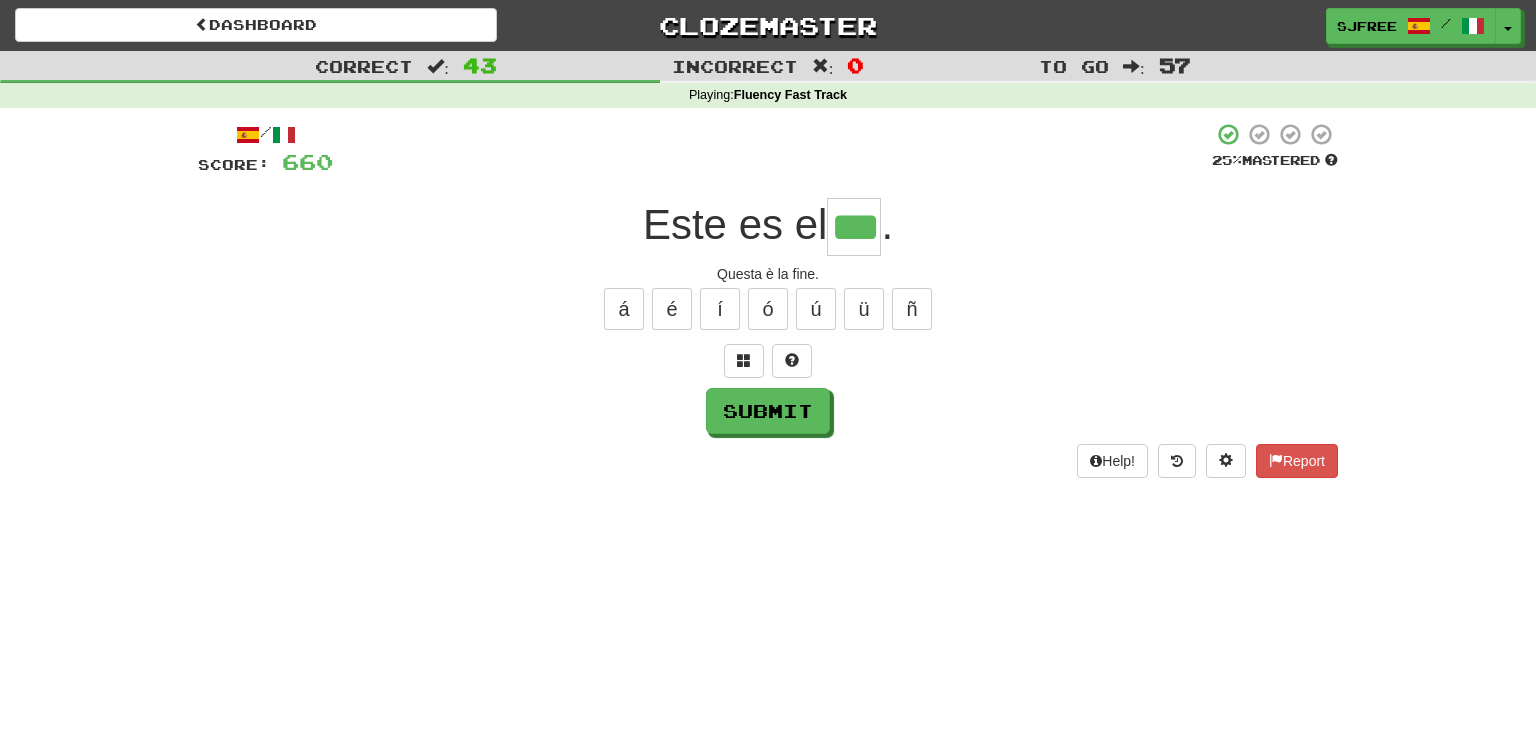 type on "***" 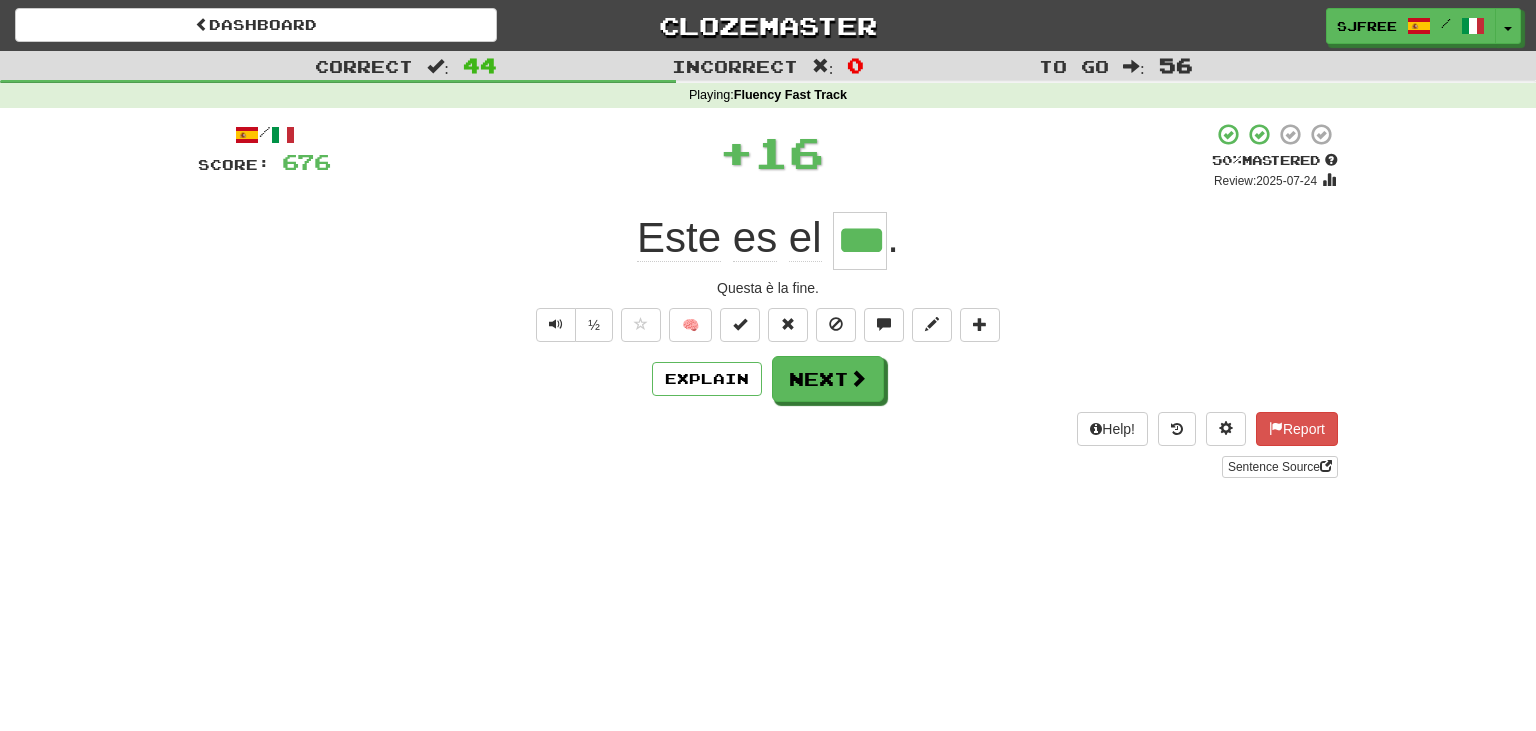 click on "/  Score:   676 + 16 50 %  Mastered Review:  2025-07-24 Este   es   el   *** . Questa è la fine. ½ 🧠 Explain Next  Help!  Report Sentence Source" at bounding box center [768, 300] 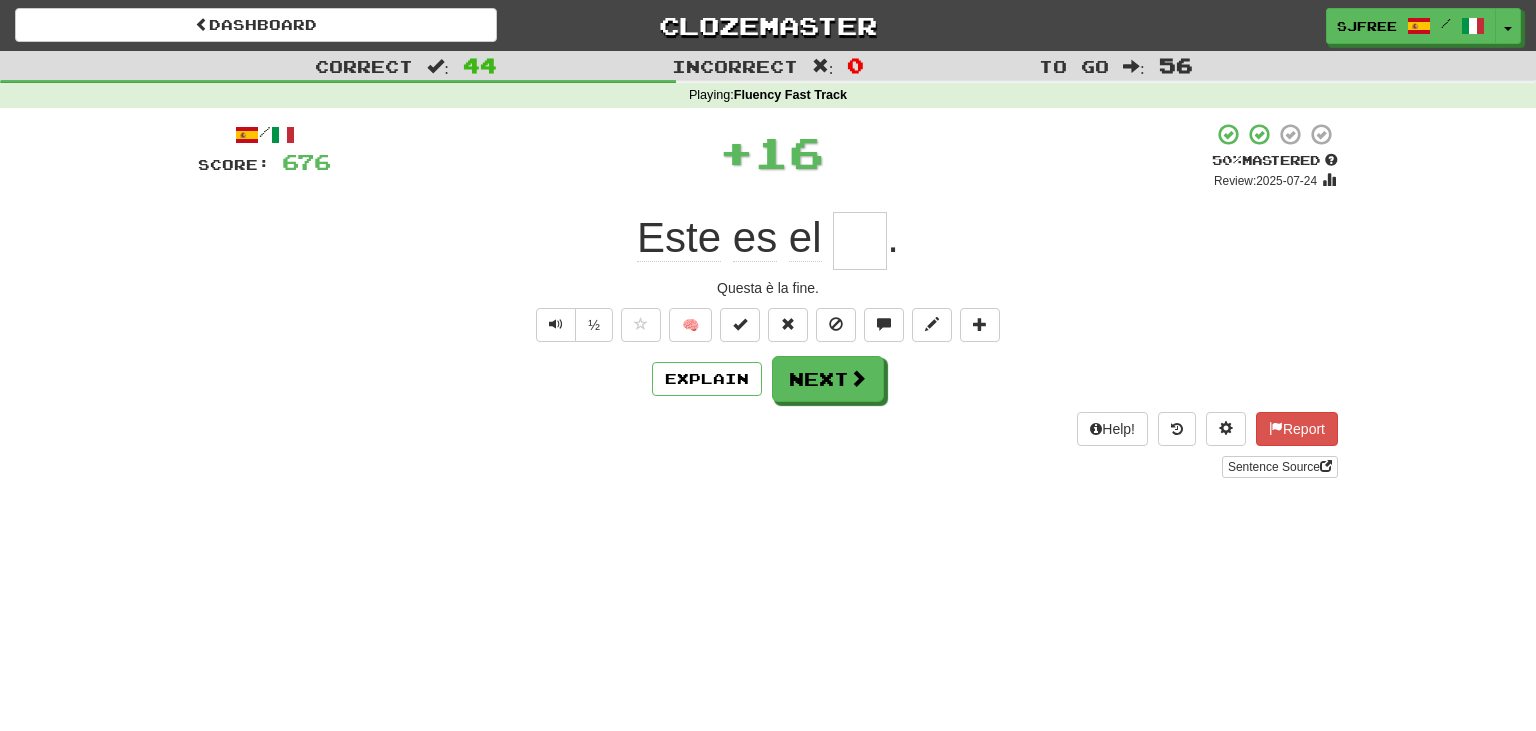 click on "/  Score:   676 + 16 50 %  Mastered Review:  2025-07-24 Este   es   el   . Questa è la fine. ½ 🧠 Explain Next  Help!  Report Sentence Source" at bounding box center [768, 300] 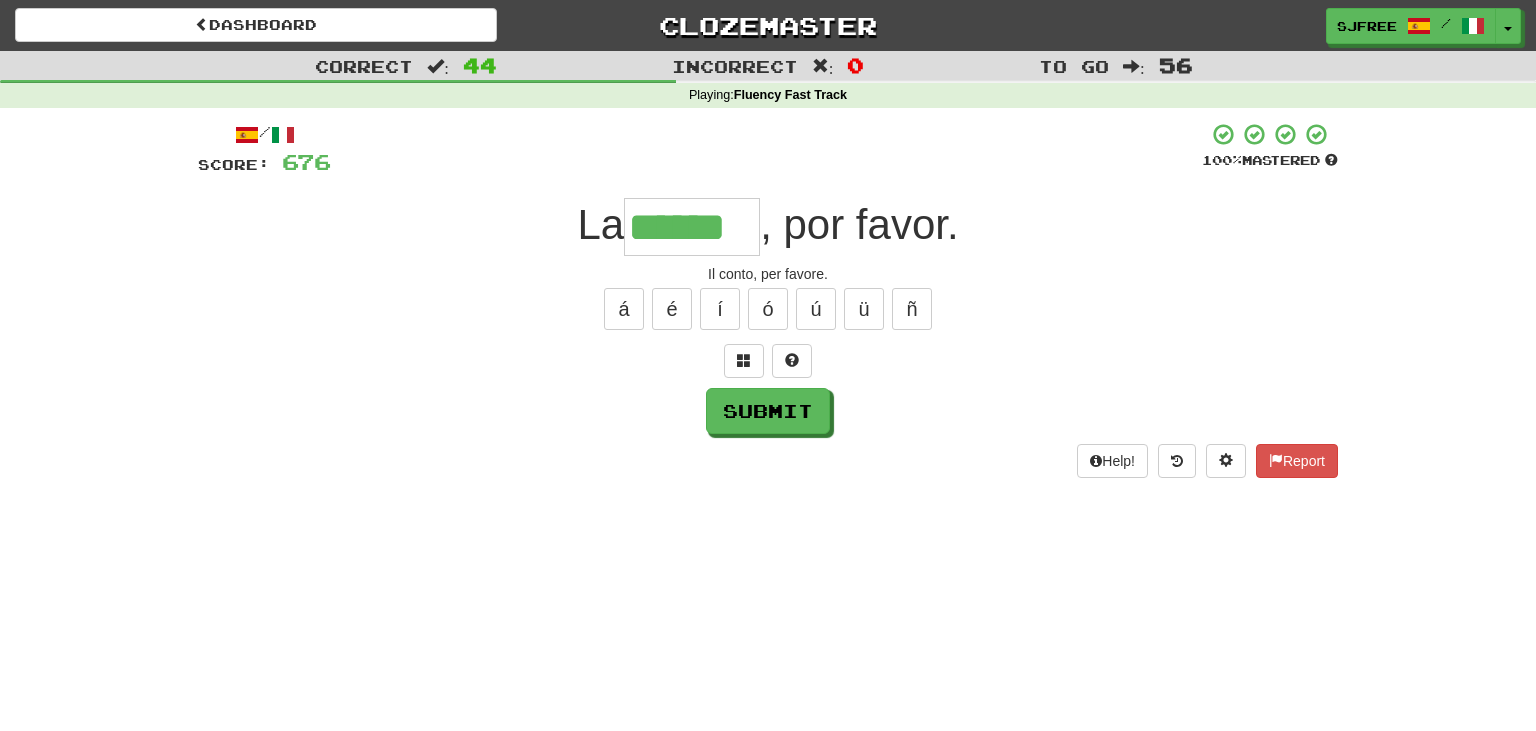 type on "******" 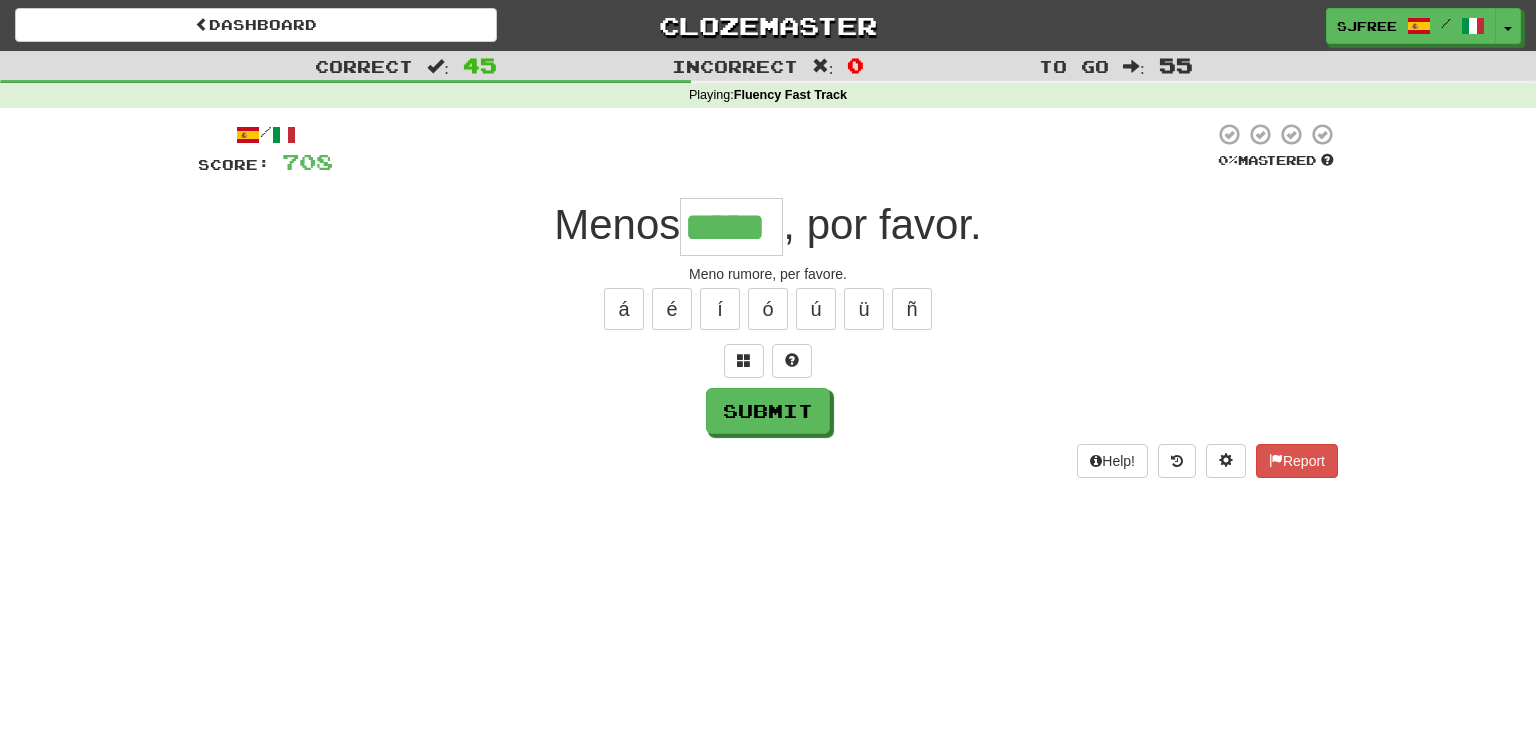 type on "*****" 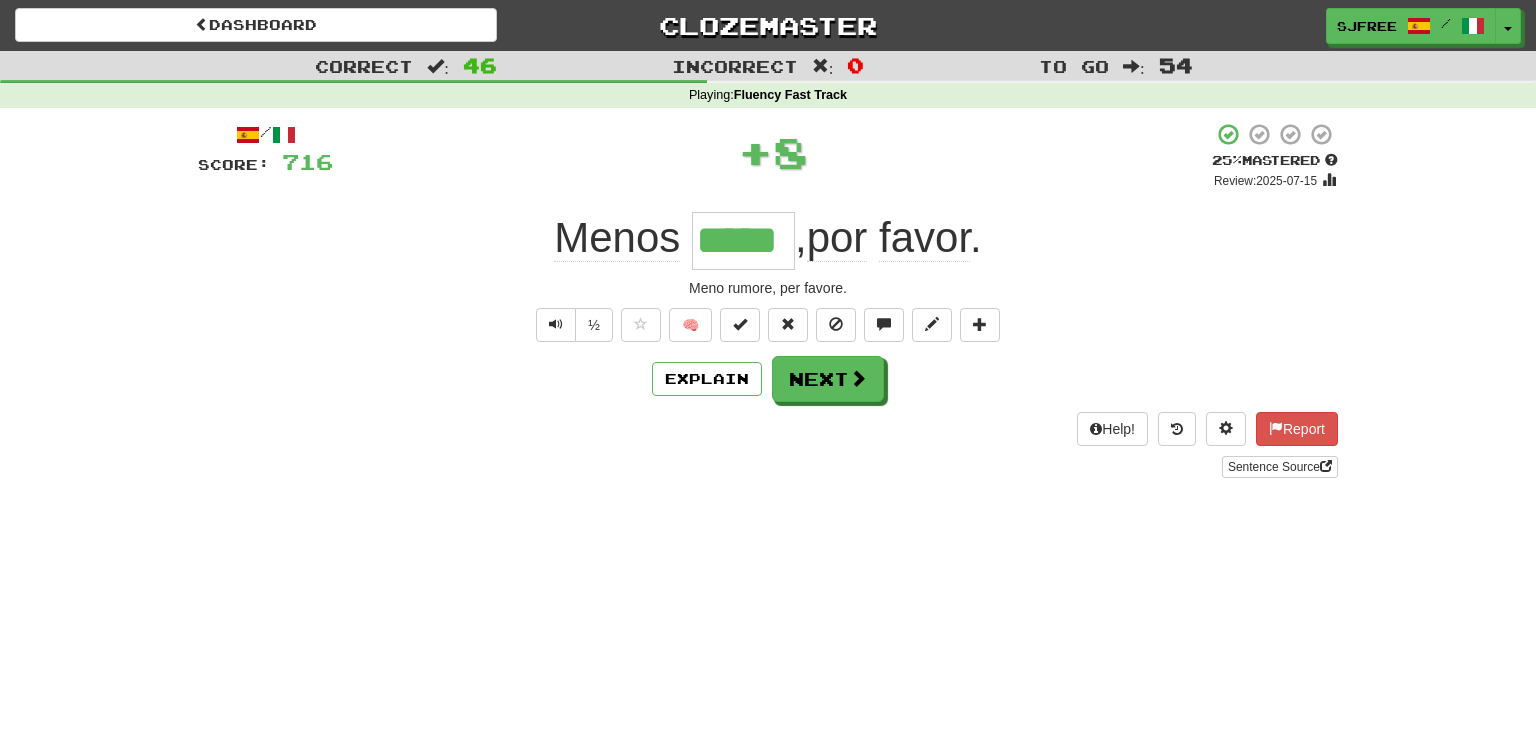 click on ",  por   favor ." at bounding box center [888, 238] 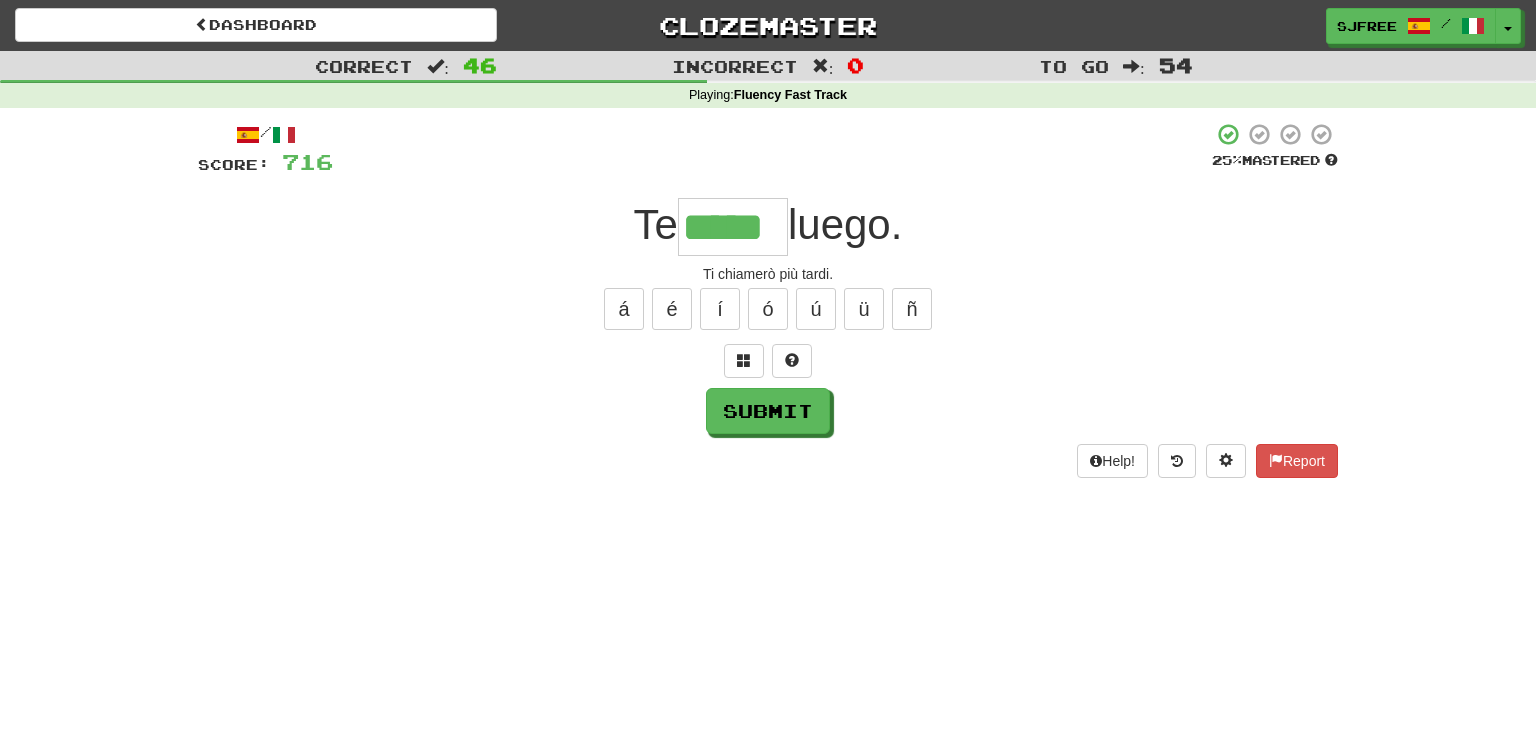 type on "*****" 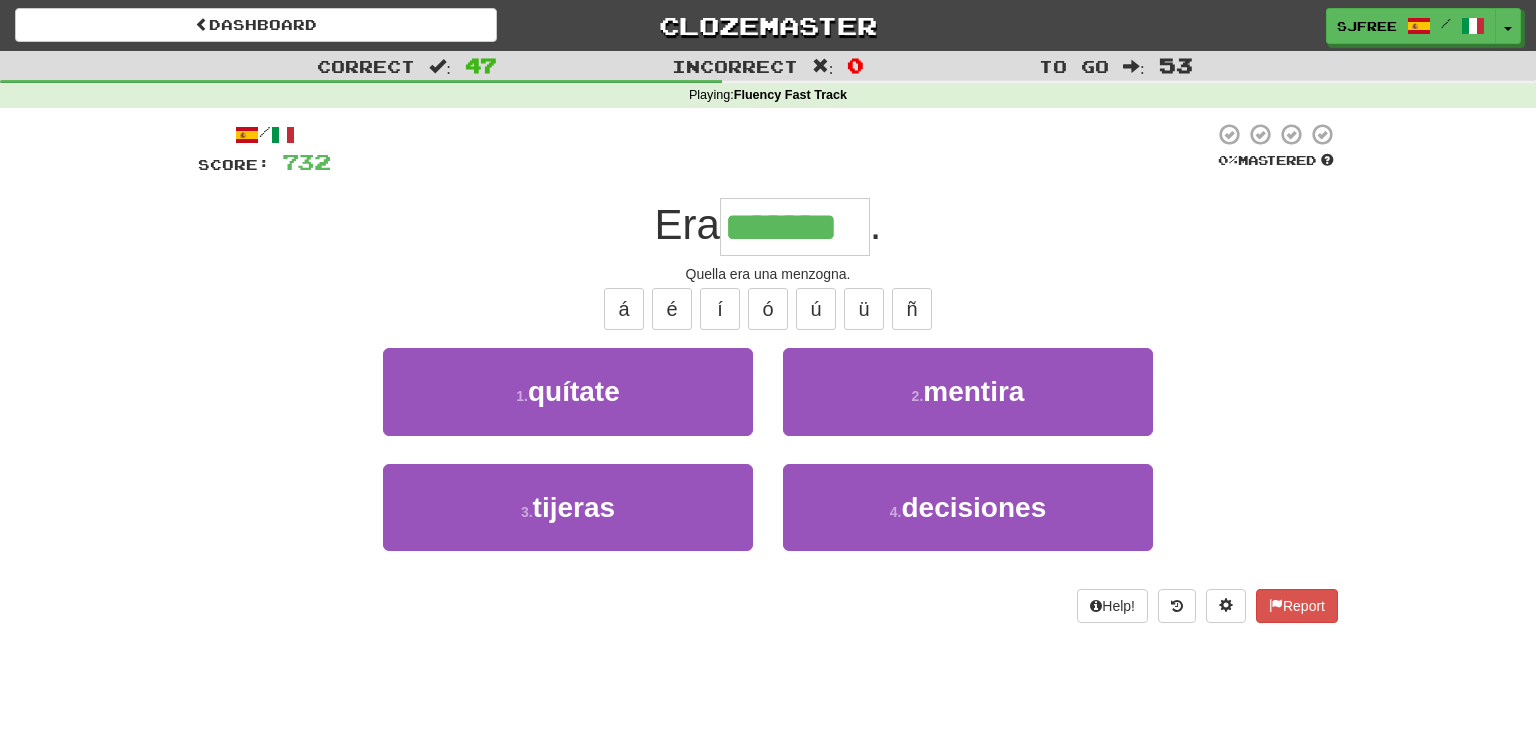 type on "*******" 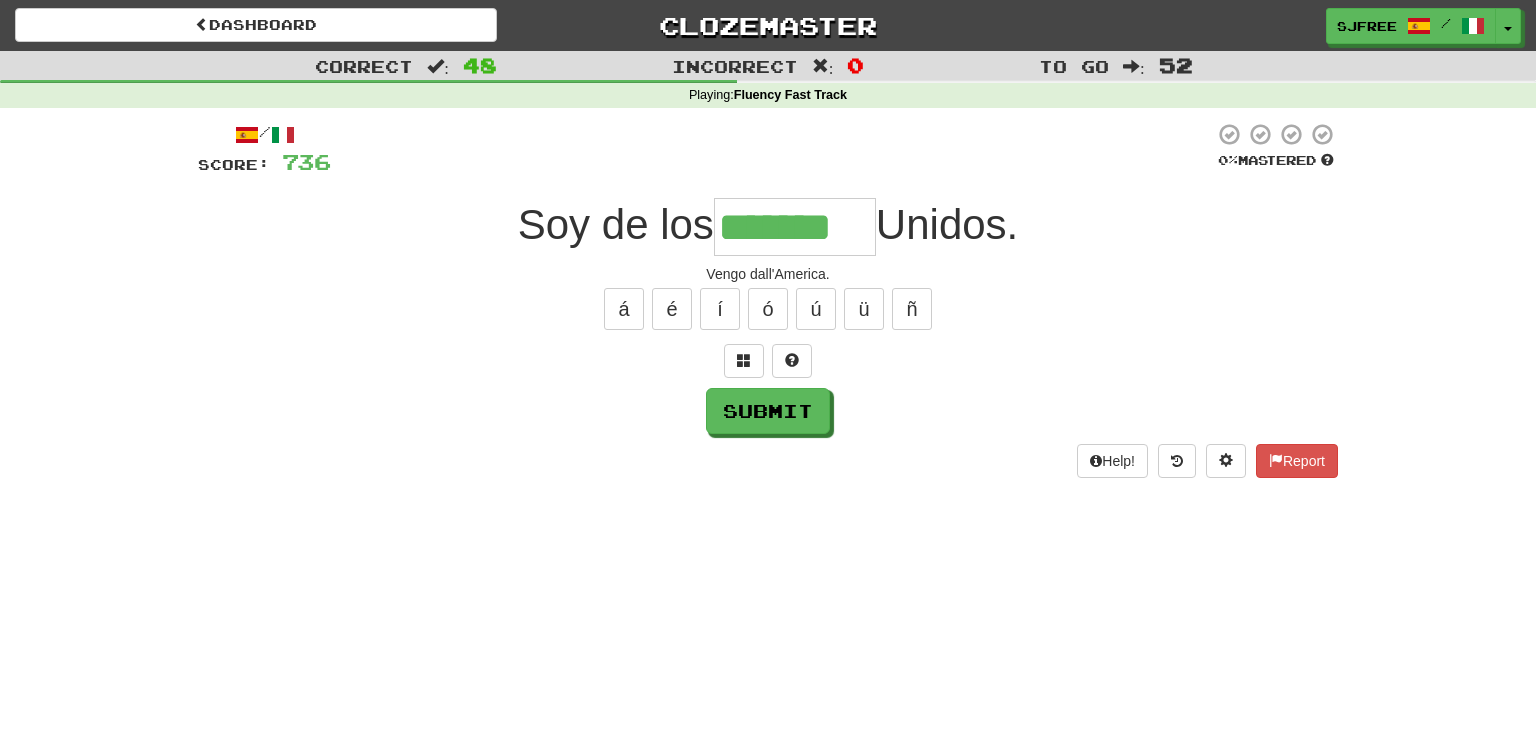 type on "*******" 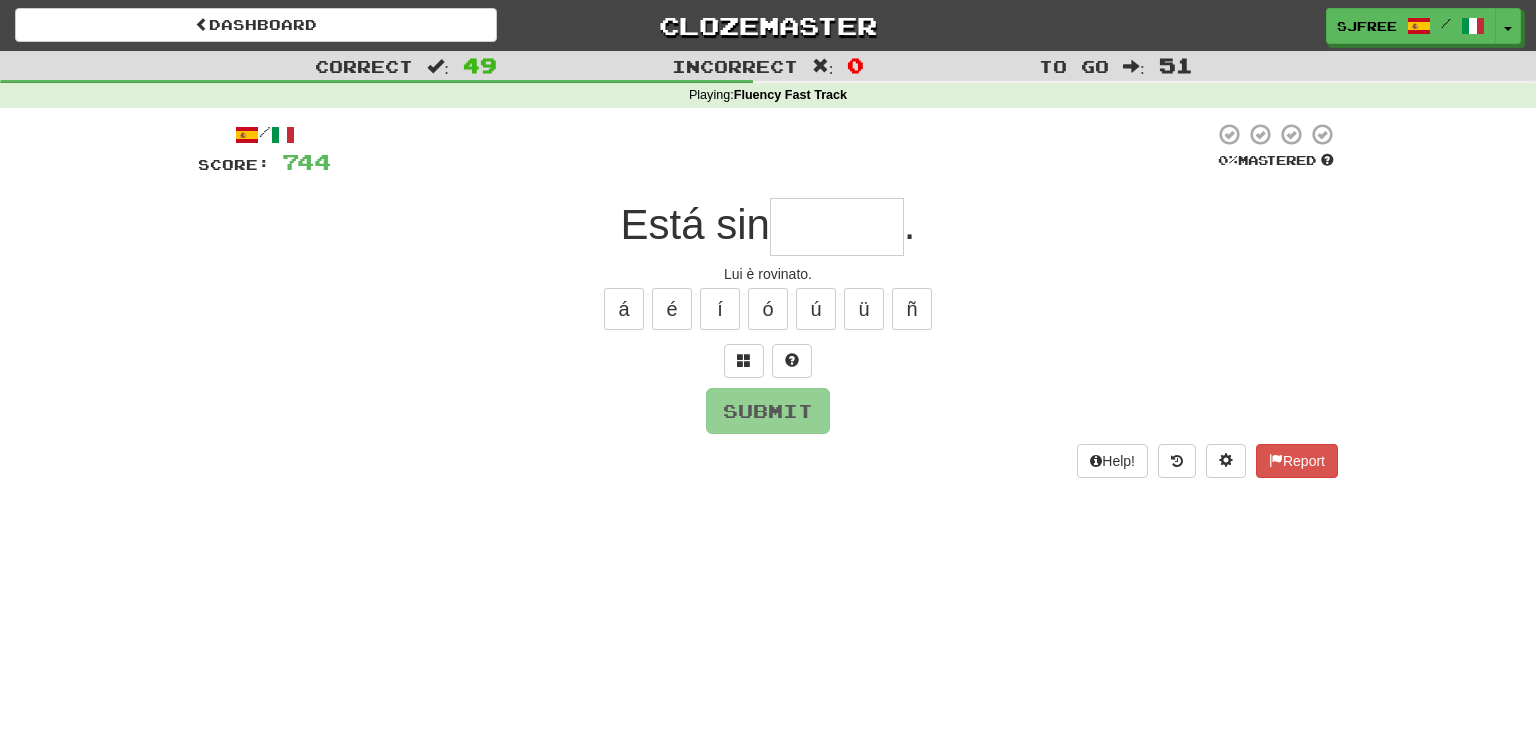 click at bounding box center [837, 227] 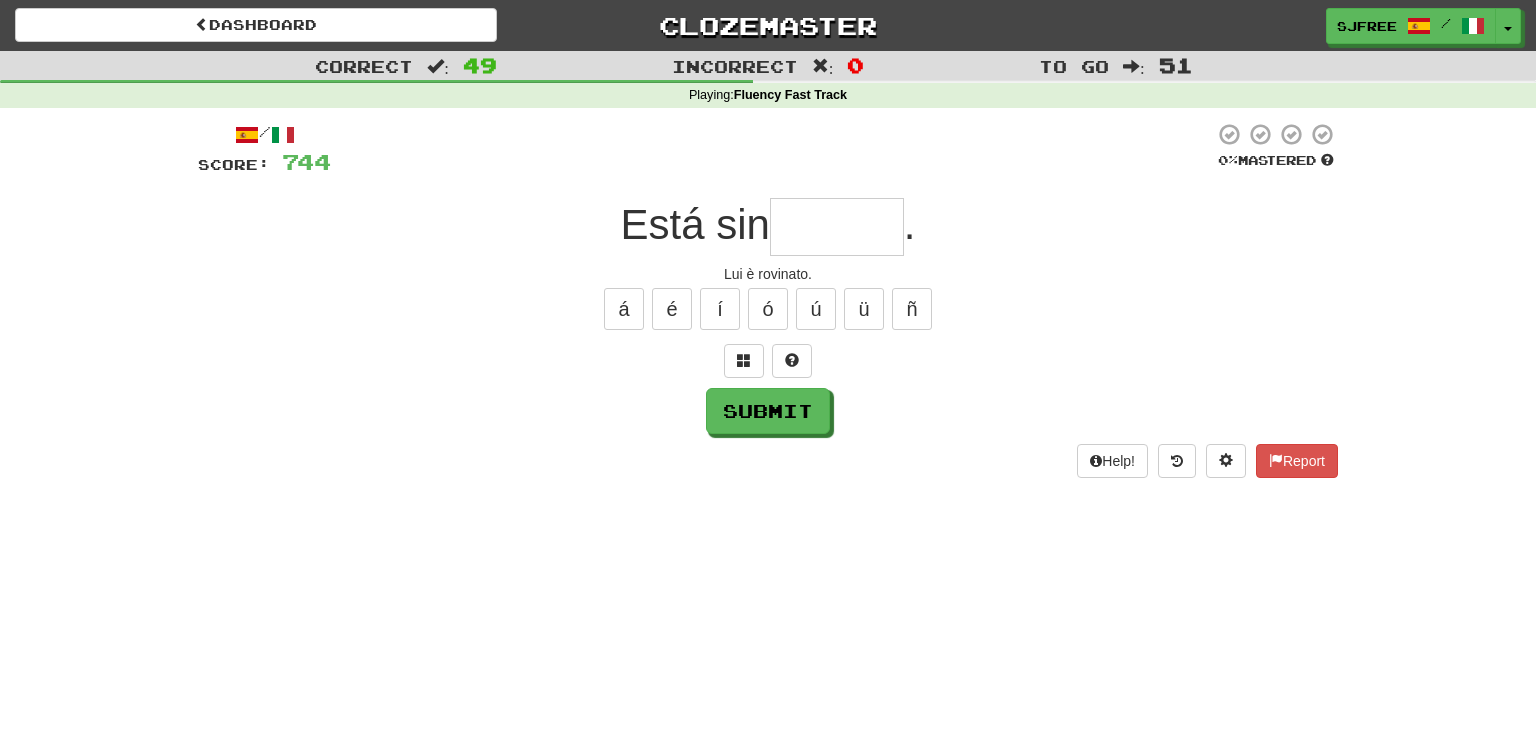type on "*" 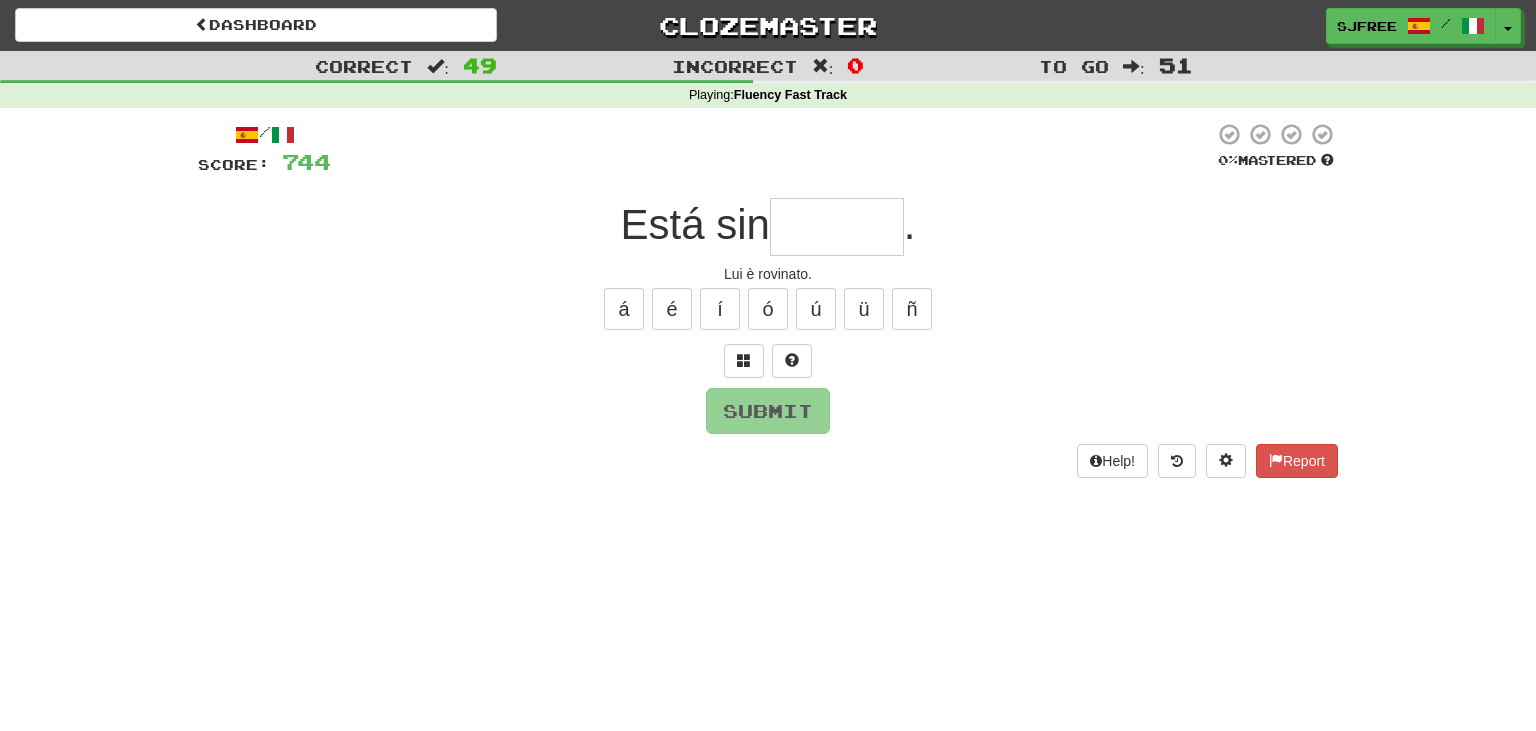 type on "*" 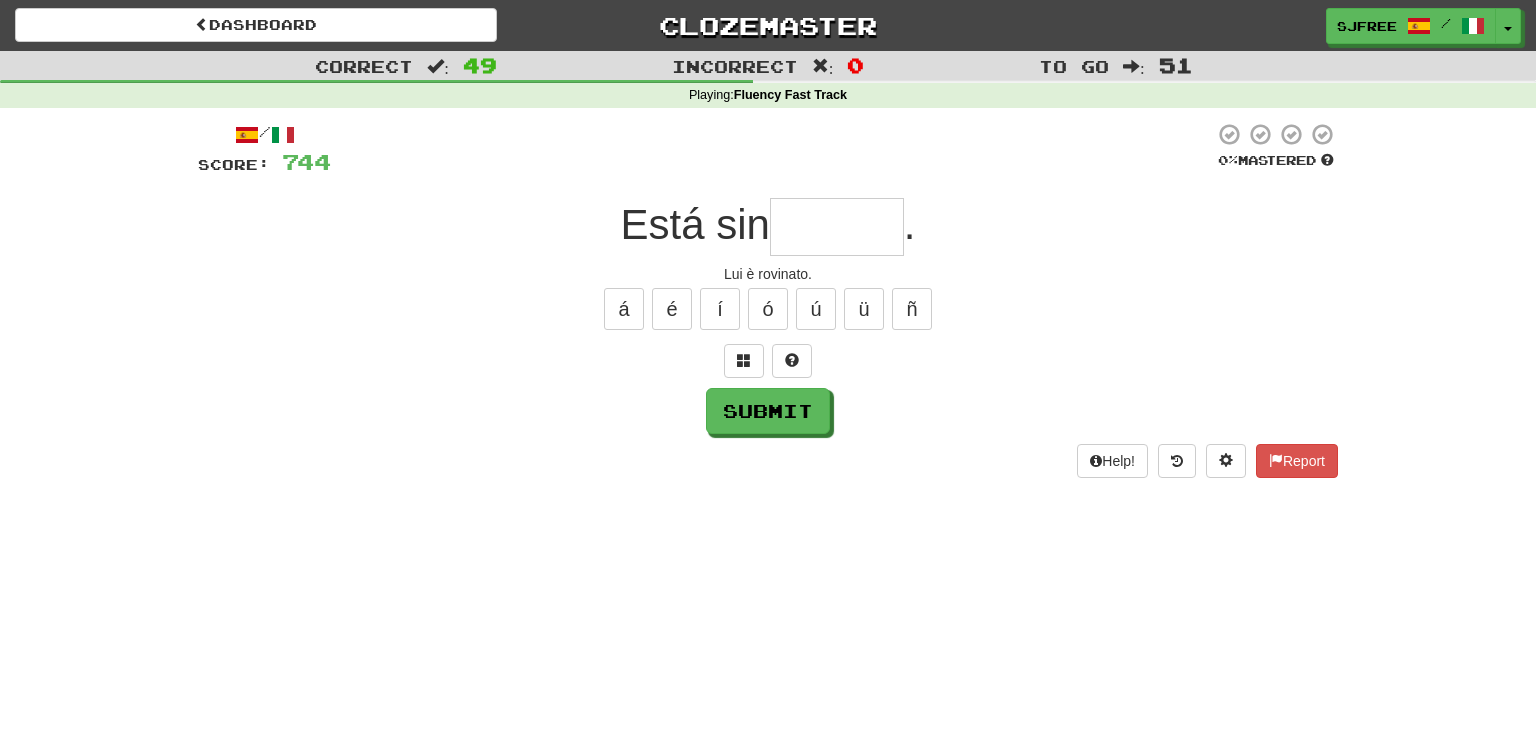 type on "*" 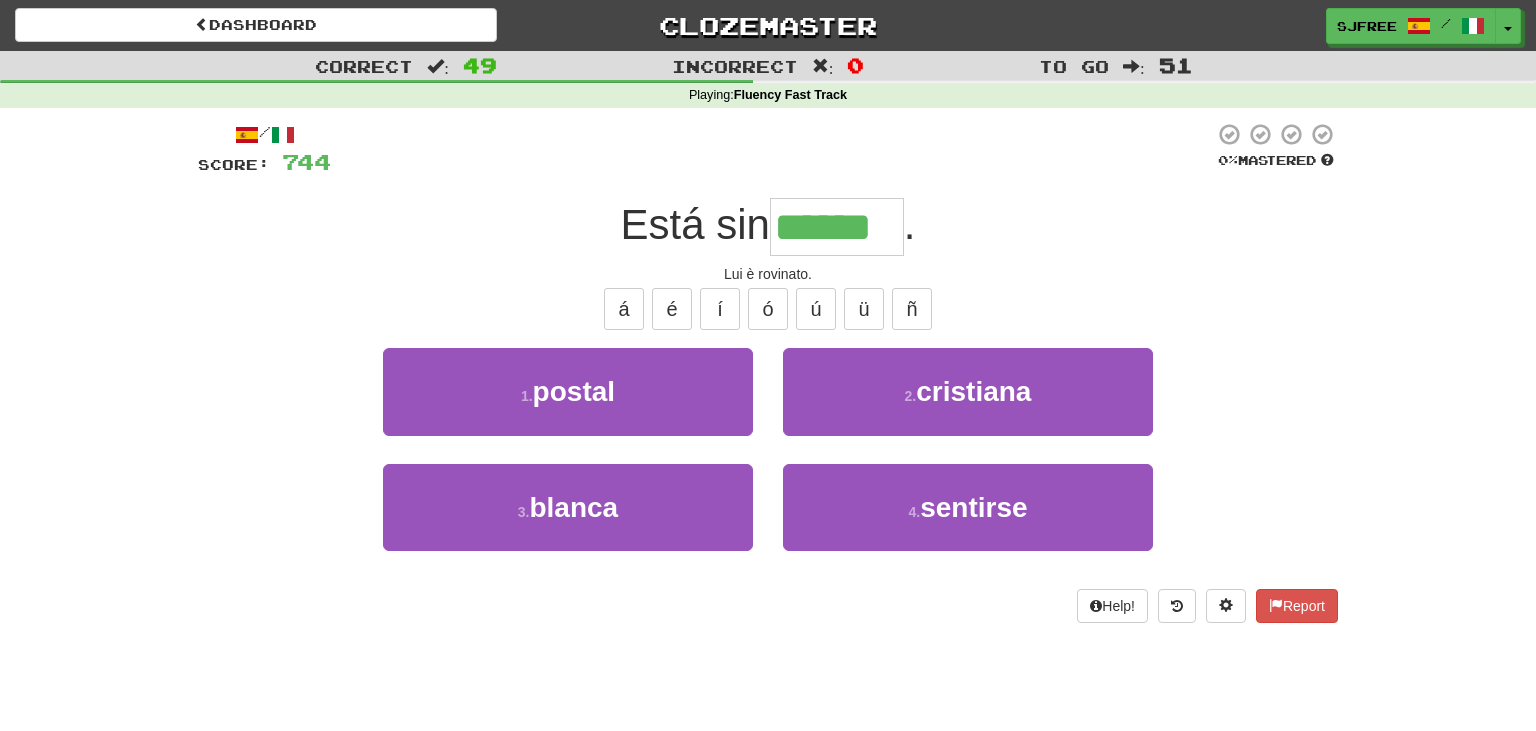 type on "******" 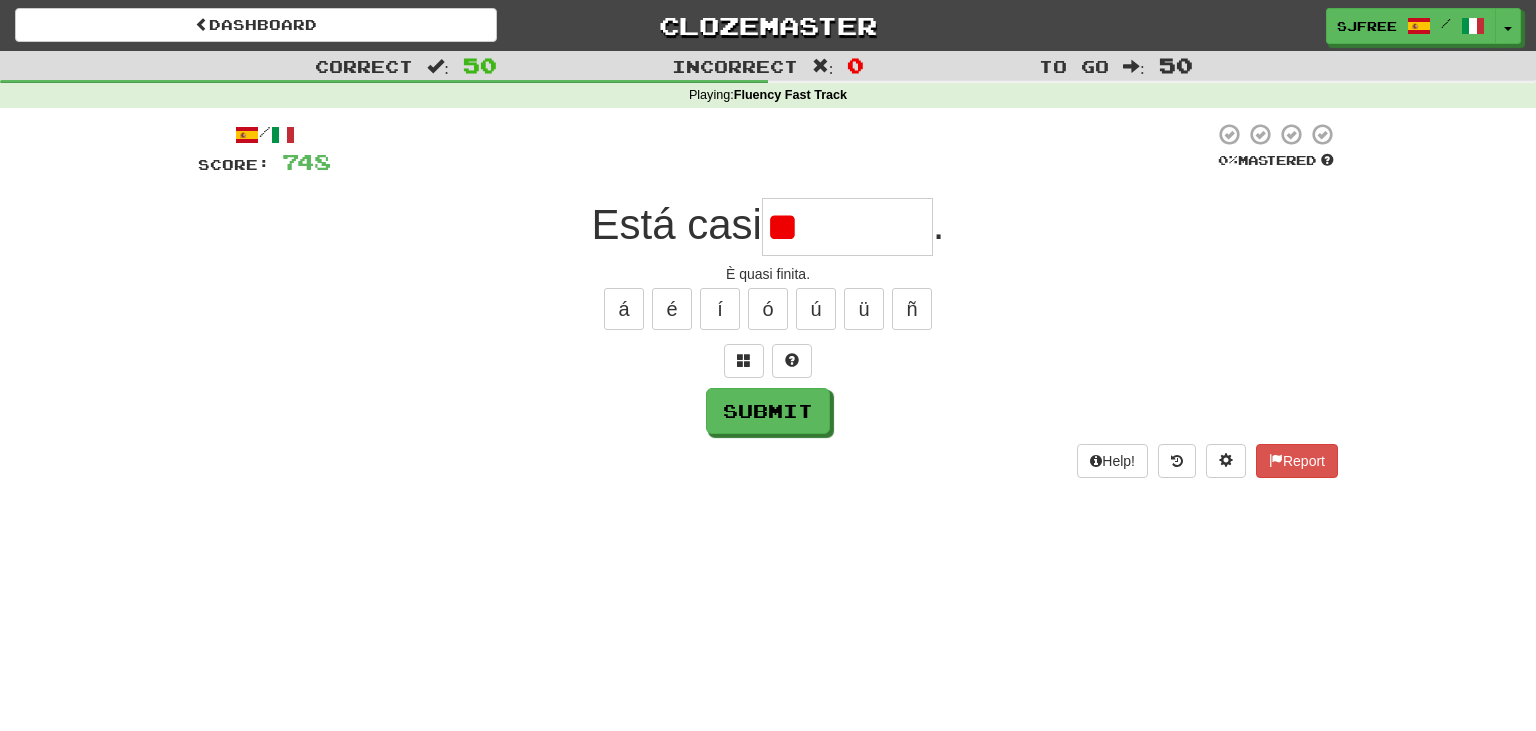 type on "*" 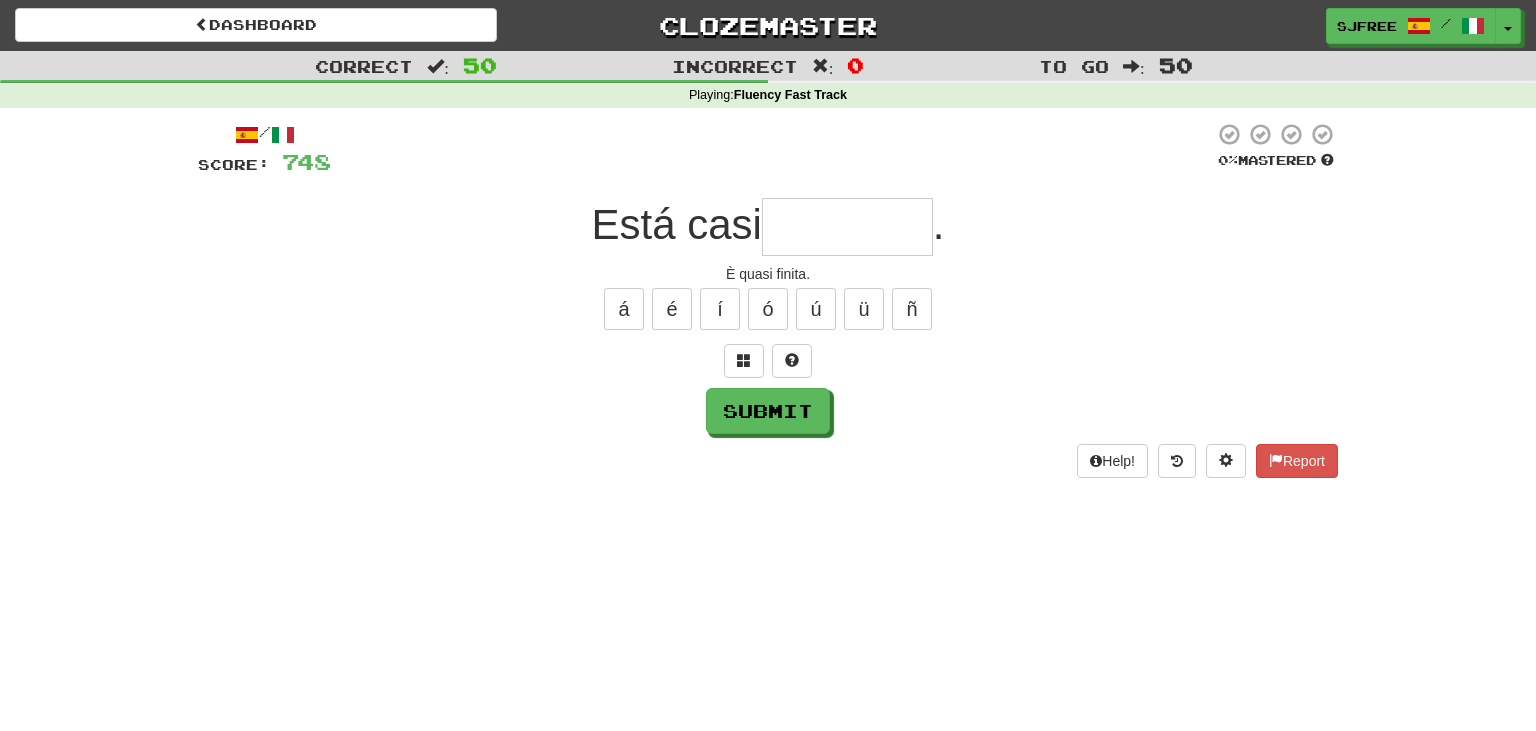 type on "*" 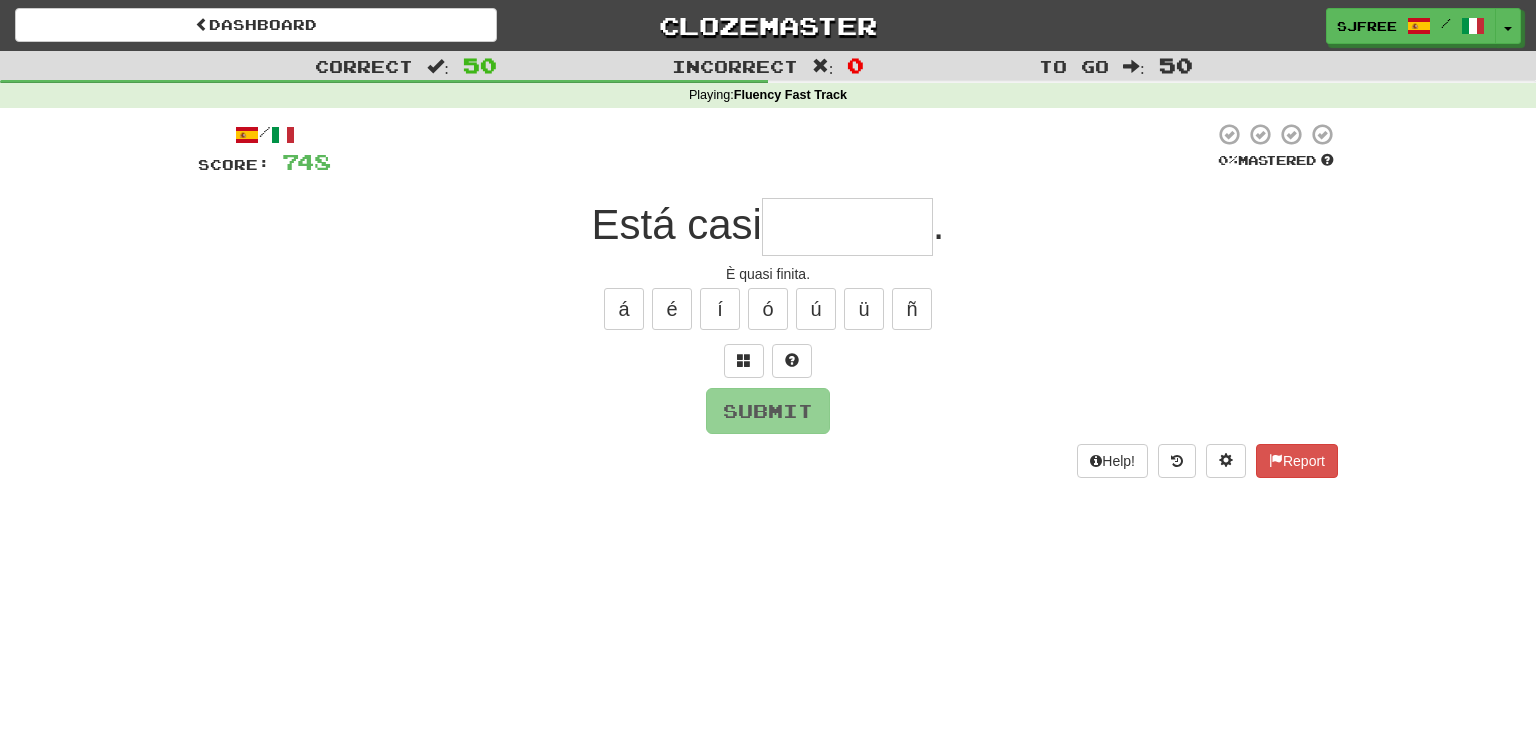 type on "*" 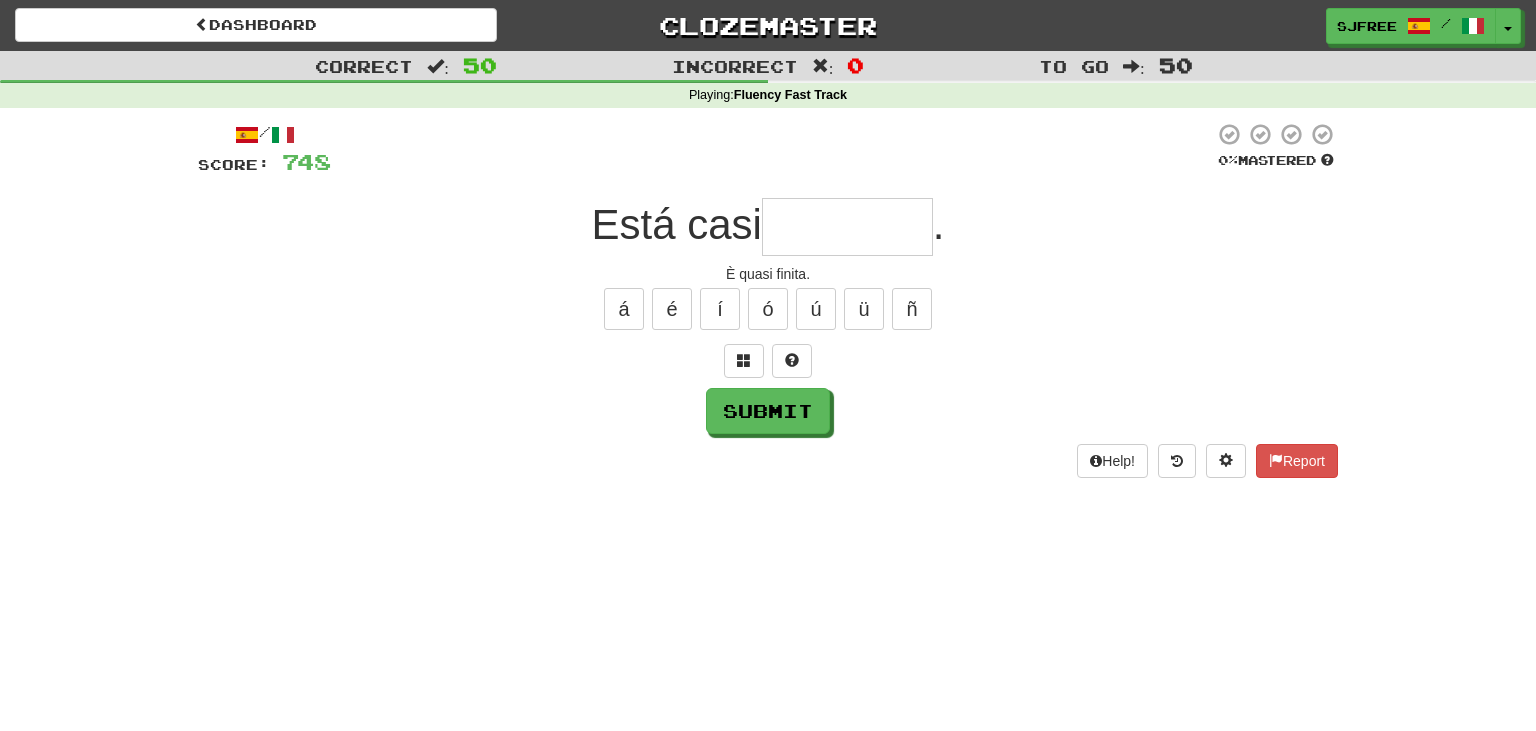 type on "*" 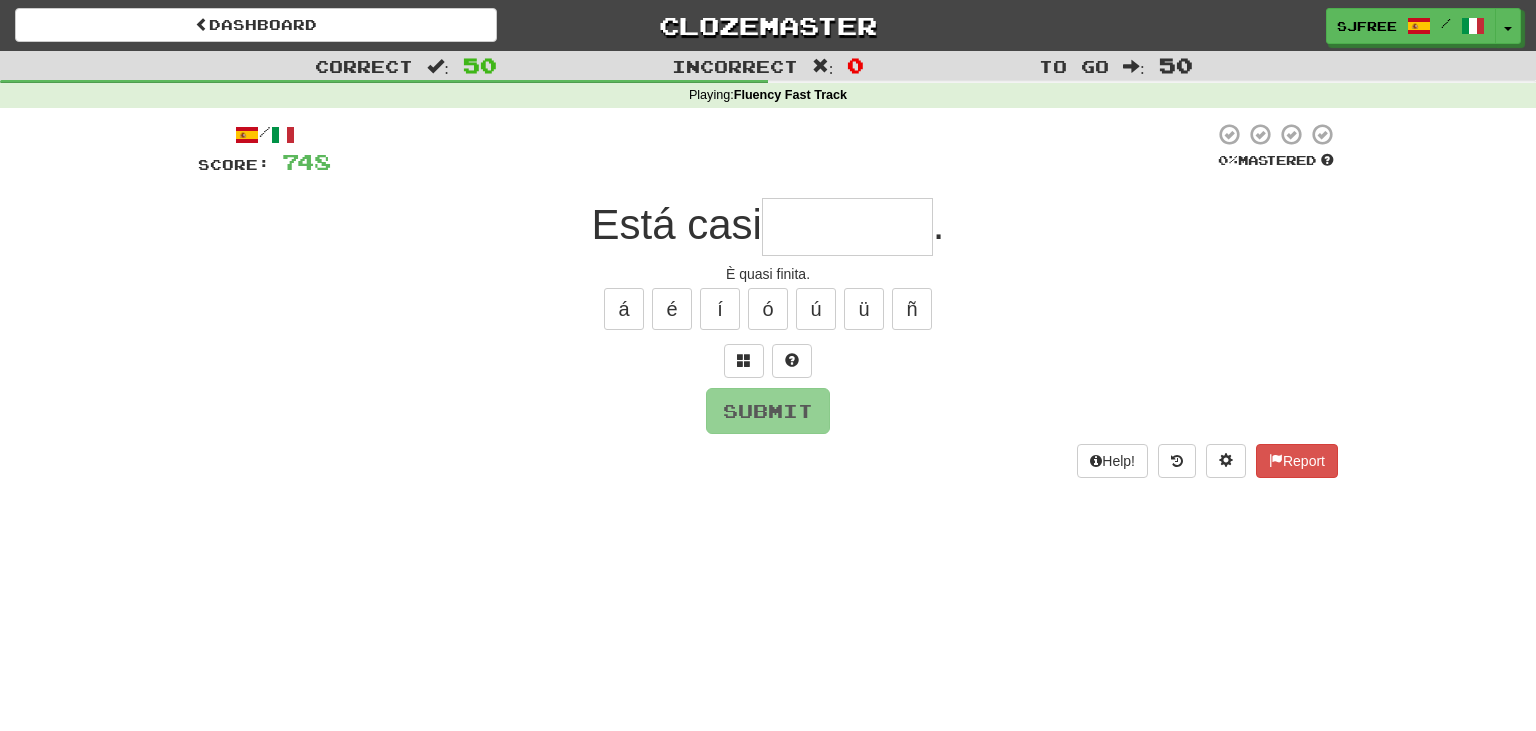 type on "*" 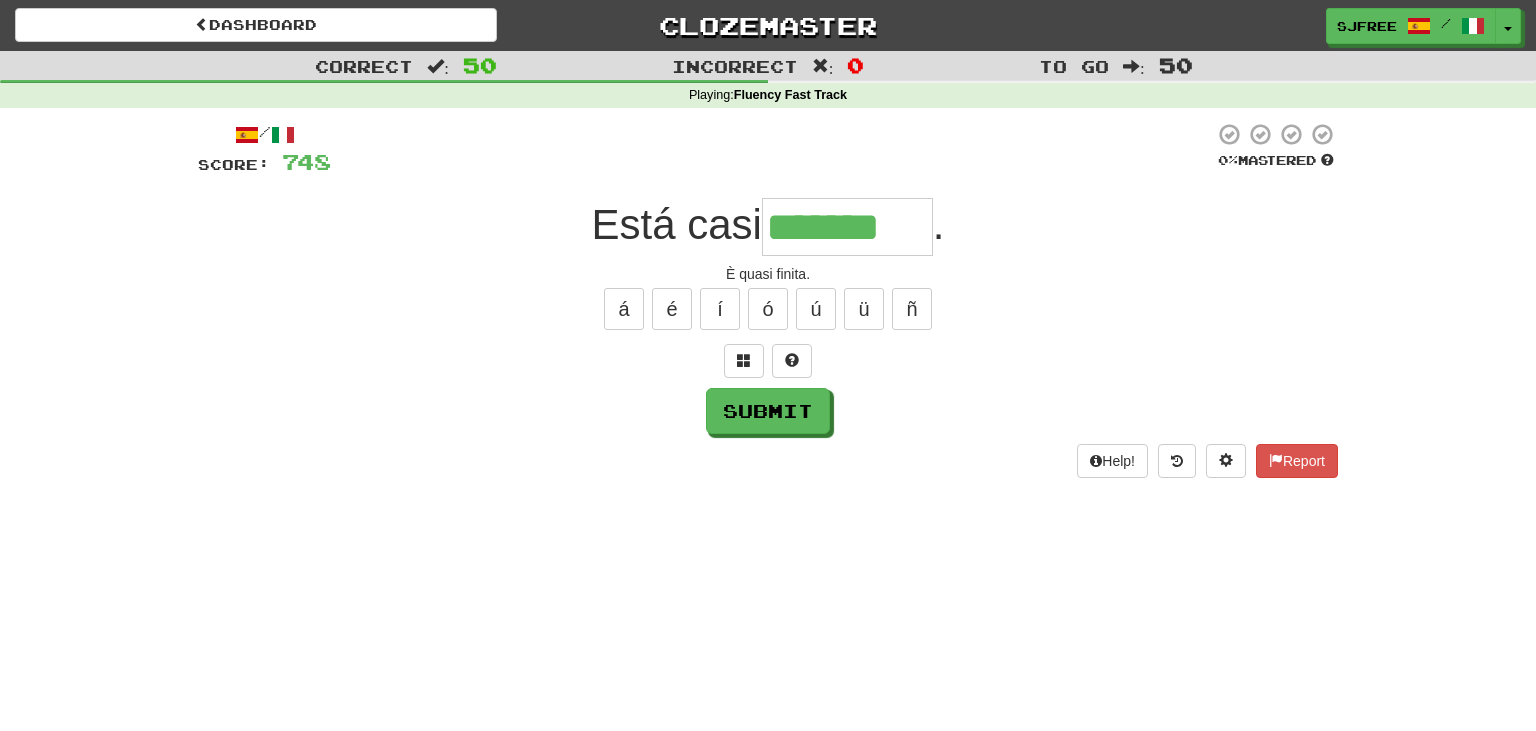 type on "*******" 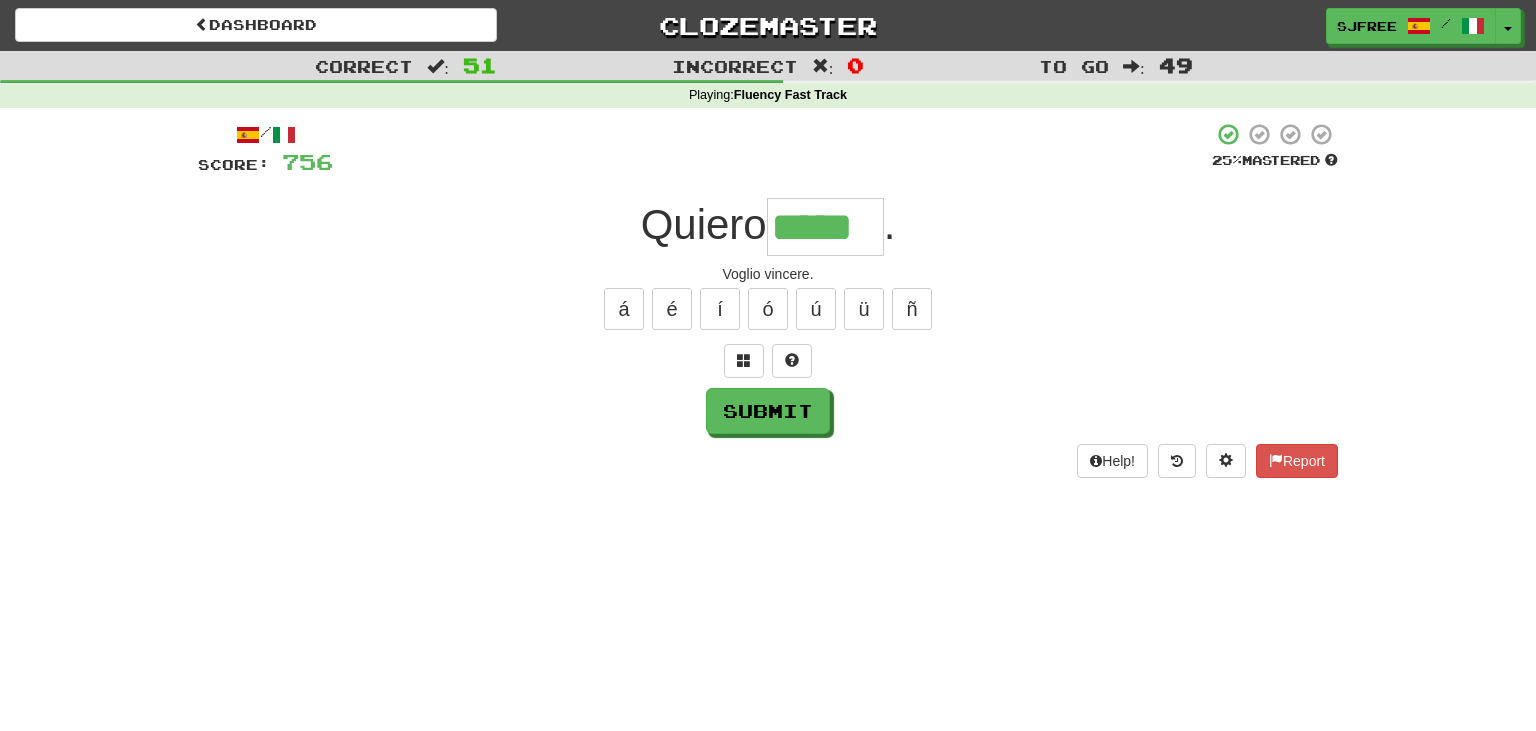 type on "*****" 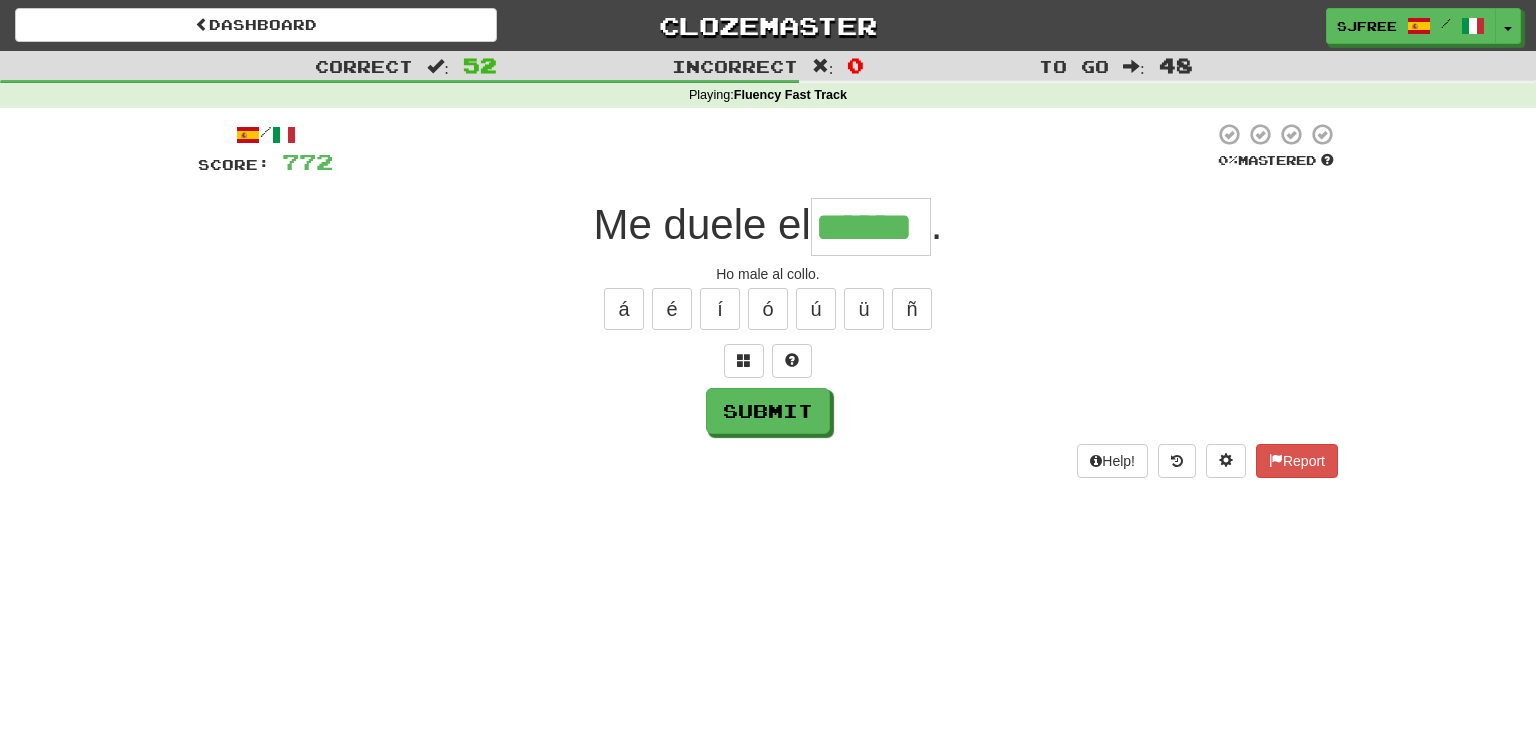 type on "******" 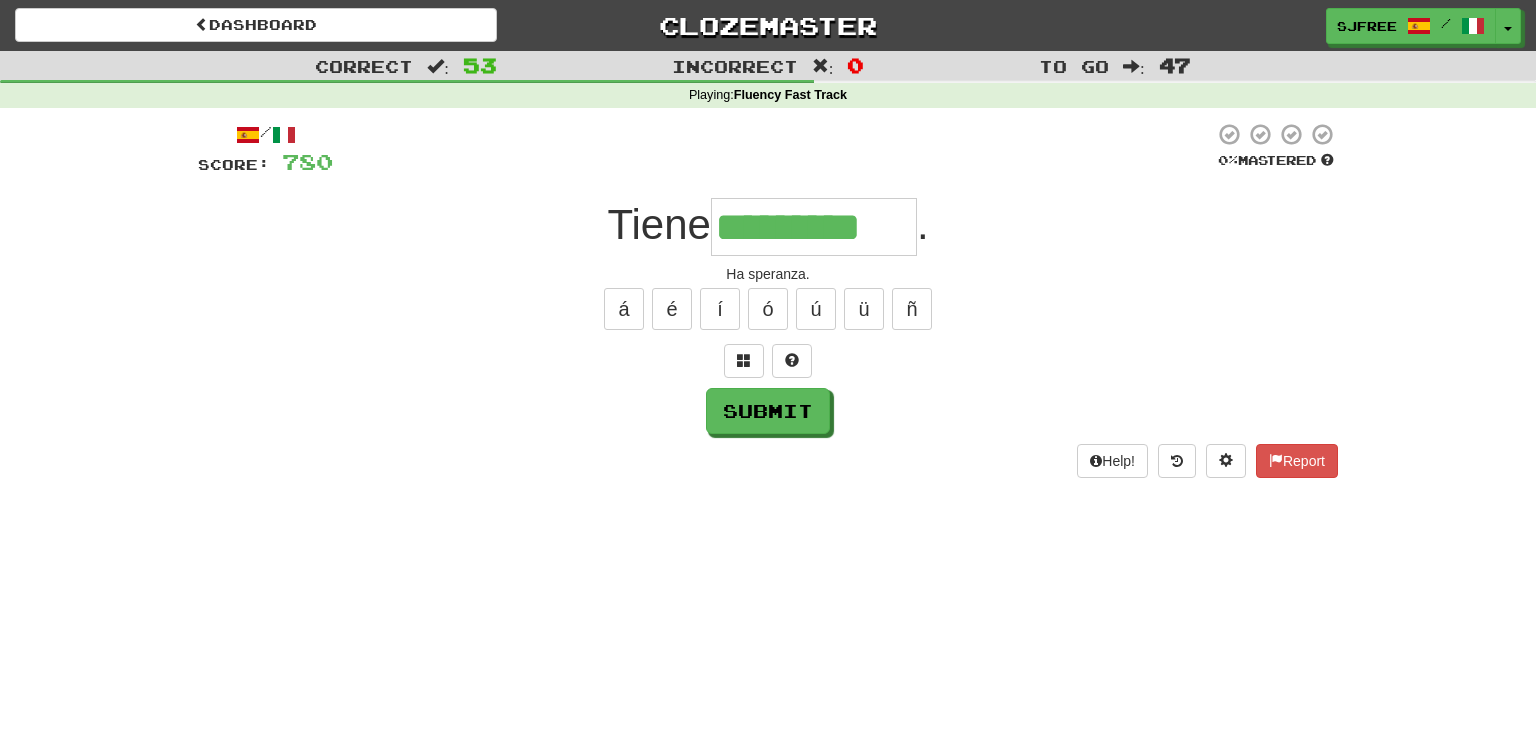 type on "*********" 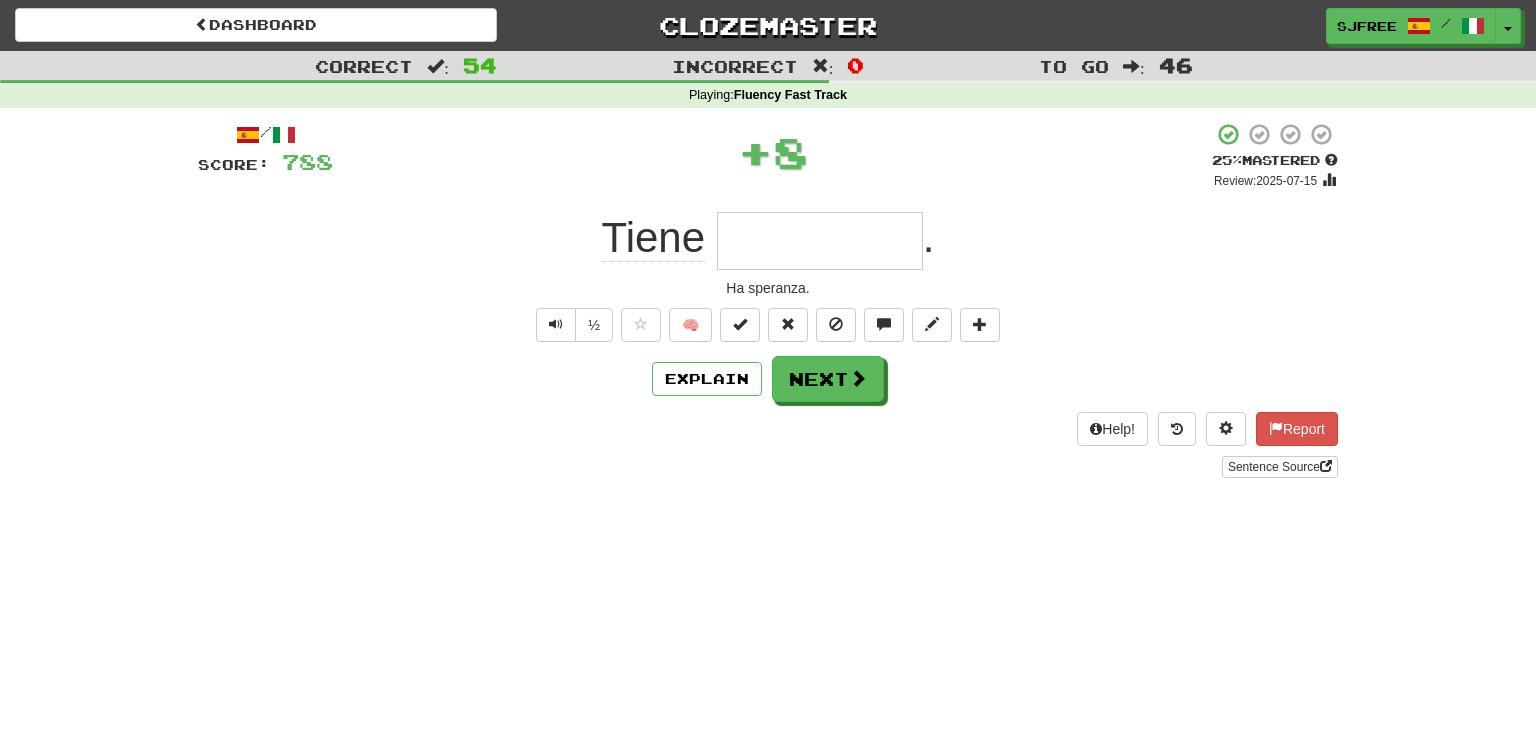 click at bounding box center (820, 241) 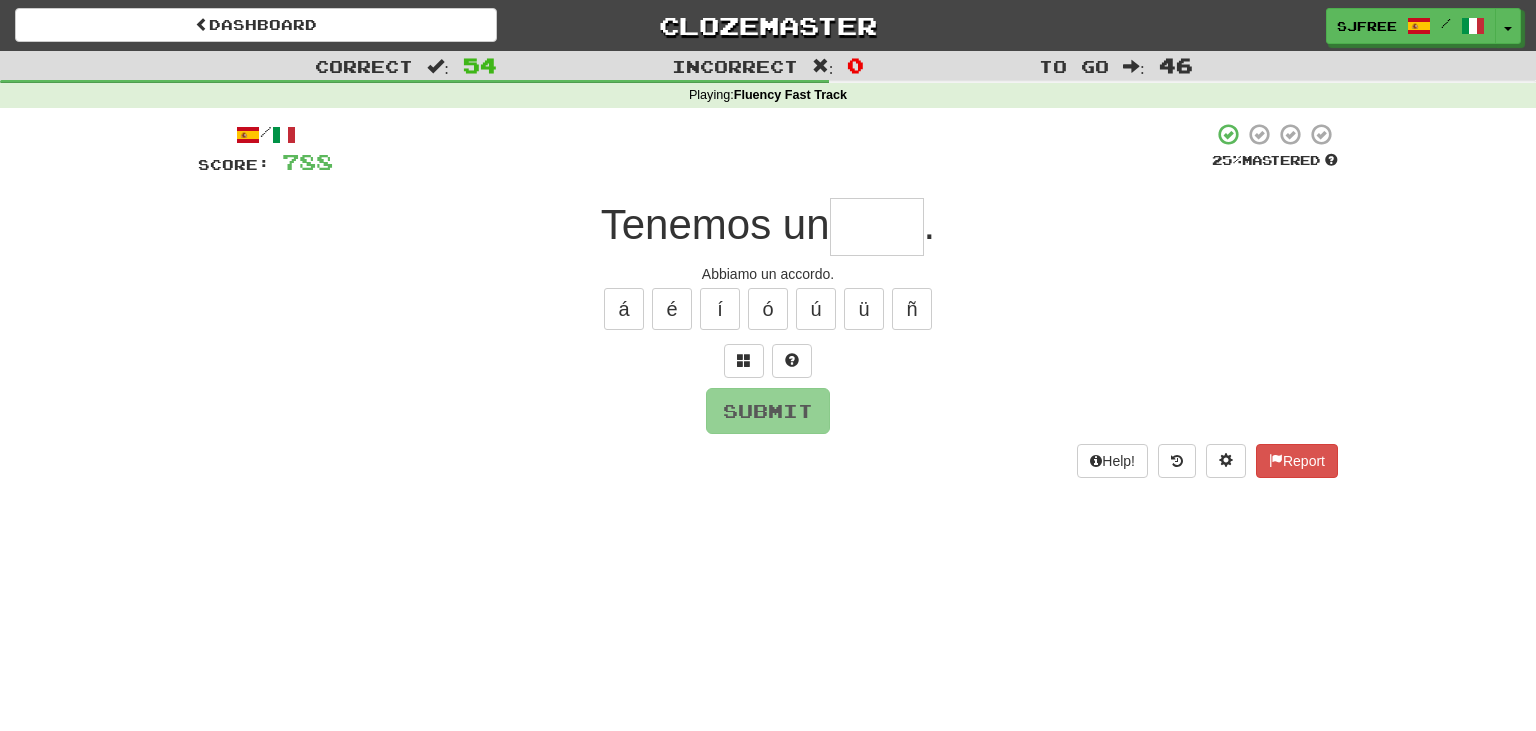 type on "*" 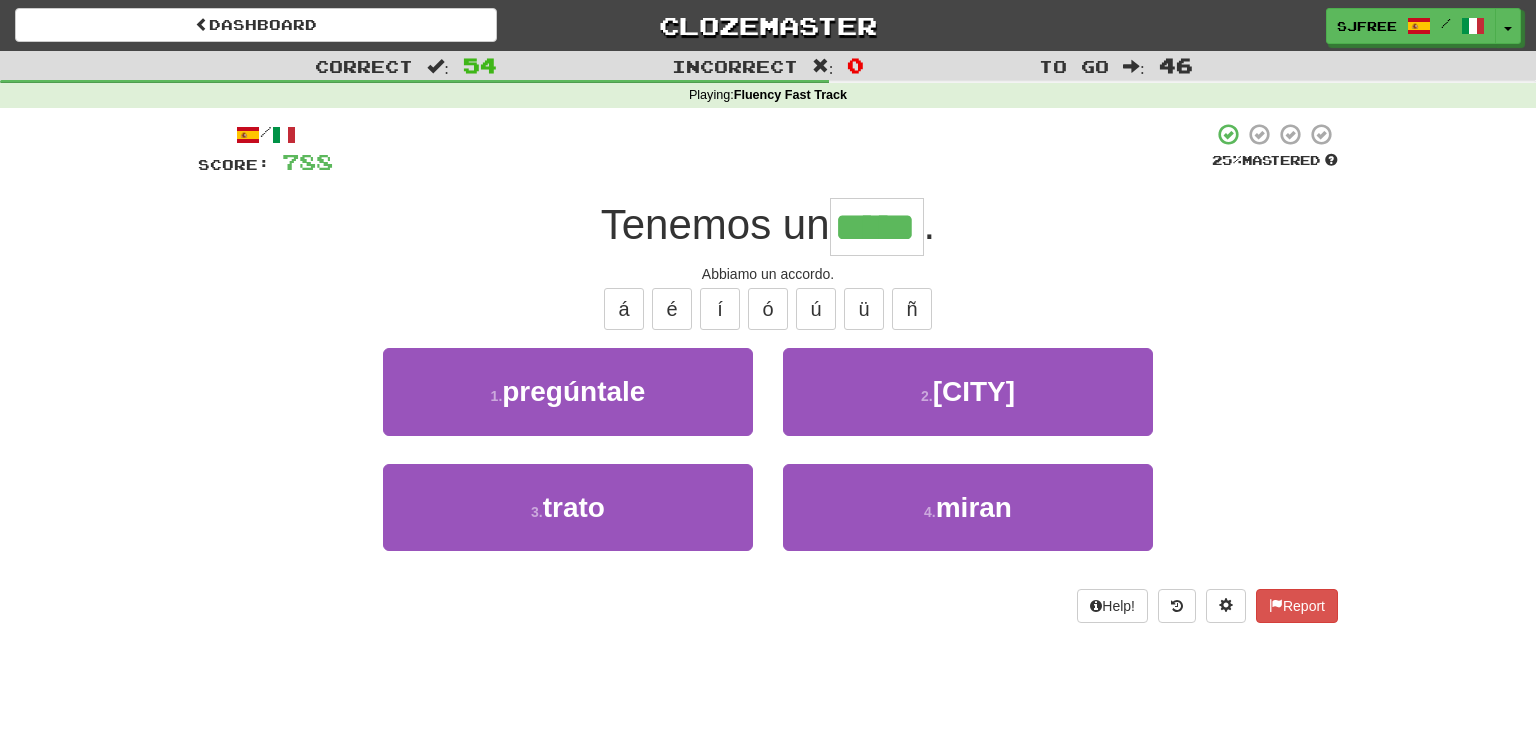 type on "*****" 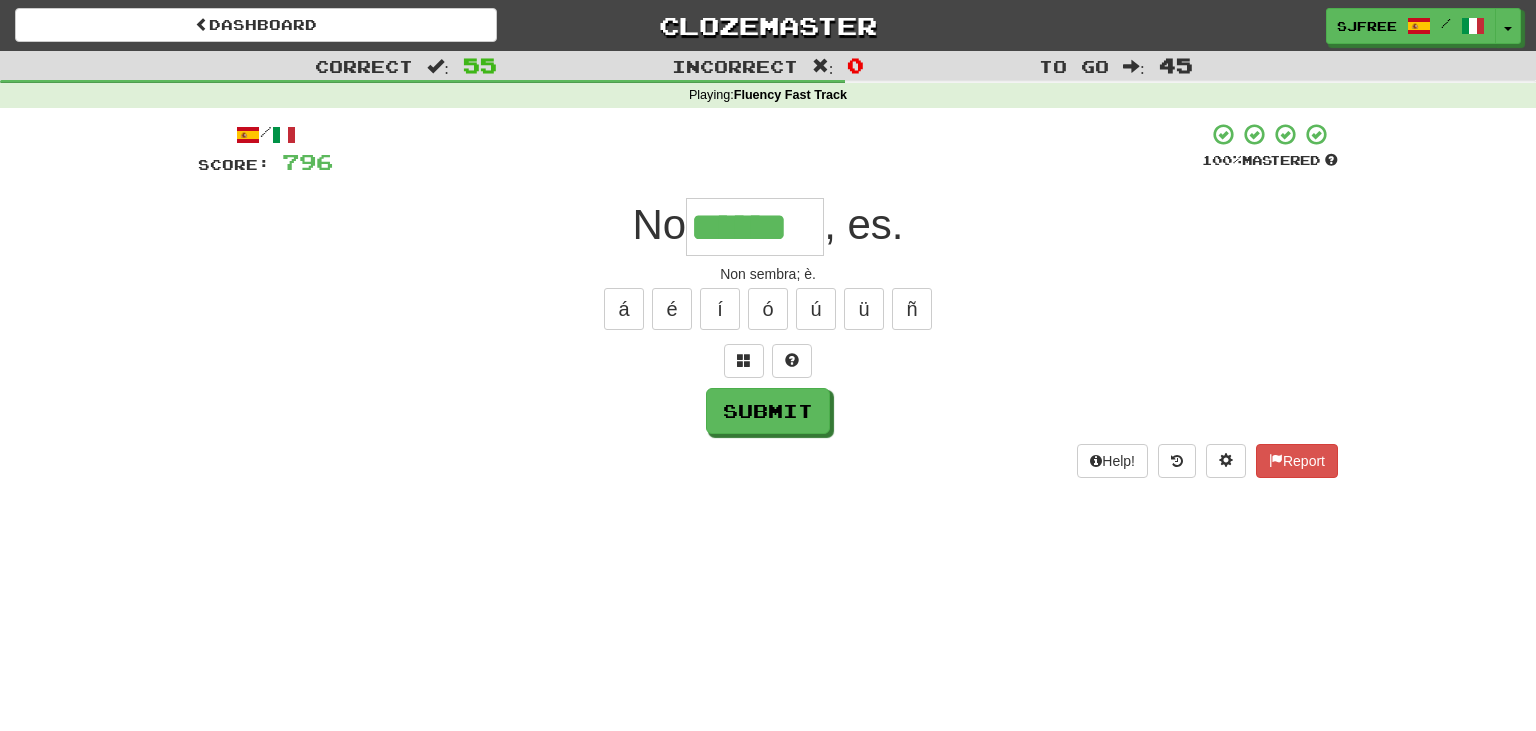 type on "******" 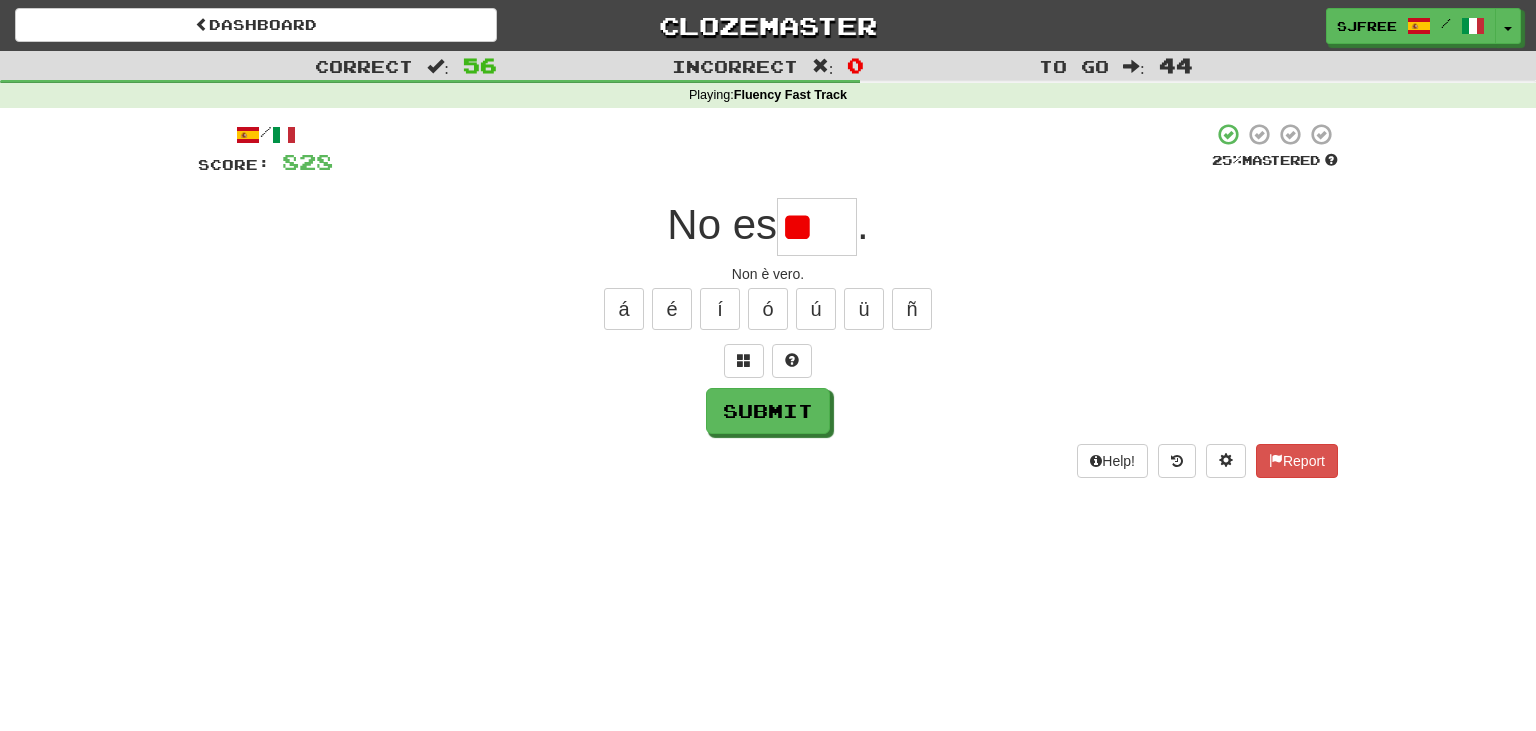type on "*" 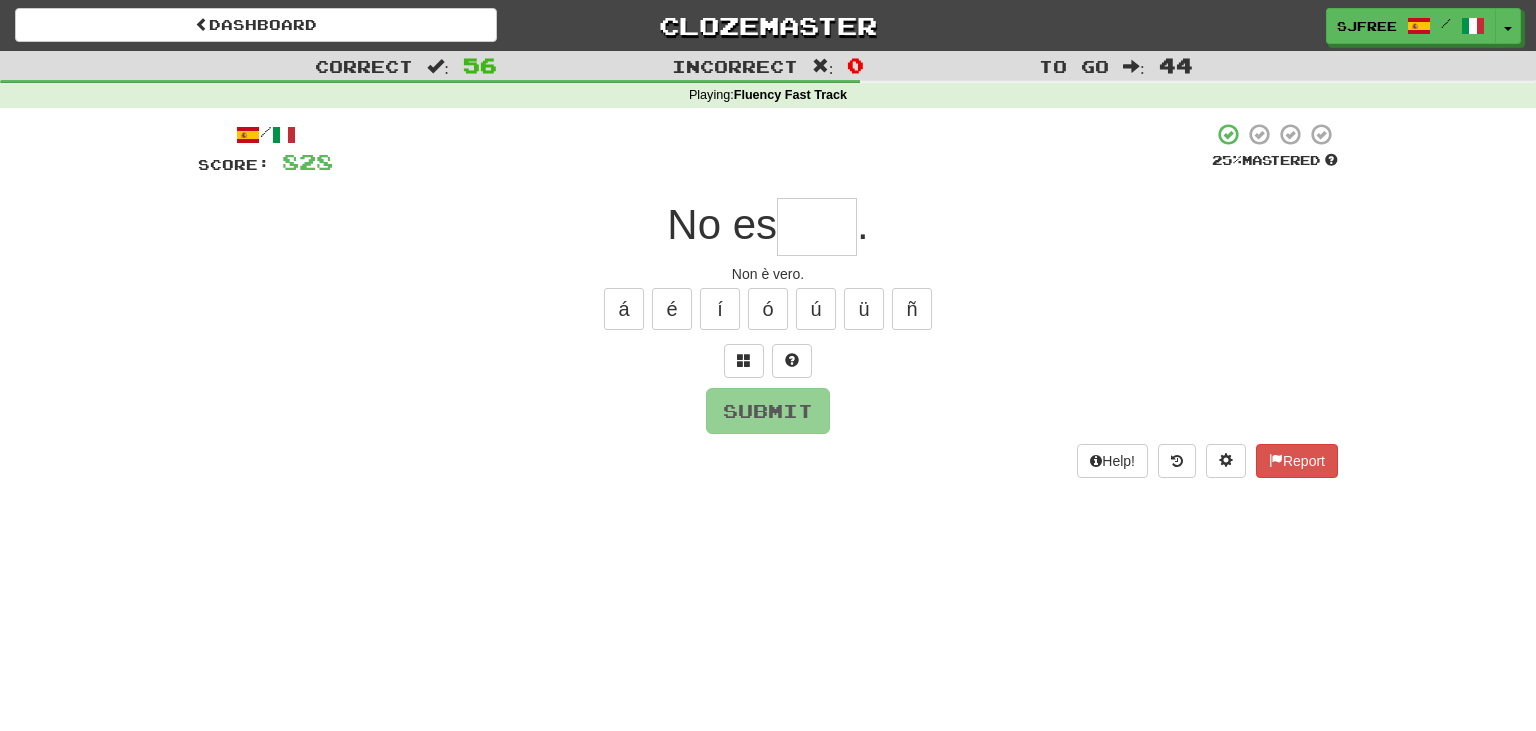 type on "*" 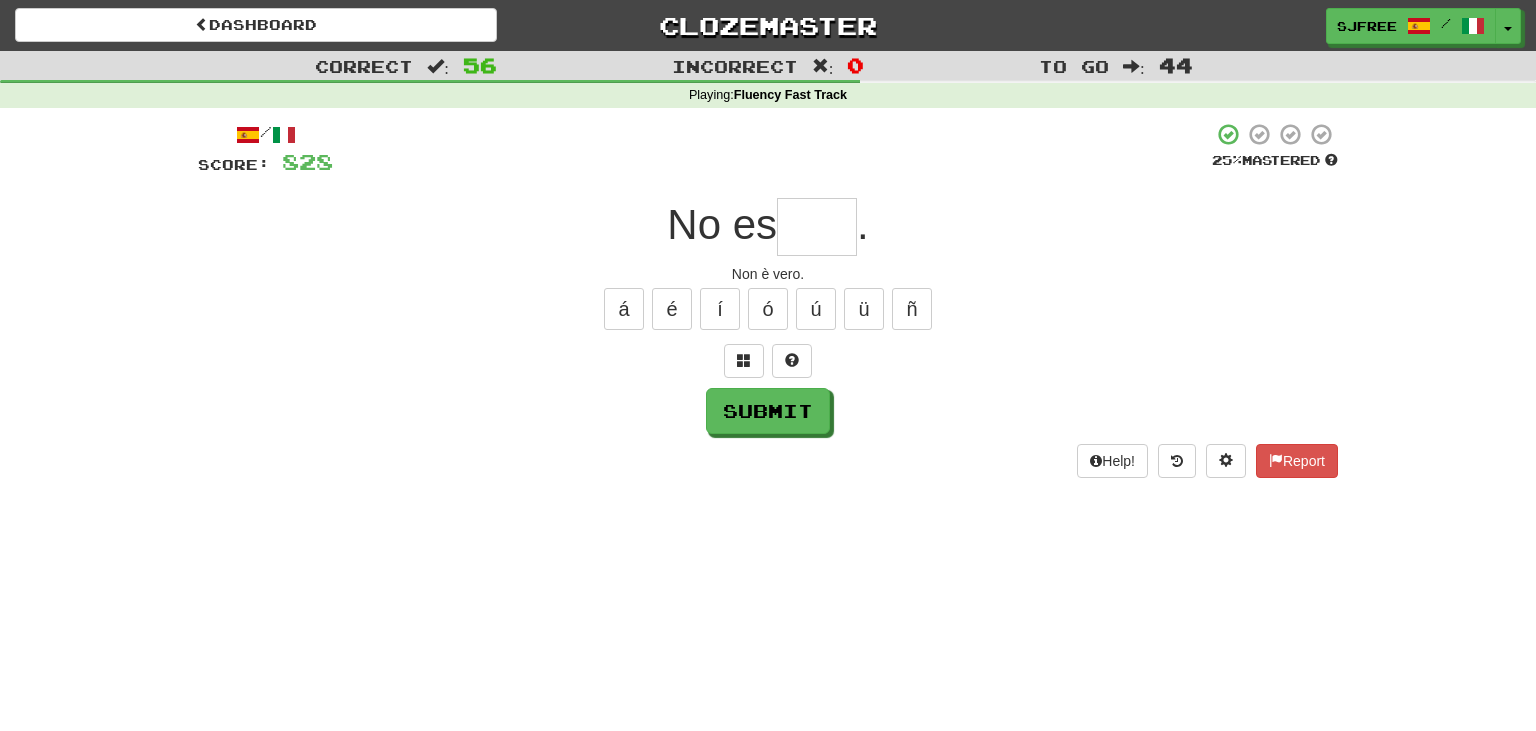 type on "*" 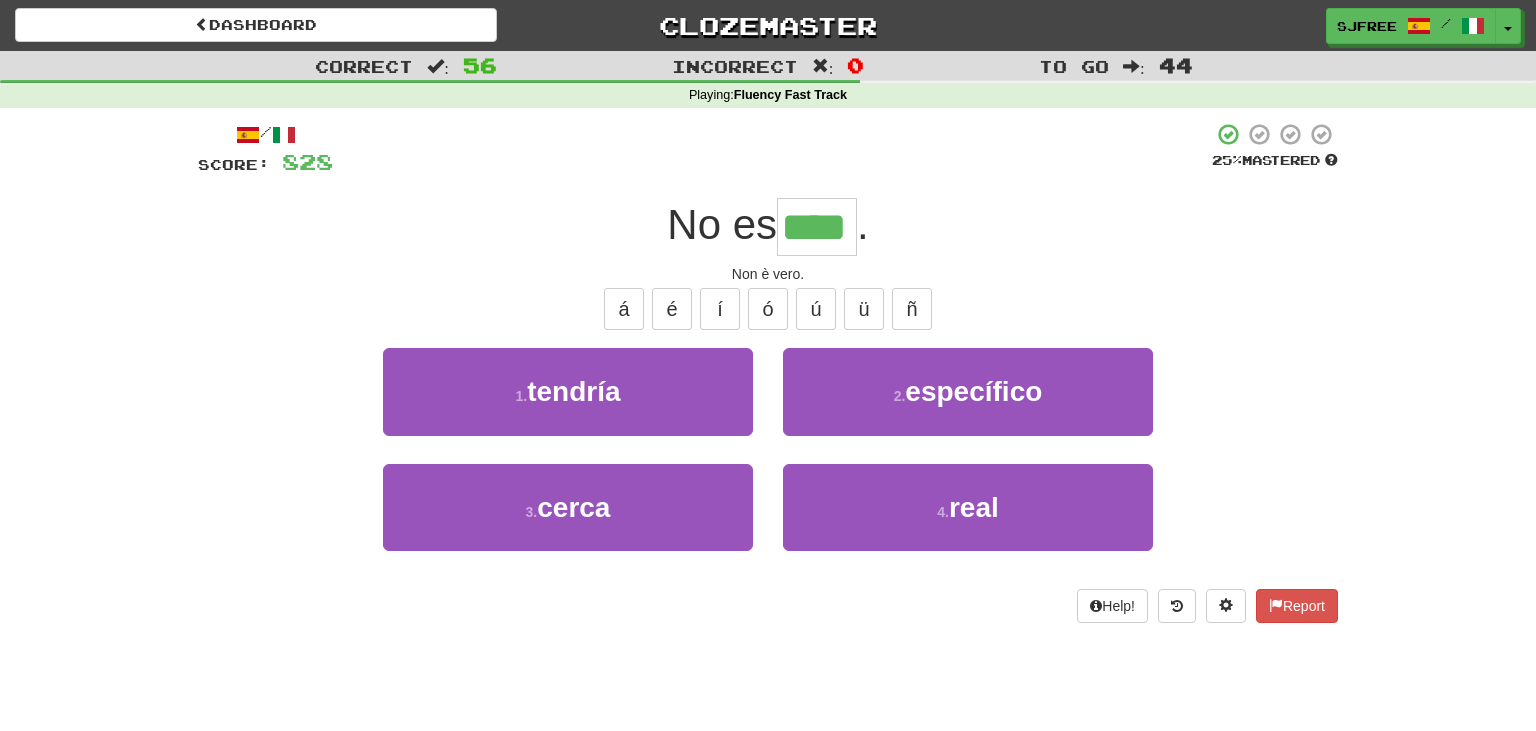 type on "****" 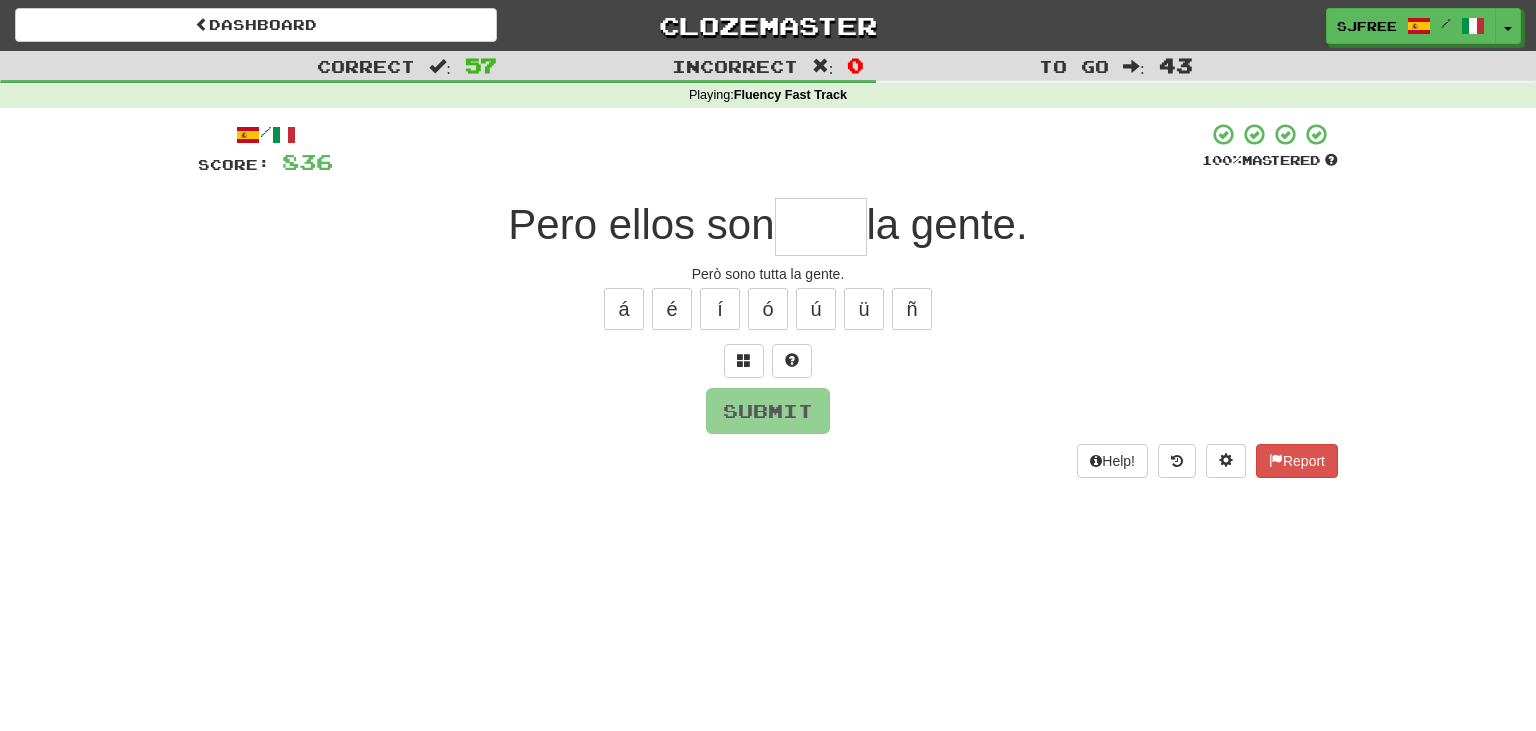 type on "*" 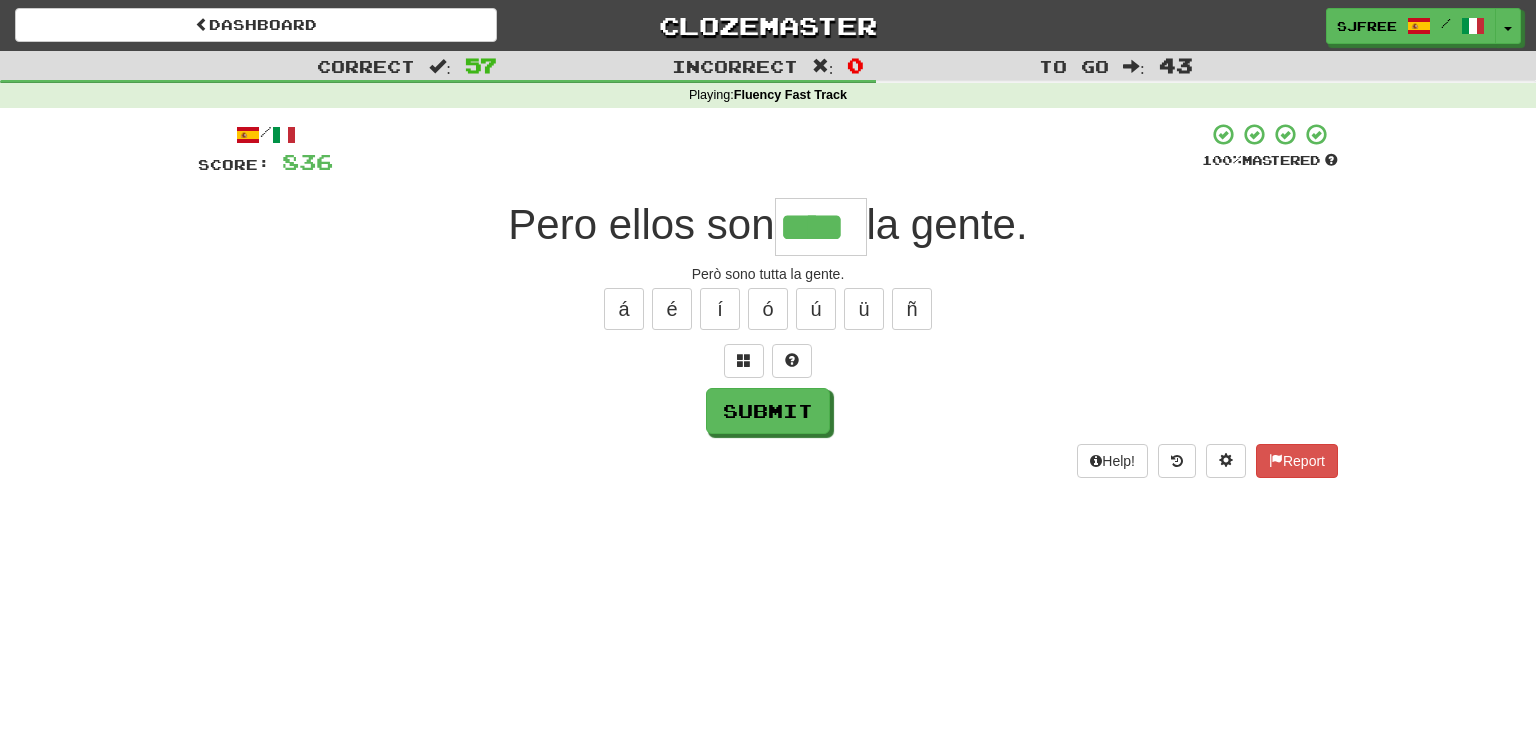 type on "****" 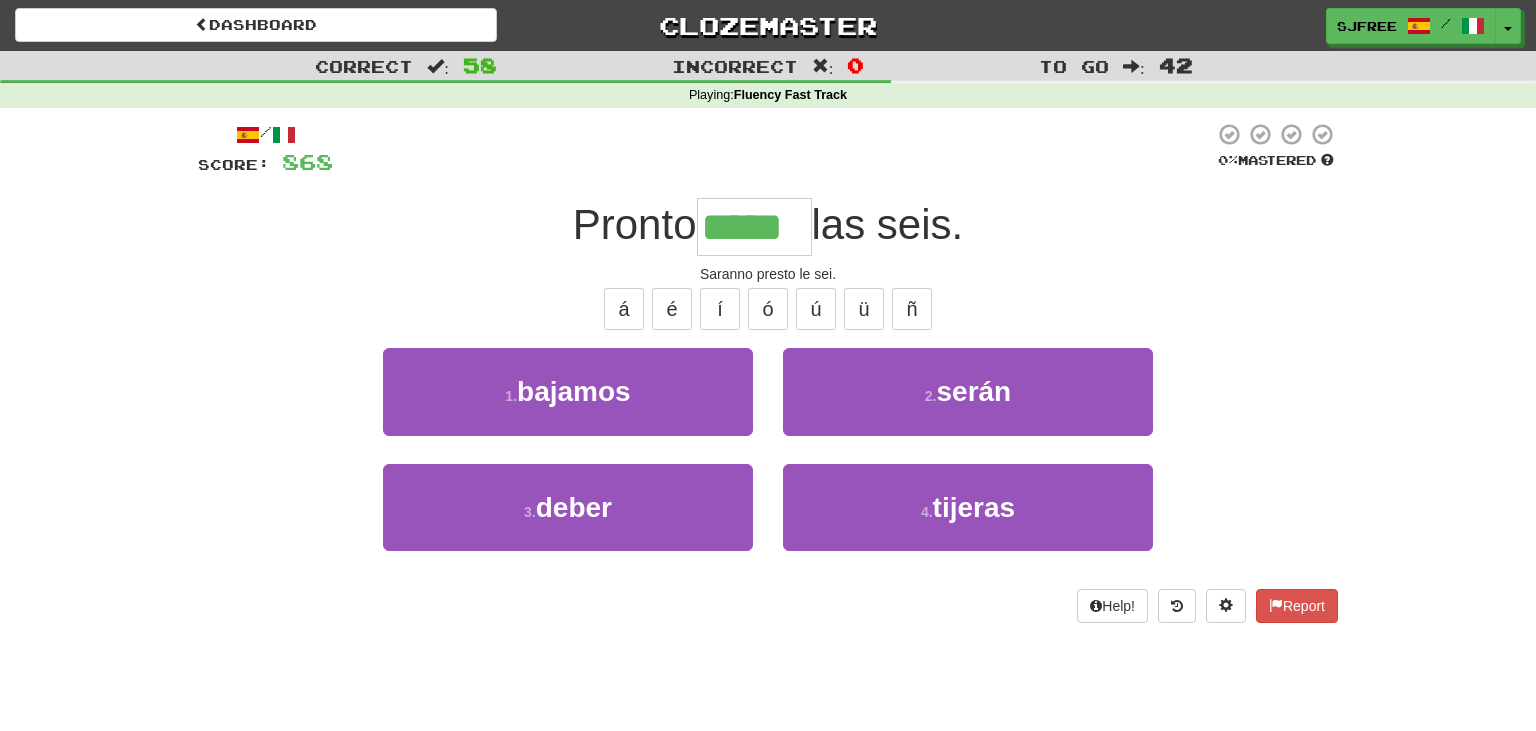 type on "*****" 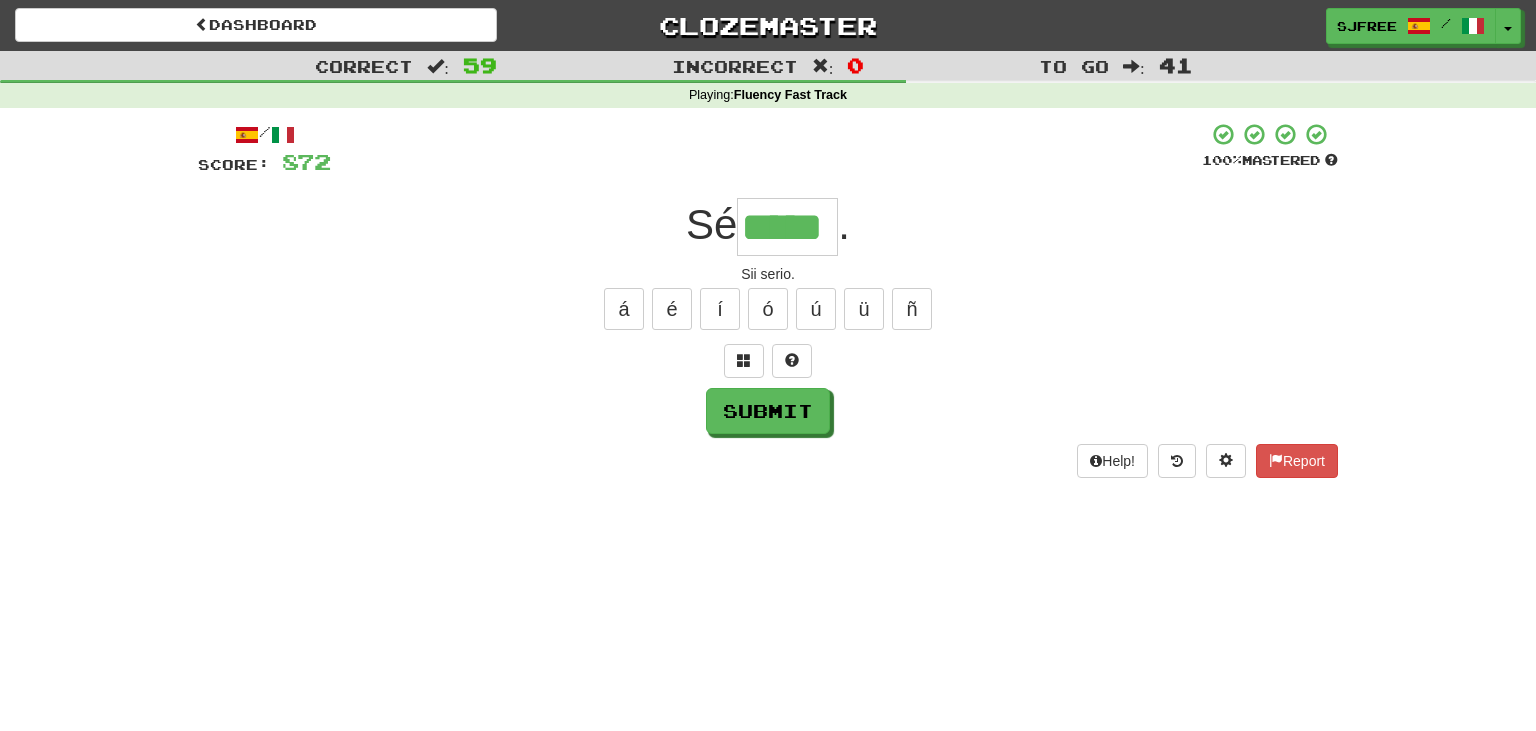 type on "*****" 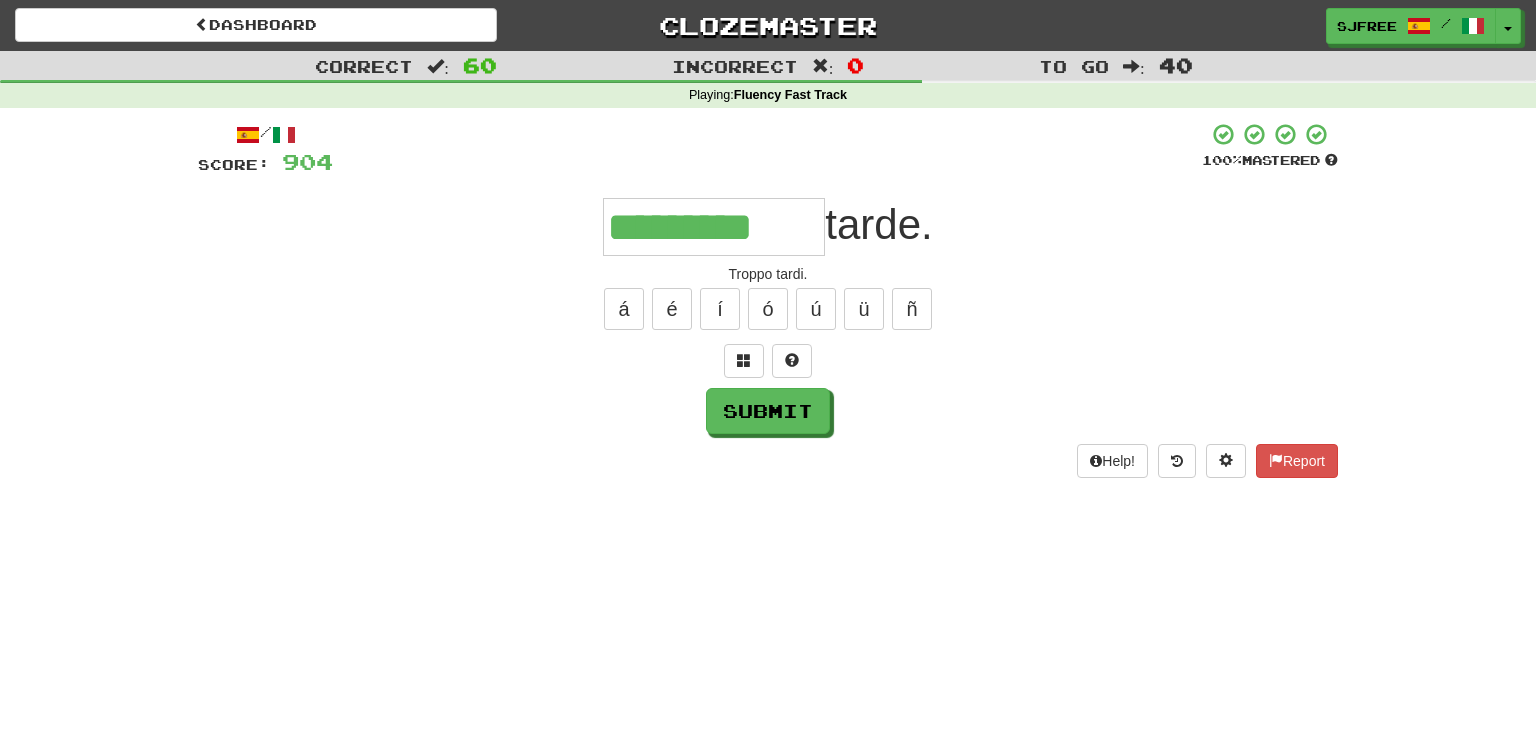 type on "*********" 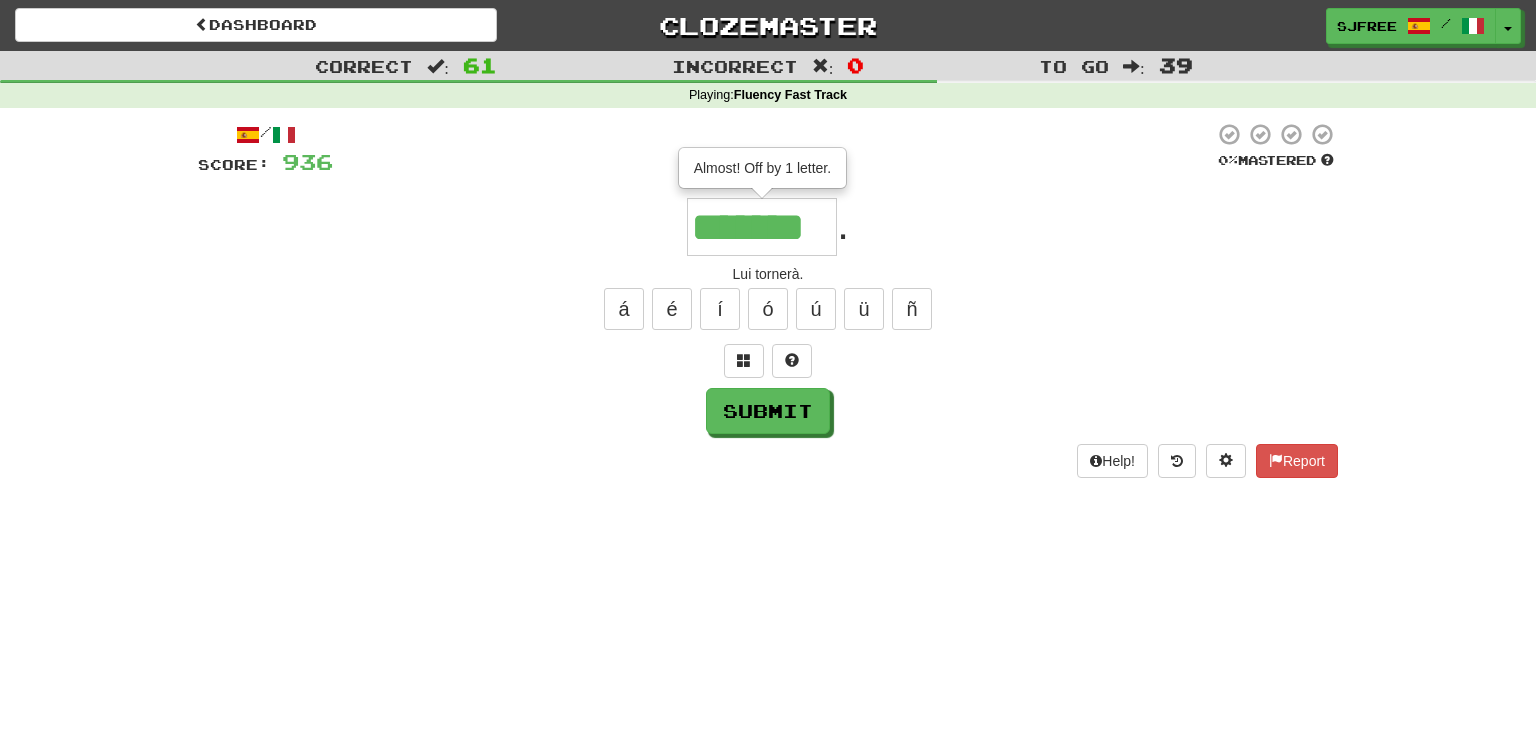 type on "*******" 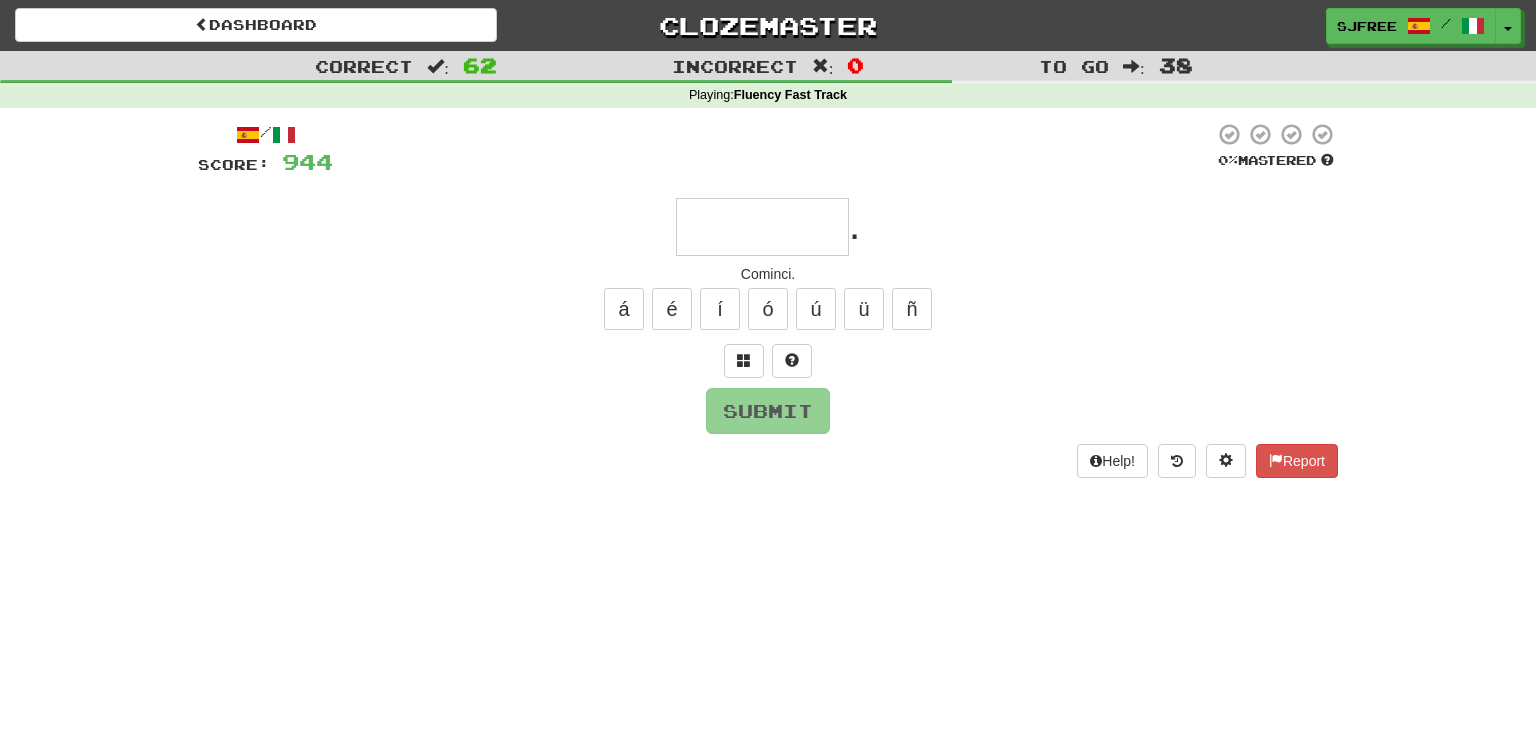 type on "*" 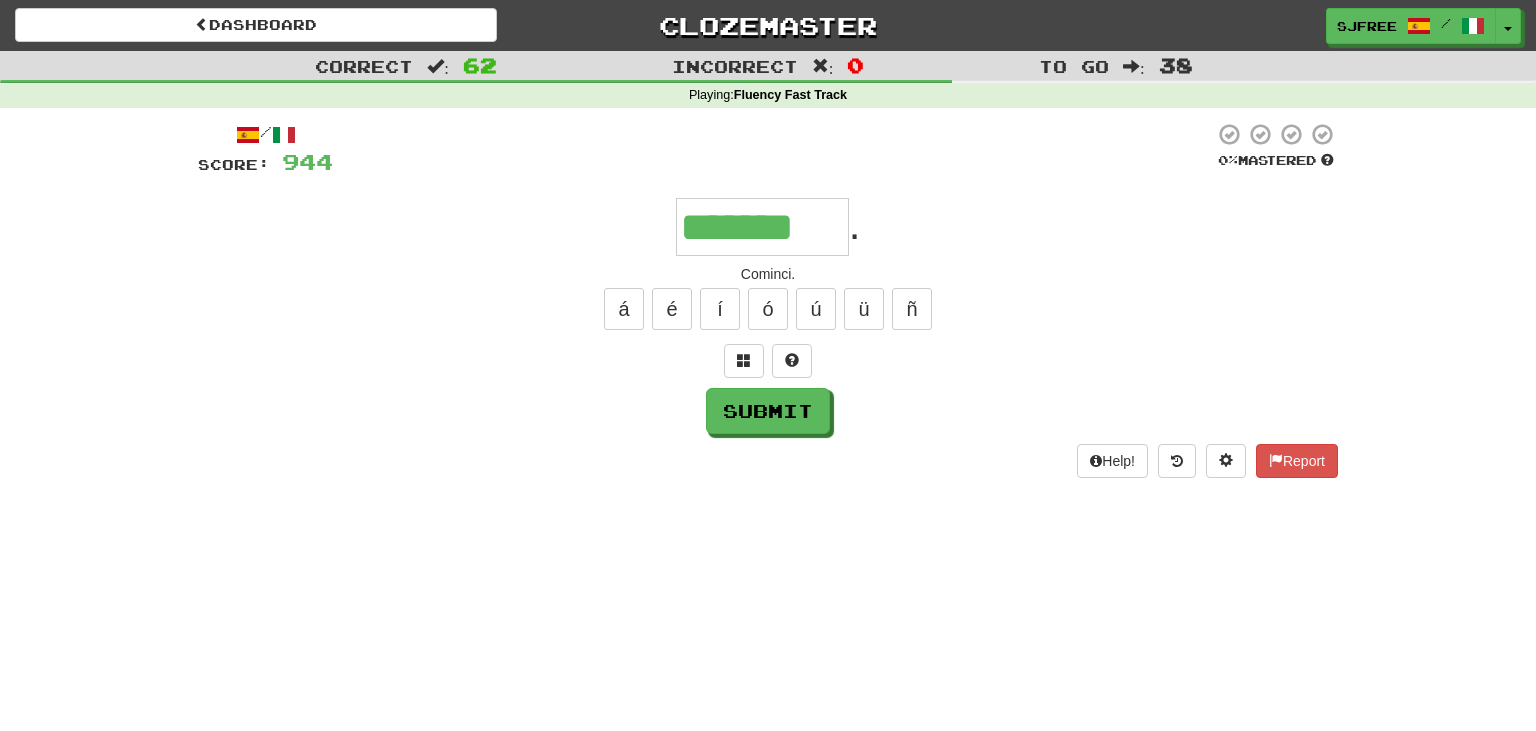 type on "*******" 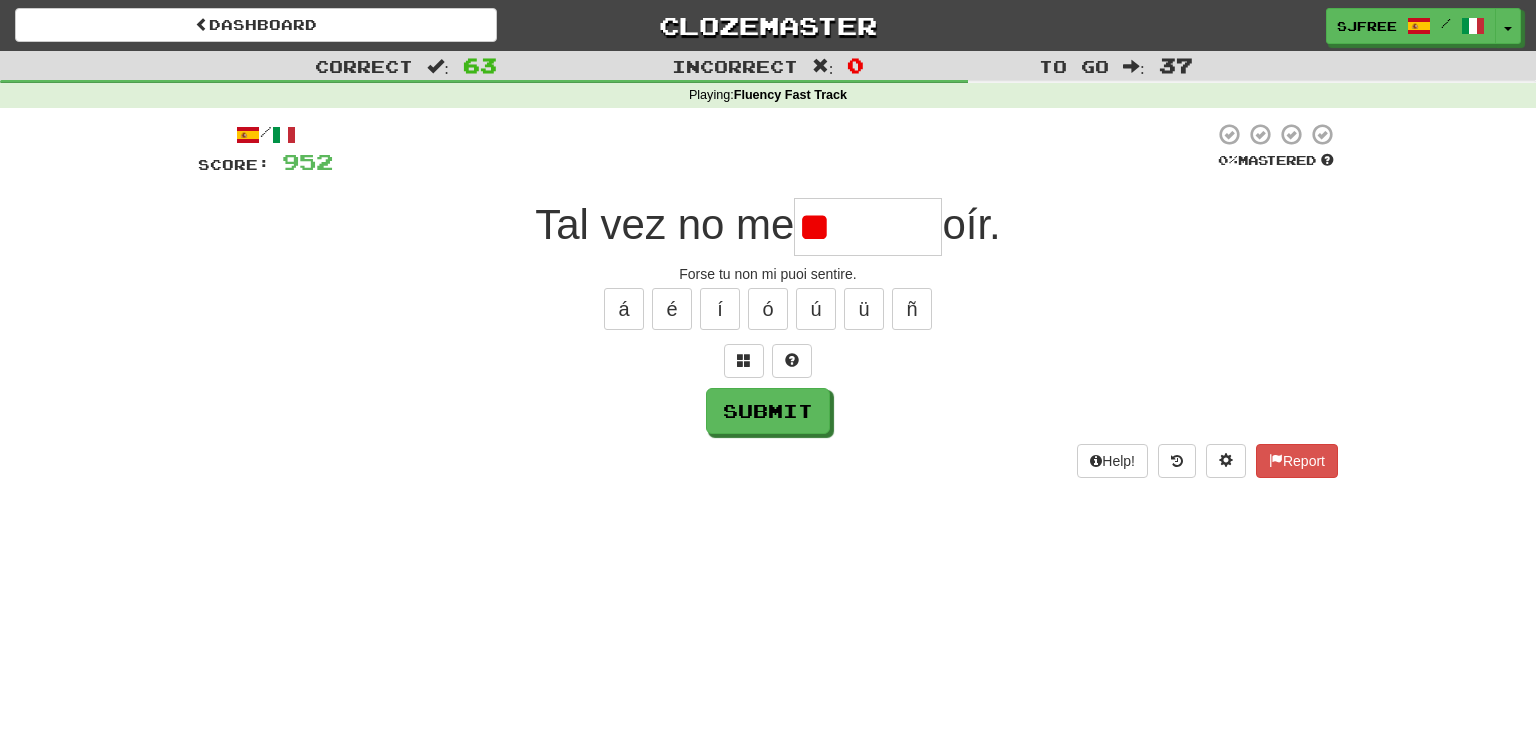 type on "*" 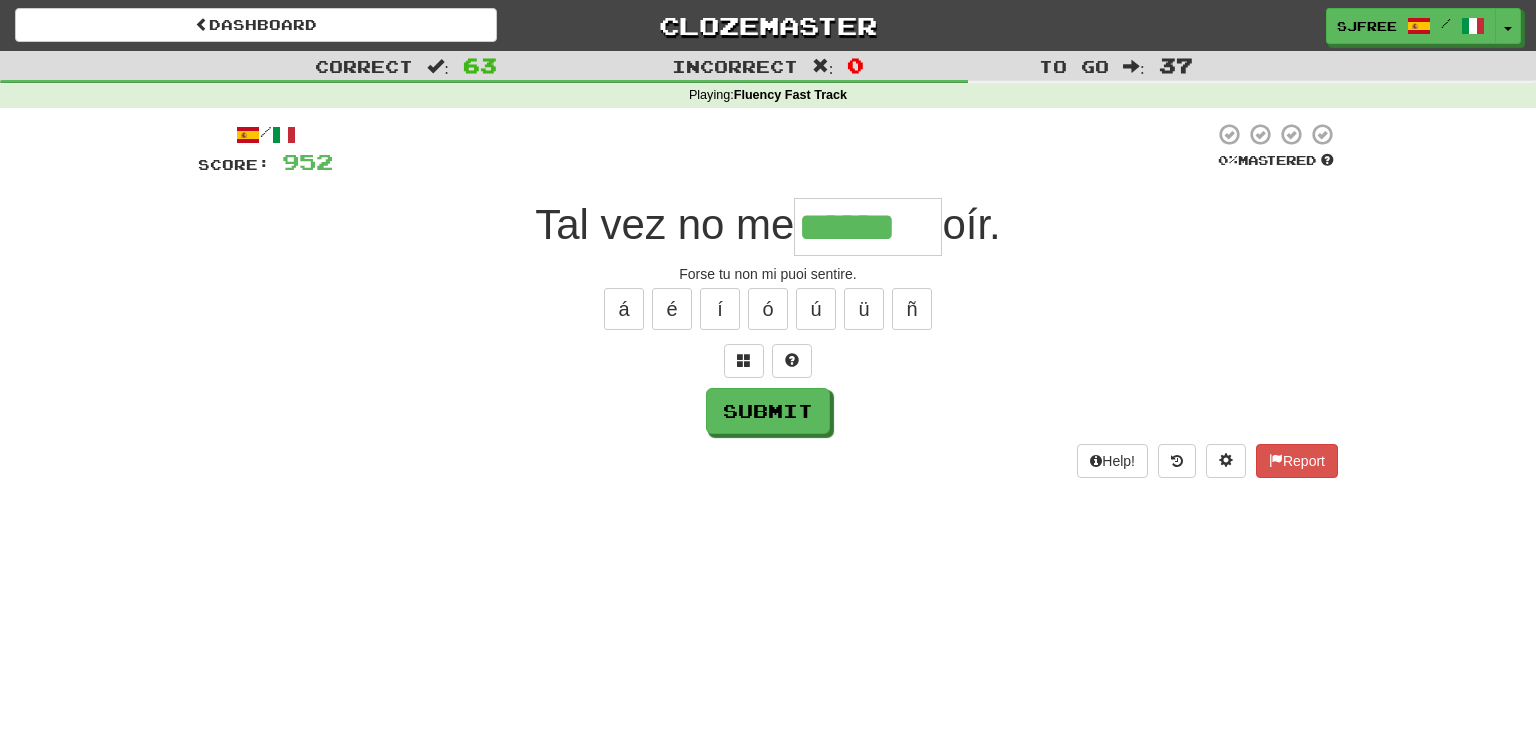 type on "******" 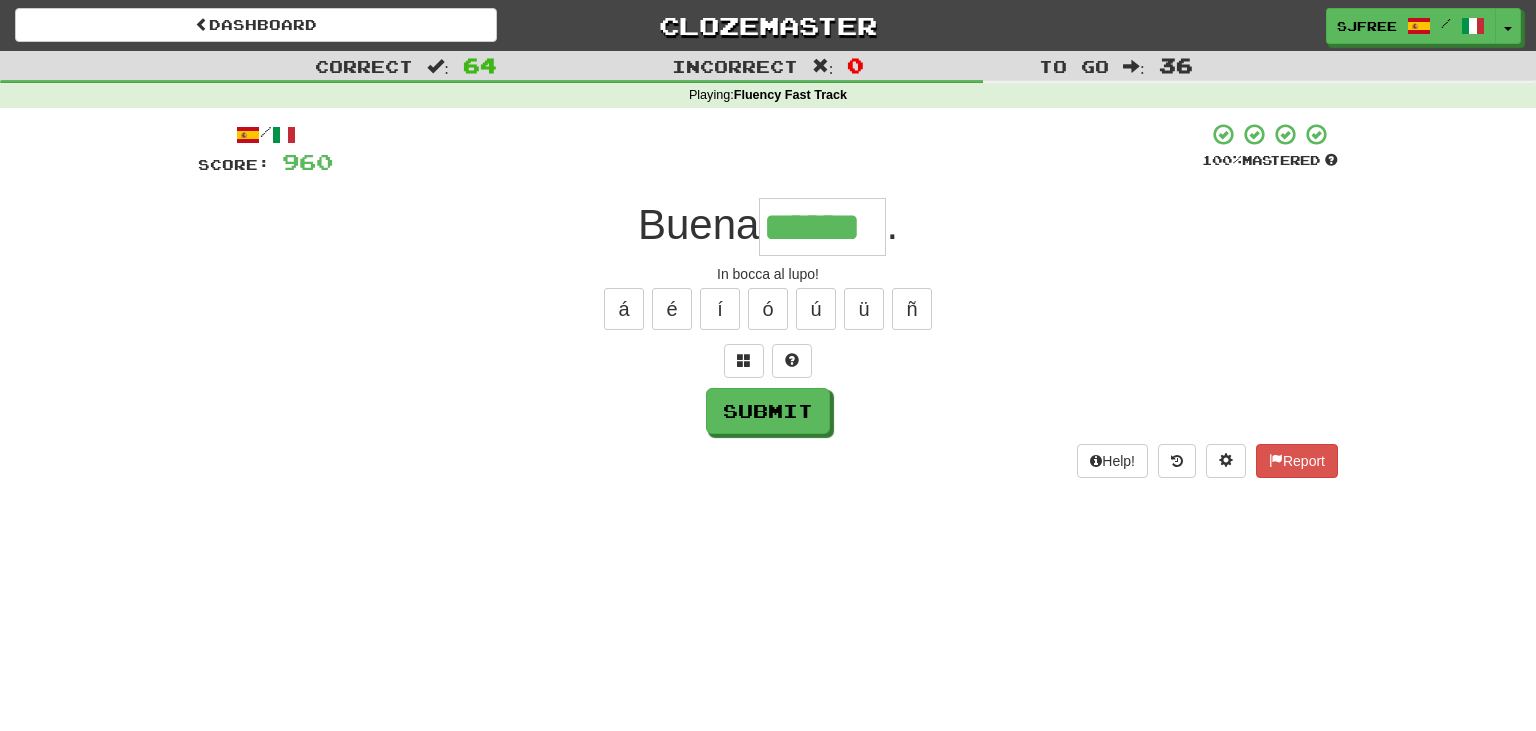 type on "******" 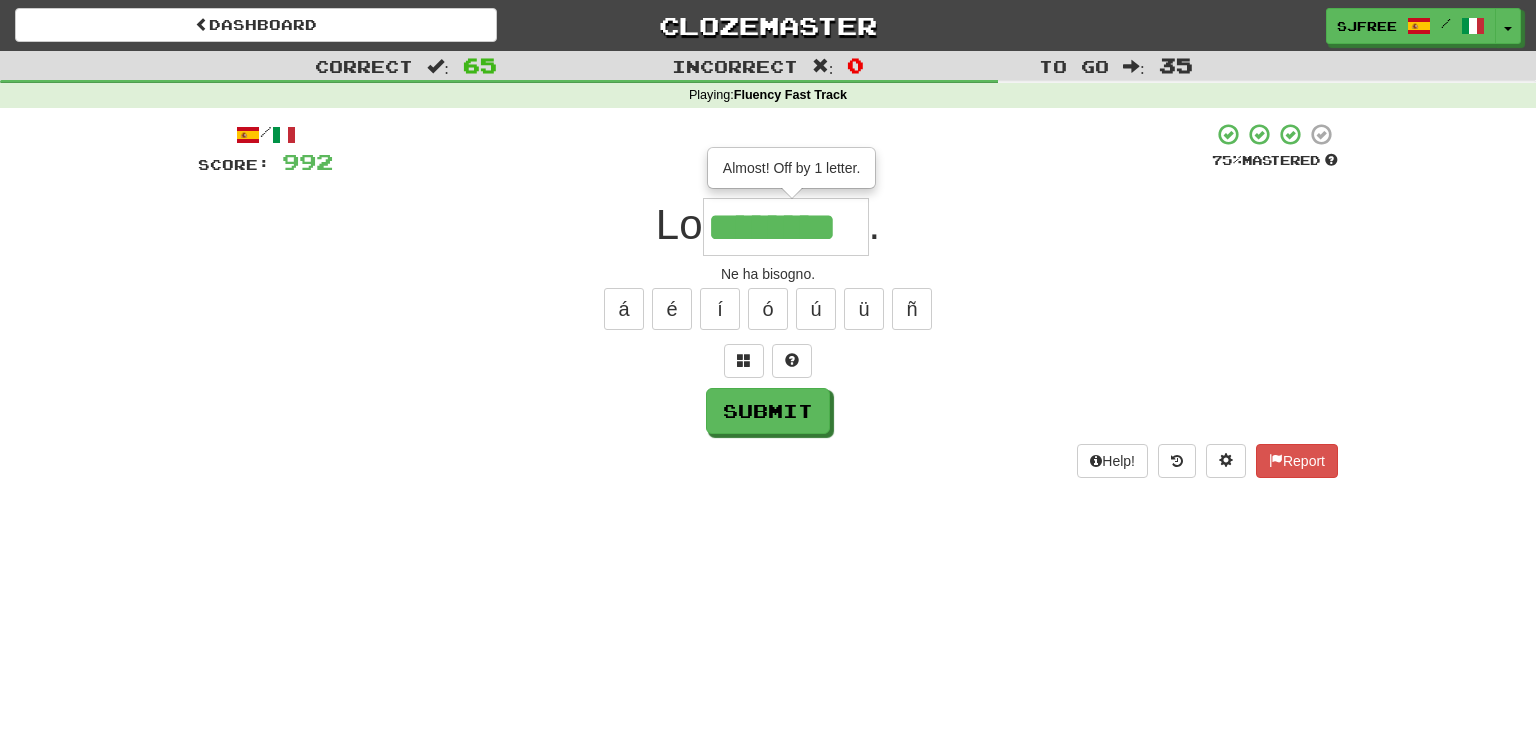type on "********" 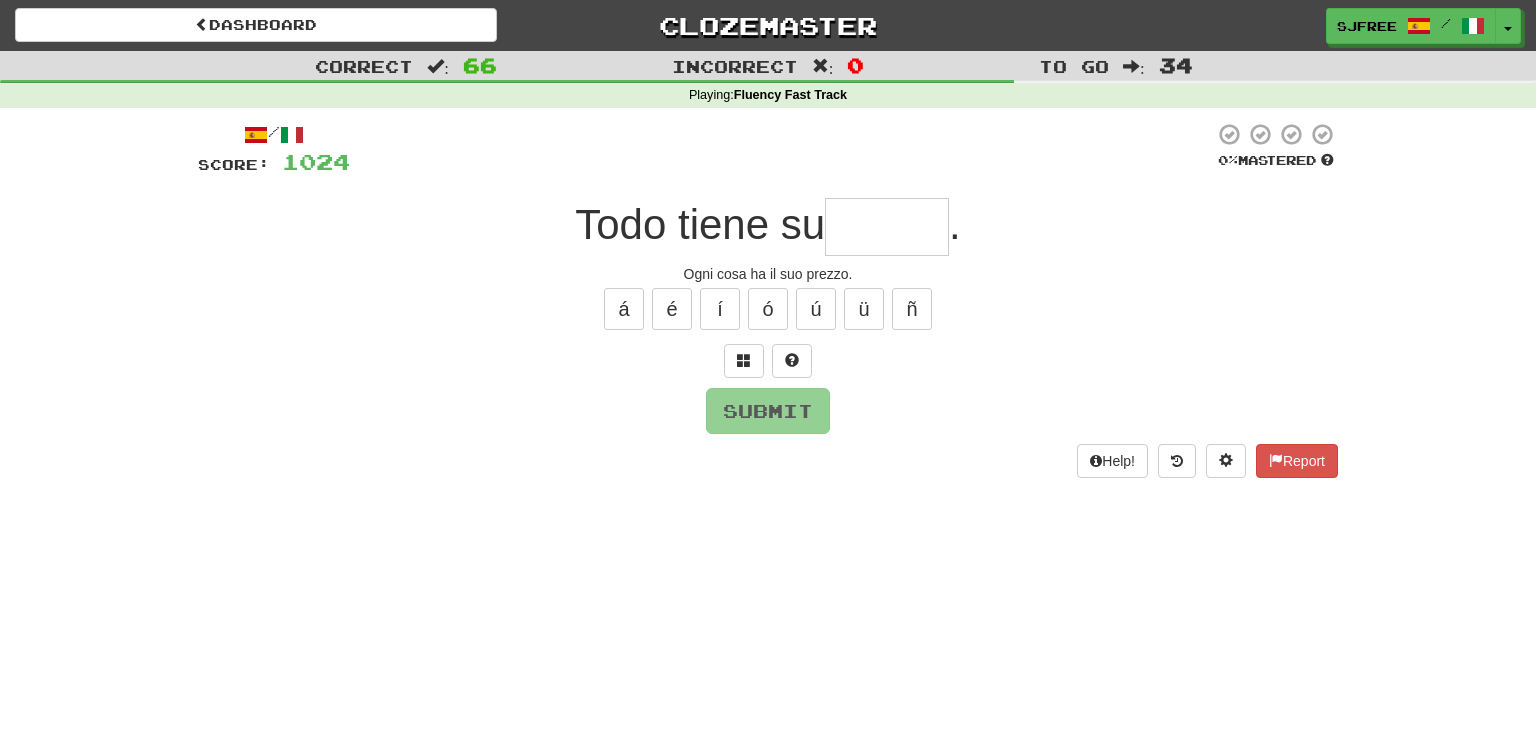 type on "*" 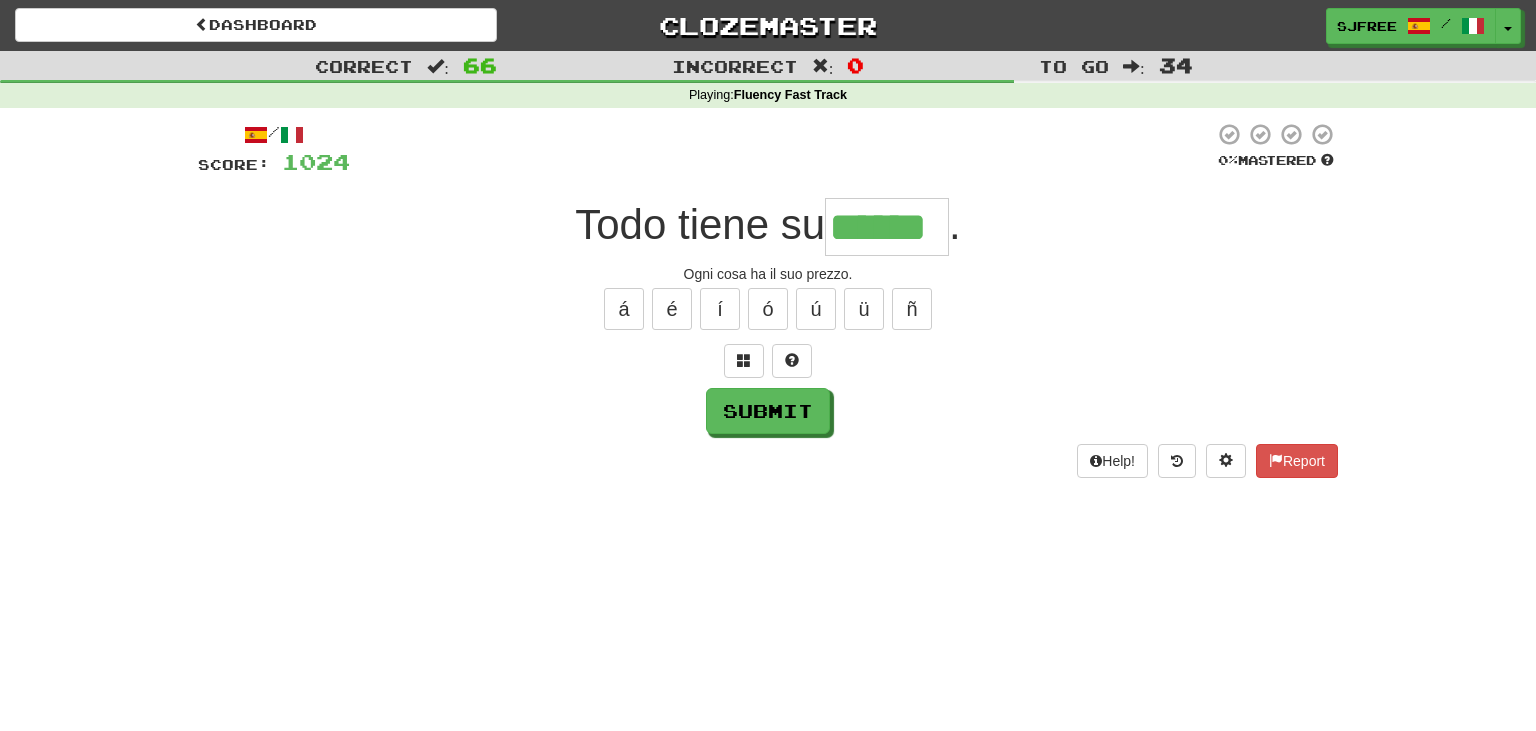type on "******" 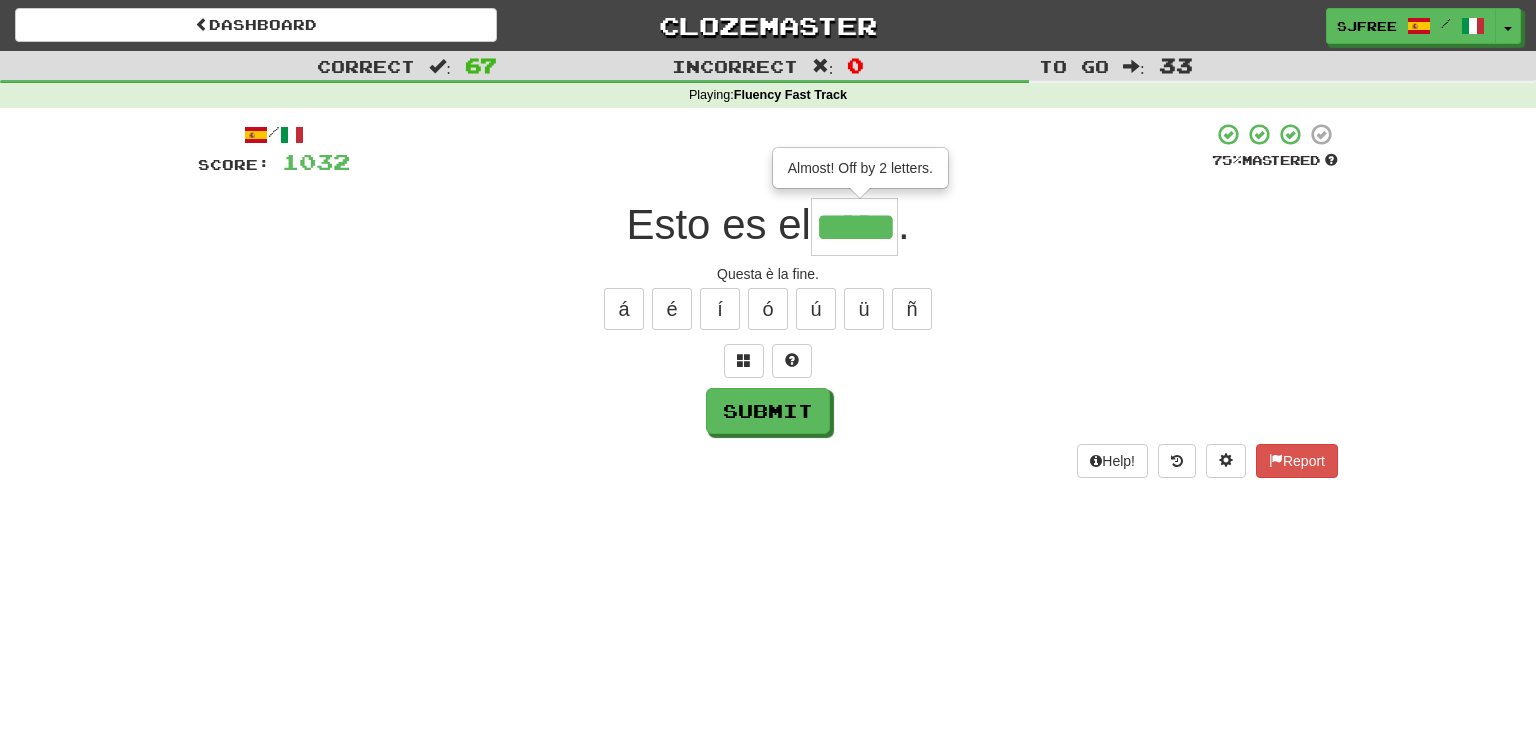 type on "*****" 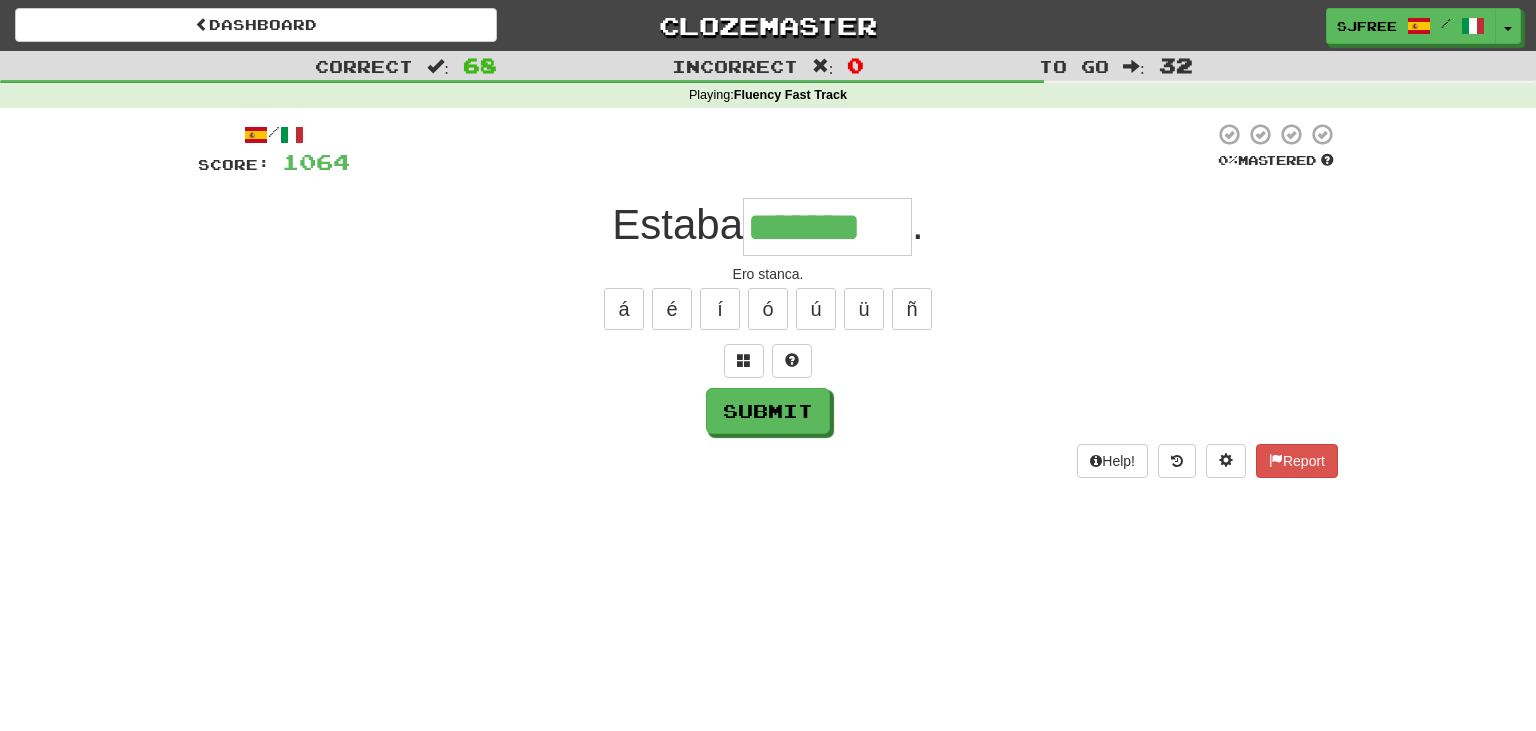 type on "*******" 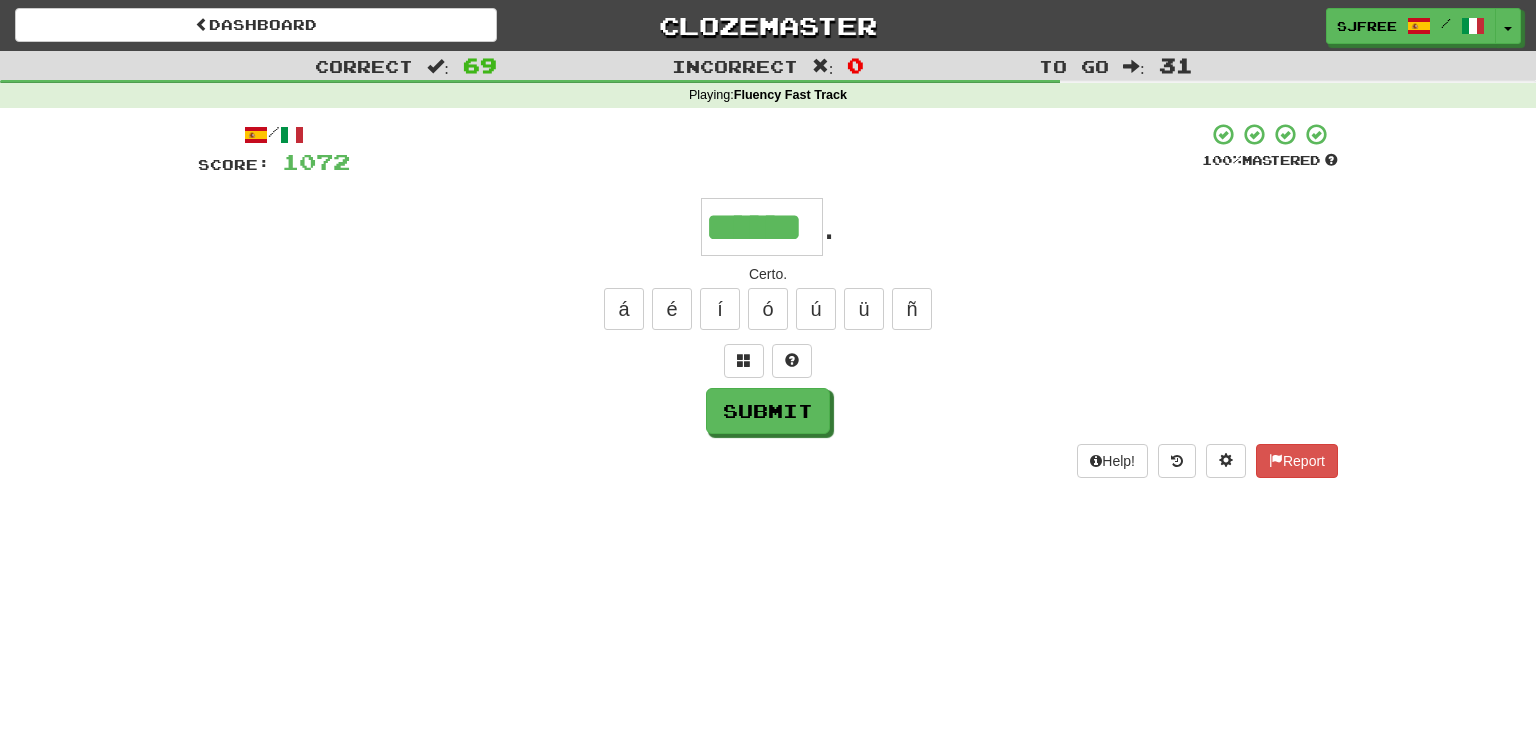 type on "******" 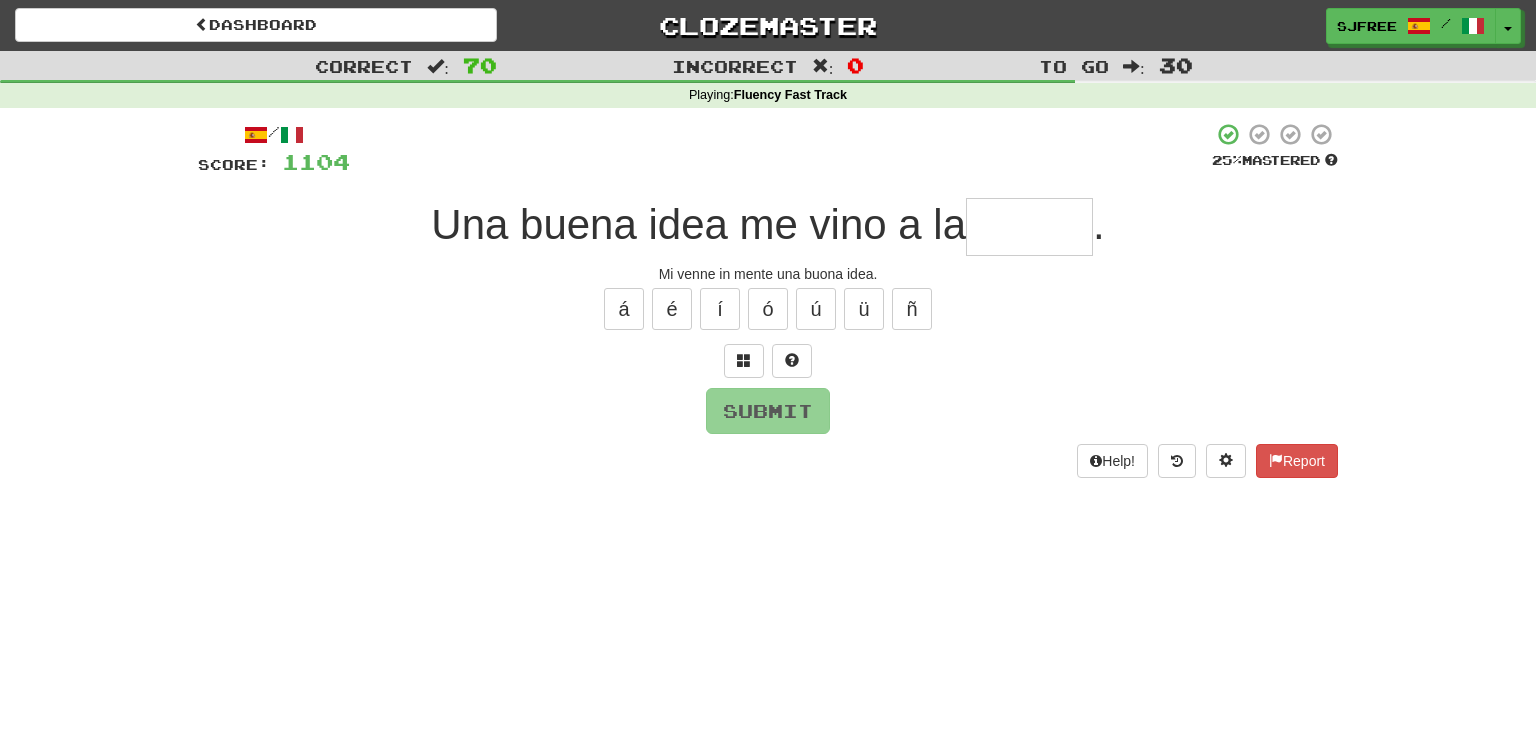 click on "Una buena idea me vino a la" at bounding box center [698, 224] 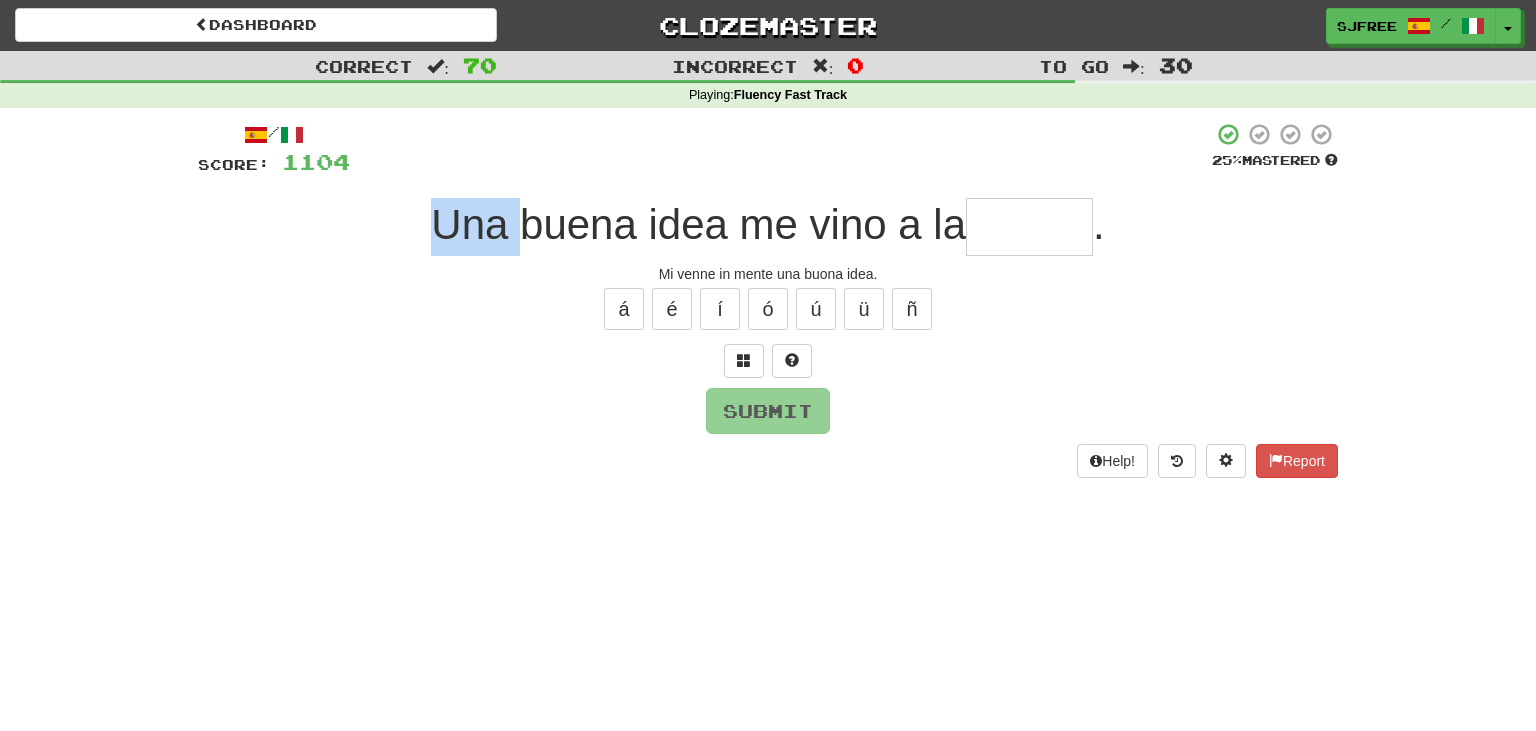 click on "Una buena idea me vino a la" at bounding box center [698, 224] 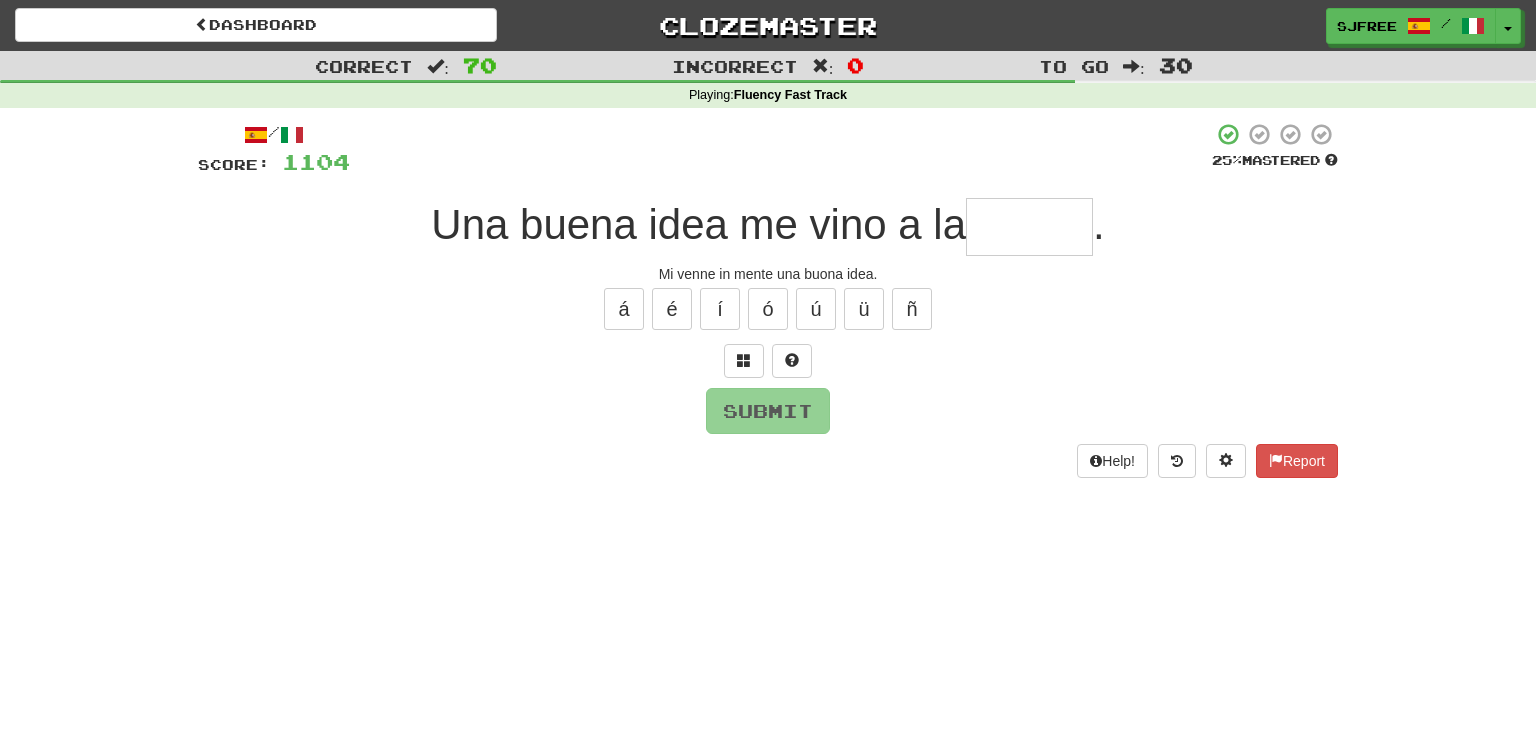 click on "Una buena idea me vino a la  ." at bounding box center (768, 227) 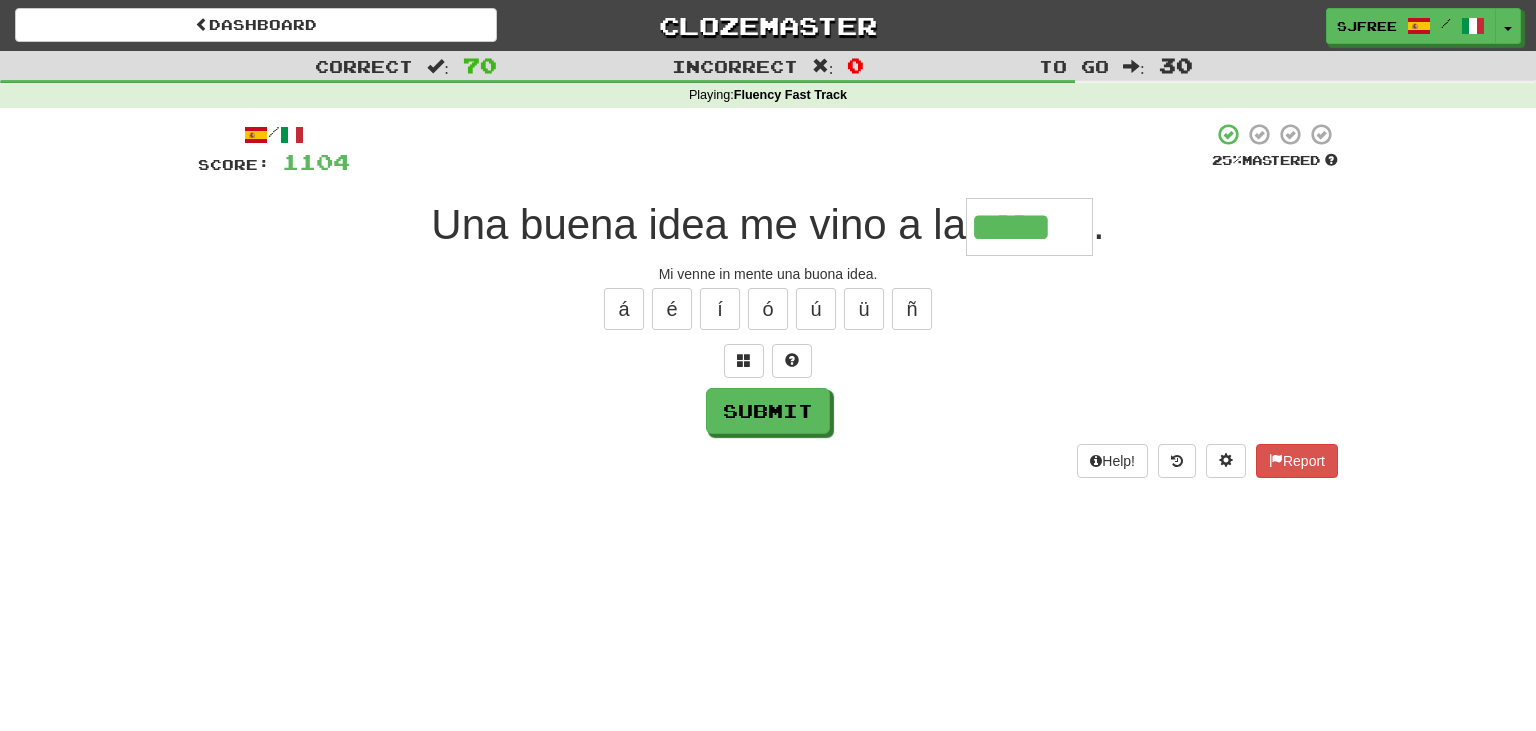 type on "*****" 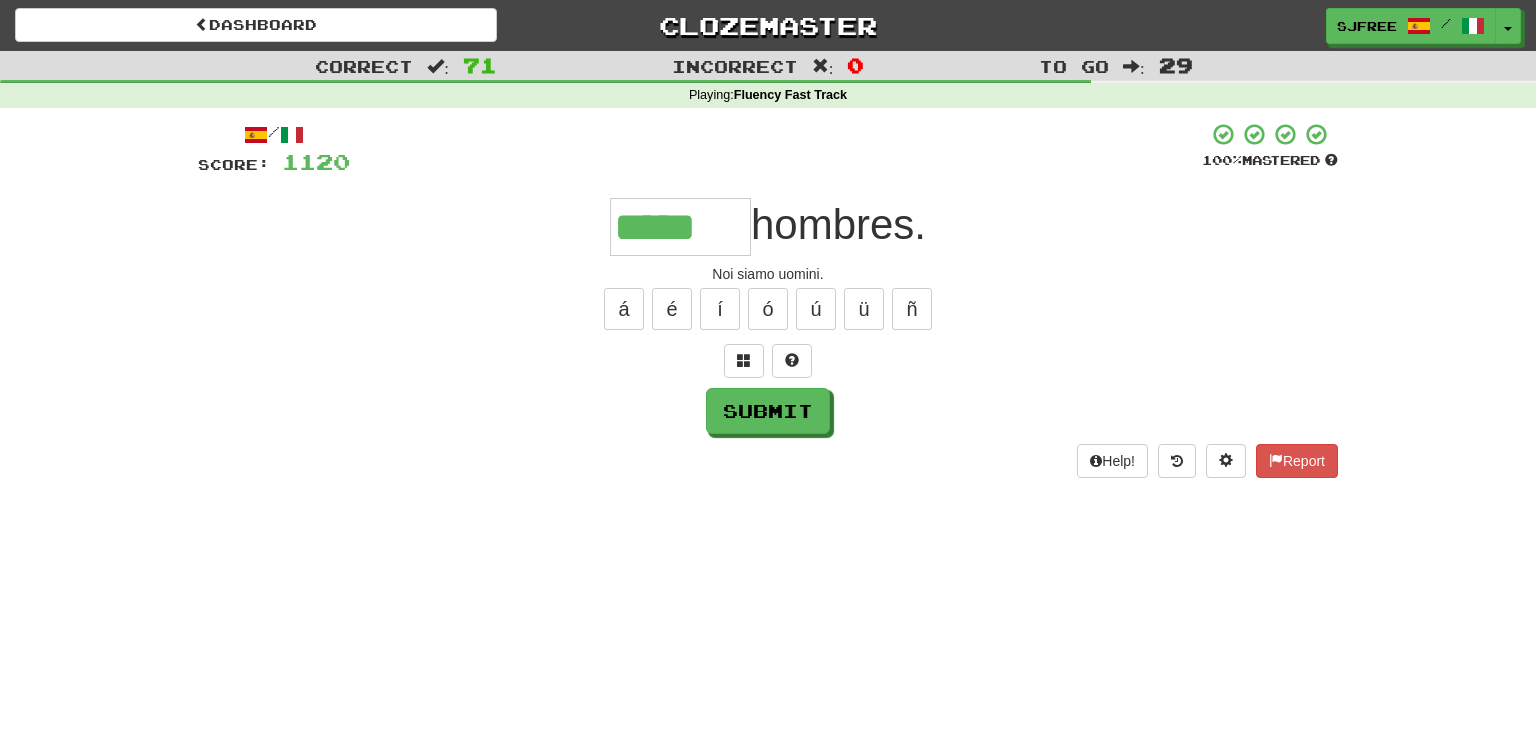 type on "*****" 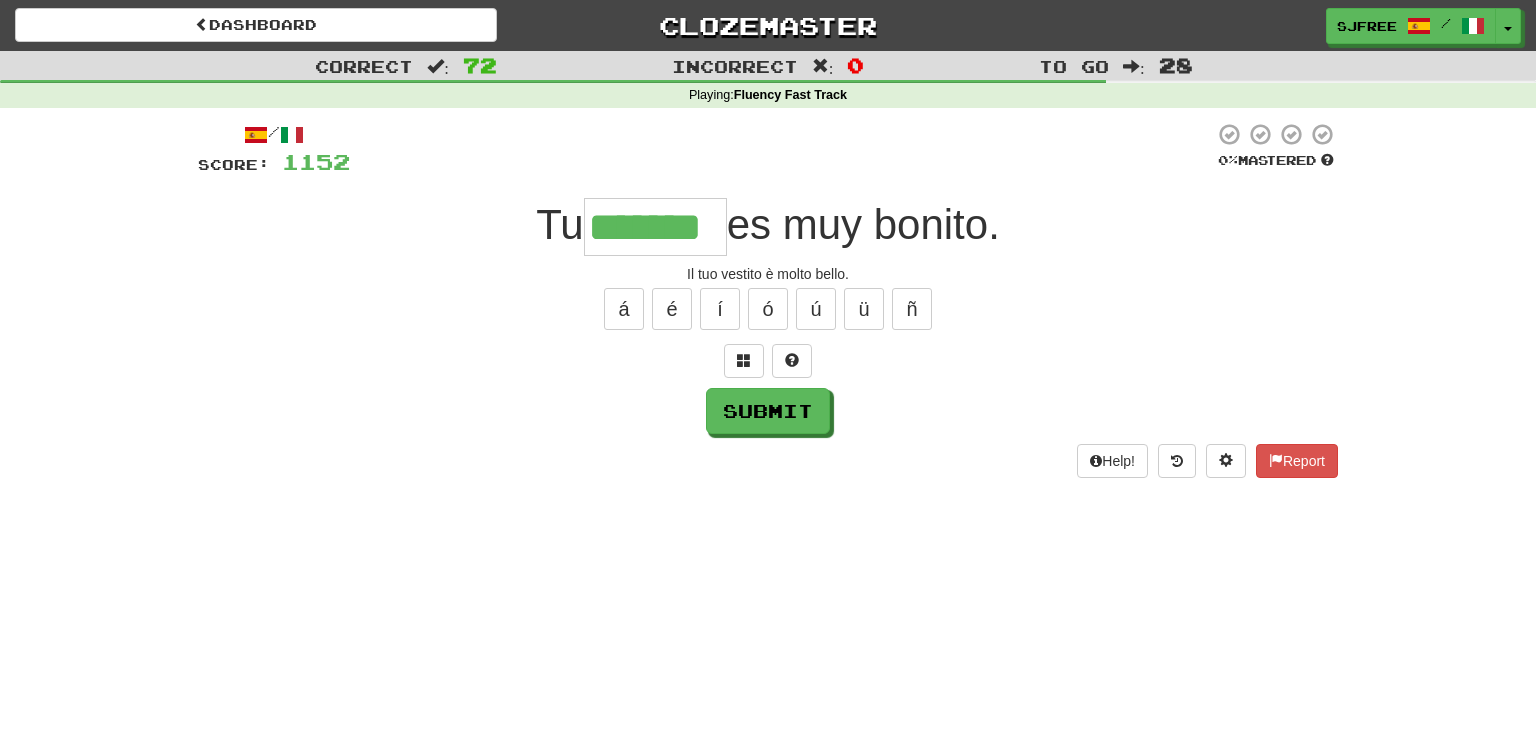 type on "*******" 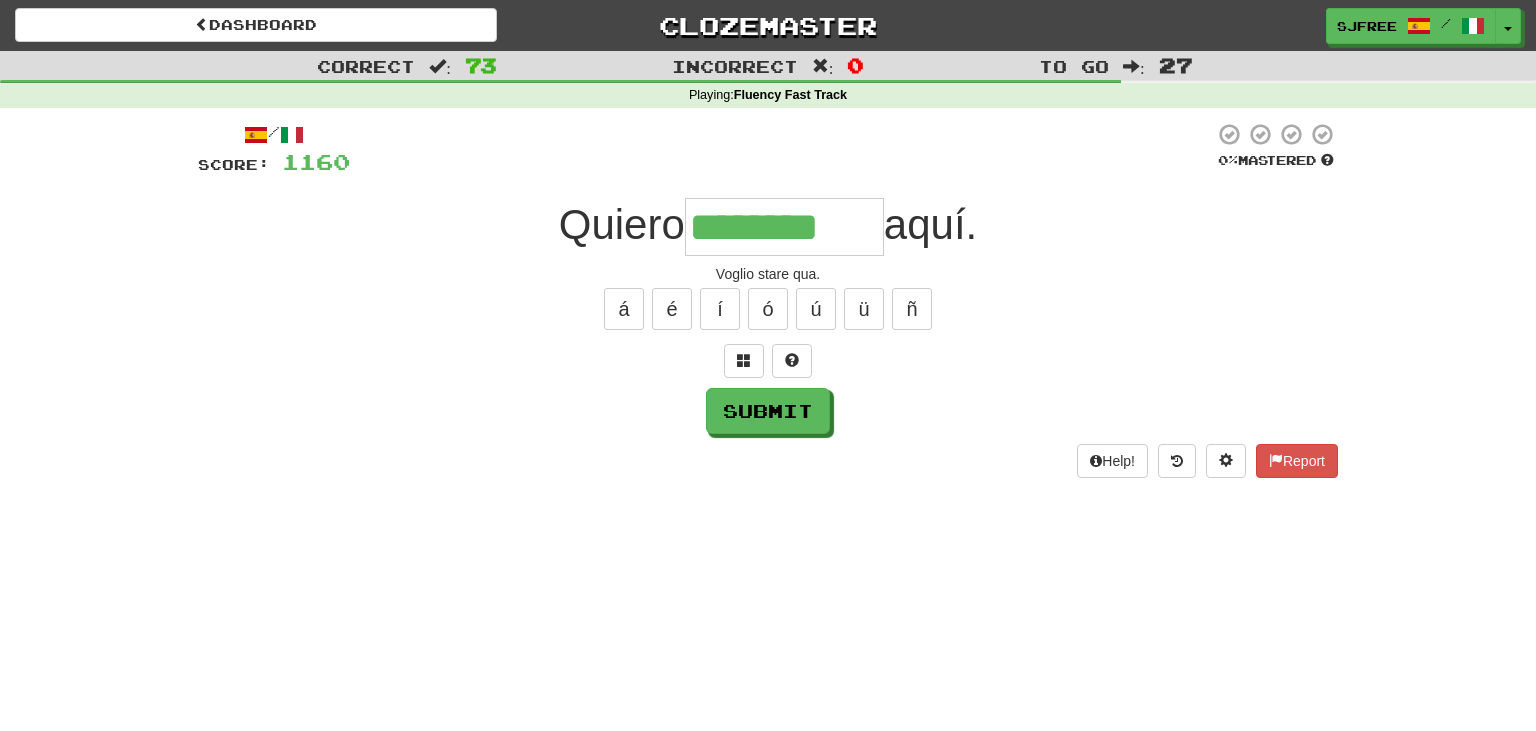type on "********" 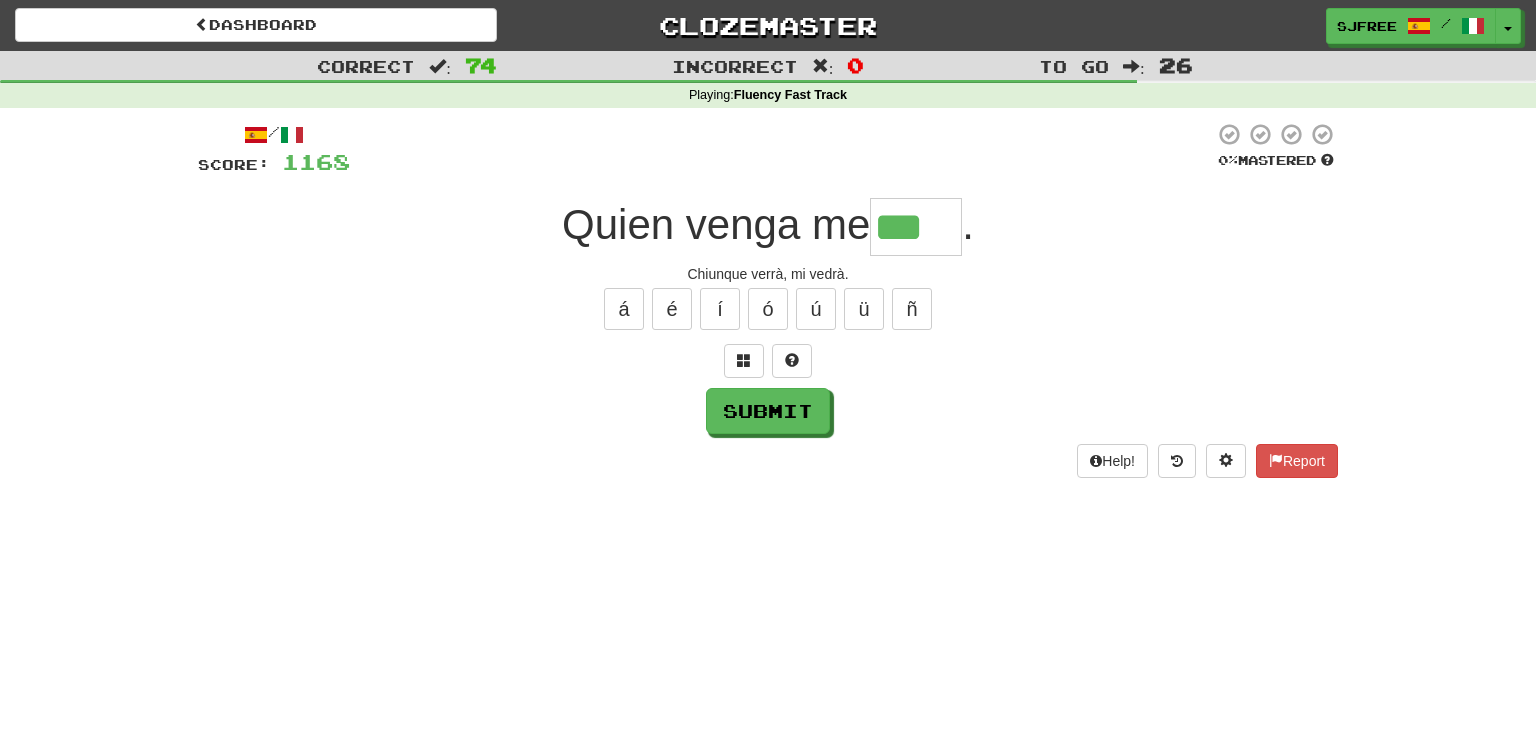 click on "Quien venga me  *** ." at bounding box center (768, 227) 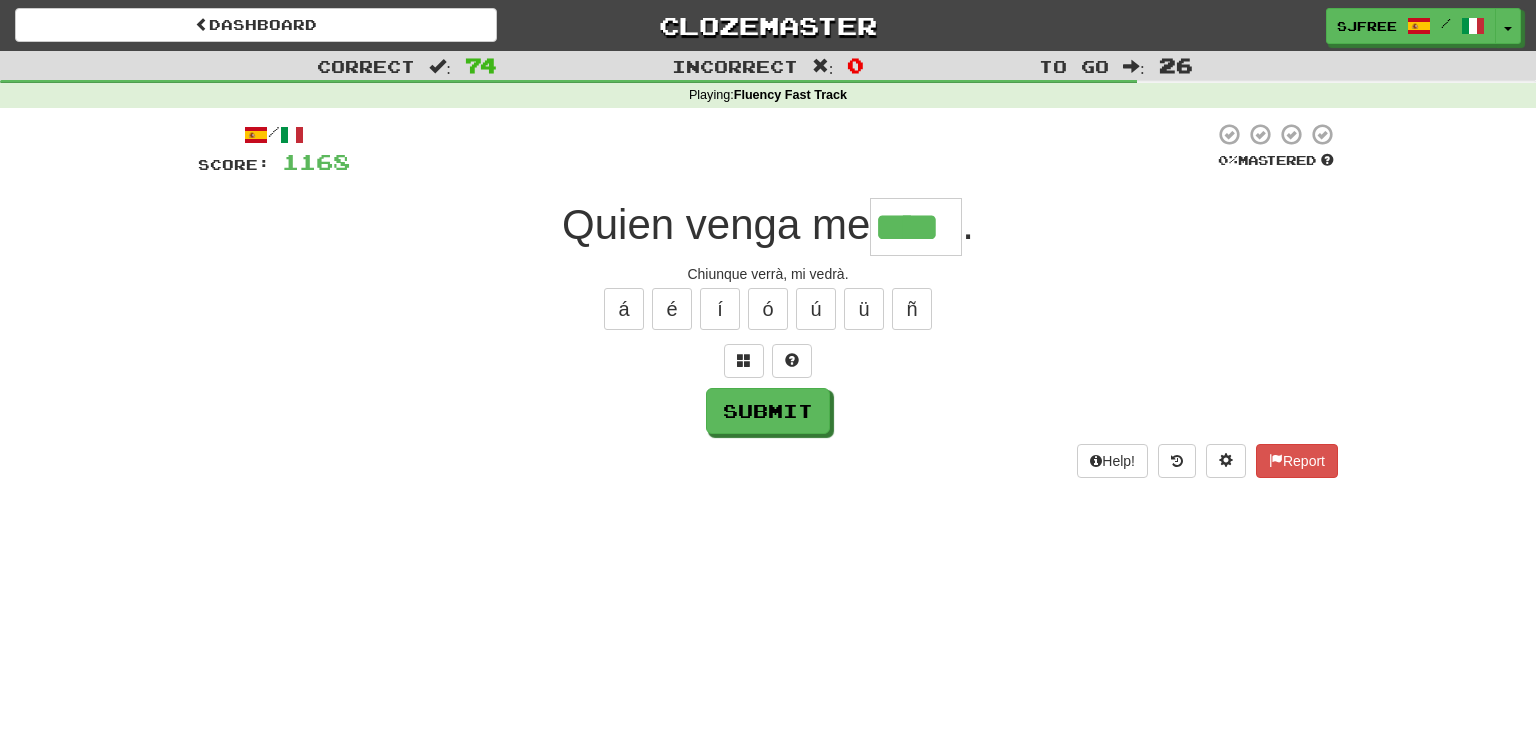 type on "****" 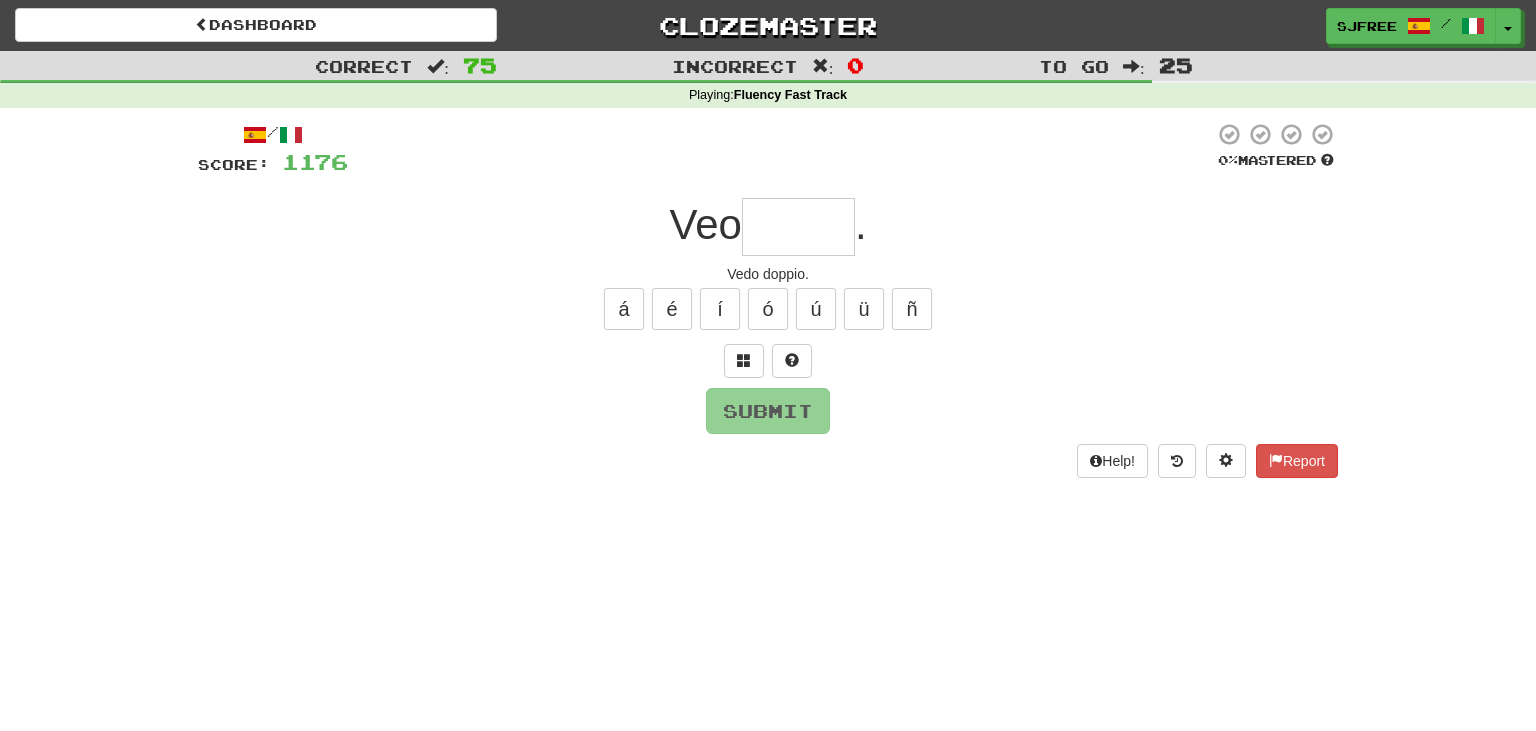 type on "*" 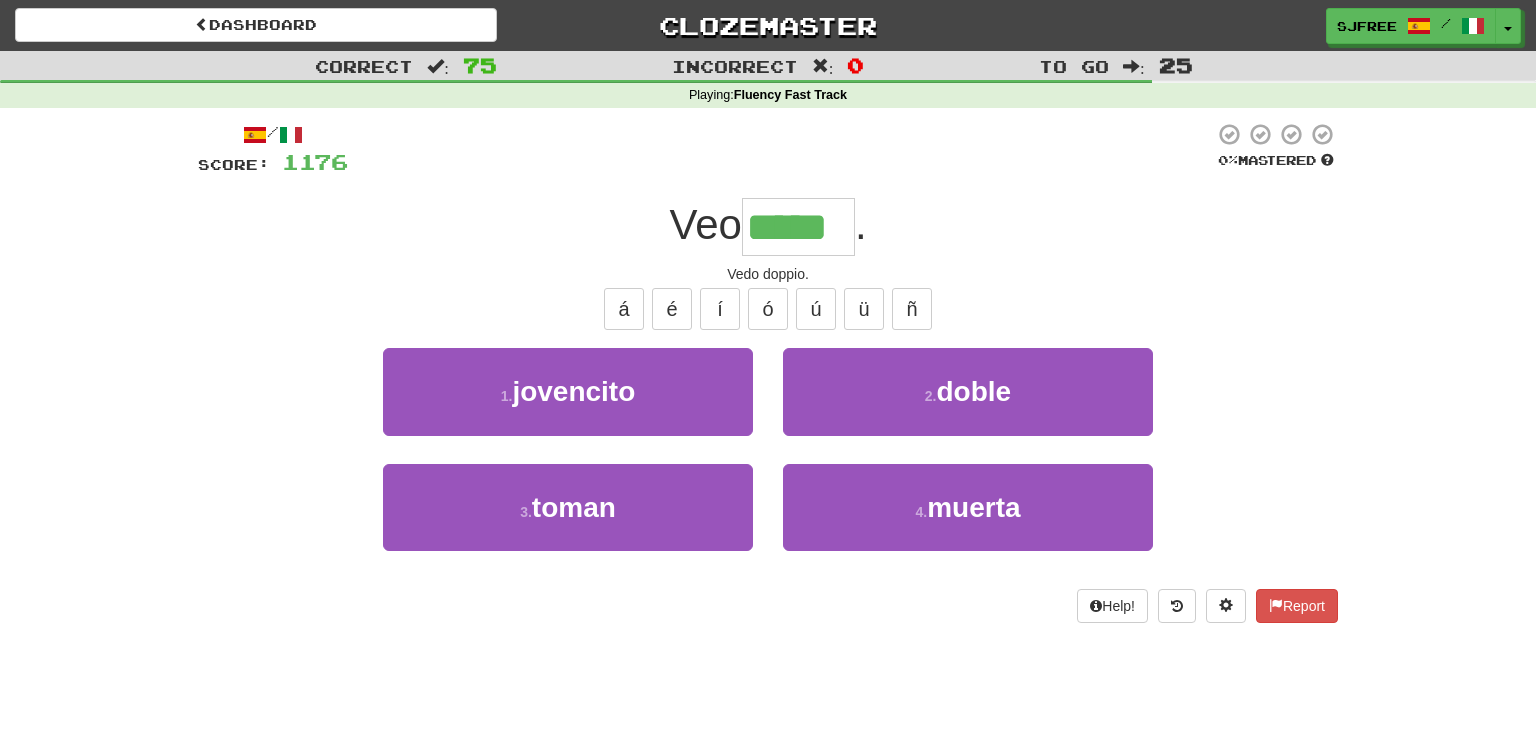 type on "*****" 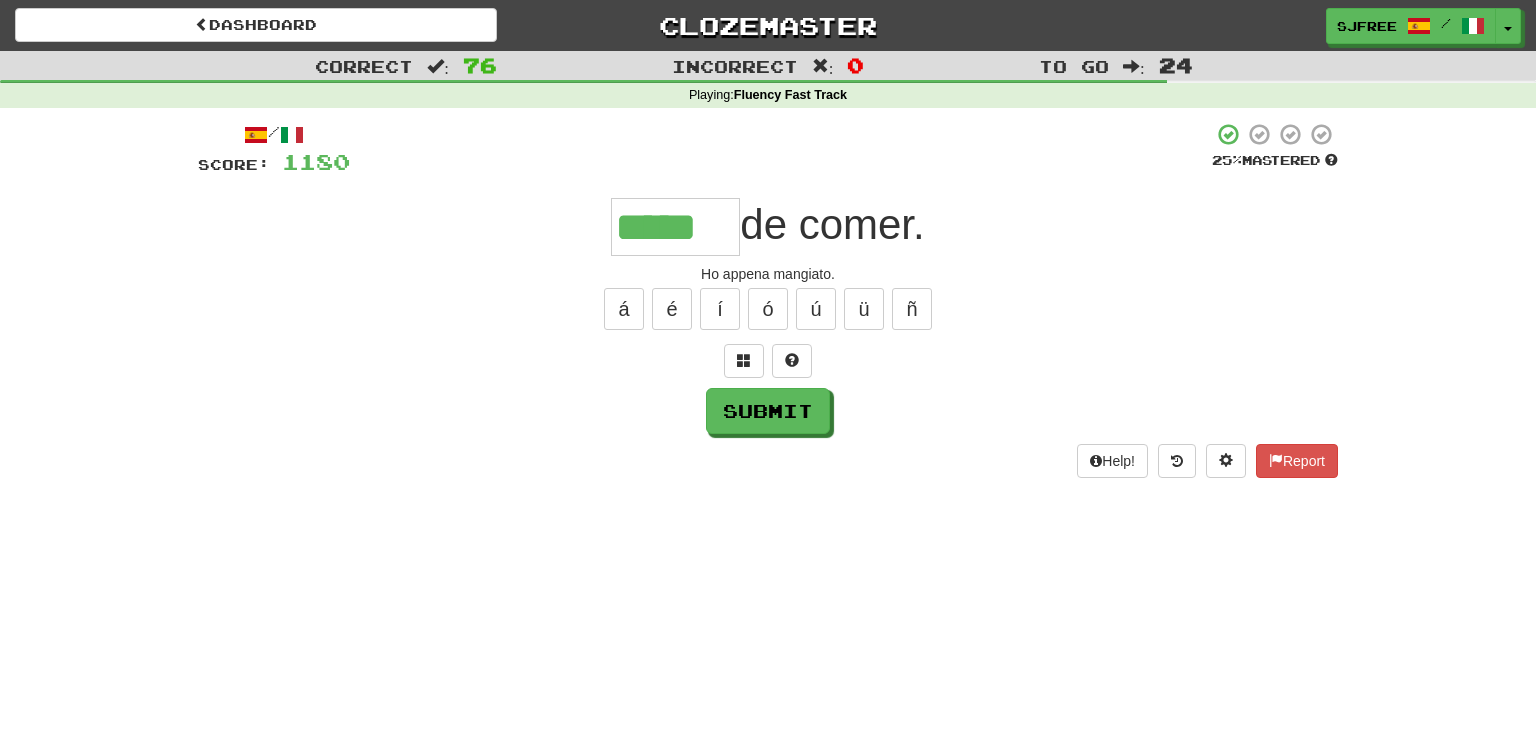 type on "*****" 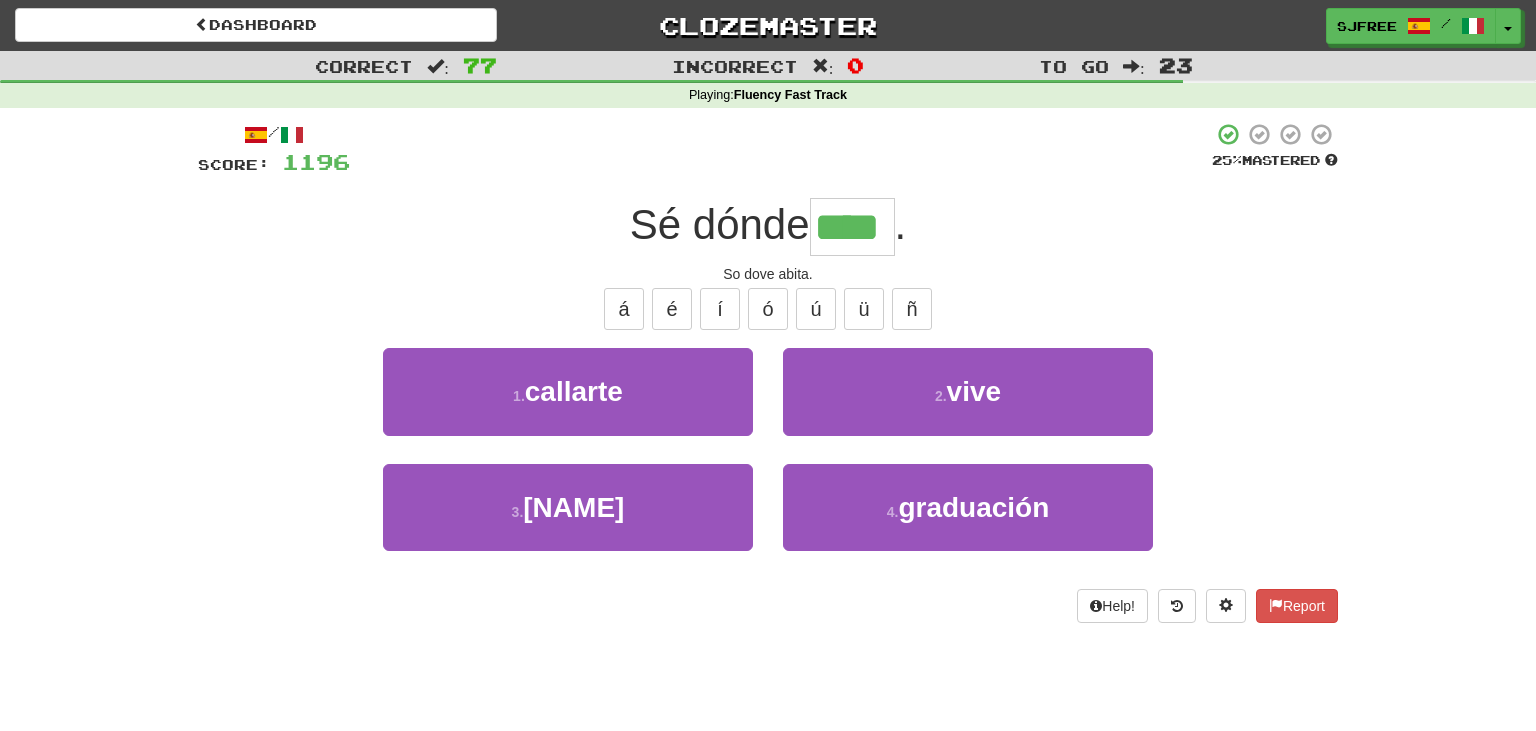 type on "****" 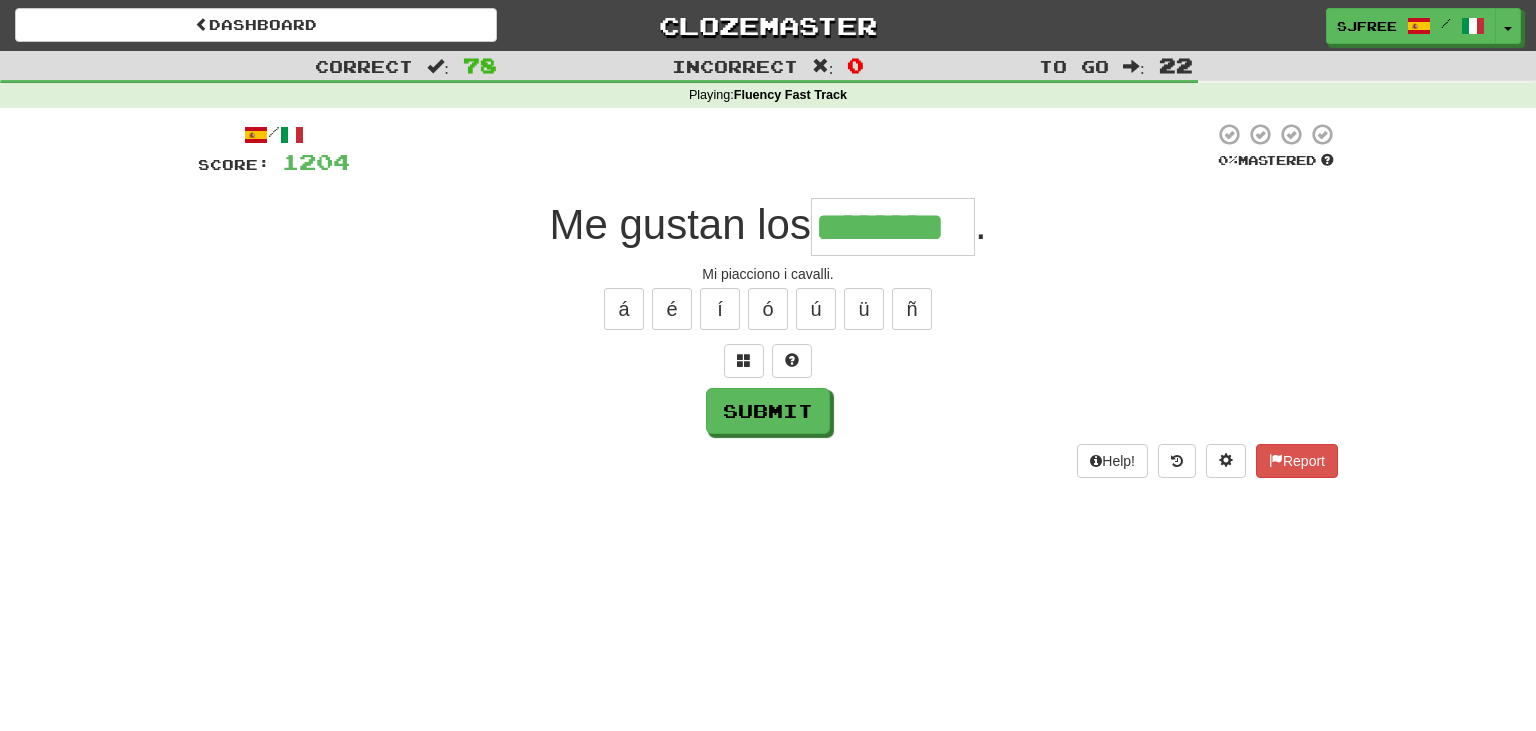 type on "********" 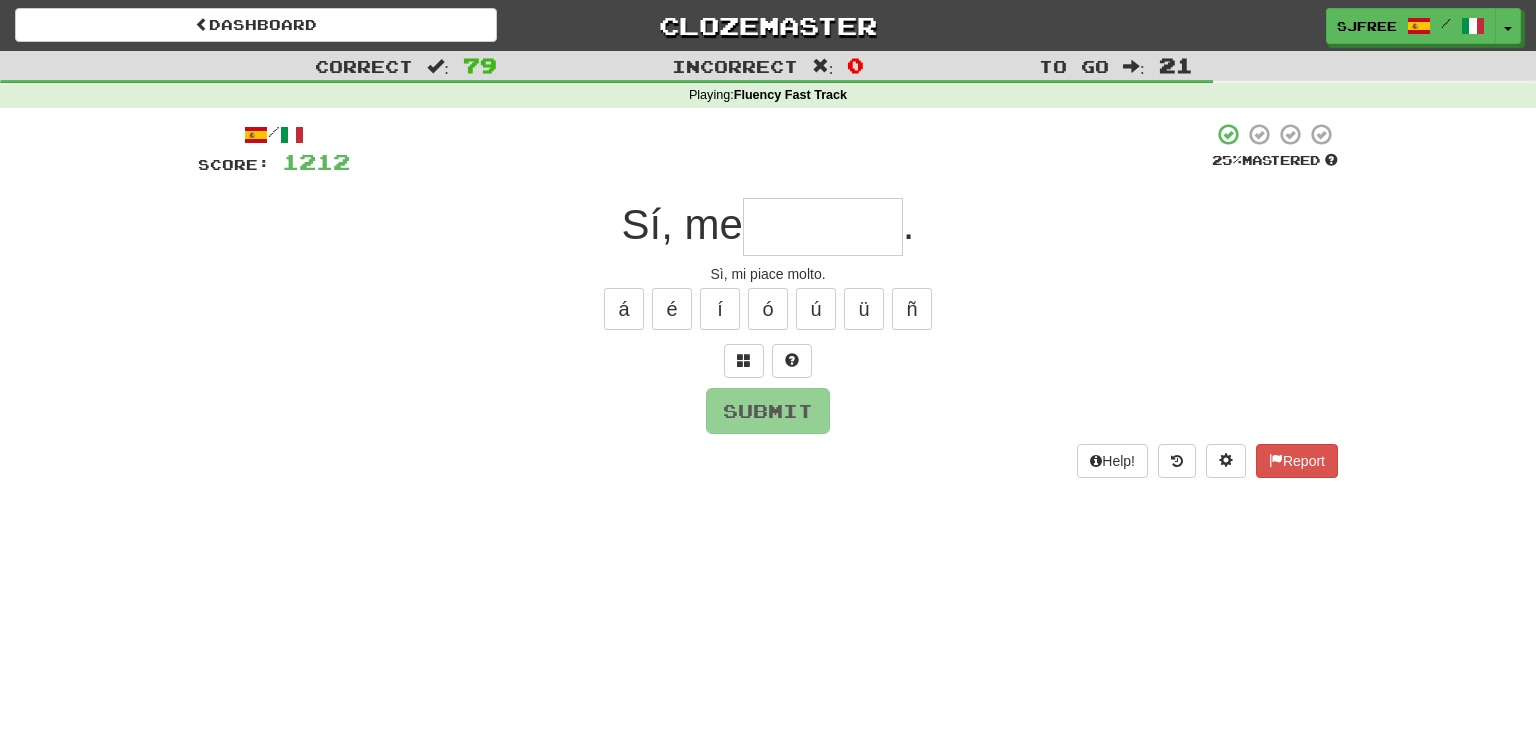 type on "*" 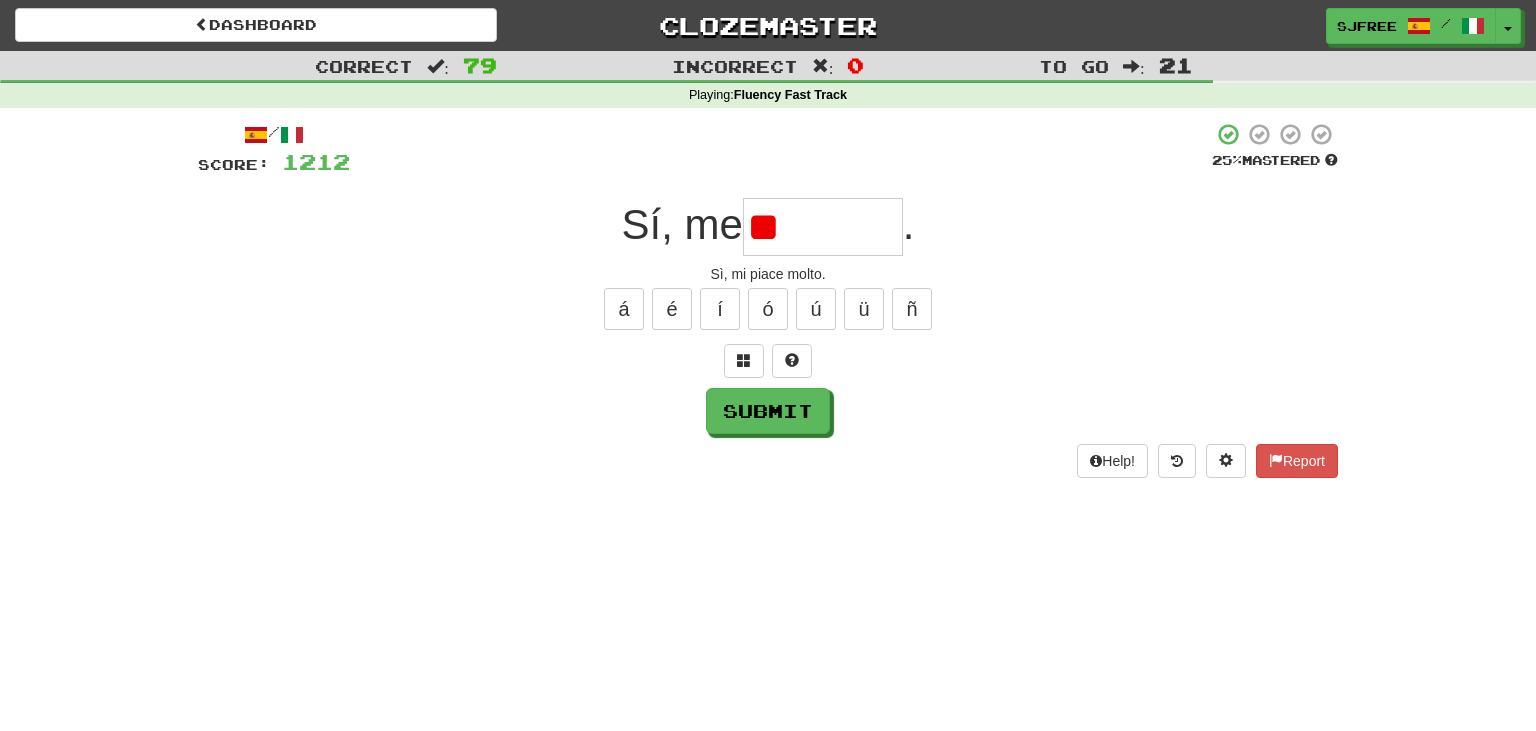type on "*" 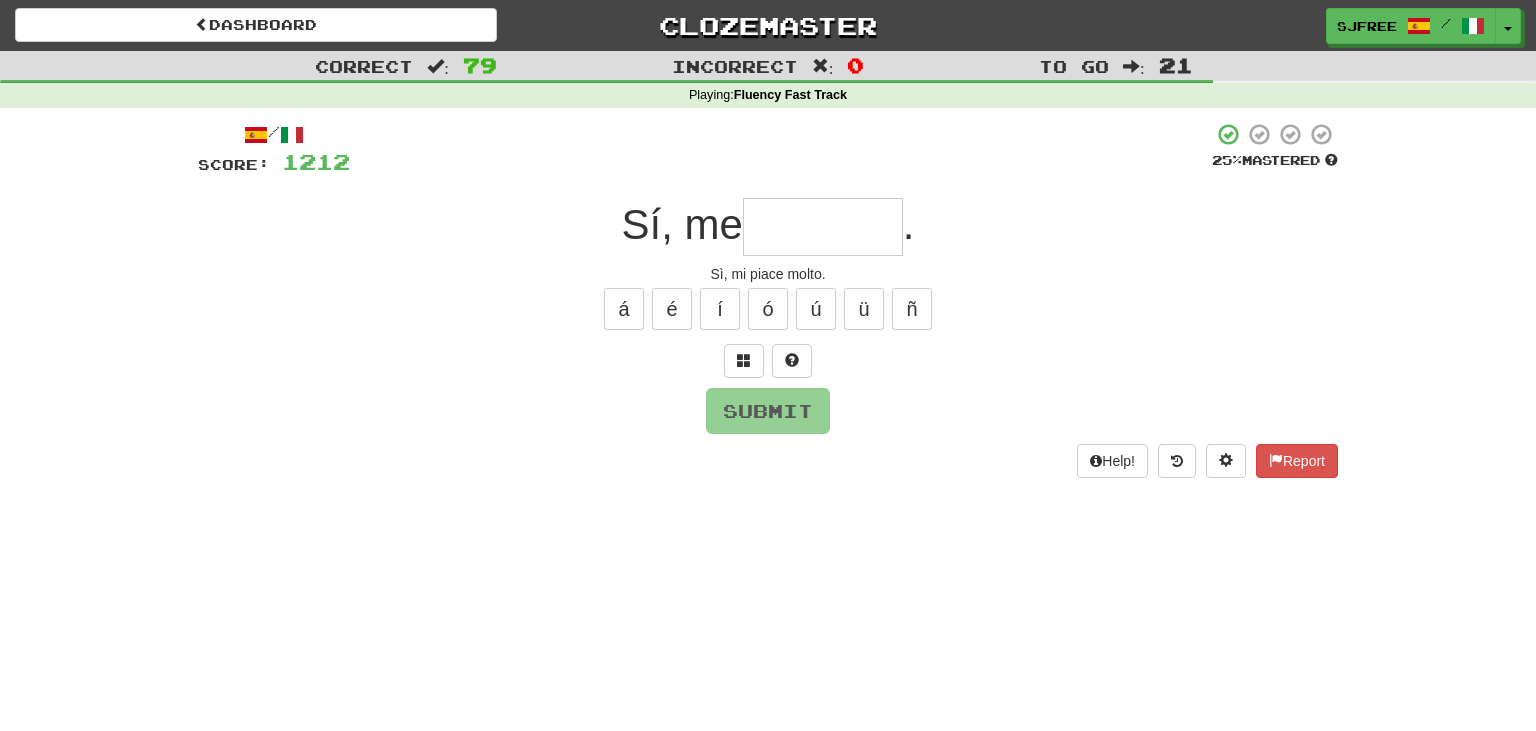 type on "*" 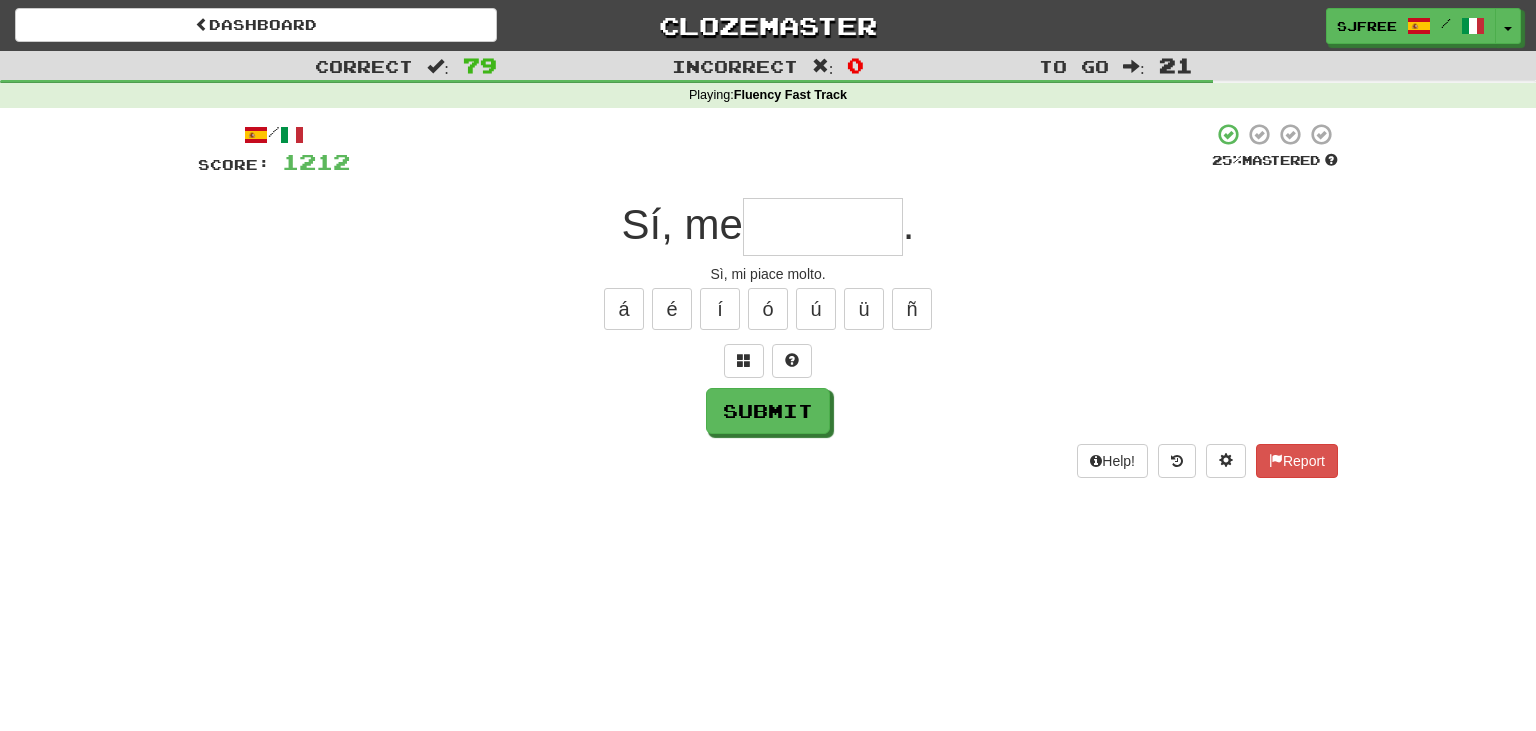 type on "*" 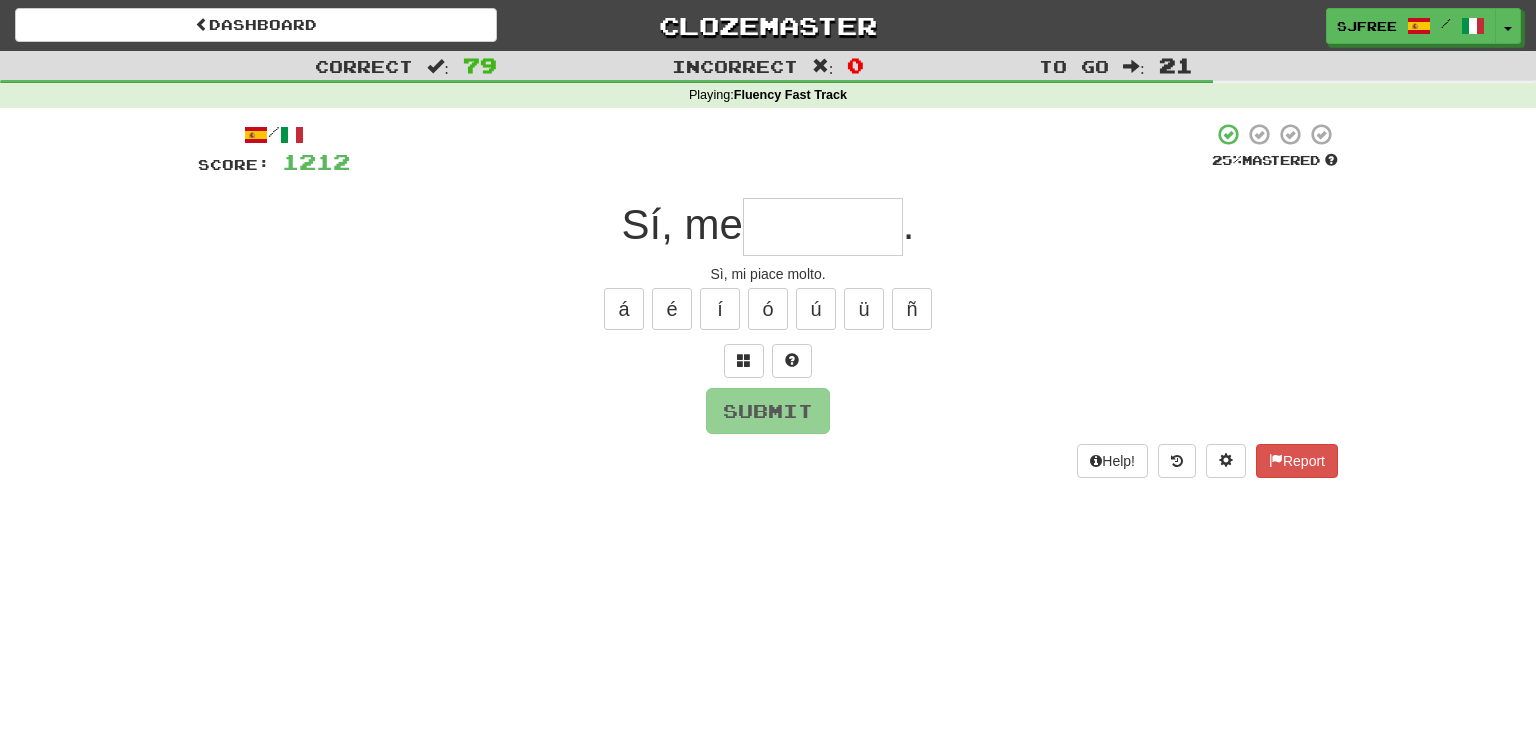 type on "*" 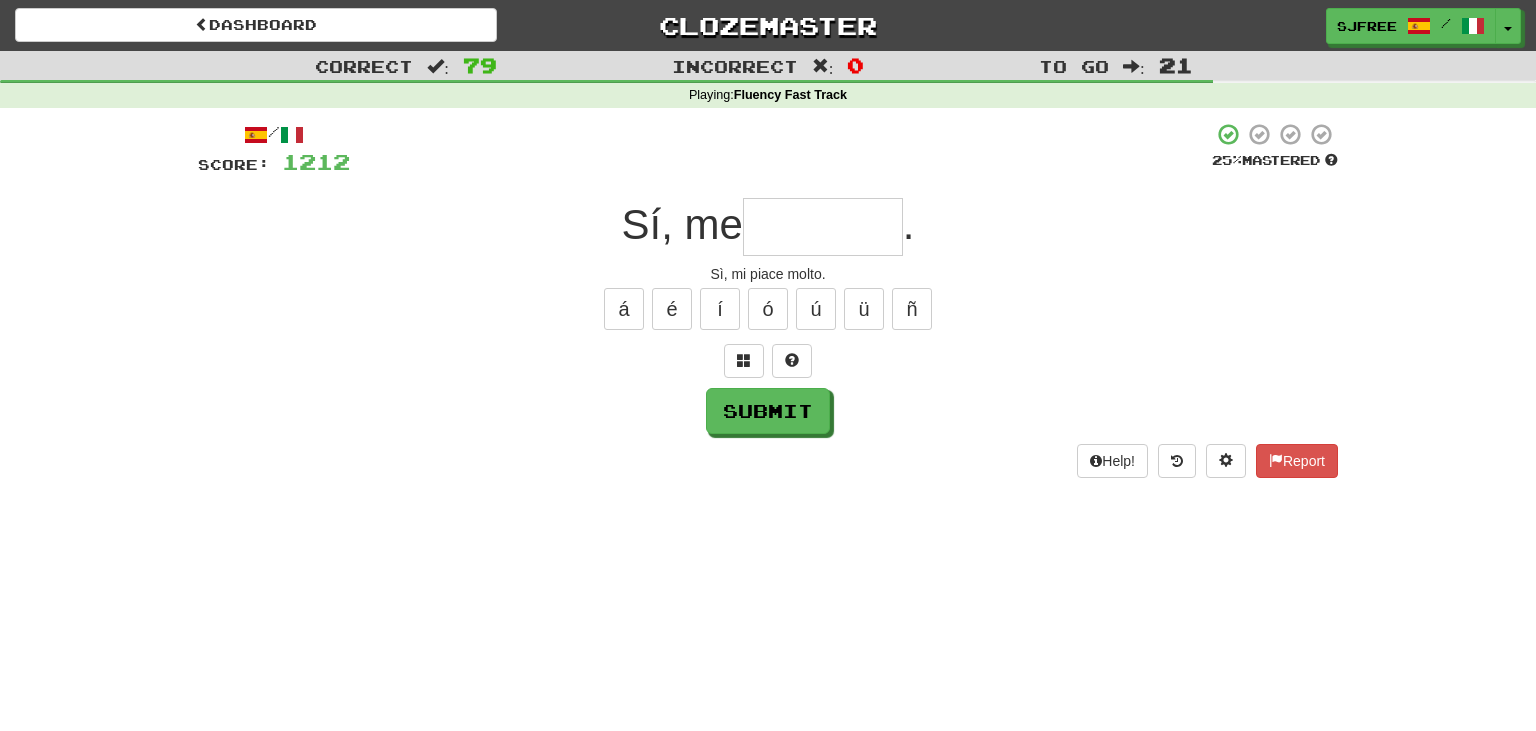 type on "*" 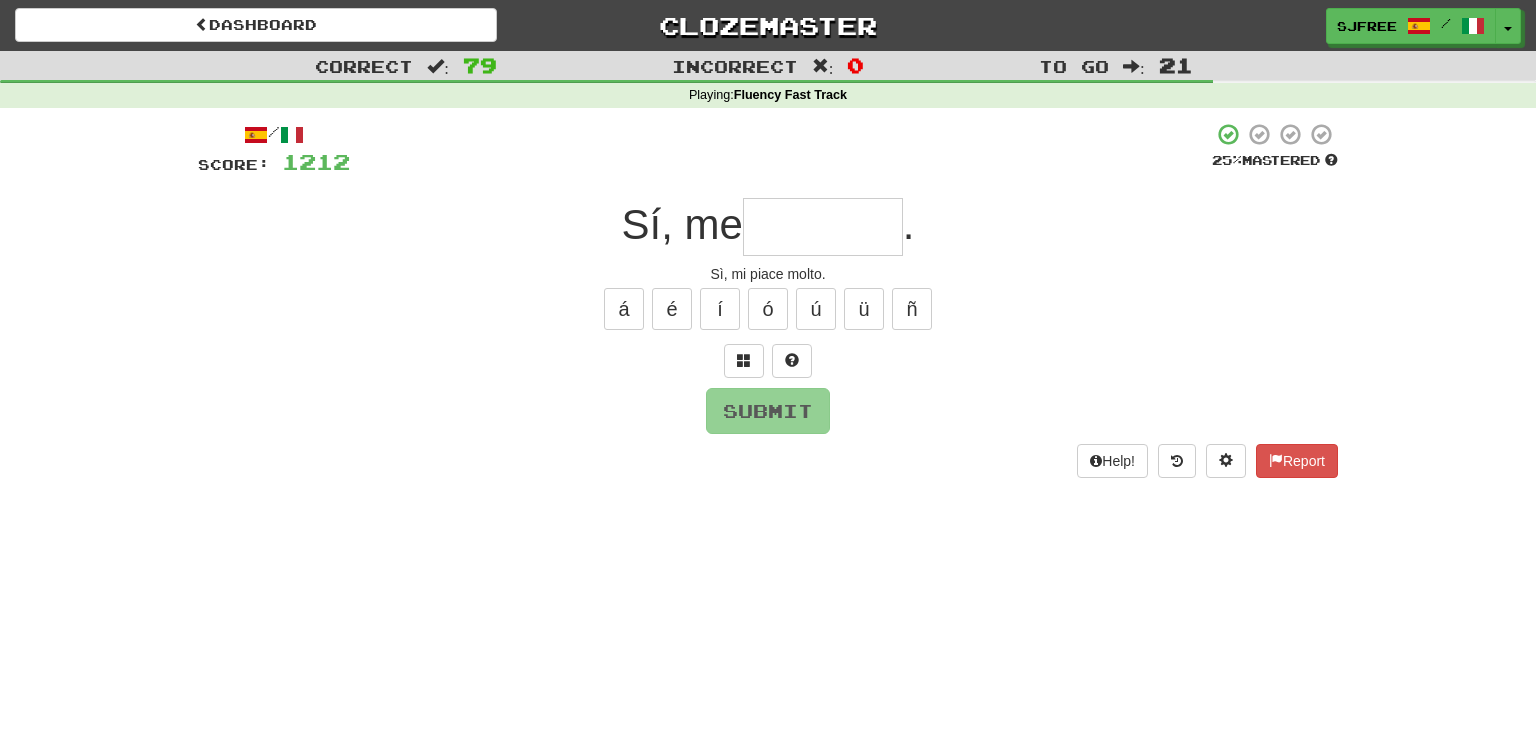 type on "*" 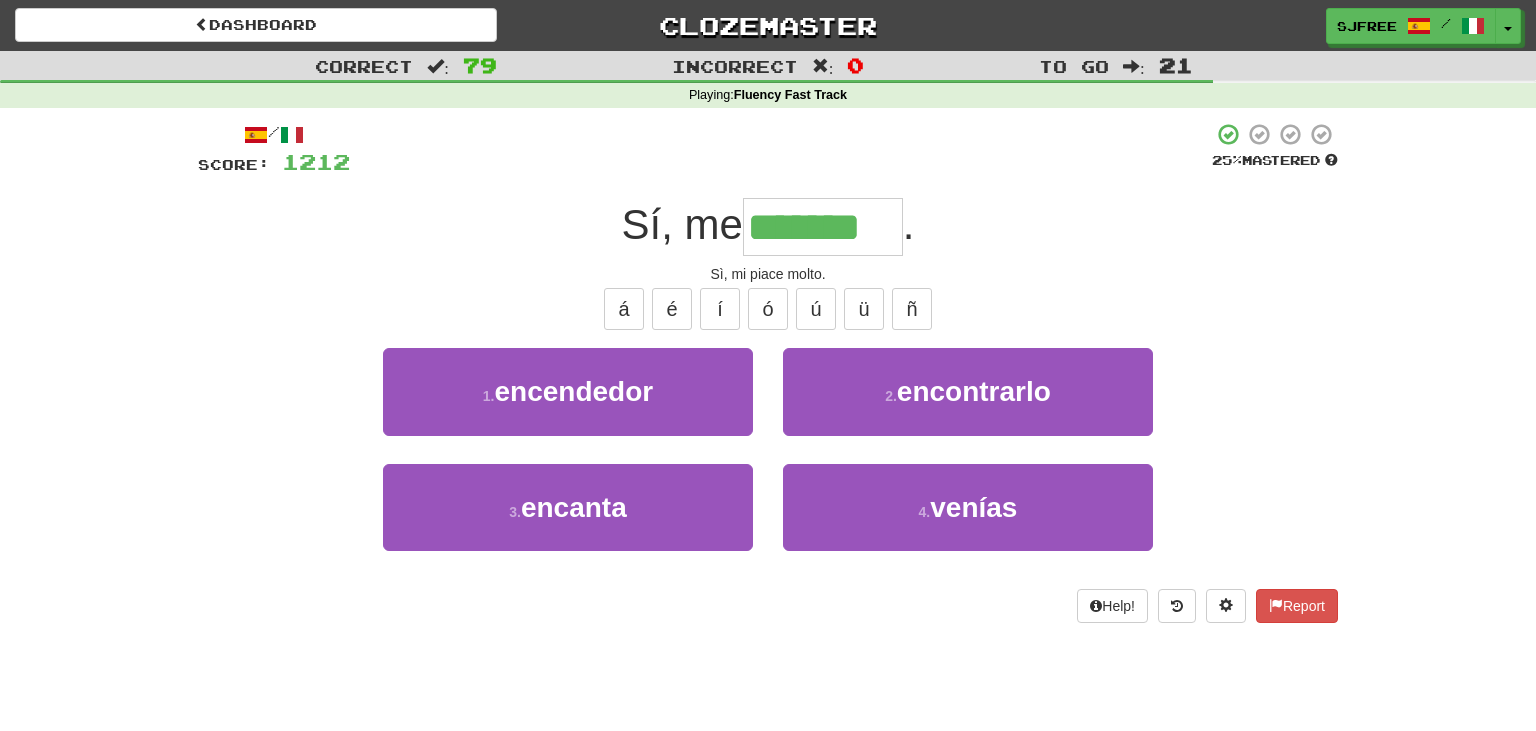 type on "*******" 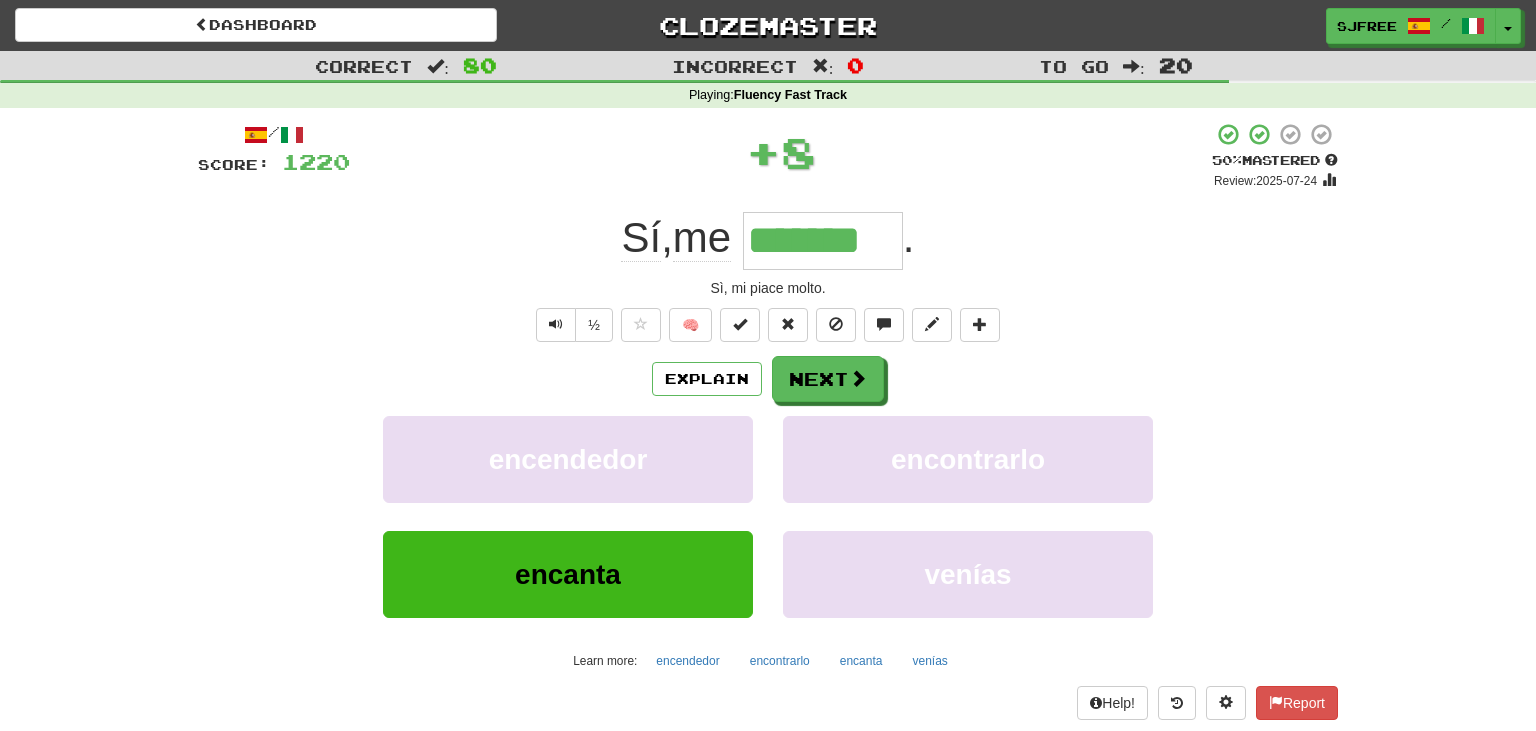 click on "Sí ,  me   ******* ." at bounding box center [768, 240] 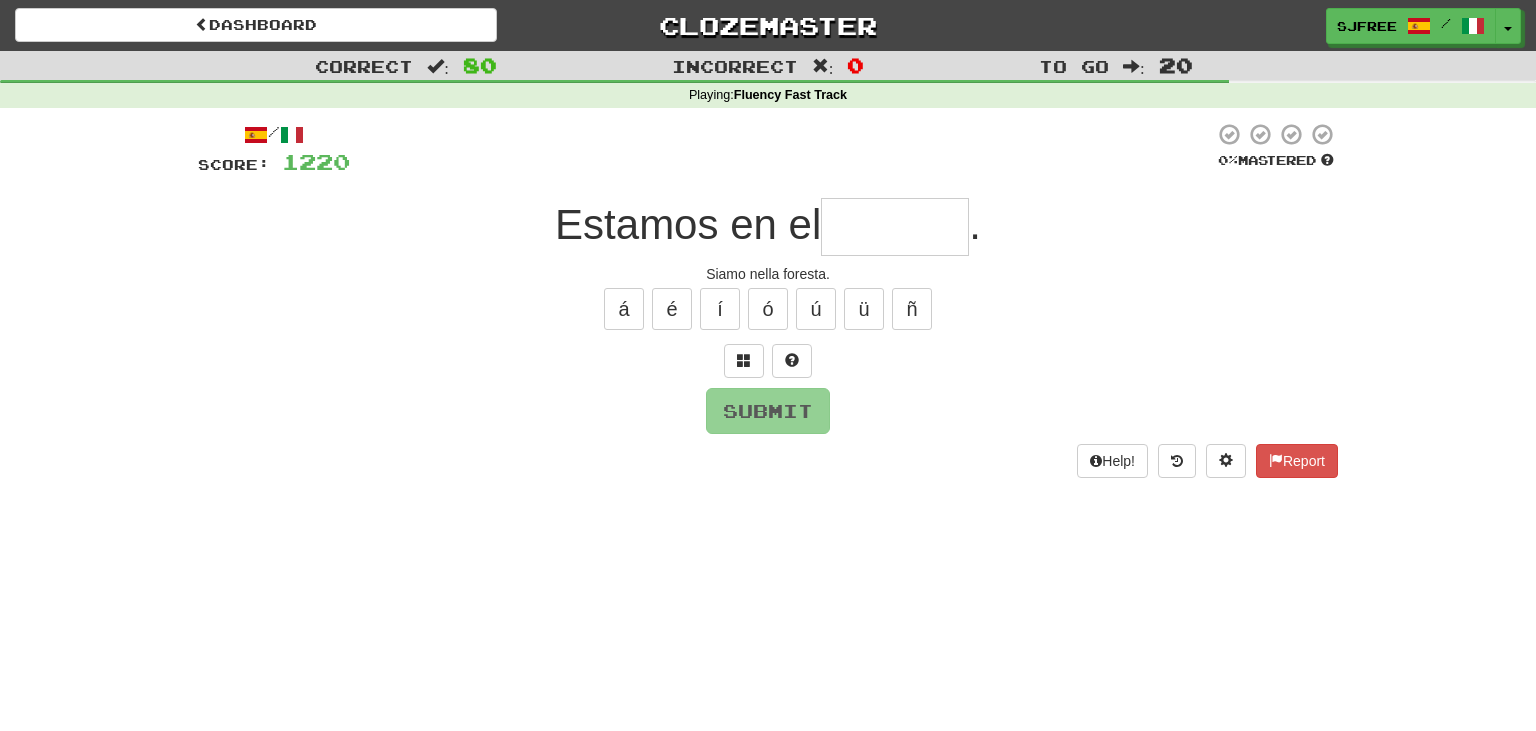type on "*" 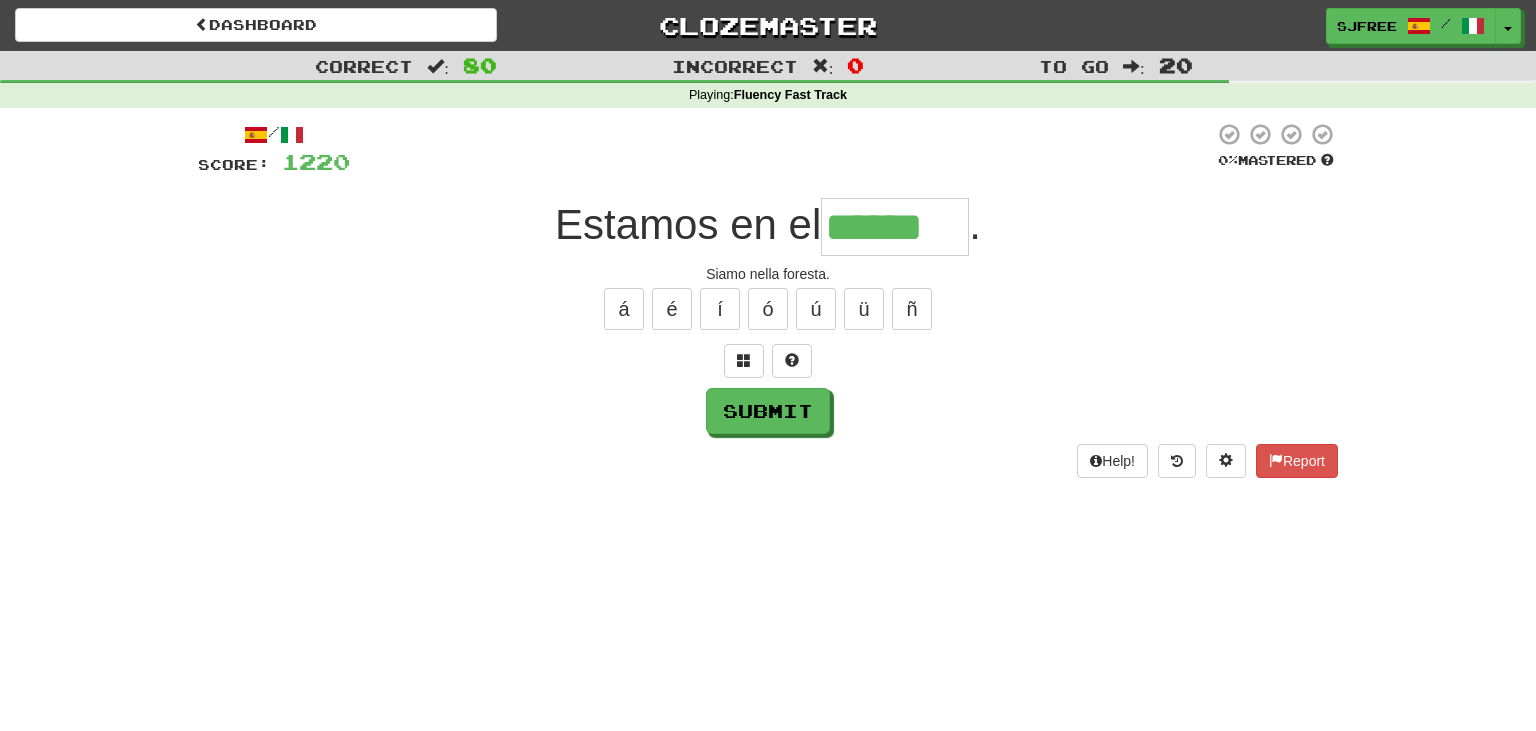 type on "******" 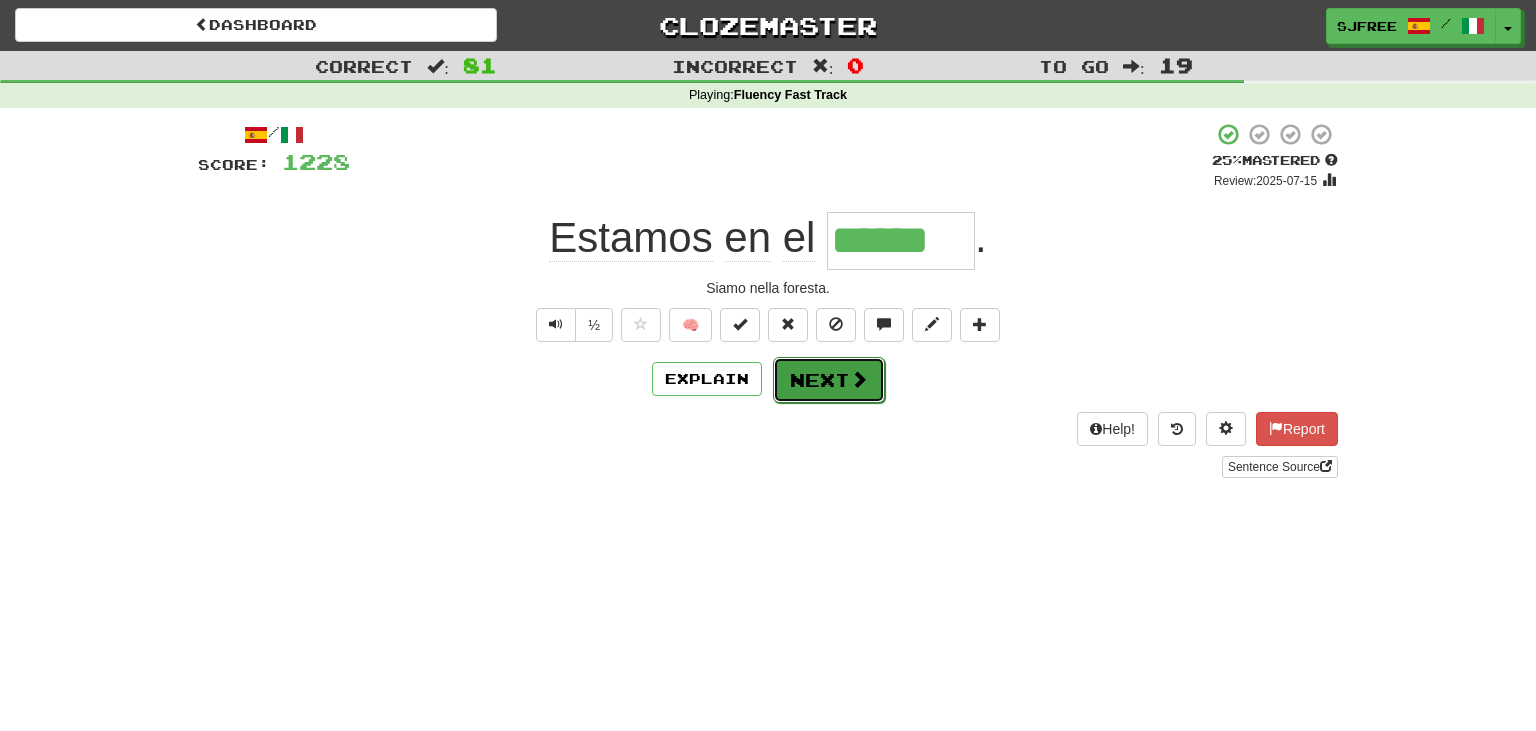 click on "Next" at bounding box center [829, 380] 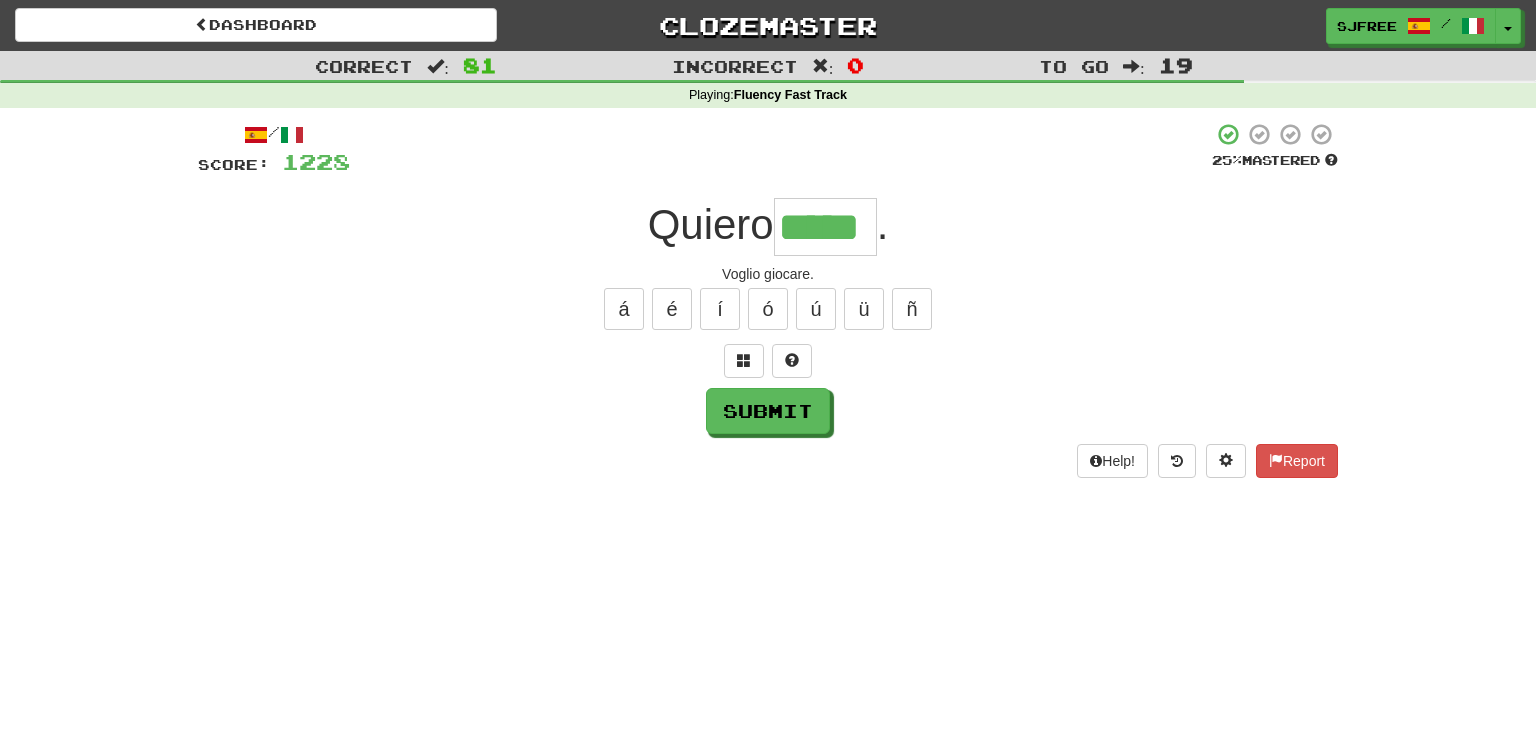 type on "*****" 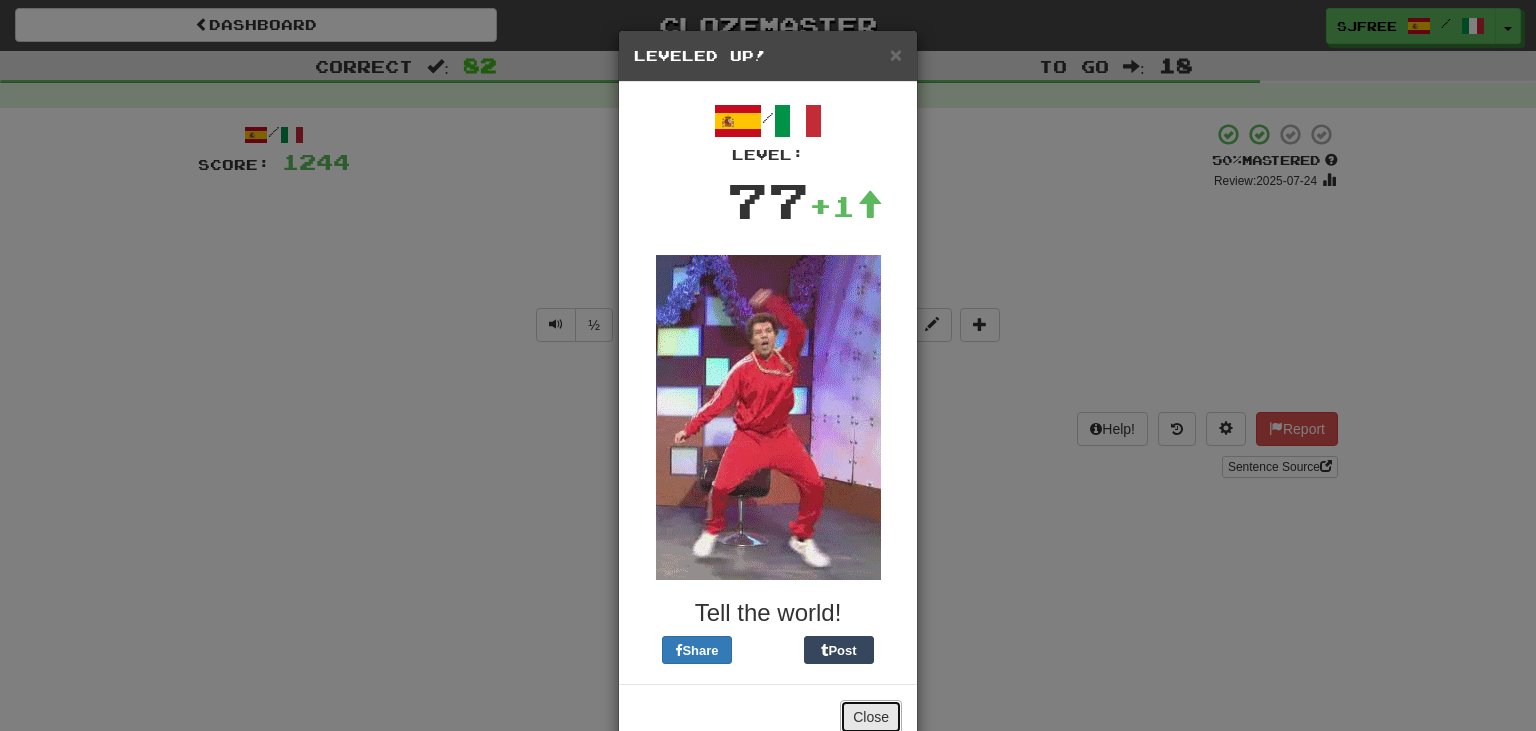click on "Close" at bounding box center [871, 717] 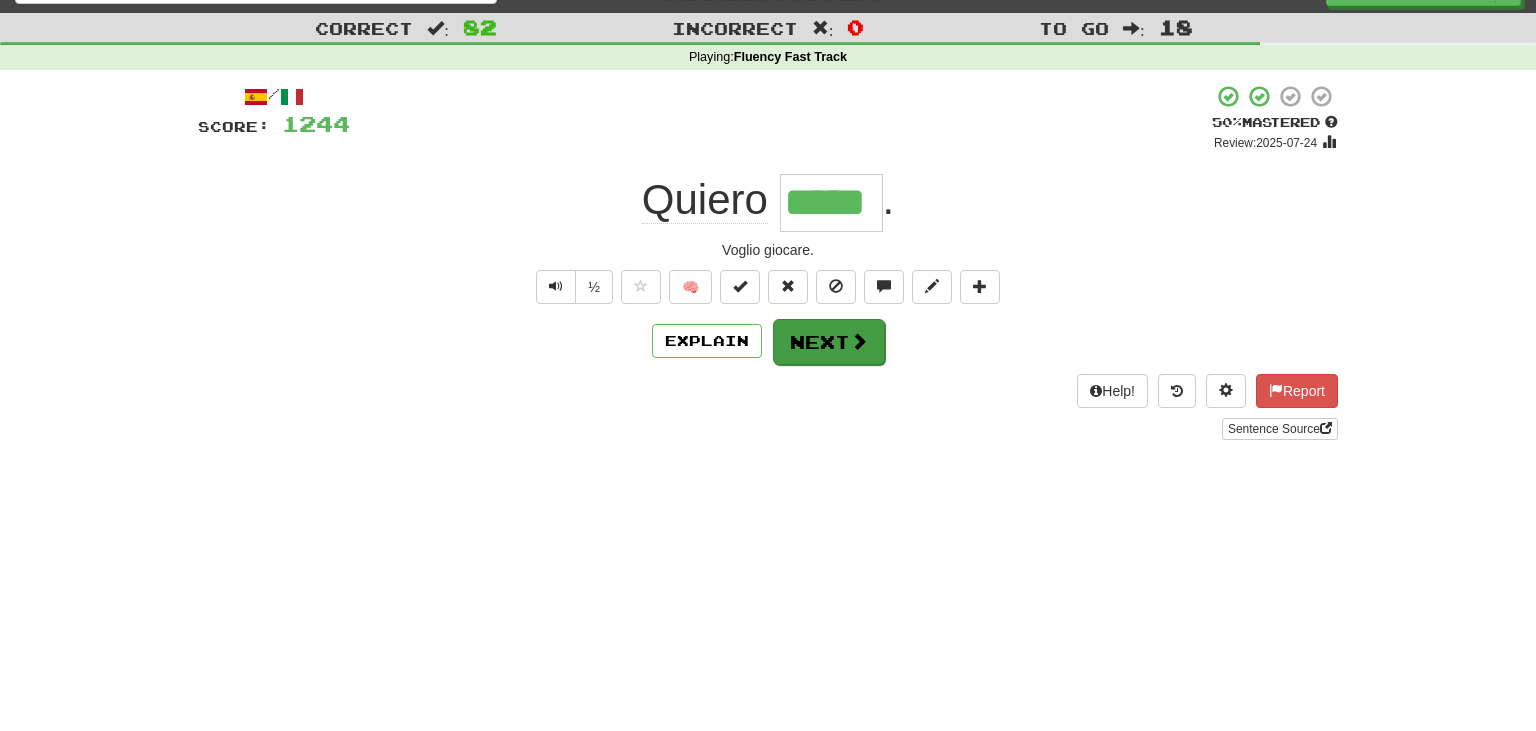 scroll, scrollTop: 34, scrollLeft: 0, axis: vertical 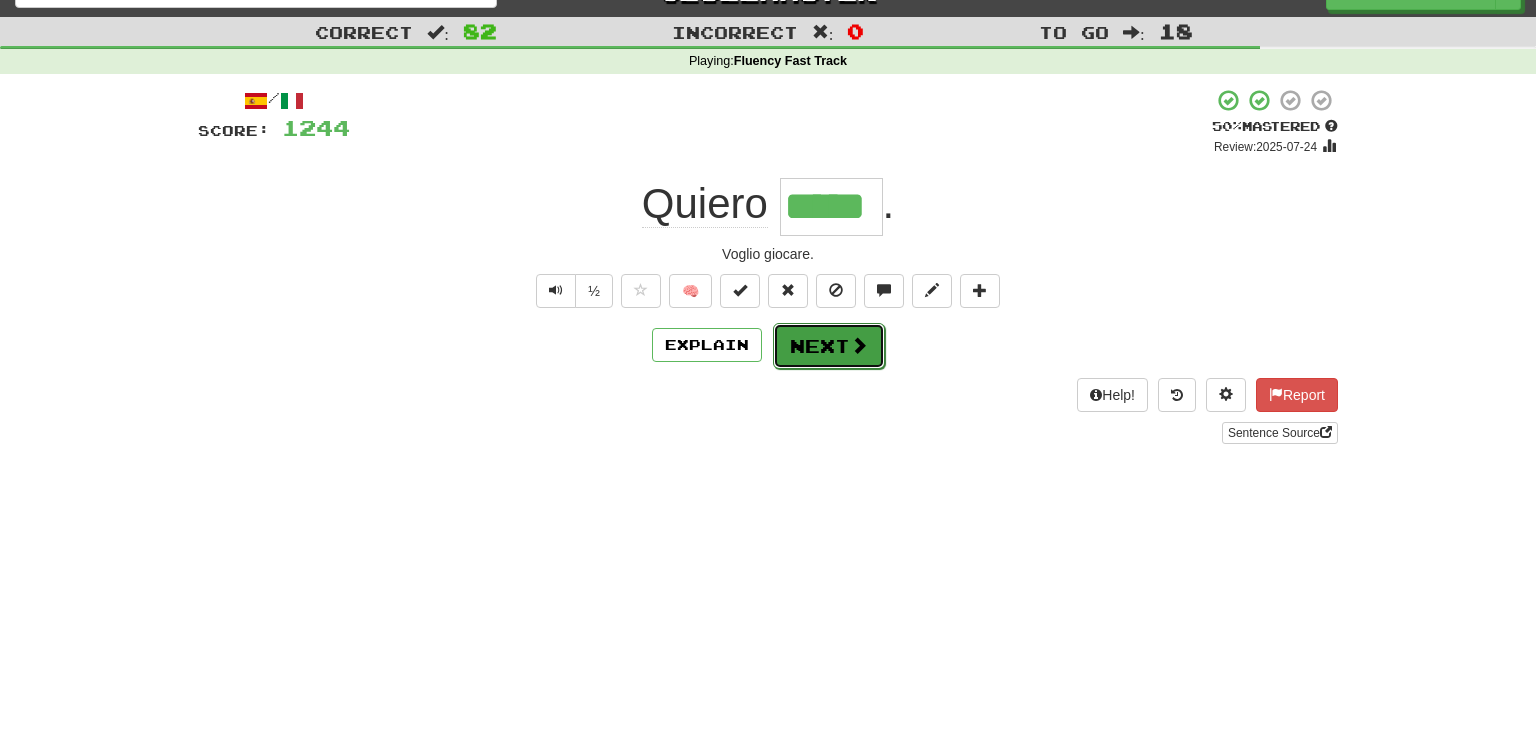 click on "Next" at bounding box center [829, 346] 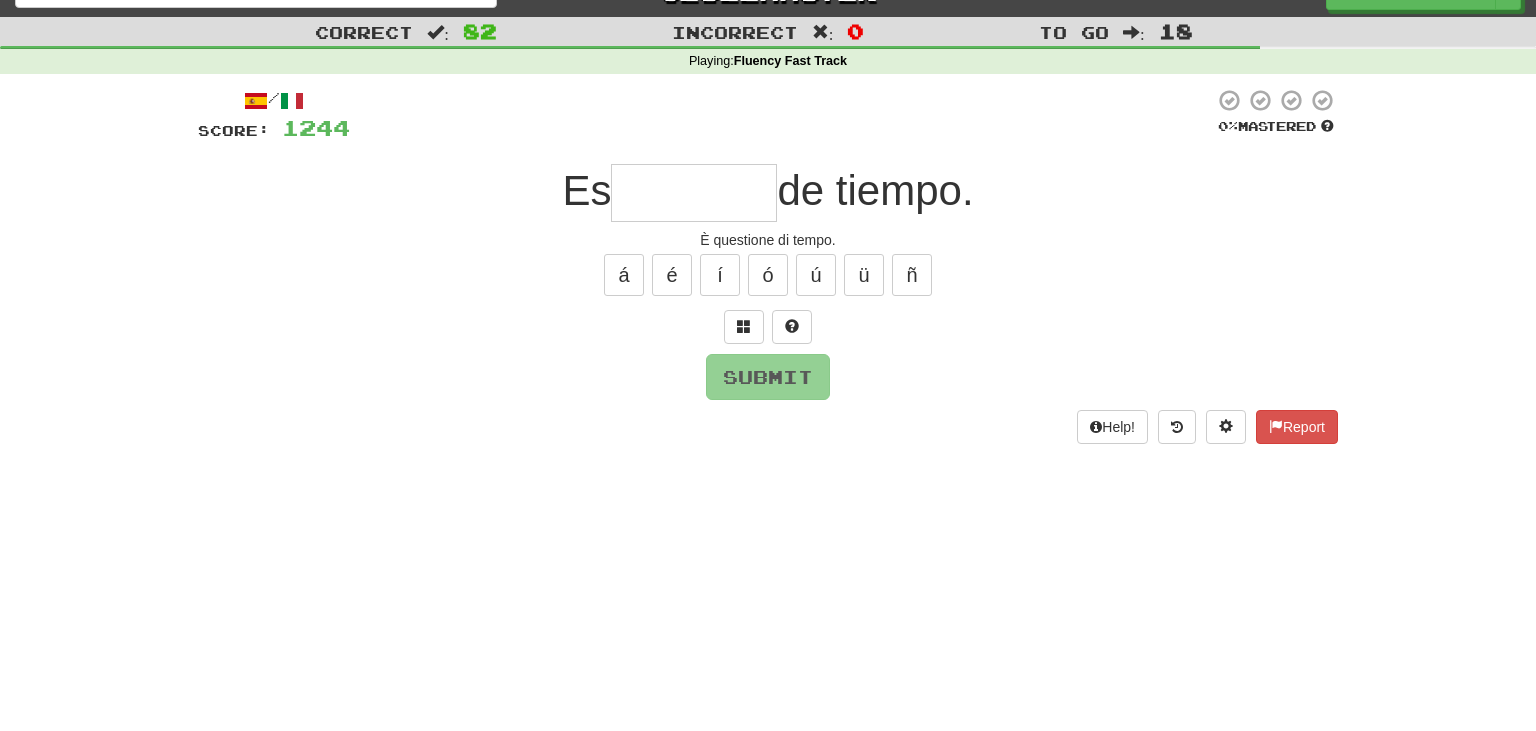 type on "*" 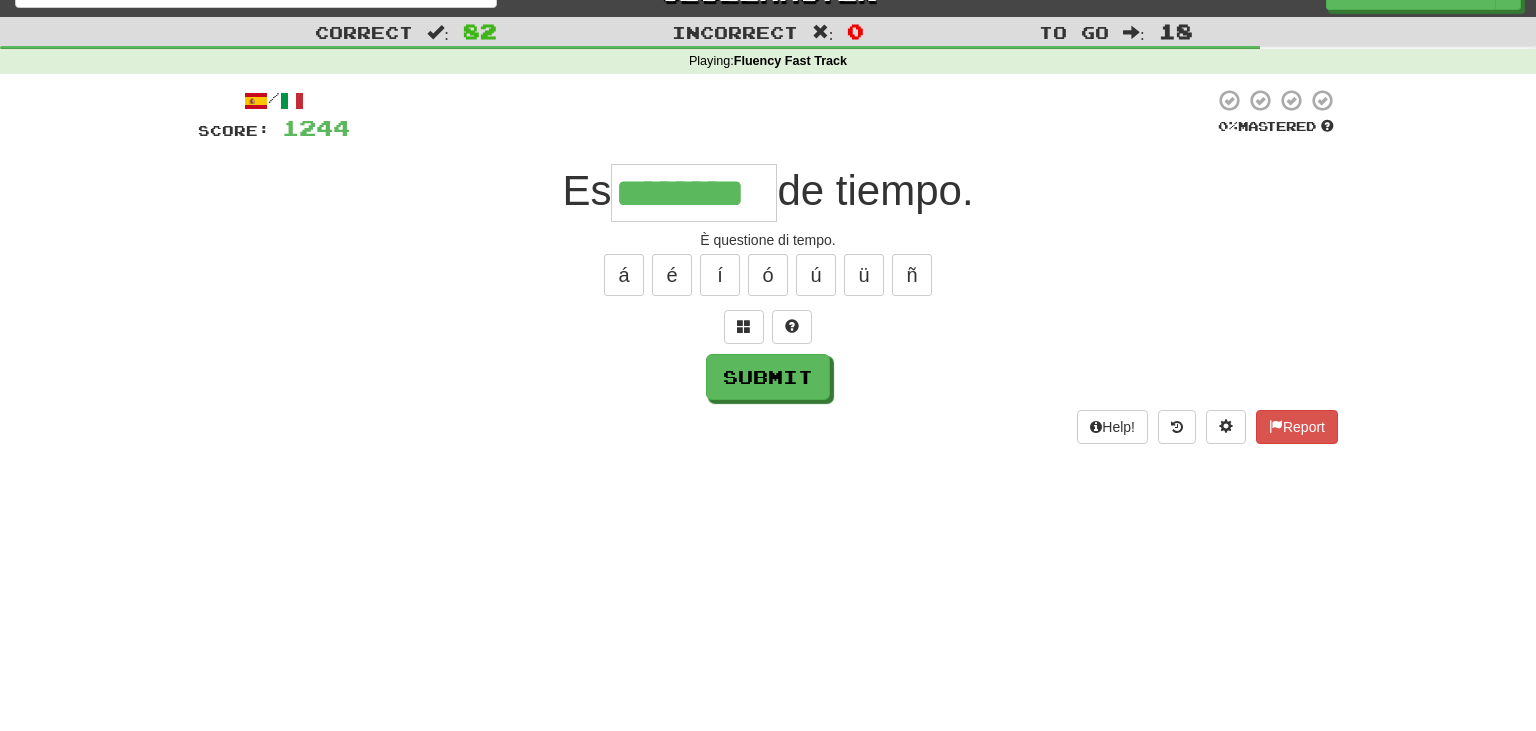 type on "********" 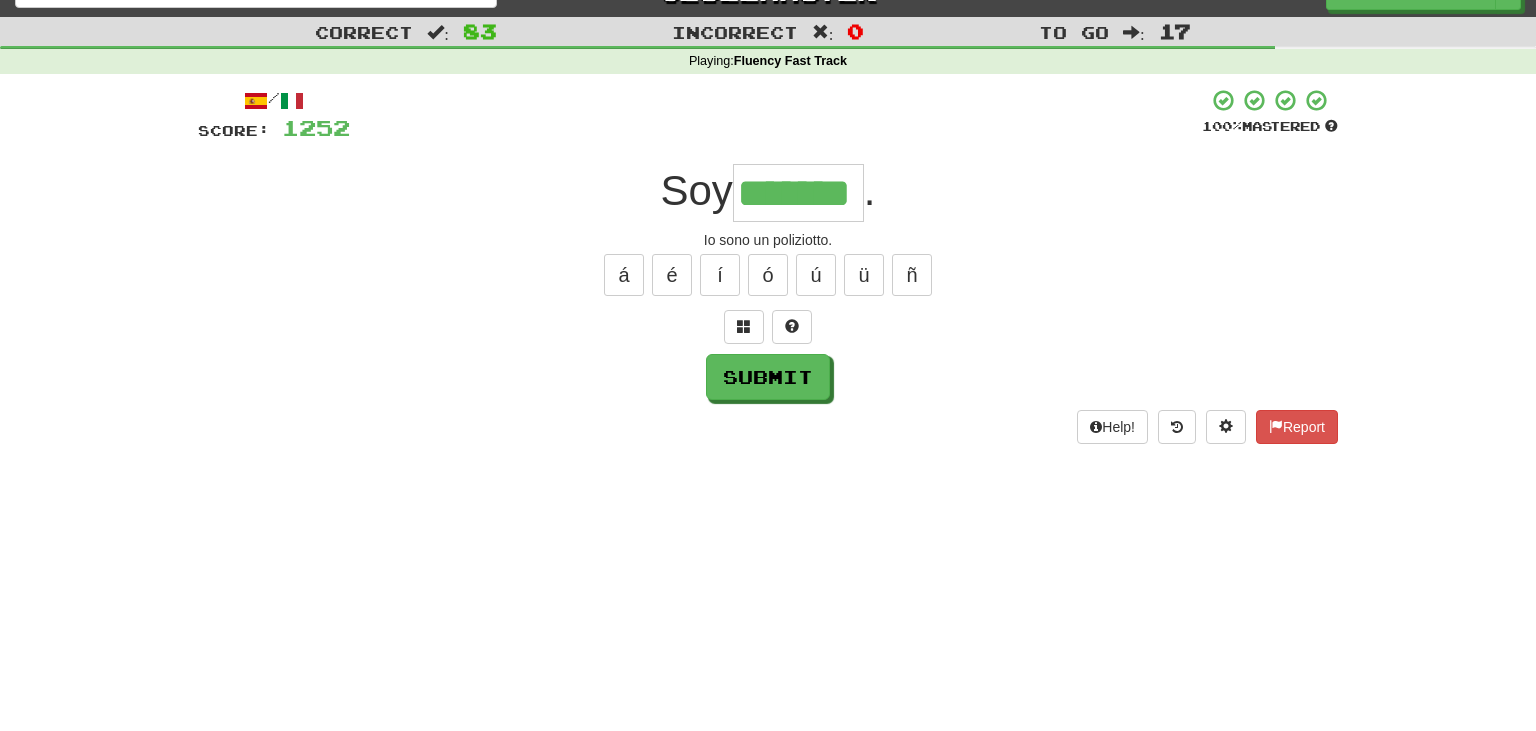 type on "*******" 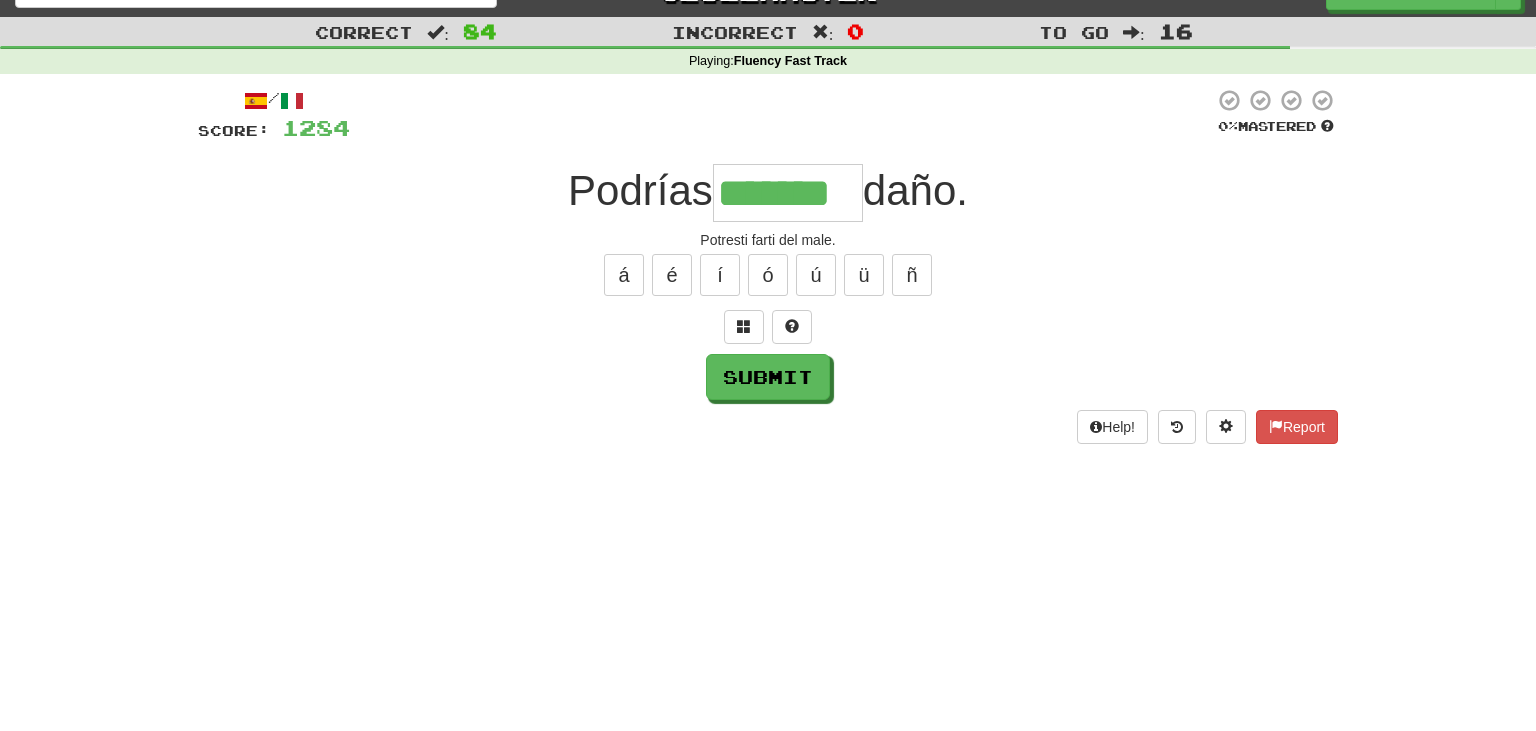 type on "*******" 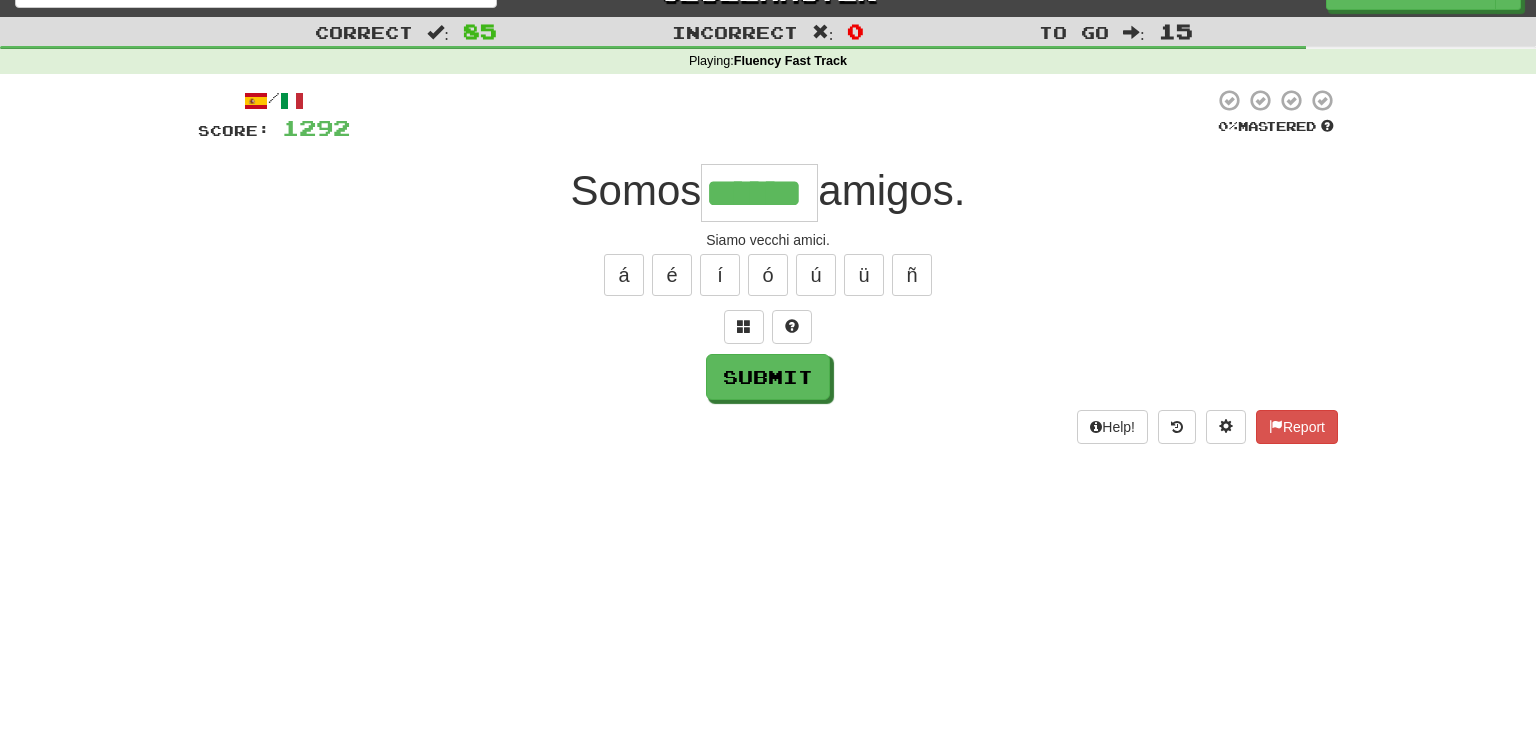 type on "******" 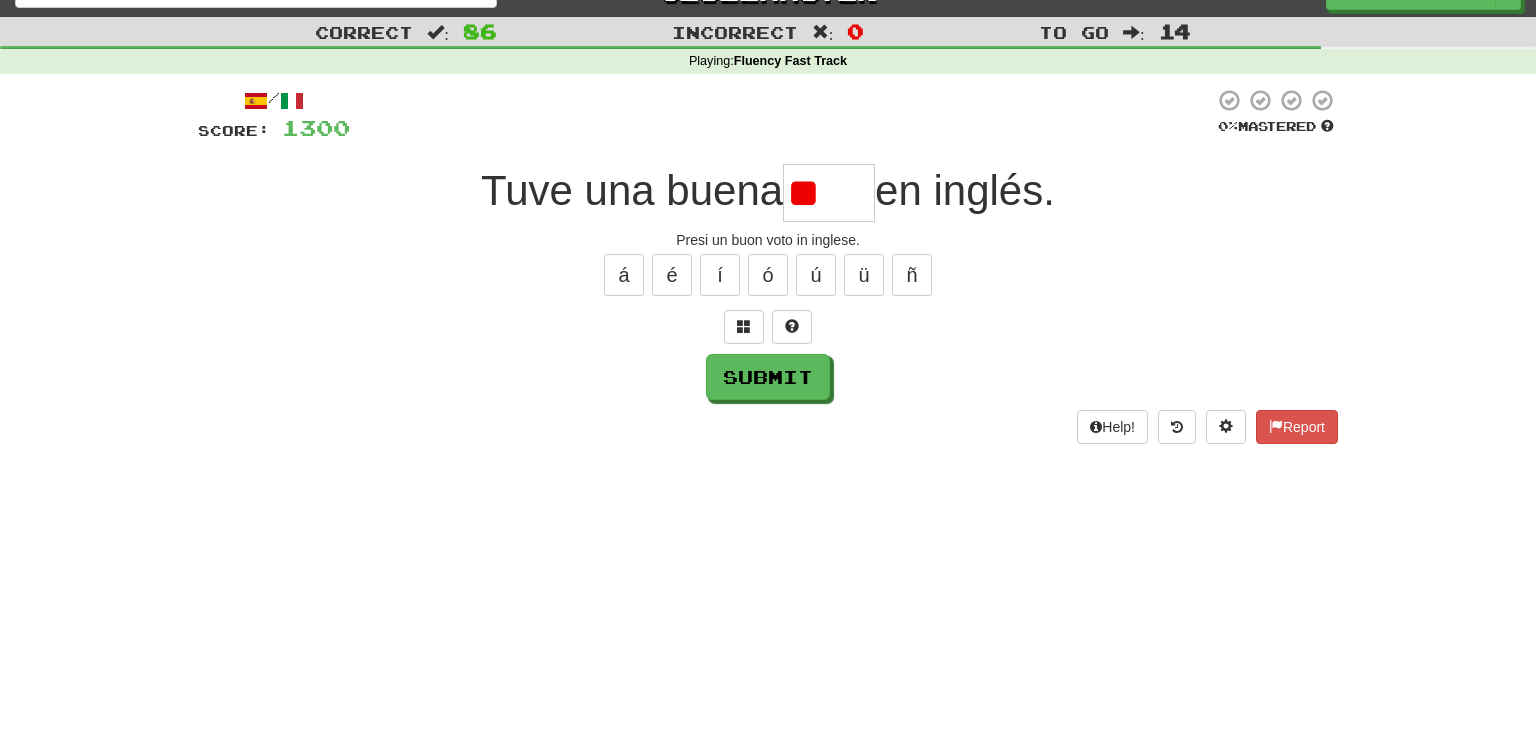 type on "*" 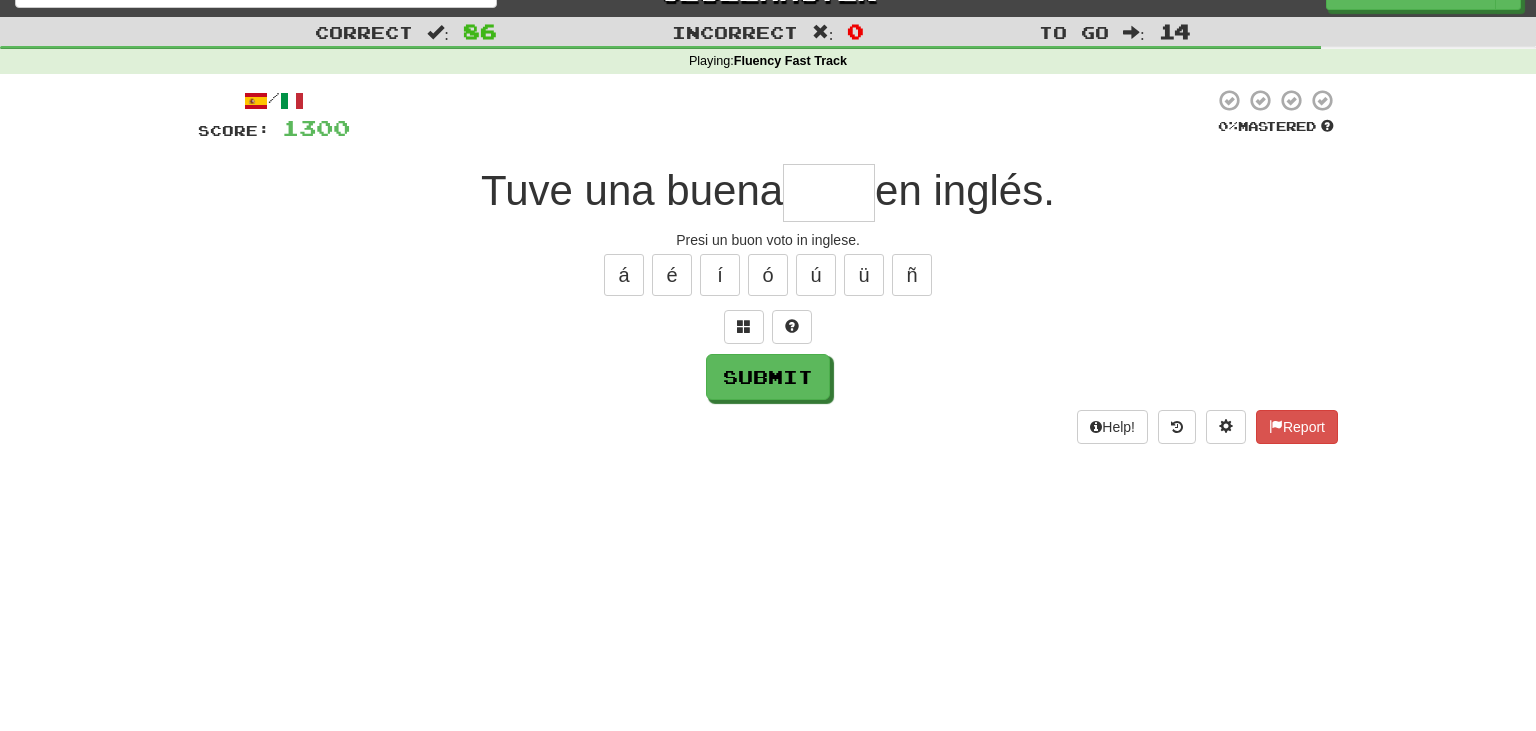 type on "*" 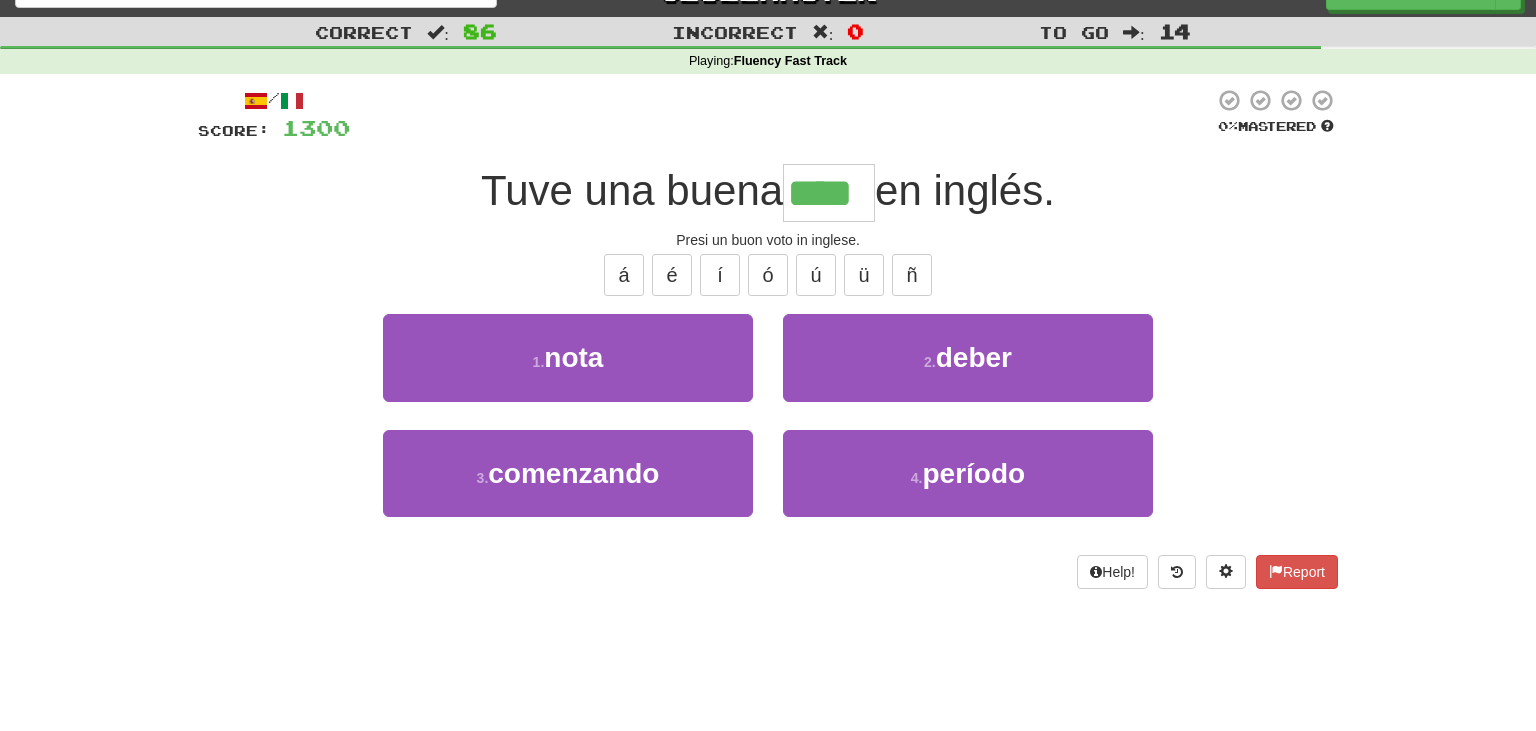 type on "****" 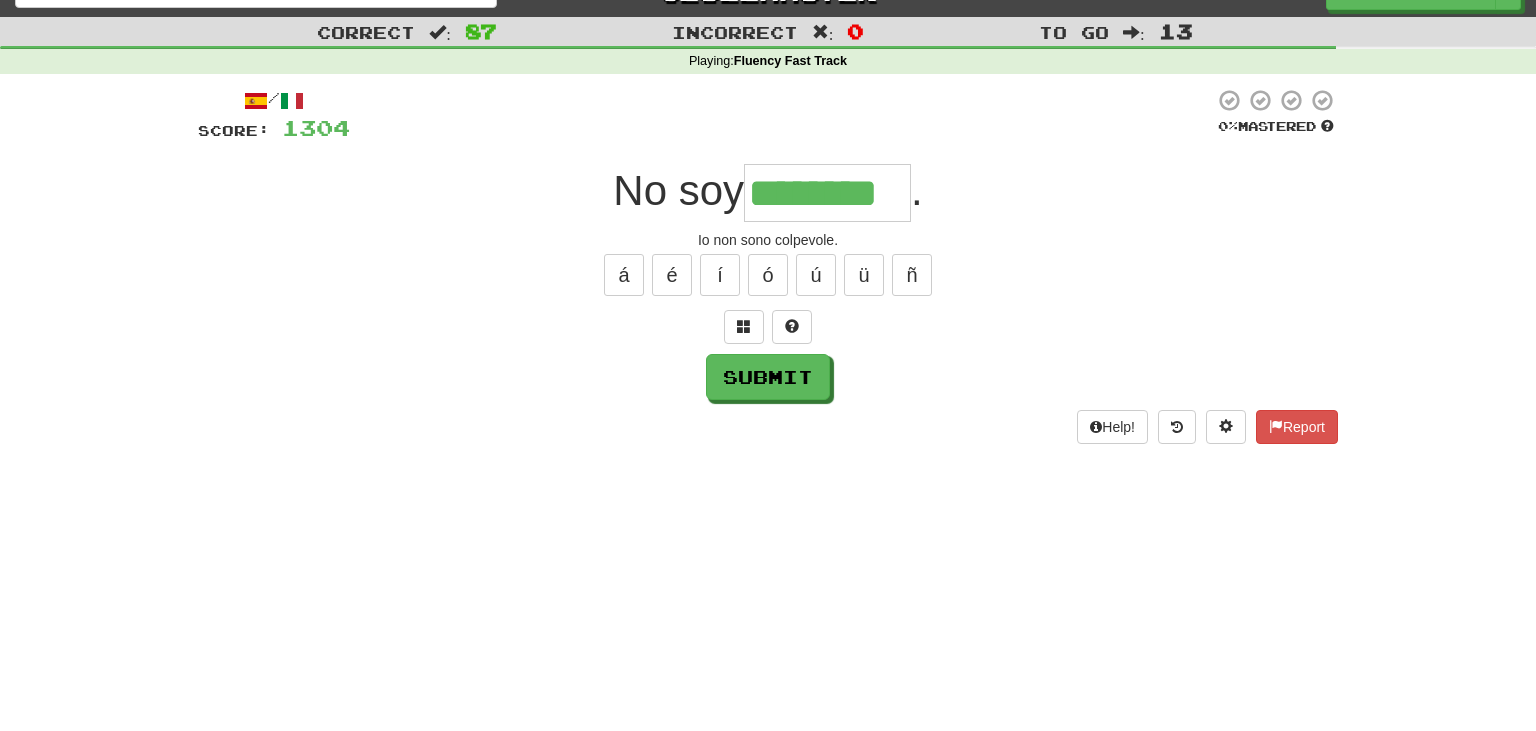 type on "********" 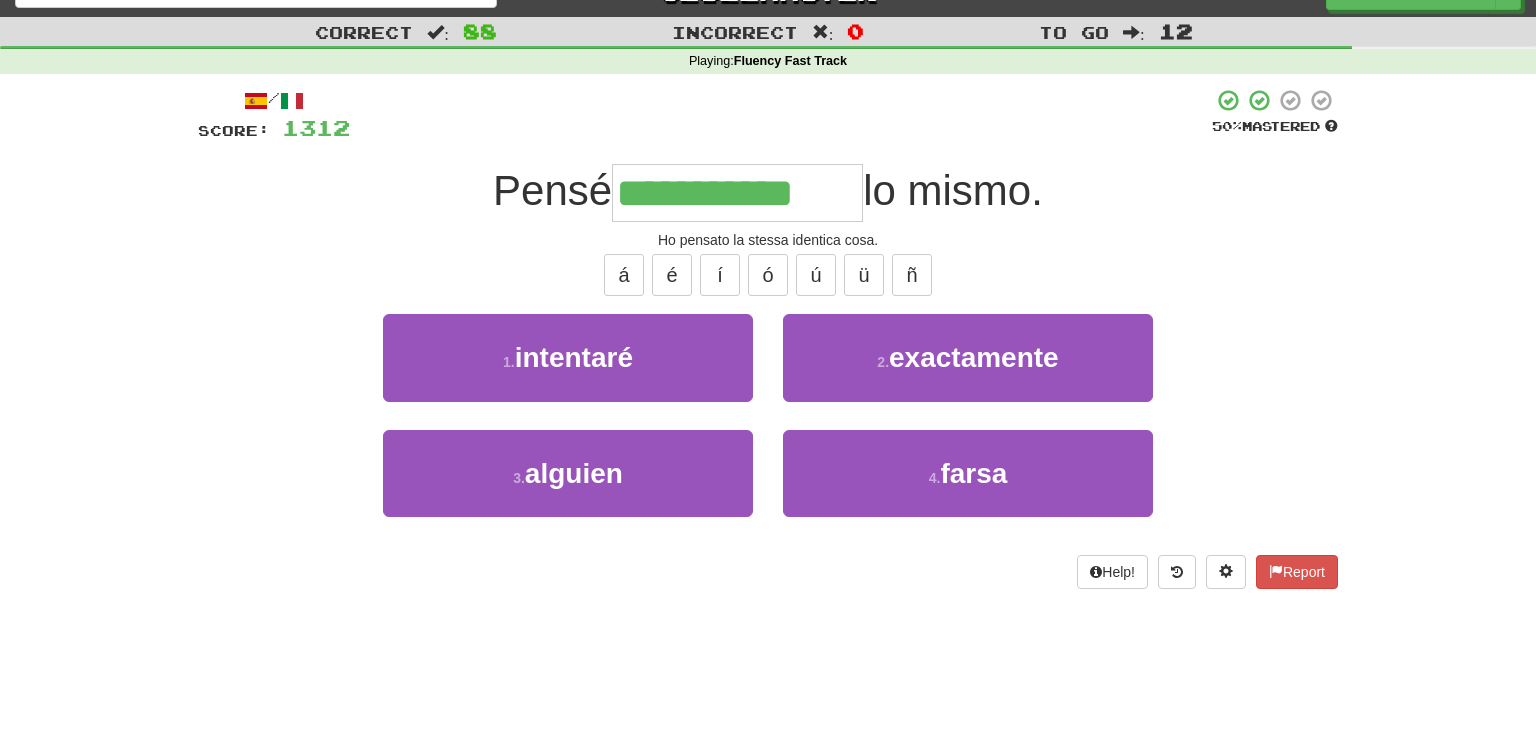 type on "**********" 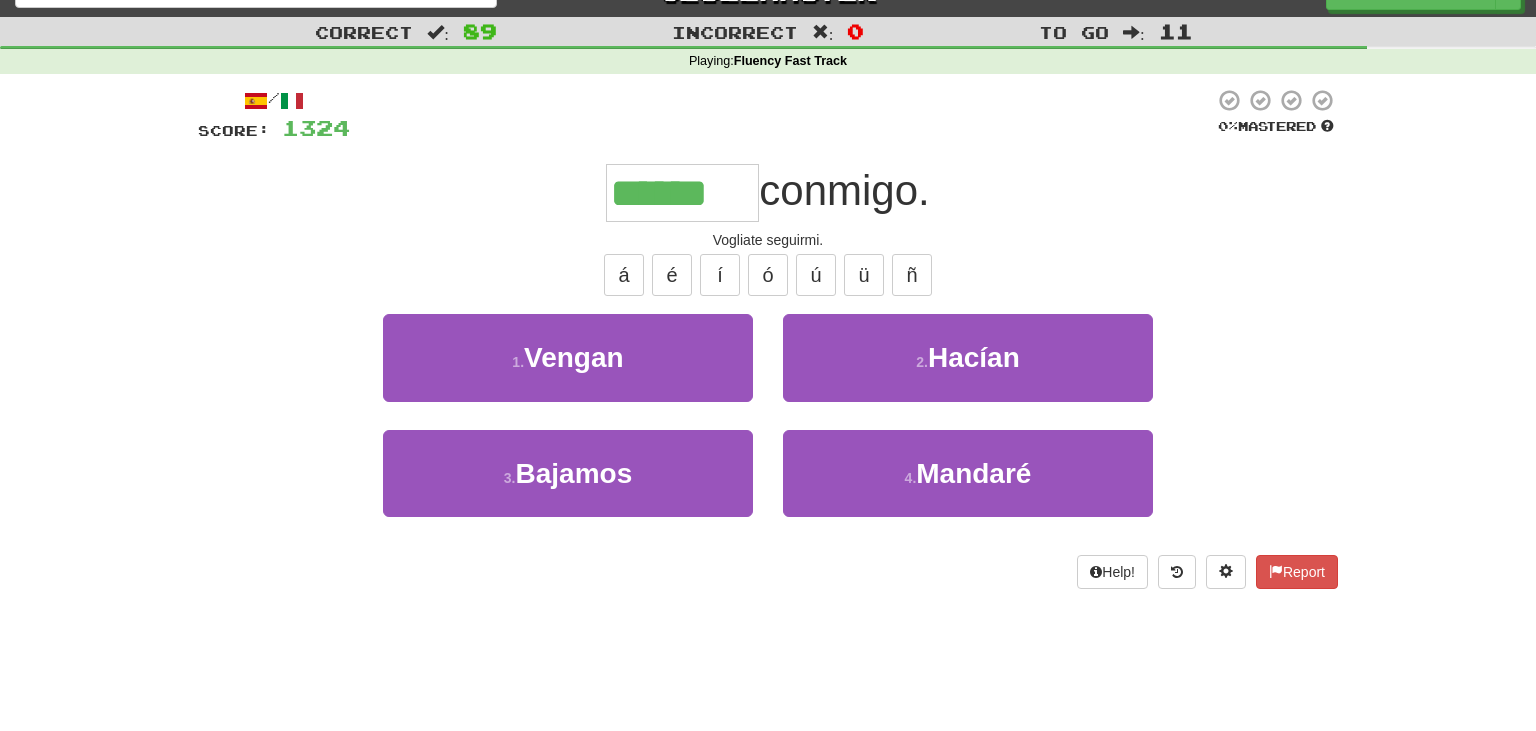 type on "******" 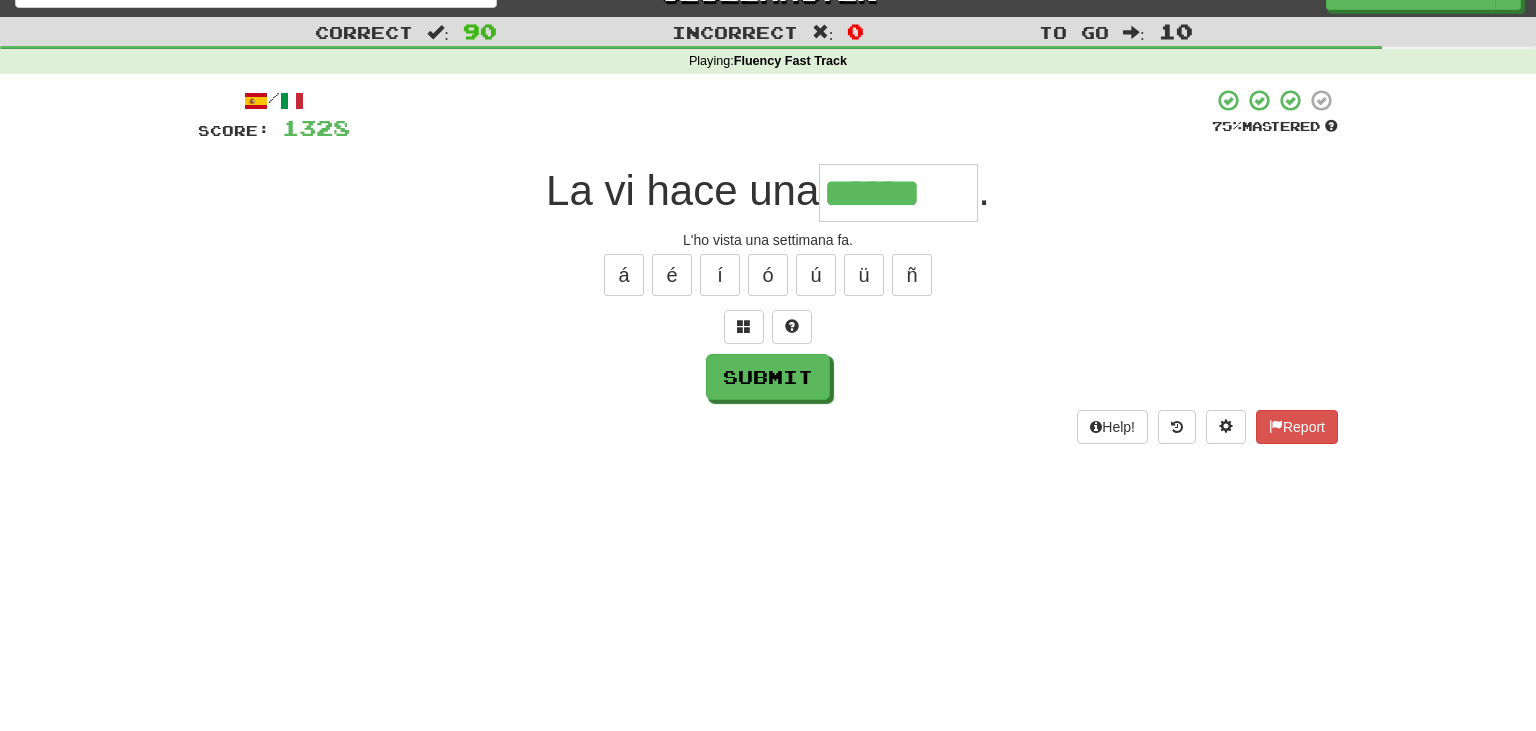 type on "******" 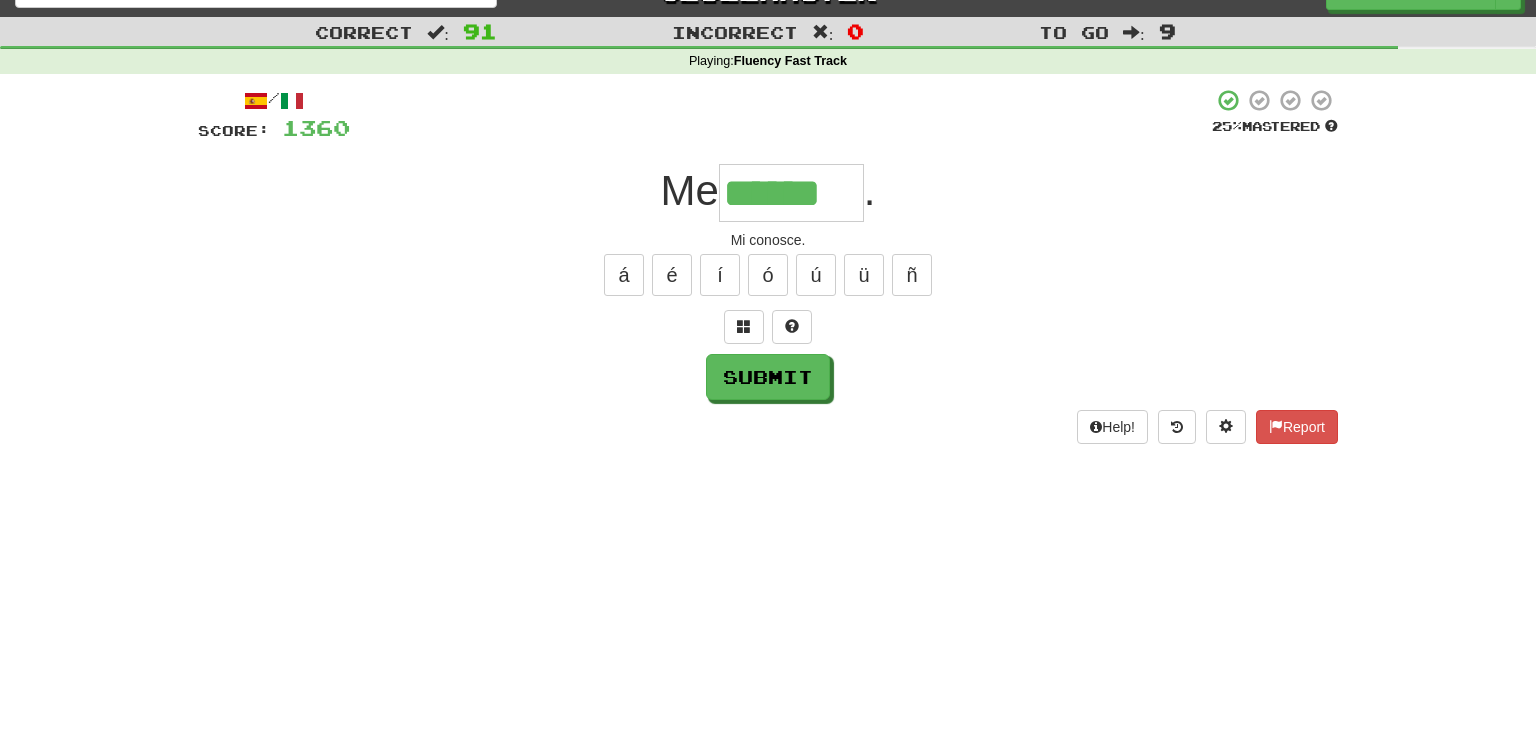 type on "******" 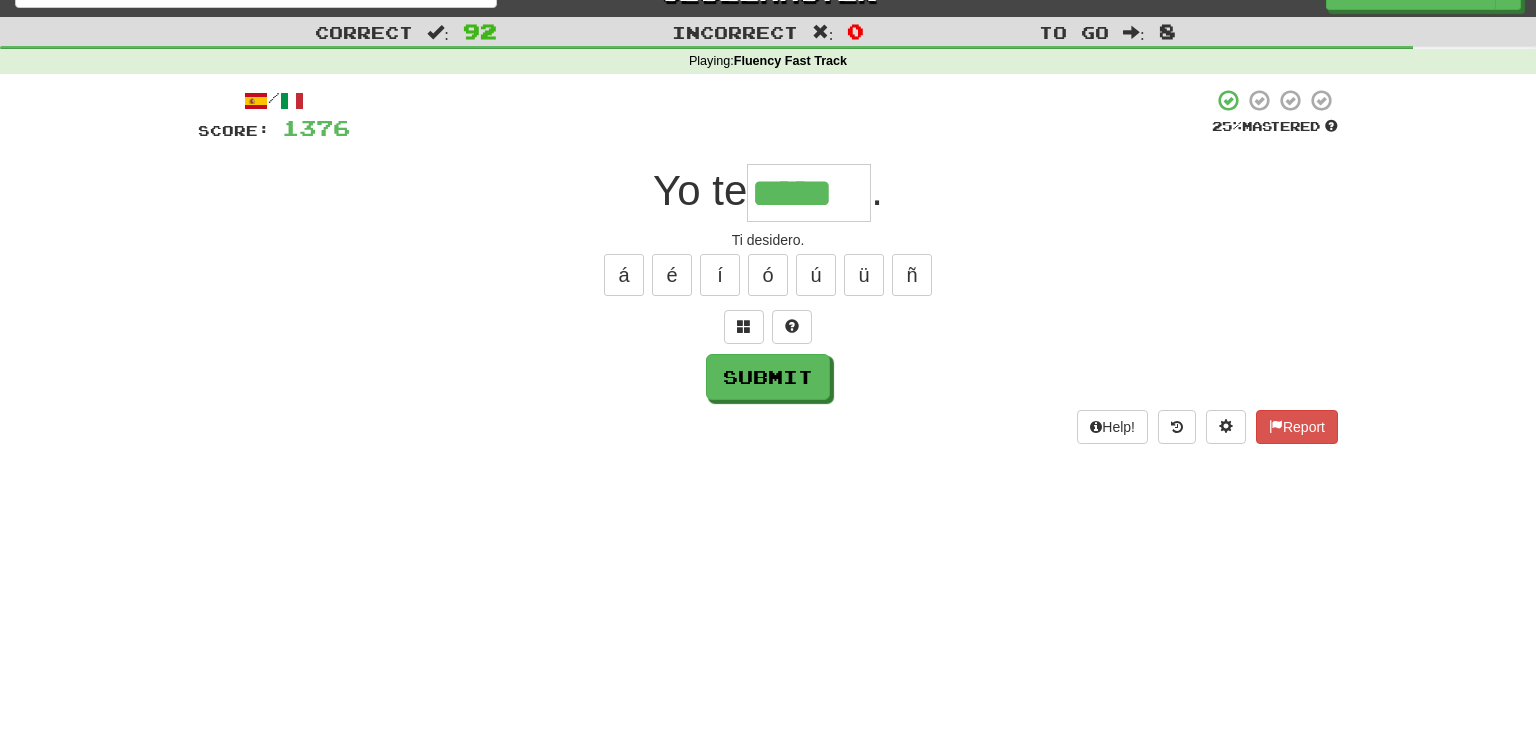 type on "*****" 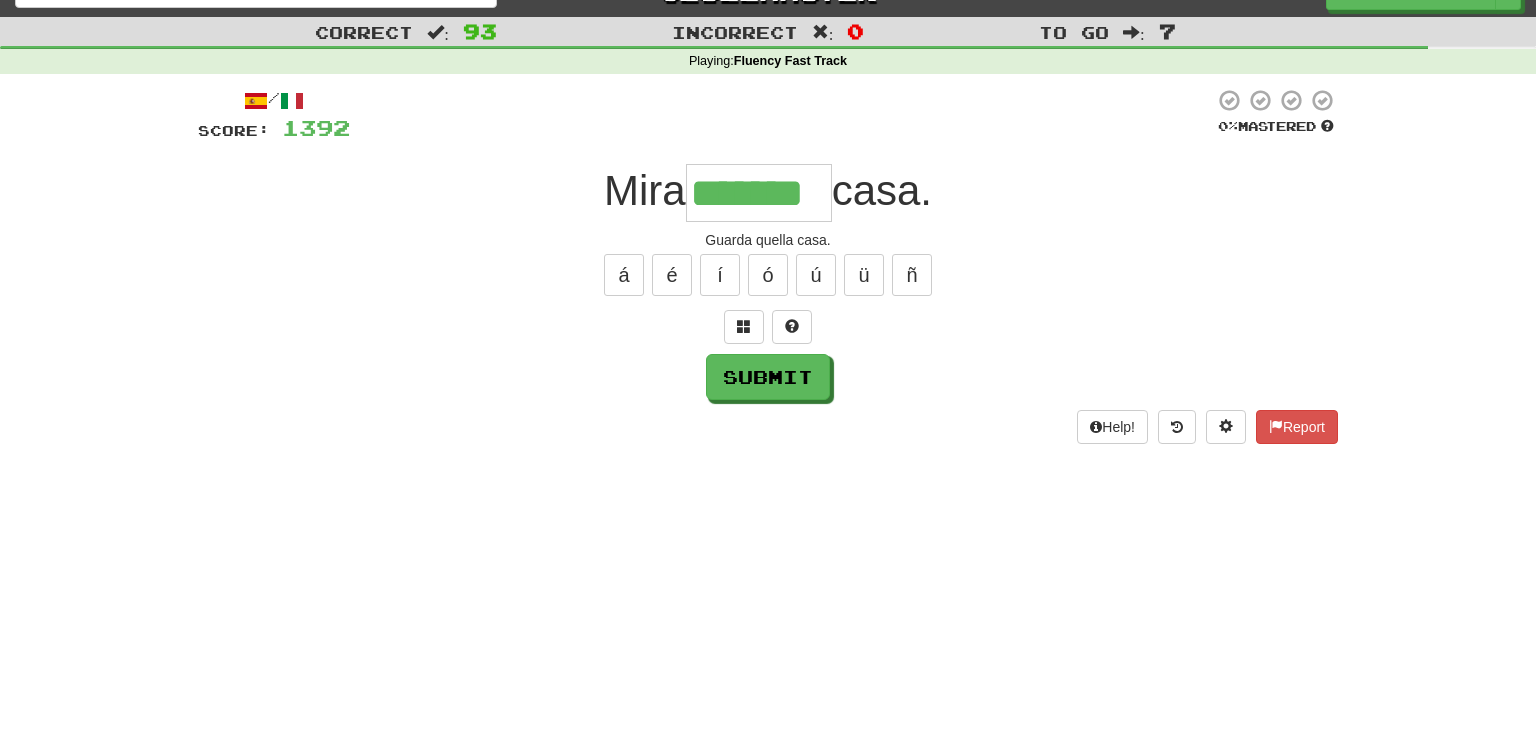 type on "*******" 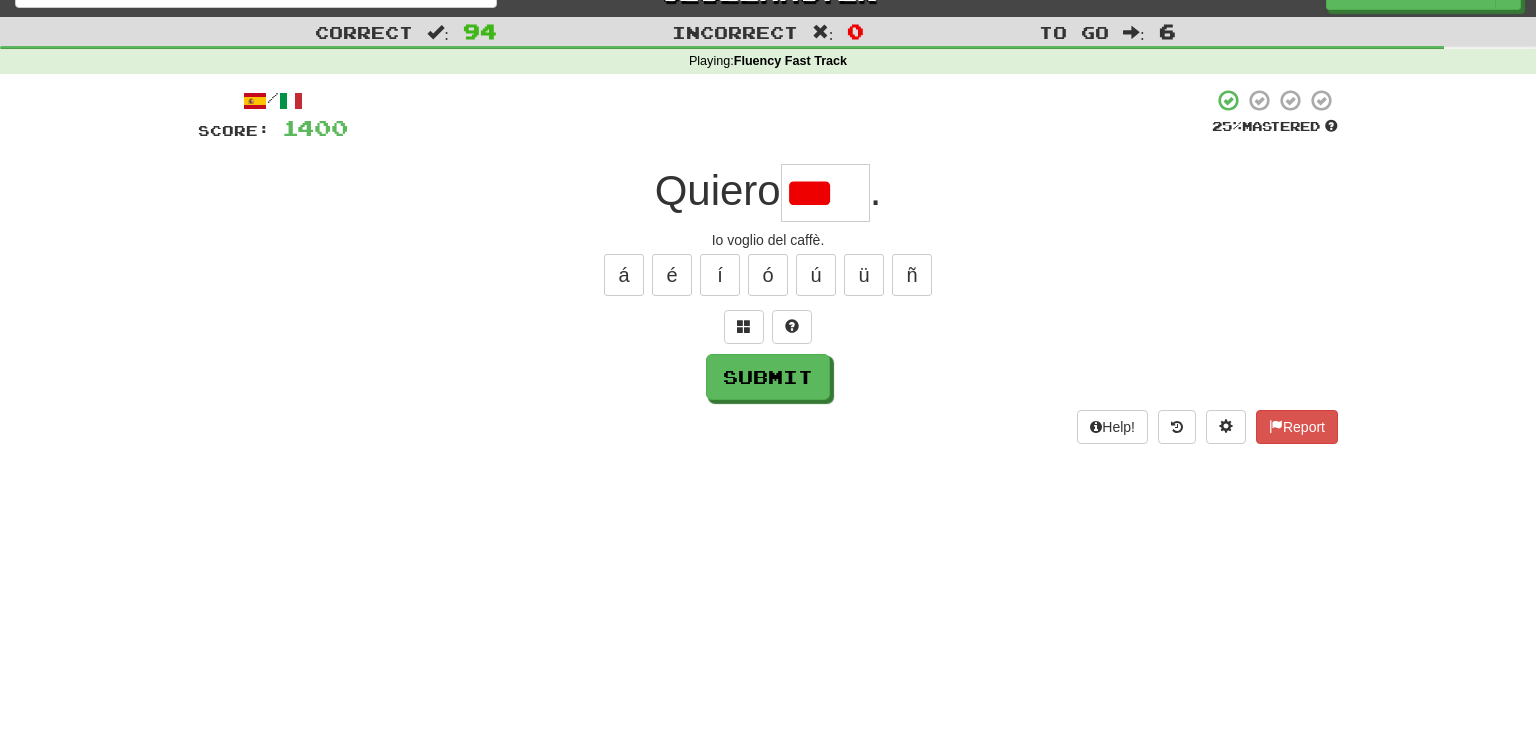 scroll, scrollTop: 0, scrollLeft: 0, axis: both 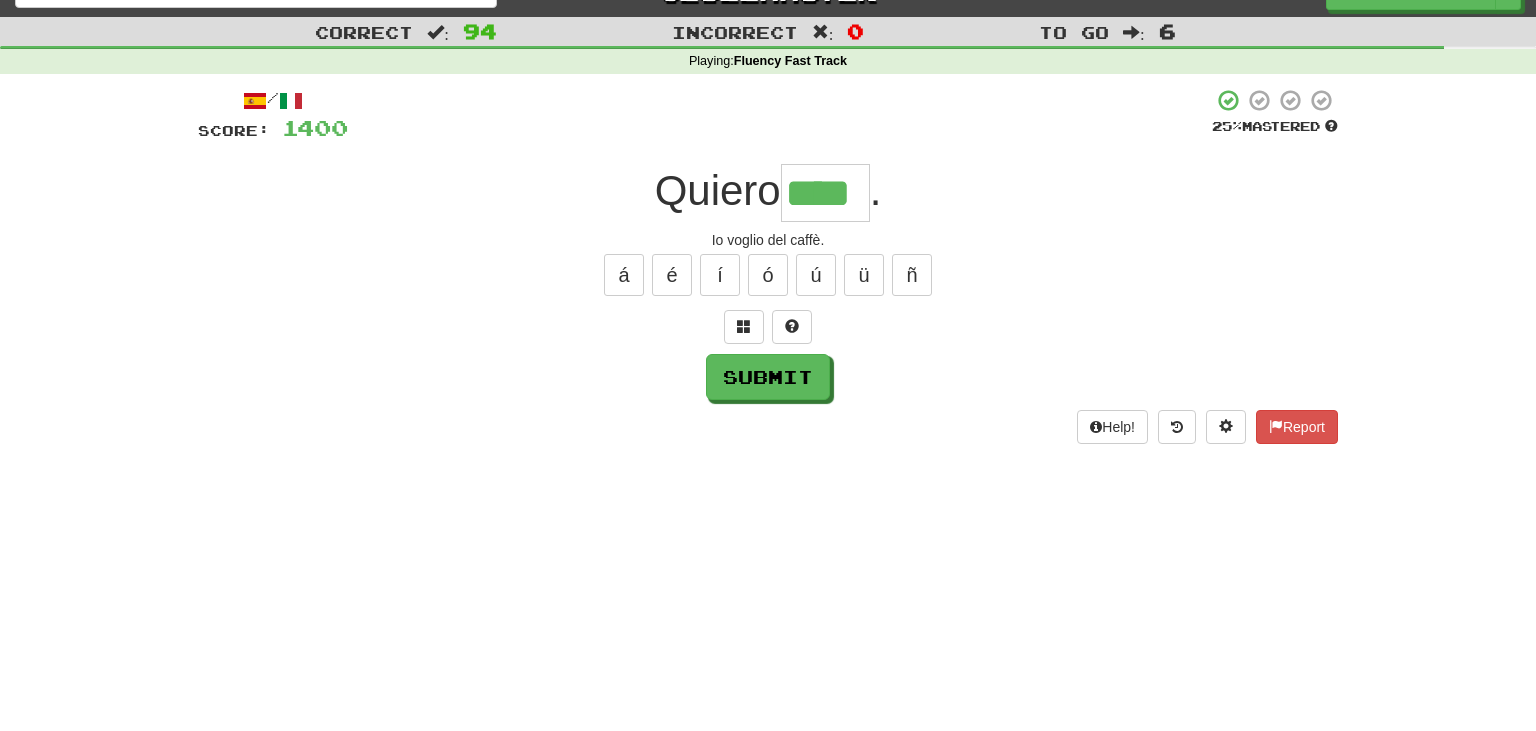 type on "****" 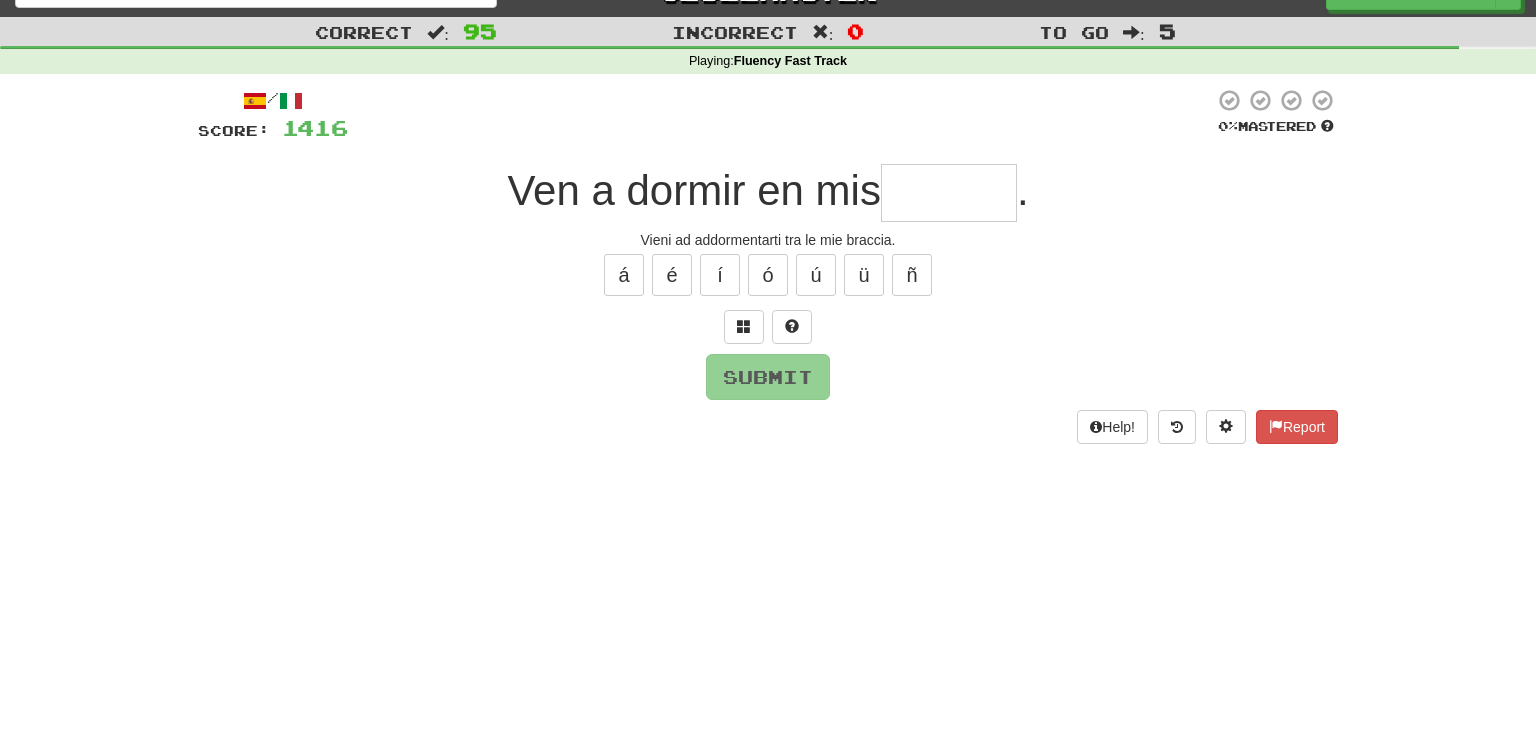 type on "*" 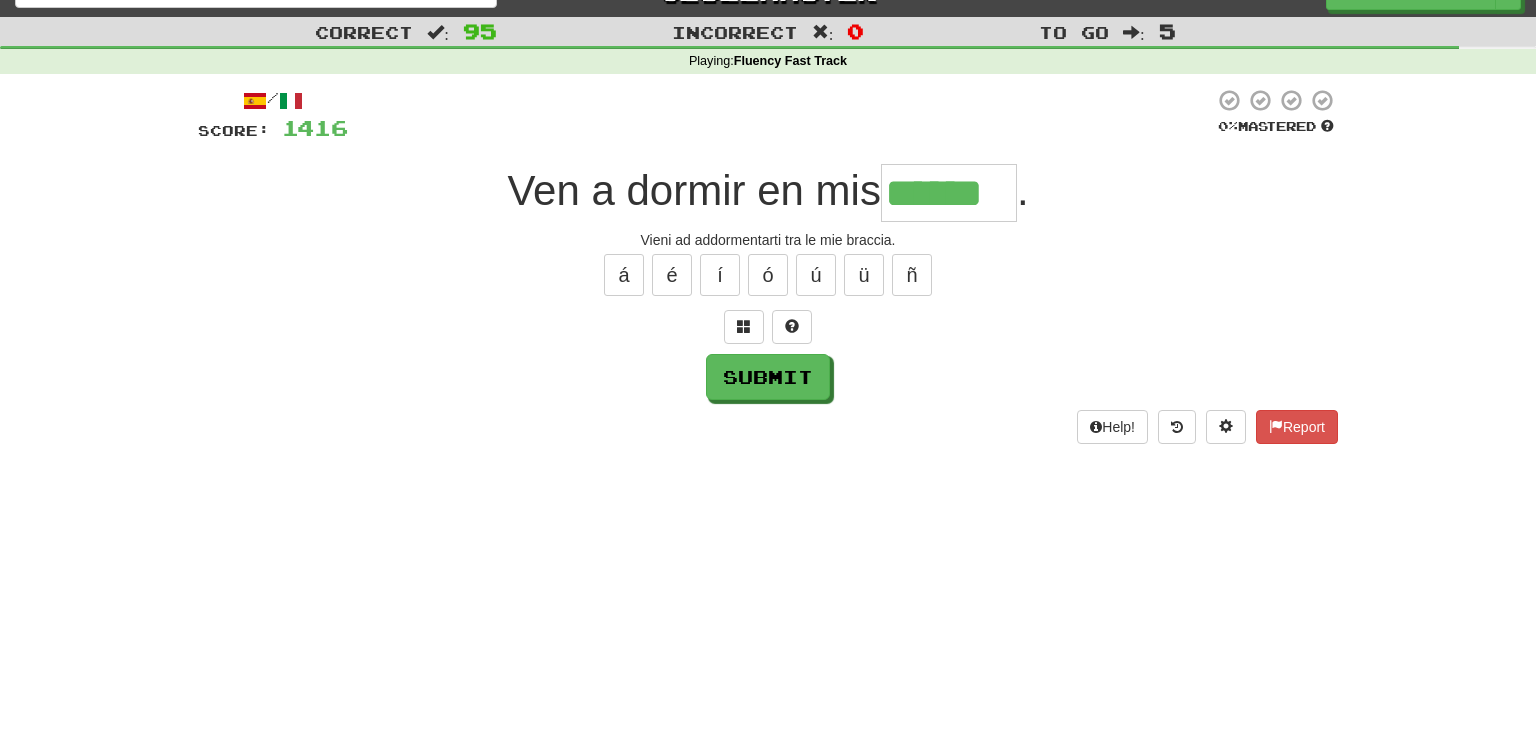 type on "******" 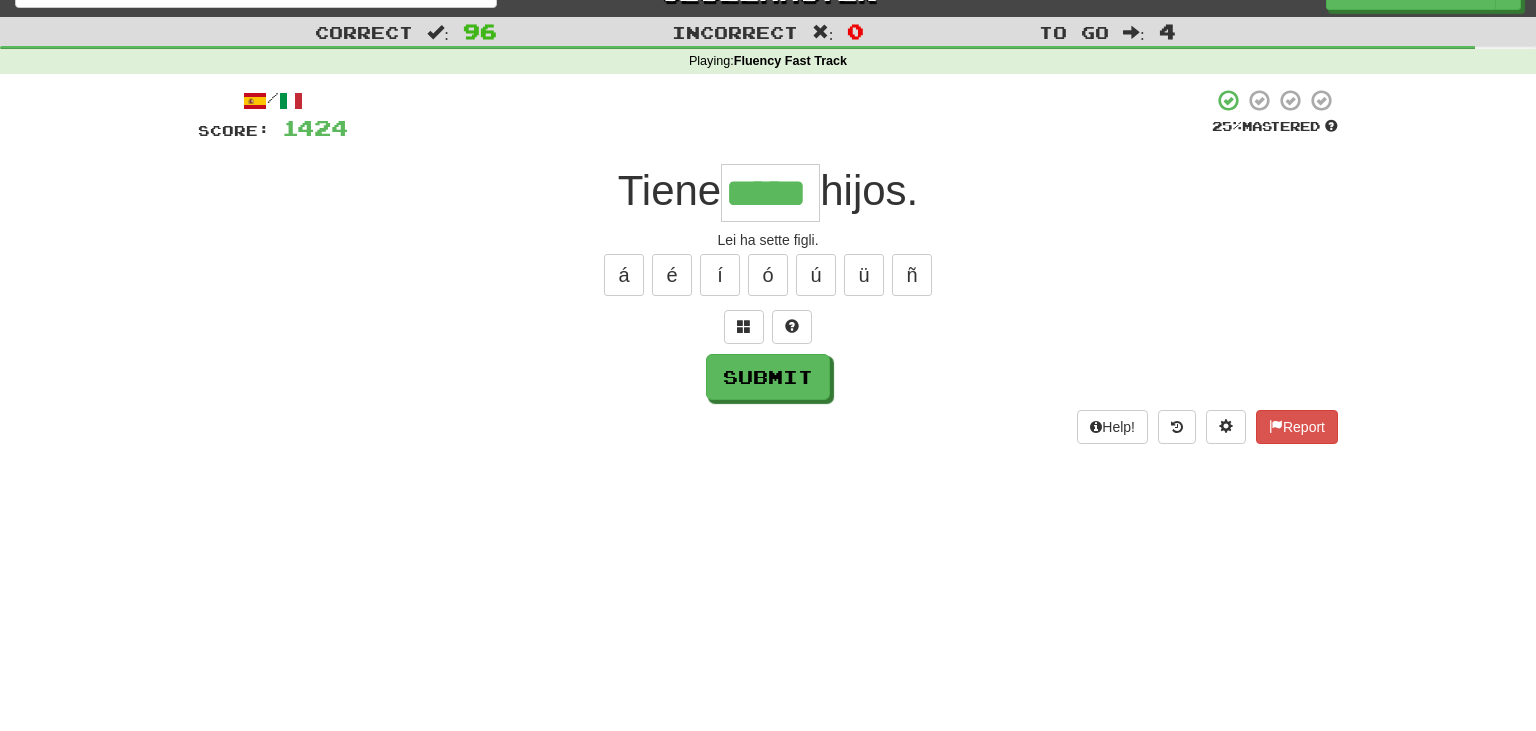type on "*****" 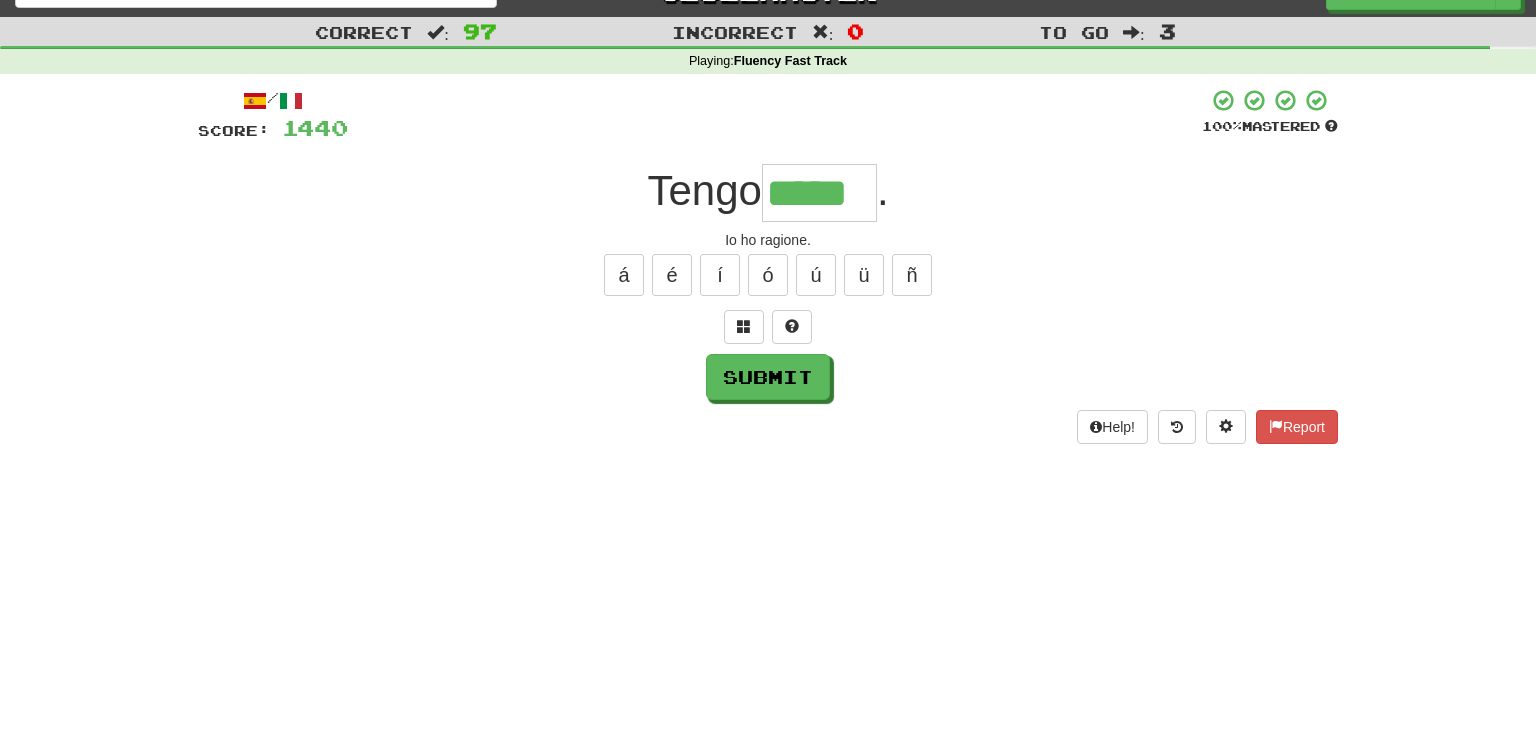 type on "*****" 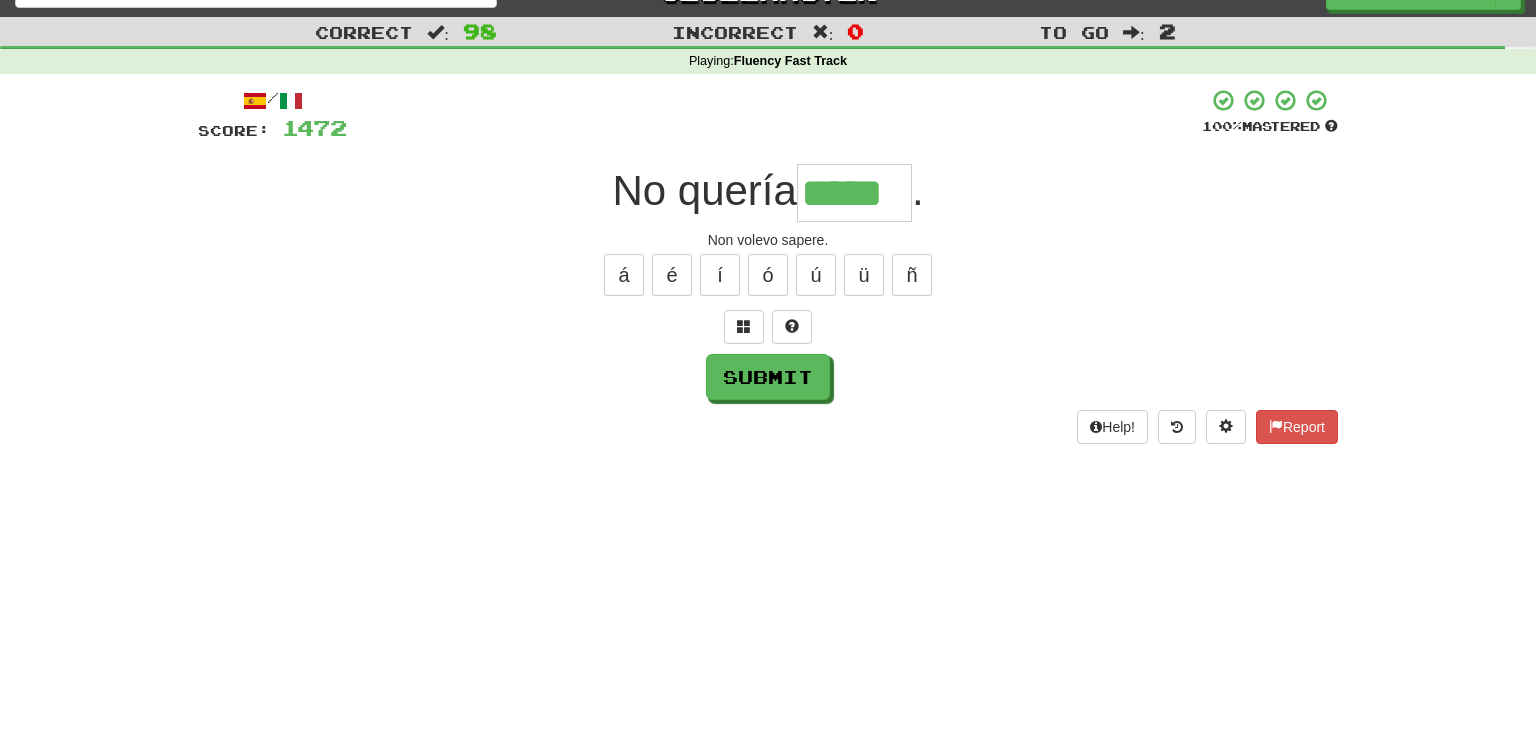 type on "*****" 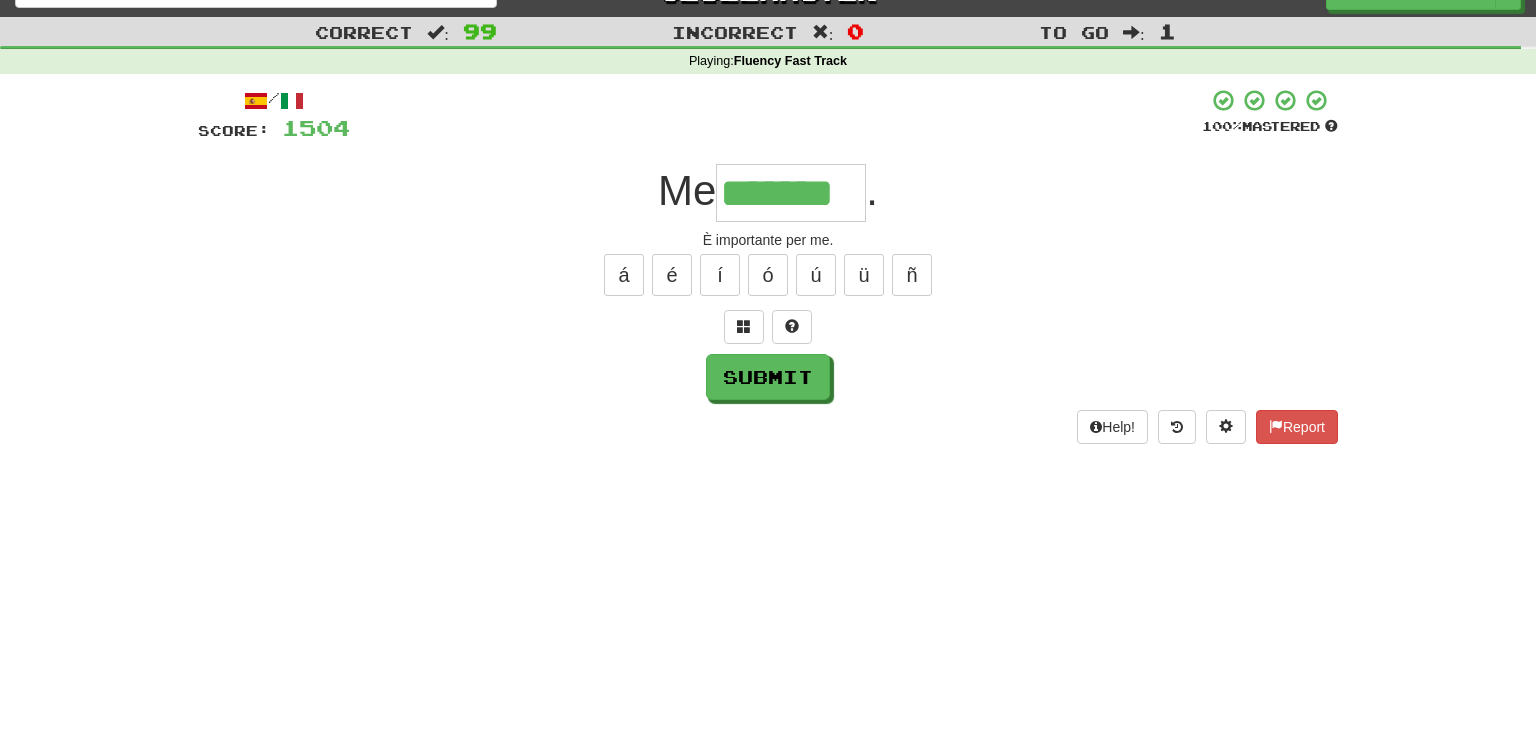type on "*******" 